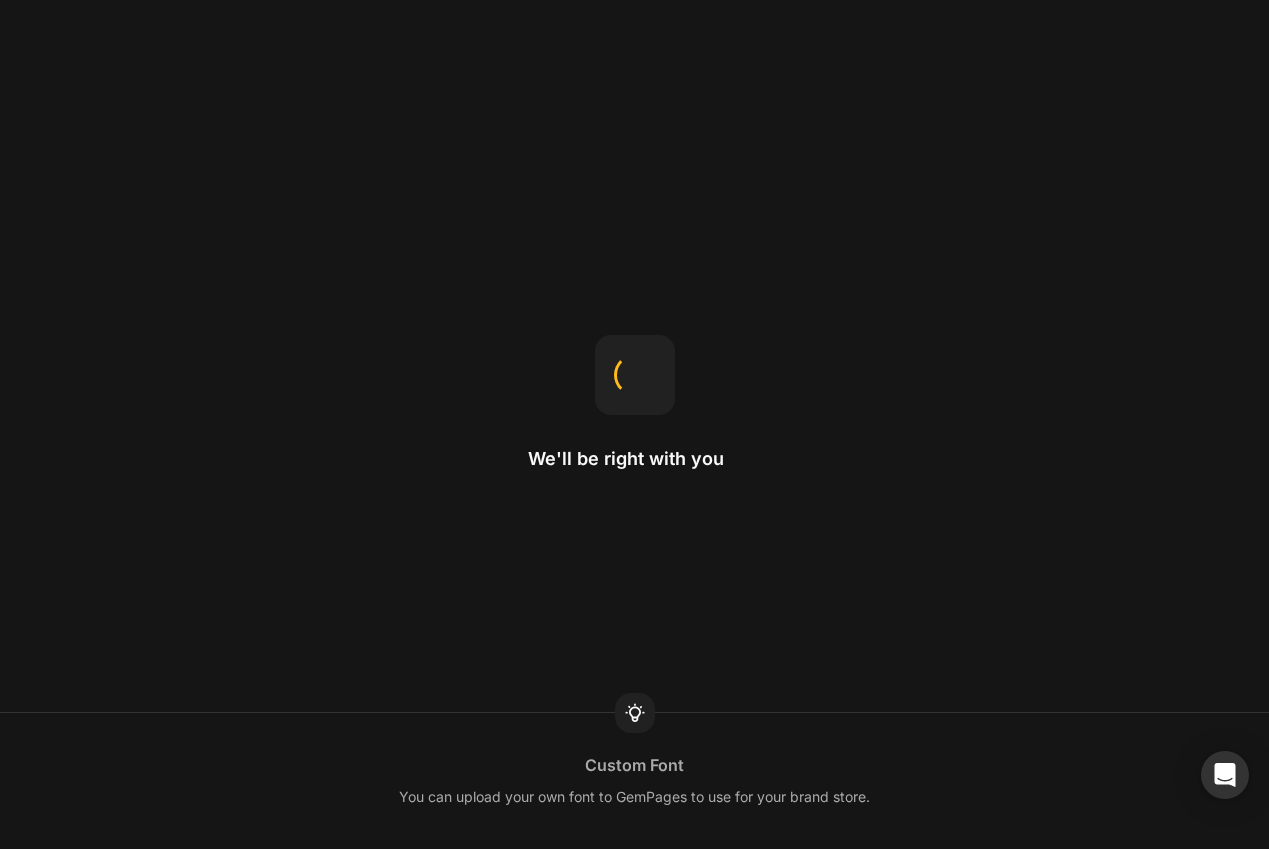 scroll, scrollTop: 0, scrollLeft: 0, axis: both 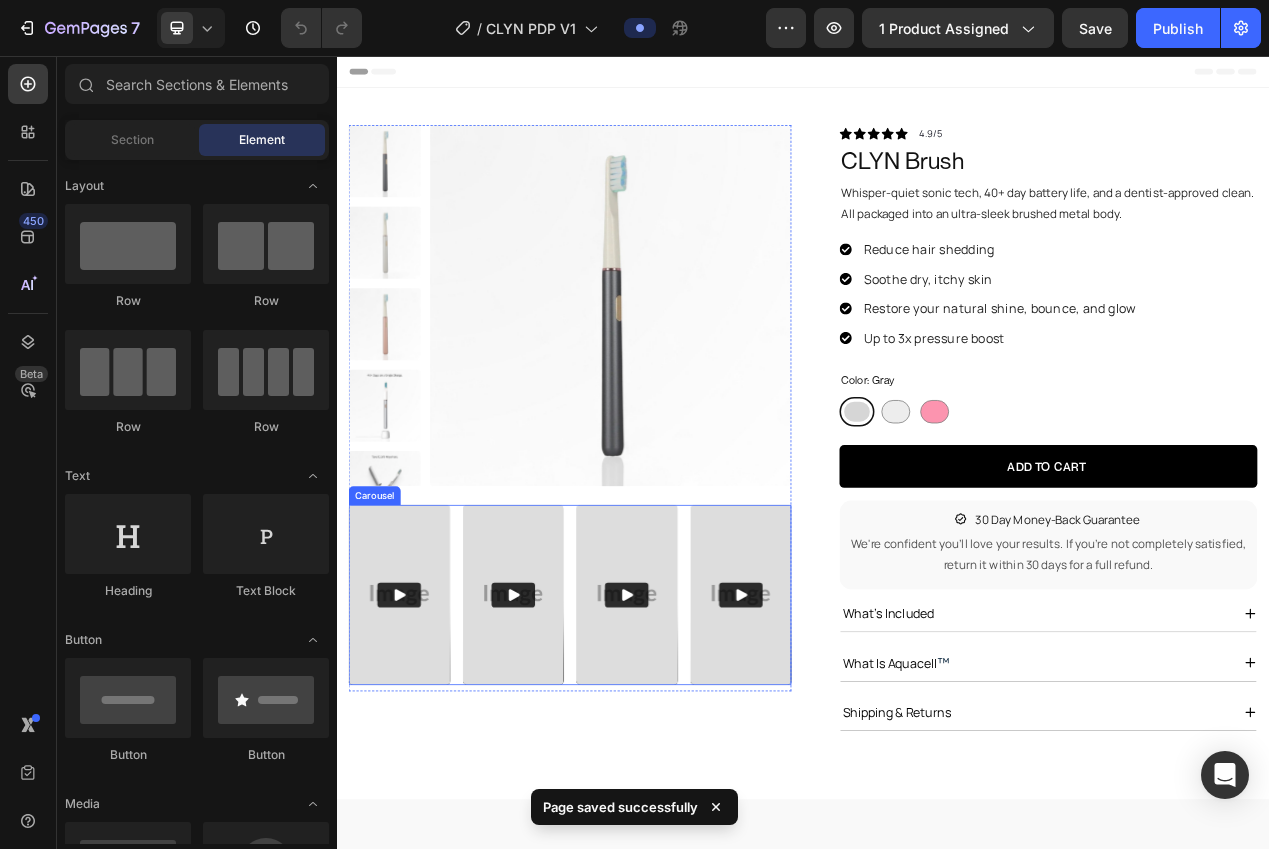 click on "Video Video Video Video" at bounding box center [637, 750] 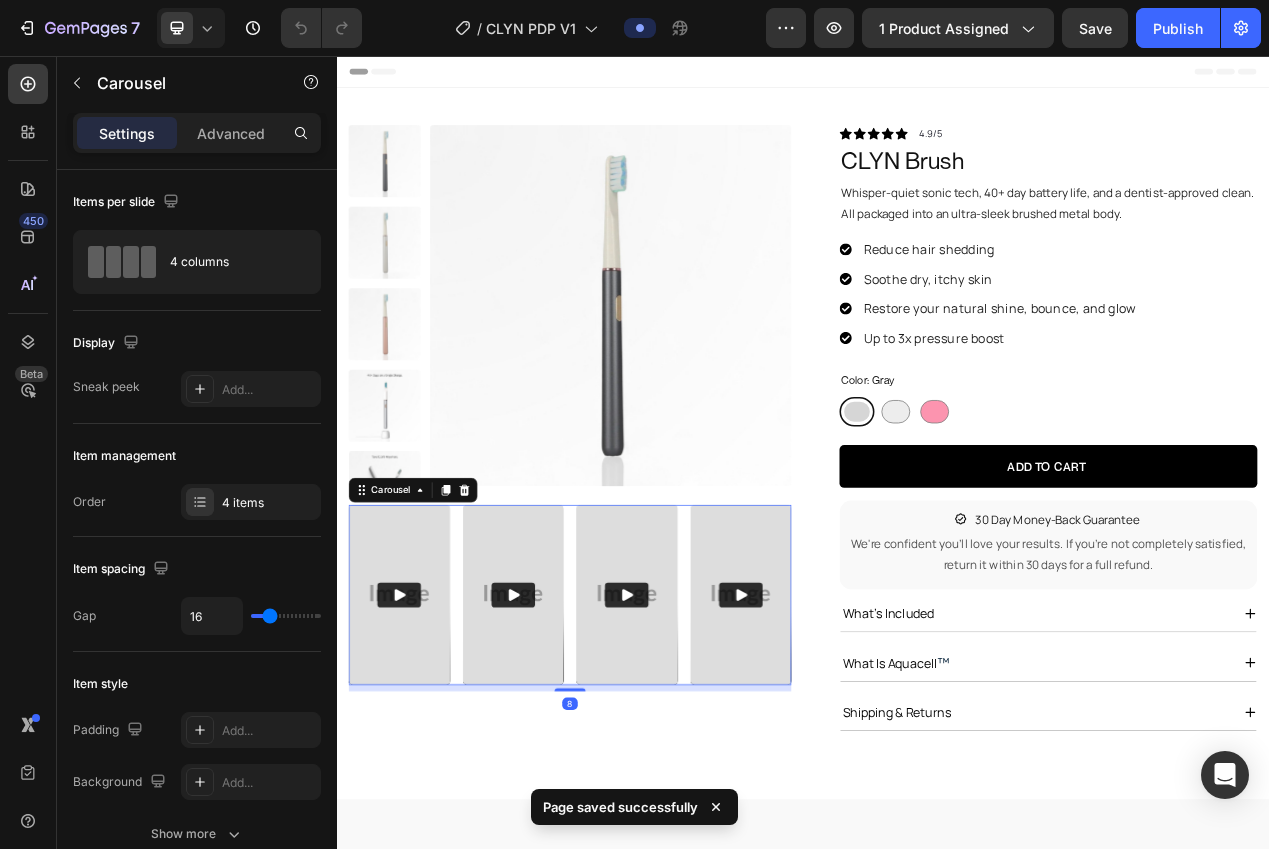 click 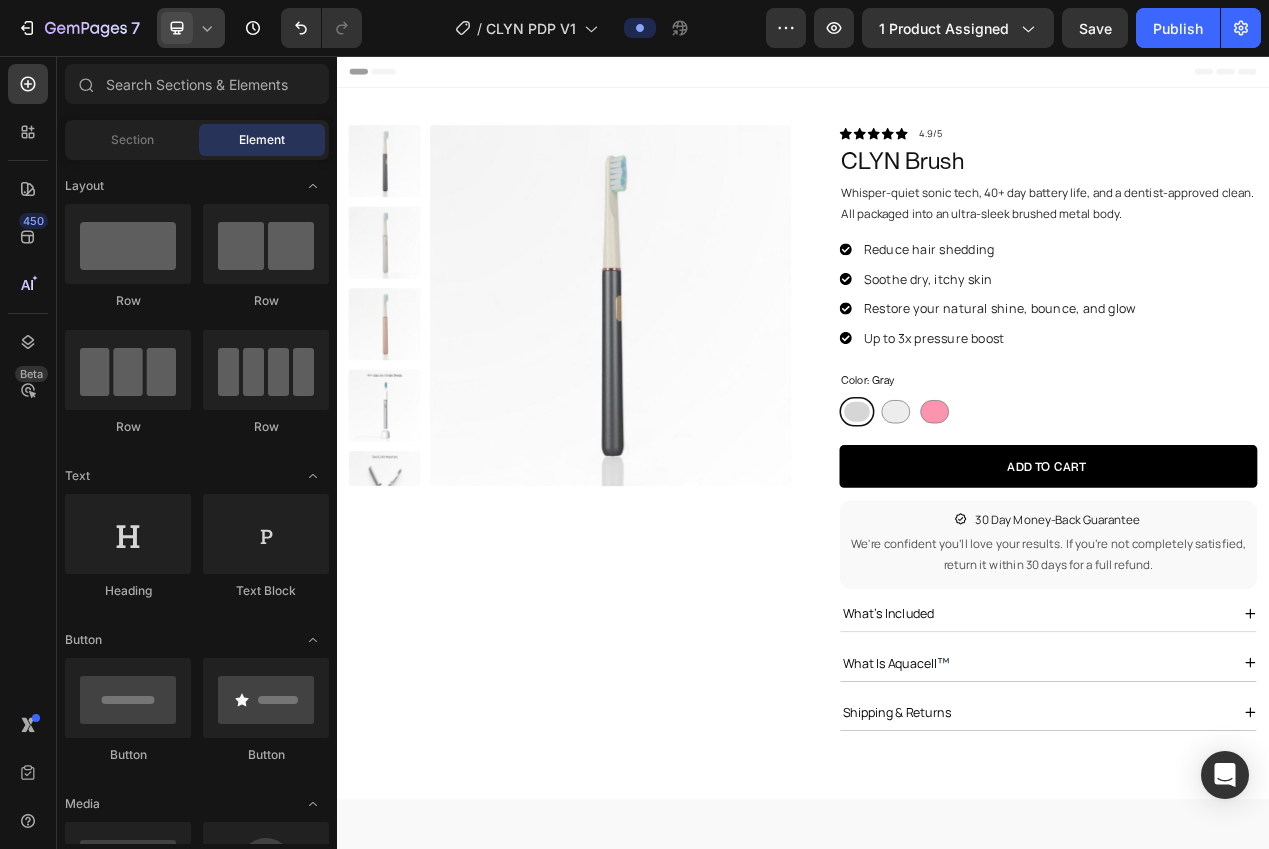 click 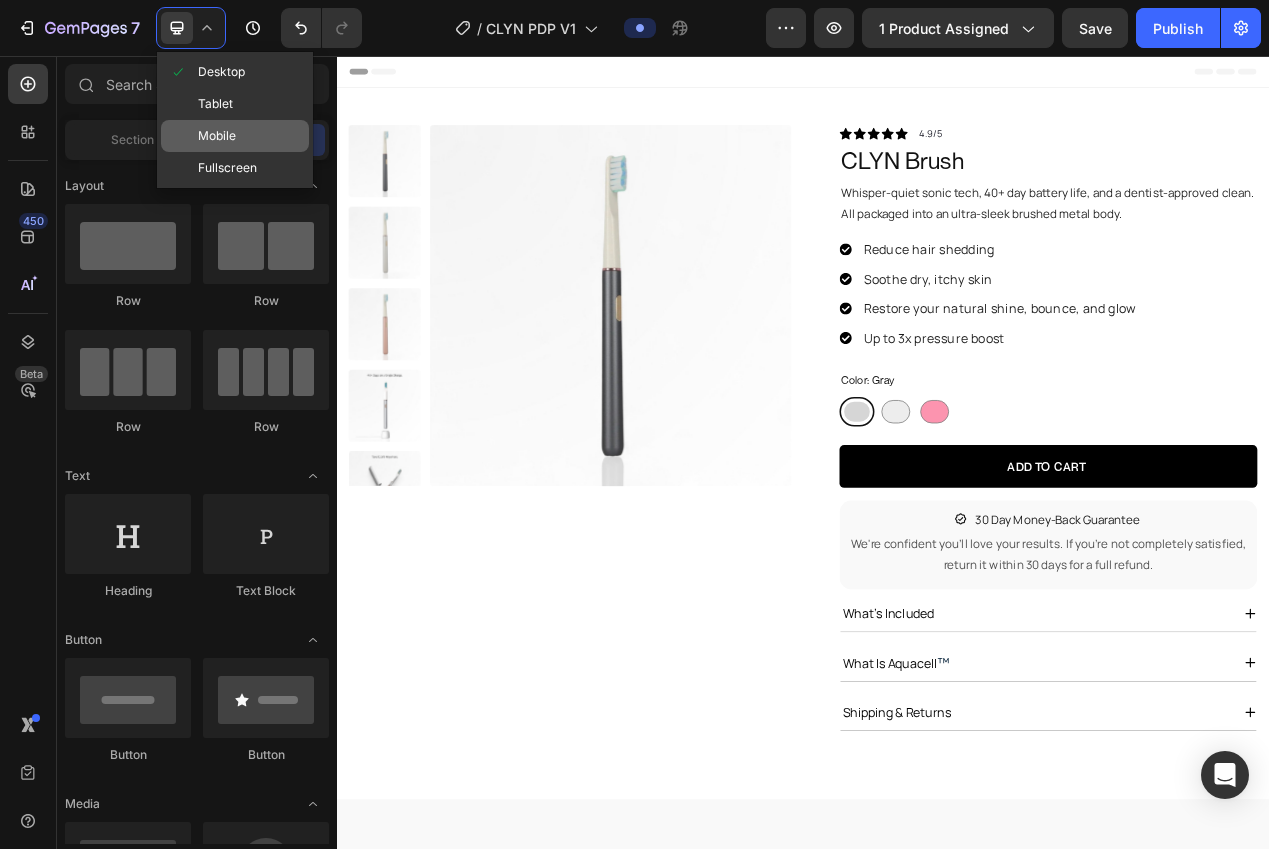click on "Mobile" at bounding box center (217, 136) 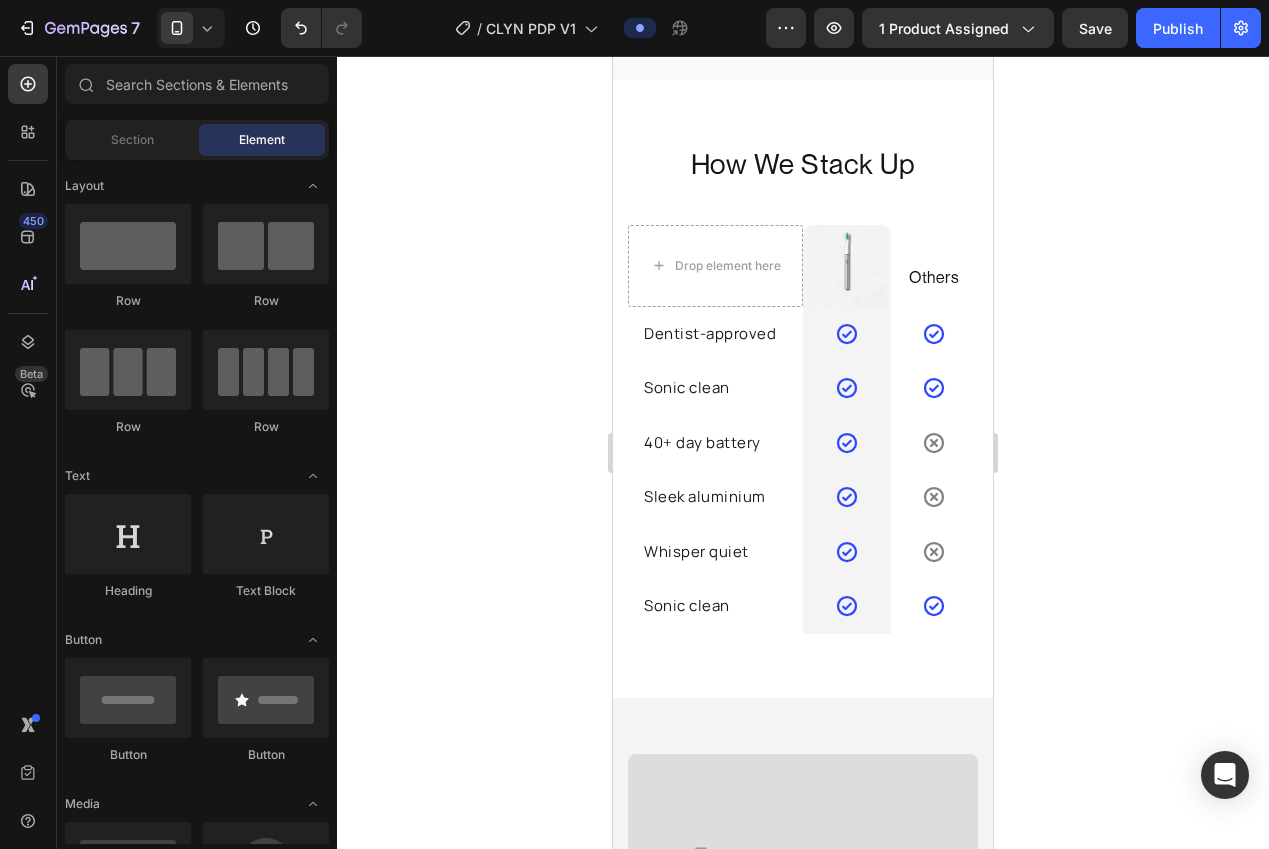 scroll, scrollTop: 4213, scrollLeft: 0, axis: vertical 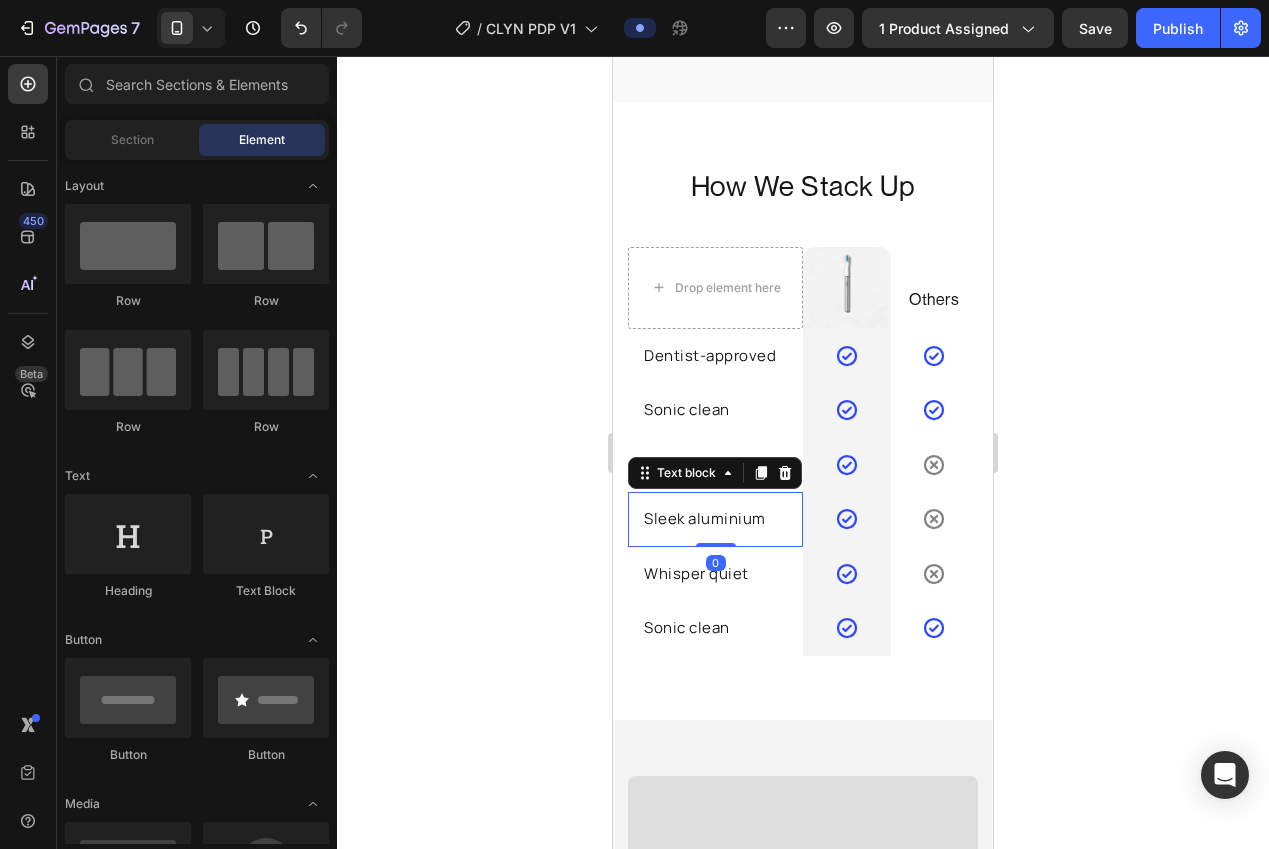 click on "Sleek aluminium" at bounding box center [715, 519] 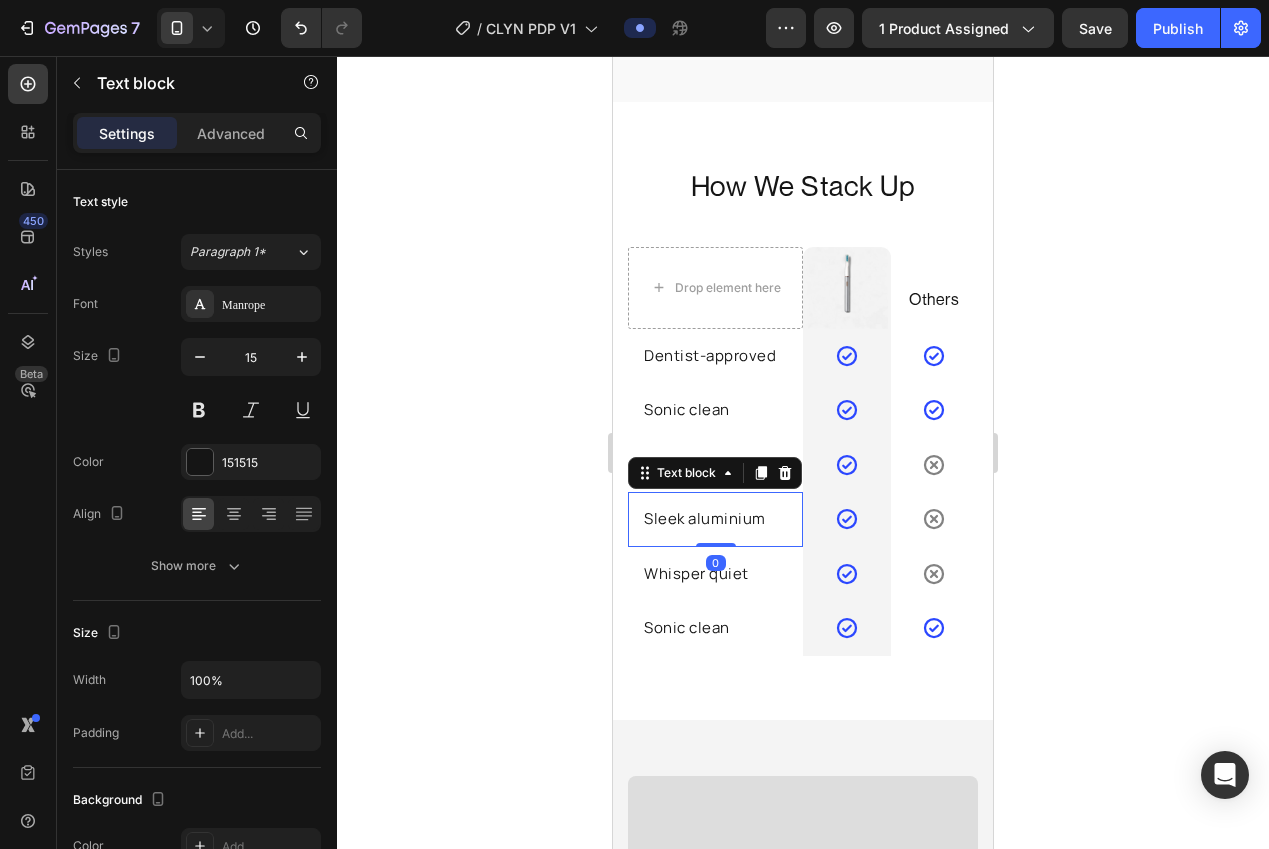 click on "Sleek aluminium" at bounding box center (715, 519) 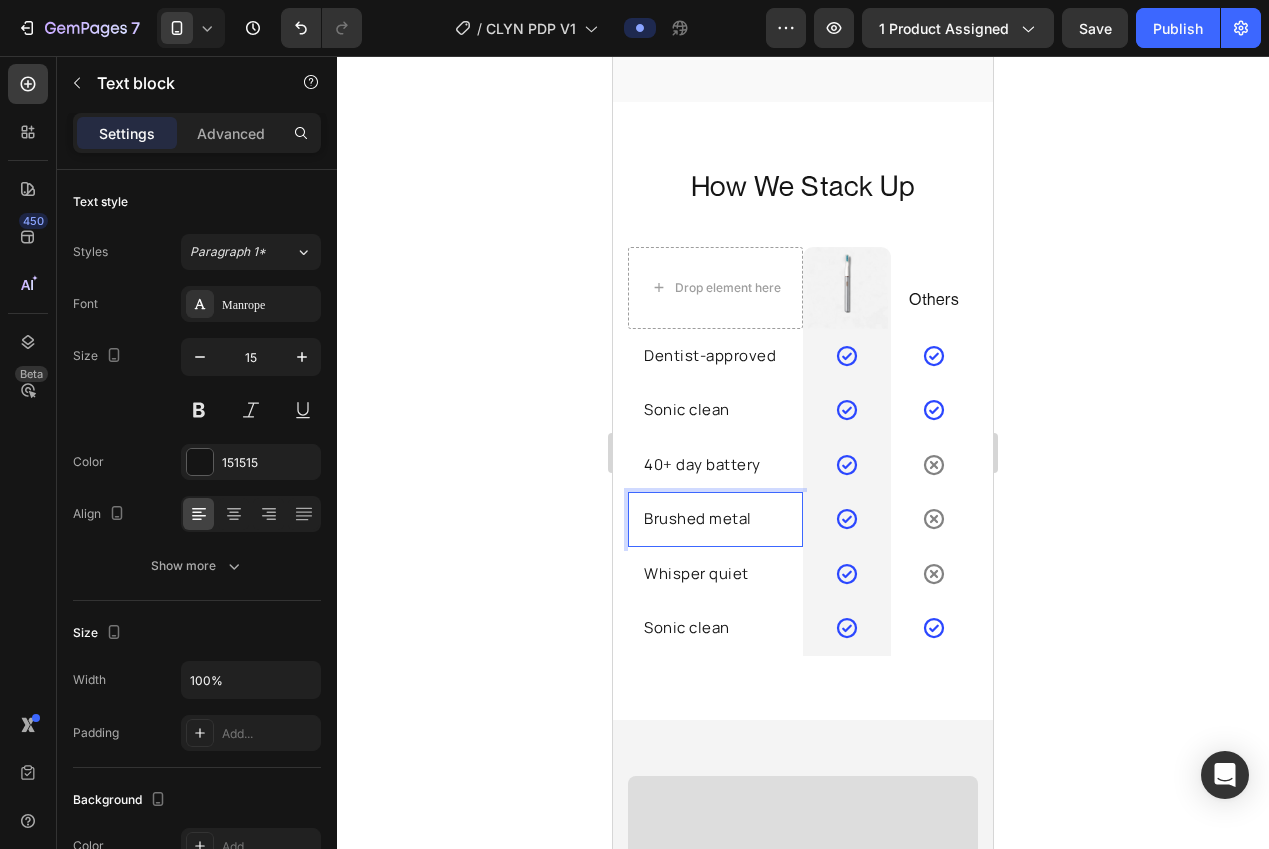 click 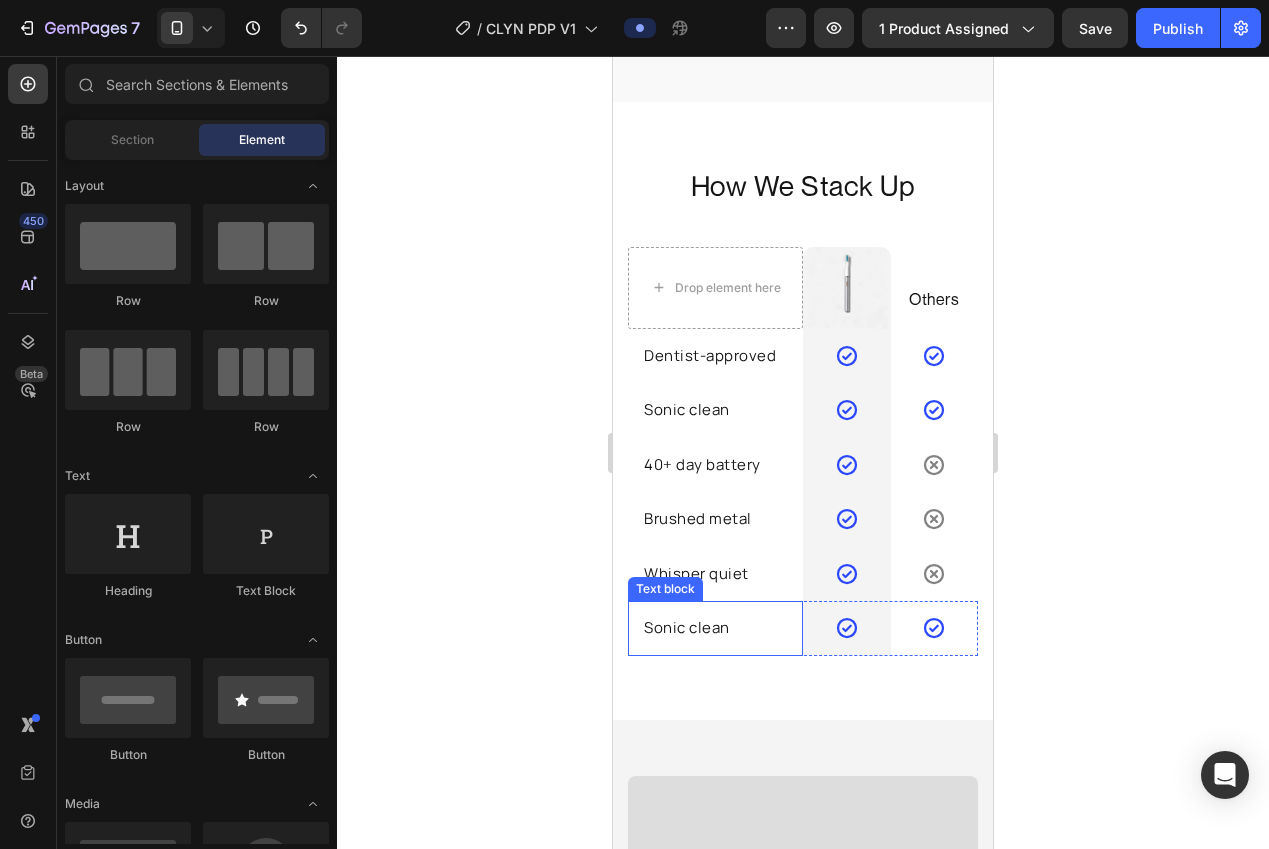 click on "Sonic clean" at bounding box center (715, 628) 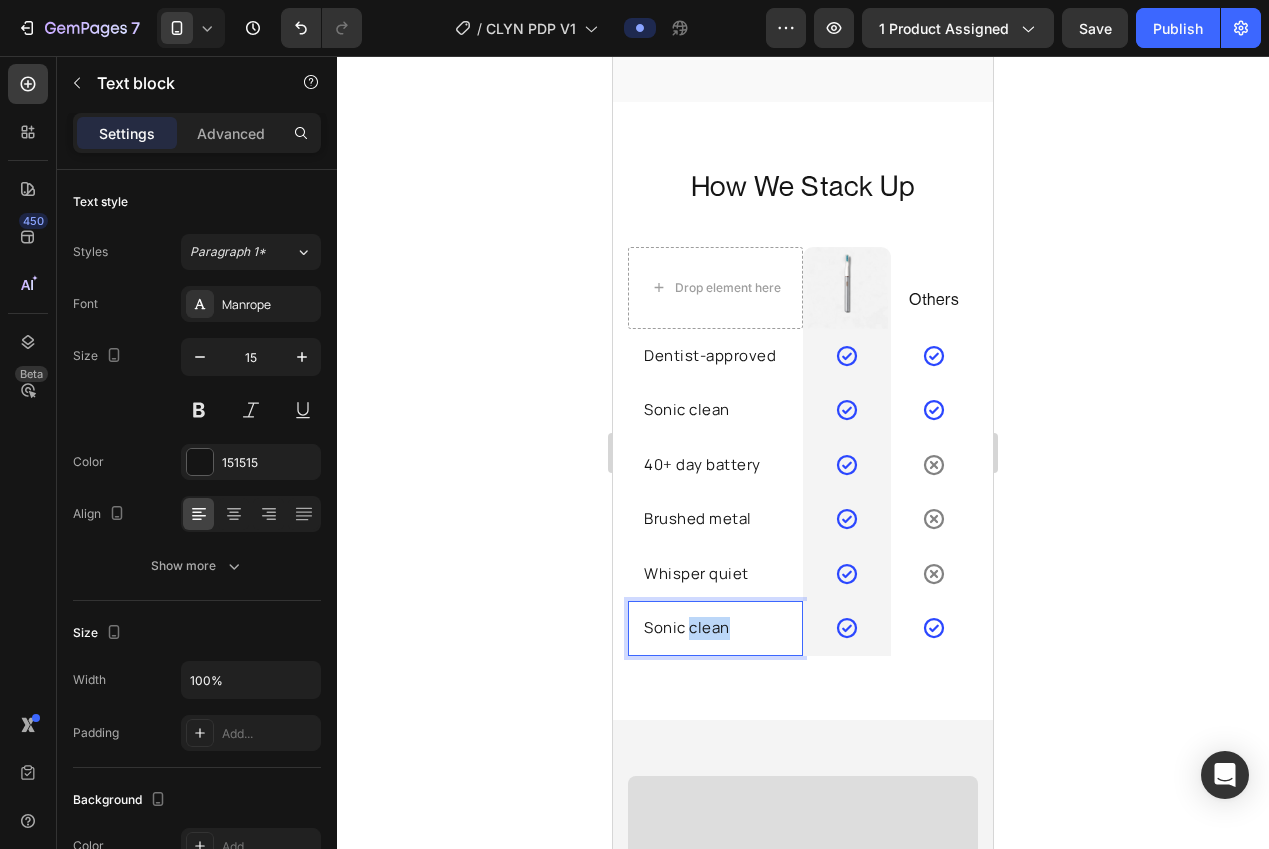 click on "Sonic clean" at bounding box center (715, 628) 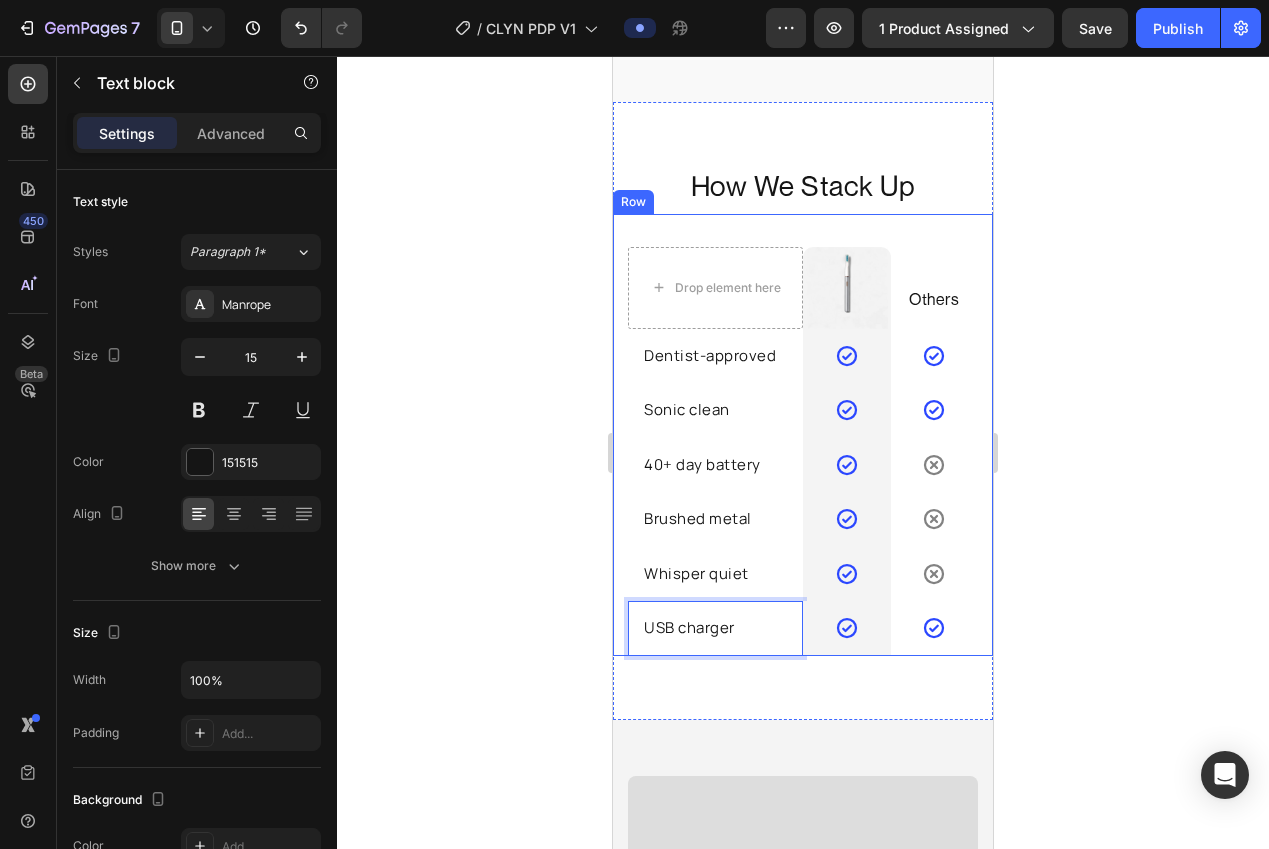 drag, startPoint x: 1094, startPoint y: 594, endPoint x: 1104, endPoint y: 595, distance: 10.049875 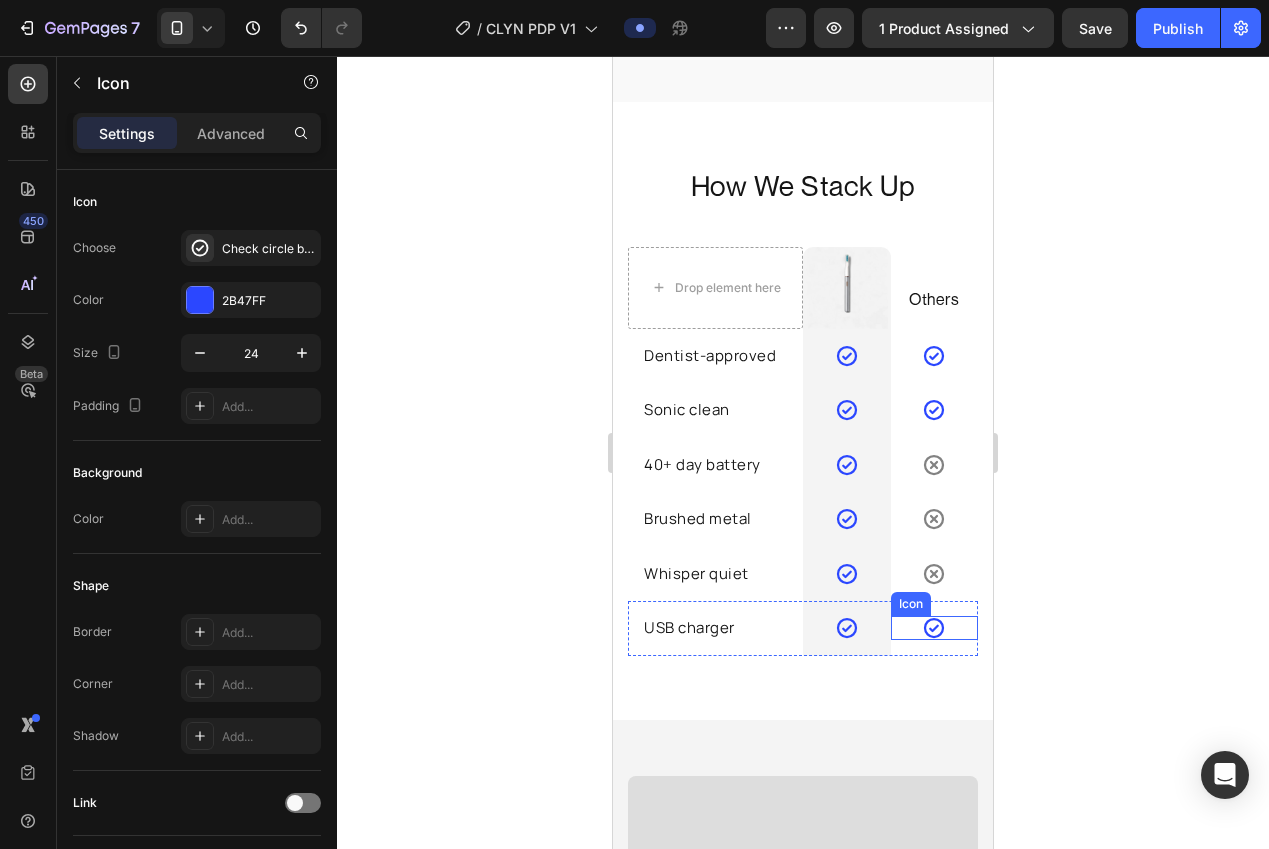 click on "Icon" at bounding box center [935, 628] 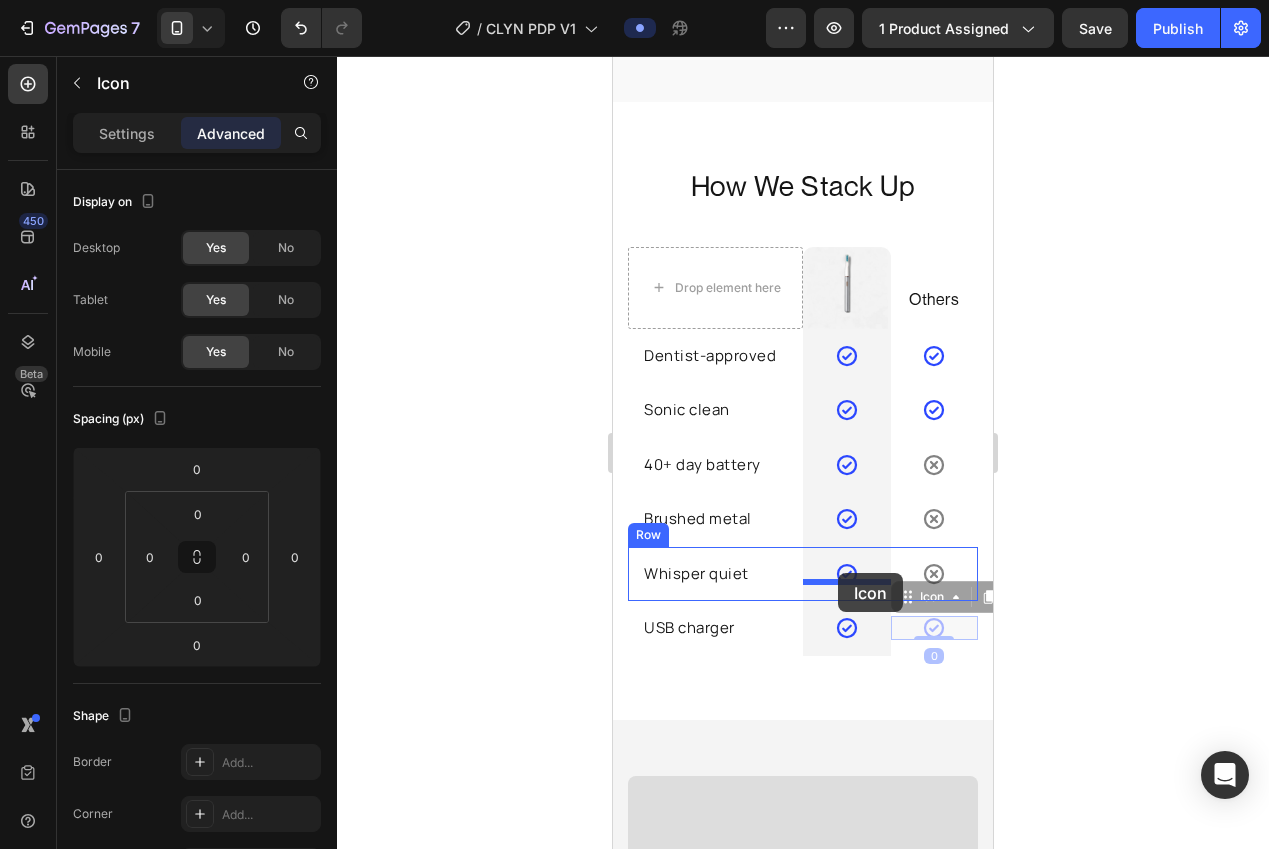 drag, startPoint x: 898, startPoint y: 579, endPoint x: 835, endPoint y: 573, distance: 63.28507 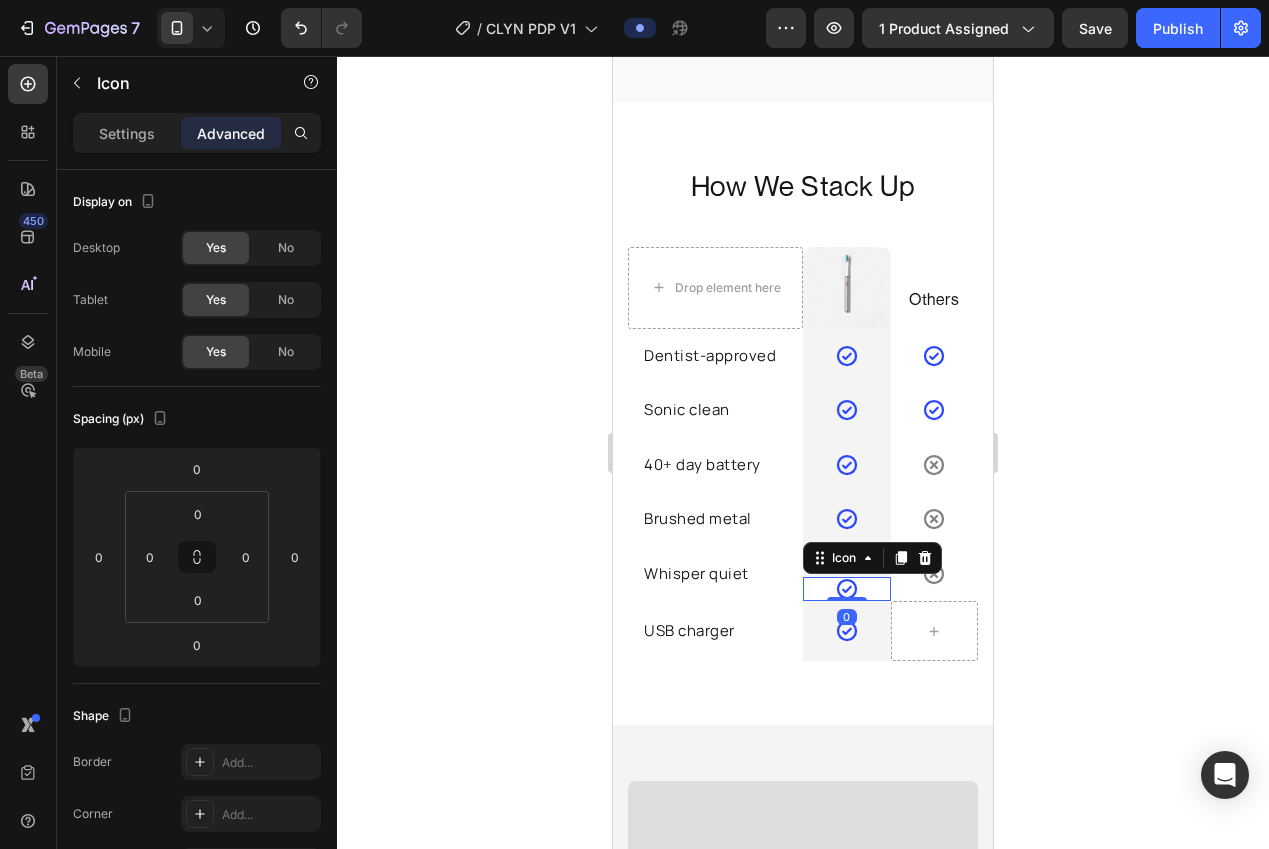 click 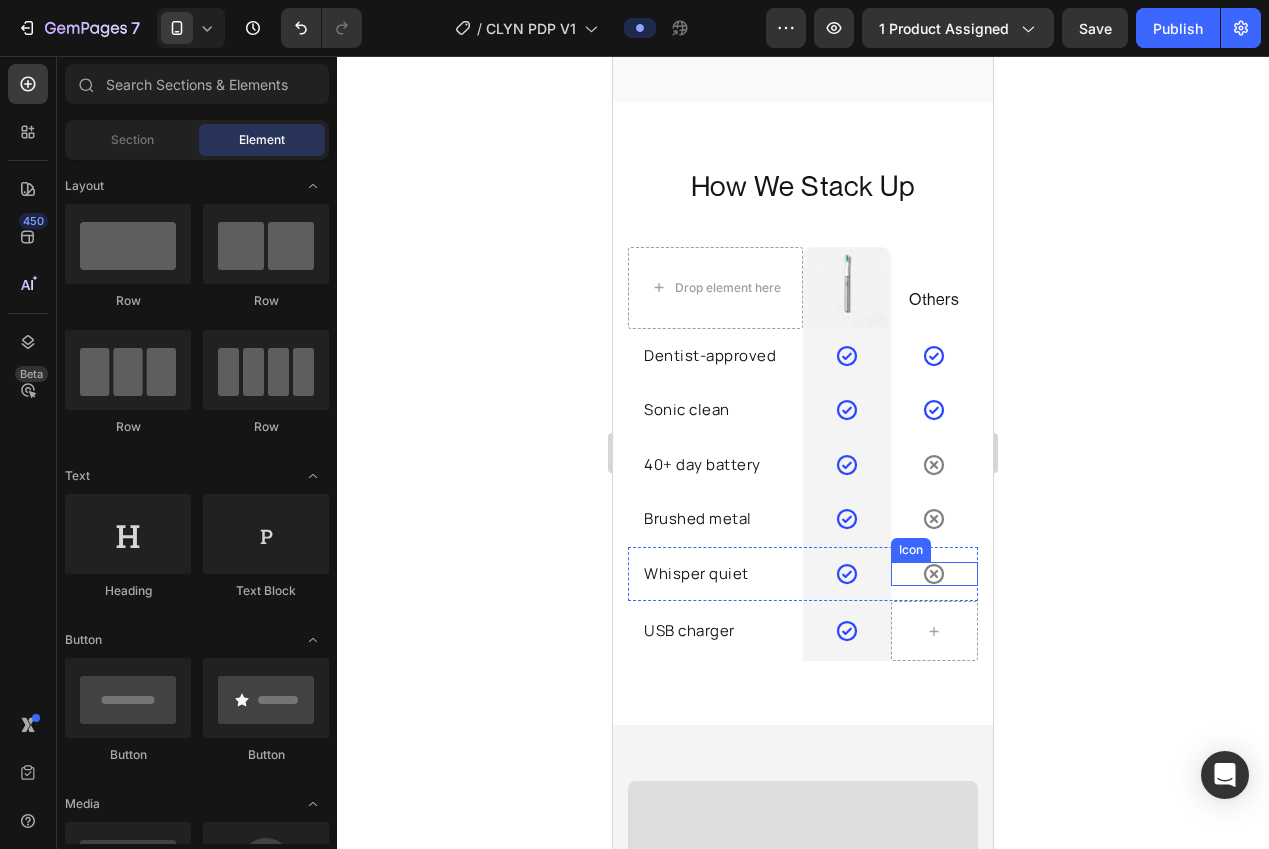 click 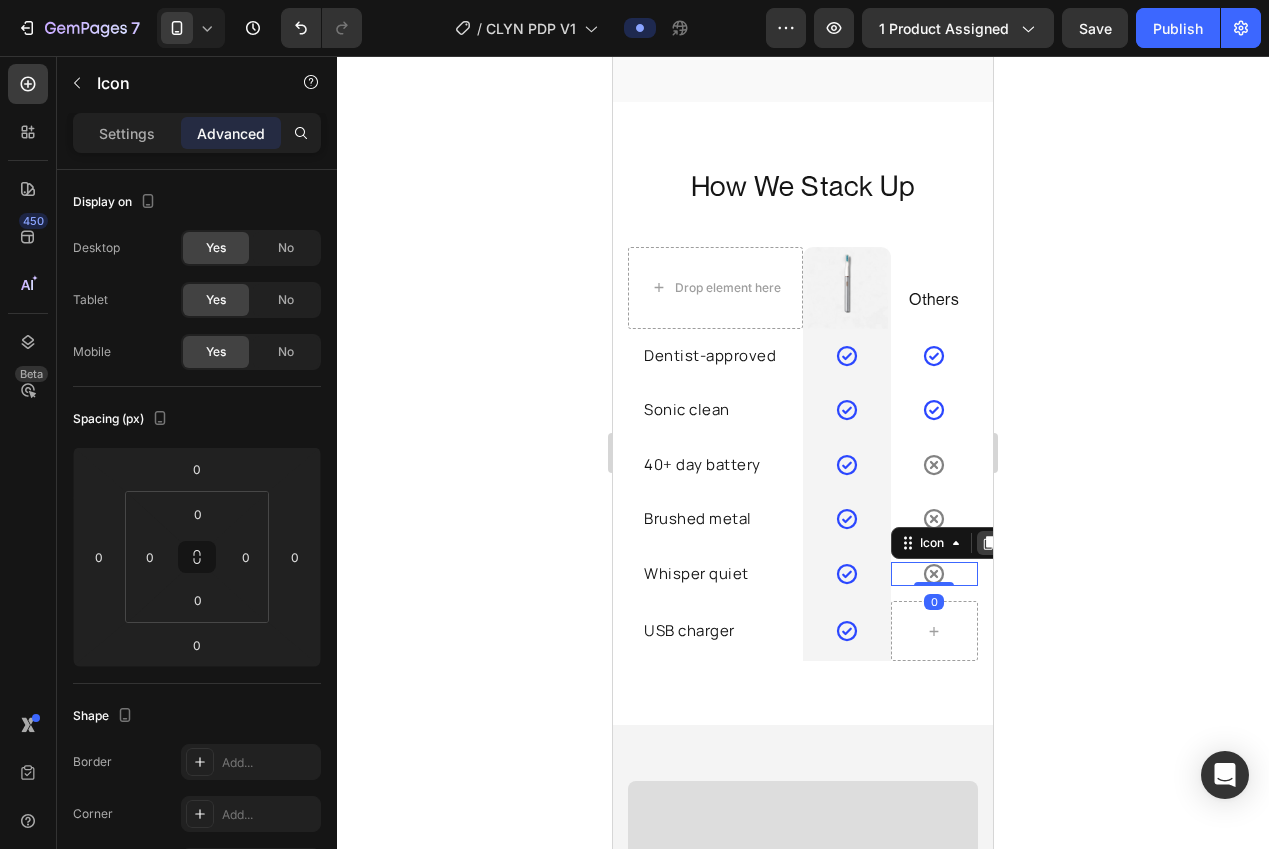 click 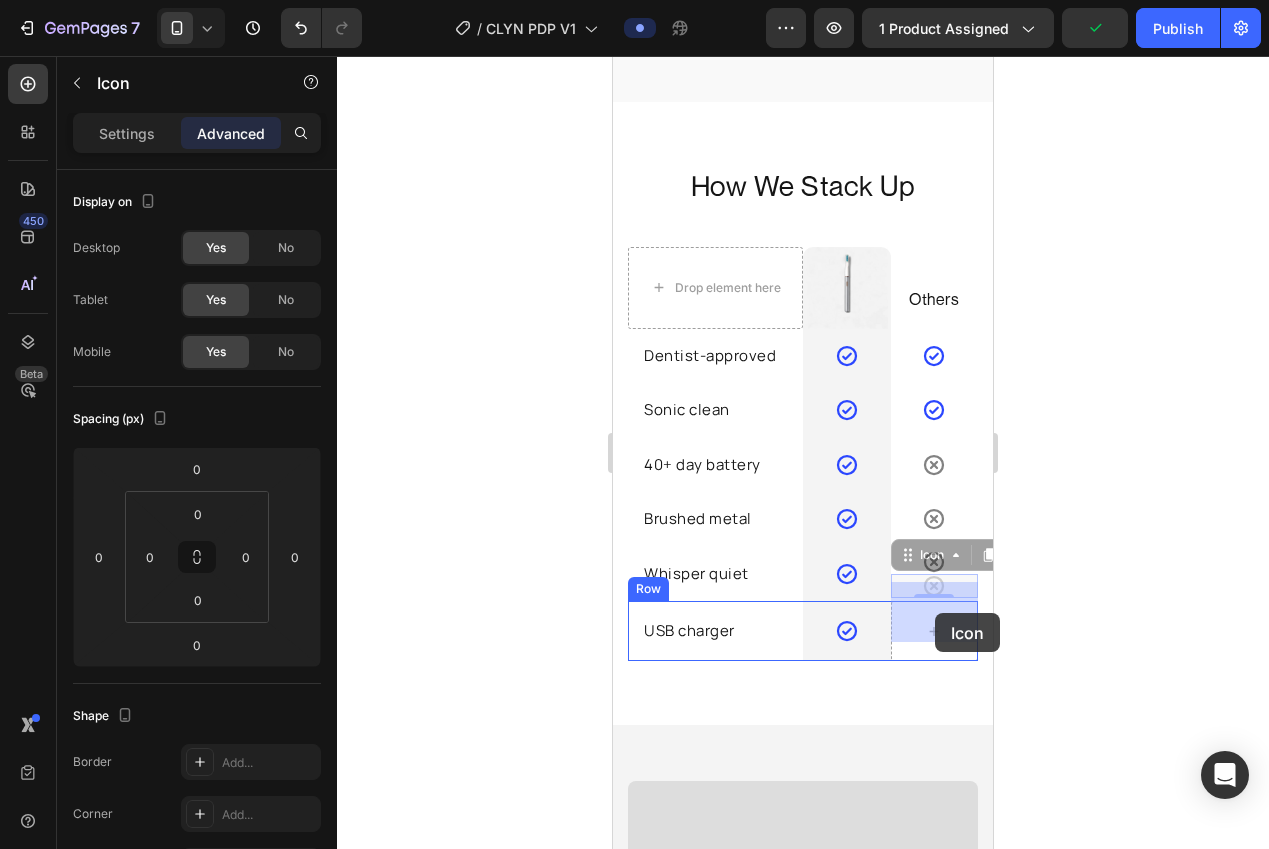 drag, startPoint x: 934, startPoint y: 597, endPoint x: 1735, endPoint y: 680, distance: 805.28876 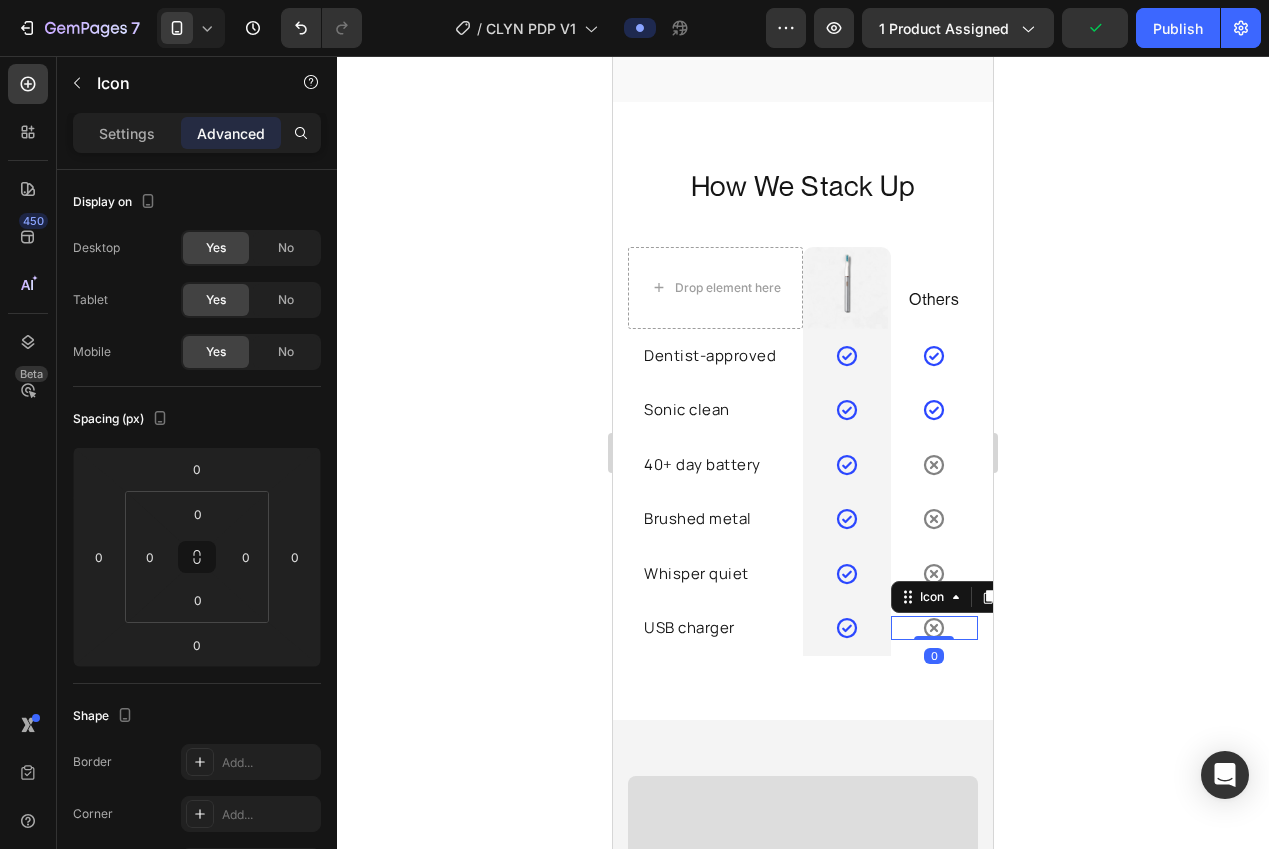 drag, startPoint x: 1132, startPoint y: 624, endPoint x: 1142, endPoint y: 621, distance: 10.440307 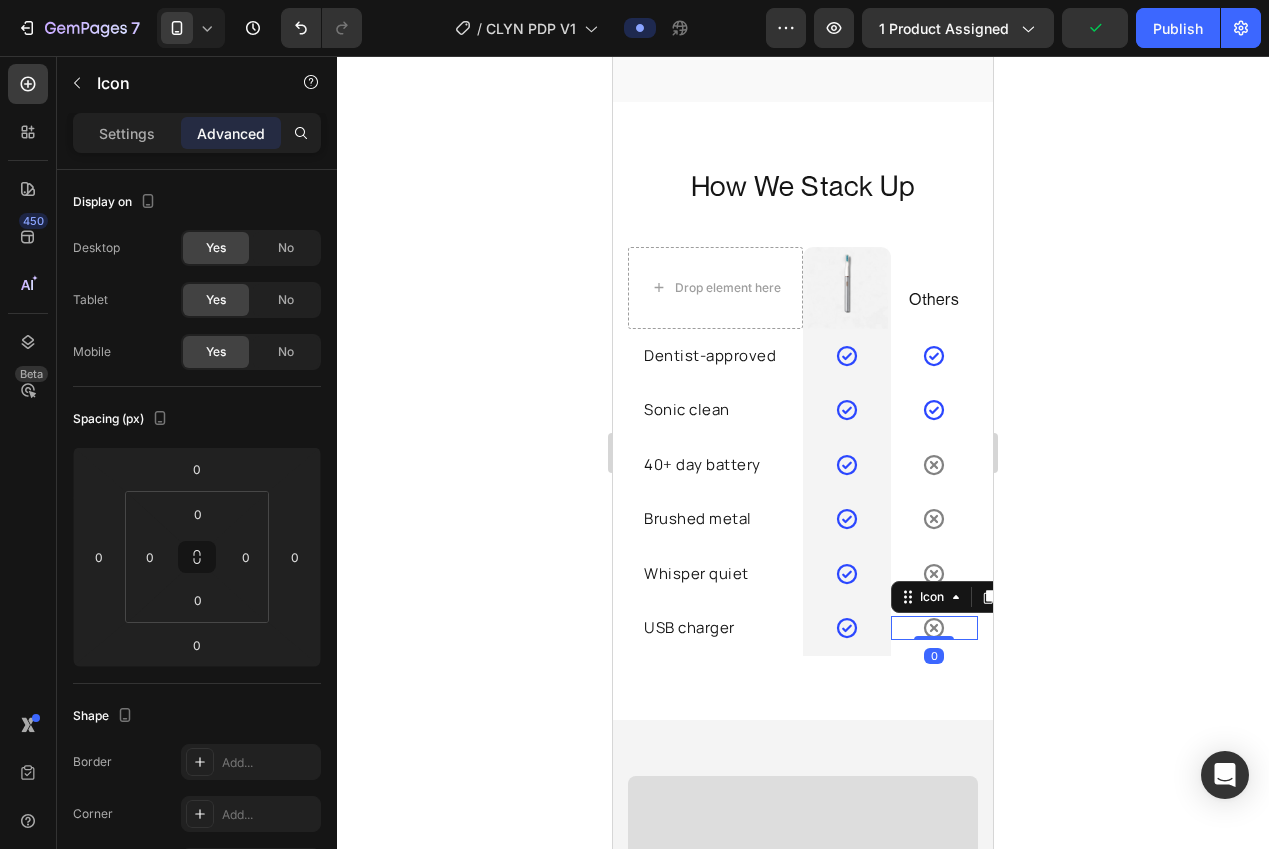 click 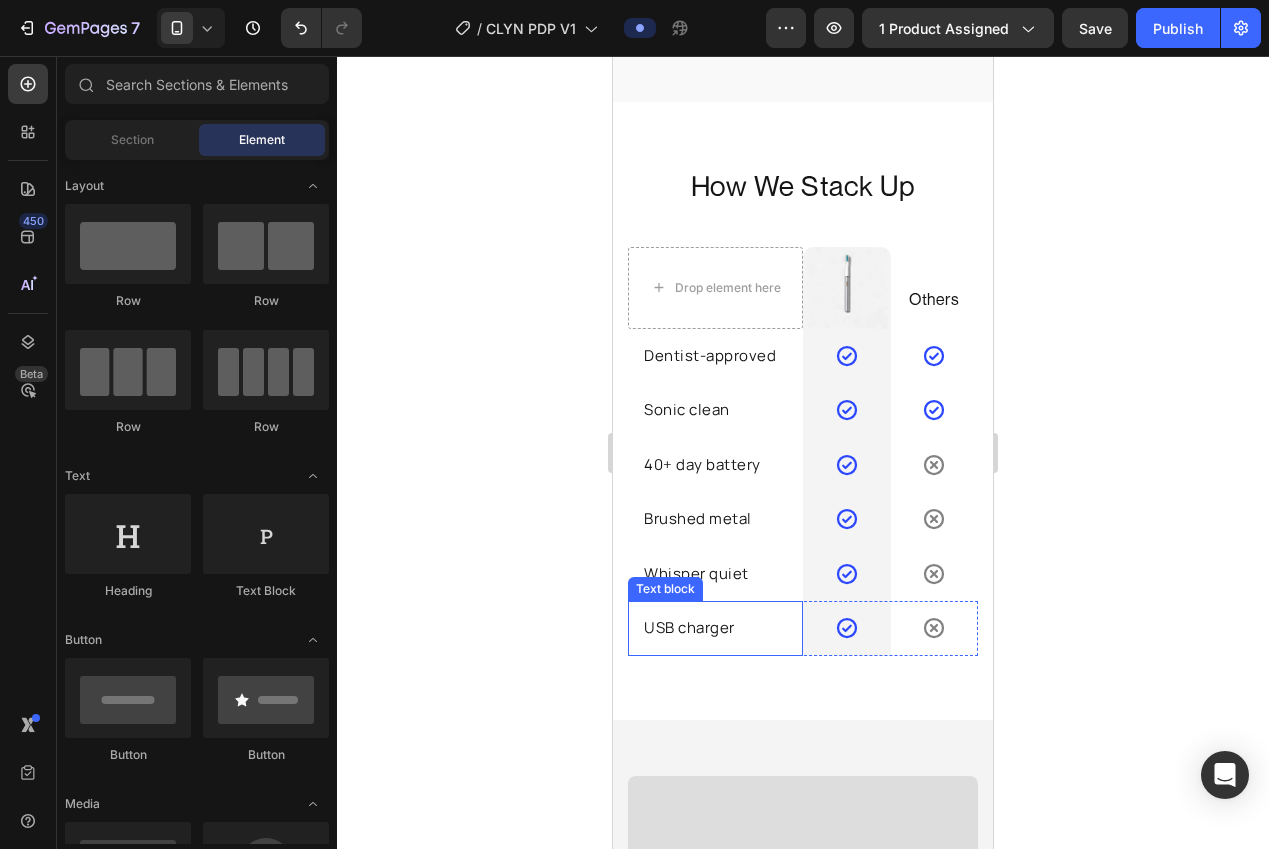 click on "USB charger" at bounding box center [715, 628] 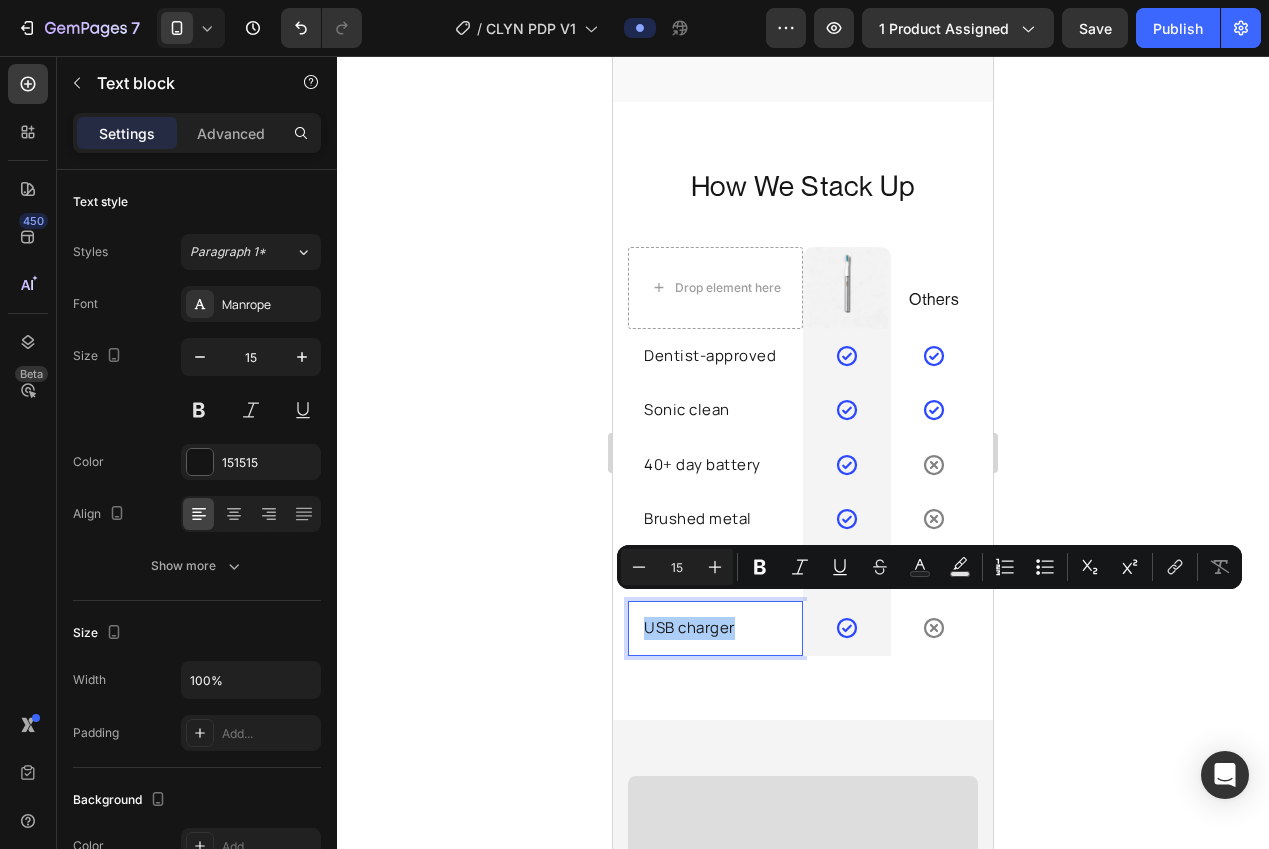 click 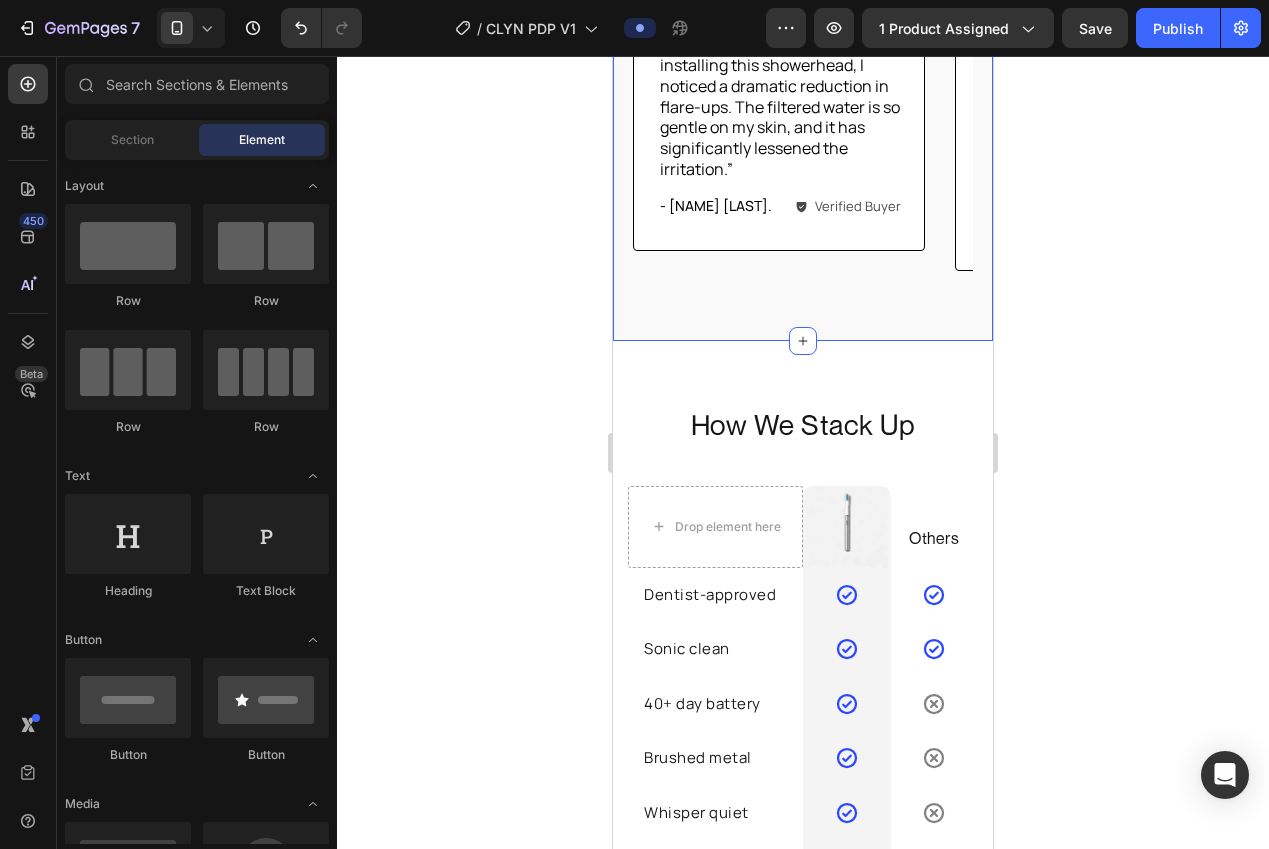 scroll, scrollTop: 4220, scrollLeft: 0, axis: vertical 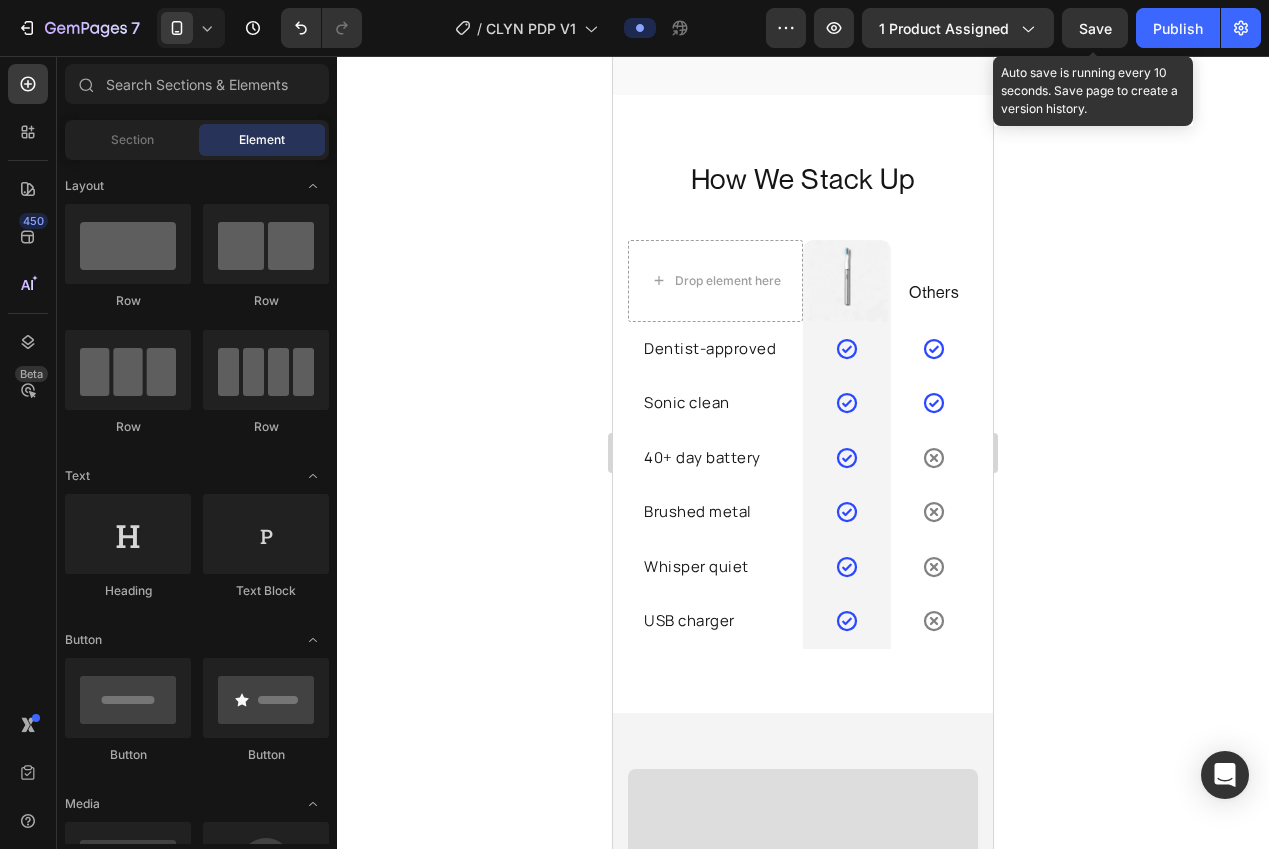 drag, startPoint x: 1081, startPoint y: 23, endPoint x: 1018, endPoint y: 88, distance: 90.52071 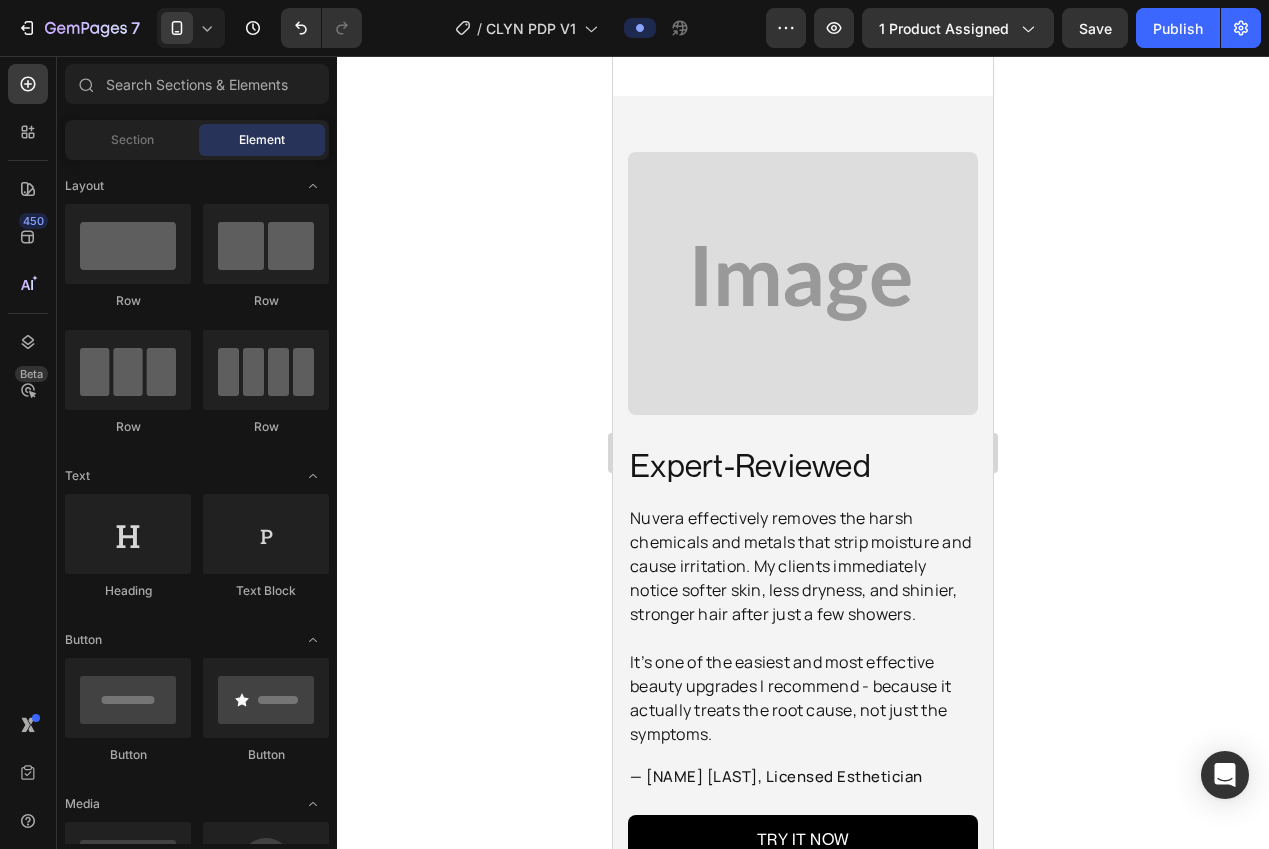 scroll, scrollTop: 4606, scrollLeft: 0, axis: vertical 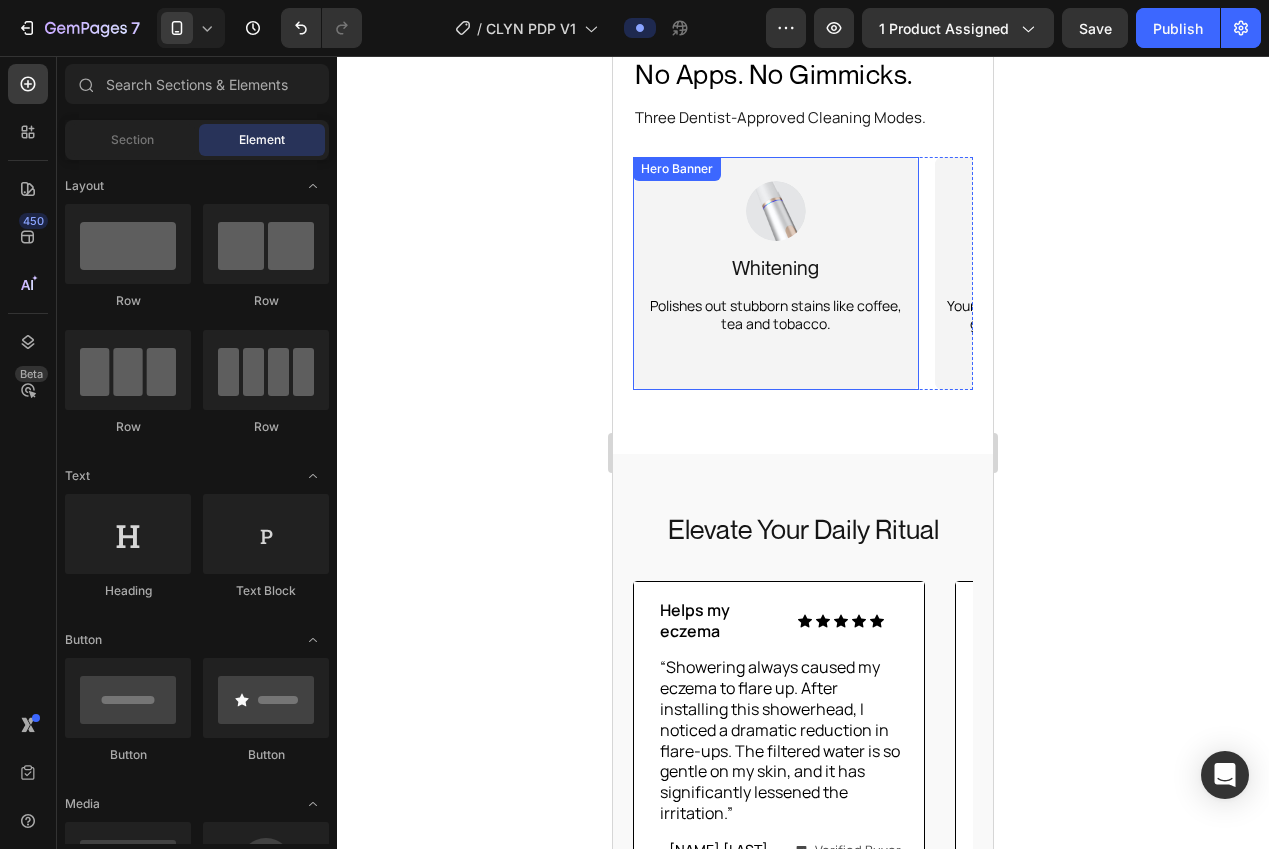 click at bounding box center (776, 273) 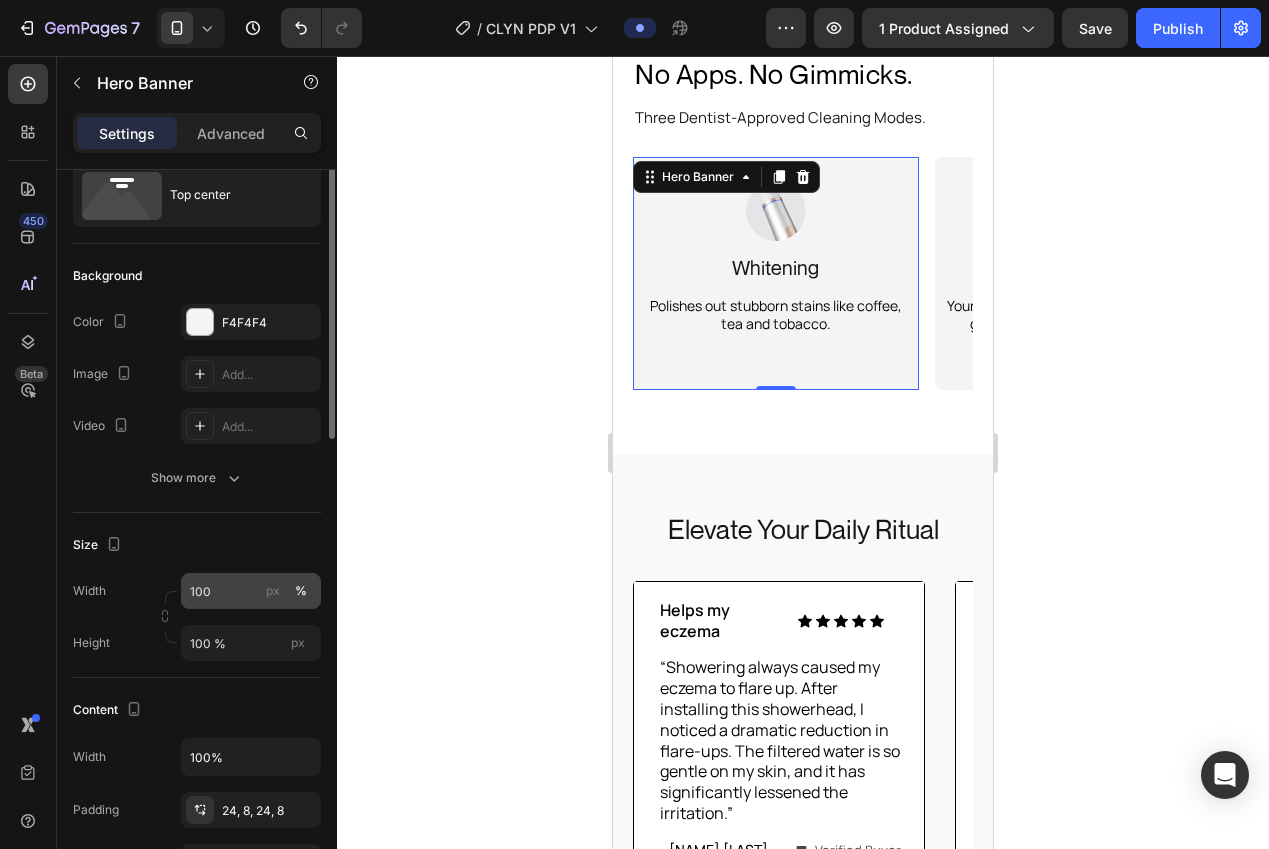 scroll, scrollTop: 95, scrollLeft: 0, axis: vertical 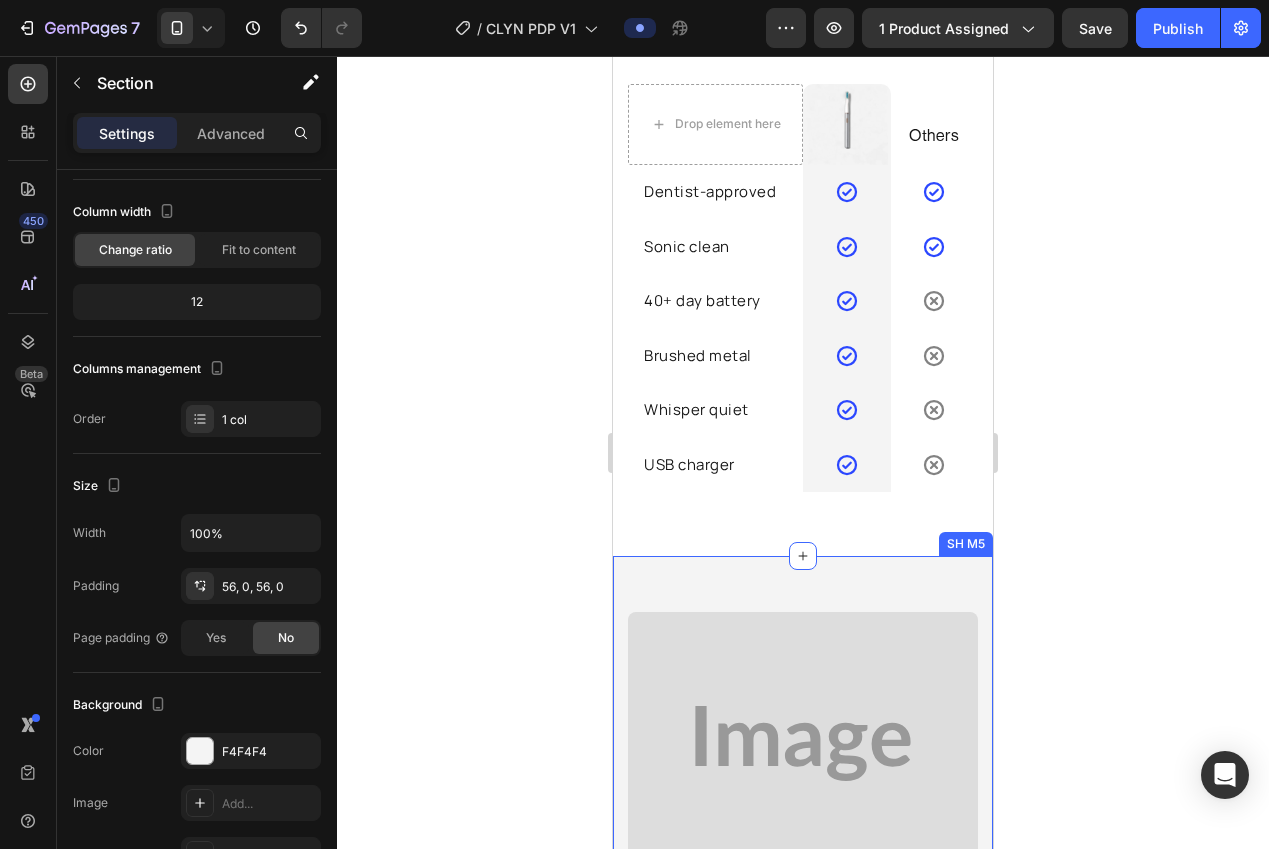click on "Image Image Expert-Reviewed Heading Nuvera effectively removes the harsh chemicals and metals that strip moisture and cause irritation. My clients immediately notice softer skin, less dryness, and shinier, stronger hair after just a few showers.   It’s one of the easiest and most effective beauty upgrades I recommend - because it actually treats the root cause, not just the symptoms. Text block — Jenna M., Licensed Esthetician Text block TRY IT NOW Button 30-day money-back guarantee Text block Row Row SH M5" at bounding box center (803, 984) 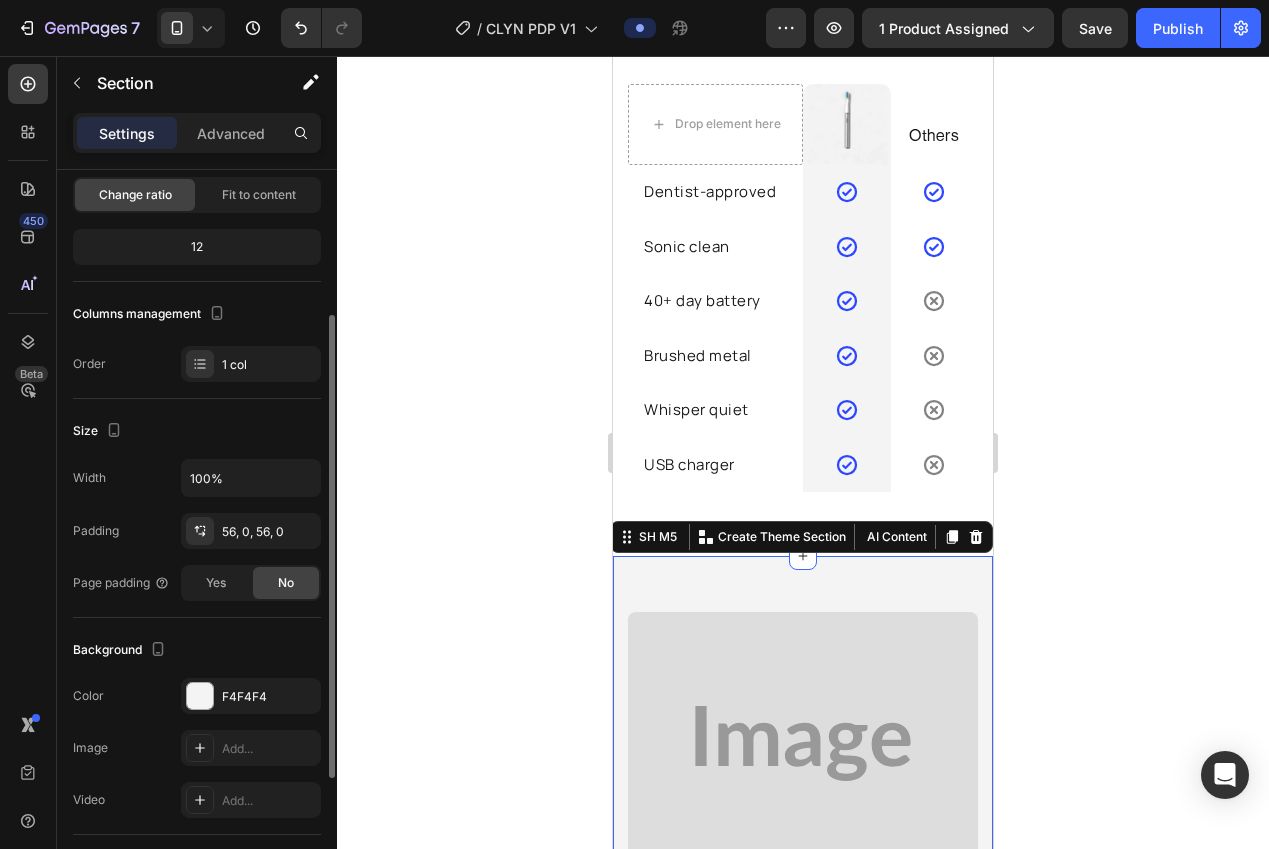 scroll, scrollTop: 325, scrollLeft: 0, axis: vertical 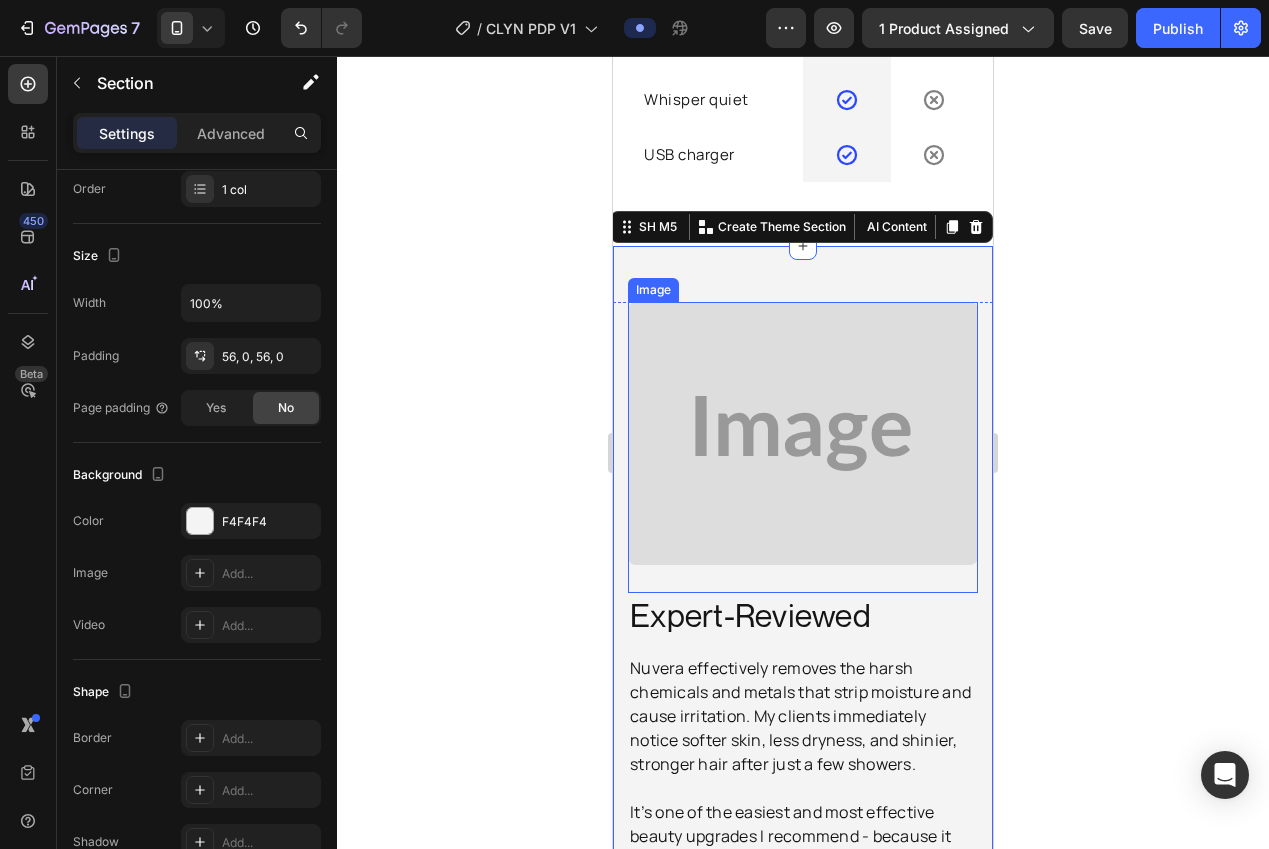 click at bounding box center (803, 433) 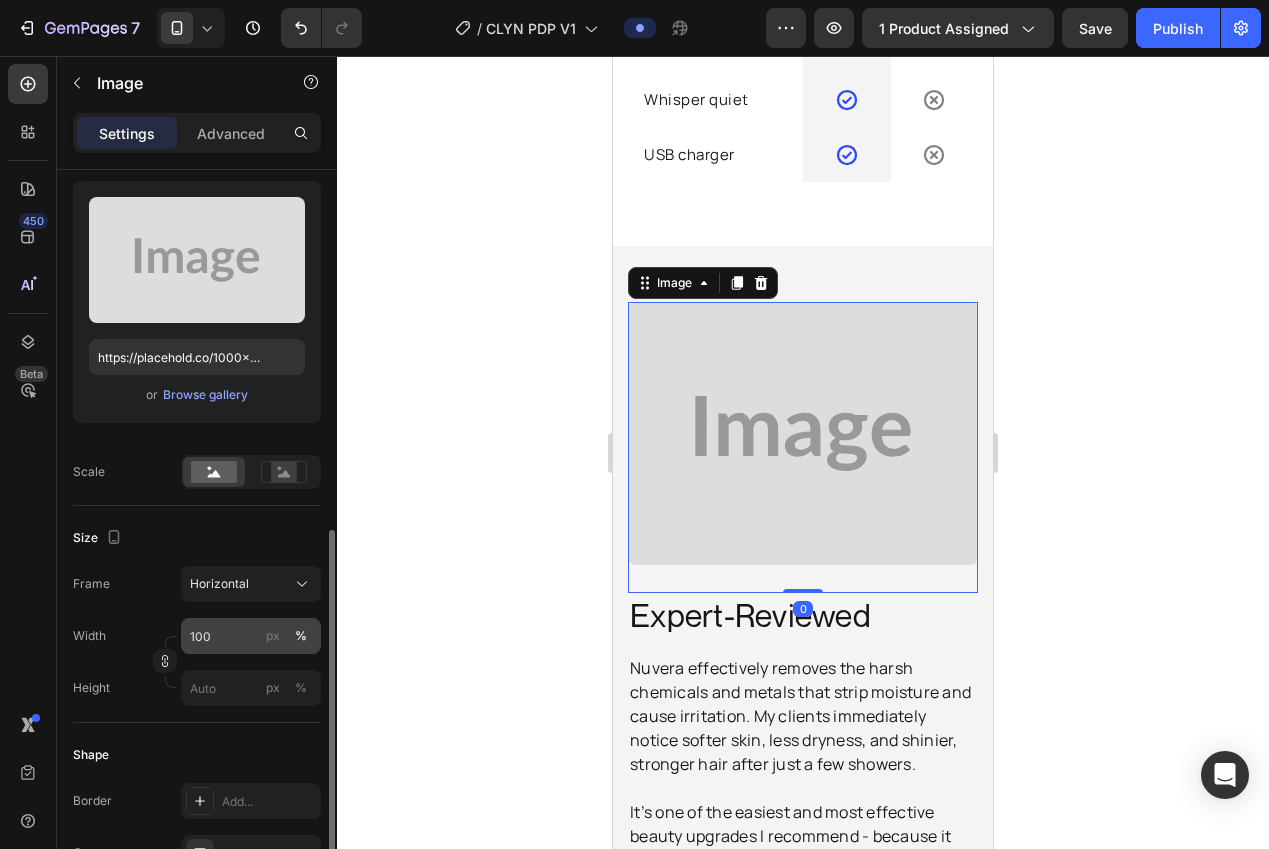 scroll, scrollTop: 406, scrollLeft: 0, axis: vertical 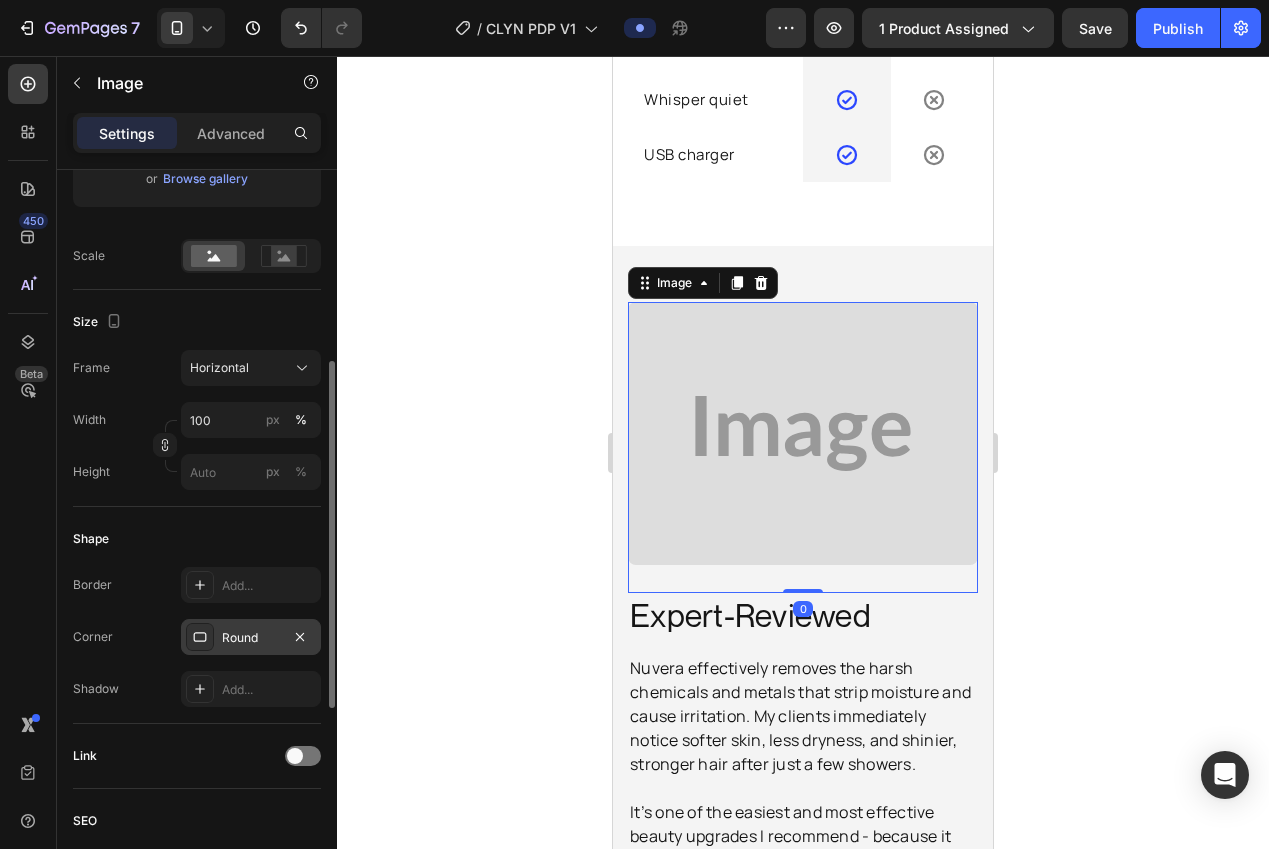 click on "Round" at bounding box center [251, 638] 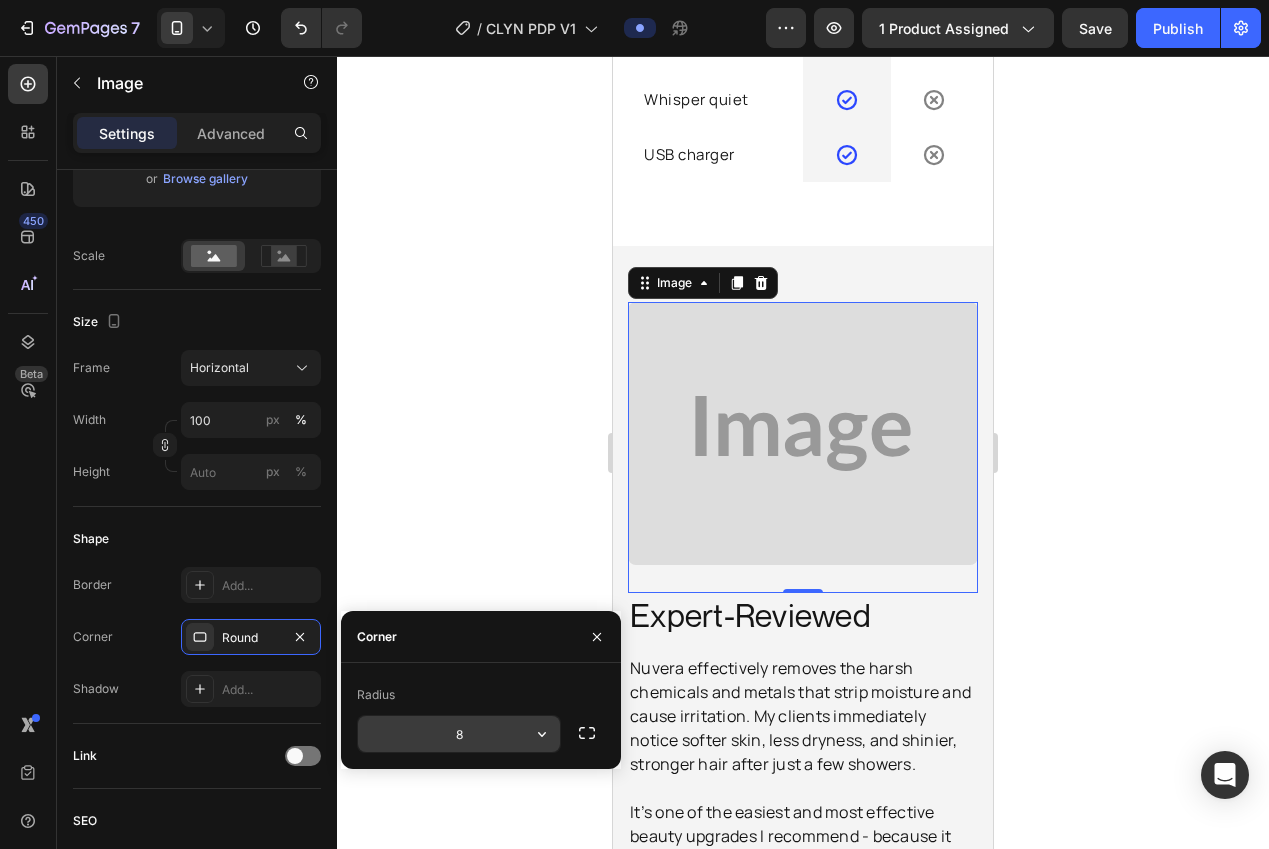 drag, startPoint x: 460, startPoint y: 735, endPoint x: 473, endPoint y: 738, distance: 13.341664 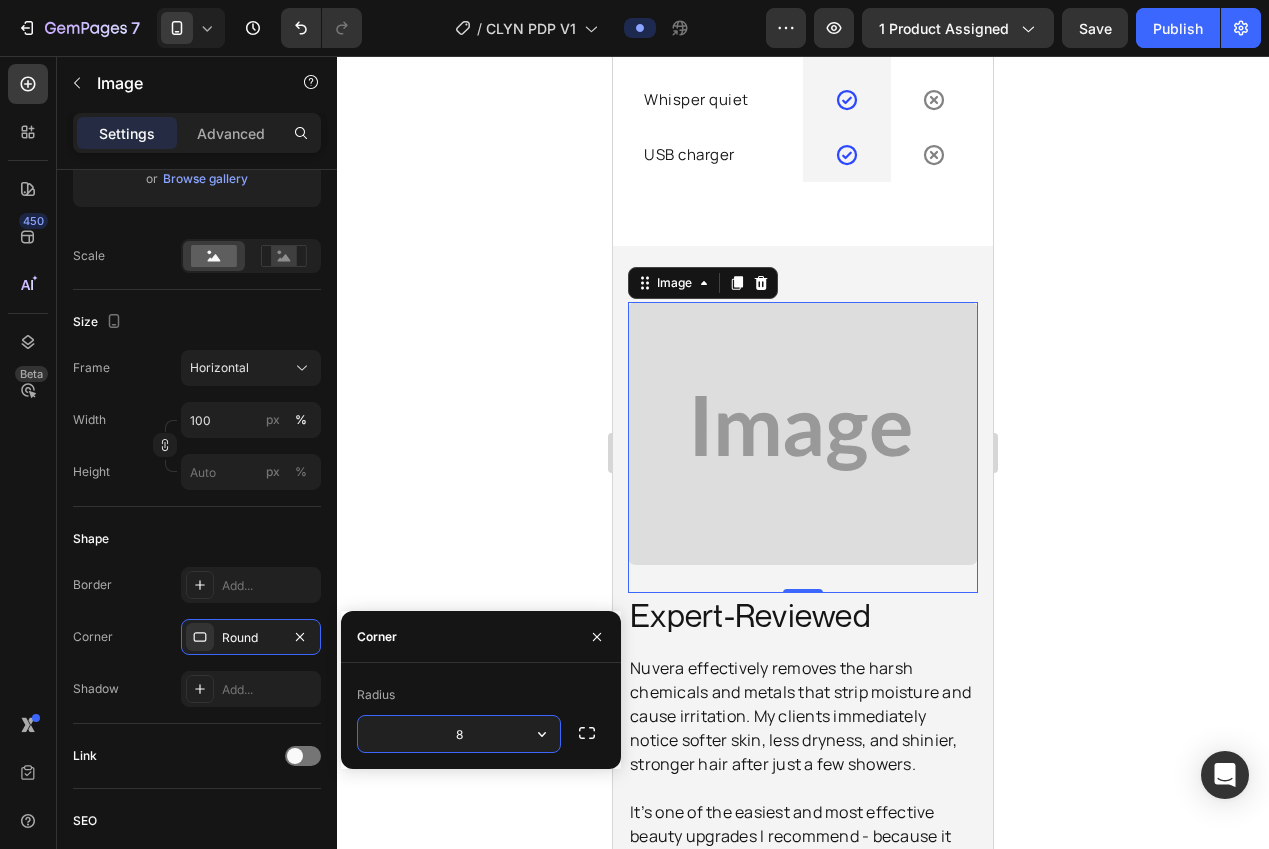 type on "4" 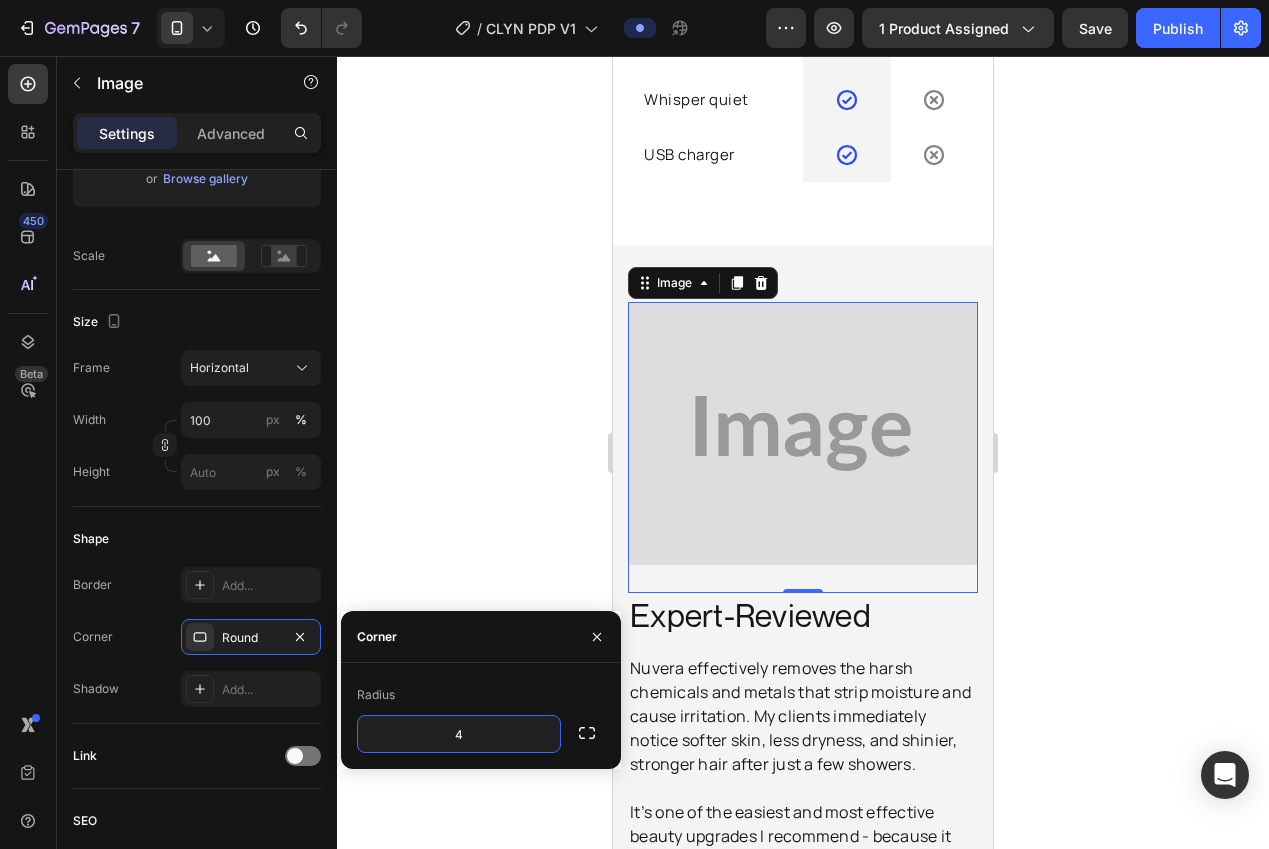 click 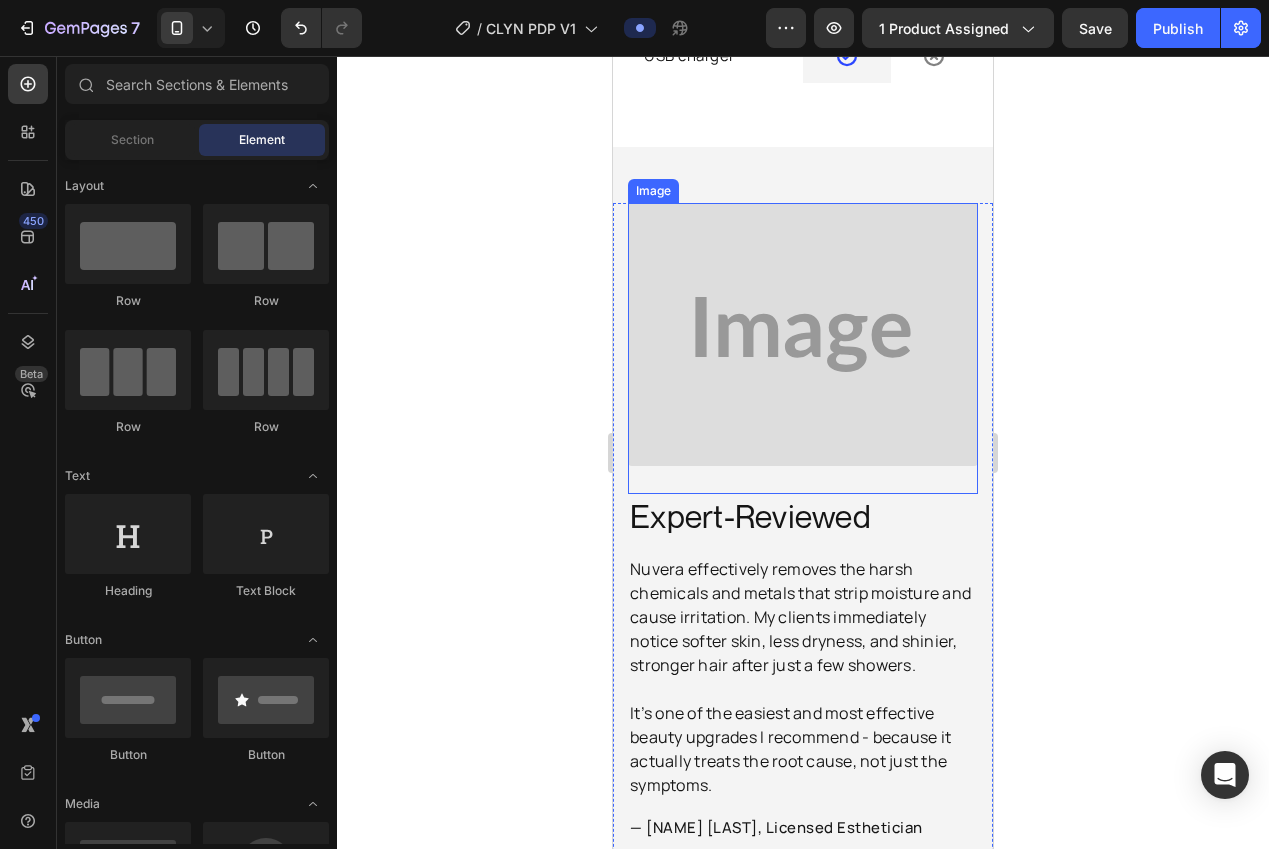 scroll, scrollTop: 4861, scrollLeft: 0, axis: vertical 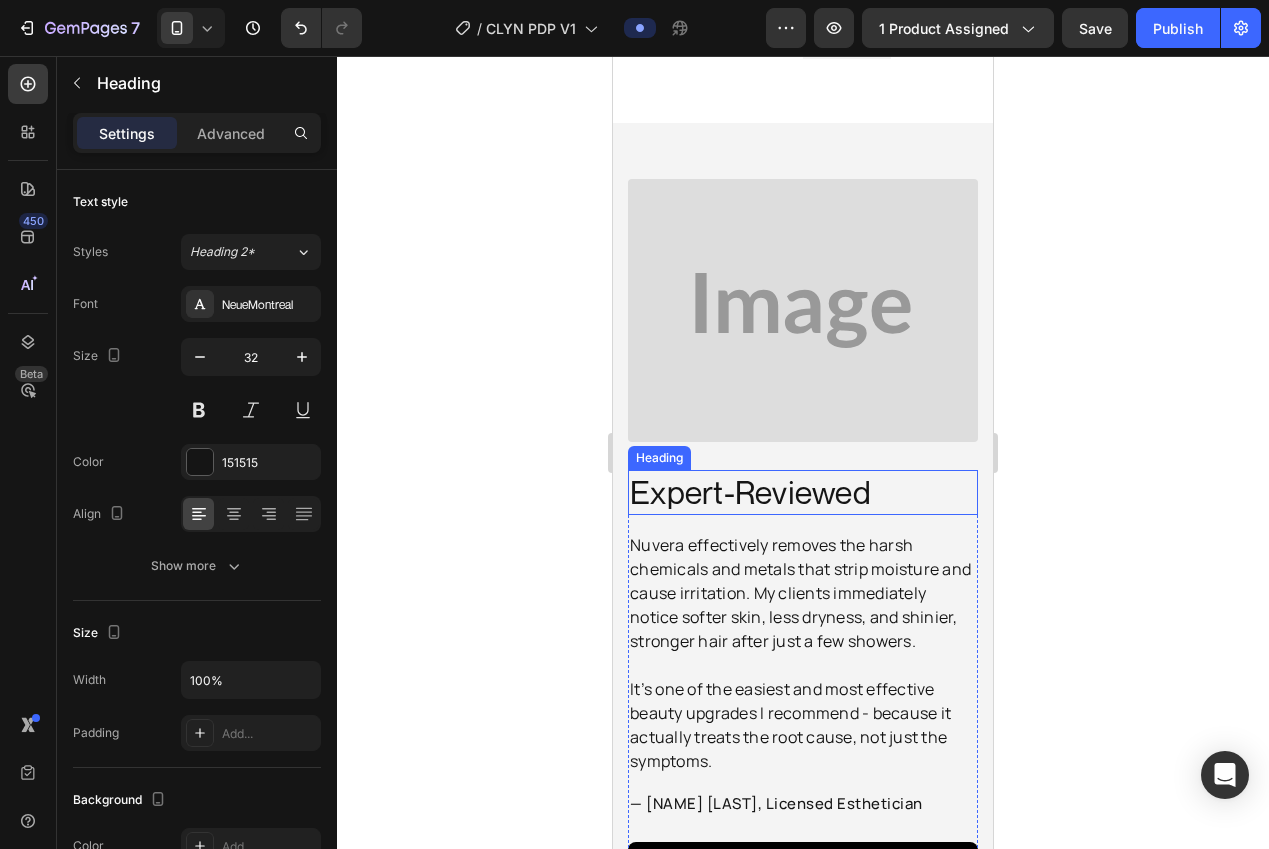 click on "Expert-Reviewed" at bounding box center (803, 493) 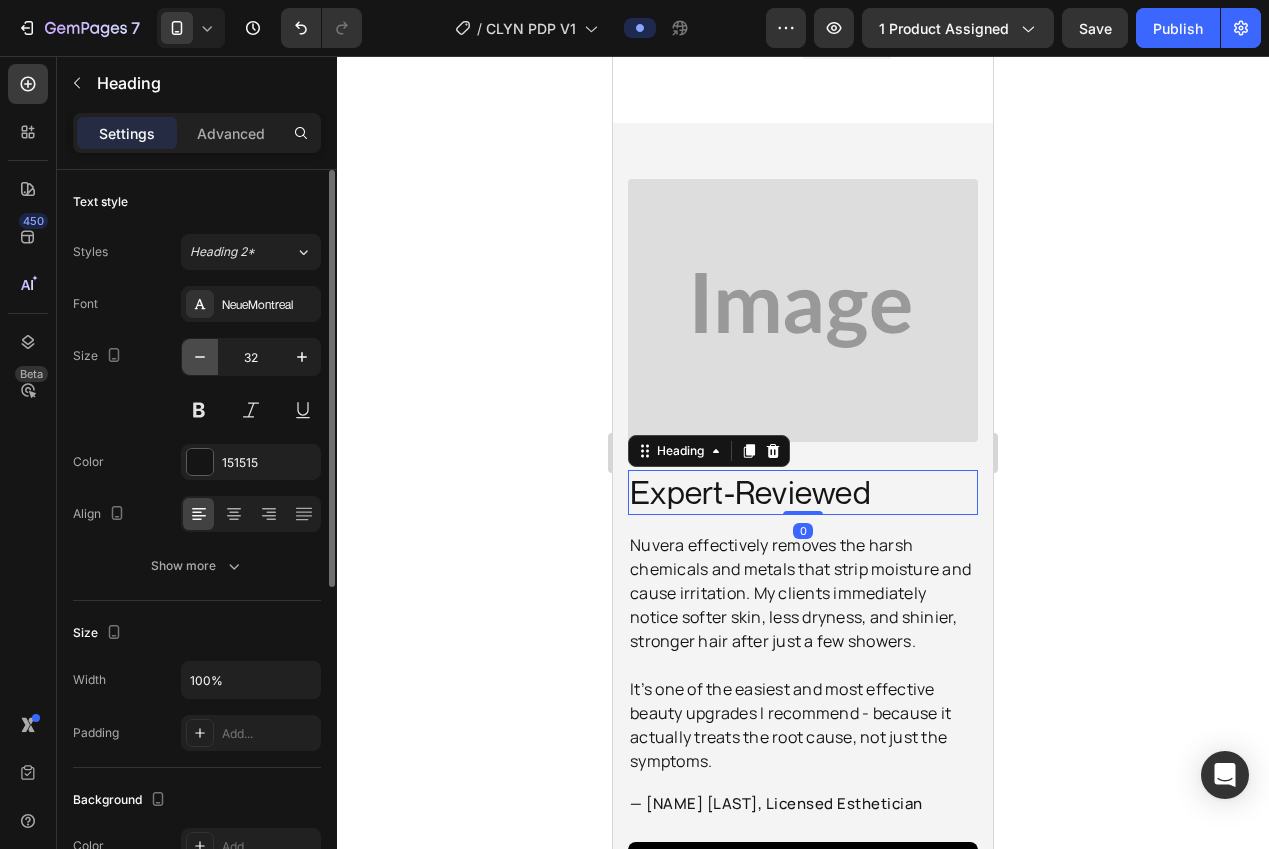 click 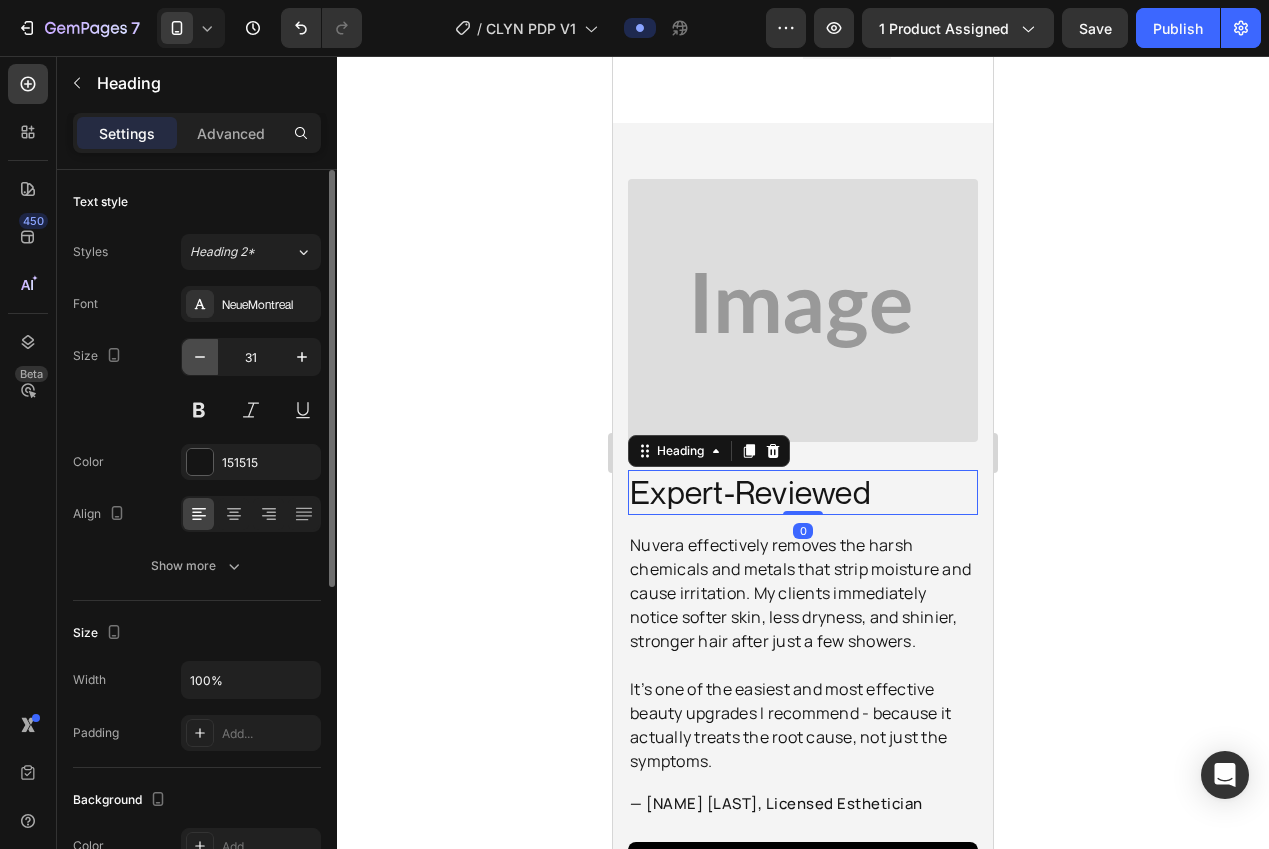 click 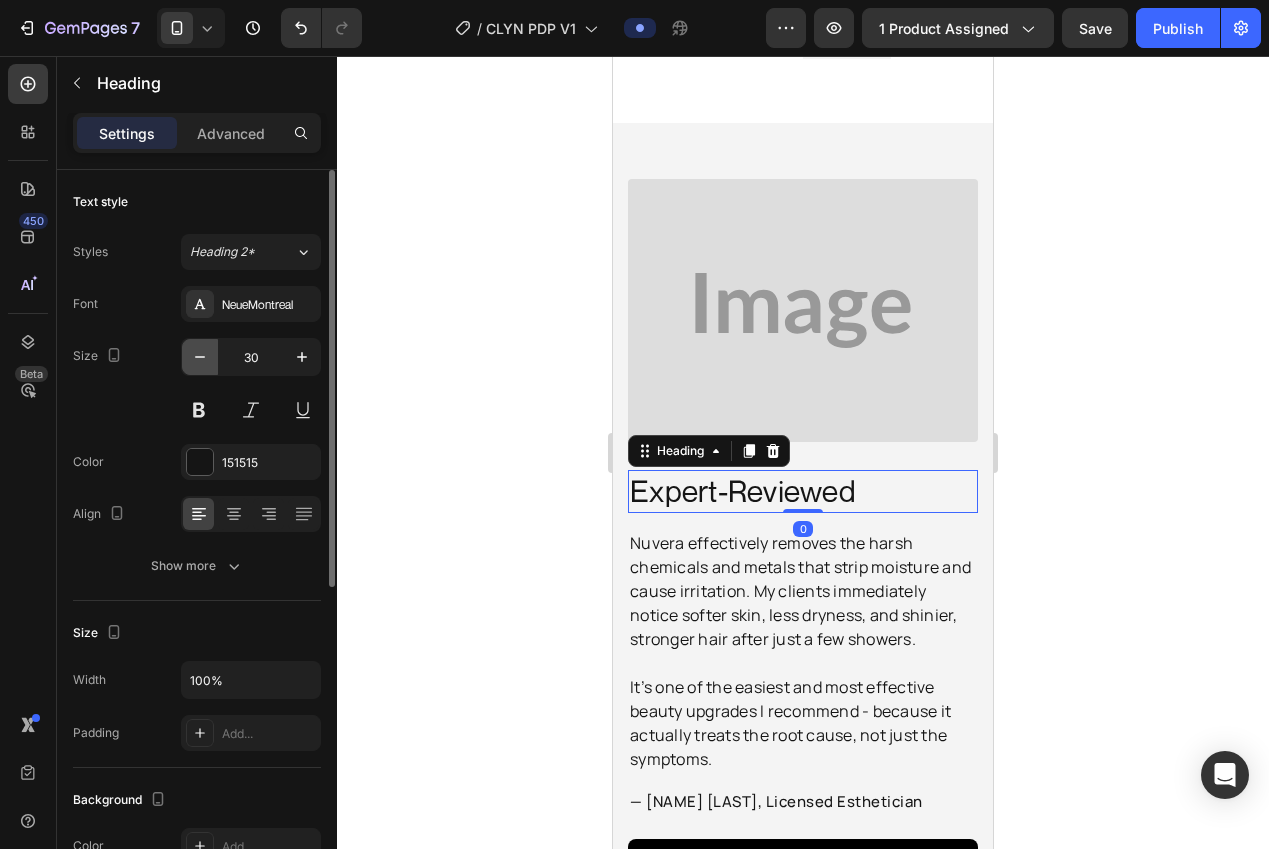 click 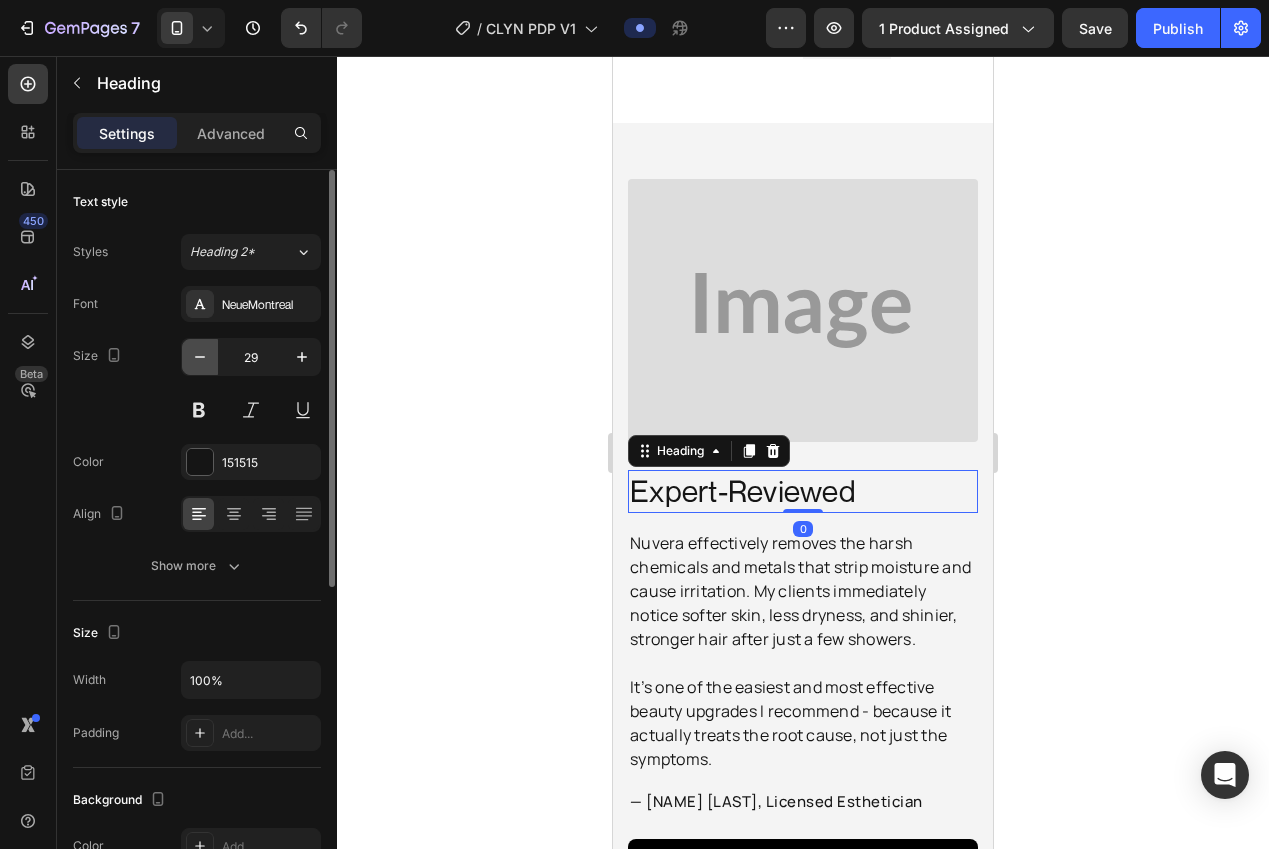 click 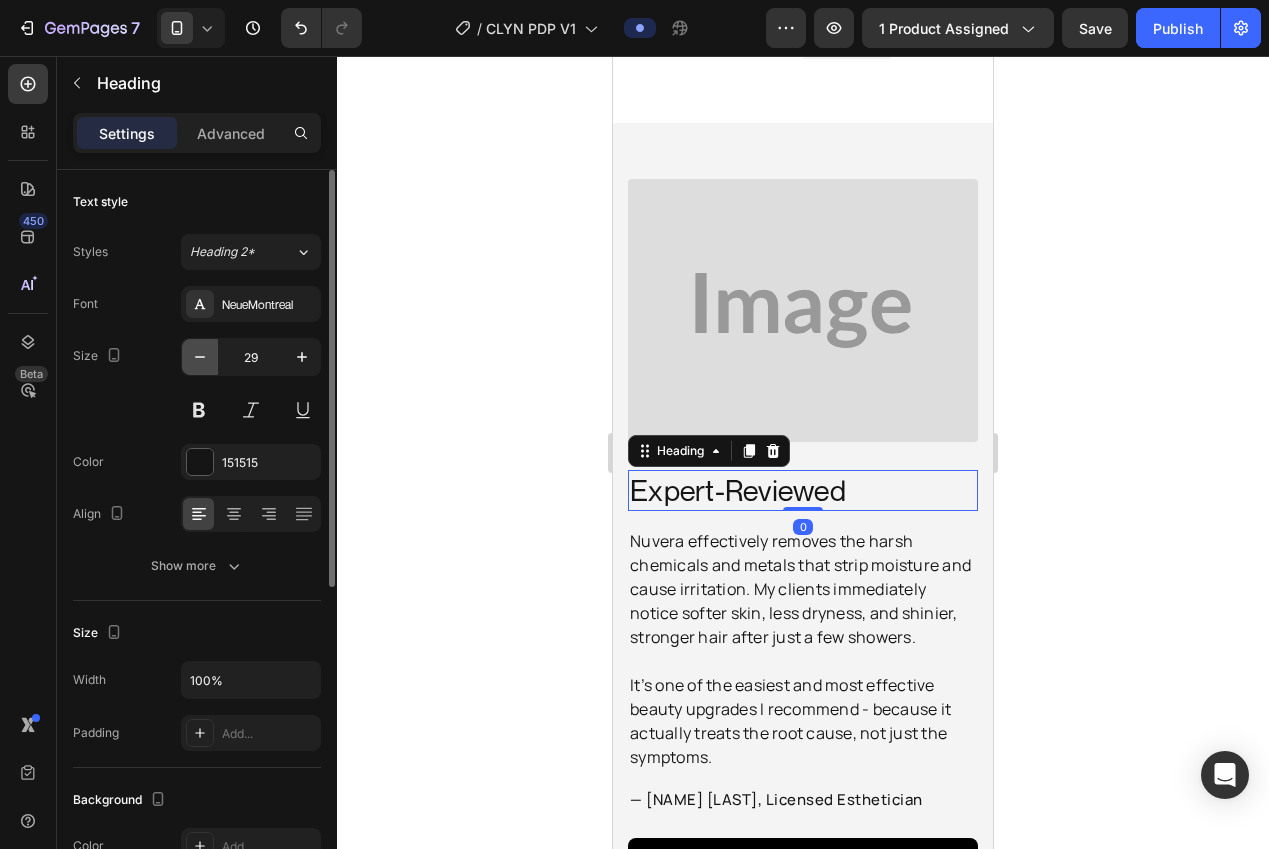 type on "28" 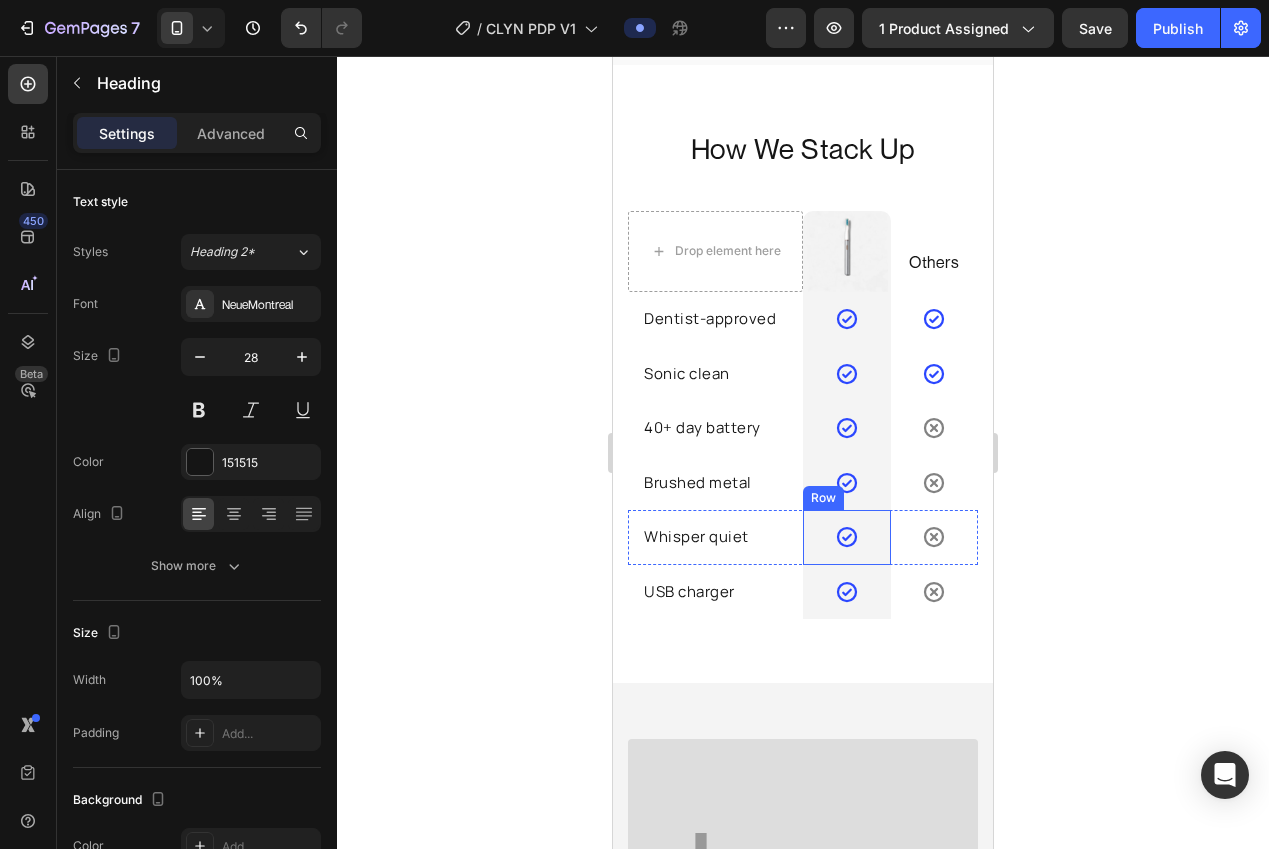 scroll, scrollTop: 4182, scrollLeft: 0, axis: vertical 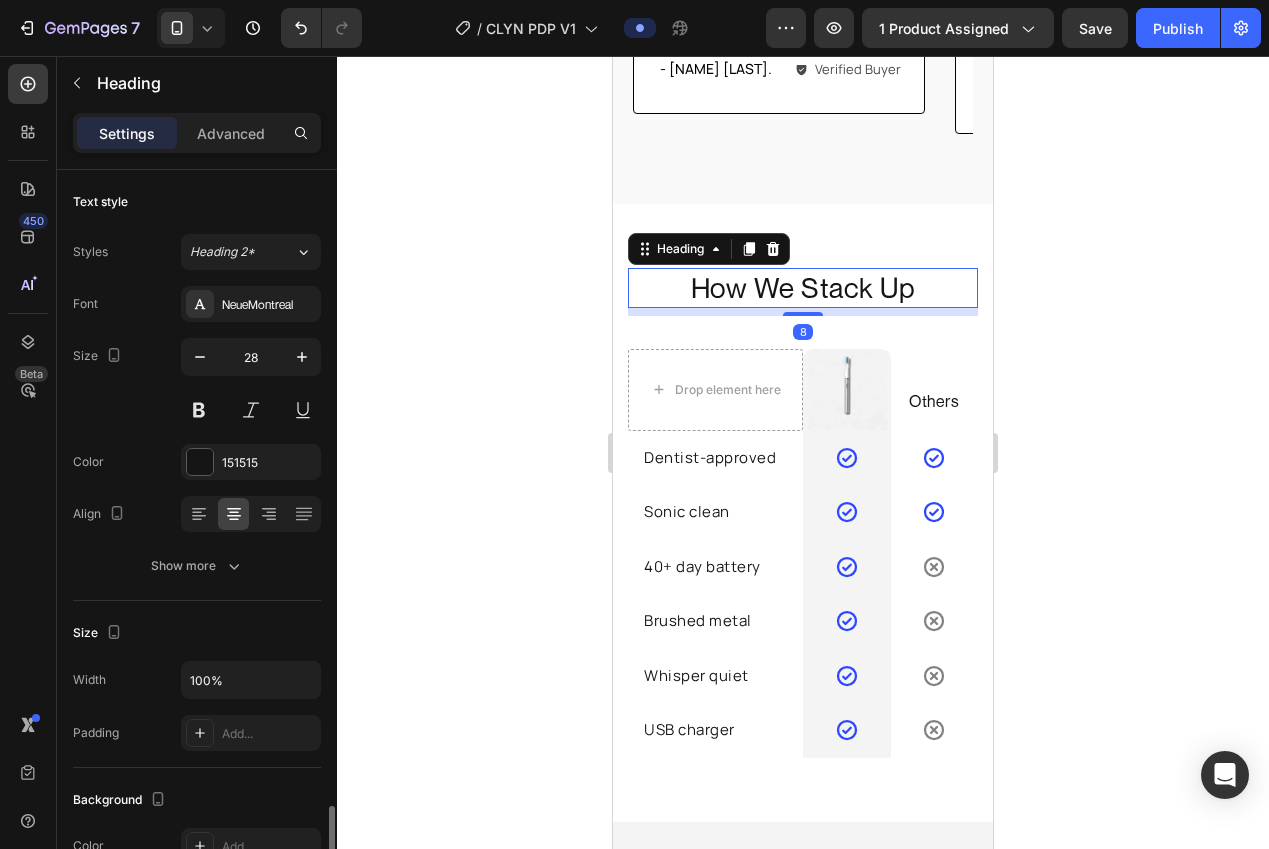 click on "How We Stack Up" at bounding box center (803, 288) 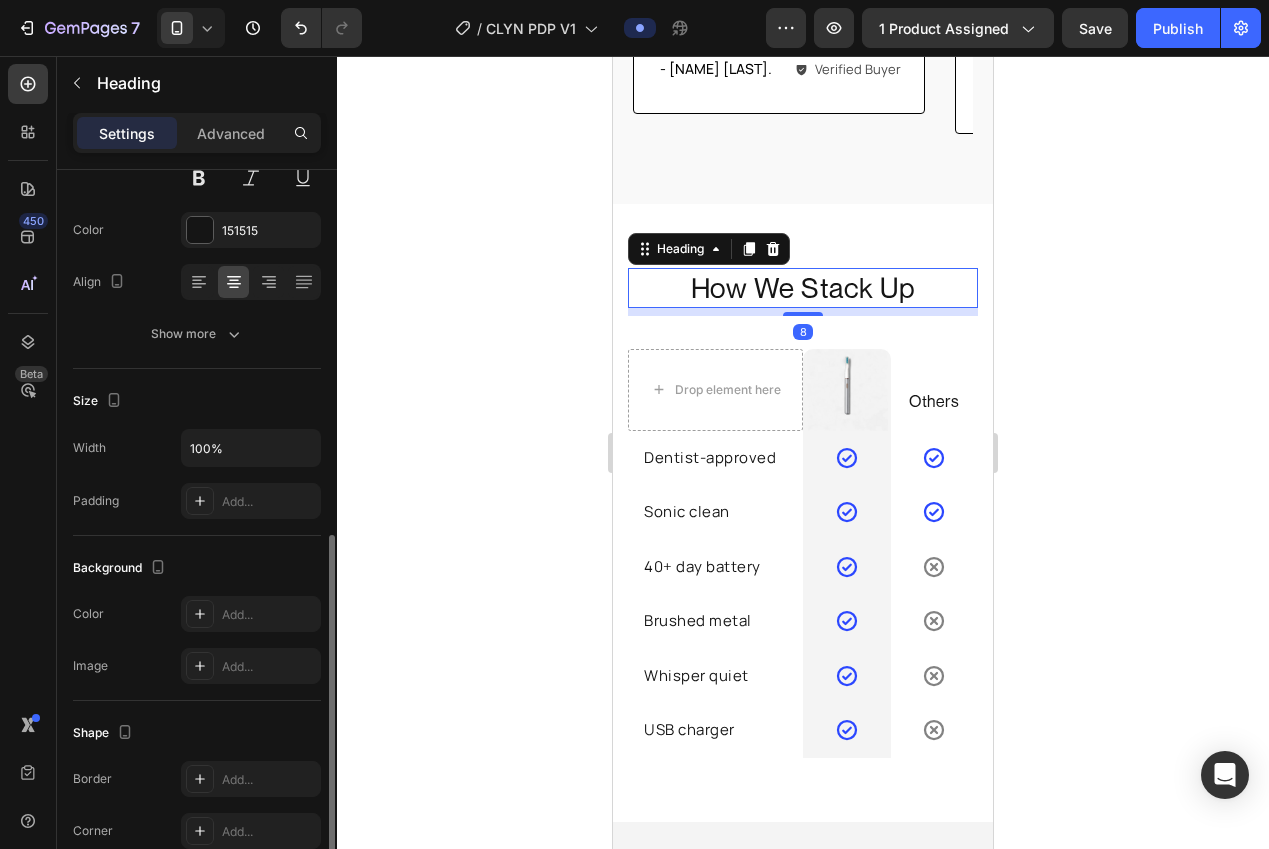 scroll, scrollTop: 0, scrollLeft: 0, axis: both 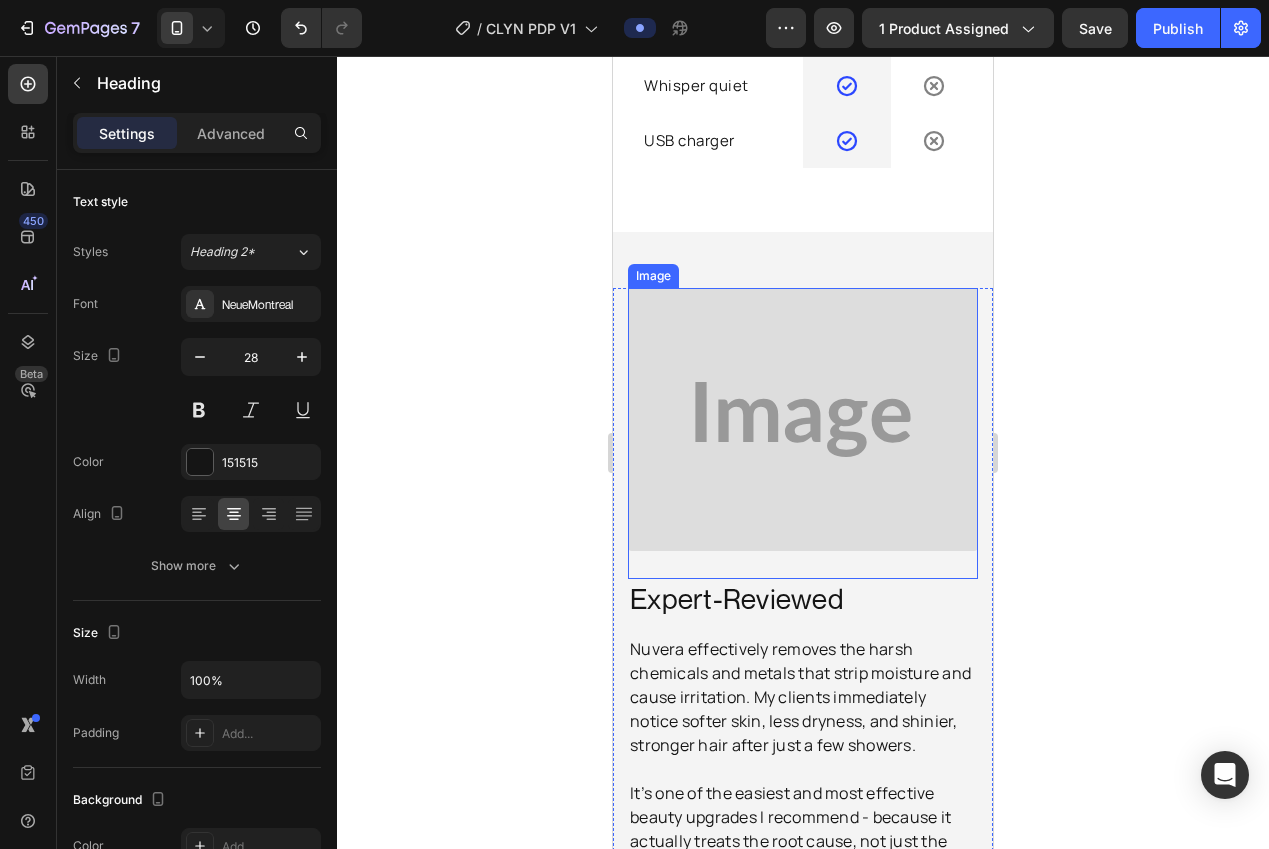 click on "Expert-Reviewed" at bounding box center (803, 599) 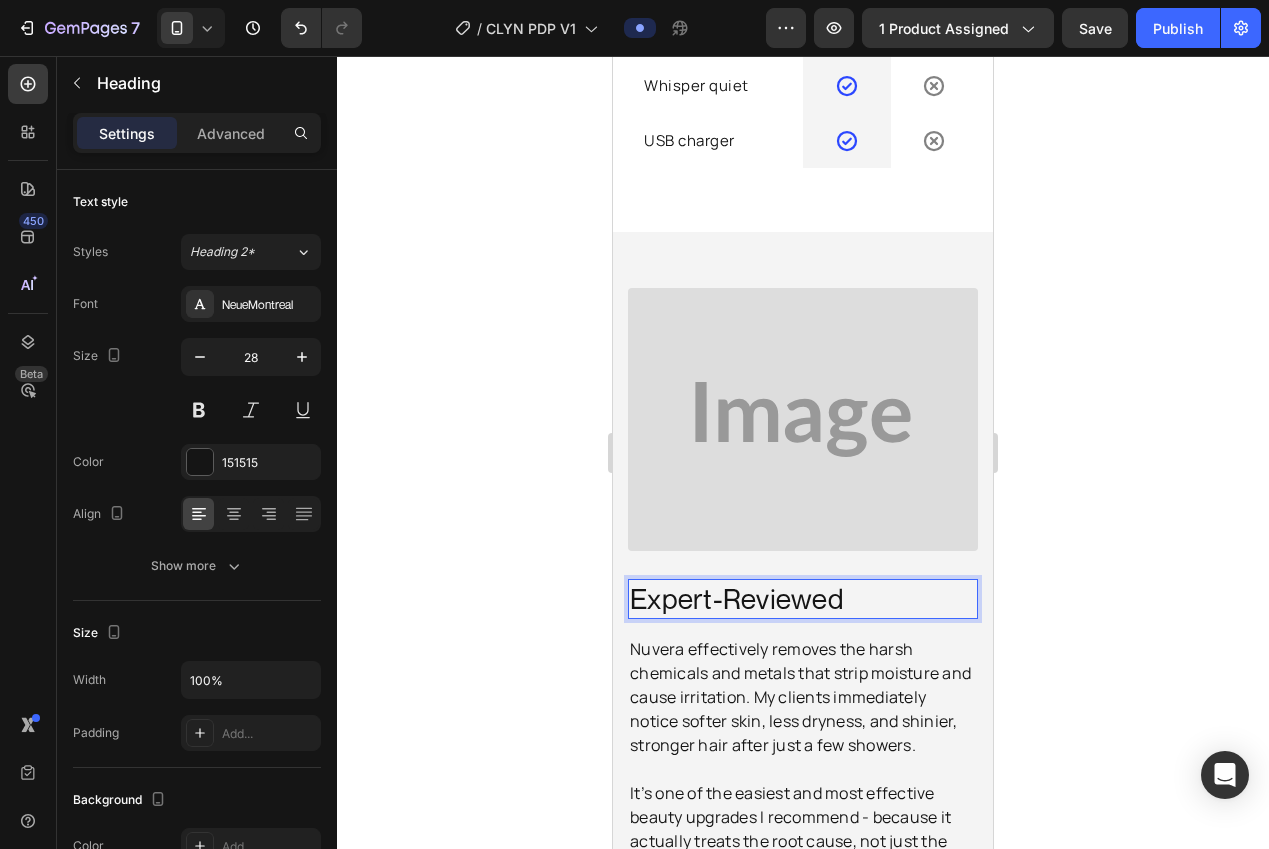 click on "Expert-Reviewed" at bounding box center [803, 599] 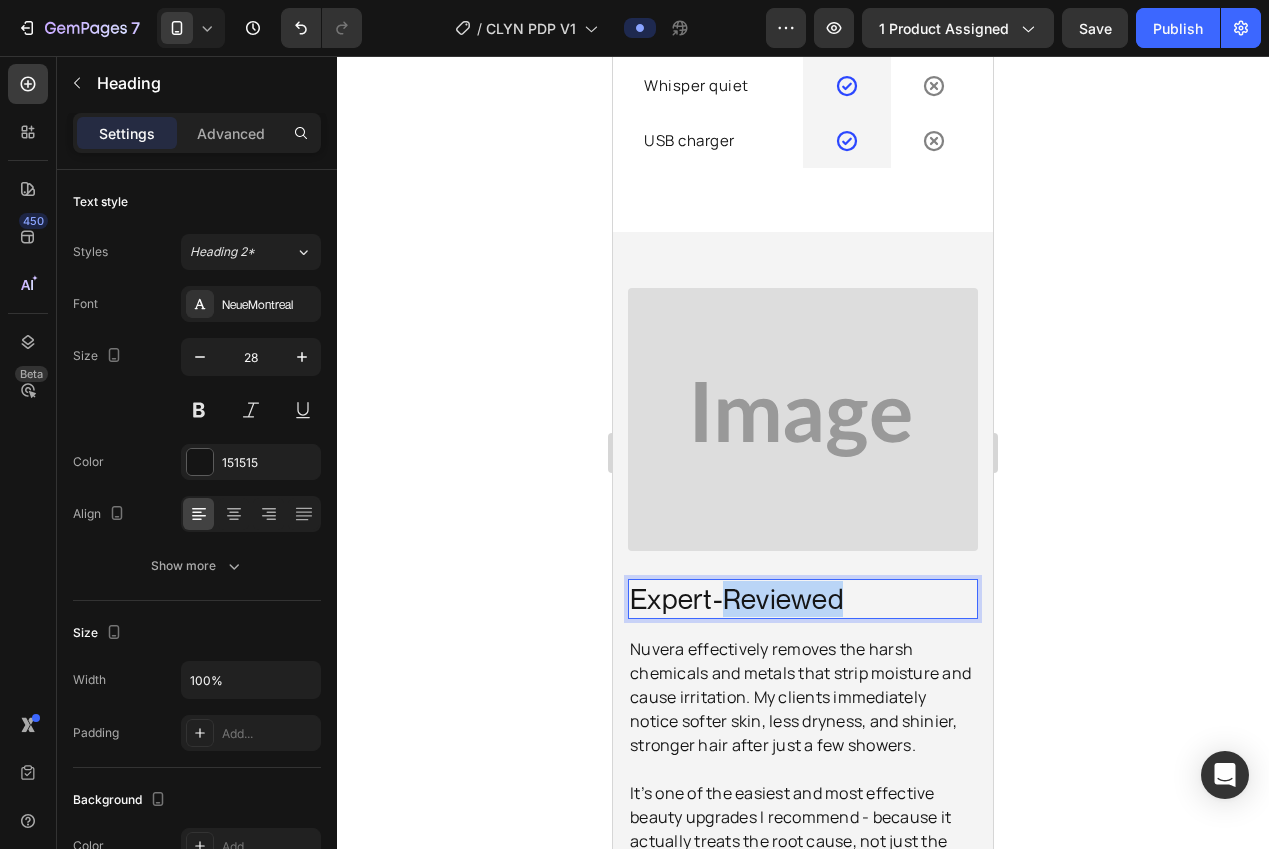click on "Expert-Reviewed" at bounding box center (803, 599) 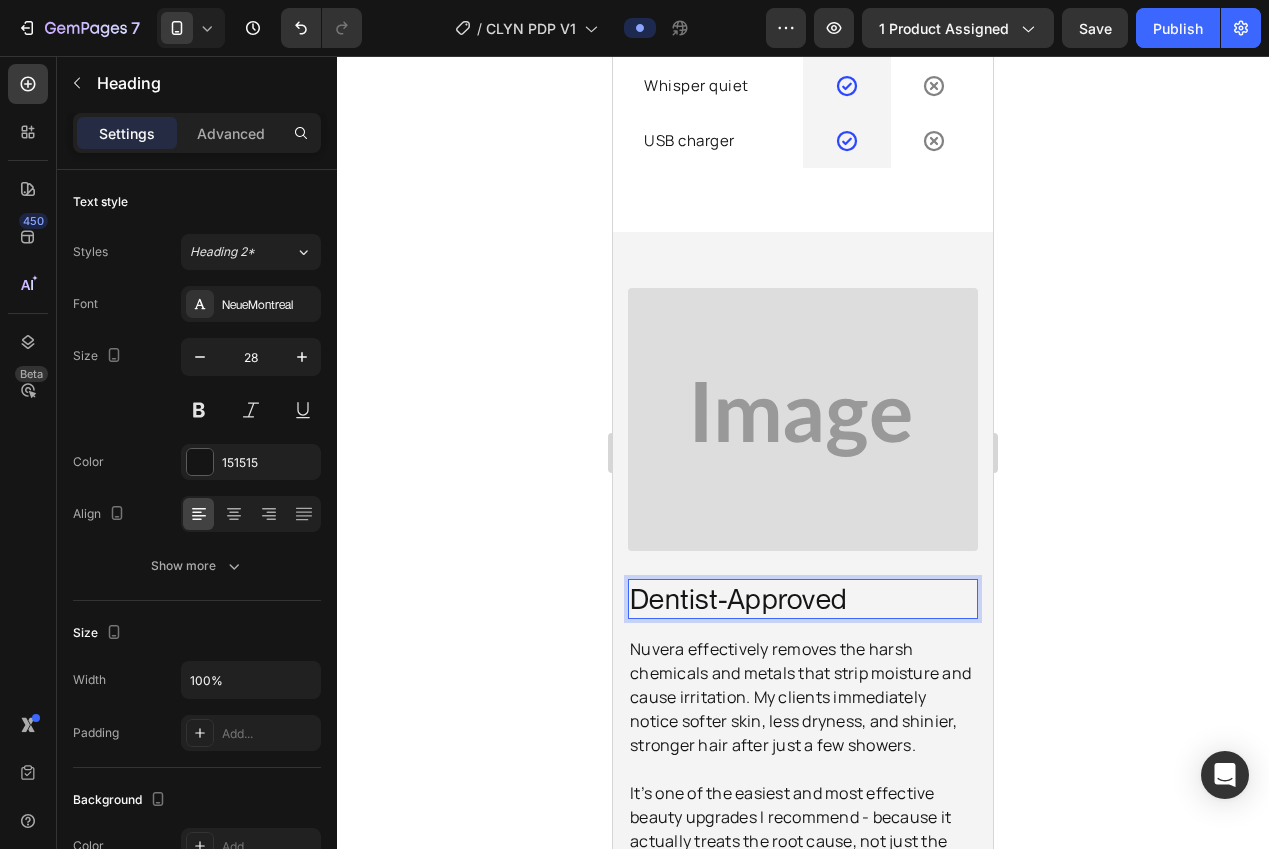 click 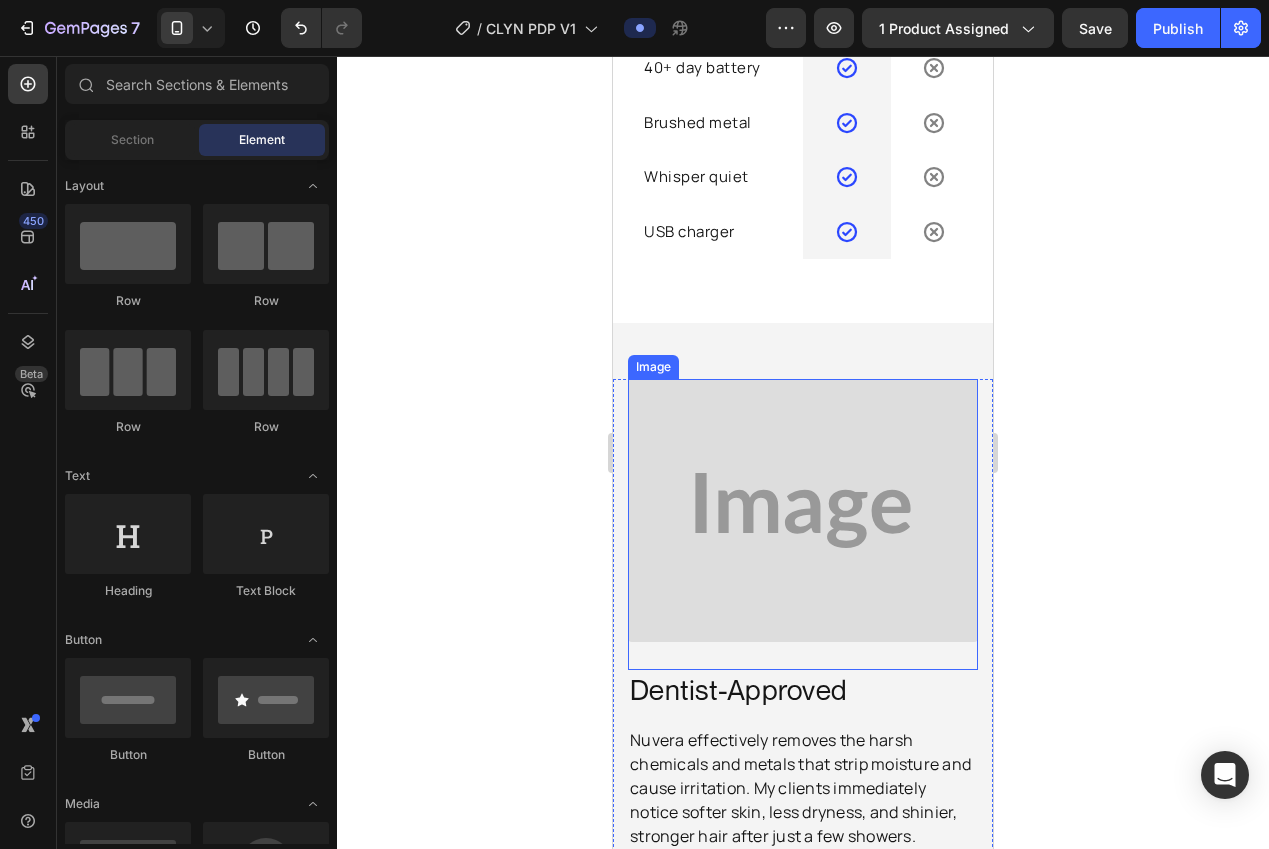 scroll, scrollTop: 4608, scrollLeft: 0, axis: vertical 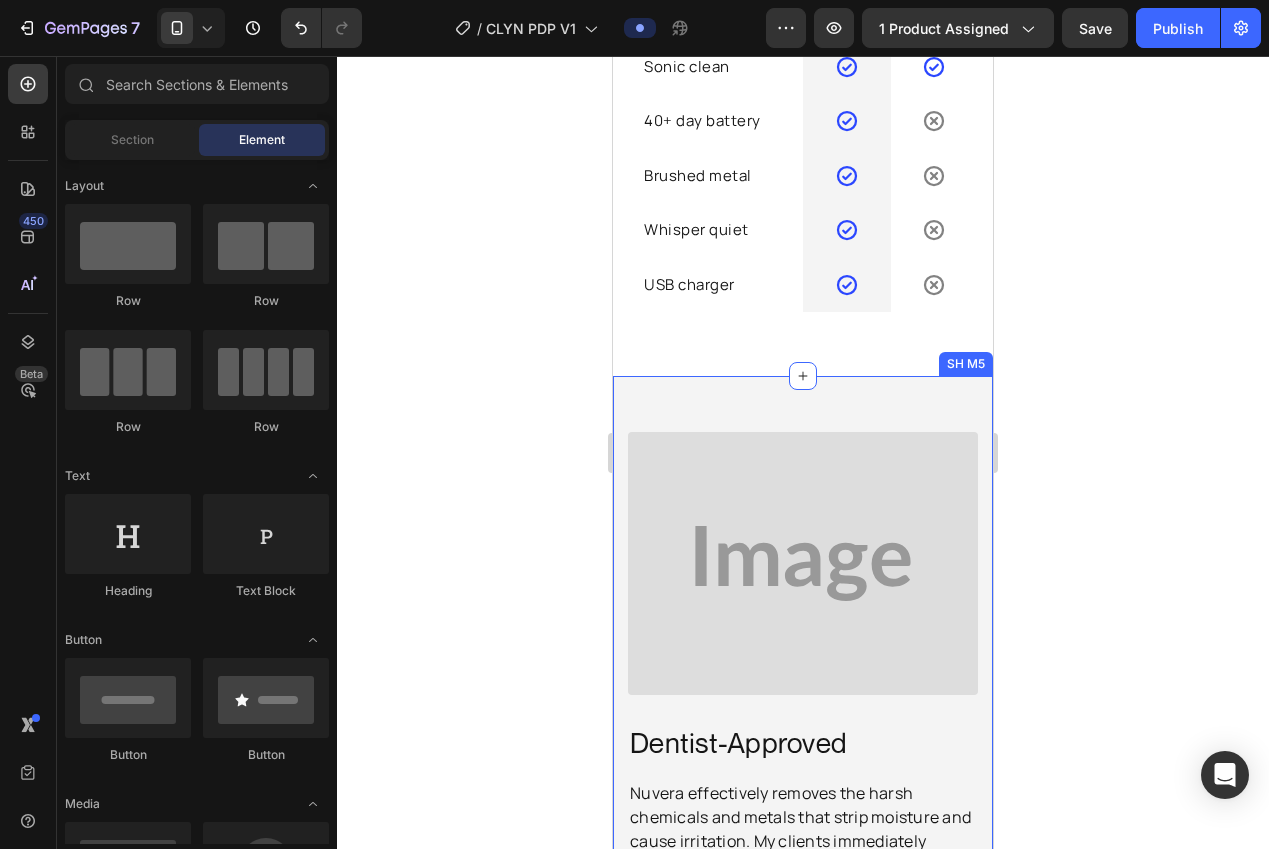 click on "Image Image Dentist-Approved Heading Nuvera effectively removes the harsh chemicals and metals that strip moisture and cause irritation. My clients immediately notice softer skin, less dryness, and shinier, stronger hair after just a few showers.   It’s one of the easiest and most effective beauty upgrades I recommend - because it actually treats the root cause, not just the symptoms. Text block — Jenna M., Licensed Esthetician Text block TRY IT NOW Button 30-day money-back guarantee Text block Row Row SH M5" at bounding box center (803, 801) 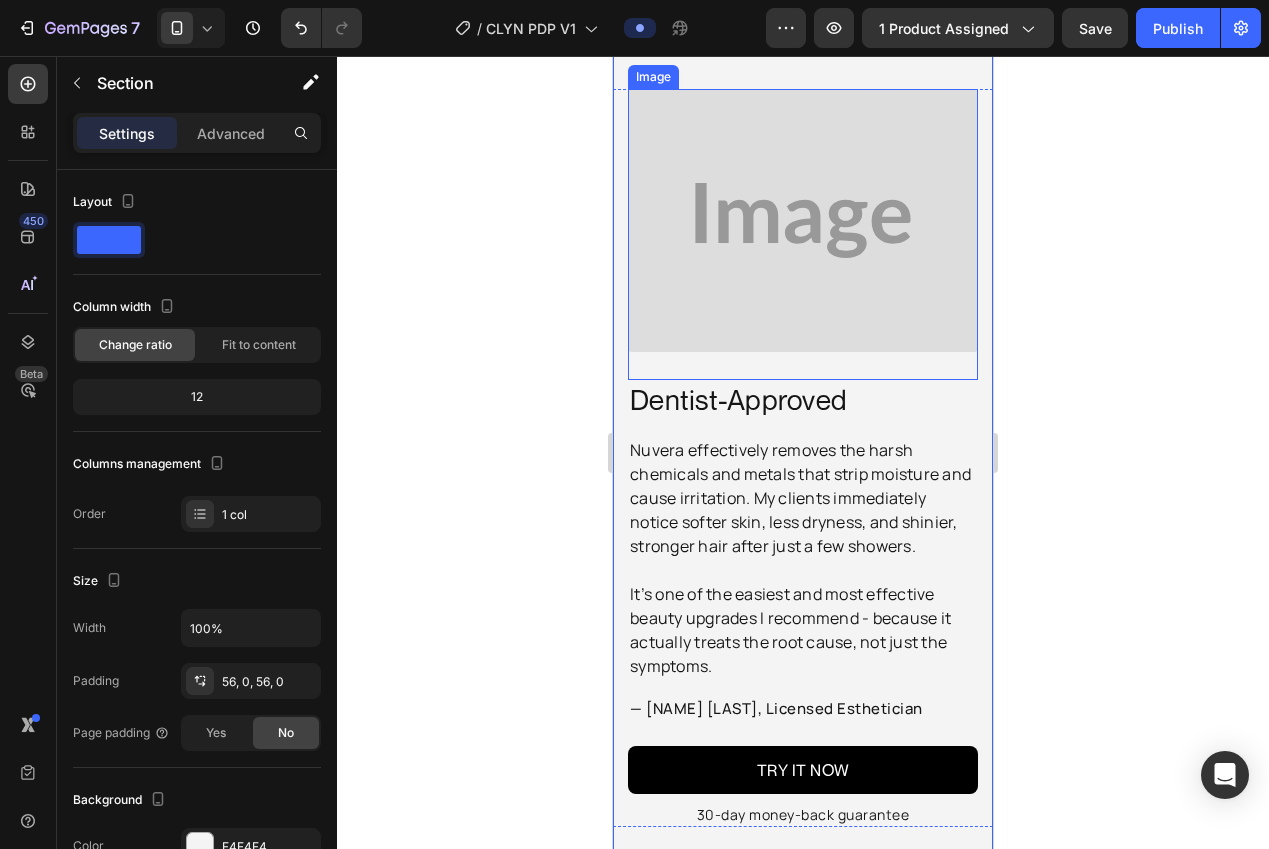 scroll, scrollTop: 4570, scrollLeft: 0, axis: vertical 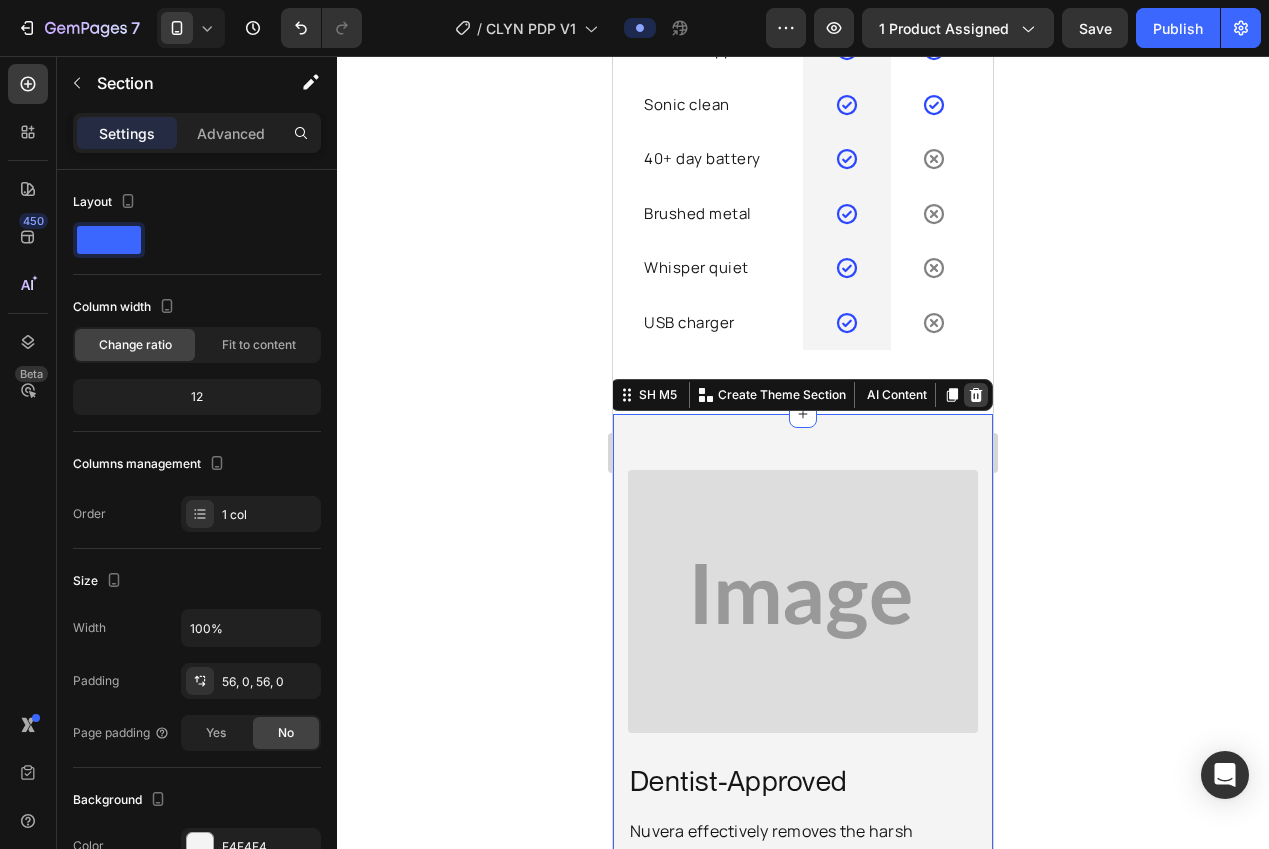 click 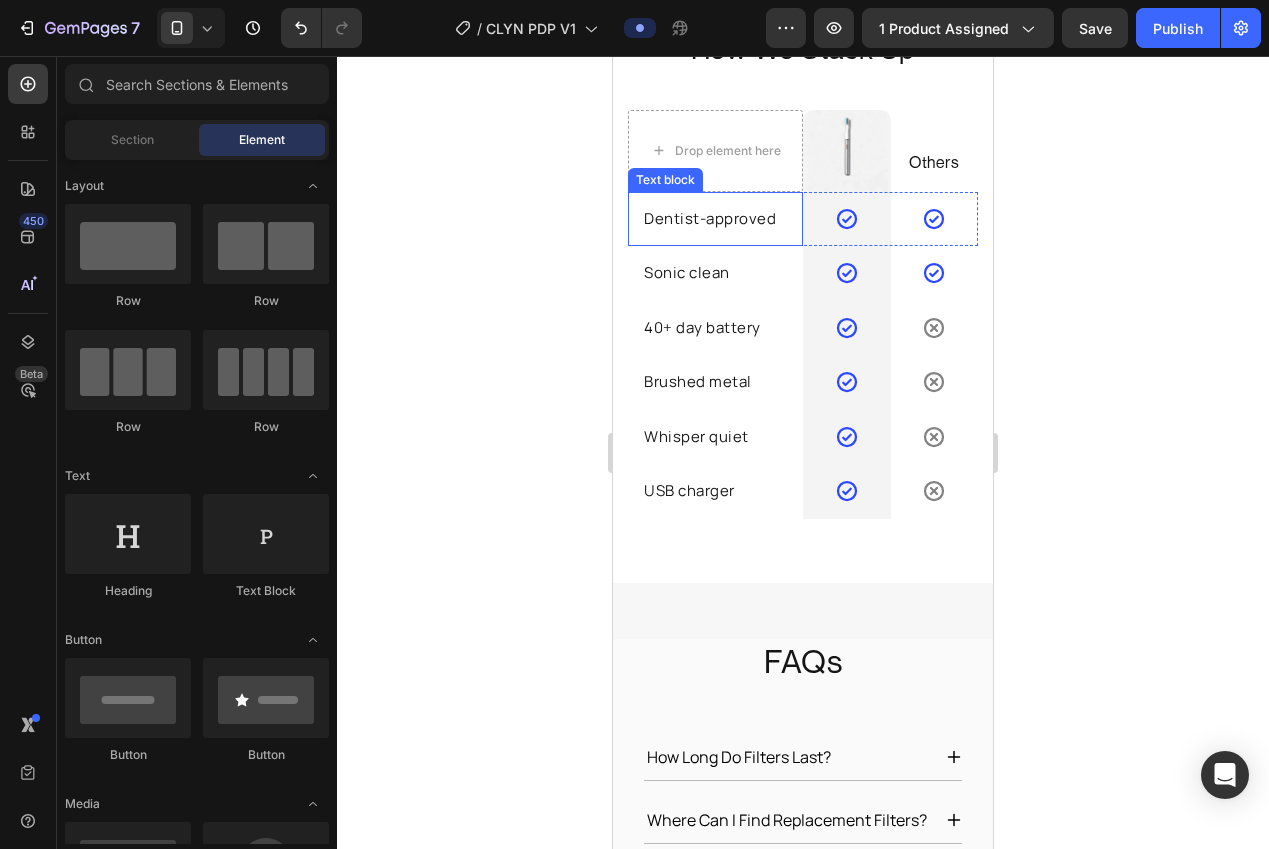 scroll, scrollTop: 4157, scrollLeft: 0, axis: vertical 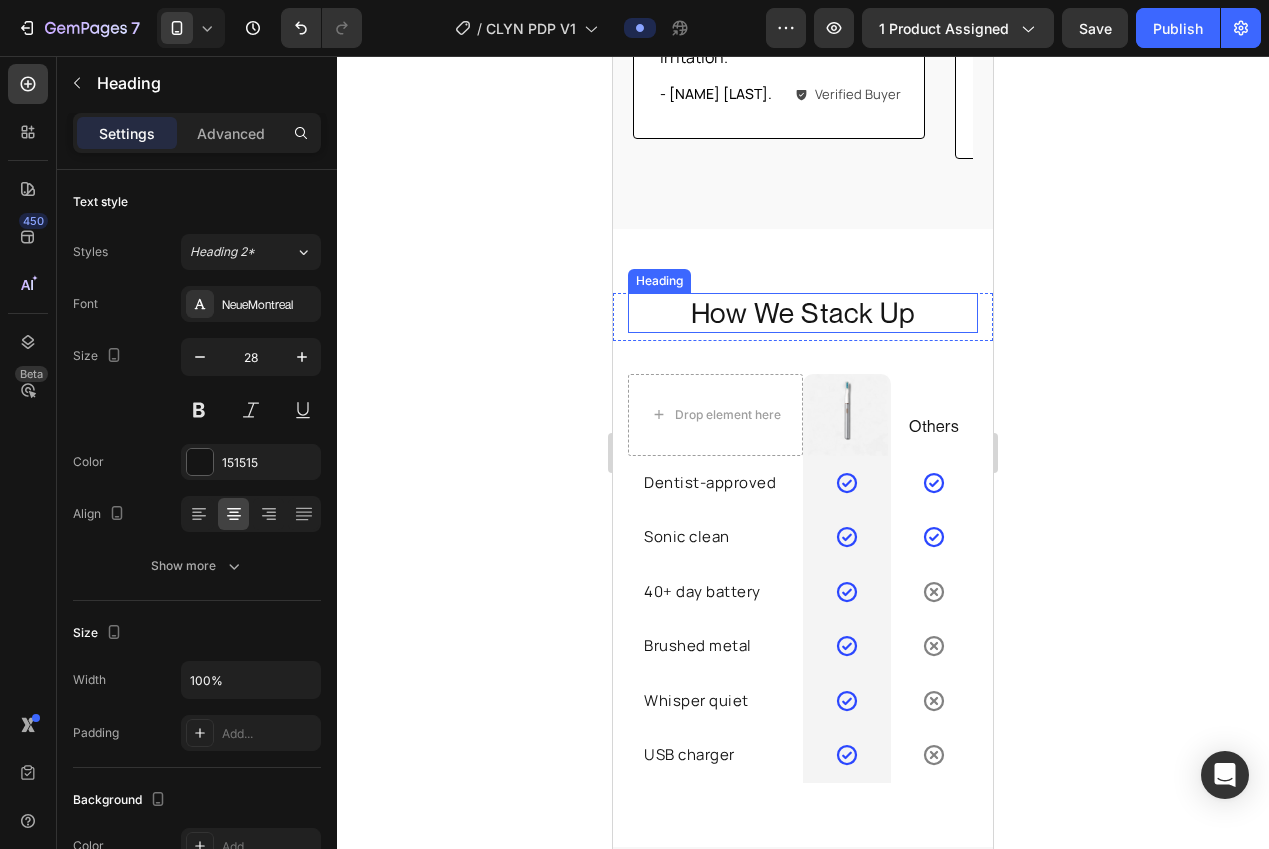 click on "How We Stack Up" at bounding box center (803, 313) 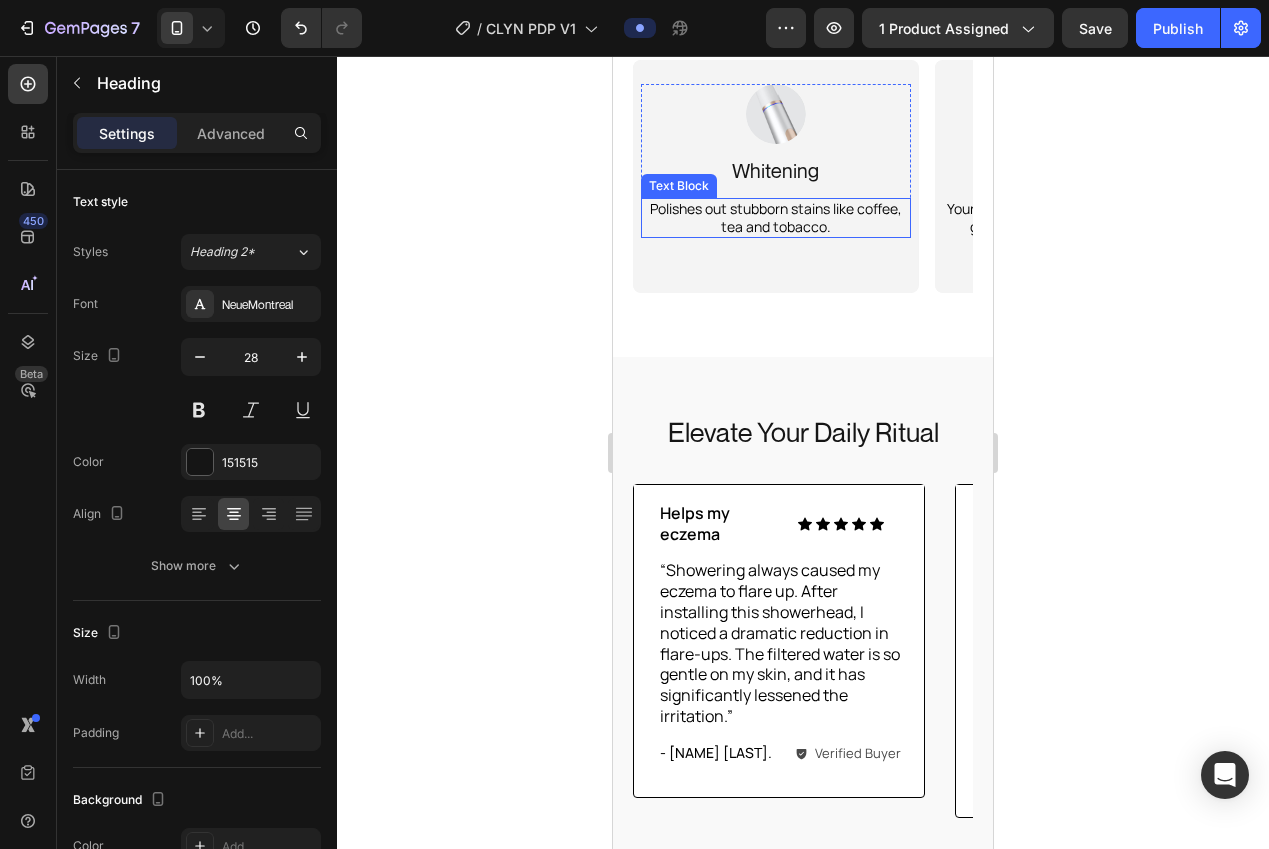 scroll, scrollTop: 3126, scrollLeft: 0, axis: vertical 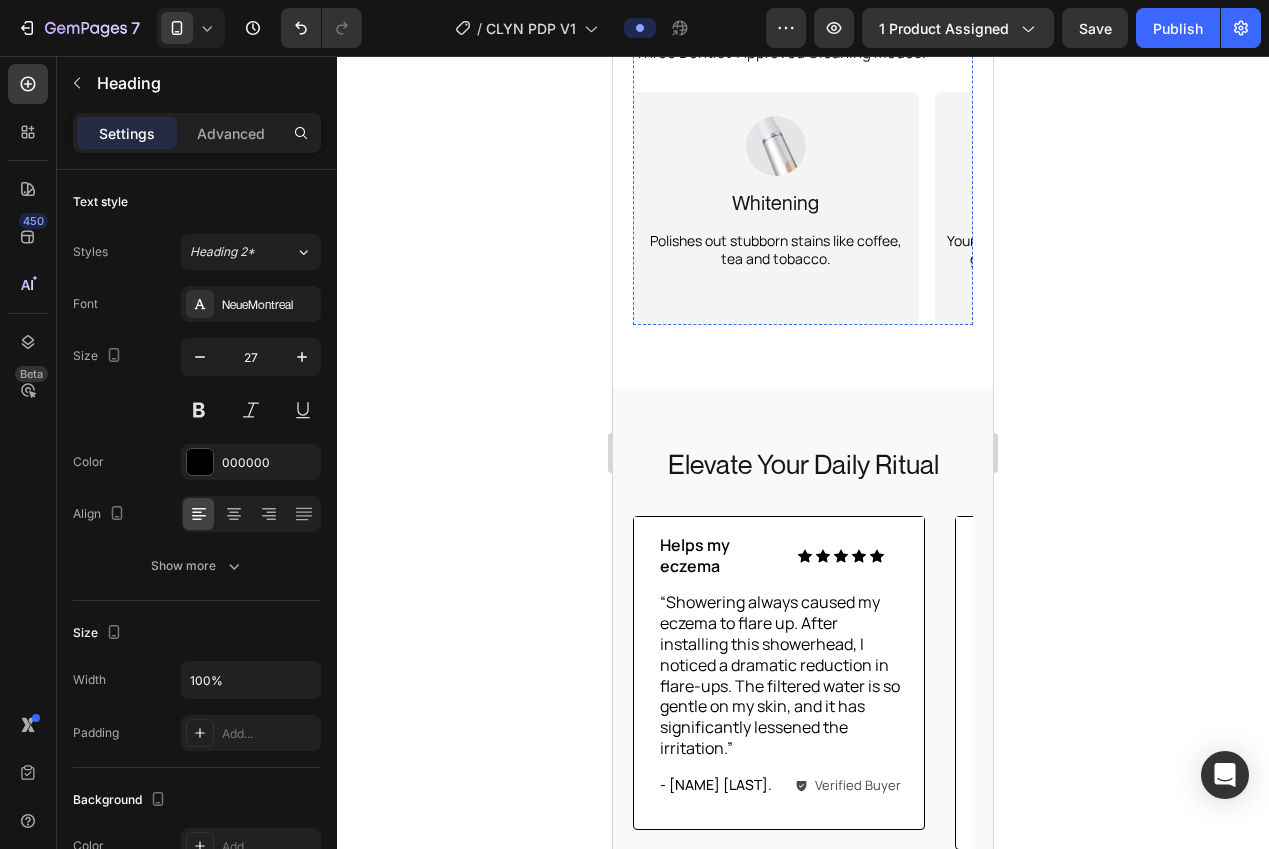click on "No Apps. No Gimmicks." at bounding box center (803, 9) 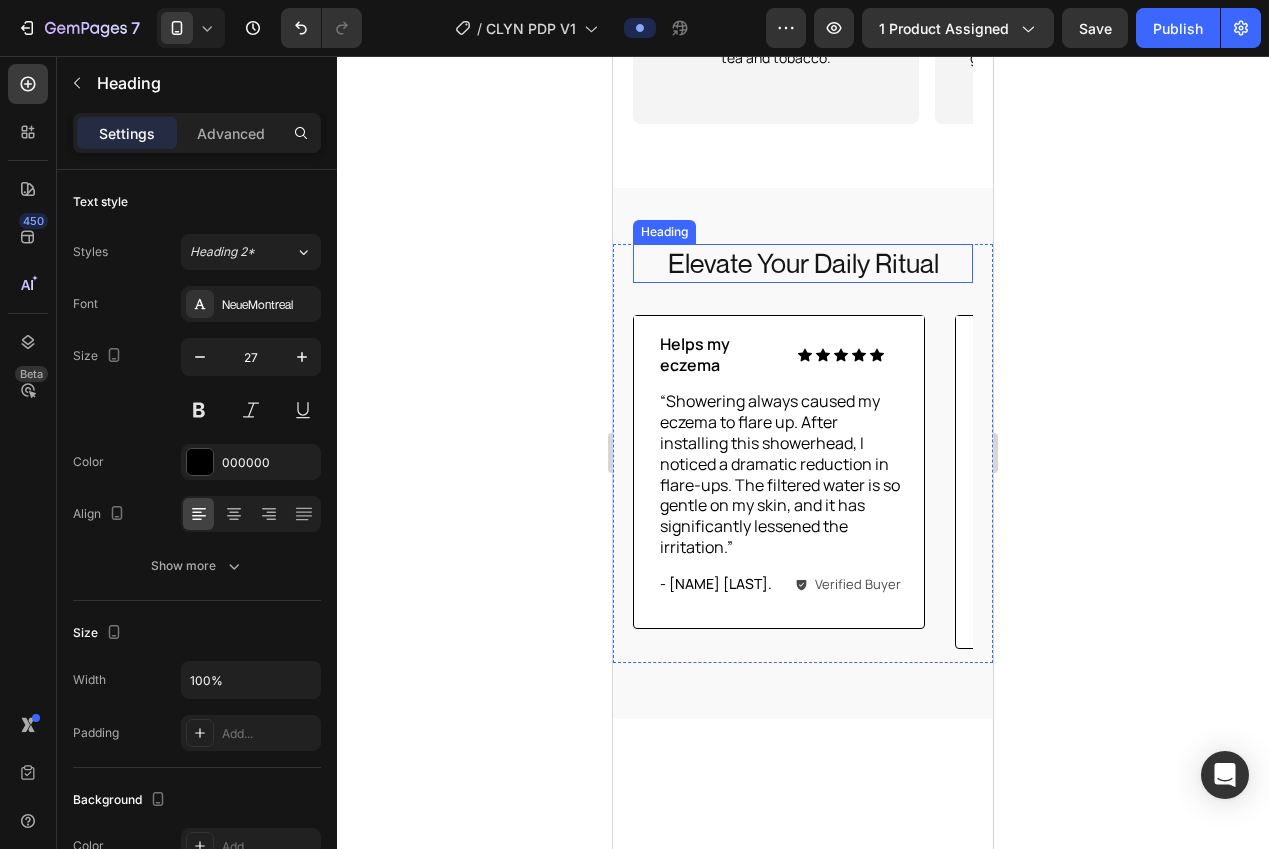 click on "Elevate Your Daily Ritual" at bounding box center (803, 263) 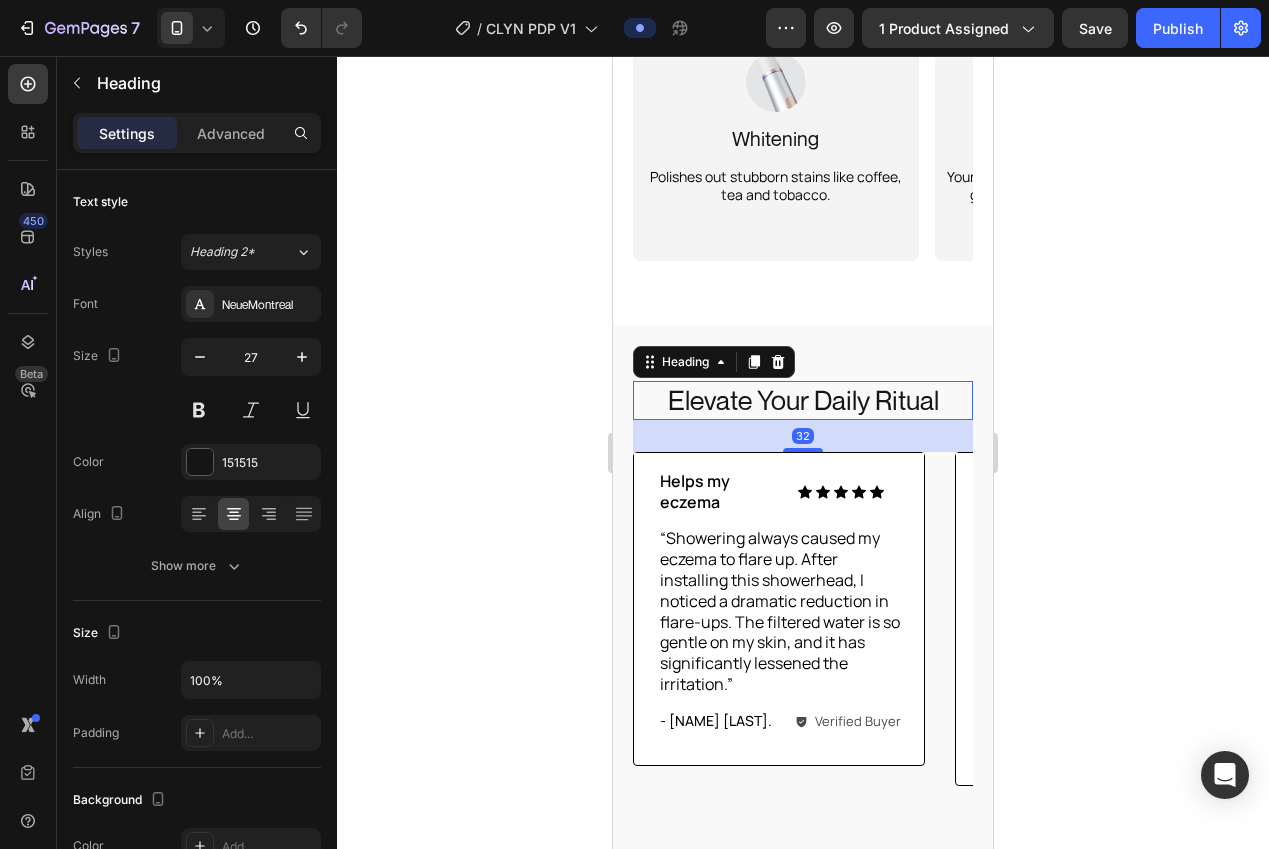 scroll, scrollTop: 3886, scrollLeft: 0, axis: vertical 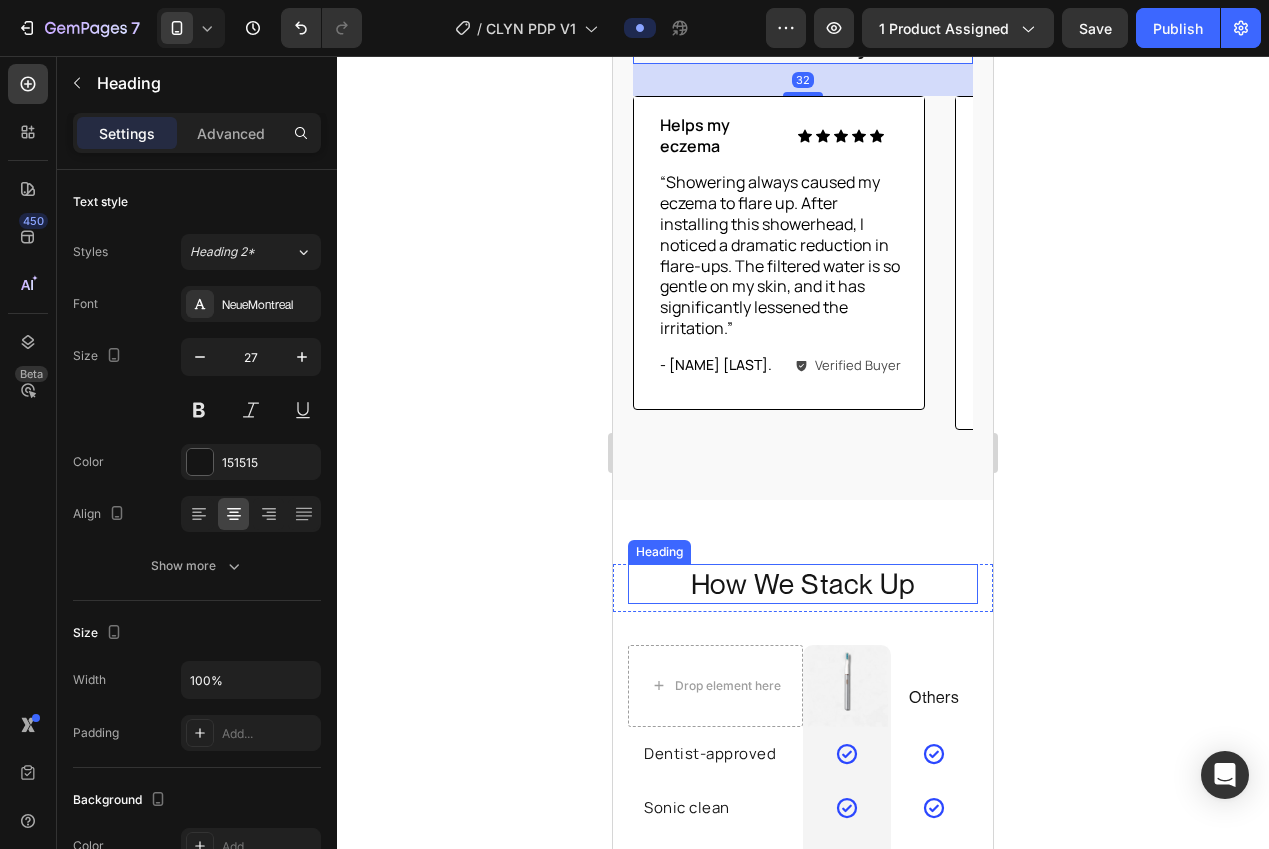 click on "How We Stack Up" at bounding box center (803, 584) 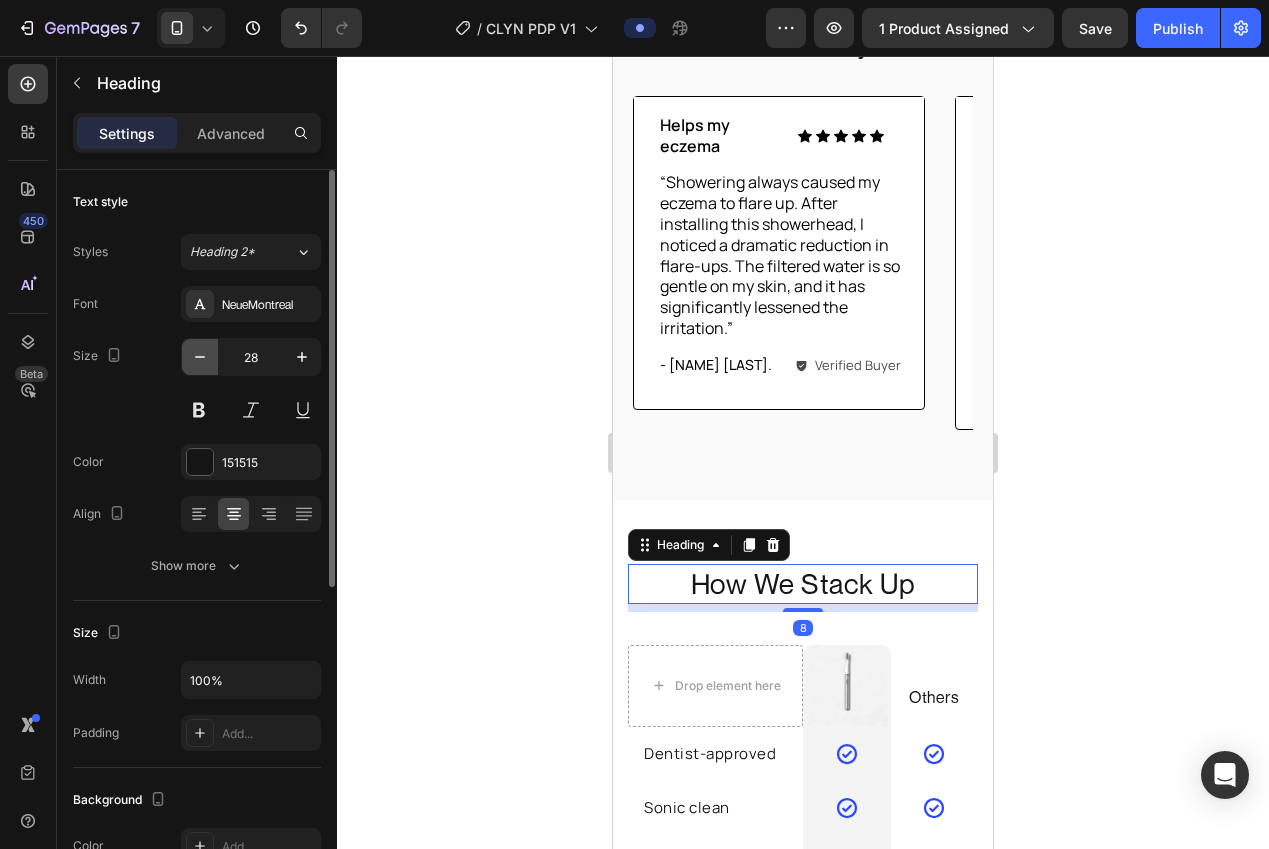 click 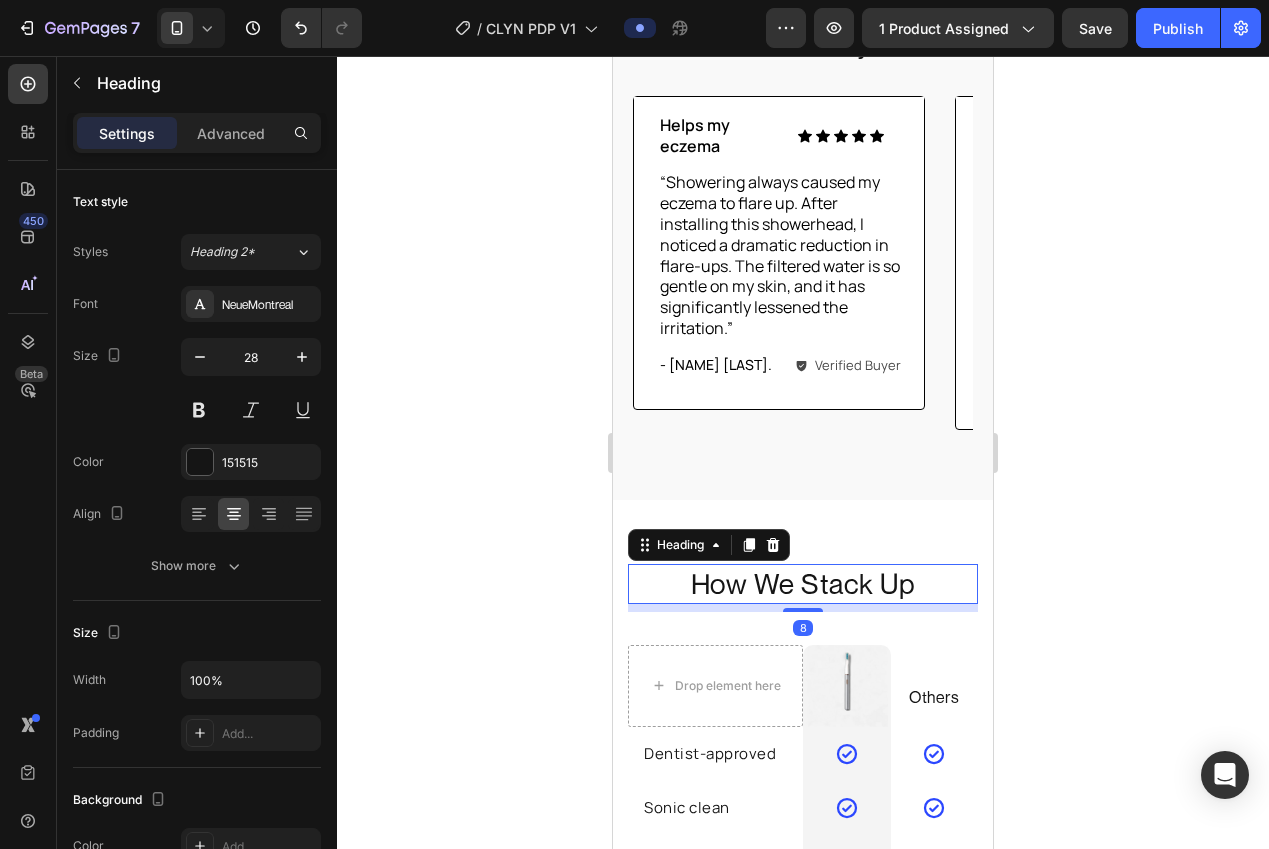 type on "27" 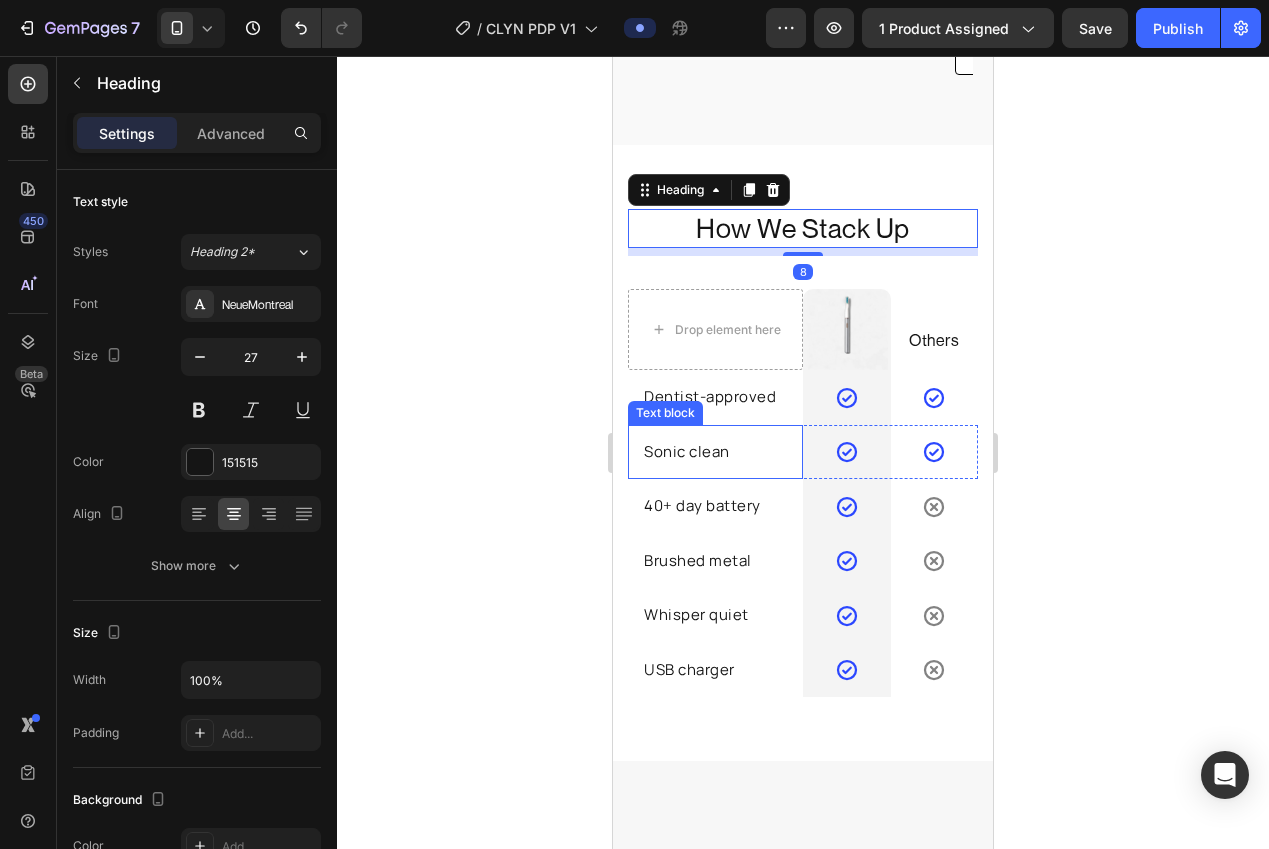 scroll, scrollTop: 4389, scrollLeft: 0, axis: vertical 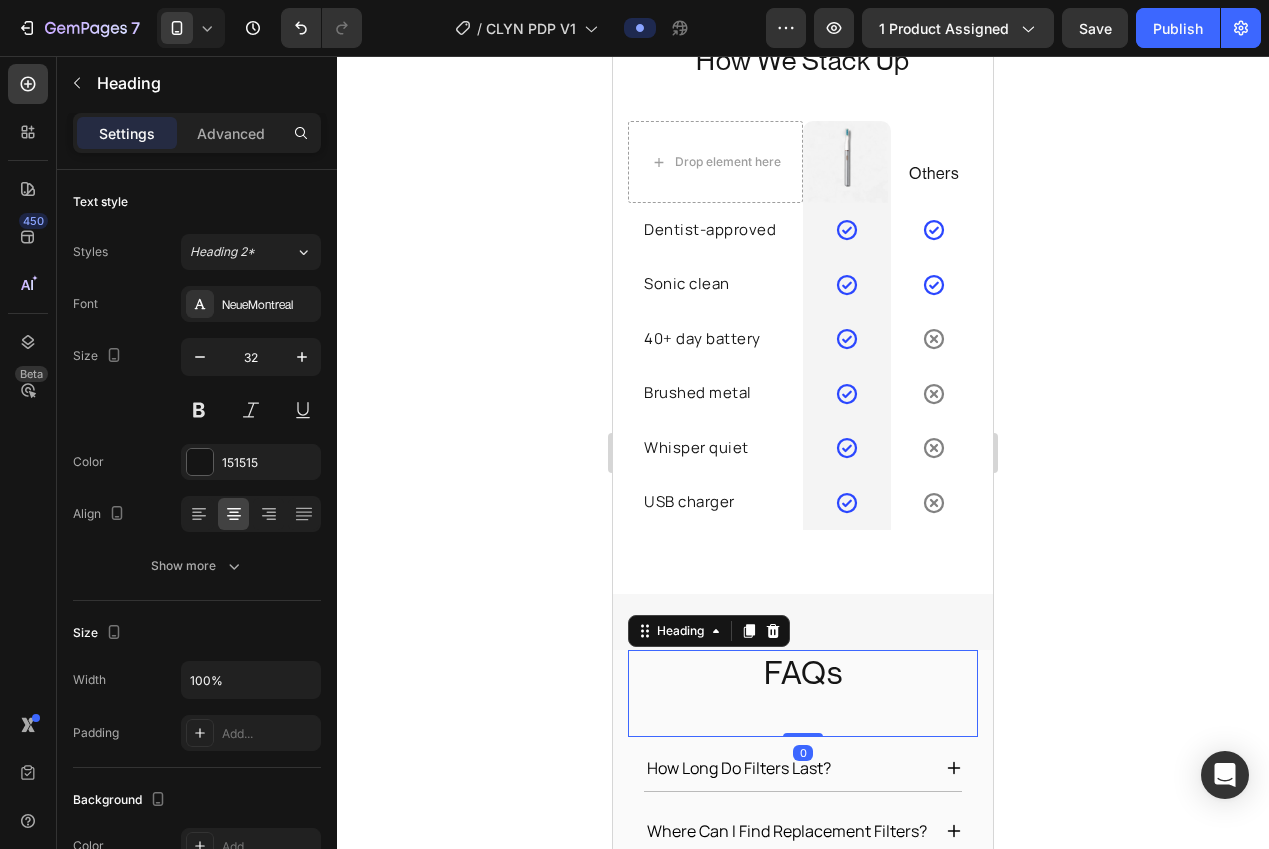 drag, startPoint x: 777, startPoint y: 674, endPoint x: 651, endPoint y: 593, distance: 149.78986 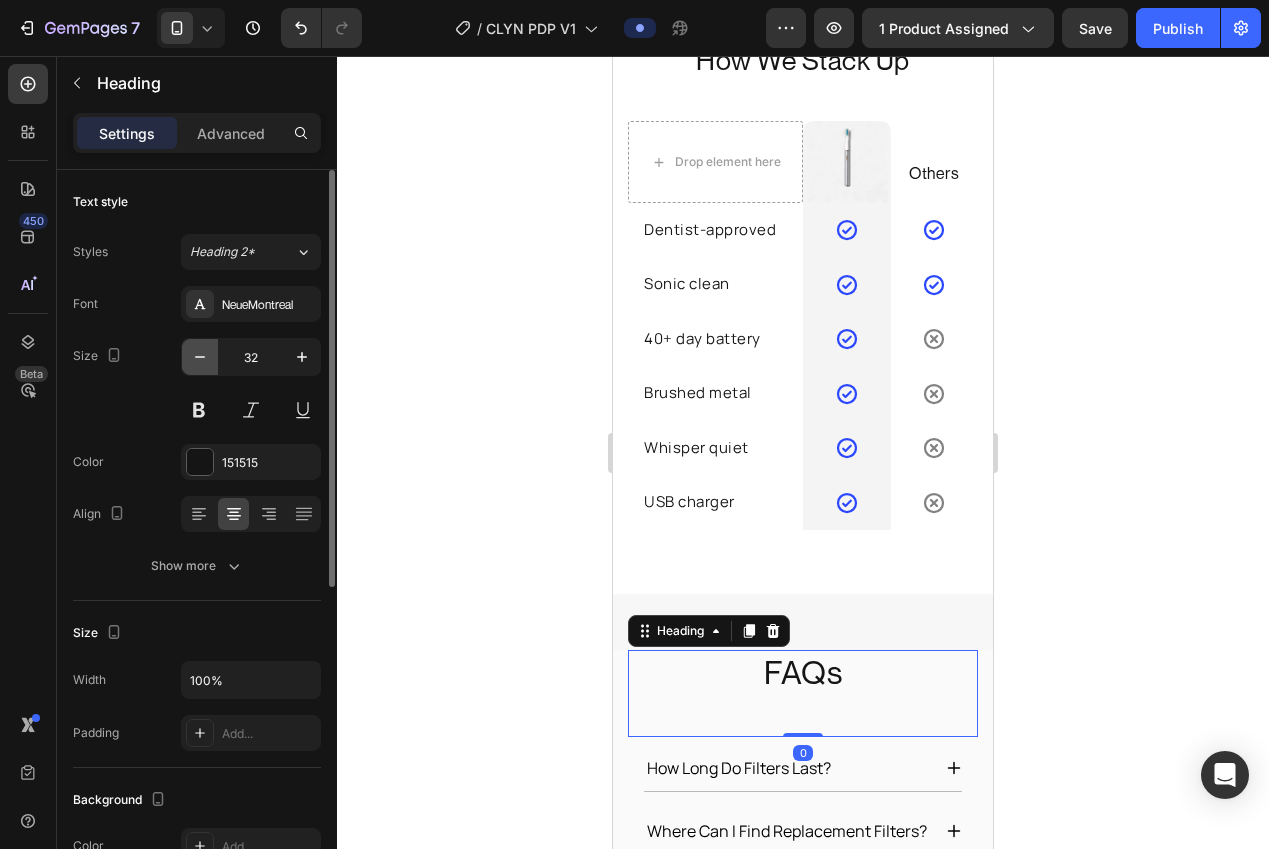click 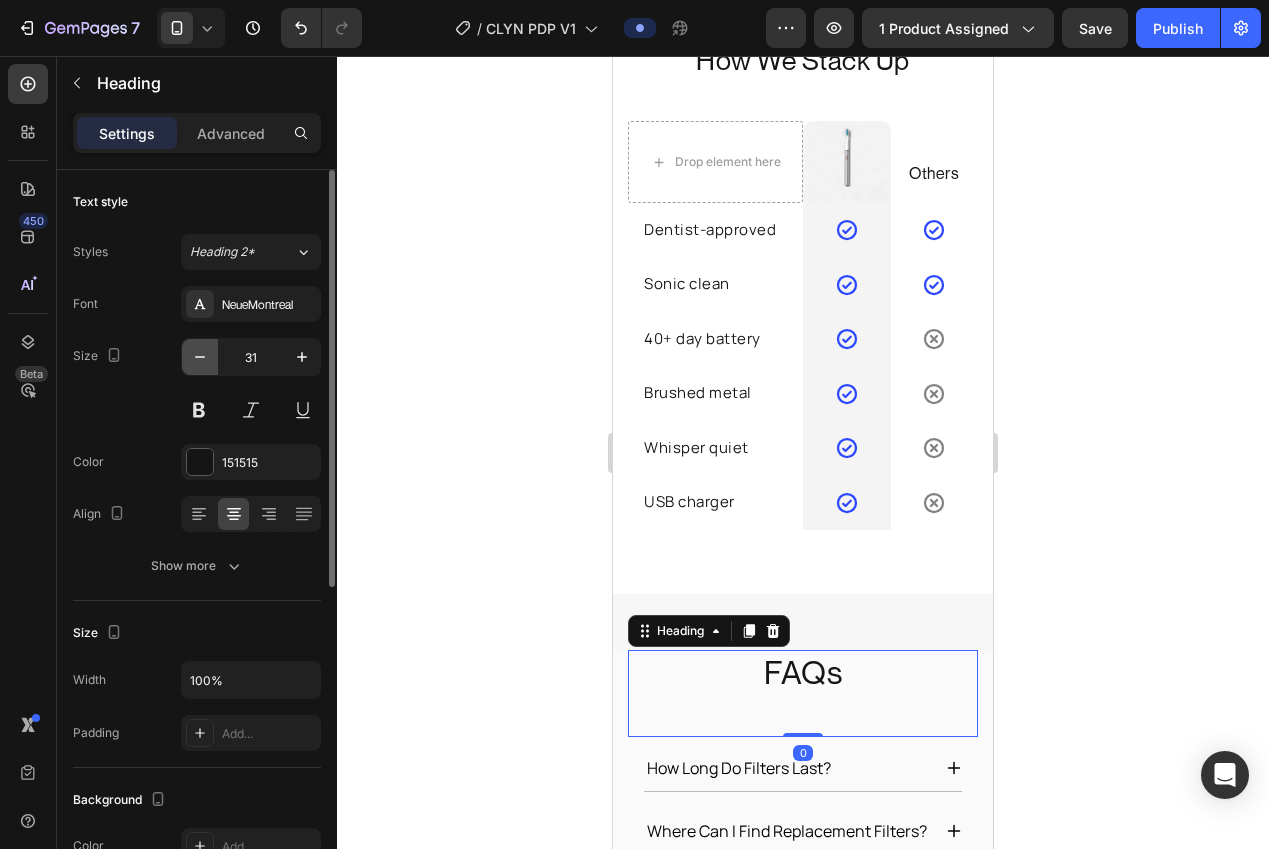 click 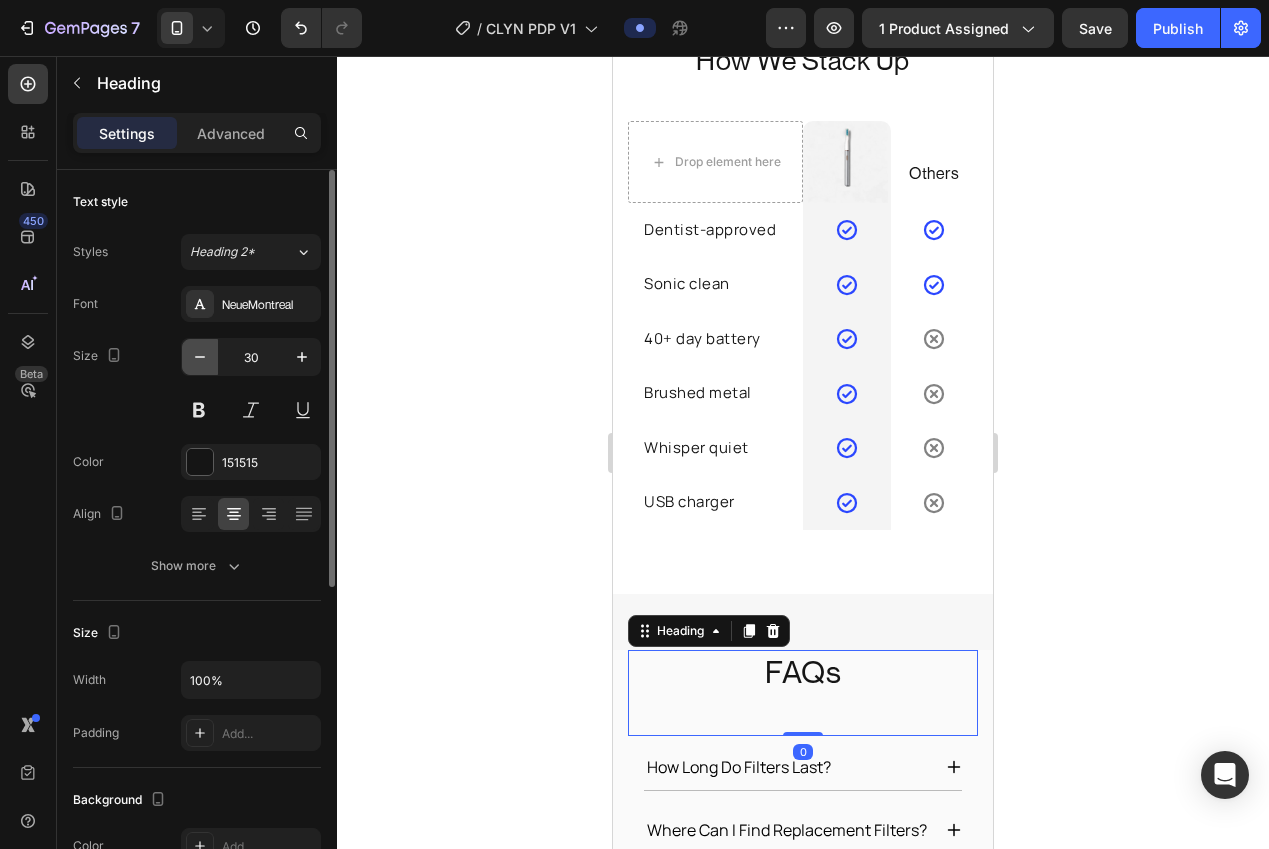 click 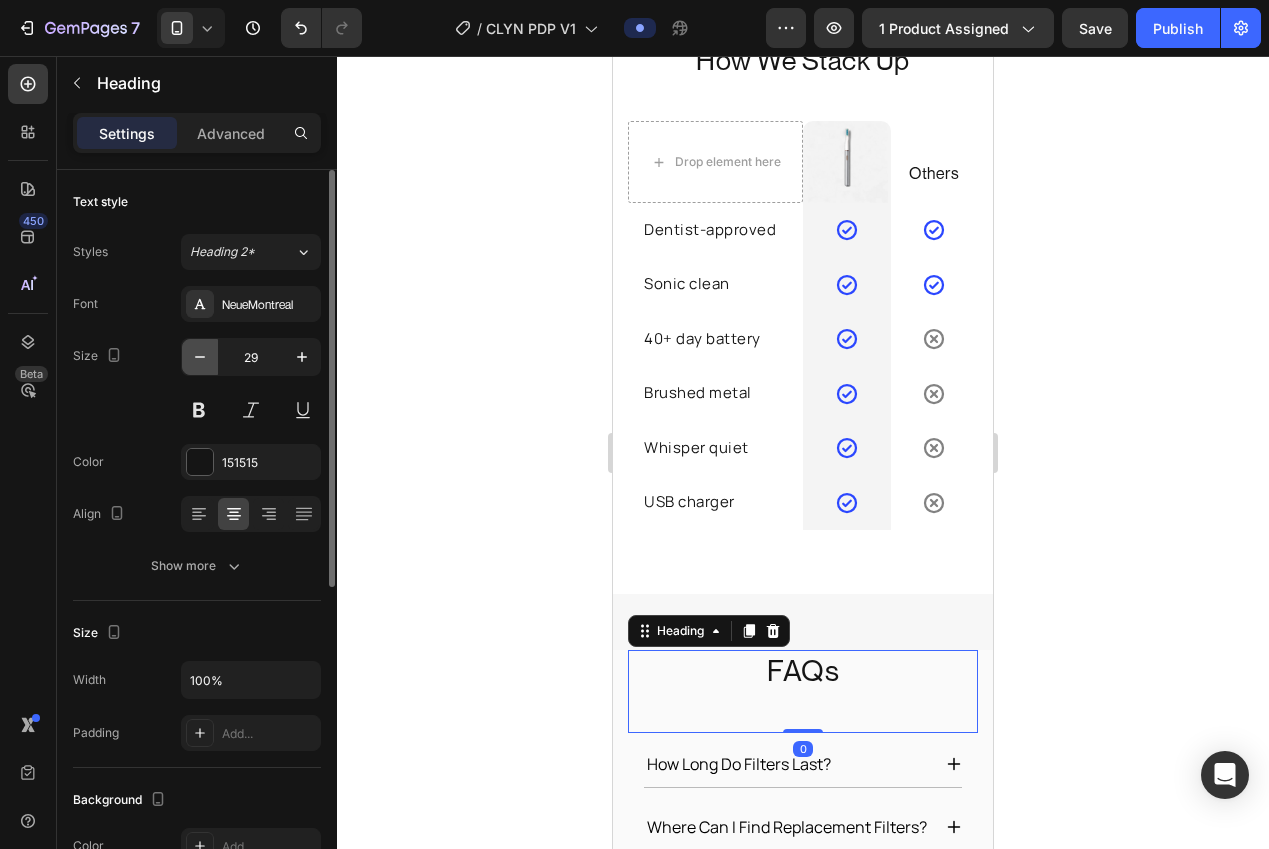 click 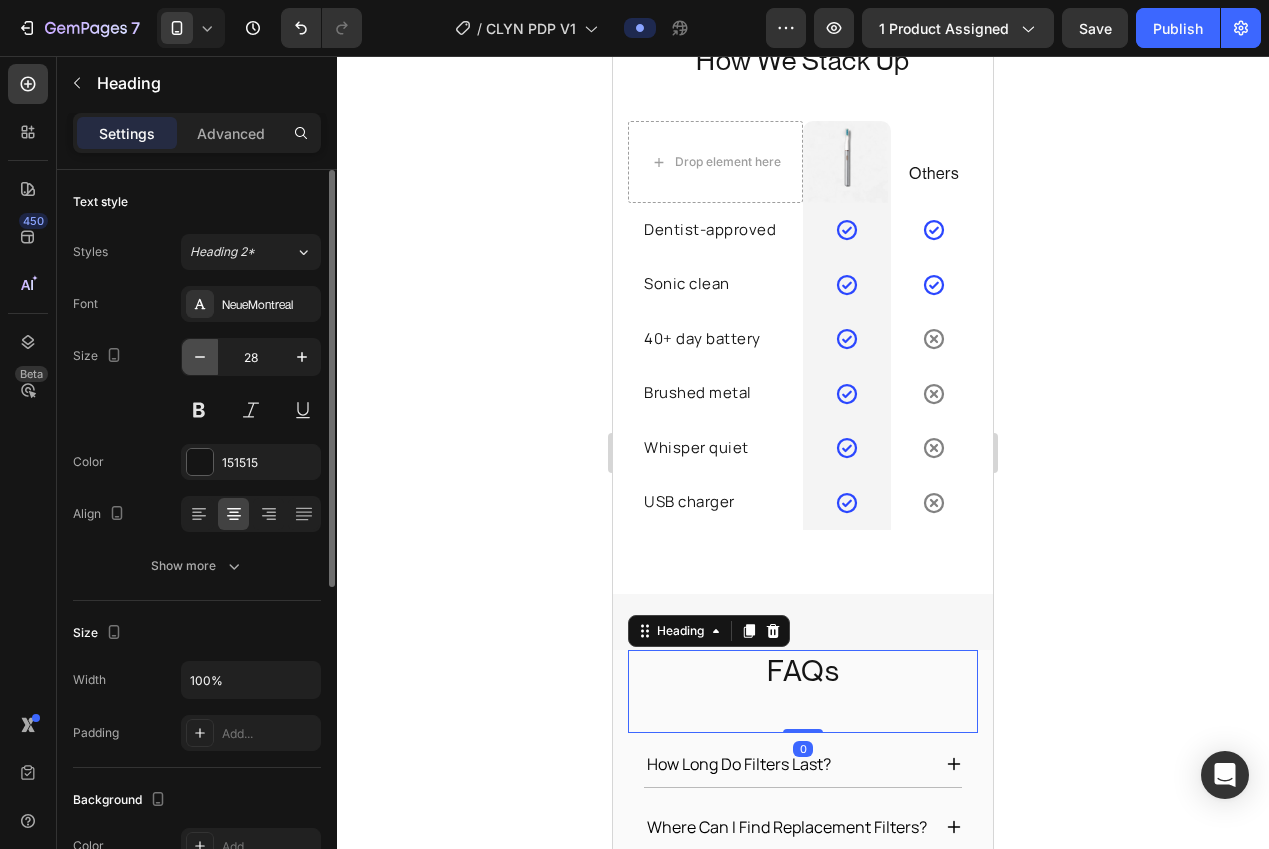 click 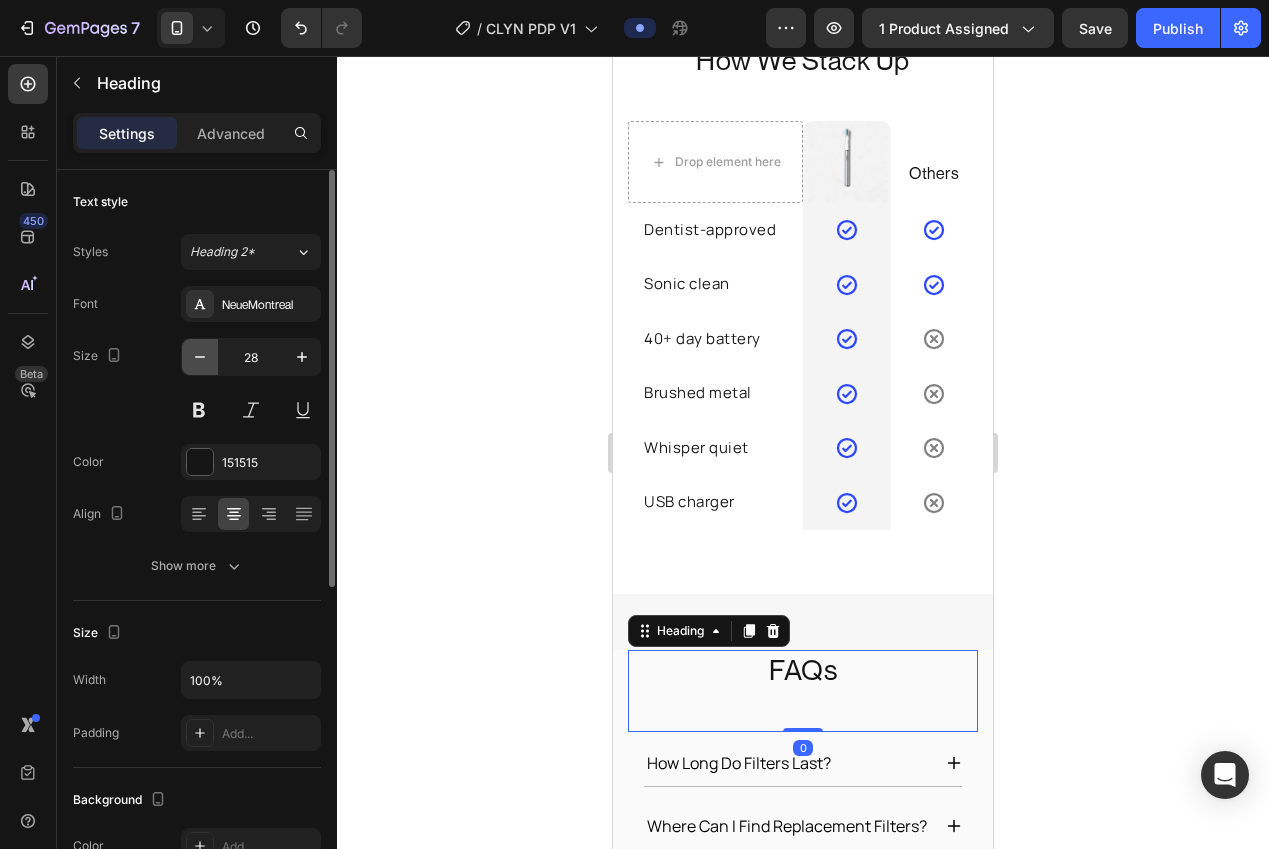 type on "27" 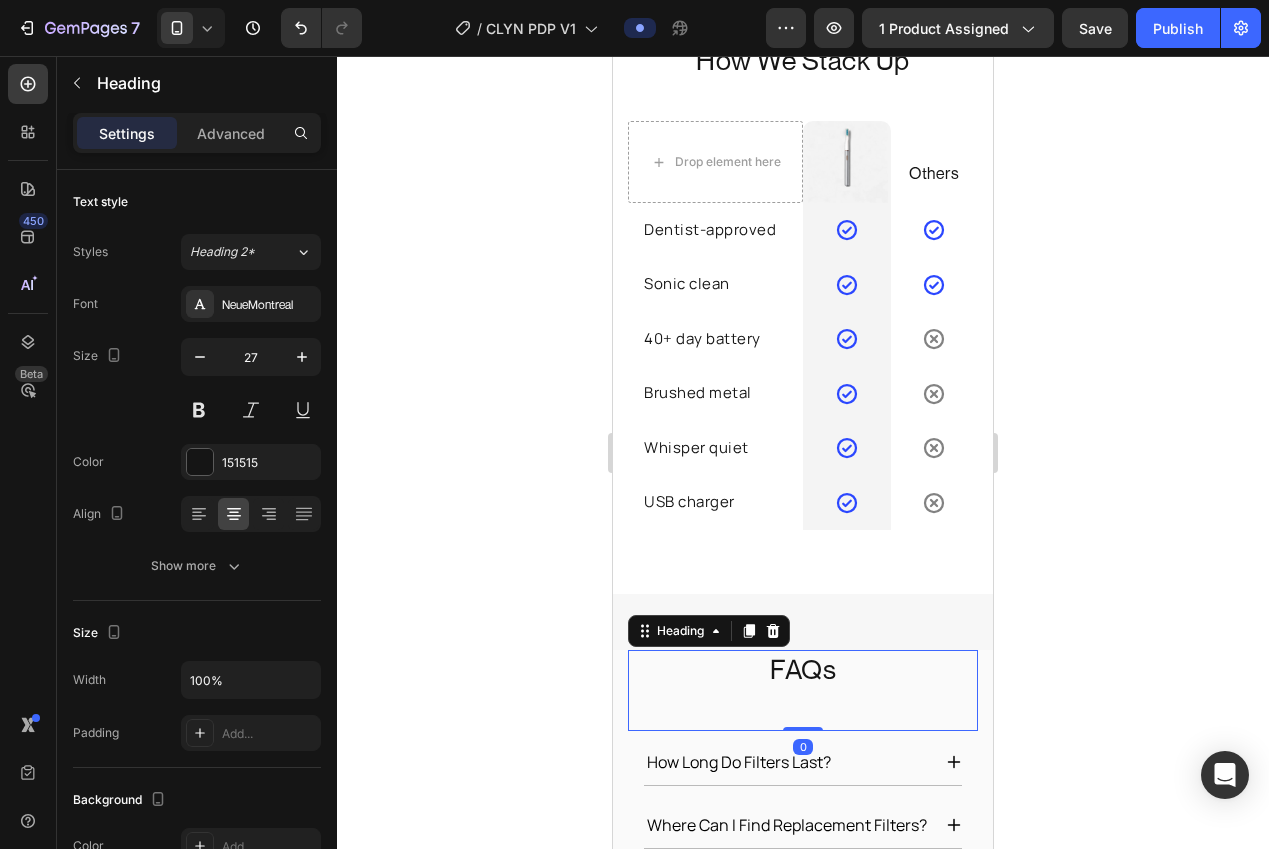 drag, startPoint x: 449, startPoint y: 413, endPoint x: 462, endPoint y: 417, distance: 13.601471 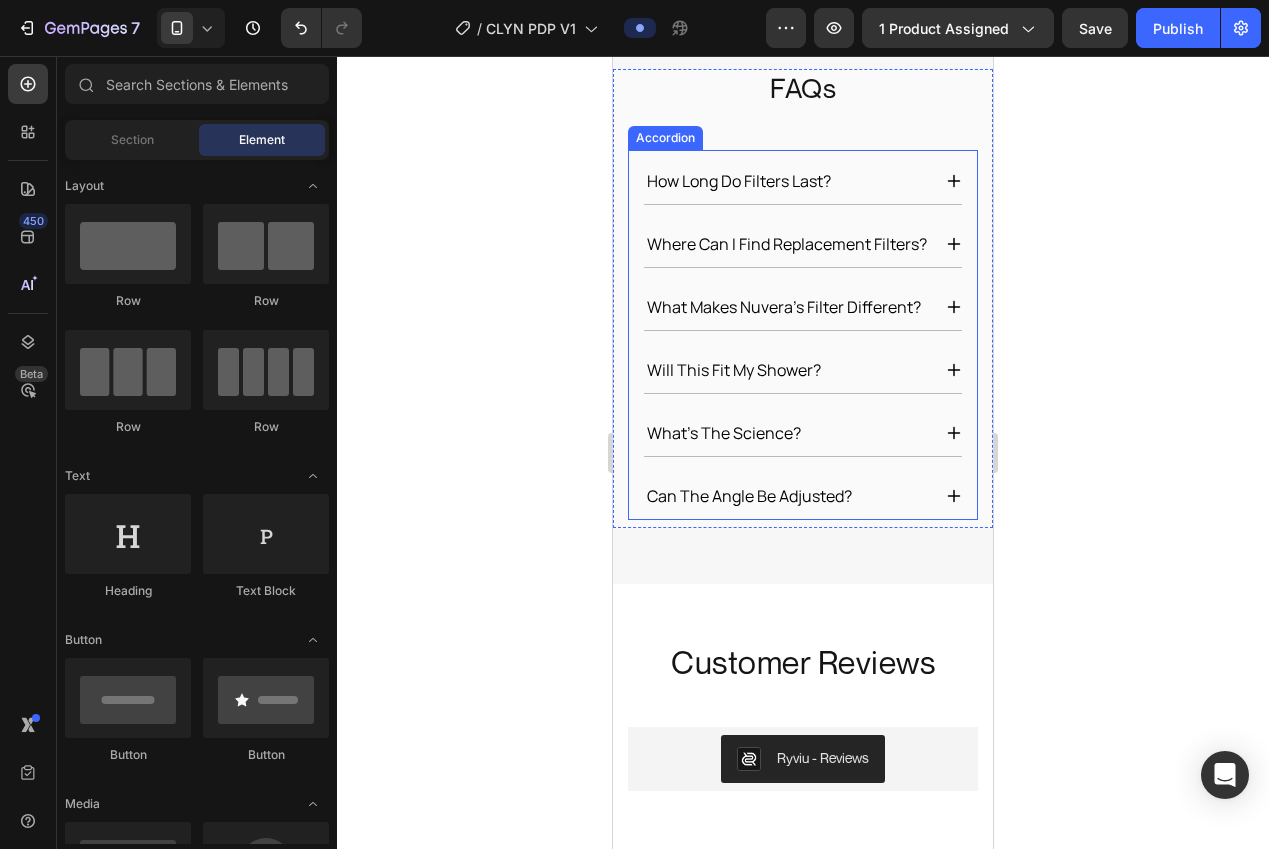 scroll, scrollTop: 4973, scrollLeft: 0, axis: vertical 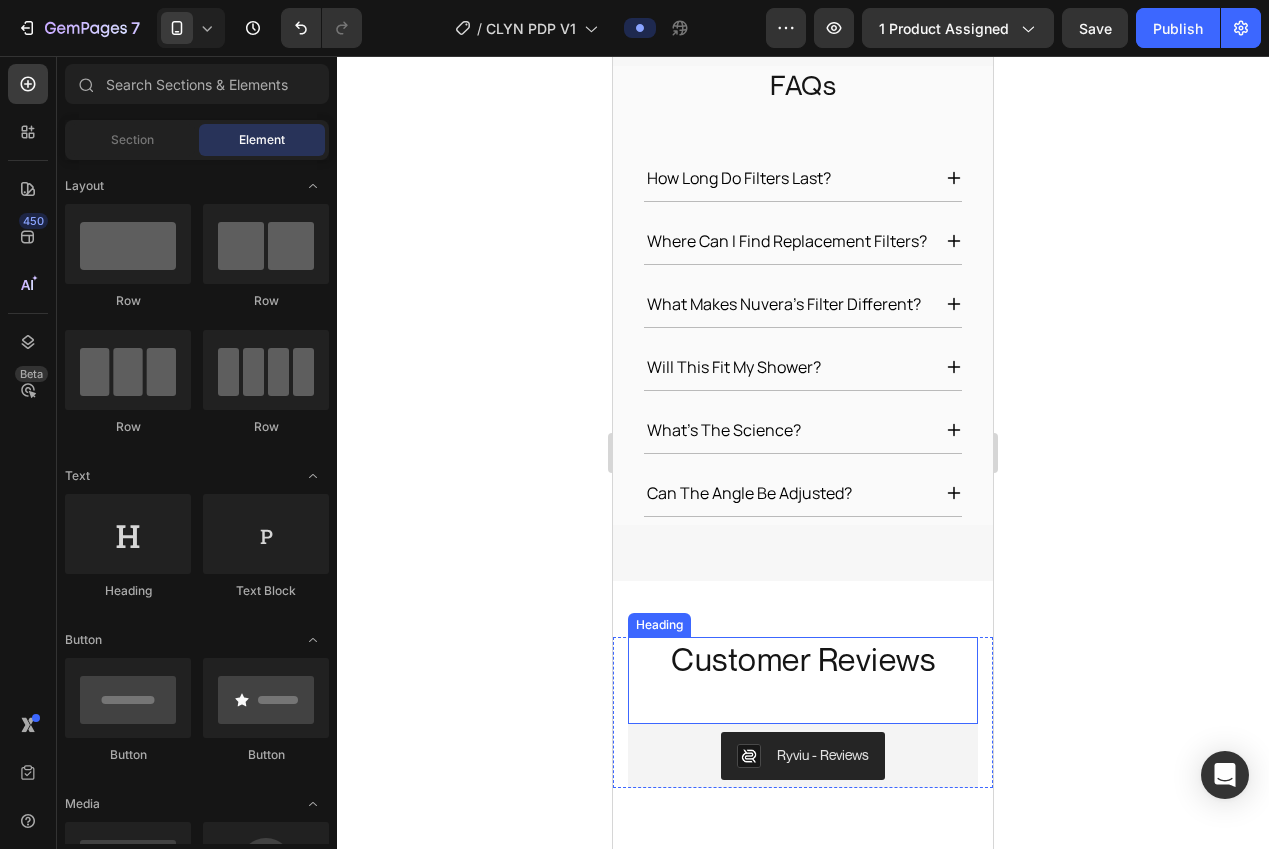 click on "Customer Reviews" at bounding box center [803, 660] 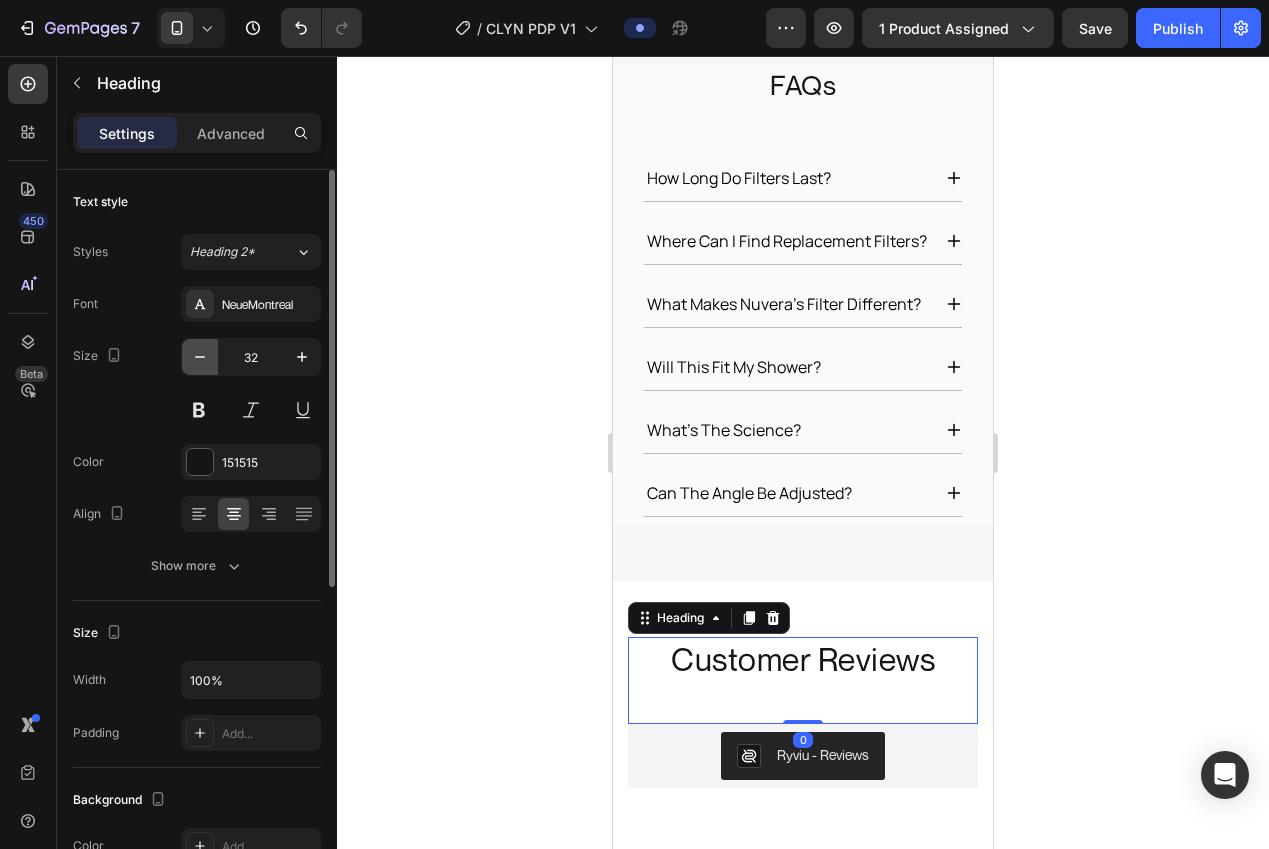 click 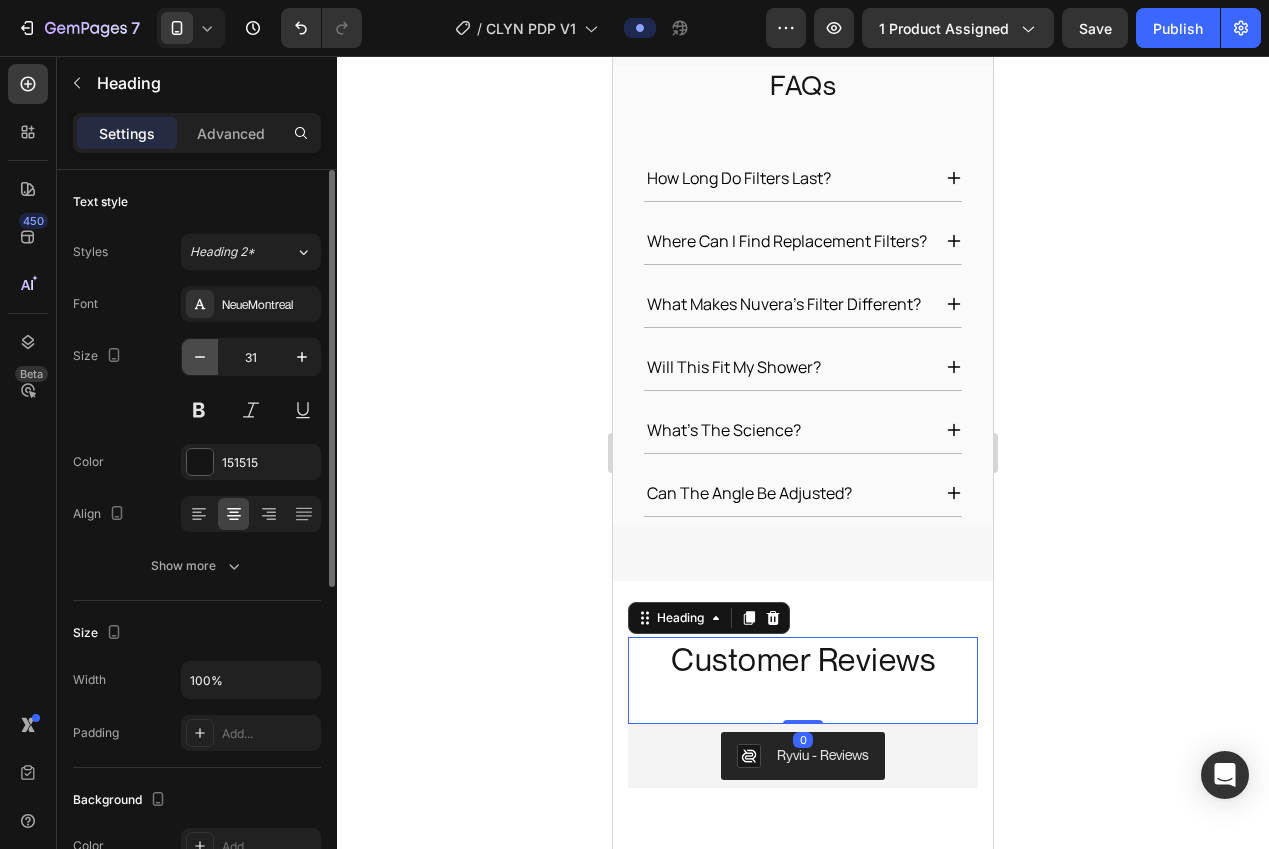 click 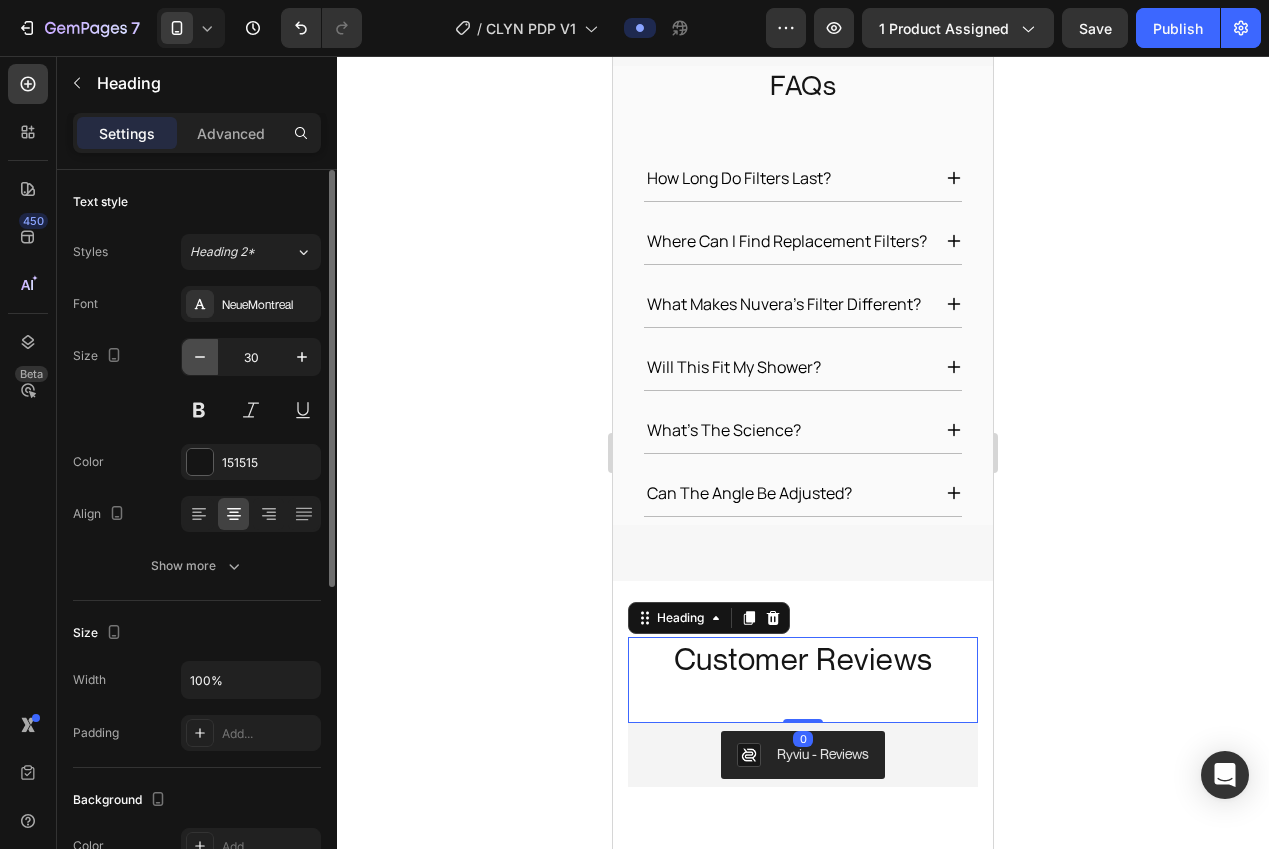 click 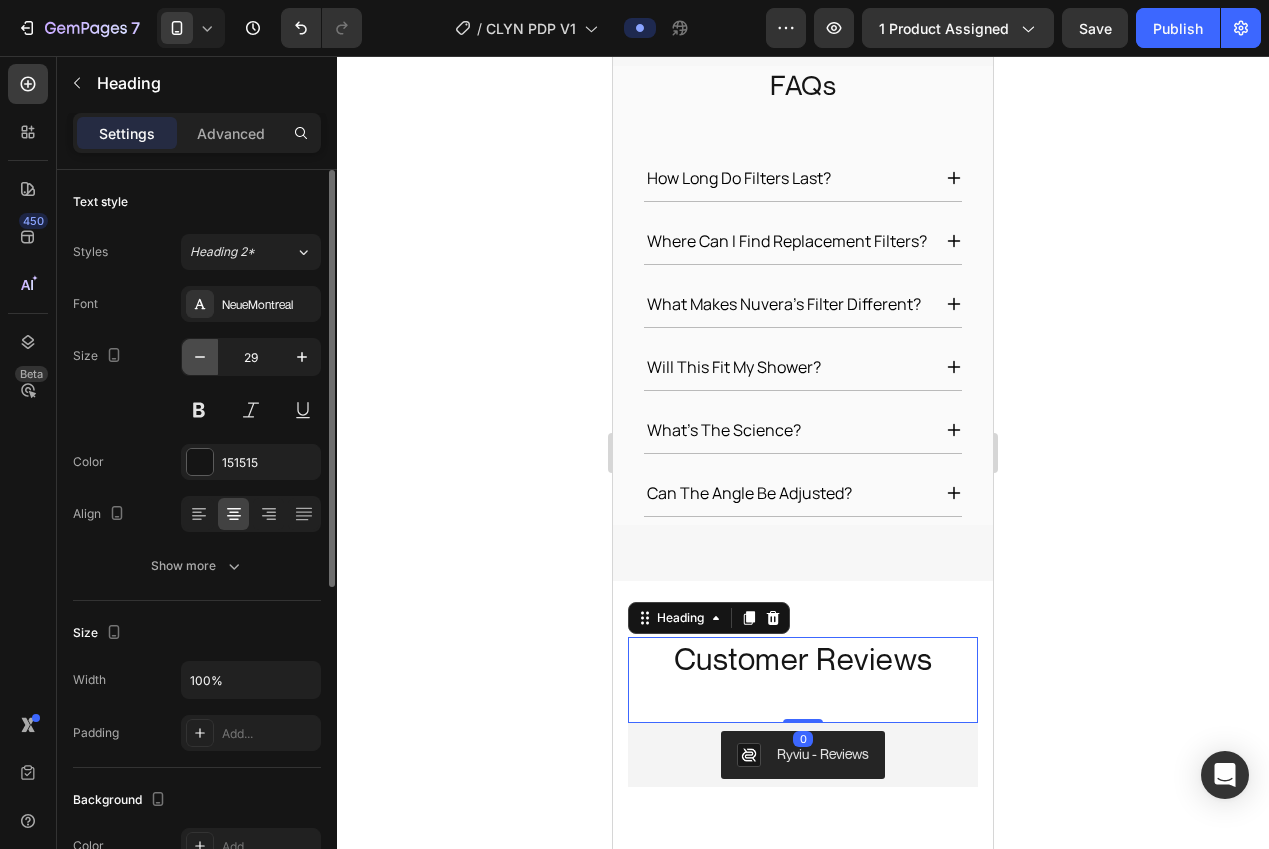 click 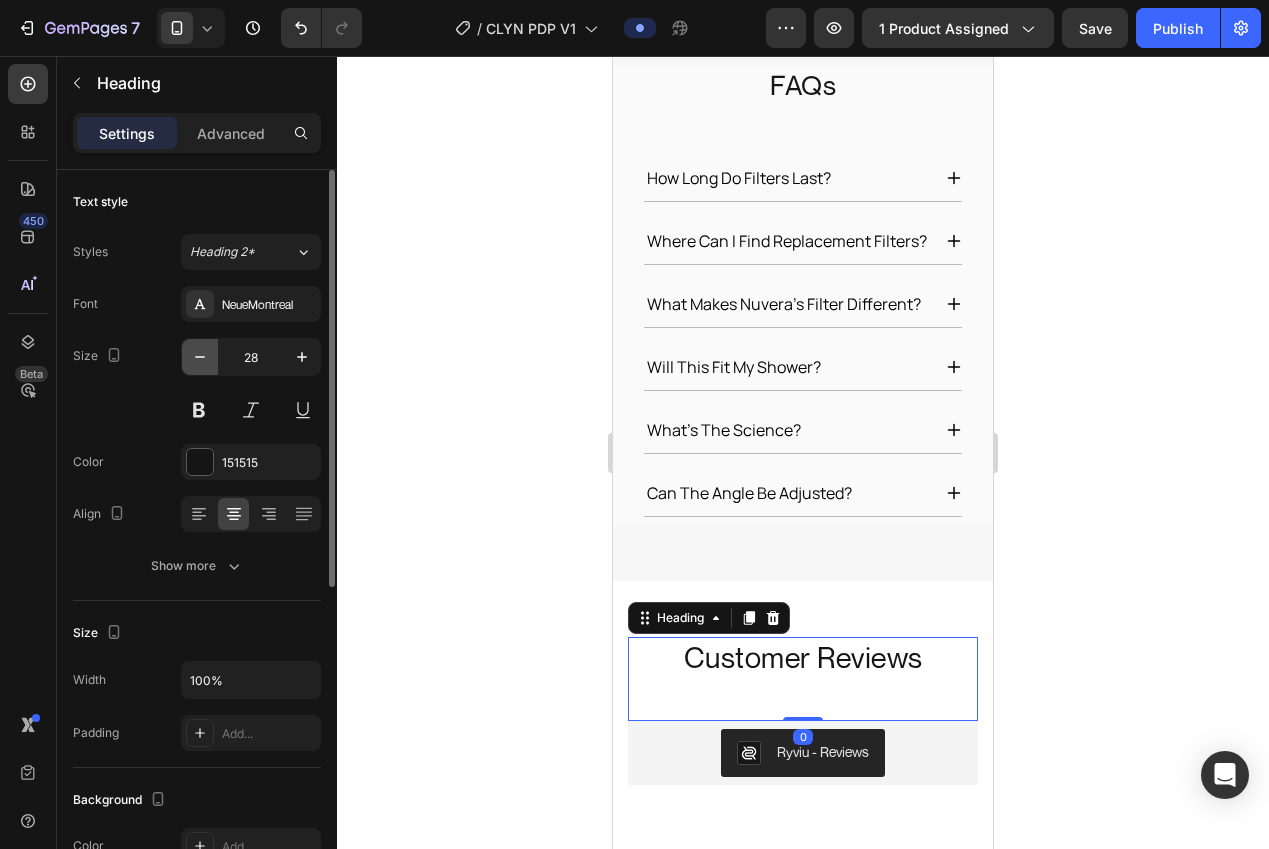 click 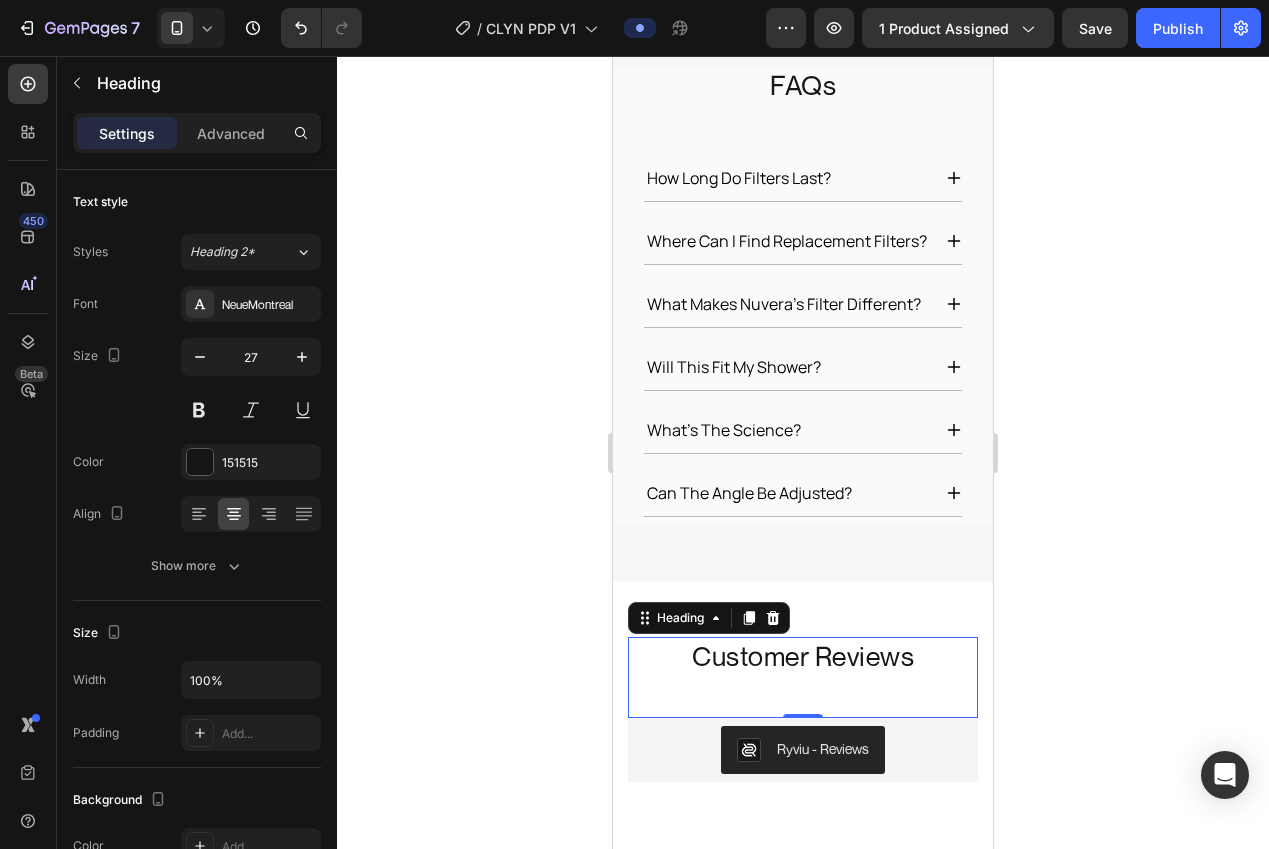 click 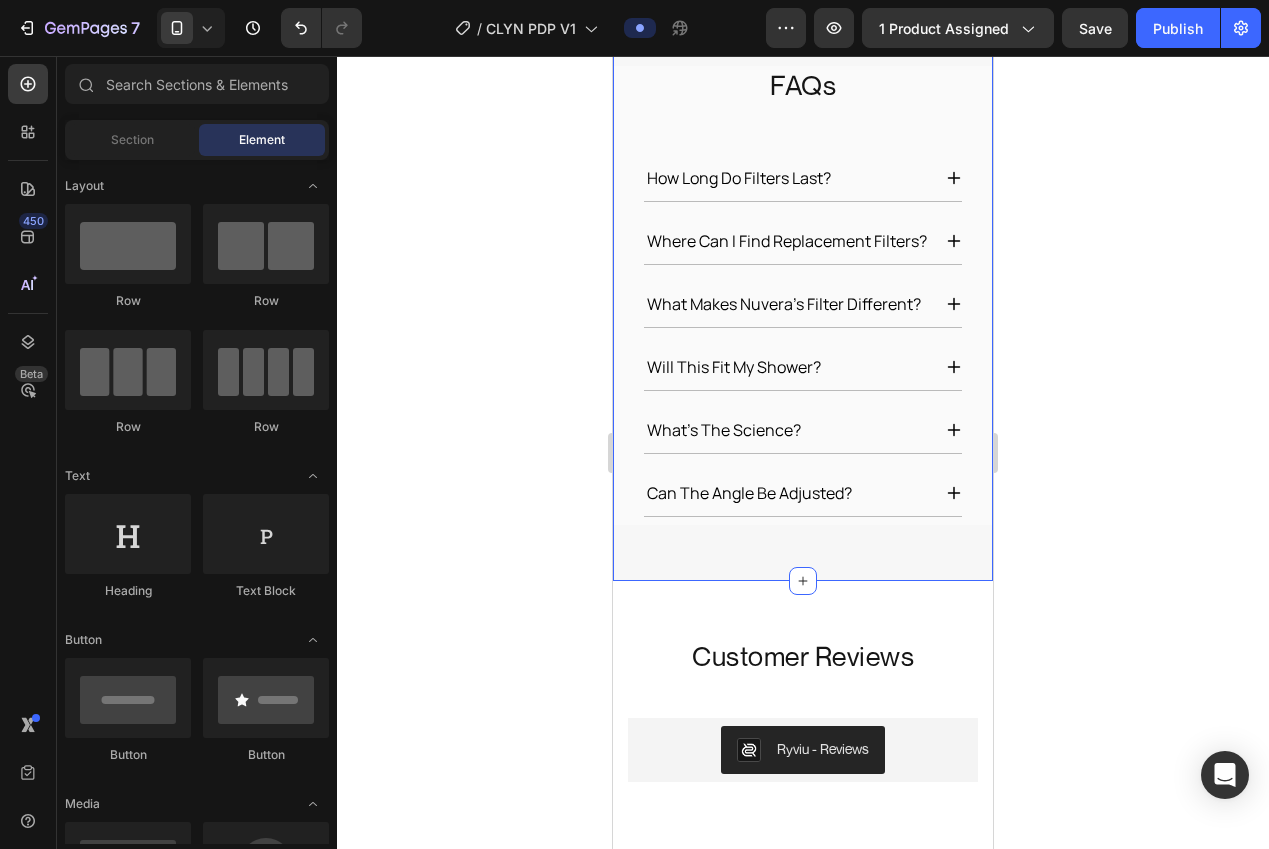 scroll, scrollTop: 4835, scrollLeft: 0, axis: vertical 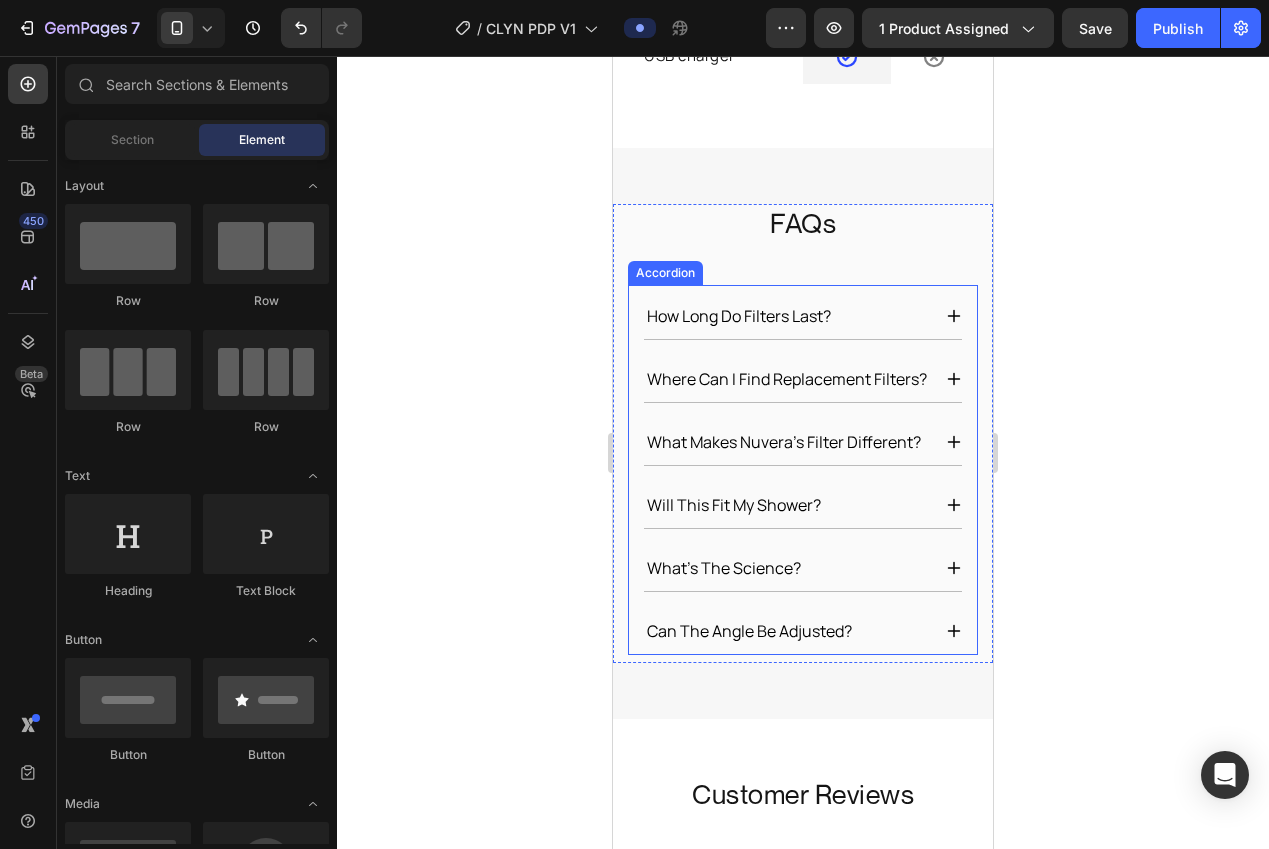 click on "Accordion" at bounding box center [665, 273] 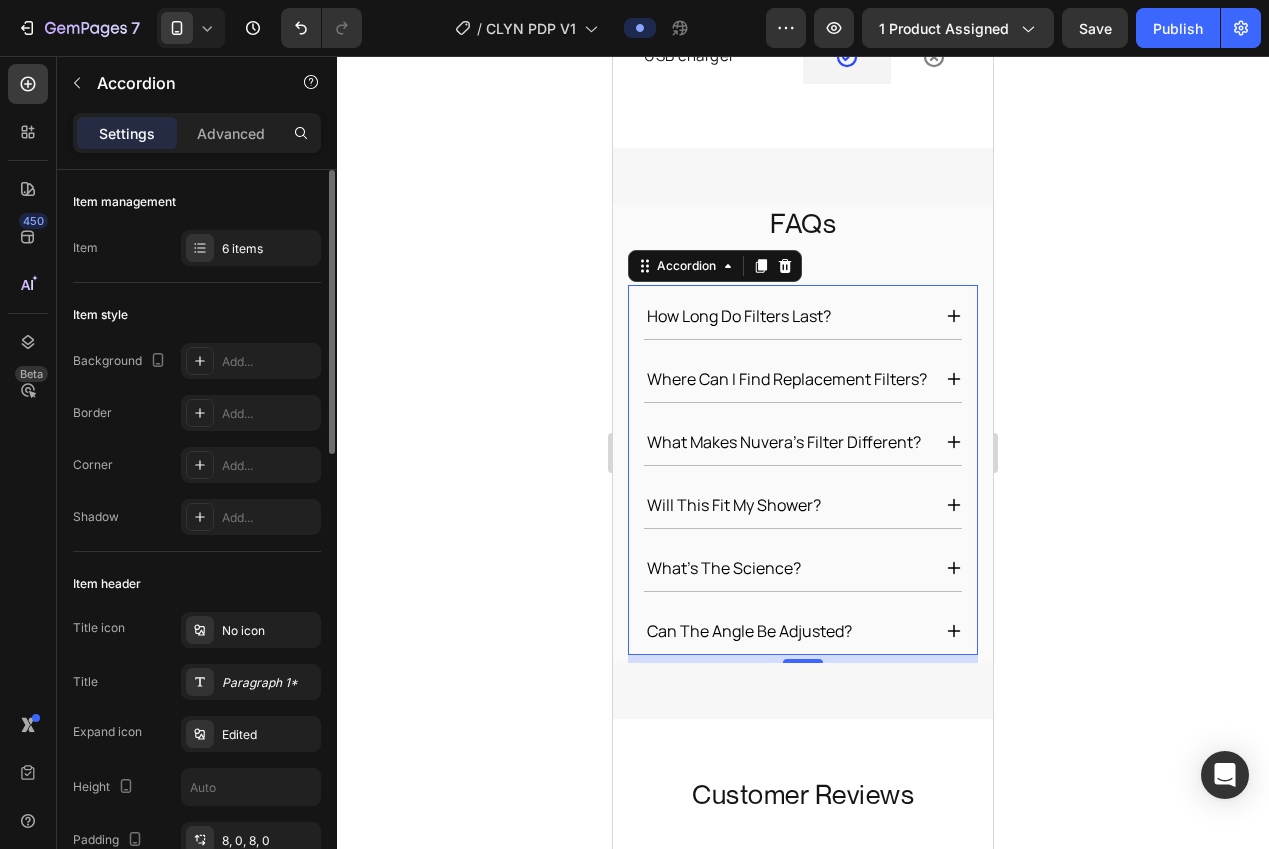 scroll, scrollTop: 288, scrollLeft: 0, axis: vertical 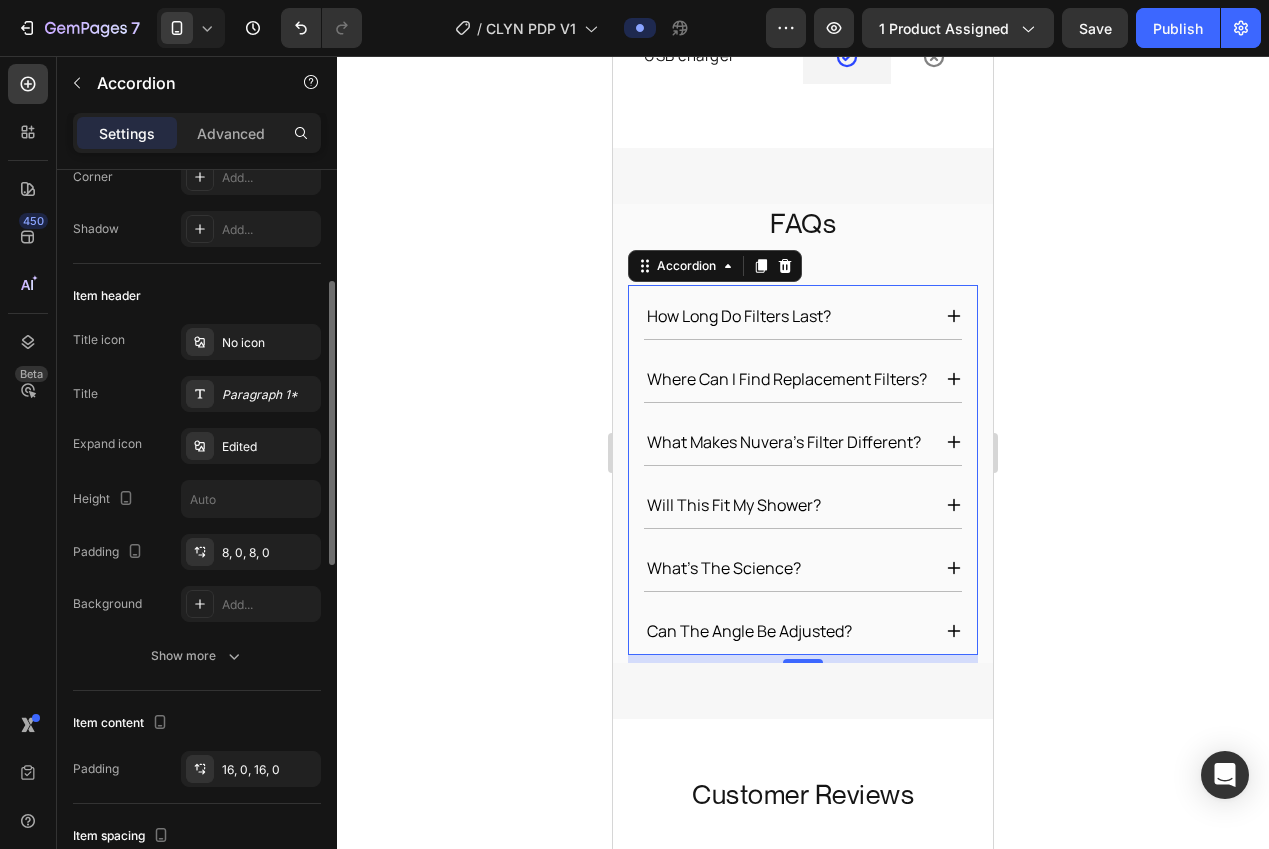 click on "Title icon No icon Title Paragraph 1* Expand icon Edited Height Padding 8, 0, 8, 0 Background Add..." at bounding box center [197, 473] 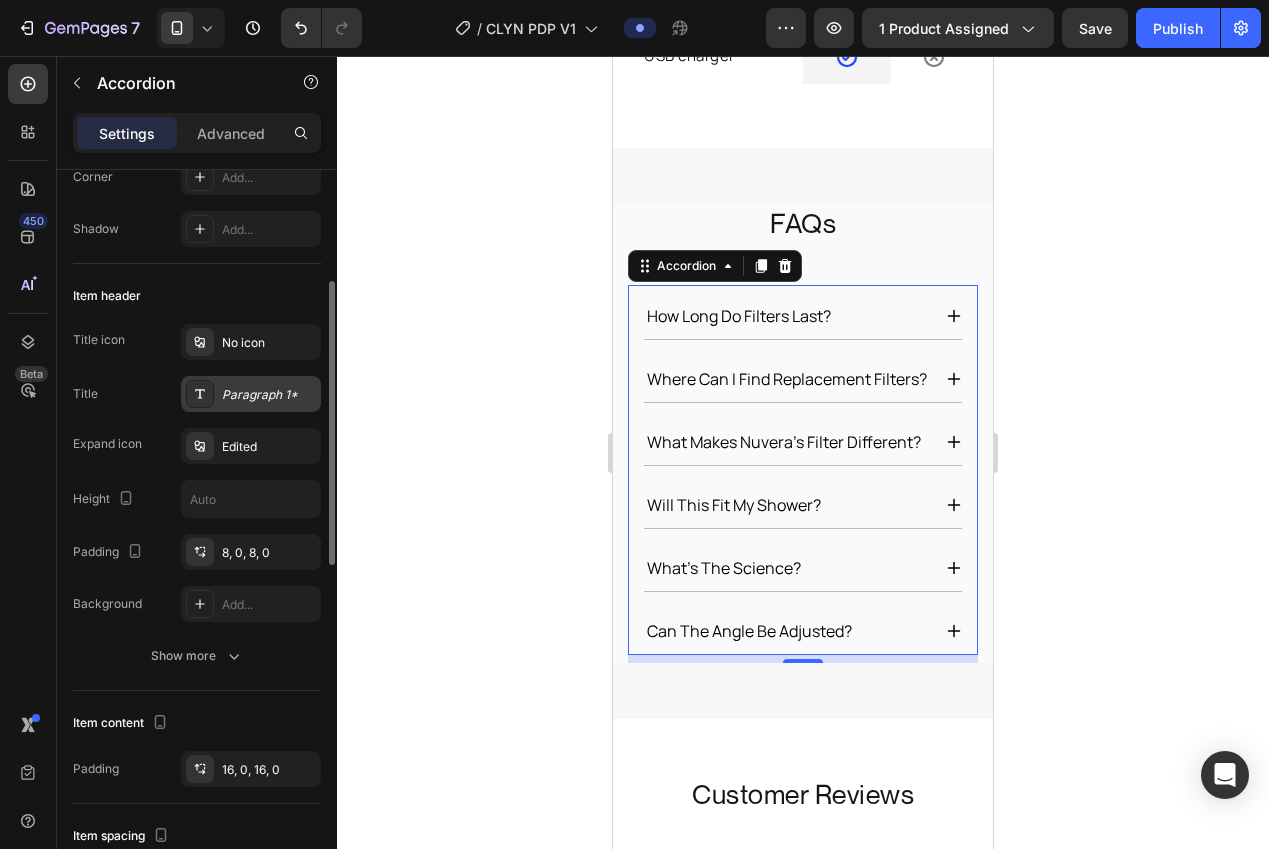 click on "Paragraph 1*" at bounding box center (269, 395) 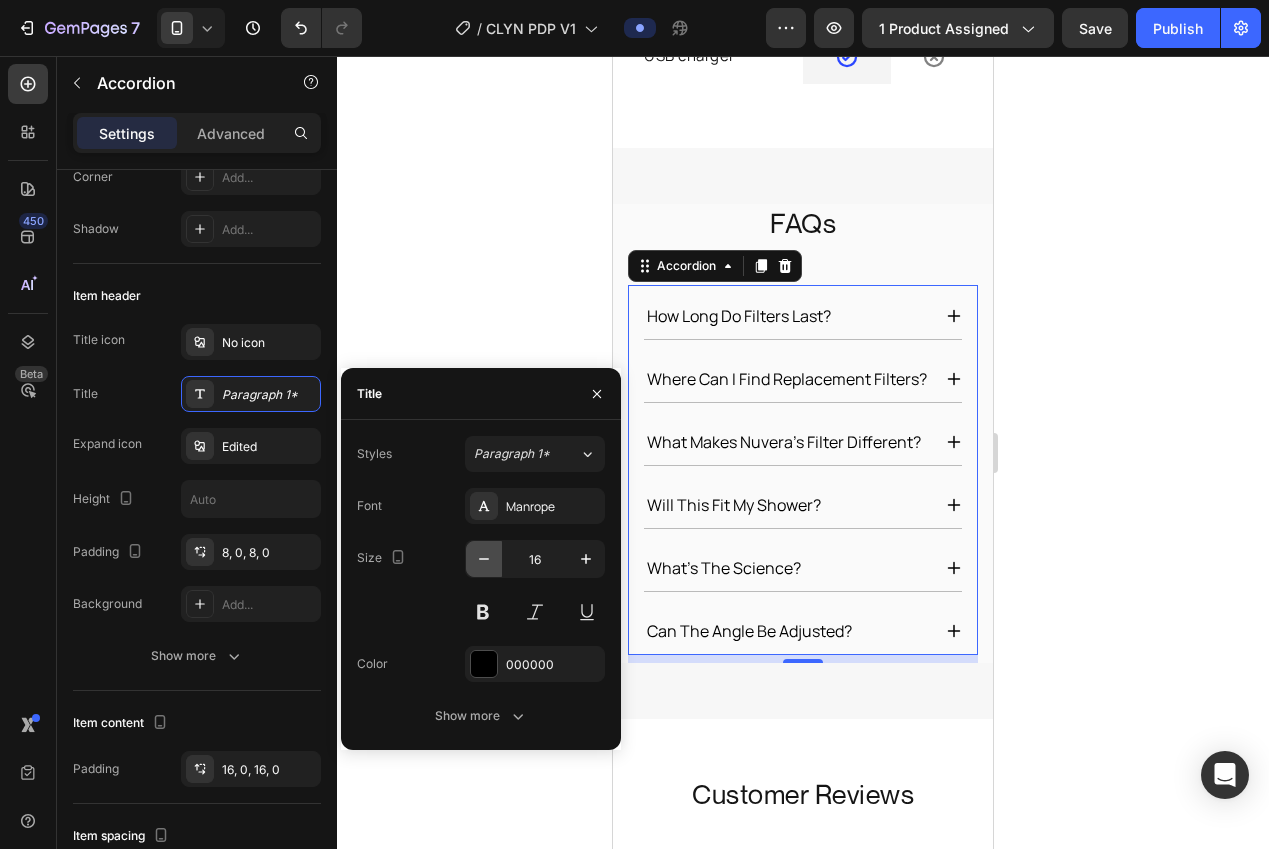 click 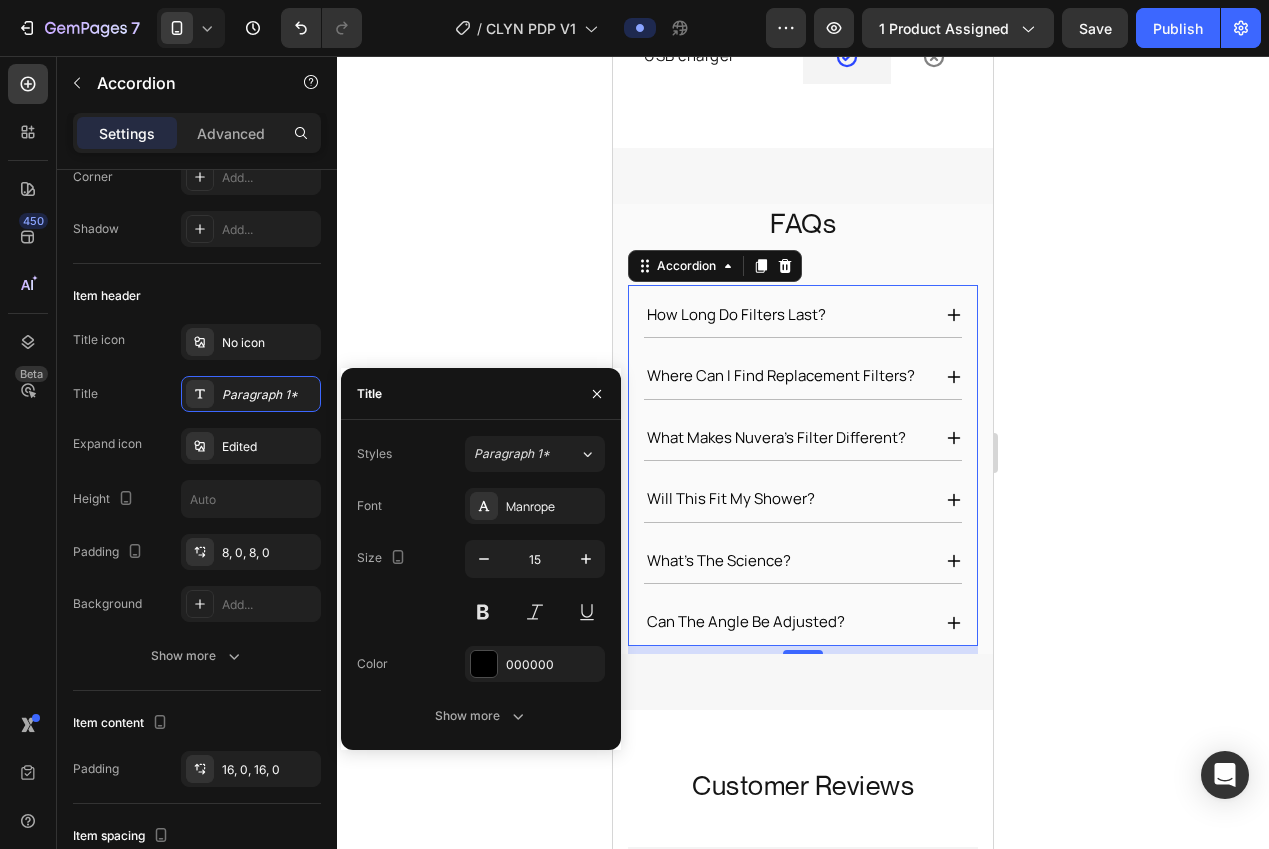 click 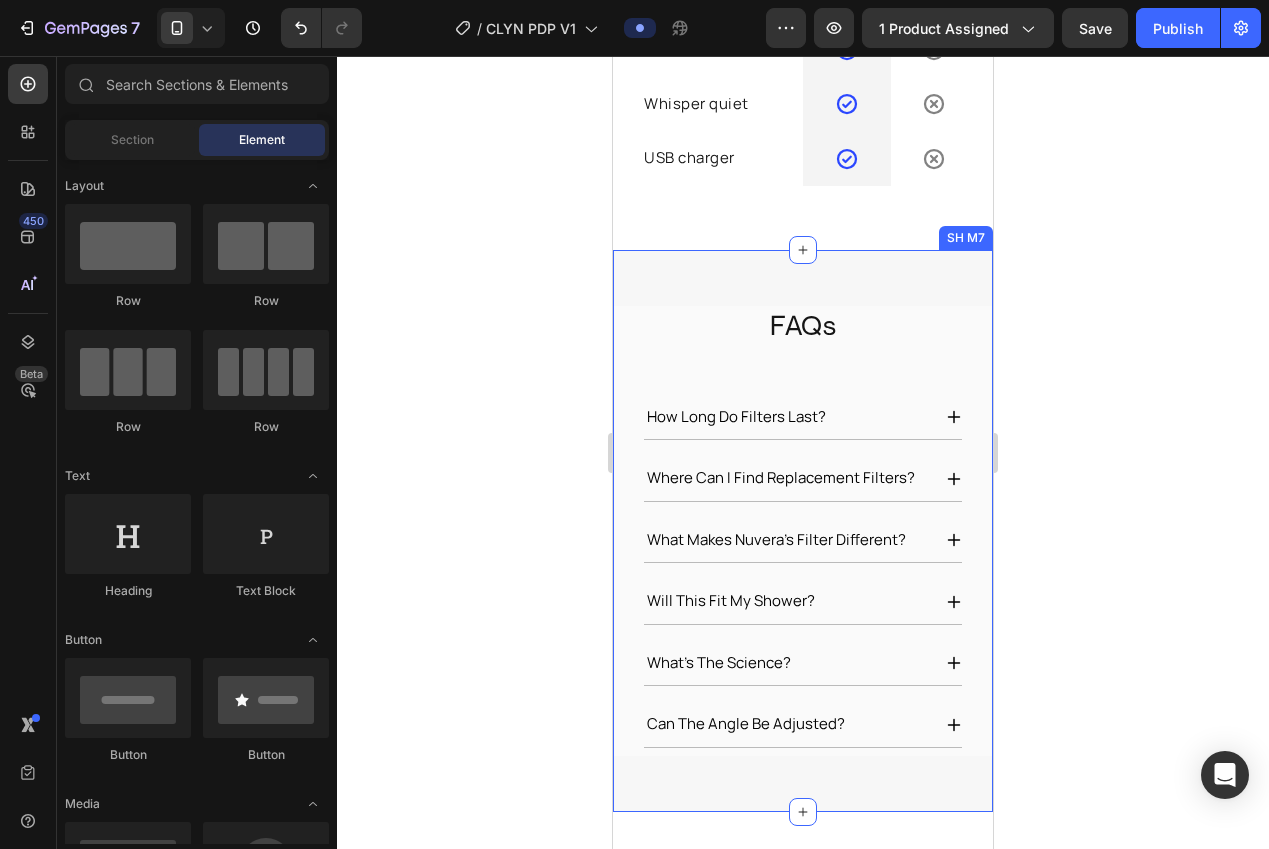 scroll, scrollTop: 4736, scrollLeft: 0, axis: vertical 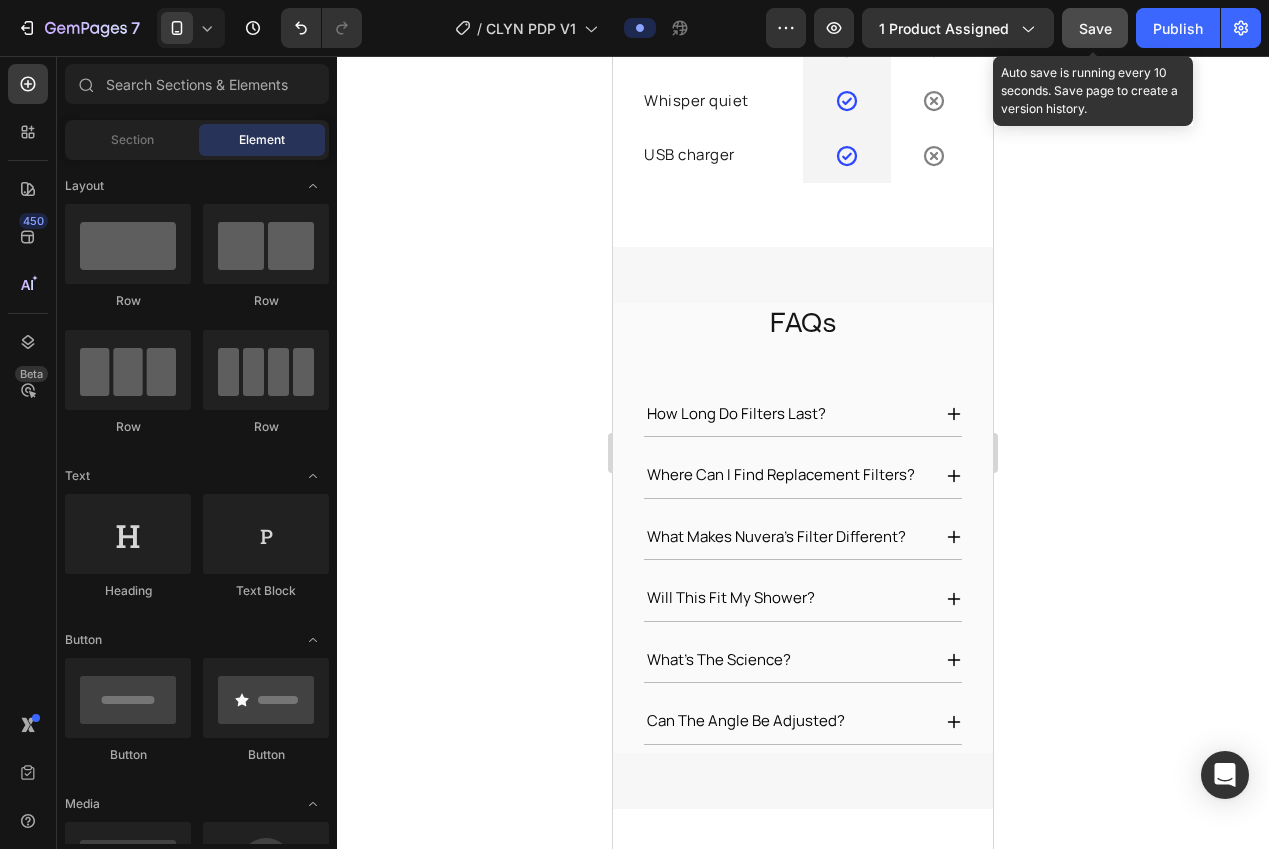 click on "Save" 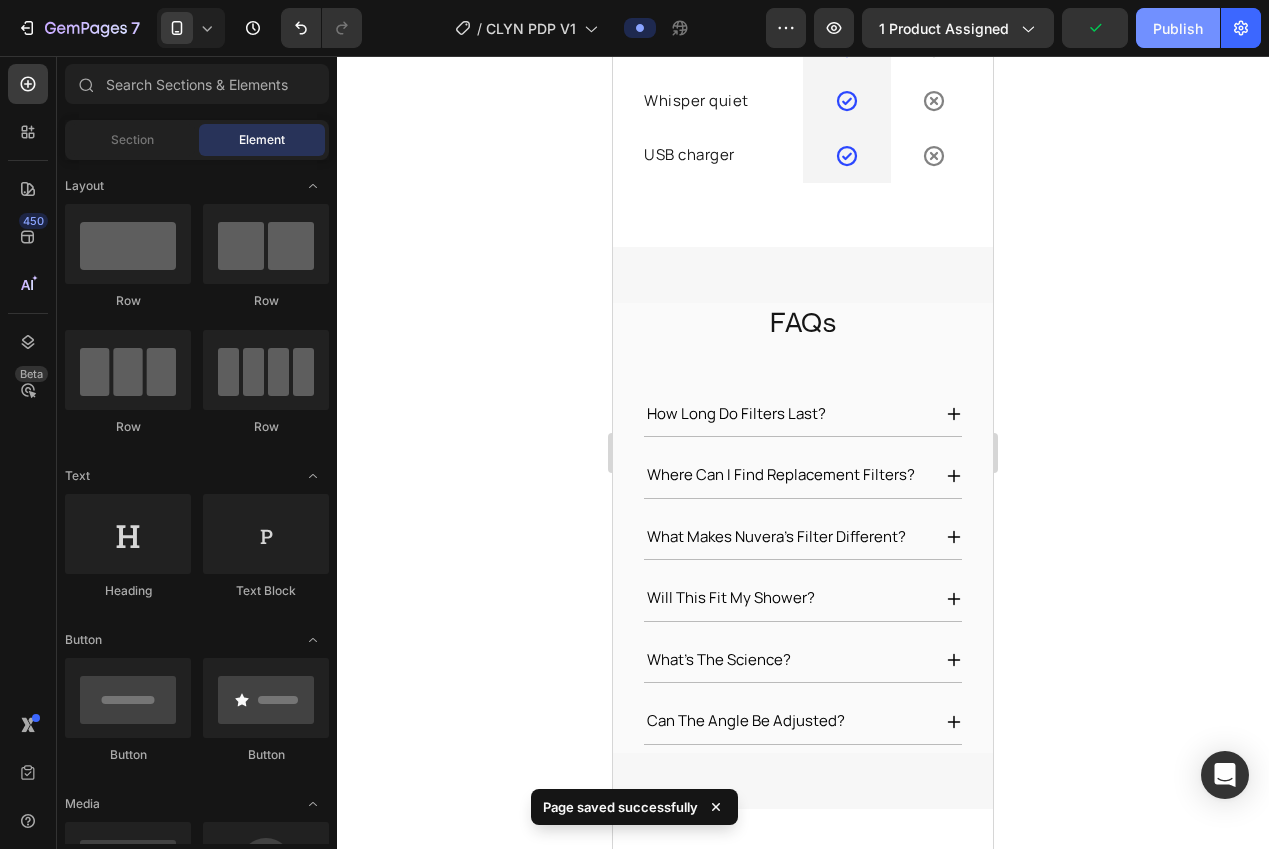 click on "Publish" 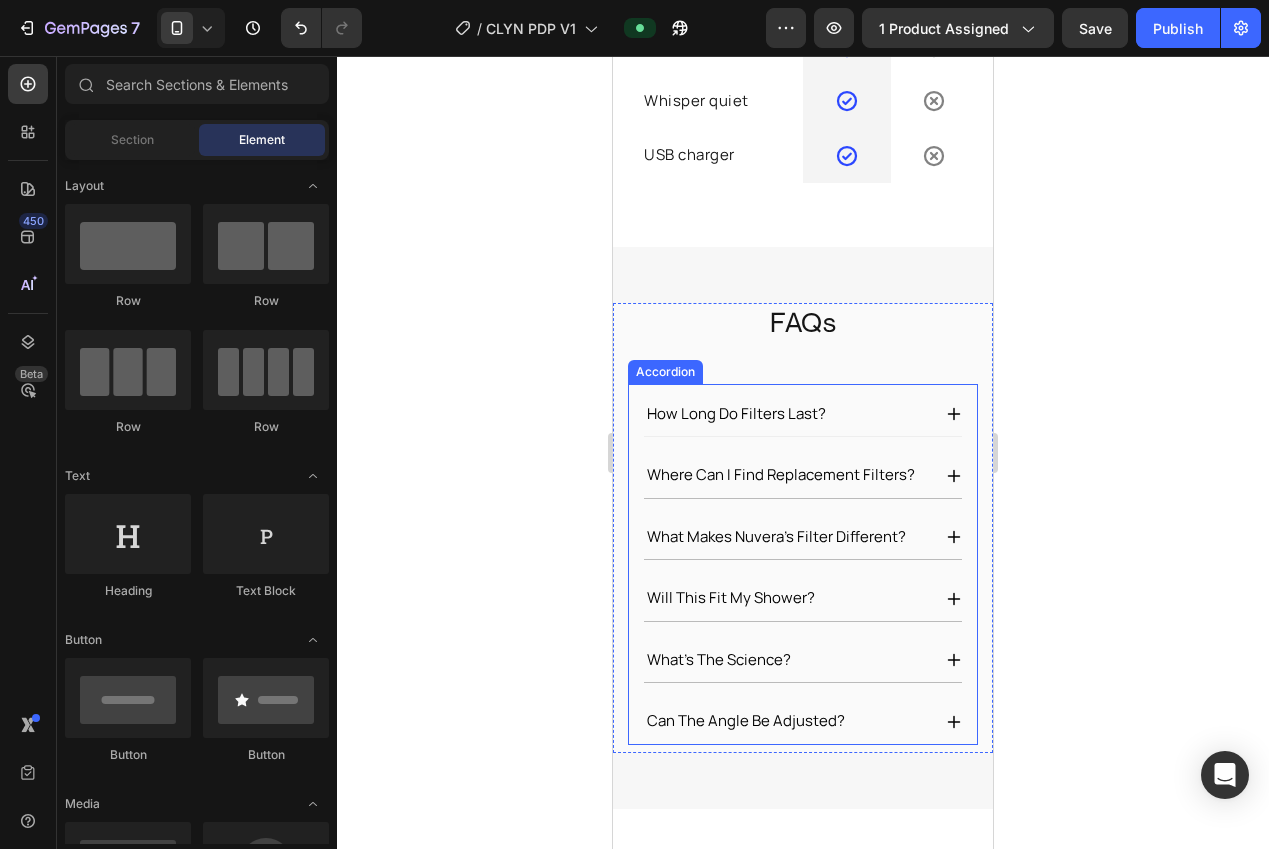 click on "how long do filters last?" at bounding box center [736, 414] 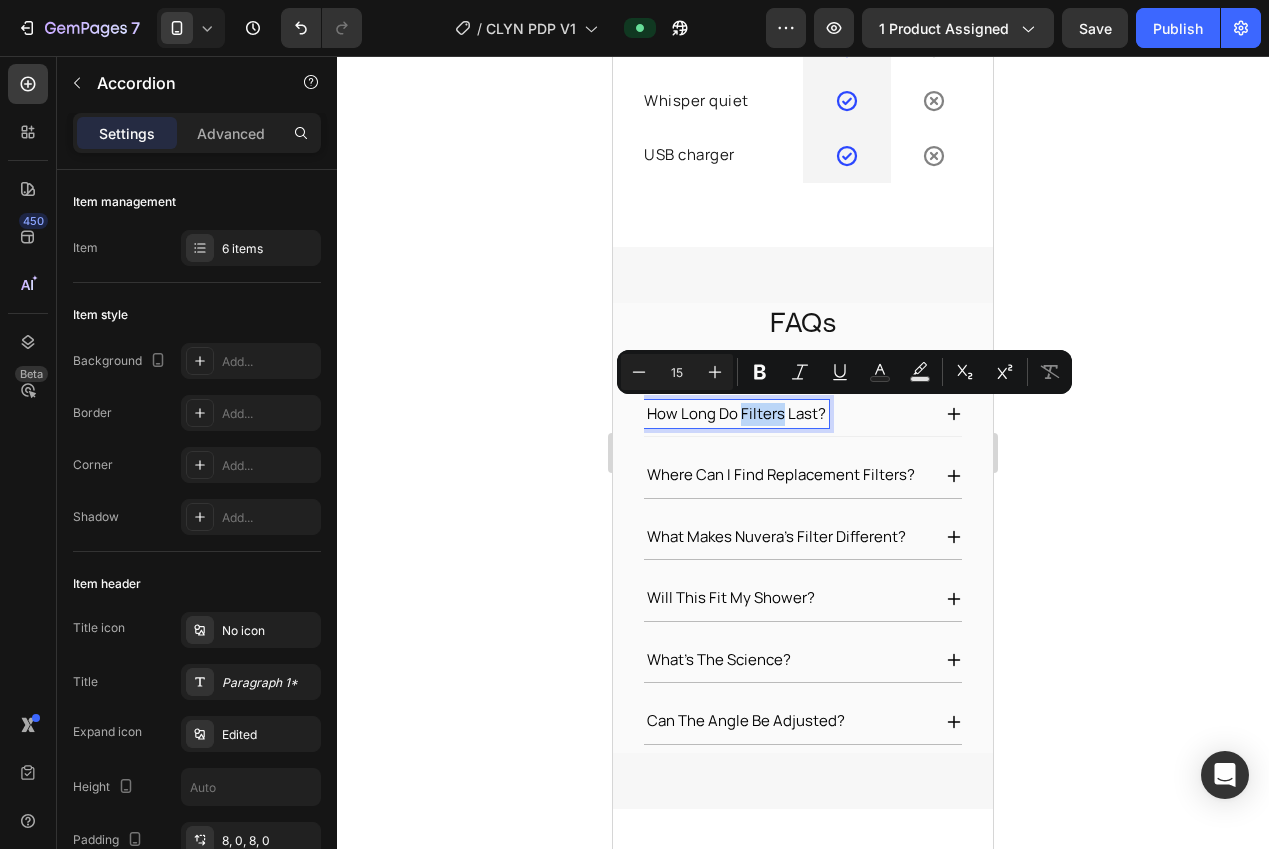 click on "how long do filters last?" at bounding box center [736, 414] 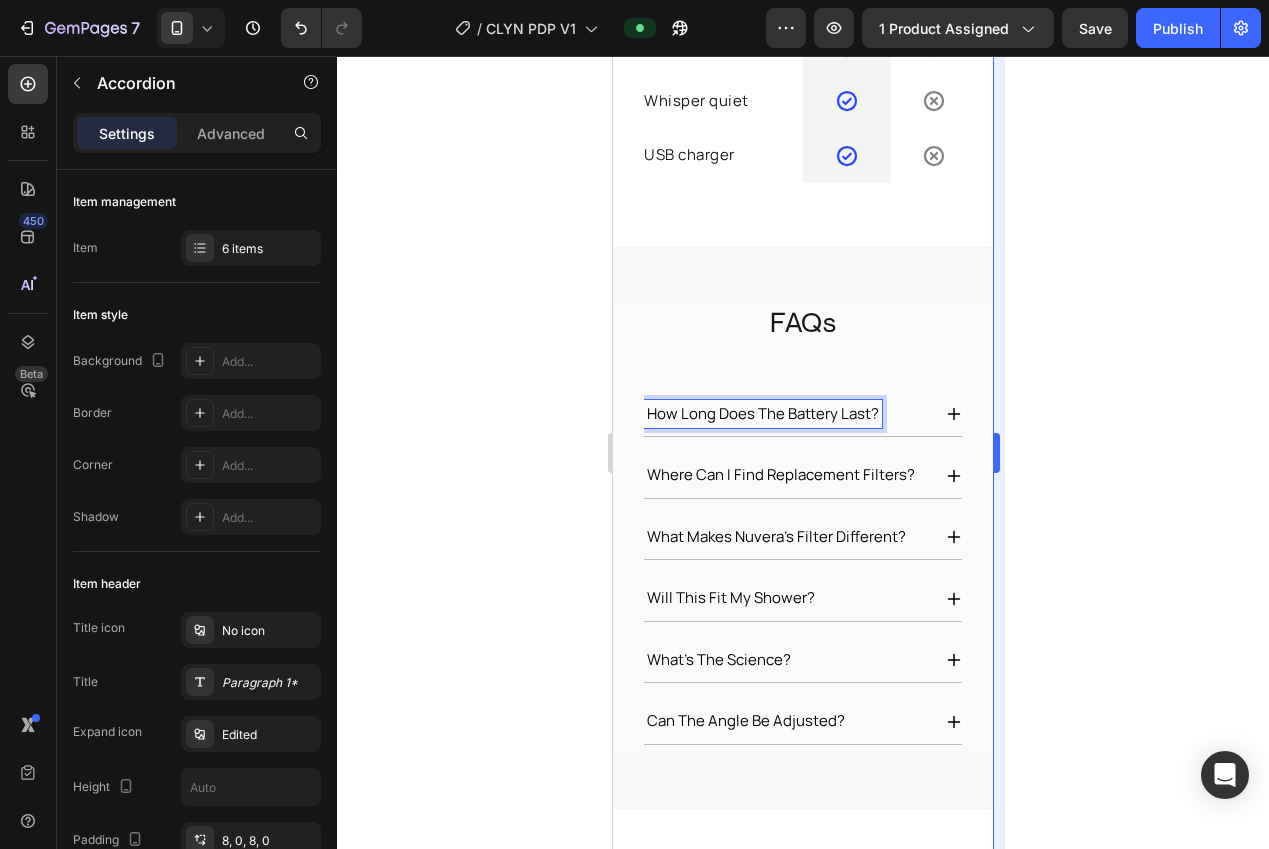 drag, startPoint x: 1108, startPoint y: 469, endPoint x: 995, endPoint y: 438, distance: 117.17508 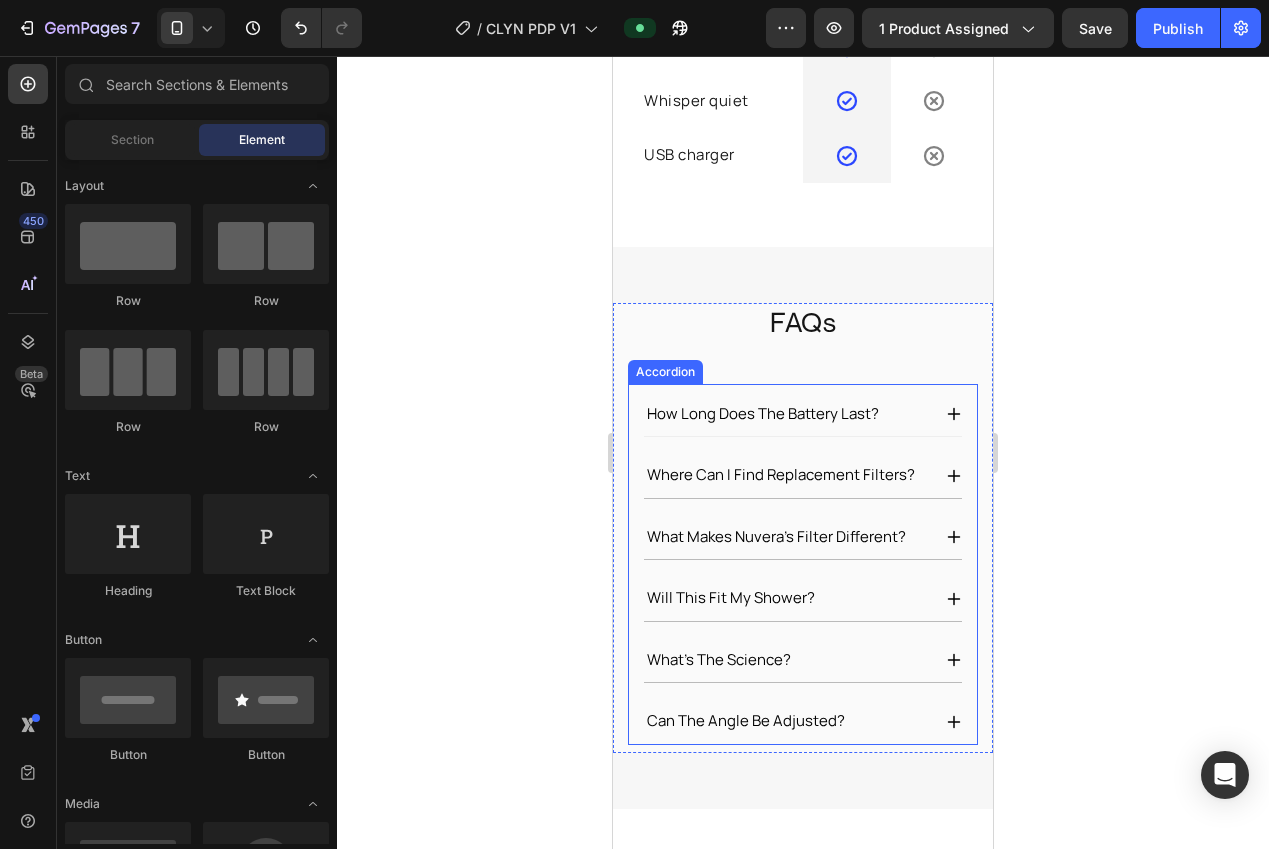 click on "How long does the battery last?" at bounding box center (803, 415) 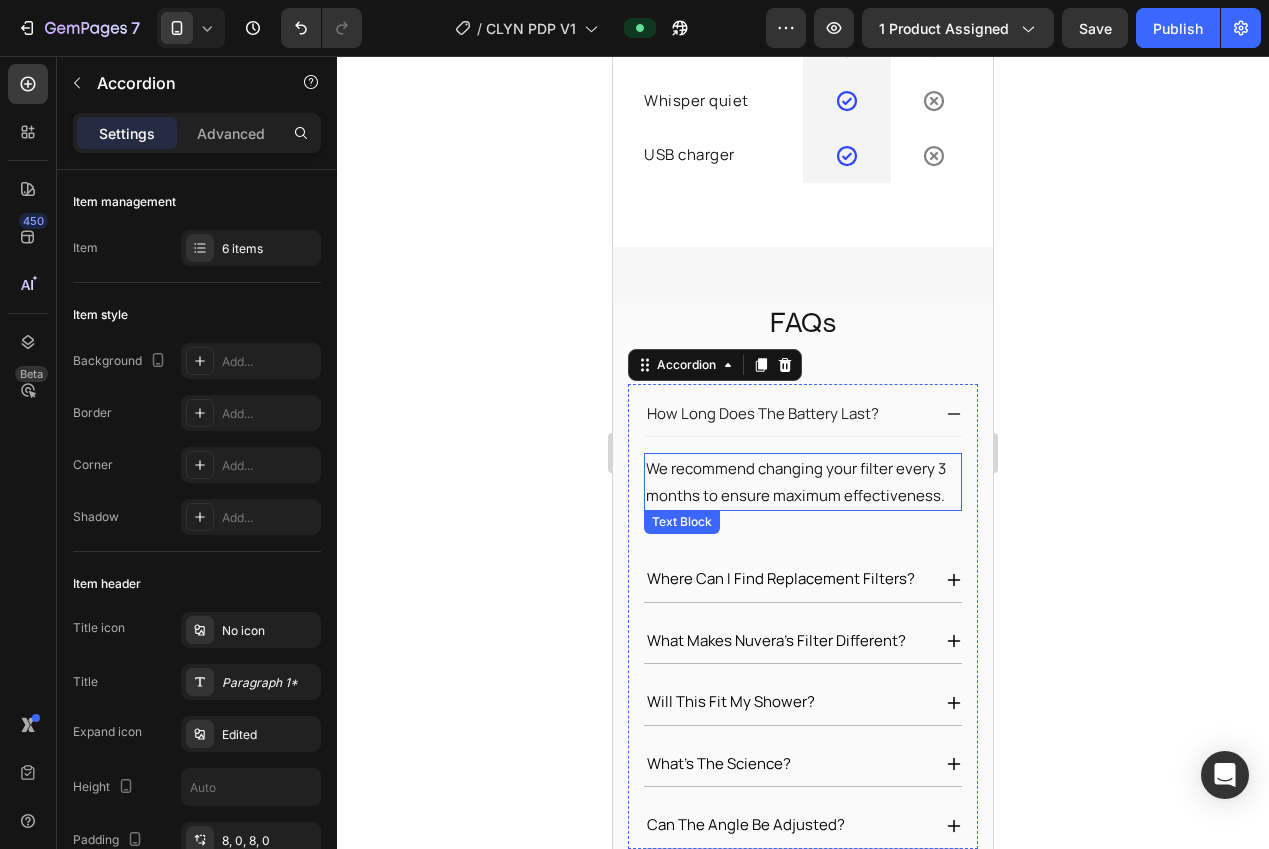 click on "We recommend changing your filter every 3 months to ensure maximum effectiveness." at bounding box center (803, 482) 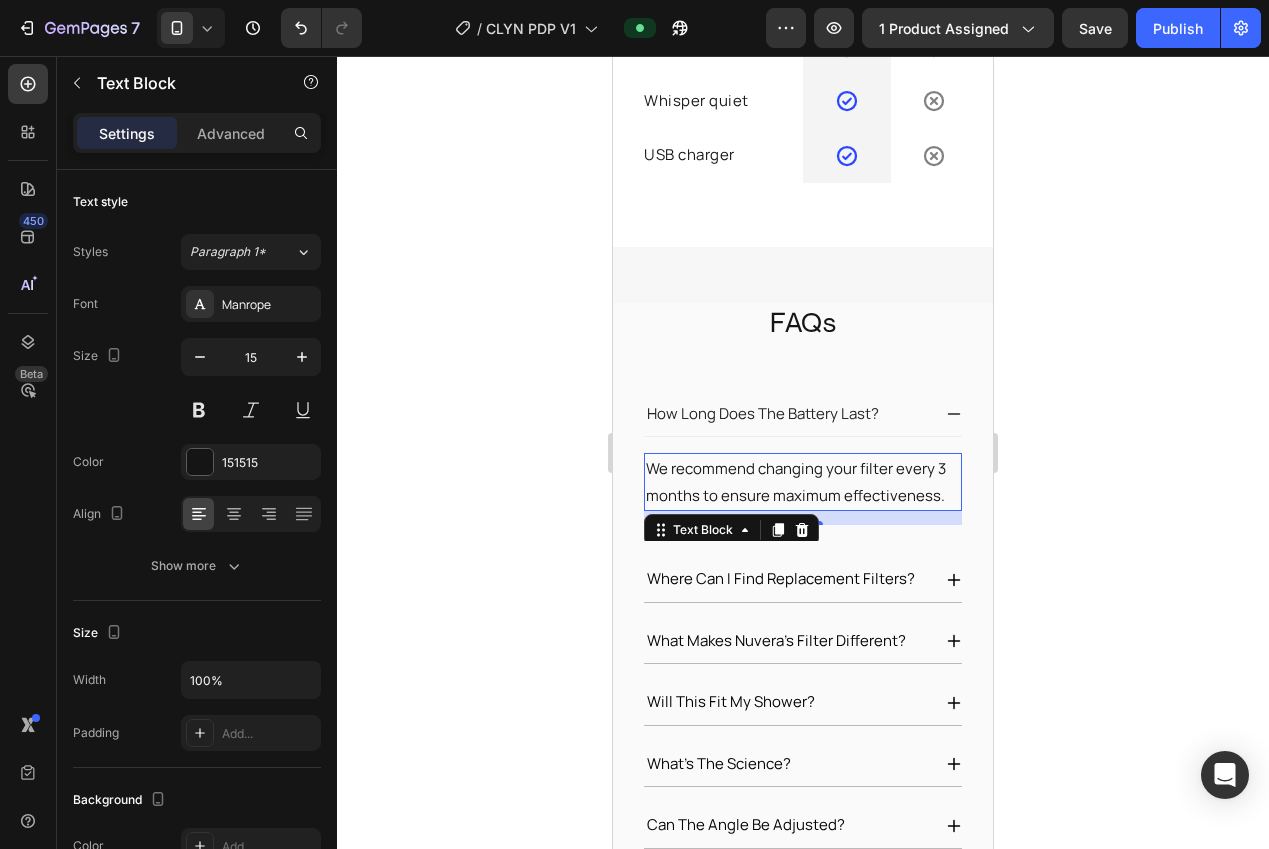 click on "We recommend changing your filter every 3 months to ensure maximum effectiveness." at bounding box center (803, 482) 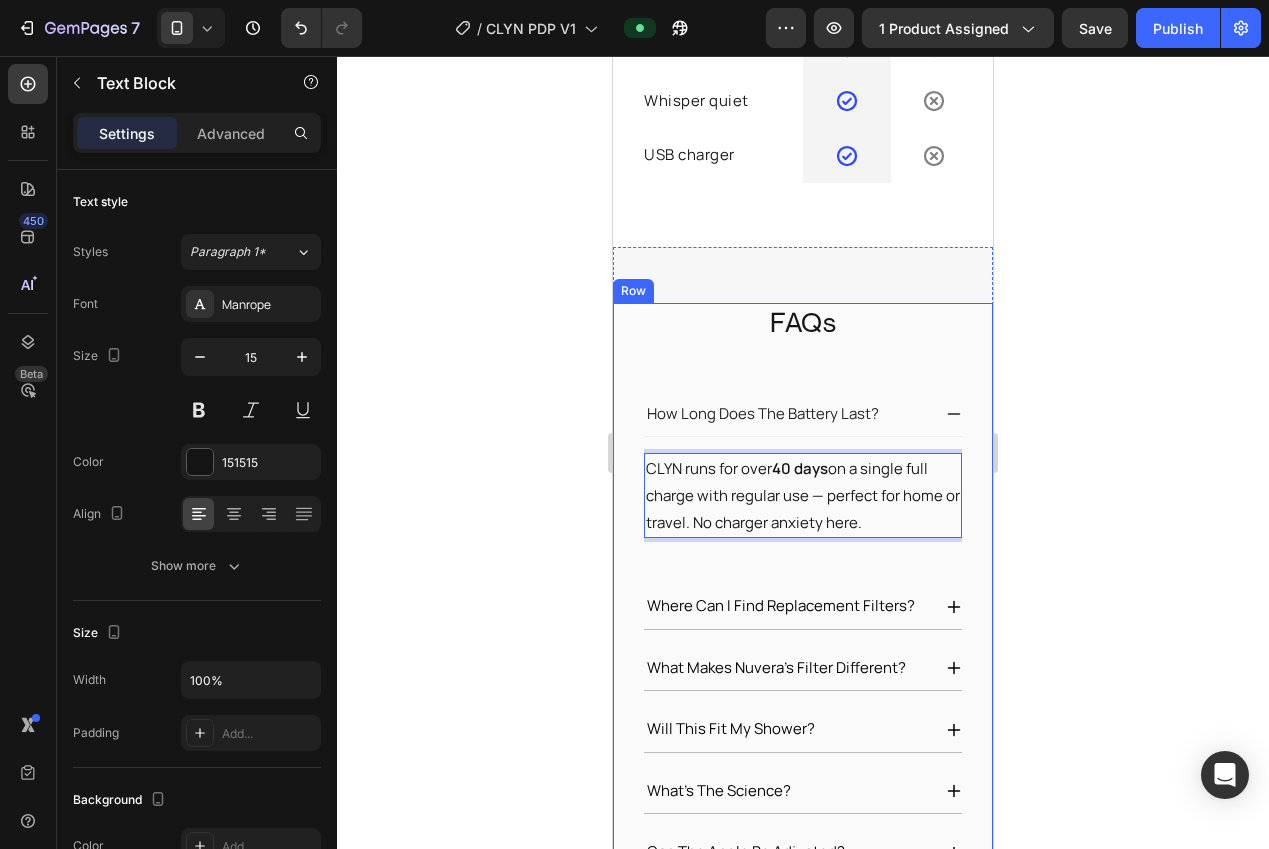 click 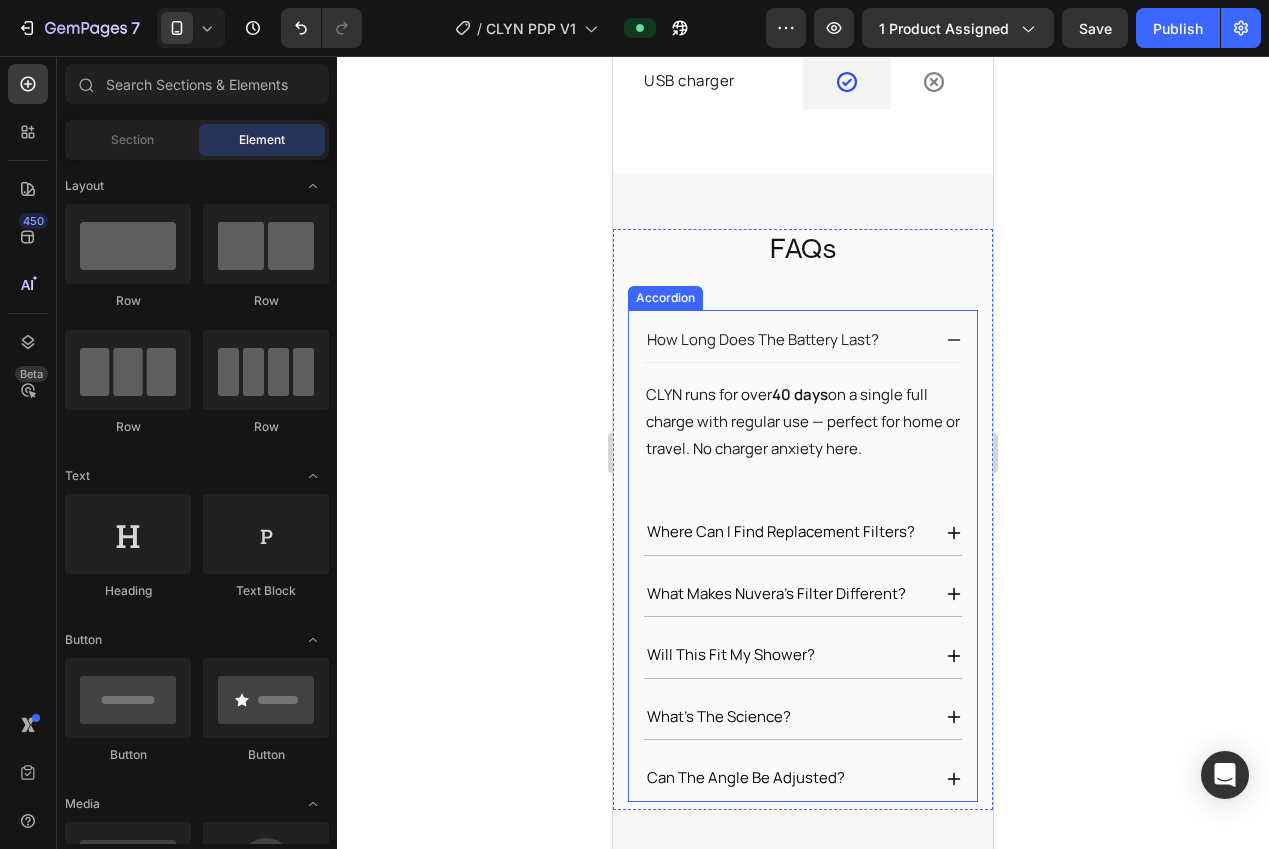 scroll, scrollTop: 4821, scrollLeft: 0, axis: vertical 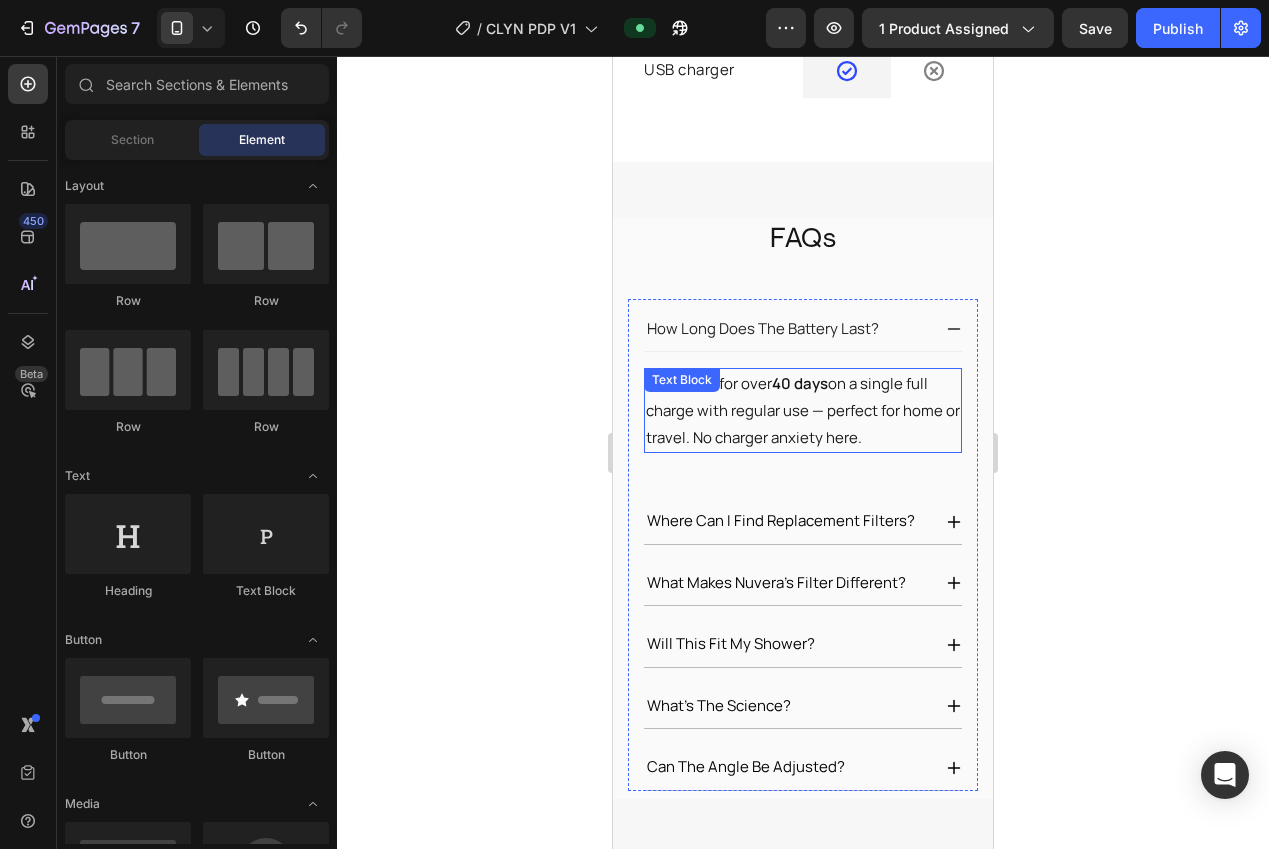 click on "CLYN runs for over  40 days  on a single full charge with regular use — perfect for home or travel. No charger anxiety here." at bounding box center [803, 410] 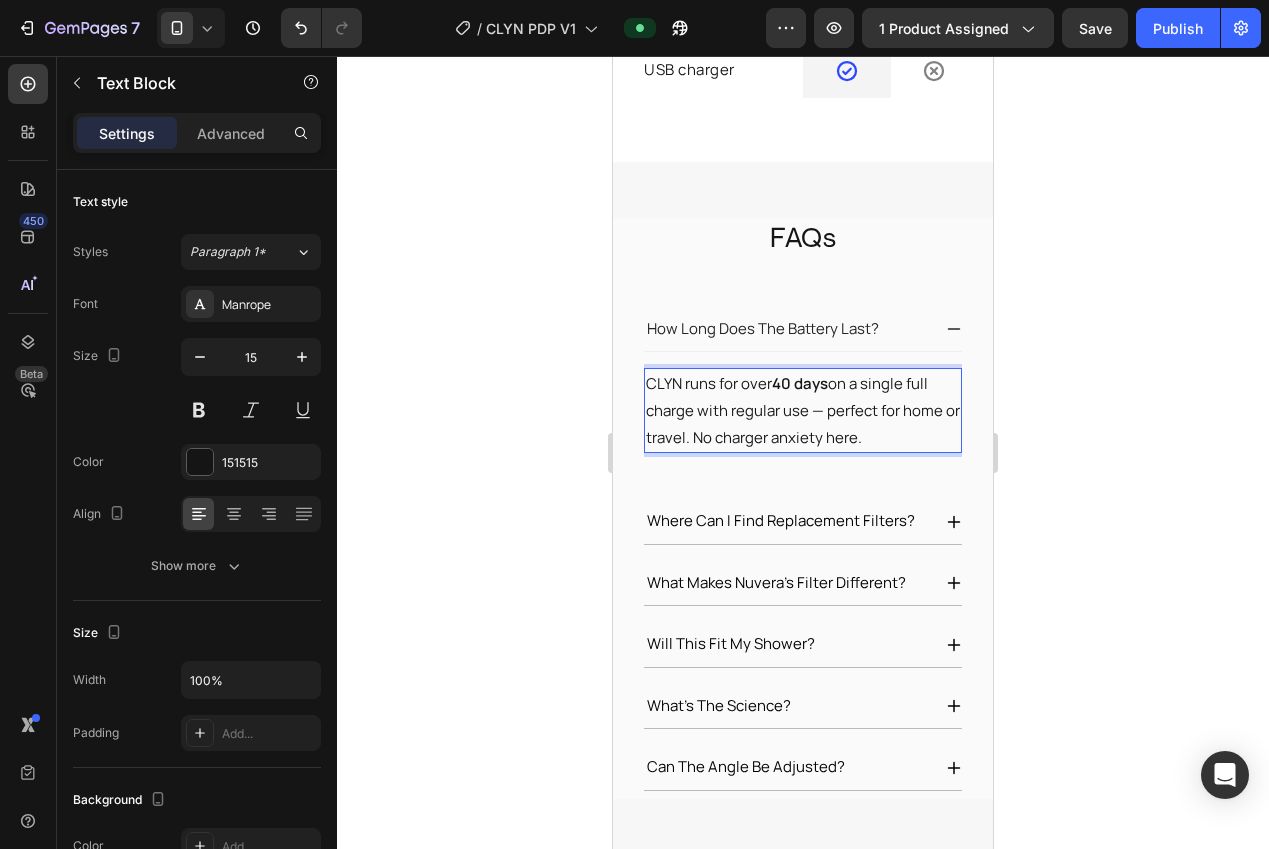 drag, startPoint x: 814, startPoint y: 411, endPoint x: 716, endPoint y: 409, distance: 98.02041 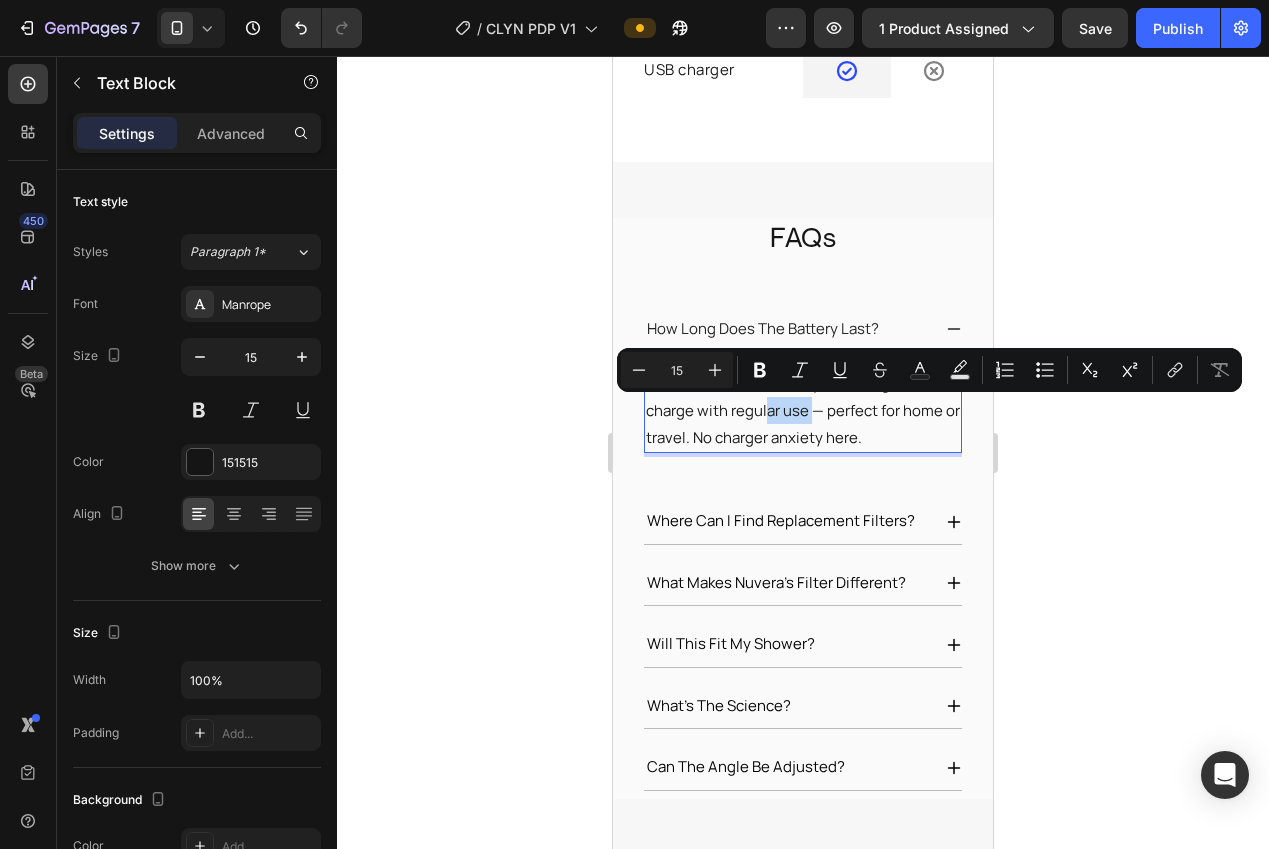 drag, startPoint x: 777, startPoint y: 413, endPoint x: 766, endPoint y: 413, distance: 11 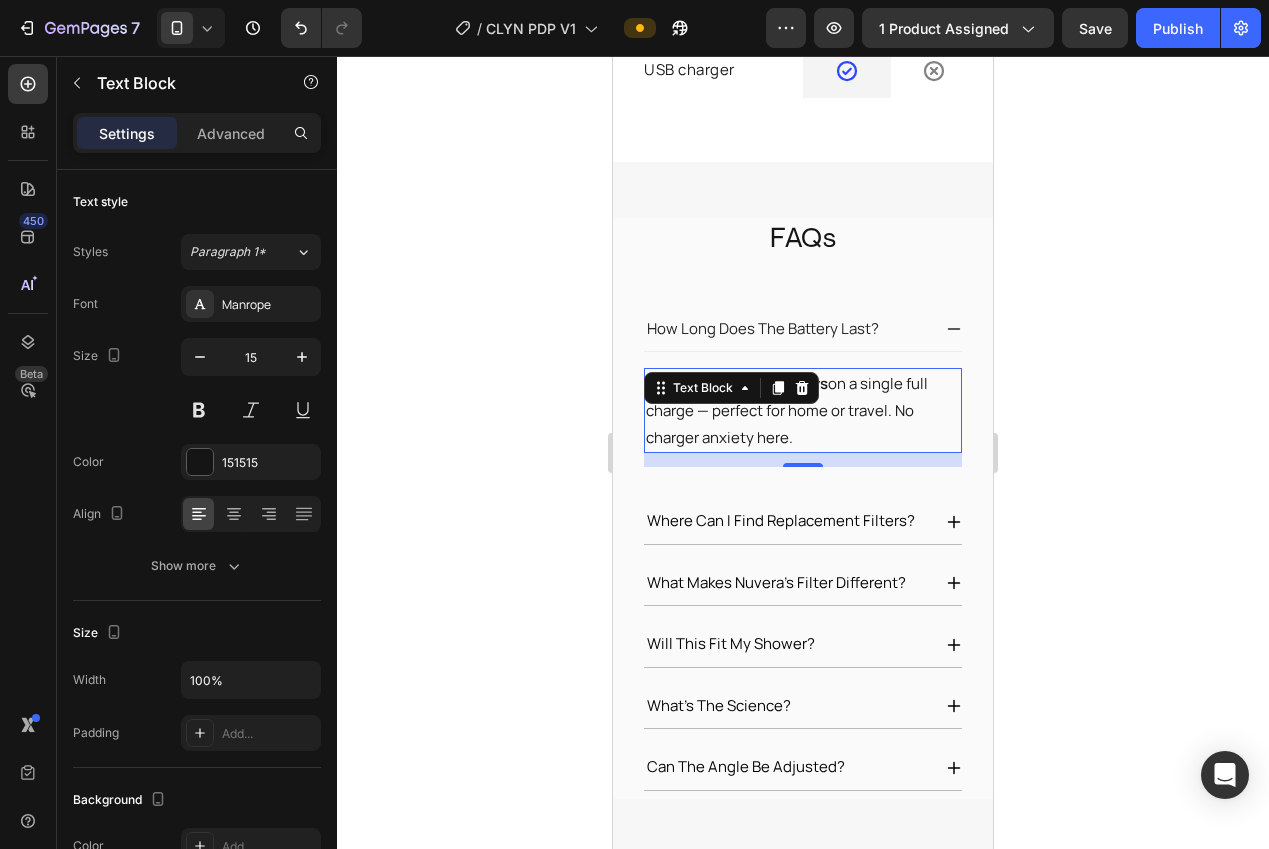 click 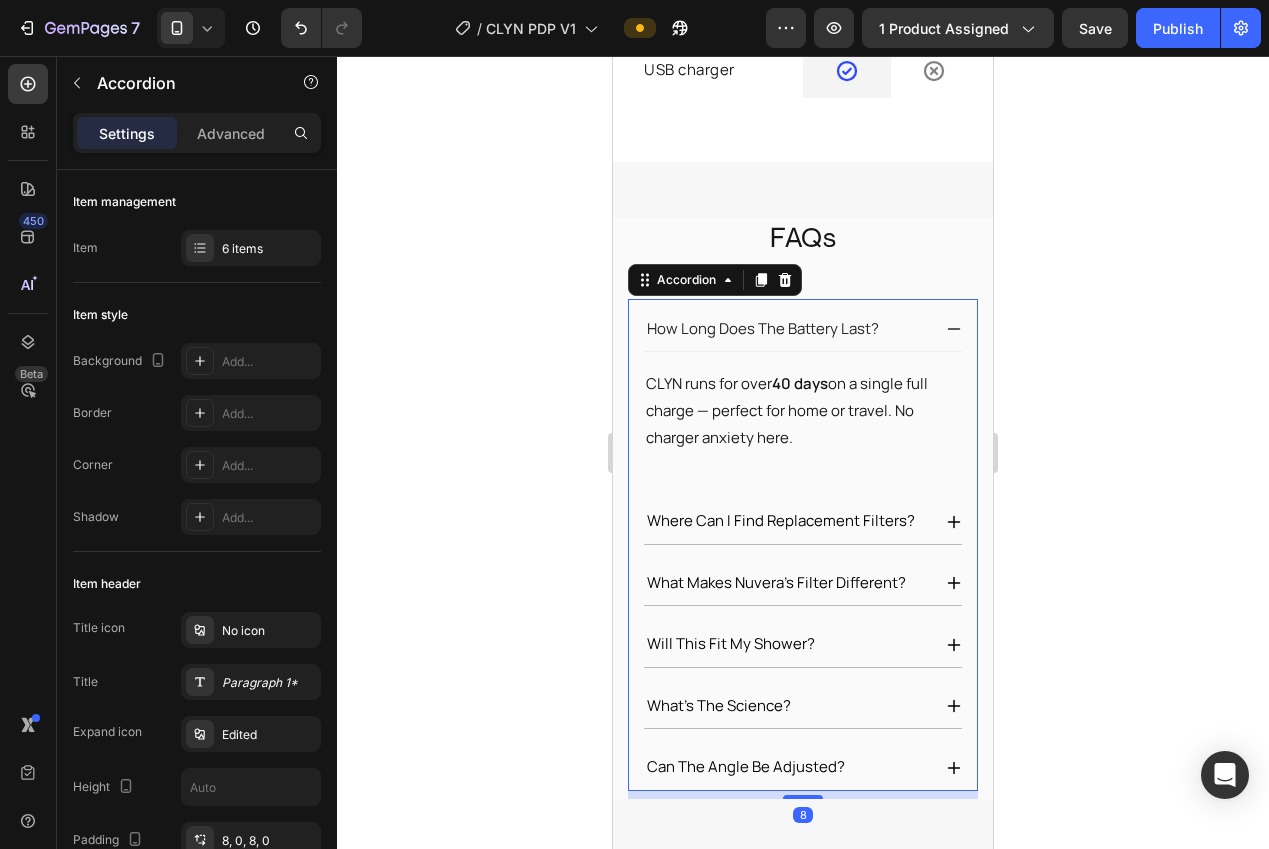 click 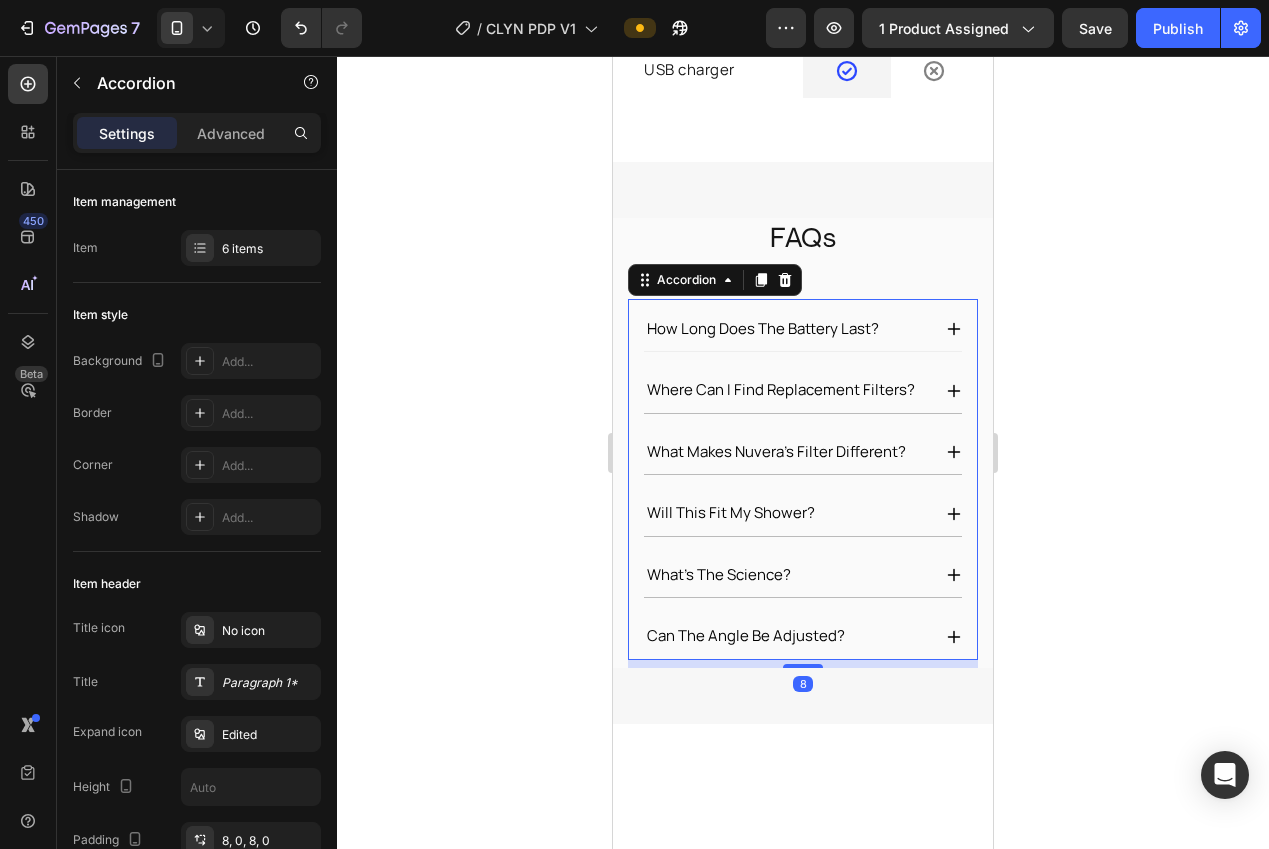 click 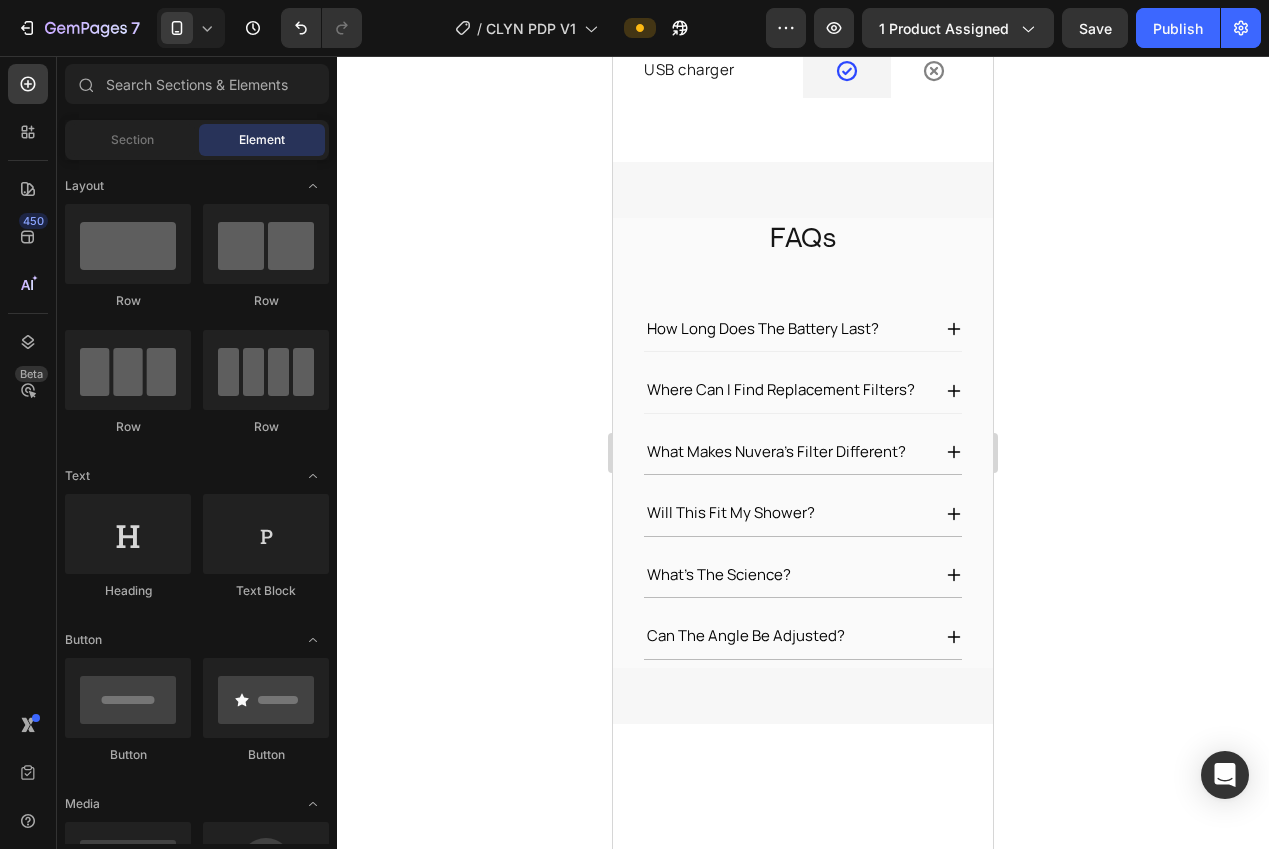 click on "where can i find replacement filters?" at bounding box center [781, 390] 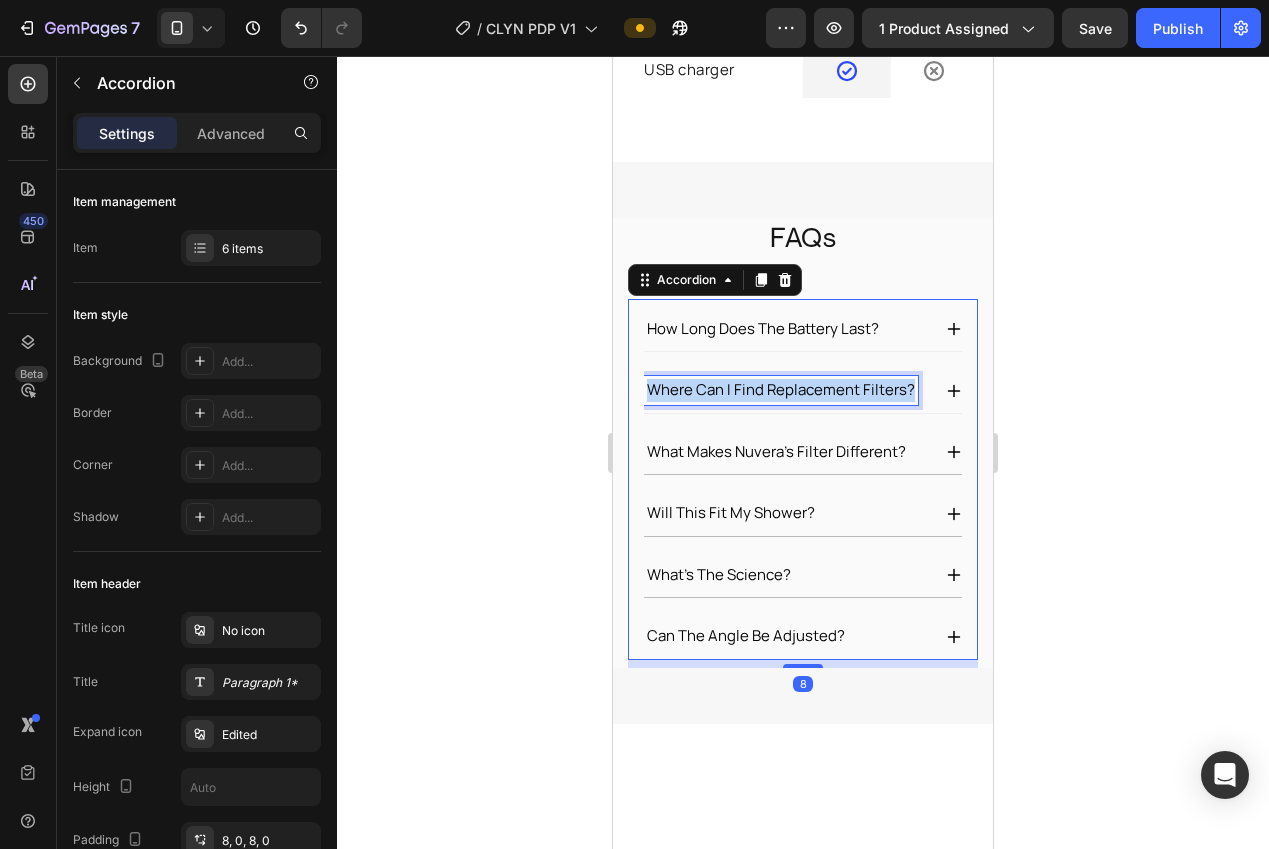 click on "where can i find replacement filters?" at bounding box center (781, 390) 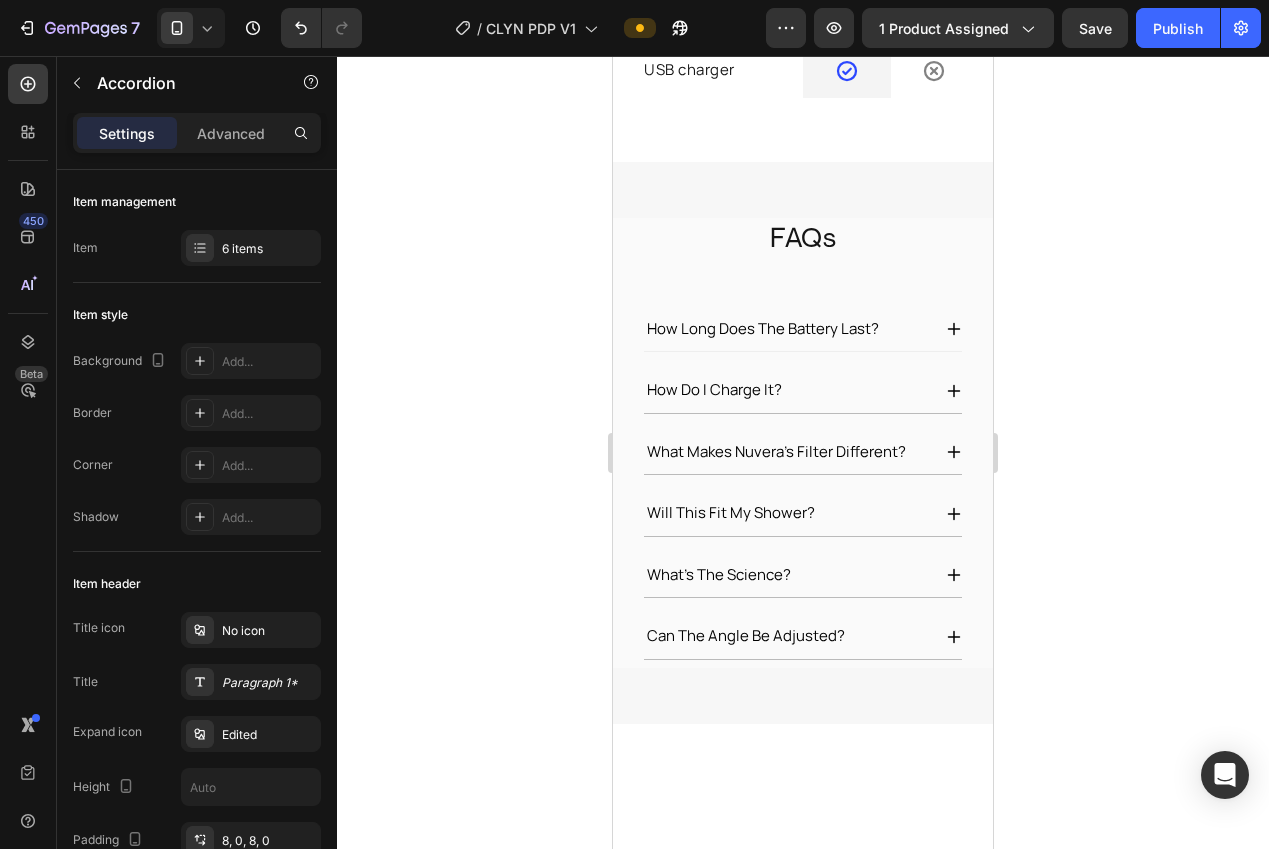 click 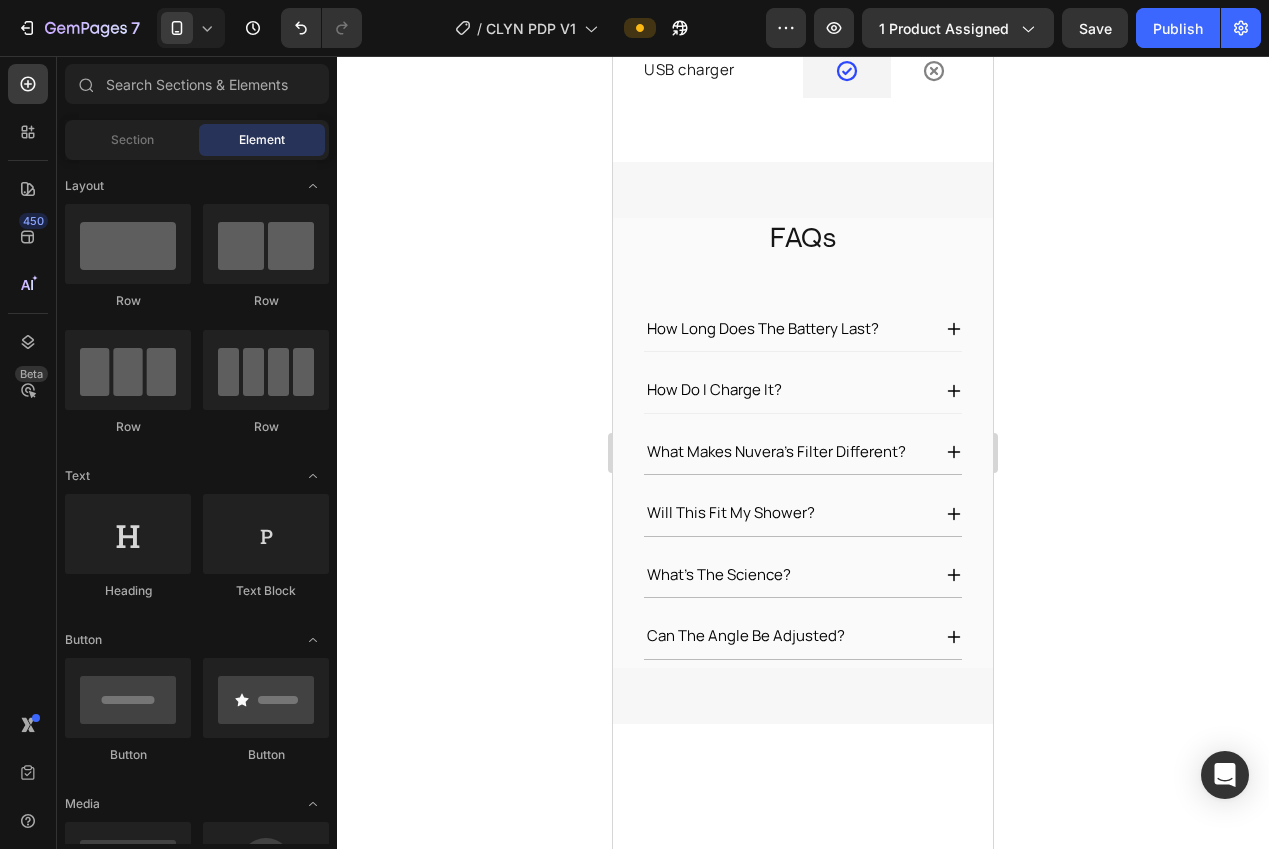 click on "How do I charge it?" at bounding box center (714, 390) 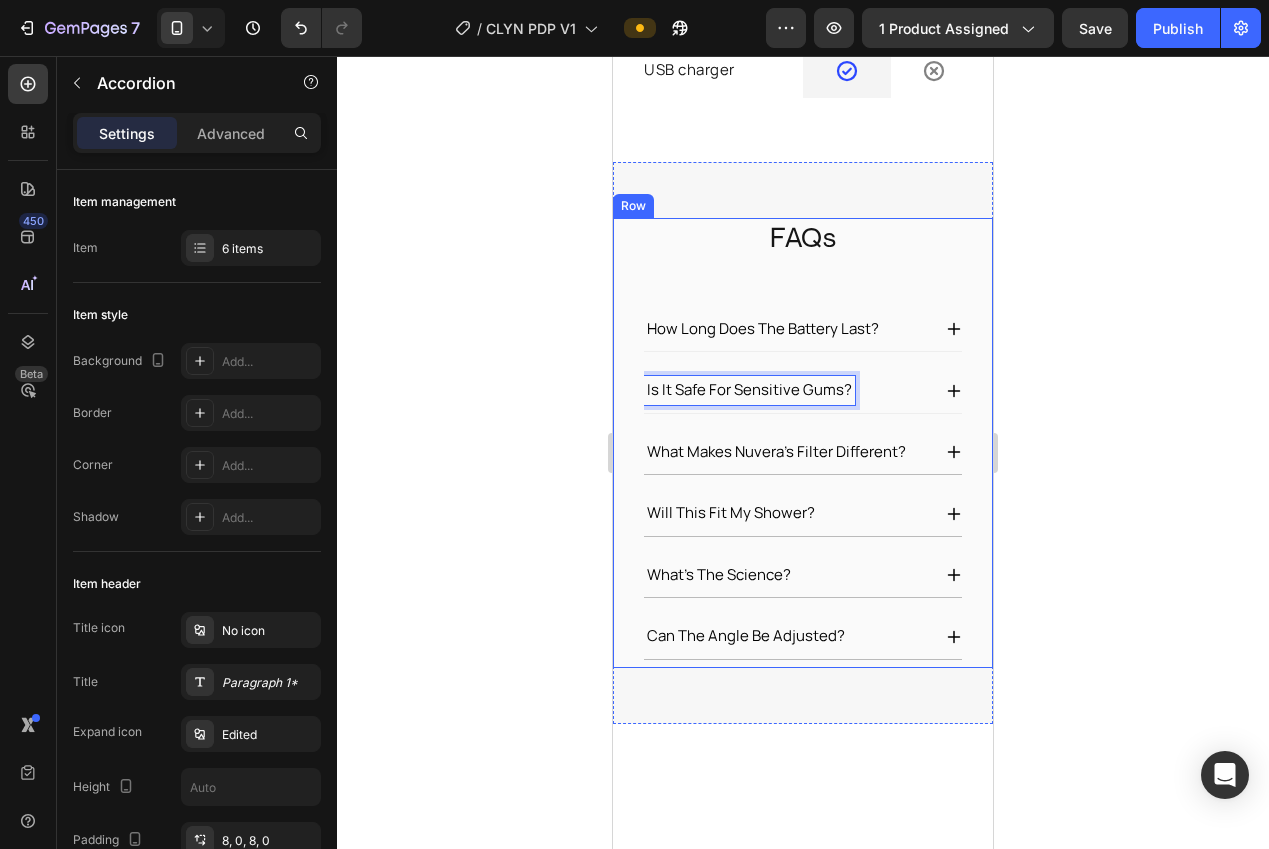 drag, startPoint x: 1052, startPoint y: 440, endPoint x: 1152, endPoint y: 454, distance: 100.97524 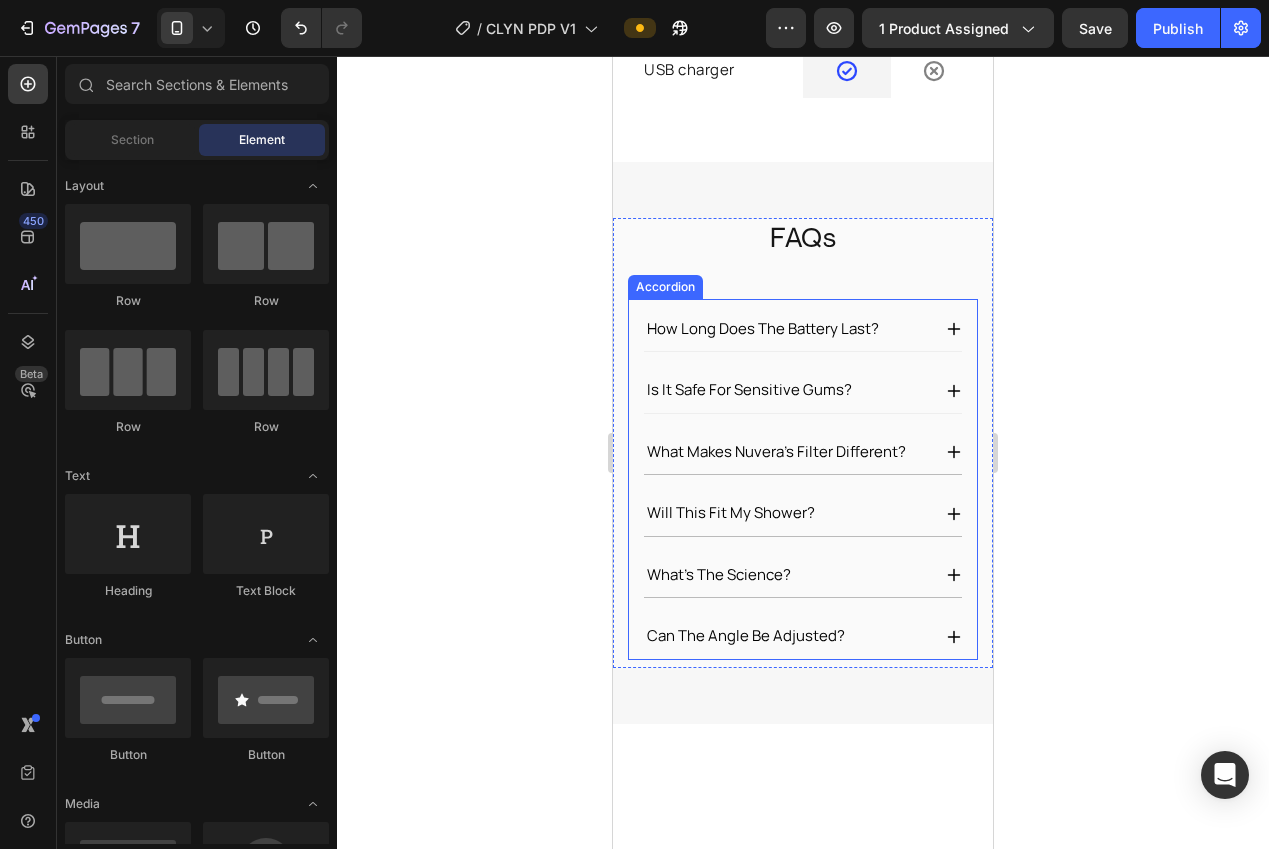 click 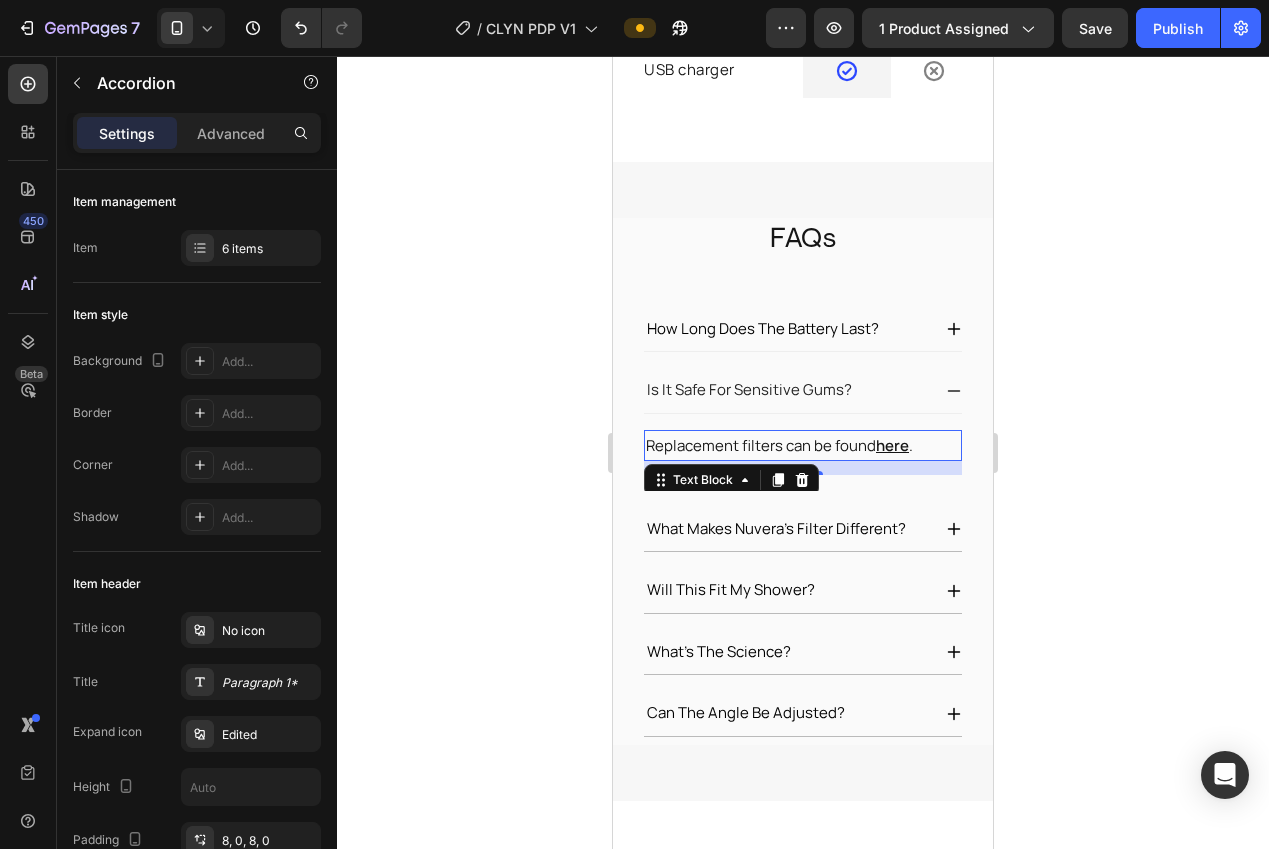 click on "Replacement filters can be found  here ." at bounding box center (803, 445) 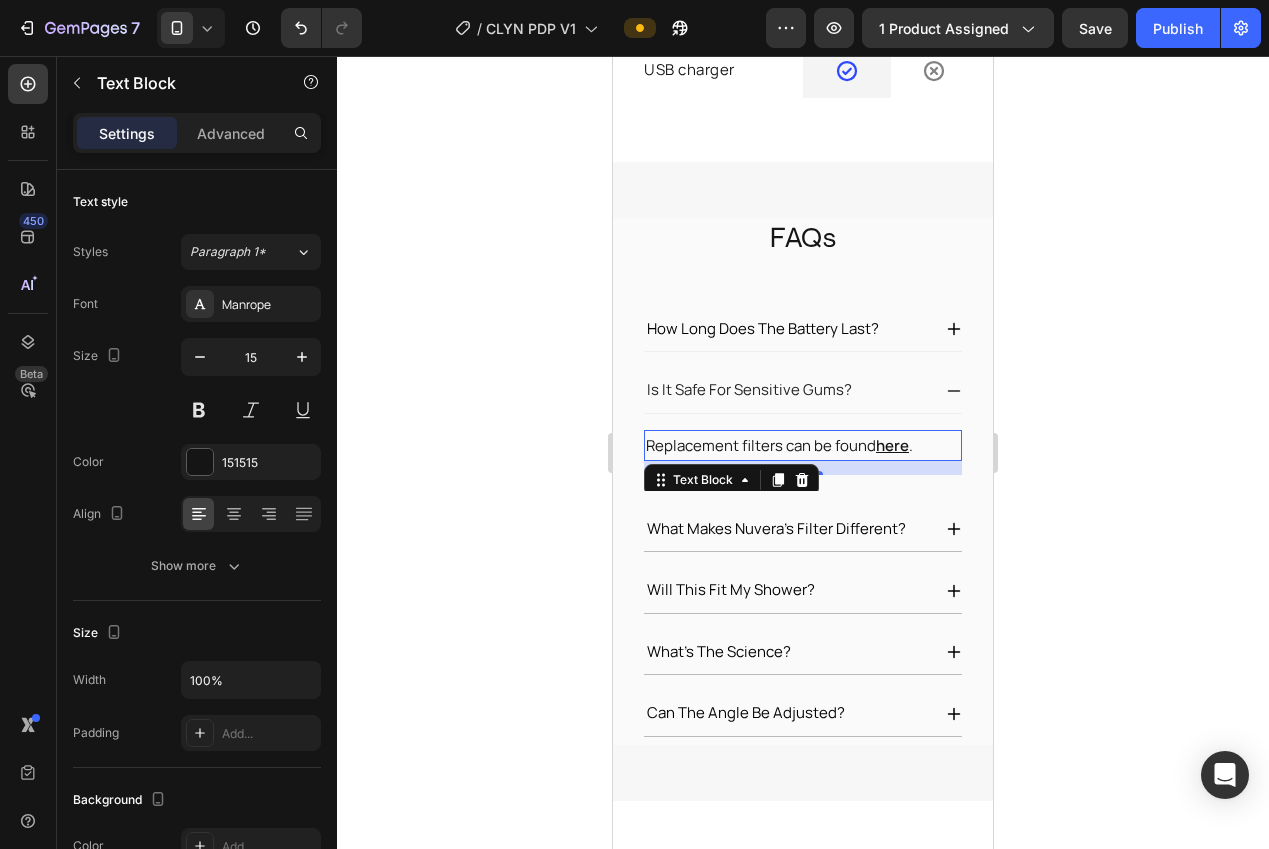 click on "Replacement filters can be found  here ." at bounding box center (803, 445) 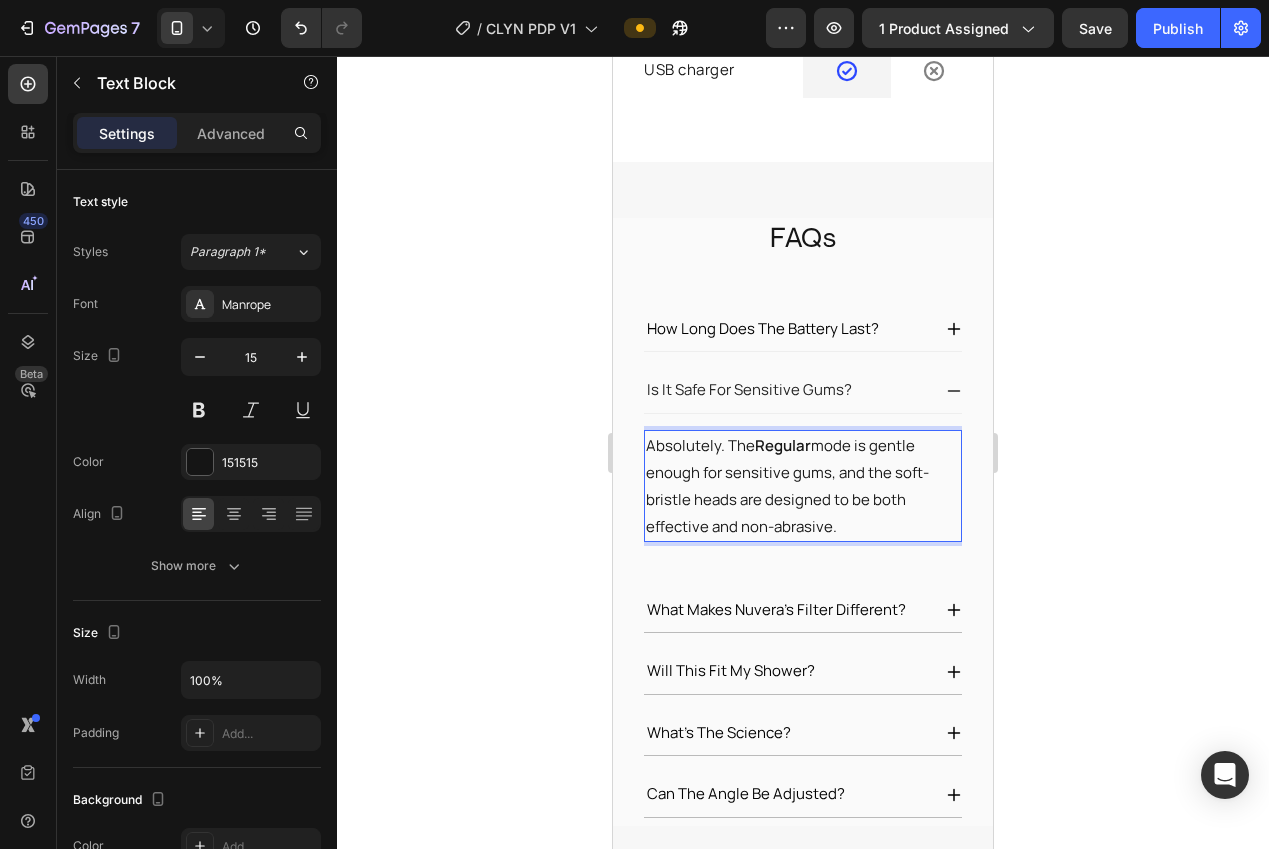 click on "Absolutely. The  Regular  mode is gentle enough for sensitive gums, and the soft-bristle heads are designed to be both effective and non-abrasive." at bounding box center (803, 486) 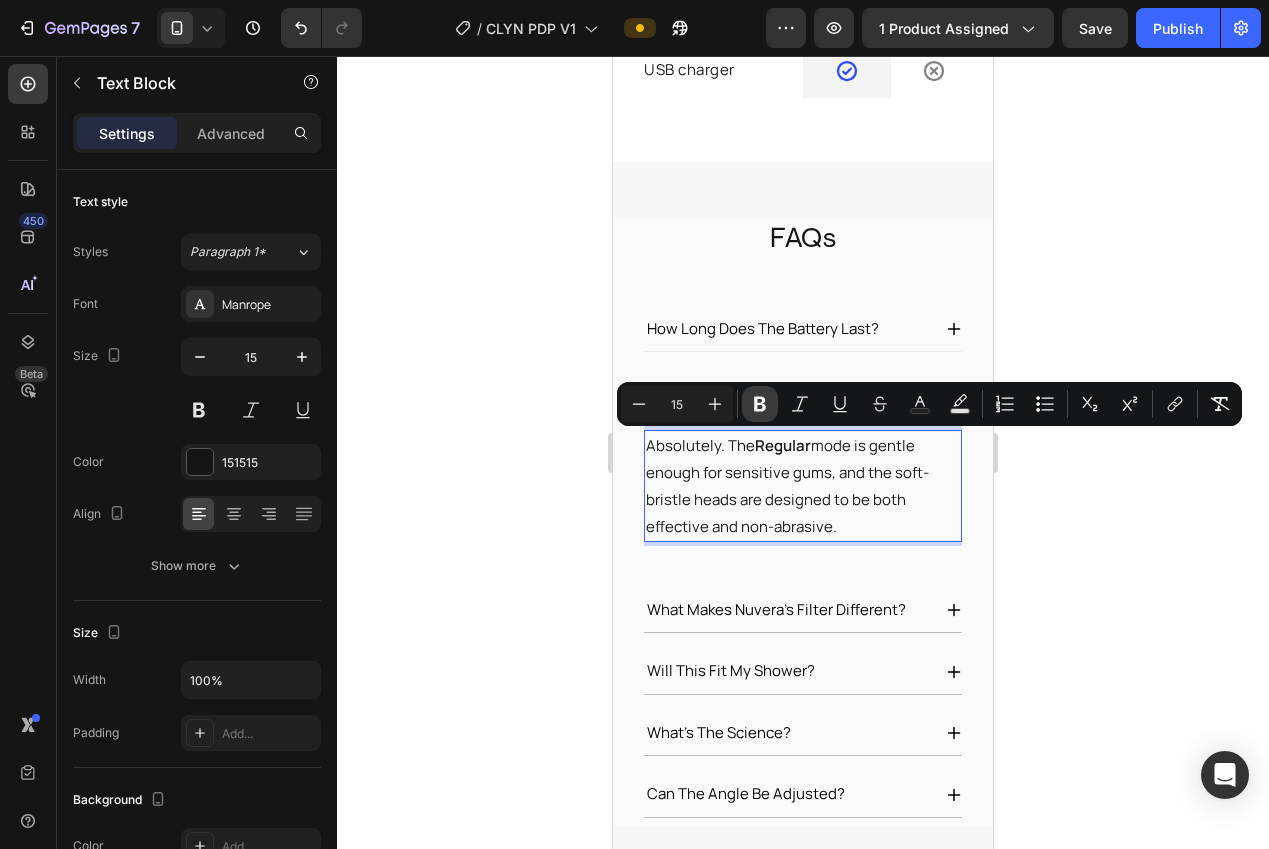 click 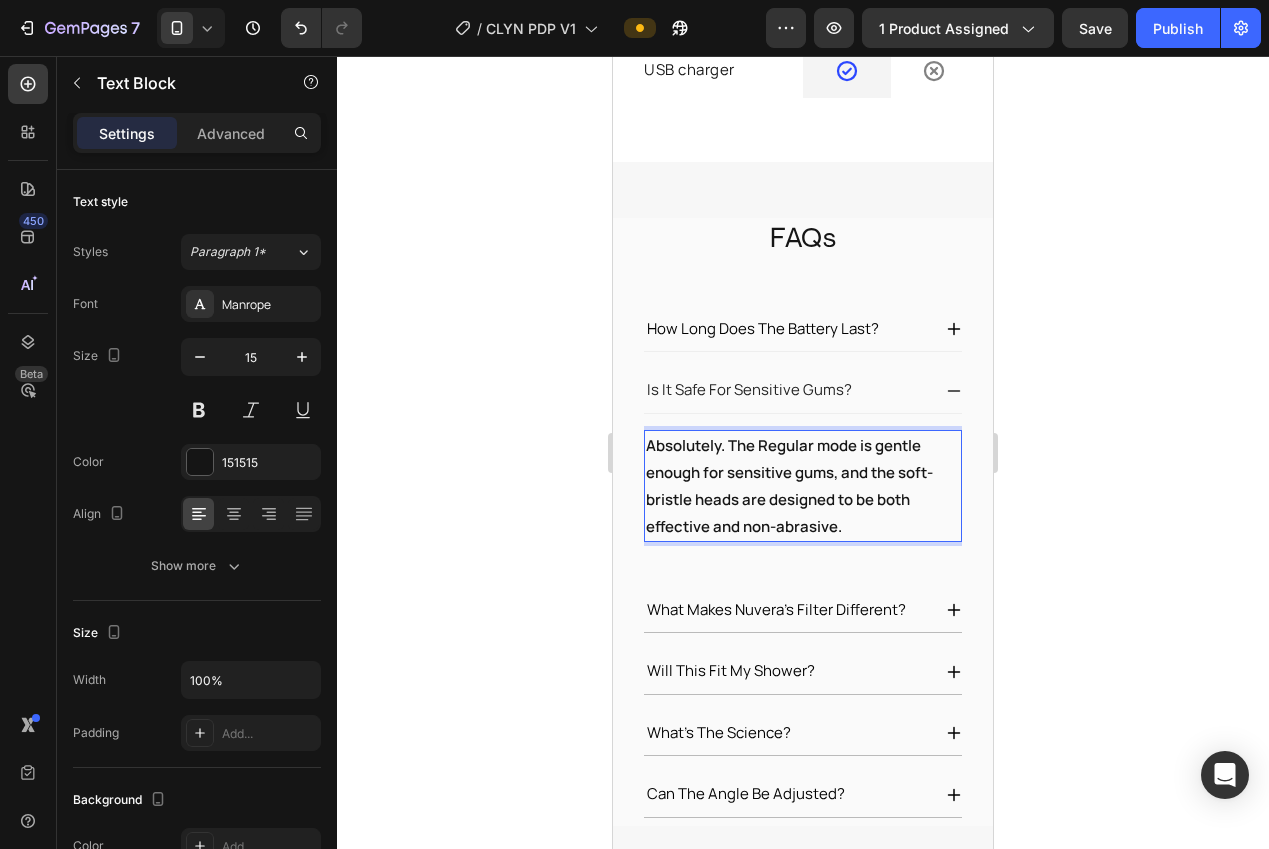 click on "Is it safe for sensitive gums?" at bounding box center (749, 390) 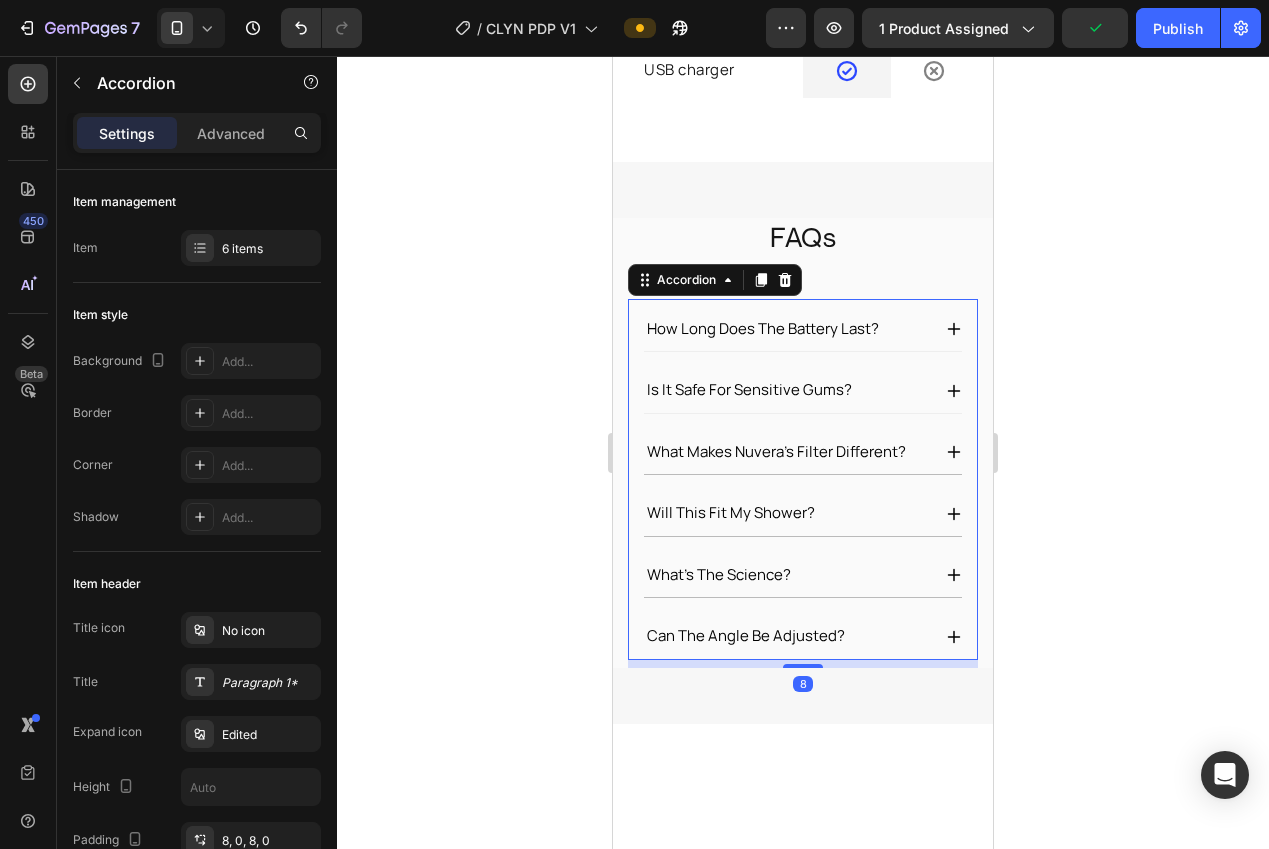 click 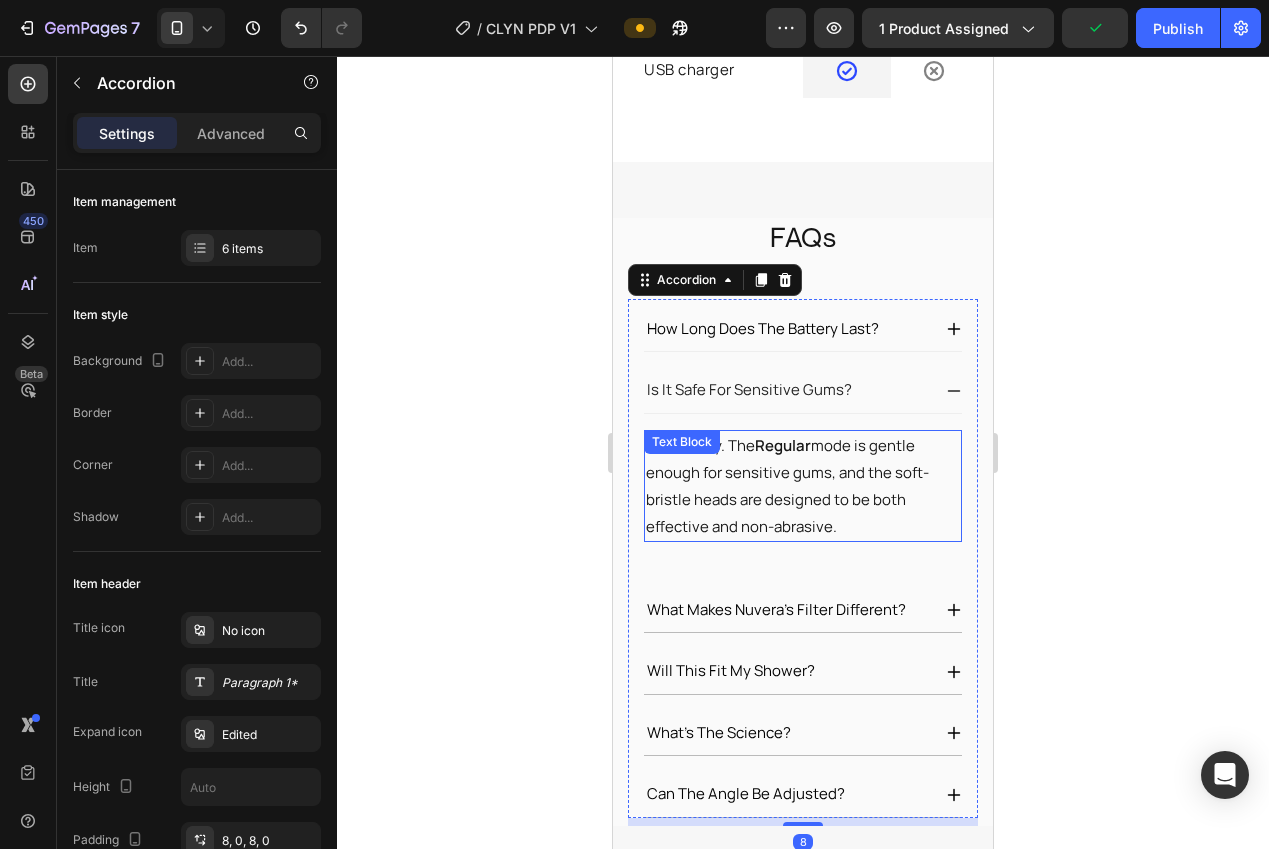click on "Absolutely. The  Regular  mode is gentle enough for sensitive gums, and the soft-bristle heads are designed to be both effective and non-abrasive." at bounding box center (803, 486) 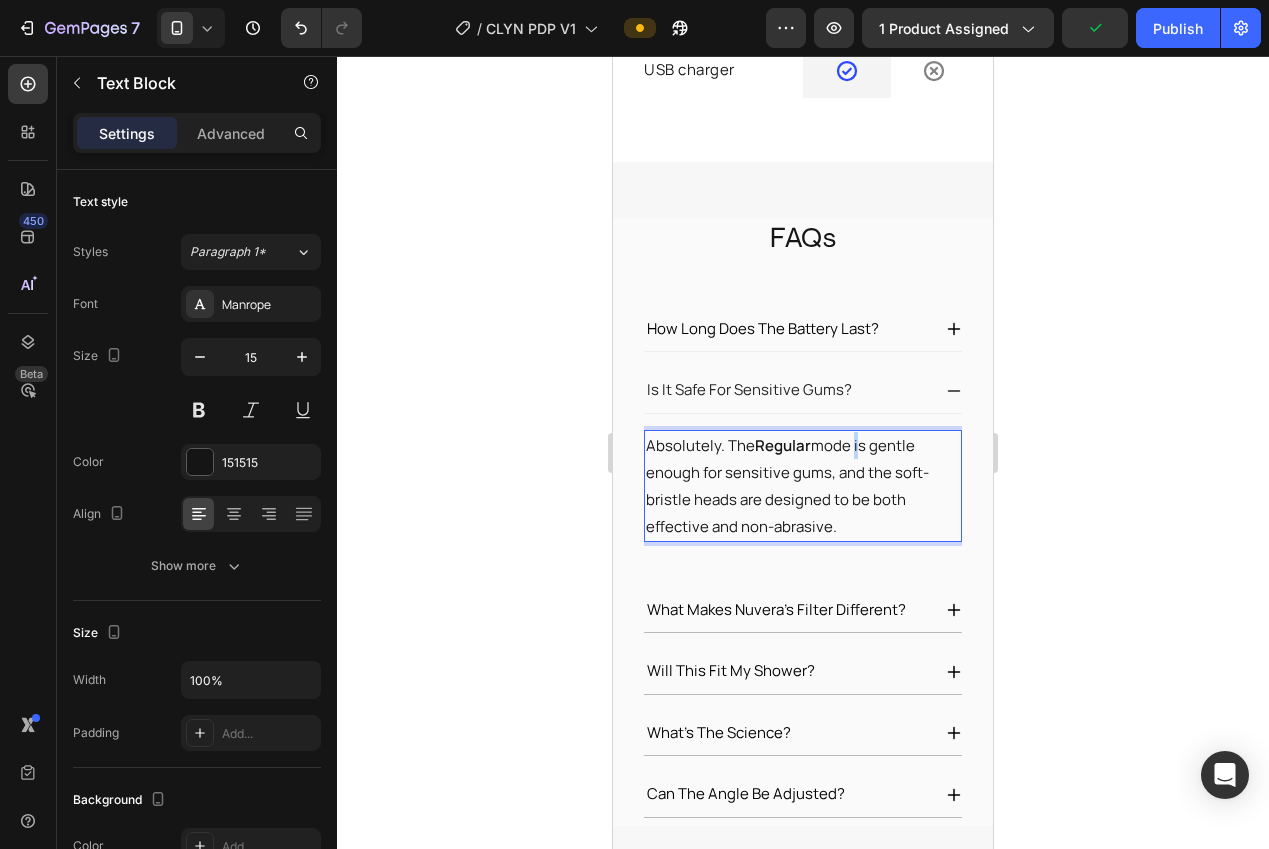 click on "Absolutely. The  Regular  mode is gentle enough for sensitive gums, and the soft-bristle heads are designed to be both effective and non-abrasive." at bounding box center [803, 486] 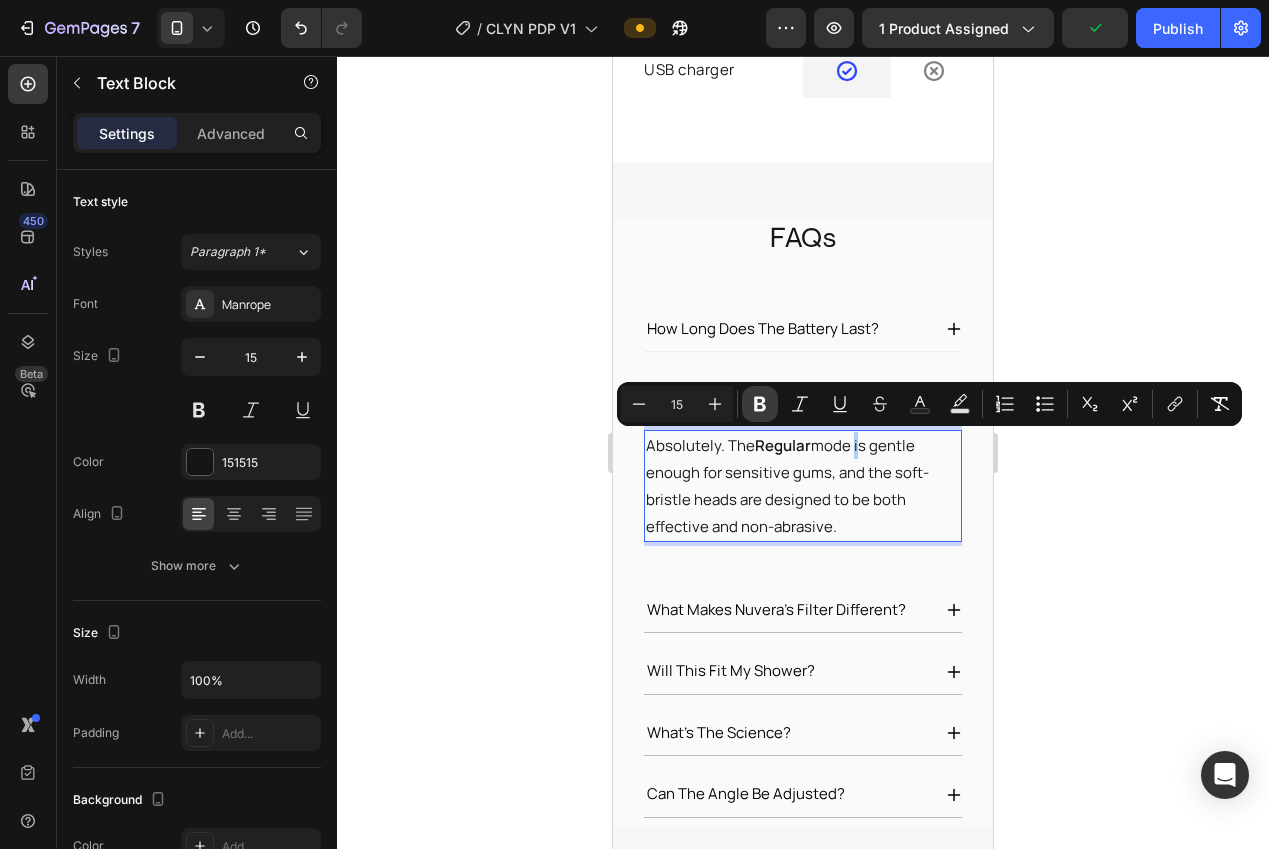 click 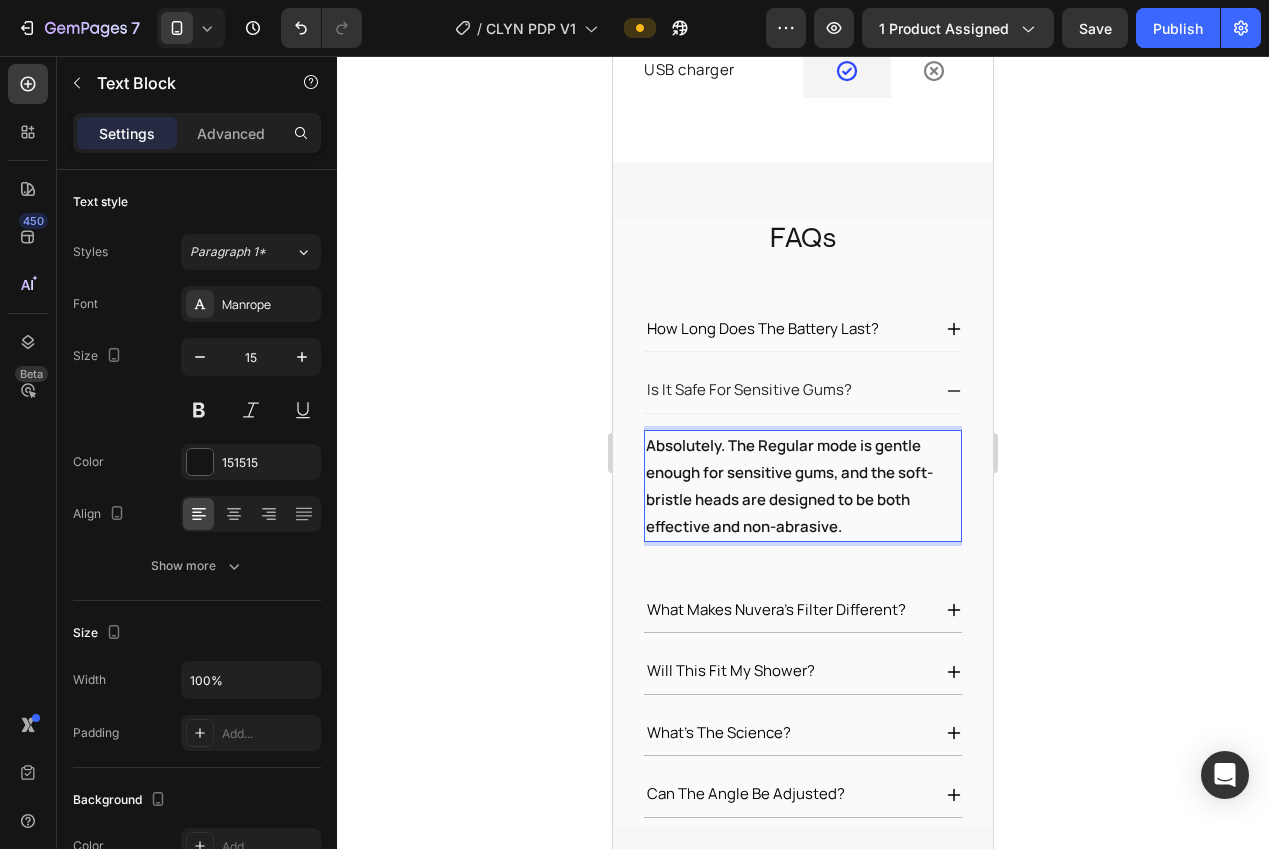click on "Is it safe for sensitive gums?" at bounding box center (749, 390) 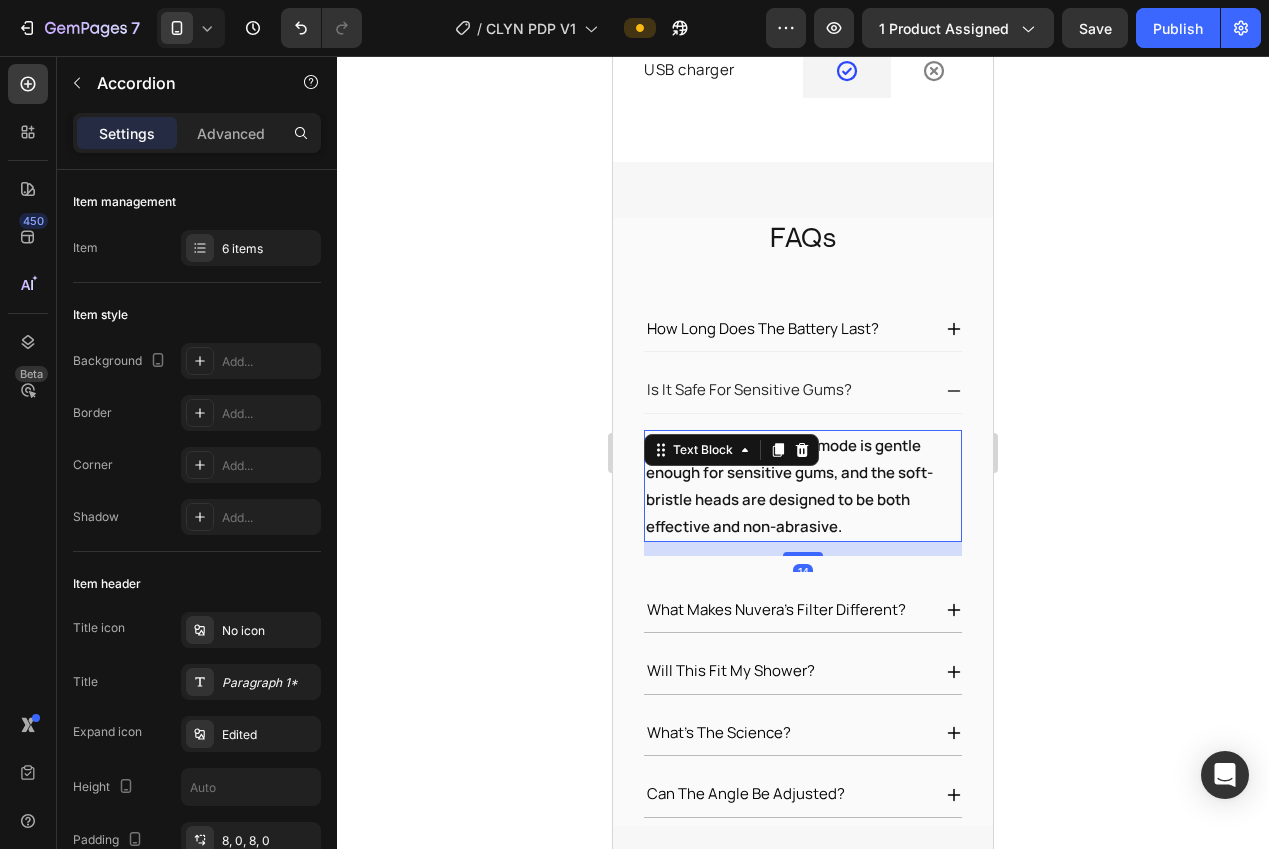 click on "Absolutely. The Regular mode is gentle enough for sensitive gums, and the soft-bristle heads are designed to be both effective and non-abrasive." at bounding box center (789, 486) 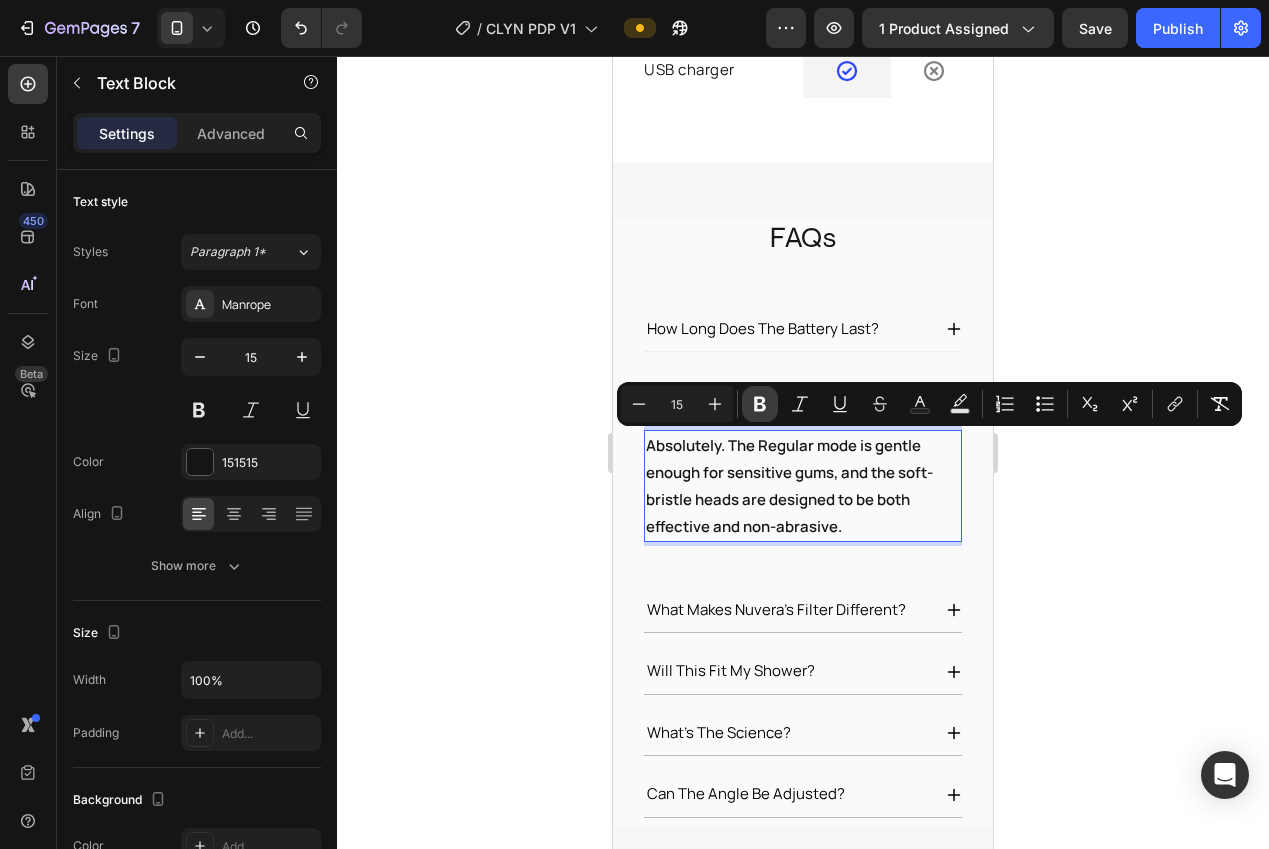click 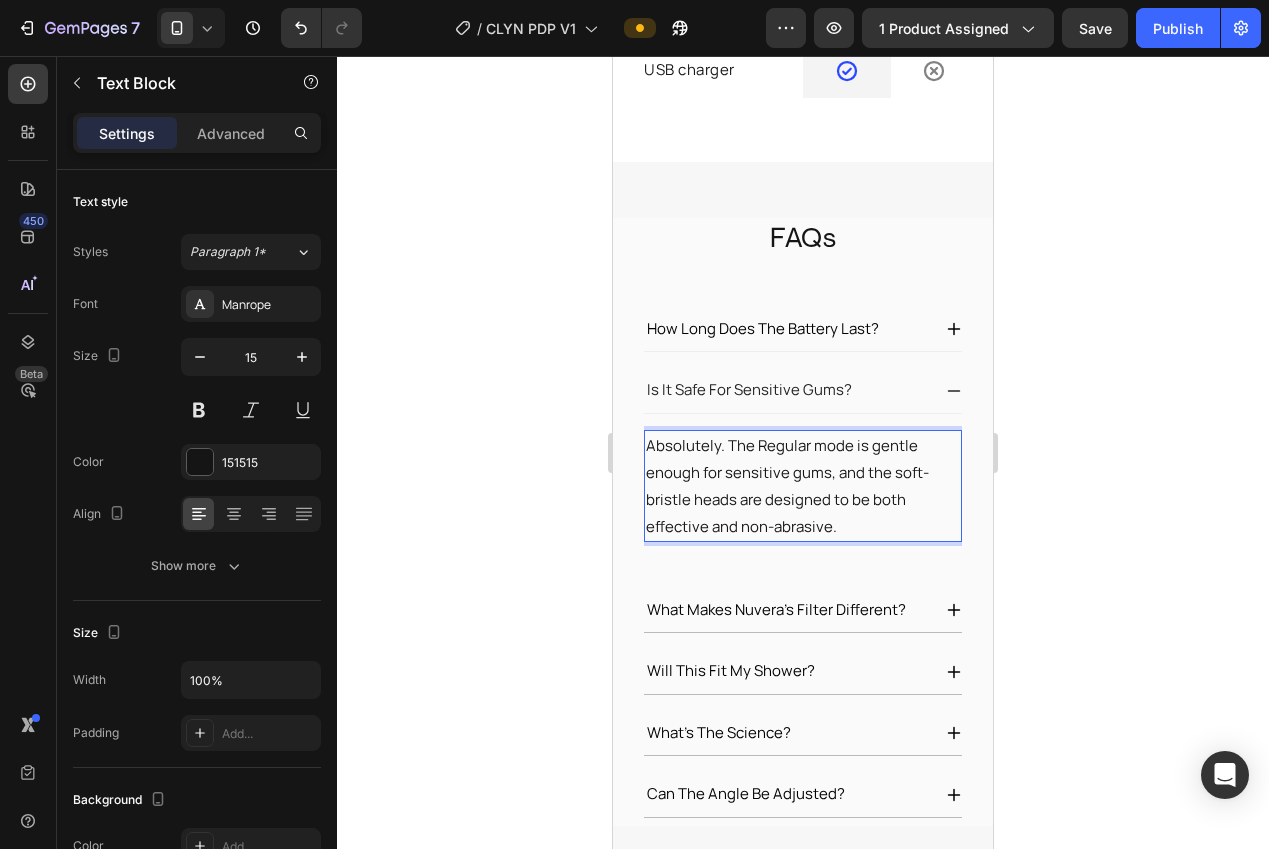 click 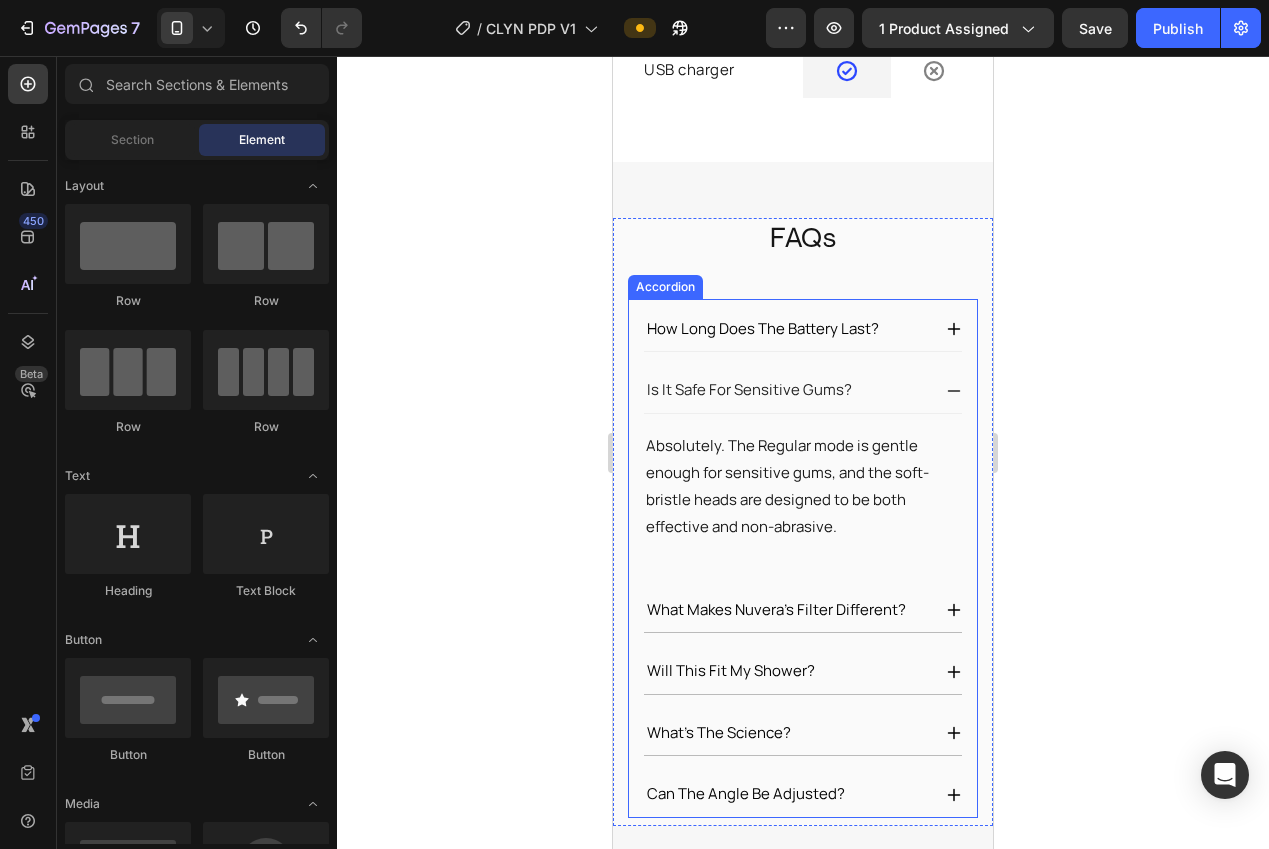 click 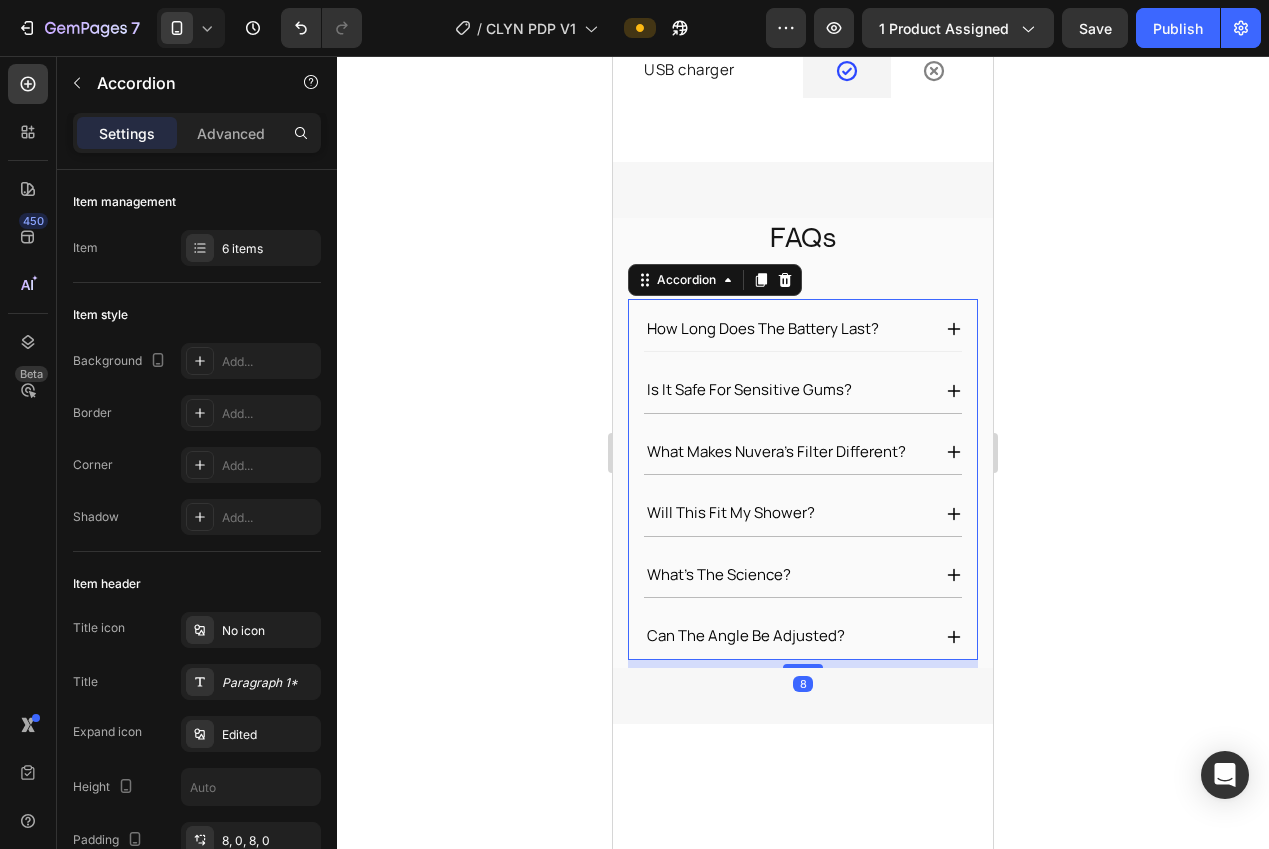 drag, startPoint x: 1046, startPoint y: 472, endPoint x: 1062, endPoint y: 475, distance: 16.27882 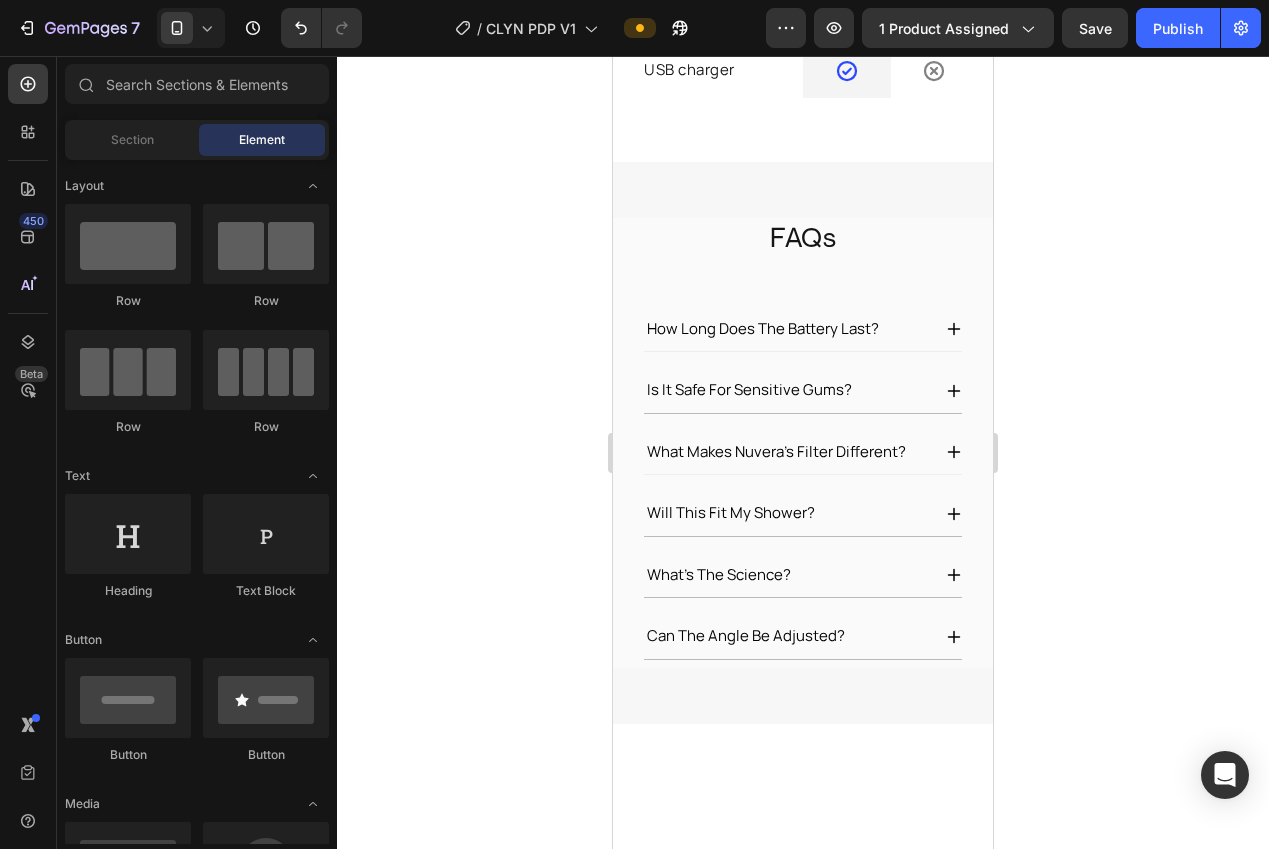 click on "what makes nuvera's filter different?" at bounding box center (776, 452) 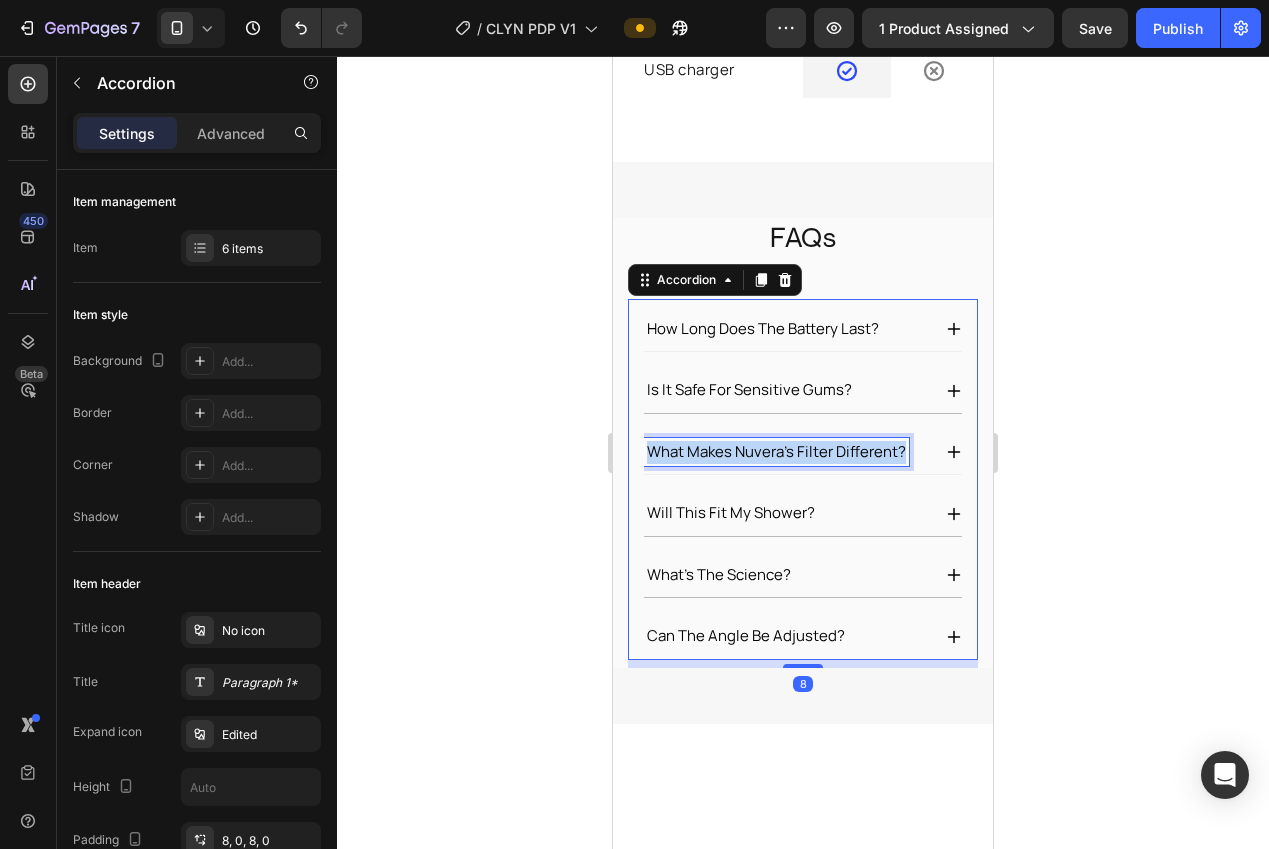 click on "what makes nuvera's filter different?" at bounding box center [776, 452] 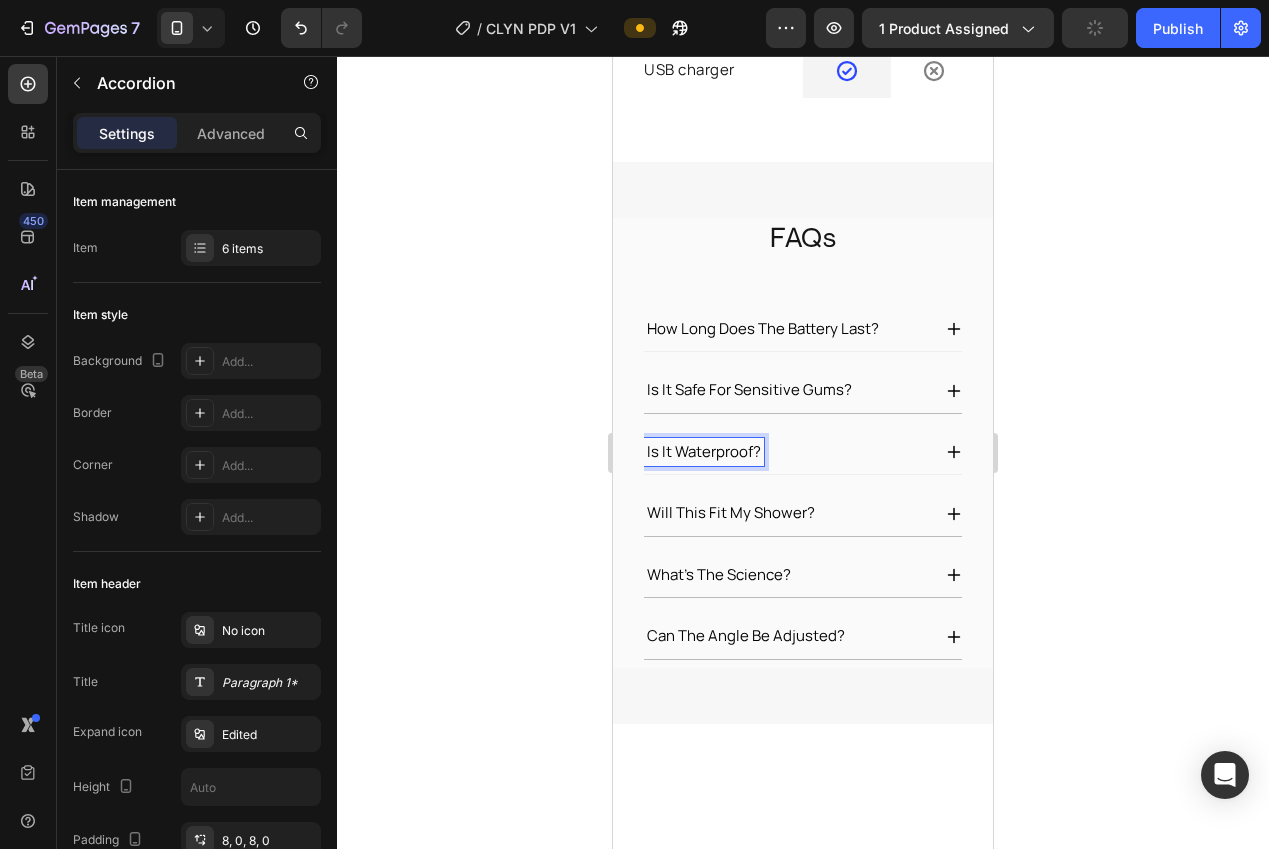 click 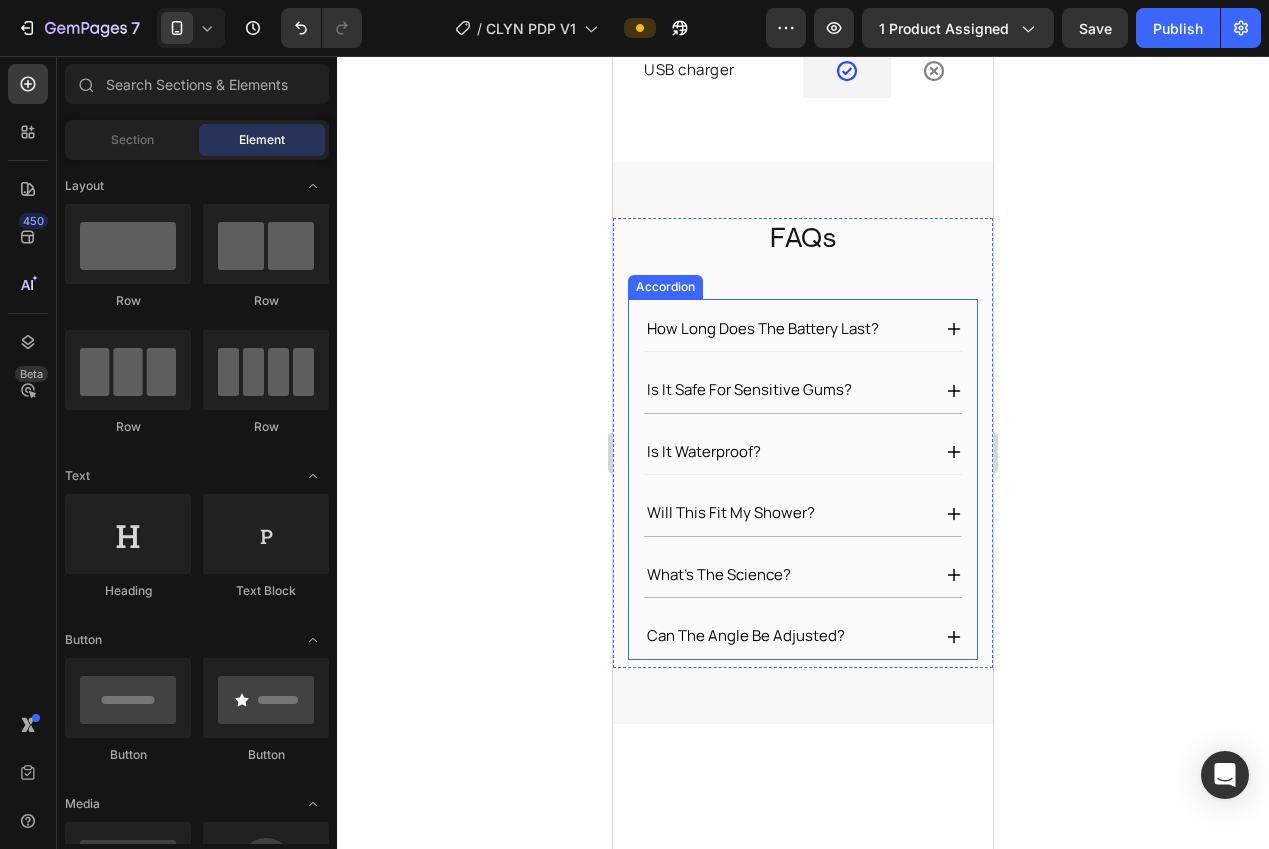 click 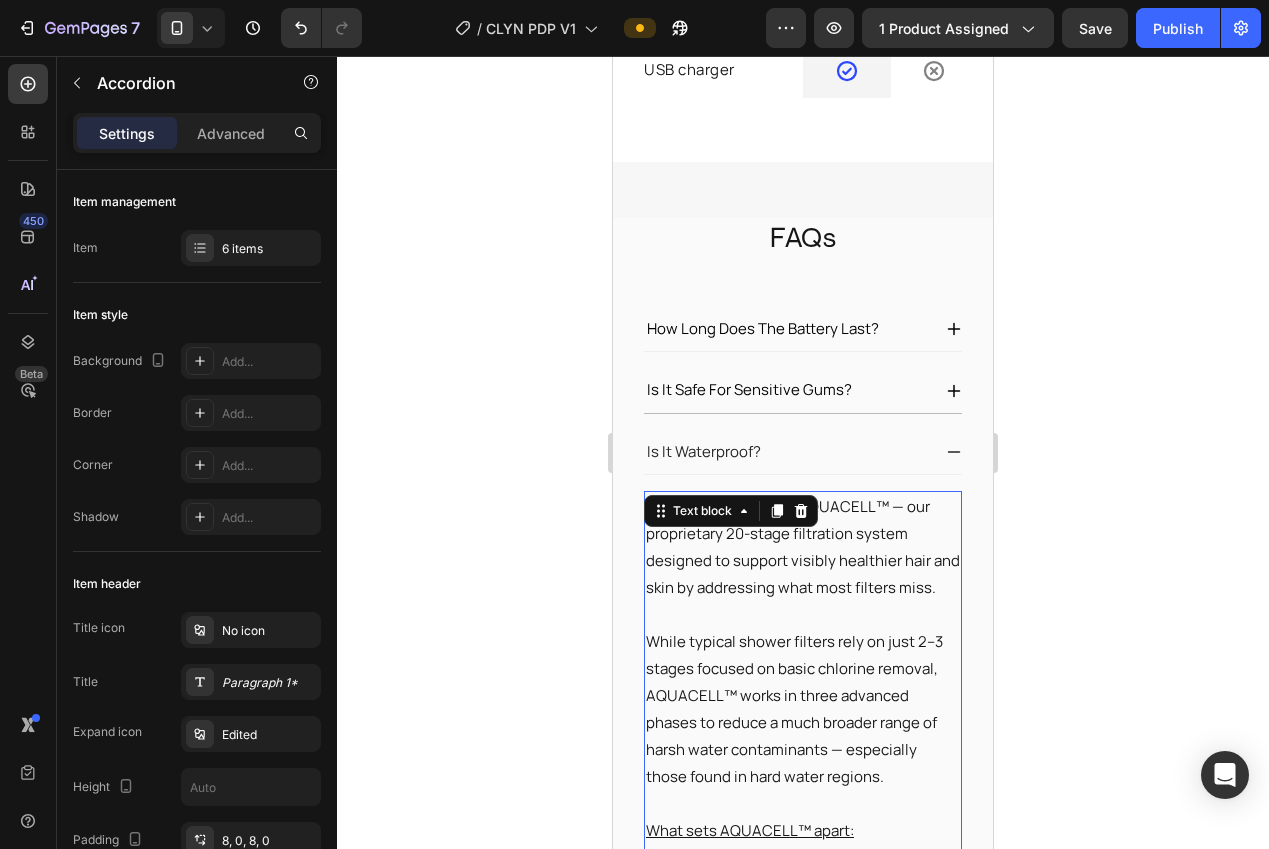 click on "Nuvera is powered by AQUACELL™ — our proprietary 20-stage filtration system designed to support visibly healthier hair and skin by addressing what most filters miss." at bounding box center [803, 547] 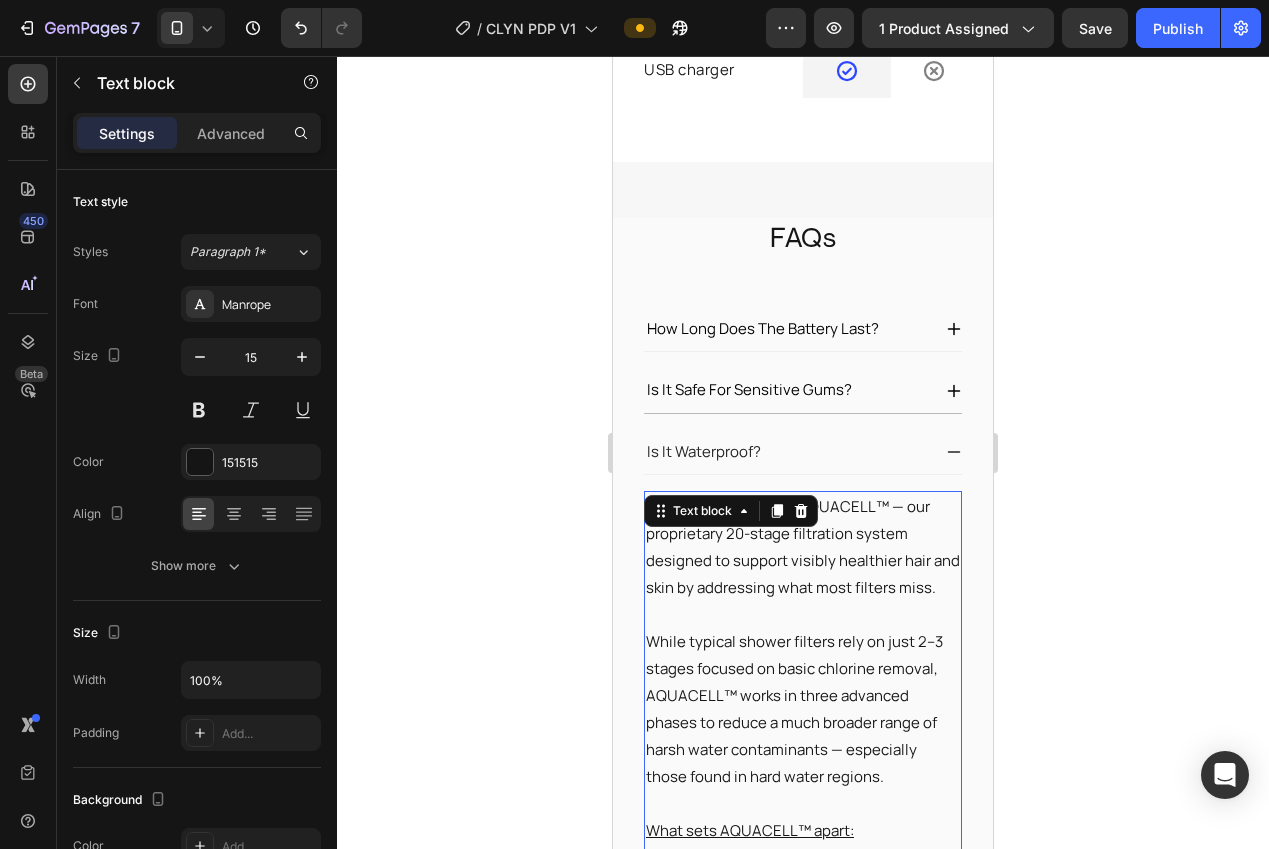 click on "Nuvera is powered by AQUACELL™ — our proprietary 20-stage filtration system designed to support visibly healthier hair and skin by addressing what most filters miss." at bounding box center (803, 547) 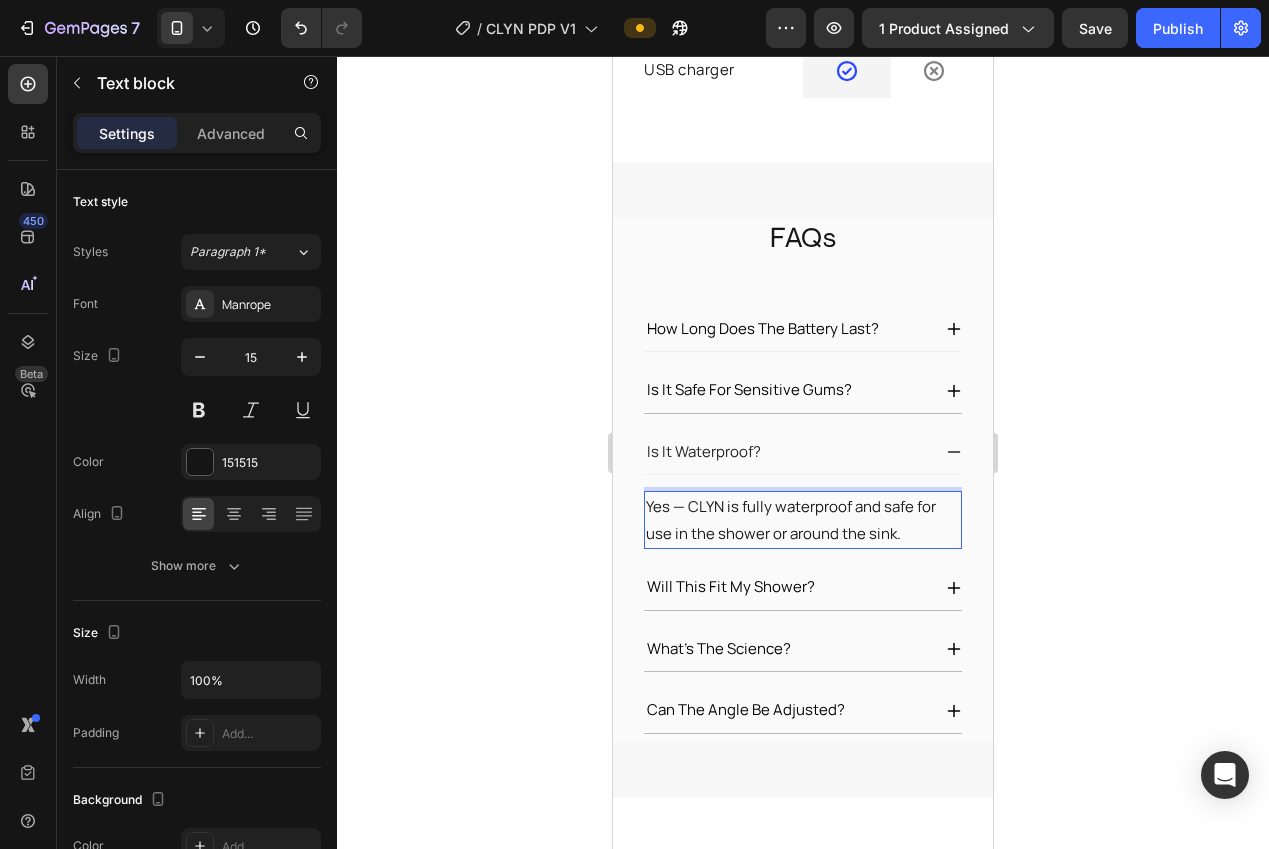 click on "Yes — CLYN is fully waterproof and safe for use in the shower or around the sink." at bounding box center [803, 520] 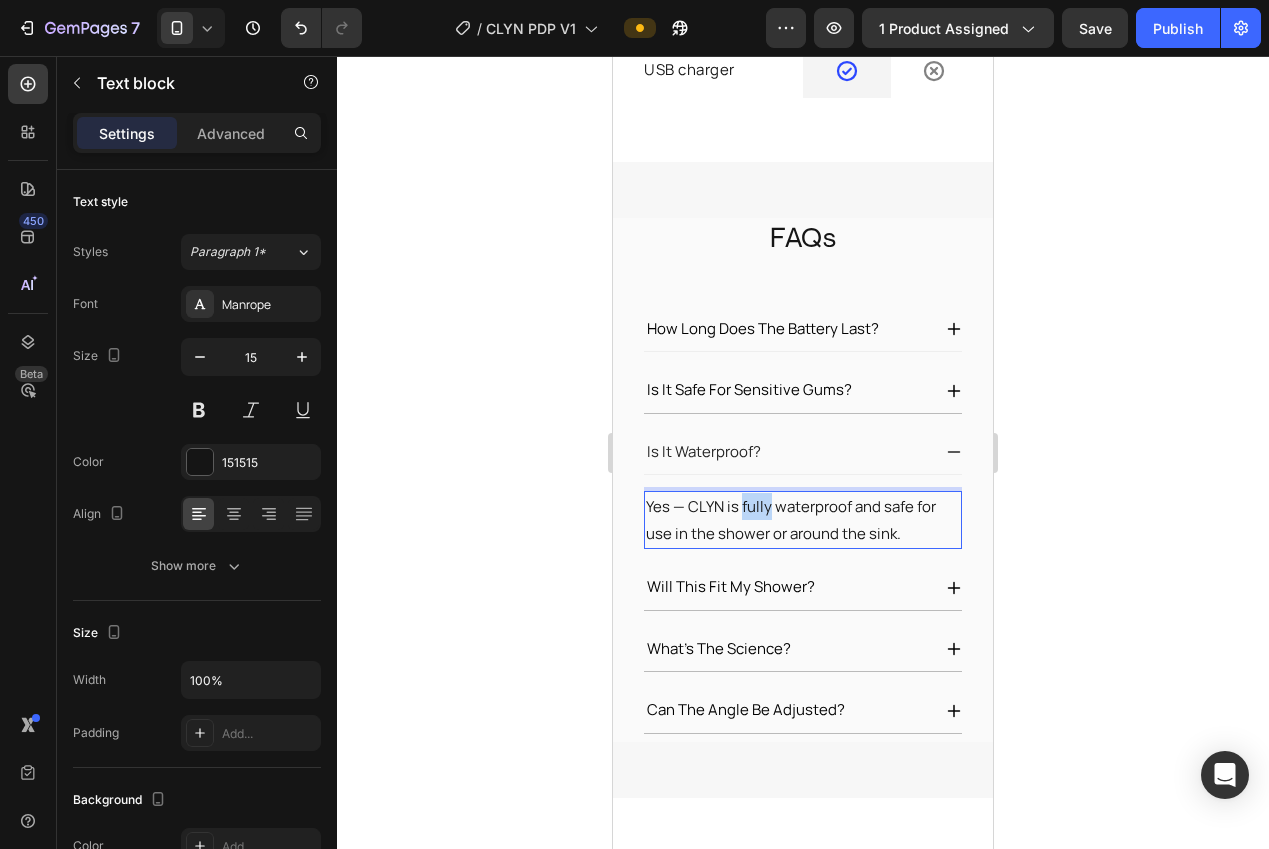 click on "Yes — CLYN is fully waterproof and safe for use in the shower or around the sink." at bounding box center (803, 520) 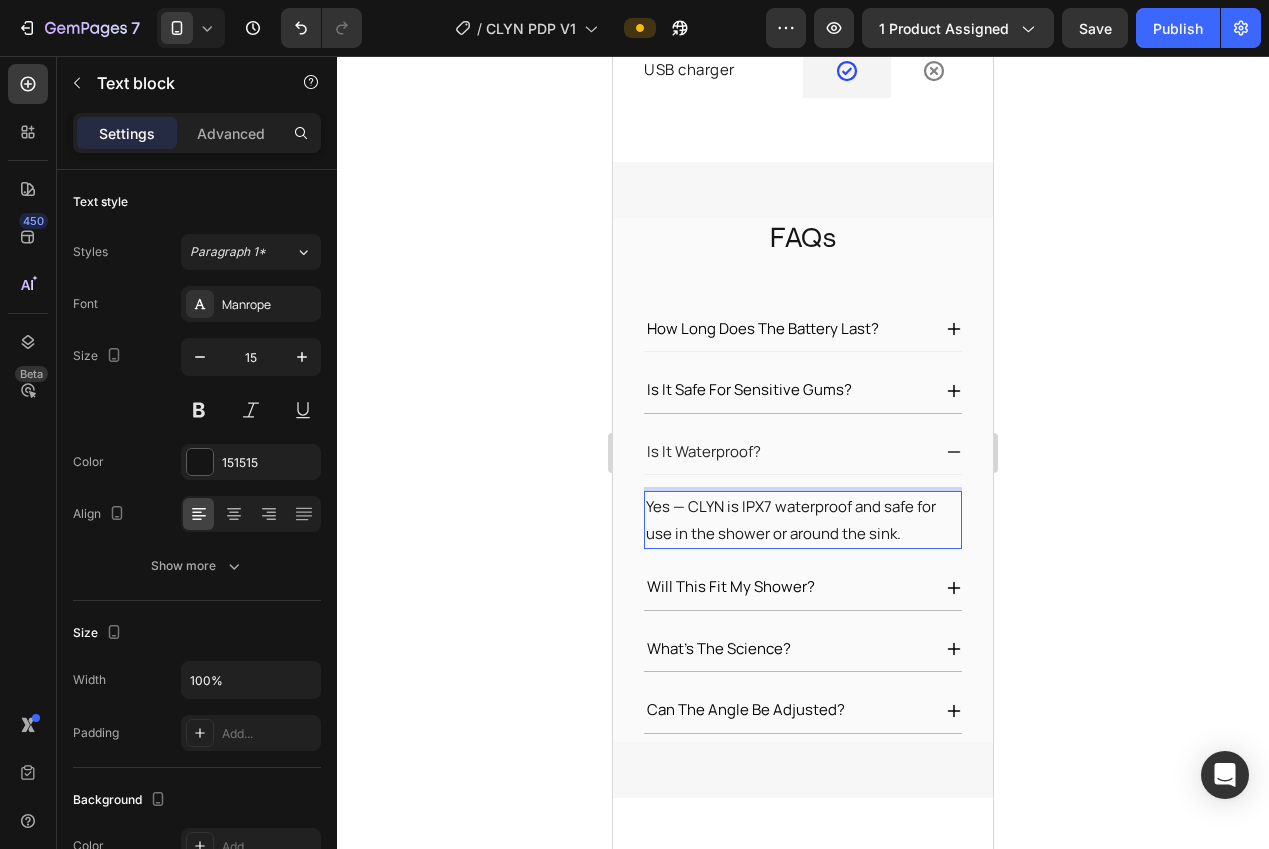 click 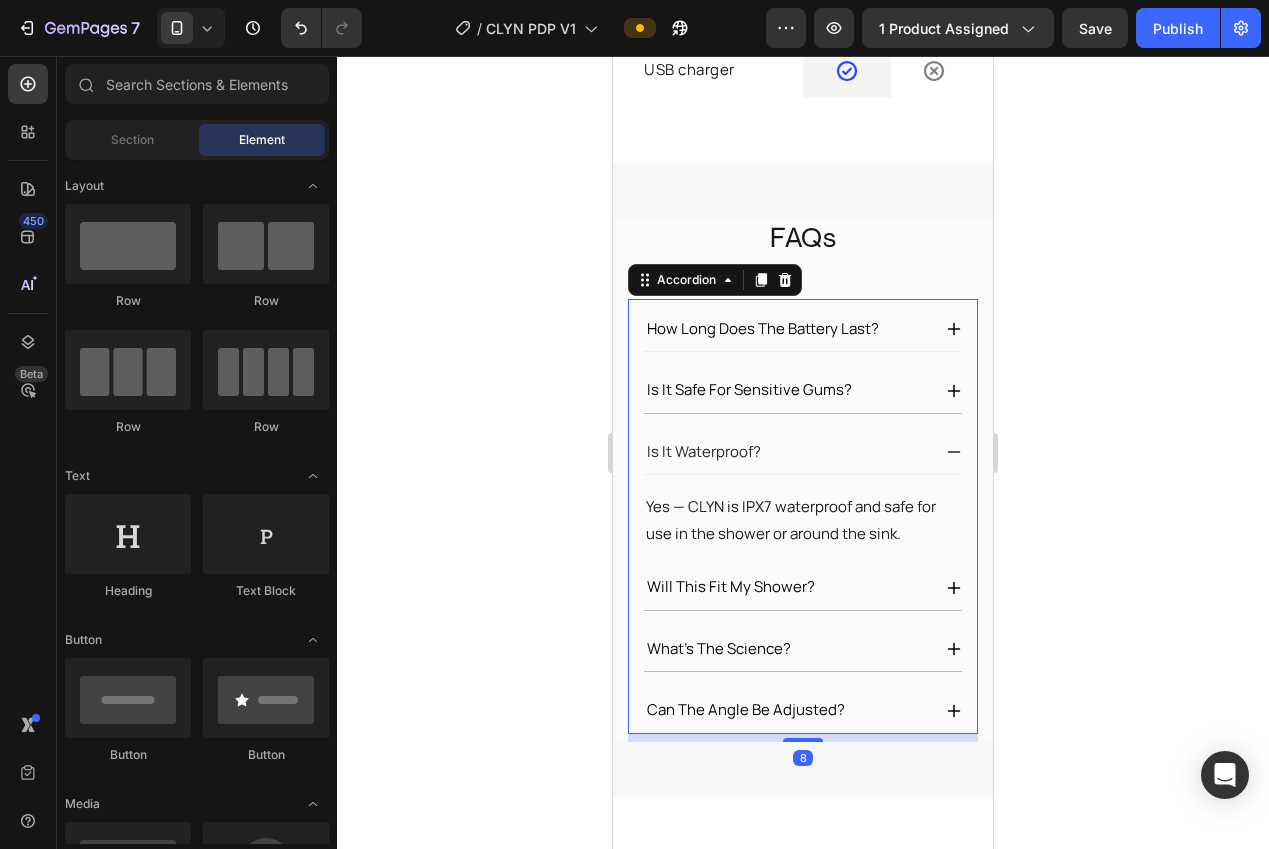click 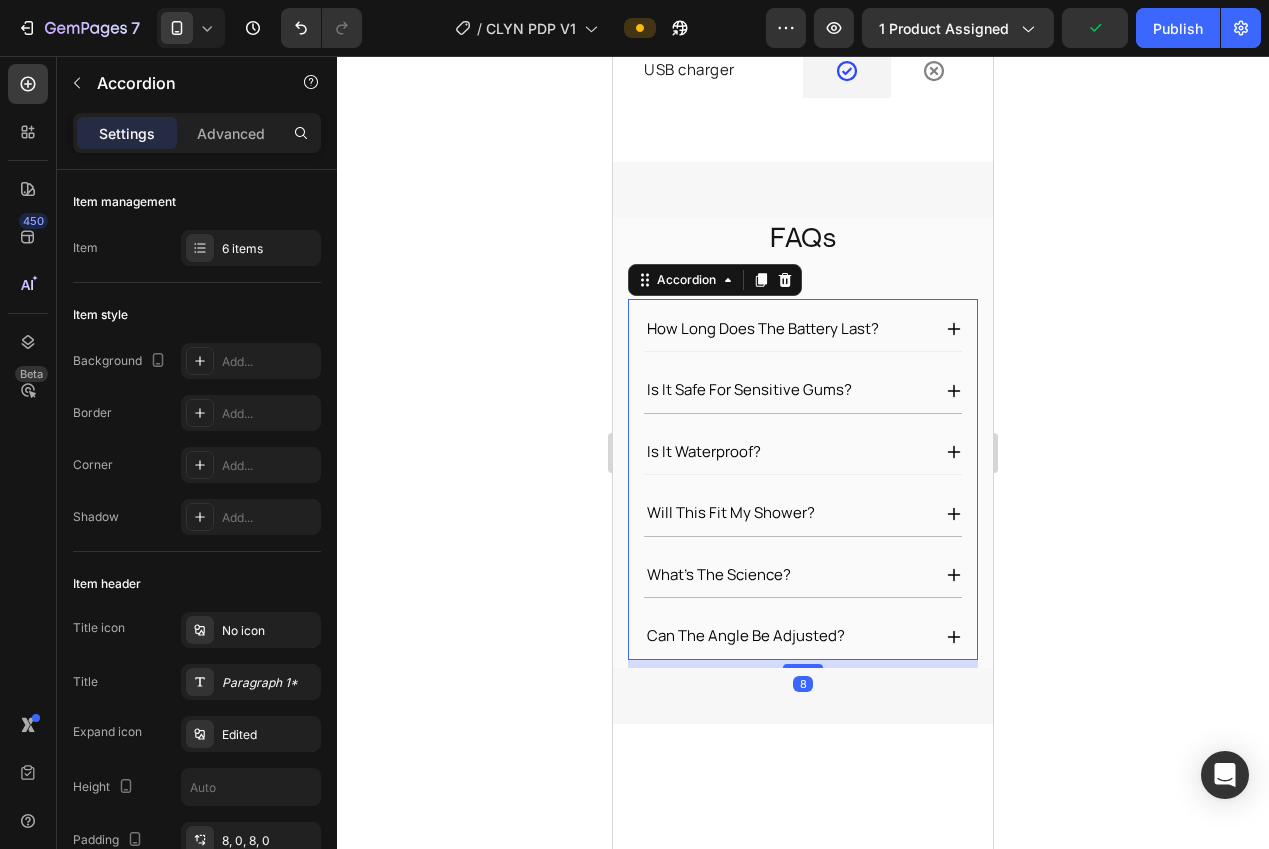 click 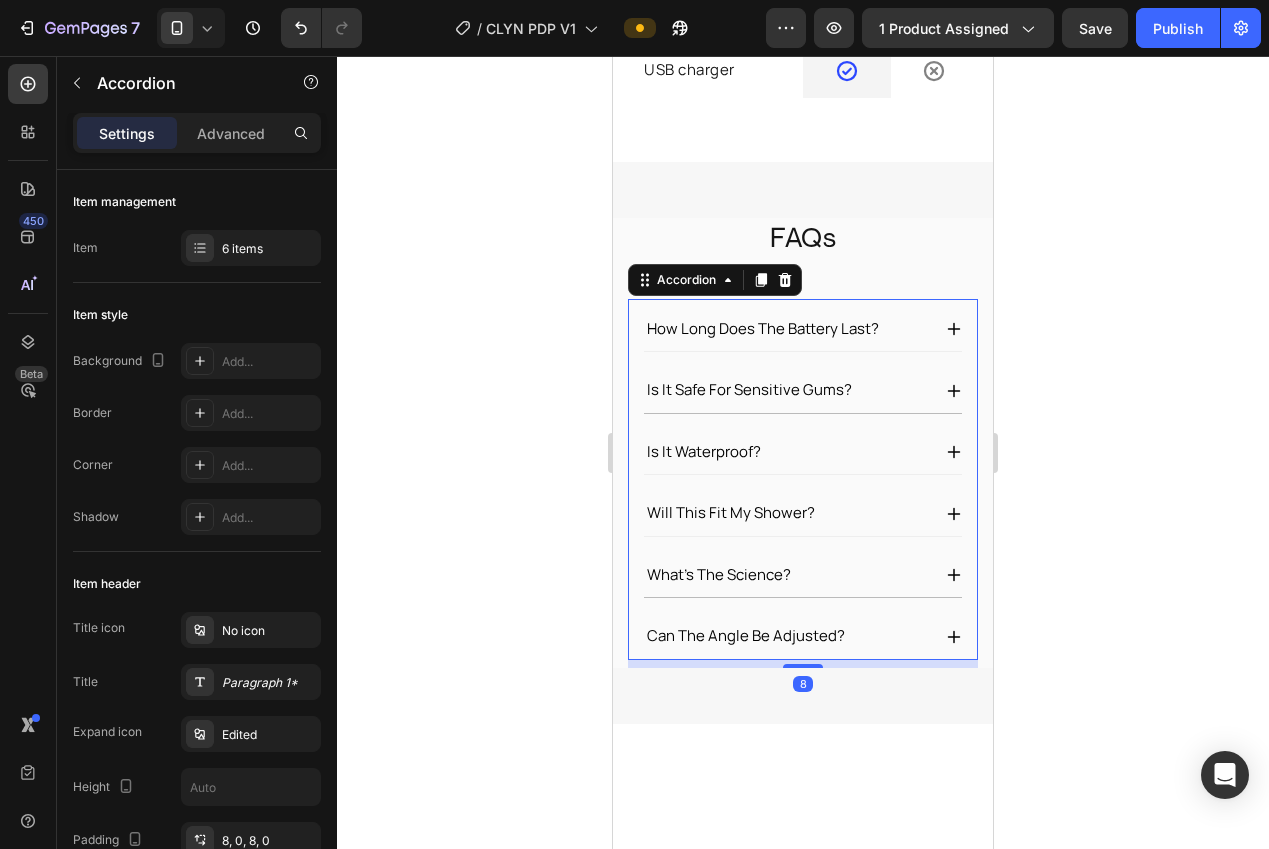 click on "will this fit my shower?" at bounding box center (731, 513) 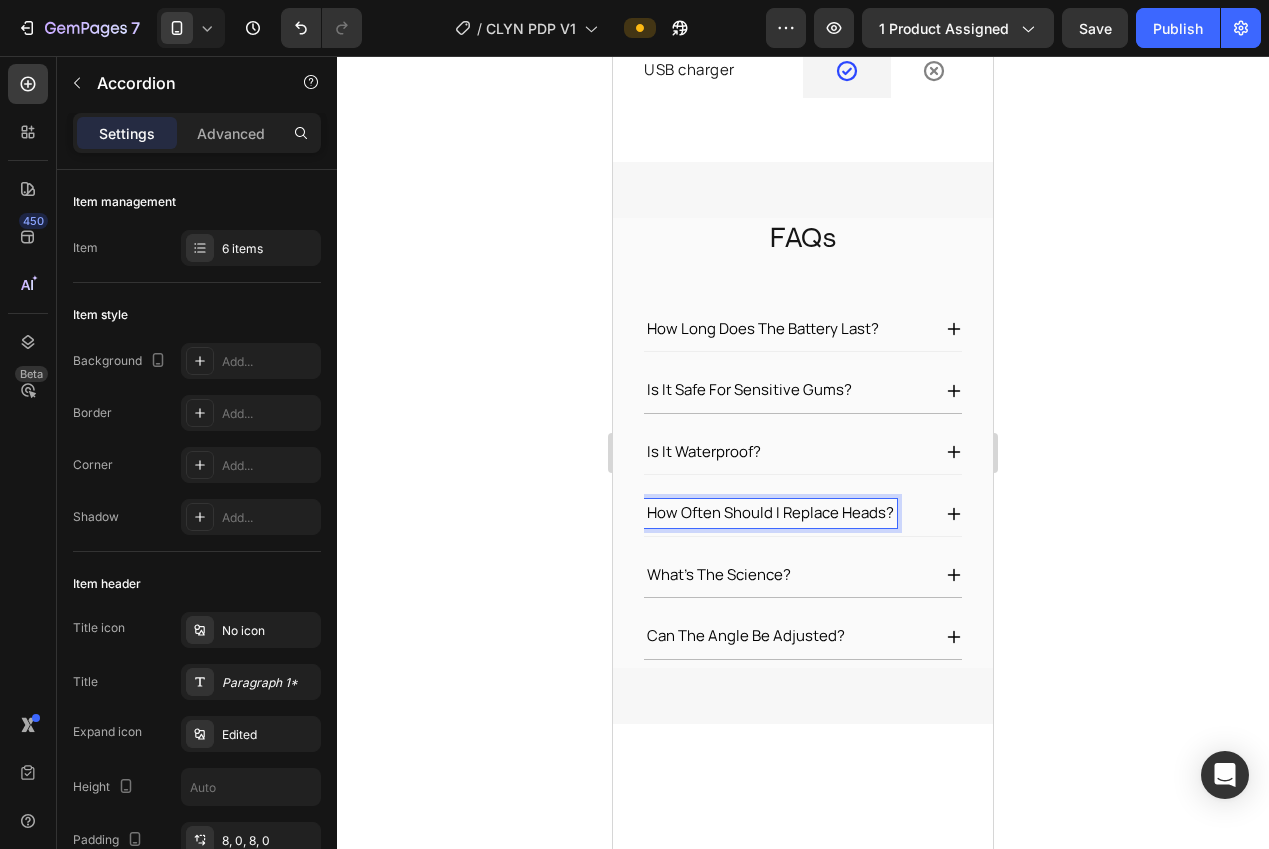 drag, startPoint x: 1087, startPoint y: 508, endPoint x: 1100, endPoint y: 508, distance: 13 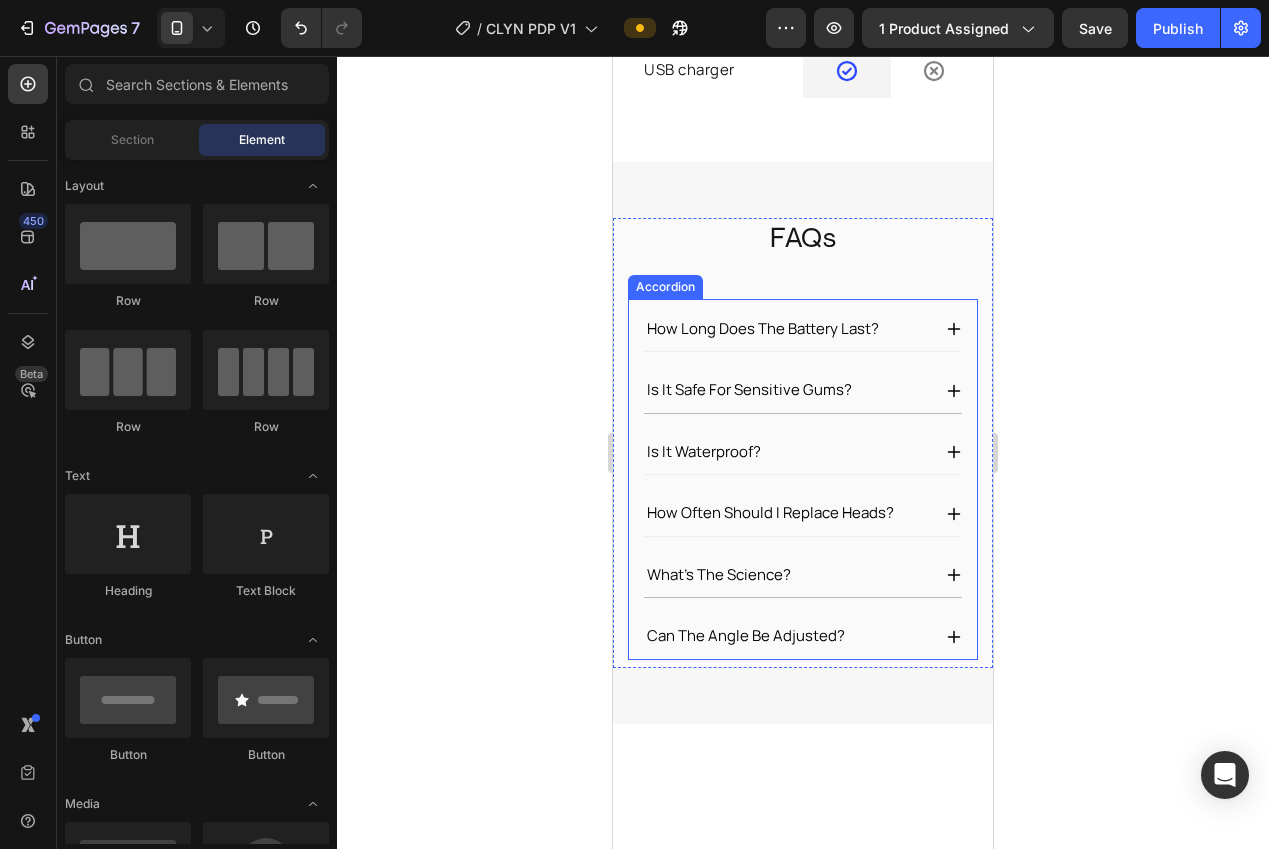 click 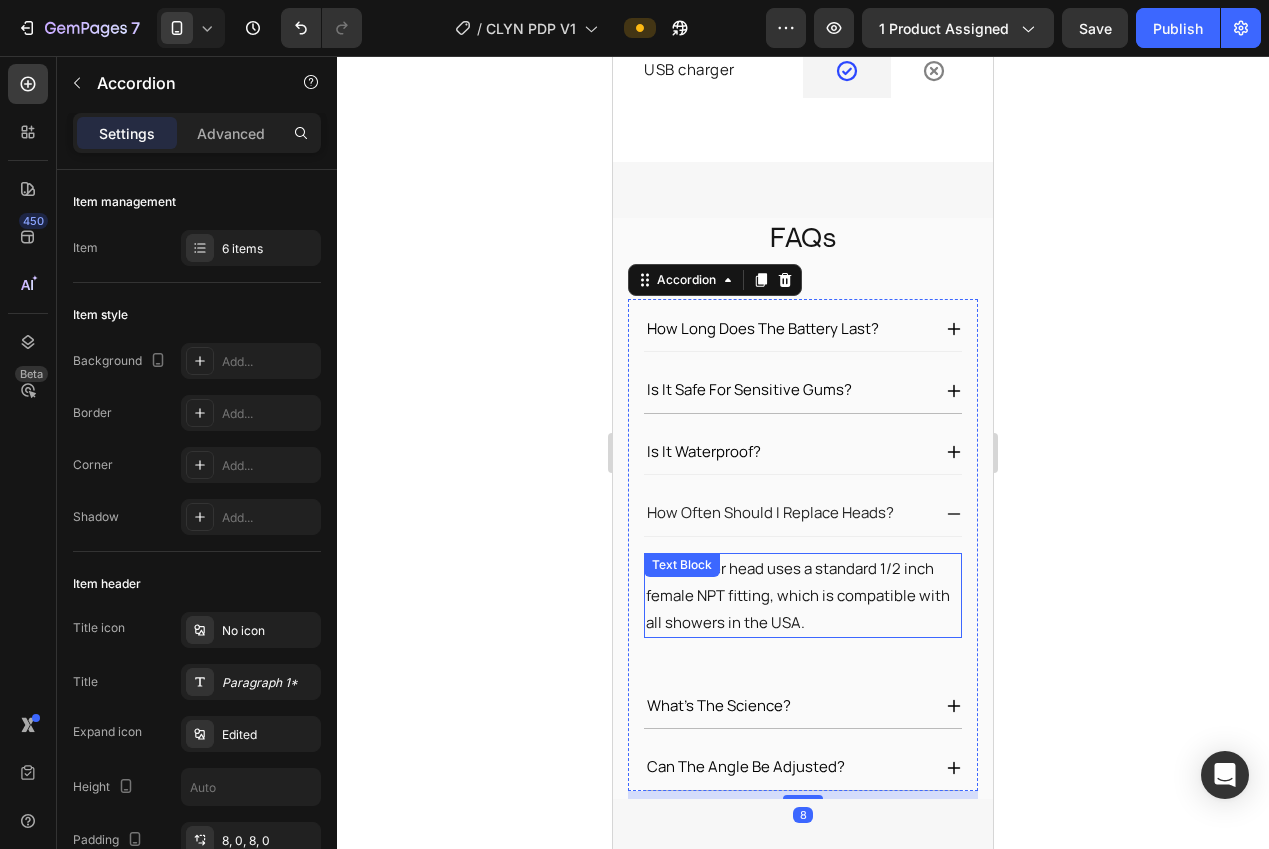 click on "Our shower head uses a standard 1/2 inch female NPT fitting, which is compatible with all showers in the USA." at bounding box center (803, 595) 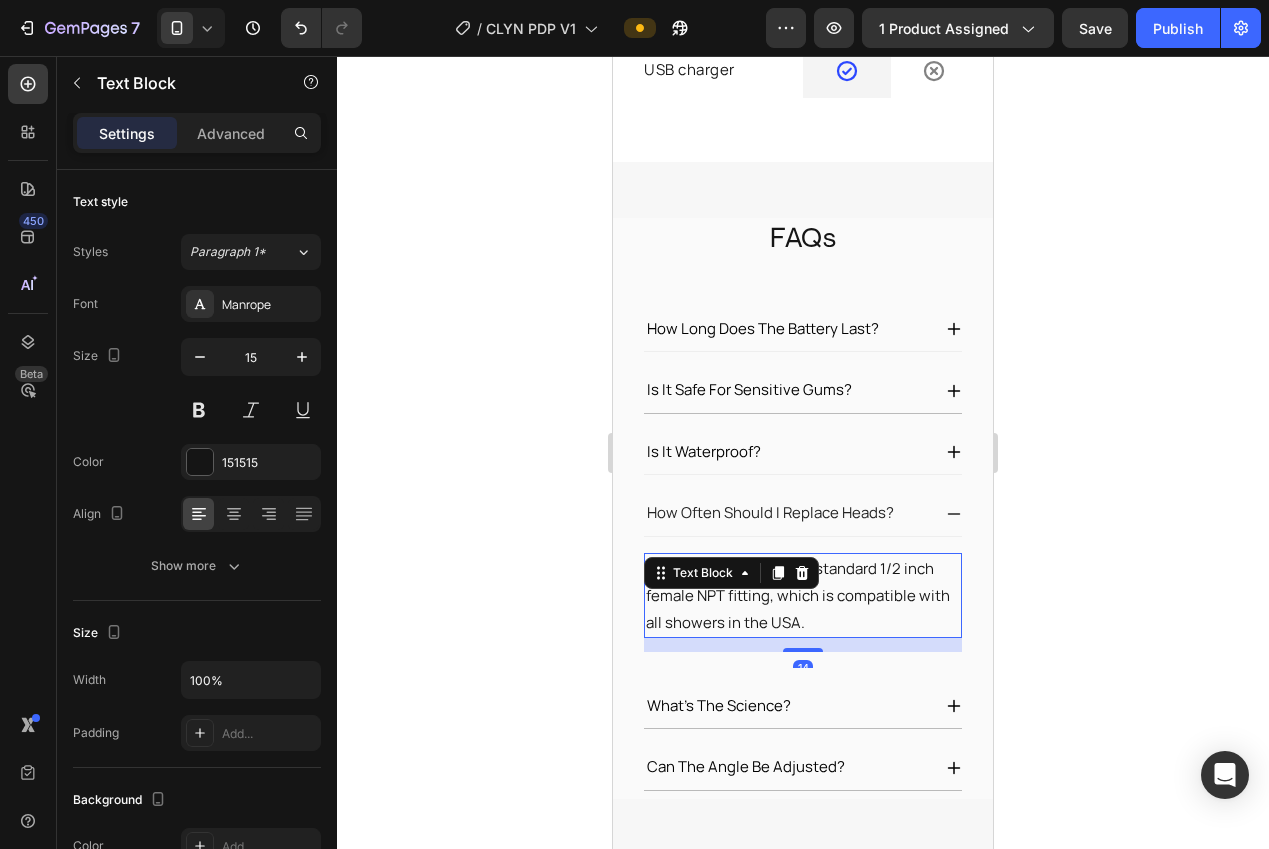 click on "Our shower head uses a standard 1/2 inch female NPT fitting, which is compatible with all showers in the USA." at bounding box center [803, 595] 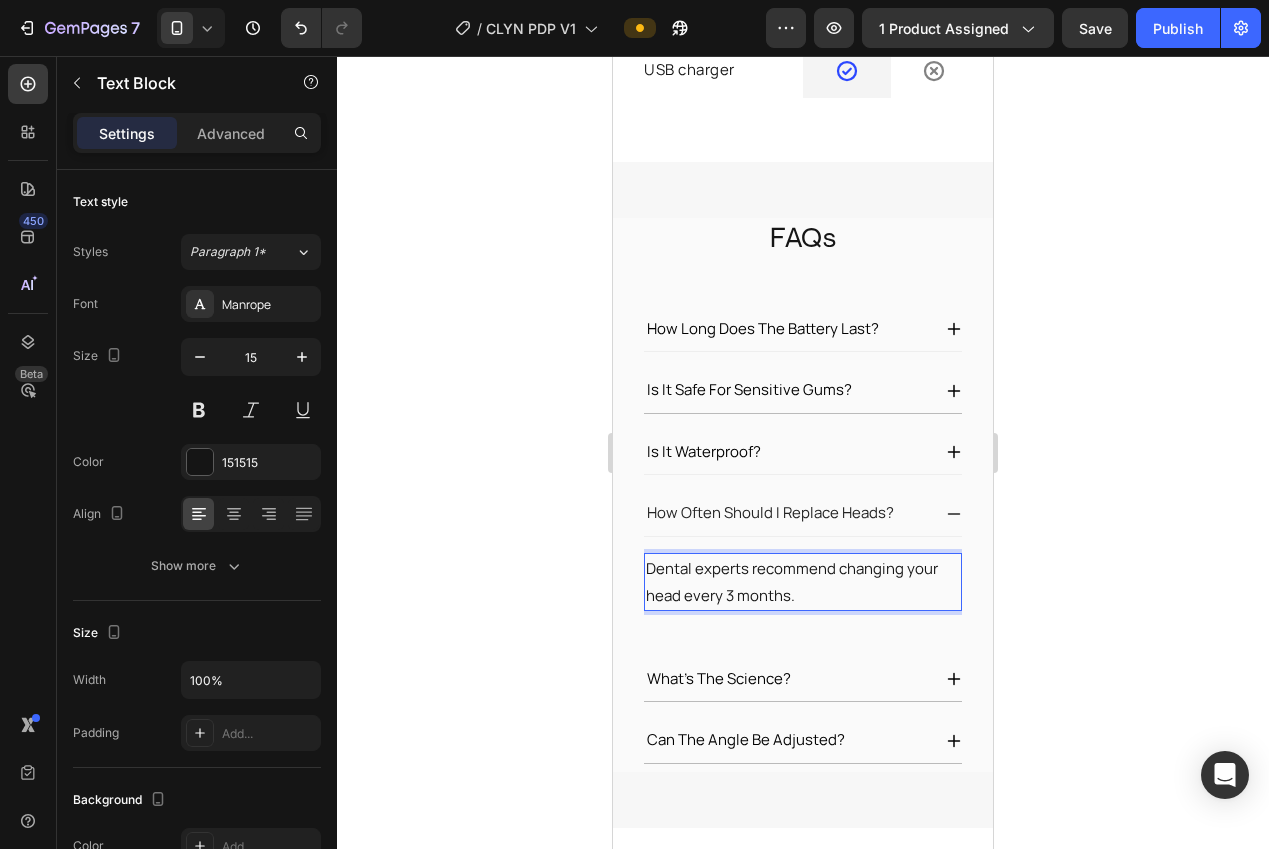 click 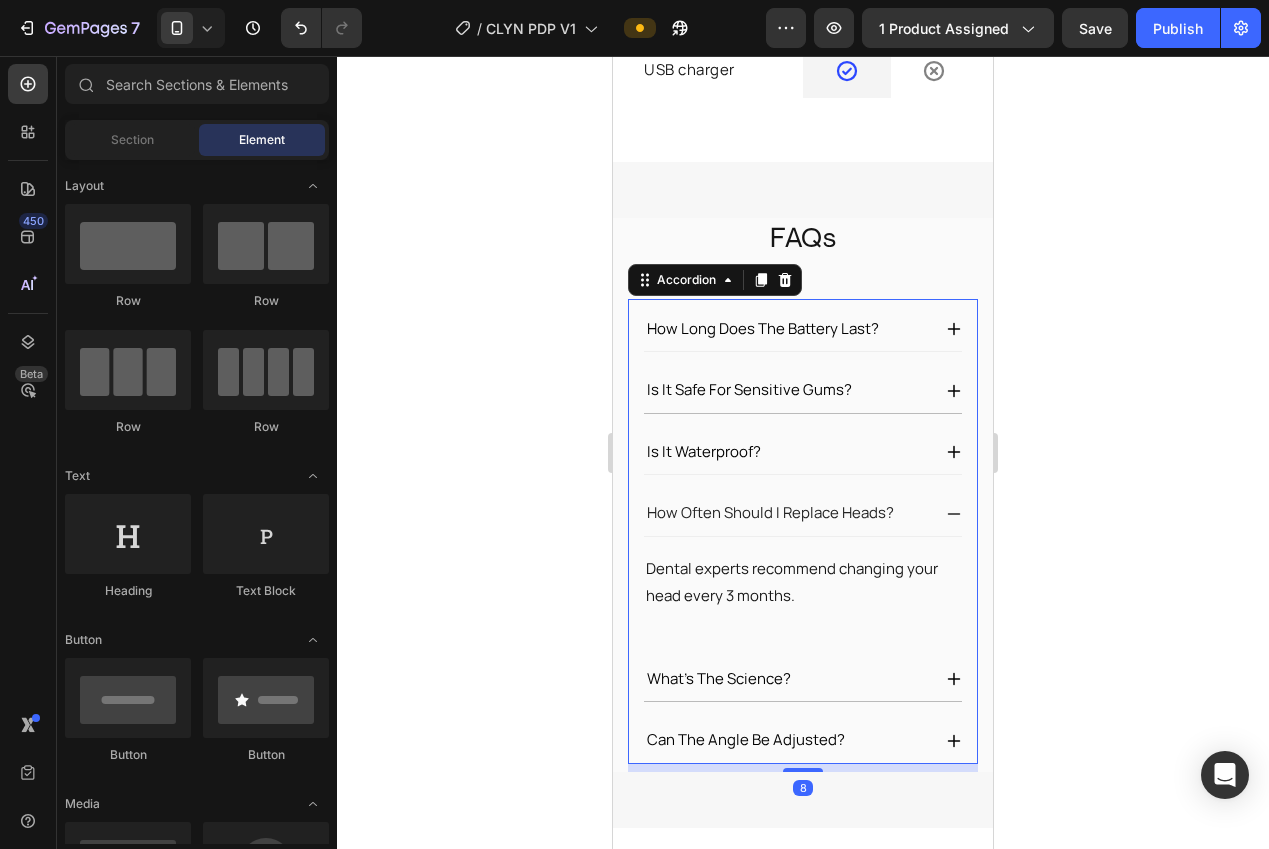 click 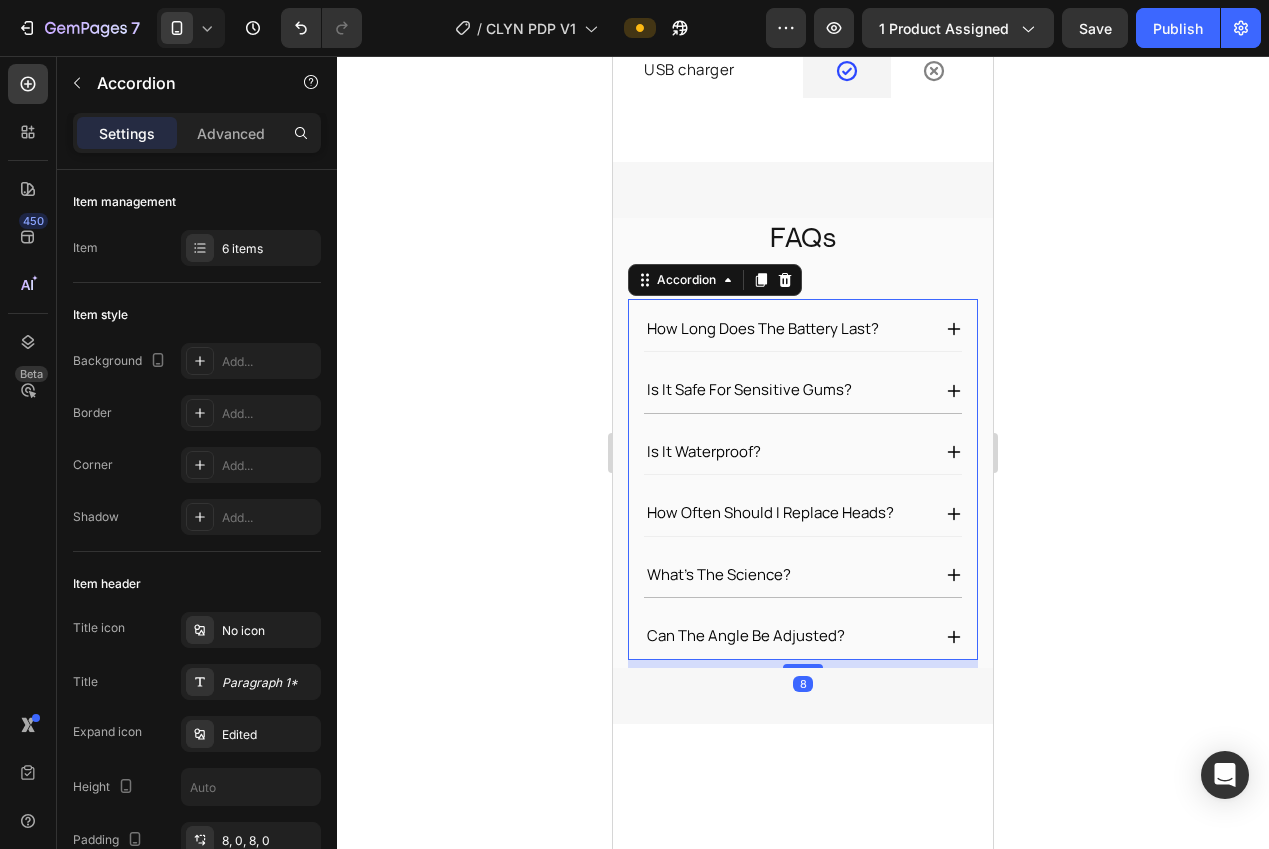 click 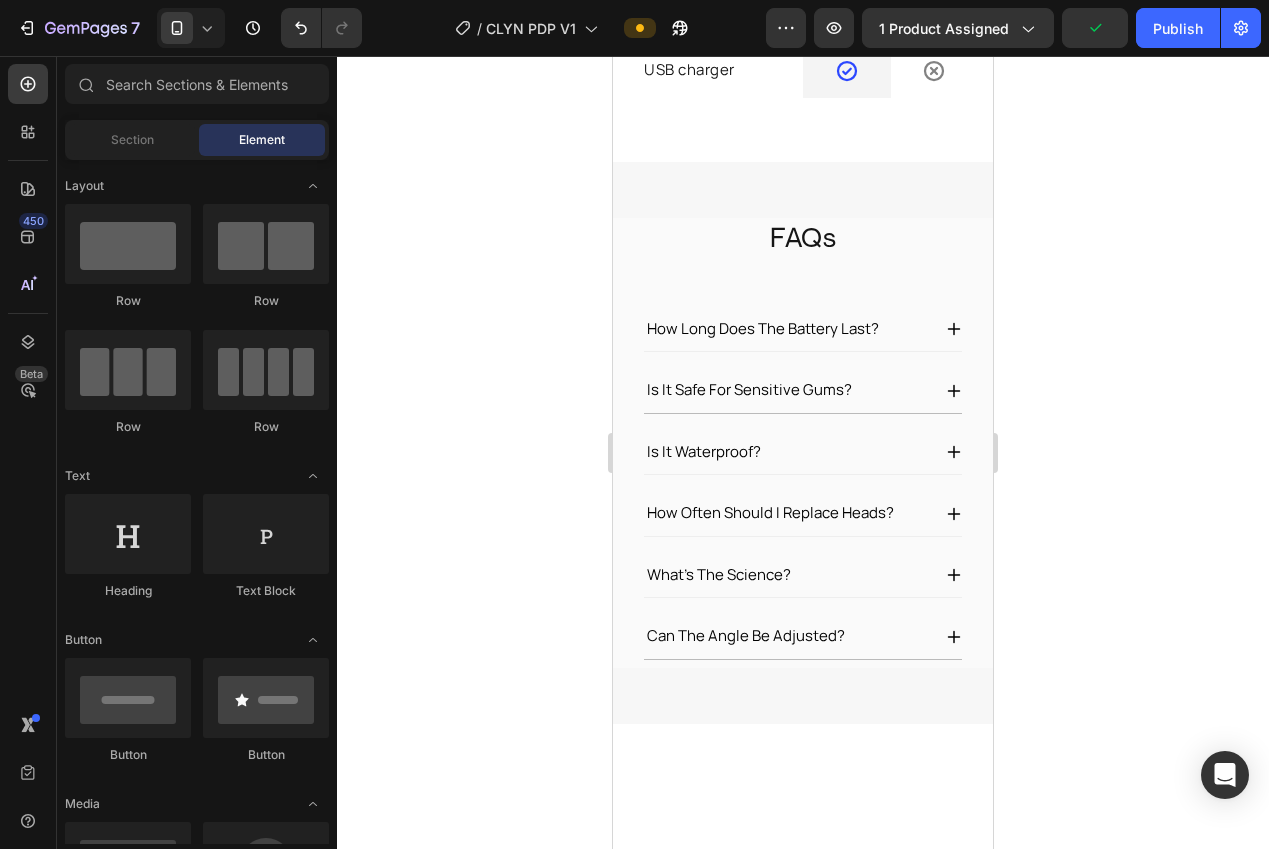 click on "what's the science?" at bounding box center [719, 575] 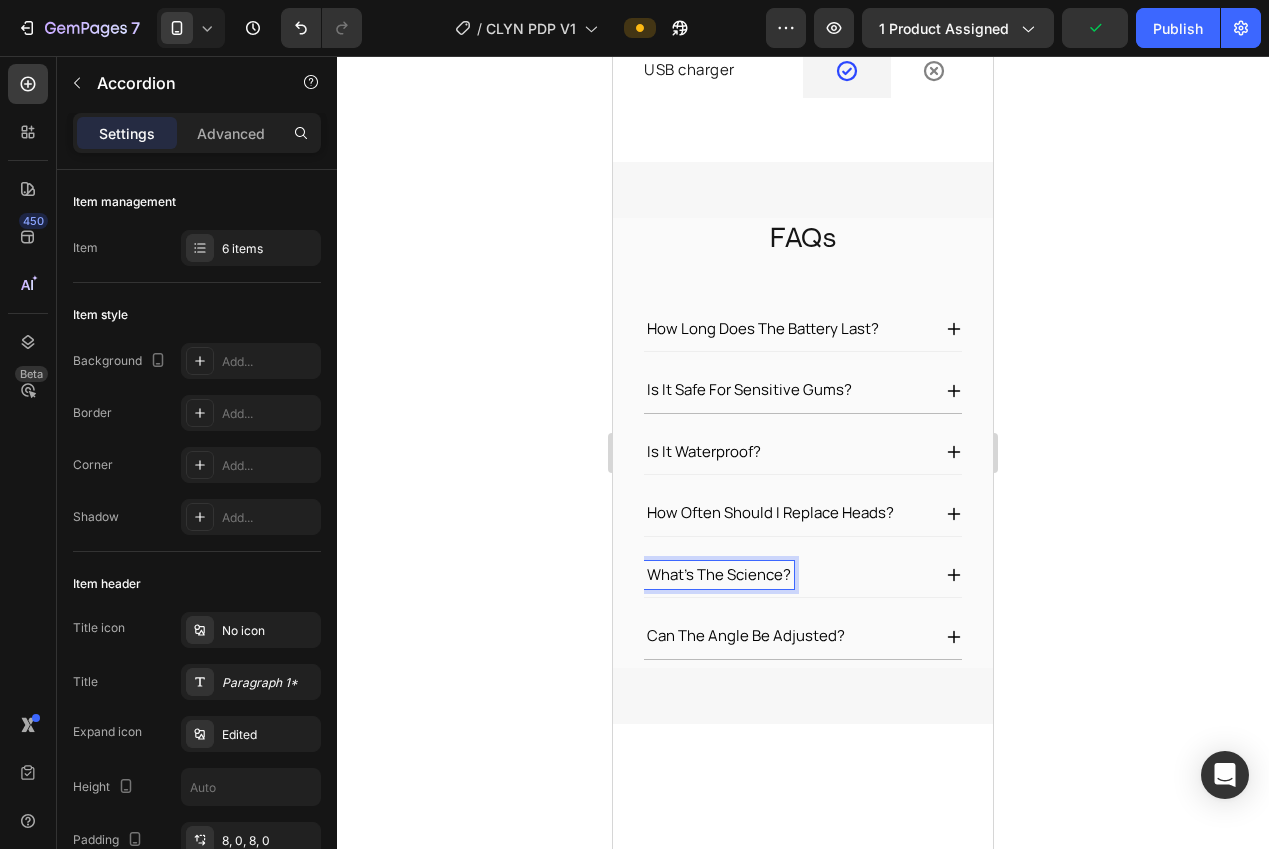 click on "what's the science?" at bounding box center (719, 575) 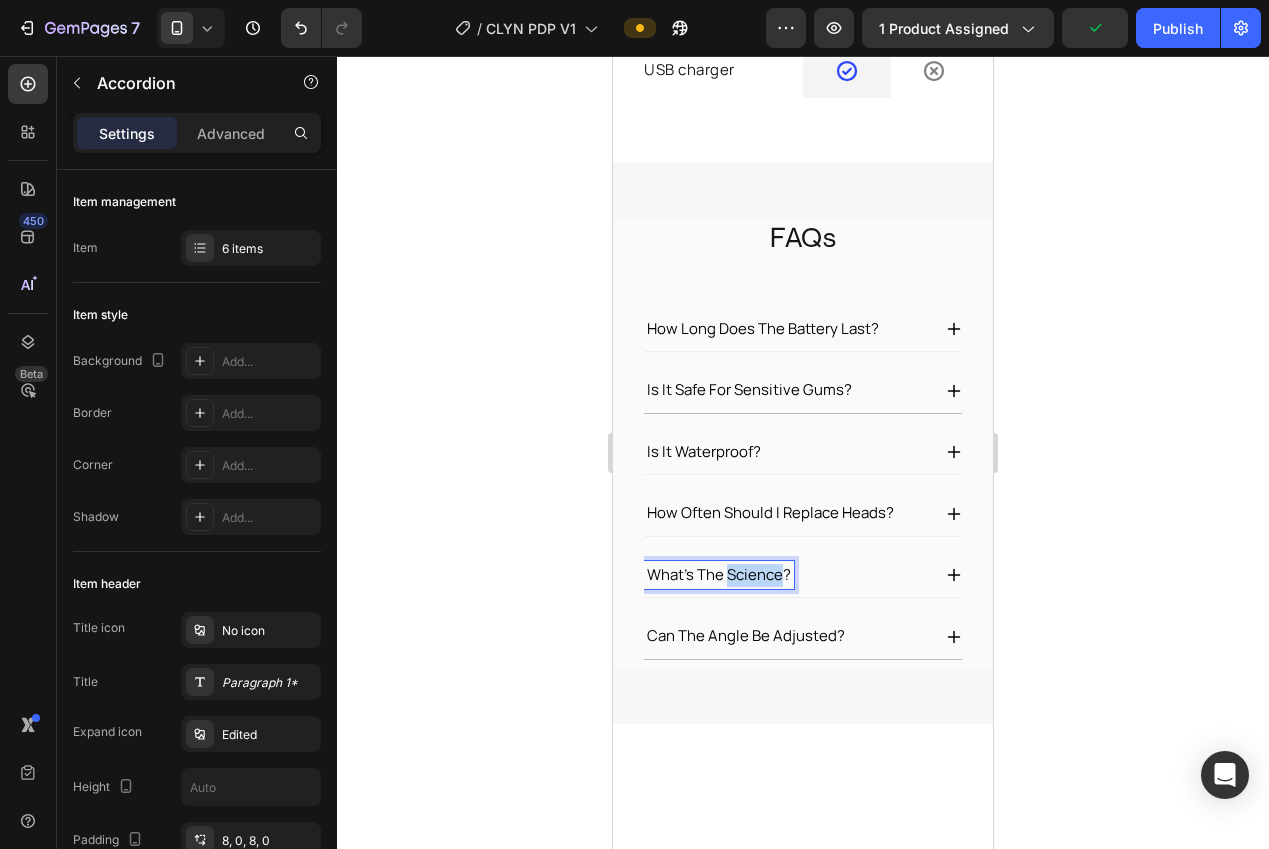 click on "what's the science?" at bounding box center [719, 575] 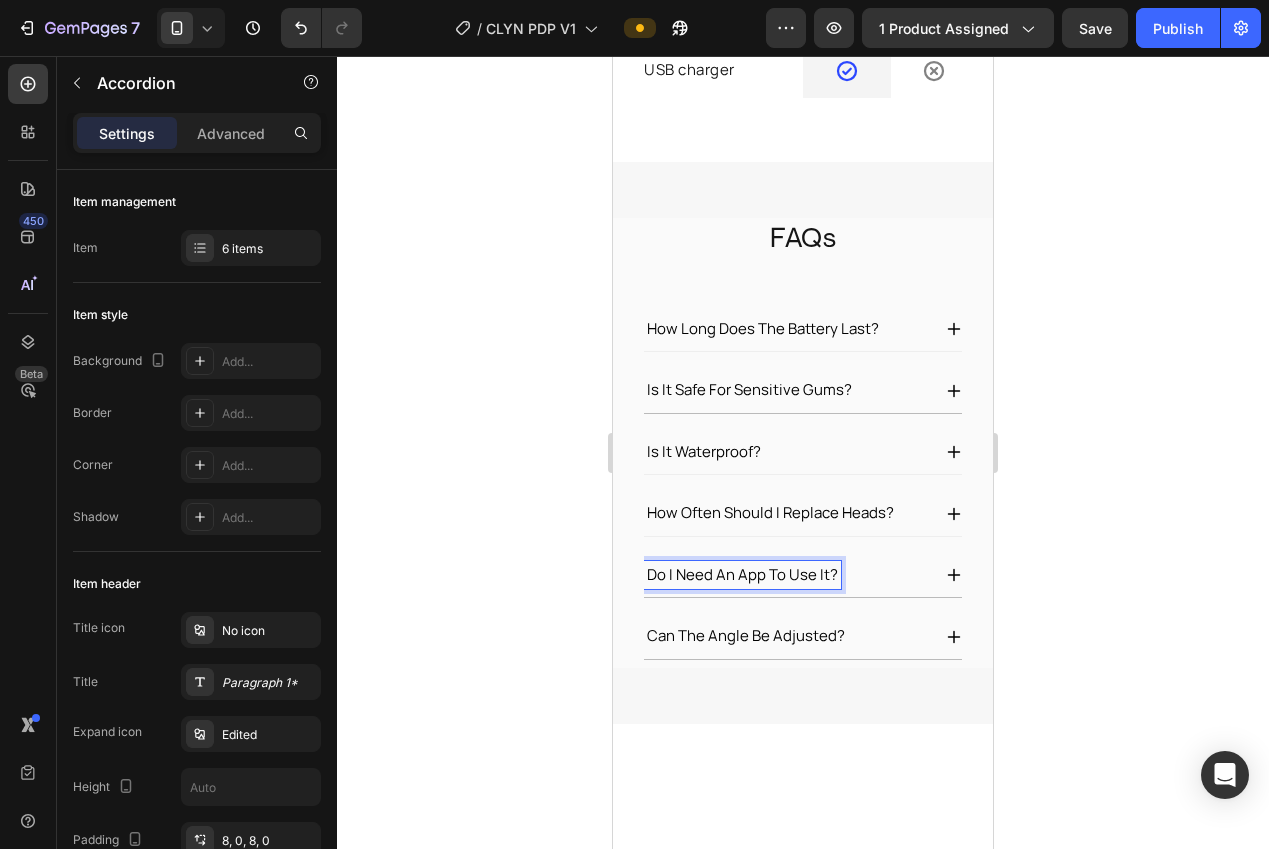 drag, startPoint x: 1028, startPoint y: 603, endPoint x: 1045, endPoint y: 604, distance: 17.029387 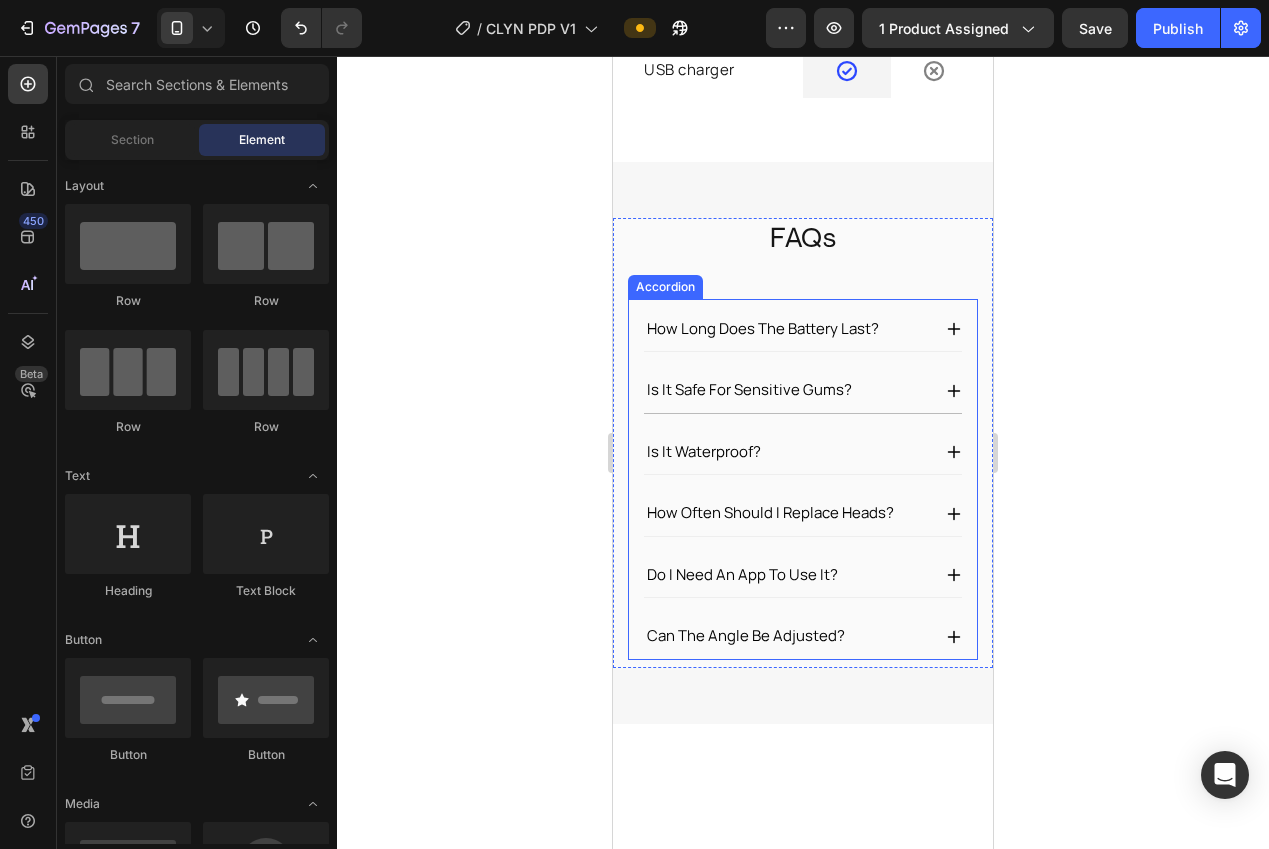 click 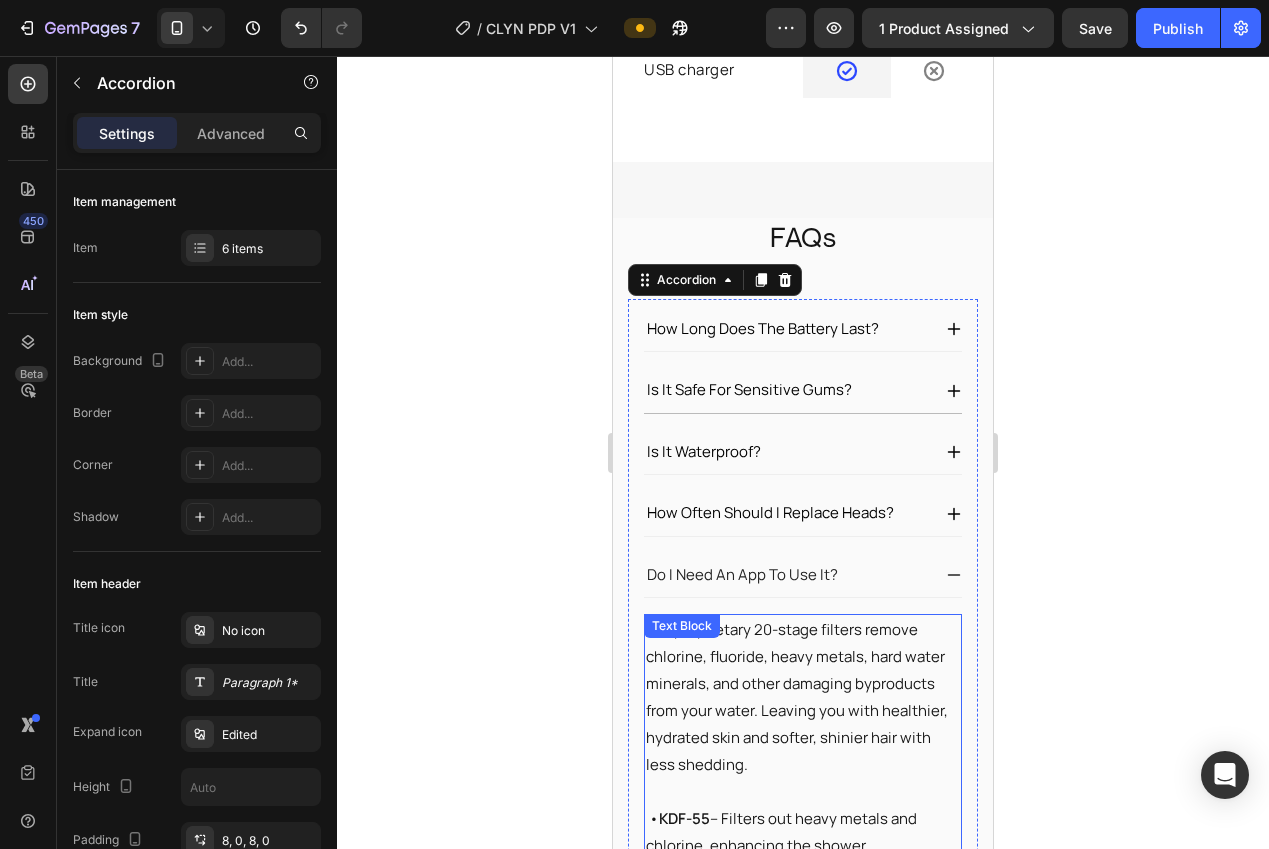 click on "Our proprietary 20-stage filters remove chlorine, fluoride, heavy metals, hard water minerals, and other damaging byproducts from your water. Leaving you with healthier, hydrated skin and softer, shinier hair with less shedding." at bounding box center [803, 697] 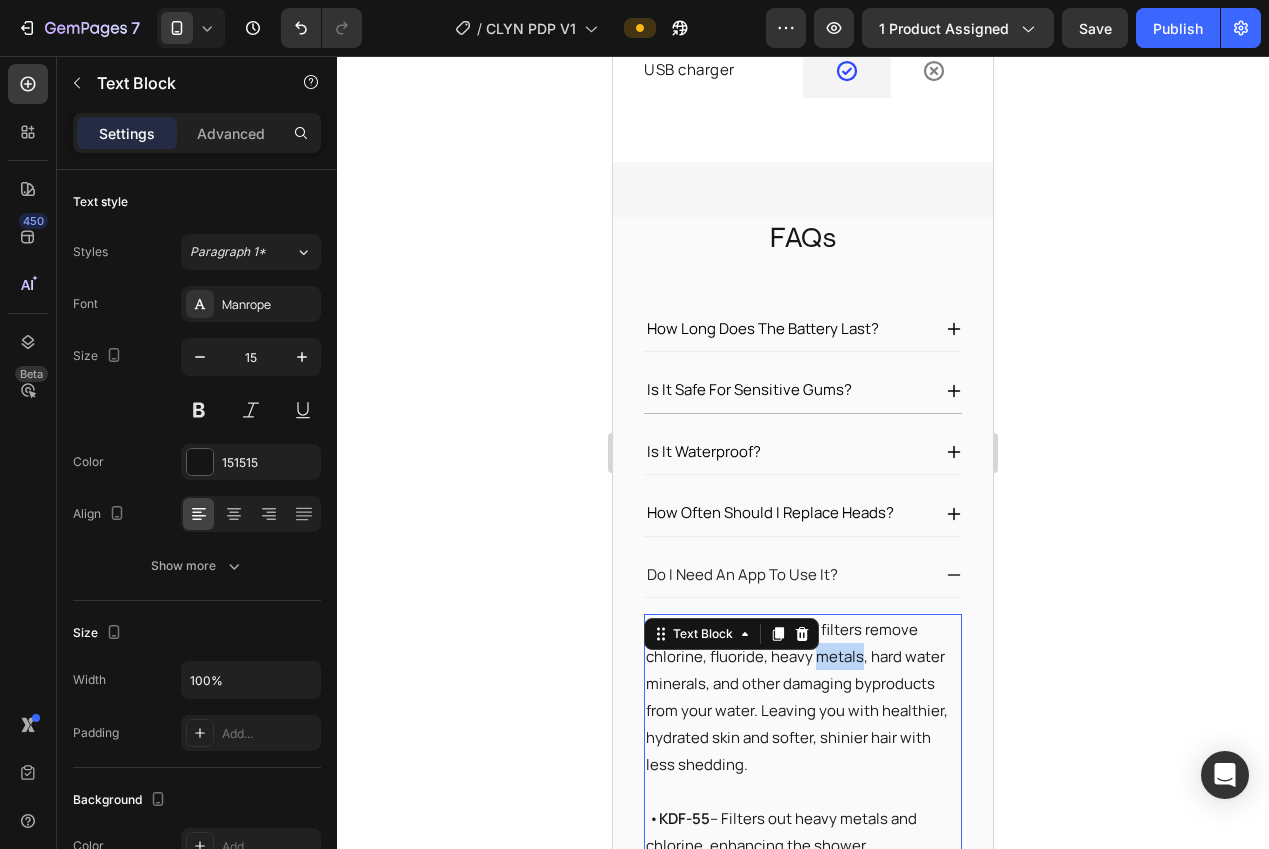 click on "Our proprietary 20-stage filters remove chlorine, fluoride, heavy metals, hard water minerals, and other damaging byproducts from your water. Leaving you with healthier, hydrated skin and softer, shinier hair with less shedding." at bounding box center (803, 697) 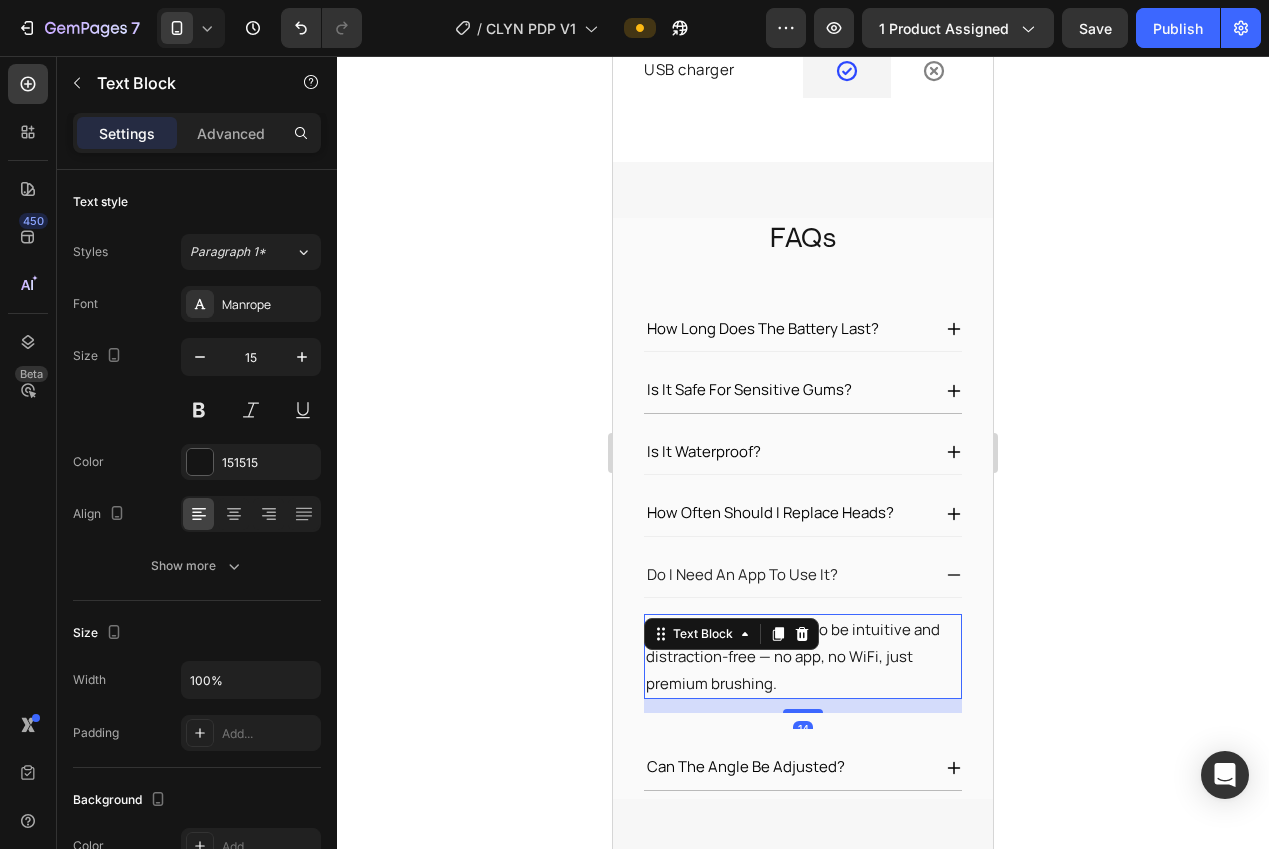click 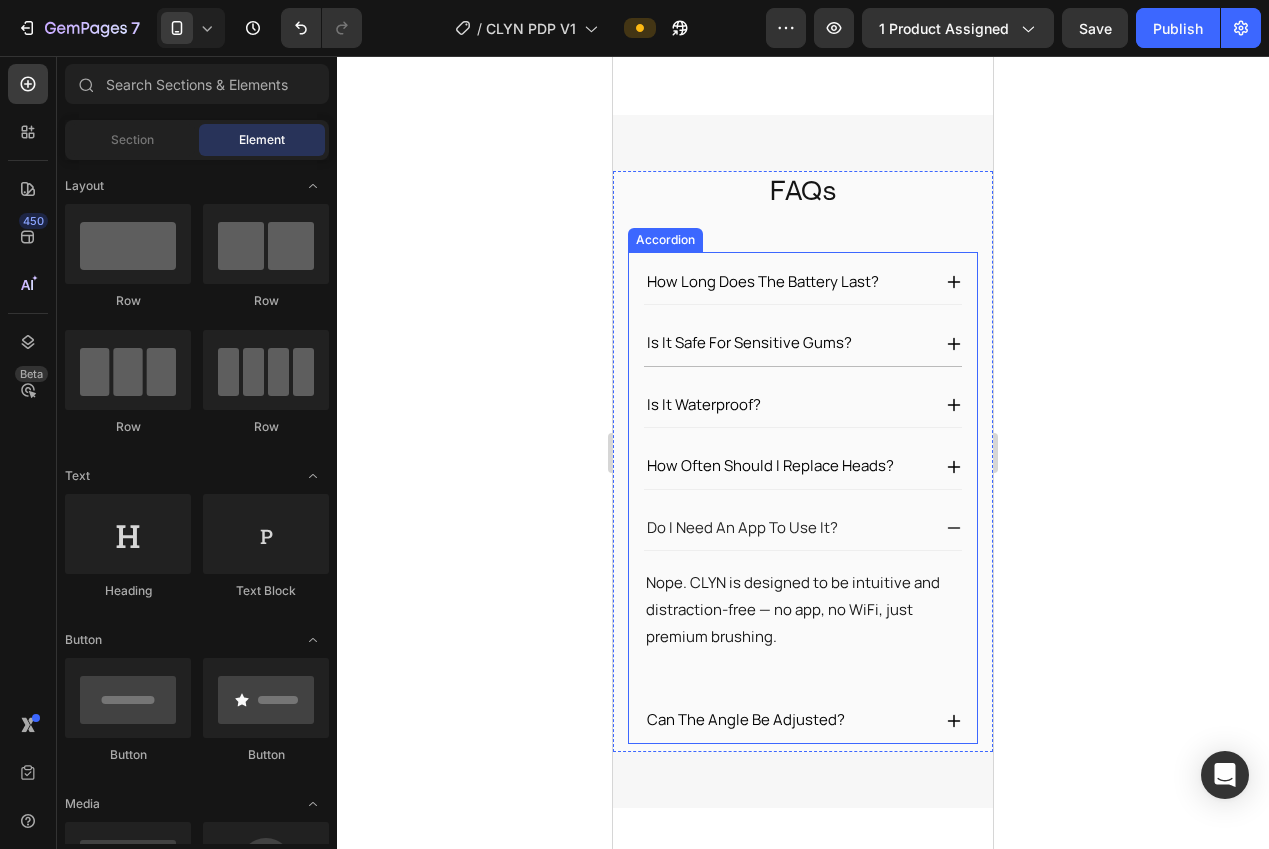 scroll, scrollTop: 4875, scrollLeft: 0, axis: vertical 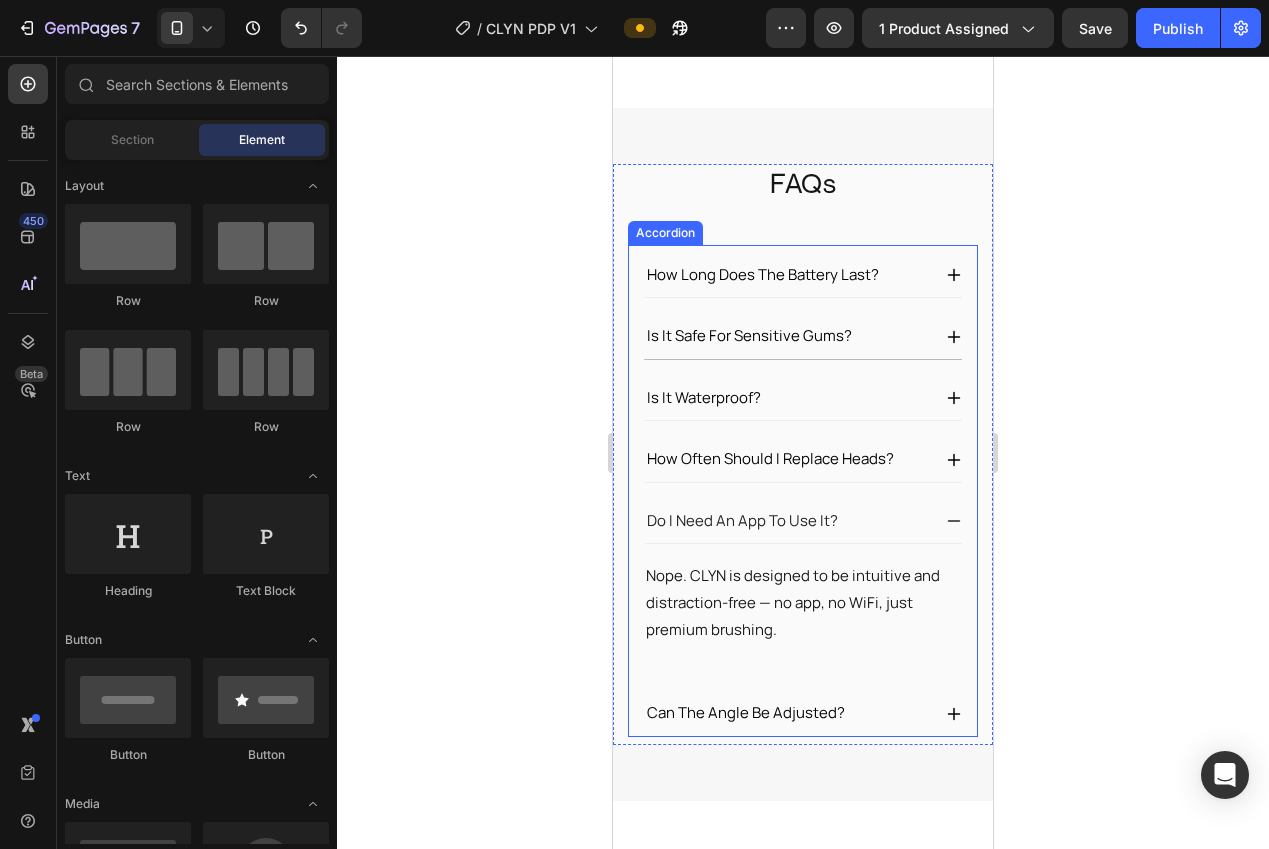 click on "Do I need an app to use it?" at bounding box center [803, 522] 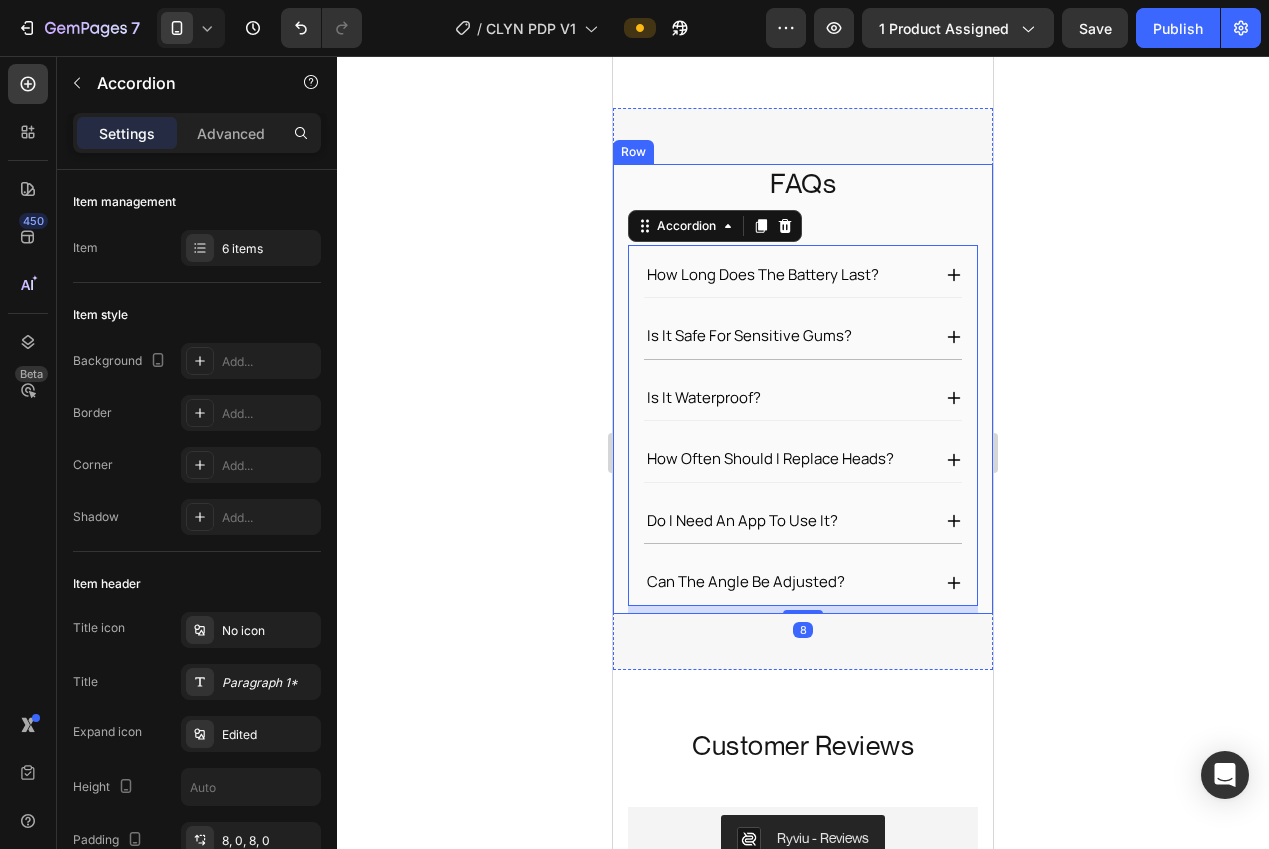 click 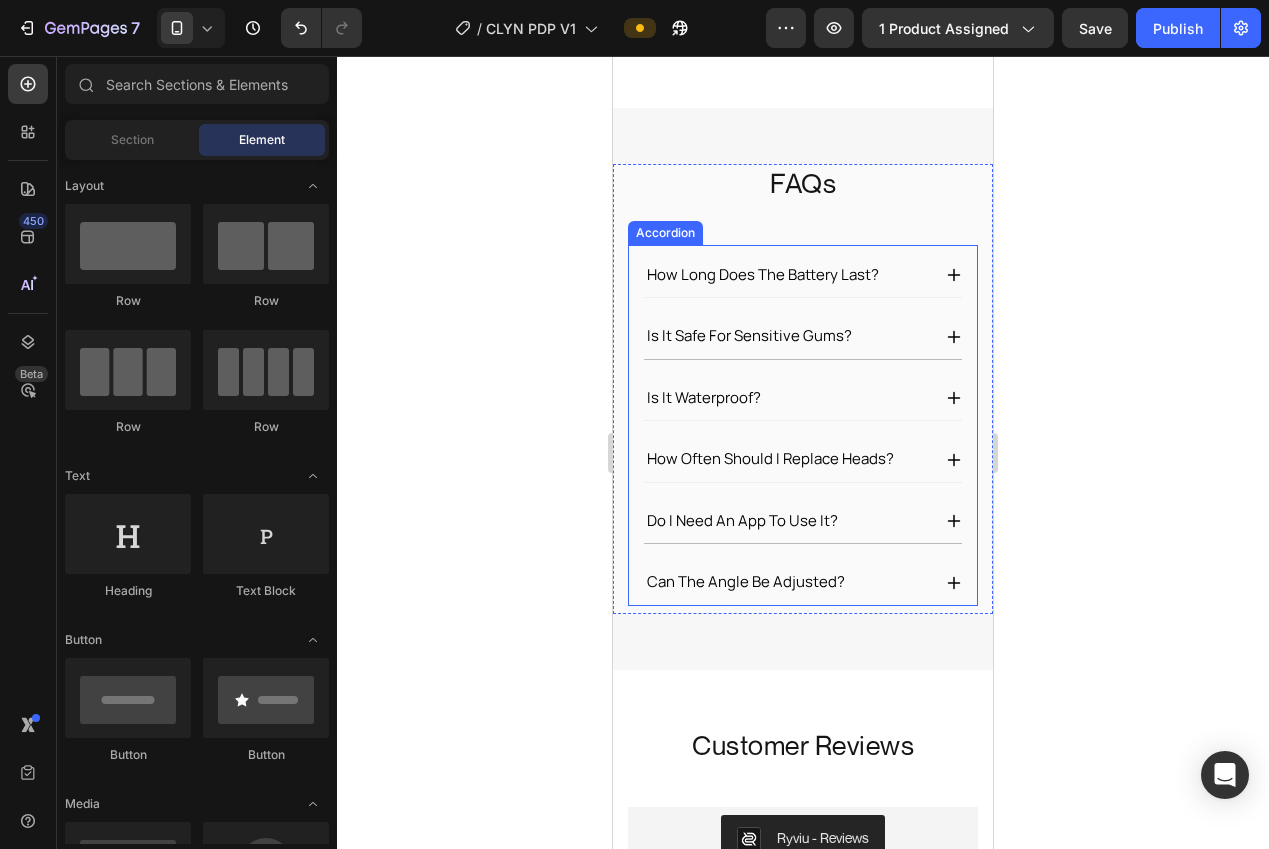 click on "can the angle be adjusted?" at bounding box center (746, 582) 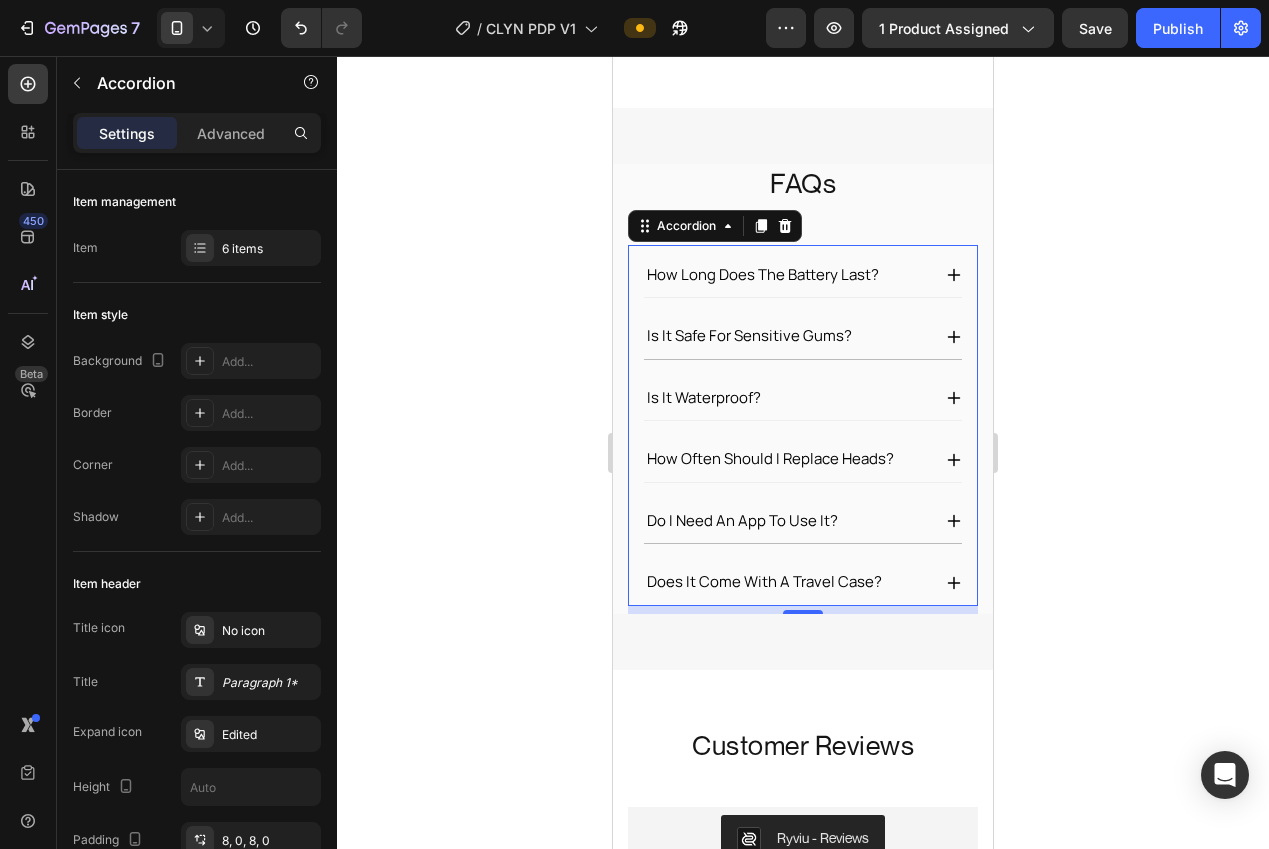 click on "Does it come with a travel case?" at bounding box center (764, 582) 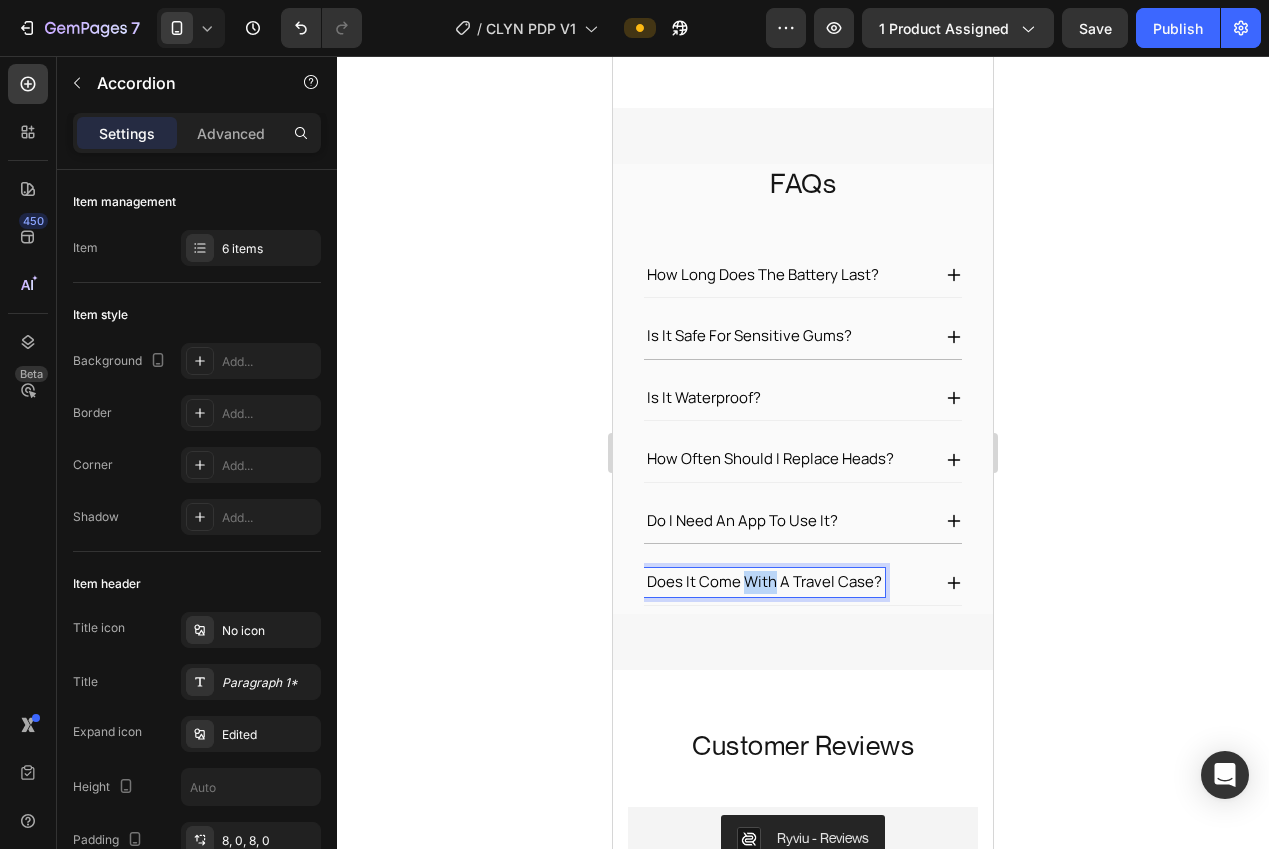 click on "Does it come with a travel case?" at bounding box center (764, 582) 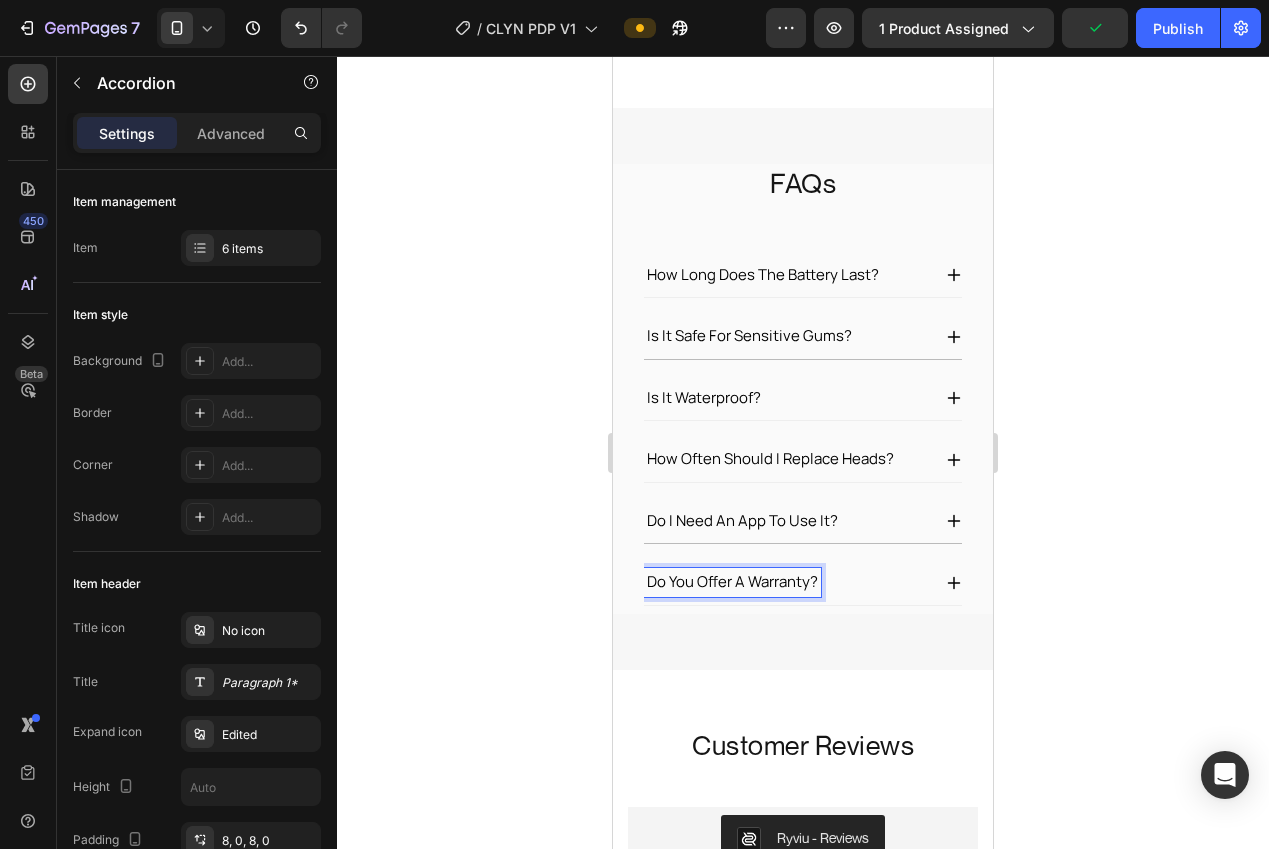 click on "Do you offer a warranty?" at bounding box center (803, 583) 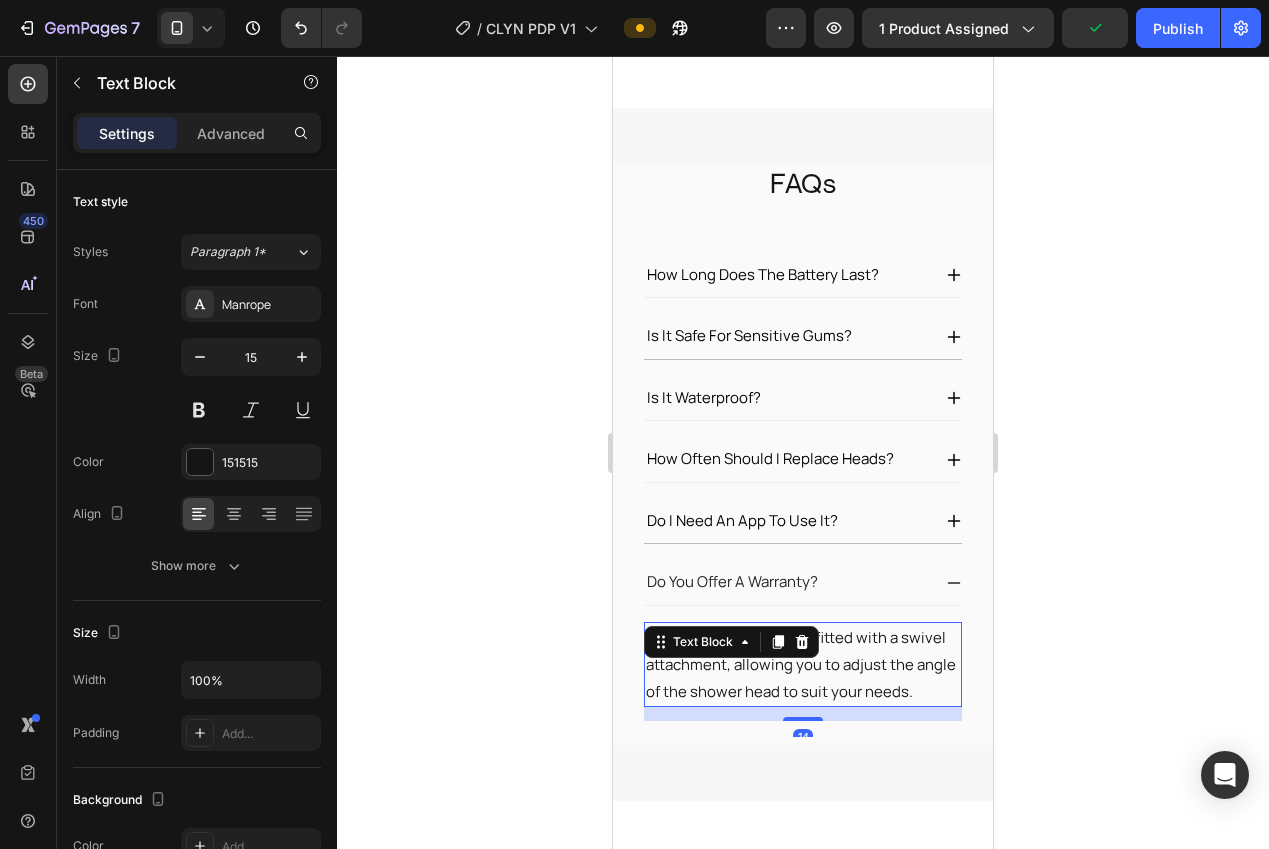 click on "Yes- Our shower head is fitted with a swivel attachment, allowing you to adjust the angle of the shower head to suit your needs. Text Block   14" at bounding box center (803, 664) 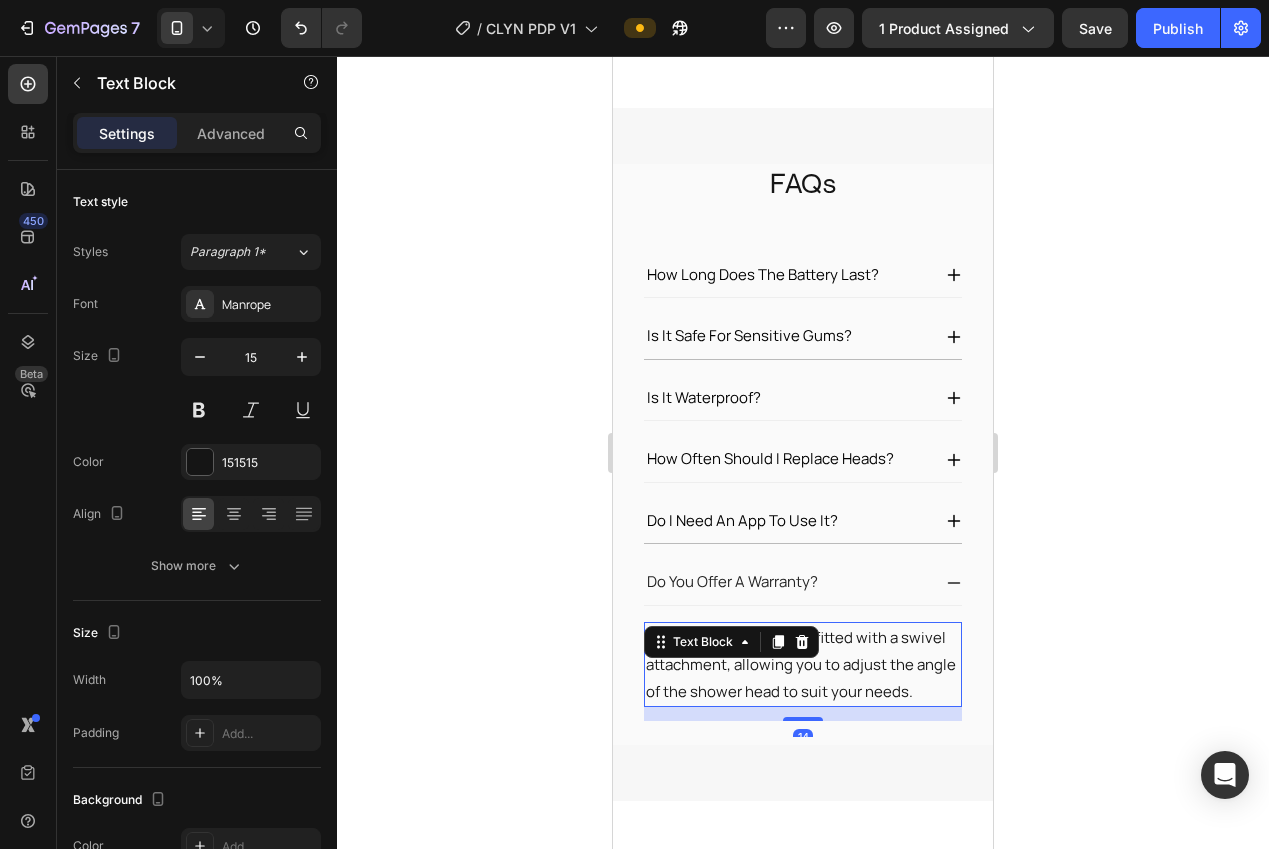 click on "Yes- Our shower head is fitted with a swivel attachment, allowing you to adjust the angle of the shower head to suit your needs." at bounding box center [803, 664] 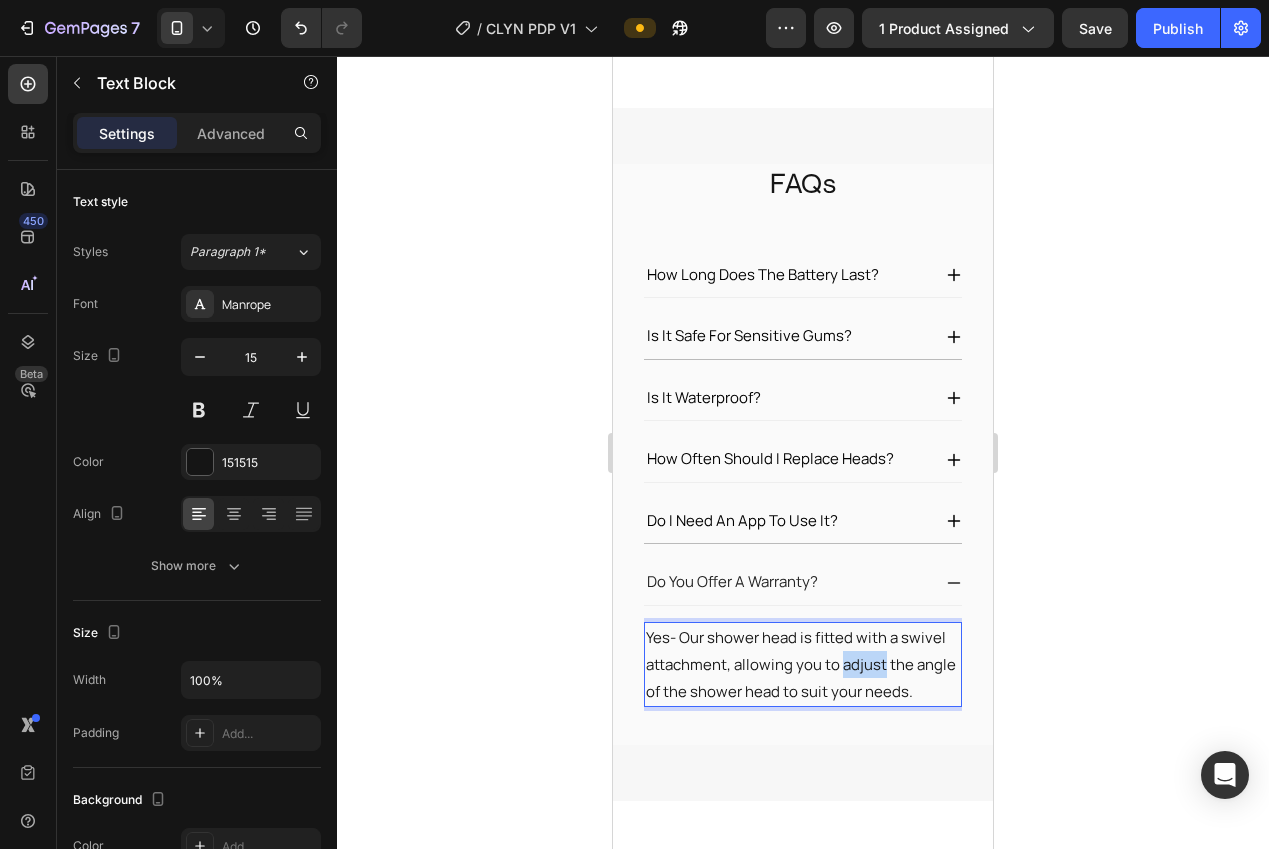 click on "Yes- Our shower head is fitted with a swivel attachment, allowing you to adjust the angle of the shower head to suit your needs." at bounding box center (803, 664) 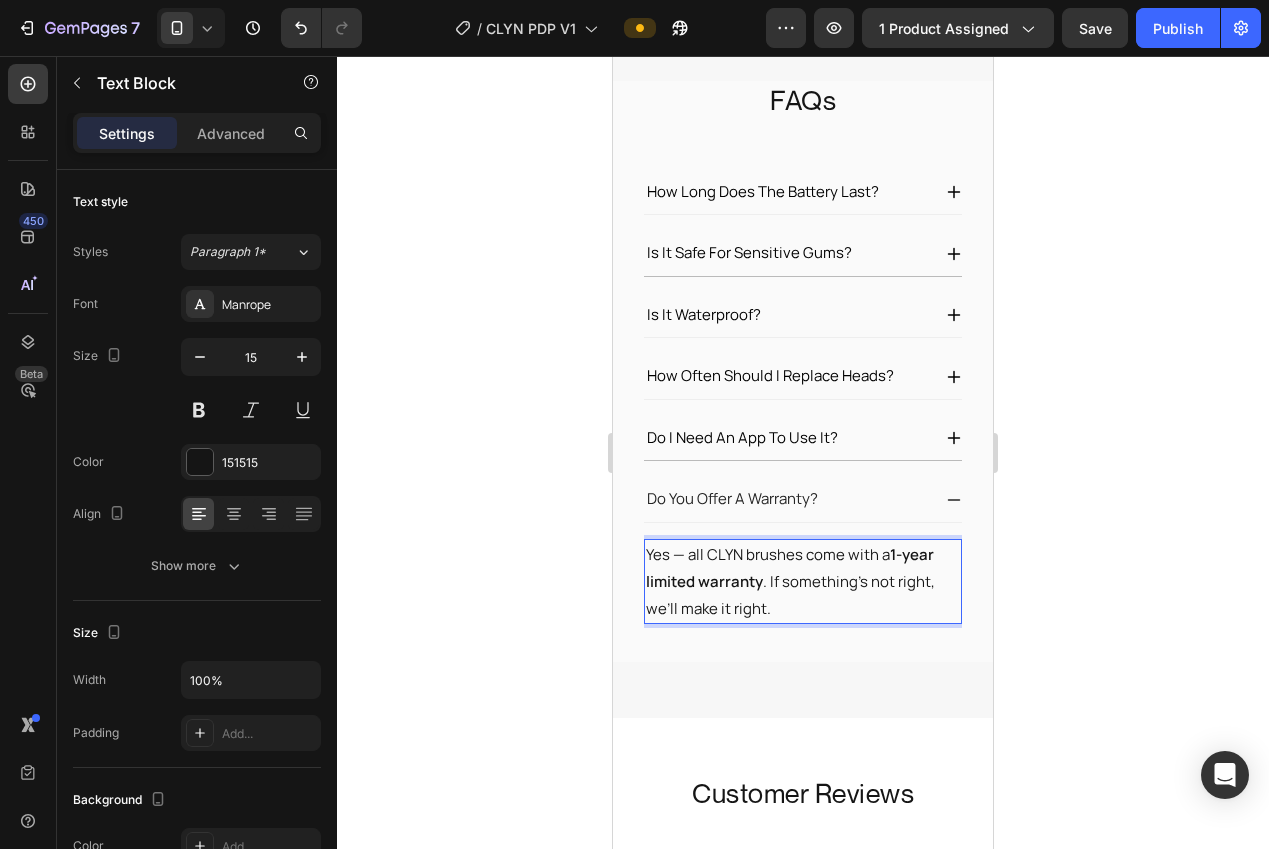 scroll, scrollTop: 4974, scrollLeft: 0, axis: vertical 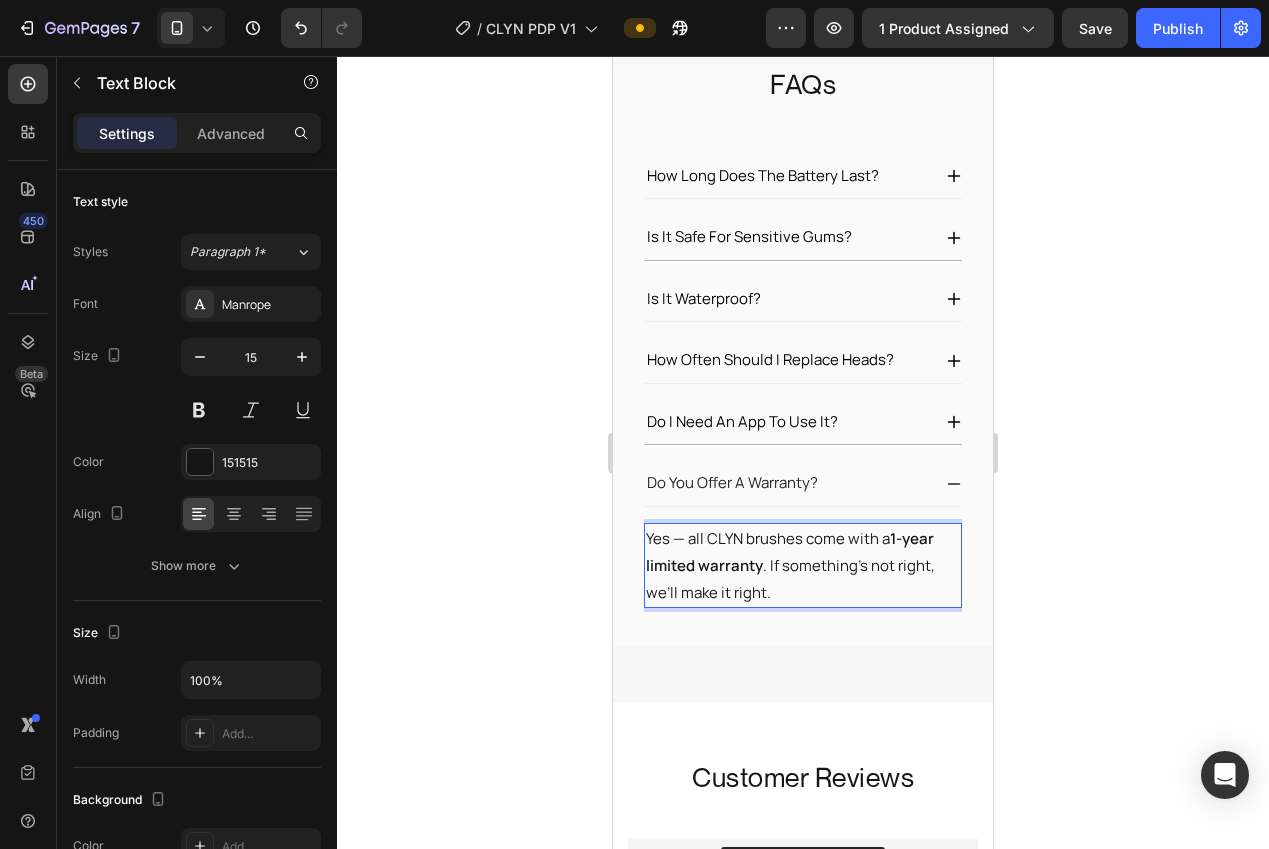 click on "1-year limited warranty" at bounding box center (790, 552) 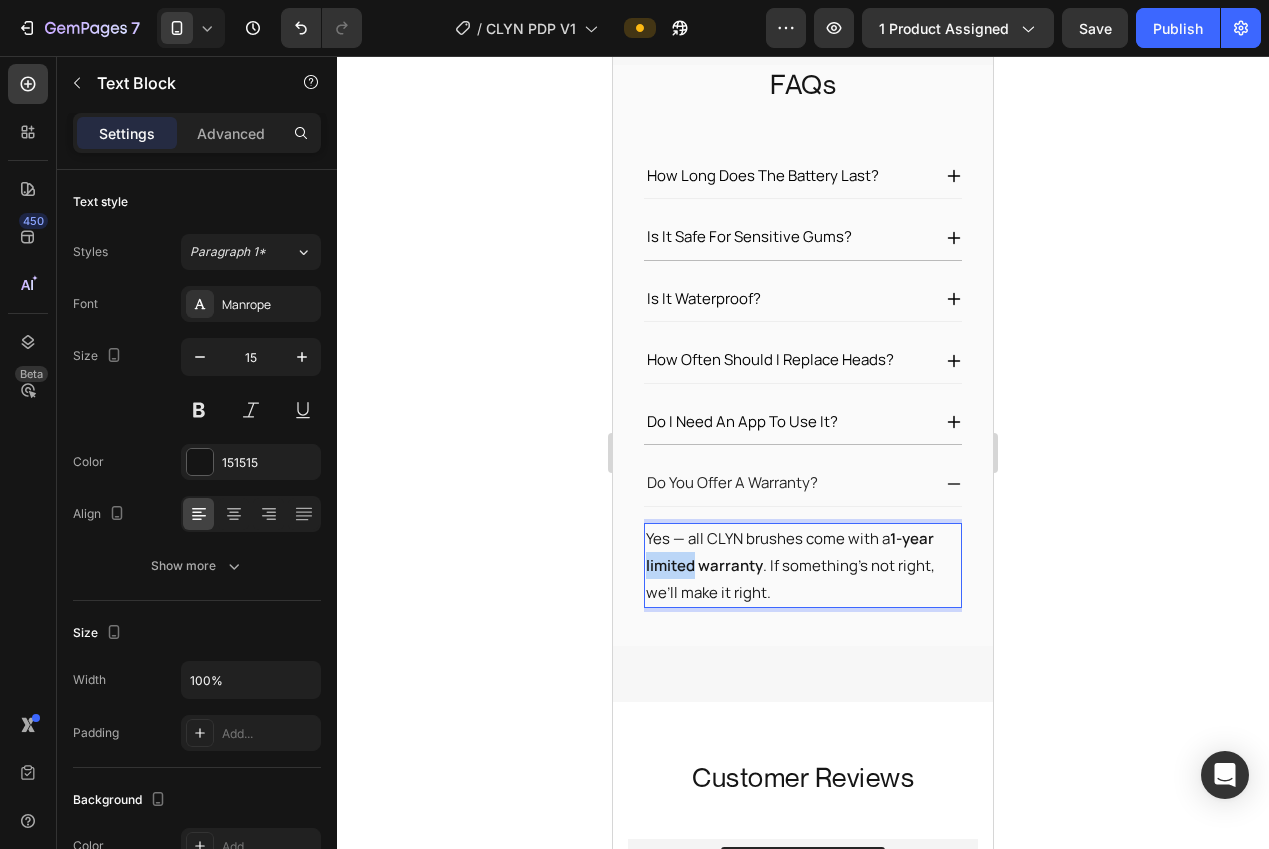 click on "1-year limited warranty" at bounding box center (790, 552) 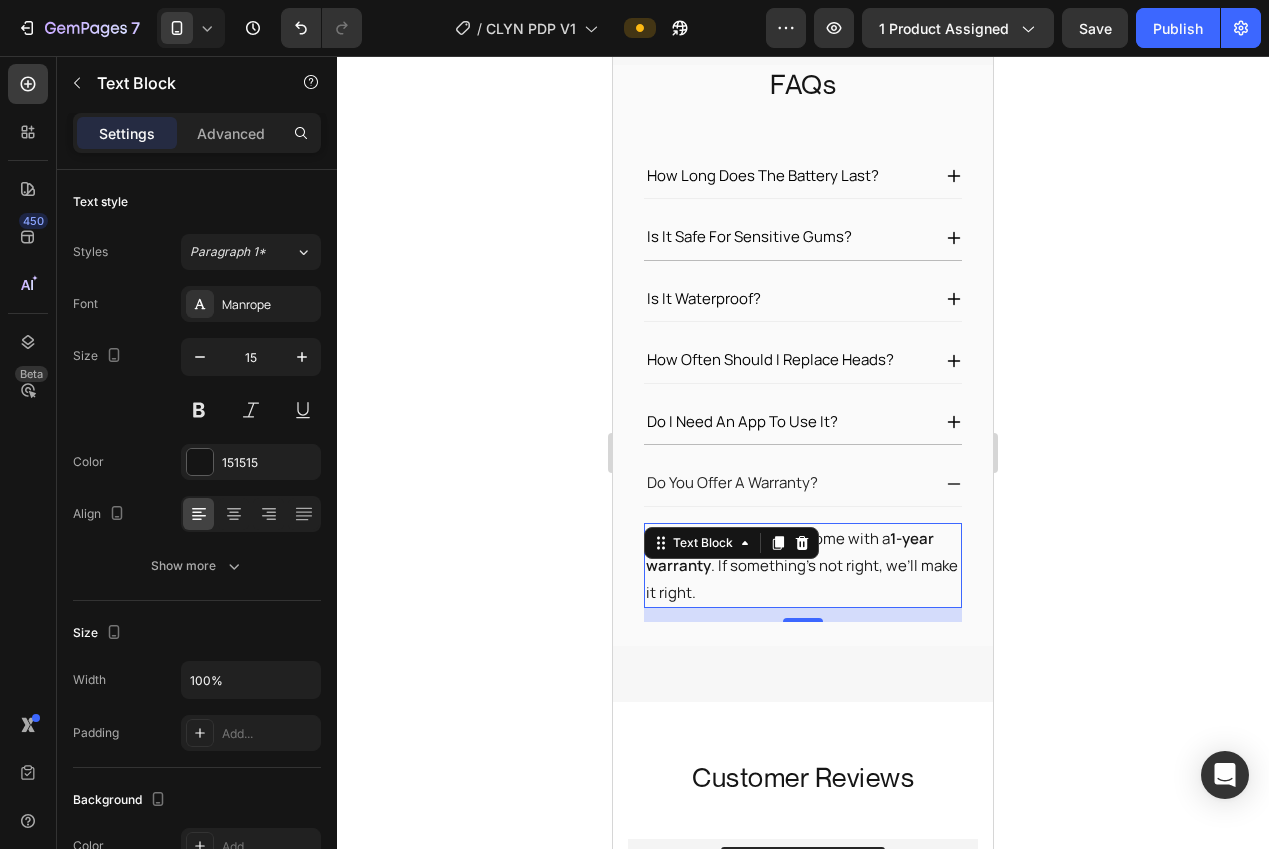 click 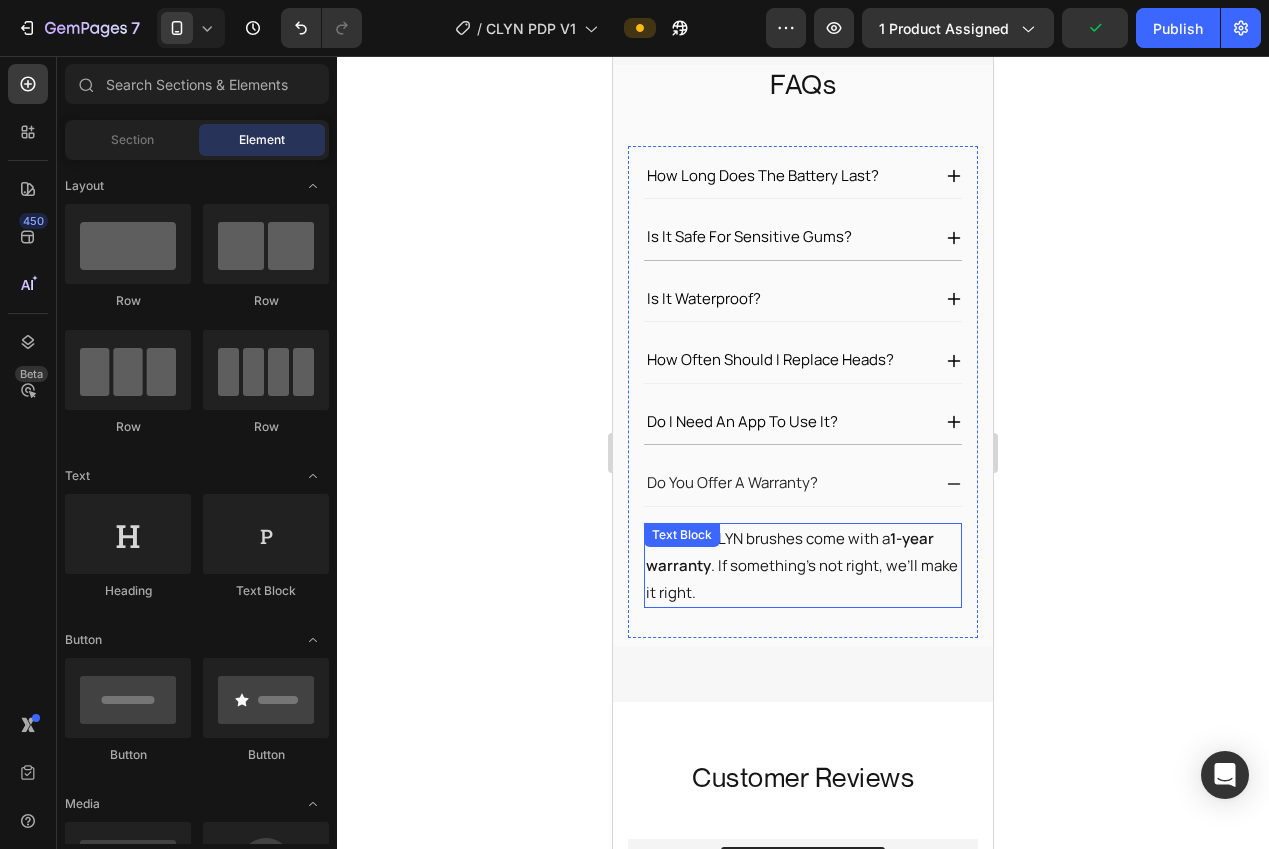 click on "Yes — all CLYN brushes come with a  1-year warranty . If something’s not right, we’ll make it right." at bounding box center (803, 565) 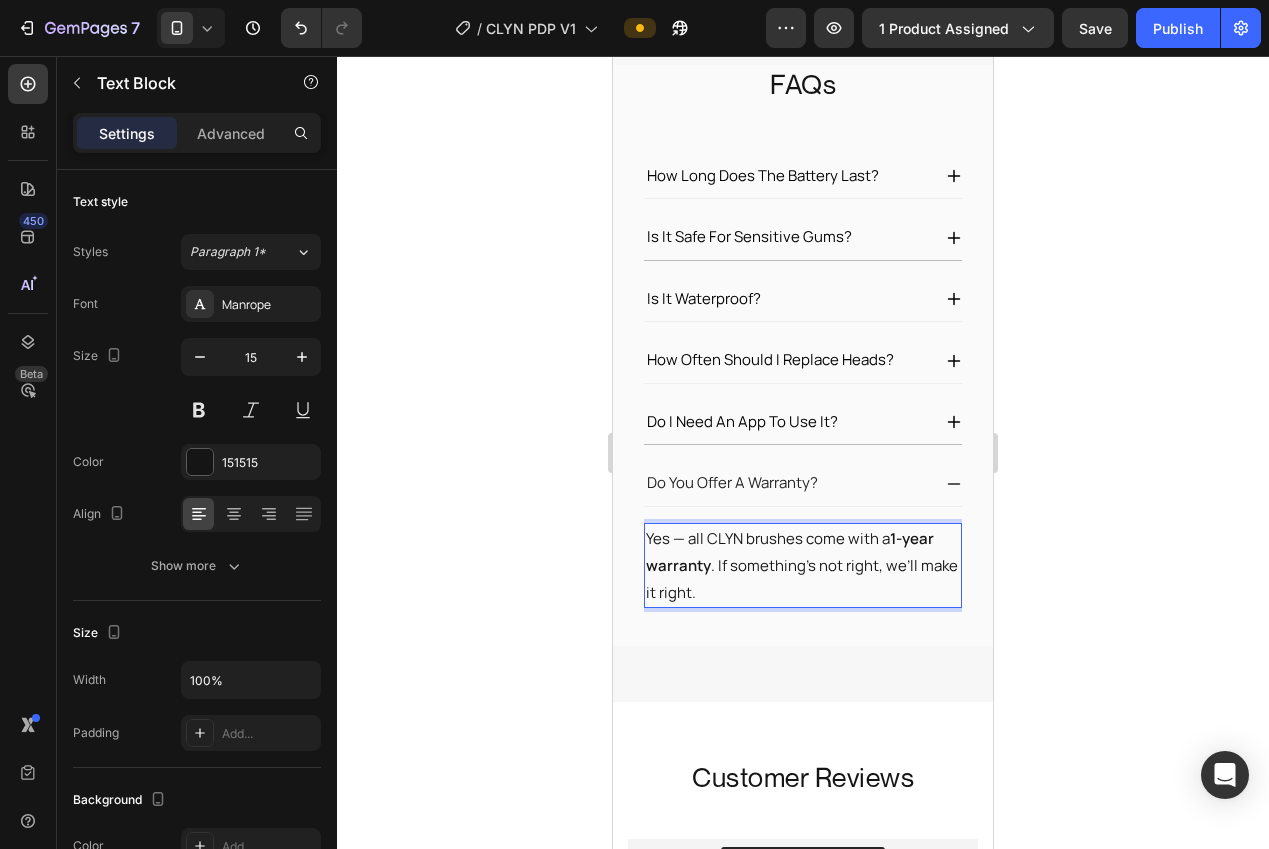 click on "Yes — all CLYN brushes come with a  1-year warranty . If something’s not right, we’ll make it right." at bounding box center (803, 565) 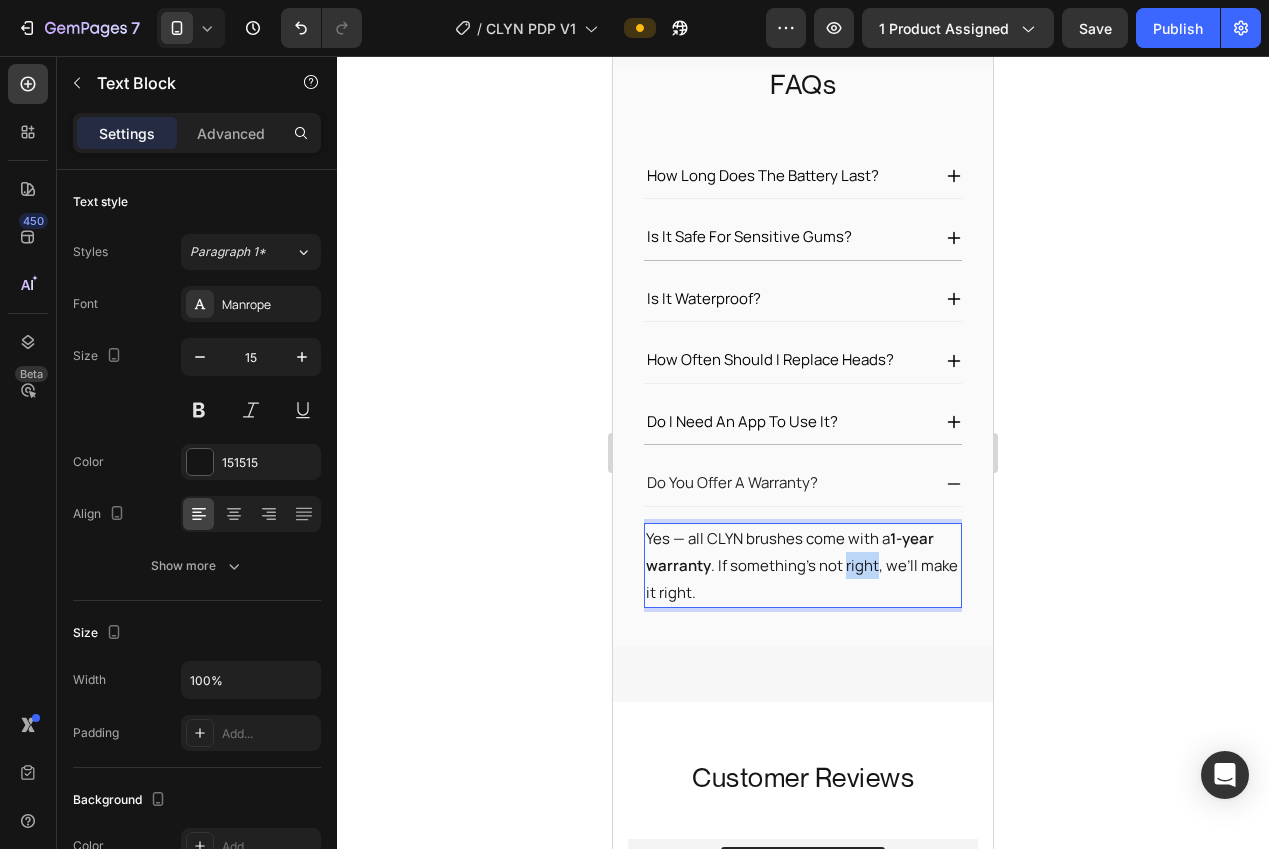 click on "Yes — all CLYN brushes come with a  1-year warranty . If something’s not right, we’ll make it right." at bounding box center (803, 565) 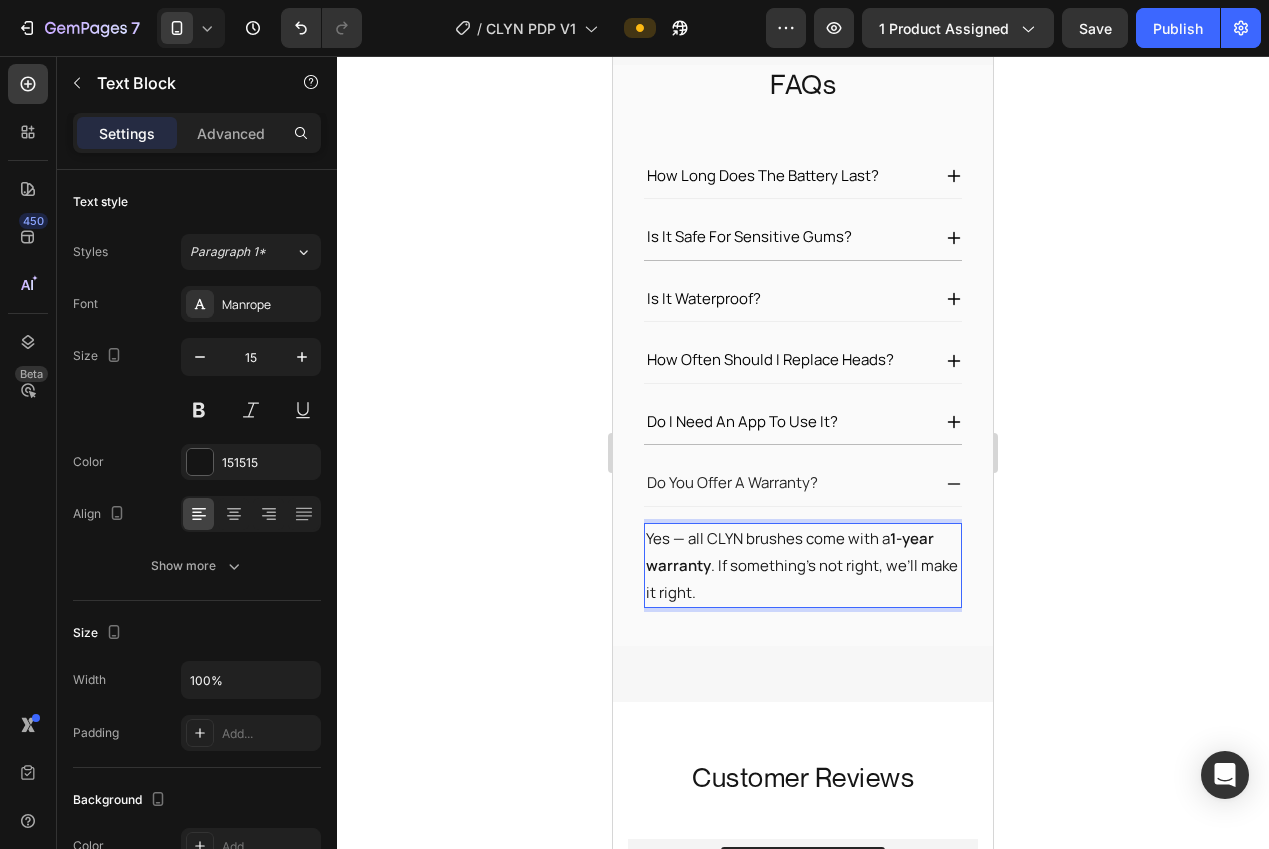 click on "Yes — all CLYN brushes come with a  1-year warranty . If something’s not right, we’ll make it right." at bounding box center [803, 565] 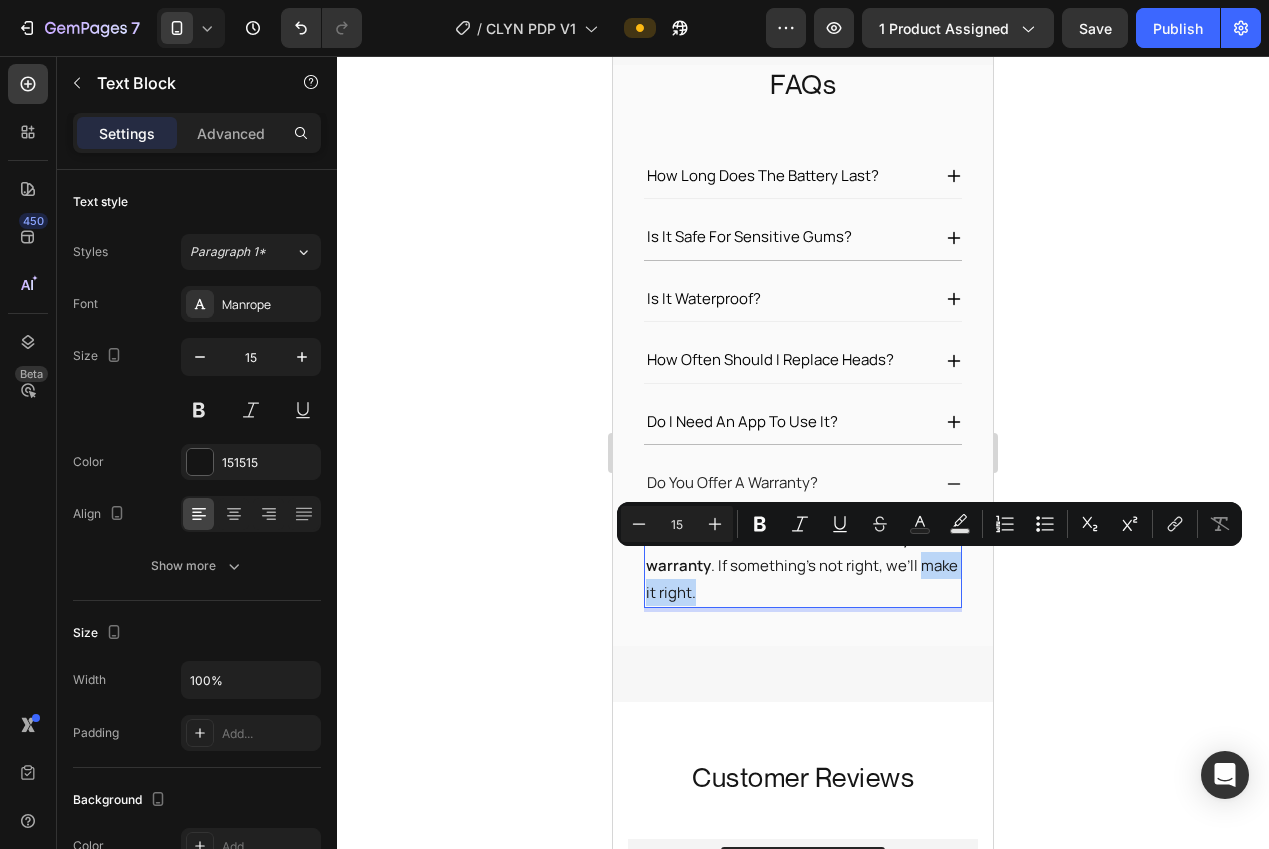 drag, startPoint x: 860, startPoint y: 586, endPoint x: 917, endPoint y: 564, distance: 61.09828 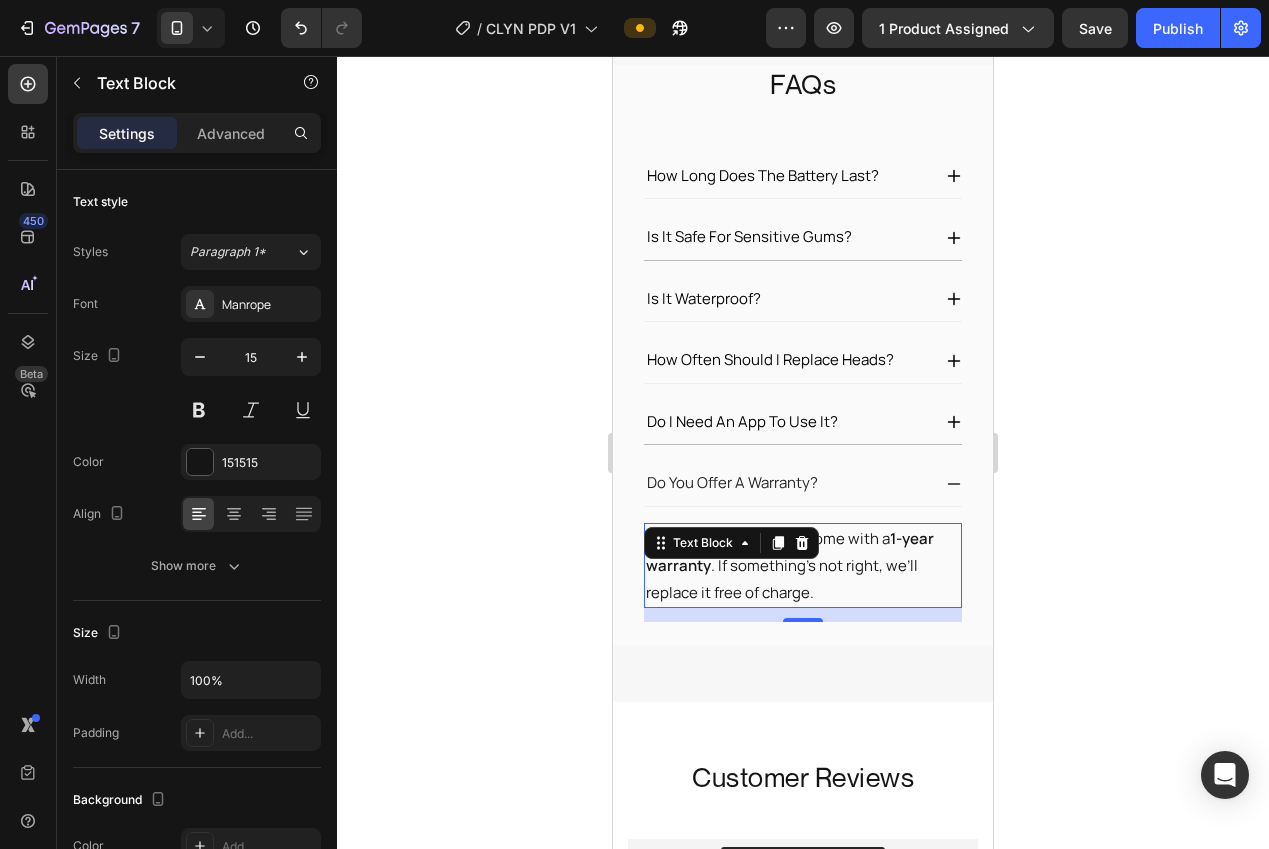 click 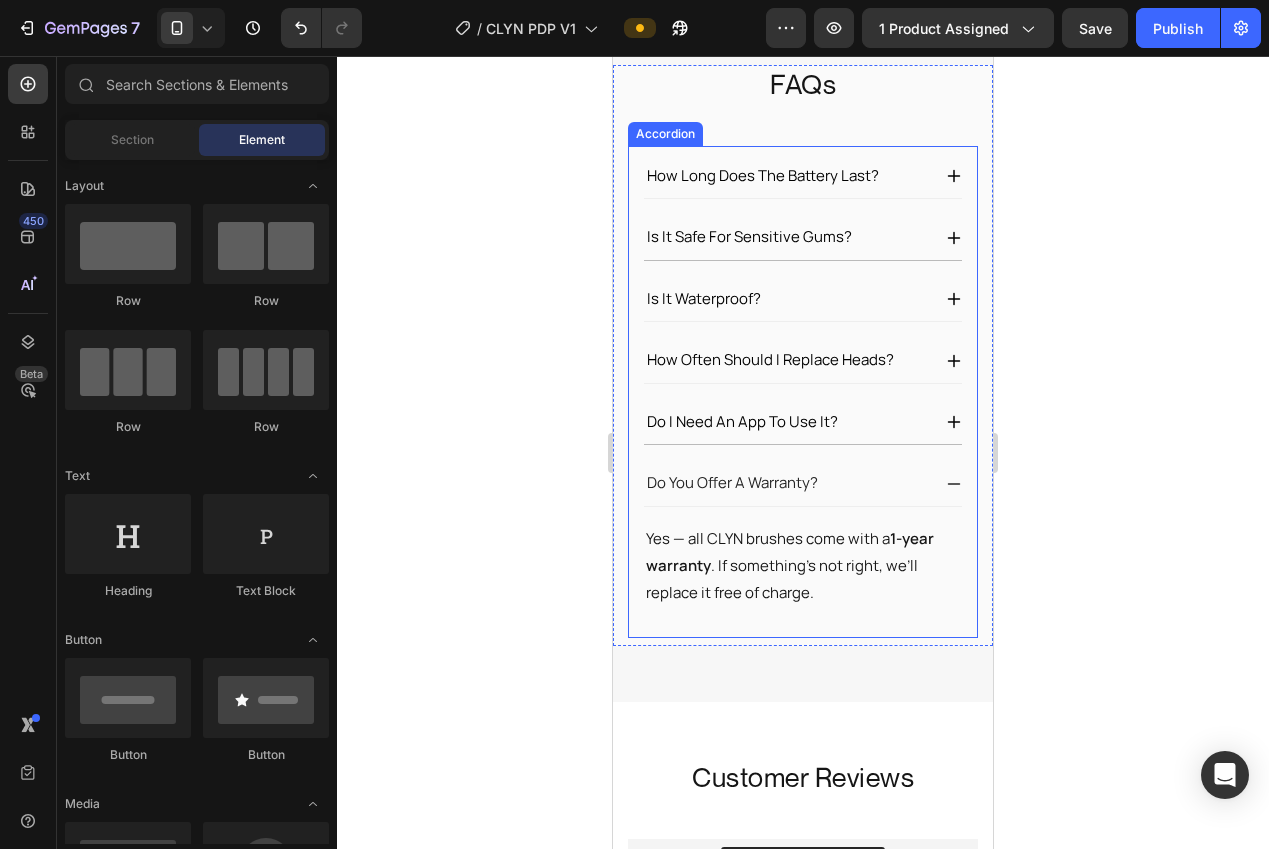 click 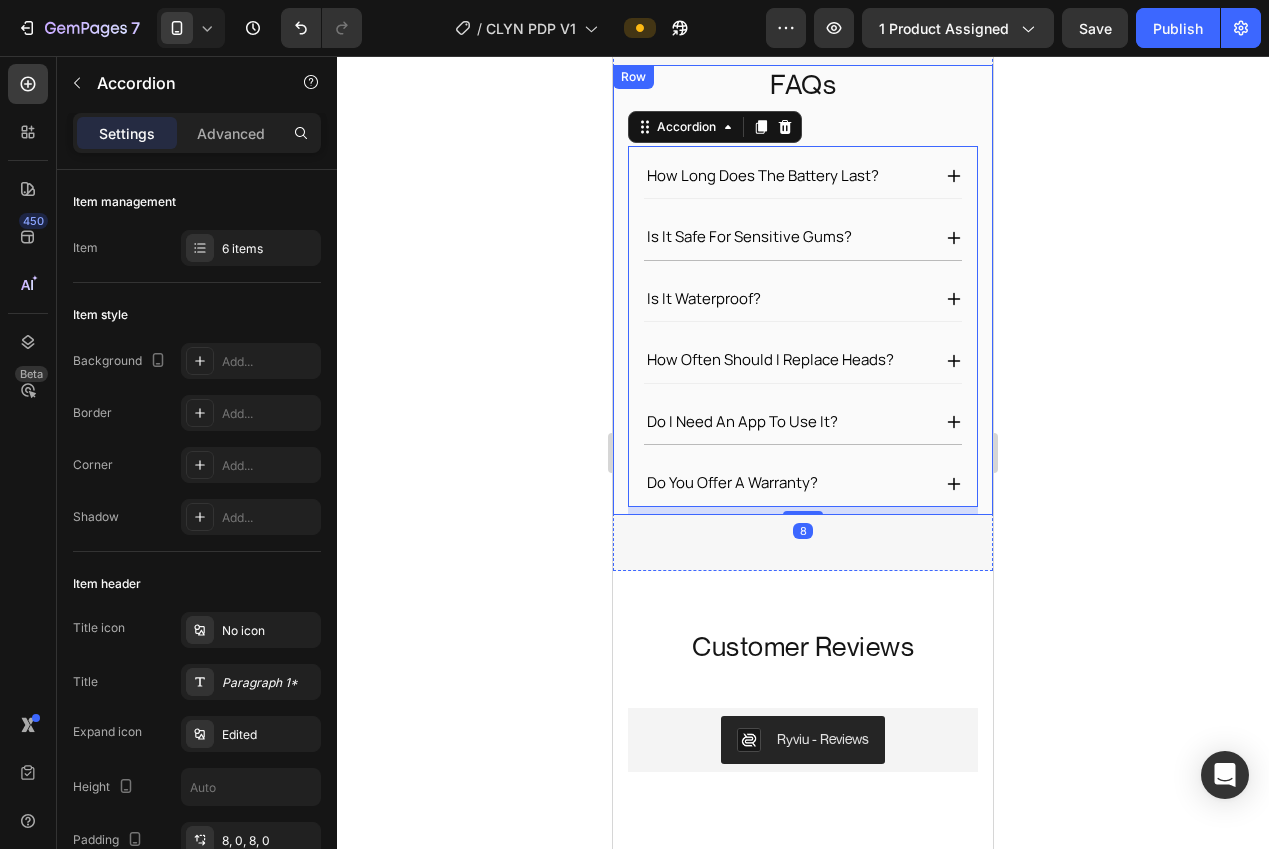 click 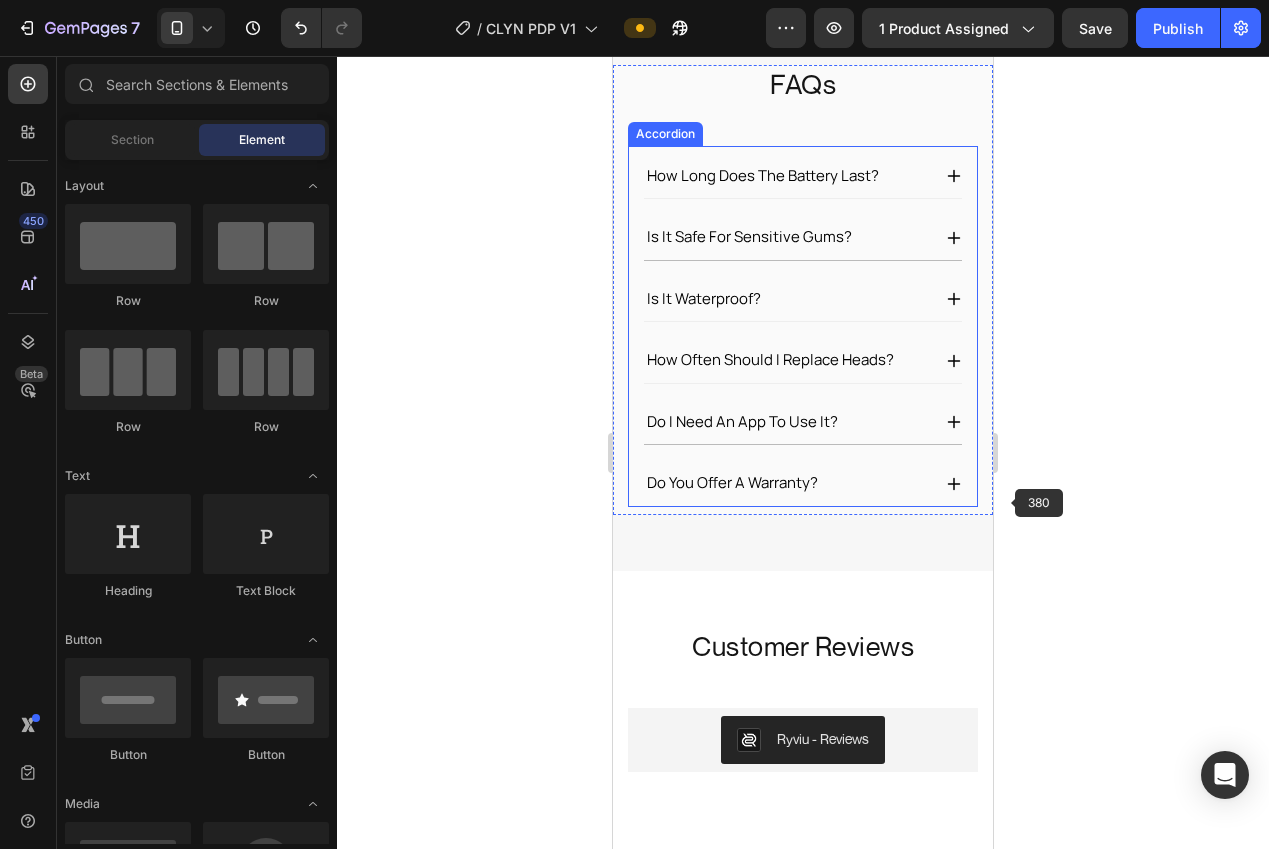click on "Do you offer a warranty?" at bounding box center (803, 484) 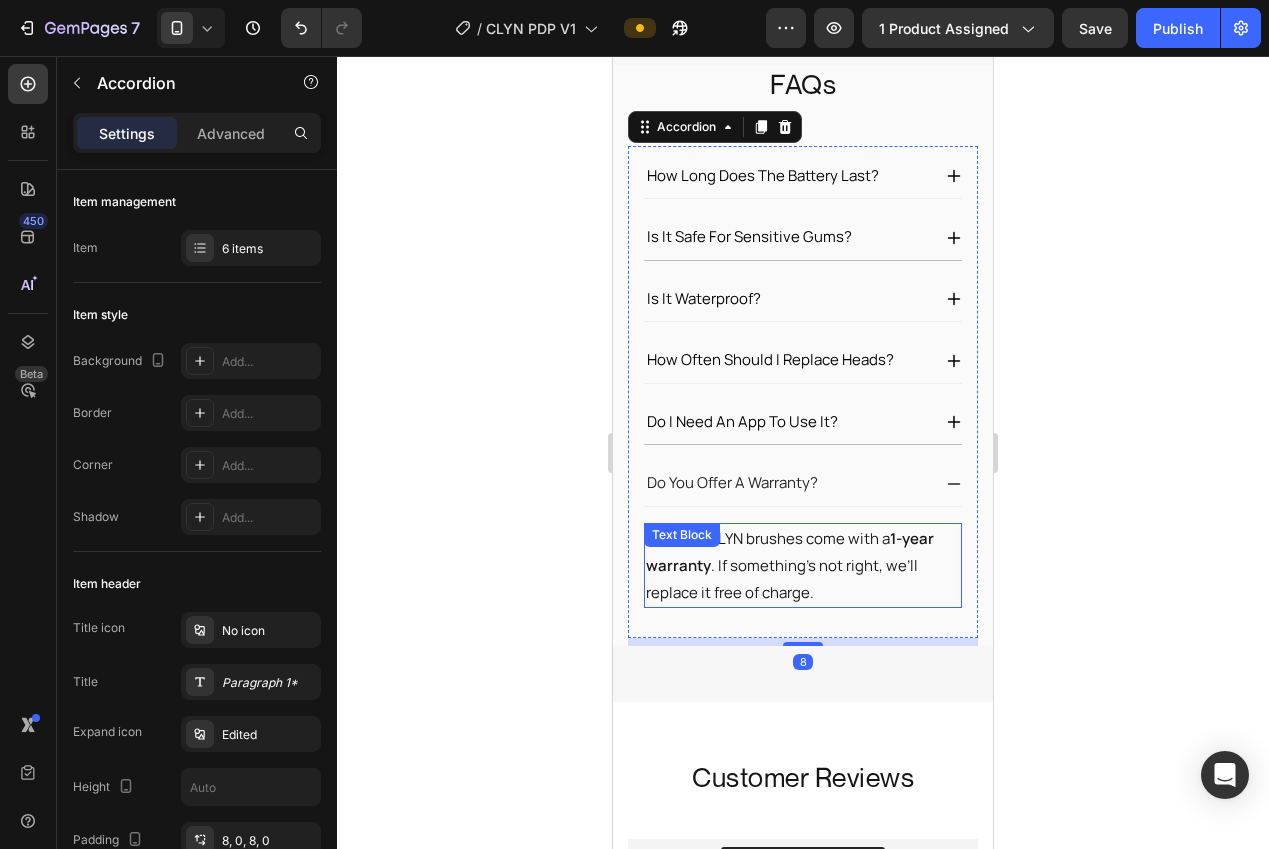 click on "Yes — all CLYN brushes come with a  1-year warranty . If something’s not right, we’ll replace it free of charge. Text Block" at bounding box center [803, 565] 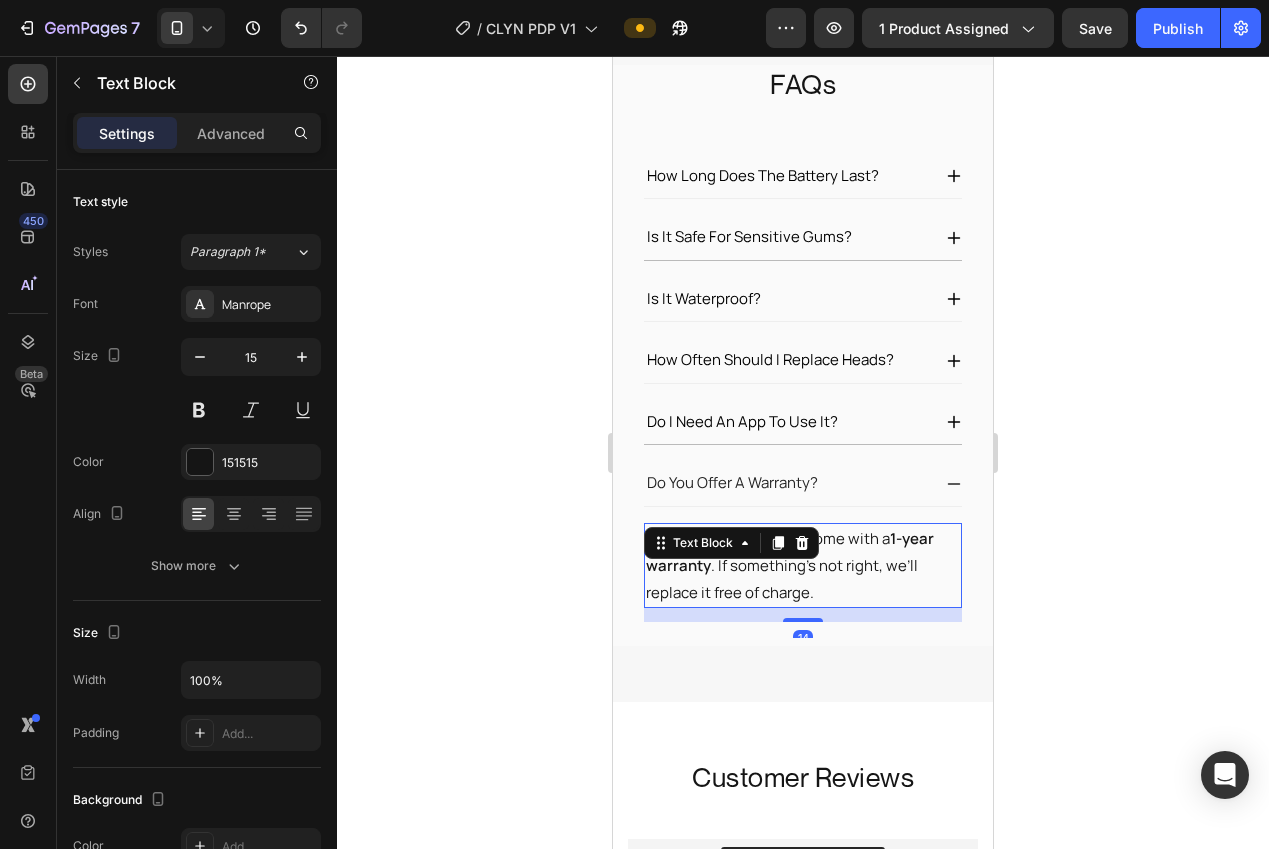 click 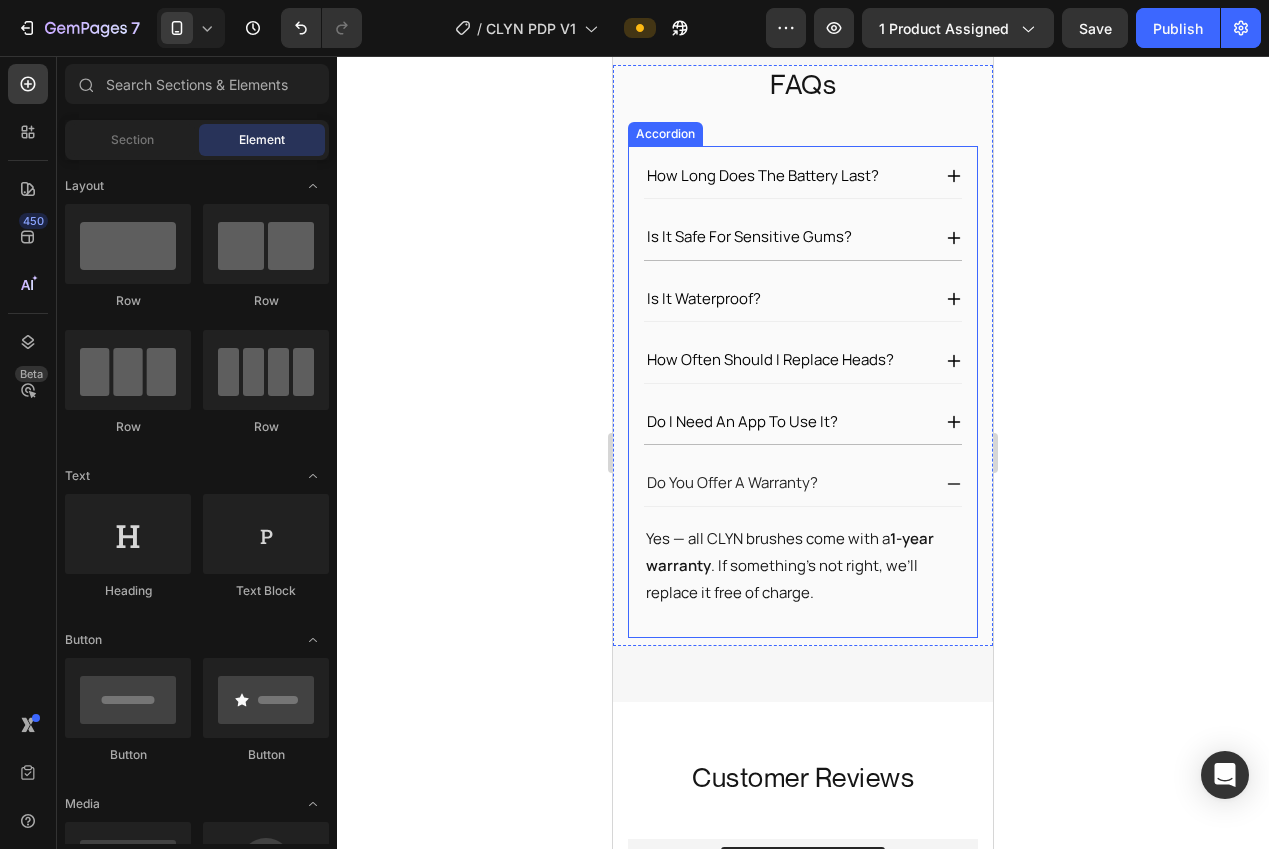 click 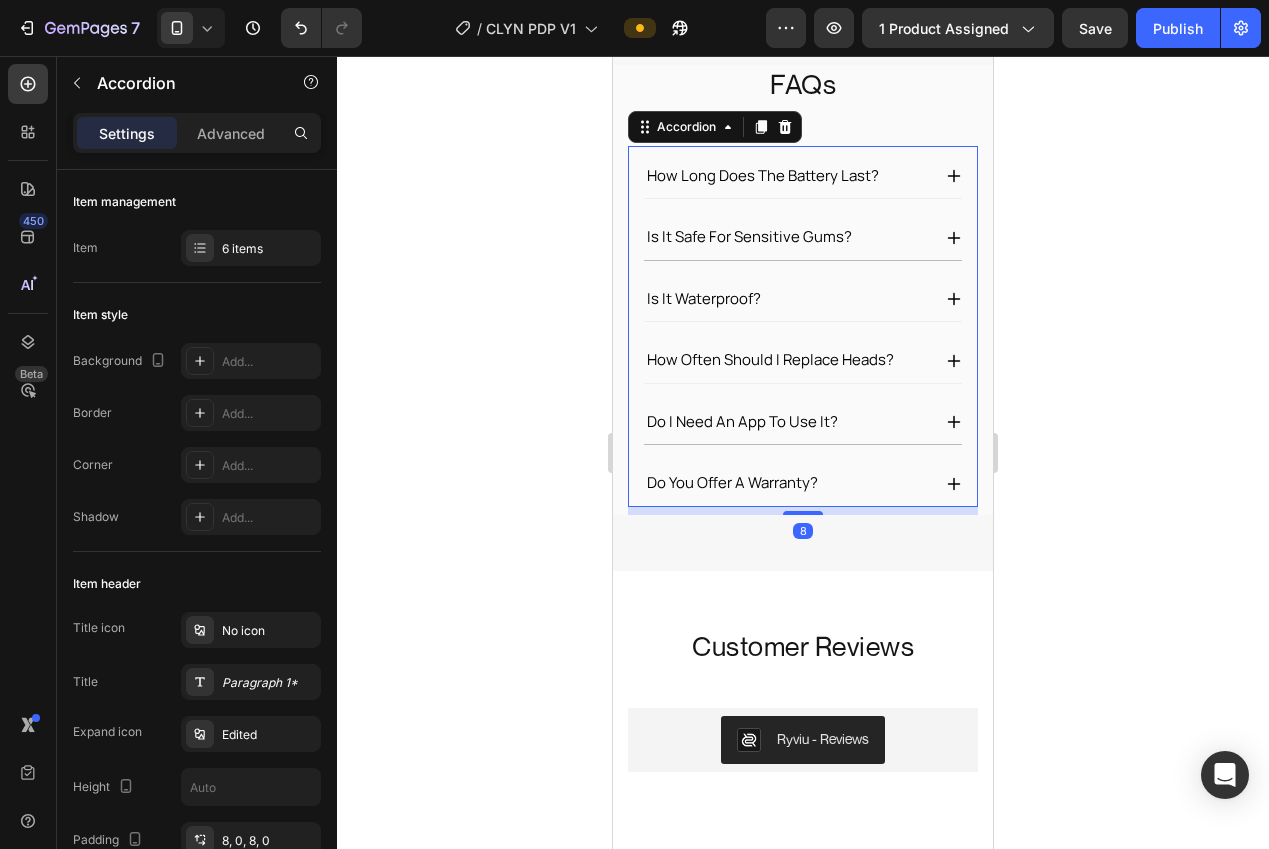 click 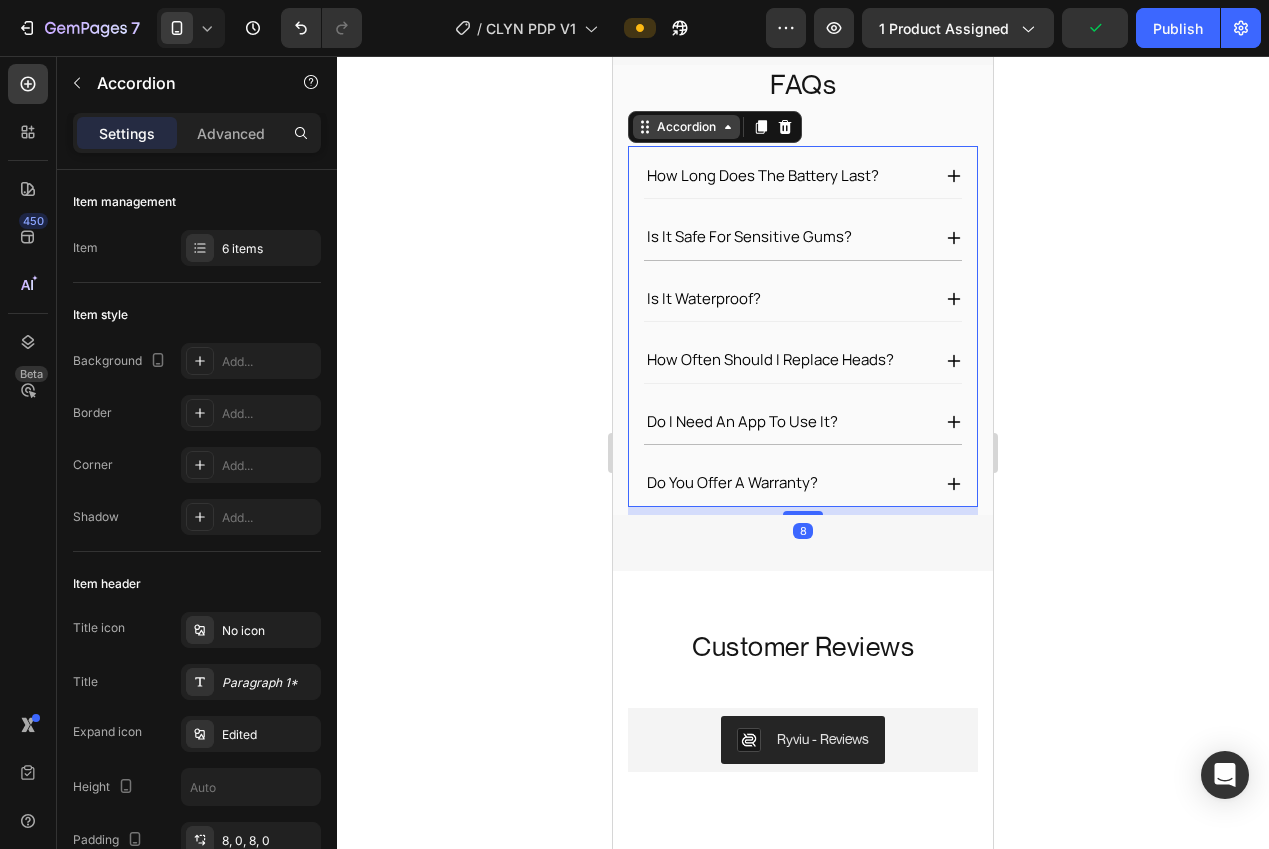 click on "Accordion" at bounding box center (715, 127) 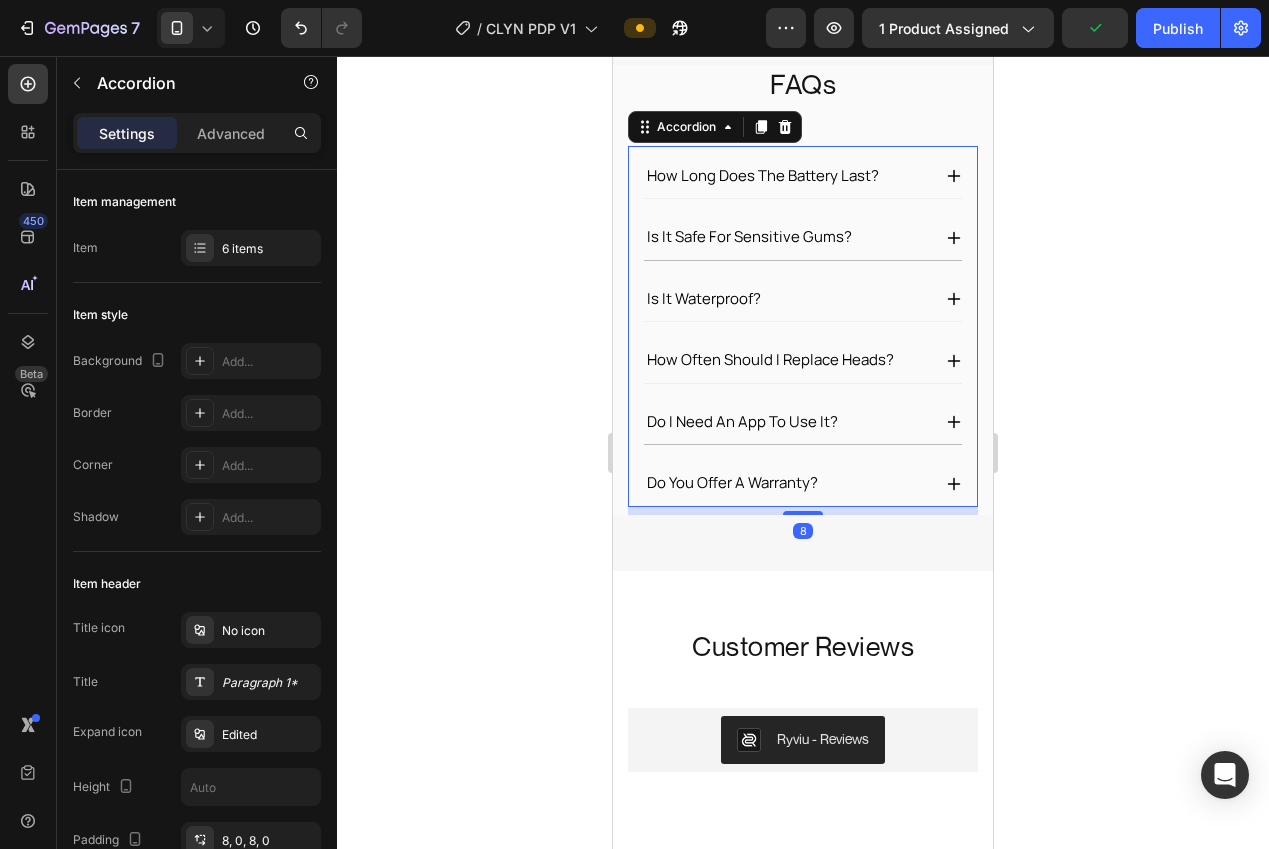click 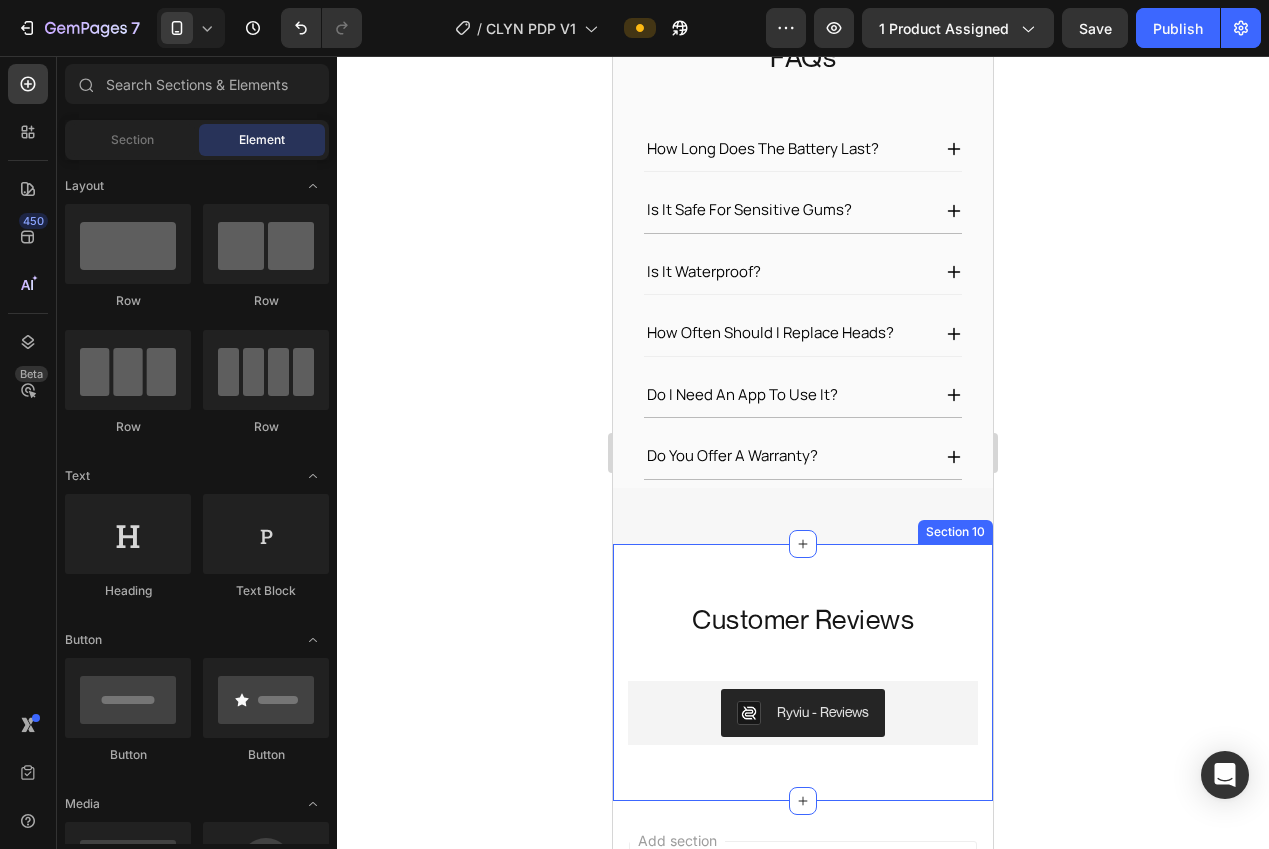 scroll, scrollTop: 4835, scrollLeft: 0, axis: vertical 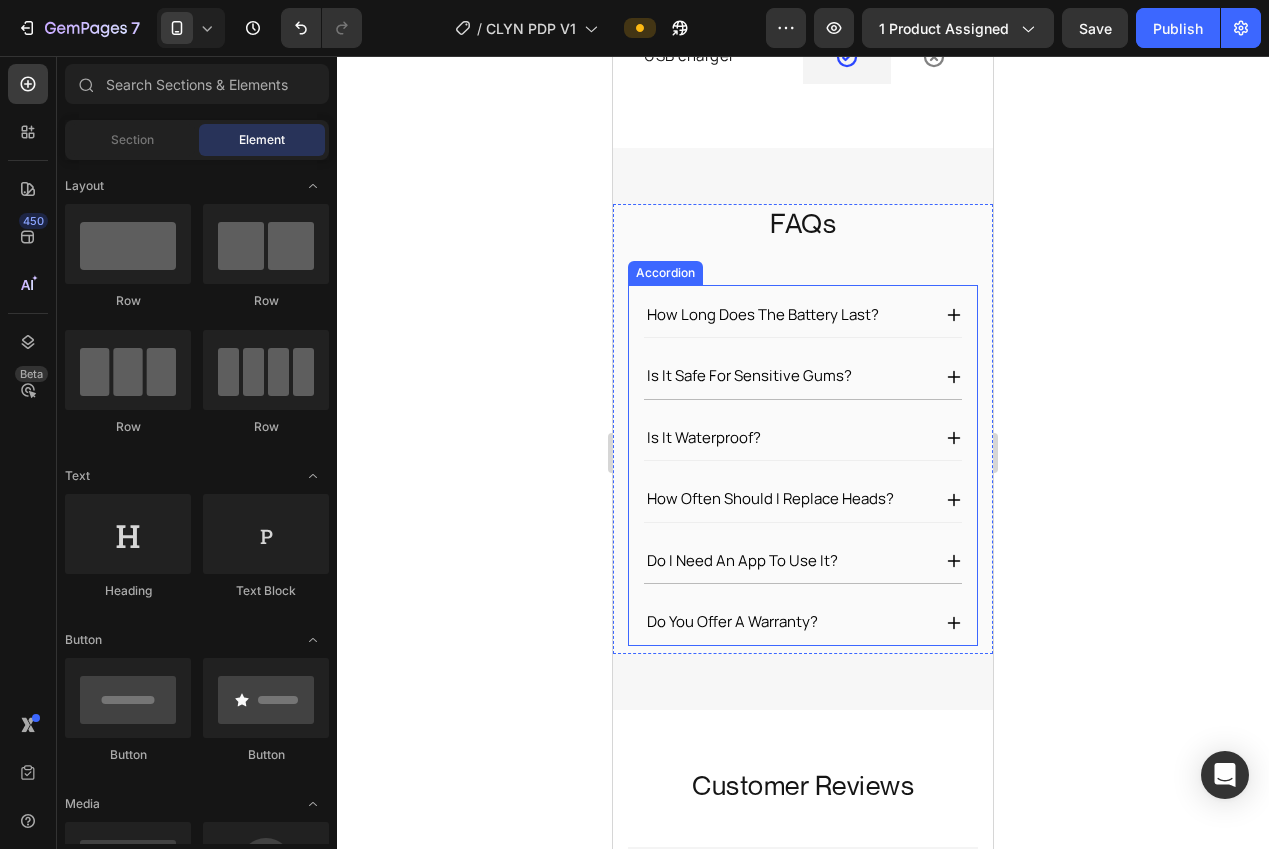 click on "Accordion" at bounding box center (665, 273) 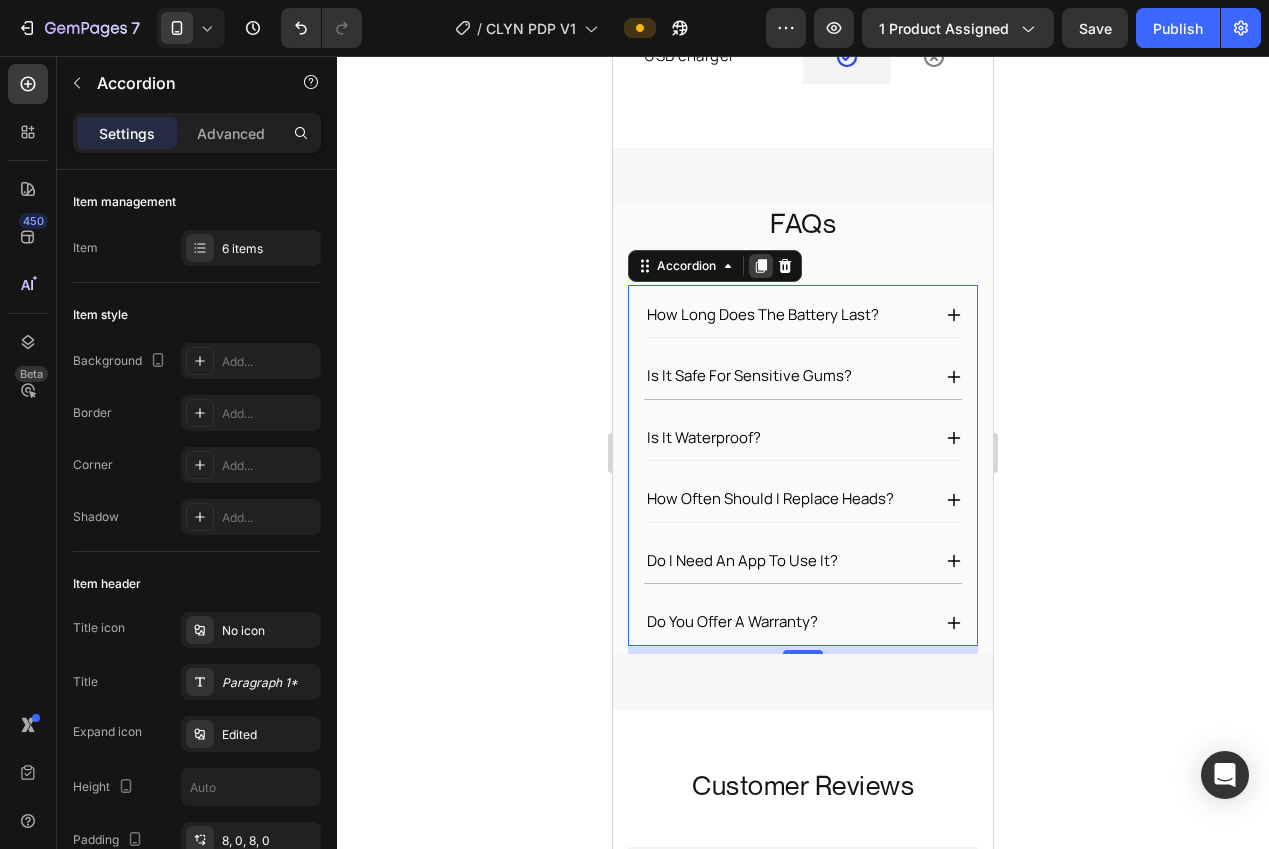 click 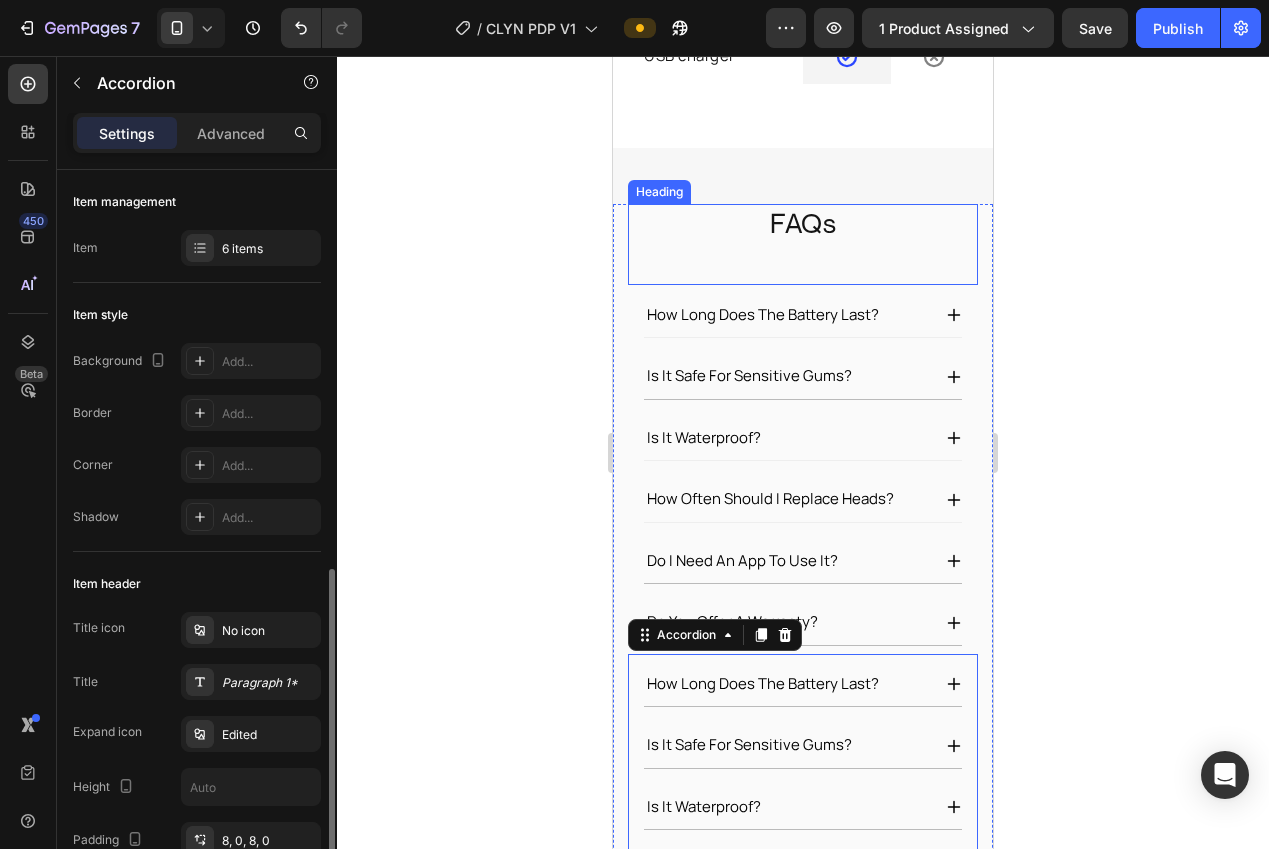 scroll, scrollTop: 5003, scrollLeft: 0, axis: vertical 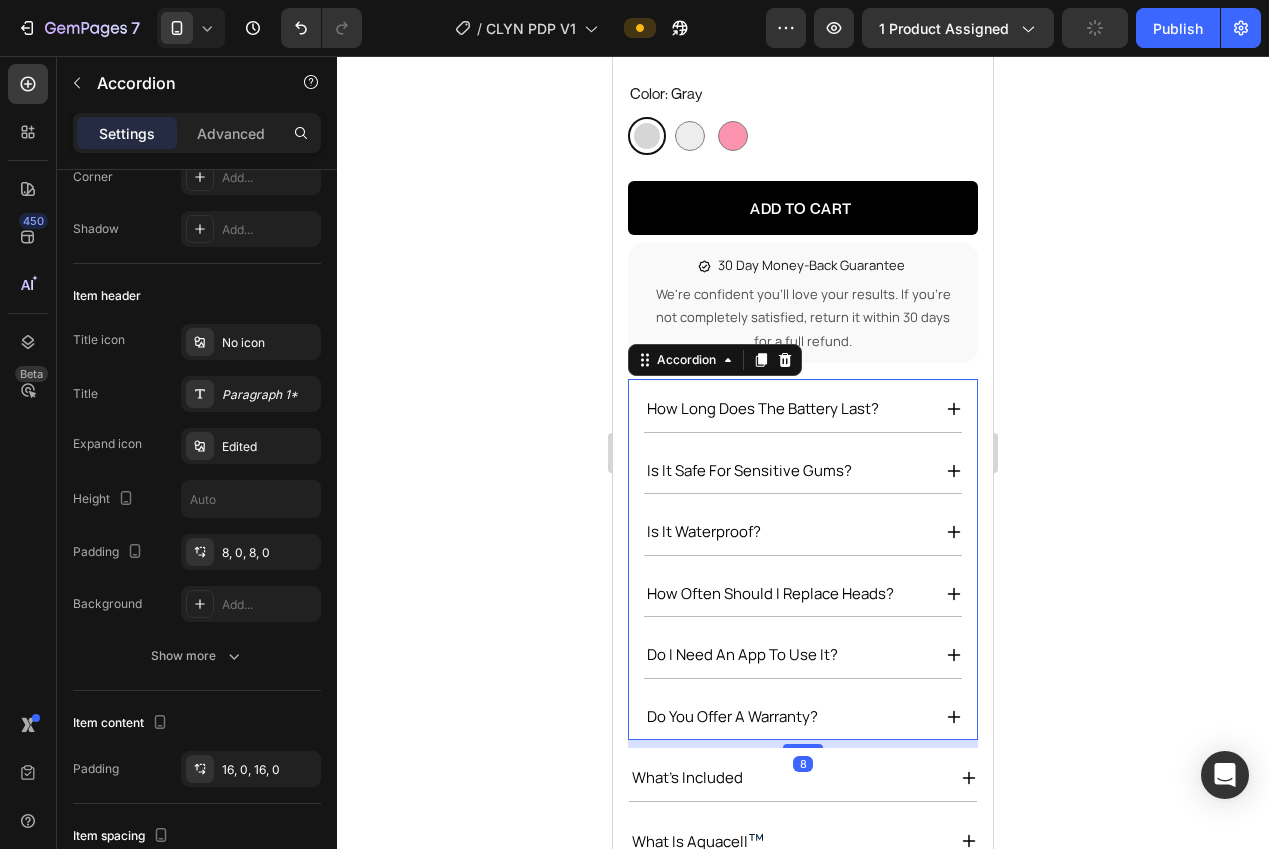 click 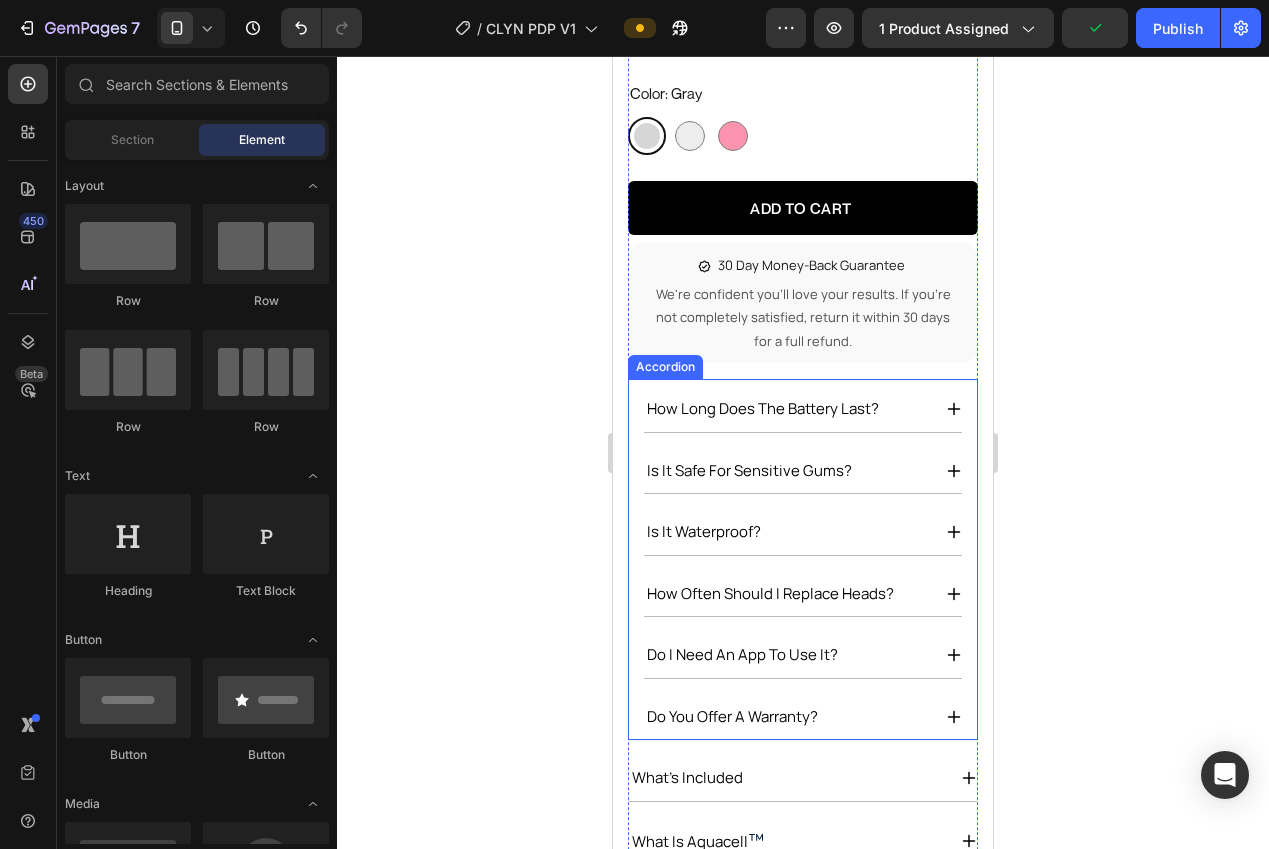 scroll, scrollTop: 1123, scrollLeft: 0, axis: vertical 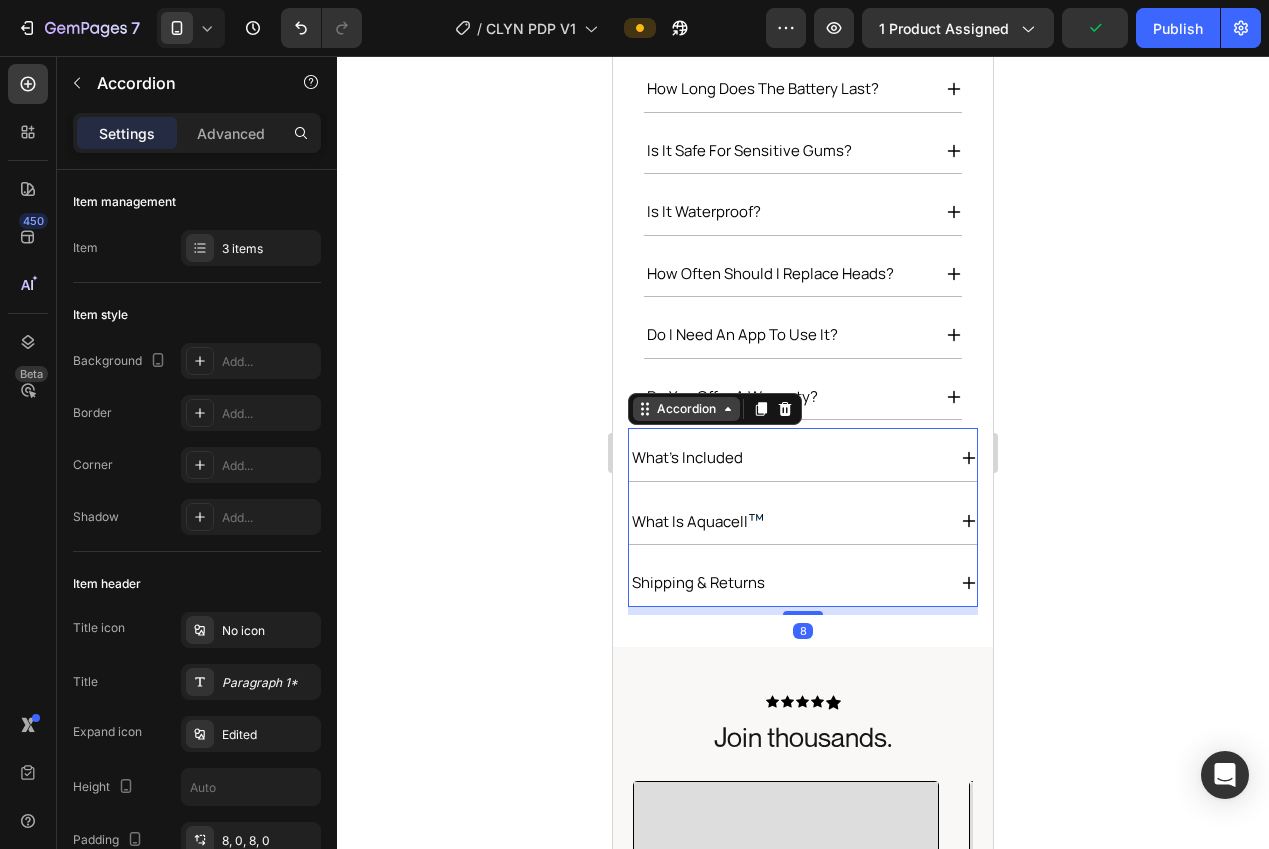 click on "Accordion" at bounding box center [686, 409] 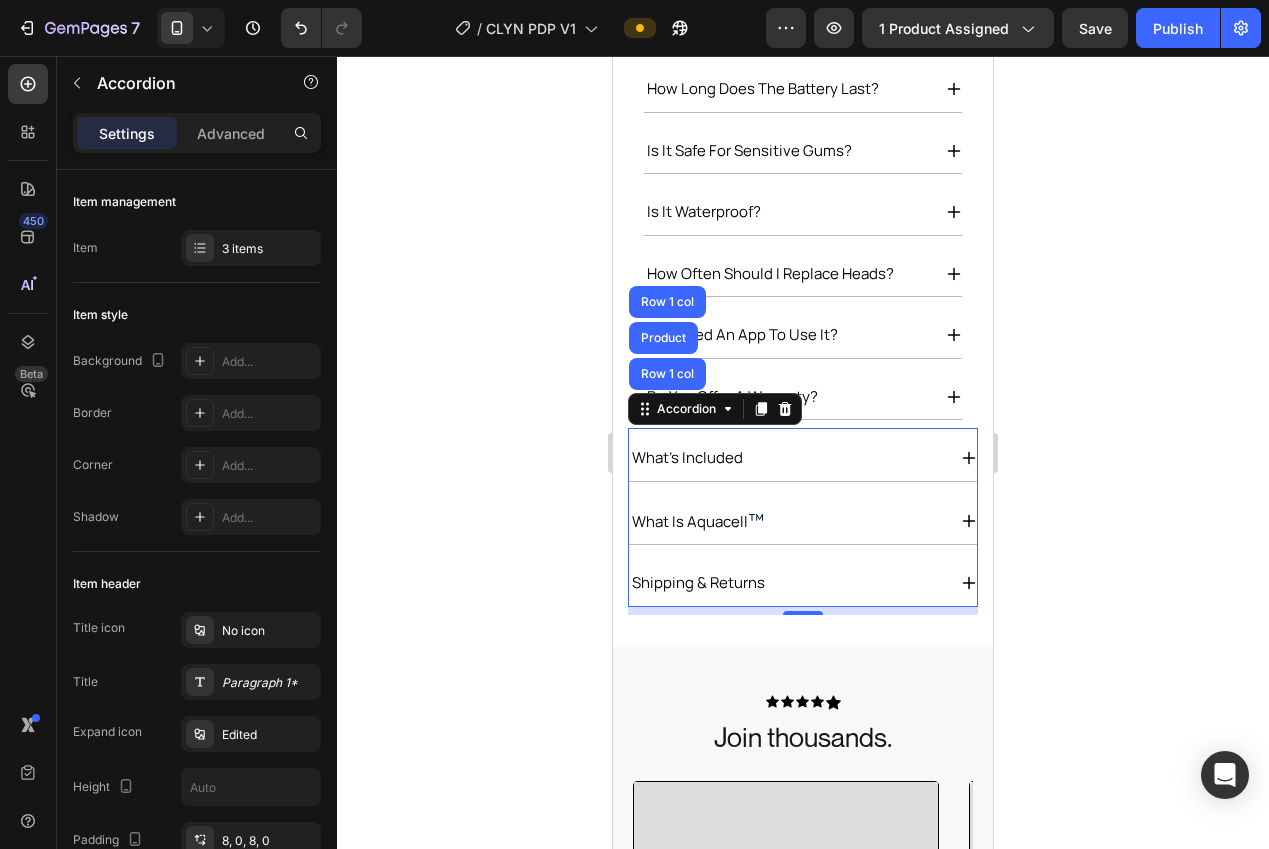 click 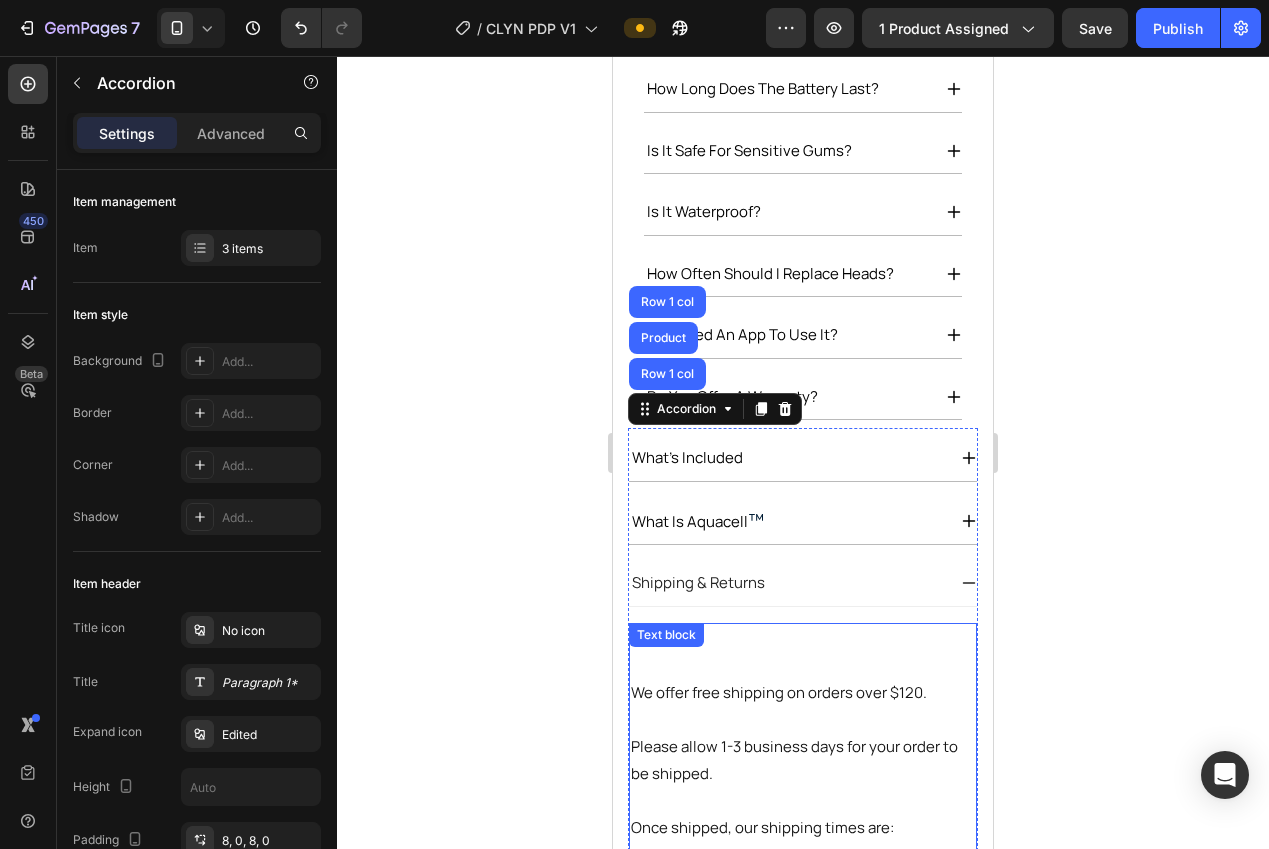 scroll, scrollTop: 1311, scrollLeft: 0, axis: vertical 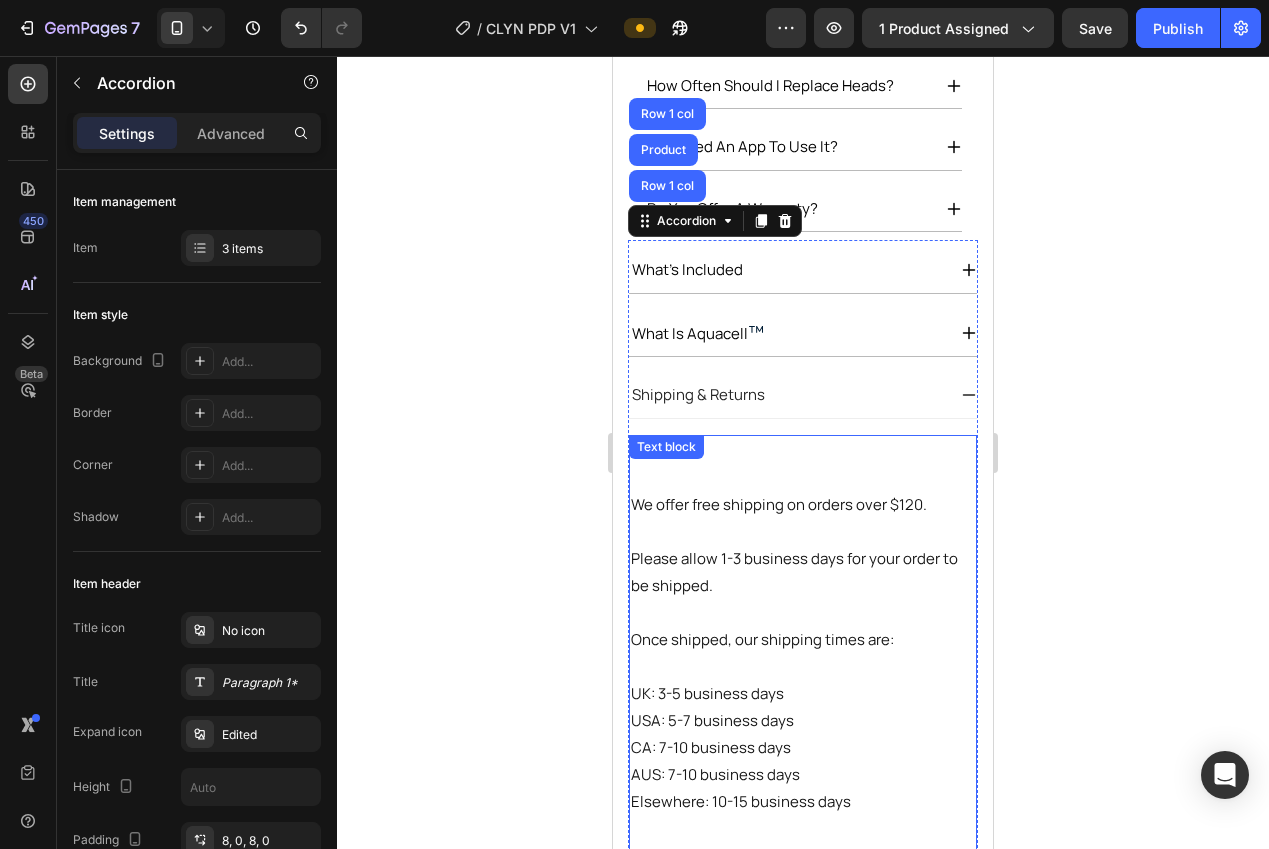 click on "Please allow 1-3 business days for your order to be shipped." at bounding box center (803, 572) 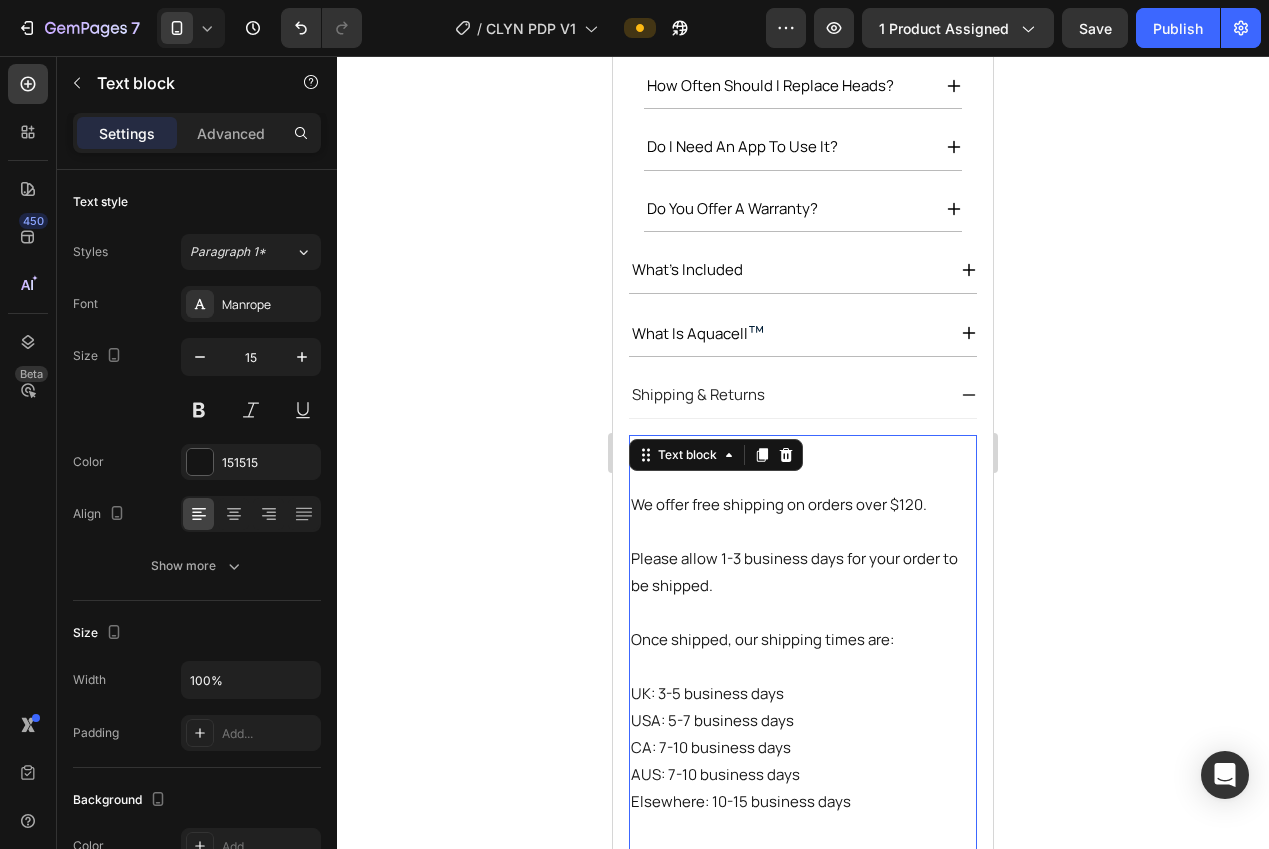 click on "Please allow 1-3 business days for your order to be shipped." at bounding box center (803, 572) 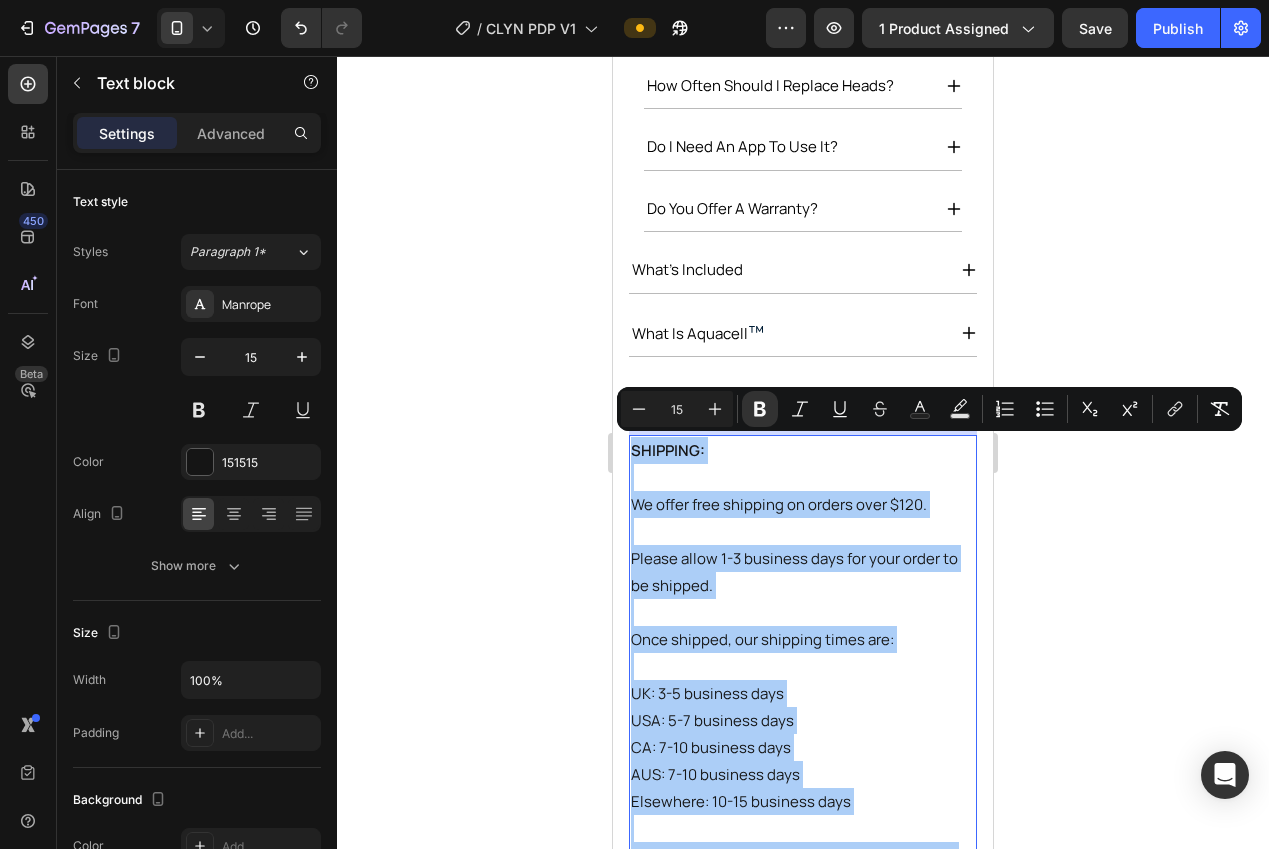 click 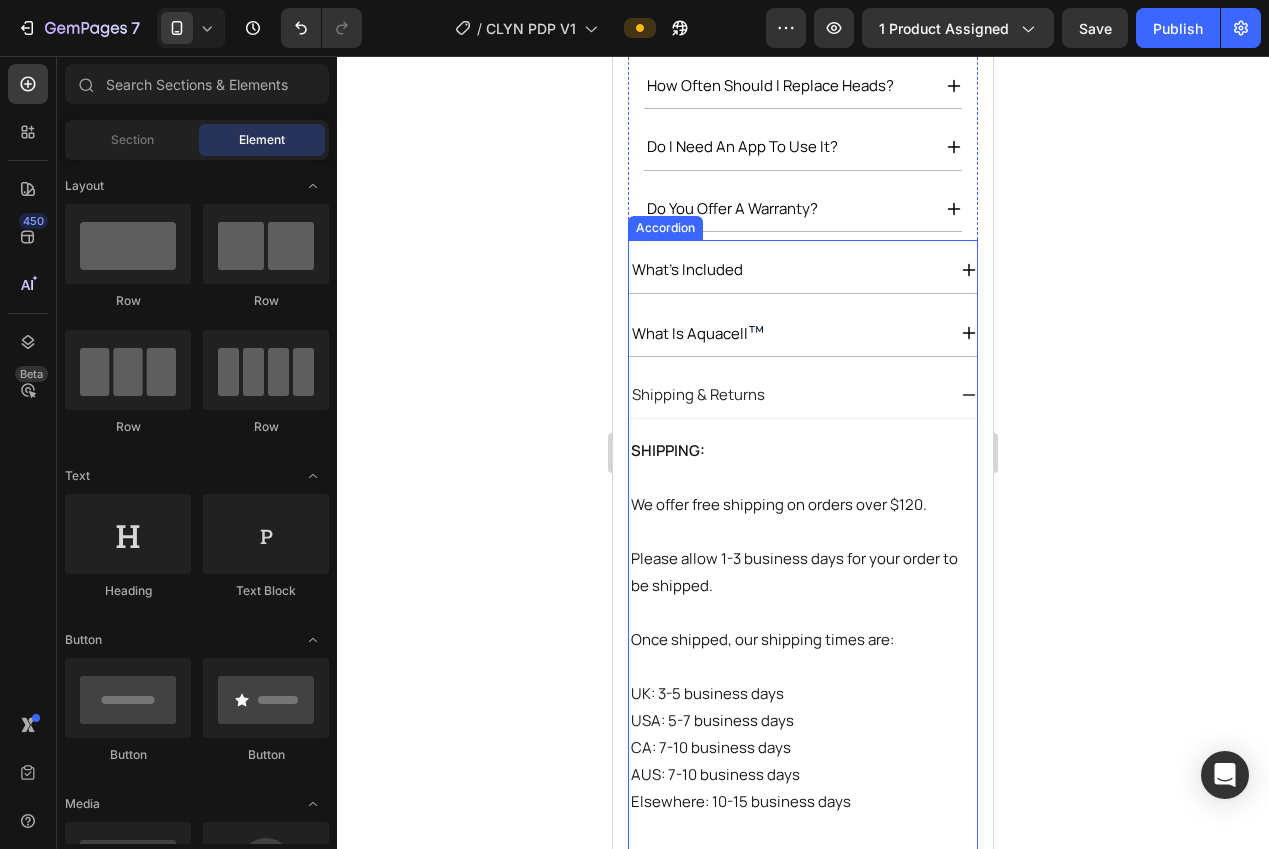 click on "Accordion" at bounding box center [665, 228] 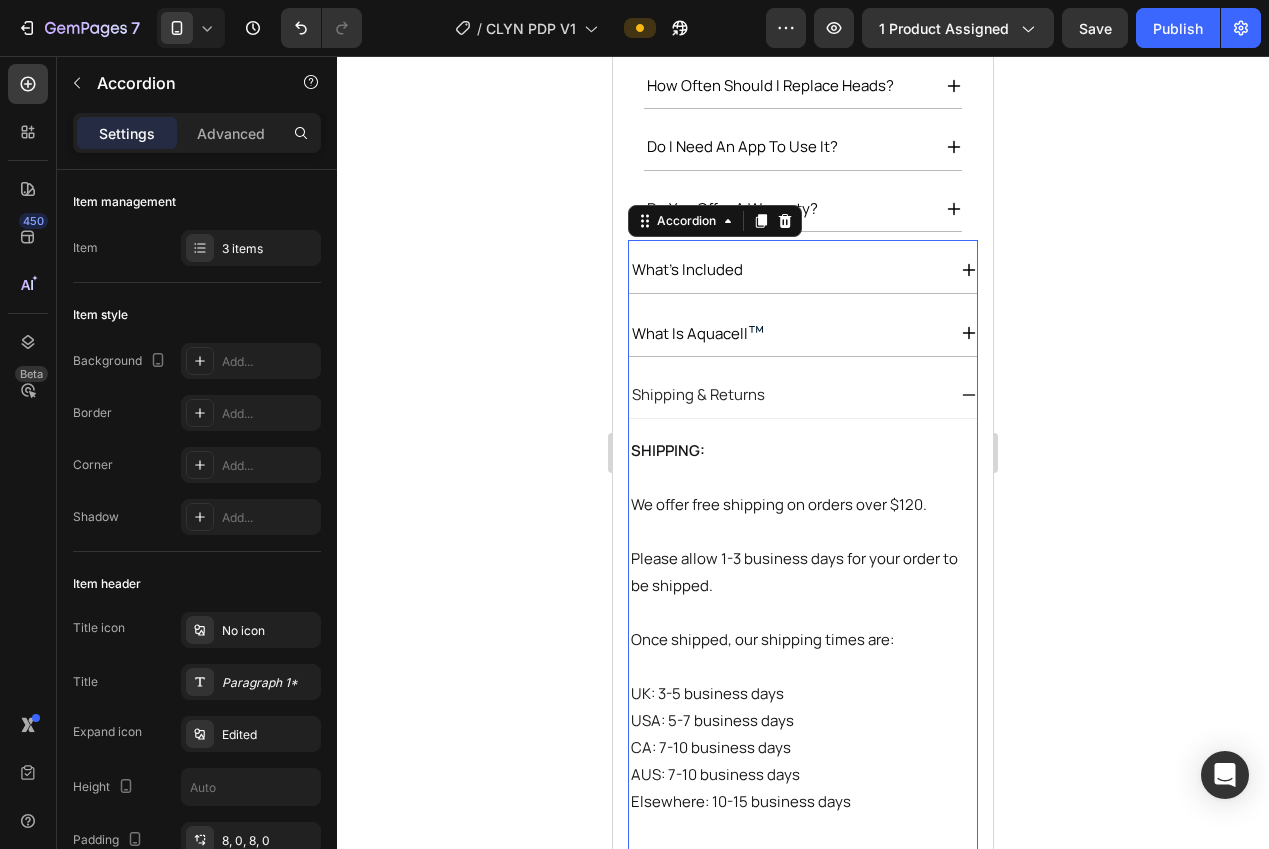 drag, startPoint x: 780, startPoint y: 228, endPoint x: 777, endPoint y: 239, distance: 11.401754 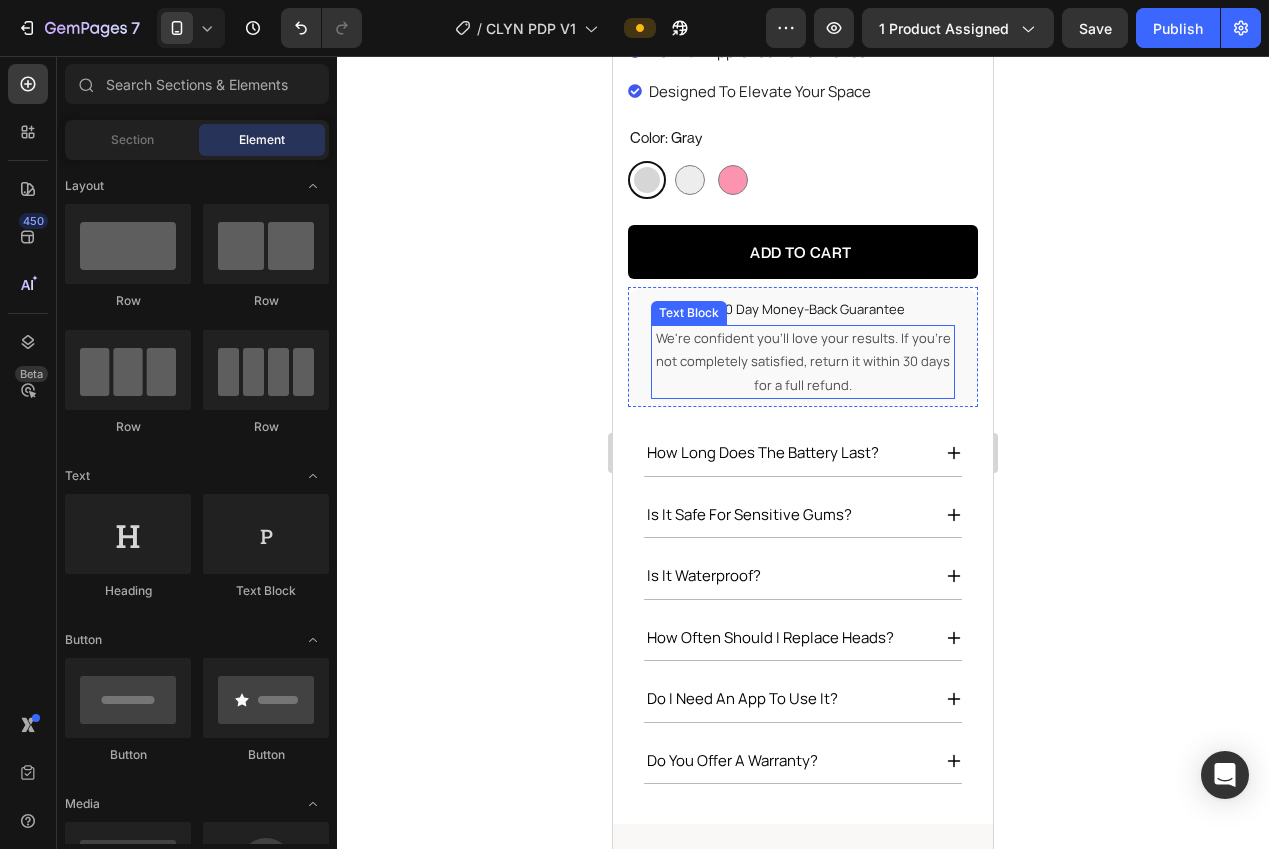 scroll, scrollTop: 868, scrollLeft: 0, axis: vertical 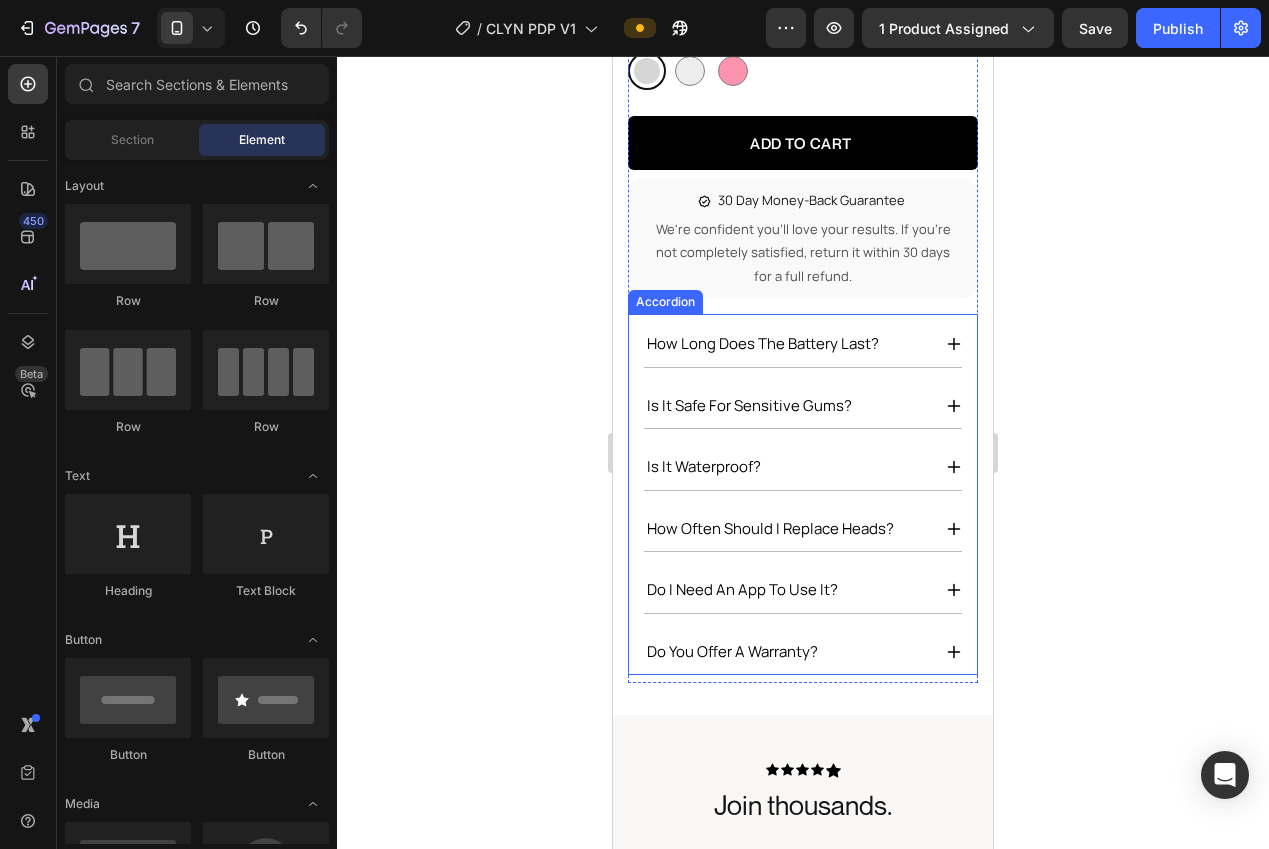 drag, startPoint x: 1154, startPoint y: 316, endPoint x: 633, endPoint y: 293, distance: 521.50745 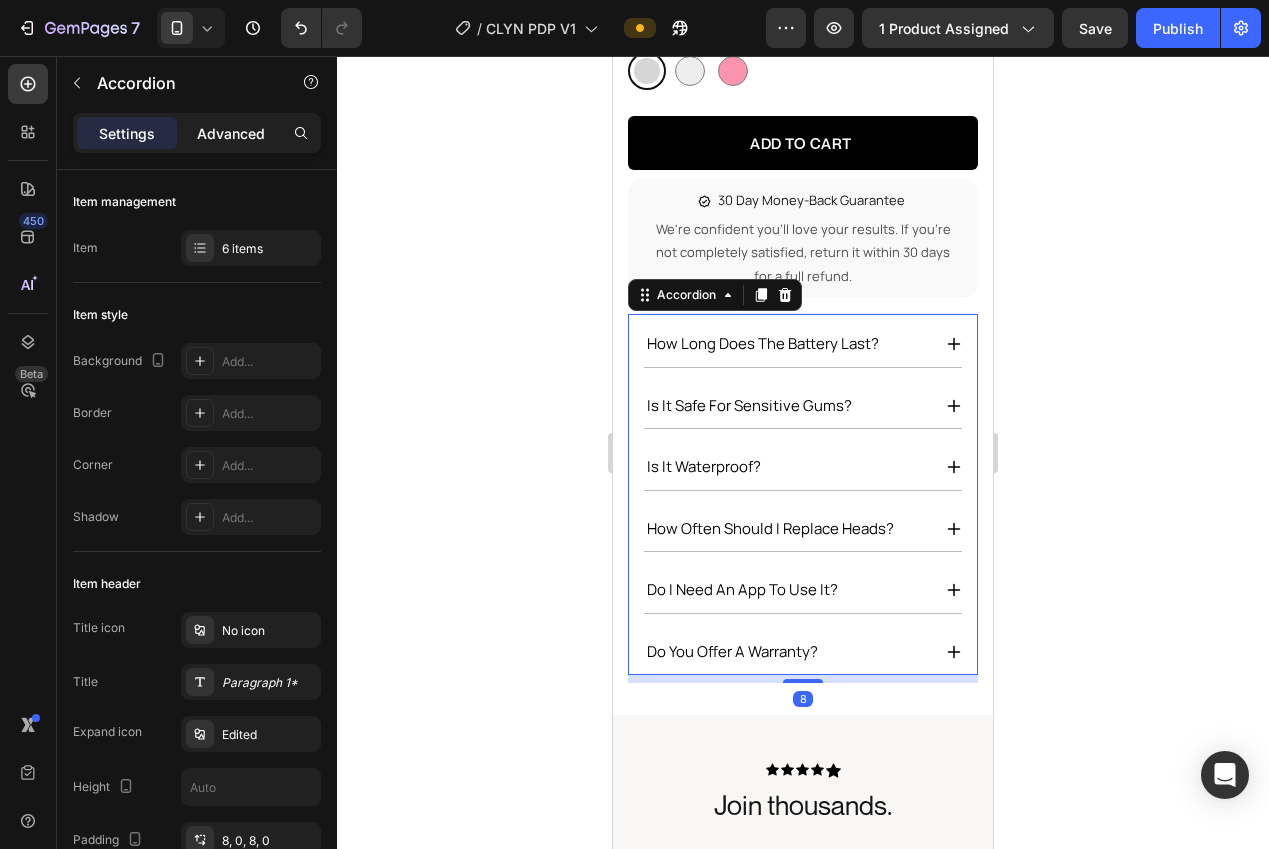 click on "Advanced" at bounding box center [231, 133] 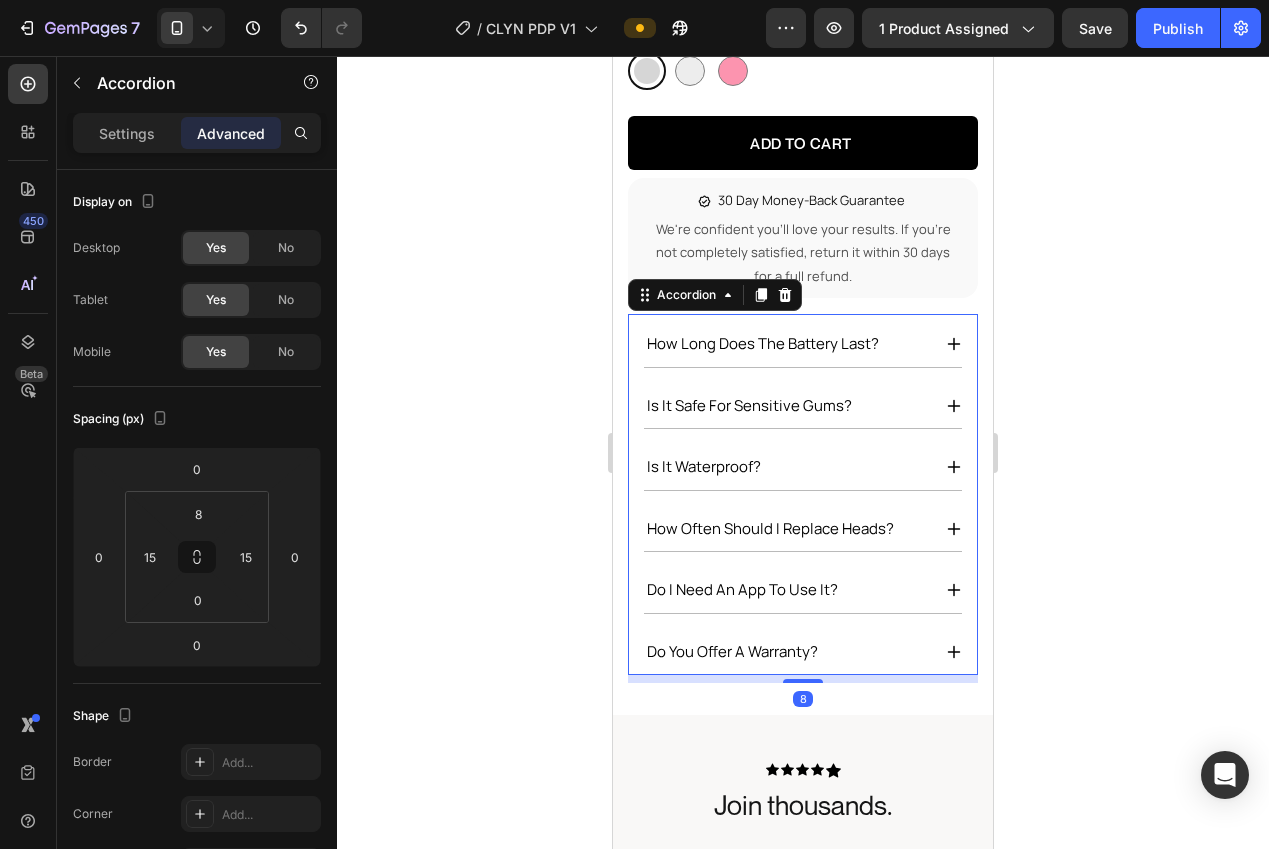 click 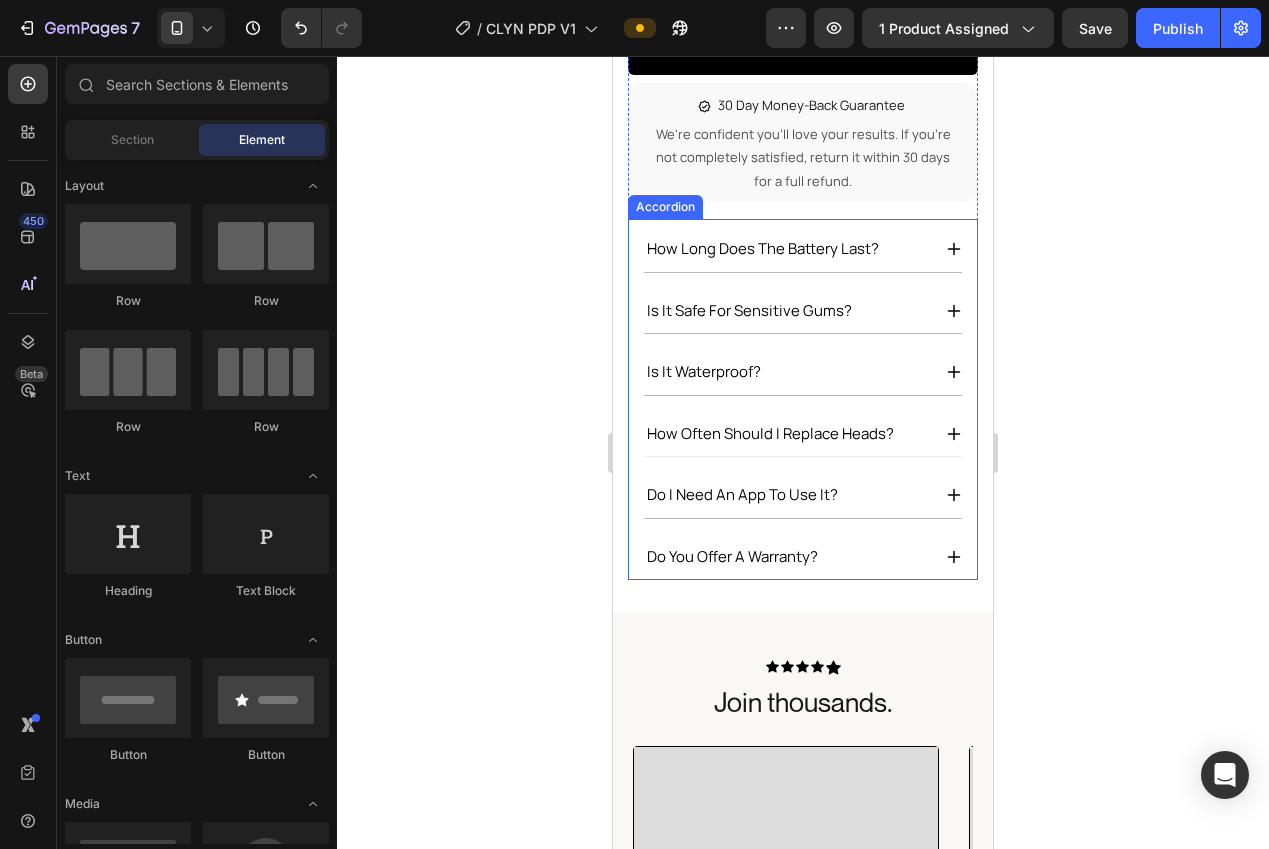 scroll, scrollTop: 880, scrollLeft: 0, axis: vertical 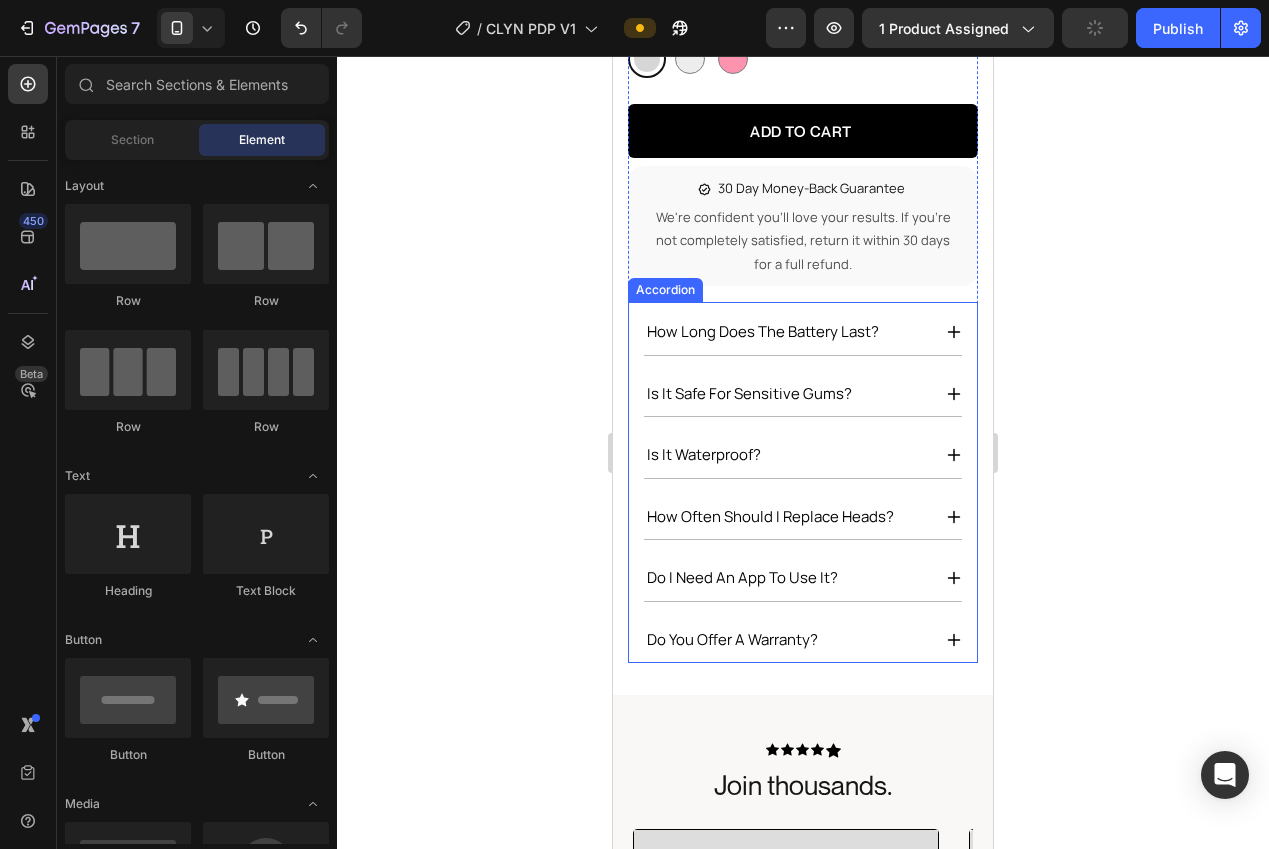 click on "Accordion" at bounding box center (665, 290) 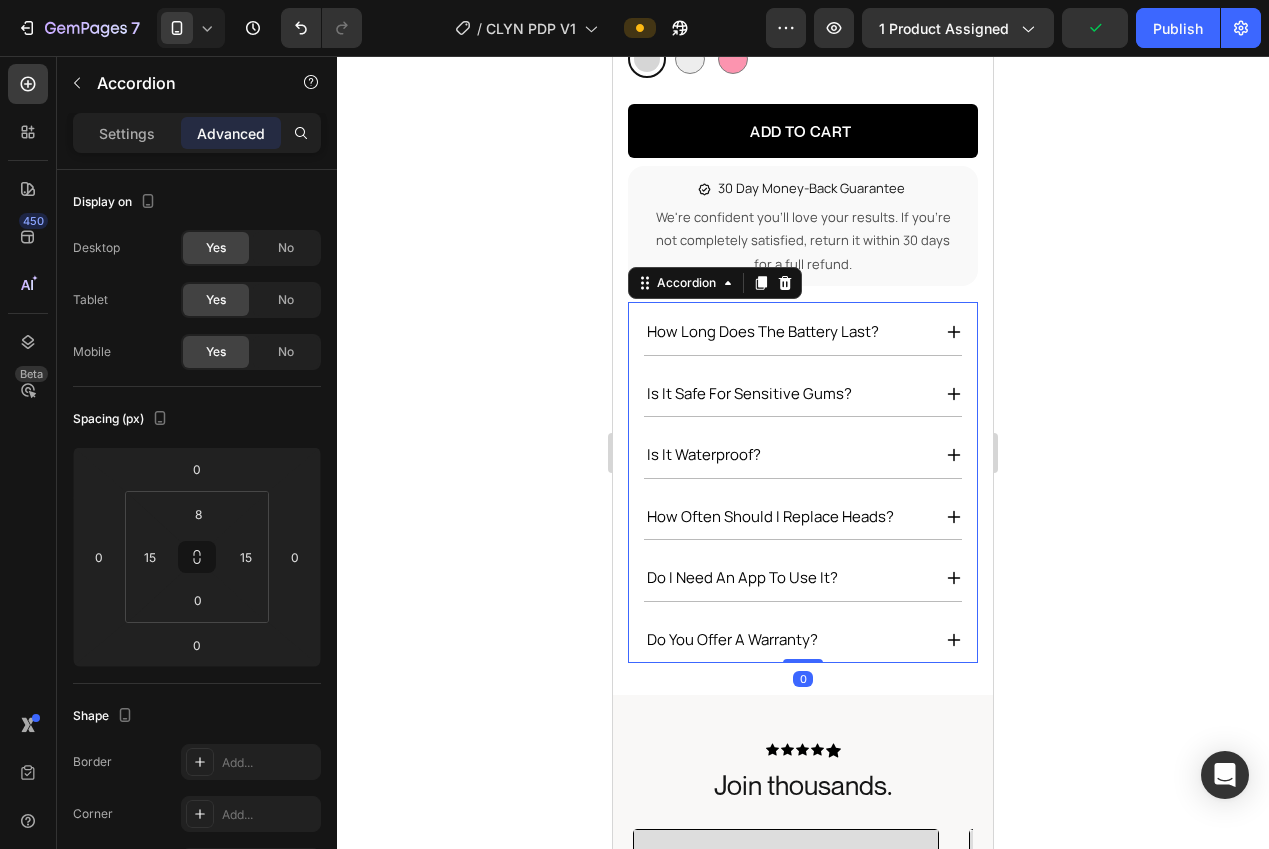 click 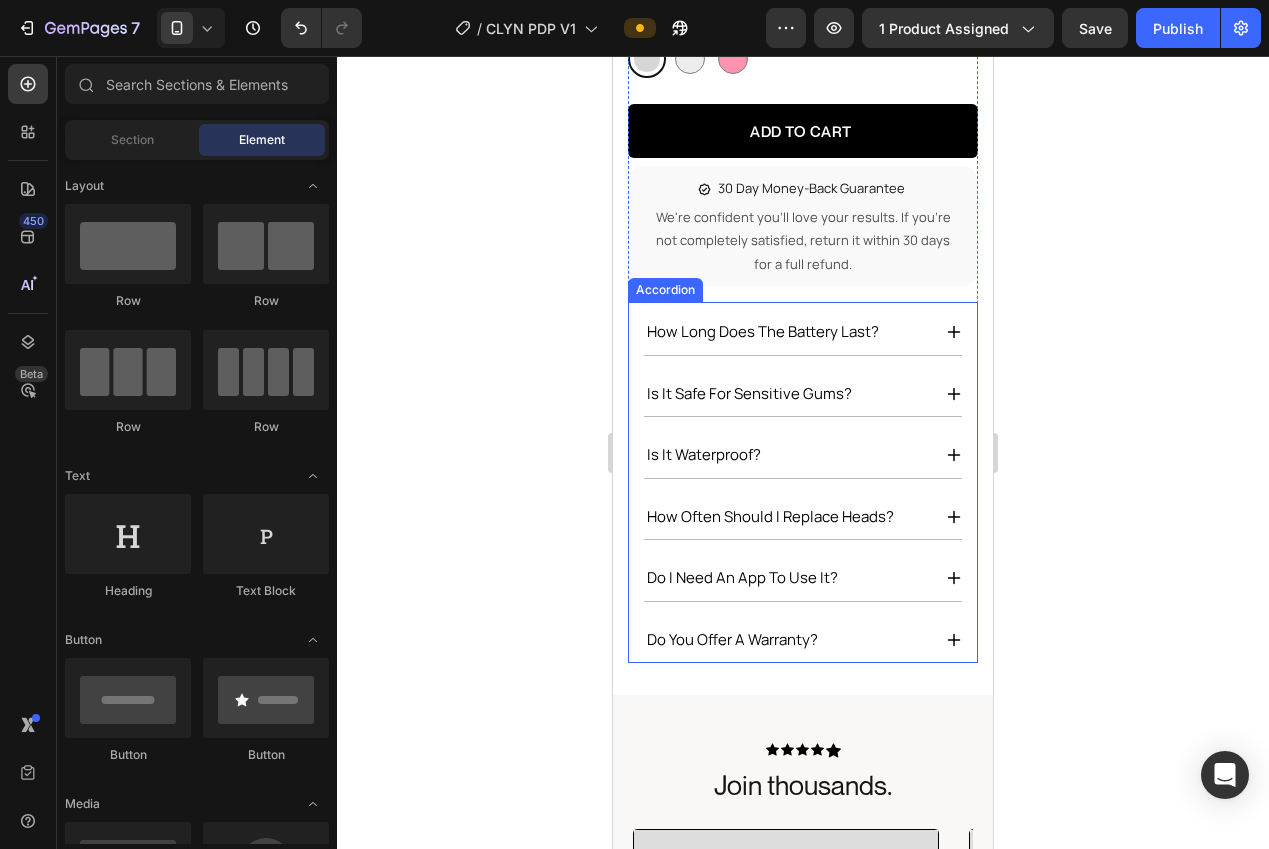 click on "Accordion" at bounding box center [665, 290] 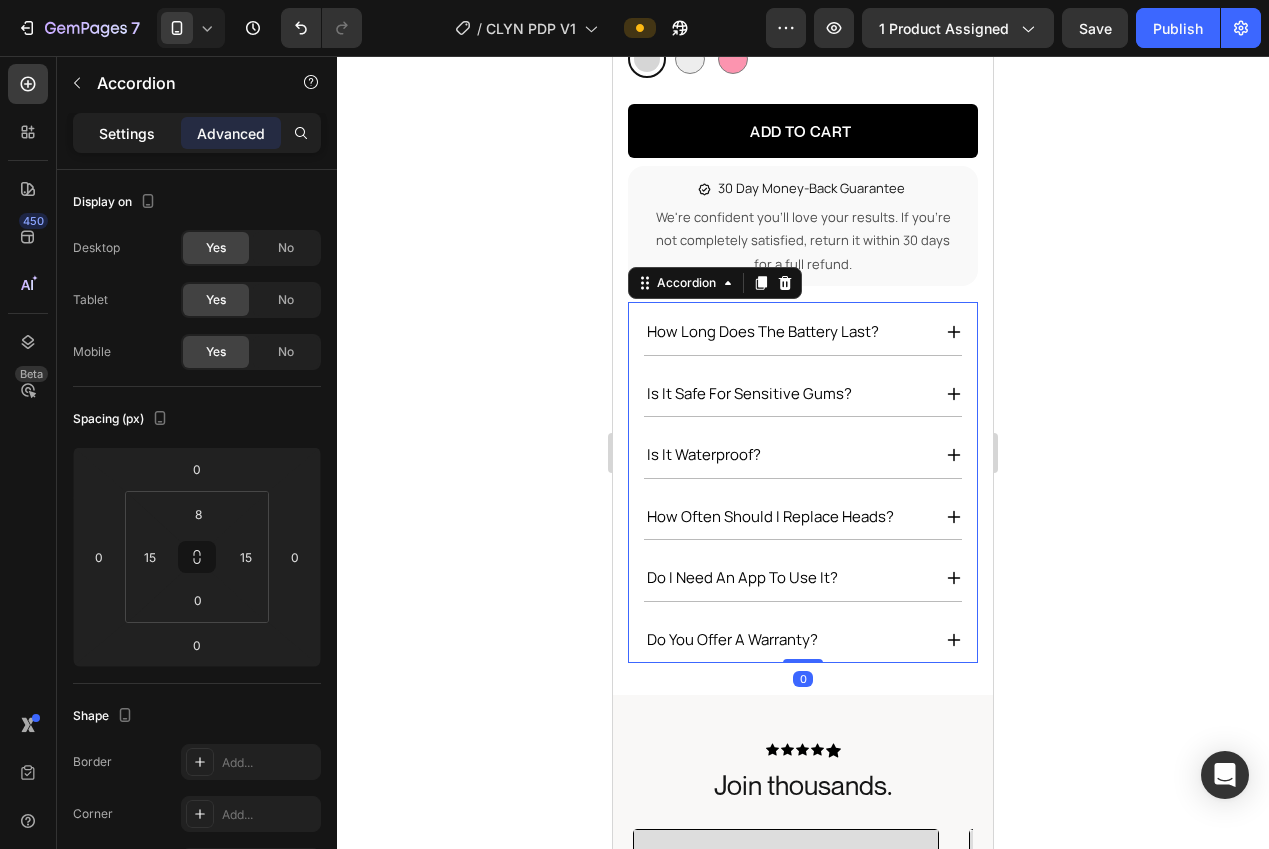 click on "Settings" at bounding box center (127, 133) 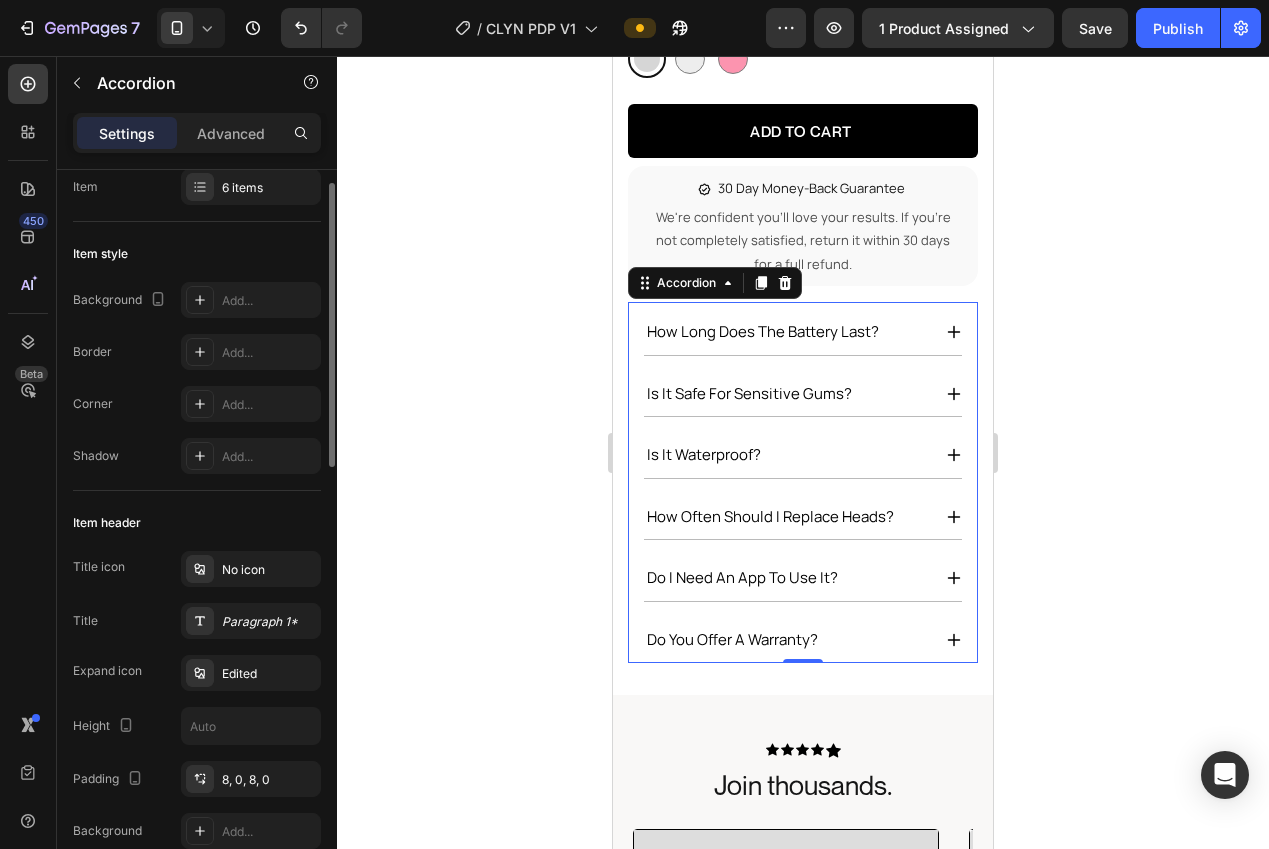 scroll, scrollTop: 51, scrollLeft: 0, axis: vertical 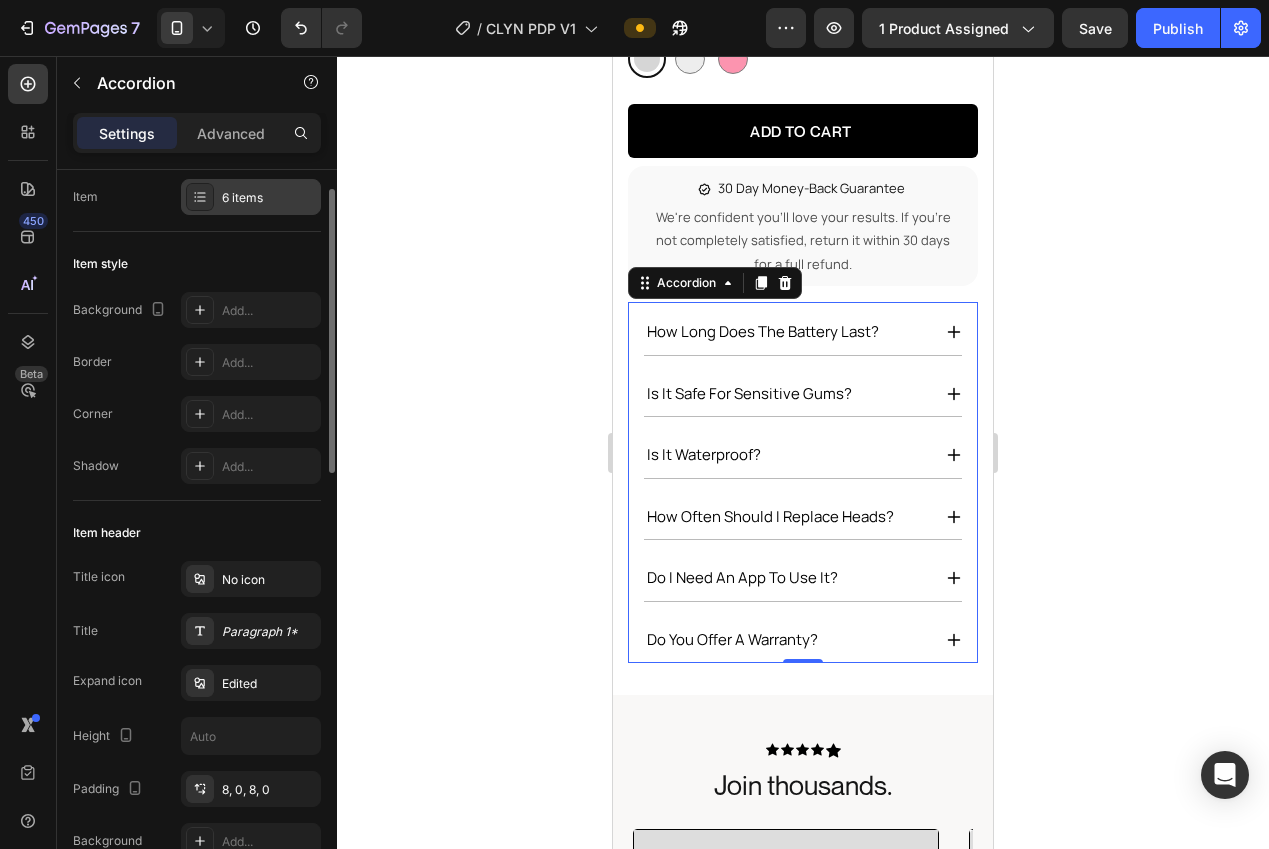 click on "6 items" at bounding box center (269, 198) 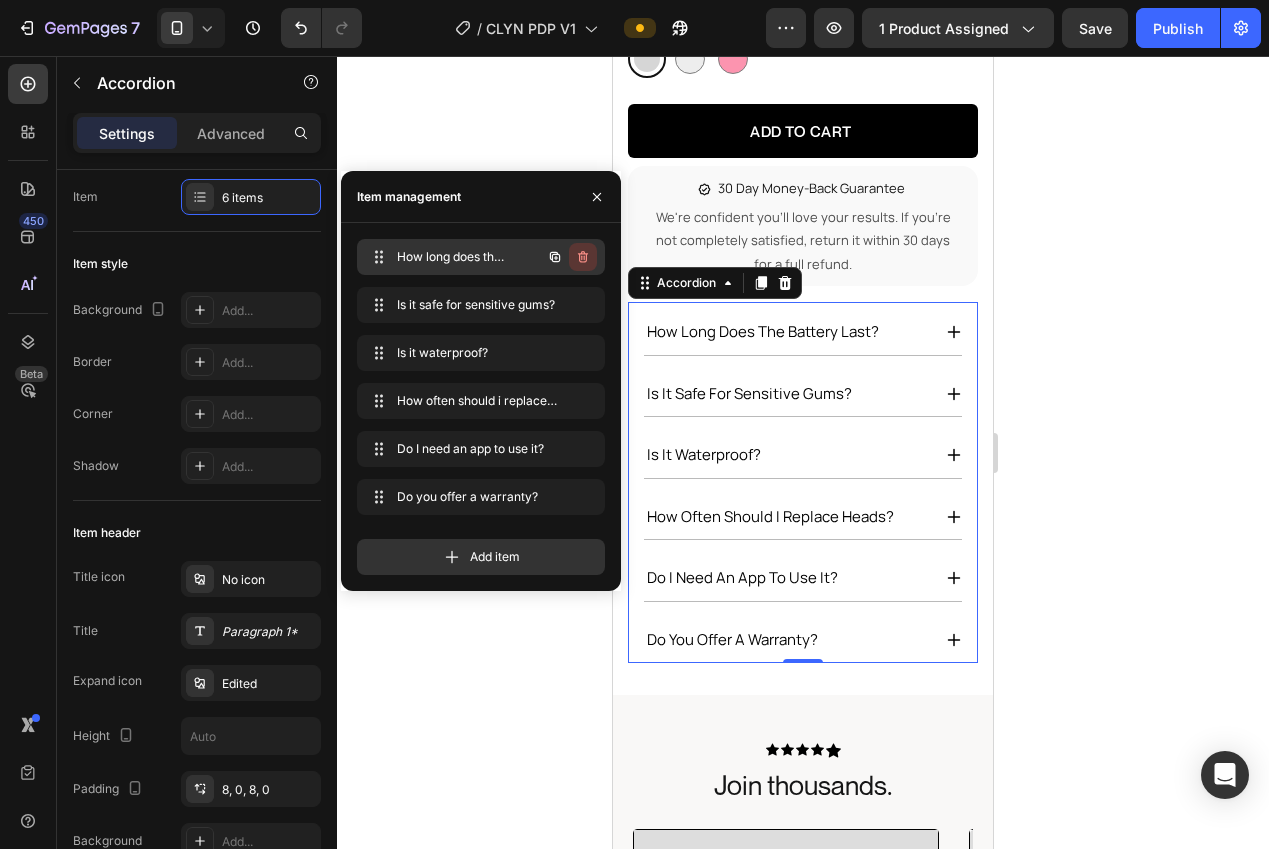 click 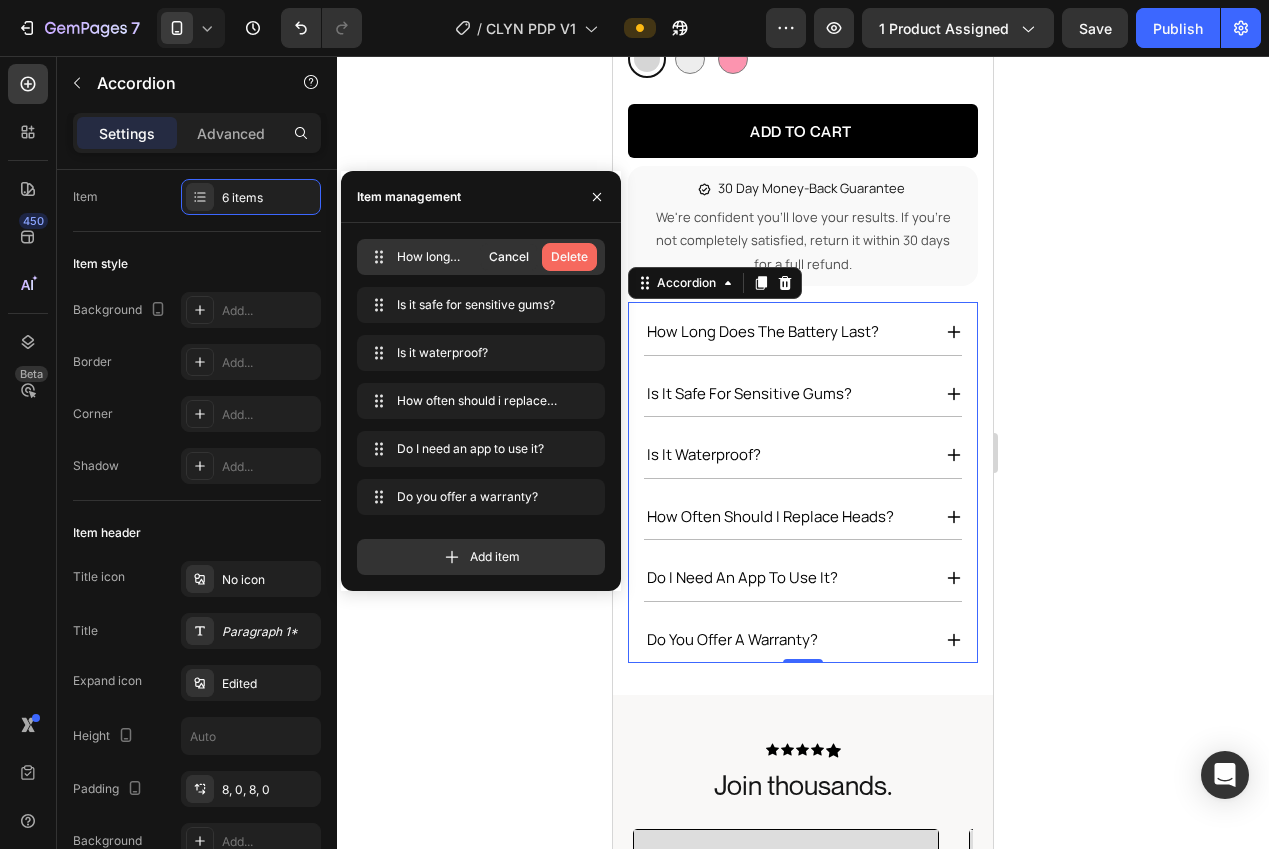 click on "Delete" at bounding box center (569, 257) 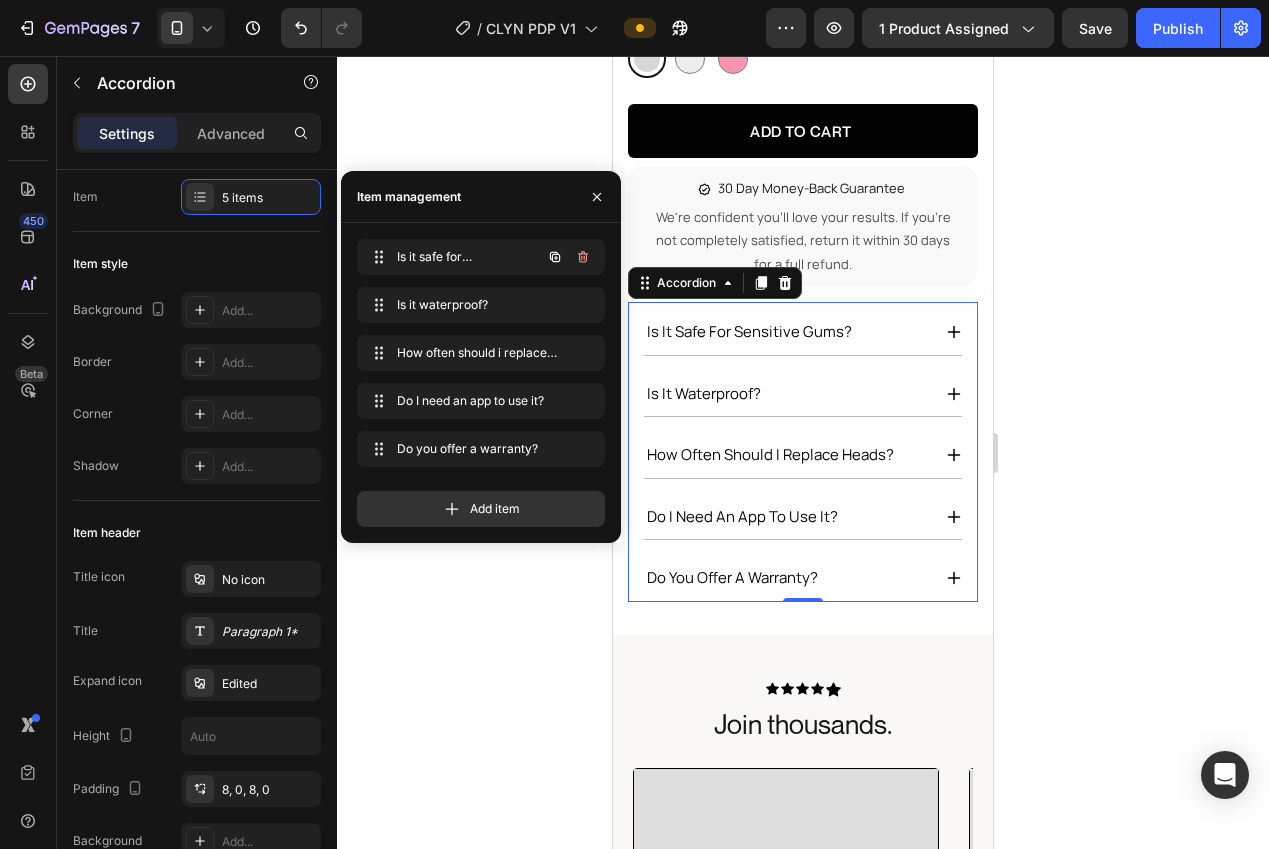 click 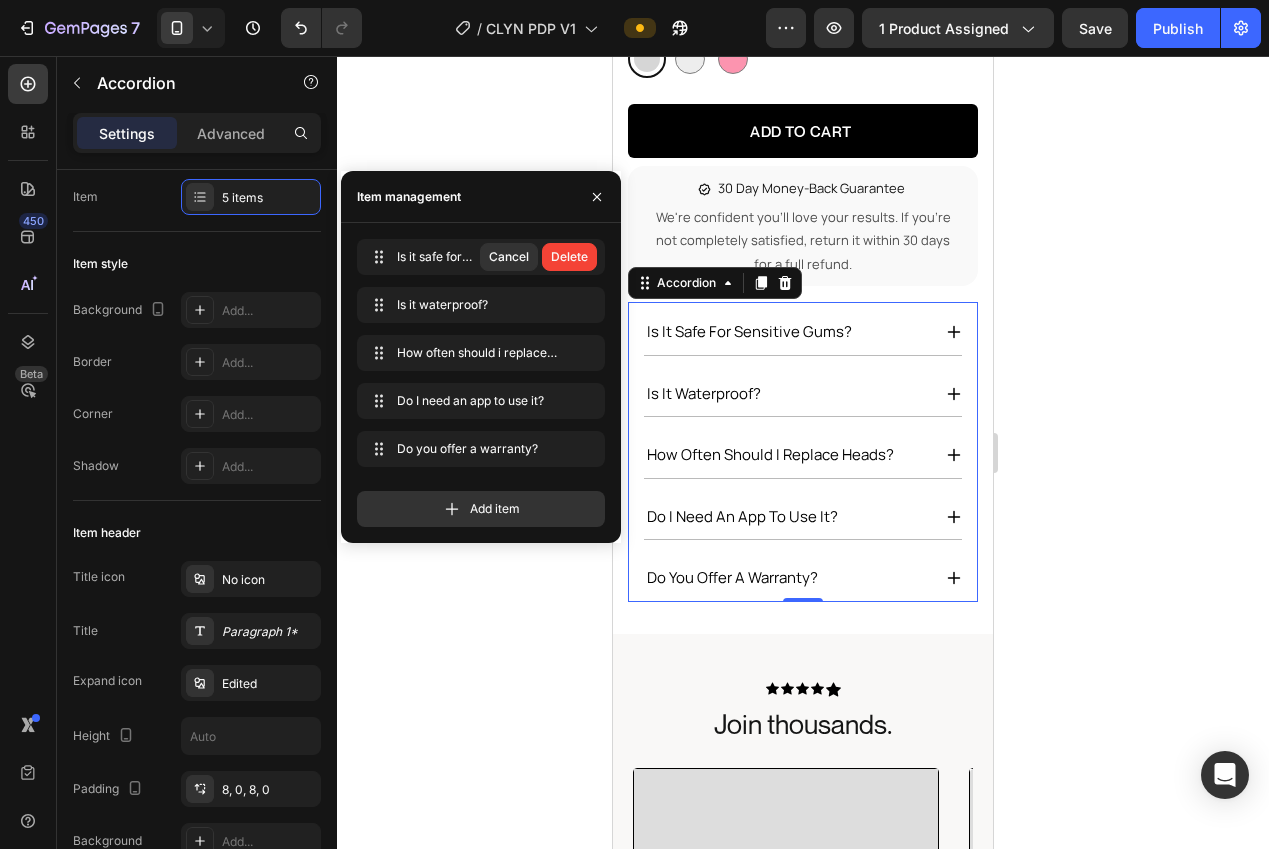click on "Delete" at bounding box center [569, 257] 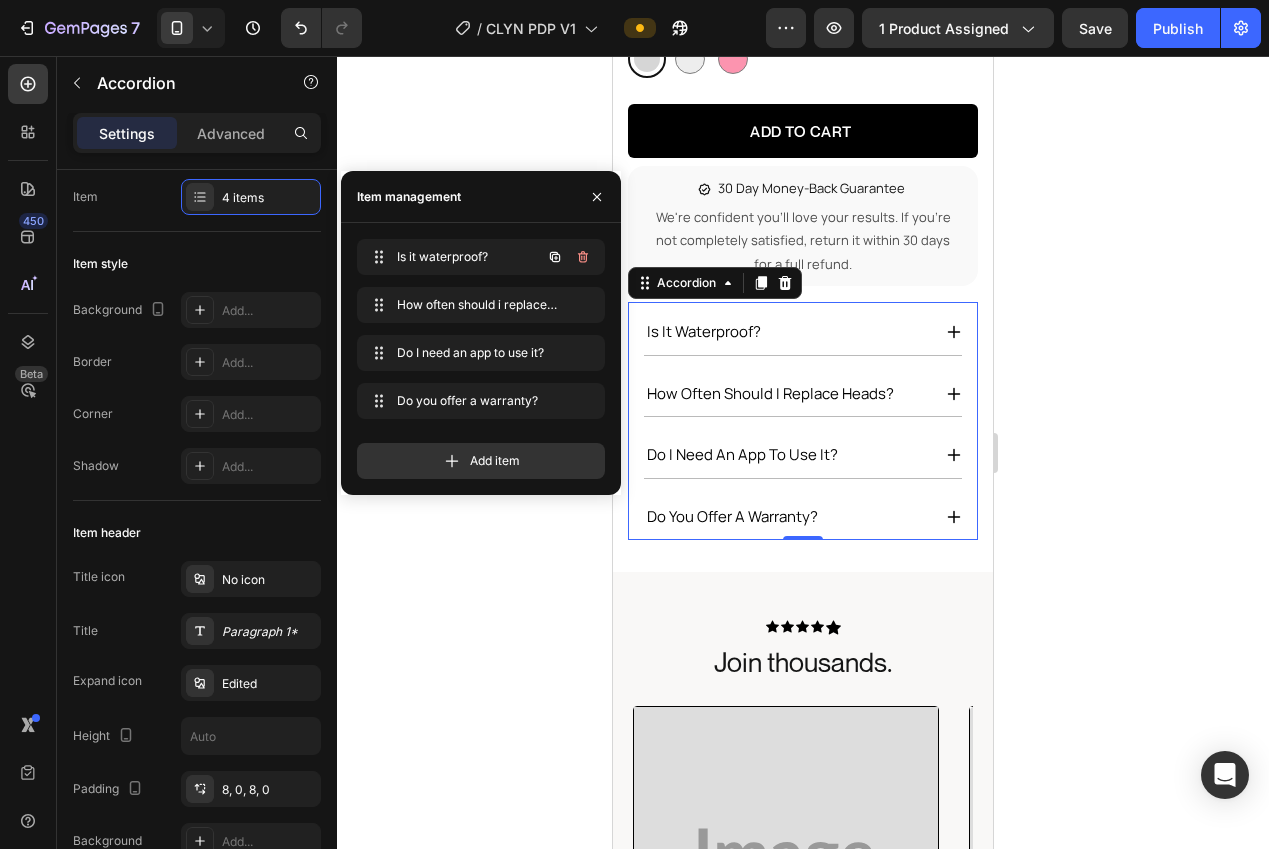 click 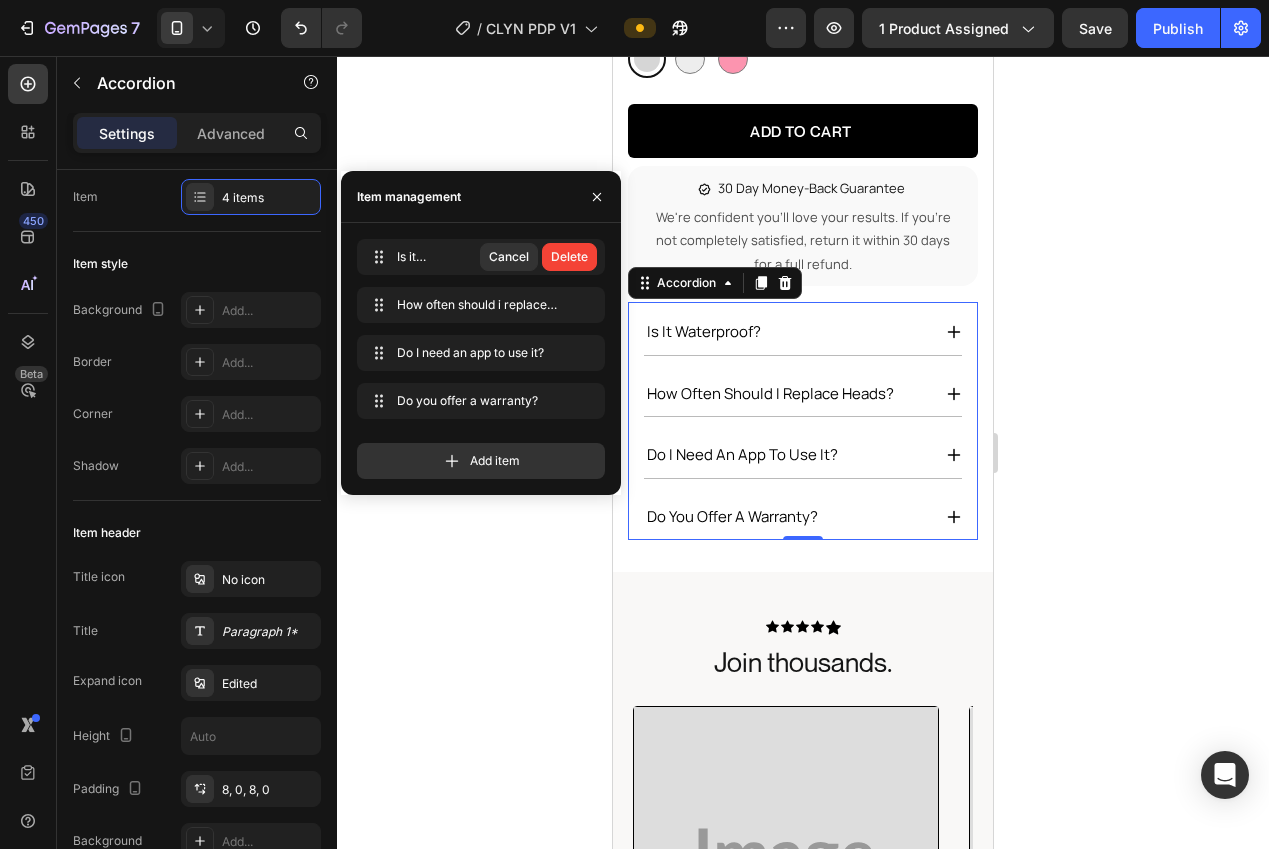 click on "Delete" at bounding box center [569, 257] 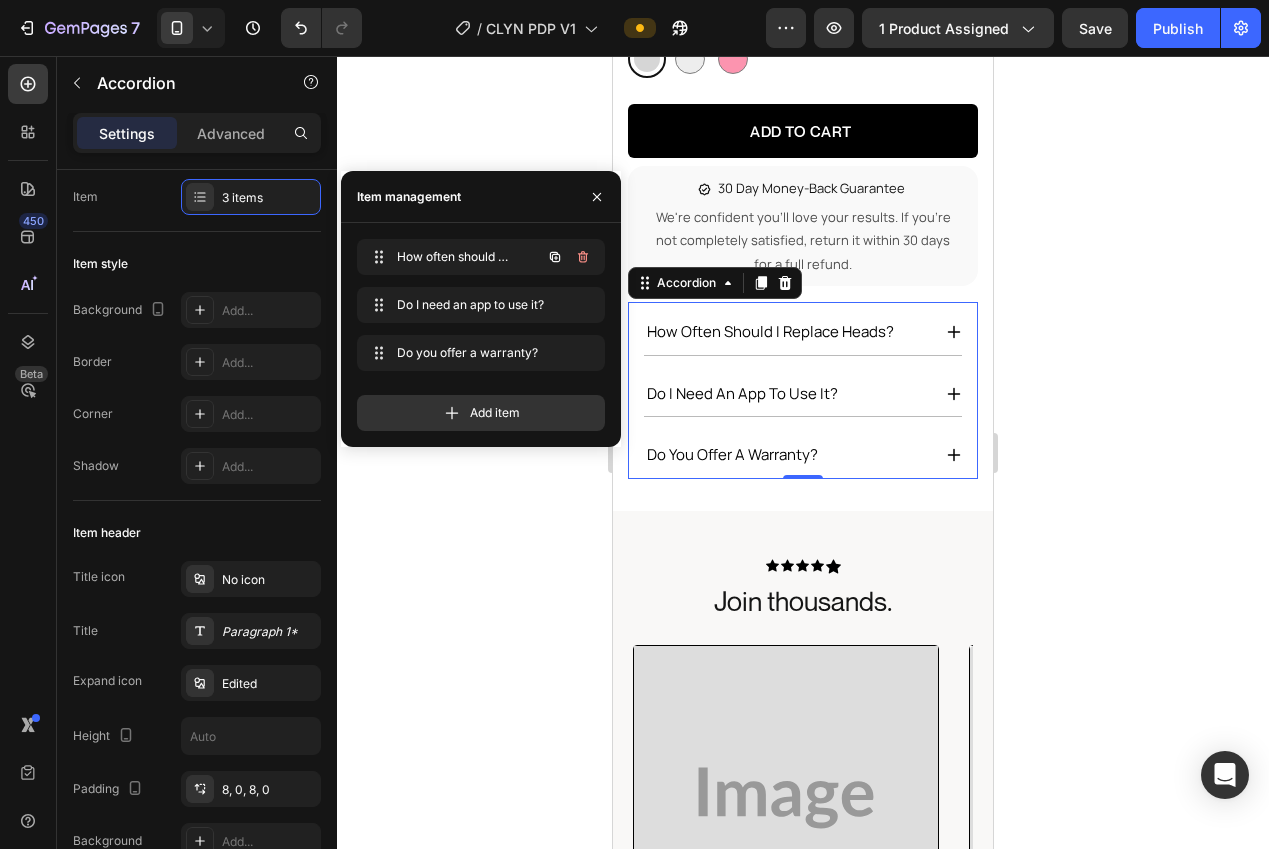 click 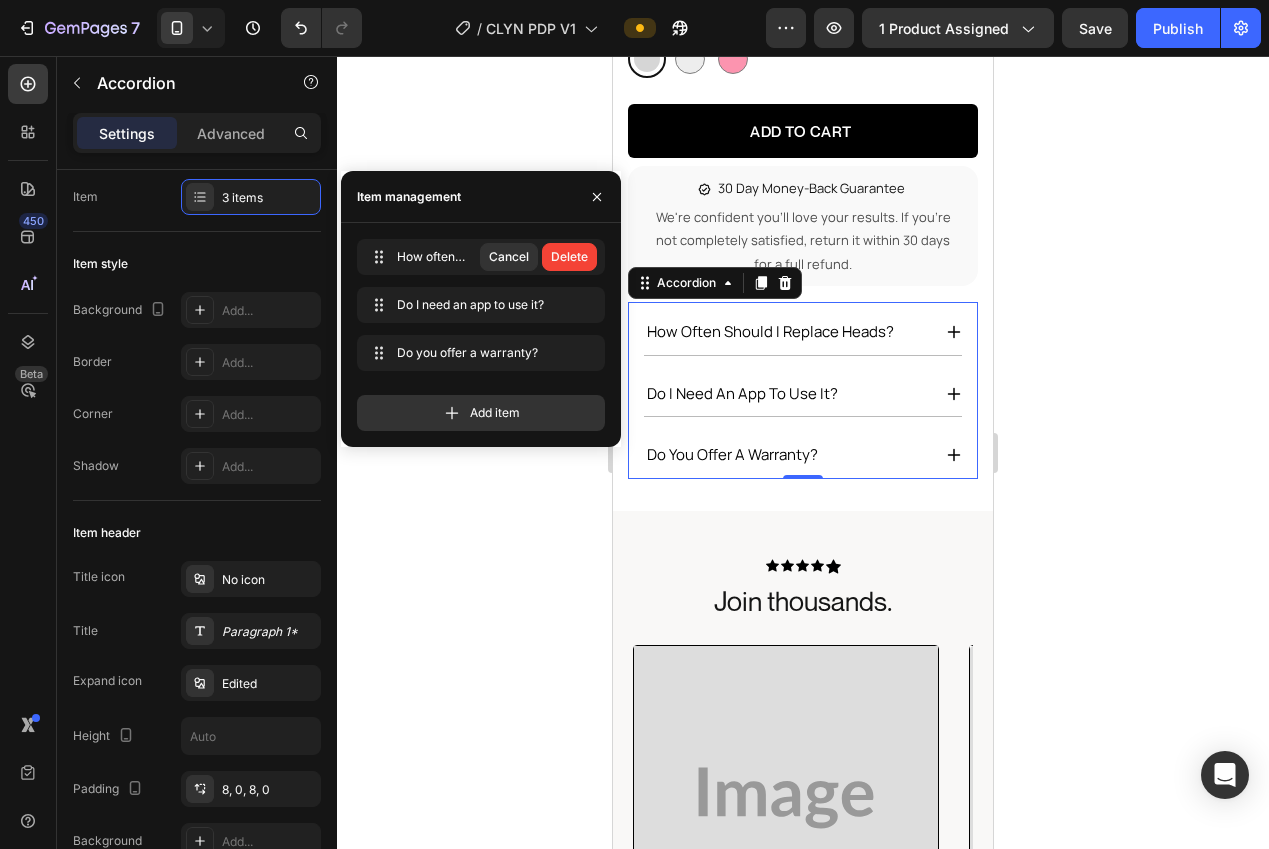 click on "Delete" at bounding box center (569, 257) 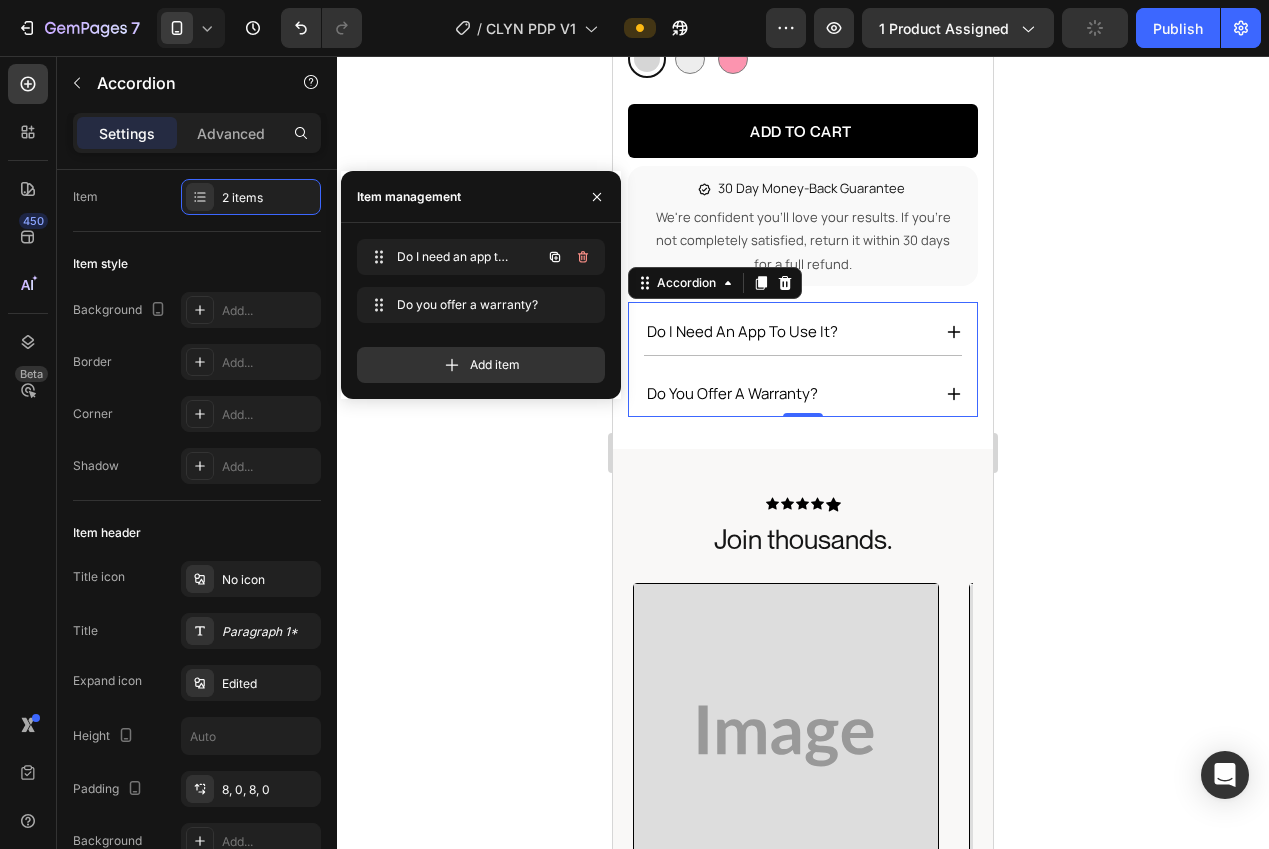 click 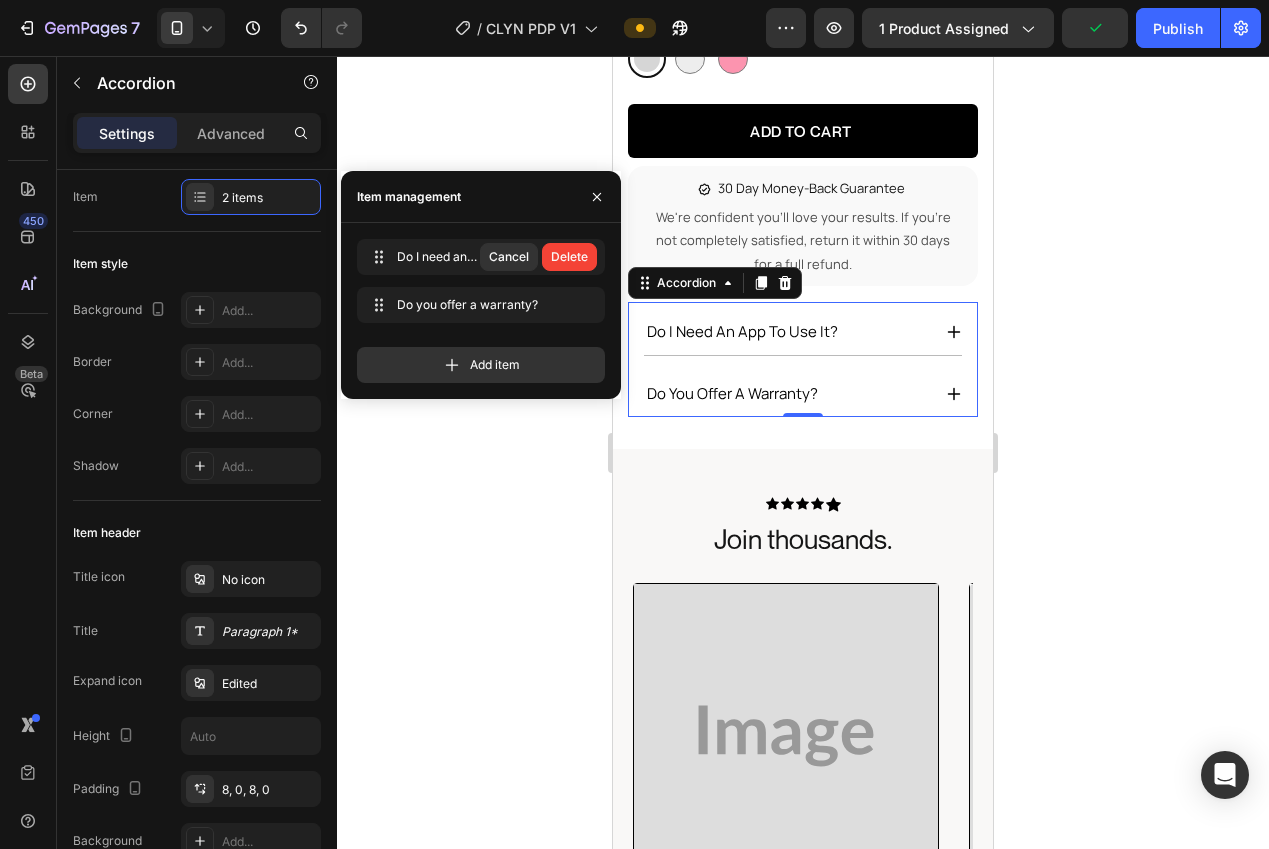 click on "Delete" at bounding box center [569, 257] 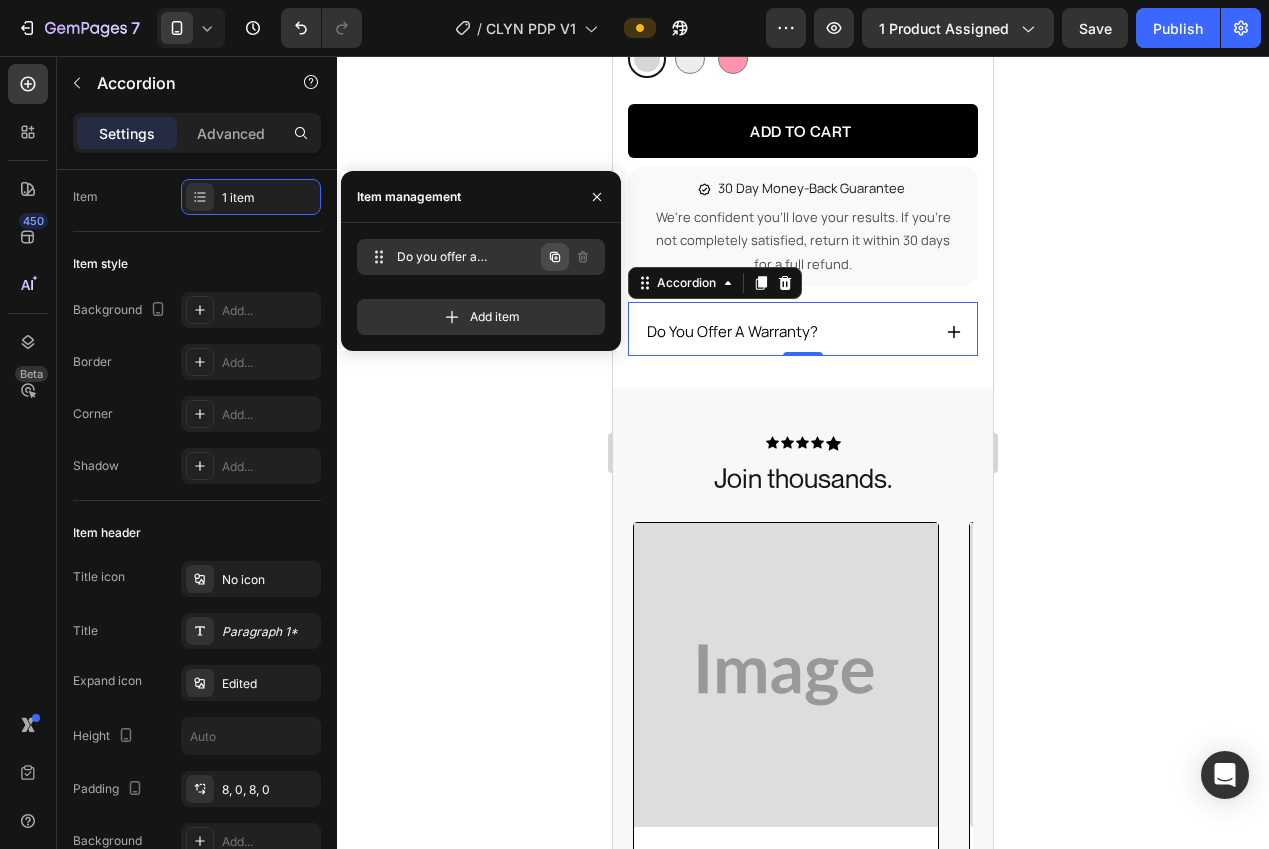 click 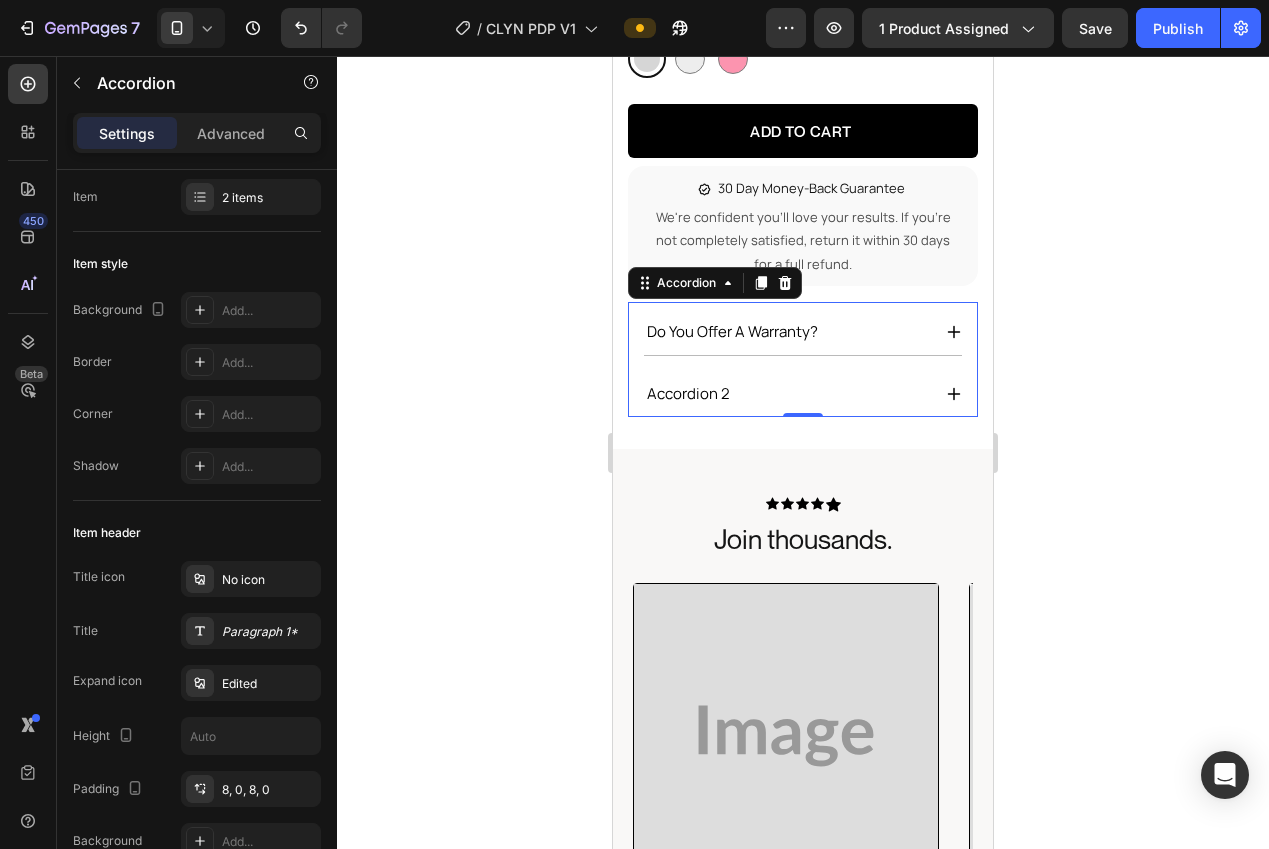 click on "accordion 2" at bounding box center [688, 394] 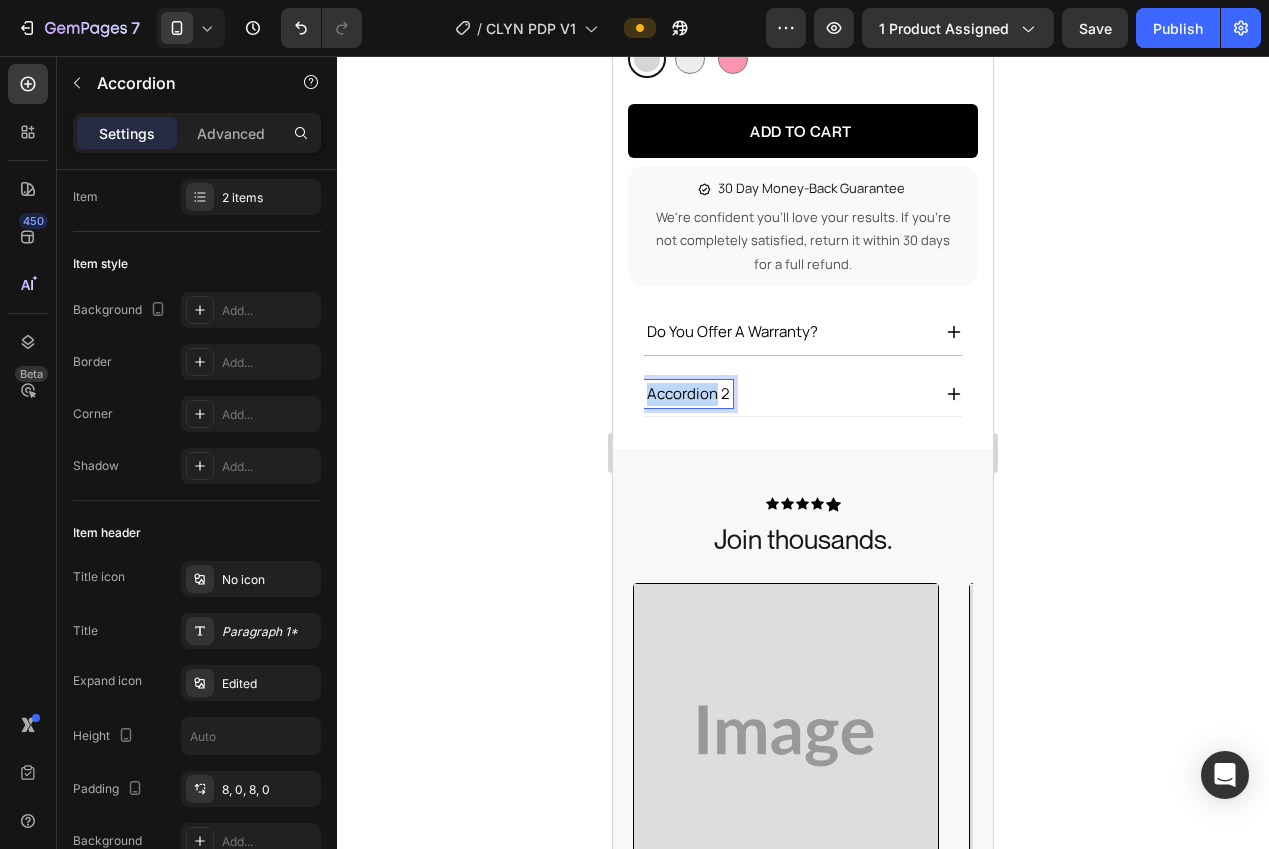 click on "accordion 2" at bounding box center [688, 394] 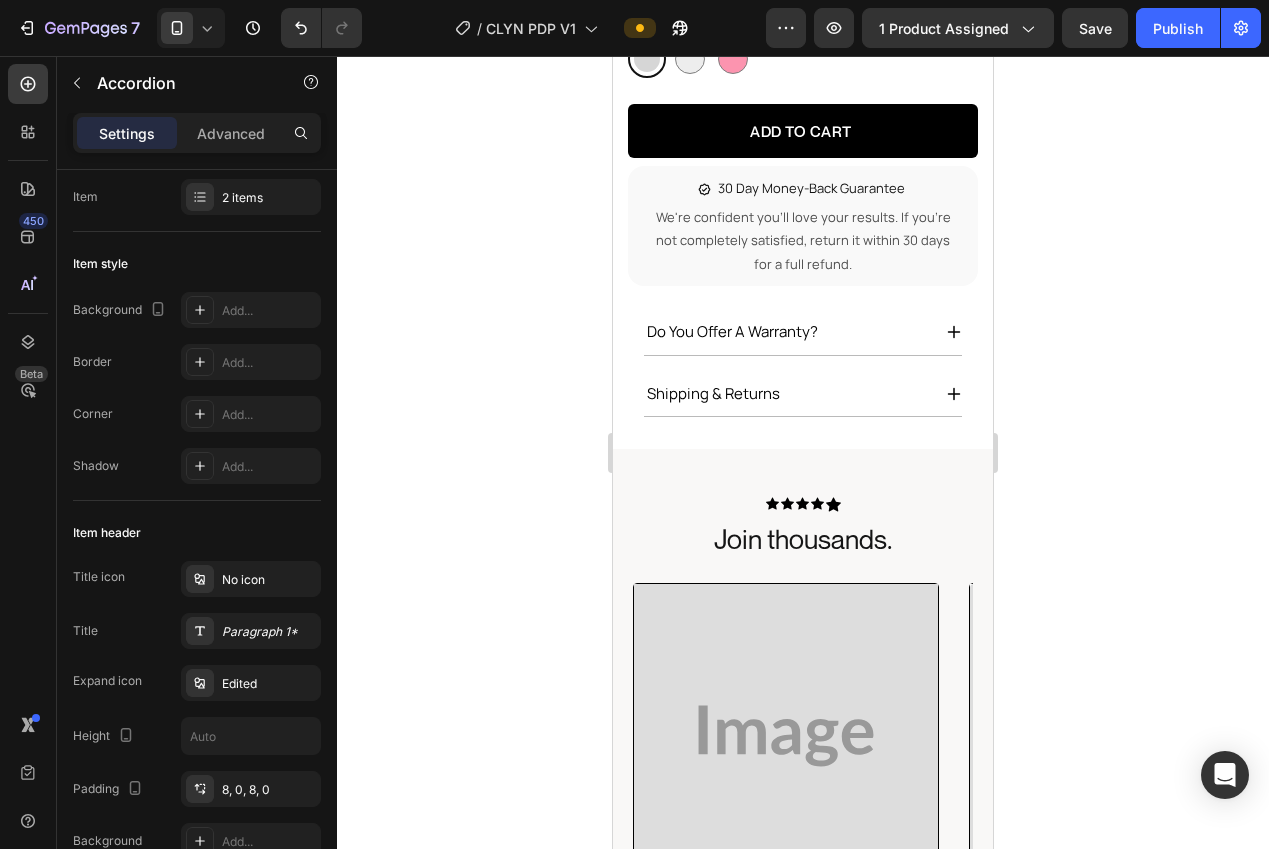 click 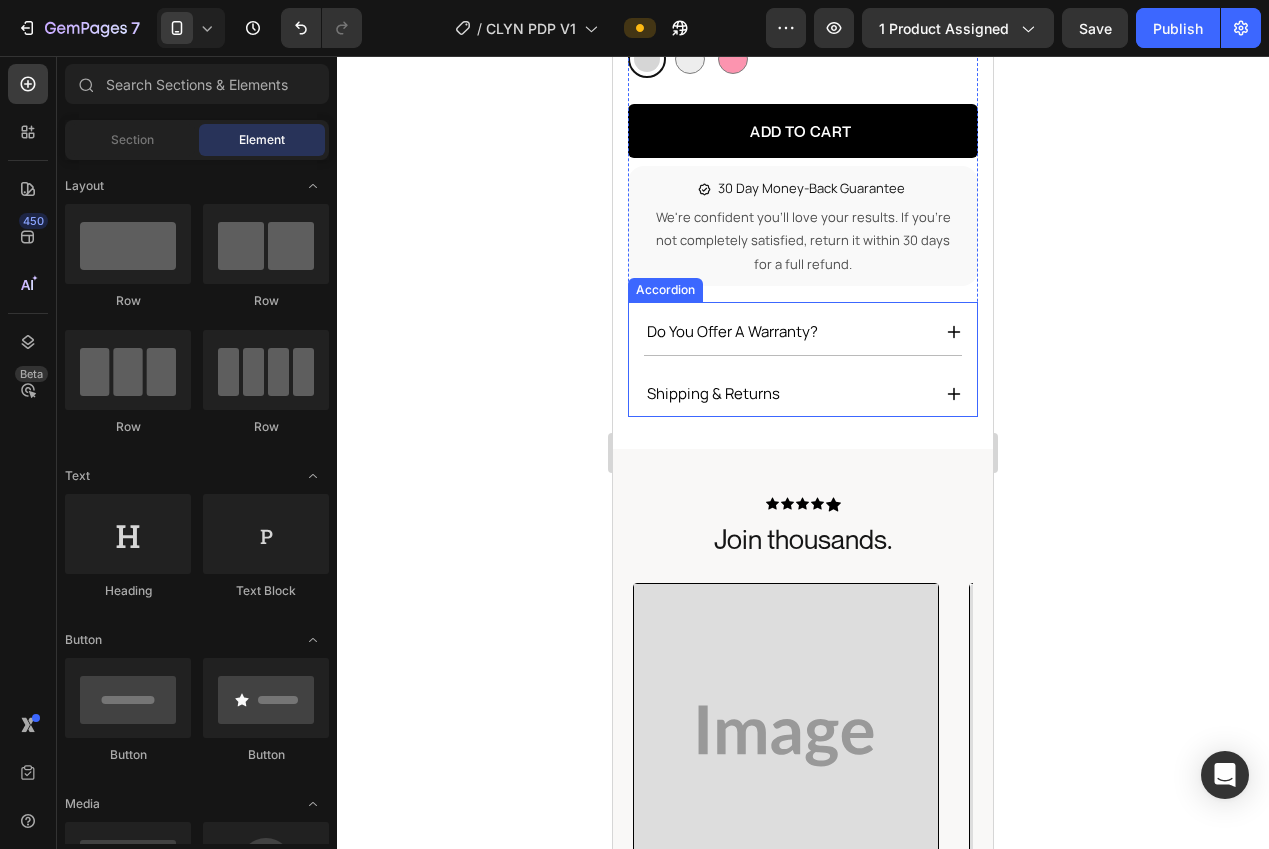 click 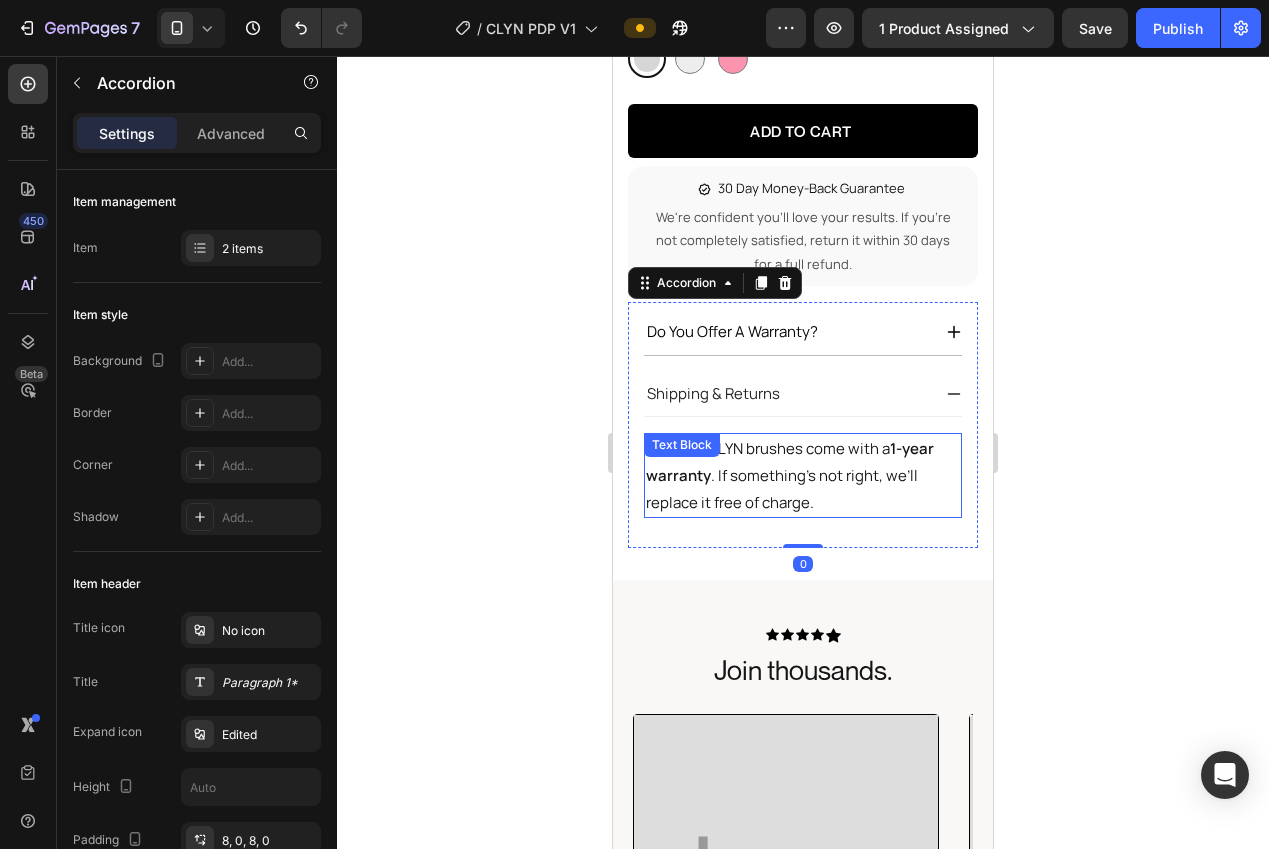 click on "Yes — all CLYN brushes come with a  1-year warranty . If something’s not right, we’ll replace it free of charge." at bounding box center [803, 475] 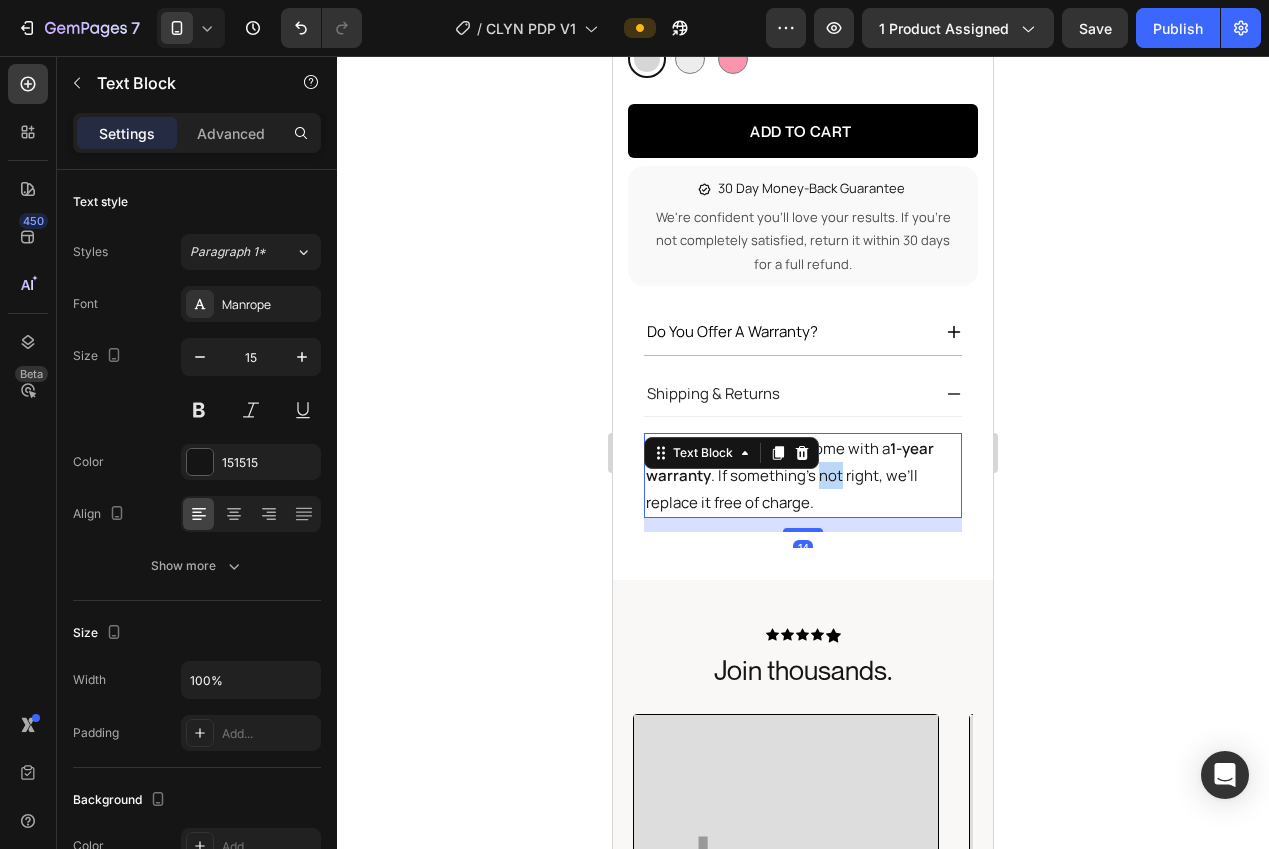 click on "Yes — all CLYN brushes come with a  1-year warranty . If something’s not right, we’ll replace it free of charge." at bounding box center [803, 475] 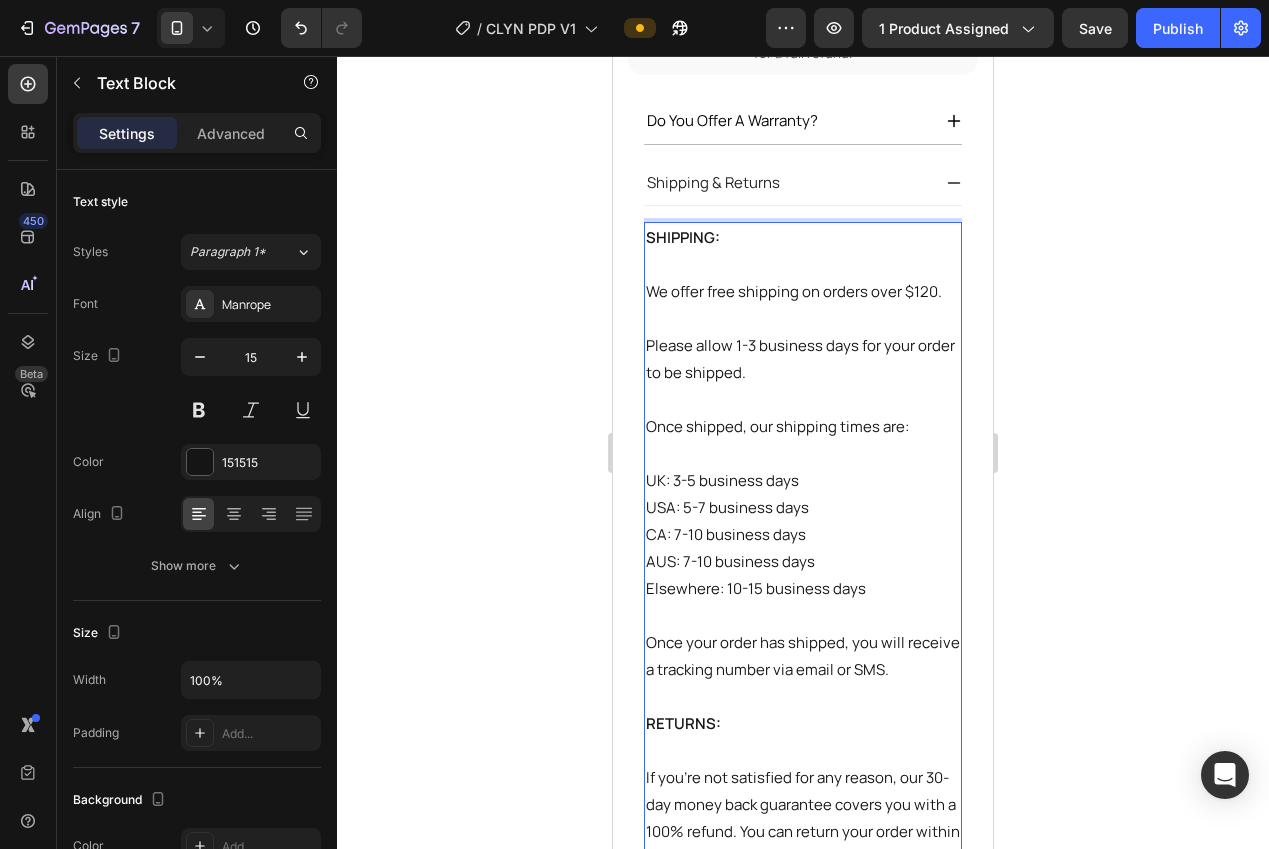 scroll, scrollTop: 1092, scrollLeft: 0, axis: vertical 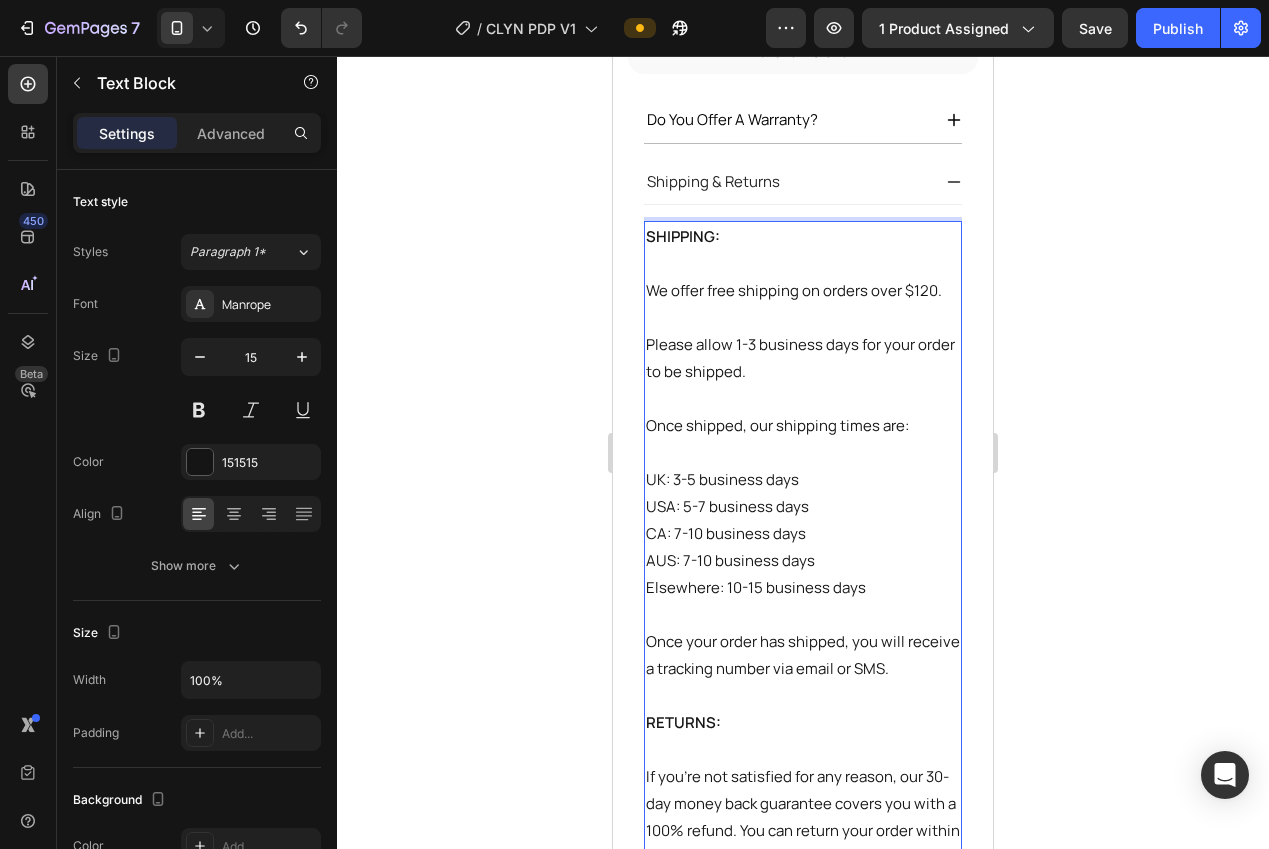 click on "We offer free shipping on orders over $120." at bounding box center [803, 290] 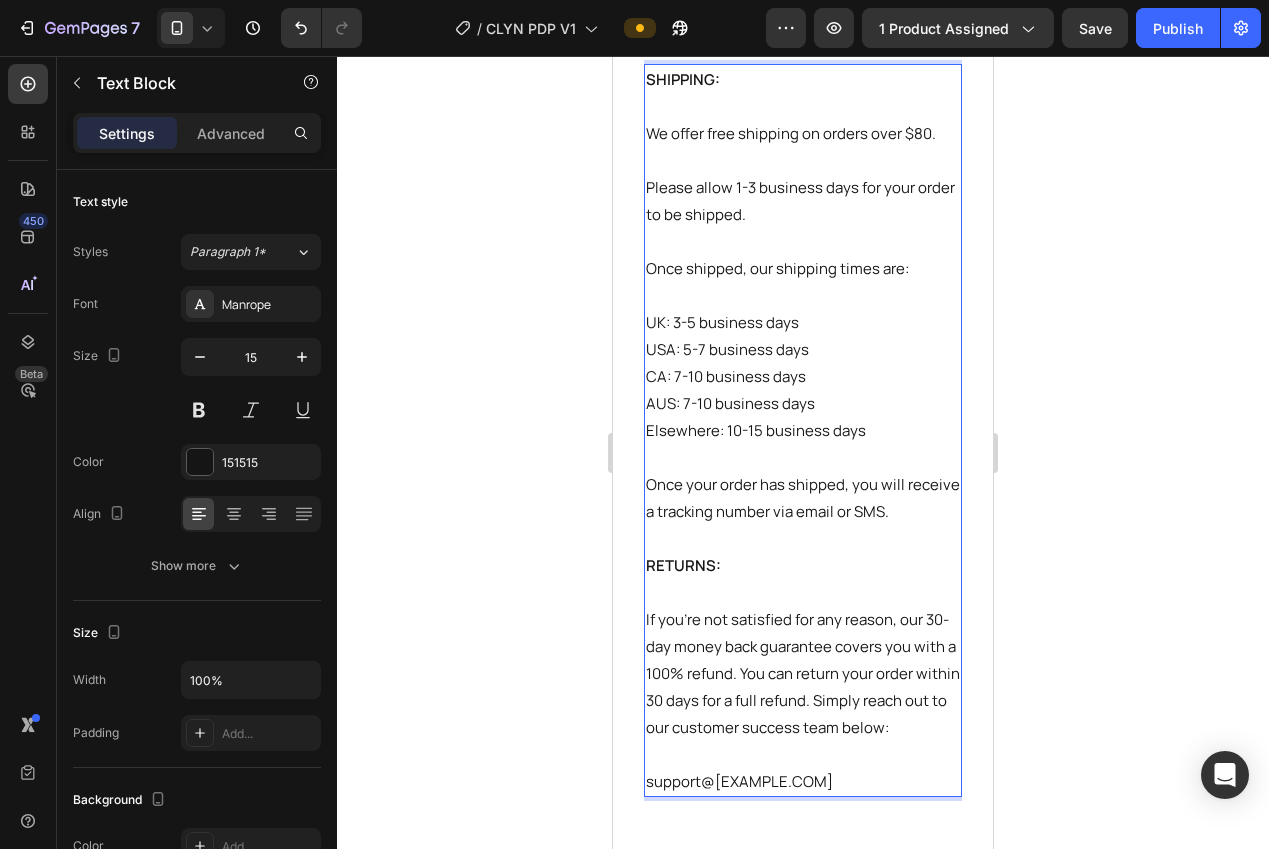 scroll, scrollTop: 1277, scrollLeft: 0, axis: vertical 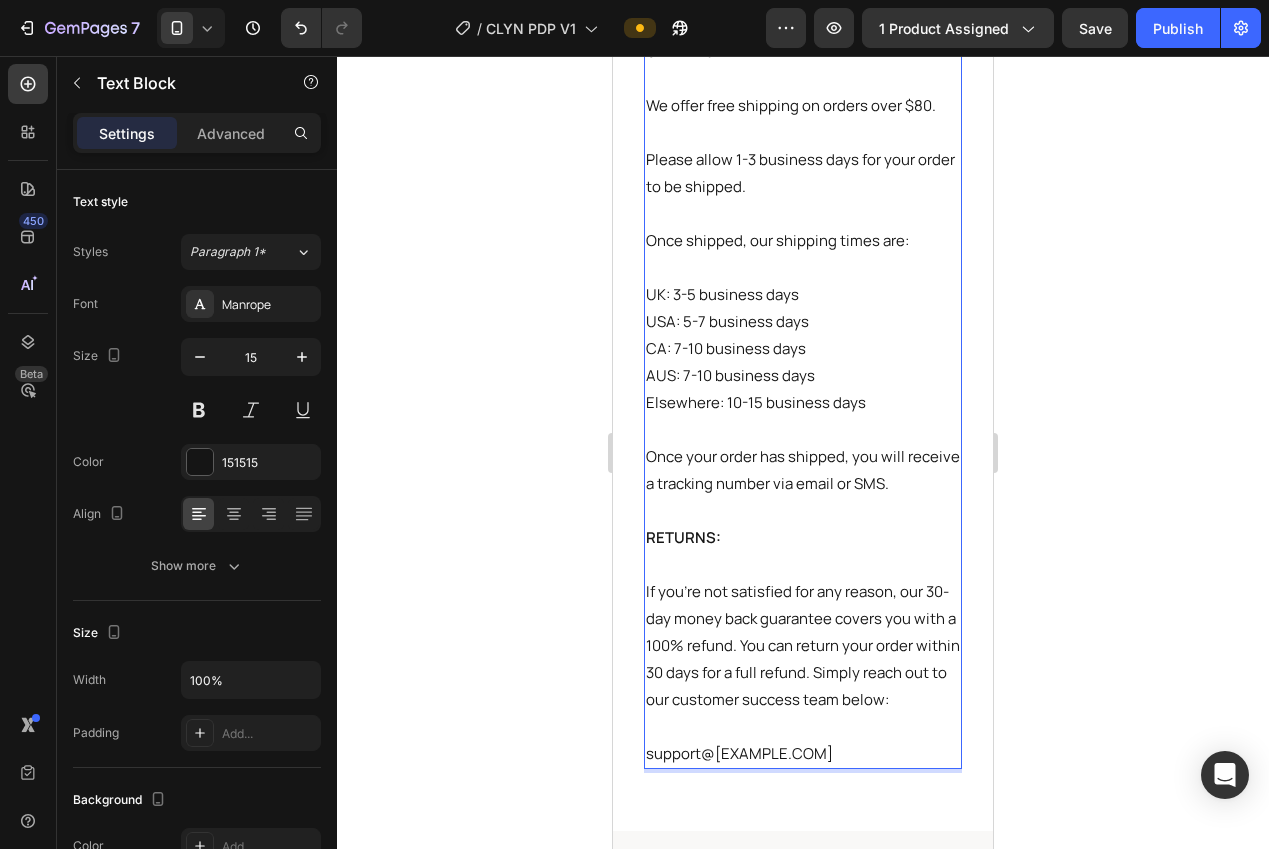click at bounding box center (803, 726) 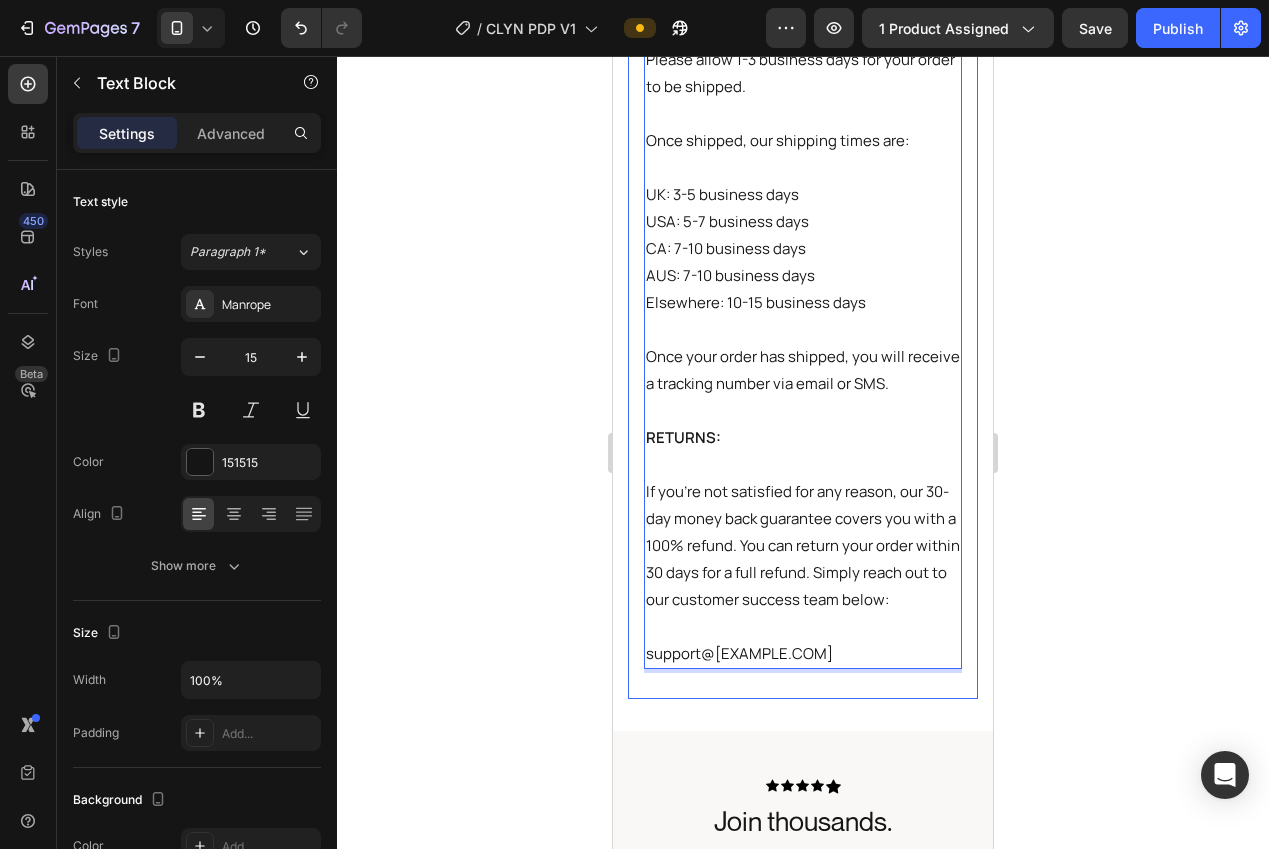 scroll, scrollTop: 1390, scrollLeft: 0, axis: vertical 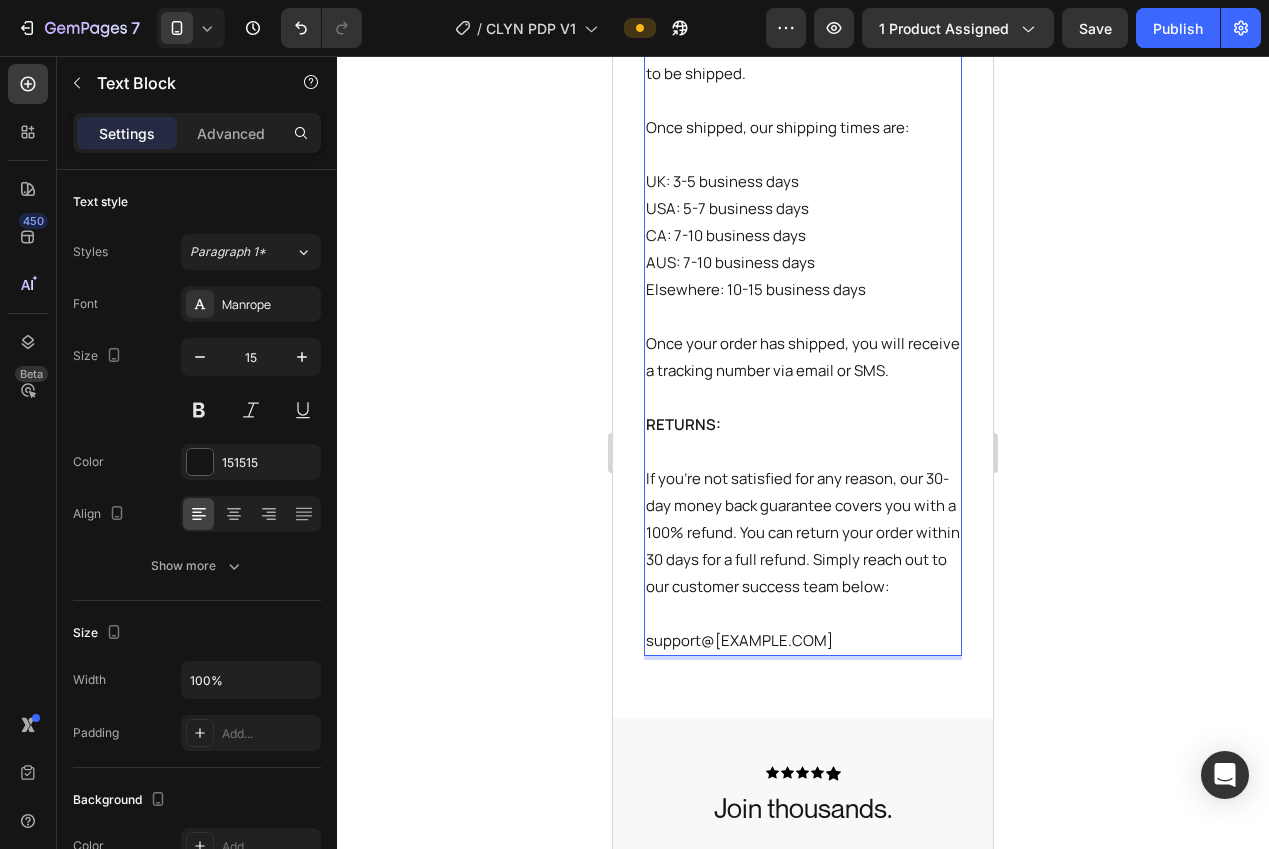 click on "support@trynuvera.com" at bounding box center [803, 640] 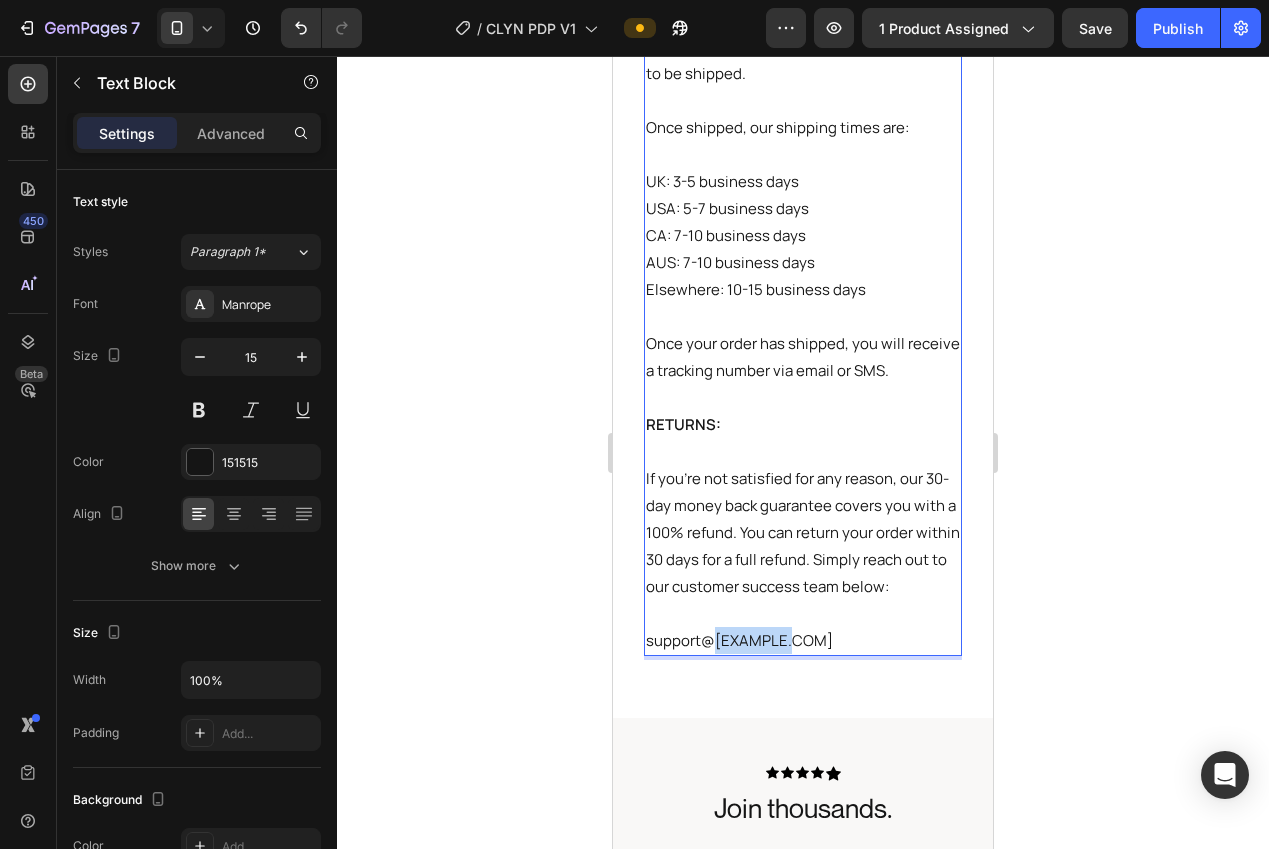 click on "support@trynuvera.com" at bounding box center [803, 640] 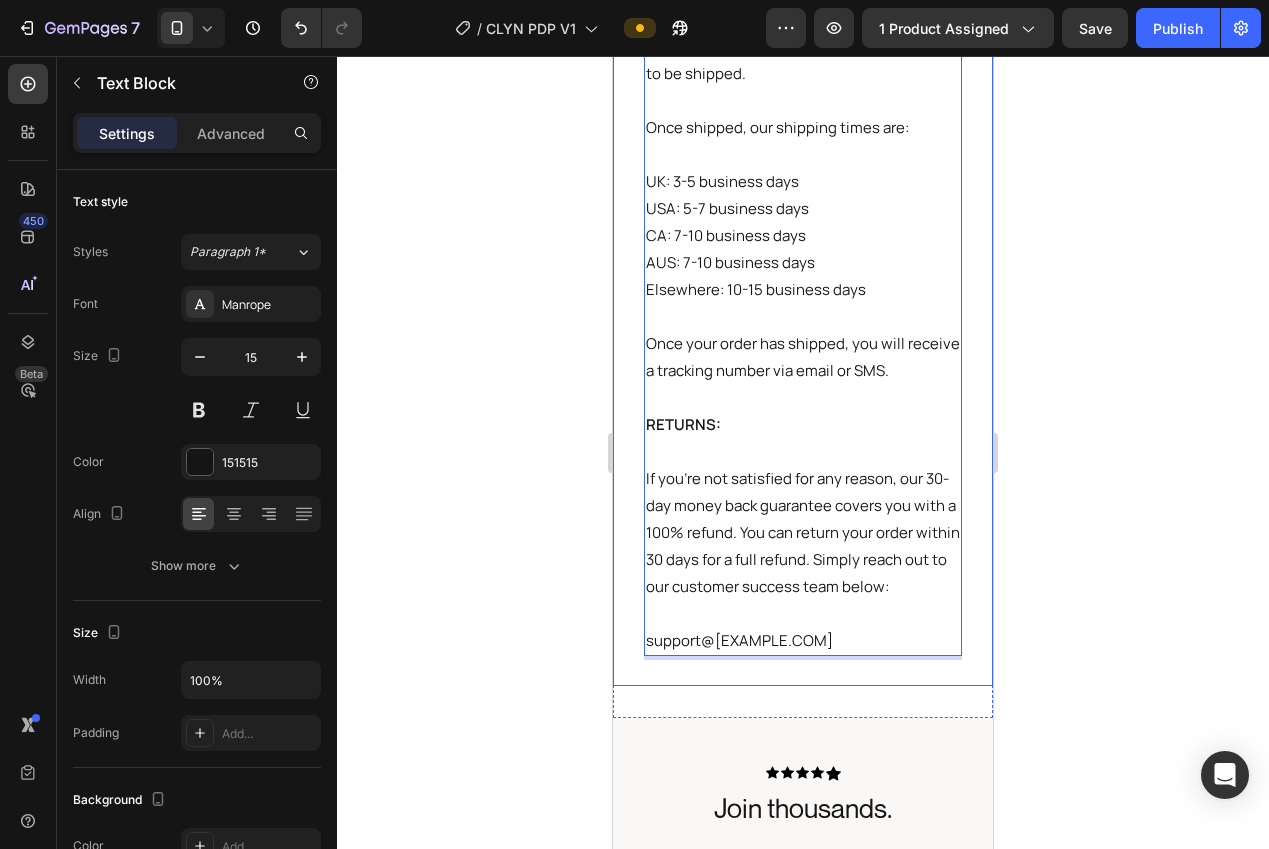 click 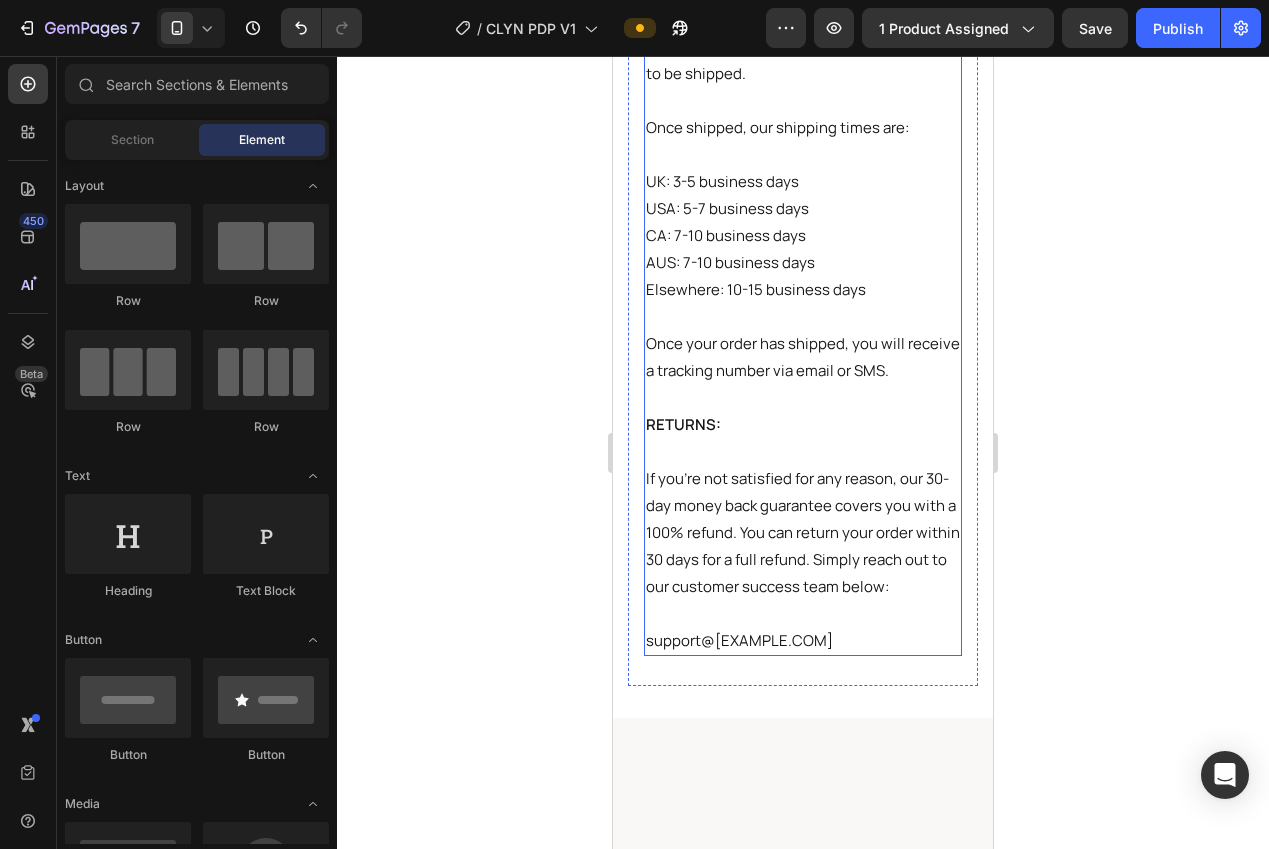 scroll, scrollTop: 976, scrollLeft: 0, axis: vertical 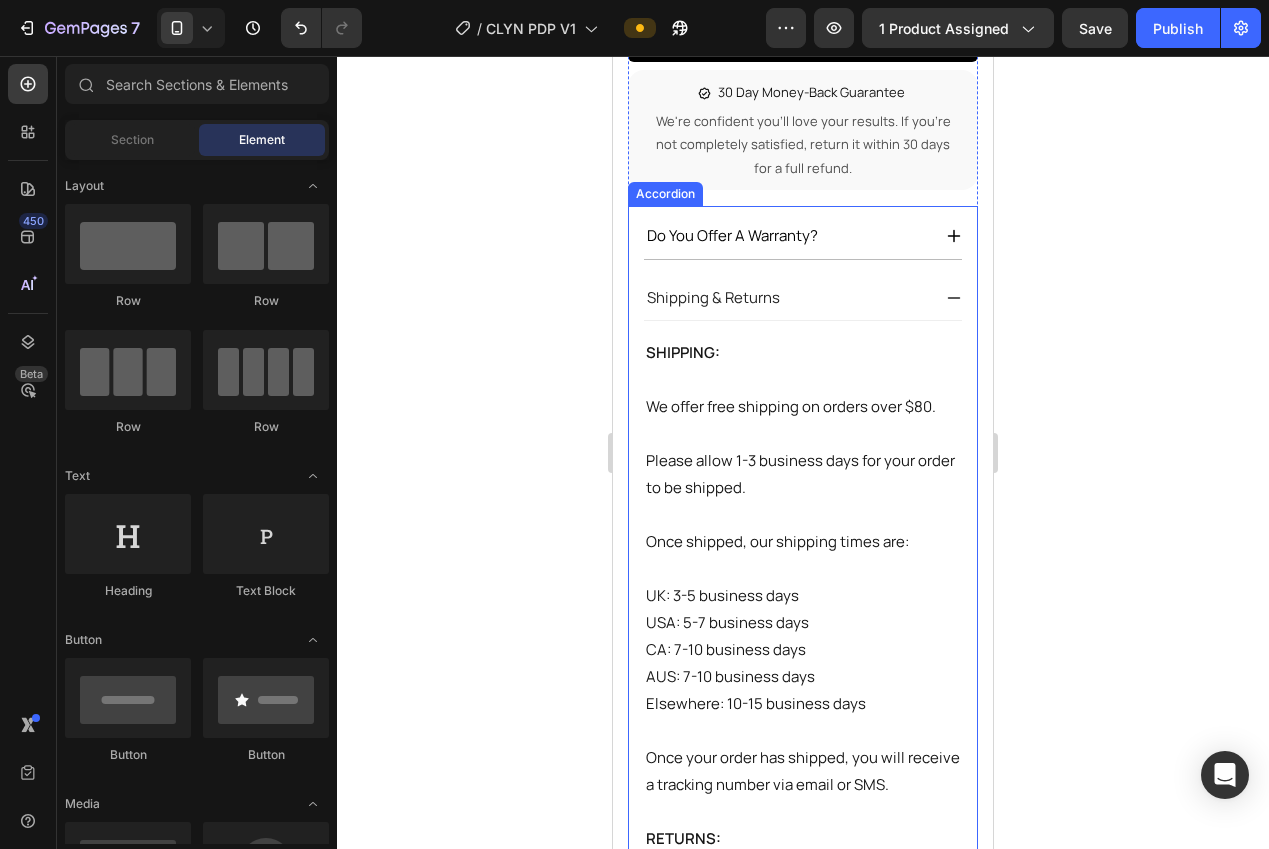 click 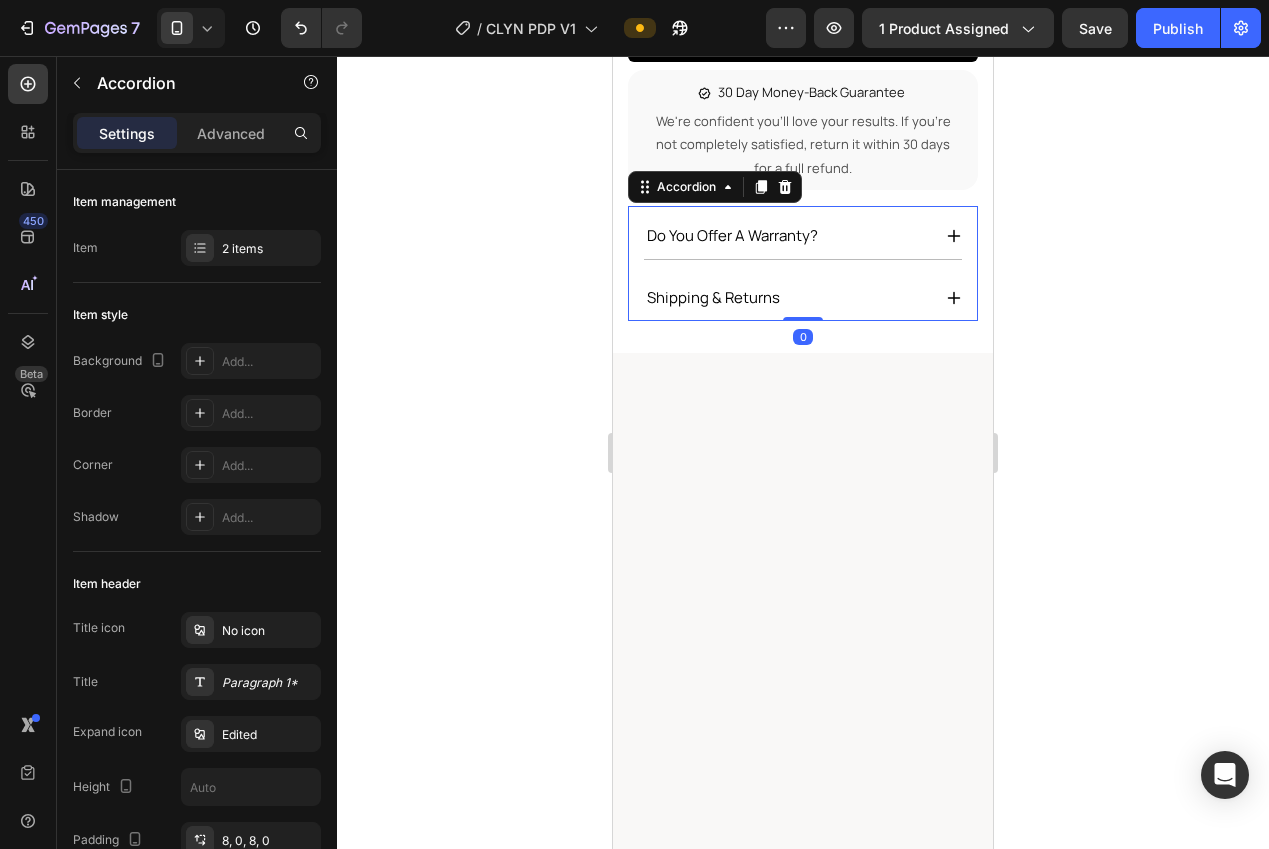 click 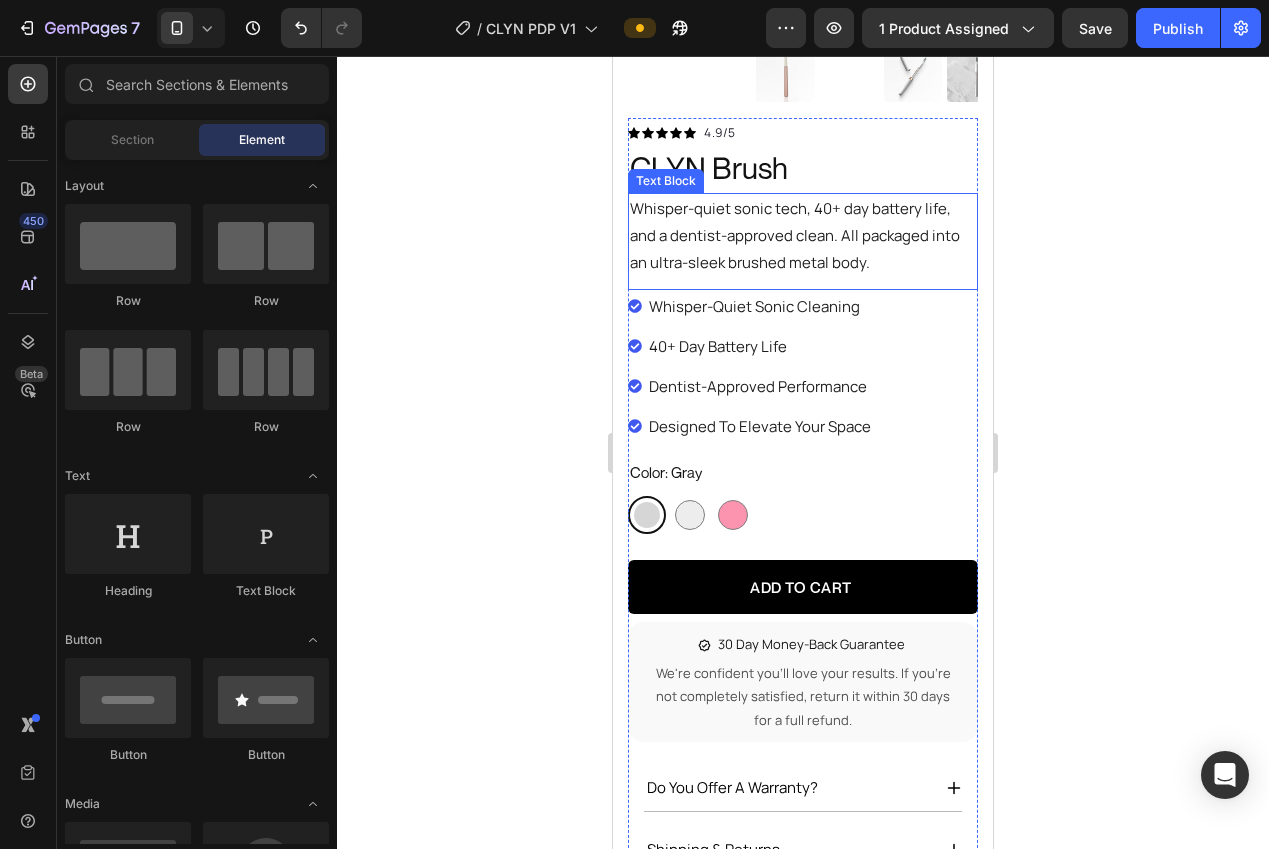 scroll, scrollTop: 653, scrollLeft: 0, axis: vertical 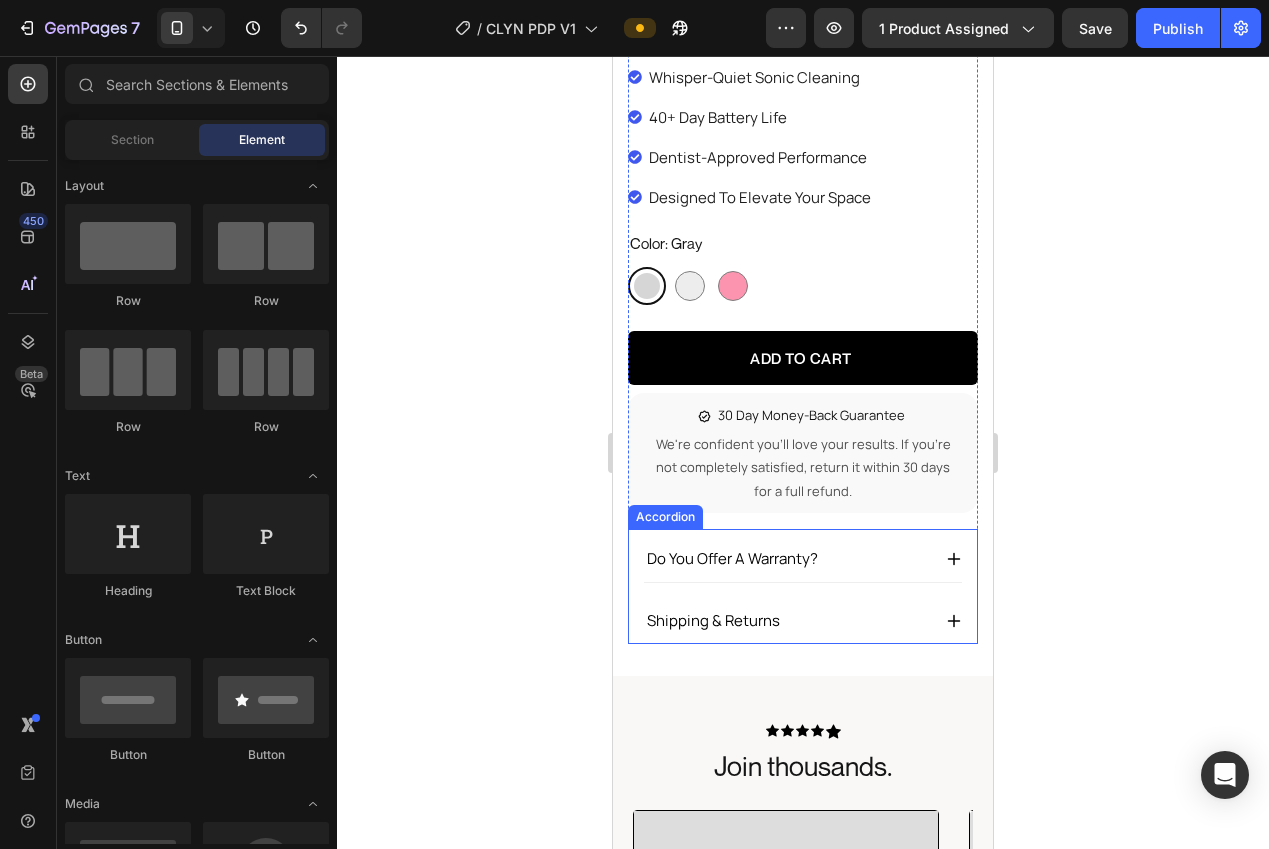click on "do you offer a warranty?
Shipping & Returns Accordion" at bounding box center (803, 586) 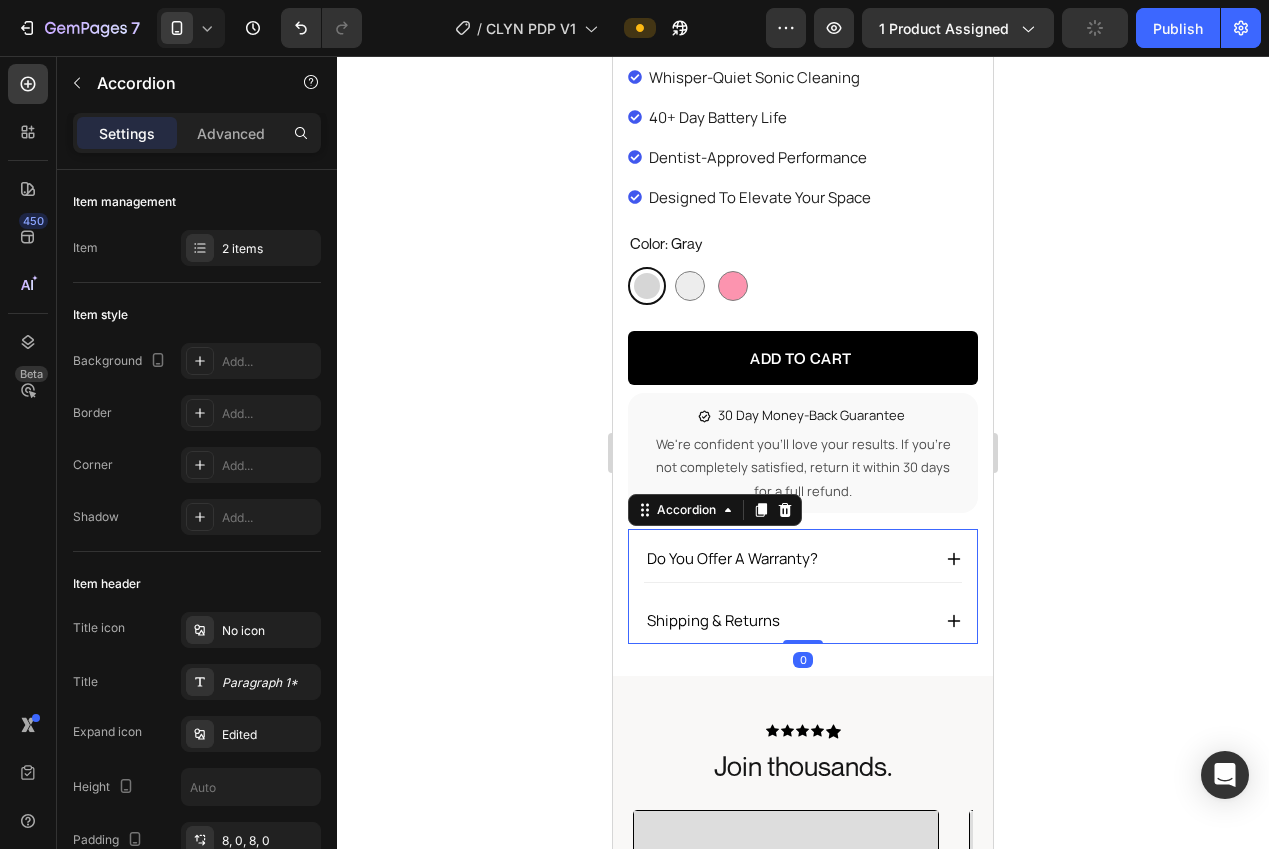 click 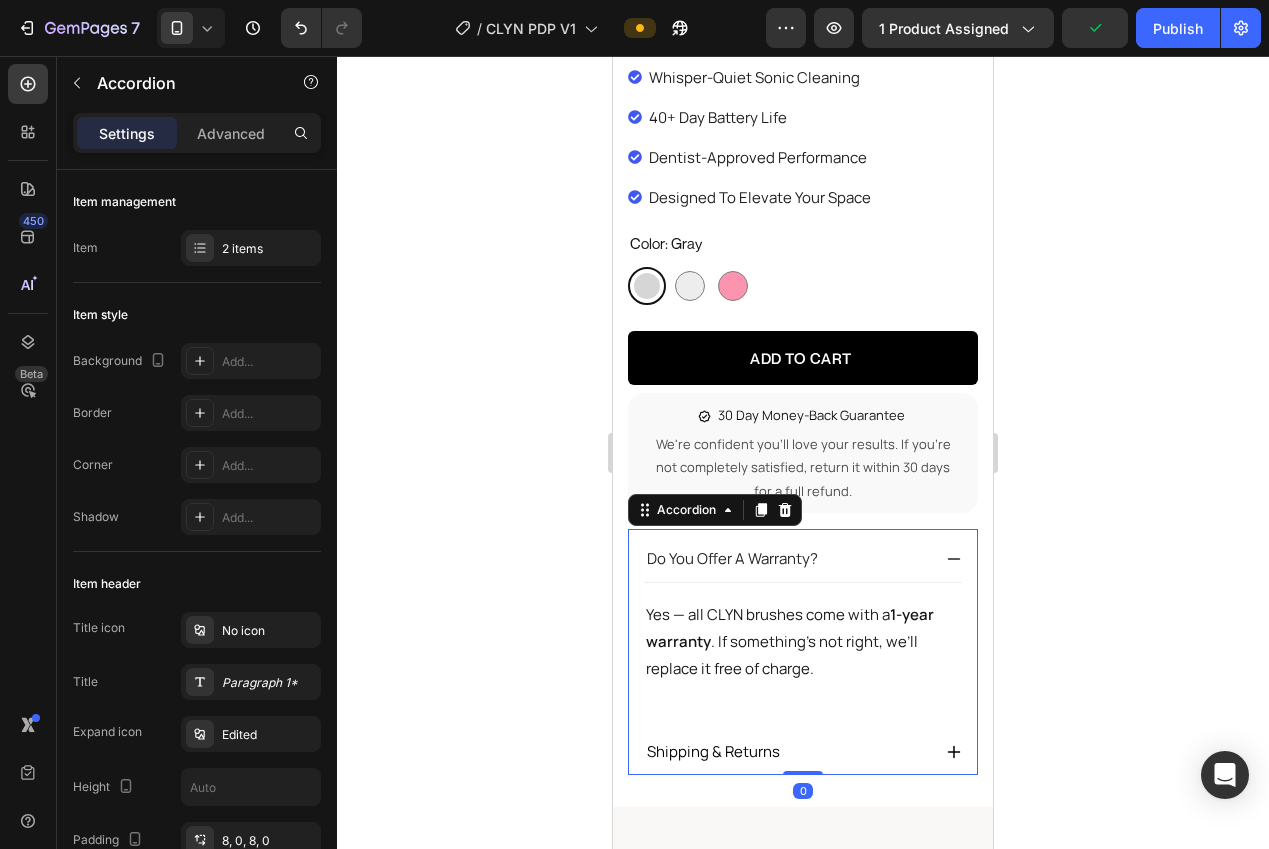 click 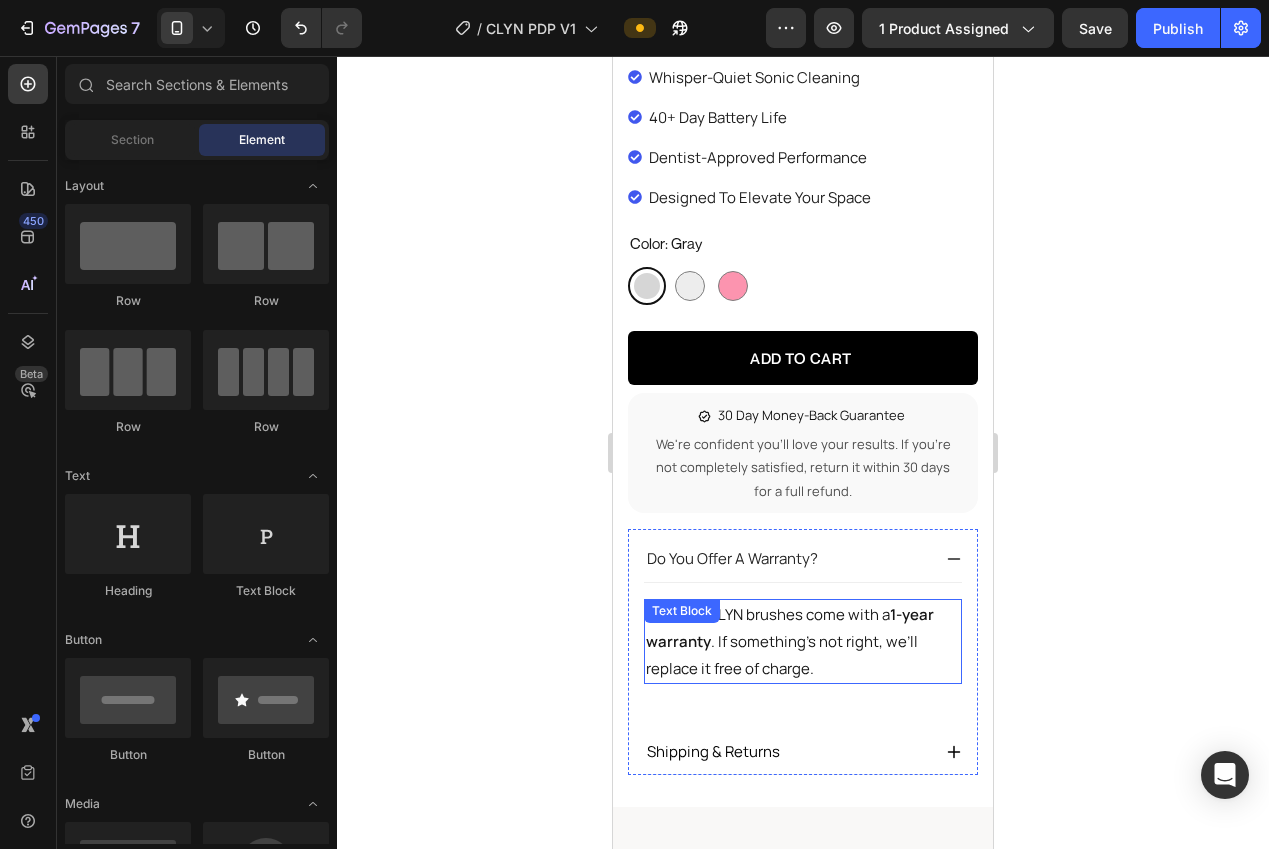 click on "1-year warranty" at bounding box center (790, 628) 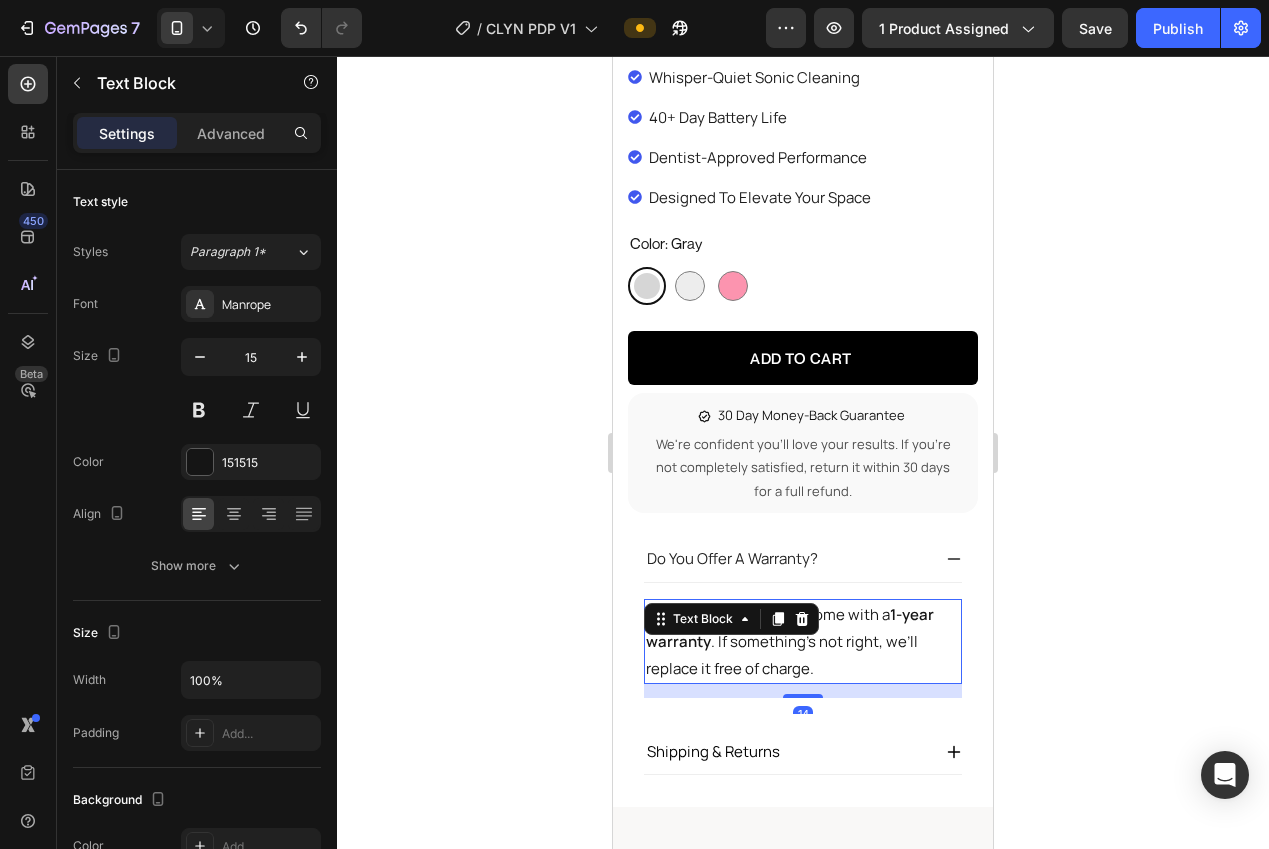 click 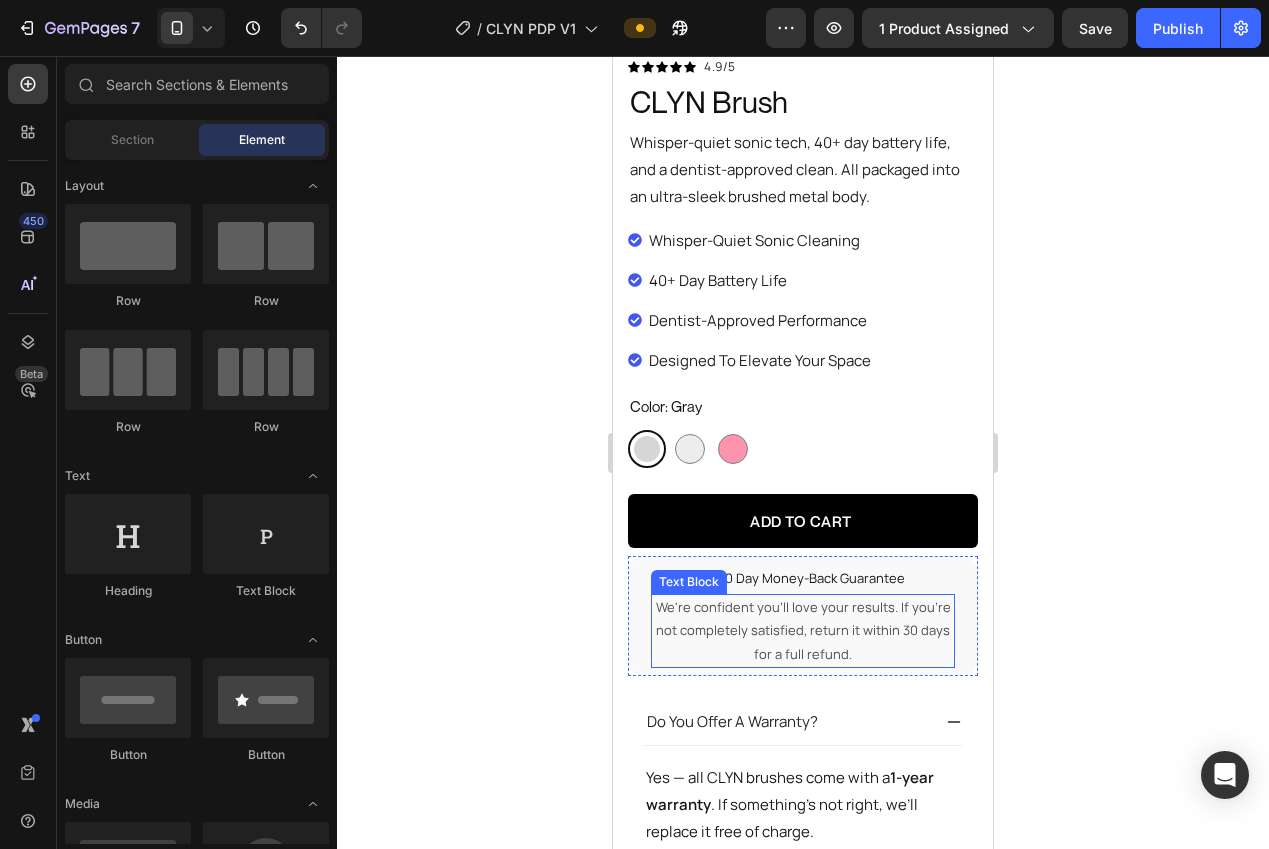 scroll, scrollTop: 629, scrollLeft: 0, axis: vertical 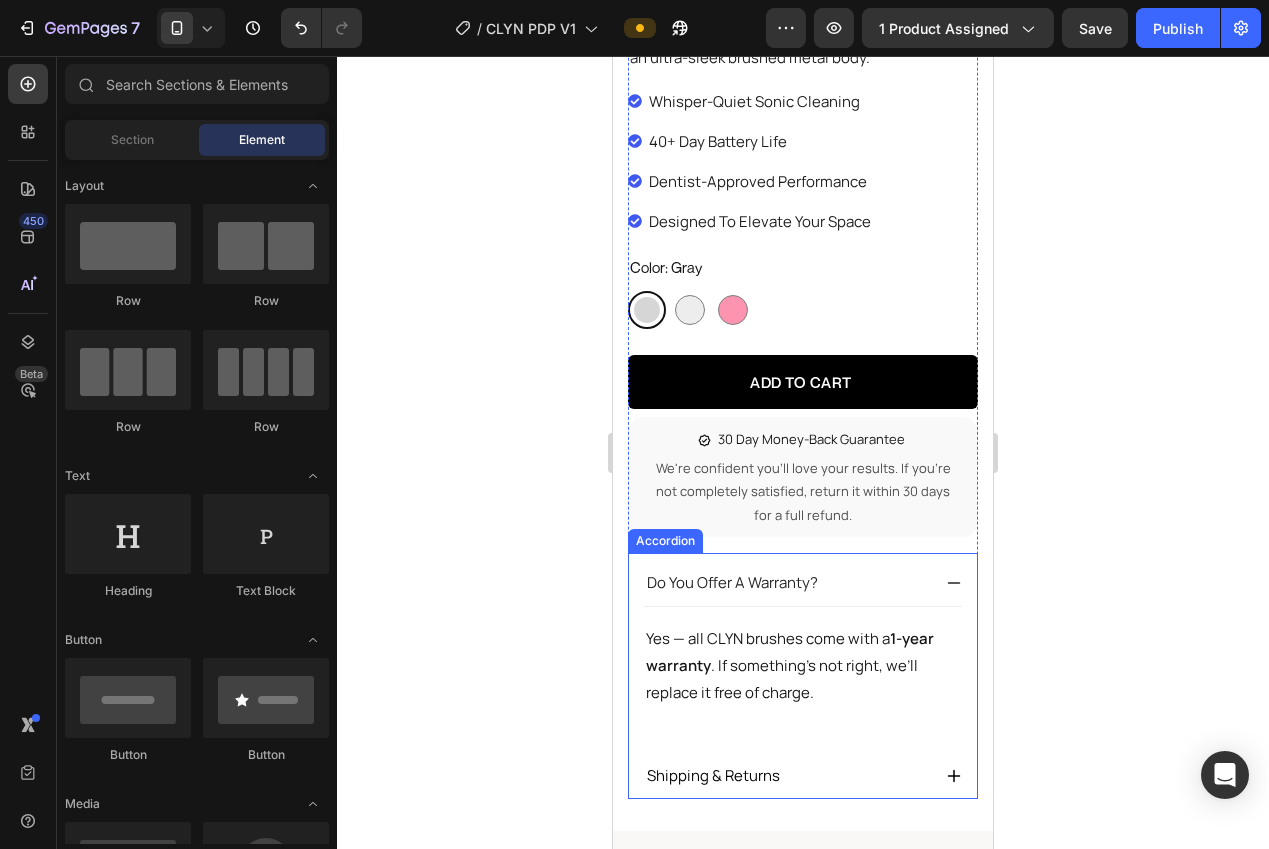 click 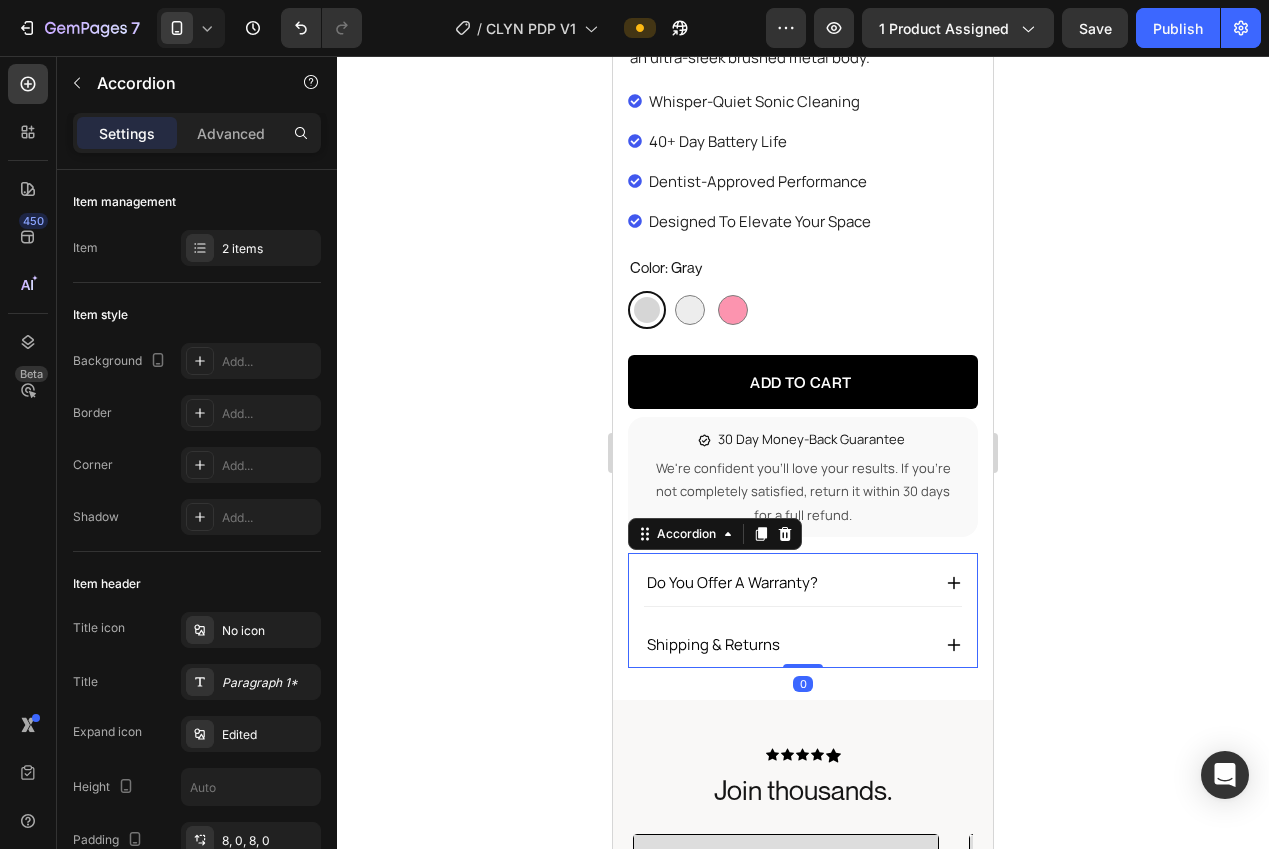 click 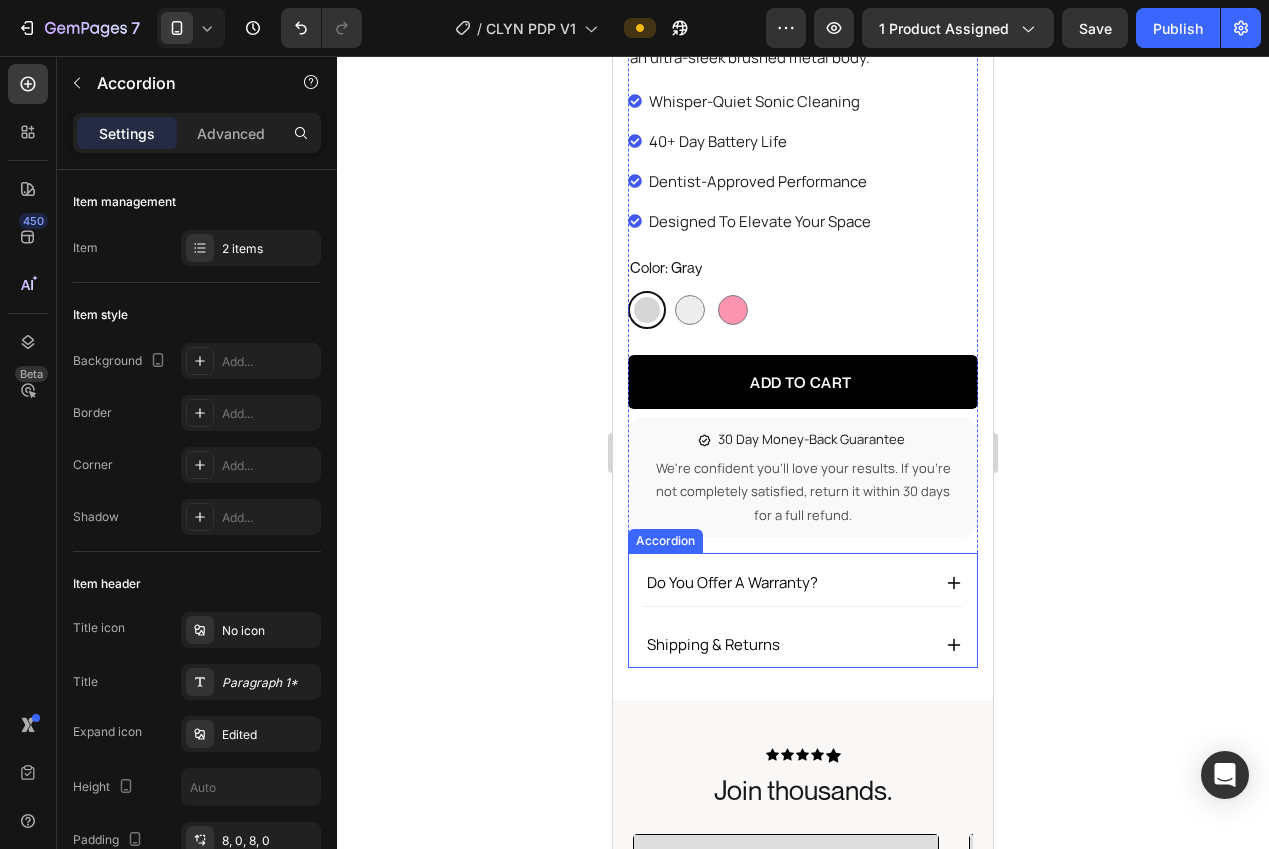 click 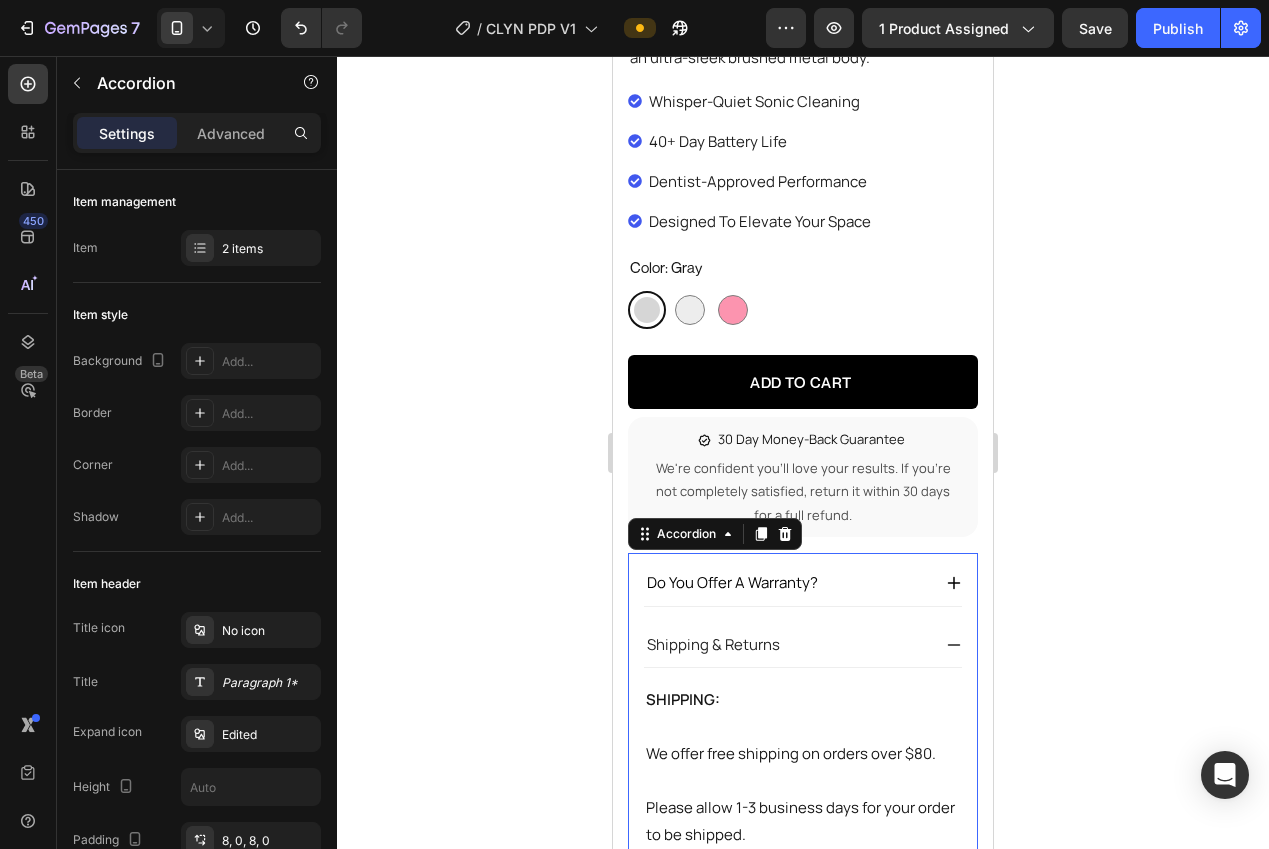click 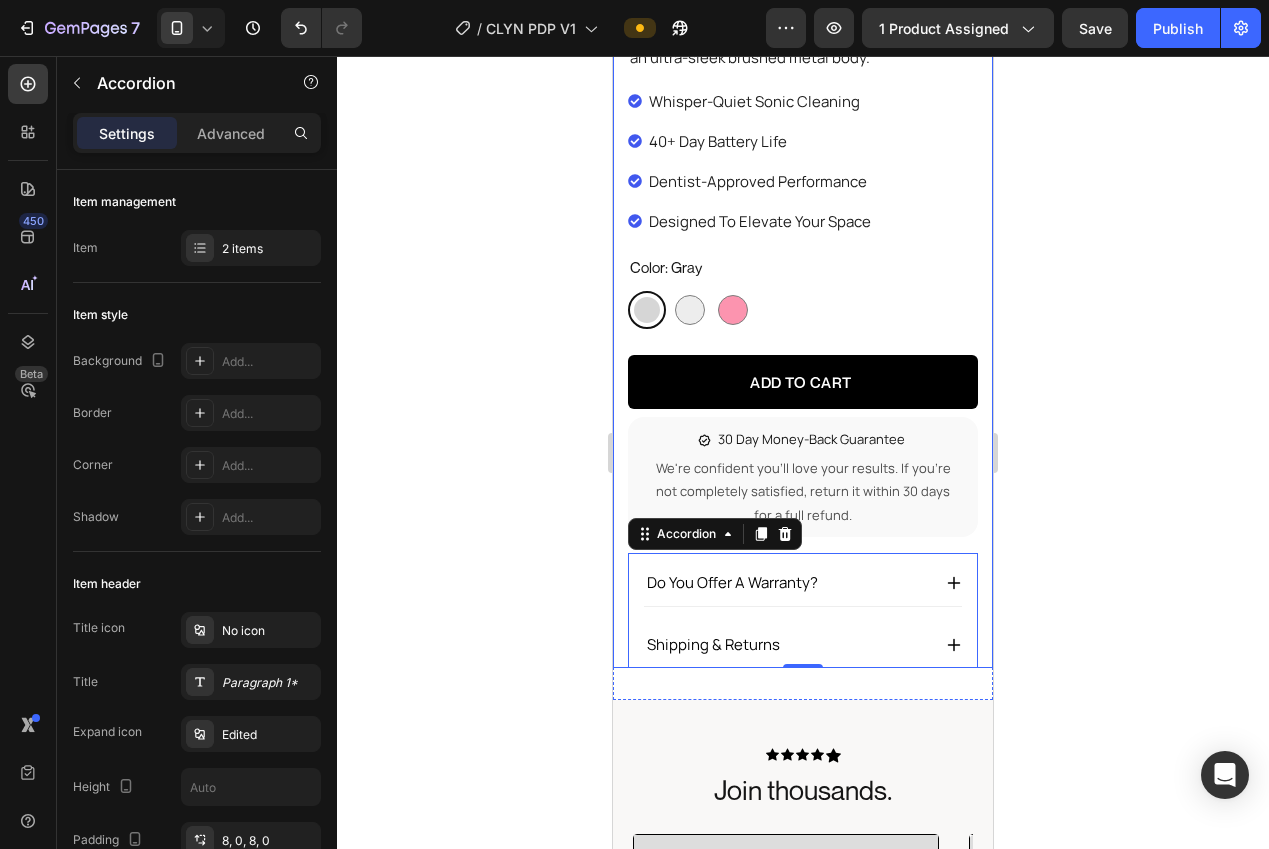 click 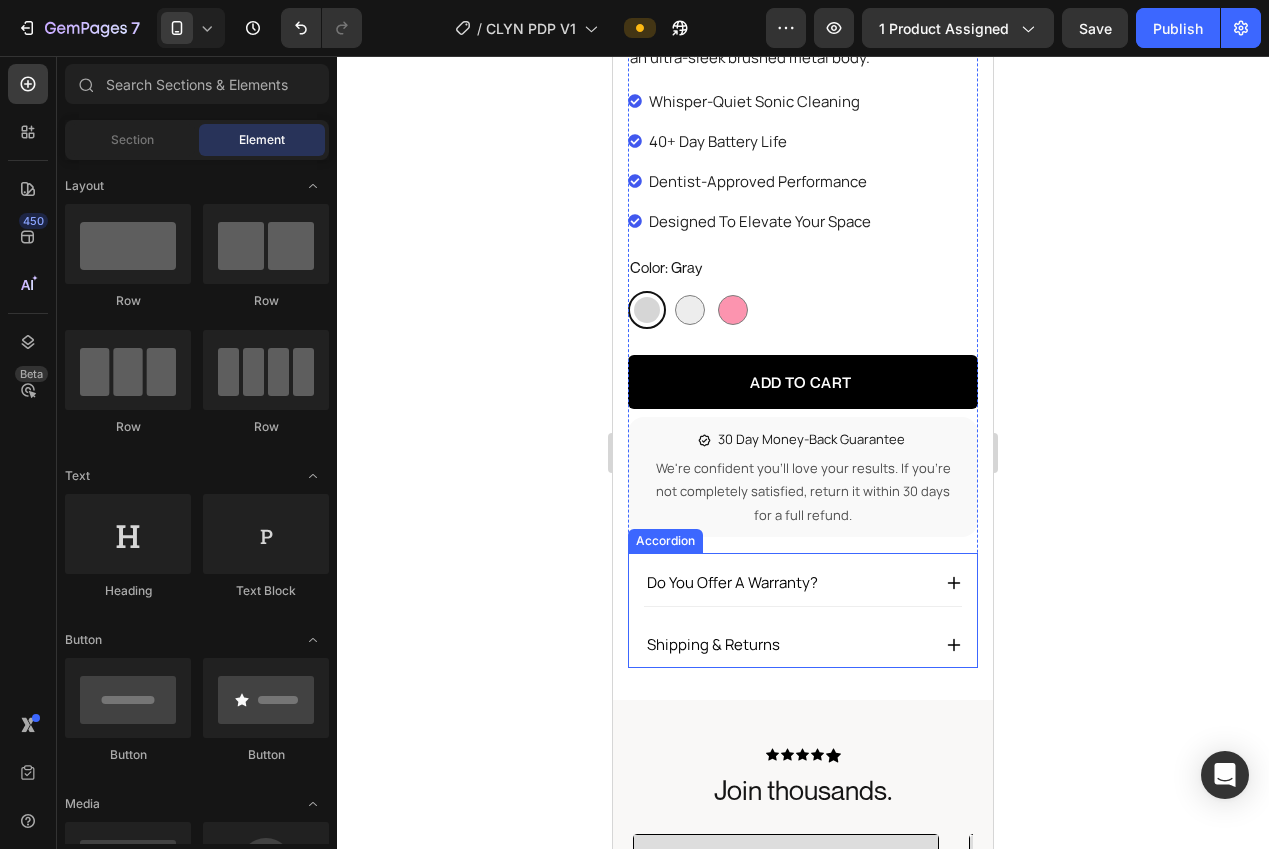 click on "Accordion" at bounding box center [665, 541] 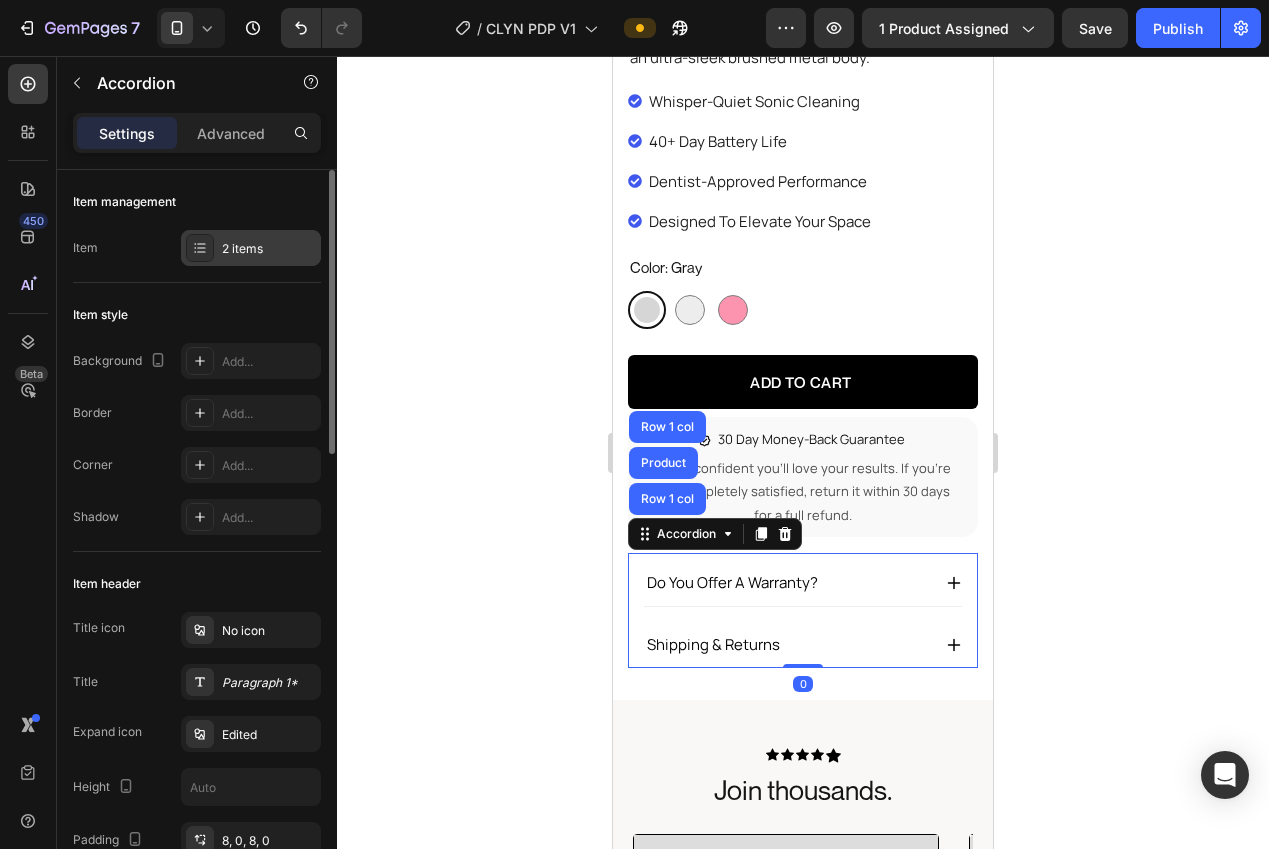 click on "2 items" at bounding box center (251, 248) 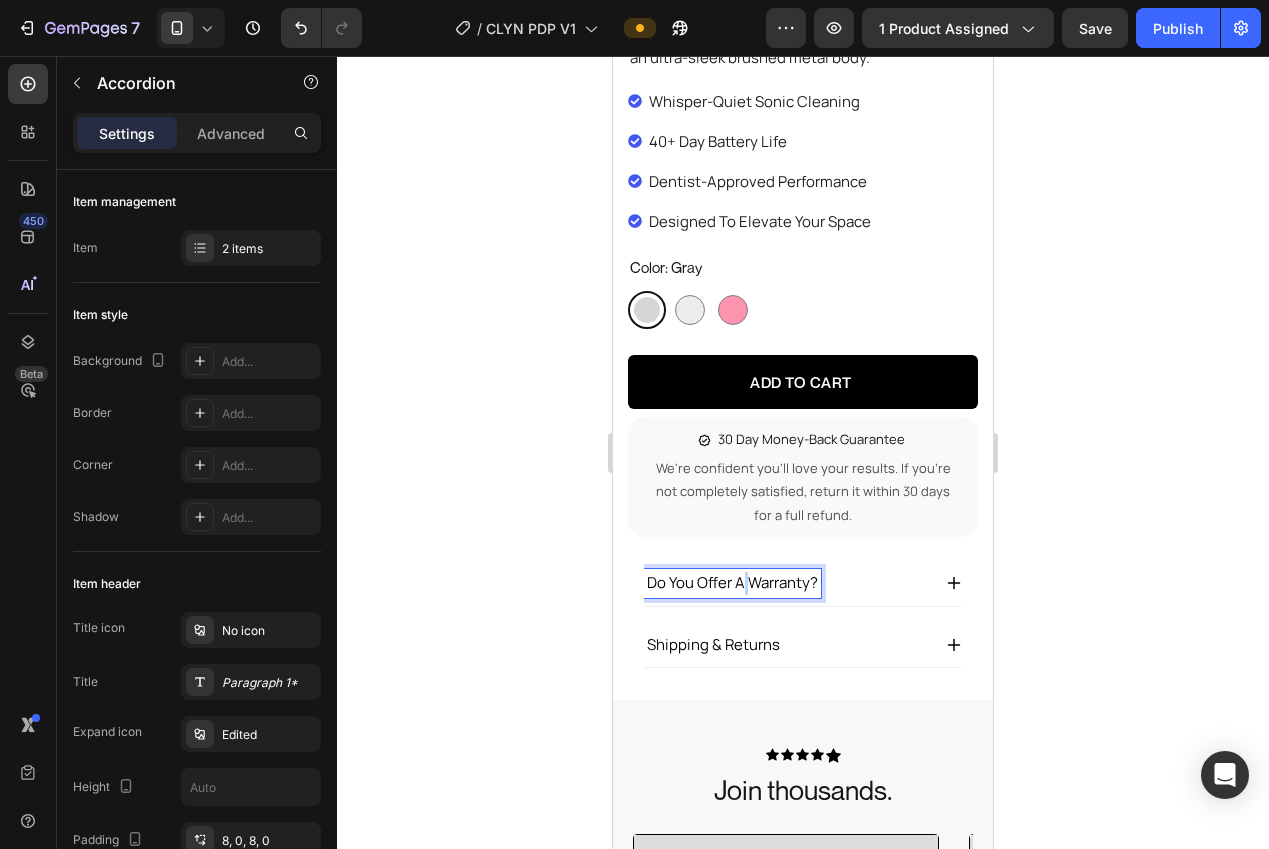click on "do you offer a warranty?" at bounding box center [732, 583] 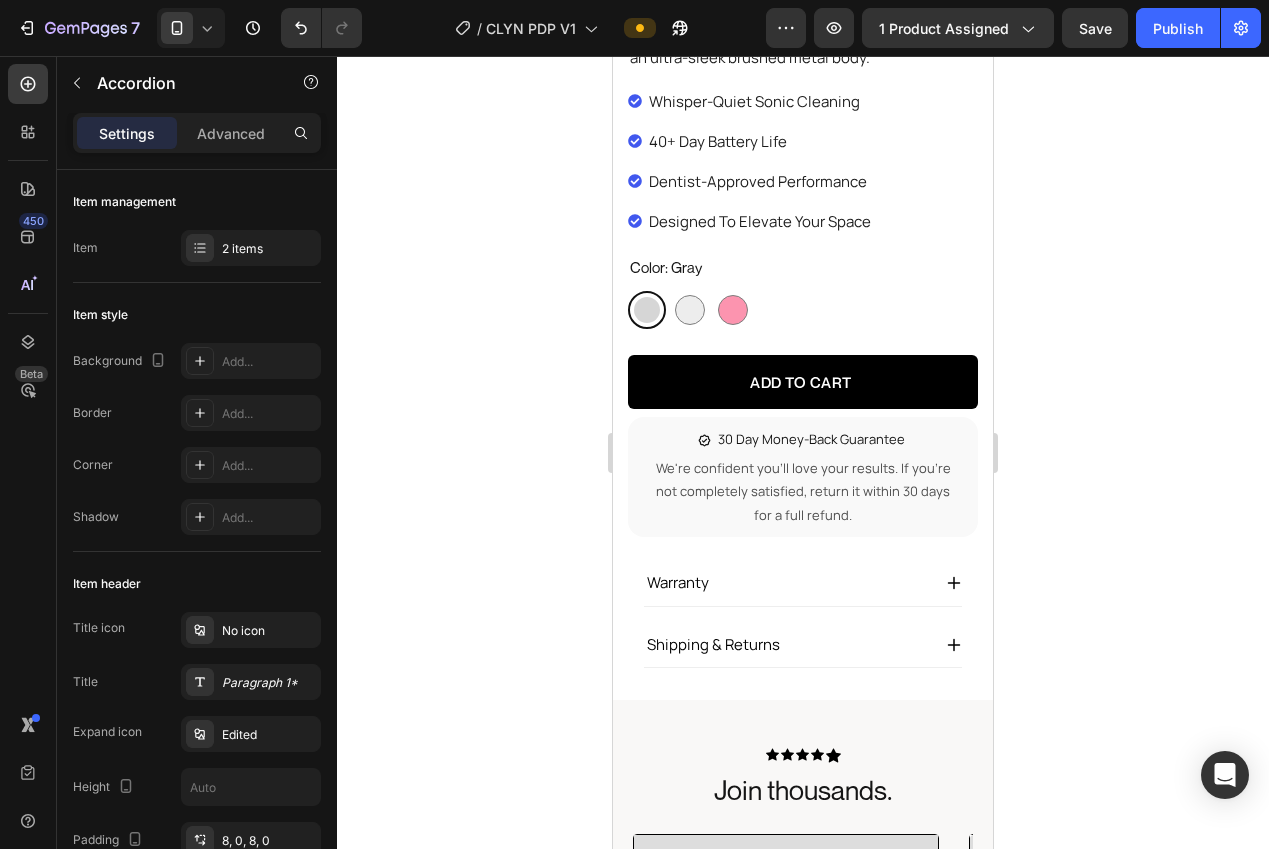 click 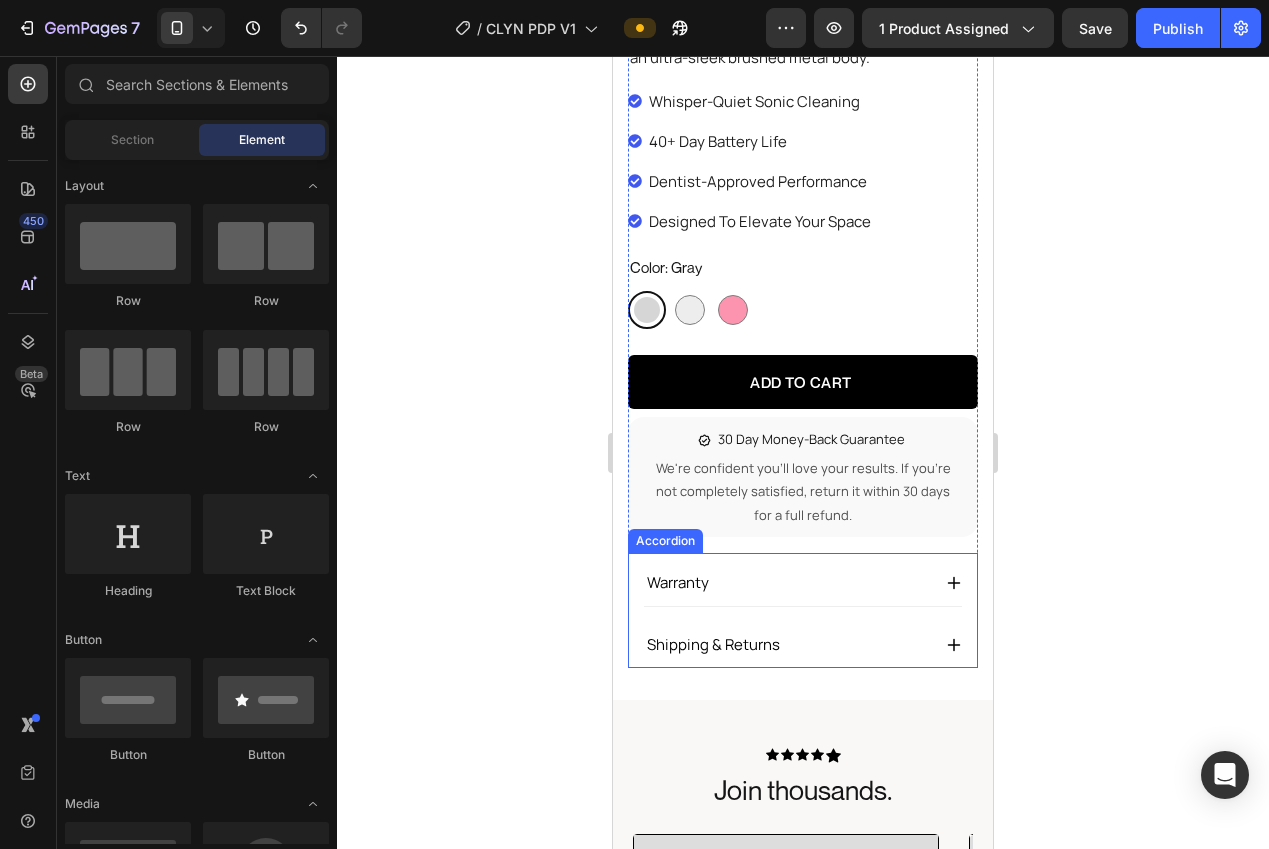 click on "Accordion" at bounding box center (665, 541) 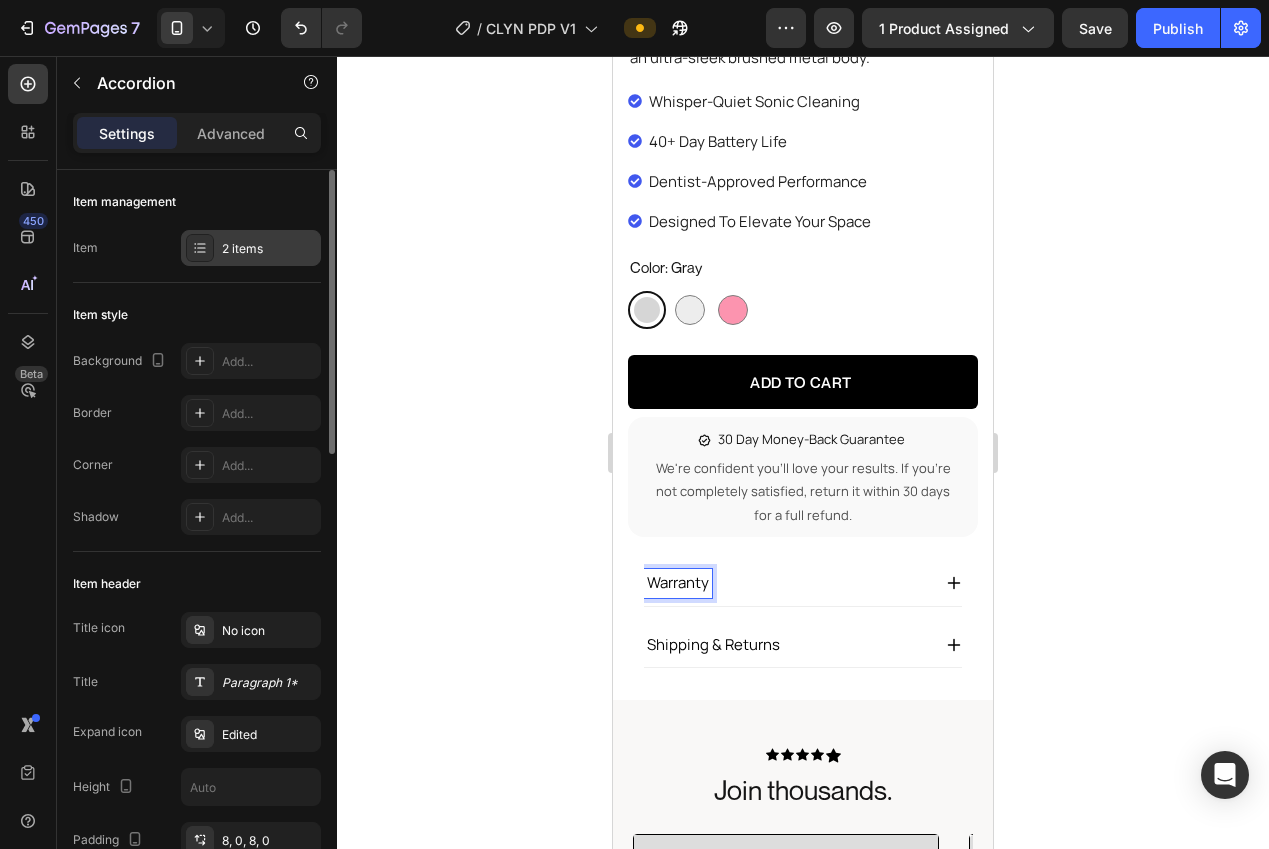 click on "2 items" at bounding box center [269, 249] 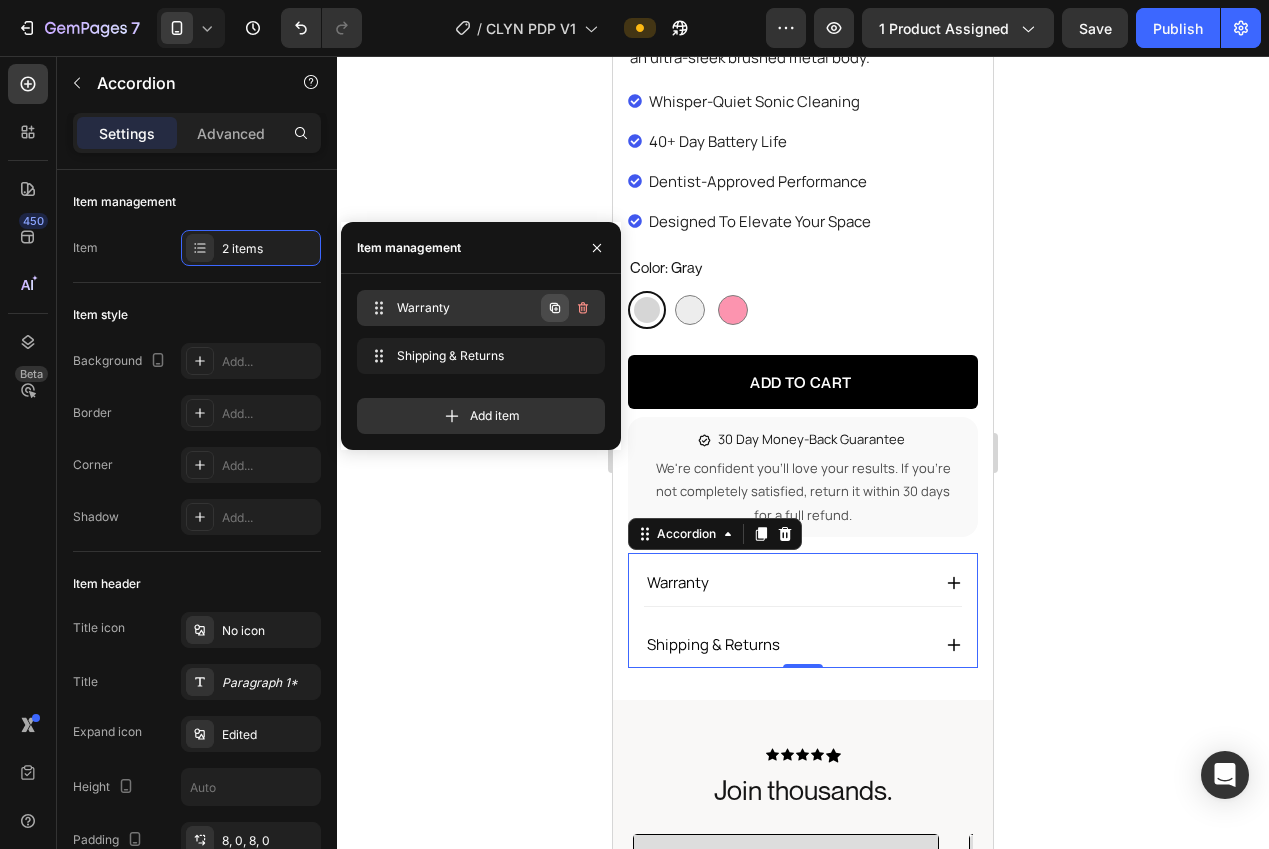 click 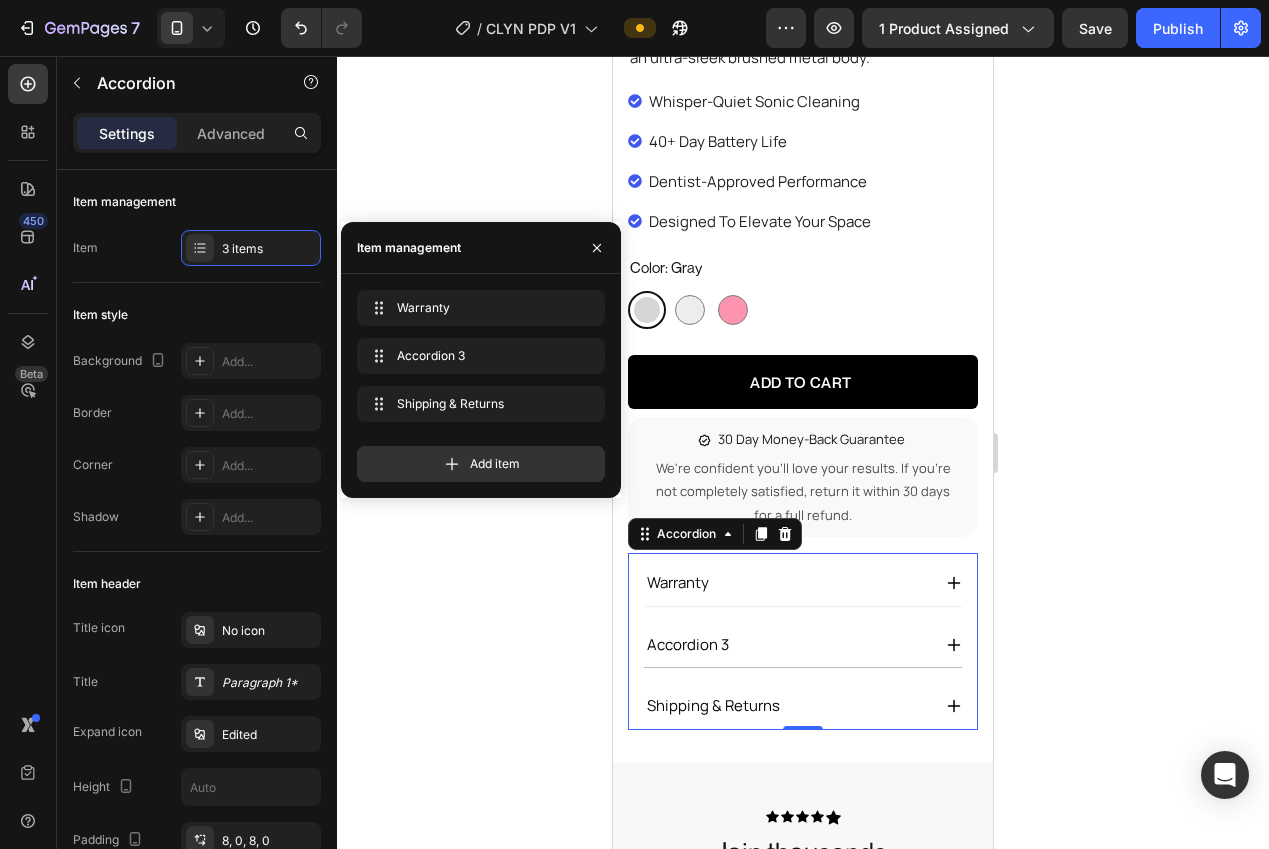 click 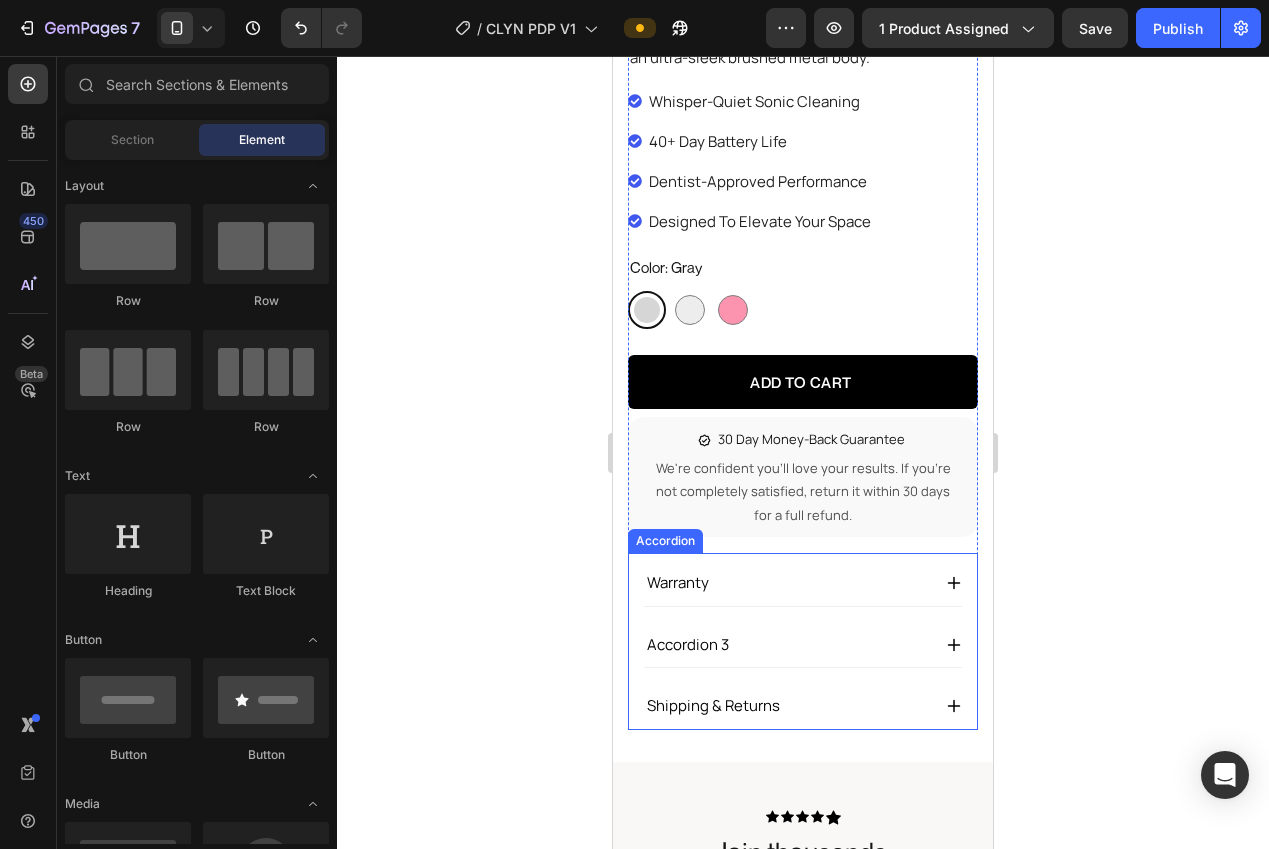 click on "accordion 3" at bounding box center [688, 645] 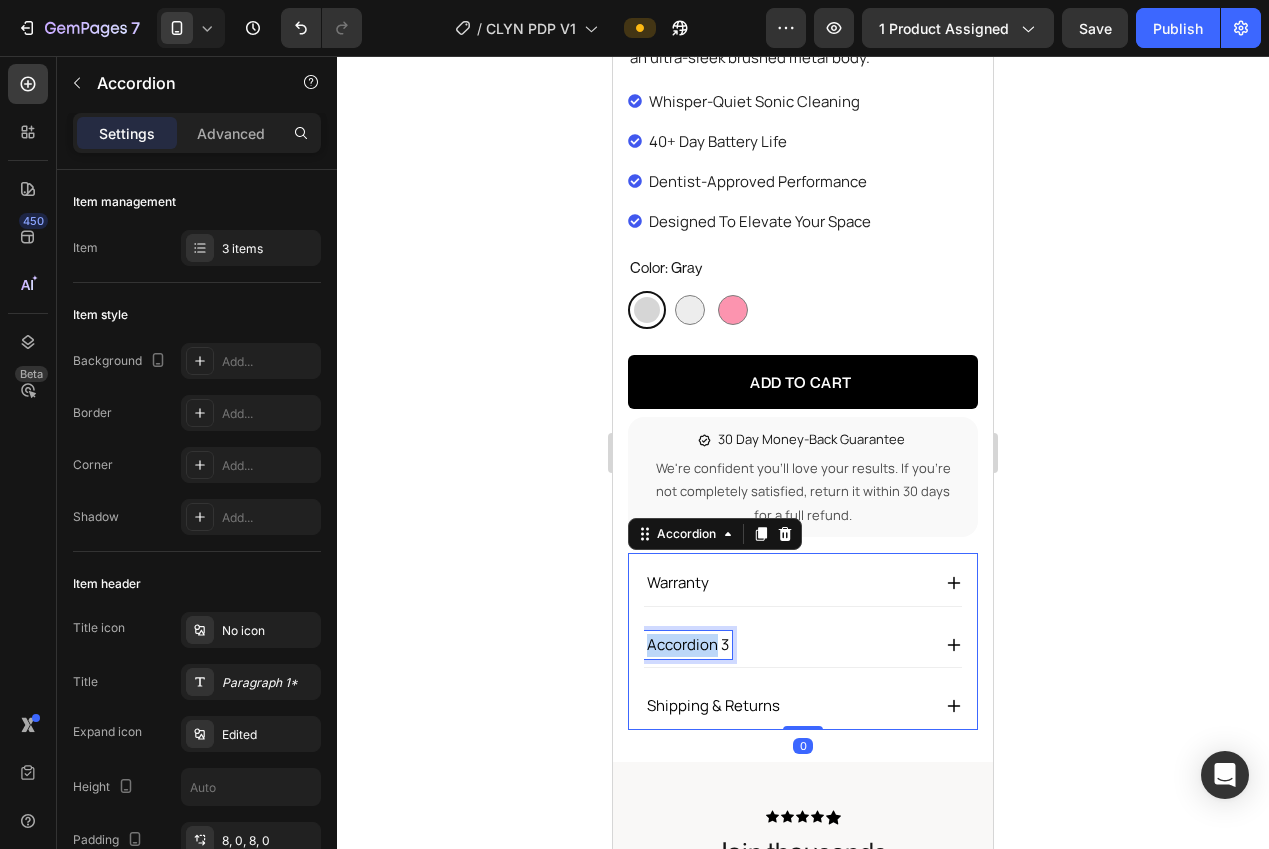 click on "accordion 3" at bounding box center (688, 645) 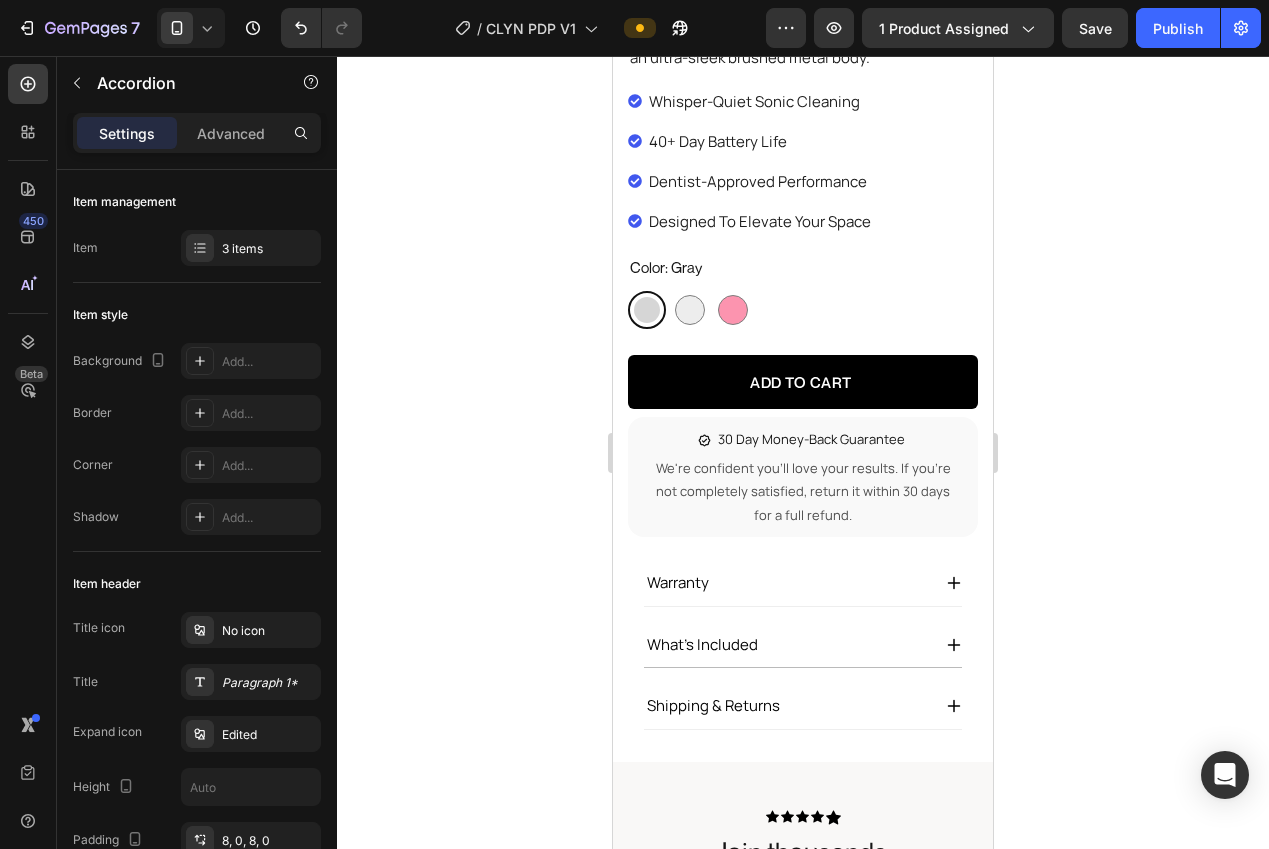click 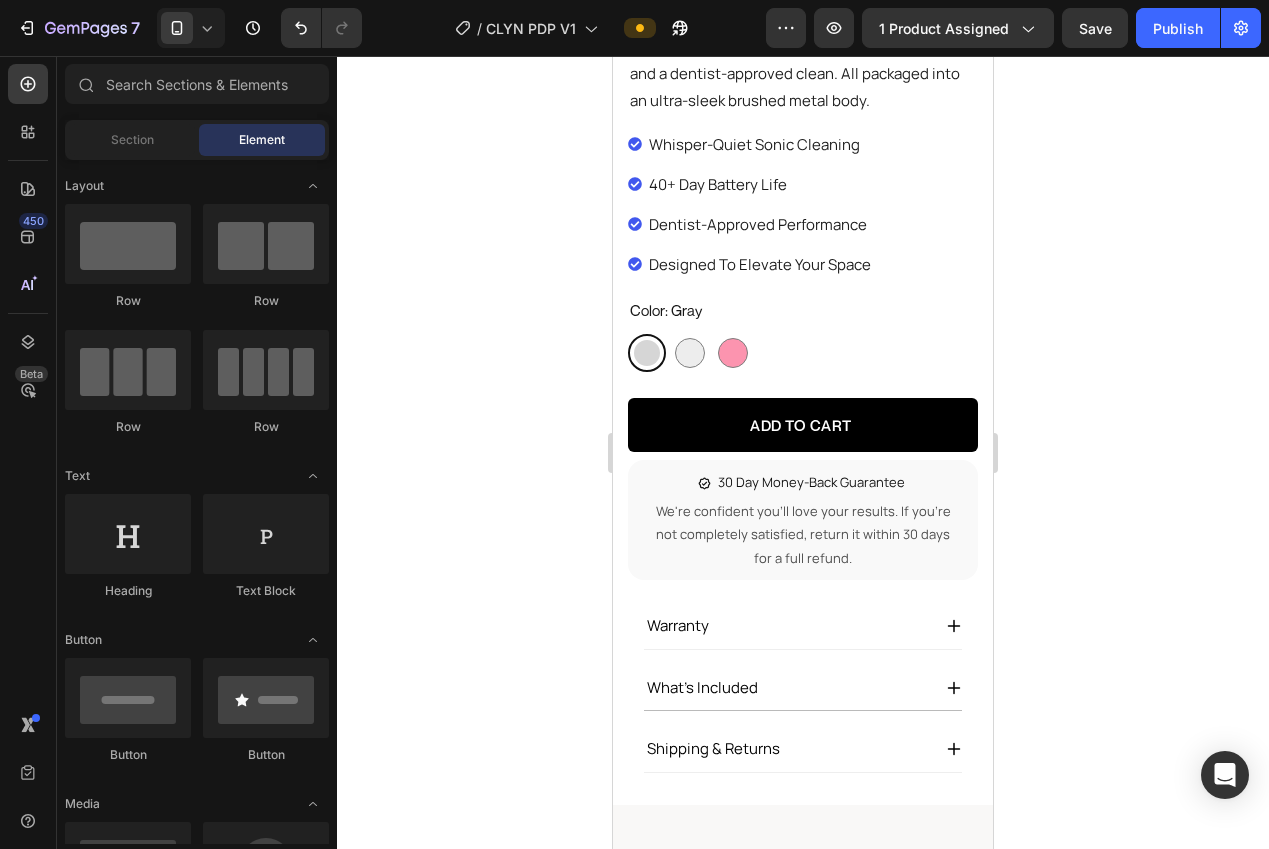 scroll, scrollTop: 702, scrollLeft: 0, axis: vertical 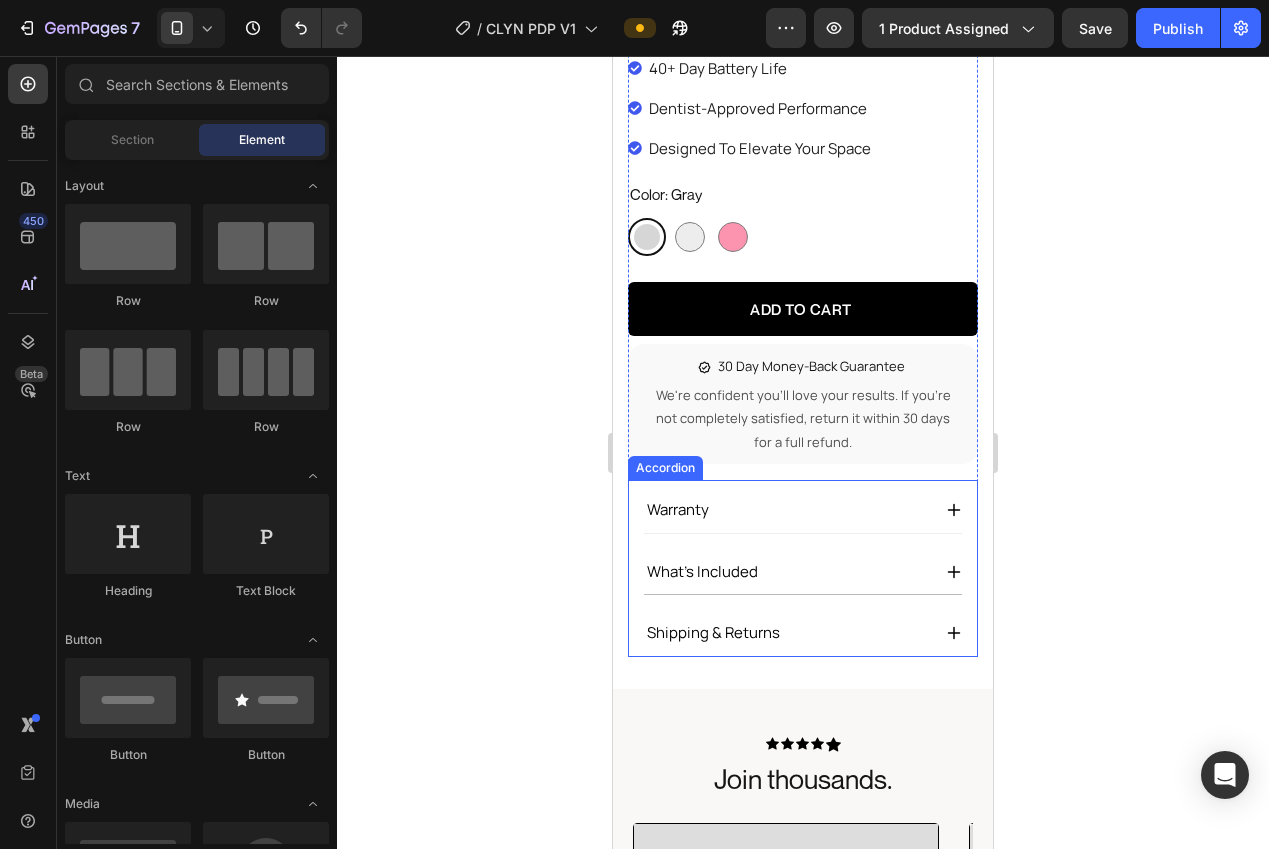 click 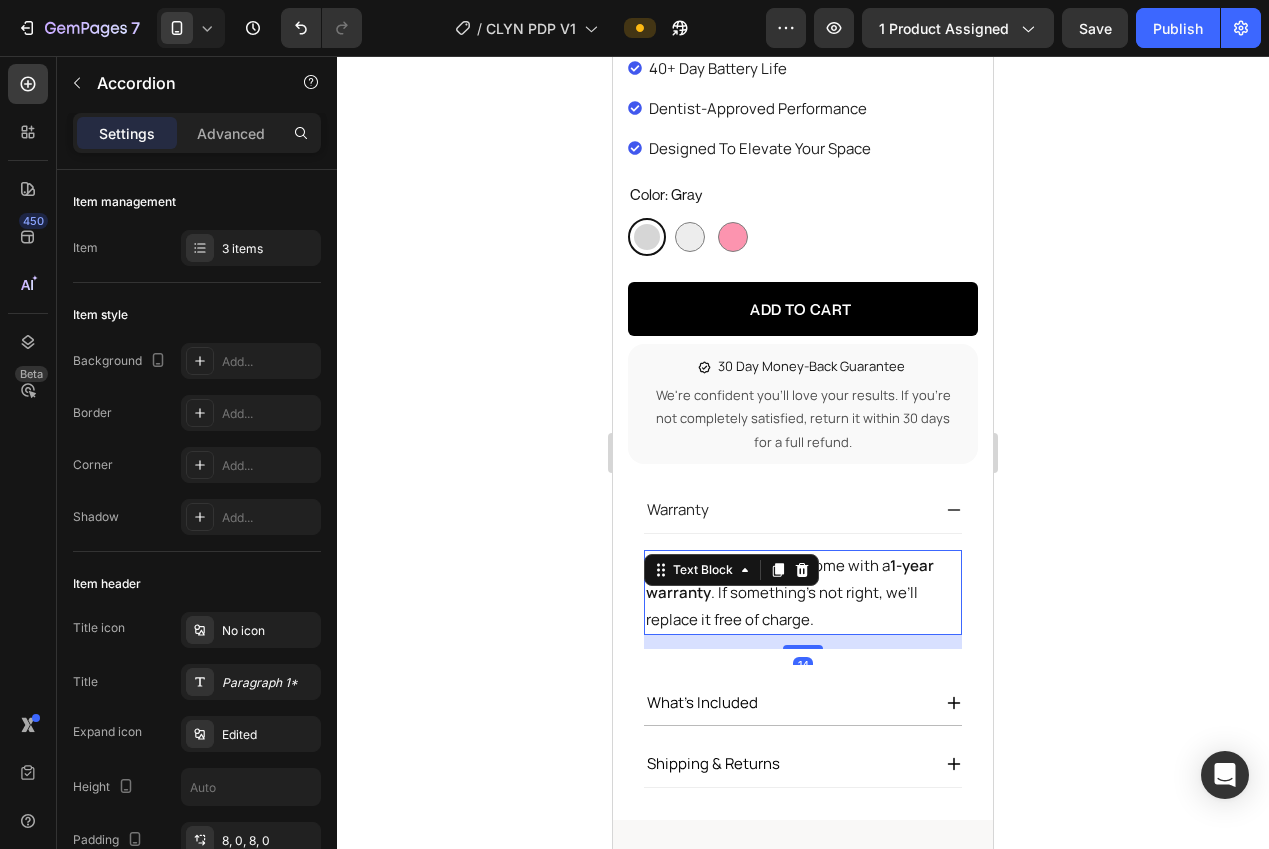 drag, startPoint x: 732, startPoint y: 569, endPoint x: 701, endPoint y: 586, distance: 35.35534 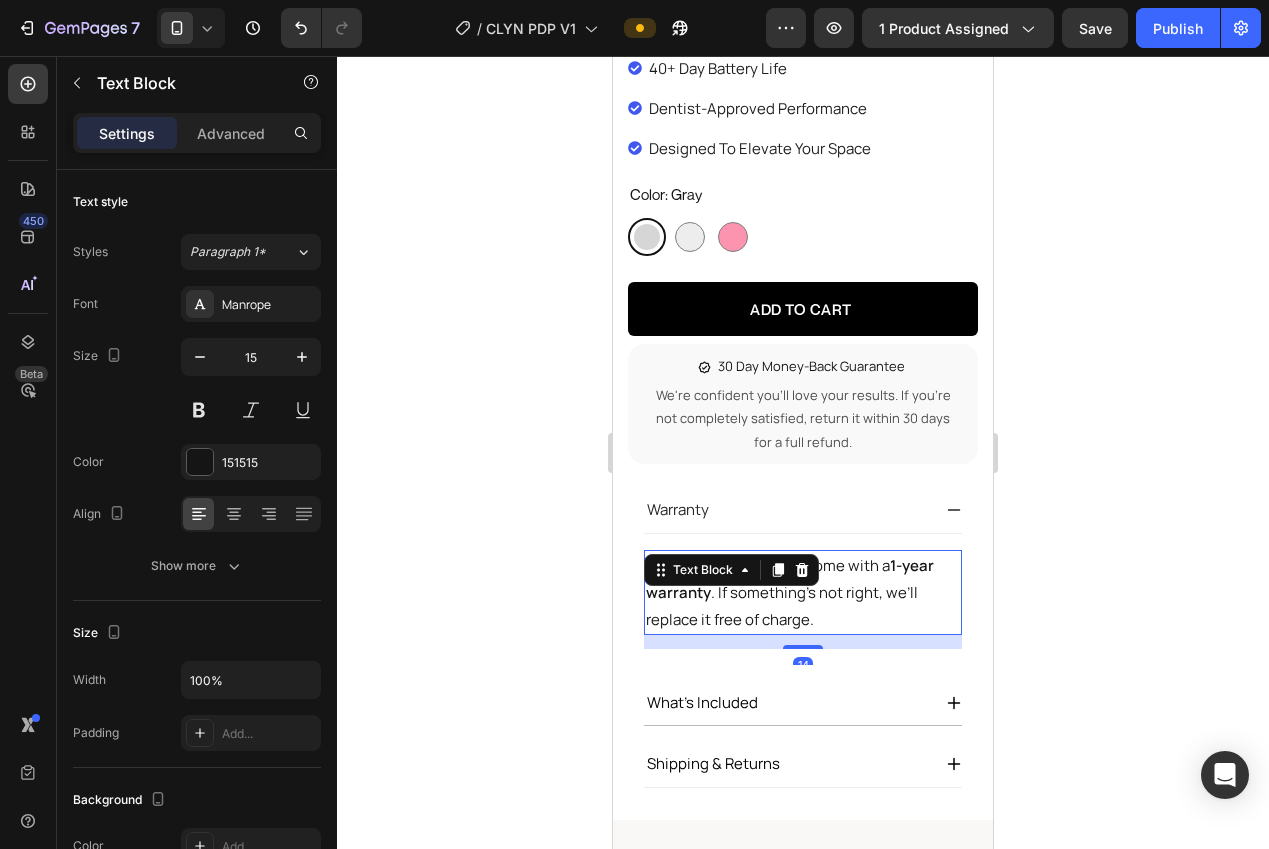 click on "Yes — all CLYN brushes come with a  1-year warranty . If something’s not right, we’ll replace it free of charge." at bounding box center [803, 592] 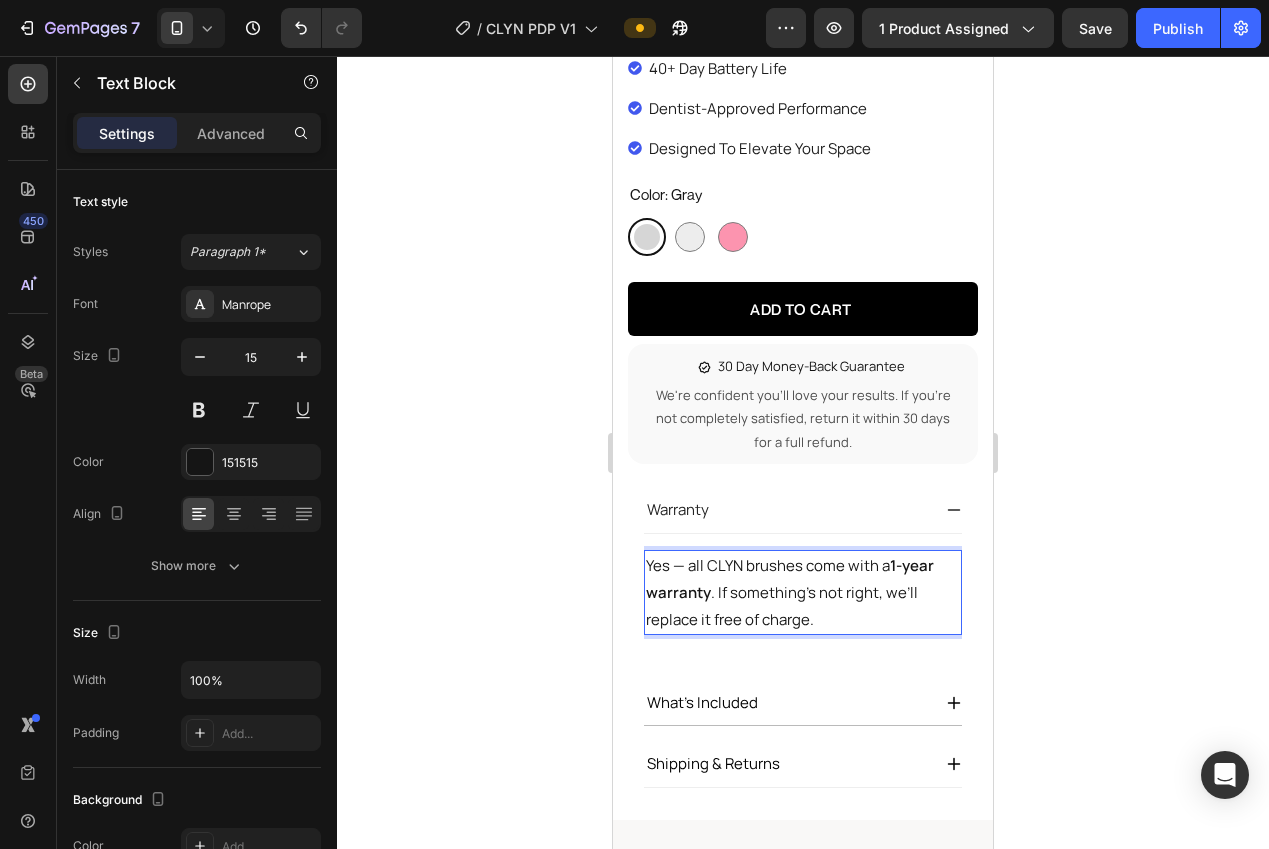 click on "Yes — all CLYN brushes come with a  1-year warranty . If something’s not right, we’ll replace it free of charge." at bounding box center [803, 592] 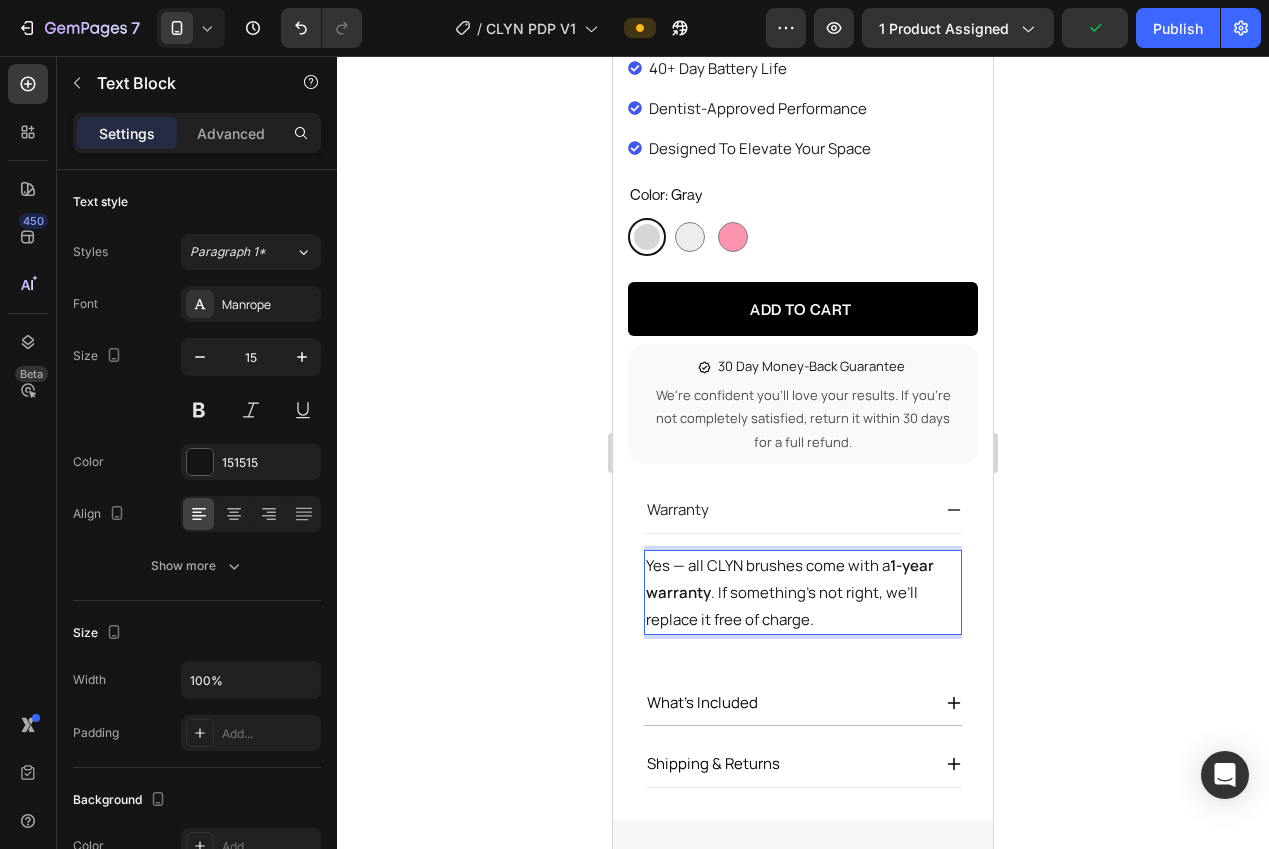 click on "Yes — all CLYN brushes come with a  1-year warranty . If something’s not right, we’ll replace it free of charge." at bounding box center (803, 592) 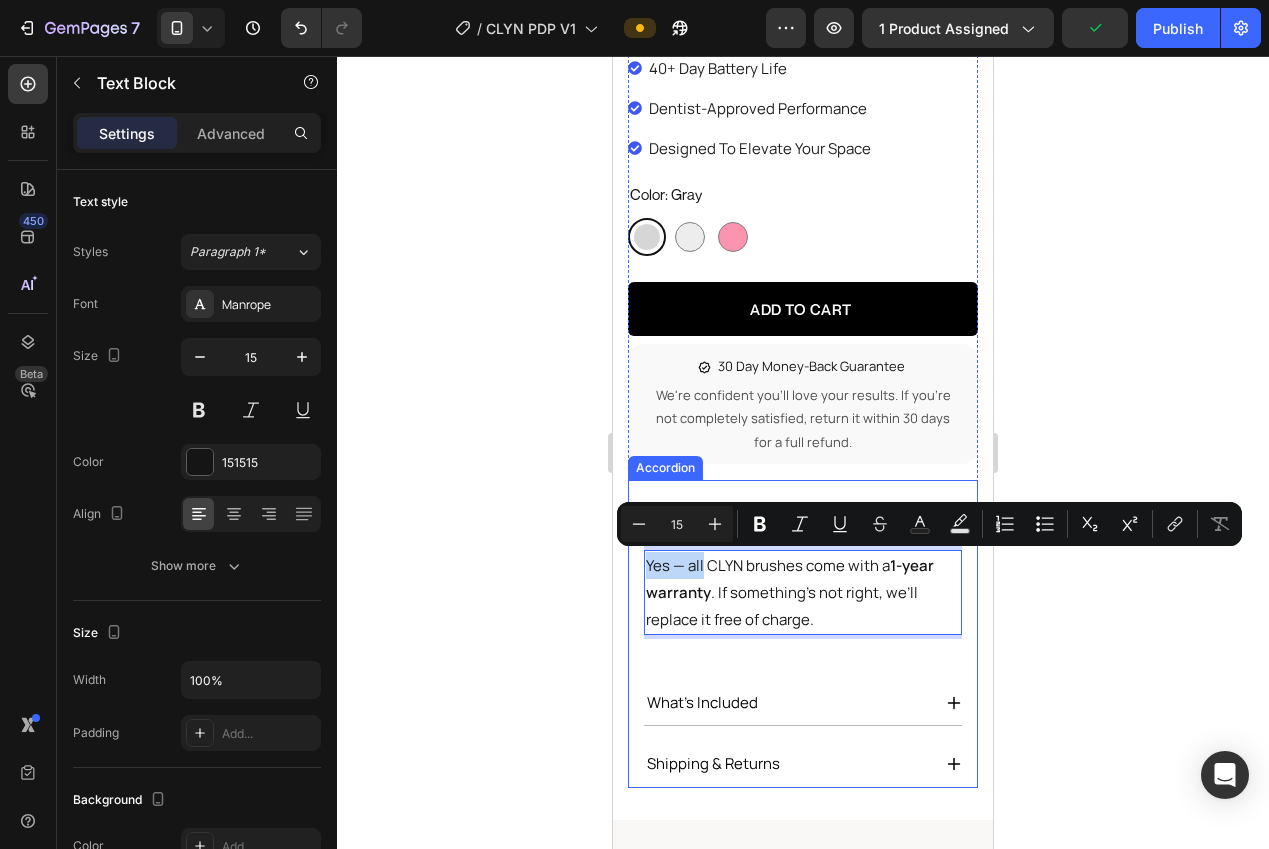 drag, startPoint x: 703, startPoint y: 563, endPoint x: 617, endPoint y: 561, distance: 86.023254 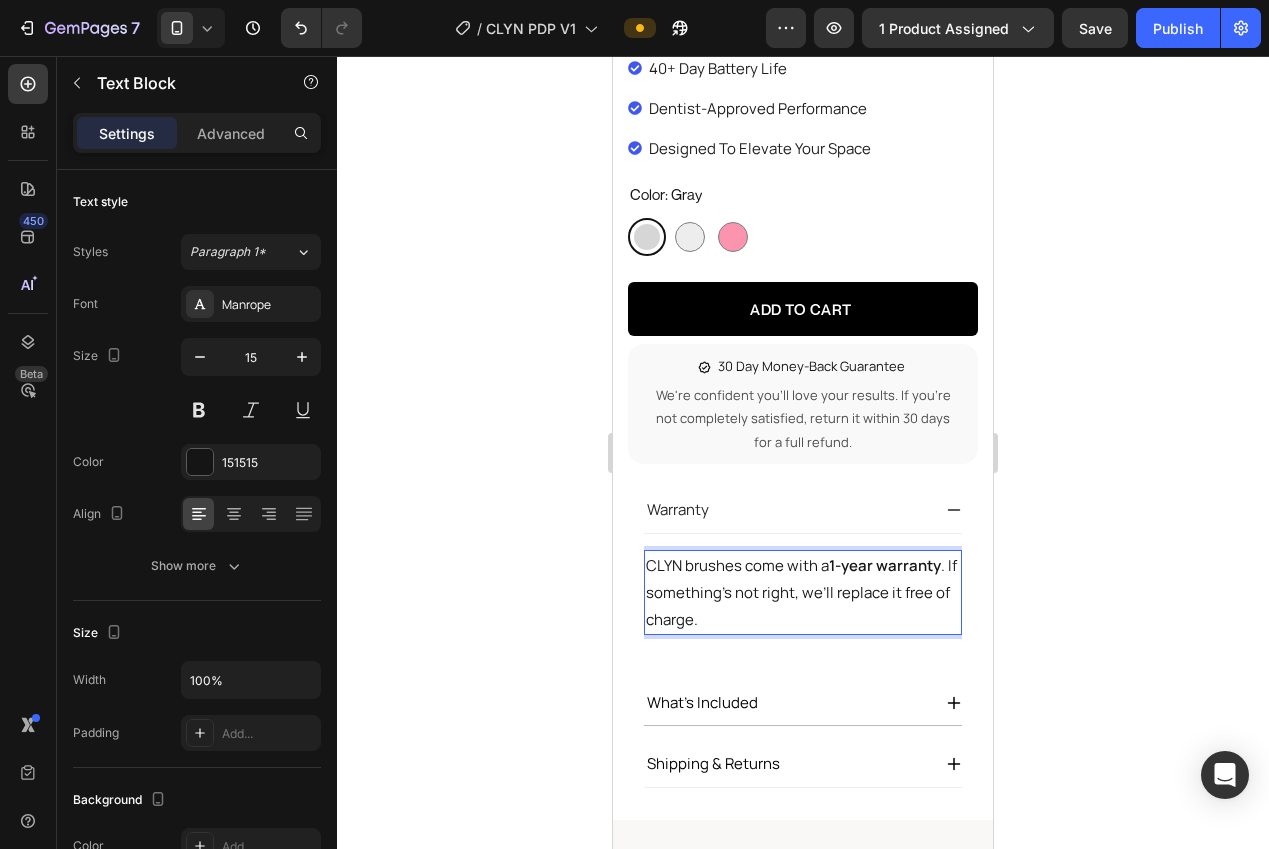 click 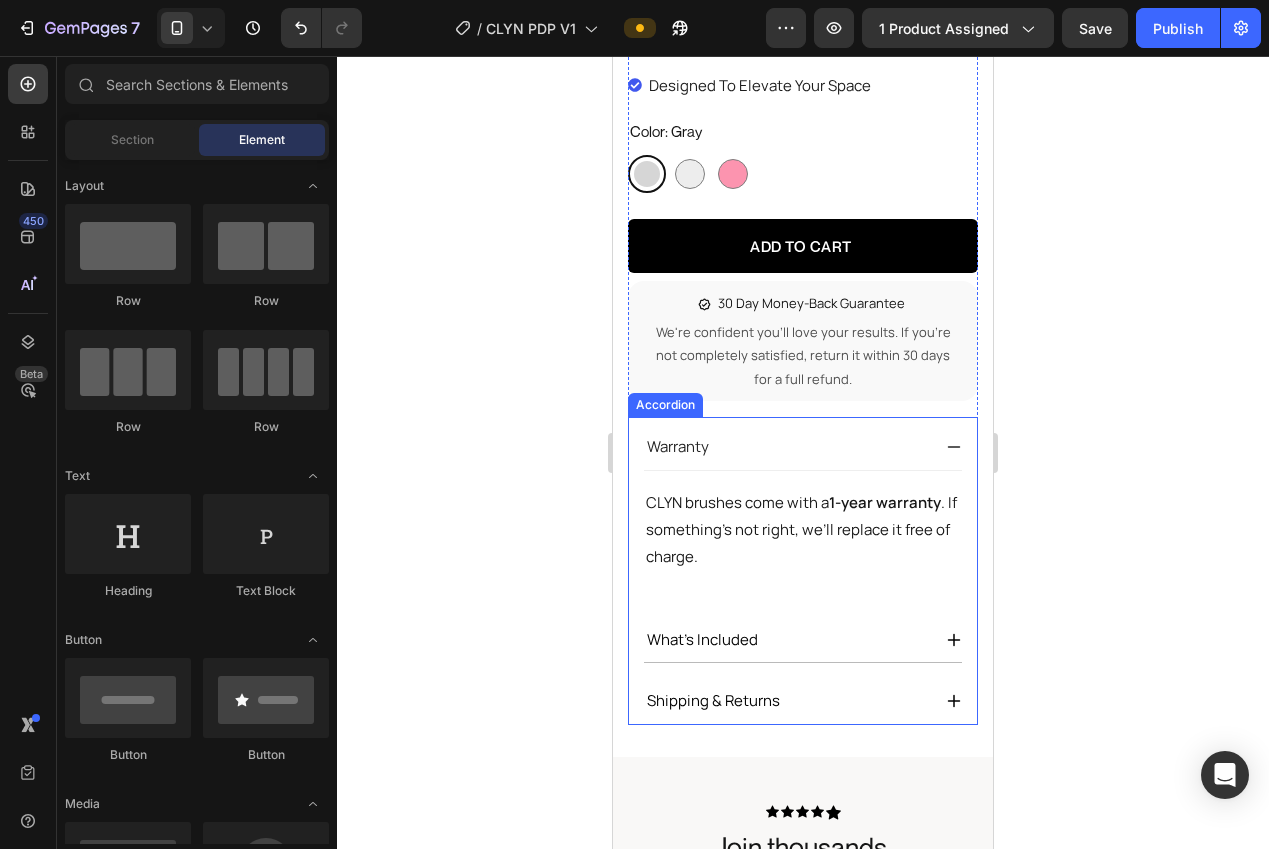 scroll, scrollTop: 769, scrollLeft: 0, axis: vertical 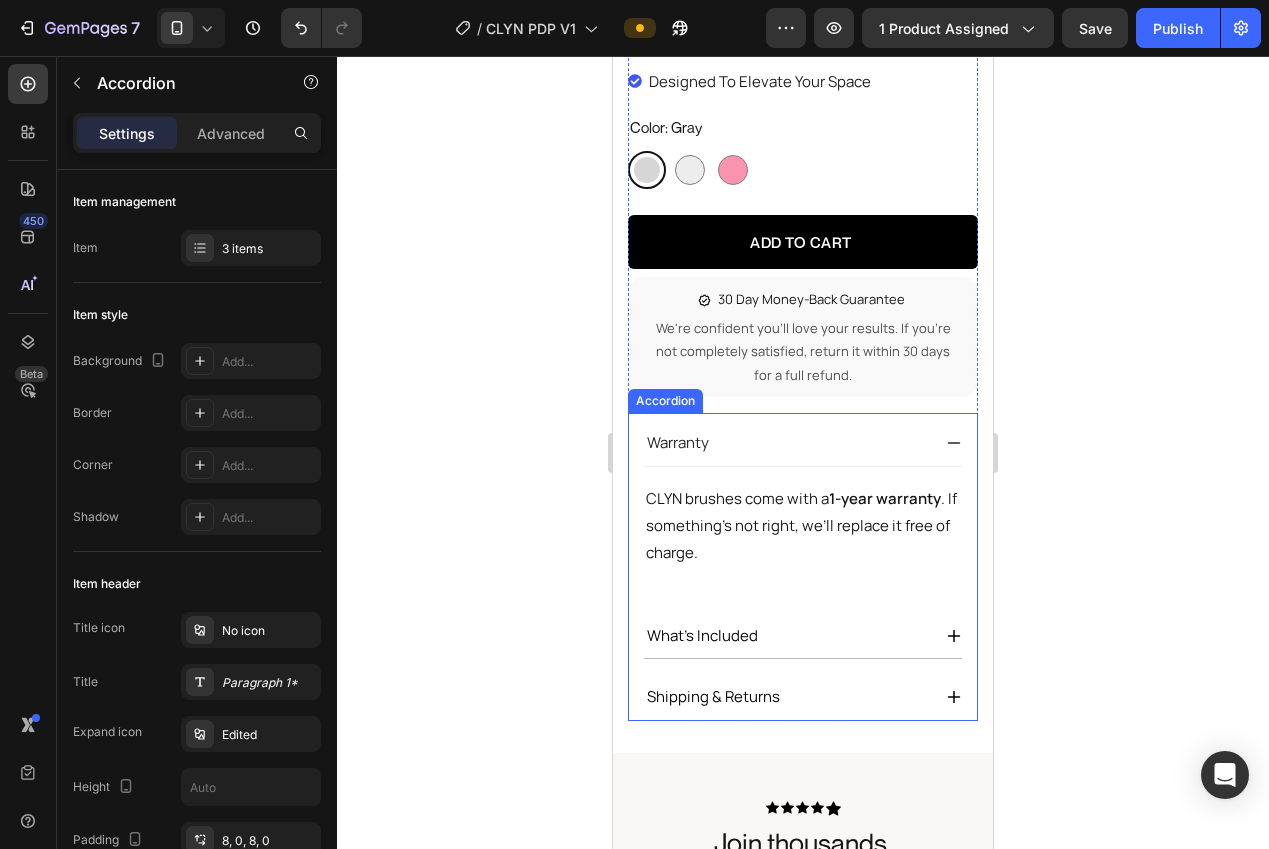 click on "Warranty" at bounding box center [803, 444] 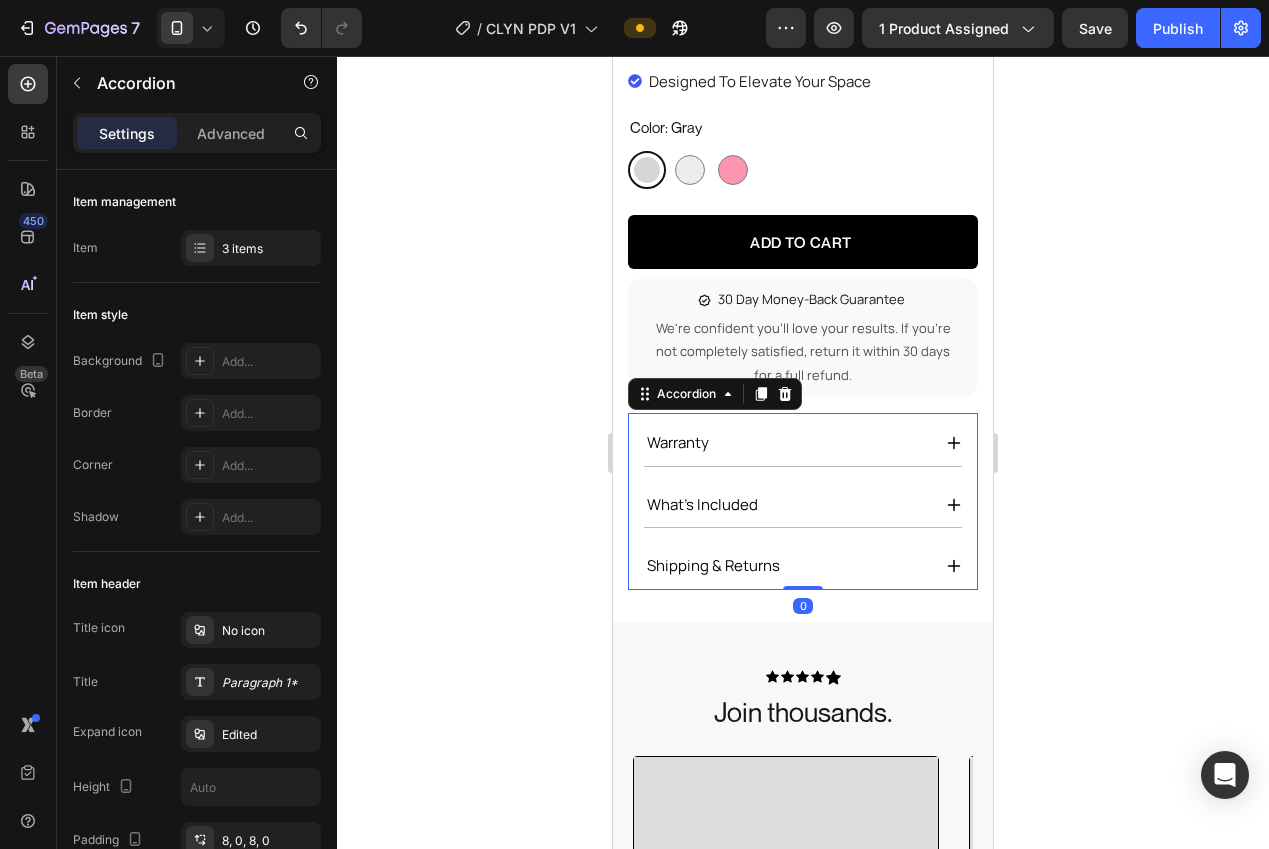 click 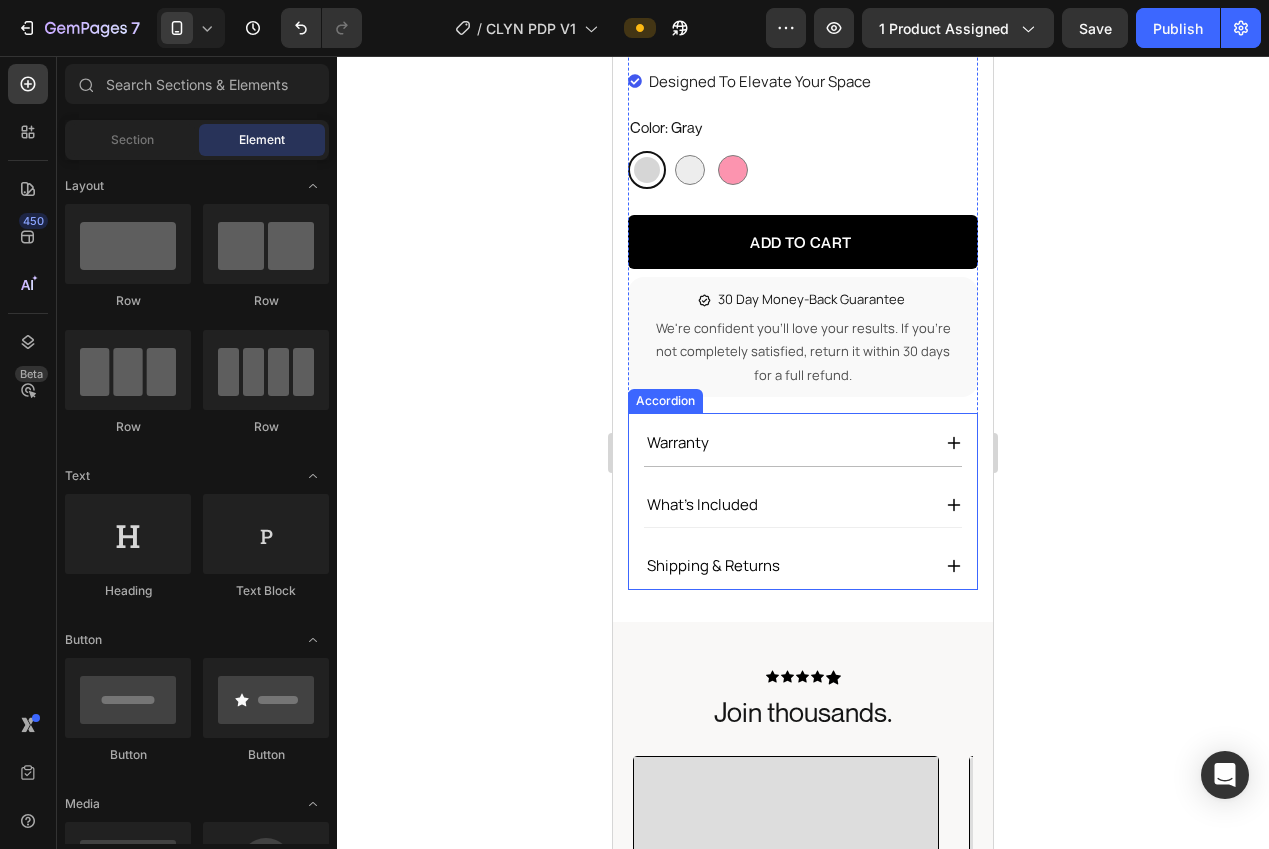 click 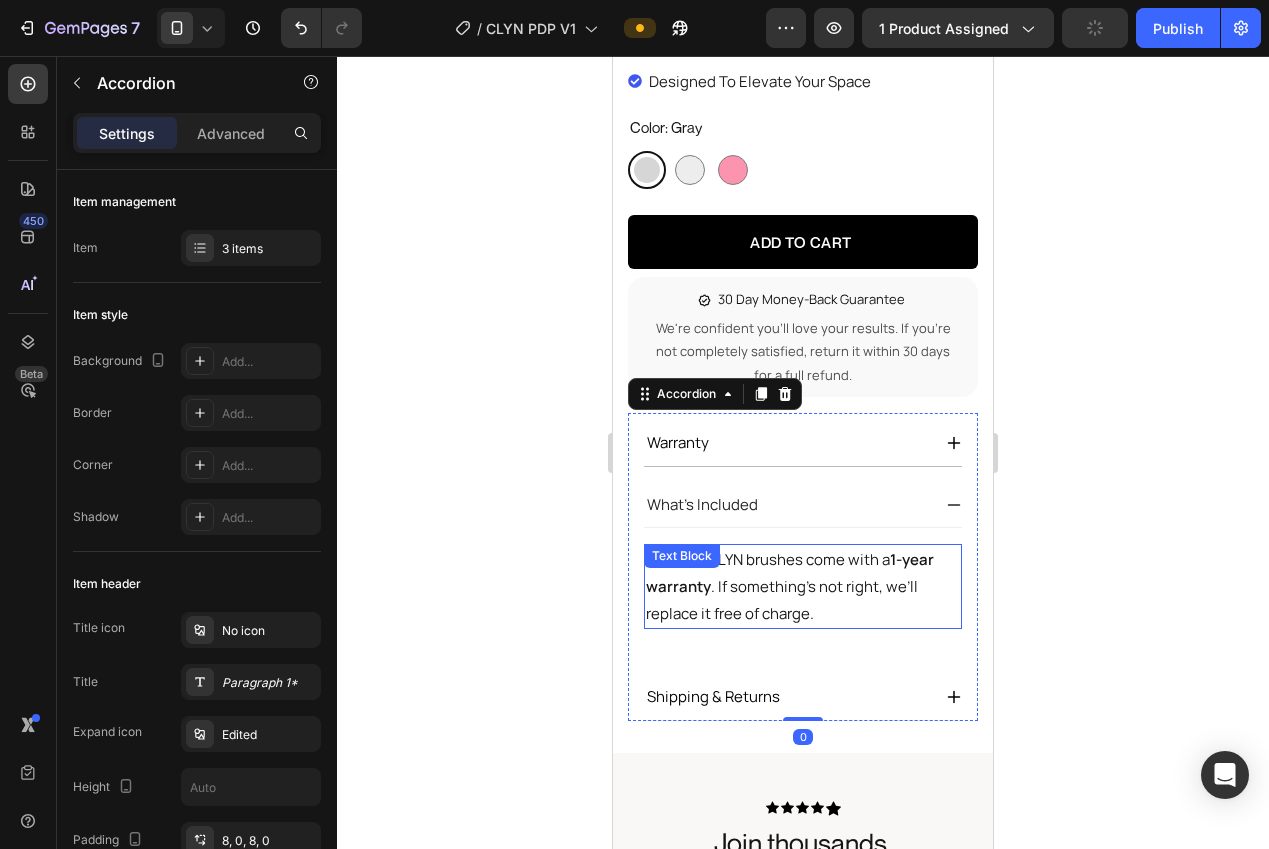 click on "Yes — all CLYN brushes come with a  1-year warranty . If something’s not right, we’ll replace it free of charge." at bounding box center [803, 586] 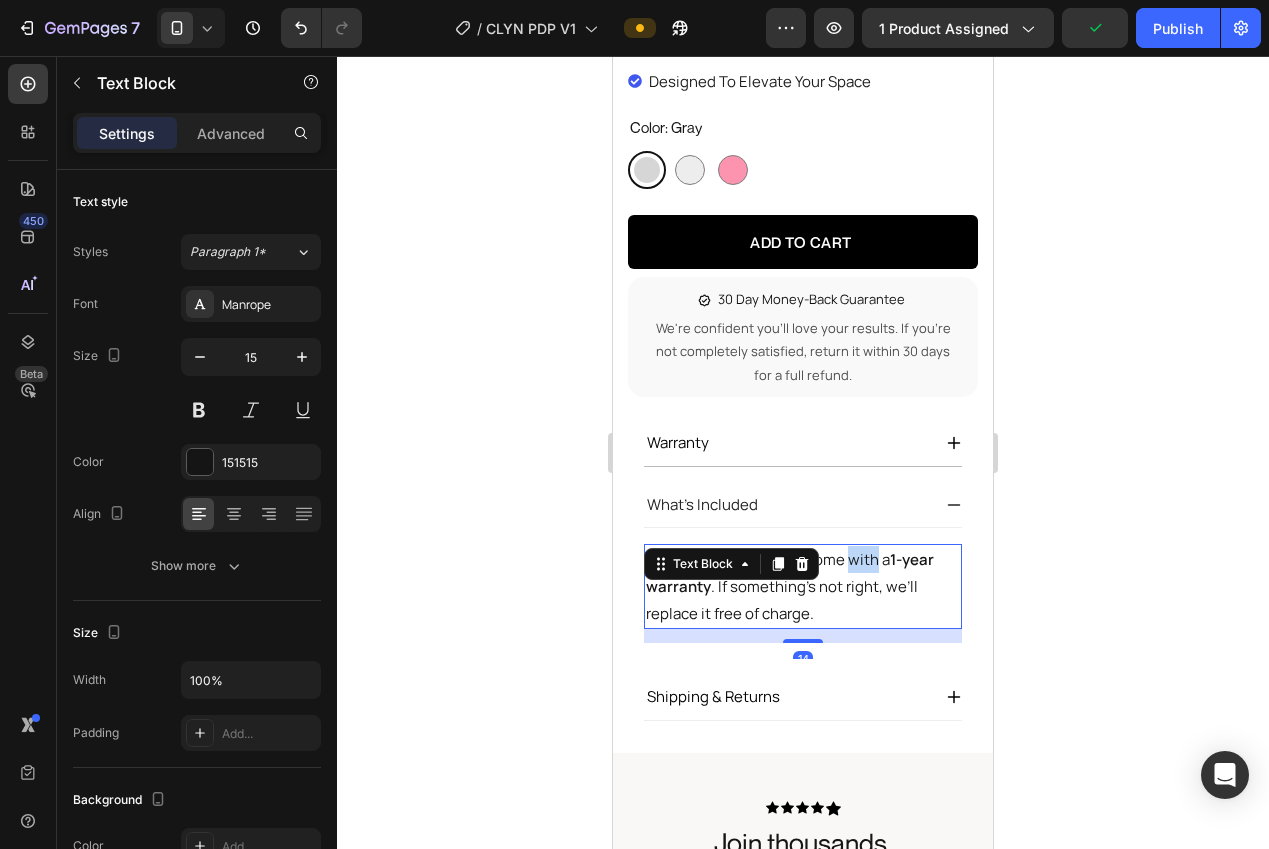click on "Yes — all CLYN brushes come with a  1-year warranty . If something’s not right, we’ll replace it free of charge." at bounding box center (803, 586) 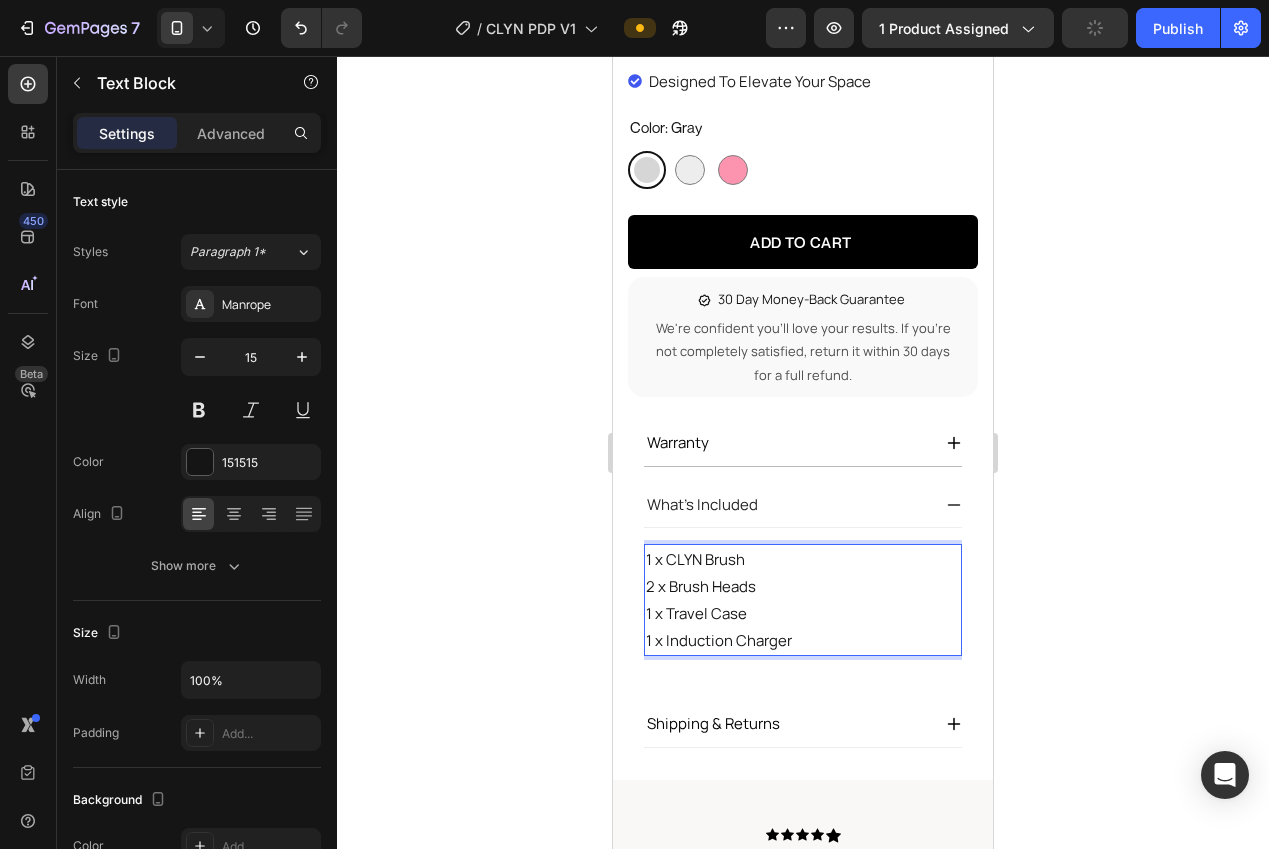 click 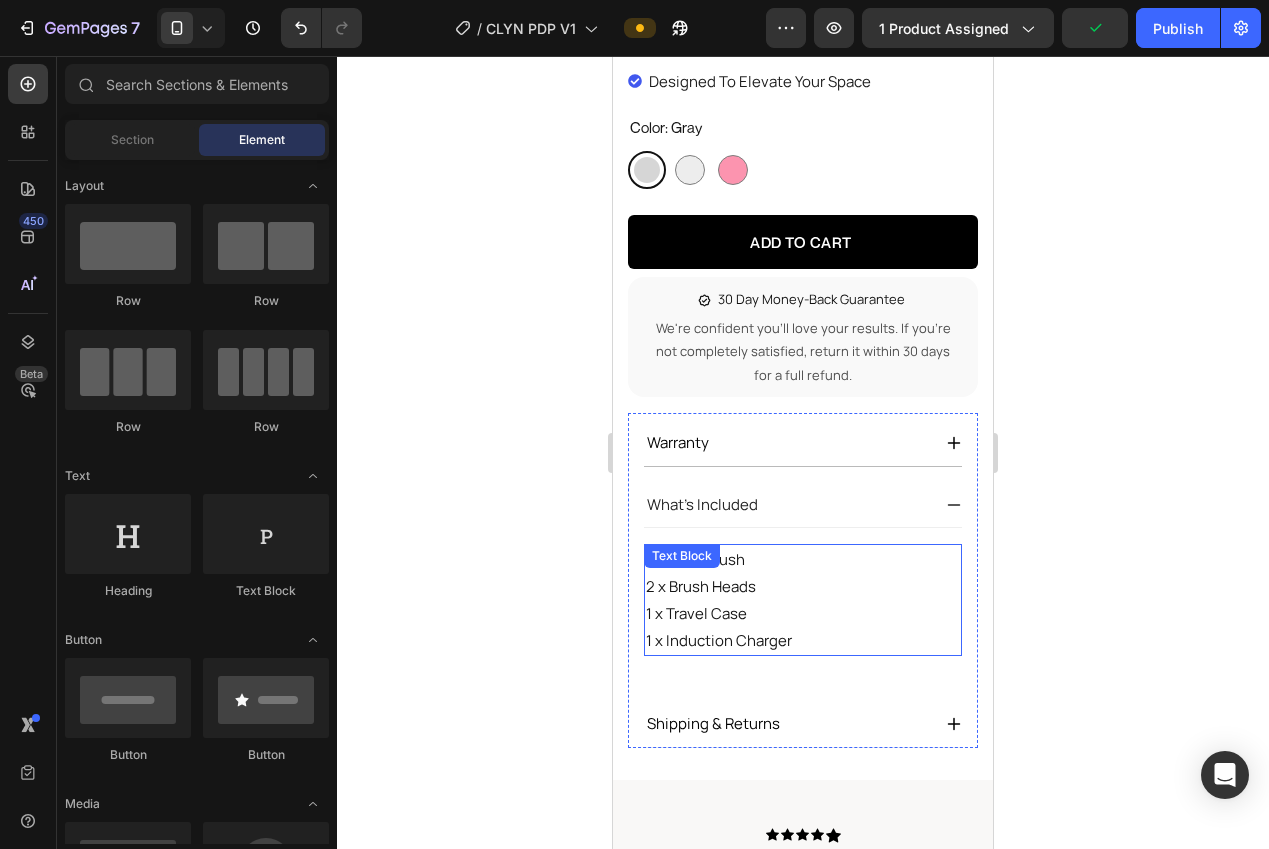 click on "1 x CLYN Brush 2 x Brush Heads 1 x Travel Case 1 x Induction Charger Text Block" at bounding box center [803, 600] 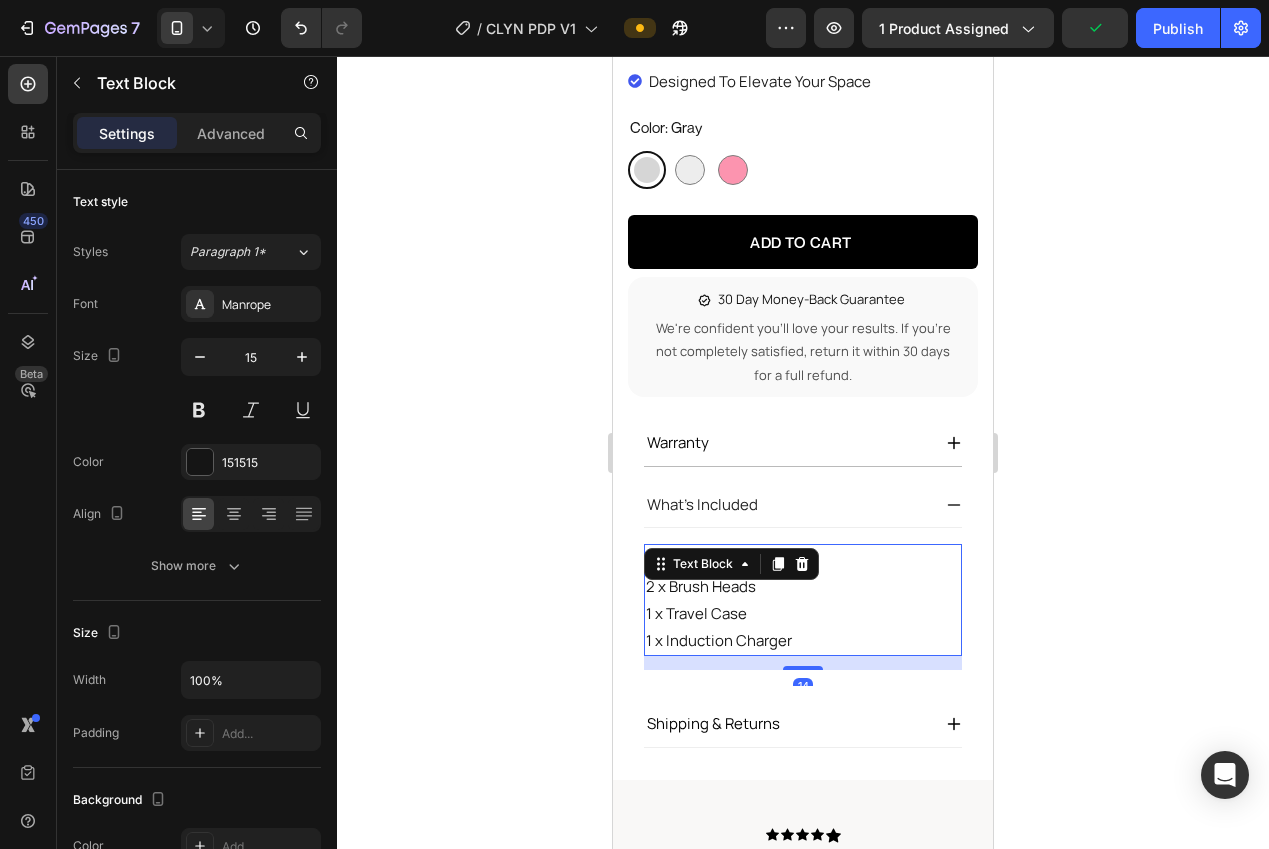 click on "1 x Travel Case" at bounding box center [803, 613] 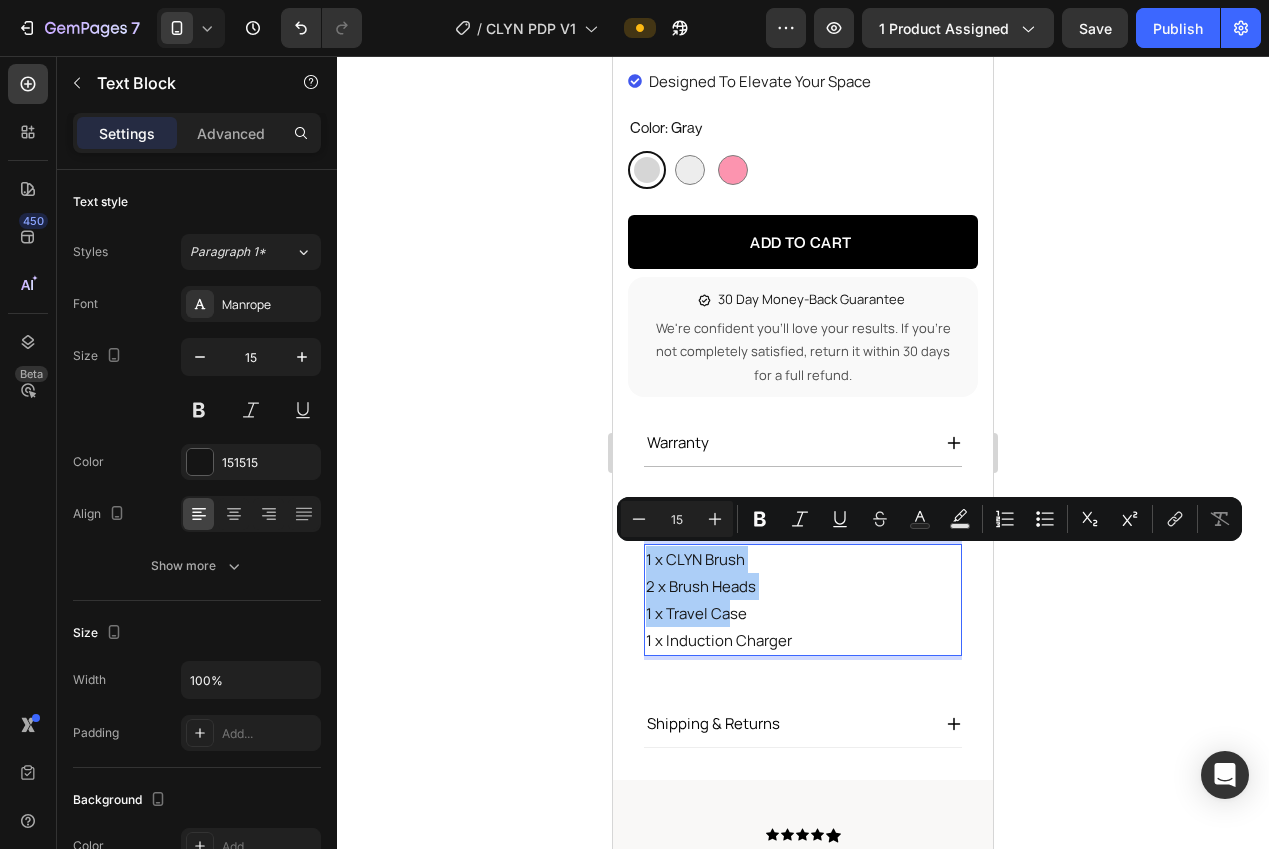 click 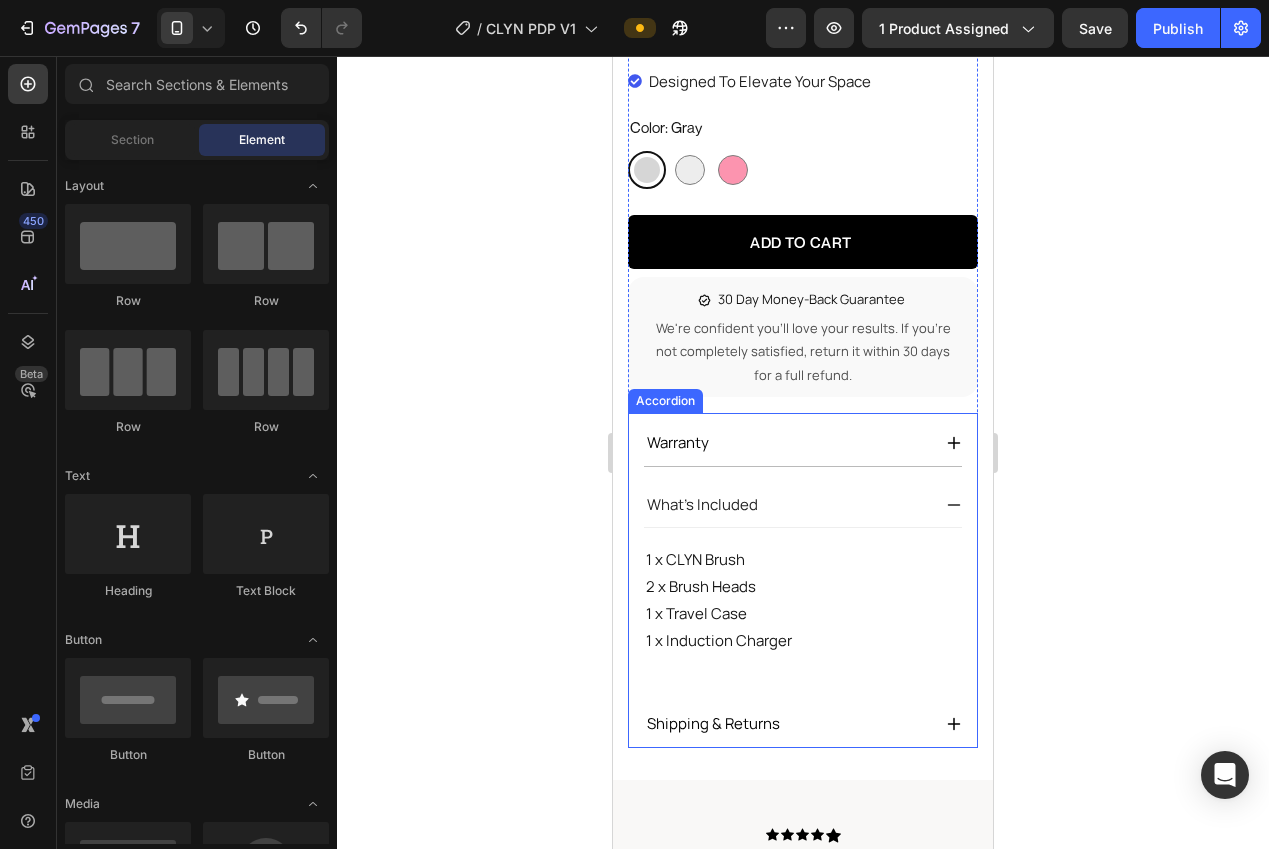click 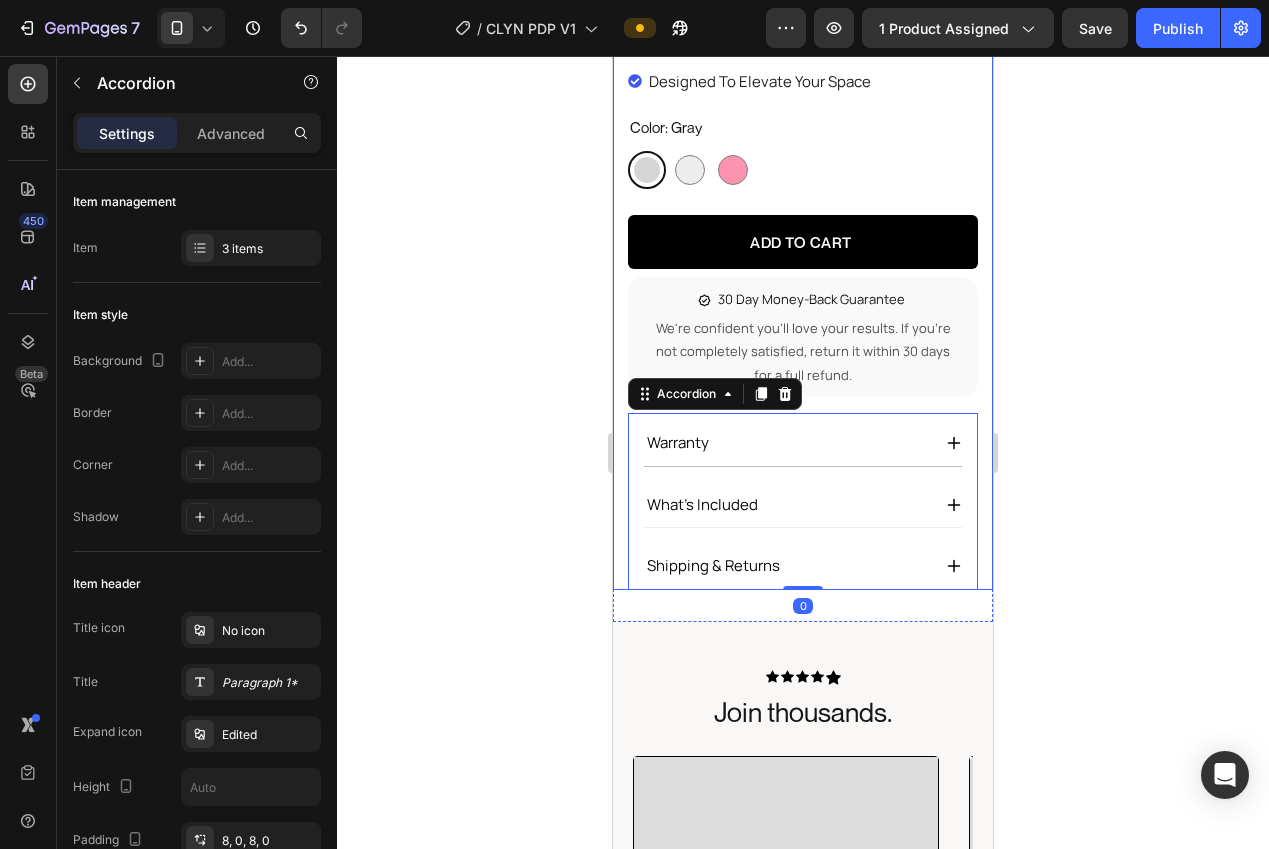 click 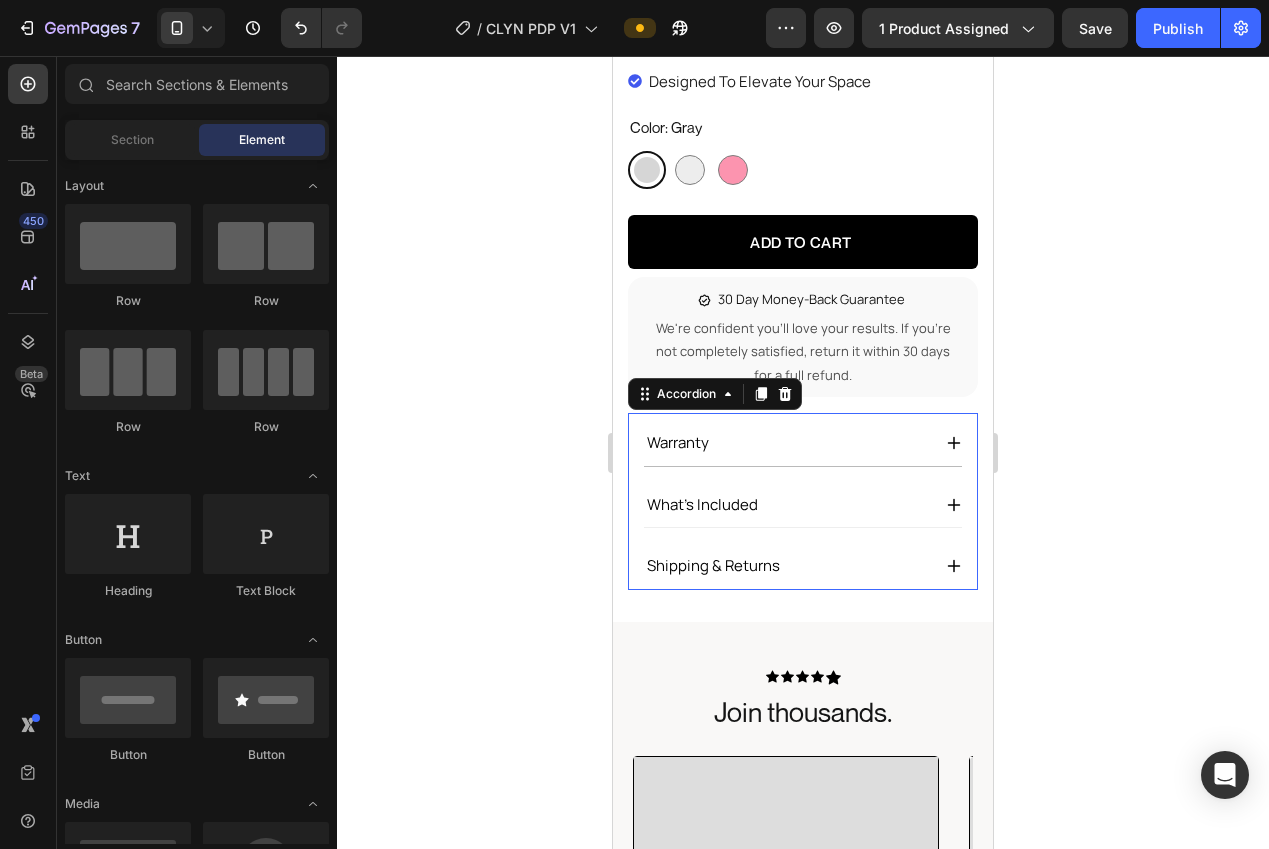 click on "Icon Icon Icon Icon Icon Icon List Hoz 4.9/5 Text block Row CLYN Brush Product Title Whisper-quiet sonic tech, 40+ day battery life, and a dentist-approved clean. All packaged into an ultra-sleek brushed metal body. Text Block Reduce hair shedding Soothe dry, itchy skin Restore your natural shine, bounce, and glow Up to 3x pressure boost Item list whisper-quiet sonic cleaning 40+ day battery life dentist-approved performance designed to elevate your space Item list Color: Gray Gray Gray Silver Silver Rose Rose Product Variants & Swatches ADD TO CART Product Cart Button
30 Day Money-Back Guarantee Item List We're confident you'll love your results. If you're not completely satisfied, return it within 30 days for a full refund. Text Block Row
Warranty
What's included
Shipping & Returns Accordion   0" at bounding box center [803, 183] 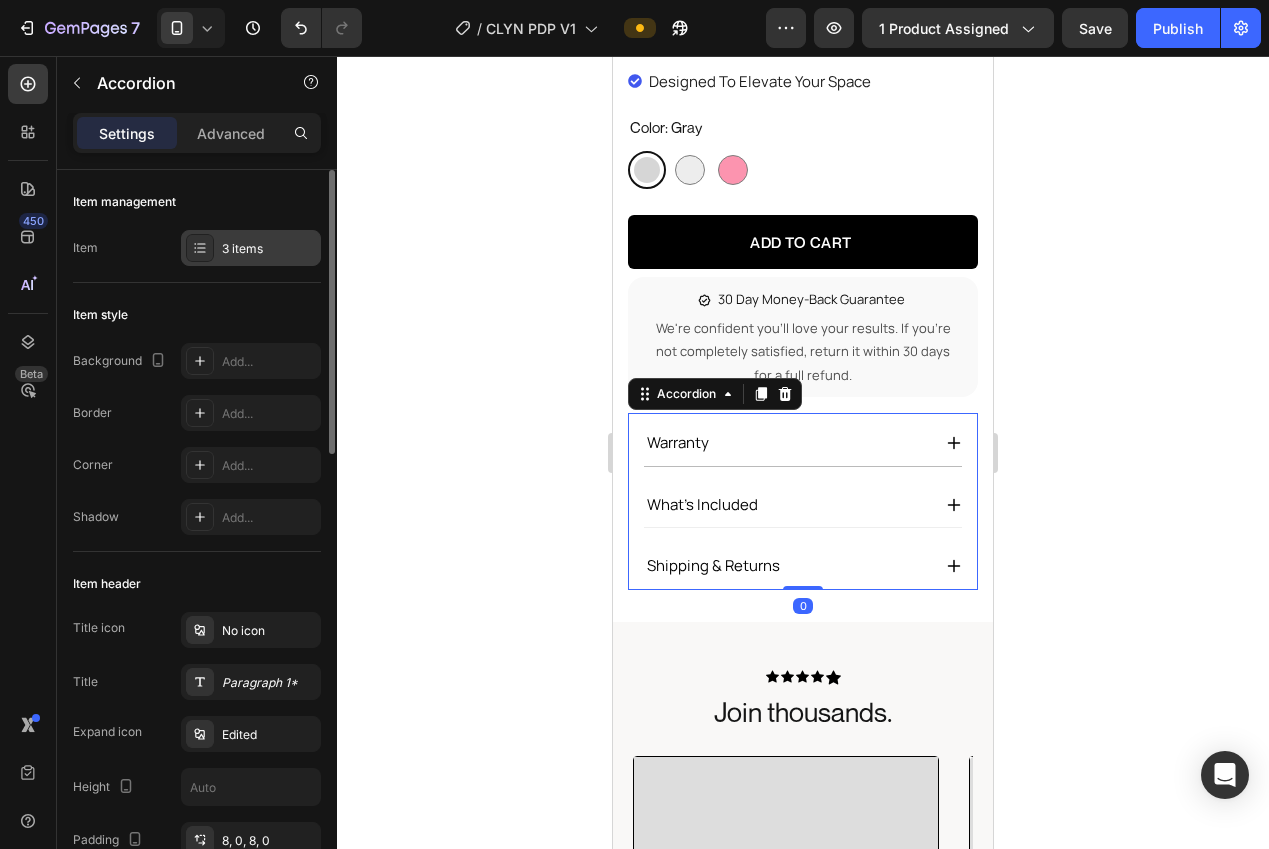 click on "3 items" at bounding box center [251, 248] 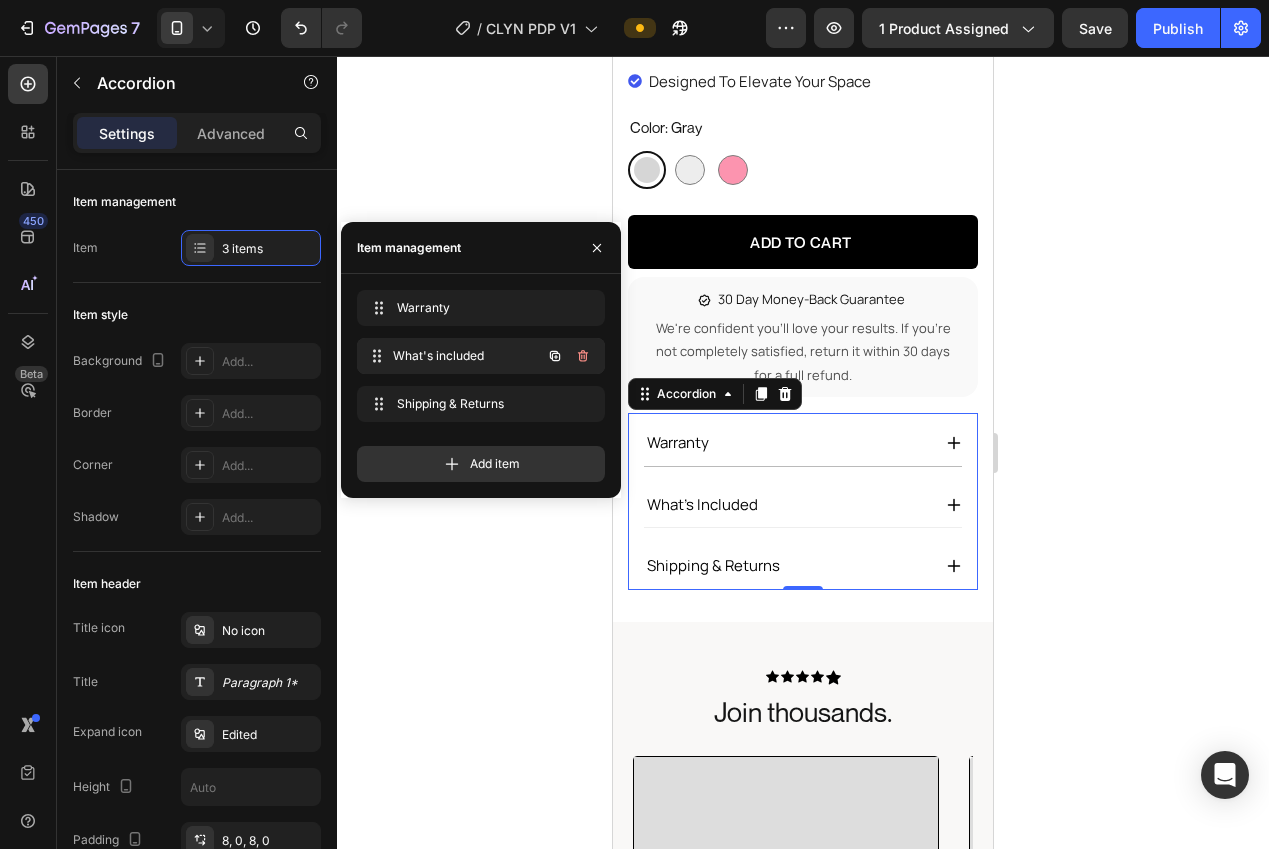 type 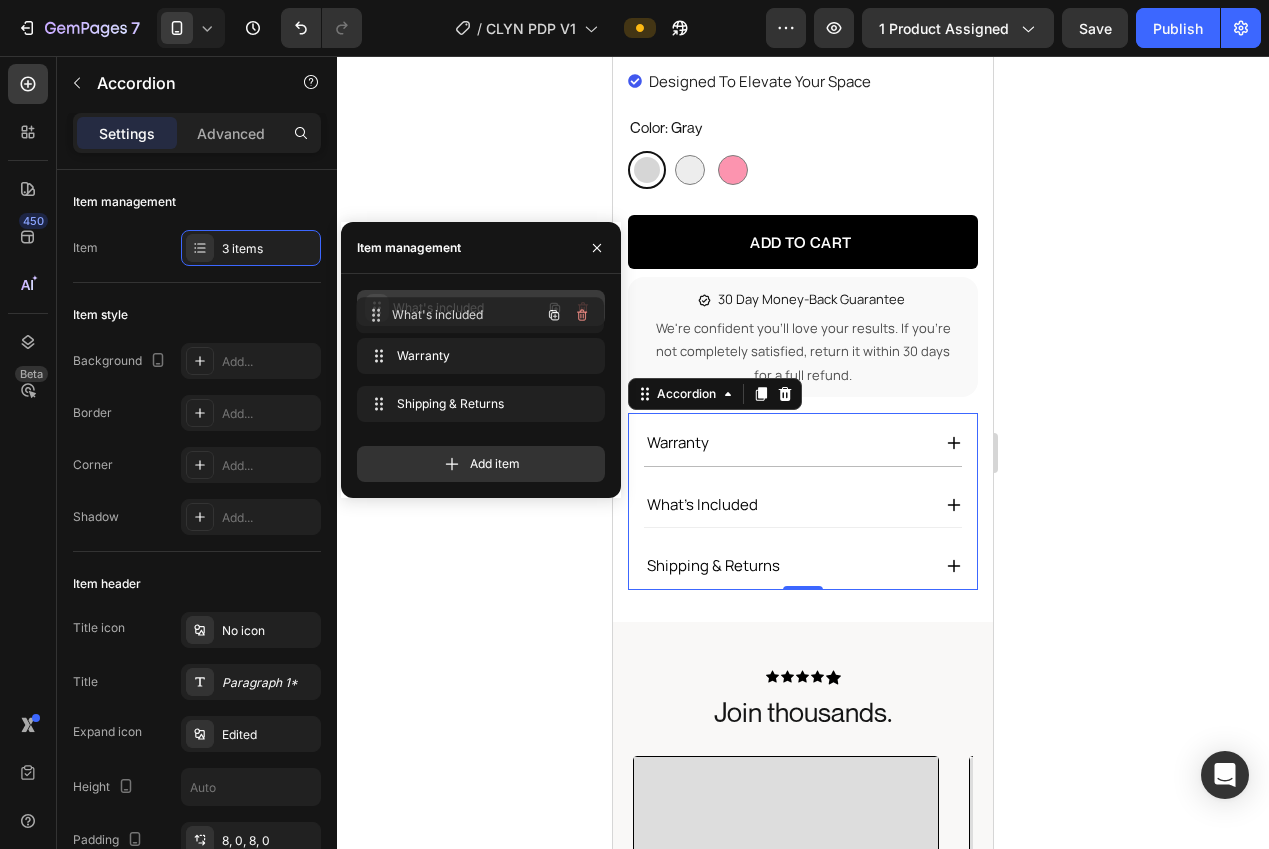 drag, startPoint x: 369, startPoint y: 358, endPoint x: 369, endPoint y: 317, distance: 41 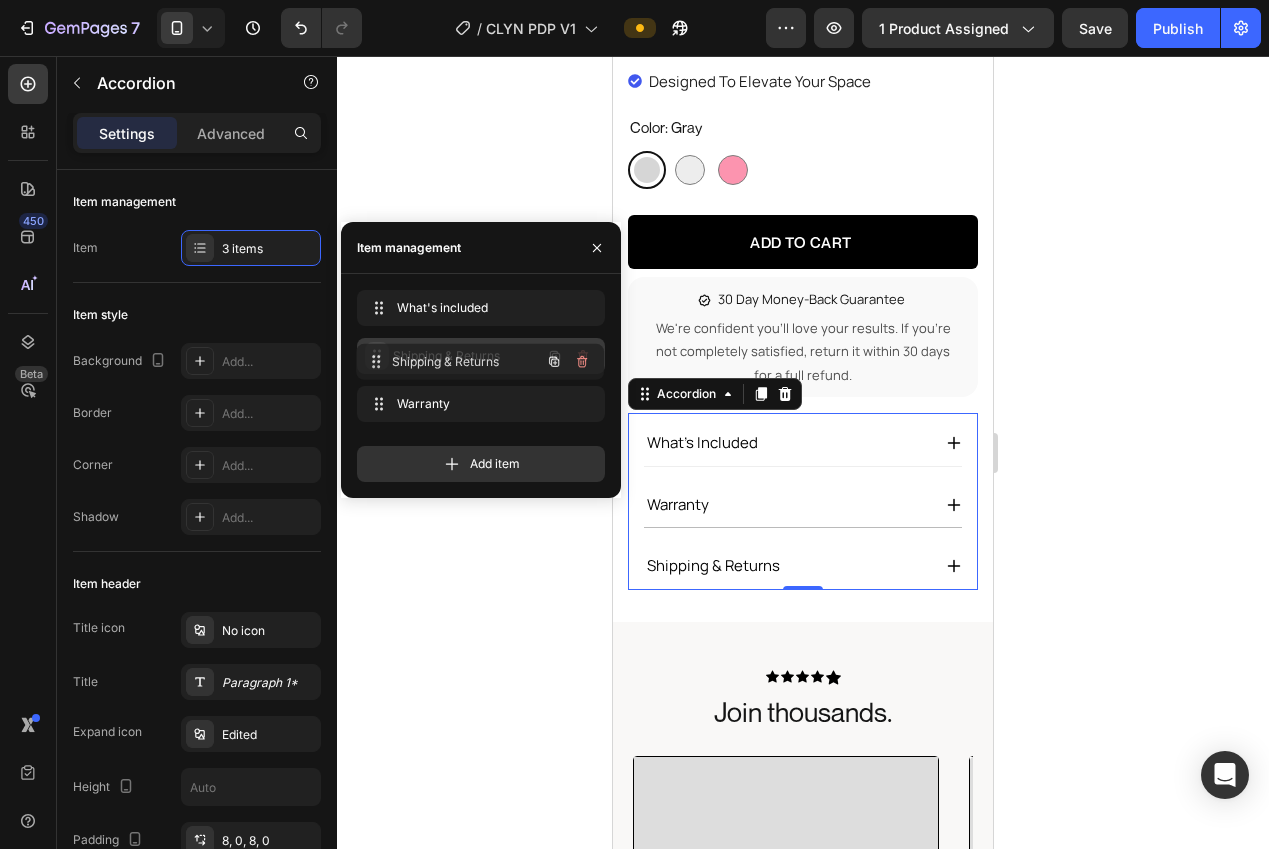 drag, startPoint x: 371, startPoint y: 397, endPoint x: 370, endPoint y: 359, distance: 38.013157 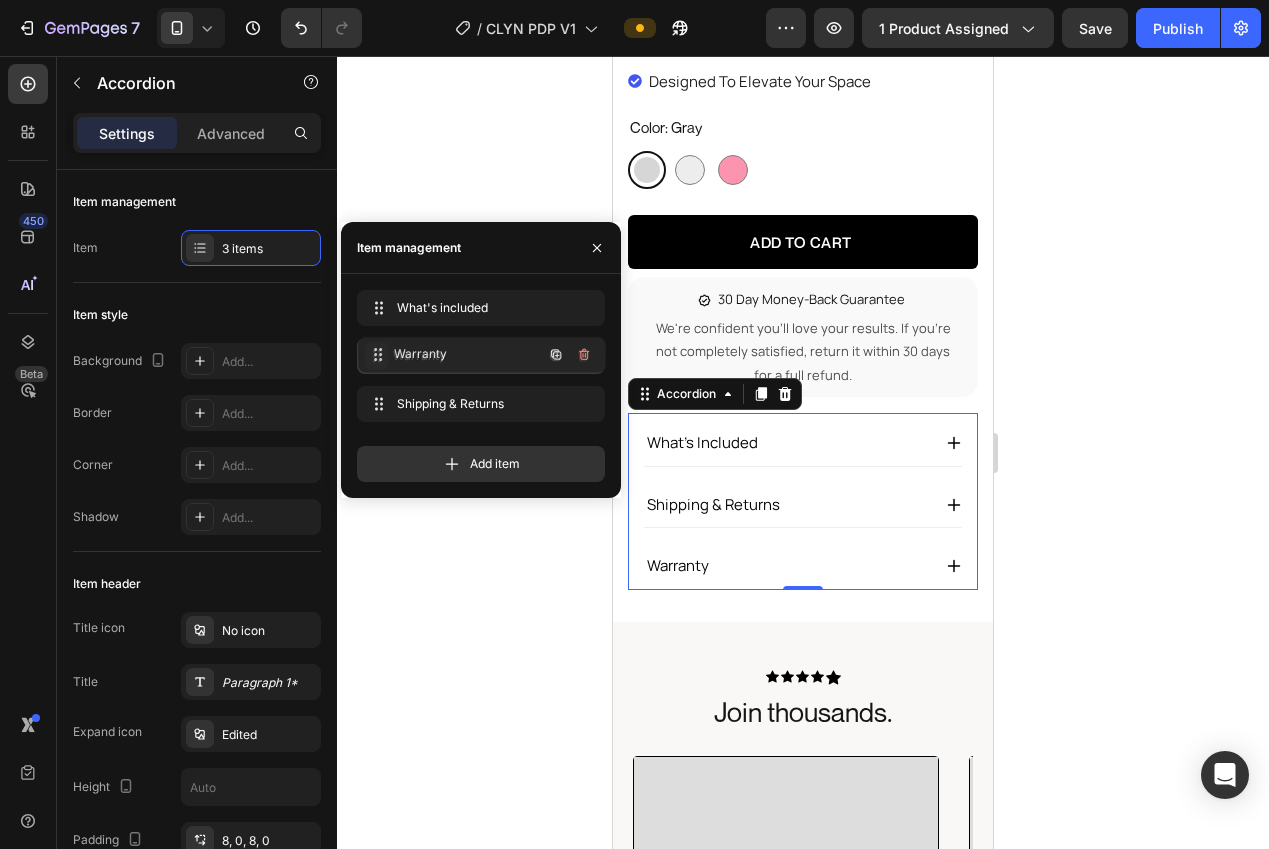 drag, startPoint x: 368, startPoint y: 412, endPoint x: 369, endPoint y: 365, distance: 47.010635 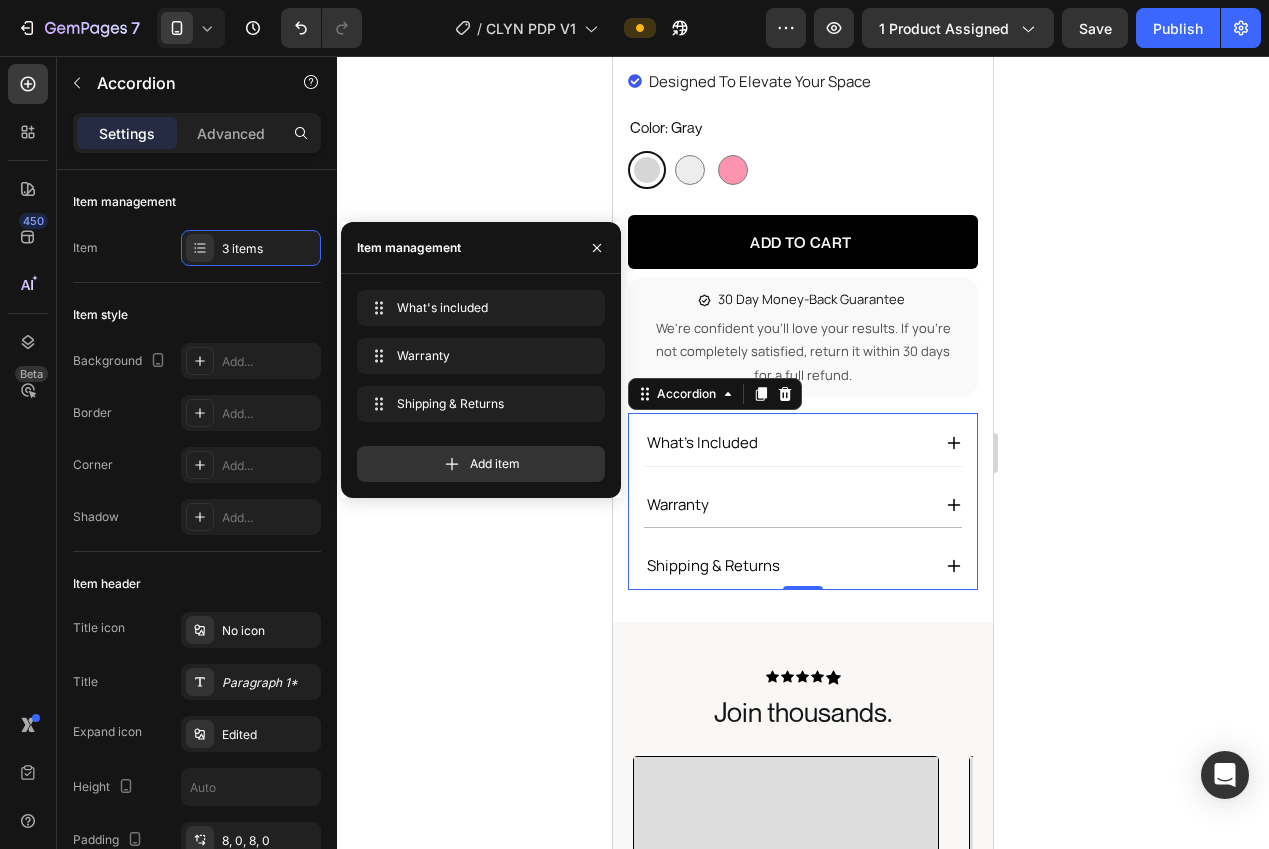 click 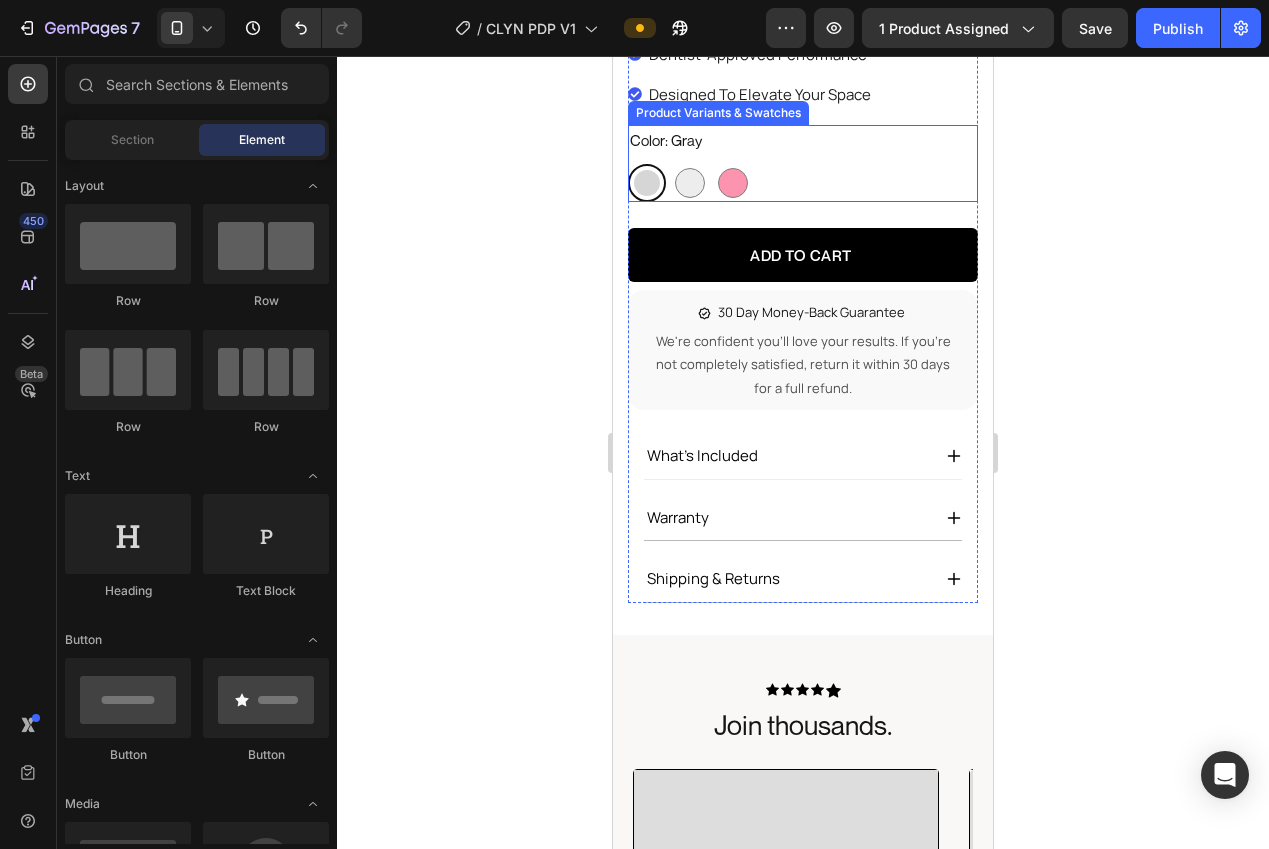 scroll, scrollTop: 894, scrollLeft: 0, axis: vertical 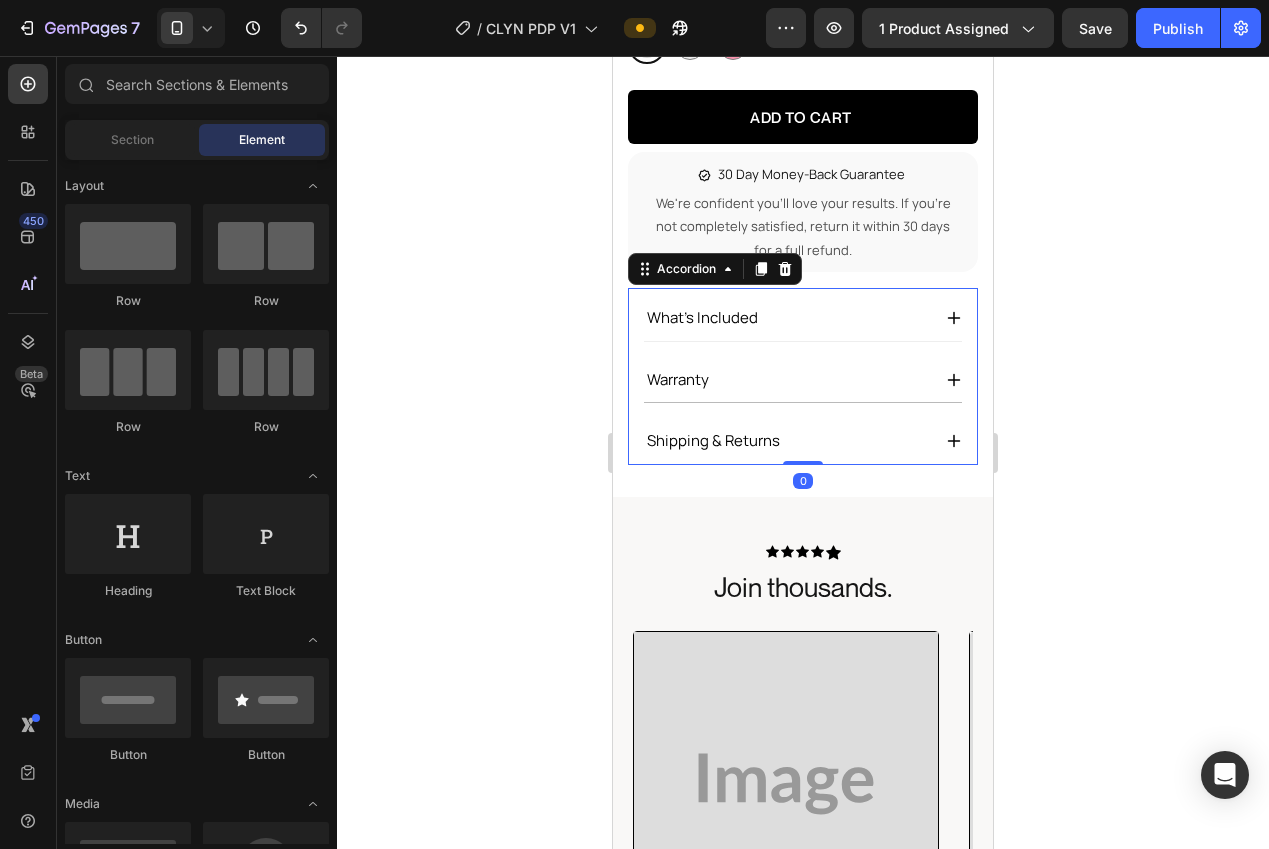 click 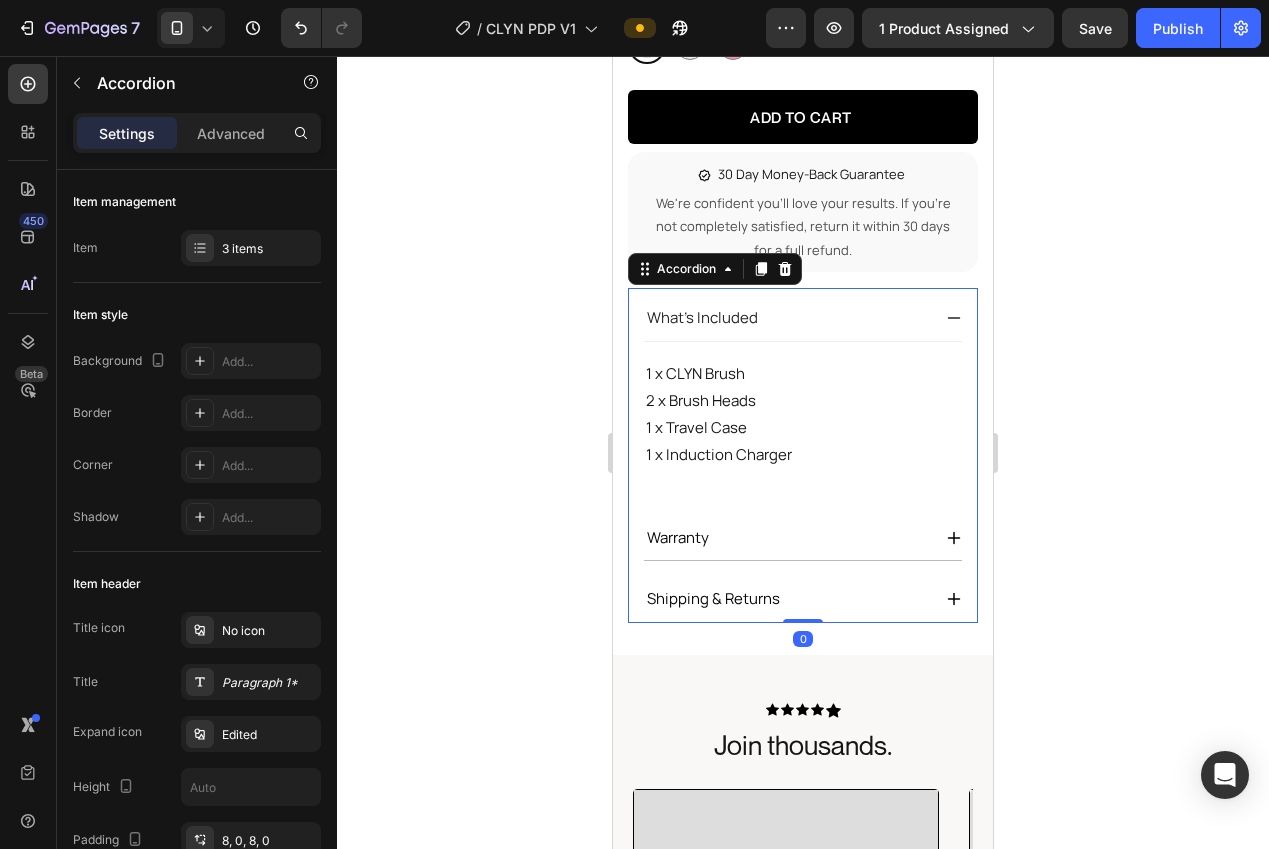 scroll, scrollTop: 893, scrollLeft: 0, axis: vertical 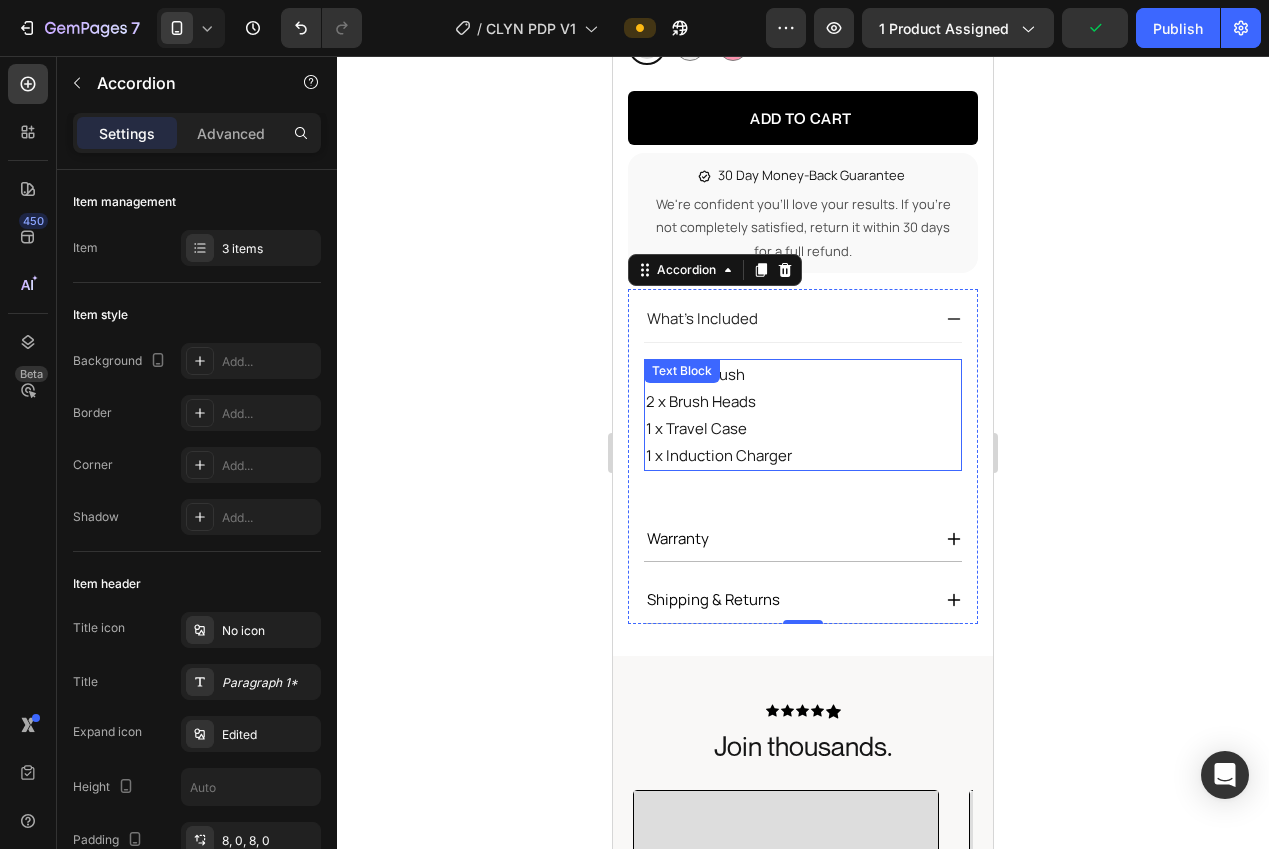drag, startPoint x: 689, startPoint y: 457, endPoint x: 672, endPoint y: 455, distance: 17.117243 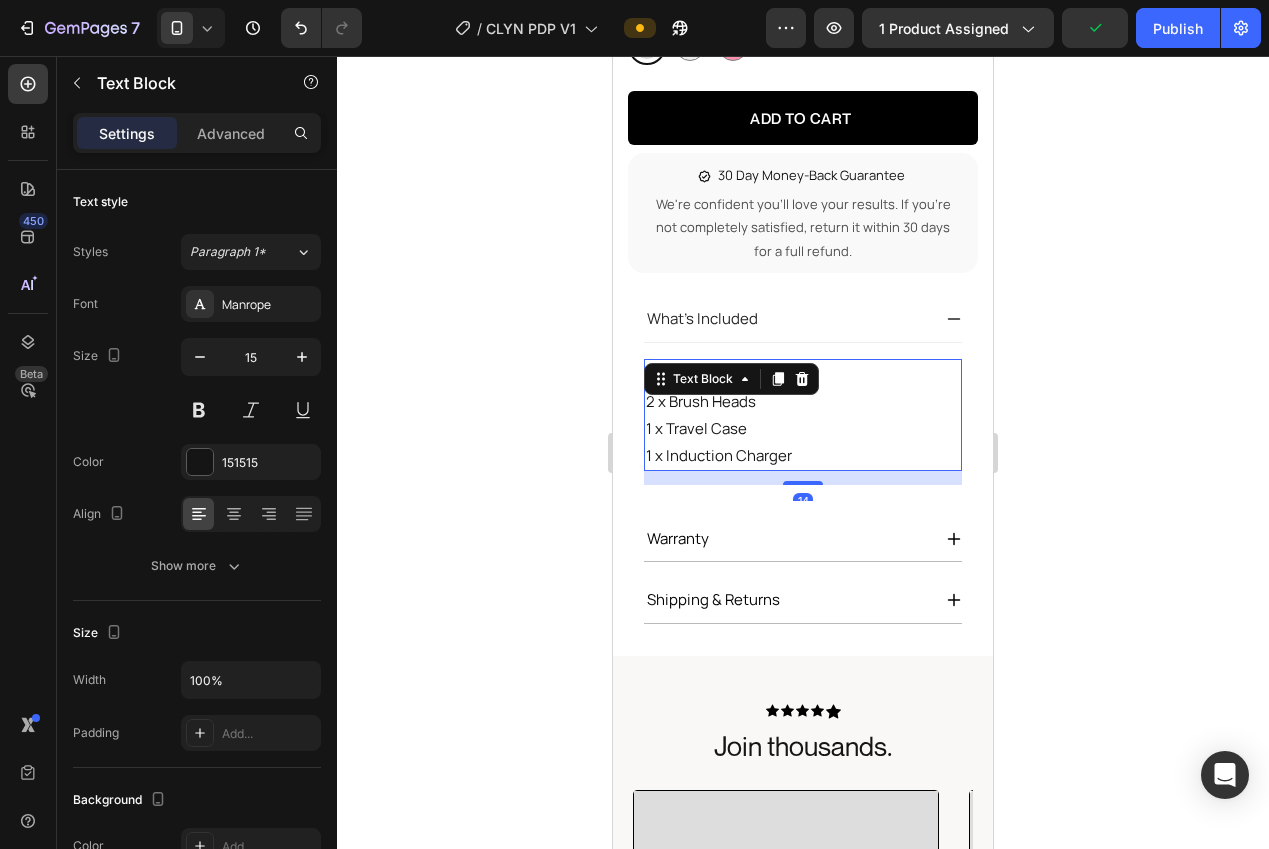 click on "1 x Induction Charger" at bounding box center (803, 455) 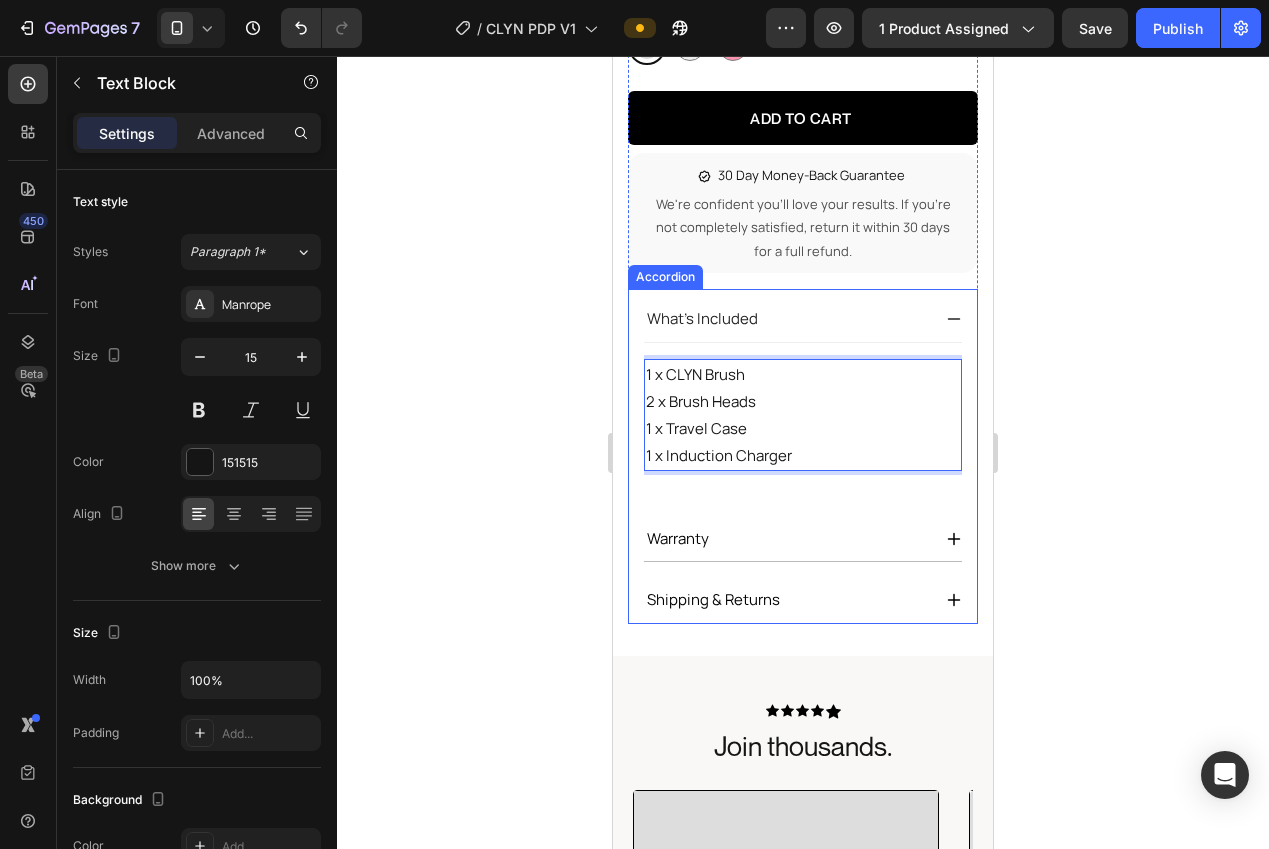 click 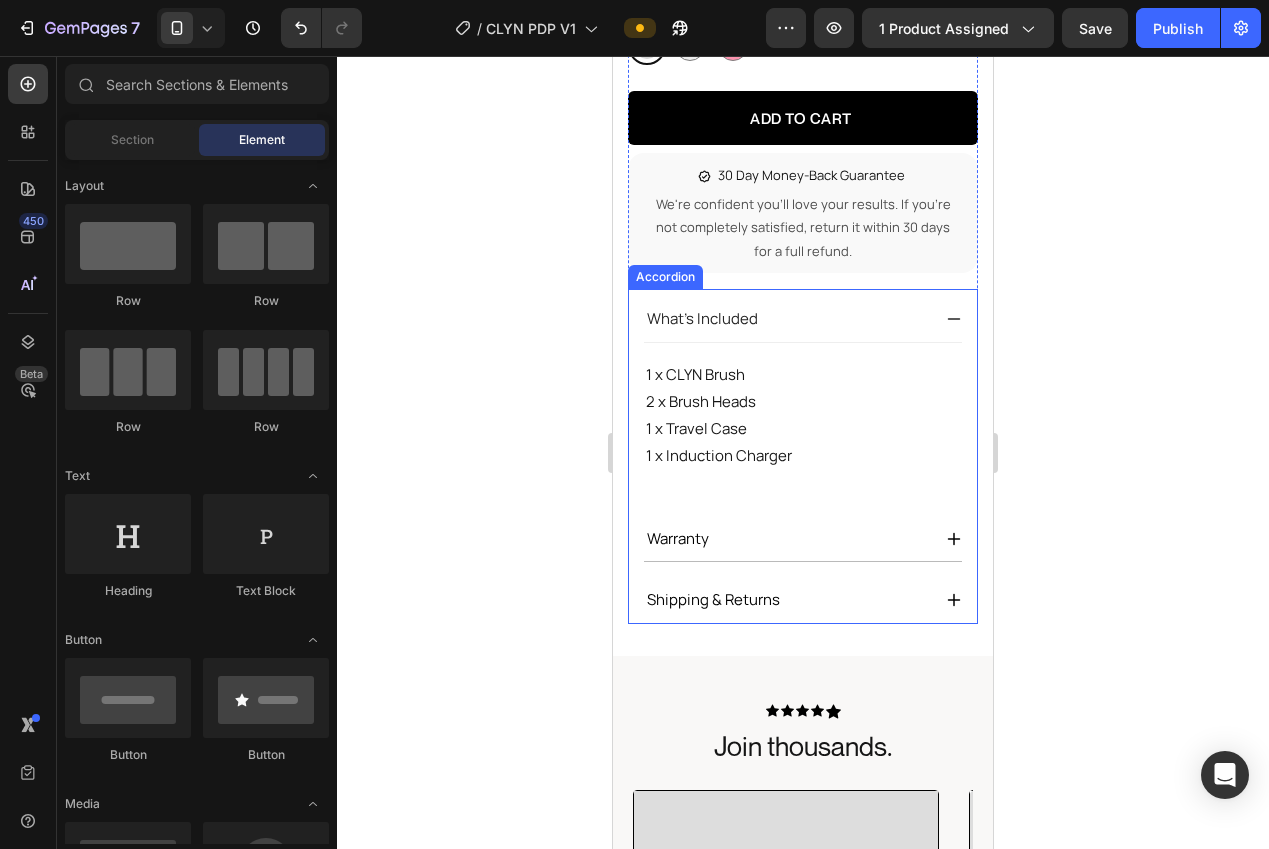 click 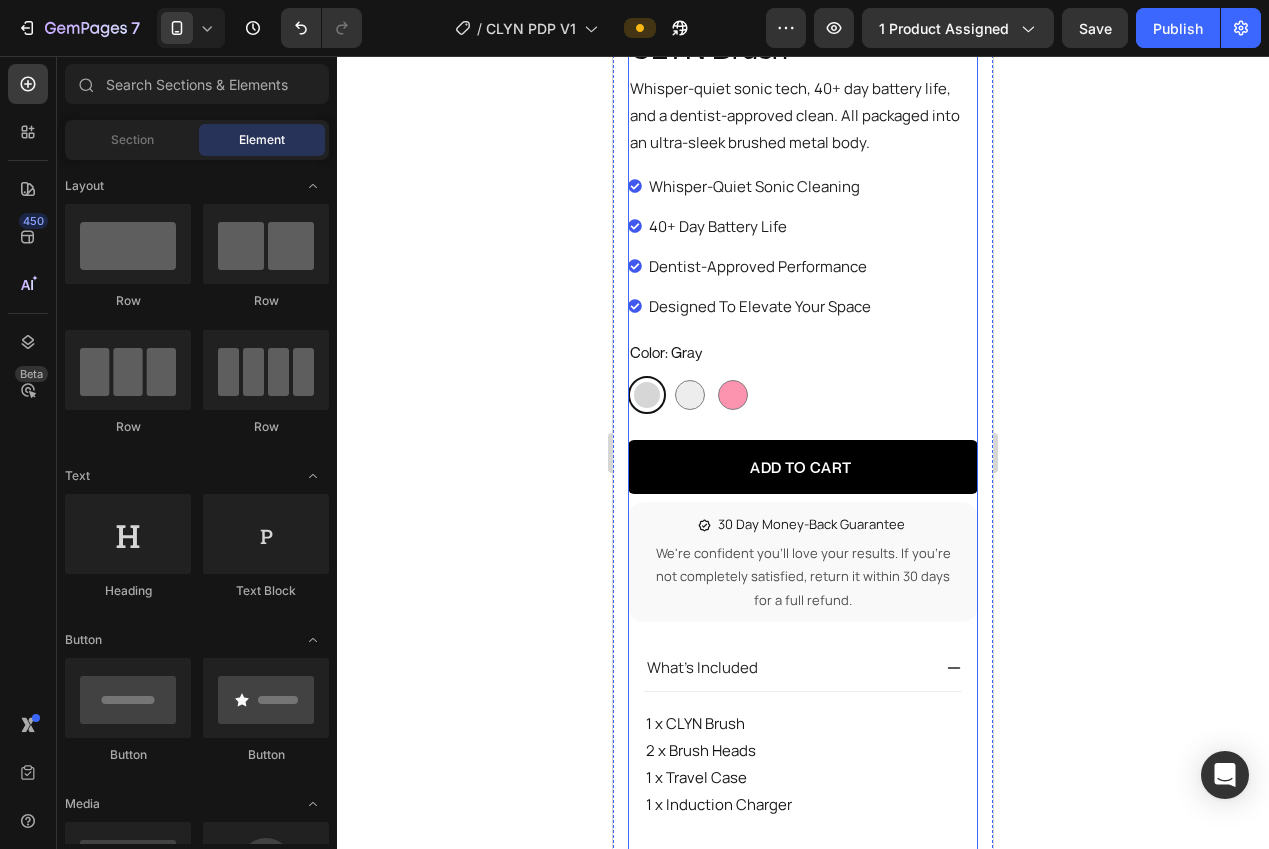 scroll, scrollTop: 857, scrollLeft: 0, axis: vertical 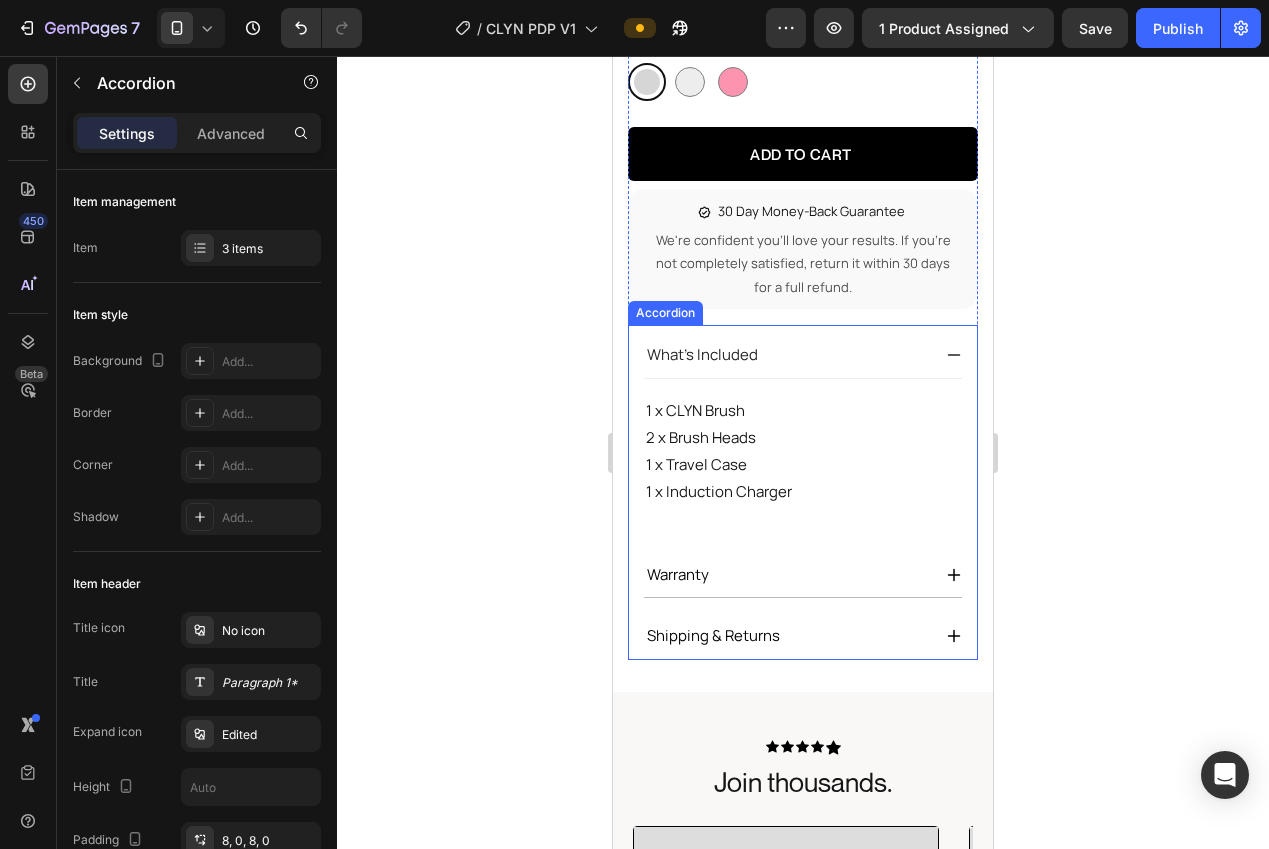click 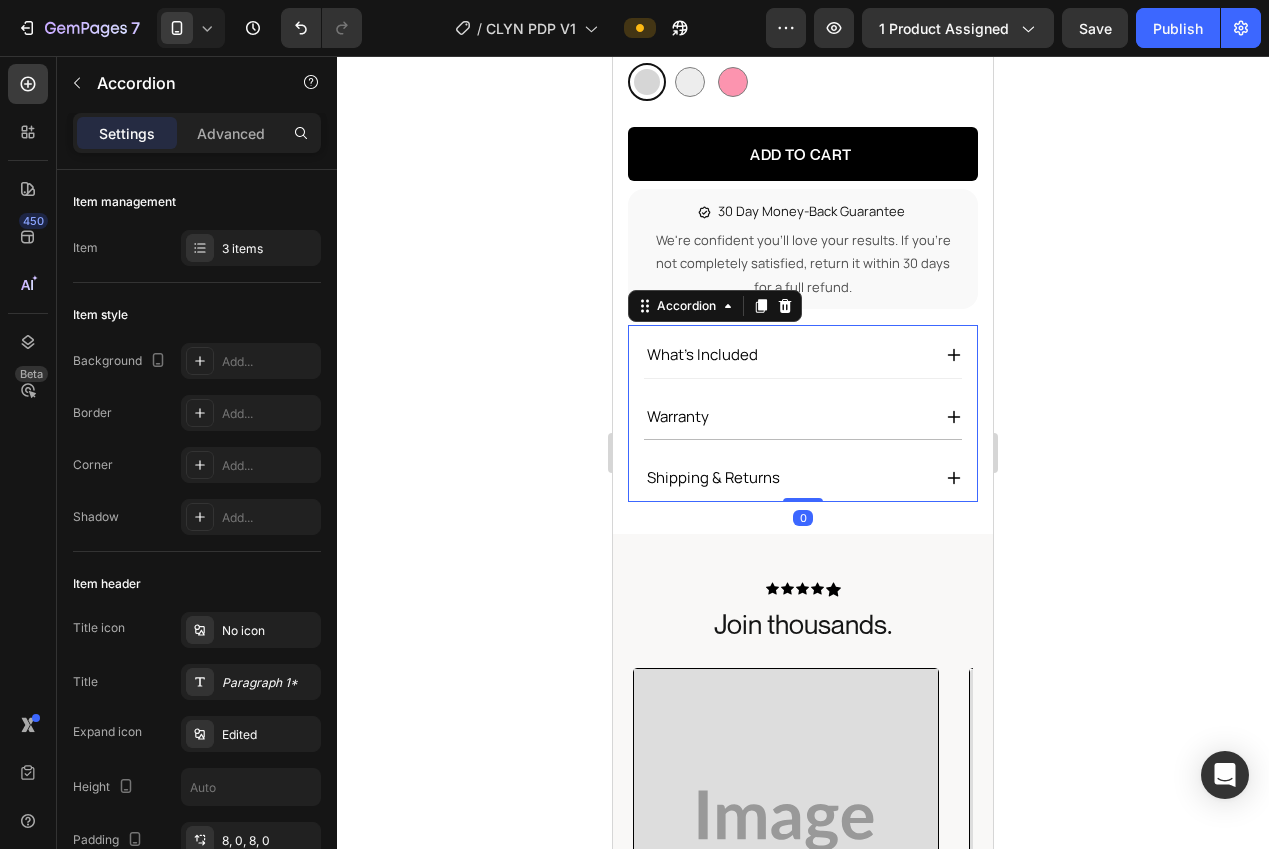 drag, startPoint x: 1117, startPoint y: 374, endPoint x: 1042, endPoint y: 395, distance: 77.88453 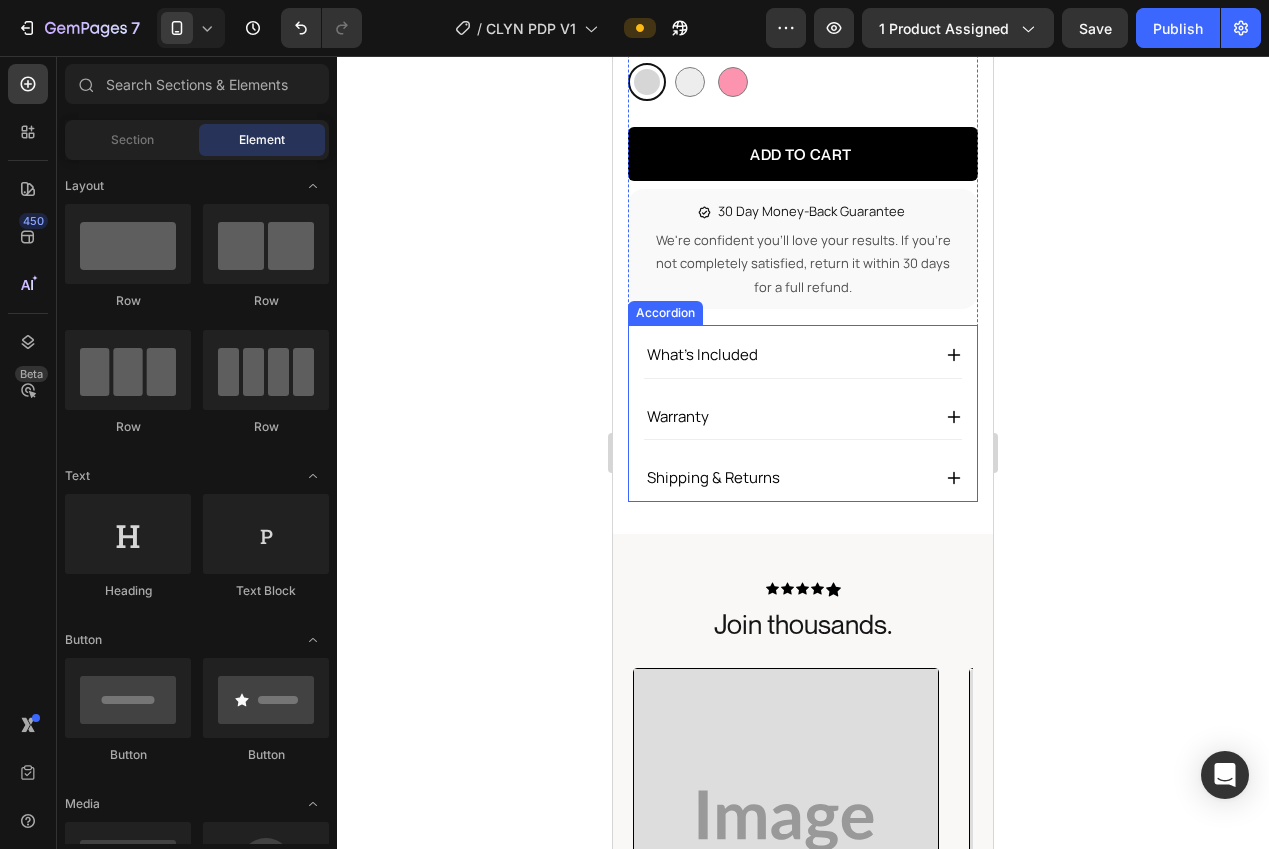 click on "Warranty" at bounding box center [803, 418] 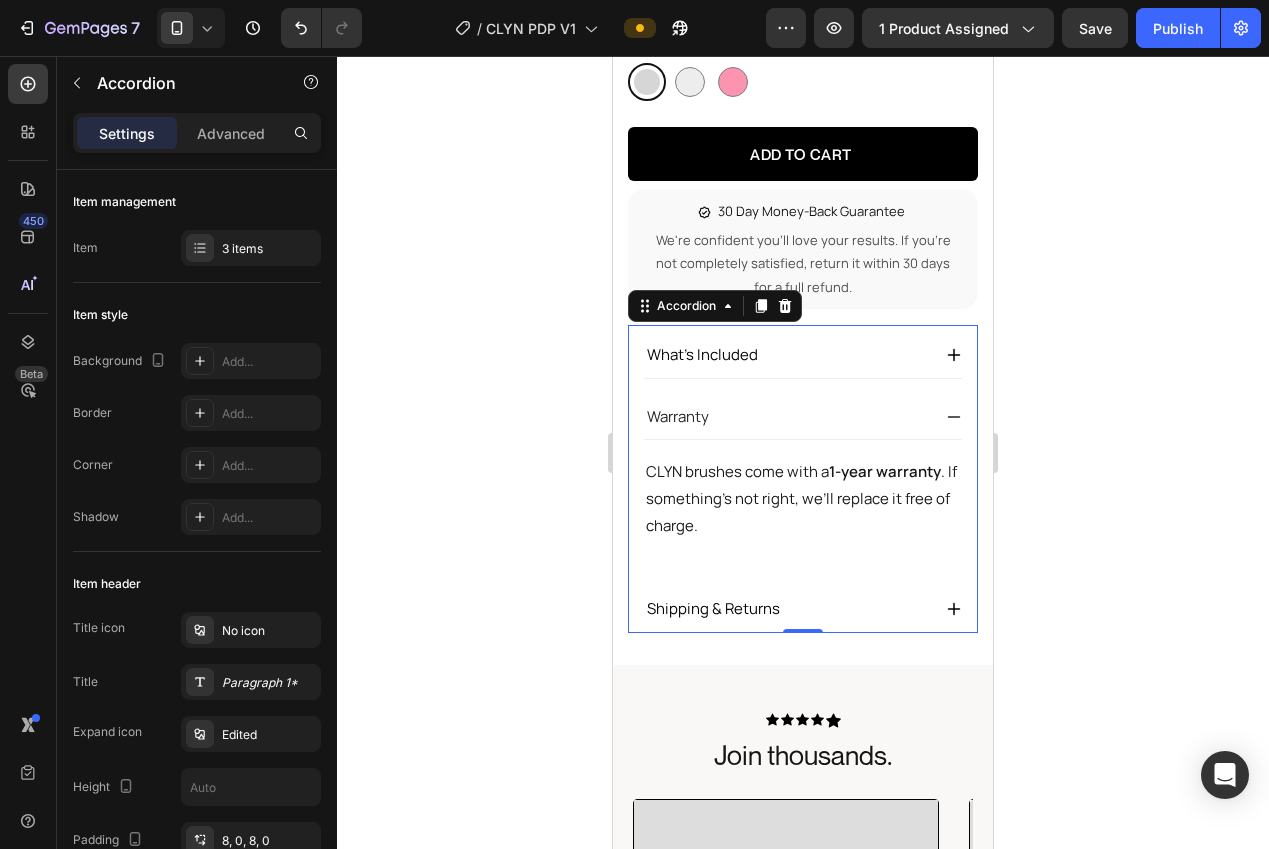 click 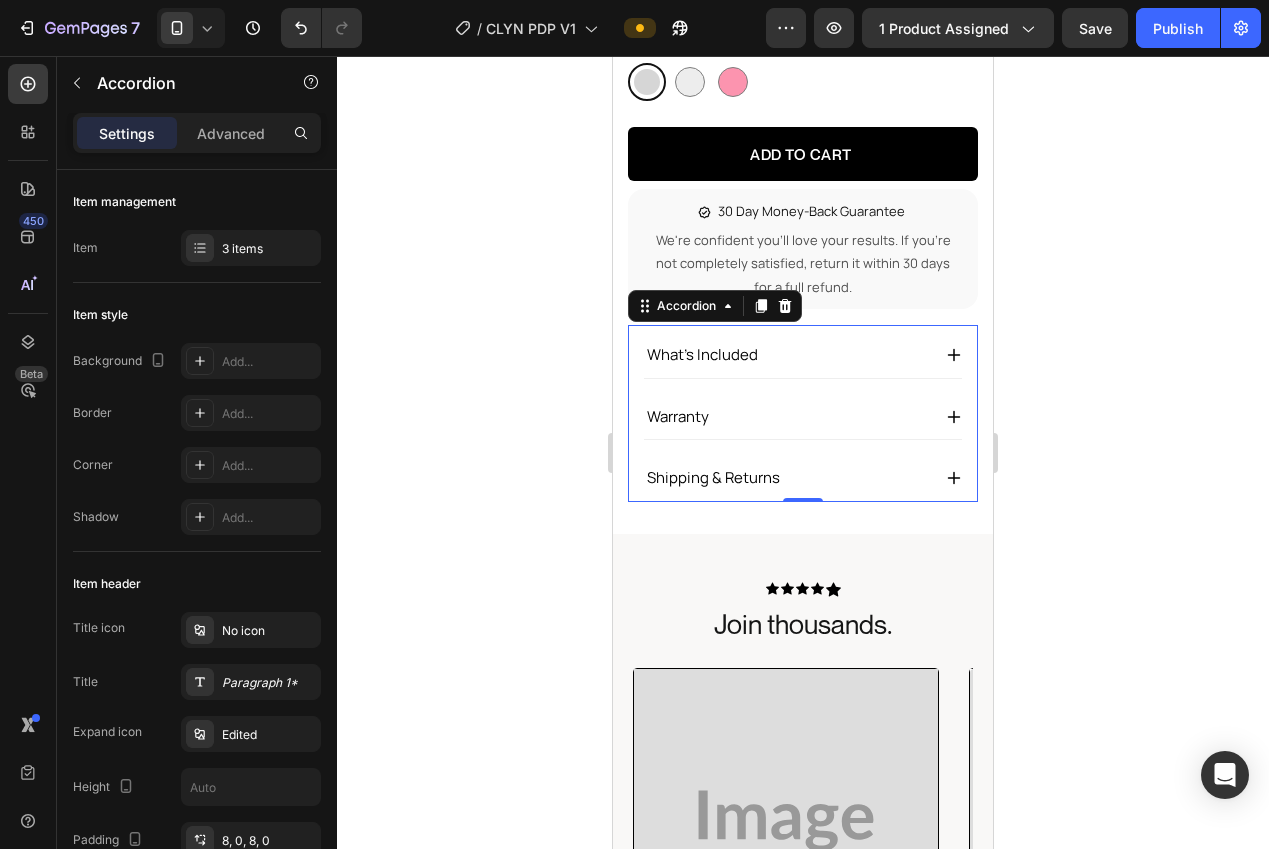 click 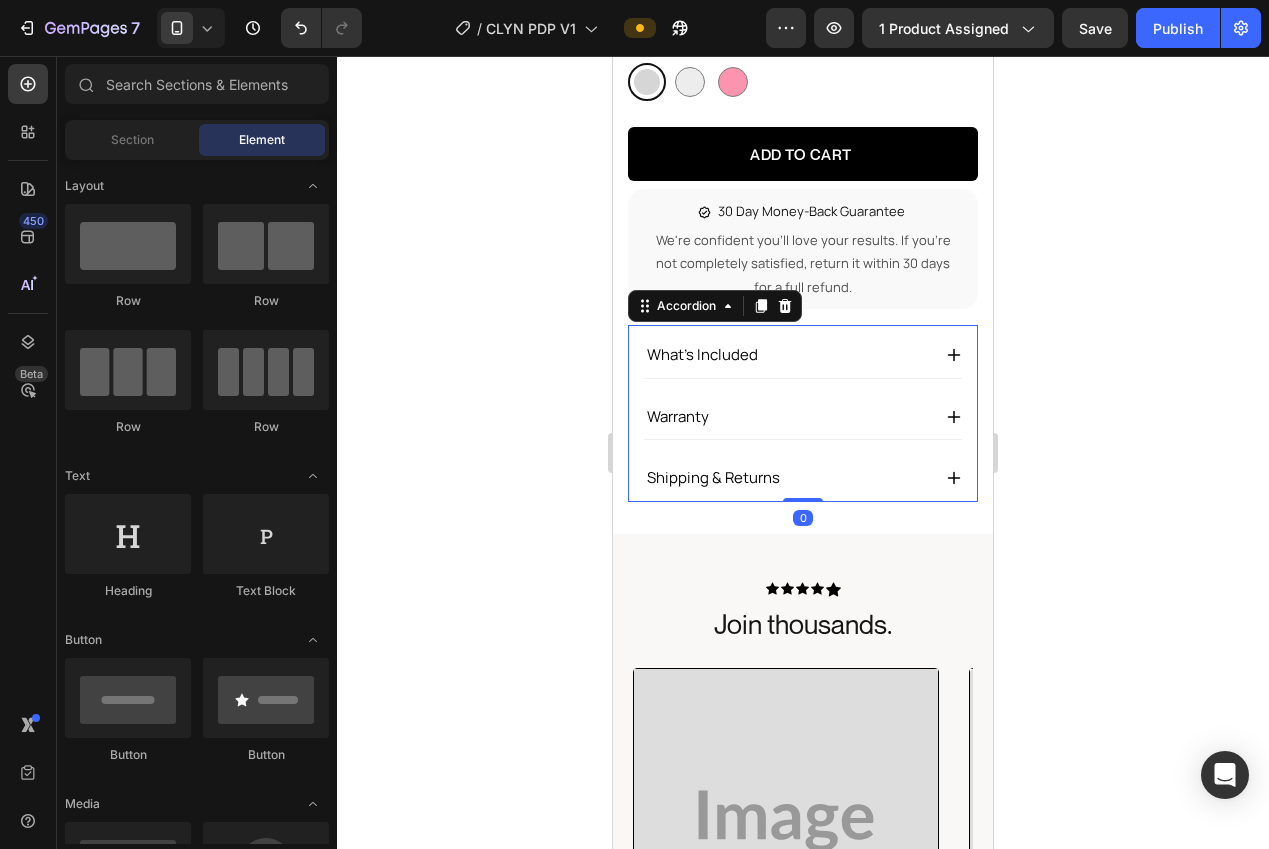 click 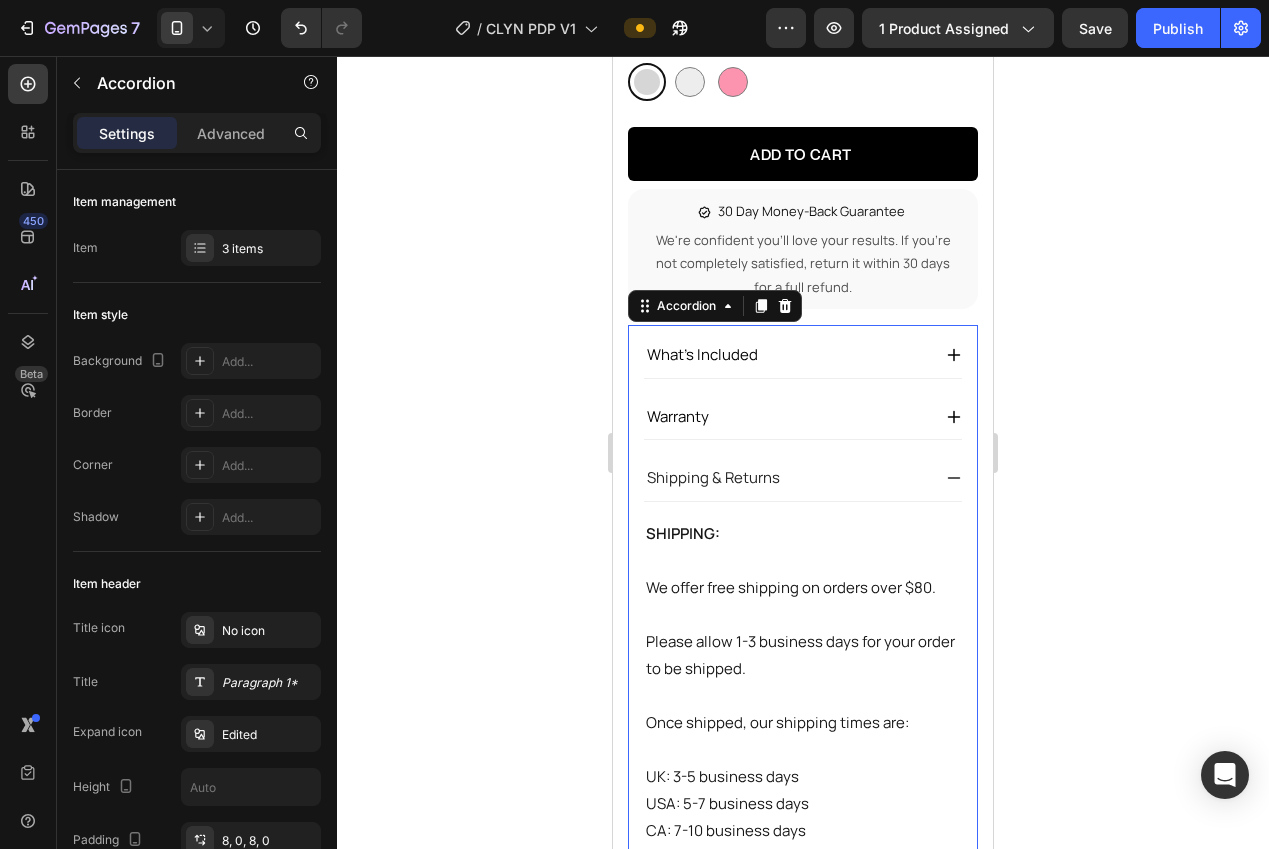click 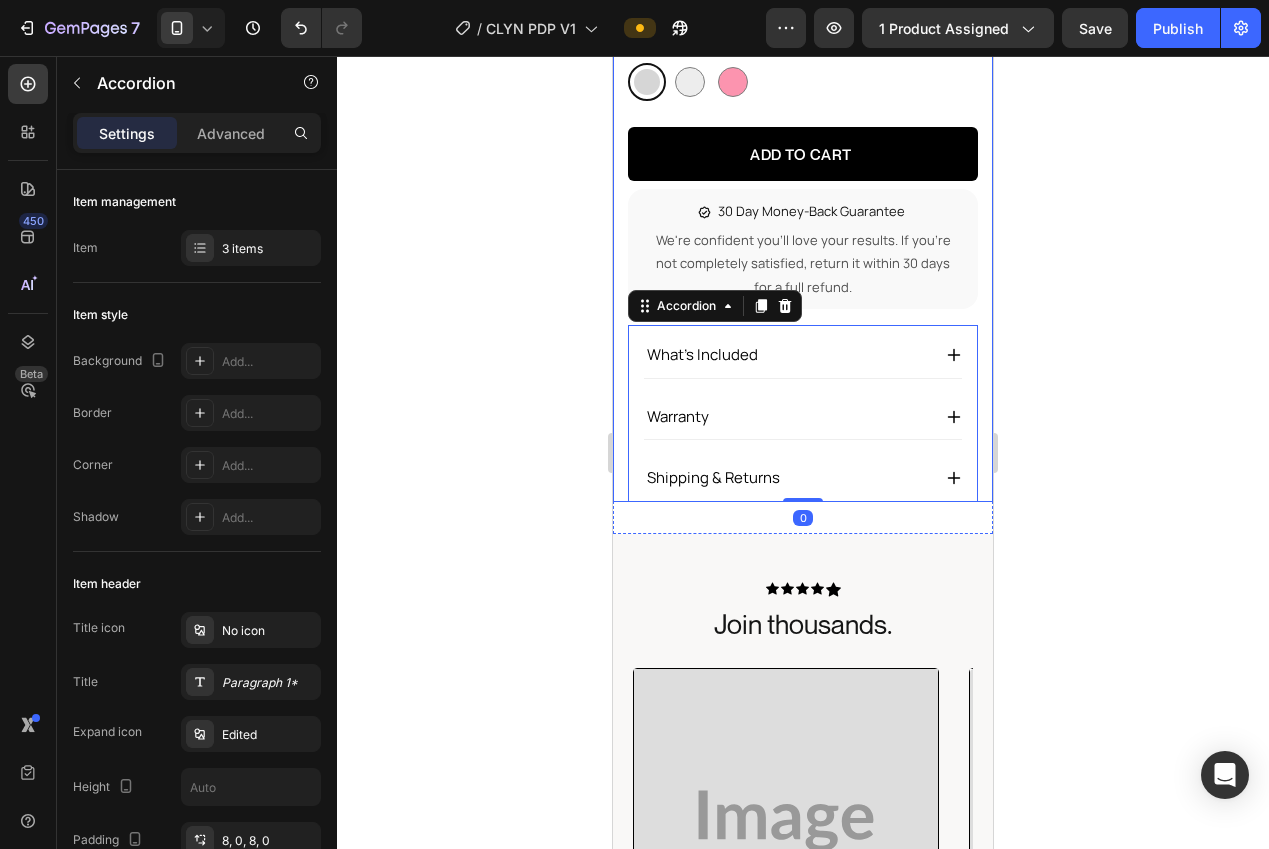 click 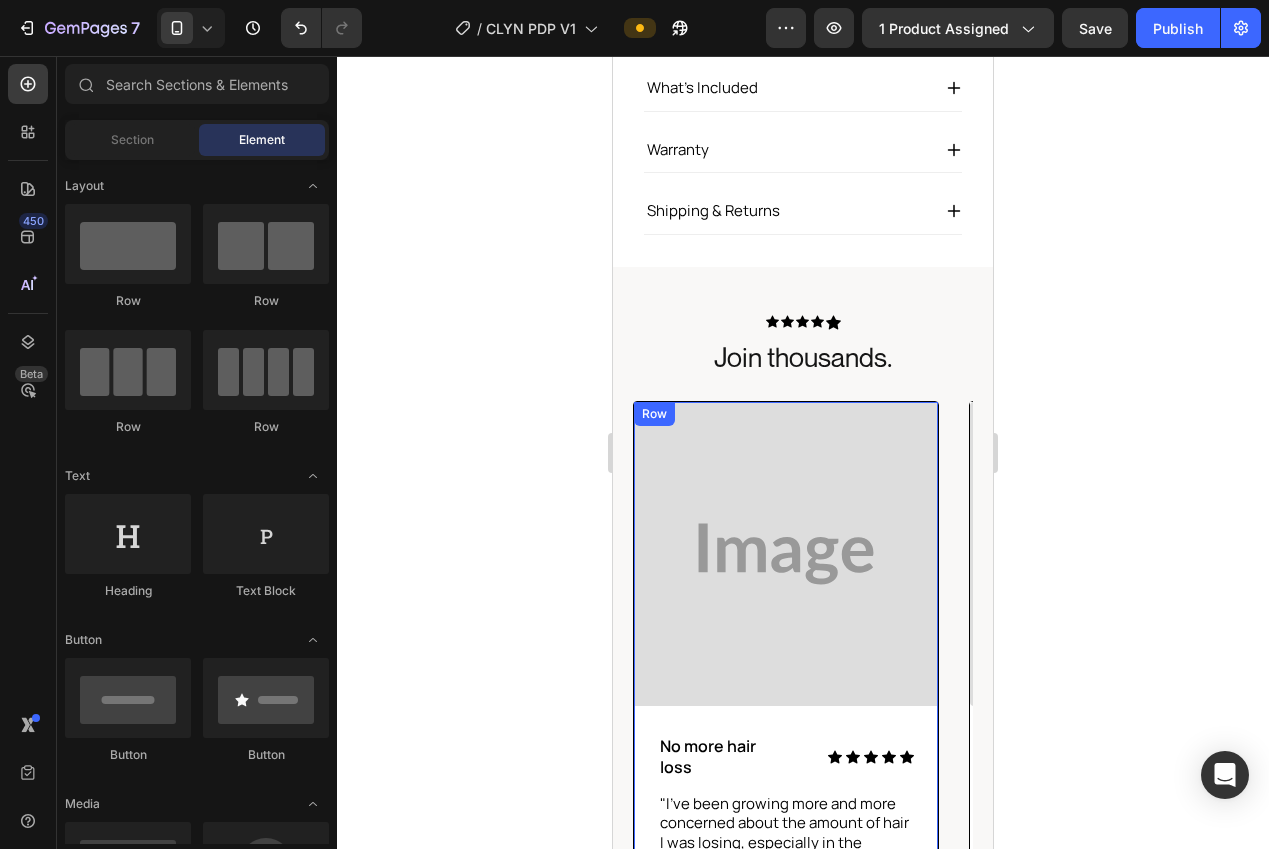 scroll, scrollTop: 842, scrollLeft: 0, axis: vertical 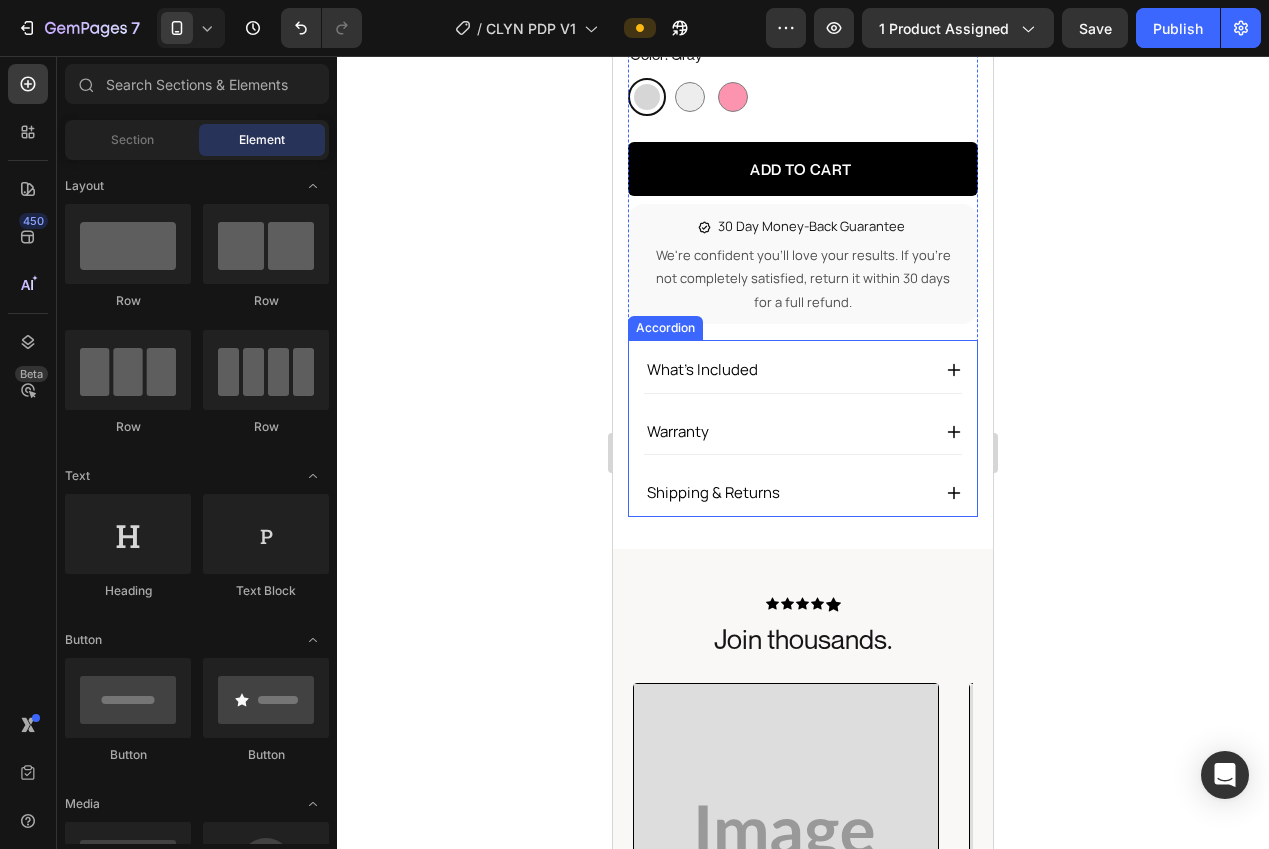 click 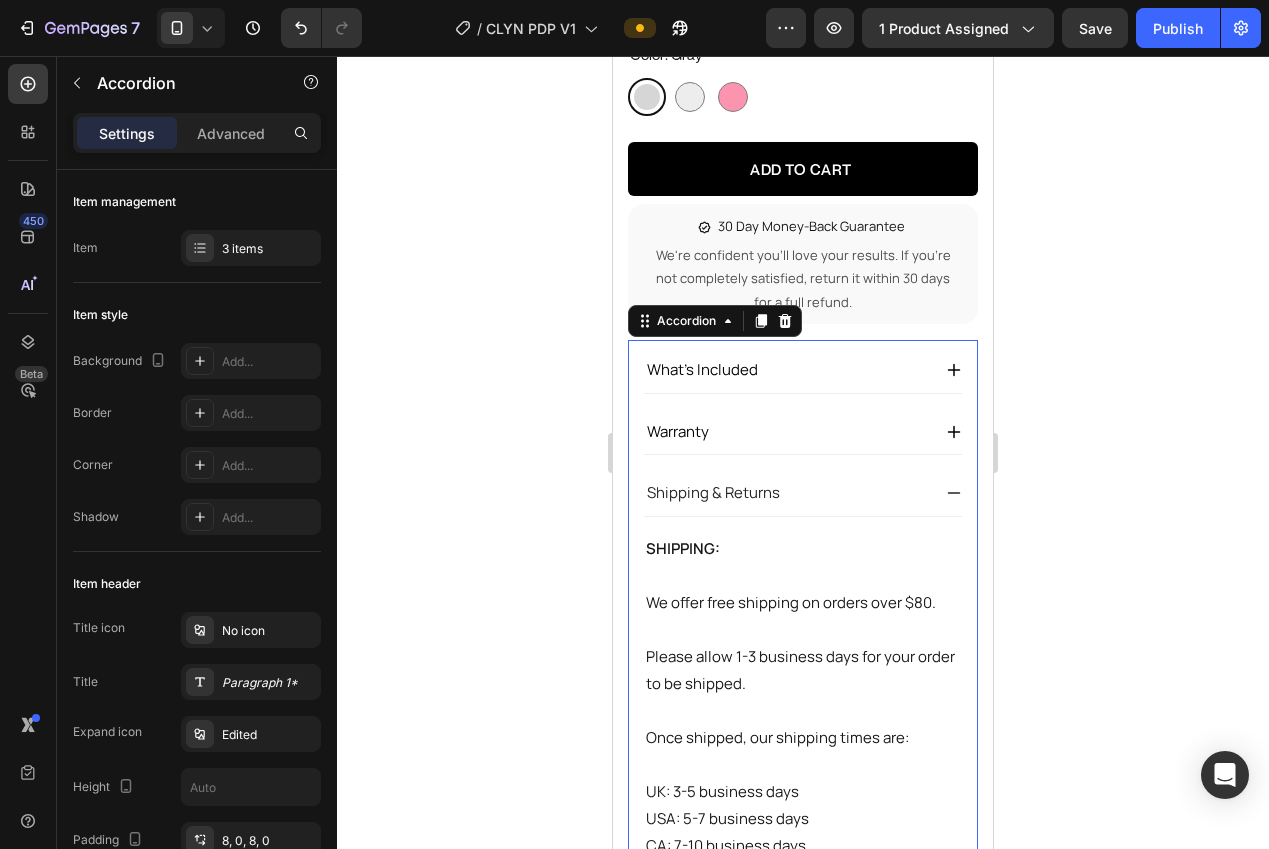 click 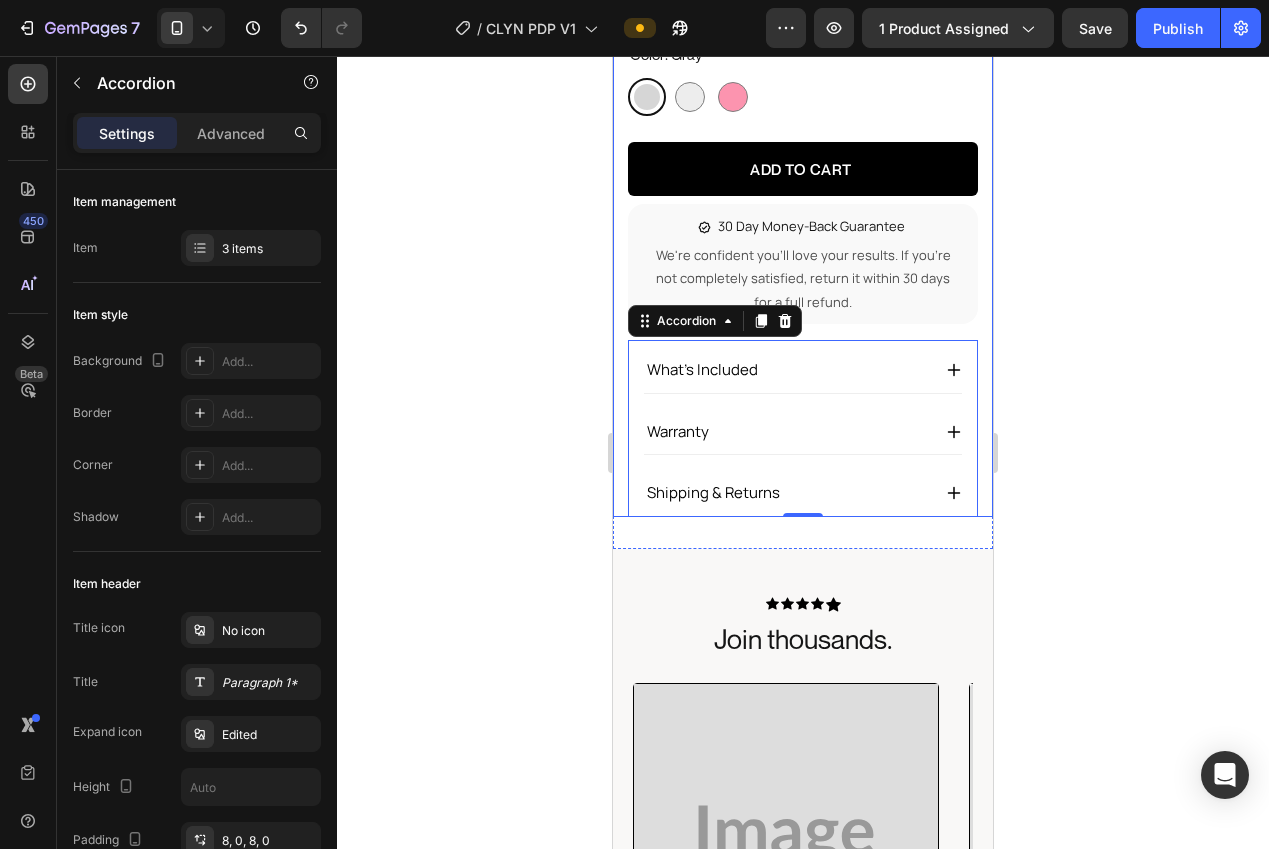 click 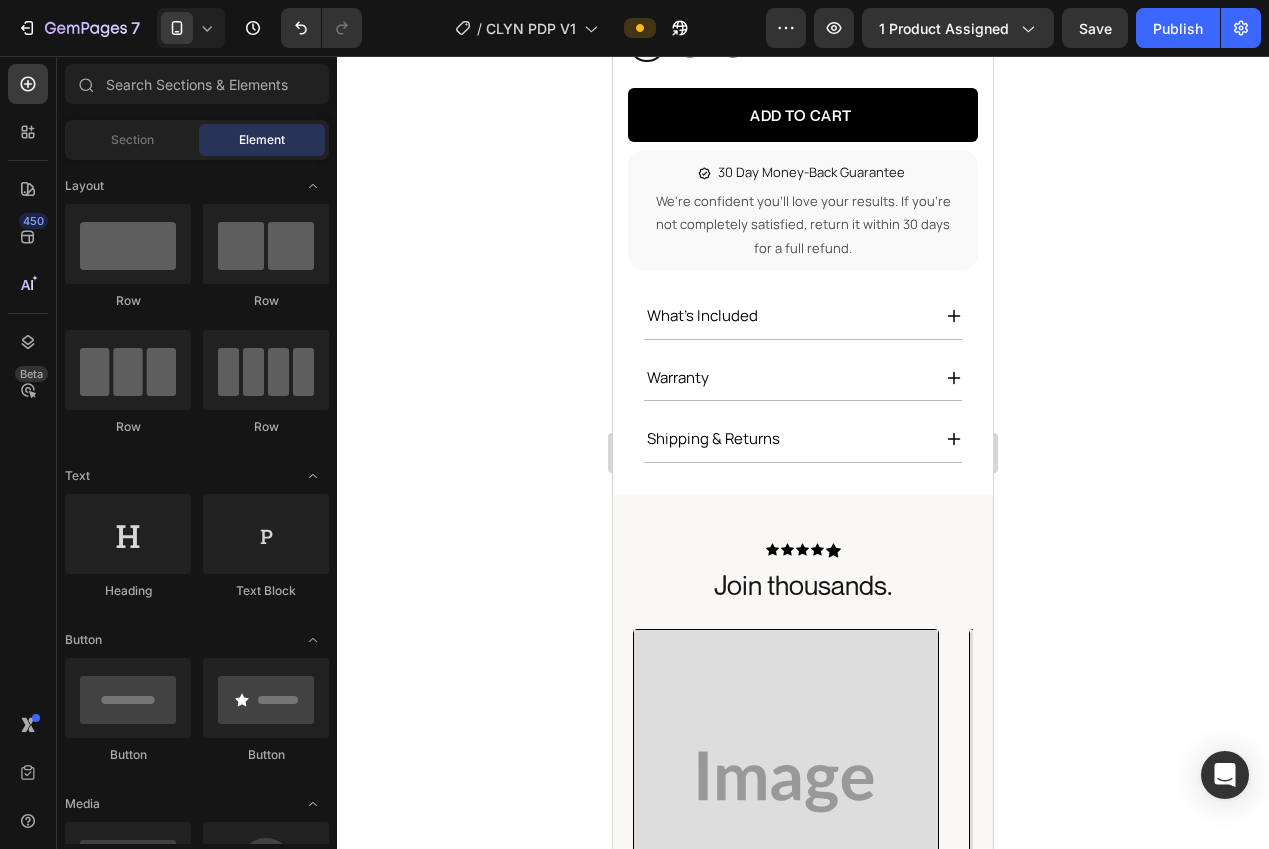 scroll, scrollTop: 866, scrollLeft: 0, axis: vertical 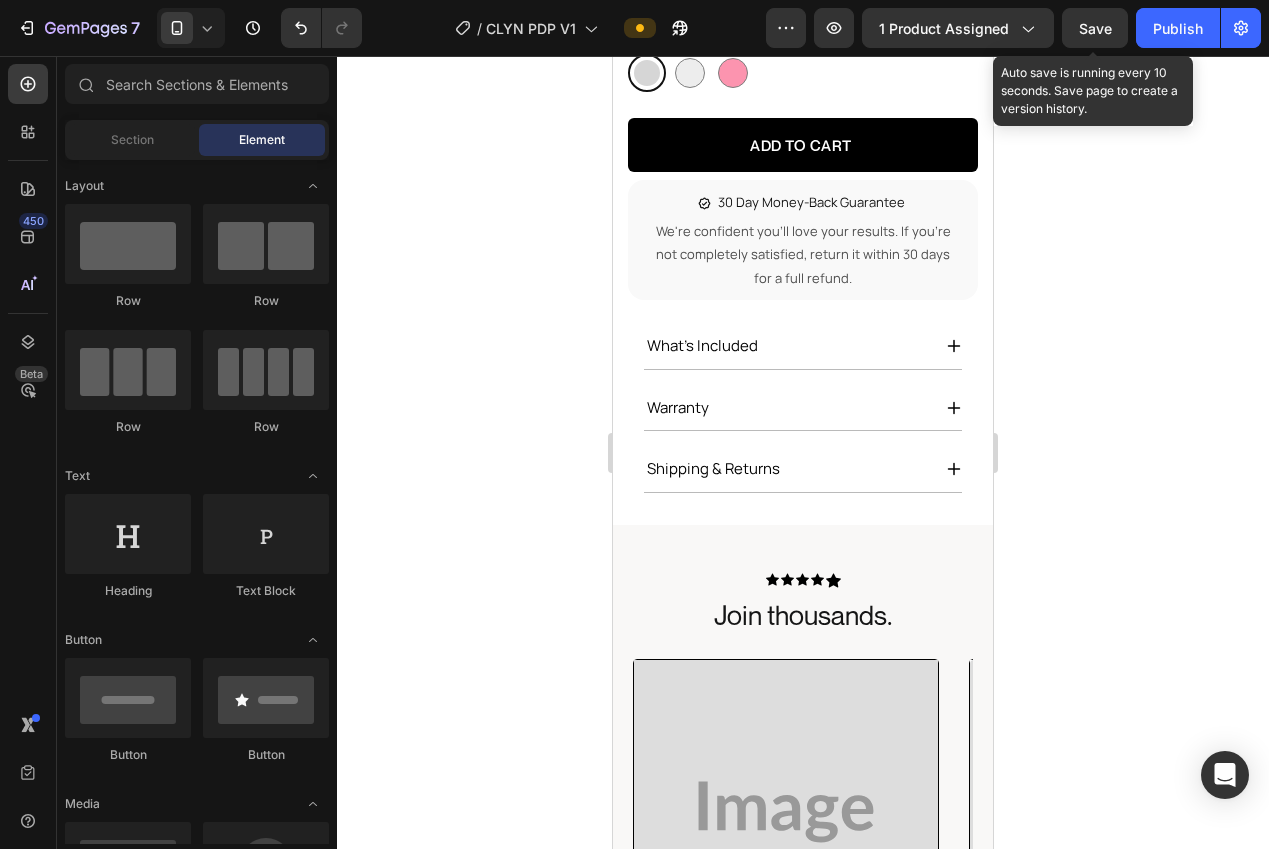 drag, startPoint x: 1080, startPoint y: 42, endPoint x: 1074, endPoint y: 58, distance: 17.088007 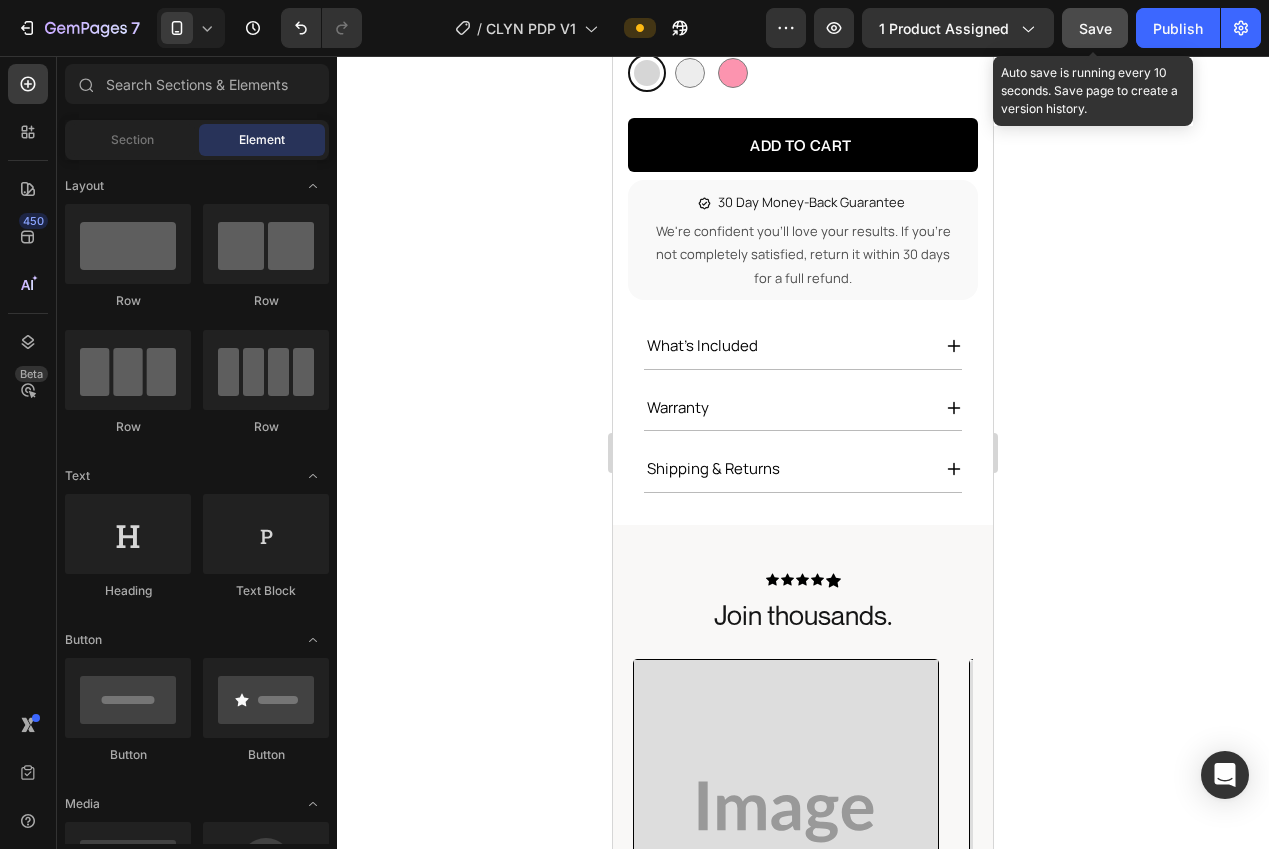 click on "Save" 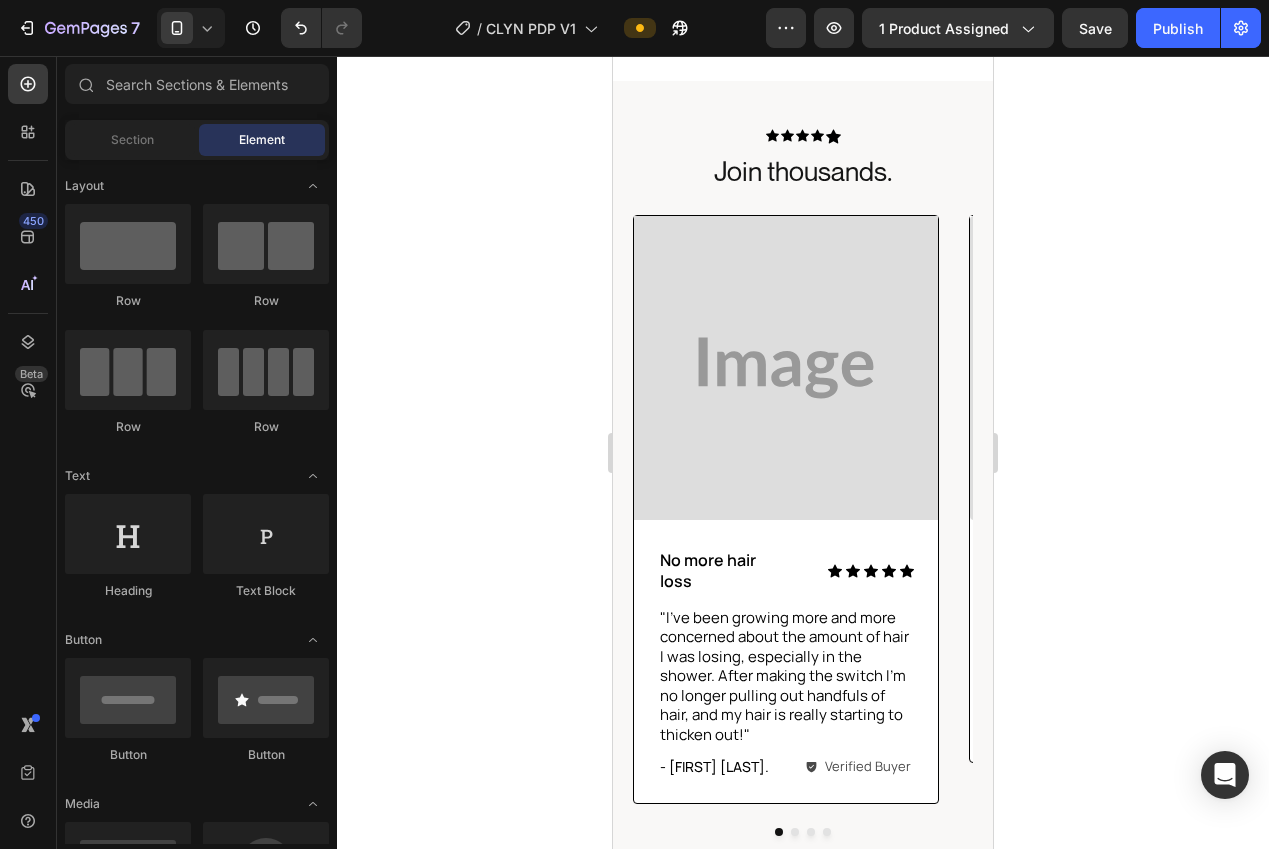 scroll, scrollTop: 1316, scrollLeft: 0, axis: vertical 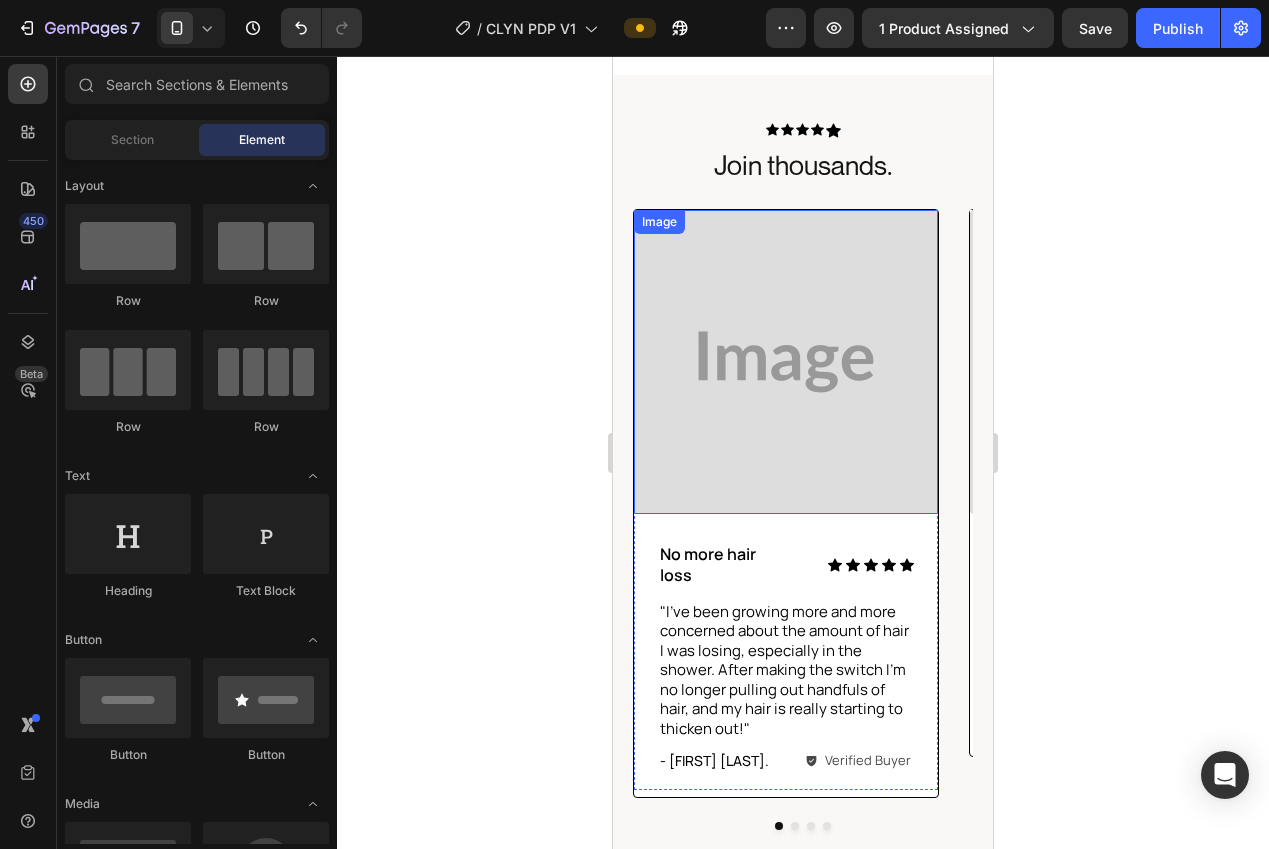 click at bounding box center (786, 362) 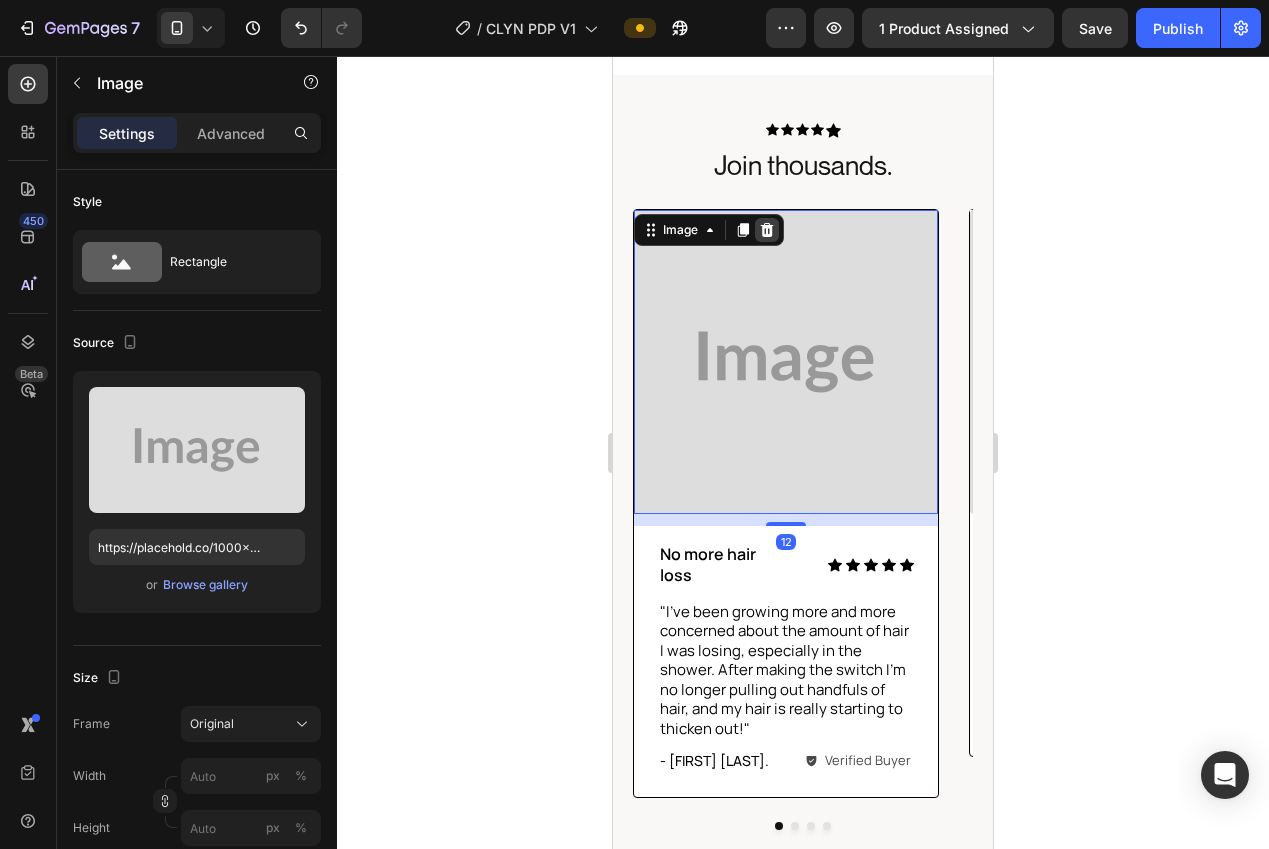 click 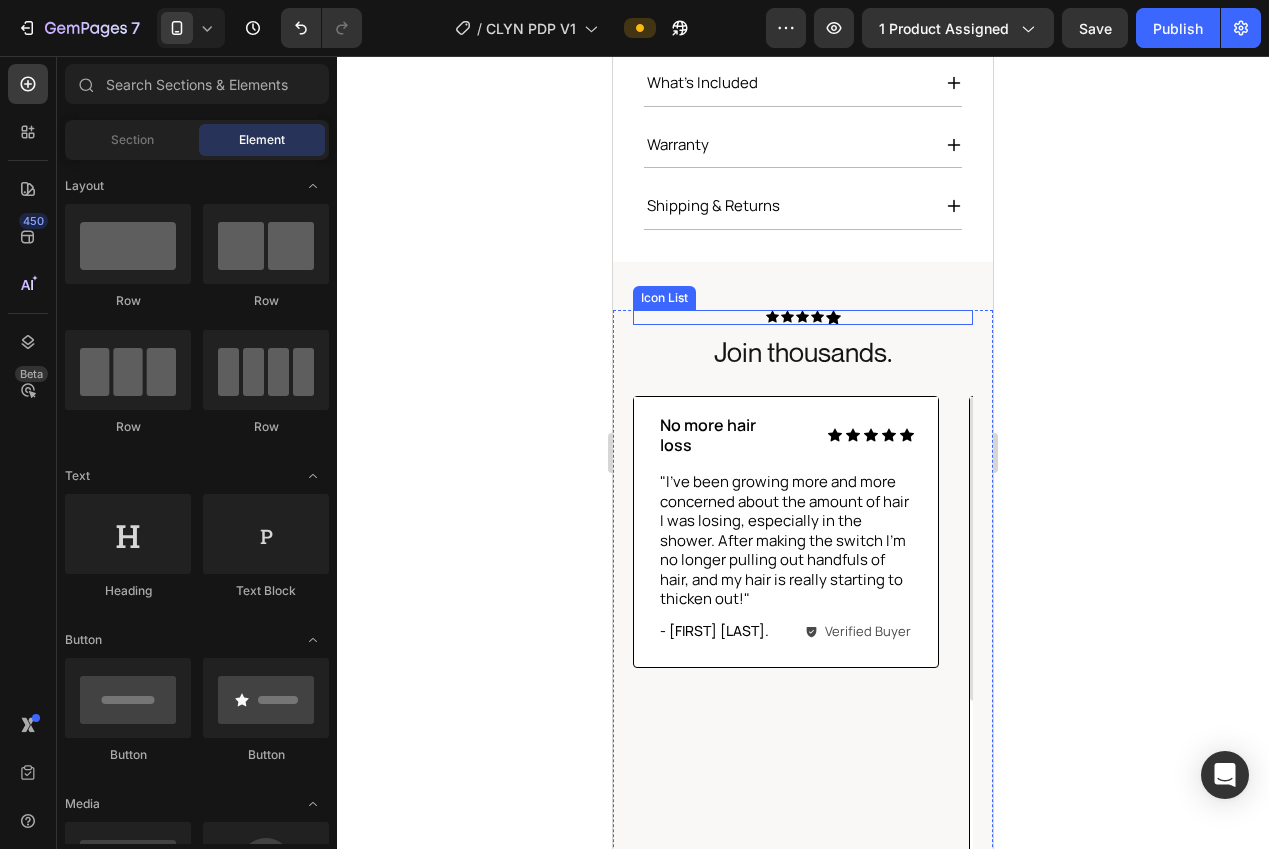 scroll, scrollTop: 1143, scrollLeft: 0, axis: vertical 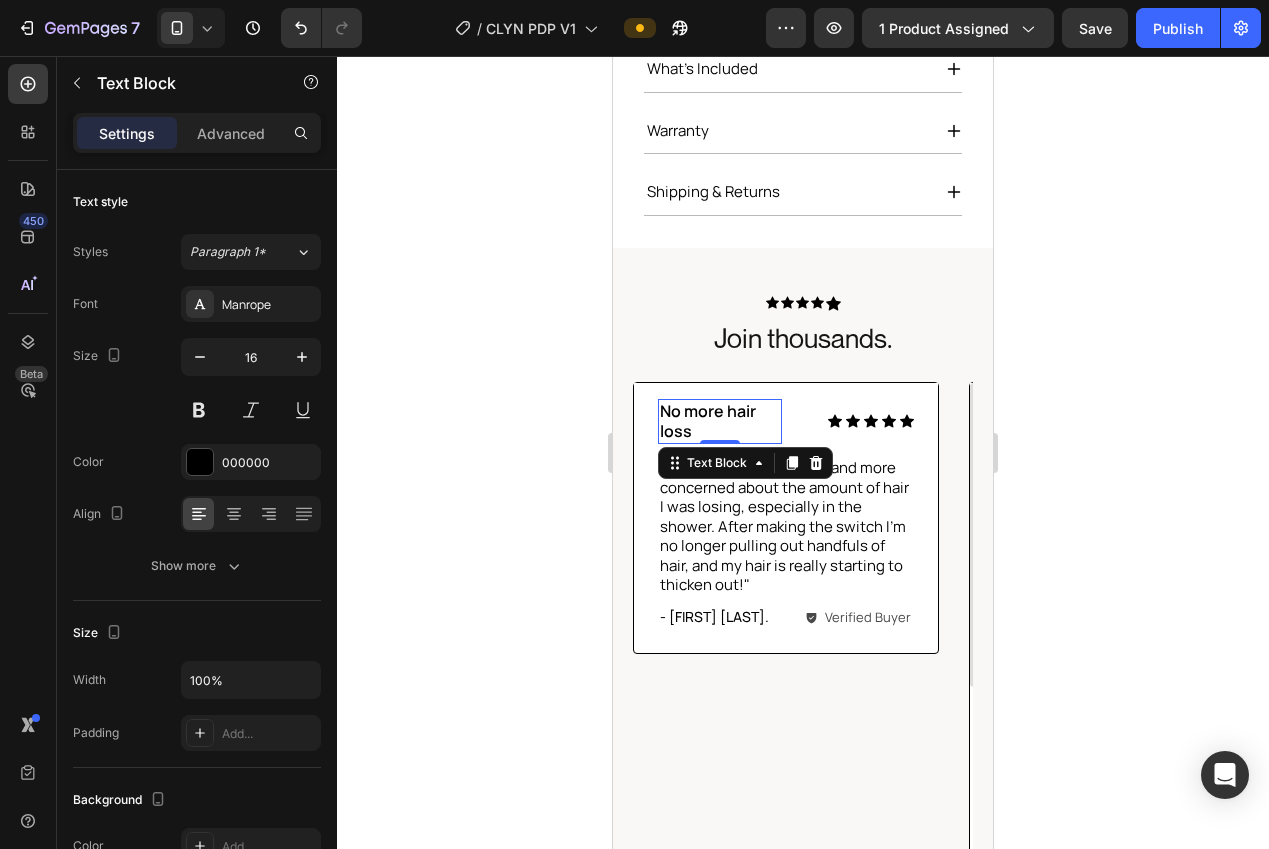 click on "No more hair loss" at bounding box center (720, 422) 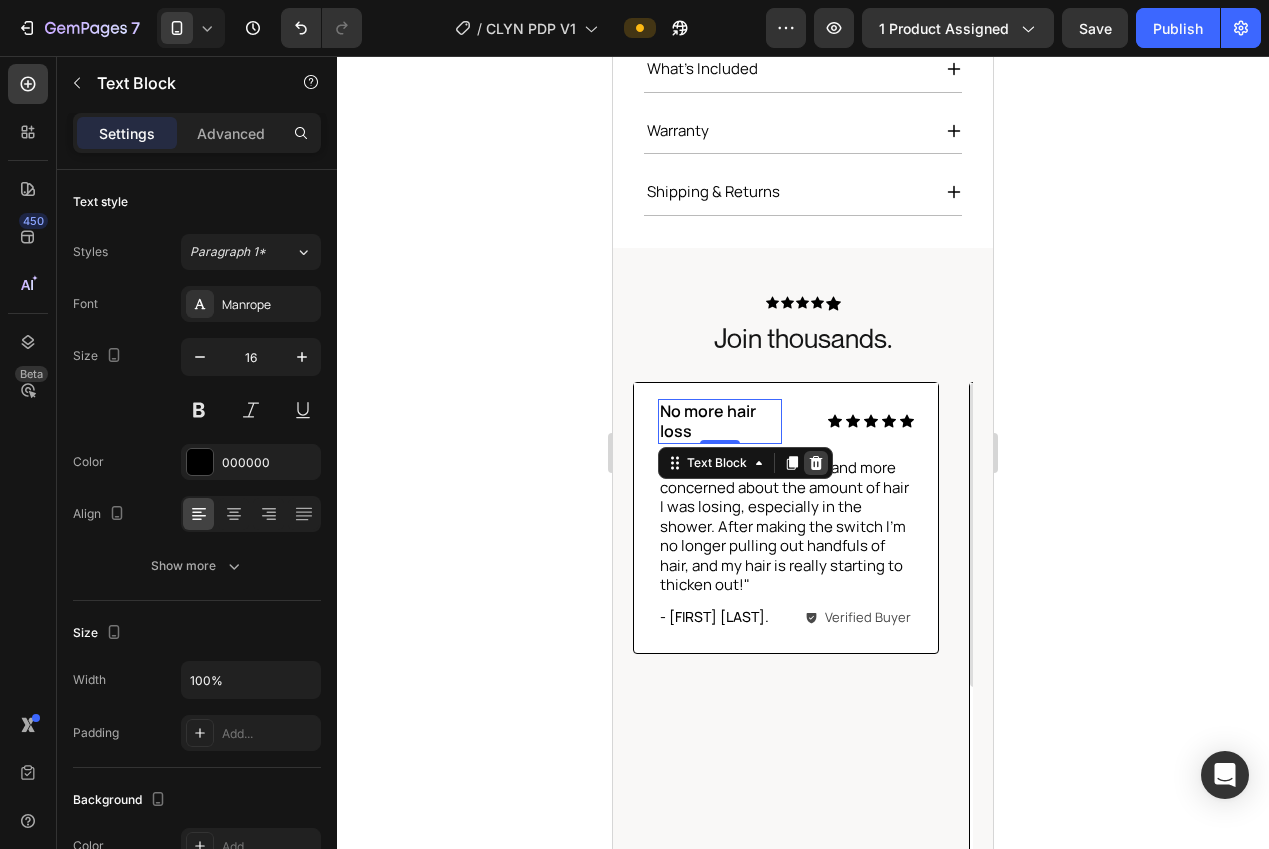 click 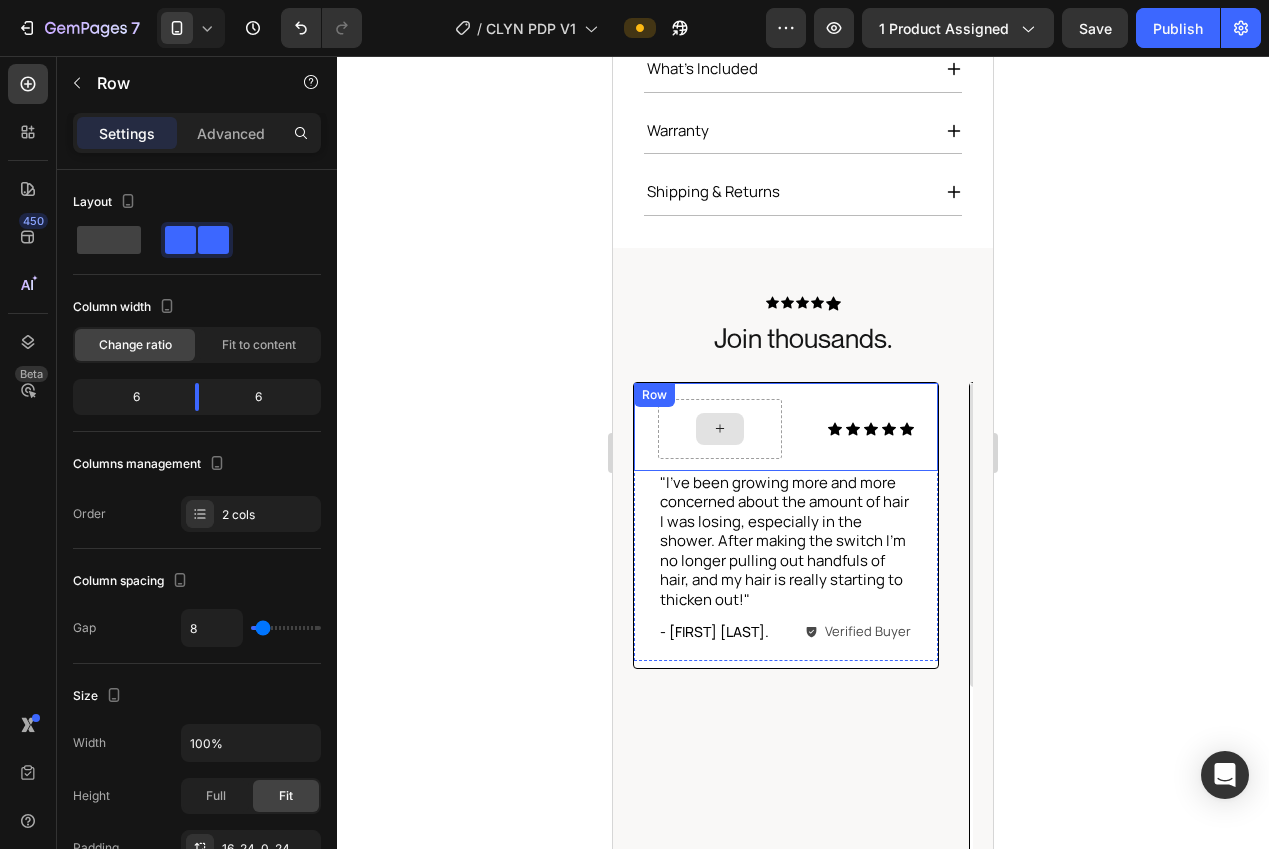 click at bounding box center (720, 429) 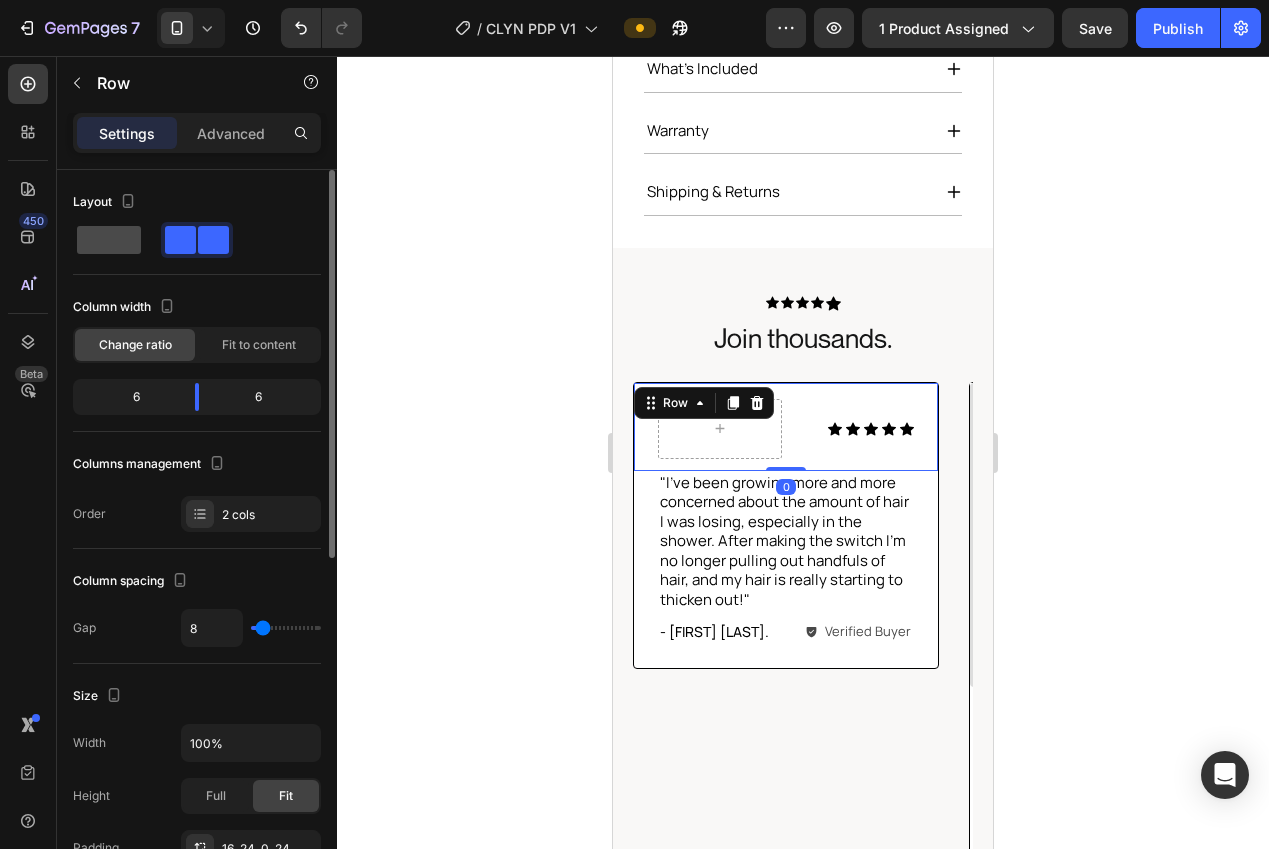 click 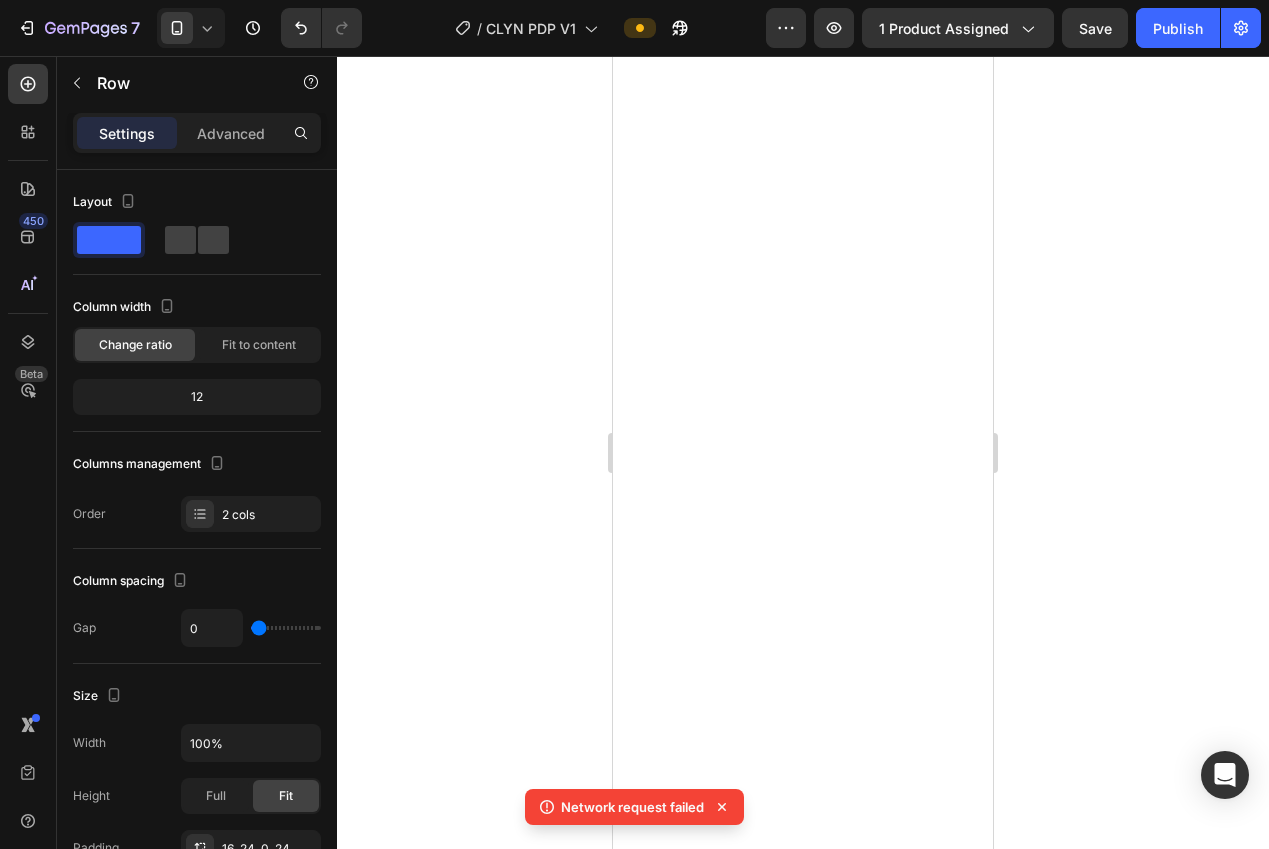 scroll, scrollTop: 1109, scrollLeft: 0, axis: vertical 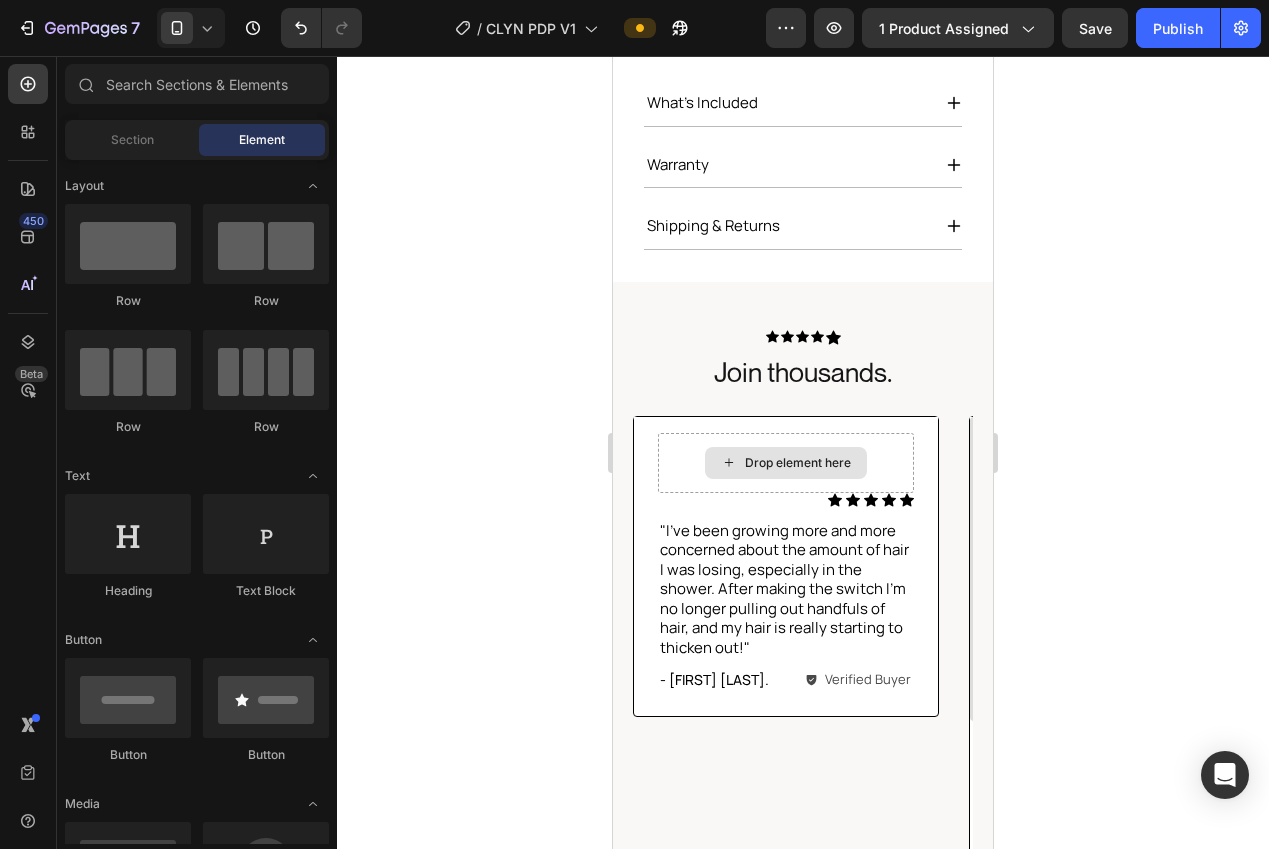 click on "Drop element here" at bounding box center (798, 463) 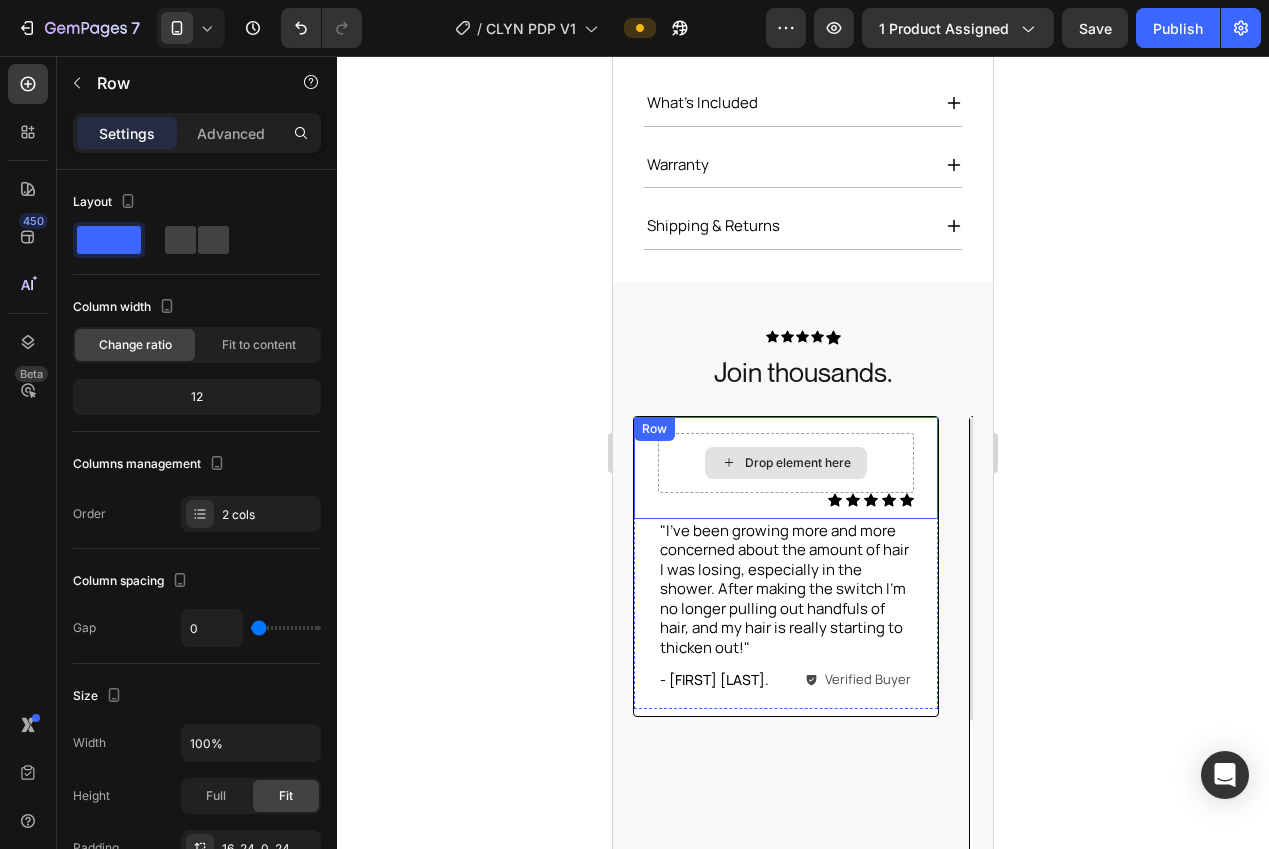 click on "Drop element here" at bounding box center (786, 463) 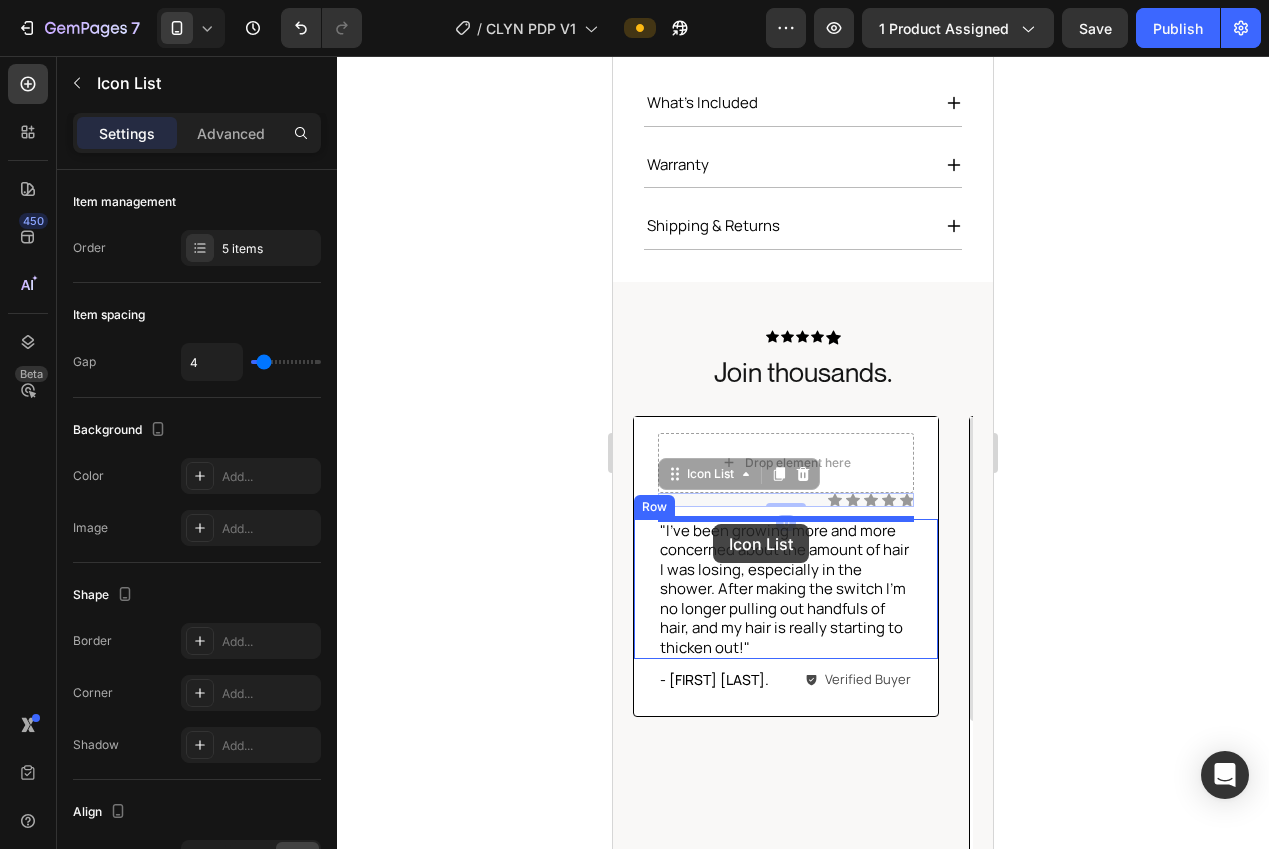 drag, startPoint x: 810, startPoint y: 500, endPoint x: 713, endPoint y: 524, distance: 99.92497 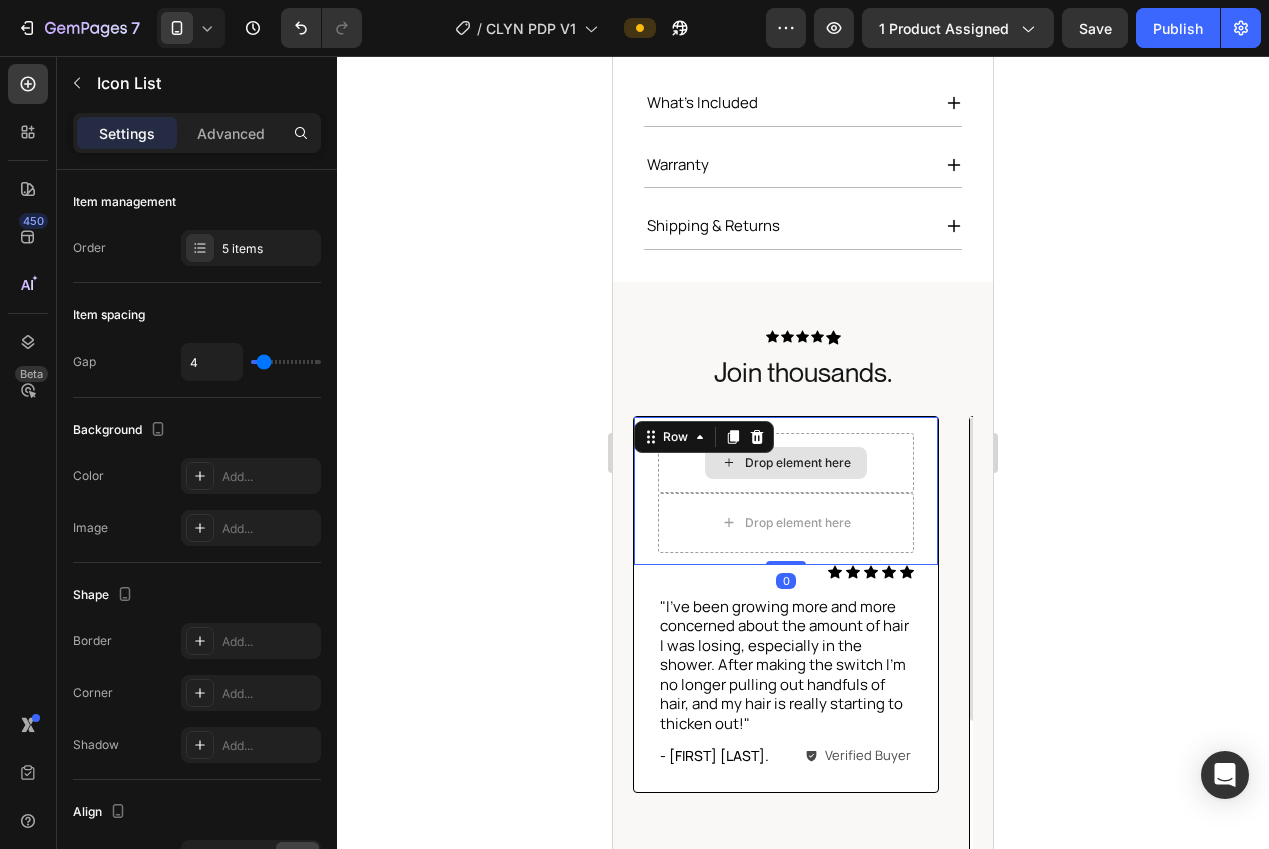 click on "Drop element here" at bounding box center [786, 463] 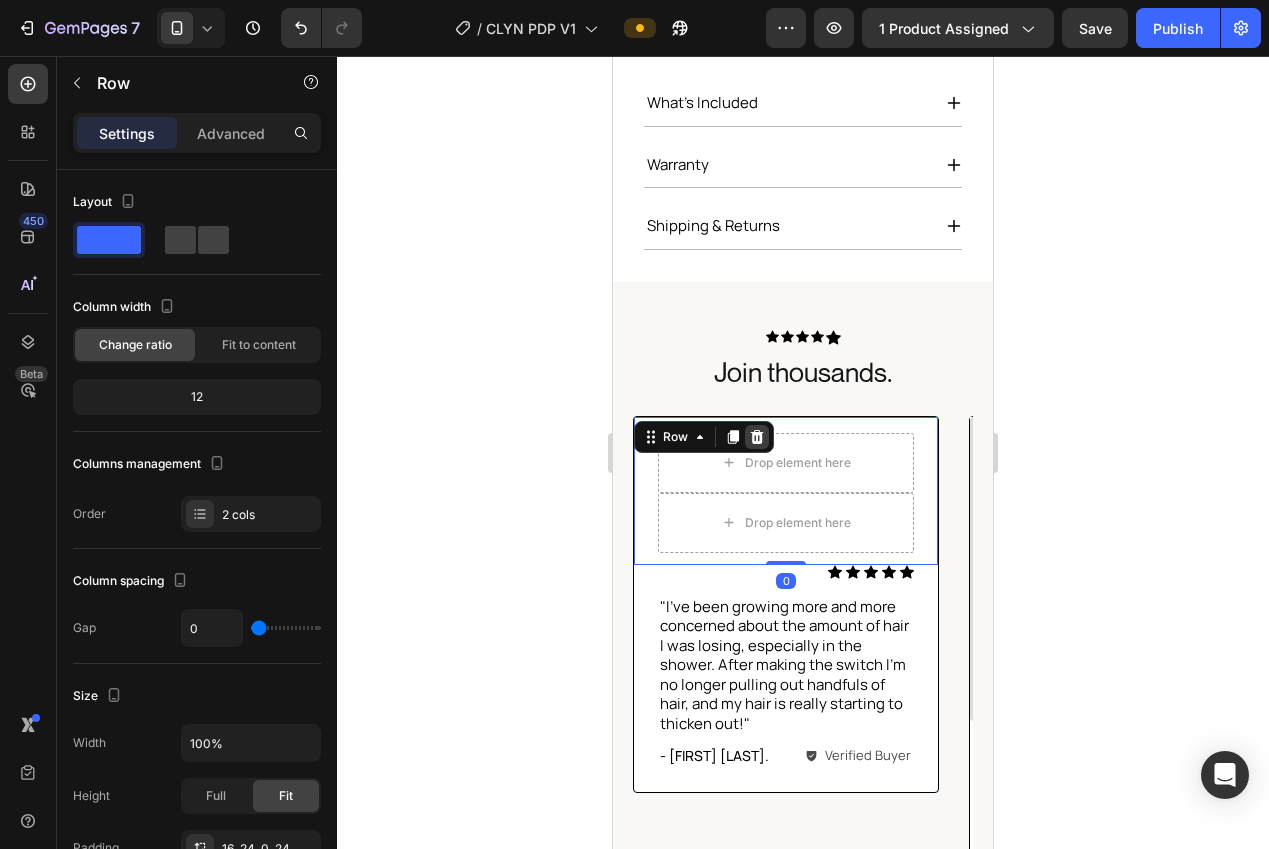 click 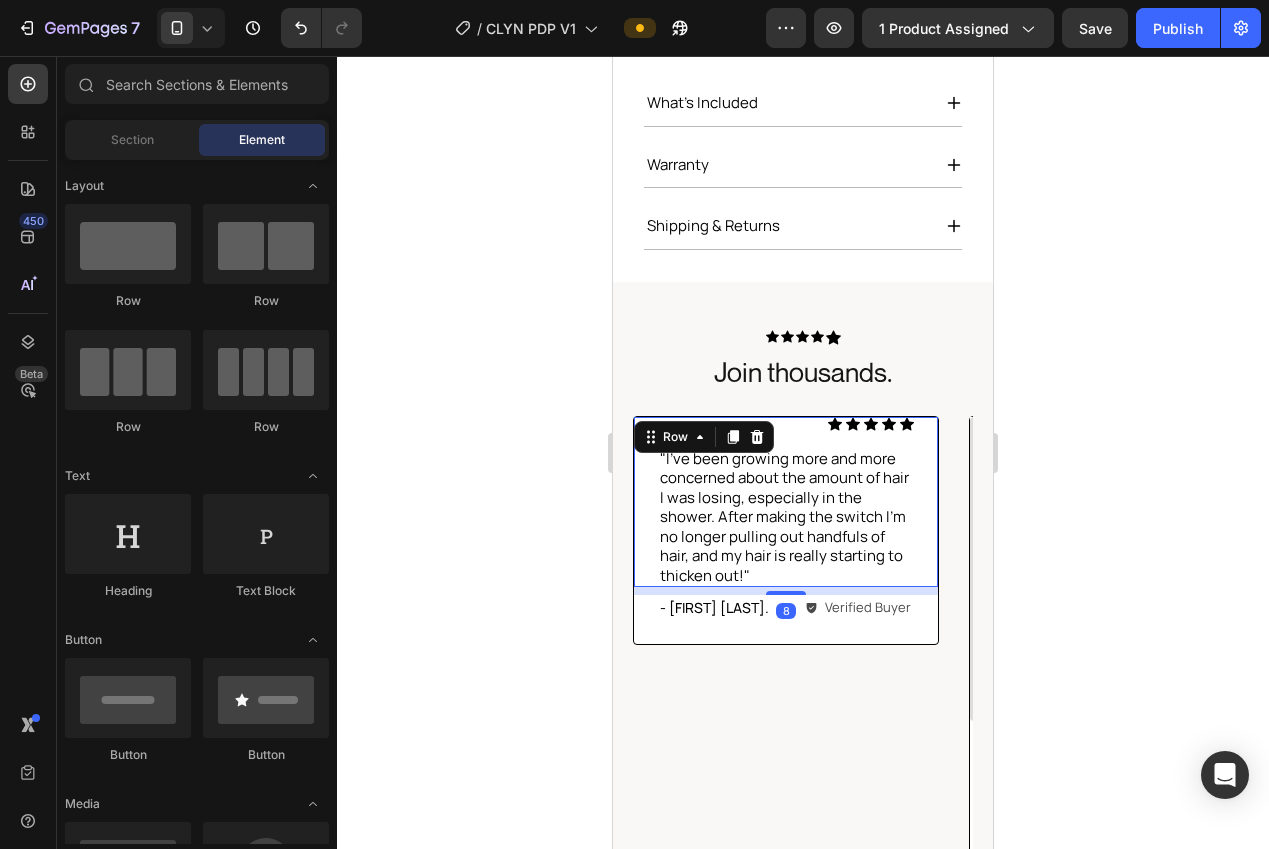 click on "Icon Icon Icon Icon Icon Icon List "I've been growing more and more concerned about the amount of hair I was losing, especially in the shower. After making the switch I’m no longer pulling out handfuls of hair, and my hair is really starting to thicken out!" Text Block" at bounding box center (786, 502) 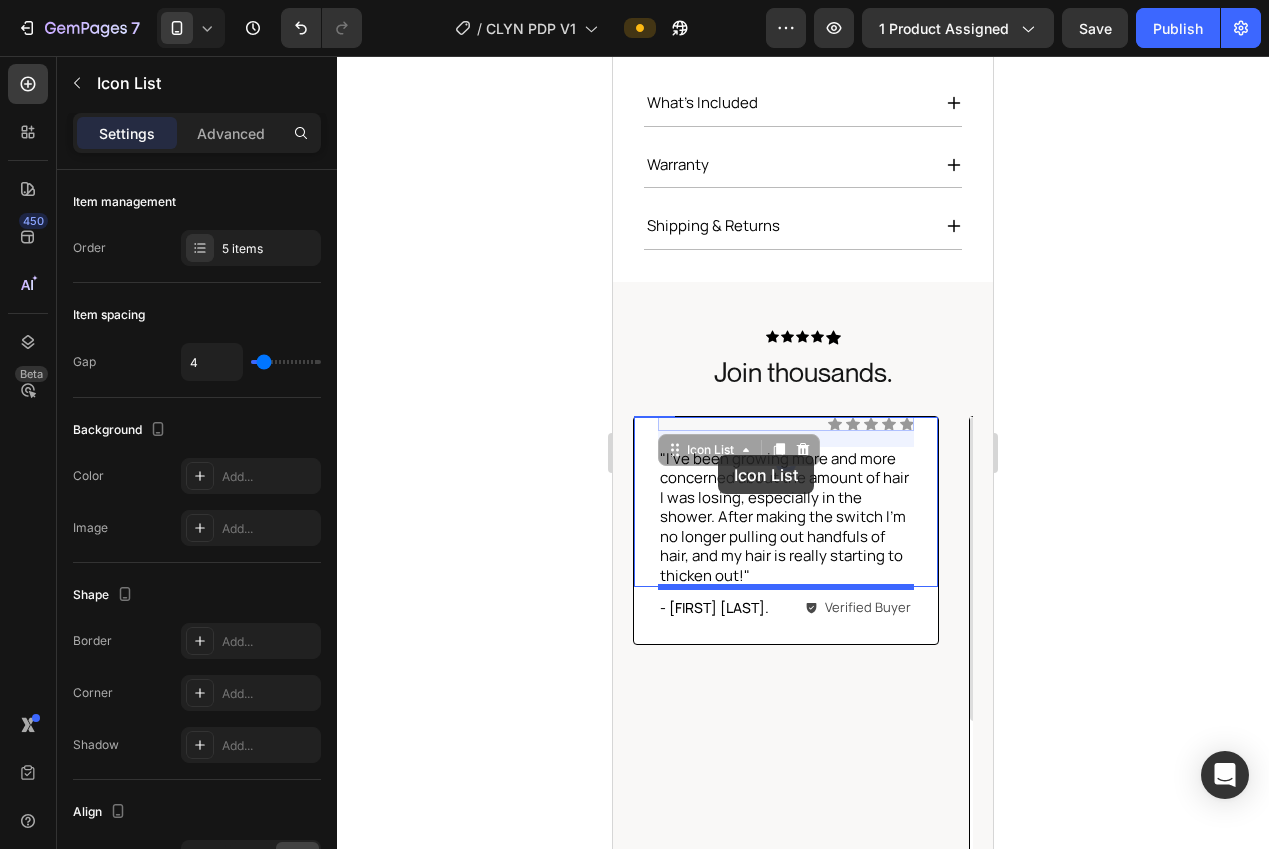drag, startPoint x: 815, startPoint y: 425, endPoint x: 718, endPoint y: 455, distance: 101.53325 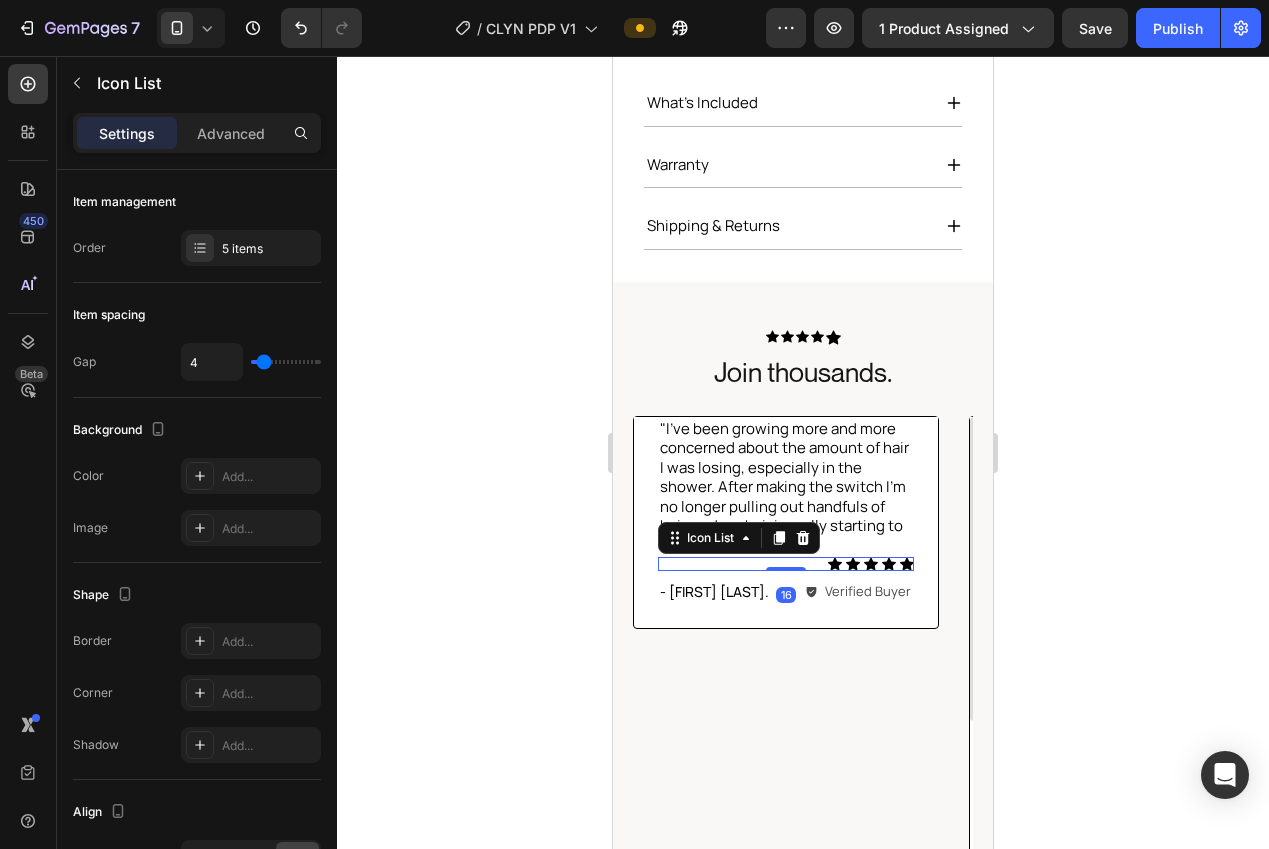 click 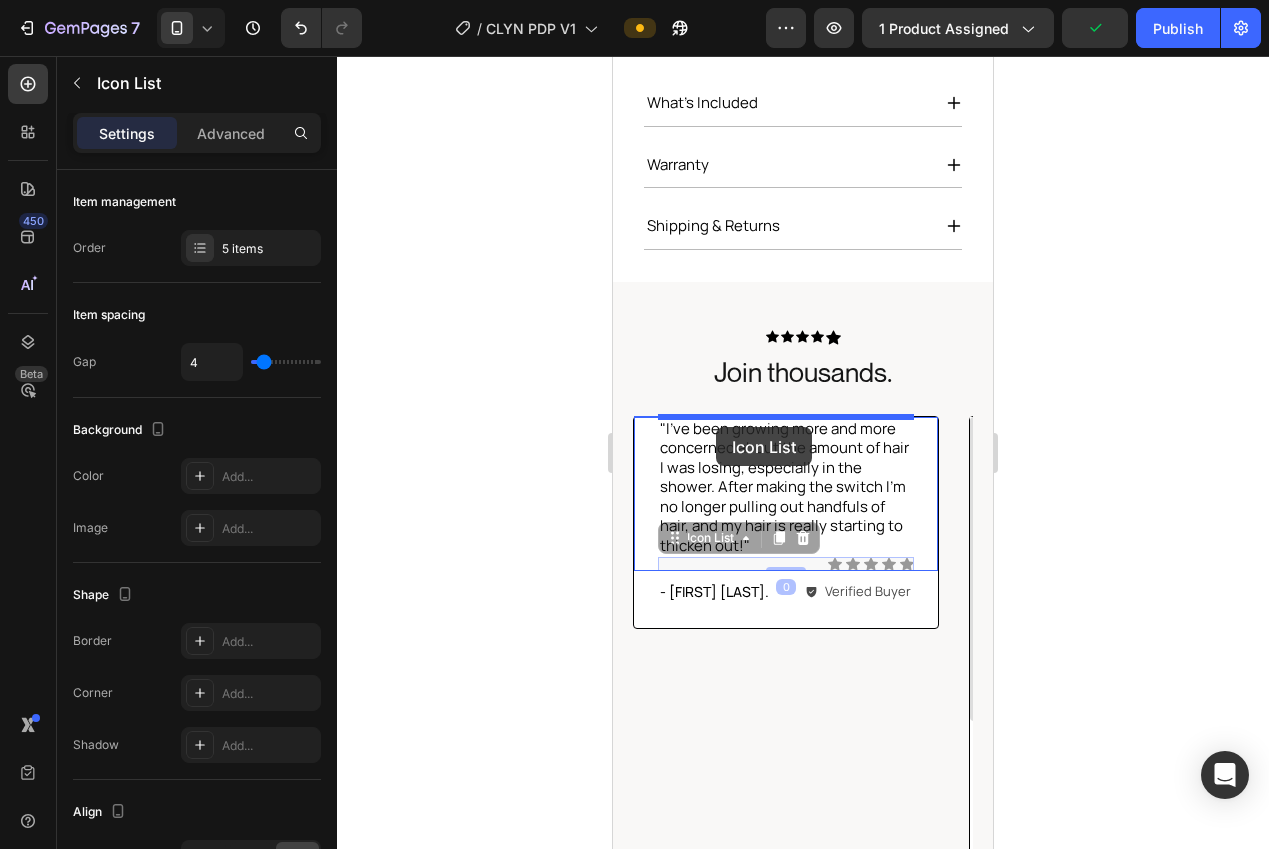 drag, startPoint x: 821, startPoint y: 562, endPoint x: 716, endPoint y: 427, distance: 171.0263 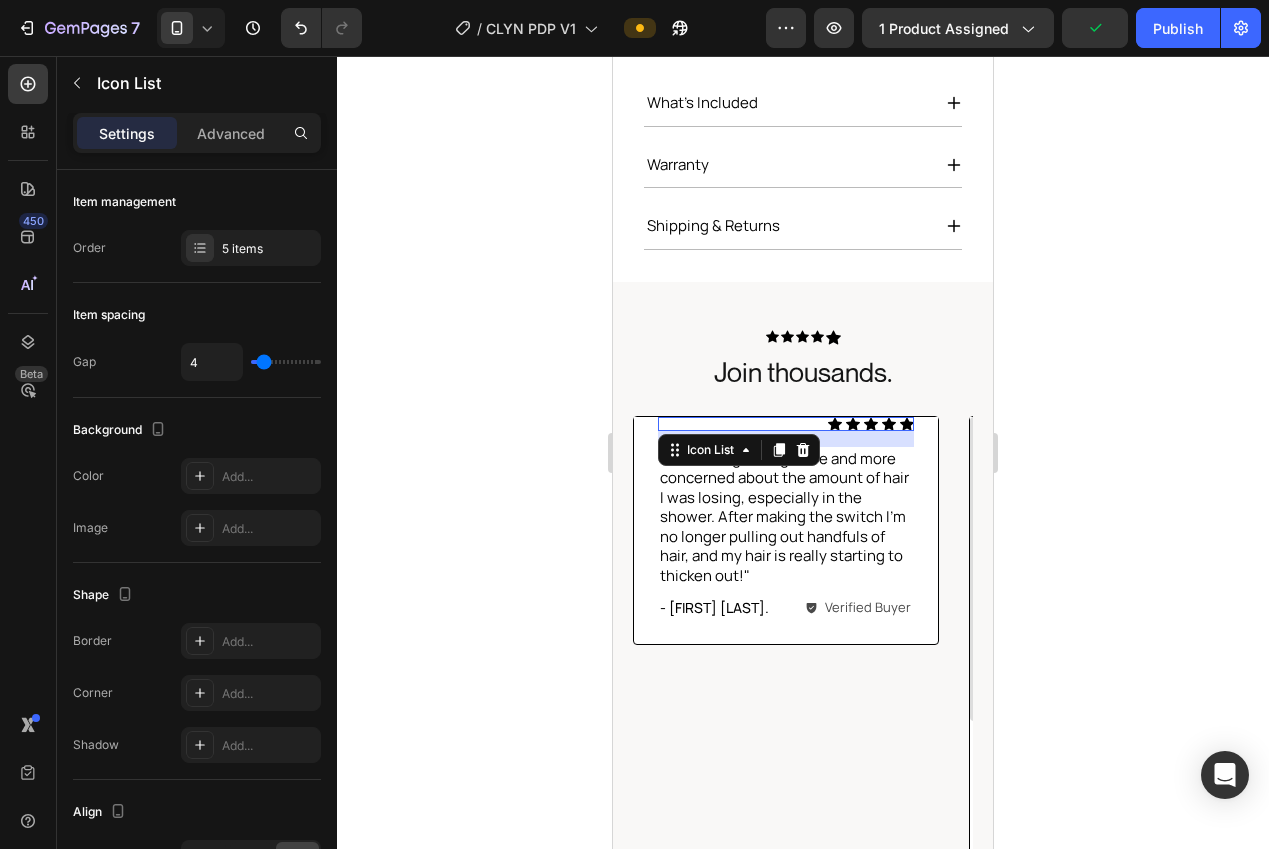 click 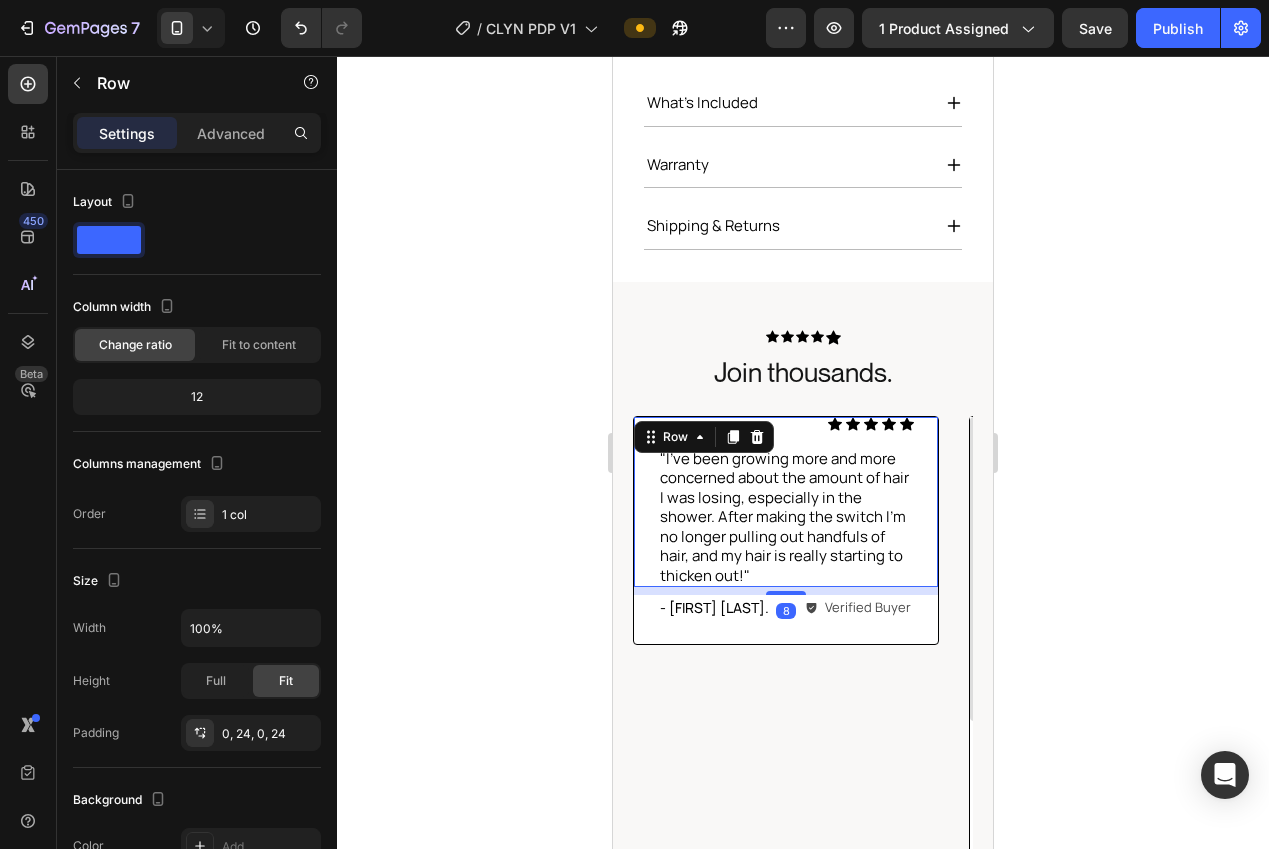 click on "Icon Icon Icon Icon Icon Icon List "I've been growing more and more concerned about the amount of hair I was losing, especially in the shower. After making the switch I’m no longer pulling out handfuls of hair, and my hair is really starting to thicken out!" Text Block" at bounding box center [786, 502] 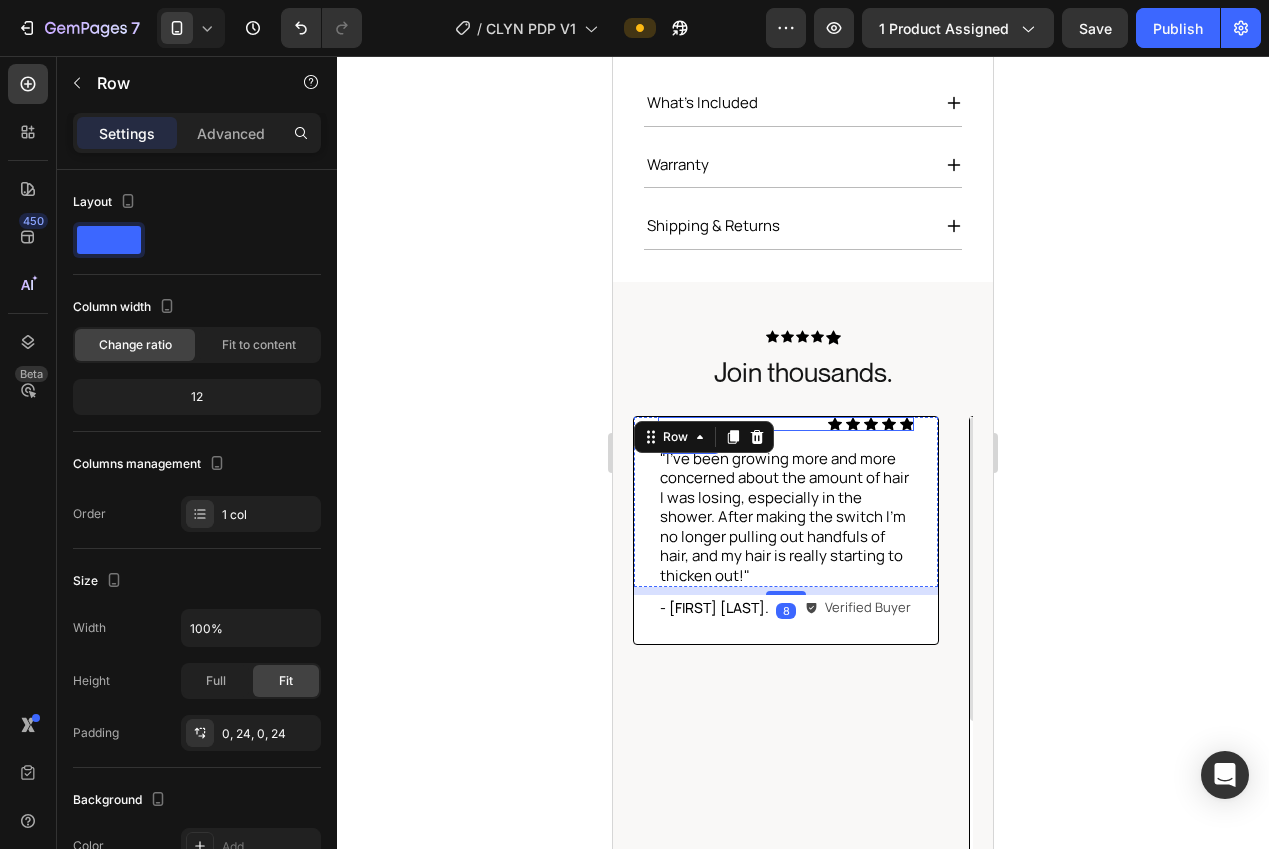 click on "Icon Icon Icon Icon Icon" at bounding box center (786, 424) 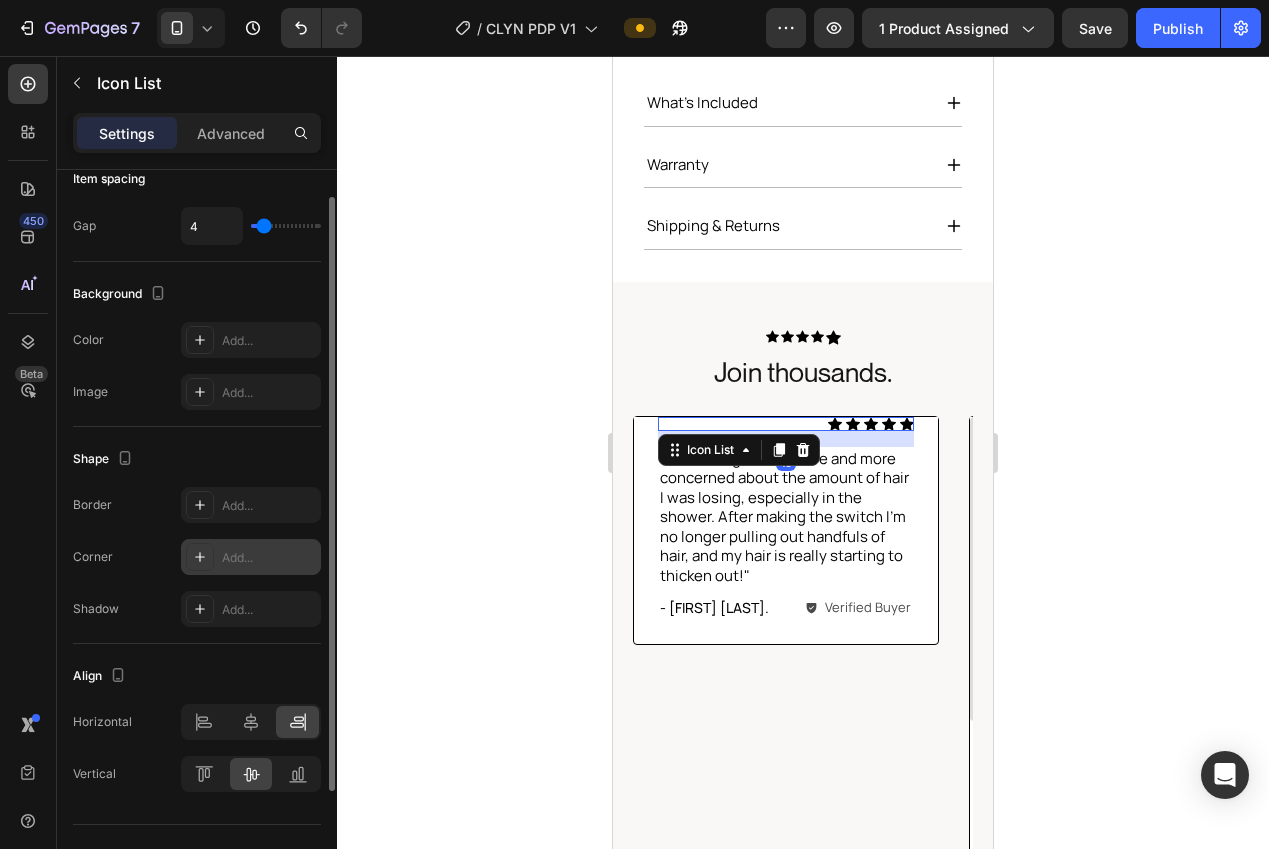 scroll, scrollTop: 175, scrollLeft: 0, axis: vertical 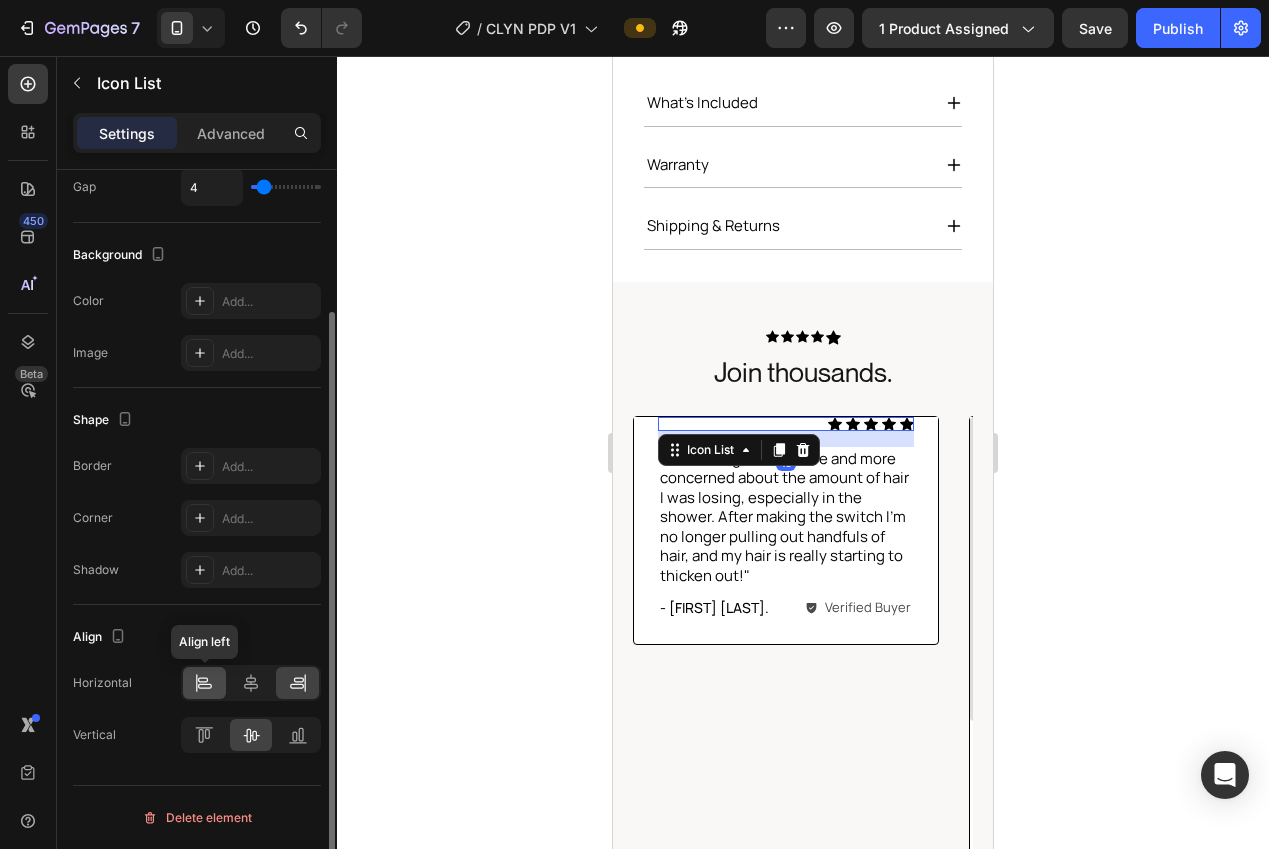 click 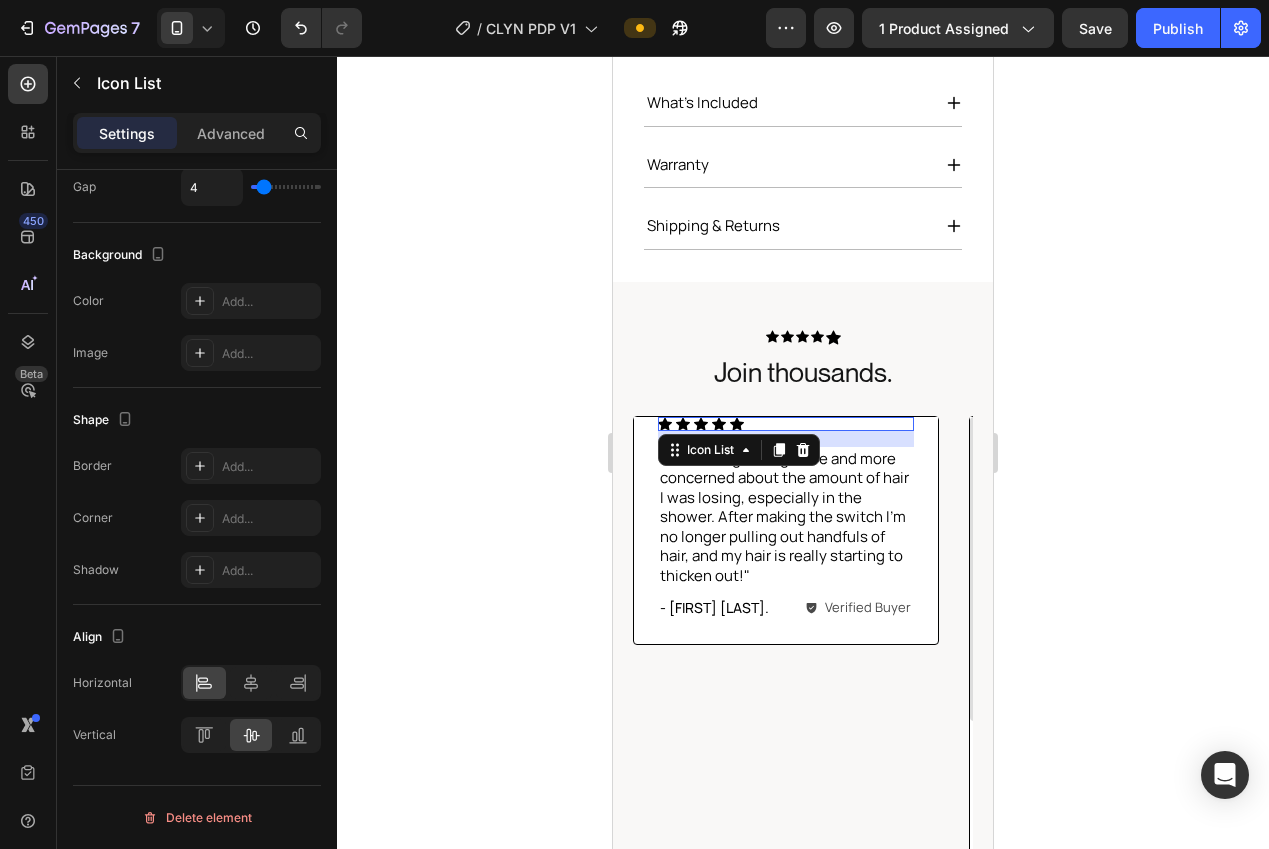 click 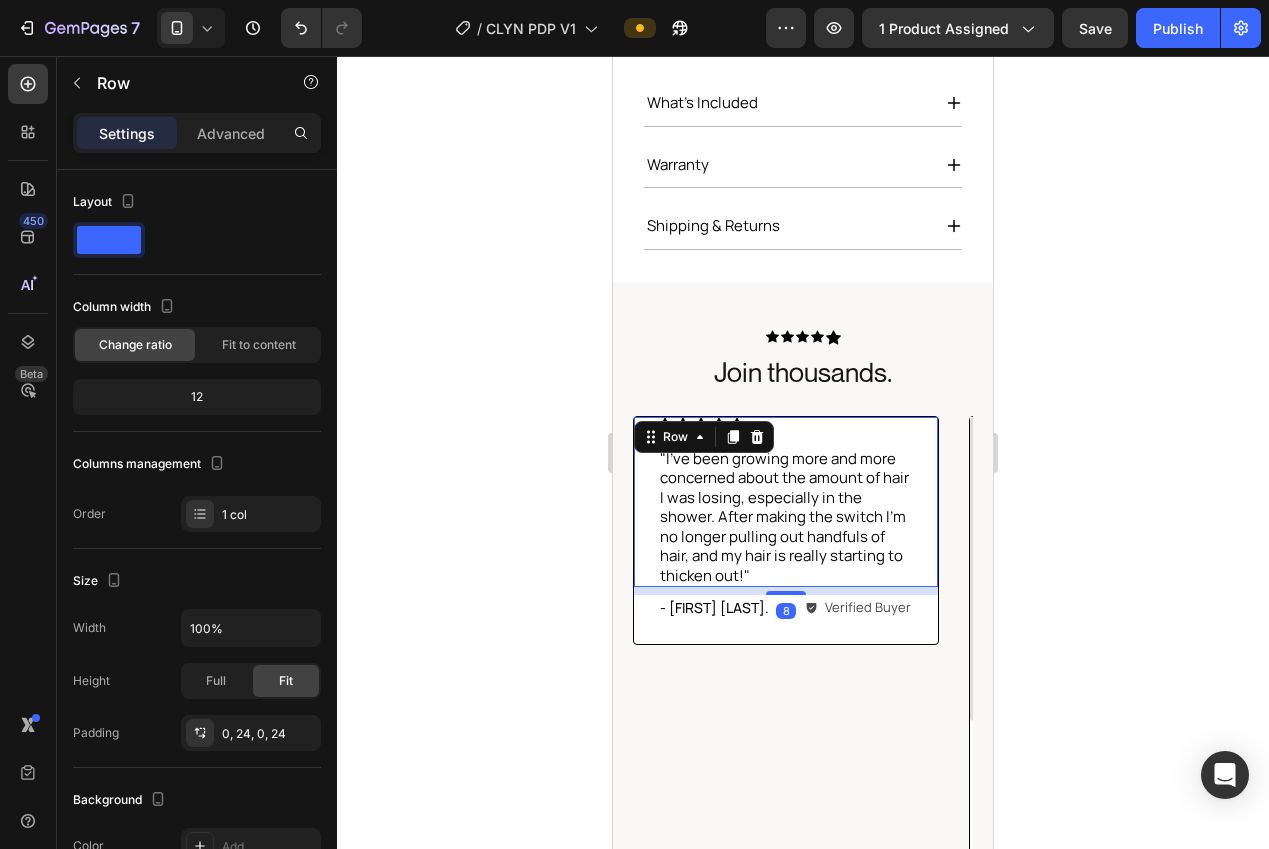click on "Icon Icon Icon Icon Icon Icon List "I've been growing more and more concerned about the amount of hair I was losing, especially in the shower. After making the switch I’m no longer pulling out handfuls of hair, and my hair is really starting to thicken out!" Text Block" at bounding box center (786, 502) 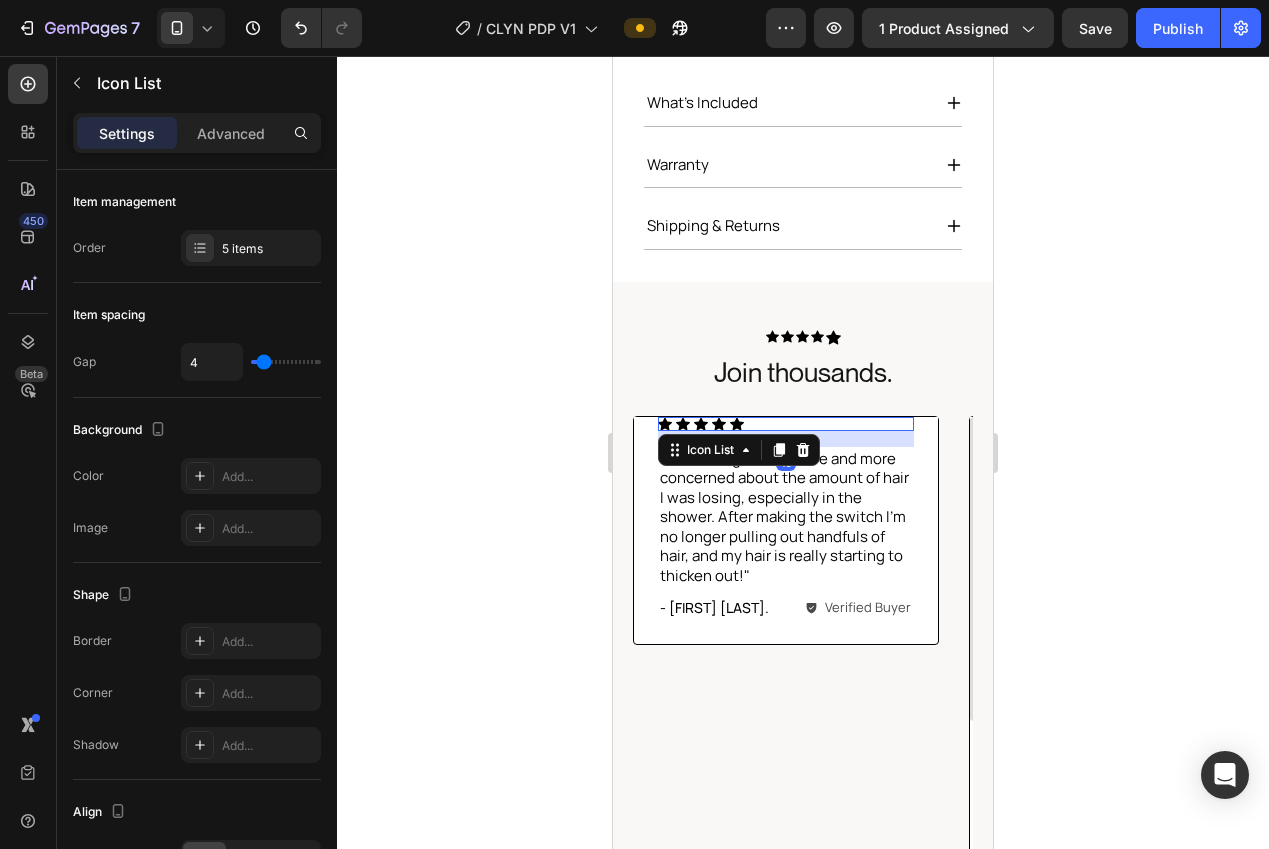 click on "Icon Icon Icon Icon Icon" at bounding box center (786, 424) 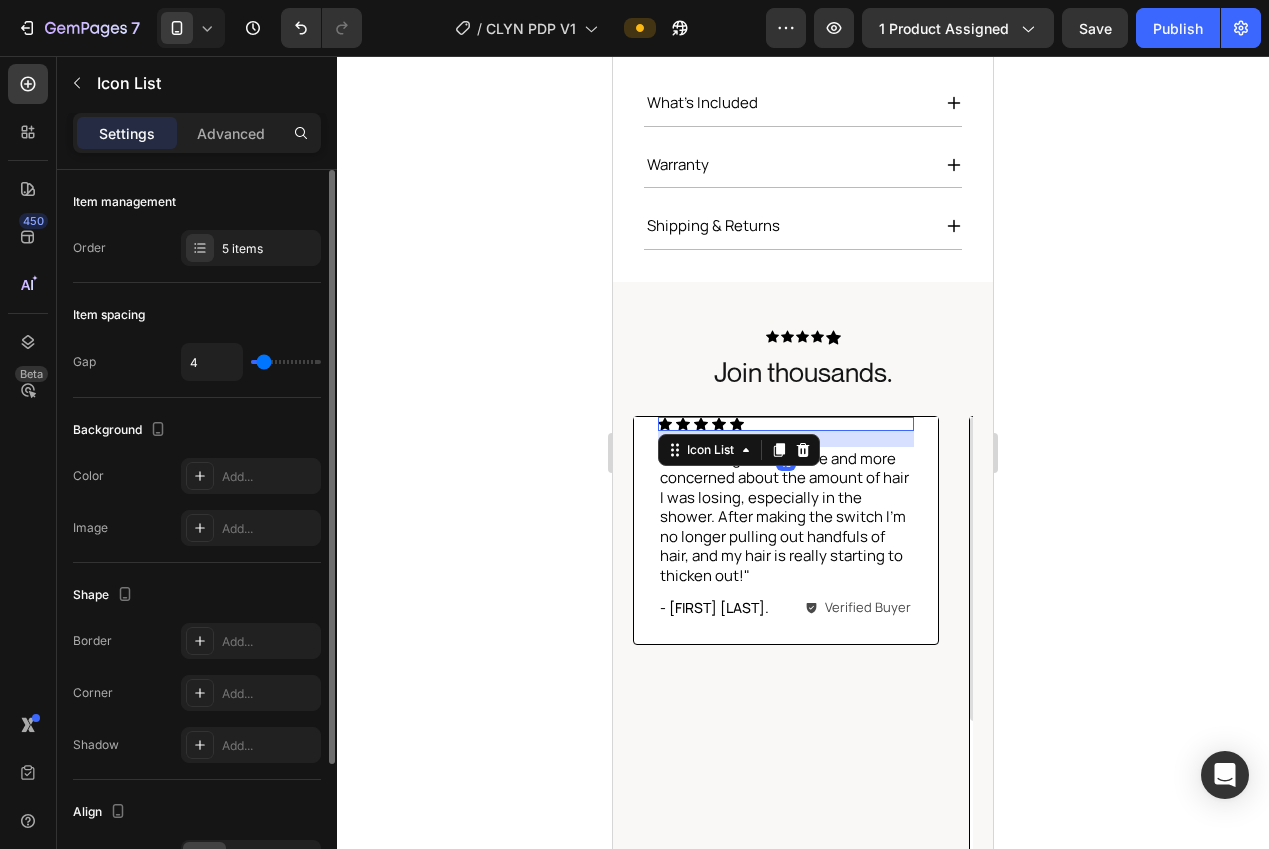 drag, startPoint x: 225, startPoint y: 143, endPoint x: 229, endPoint y: 197, distance: 54.147945 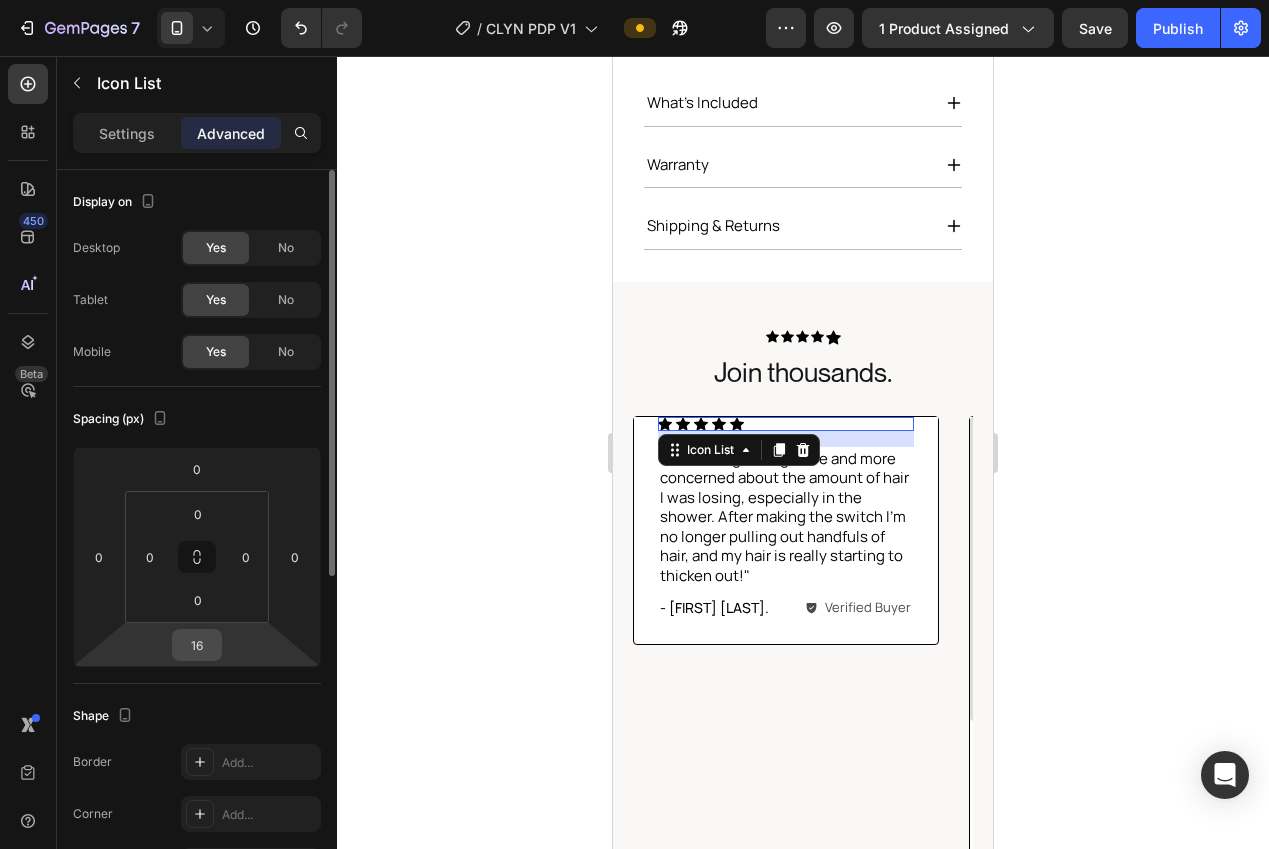 click on "16" at bounding box center (197, 645) 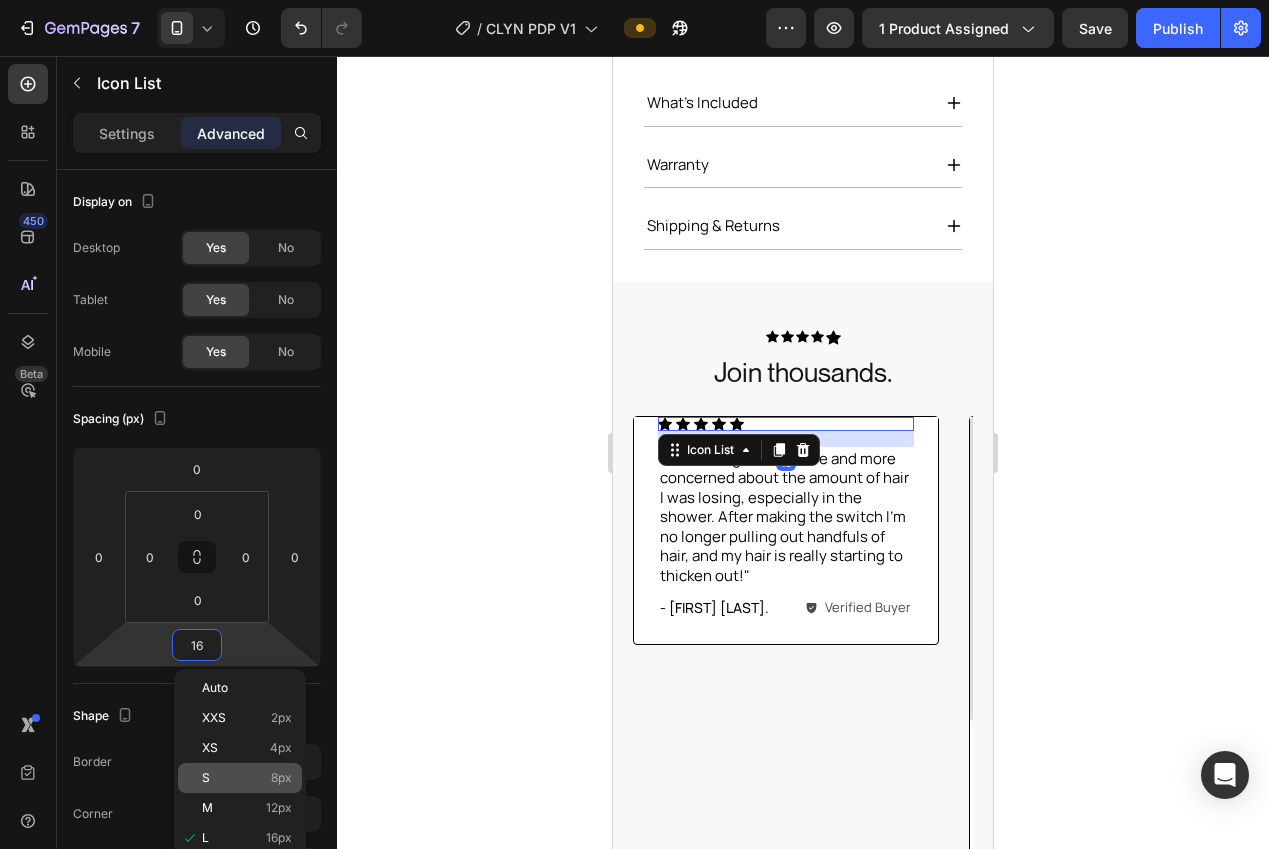 click on "S 8px" at bounding box center [247, 778] 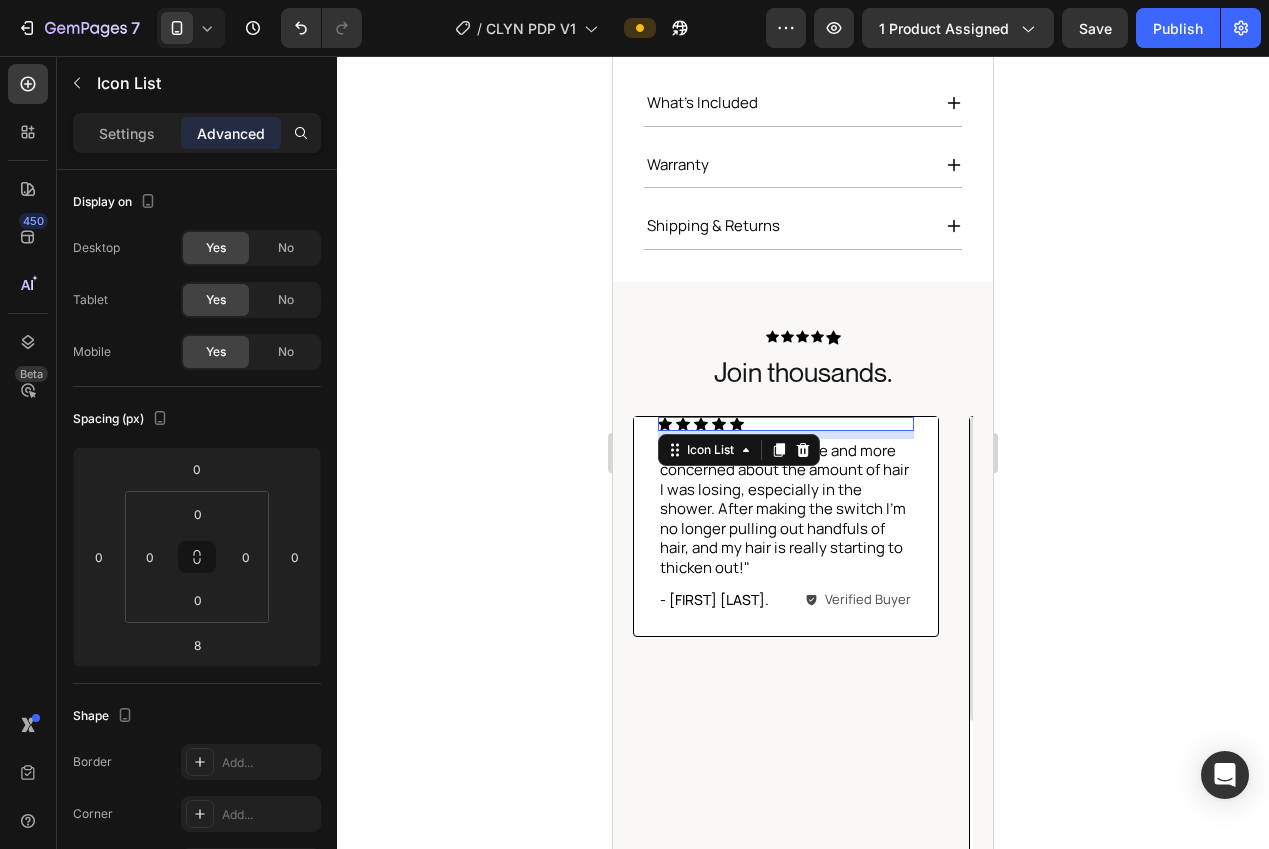 drag, startPoint x: 431, startPoint y: 708, endPoint x: 477, endPoint y: 702, distance: 46.389652 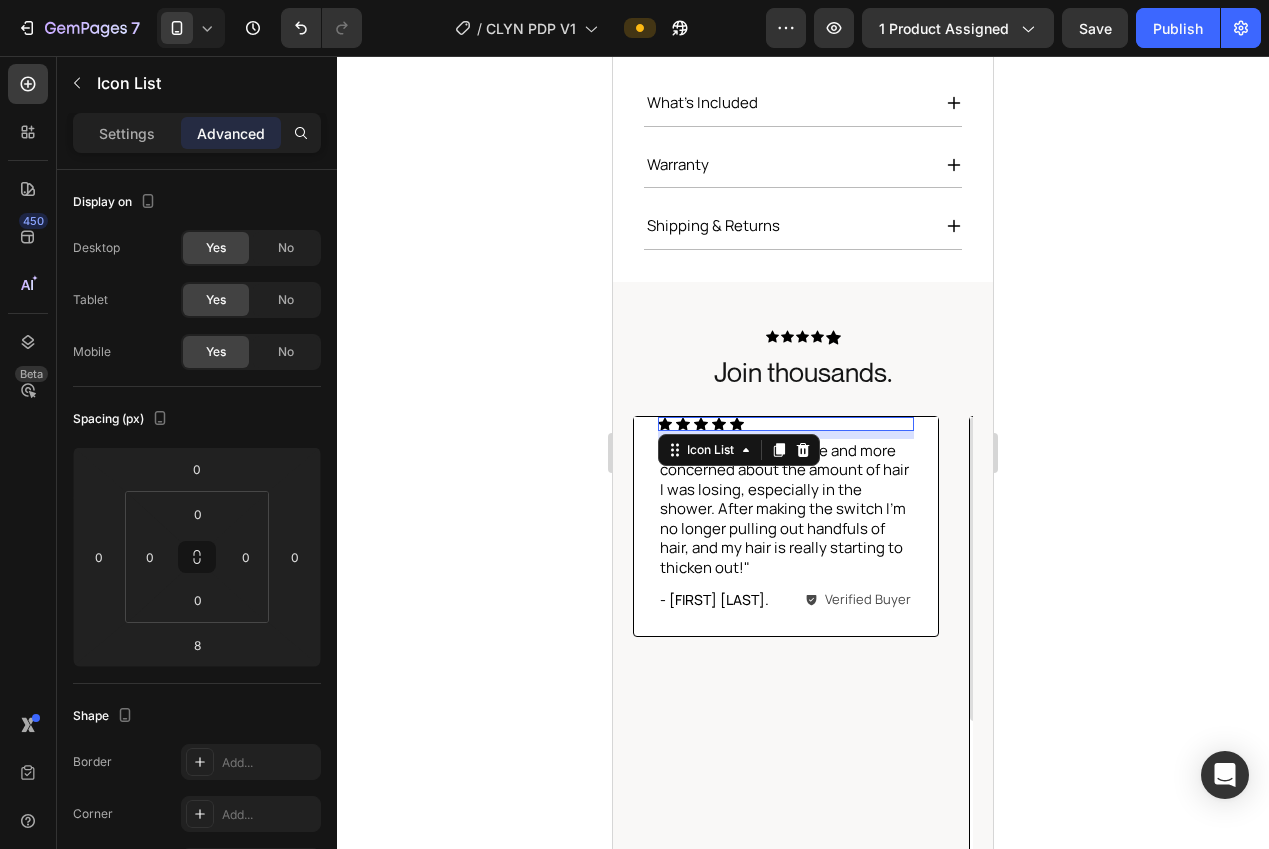 click 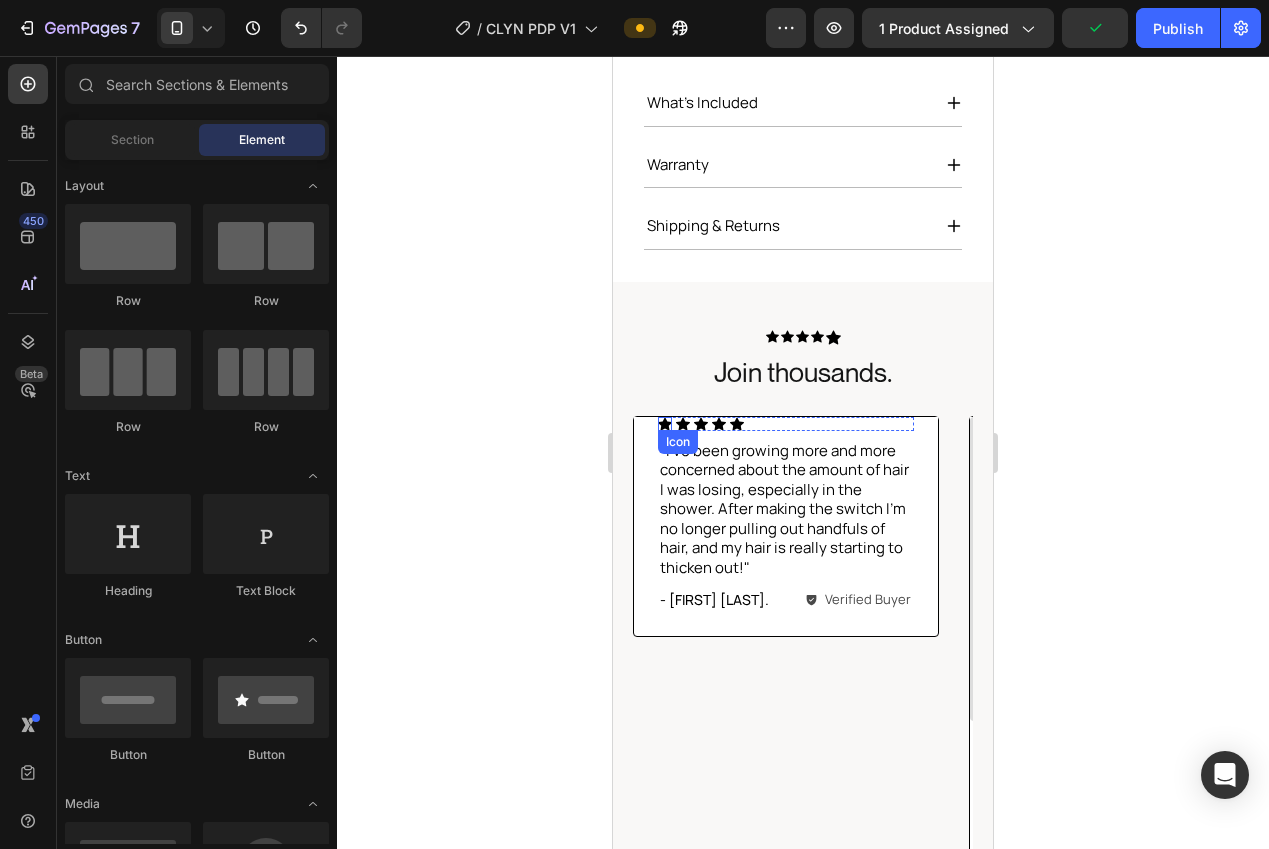 click on "Icon" at bounding box center [665, 424] 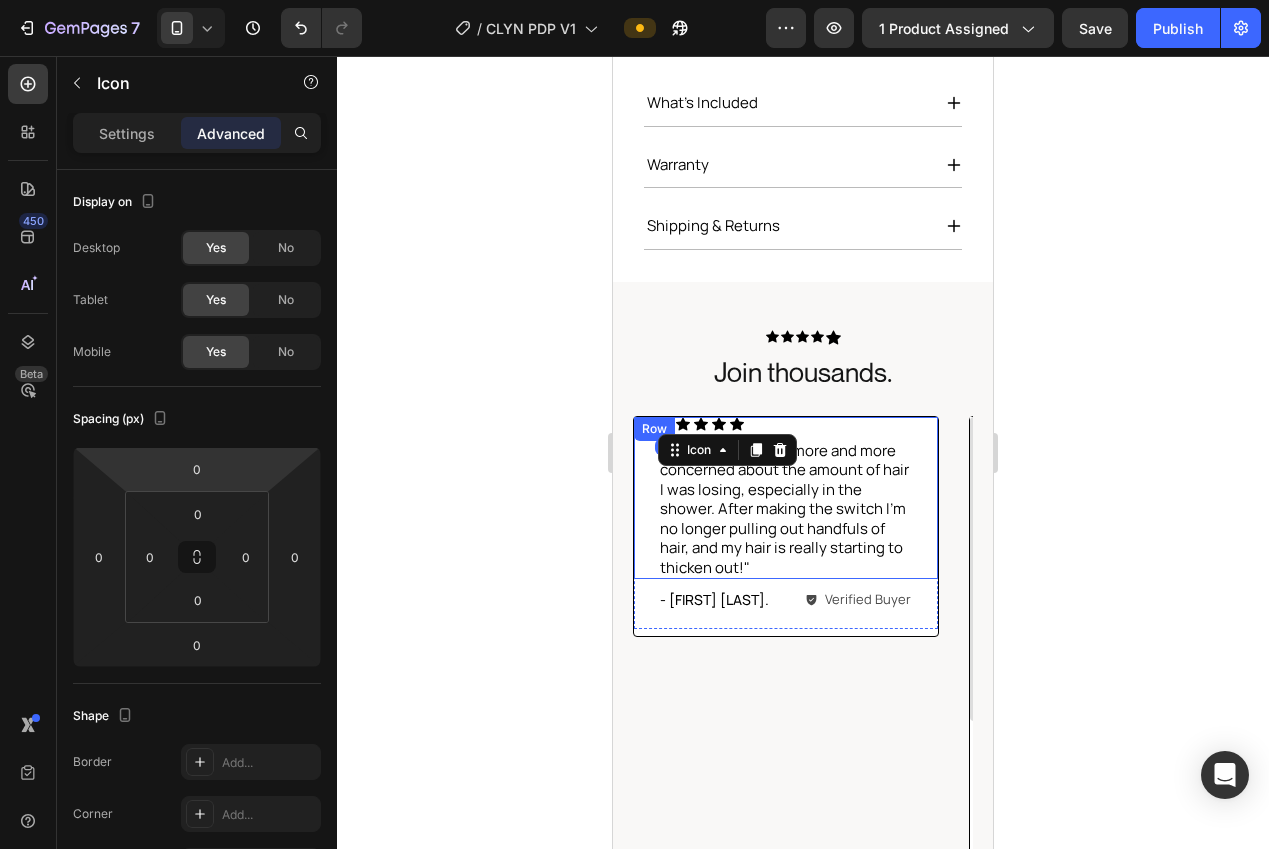 click on "Settings" at bounding box center (127, 133) 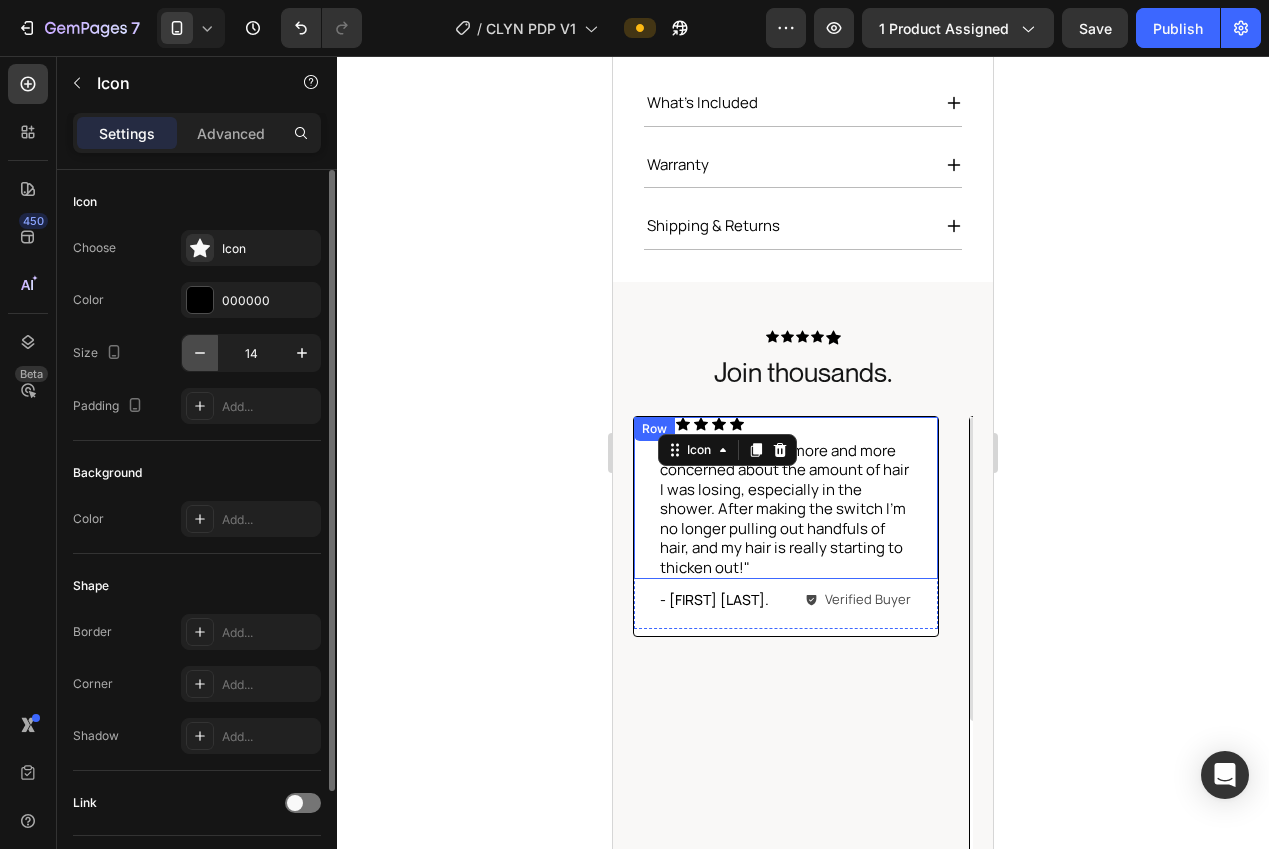 click at bounding box center [200, 353] 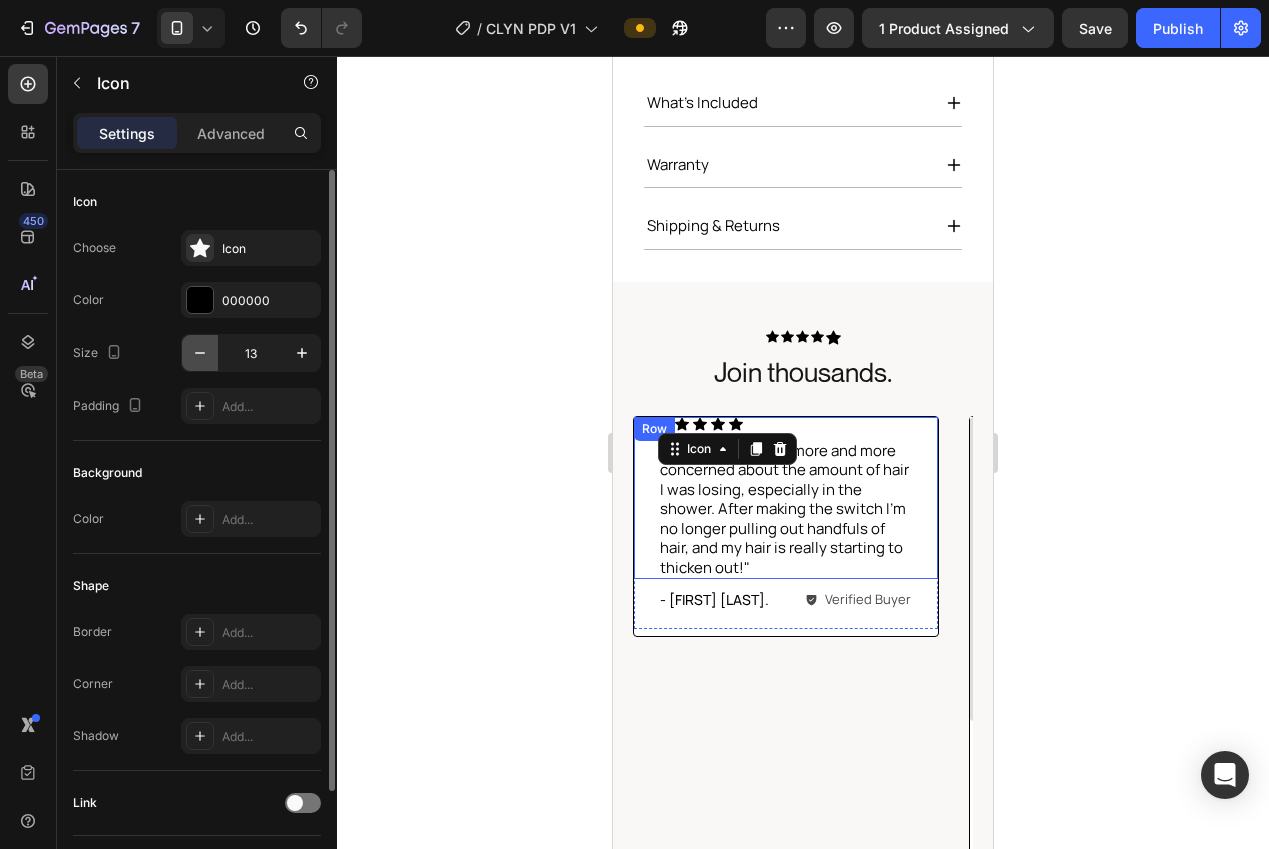 click 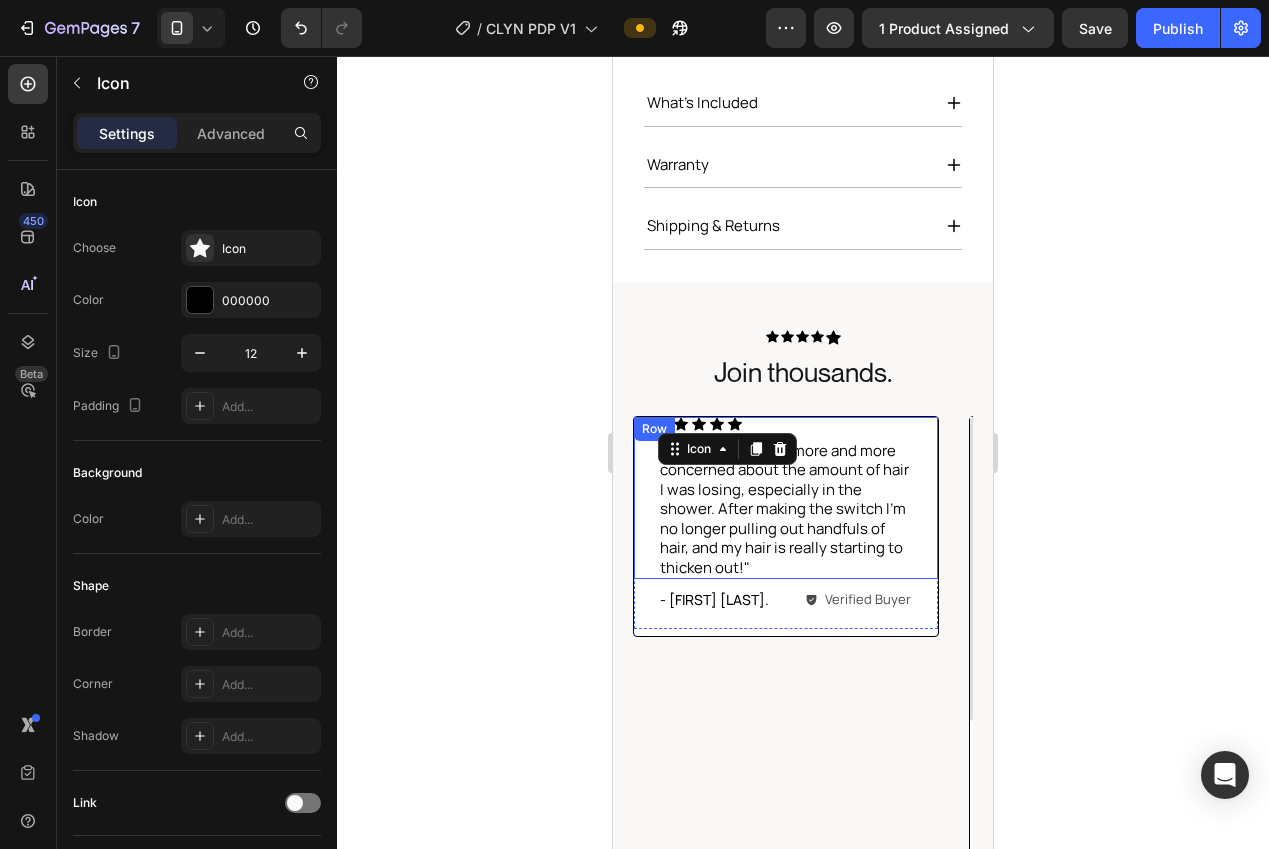click 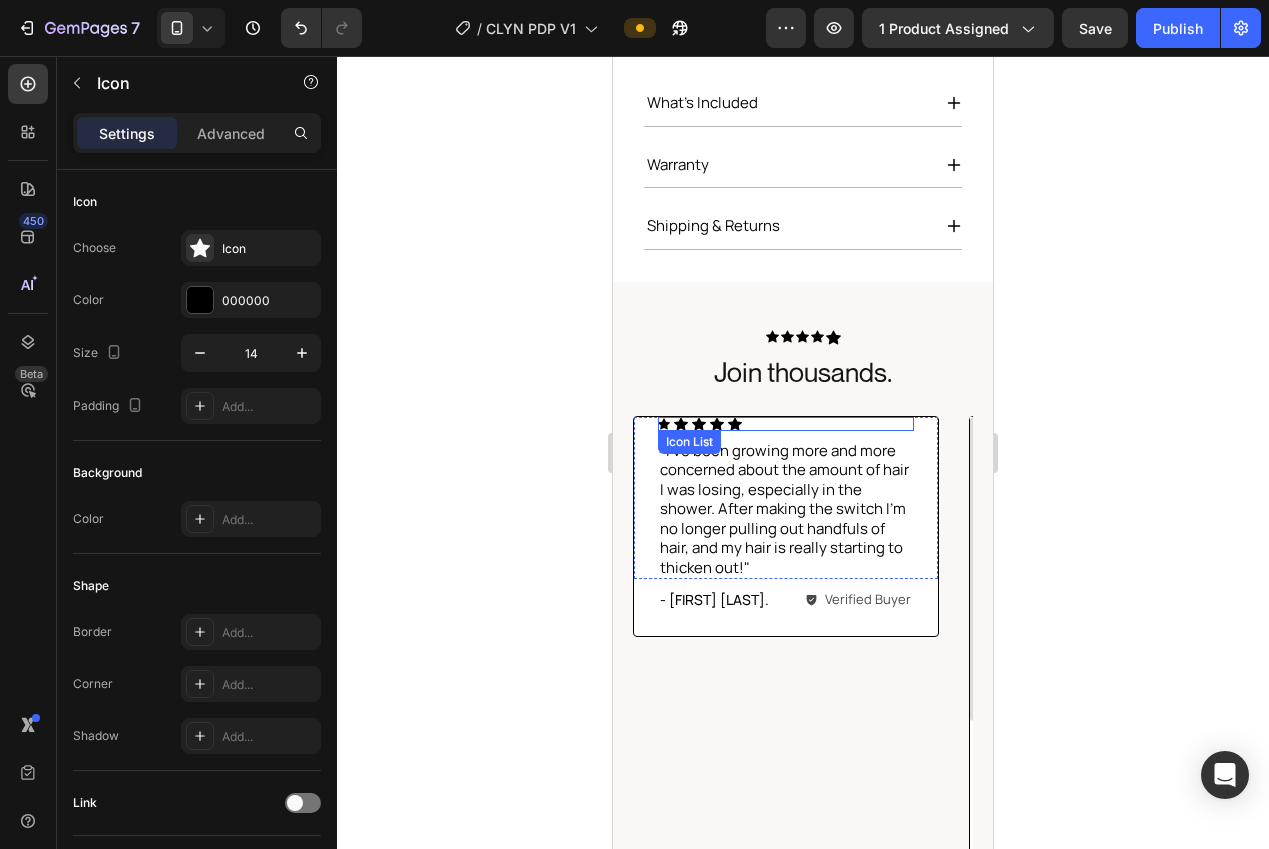 click on "Icon" at bounding box center [681, 424] 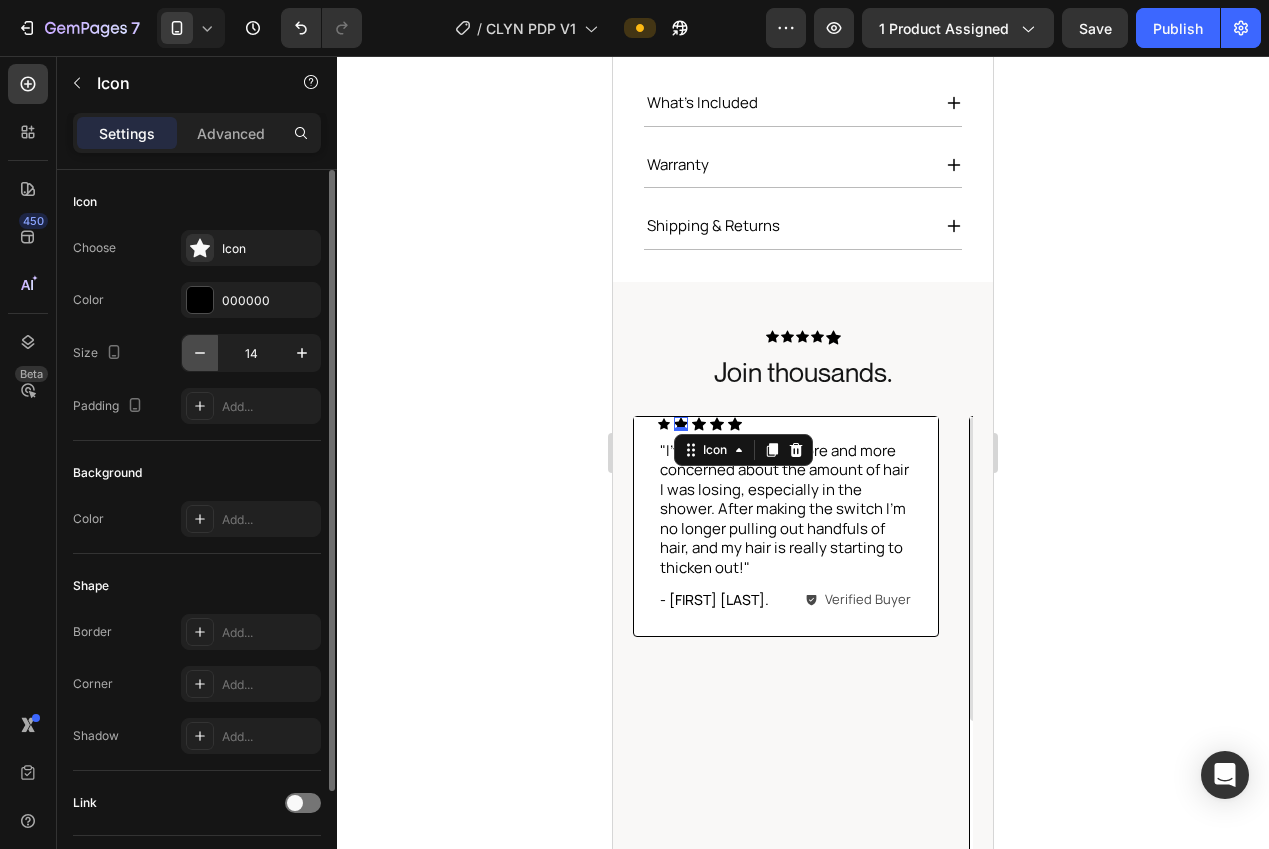 click 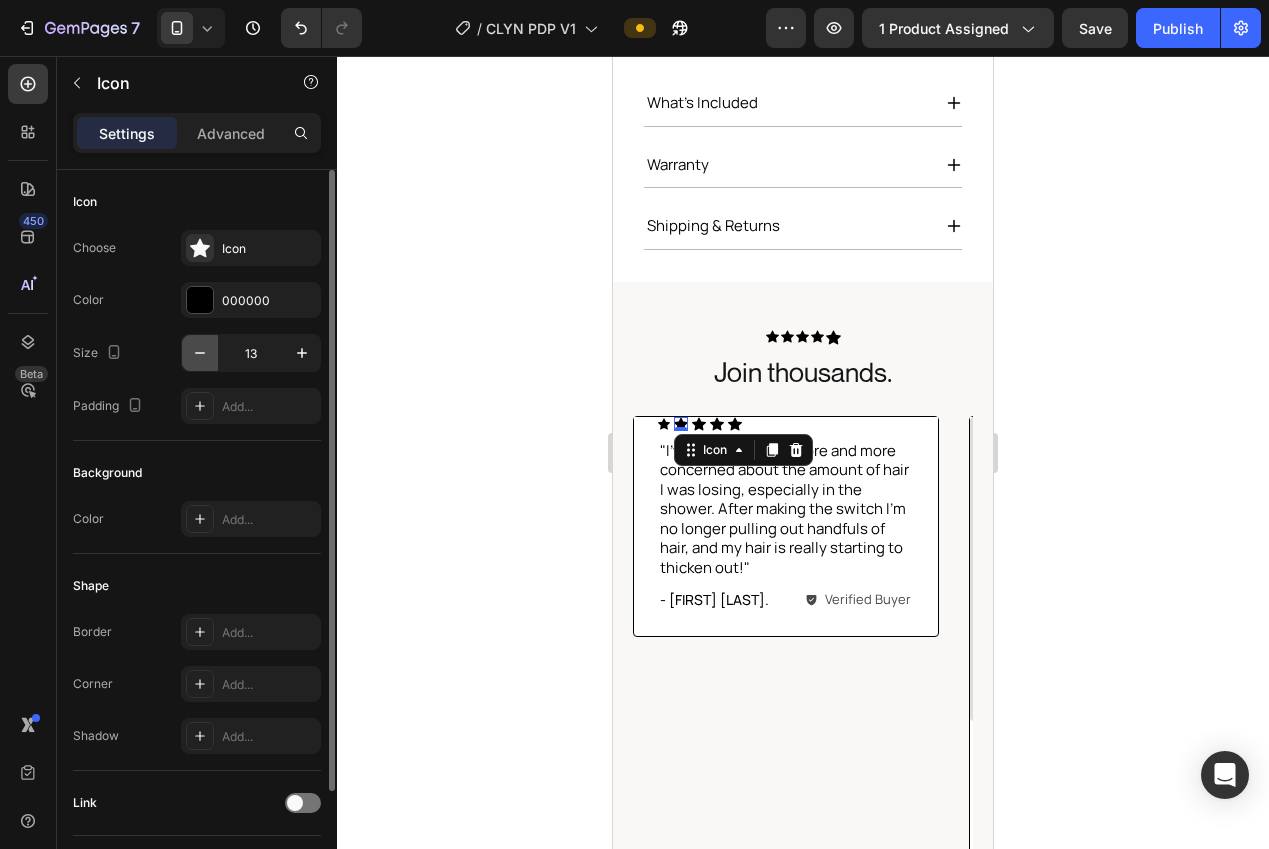 click 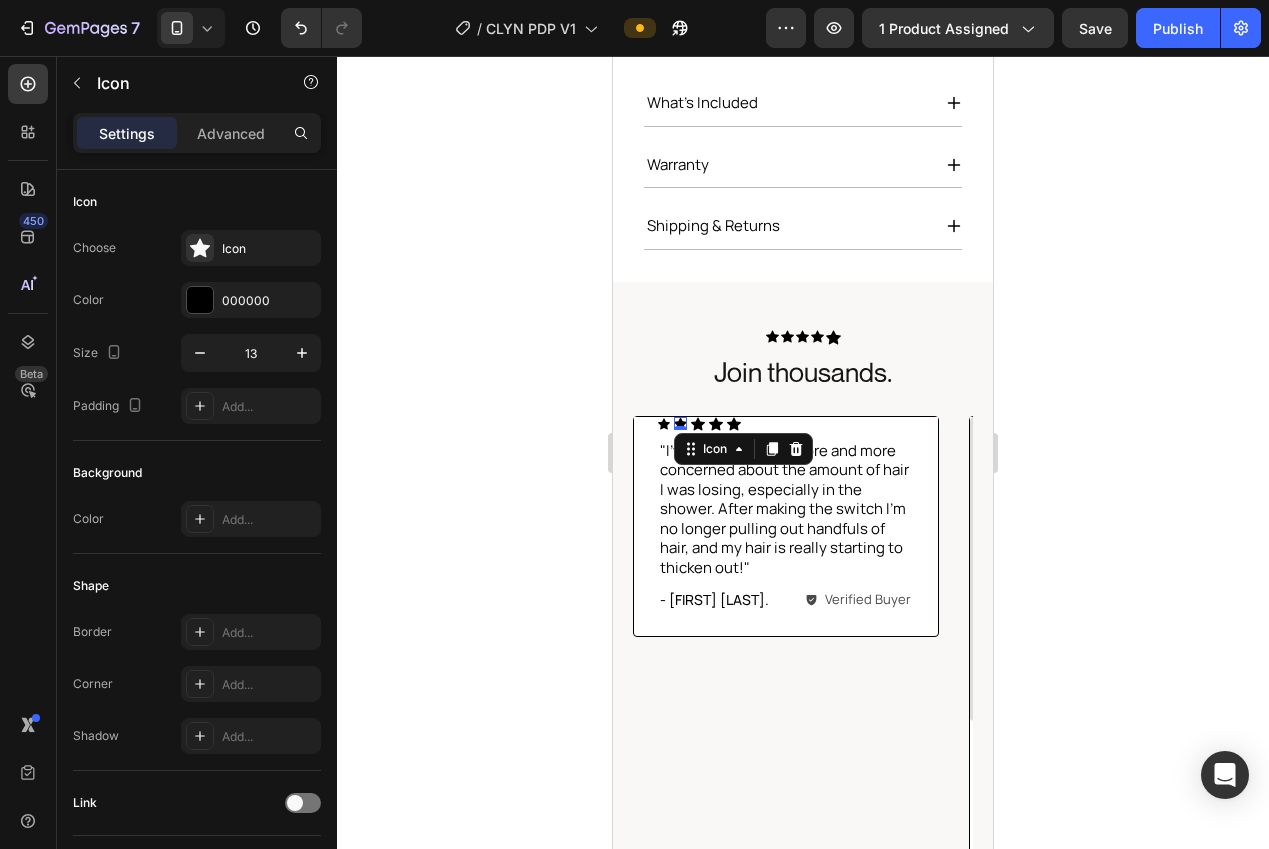 type on "12" 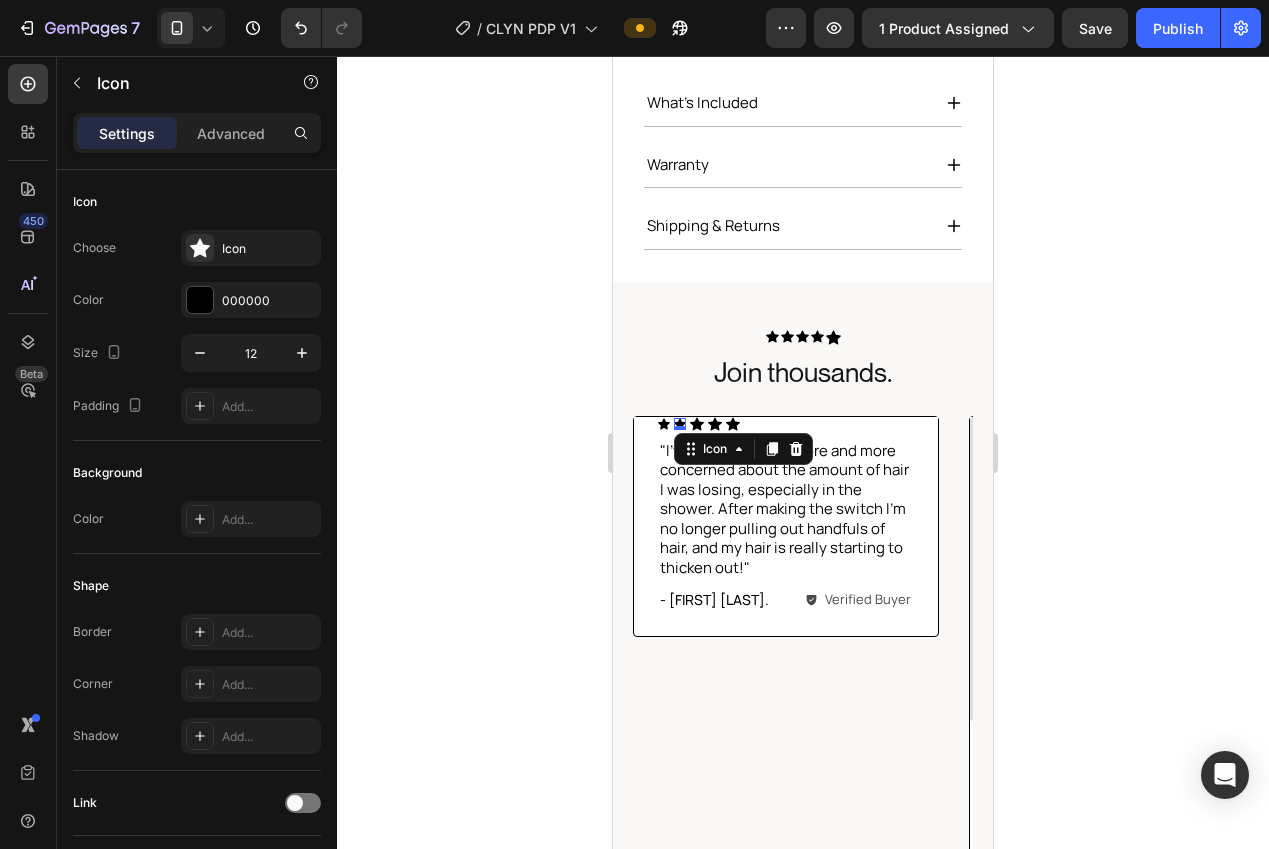 drag, startPoint x: 421, startPoint y: 414, endPoint x: 578, endPoint y: 436, distance: 158.5339 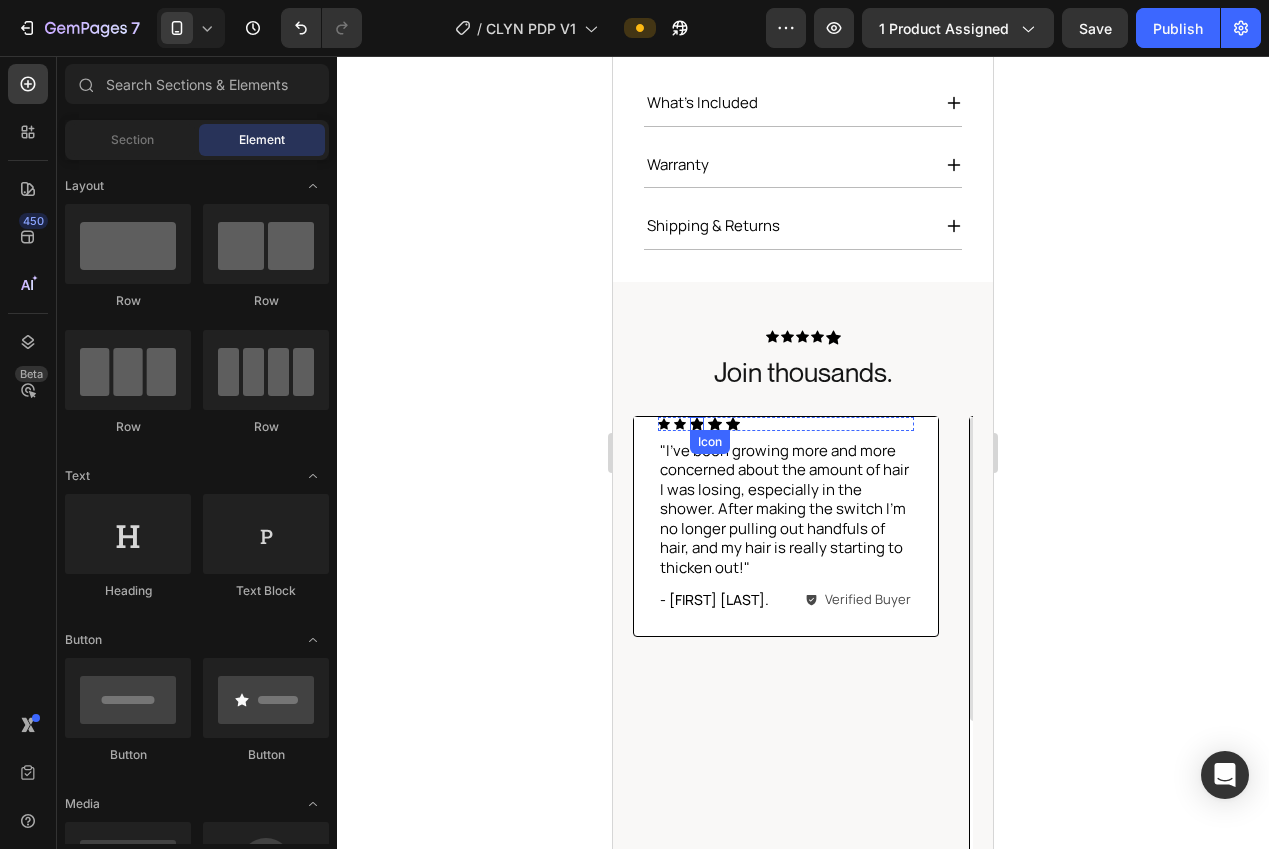 click 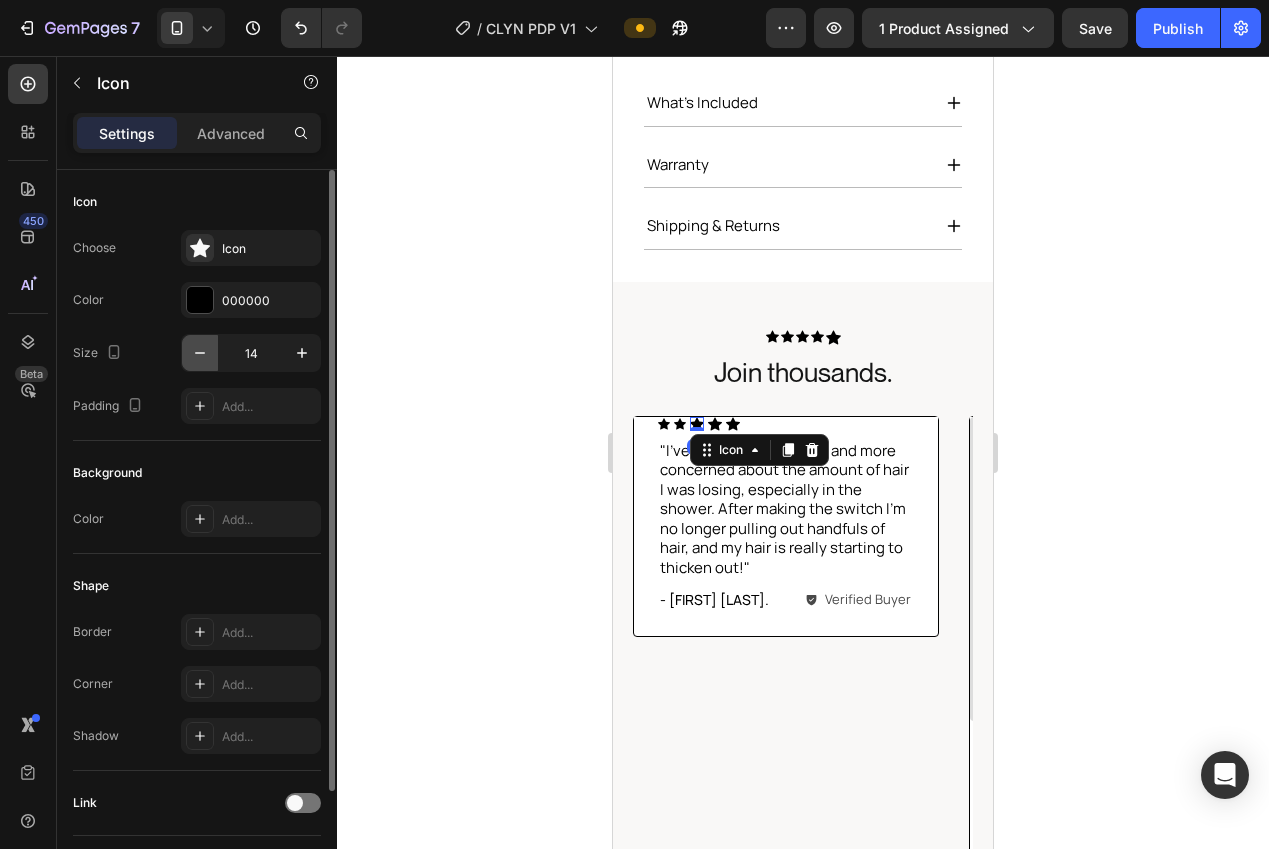 click 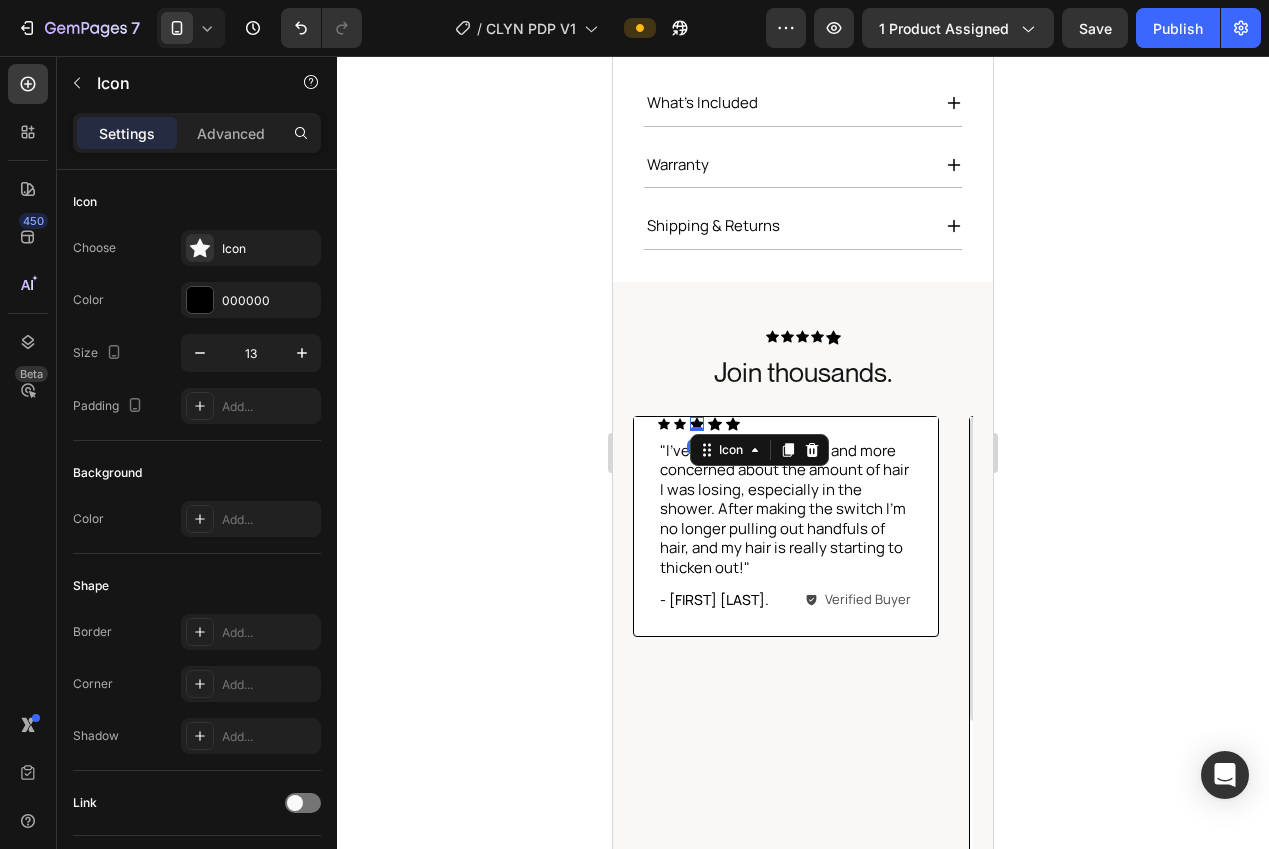 drag, startPoint x: 196, startPoint y: 351, endPoint x: 352, endPoint y: 390, distance: 160.80112 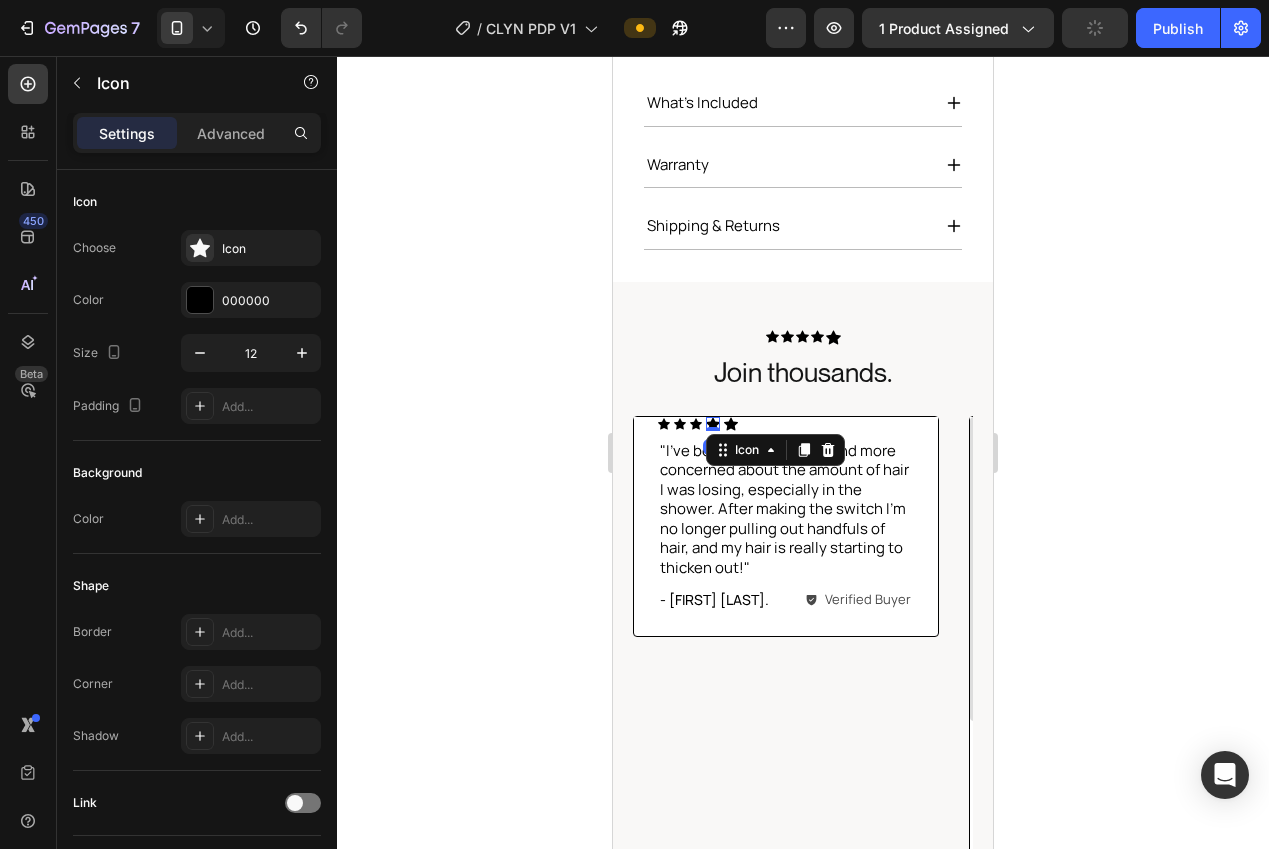 click 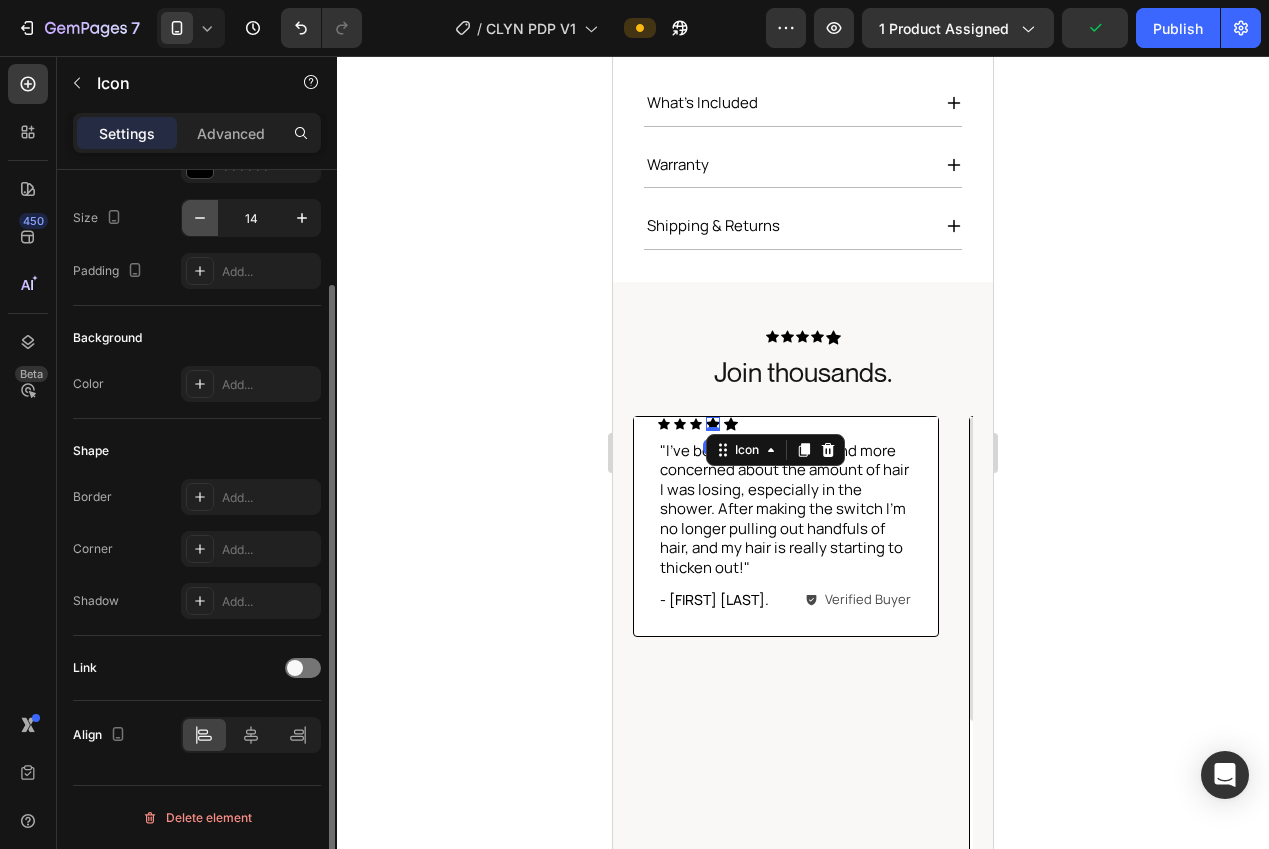 click at bounding box center [200, 218] 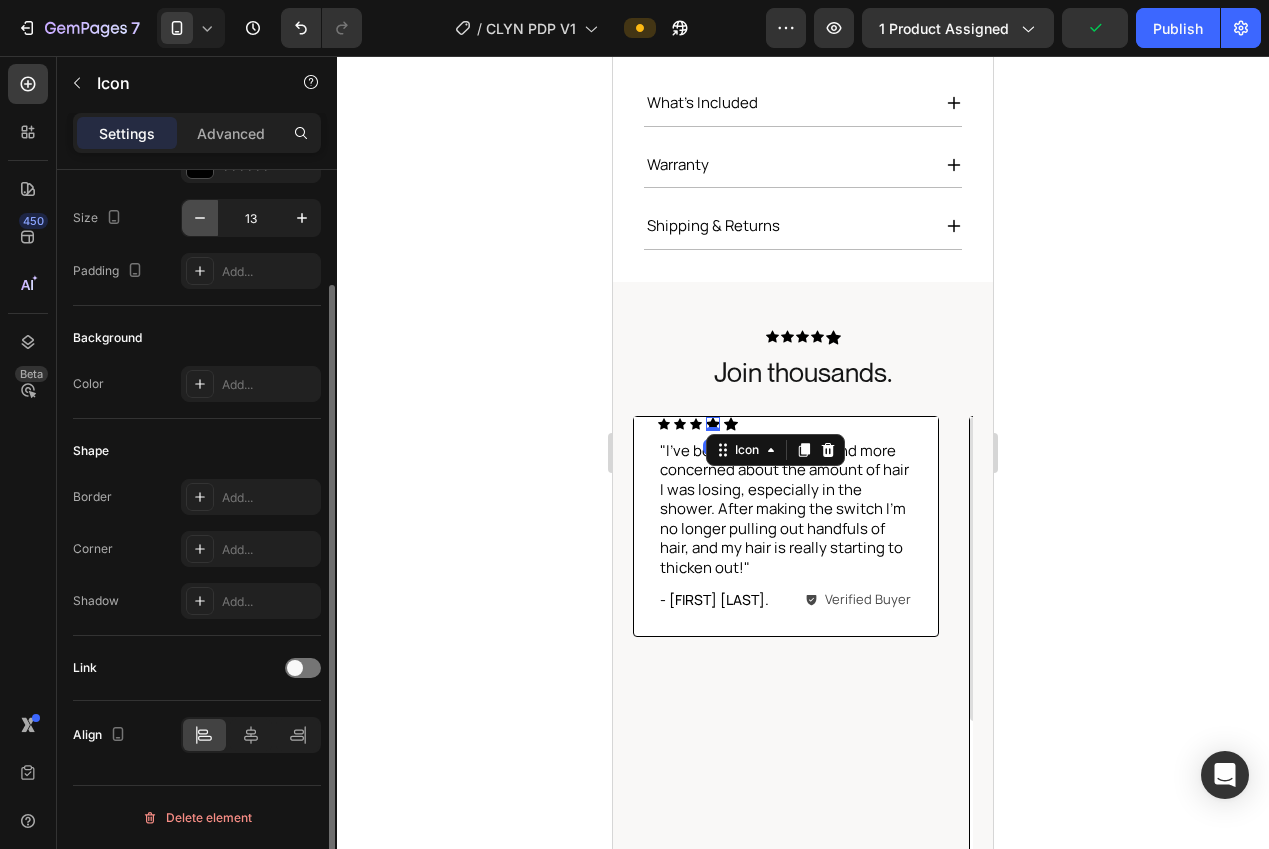 click at bounding box center [200, 218] 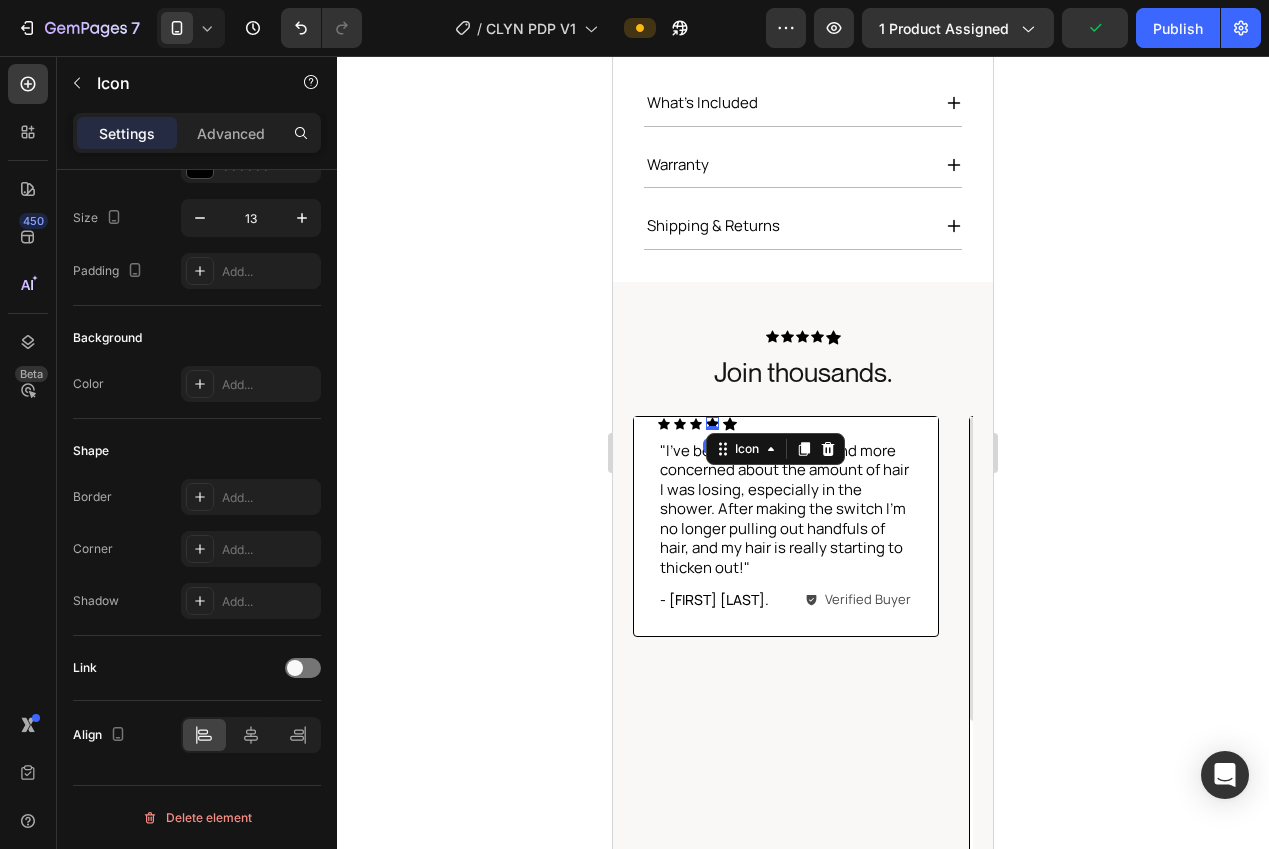 type on "12" 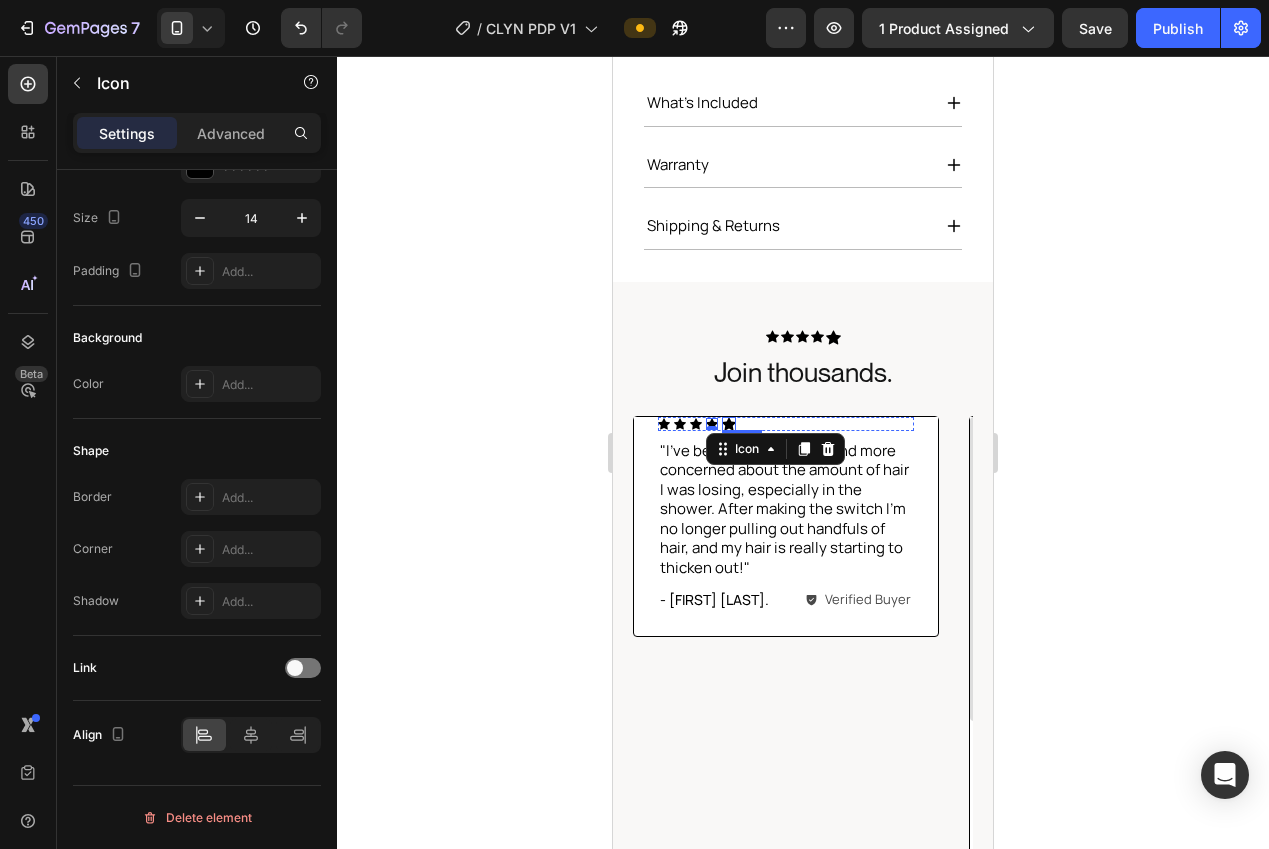 click on "Icon" at bounding box center (729, 424) 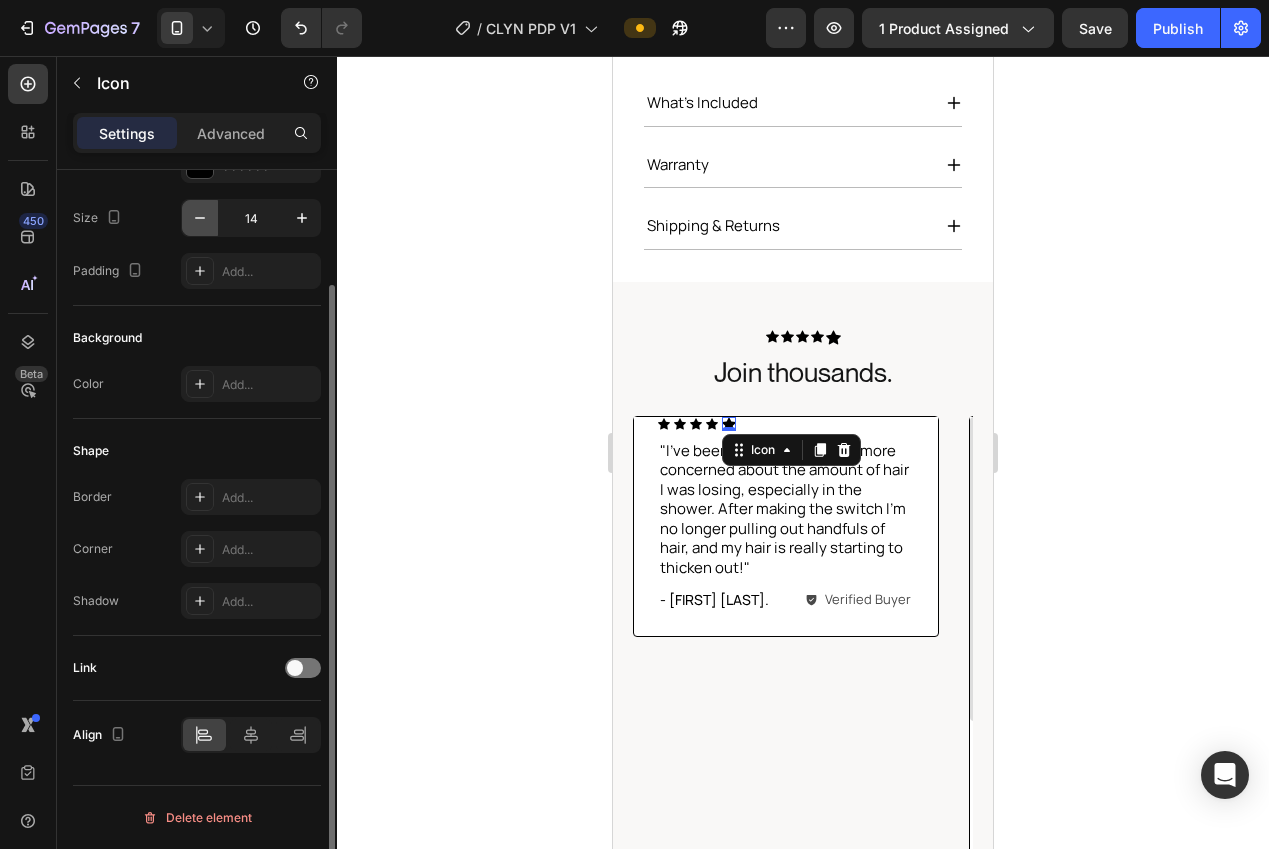 click 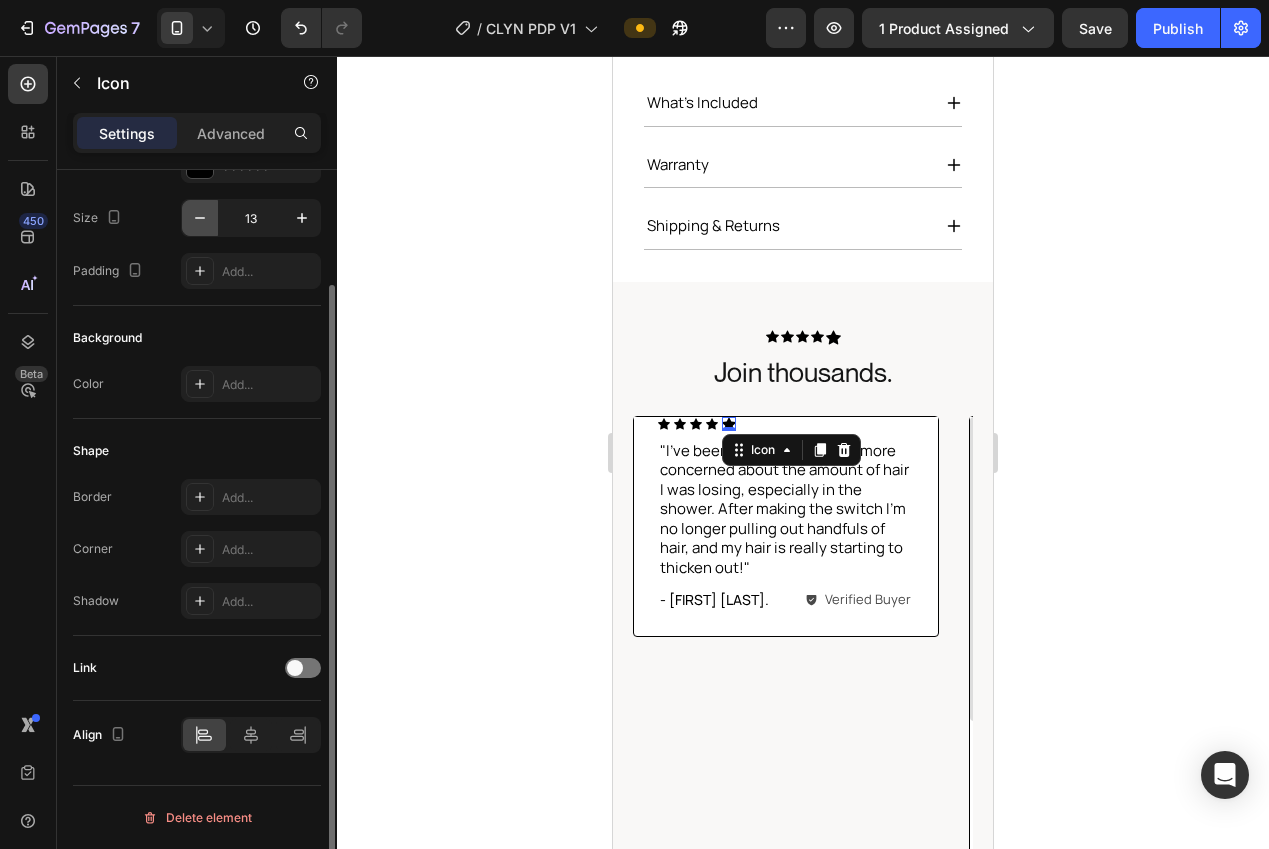 click 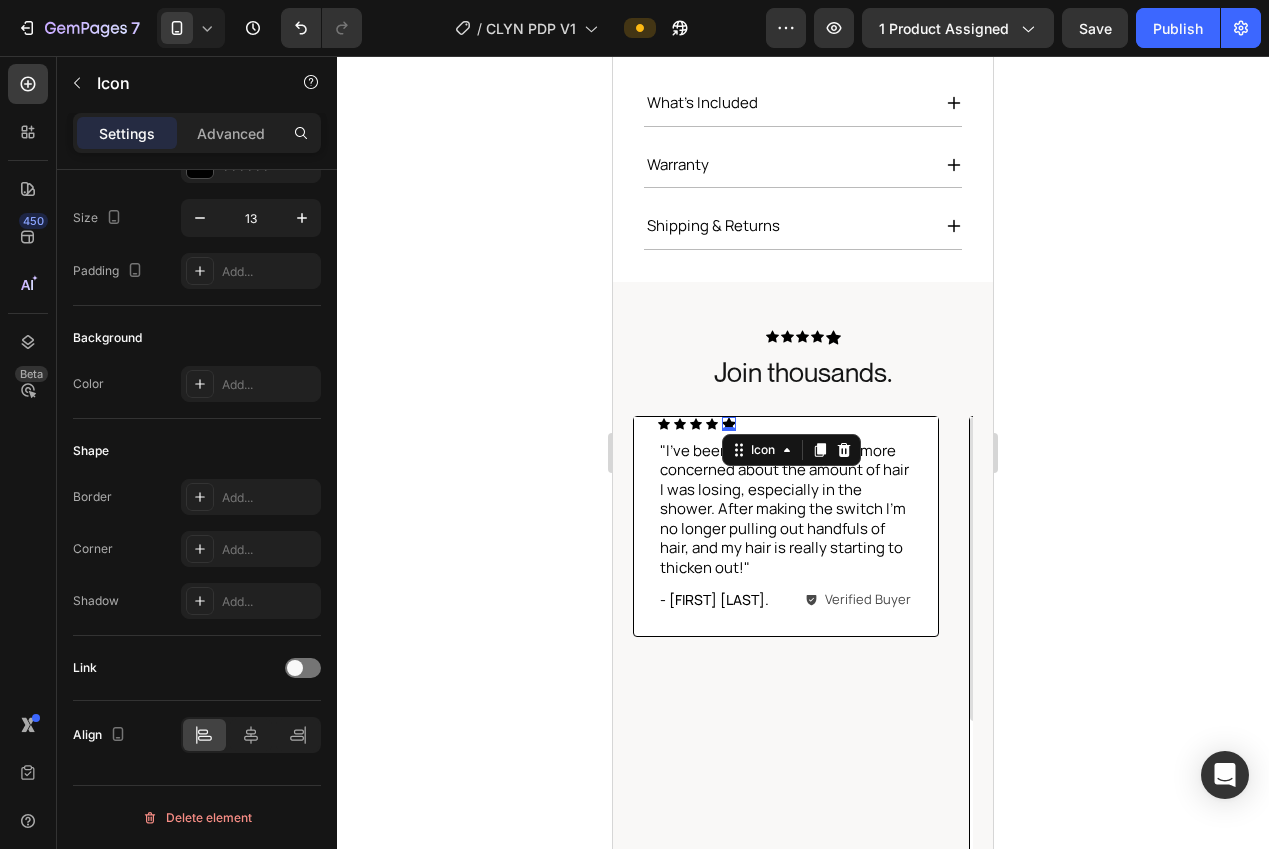 type on "12" 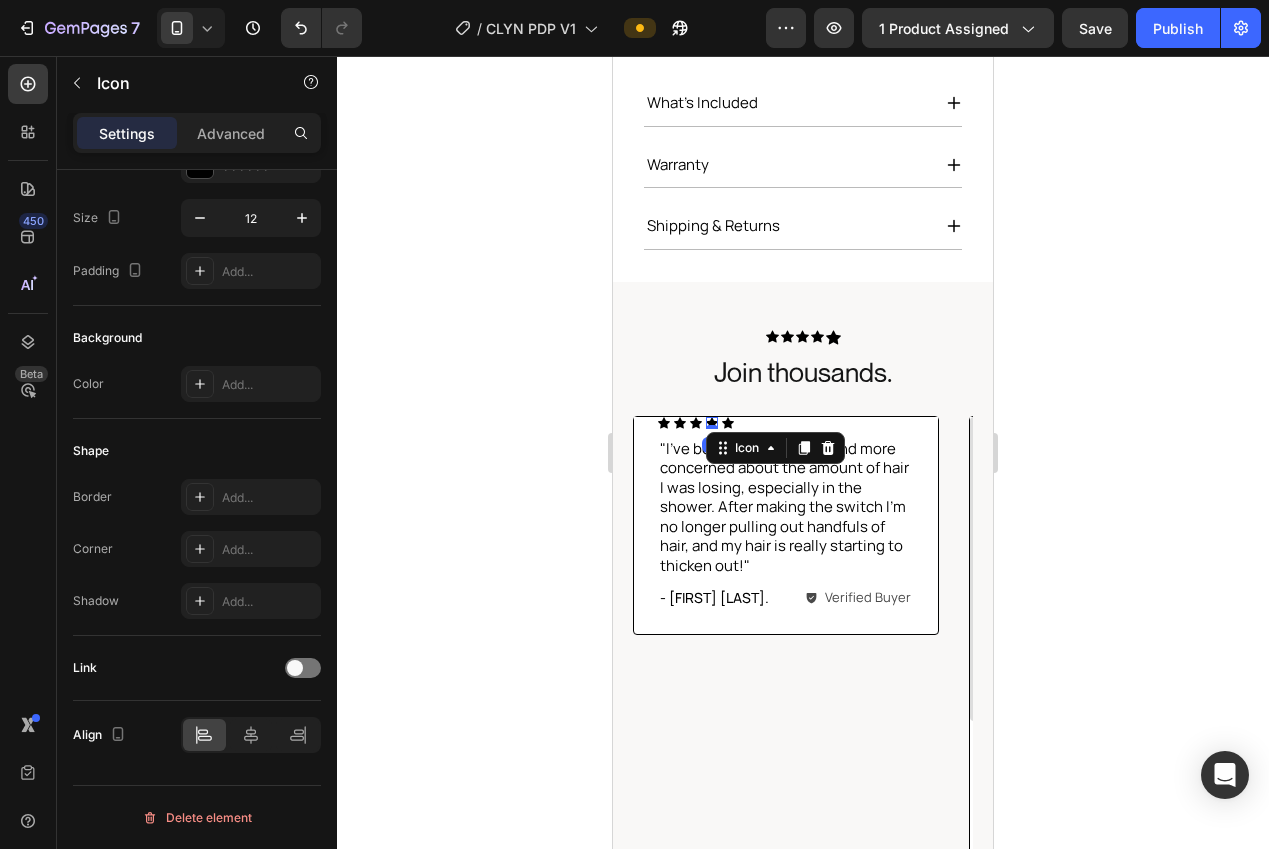 click 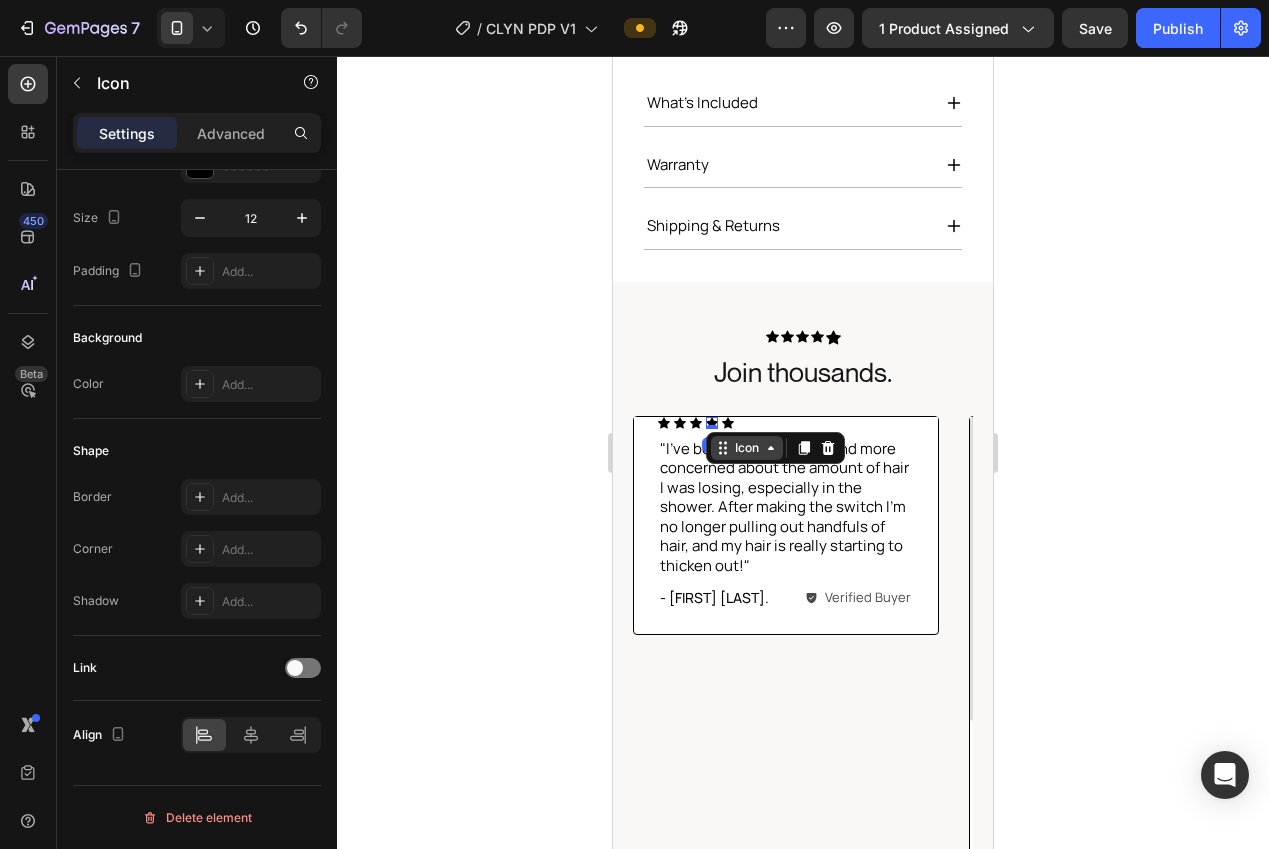 click 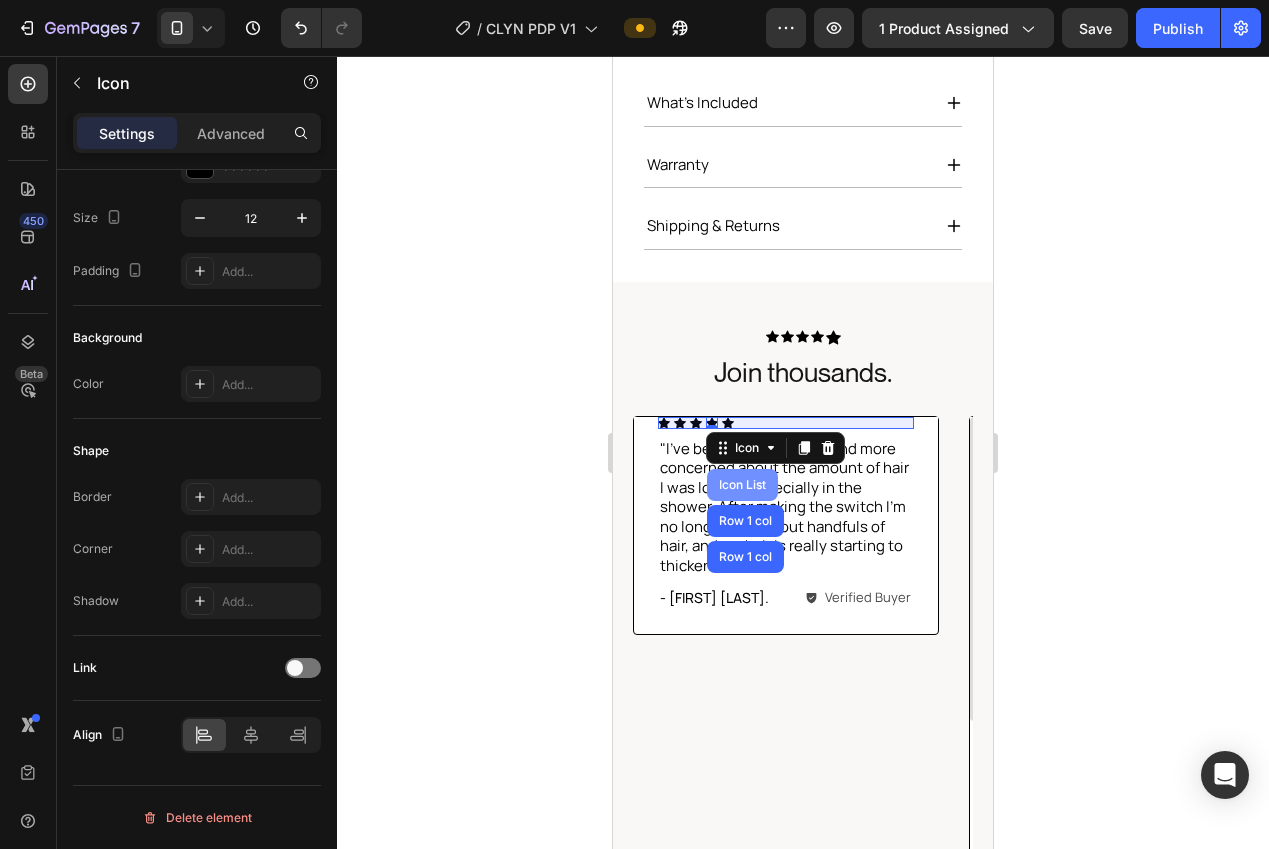 click on "Icon List" at bounding box center (742, 485) 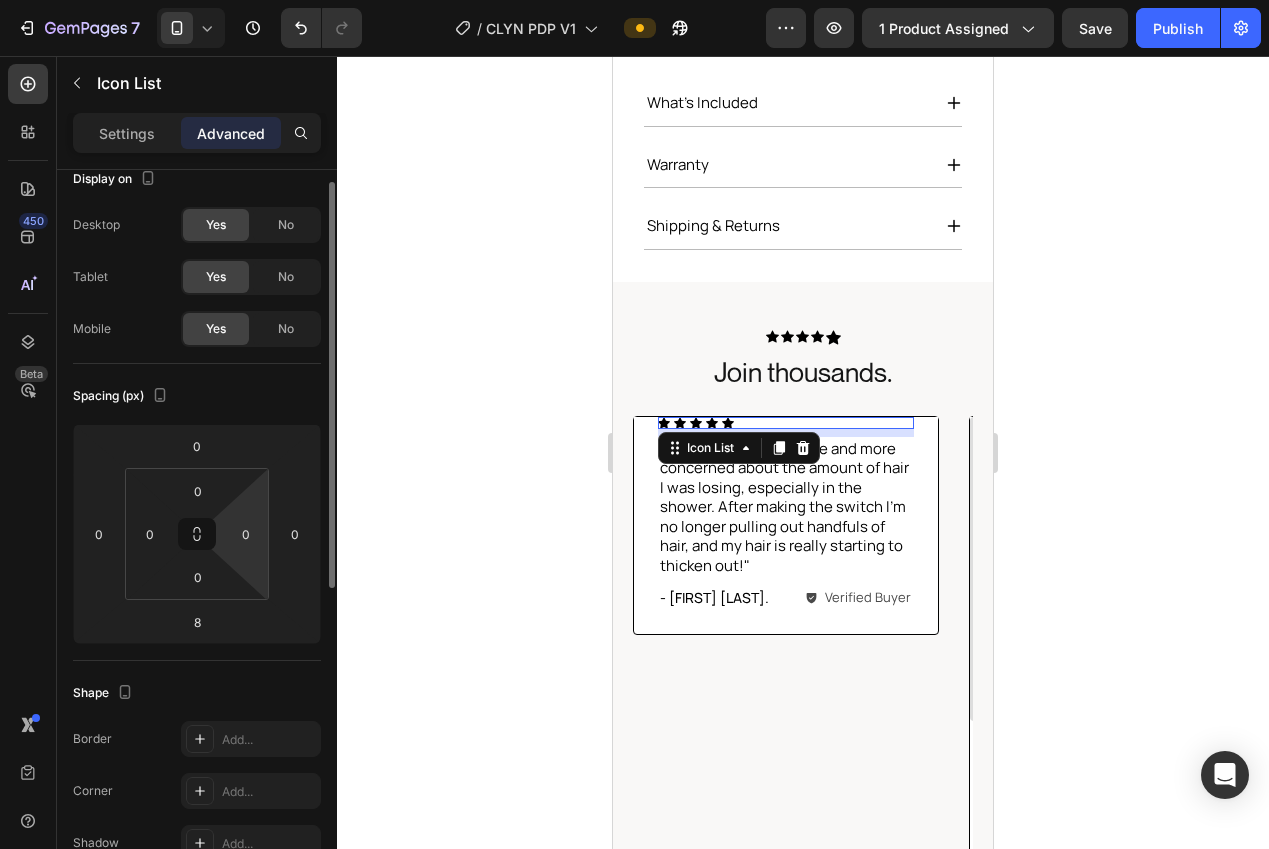 scroll, scrollTop: 18, scrollLeft: 0, axis: vertical 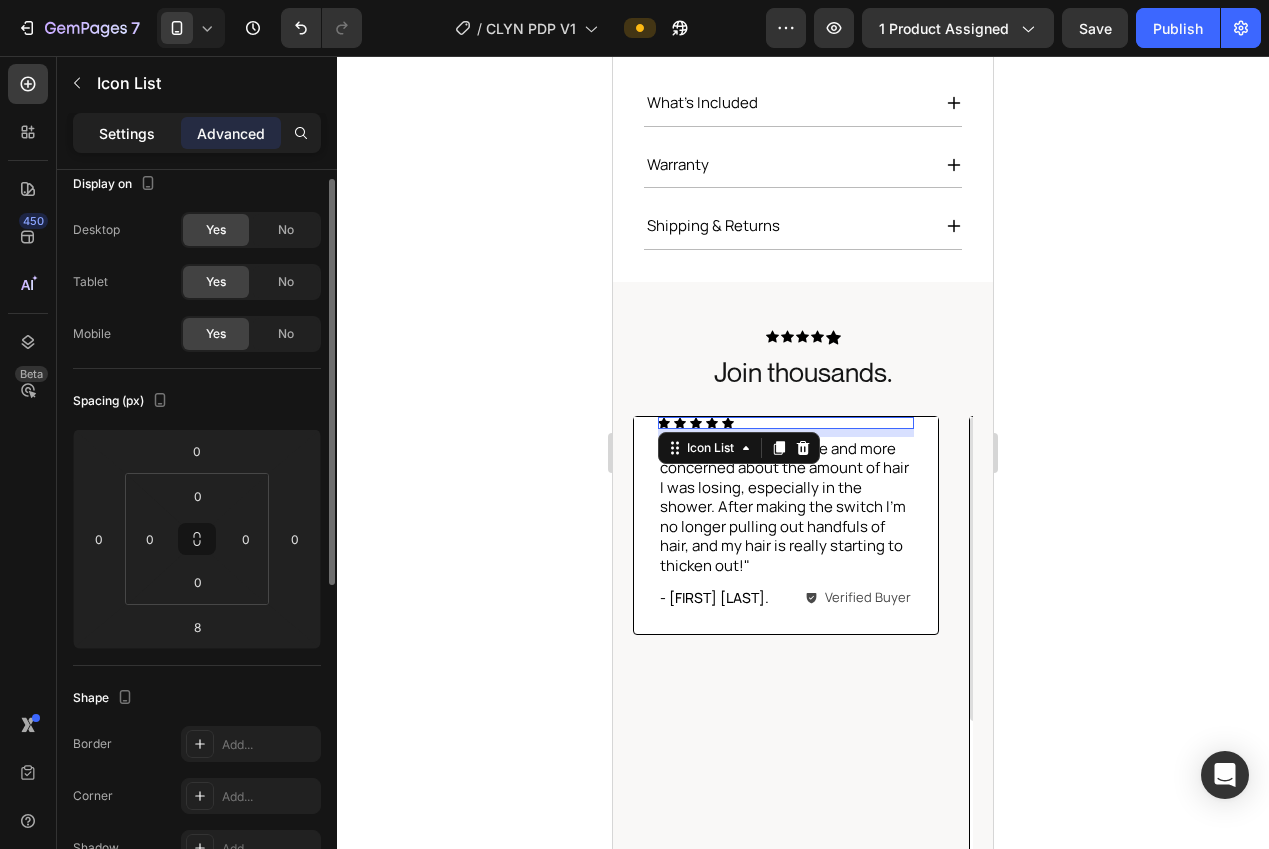 click on "Settings" at bounding box center (127, 133) 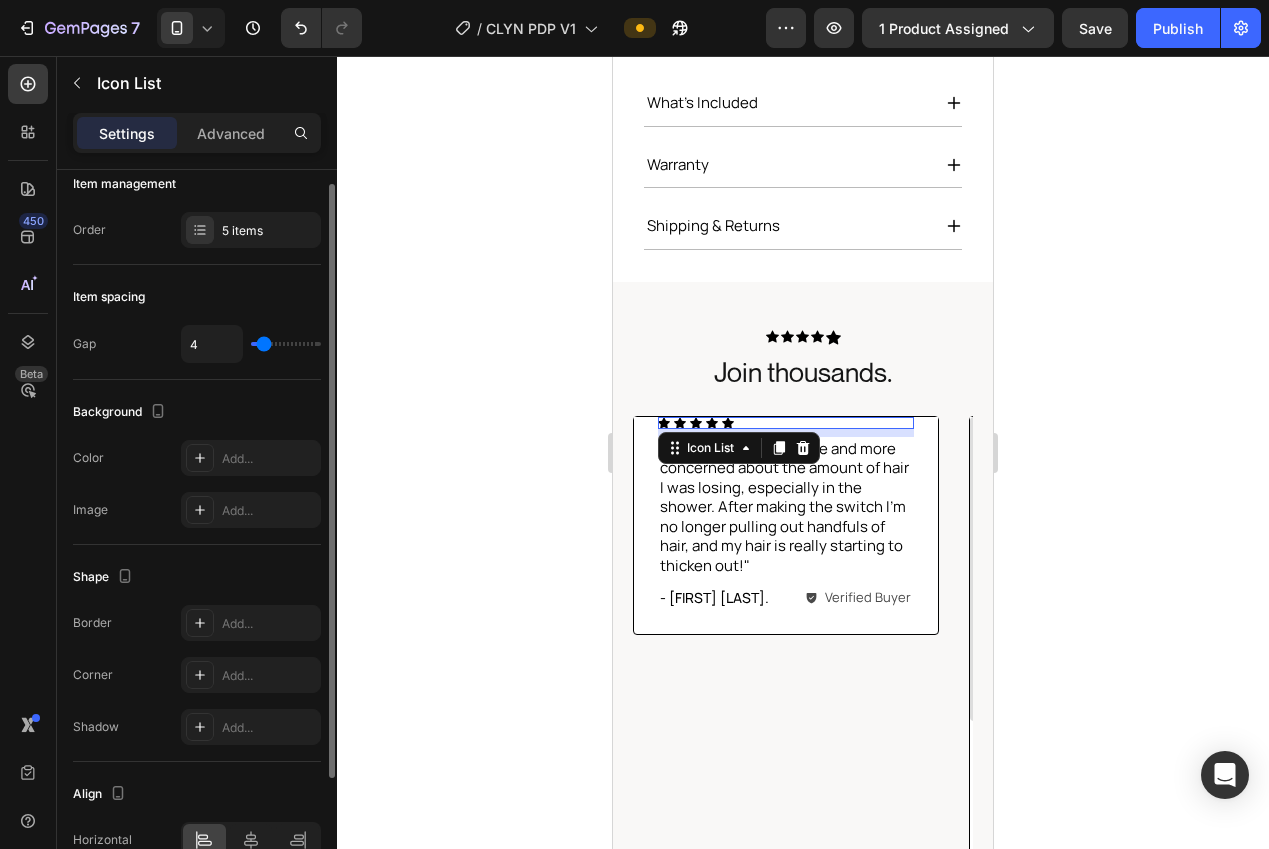 type on "5" 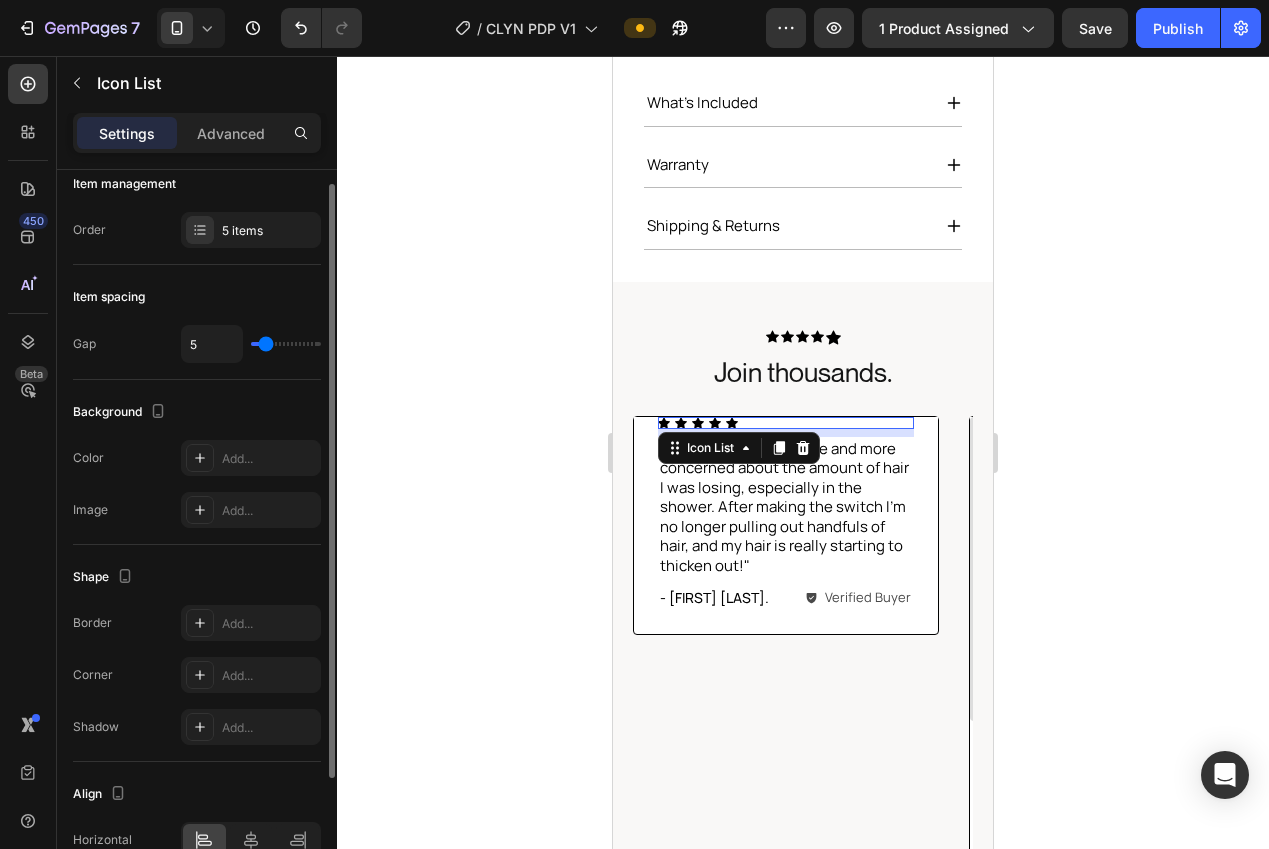 type on "4" 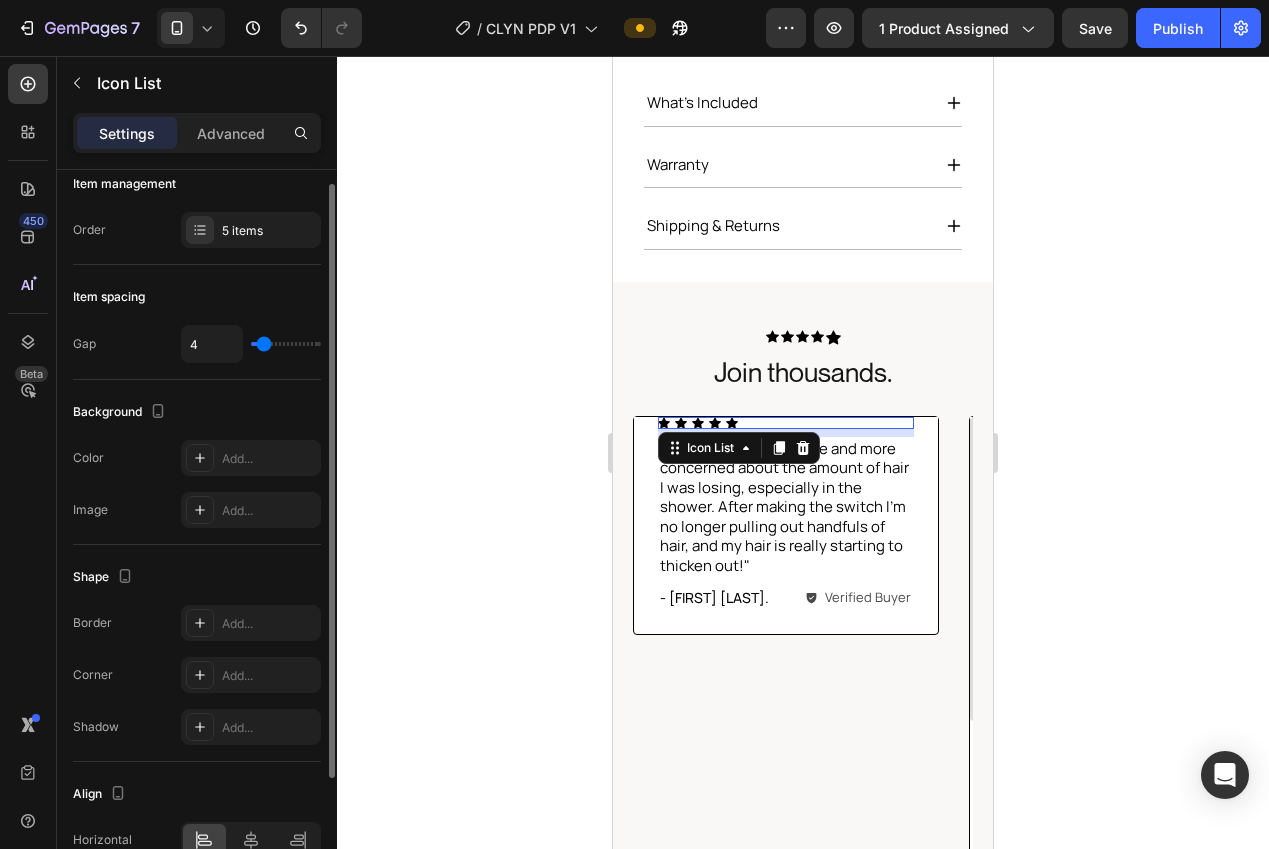 type on "3" 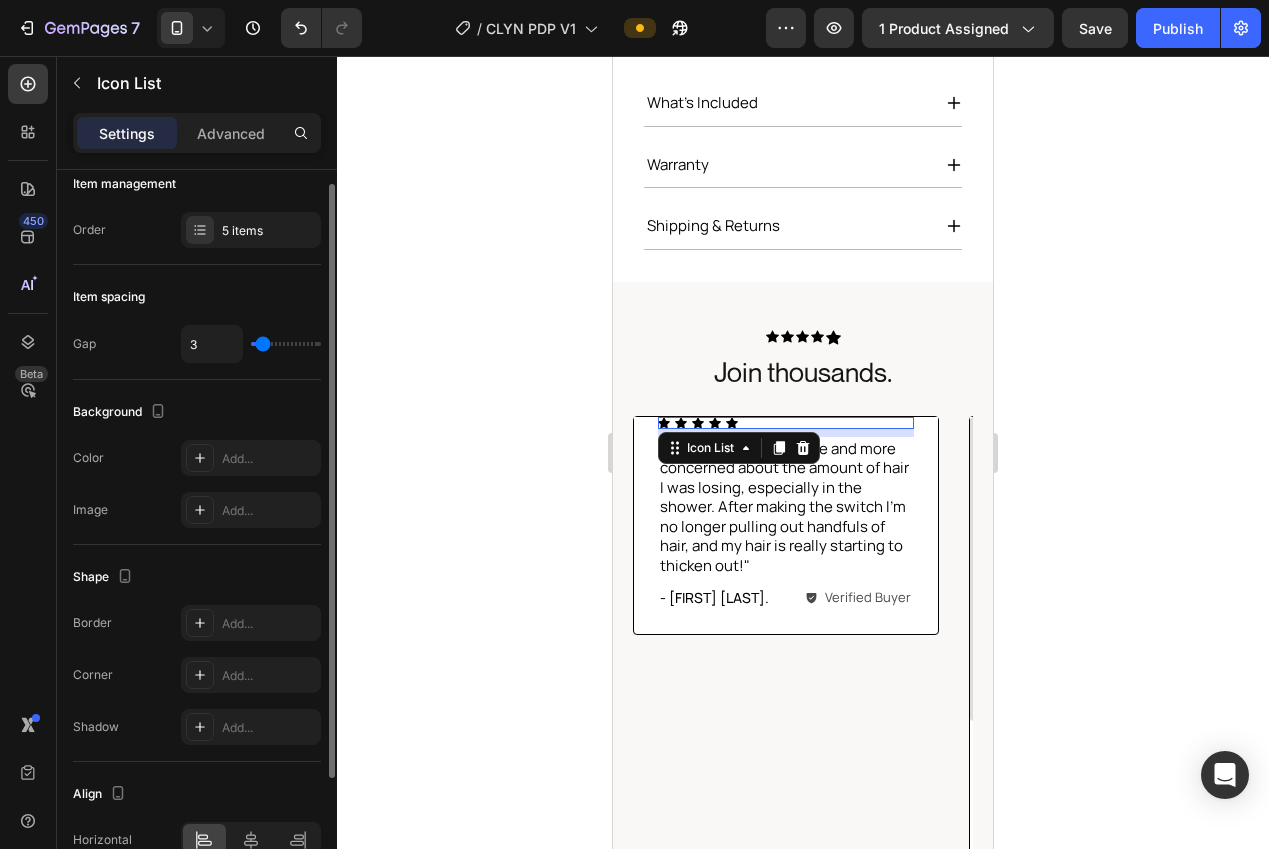 type on "2" 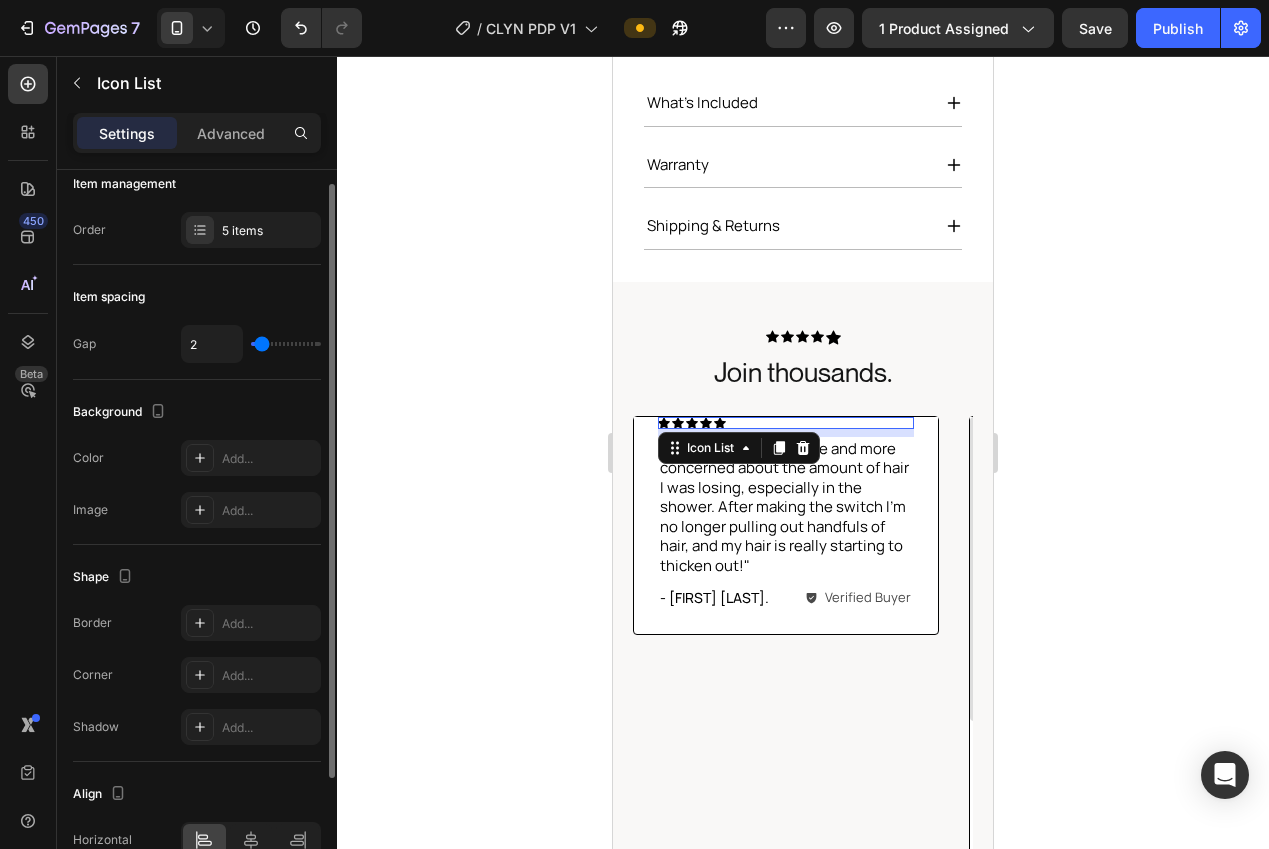 type on "2" 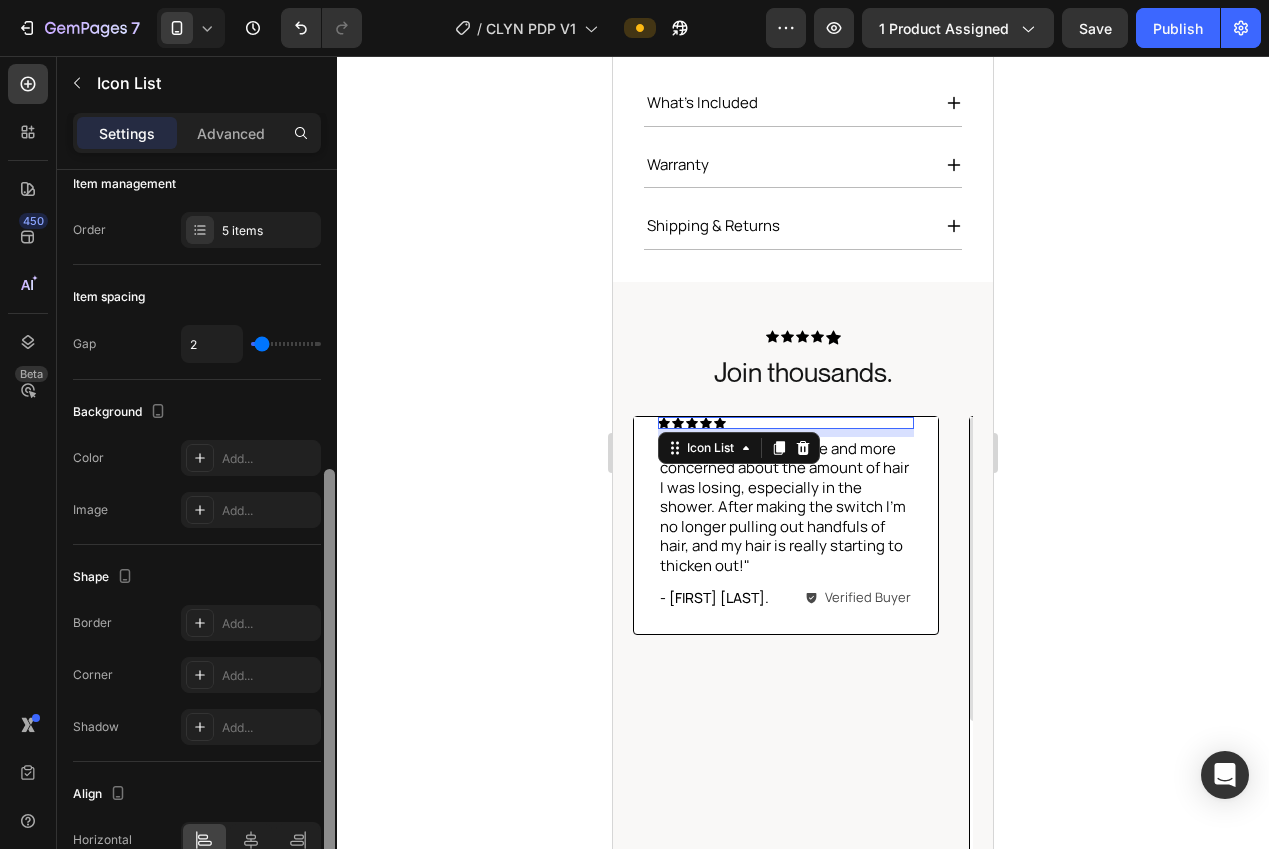 click at bounding box center (329, 695) 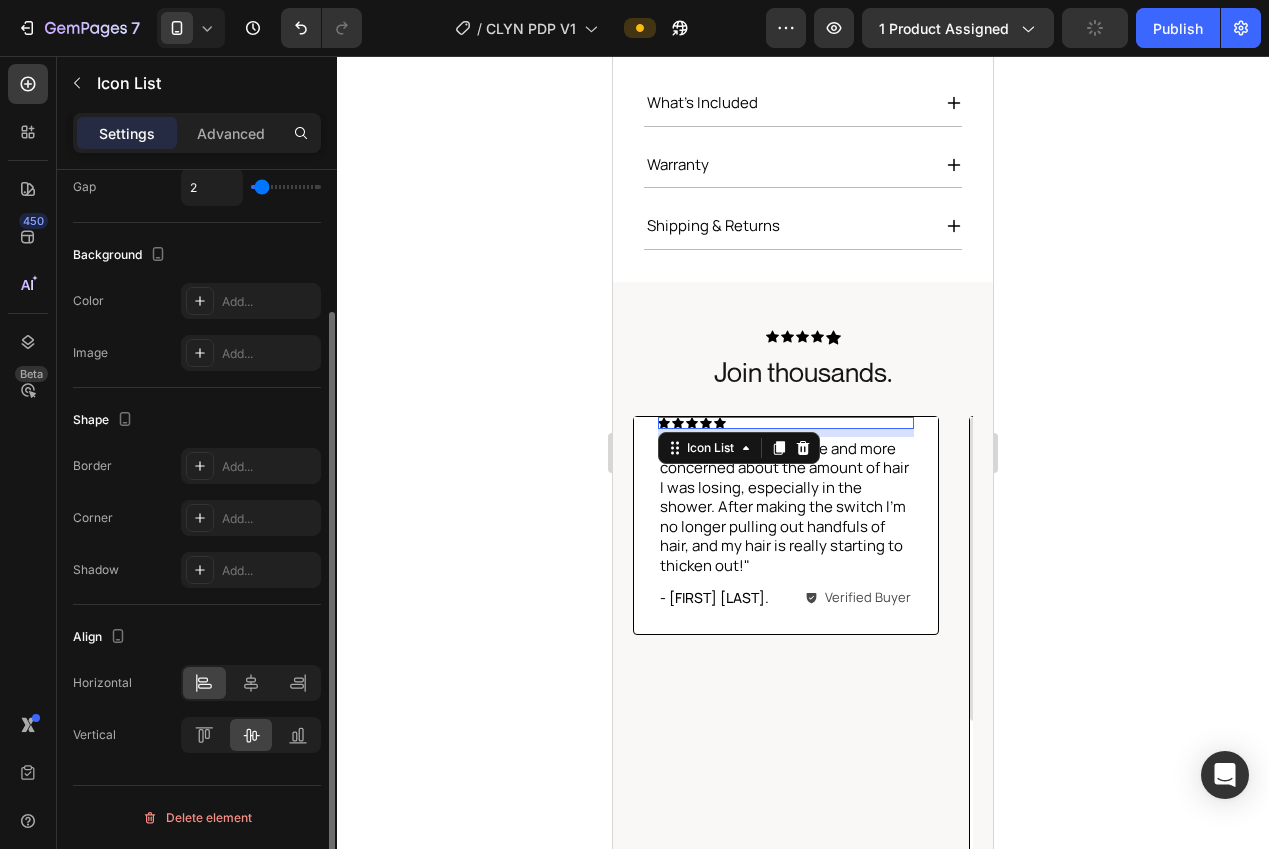 click 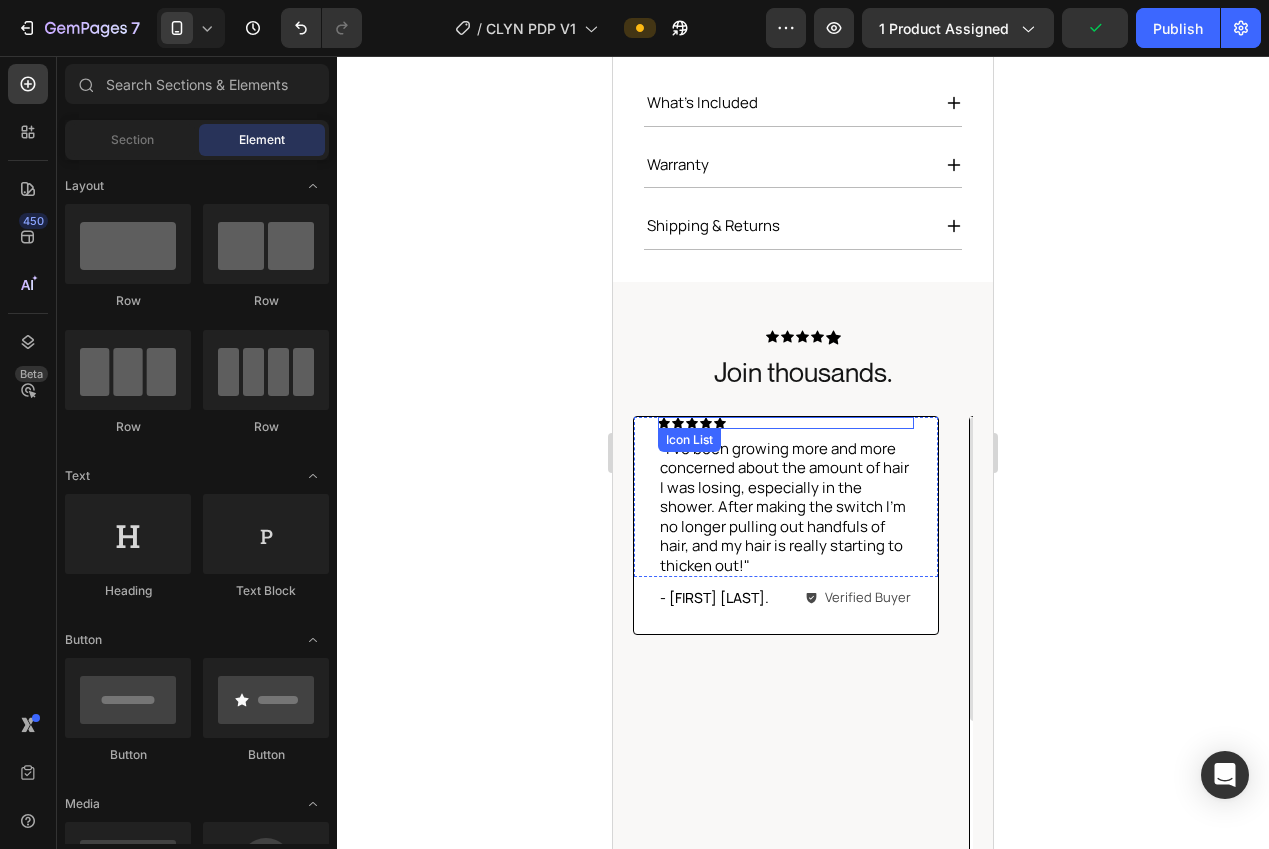click on "Icon Icon Icon Icon Icon" at bounding box center [786, 423] 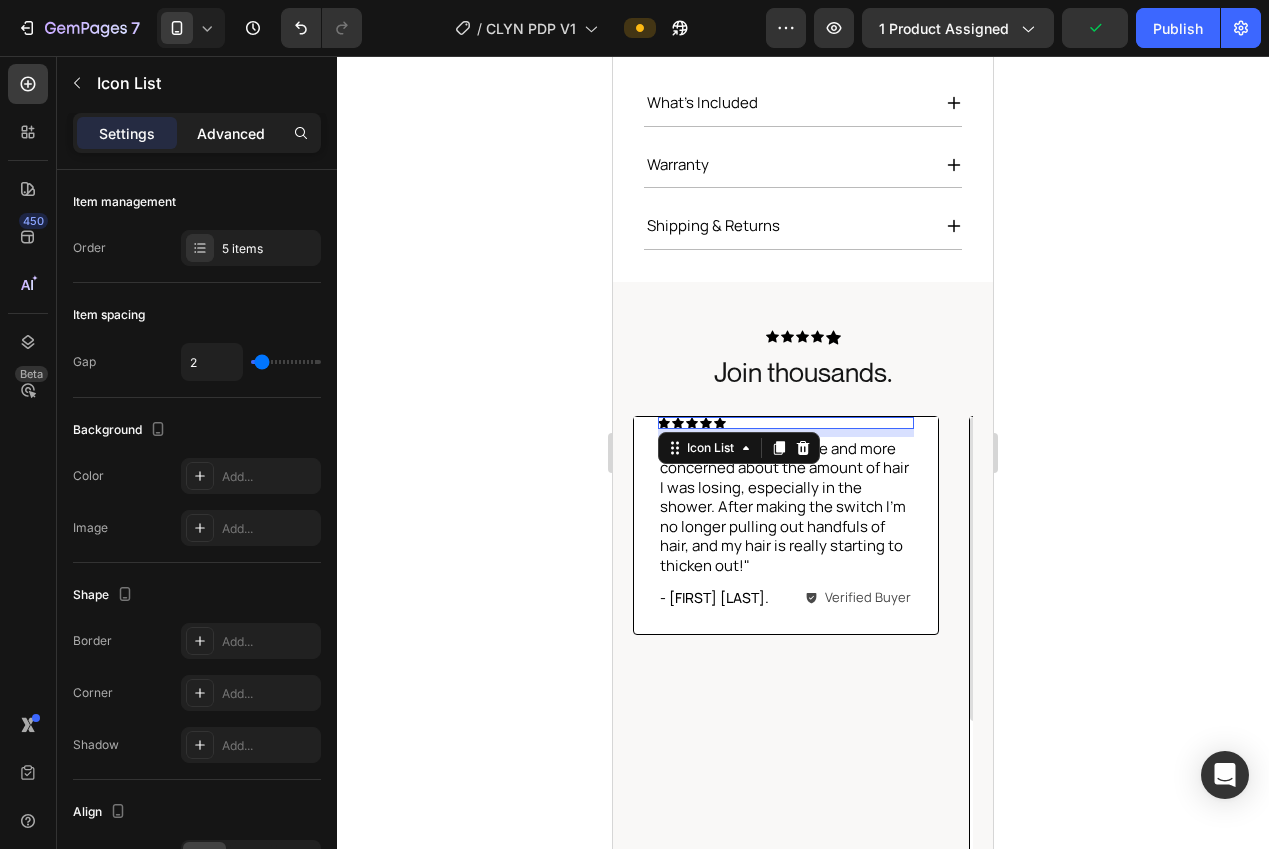 click on "Advanced" at bounding box center [231, 133] 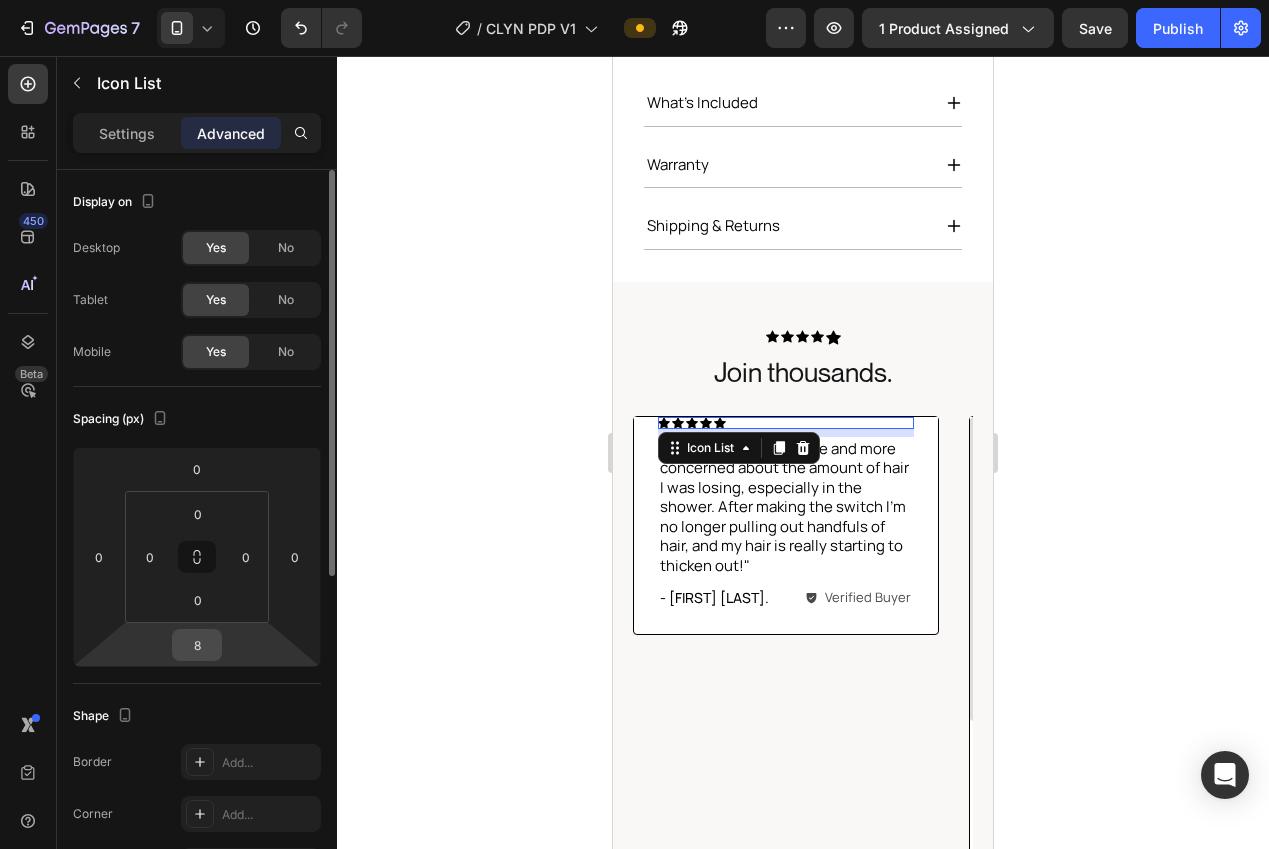 click on "8" at bounding box center (197, 645) 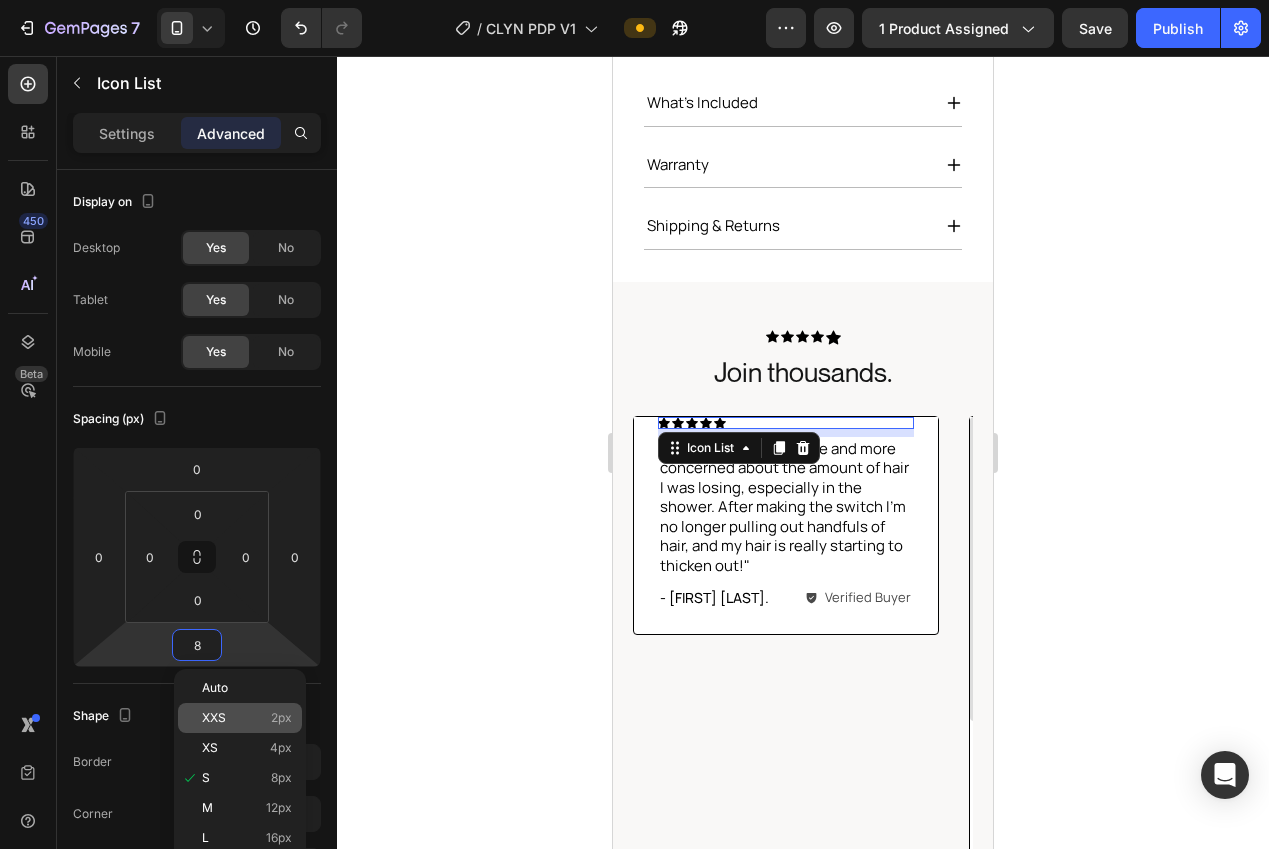 drag, startPoint x: 258, startPoint y: 751, endPoint x: 274, endPoint y: 727, distance: 28.84441 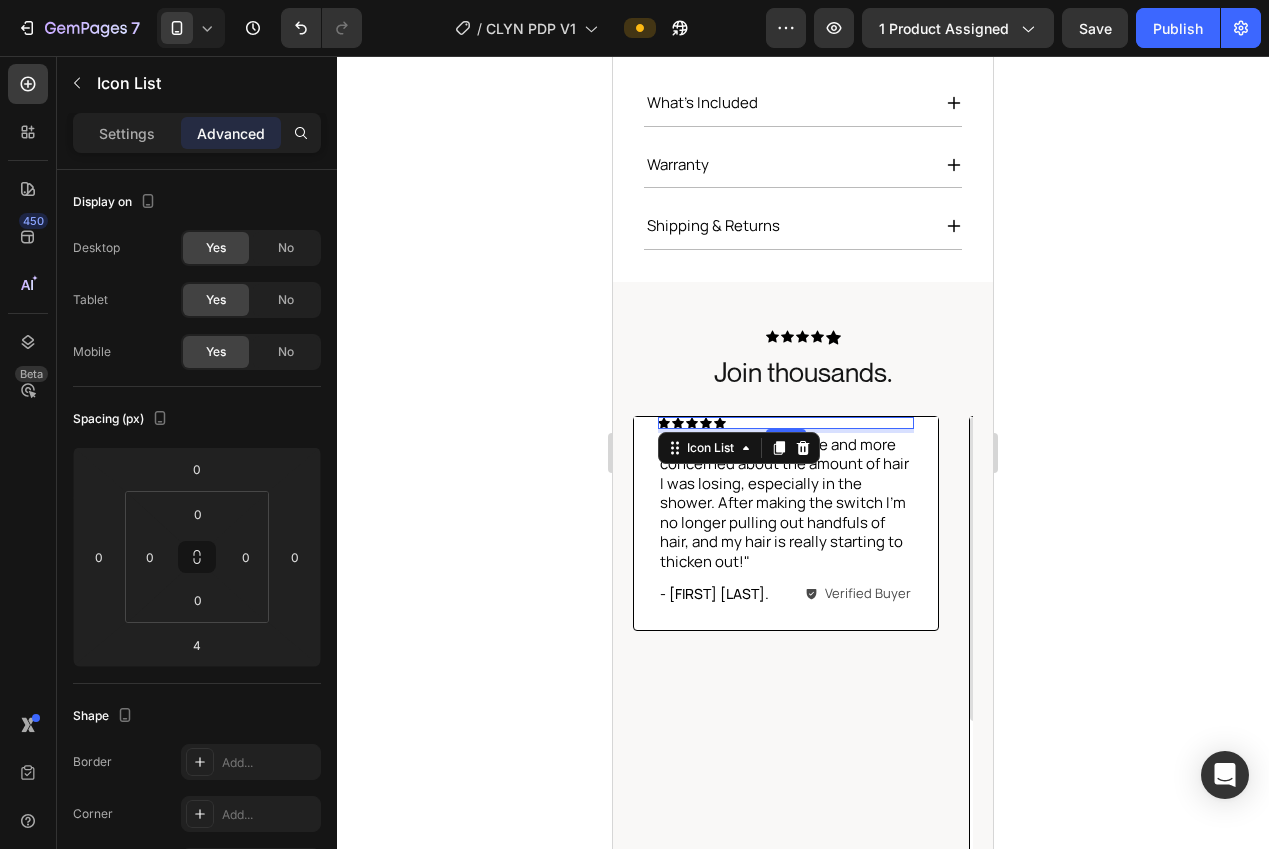 click 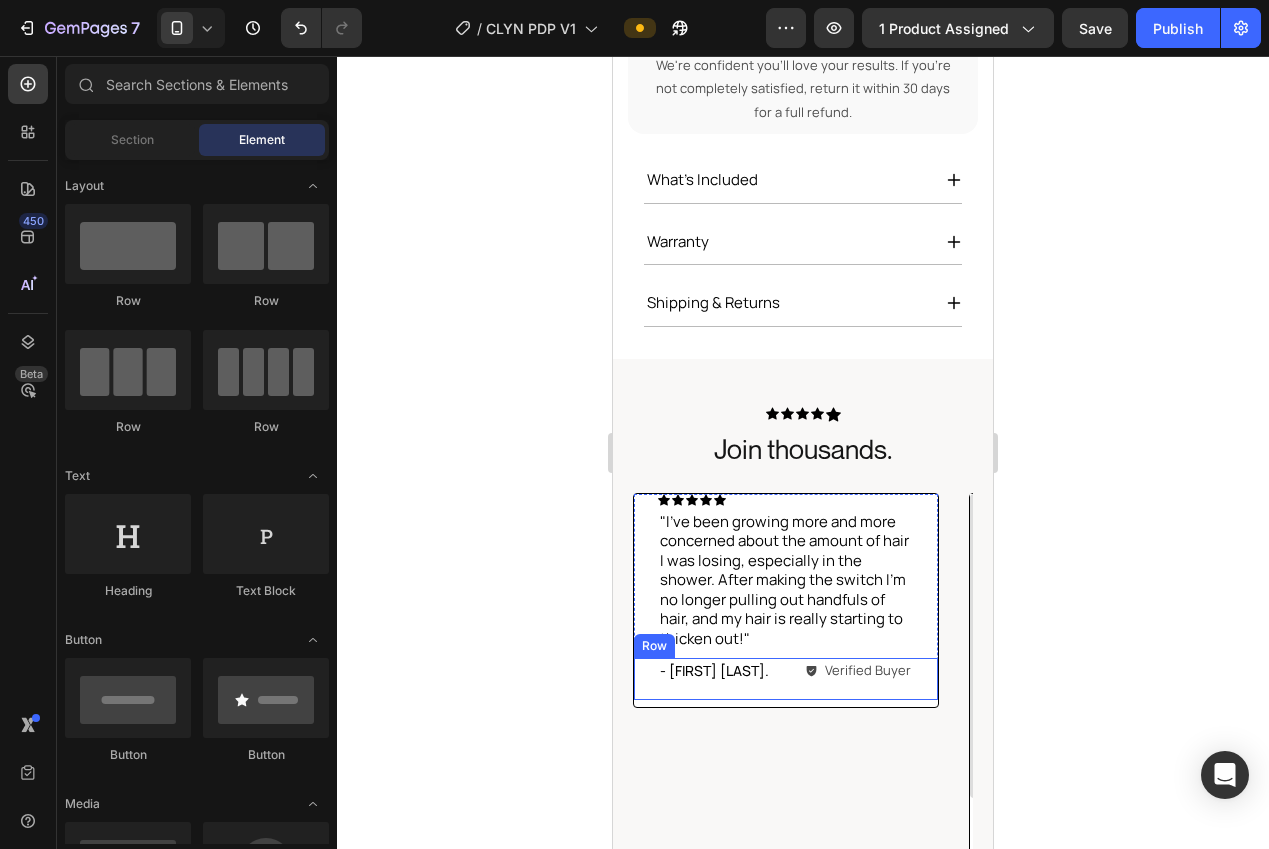 scroll, scrollTop: 1002, scrollLeft: 0, axis: vertical 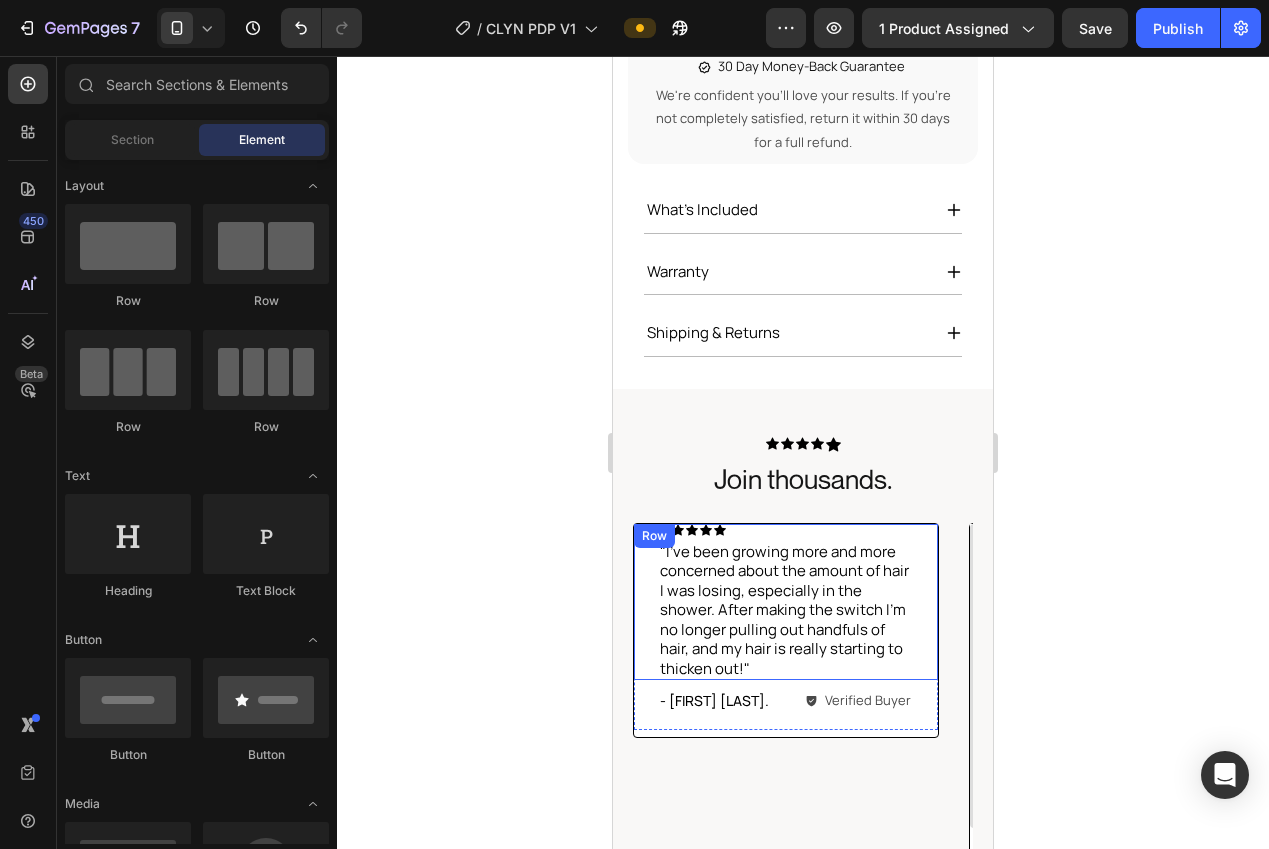click on "Icon Icon Icon Icon Icon Icon List "I've been growing more and more concerned about the amount of hair I was losing, especially in the shower. After making the switch I’m no longer pulling out handfuls of hair, and my hair is really starting to thicken out!" Text Block Row" at bounding box center [786, 602] 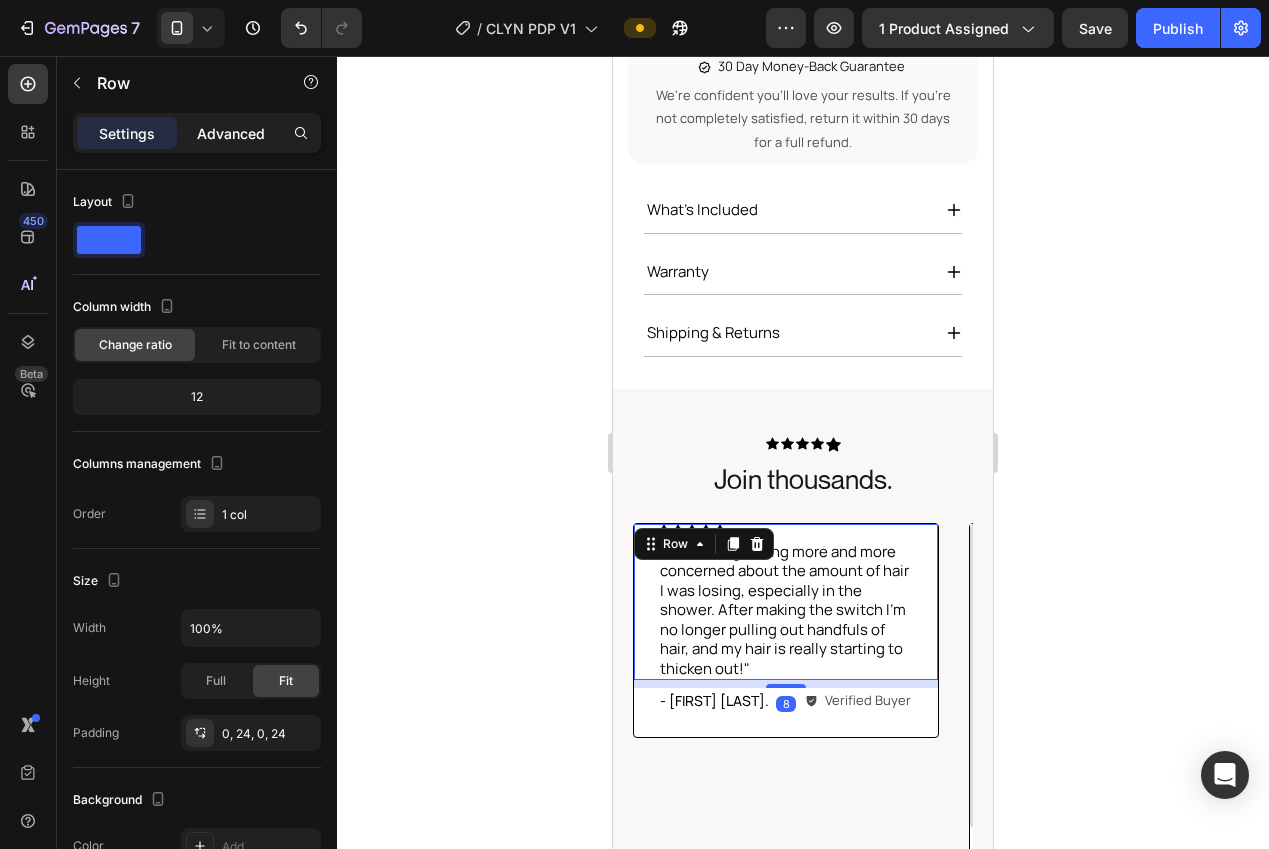 click on "Advanced" at bounding box center (231, 133) 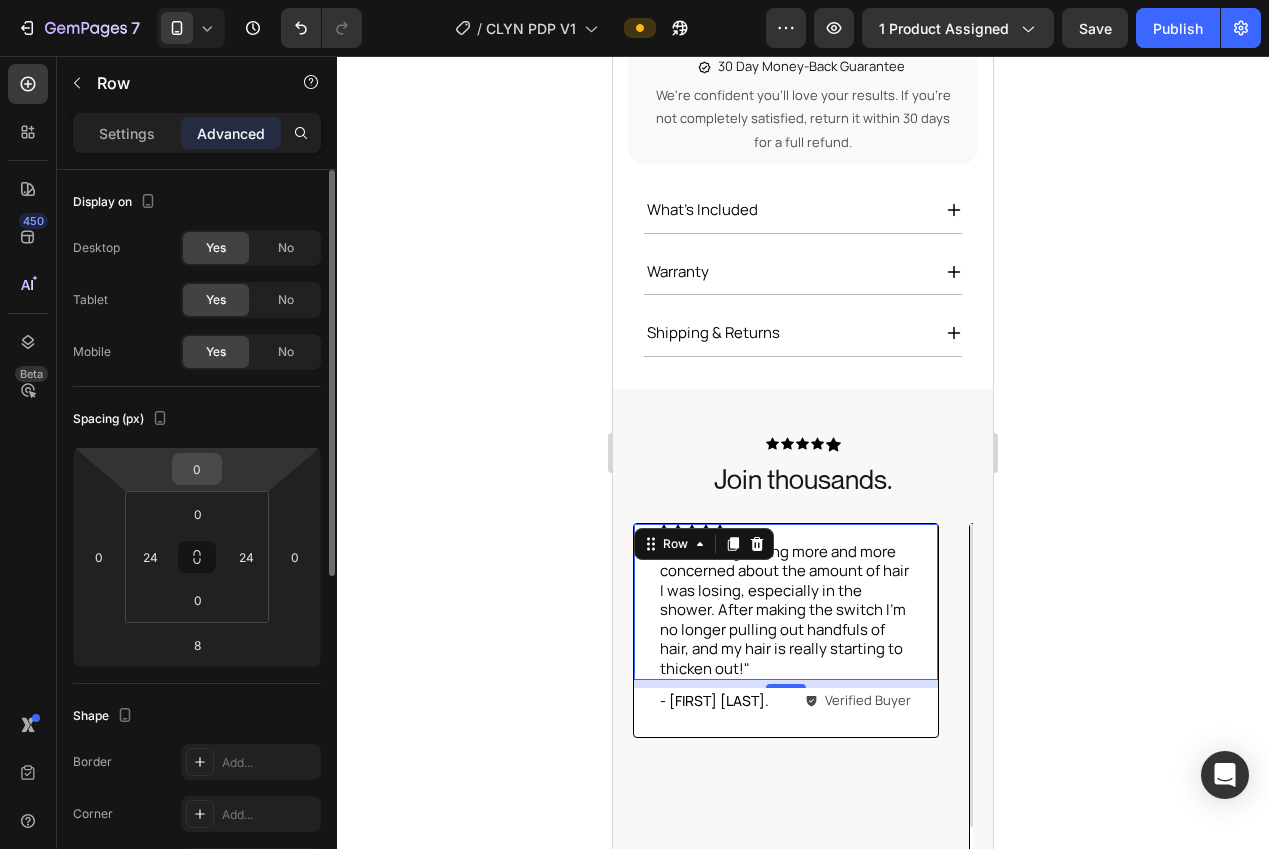 click on "0" at bounding box center [197, 469] 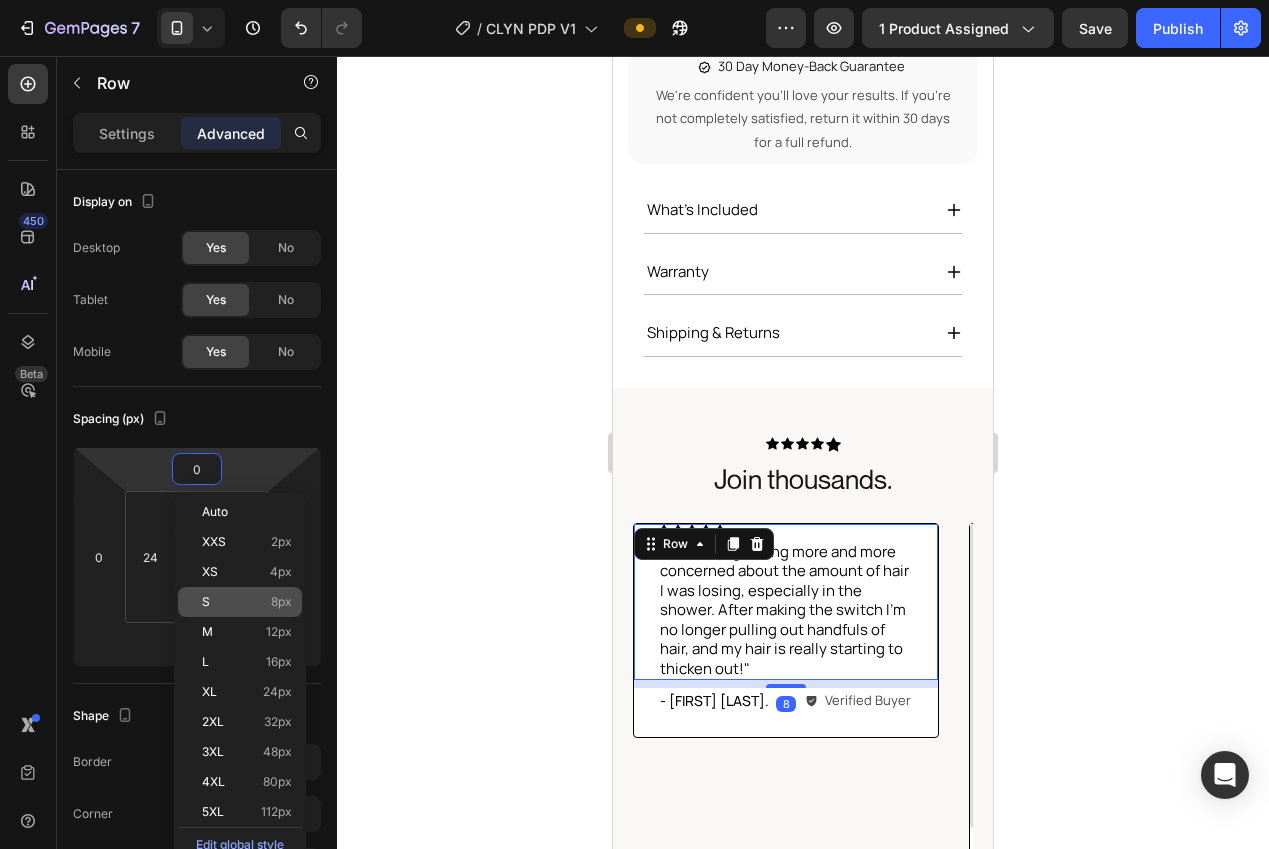 click on "S 8px" 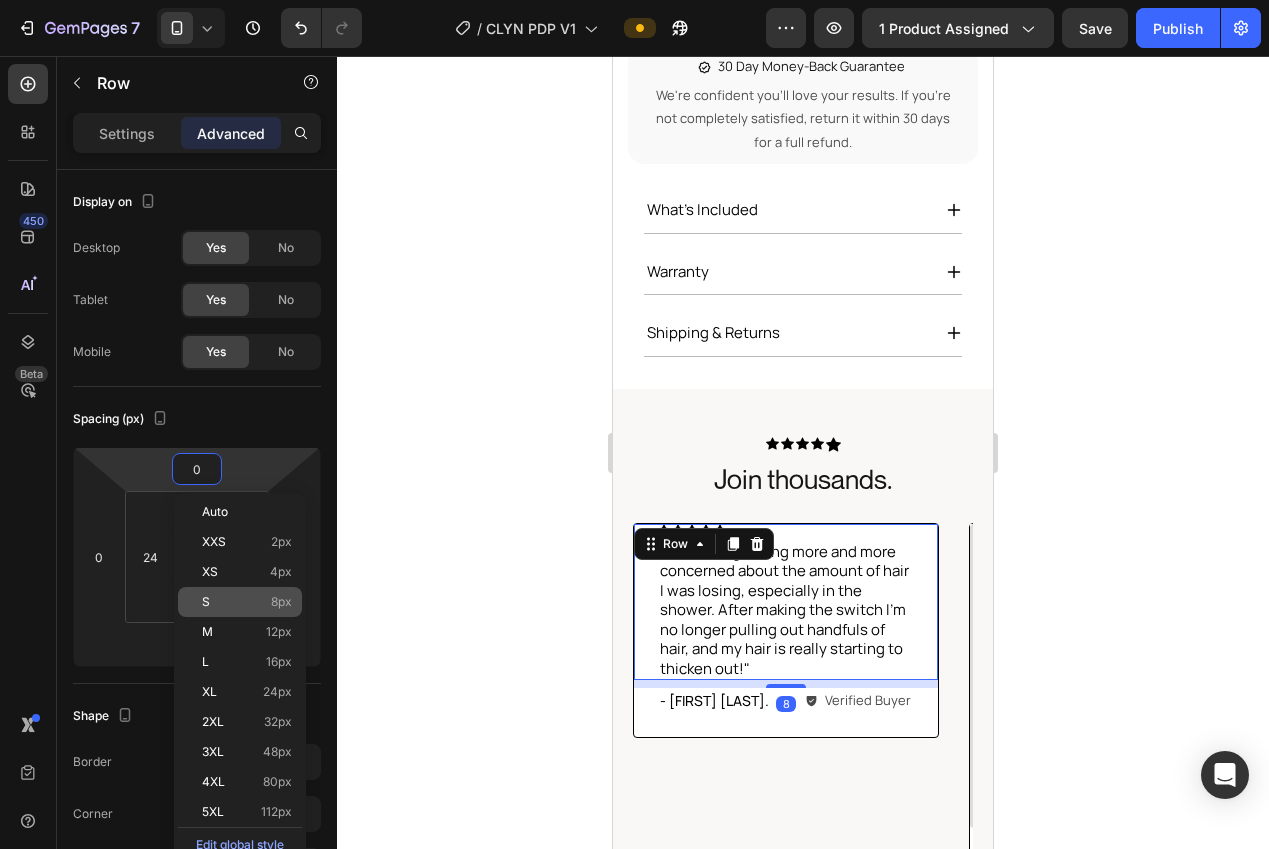 type on "8" 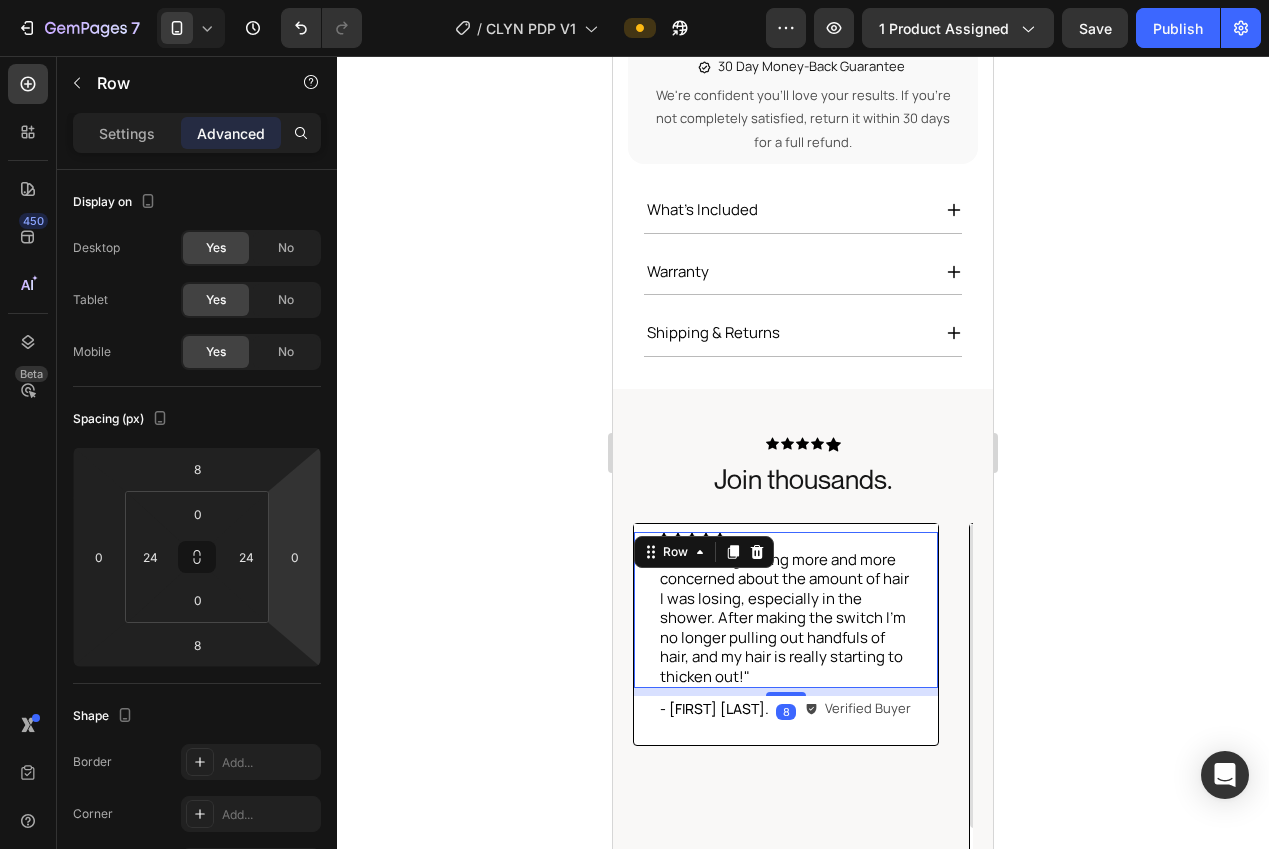 drag, startPoint x: 474, startPoint y: 693, endPoint x: 495, endPoint y: 694, distance: 21.023796 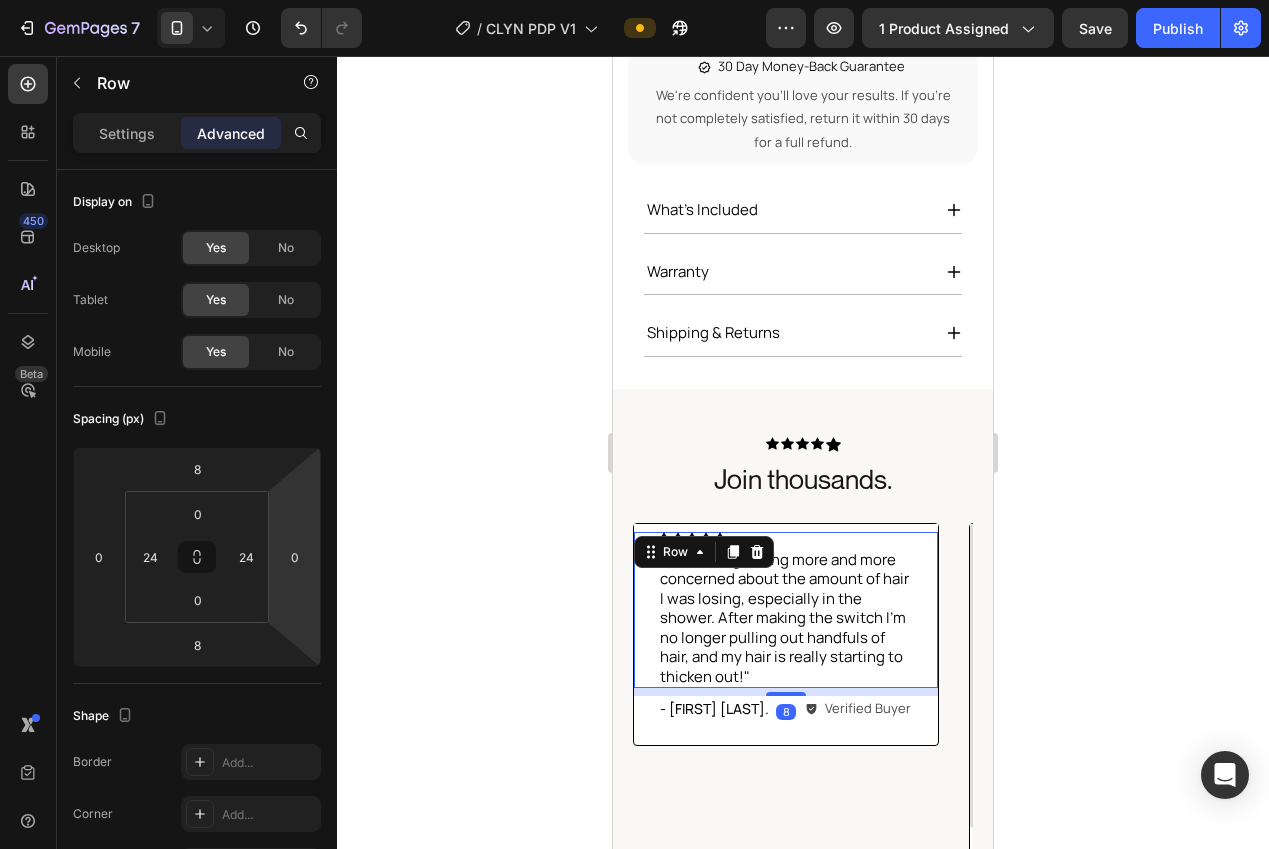 click 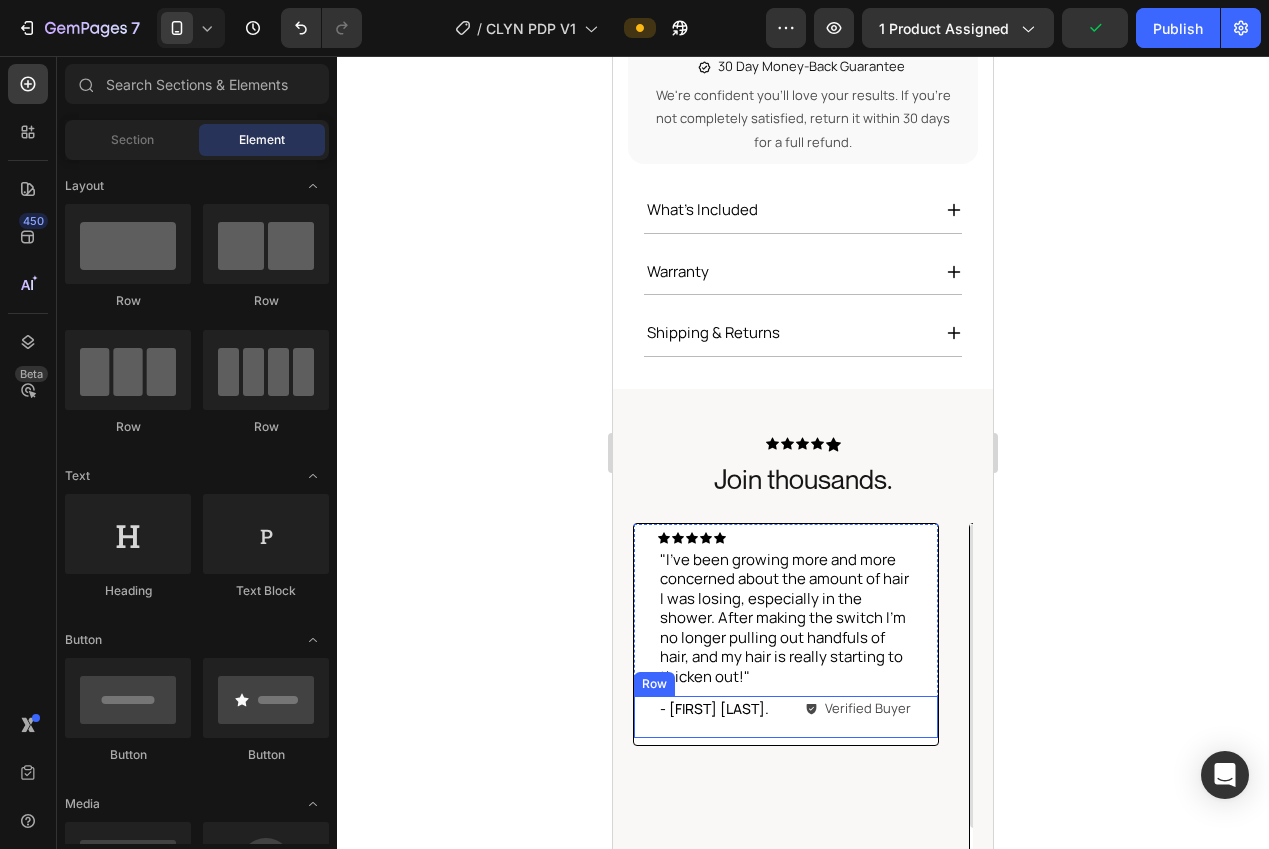 click on "- Jessica T. Text Block
Verified Buyer Item List Row" at bounding box center (786, 717) 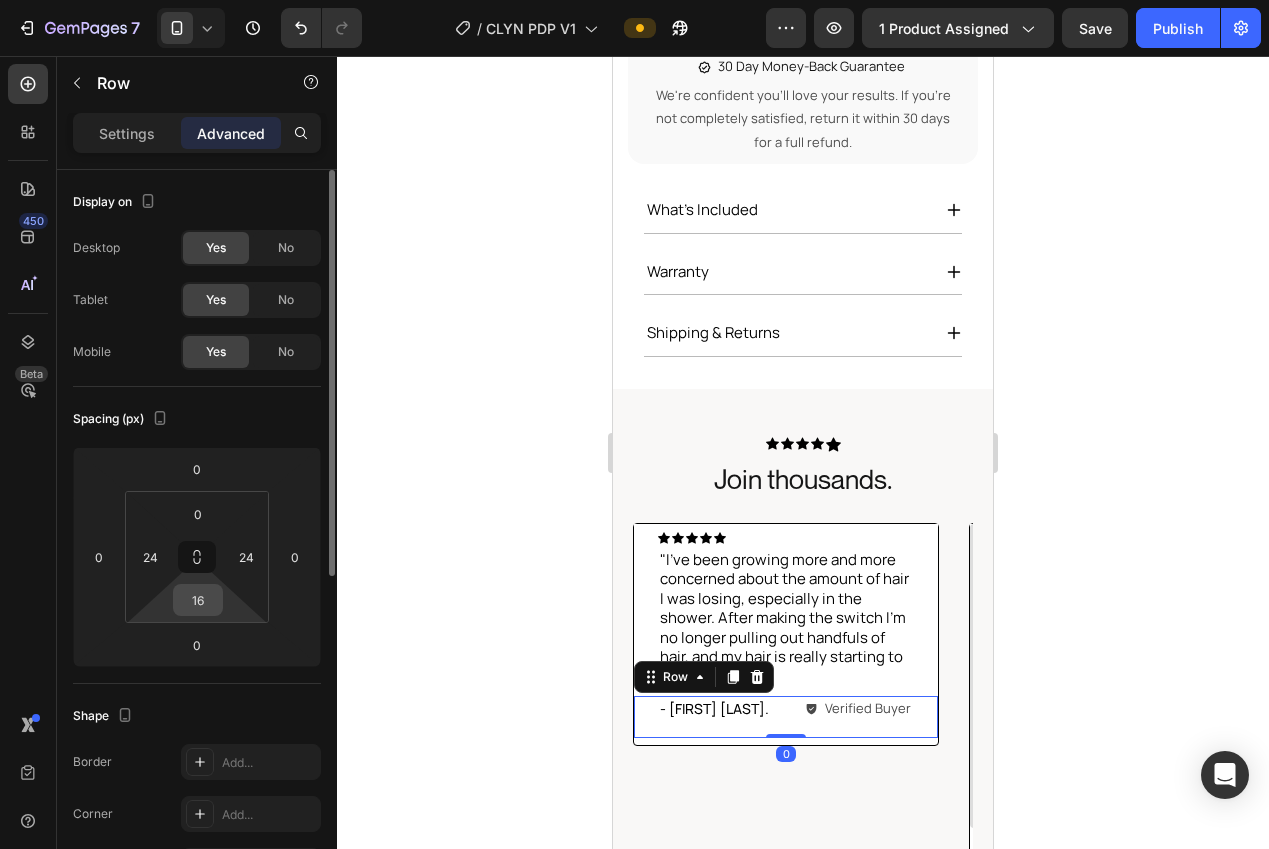click on "16" at bounding box center (198, 600) 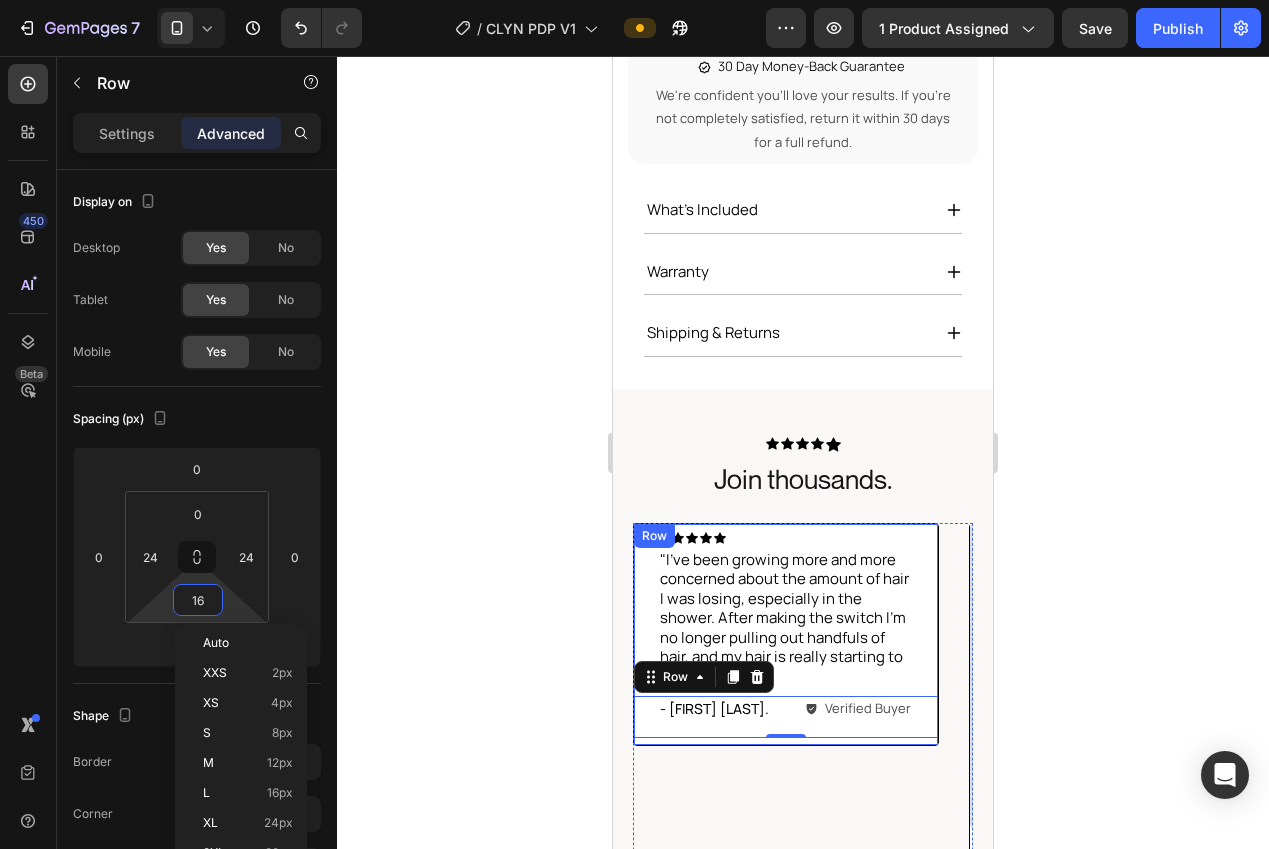click on "Icon Icon Icon Icon Icon Icon List "I've been growing more and more concerned about the amount of hair I was losing, especially in the shower. After making the switch I’m no longer pulling out handfuls of hair, and my hair is really starting to thicken out!" Text Block Row - Jessica T. Text Block
Verified Buyer Item List Row   0 Row" at bounding box center (786, 634) 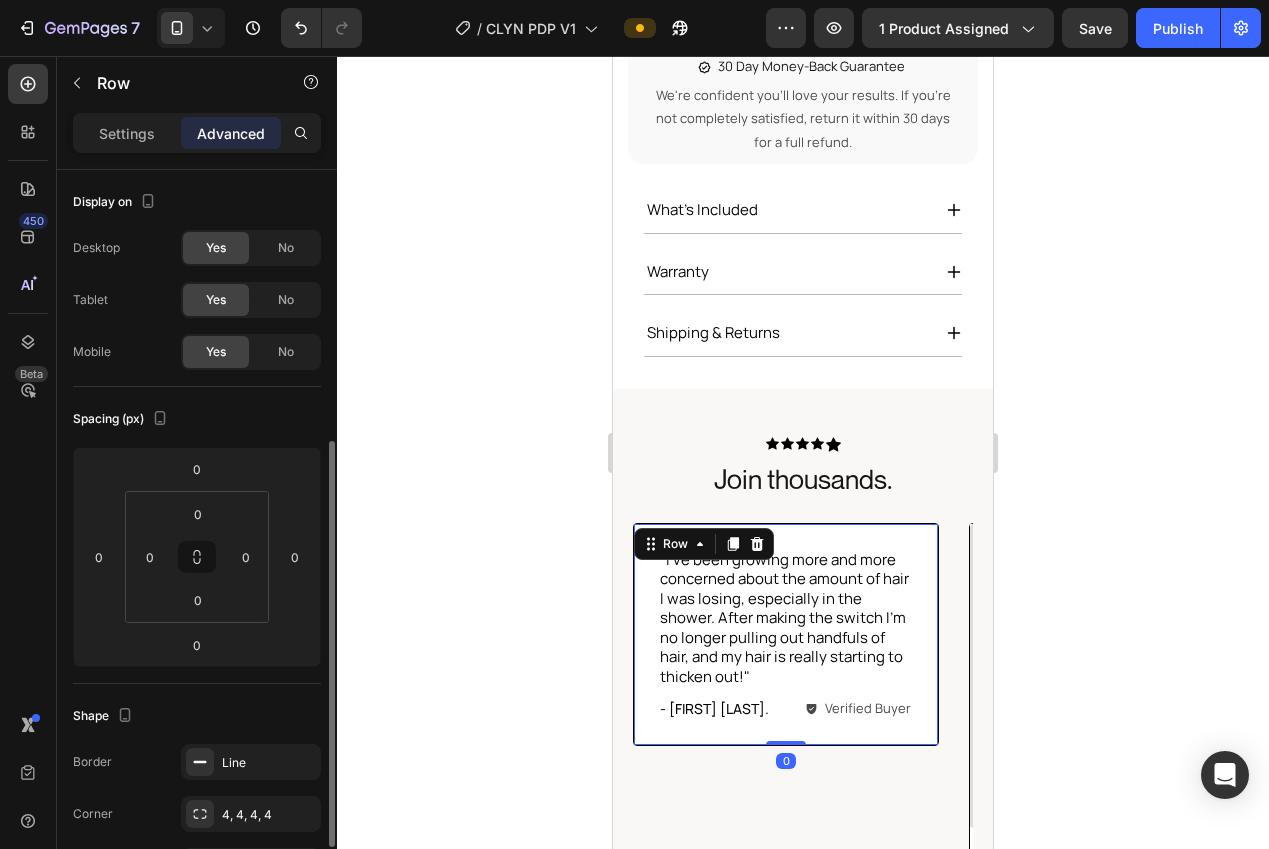 scroll, scrollTop: 175, scrollLeft: 0, axis: vertical 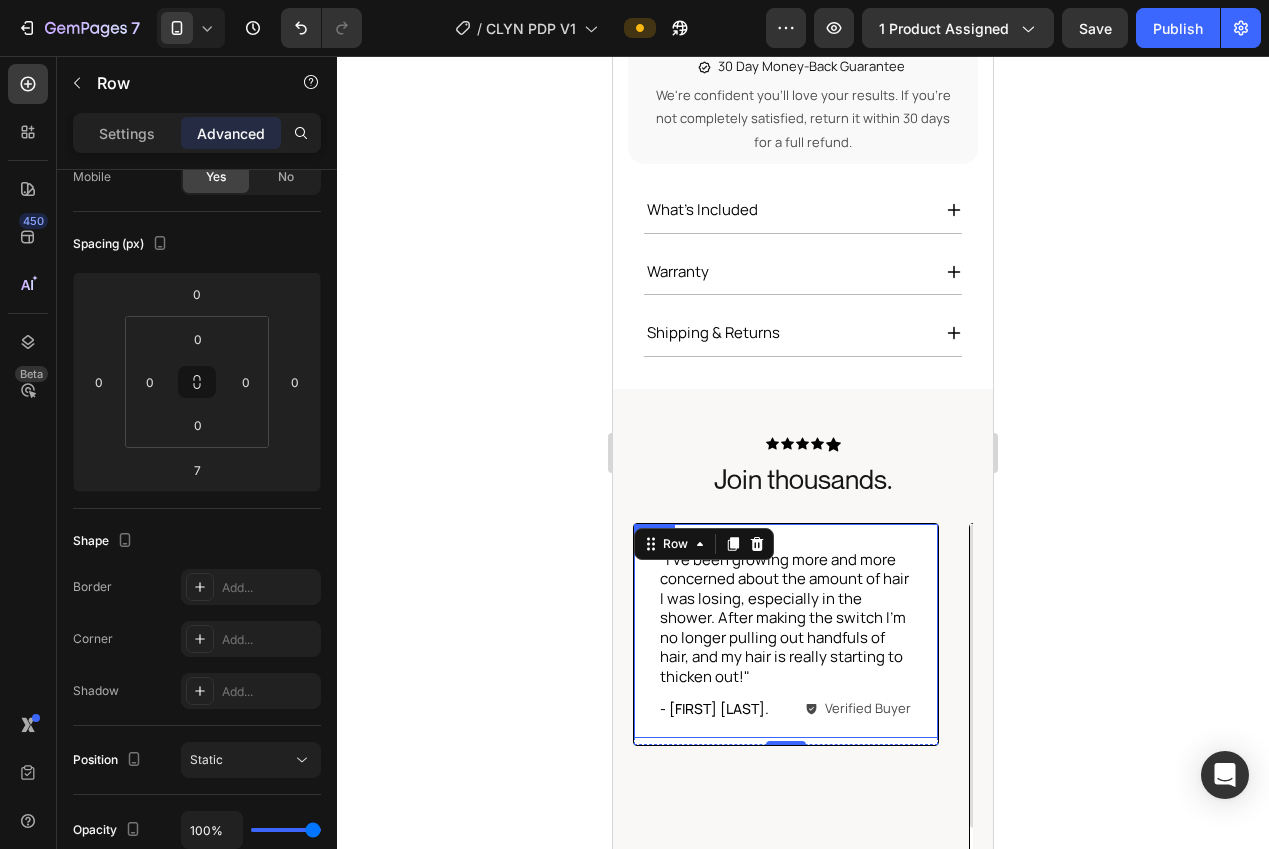click on "Icon Icon Icon Icon Icon Icon List "I've been growing more and more concerned about the amount of hair I was losing, especially in the shower. After making the switch I’m no longer pulling out handfuls of hair, and my hair is really starting to thicken out!" Text Block Row - Jessica T. Text Block
Verified Buyer Item List Row" at bounding box center [786, 631] 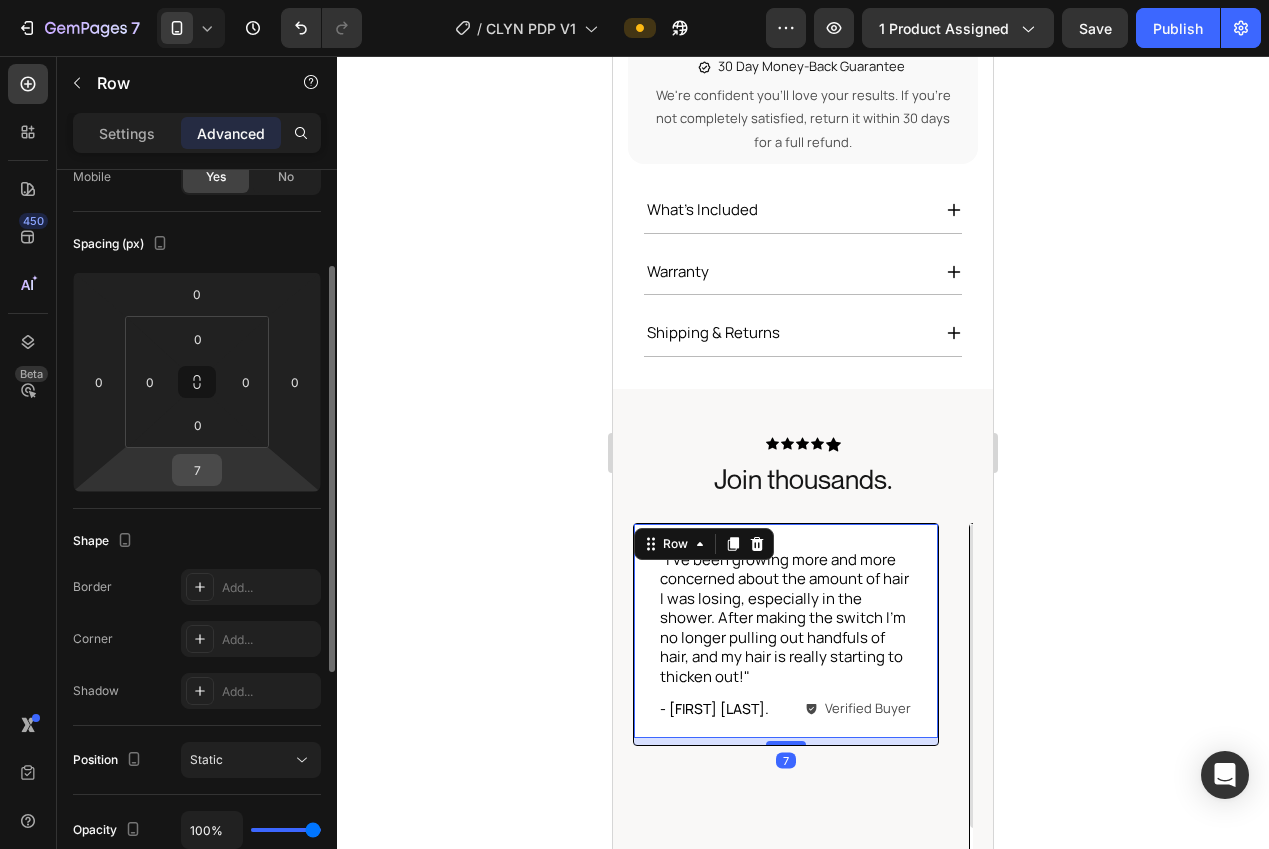 click on "7" at bounding box center [197, 470] 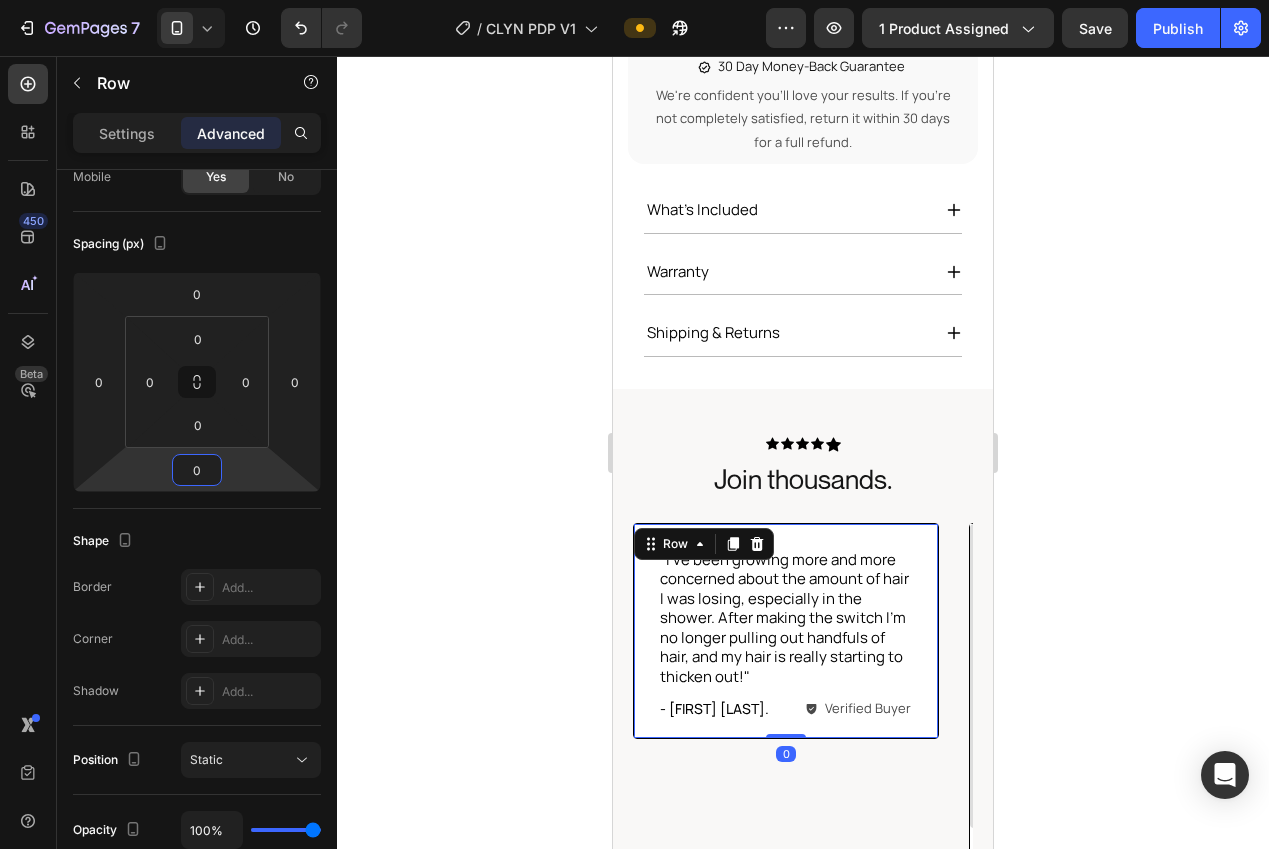 type on "0" 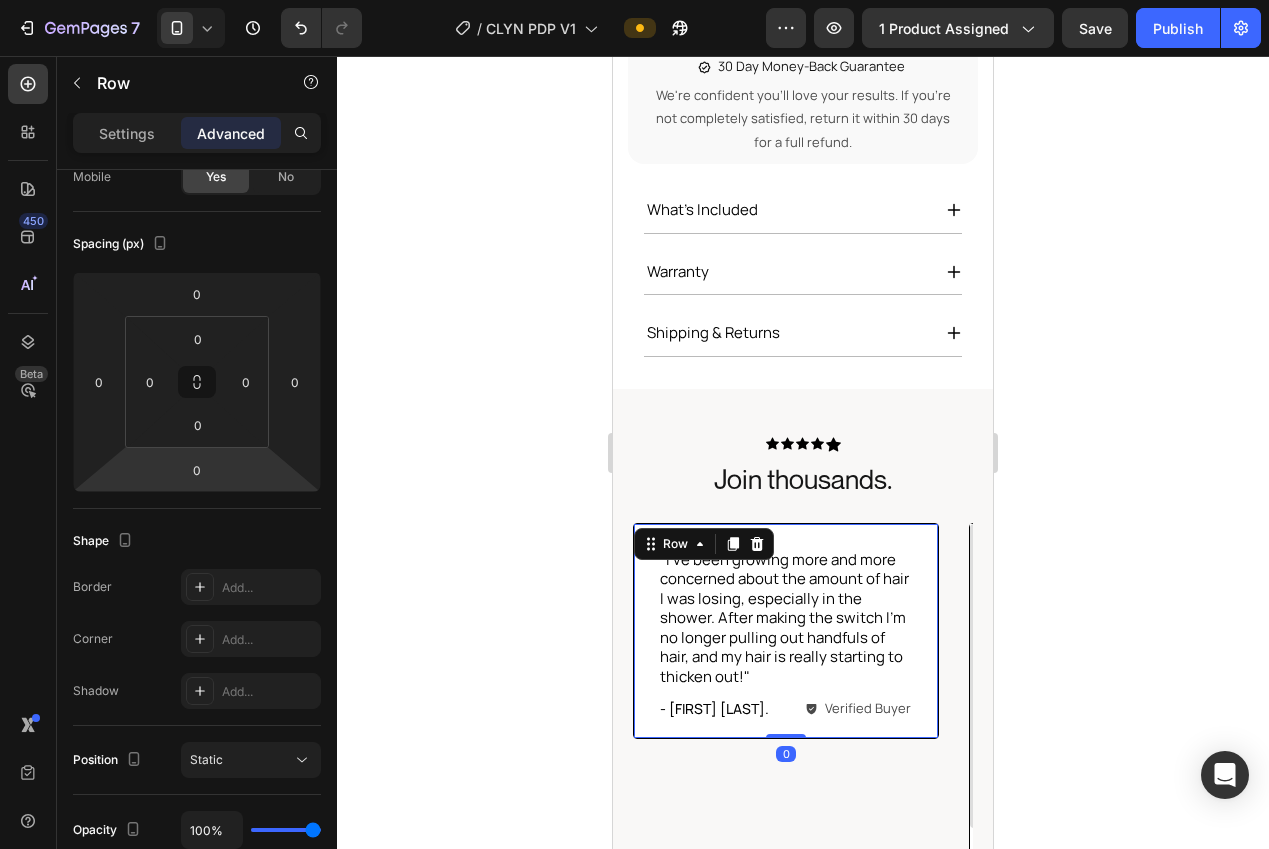 drag, startPoint x: 447, startPoint y: 529, endPoint x: 459, endPoint y: 532, distance: 12.369317 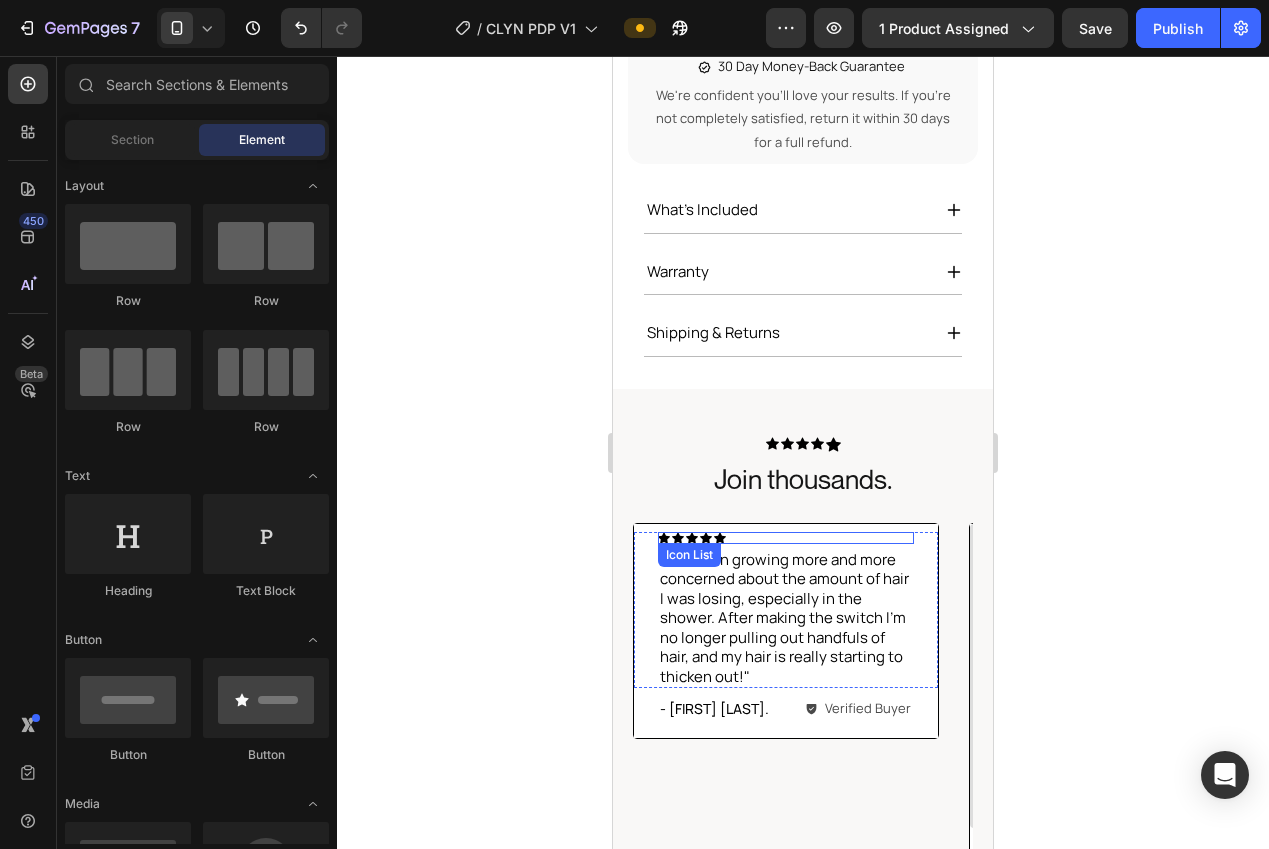 click on "Icon Icon Icon Icon Icon" at bounding box center (786, 538) 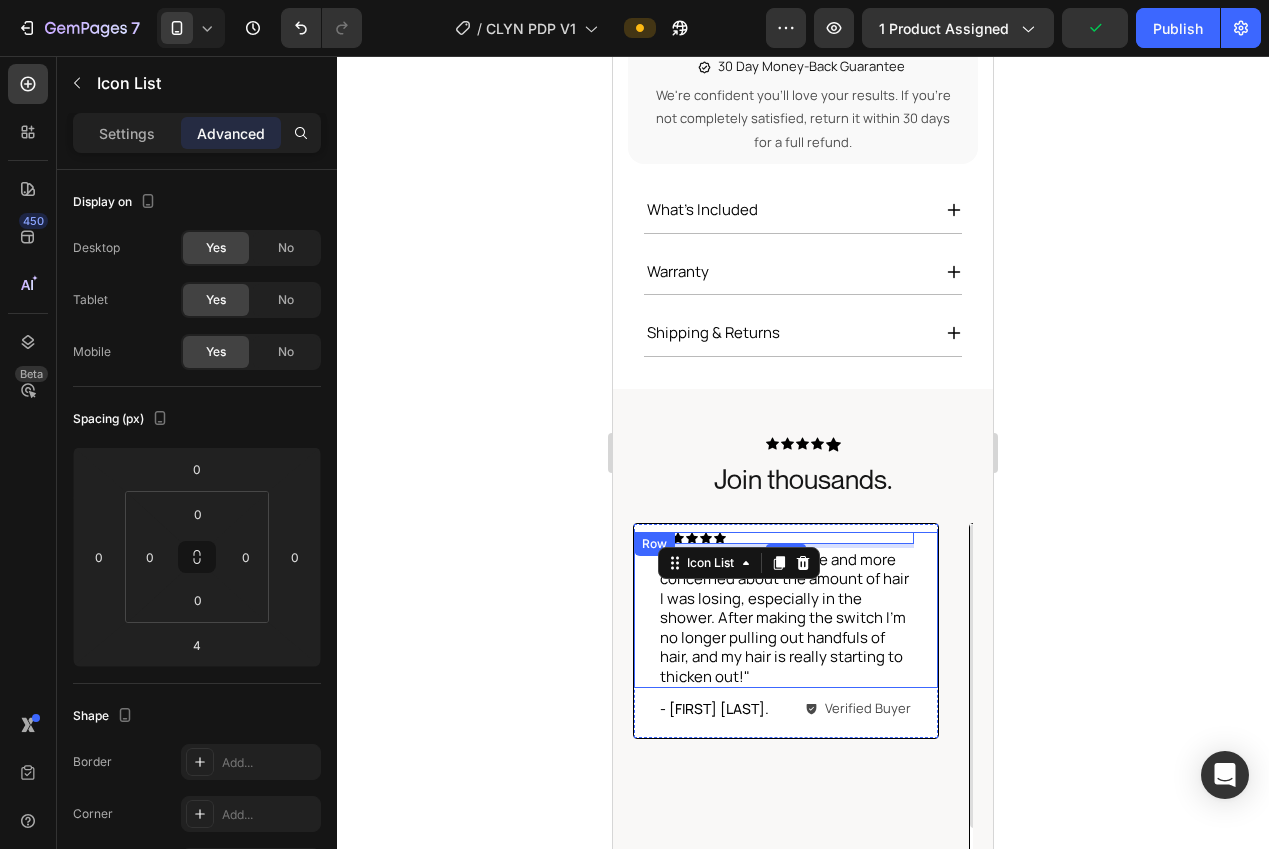 click on "Icon Icon Icon Icon Icon Icon List   4 "I've been growing more and more concerned about the amount of hair I was losing, especially in the shower. After making the switch I’m no longer pulling out handfuls of hair, and my hair is really starting to thicken out!" Text Block Row" at bounding box center (786, 610) 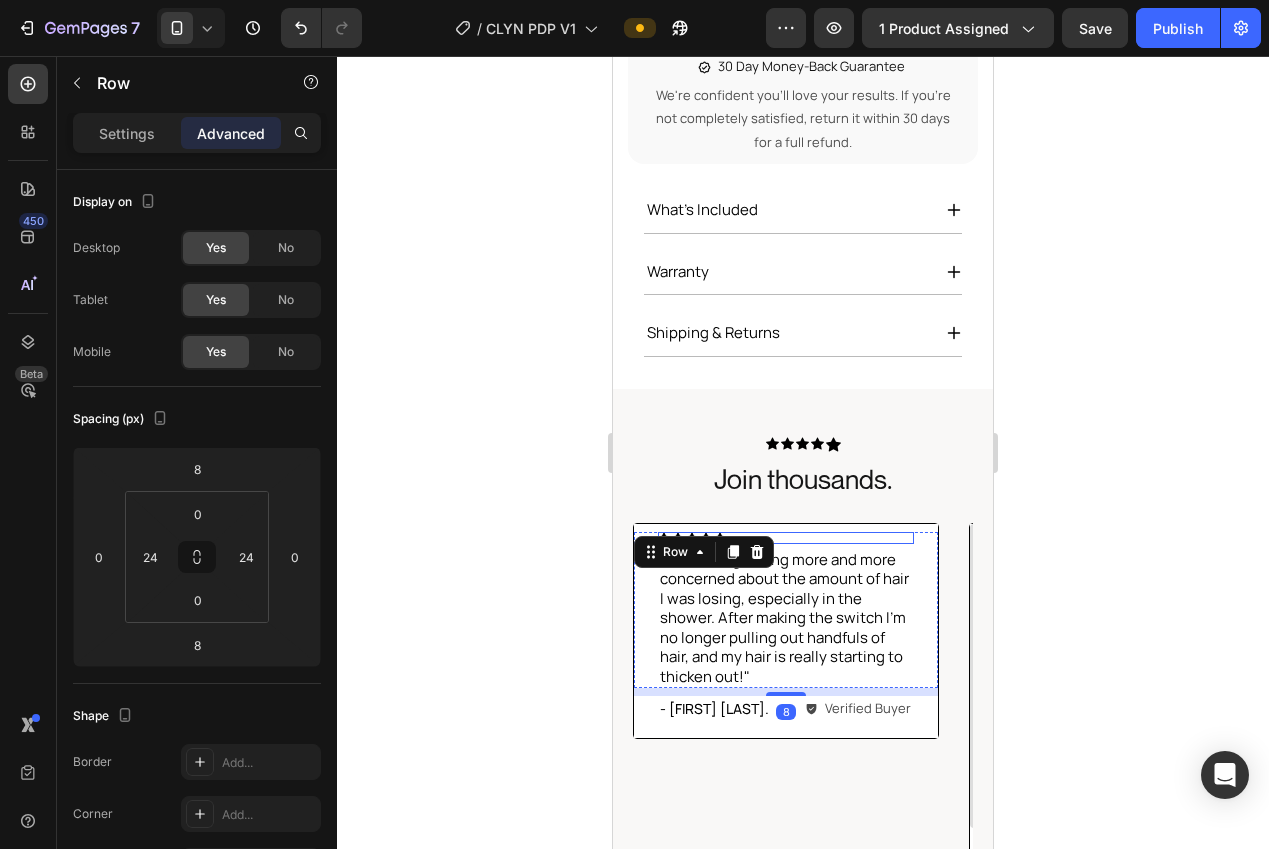 click on "Icon Icon Icon Icon Icon" at bounding box center (786, 538) 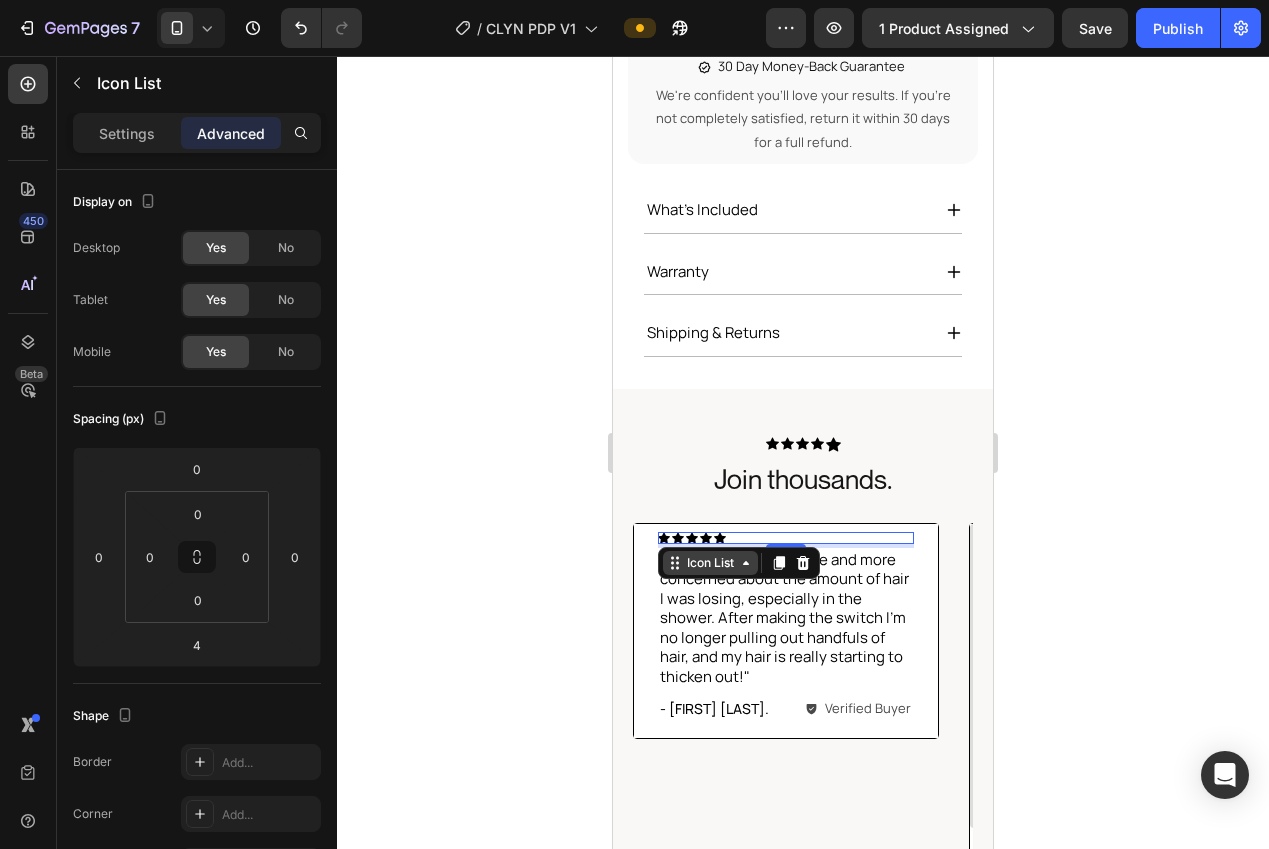 click 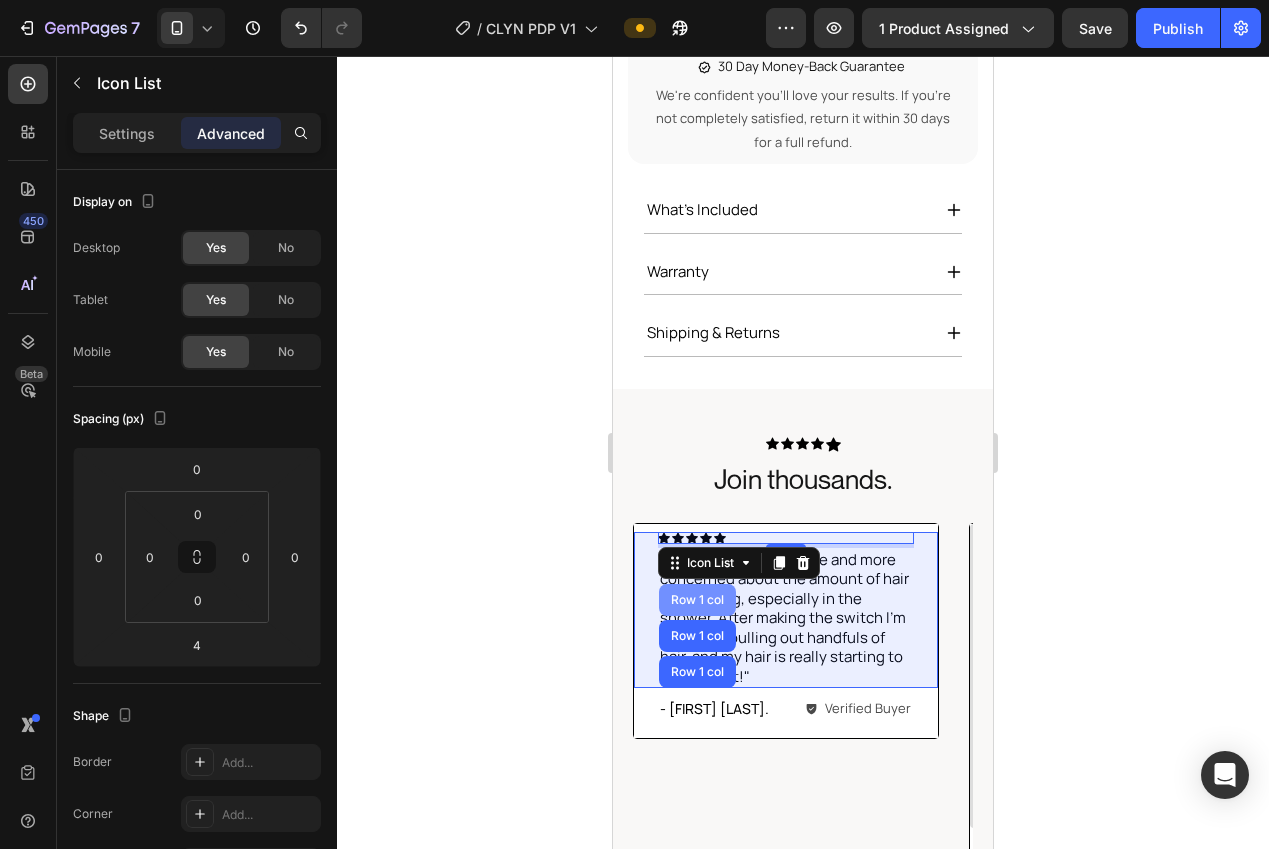 click on "Row 1 col" at bounding box center [697, 600] 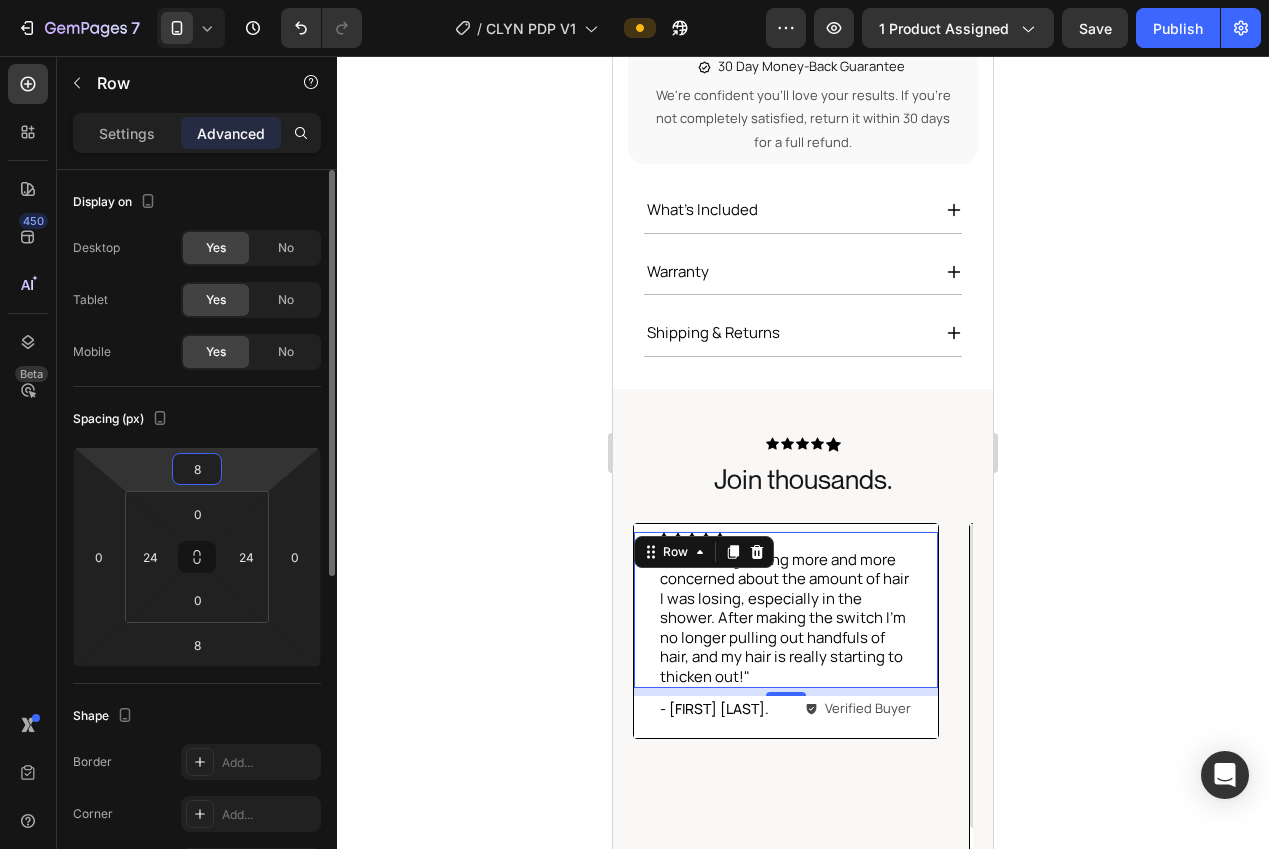 click on "8" at bounding box center (197, 469) 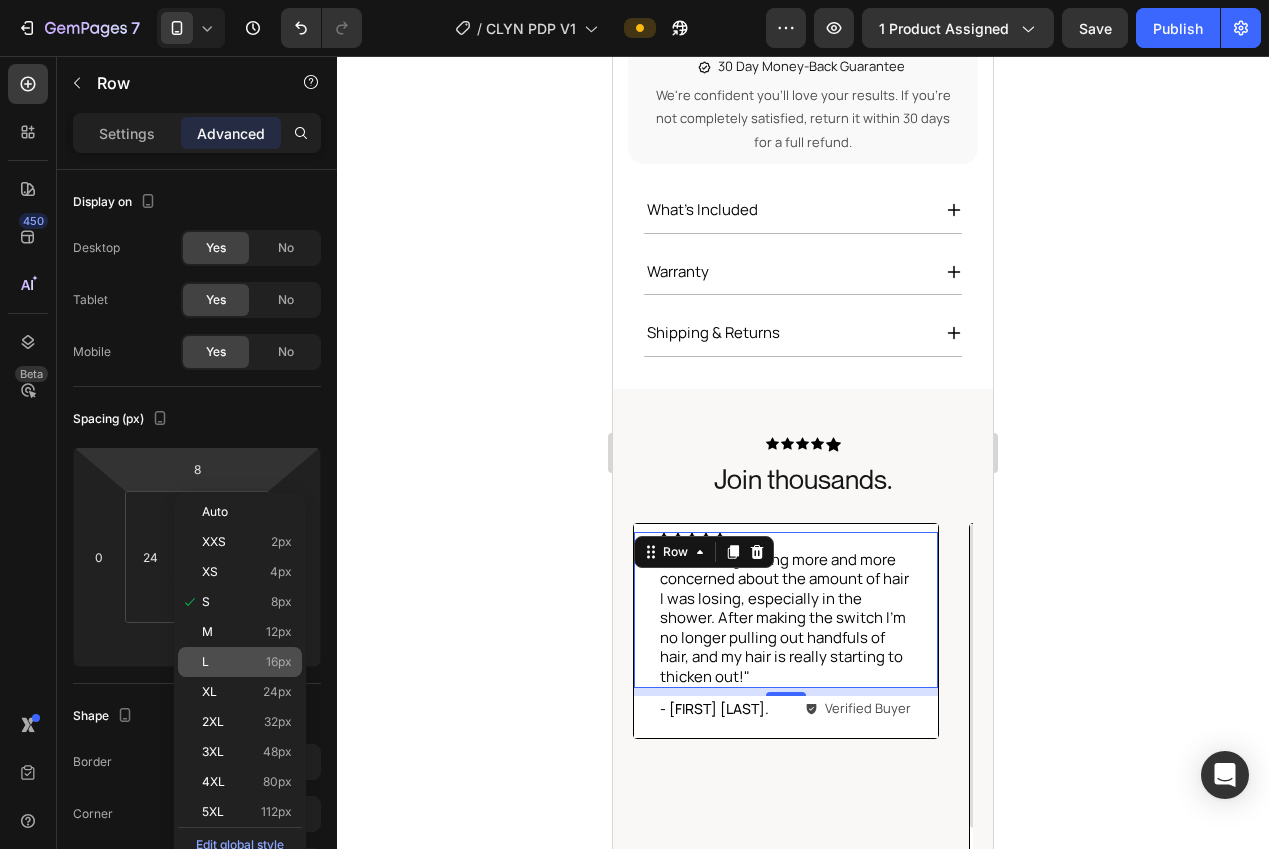 click on "L 16px" at bounding box center (247, 662) 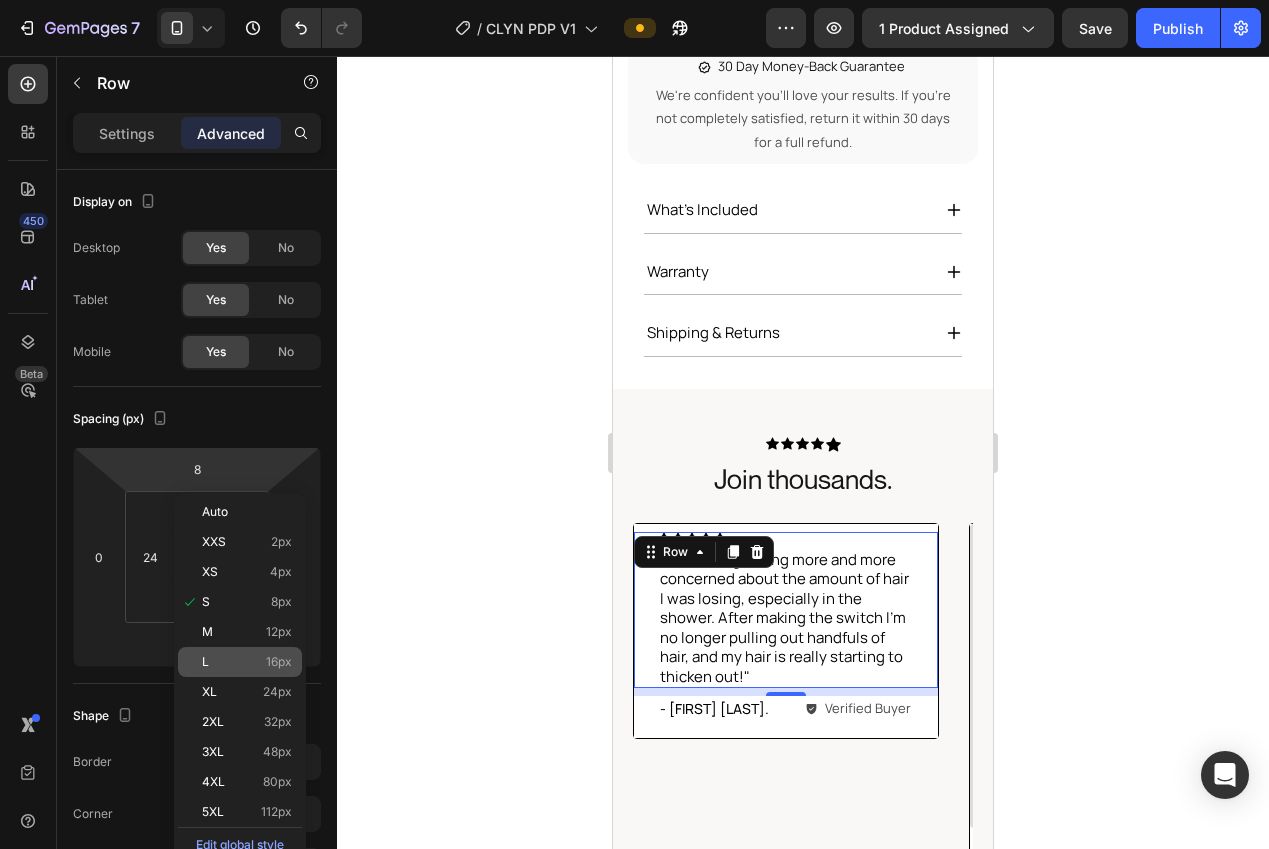 type on "16" 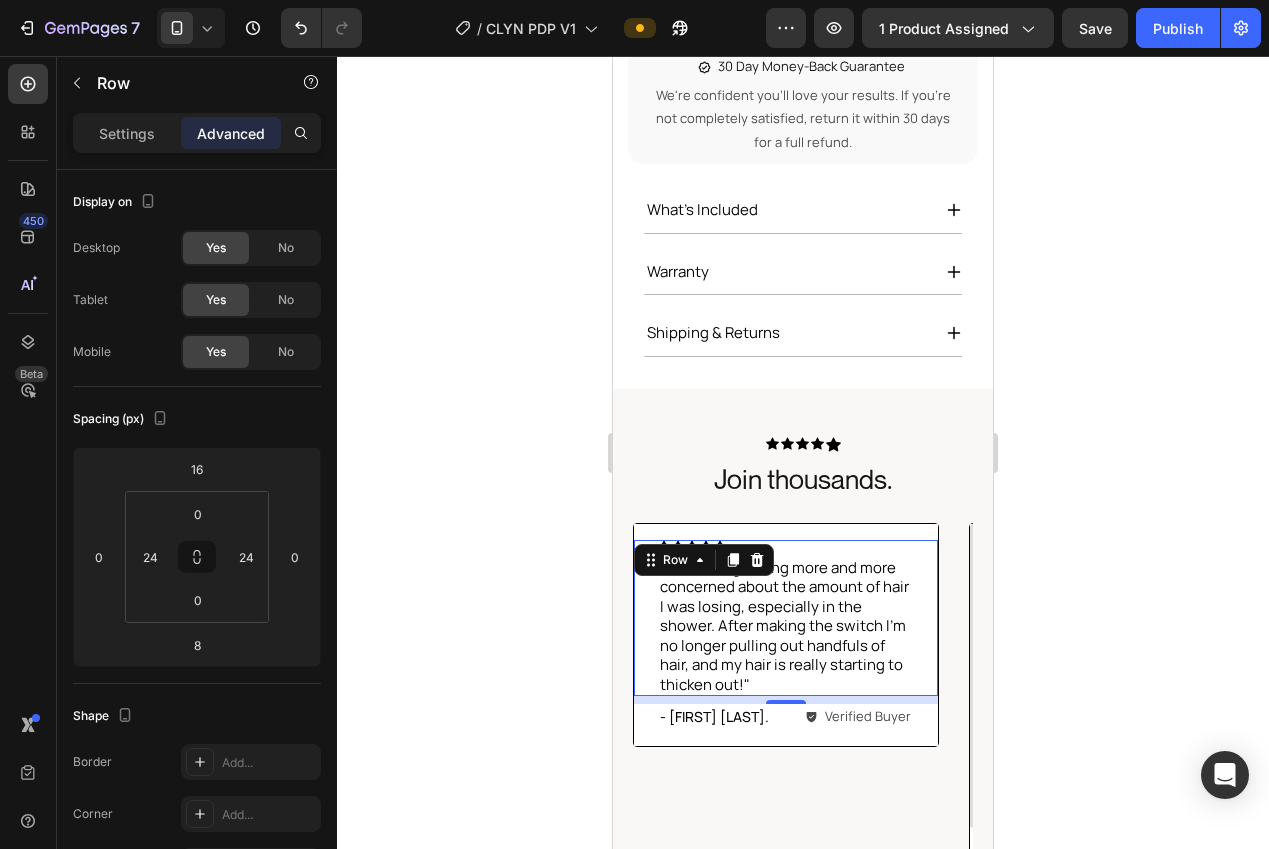 click 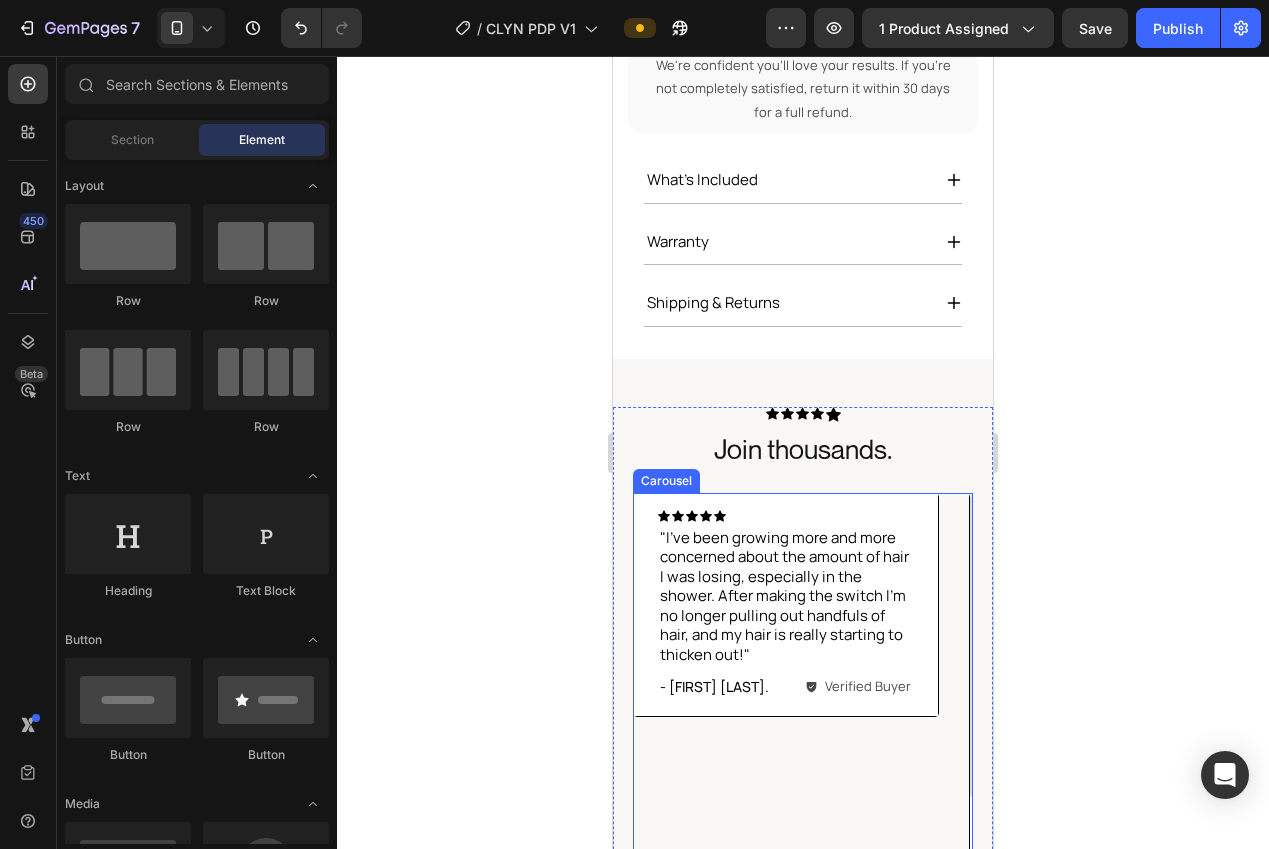 scroll, scrollTop: 1023, scrollLeft: 0, axis: vertical 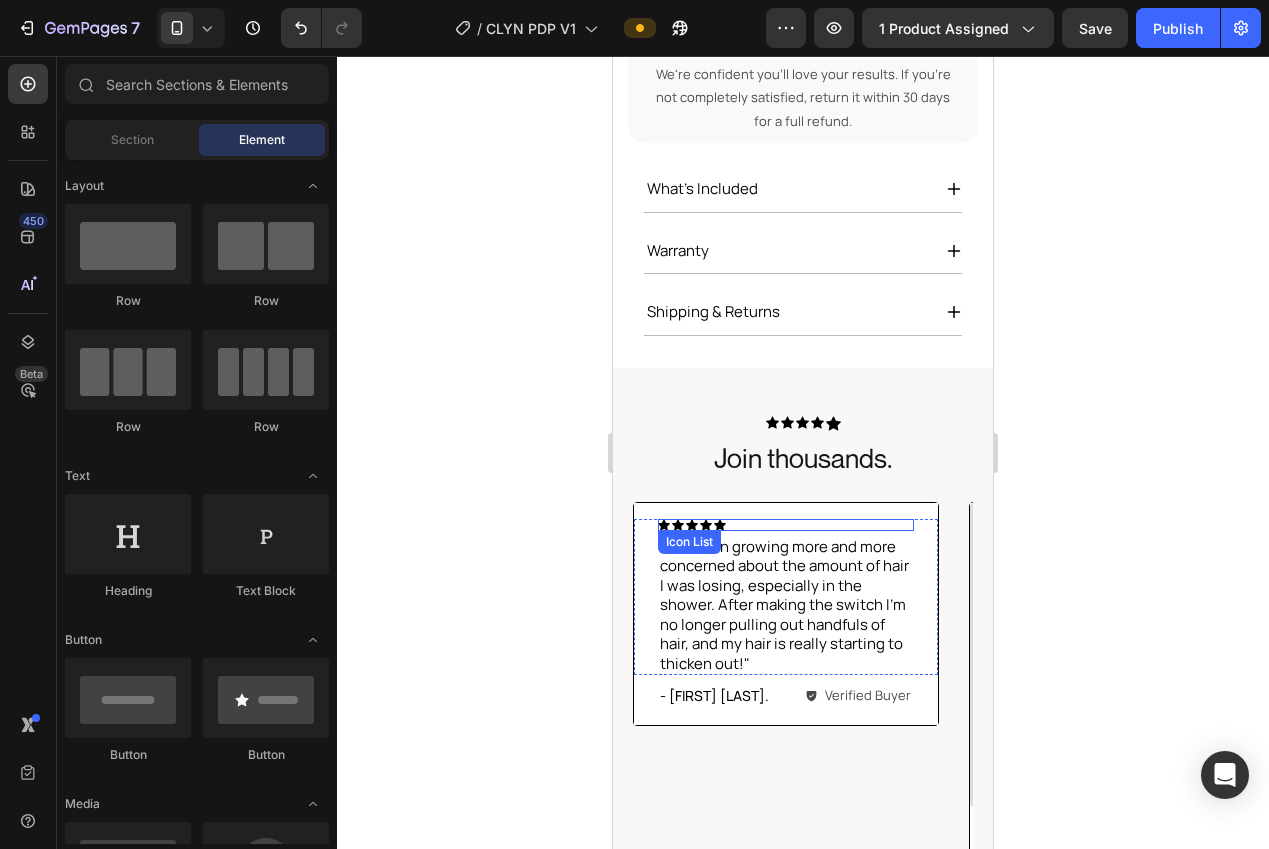 click on "Icon Icon Icon Icon Icon" at bounding box center [786, 525] 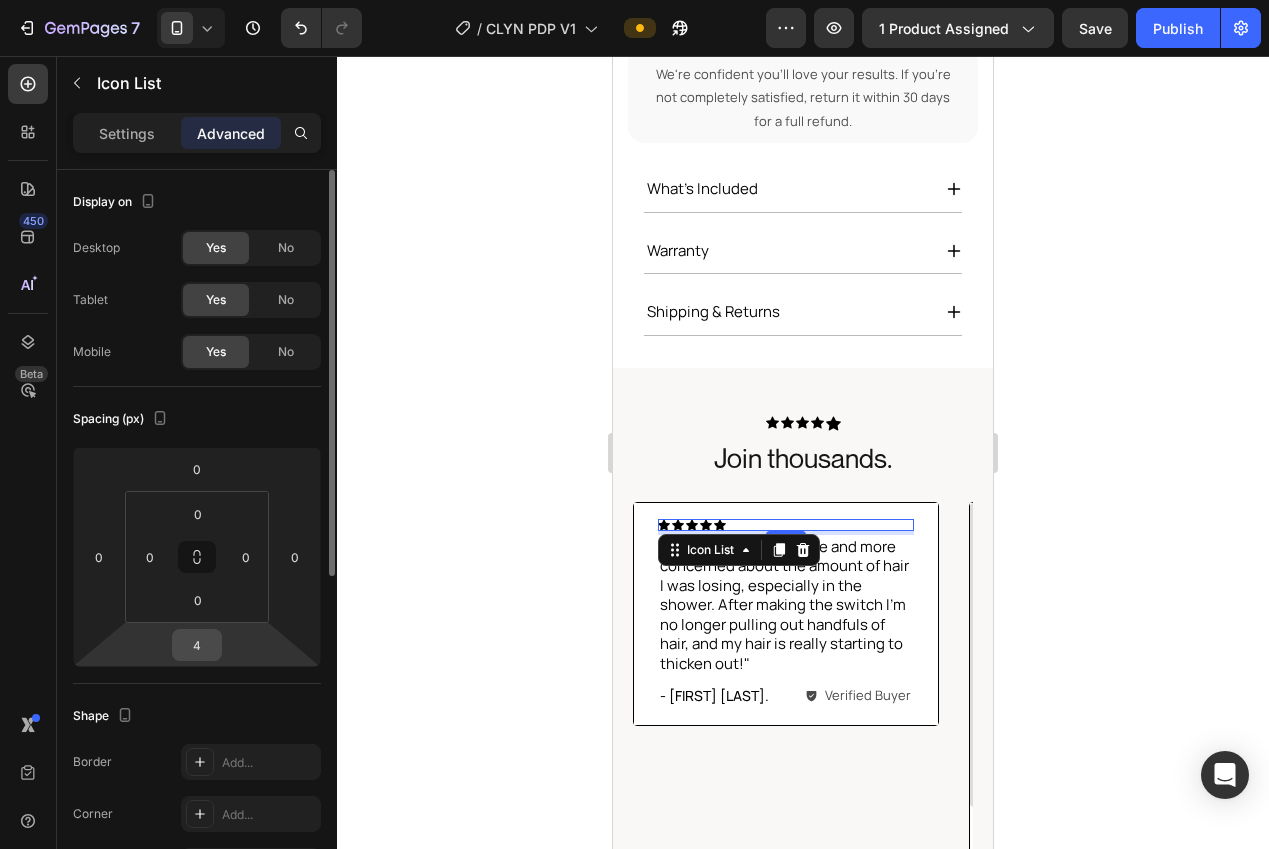 click on "4" at bounding box center (197, 645) 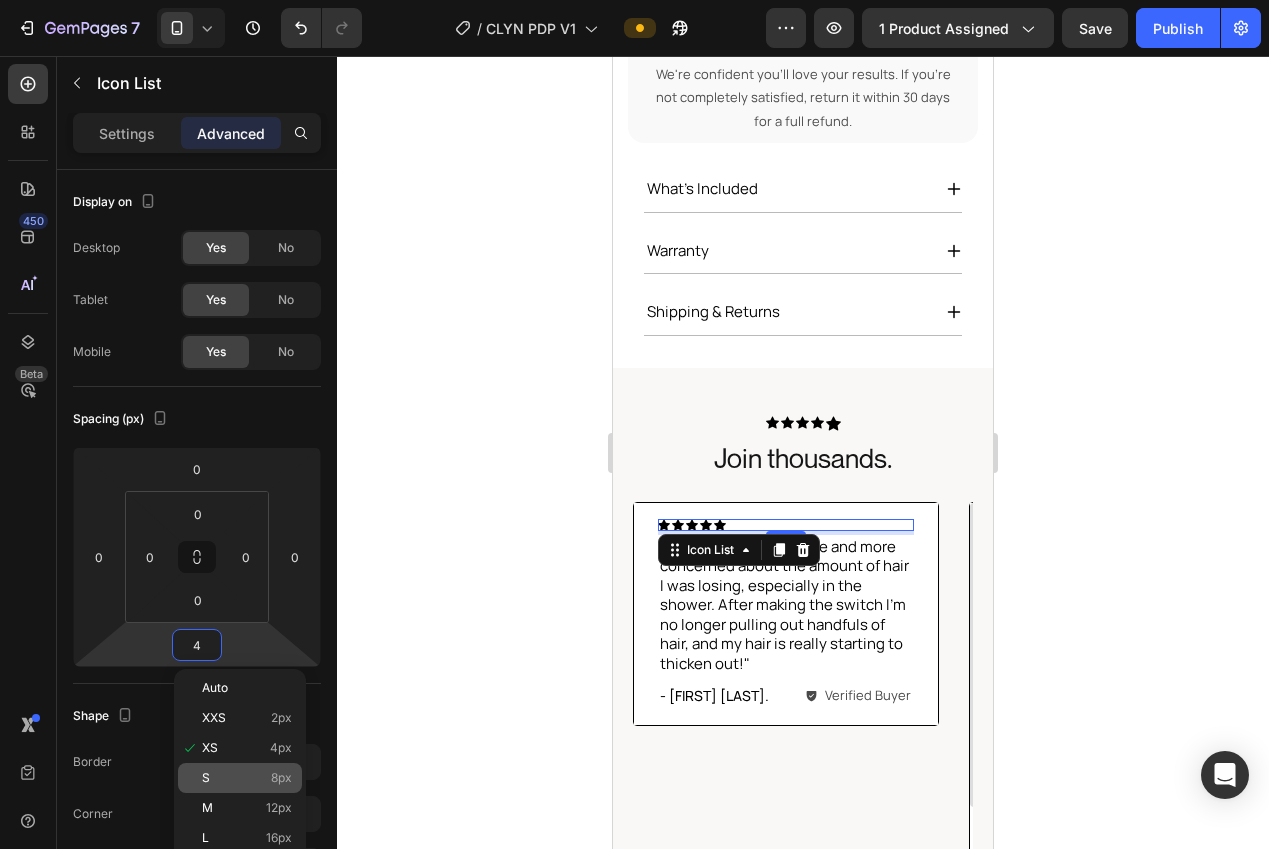 click on "S 8px" at bounding box center (247, 778) 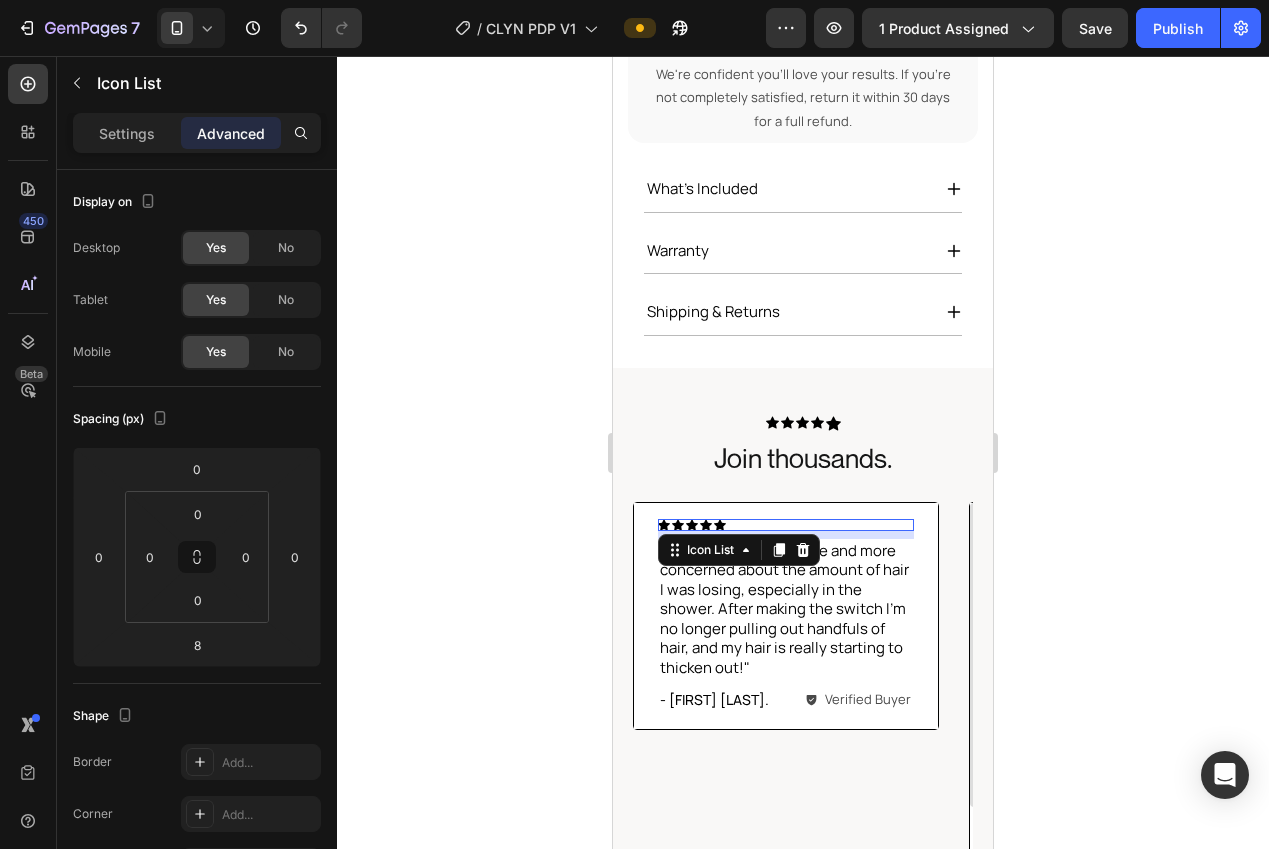 click 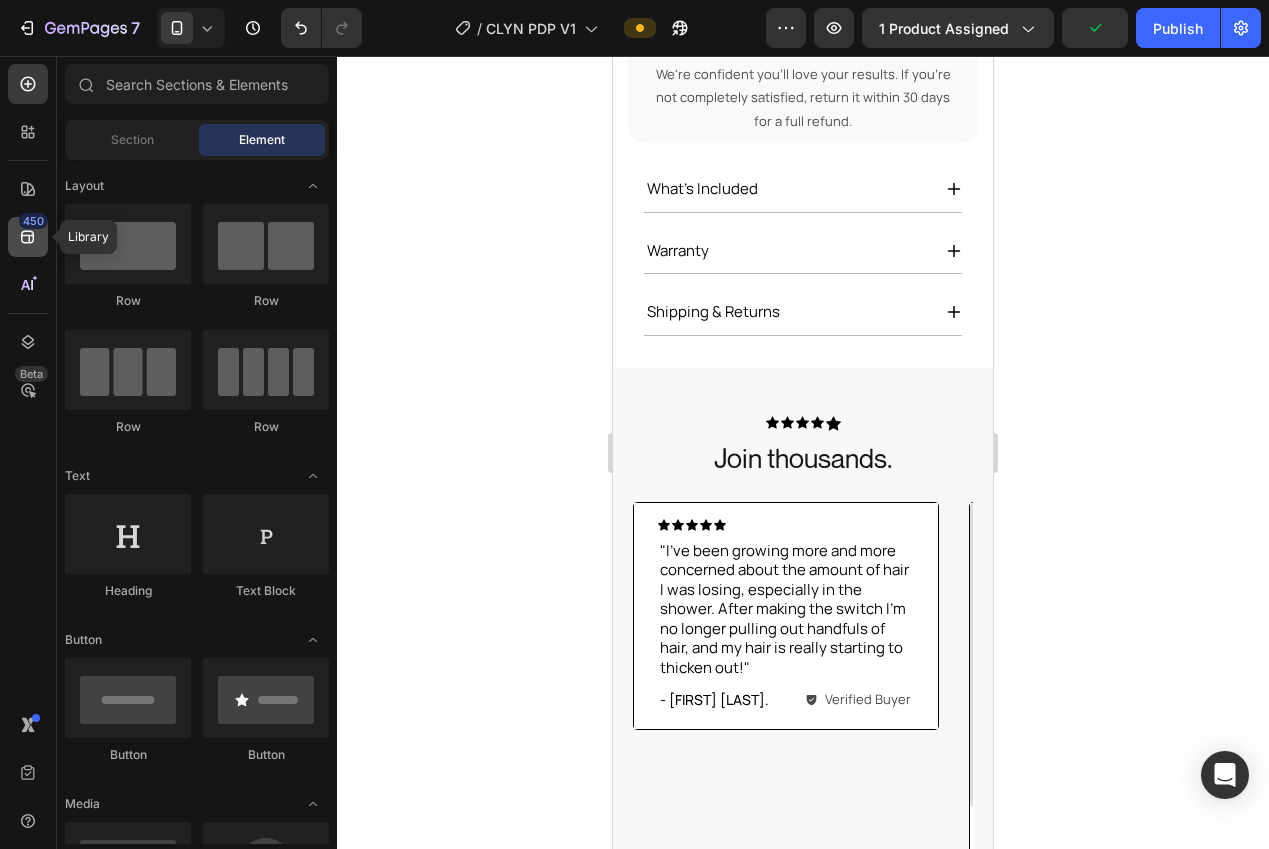 click on "450" at bounding box center (33, 221) 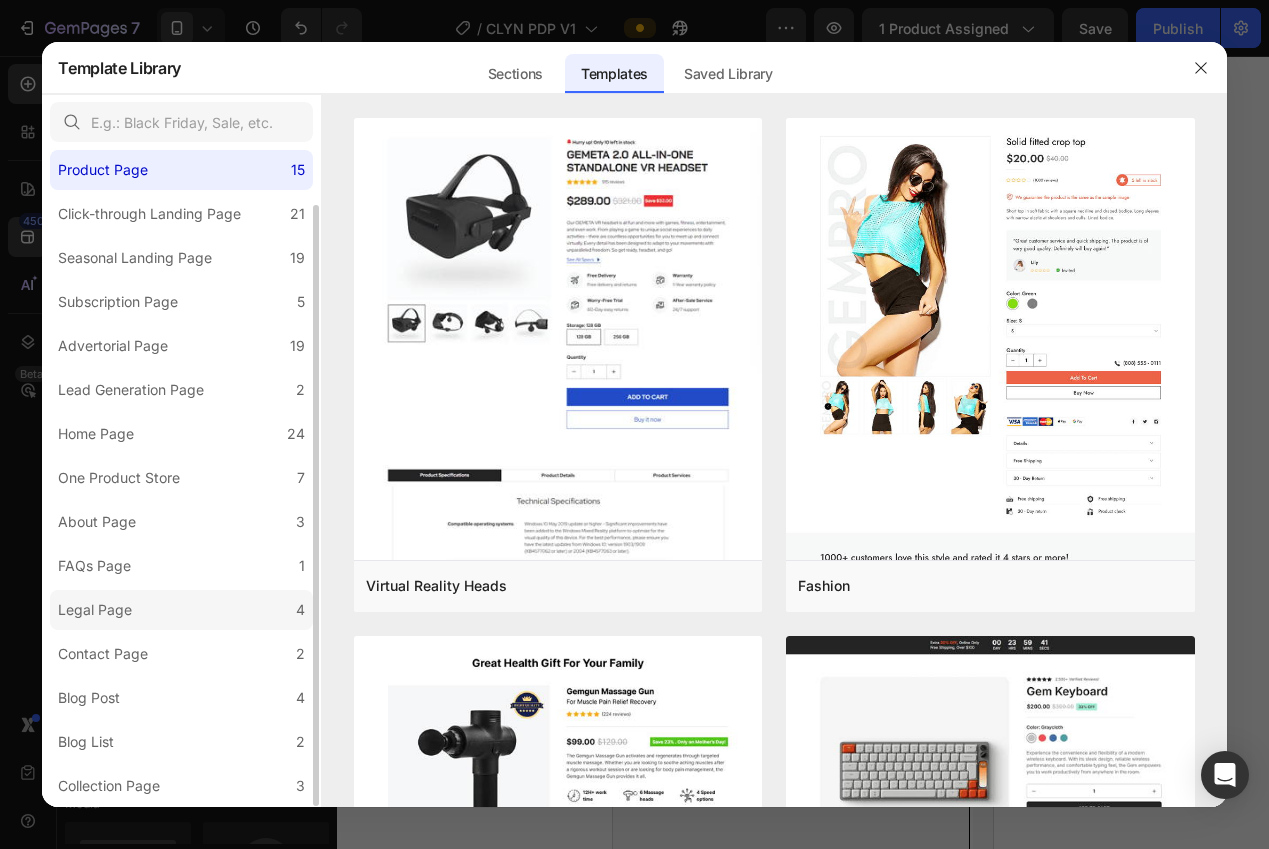 scroll, scrollTop: 0, scrollLeft: 0, axis: both 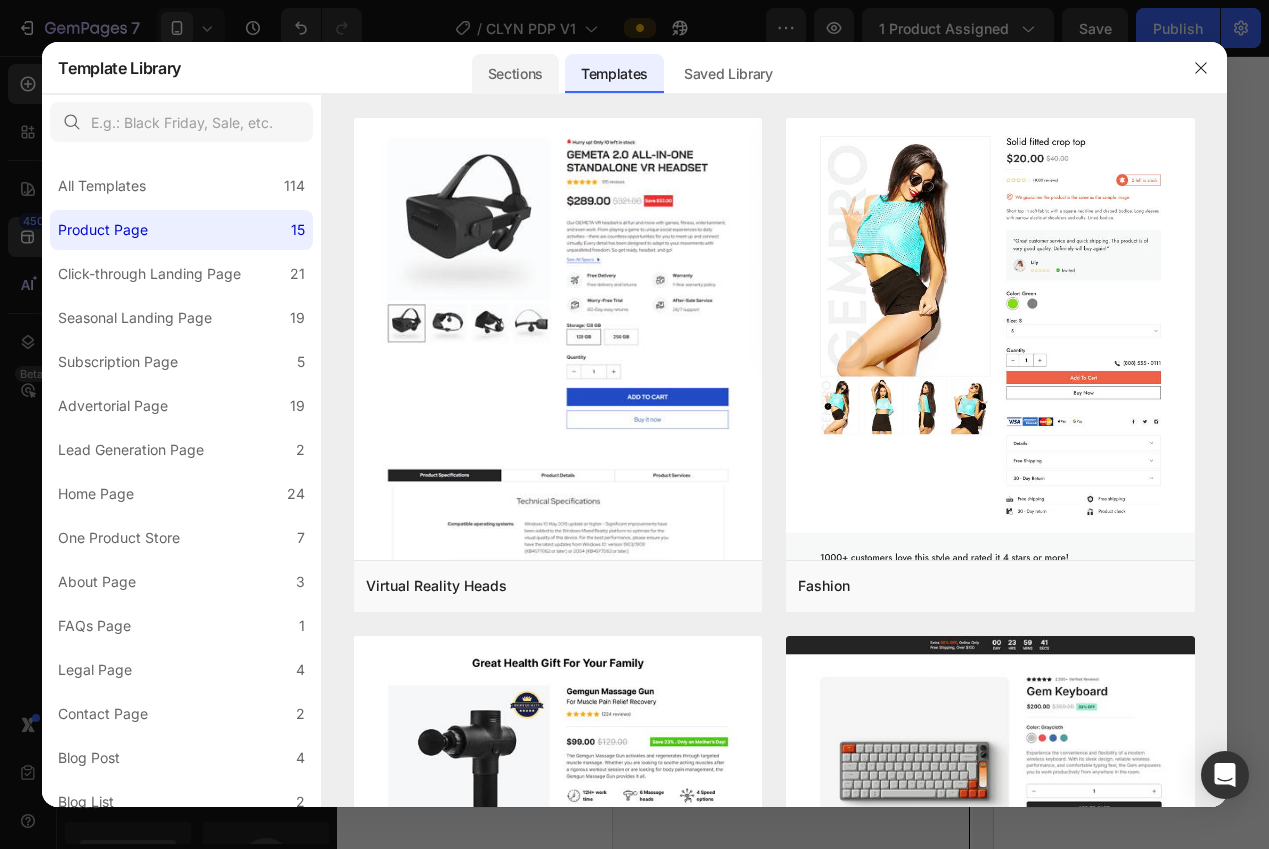 click on "Sections" 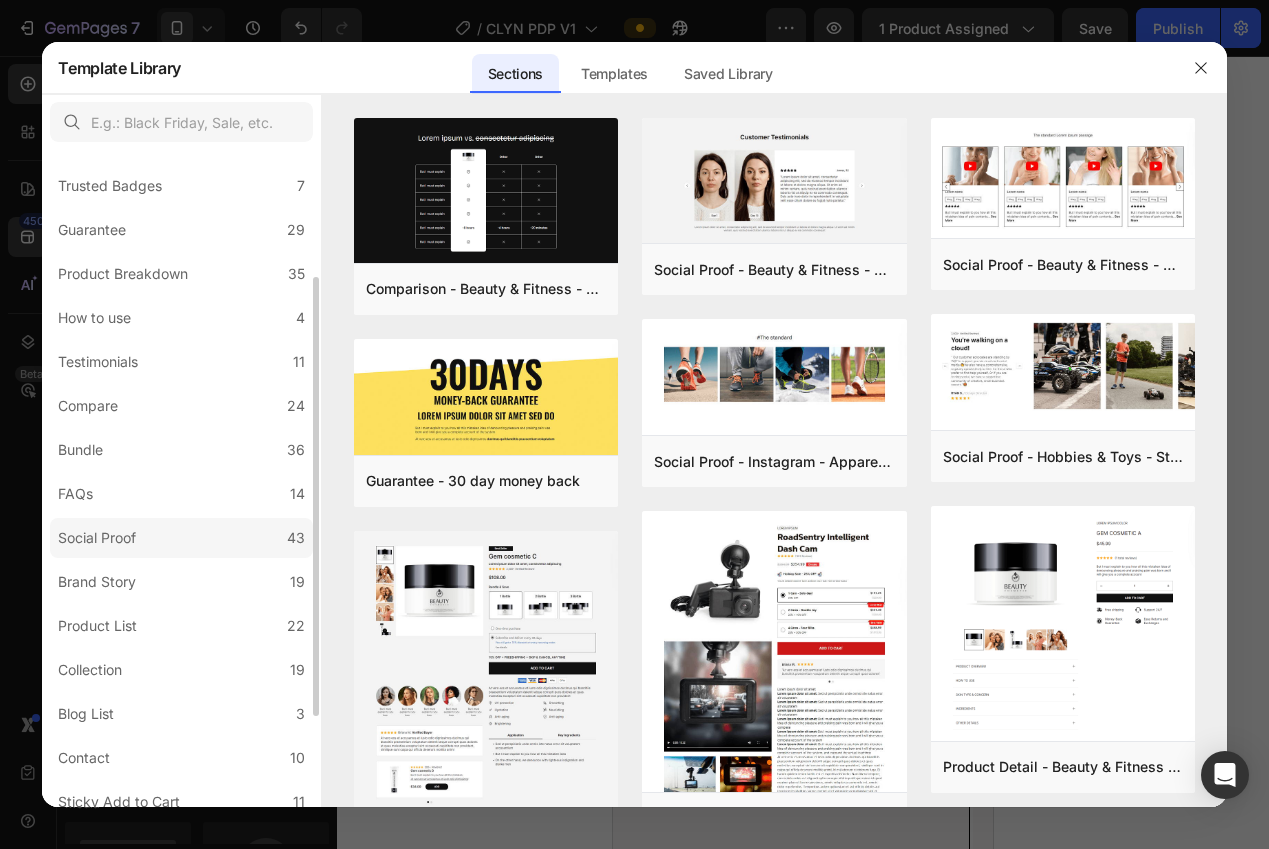 scroll, scrollTop: 182, scrollLeft: 0, axis: vertical 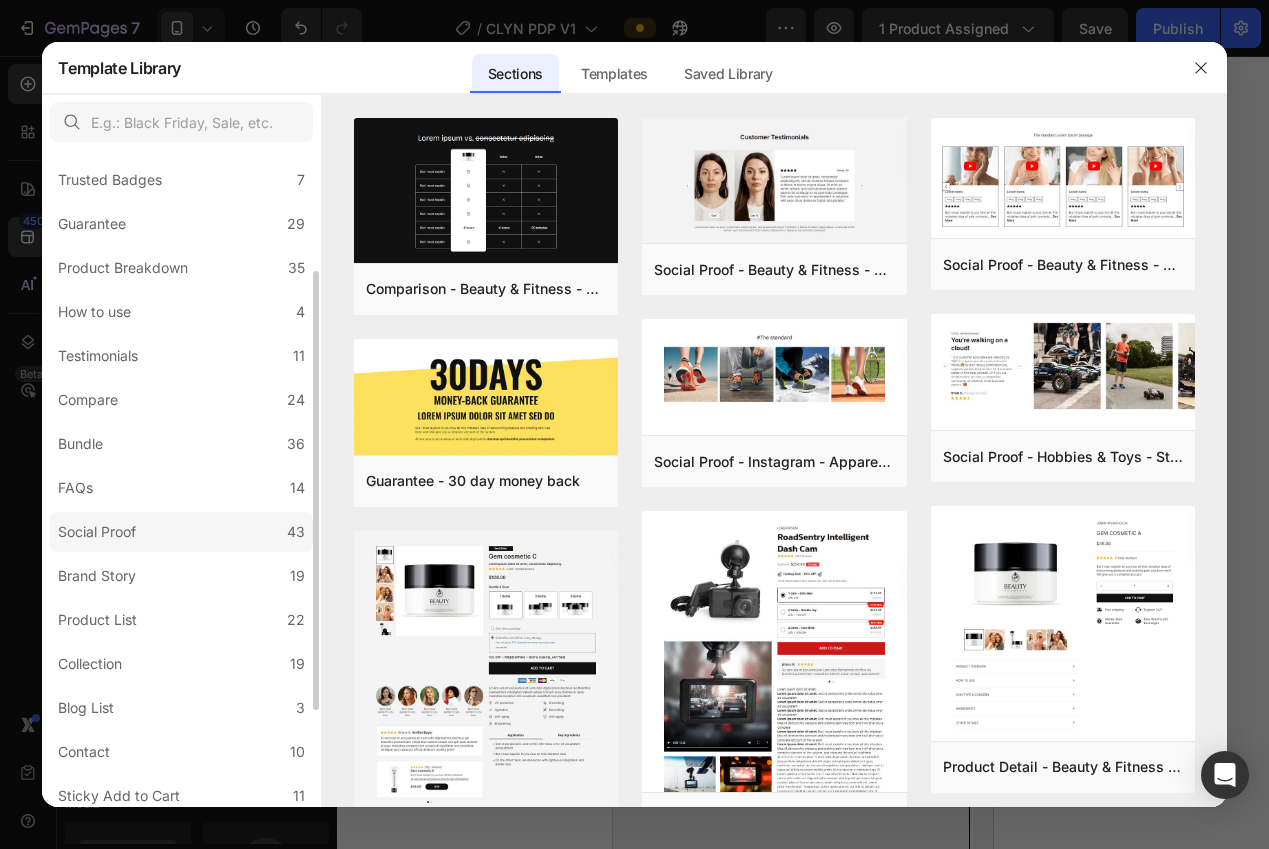 click on "Social Proof 43" 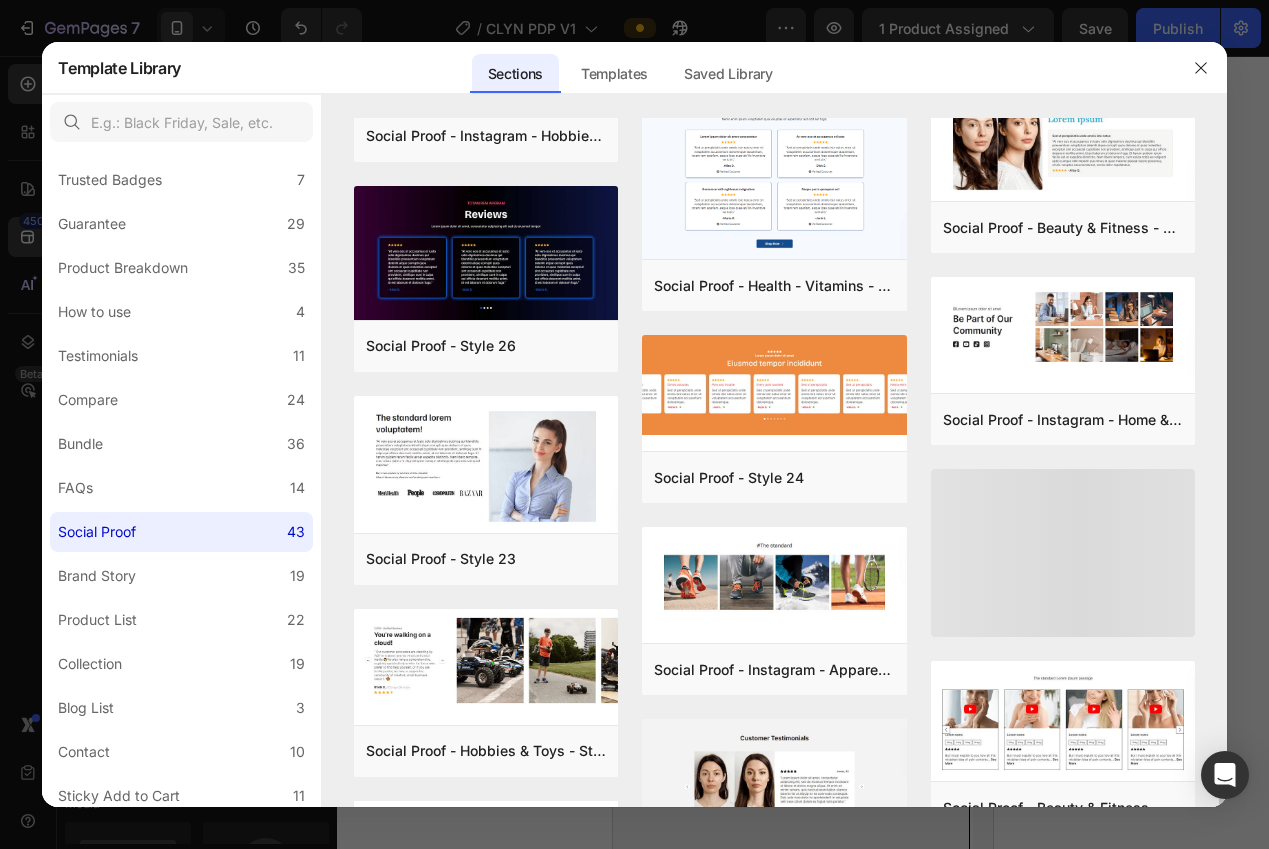 scroll, scrollTop: 2516, scrollLeft: 0, axis: vertical 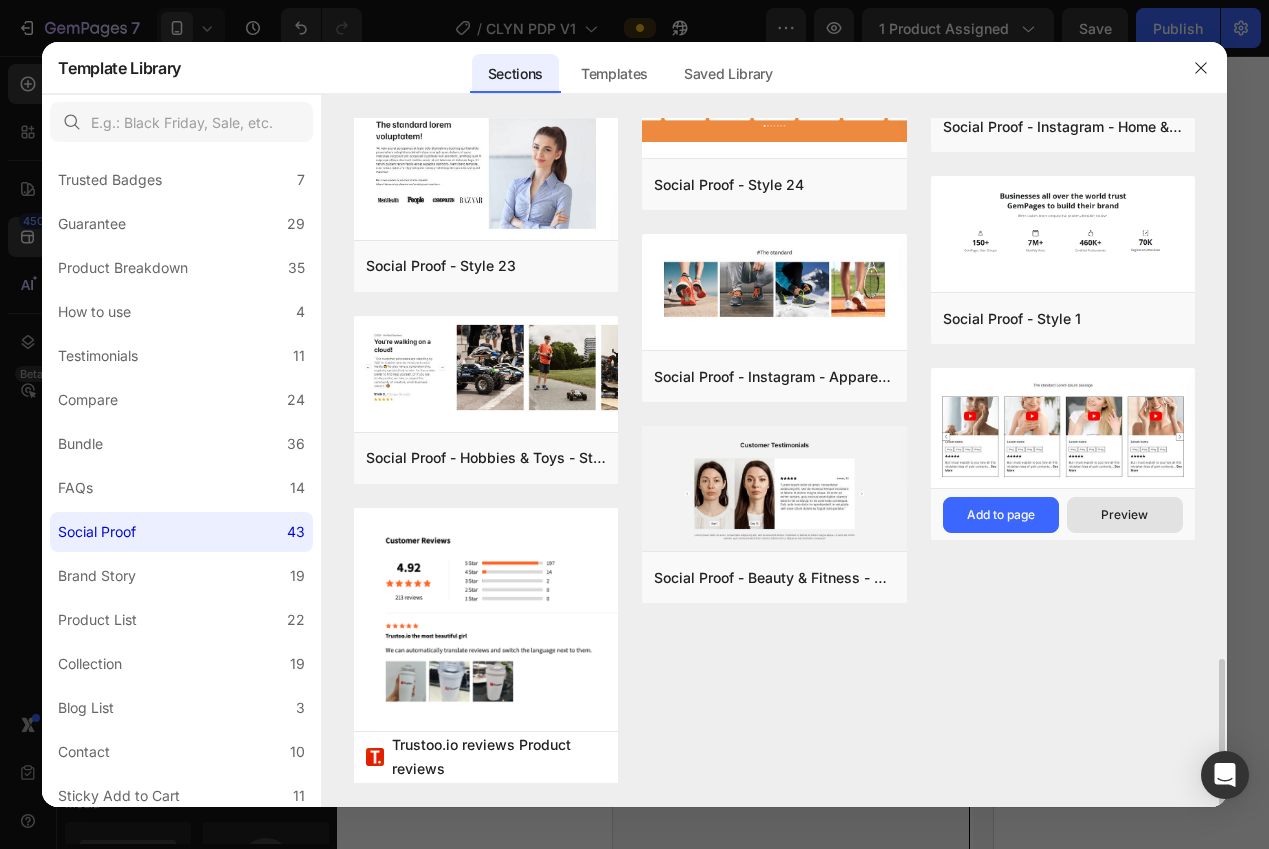 click on "Preview" at bounding box center (1124, 515) 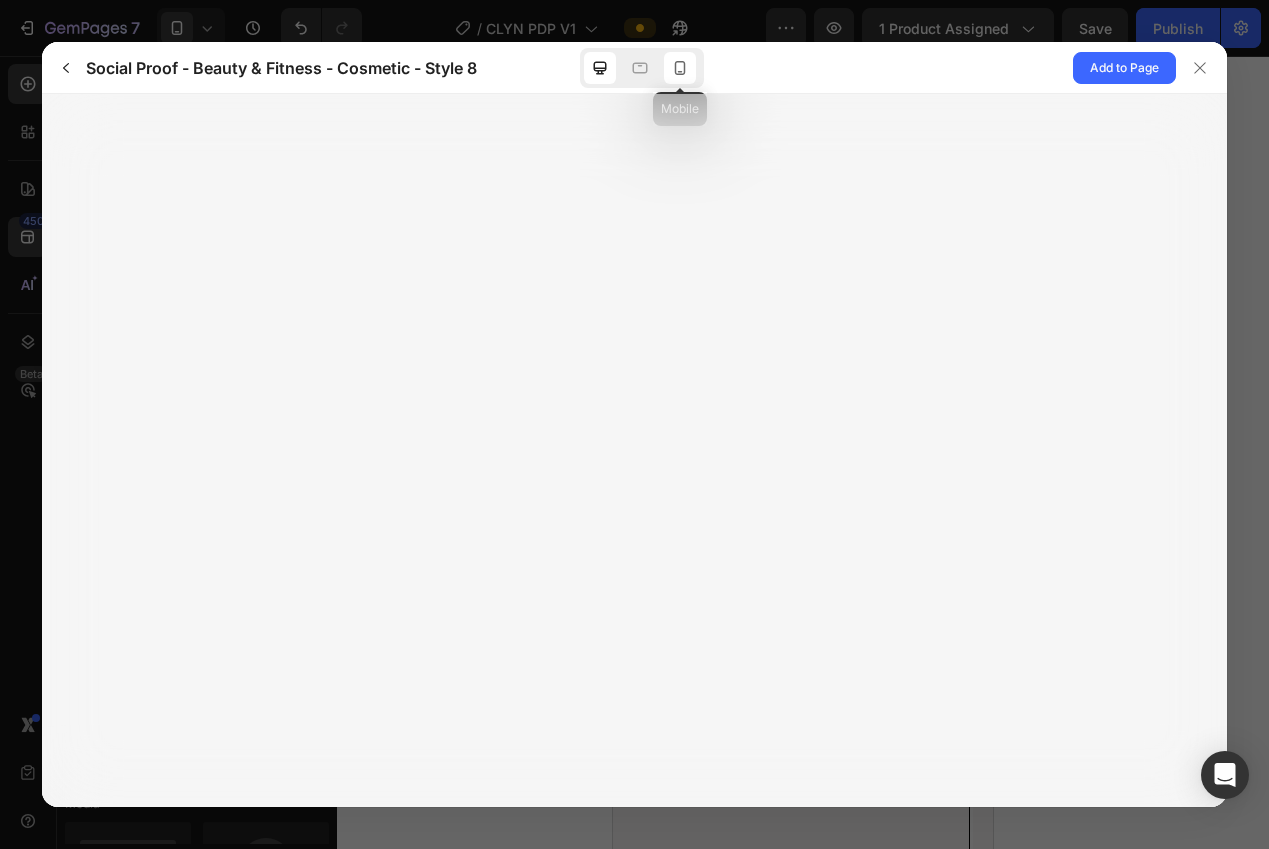 click 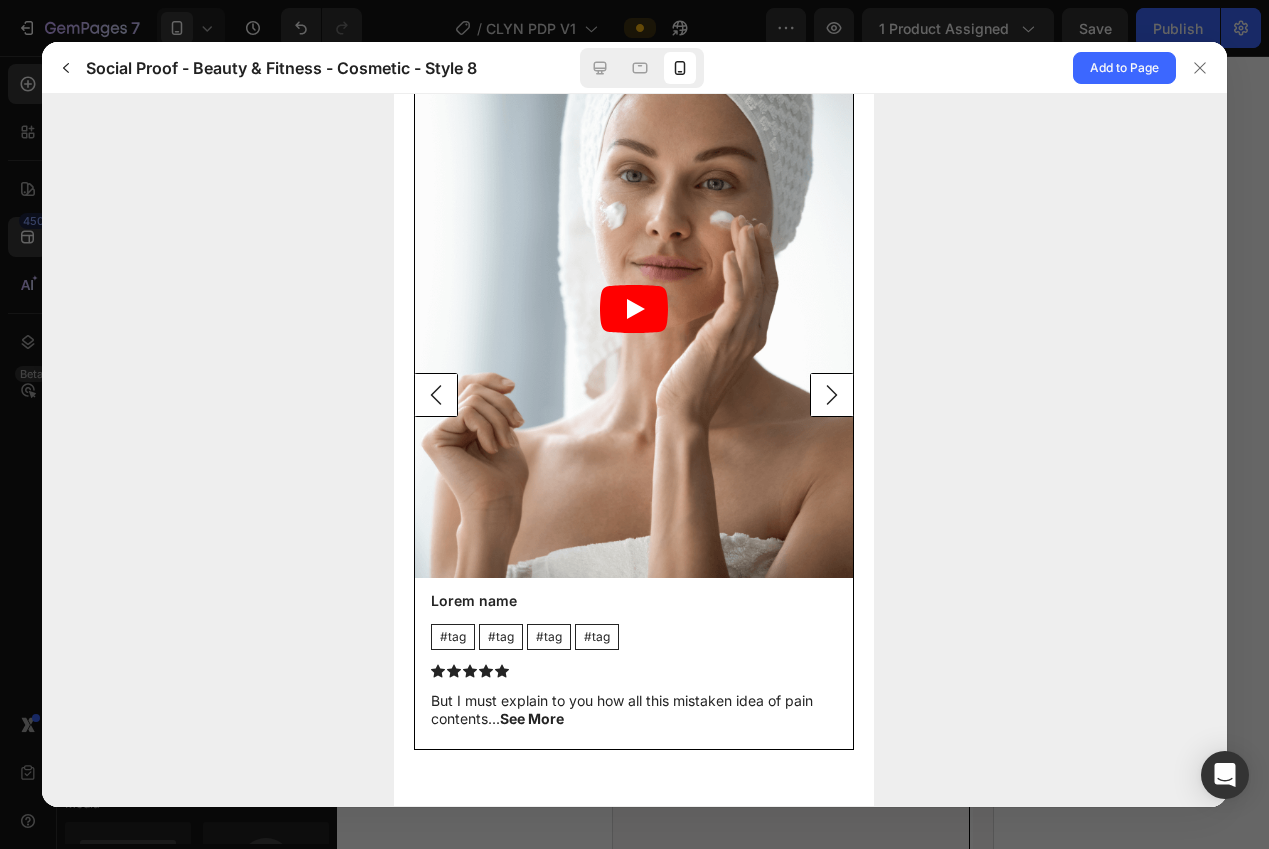scroll, scrollTop: 192, scrollLeft: 0, axis: vertical 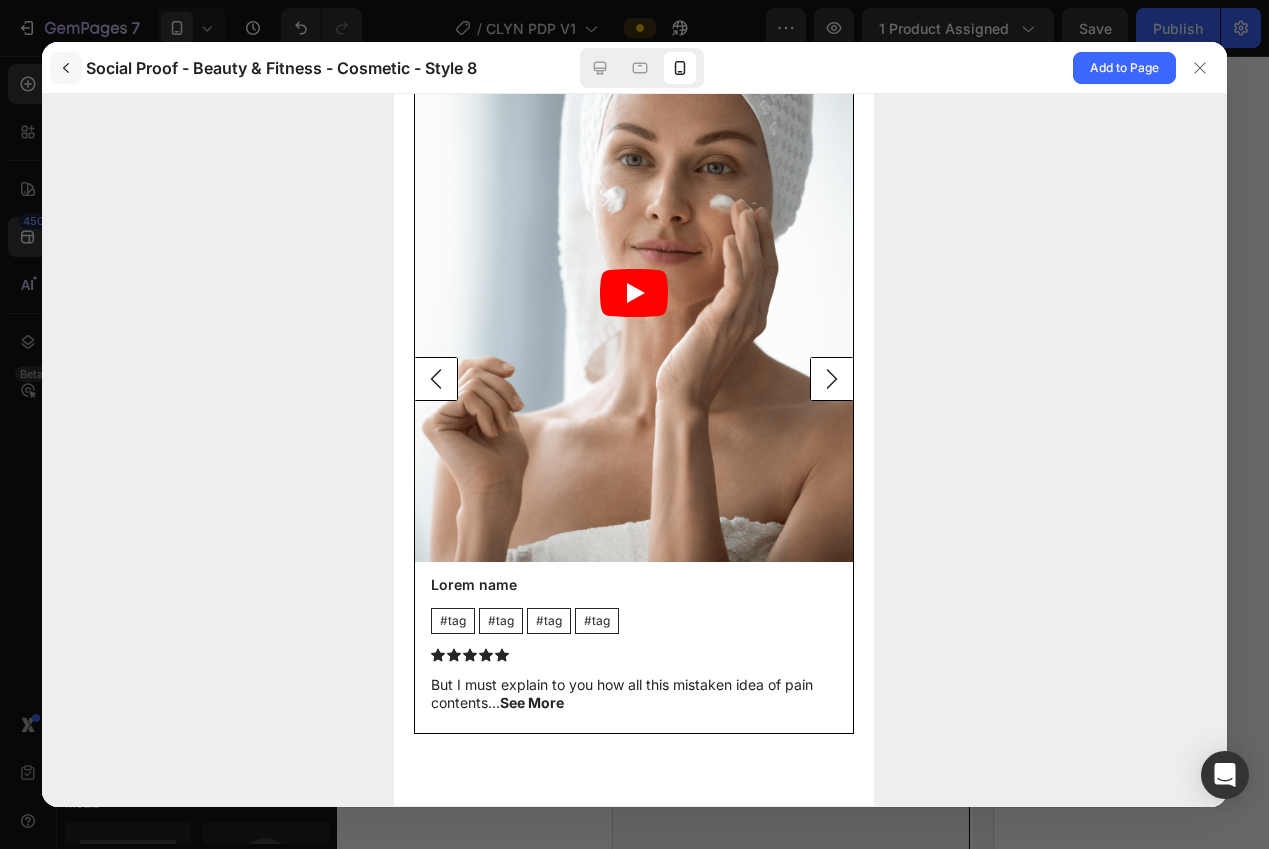 click at bounding box center [66, 68] 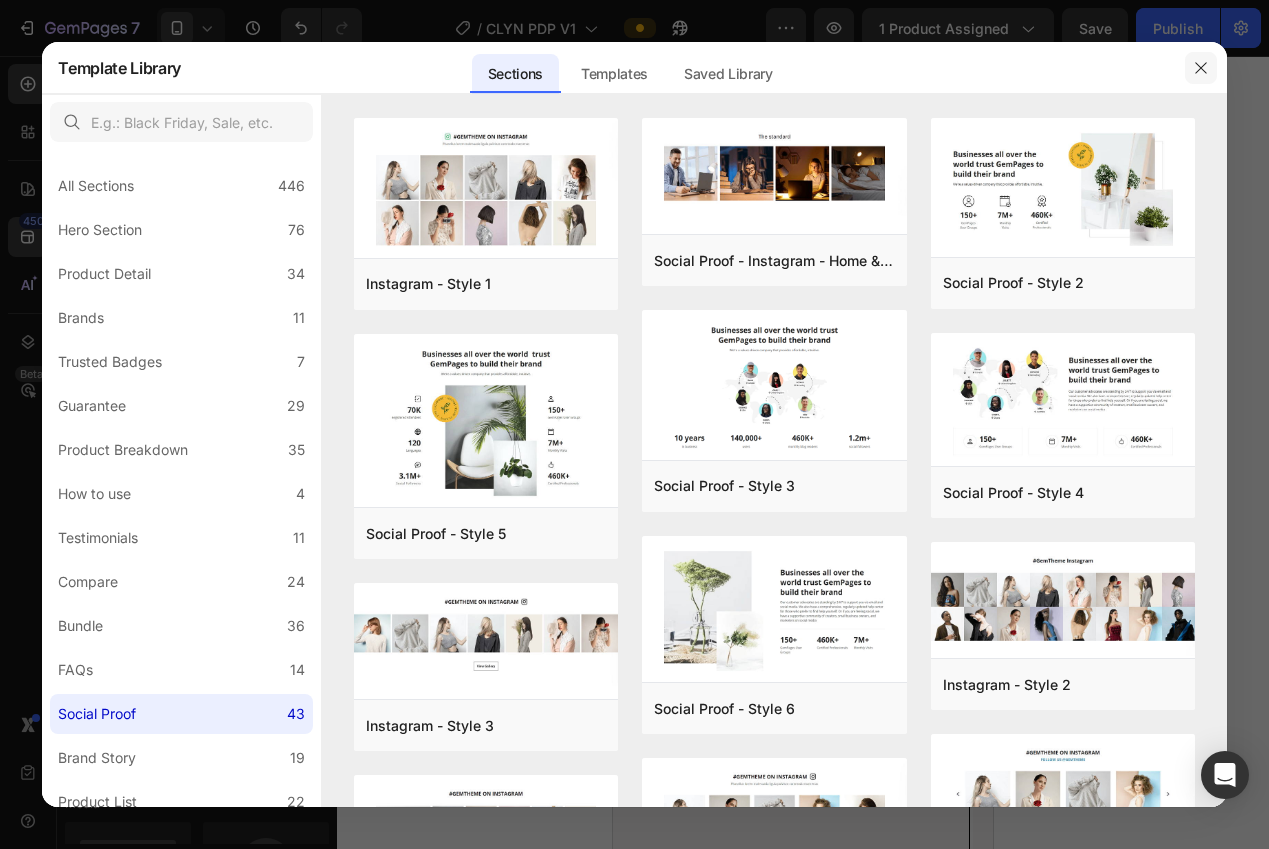 click 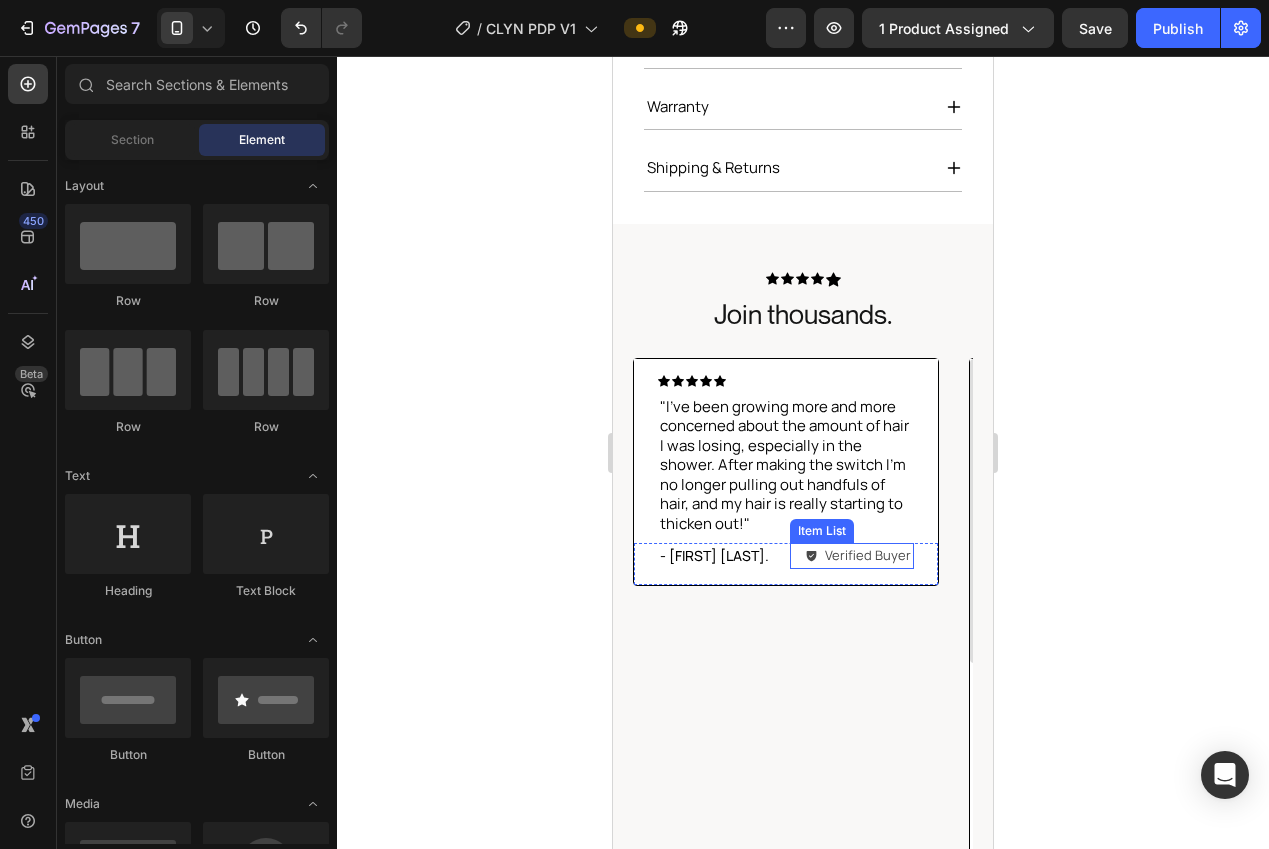 scroll, scrollTop: 1274, scrollLeft: 0, axis: vertical 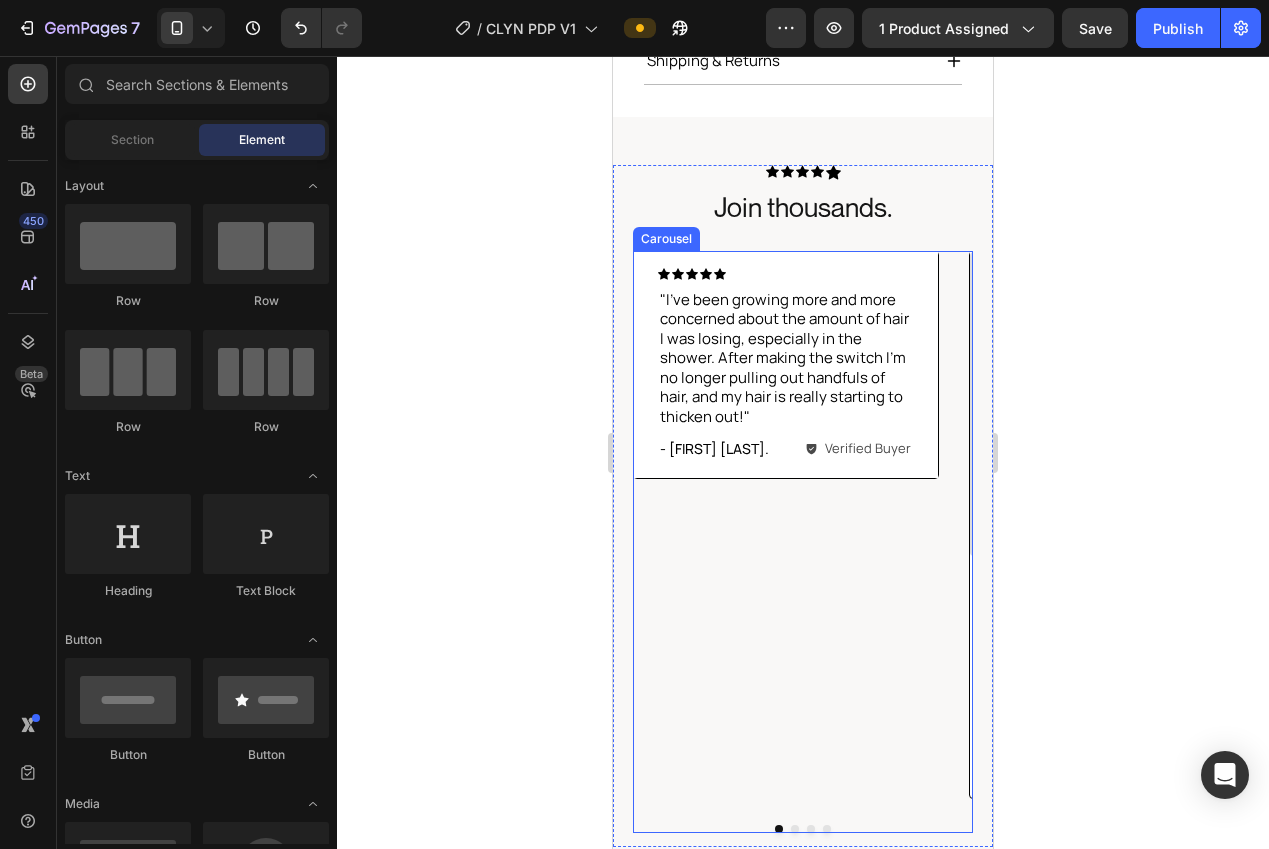 click on ""I've been growing more and more concerned about the amount of hair I was losing, especially in the shower. After making the switch I’m no longer pulling out handfuls of hair, and my hair is really starting to thicken out!"" at bounding box center (786, 358) 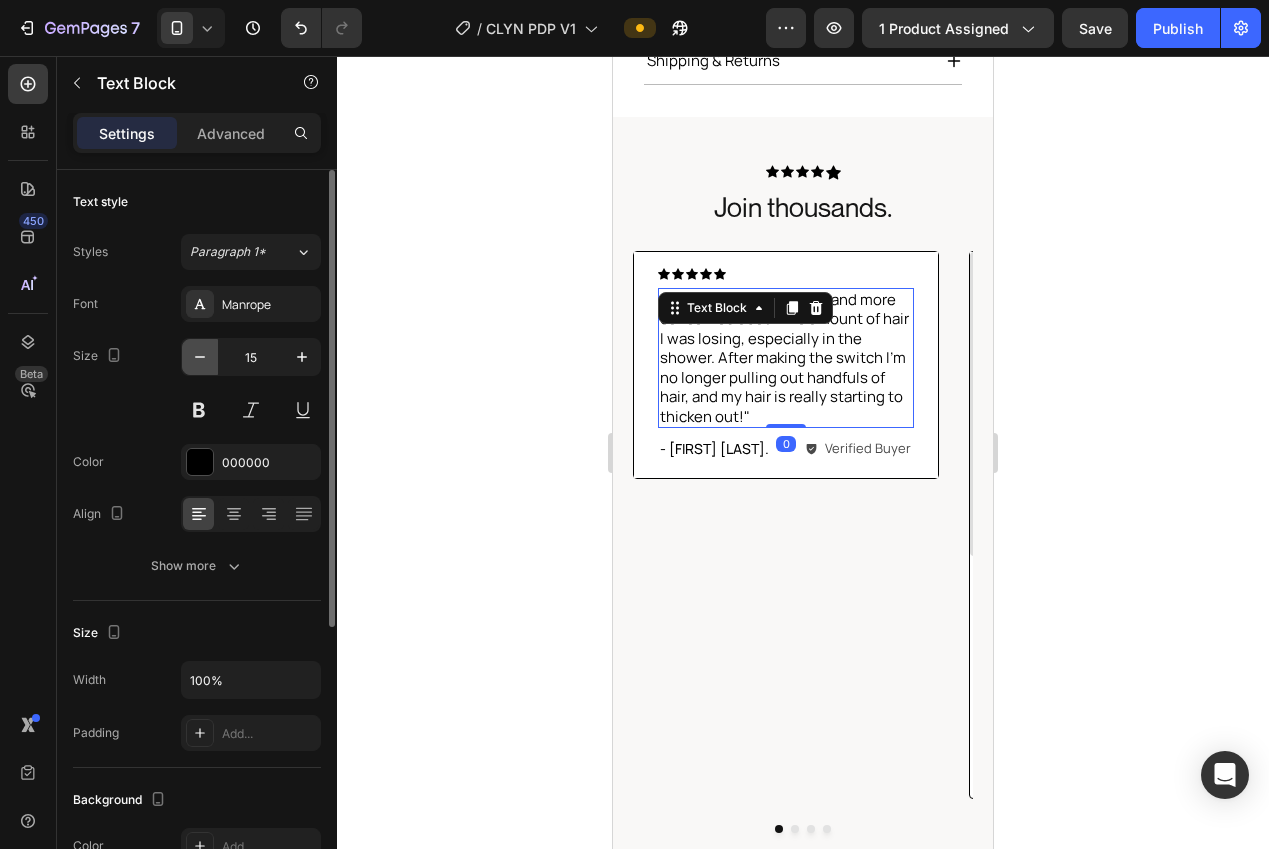 click 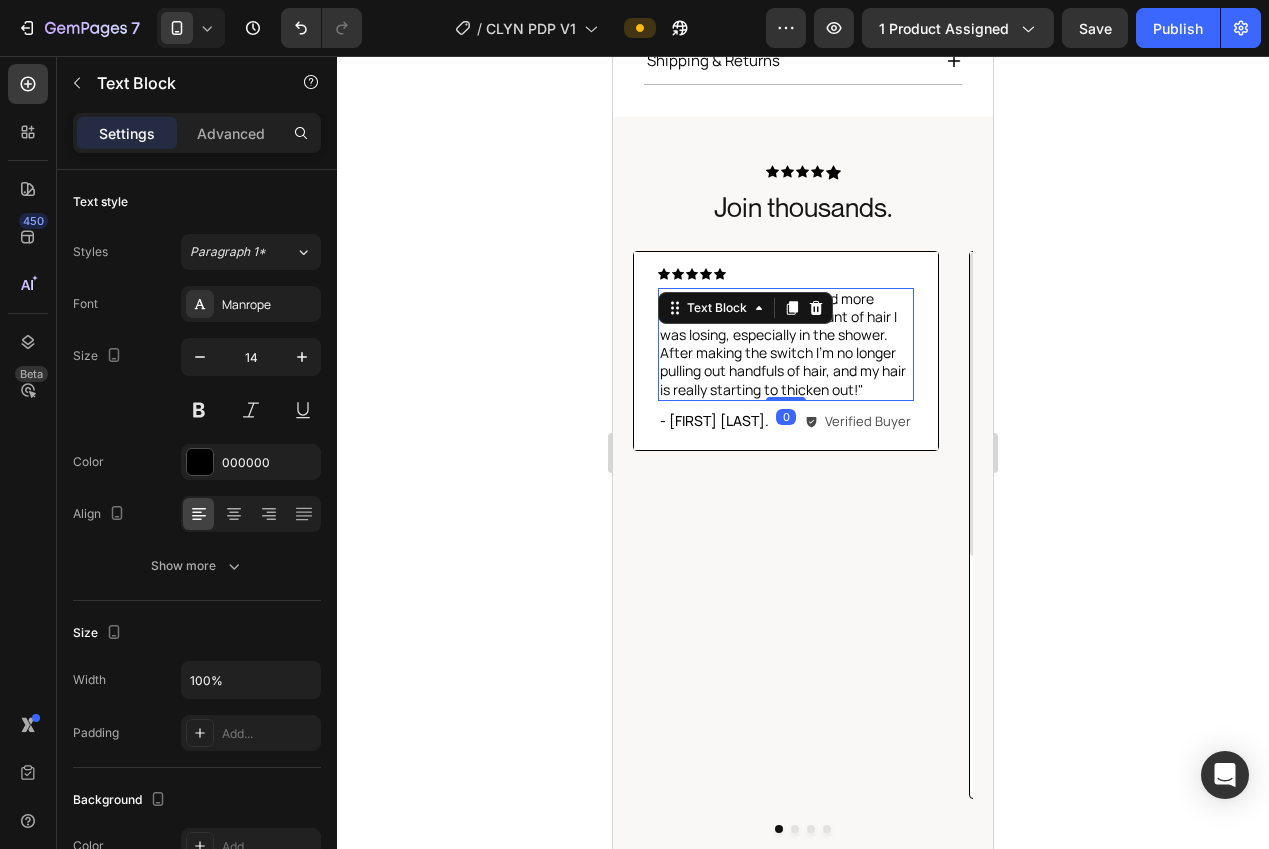 click 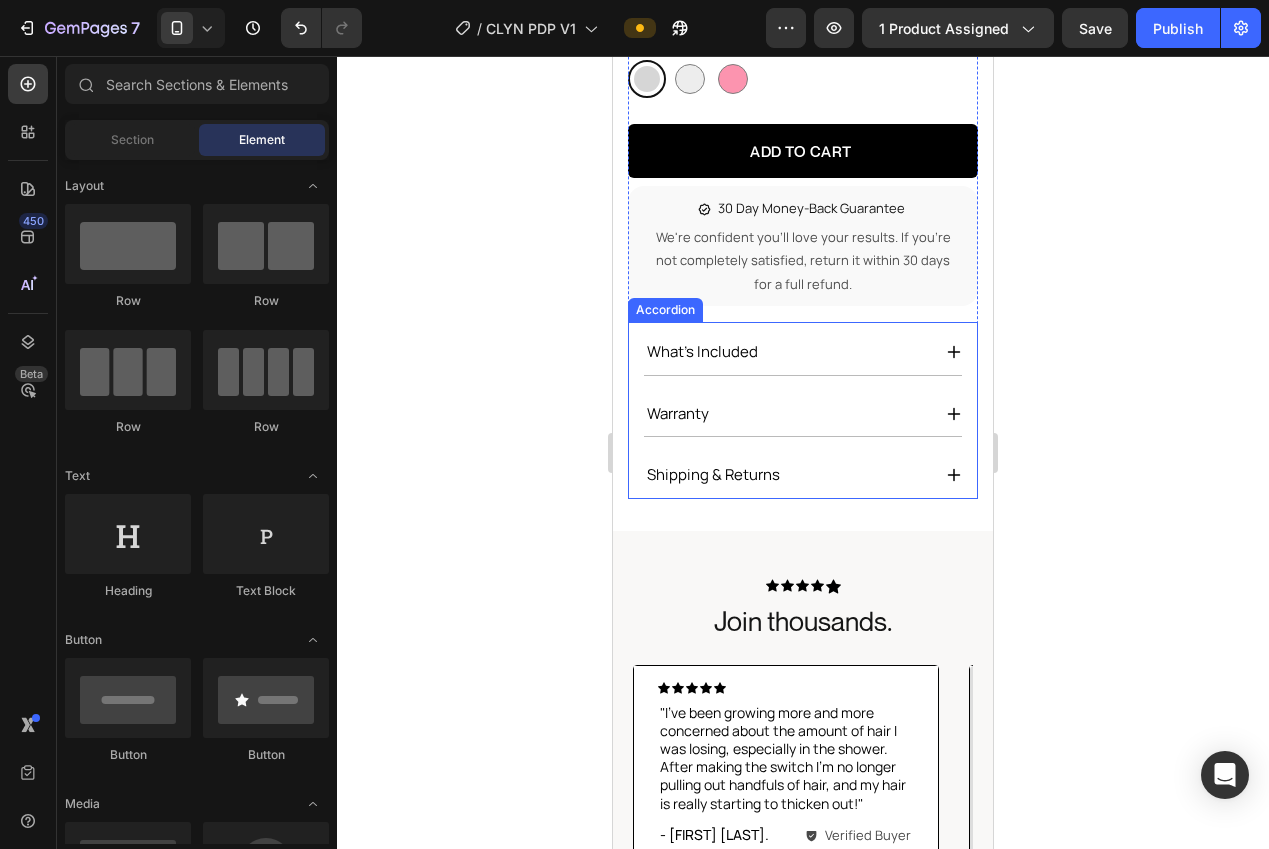 scroll, scrollTop: 1117, scrollLeft: 0, axis: vertical 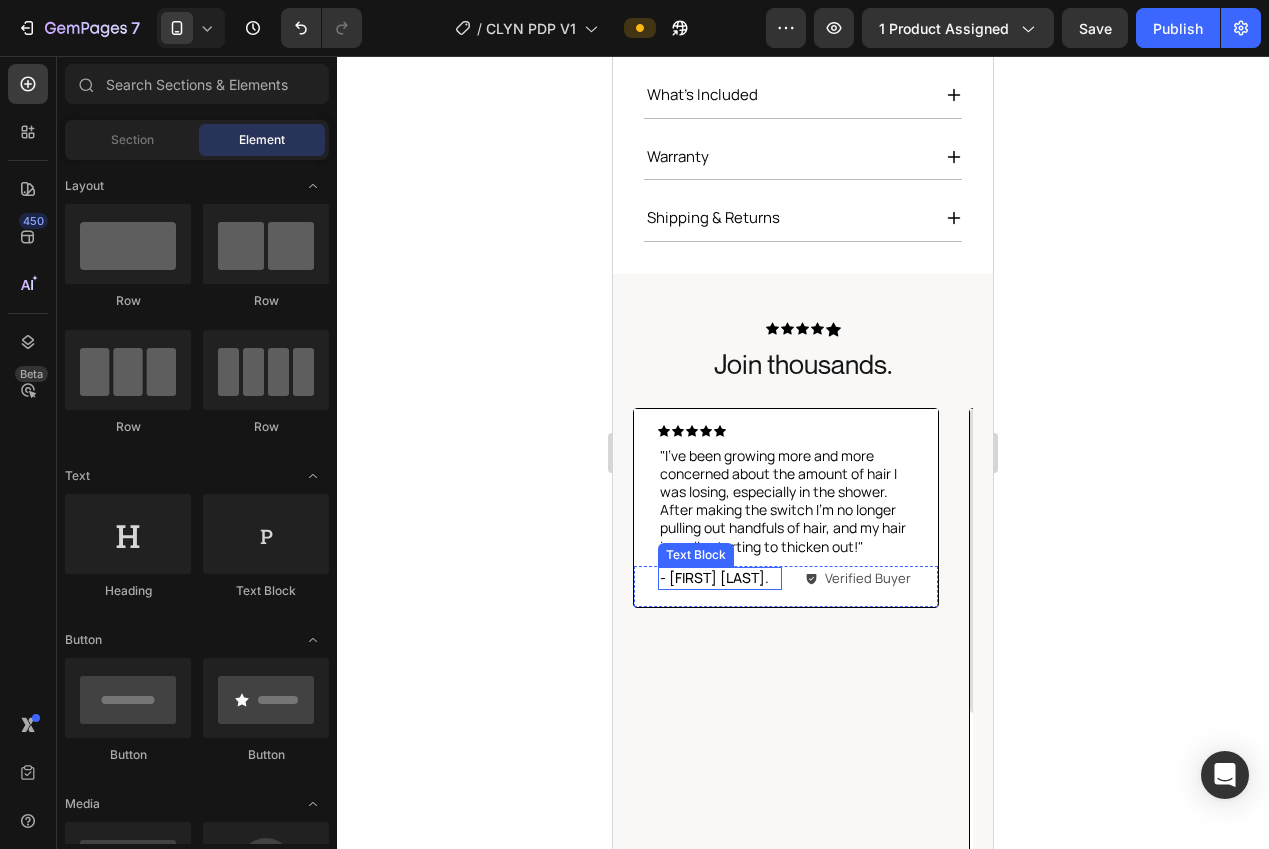 click on "- [FIRST] [LAST]." at bounding box center (720, 578) 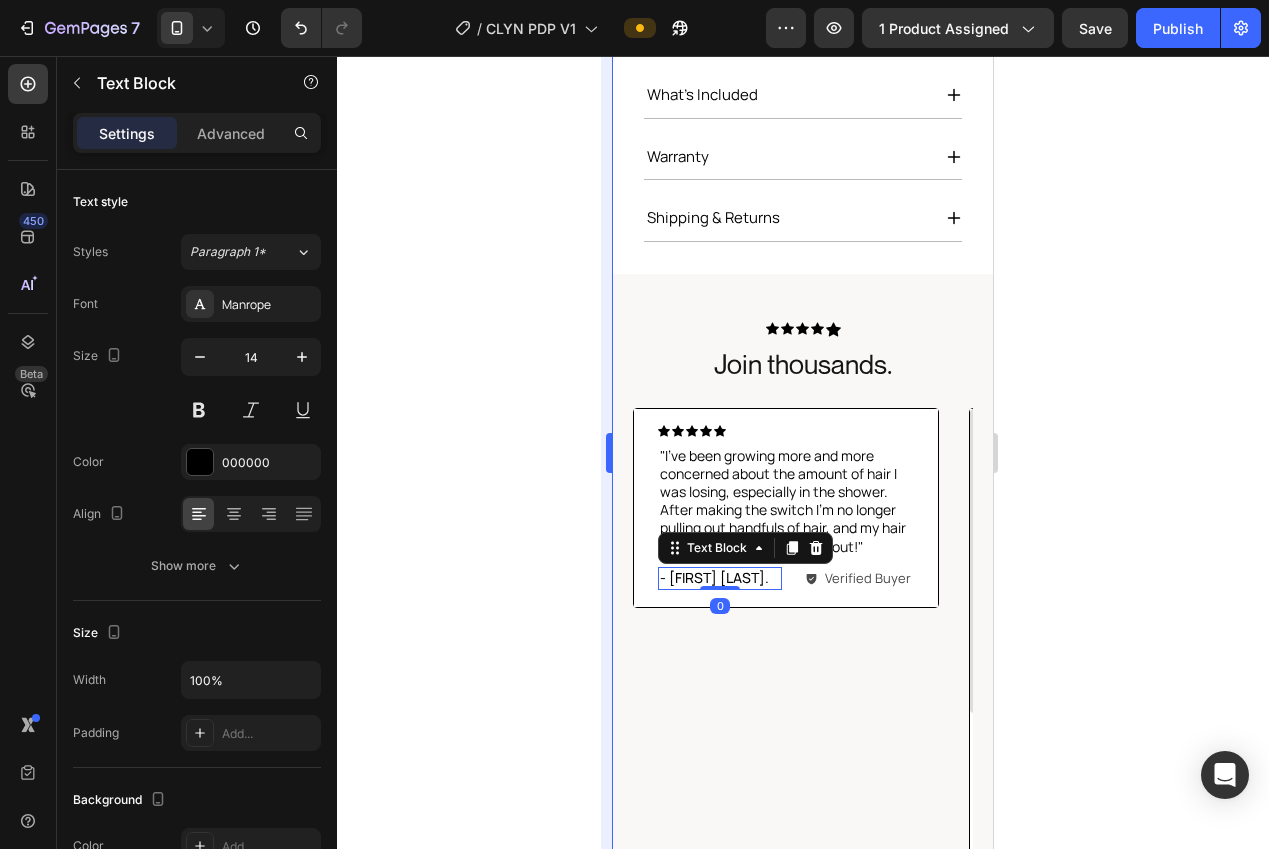 drag, startPoint x: 406, startPoint y: 418, endPoint x: 608, endPoint y: 471, distance: 208.83725 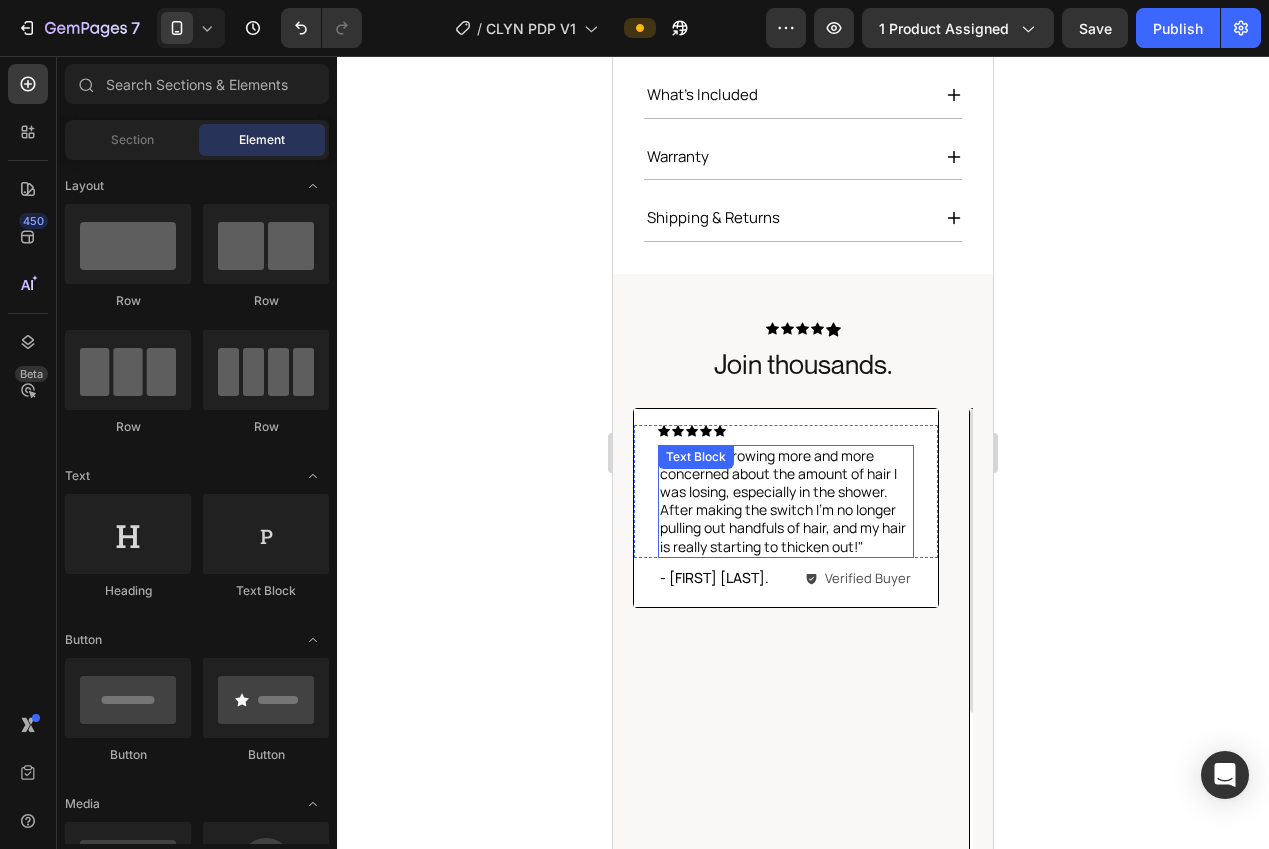 click on ""I've been growing more and more concerned about the amount of hair I was losing, especially in the shower. After making the switch I’m no longer pulling out handfuls of hair, and my hair is really starting to thicken out!"" at bounding box center (786, 501) 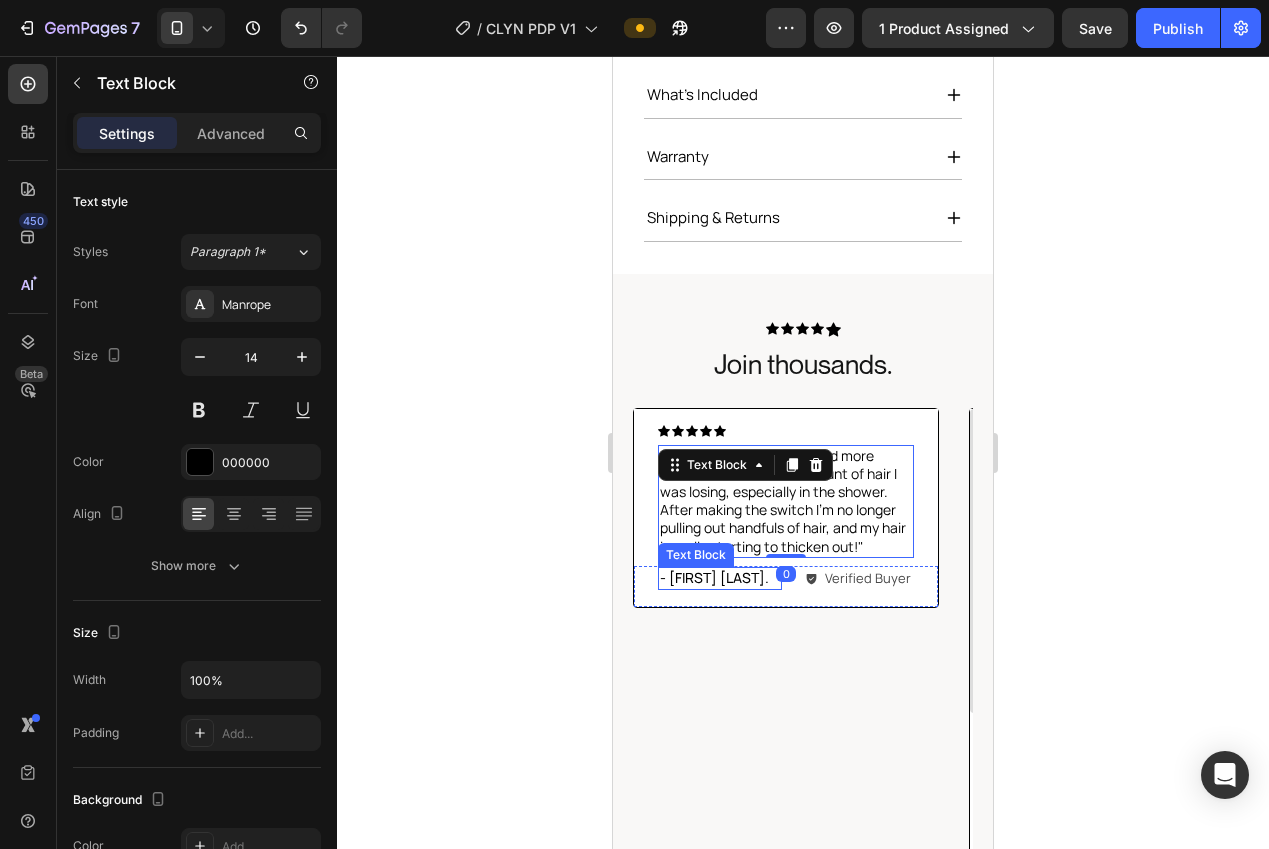 scroll, scrollTop: 1127, scrollLeft: 0, axis: vertical 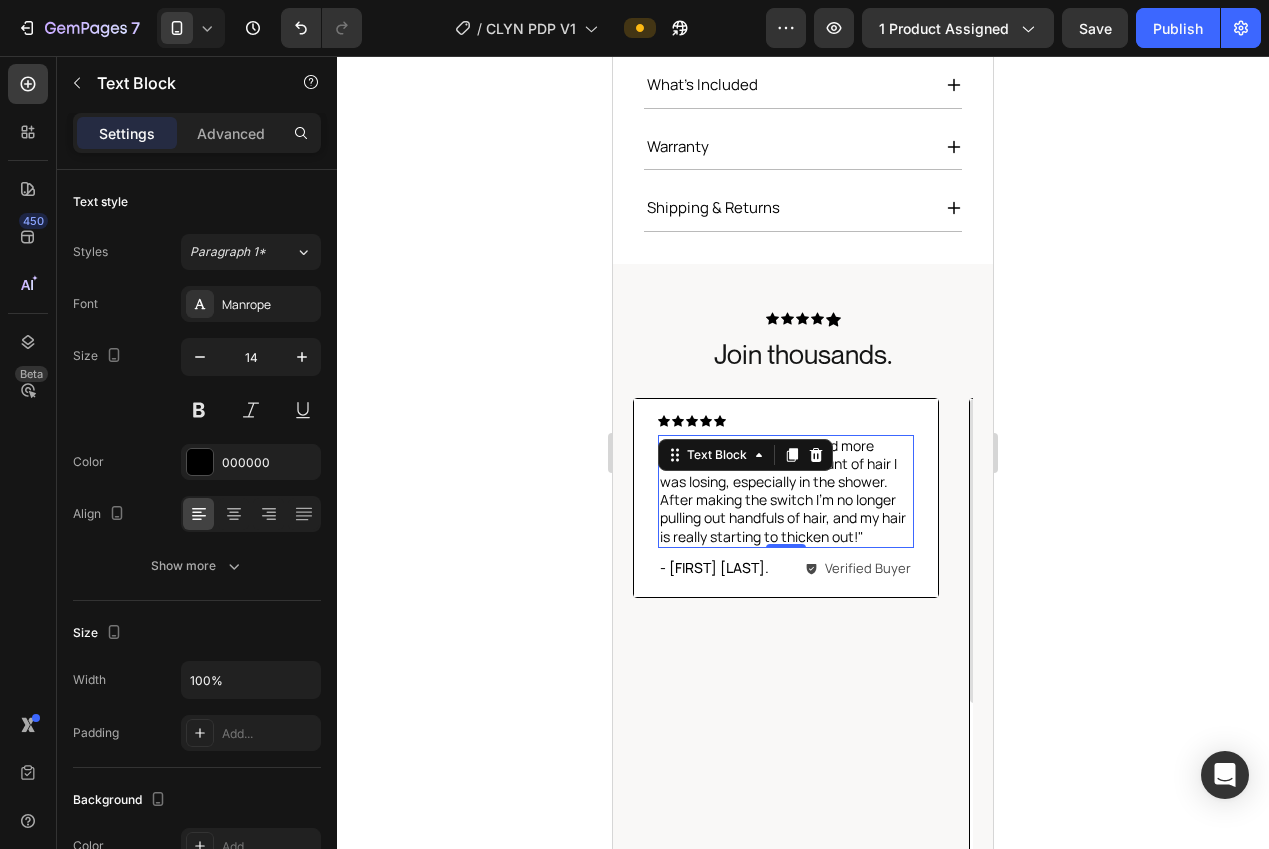 click 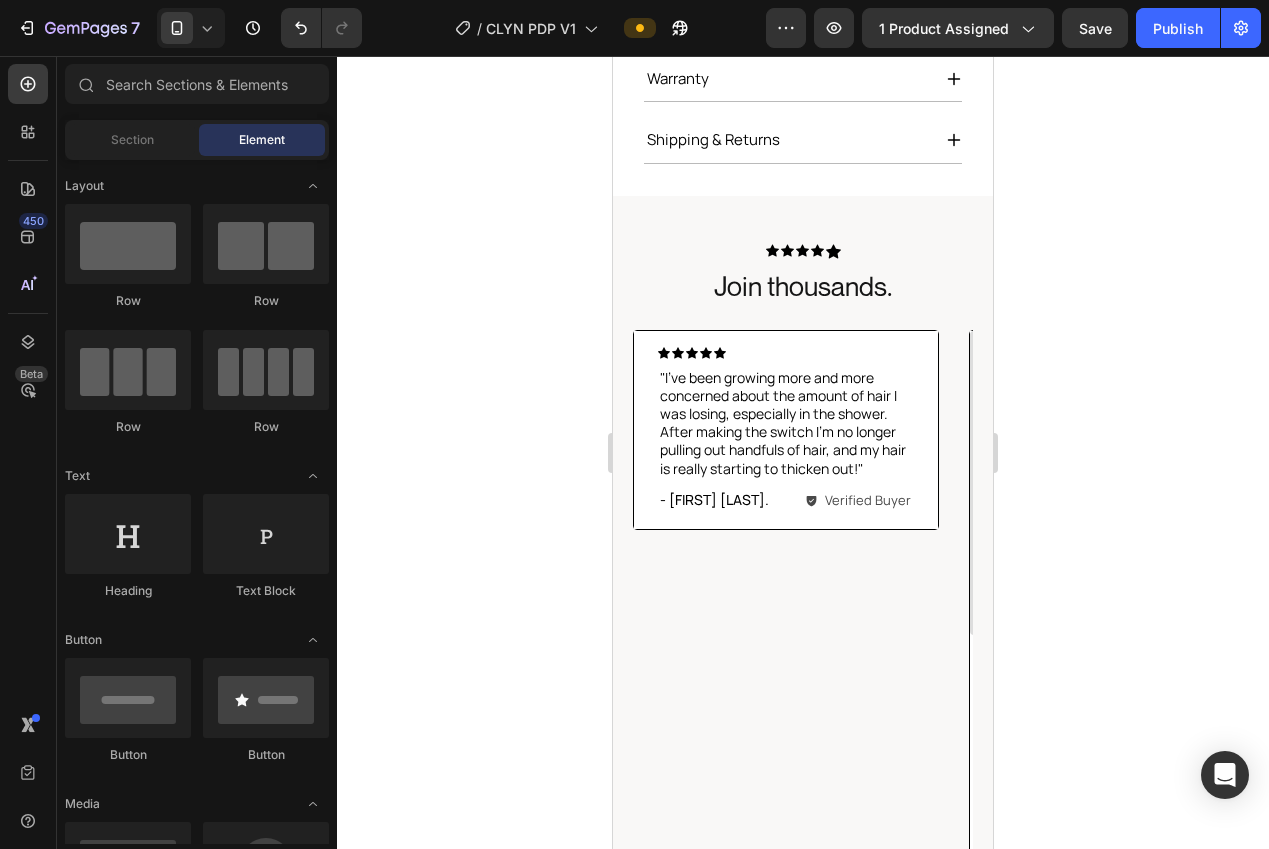 scroll, scrollTop: 1167, scrollLeft: 0, axis: vertical 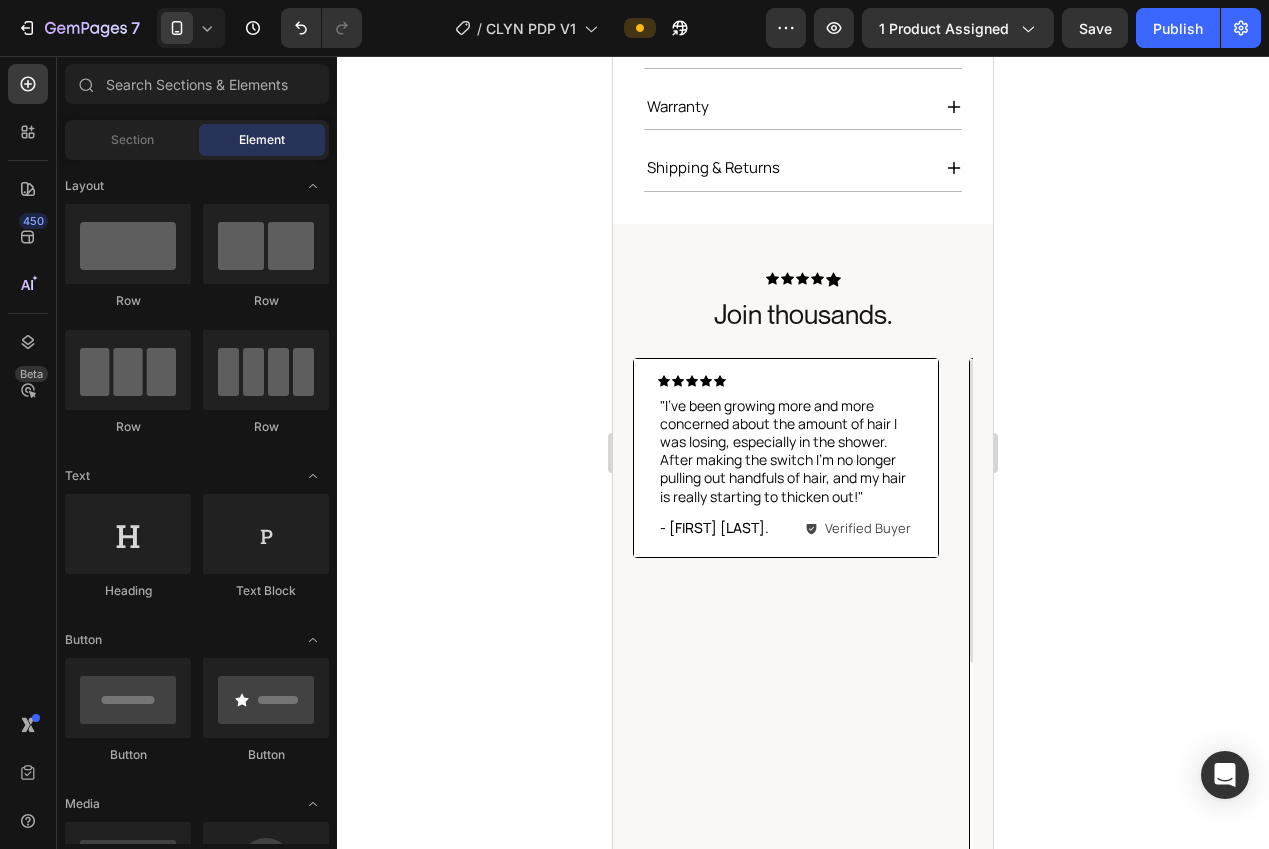 click on "Join thousands." at bounding box center (803, 314) 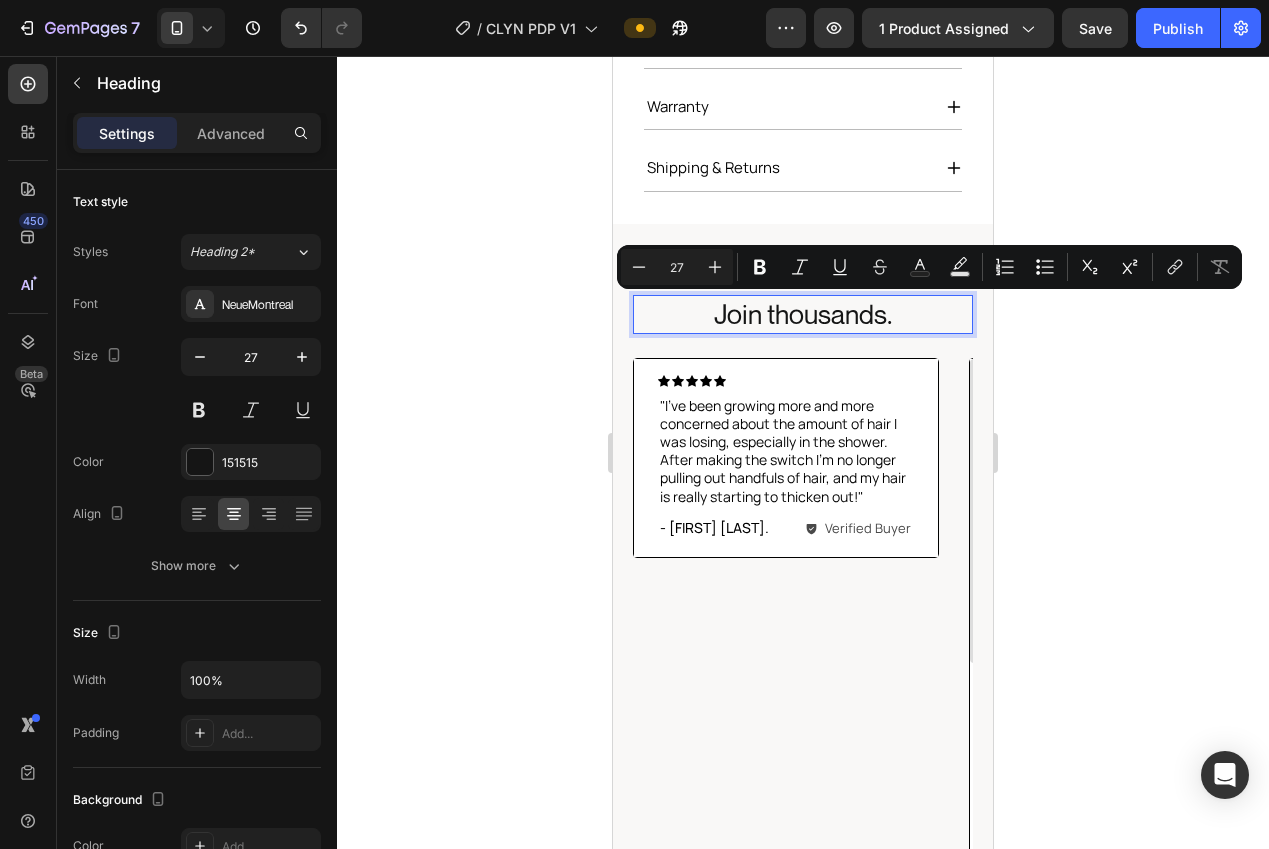 drag, startPoint x: 551, startPoint y: 373, endPoint x: 593, endPoint y: 380, distance: 42.579338 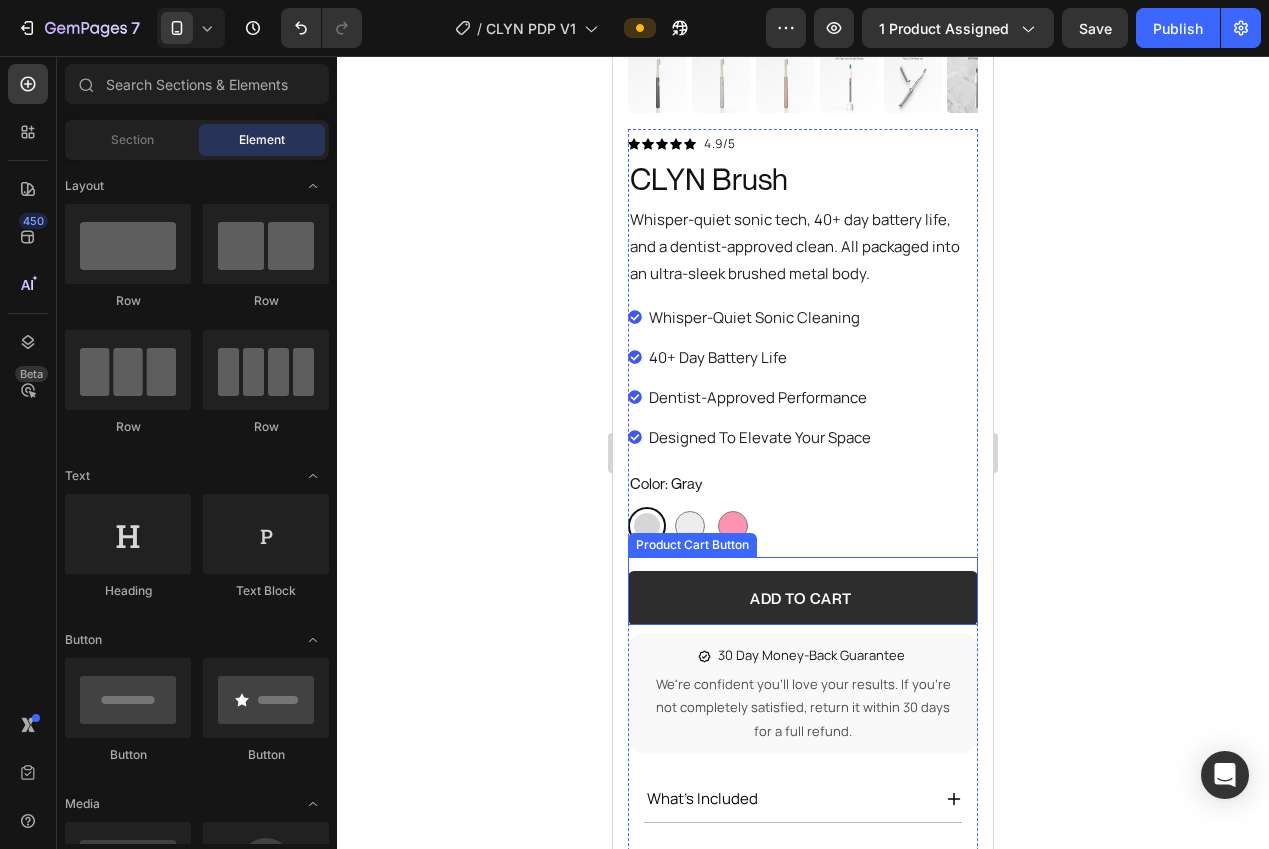 scroll, scrollTop: 1028, scrollLeft: 0, axis: vertical 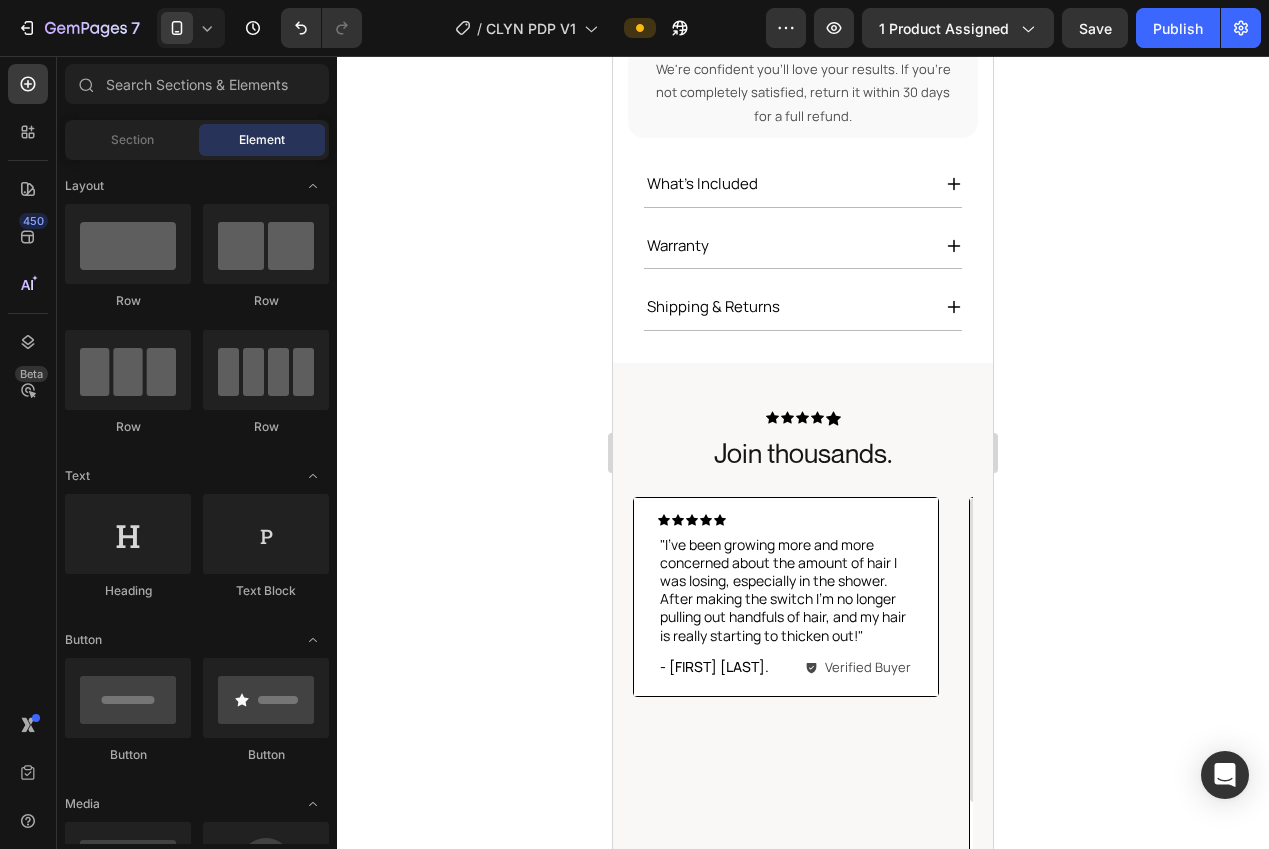 click on ""I've been growing more and more concerned about the amount of hair I was losing, especially in the shower. After making the switch I’m no longer pulling out handfuls of hair, and my hair is really starting to thicken out!"" at bounding box center [786, 590] 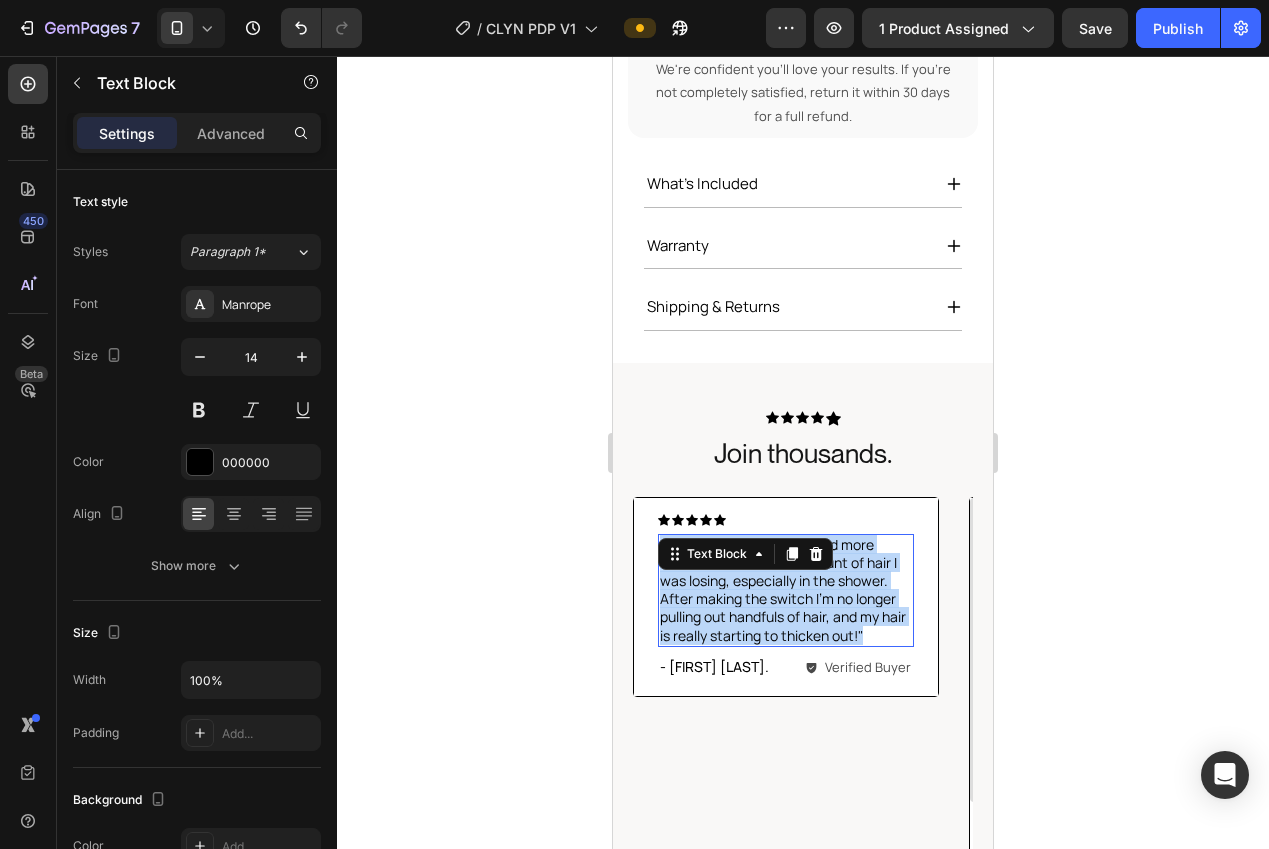 click on ""I've been growing more and more concerned about the amount of hair I was losing, especially in the shower. After making the switch I’m no longer pulling out handfuls of hair, and my hair is really starting to thicken out!"" at bounding box center [786, 590] 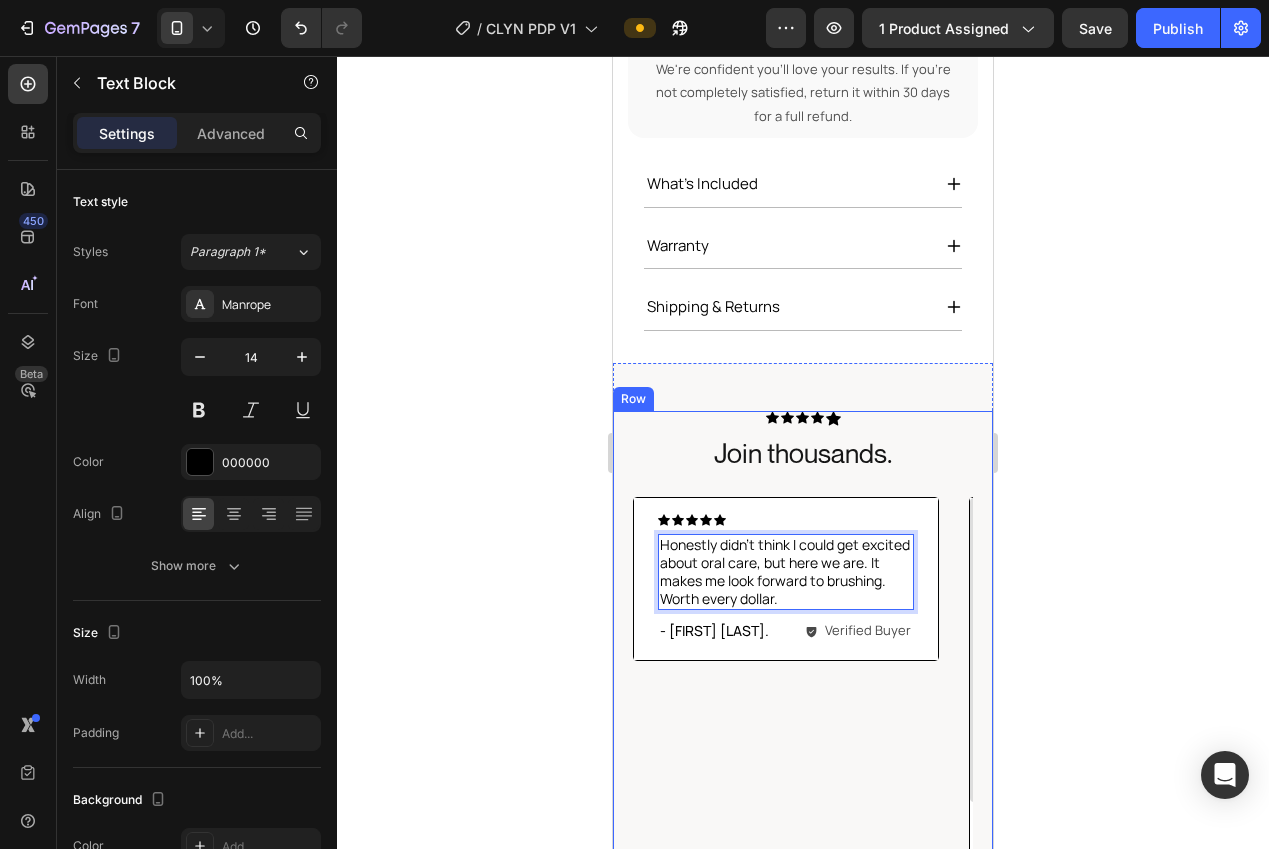 drag, startPoint x: 1059, startPoint y: 583, endPoint x: 1073, endPoint y: 580, distance: 14.3178215 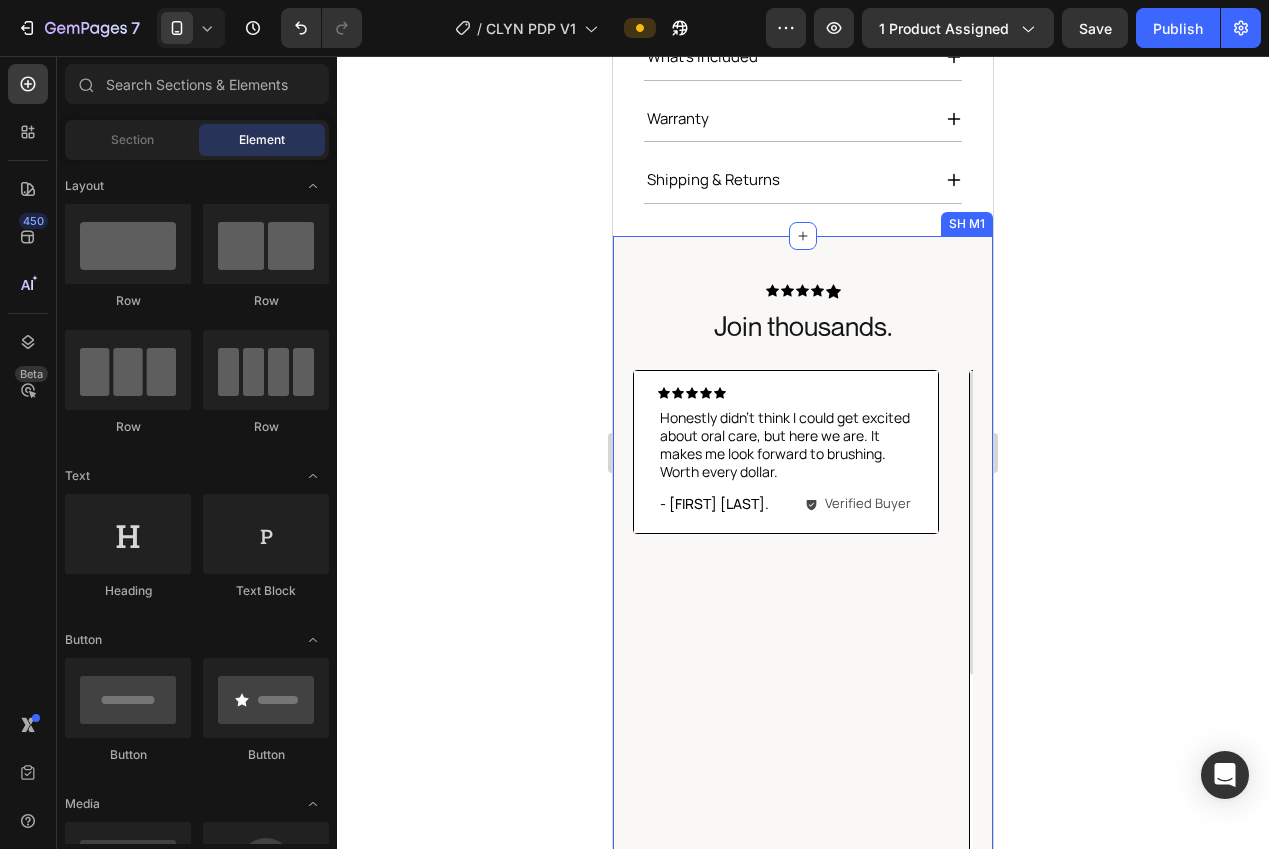 scroll, scrollTop: 1197, scrollLeft: 0, axis: vertical 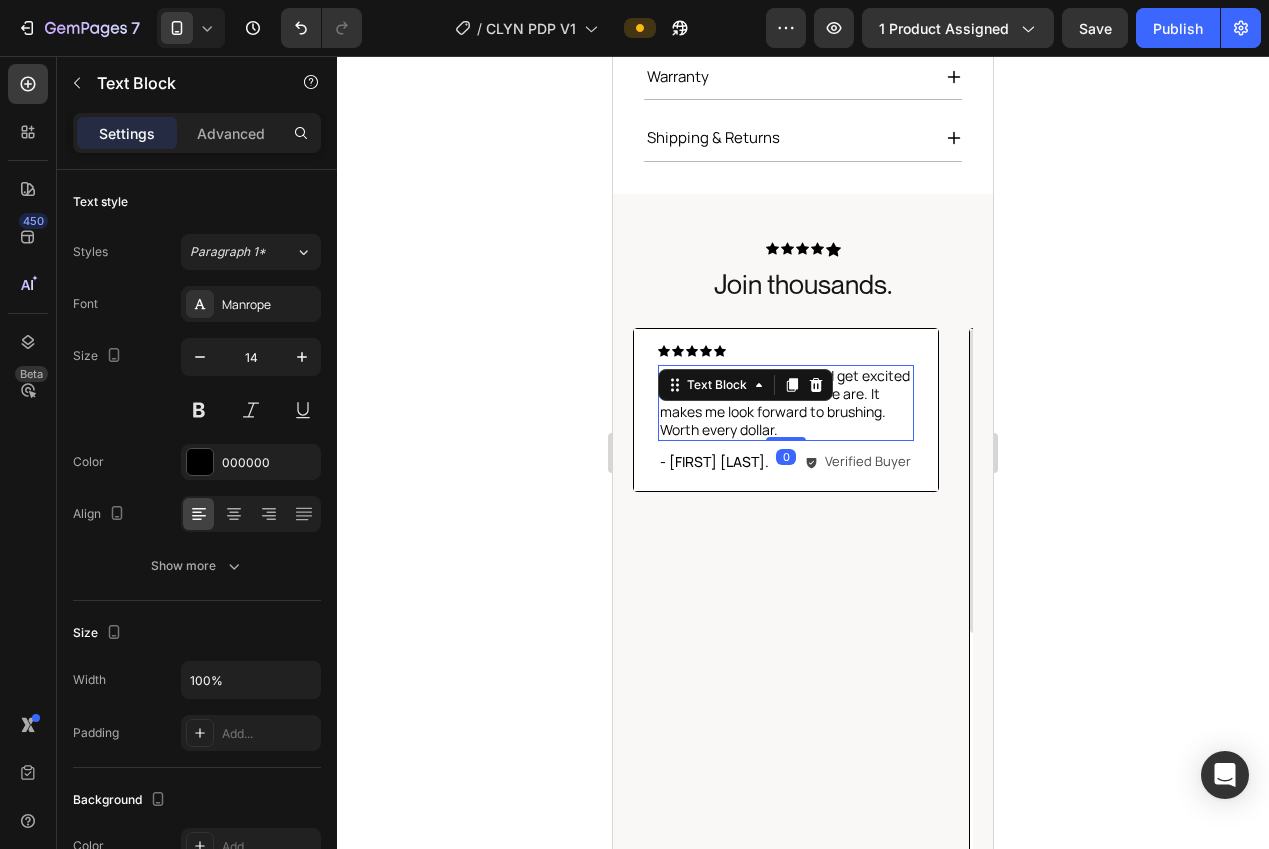 click on "Honestly didn’t think I could get excited about oral care, but here we are. It makes me look forward to brushing. Worth every dollar. Text Block   0" at bounding box center [786, 403] 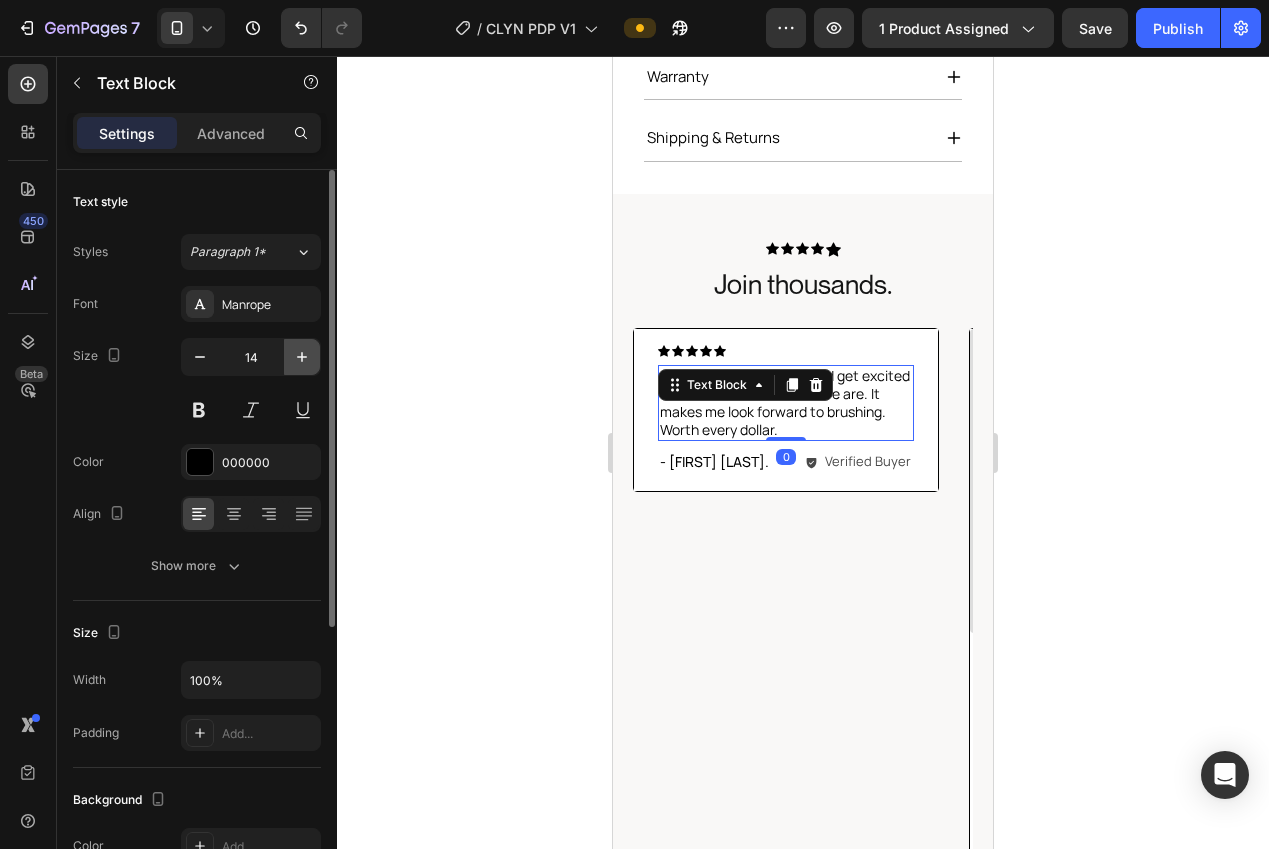 click 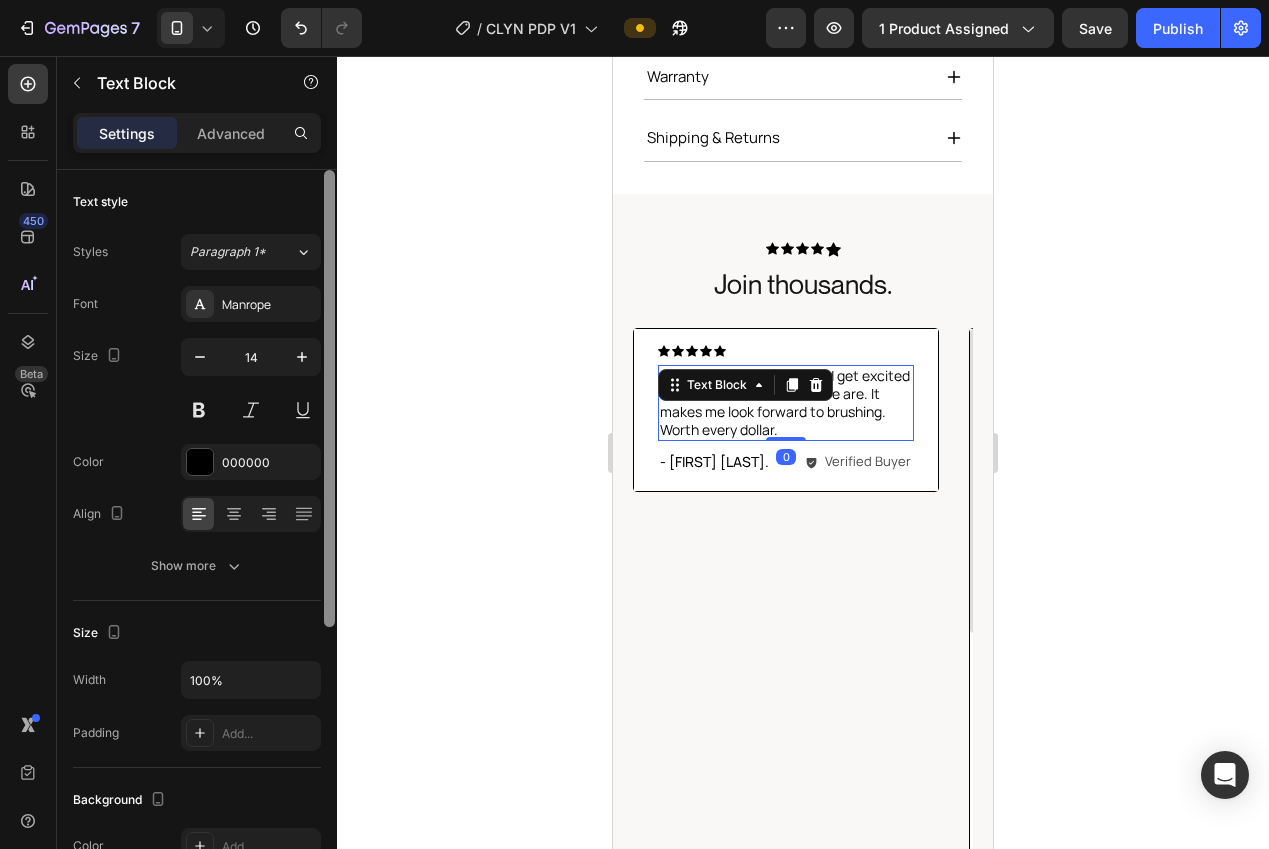 type on "15" 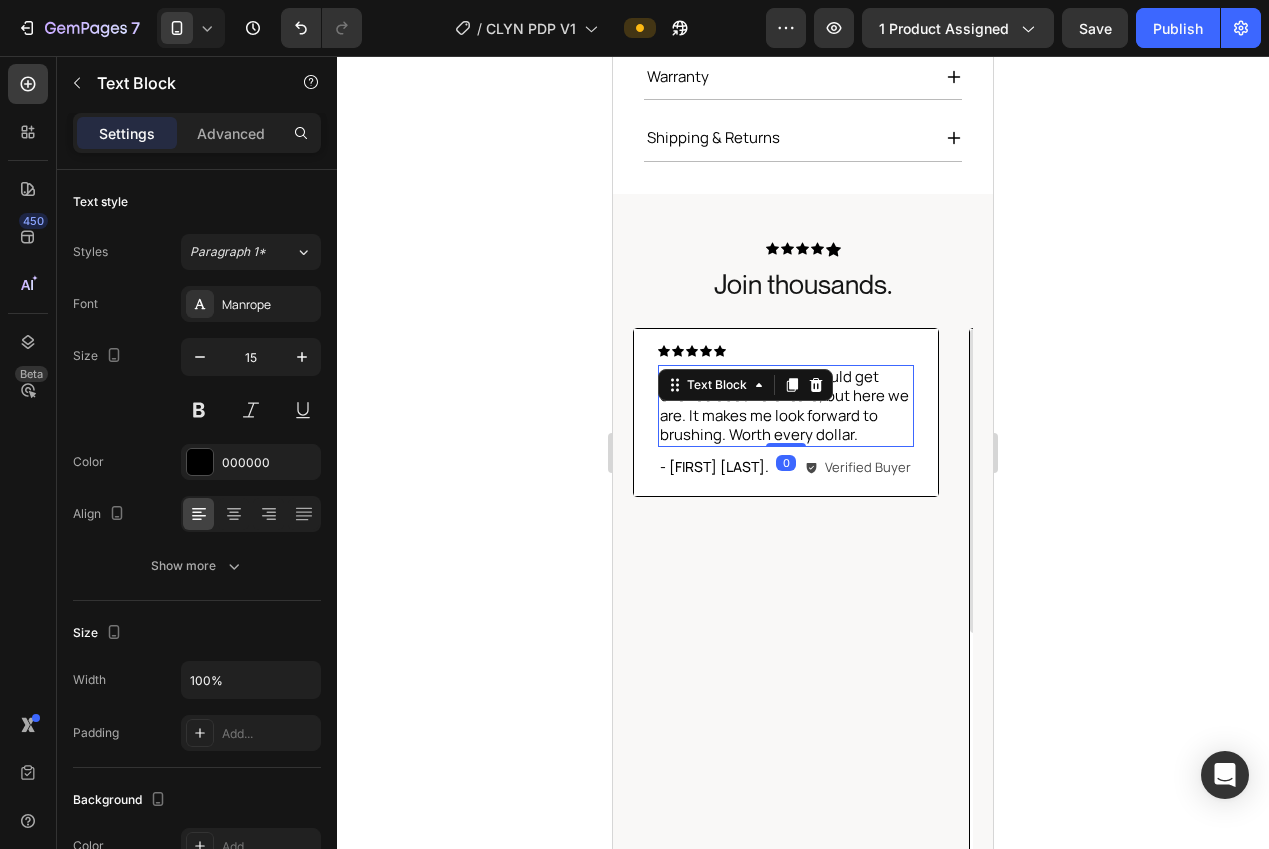 click 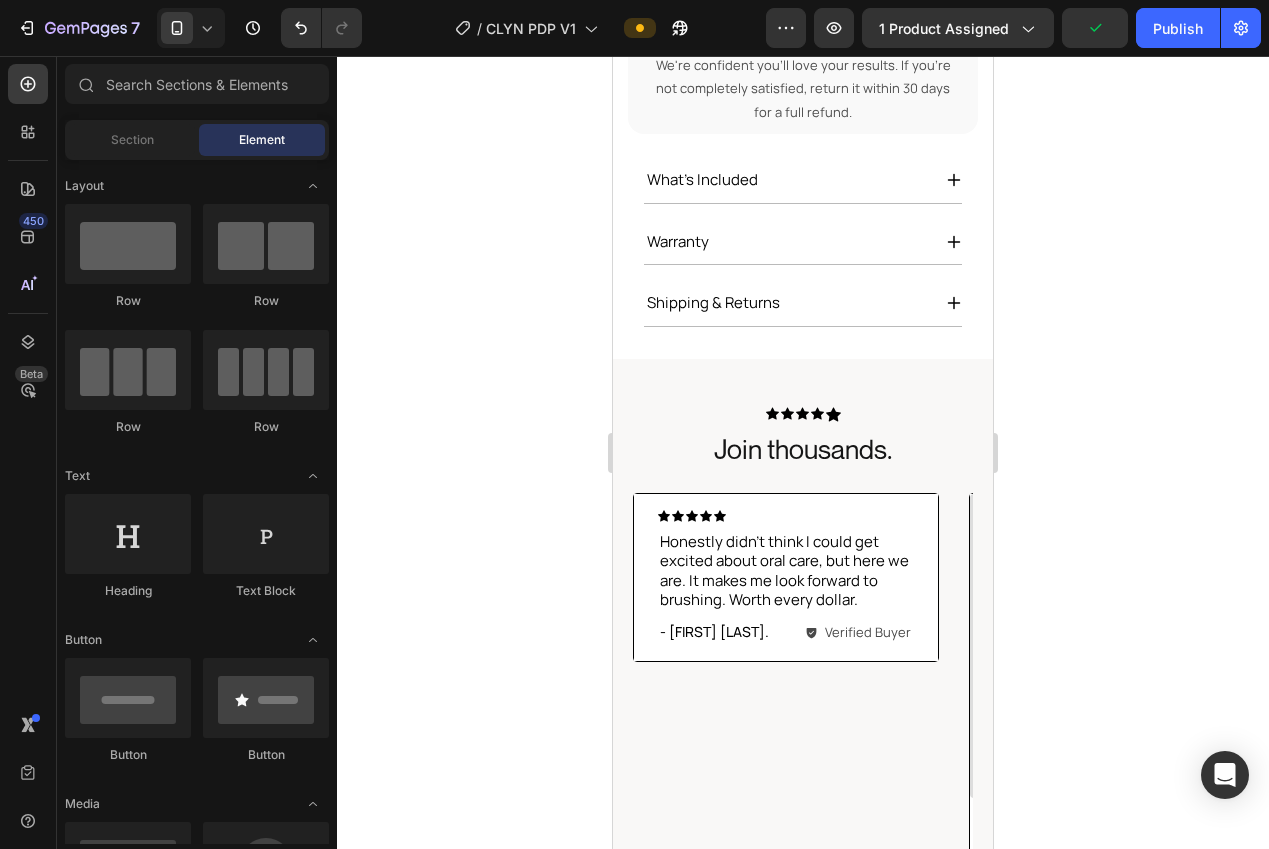 scroll, scrollTop: 1031, scrollLeft: 0, axis: vertical 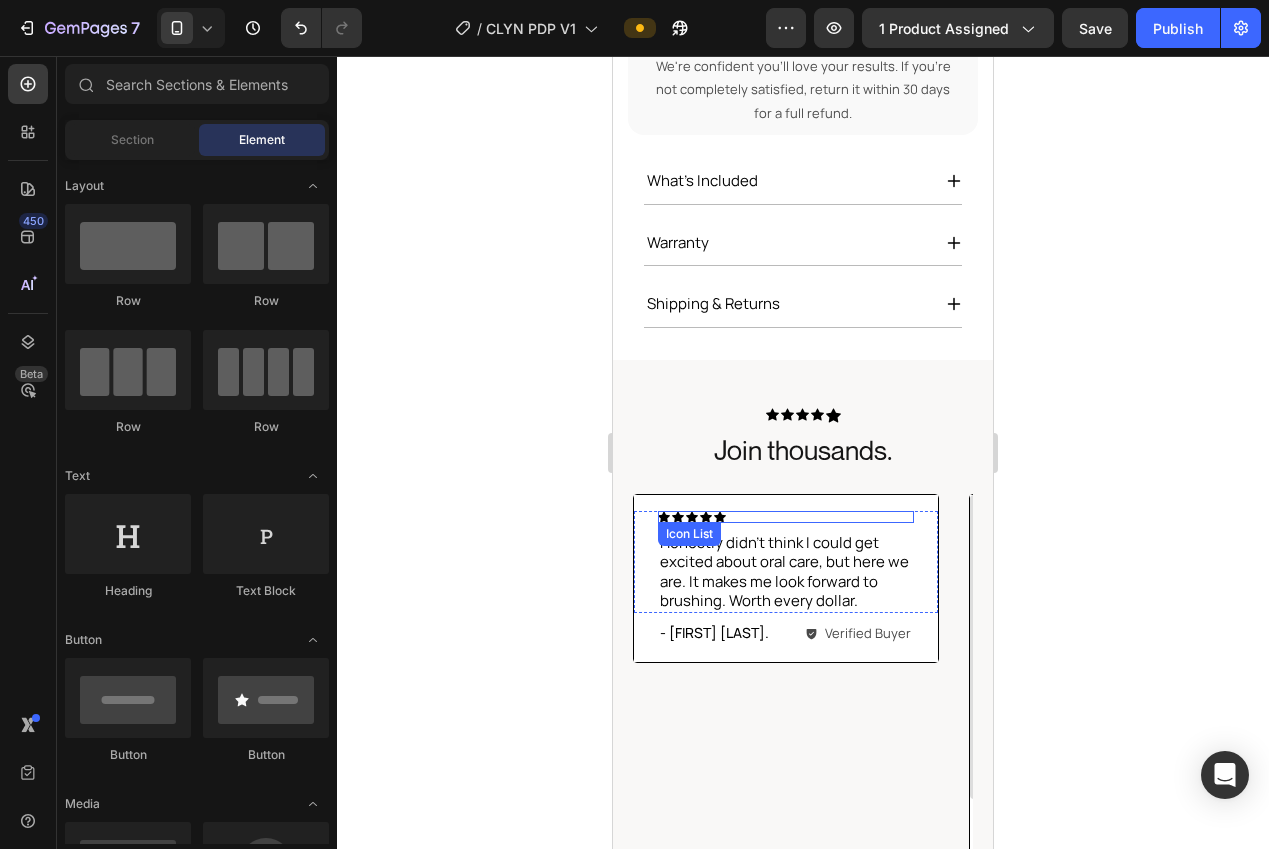 click on "Icon Icon Icon Icon Icon" at bounding box center [786, 517] 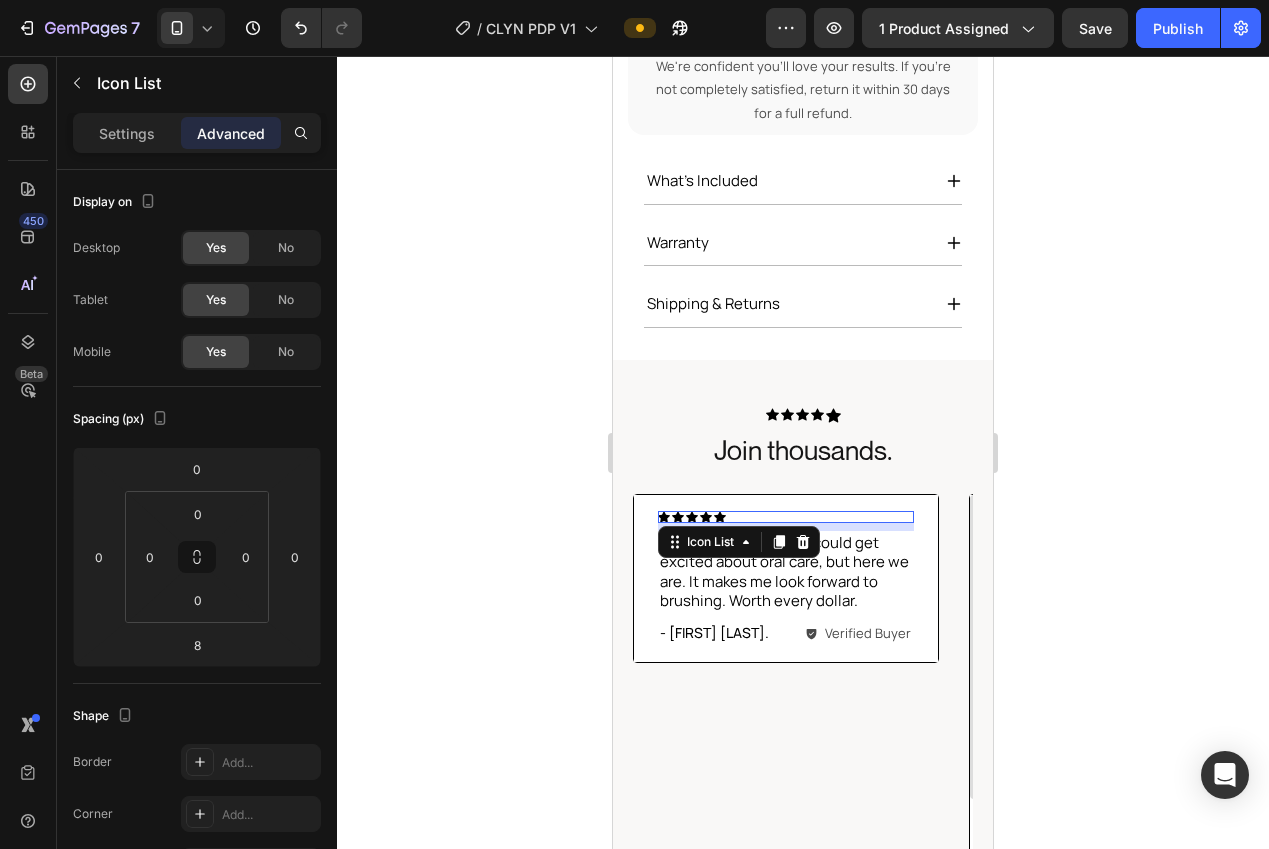 click 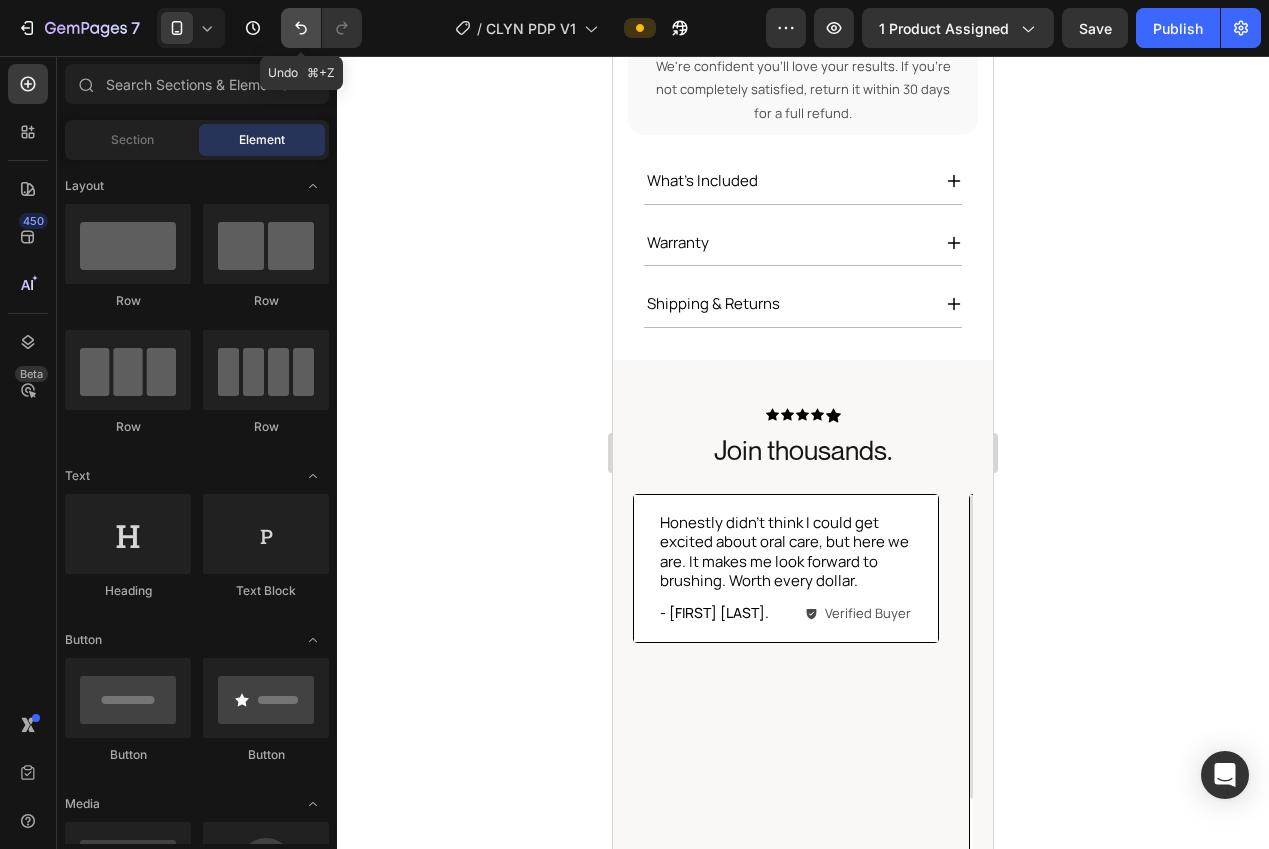click 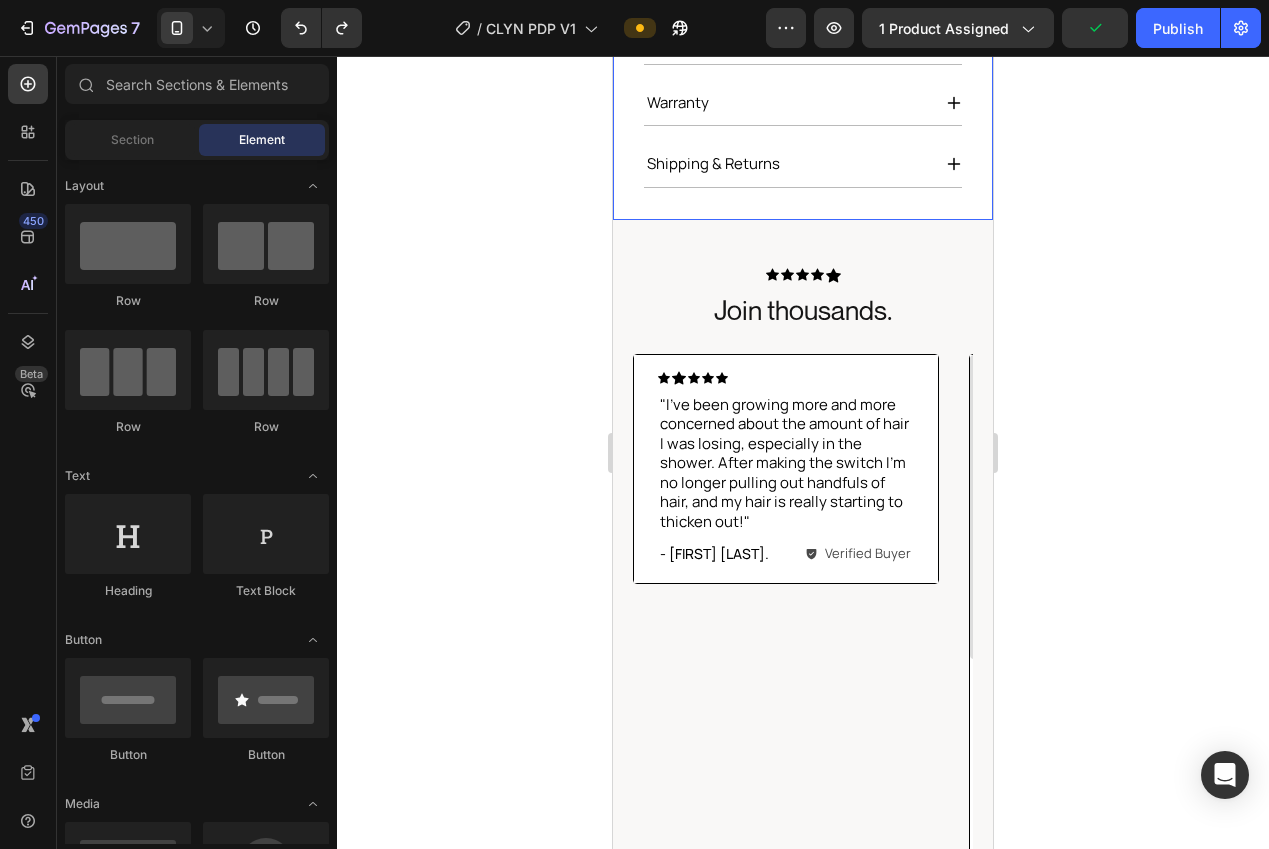 scroll, scrollTop: 1170, scrollLeft: 0, axis: vertical 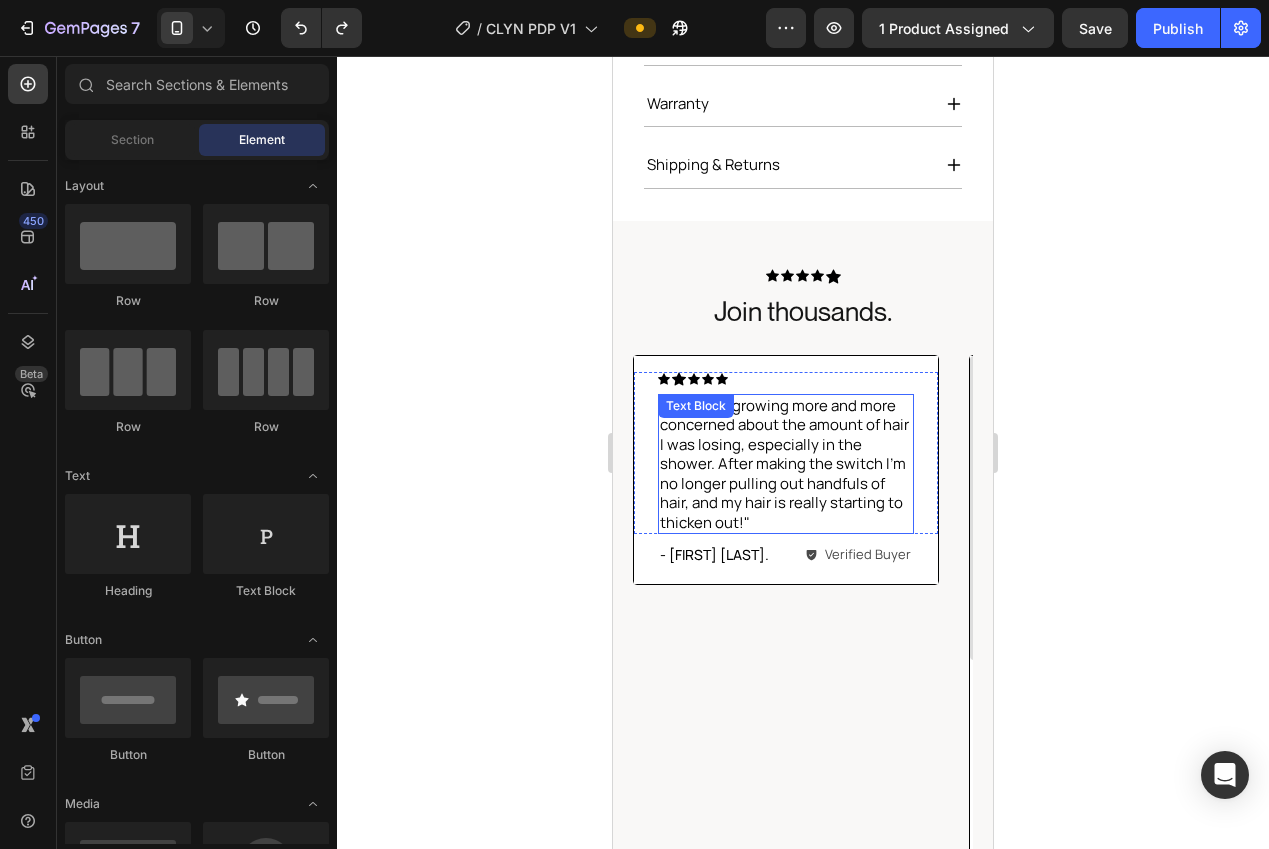 click on ""I've been growing more and more concerned about the amount of hair I was losing, especially in the shower. After making the switch I’m no longer pulling out handfuls of hair, and my hair is really starting to thicken out!"" at bounding box center (786, 464) 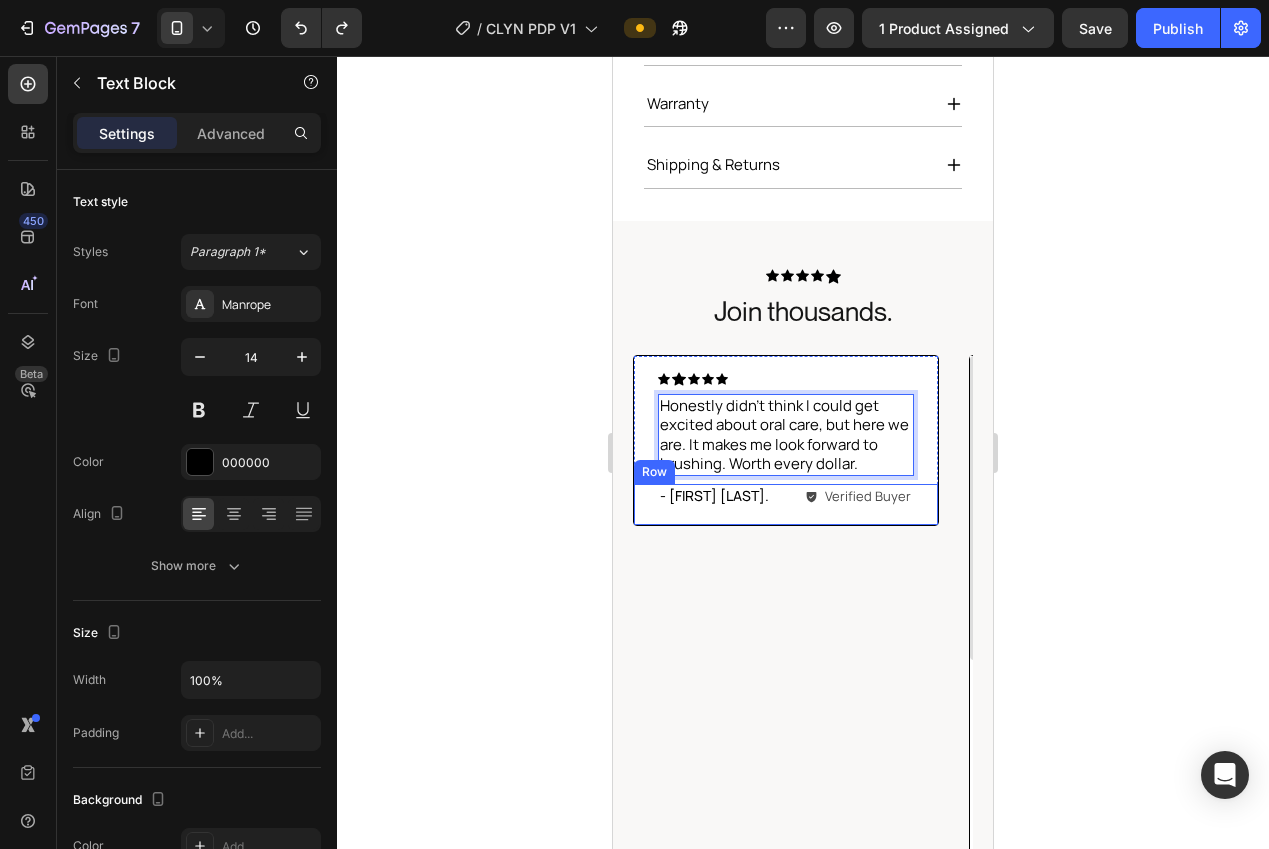 click 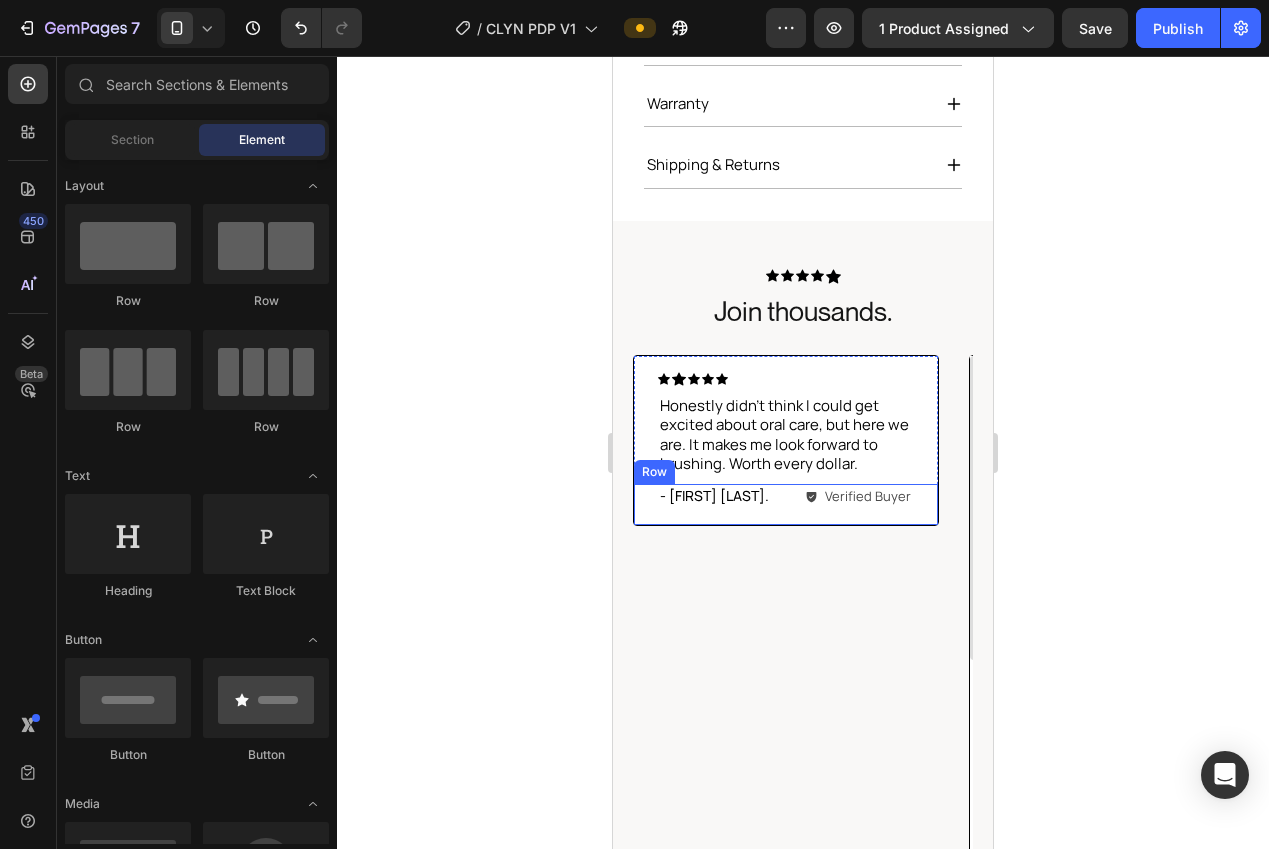 click 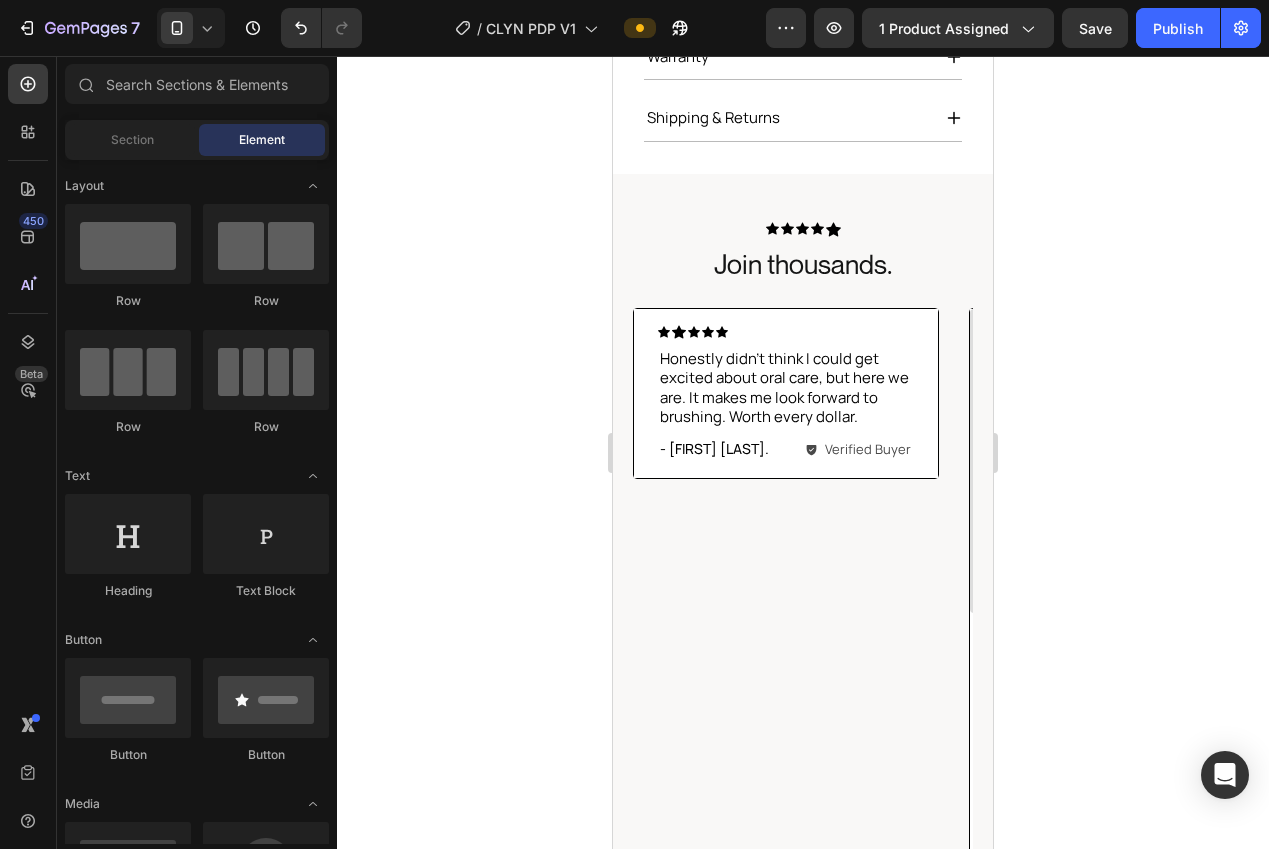 scroll, scrollTop: 1230, scrollLeft: 0, axis: vertical 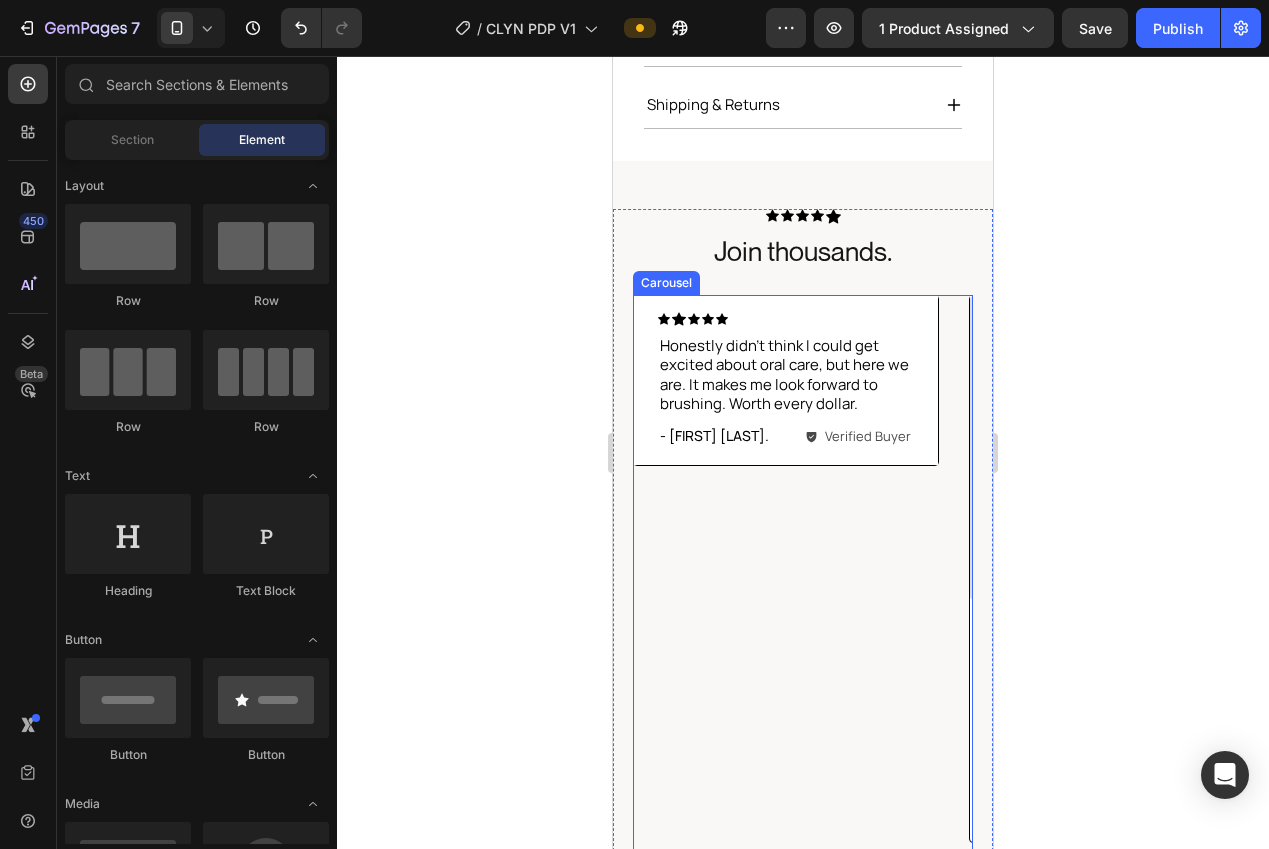 click on "Icon Icon Icon Icon Icon Icon List Honestly didn’t think I could get excited about oral care, but here we are. It makes me look forward to brushing. Worth every dollar. Text Block Row - Jessica T. Text Block
Verified Buyer Item List Row Row Row Image Icon Icon Icon Icon Icon Icon List My skin loves it Text Block Row "I struggled with breakouts and dry skin for years, but since using this filtered showerhead my complexion is so much clearer. I finally feel like all the creams are actually doing something!" Text Block Row - Izzy S. Text Block
Verified Buyer Item List Row Row Row Image Icon Icon Icon Icon Icon Icon List Transformed my hair Text Block Row I was always battling dry, frizzy hair and running through countless shampoos. My hair is now soft, smooth, and so much easier to manage!" Text Block Row - Amelia A. Text Block
Verified Buyer Item List Row Row Row Image Icon Icon Icon Icon Icon Icon List Goodbye flaky scalp Text Block Row Text Block Row - Lily P." at bounding box center [803, 570] 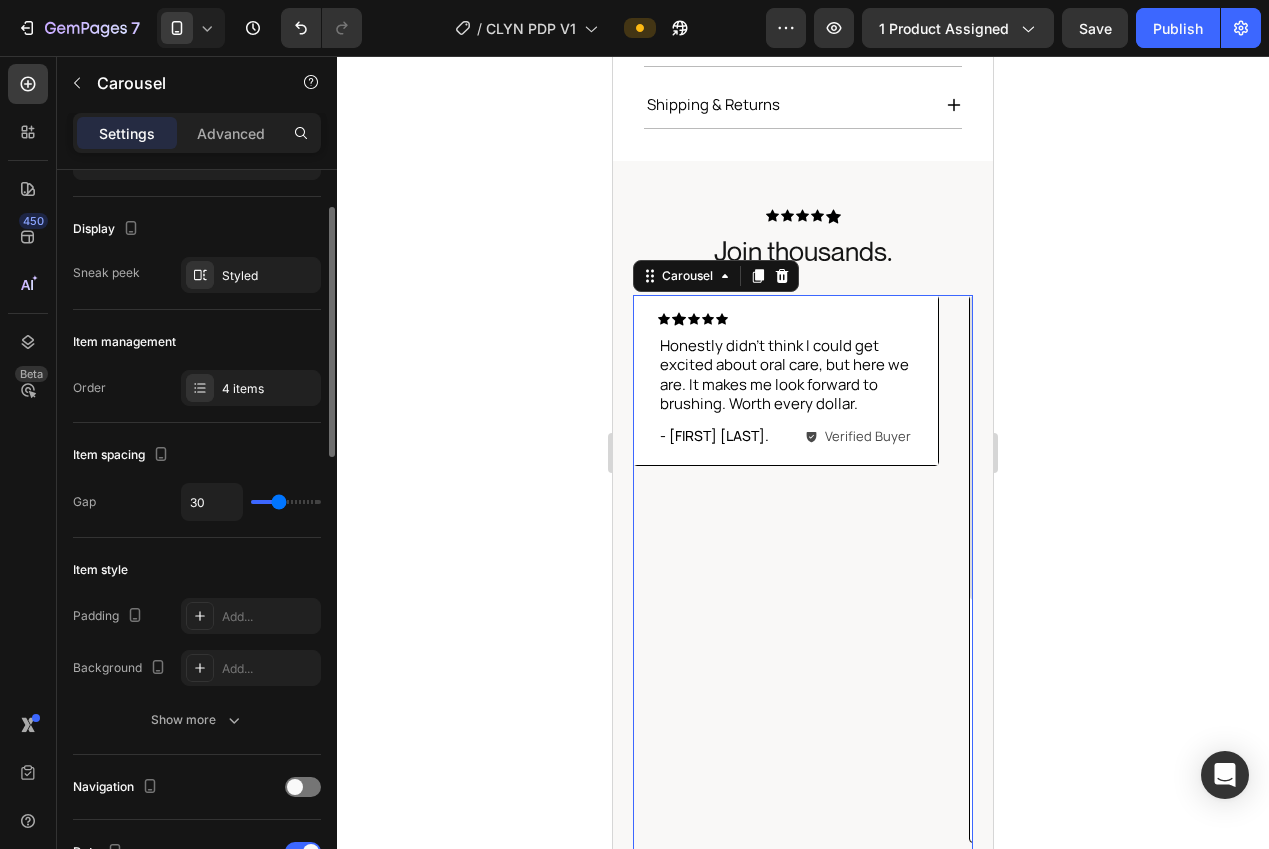 scroll, scrollTop: 113, scrollLeft: 0, axis: vertical 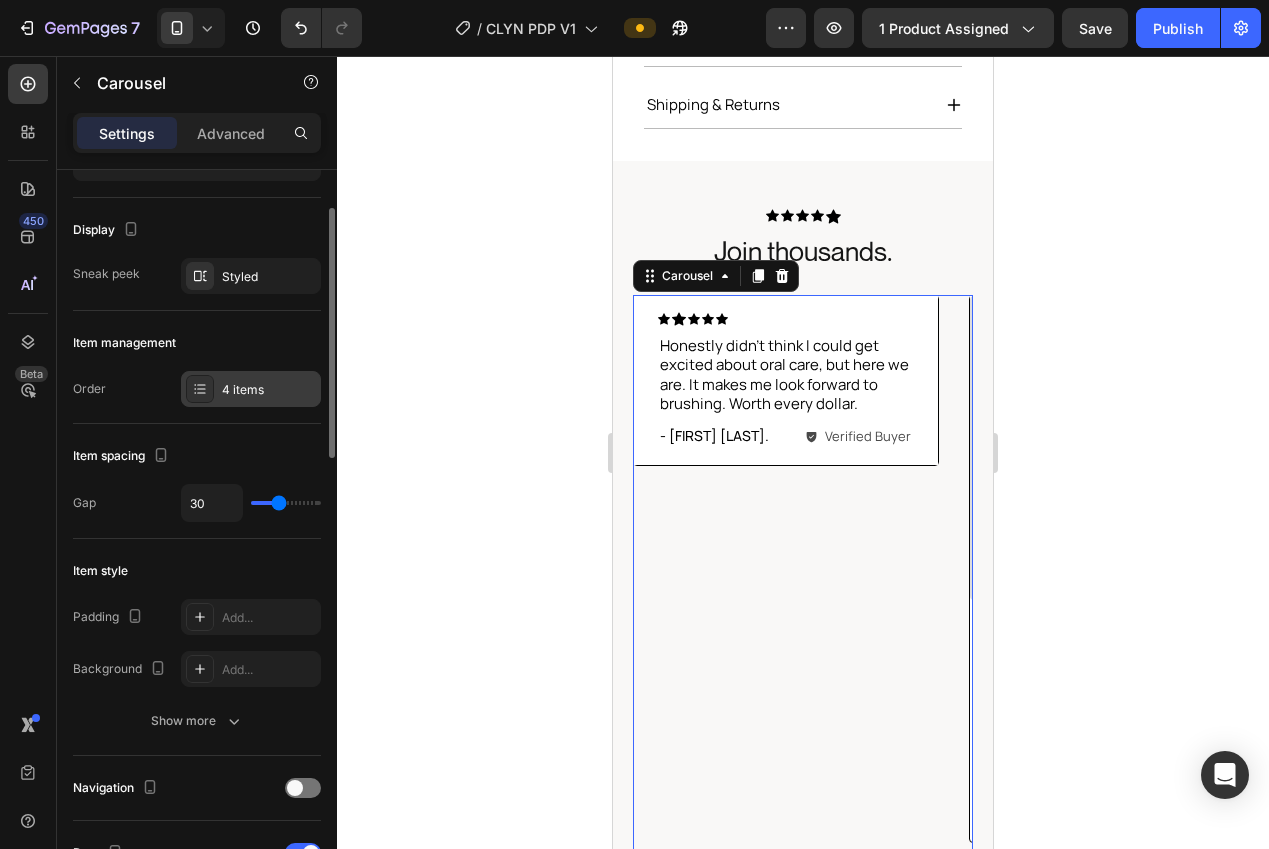 click on "4 items" at bounding box center (251, 389) 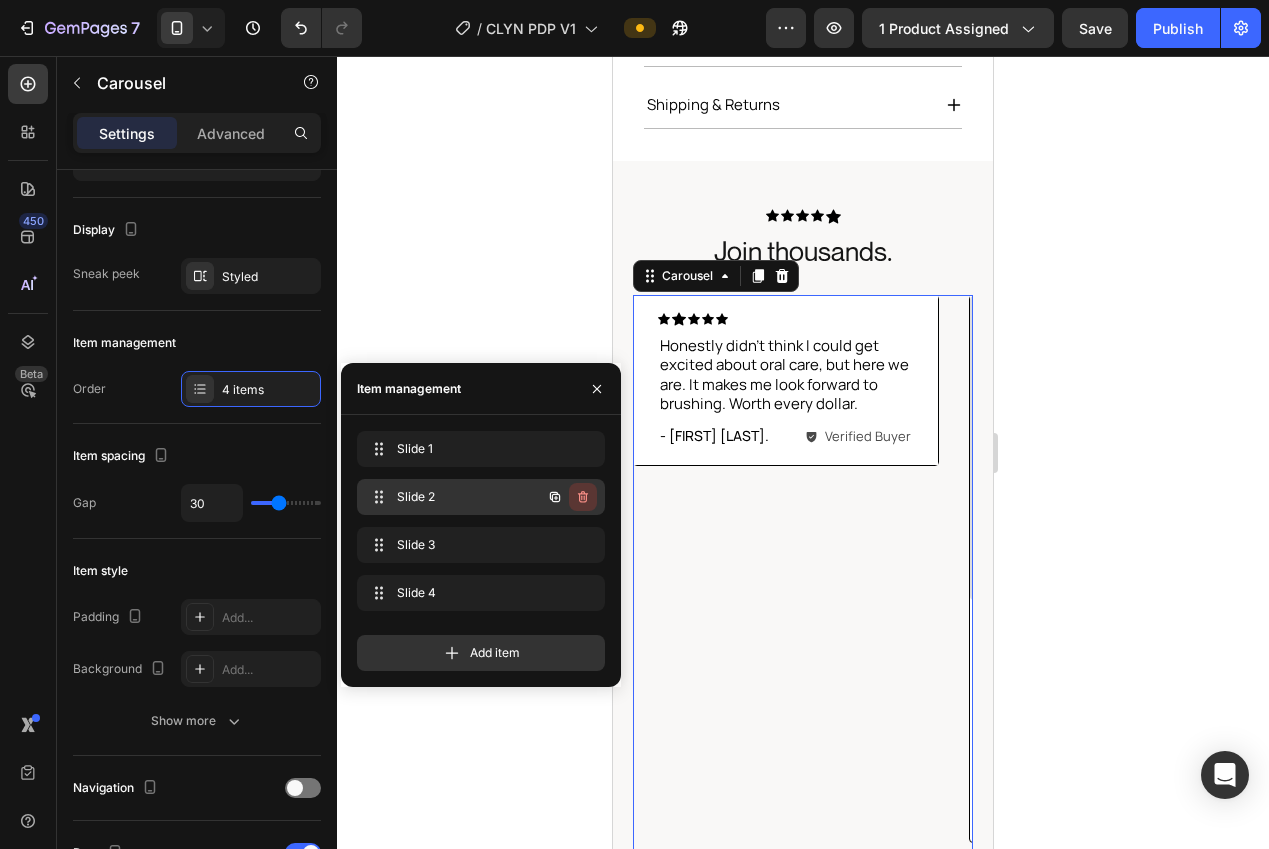 click 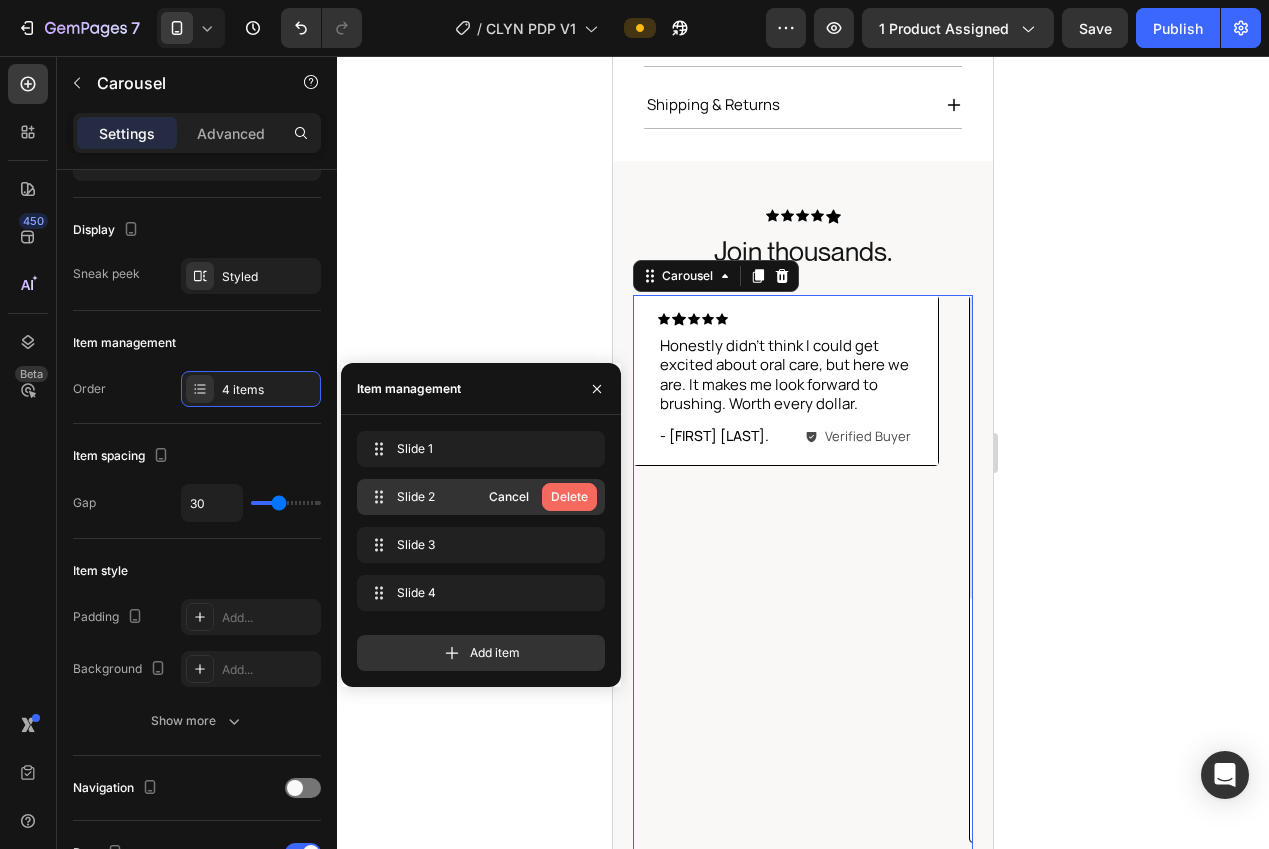 click on "Delete" at bounding box center (569, 497) 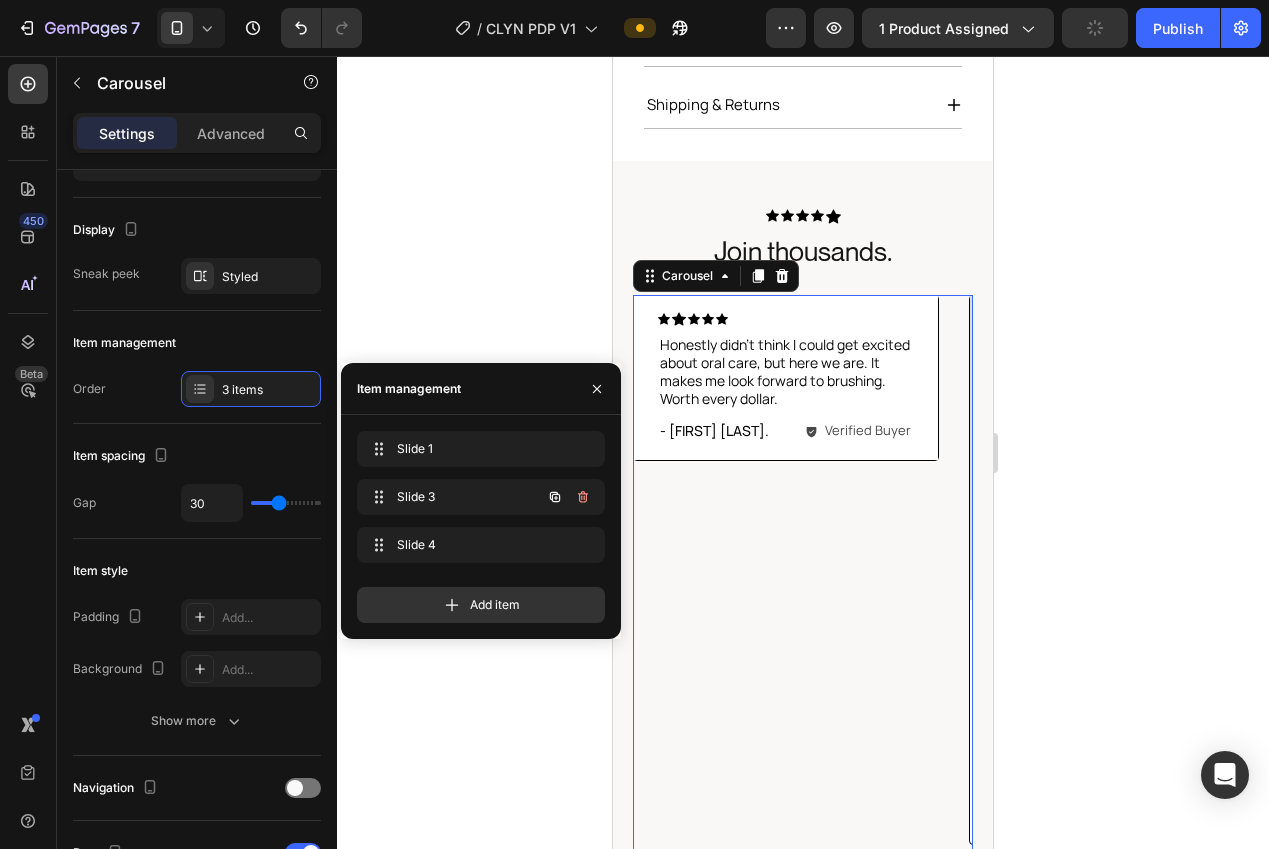 click 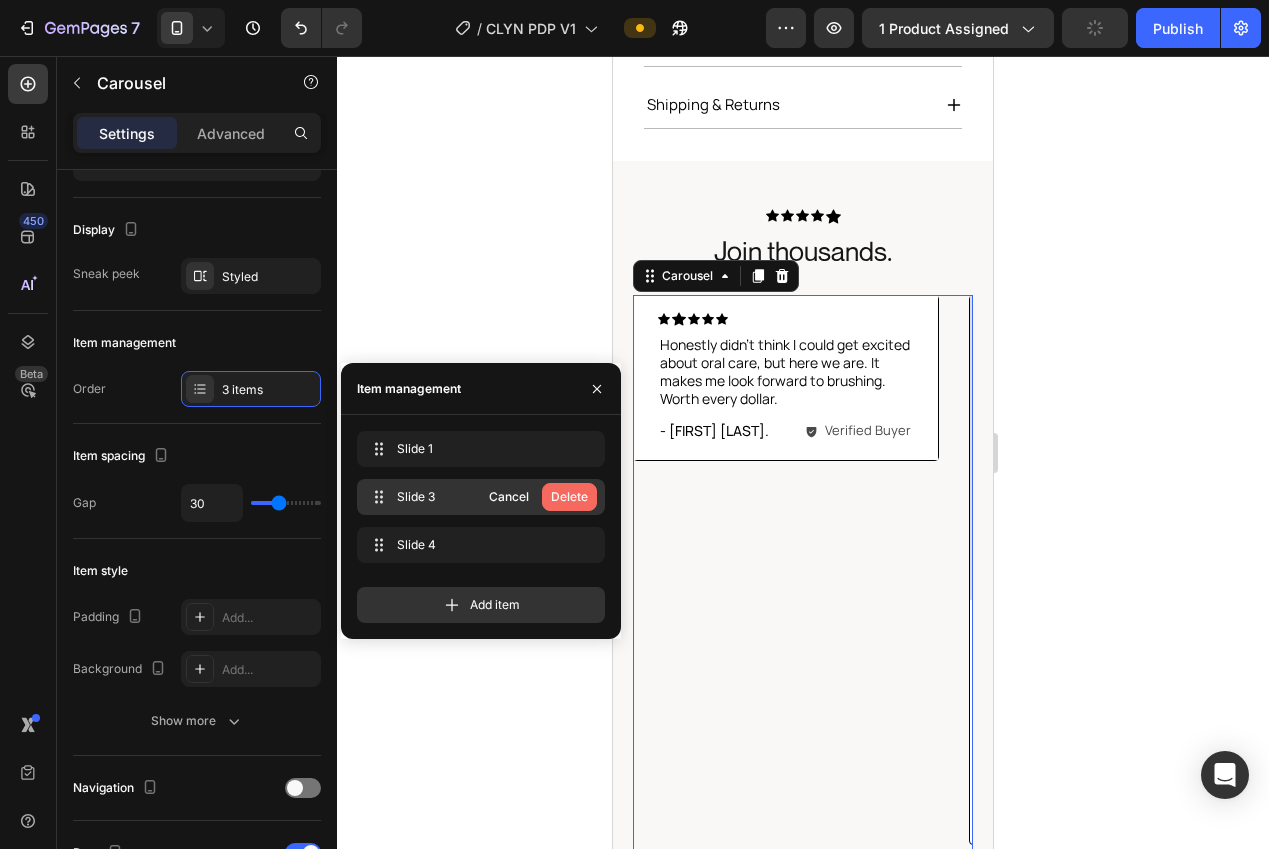 click on "Delete" at bounding box center [569, 497] 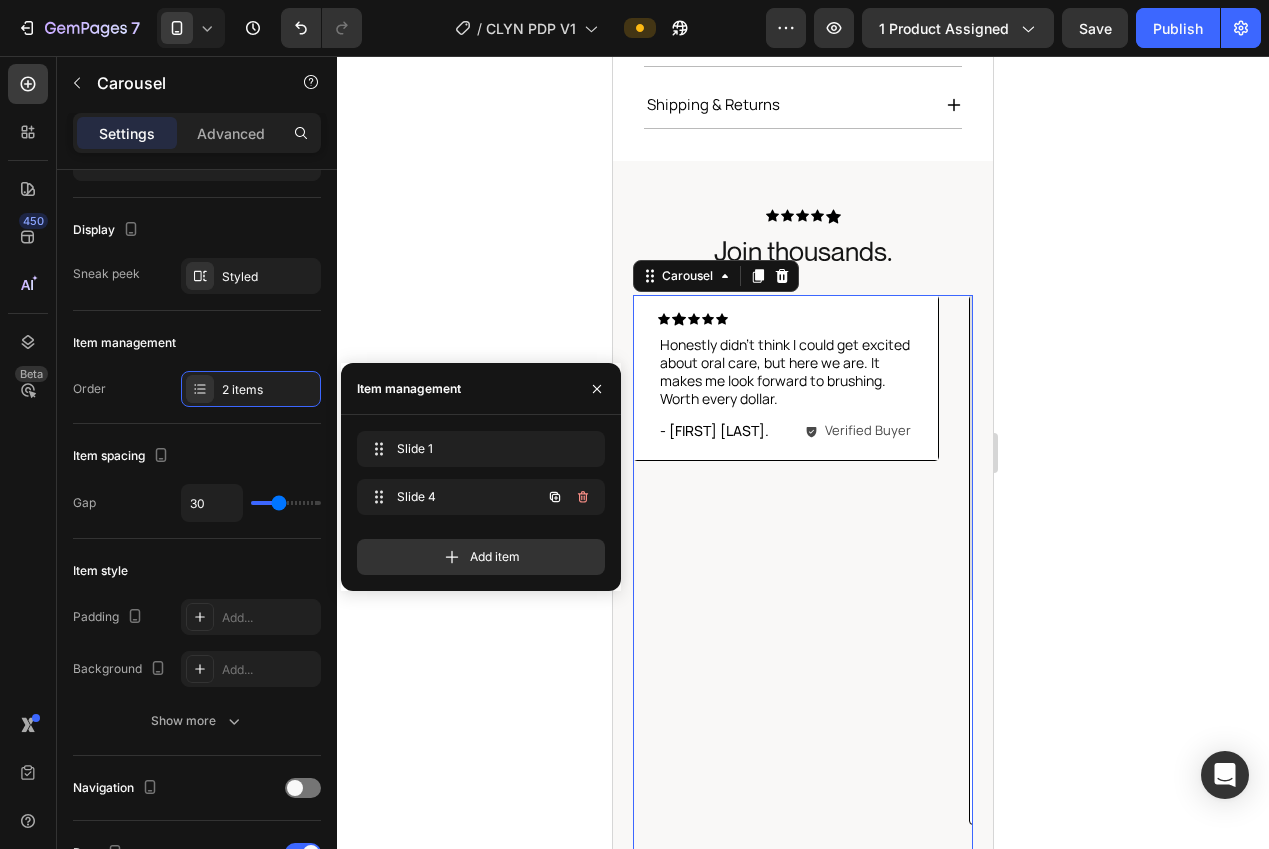 click 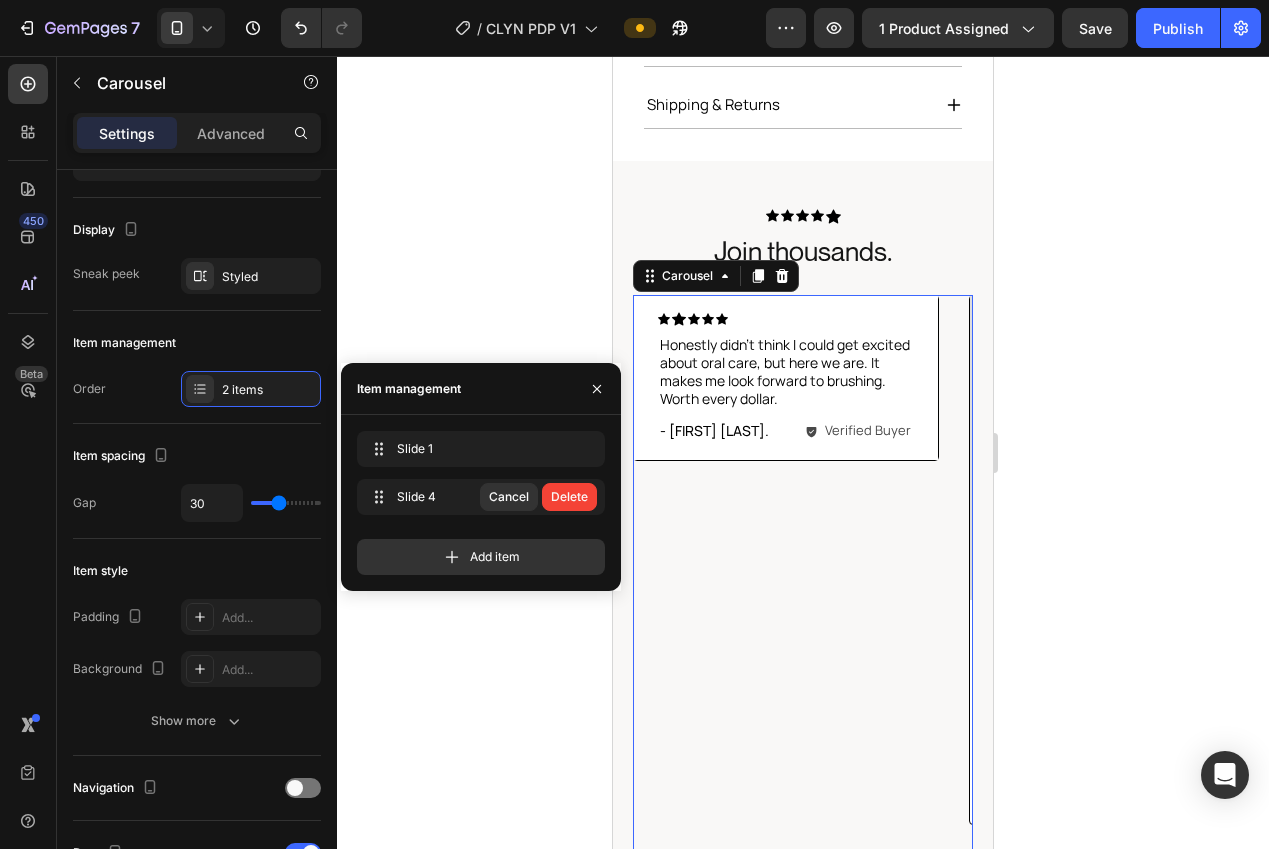 click on "Delete" at bounding box center (569, 497) 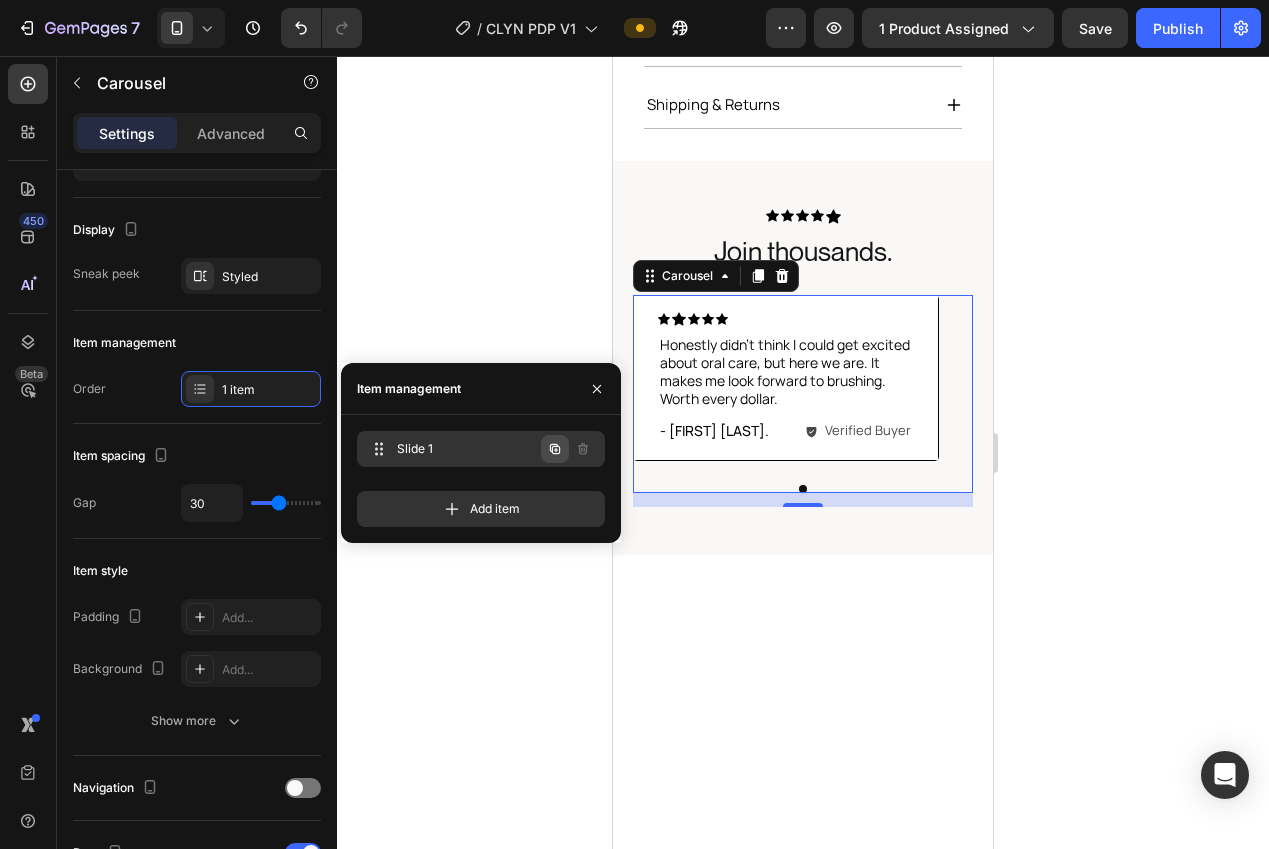 click 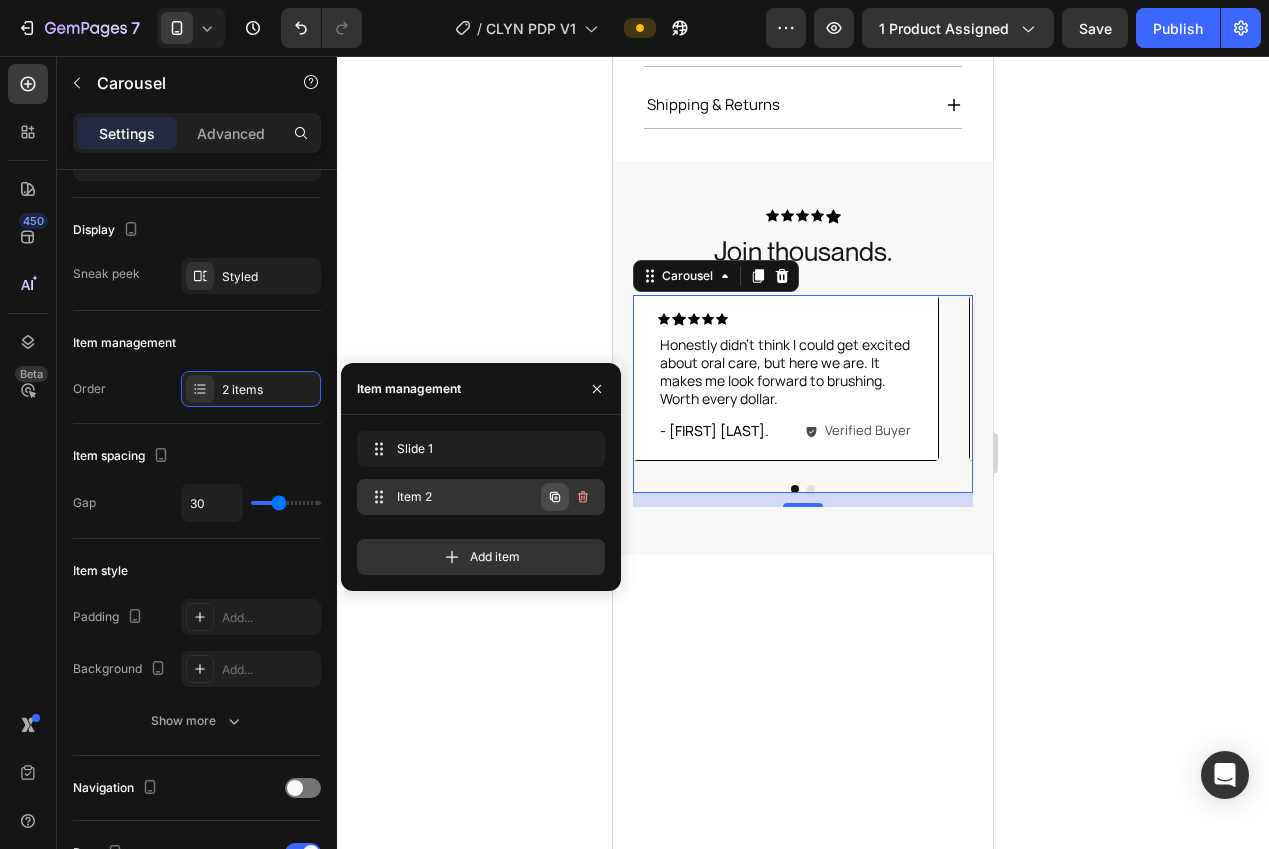 click 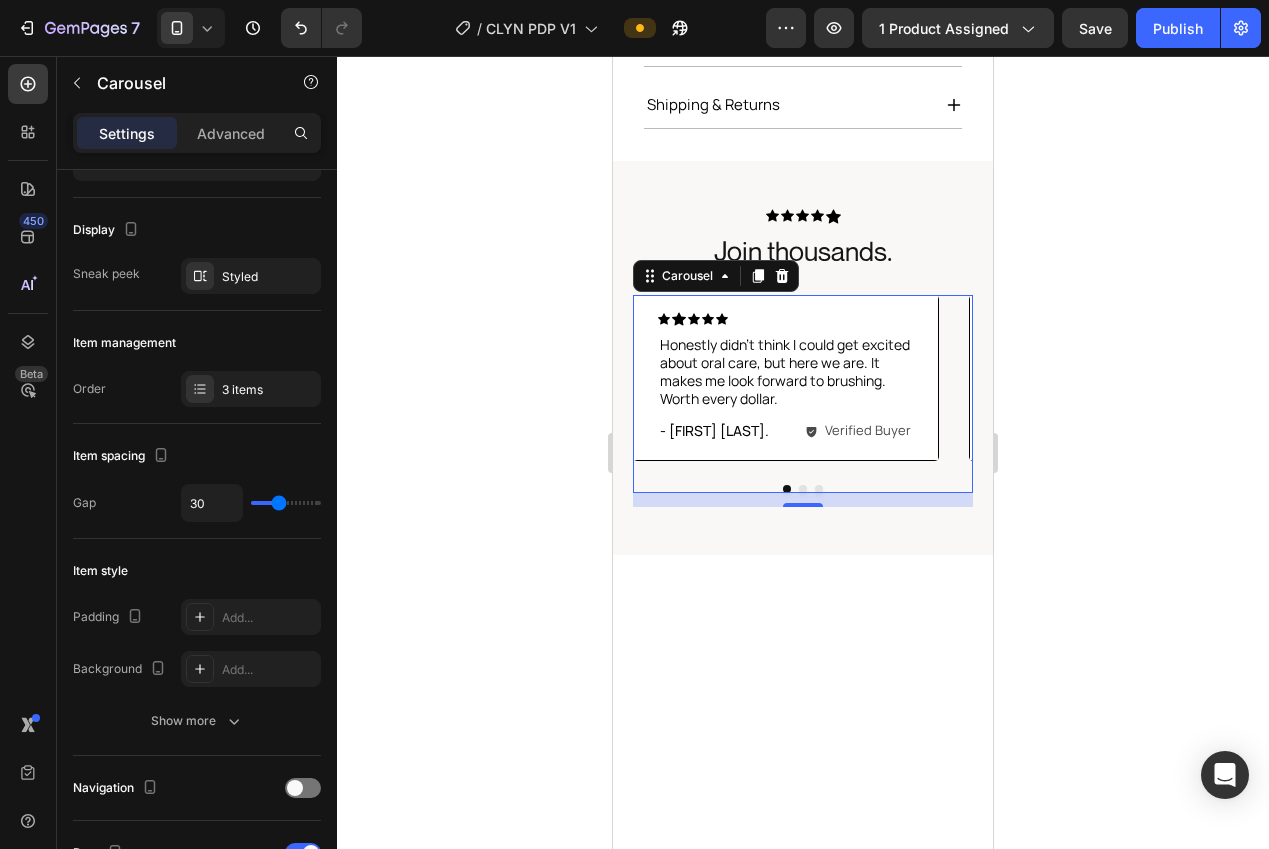 drag, startPoint x: 1109, startPoint y: 573, endPoint x: 1078, endPoint y: 589, distance: 34.88553 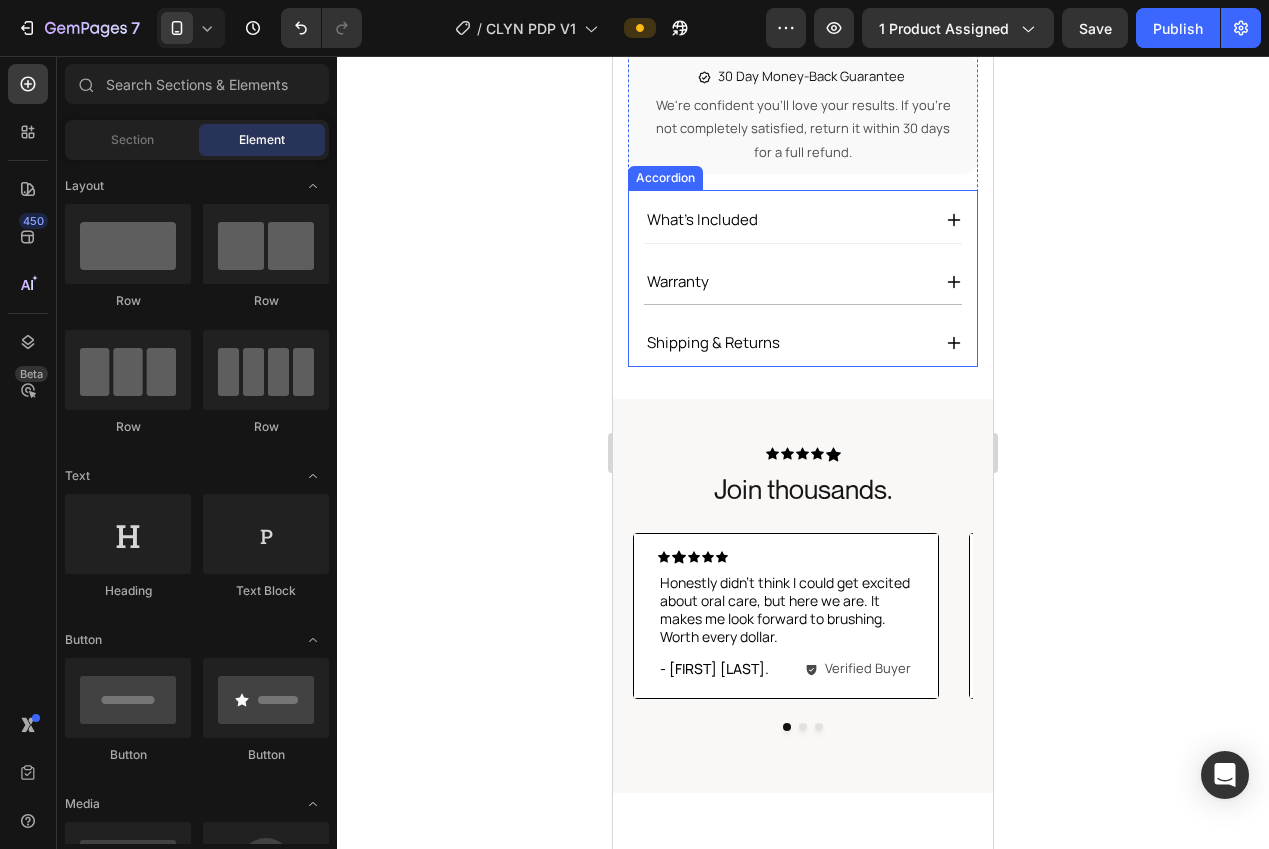 scroll, scrollTop: 1106, scrollLeft: 0, axis: vertical 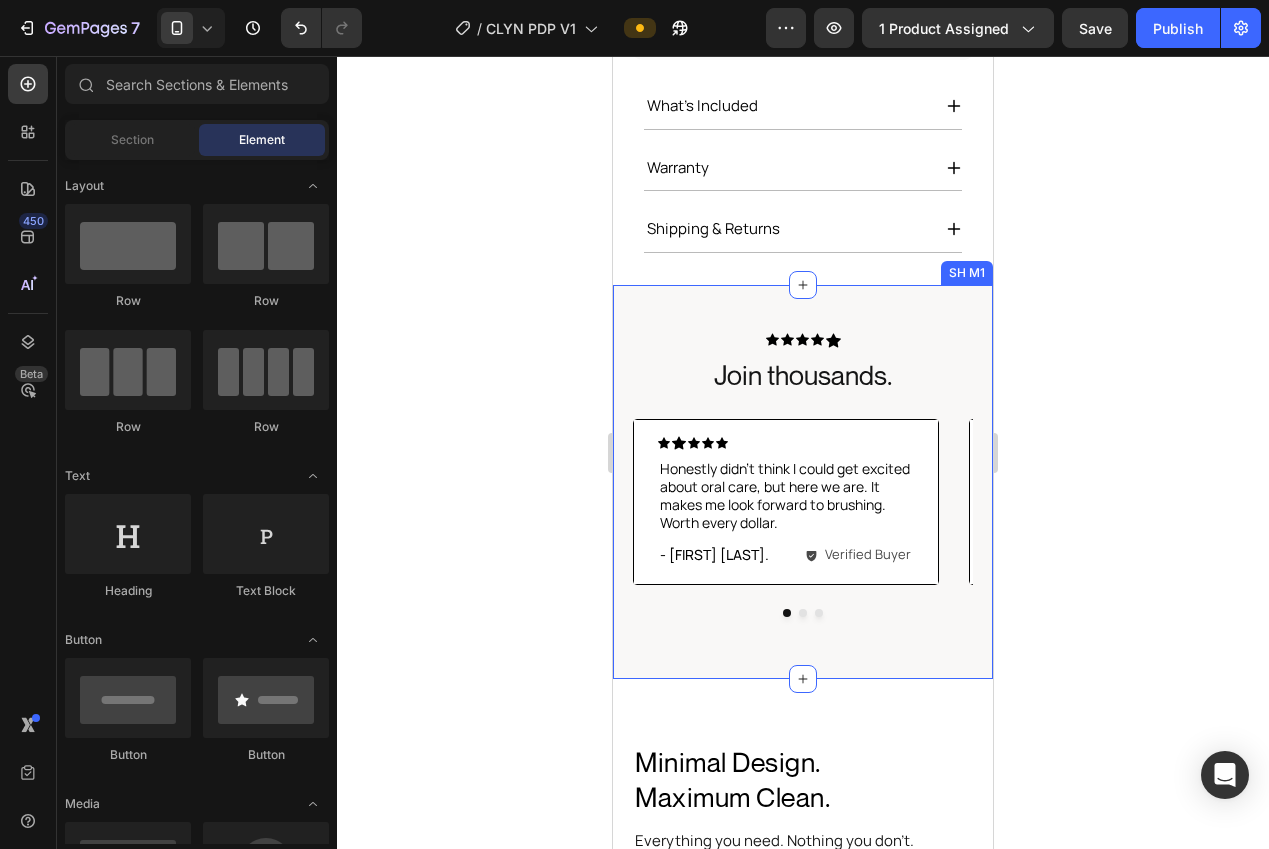 click on "Icon Icon Icon Icon Icon Icon List Join thousands. Heading Icon Icon Icon Icon Icon Icon List Honestly didn’t think I could get excited about oral care, but here we are. It makes me look forward to brushing. Worth every dollar. Text Block Row - Jessica T. Text Block
Verified Buyer Item List Row Row Row Icon Icon Icon Icon Icon Icon List Honestly didn’t think I could get excited about oral care, but here we are. It makes me look forward to brushing. Worth every dollar. Text Block Row - Jessica T. Text Block
Verified Buyer Item List Row Row Row Icon Icon Icon Icon Icon Icon List Honestly didn’t think I could get excited about oral care, but here we are. It makes me look forward to brushing. Worth every dollar. Text Block Row - Jessica T. Text Block
Verified Buyer Item List Row Row Row Carousel Row SH M1" at bounding box center (803, 482) 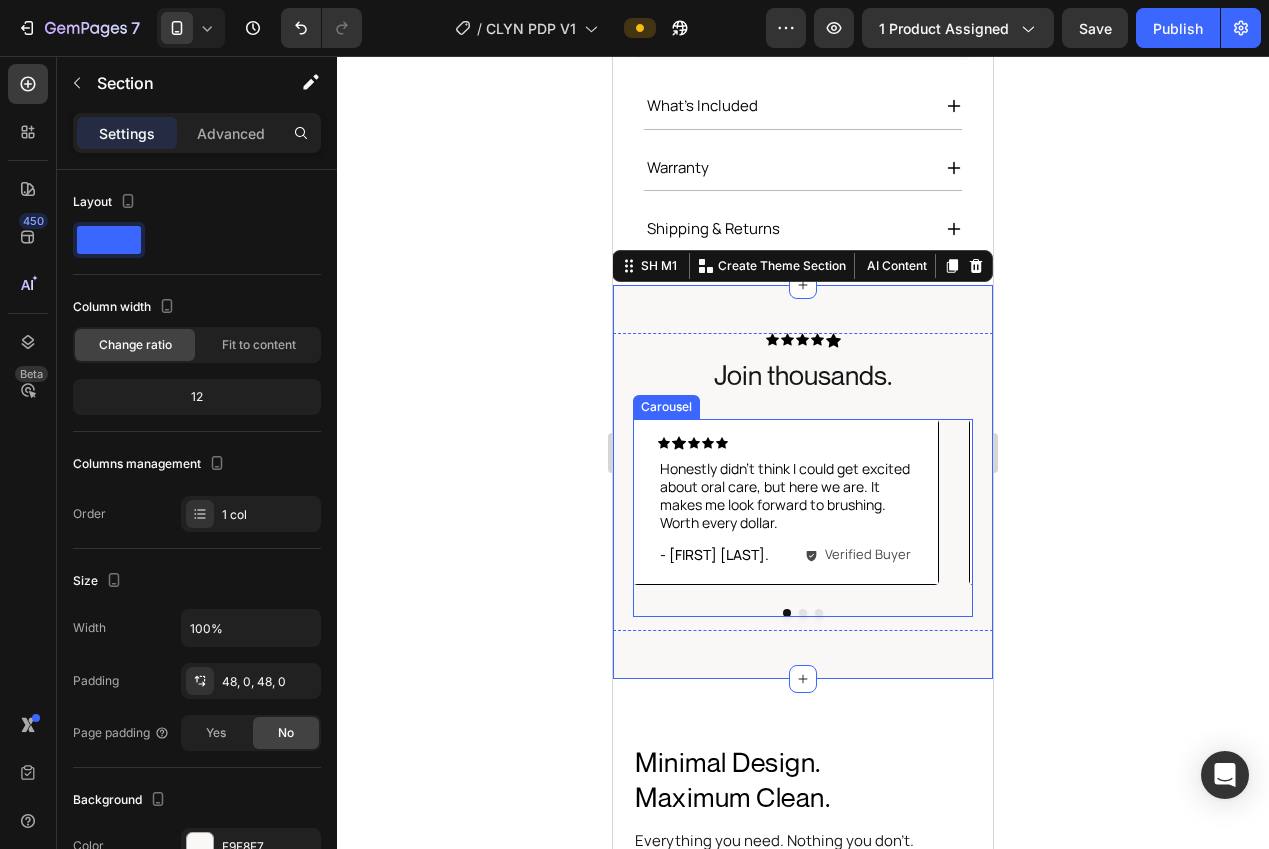 click on "Icon Icon Icon Icon Icon Icon List Honestly didn’t think I could get excited about oral care, but here we are. It makes me look forward to brushing. Worth every dollar. Text Block Row - Jessica T. Text Block
Verified Buyer Item List Row Row Row Icon Icon Icon Icon Icon Icon List Honestly didn’t think I could get excited about oral care, but here we are. It makes me look forward to brushing. Worth every dollar. Text Block Row - Jessica T. Text Block
Verified Buyer Item List Row Row Row Icon Icon Icon Icon Icon Icon List Honestly didn’t think I could get excited about oral care, but here we are. It makes me look forward to brushing. Worth every dollar. Text Block Row - Jessica T. Text Block
Verified Buyer Item List Row Row Row Carousel" at bounding box center [803, 518] 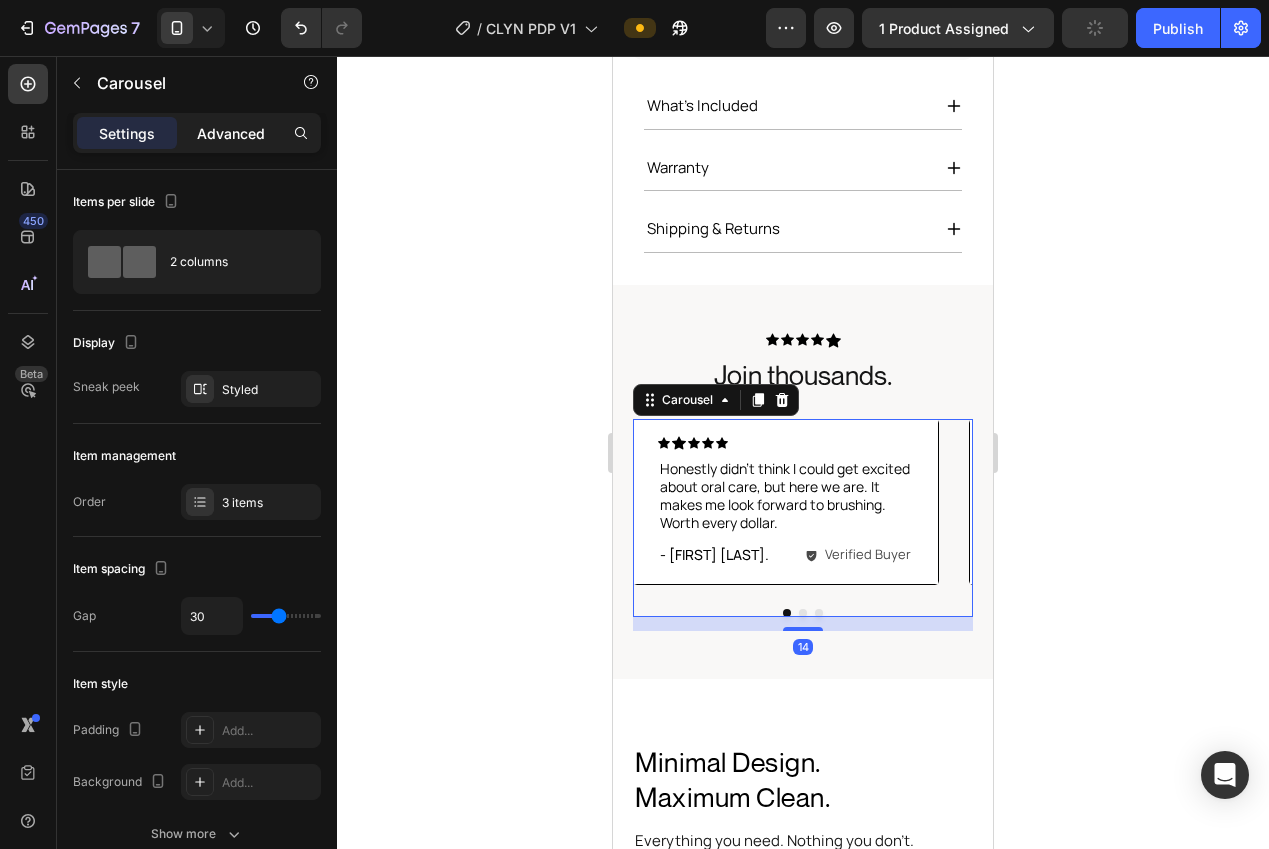 drag, startPoint x: 220, startPoint y: 147, endPoint x: 237, endPoint y: 420, distance: 273.52878 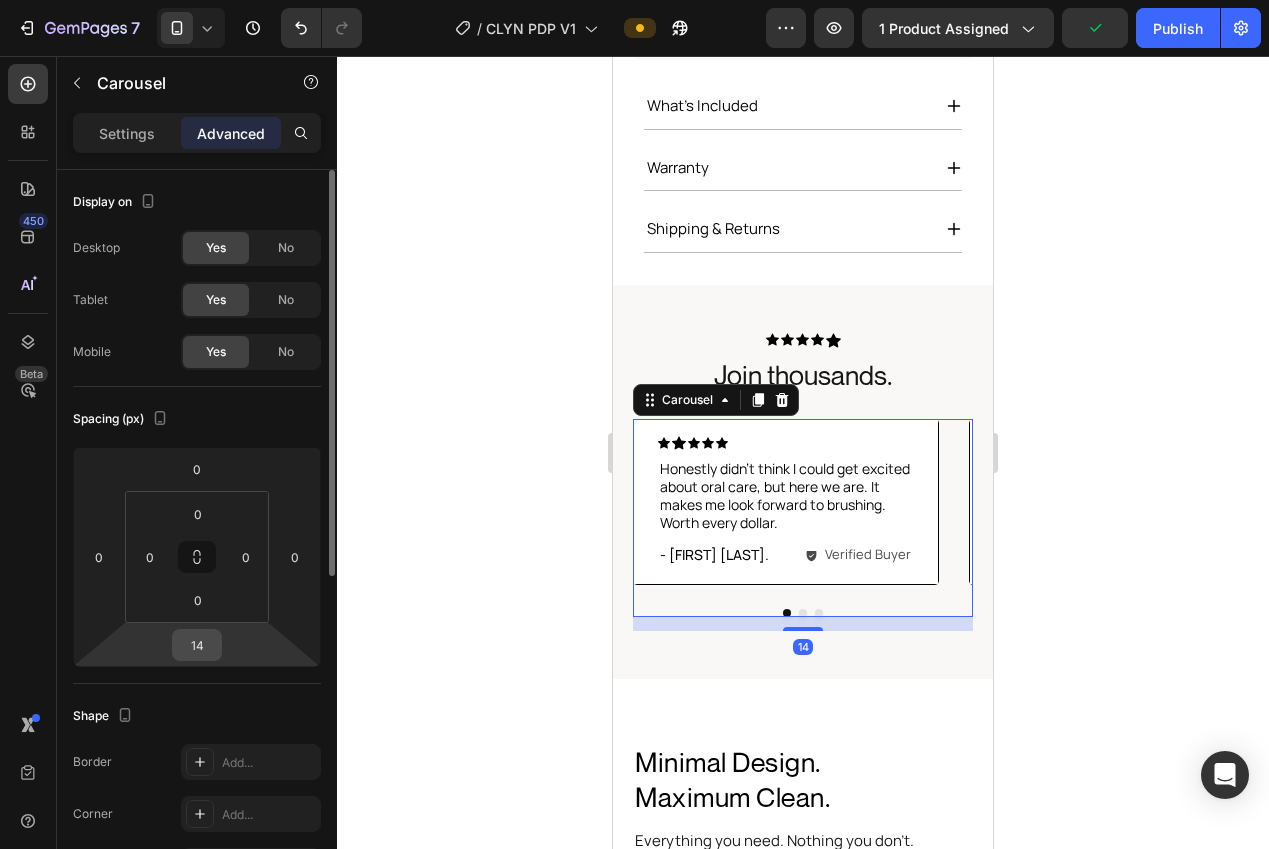 click on "14" at bounding box center [197, 645] 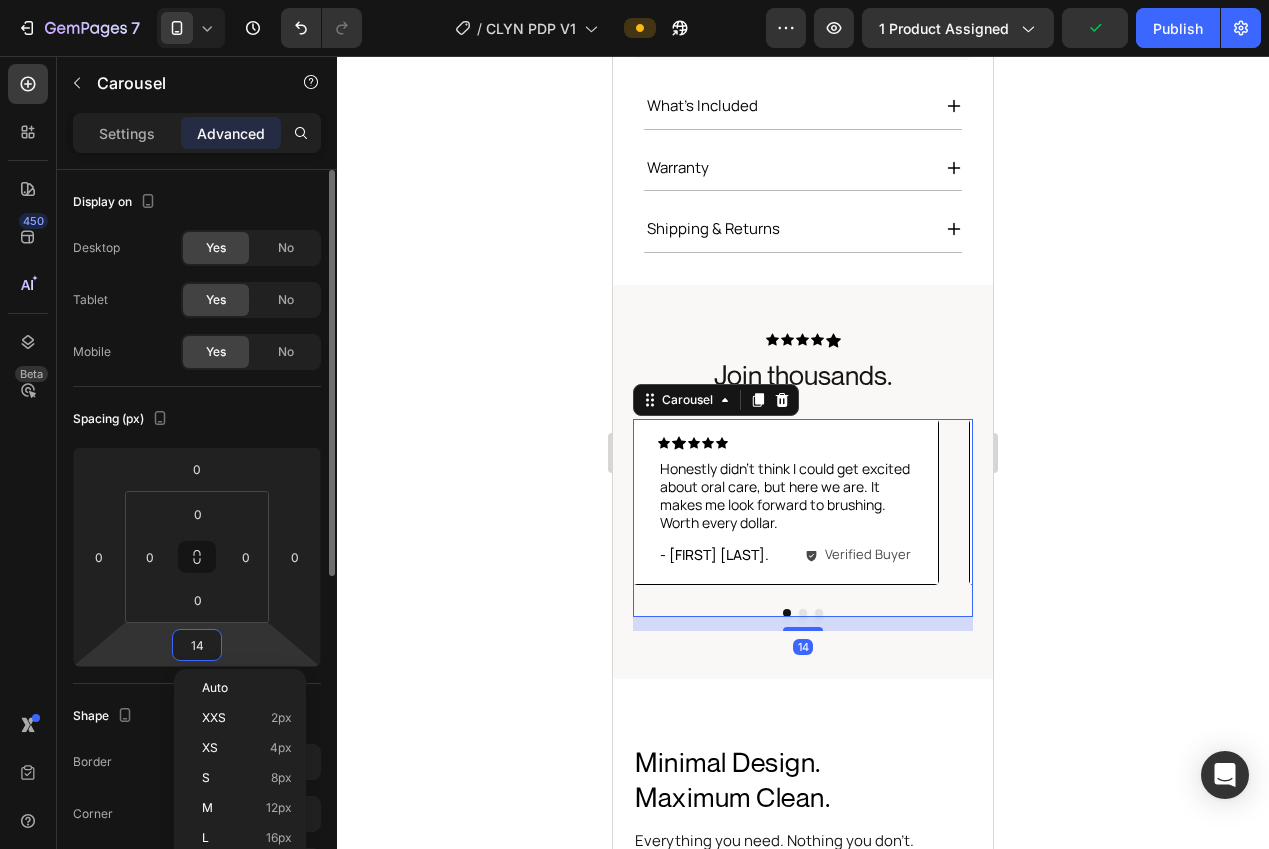 type on "0" 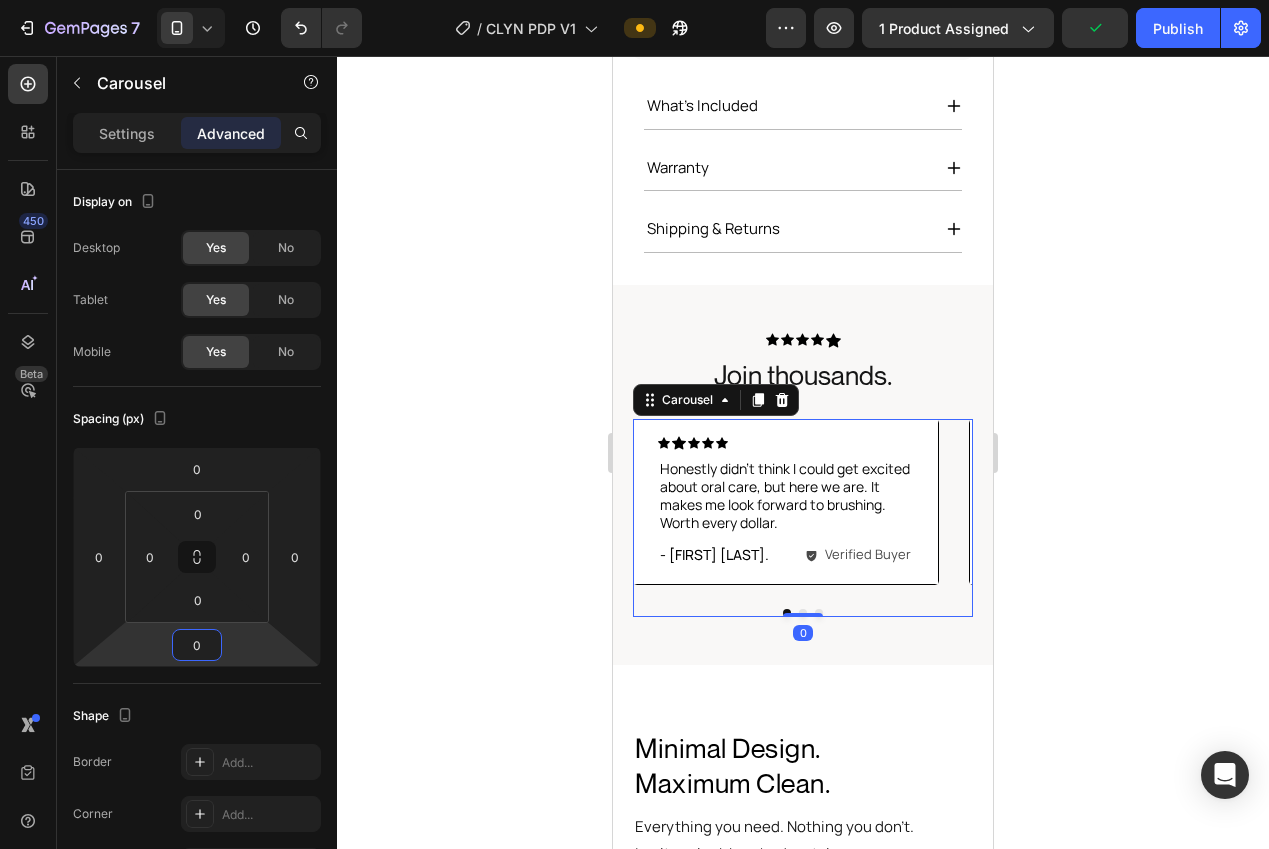 click 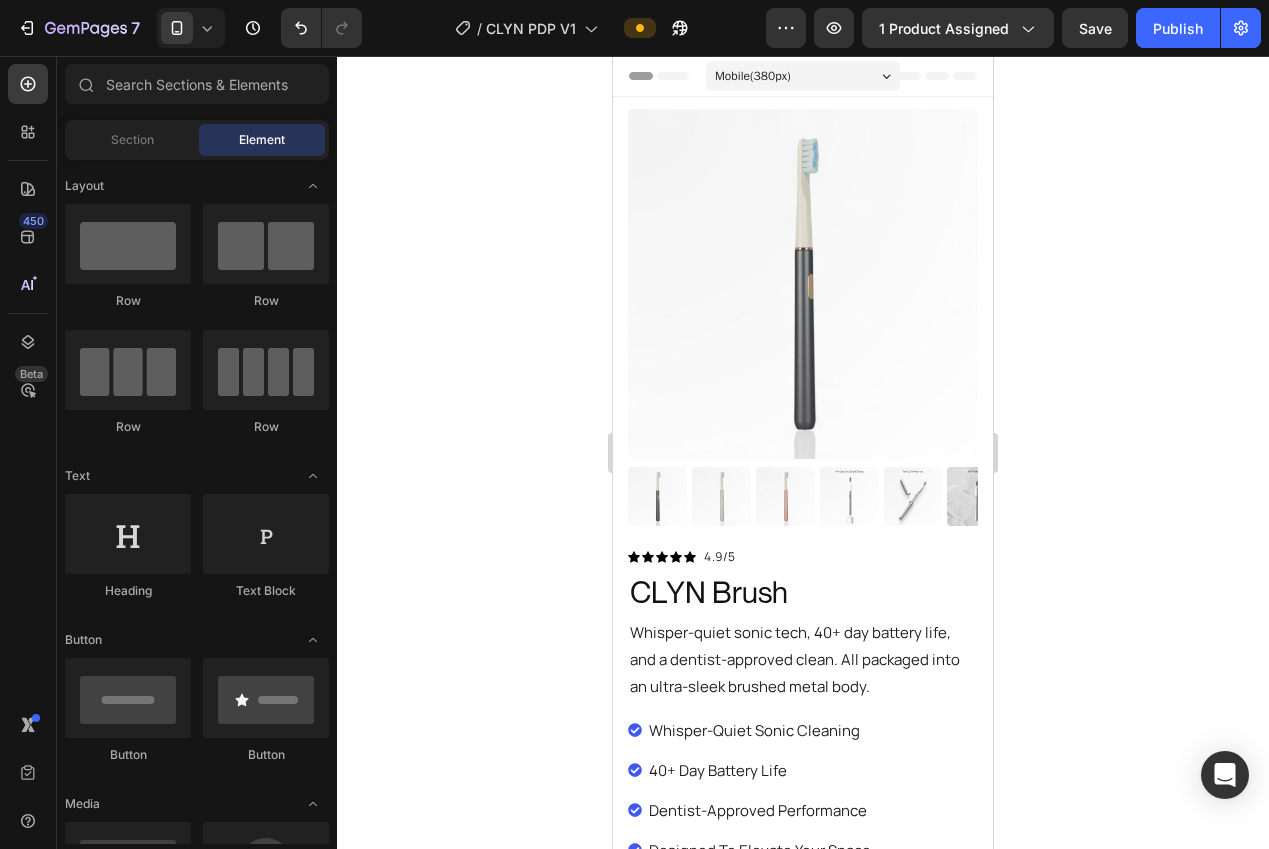 scroll, scrollTop: 687, scrollLeft: 0, axis: vertical 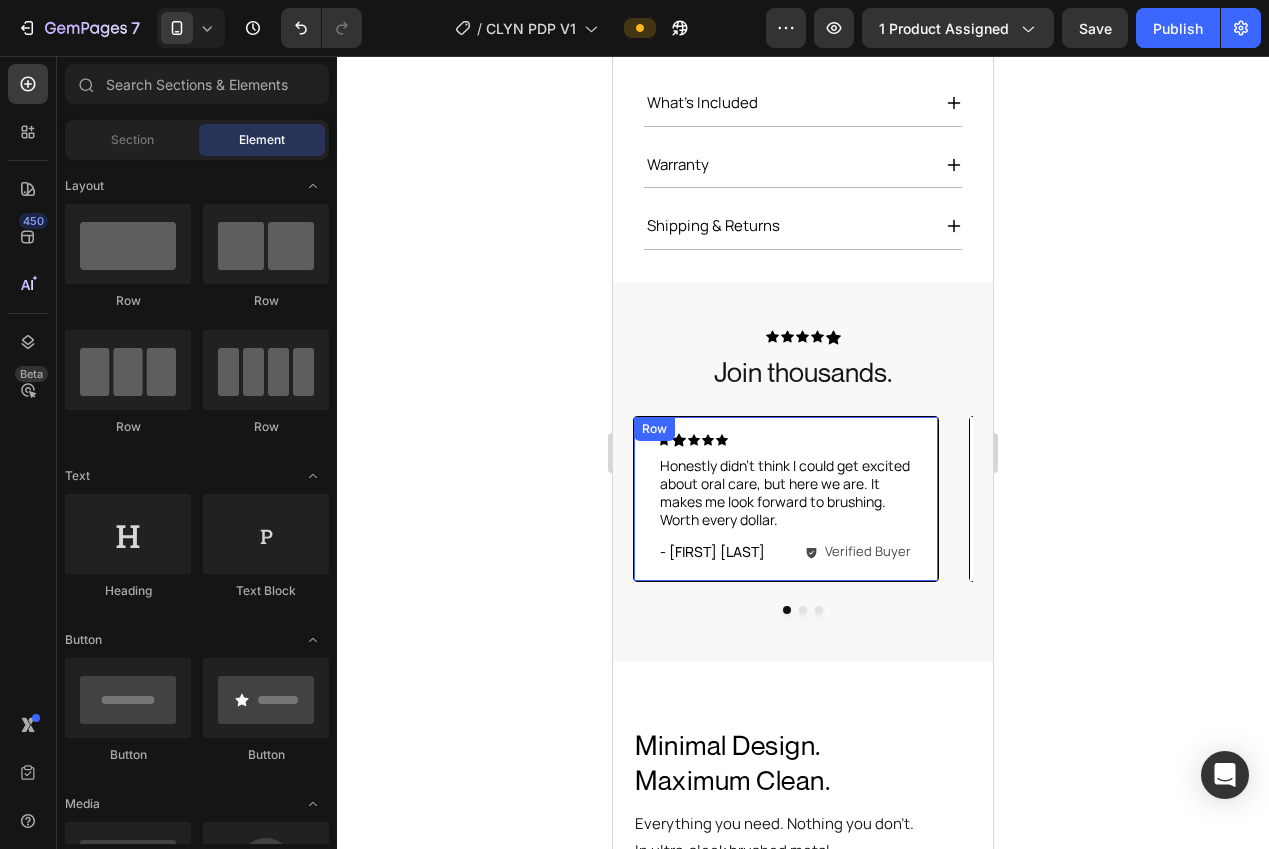 click on "Icon Icon Icon Icon Icon Icon List Honestly didn’t think I could get excited about oral care, but here we are. It makes me look forward to brushing. Worth every dollar. Text Block Row - [LAST_NAME] Text Block
Verified Buyer Item List Row Row" at bounding box center (786, 499) 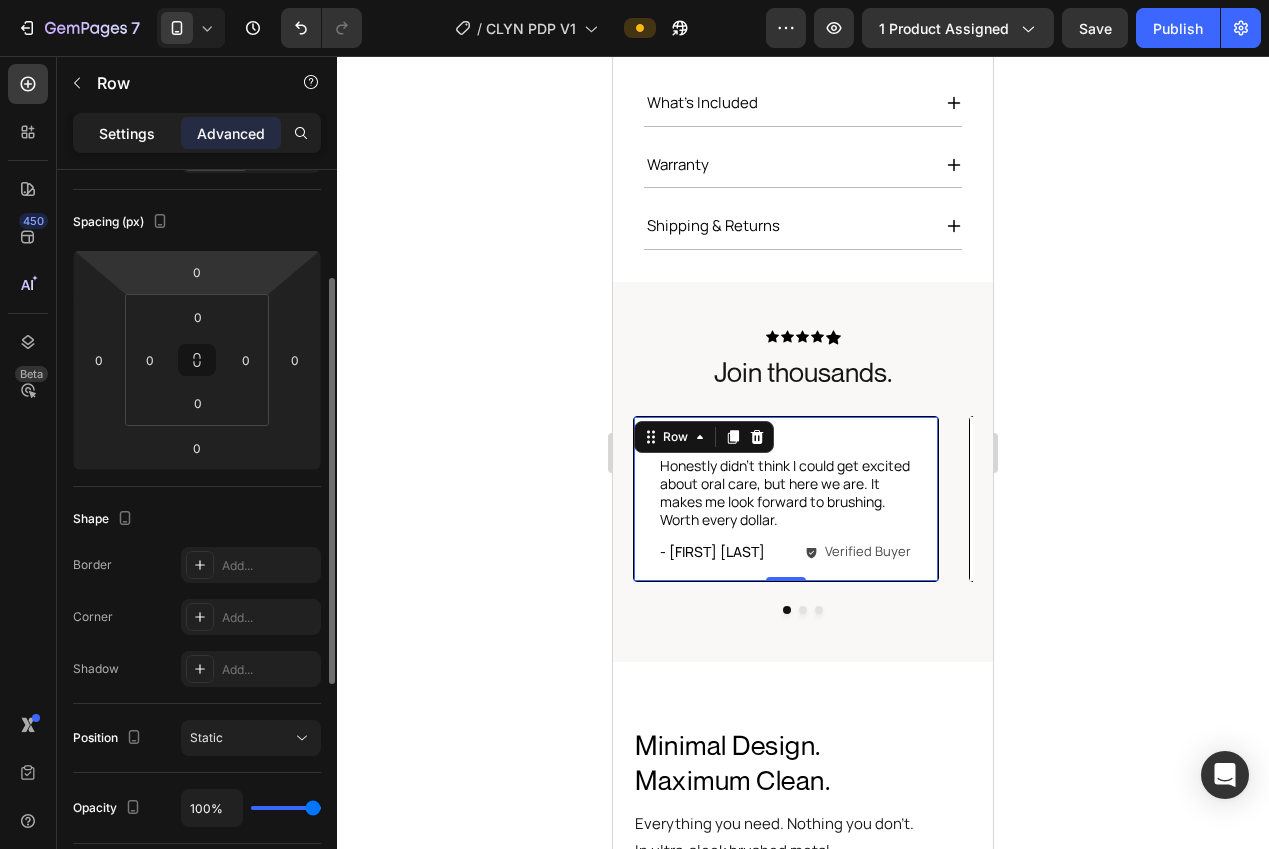 click on "Settings" at bounding box center (127, 133) 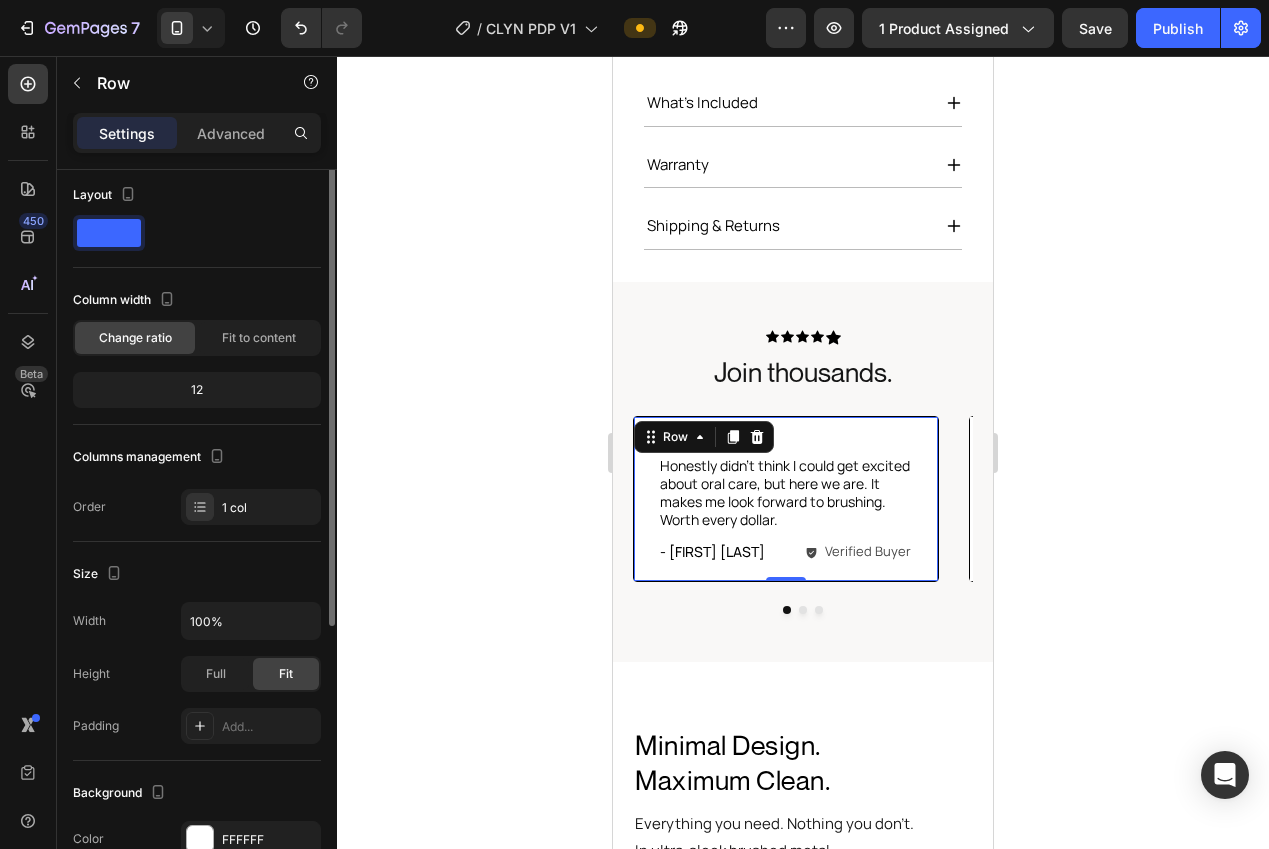 scroll, scrollTop: 0, scrollLeft: 0, axis: both 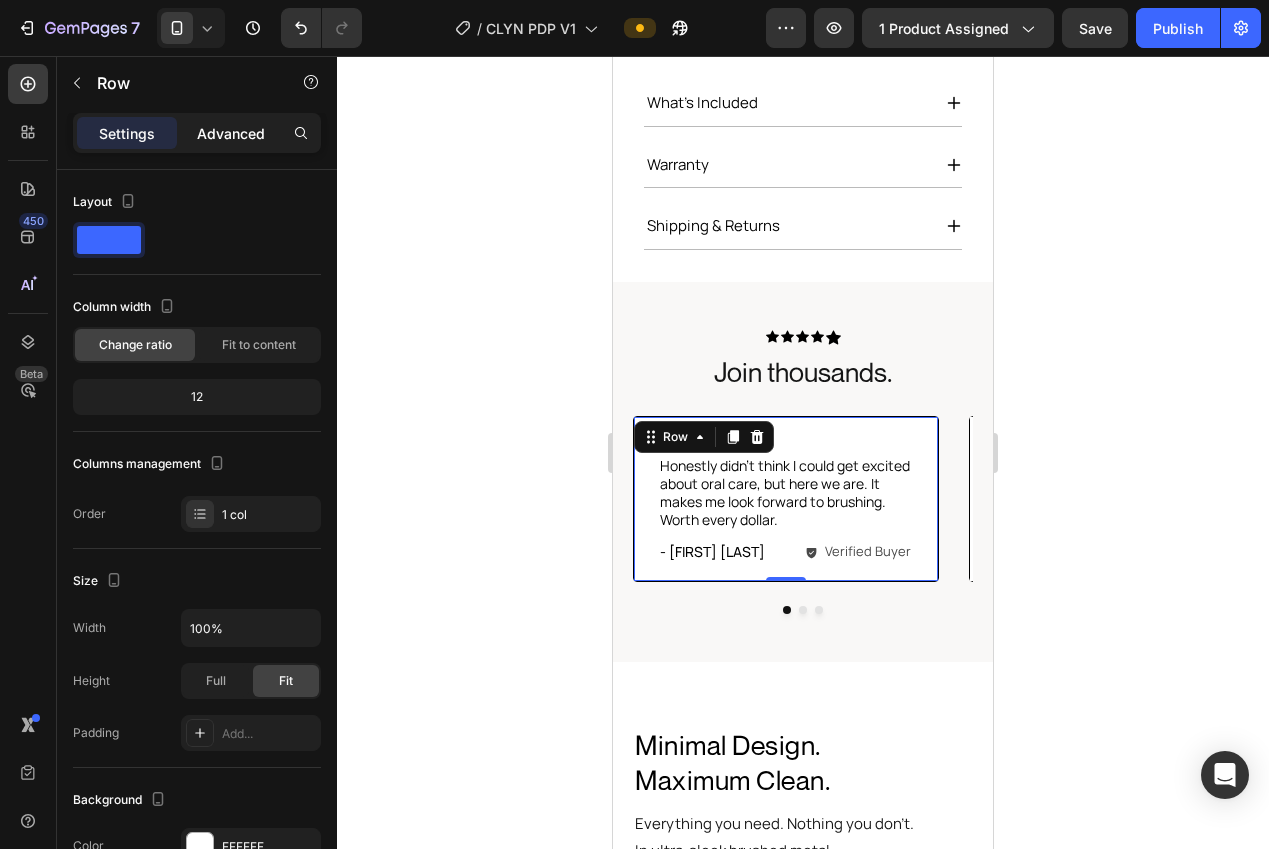 click on "Advanced" at bounding box center (231, 133) 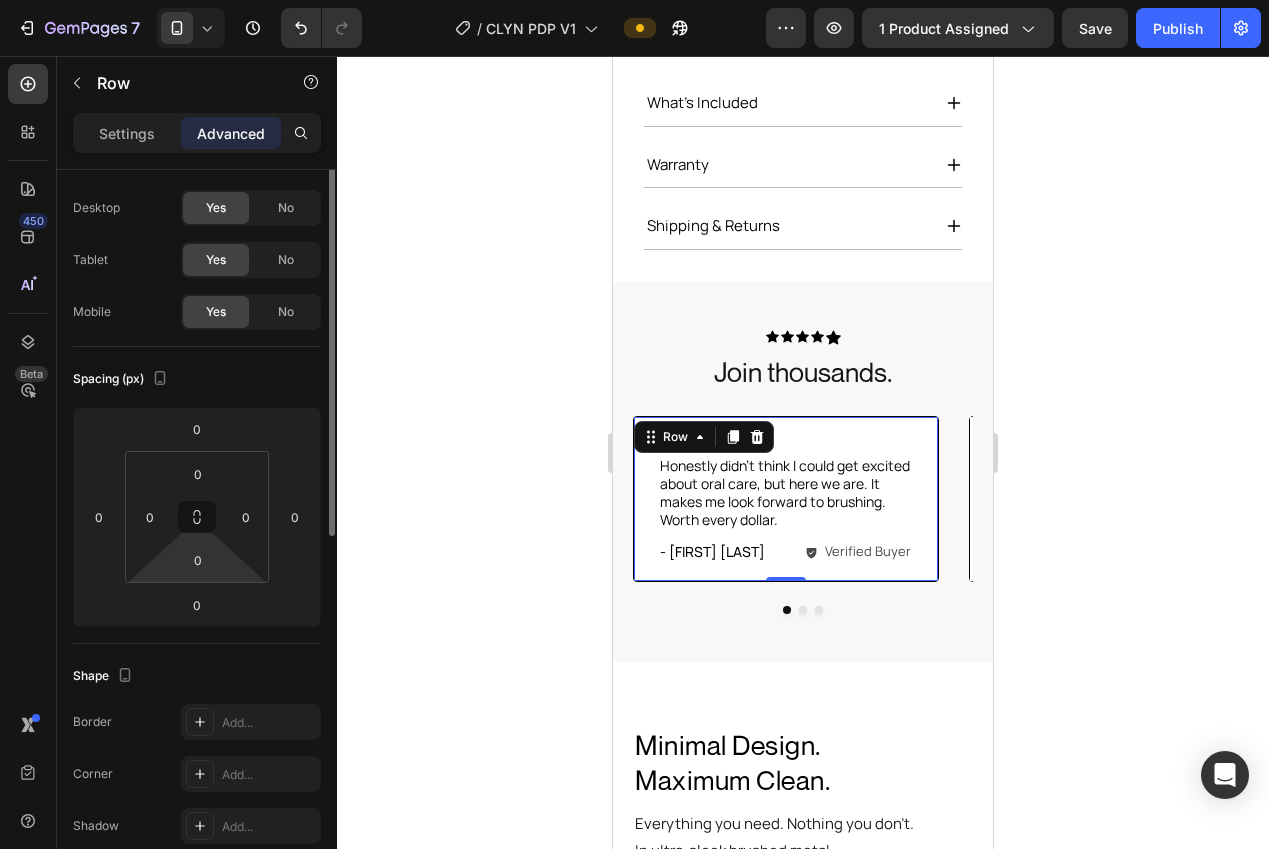 scroll, scrollTop: 0, scrollLeft: 0, axis: both 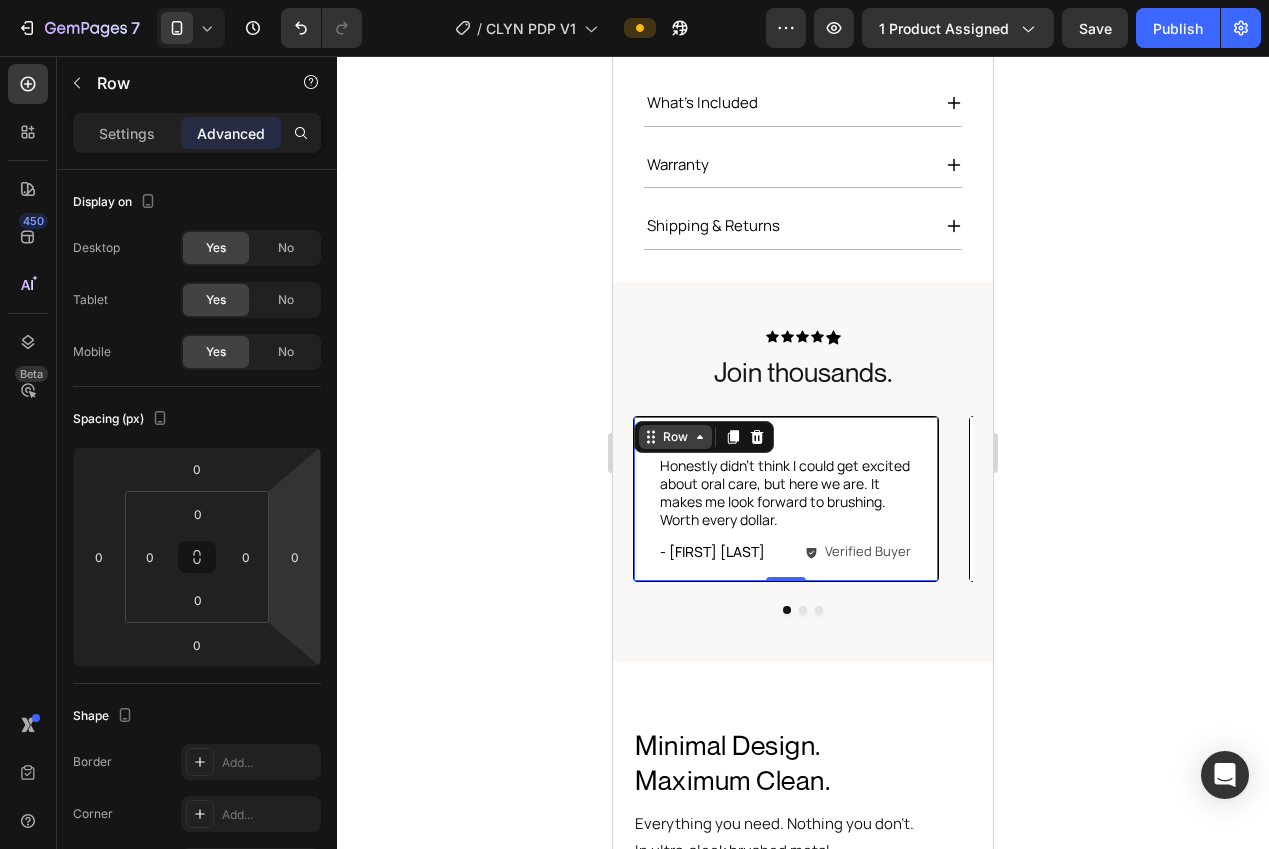 click on "Row" at bounding box center [675, 437] 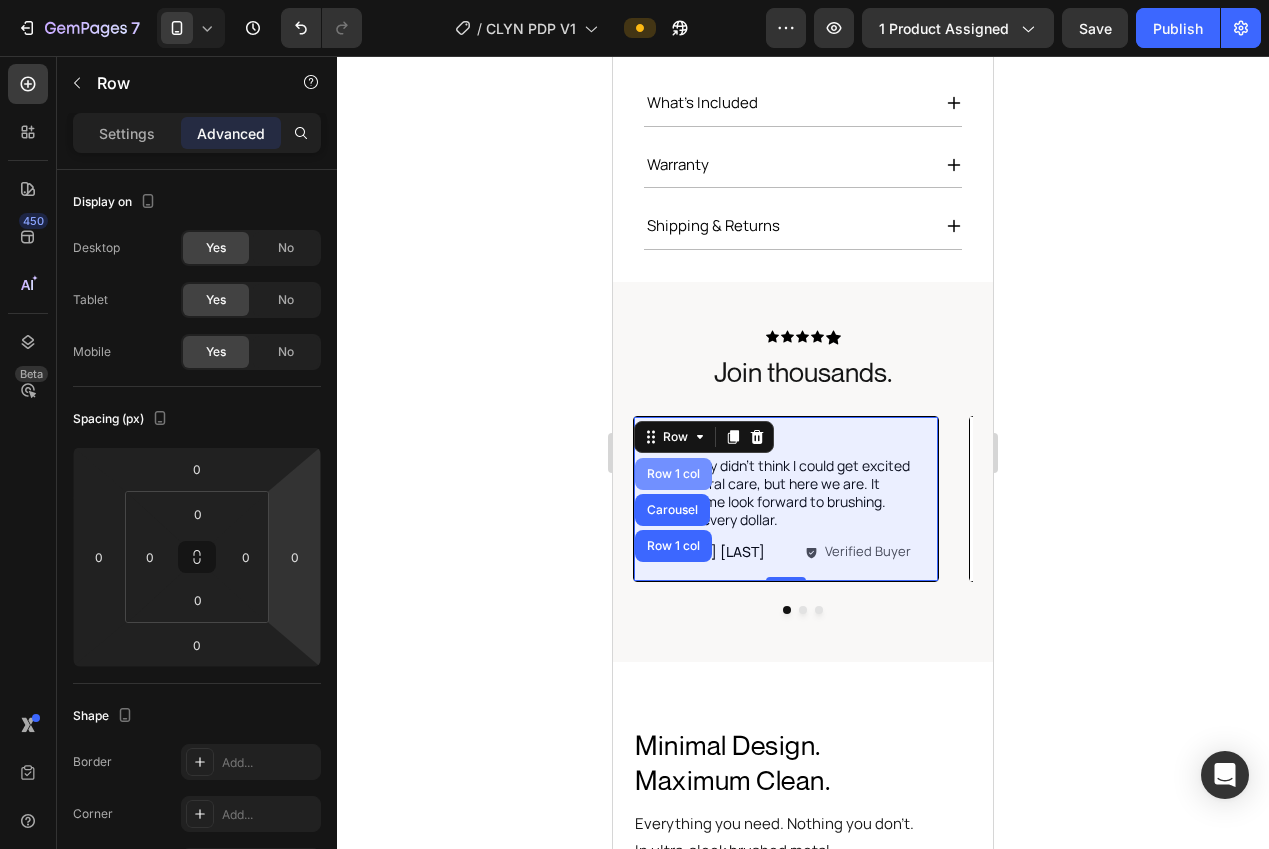 click on "Row 1 col" at bounding box center (673, 474) 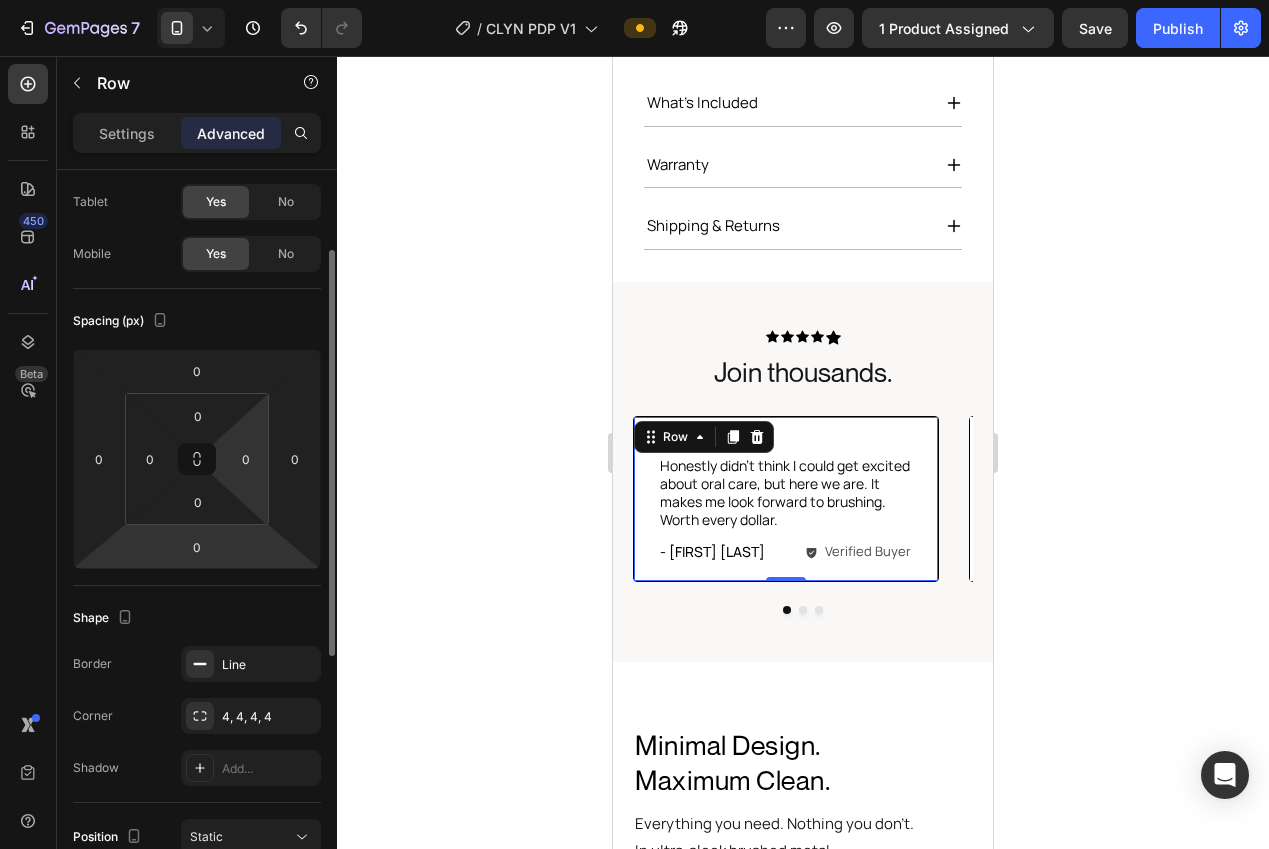 scroll, scrollTop: 210, scrollLeft: 0, axis: vertical 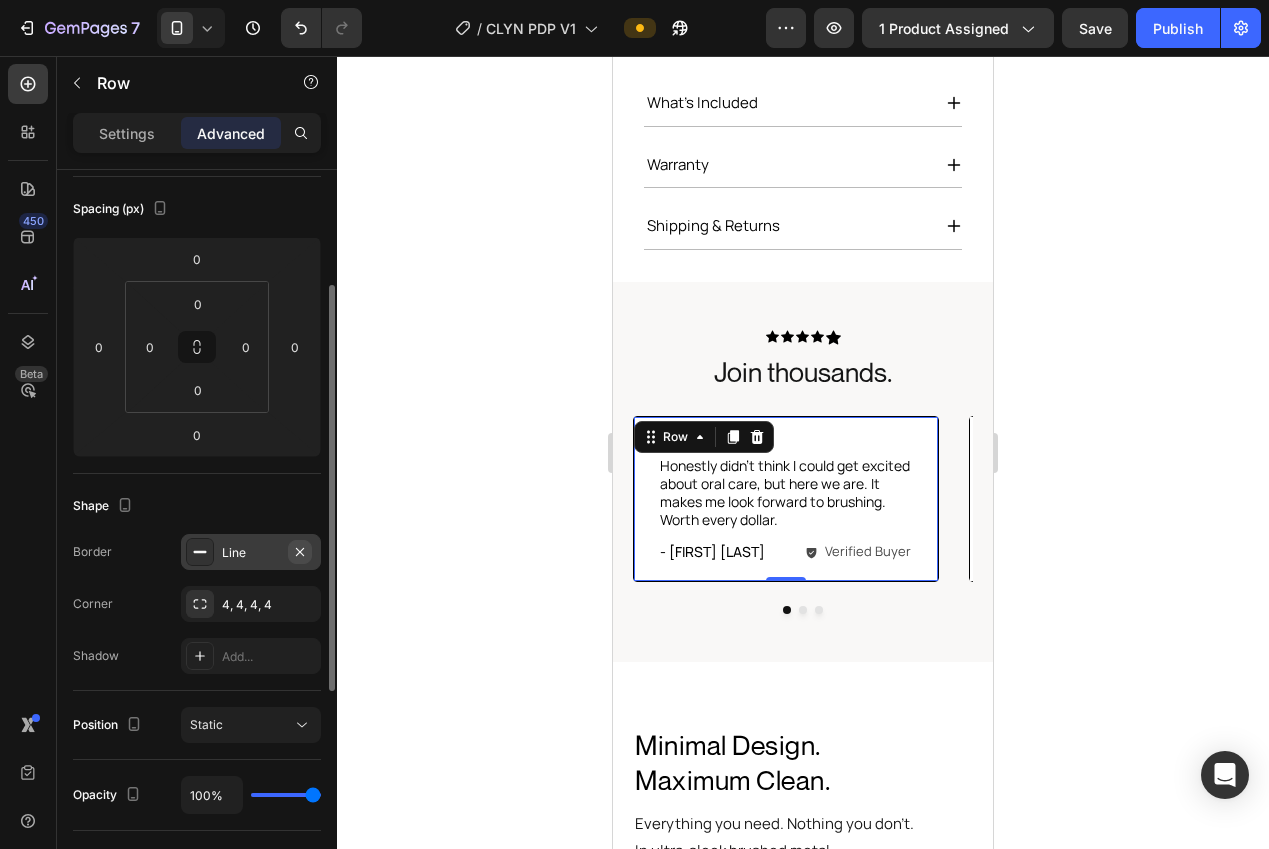 click 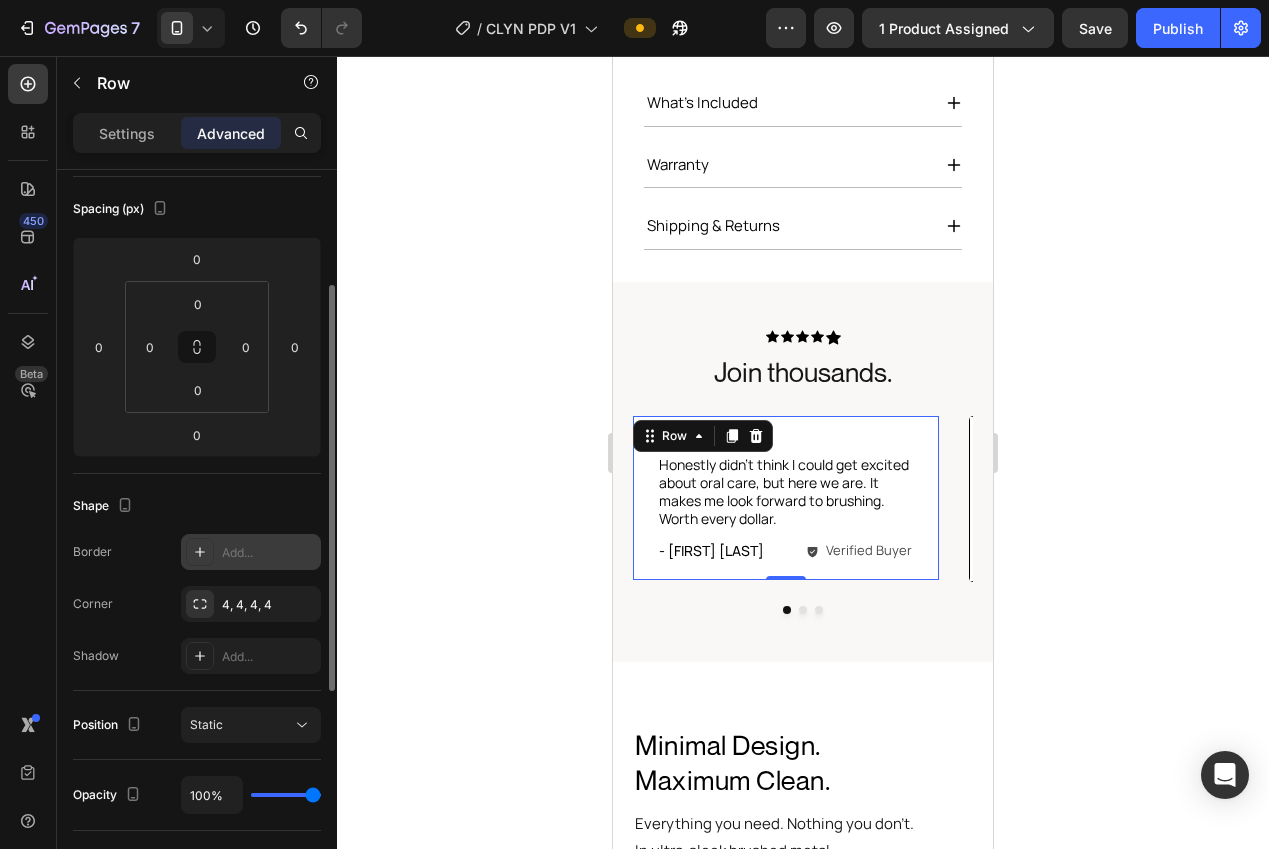 drag, startPoint x: 505, startPoint y: 579, endPoint x: 521, endPoint y: 580, distance: 16.03122 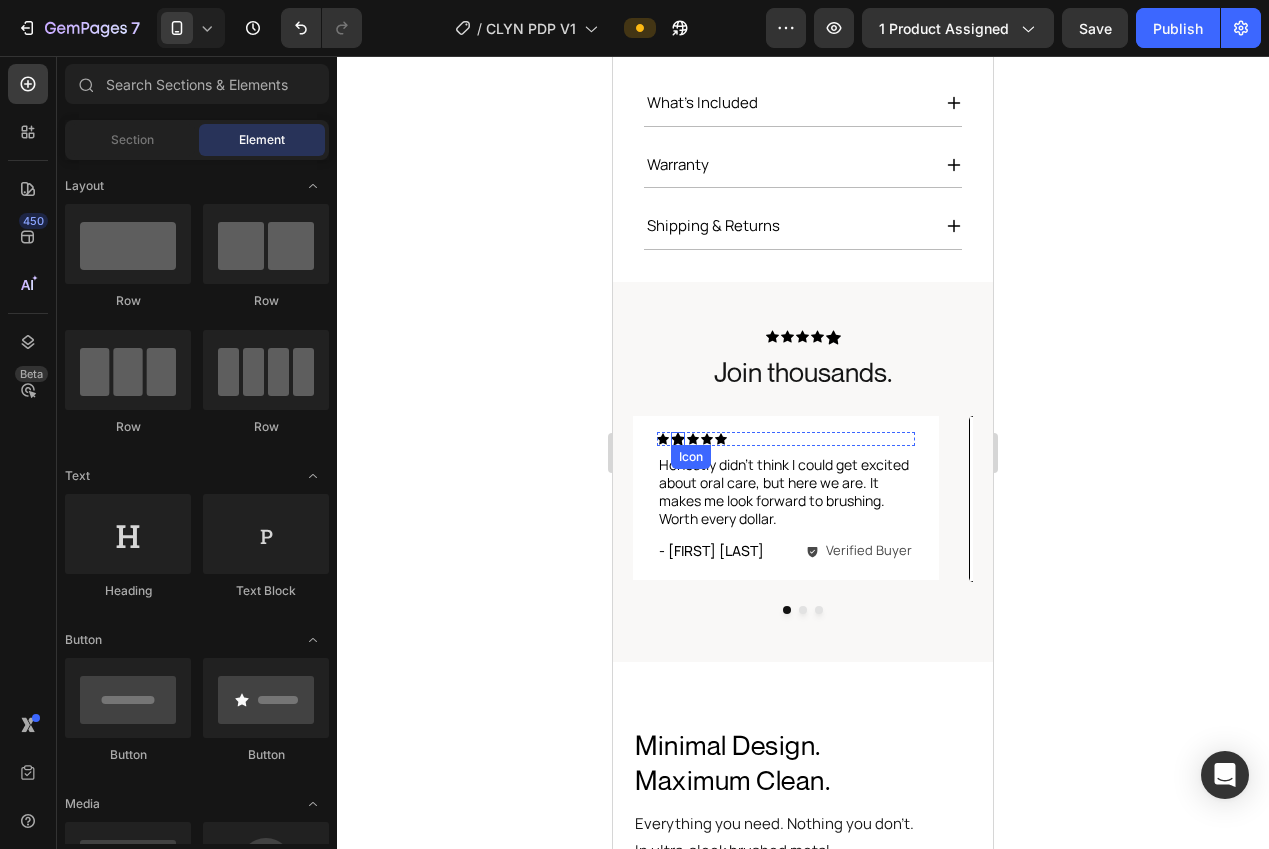click on "Icon" at bounding box center (678, 439) 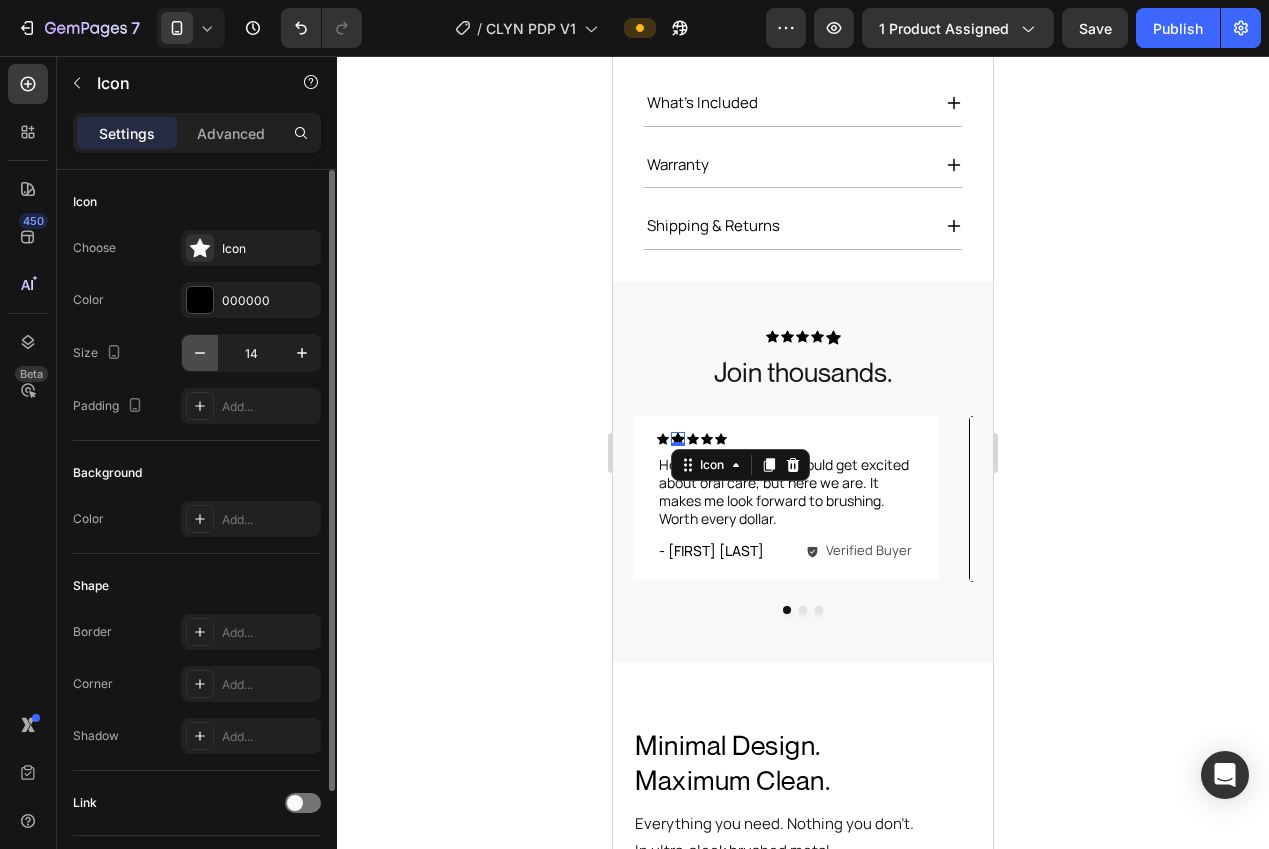 click at bounding box center (200, 353) 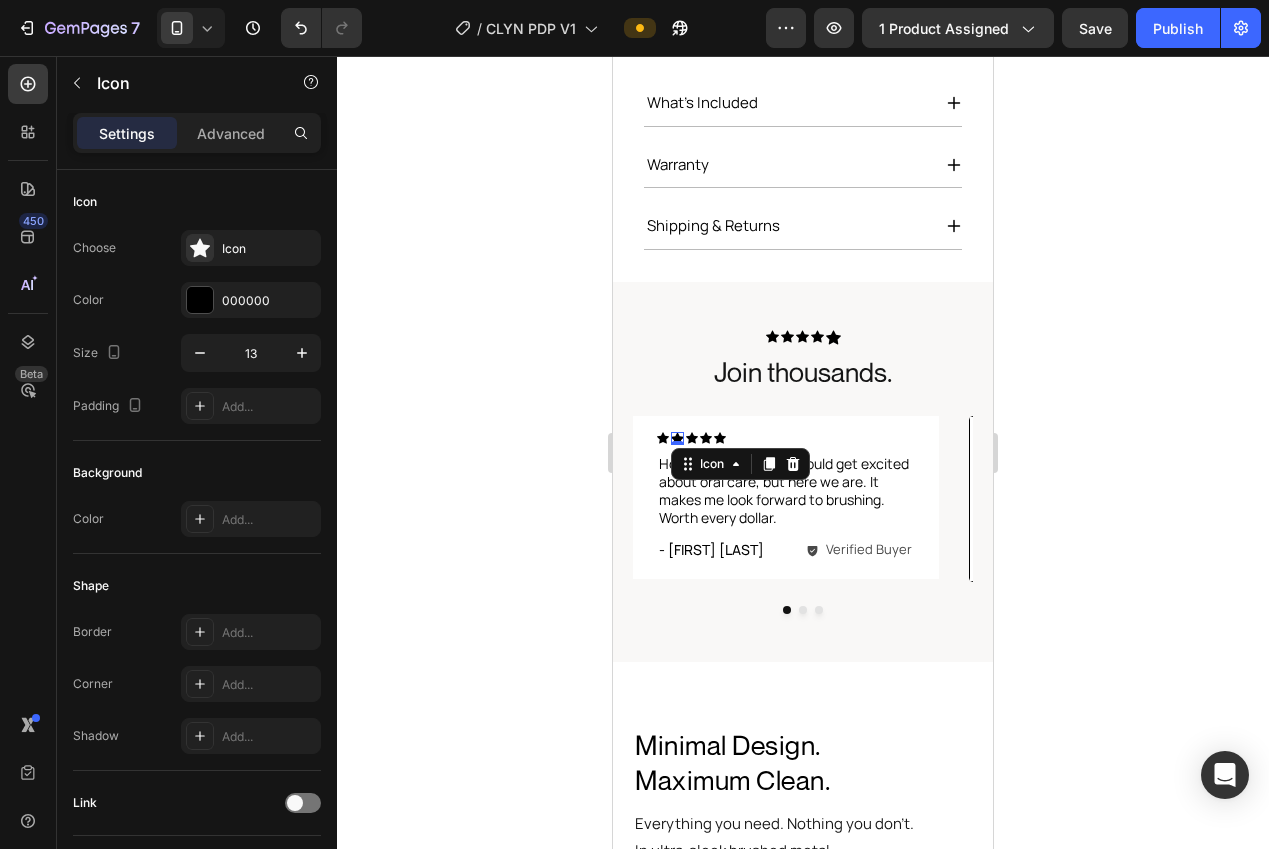 drag, startPoint x: 389, startPoint y: 428, endPoint x: 478, endPoint y: 488, distance: 107.33592 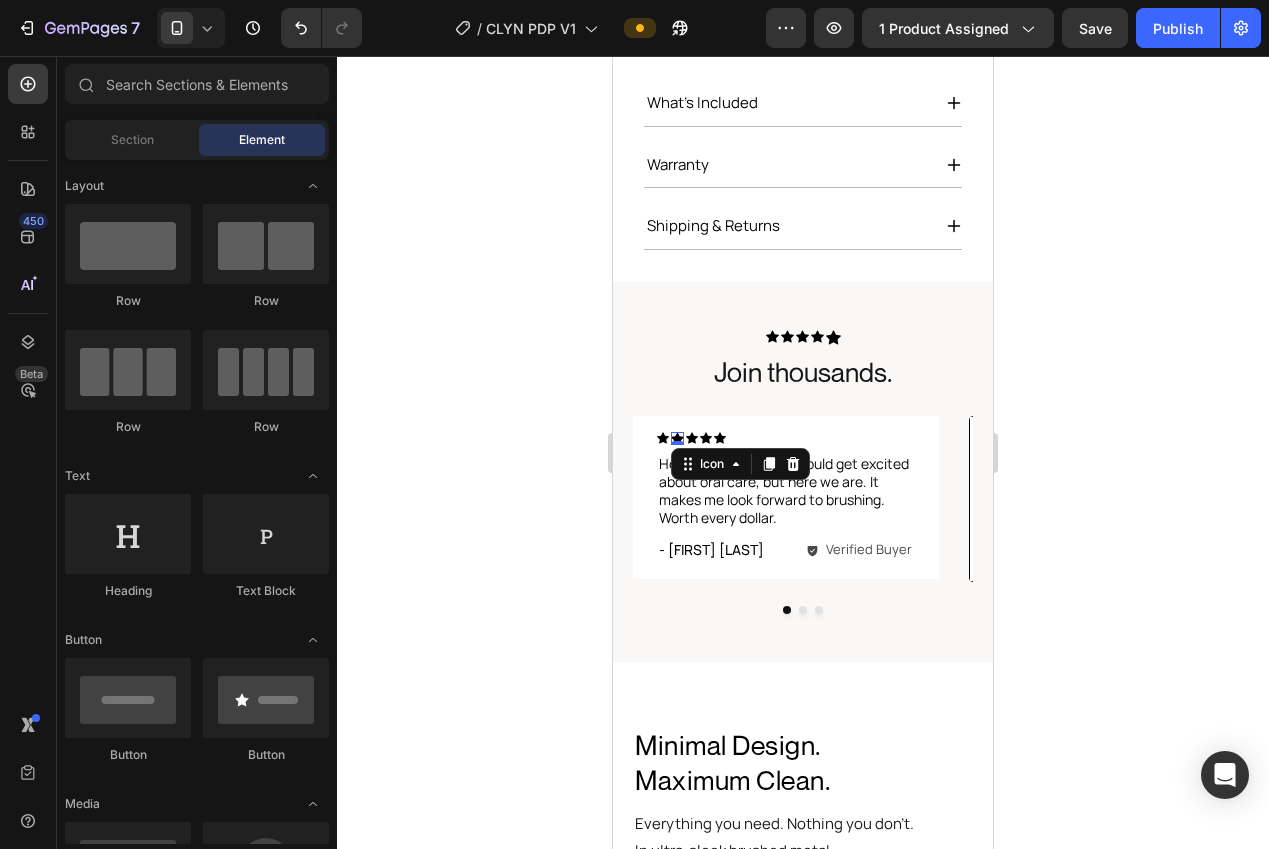 drag, startPoint x: 672, startPoint y: 436, endPoint x: 627, endPoint y: 430, distance: 45.39824 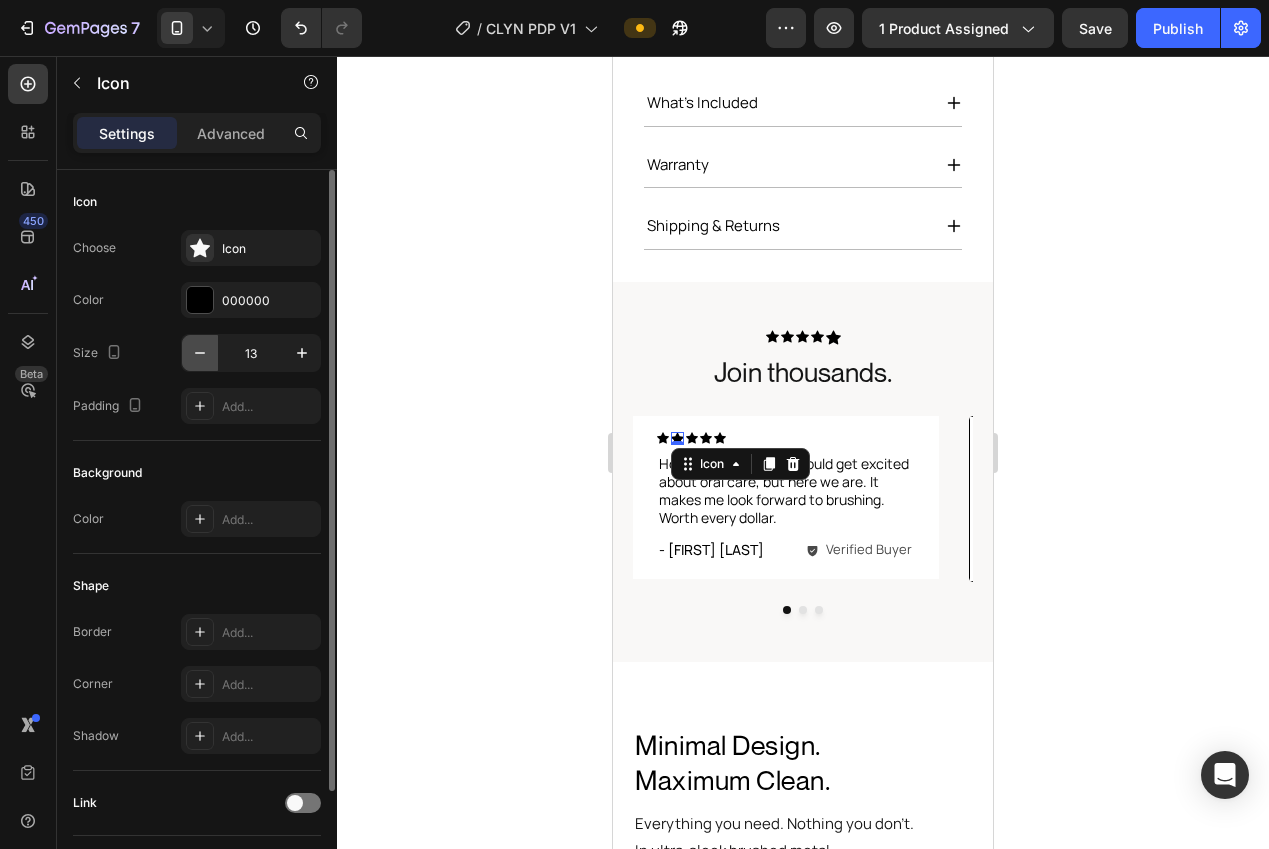 click 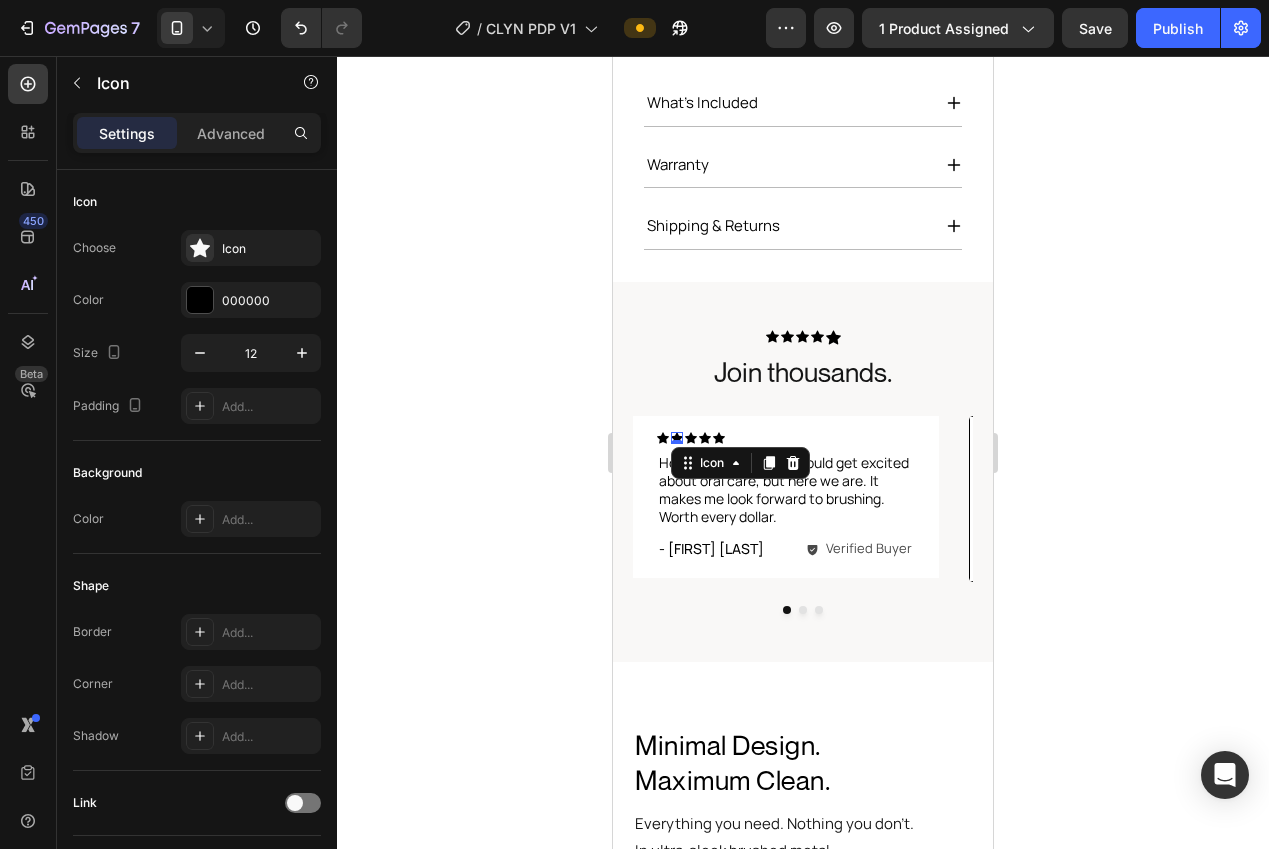 drag, startPoint x: 474, startPoint y: 392, endPoint x: 495, endPoint y: 396, distance: 21.377558 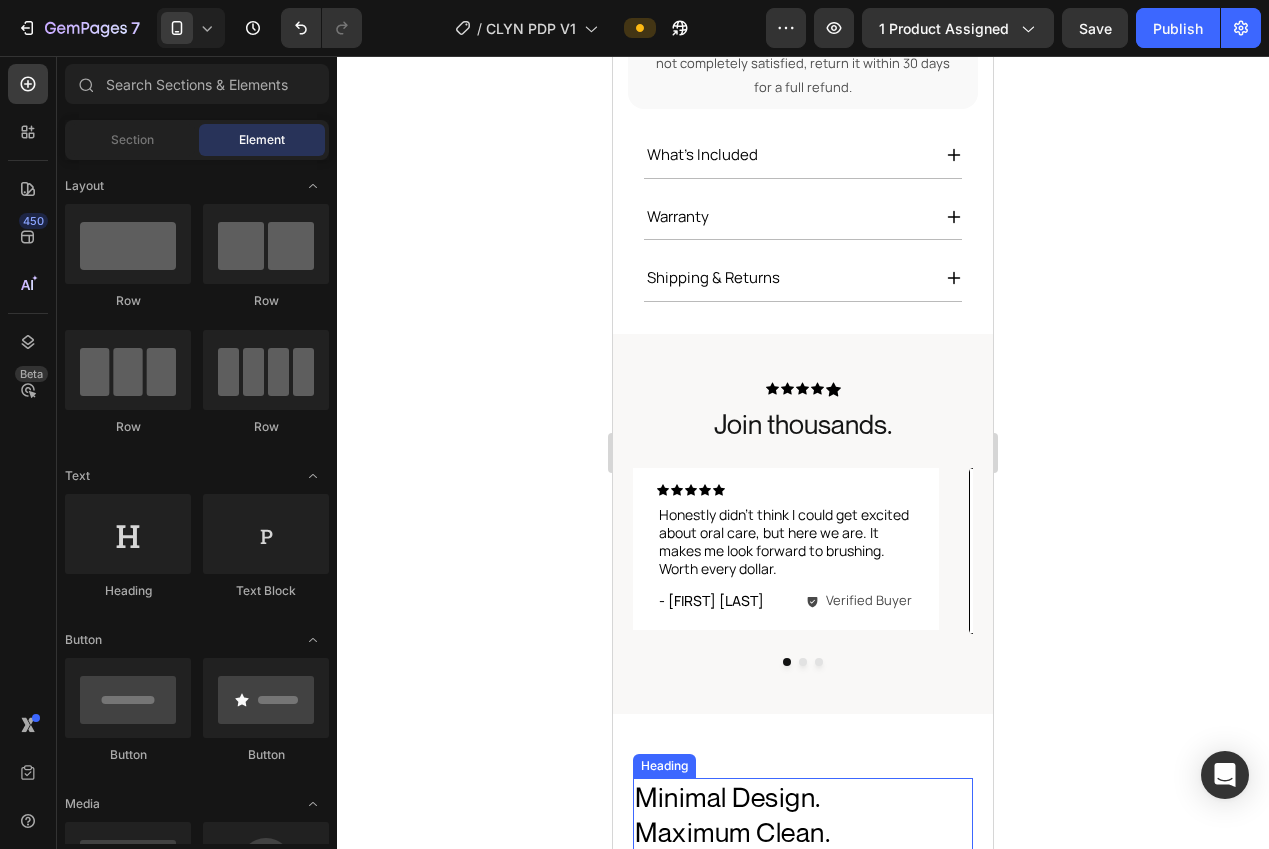 scroll, scrollTop: 1046, scrollLeft: 0, axis: vertical 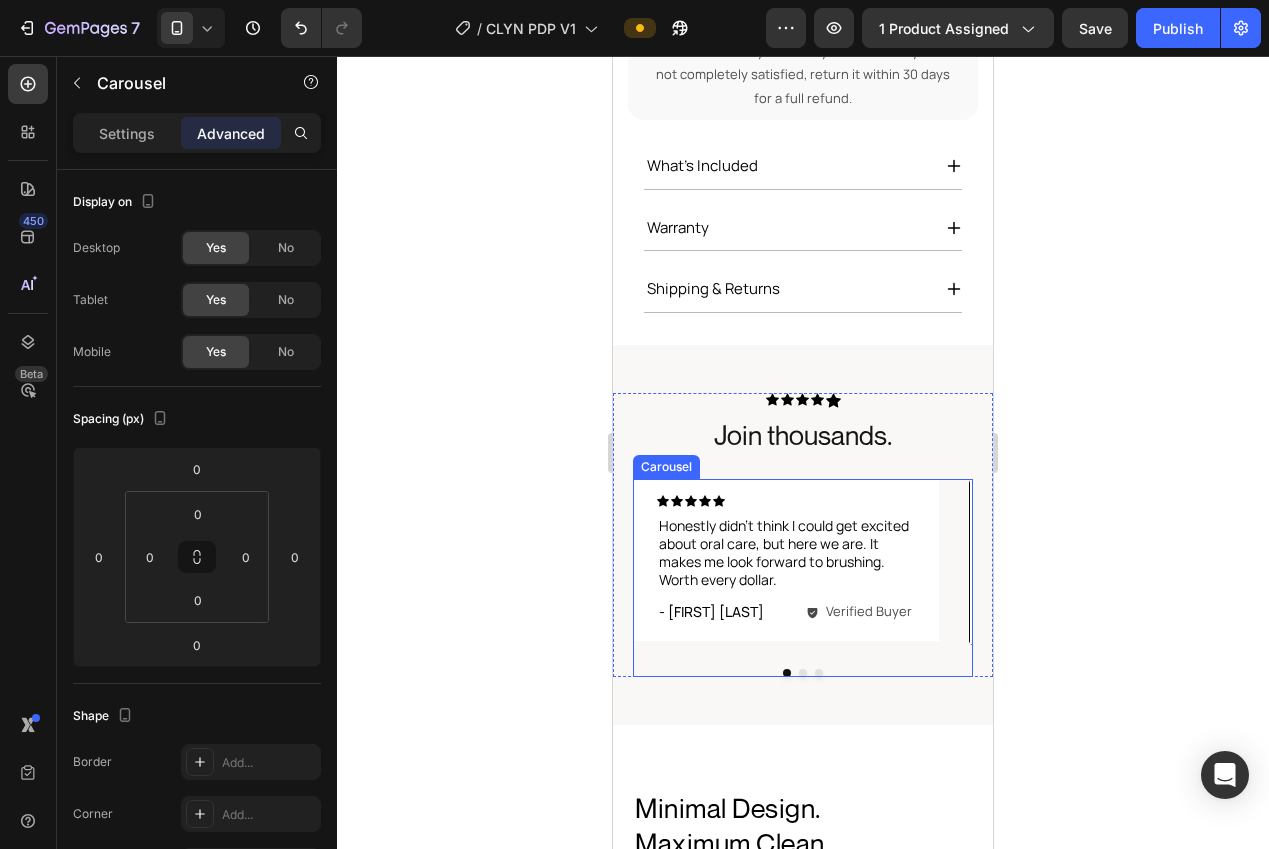 click on "Icon Icon Icon Icon Icon Icon List Honestly didn’t think I could get excited about oral care, but here we are. It makes me look forward to brushing. Worth every dollar. Text Block Row - Jessica T. Text Block
Verified Buyer Item List Row Row Row Icon Icon Icon Icon Icon Icon List Honestly didn’t think I could get excited about oral care, but here we are. It makes me look forward to brushing. Worth every dollar. Text Block Row - Jessica T. Text Block
Verified Buyer Item List Row Row Row Icon Icon Icon Icon Icon Icon List Honestly didn’t think I could get excited about oral care, but here we are. It makes me look forward to brushing. Worth every dollar. Text Block Row - Jessica T. Text Block
Verified Buyer Item List Row Row Row Carousel" at bounding box center [803, 578] 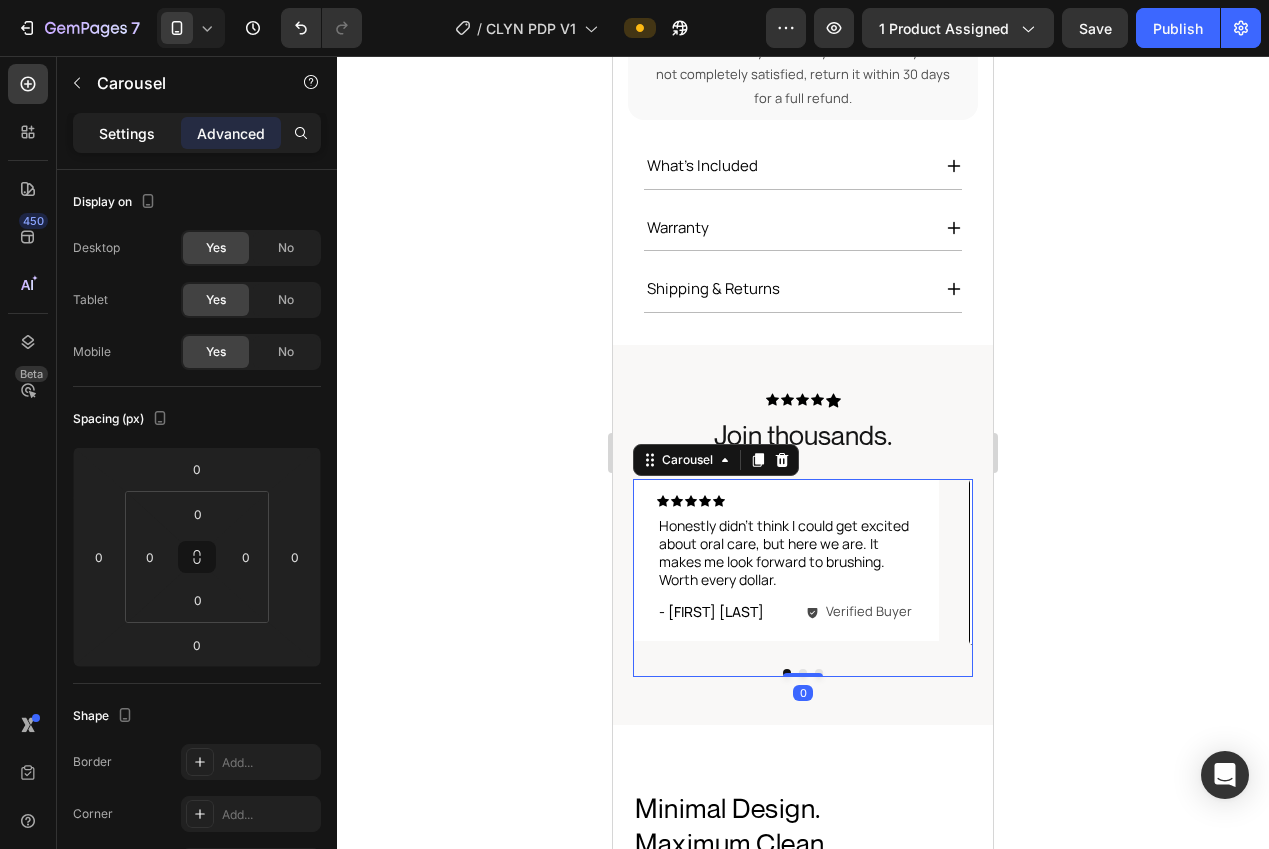click on "Settings" at bounding box center [127, 133] 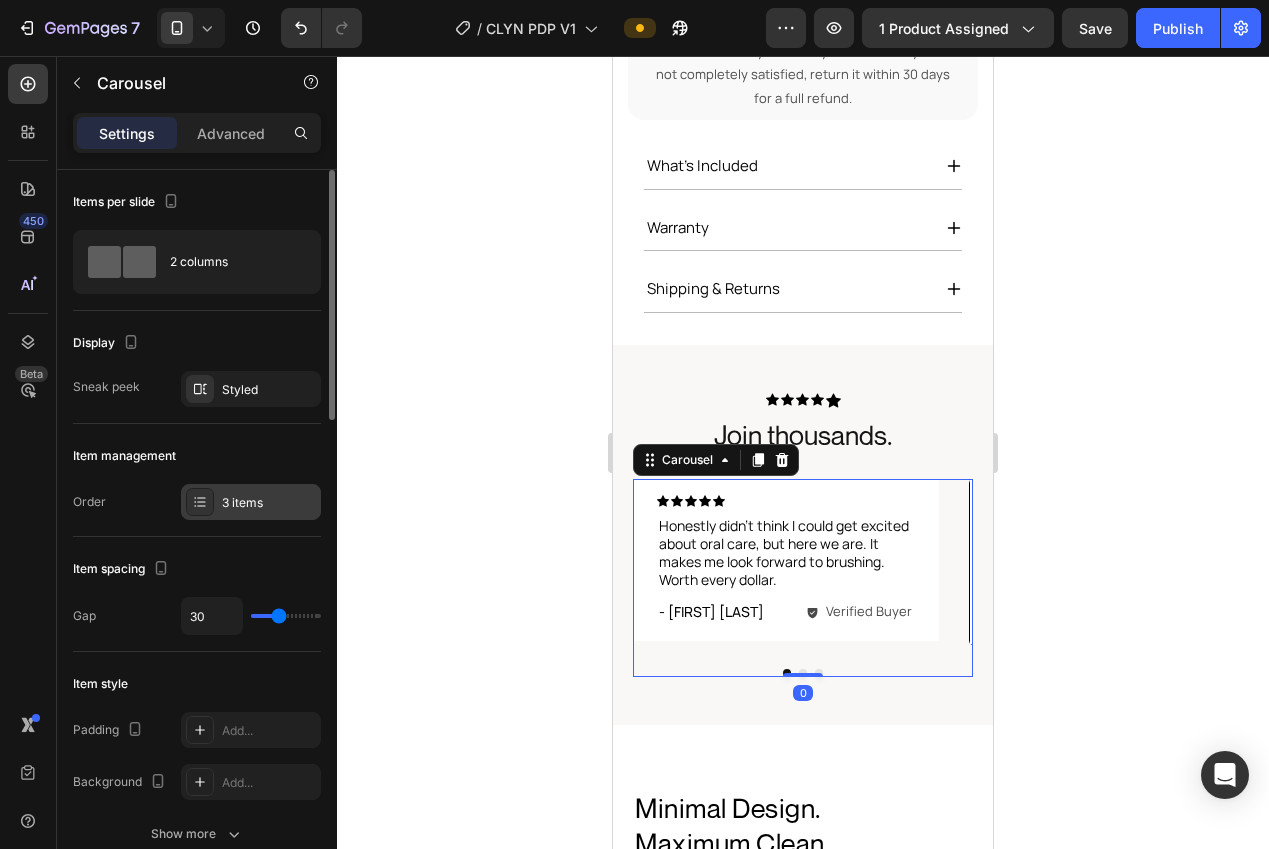 click on "3 items" at bounding box center [269, 503] 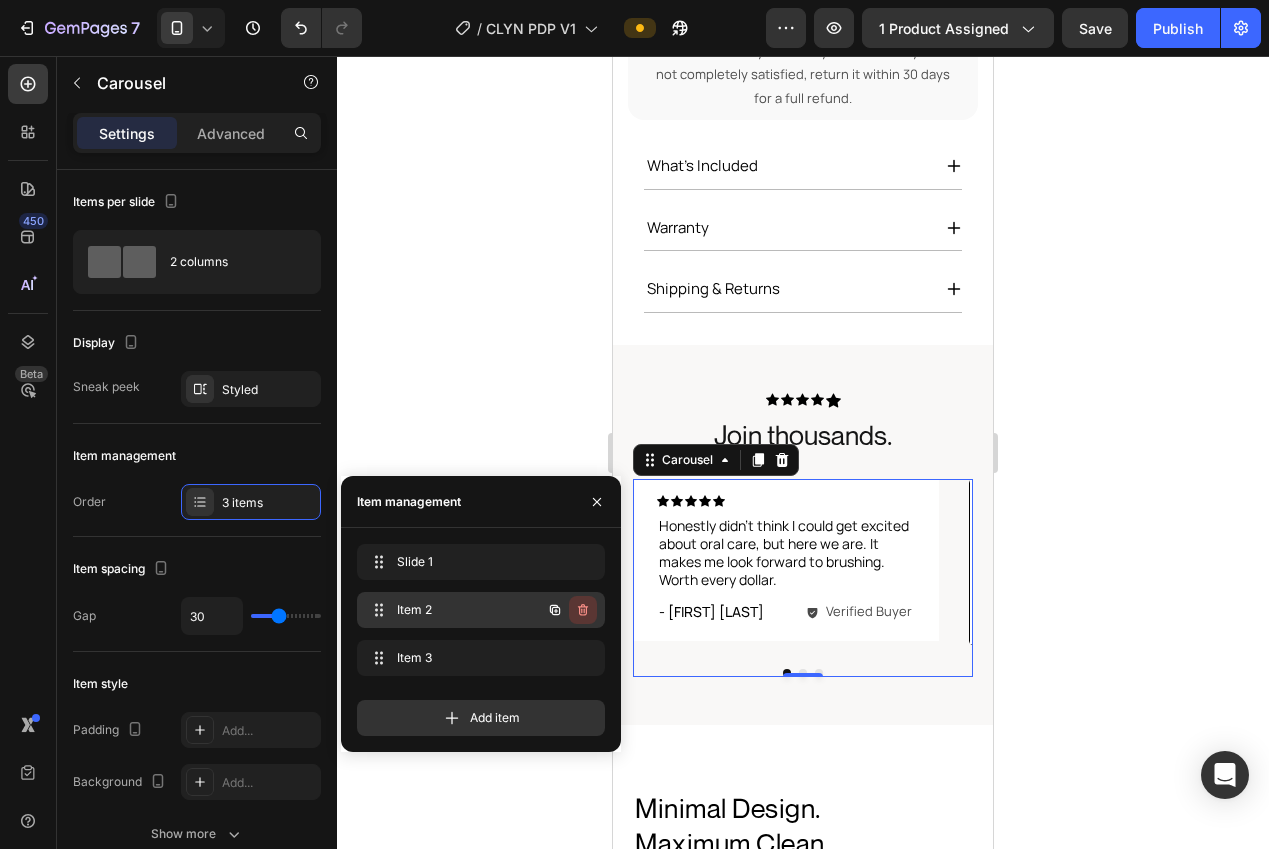 click 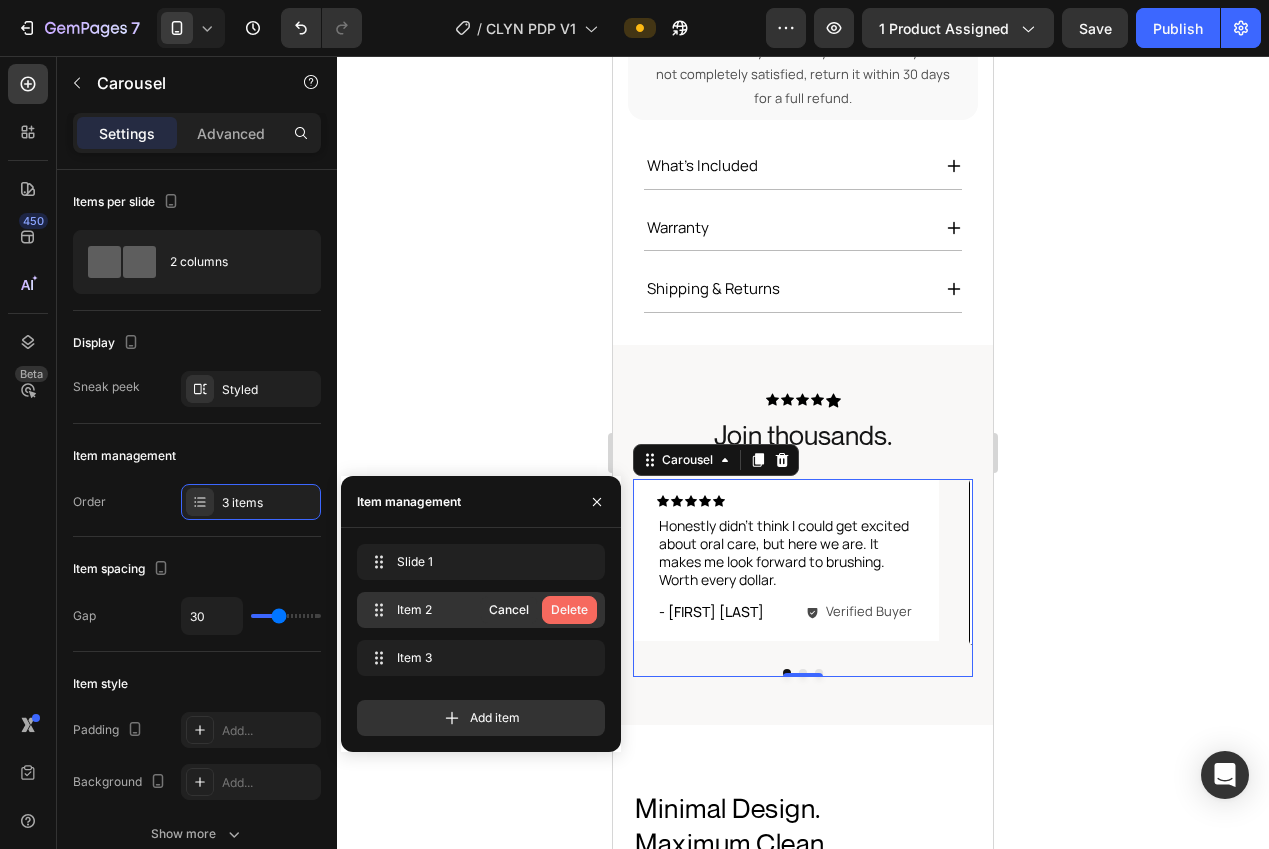 click on "Delete" at bounding box center [569, 610] 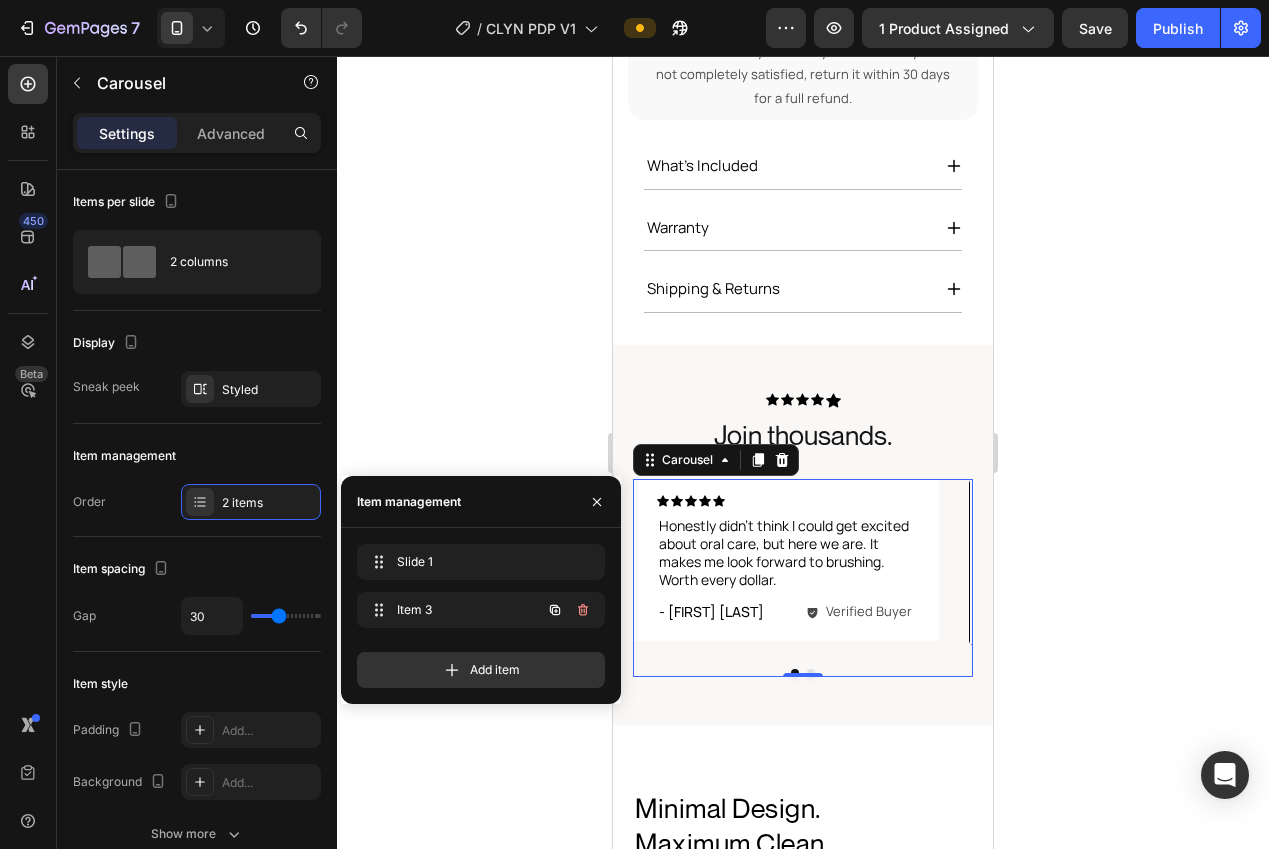 click 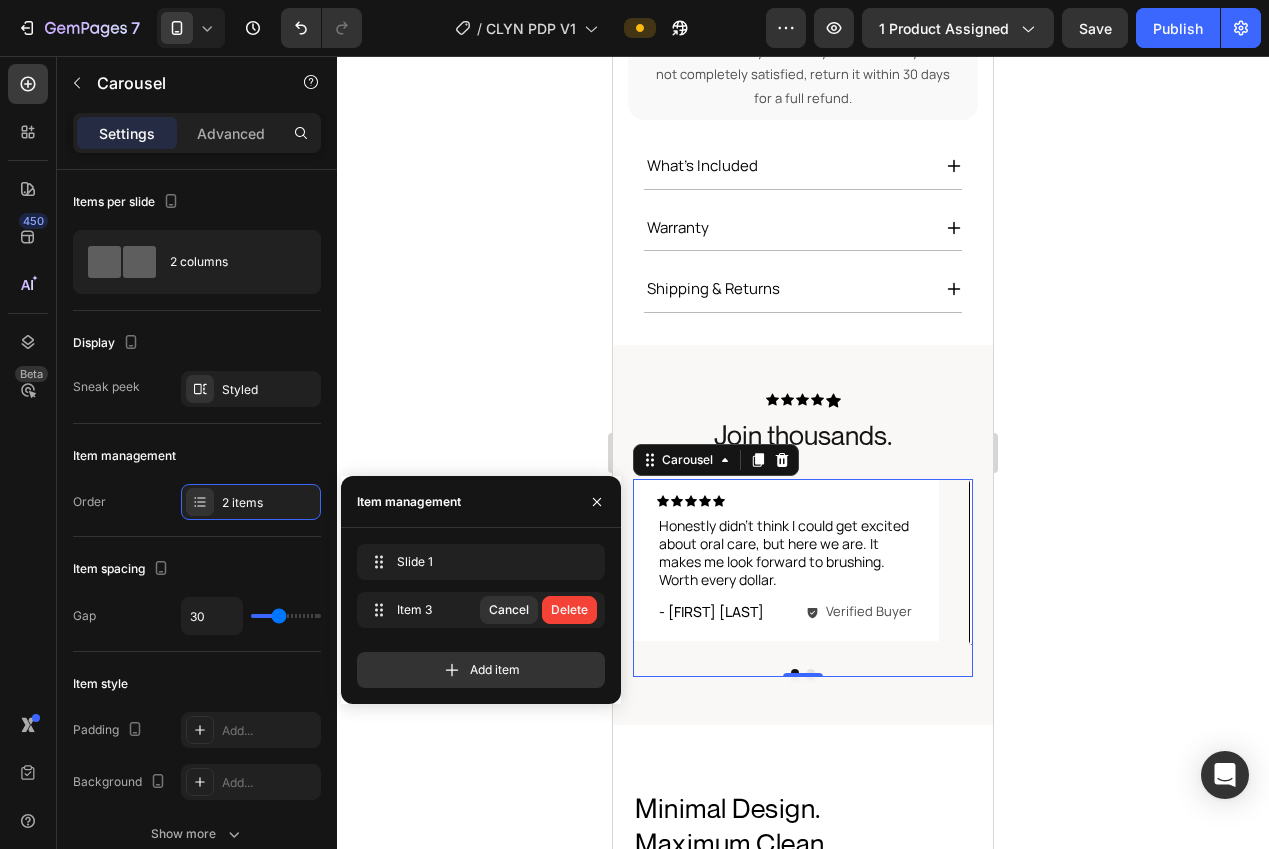 click on "Delete" at bounding box center [569, 610] 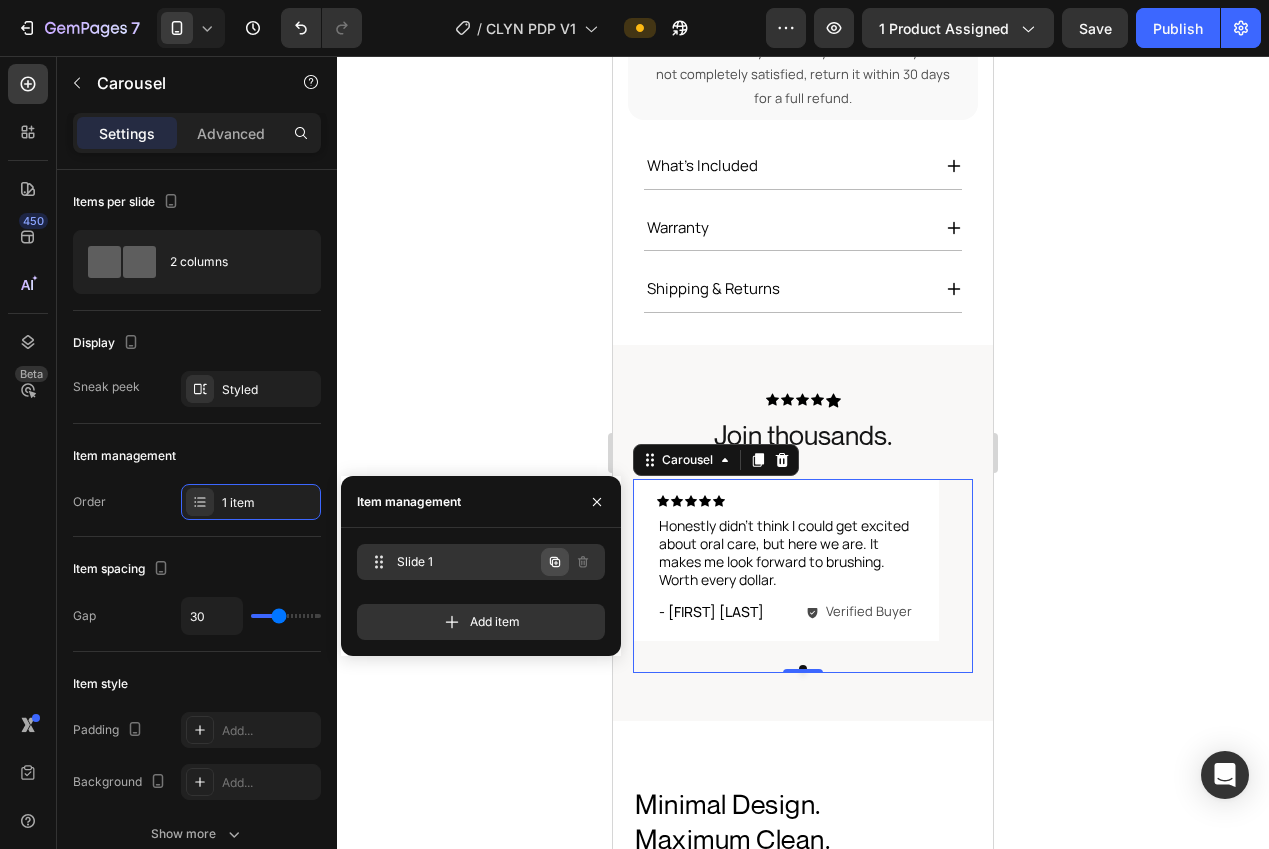 click 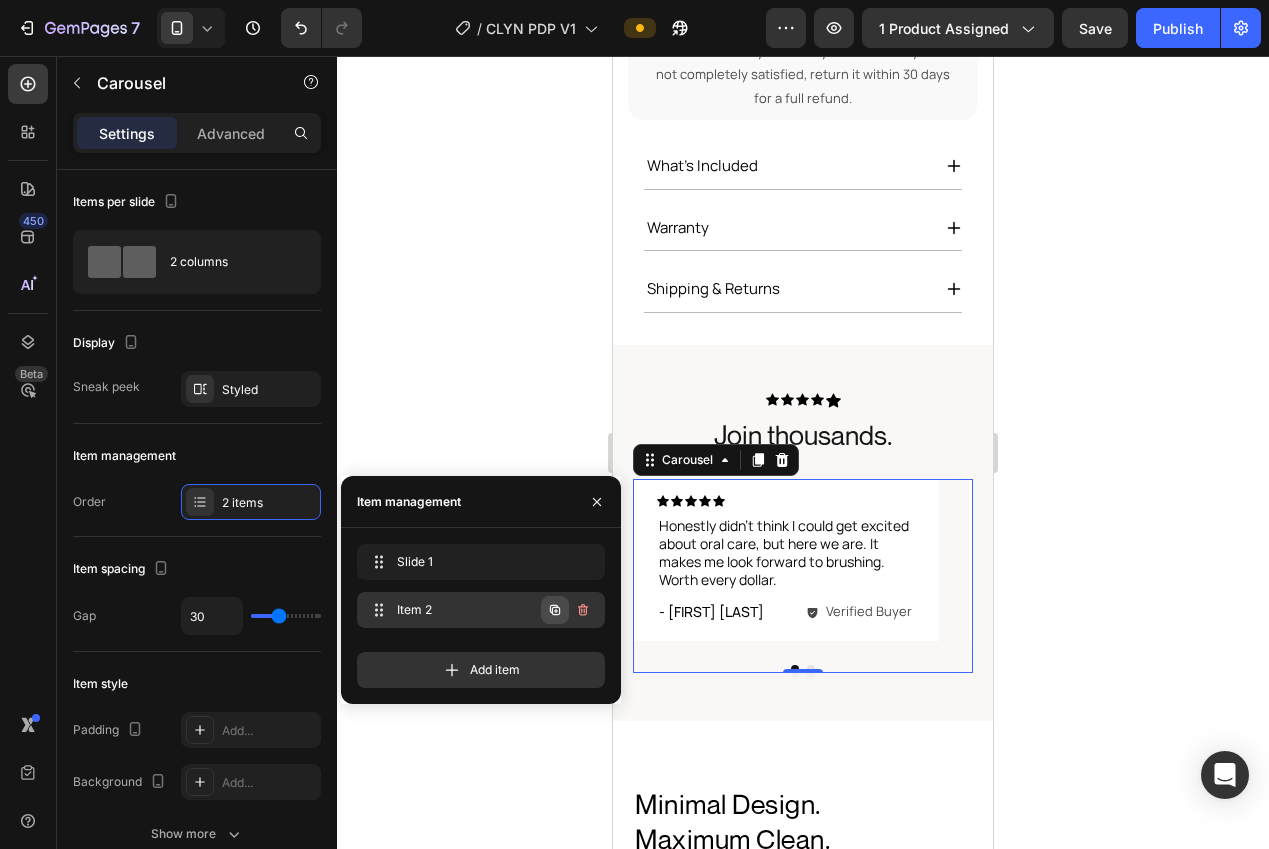 click 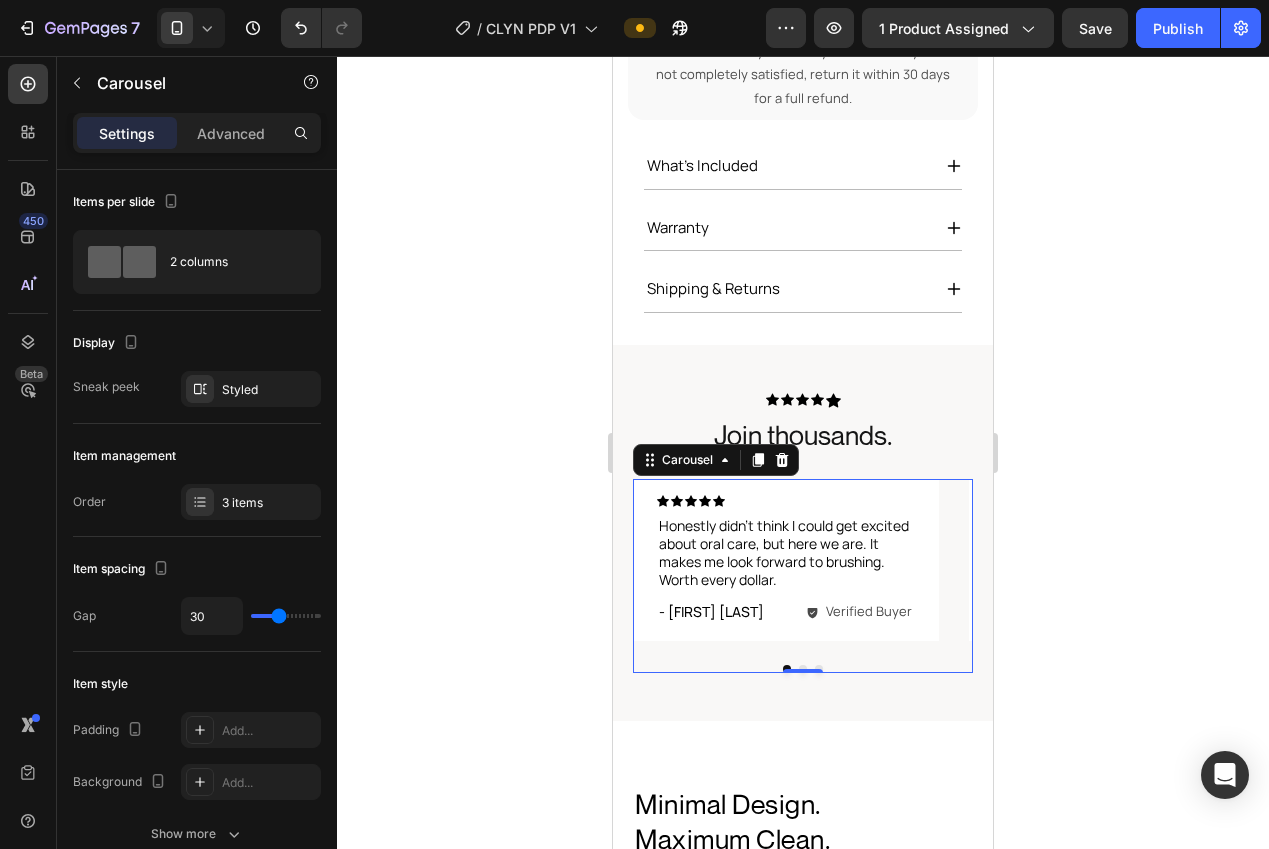 click 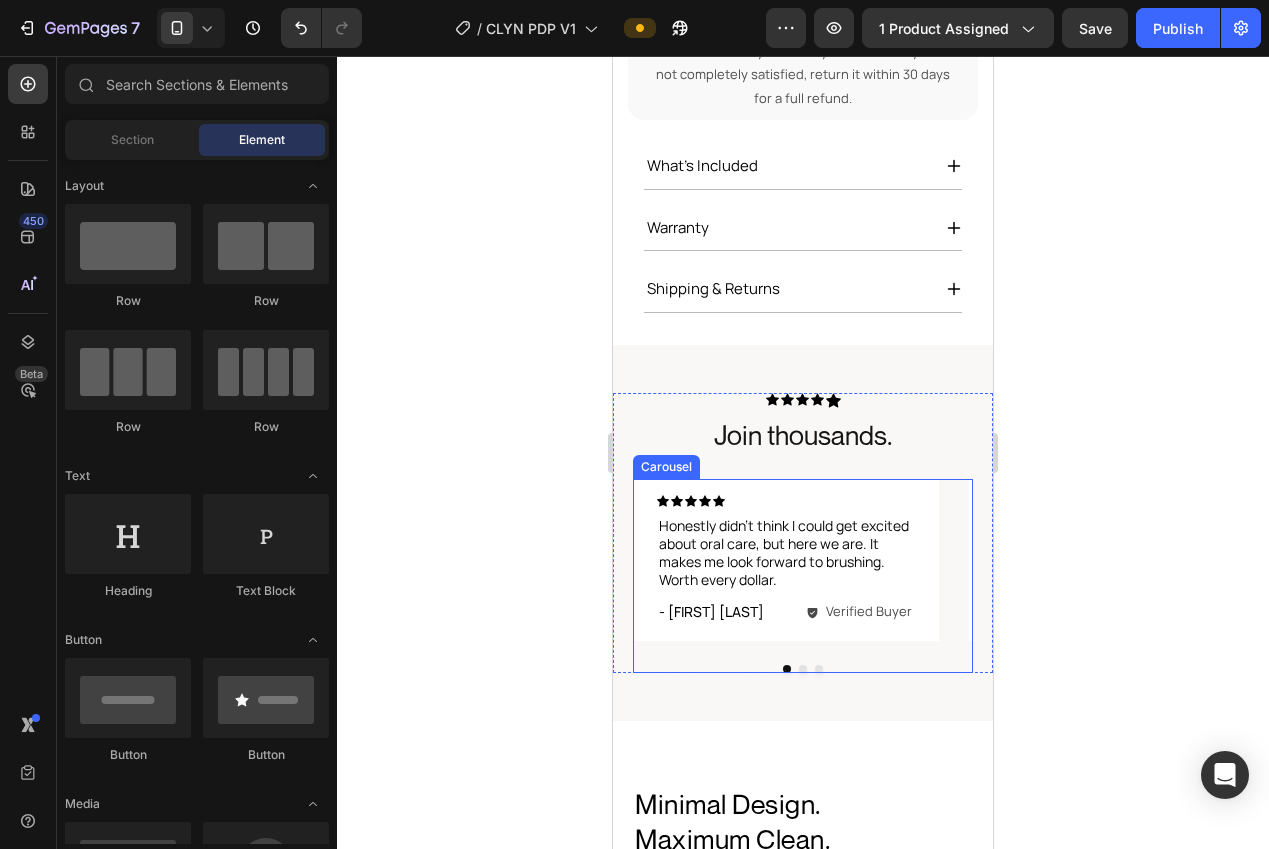 click on "Icon Icon Icon Icon Icon Icon List Honestly didn’t think I could get excited about oral care, but here we are. It makes me look forward to brushing. Worth every dollar. Text Block Row - Jessica T. Text Block
Verified Buyer Item List Row Row Row Icon Icon Icon Icon Icon Icon List Honestly didn’t think I could get excited about oral care, but here we are. It makes me look forward to brushing. Worth every dollar. Text Block Row - Jessica T. Text Block
Verified Buyer Item List Row Row Row Icon Icon Icon Icon Icon Icon List Honestly didn’t think I could get excited about oral care, but here we are. It makes me look forward to brushing. Worth every dollar. Text Block Row - Jessica T. Text Block
Verified Buyer Item List Row Row Row Carousel" at bounding box center [803, 576] 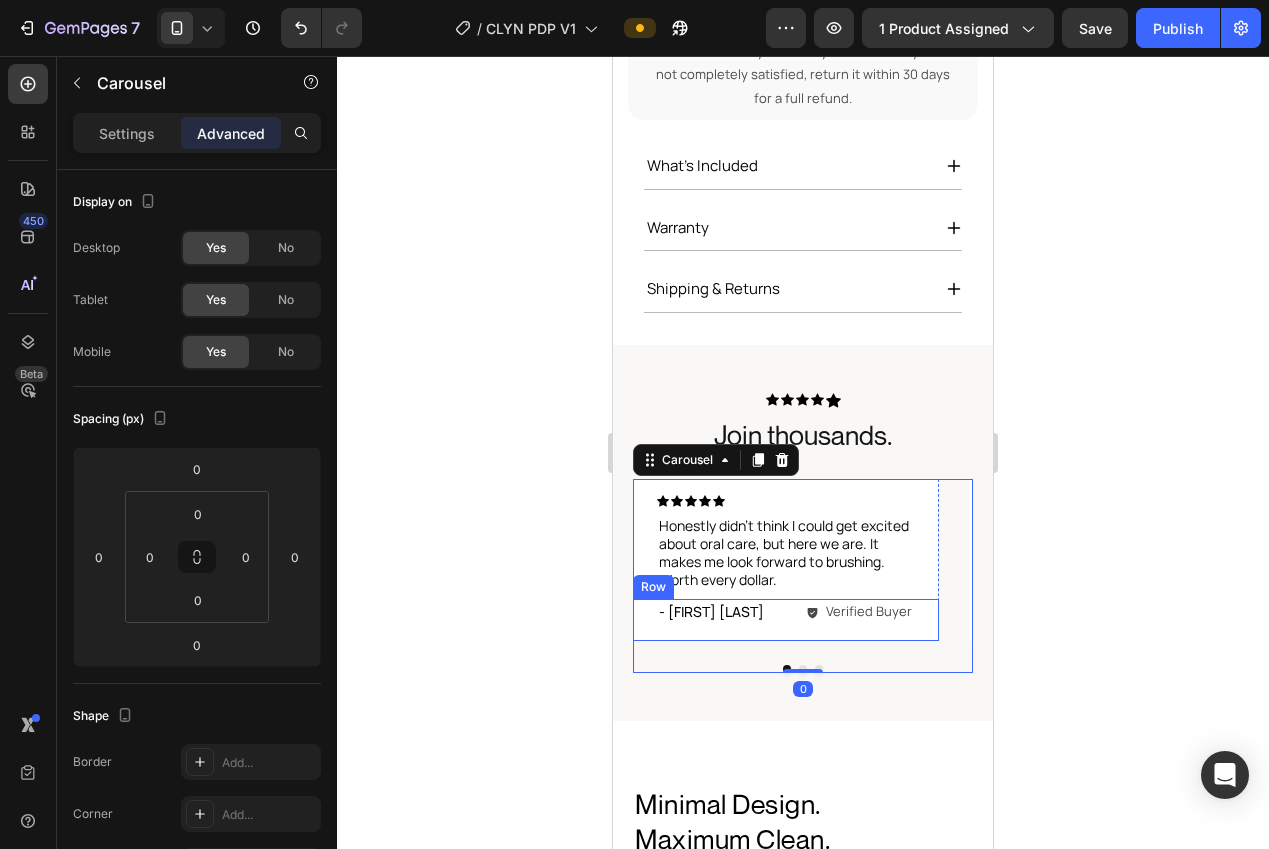 click 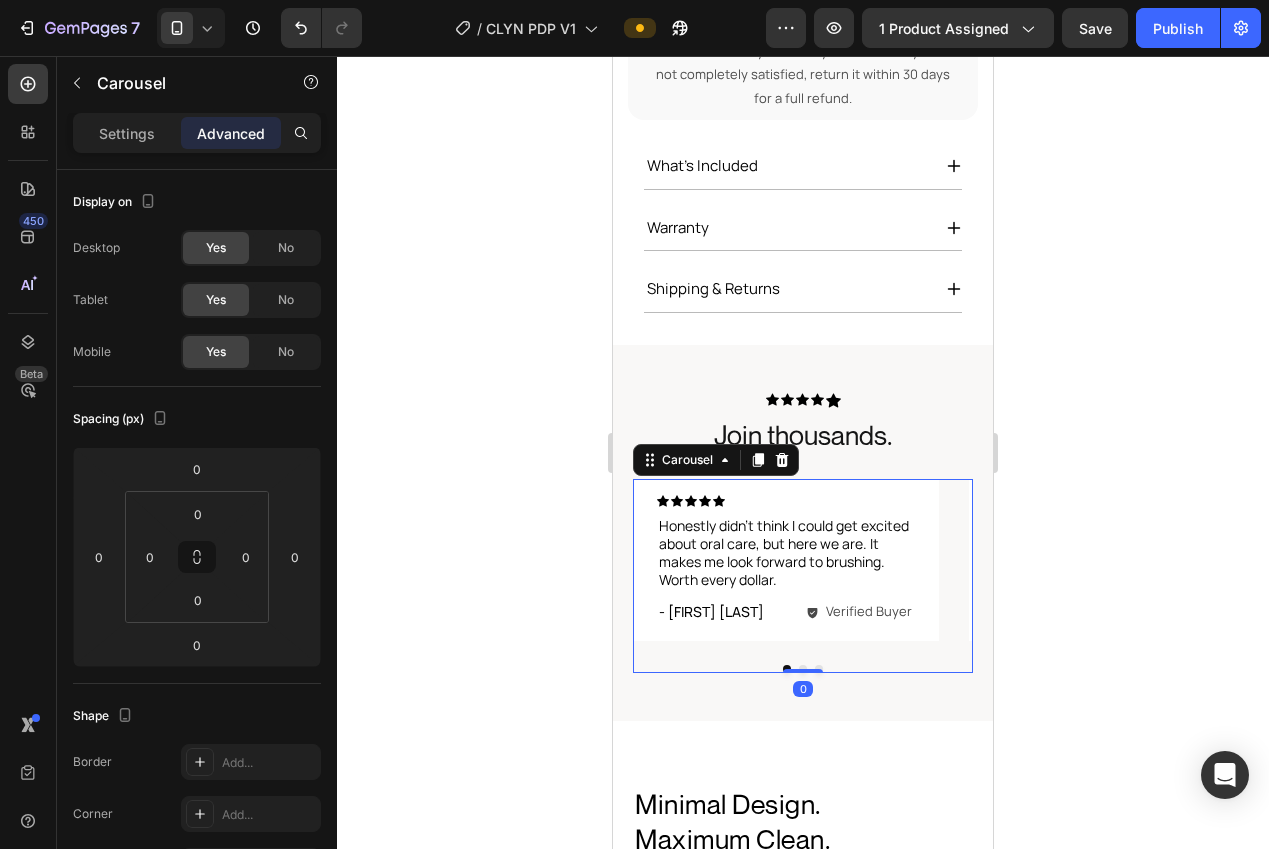 click at bounding box center [803, 669] 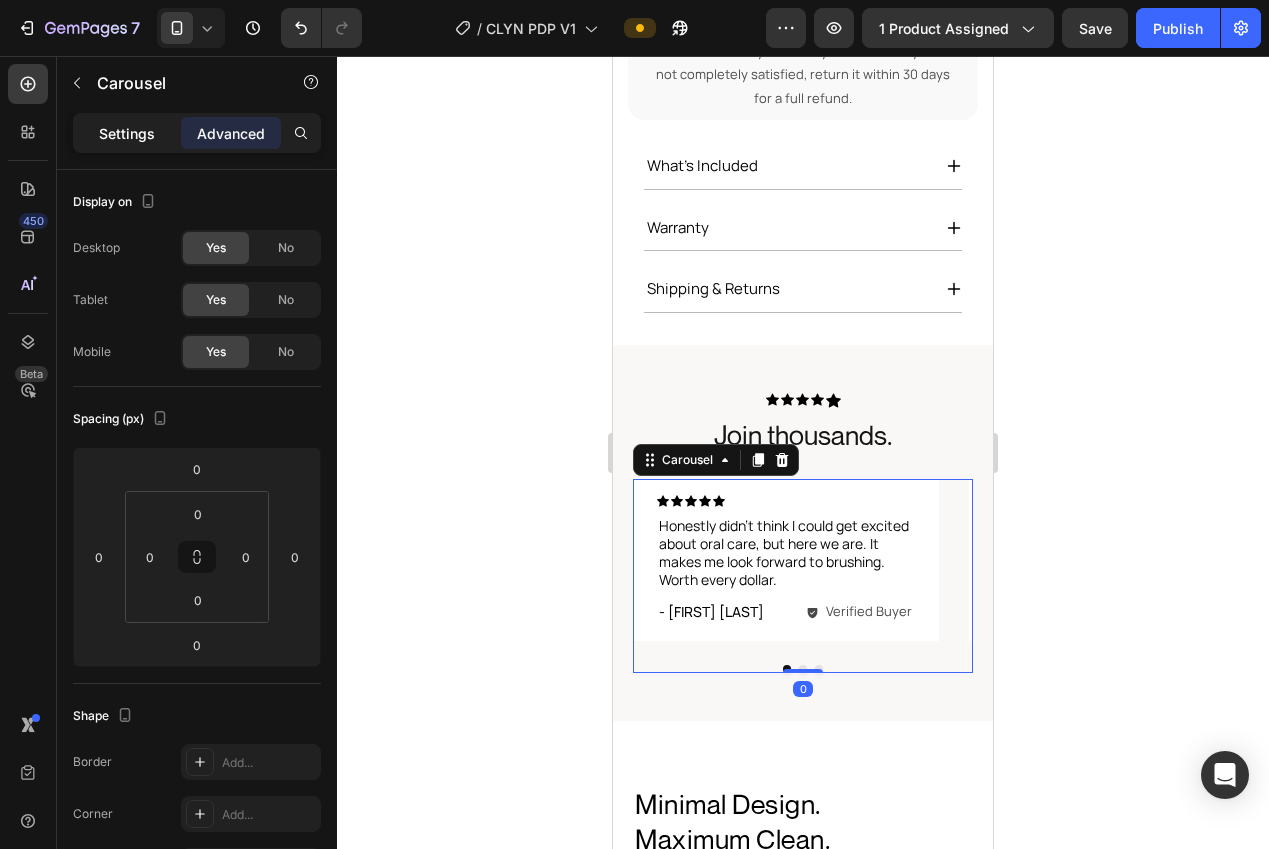 click on "Settings" at bounding box center (127, 133) 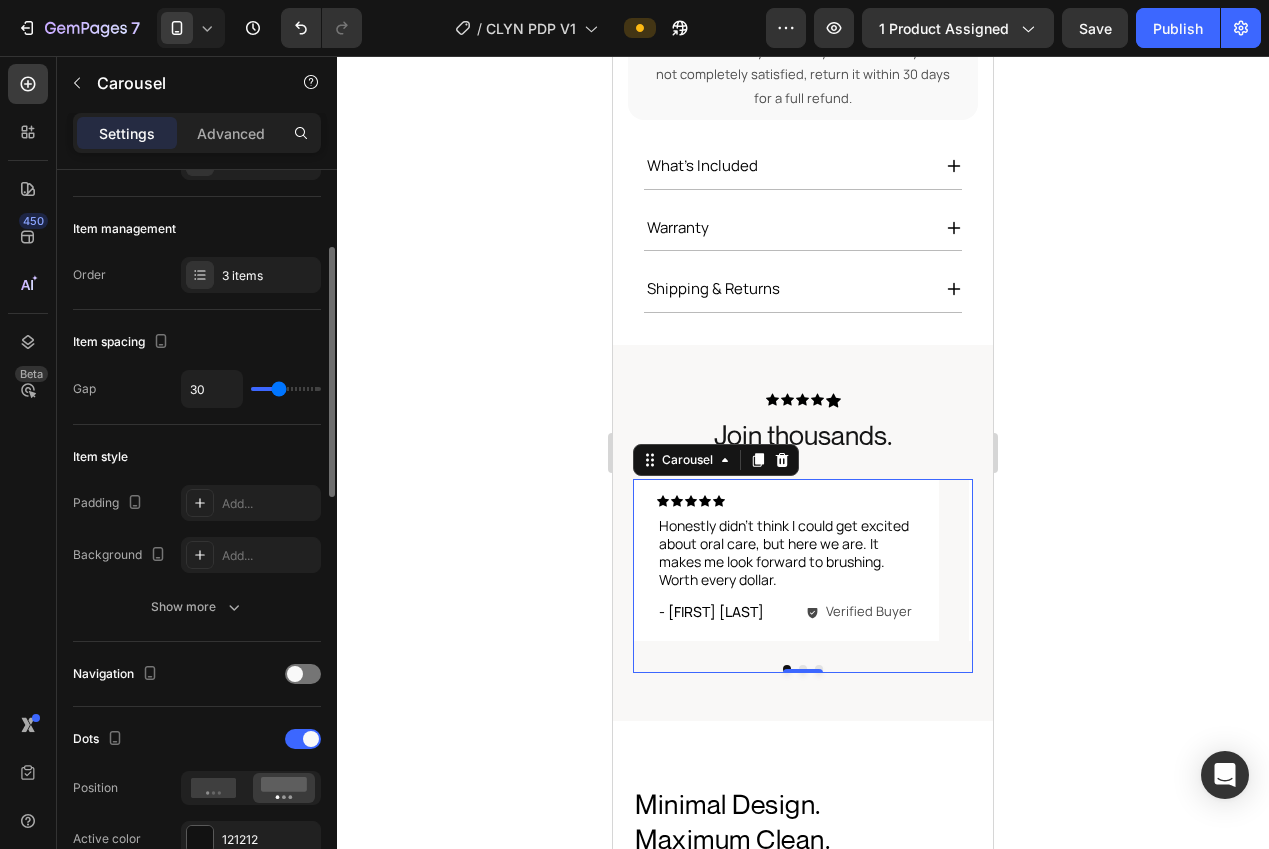 scroll, scrollTop: 0, scrollLeft: 0, axis: both 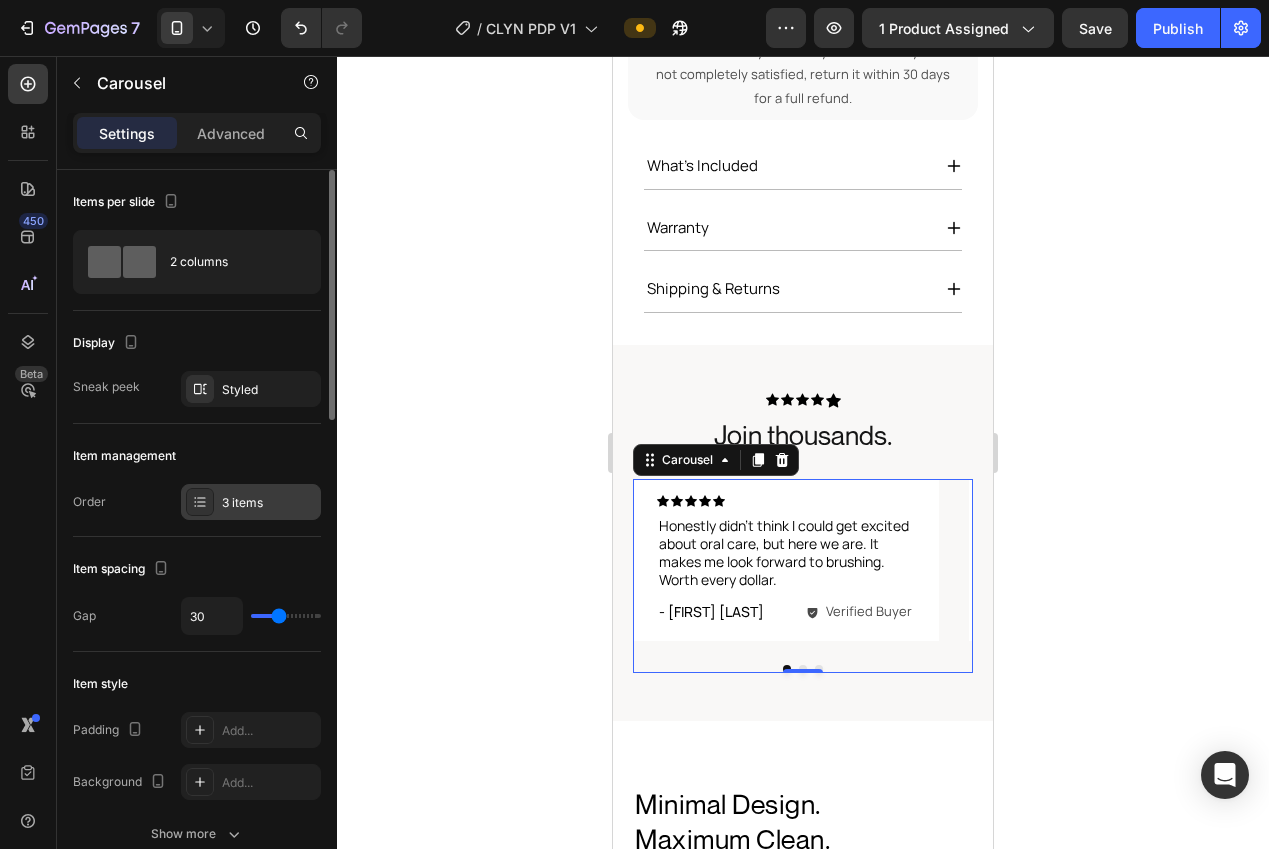 click on "3 items" at bounding box center [269, 503] 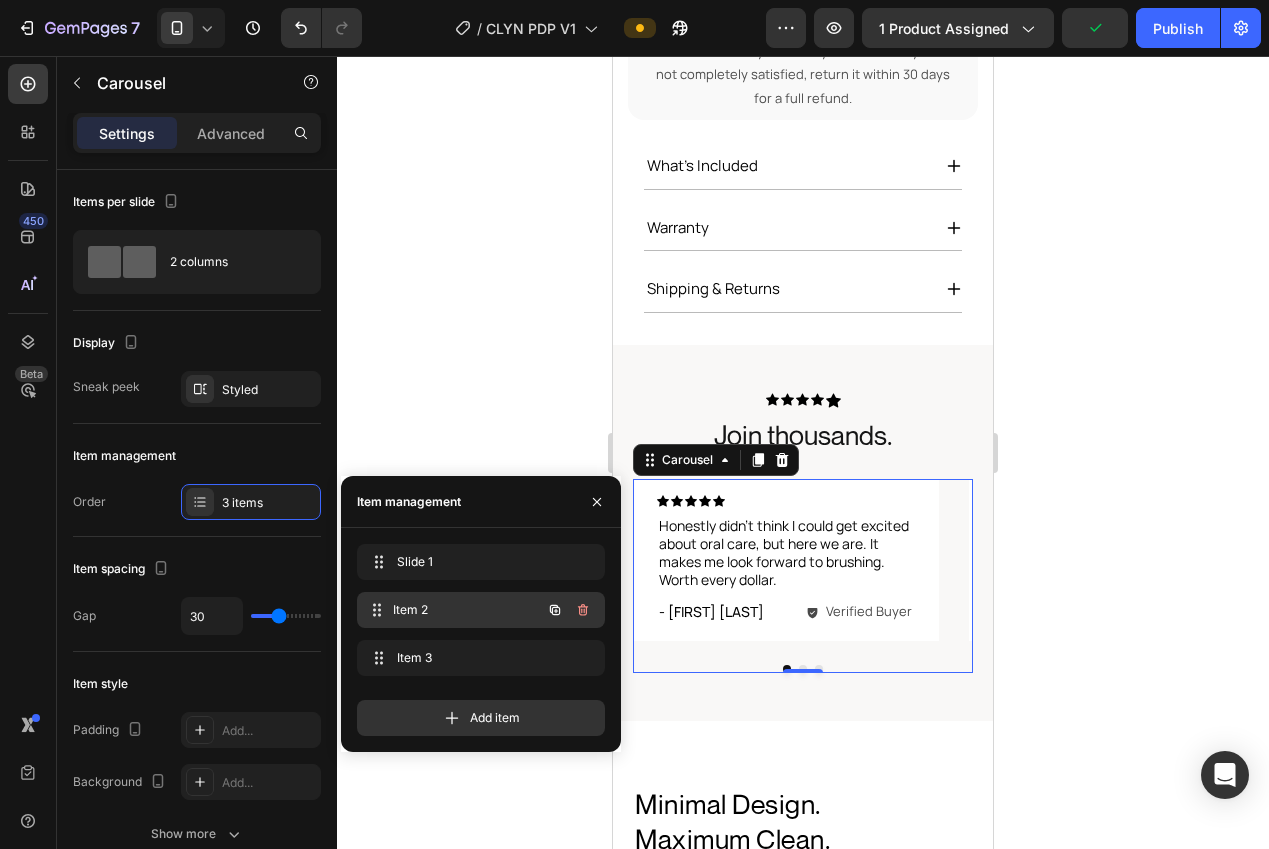 click on "Item 2" at bounding box center (467, 610) 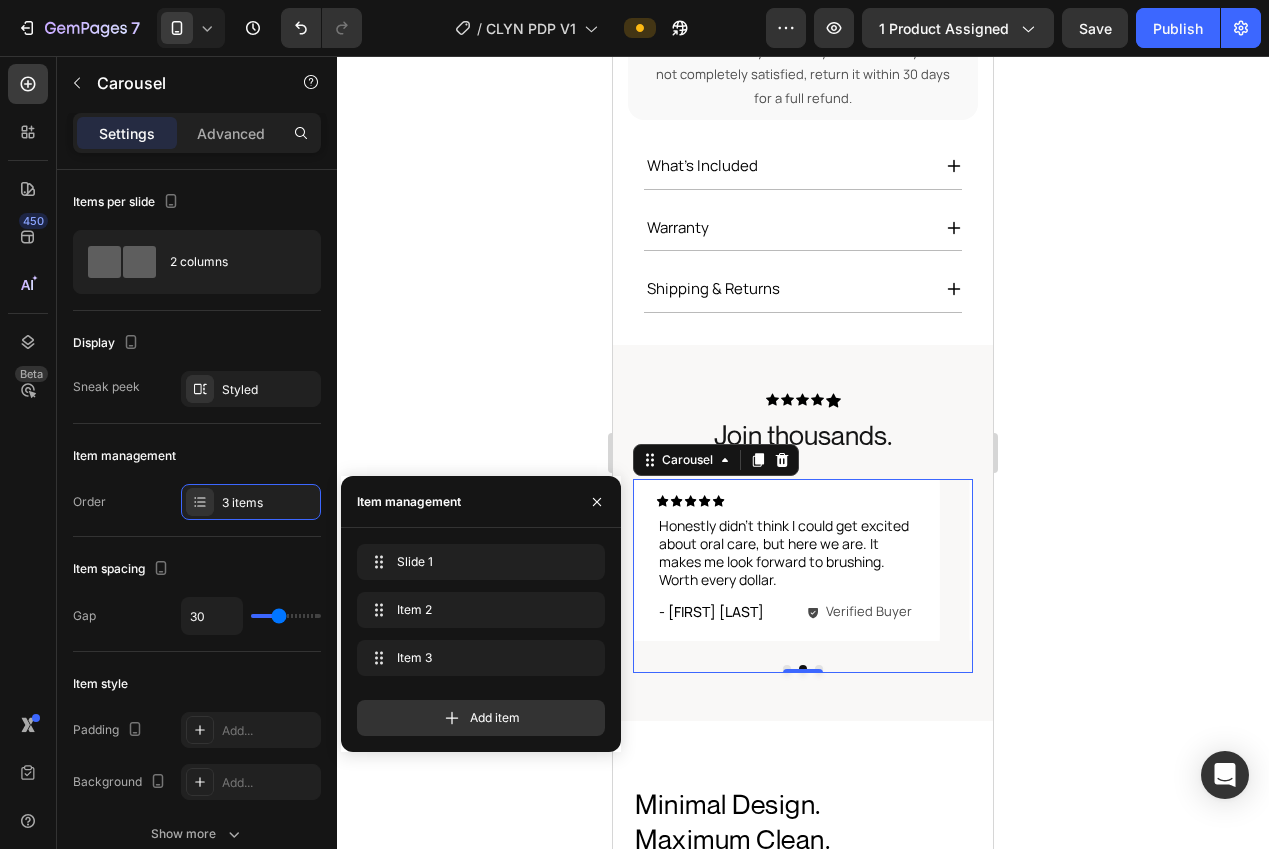click on "Honestly didn’t think I could get excited about oral care, but here we are. It makes me look forward to brushing. Worth every dollar." at bounding box center [786, 553] 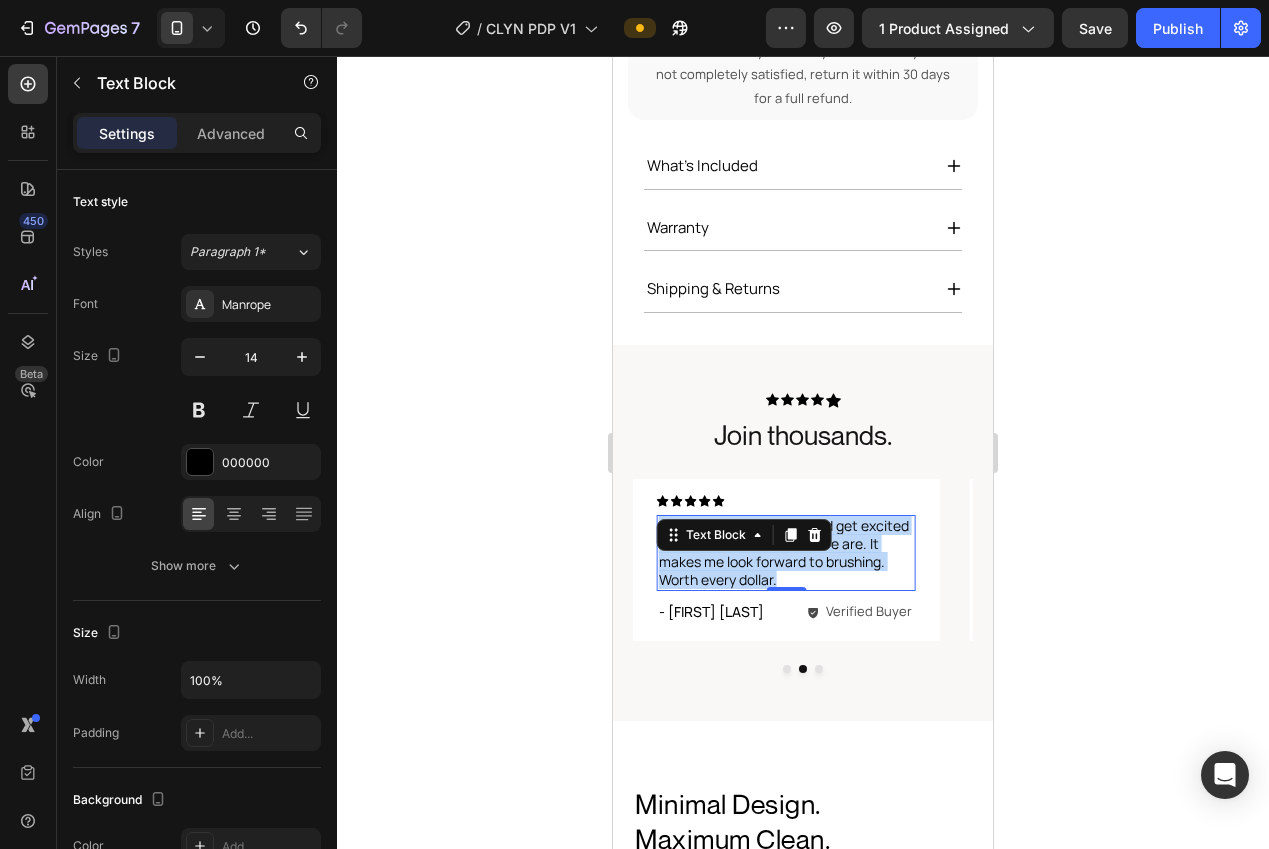 click on "Honestly didn’t think I could get excited about oral care, but here we are. It makes me look forward to brushing. Worth every dollar." at bounding box center (786, 553) 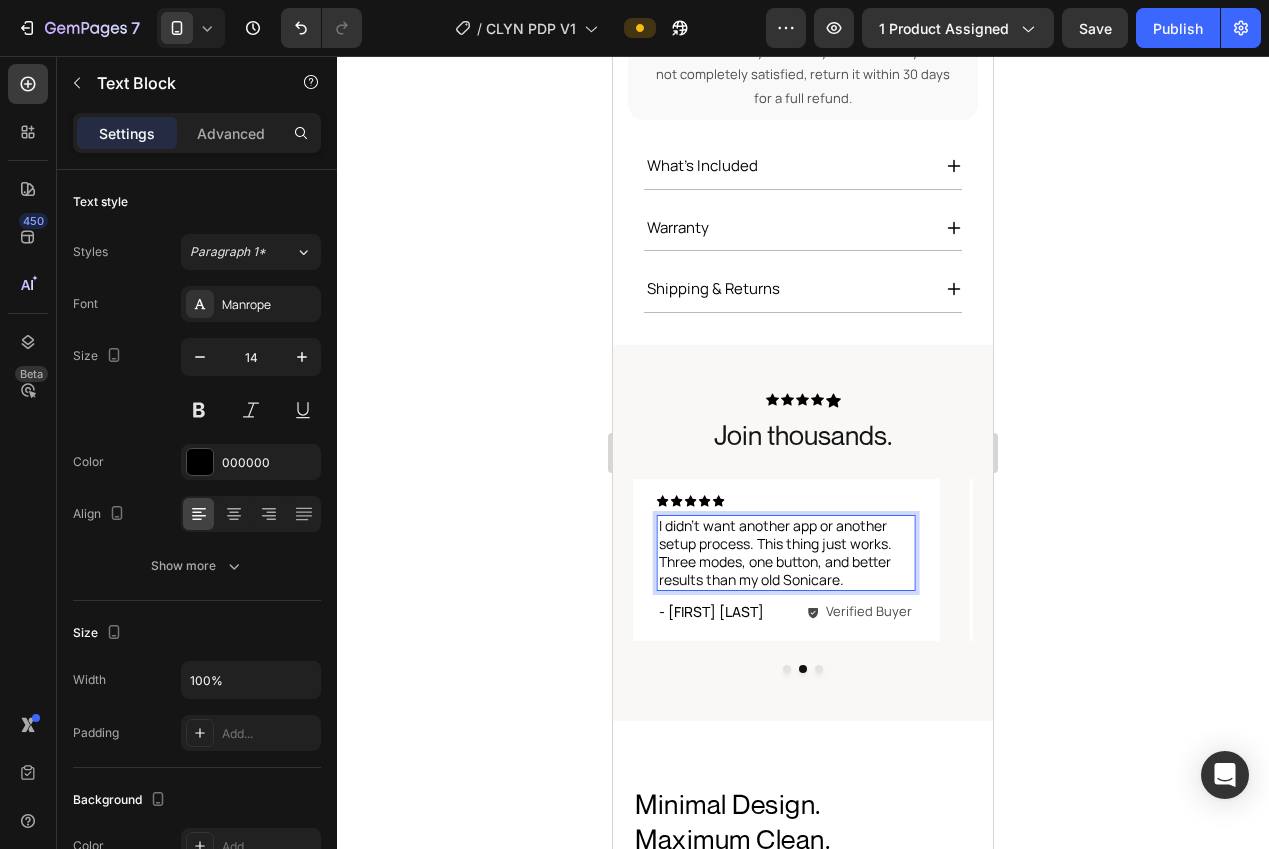 click 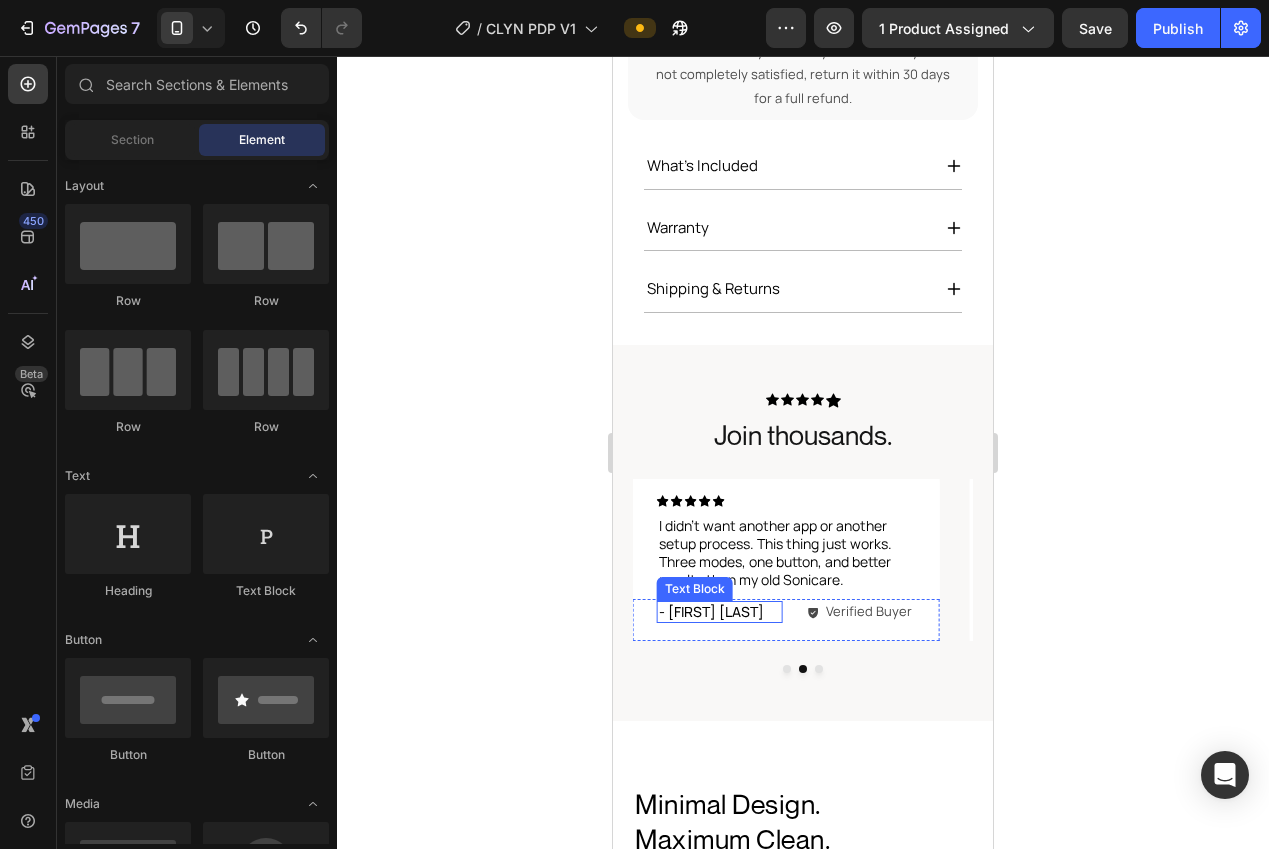 click on "- [NAME] [LAST]." at bounding box center (719, 612) 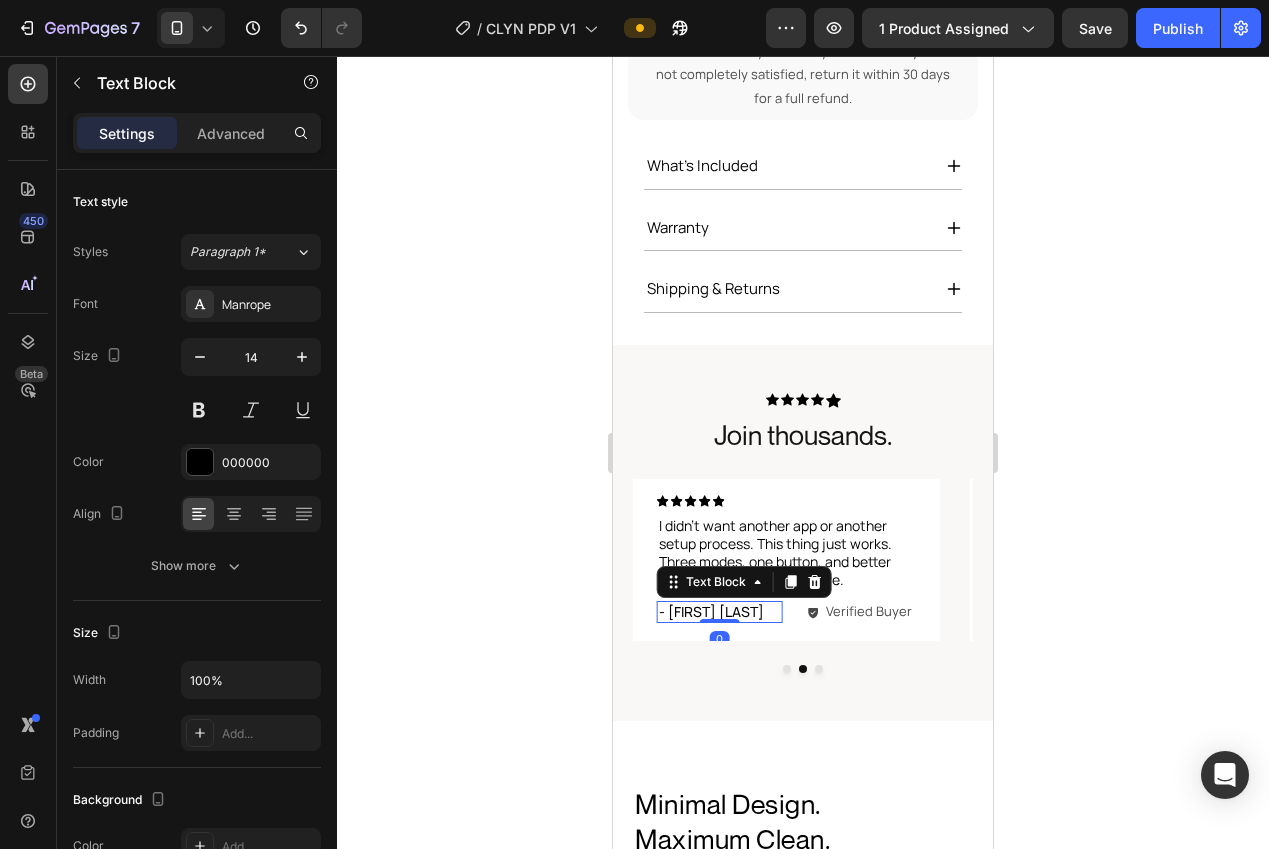 click on "- [NAME] [LAST]." at bounding box center (719, 612) 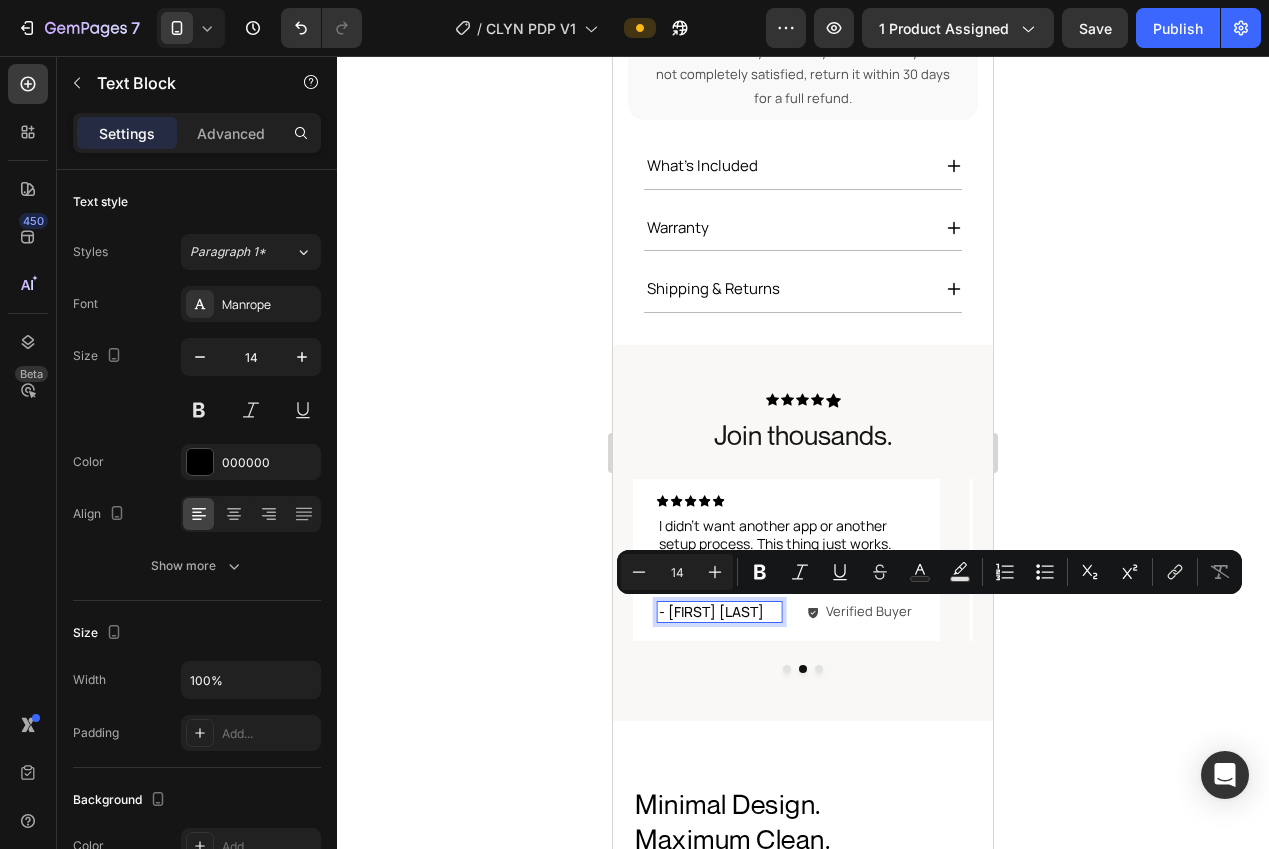 click on "- [NAME] [LAST]." at bounding box center (719, 612) 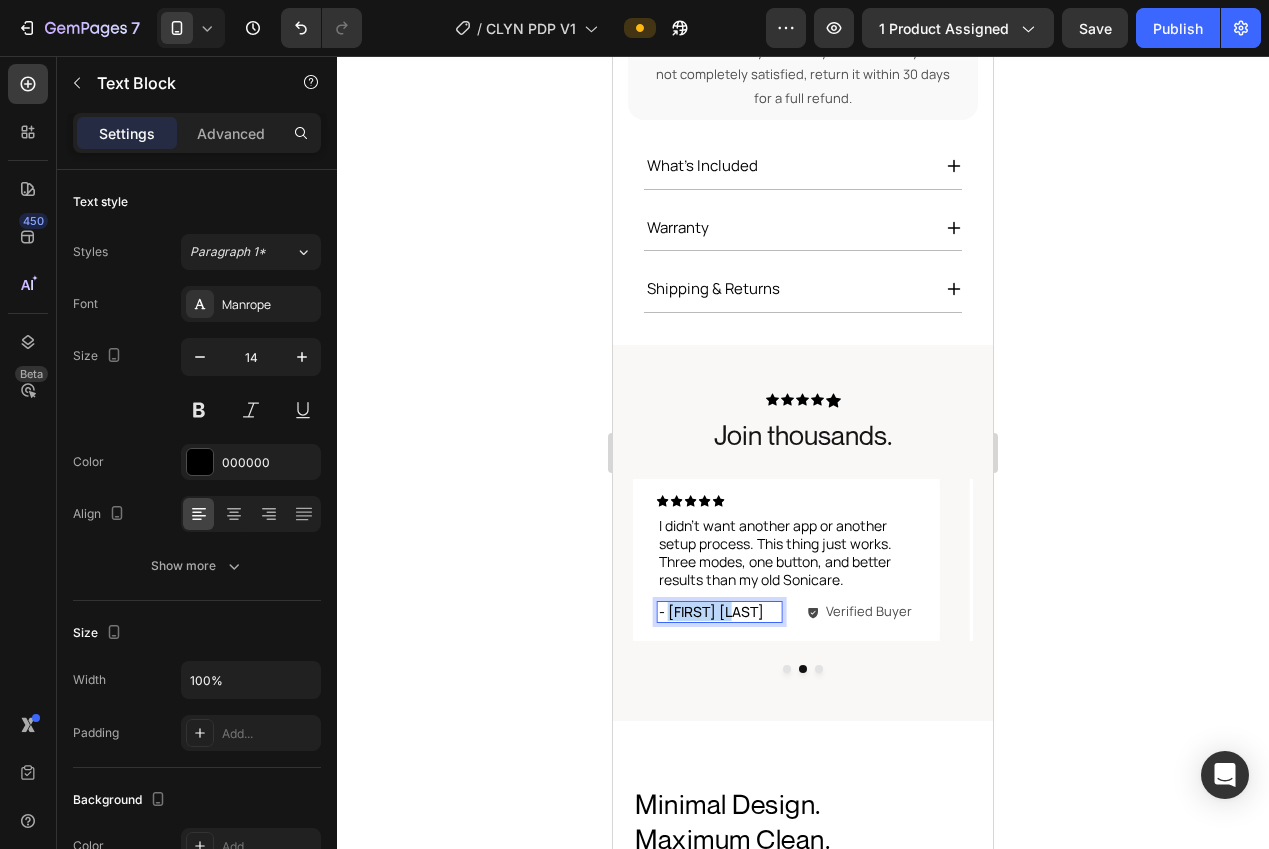 drag, startPoint x: 739, startPoint y: 614, endPoint x: 669, endPoint y: 615, distance: 70.00714 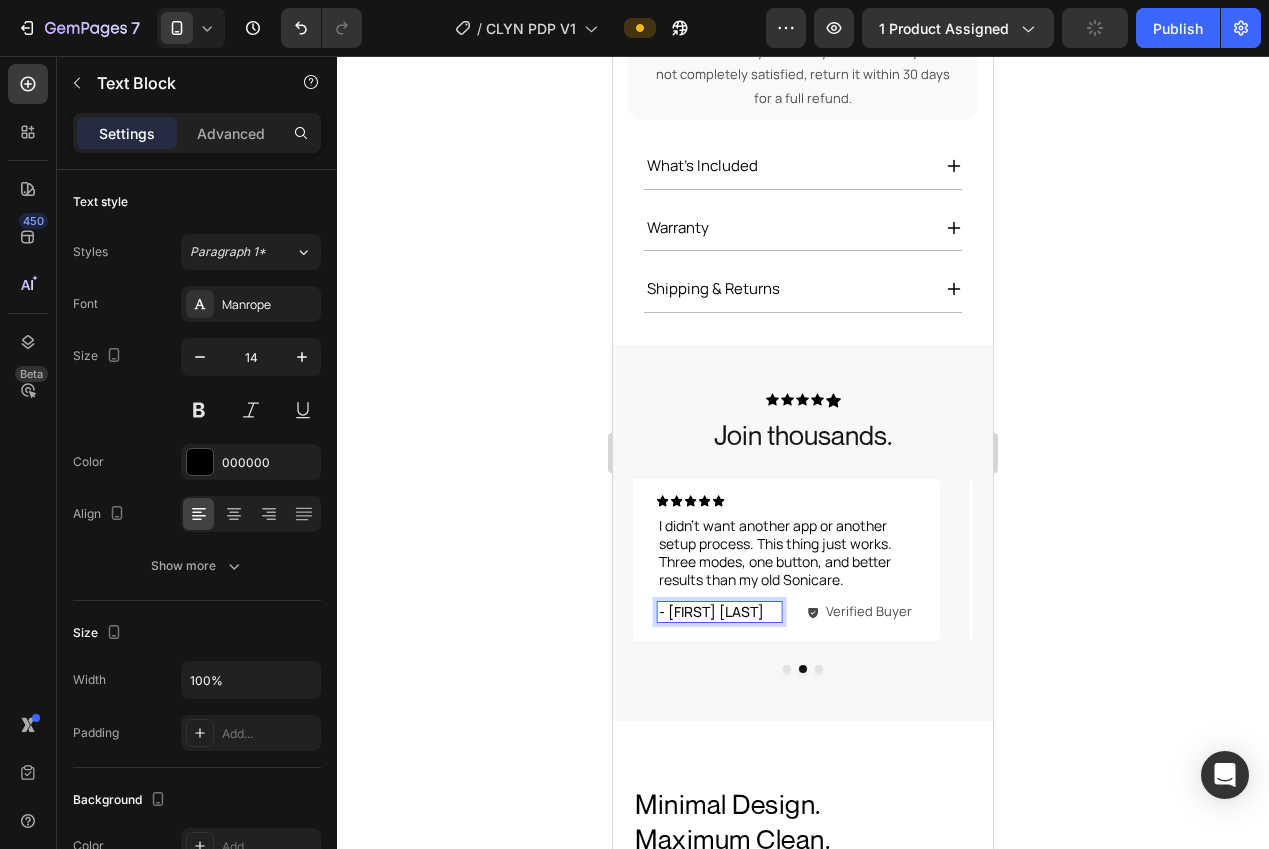 click 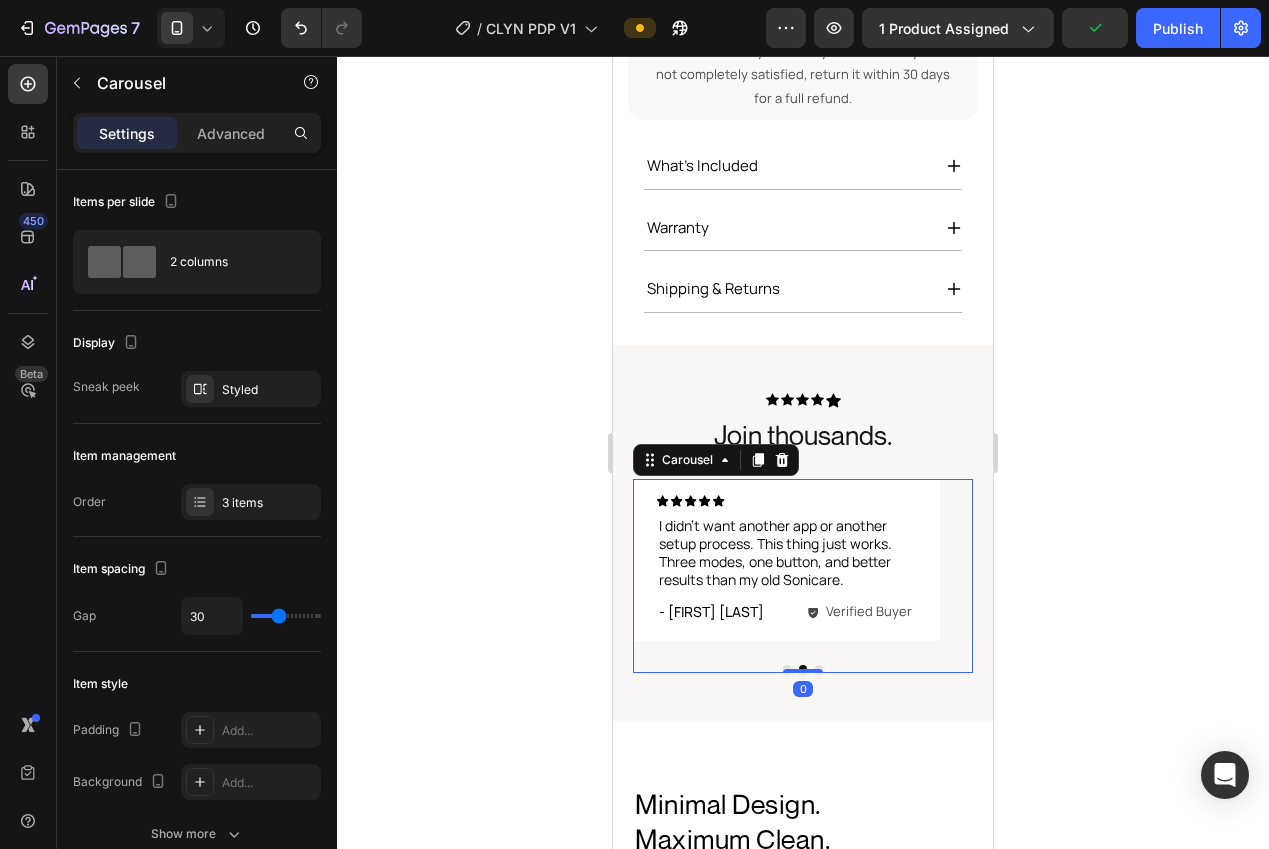 click on "Icon Icon Icon Icon Icon Icon List Honestly didn’t think I could get excited about oral care, but here we are. It makes me look forward to brushing. Worth every dollar. Text Block Row - Jessica T. Text Block
Verified Buyer Item List Row Row Row Icon Icon Icon Icon Icon Icon List I didn’t want another app or another setup process. This thing just works. Three modes, one button, and better results than my old Sonicare. Text Block Row - Andy D. Text Block
Verified Buyer Item List Row Row Row Icon Icon Icon Icon Icon Icon List Honestly didn’t think I could get excited about oral care, but here we are. It makes me look forward to brushing. Worth every dollar. Text Block Row - Jessica T. Text Block
Verified Buyer Item List Row Row Row Carousel   0" at bounding box center [803, 576] 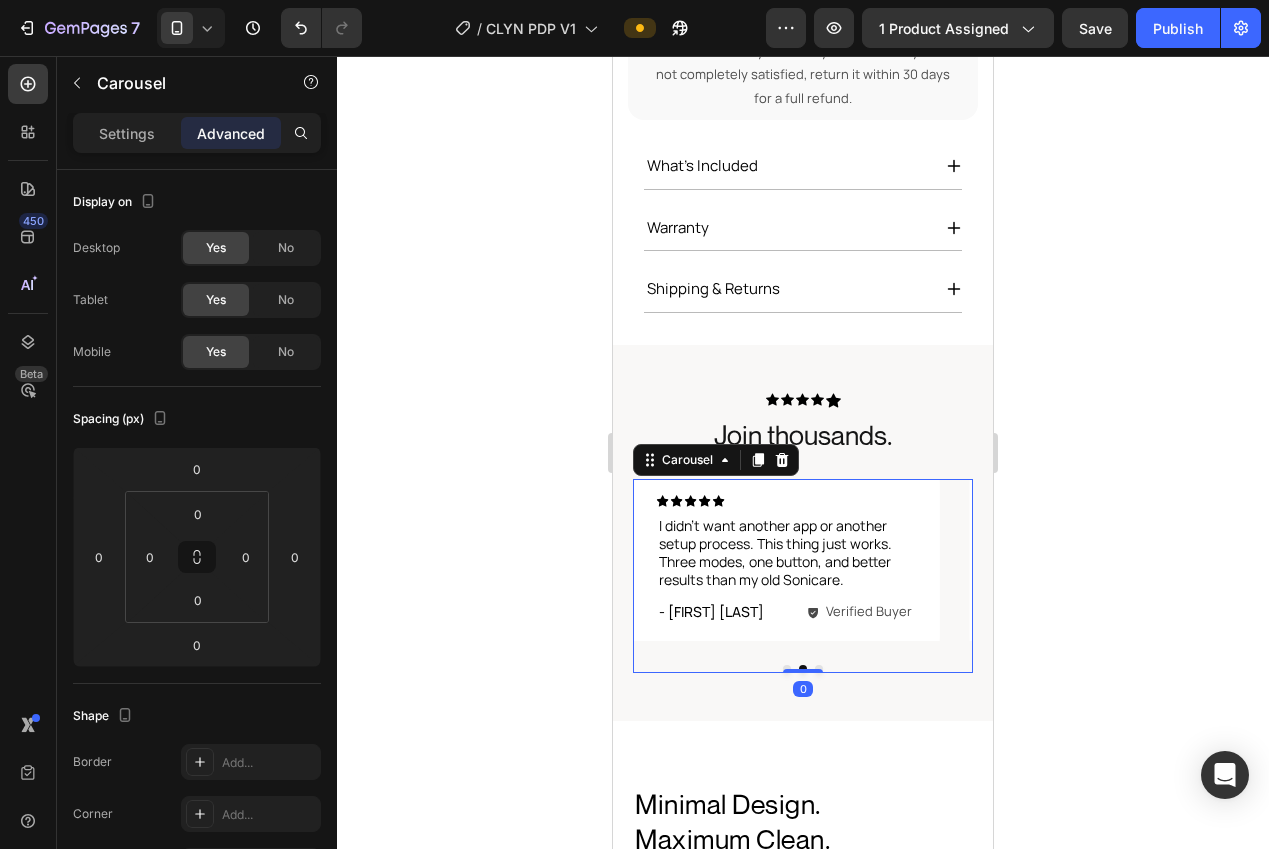 click on "Icon Icon Icon Icon Icon Icon List Honestly didn’t think I could get excited about oral care, but here we are. It makes me look forward to brushing. Worth every dollar. Text Block Row - Jessica T. Text Block
Verified Buyer Item List Row Row Row Icon Icon Icon Icon Icon Icon List I didn’t want another app or another setup process. This thing just works. Three modes, one button, and better results than my old Sonicare. Text Block Row - Andy D. Text Block
Verified Buyer Item List Row Row Row Icon Icon Icon Icon Icon Icon List Honestly didn’t think I could get excited about oral care, but here we are. It makes me look forward to brushing. Worth every dollar. Text Block Row - Jessica T. Text Block
Verified Buyer Item List Row Row Row Carousel   0" at bounding box center [803, 576] 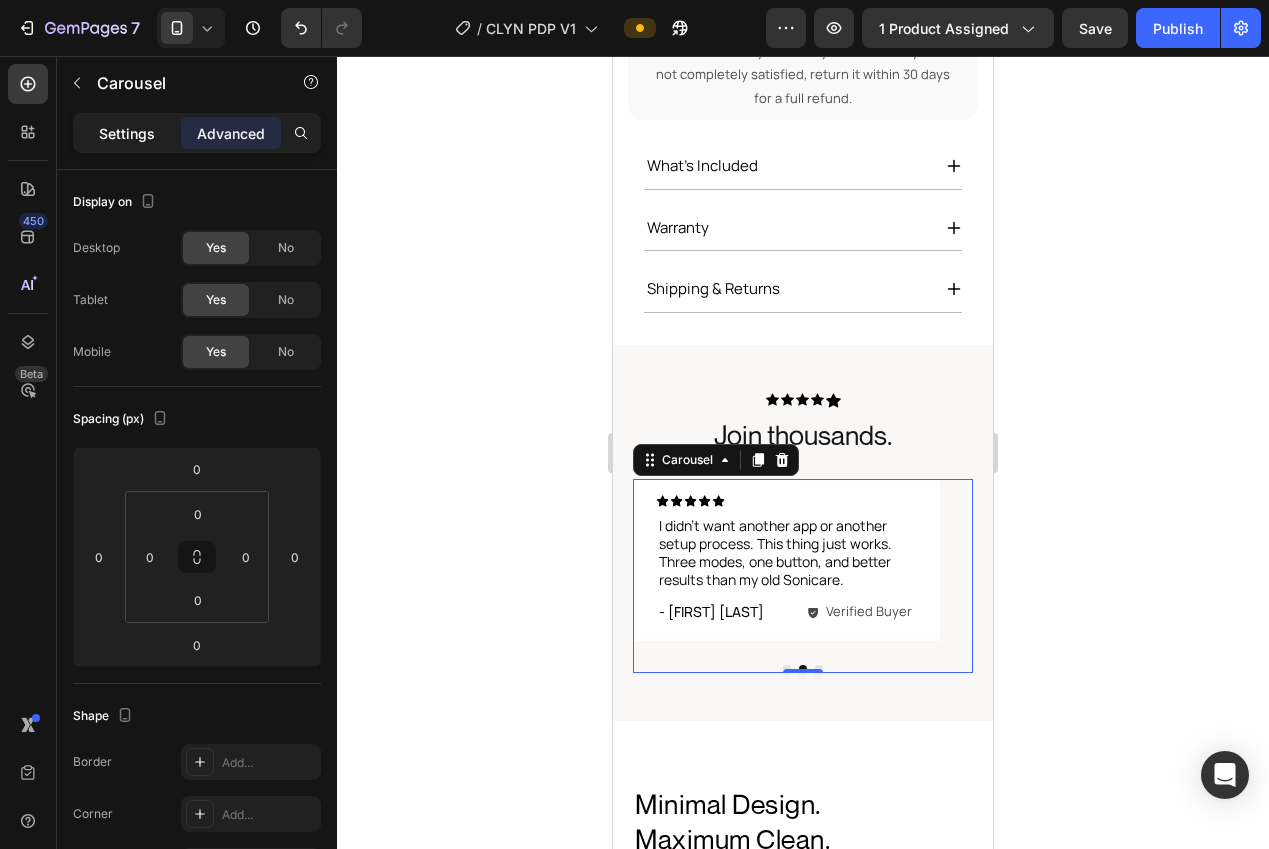 click on "Settings" 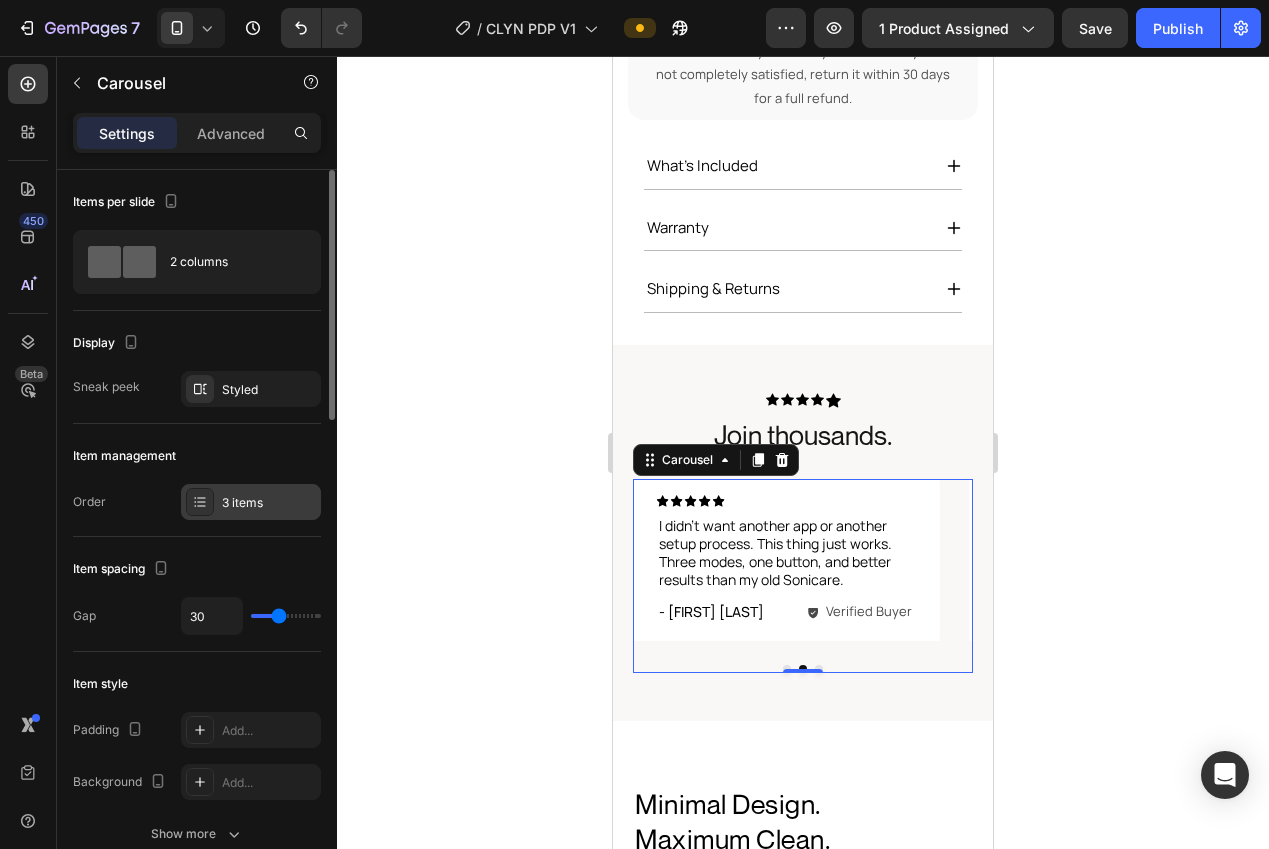 click on "3 items" at bounding box center [251, 502] 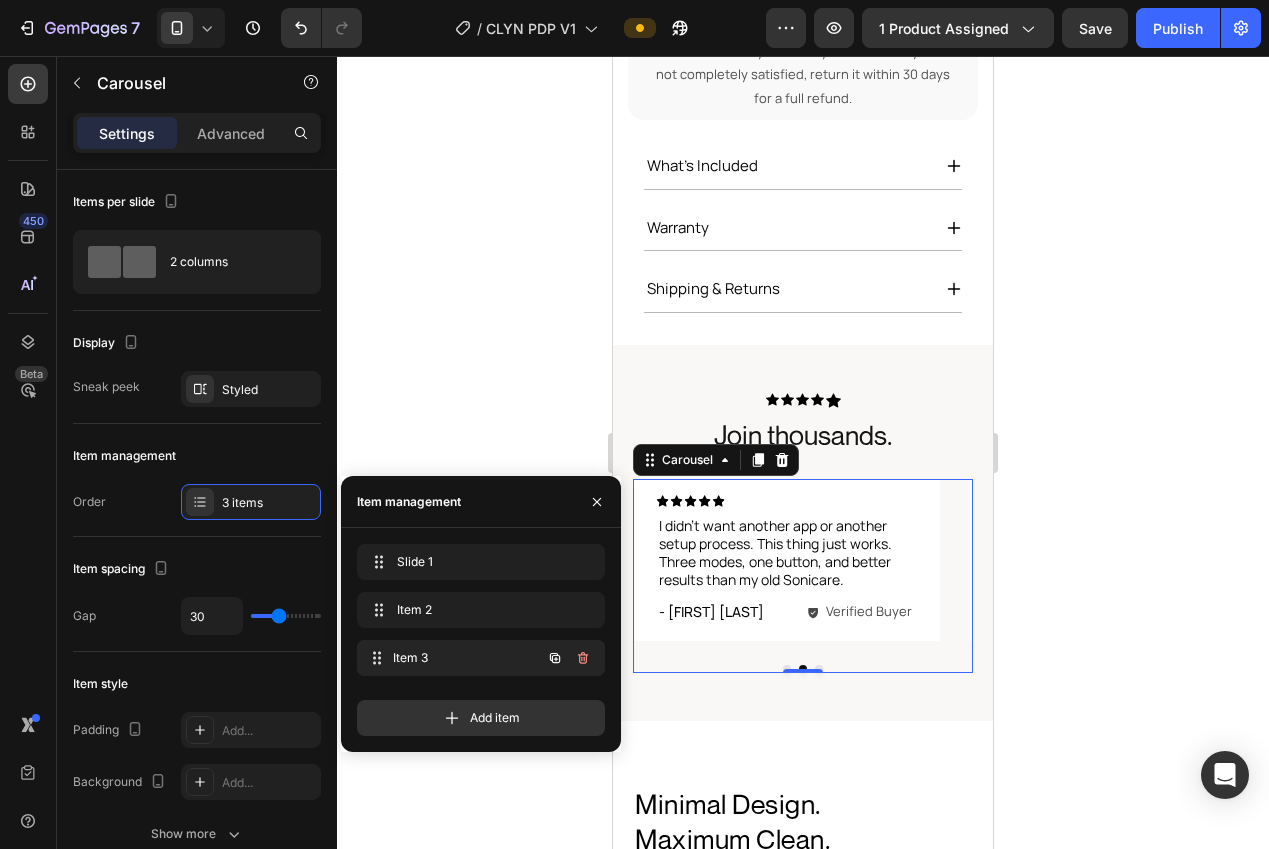 click on "Item 3 Item 3" at bounding box center (453, 658) 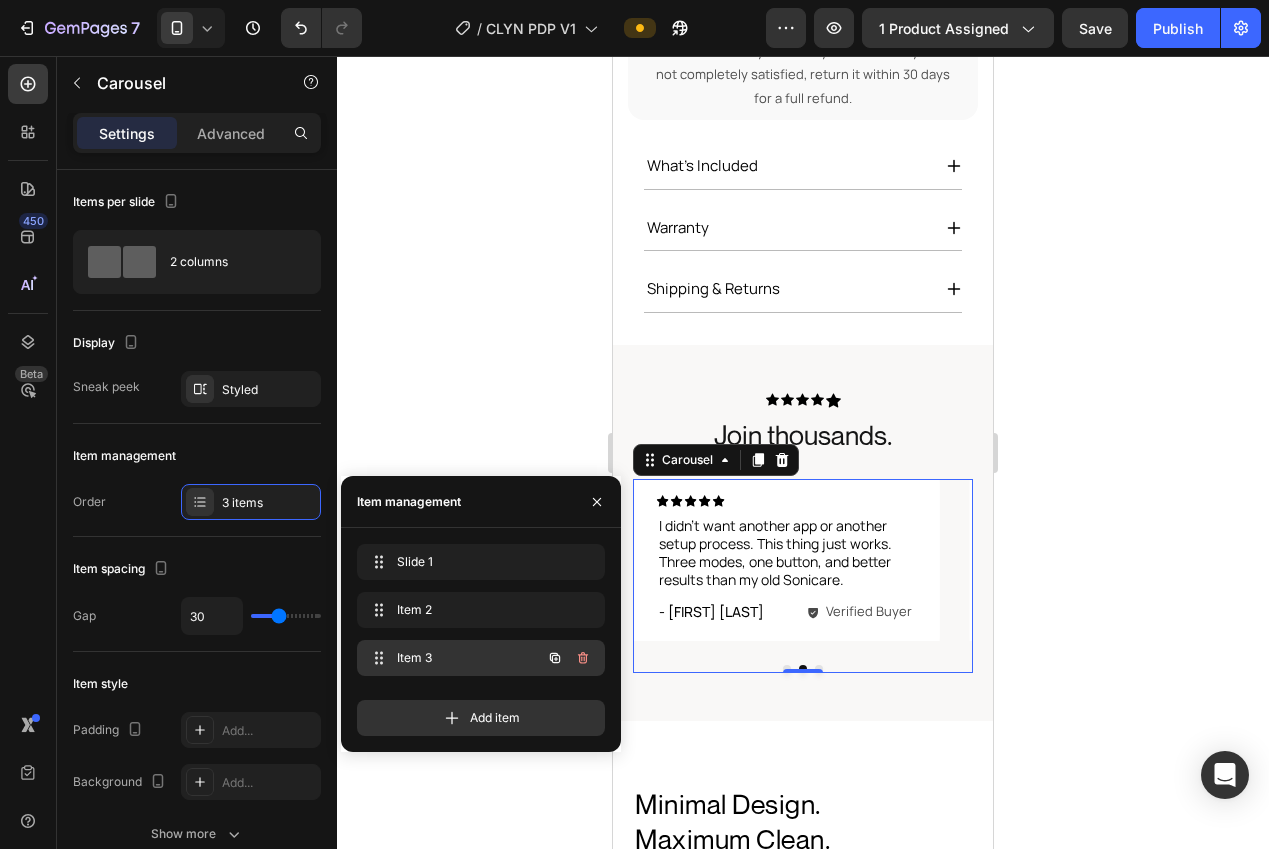 click on "Item 3 Item 3" at bounding box center (453, 658) 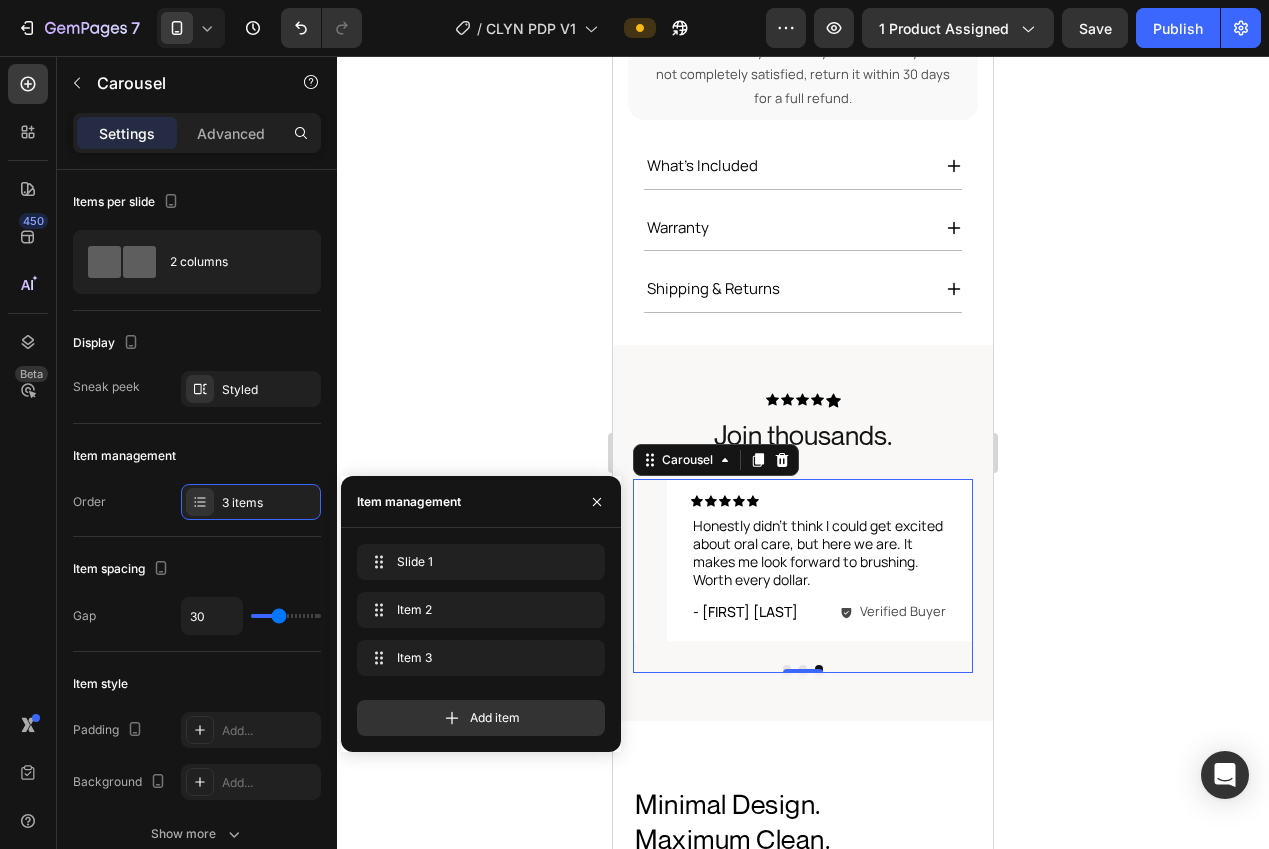 click on "Honestly didn’t think I could get excited about oral care, but here we are. It makes me look forward to brushing. Worth every dollar." at bounding box center (820, 553) 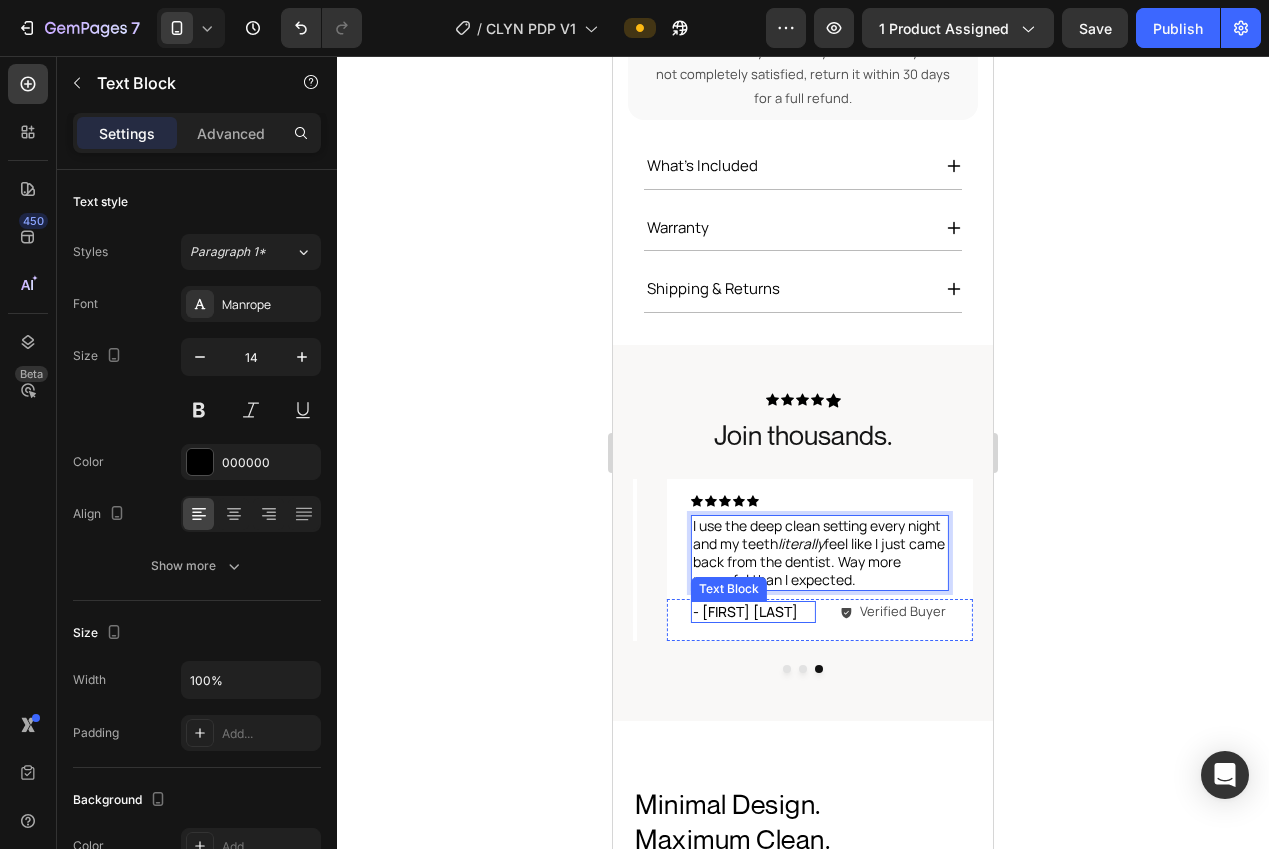 click on "- [NAME] [LAST]." at bounding box center (753, 612) 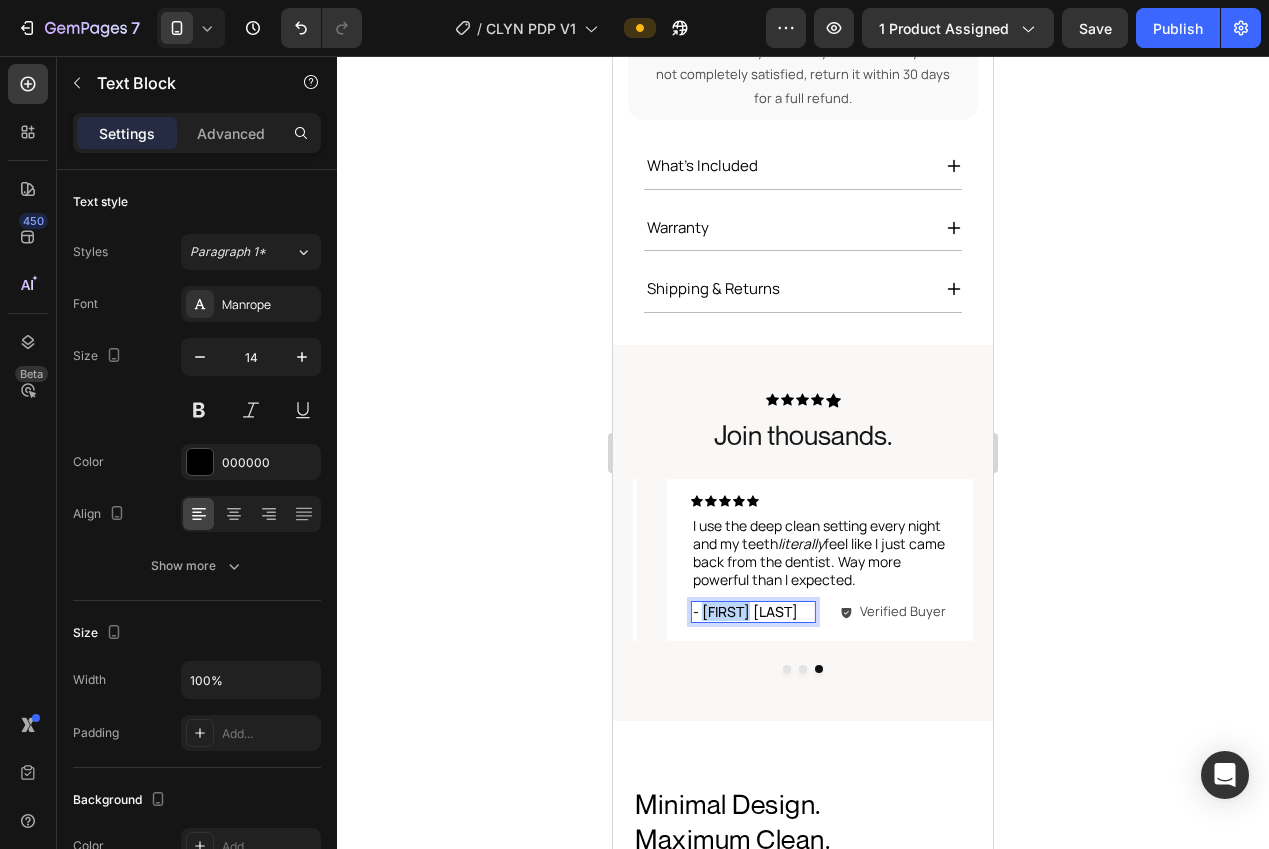 drag, startPoint x: 746, startPoint y: 612, endPoint x: 769, endPoint y: 612, distance: 23 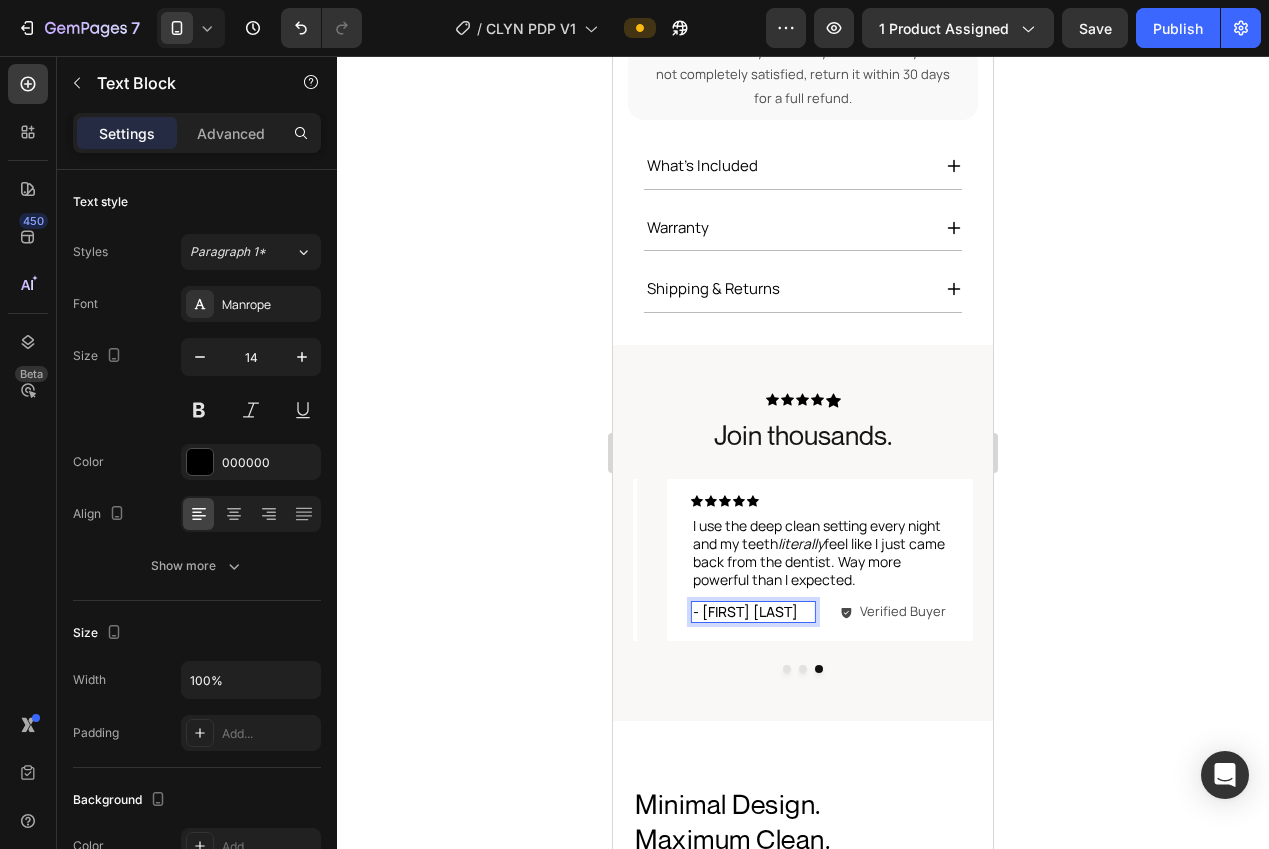 click on "- [NAME] [LAST]." at bounding box center (753, 612) 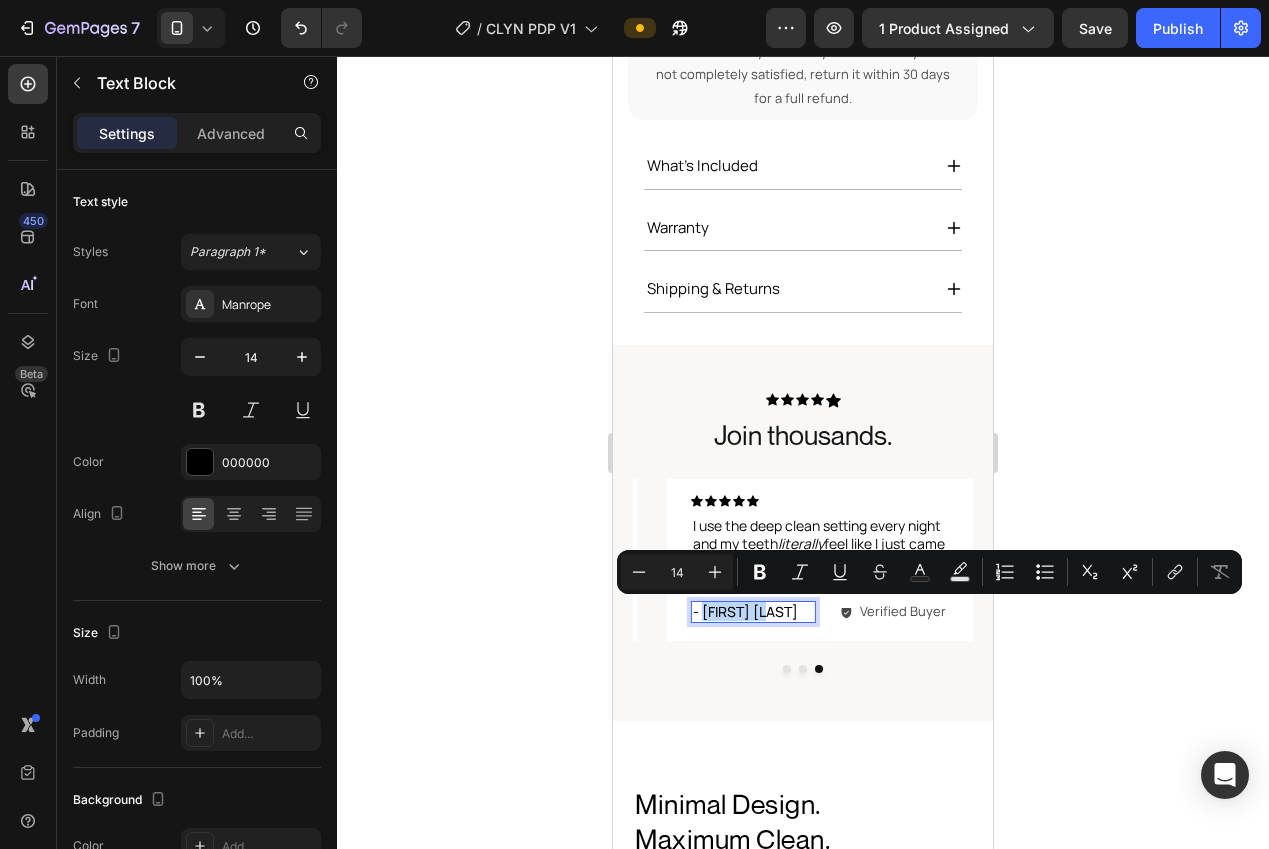drag, startPoint x: 736, startPoint y: 615, endPoint x: 700, endPoint y: 615, distance: 36 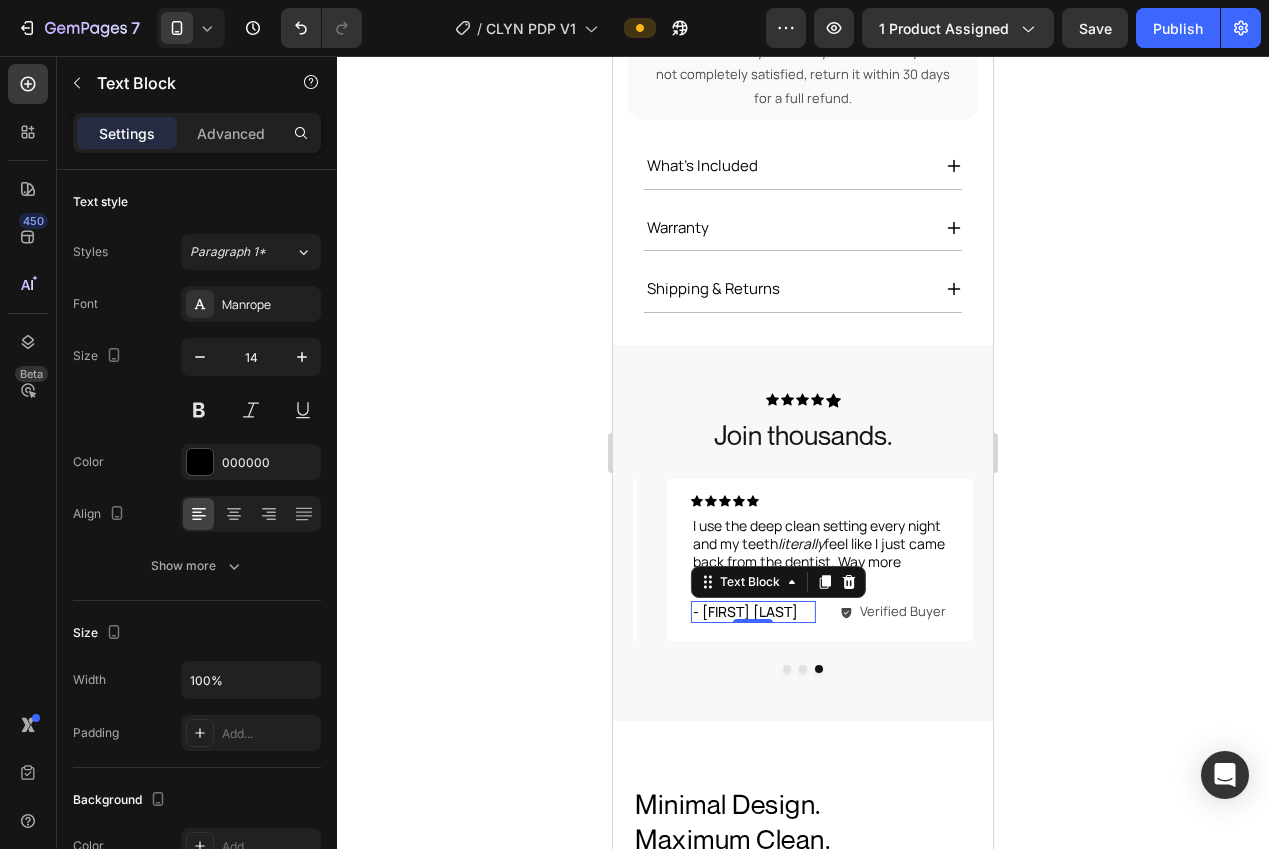 click 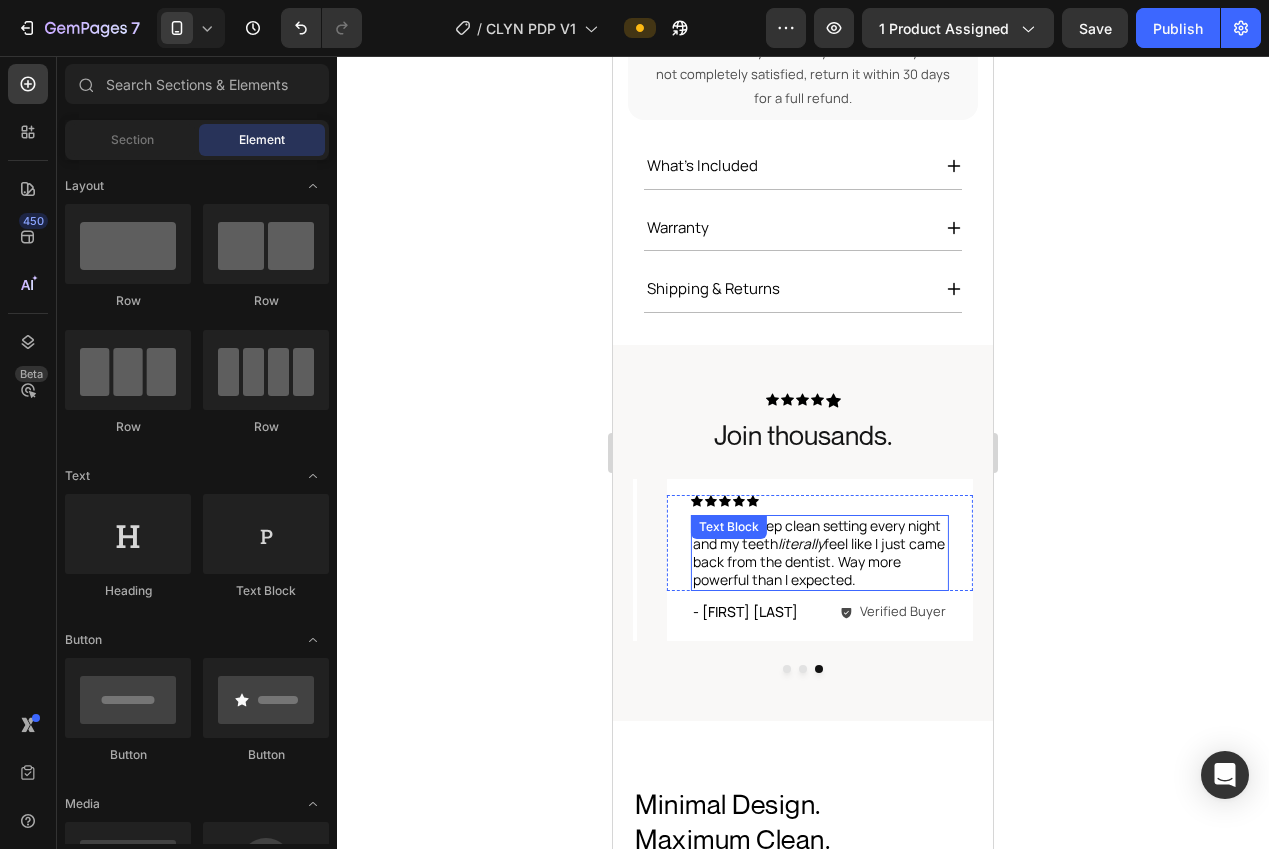 click on "I use the deep clean setting every night and my teeth  literally  feel like I just came back from the dentist. Way more powerful than I expected." at bounding box center [820, 553] 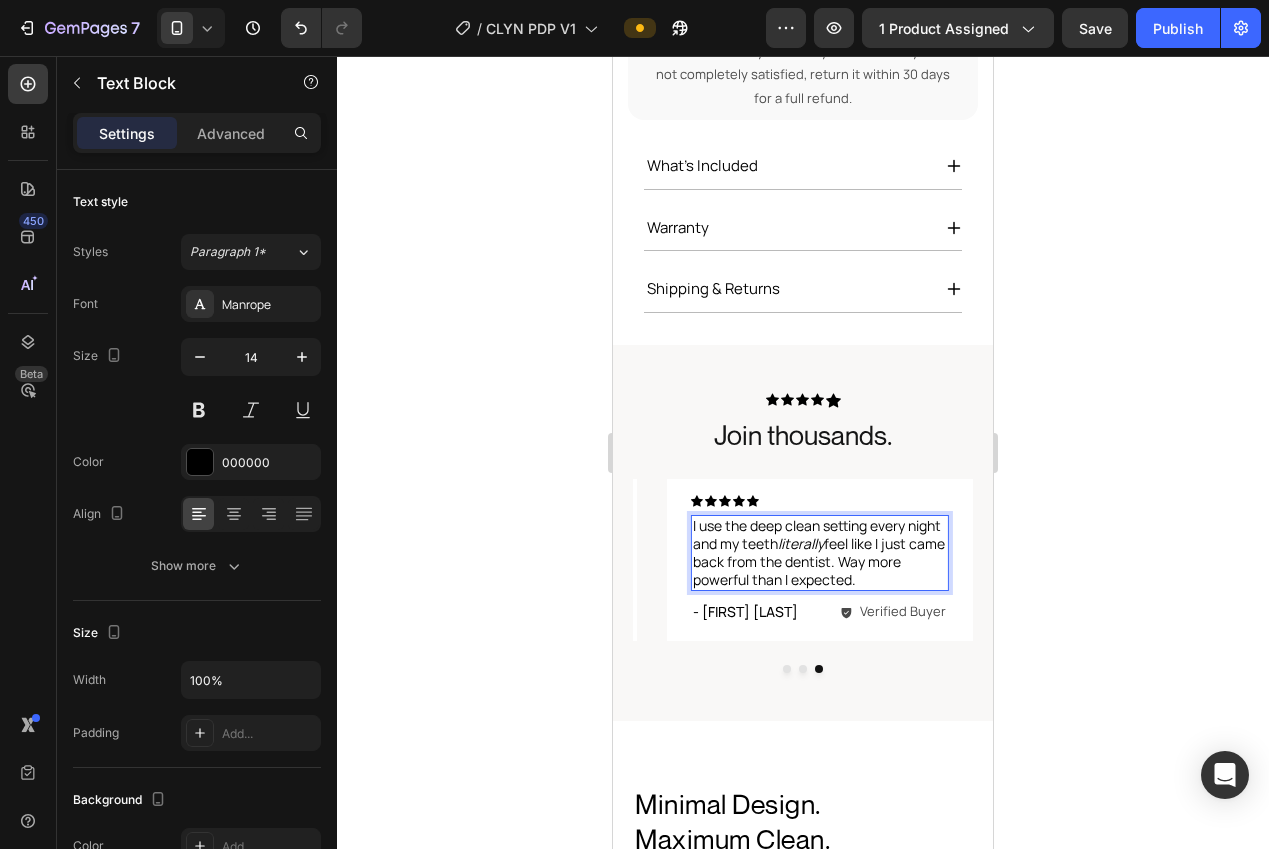 click on "I use the deep clean setting every night and my teeth  literally  feel like I just came back from the dentist. Way more powerful than I expected." at bounding box center (820, 553) 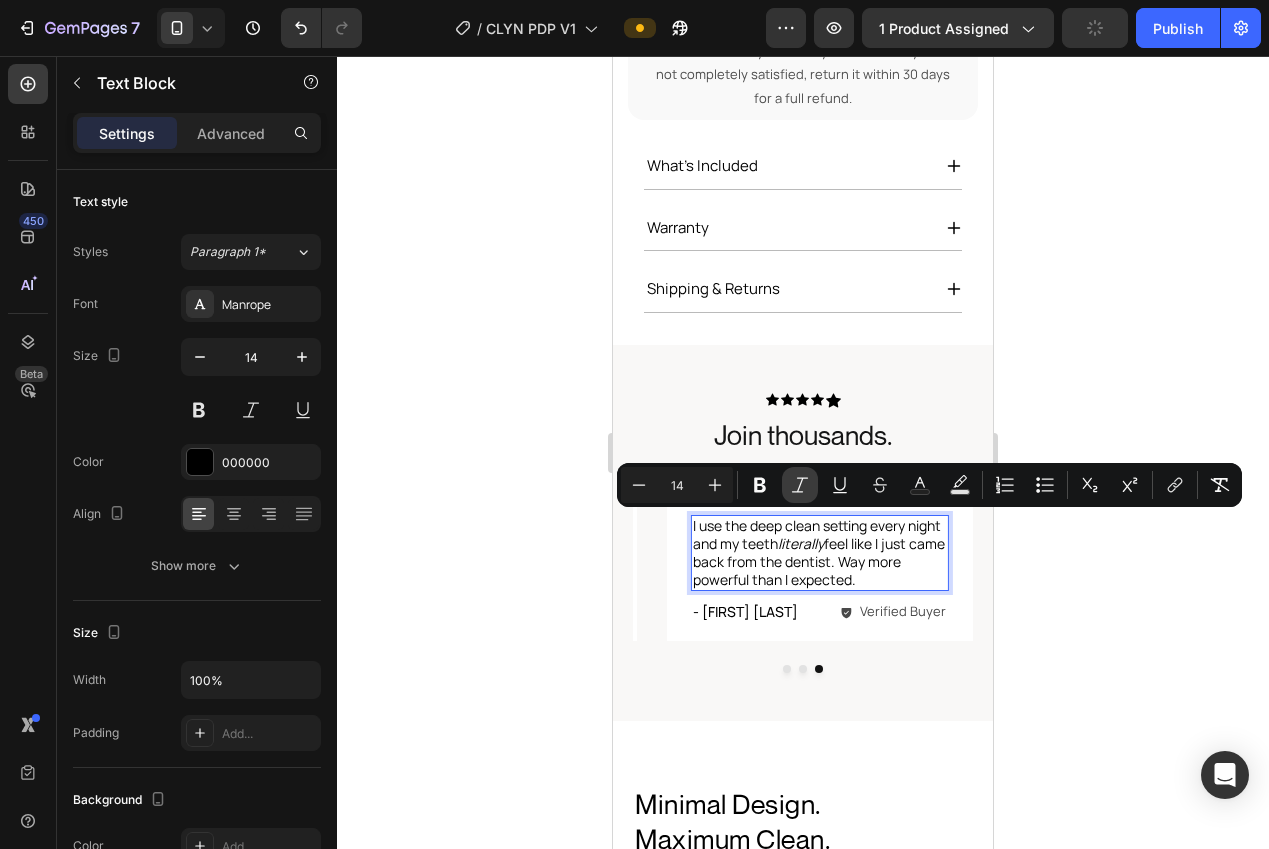 click 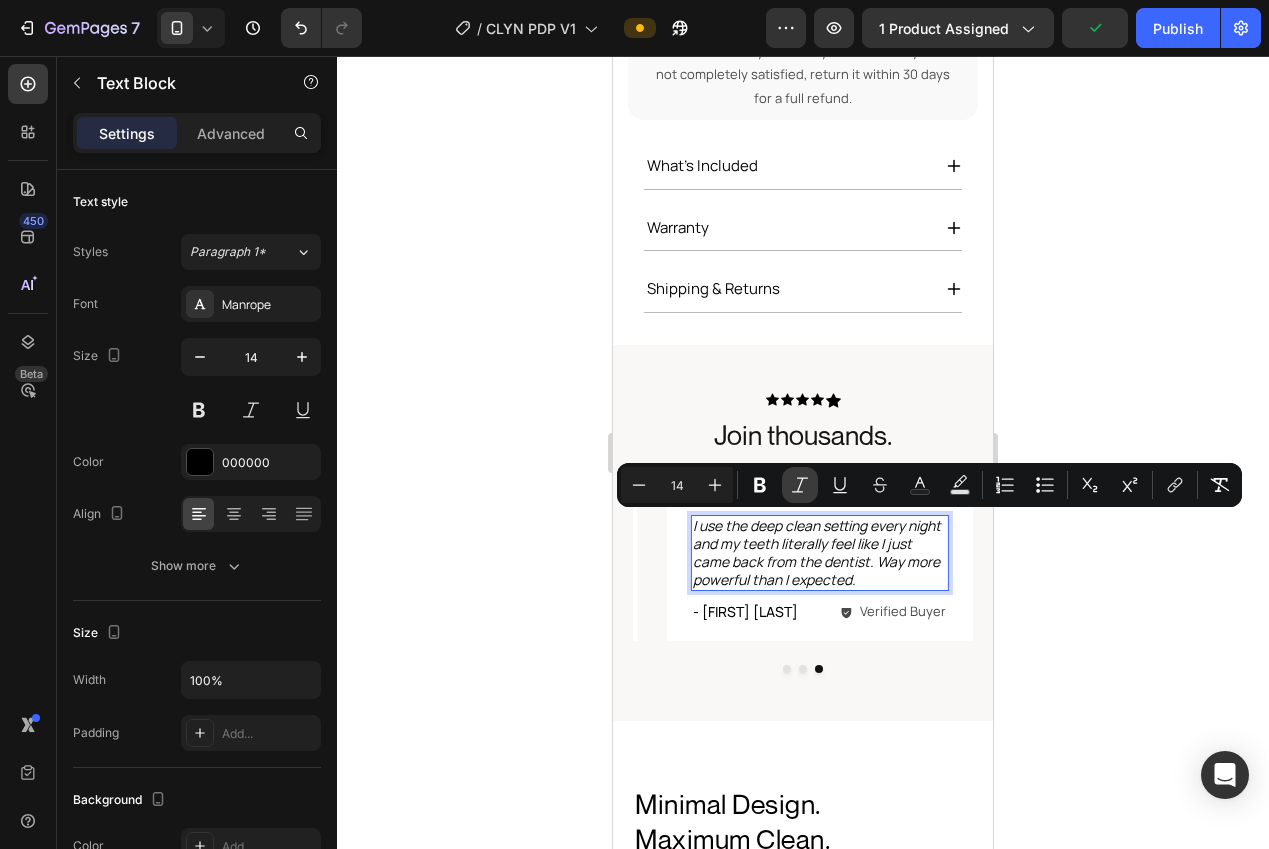 click 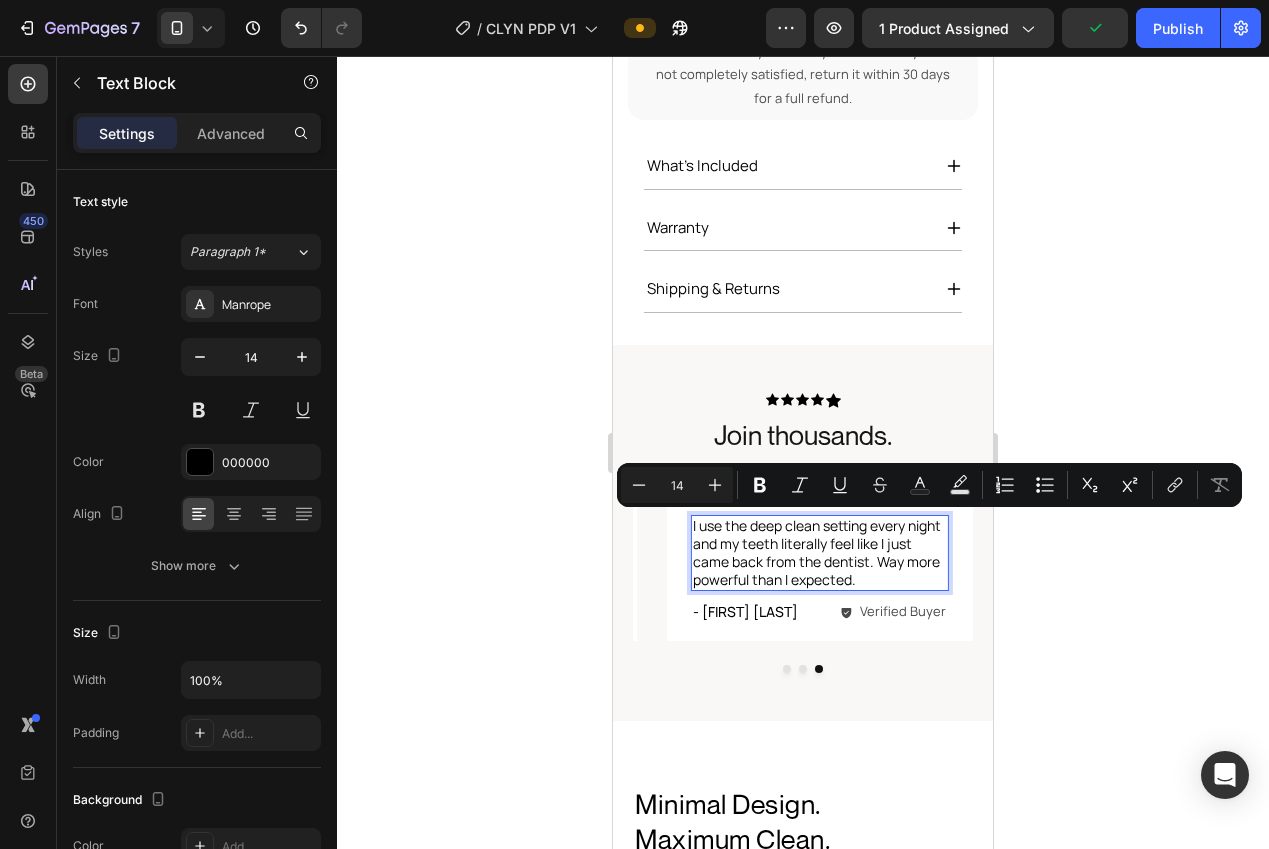 click on "I use the deep clean setting every night and my teeth literally feel like I just came back from the dentist. Way more powerful than I expected." at bounding box center [820, 553] 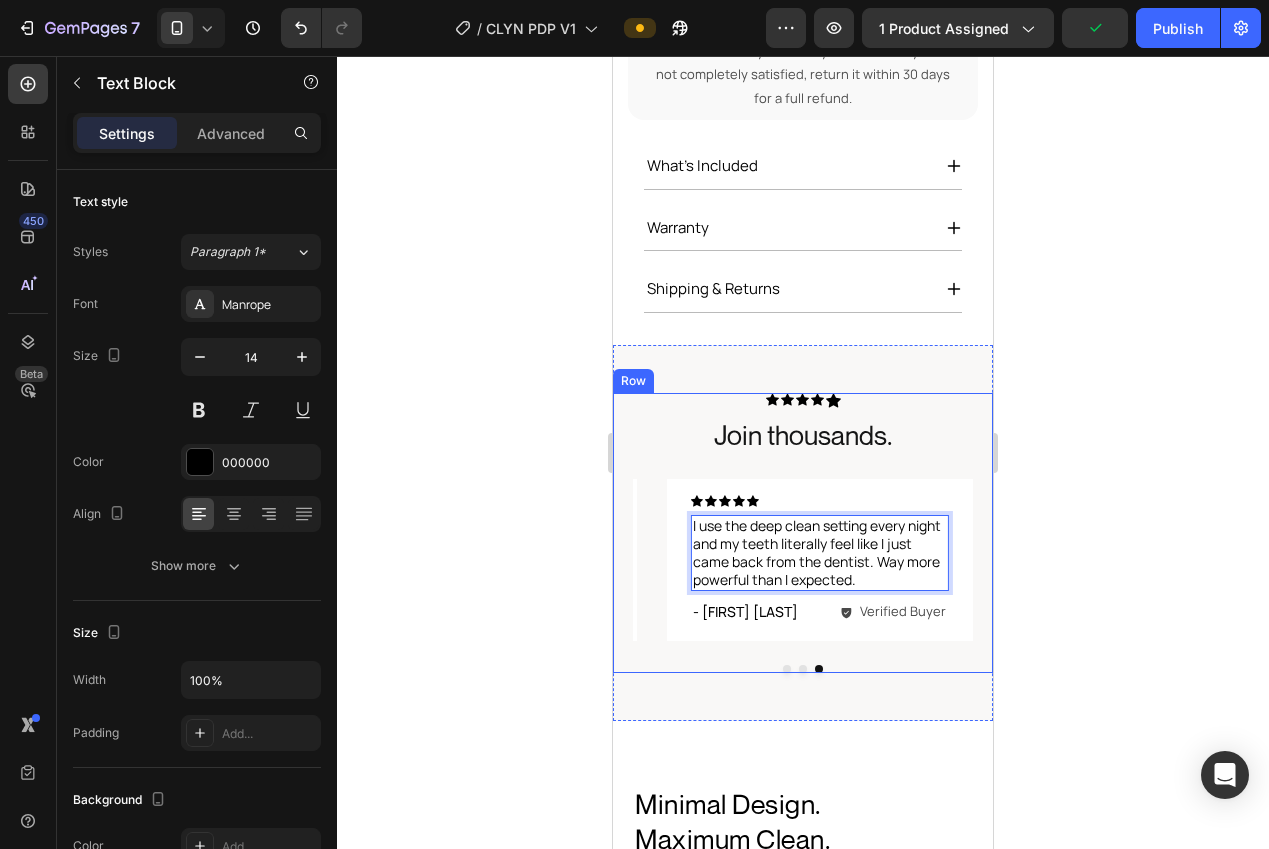 click 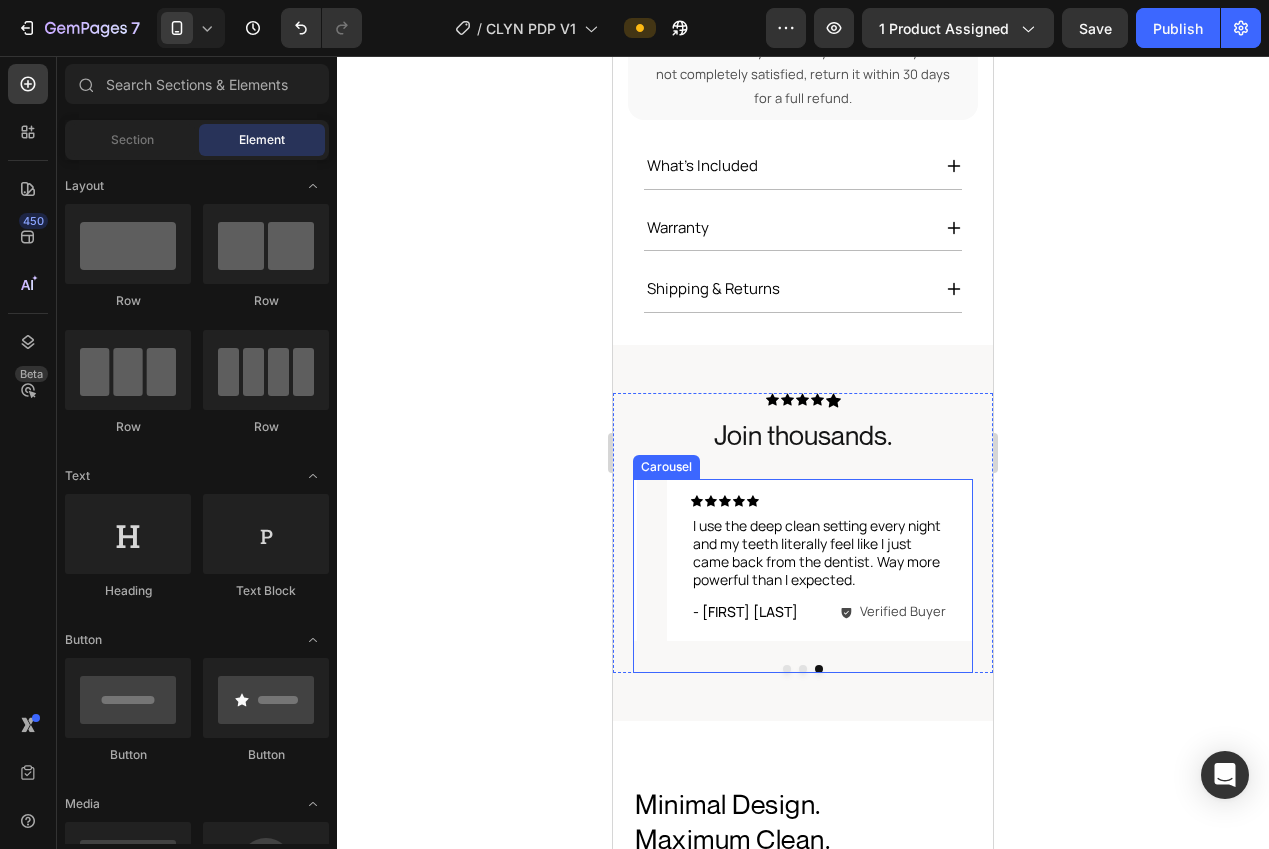 click at bounding box center [787, 669] 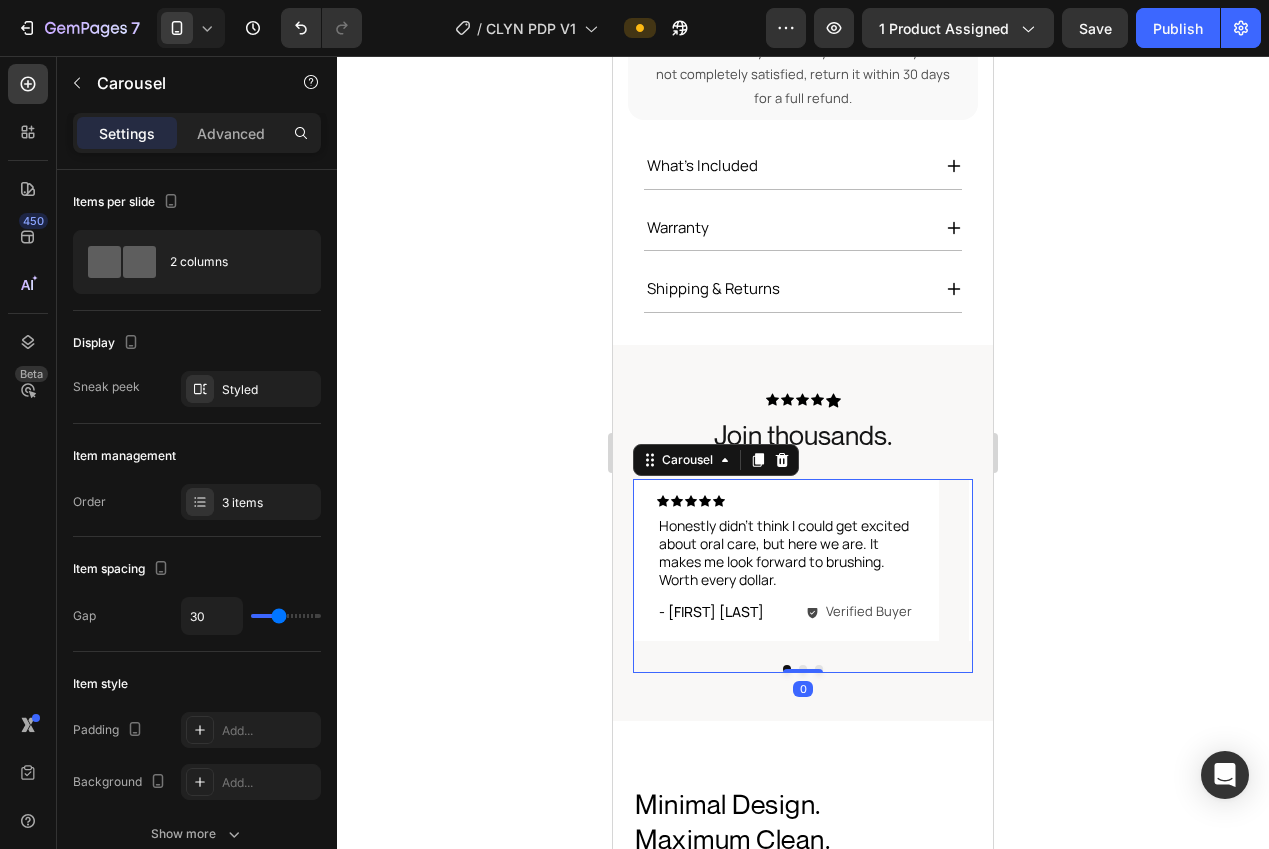 click 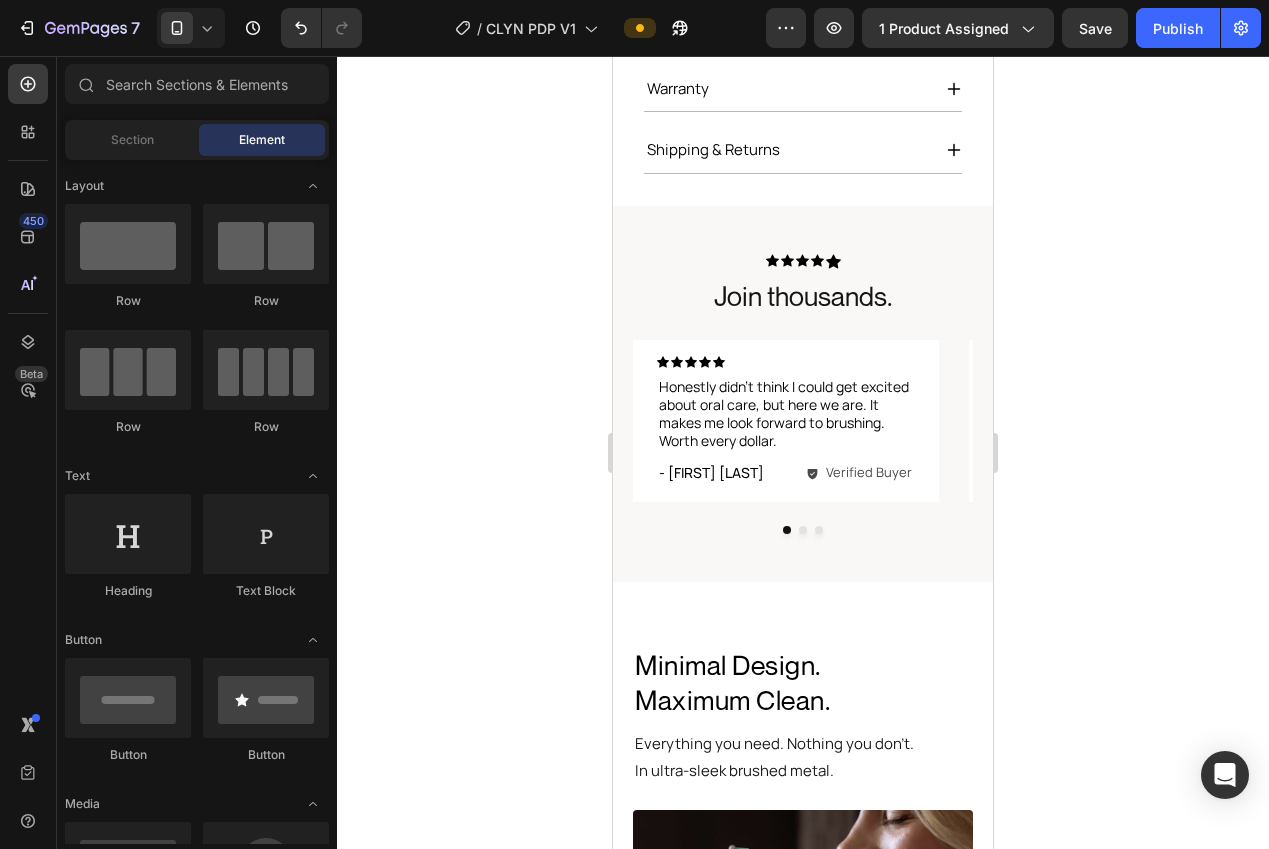 scroll, scrollTop: 1142, scrollLeft: 0, axis: vertical 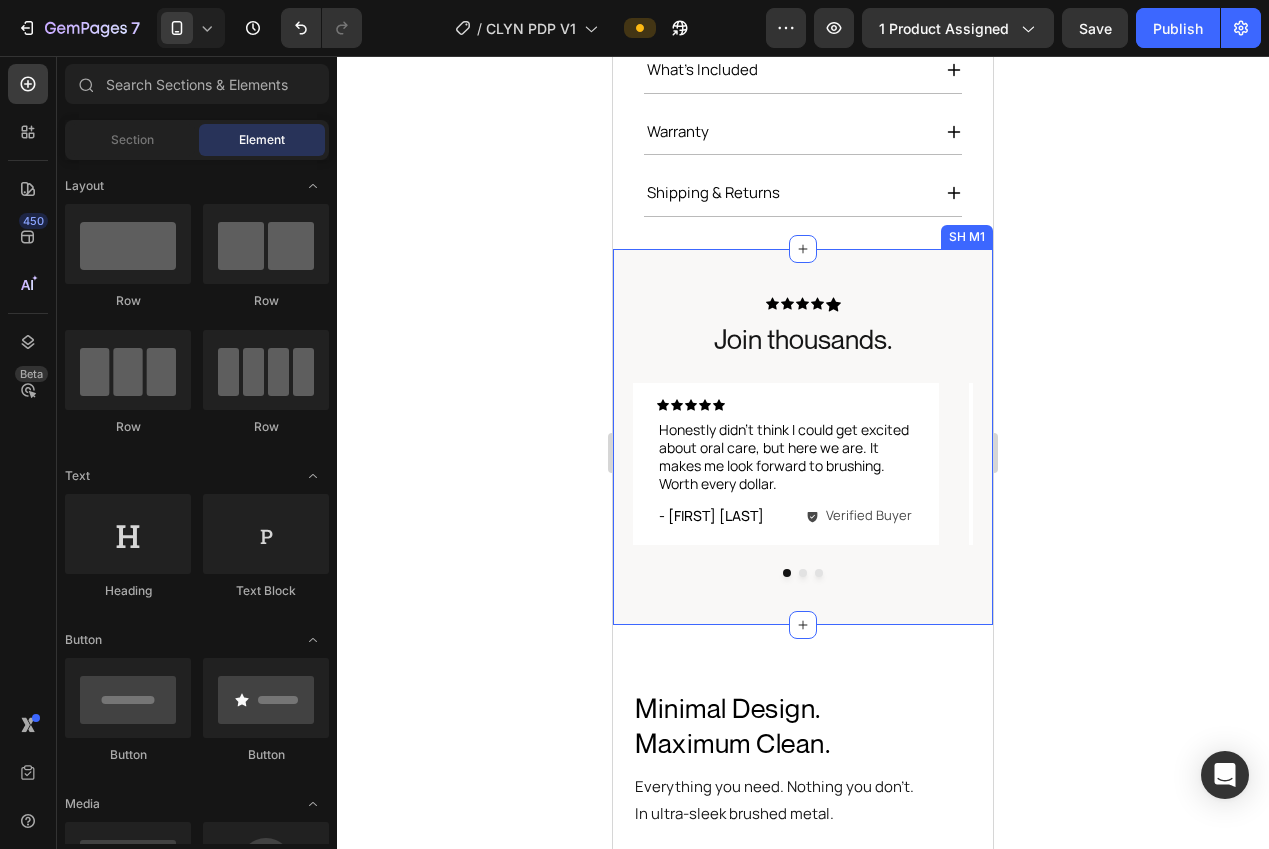click on "Icon Icon Icon Icon Icon Icon List Join thousands. Heading Icon Icon Icon Icon Icon Icon List Honestly didn’t think I could get excited about oral care, but here we are. It makes me look forward to brushing. Worth every dollar. Text Block Row - Jessica T. Text Block
Verified Buyer Item List Row Row Row Icon Icon Icon Icon Icon Icon List I didn’t want another app or another setup process. This thing just works. Three modes, one button, and better results than my old Sonicare. Text Block Row - Andy D. Text Block
Verified Buyer Item List Row Row Row Icon Icon Icon Icon Icon Icon List I use the deep clean setting every night and my teeth literally feel like I just came back from the dentist. Way more powerful than I expected. Text Block Row - Lewis C. Text Block
Verified Buyer Item List Row Row Row Carousel Row SH M1" at bounding box center (803, 437) 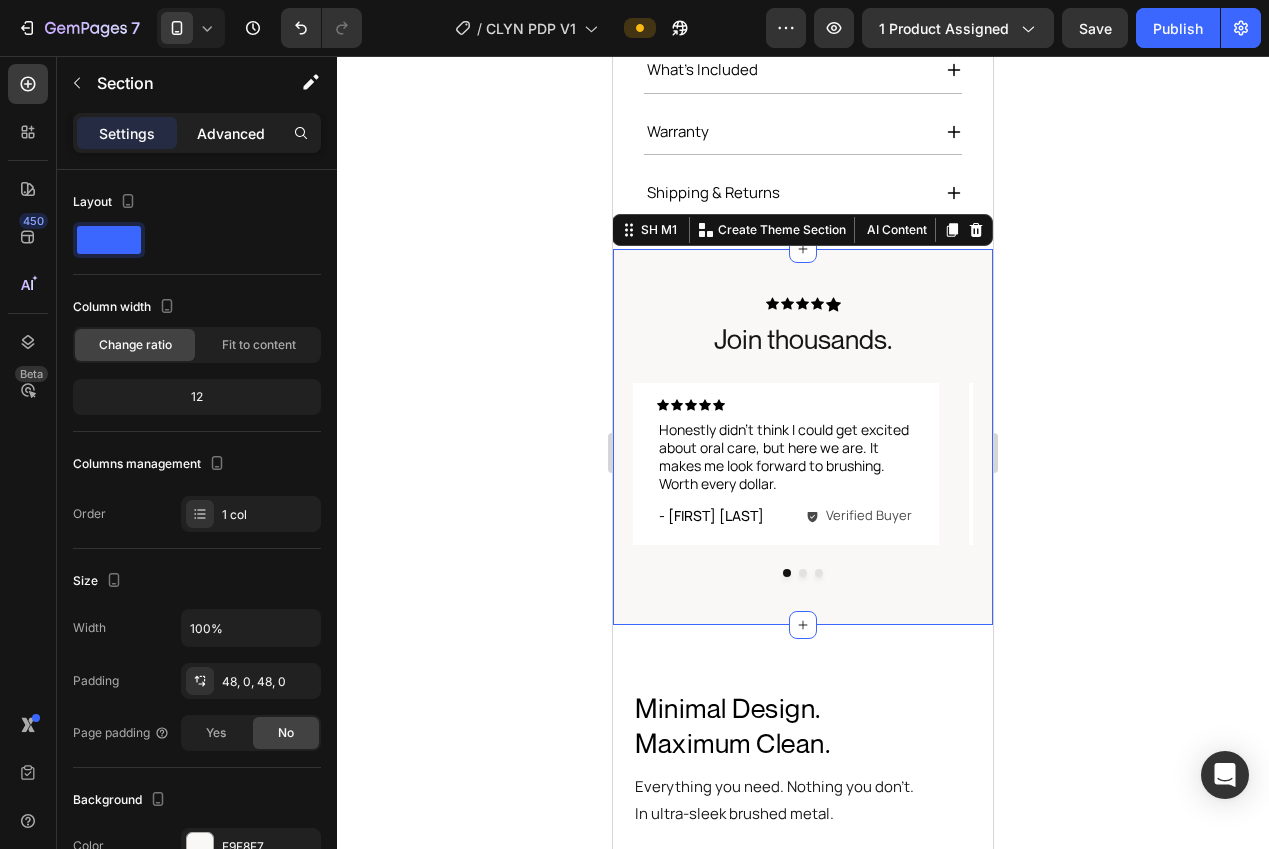 click on "Advanced" at bounding box center (231, 133) 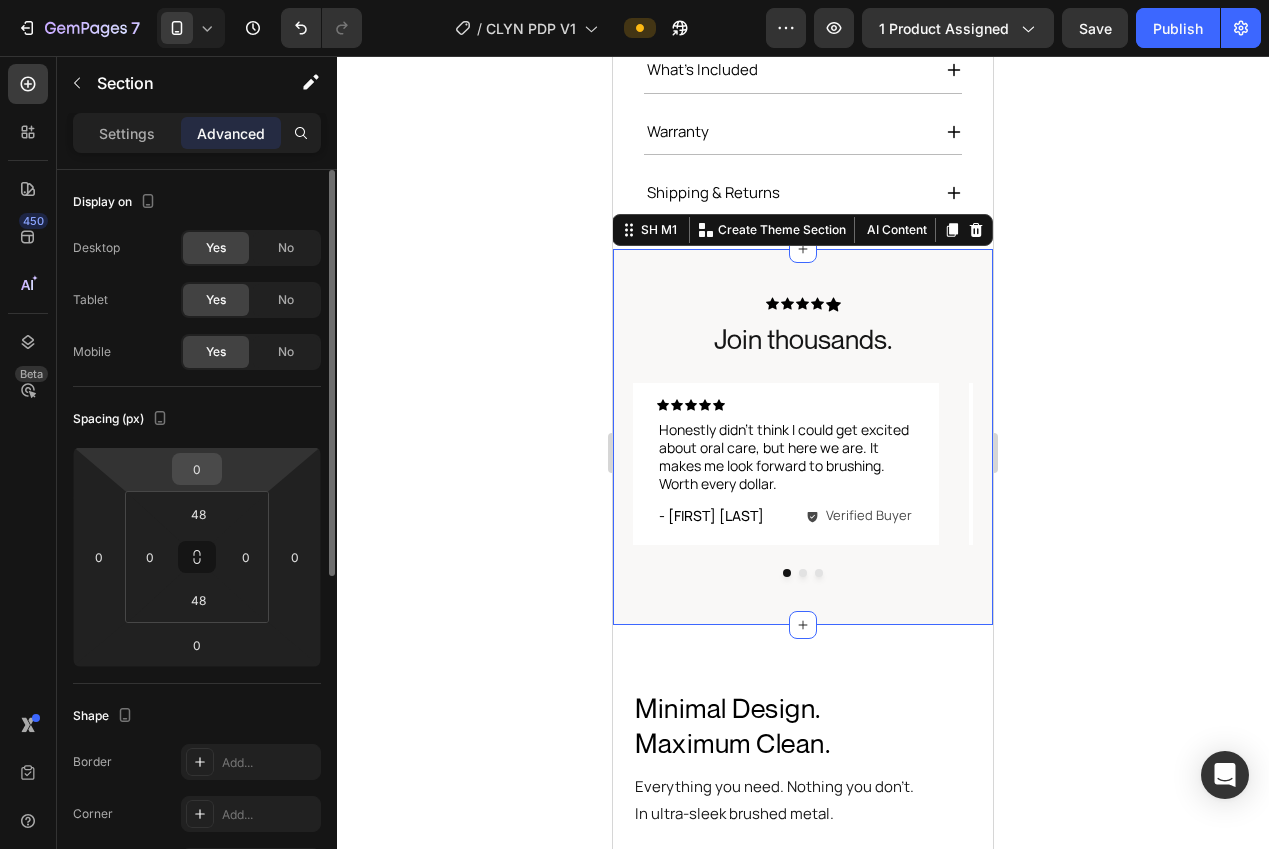 click on "0" at bounding box center (197, 469) 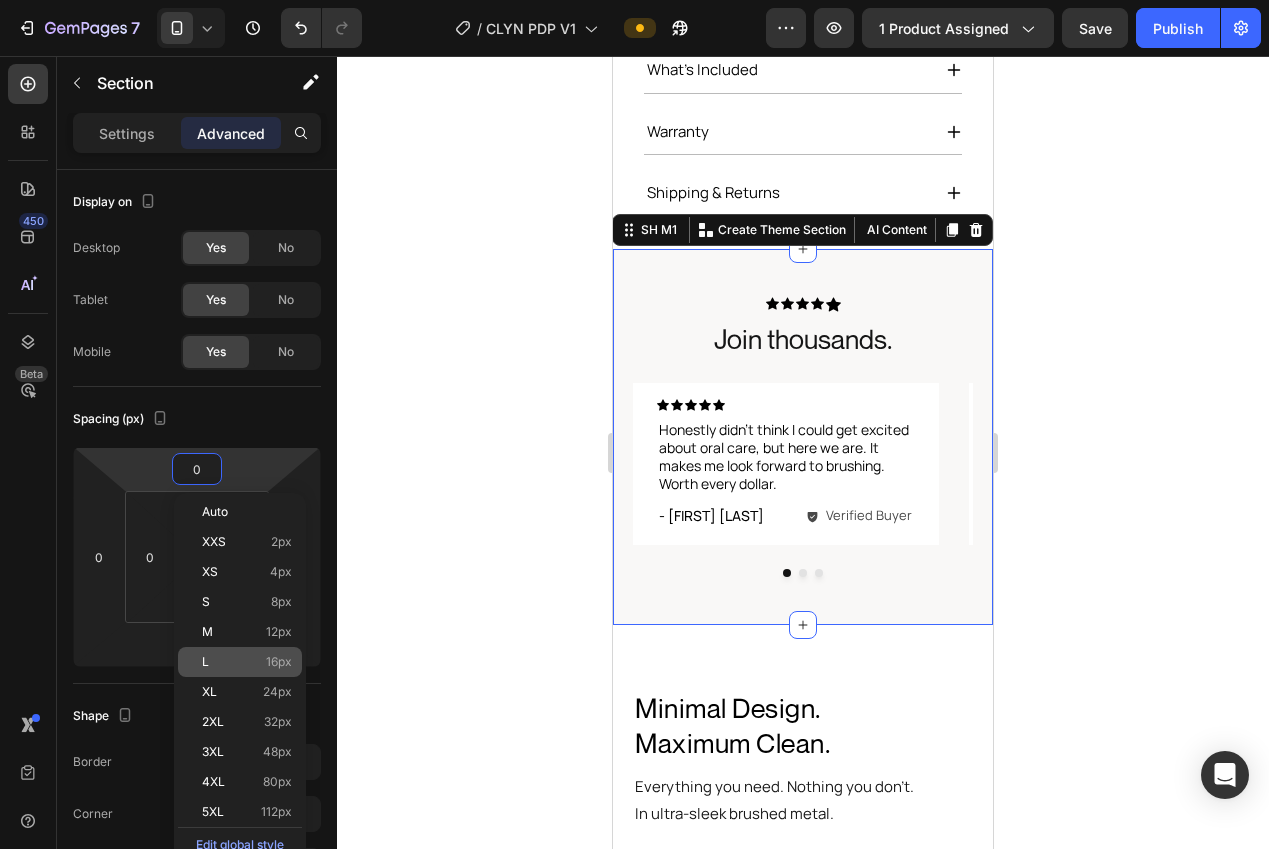 click on "L 16px" at bounding box center [247, 662] 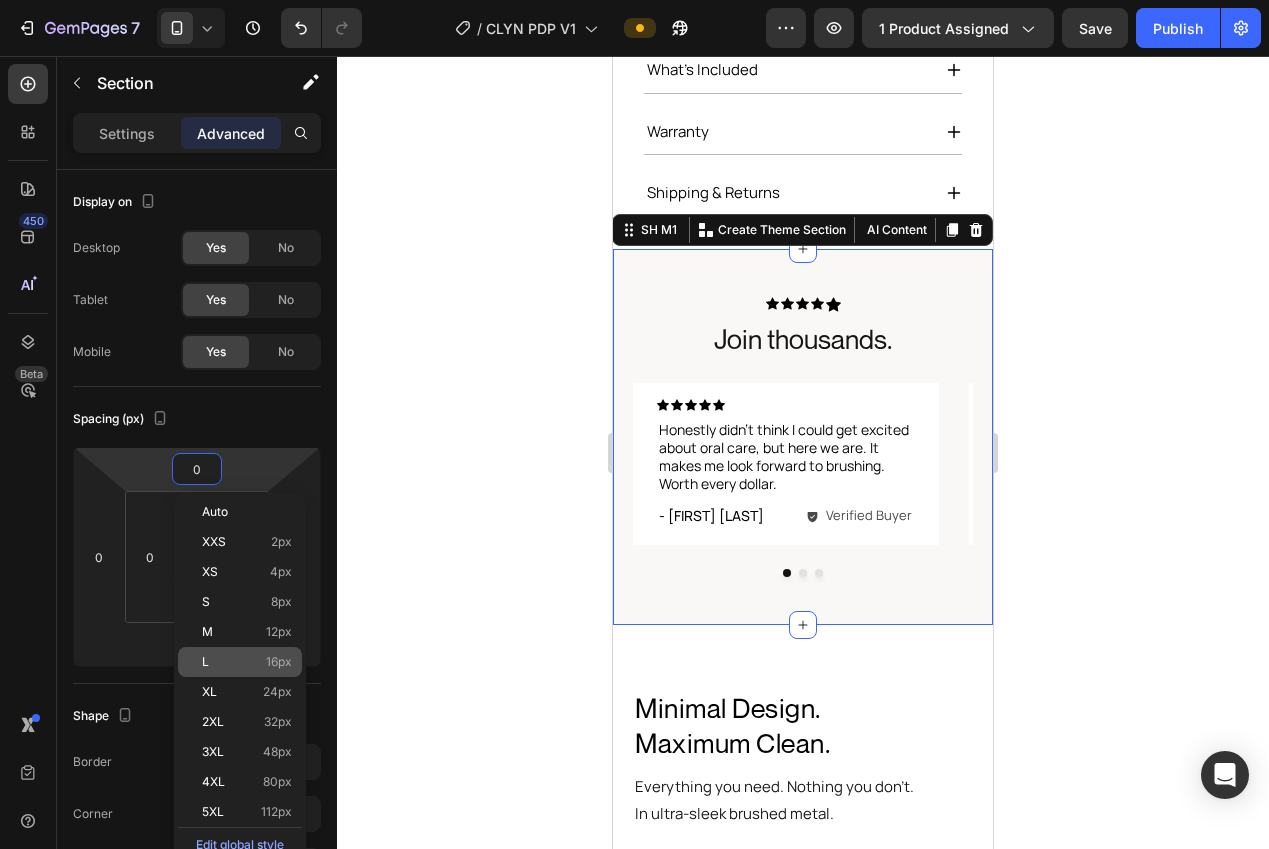 type on "16" 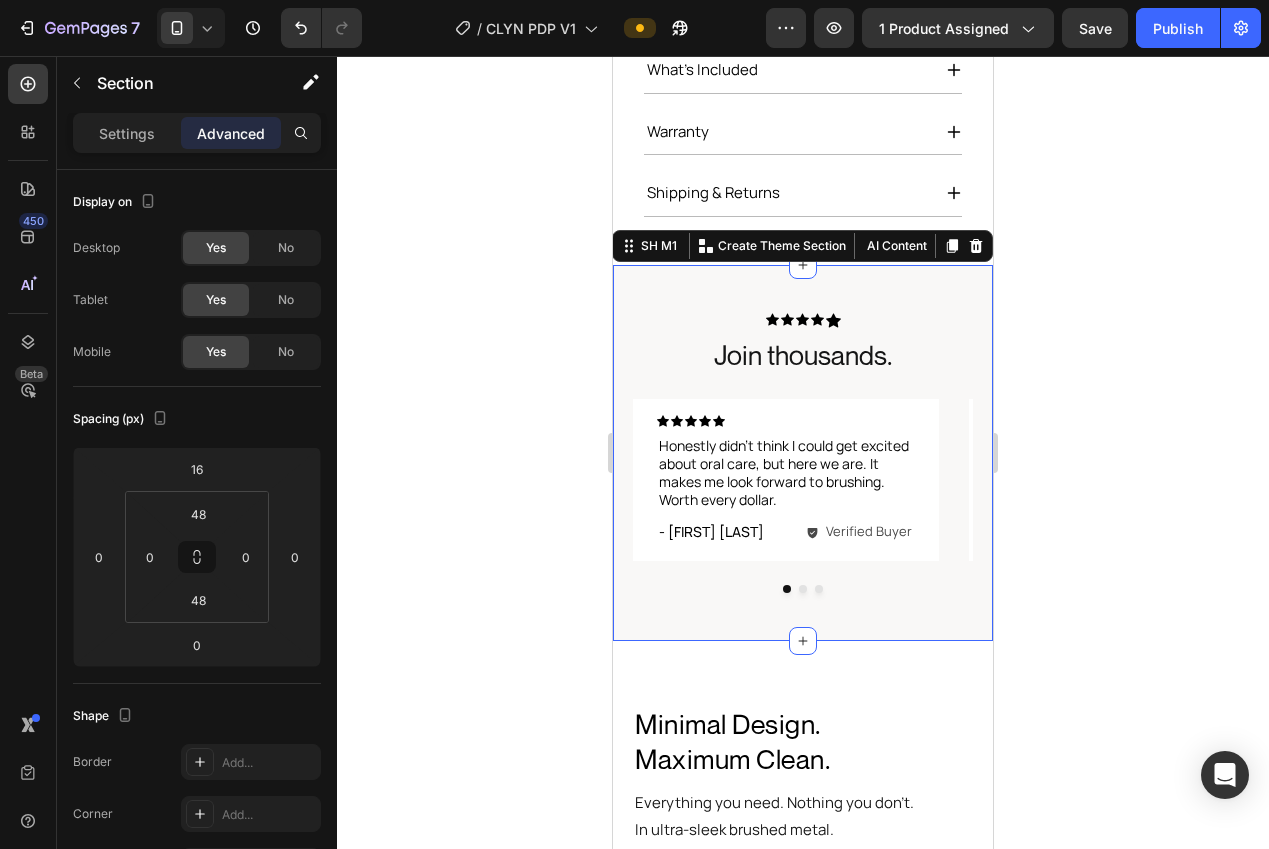 click 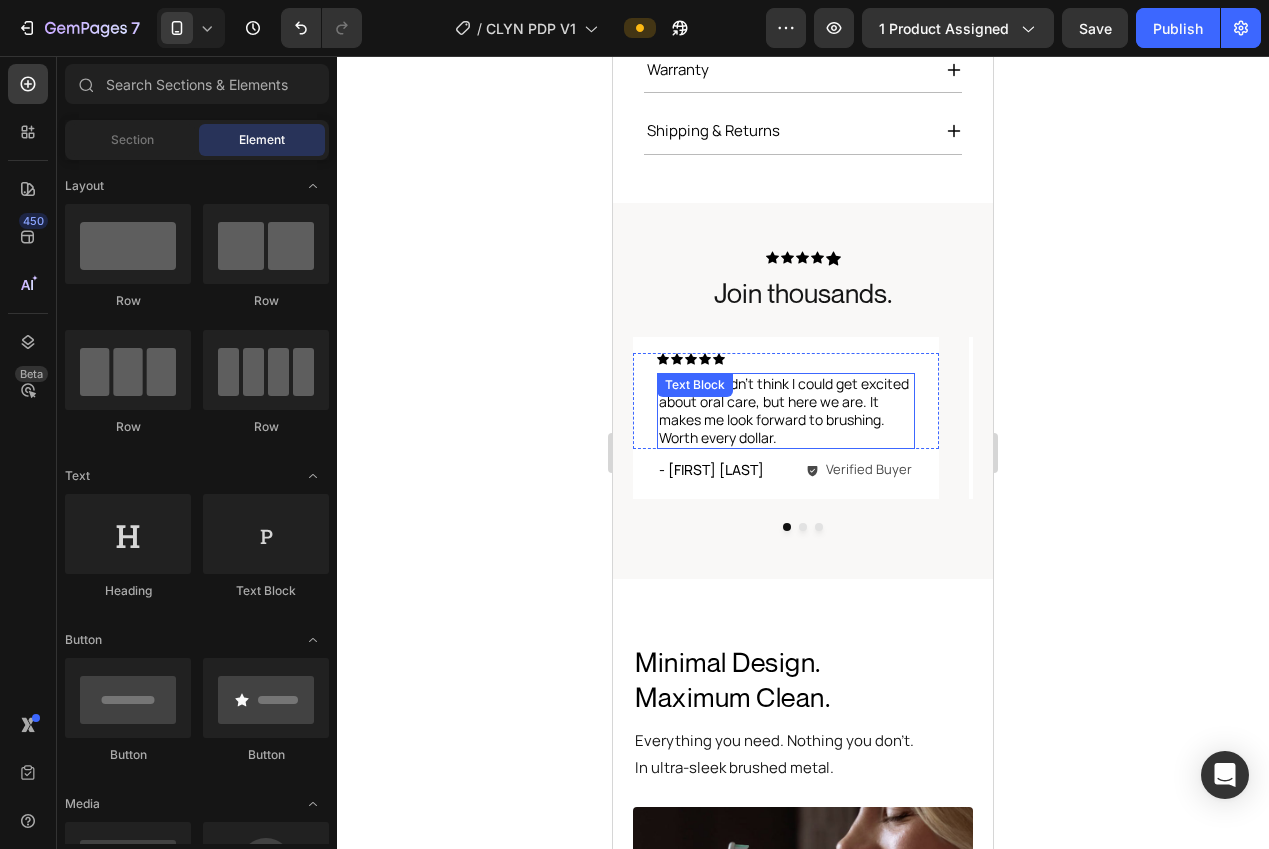 scroll, scrollTop: 1291, scrollLeft: 0, axis: vertical 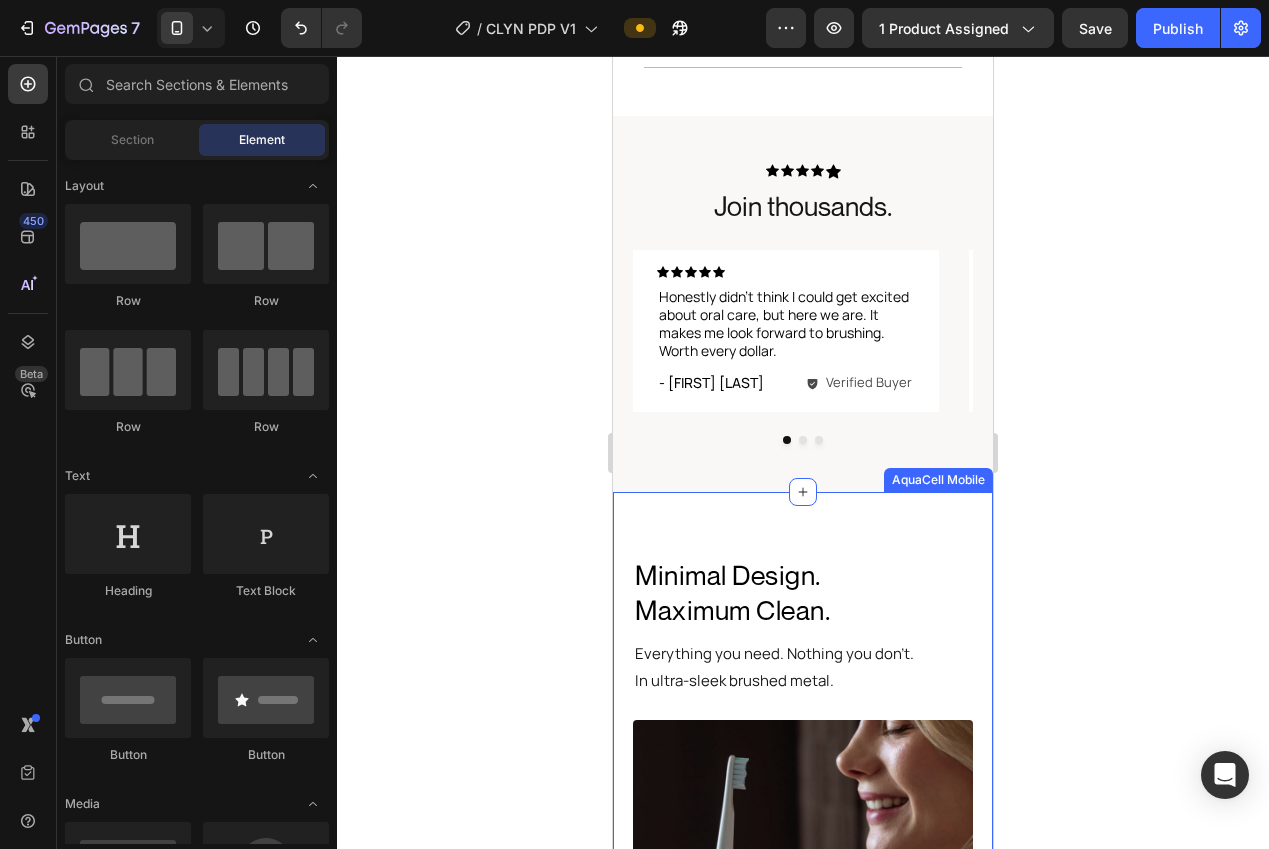 click on "Minimal Design.  Maximum Clean. Heading Everything you need. Nothing you don’t. In ultra-sleek brushed metal. Text Block Ultra Powerful Filtration For The Deepest Clean Heading Image Row Dentist-Approved Performance Text Block 32,000 sonic vibrations per minute sweep away plaque and buildup, without irritating gums. Get that j ust left the dentist clean , everytime. Text Block Row                Title Line Whisper-Quiet Cleaning Text Block Reduces calcium and magnesium — the two minerals most commonly associated with dry skin, brittle hair, and mineral buildup. Text Block Row                Title Line 40+ Day Battery Life Text Block Brush at home or on the go without thinking about your charger. One full charge lasts over a month. Text Block Row                Title Line A Brush You Won't Want To Hide Text Block Built from sleek, matte-finish metal. Durable, minimalist, and designed to look as good as it performs. Text Block Row AquaCell Mobile" at bounding box center (803, 1079) 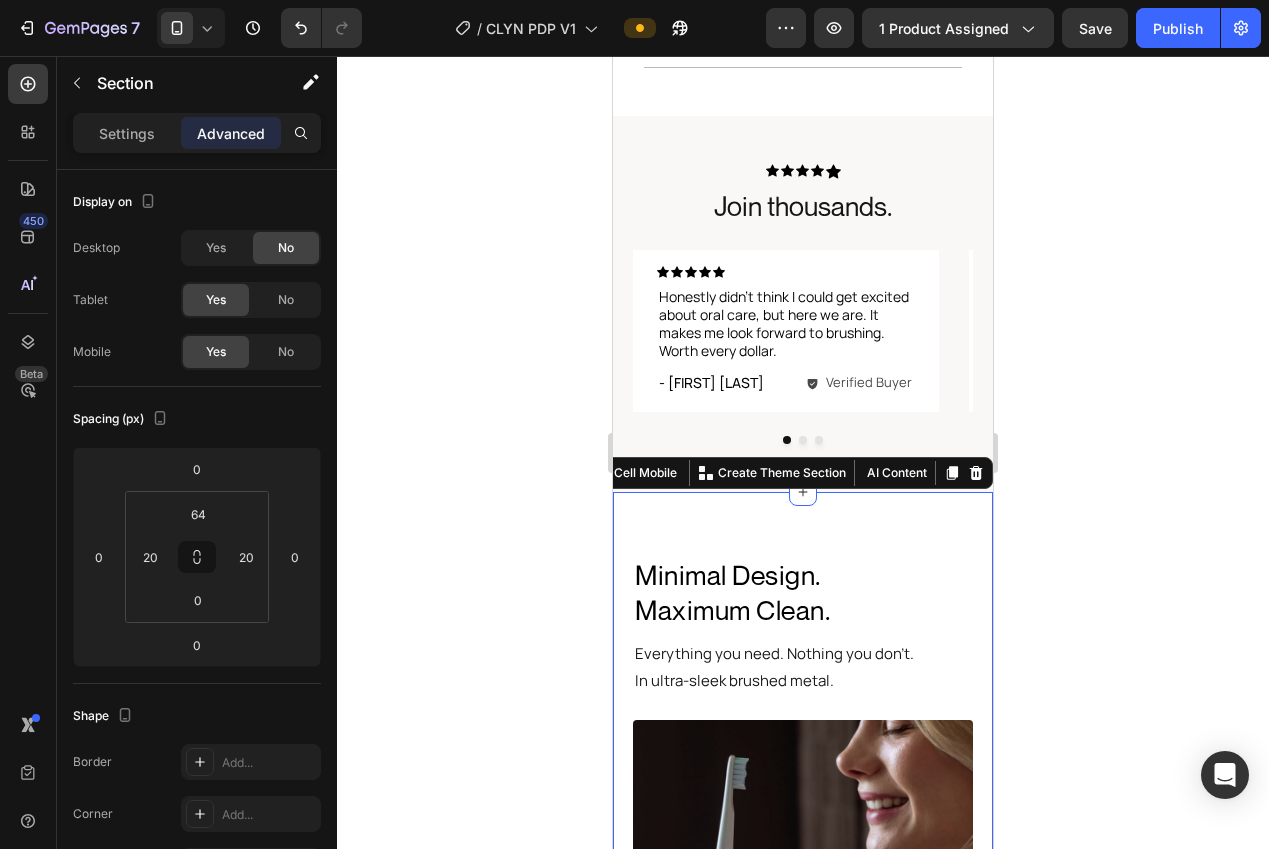 click 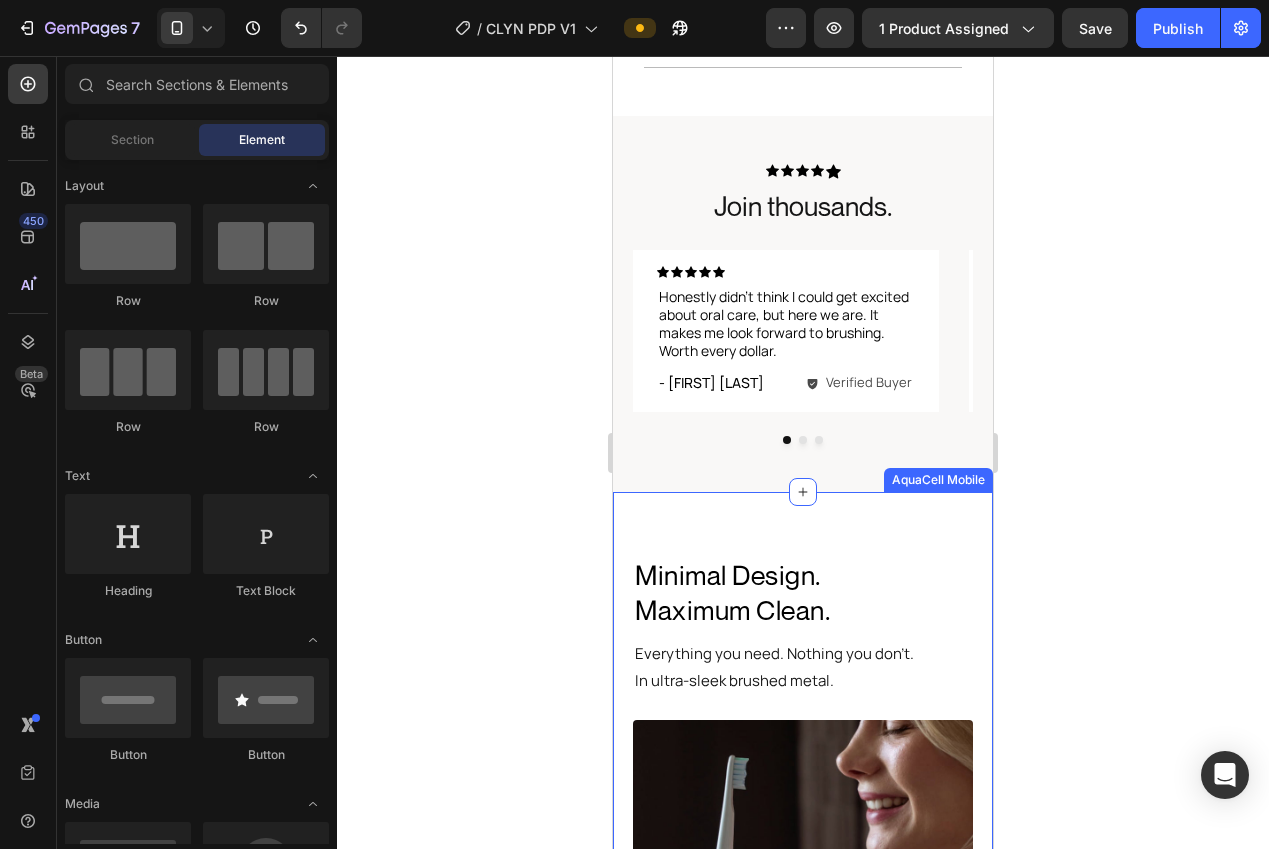 click on "Minimal Design.  Maximum Clean. Heading Everything you need. Nothing you don’t. In ultra-sleek brushed metal. Text Block Ultra Powerful Filtration For The Deepest Clean Heading Image Row Dentist-Approved Performance Text Block 32,000 sonic vibrations per minute sweep away plaque and buildup, without irritating gums. Get that j ust left the dentist clean , everytime. Text Block Row                Title Line Whisper-Quiet Cleaning Text Block Reduces calcium and magnesium — the two minerals most commonly associated with dry skin, brittle hair, and mineral buildup. Text Block Row                Title Line 40+ Day Battery Life Text Block Brush at home or on the go without thinking about your charger. One full charge lasts over a month. Text Block Row                Title Line A Brush You Won't Want To Hide Text Block Built from sleek, matte-finish metal. Durable, minimalist, and designed to look as good as it performs. Text Block Row AquaCell Mobile" at bounding box center (803, 1079) 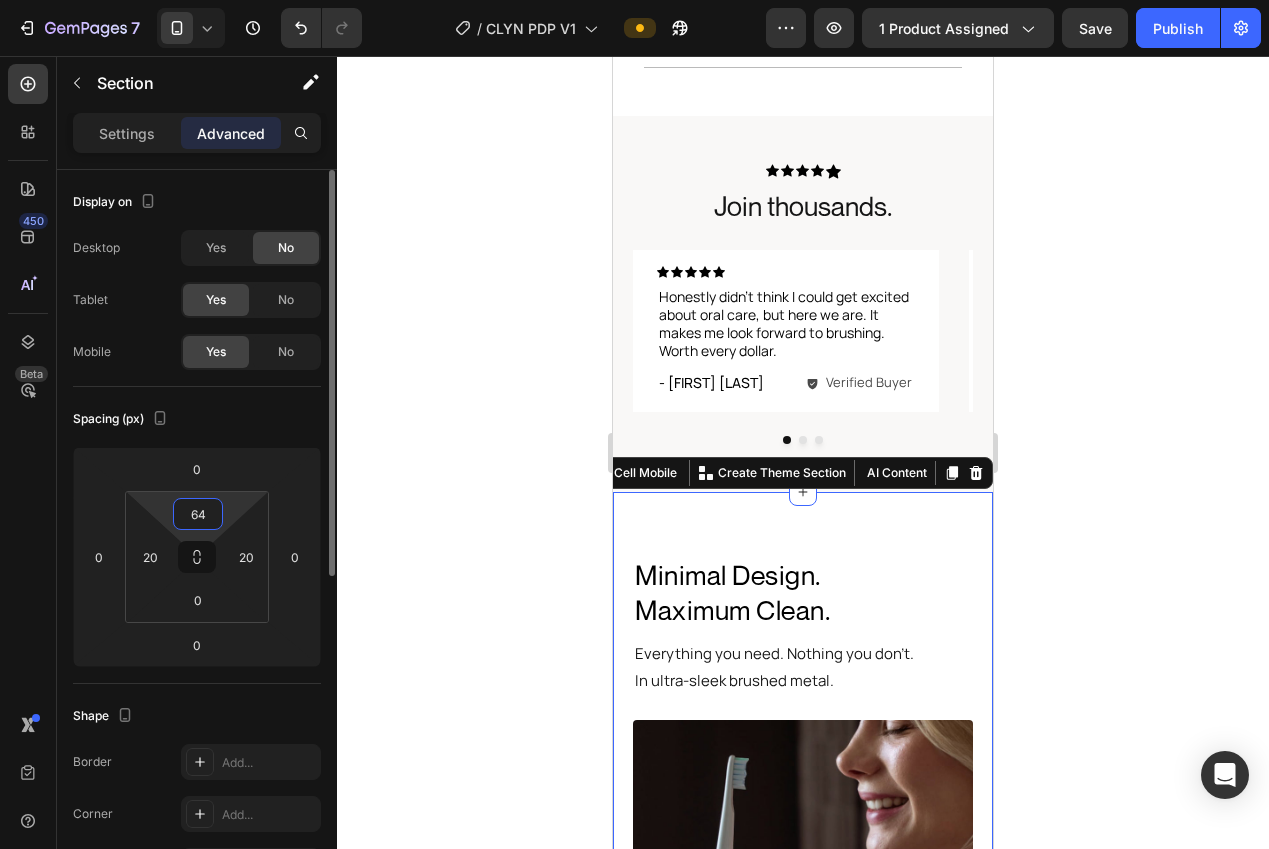 click on "64" at bounding box center [198, 514] 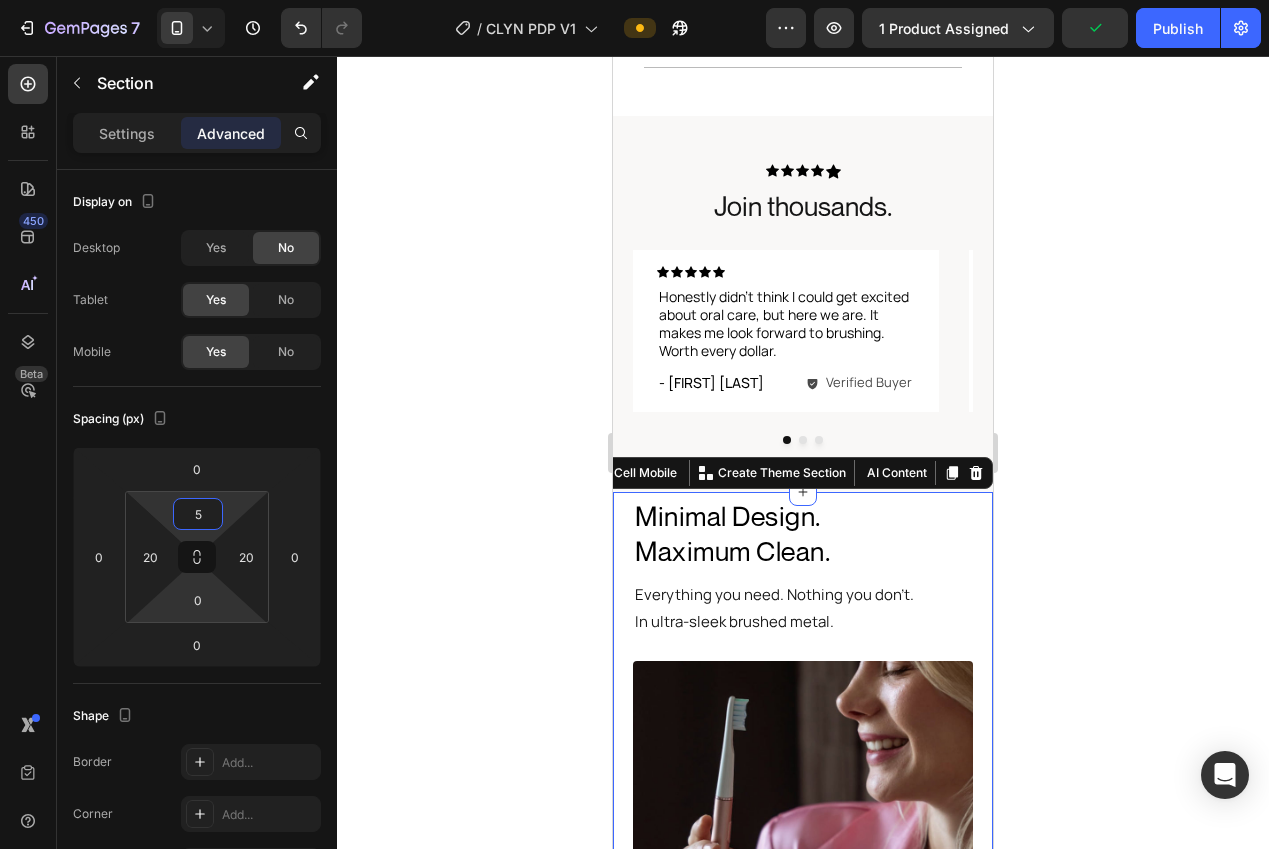 type on "52" 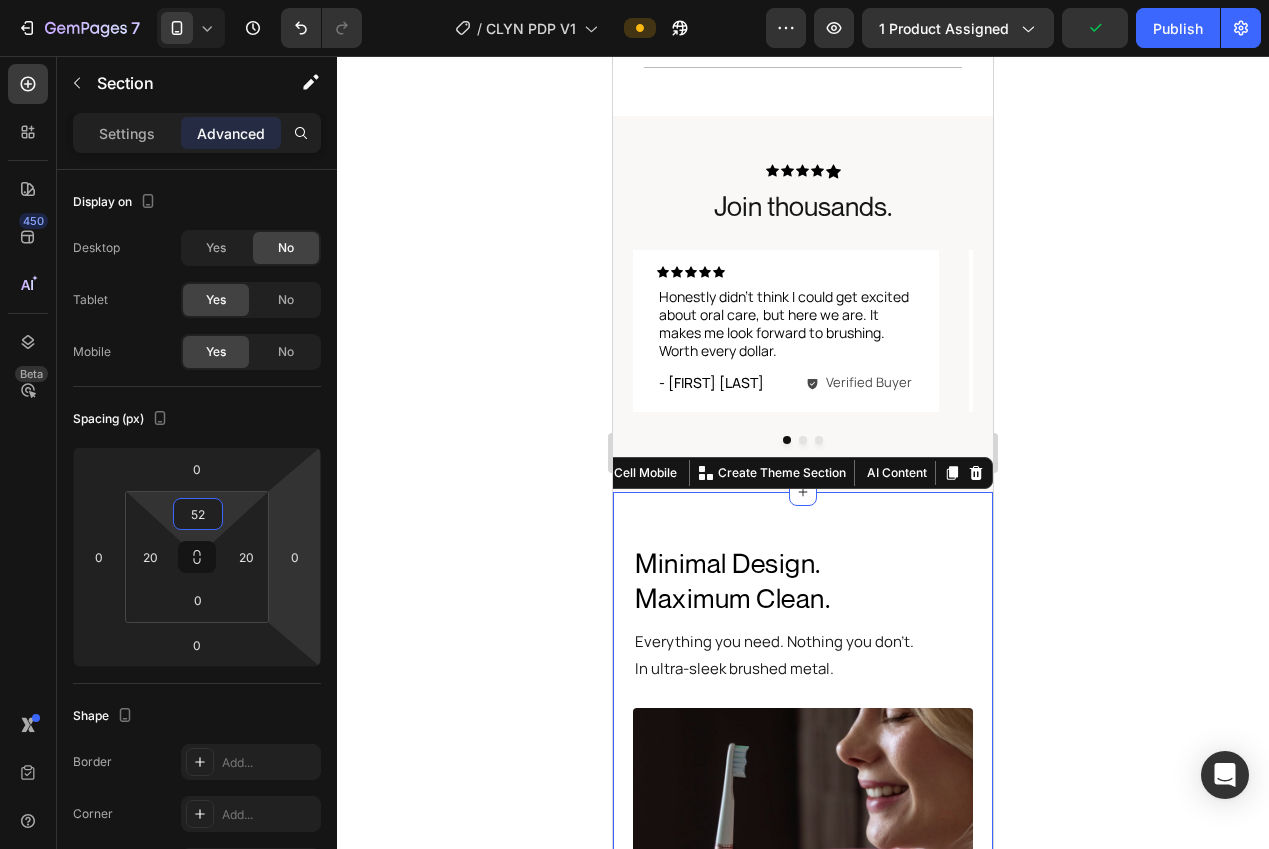 click 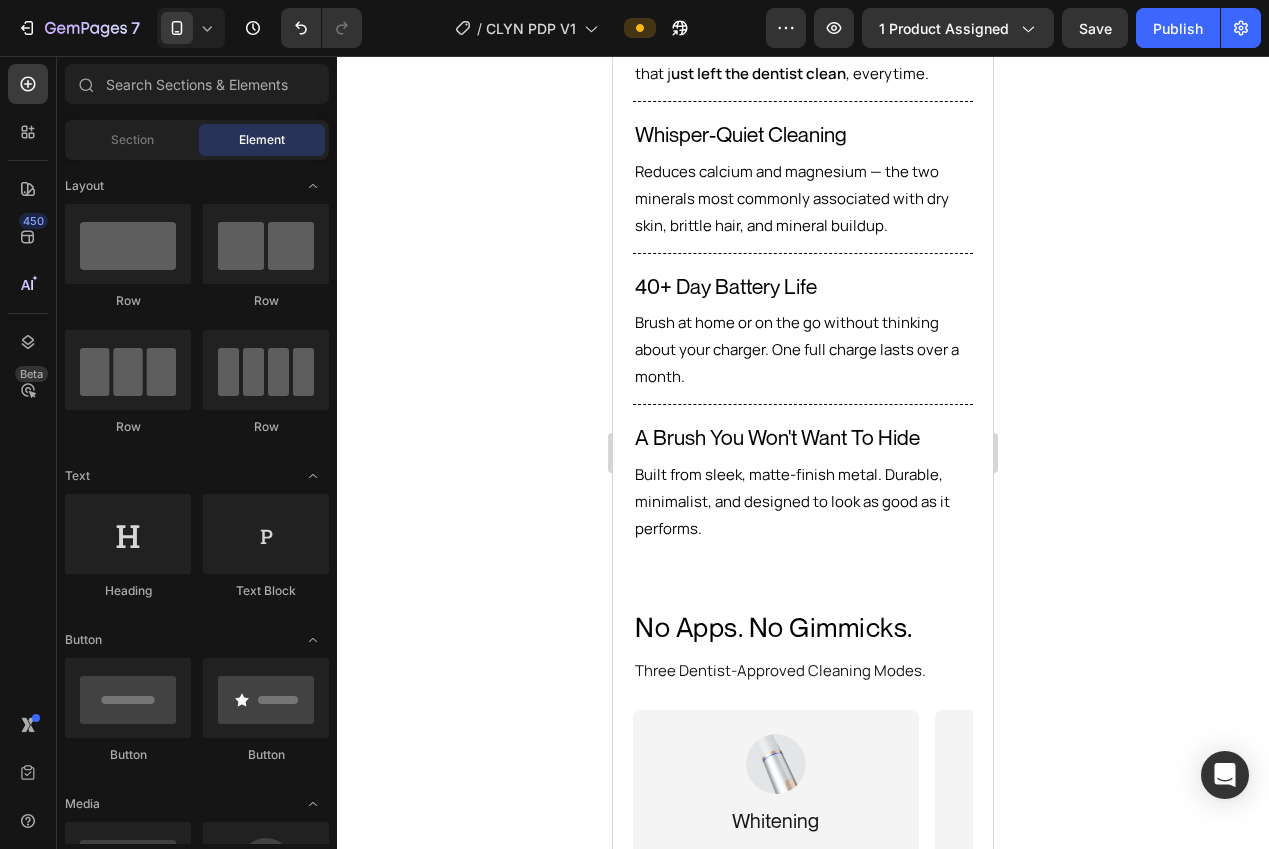 scroll, scrollTop: 2607, scrollLeft: 0, axis: vertical 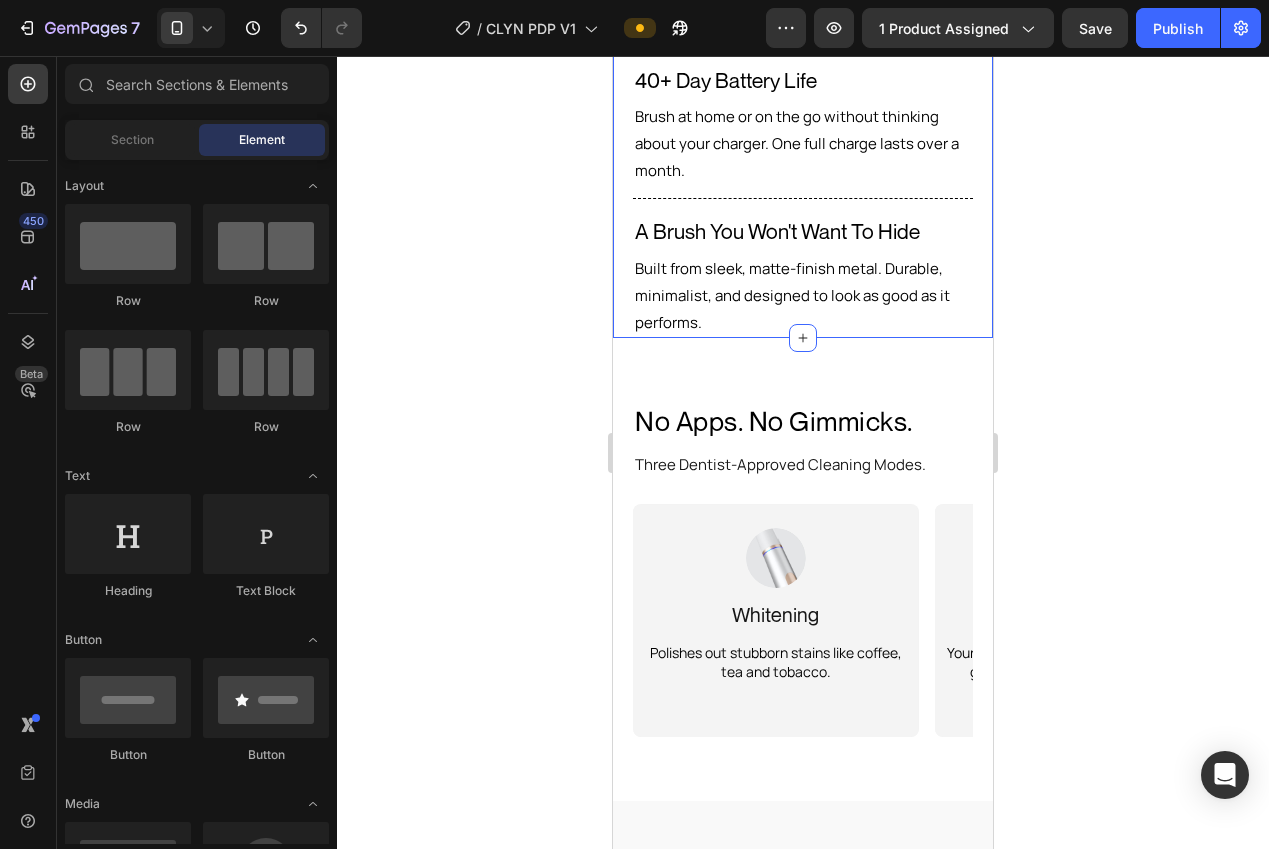 click on "Minimal Design.  Maximum Clean. Heading Everything you need. Nothing you don’t. In ultra-sleek brushed metal. Text Block Ultra Powerful Filtration For The Deepest Clean Heading Image Row Dentist-Approved Performance Text Block 32,000 sonic vibrations per minute sweep away plaque and buildup, without irritating gums. Get that j ust left the dentist clean , everytime. Text Block Row                Title Line Whisper-Quiet Cleaning Text Block Reduces calcium and magnesium — the two minerals most commonly associated with dry skin, brittle hair, and mineral buildup. Text Block Row                Title Line 40+ Day Battery Life Text Block Brush at home or on the go without thinking about your charger. One full charge lasts over a month. Text Block Row                Title Line A Brush You Won't Want To Hide Text Block Built from sleek, matte-finish metal. Durable, minimalist, and designed to look as good as it performs. Text Block Row AquaCell Mobile" at bounding box center [803, -243] 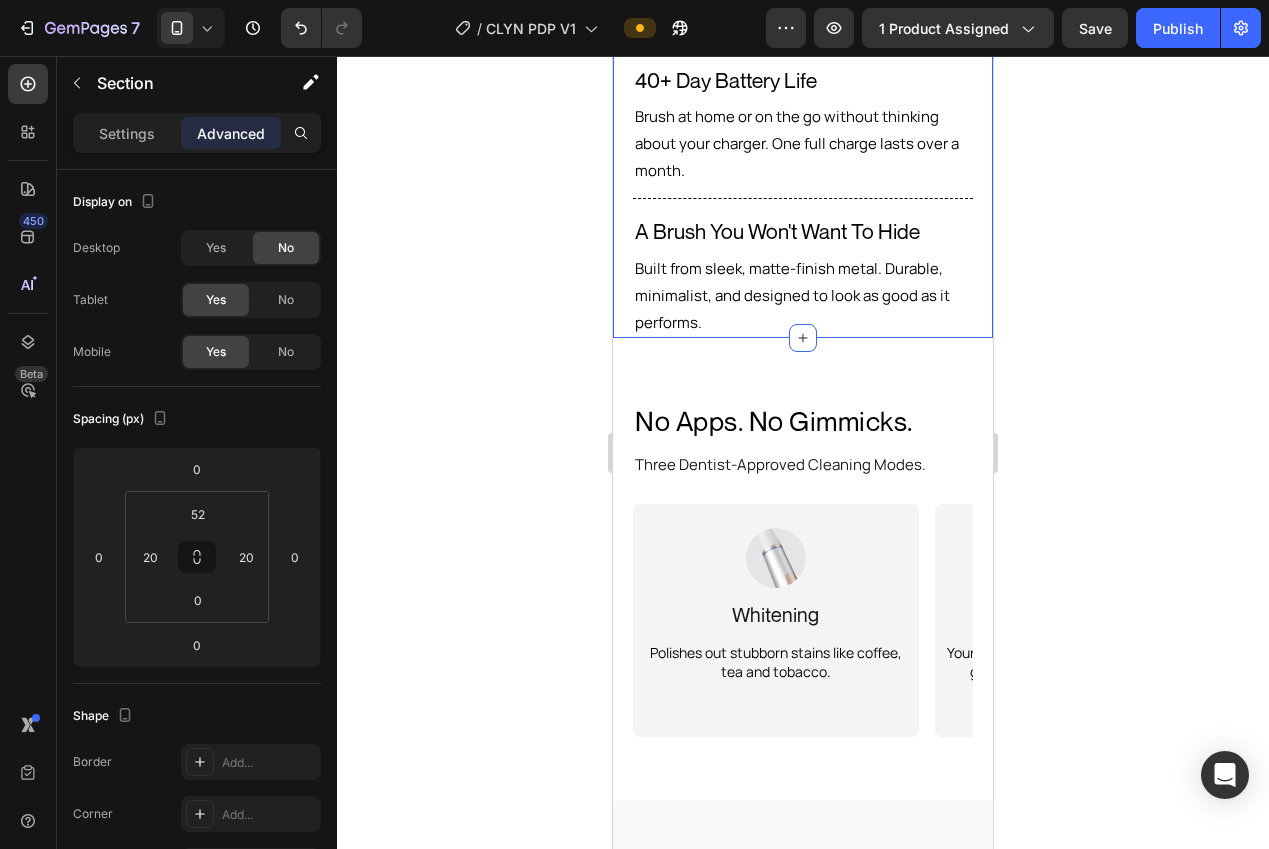 drag, startPoint x: 503, startPoint y: 470, endPoint x: 515, endPoint y: 460, distance: 15.6205 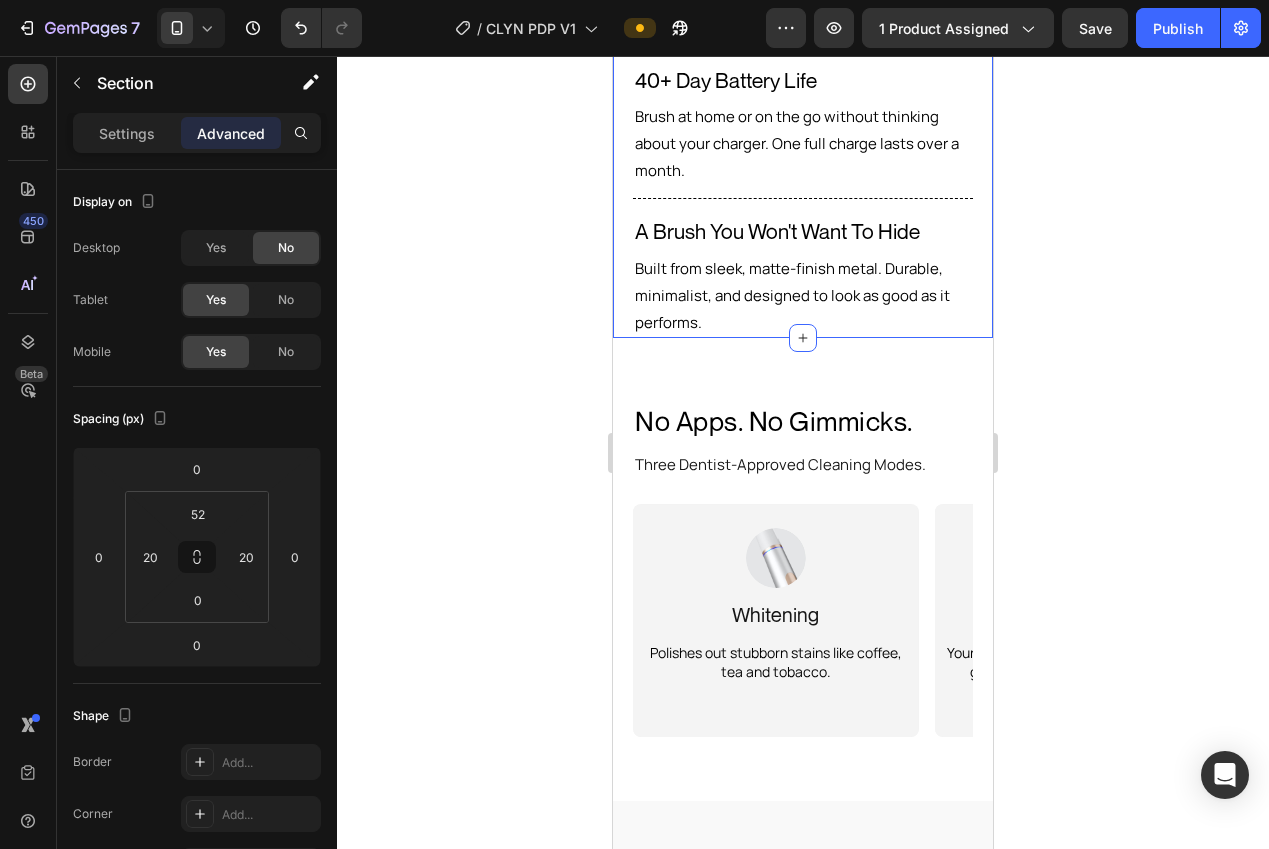 click 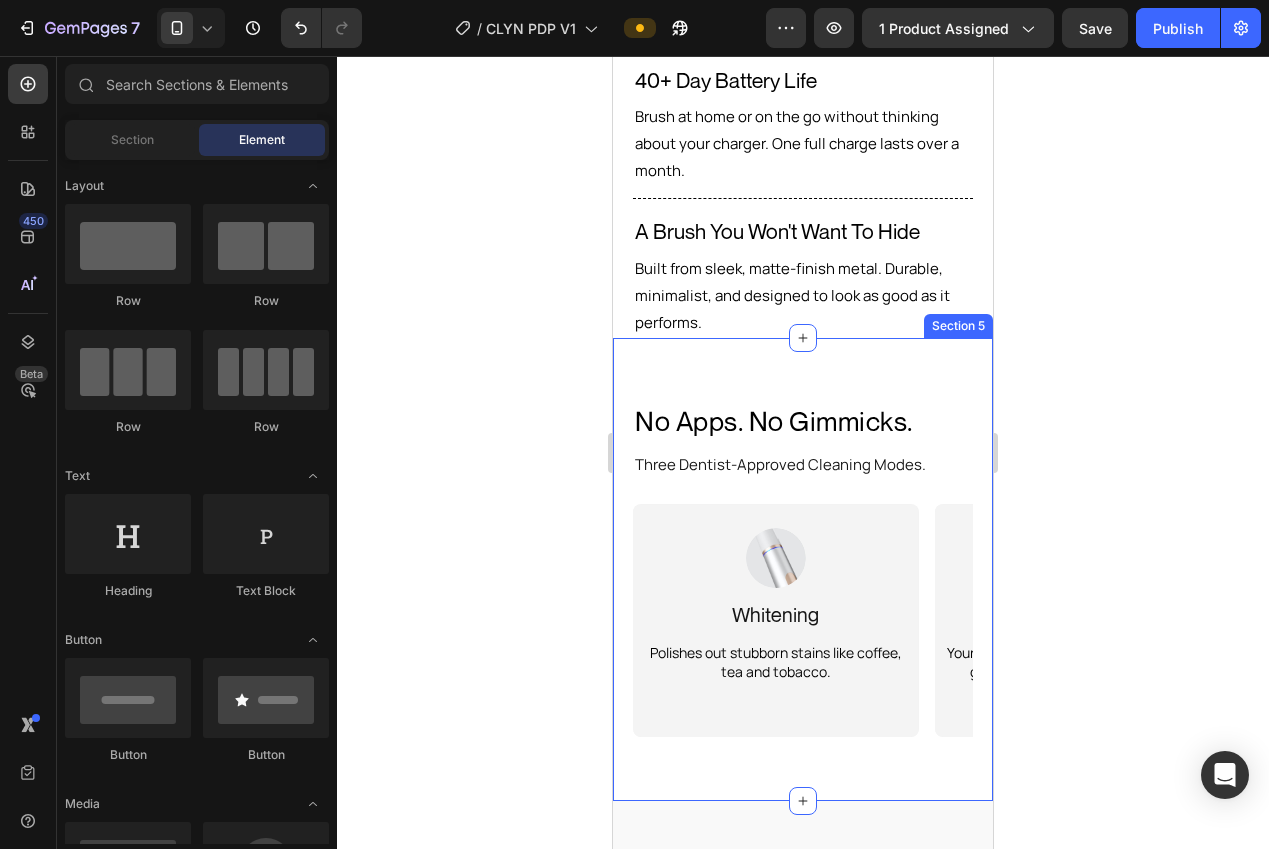 click on "No Apps. No Gimmicks. Heading Three Dentist-Approved Cleaning Modes. Text Block 6 Common Problems Caused by Your Water Heading Image Whitening Text Block Polishes out stubborn stains like coffee, tea and tobacco.  Text Block Row Hero Banner Image Daily Clean Text Block Your daily go-to. Balanced, effective, and gentle enough for sensitive gums. Text Block Row Hero Banner Image Deep Clean Text Block High-intensity sonic power — ideal after heavy meals or when you want that just-left-the-chair feeling. Text Block Row Hero Banner Carousel Row Section 5" at bounding box center (803, 569) 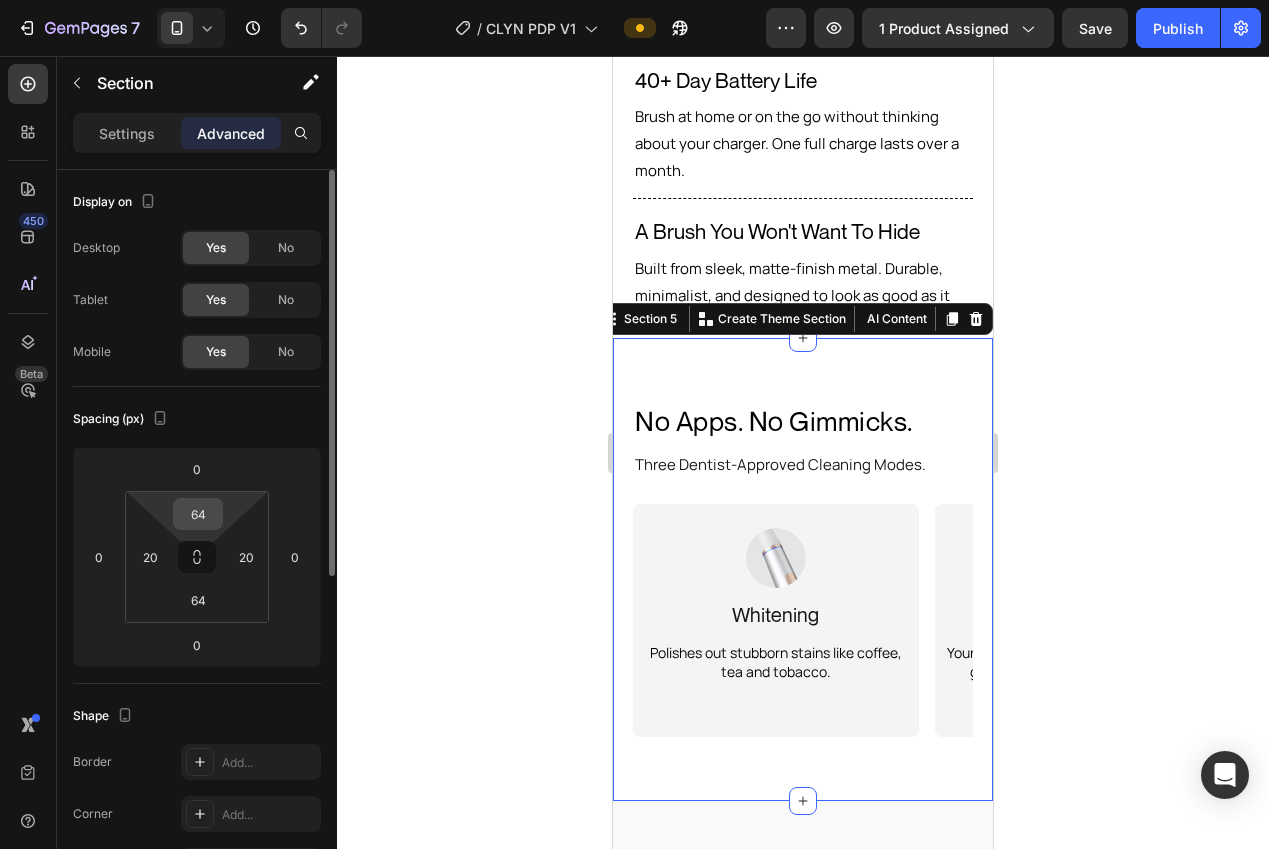 click on "64" at bounding box center (198, 514) 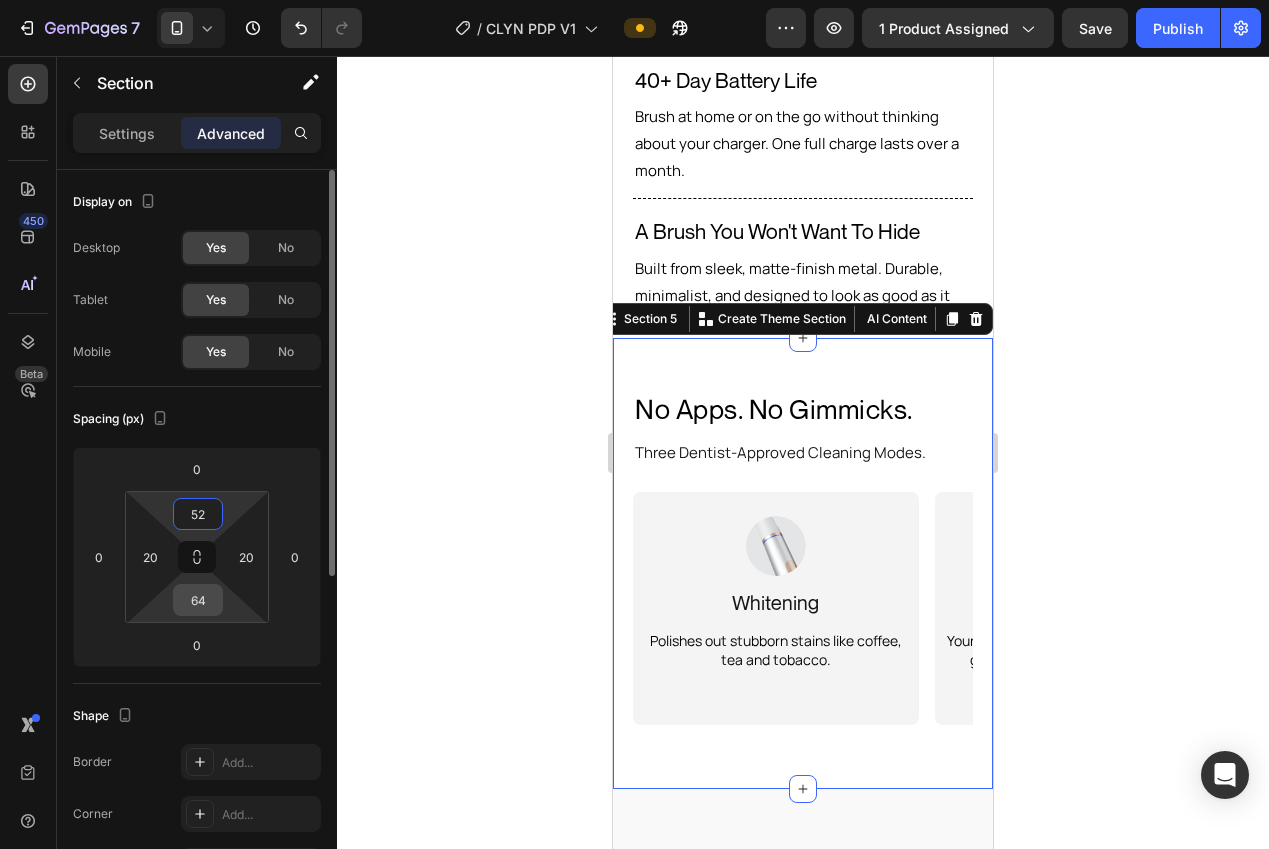 type on "52" 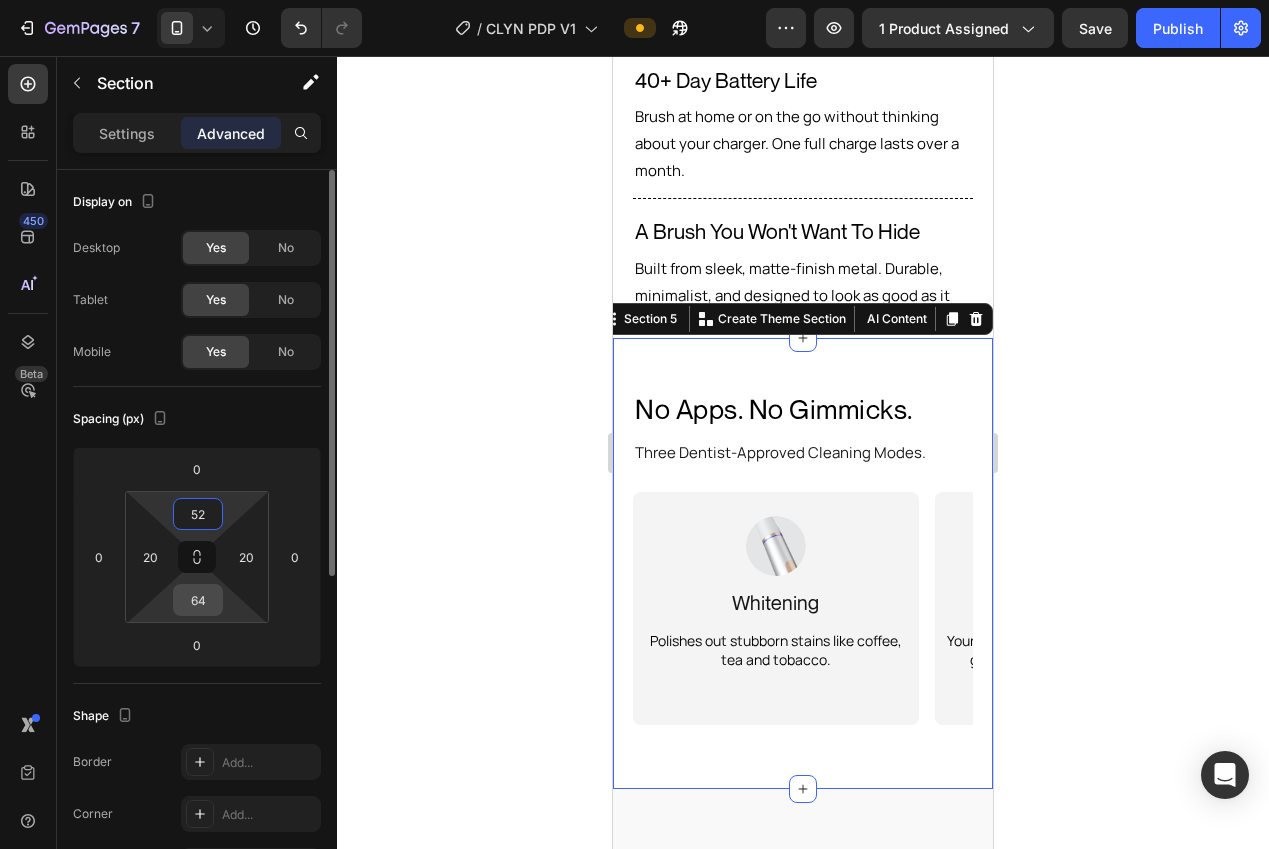 click on "64" at bounding box center [198, 600] 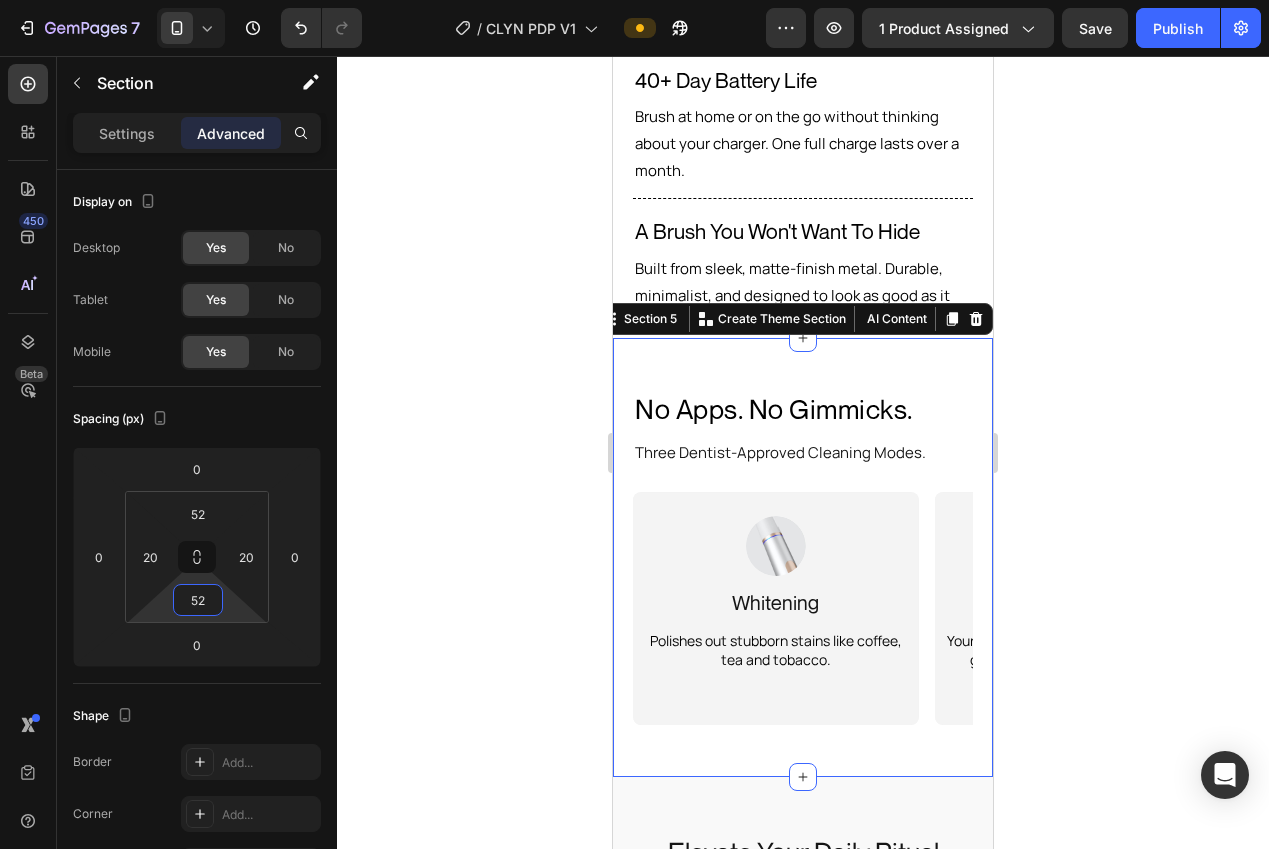 type on "52" 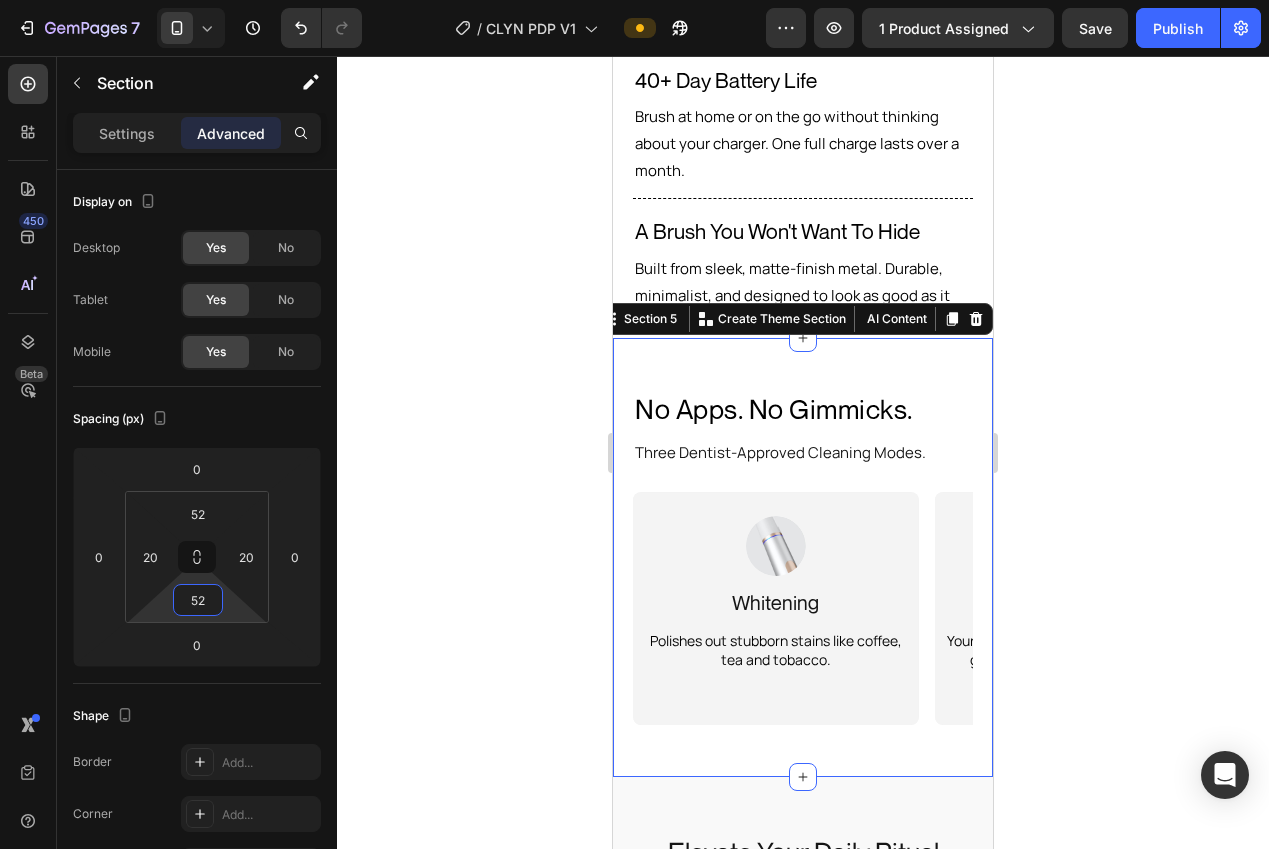 click 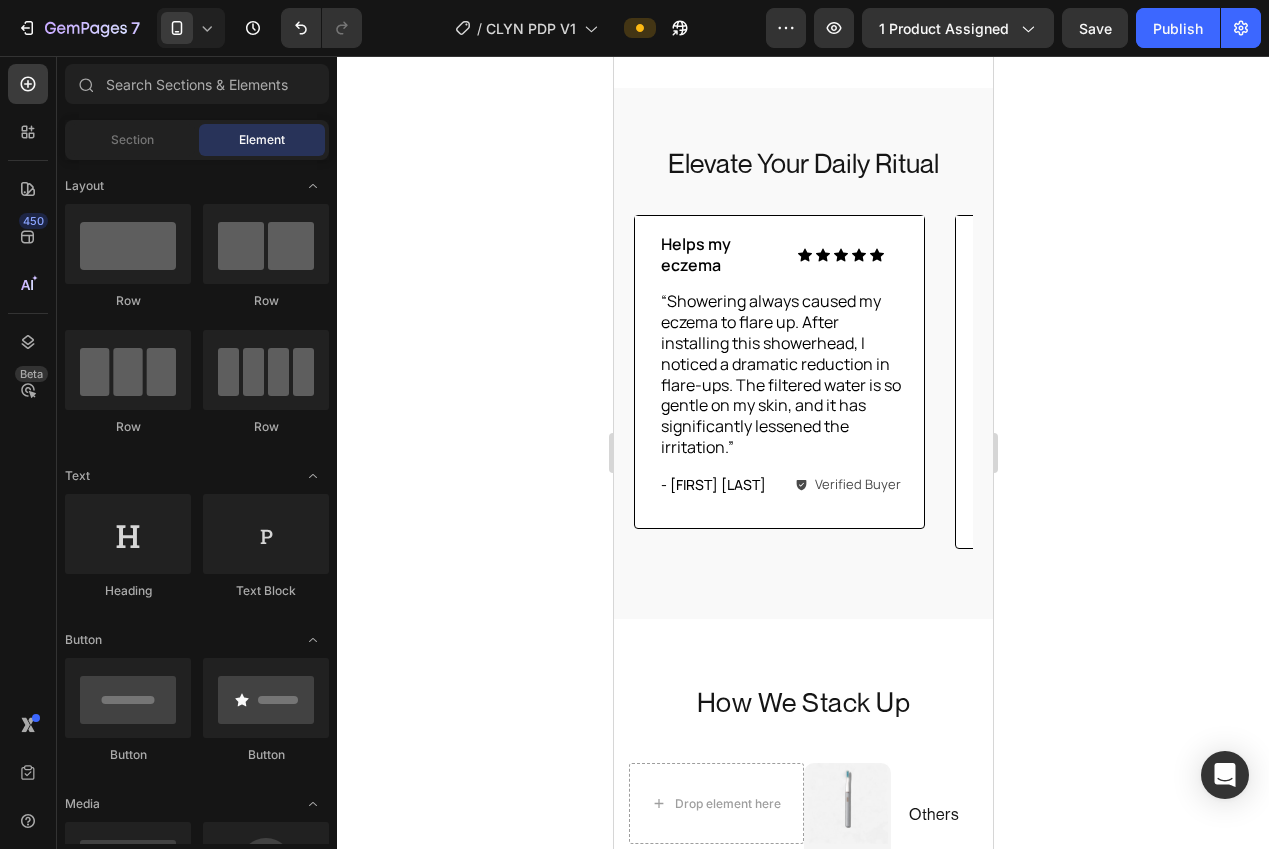 scroll, scrollTop: 3407, scrollLeft: 0, axis: vertical 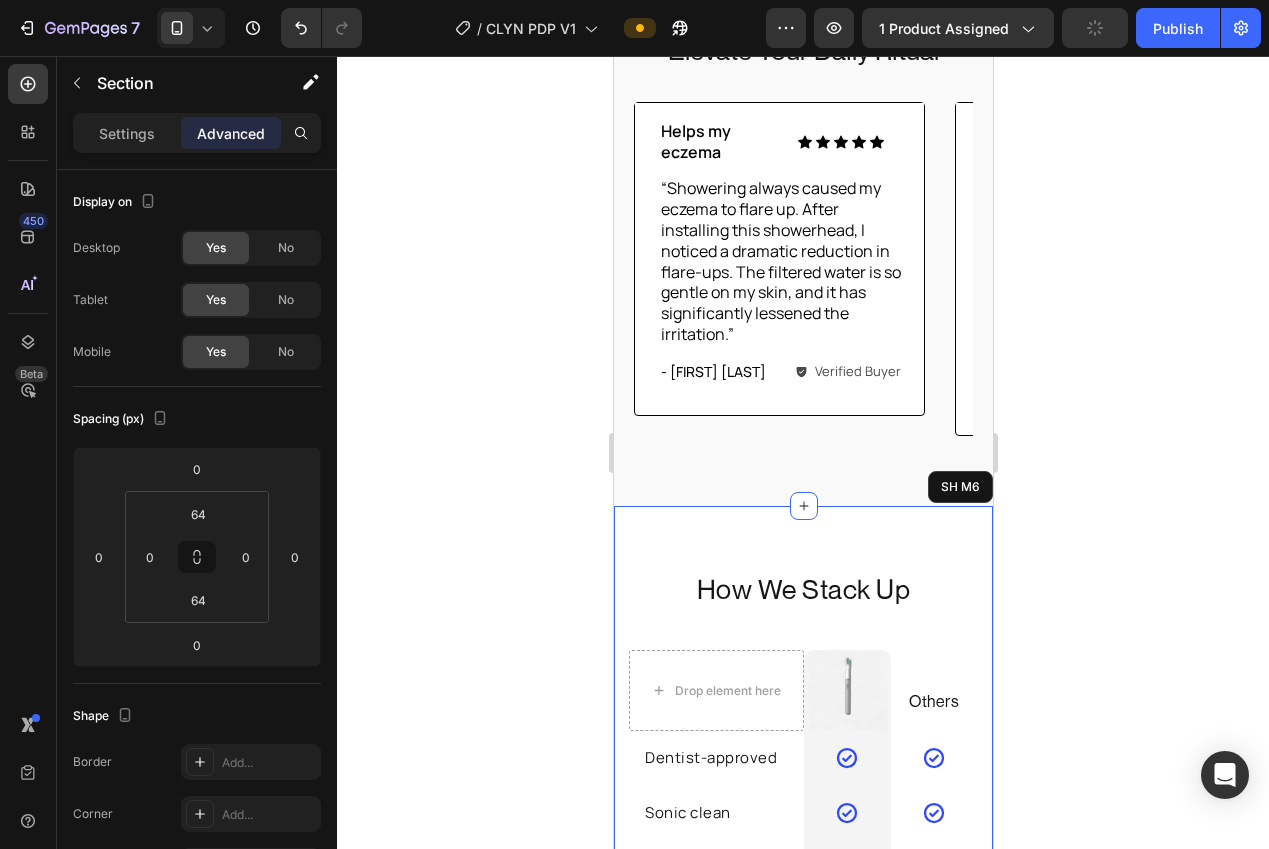 click on "How We Stack Up Heading Row
Drop element here Image Row Others Text block Row Dentist-approved Text block
Icon Row
Icon Row Sonic clean Text block
Icon Row
Icon Row 40+ day battery Text block
Icon Row
Icon Row Brushed metal Text block
Icon Row
Icon Row Whisper quiet Text block
Icon Row
Icon Row USB charger Text block
Icon Row
Icon Row Row SH M6" at bounding box center (802, 814) 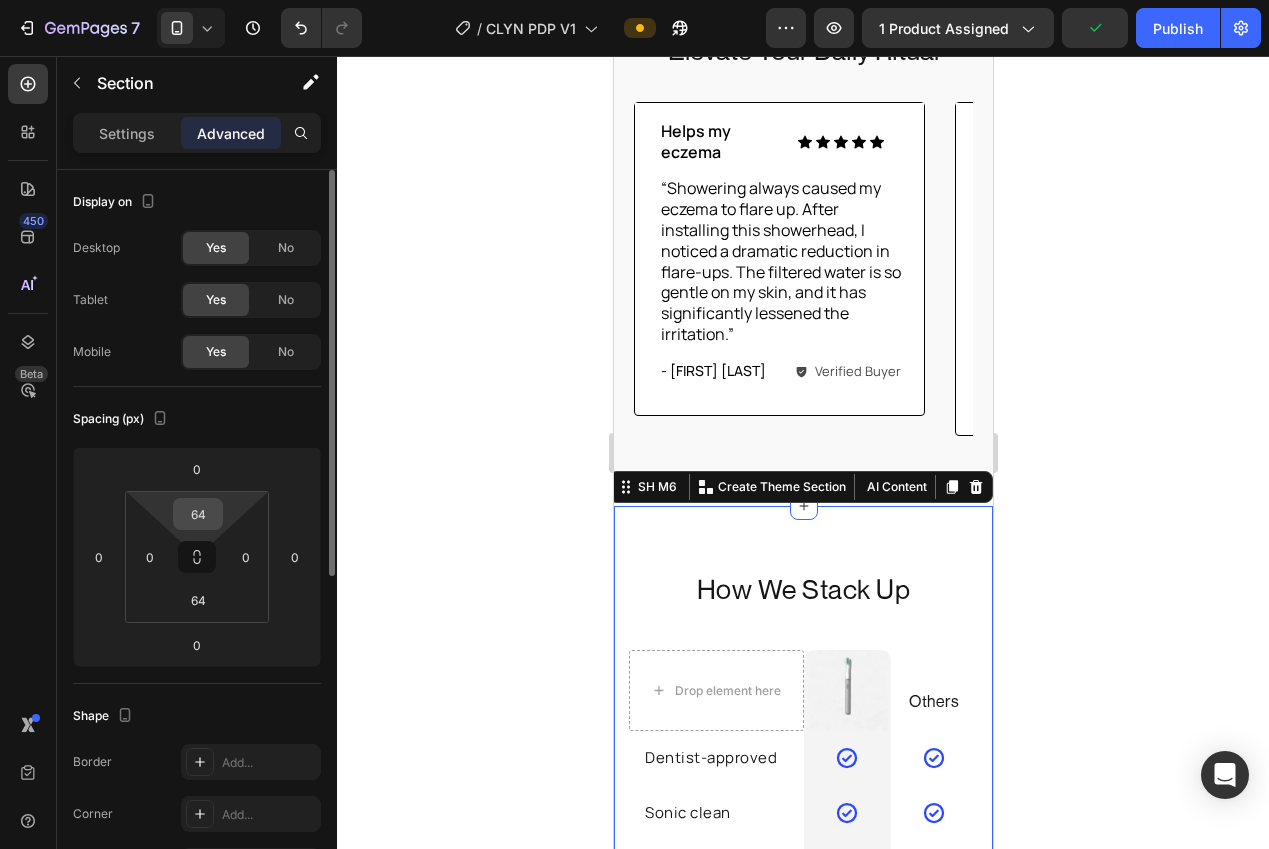 click on "64" at bounding box center [198, 514] 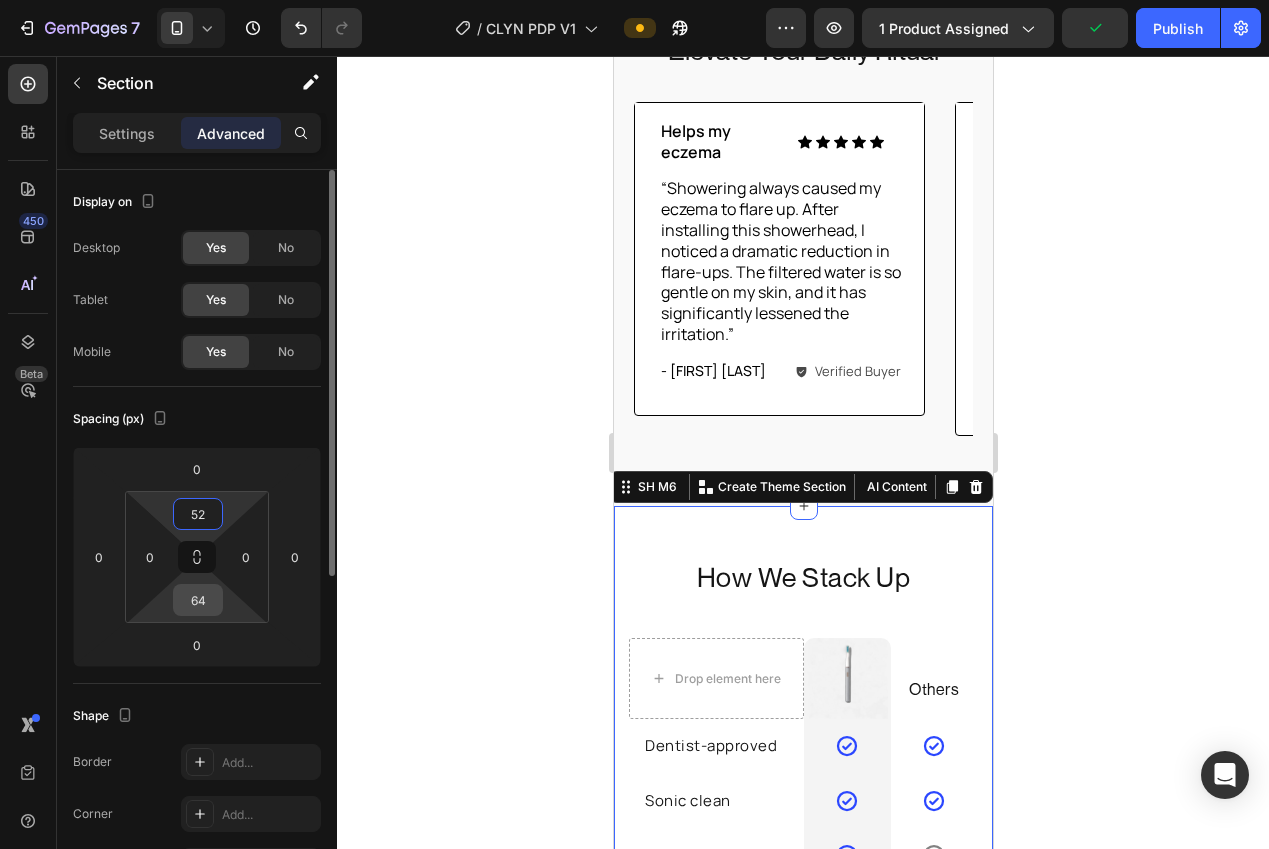 type on "52" 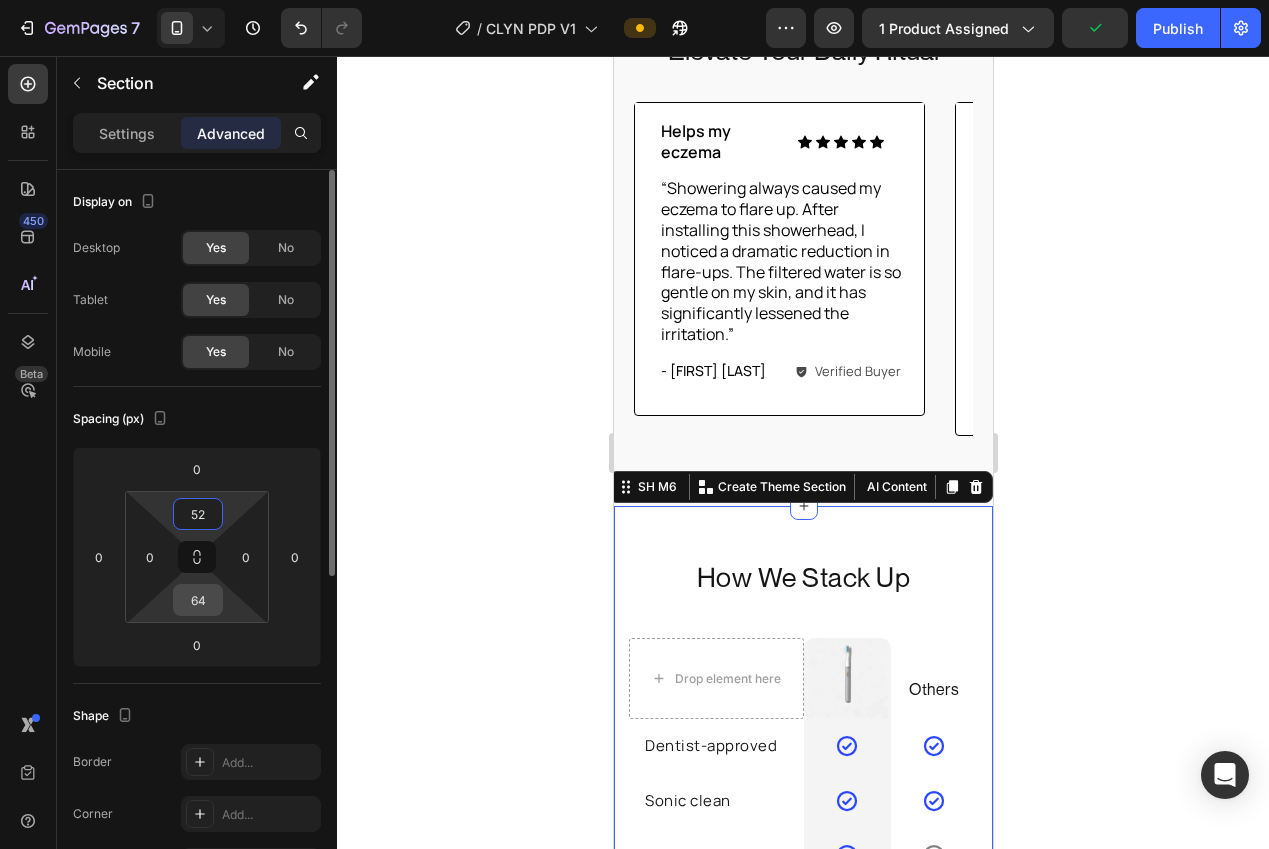 click on "64" at bounding box center [198, 600] 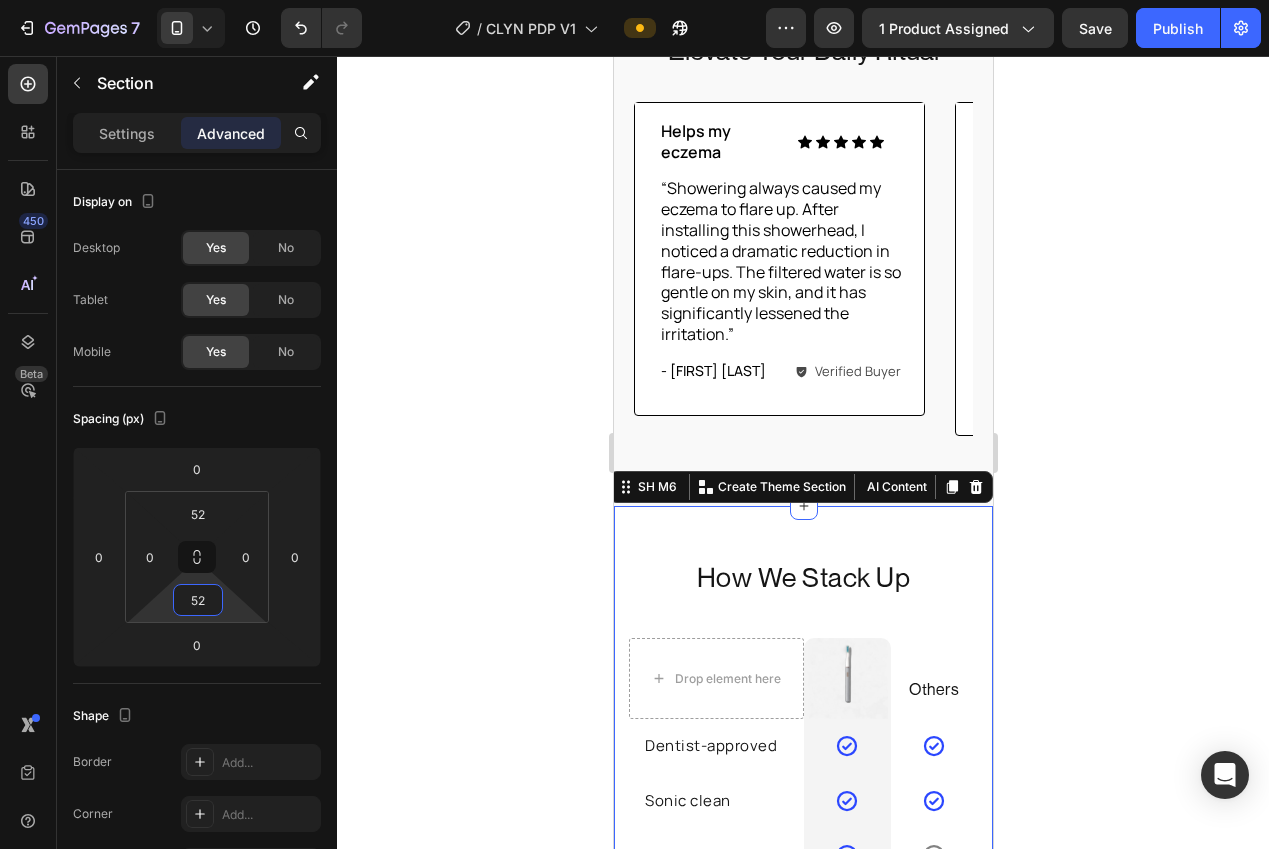 type on "52" 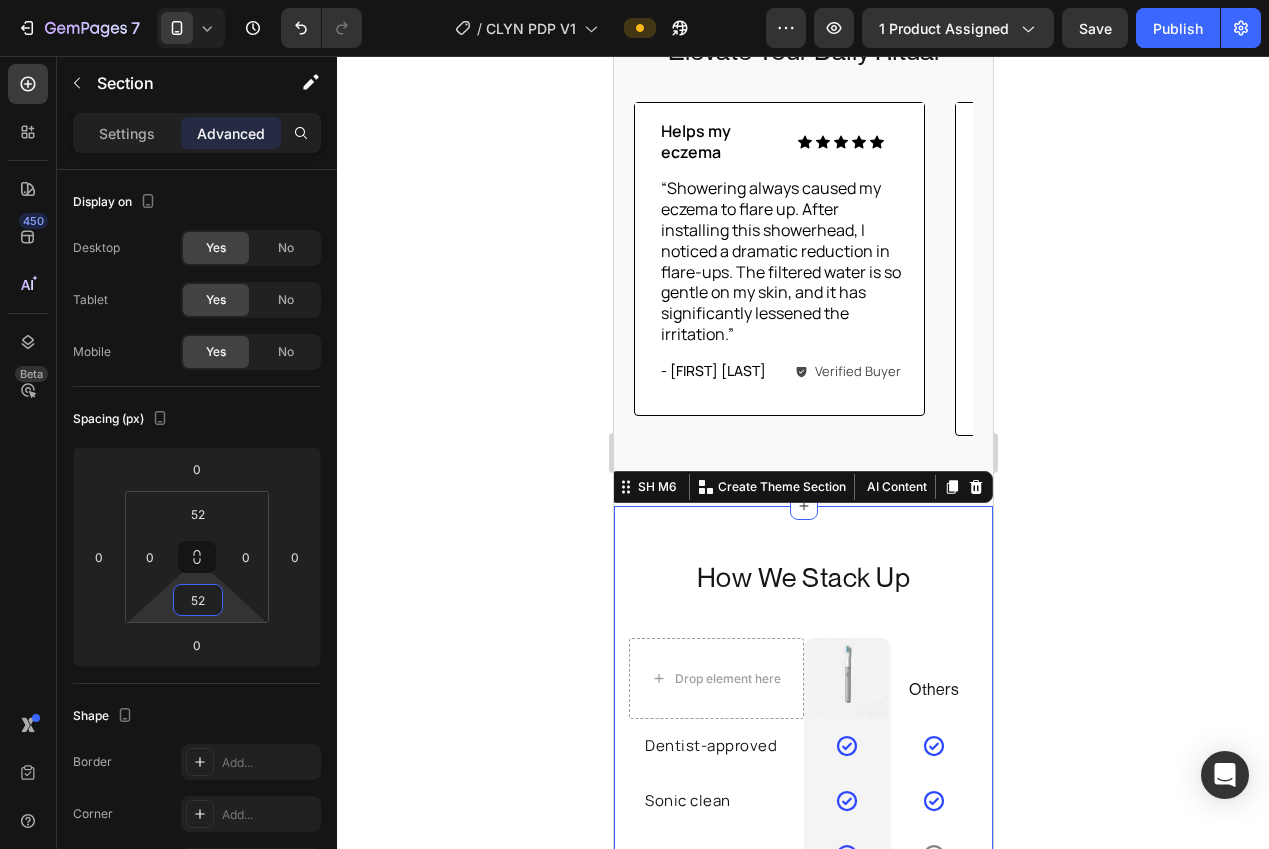 click 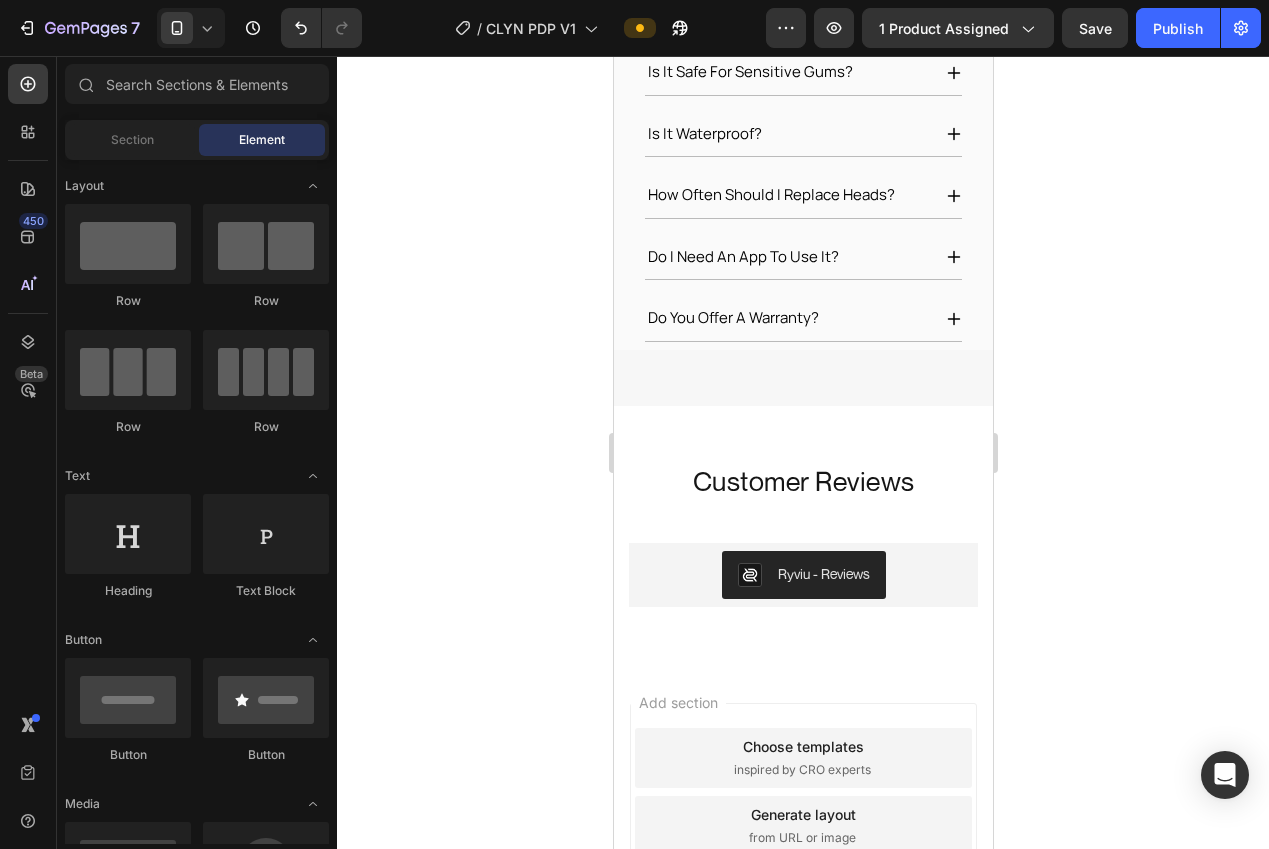 scroll, scrollTop: 4641, scrollLeft: 0, axis: vertical 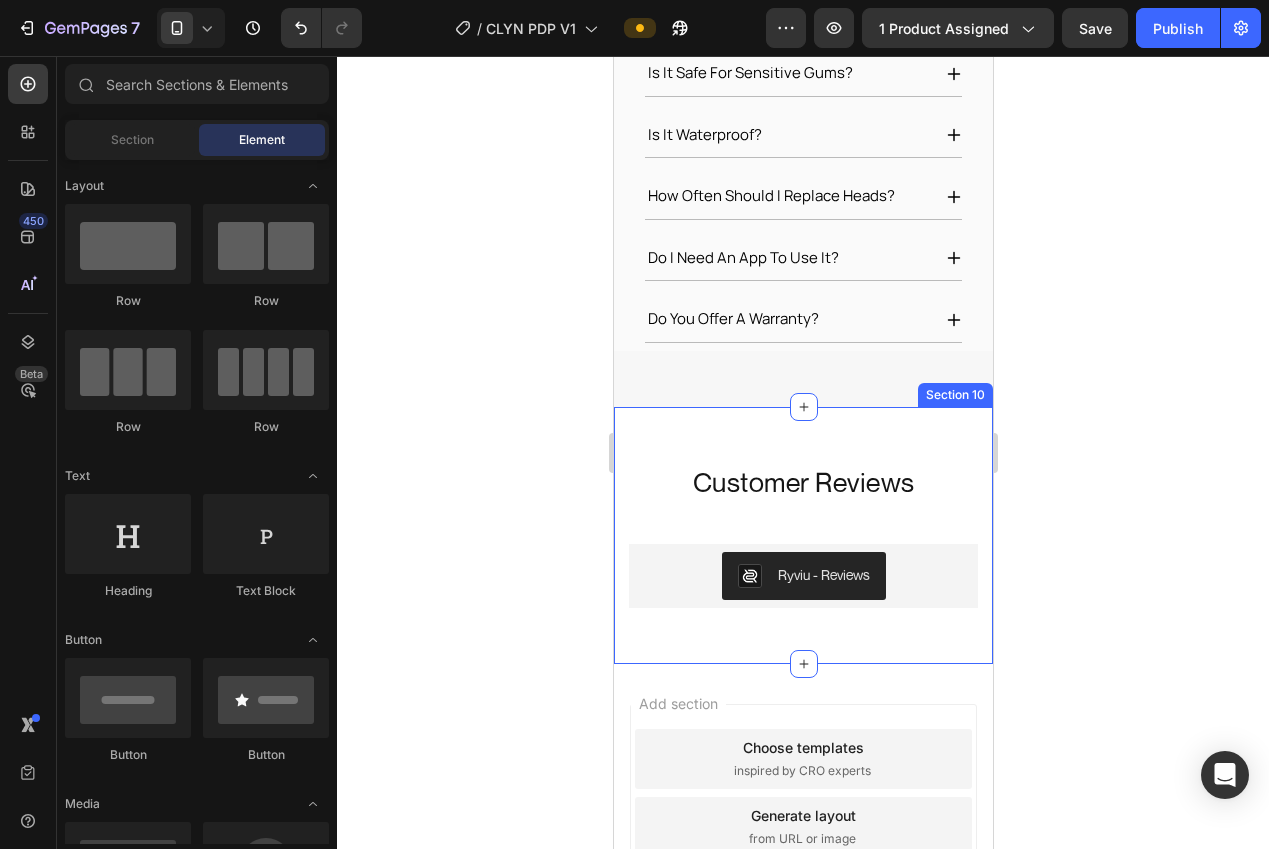 click on "Customer Reviews Heading Ryviu - Reviews Ryviu Row" at bounding box center (802, 515) 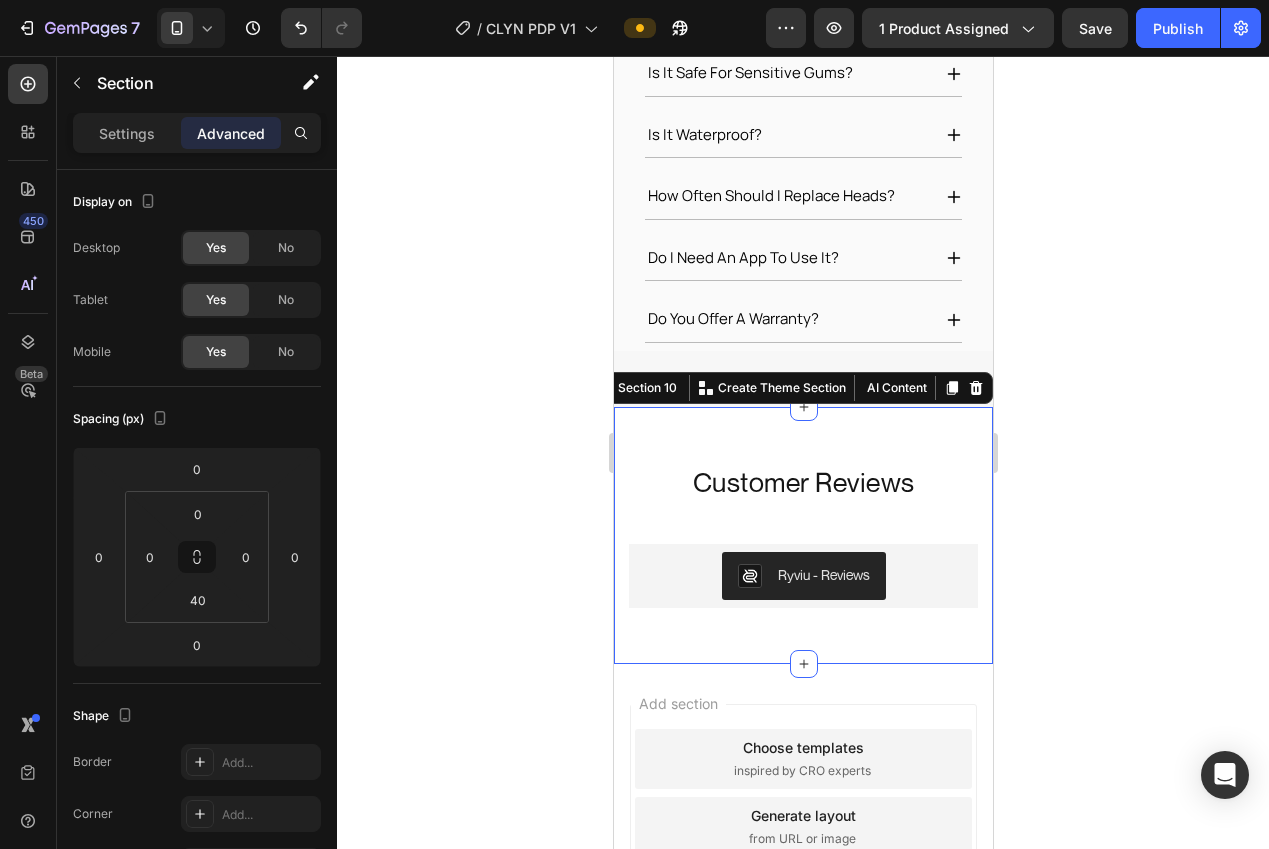 click 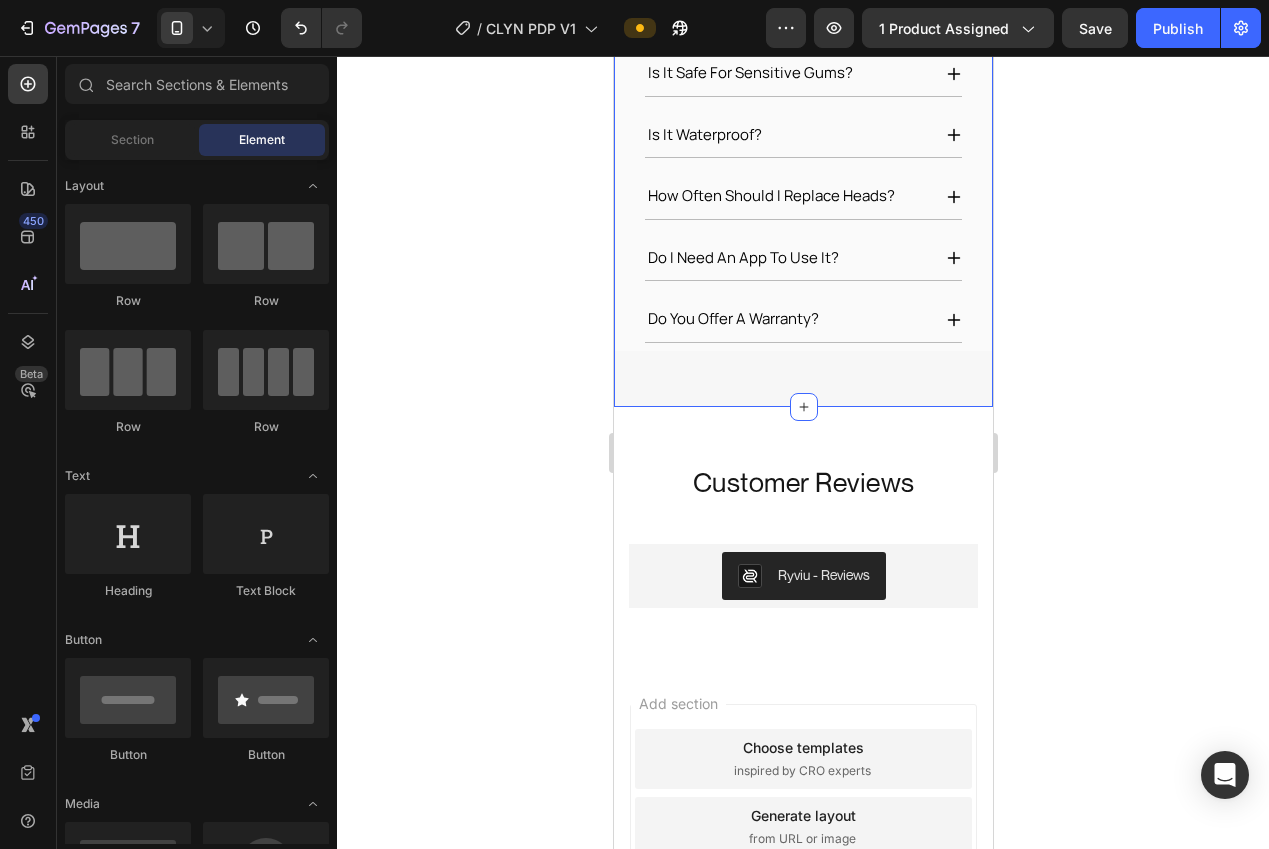 drag, startPoint x: 683, startPoint y: 373, endPoint x: 625, endPoint y: 371, distance: 58.034473 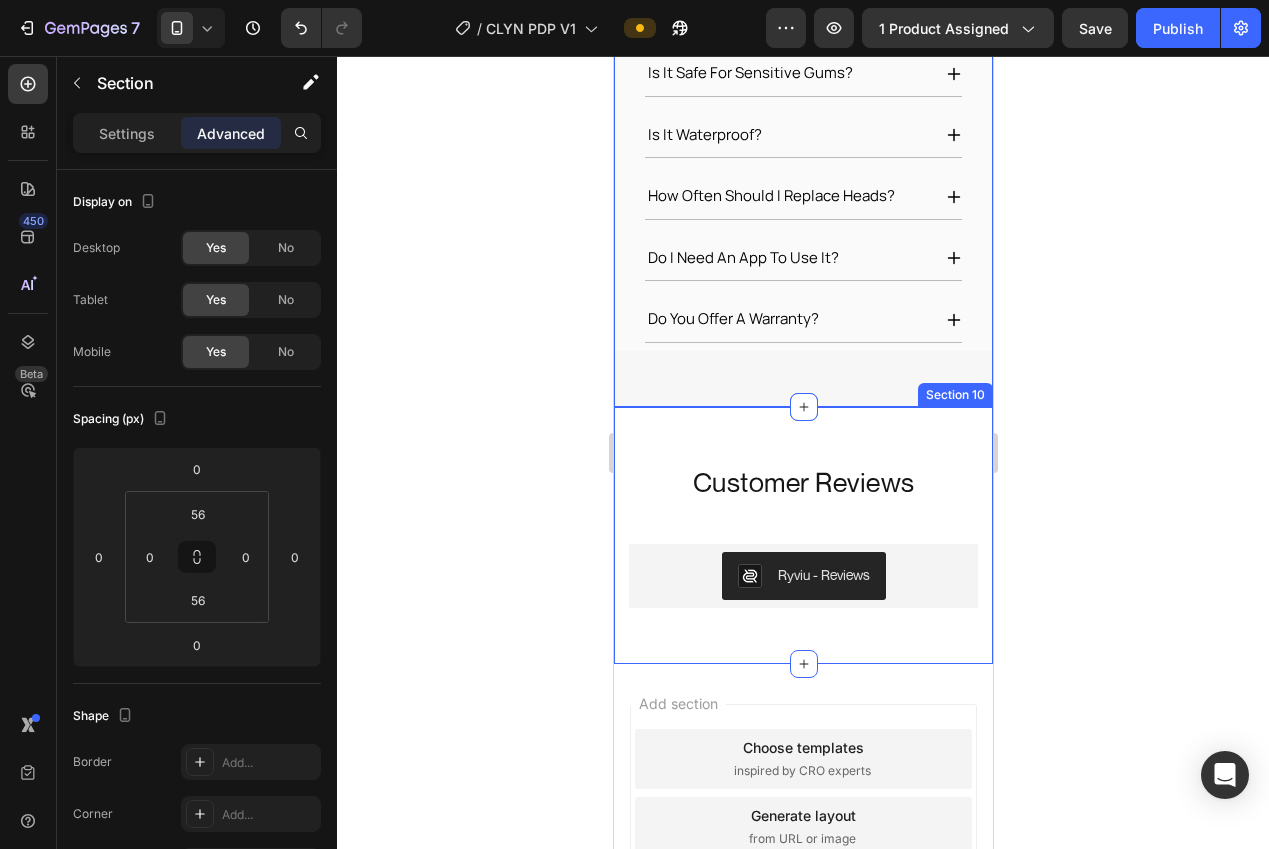 click on "Customer Reviews Heading Ryviu - Reviews Ryviu Row Section 10" at bounding box center [802, 535] 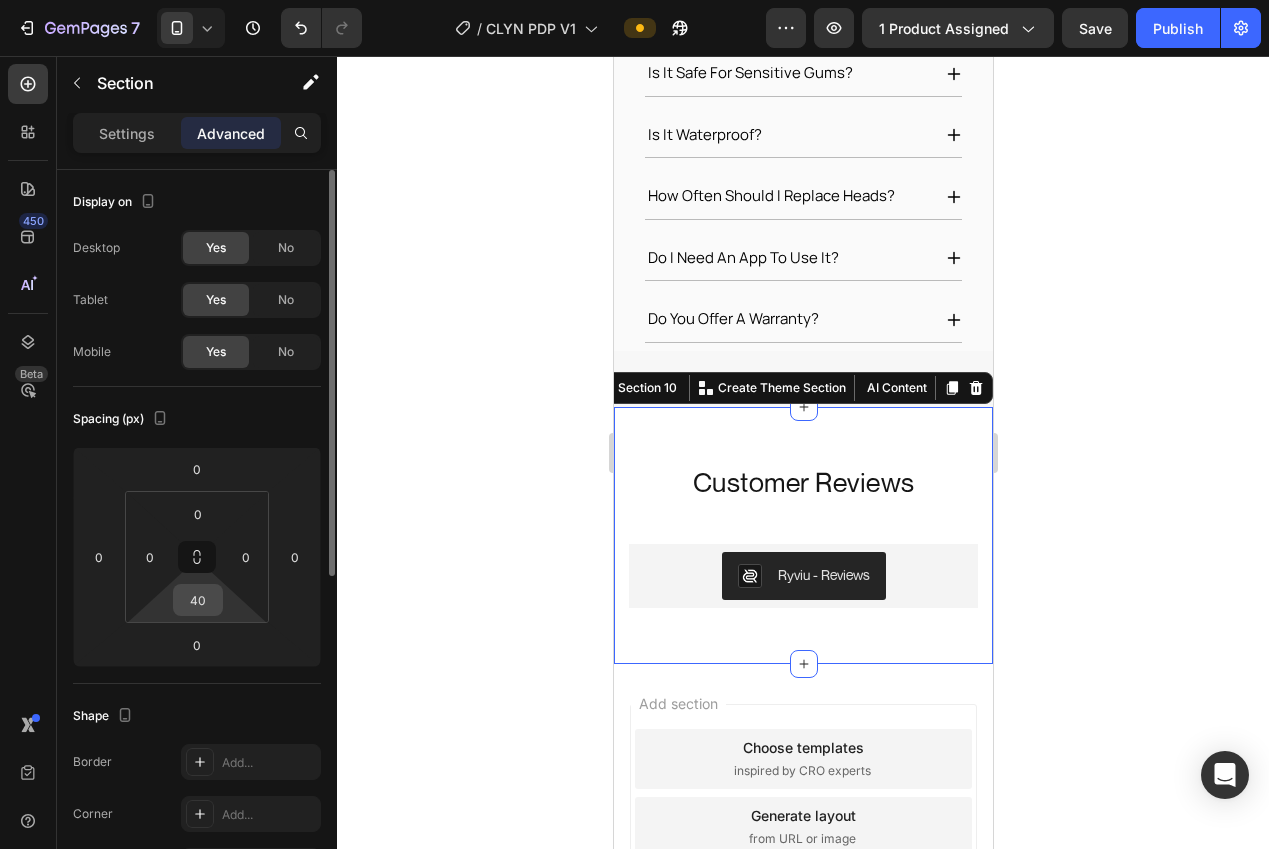 click on "40" at bounding box center [198, 600] 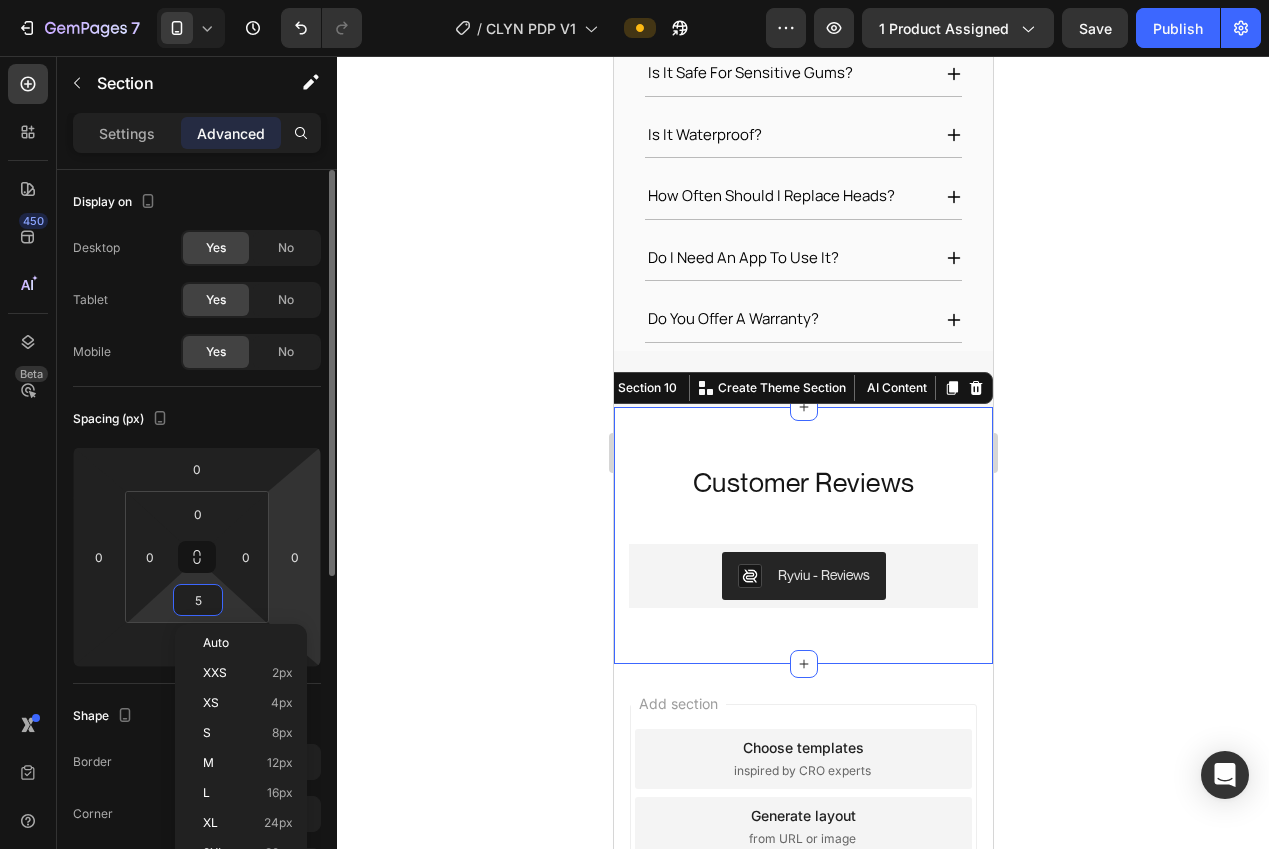 type on "52" 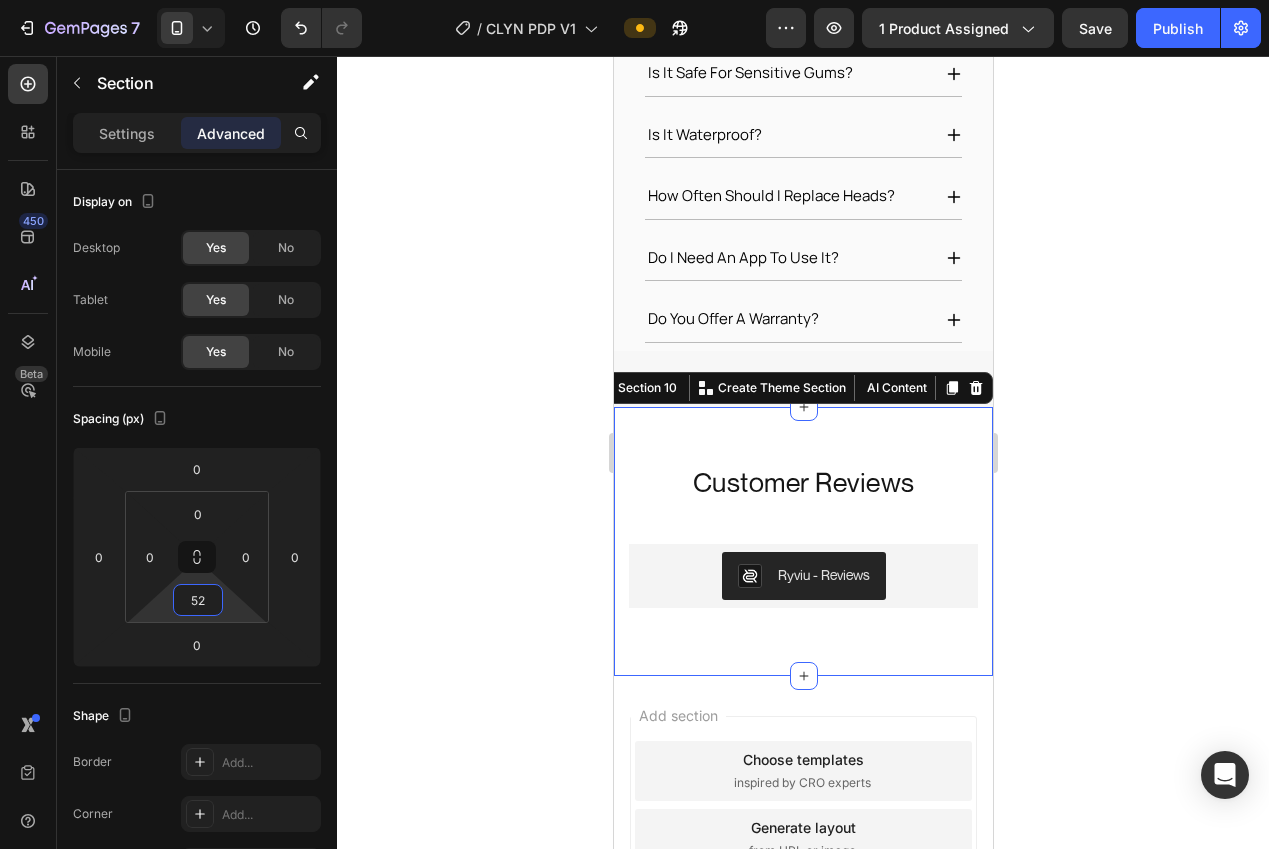 drag, startPoint x: 403, startPoint y: 569, endPoint x: 414, endPoint y: 568, distance: 11.045361 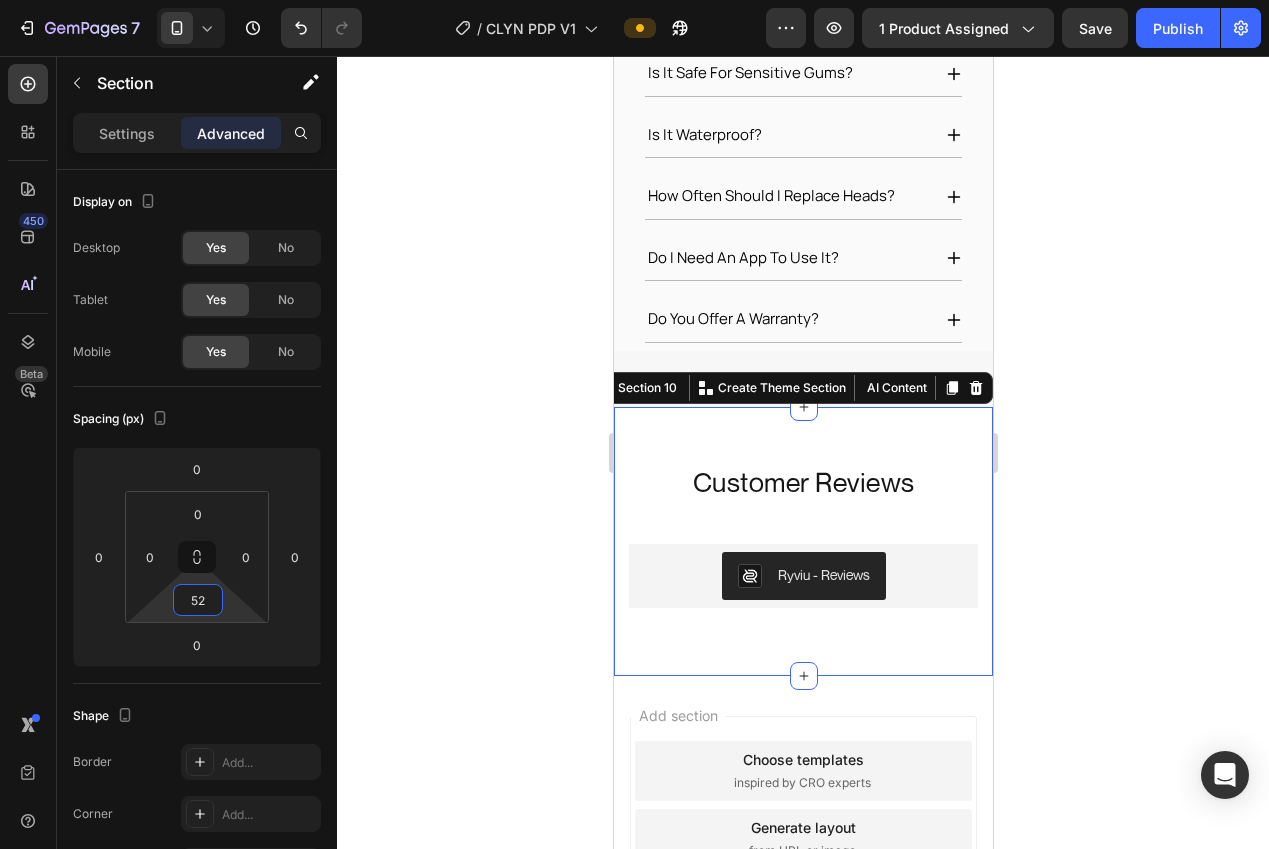 click 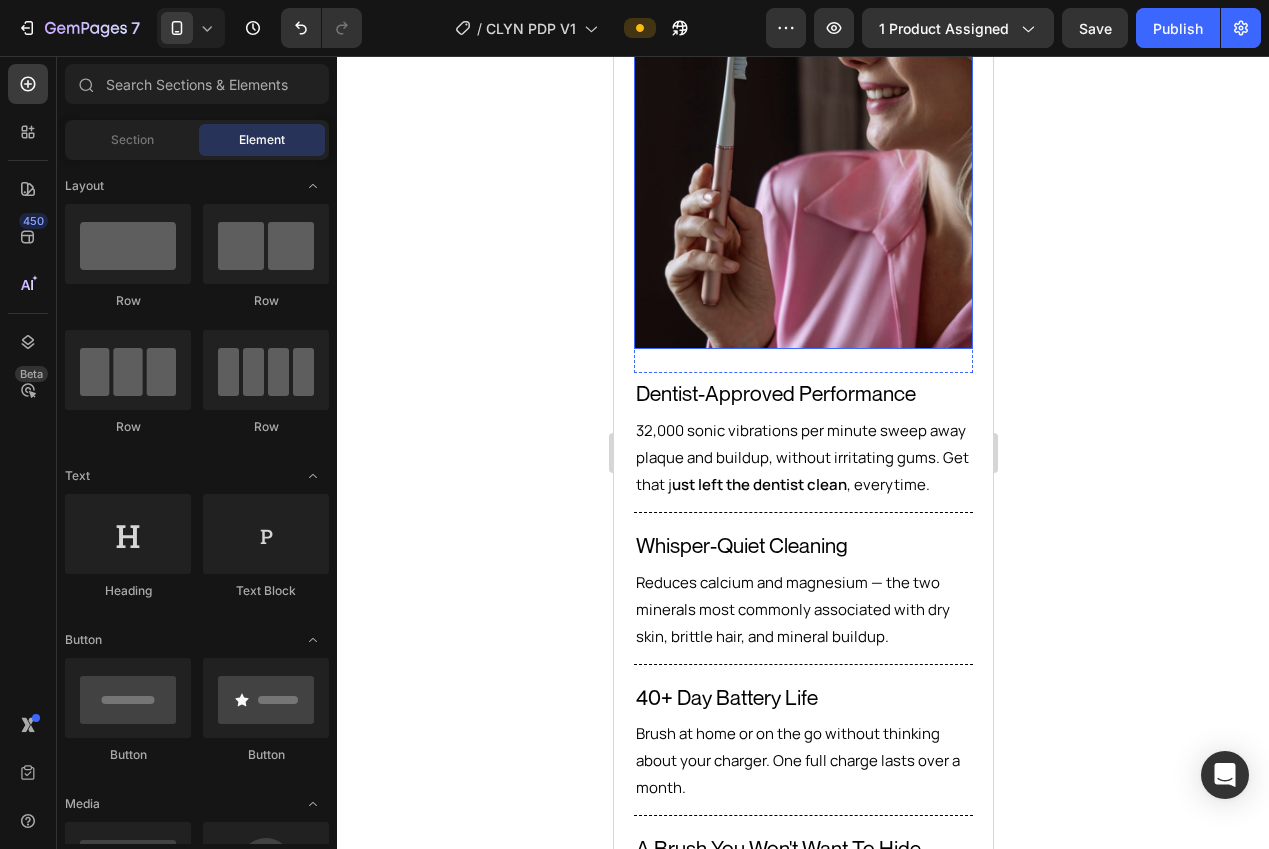 scroll, scrollTop: 2124, scrollLeft: 0, axis: vertical 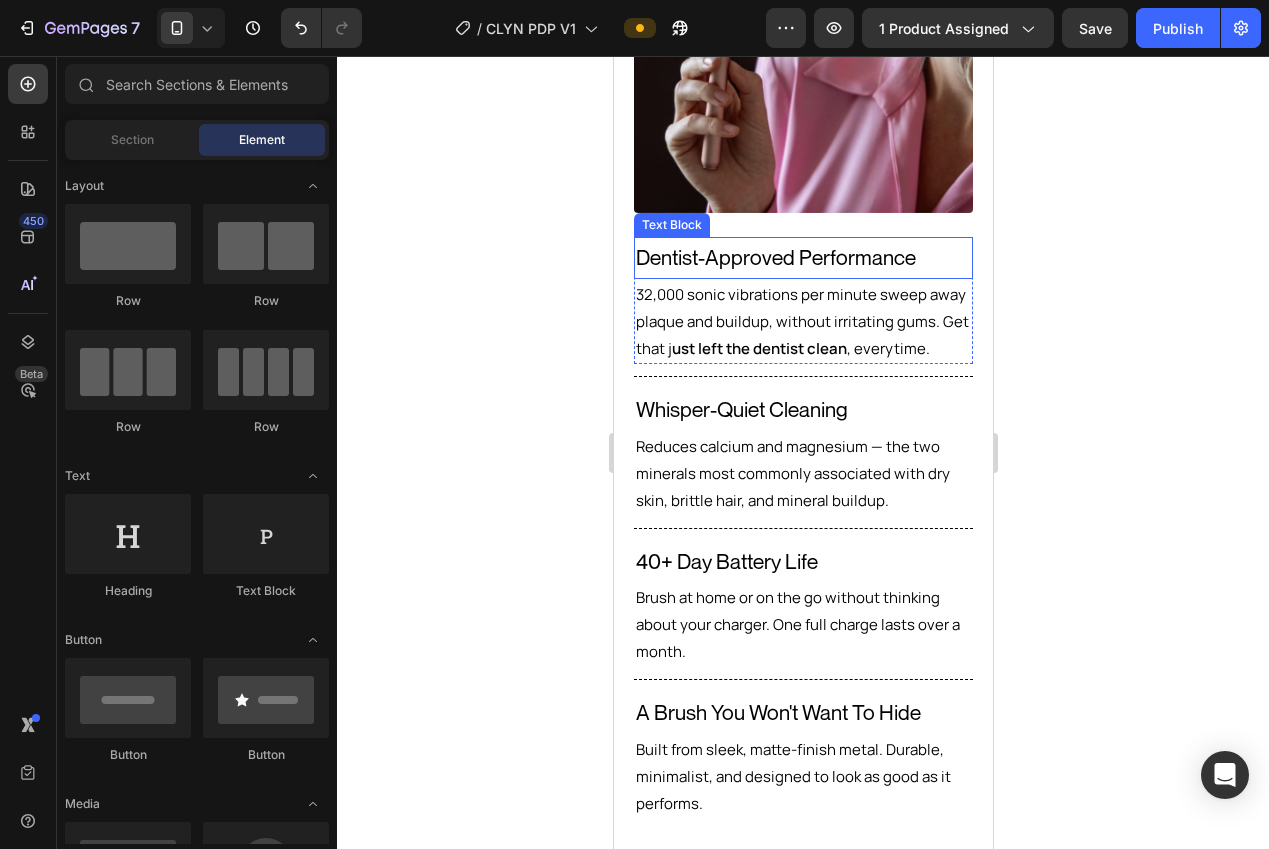click on "Dentist-Approved Performance" at bounding box center (802, 258) 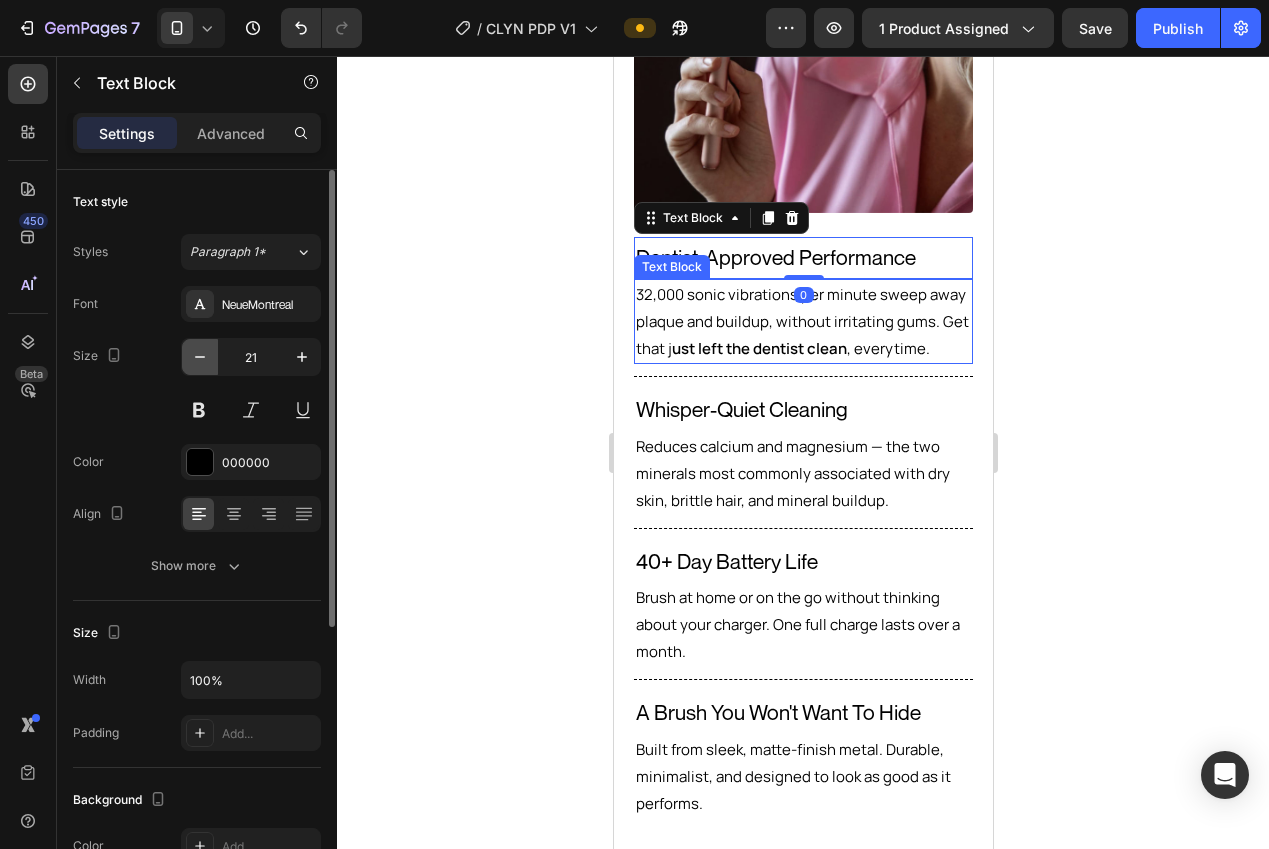 drag, startPoint x: 191, startPoint y: 363, endPoint x: 203, endPoint y: 363, distance: 12 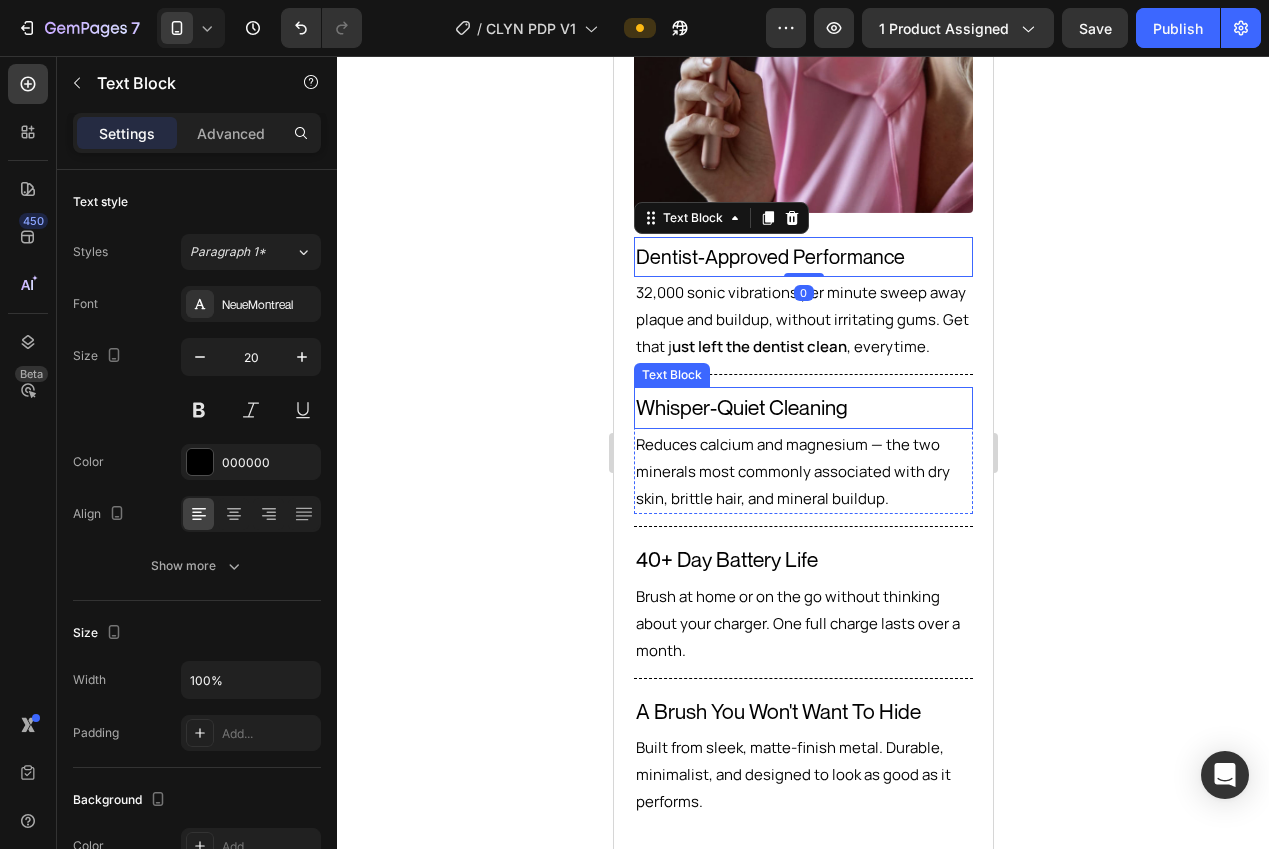 click on "Whisper-Quiet Cleaning" at bounding box center (802, 408) 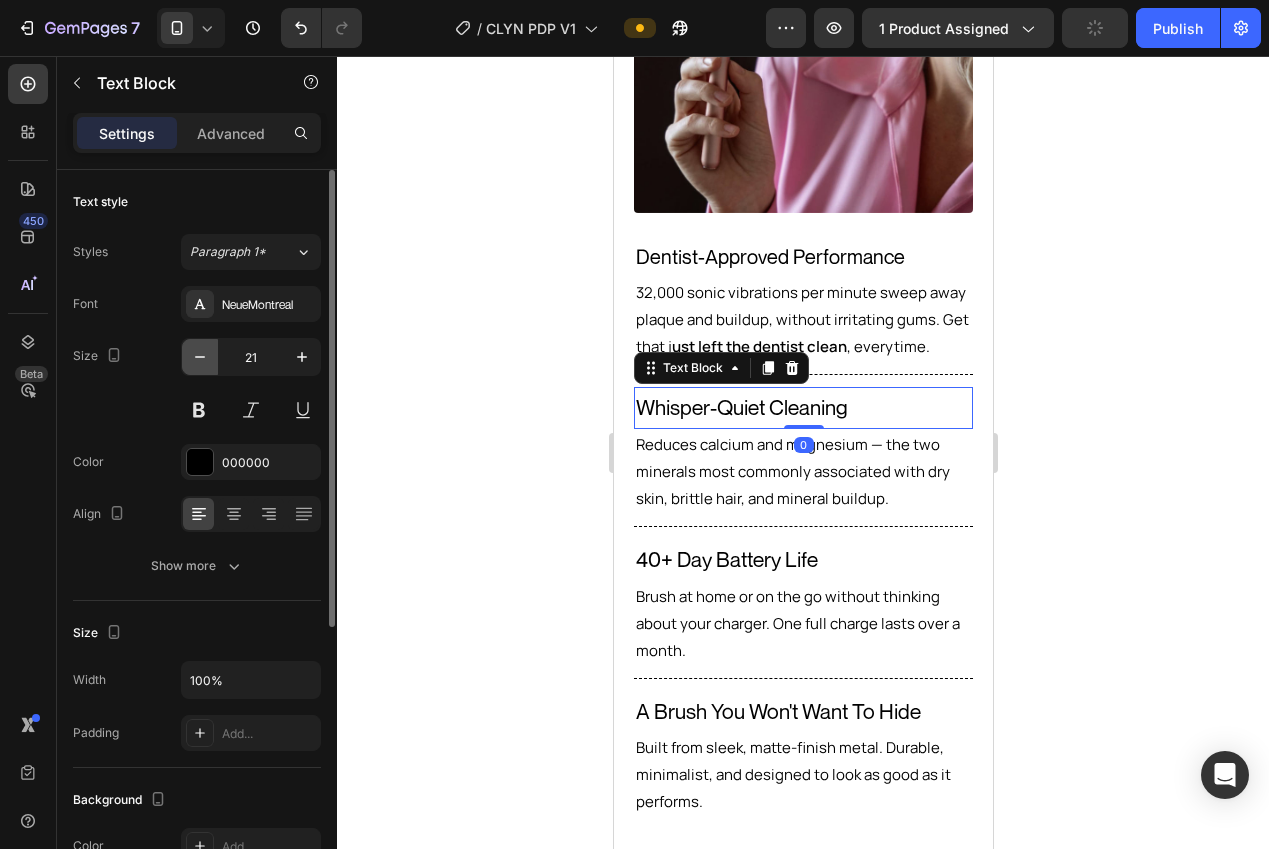 click 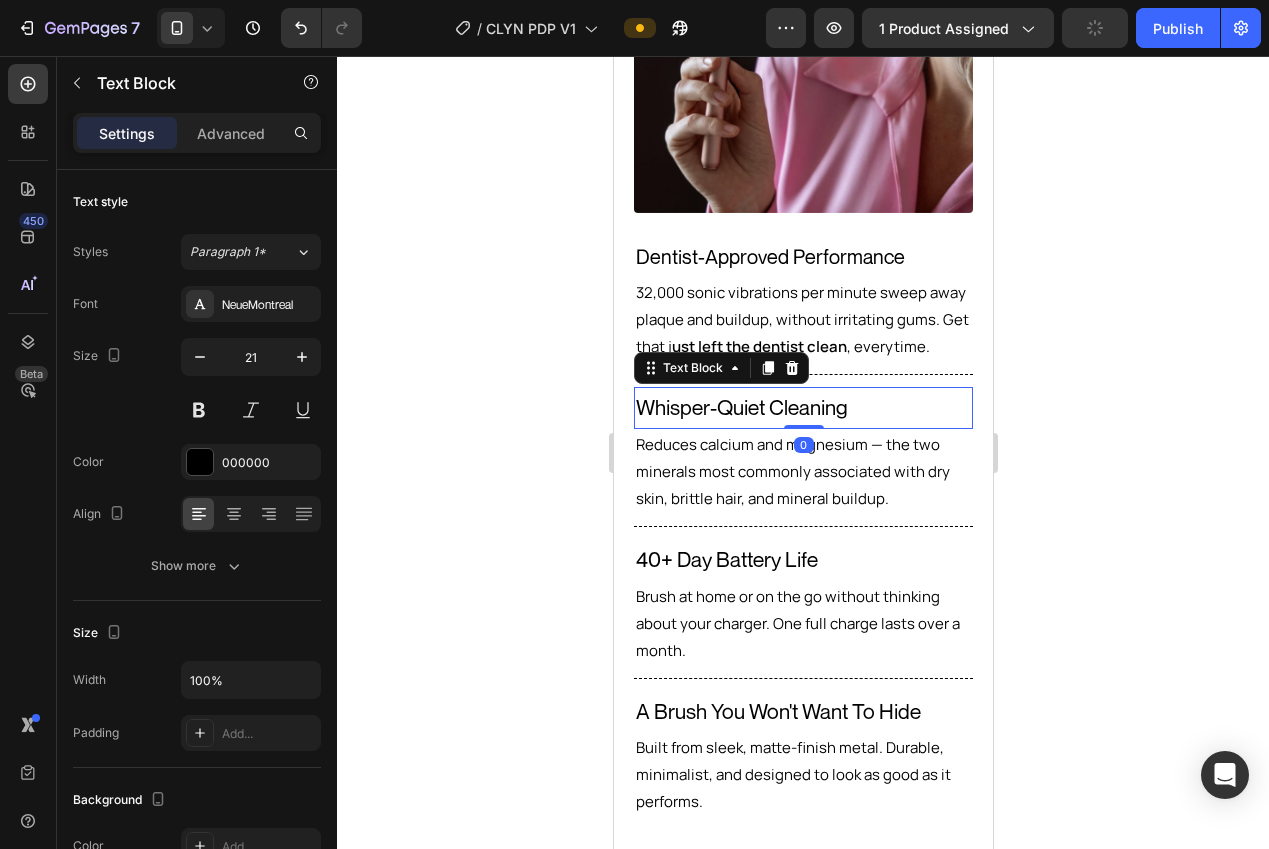 type on "20" 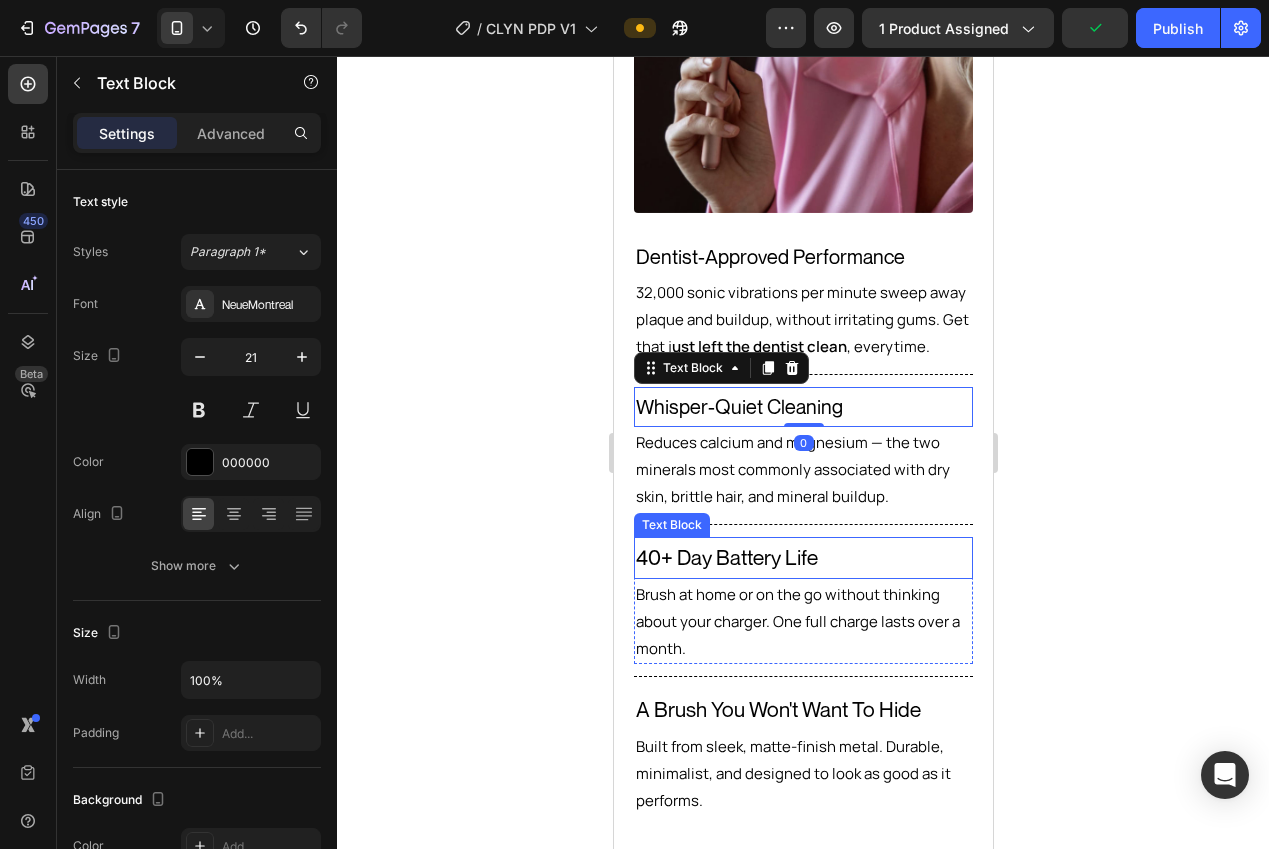 click on "40+ Day Battery Life" at bounding box center [802, 558] 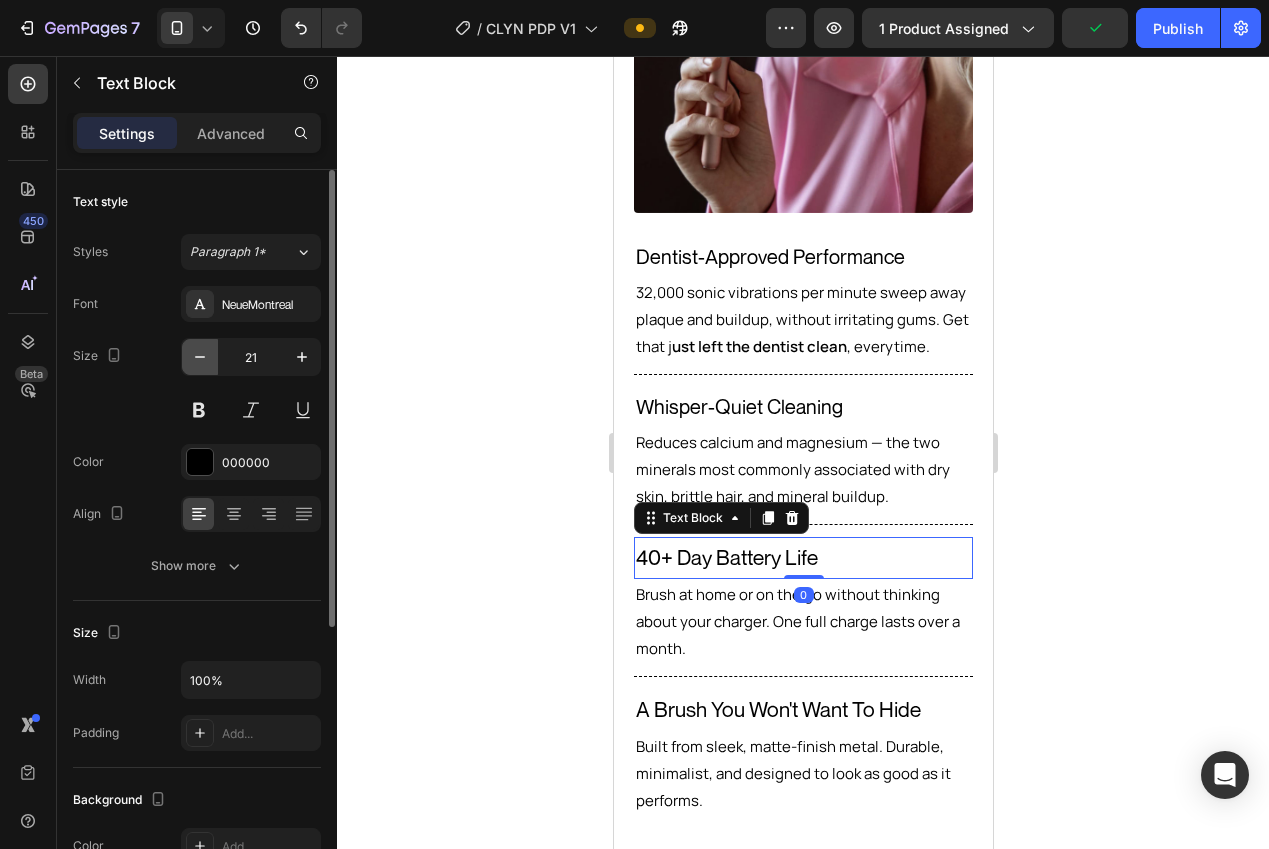 click 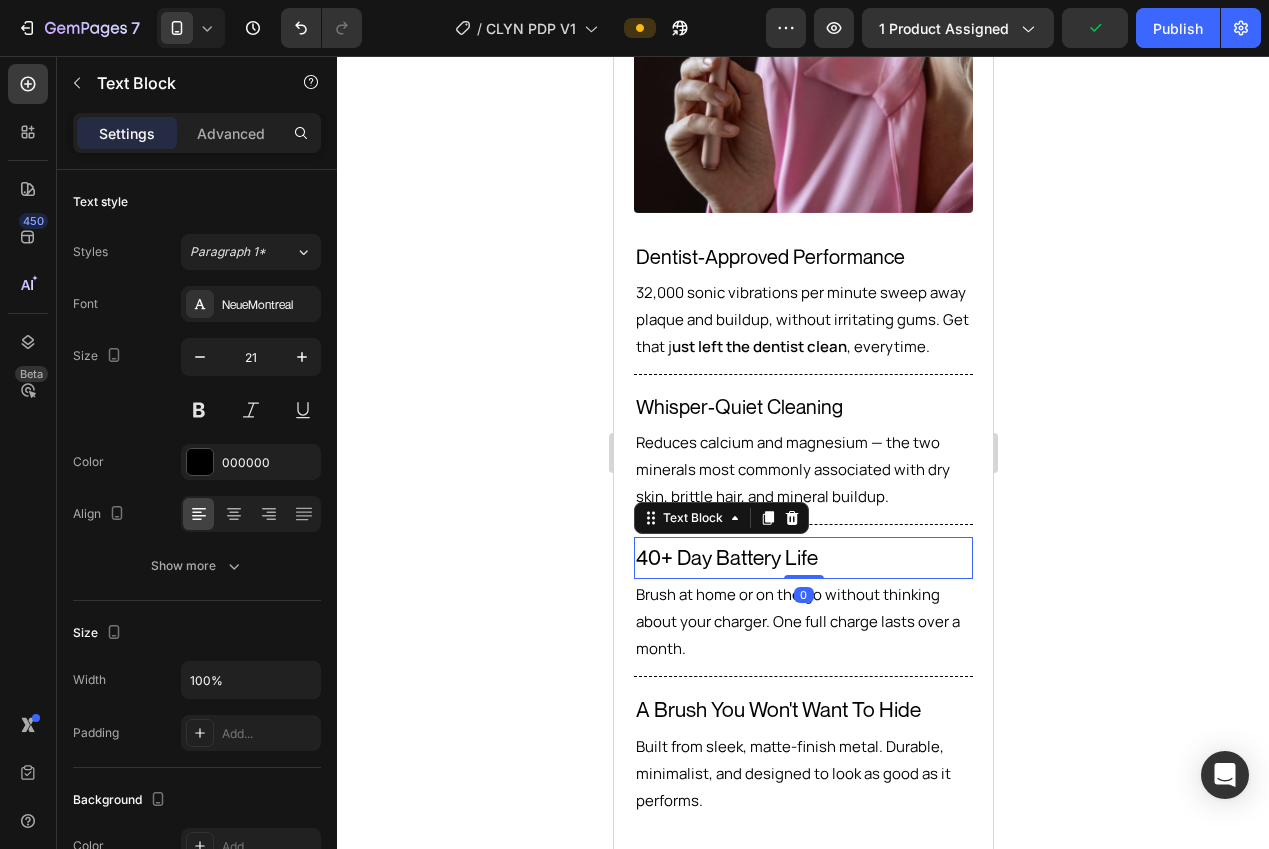 type on "20" 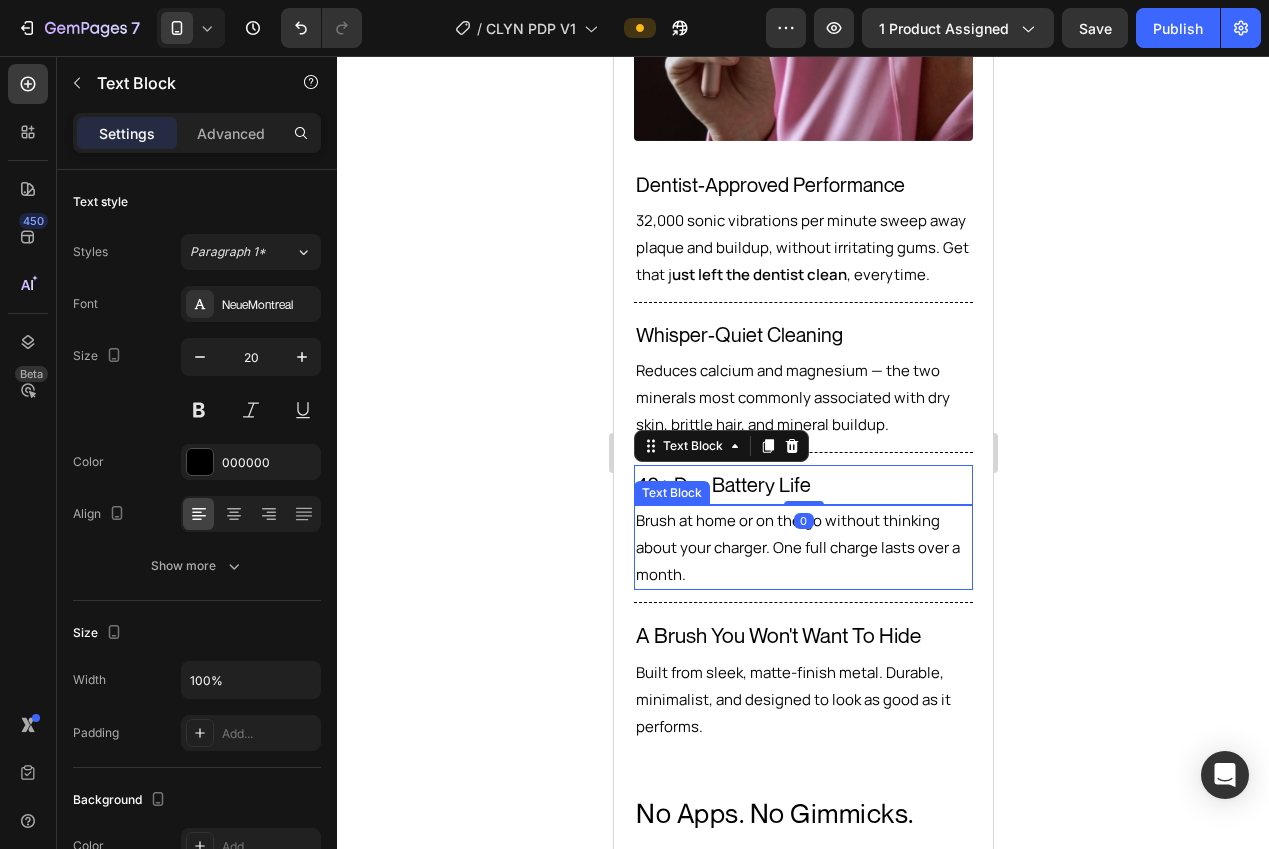 scroll, scrollTop: 2249, scrollLeft: 0, axis: vertical 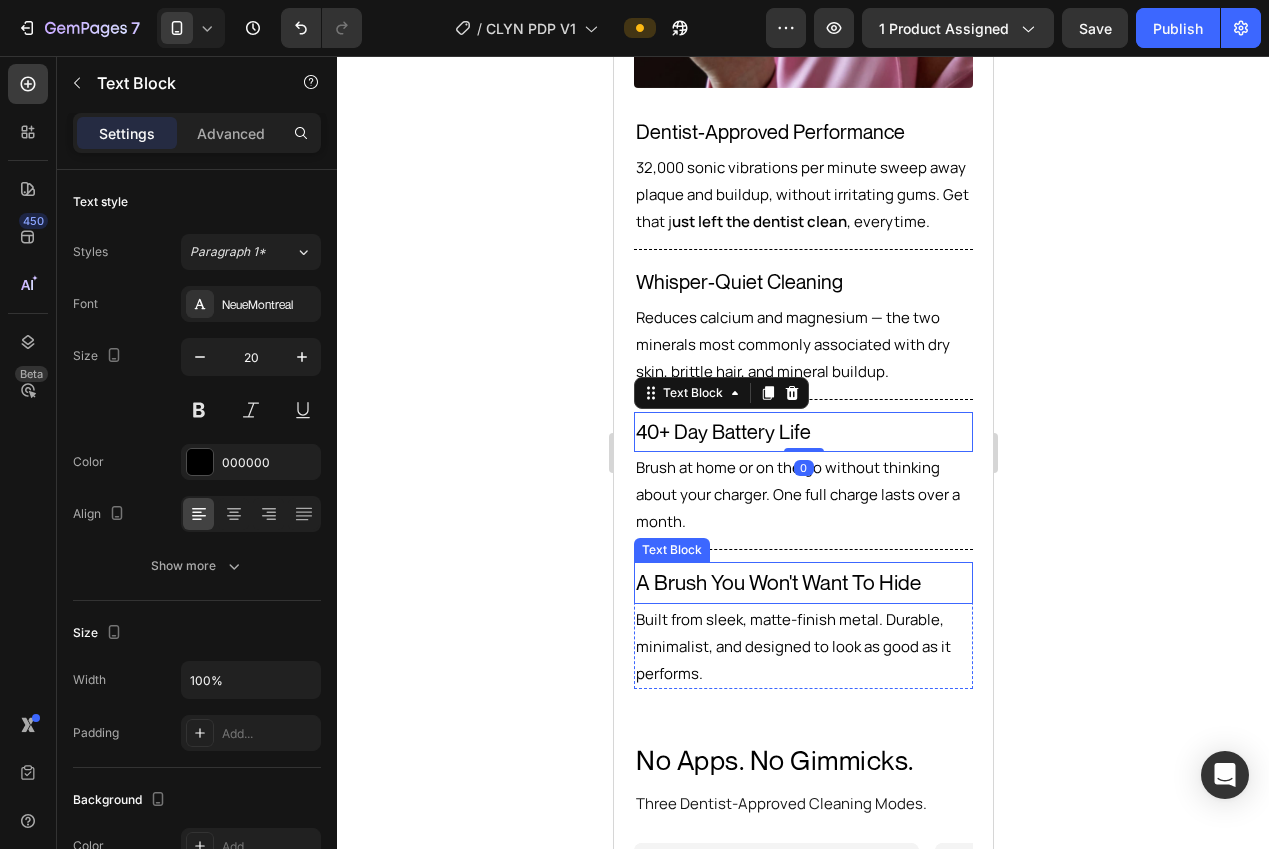 click on "A Brush You Won't Want To Hide" at bounding box center [802, 583] 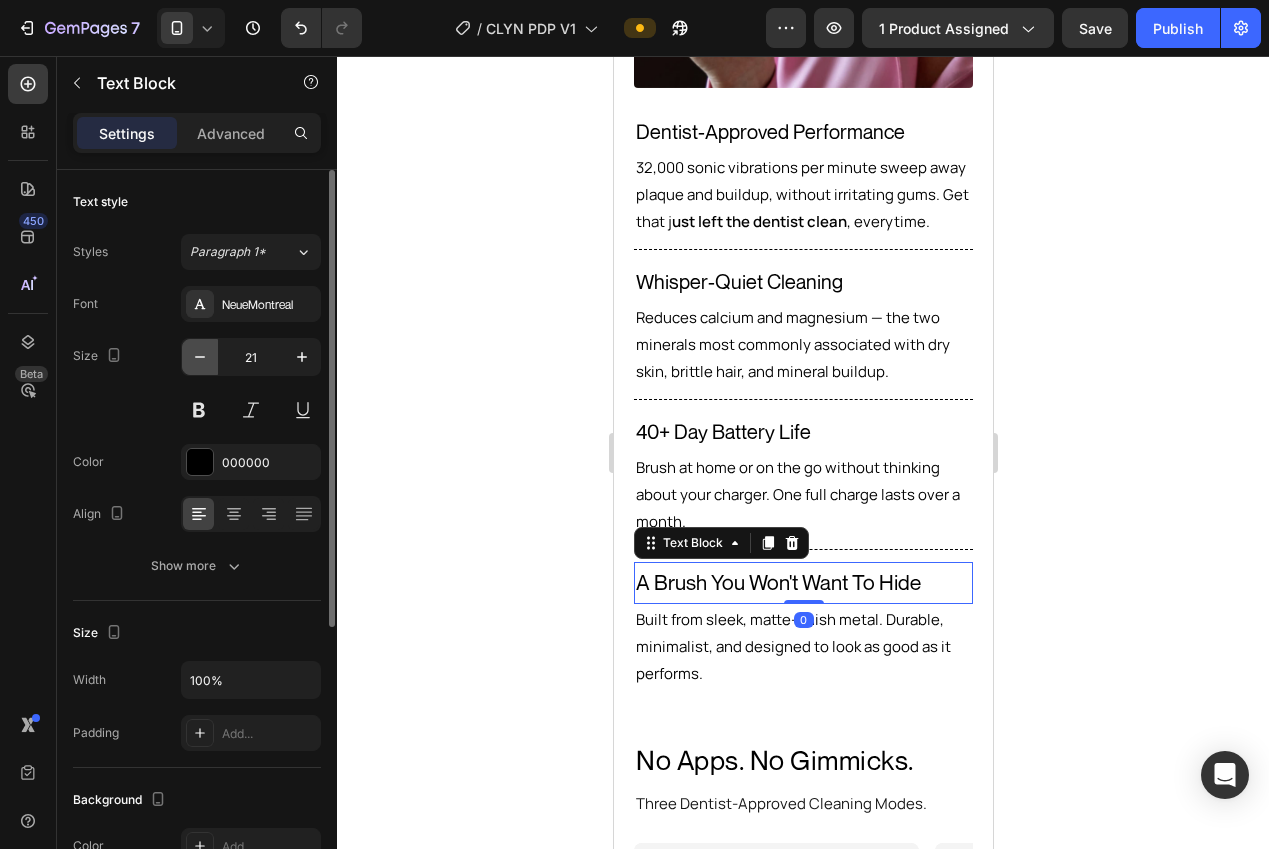 click 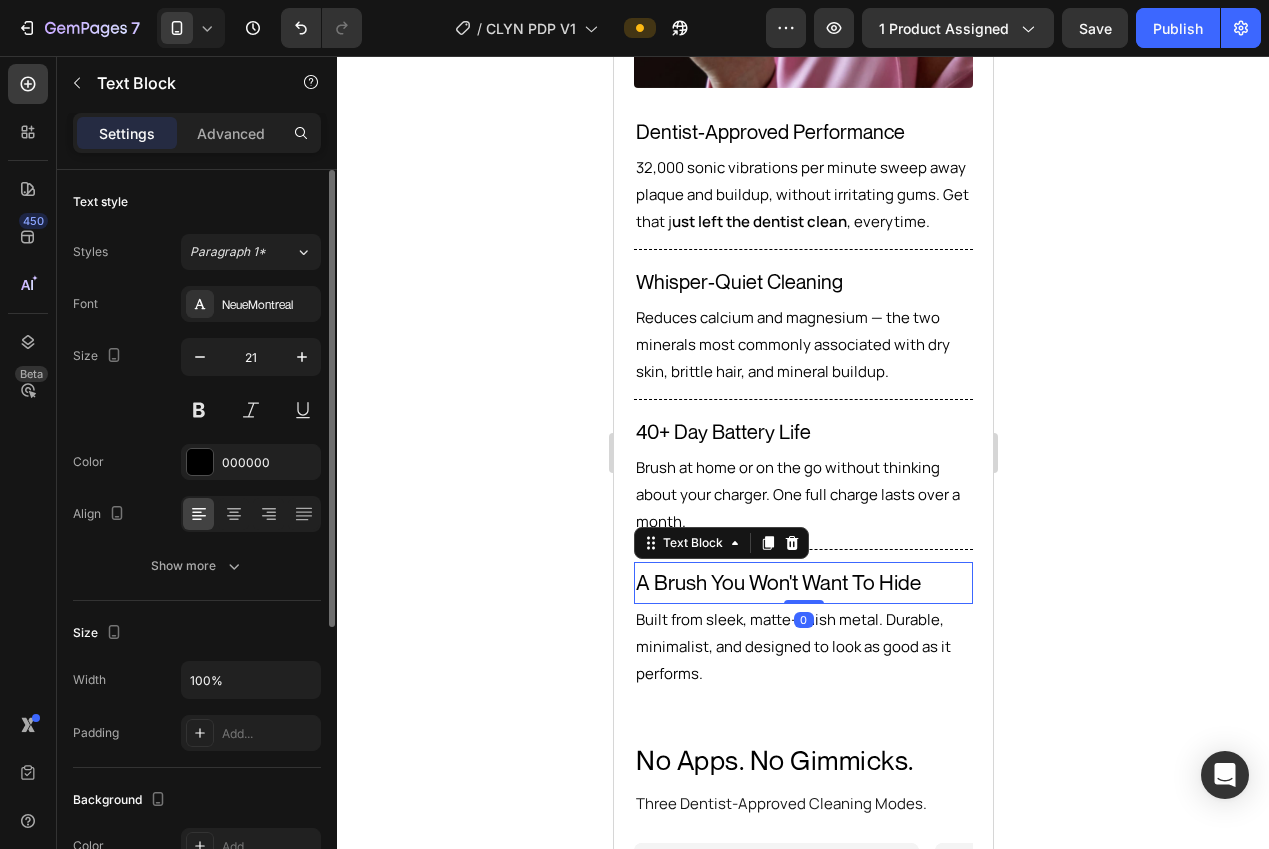 type on "20" 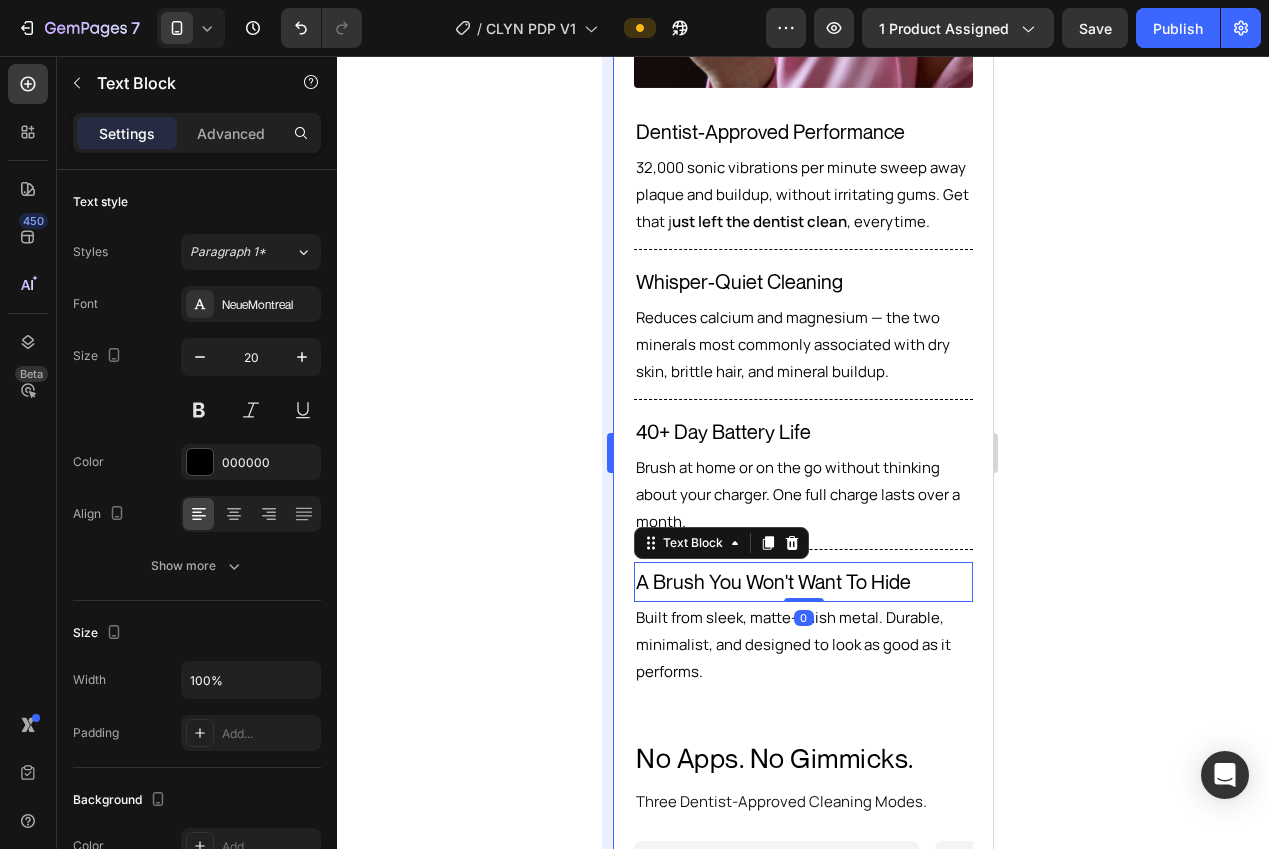 drag, startPoint x: 455, startPoint y: 533, endPoint x: 602, endPoint y: 662, distance: 195.57607 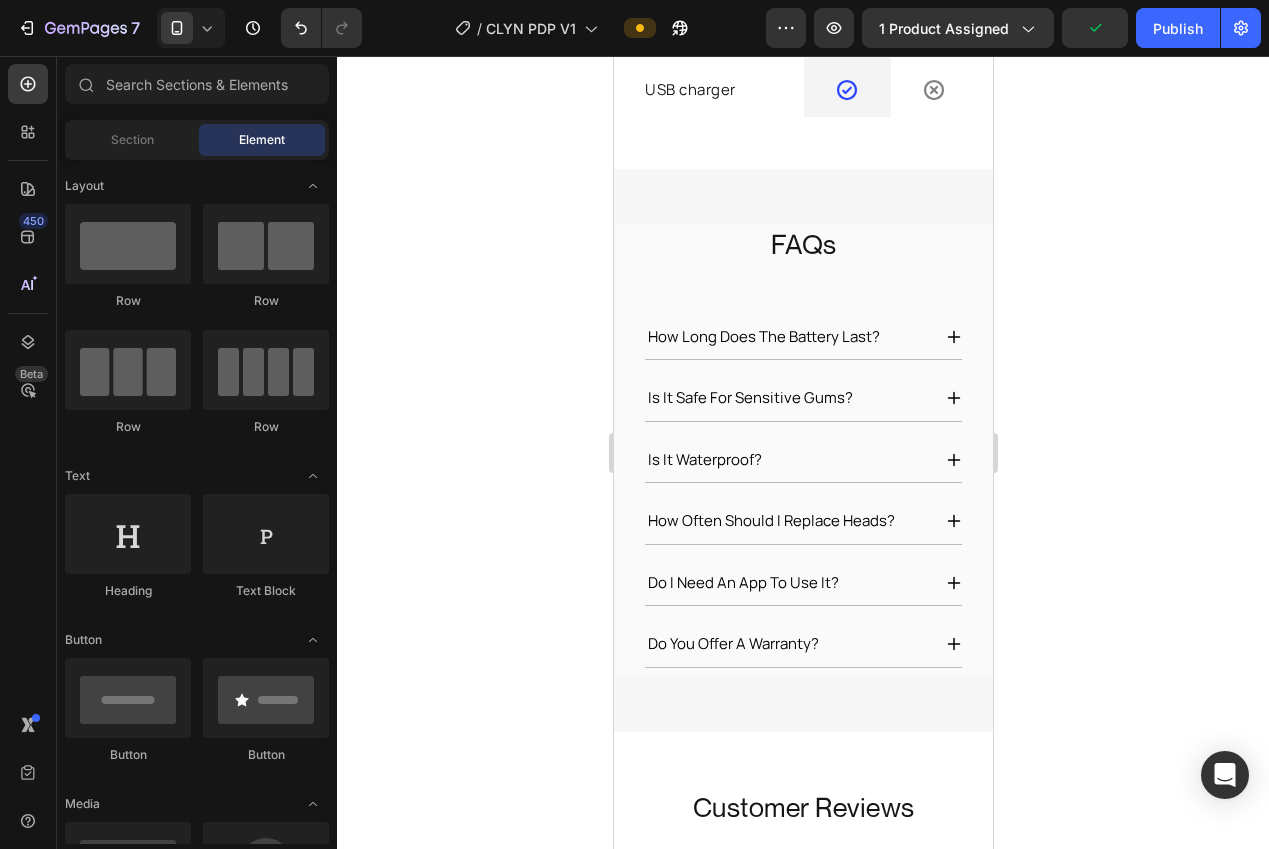 scroll, scrollTop: 4607, scrollLeft: 0, axis: vertical 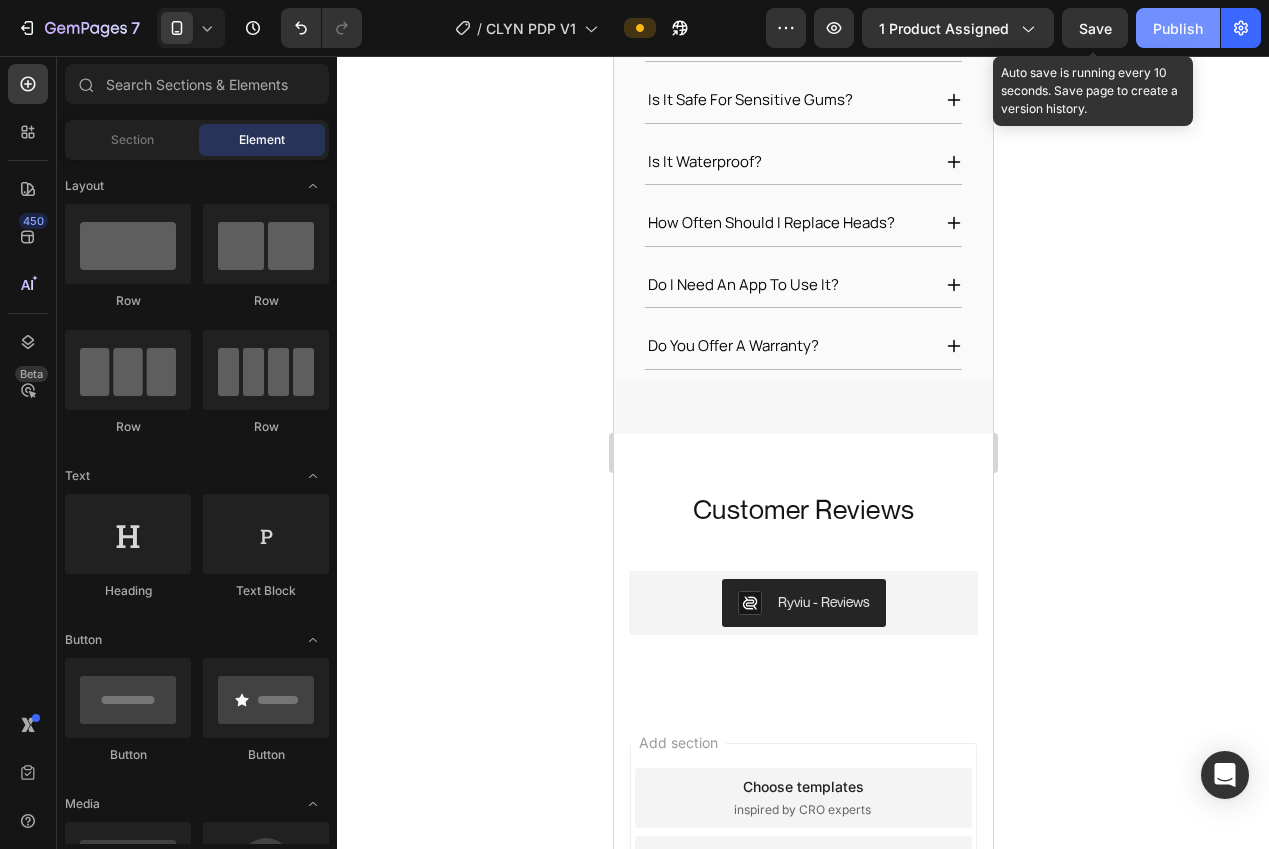 drag, startPoint x: 1110, startPoint y: 31, endPoint x: 1136, endPoint y: 30, distance: 26.019224 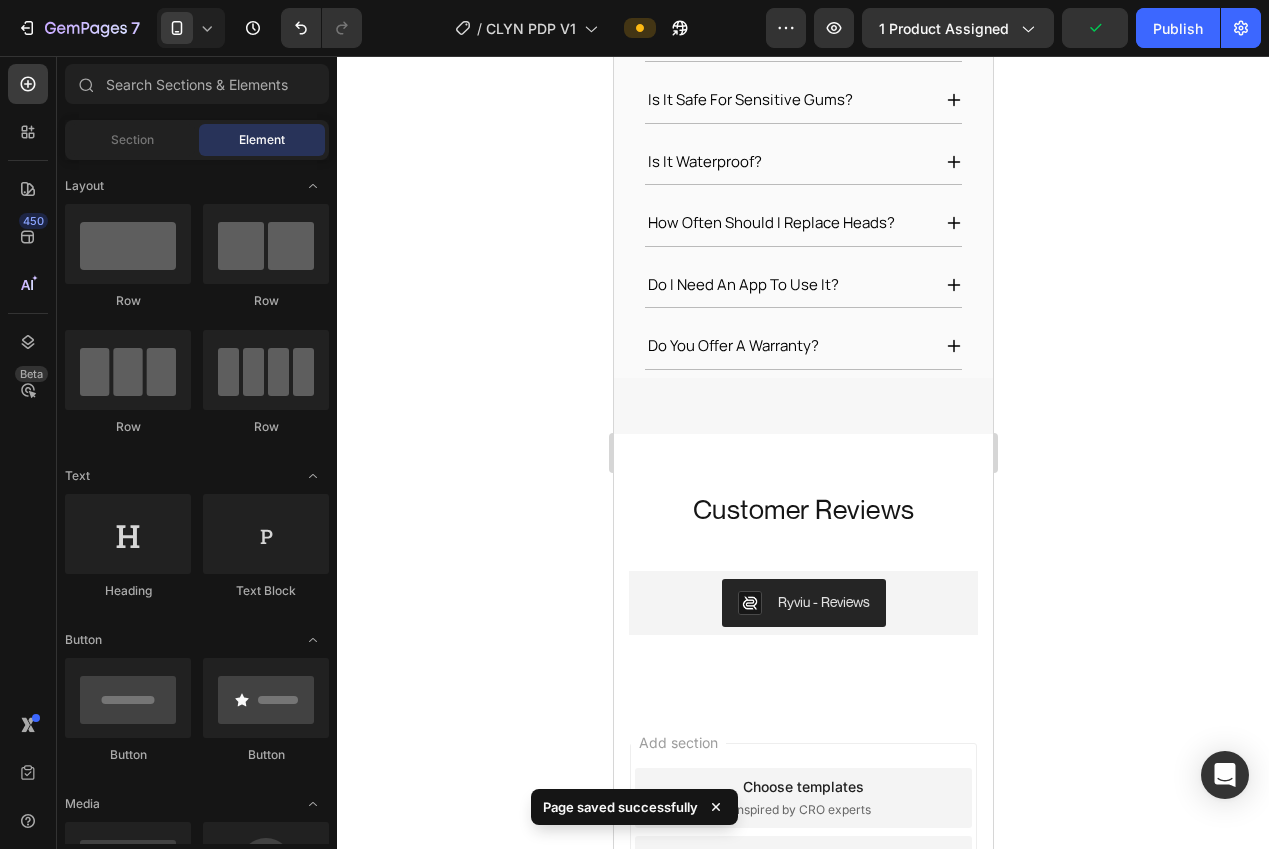 drag, startPoint x: 1158, startPoint y: 32, endPoint x: 1074, endPoint y: 137, distance: 134.4656 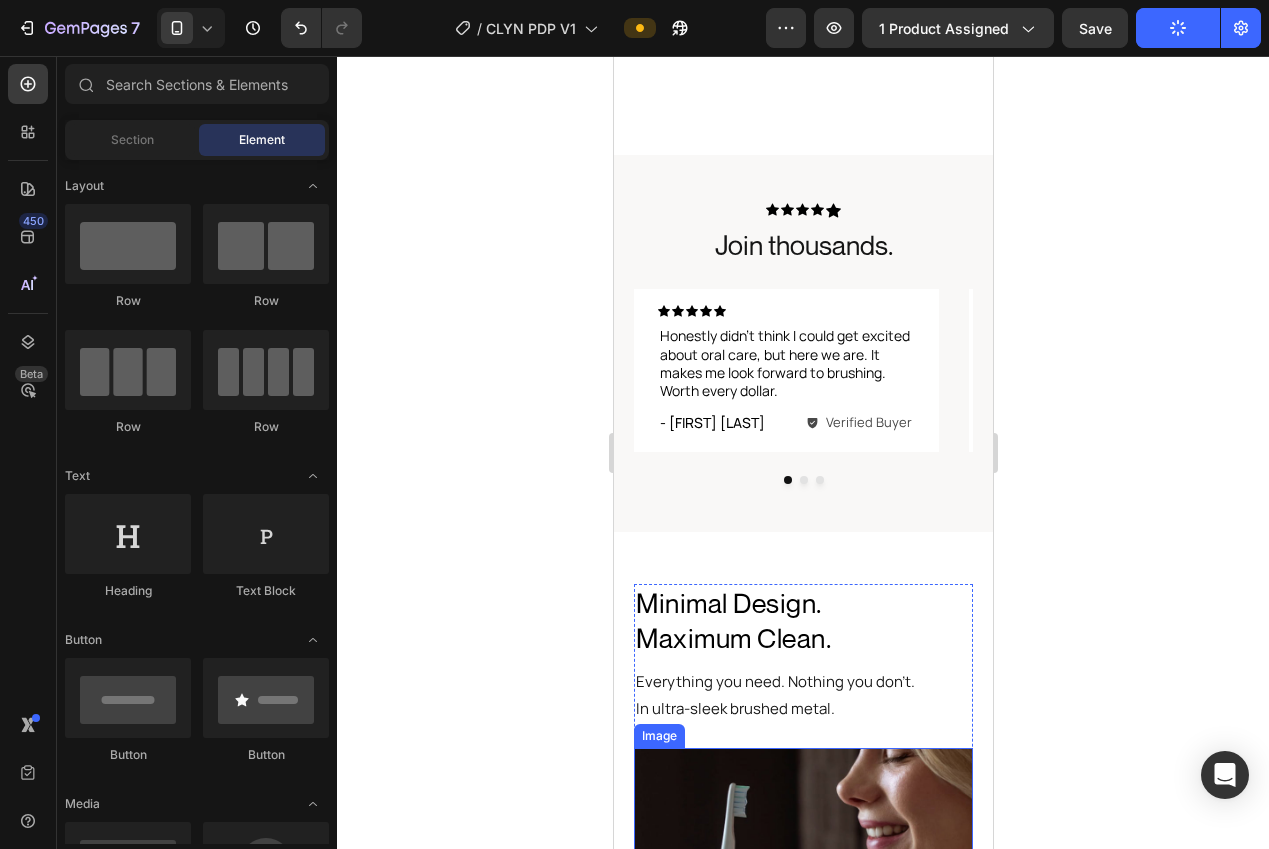 scroll, scrollTop: 1209, scrollLeft: 0, axis: vertical 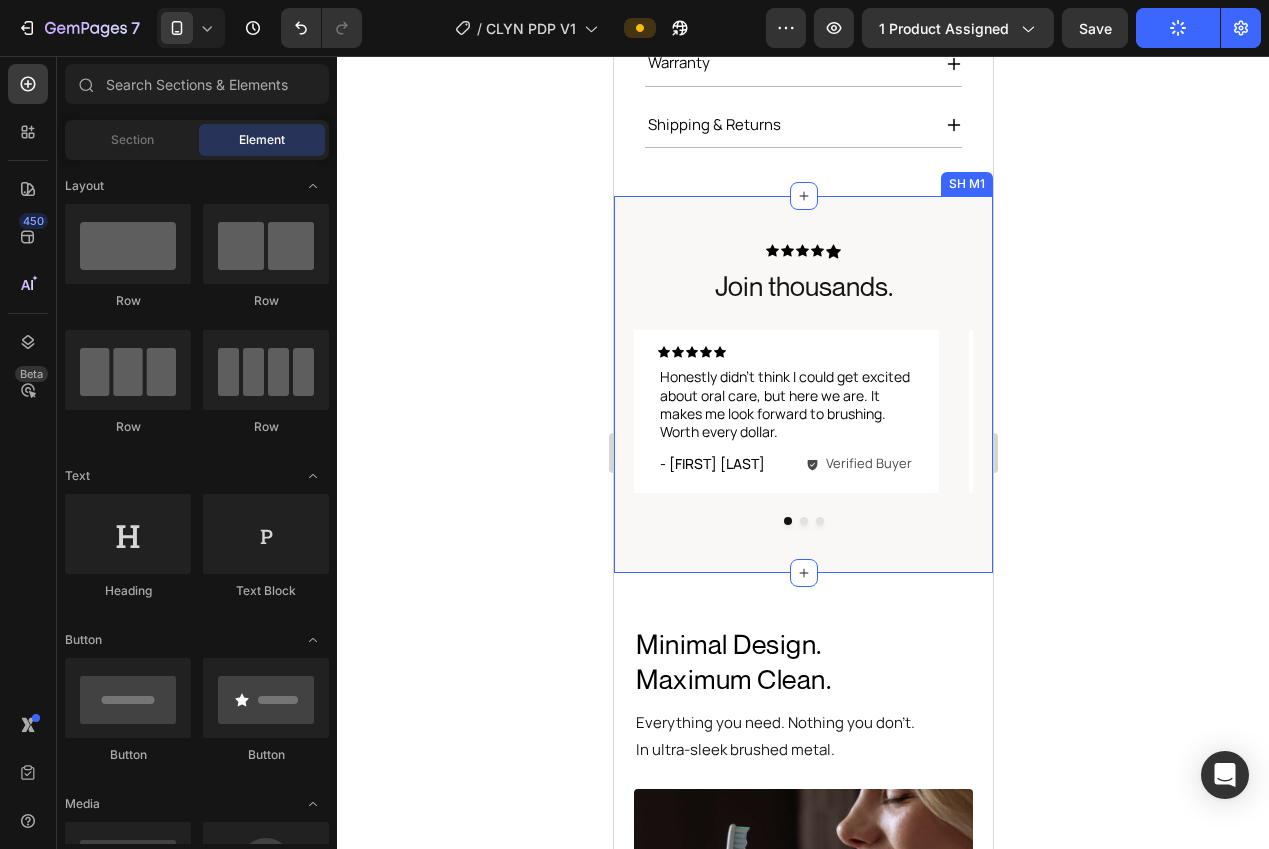 click on "Icon Icon Icon Icon Icon Icon List Join thousands. Heading Icon Icon Icon Icon Icon Icon List Honestly didn’t think I could get excited about oral care, but here we are. It makes me look forward to brushing. Worth every dollar. Text Block Row - Jessica T. Text Block
Verified Buyer Item List Row Row Row Icon Icon Icon Icon Icon Icon List I didn’t want another app or another setup process. This thing just works. Three modes, one button, and better results than my old Sonicare. Text Block Row - Andy D. Text Block
Verified Buyer Item List Row Row Row Icon Icon Icon Icon Icon Icon List I use the deep clean setting every night and my teeth literally feel like I just came back from the dentist. Way more powerful than I expected. Text Block Row - Lewis C. Text Block
Verified Buyer Item List Row Row Row Carousel Row SH M1" at bounding box center (802, 384) 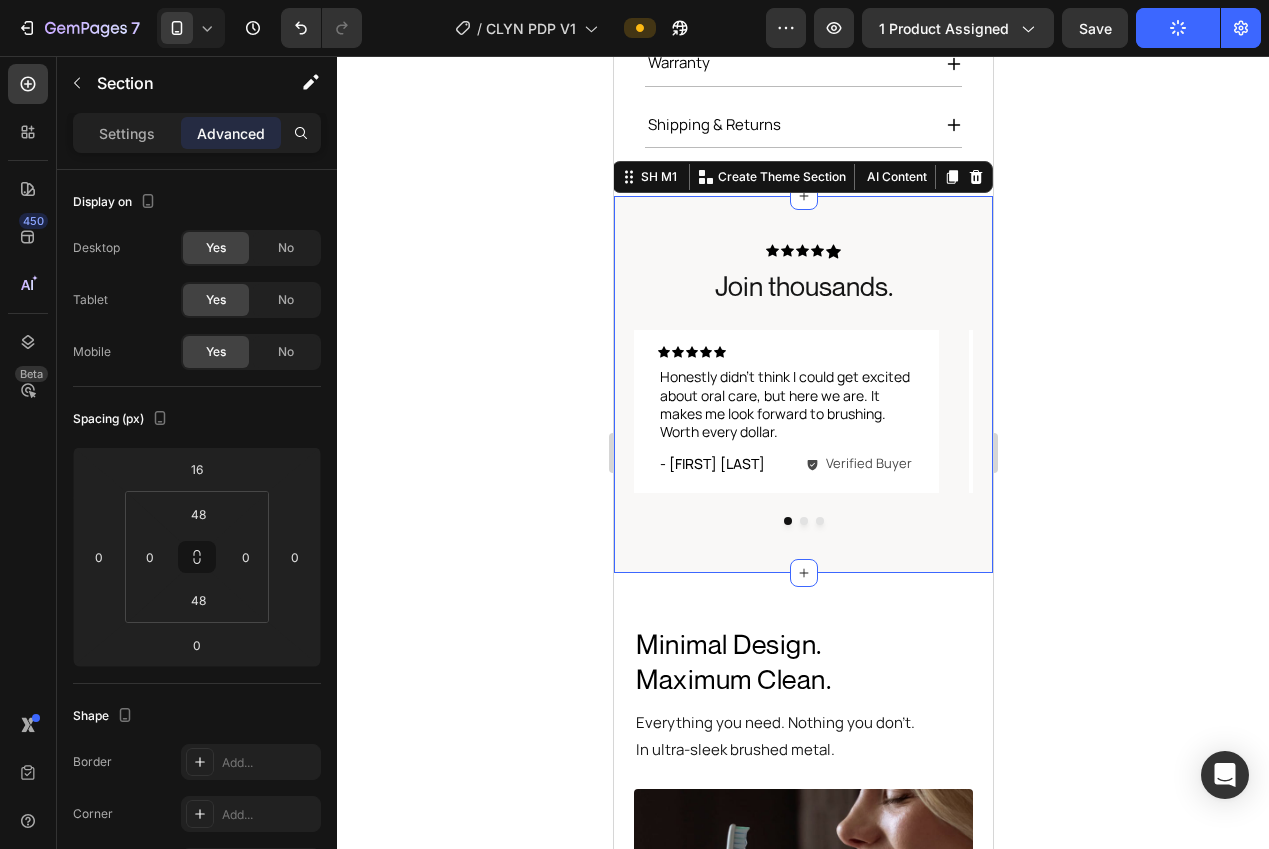 drag, startPoint x: 949, startPoint y: 179, endPoint x: 809, endPoint y: 267, distance: 165.36021 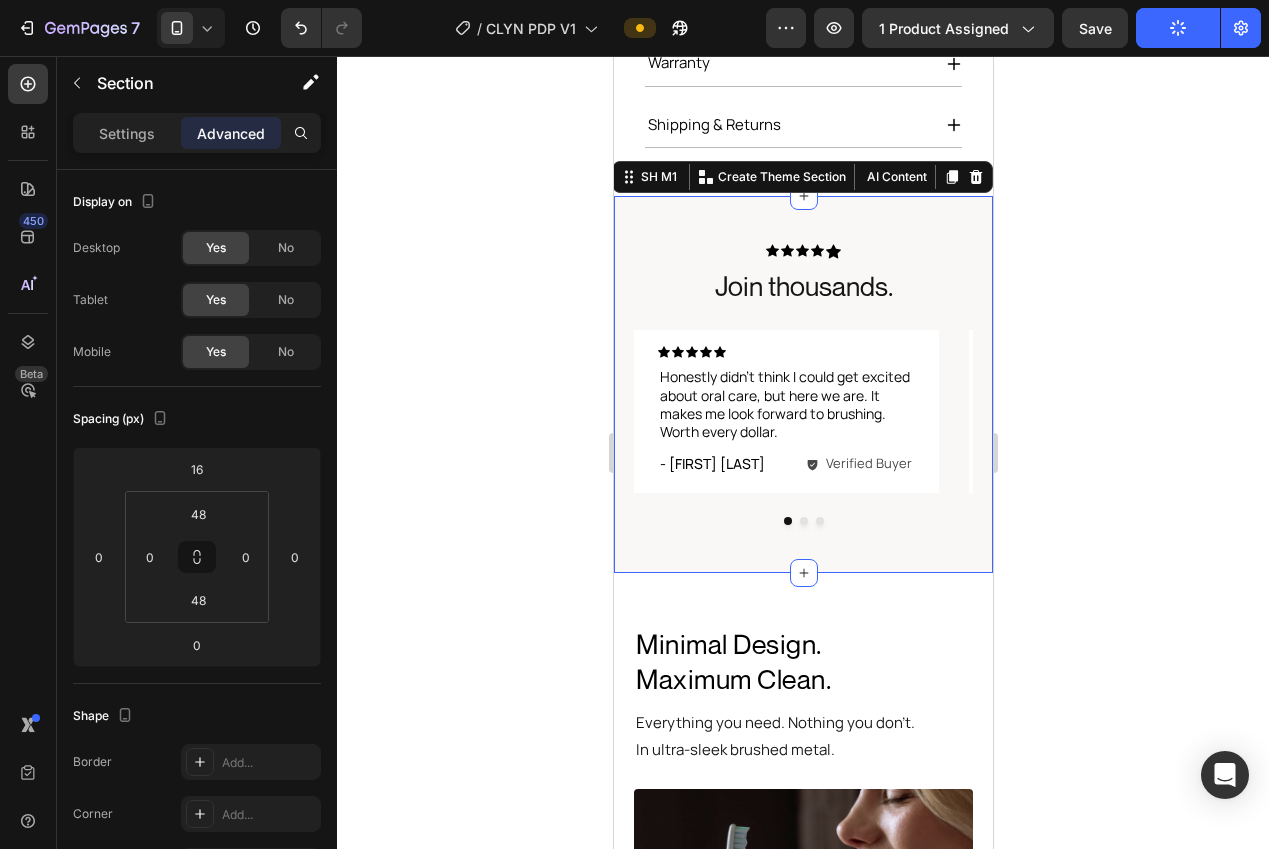 click 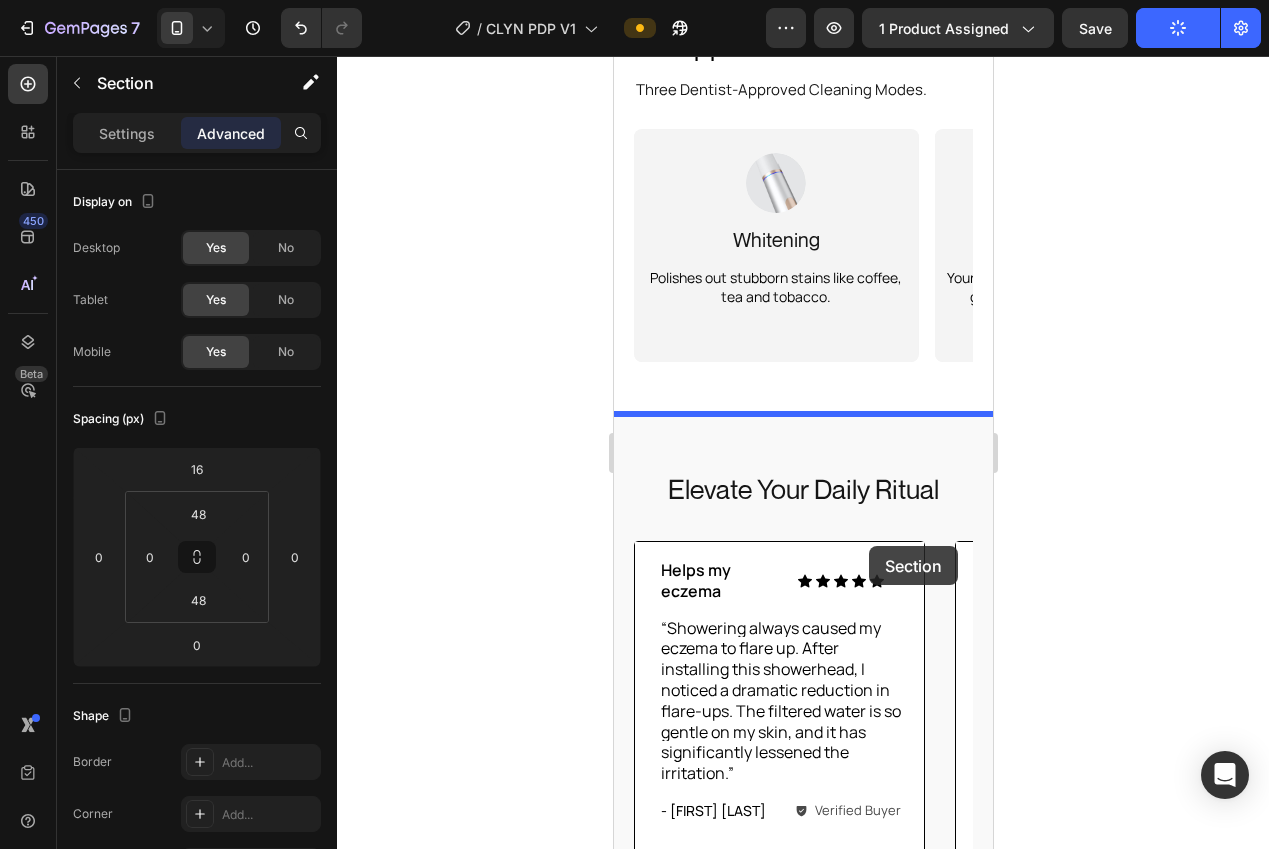 scroll, scrollTop: 3393, scrollLeft: 0, axis: vertical 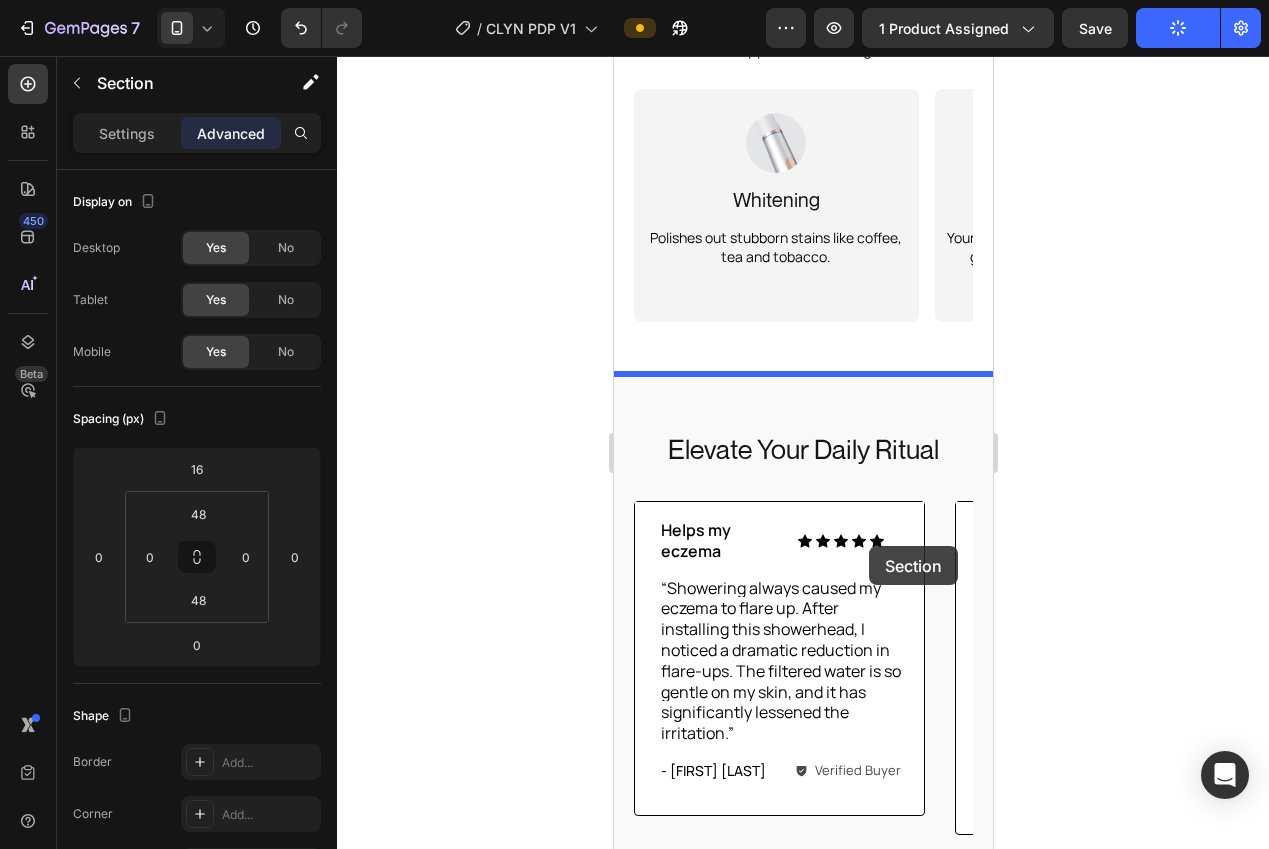 drag, startPoint x: 654, startPoint y: 361, endPoint x: 868, endPoint y: 546, distance: 282.87982 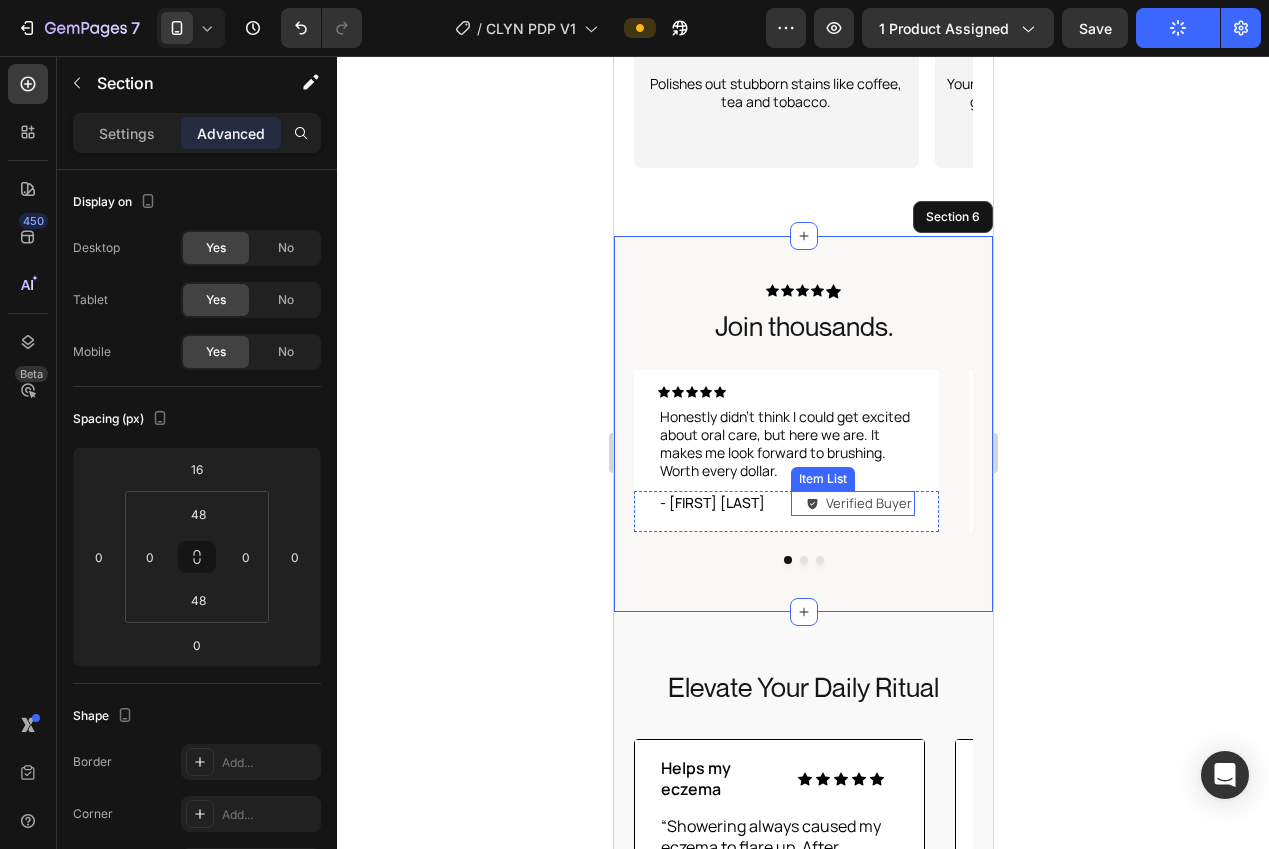 scroll, scrollTop: 3323, scrollLeft: 0, axis: vertical 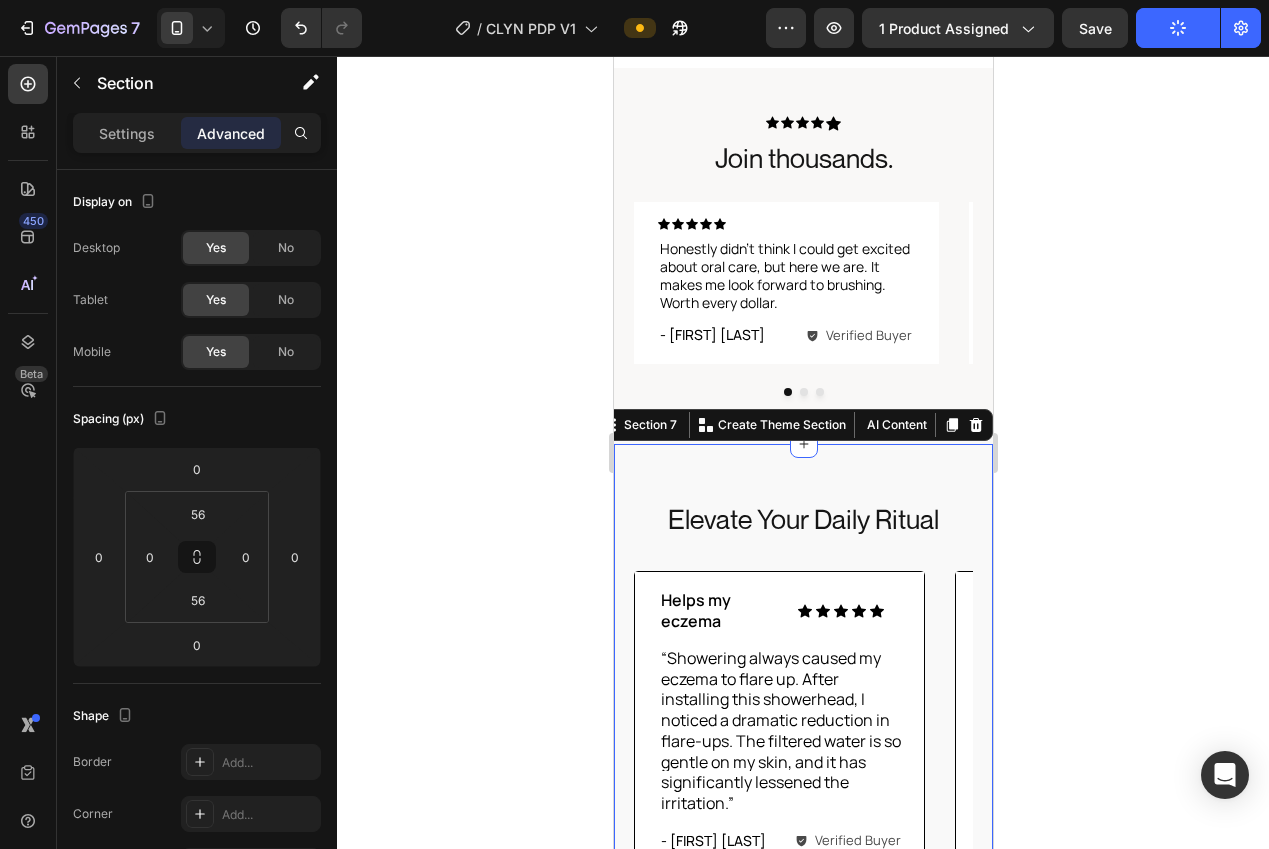 click on "Elevate Your Daily Ritual Heading Icon Icon Icon Icon Icon Icon List Helps my eczema Text Block Row “Showering always caused my eczema to flare up. After installing this showerhead, I noticed a dramatic reduction in flare-ups. The filtered water is so gentle on my skin, and it has significantly lessened the irritation.” Text Block - Elizabeth R. Text Block
Verified Buyer Item List Row Row Row Row Icon Icon Icon Icon Icon Icon List Saved my hair Text Block Row “After struggling with thinning hair for months, I finally discovered this filtered showerhead. Since switching, my hair feels thicker, and I'm losing far fewer strands in the shower. It’s such a relief to see my hair looking healthier again!” Text Block Row - Andrea G. Text Block
Verified Buyer Item List Row Row Row Icon Icon Icon Icon Icon Icon List No more frizz Text Block Row Text Block Row - Meg T. Text Block
Verified Buyer Item List Row Row Row Carousel Row Section 7   Create Theme Section" at bounding box center [802, 709] 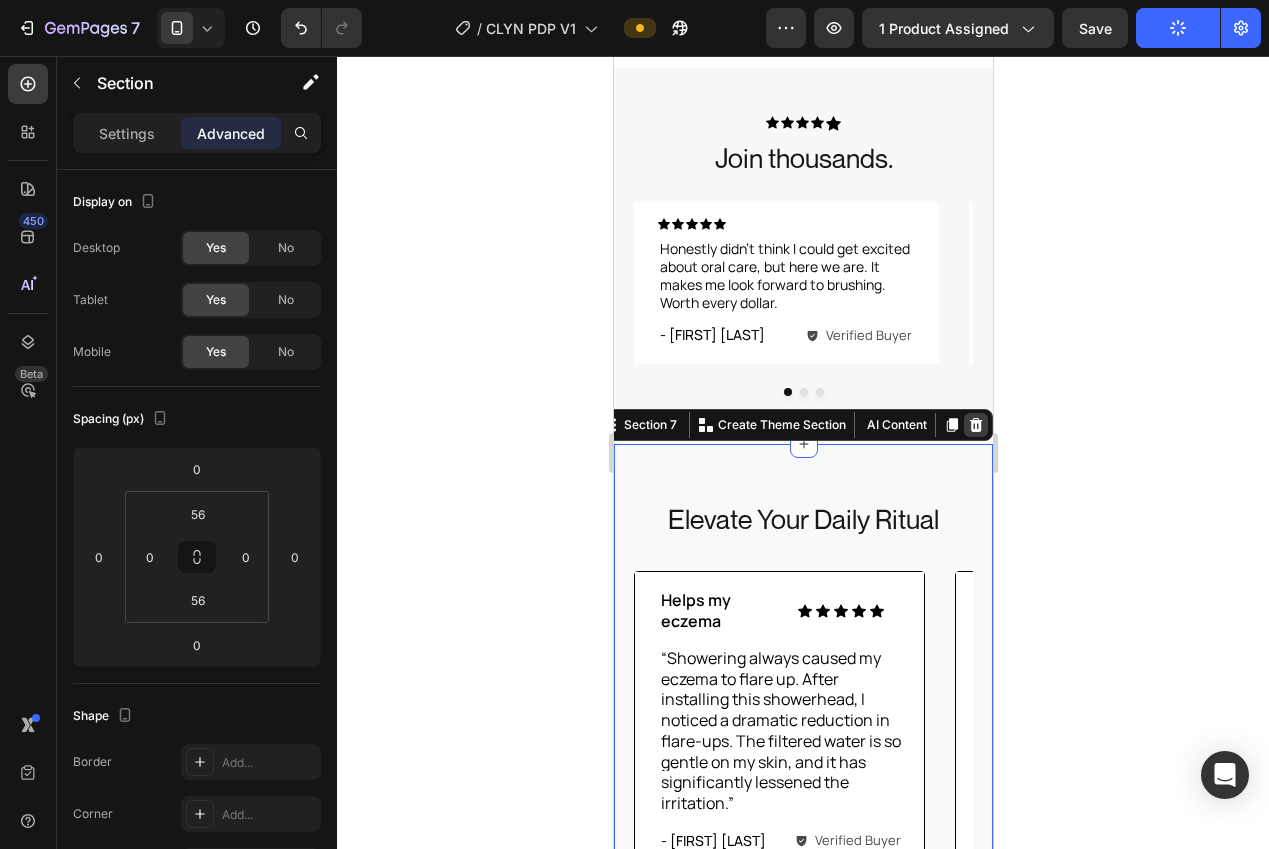 click 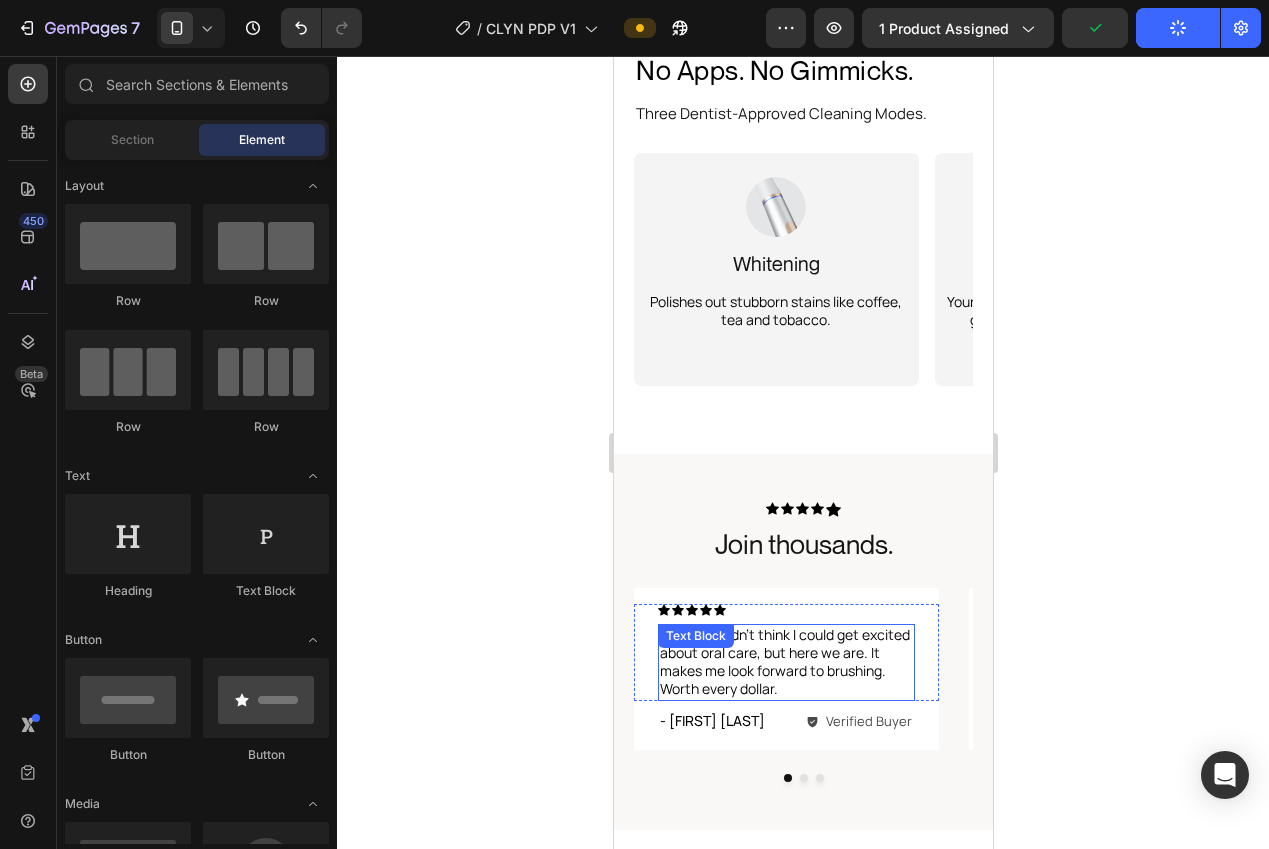 scroll, scrollTop: 2925, scrollLeft: 0, axis: vertical 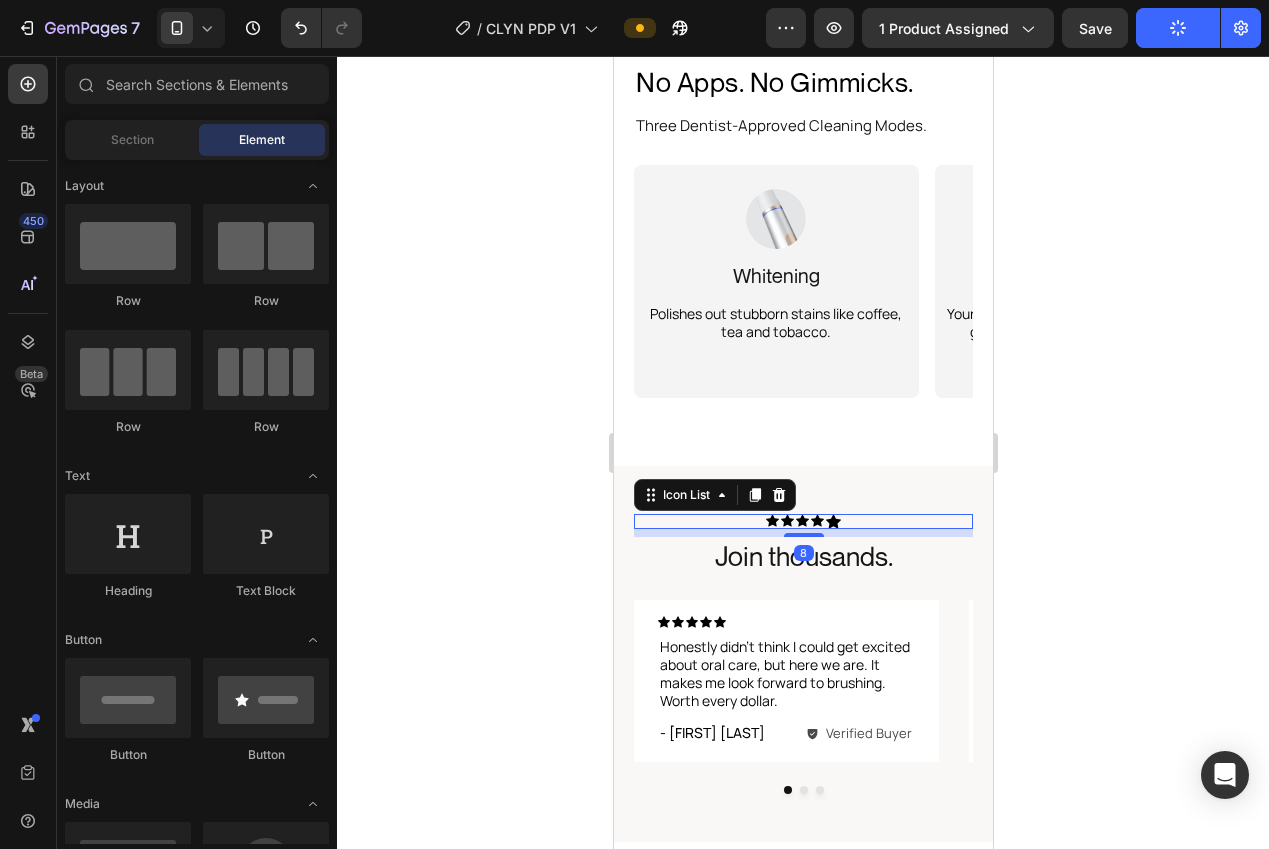 click on "Icon Icon Icon Icon Icon" at bounding box center (802, 521) 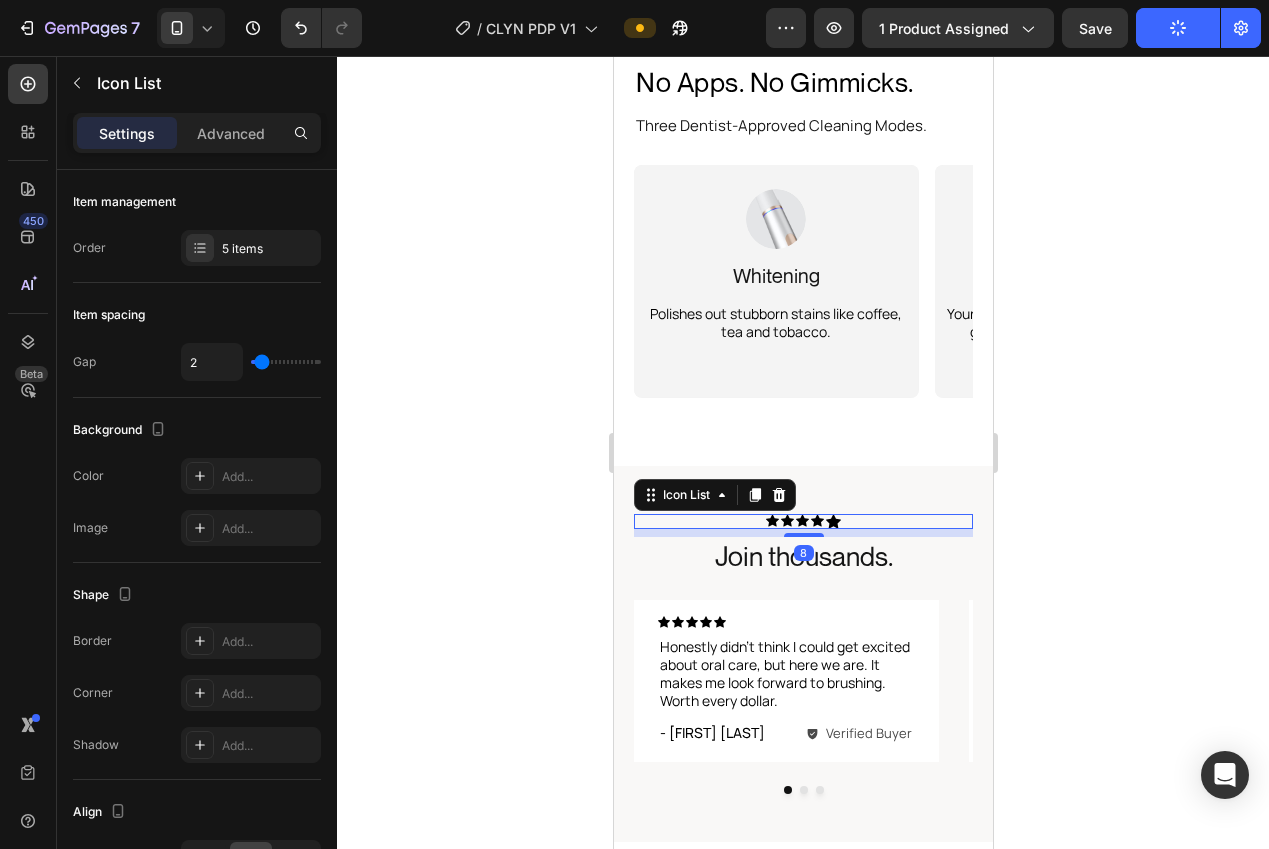 click 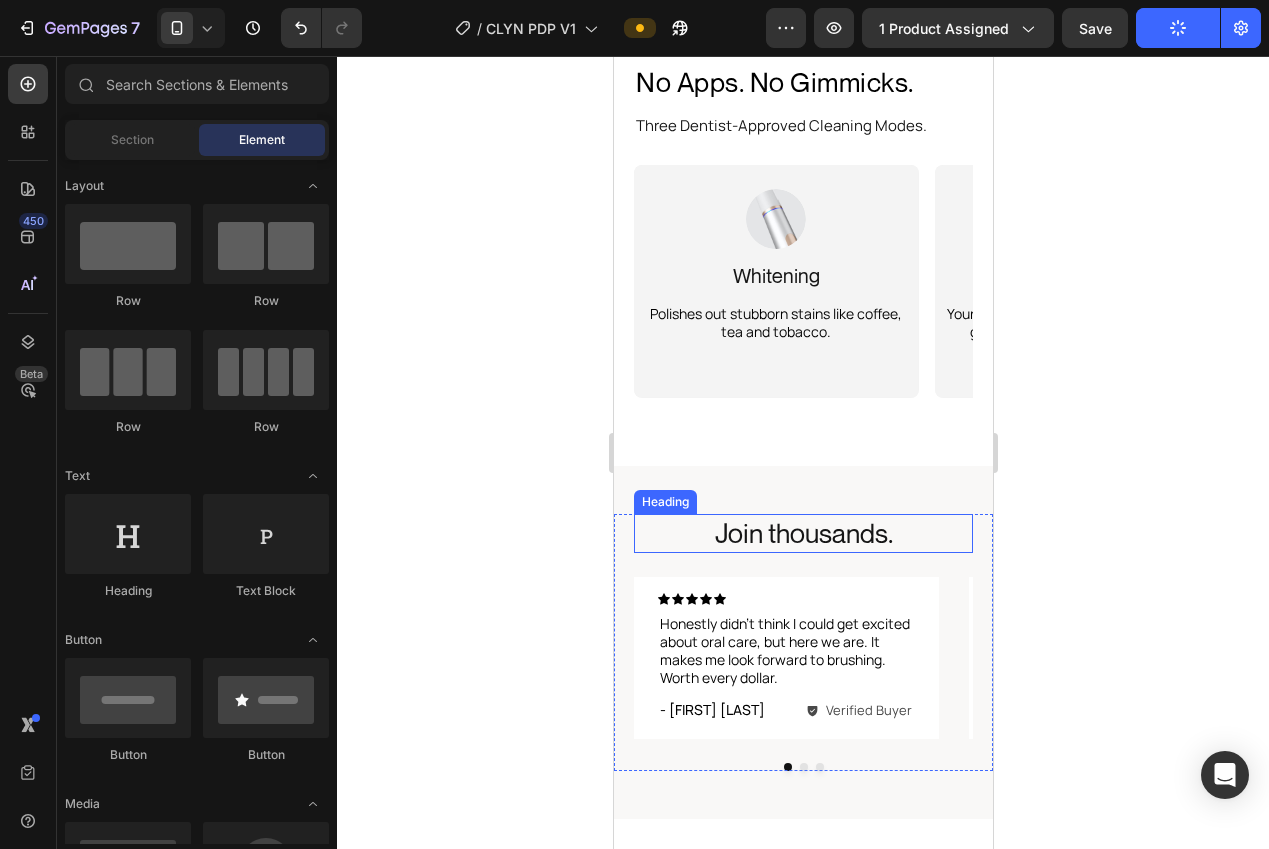 click on "Join thousands." at bounding box center (802, 533) 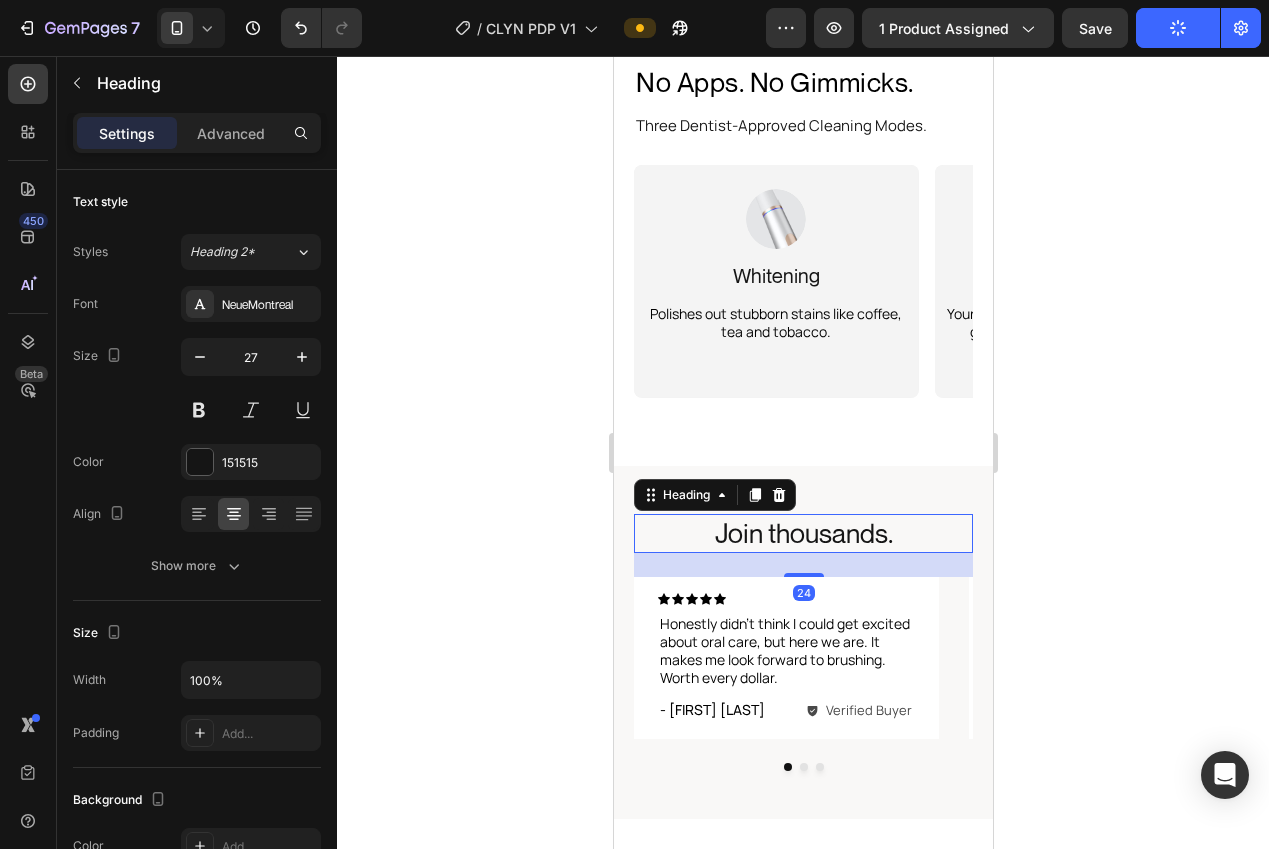 click on "Join thousands." at bounding box center [802, 533] 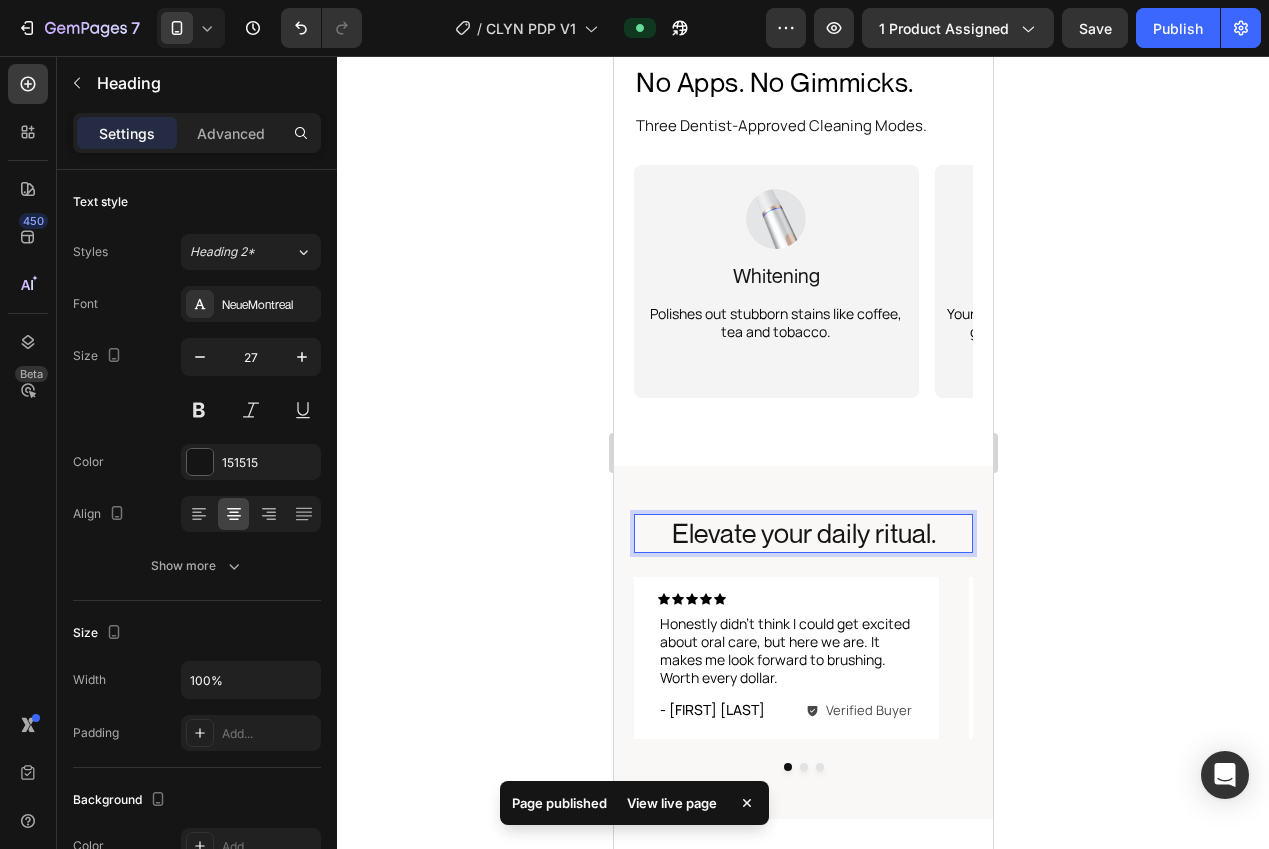 click 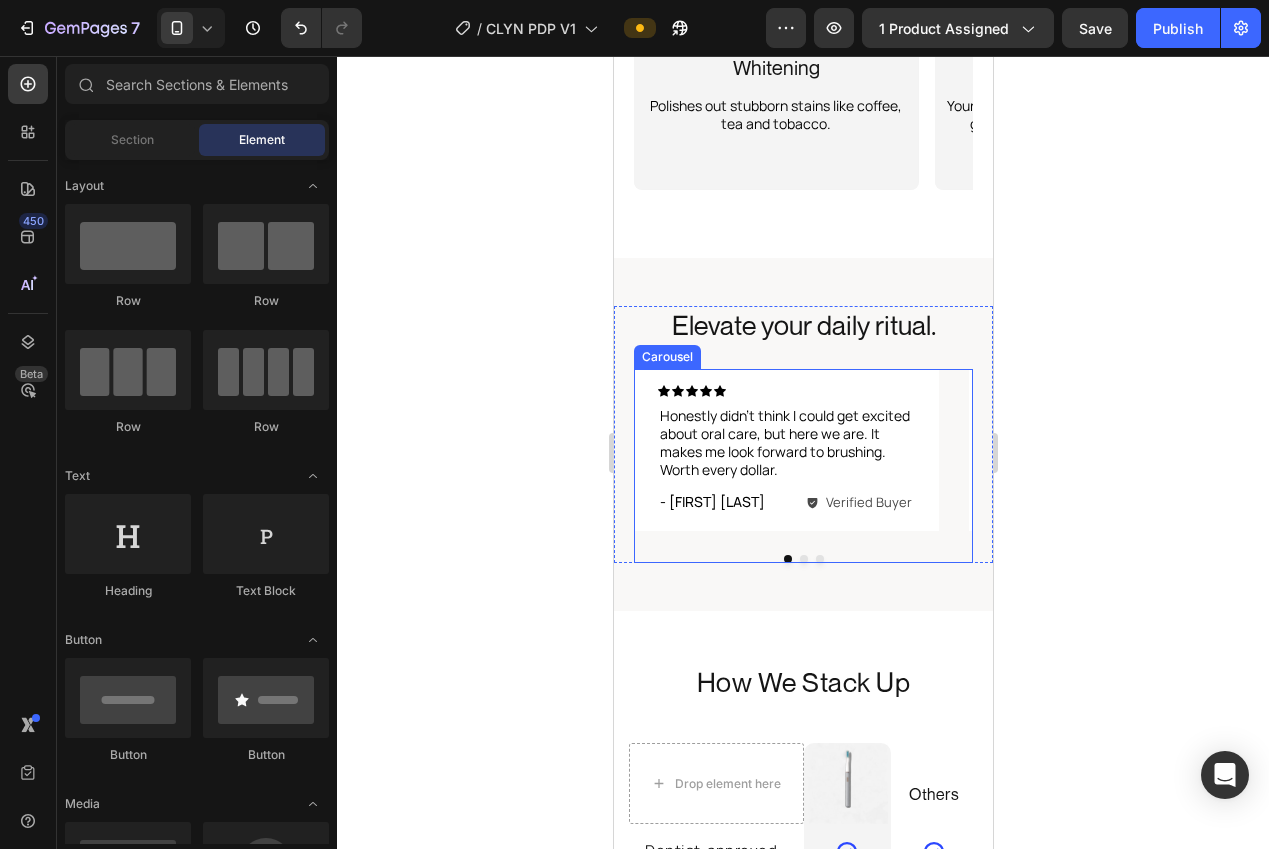 scroll, scrollTop: 3137, scrollLeft: 0, axis: vertical 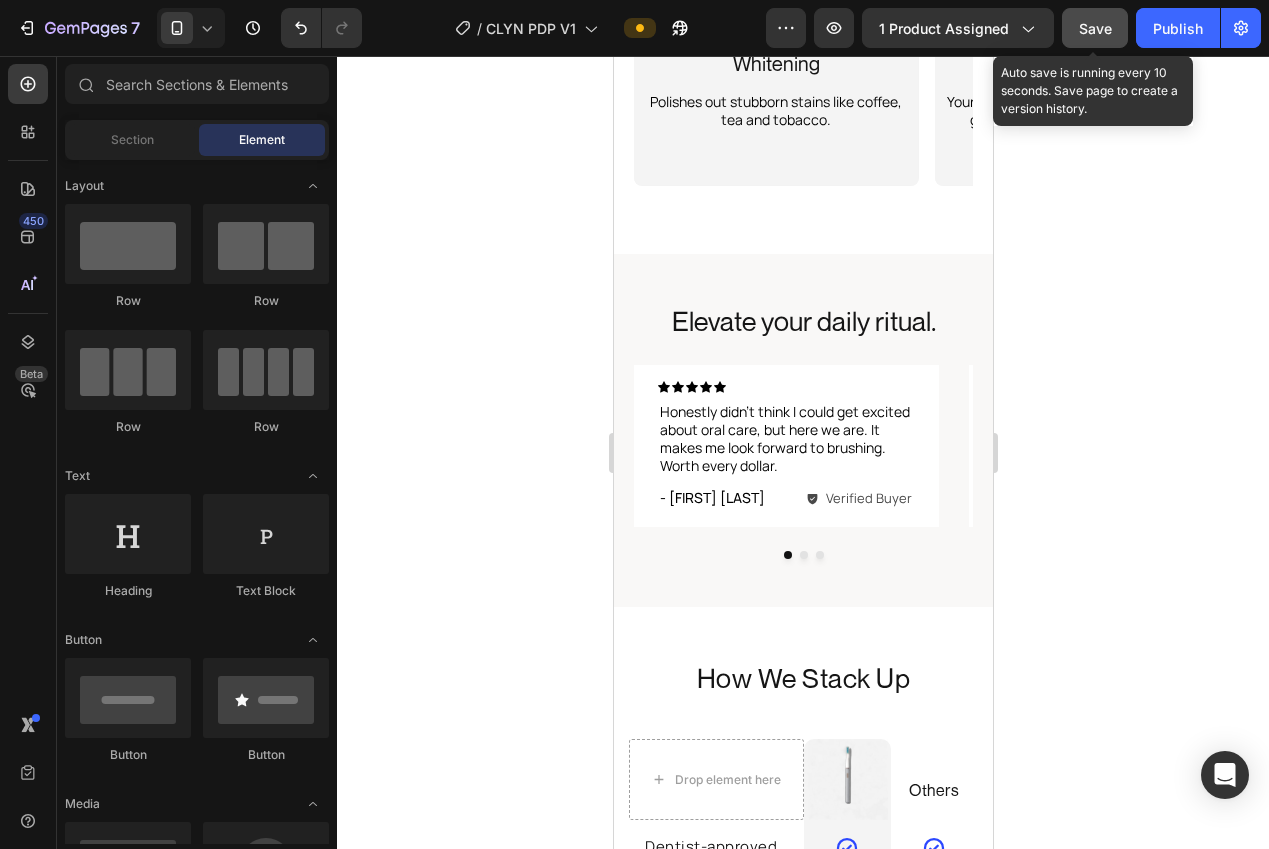 click on "Save" 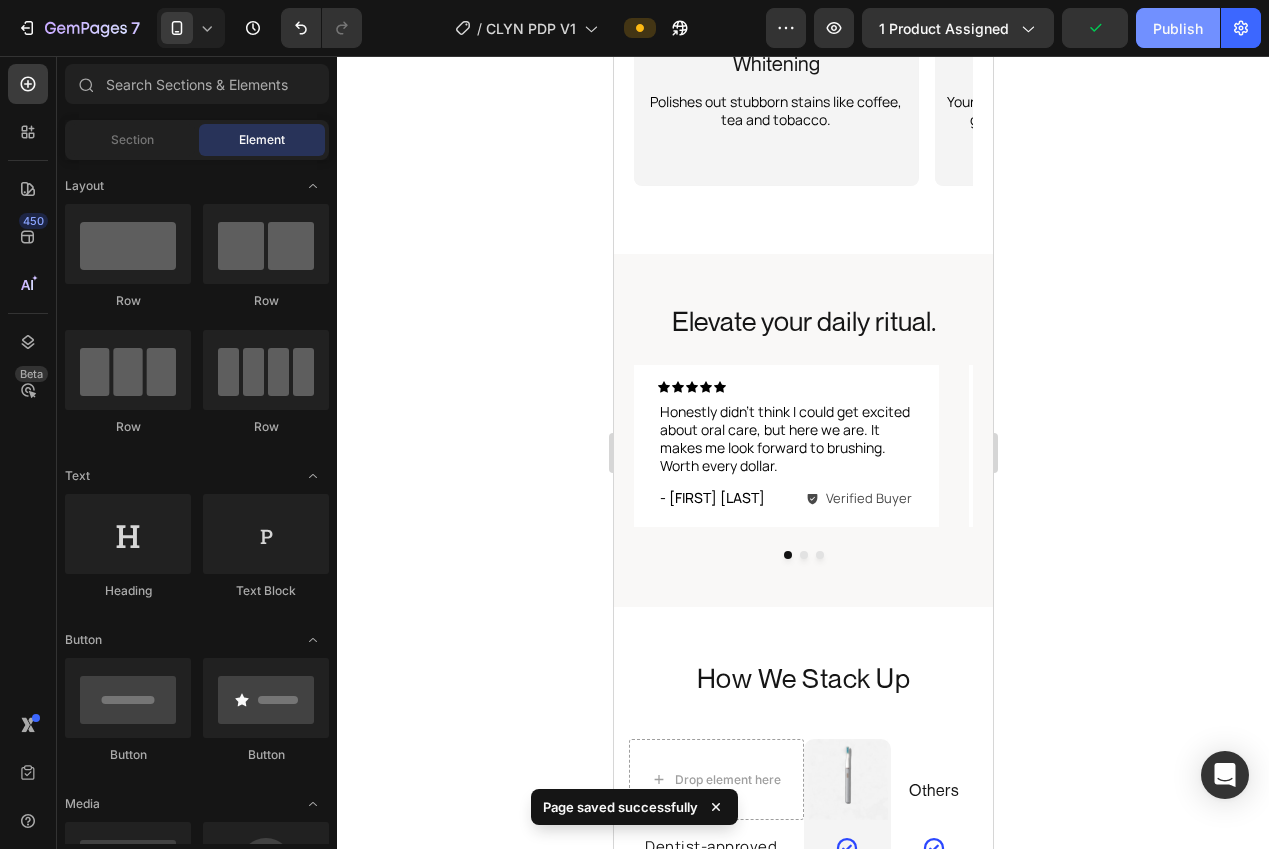 click on "Publish" at bounding box center [1178, 28] 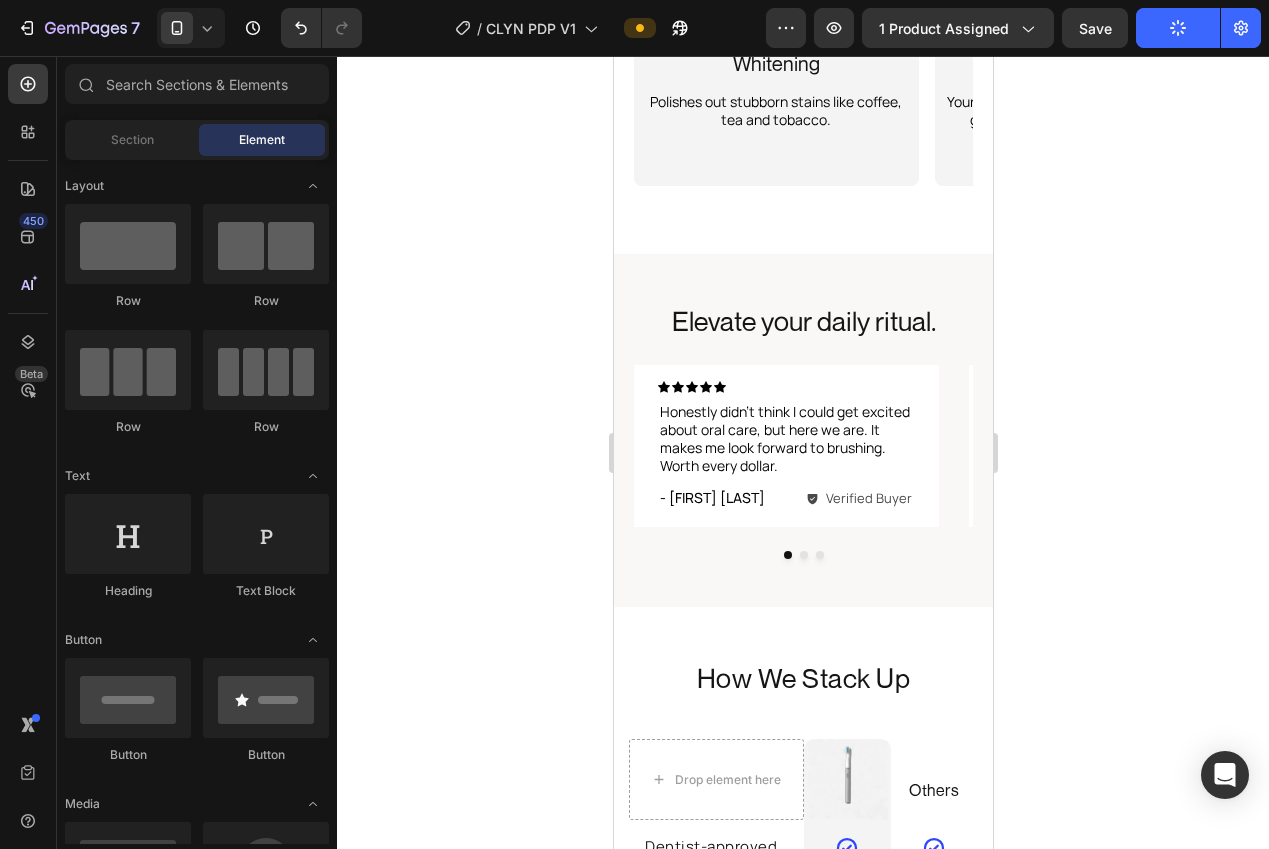 click on "Honestly didn’t think I could get excited about oral care, but here we are. It makes me look forward to brushing. Worth every dollar." at bounding box center [785, 439] 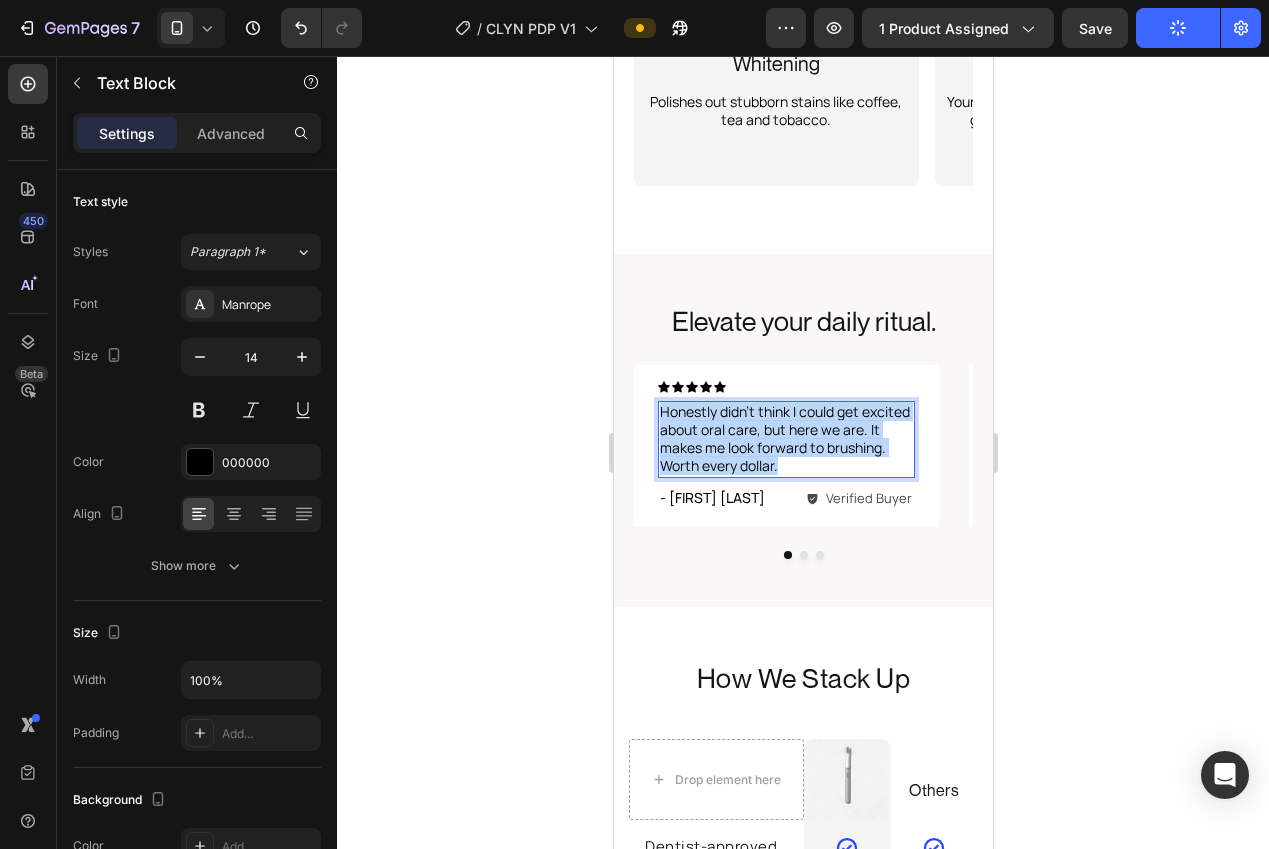 click on "Honestly didn’t think I could get excited about oral care, but here we are. It makes me look forward to brushing. Worth every dollar." at bounding box center [785, 439] 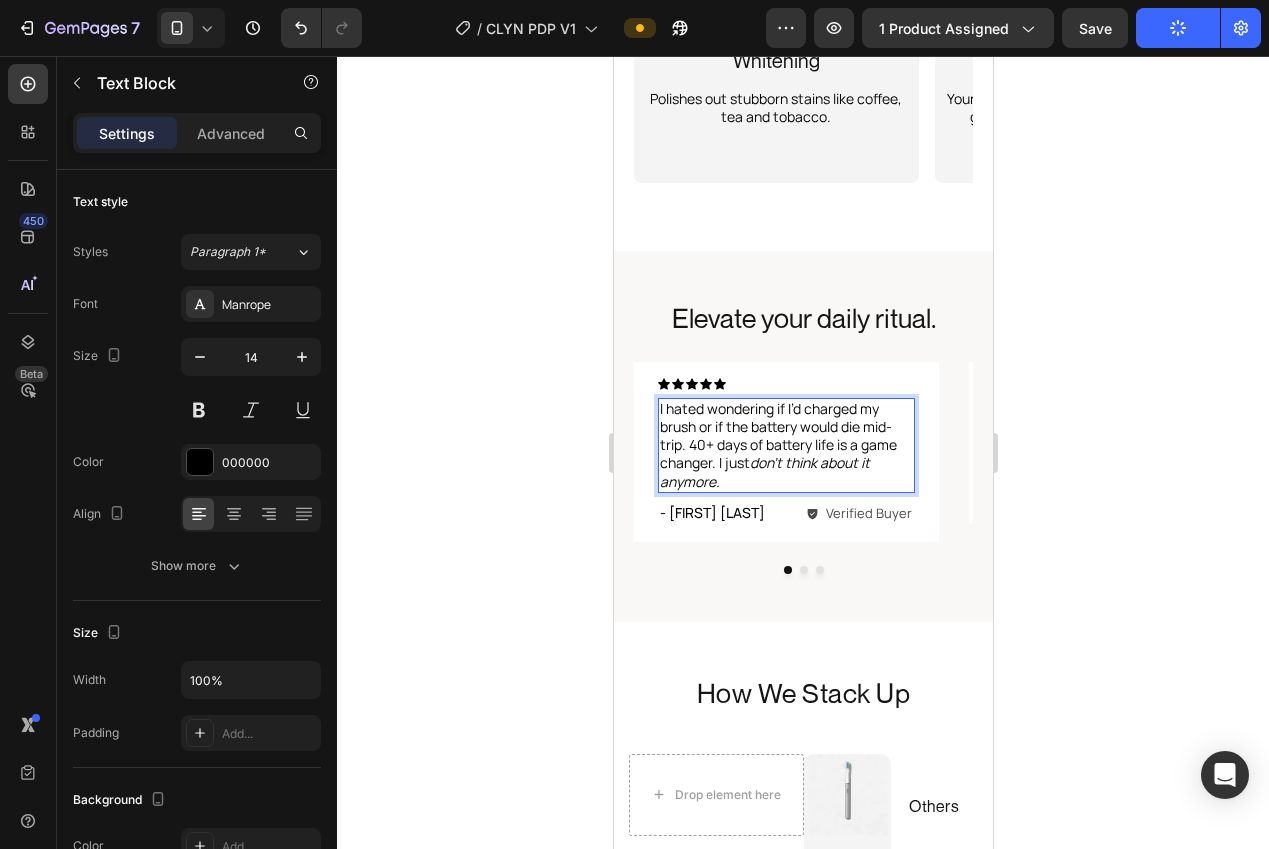 scroll, scrollTop: 3146, scrollLeft: 0, axis: vertical 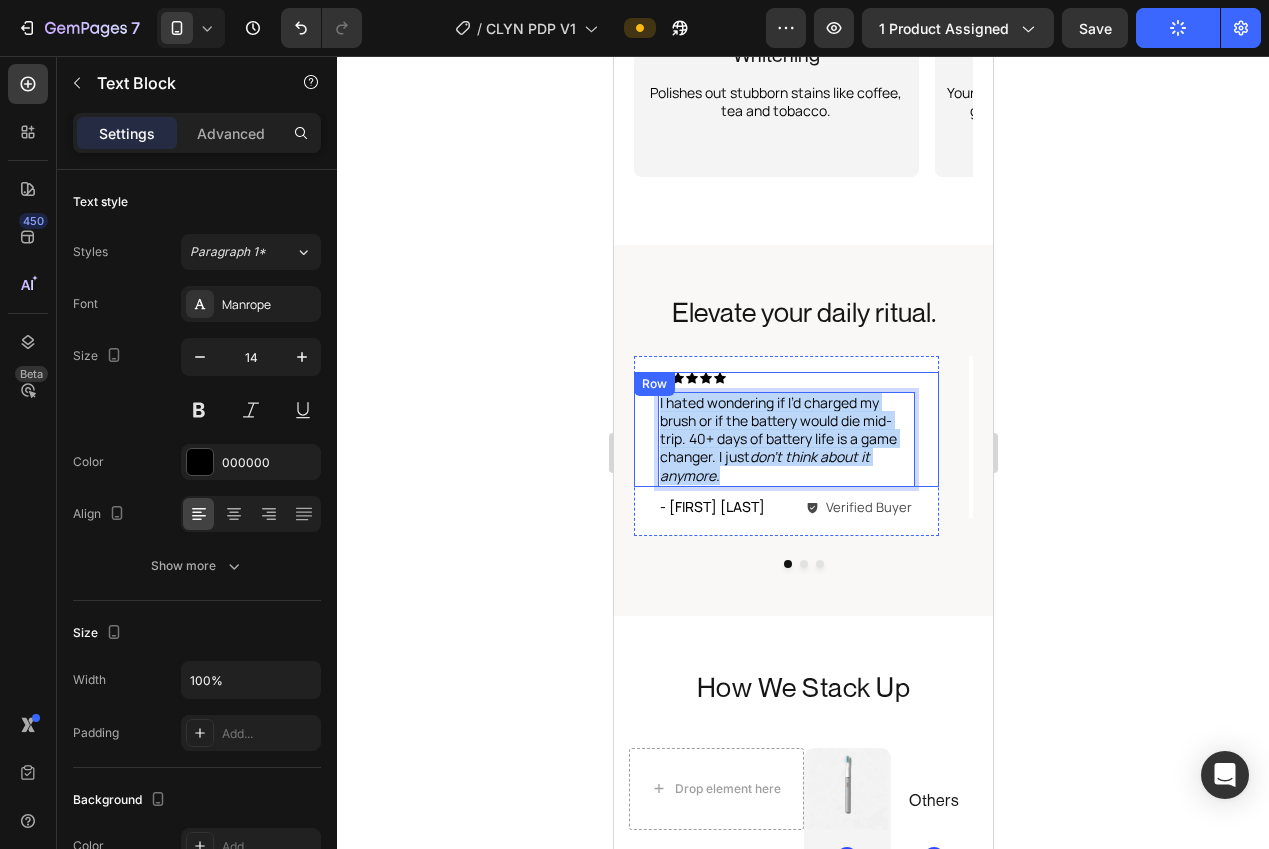 drag, startPoint x: 732, startPoint y: 473, endPoint x: 653, endPoint y: 406, distance: 103.58572 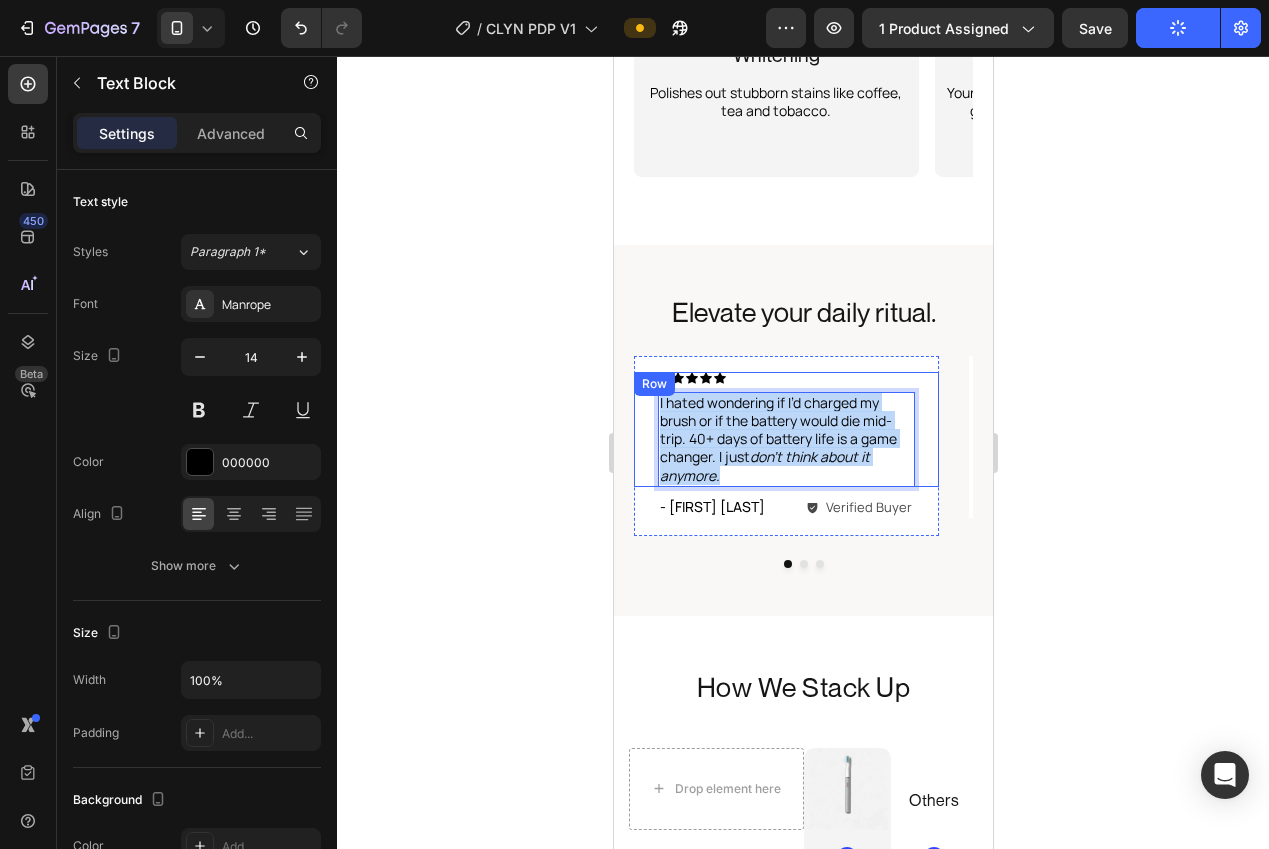click on "Icon Icon Icon Icon Icon Icon List I hated wondering if I’d charged my brush or if the battery would die mid-trip. 40+ days of battery life is a game changer. I just  don’t think about it anymore. Text Block   0 Row" at bounding box center [785, 429] 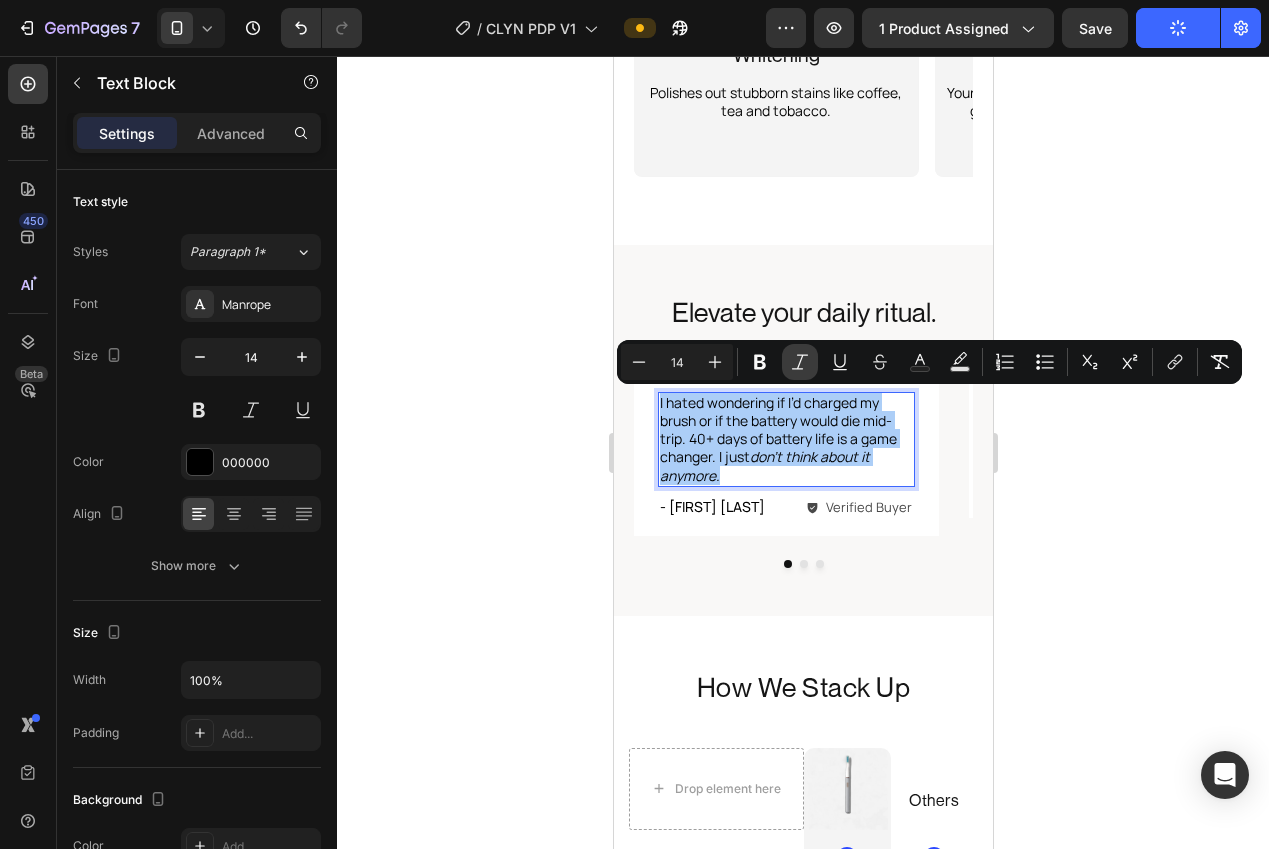 click 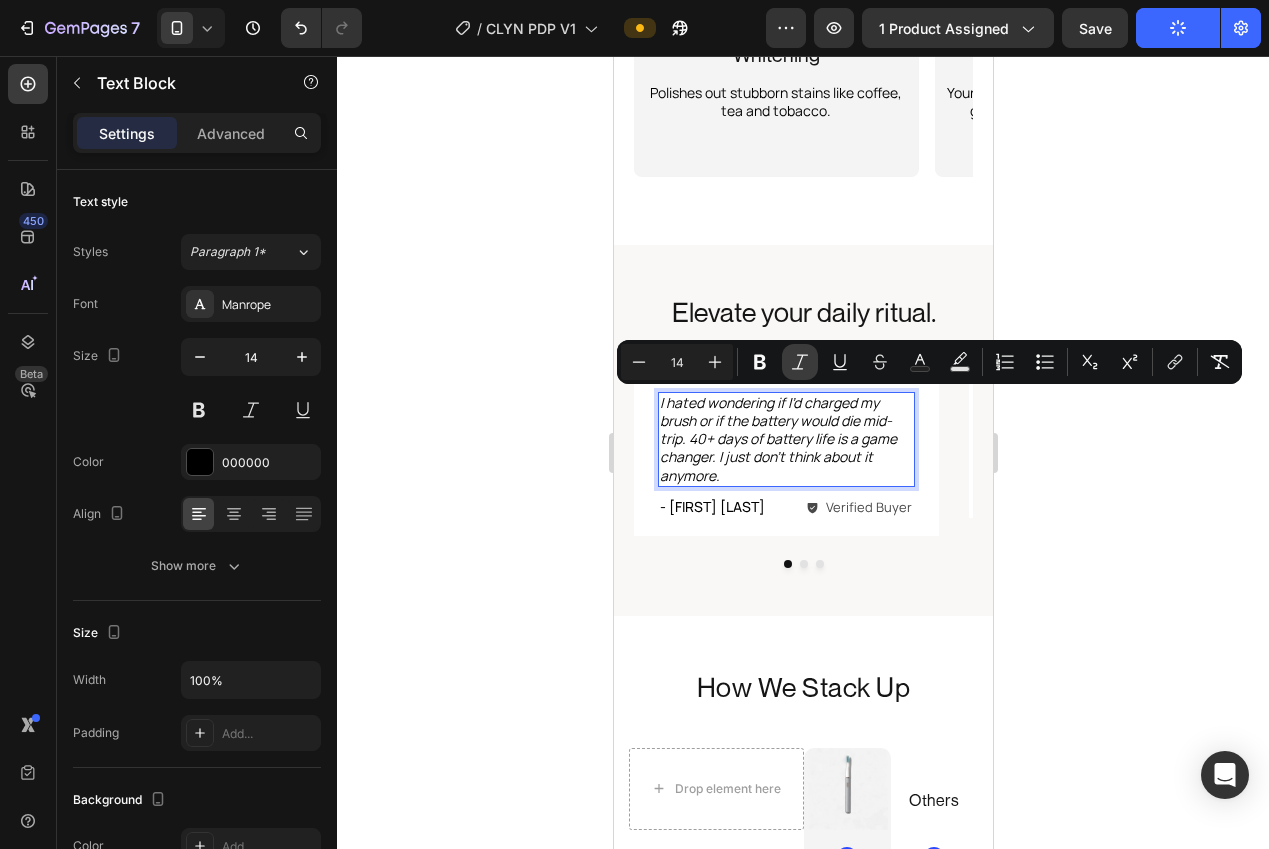 click 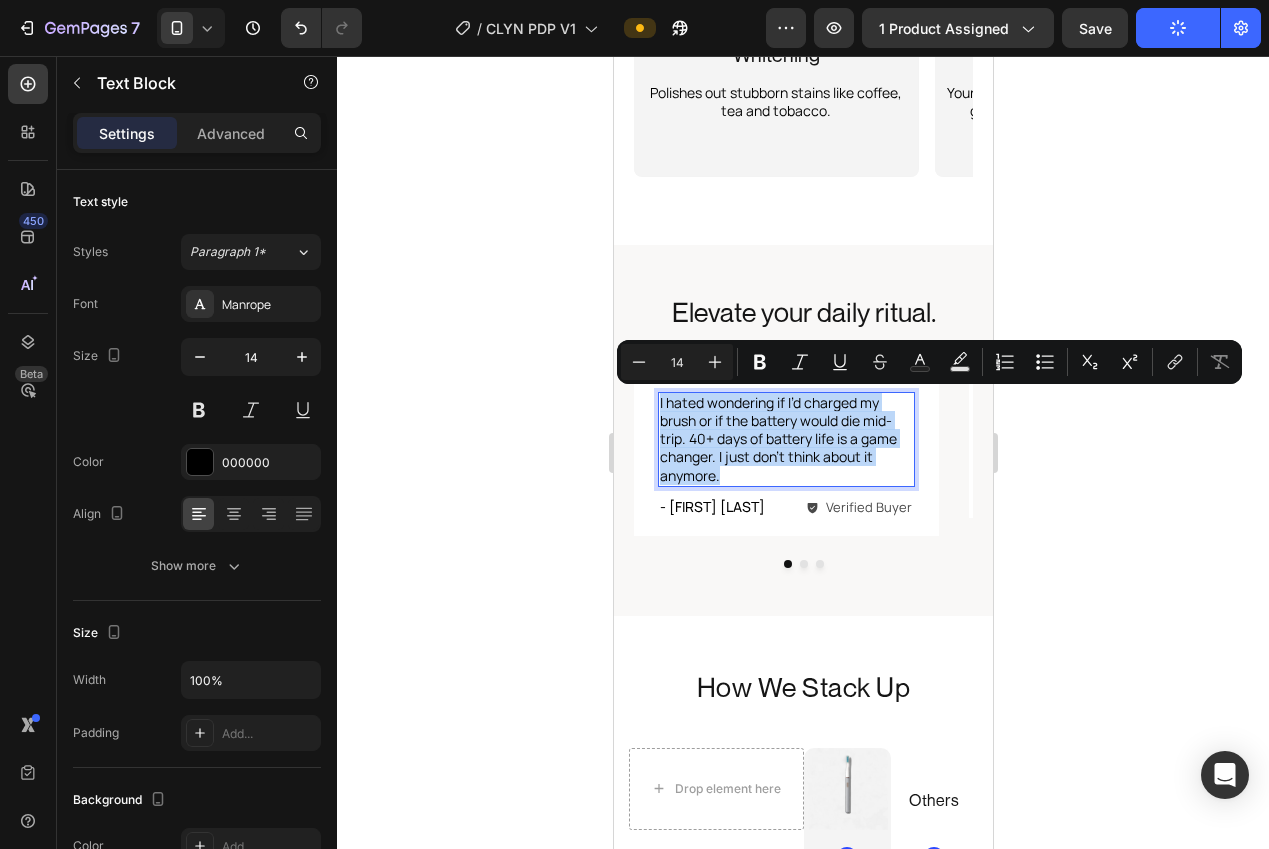 click on "I hated wondering if I’d charged my brush or if the battery would die mid-trip. 40+ days of battery life is a game changer. I just don’t think about it anymore." at bounding box center [785, 439] 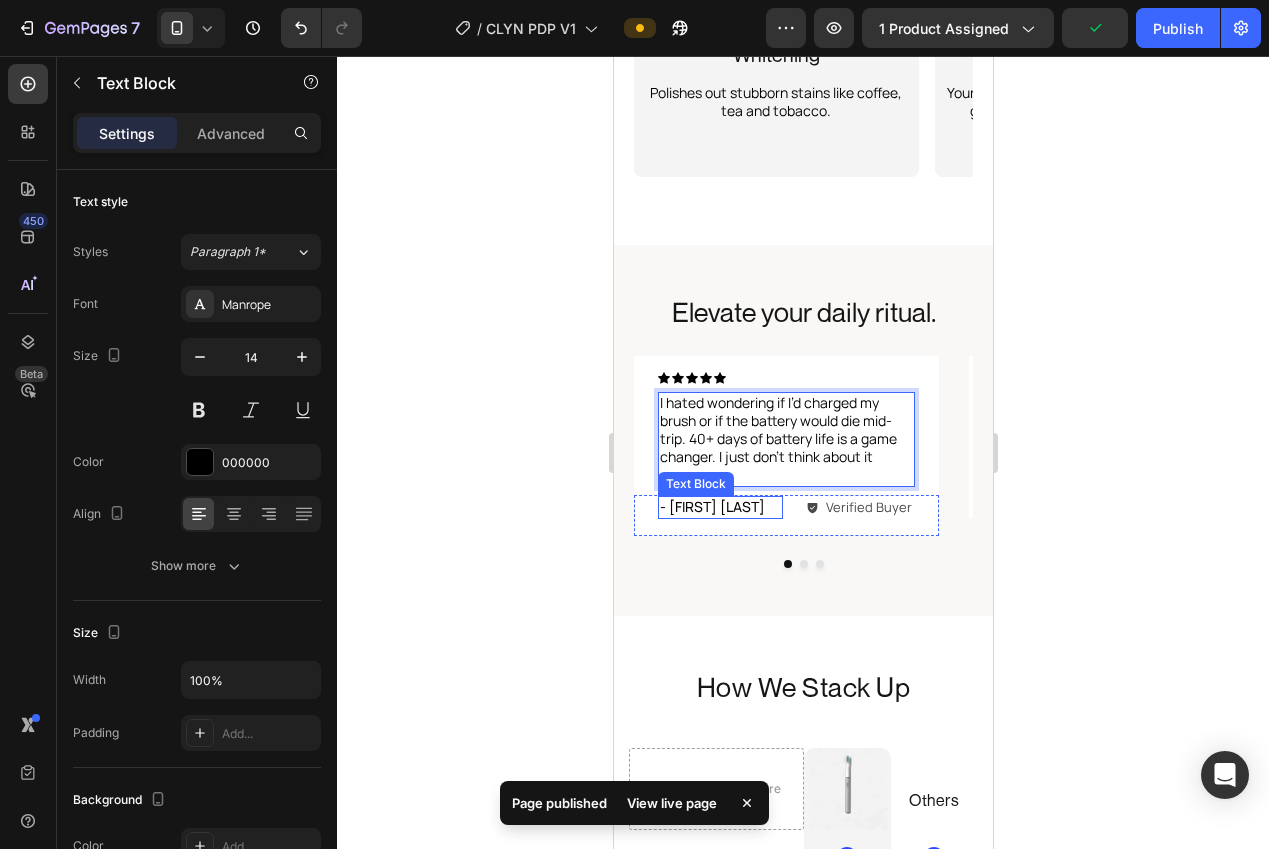 click on "- [NAME] [LAST]." at bounding box center [719, 507] 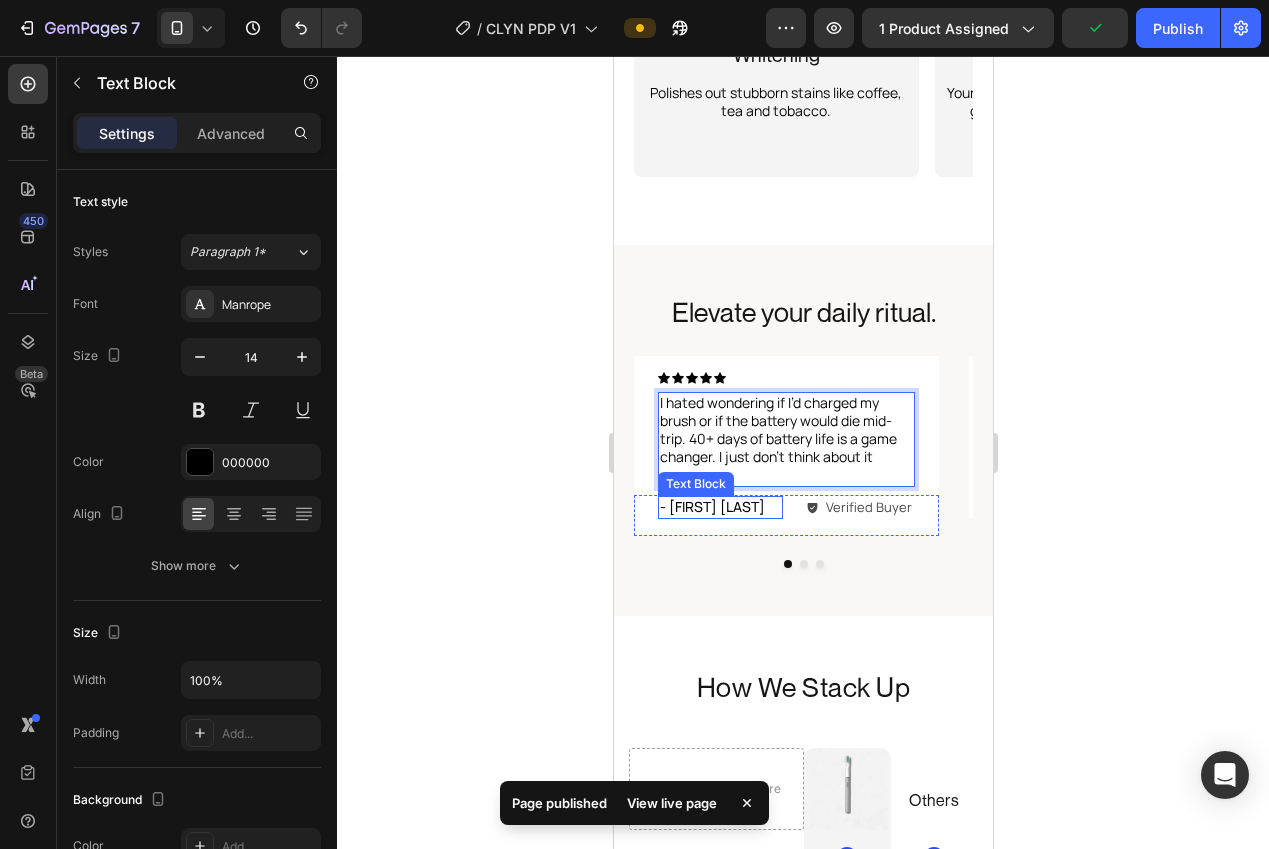 click on "- [NAME] [LAST]." at bounding box center [719, 507] 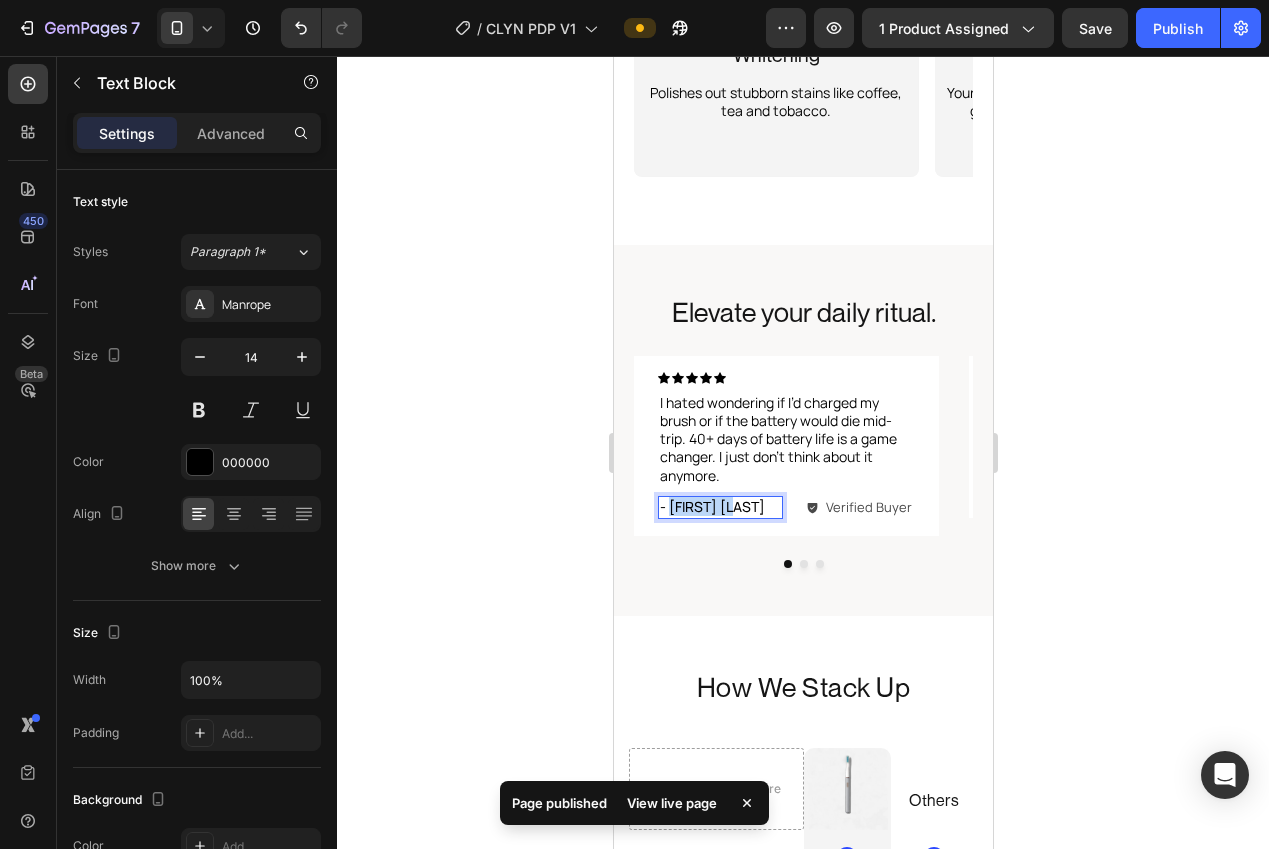 drag, startPoint x: 738, startPoint y: 508, endPoint x: 670, endPoint y: 508, distance: 68 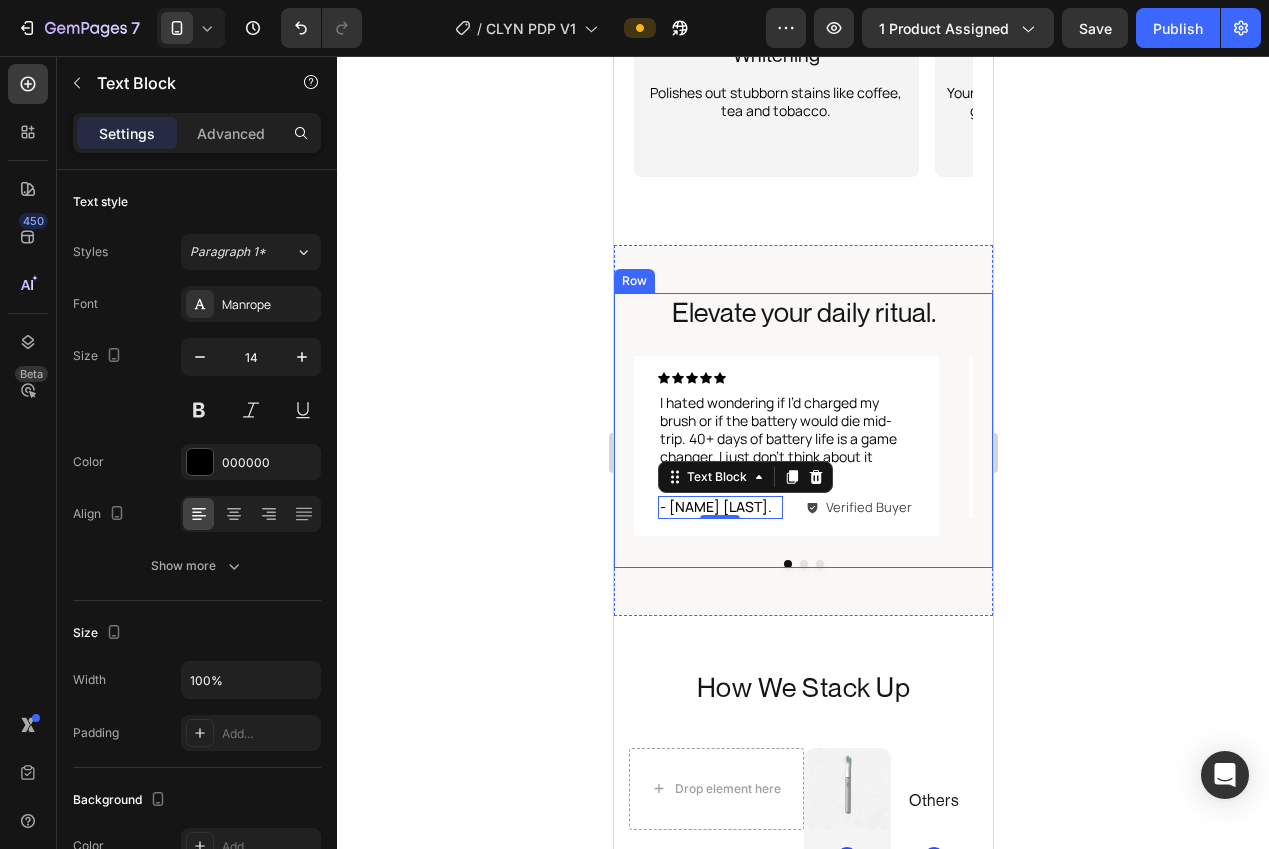 click 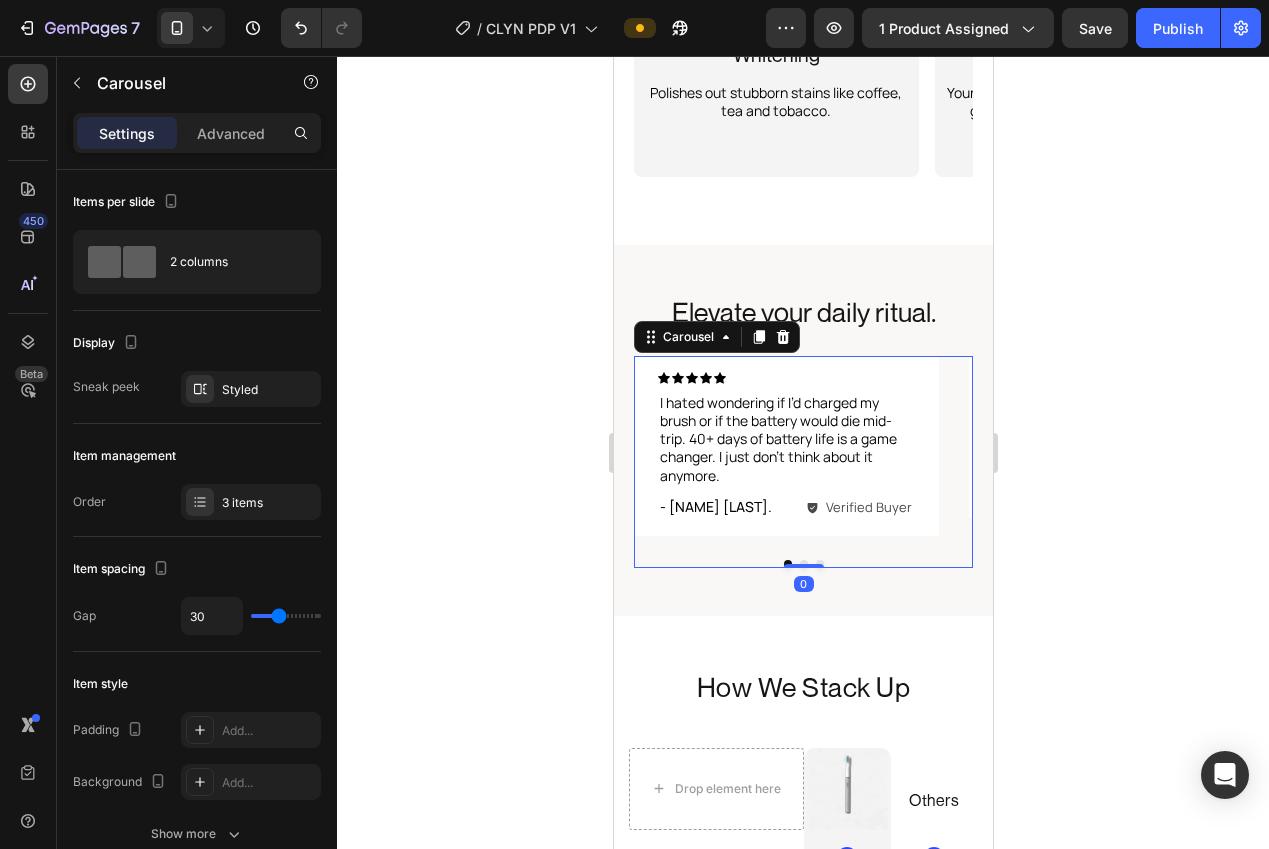 click on "Icon Icon Icon Icon Icon Icon List I hated wondering if I’d charged my brush or if the battery would die mid-trip. 40+ days of battery life is a game changer. I just don’t think about it anymore. Text Block Row - Kayla M. Text Block
Verified Buyer Item List Row Row Row Icon Icon Icon Icon Icon Icon List I didn’t want another app or another setup process. This thing just works. Three modes, one button, and better results than my old Sonicare. Text Block Row - Andy D. Text Block
Verified Buyer Item List Row Row Row Icon Icon Icon Icon Icon Icon List I use the deep clean setting every night and my teeth literally feel like I just came back from the dentist. Way more powerful than I expected. Text Block Row - Lewis C. Text Block
Verified Buyer Item List Row Row Row Carousel   0" at bounding box center [802, 462] 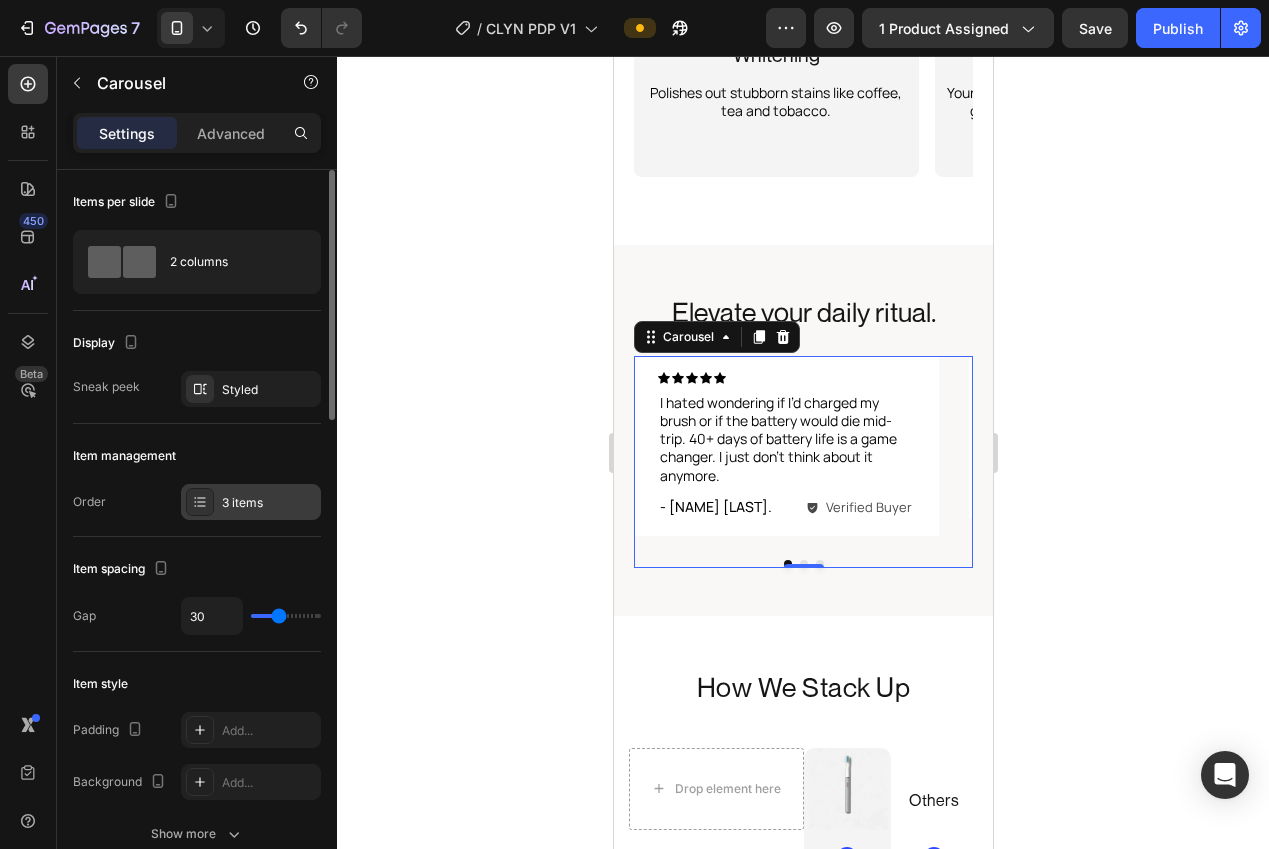 click on "3 items" at bounding box center [269, 503] 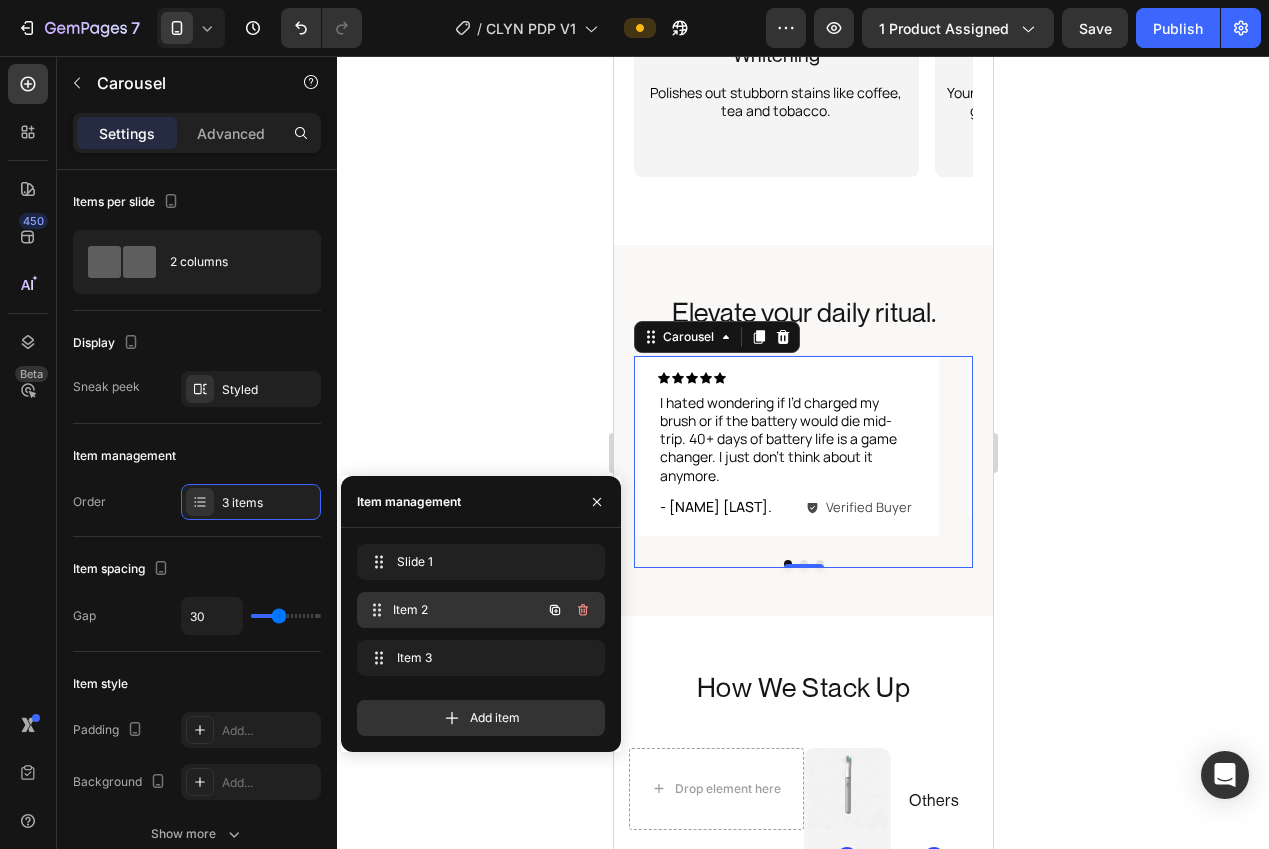 click on "Item 2" at bounding box center (467, 610) 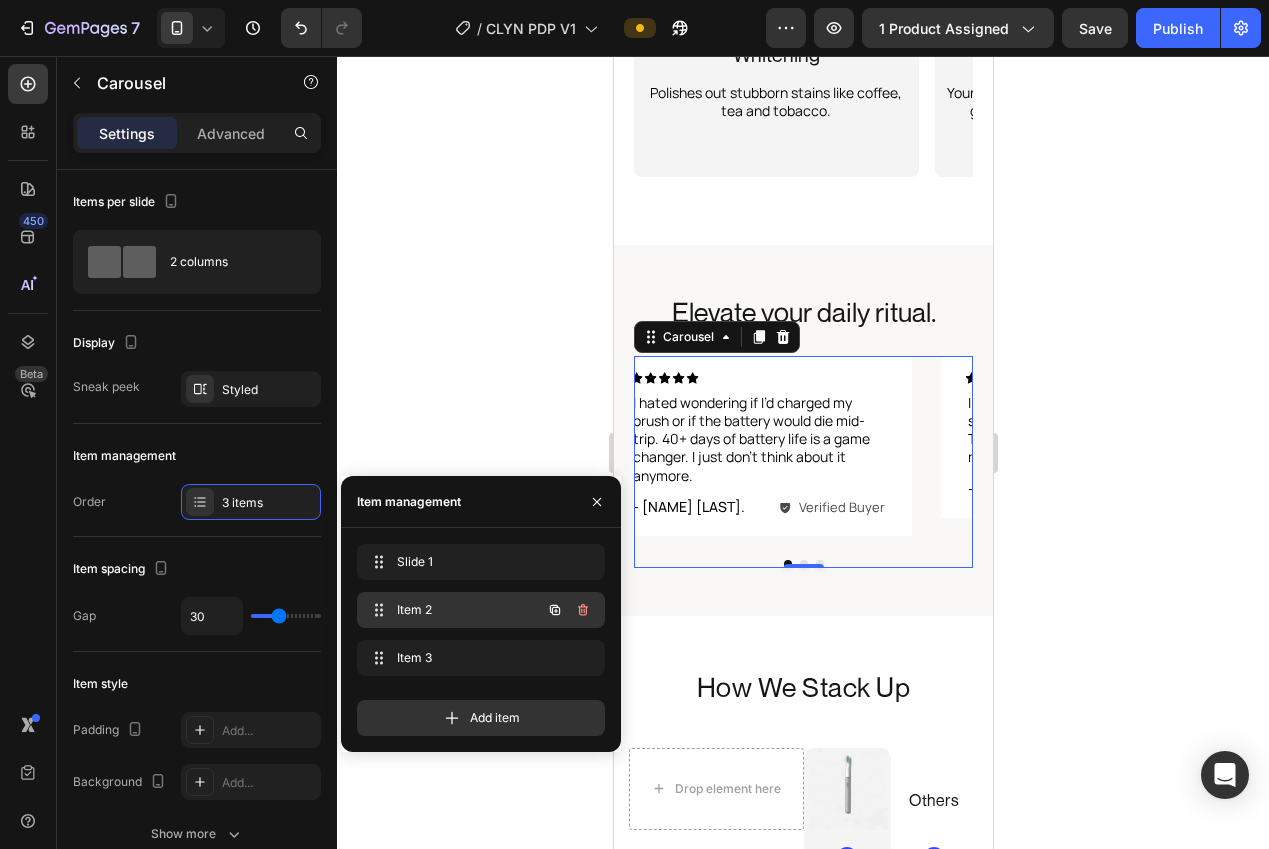 click on "Item 2" at bounding box center (453, 610) 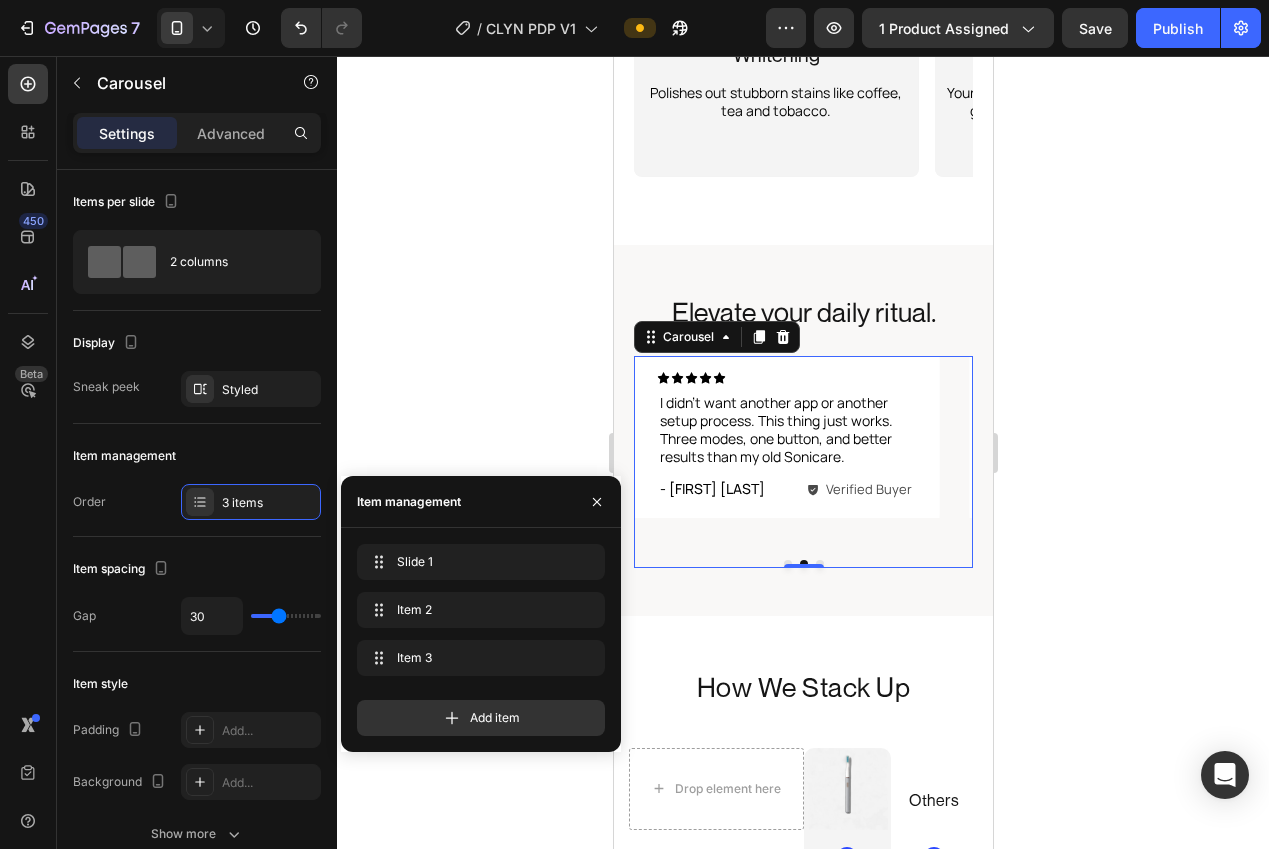 click on "I didn’t want another app or another setup process. This thing just works. Three modes, one button, and better results than my old Sonicare." at bounding box center (785, 430) 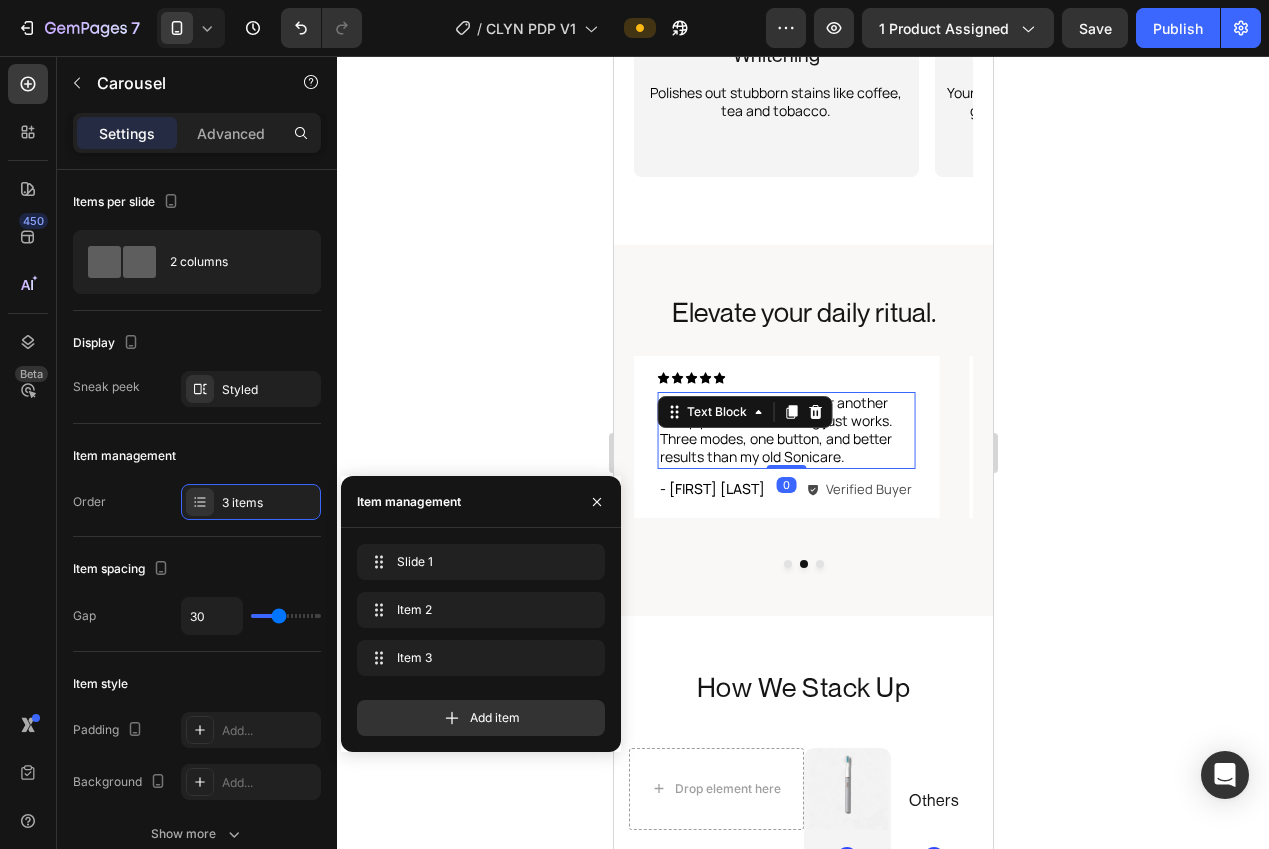 click on "I didn’t want another app or another setup process. This thing just works. Three modes, one button, and better results than my old Sonicare." at bounding box center (785, 430) 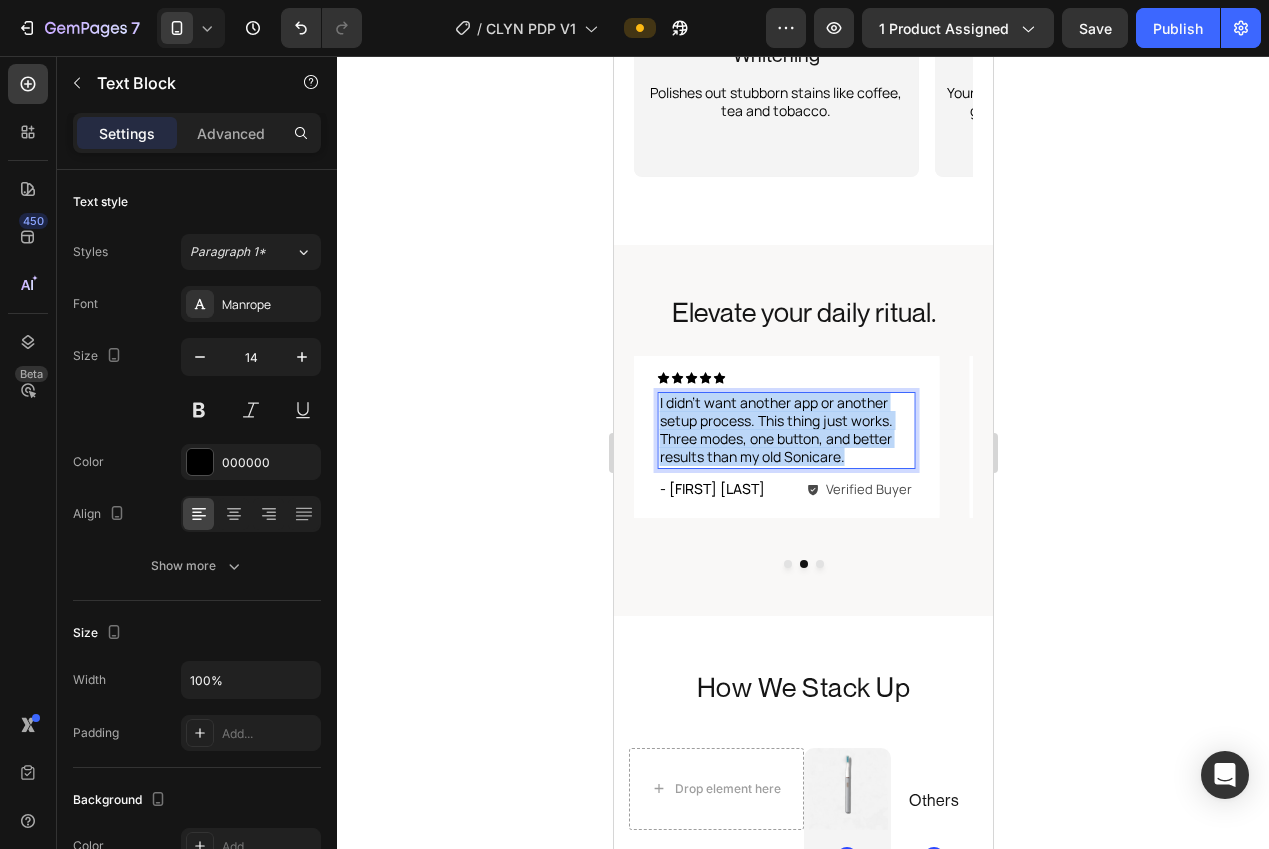 click on "I didn’t want another app or another setup process. This thing just works. Three modes, one button, and better results than my old Sonicare." at bounding box center [785, 430] 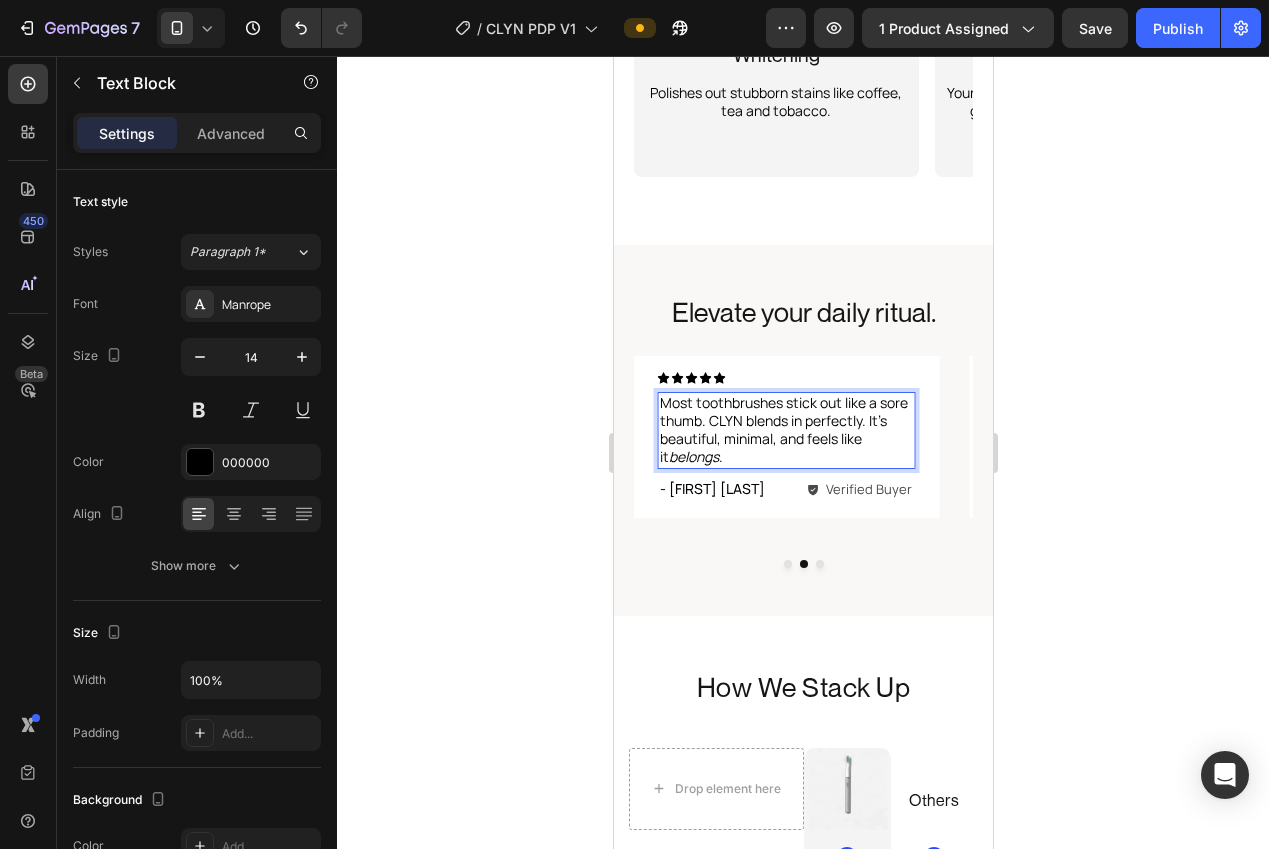click on "Most toothbrushes stick out like a sore thumb. CLYN blends in perfectly. It’s beautiful, minimal, and feels like it  belongs ." at bounding box center [785, 430] 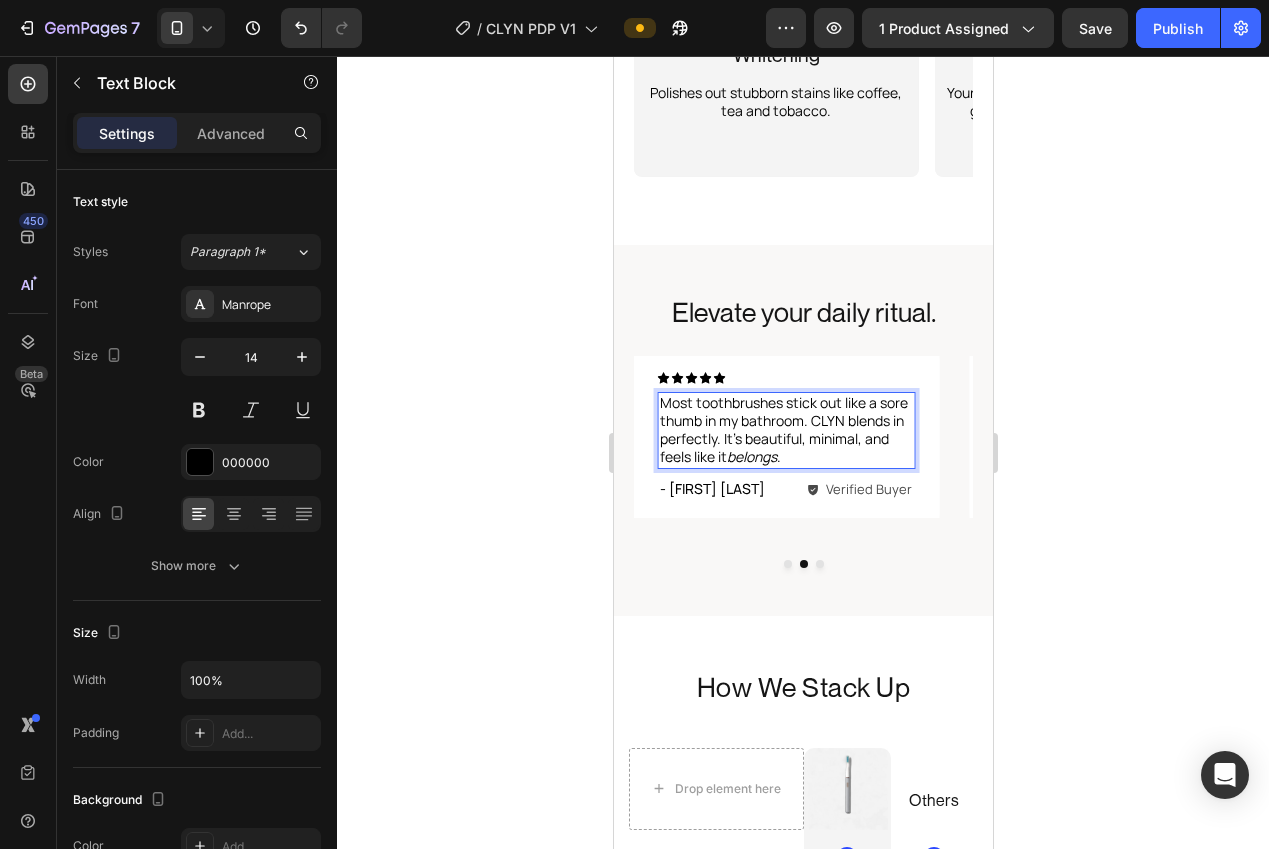 click on "Most toothbrushes stick out like a sore thumb in my bathroom. CLYN blends in perfectly. It’s beautiful, minimal, and feels like it  belongs ." at bounding box center [785, 430] 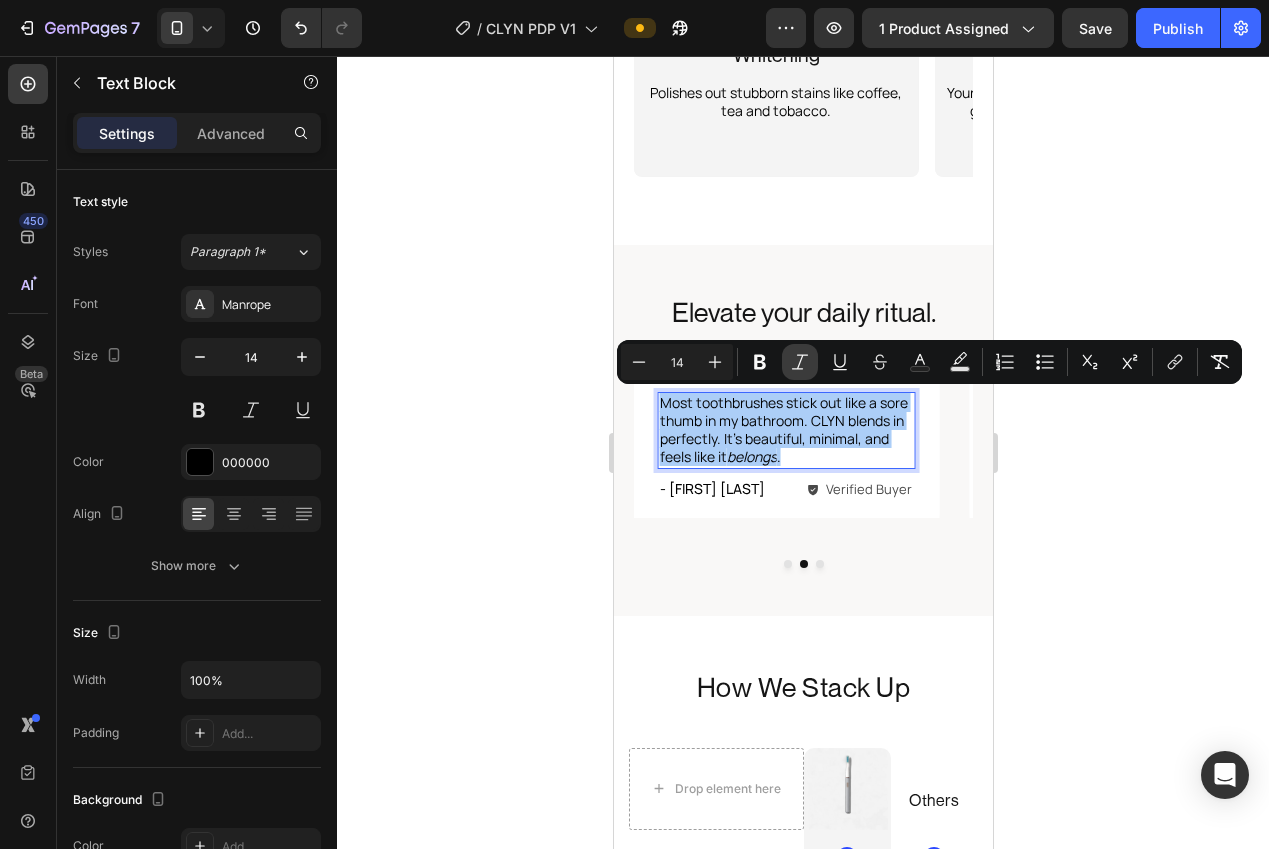 click 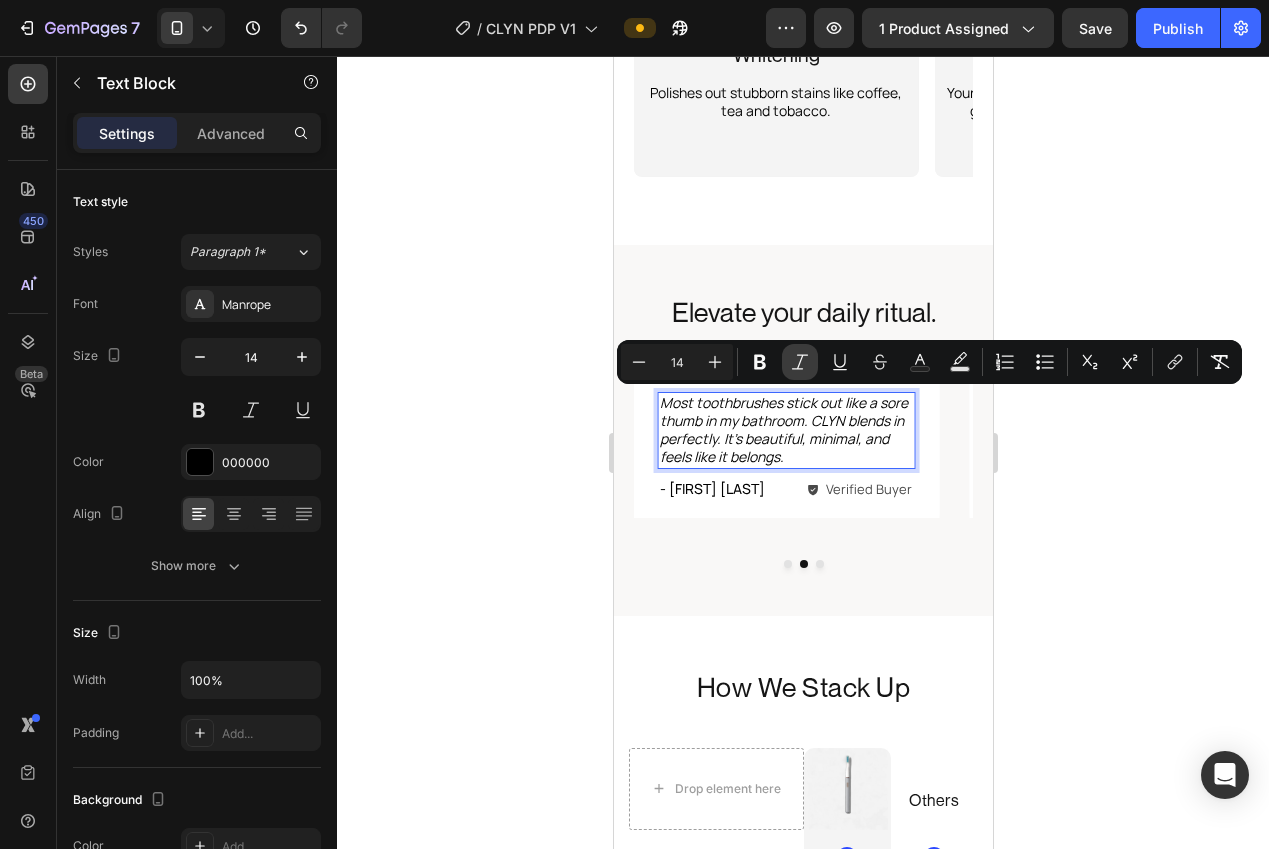 click 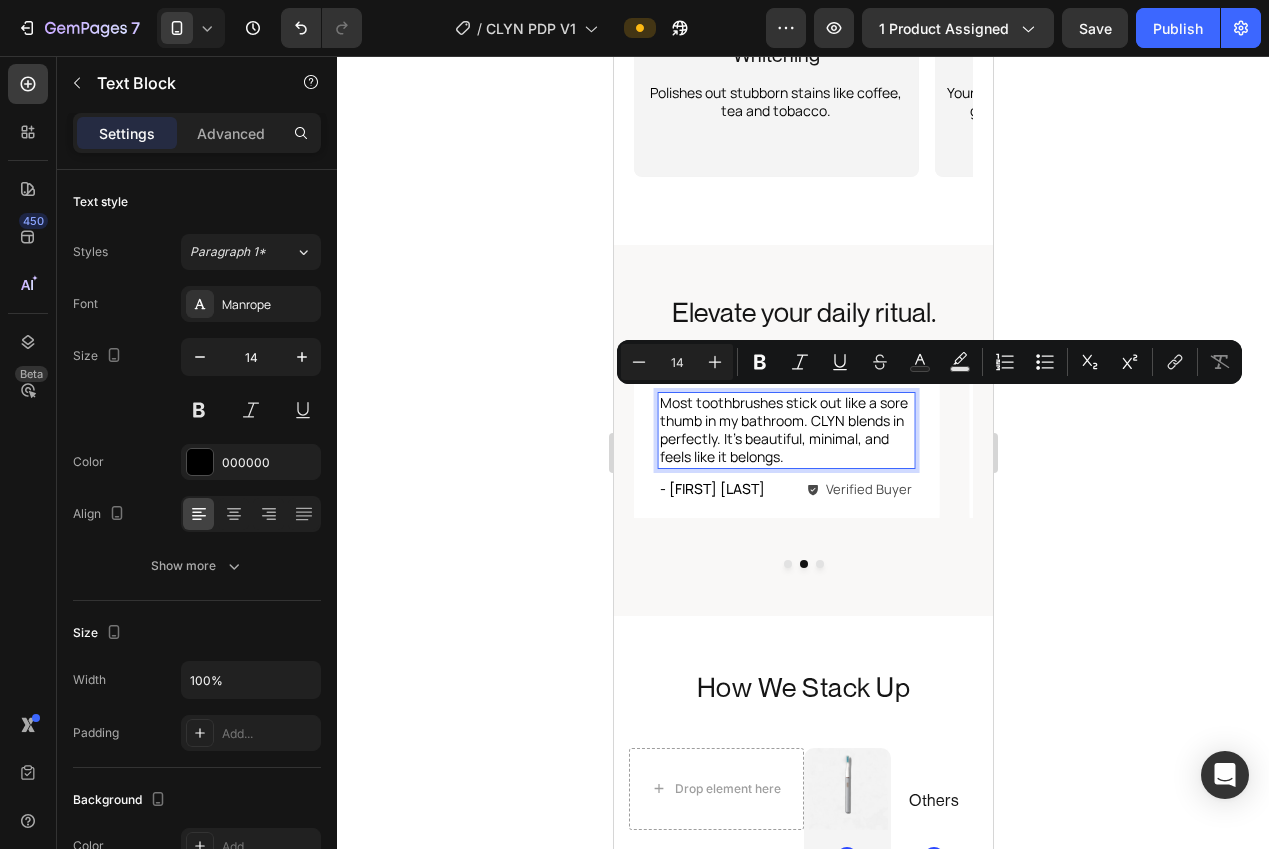 drag, startPoint x: 425, startPoint y: 489, endPoint x: 587, endPoint y: 512, distance: 163.62457 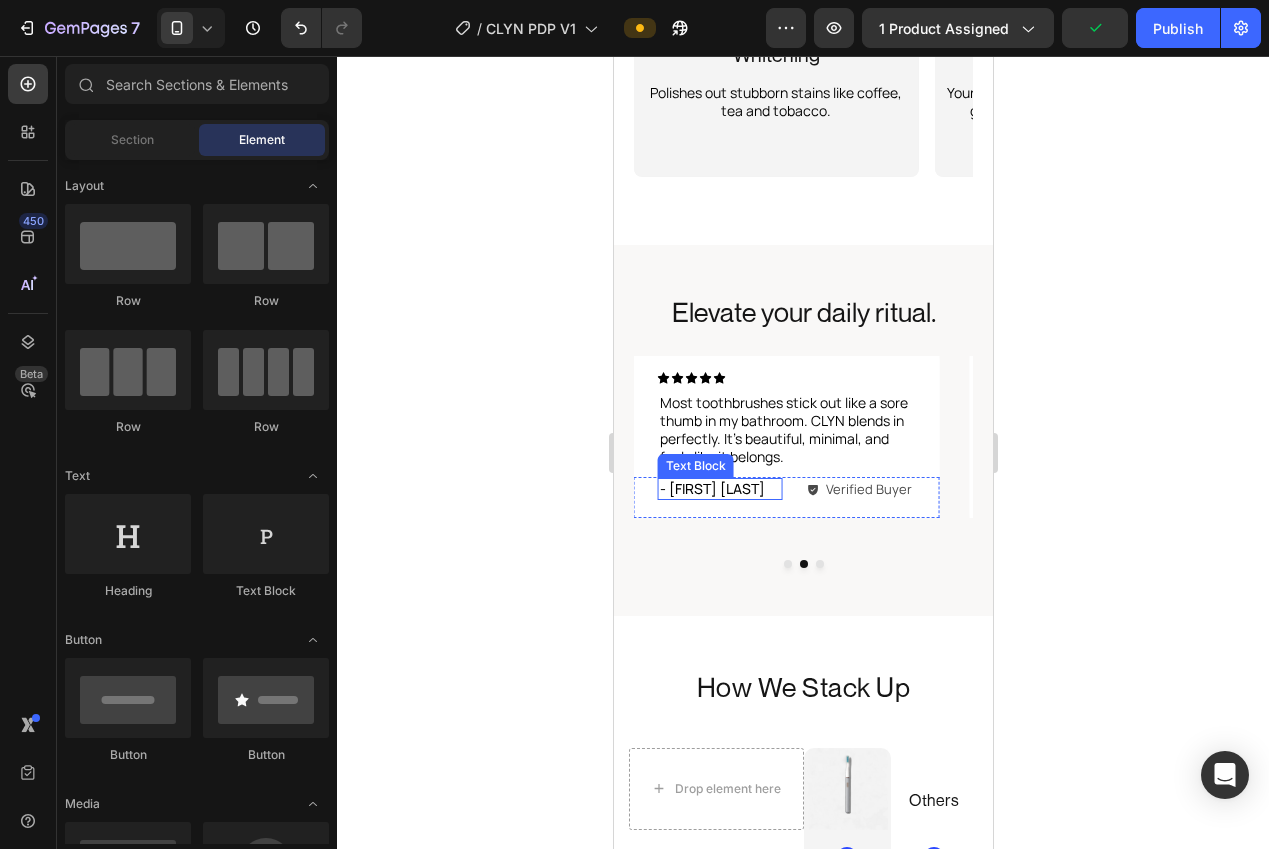 click on "- [LAST_NAME]" at bounding box center [719, 489] 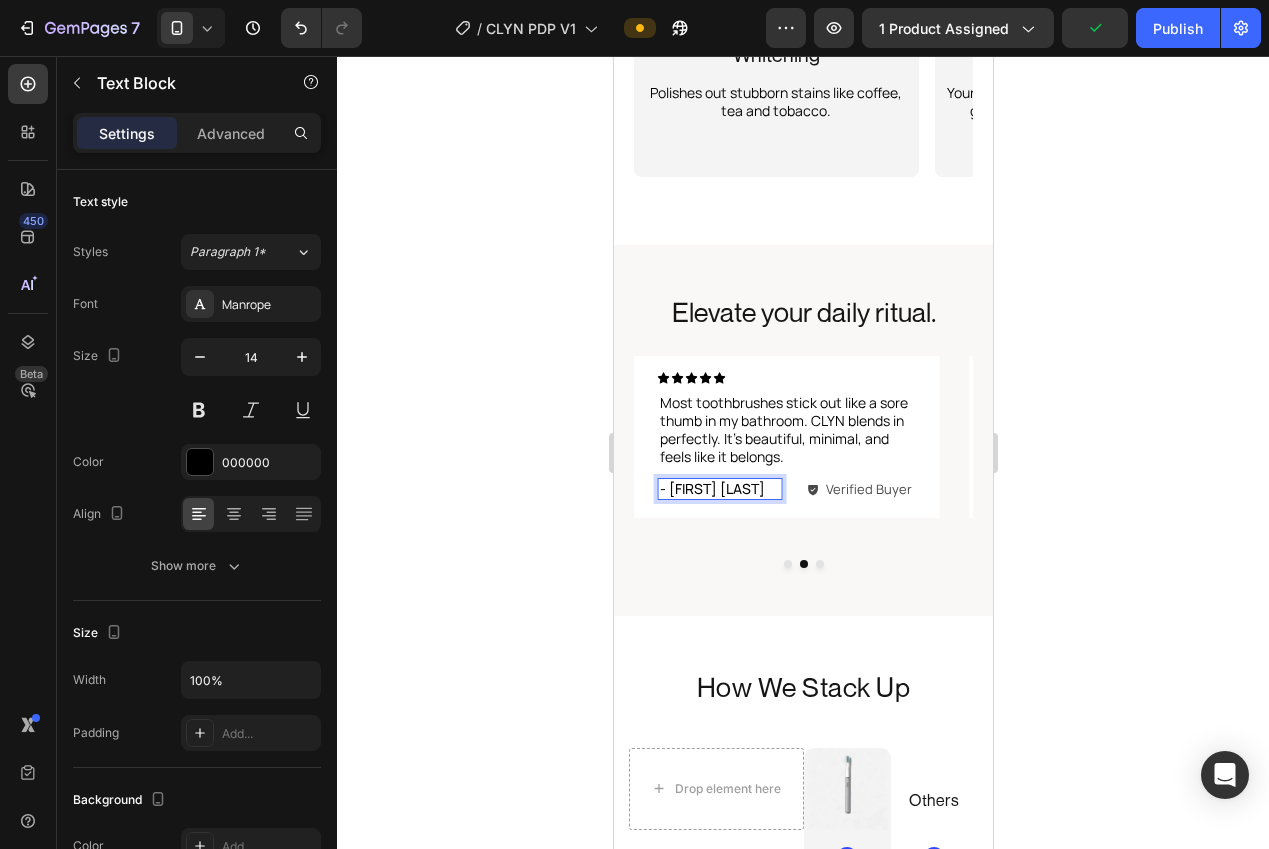 drag, startPoint x: 722, startPoint y: 489, endPoint x: 736, endPoint y: 490, distance: 14.035668 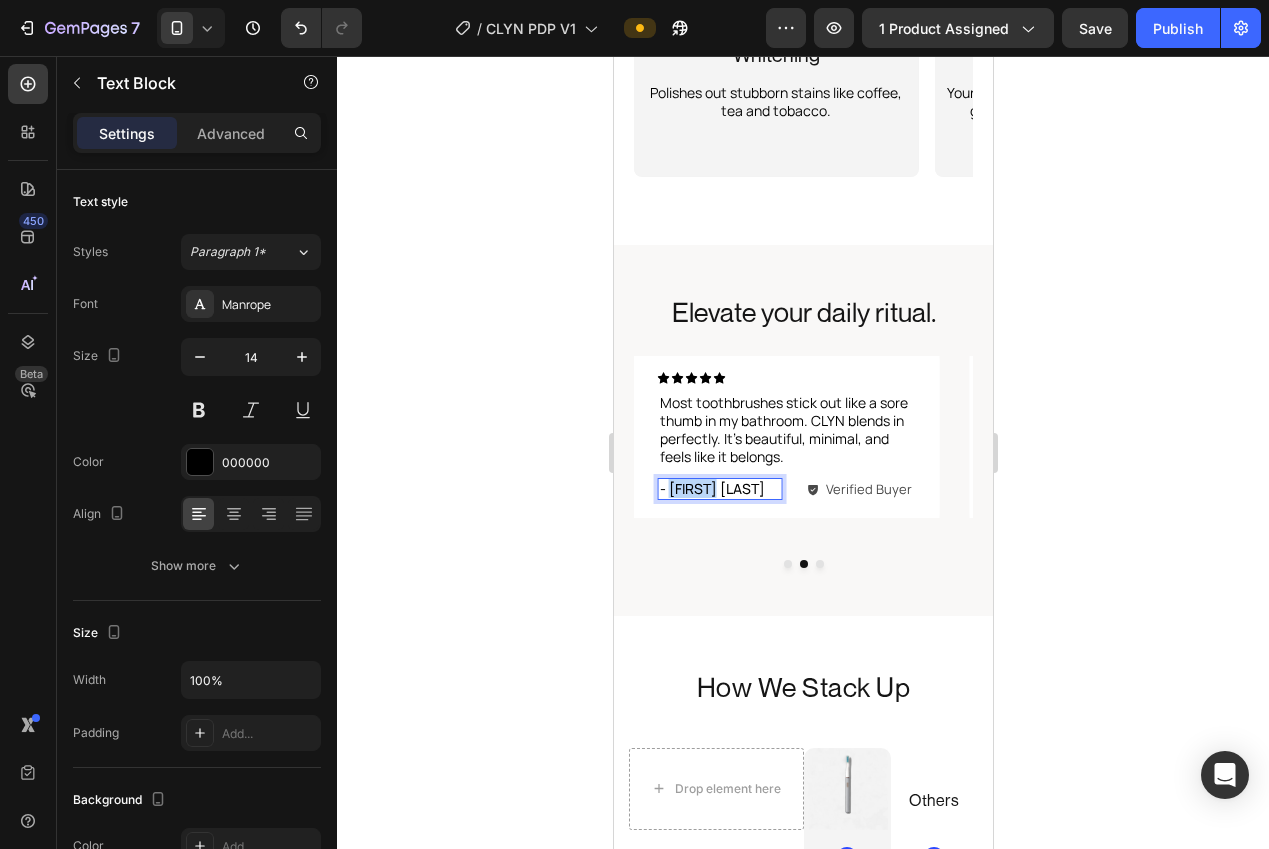 drag, startPoint x: 736, startPoint y: 490, endPoint x: 669, endPoint y: 491, distance: 67.00746 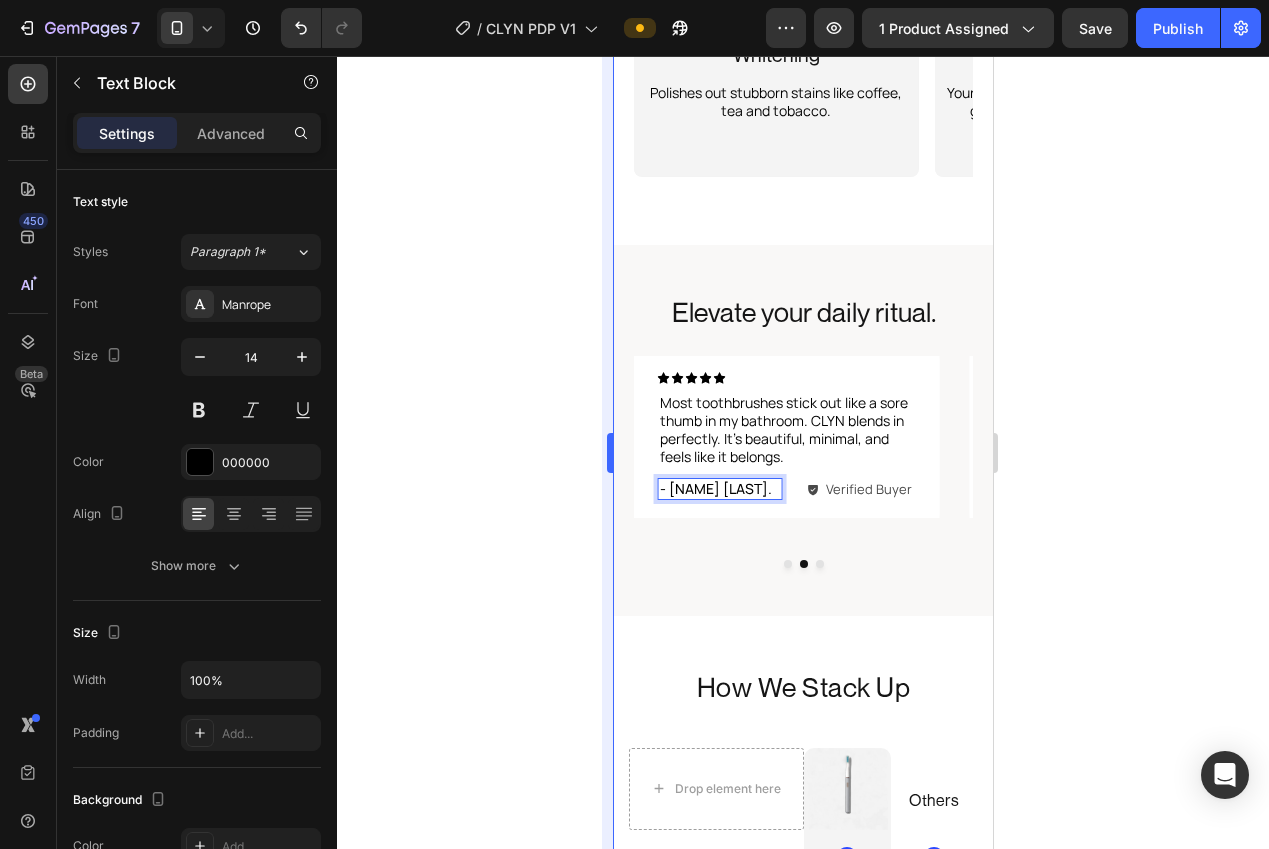 drag, startPoint x: 548, startPoint y: 520, endPoint x: 609, endPoint y: 524, distance: 61.13101 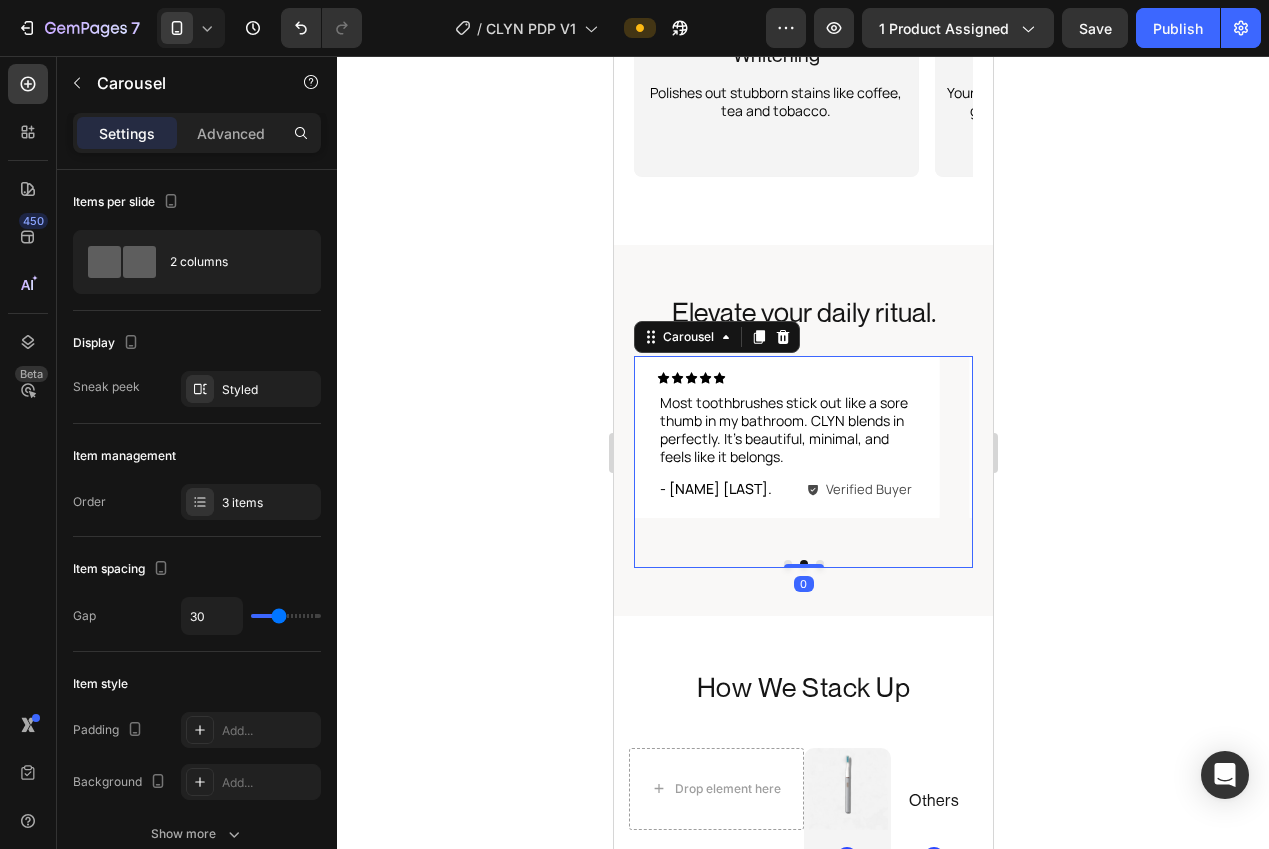 click on "Icon Icon Icon Icon Icon Icon List I hated wondering if I’d charged my brush or if the battery would die mid-trip. 40+ days of battery life is a game changer. I just don’t think about it anymore. Text Block Row - Kayla M. Text Block
Verified Buyer Item List Row Row Row Icon Icon Icon Icon Icon Icon List Most toothbrushes stick out like a sore thumb in my bathroom. CLYN blends in perfectly. It’s beautiful, minimal, and feels like it belongs. Text Block Row - Isabelle H. Text Block
Verified Buyer Item List Row Row Row Icon Icon Icon Icon Icon Icon List I use the deep clean setting every night and my teeth literally feel like I just came back from the dentist. Way more powerful than I expected. Text Block Row - Lewis C. Text Block
Verified Buyer Item List Row Row Row Carousel   0" at bounding box center (802, 462) 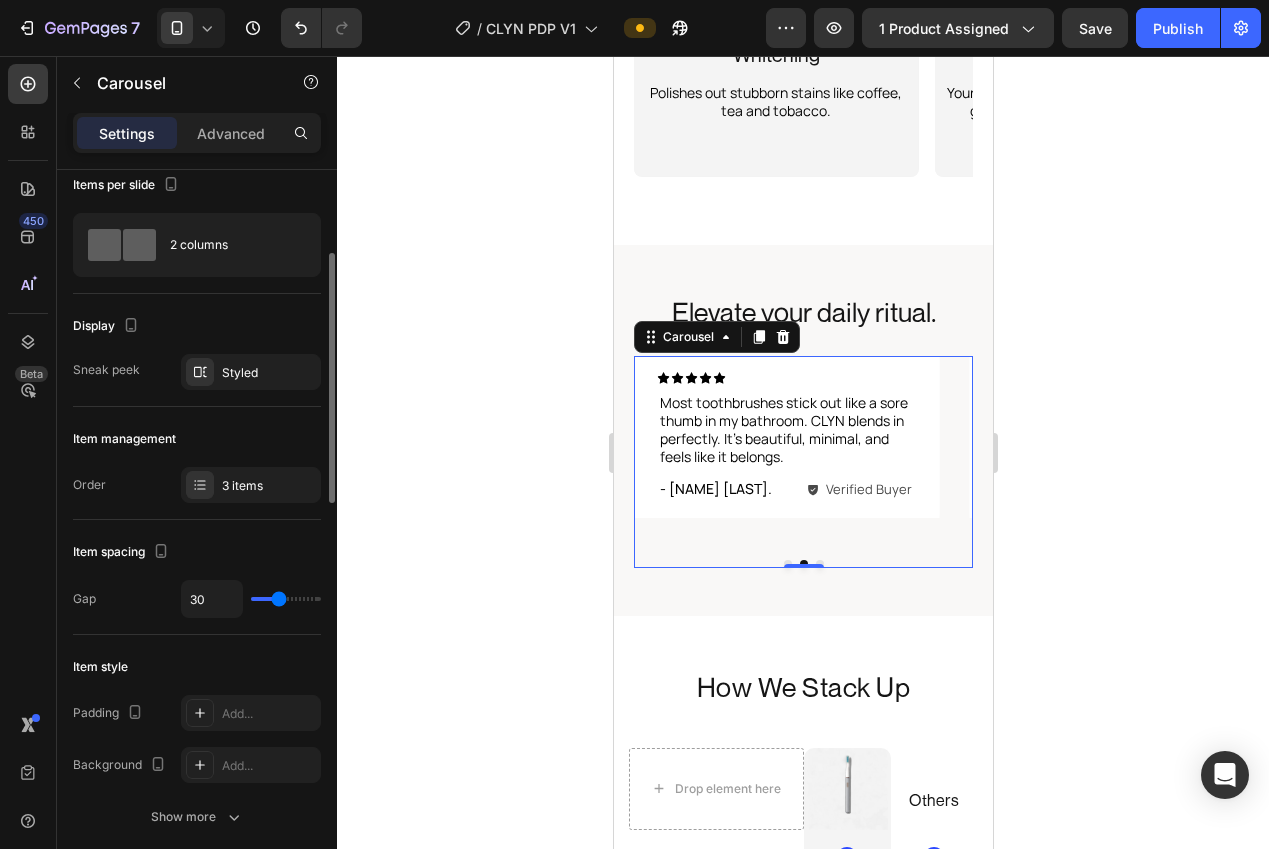 scroll, scrollTop: 0, scrollLeft: 0, axis: both 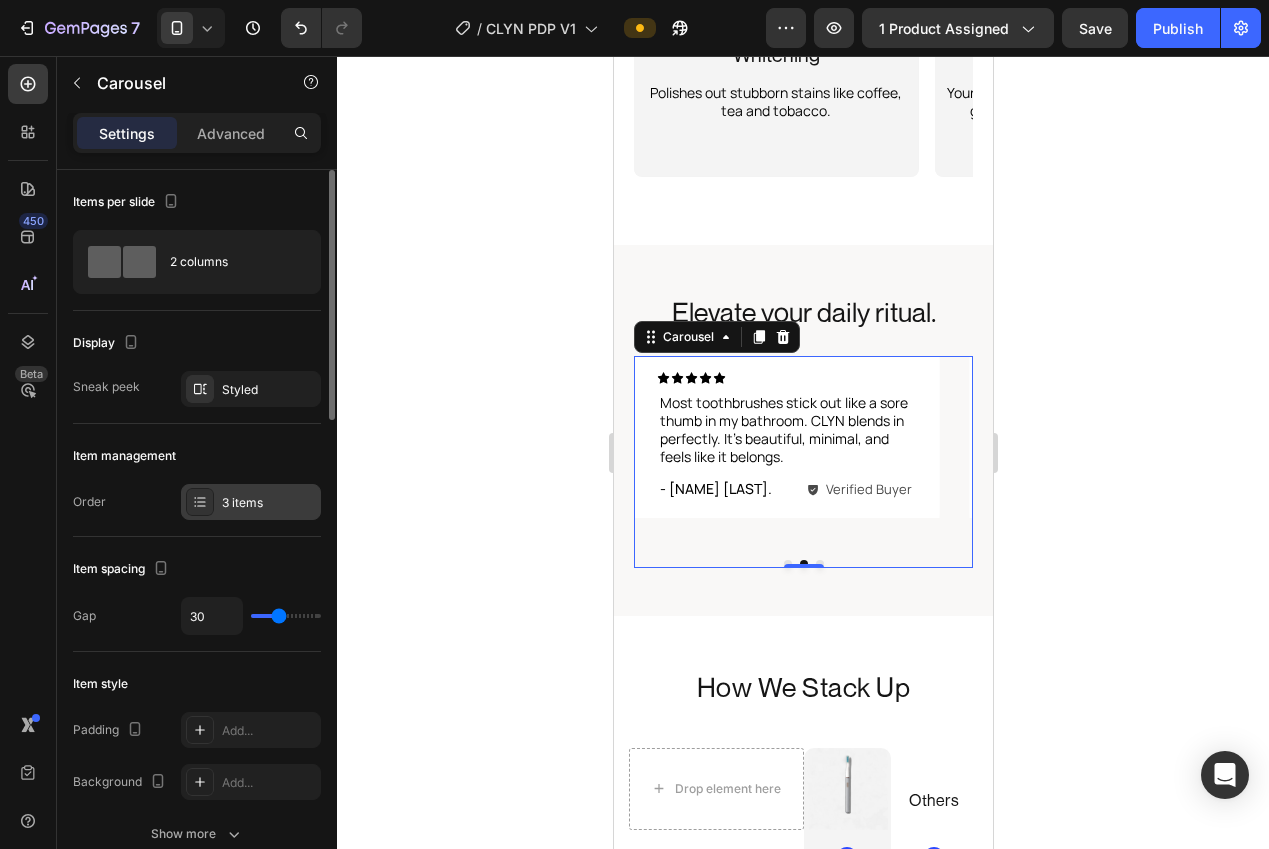 click on "3 items" at bounding box center [269, 503] 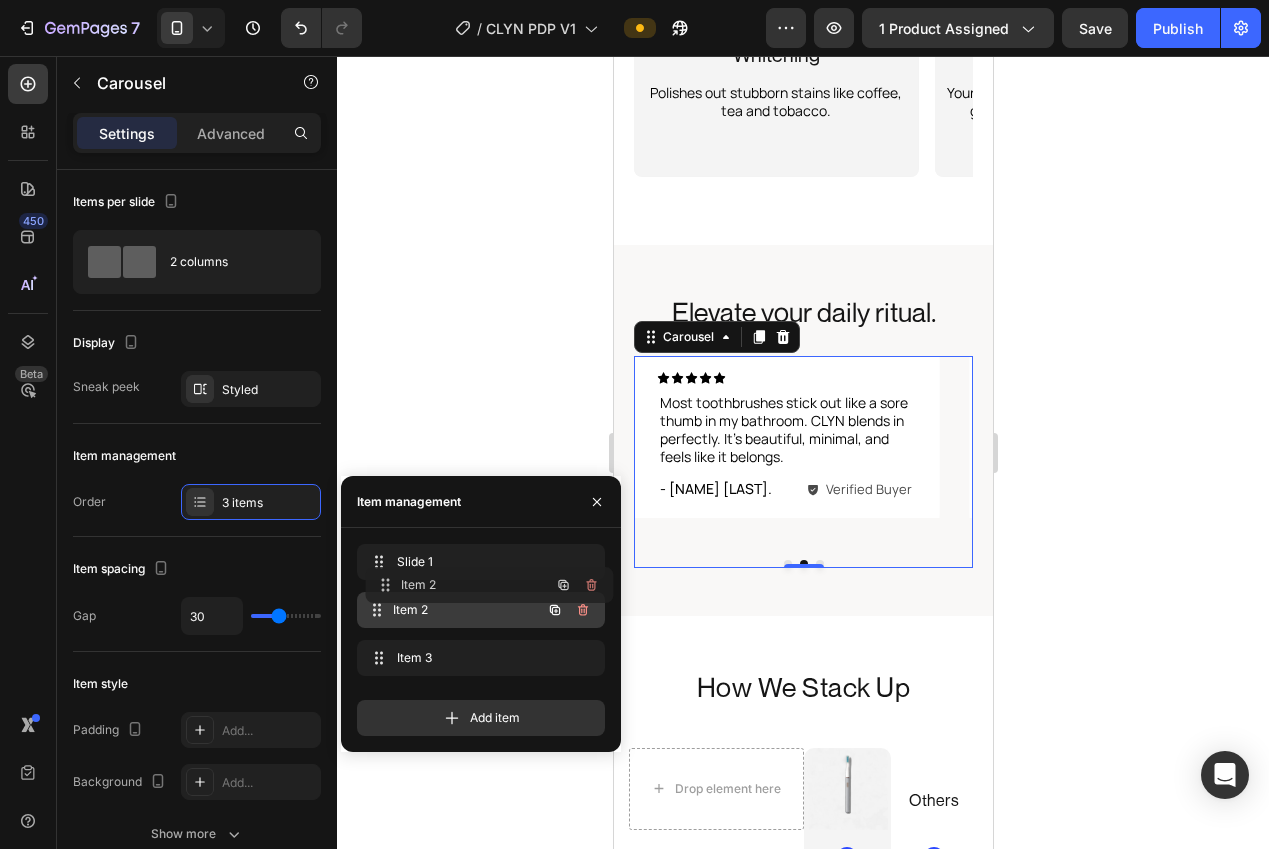 type 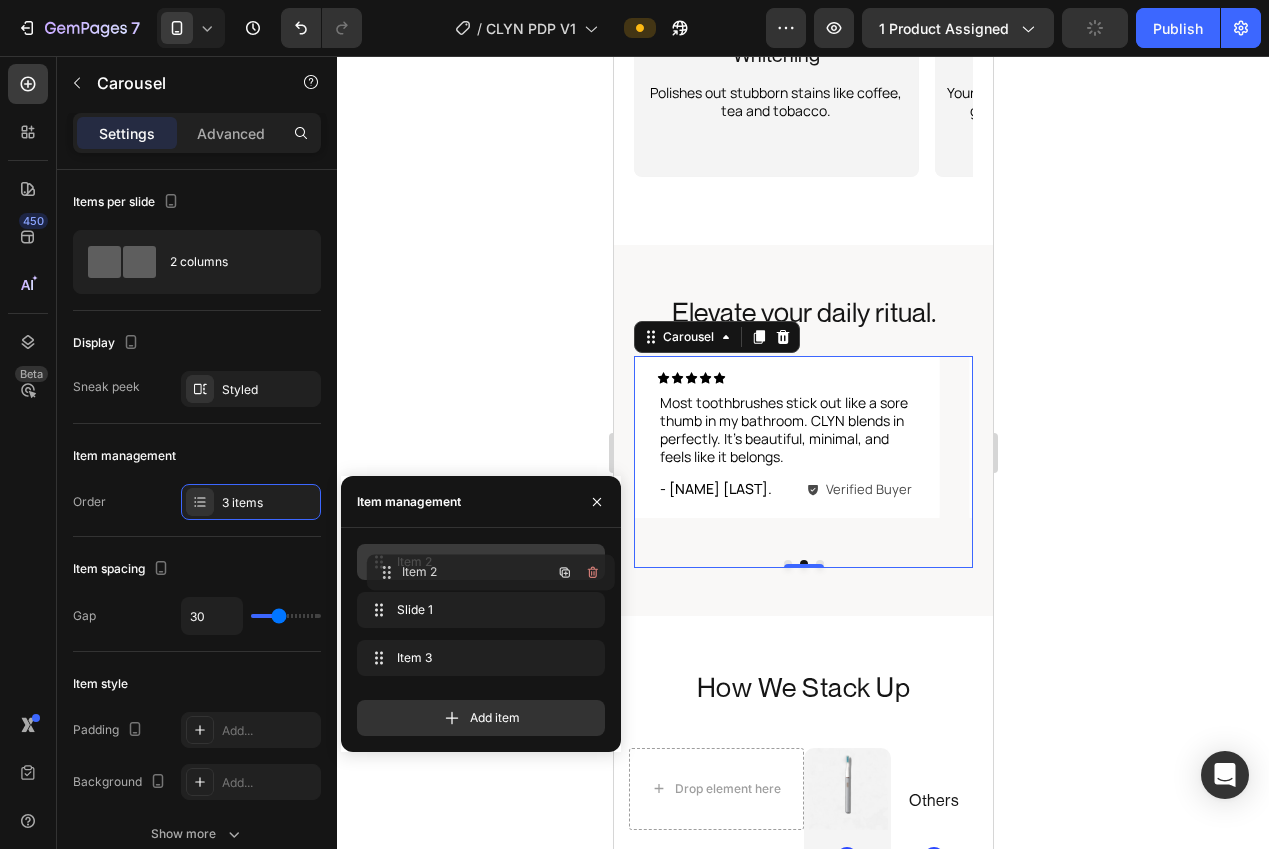 drag, startPoint x: 372, startPoint y: 617, endPoint x: 407, endPoint y: 404, distance: 215.85643 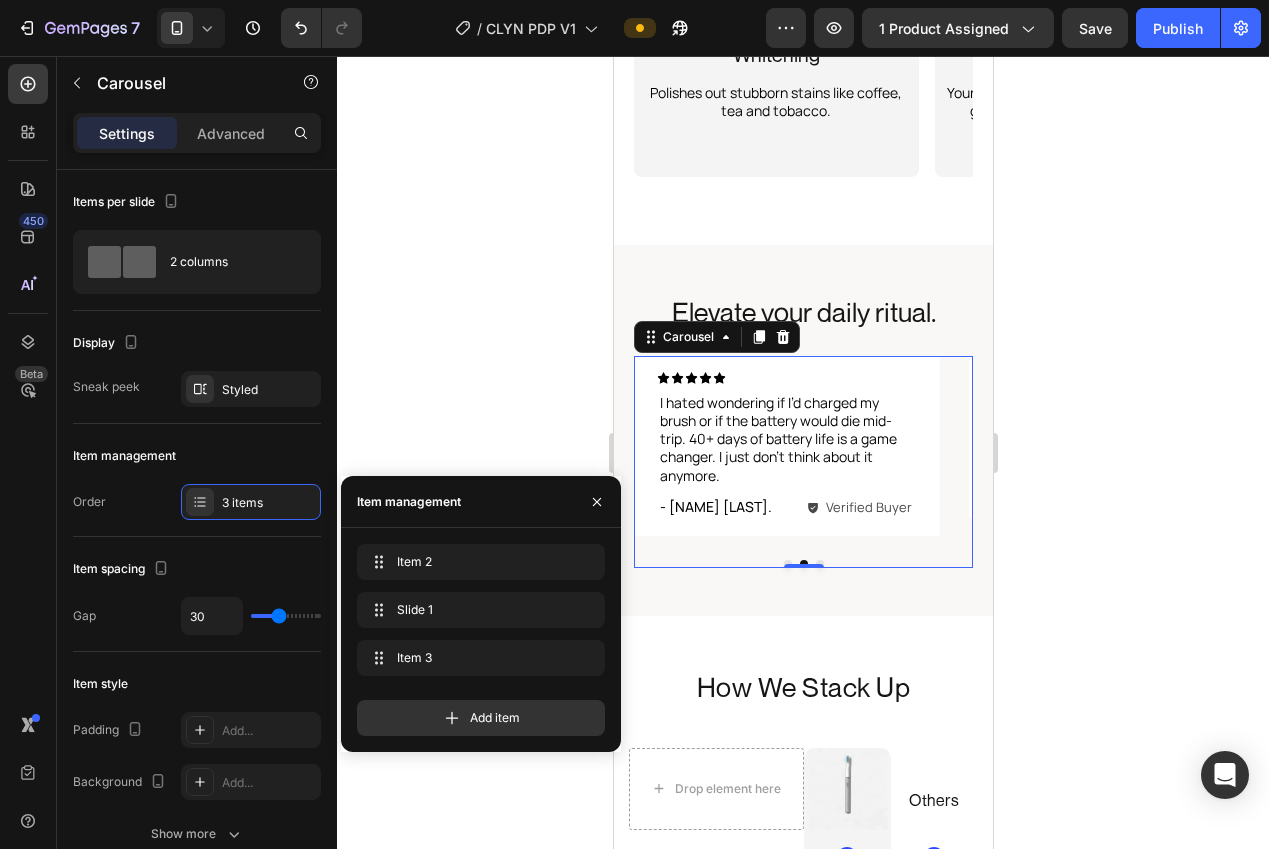 drag, startPoint x: 406, startPoint y: 400, endPoint x: 553, endPoint y: 444, distance: 153.4438 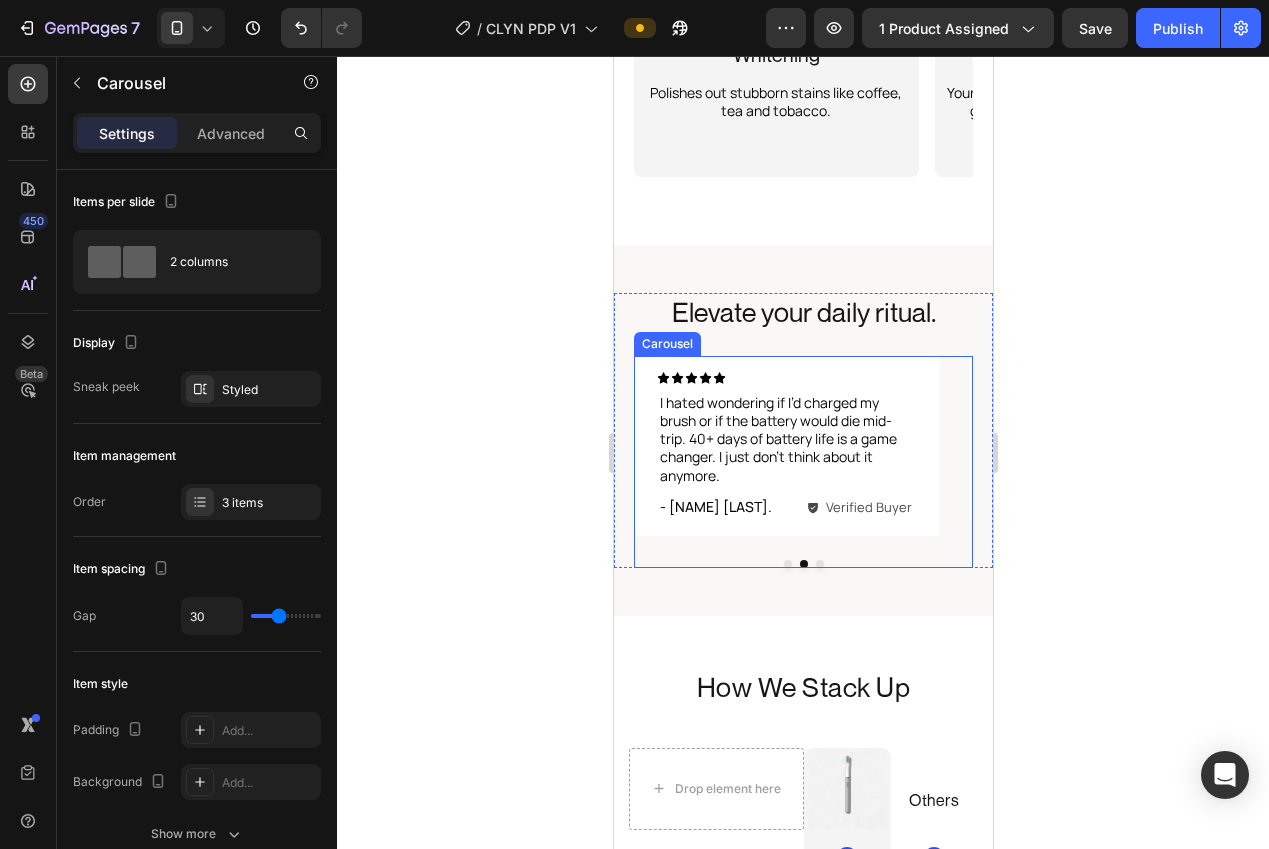 click on "Icon Icon Icon Icon Icon Icon List Most toothbrushes stick out like a sore thumb in my bathroom. CLYN blends in perfectly. It’s beautiful, minimal, and feels like it belongs. Text Block Row - Isabelle H. Text Block
Verified Buyer Item List Row Row Row Icon Icon Icon Icon Icon Icon List I hated wondering if I’d charged my brush or if the battery would die mid-trip. 40+ days of battery life is a game changer. I just don’t think about it anymore. Text Block Row - Kayla M. Text Block
Verified Buyer Item List Row Row Row Icon Icon Icon Icon Icon Icon List I use the deep clean setting every night and my teeth literally feel like I just came back from the dentist. Way more powerful than I expected. Text Block Row - Lewis C. Text Block
Verified Buyer Item List Row Row Row Carousel" at bounding box center (802, 462) 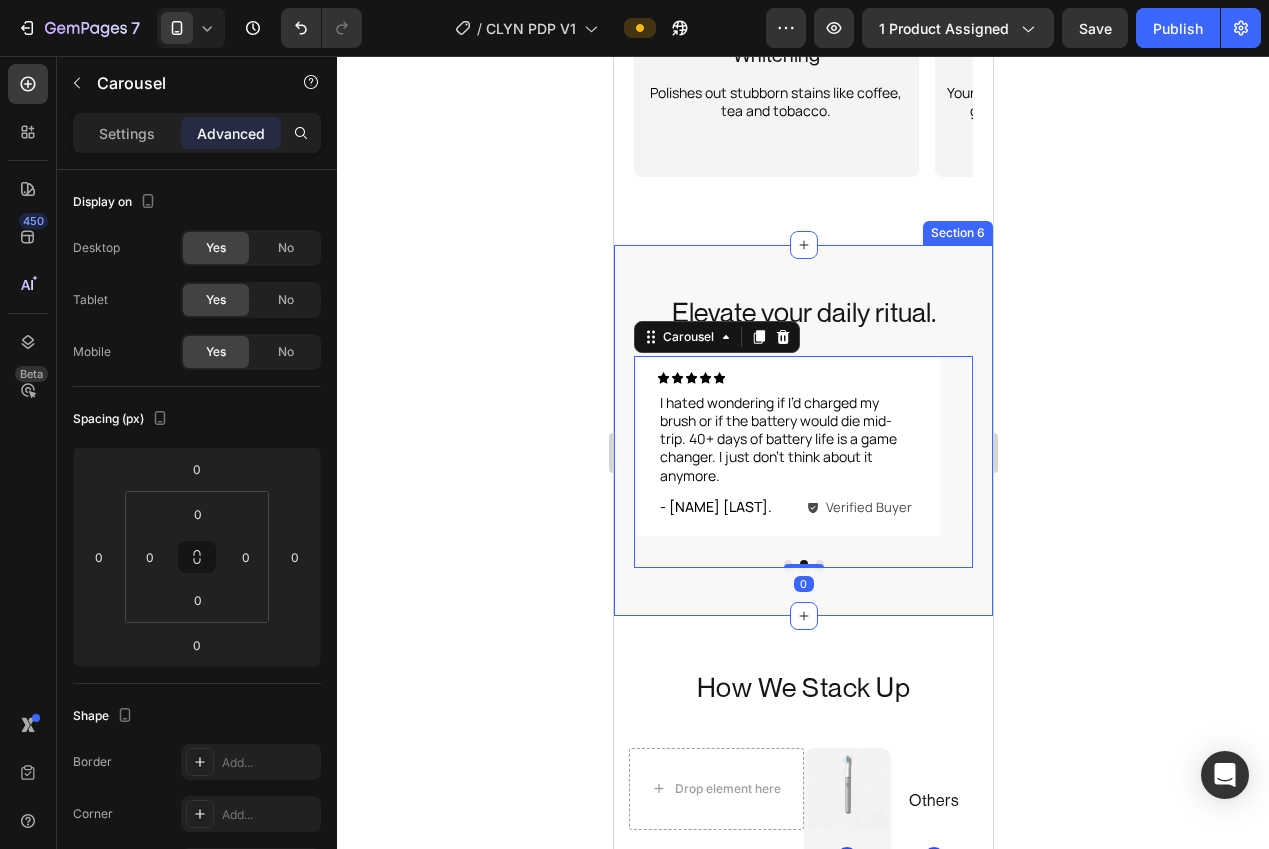 click 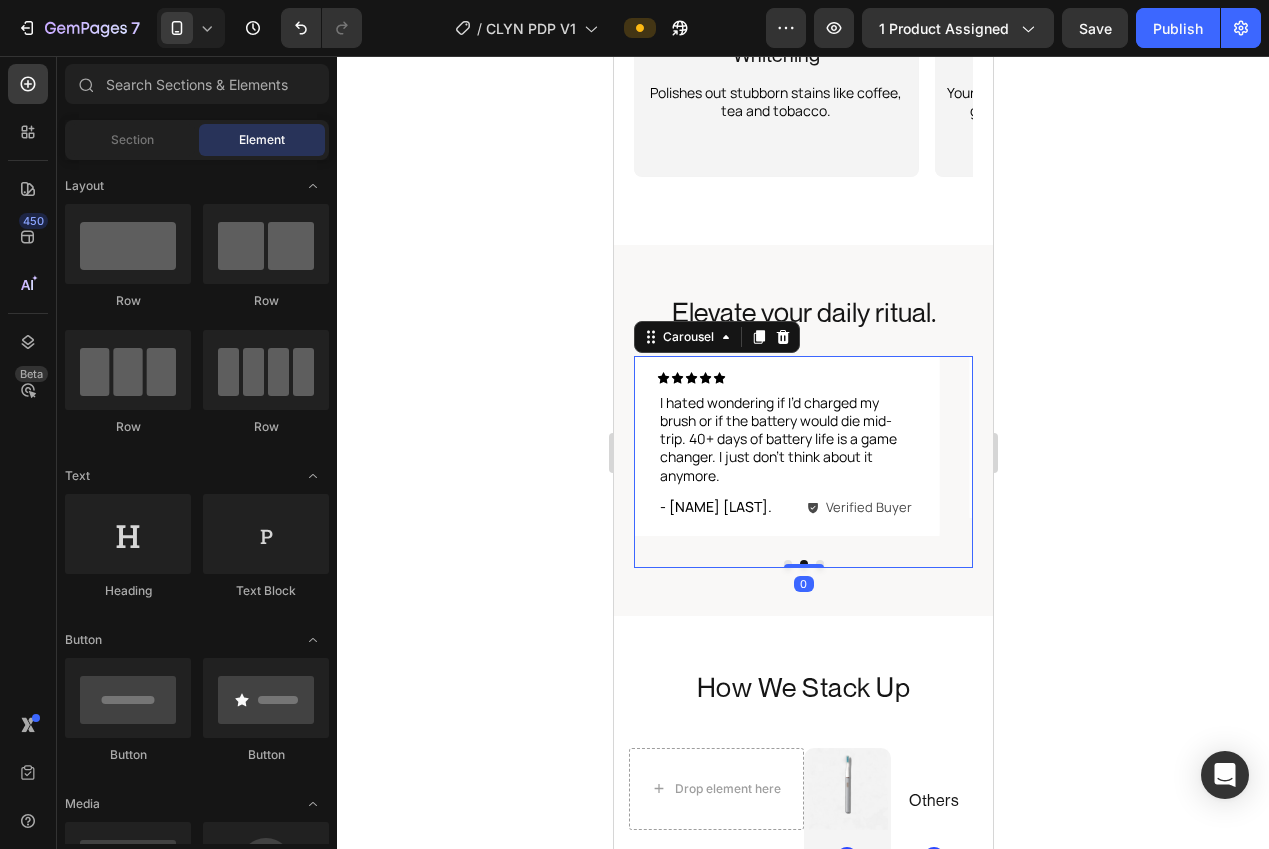 drag, startPoint x: 762, startPoint y: 551, endPoint x: 1084, endPoint y: 570, distance: 322.56006 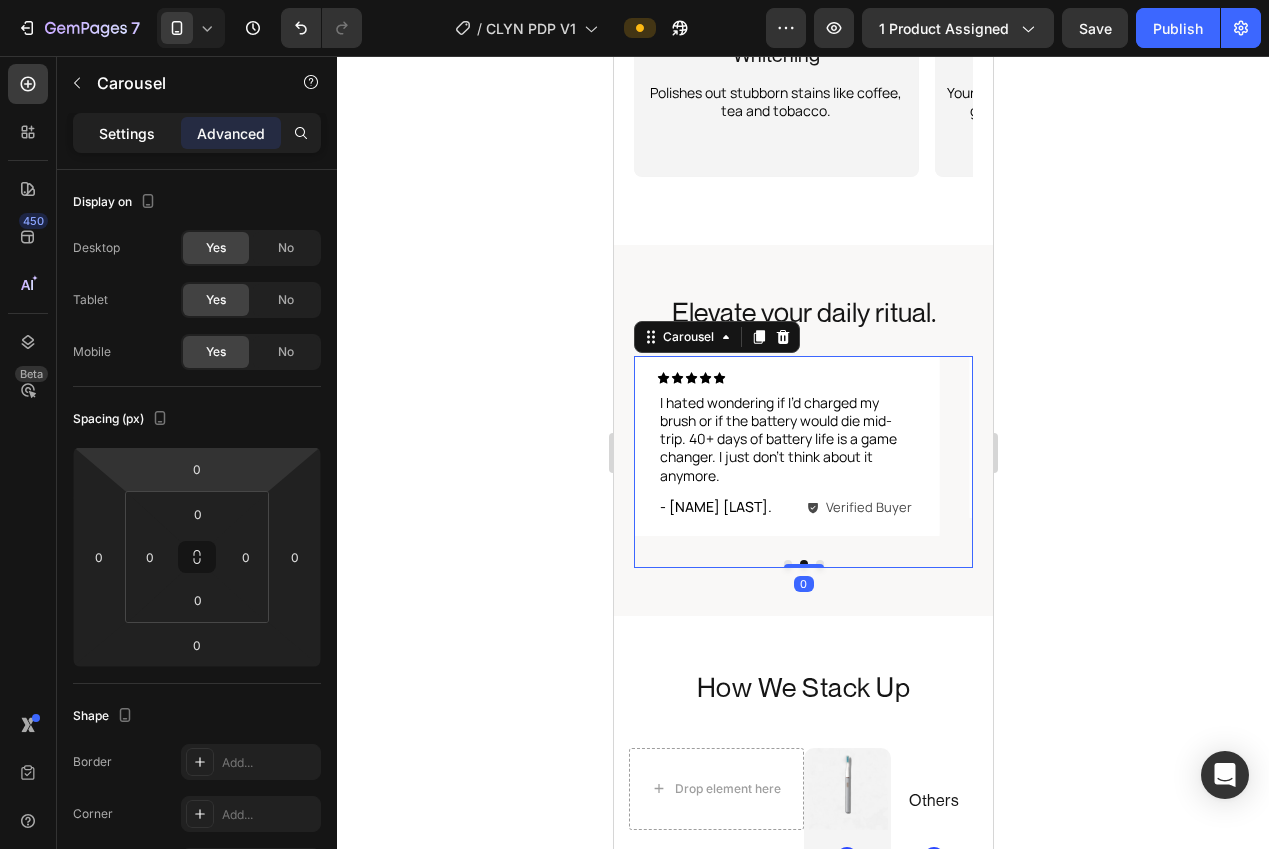 click on "Settings" 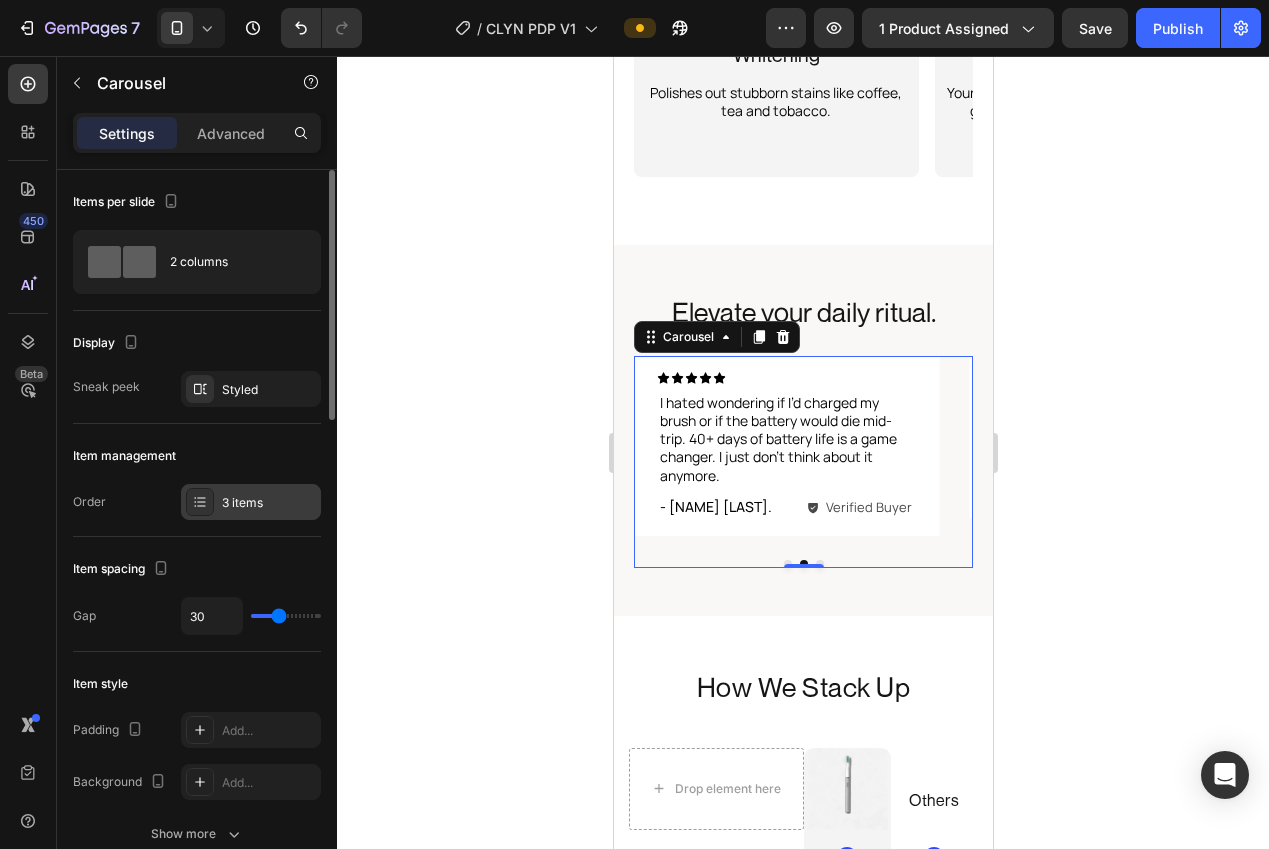 click on "3 items" at bounding box center [251, 502] 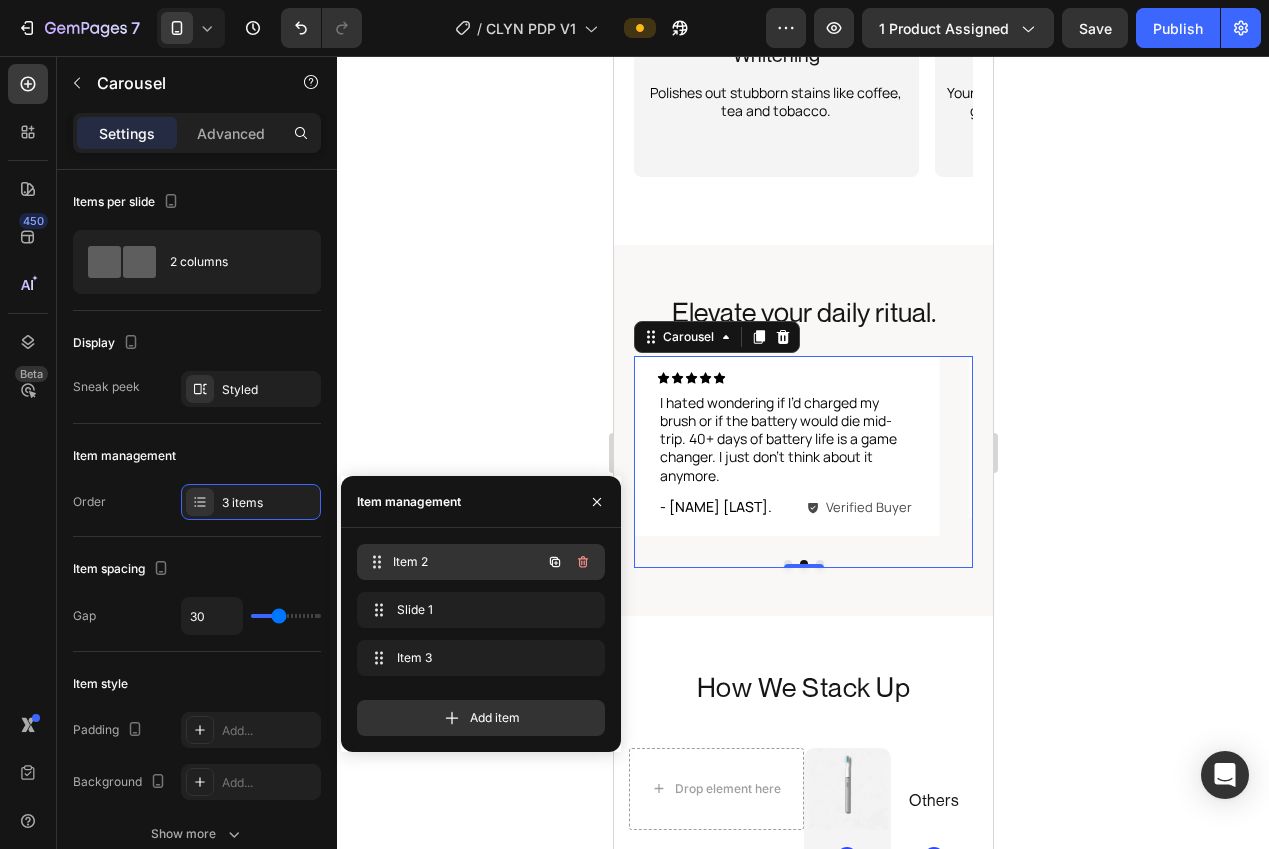 click on "Item 2 Item 2" at bounding box center [453, 562] 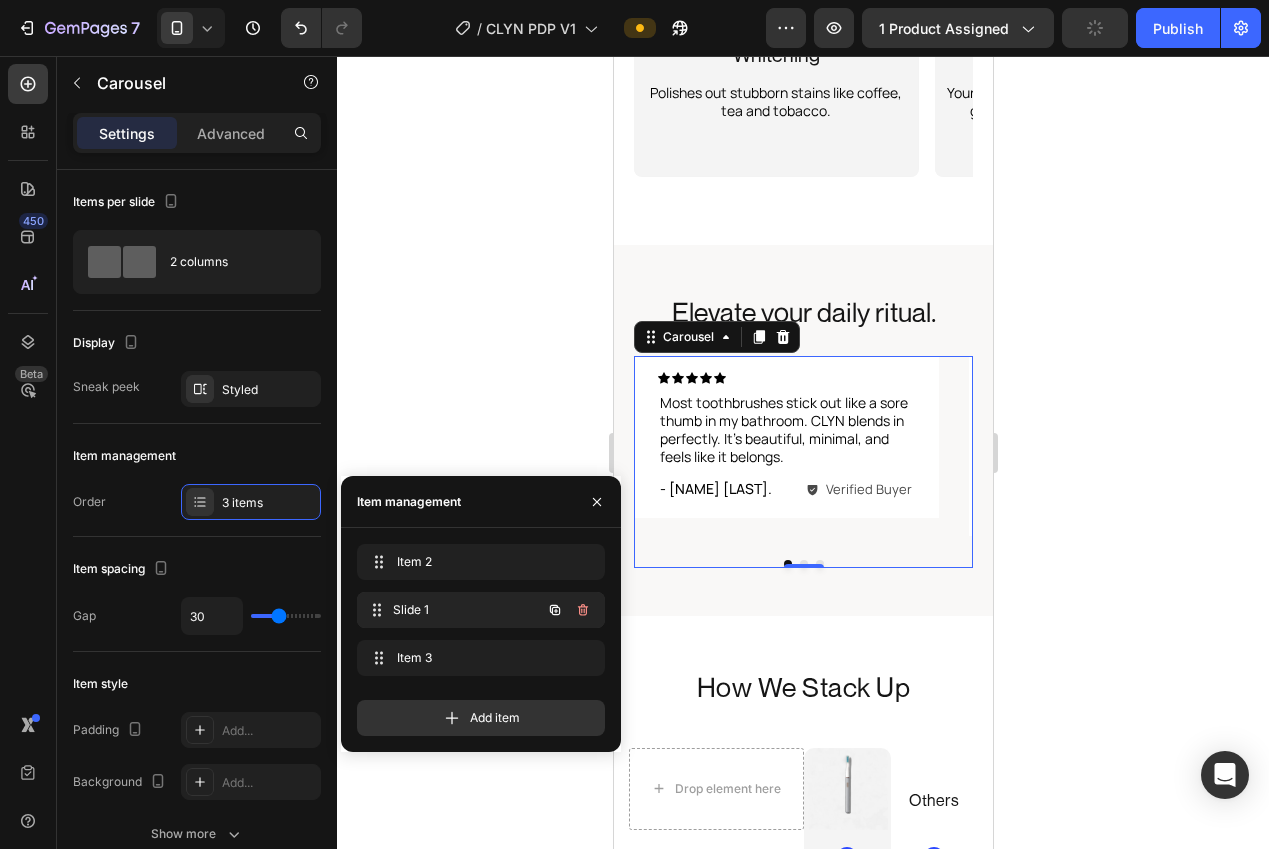 click on "Slide 1" at bounding box center [467, 610] 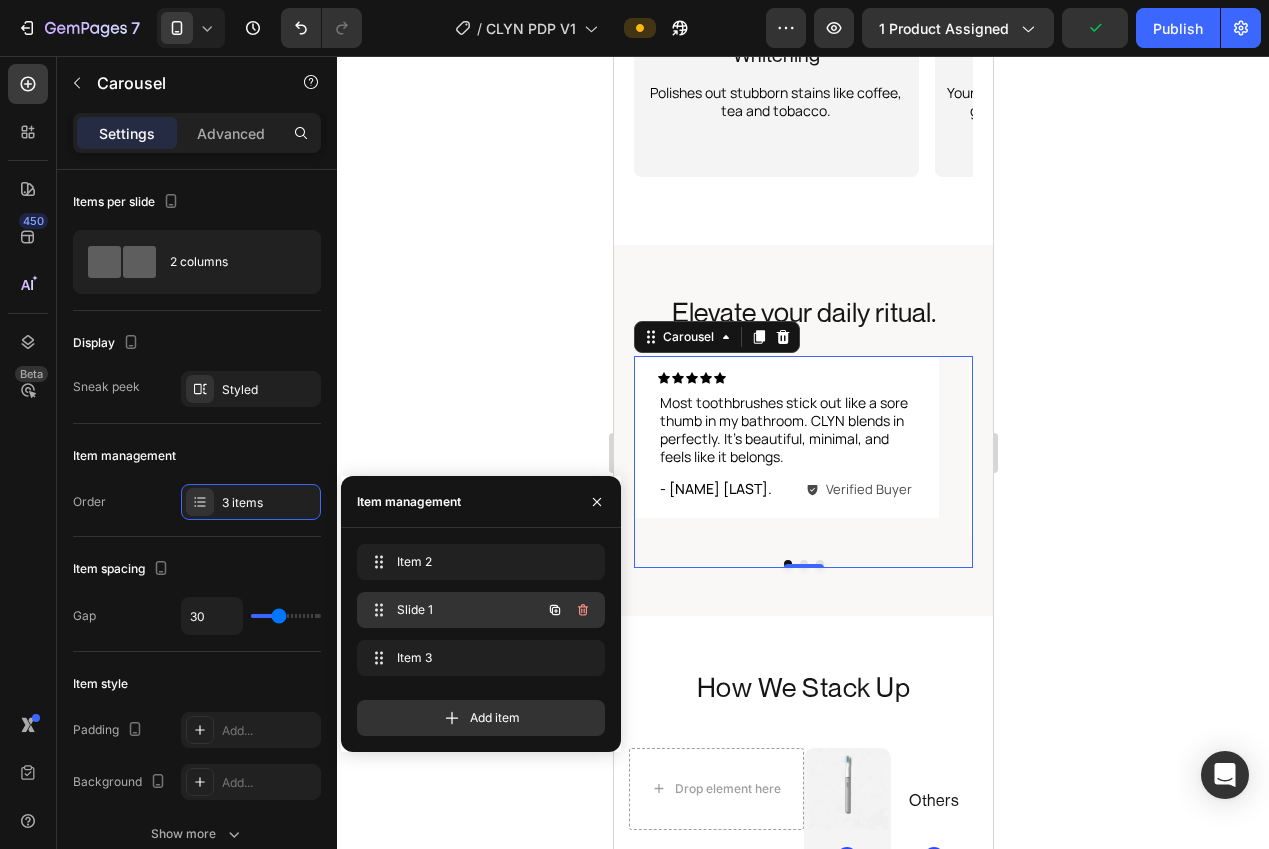 click on "Slide 1" at bounding box center (453, 610) 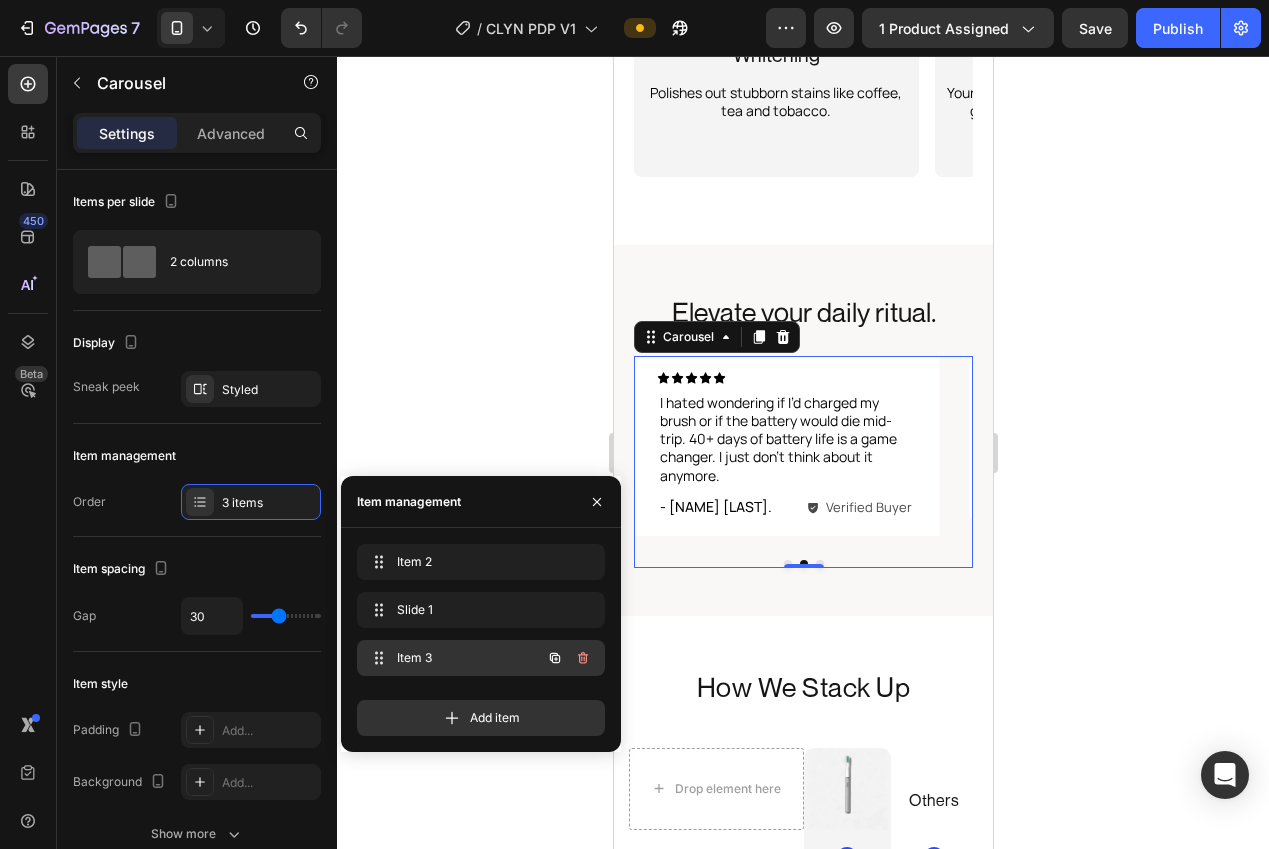 click on "Item 3" at bounding box center (453, 658) 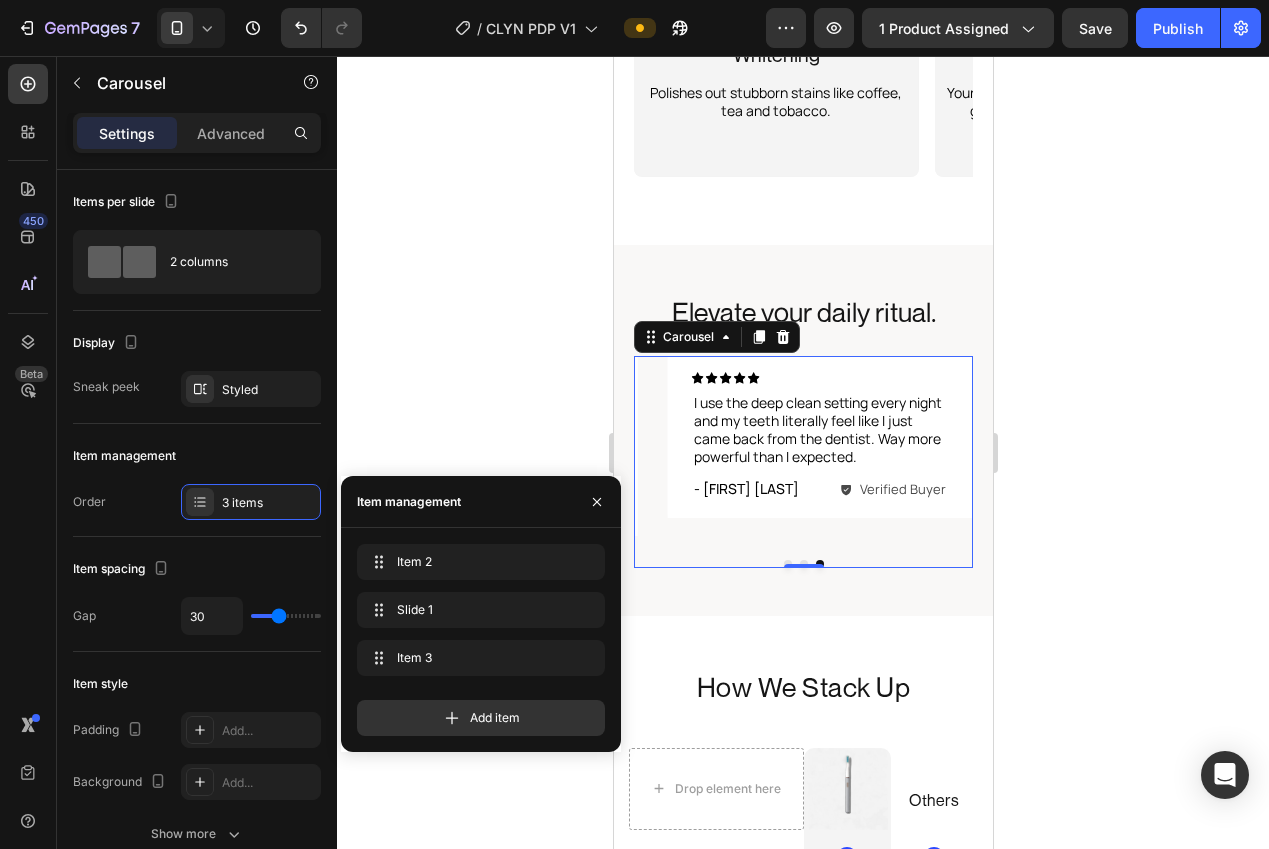 click 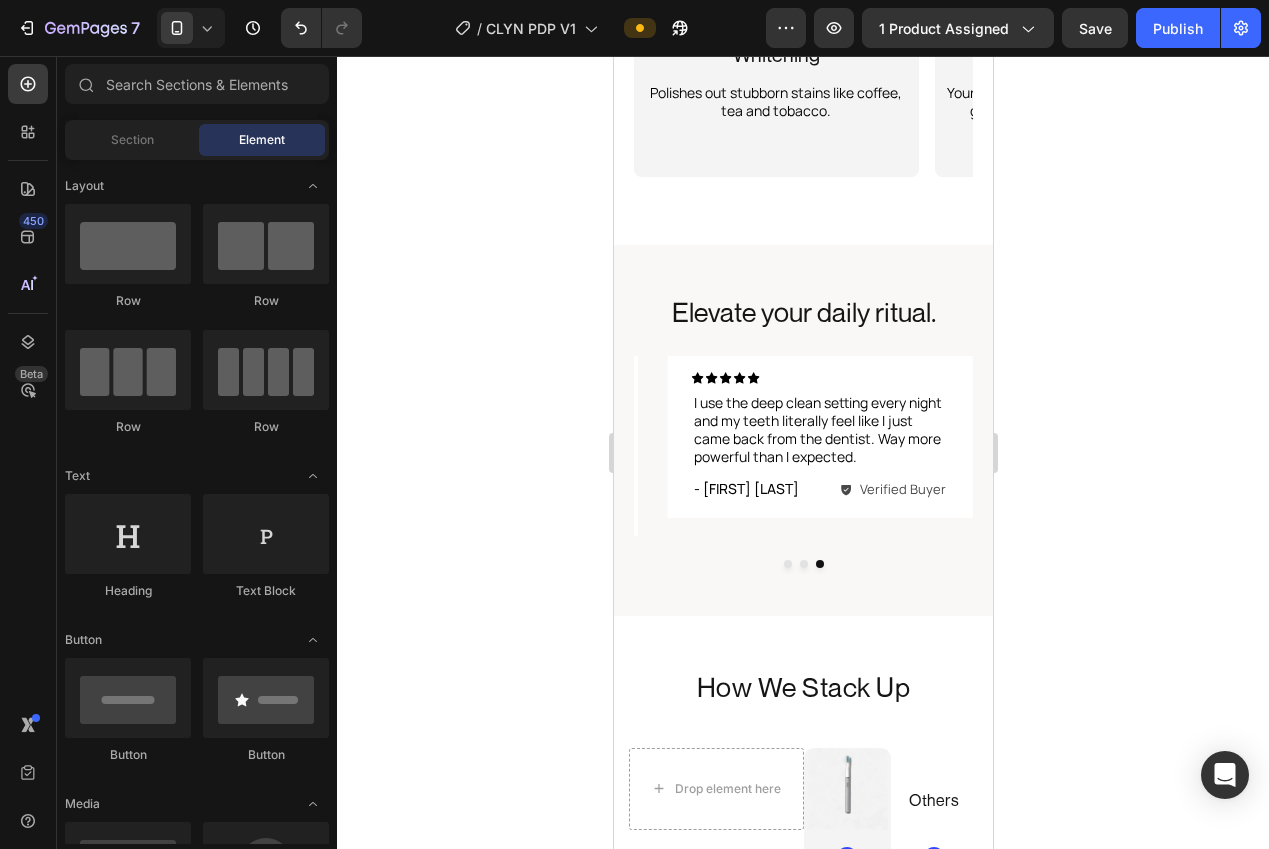 click on "I use the deep clean setting every night and my teeth literally feel like I just came back from the dentist. Way more powerful than I expected." at bounding box center [819, 430] 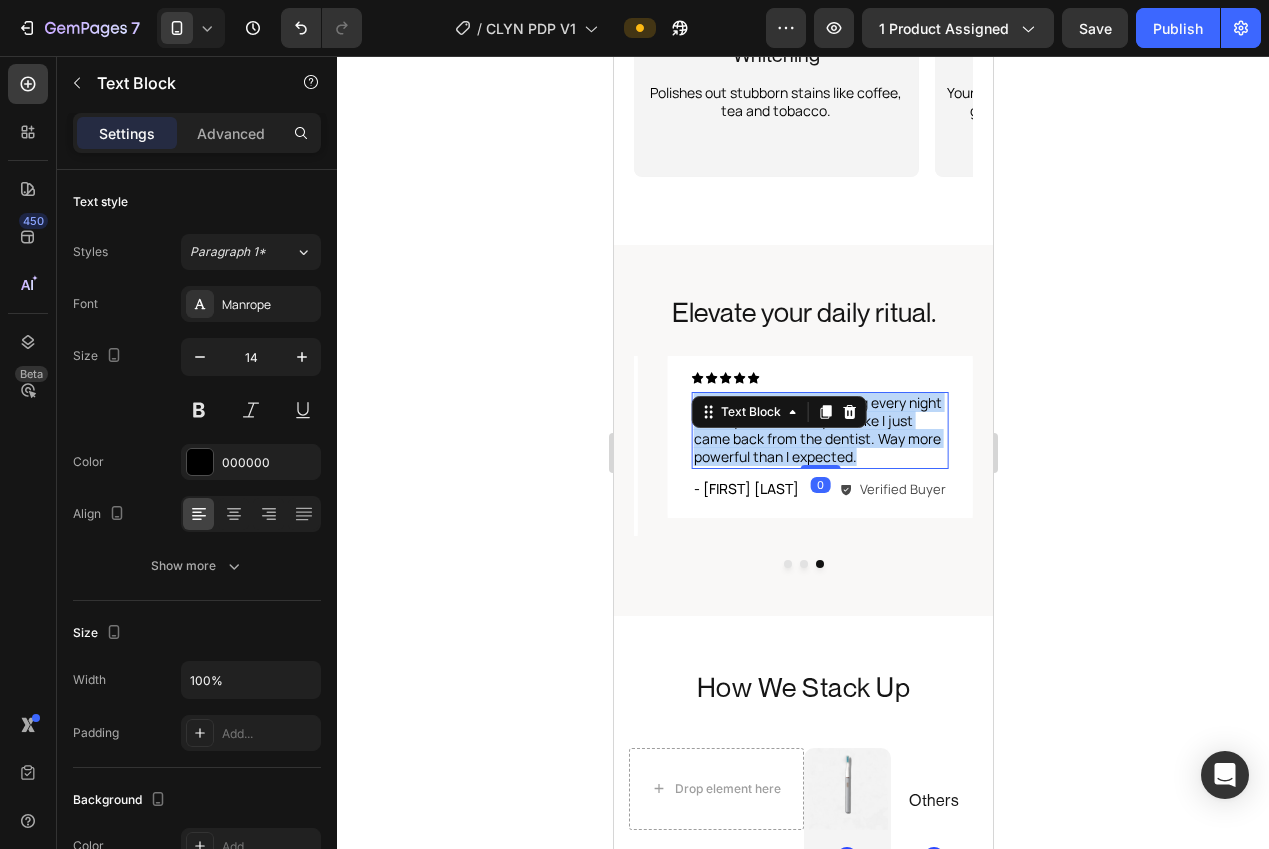 click on "I use the deep clean setting every night and my teeth literally feel like I just came back from the dentist. Way more powerful than I expected." at bounding box center [819, 430] 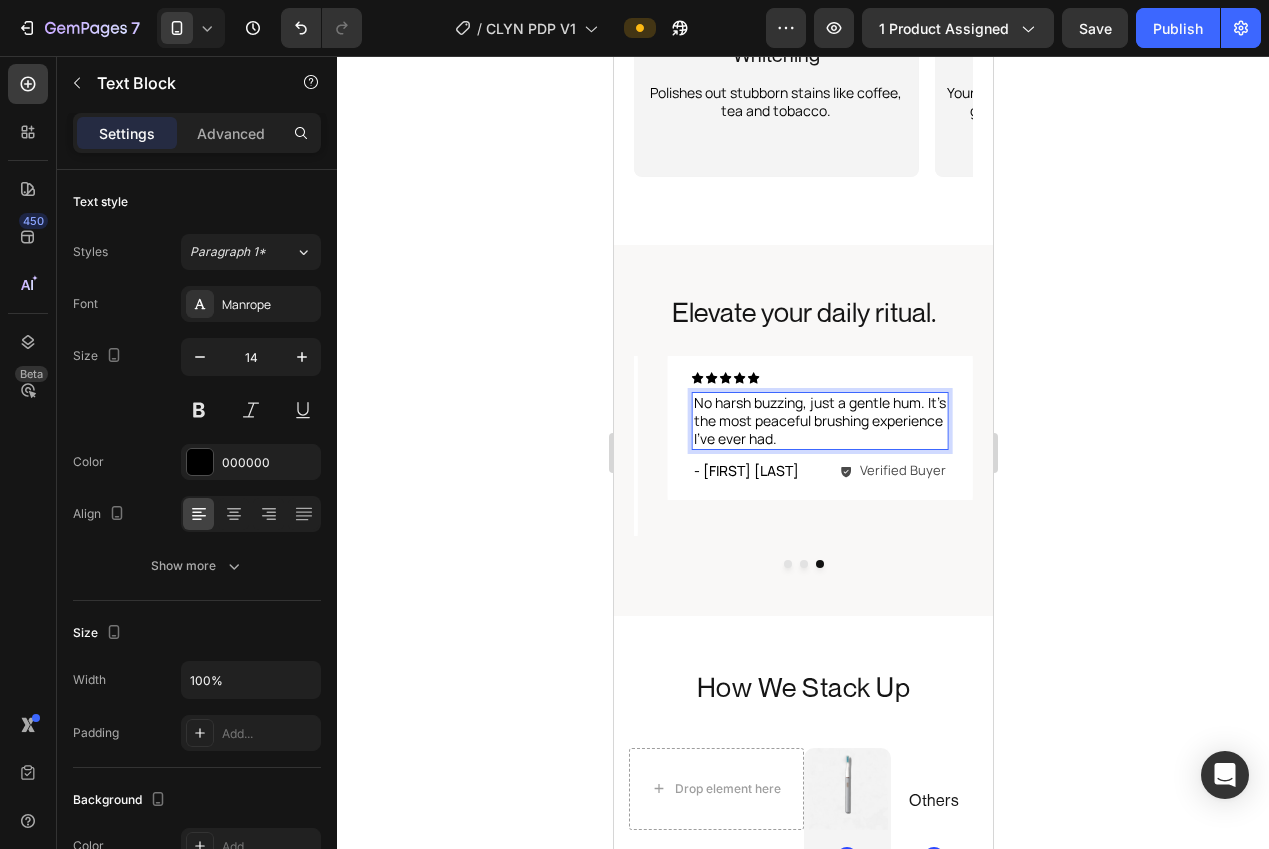 drag, startPoint x: 697, startPoint y: 404, endPoint x: 699, endPoint y: 423, distance: 19.104973 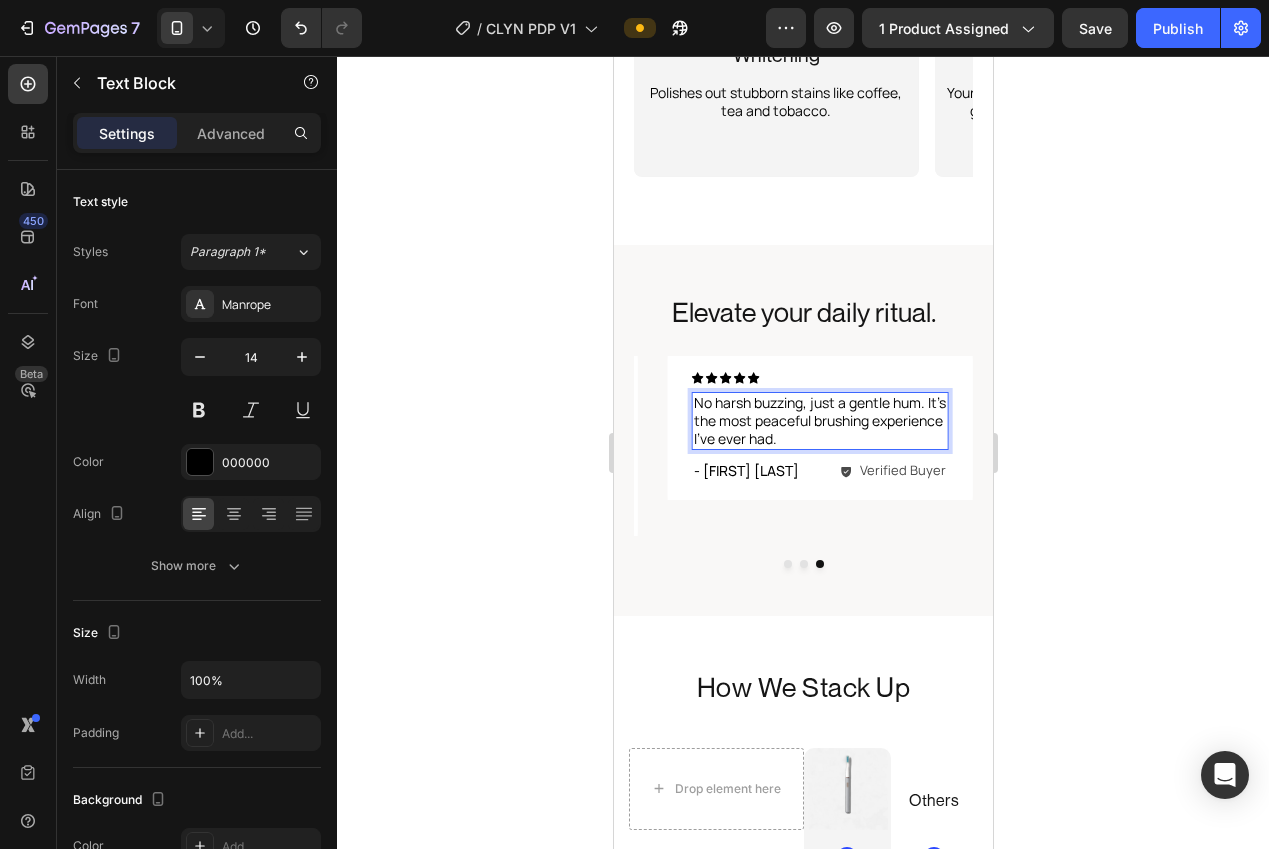 click 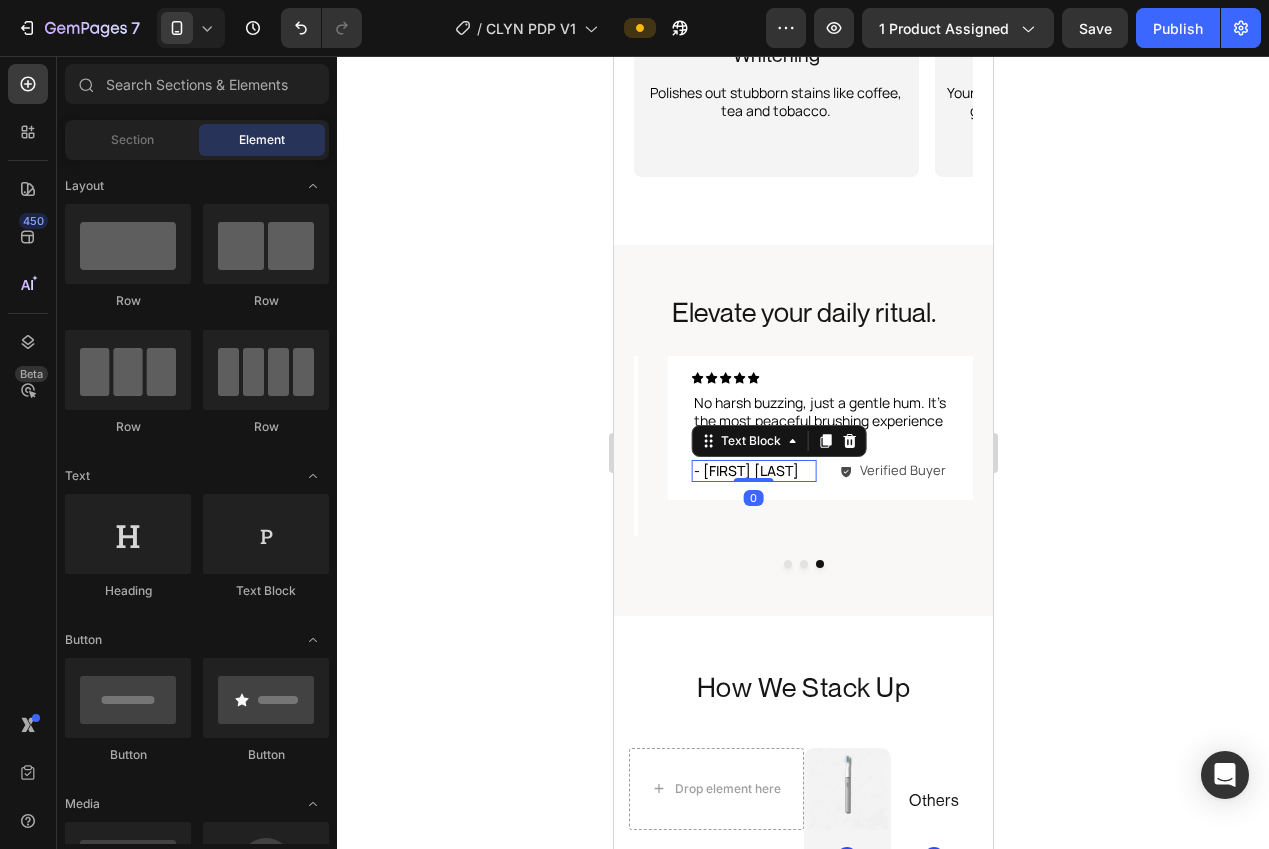 click on "- [NAME] [NAME]" at bounding box center (753, 471) 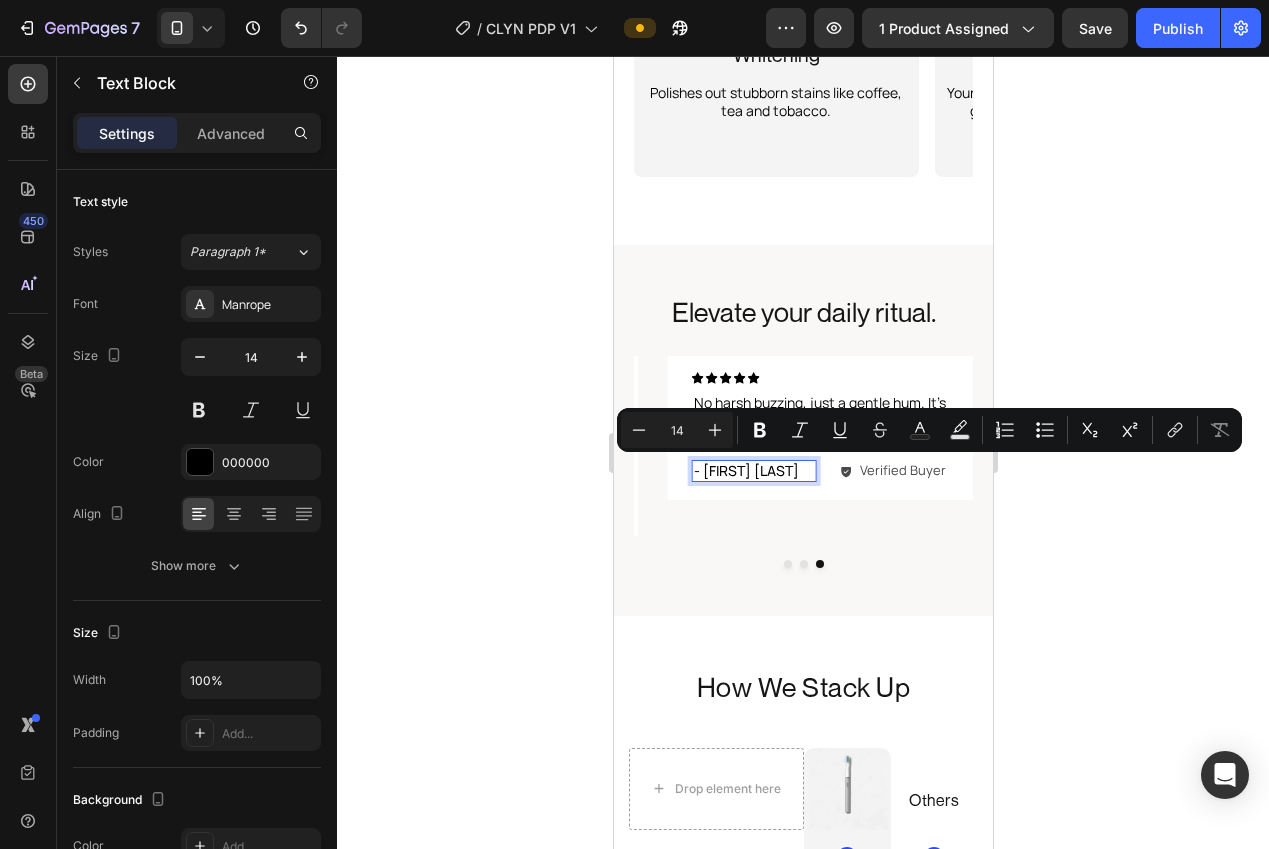 click on "- [NAME] [NAME]" at bounding box center [753, 471] 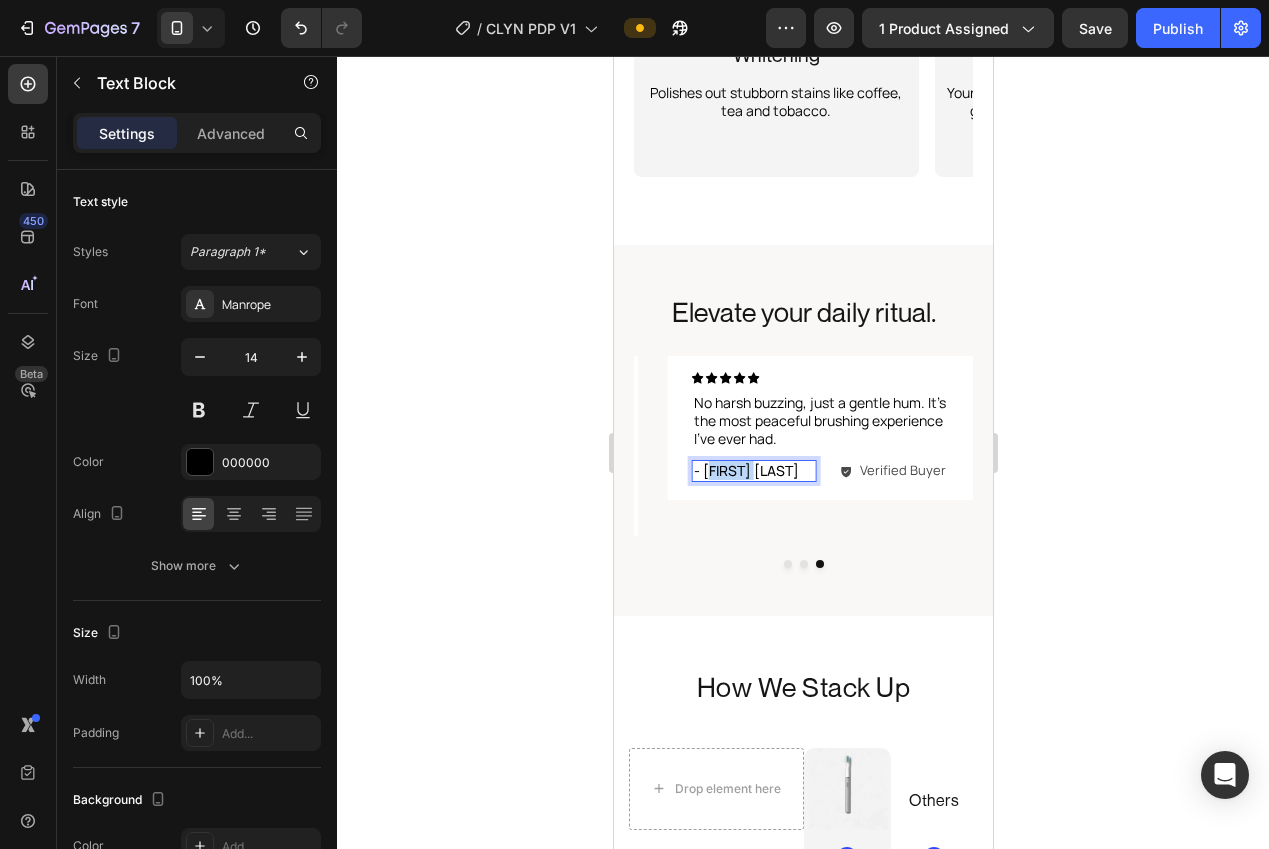 drag, startPoint x: 771, startPoint y: 475, endPoint x: 706, endPoint y: 474, distance: 65.00769 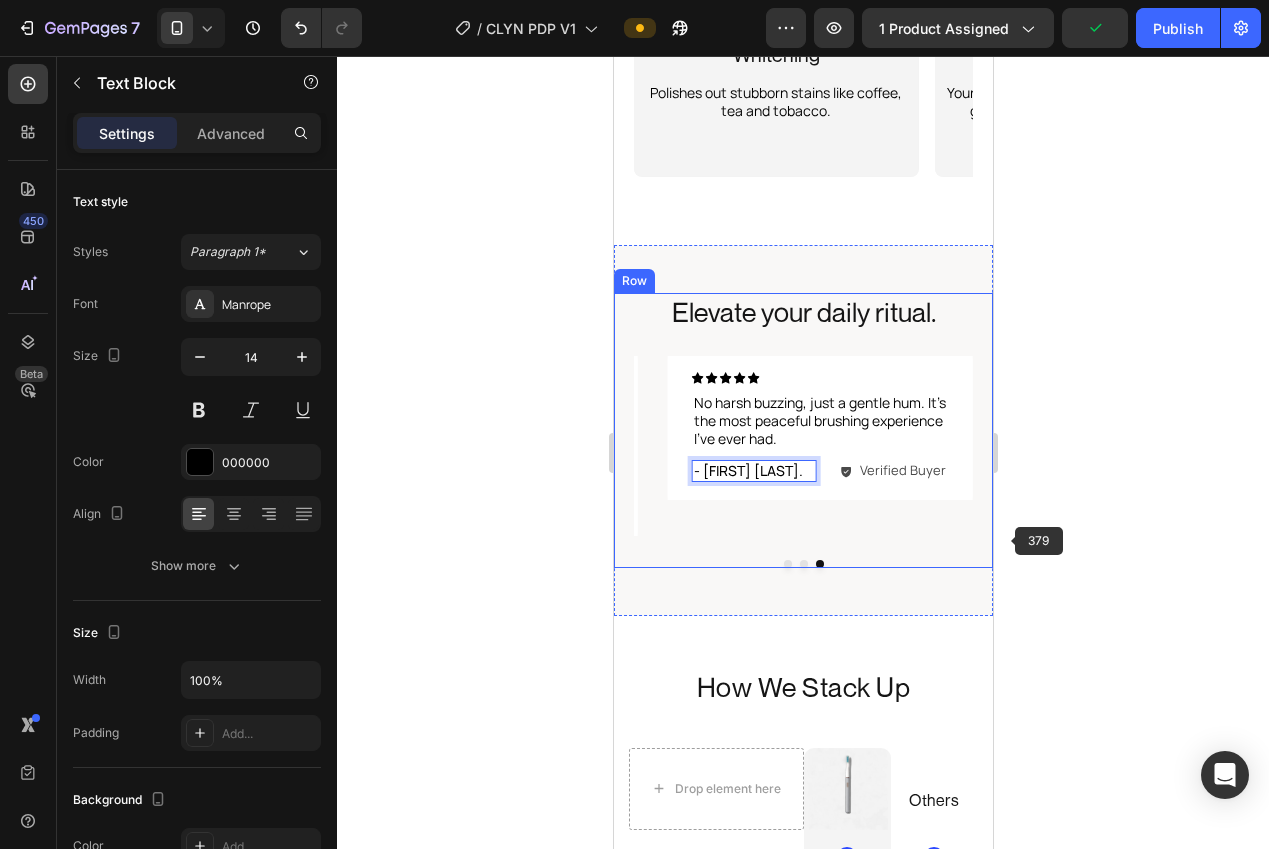 click 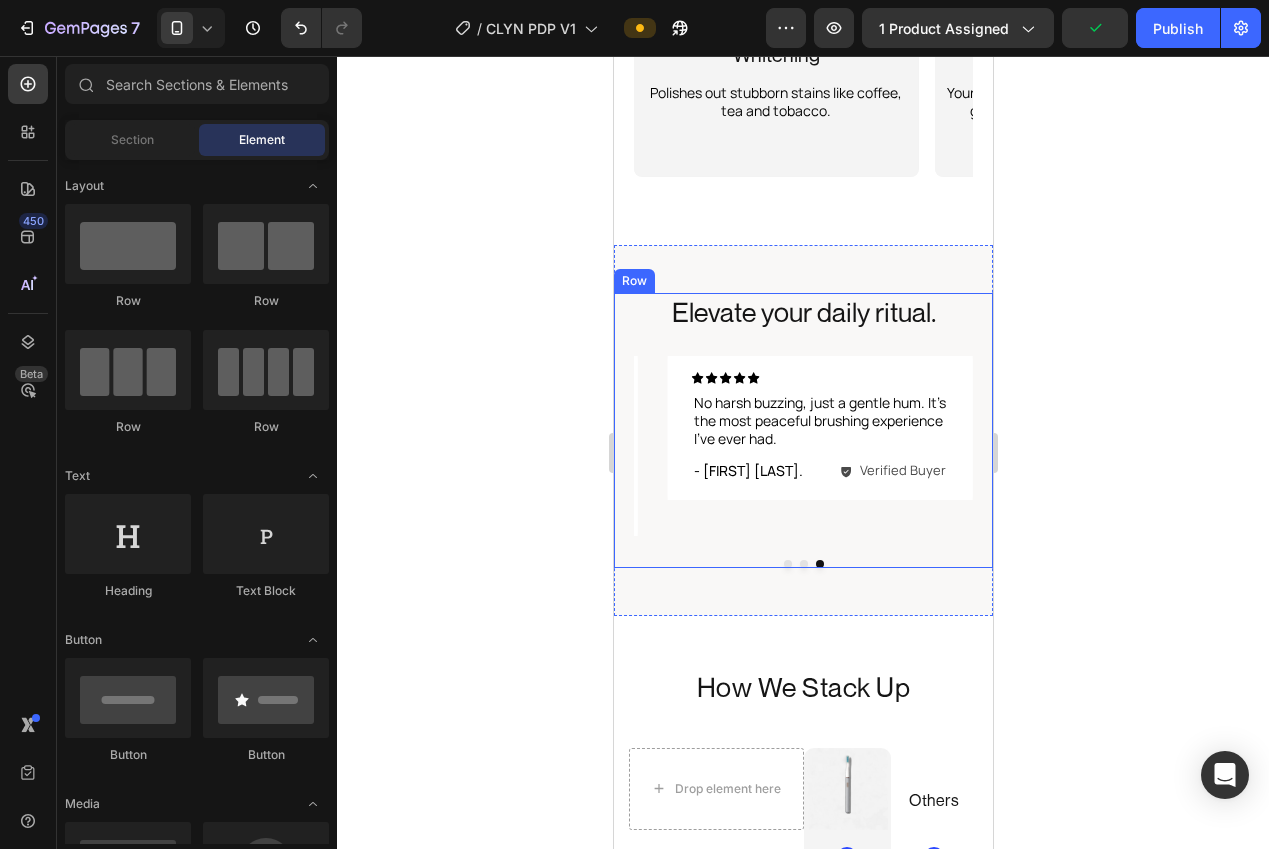 drag, startPoint x: 1075, startPoint y: 582, endPoint x: 1037, endPoint y: 600, distance: 42.047592 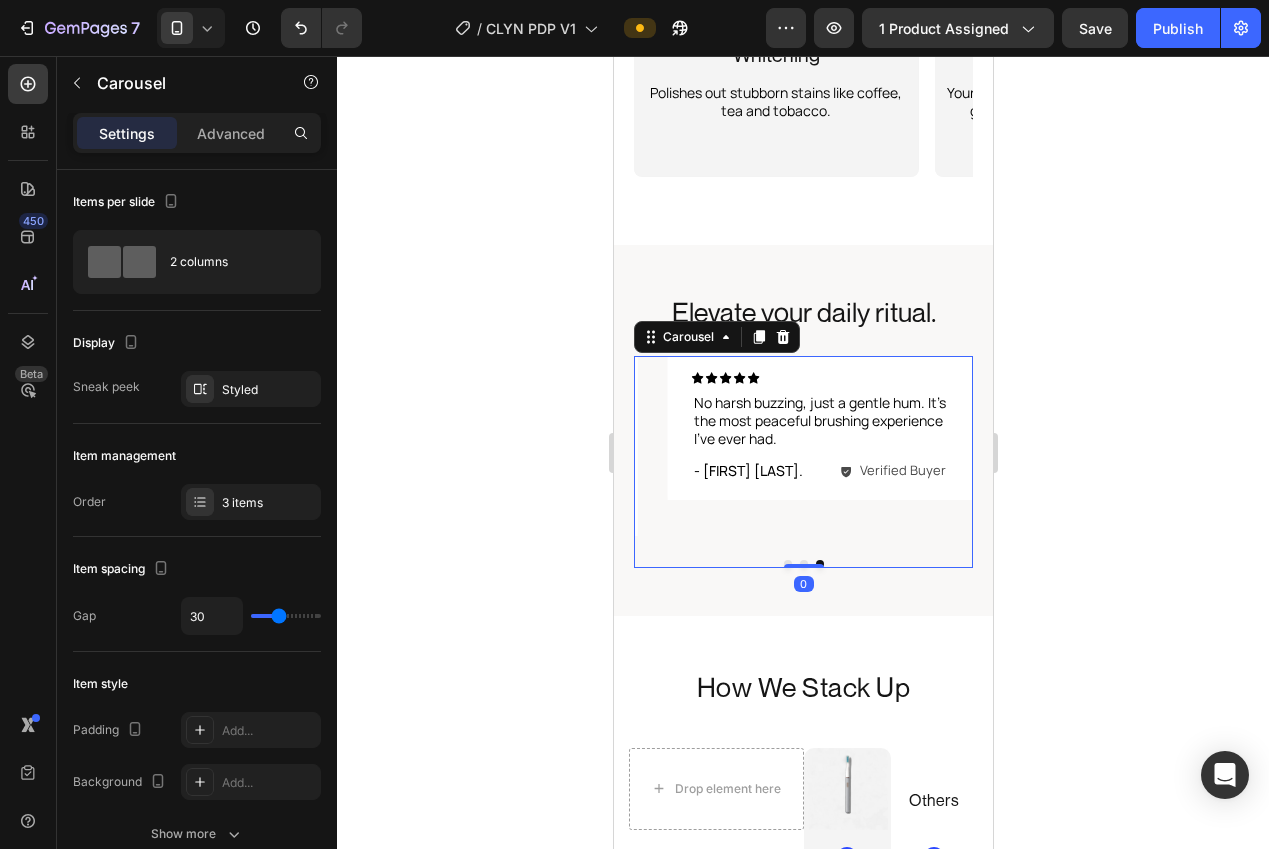 click on "Icon Icon Icon Icon Icon Icon List Most toothbrushes stick out like a sore thumb in my bathroom. CLYN blends in perfectly. It’s beautiful, minimal, and feels like it belongs. Text Block Row - [FIRST] [LAST]. Text Block Verified Buyer Item List Row Row Row Icon Icon Icon Icon Icon Icon List I hated wondering if I’d charged my brush or if the battery would die mid-trip. 40+ days of battery life is a game changer. I just don’t think about it anymore. Text Block Row - [FIRST] [LAST]. Text Block Verified Buyer Item List Row Row Row Icon Icon Icon Icon Icon Icon List No harsh buzzing, just a gentle hum. It’s the most peaceful brushing experience I’ve ever had. Text Block Row - [FIRST] [LAST]. Text Block Verified Buyer Item List Row Row Row Carousel 0" at bounding box center (802, 462) 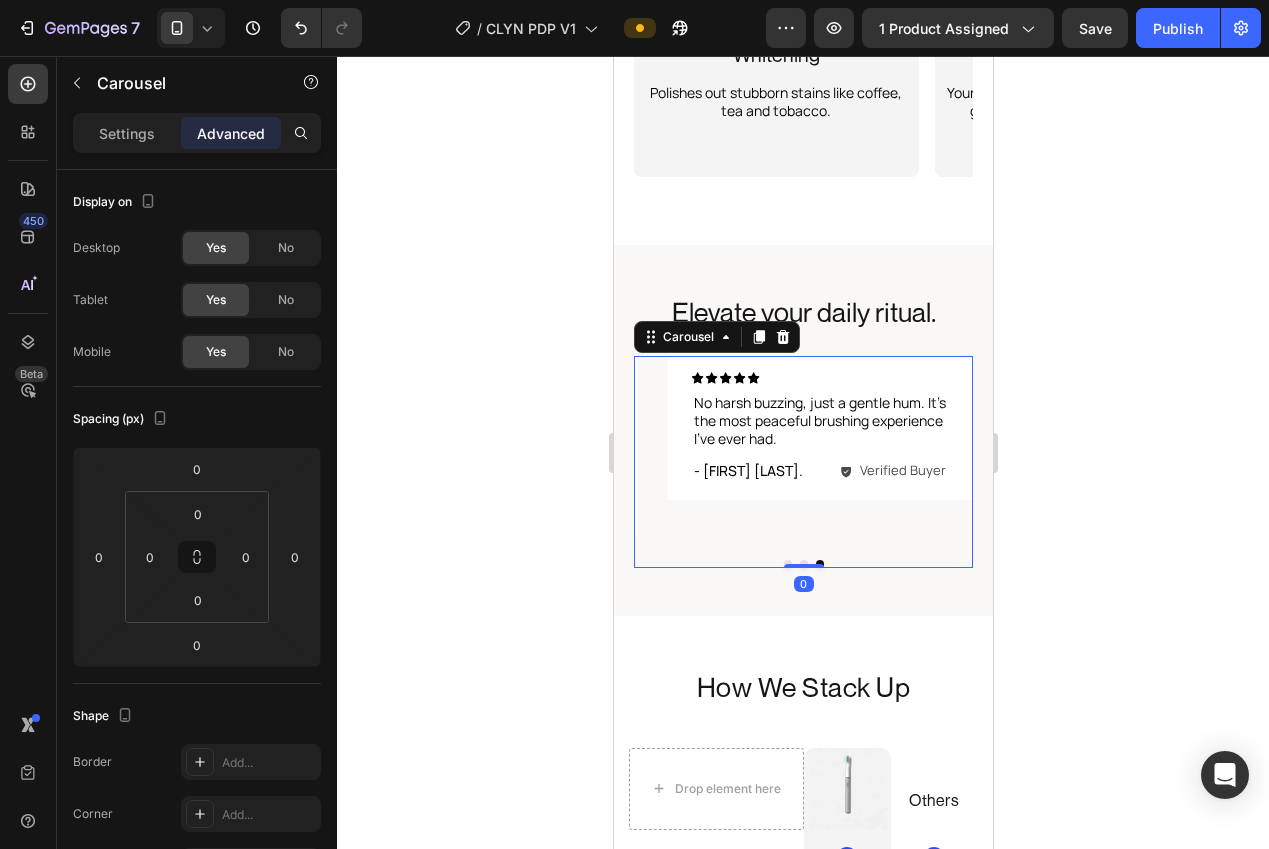 click 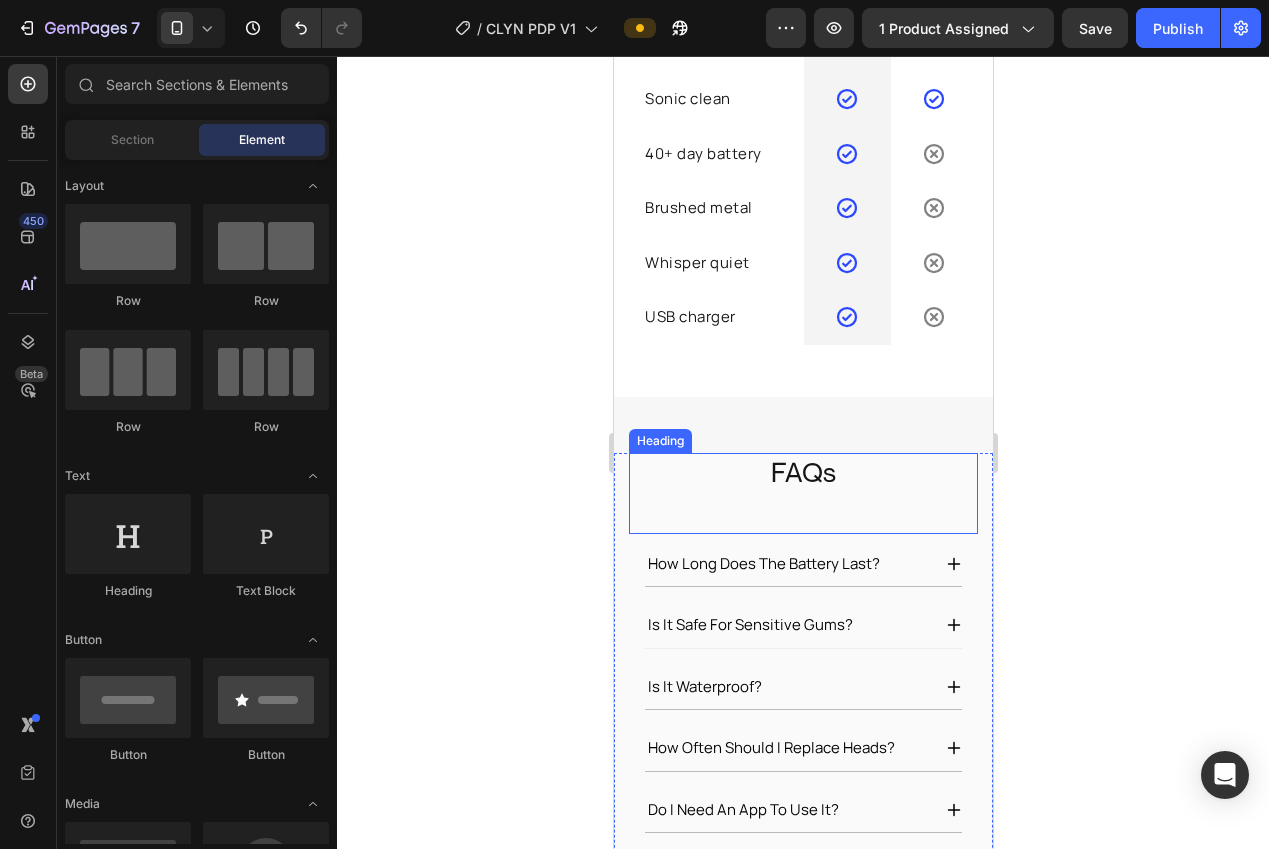 scroll, scrollTop: 4178, scrollLeft: 0, axis: vertical 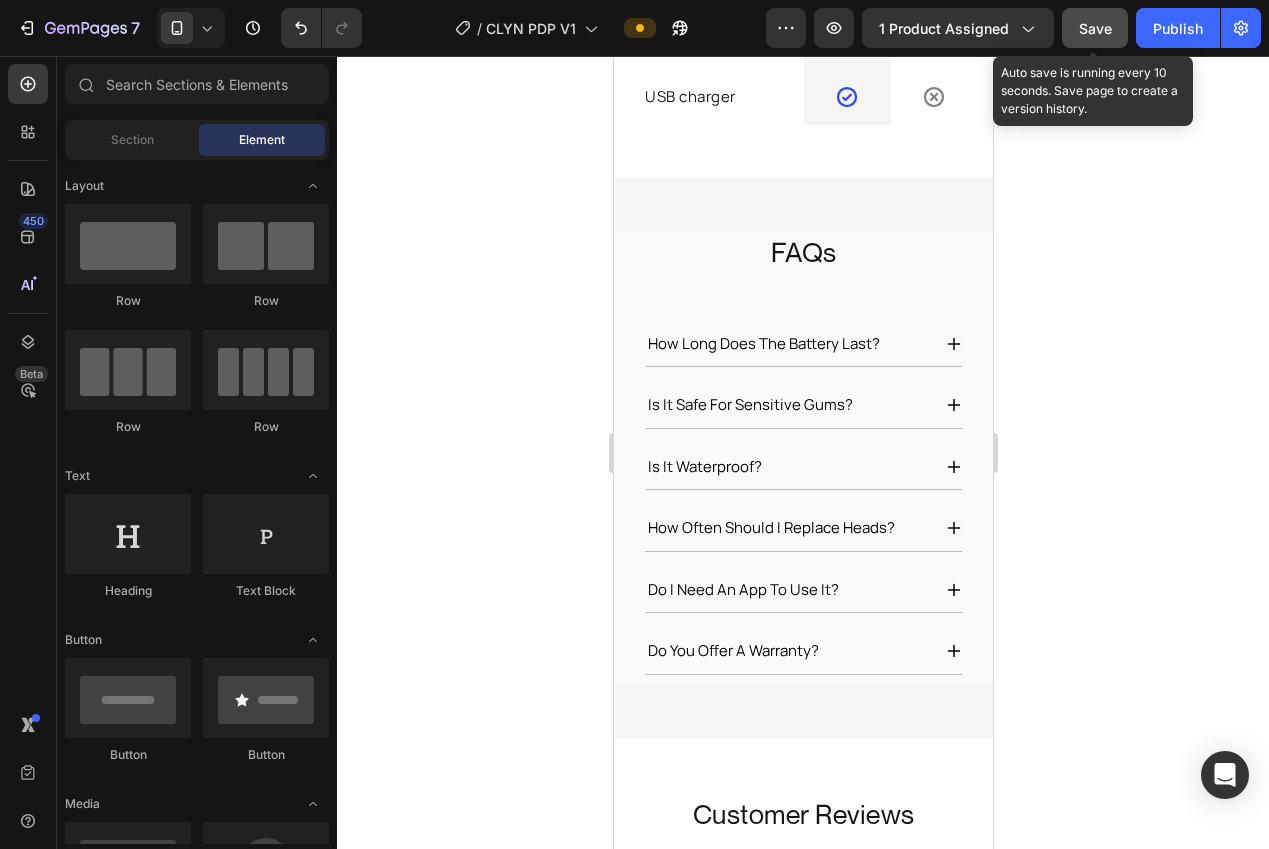 click on "Save" at bounding box center (1095, 28) 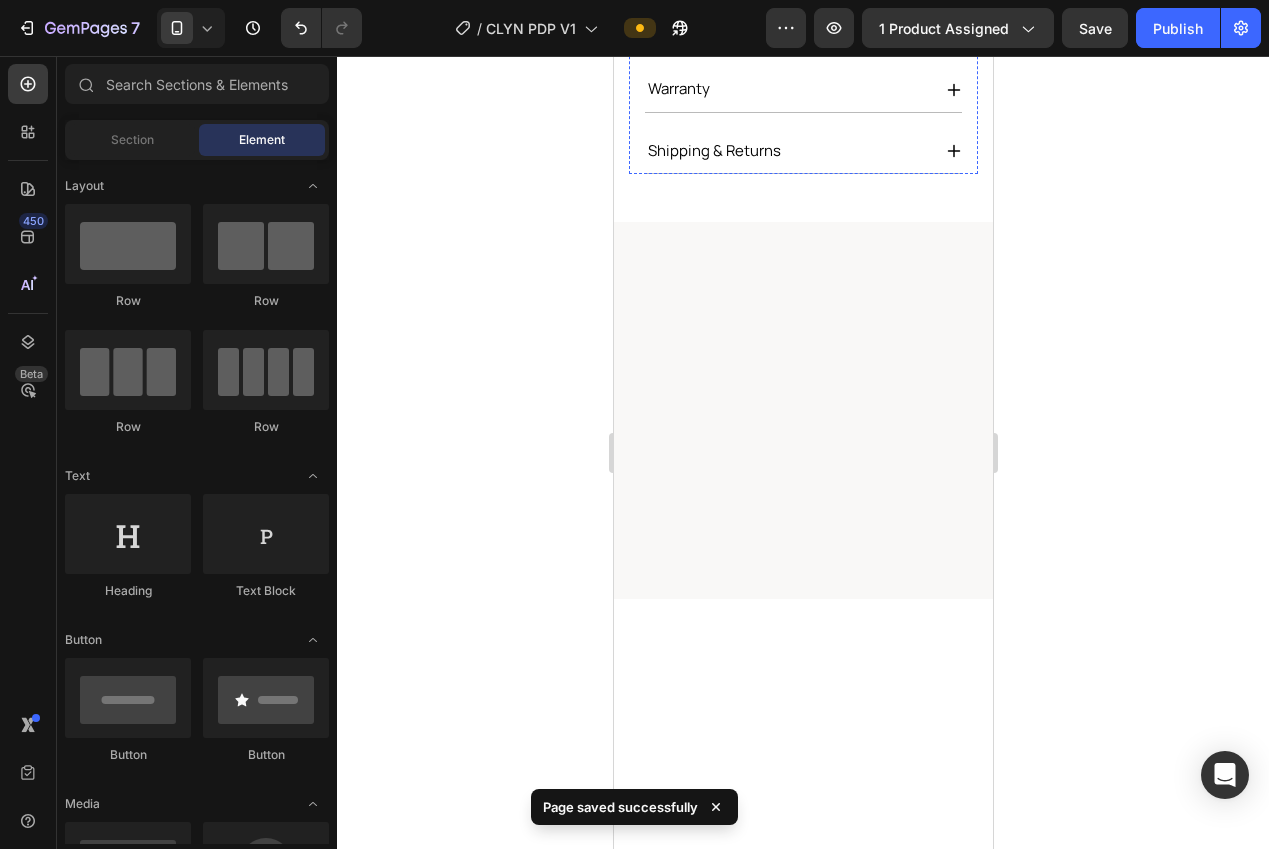 scroll, scrollTop: 0, scrollLeft: 0, axis: both 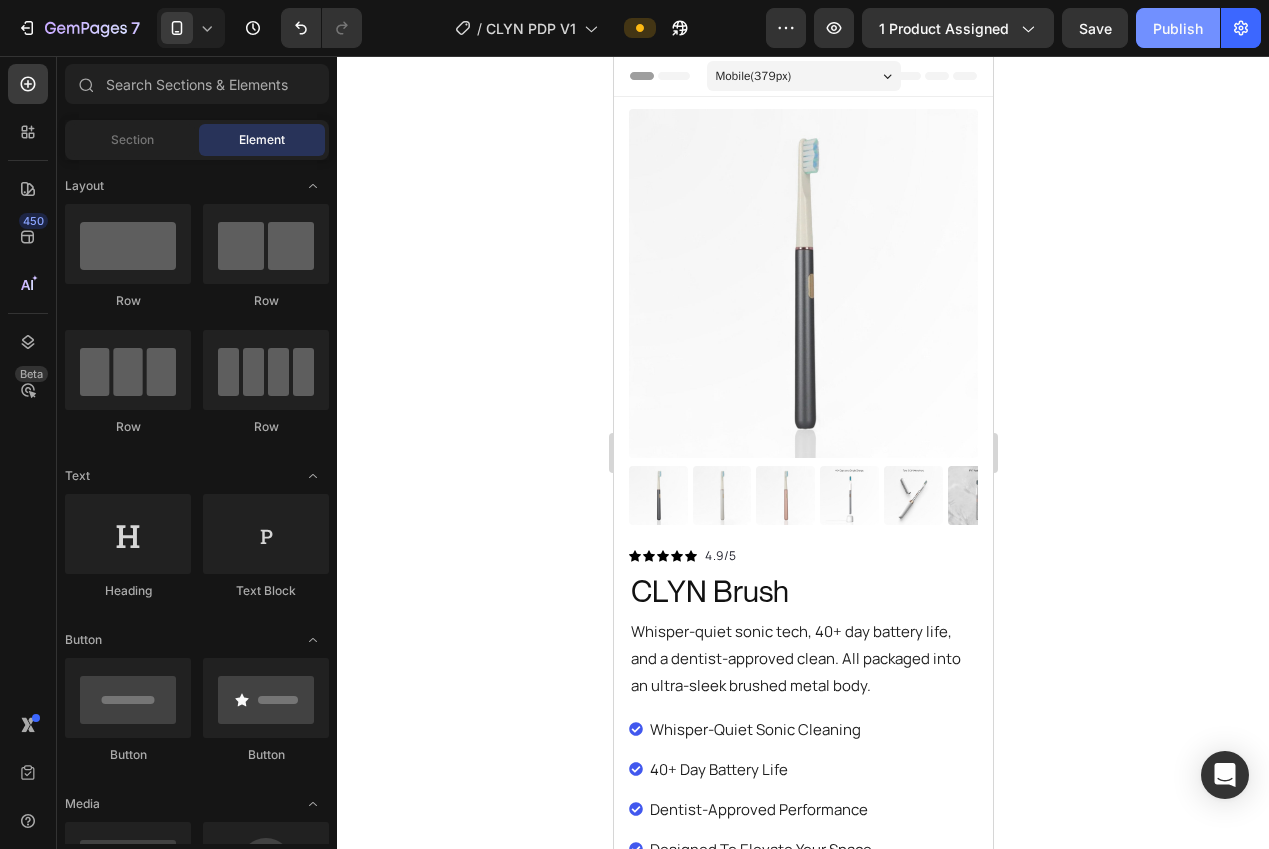 click on "Publish" at bounding box center (1178, 28) 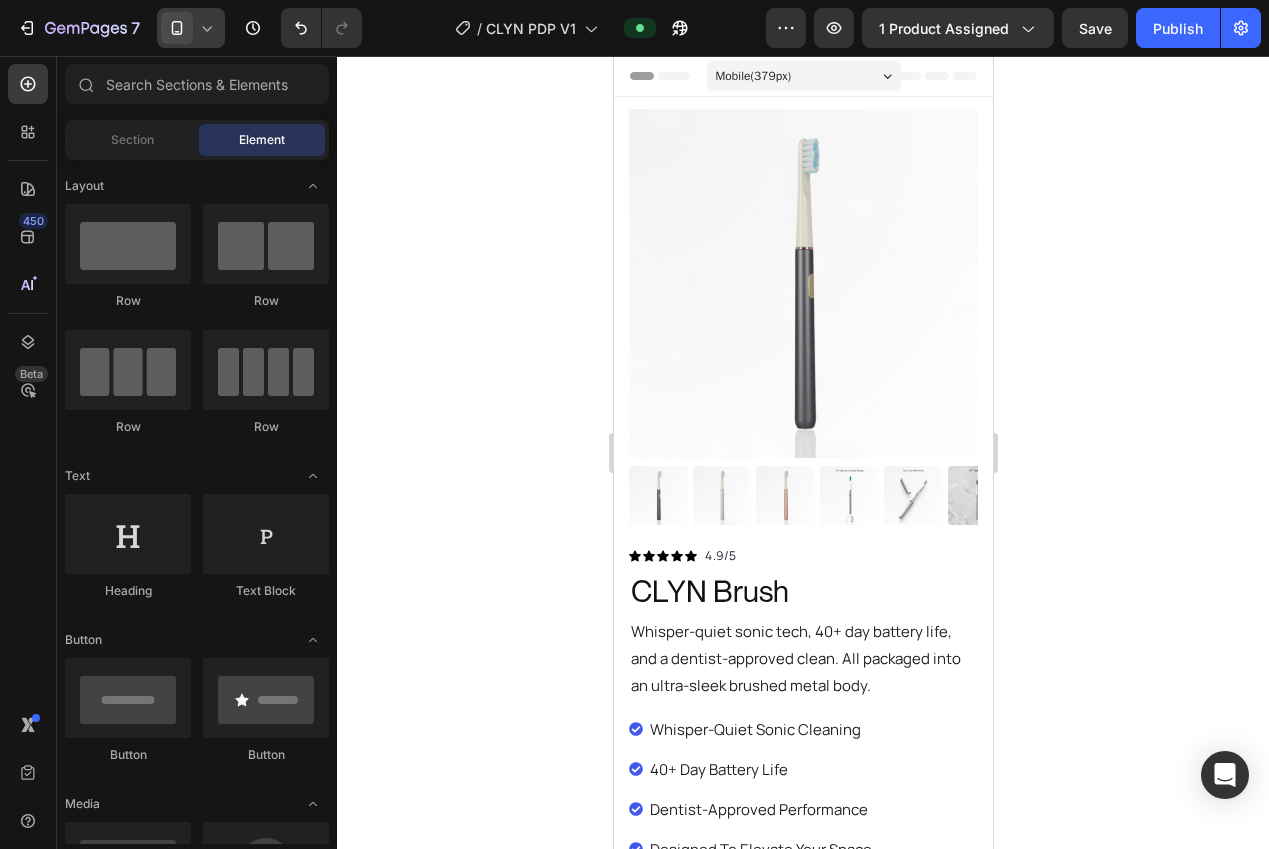 click 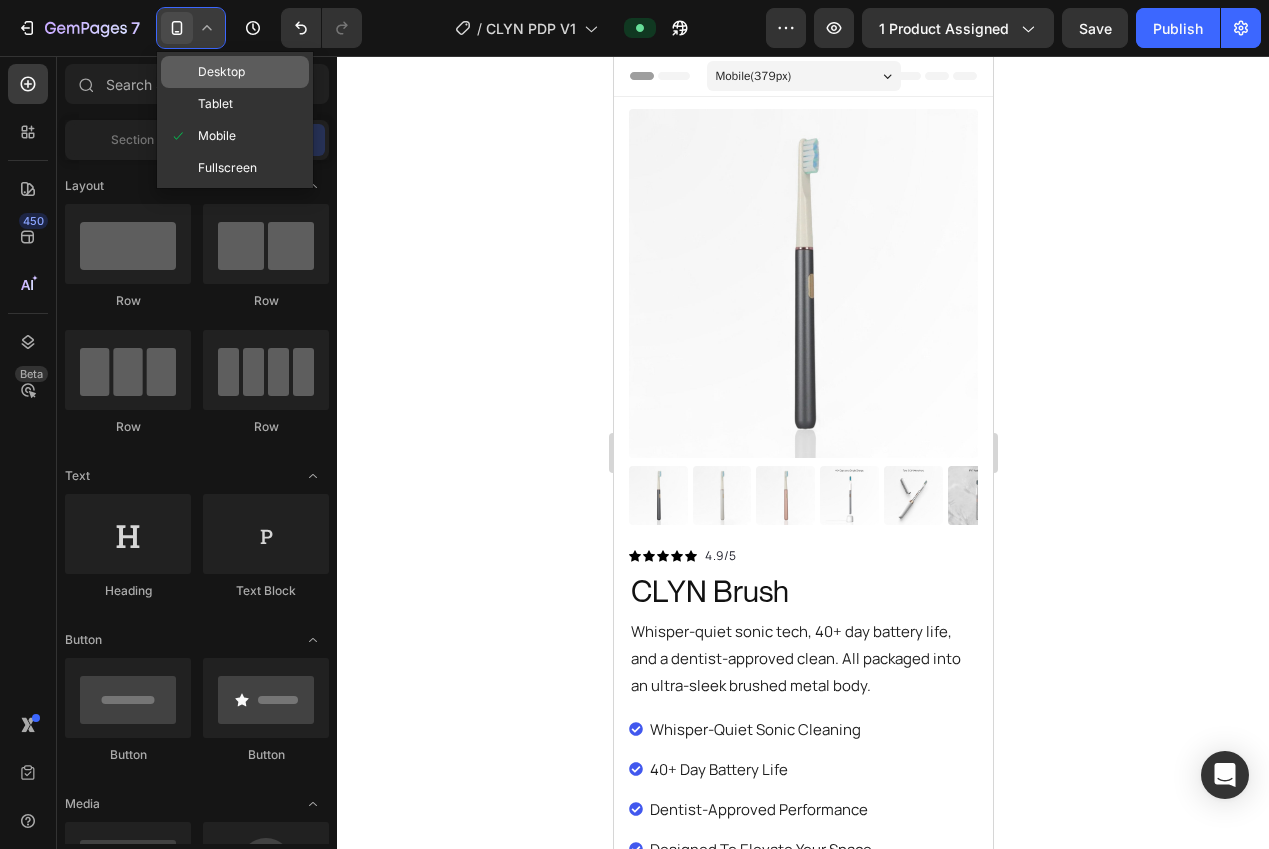 click on "Desktop" at bounding box center (221, 72) 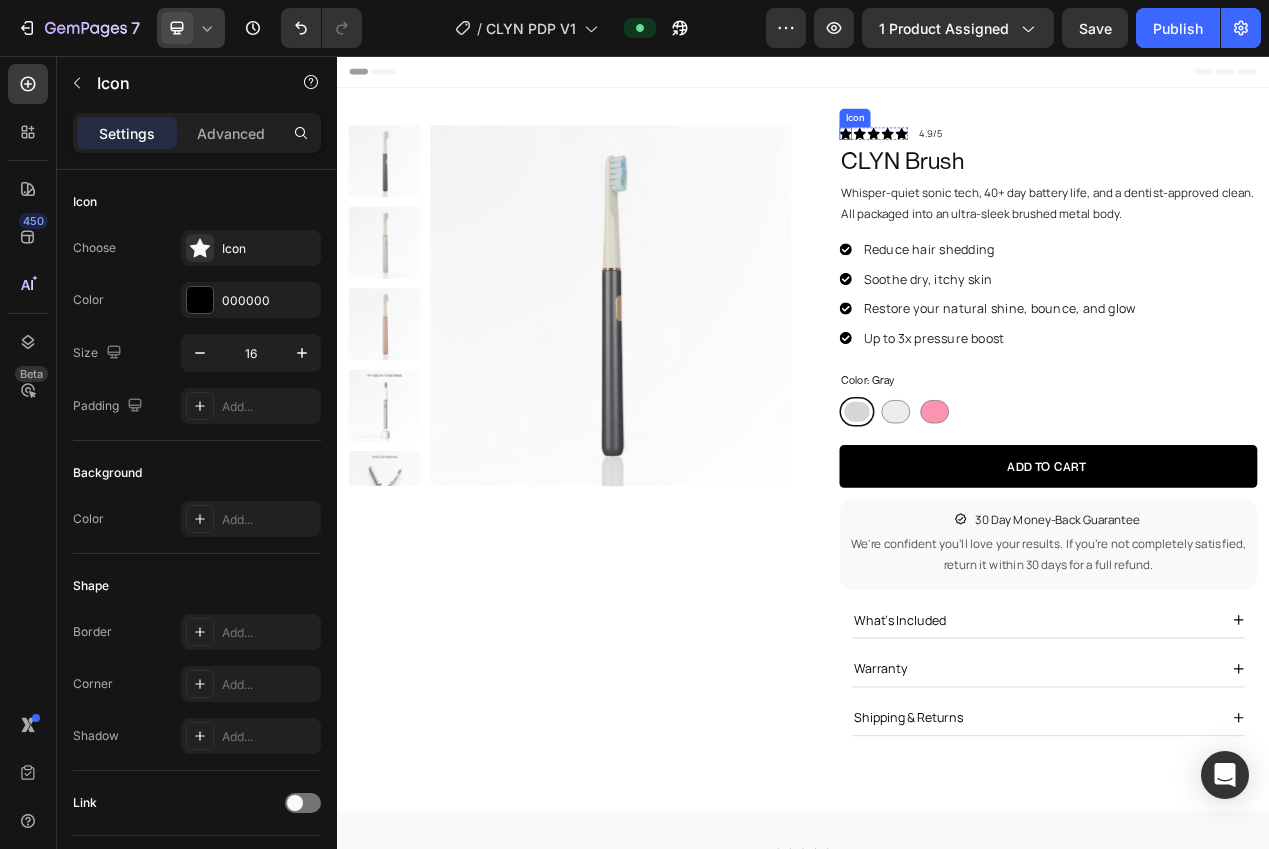 click 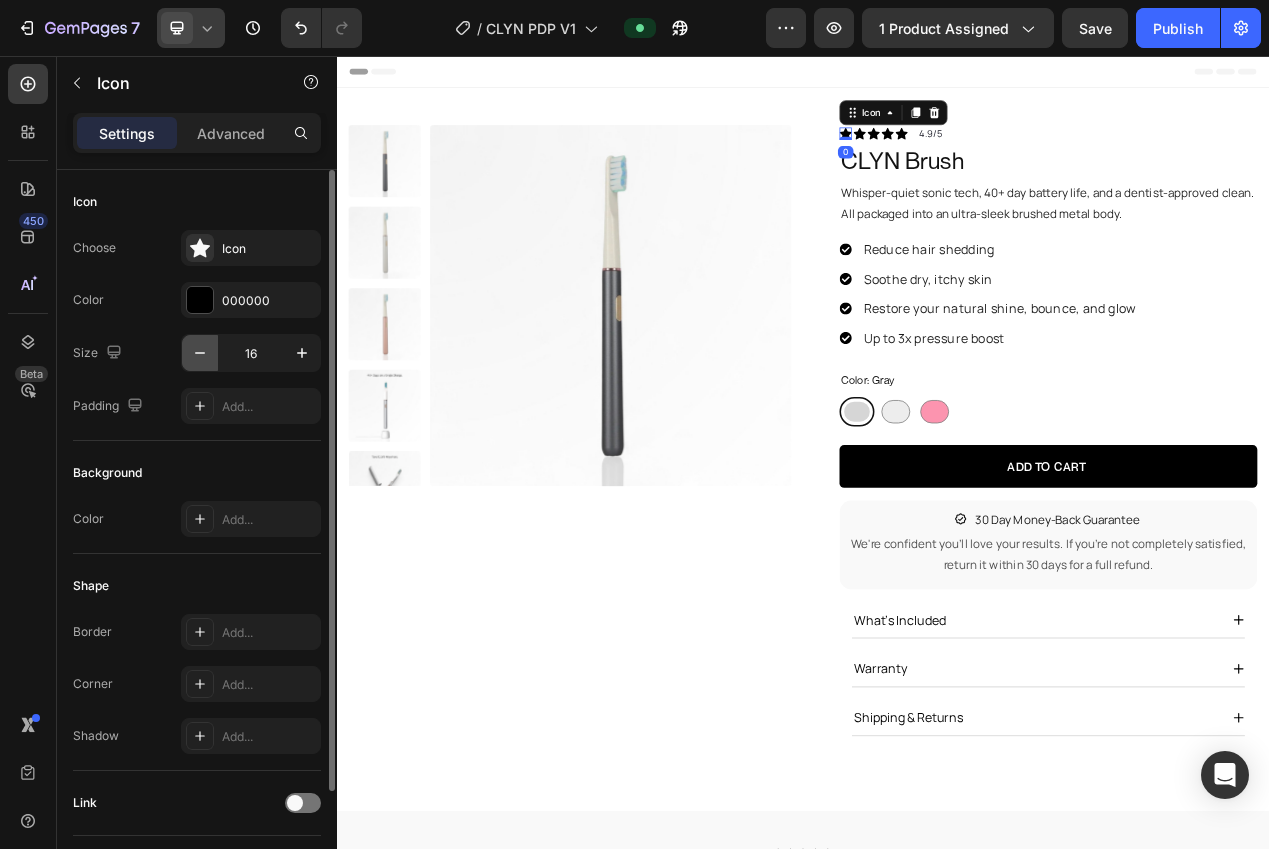 click 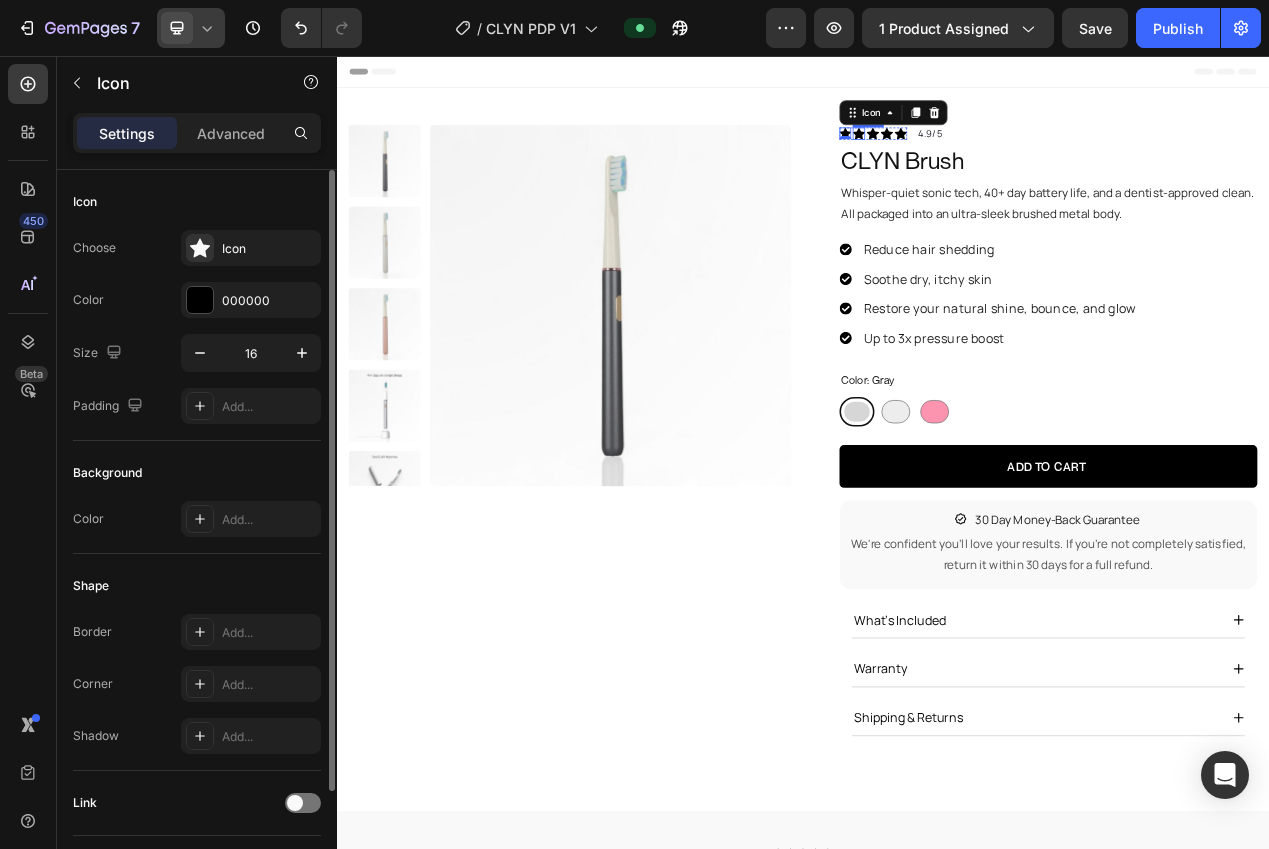 click on "Icon" at bounding box center (1009, 156) 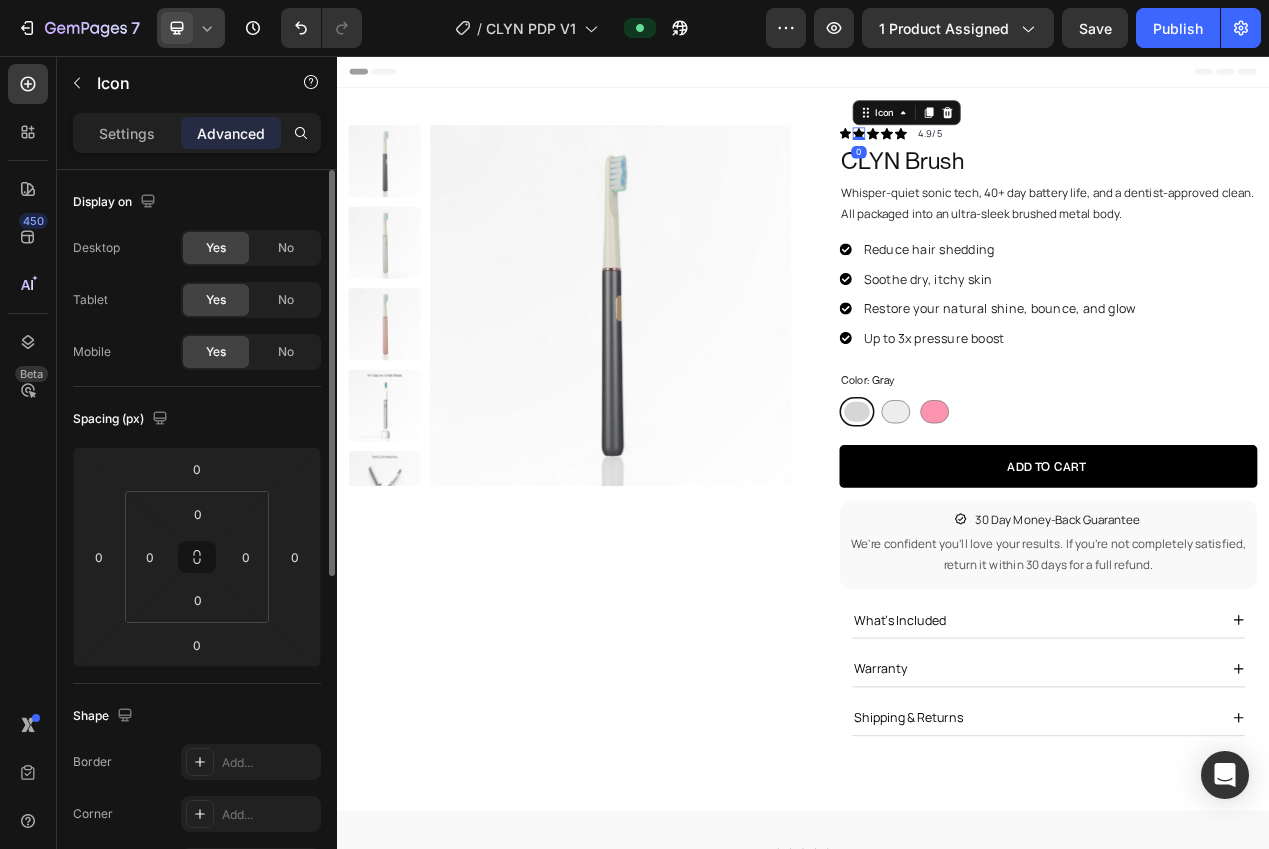 drag, startPoint x: 116, startPoint y: 136, endPoint x: 265, endPoint y: 464, distance: 360.25687 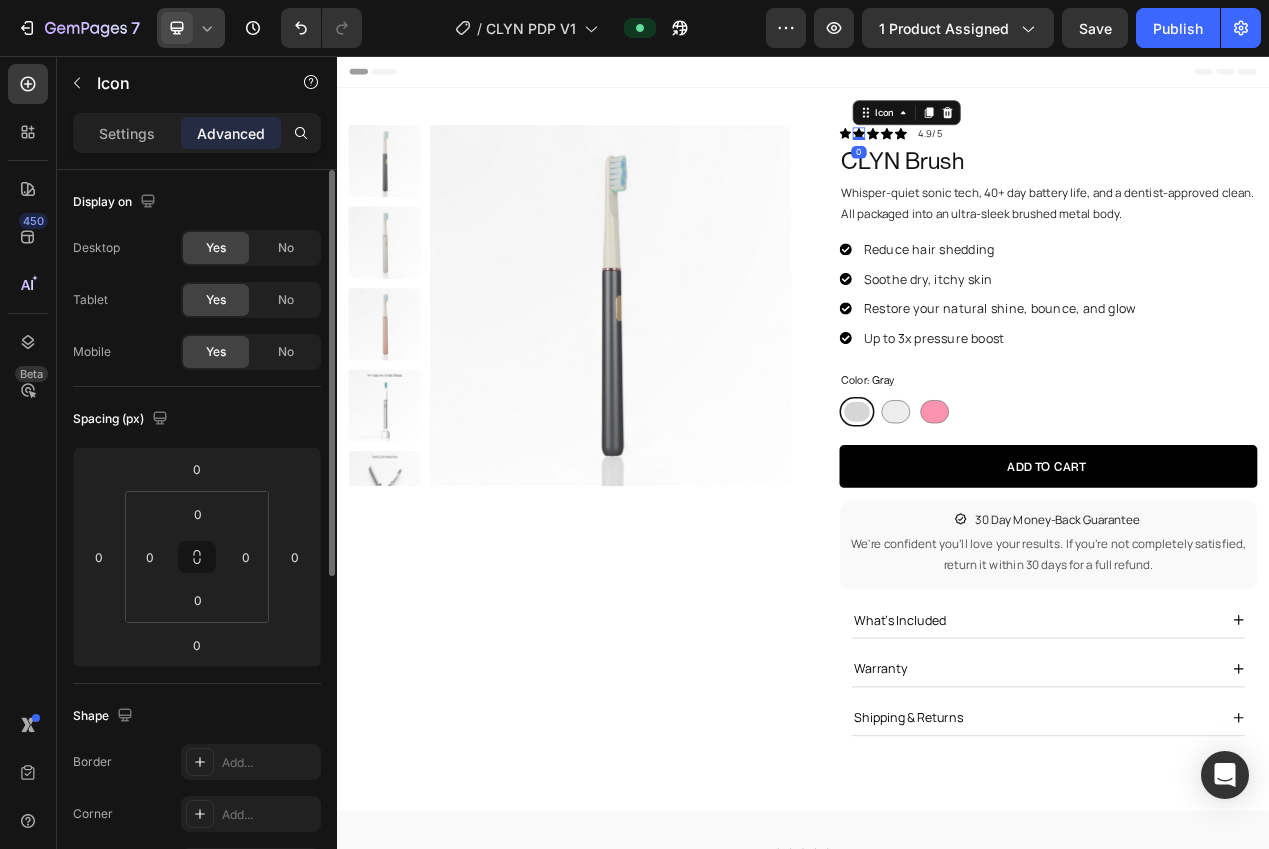 click on "Settings" at bounding box center (127, 133) 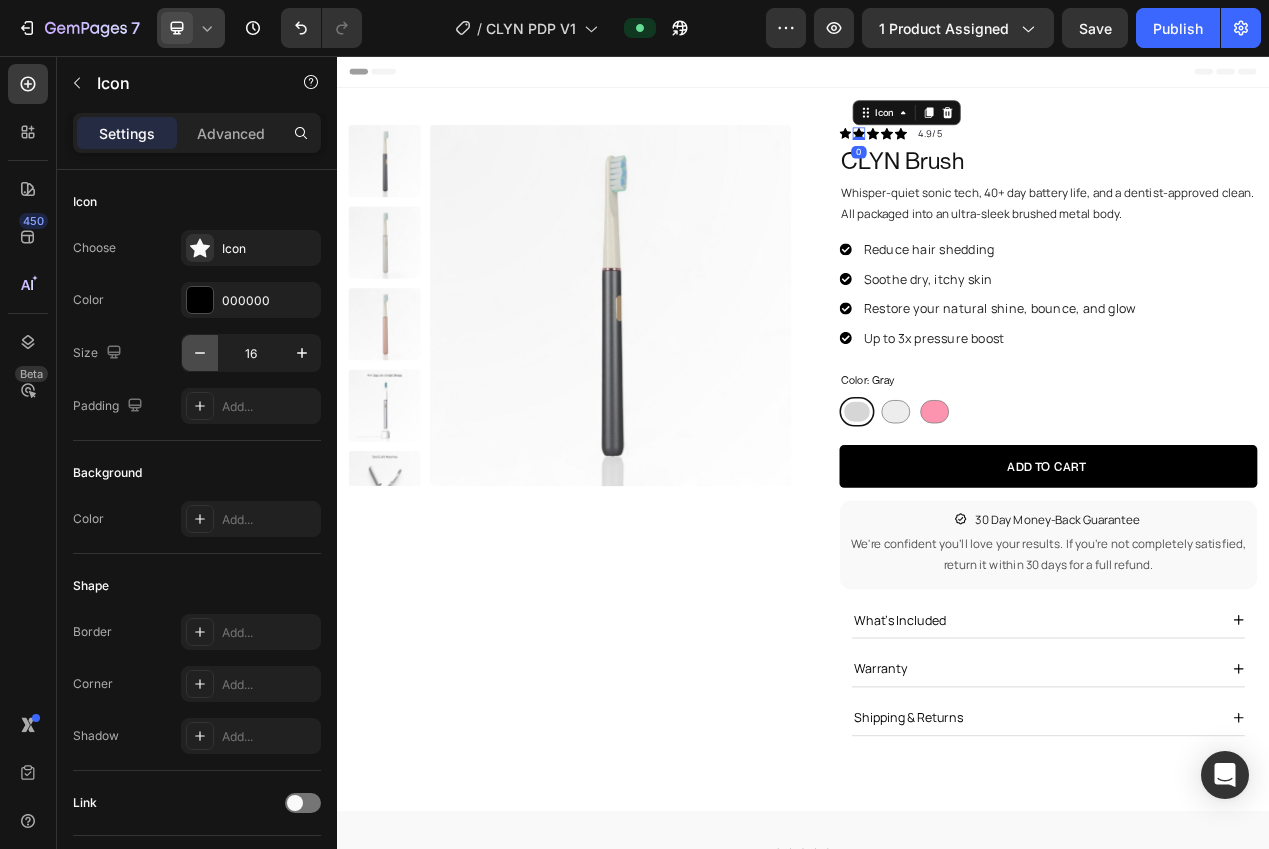 click 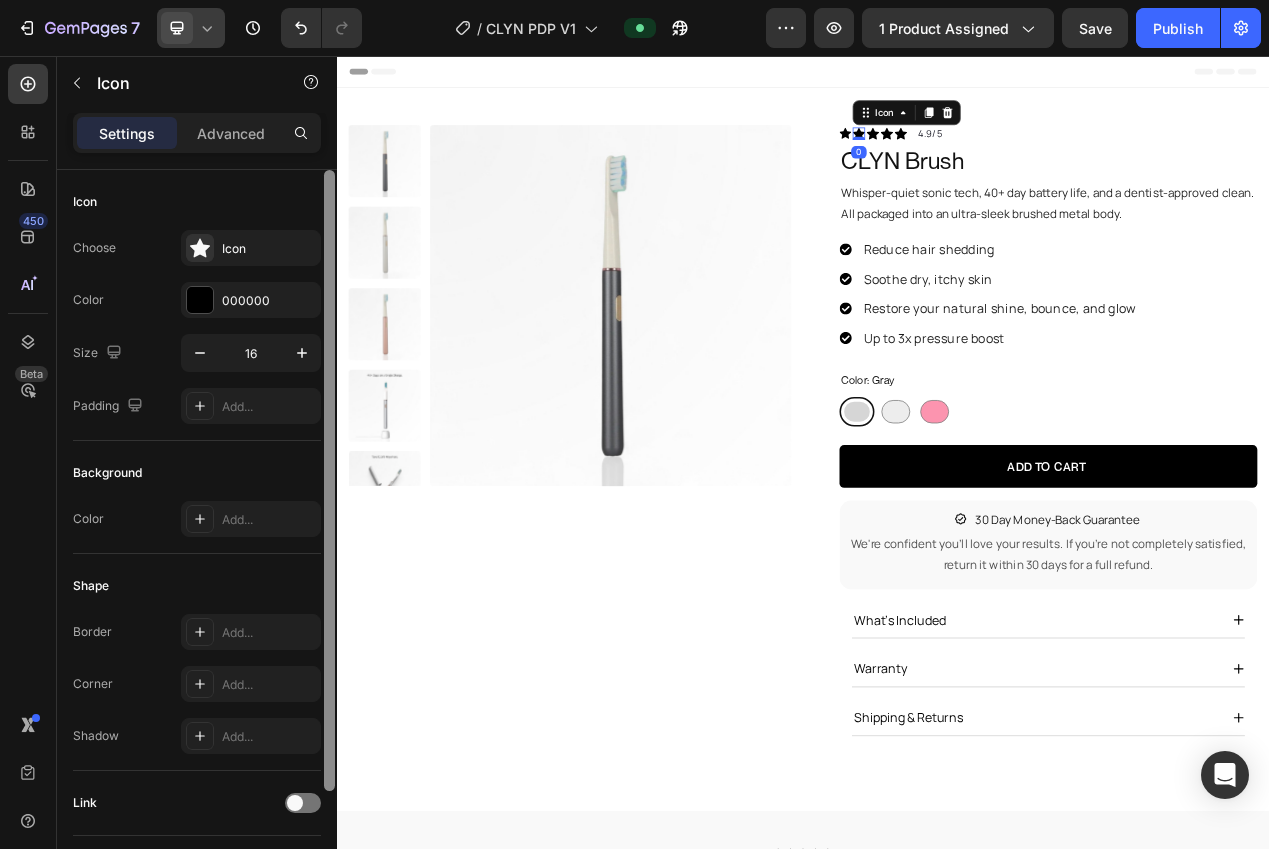 type on "15" 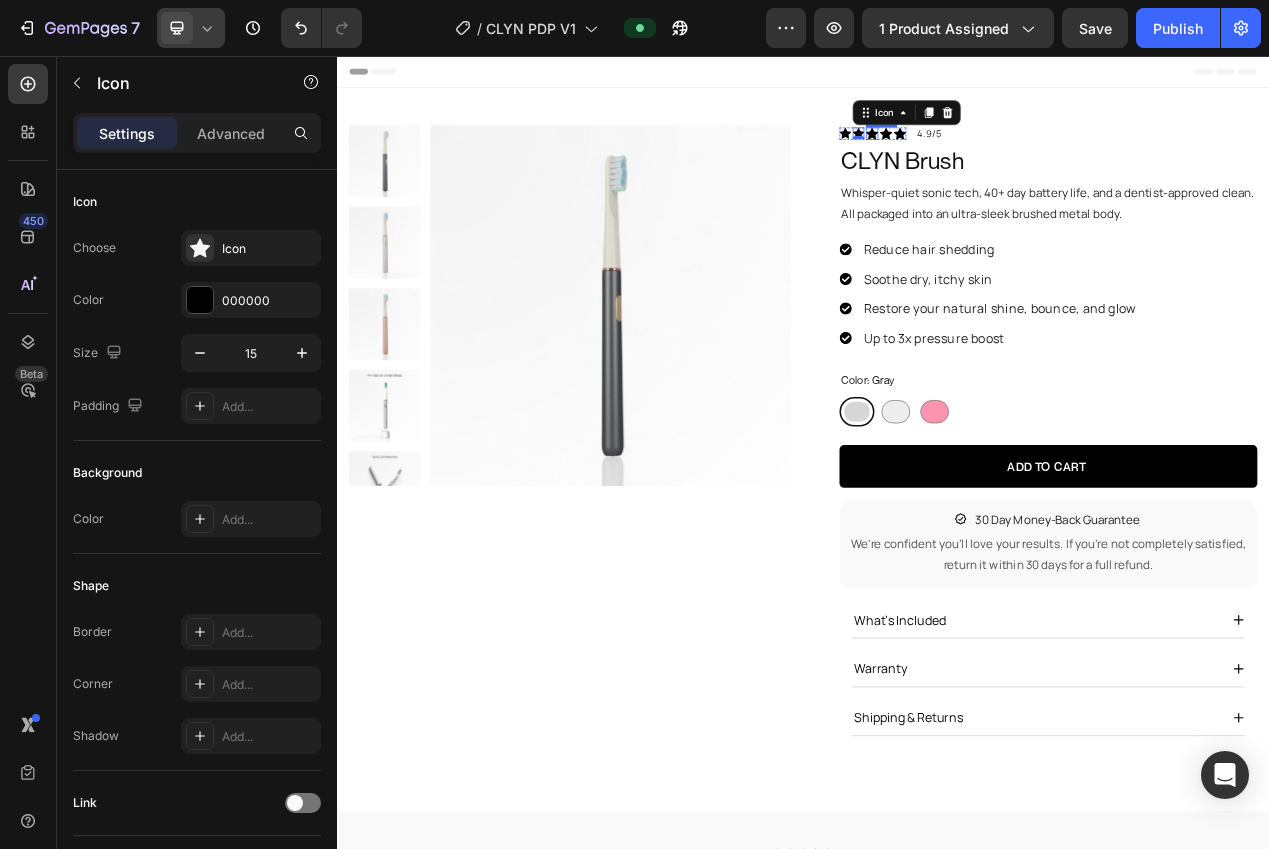 click 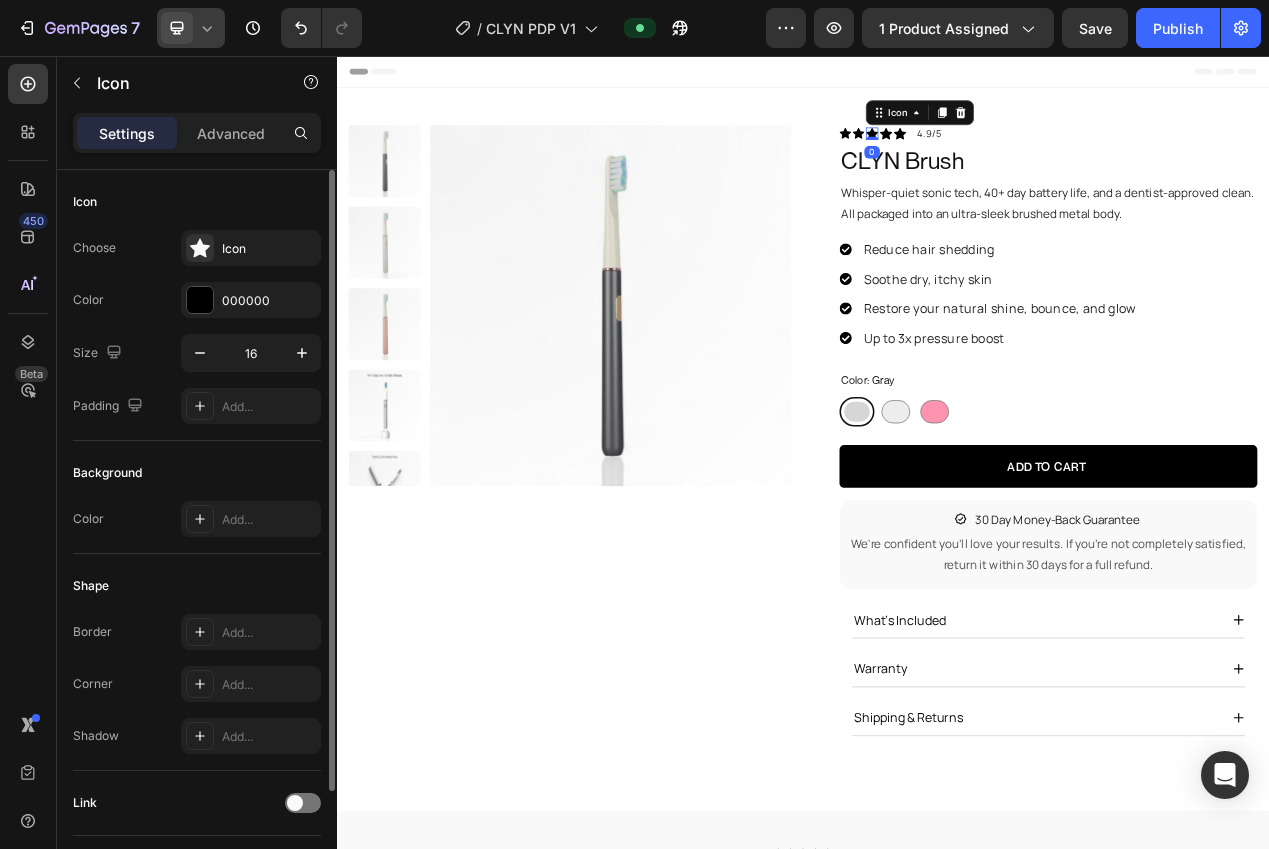drag, startPoint x: 197, startPoint y: 351, endPoint x: 296, endPoint y: 318, distance: 104.35516 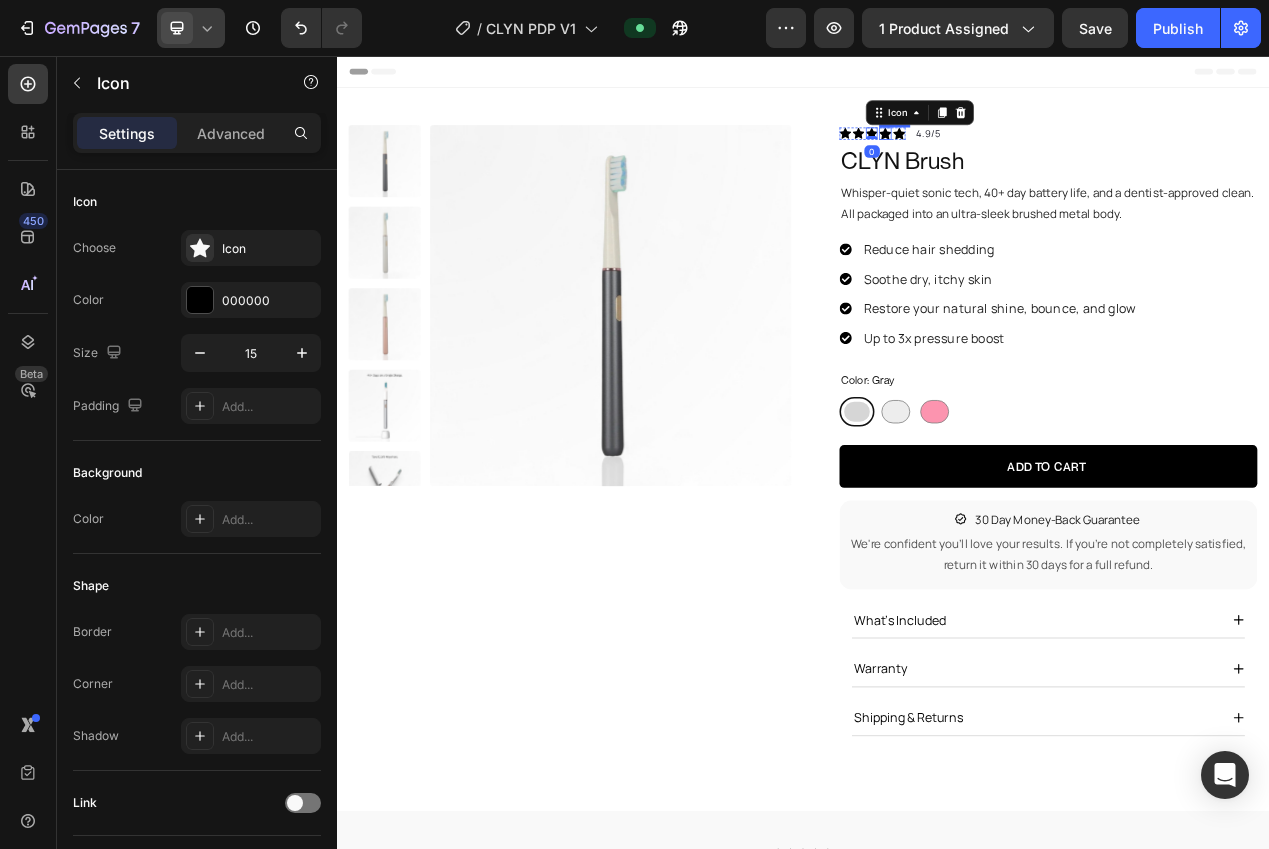 click on "Icon" at bounding box center [1043, 156] 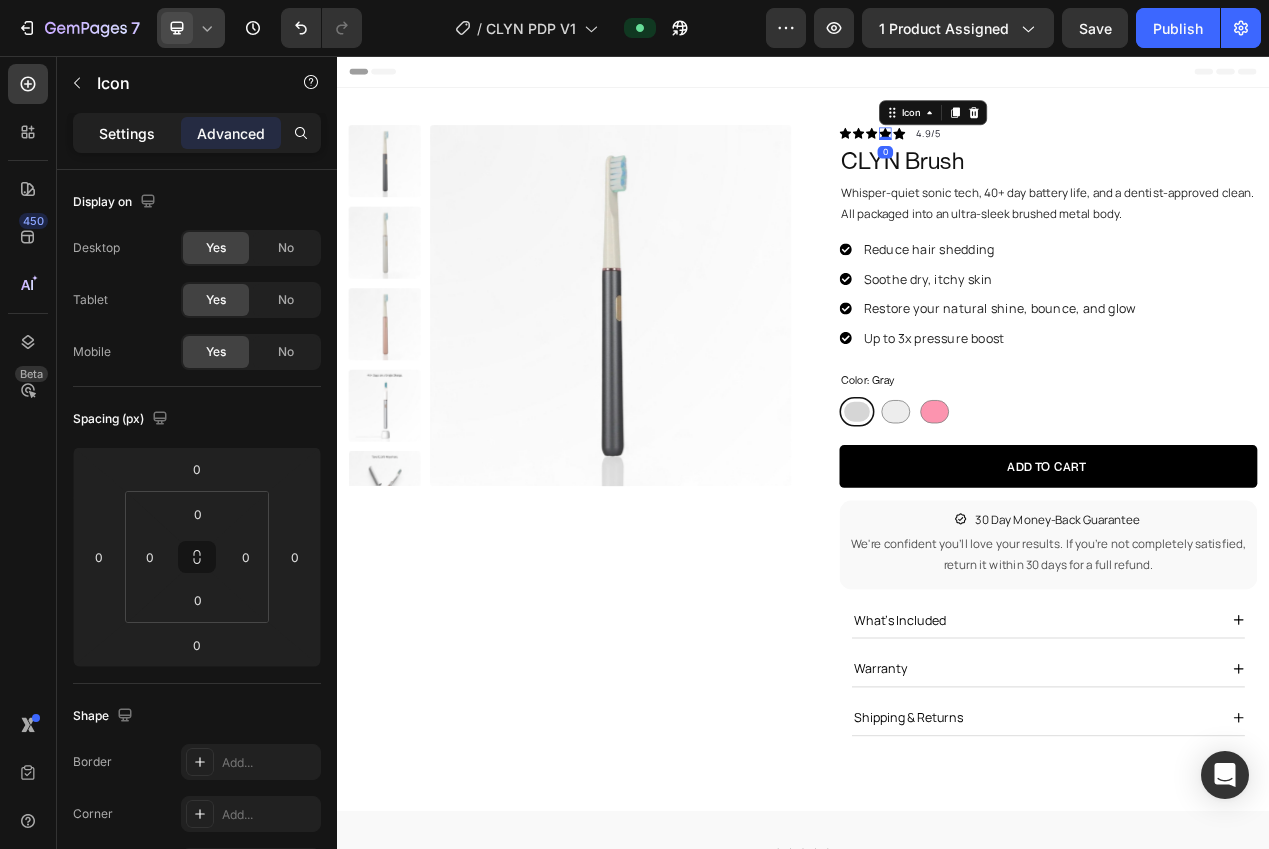 click on "Settings" at bounding box center (127, 133) 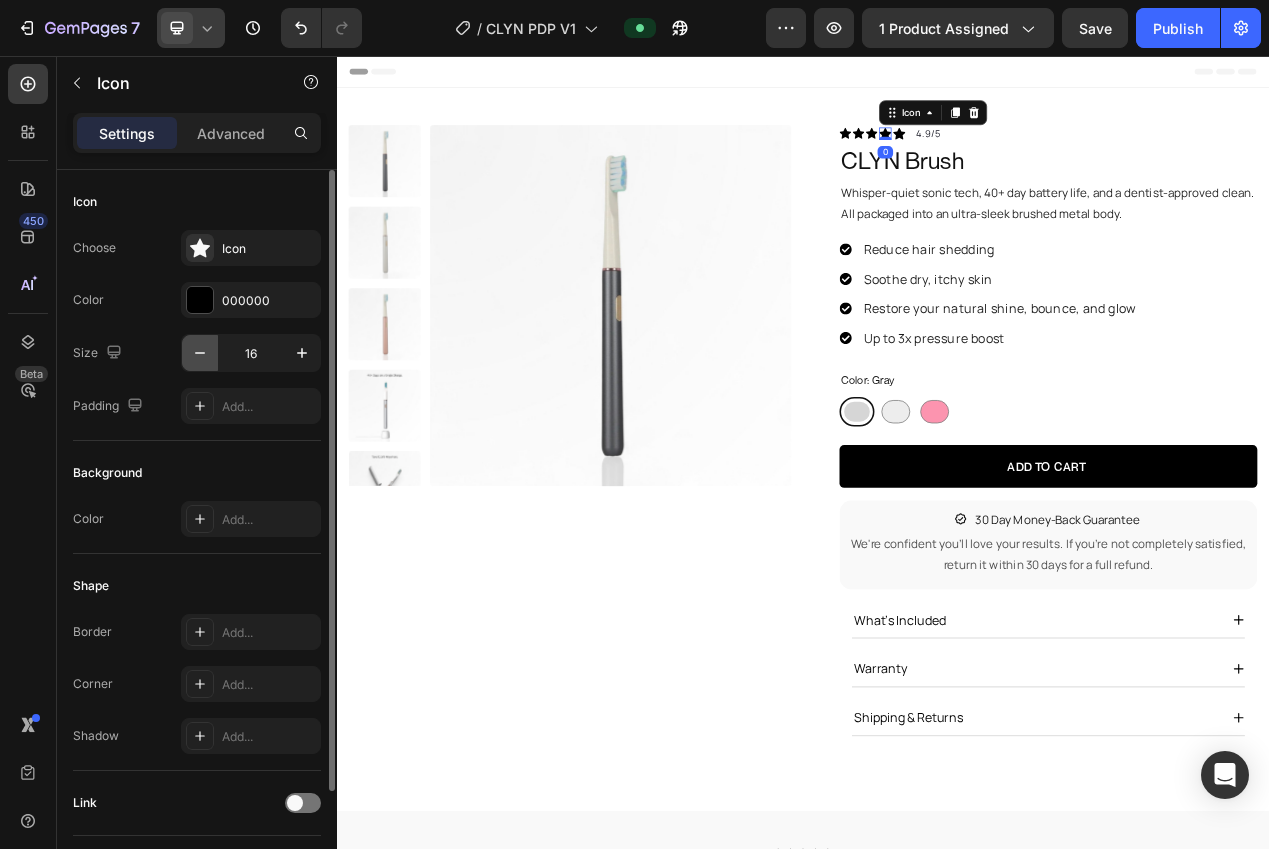 click 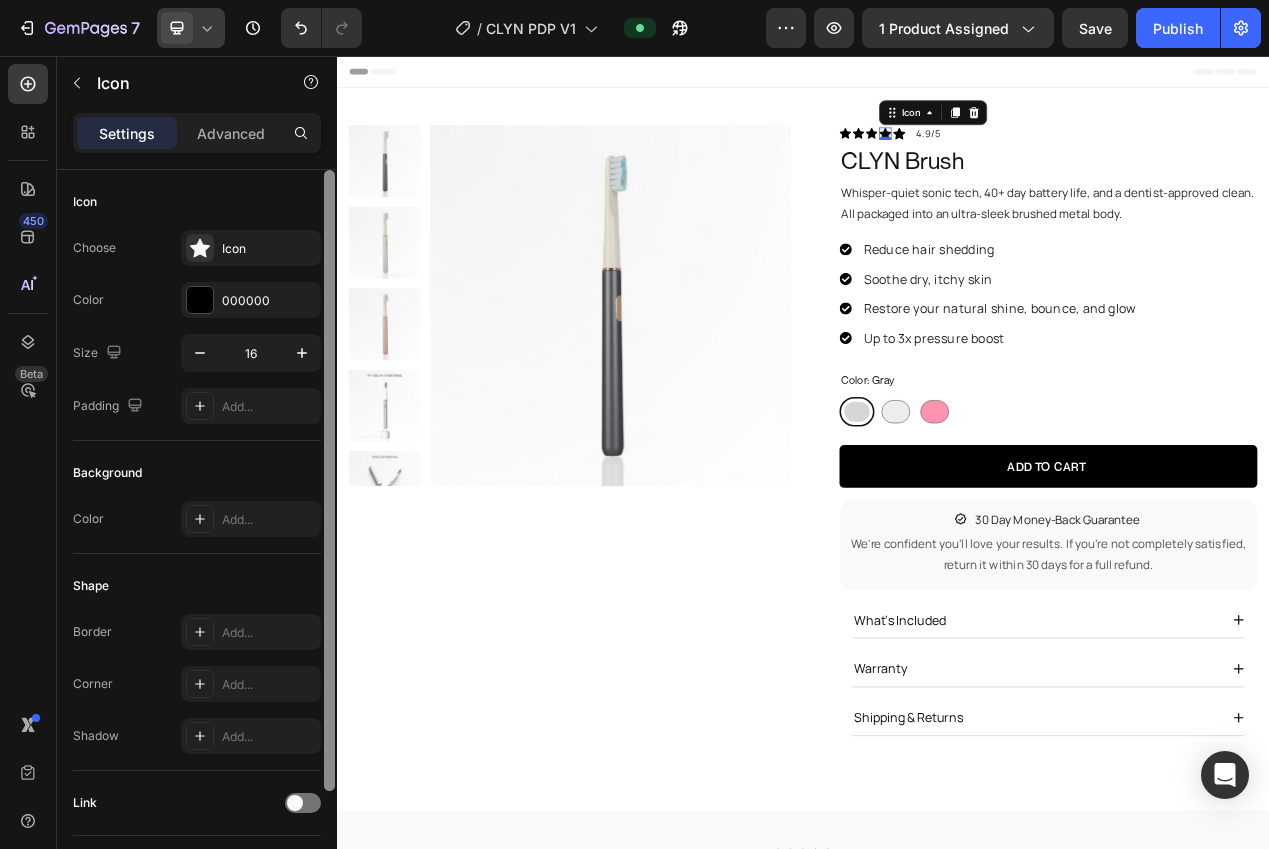 type on "15" 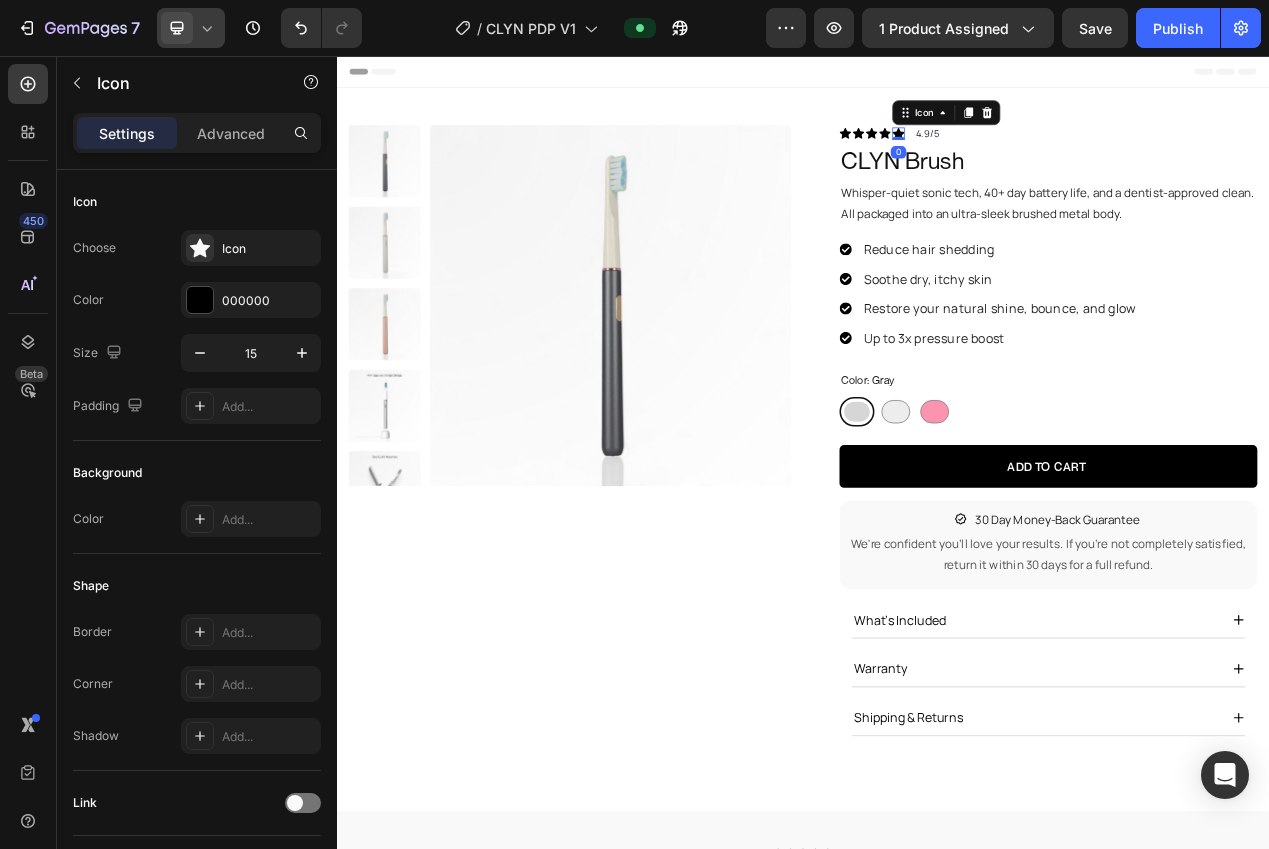 click on "Icon   0" at bounding box center [1060, 156] 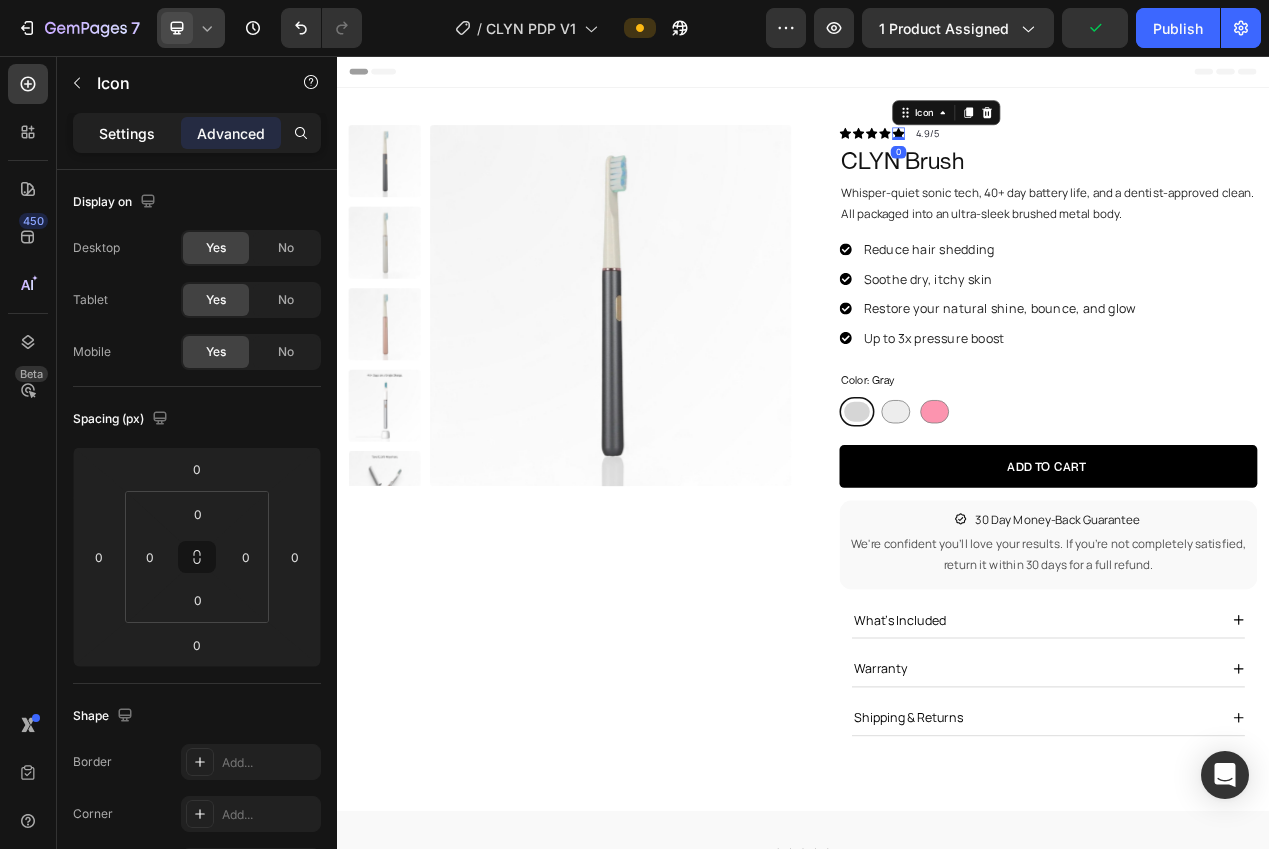 click on "Settings" 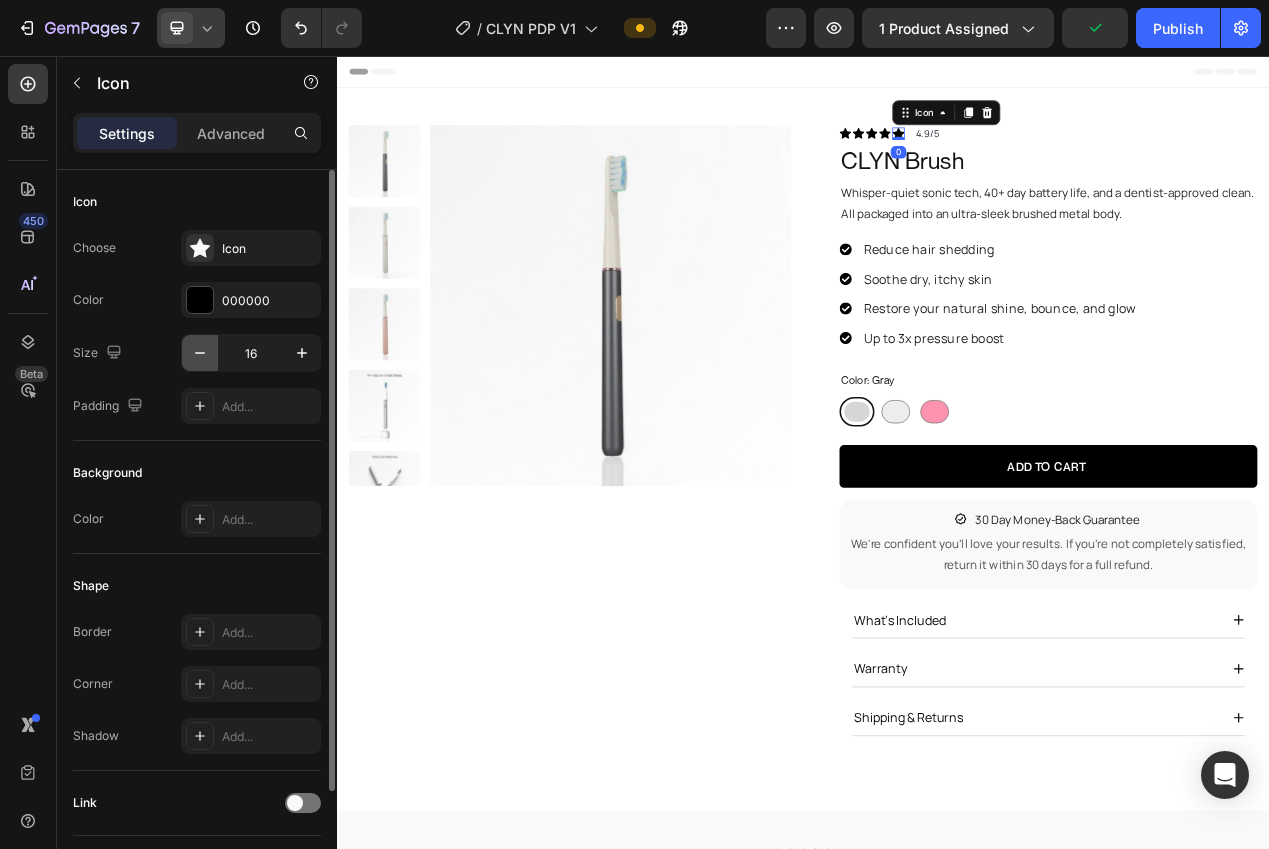 click 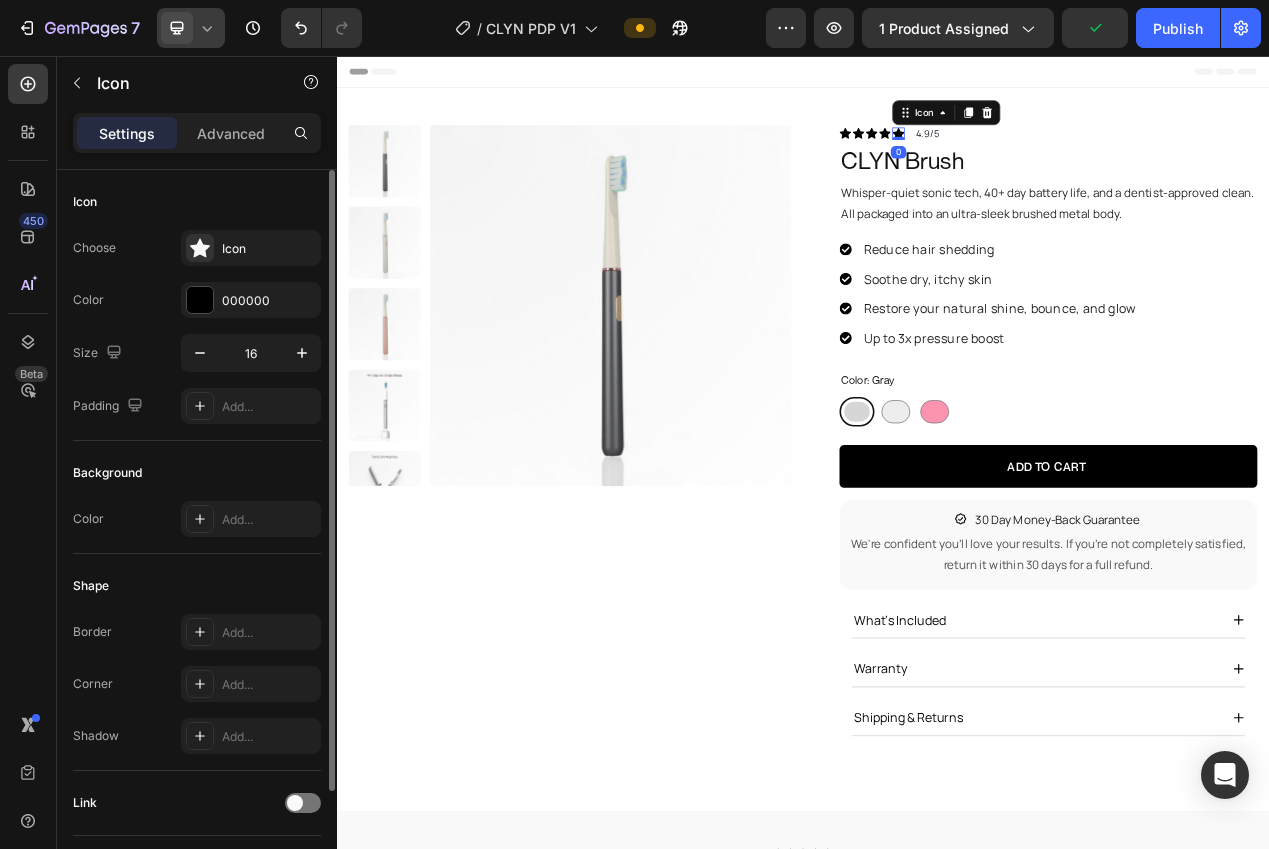 type on "15" 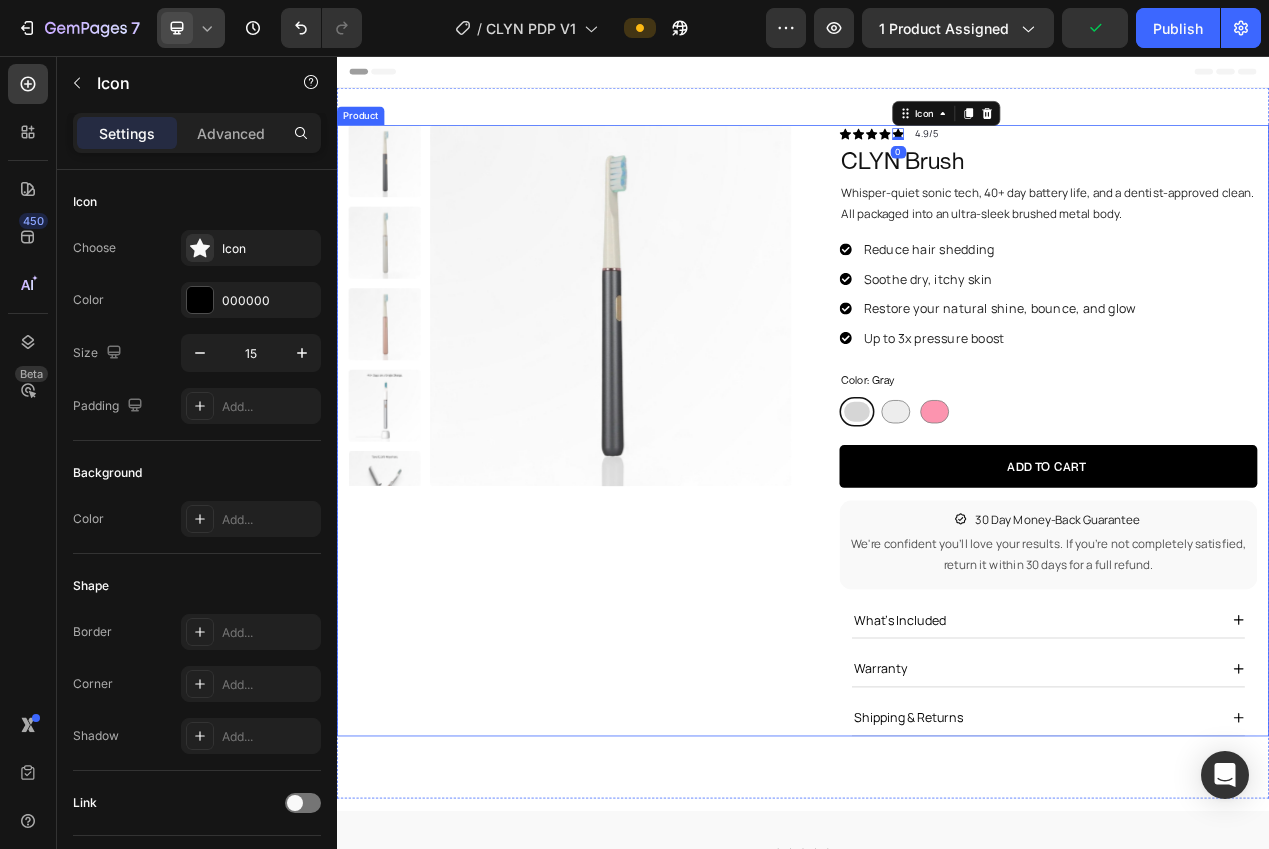 click on "Product Images Row" at bounding box center [637, 538] 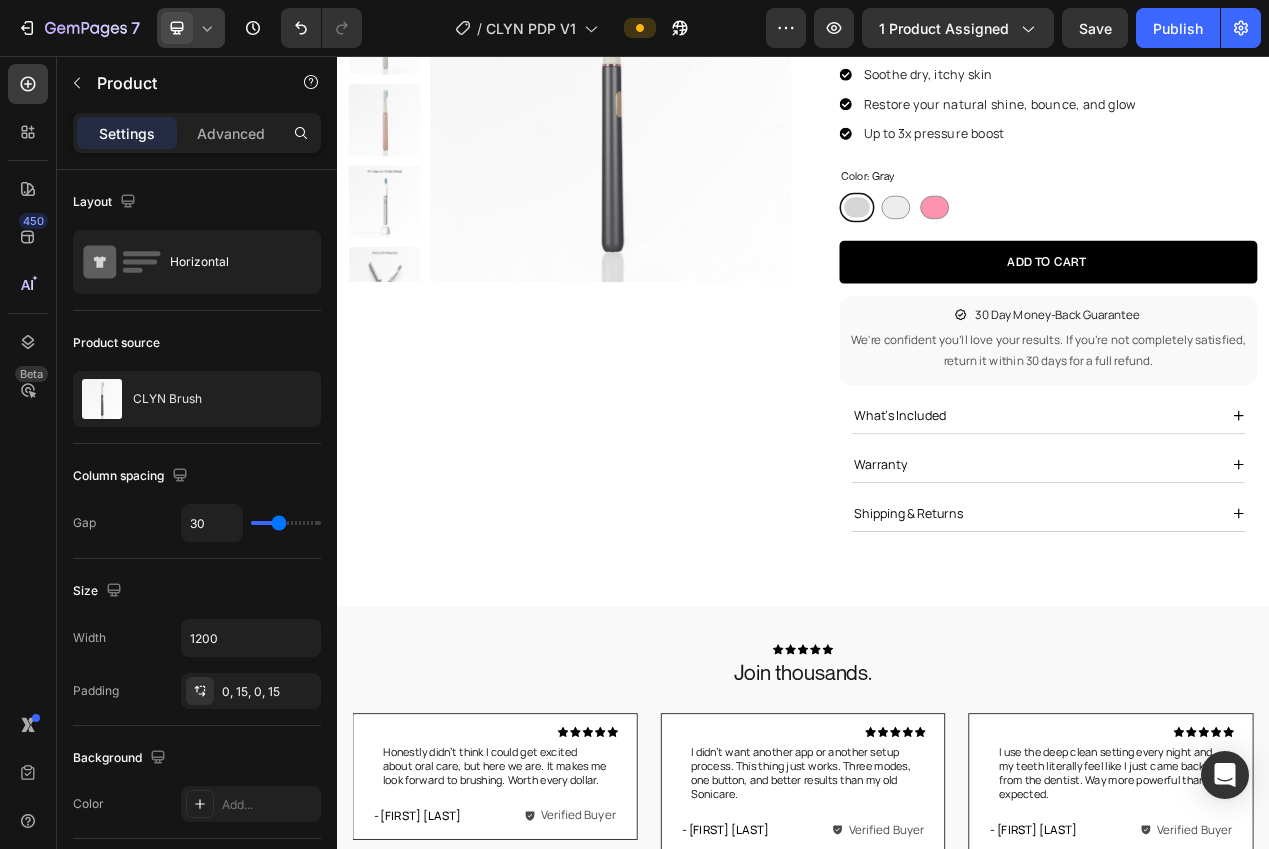 scroll, scrollTop: 283, scrollLeft: 0, axis: vertical 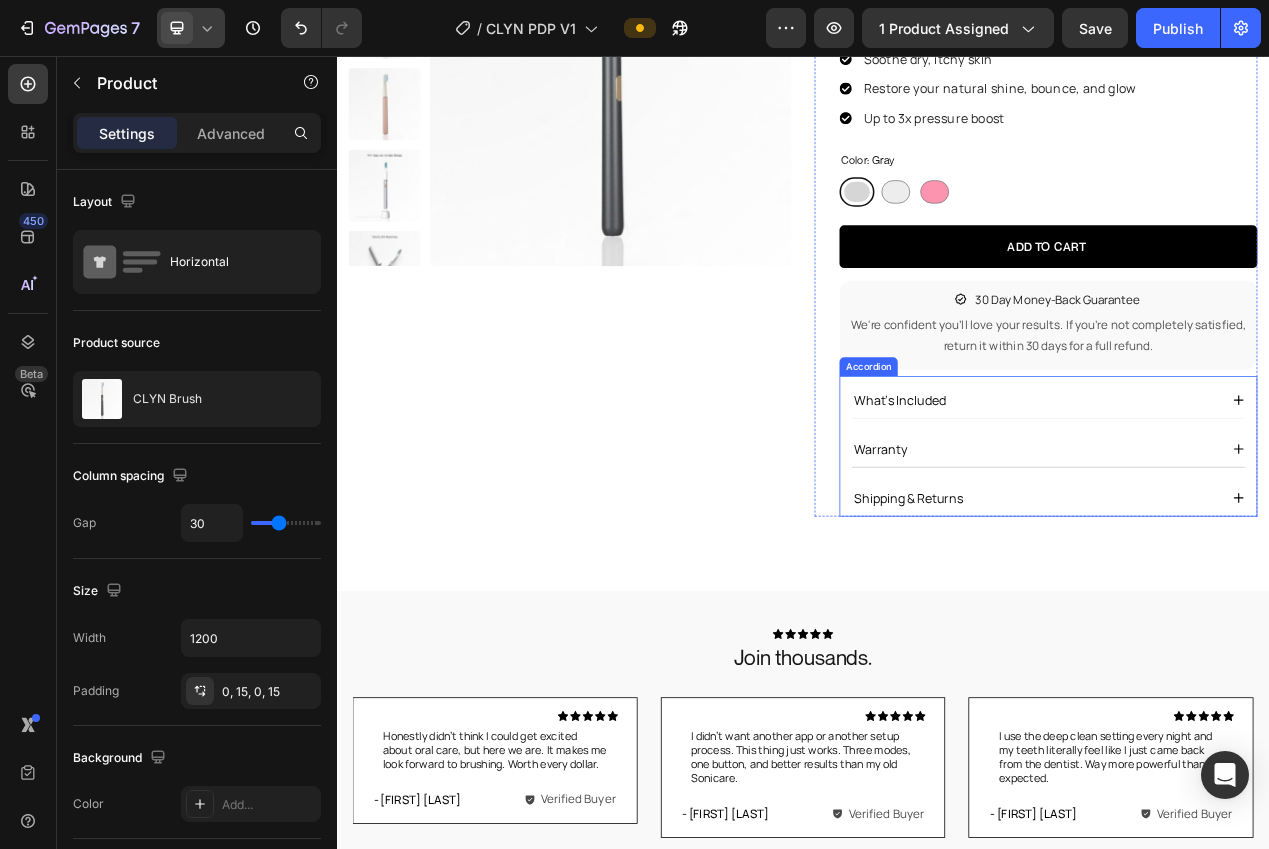 click 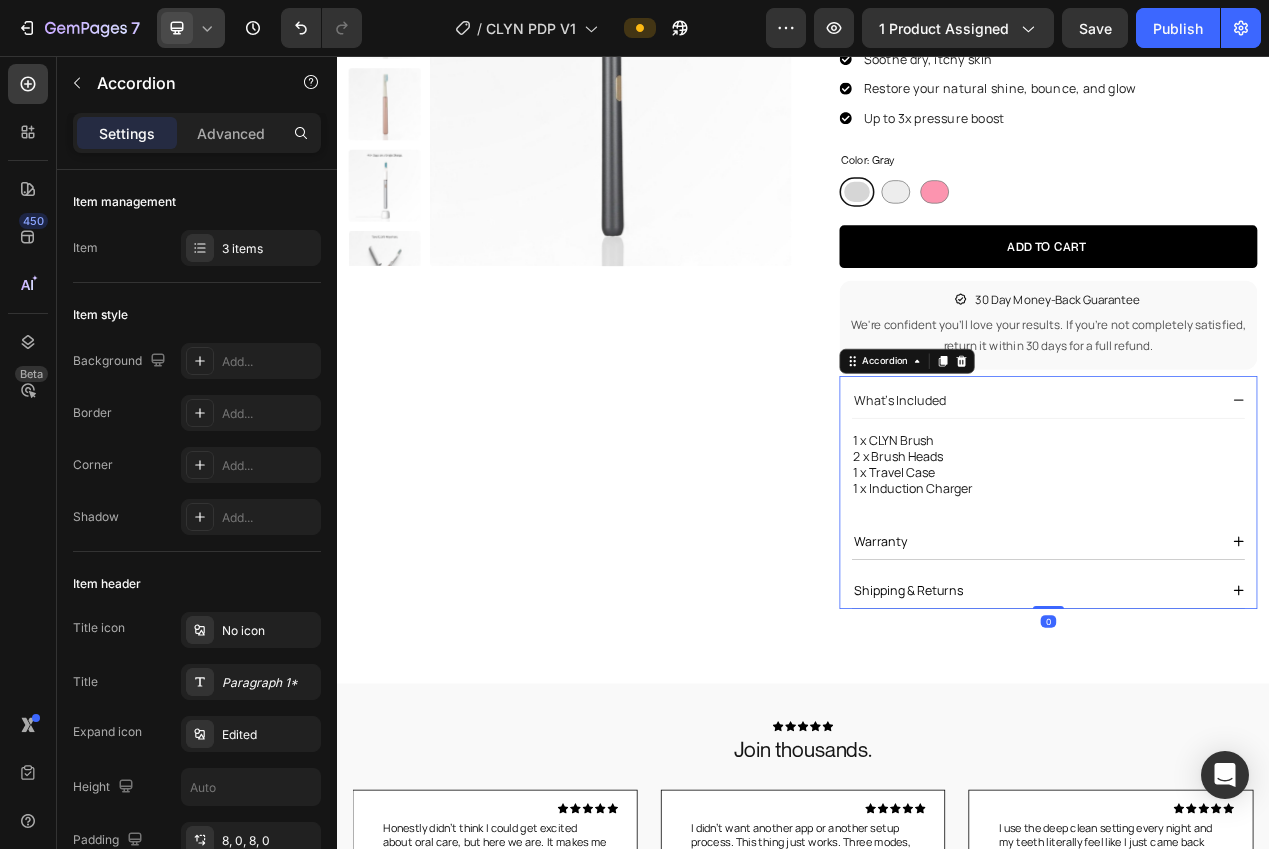 click 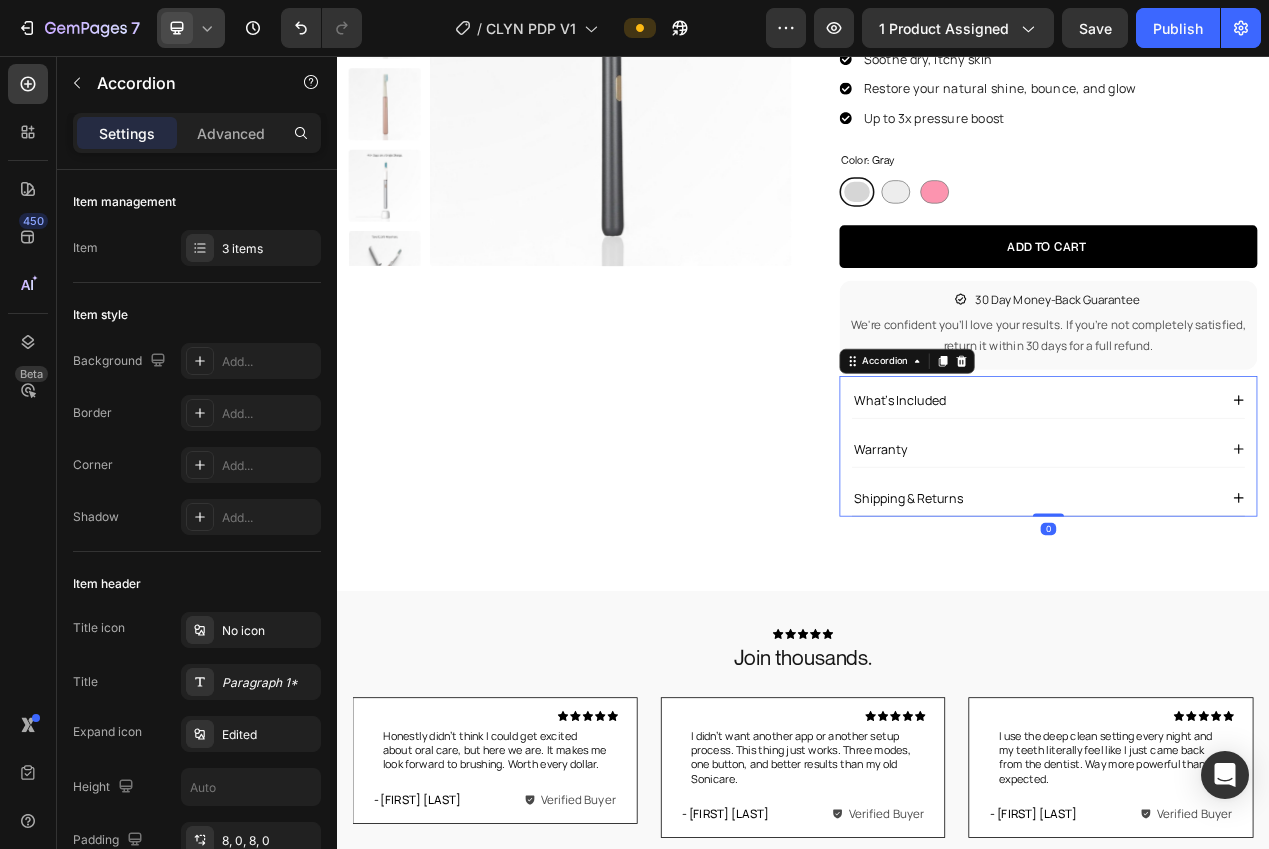click 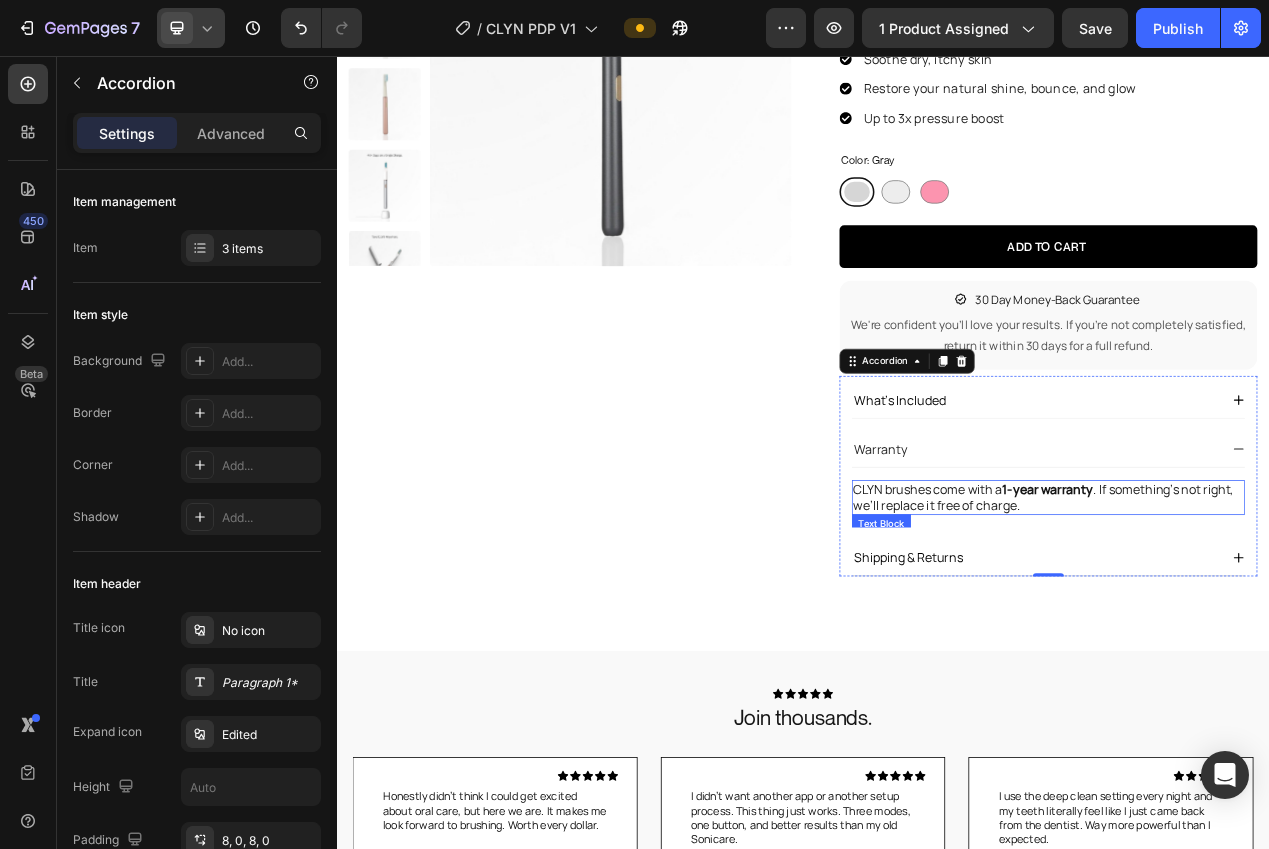 click on "CLYN brushes come with a  1-year warranty . If something’s not right, we’ll replace it free of charge." at bounding box center [1253, 625] 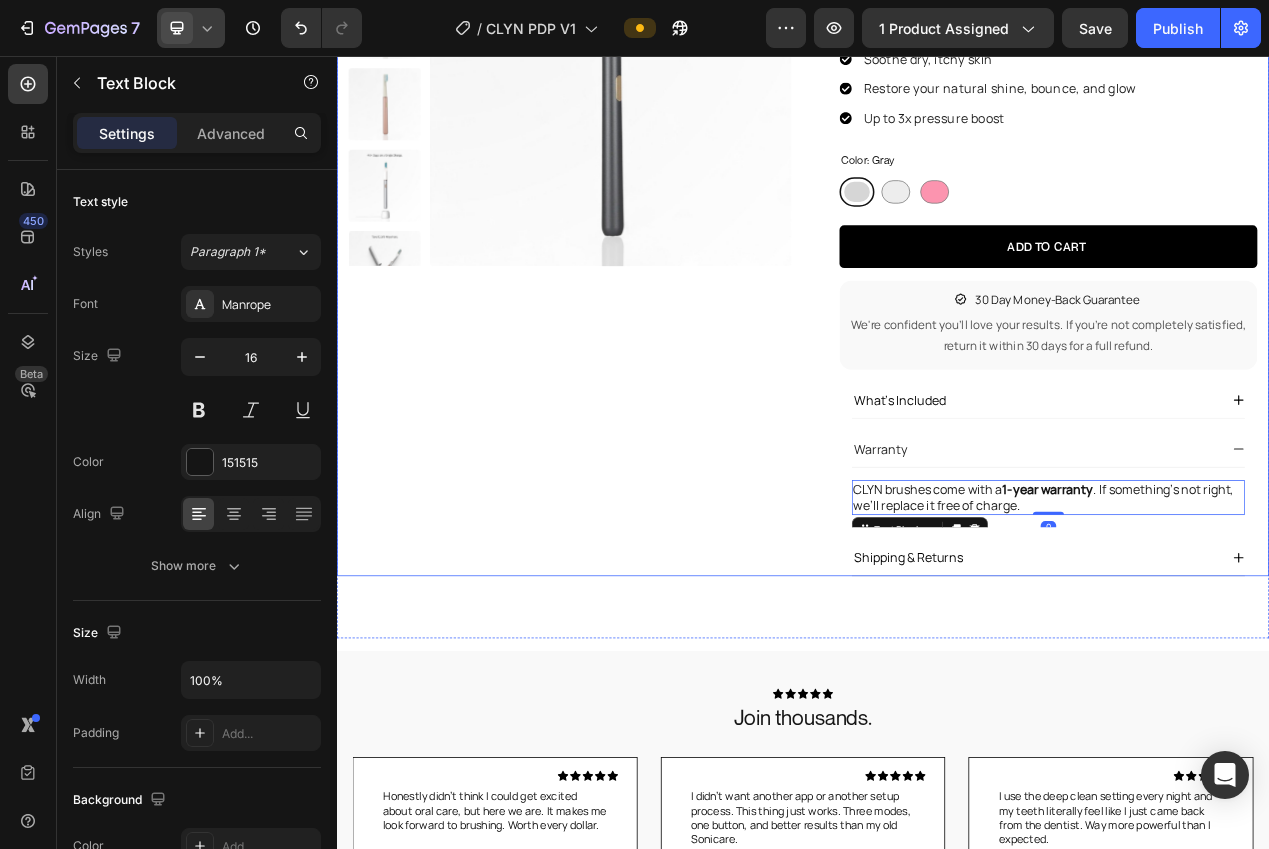click on "Product Images Row" at bounding box center [637, 294] 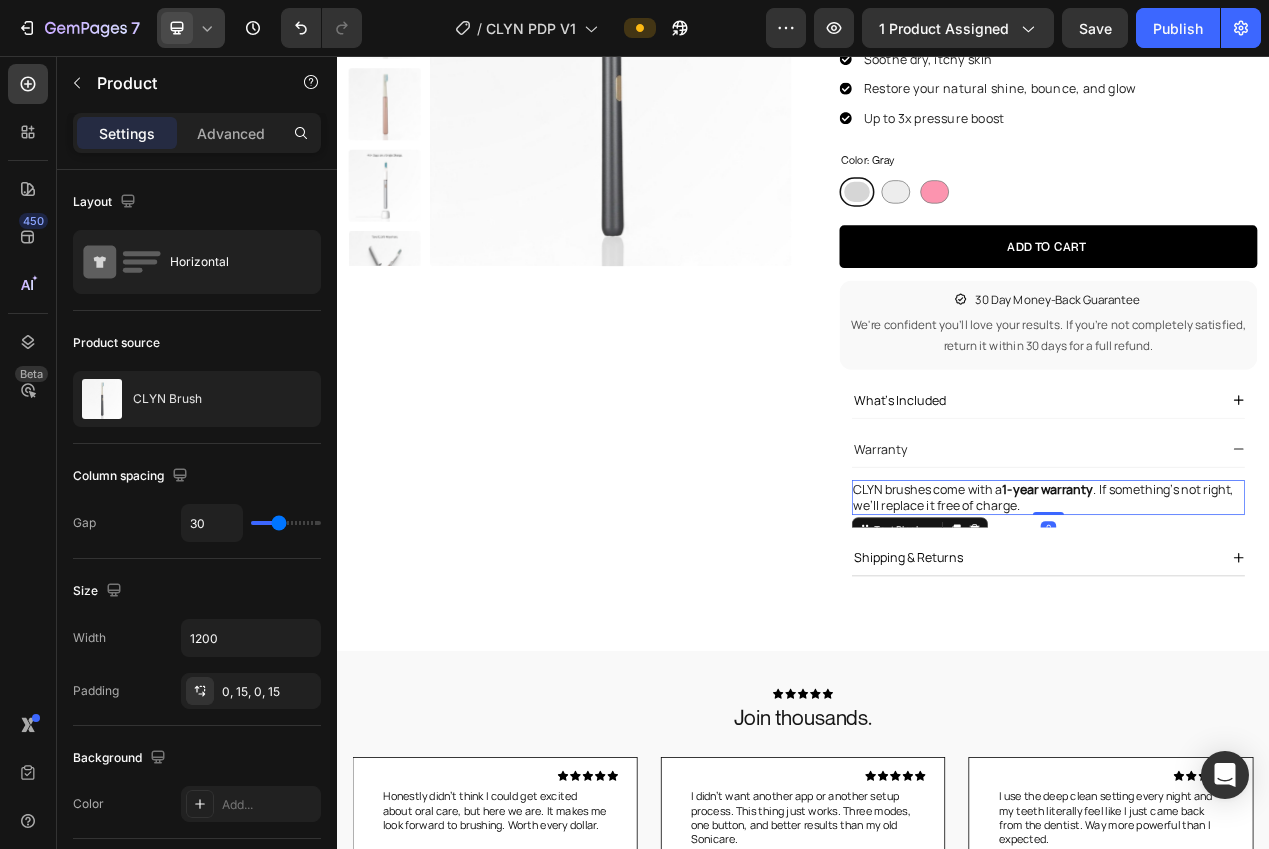 click on "CLYN brushes come with a  1-year warranty . If something’s not right, we’ll replace it free of charge." at bounding box center [1253, 625] 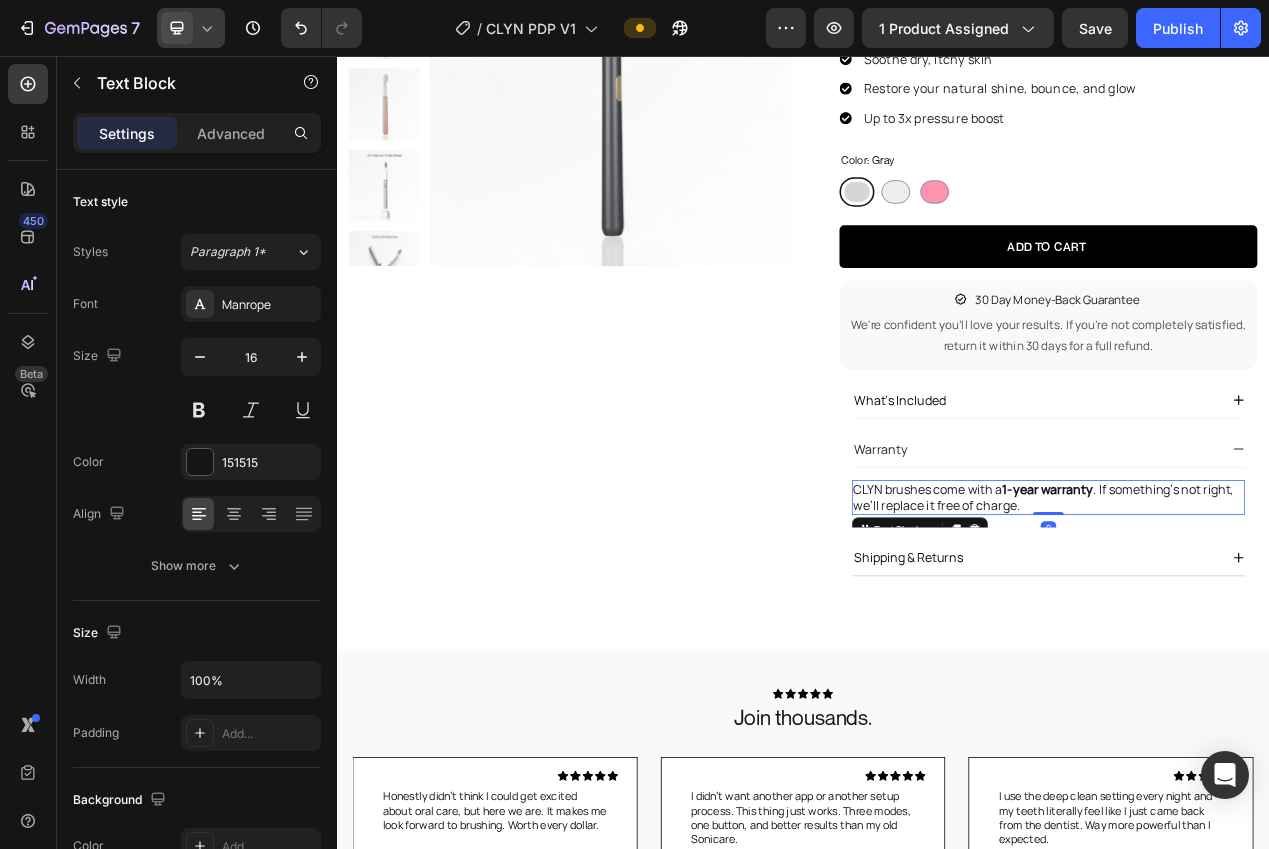 click on "CLYN brushes come with a  1-year warranty . If something’s not right, we’ll replace it free of charge." at bounding box center [1253, 625] 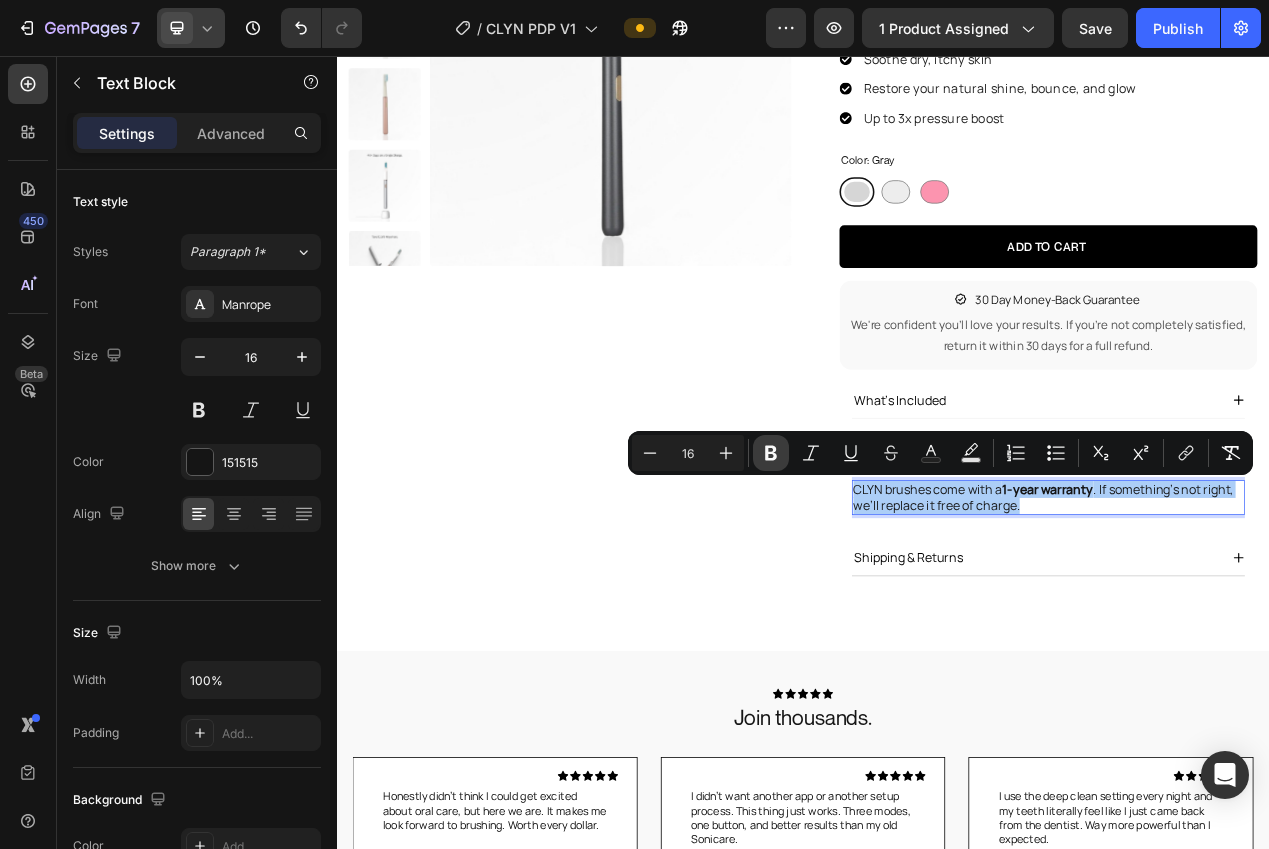 click 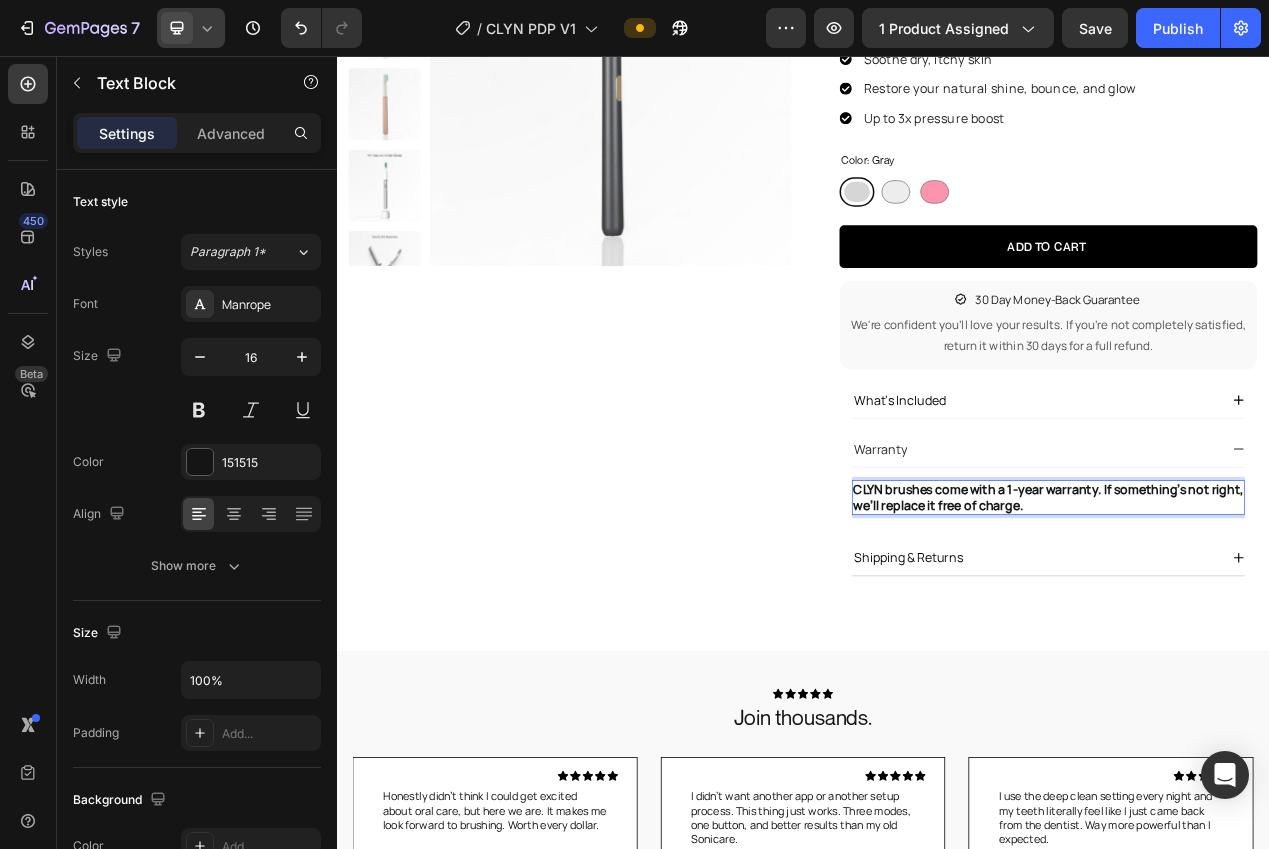 click on "Product Images Row" at bounding box center (637, 294) 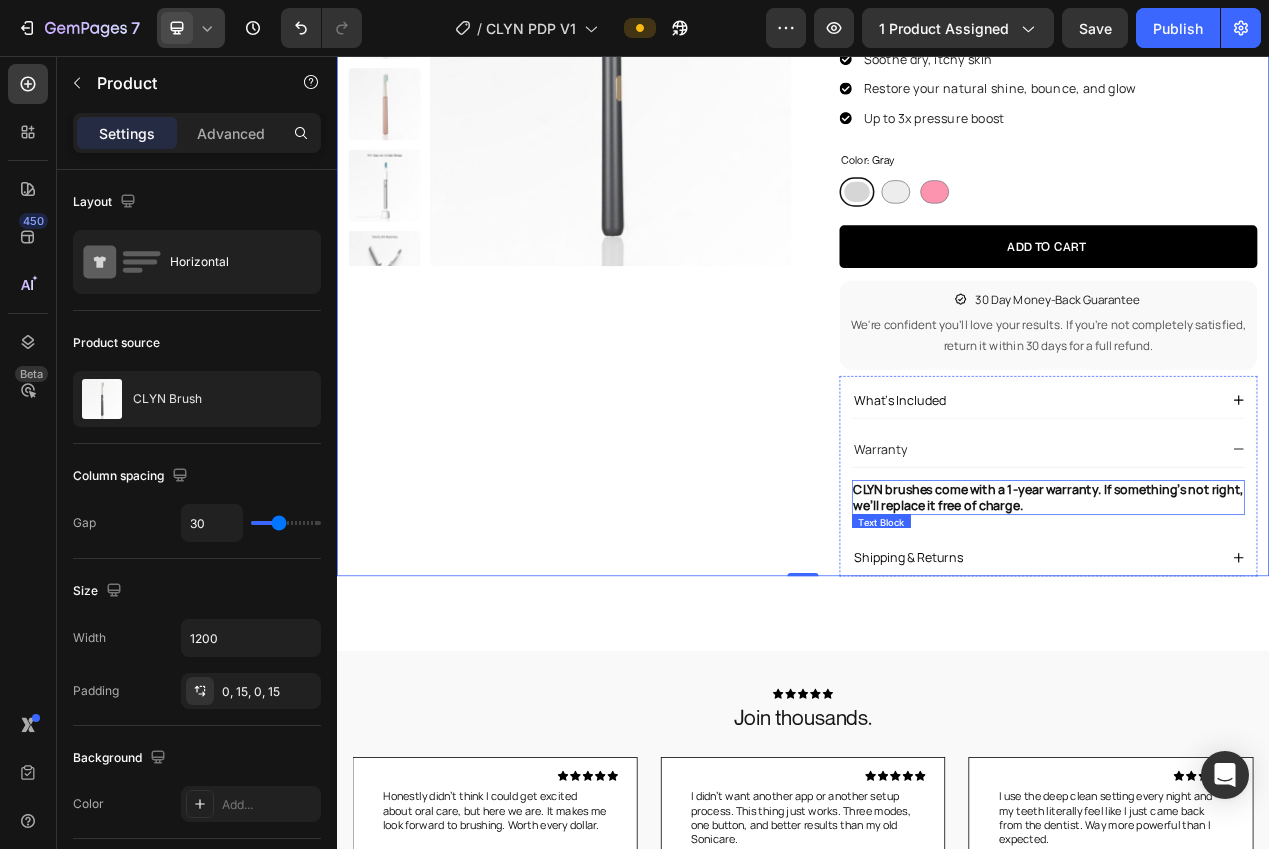 click on "CLYN brushes come with a 1-year warranty. If something’s not right, we’ll replace it free of charge." at bounding box center [1253, 624] 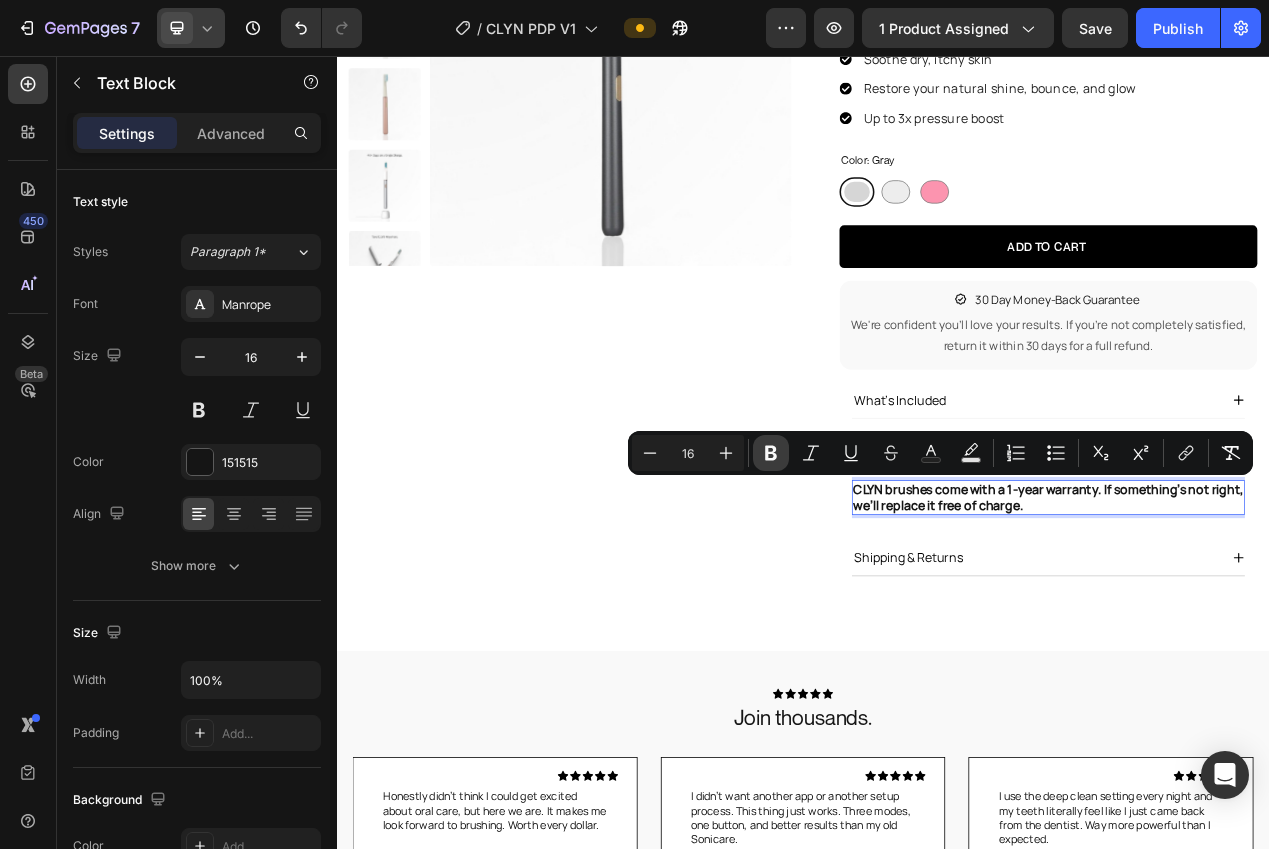 click 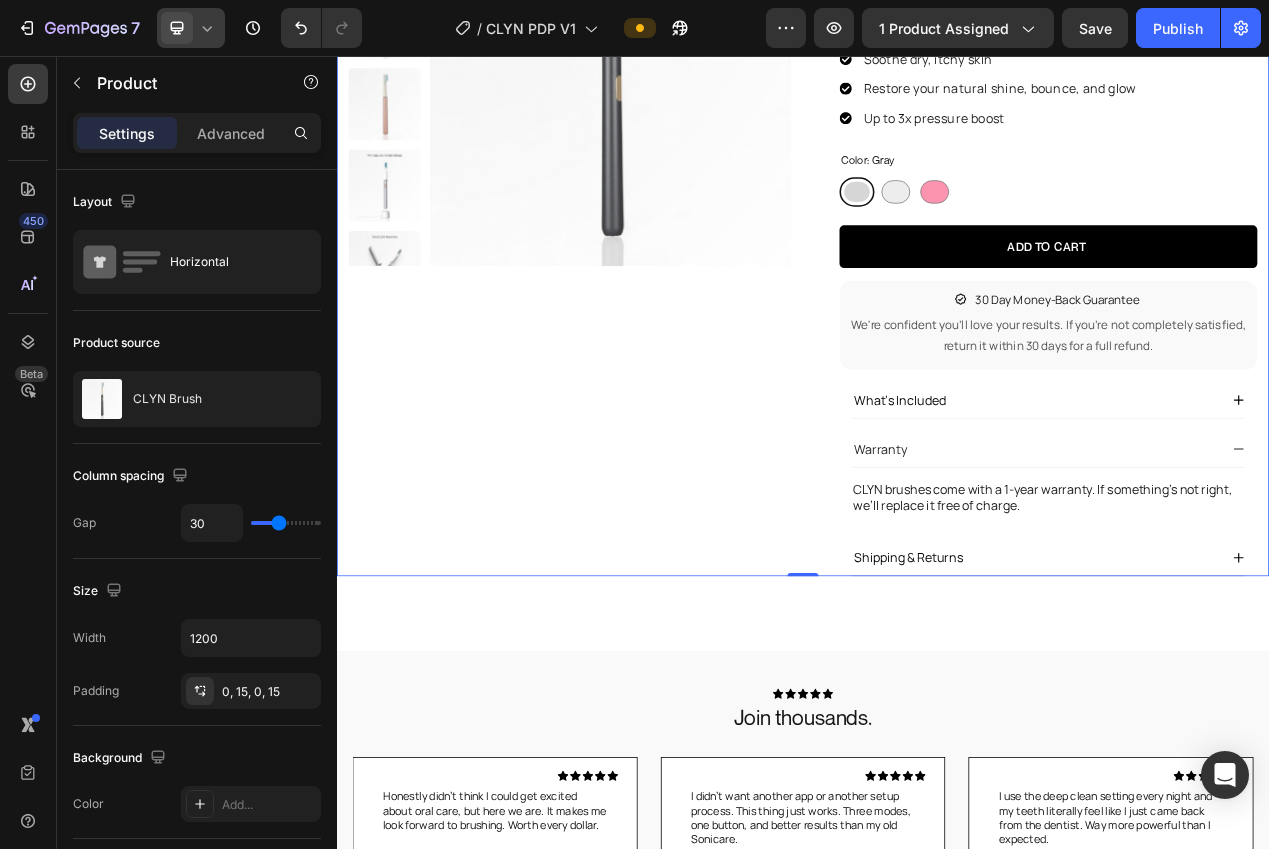 drag, startPoint x: 850, startPoint y: 671, endPoint x: 1233, endPoint y: 656, distance: 383.2936 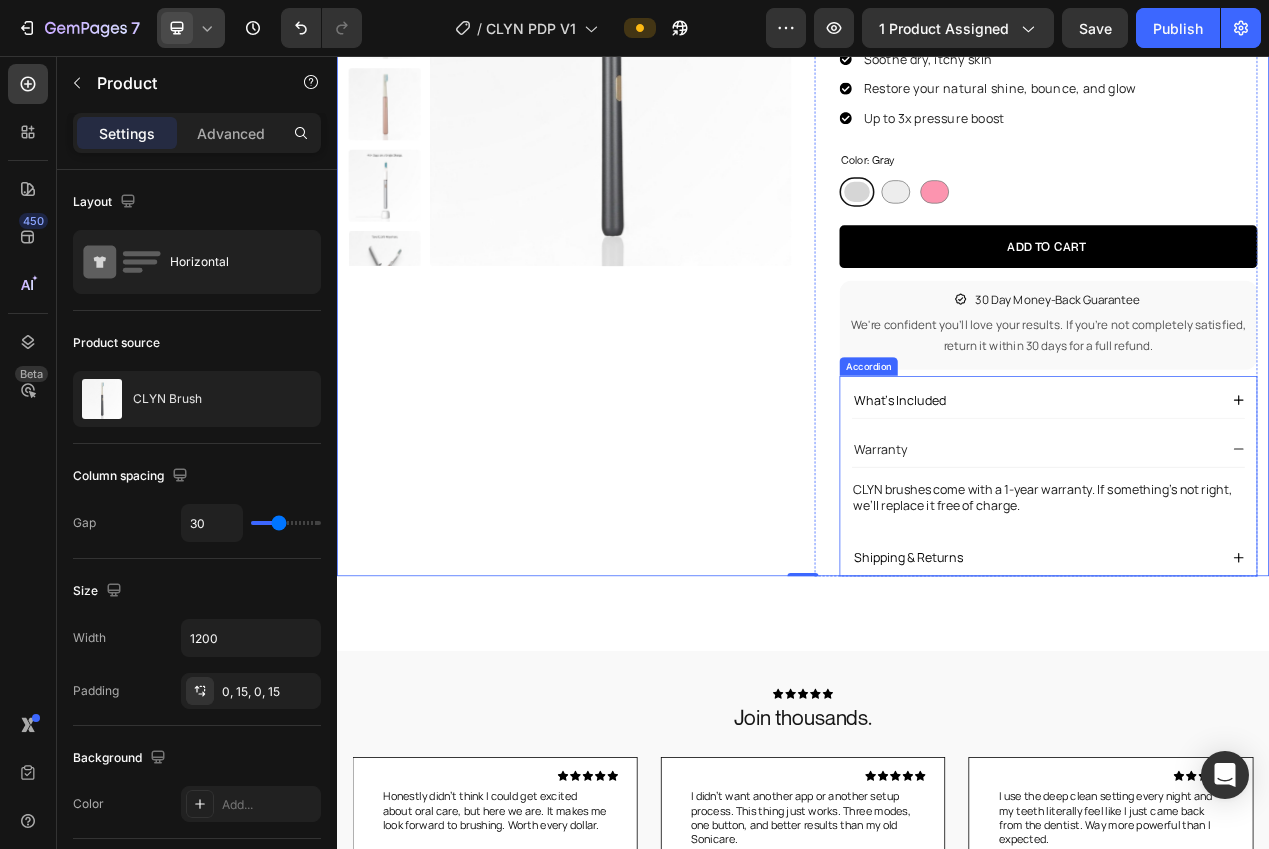 click 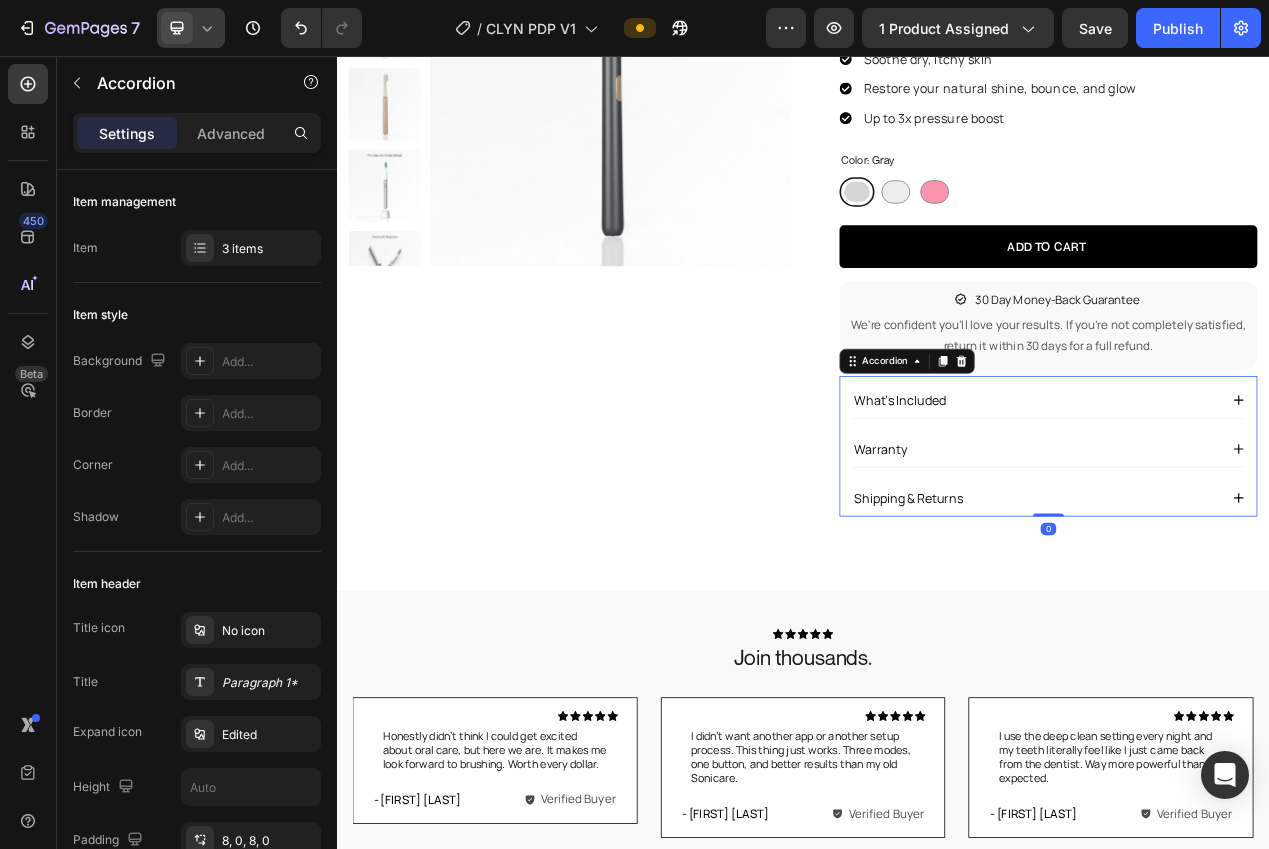 click 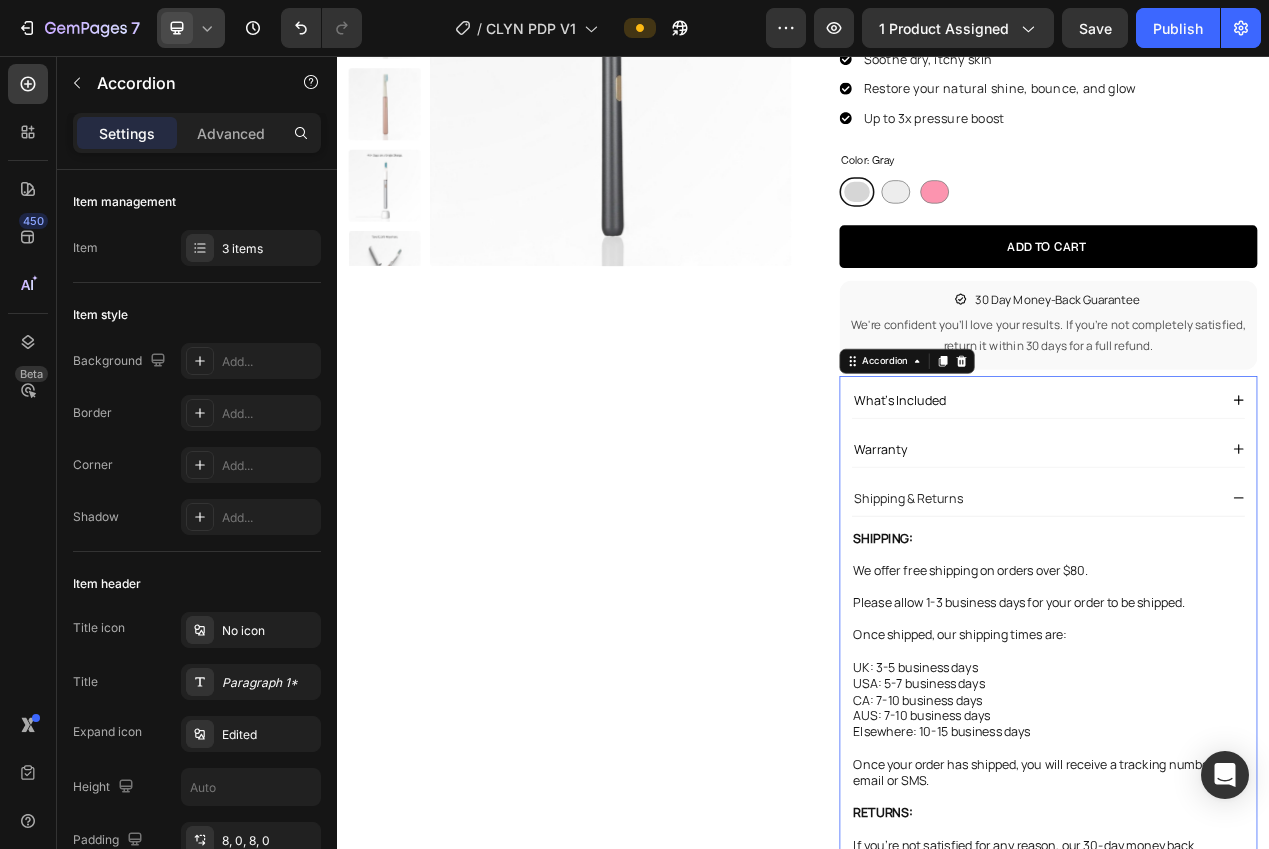 click 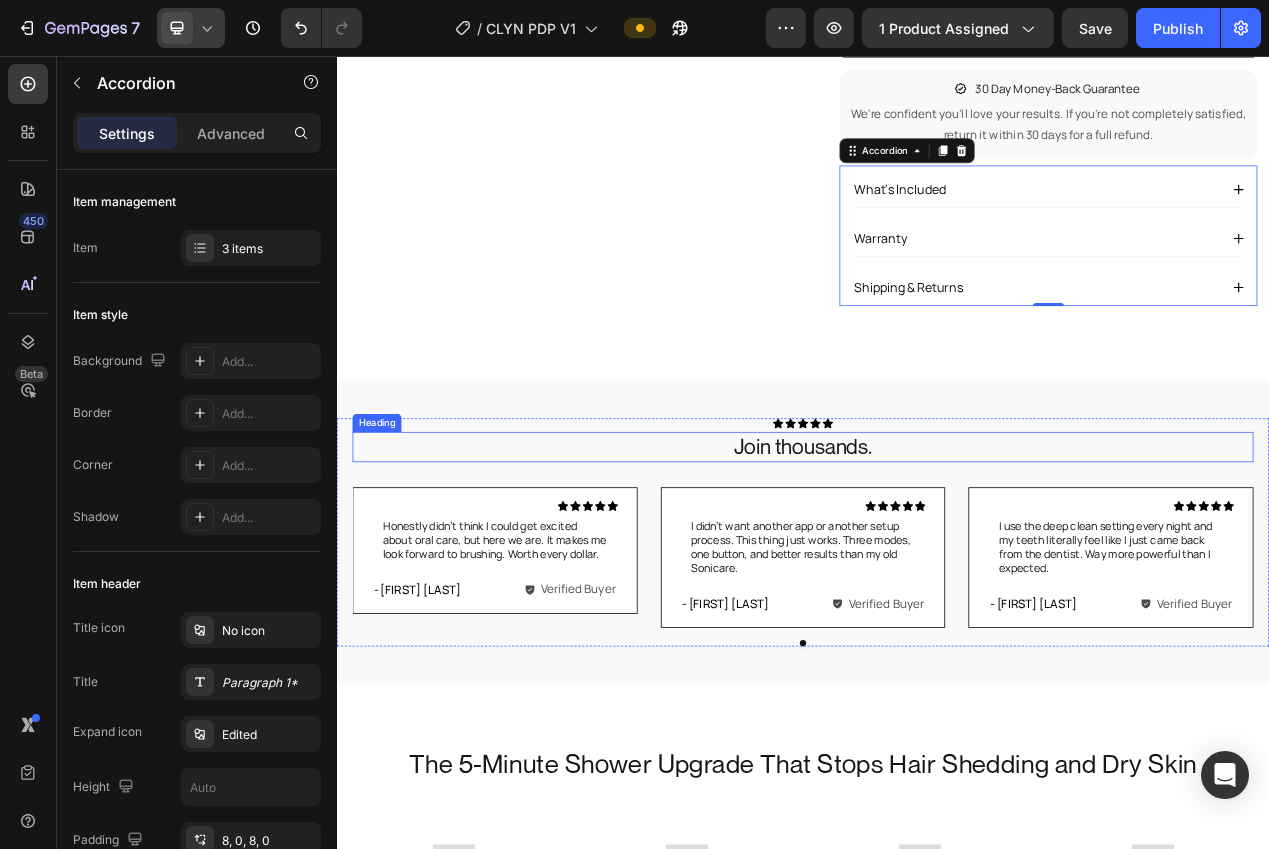 scroll, scrollTop: 602, scrollLeft: 0, axis: vertical 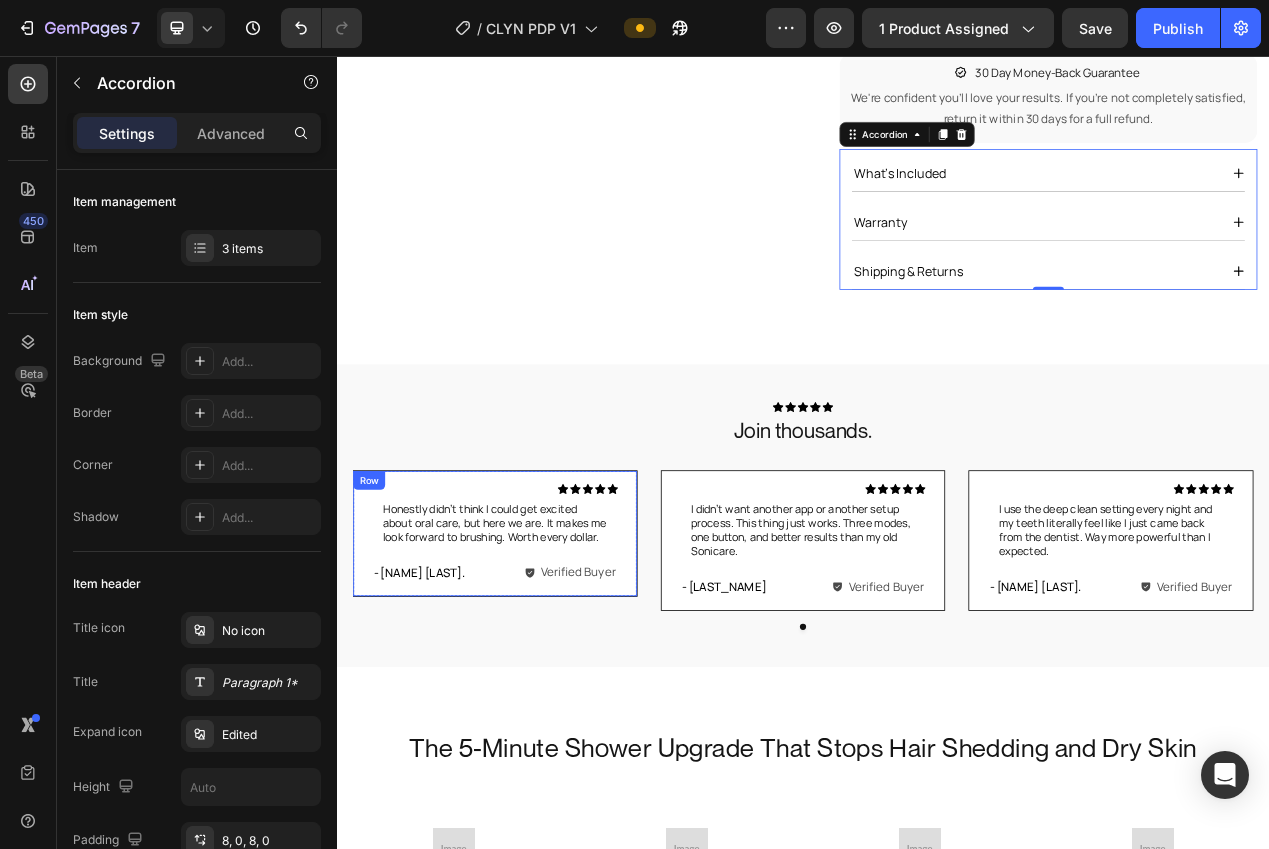 click on "Icon Icon Icon Icon Icon Icon List Honestly didn’t think I could get excited about oral care, but here we are. It makes me look forward to brushing. Worth every dollar. Text Block Row - [LAST_NAME] Text Block
Verified Buyer Item List Row Row" at bounding box center [540, 671] 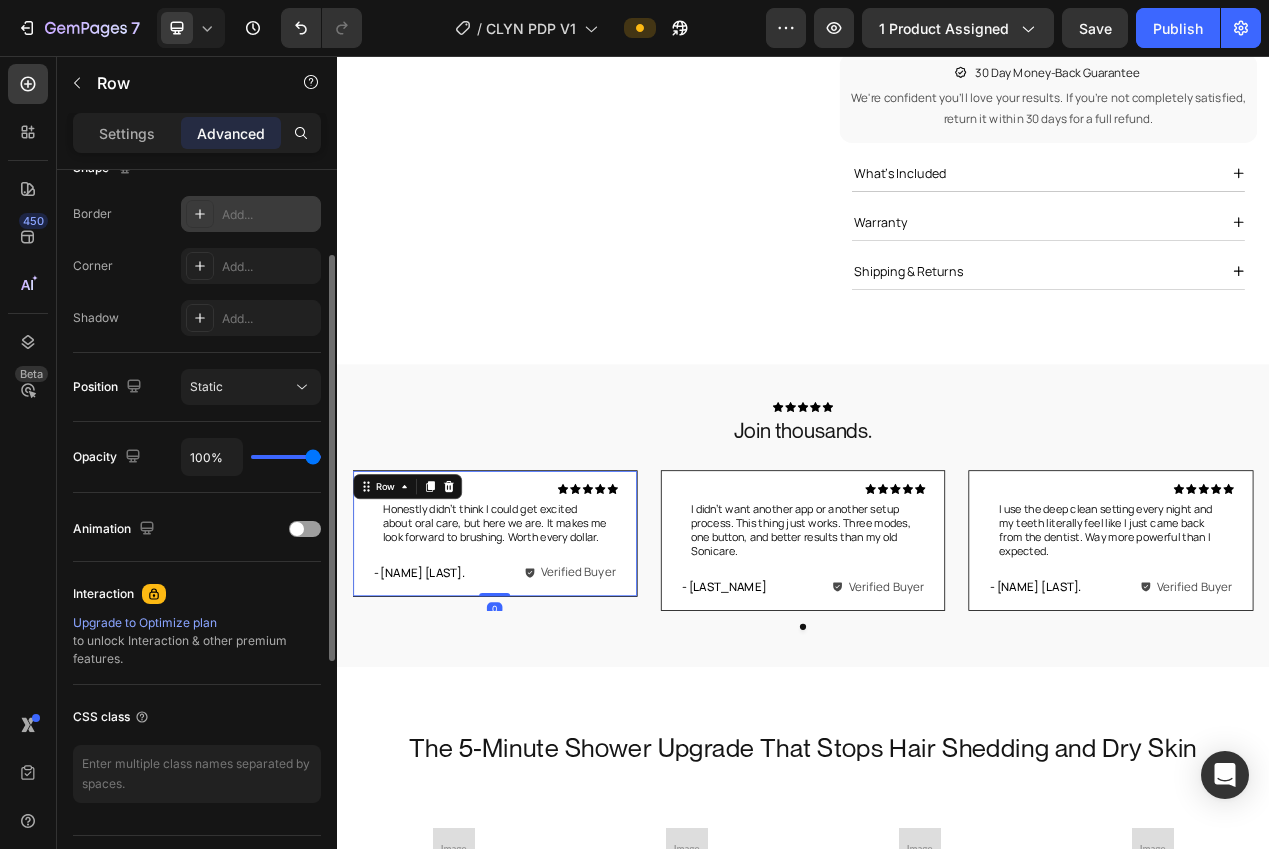 scroll, scrollTop: 589, scrollLeft: 0, axis: vertical 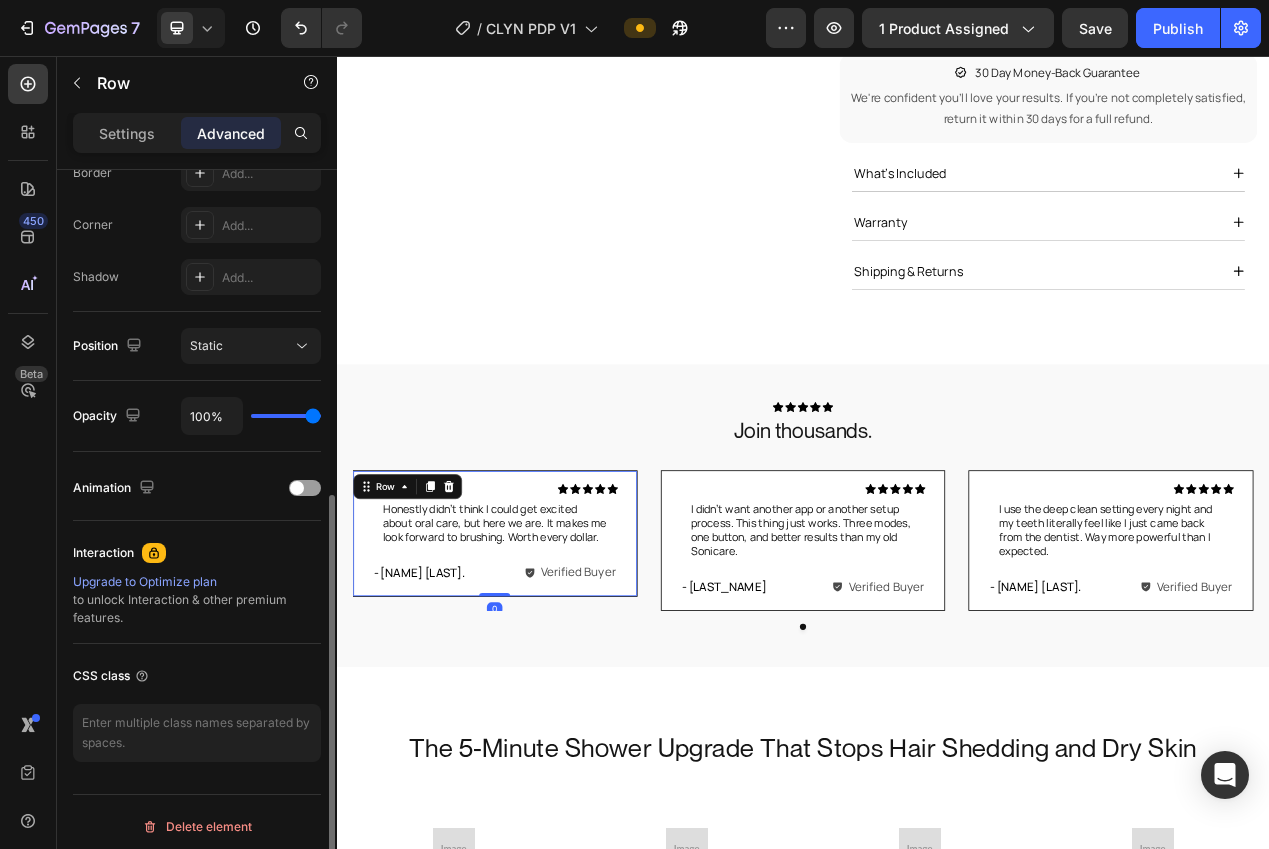 drag, startPoint x: 118, startPoint y: 130, endPoint x: 195, endPoint y: 353, distance: 235.91948 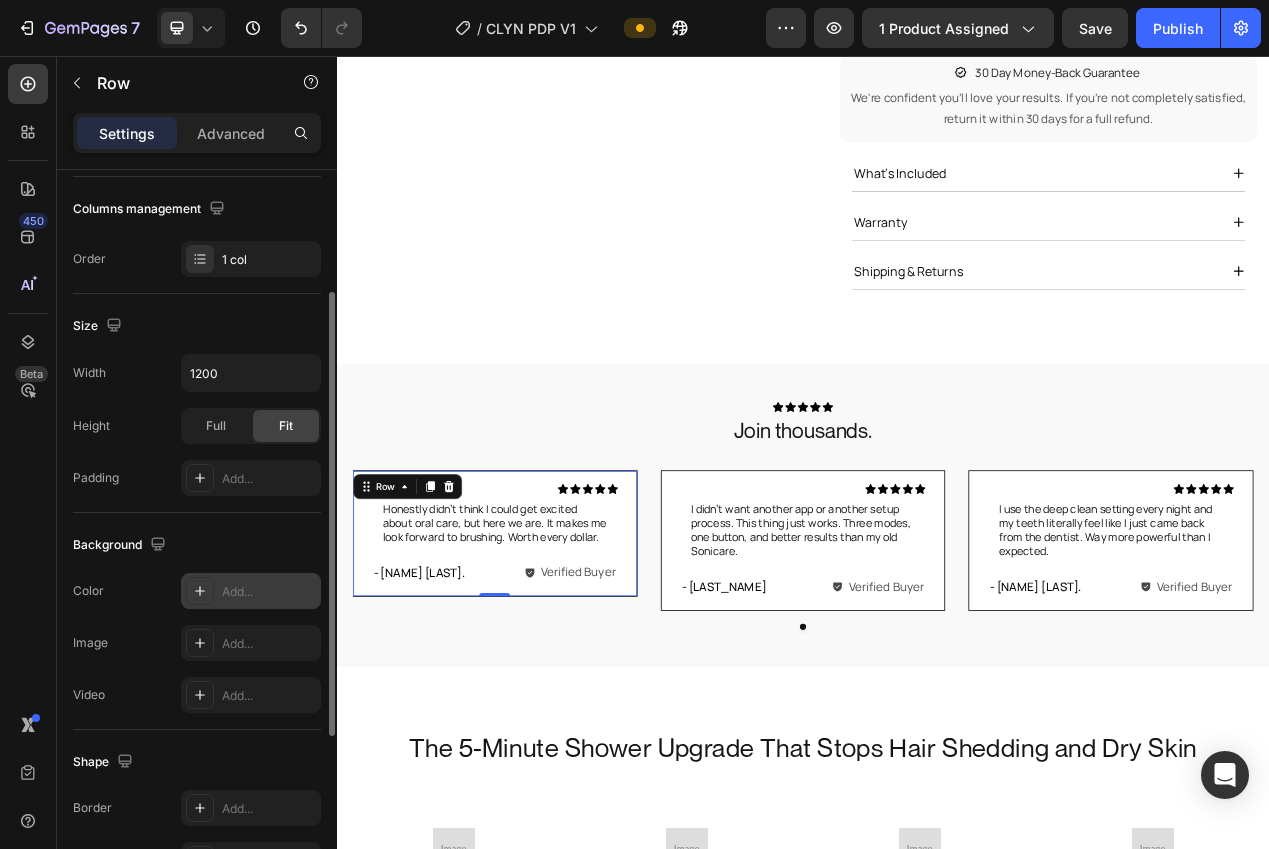 scroll, scrollTop: 268, scrollLeft: 0, axis: vertical 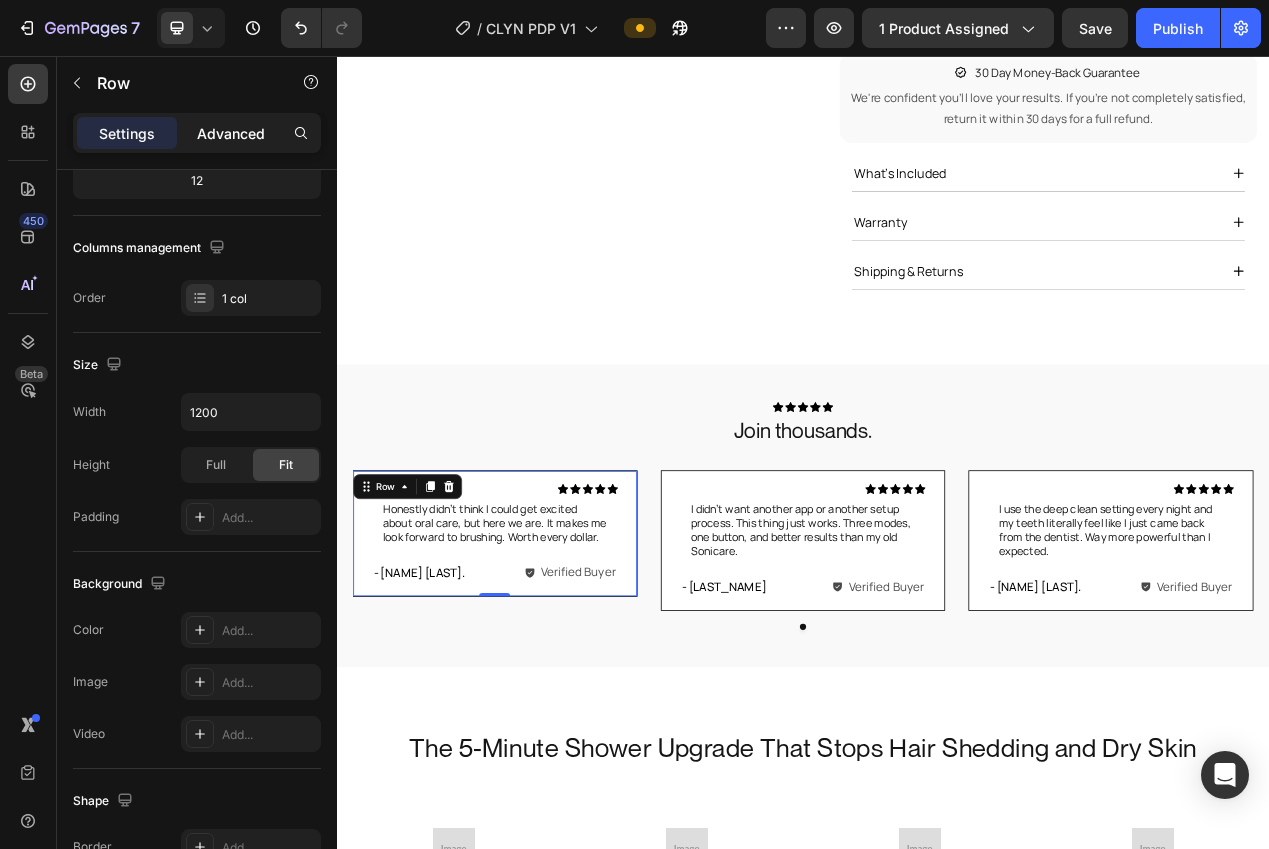 click on "Advanced" at bounding box center (231, 133) 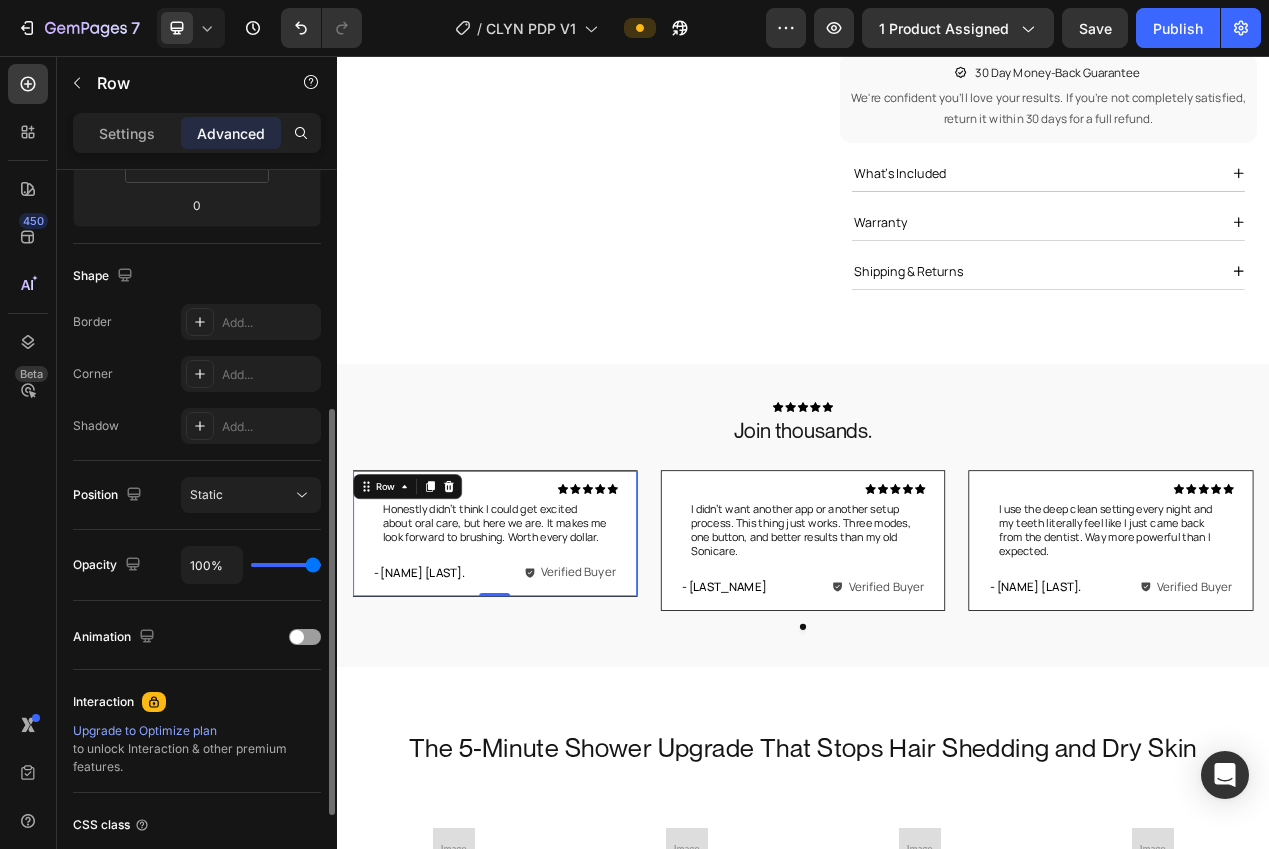scroll, scrollTop: 438, scrollLeft: 0, axis: vertical 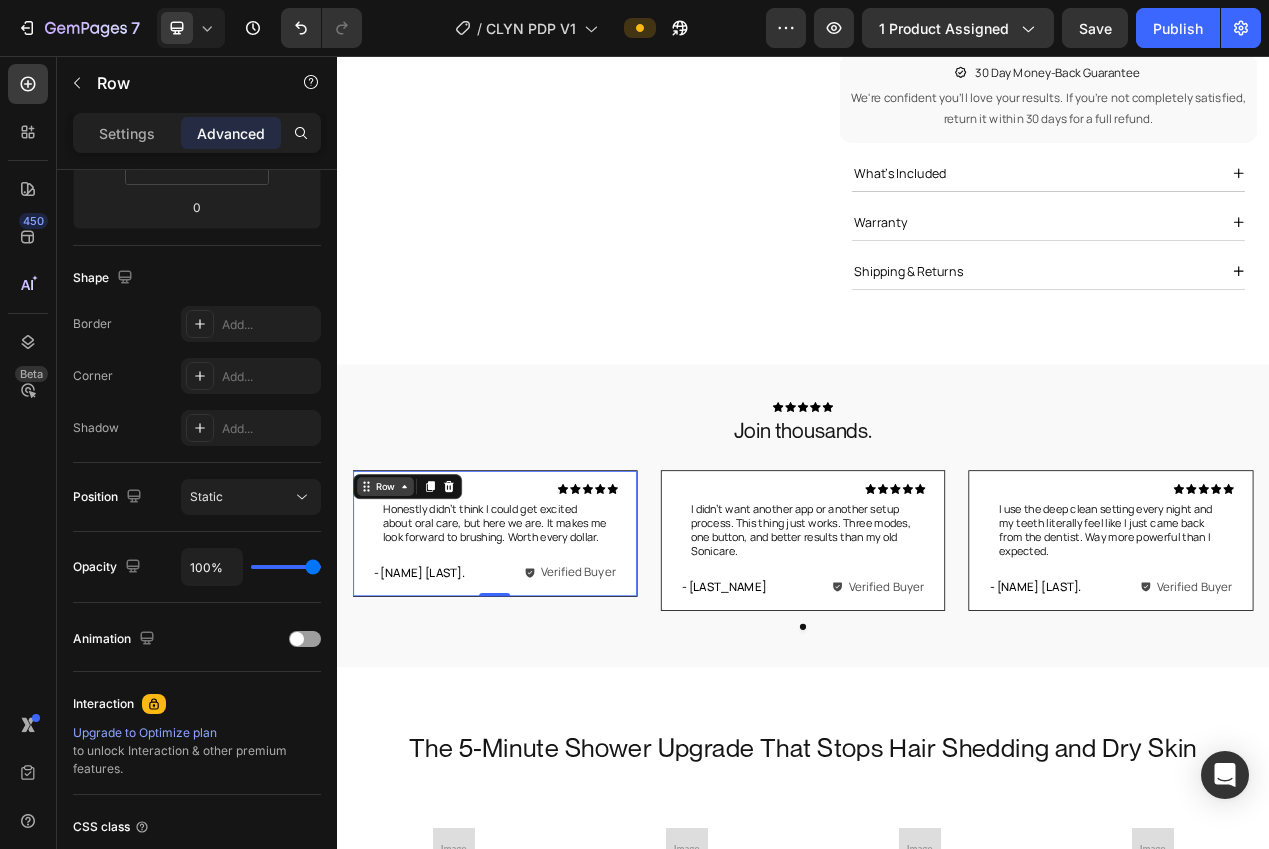 click 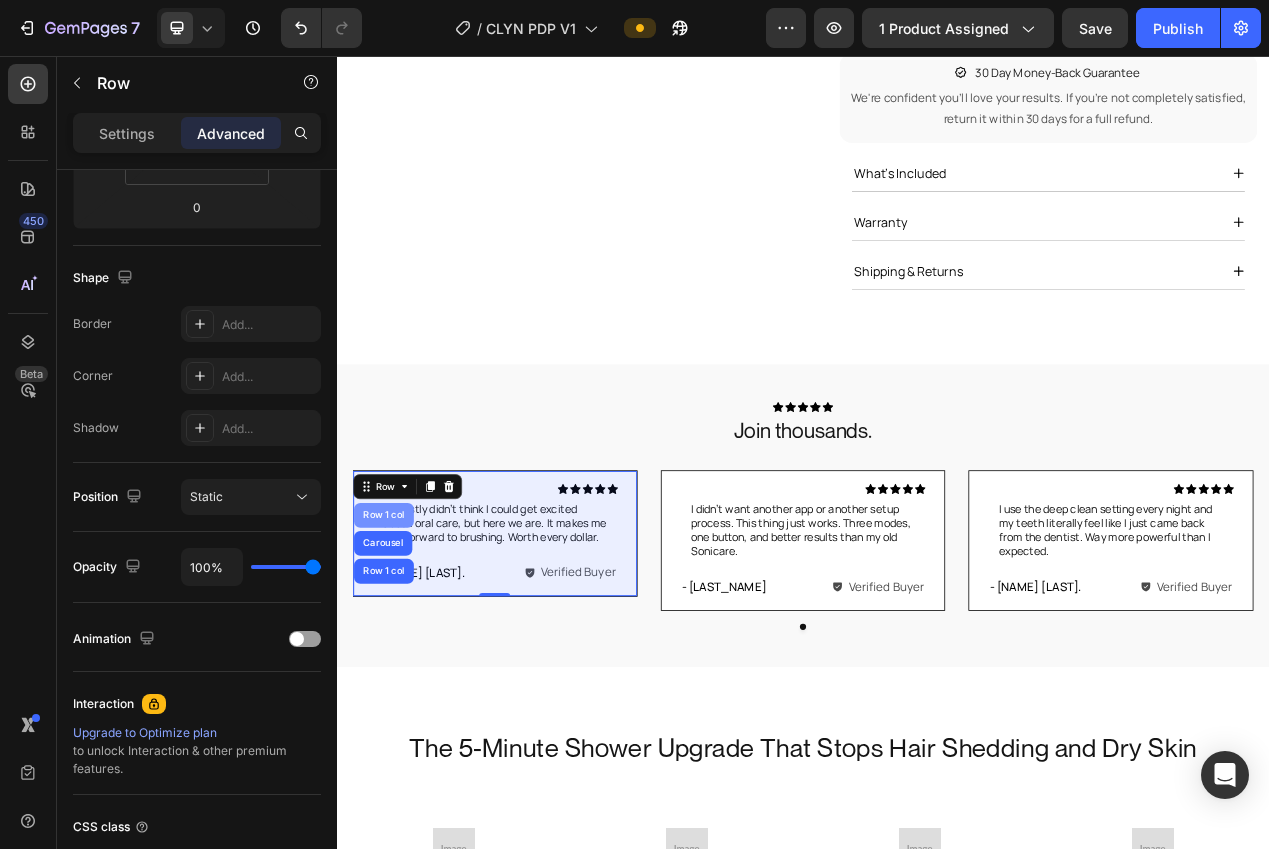 click on "Row 1 col" at bounding box center (397, 648) 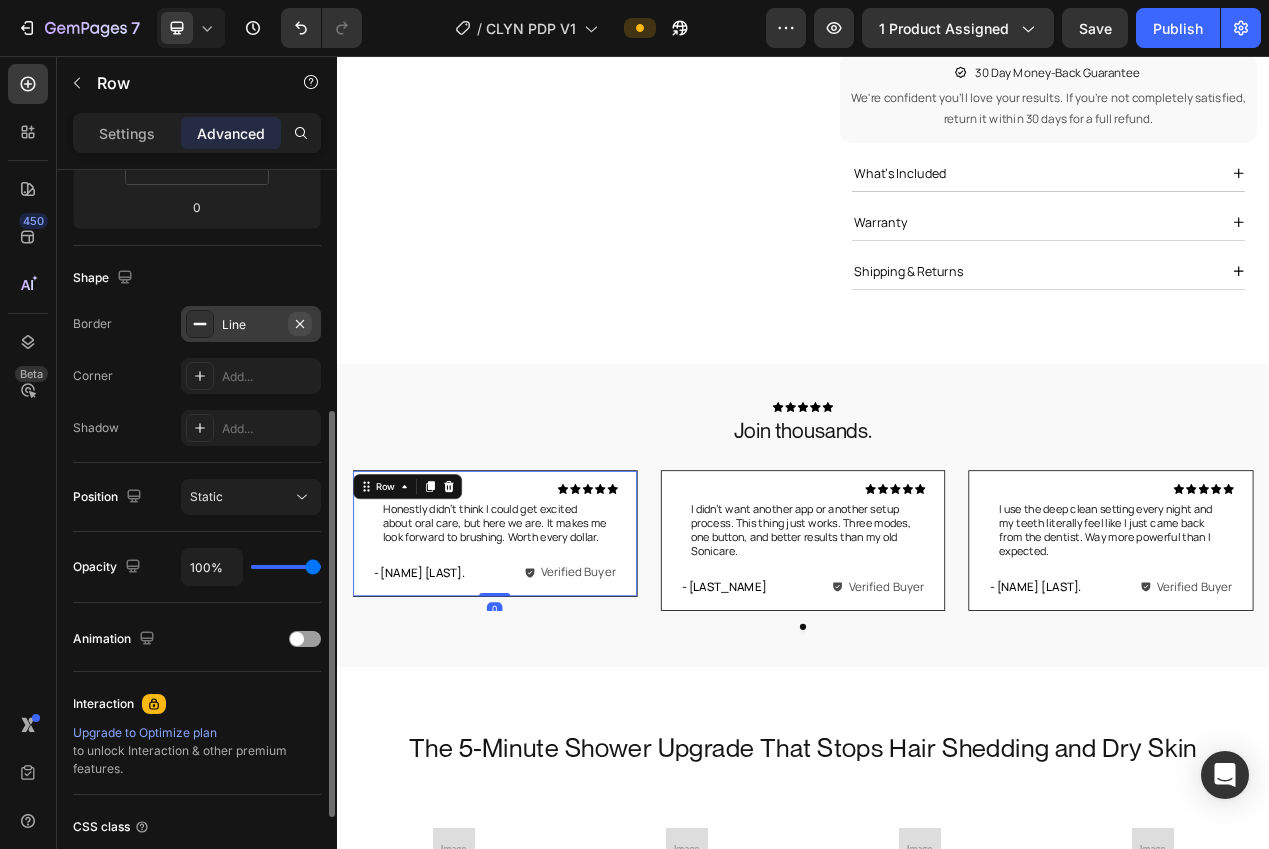 click 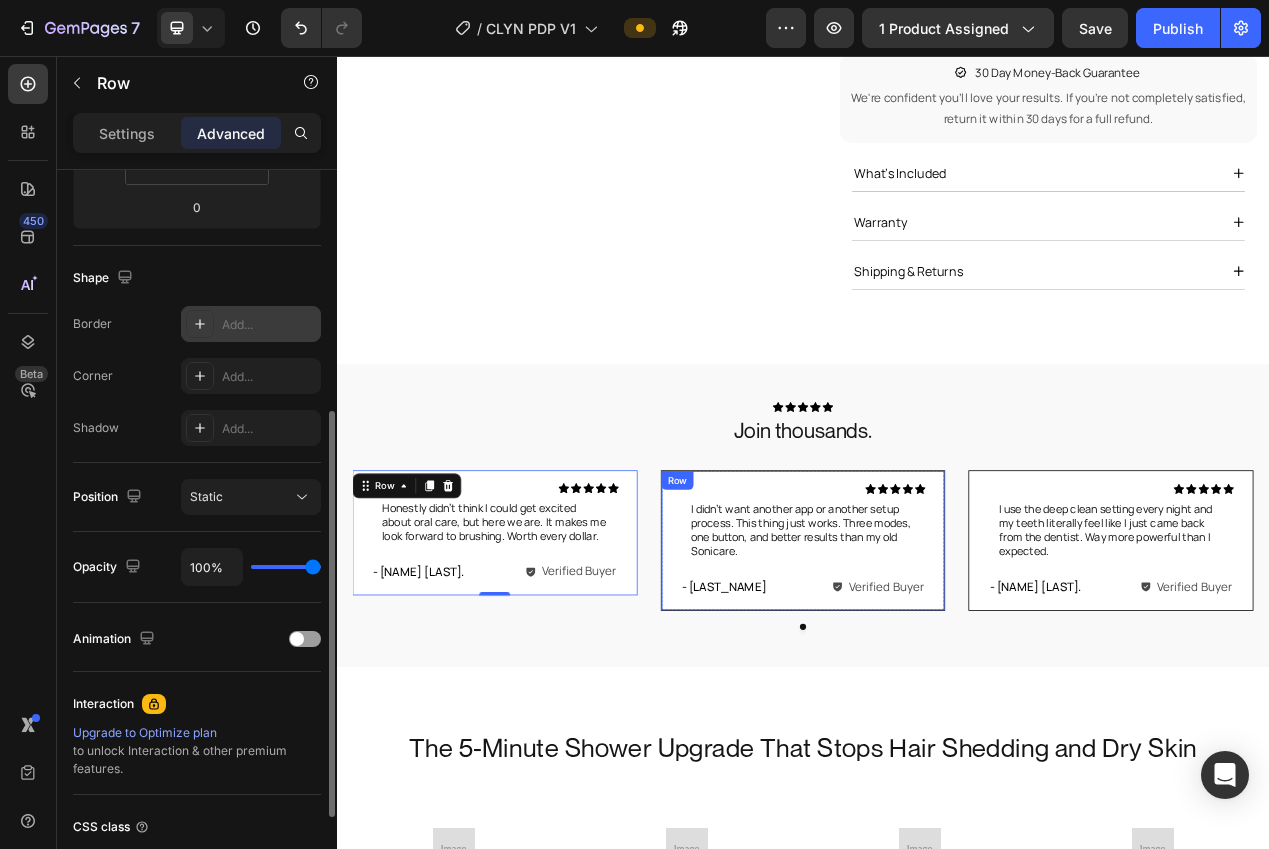 click on "Icon Icon Icon Icon Icon Icon List I didn’t want another app or another setup process. This thing just works. Three modes, one button, and better results than my old Sonicare. Text Block Row - [NAME] [LAST]. Text Block
Verified Buyer Item List Row Row" at bounding box center (937, 680) 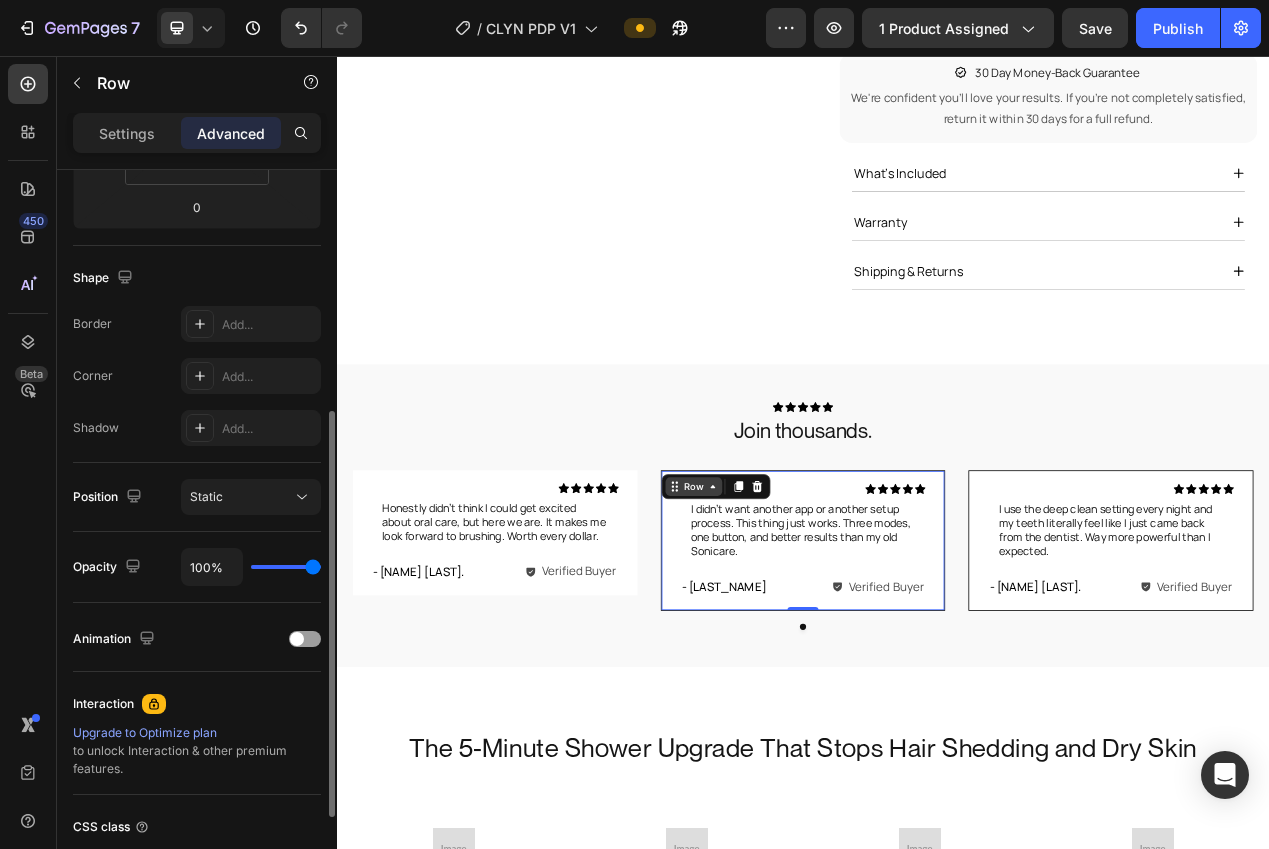 click 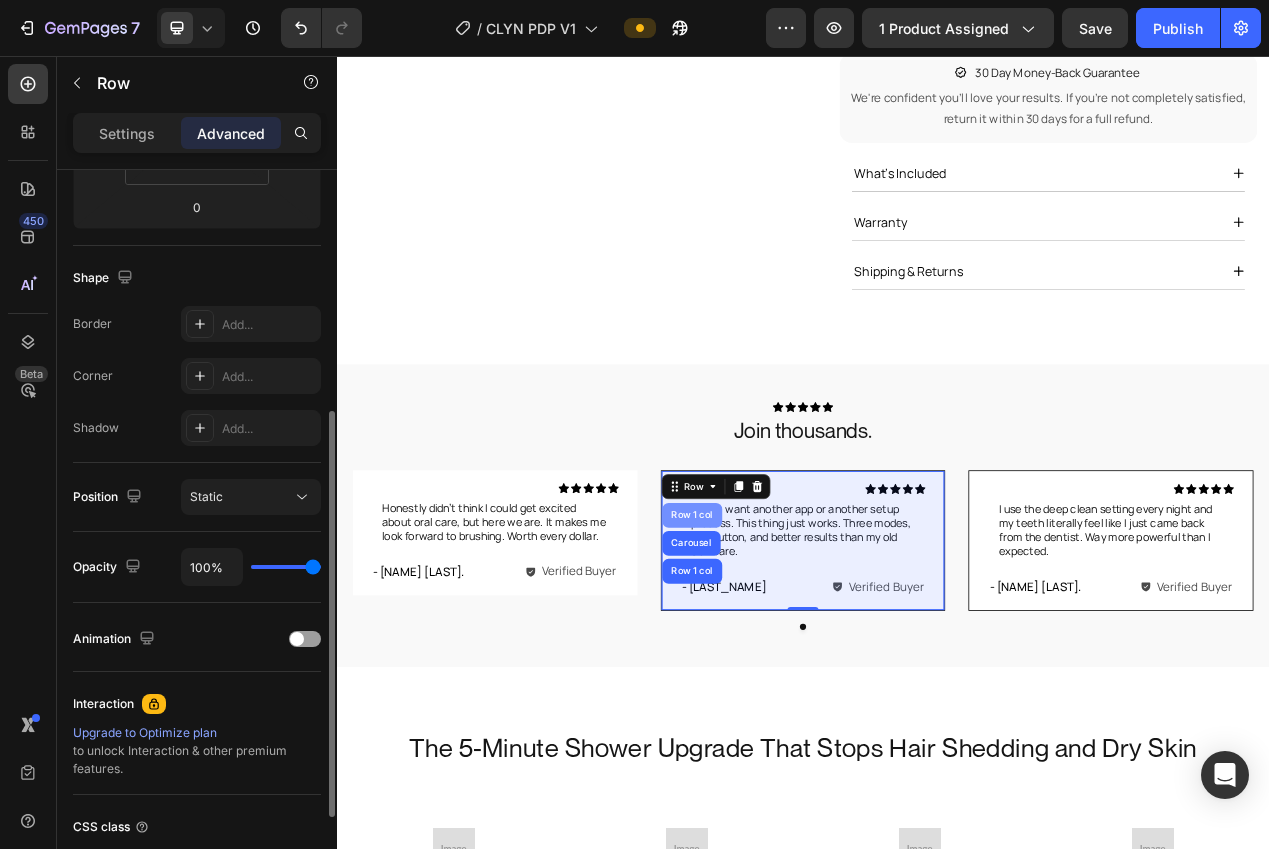 click on "Row 1 col" at bounding box center (794, 648) 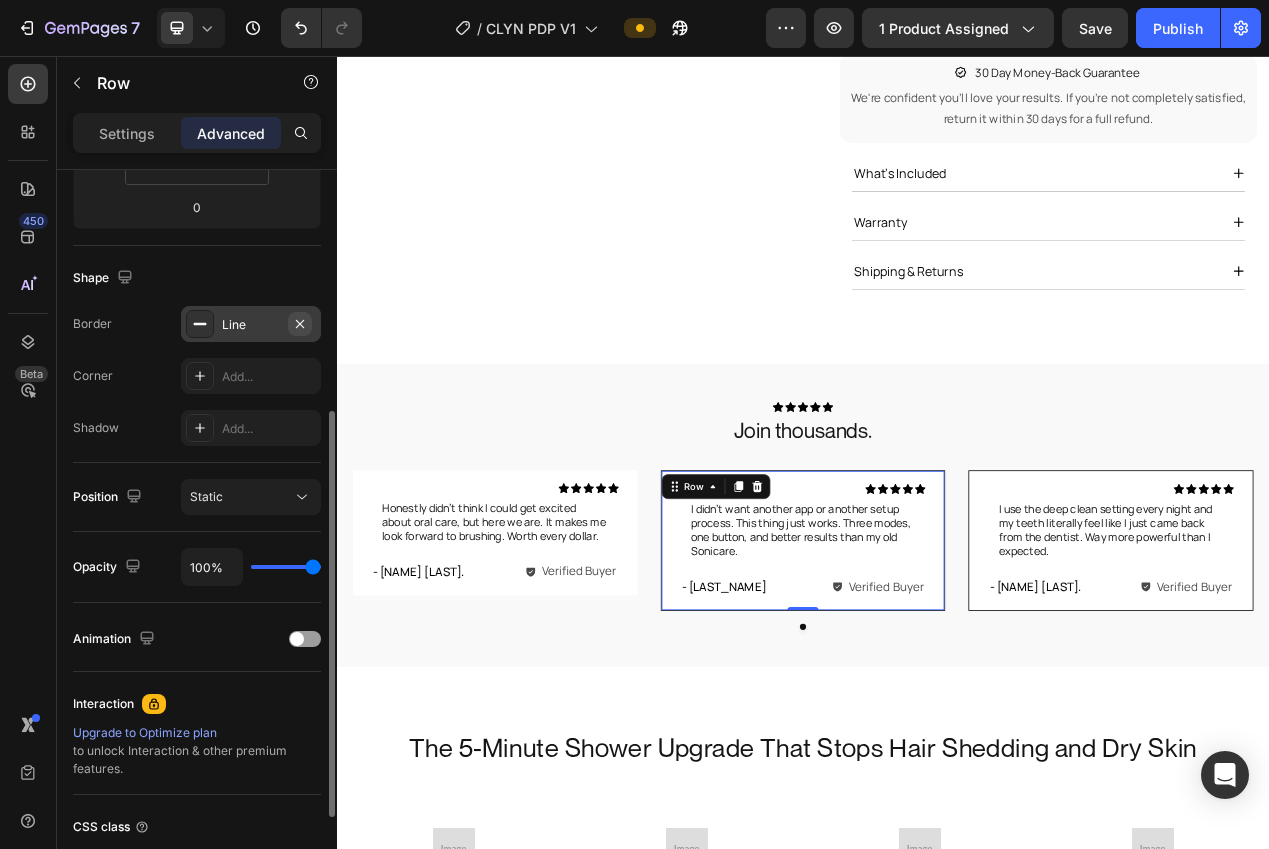 click 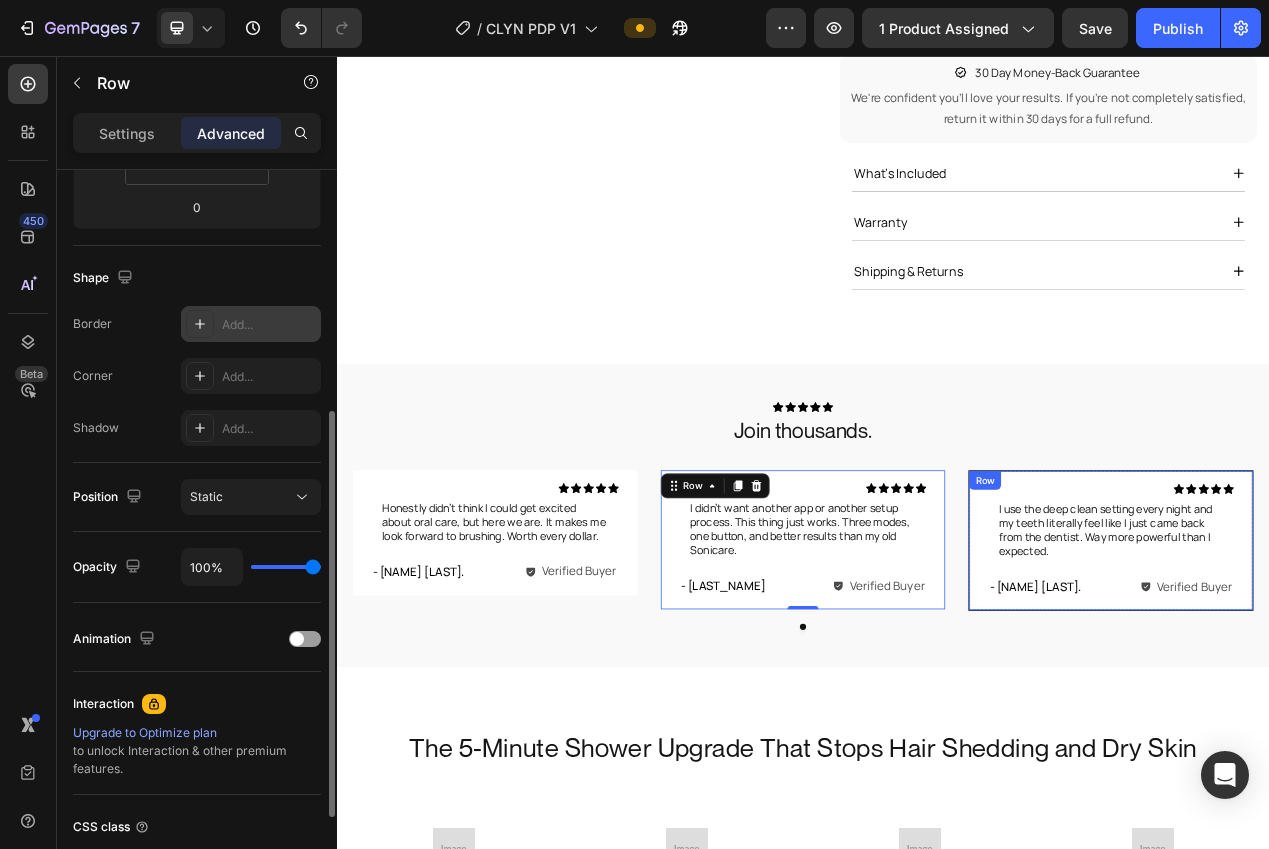 click on "Icon Icon Icon Icon Icon Icon List I use the deep clean setting every night and my teeth literally feel like I just came back from the dentist. Way more powerful than I expected. Text Block Row - [LAST_NAME] Text Block
Verified Buyer Item List Row Row" at bounding box center (1333, 680) 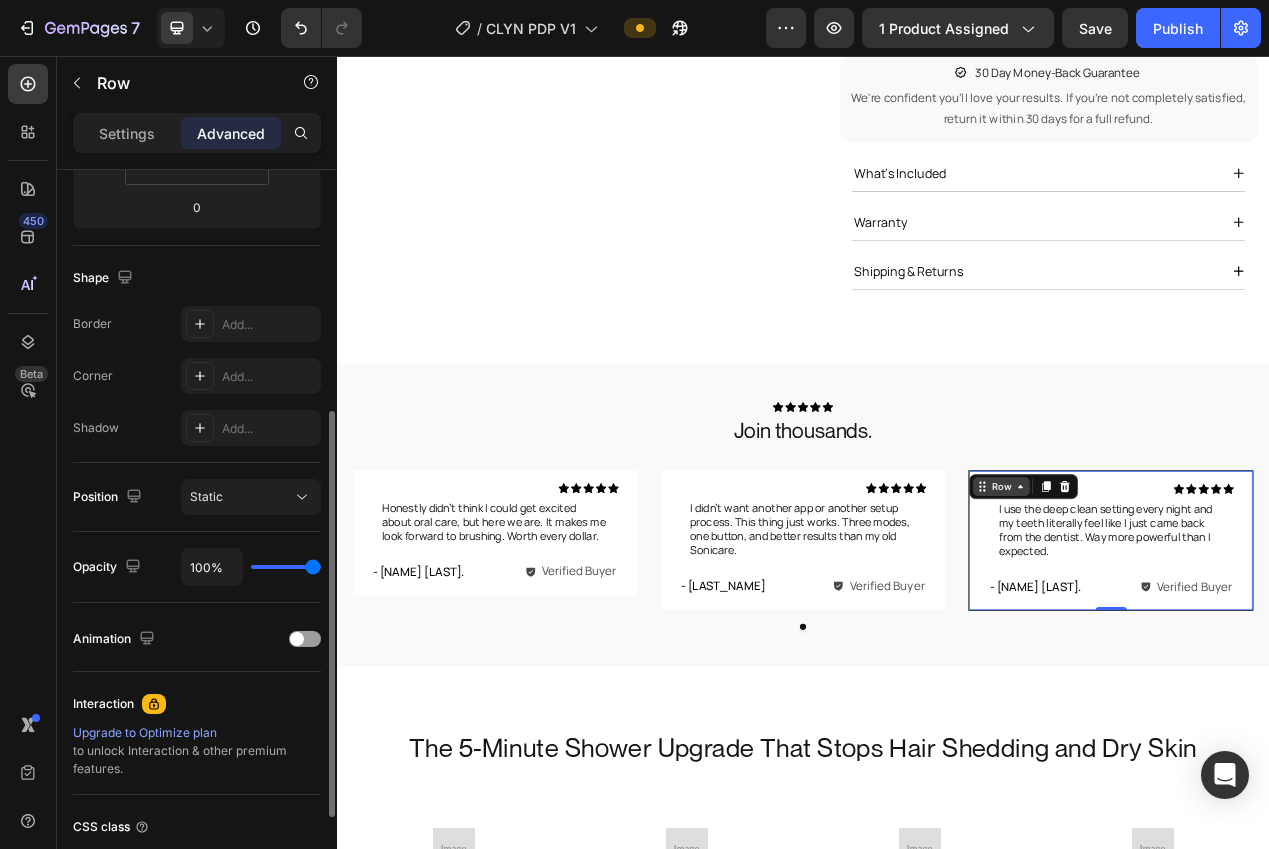 click 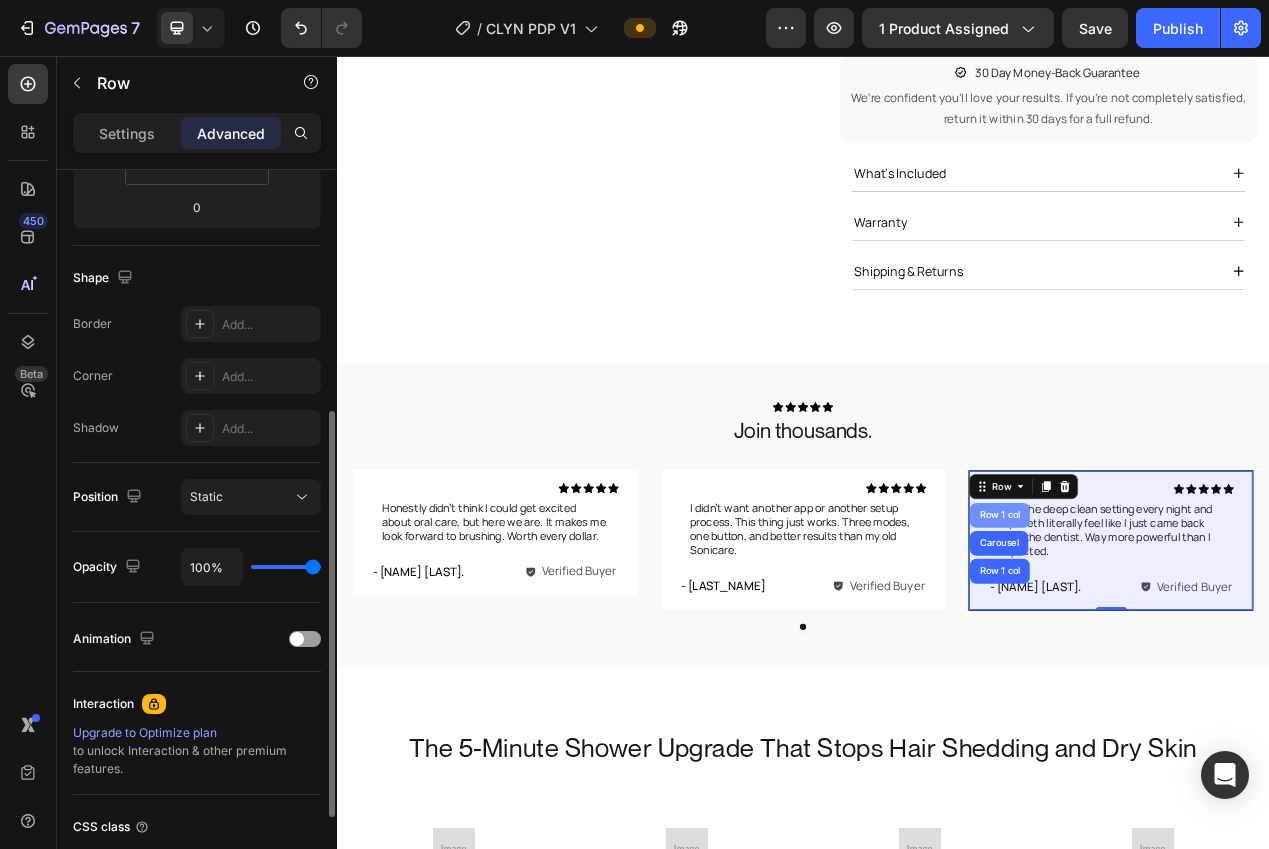 click on "Row 1 col" at bounding box center (1190, 648) 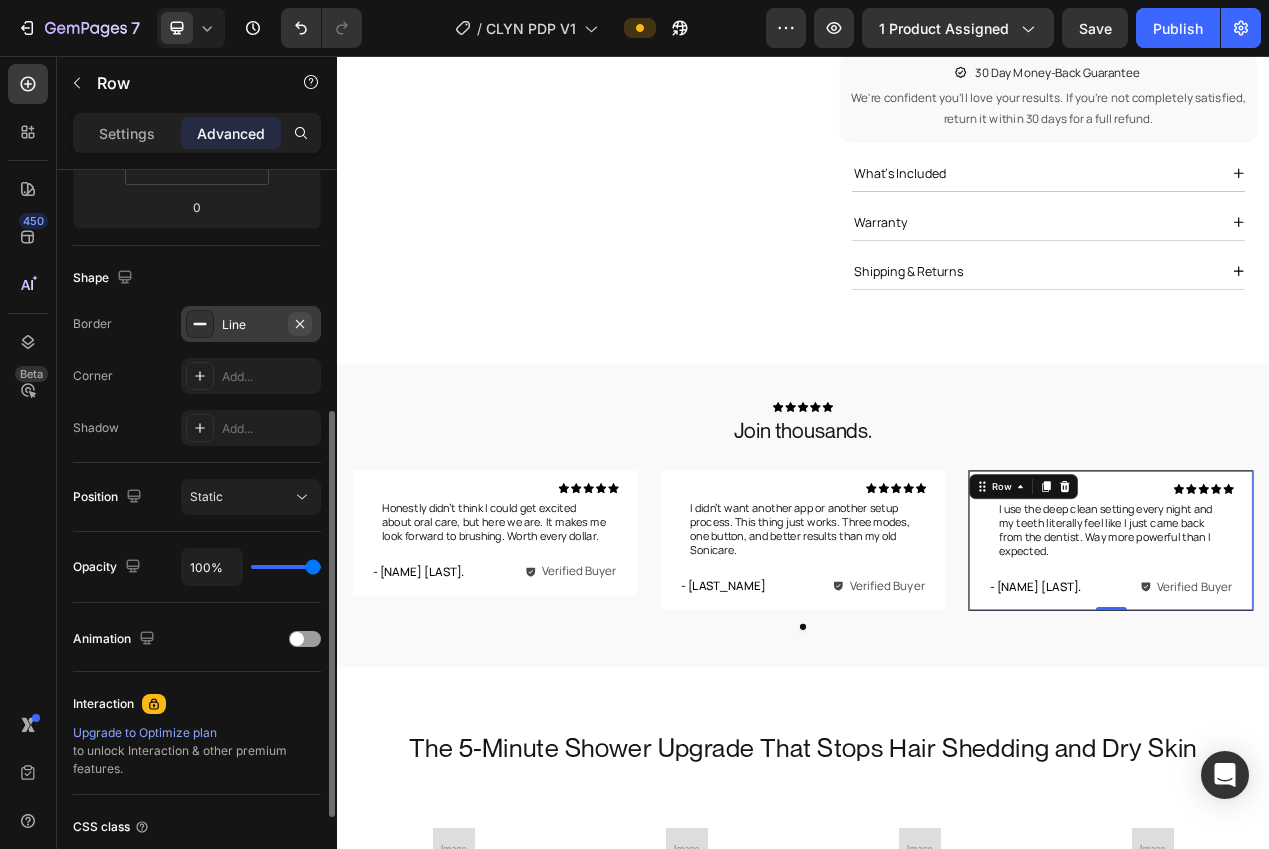click 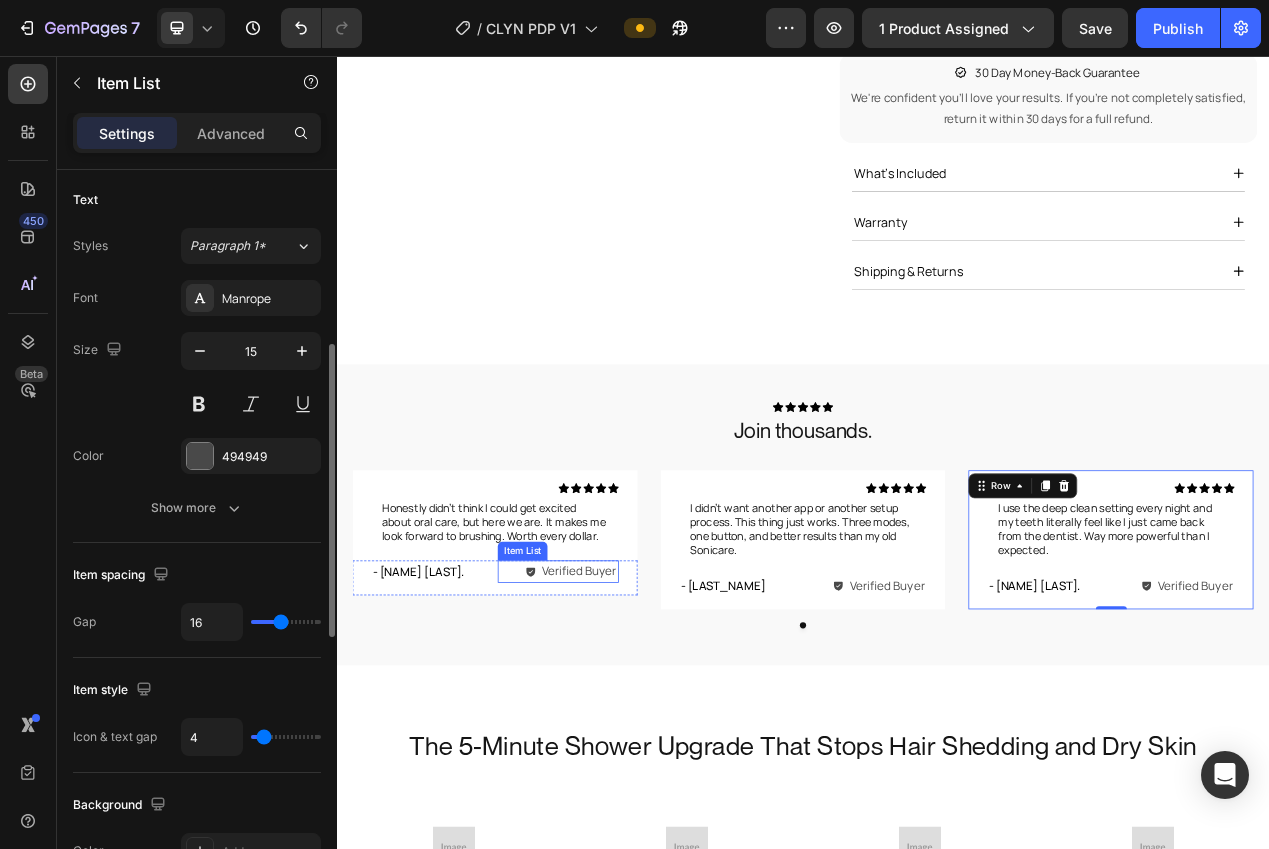 click on "Verified Buyer Item List" at bounding box center (621, 720) 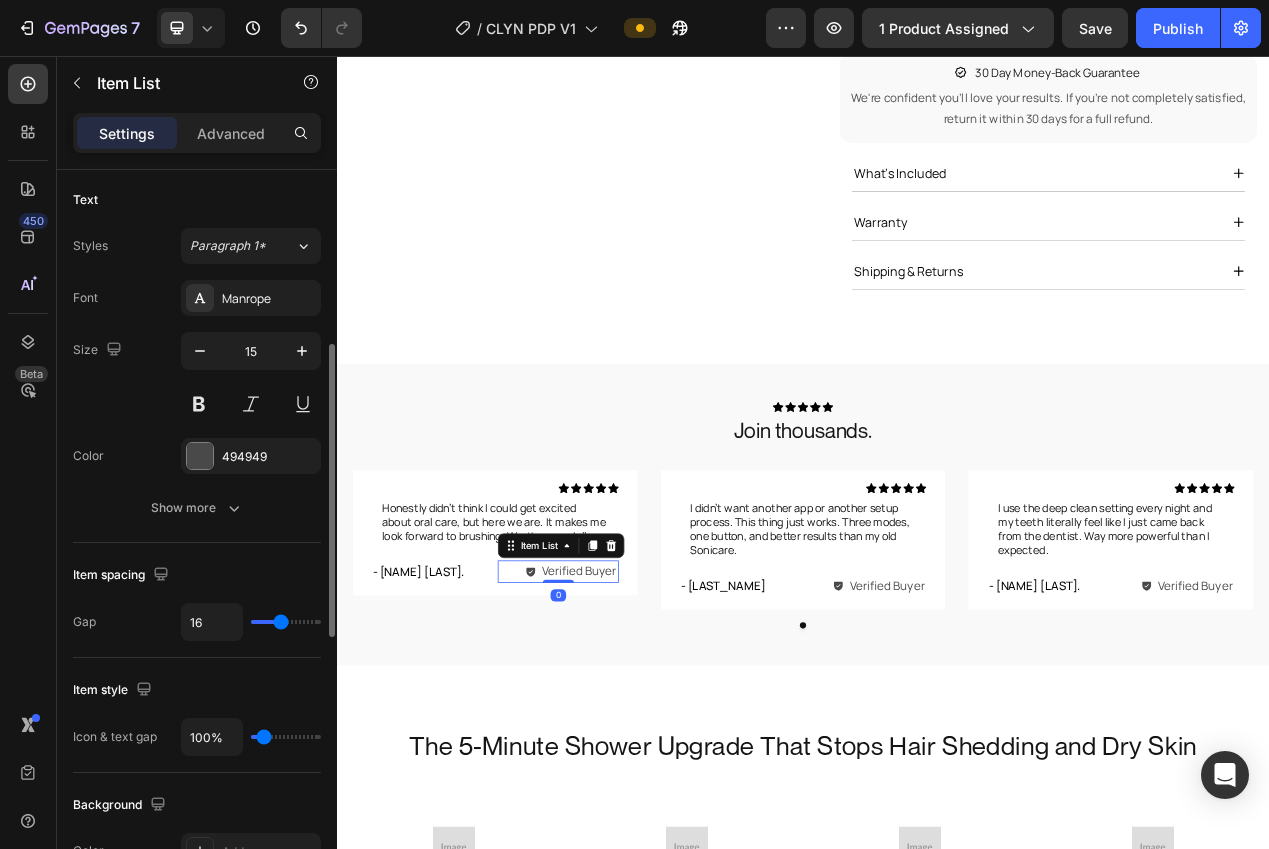 scroll, scrollTop: 0, scrollLeft: 0, axis: both 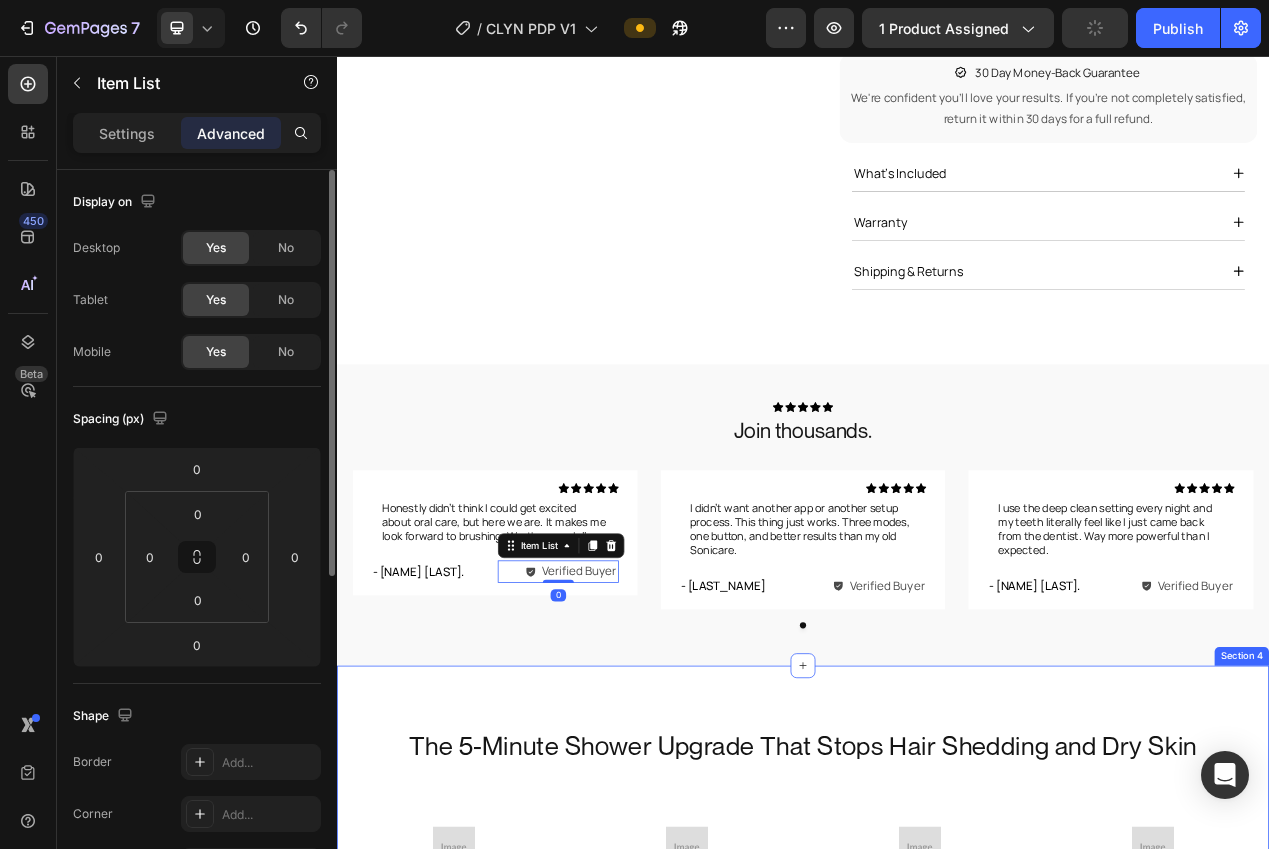 click on "The 5-Minute Shower Upgrade That Stops Hair Shedding and Dry Skin Heading Image Effortlessly  Glowing Skin Text block Harsh chemicals like chlorine and heavy metals strip your skin barrier, causing dryness, redness, and that tight, itchy feeling after every shower. Nuvera gently filters them out, leaving your skin soft, calm, and hydrated. Text block Row Image Soft, Shiny &  Stronger Hair Text block Chlorine is your hair’s silent enemy. It causes brittleness, frizz, breakage, and dullness. Nuvera removes the chlorine at the source - so your hair stays silky, vibrant, and full of life. Text block Image Boosts Water  Pressure Text block Unlike bulky filters that kill water flow, Nuvera is engineered to increase your shower pressure by up to 200%. Enjoy a spa-like rinse that clears away products, soothes your scalp, and feels amazing. Text block Image Save Money on  Beauty Products Text block Text block Row Section 4" at bounding box center (937, 1164) 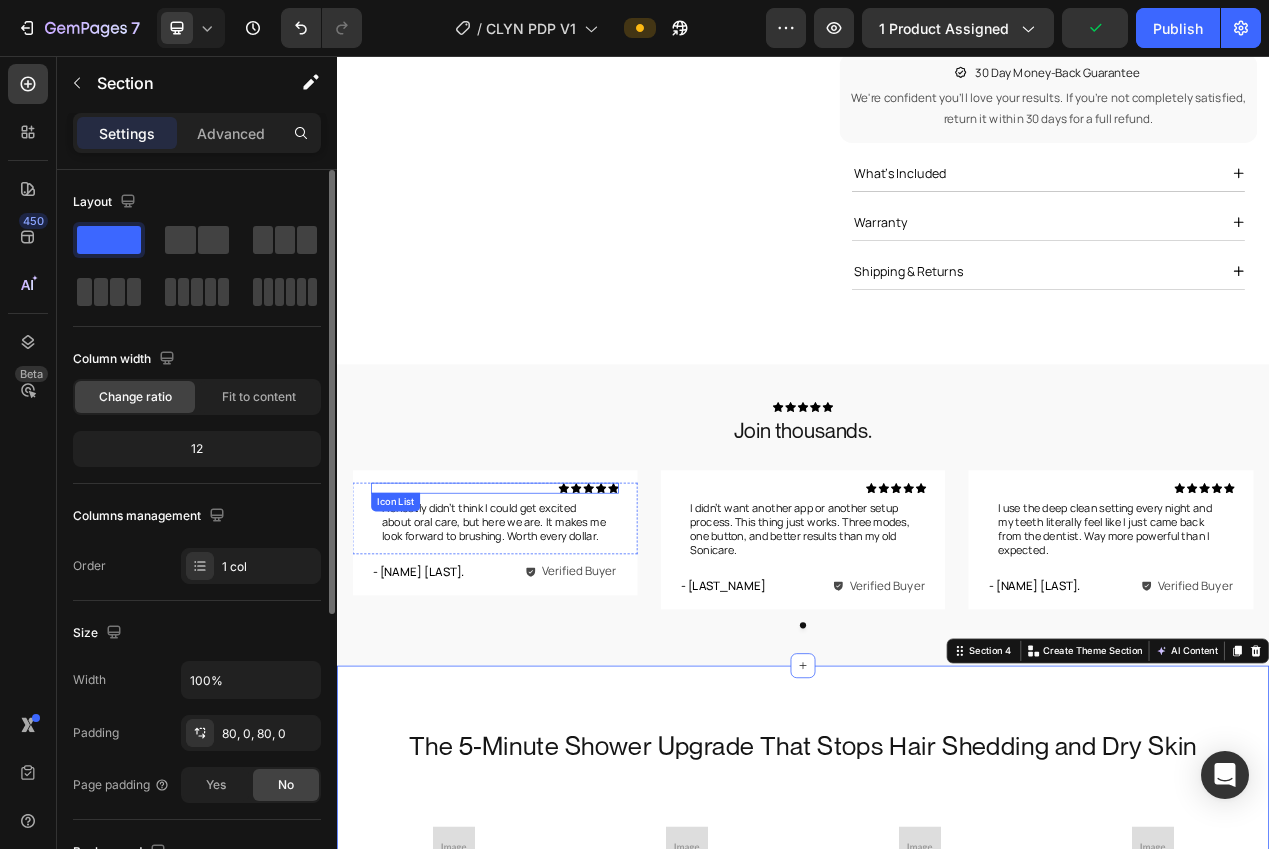 click on "Icon Icon Icon Icon Icon" at bounding box center (540, 613) 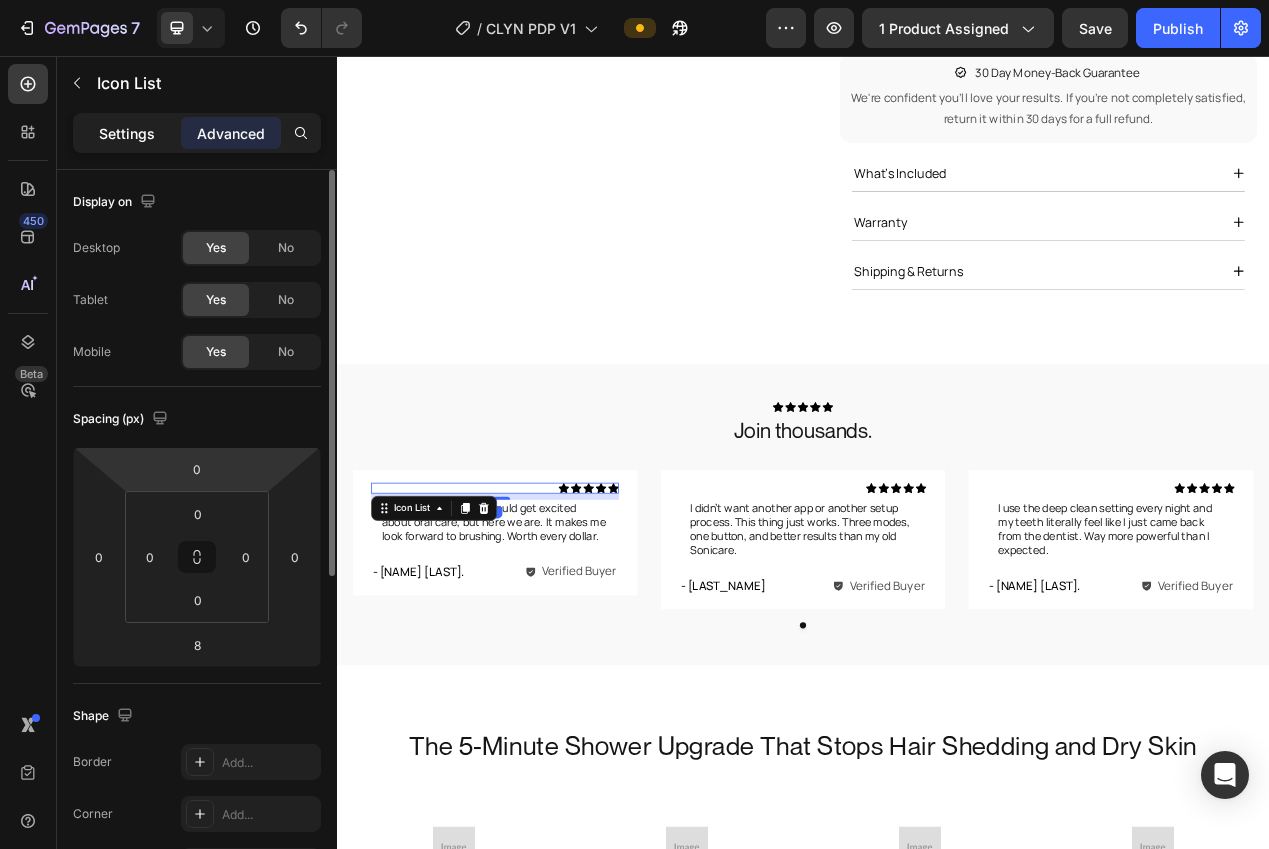 click on "Settings" at bounding box center (127, 133) 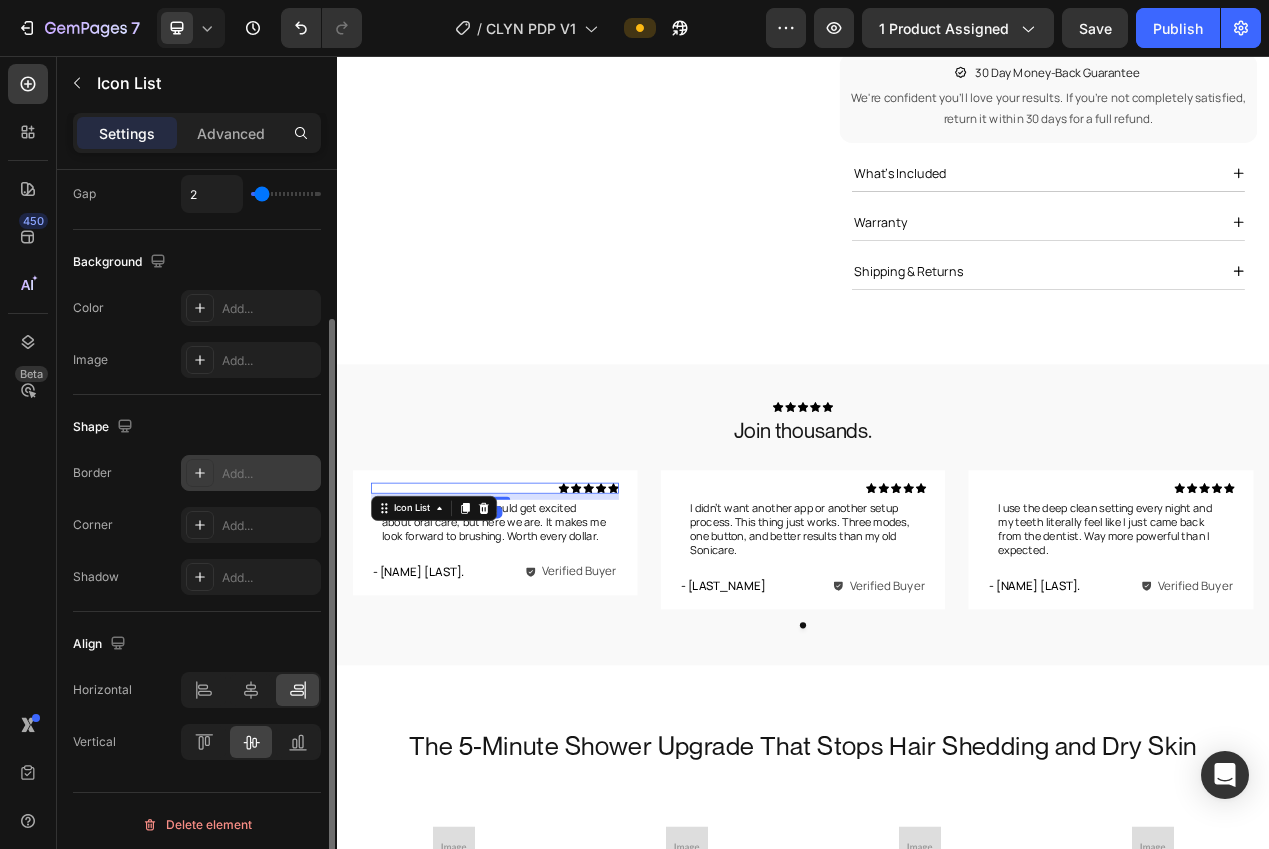 scroll, scrollTop: 175, scrollLeft: 0, axis: vertical 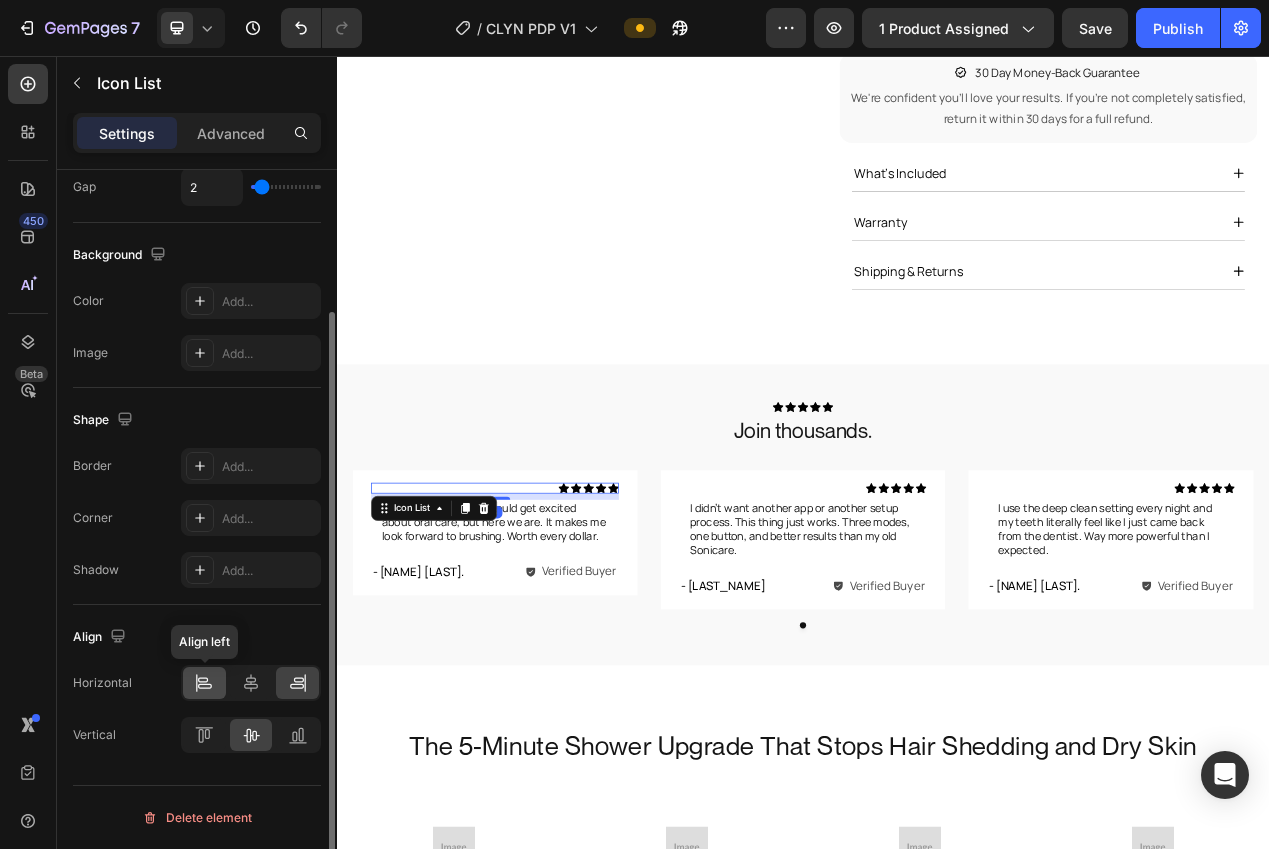 click 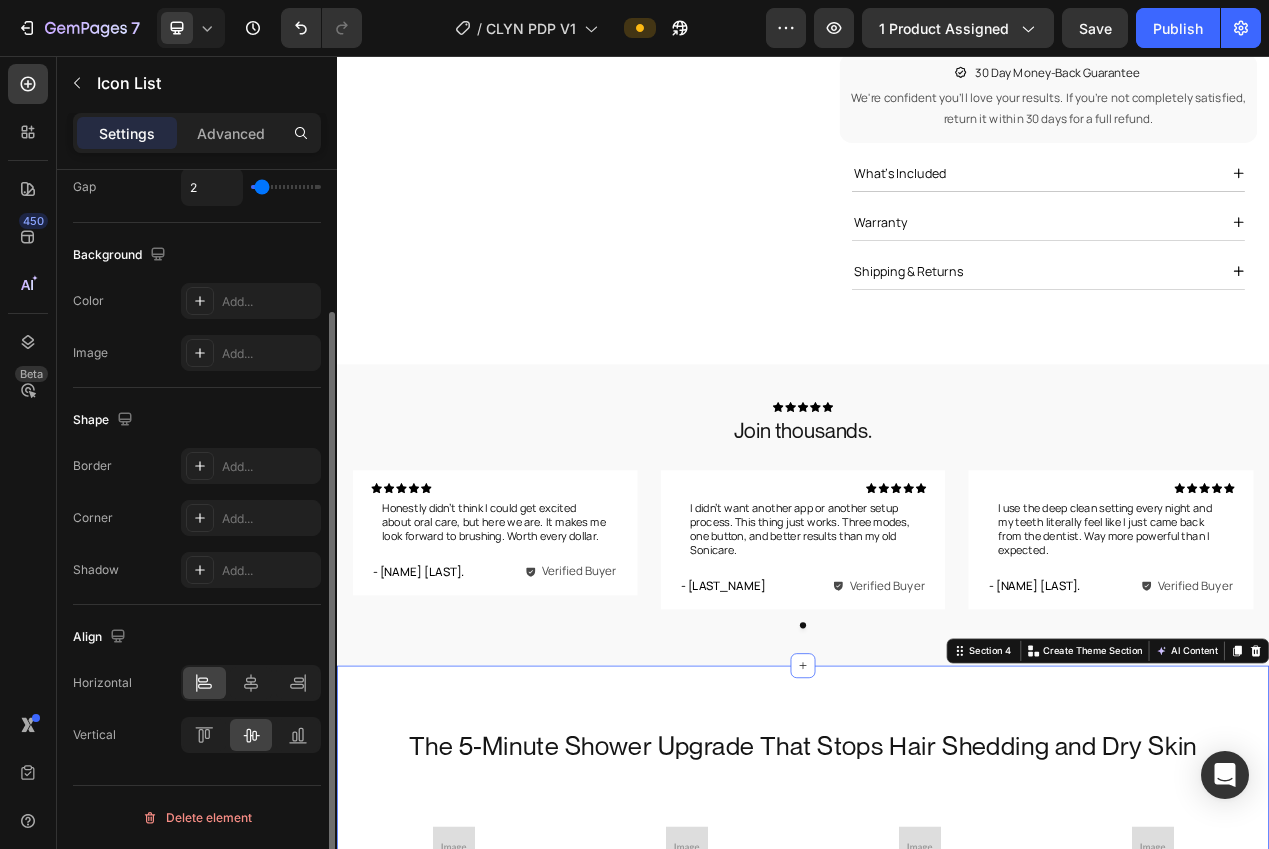 drag, startPoint x: 669, startPoint y: 916, endPoint x: 725, endPoint y: 932, distance: 58.24088 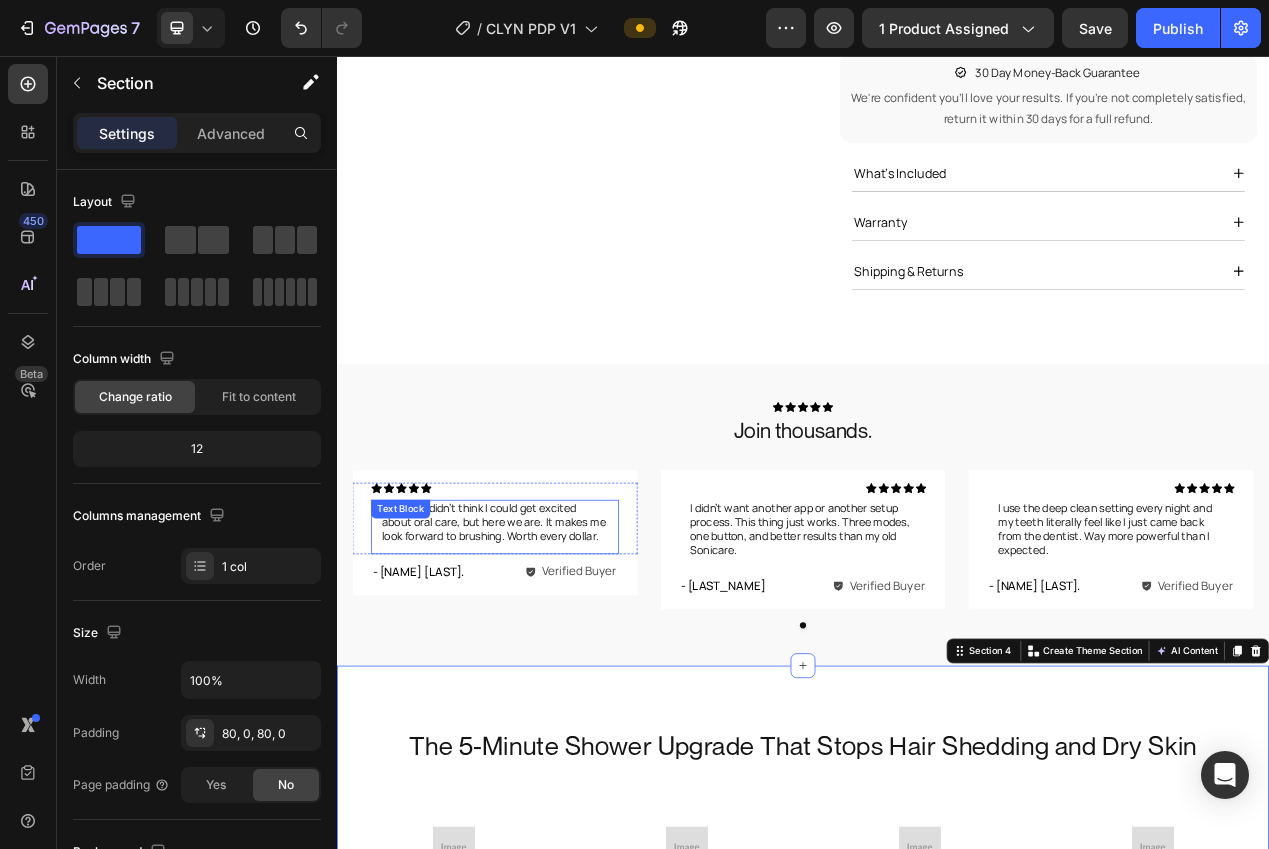 click on "Honestly didn’t think I could get excited about oral care, but here we are. It makes me look forward to brushing. Worth every dollar." at bounding box center (540, 657) 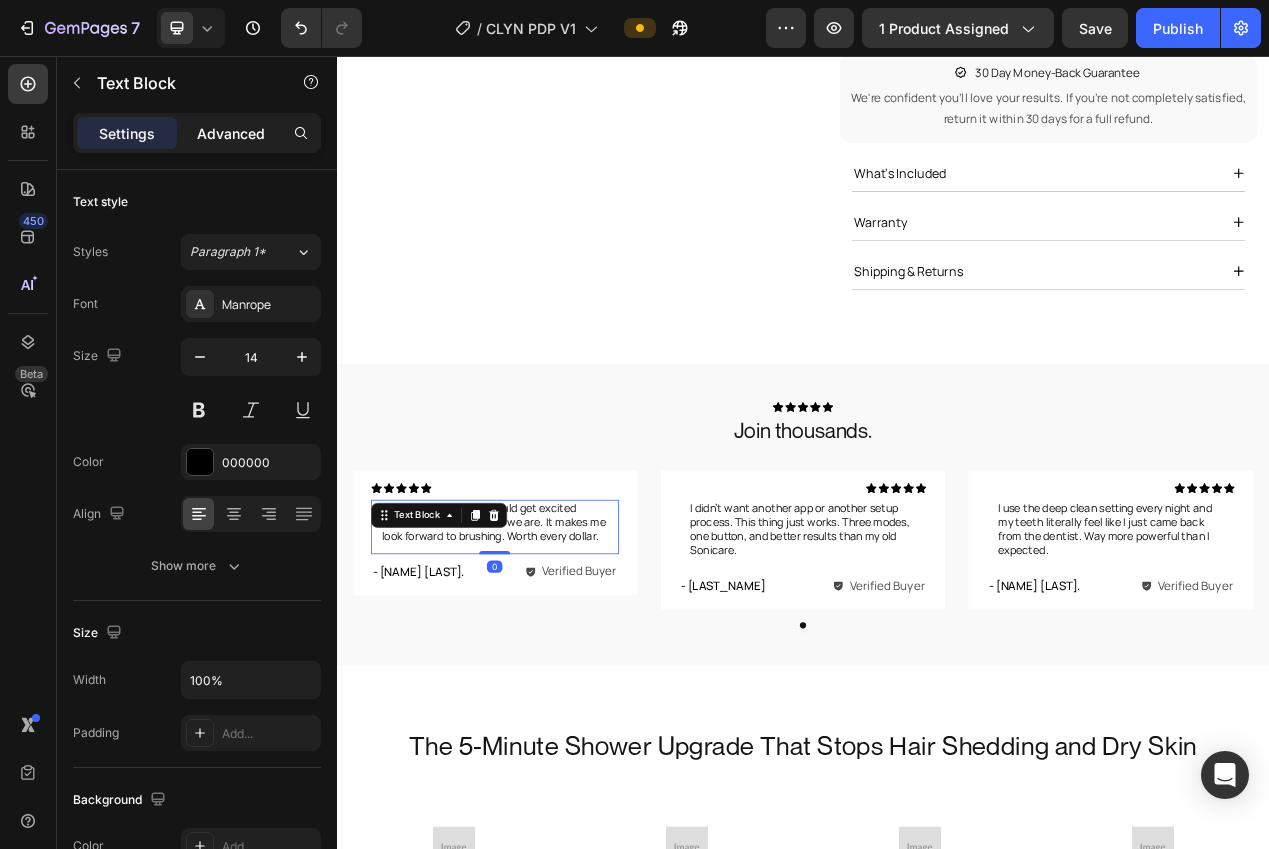 click on "Advanced" at bounding box center (231, 133) 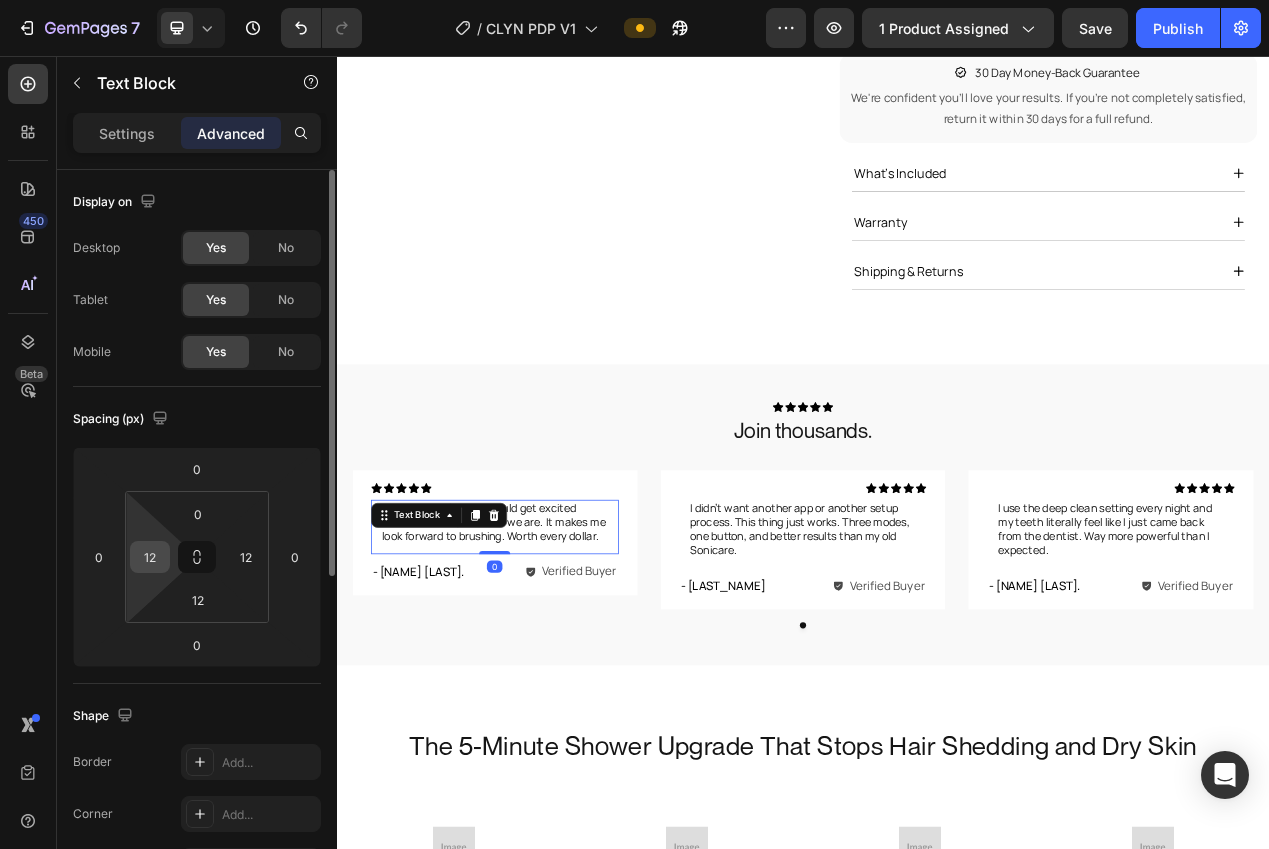click on "12" at bounding box center (150, 557) 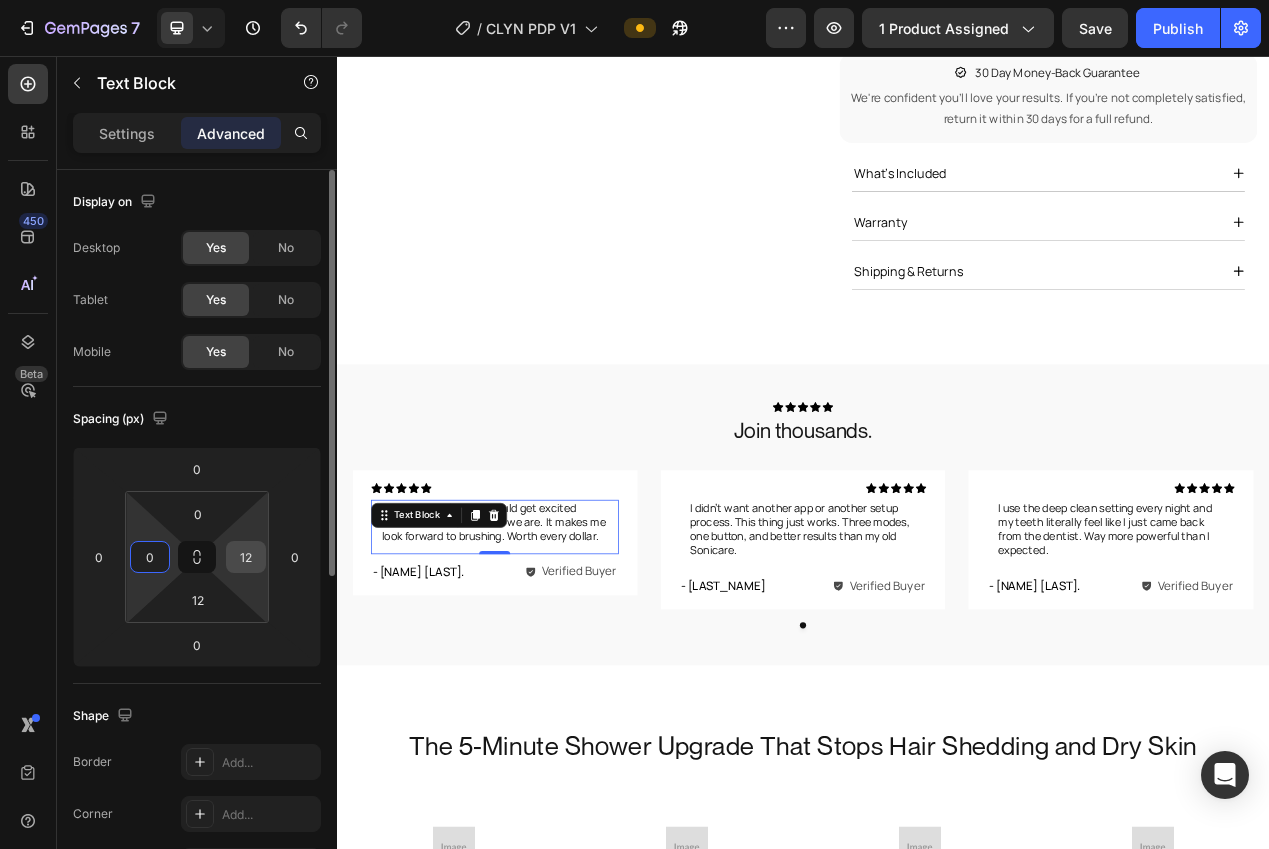 type on "0" 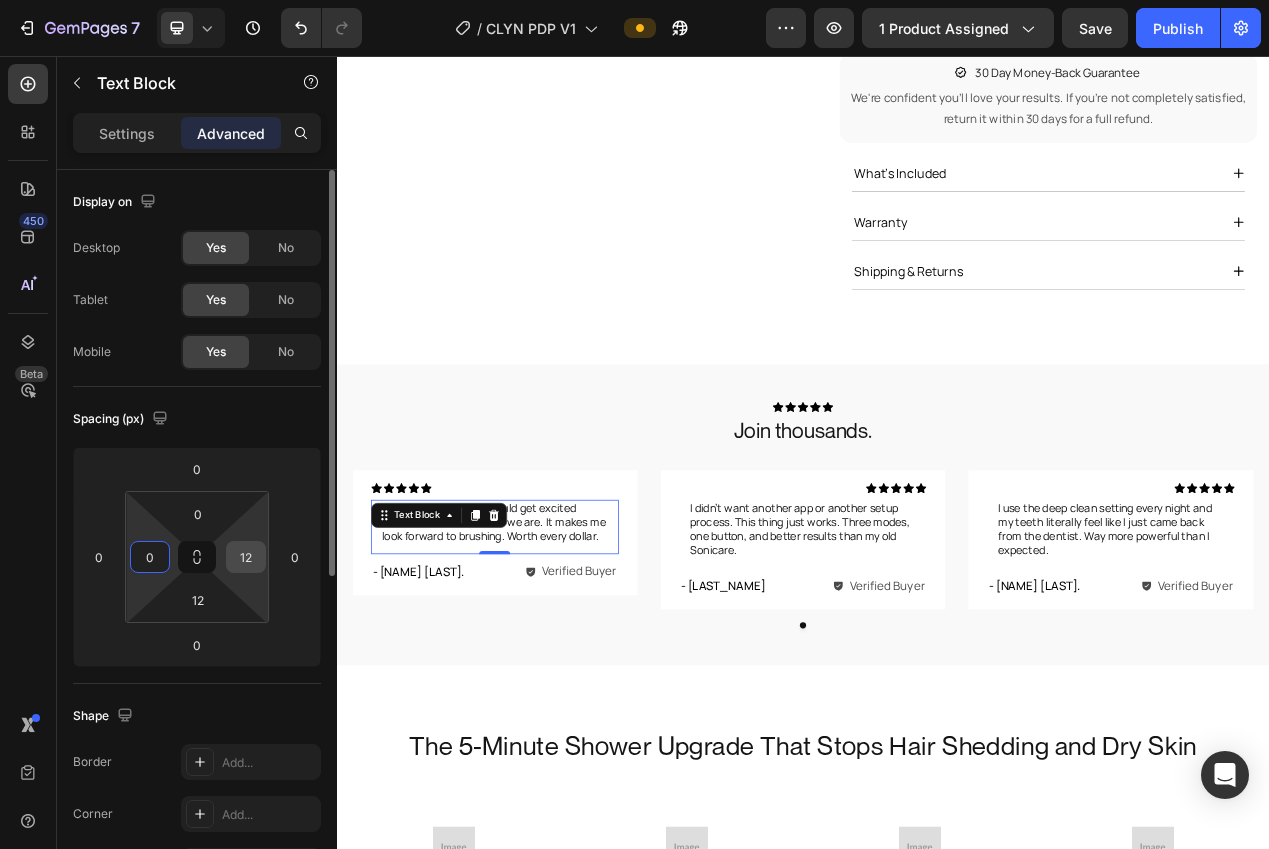 click on "12" at bounding box center (246, 557) 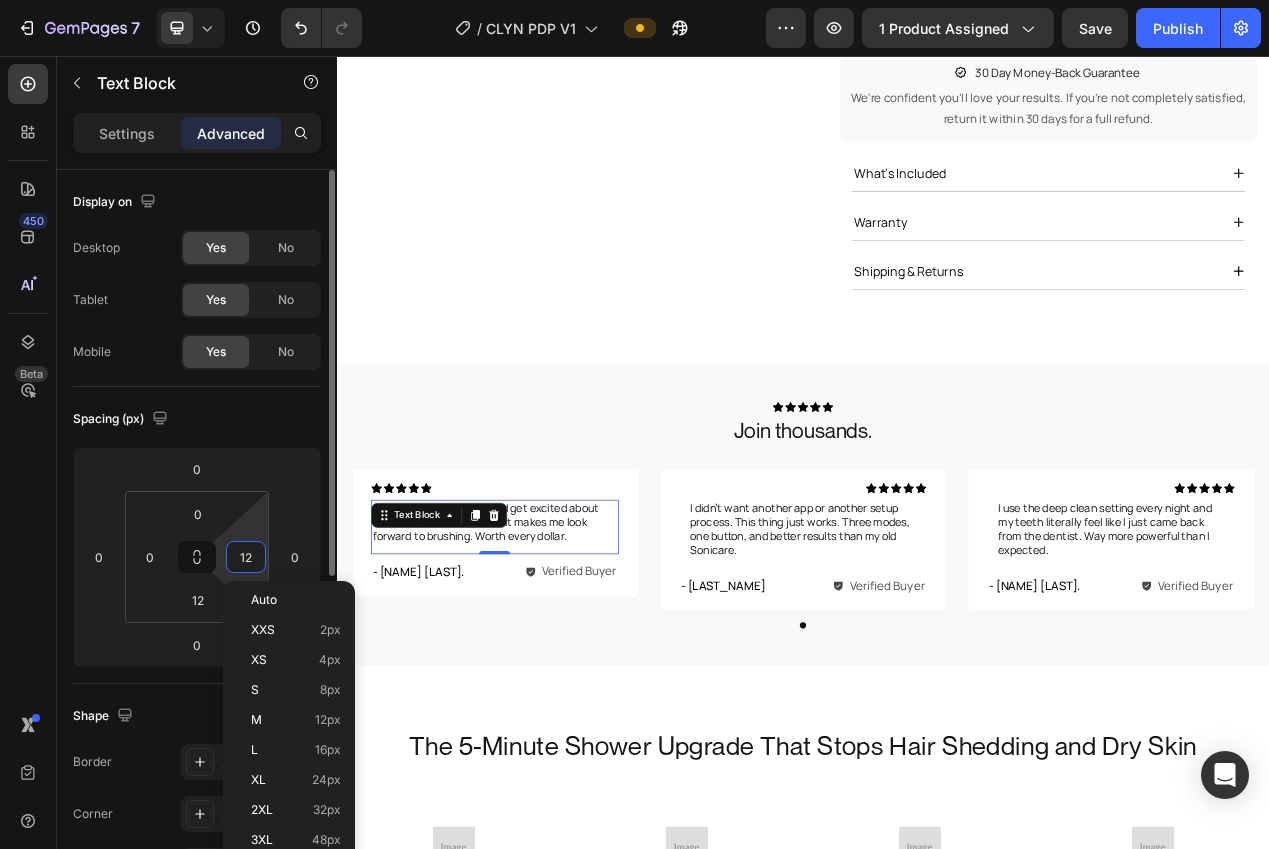 type on "0" 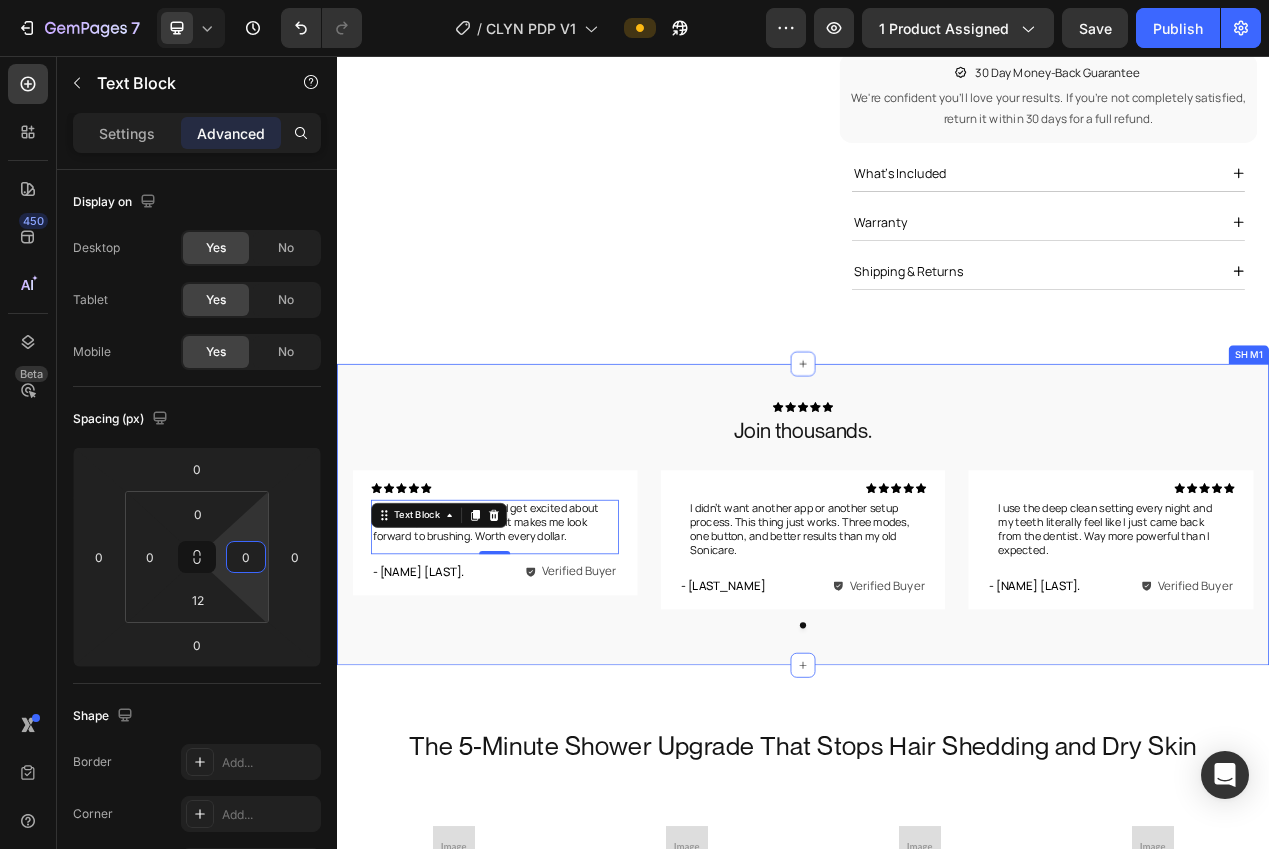 click on "Icon Icon Icon Icon Icon Icon List Join thousands. Heading Icon Icon Icon Icon Icon Icon List Honestly didn’t think I could get excited about oral care, but here we are. It makes me look forward to brushing. Worth every dollar. Text Block   0 Row - [LAST_NAME] Text Block
Verified Buyer Item List Row Row Row Icon Icon Icon Icon Icon Icon List I didn’t want another app or another setup process. This thing just works. Three modes, one button, and better results than my old Sonicare. Text Block Row - [LAST_NAME] Text Block
Verified Buyer Item List Row Row Row Icon Icon Icon Icon Icon Icon List I use the deep clean setting every night and my teeth literally feel like I just came back from the dentist. Way more powerful than I expected. Text Block Row - [LAST_NAME] Text Block
Verified Buyer Item List Row Row Row Carousel Row SH M1" at bounding box center [937, 647] 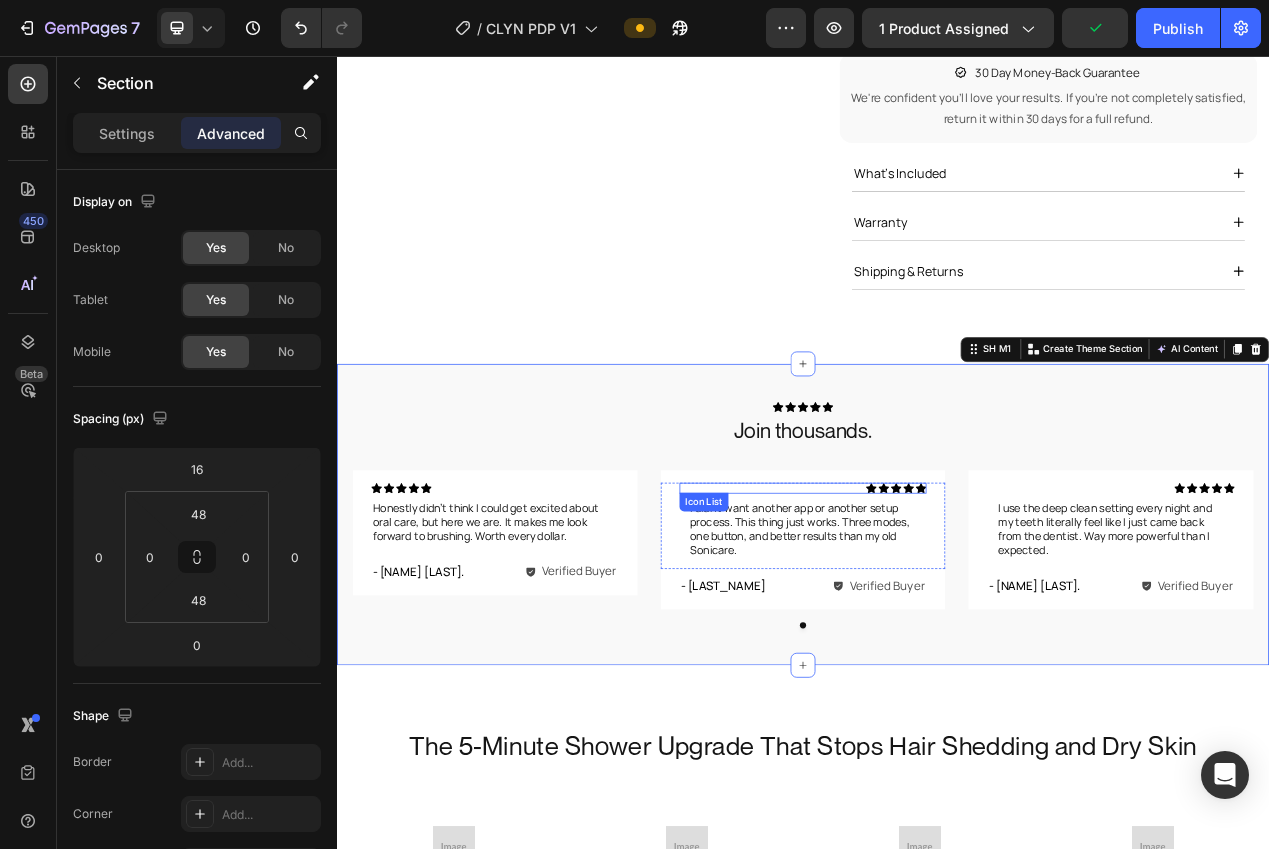 click on "Icon Icon Icon Icon Icon" at bounding box center [937, 613] 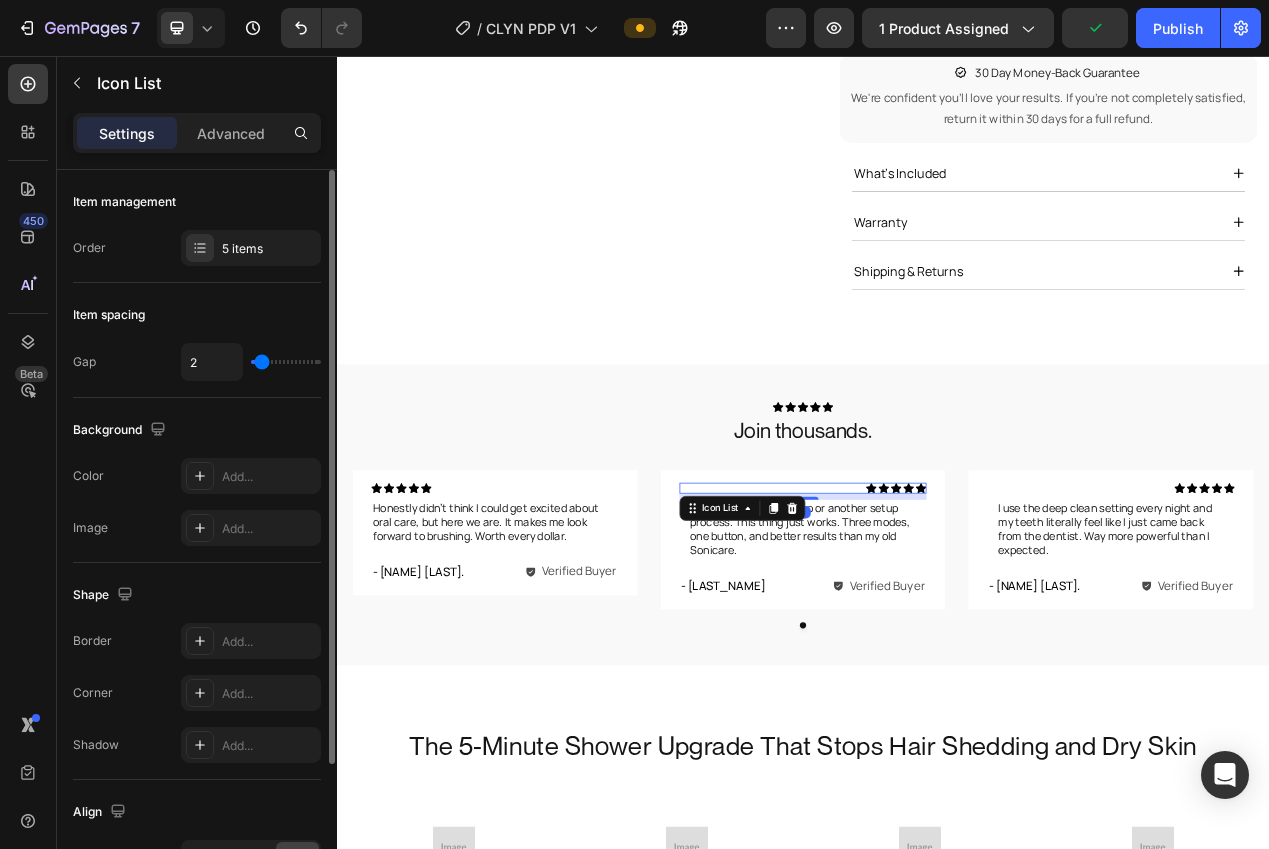scroll, scrollTop: 175, scrollLeft: 0, axis: vertical 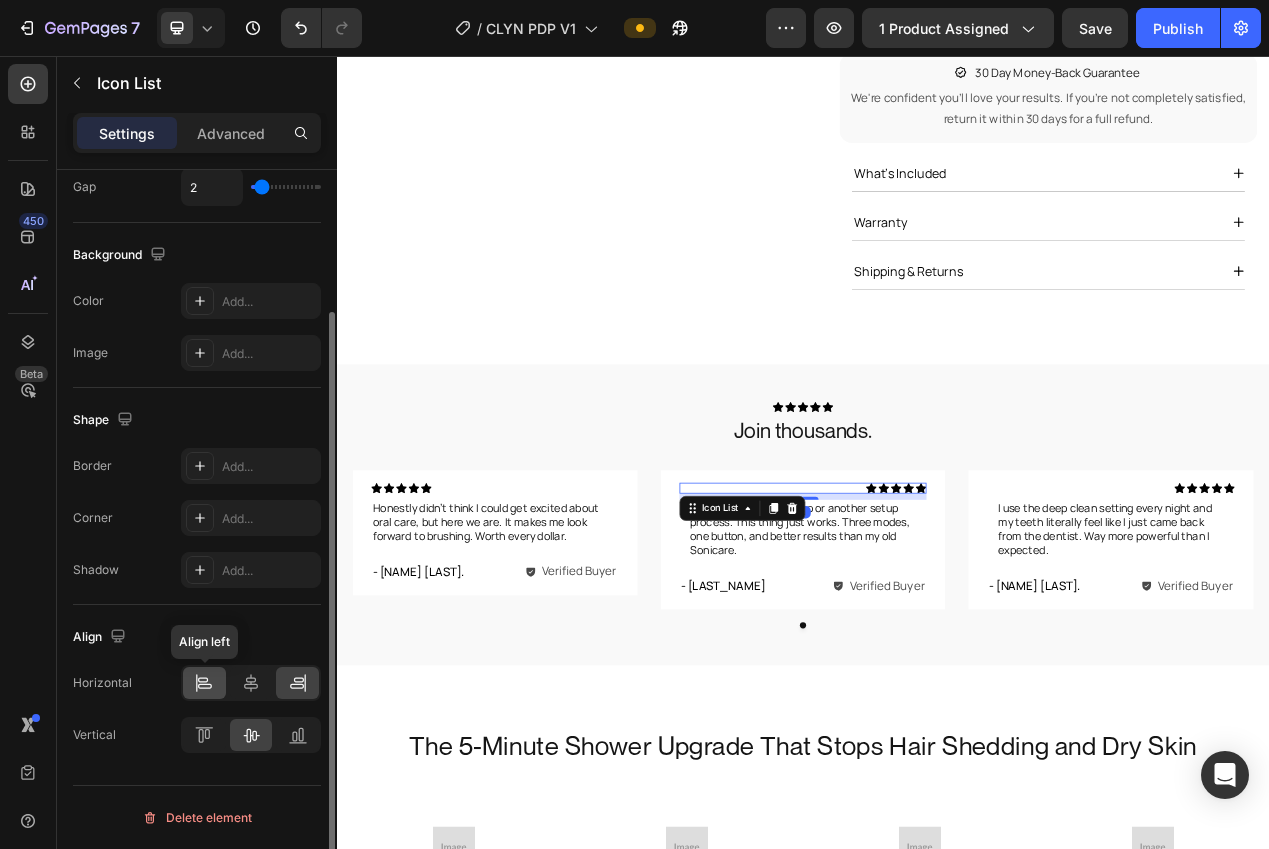 click 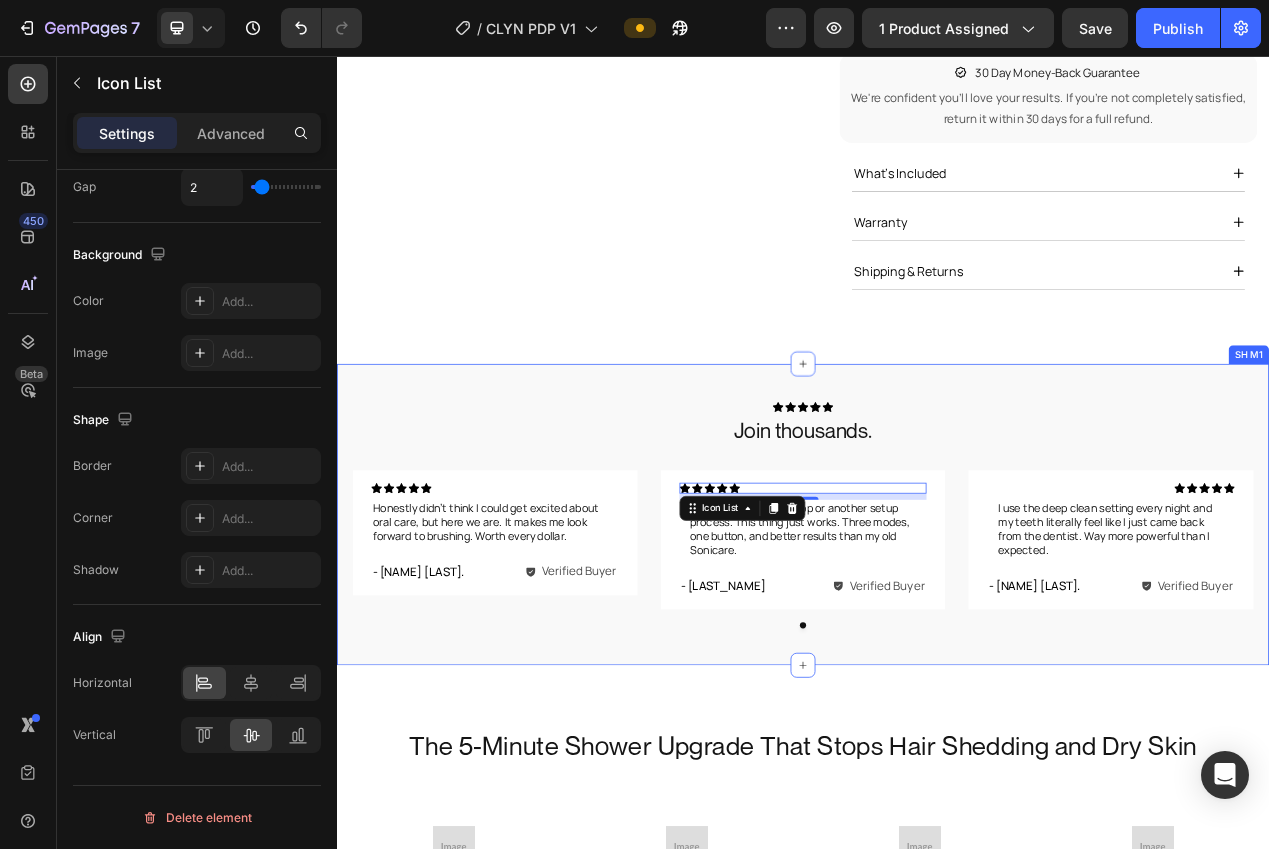 click on "Icon Icon Icon Icon Icon Icon List Join thousands. Heading Icon Icon Icon Icon Icon Icon List Honestly didn’t think I could get excited about oral care, but here we are. It makes me look forward to brushing. Worth every dollar. Text Block Row - [NAME] [LAST]. Text Block
Verified Buyer Item List Row Row Row Icon Icon Icon Icon Icon Icon List   8 I didn’t want another app or another setup process. This thing just works. Three modes, one button, and better results than my old Sonicare. Text Block Row - [NAME] [LAST]. Text Block
Verified Buyer Item List Row Row Row Icon Icon Icon Icon Icon Icon List I use the deep clean setting every night and my teeth literally feel like I just came back from the dentist. Way more powerful than I expected. Text Block Row - [NAME] [LAST]. Text Block
Verified Buyer Item List Row Row Row Carousel Row SH M1" at bounding box center [937, 647] 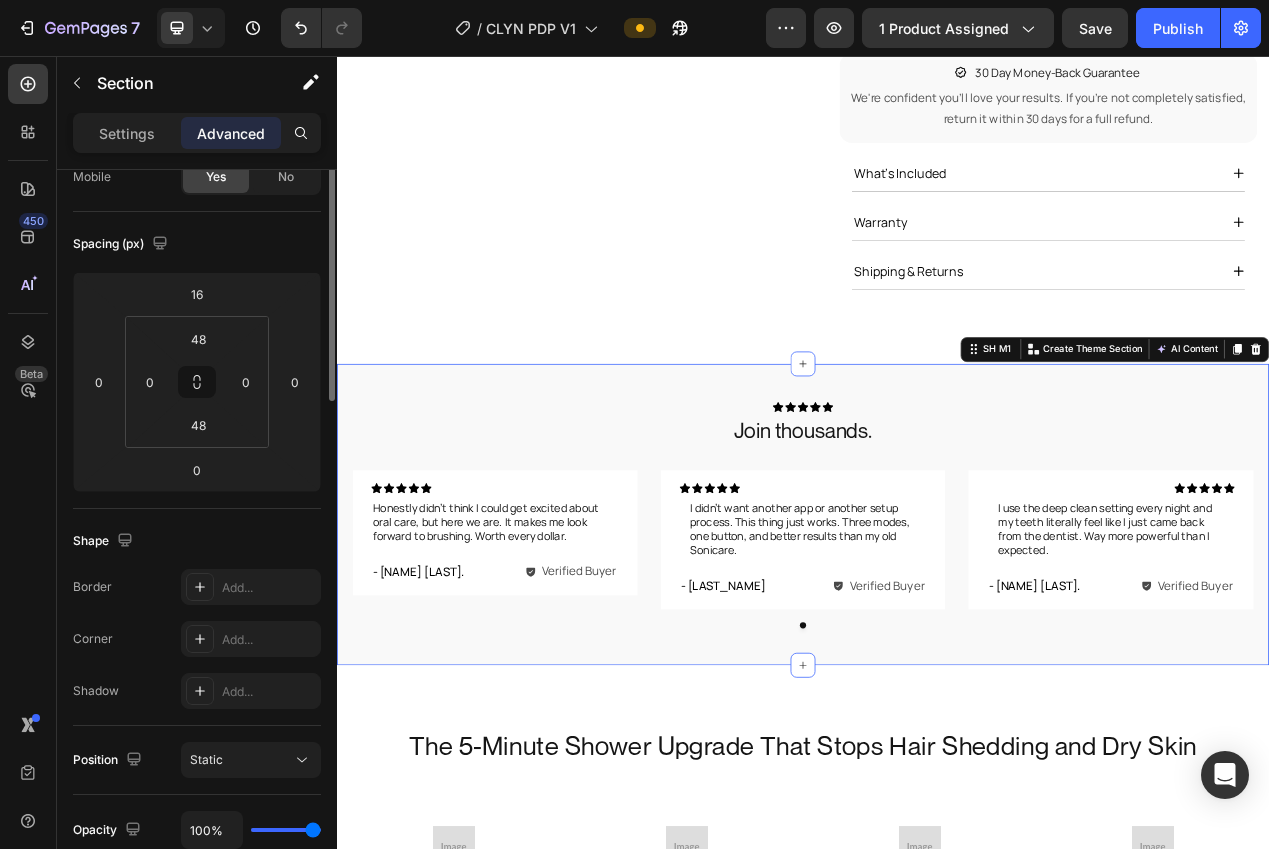 scroll, scrollTop: 0, scrollLeft: 0, axis: both 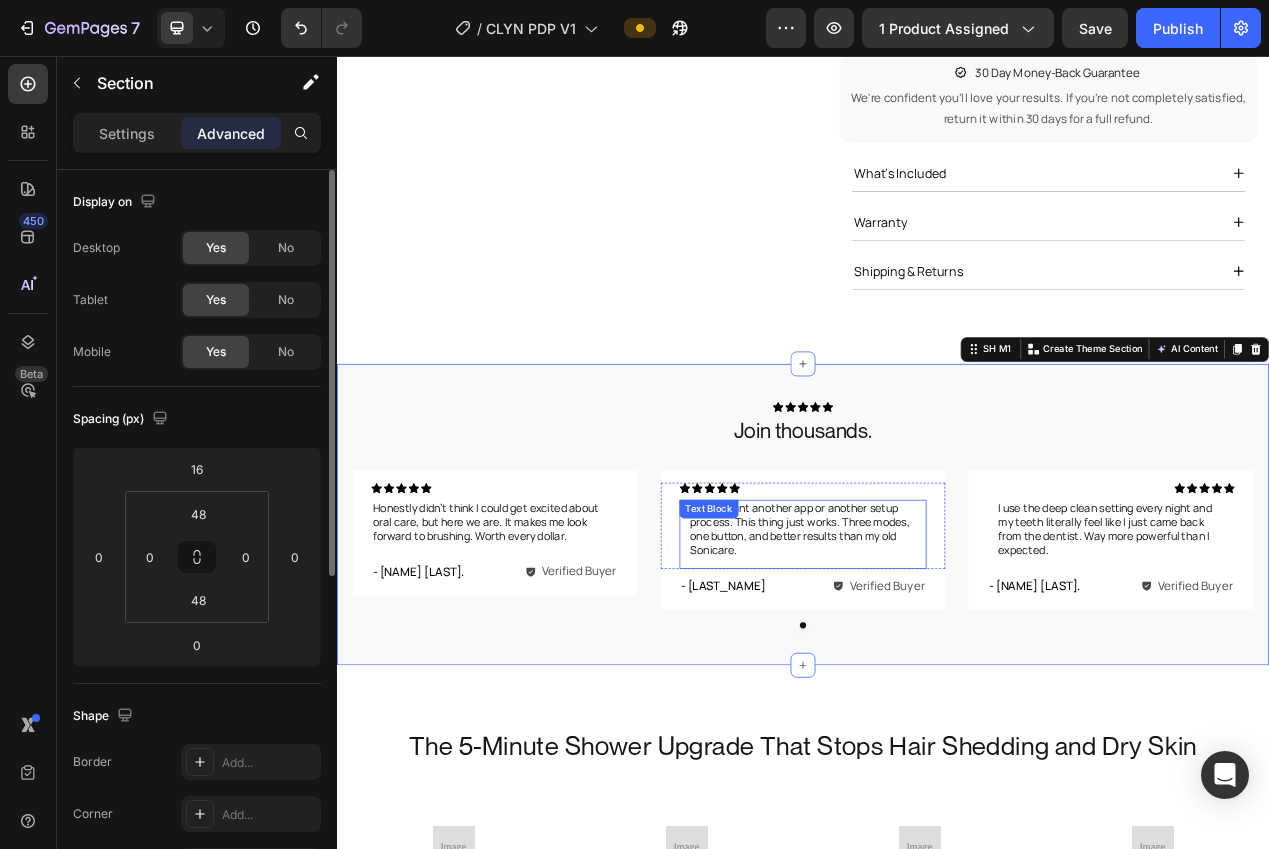 drag, startPoint x: 890, startPoint y: 662, endPoint x: 821, endPoint y: 594, distance: 96.87621 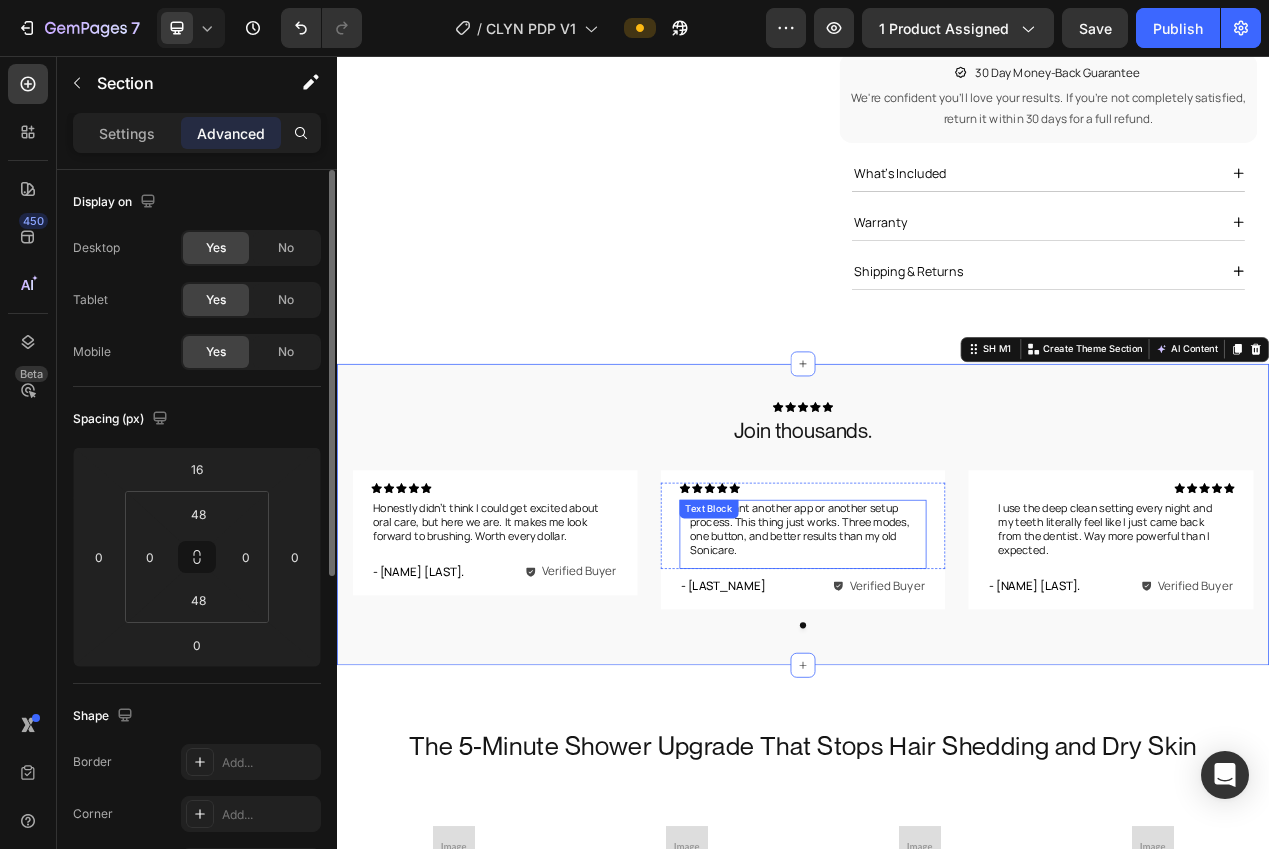 click on "I didn’t want another app or another setup process. This thing just works. Three modes, one button, and better results than my old Sonicare. Text Block" at bounding box center [937, 672] 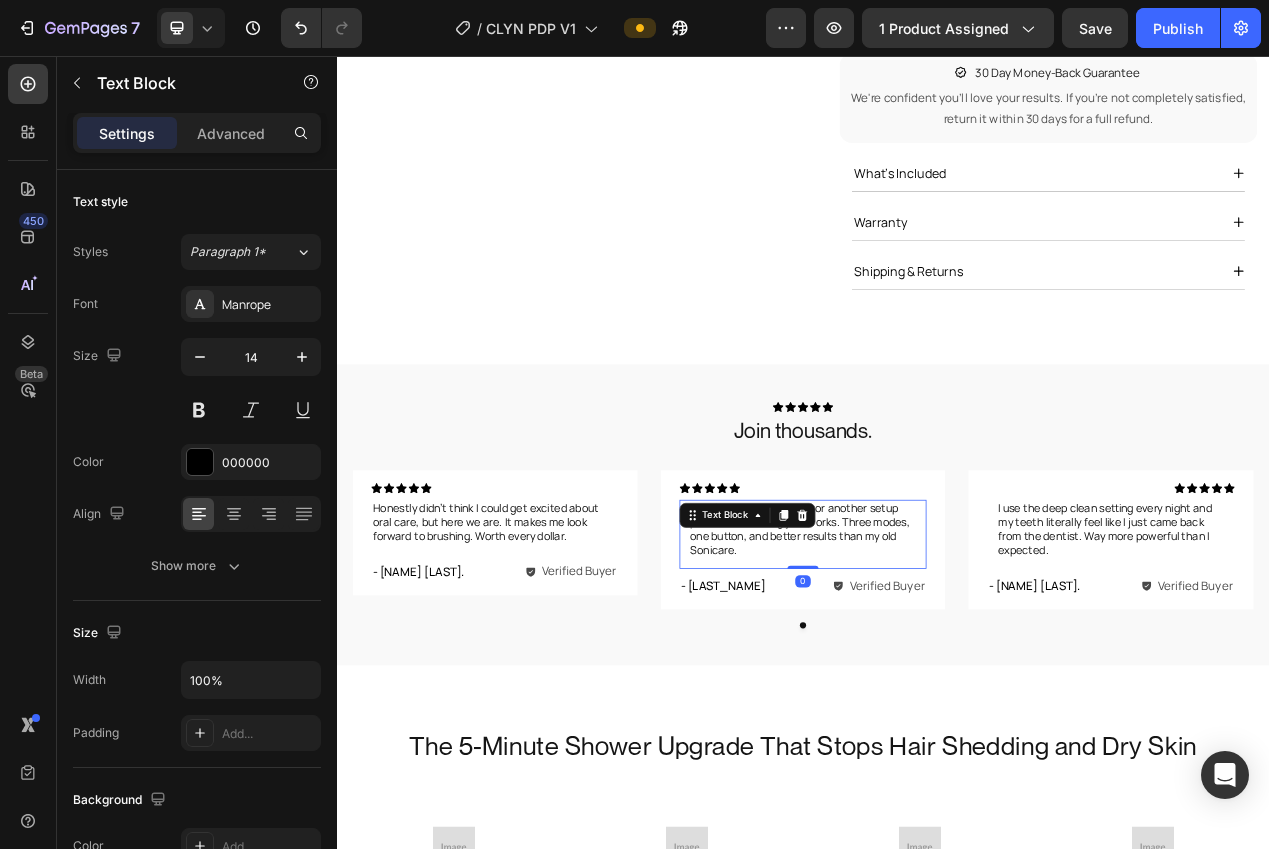 click on "Advanced" at bounding box center (231, 133) 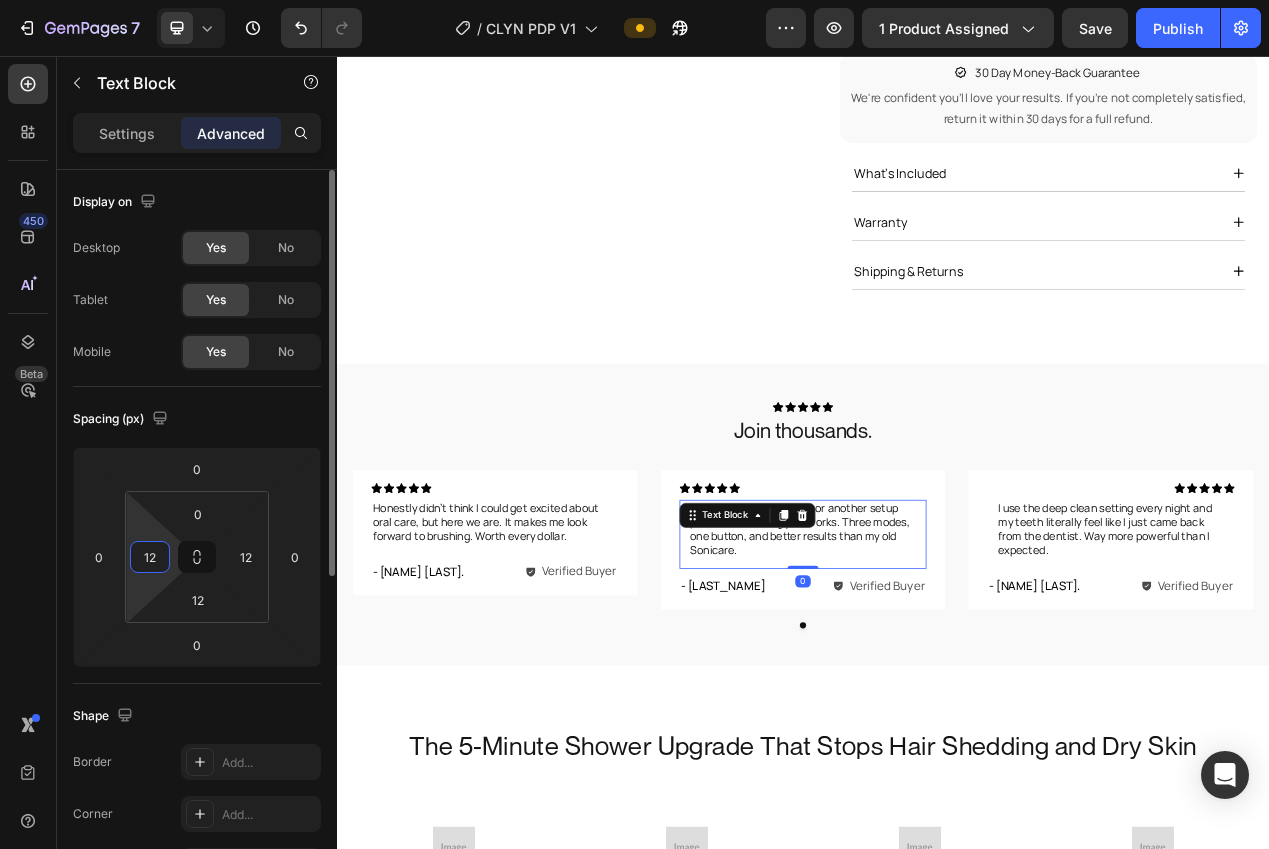 click on "12" at bounding box center (150, 557) 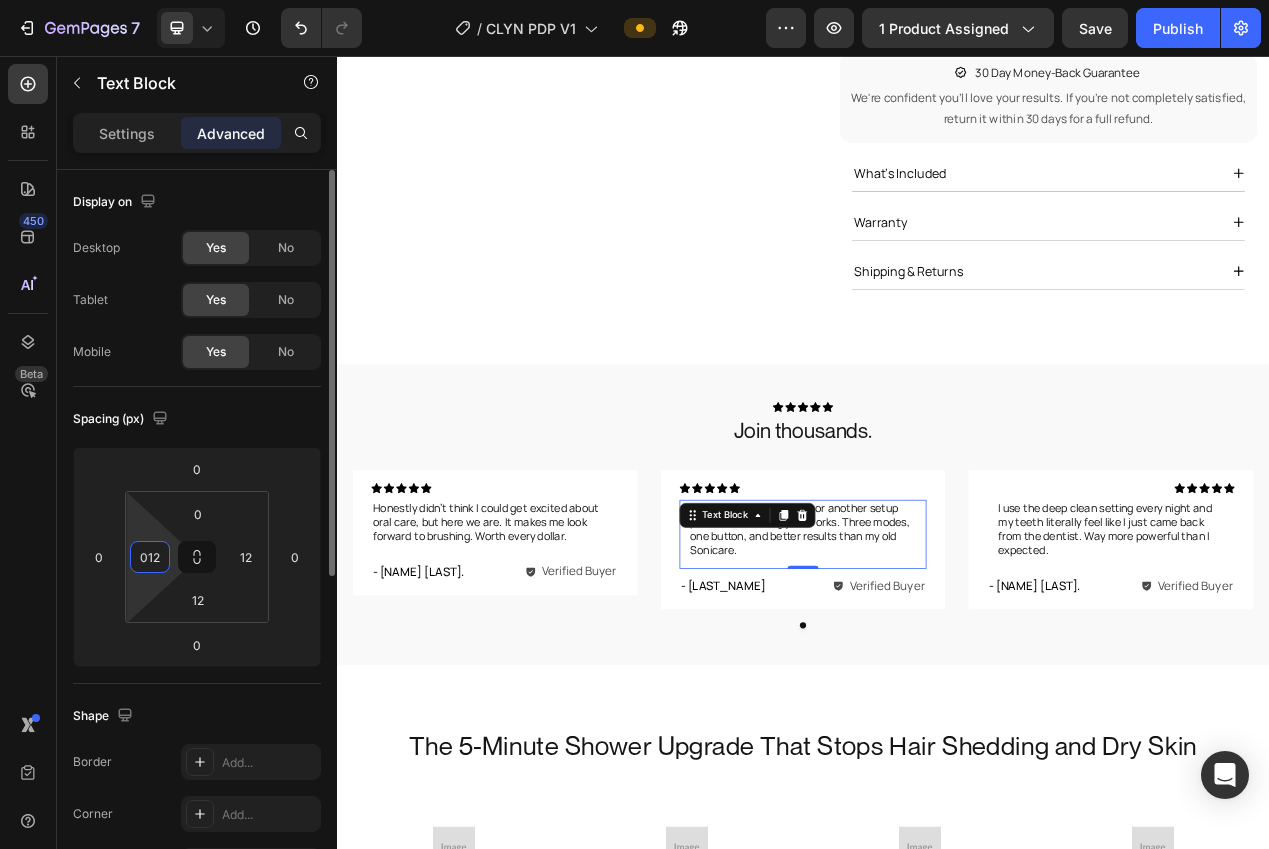 click on "012" at bounding box center (150, 557) 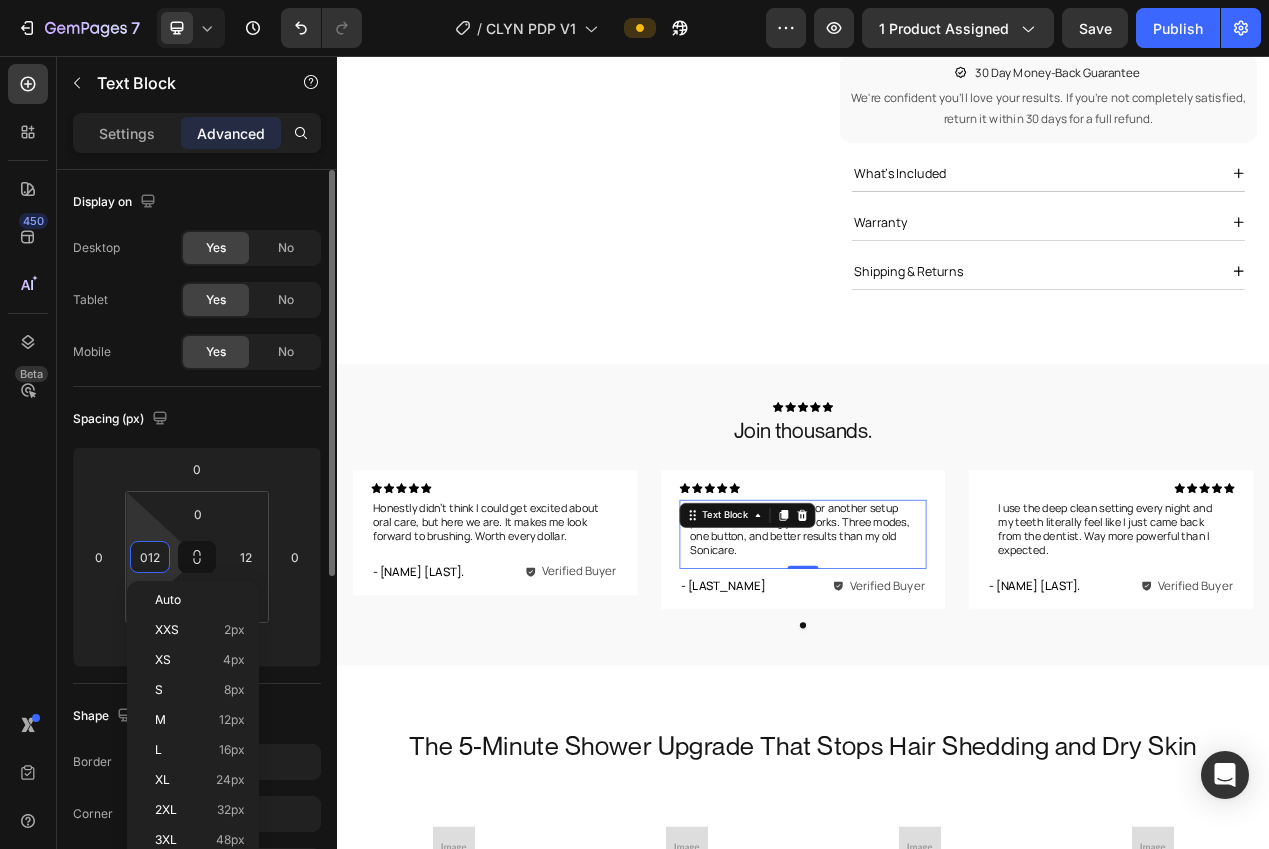 click on "012" at bounding box center (150, 557) 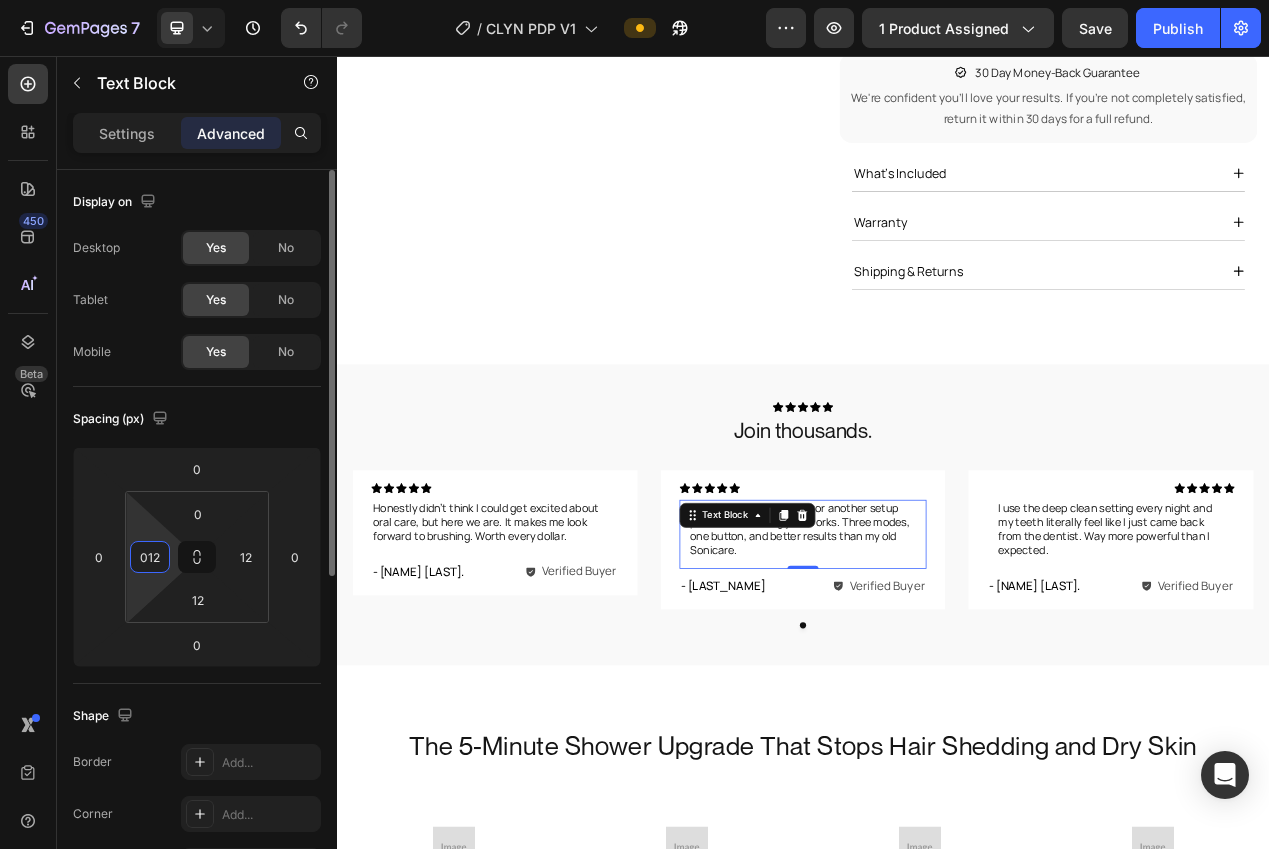 click on "012" at bounding box center (150, 557) 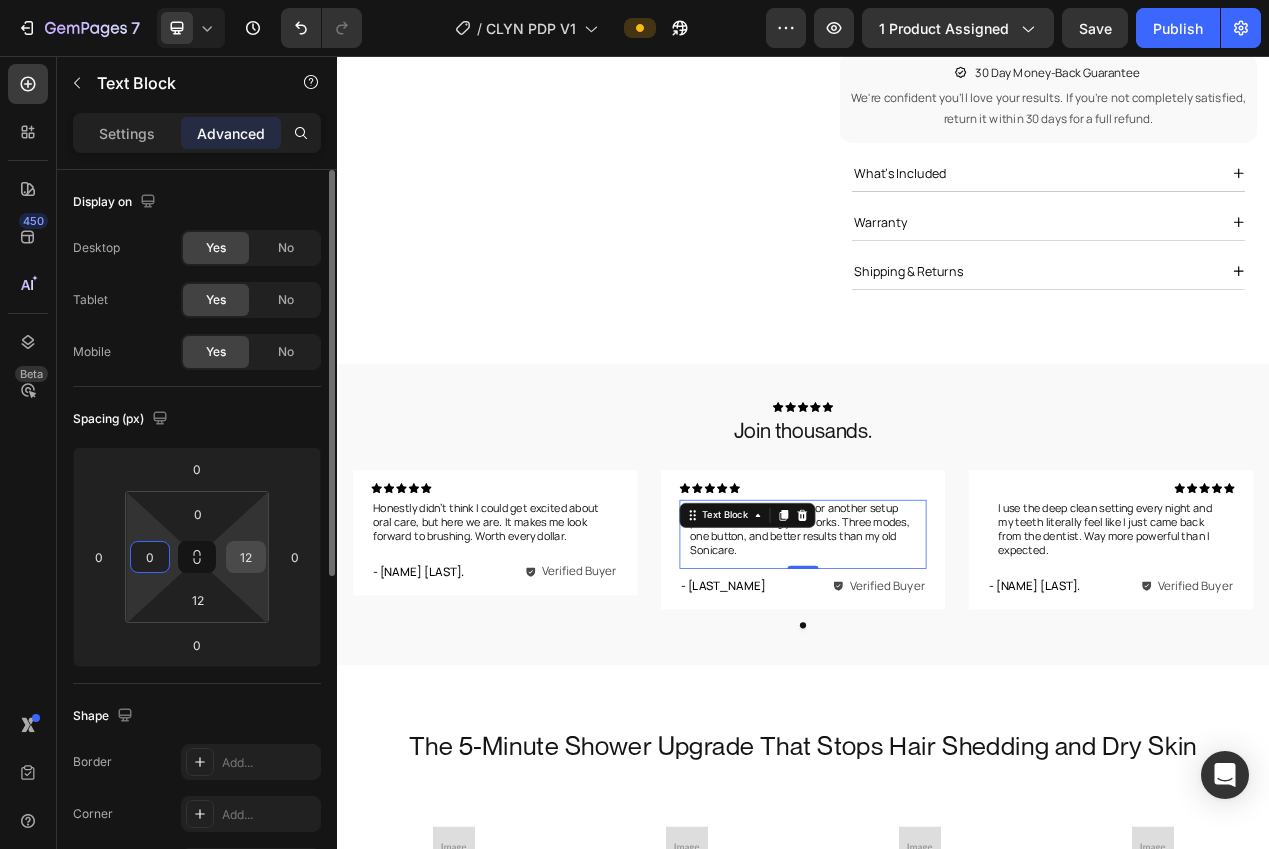 type on "0" 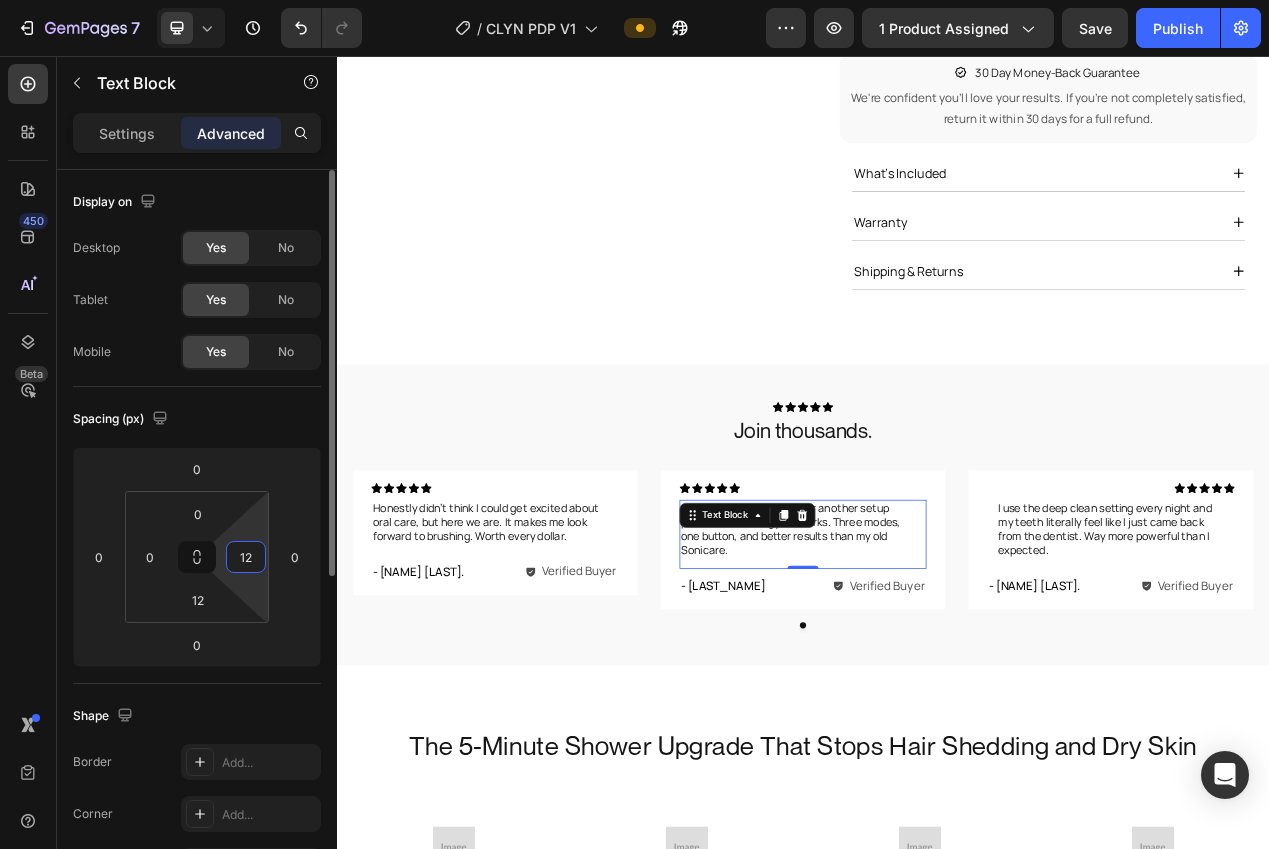 click on "12" at bounding box center (246, 557) 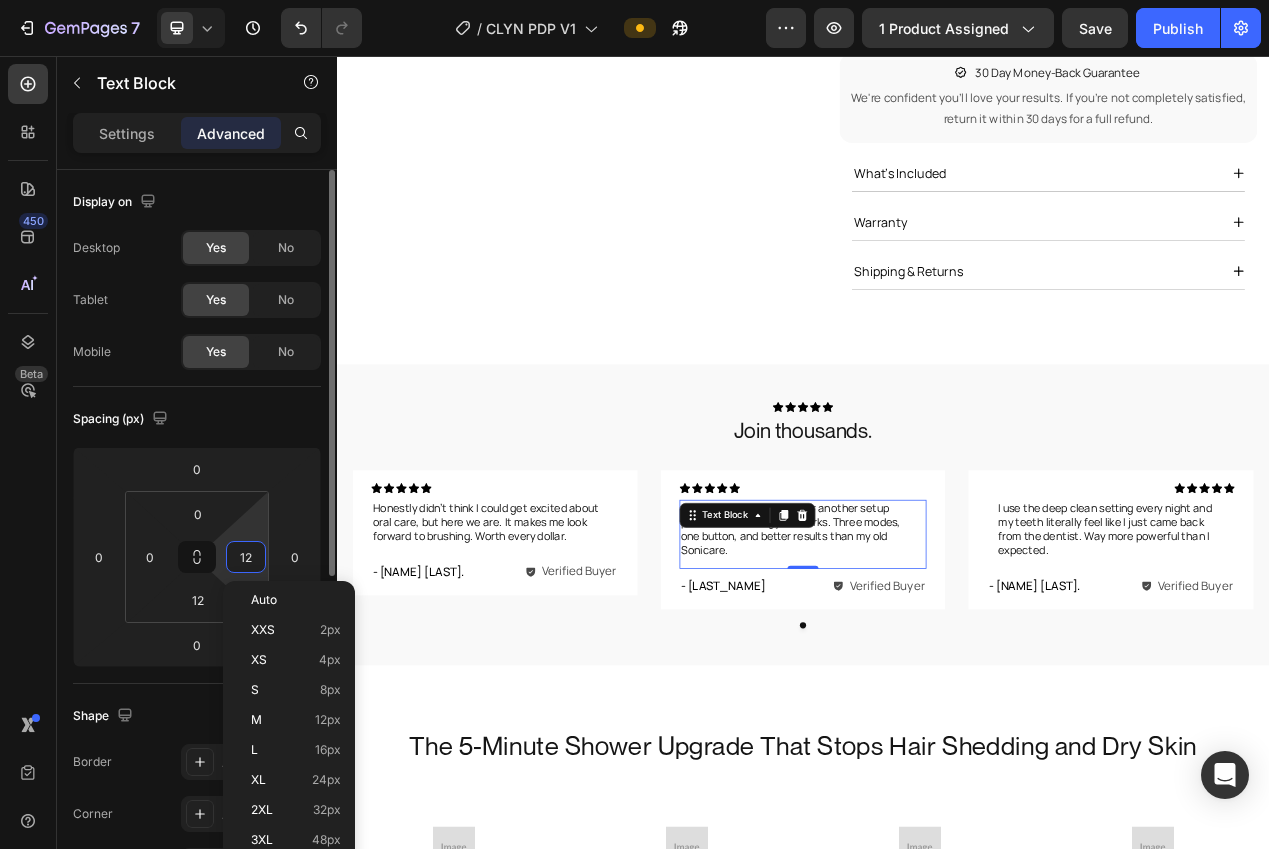 type on "0" 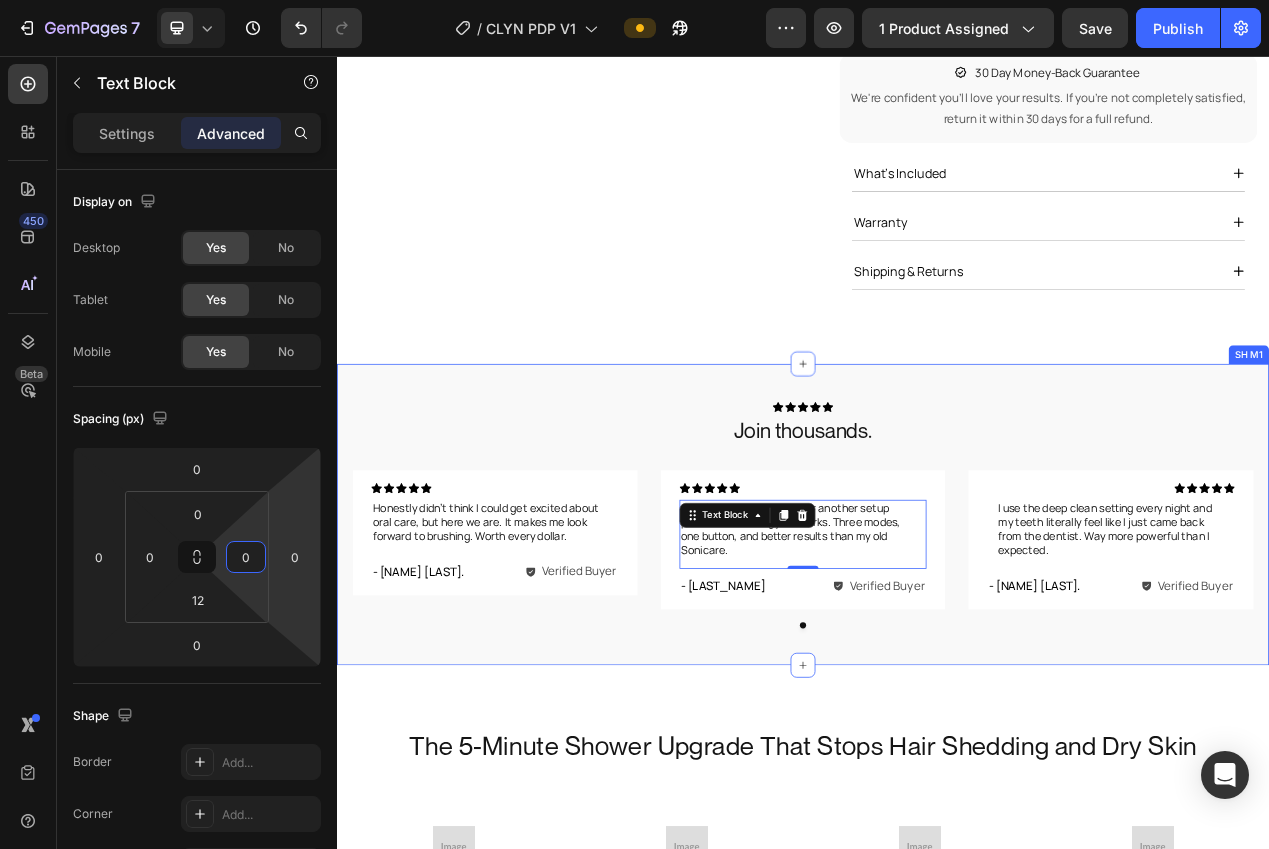 click on "Icon Icon Icon Icon Icon Icon List Join thousands. Heading Icon Icon Icon Icon Icon Icon List Honestly didn’t think I could get excited about oral care, but here we are. It makes me look forward to brushing. Worth every dollar. Text Block Row - [LAST_NAME] Text Block
Verified Buyer Item List Row Row Row Icon Icon Icon Icon Icon Icon List I didn’t want another app or another setup process. This thing just works. Three modes, one button, and better results than my old Sonicare. Text Block   0 Row - [LAST_NAME] Text Block
Verified Buyer Item List Row Row Row Icon Icon Icon Icon Icon Icon List I use the deep clean setting every night and my teeth literally feel like I just came back from the dentist. Way more powerful than I expected. Text Block Row - [LAST_NAME] Text Block
Verified Buyer Item List Row Row Row Carousel Row SH M1" at bounding box center [937, 647] 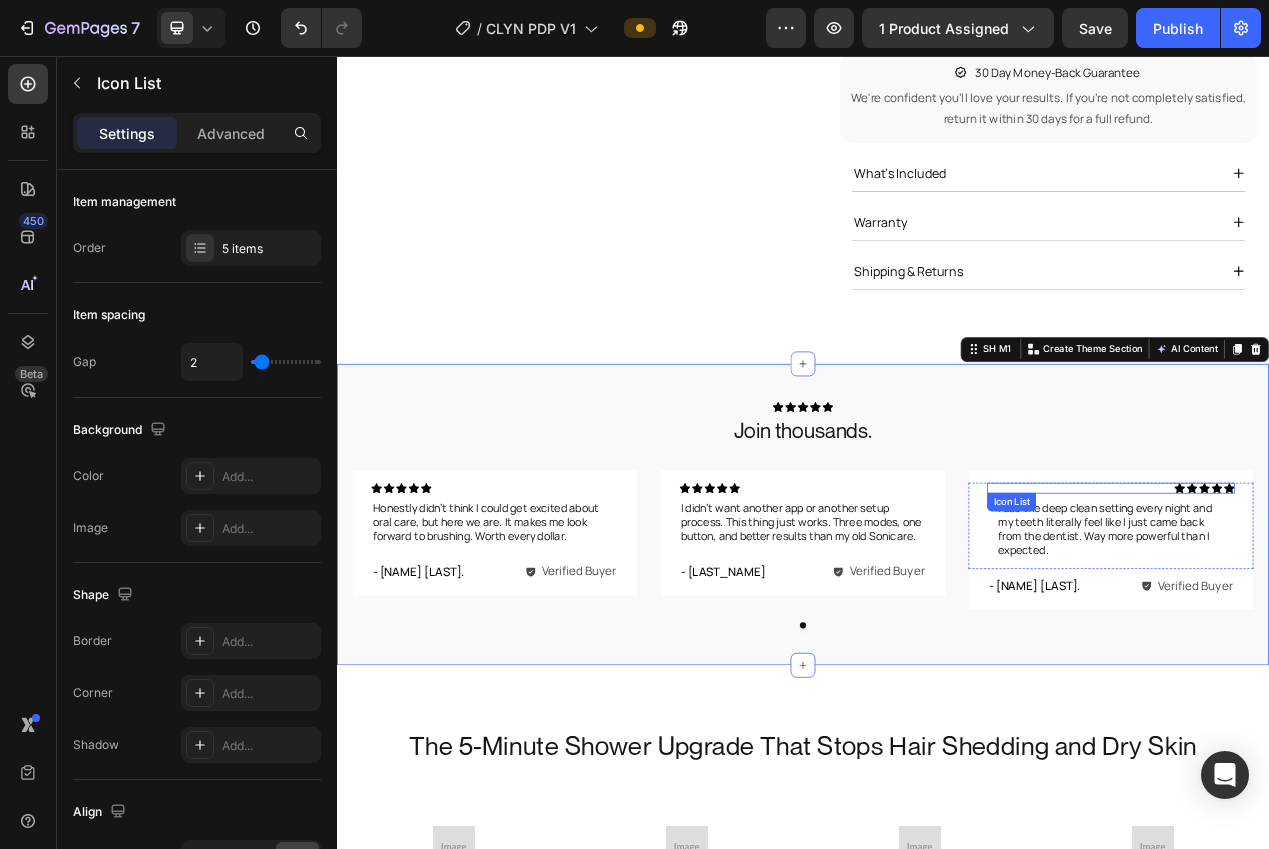 click on "Icon Icon Icon Icon Icon" at bounding box center (1333, 613) 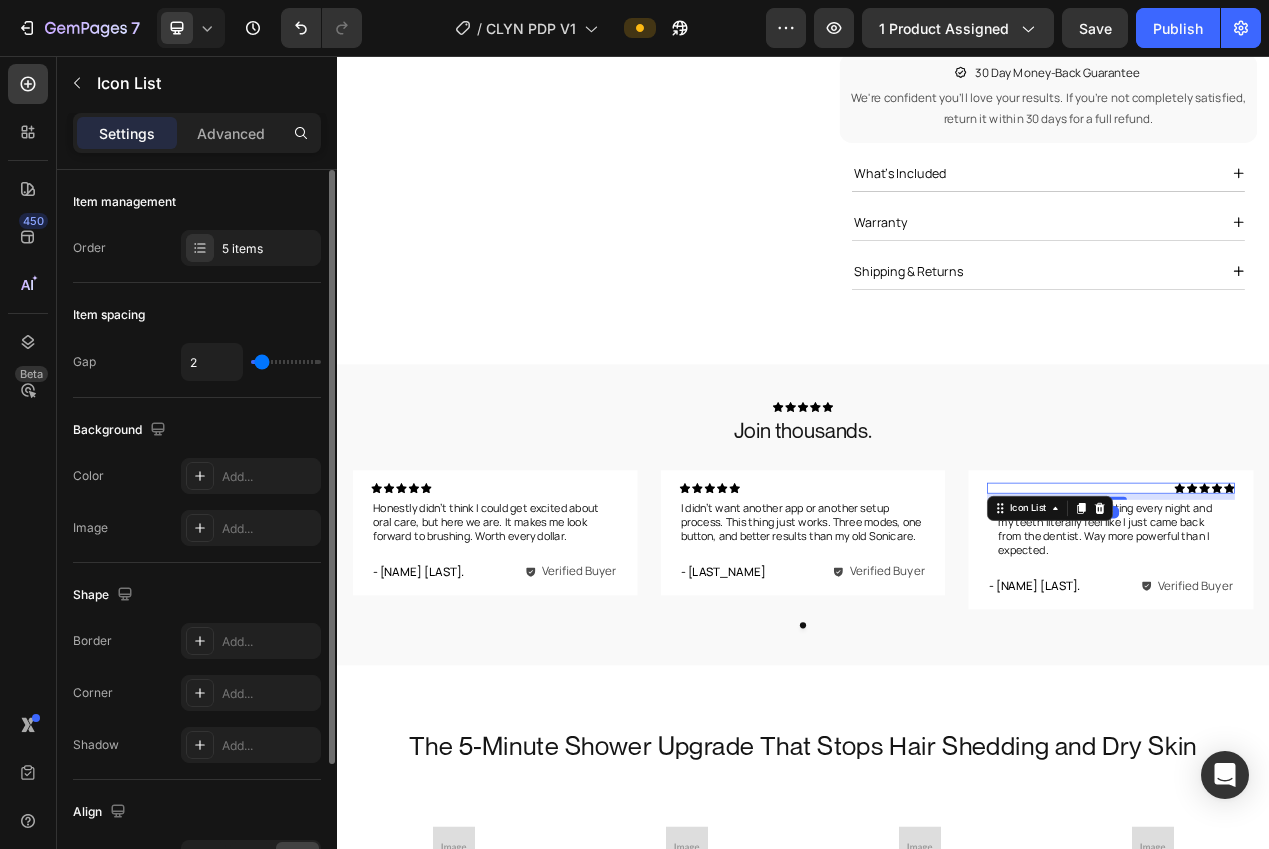 drag, startPoint x: 212, startPoint y: 133, endPoint x: 221, endPoint y: 214, distance: 81.49847 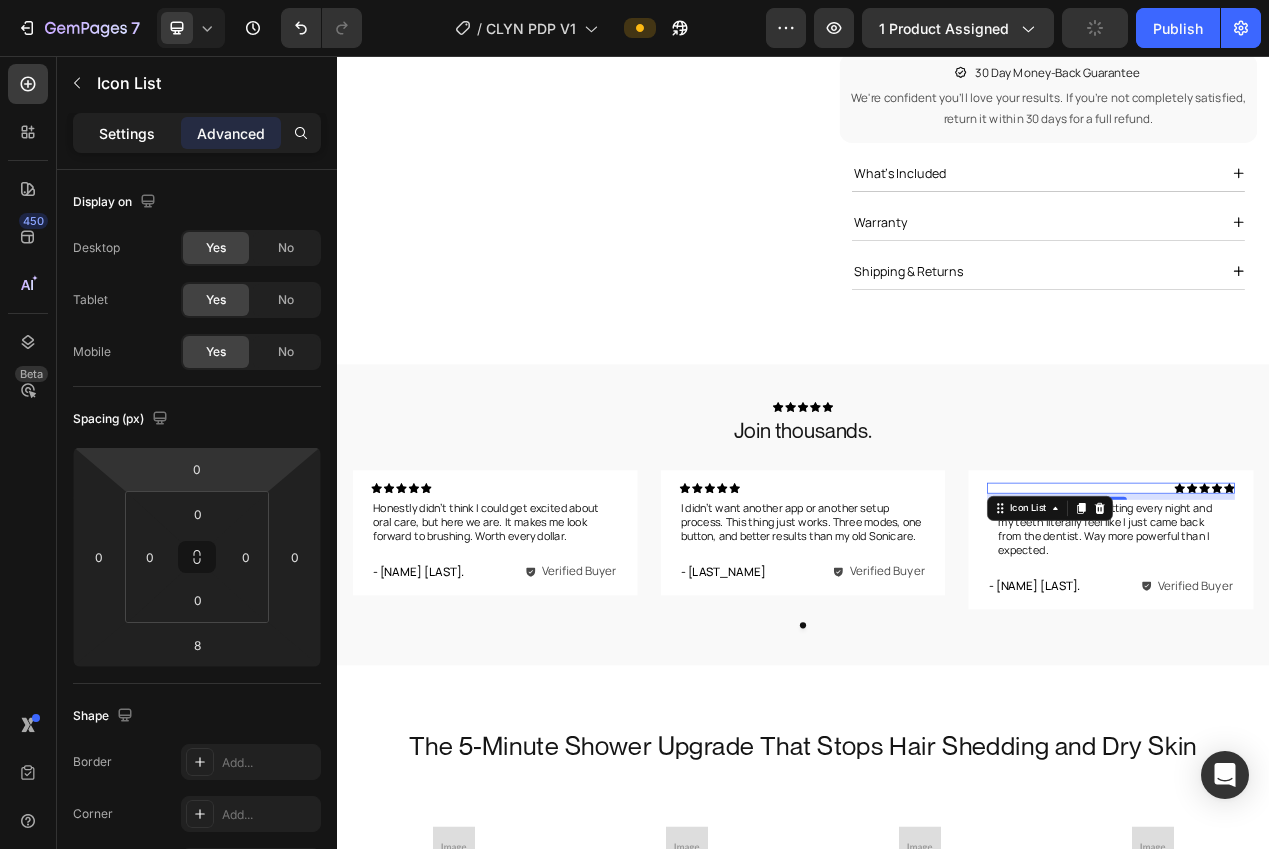 click on "Settings" at bounding box center (127, 133) 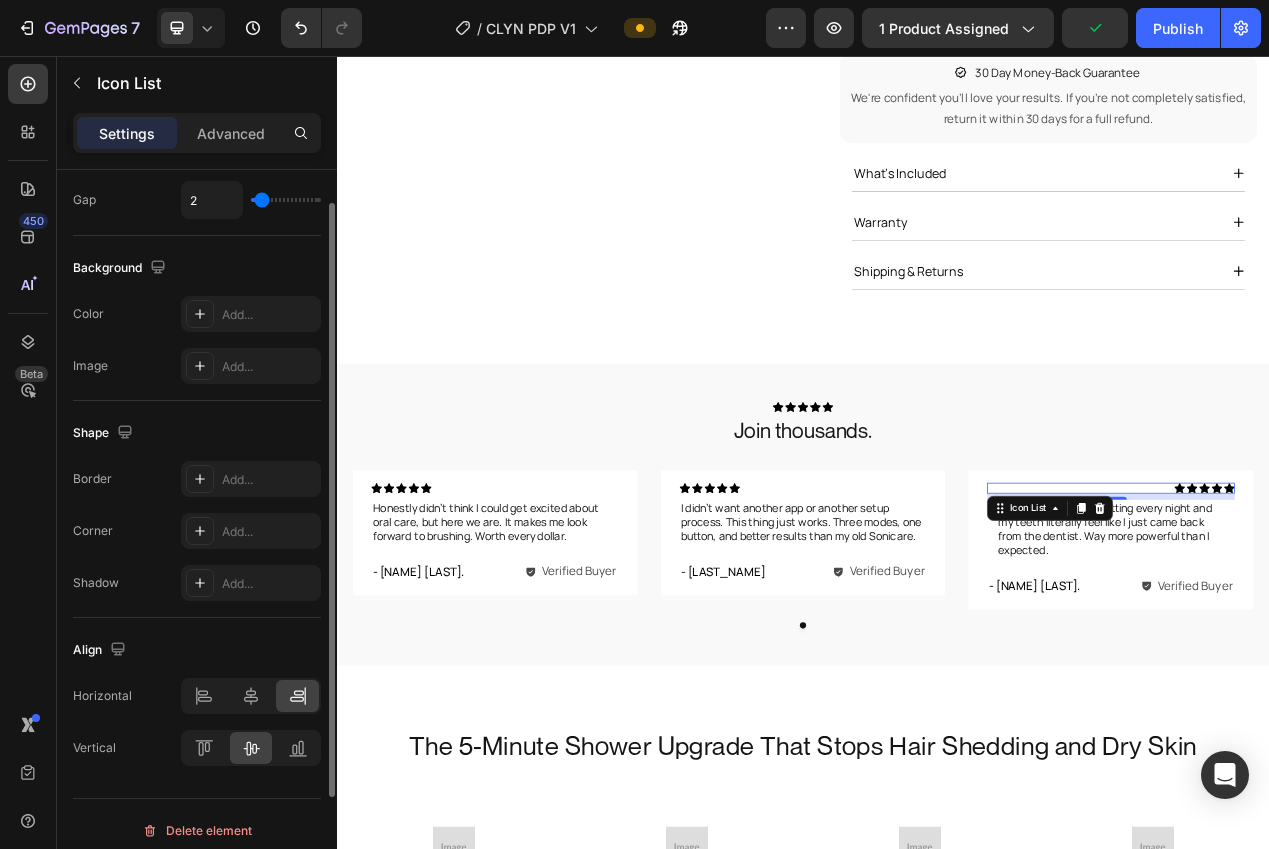 scroll, scrollTop: 175, scrollLeft: 0, axis: vertical 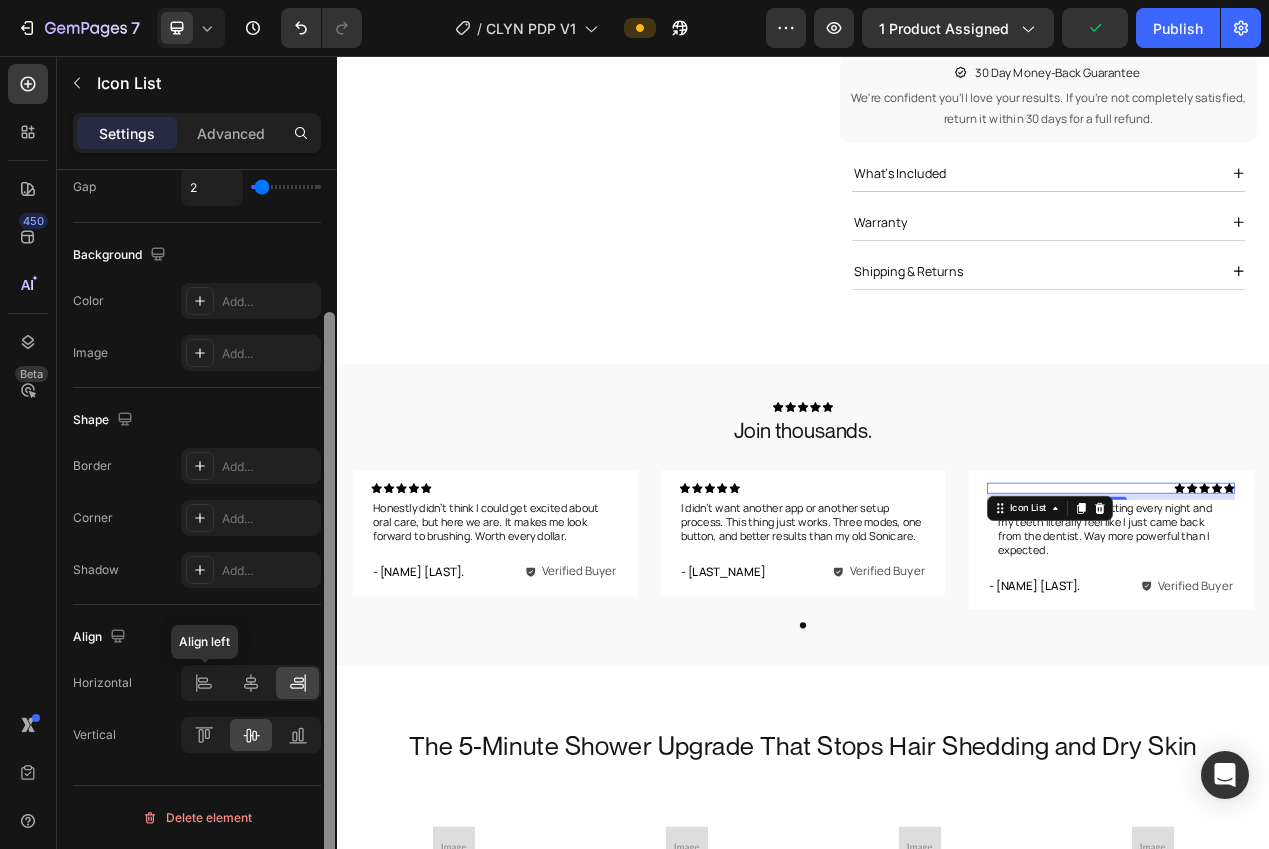 drag, startPoint x: 202, startPoint y: 678, endPoint x: 330, endPoint y: 679, distance: 128.0039 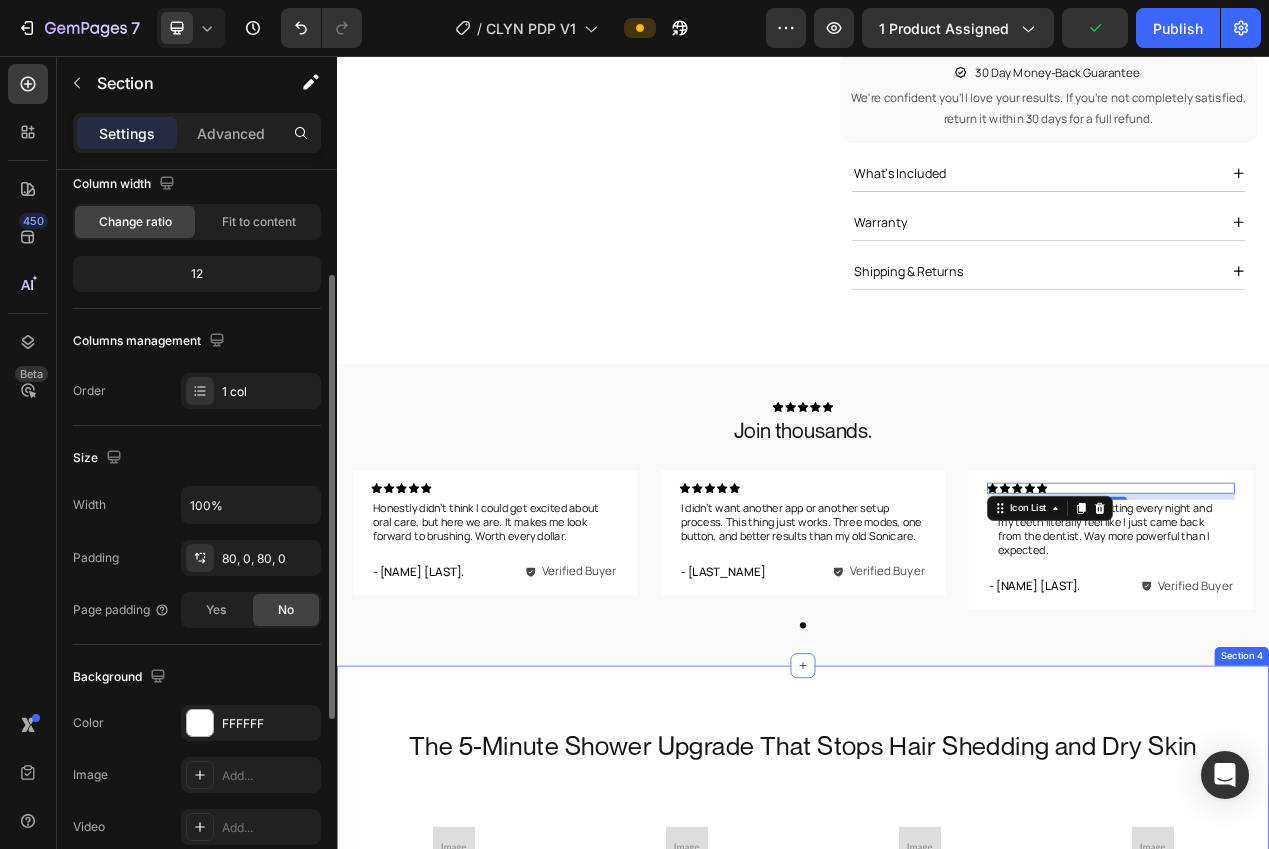 click on "The 5-Minute Shower Upgrade That Stops Hair Shedding and Dry Skin Heading Image Effortlessly  Glowing Skin Text block Harsh chemicals like chlorine and heavy metals strip your skin barrier, causing dryness, redness, and that tight, itchy feeling after every shower. Nuvera gently filters them out, leaving your skin soft, calm, and hydrated. Text block Row Image Soft, Shiny &  Stronger Hair Text block Chlorine is your hair’s silent enemy. It causes brittleness, frizz, breakage, and dullness. Nuvera removes the chlorine at the source - so your hair stays silky, vibrant, and full of life. Text block Image Boosts Water  Pressure Text block Unlike bulky filters that kill water flow, Nuvera is engineered to increase your shower pressure by up to 200%. Enjoy a spa-like rinse that clears away products, soothes your scalp, and feels amazing. Text block Image Save Money on  Beauty Products Text block Text block Row Section 4" at bounding box center [937, 1164] 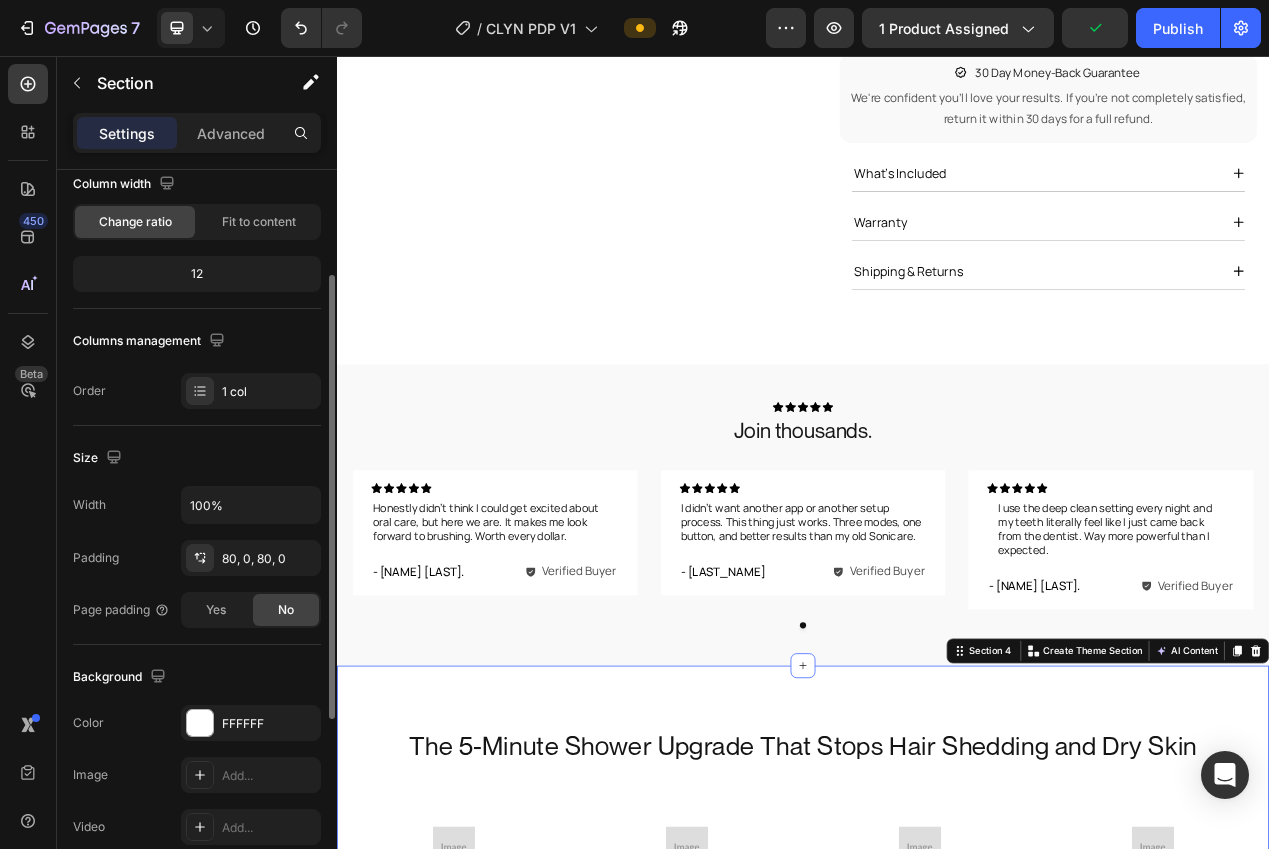scroll, scrollTop: 0, scrollLeft: 0, axis: both 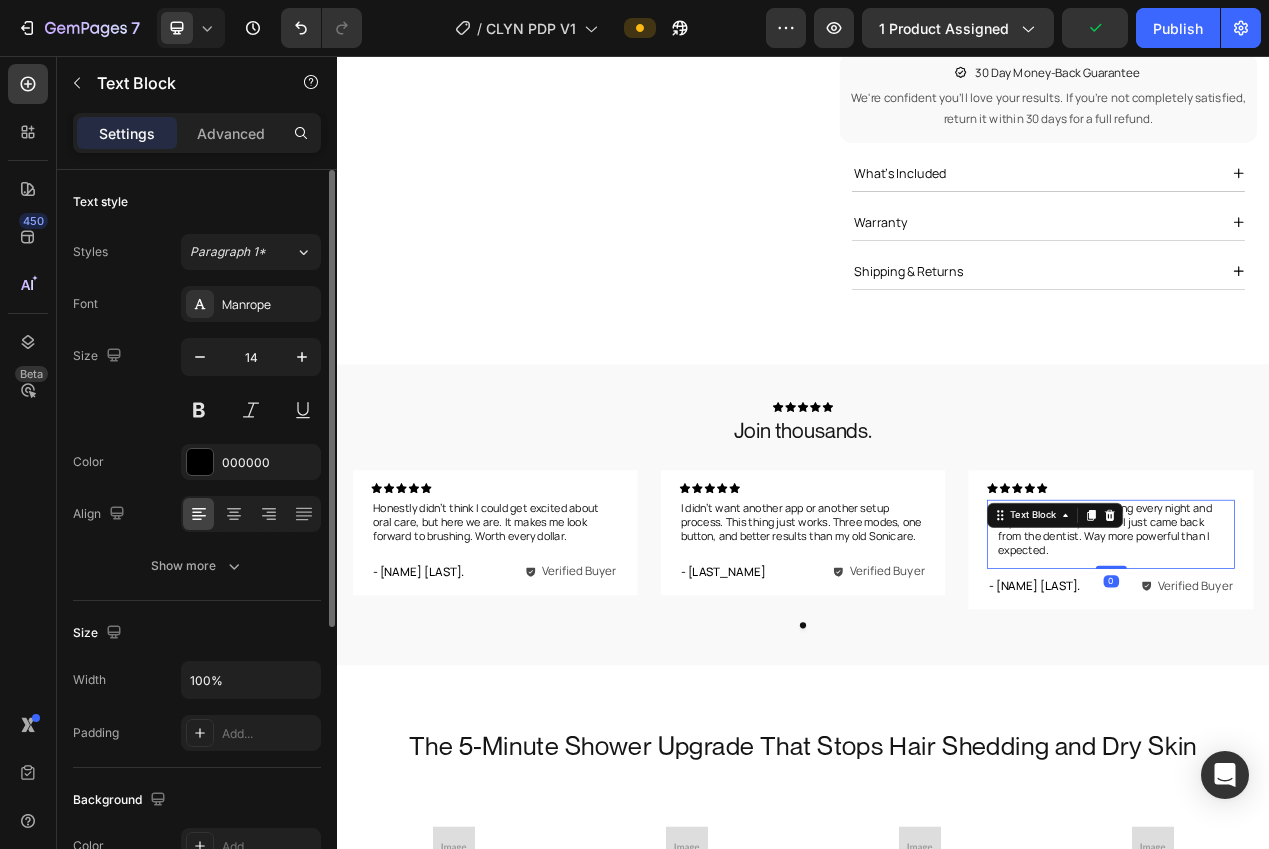 click on "I use the deep clean setting every night and my teeth literally feel like I just came back from the dentist. Way more powerful than I expected." at bounding box center [1333, 666] 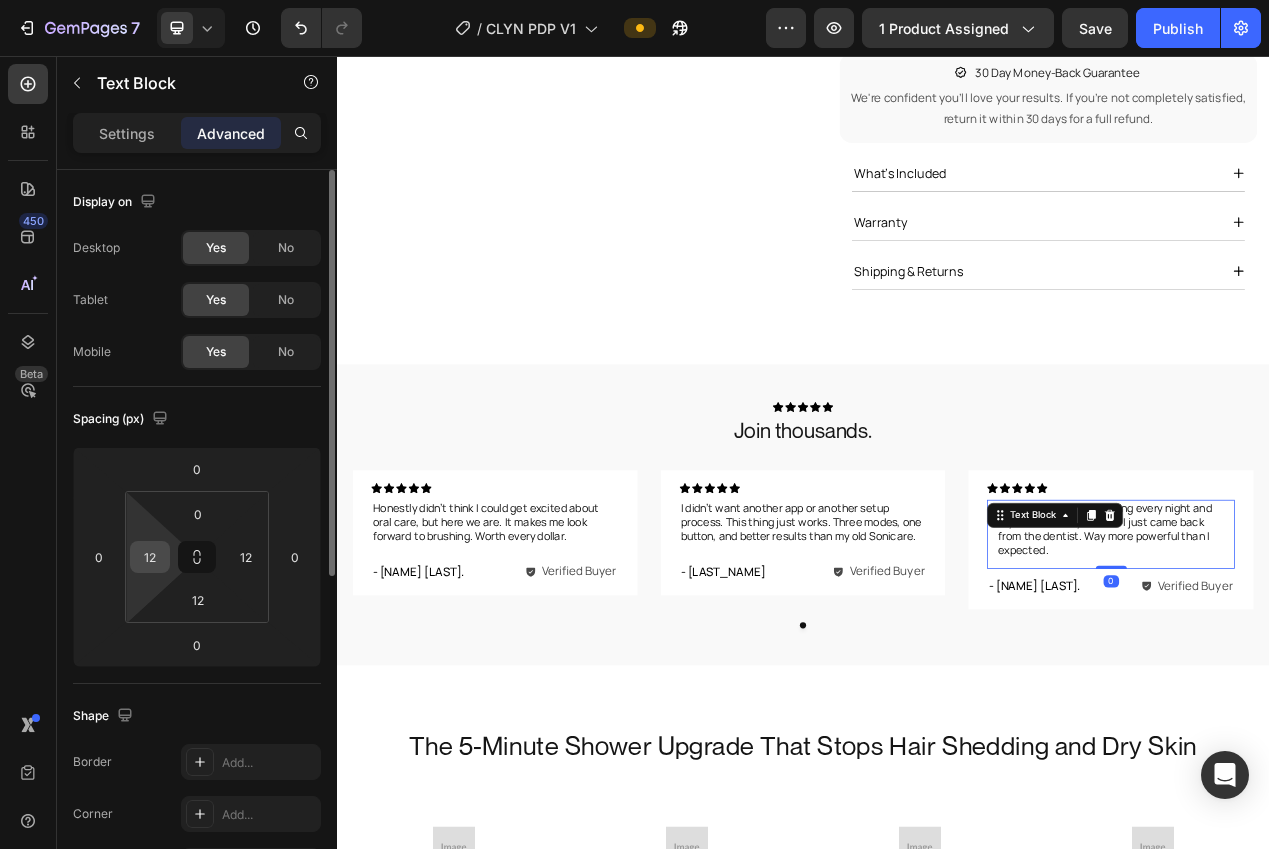 click on "12" at bounding box center [150, 557] 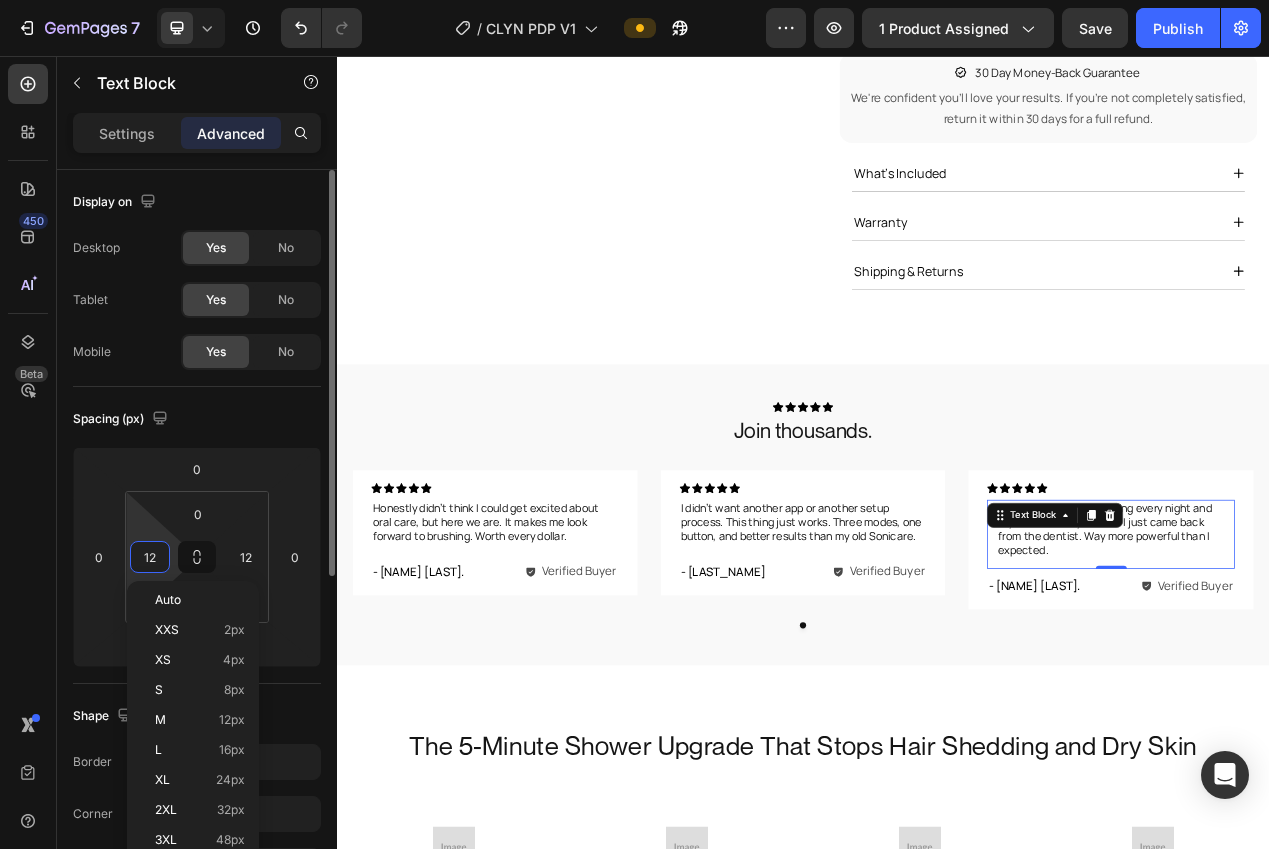 click on "12" at bounding box center [150, 557] 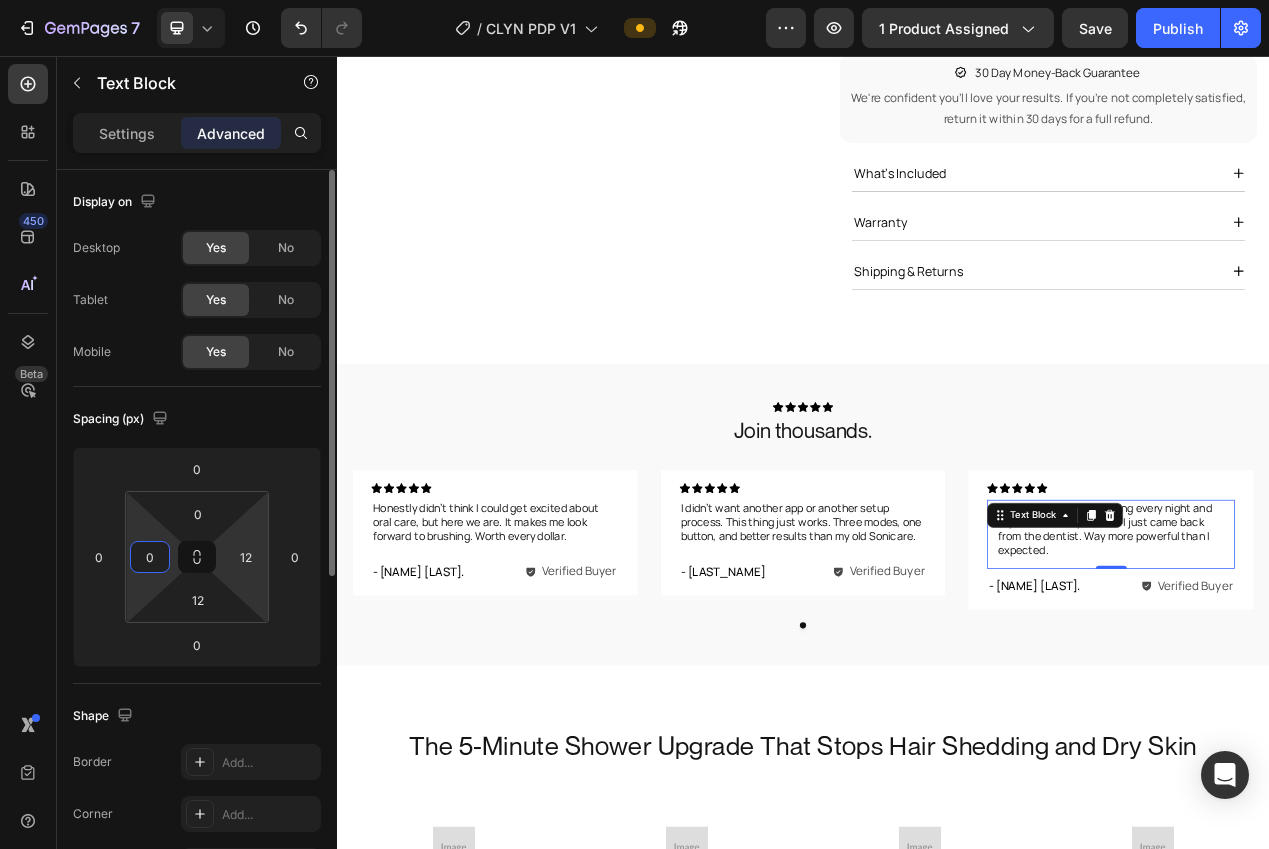 type on "0" 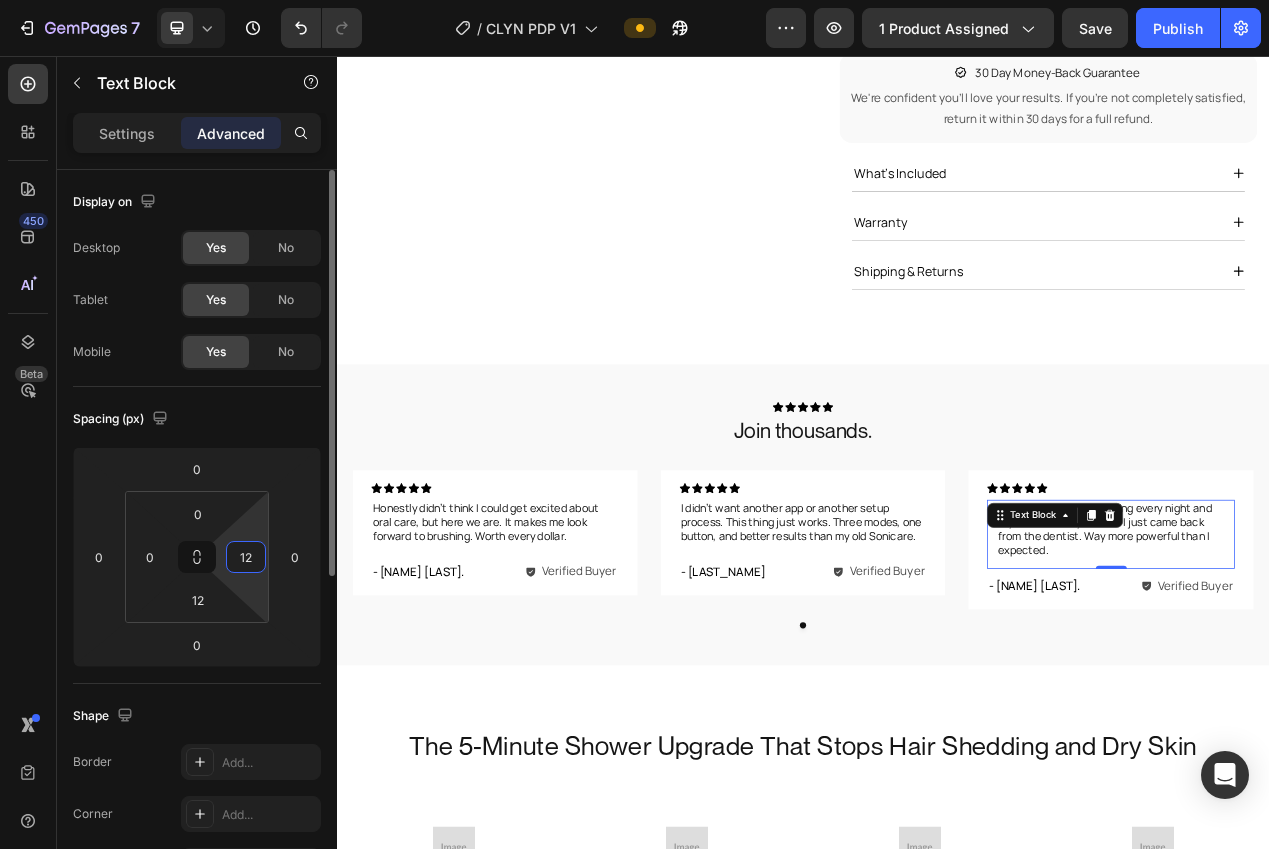 click on "7 Version history / CLYN PDP V1 Preview 1 product assigned Save Publish 450 Beta Sections(18) Elements(84) Section Element Hero Section Product Detail Brands Trusted Badges Guarantee Product Breakdown How to use Testimonials Compare Bundle FAQs Social Proof Brand Story Product List Collection Blog List Contact Sticky Add to Cart Custom Footer Browse Library 450 Layout
Row
Row
Row
Row Text
Heading
Text Block Button
Button
Button Media
Image
Image" at bounding box center (634, 0) 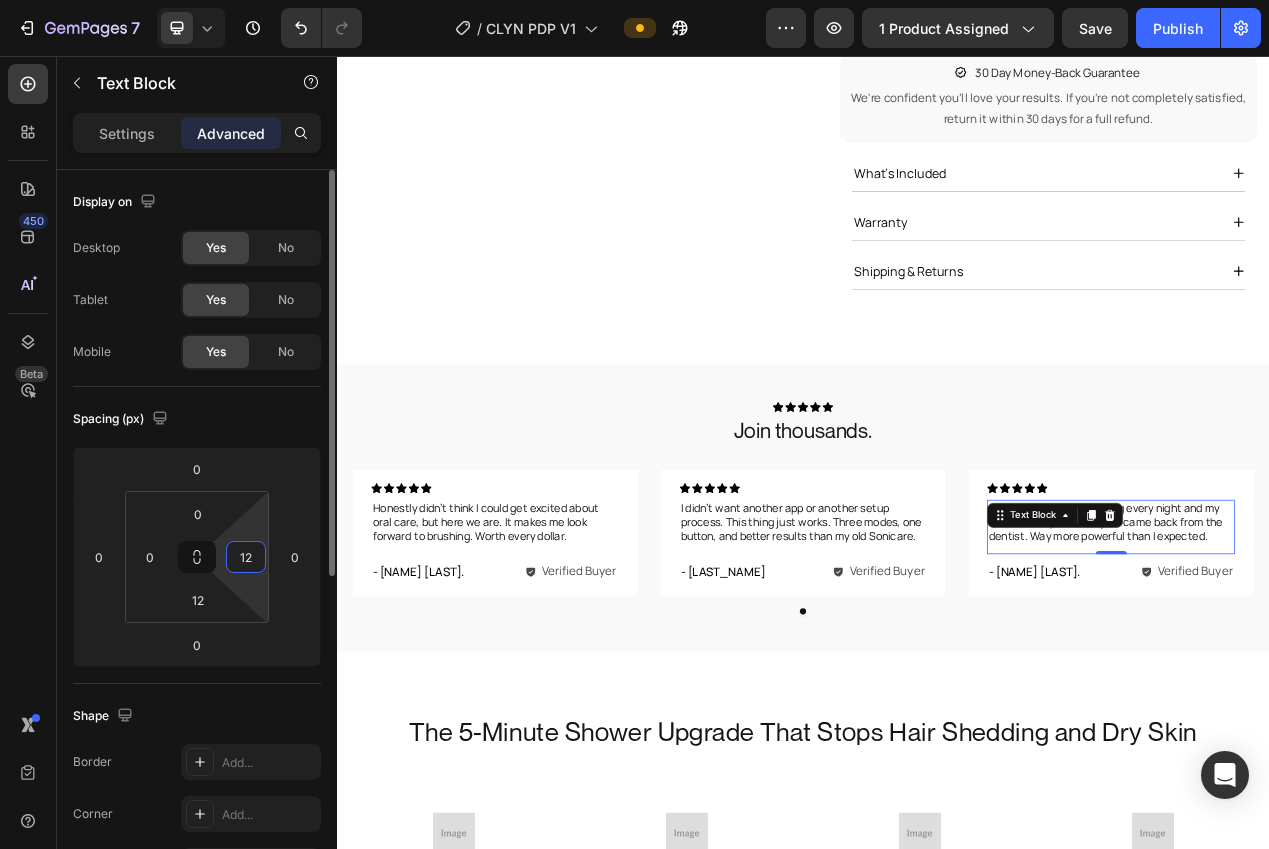 type on "0" 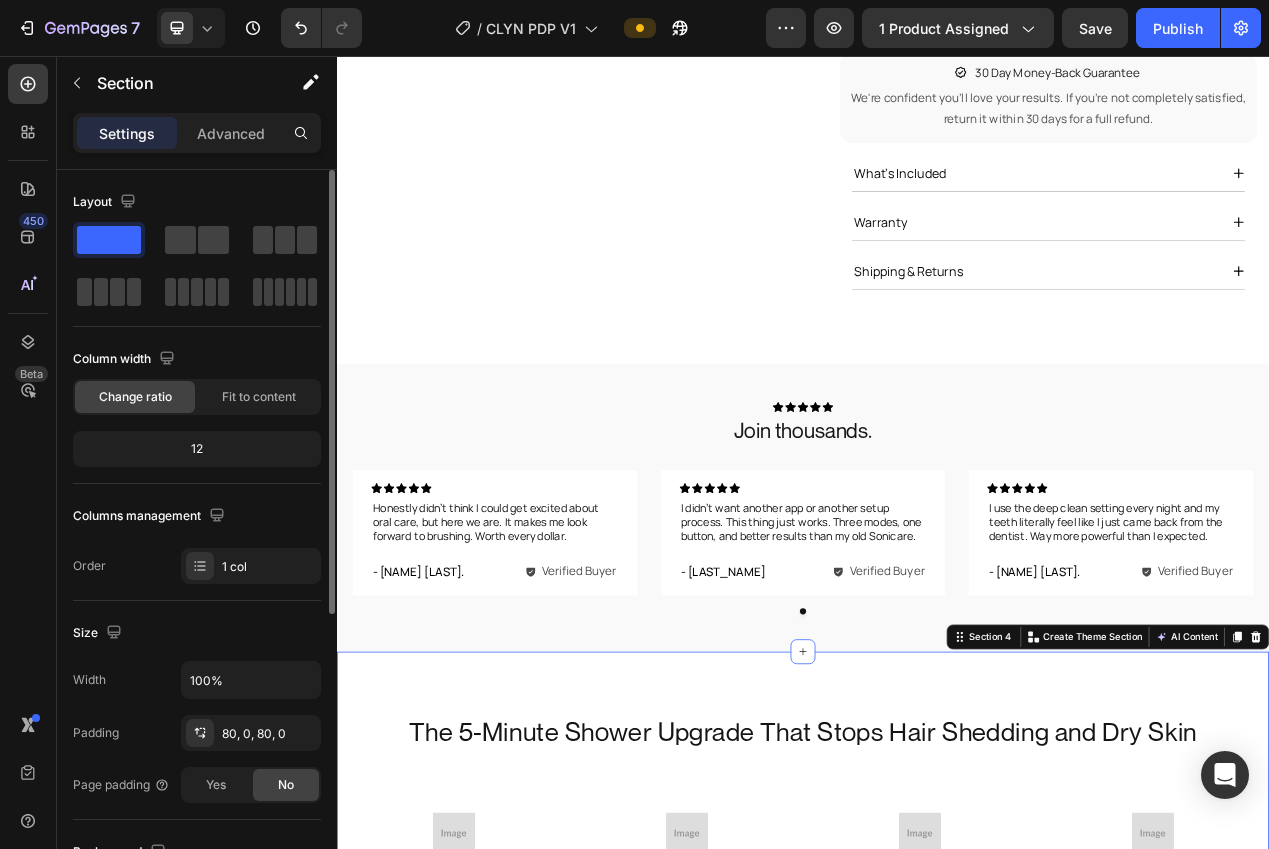 click on "The 5-Minute Shower Upgrade That Stops Hair Shedding and Dry Skin Heading Image Effortlessly  Glowing Skin Text block Harsh chemicals like chlorine and heavy metals strip your skin barrier, causing dryness, redness, and that tight, itchy feeling after every shower. Nuvera gently filters them out, leaving your skin soft, calm, and hydrated. Text block Row Image Soft, Shiny &  Stronger Hair Text block Chlorine is your hair’s silent enemy. It causes brittleness, frizz, breakage, and dullness. Nuvera removes the chlorine at the source - so your hair stays silky, vibrant, and full of life. Text block Image Boosts Water  Pressure Text block Unlike bulky filters that kill water flow, Nuvera is engineered to increase your shower pressure by up to 200%. Enjoy a spa-like rinse that clears away products, soothes your scalp, and feels amazing. Text block Image Save Money on  Beauty Products Text block Text block Row Section 4   Create Theme Section AI Content Write with GemAI What would you like to describe here?" at bounding box center (937, 1146) 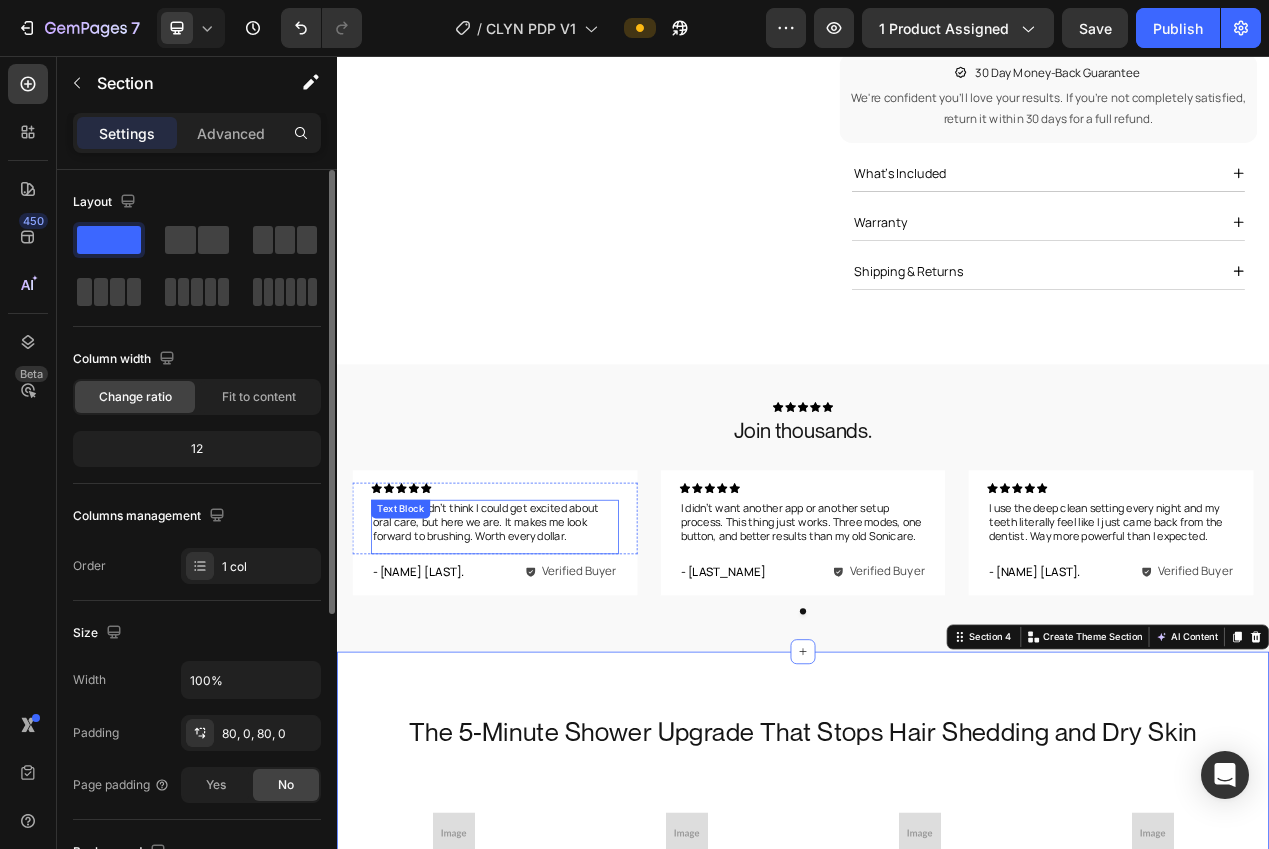 click on "Honestly didn’t think I could get excited about oral care, but here we are. It makes me look forward to brushing. Worth every dollar. Text Block" at bounding box center [540, 663] 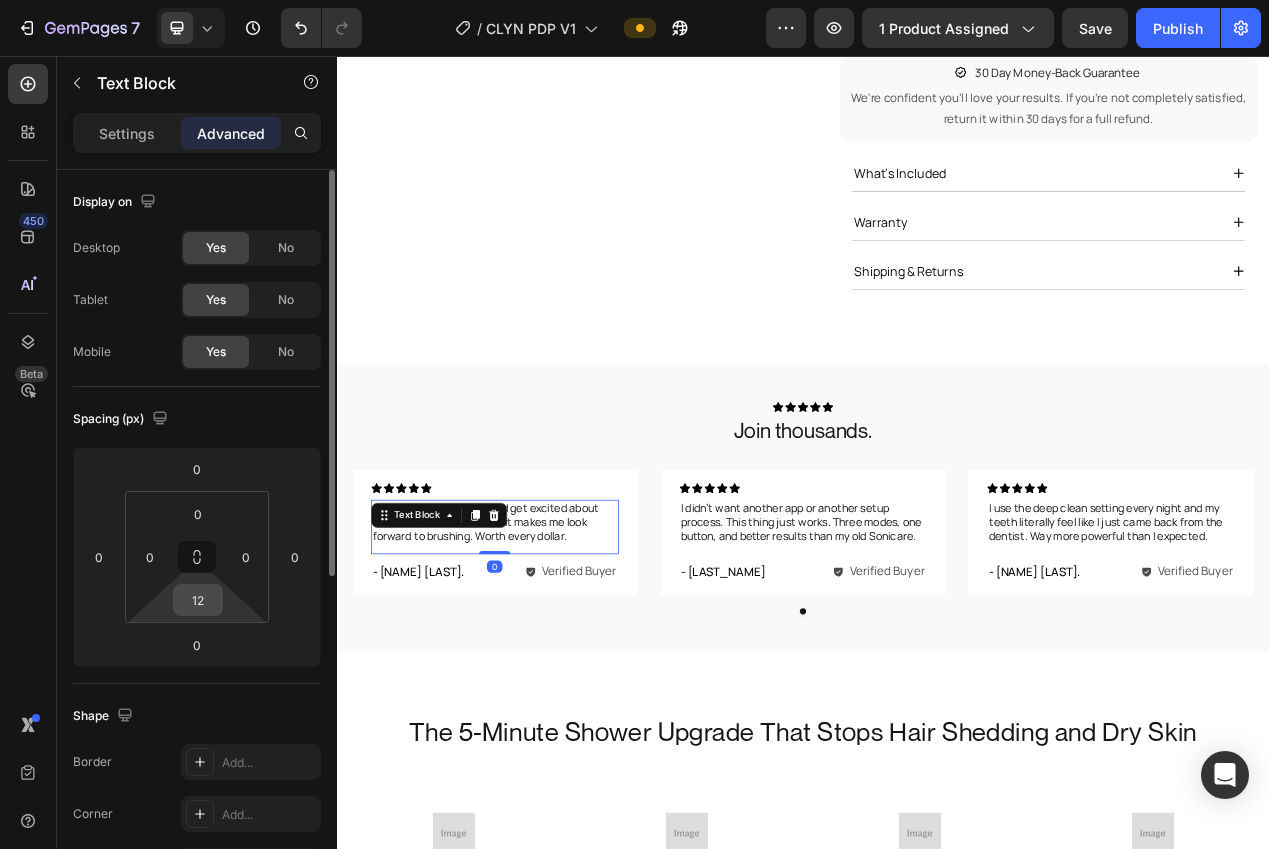 click on "12" at bounding box center [198, 600] 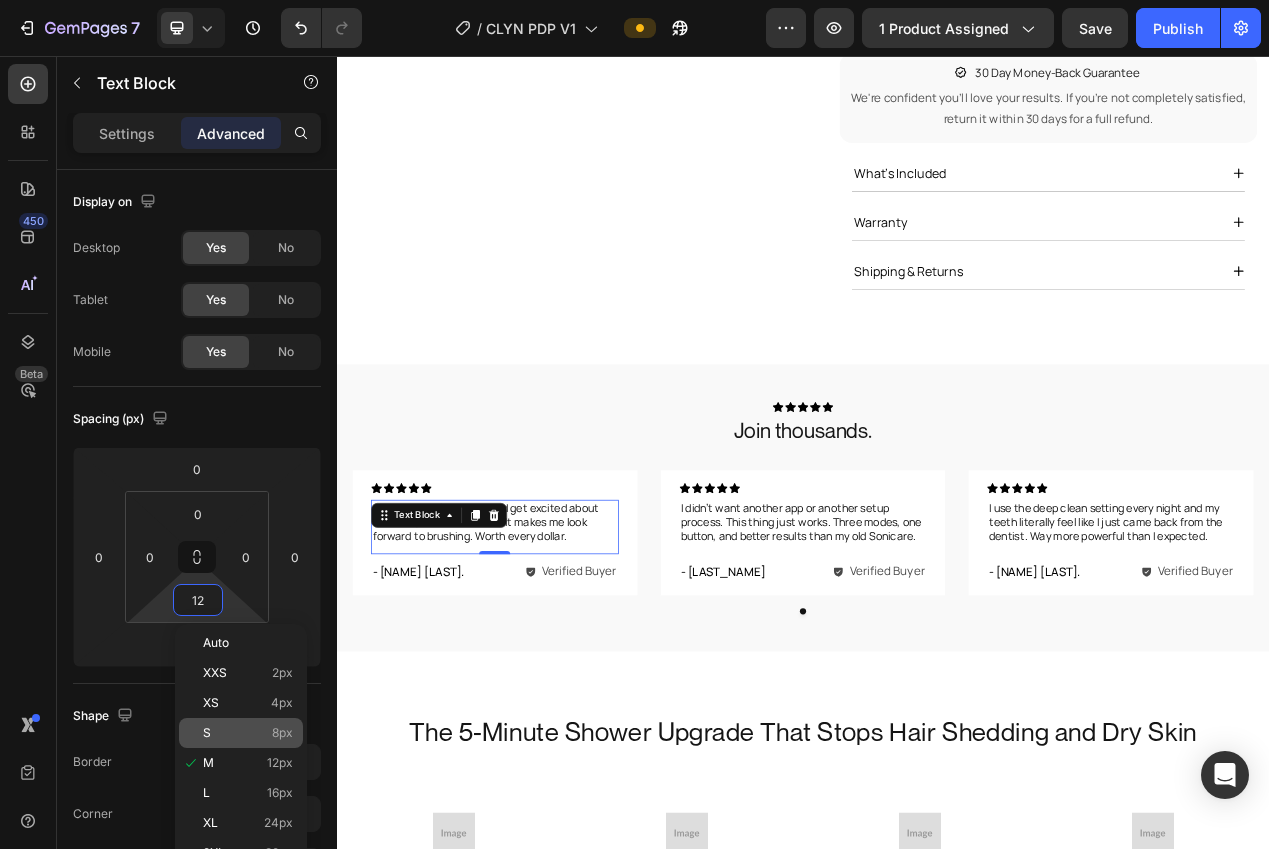 click on "S 8px" 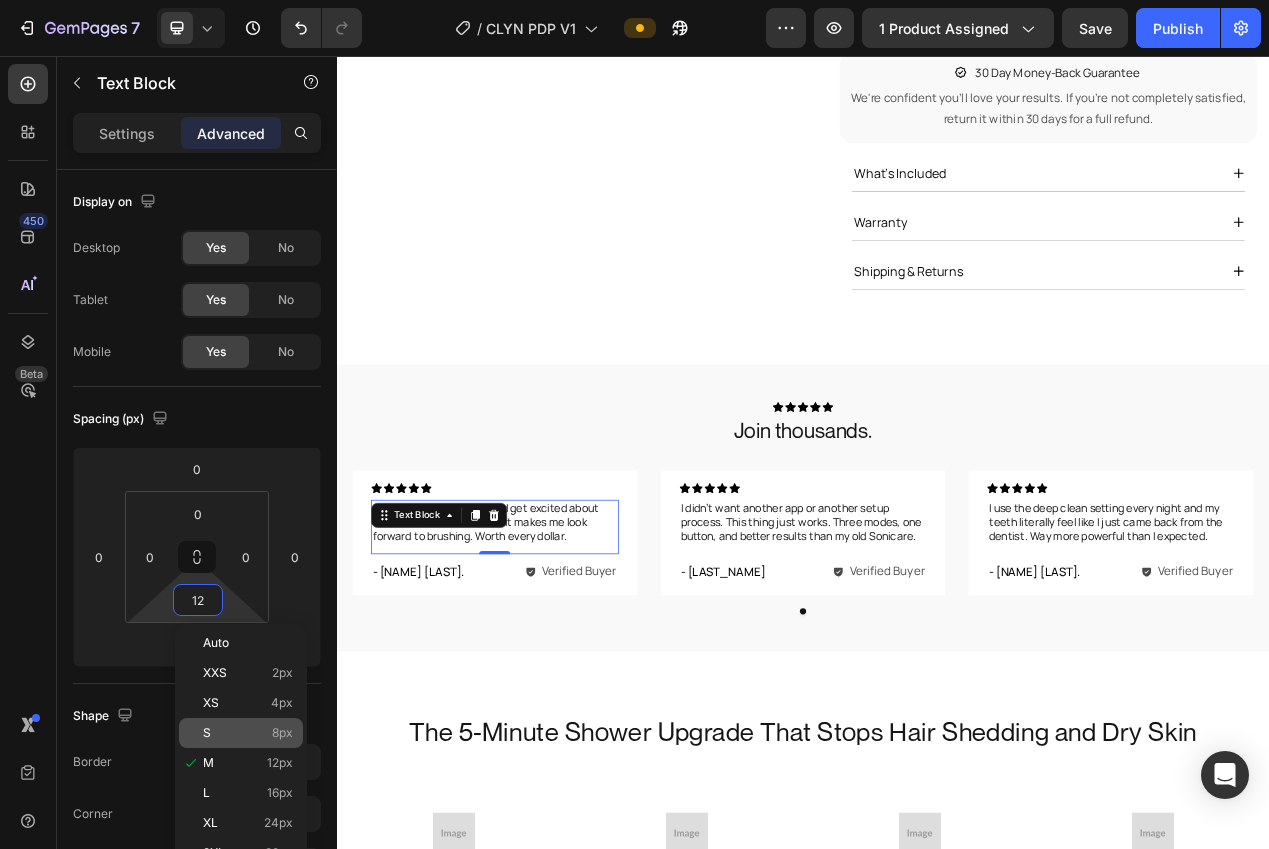 type on "8" 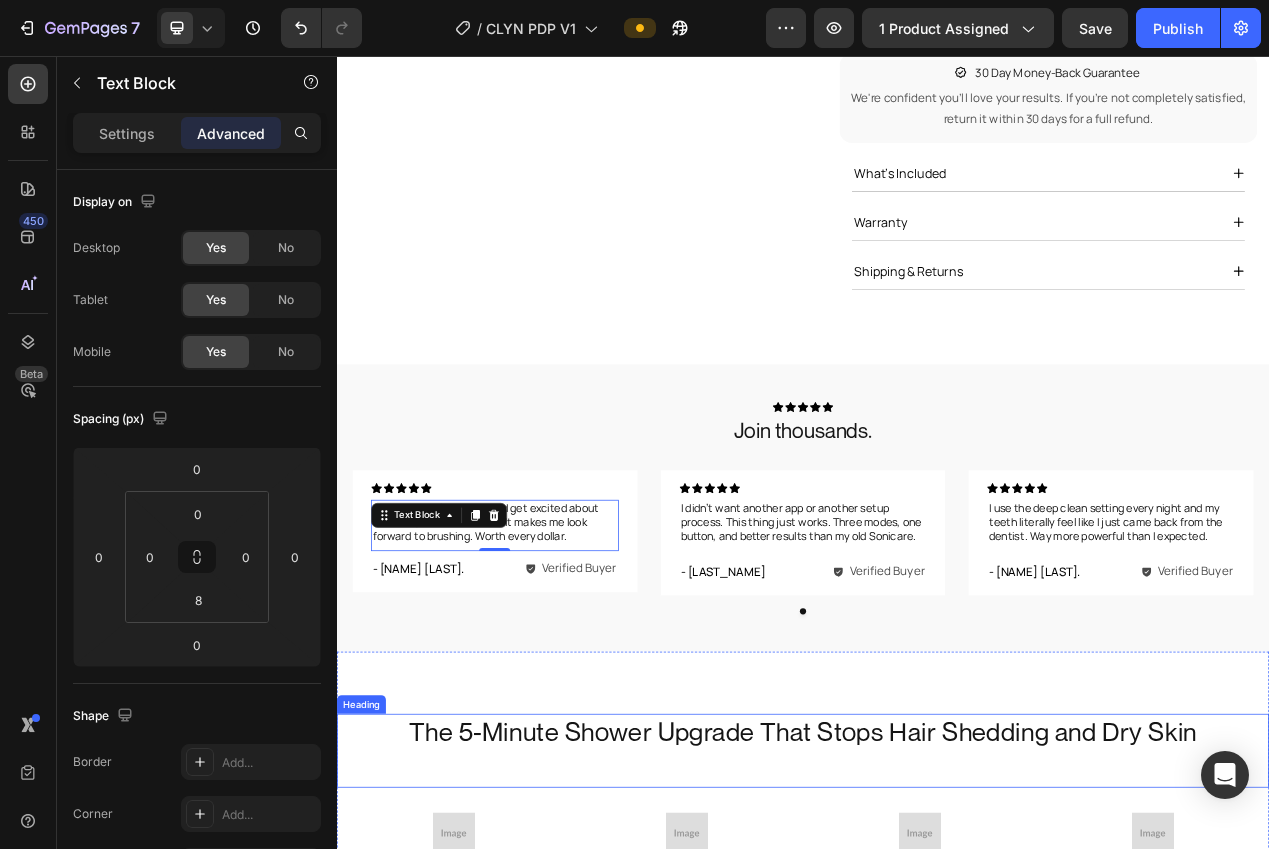 click on "The 5-Minute Shower Upgrade That Stops Hair Shedding and Dry Skin" at bounding box center (937, 926) 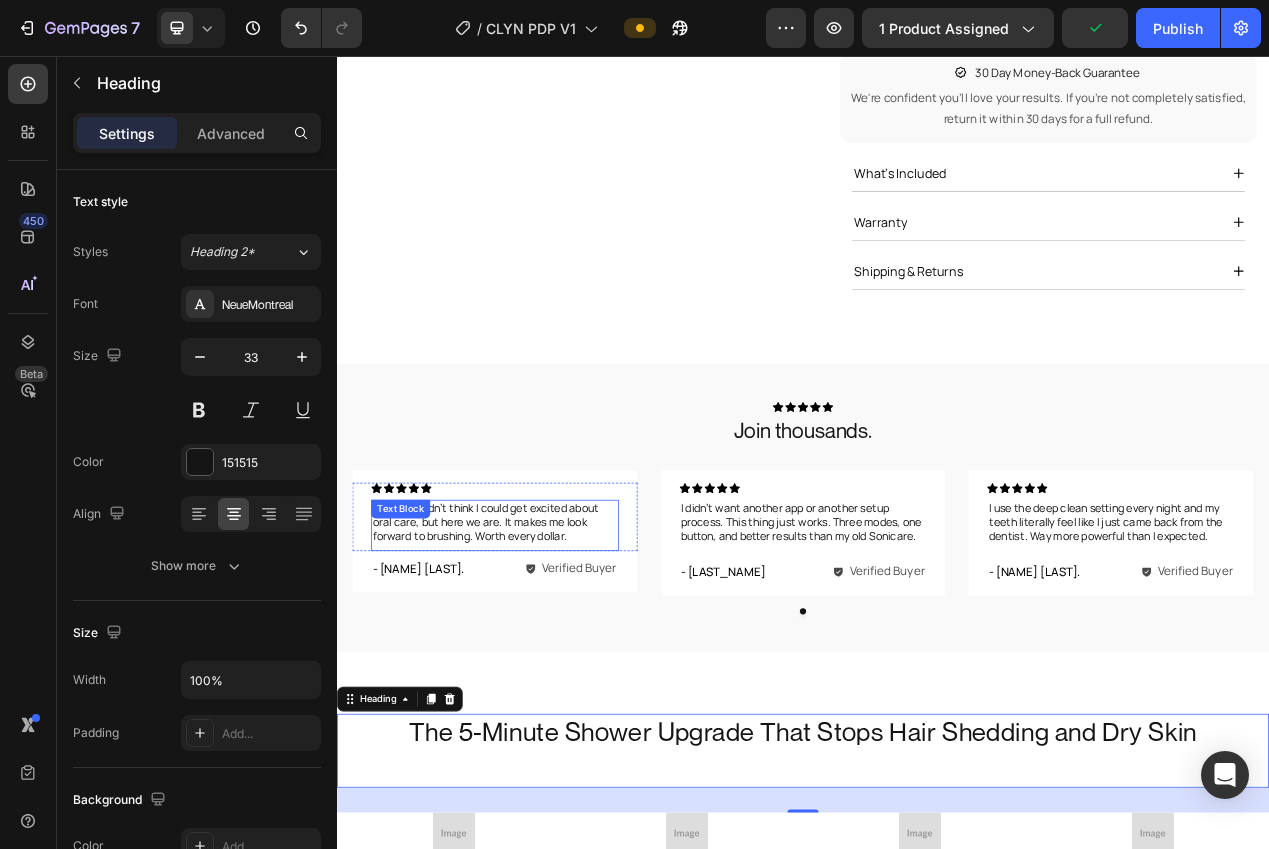 click on "Honestly didn’t think I could get excited about oral care, but here we are. It makes me look forward to brushing. Worth every dollar." at bounding box center [540, 657] 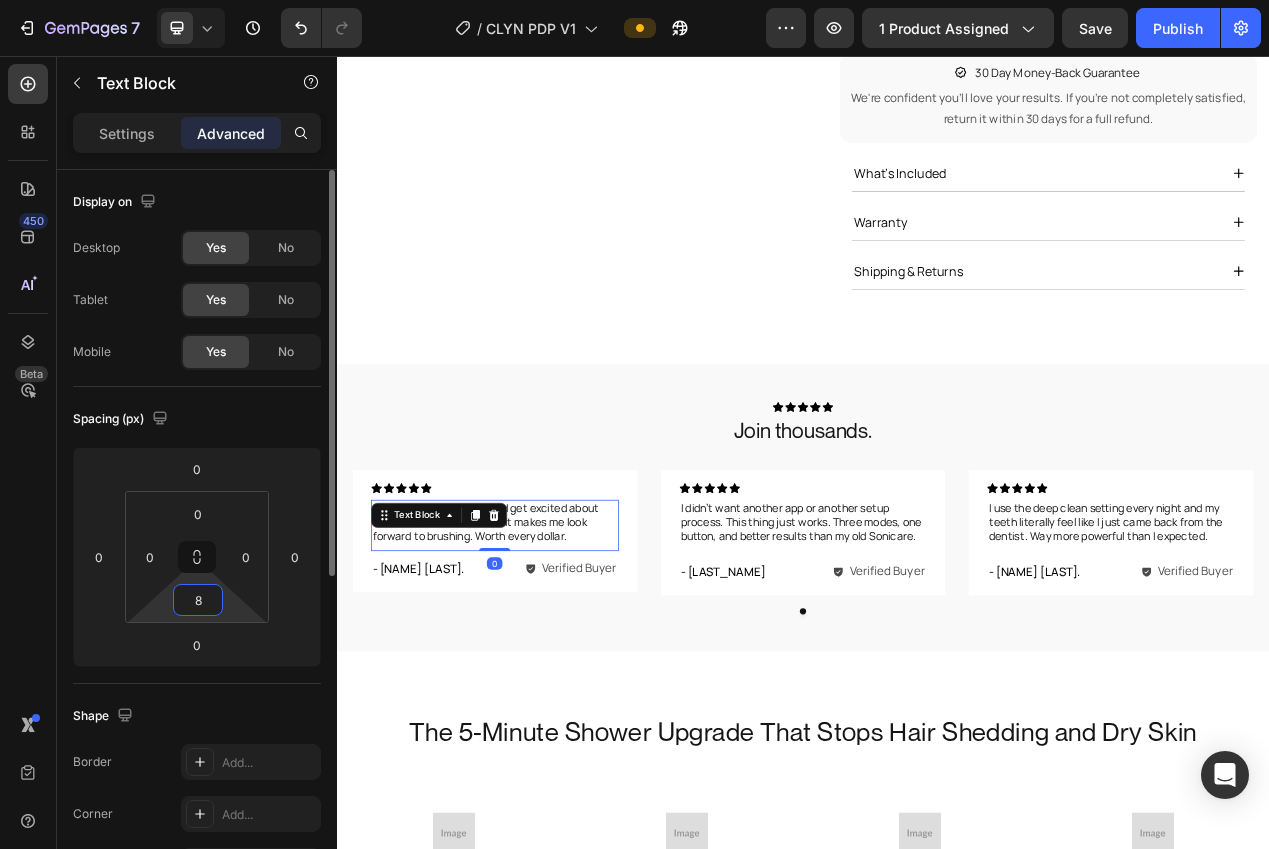 drag, startPoint x: 207, startPoint y: 601, endPoint x: 208, endPoint y: 617, distance: 16.03122 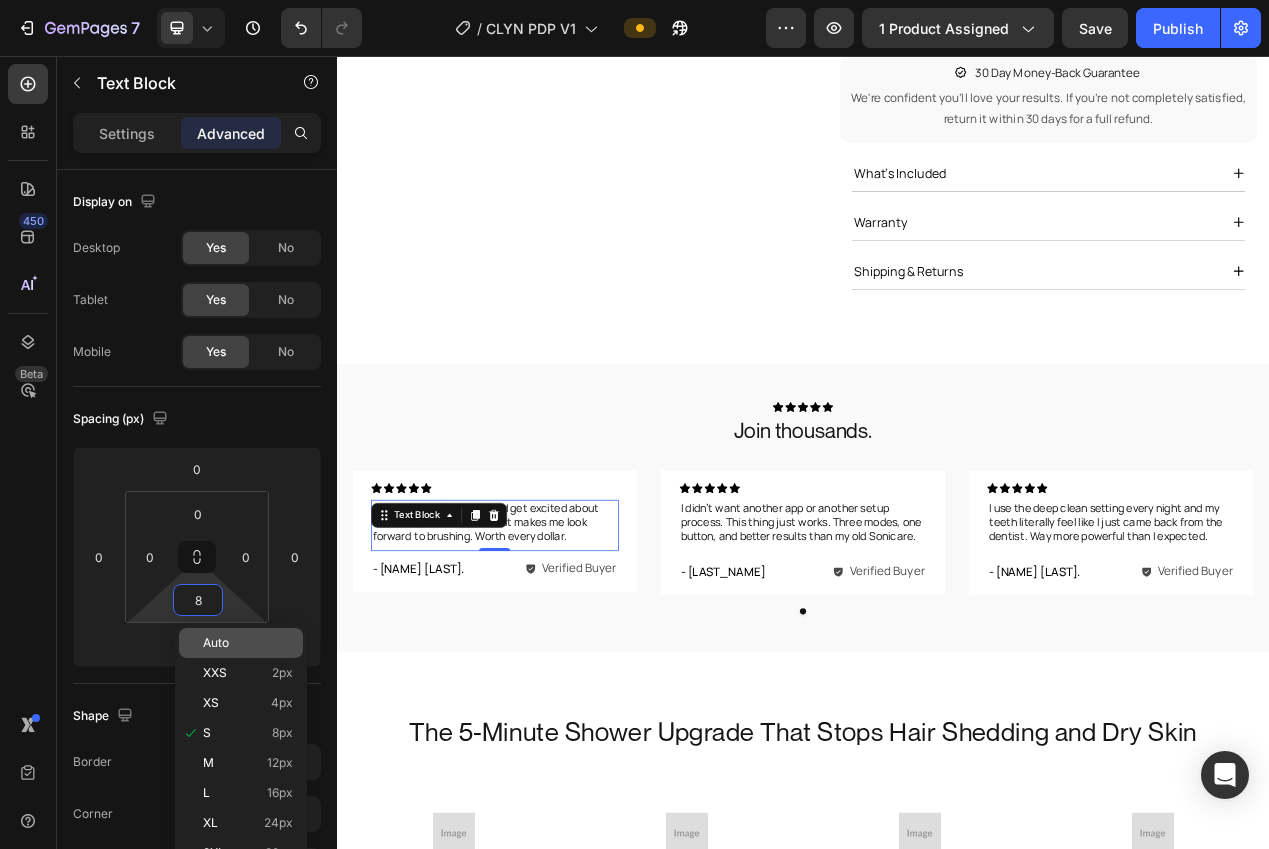 click on "Auto" at bounding box center [216, 643] 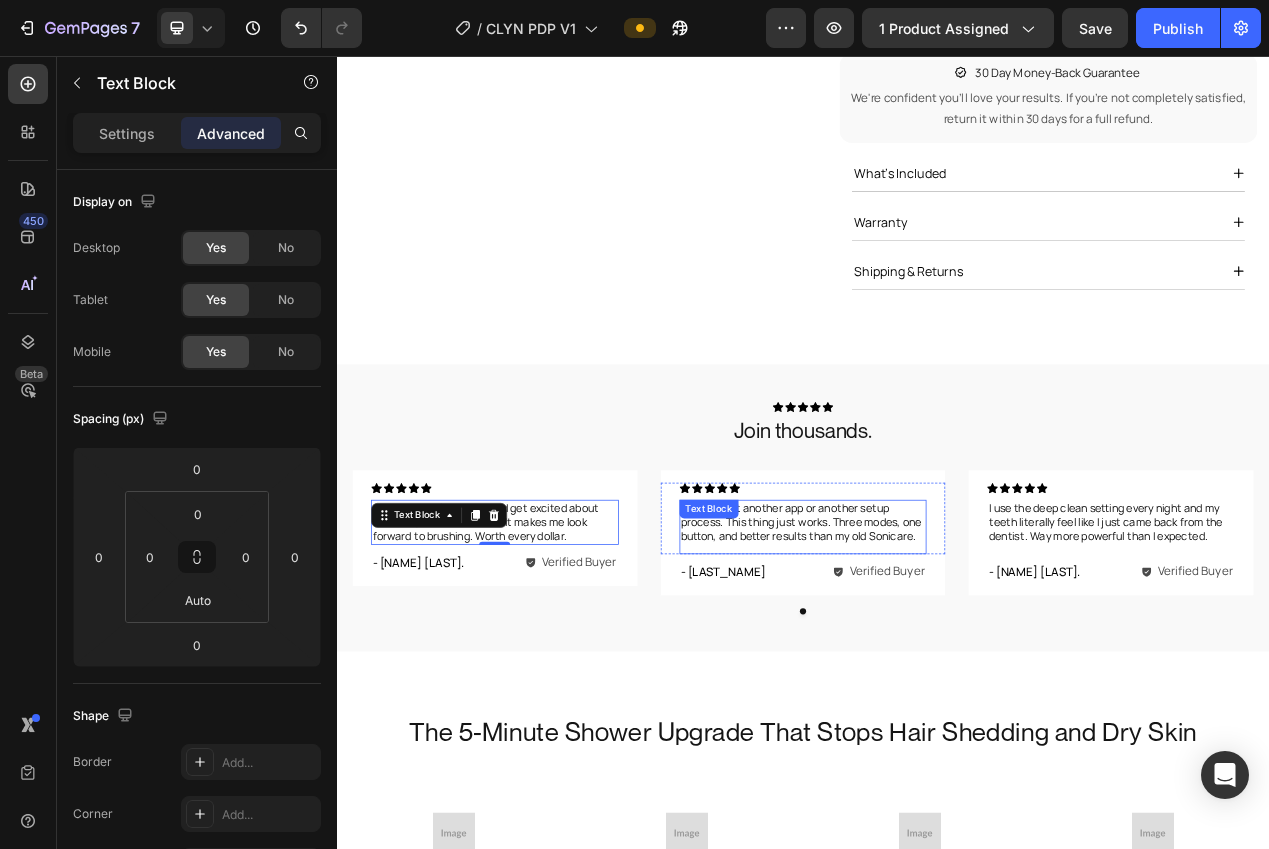 click on "I didn’t want another app or another setup process. This thing just works. Three modes, one button, and better results than my old Sonicare. Text Block" at bounding box center [937, 663] 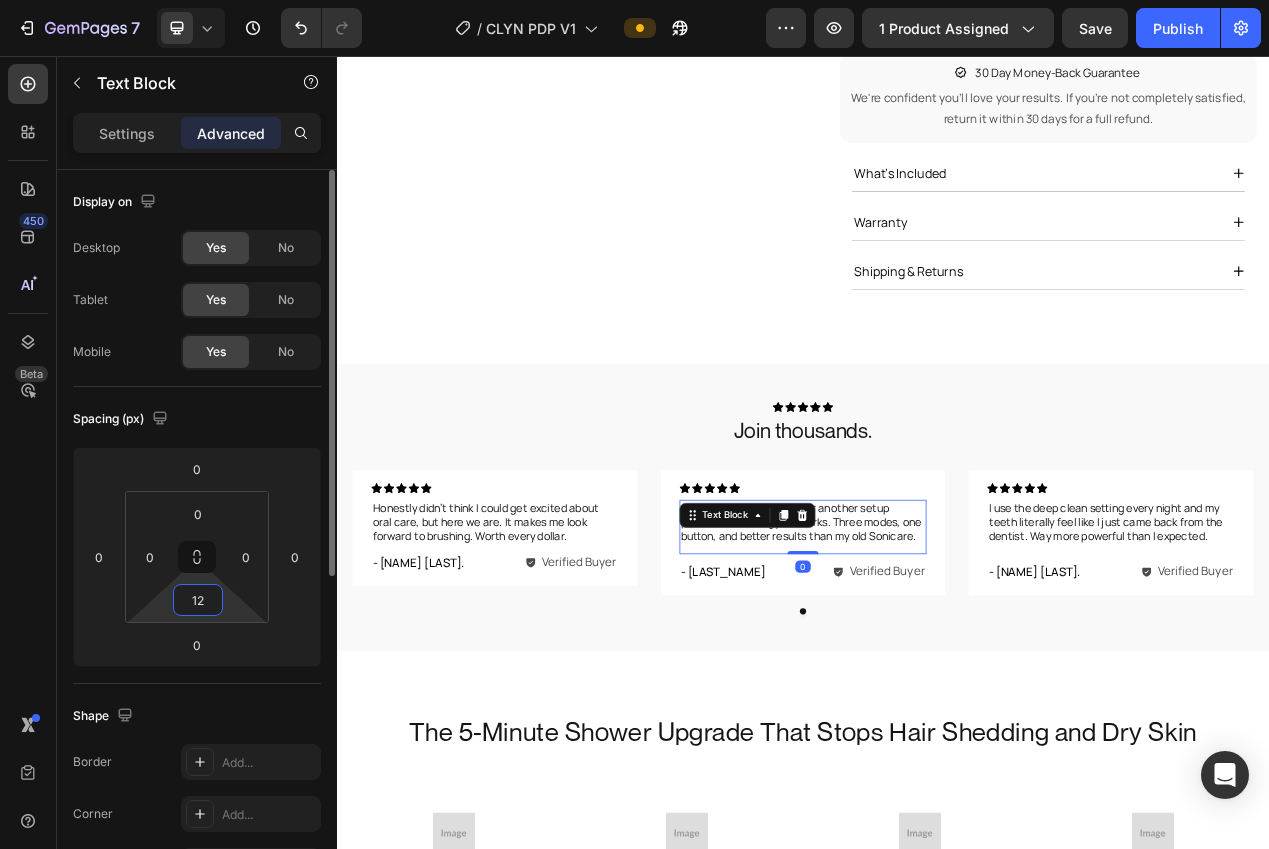 click on "12" at bounding box center [198, 600] 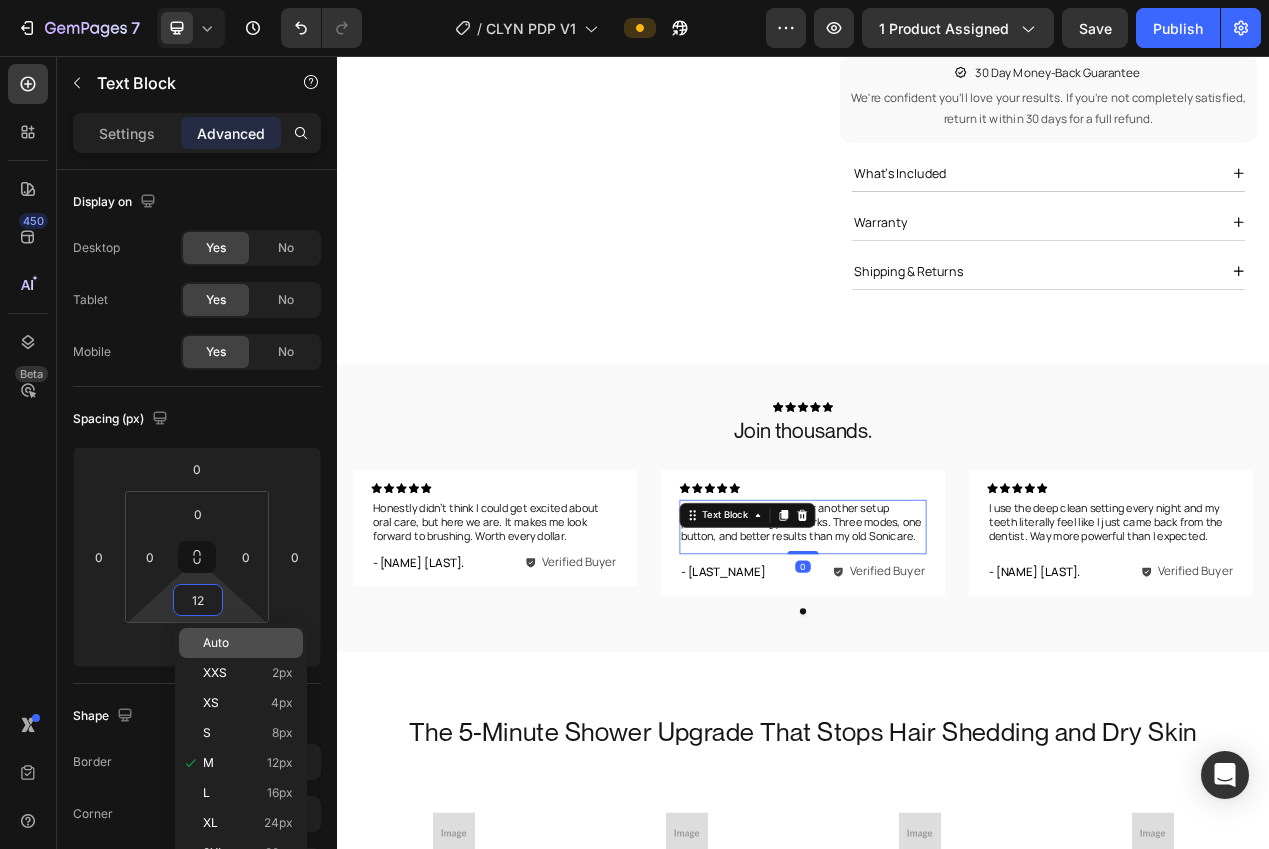 drag, startPoint x: 250, startPoint y: 647, endPoint x: 260, endPoint y: 642, distance: 11.18034 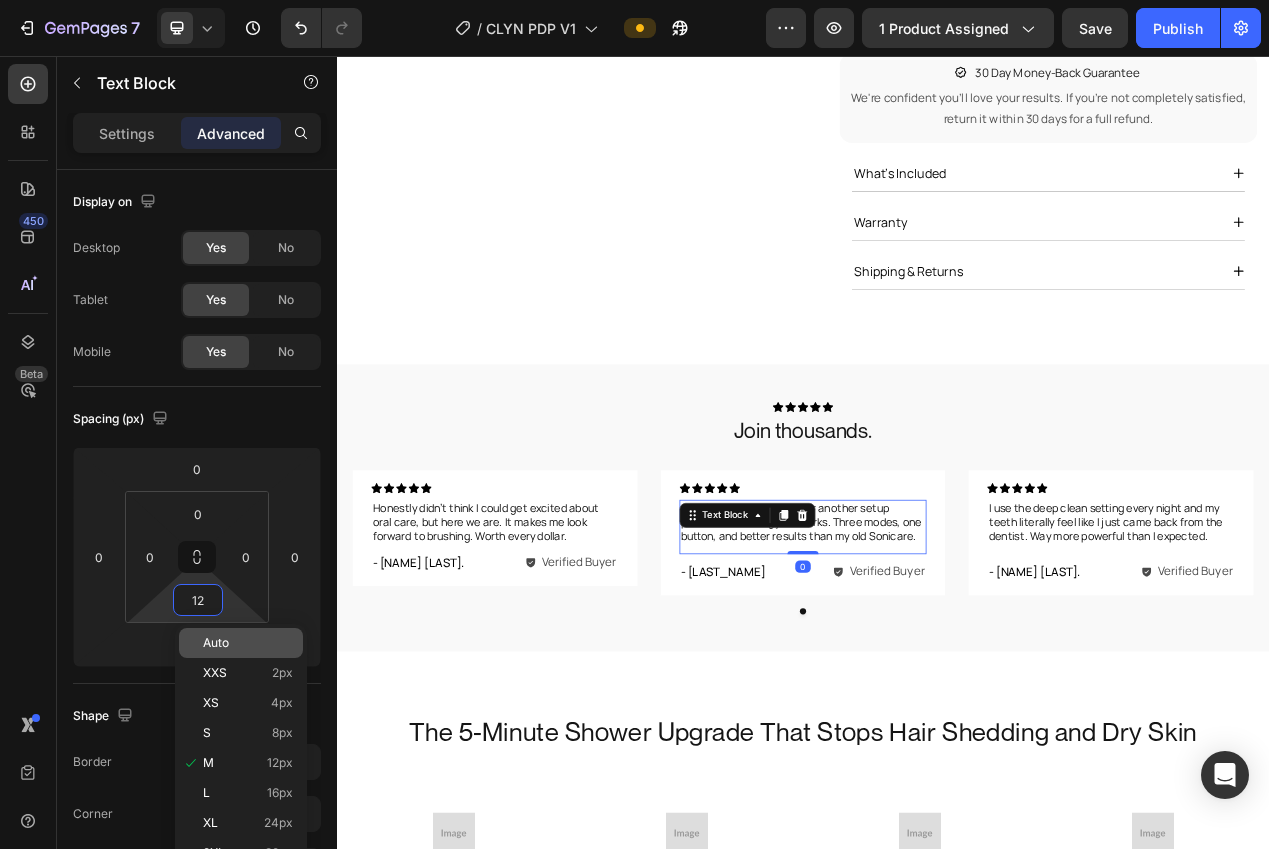 click on "Auto" at bounding box center (248, 643) 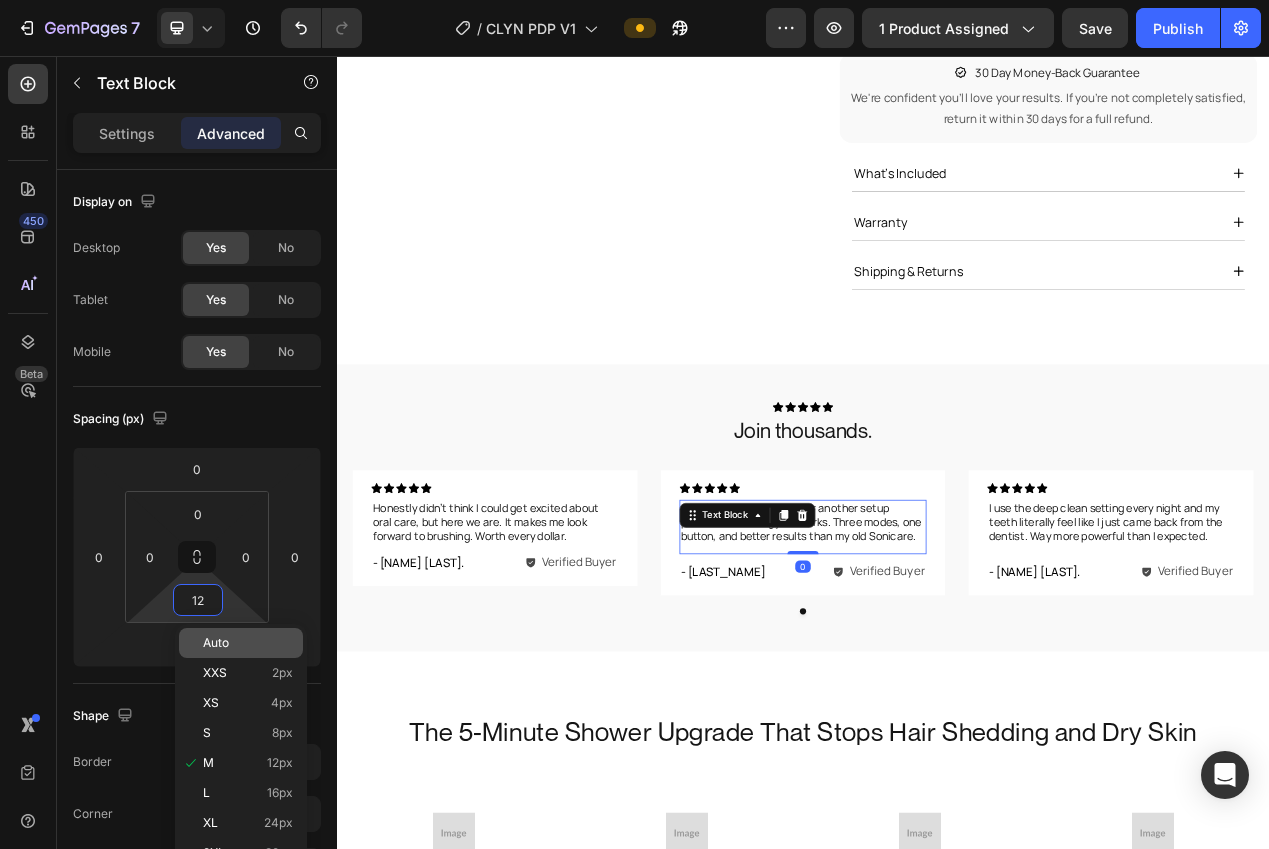 type on "Auto" 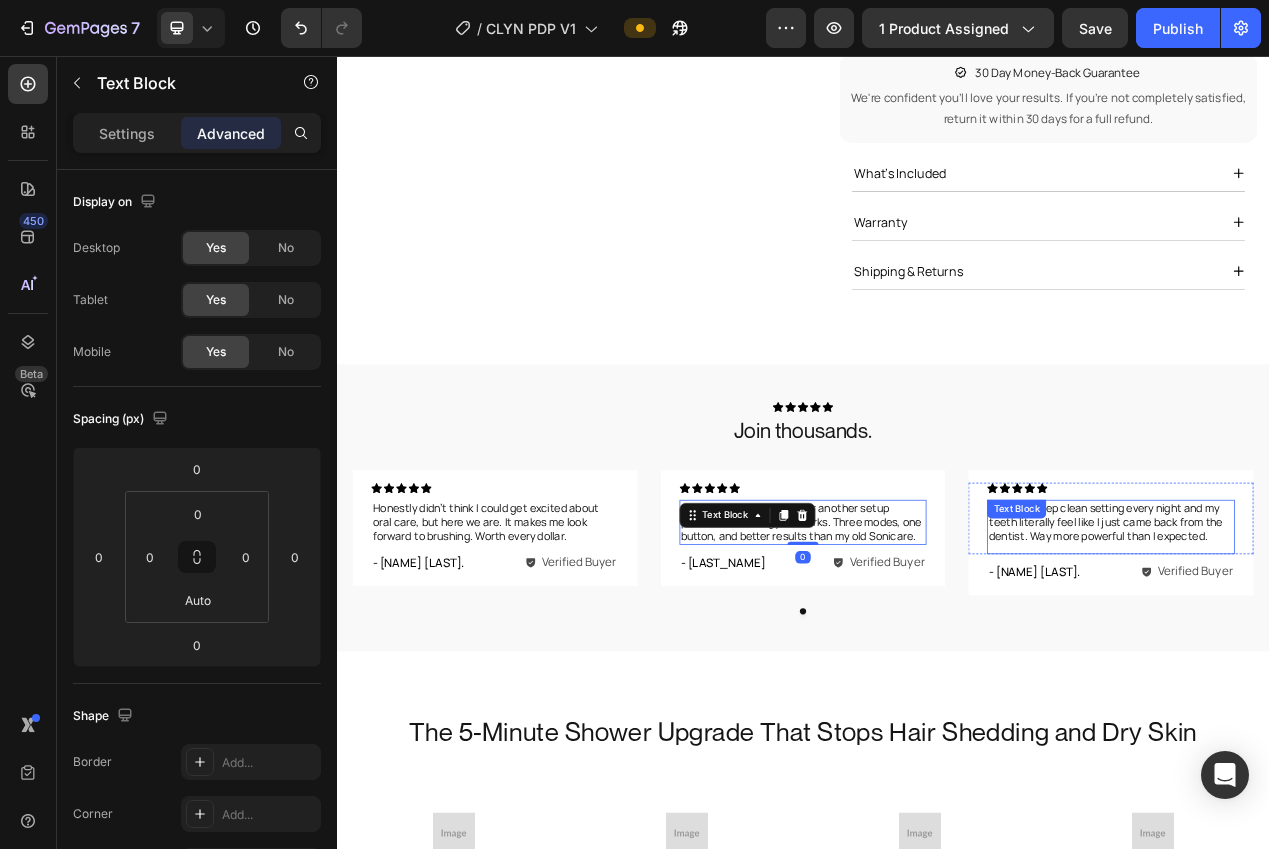 drag, startPoint x: 1216, startPoint y: 662, endPoint x: 1028, endPoint y: 655, distance: 188.13028 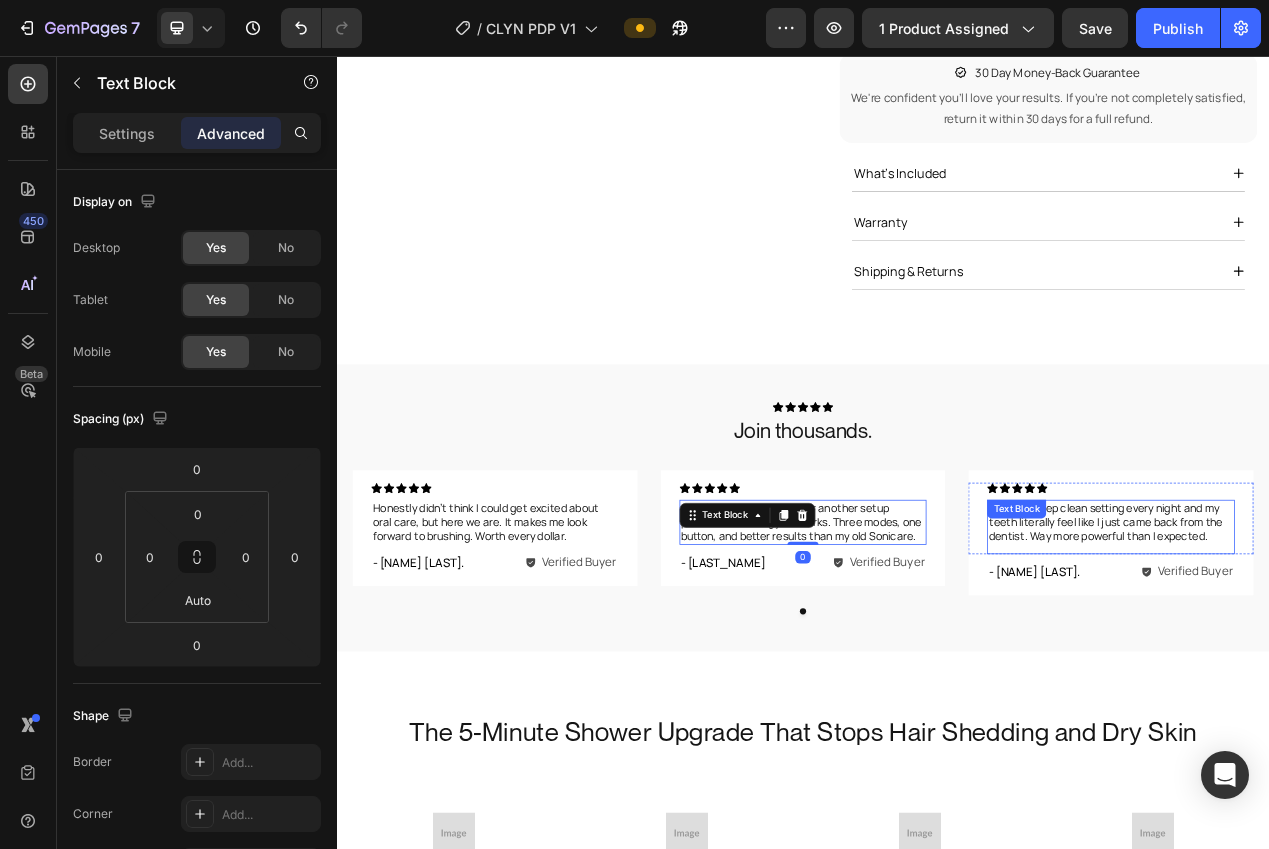 click on "I use the deep clean setting every night and my teeth literally feel like I just came back from the dentist. Way more powerful than I expected. Text Block" at bounding box center (1333, 663) 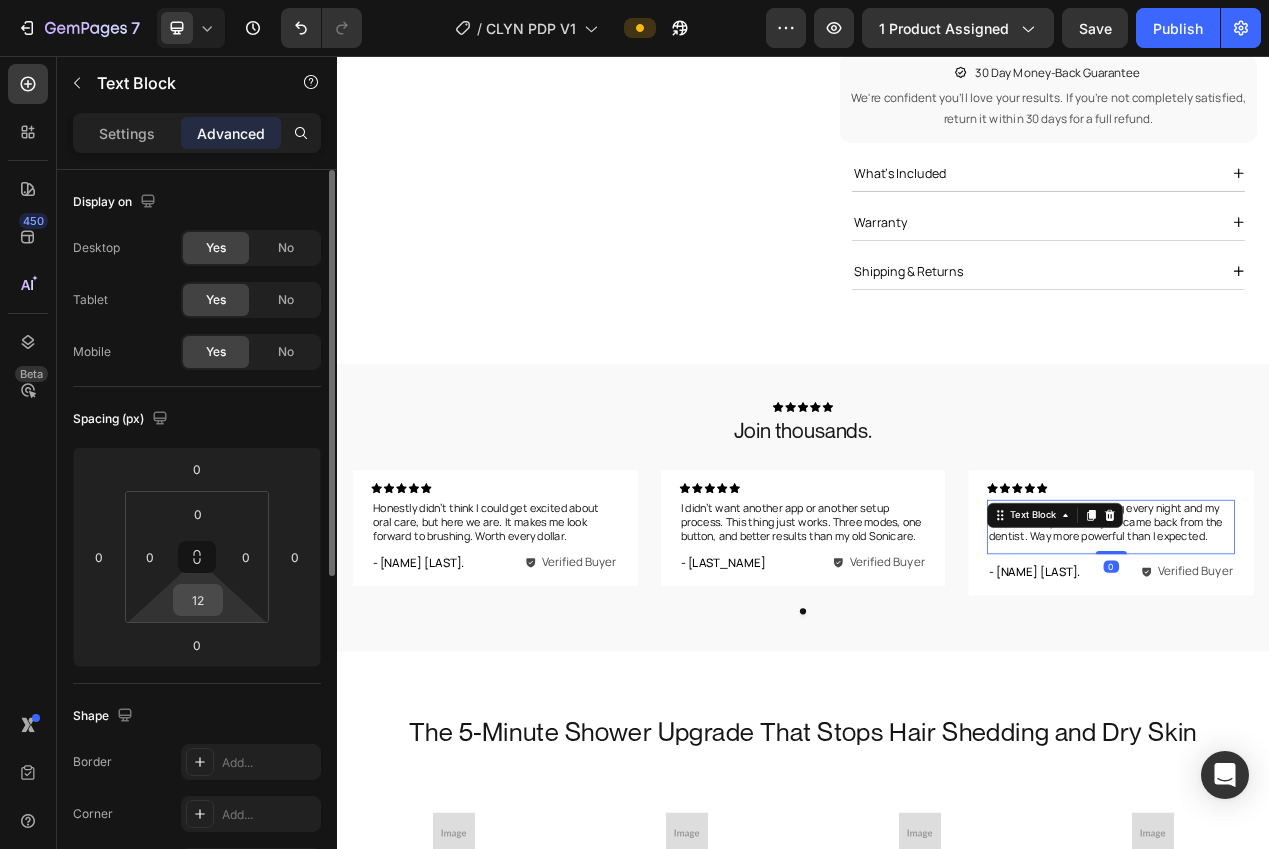 click on "12" at bounding box center [198, 600] 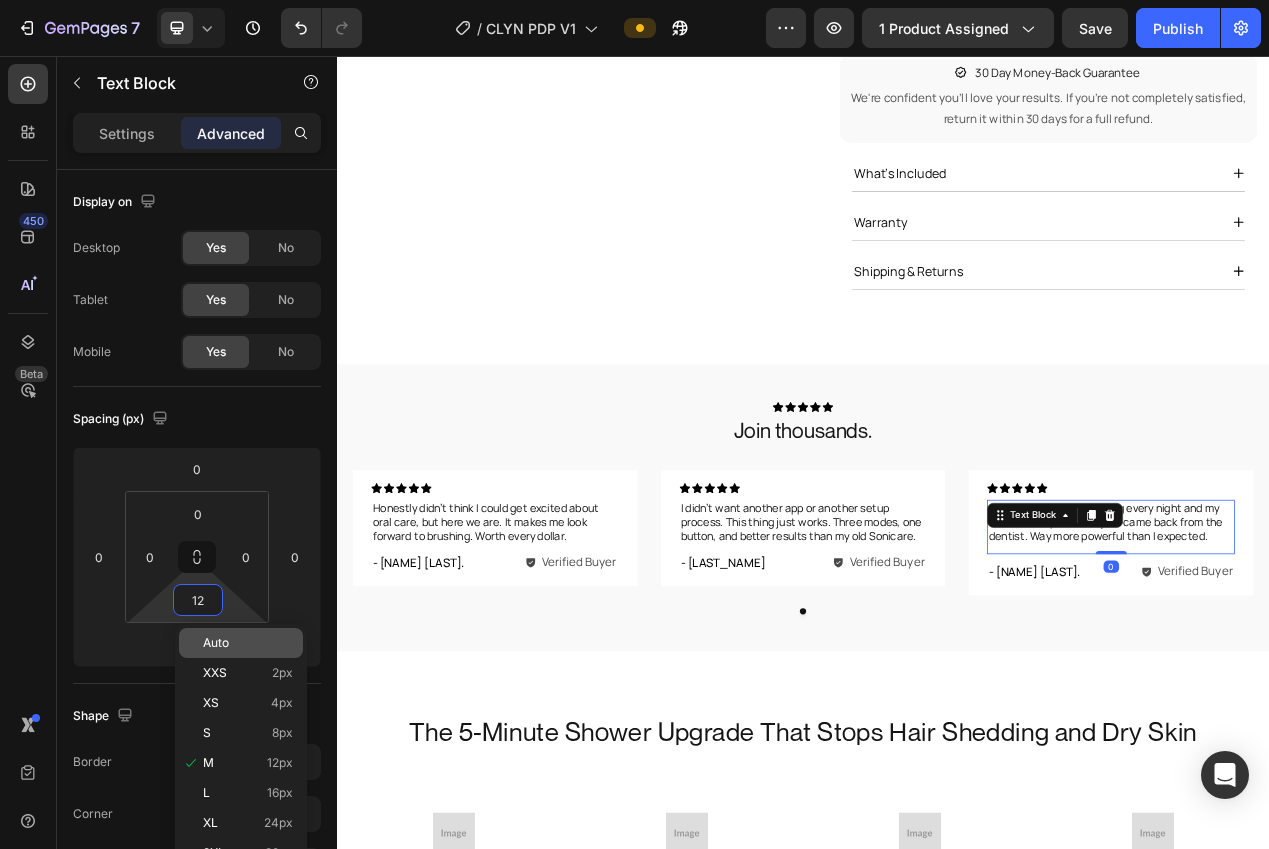 click on "Auto" at bounding box center (248, 643) 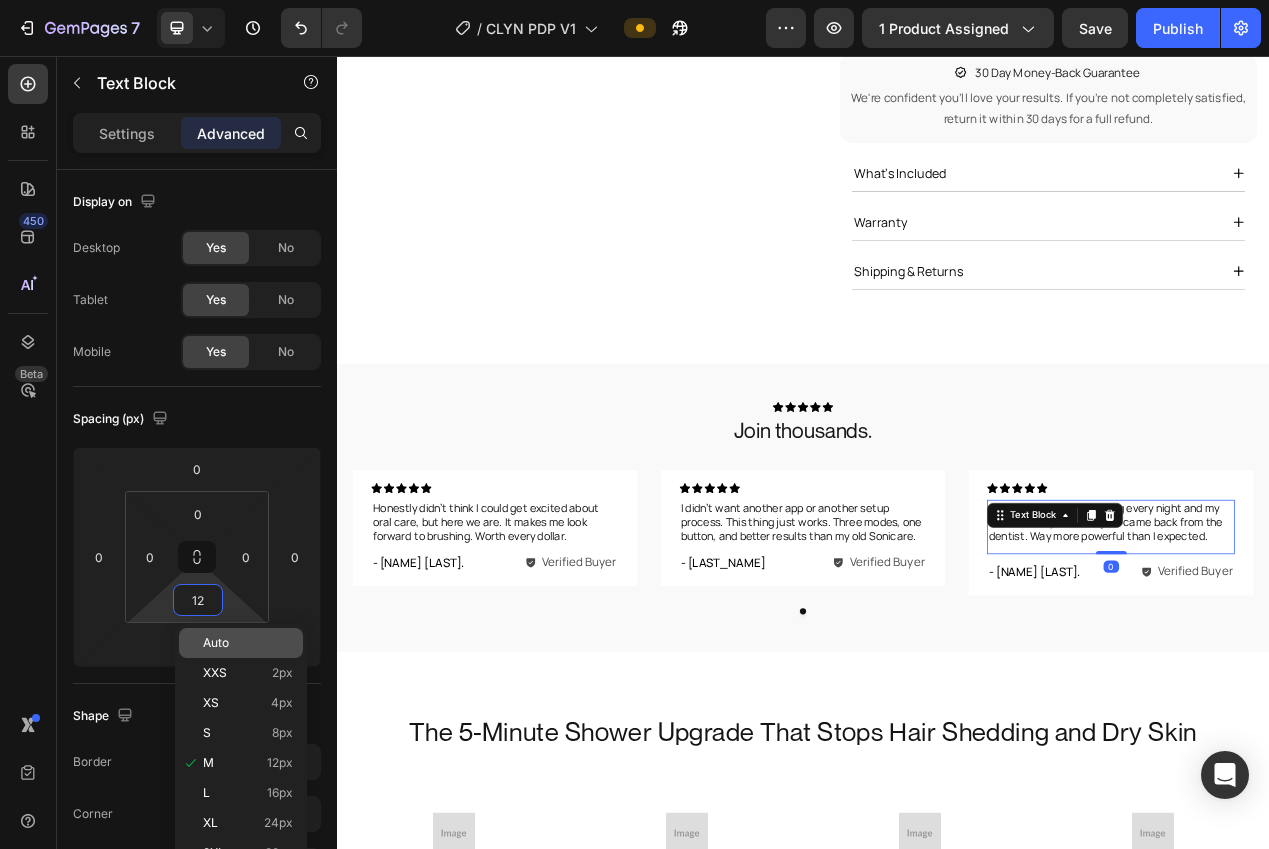 type on "Auto" 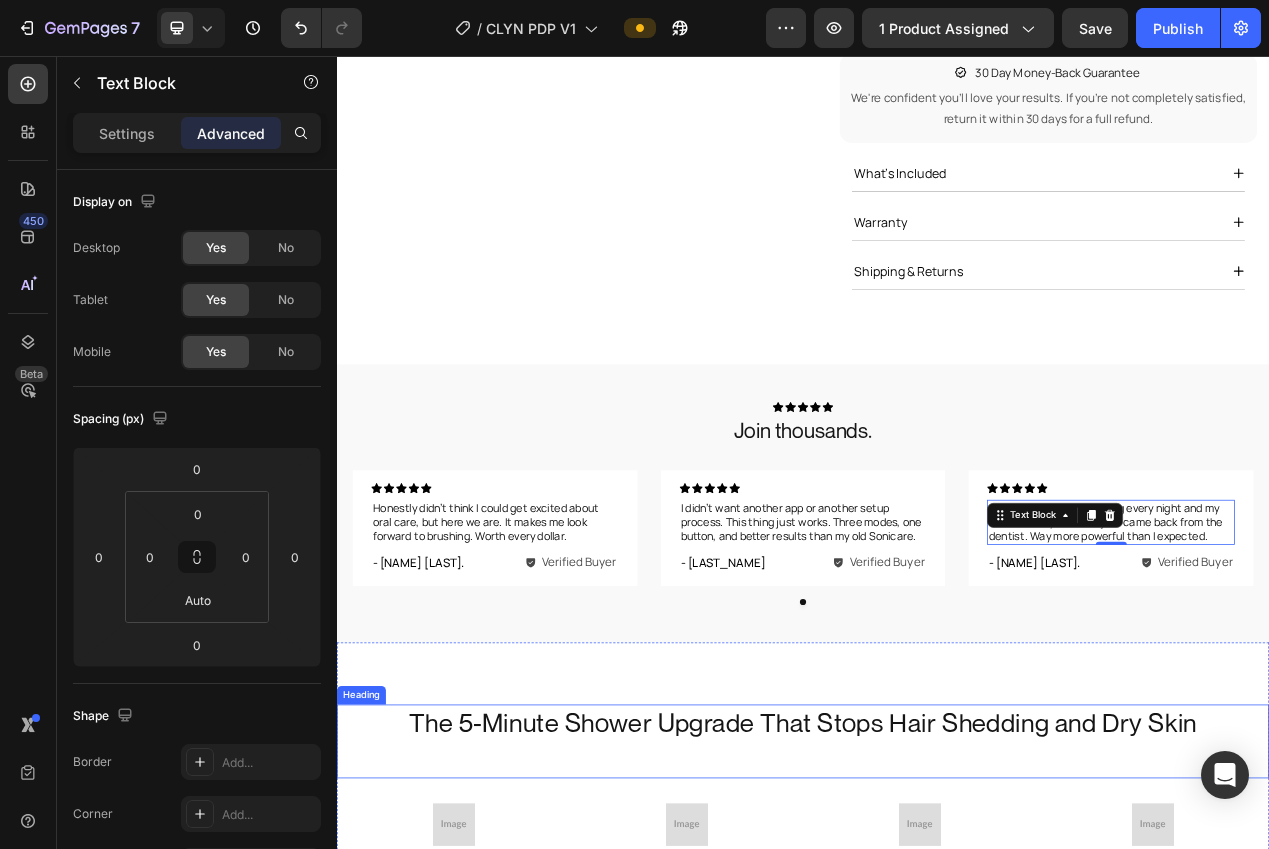 click on "The 5-Minute Shower Upgrade That Stops Hair Shedding and Dry Skin Heading Image Effortlessly  Glowing Skin Text block Harsh chemicals like chlorine and heavy metals strip your skin barrier, causing dryness, redness, and that tight, itchy feeling after every shower. Nuvera gently filters them out, leaving your skin soft, calm, and hydrated. Text block Row Image Soft, Shiny &  Stronger Hair Text block Chlorine is your hair’s silent enemy. It causes brittleness, frizz, breakage, and dullness. Nuvera removes the chlorine at the source - so your hair stays silky, vibrant, and full of life. Text block Image Boosts Water  Pressure Text block Unlike bulky filters that kill water flow, Nuvera is engineered to increase your shower pressure by up to 200%. Enjoy a spa-like rinse that clears away products, soothes your scalp, and feels amazing. Text block Image Save Money on  Beauty Products Text block Text block Row Section 4" at bounding box center [937, 1134] 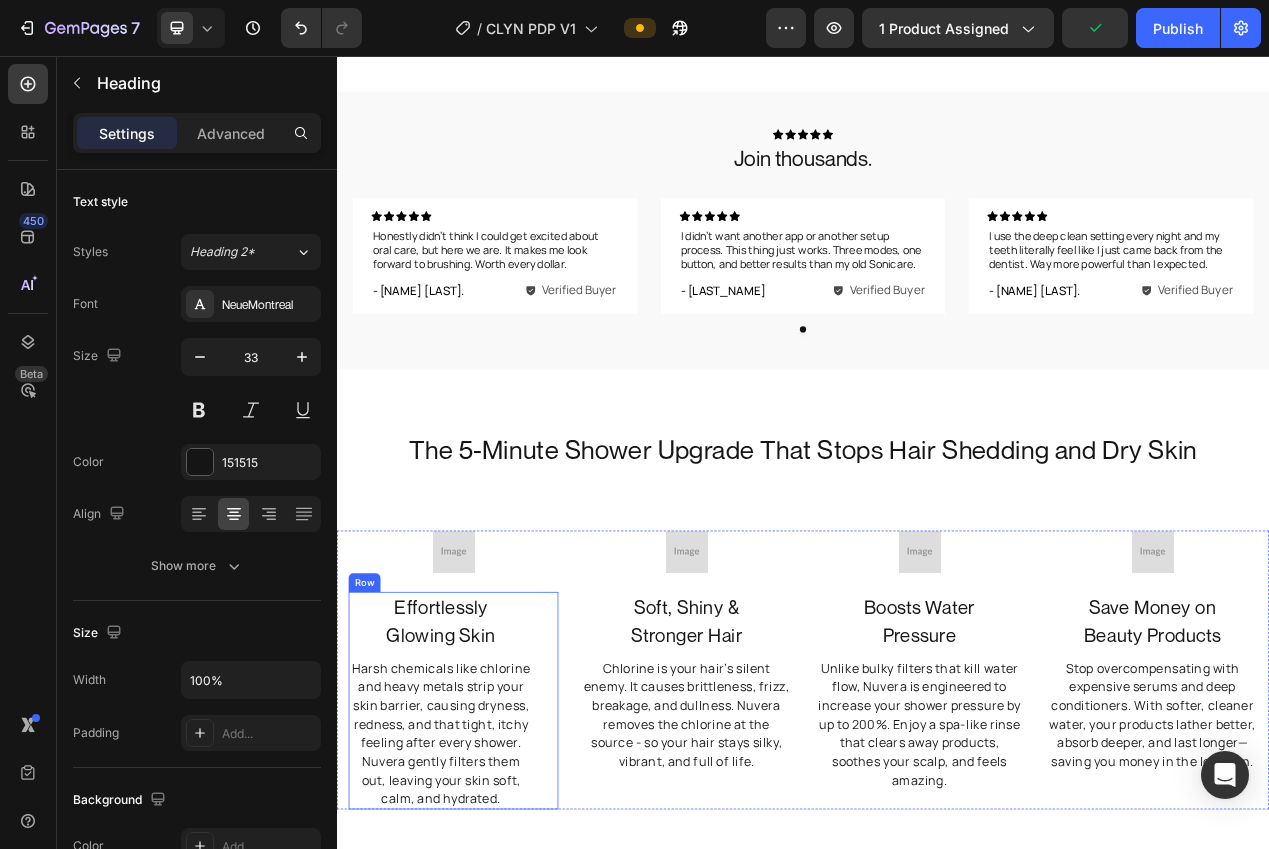 scroll, scrollTop: 925, scrollLeft: 0, axis: vertical 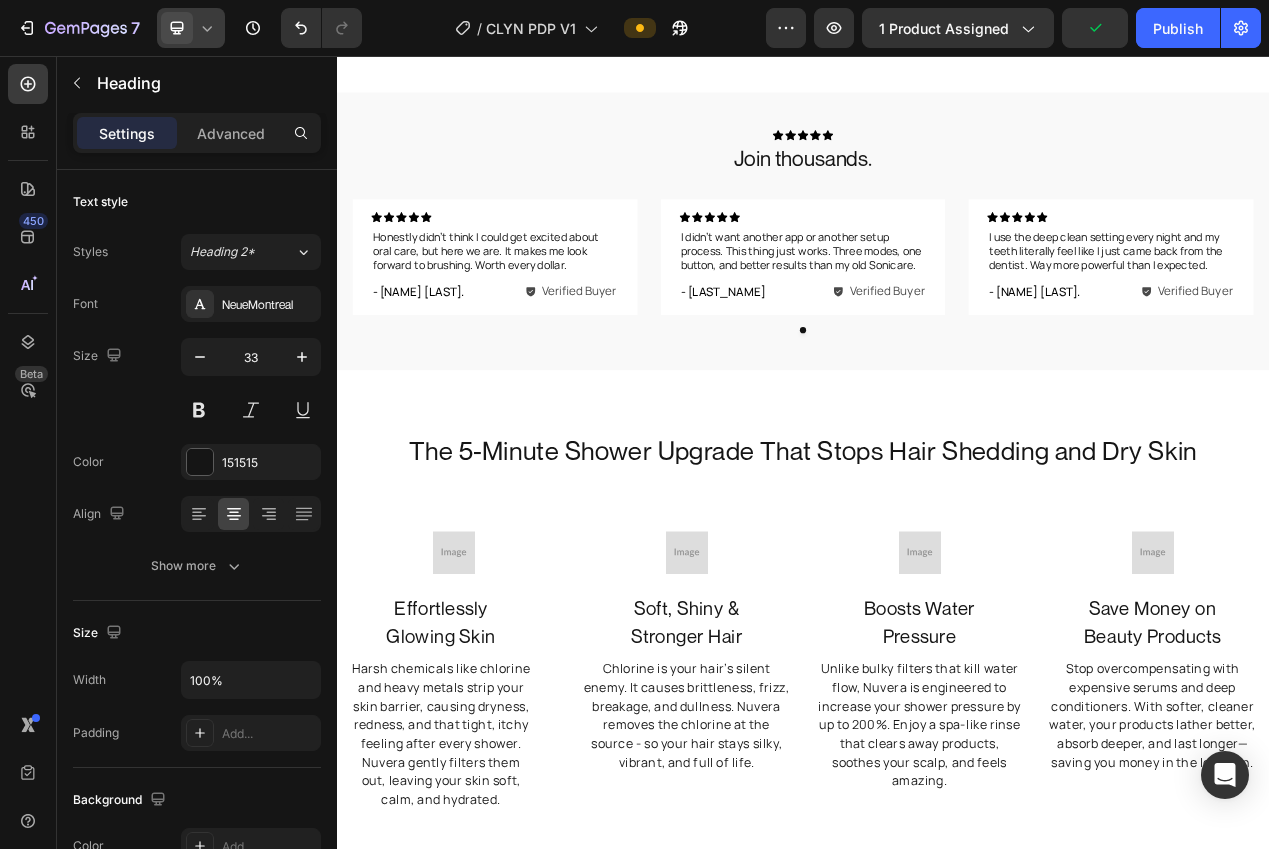 click at bounding box center [177, 28] 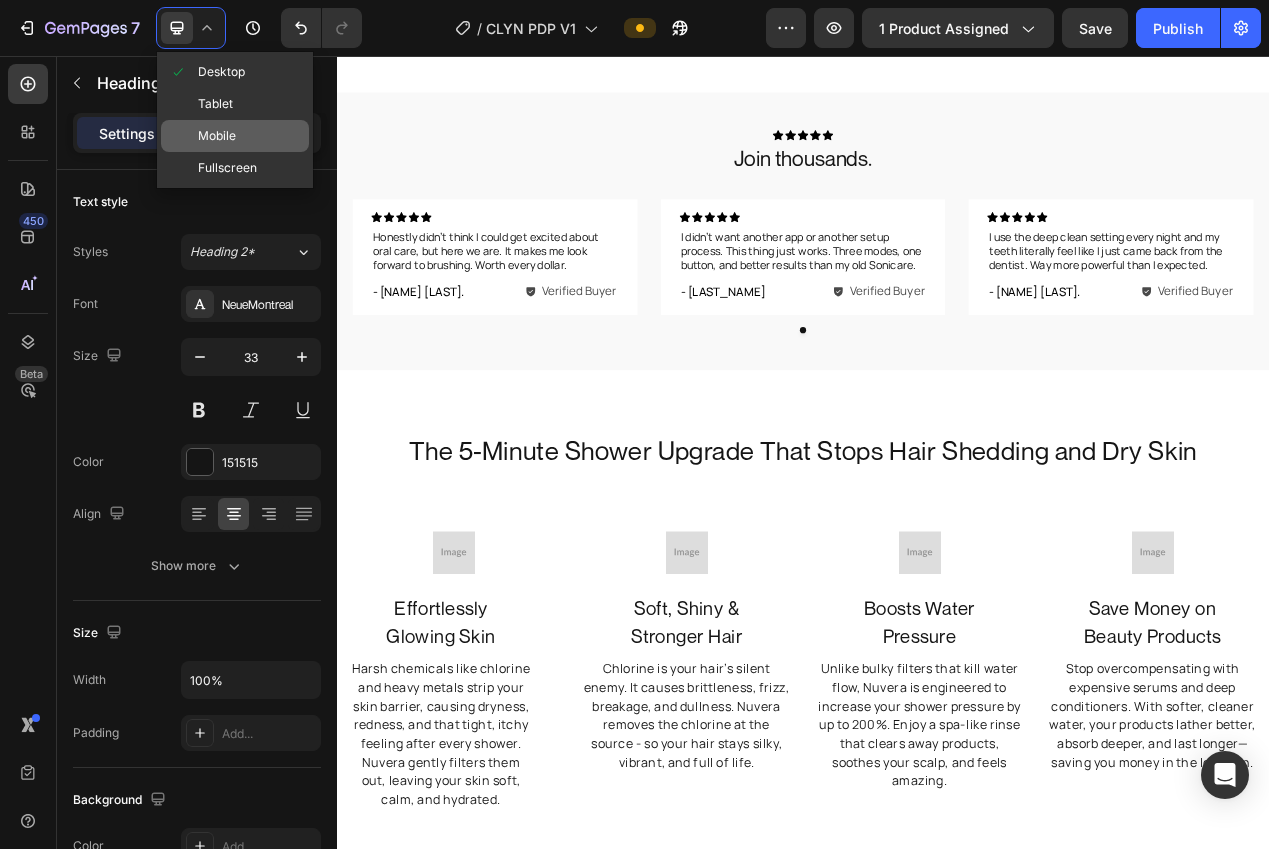 click on "Mobile" at bounding box center (217, 136) 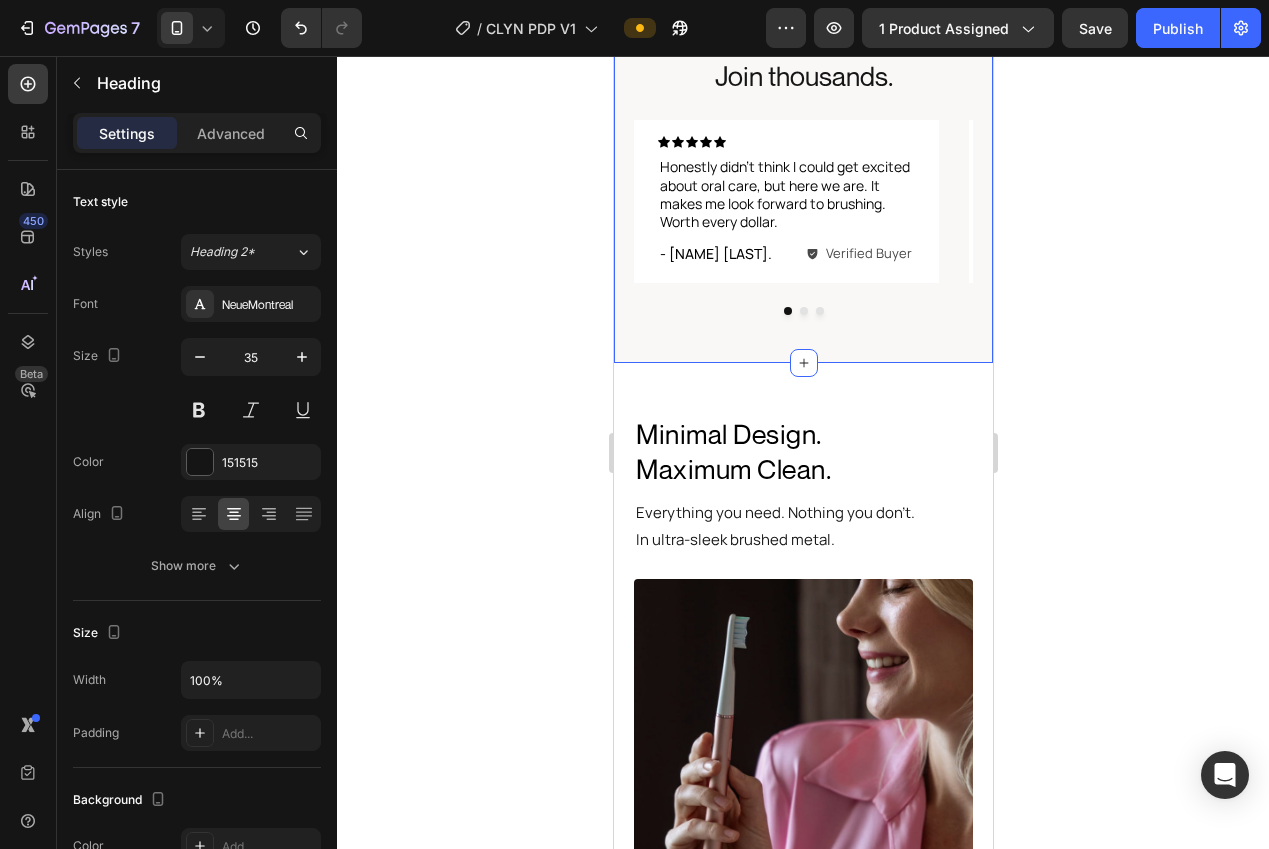 scroll, scrollTop: 1532, scrollLeft: 0, axis: vertical 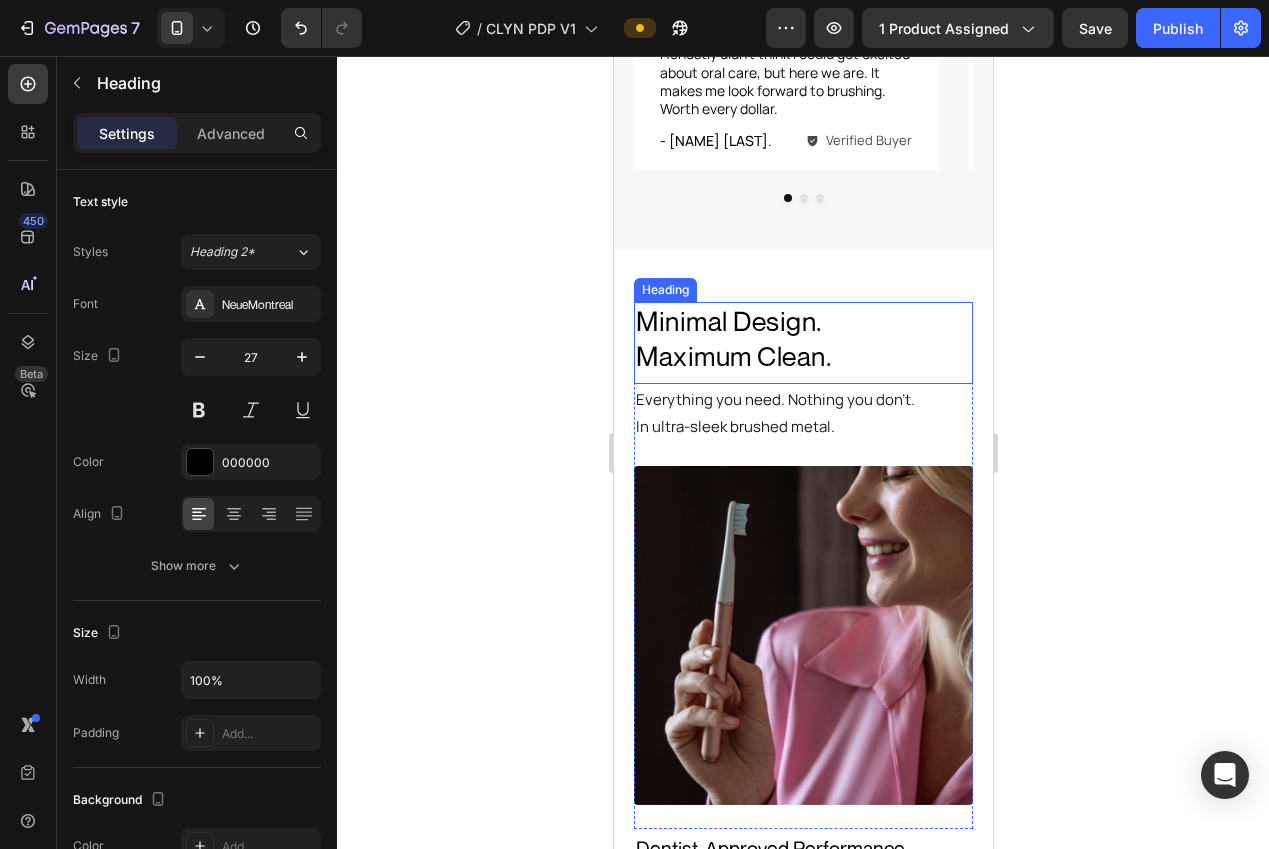 click on "Minimal Design.  Maximum Clean." at bounding box center [802, 339] 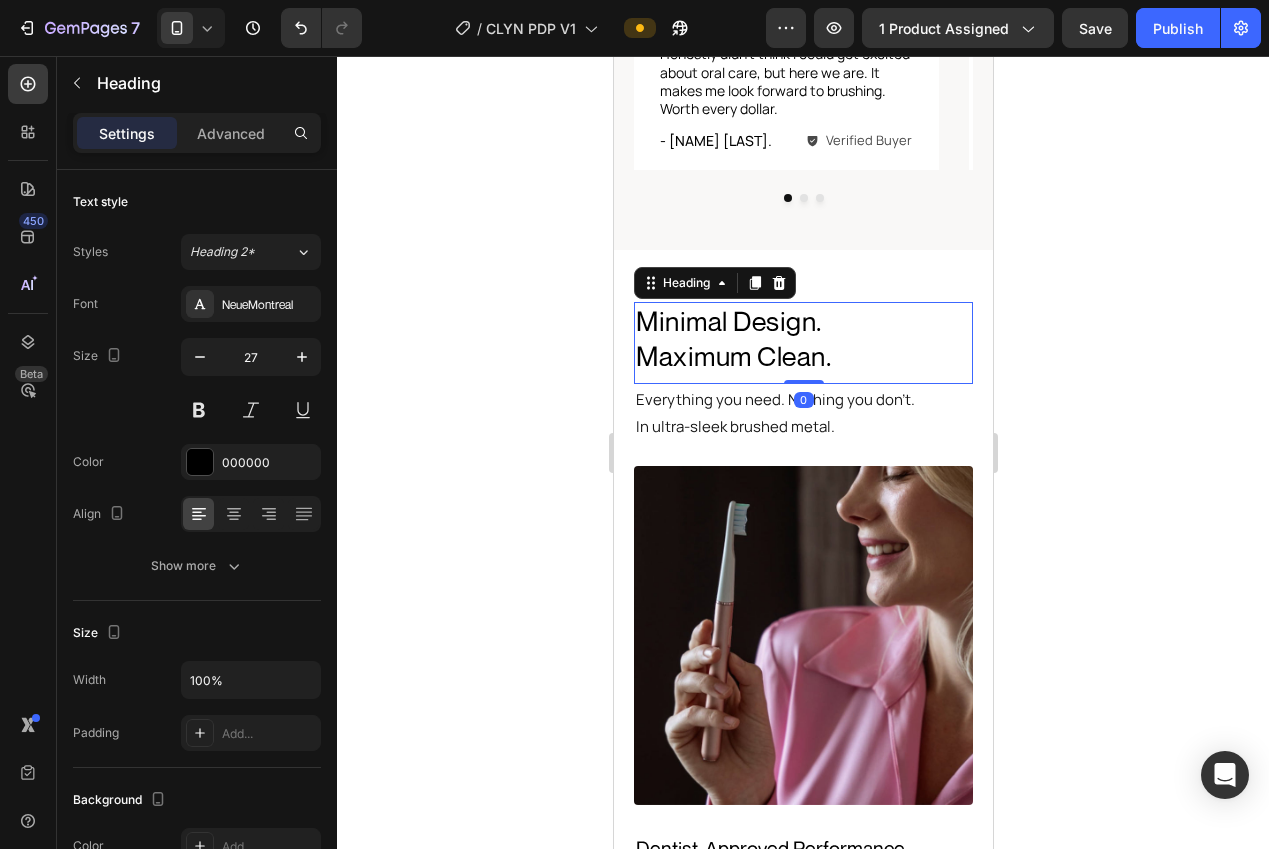 click on "Minimal Design.  Maximum Clean." at bounding box center (802, 339) 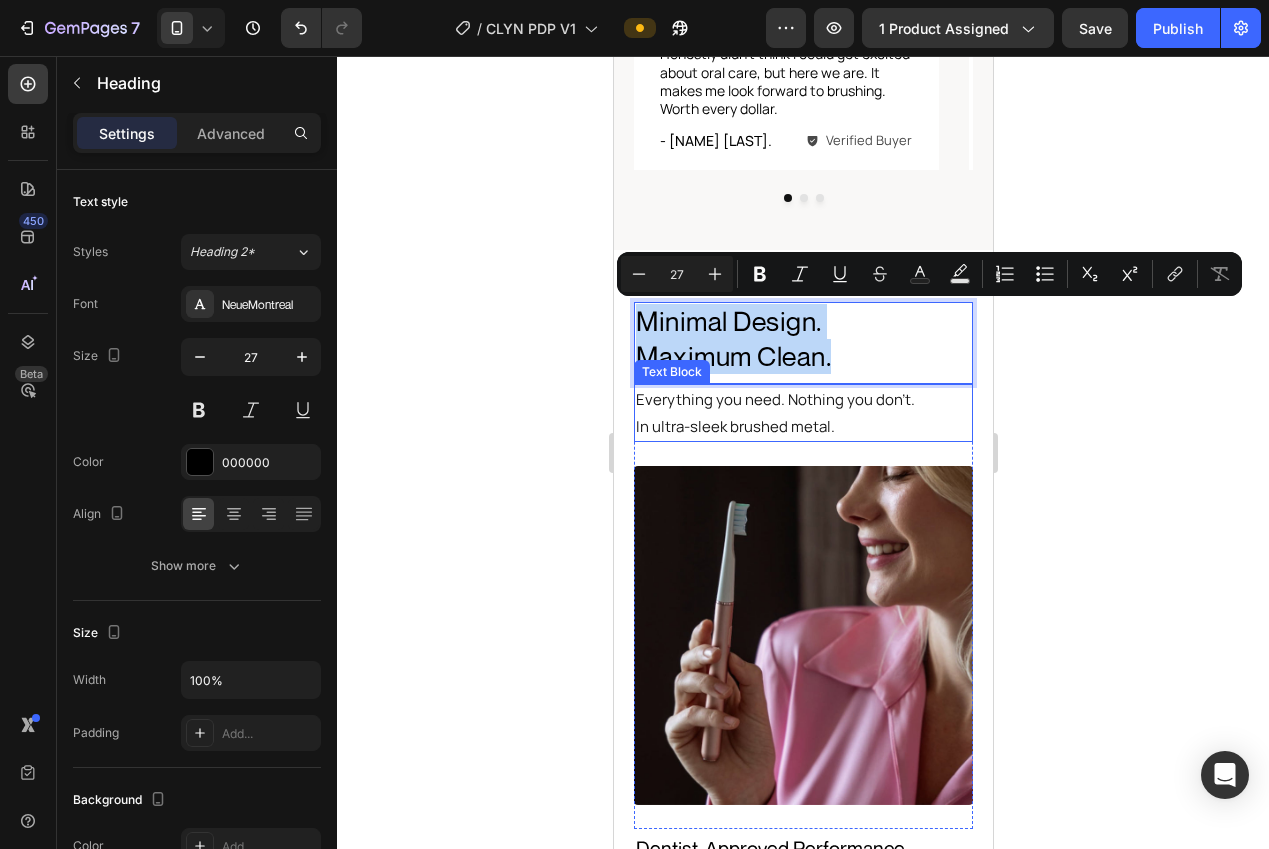 copy on "Minimal Design.  Maximum Clean." 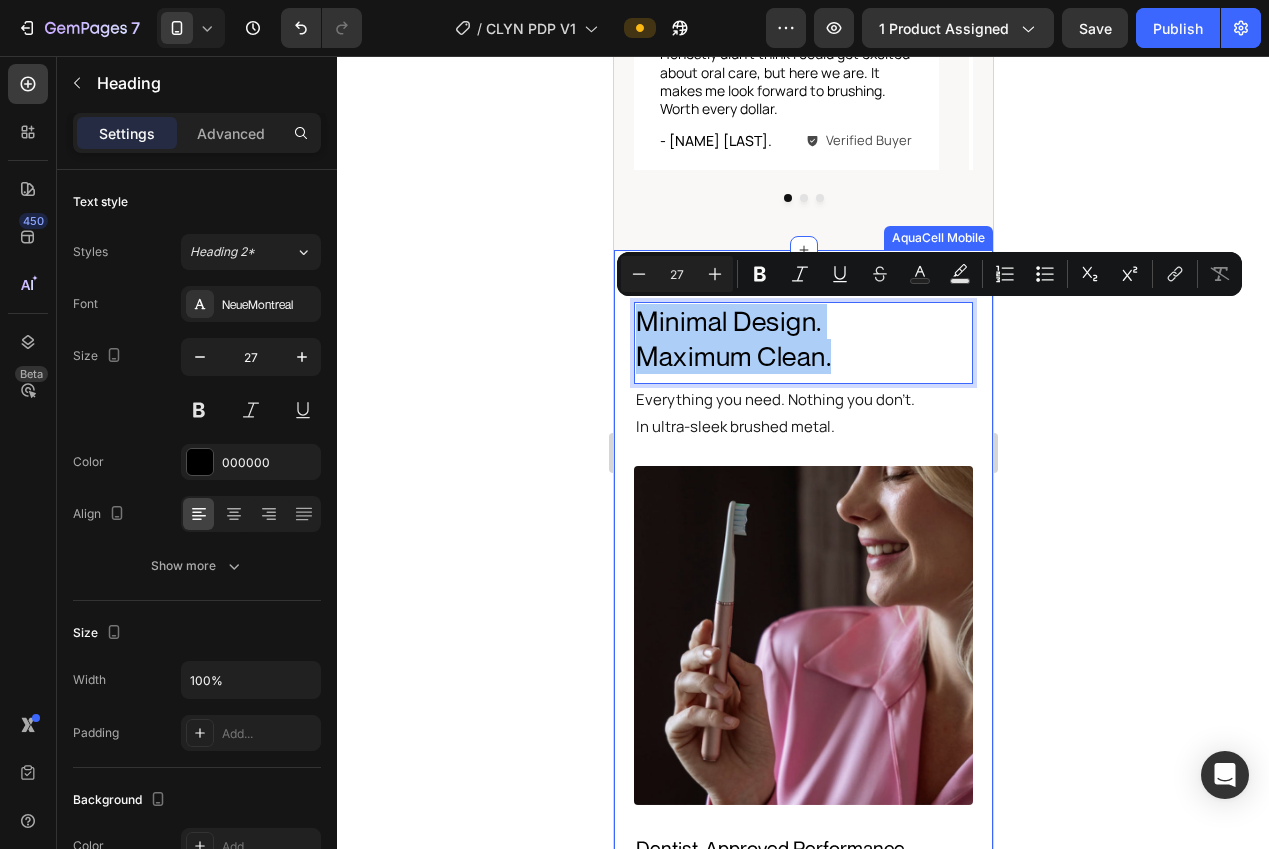 click 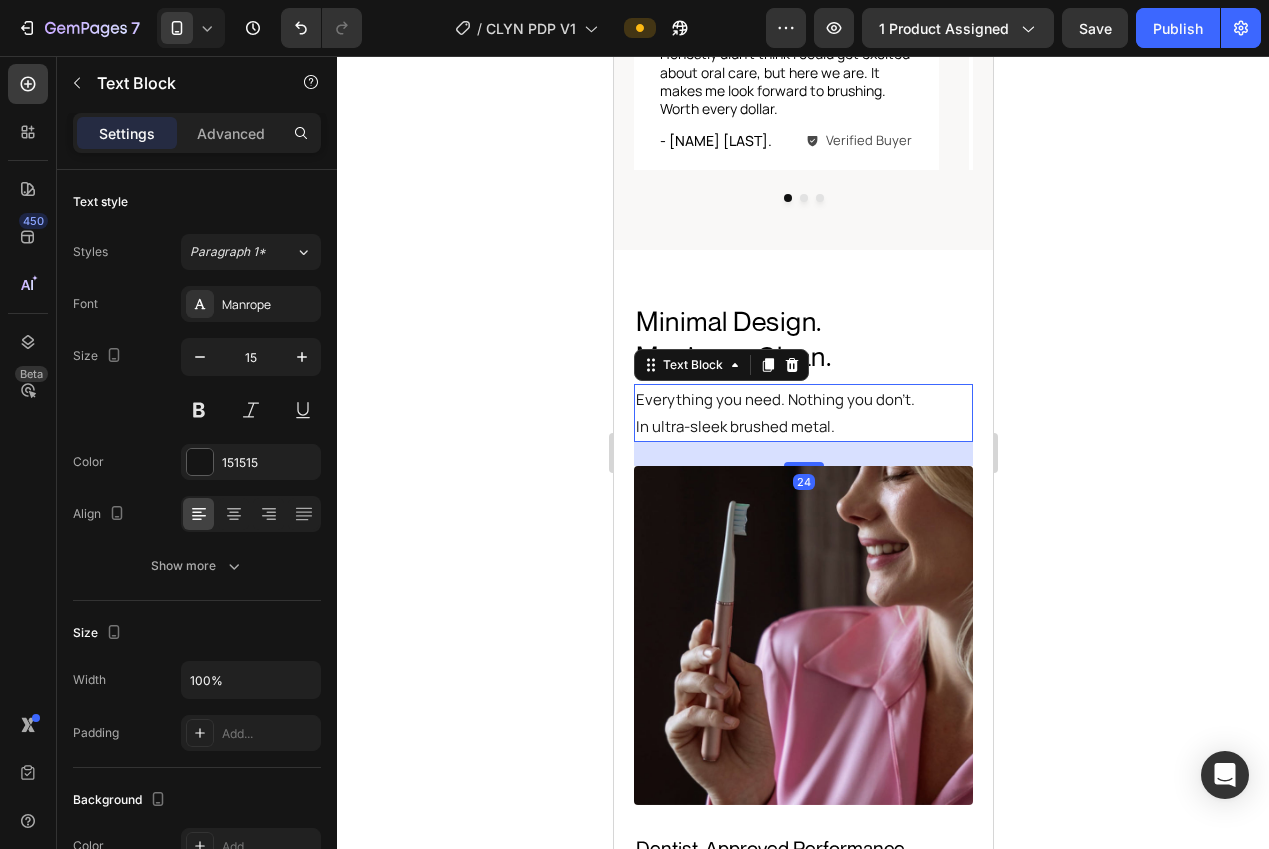drag, startPoint x: 767, startPoint y: 411, endPoint x: 1066, endPoint y: 427, distance: 299.4278 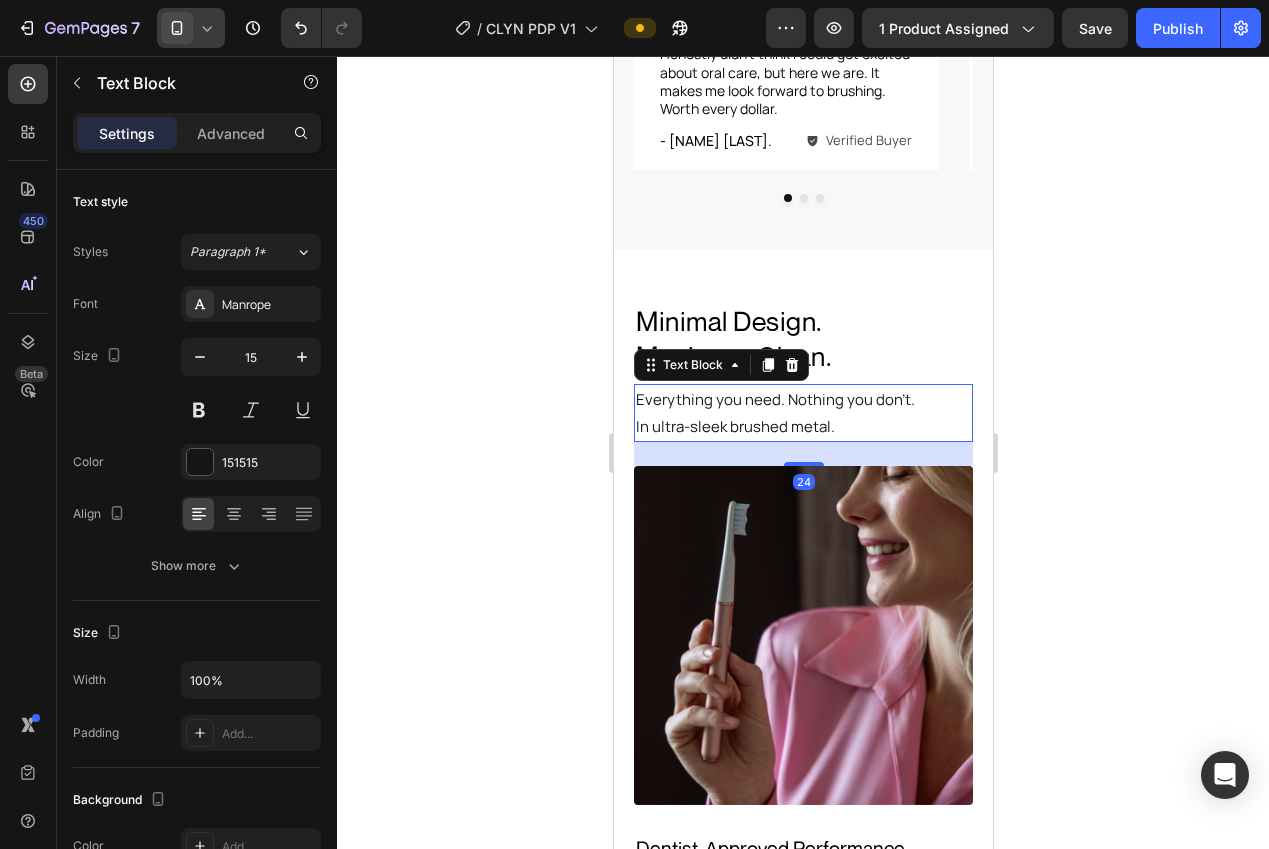 click 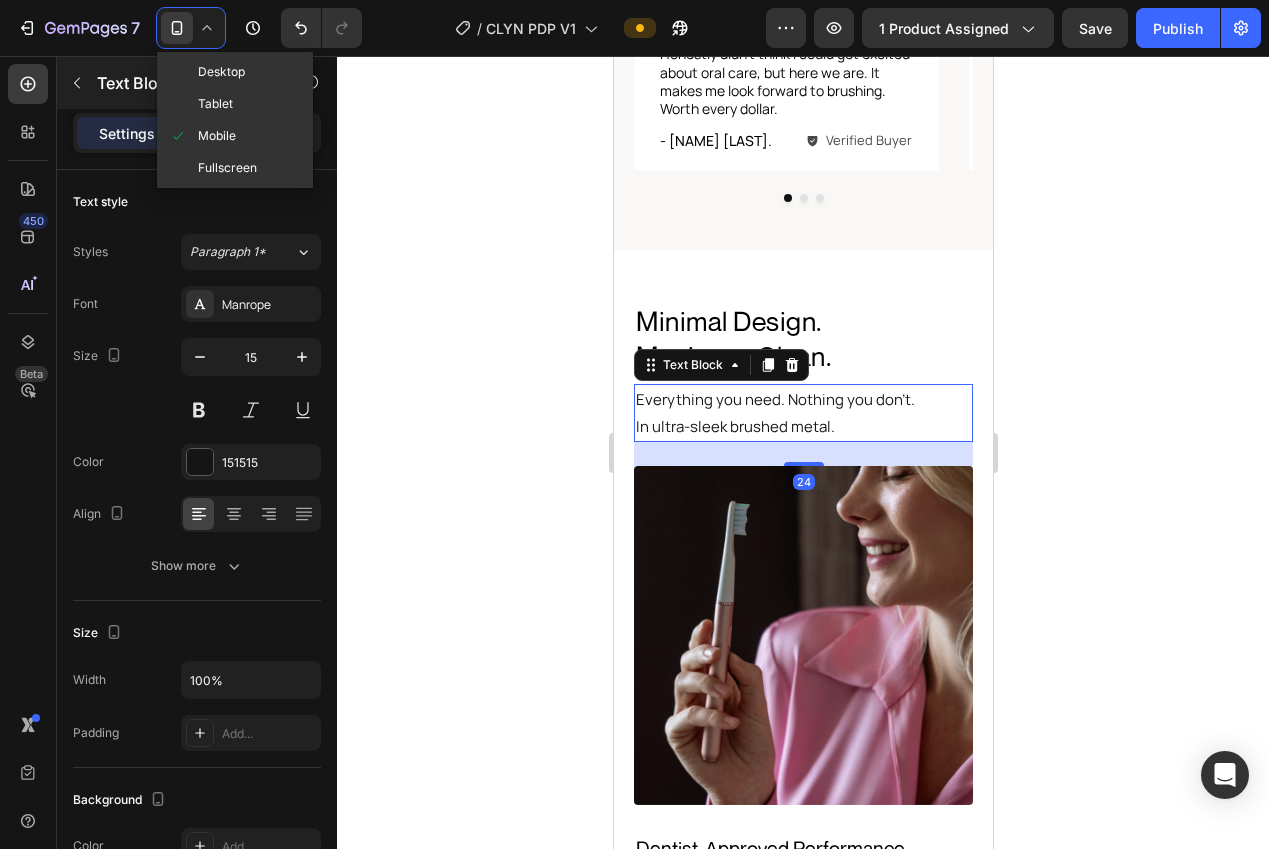 click on "Desktop" at bounding box center [221, 72] 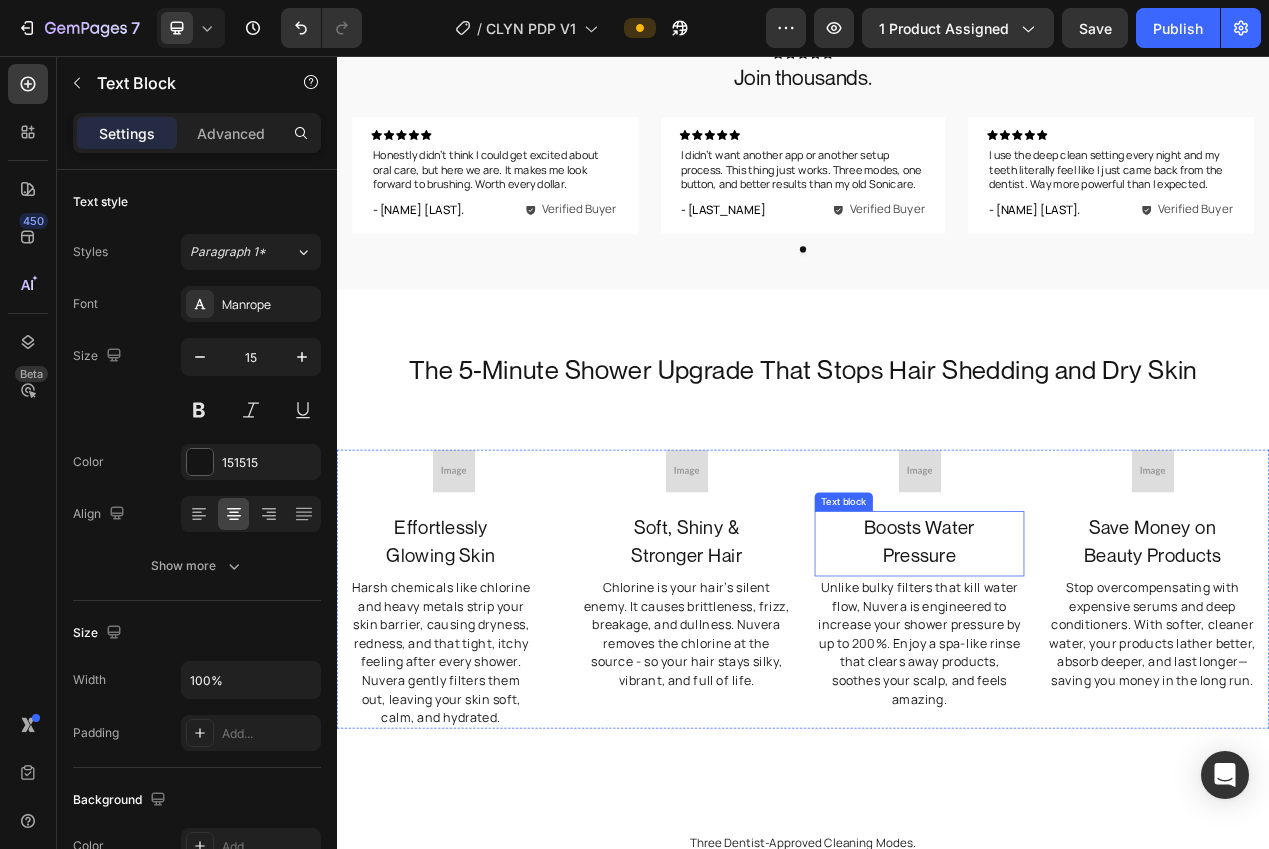 scroll, scrollTop: 1373, scrollLeft: 0, axis: vertical 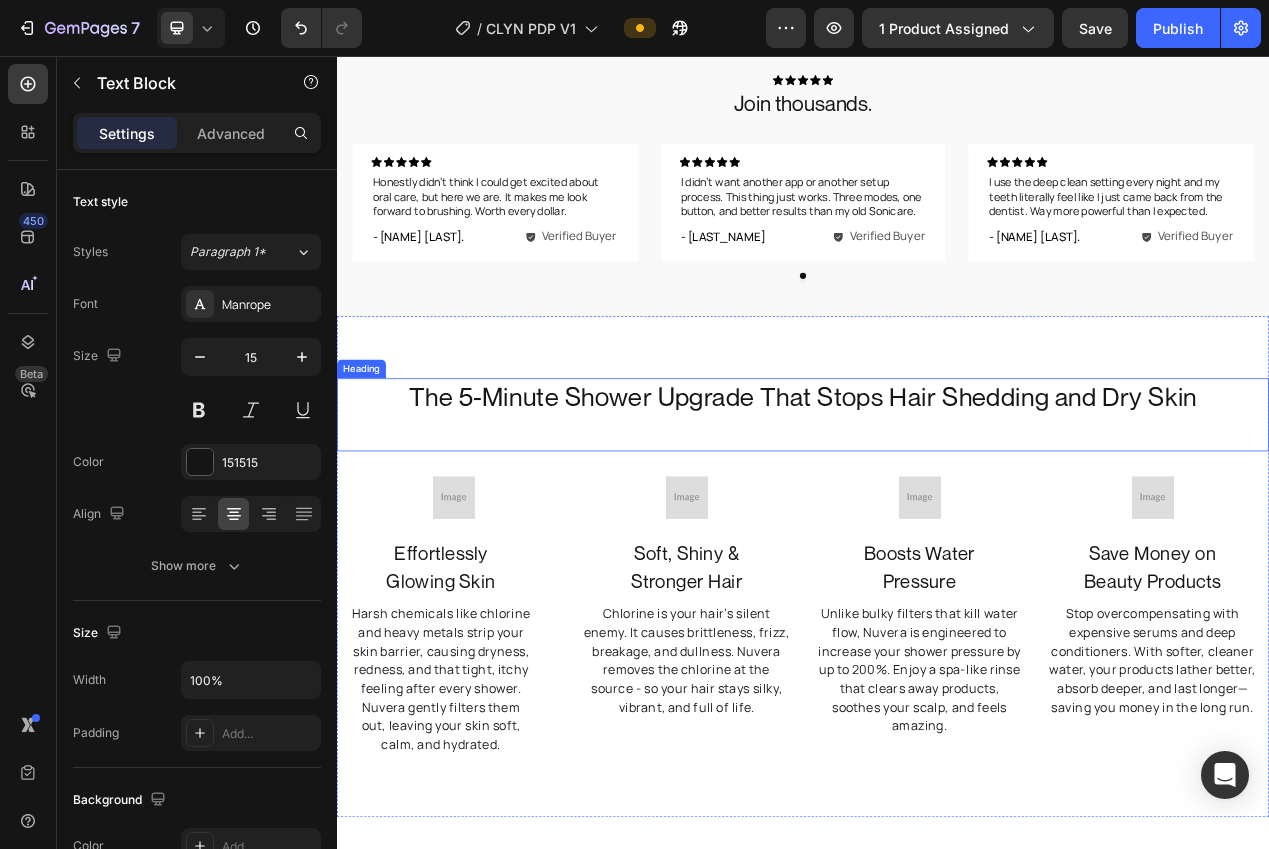 click on "The 5-Minute Shower Upgrade That Stops Hair Shedding and Dry Skin" at bounding box center [937, 494] 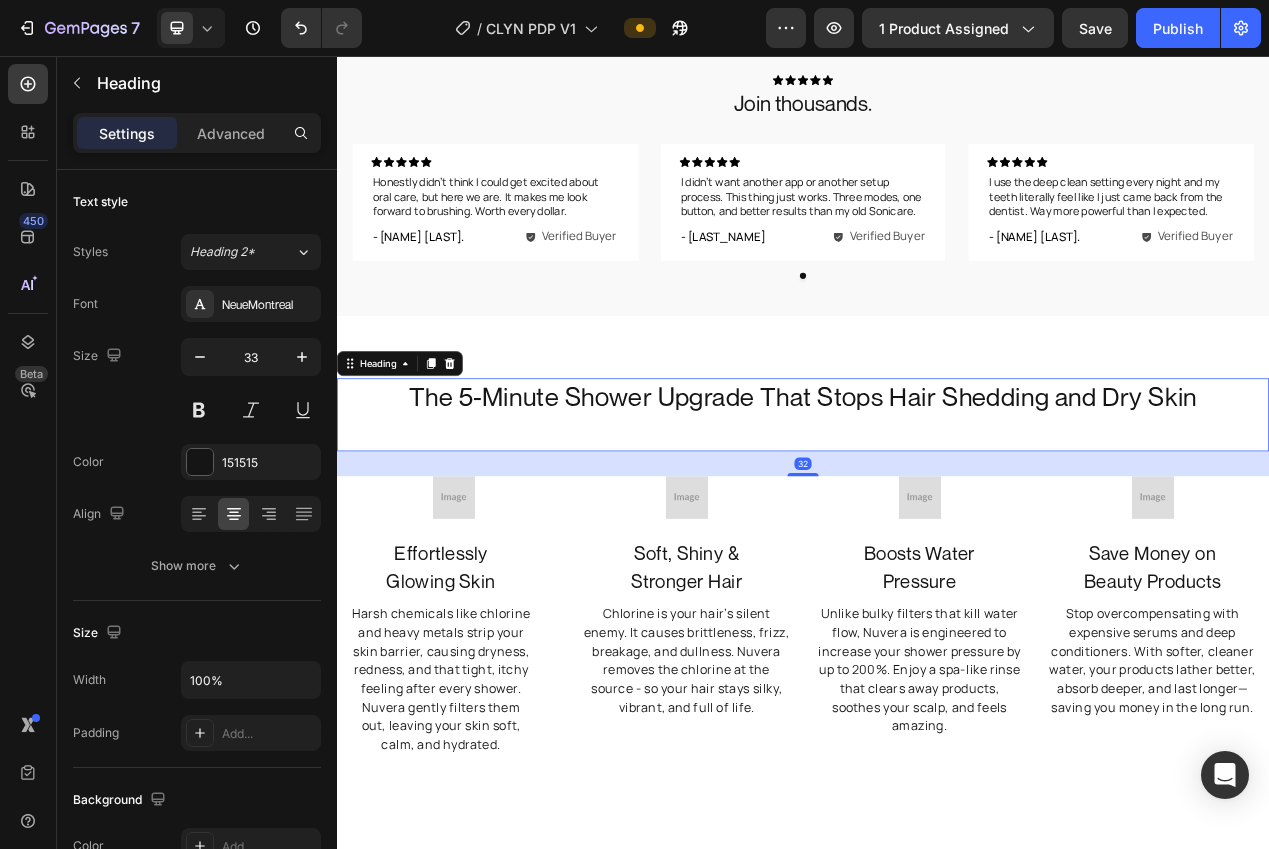 click on "The 5-Minute Shower Upgrade That Stops Hair Shedding and Dry Skin" at bounding box center [937, 494] 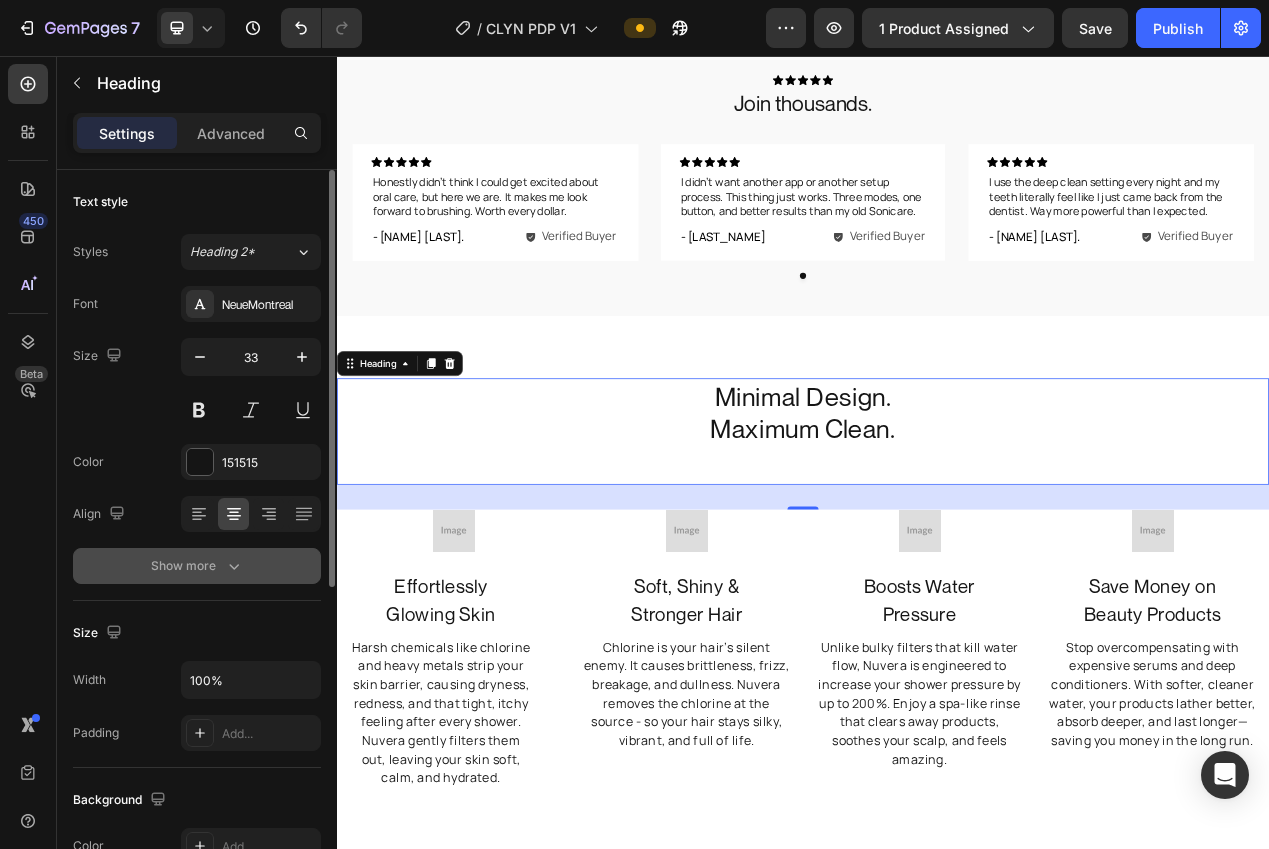click 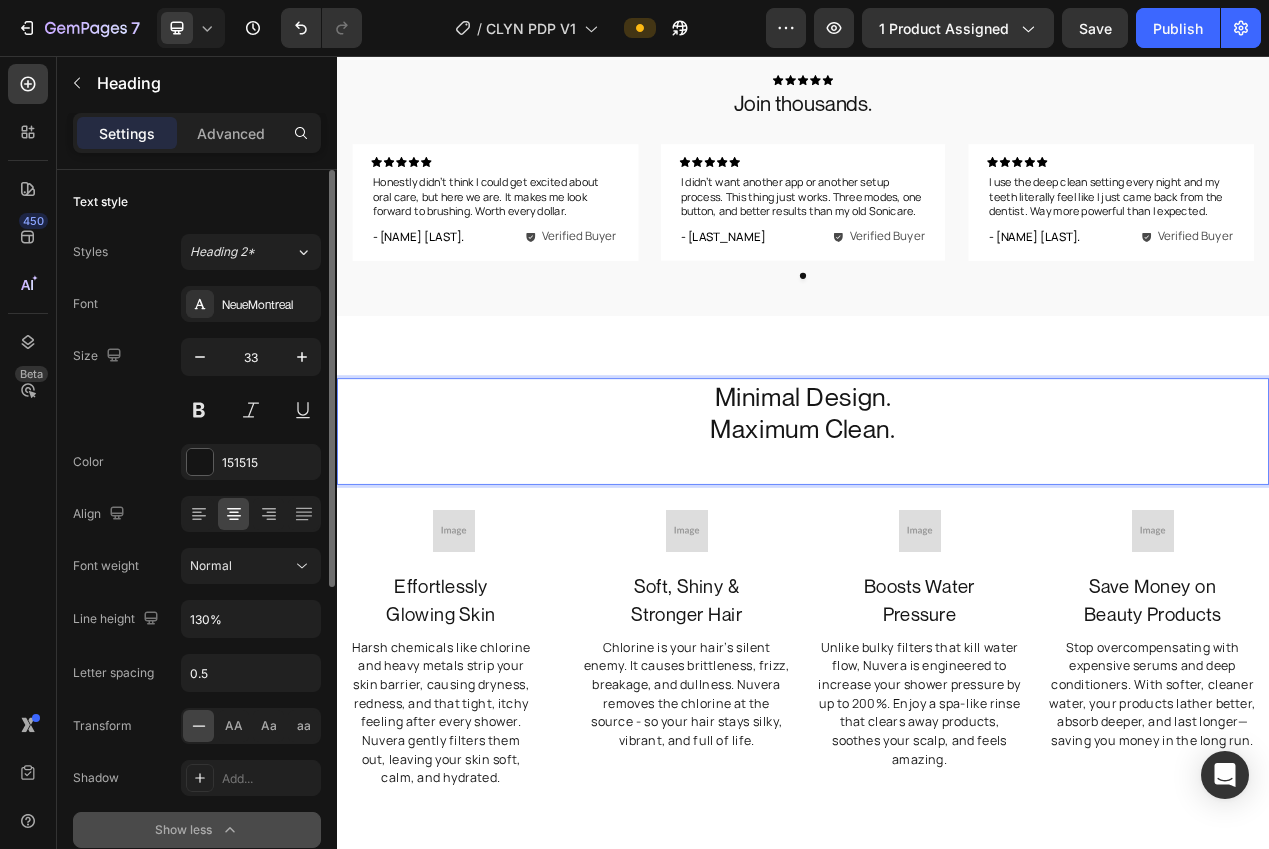click on "Minimal Design.  Maximum Clean." at bounding box center (937, 516) 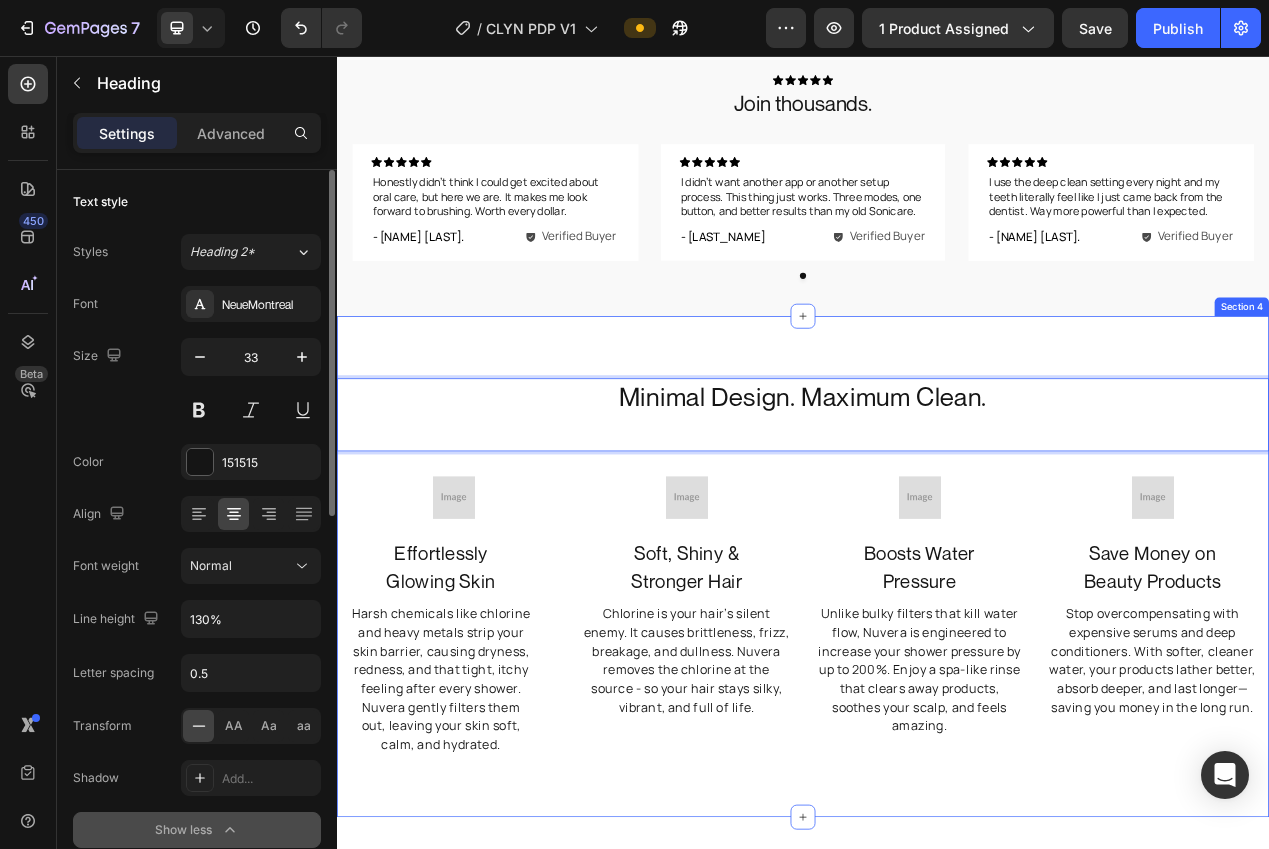 click on "Minimal Design. Maximum Clean. Heading   32 Image Effortlessly  Glowing Skin Text block Harsh chemicals like chlorine and heavy metals strip your skin barrier, causing dryness, redness, and that tight, itchy feeling after every shower. Nuvera gently filters them out, leaving your skin soft, calm, and hydrated. Text block Row Image Soft, Shiny &  Stronger Hair Text block Chlorine is your hair’s silent enemy. It causes brittleness, frizz, breakage, and dullness. Nuvera removes the chlorine at the source - so your hair stays silky, vibrant, and full of life. Text block Image Boosts Water  Pressure Text block Unlike bulky filters that kill water flow, Nuvera is engineered to increase your shower pressure by up to 200%. Enjoy a spa-like rinse that clears away products, soothes your scalp, and feels amazing. Text block Image Save Money on  Beauty Products Text block Text block Row Section 4" at bounding box center (937, 714) 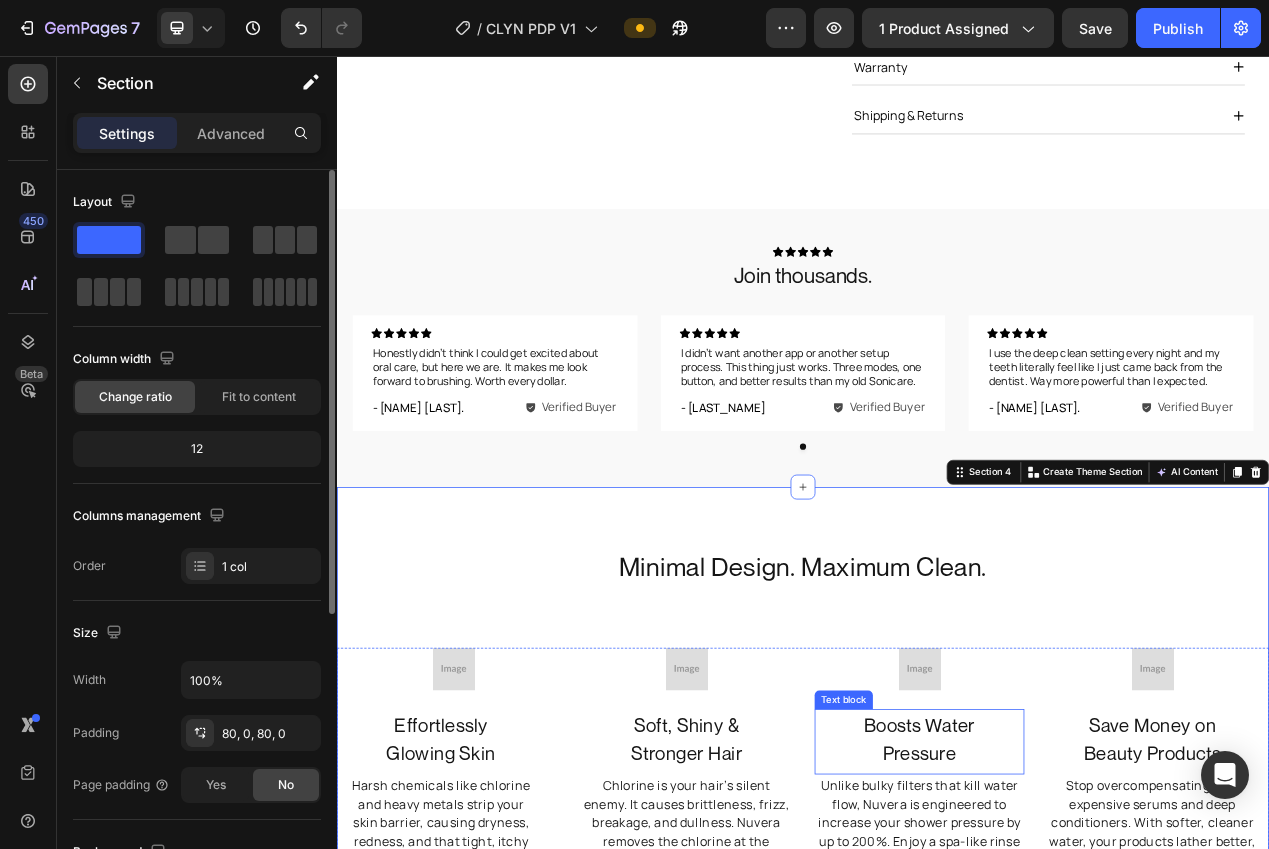 scroll, scrollTop: 1104, scrollLeft: 0, axis: vertical 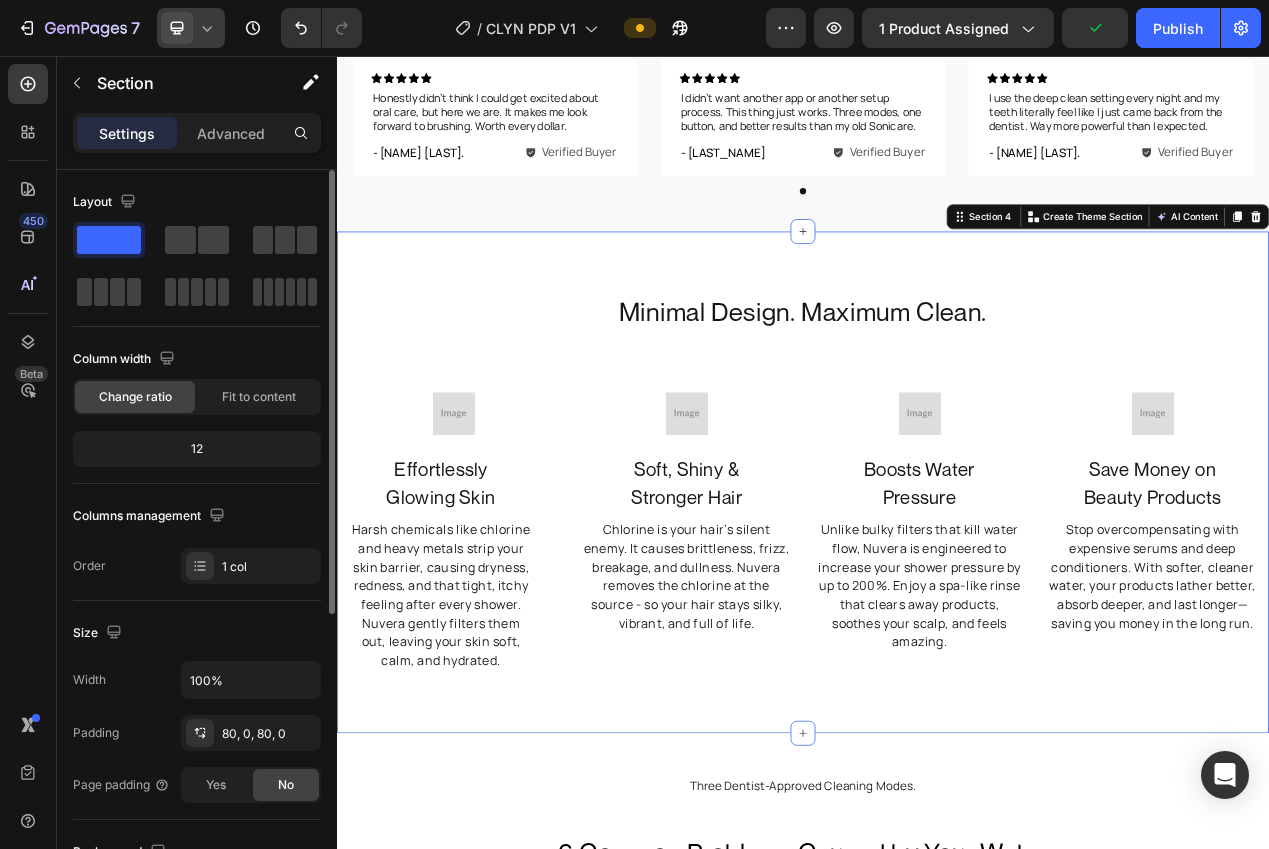 click 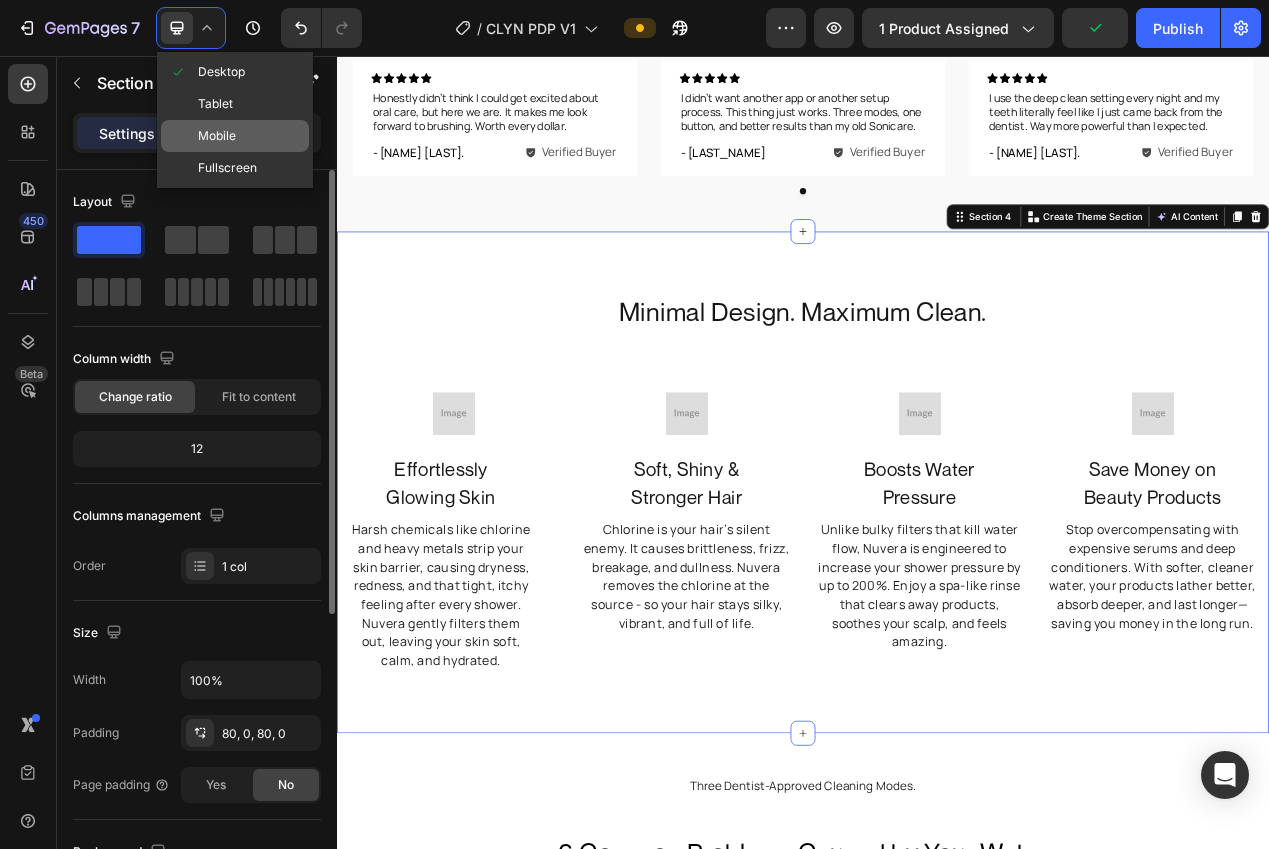 click on "Mobile" at bounding box center (217, 136) 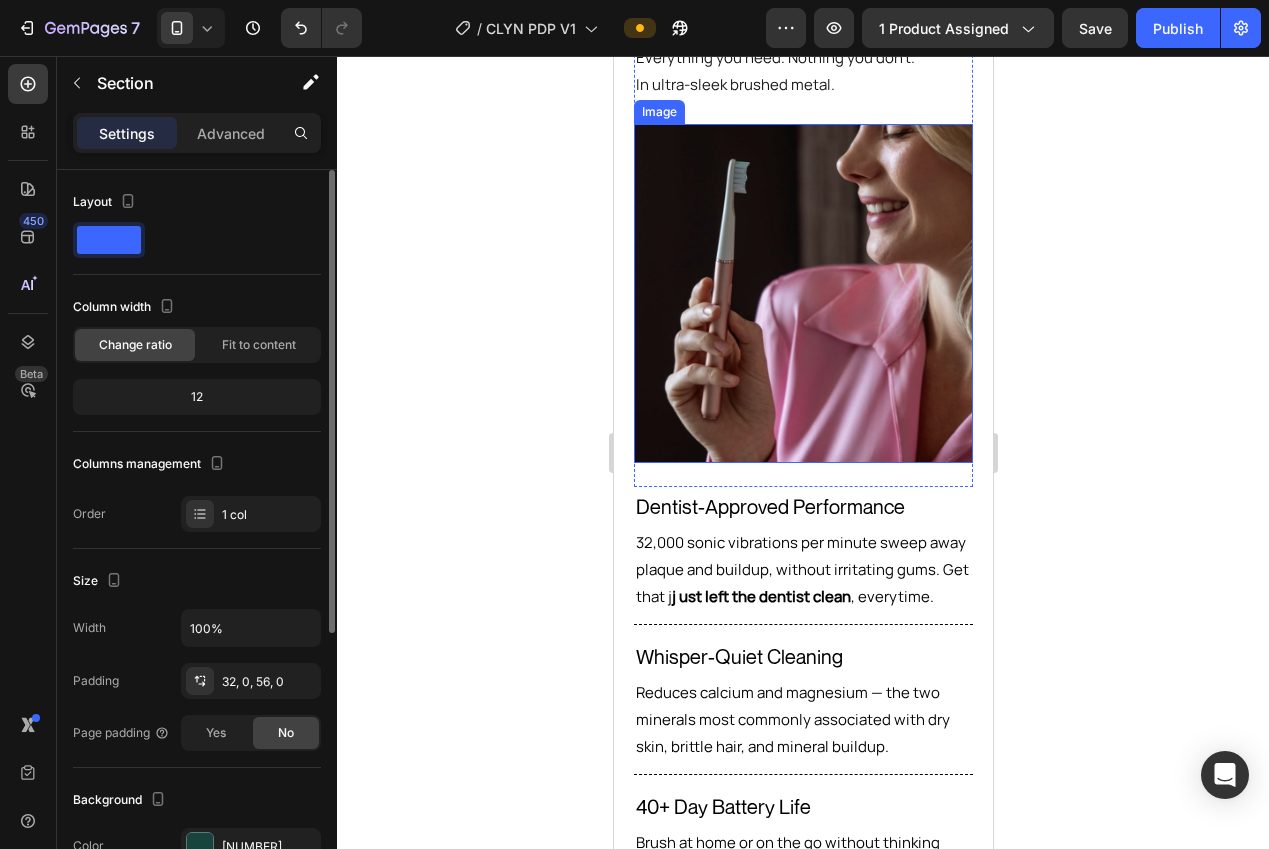 scroll, scrollTop: 1634, scrollLeft: 0, axis: vertical 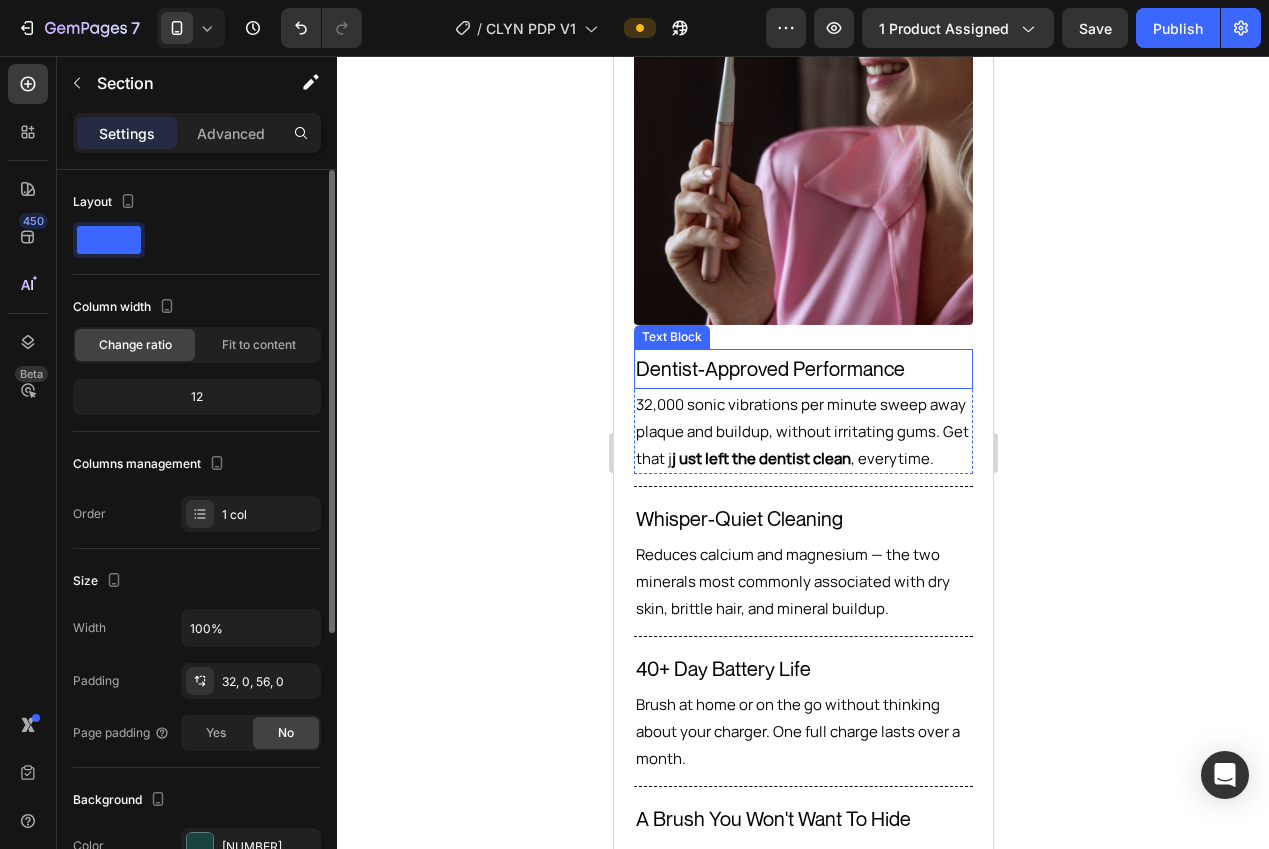 click on "Dentist-Approved Performance" at bounding box center (802, 369) 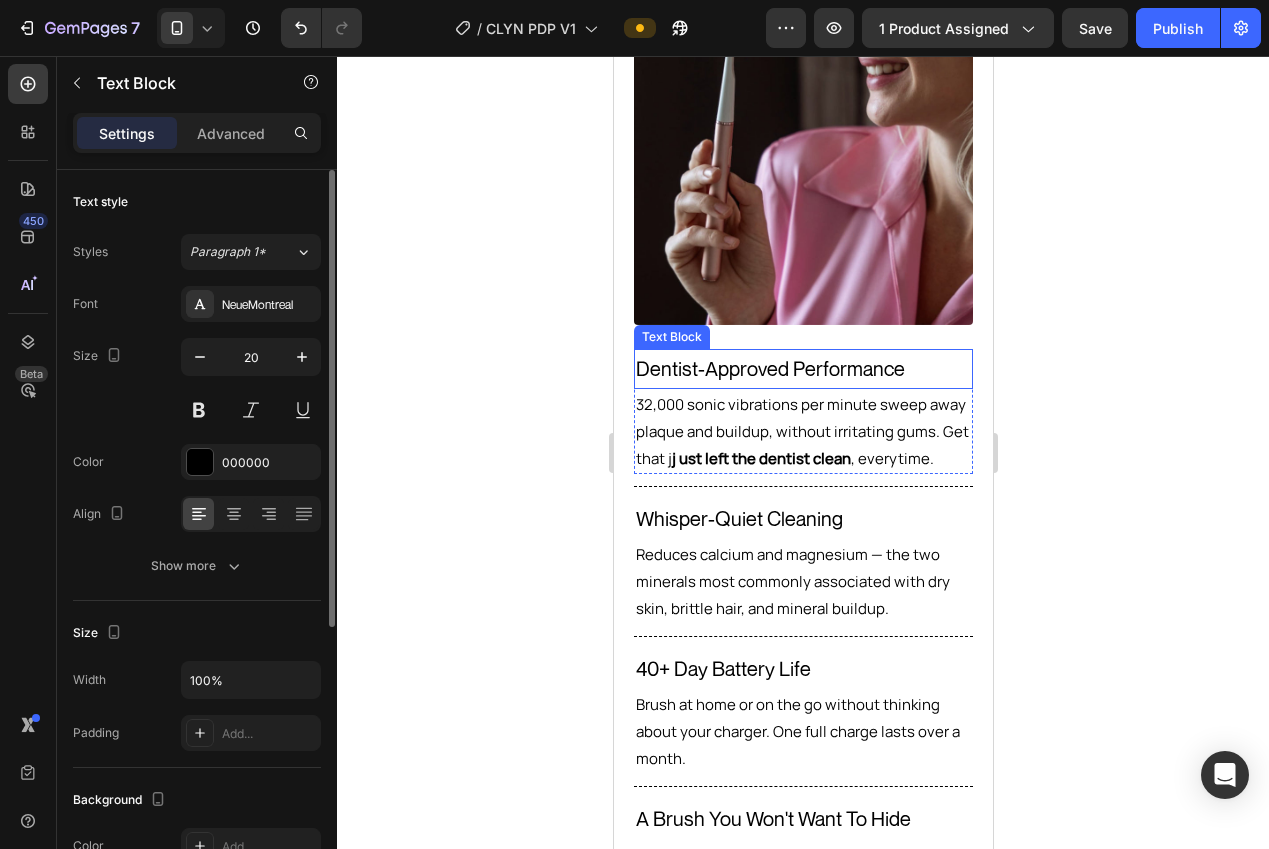 click on "Dentist-Approved Performance" at bounding box center [802, 369] 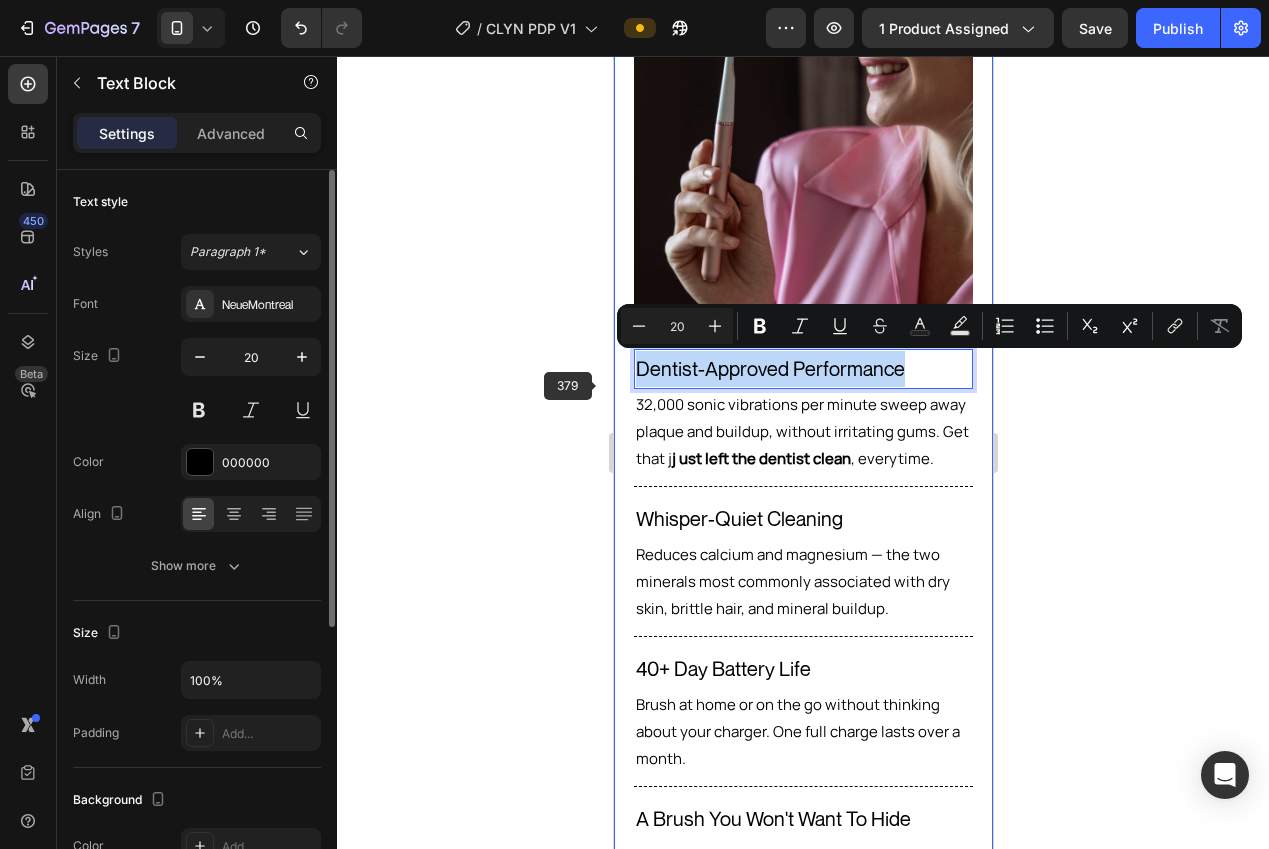 copy on "Dentist-Approved Performance" 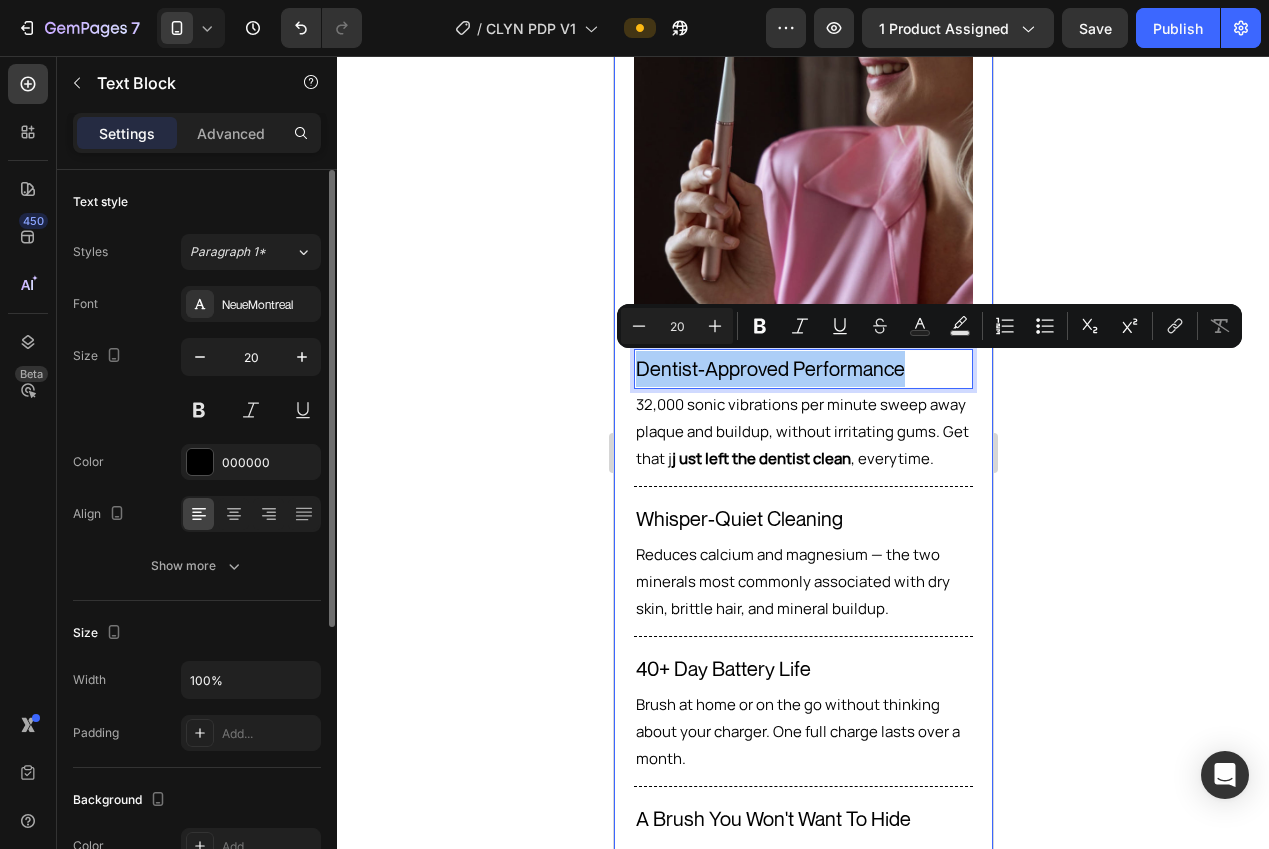 click 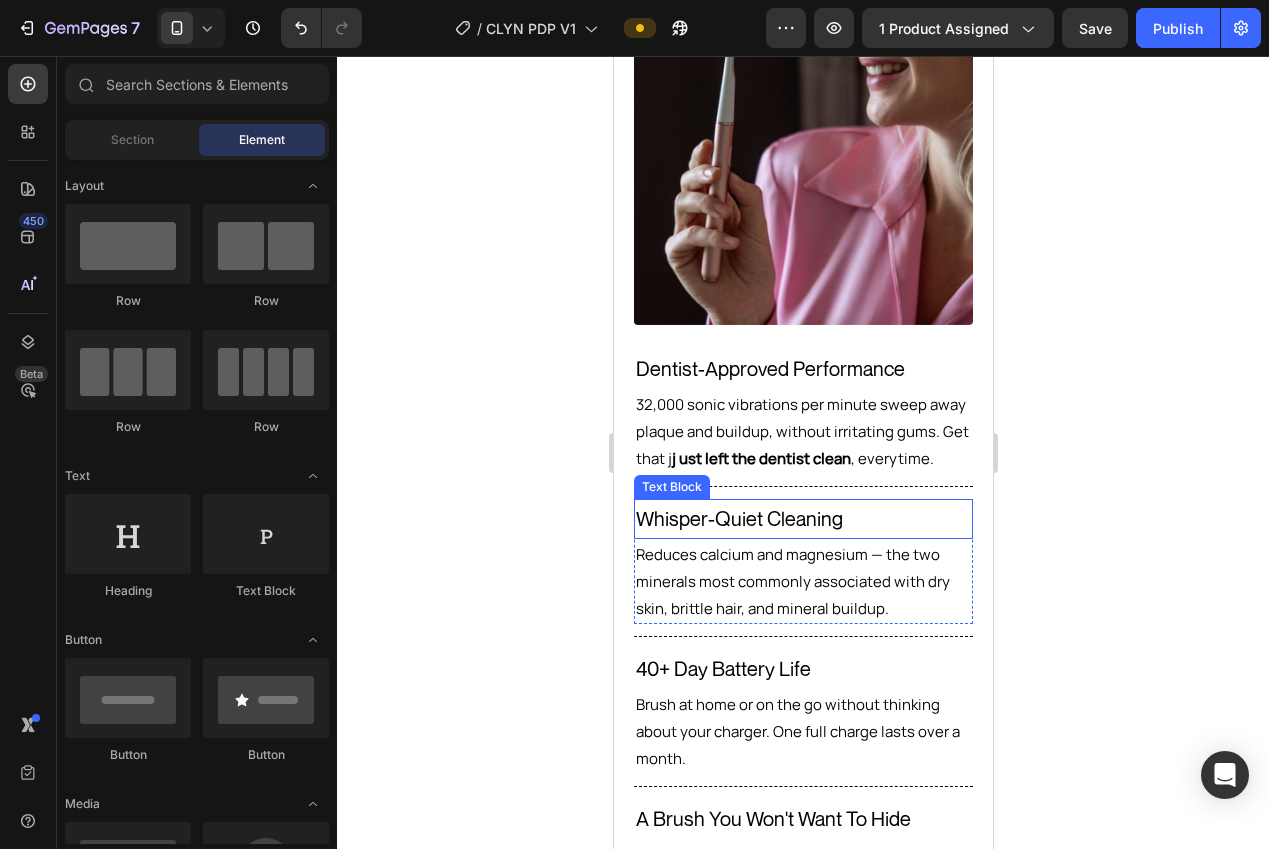 click on "Whisper-Quiet Cleaning" at bounding box center (802, 519) 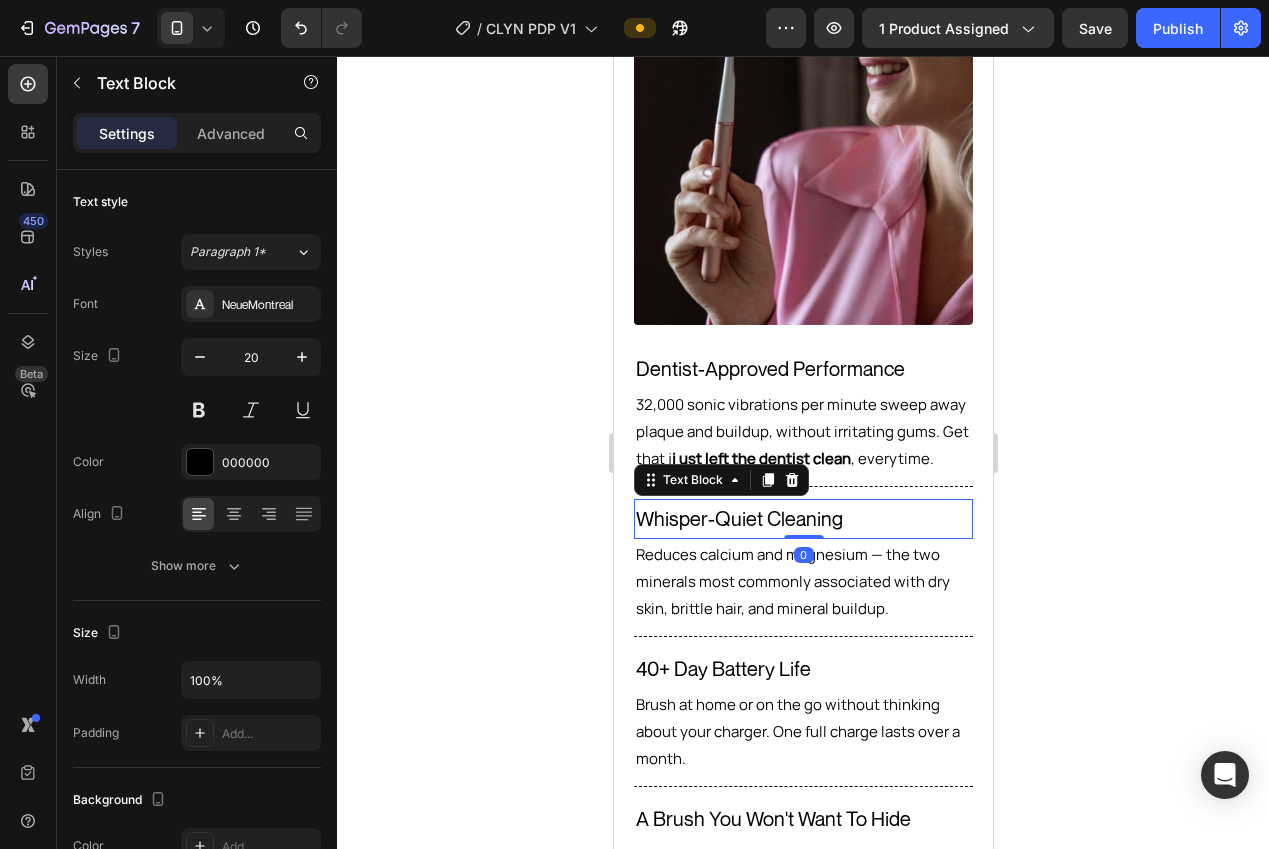 click 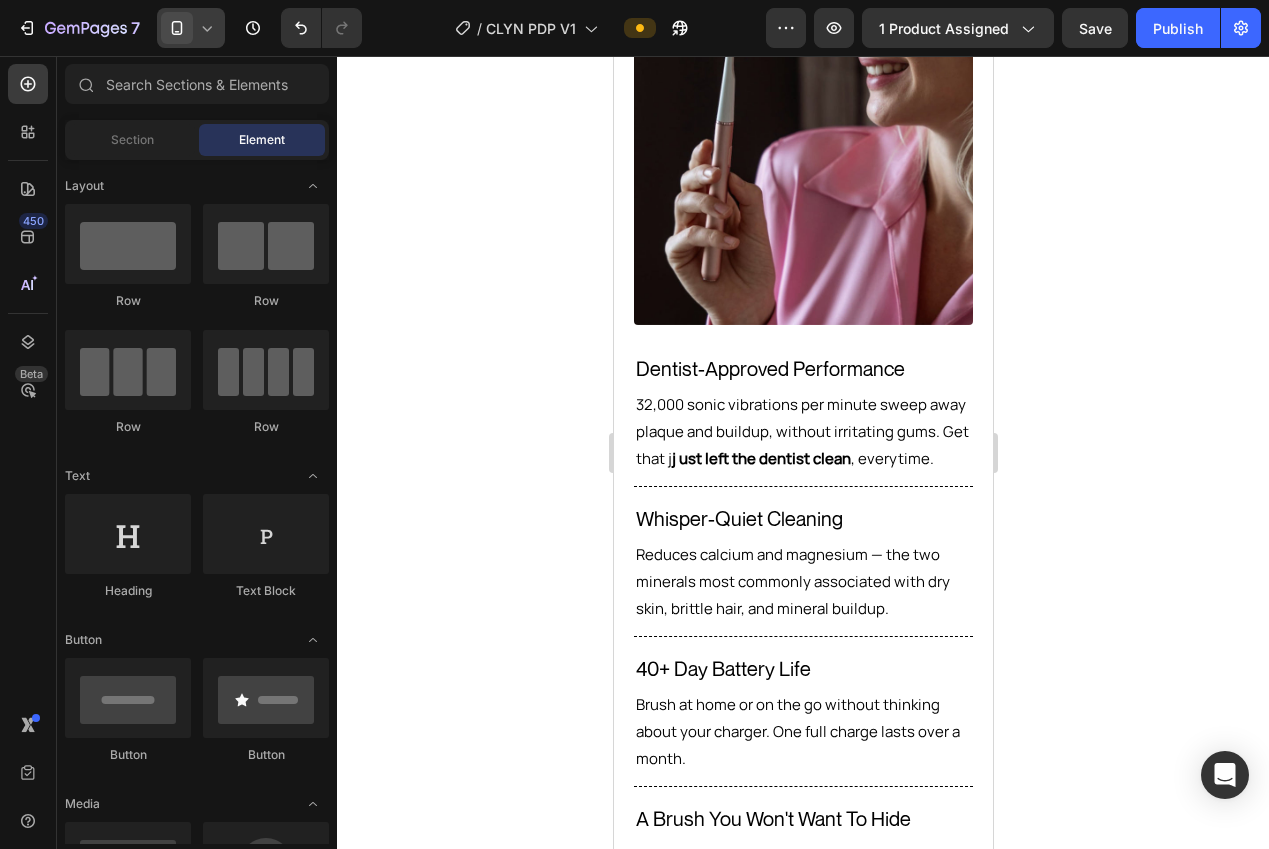 click 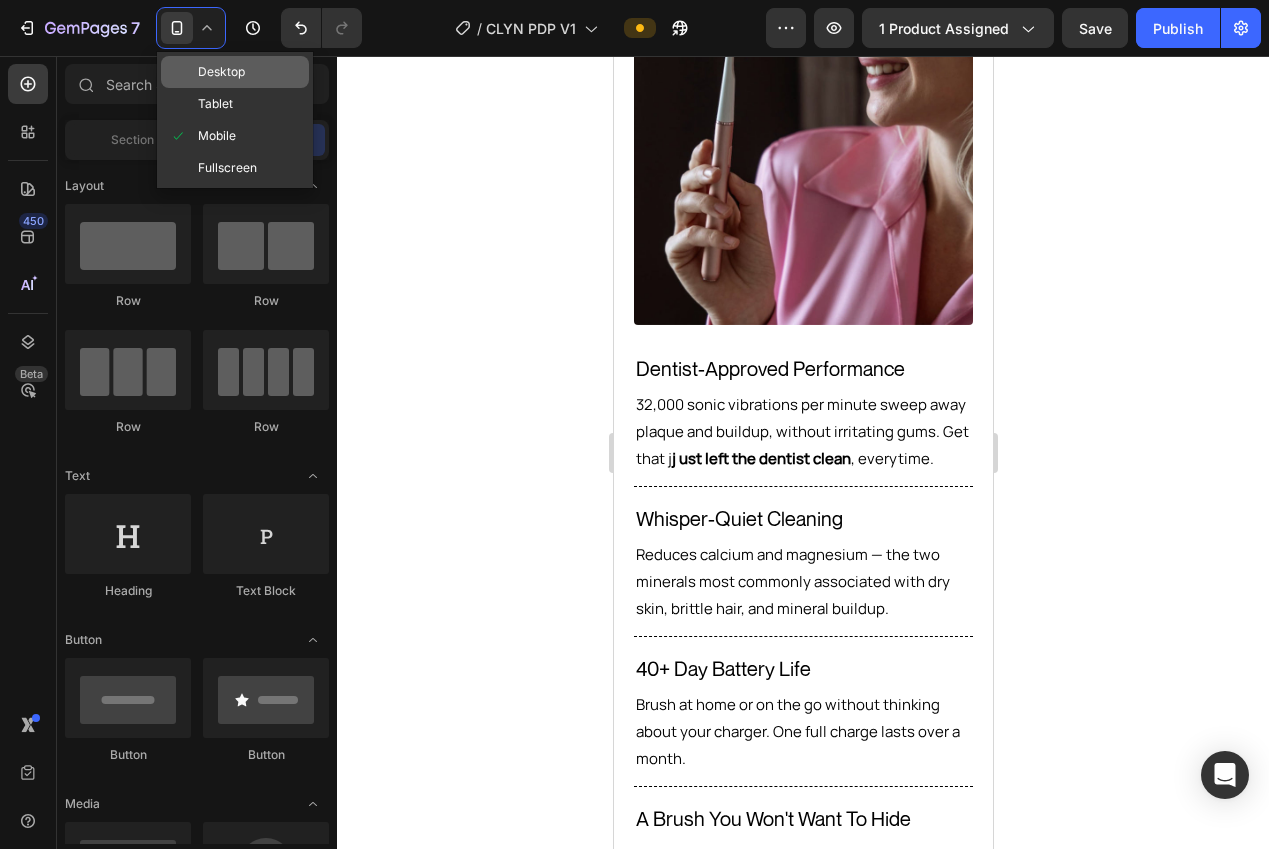 click at bounding box center [183, 72] 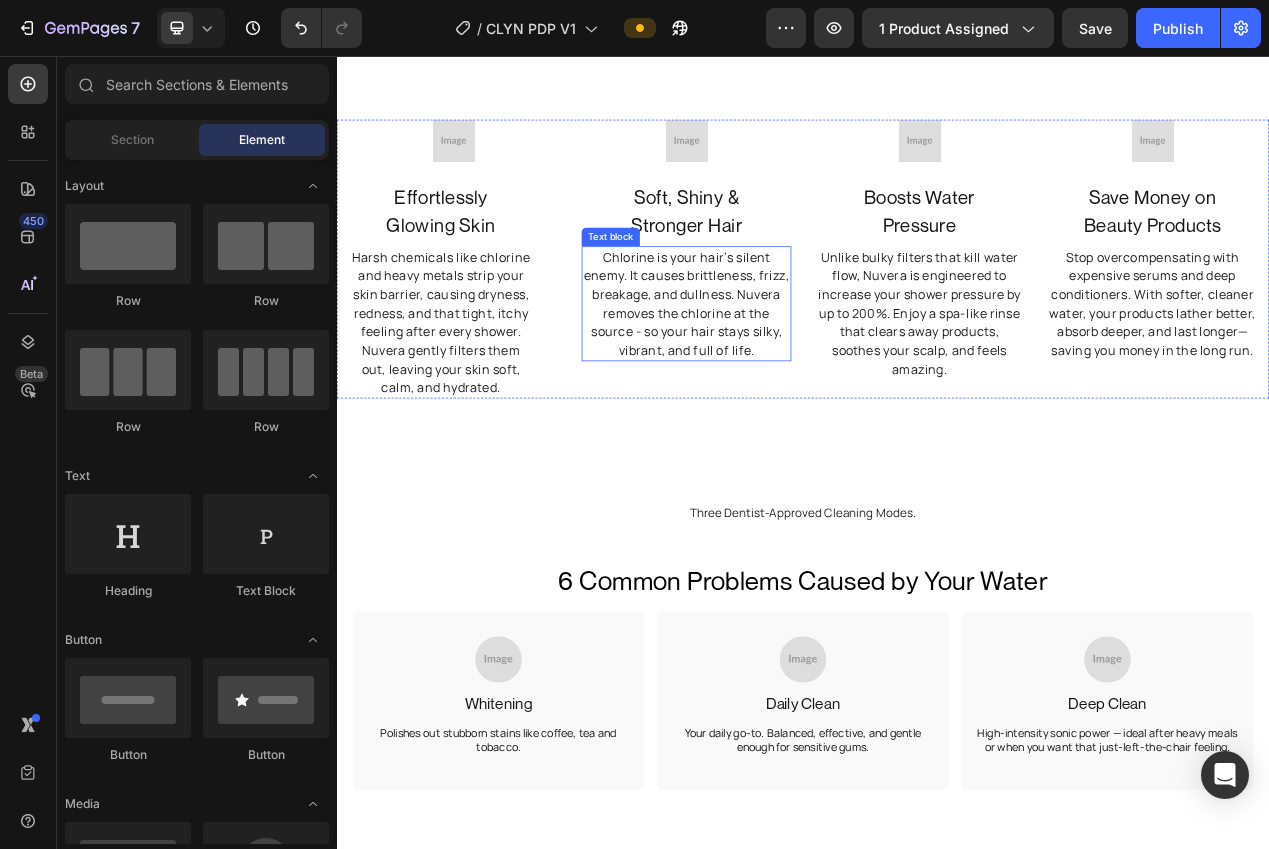 scroll, scrollTop: 1233, scrollLeft: 0, axis: vertical 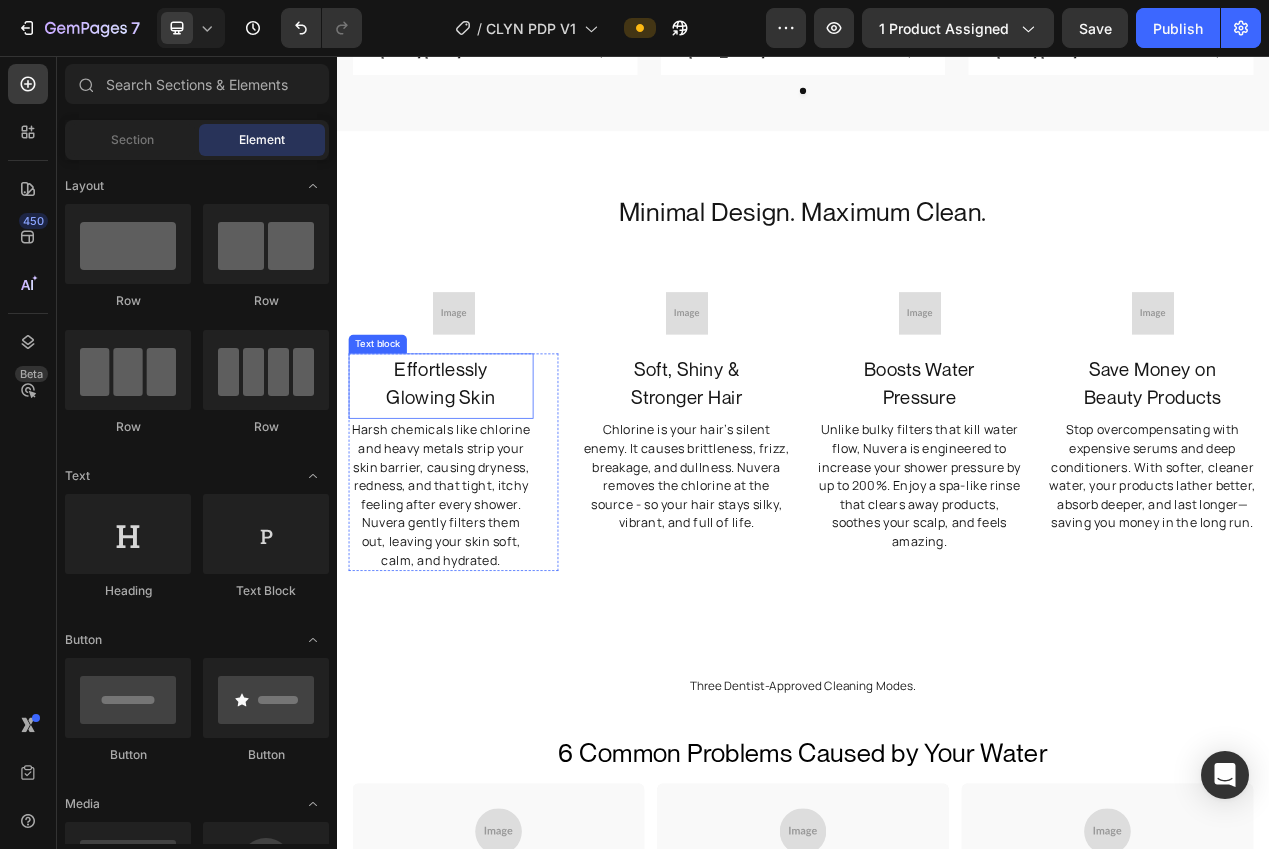click on "Effortlessly" at bounding box center [471, 459] 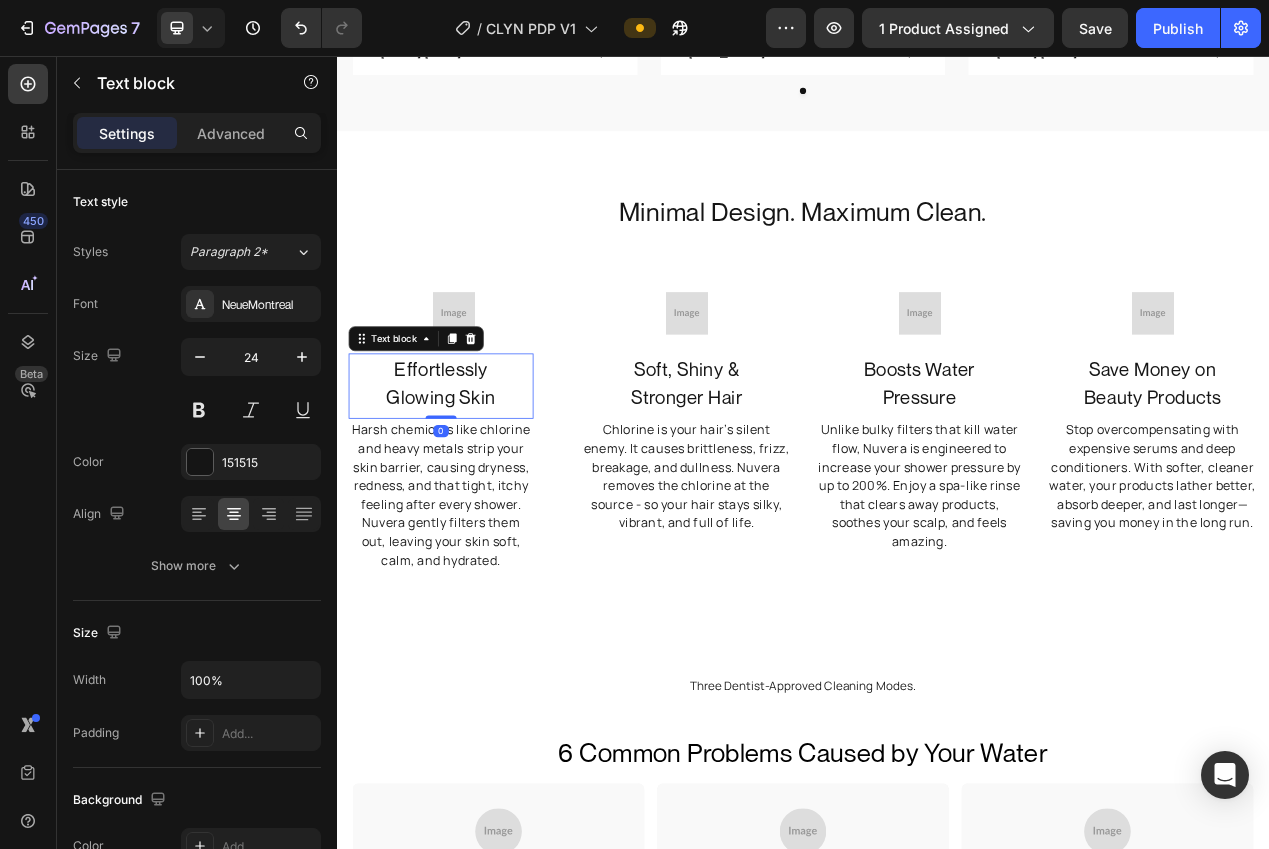 click on "Effortlessly" at bounding box center (471, 459) 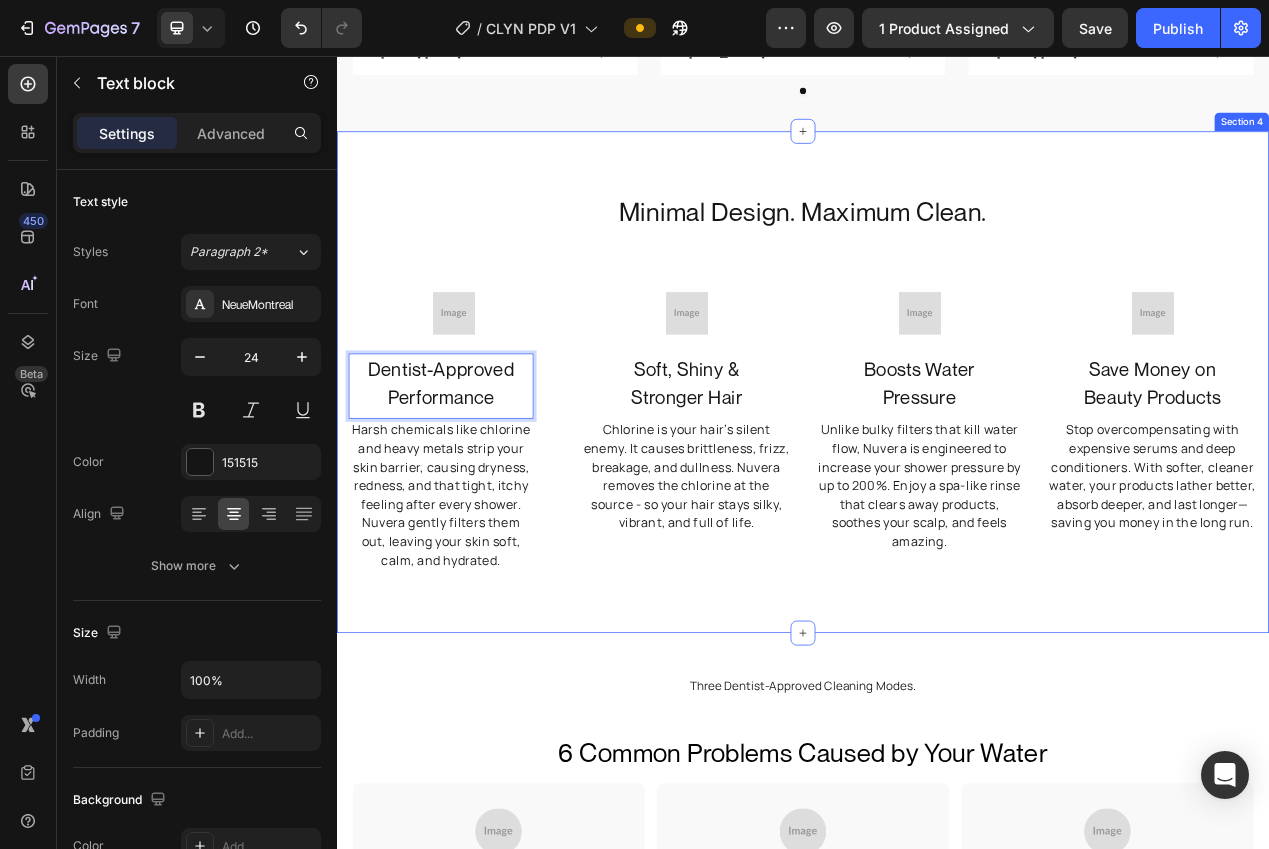 click on "Minimal Design. Maximum Clean. Heading Image Dentist-Approved Performance Text block   0 Harsh chemicals like chlorine and heavy metals strip your skin barrier, causing dryness, redness, and that tight, itchy feeling after every shower. Nuvera gently filters them out, leaving your skin soft, calm, and hydrated. Text block Row Image Soft, Shiny &  Stronger Hair Text block Chlorine is your hair’s silent enemy. It causes brittleness, frizz, breakage, and dullness. Nuvera removes the chlorine at the source - so your hair stays silky, vibrant, and full of life. Text block Image Boosts Water  Pressure Text block Unlike bulky filters that kill water flow, Nuvera is engineered to increase your shower pressure by up to 200%. Enjoy a spa-like rinse that clears away products, soothes your scalp, and feels amazing. Text block Image Save Money on  Beauty Products Text block Text block Row Section 4" at bounding box center [937, 476] 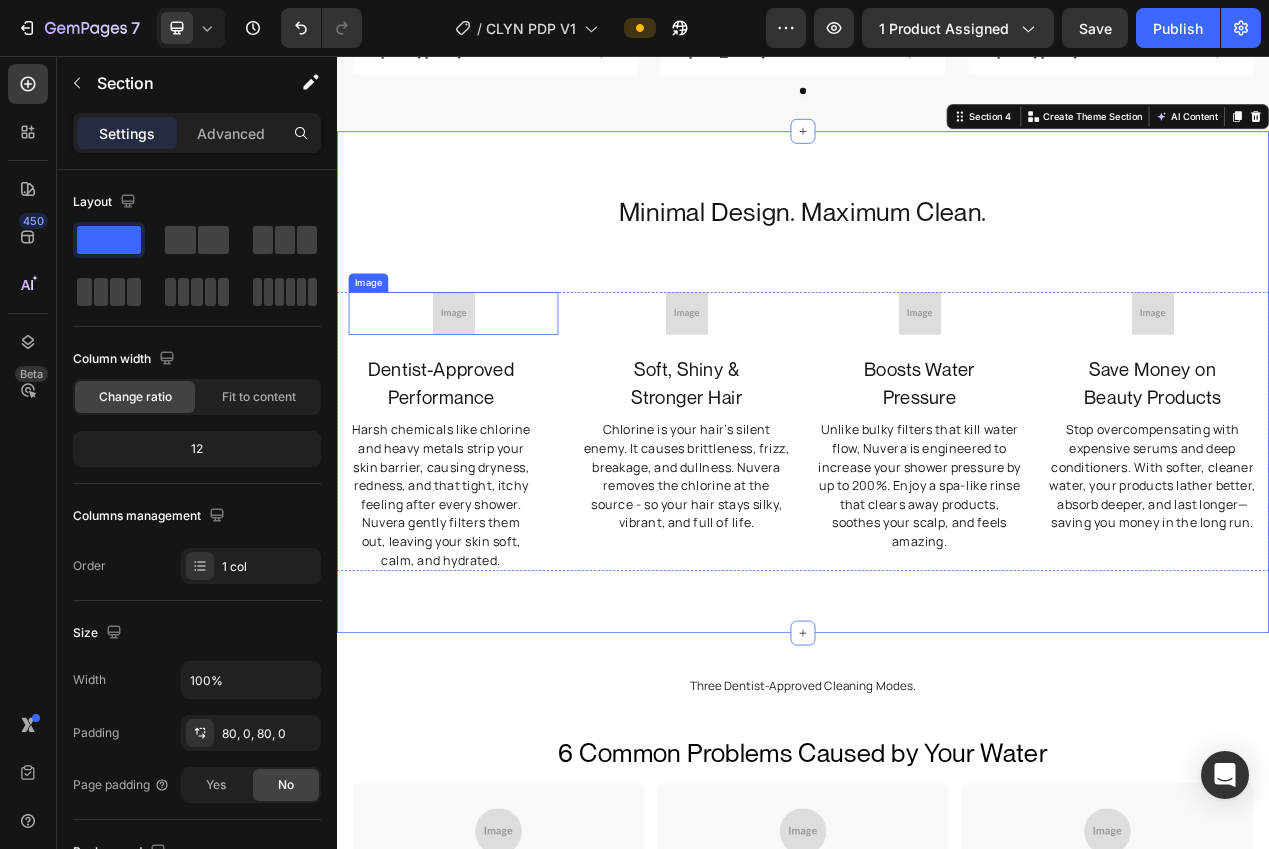 click at bounding box center (487, 387) 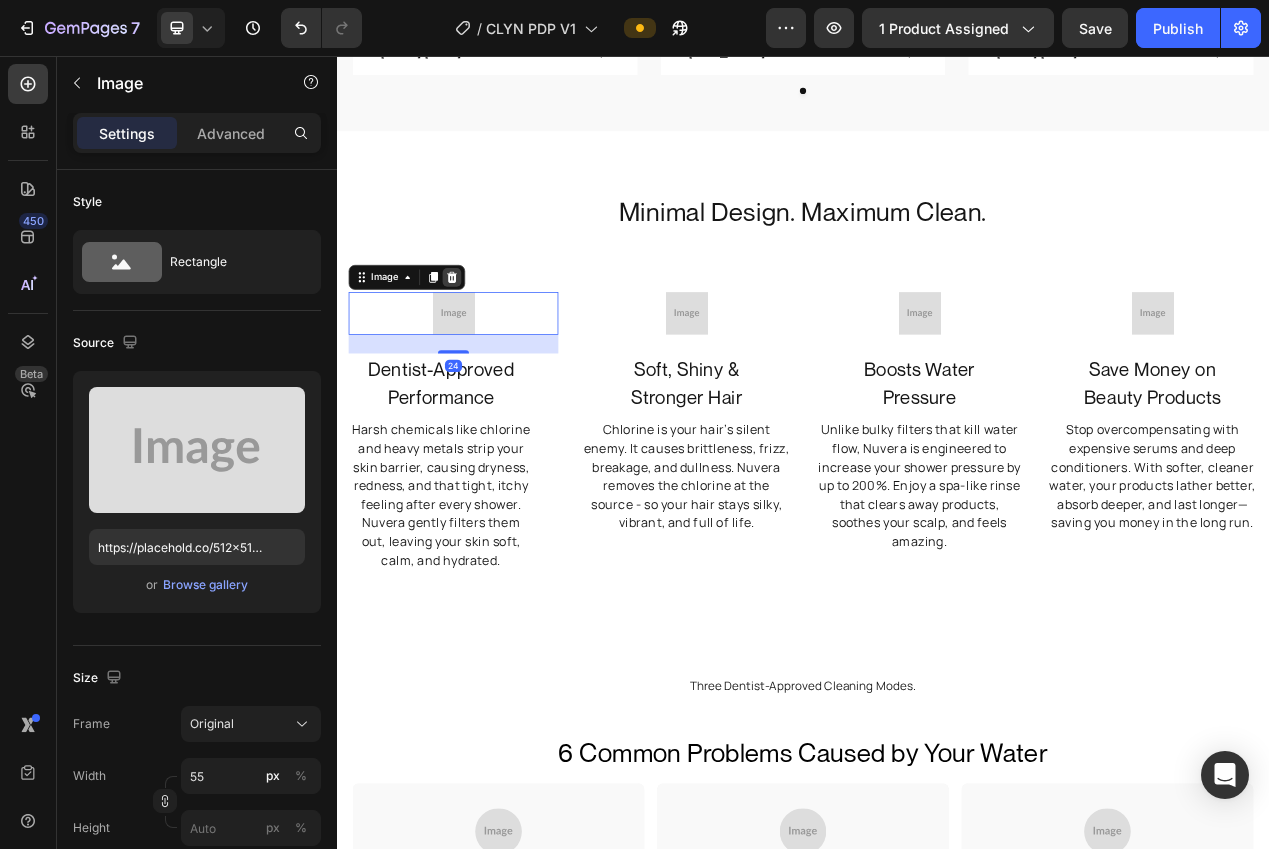 click 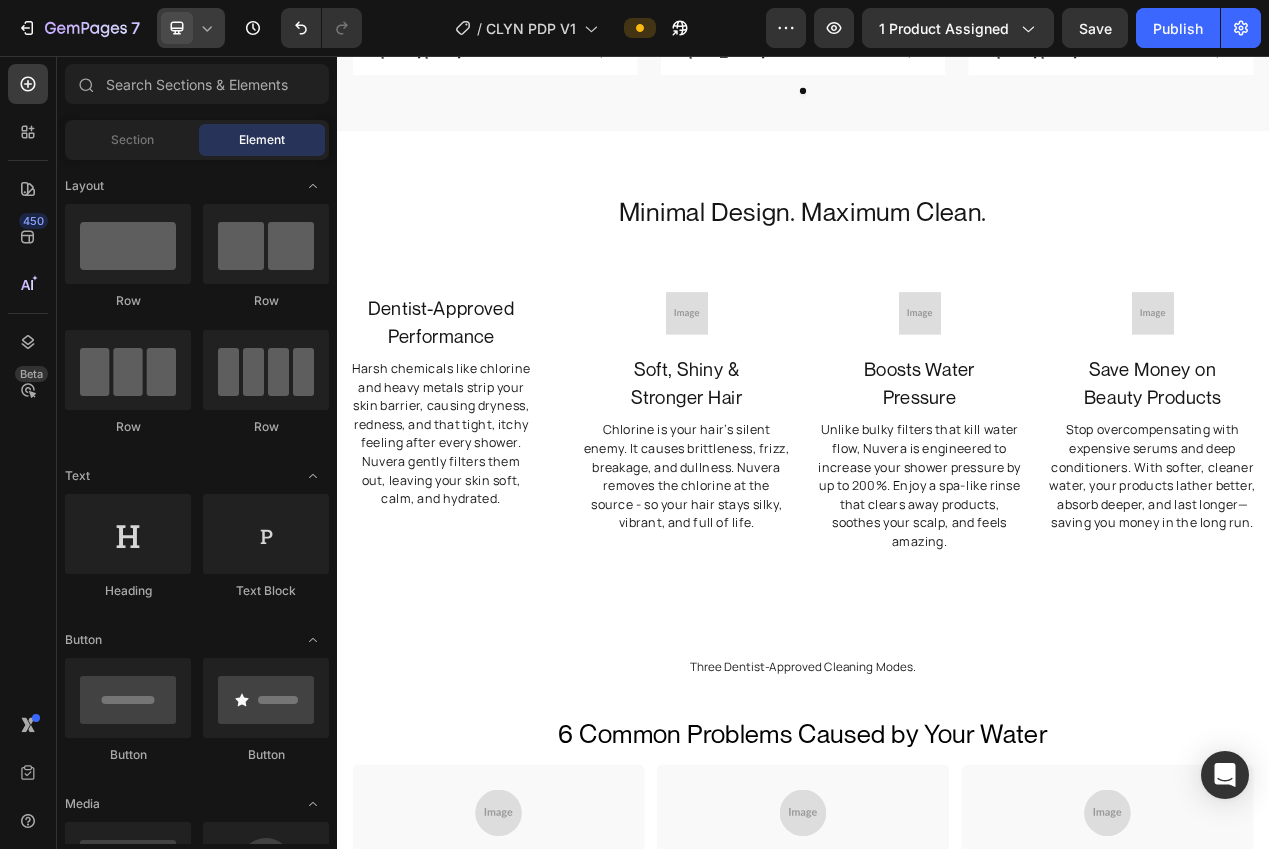 click at bounding box center (177, 28) 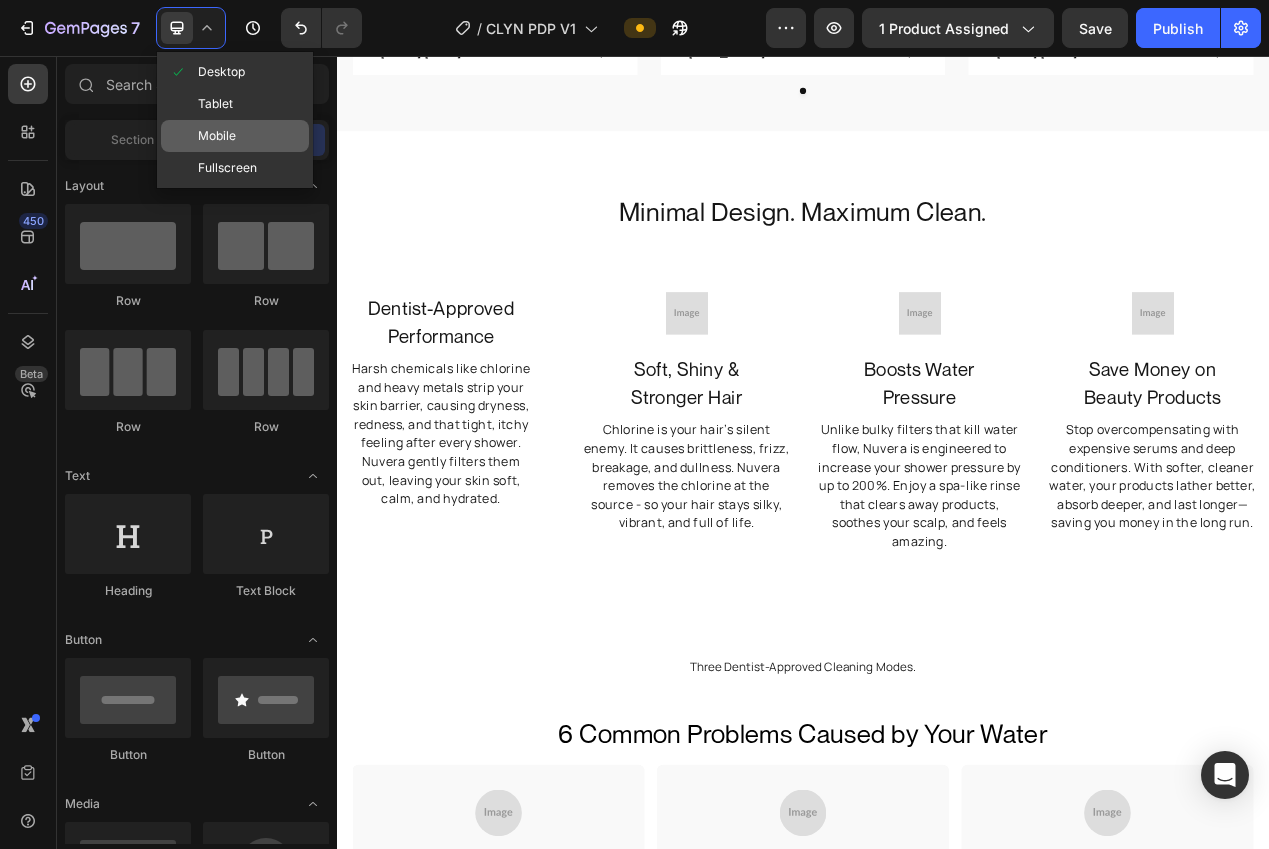 click on "Mobile" at bounding box center (217, 136) 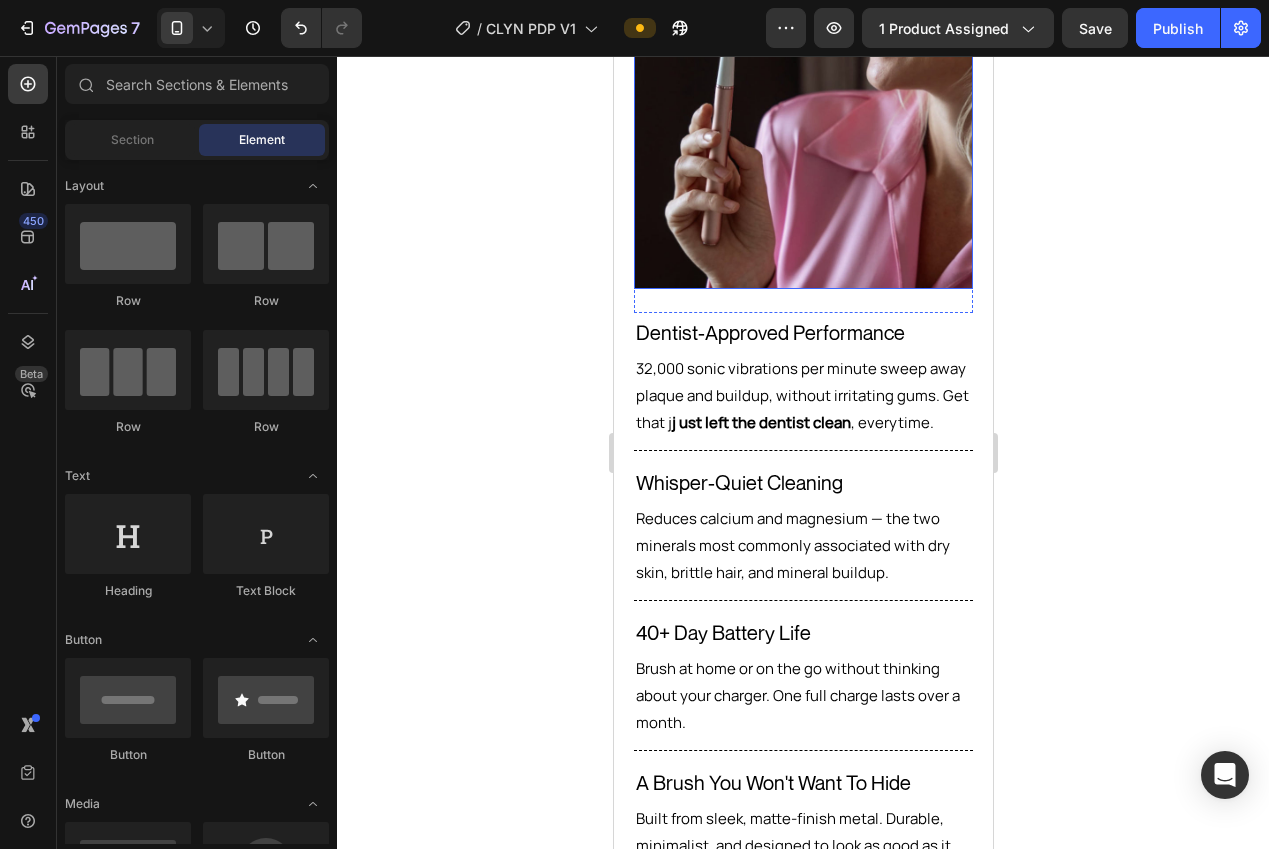 scroll, scrollTop: 1720, scrollLeft: 0, axis: vertical 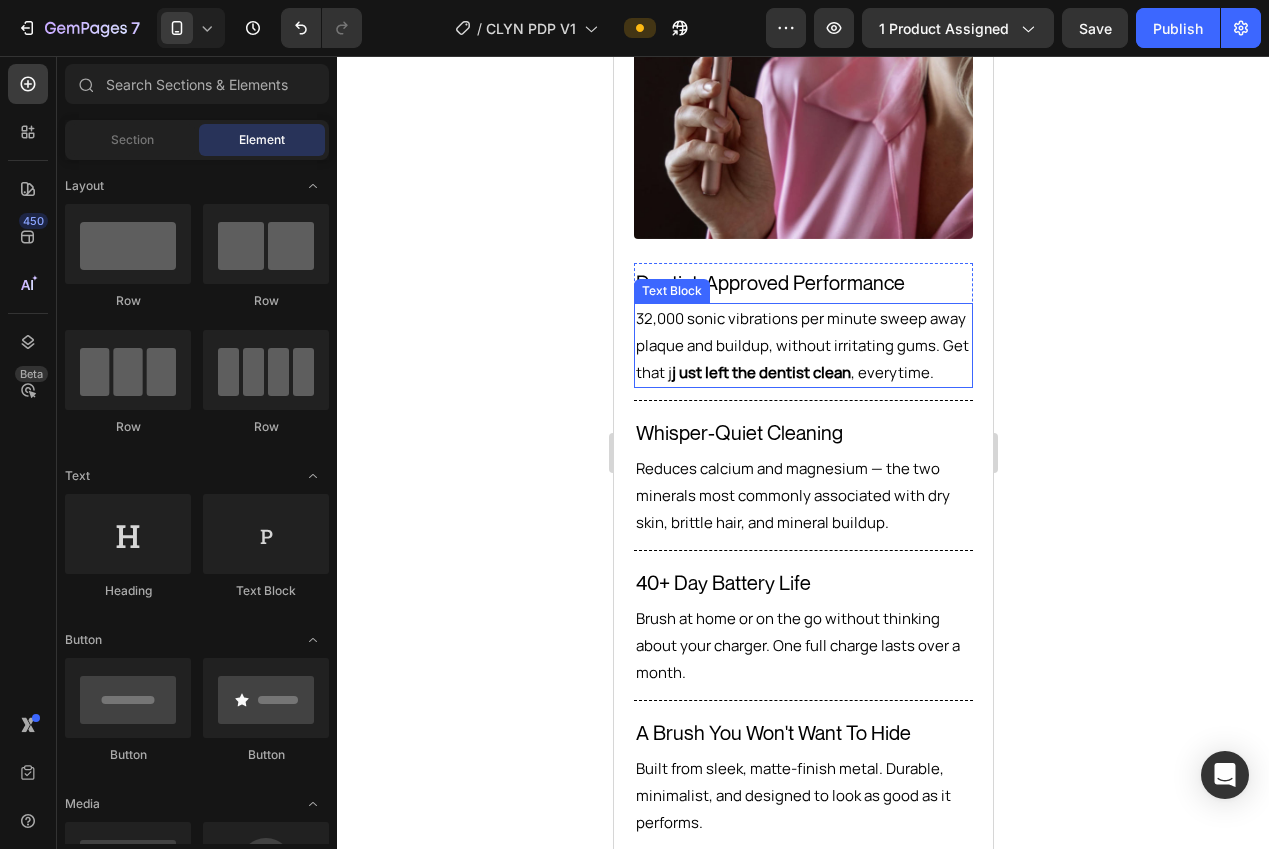 click on "ust left the dentist clean" at bounding box center [760, 372] 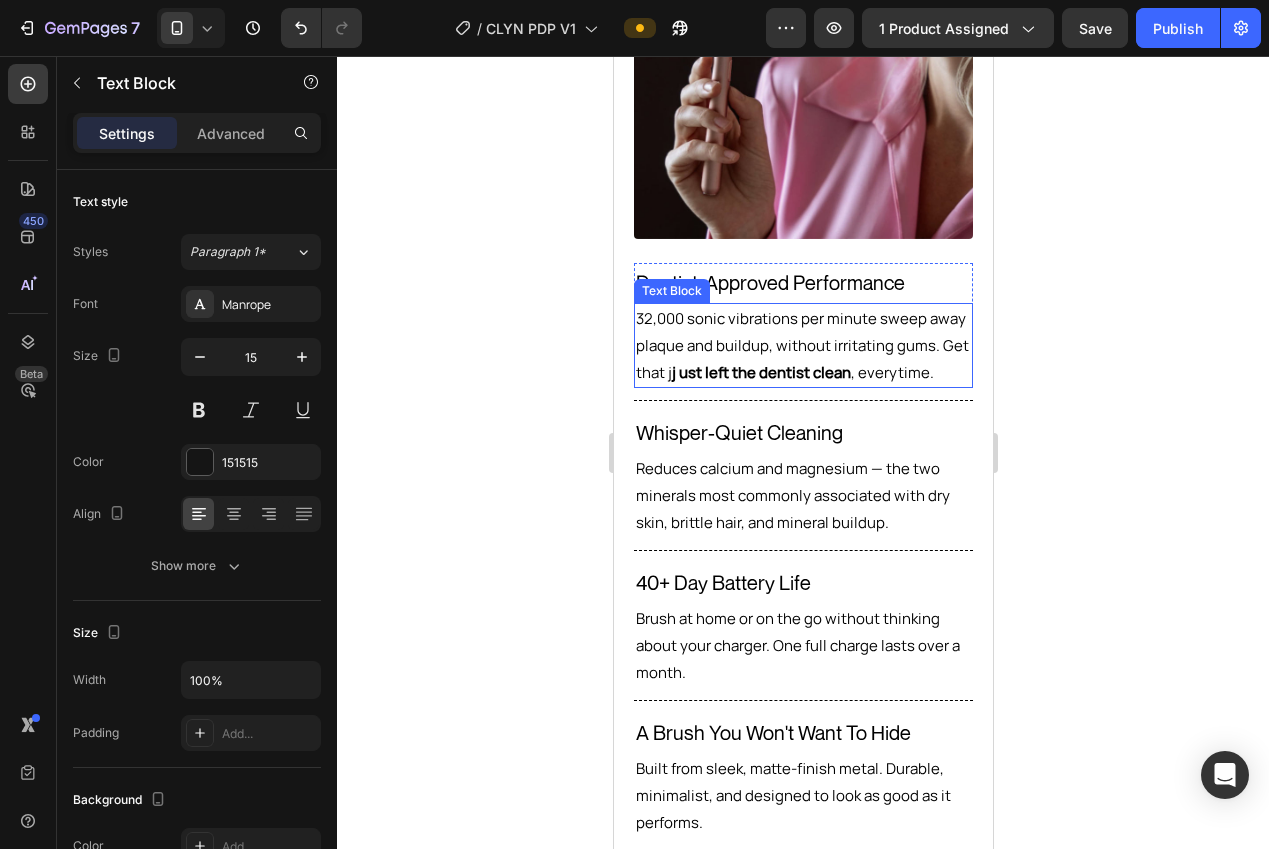 click on "ust left the dentist clean" at bounding box center [760, 372] 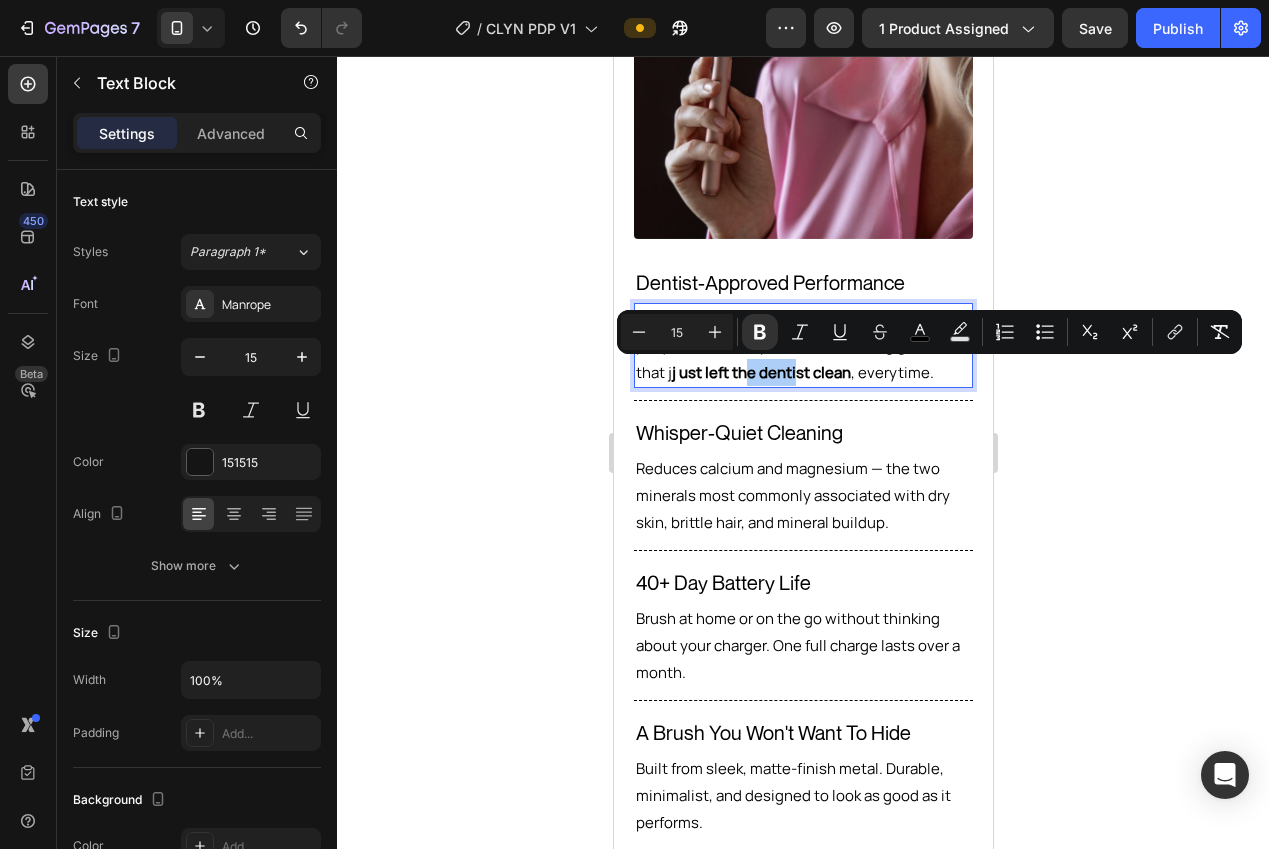 click 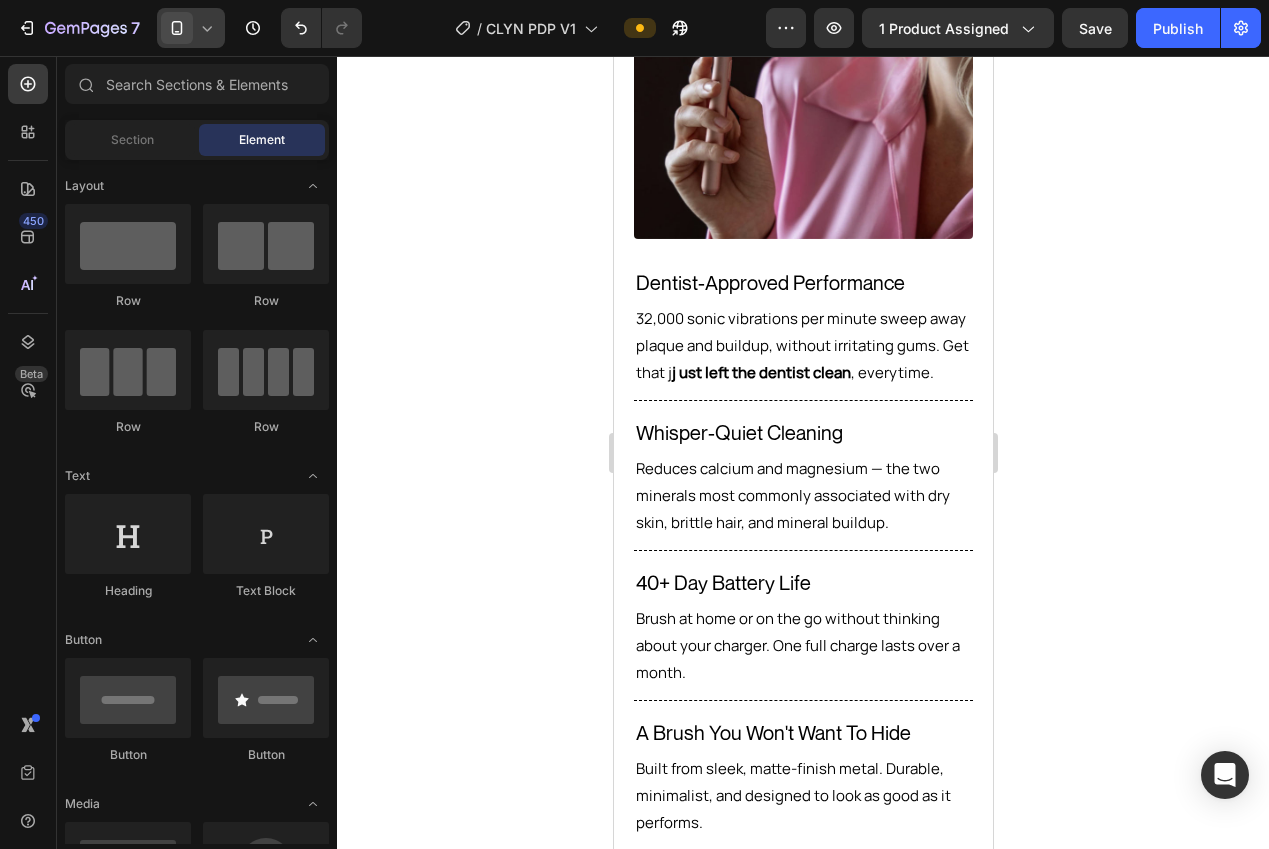 click 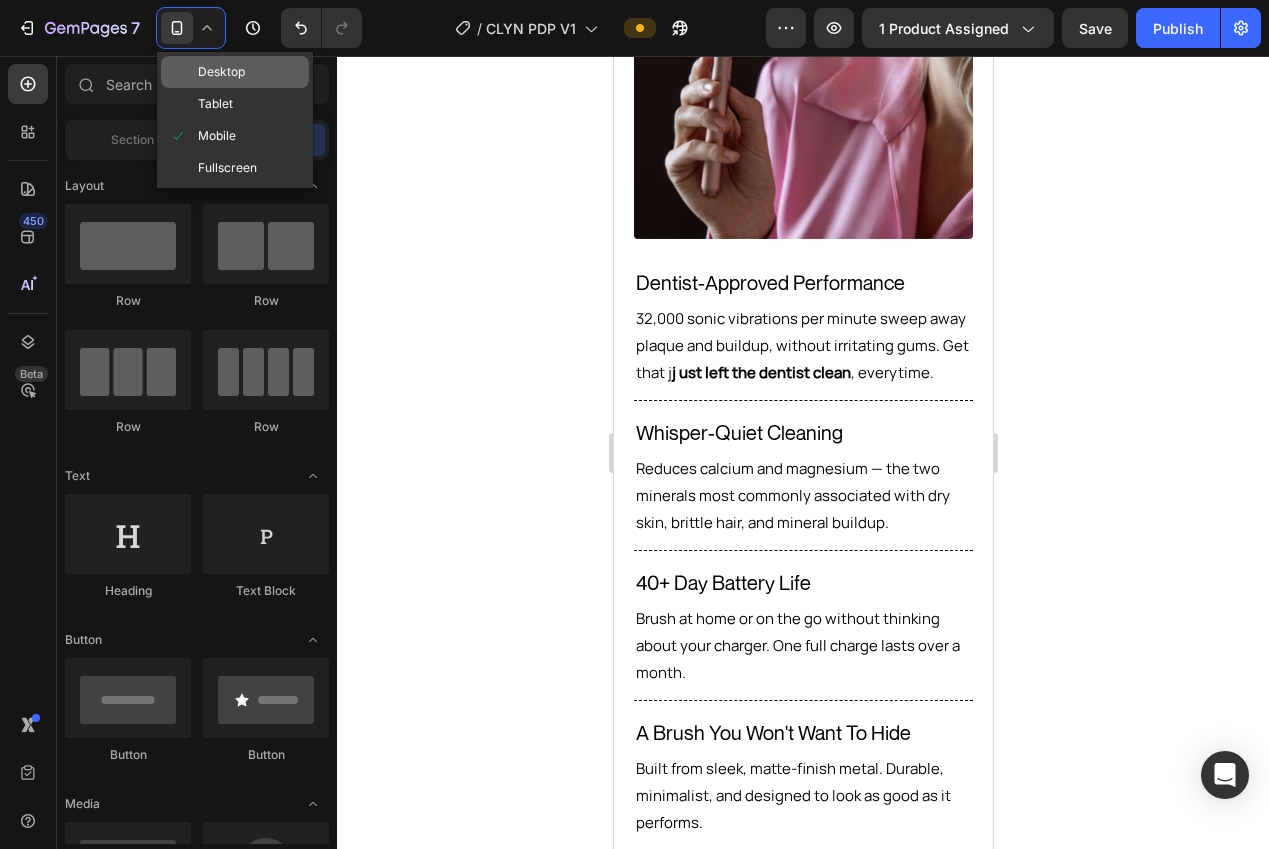 click on "Desktop" at bounding box center (221, 72) 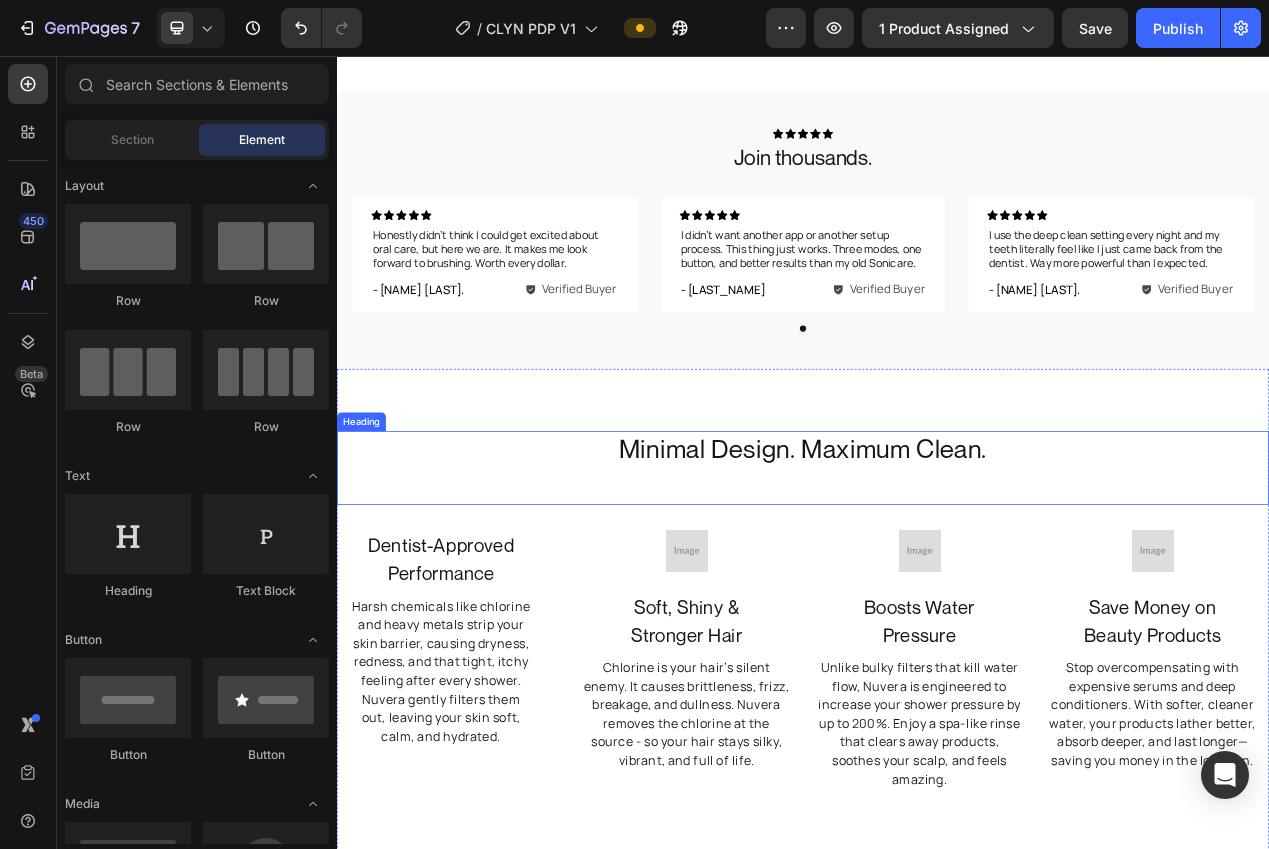 scroll, scrollTop: 1033, scrollLeft: 0, axis: vertical 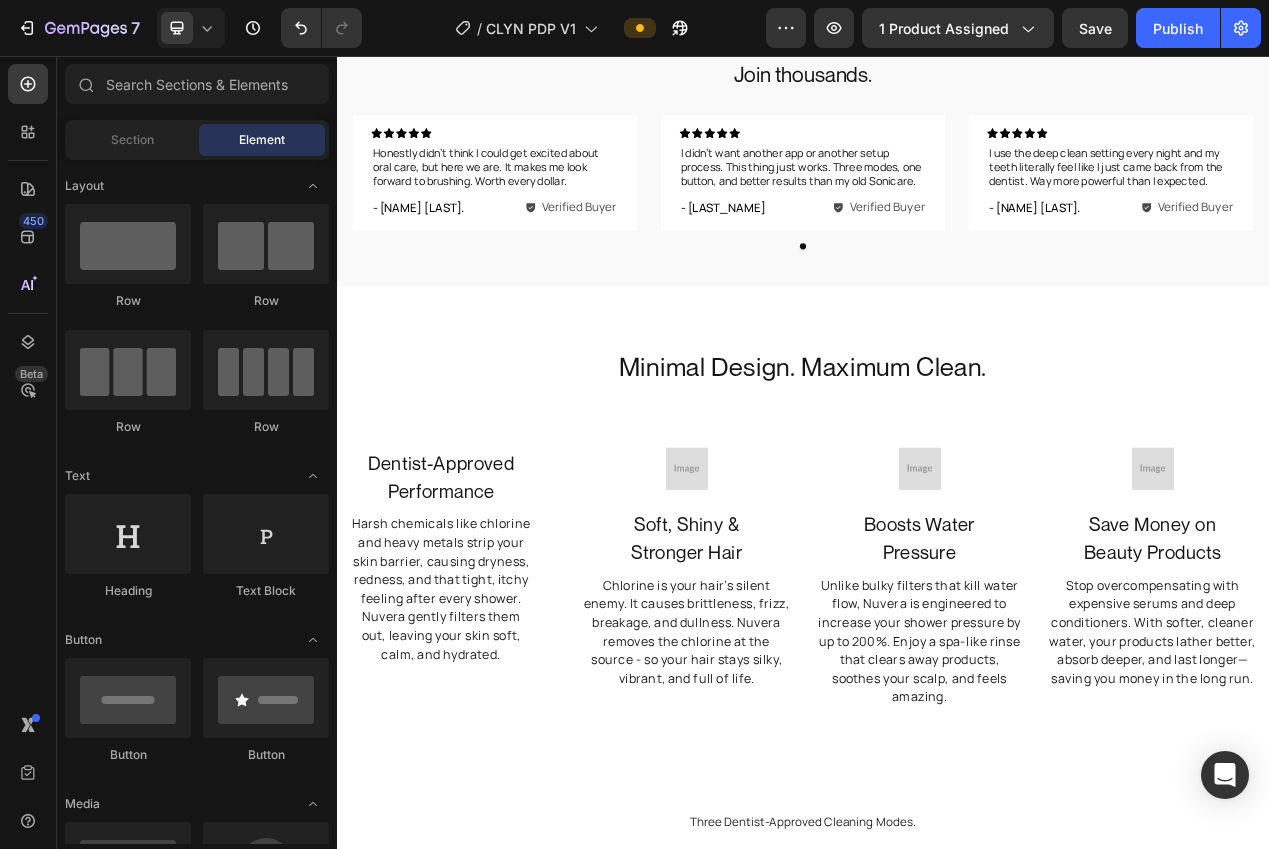click on "7  Version history  /  CLYN PDP V1 Preview 1 product assigned  Save   Publish" 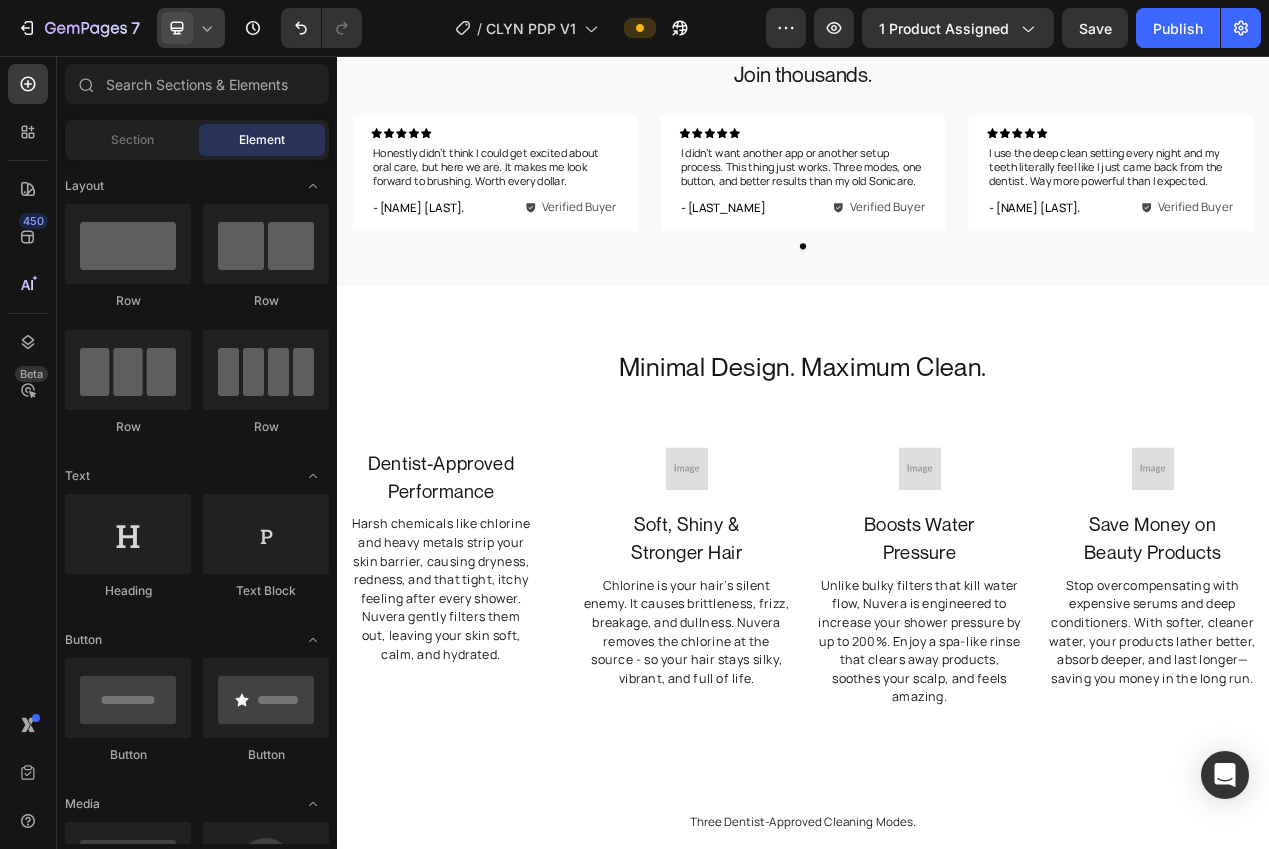 click 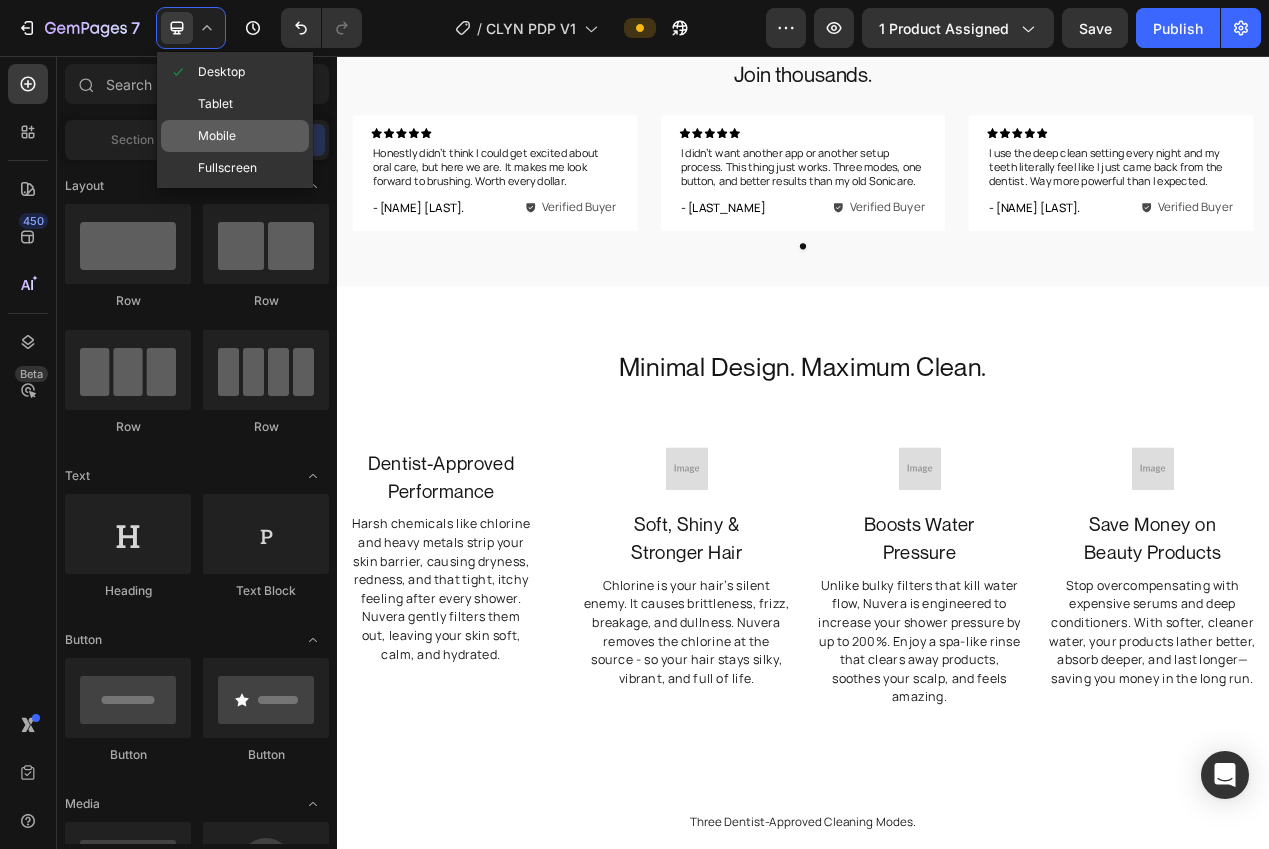 click on "Mobile" at bounding box center (217, 136) 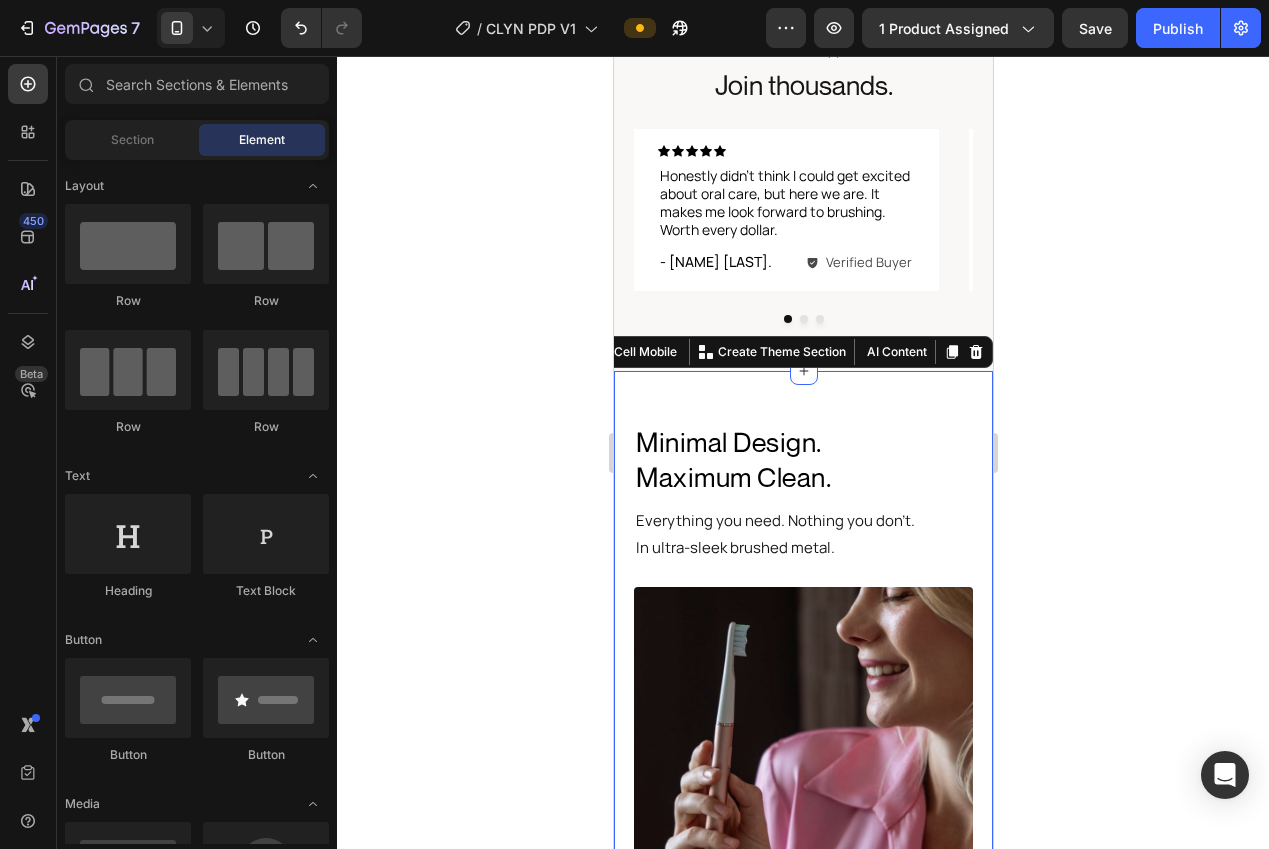 click on "Minimal Design.  Maximum Clean. Heading Everything you need. Nothing you don’t. In ultra-sleek brushed metal. Text Block Ultra Powerful Filtration For The Deepest Clean Heading Image Row Dentist-Approved Performance Text Block 32,000 sonic vibrations per minute sweep away plaque and buildup, without irritating gums. Get that j ust left the dentist clean , everytime. Text Block Row                Title Line Whisper-Quiet Cleaning Text Block Reduces calcium and magnesium — the two minerals most commonly associated with dry skin, brittle hair, and mineral buildup. Text Block Row                Title Line 40+ Day Battery Life Text Block Brush at home or on the go without thinking about your charger. One full charge lasts over a month. Text Block Row                Title Line A Brush You Won't Want To Hide Text Block Built from sleek, matte-finish metal. Durable, minimalist, and designed to look as good as it performs. Text Block Row AquaCell Mobile   Create Theme Section AI Content Write with GemAI Product" at bounding box center (802, 948) 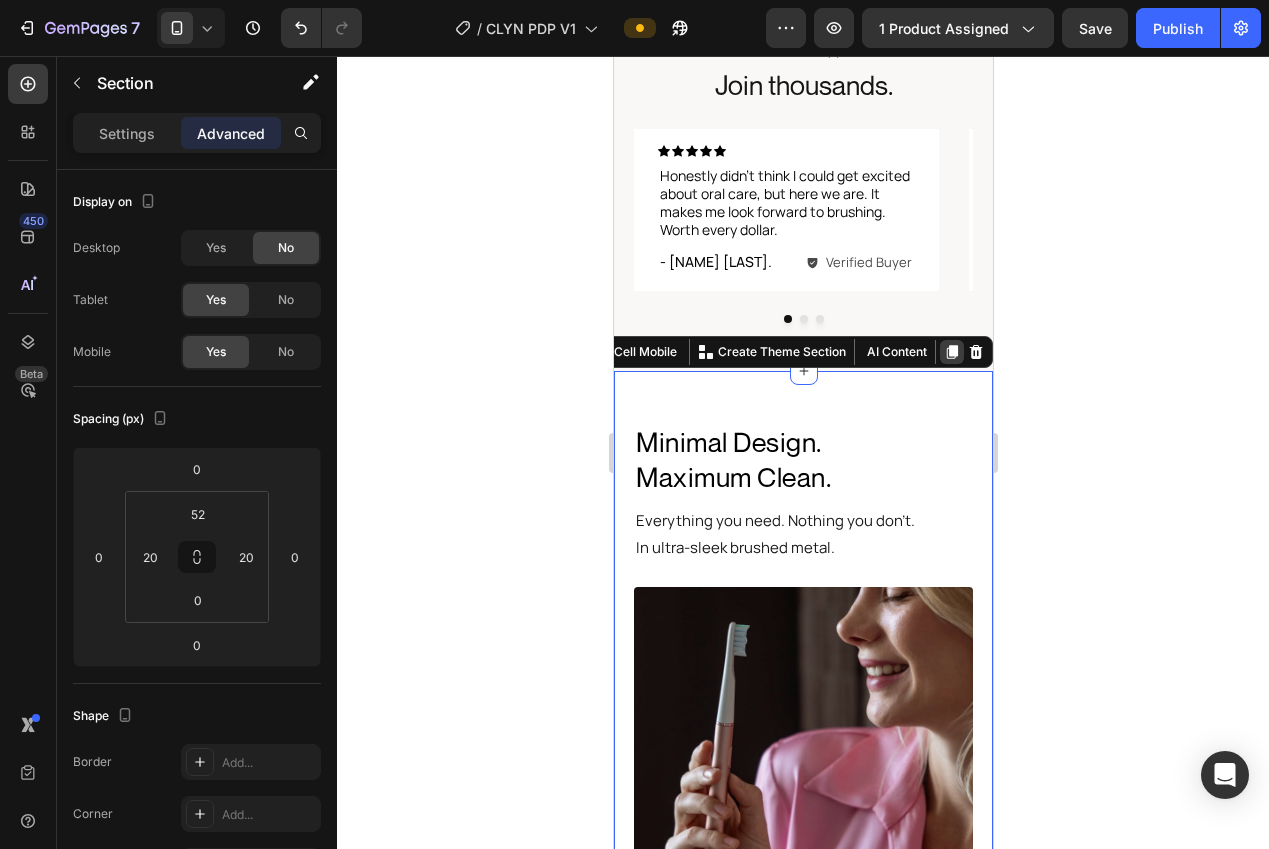 click 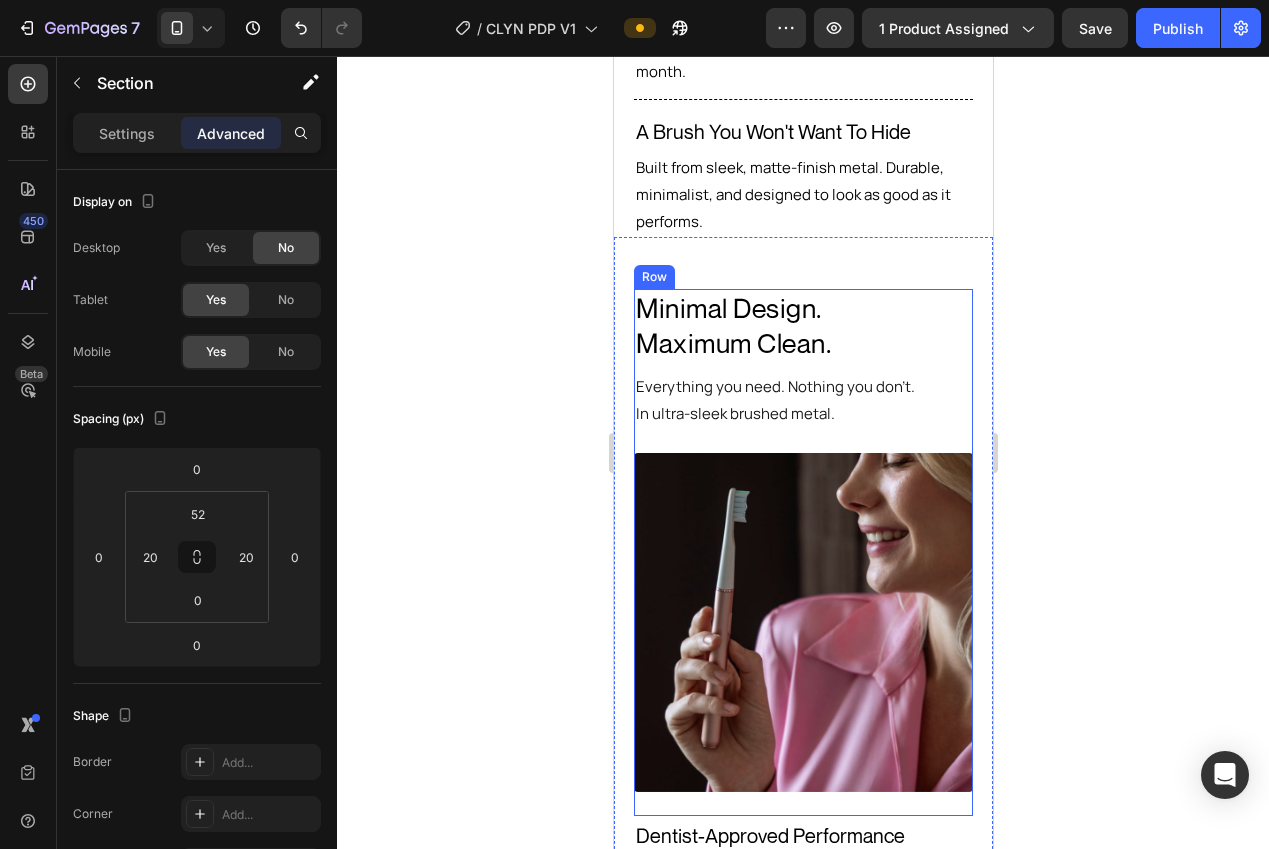 scroll, scrollTop: 2432, scrollLeft: 0, axis: vertical 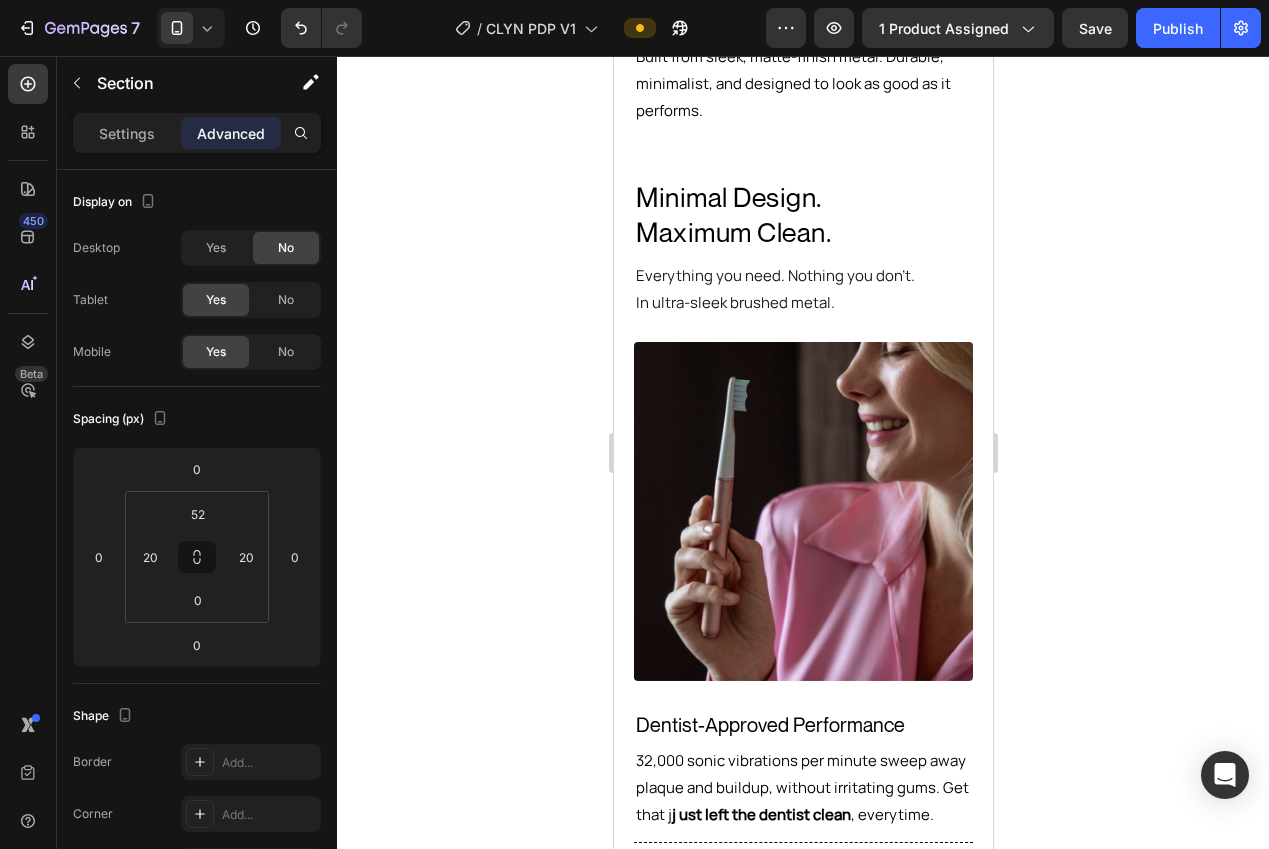 click on "Minimal Design.  Maximum Clean. Heading Everything you need. Nothing you don’t. In ultra-sleek brushed metal. Text Block Ultra Powerful Filtration For The Deepest Clean Heading Image Row Dentist-Approved Performance Text Block 32,000 sonic vibrations per minute sweep away plaque and buildup, without irritating gums. Get that j ust left the dentist clean , everytime. Text Block Row                Title Line Whisper-Quiet Cleaning Text Block Reduces calcium and magnesium — the two minerals most commonly associated with dry skin, brittle hair, and mineral buildup. Text Block Row                Title Line 40+ Day Battery Life Text Block Brush at home or on the go without thinking about your charger. One full charge lasts over a month. Text Block Row                Title Line A Brush You Won't Want To Hide Text Block Built from sleek, matte-finish metal. Durable, minimalist, and designed to look as good as it performs. Text Block Row Section 4" at bounding box center (802, 704) 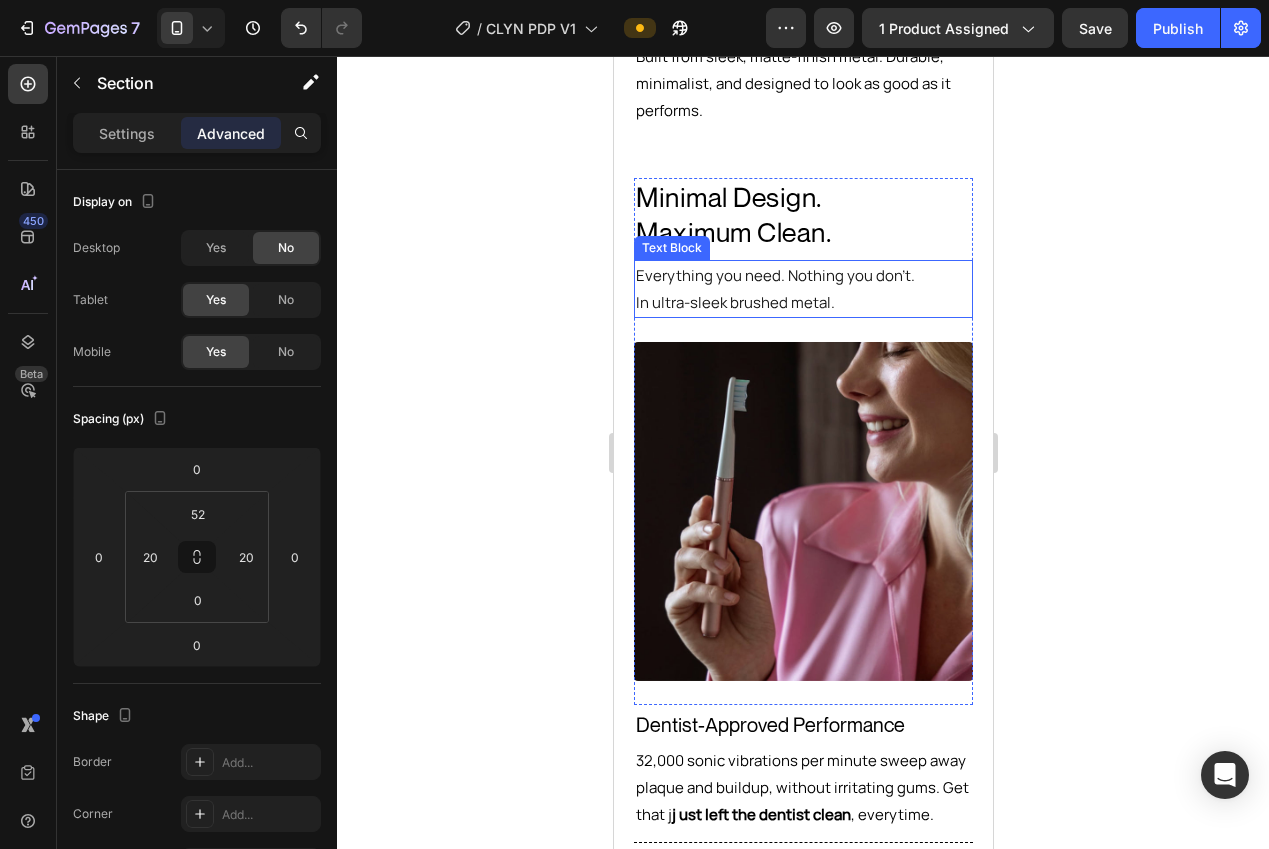 click on "Everything you need. Nothing you don’t." at bounding box center (802, 275) 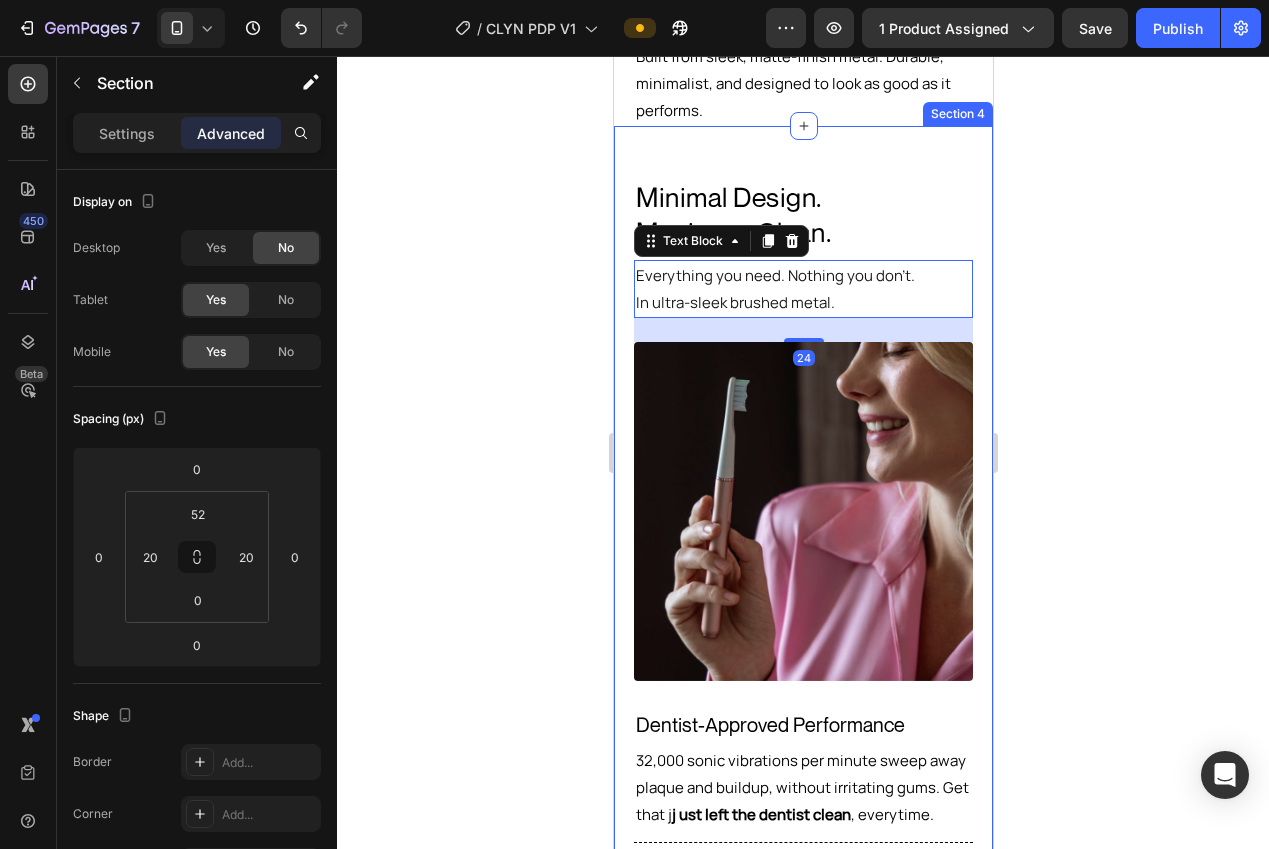 click on "Minimal Design.  Maximum Clean. Heading Everything you need. Nothing you don’t. In ultra-sleek brushed metal. Text Block   24 Ultra Powerful Filtration For The Deepest Clean Heading Image Row Dentist-Approved Performance Text Block 32,000 sonic vibrations per minute sweep away plaque and buildup, without irritating gums. Get that j ust left the dentist clean , everytime. Text Block Row                Title Line Whisper-Quiet Cleaning Text Block Reduces calcium and magnesium — the two minerals most commonly associated with dry skin, brittle hair, and mineral buildup. Text Block Row                Title Line 40+ Day Battery Life Text Block Brush at home or on the go without thinking about your charger. One full charge lasts over a month. Text Block Row                Title Line A Brush You Won't Want To Hide Text Block Built from sleek, matte-finish metal. Durable, minimalist, and designed to look as good as it performs. Text Block Row Section 4" at bounding box center (802, 704) 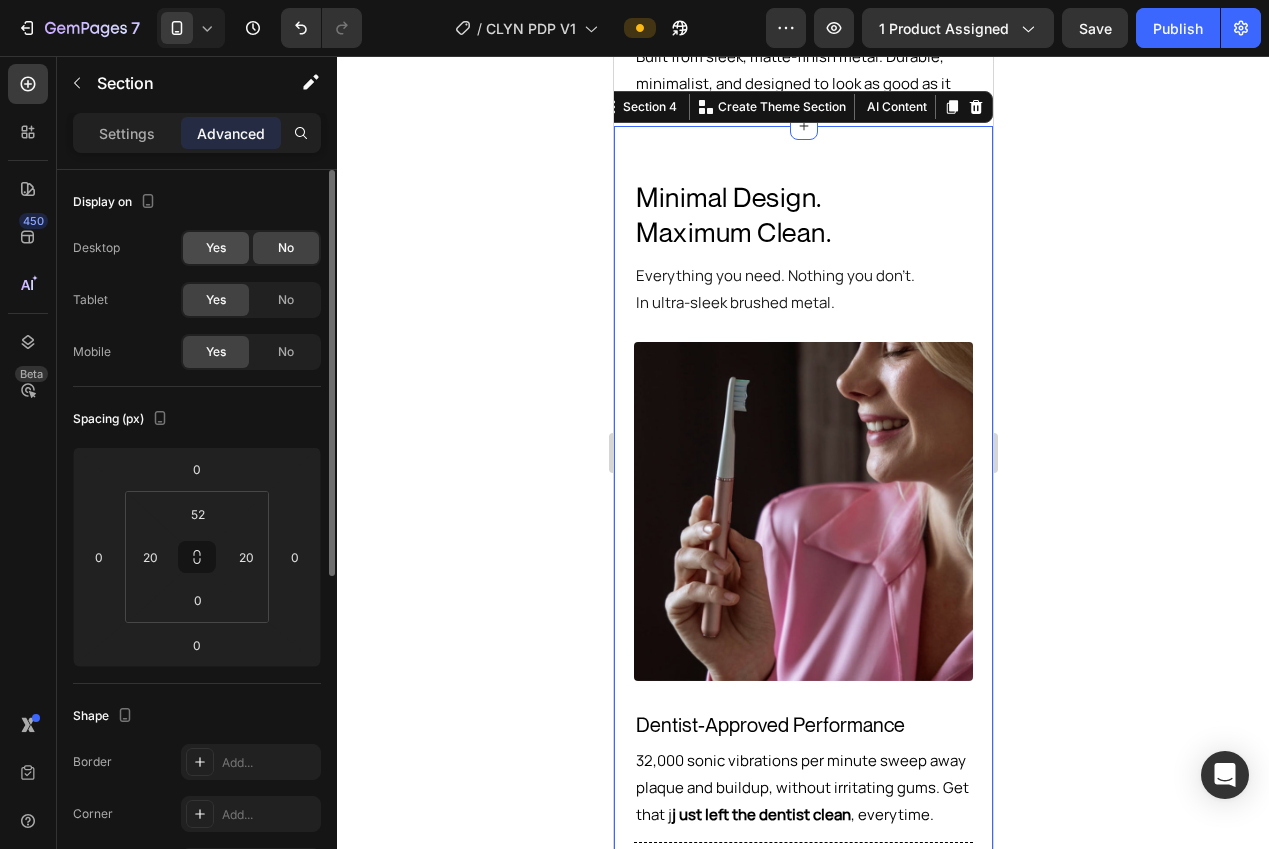 click on "Yes" 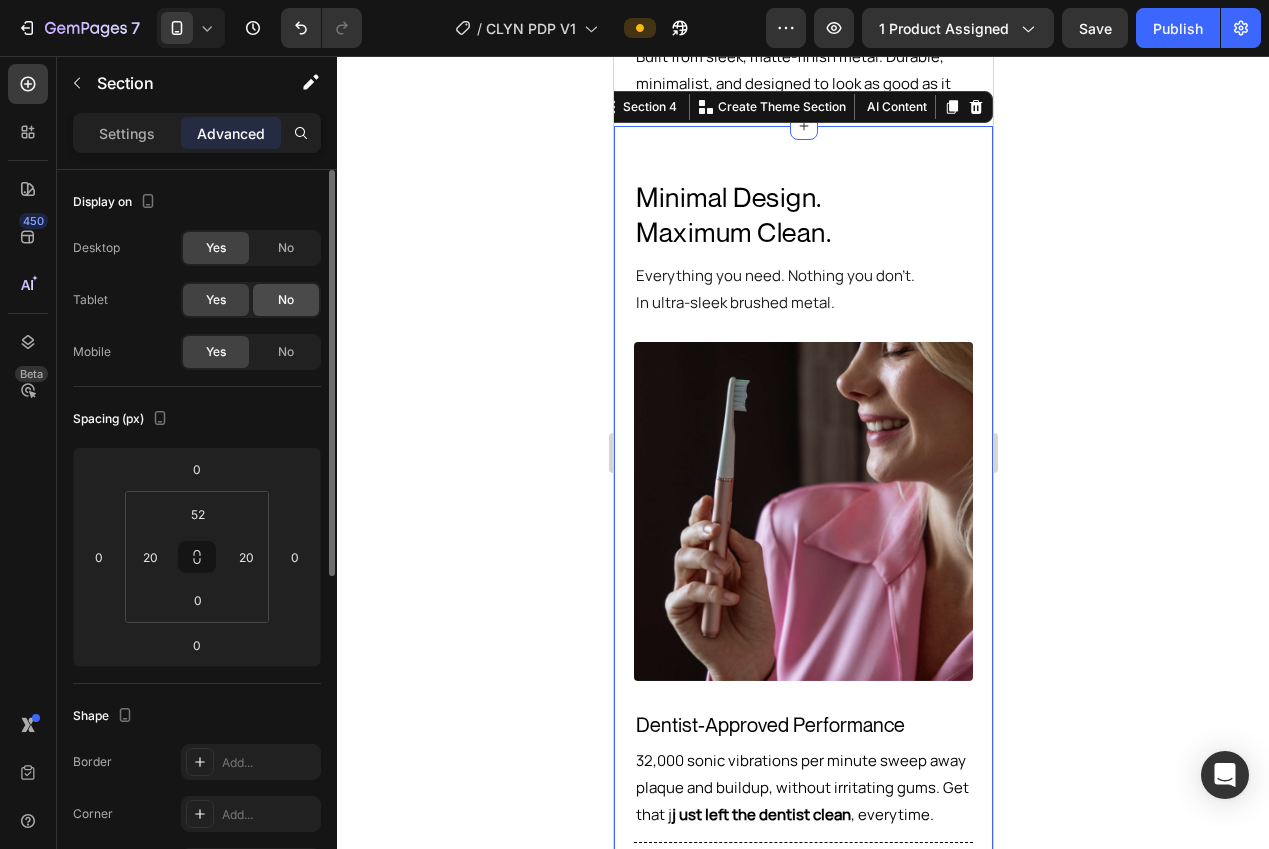 click on "No" 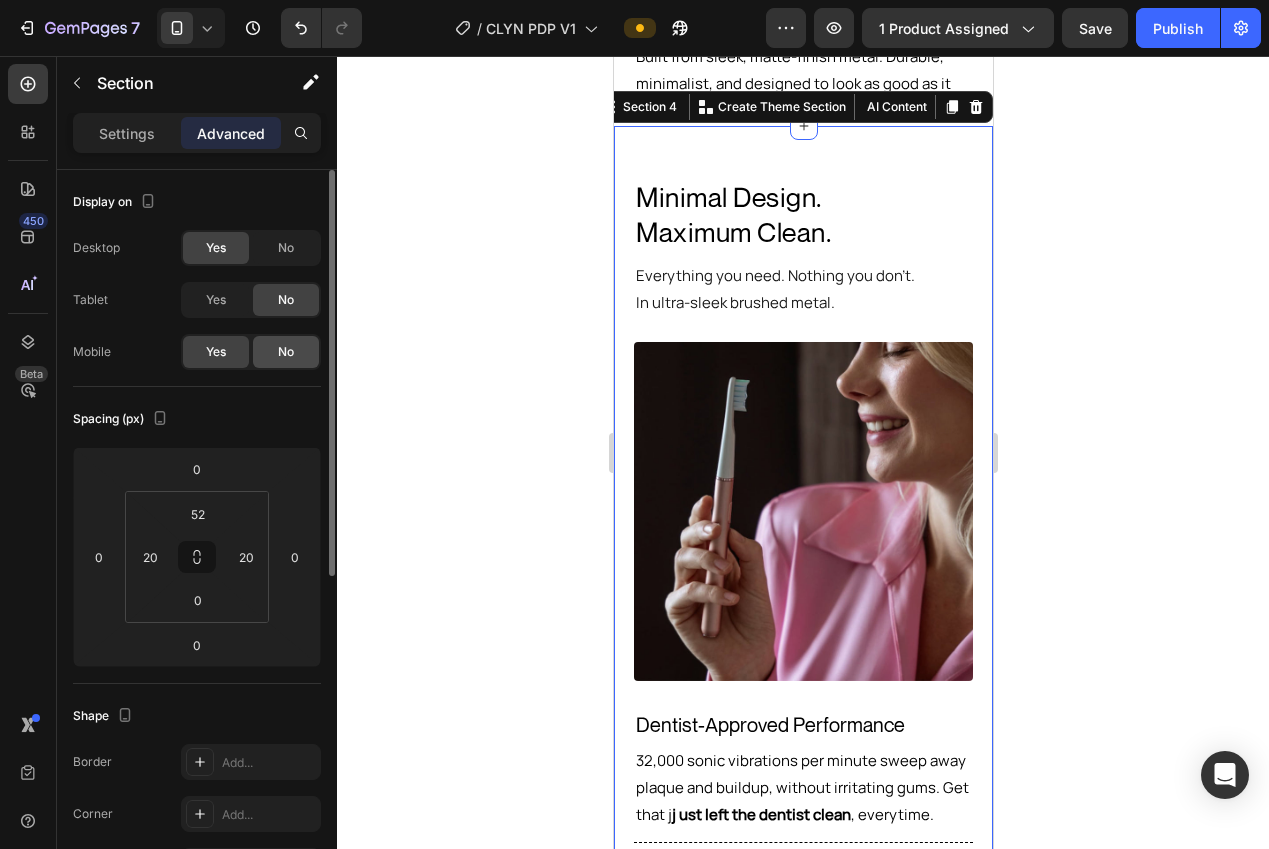 click on "No" 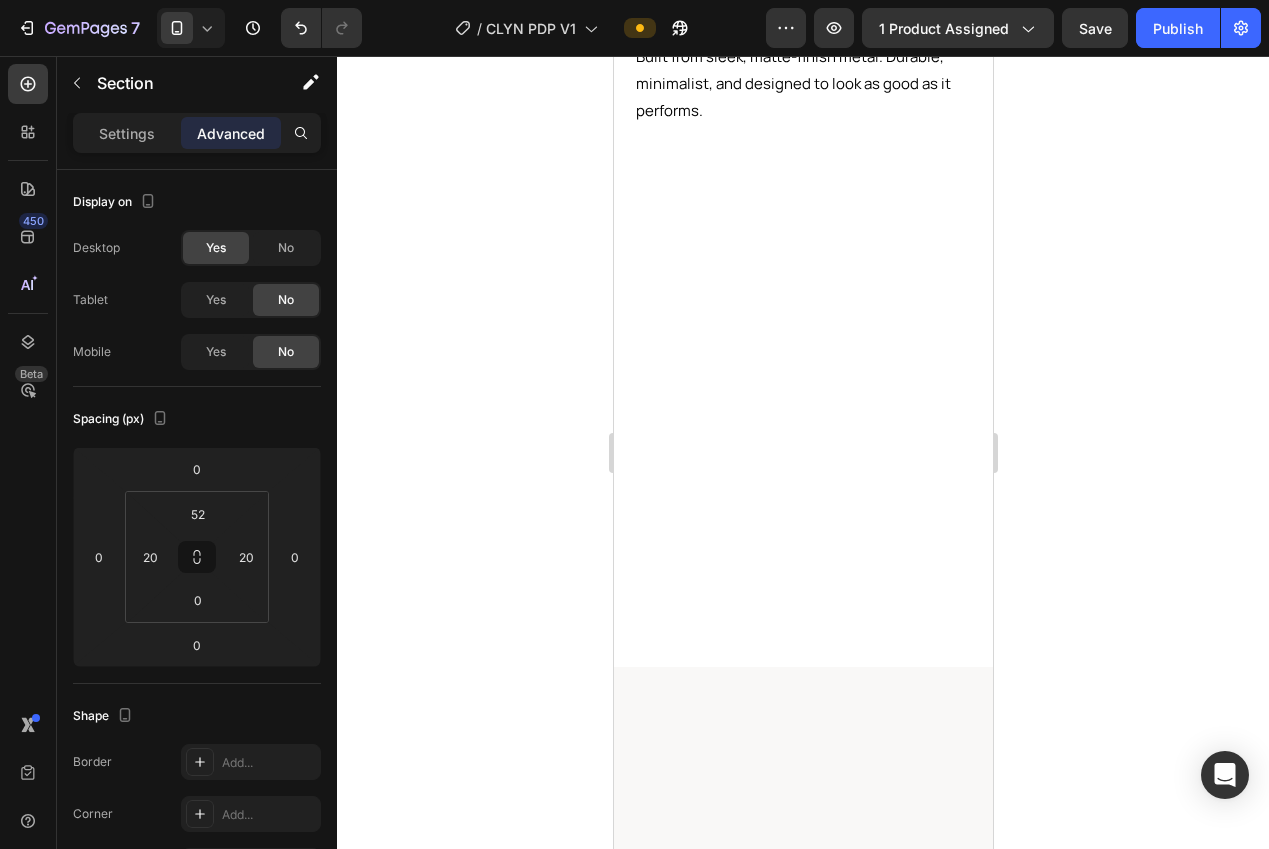 click 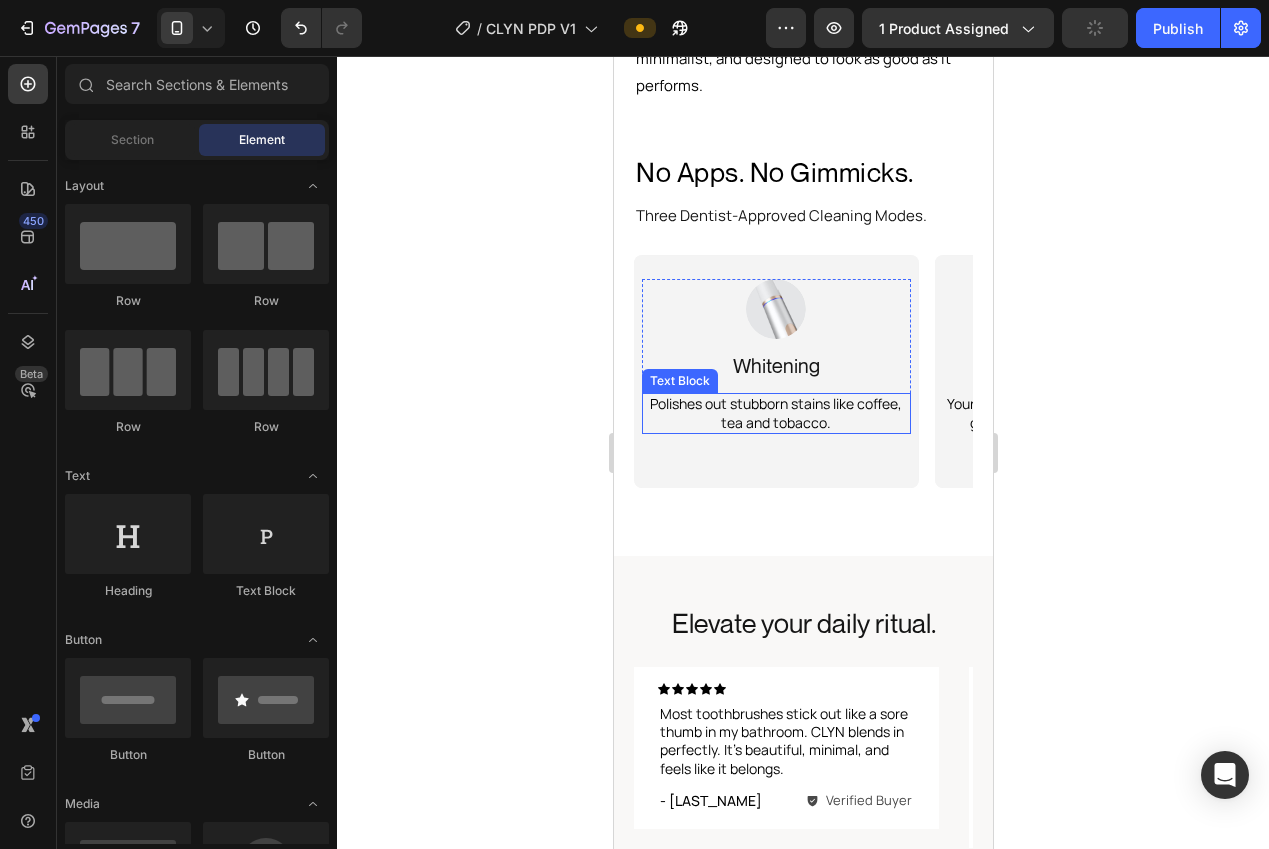 scroll, scrollTop: 2521, scrollLeft: 0, axis: vertical 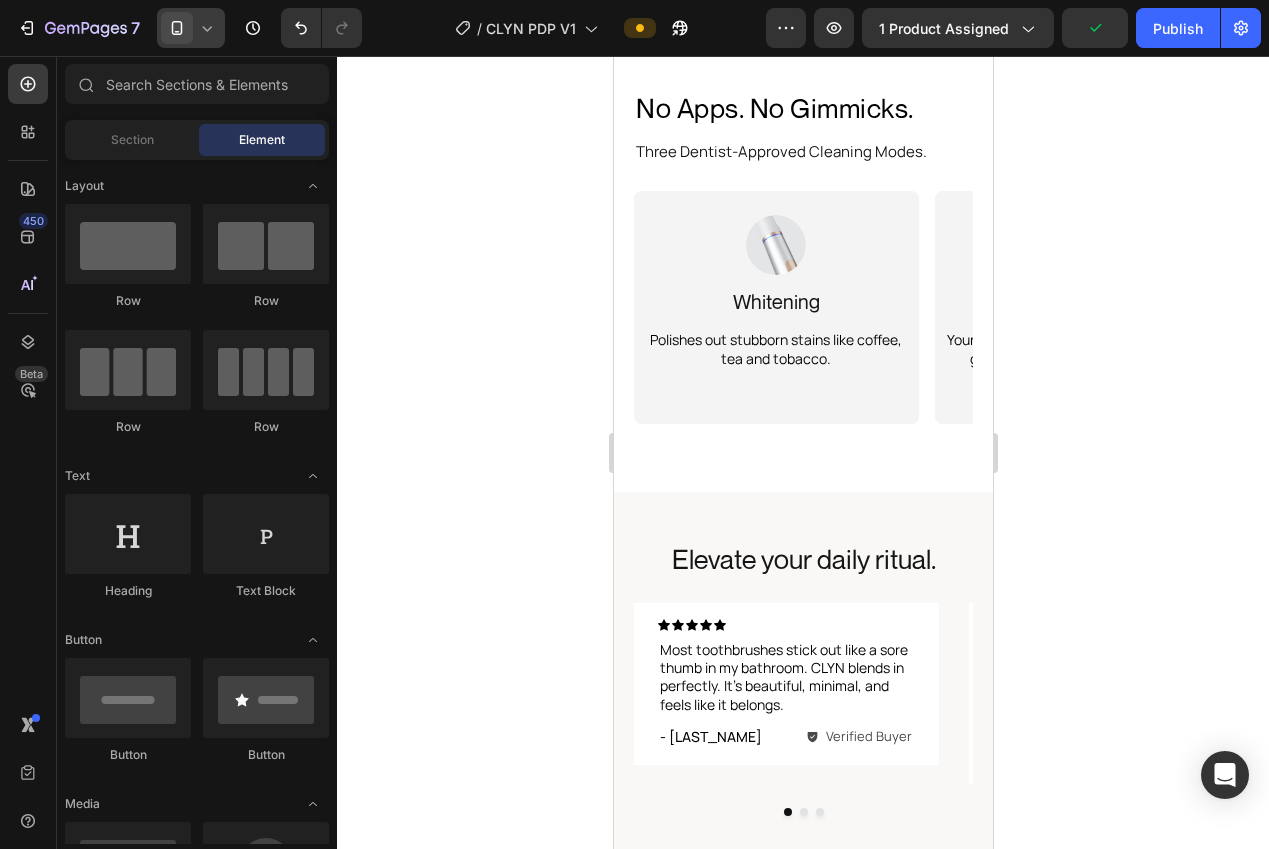 click 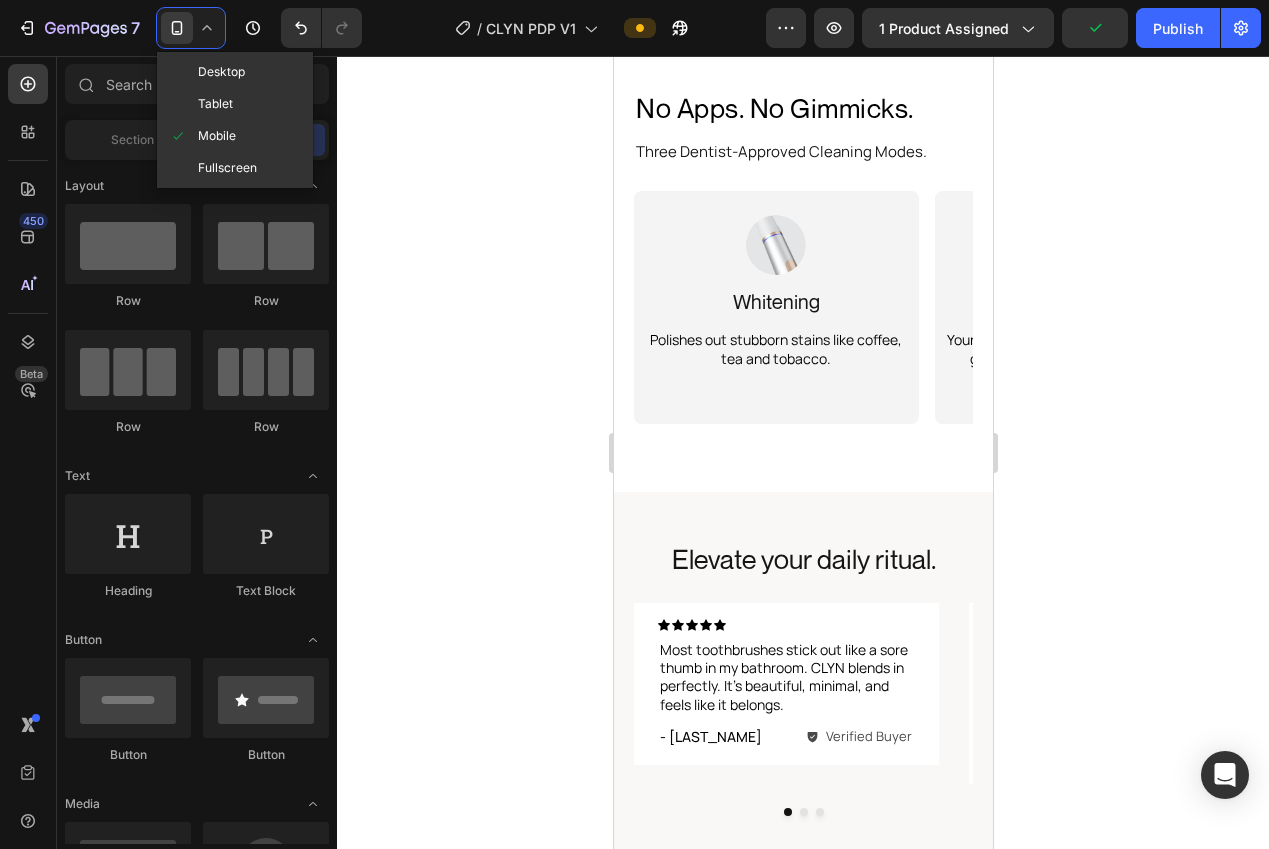 click on "Desktop" 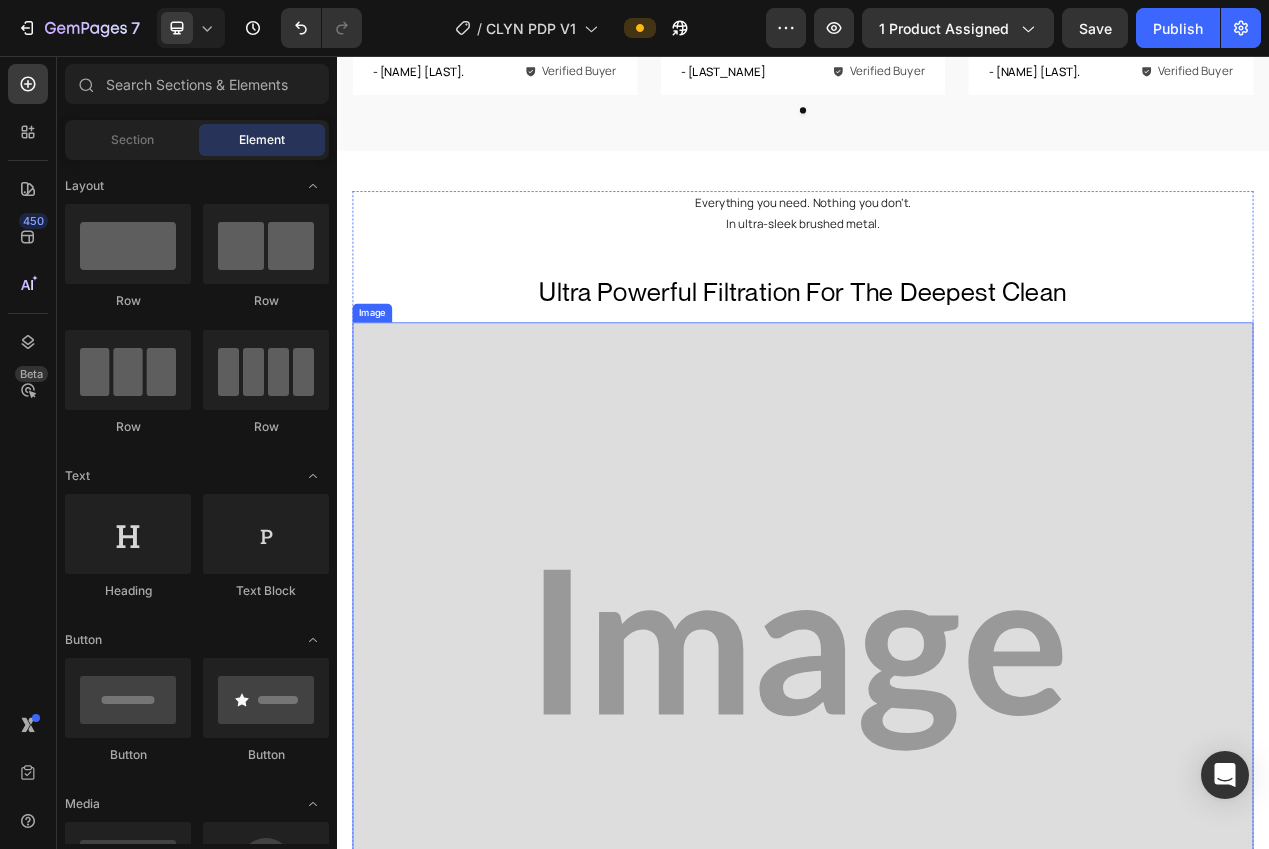 scroll, scrollTop: 1207, scrollLeft: 0, axis: vertical 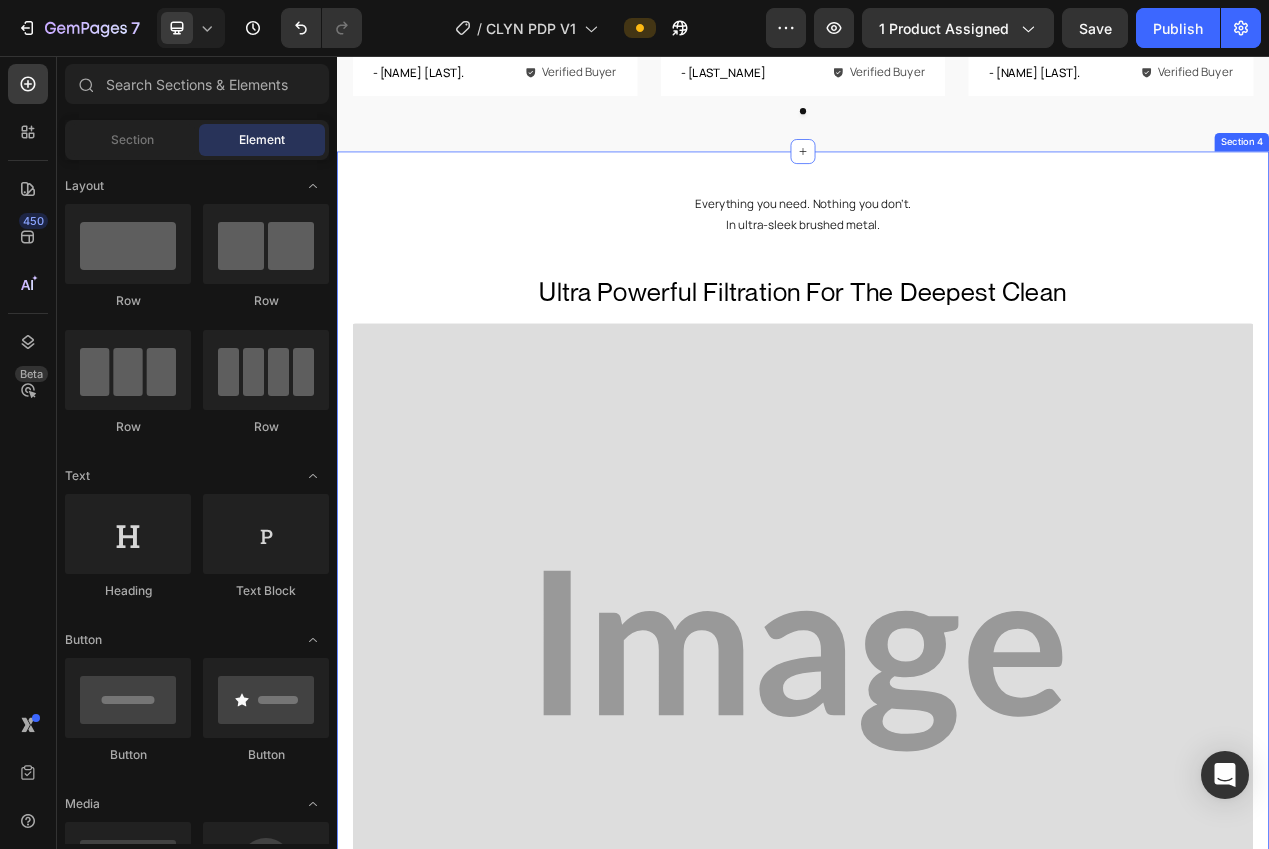 click on "Minimal Design.  Maximum Clean. Heading Everything you need. Nothing you don’t. In ultra-sleek brushed metal. Text Block Ultra Powerful Filtration For The Deepest Clean Heading Image Row Dentist-Approved Performance Text Block 32,000 sonic vibrations per minute sweep away plaque and buildup, without irritating gums. Get that j ust left the dentist clean , everytime. Text Block Row                Title Line Whisper-Quiet Cleaning Text Block Reduces calcium and magnesium — the two minerals most commonly associated with dry skin, brittle hair, and mineral buildup. Text Block Row                Title Line 40+ Day Battery Life Text Block Brush at home or on the go without thinking about your charger. One full charge lasts over a month. Text Block Row                Title Line A Brush You Won't Want To Hide Text Block Built from sleek, matte-finish metal. Durable, minimalist, and designed to look as good as it performs. Text Block Row Section 4" at bounding box center [937, 1013] 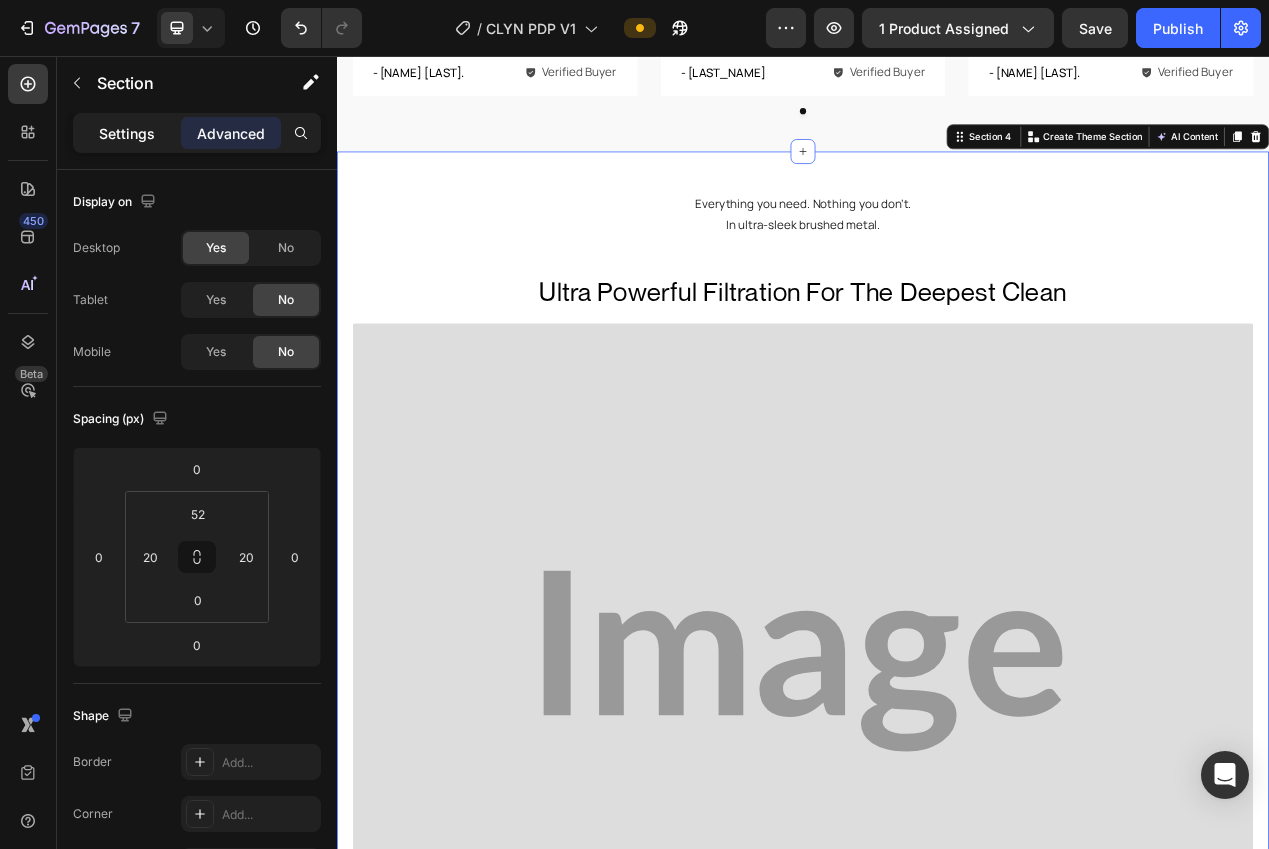 click on "Settings" at bounding box center [127, 133] 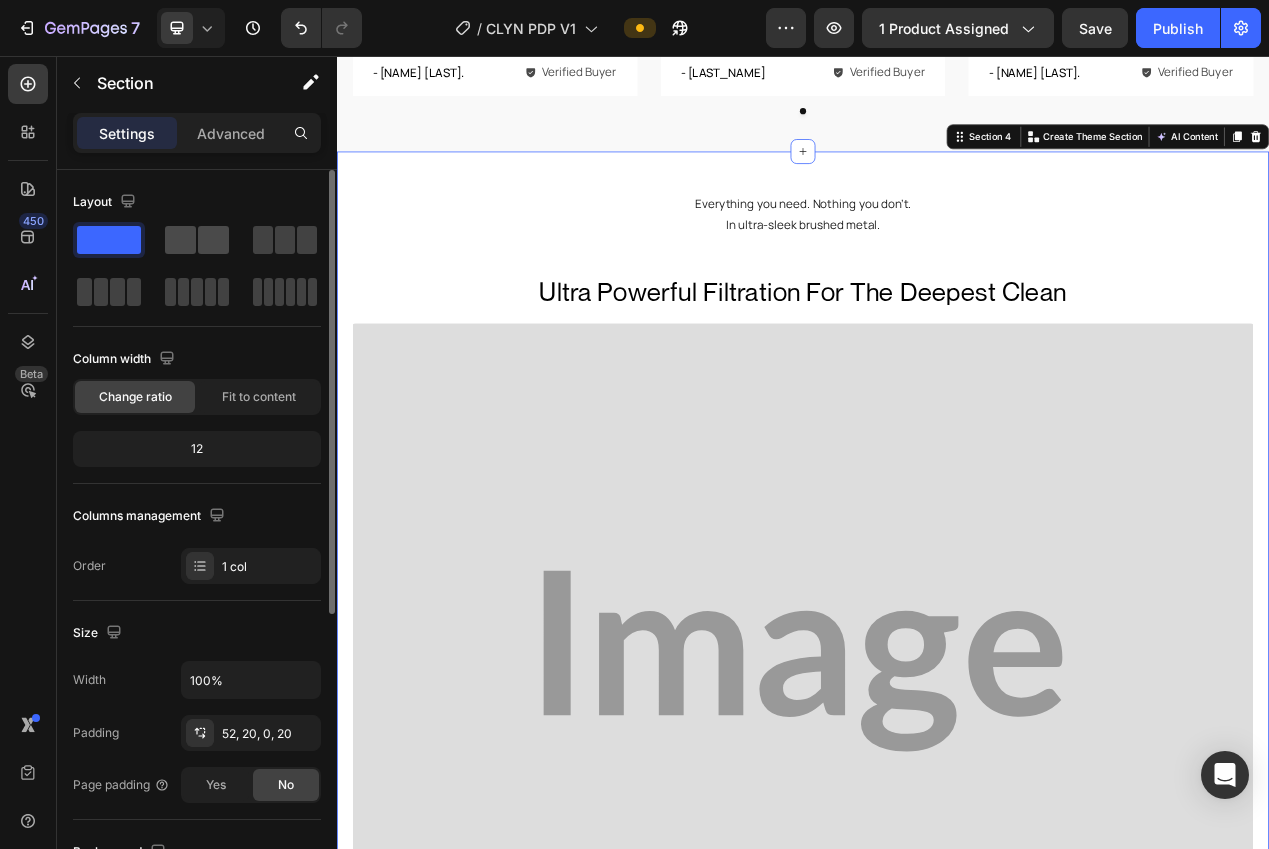 click 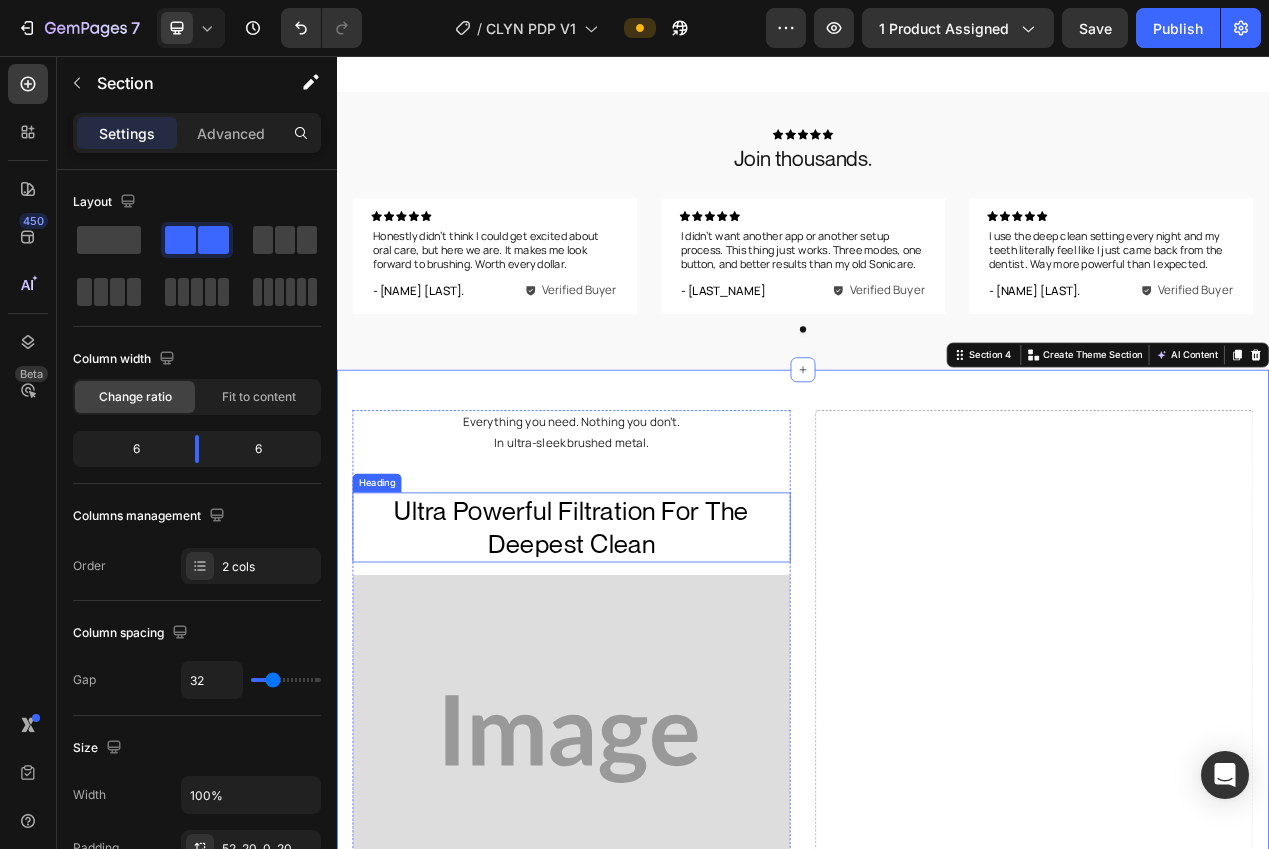 scroll, scrollTop: 1143, scrollLeft: 0, axis: vertical 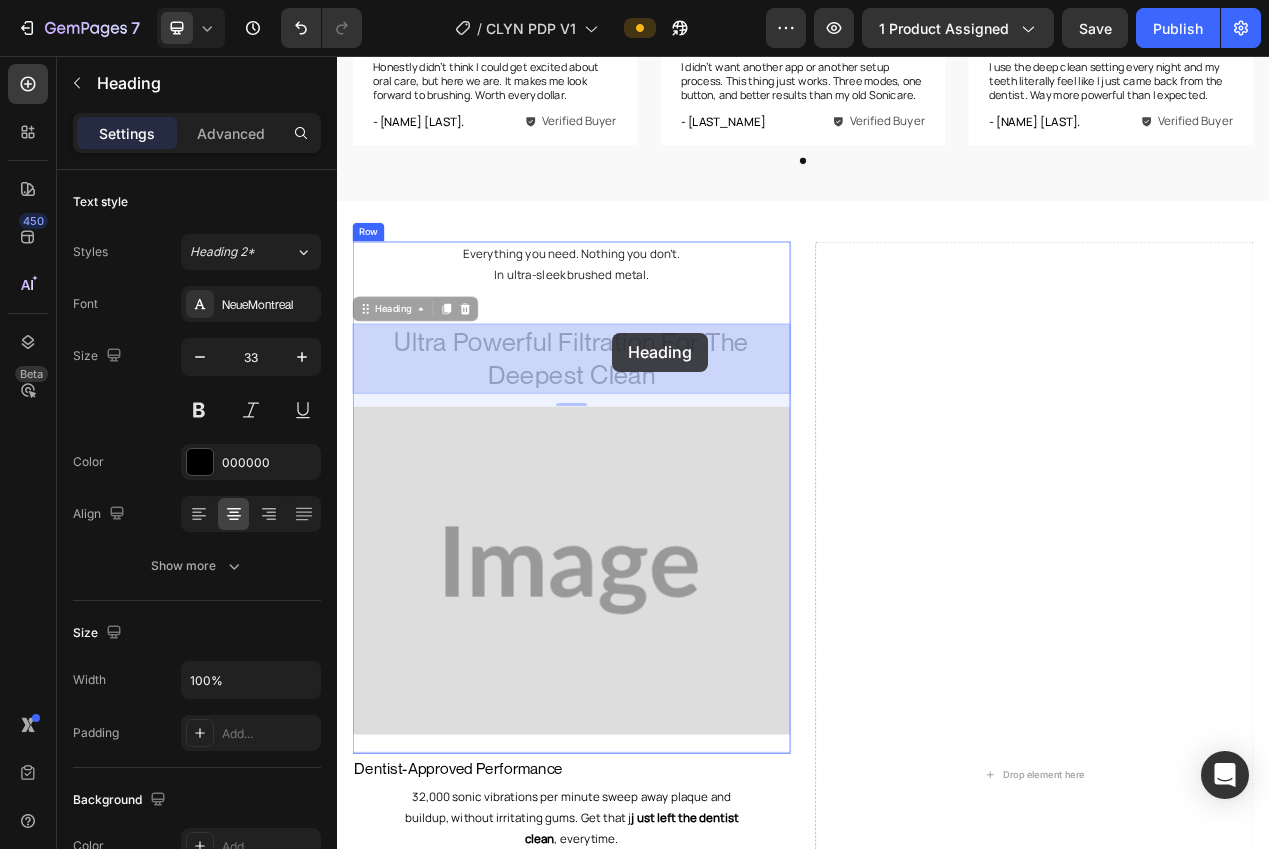 drag, startPoint x: 736, startPoint y: 459, endPoint x: 682, endPoint y: 408, distance: 74.27651 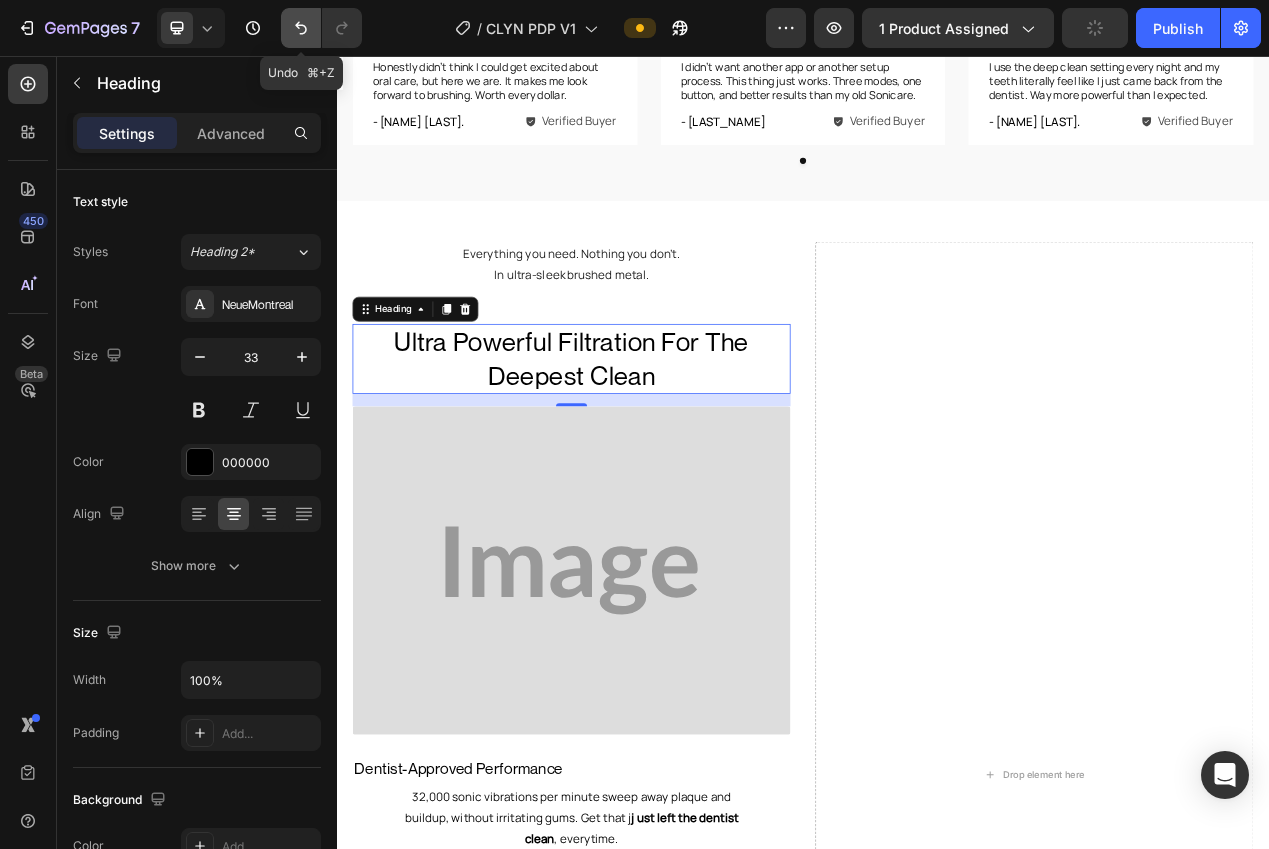 click 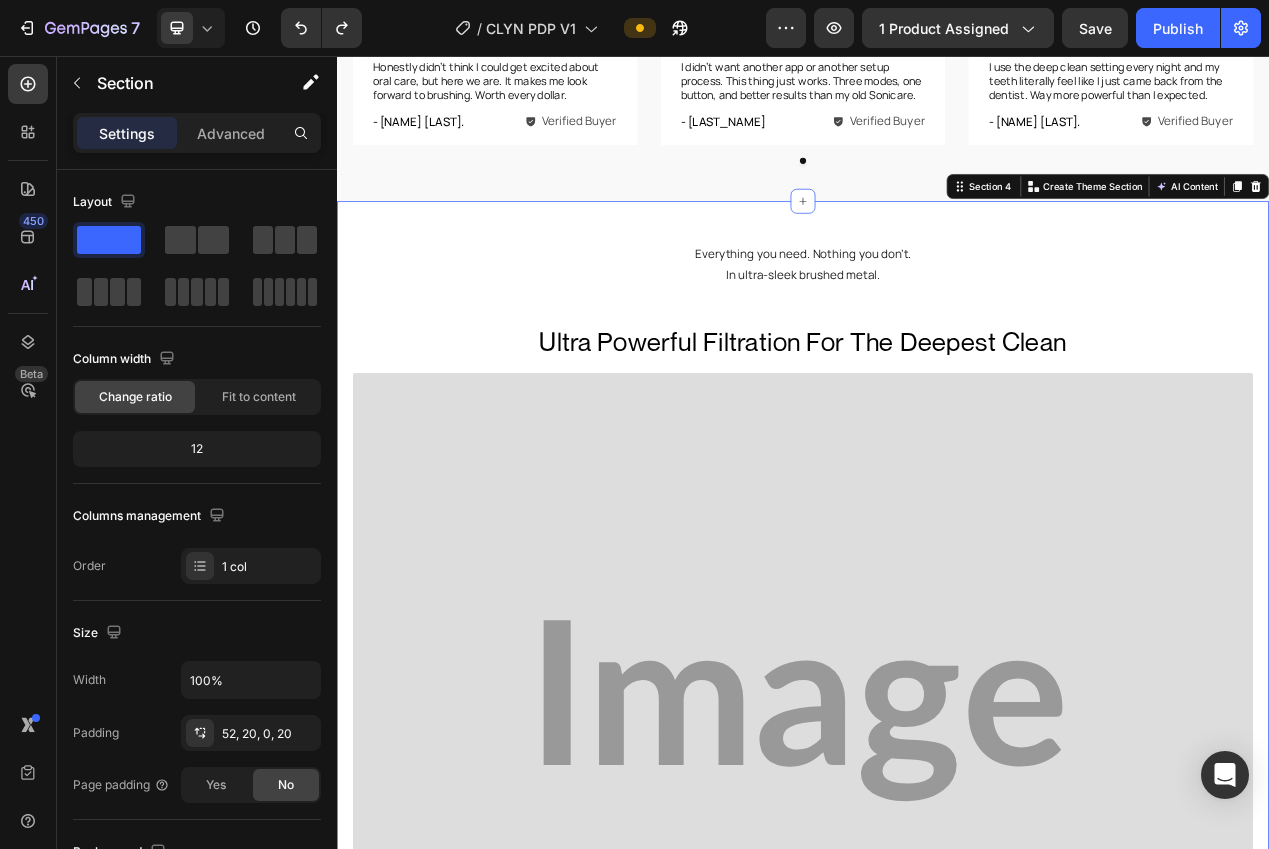 click on "Minimal Design.  Maximum Clean. Heading Everything you need. Nothing you don’t. In ultra-sleek brushed metal. Text Block Ultra Powerful Filtration For The Deepest Clean Heading Image Row Dentist-Approved Performance Text Block 32,000 sonic vibrations per minute sweep away plaque and buildup, without irritating gums. Get that j ust left the dentist clean , everytime. Text Block Row                Title Line Whisper-Quiet Cleaning Text Block Reduces calcium and magnesium — the two minerals most commonly associated with dry skin, brittle hair, and mineral buildup. Text Block Row                Title Line 40+ Day Battery Life Text Block Brush at home or on the go without thinking about your charger. One full charge lasts over a month. Text Block Row                Title Line A Brush You Won't Want To Hide Text Block Built from sleek, matte-finish metal. Durable, minimalist, and designed to look as good as it performs. Text Block Row Section 4   Create Theme Section AI Content Write with GemAI Persuasive" at bounding box center [937, 1077] 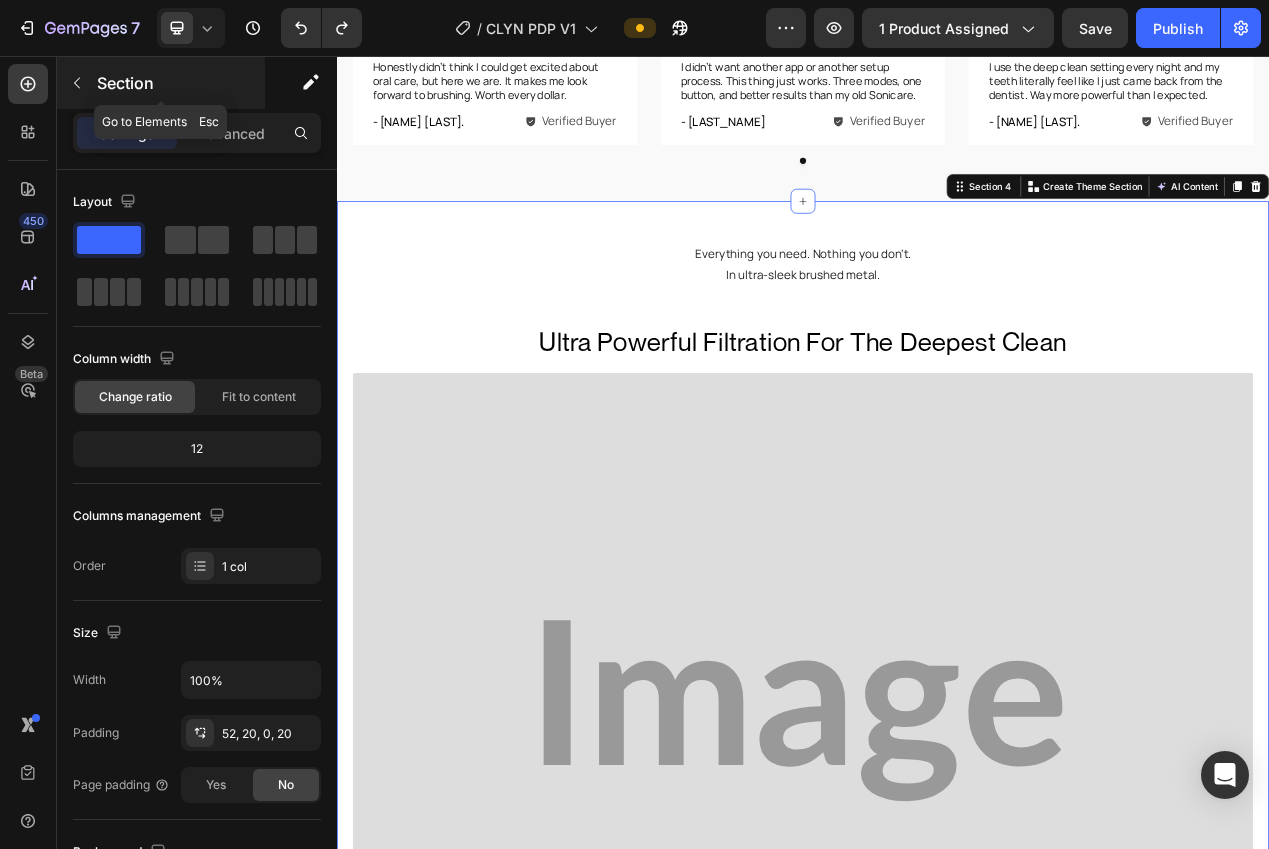 click 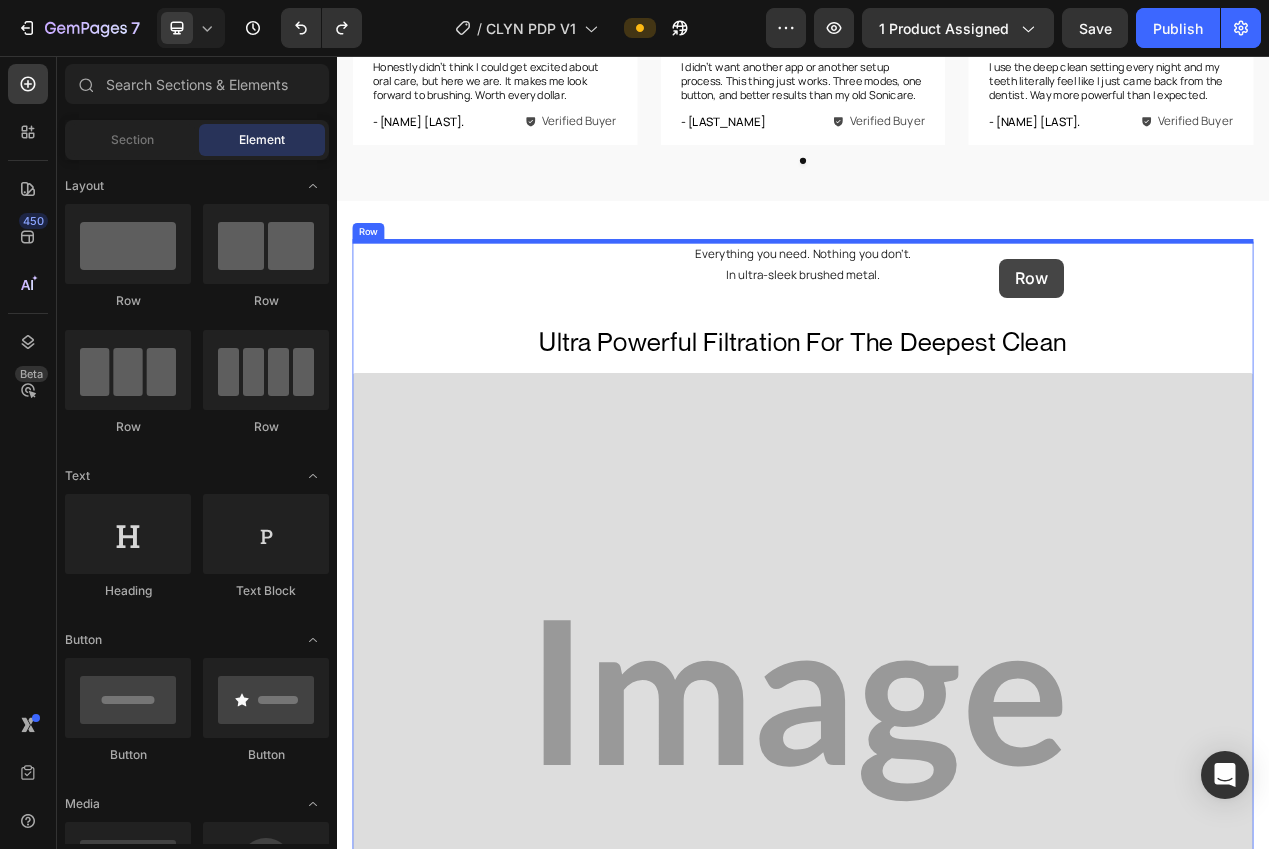 drag, startPoint x: 646, startPoint y: 331, endPoint x: 1189, endPoint y: 316, distance: 543.20715 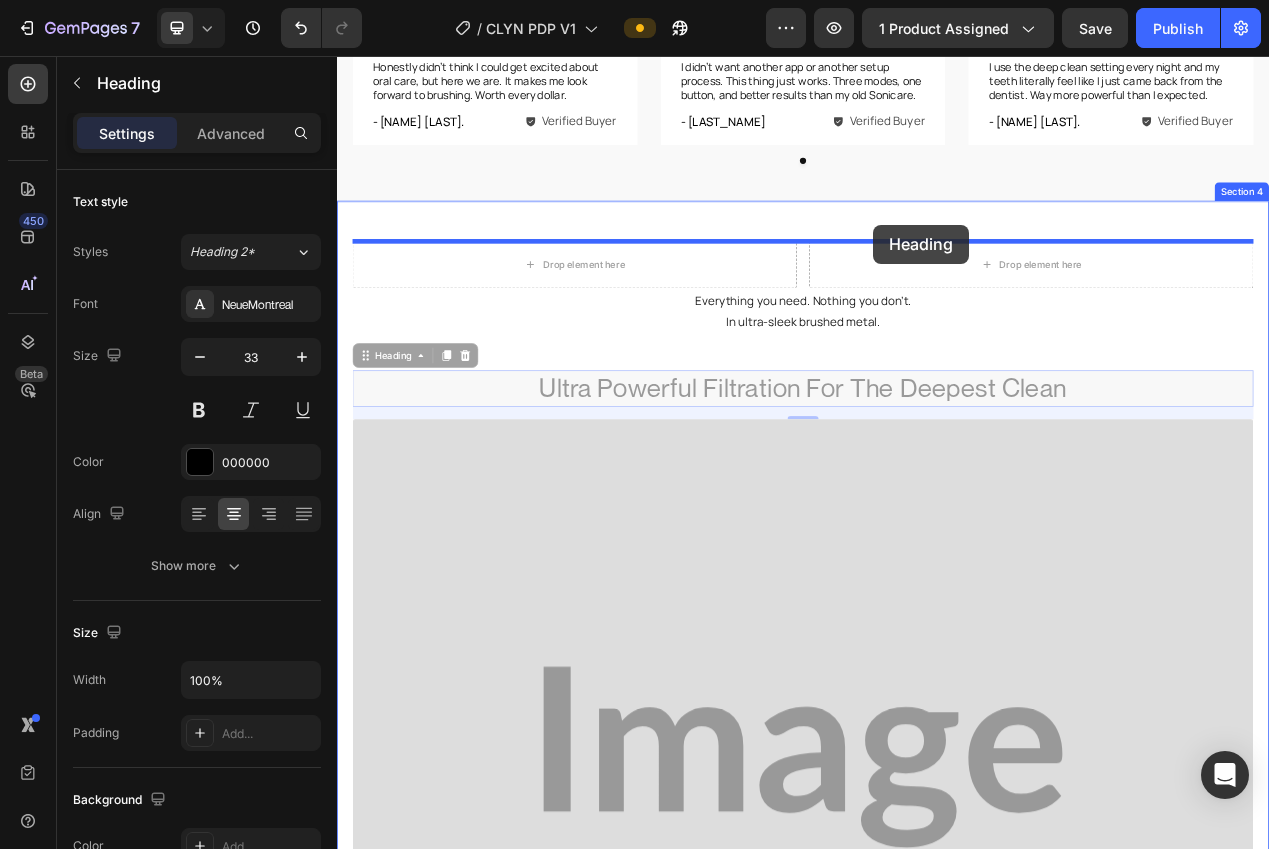 drag, startPoint x: 925, startPoint y: 376, endPoint x: 1027, endPoint y: 273, distance: 144.95862 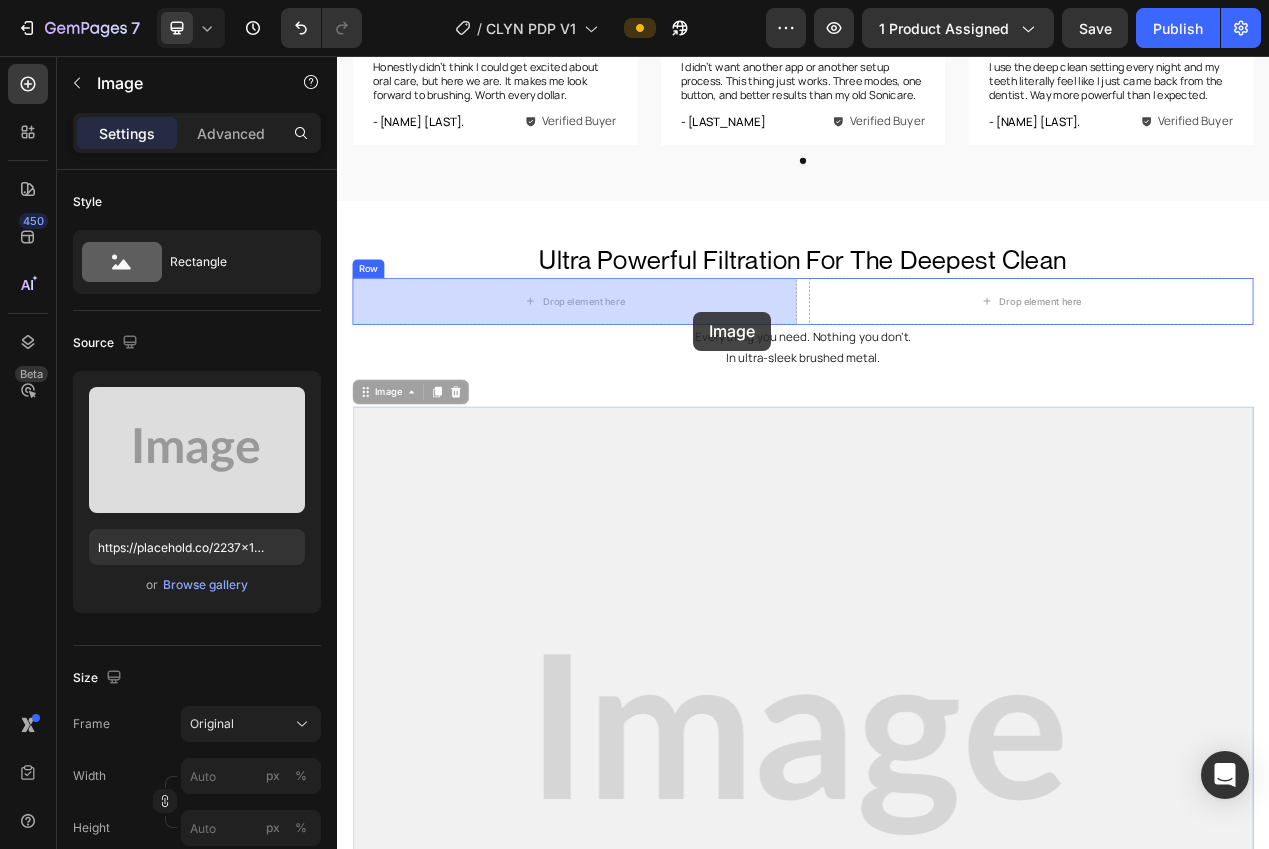 drag, startPoint x: 811, startPoint y: 568, endPoint x: 795, endPoint y: 385, distance: 183.69812 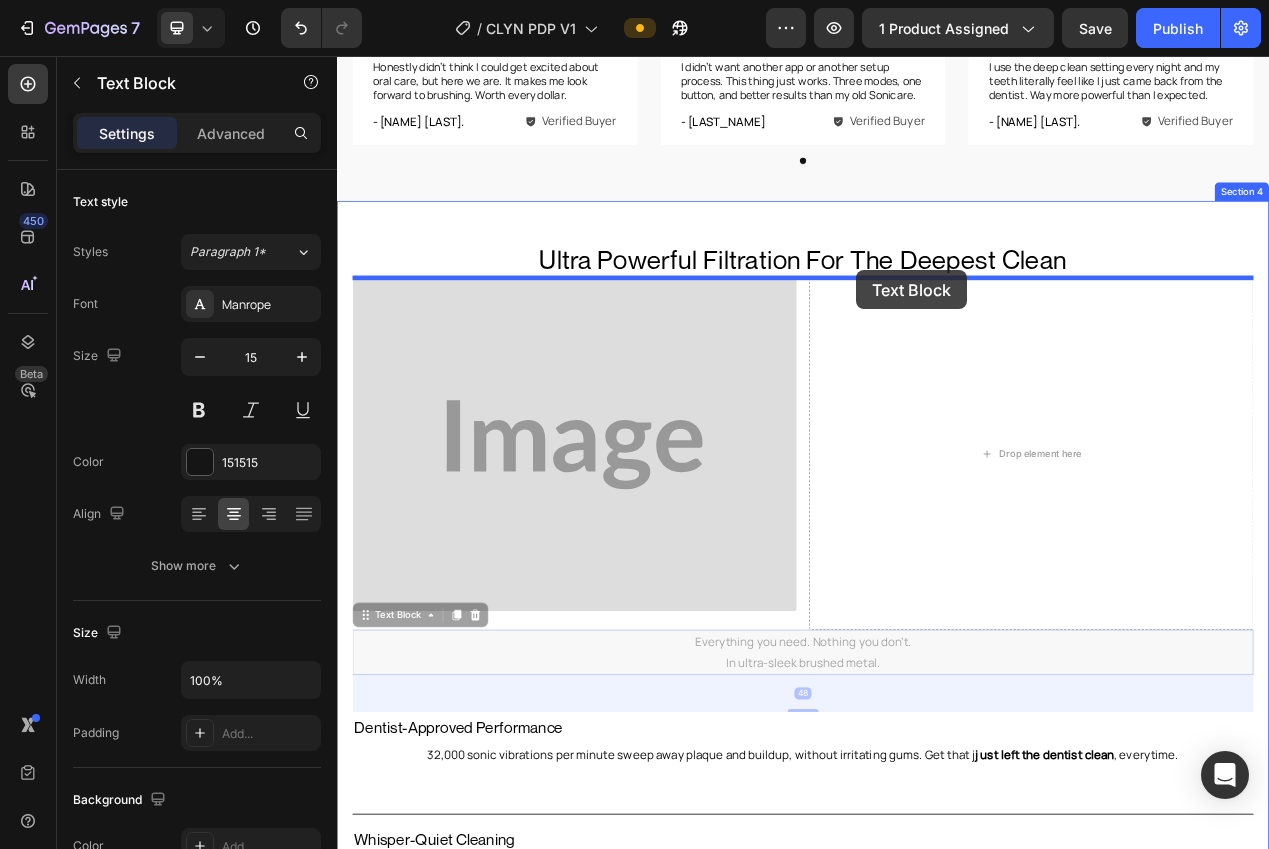 drag, startPoint x: 940, startPoint y: 820, endPoint x: 1005, endPoint y: 331, distance: 493.30112 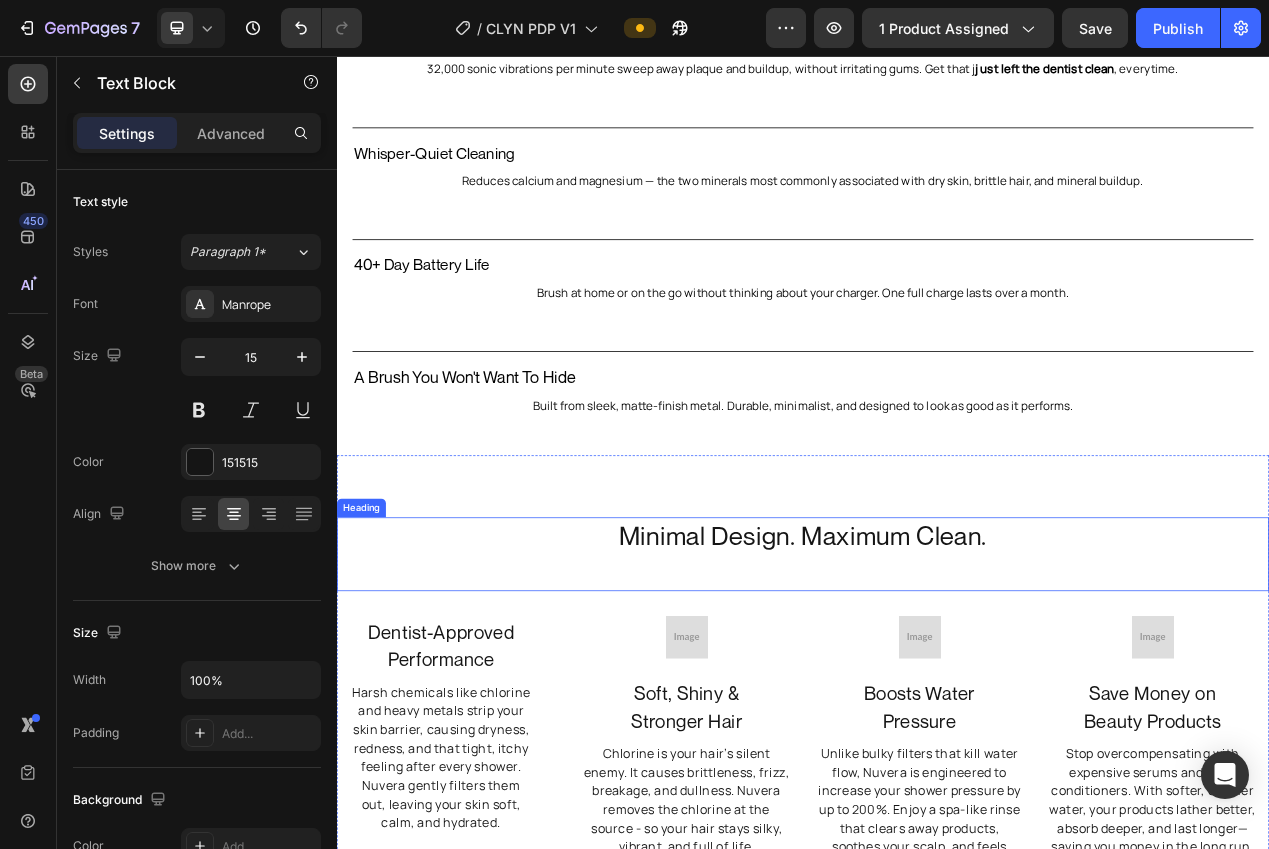 scroll, scrollTop: 2077, scrollLeft: 0, axis: vertical 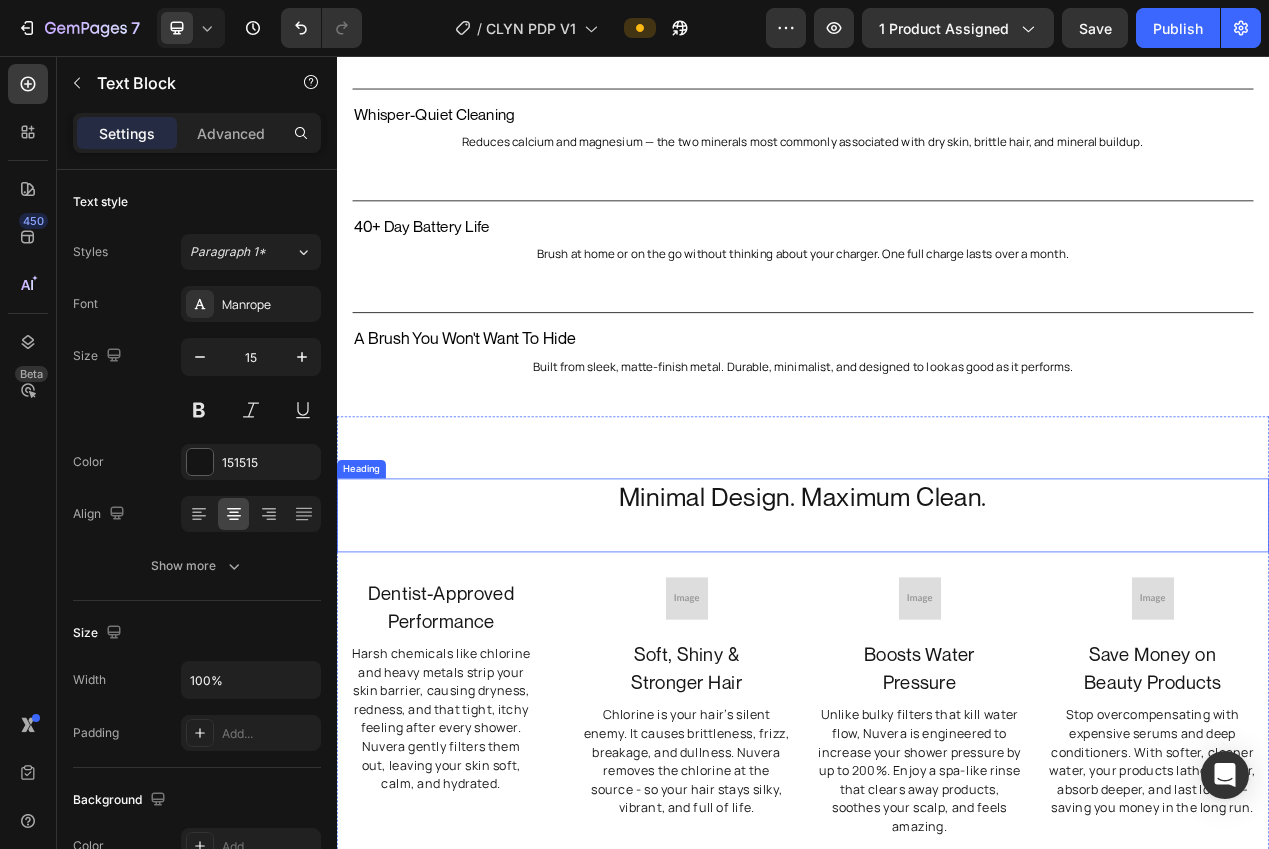click on "Minimal Design. Maximum Clean." at bounding box center [937, 623] 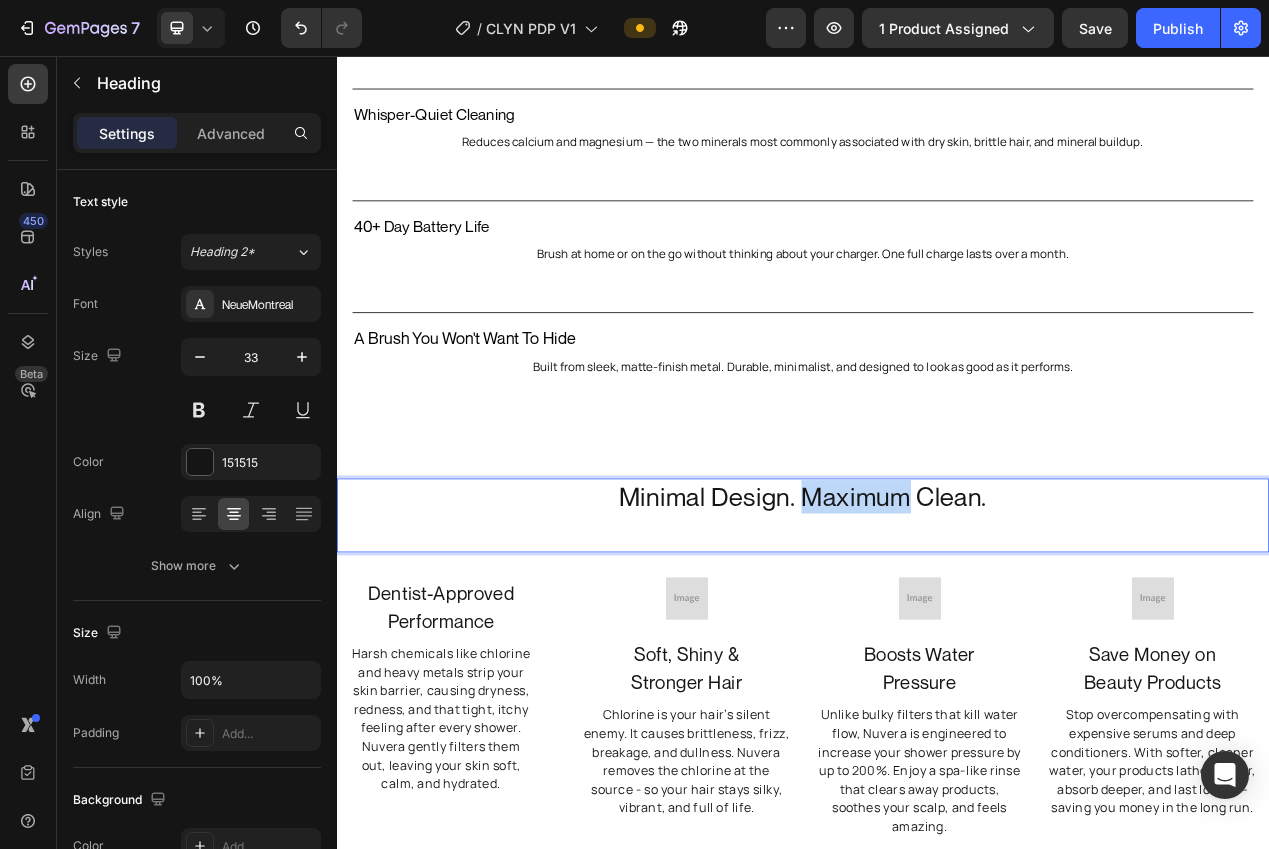 click on "Minimal Design. Maximum Clean." at bounding box center [937, 623] 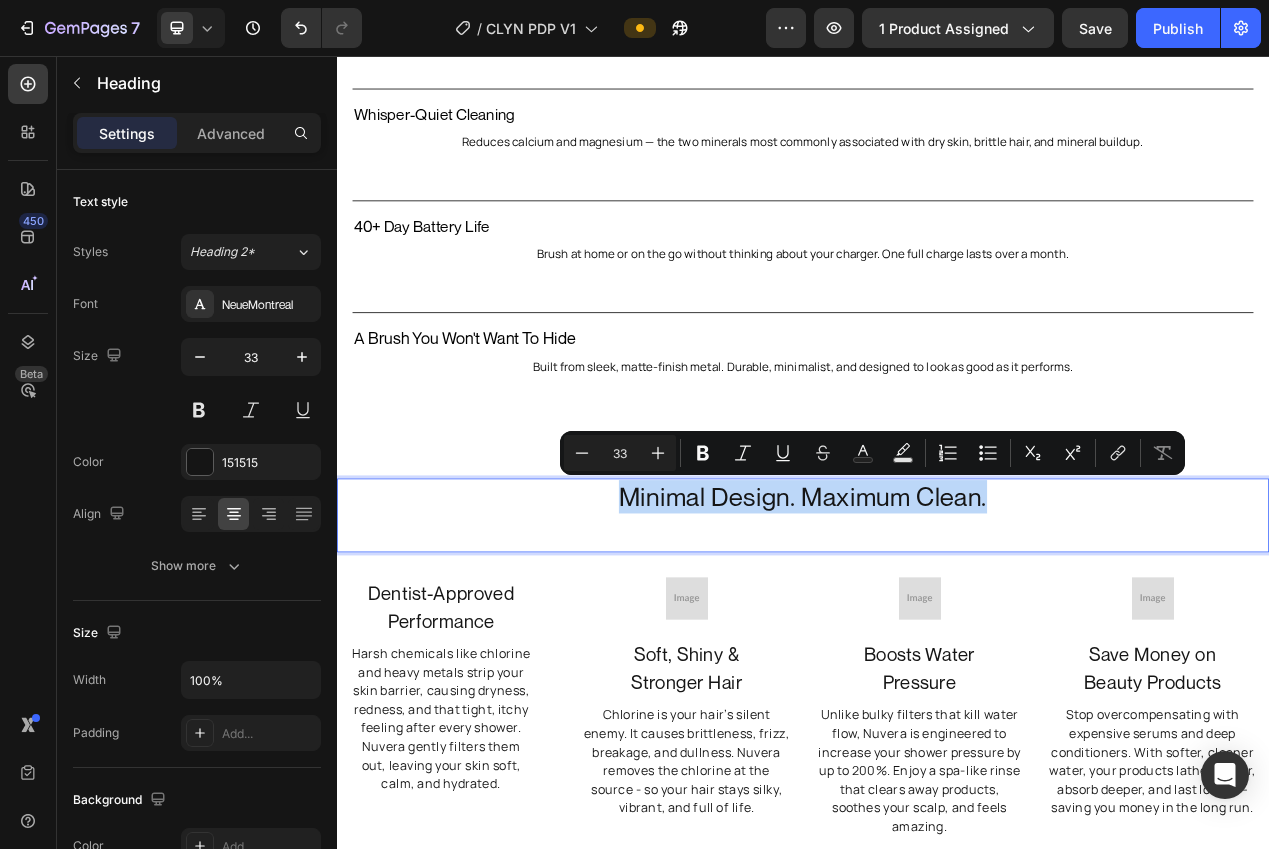 copy on "Minimal Design. Maximum Clean." 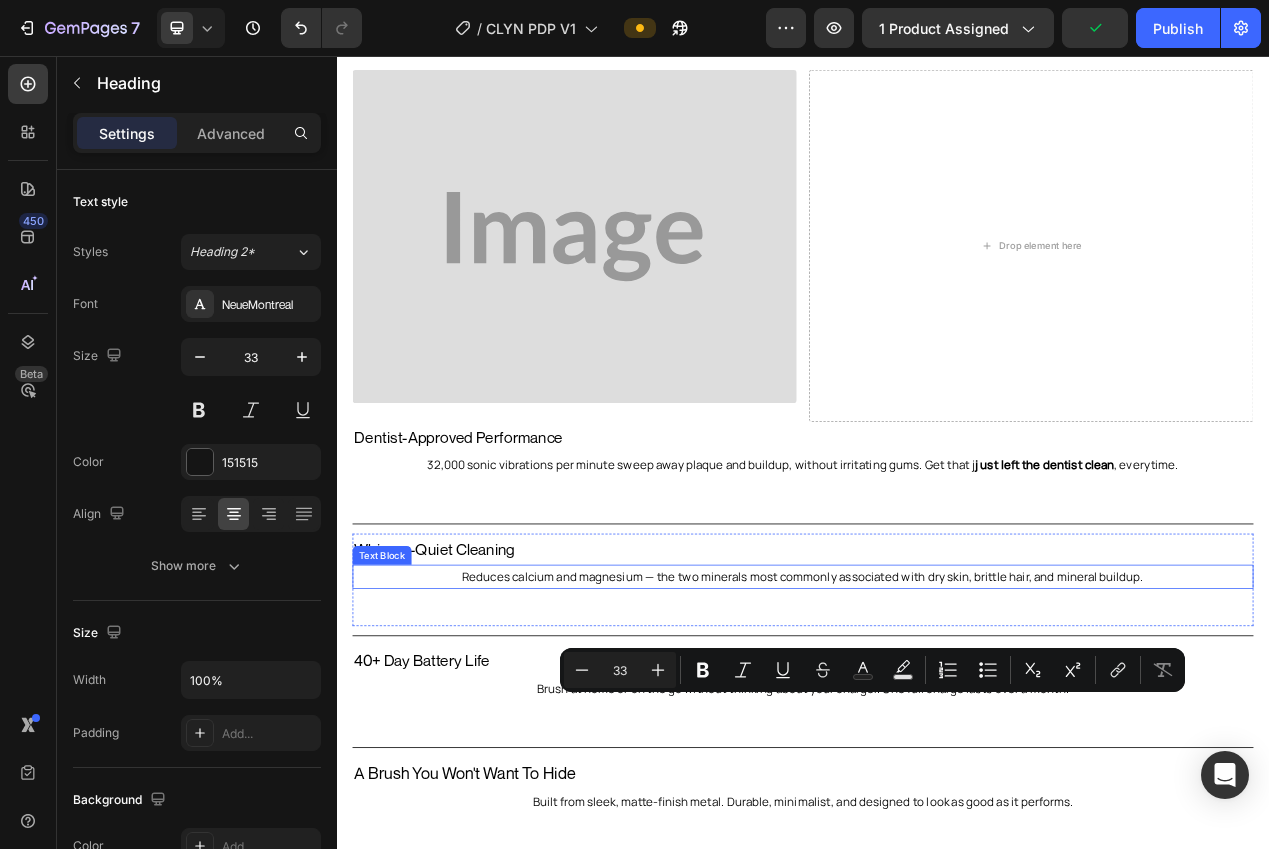 type on "16" 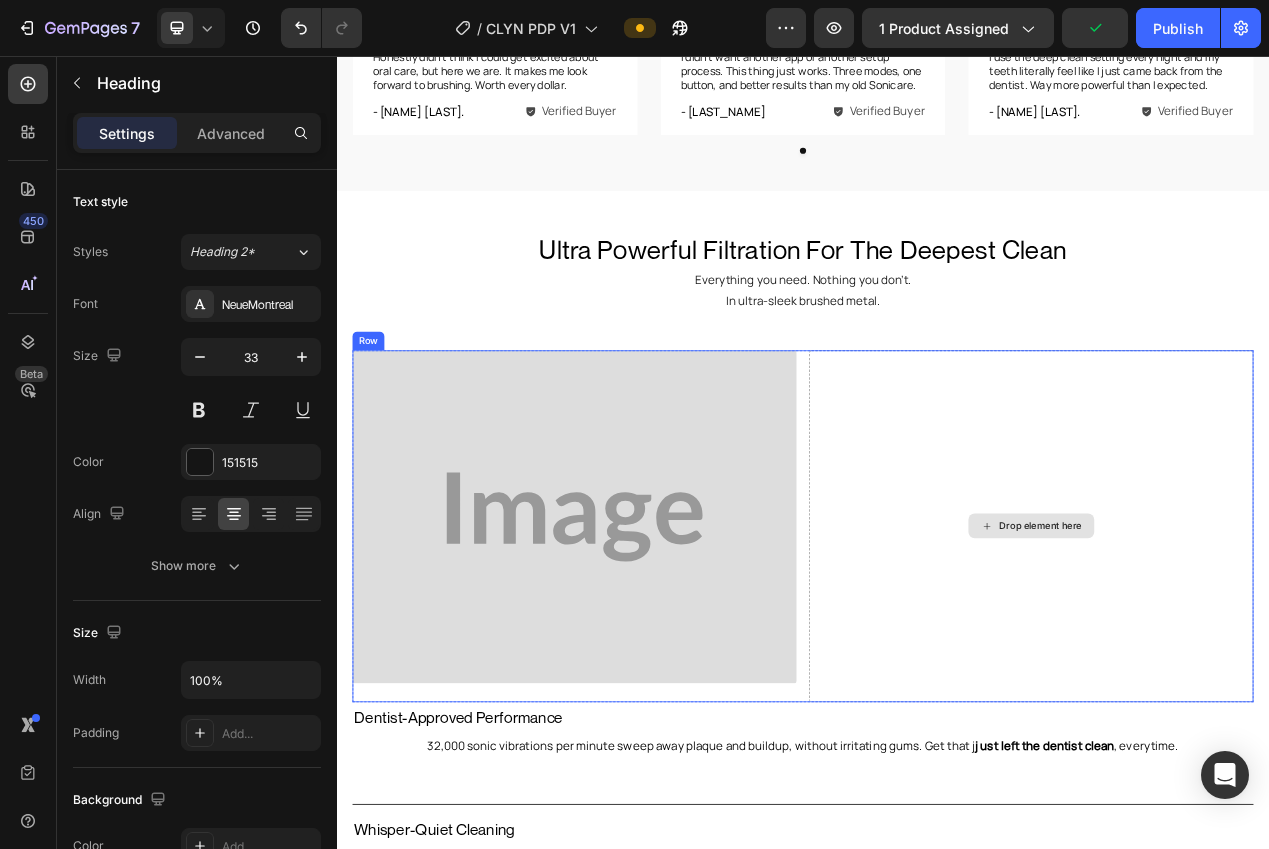 scroll, scrollTop: 1146, scrollLeft: 0, axis: vertical 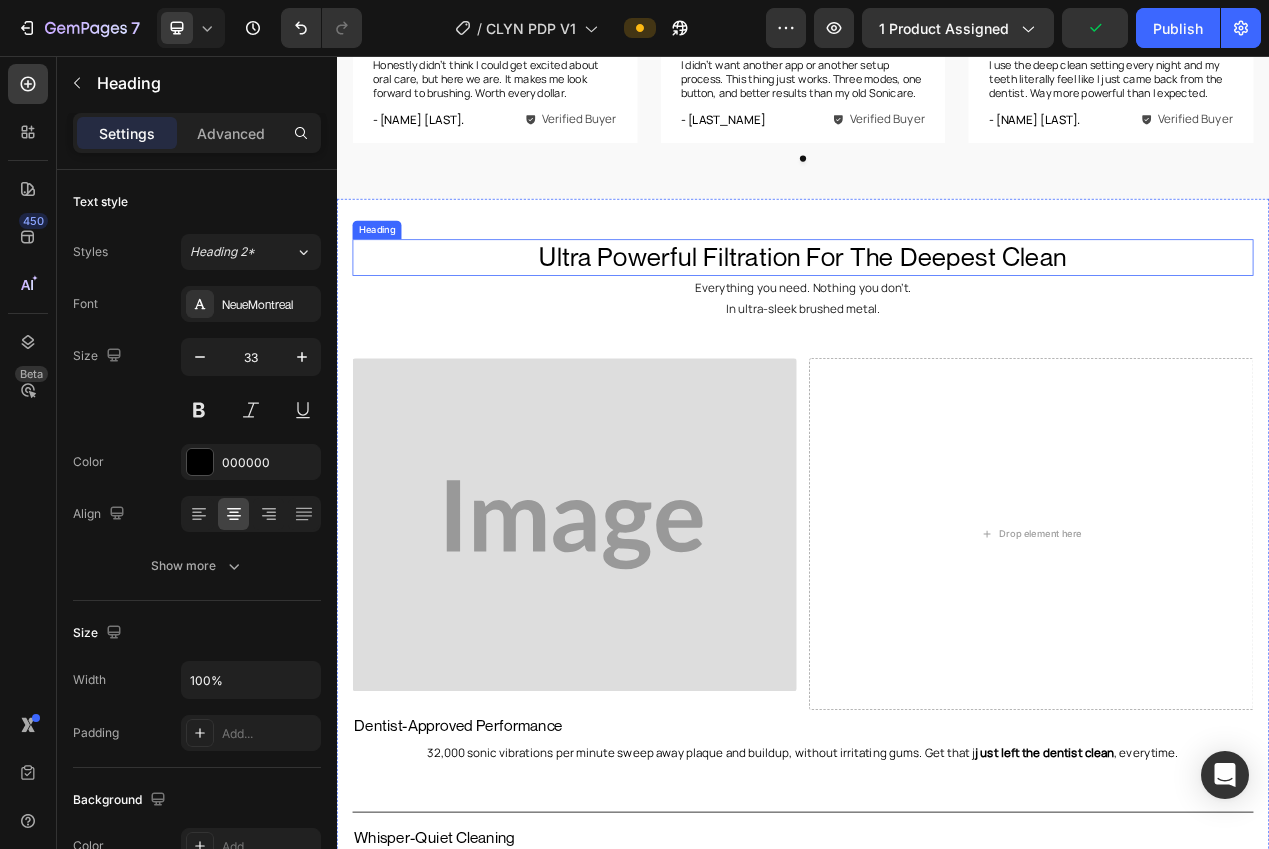 click on "Ultra Powerful Filtration For The Deepest Clean" at bounding box center (937, 315) 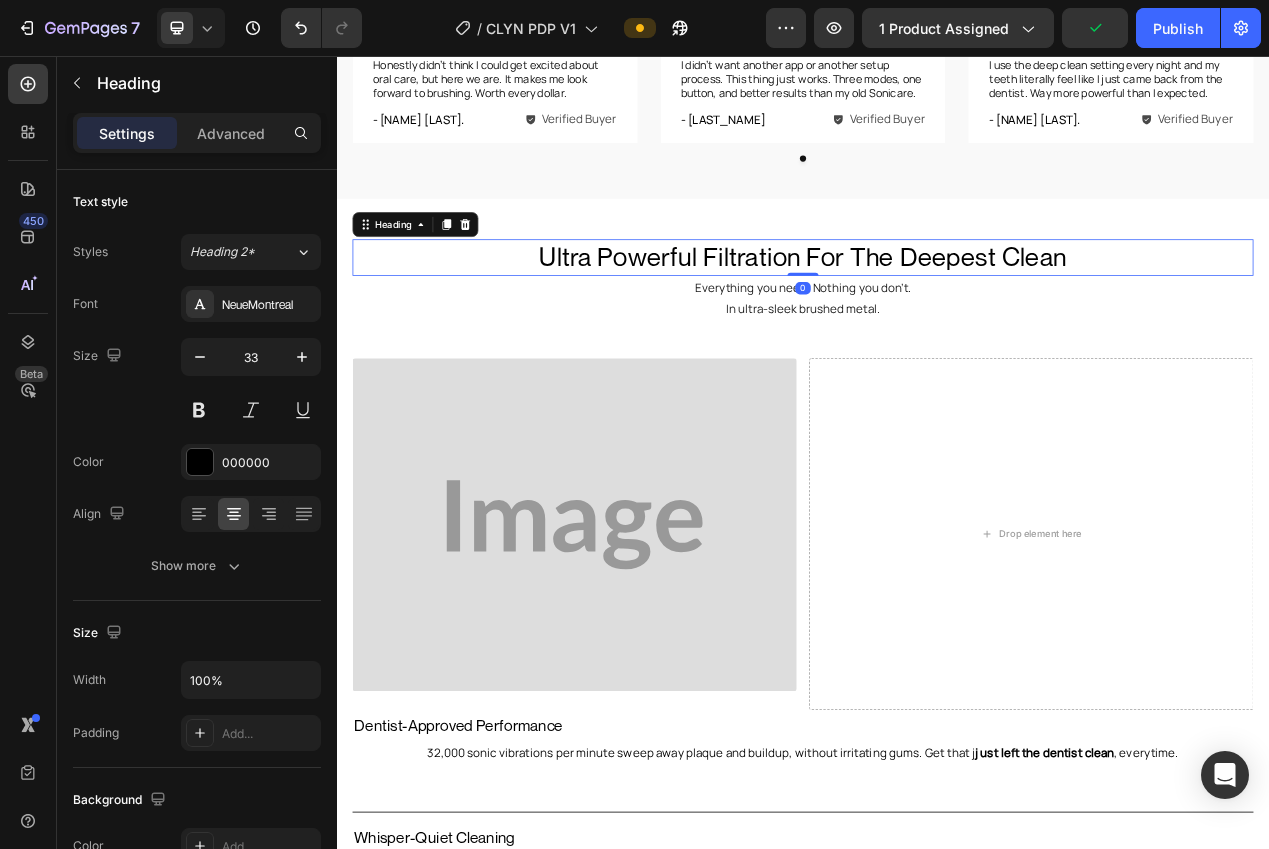 click on "Ultra Powerful Filtration For The Deepest Clean" at bounding box center [937, 315] 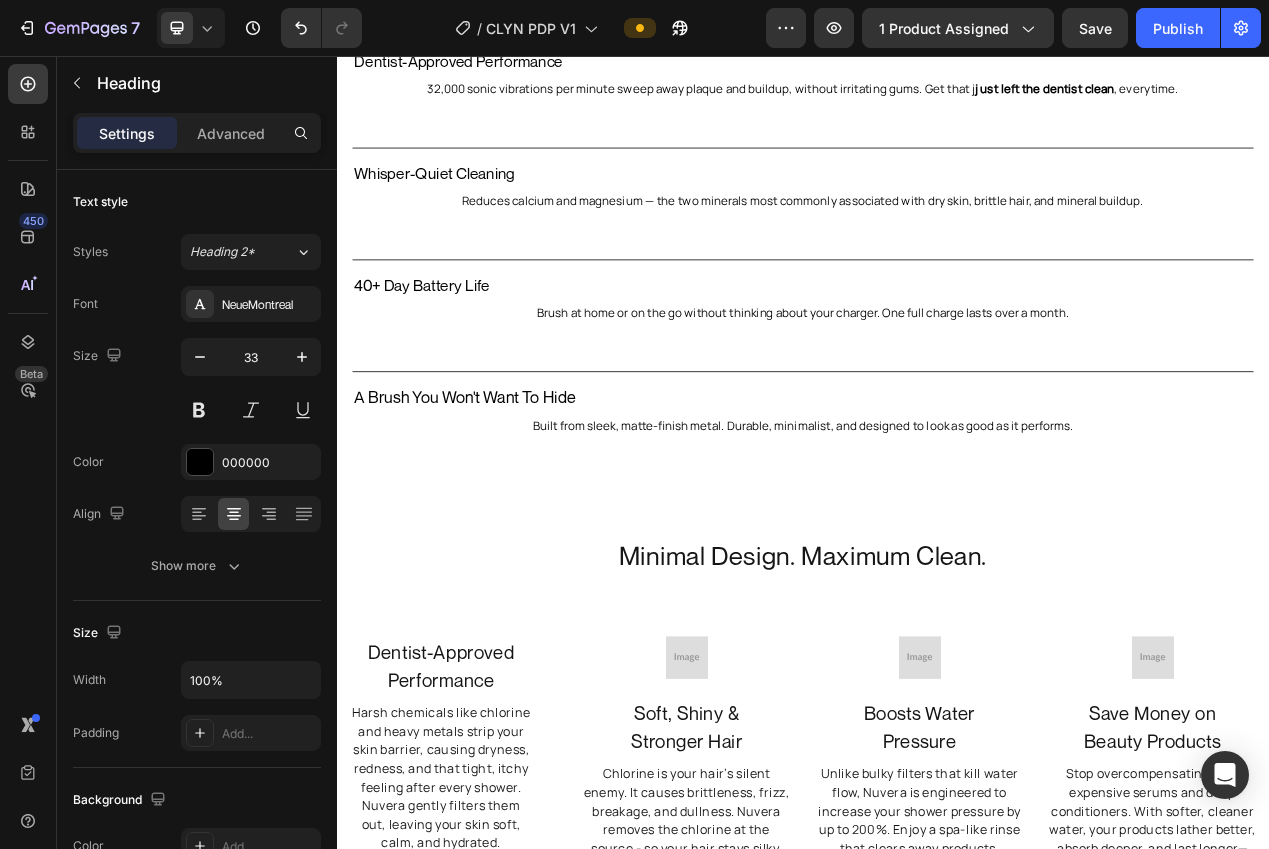 scroll, scrollTop: 2170, scrollLeft: 0, axis: vertical 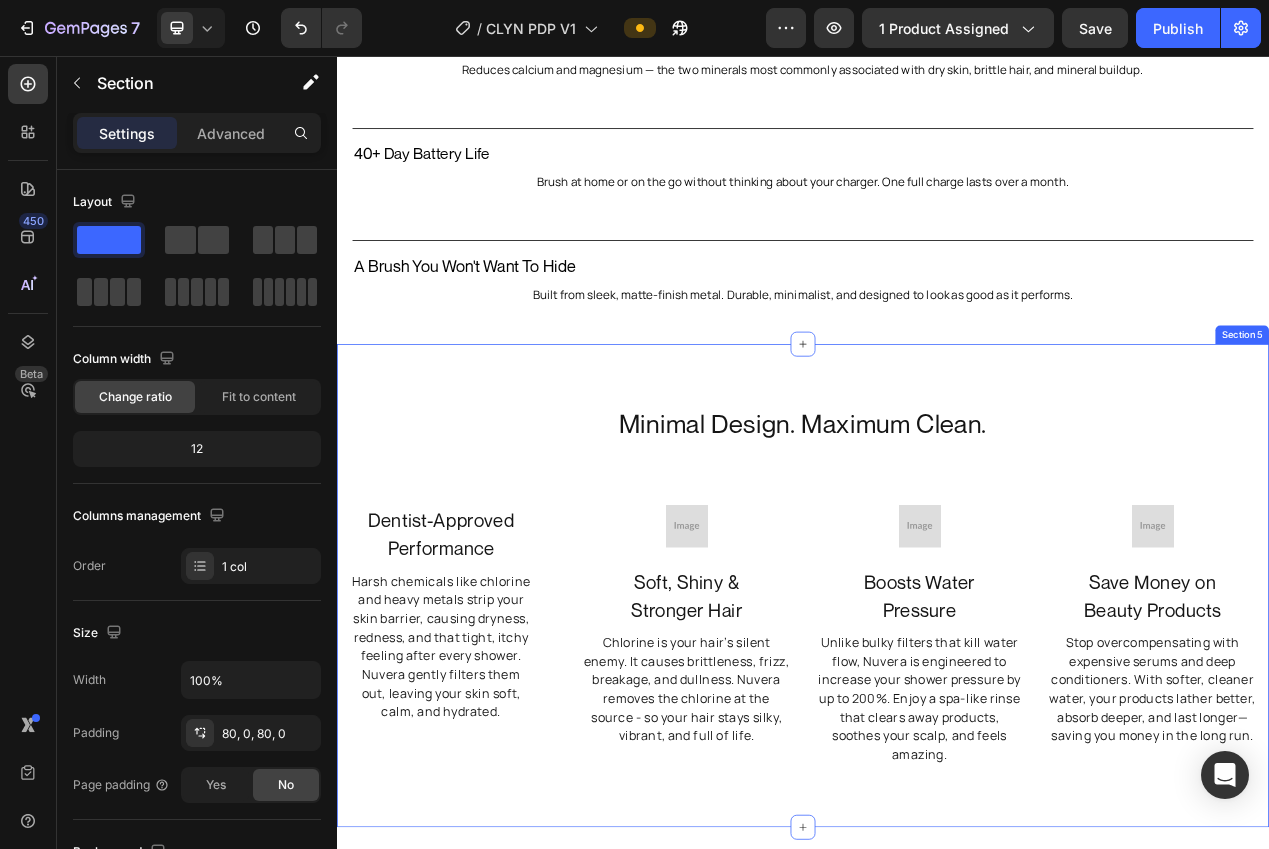 click on "Minimal Design. Maximum Clean. Heading Dentist-Approved Performance Text block Harsh chemicals like chlorine and heavy metals strip your skin barrier, causing dryness, redness, and that tight, itchy feeling after every shower. Nuvera gently filters them out, leaving your skin soft, calm, and hydrated. Text block Row Image Soft, Shiny &  Stronger Hair Text block Chlorine is your hair’s silent enemy. It causes brittleness, frizz, breakage, and dullness. Nuvera removes the chlorine at the source - so your hair stays silky, vibrant, and full of life. Text block Image Boosts Water  Pressure Text block Unlike bulky filters that kill water flow, Nuvera is engineered to increase your shower pressure by up to 200%. Enjoy a spa-like rinse that clears away products, soothes your scalp, and feels amazing. Text block Image Save Money on  Beauty Products Text block Text block Row Section 5" at bounding box center [937, 738] 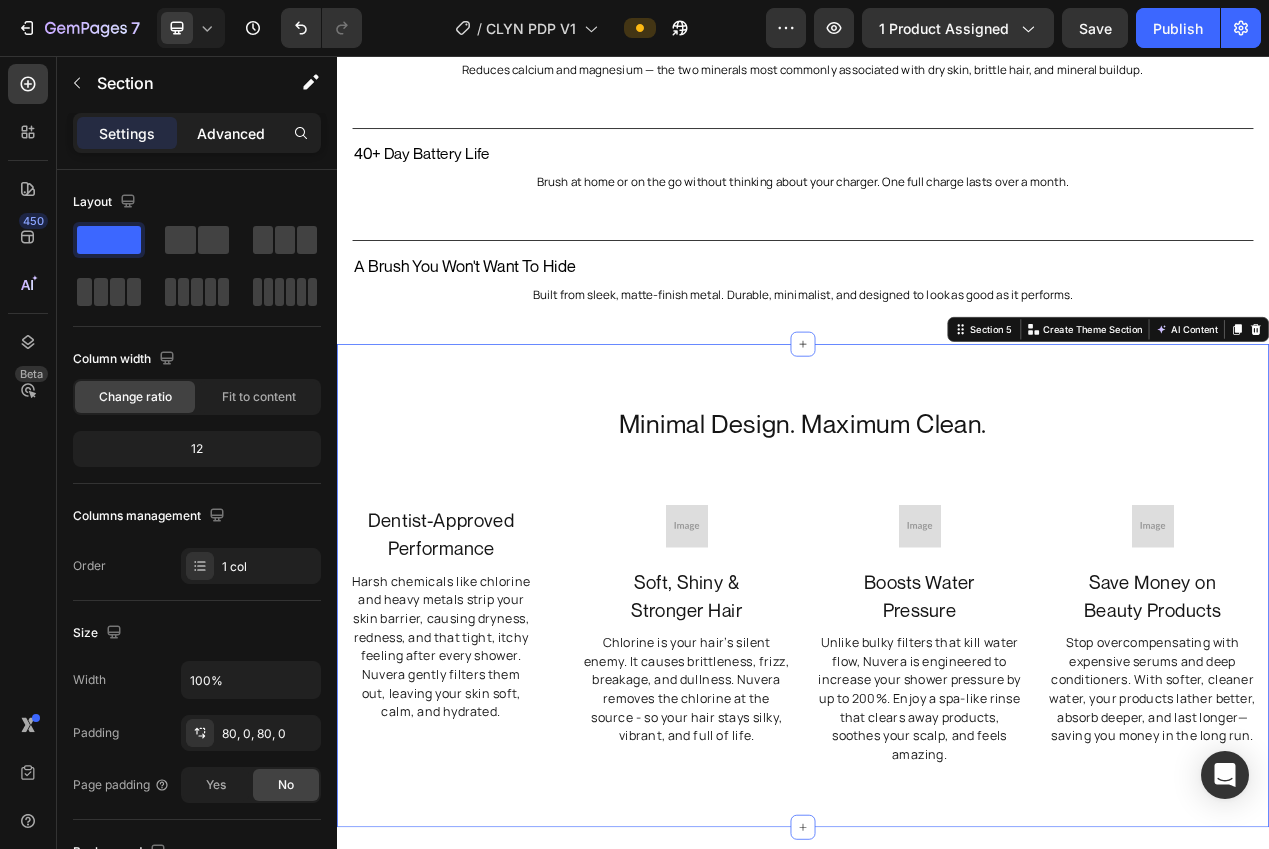 click on "Advanced" 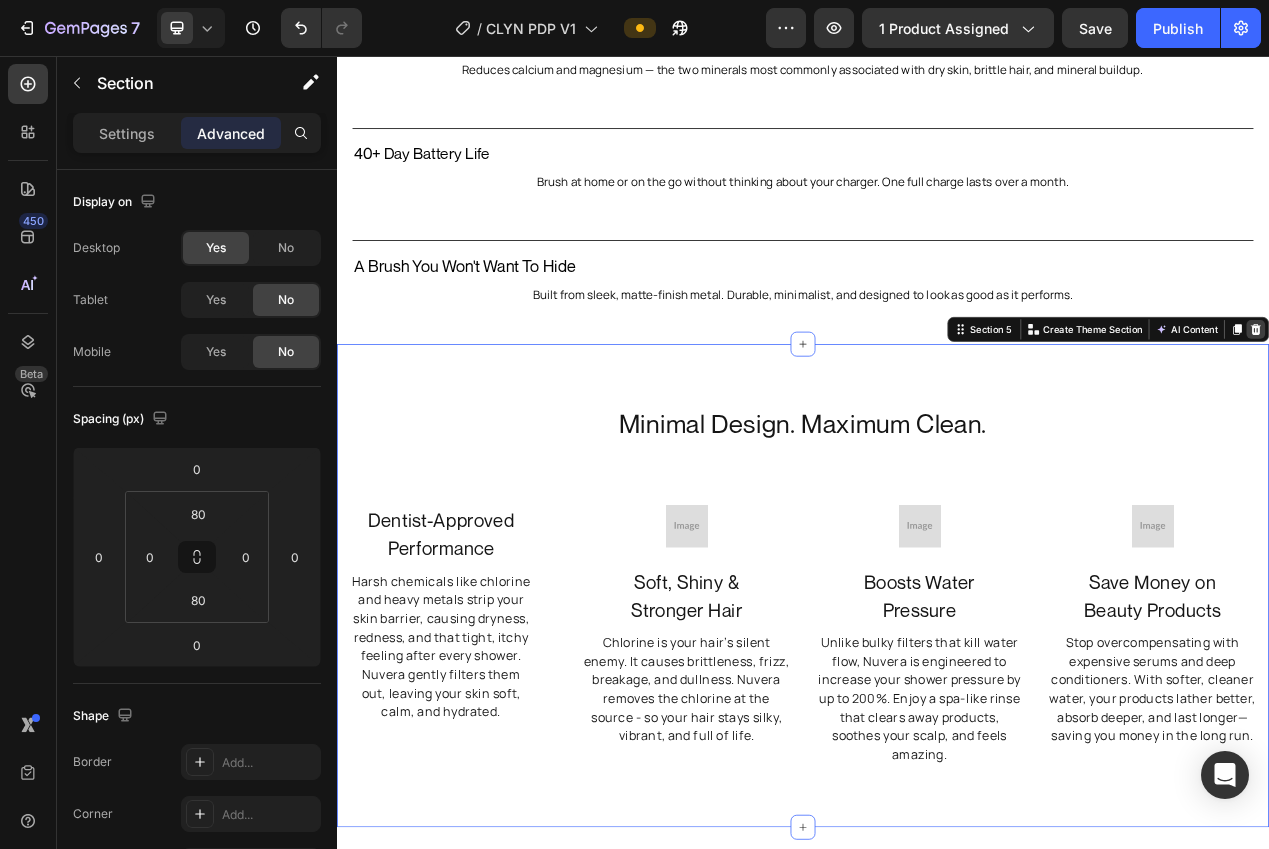 click 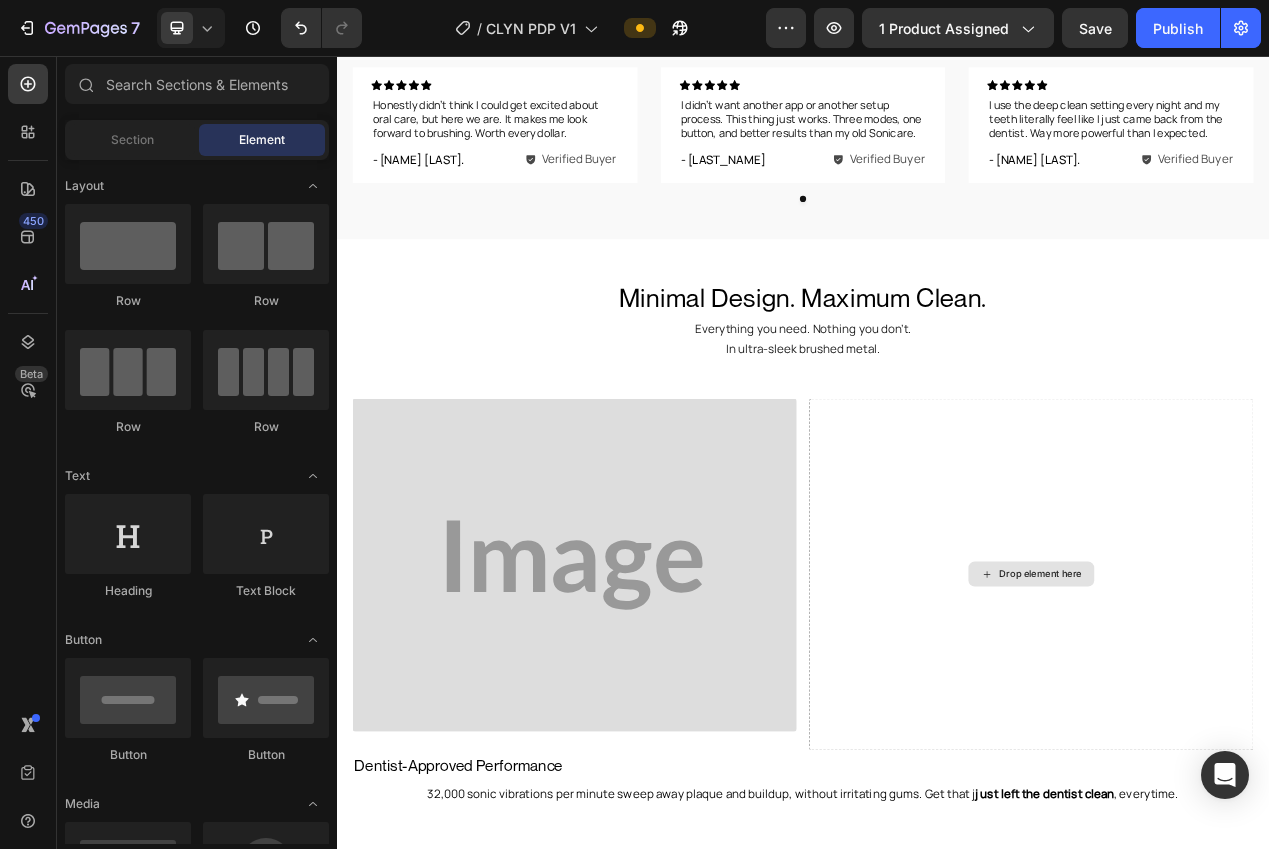 scroll, scrollTop: 1092, scrollLeft: 0, axis: vertical 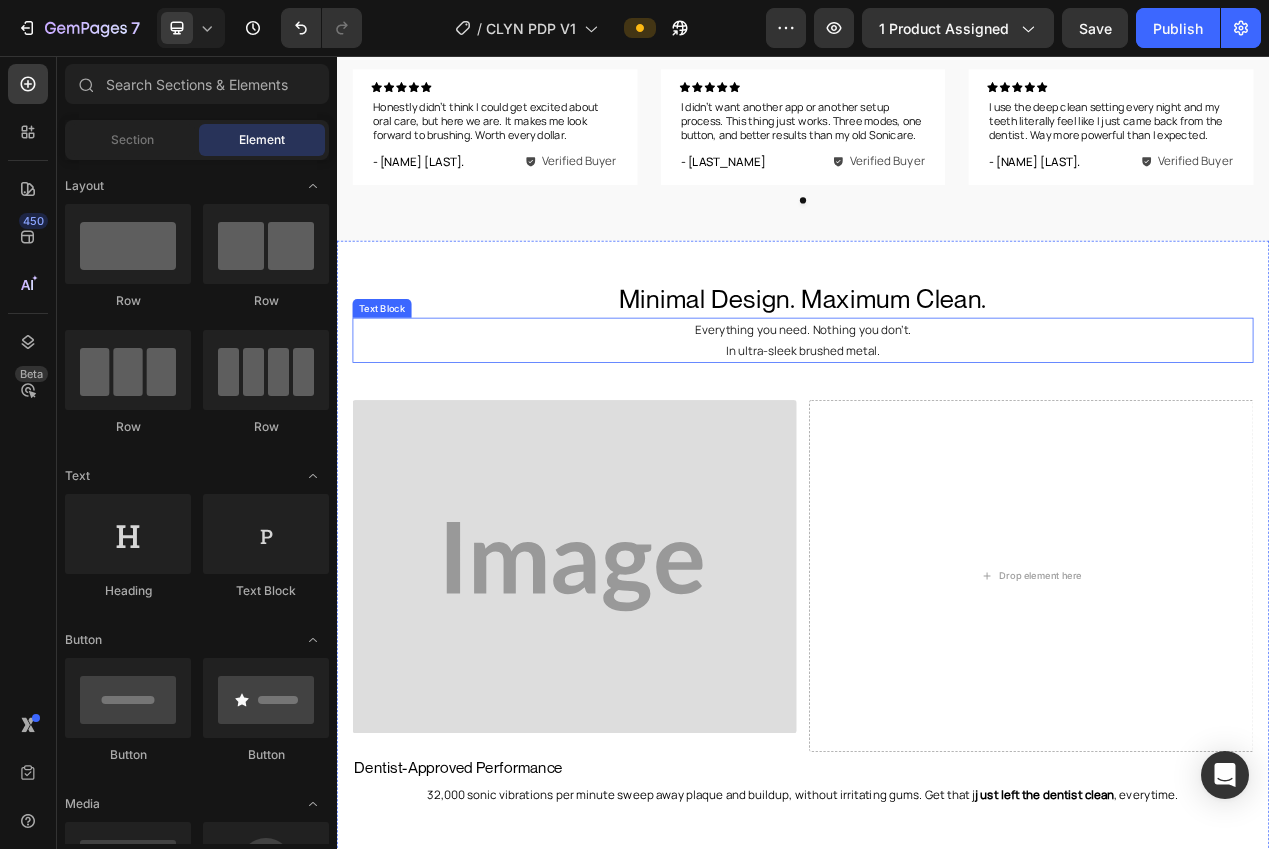 click on "In ultra-sleek brushed metal." at bounding box center [937, 435] 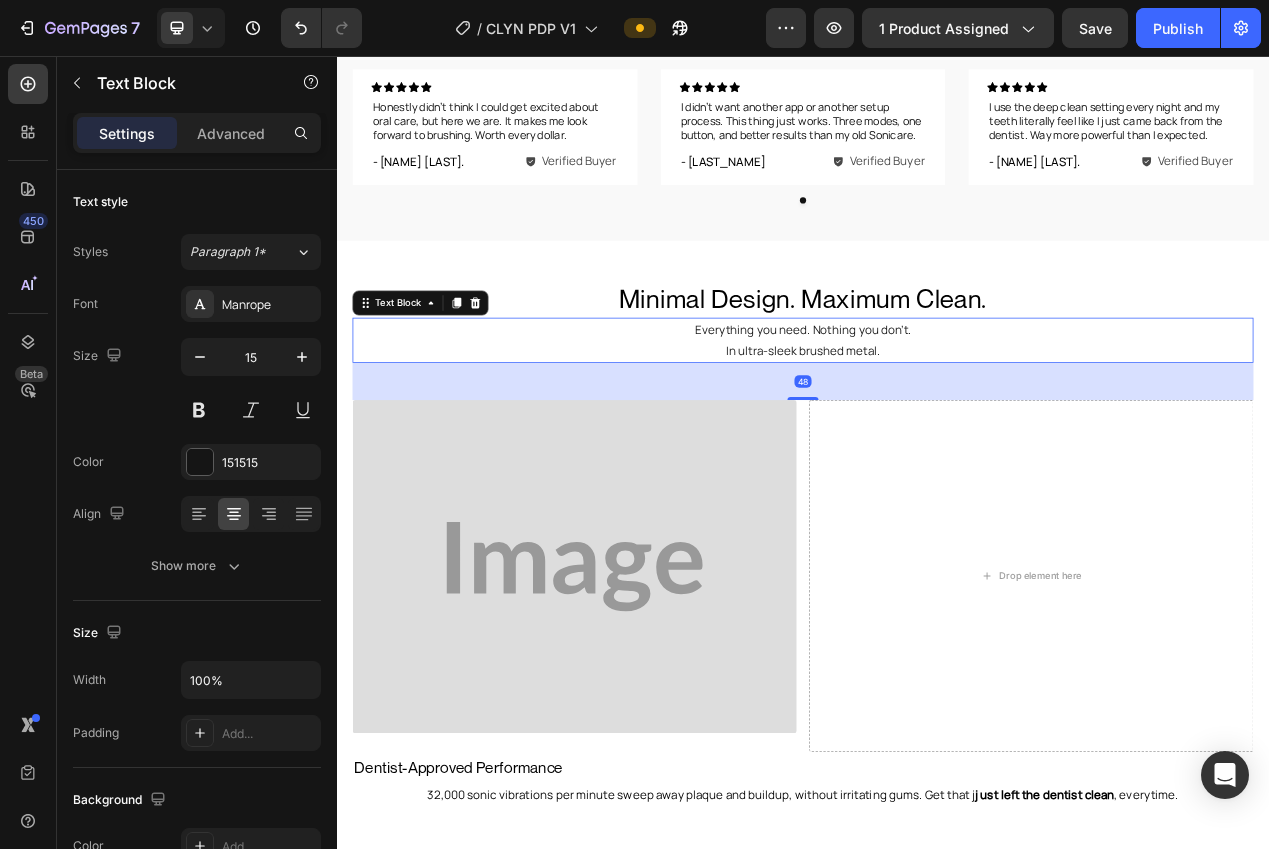 click on "In ultra-sleek brushed metal." at bounding box center (937, 435) 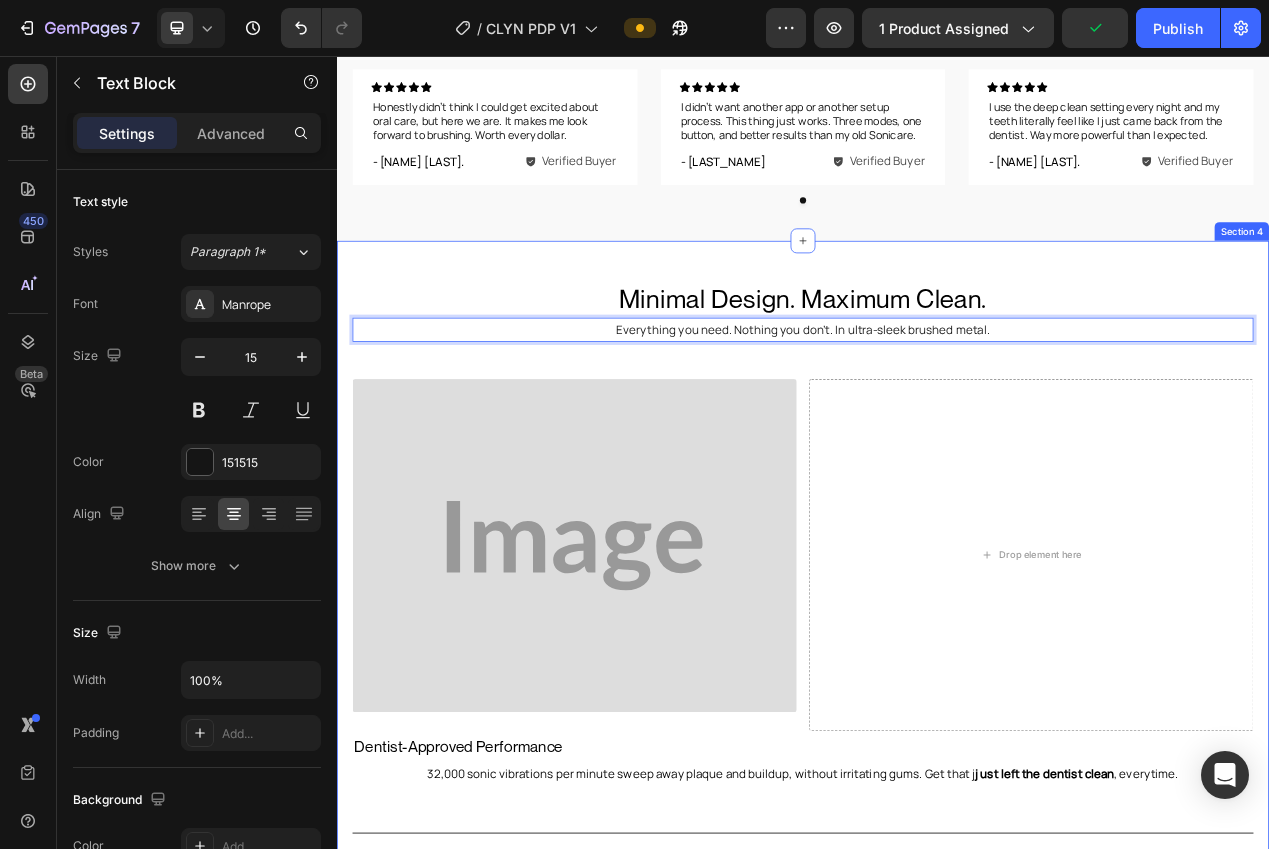 click on "Minimal Design. Maximum Clean. Heading Everything you need. Nothing you don’t. In ultra-sleek brushed metal. Text Block   48 Minimal Design.  Maximum Clean. Heading Image
Drop element here Row Row Dentist-Approved Performance Text Block 32,000 sonic vibrations per minute sweep away plaque and buildup, without irritating gums. Get that j ust left the dentist clean , everytime. Text Block Row                Title Line Whisper-Quiet Cleaning Text Block Reduces calcium and magnesium — the two minerals most commonly associated with dry skin, brittle hair, and mineral buildup. Text Block Row                Title Line 40+ Day Battery Life Text Block Brush at home or on the go without thinking about your charger. One full charge lasts over a month. Text Block Row                Title Line A Brush You Won't Want To Hide Text Block Built from sleek, matte-finish metal. Durable, minimalist, and designed to look as good as it performs. Text Block Row Section 4" at bounding box center [937, 886] 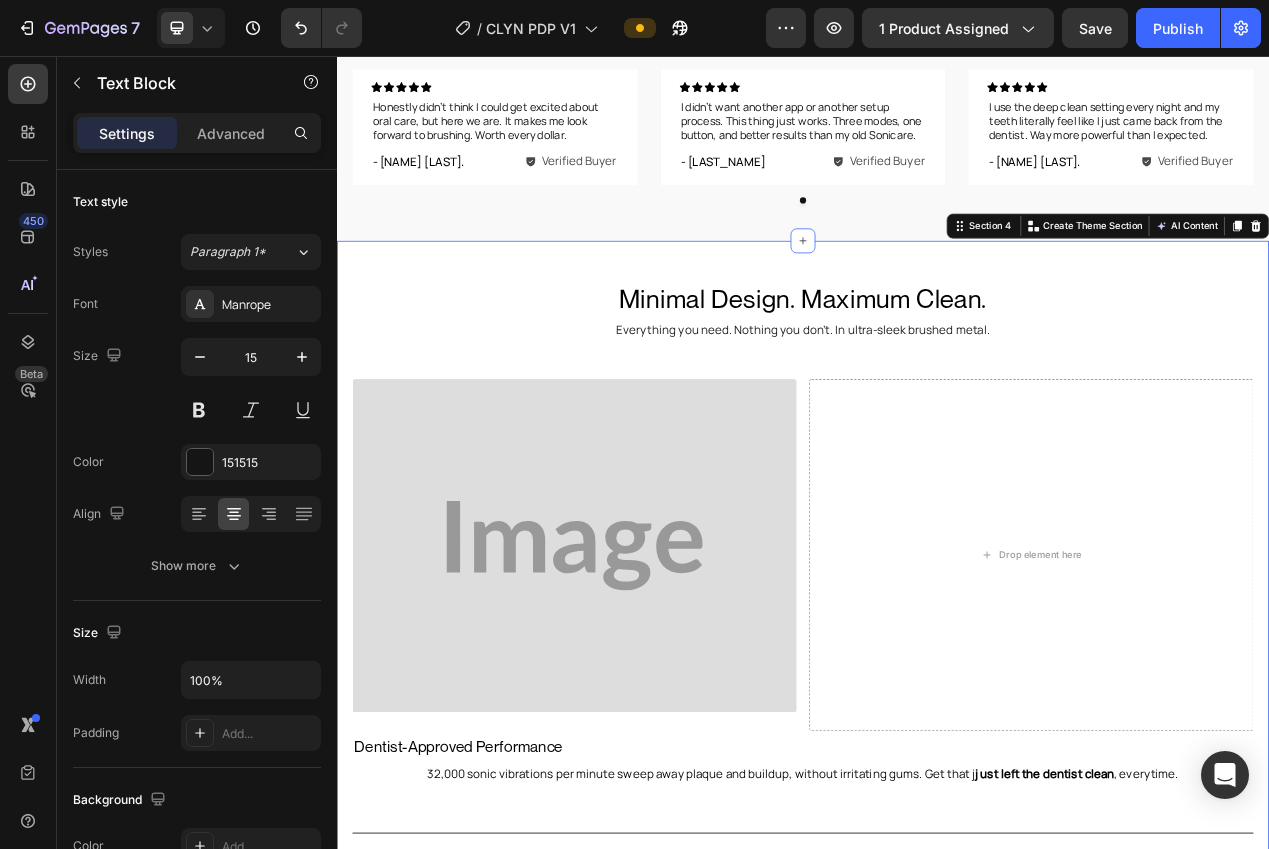 click on "Everything you need. Nothing you don’t. In ultra-sleek brushed metal." at bounding box center (937, 408) 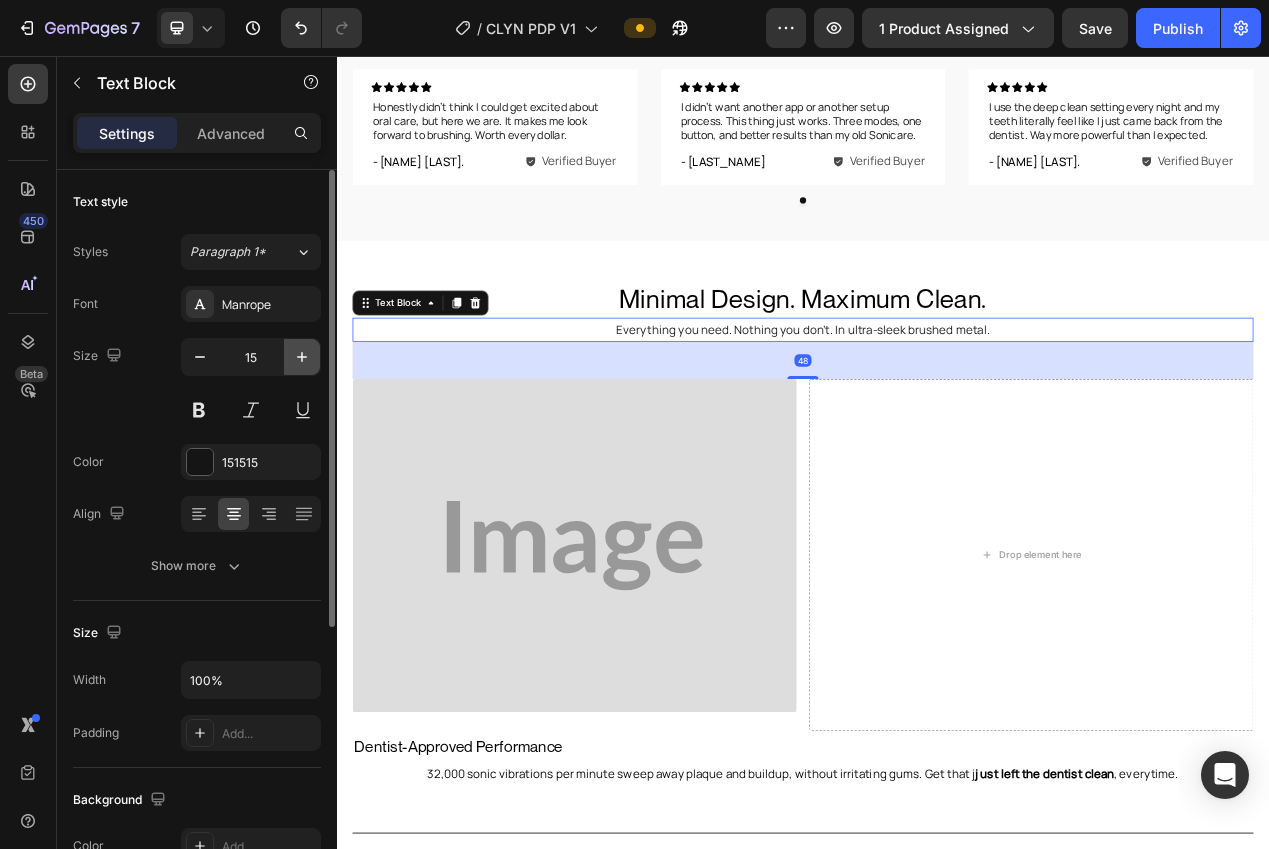 click 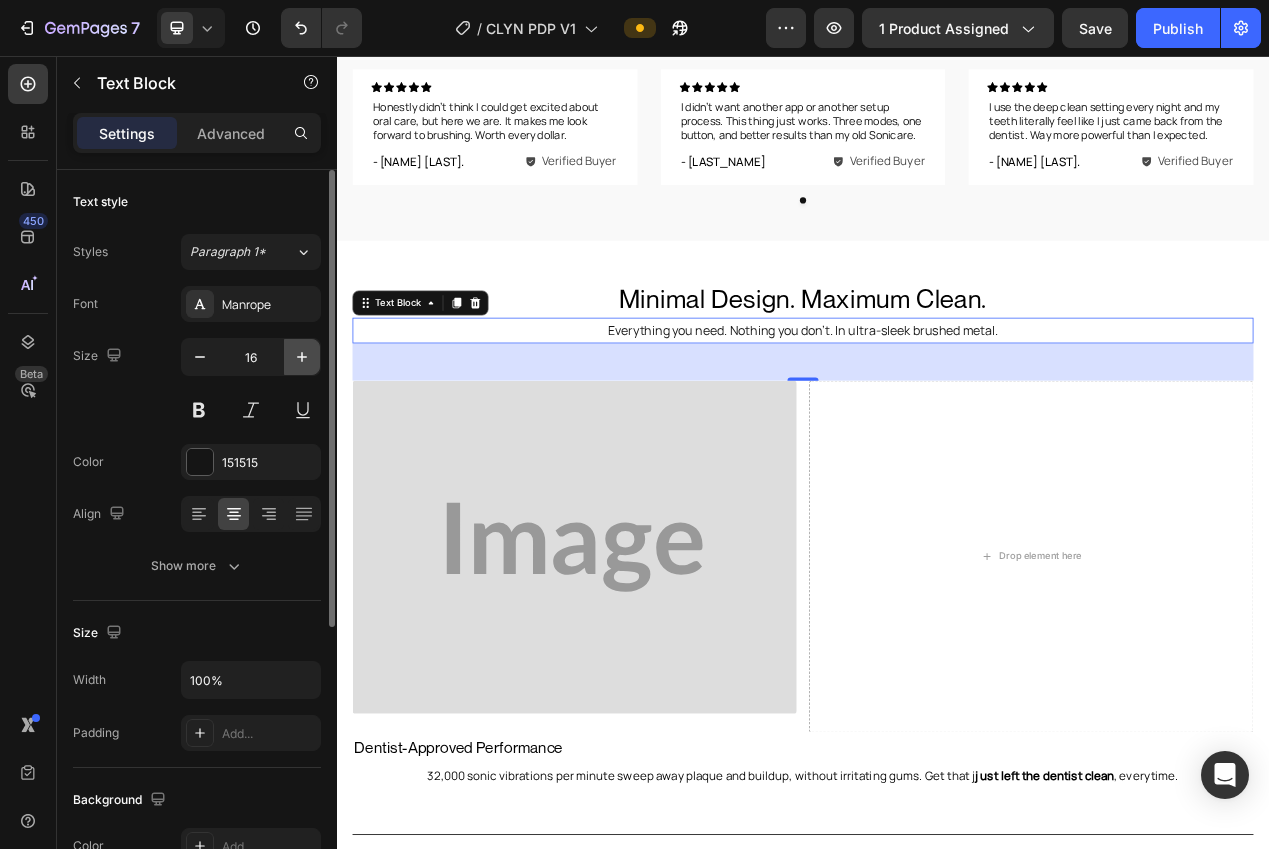 click 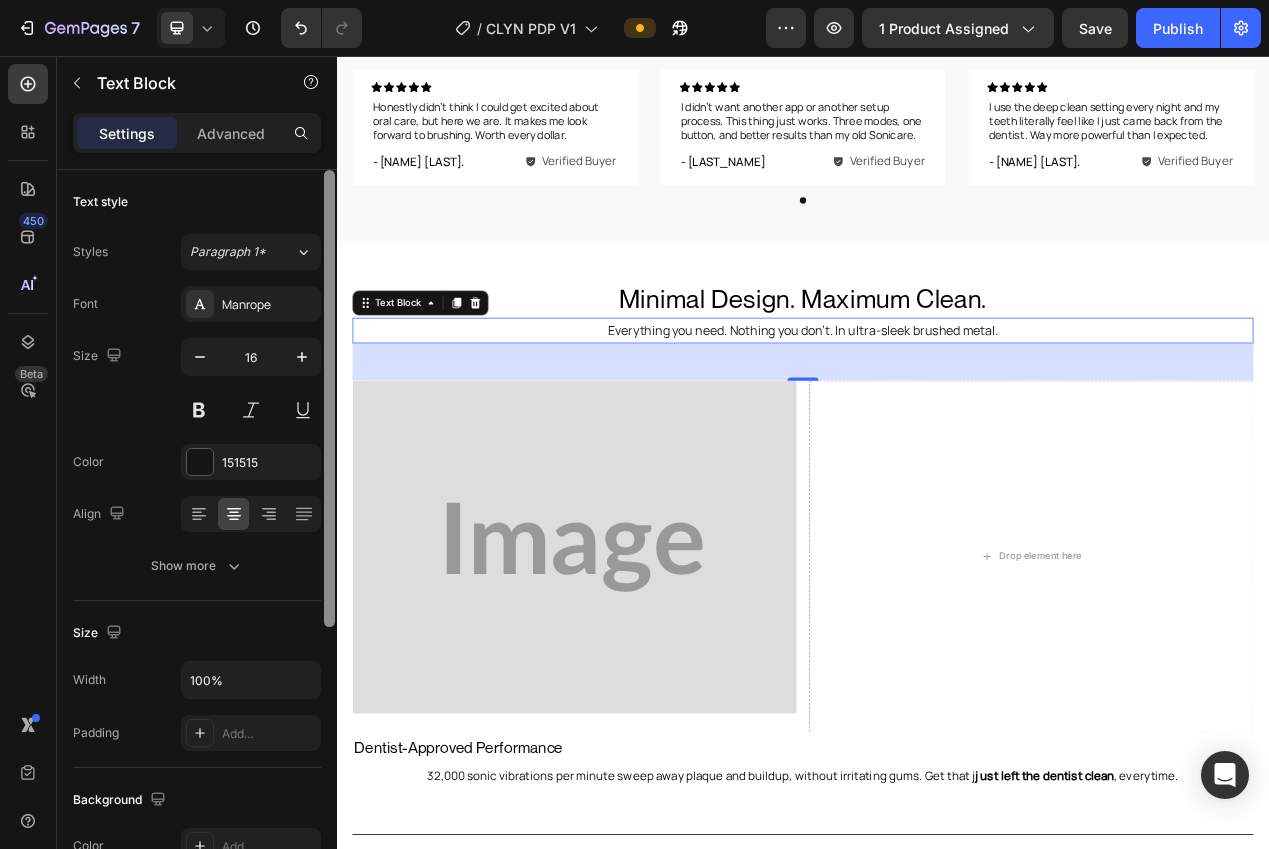 type on "17" 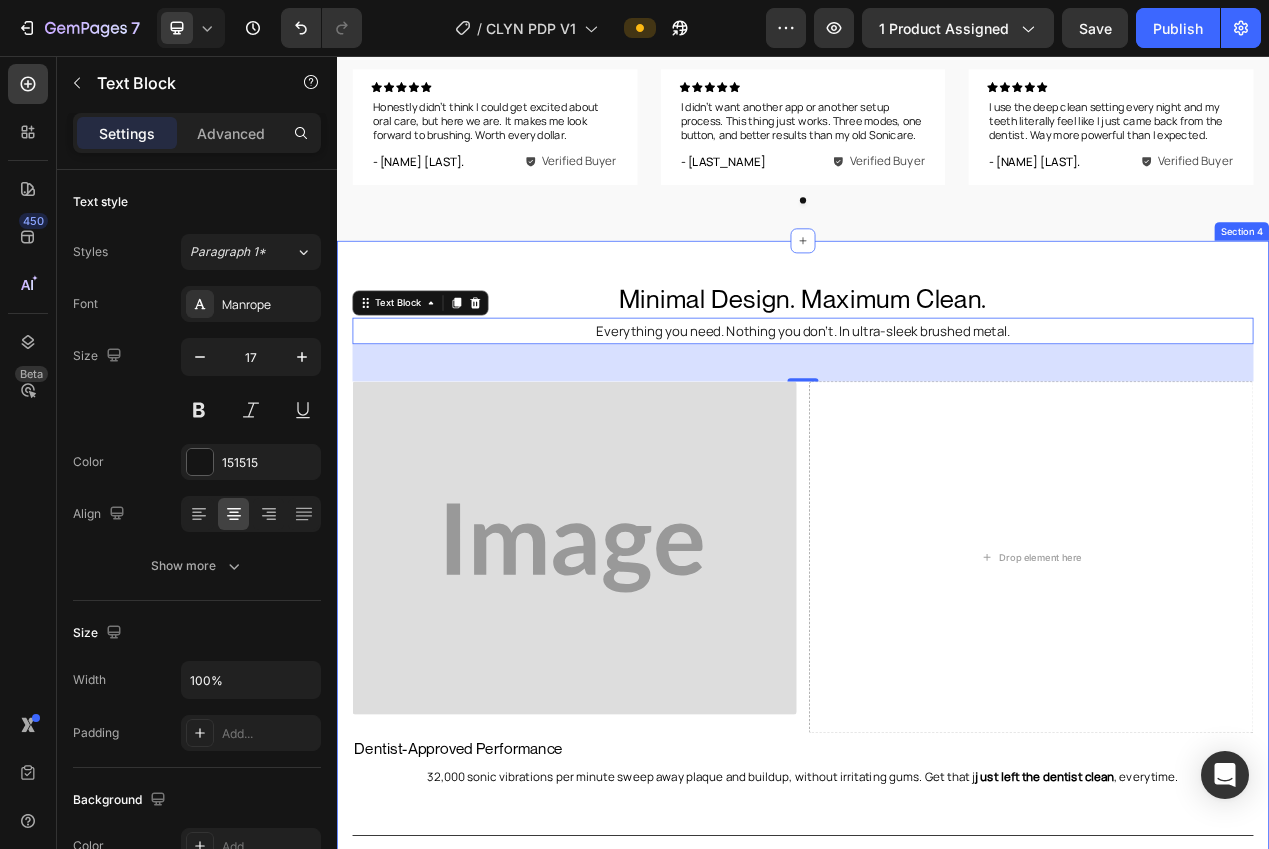 click on "Minimal Design. Maximum Clean. Heading Everything you need. Nothing you don’t. In ultra-sleek brushed metal. Text Block   48 Minimal Design.  Maximum Clean. Heading Image
Drop element here Row Row Dentist-Approved Performance Text Block 32,000 sonic vibrations per minute sweep away plaque and buildup, without irritating gums. Get that j ust left the dentist clean , everytime. Text Block Row                Title Line Whisper-Quiet Cleaning Text Block Reduces calcium and magnesium — the two minerals most commonly associated with dry skin, brittle hair, and mineral buildup. Text Block Row                Title Line 40+ Day Battery Life Text Block Brush at home or on the go without thinking about your charger. One full charge lasts over a month. Text Block Row                Title Line A Brush You Won't Want To Hide Text Block Built from sleek, matte-finish metal. Durable, minimalist, and designed to look as good as it performs. Text Block Row Section 4" at bounding box center (937, 887) 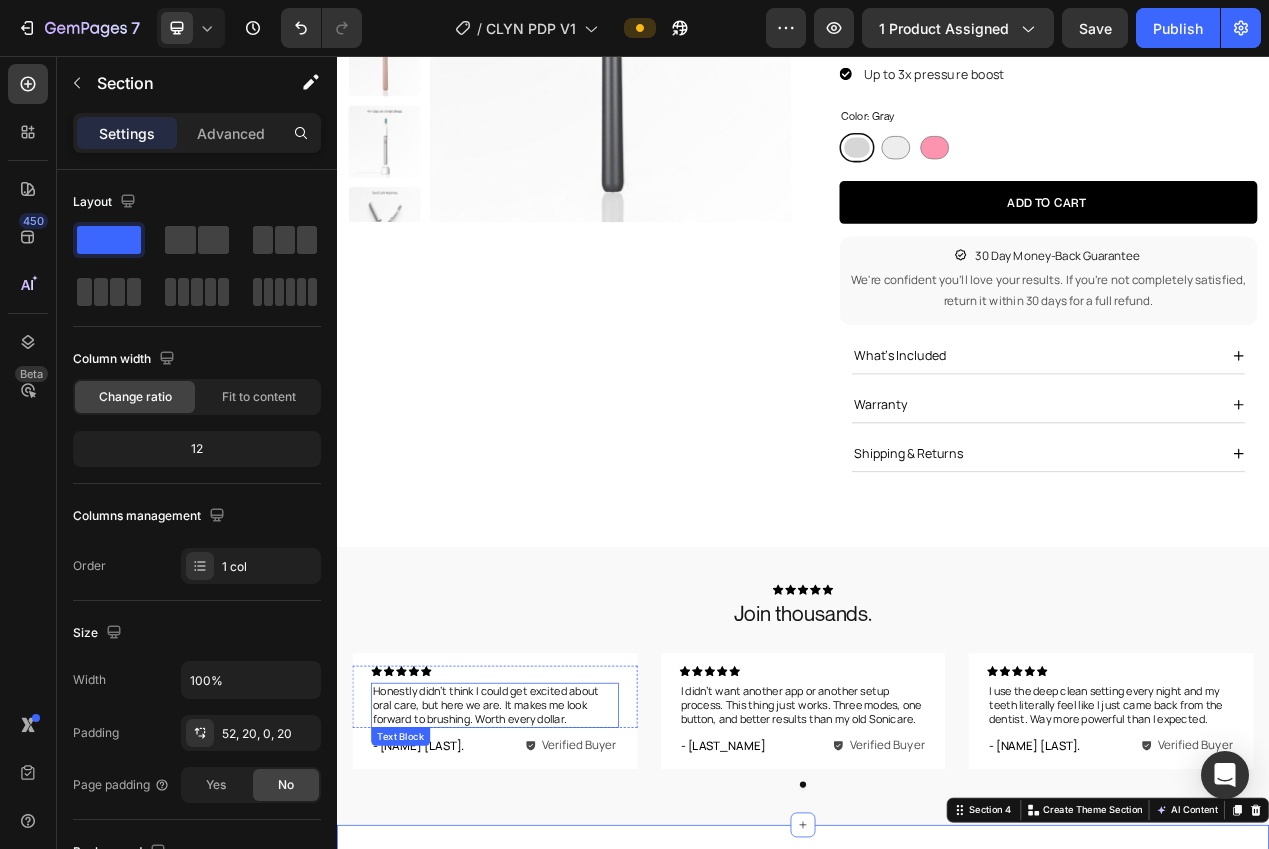 scroll, scrollTop: 144, scrollLeft: 0, axis: vertical 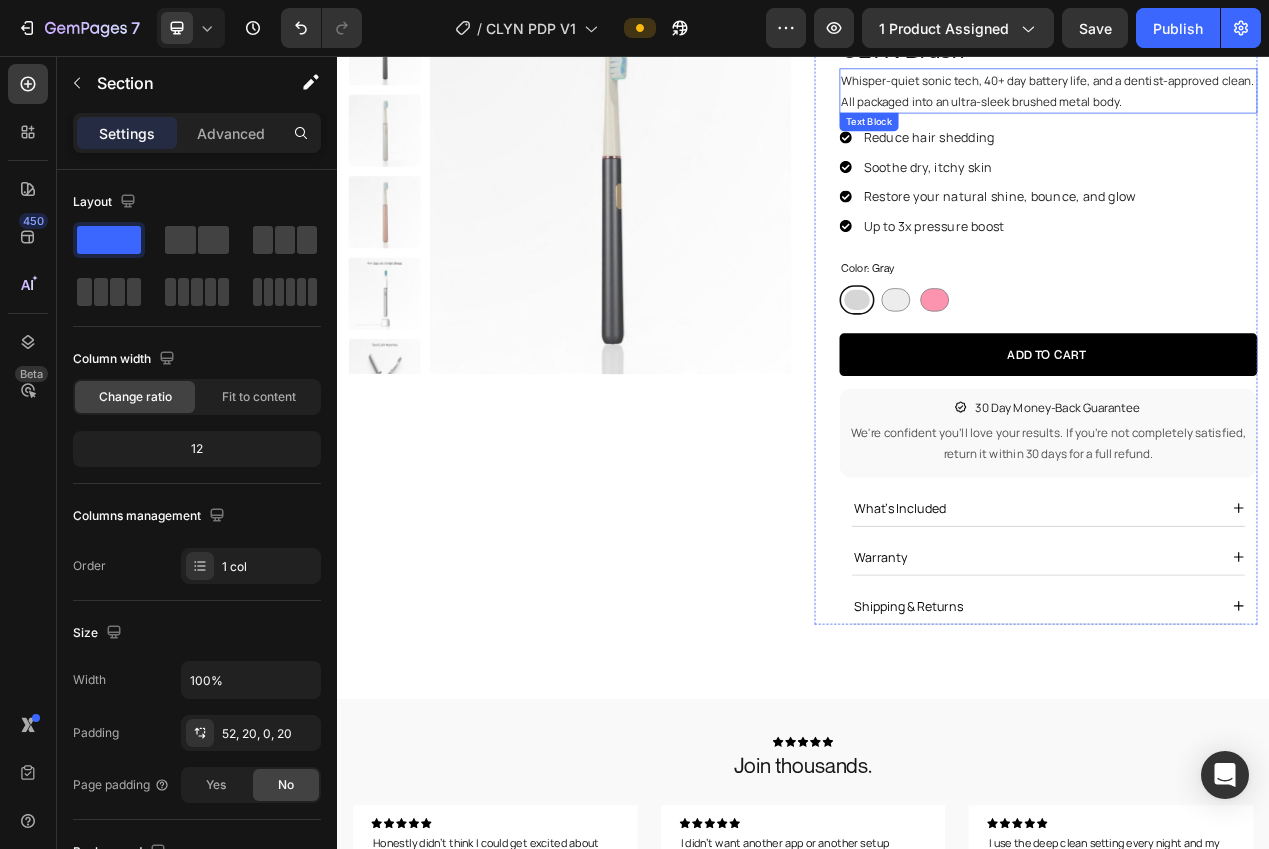 click on "Whisper-quiet sonic tech, 40+ day battery life, and a dentist-approved clean. All packaged into an ultra-sleek brushed metal body." at bounding box center (1253, 101) 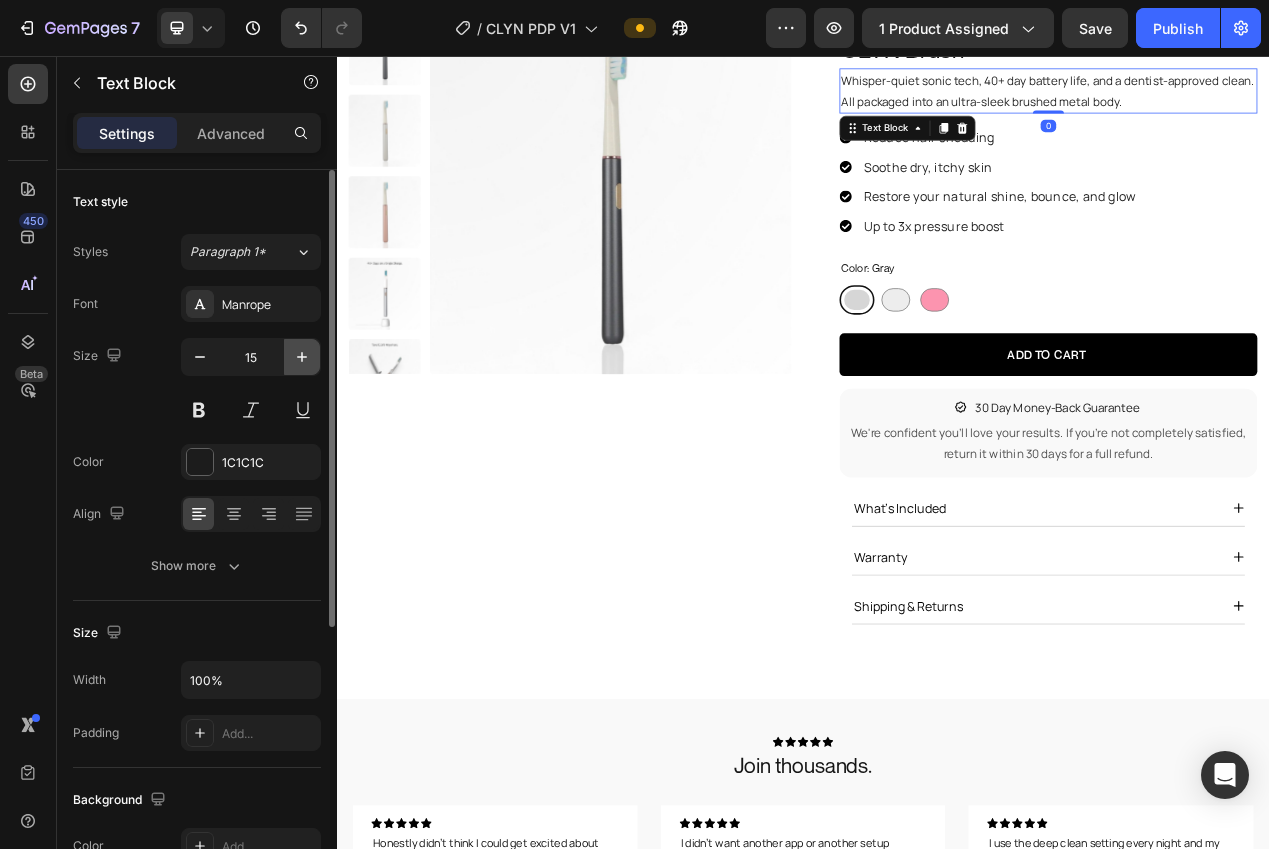 click 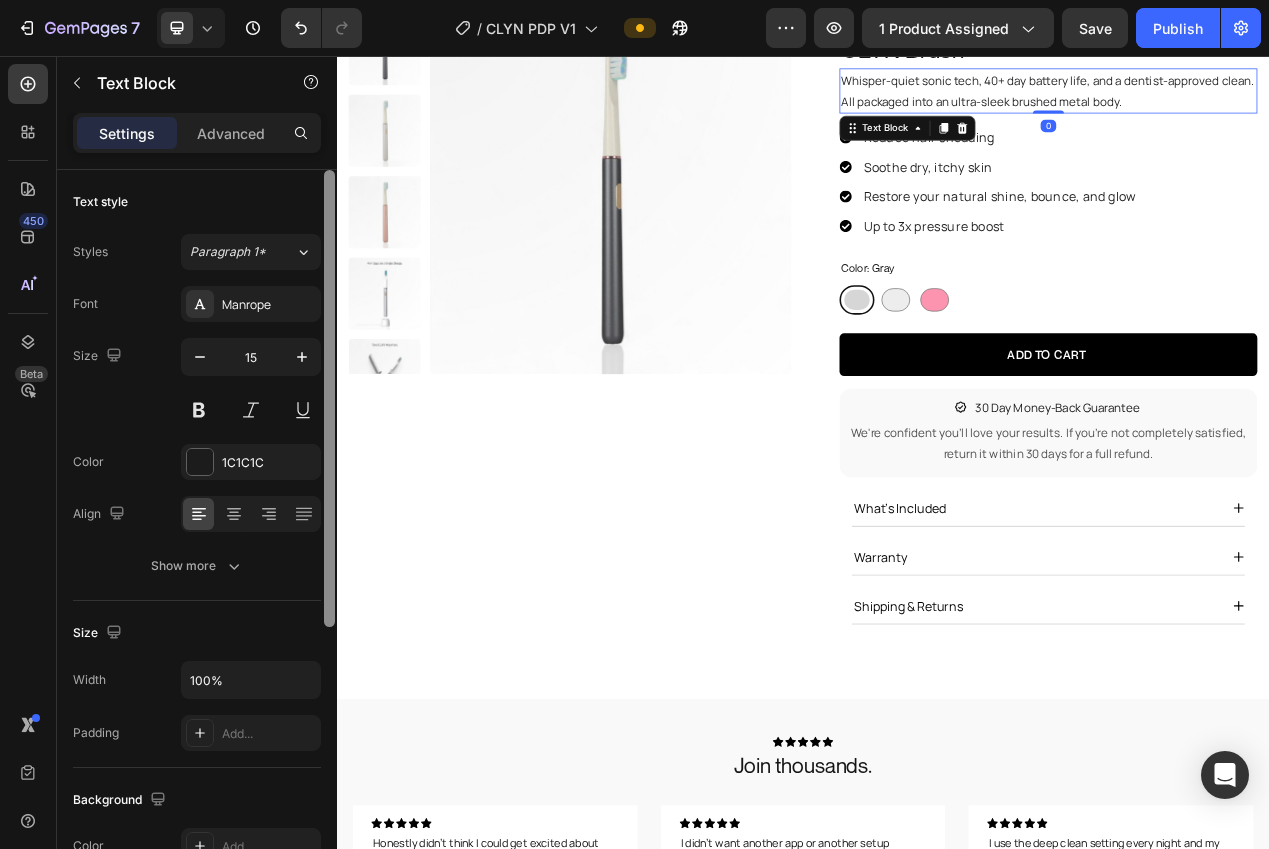 type on "16" 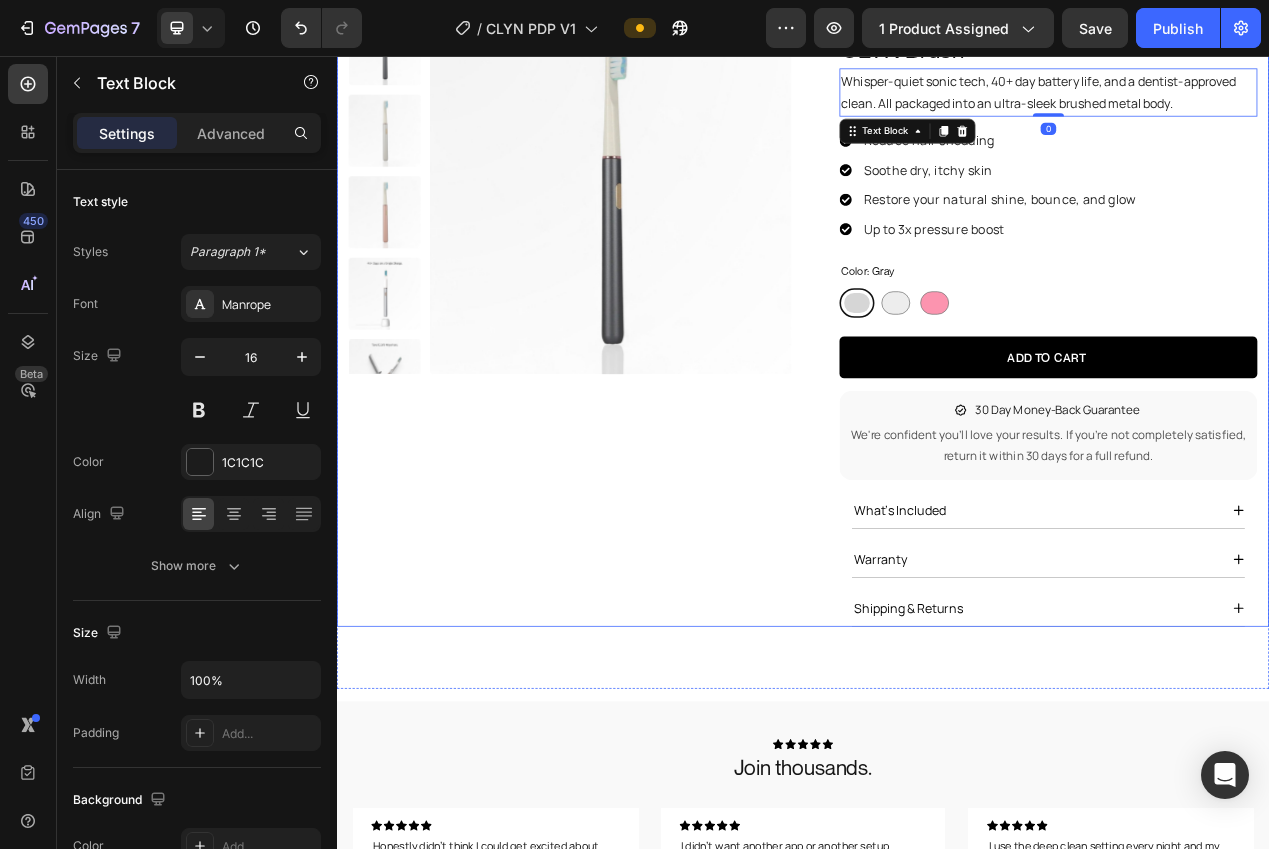 scroll, scrollTop: 0, scrollLeft: 0, axis: both 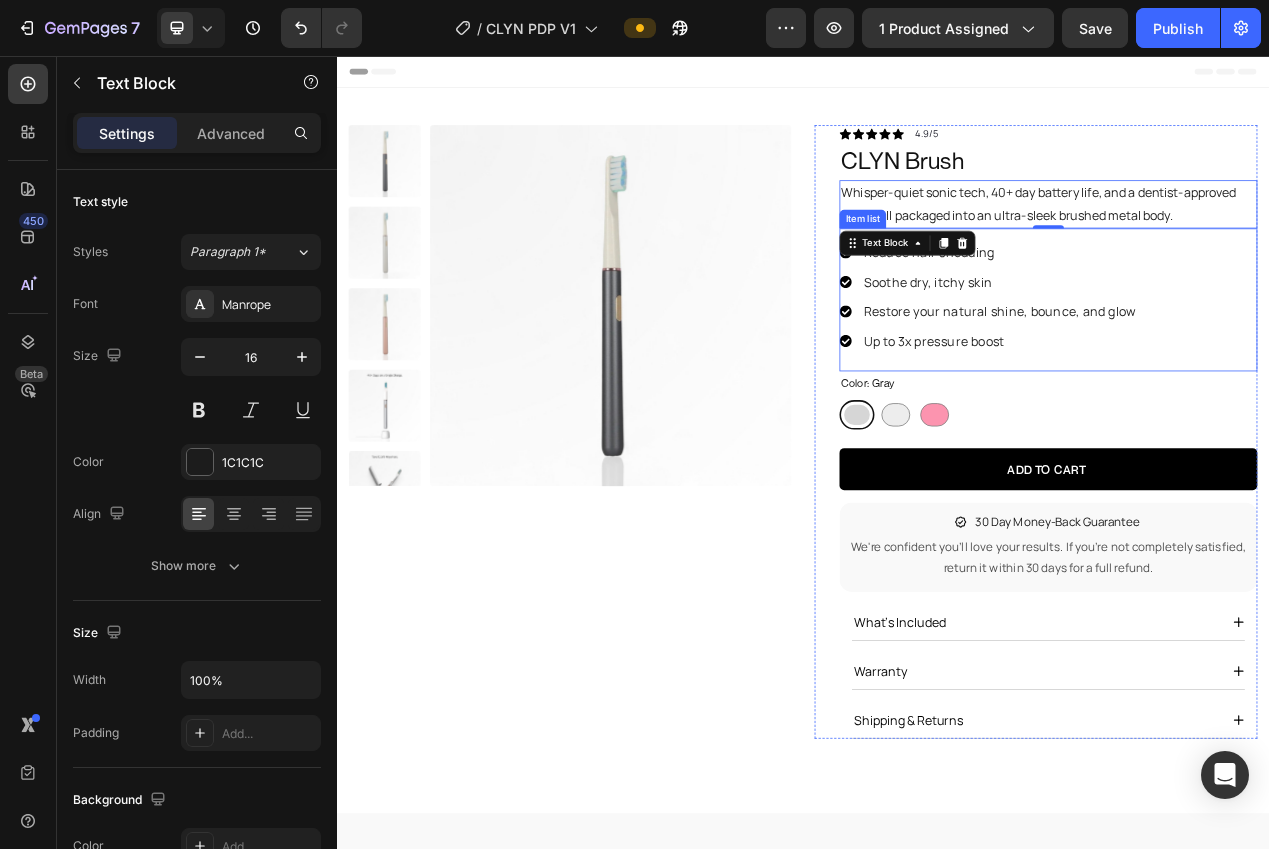 click on "Reduce hair shedding Soothe dry, itchy skin Restore your natural shine, bounce, and glow Up to 3x pressure boost" at bounding box center [1253, 370] 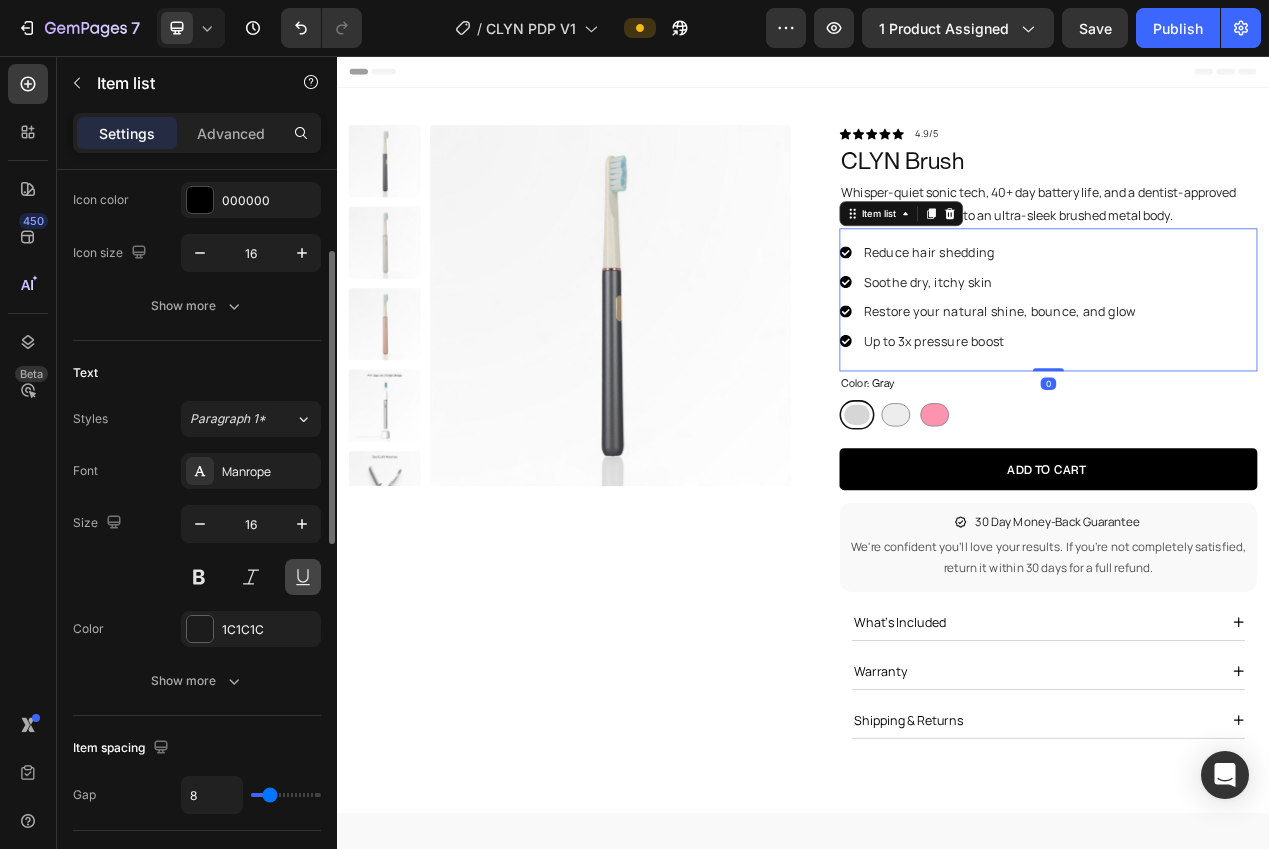 scroll, scrollTop: 281, scrollLeft: 0, axis: vertical 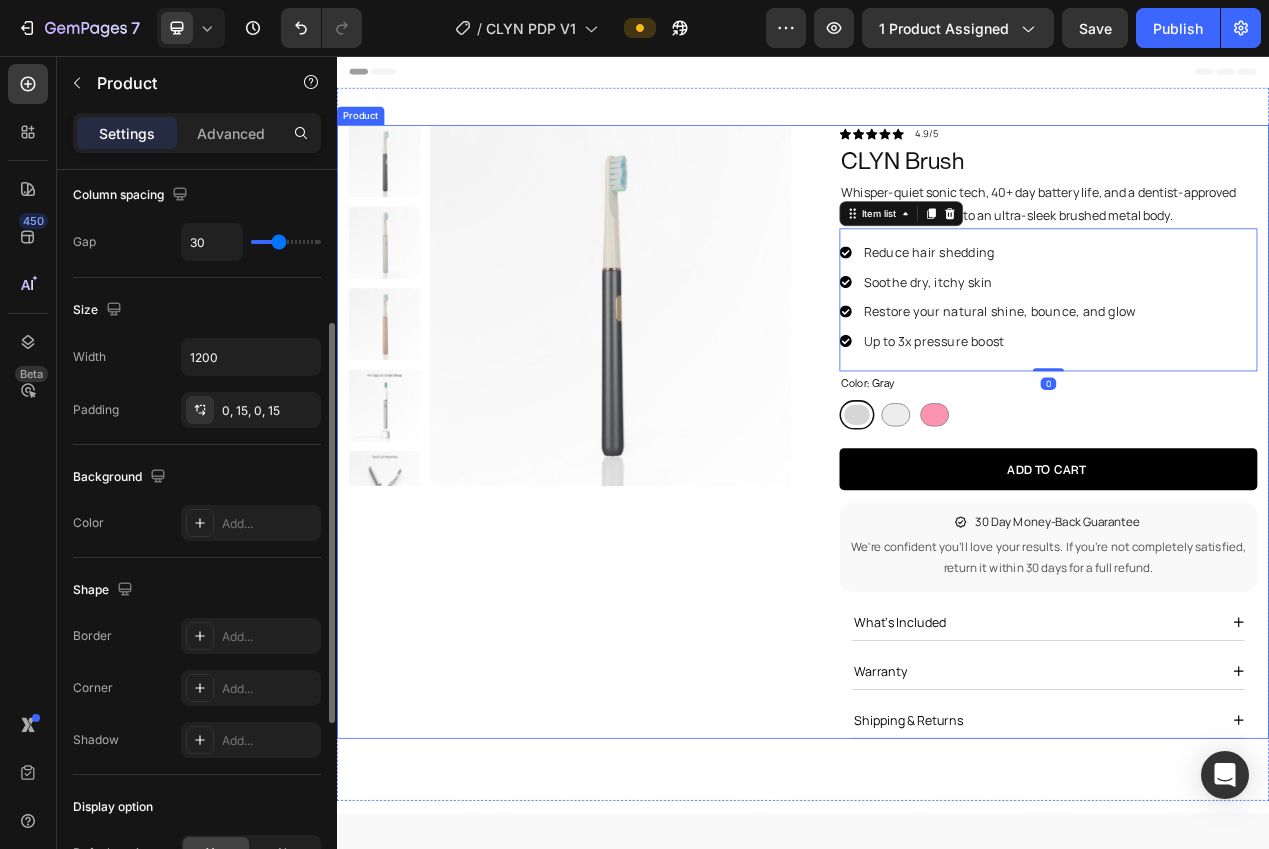 click on "Product Images Row" at bounding box center [637, 540] 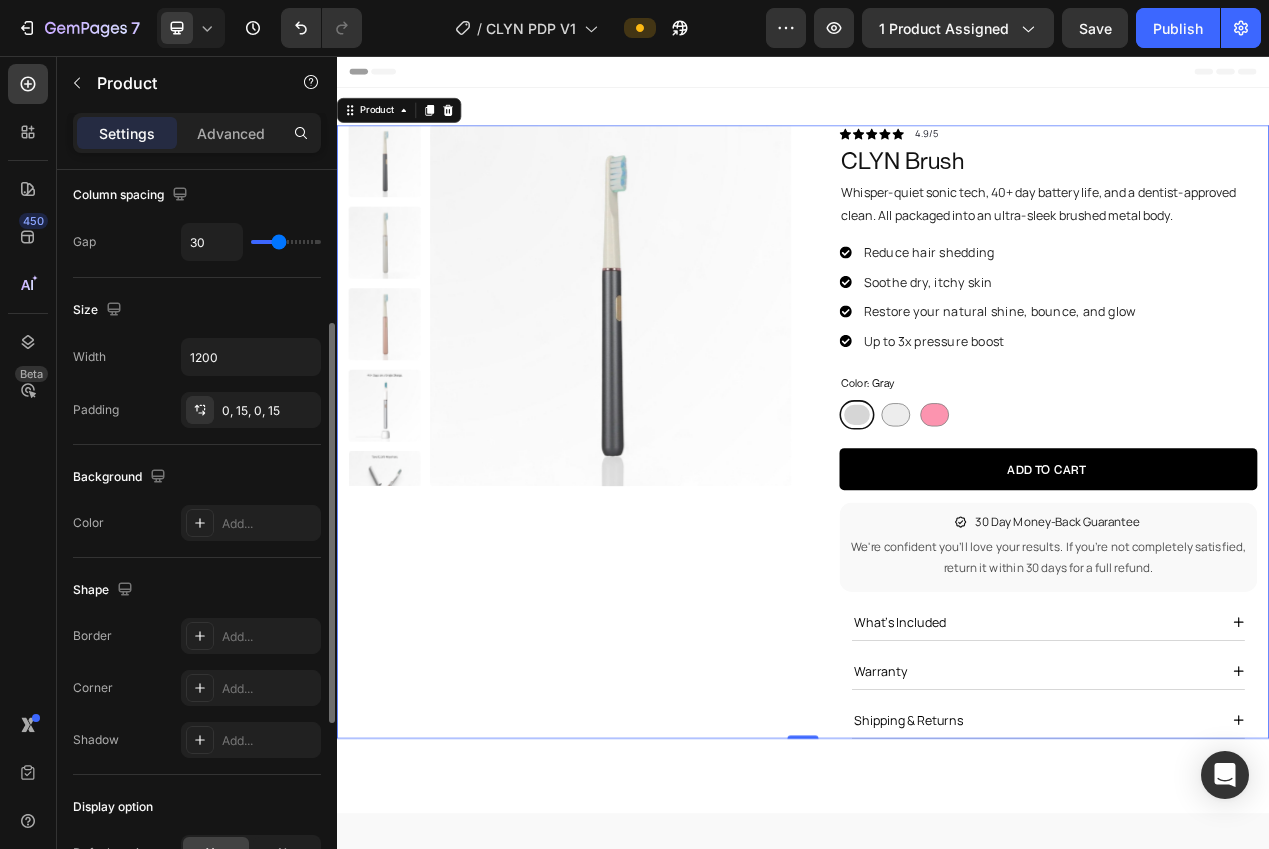 scroll, scrollTop: 0, scrollLeft: 0, axis: both 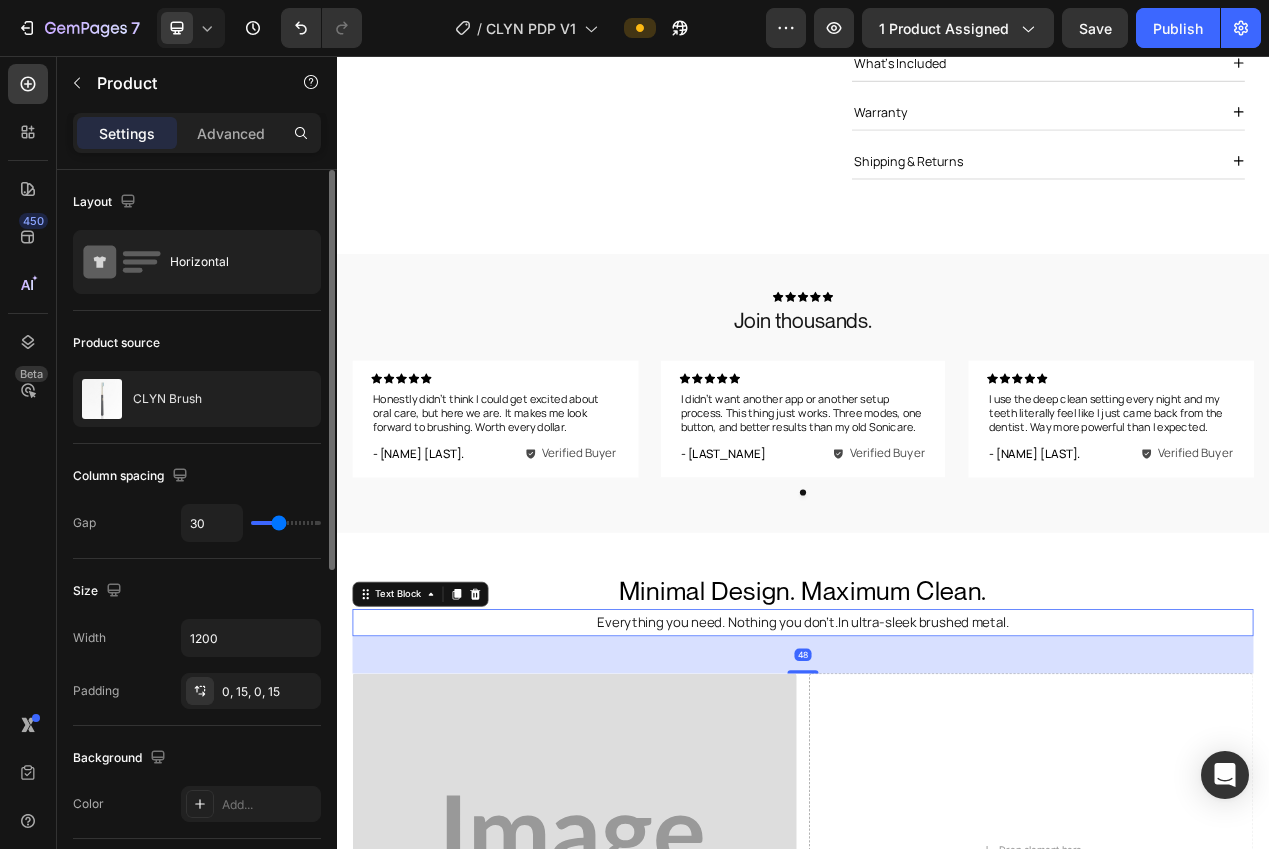 click on "Everything you need. Nothing you don’t.In ultra-sleek brushed metal." at bounding box center [937, 785] 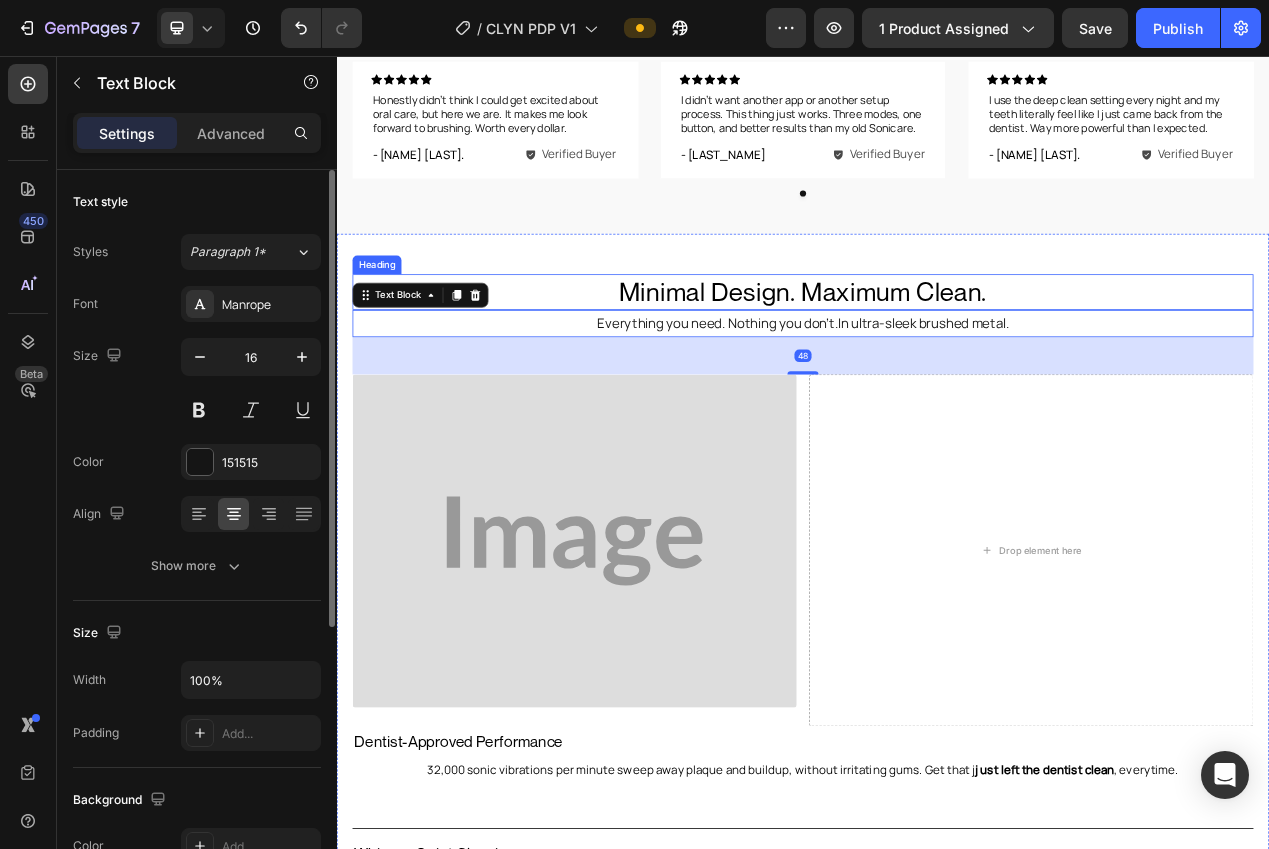 scroll, scrollTop: 1263, scrollLeft: 0, axis: vertical 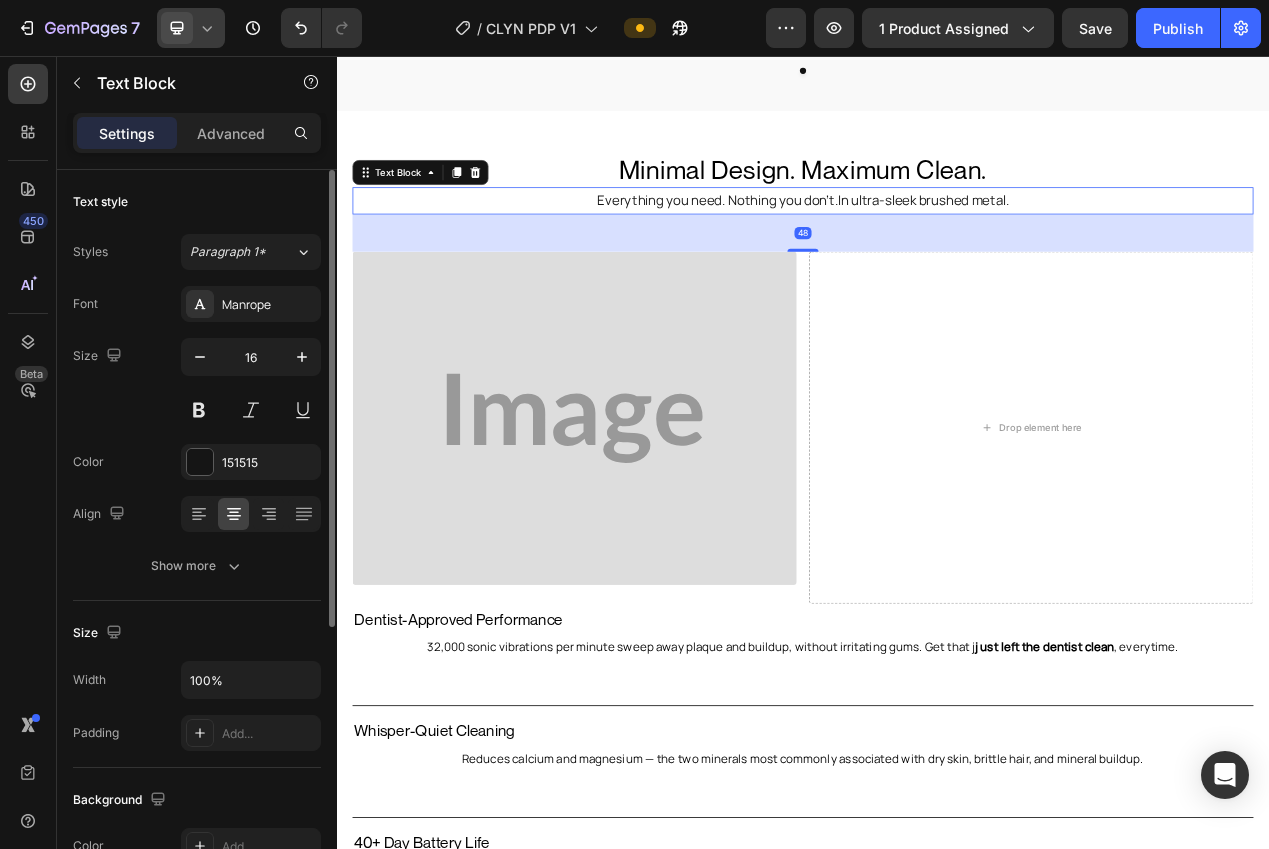click 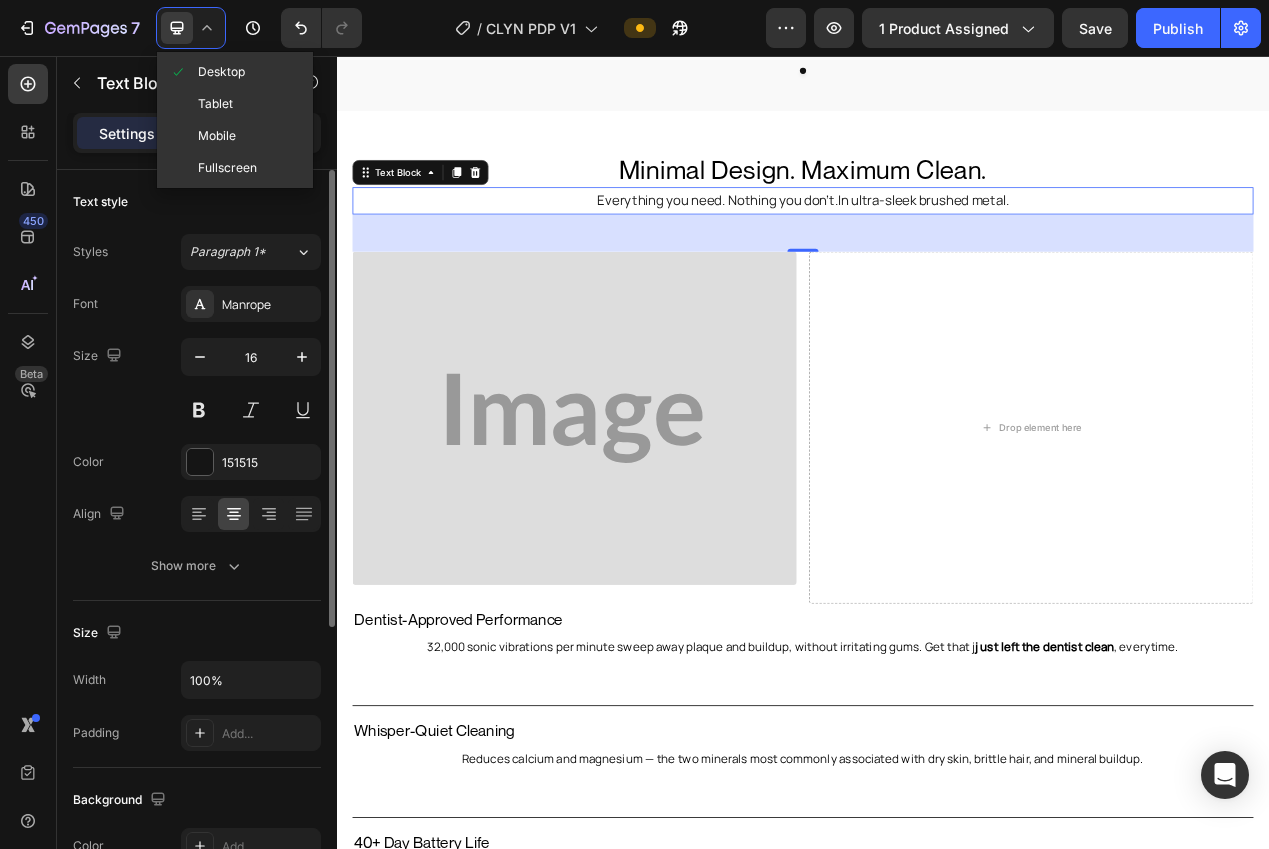 click on "Mobile" at bounding box center (217, 136) 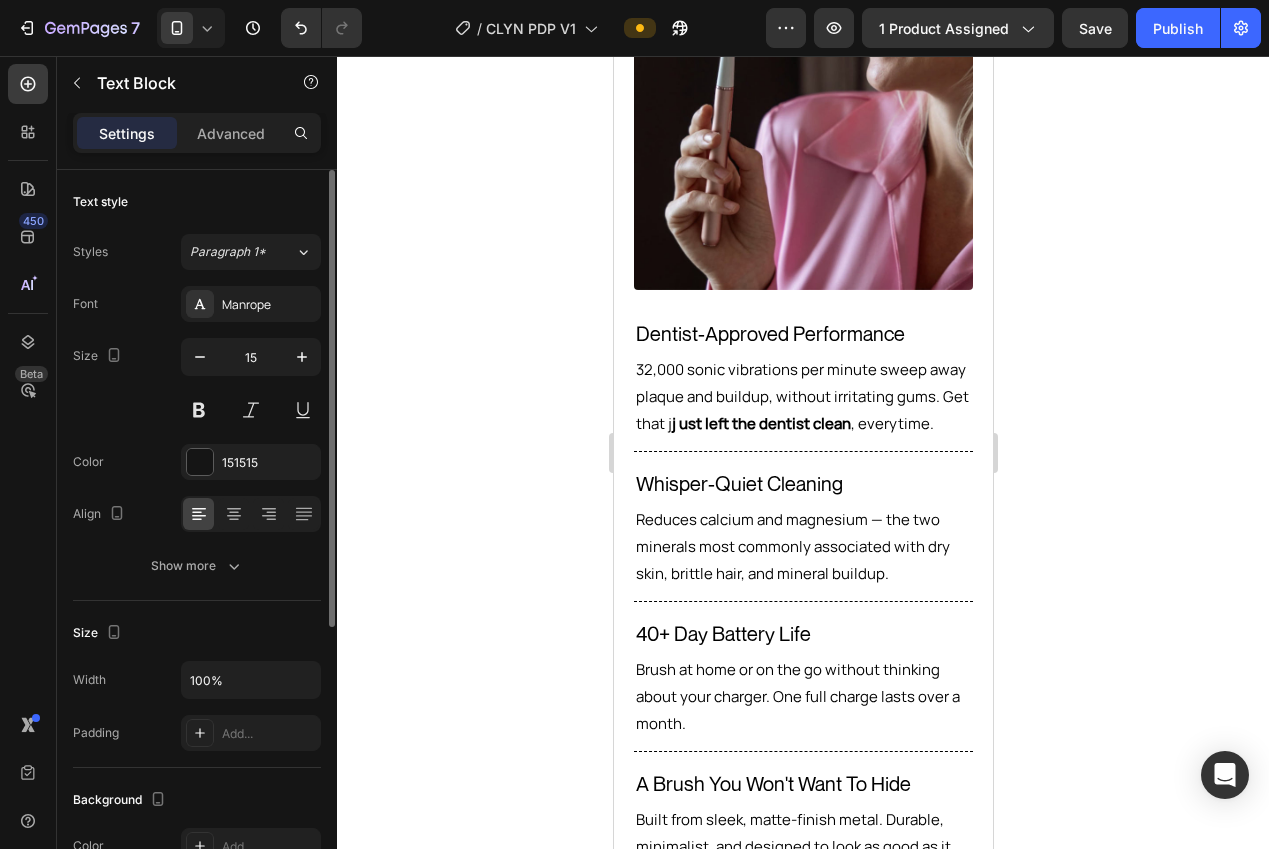 scroll, scrollTop: 2072, scrollLeft: 0, axis: vertical 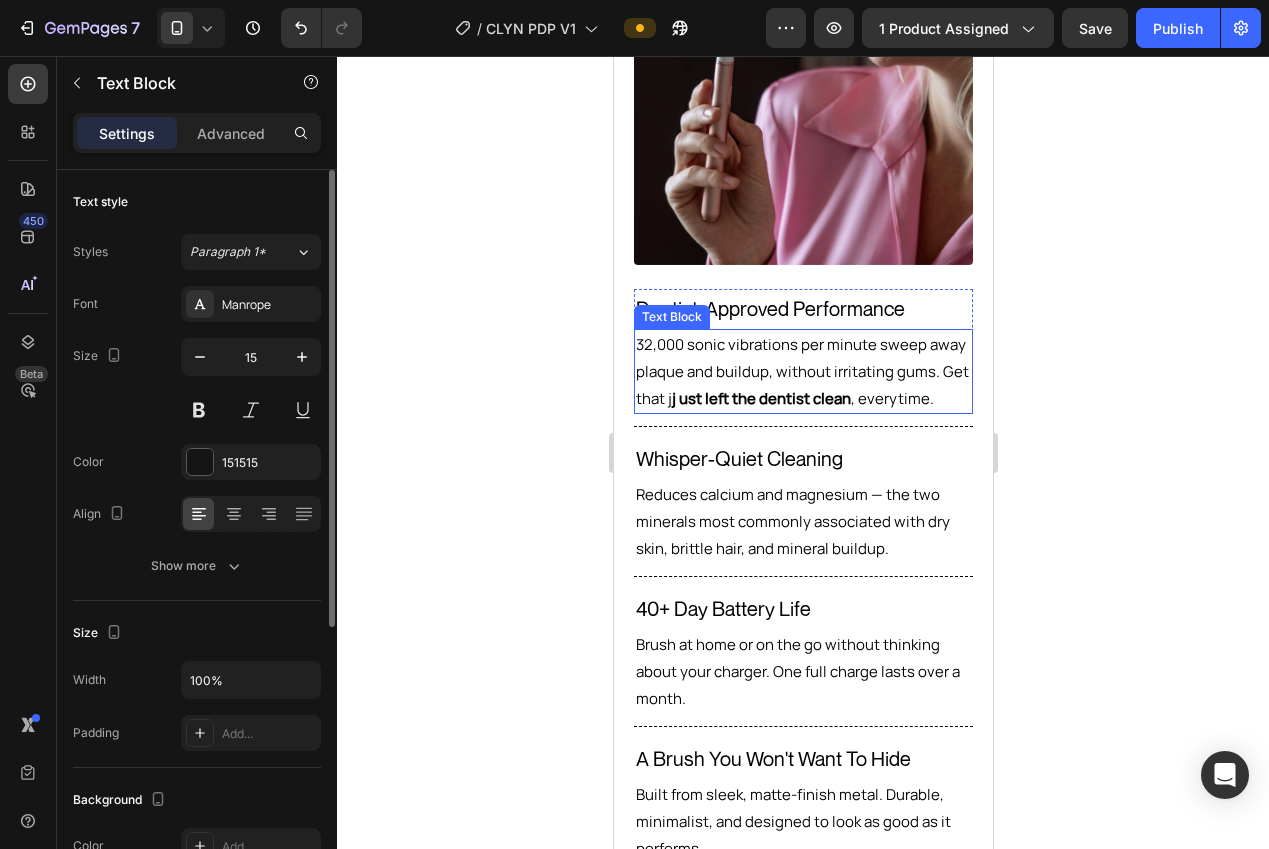 click on "ust left the dentist clean" at bounding box center [760, 398] 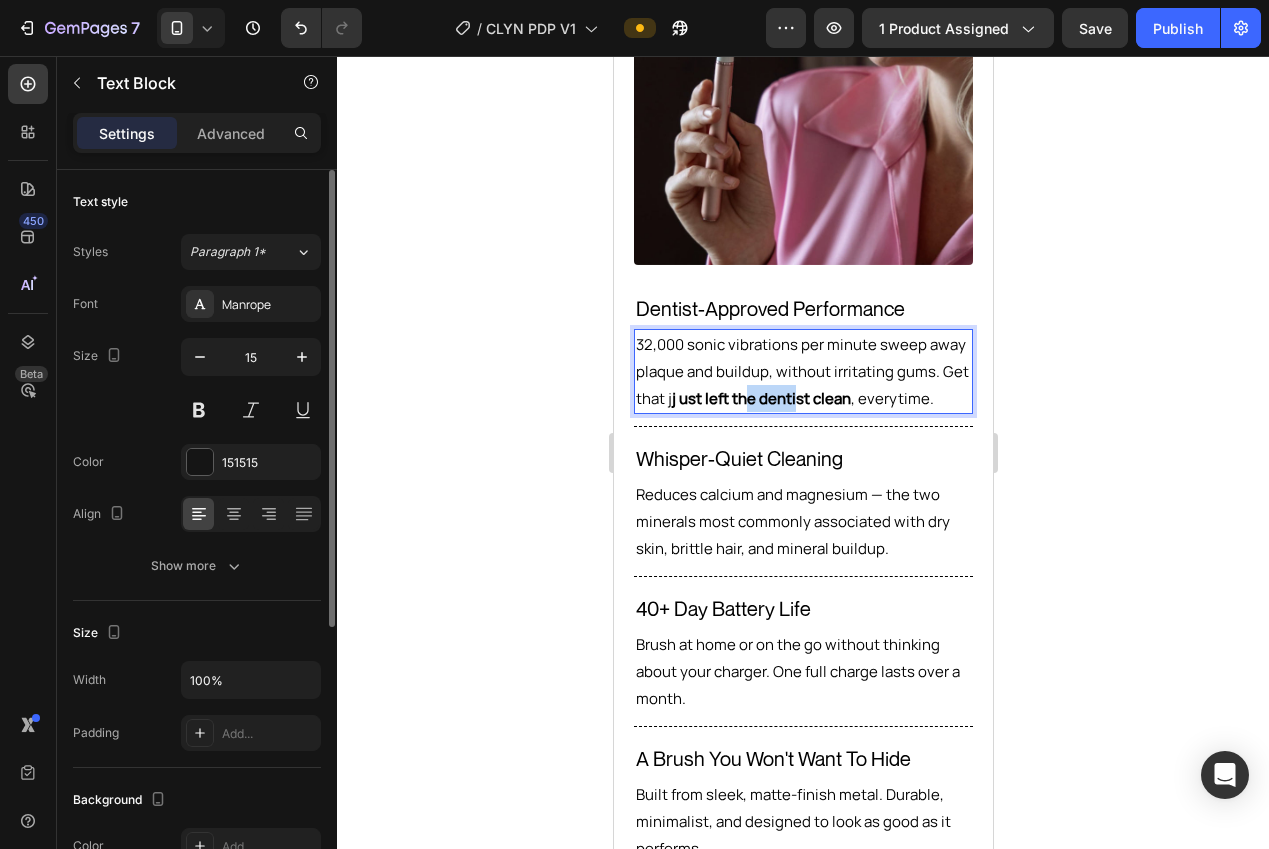 click on "ust left the dentist clean" at bounding box center [760, 398] 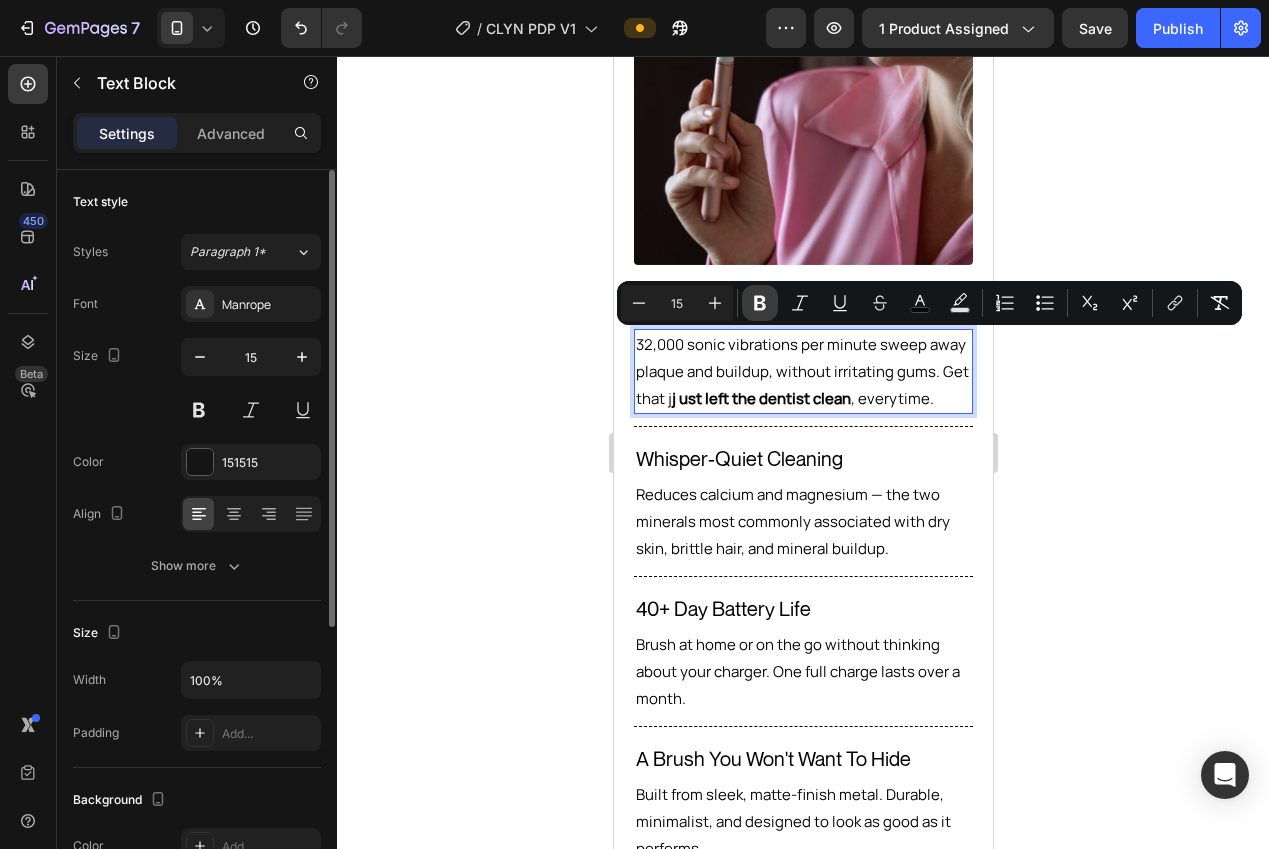 click 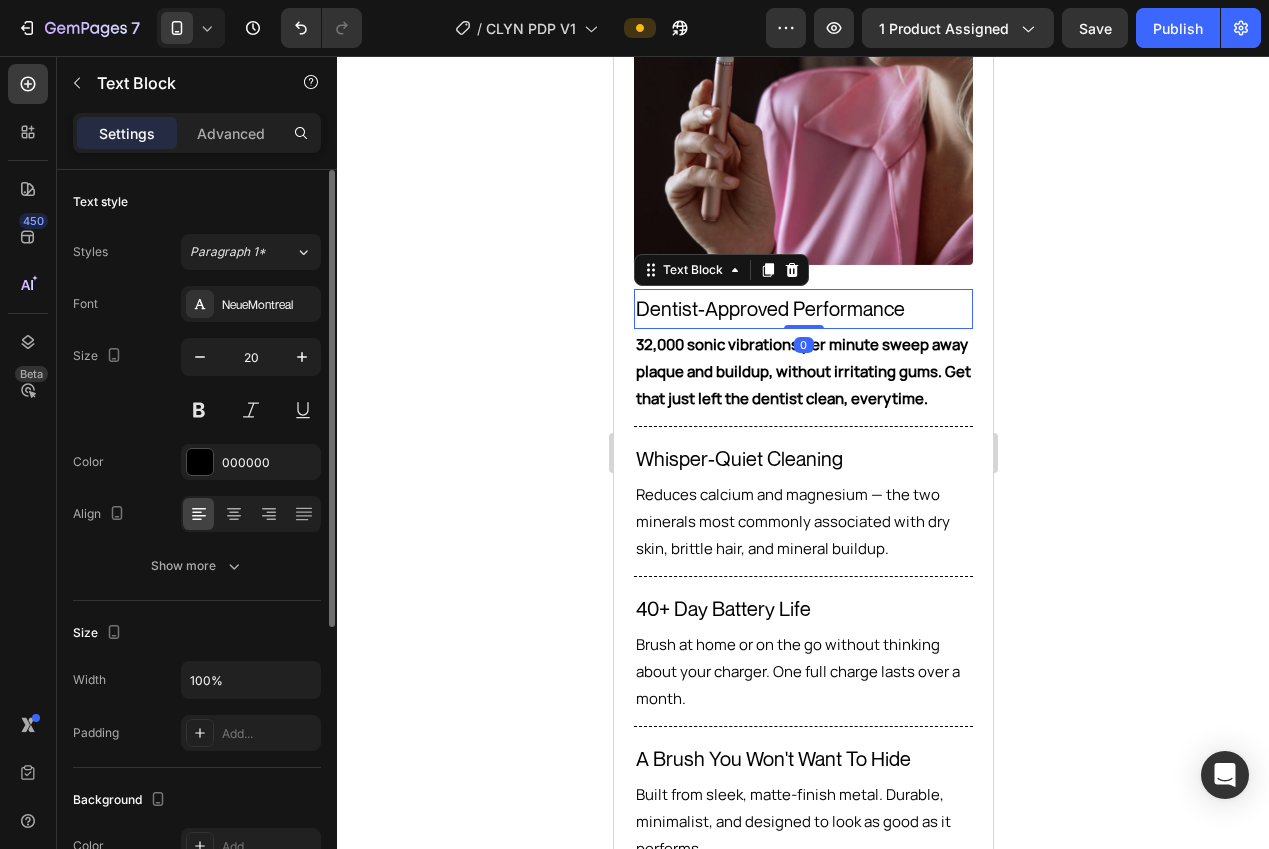 drag, startPoint x: 1370, startPoint y: 357, endPoint x: 757, endPoint y: 301, distance: 615.5526 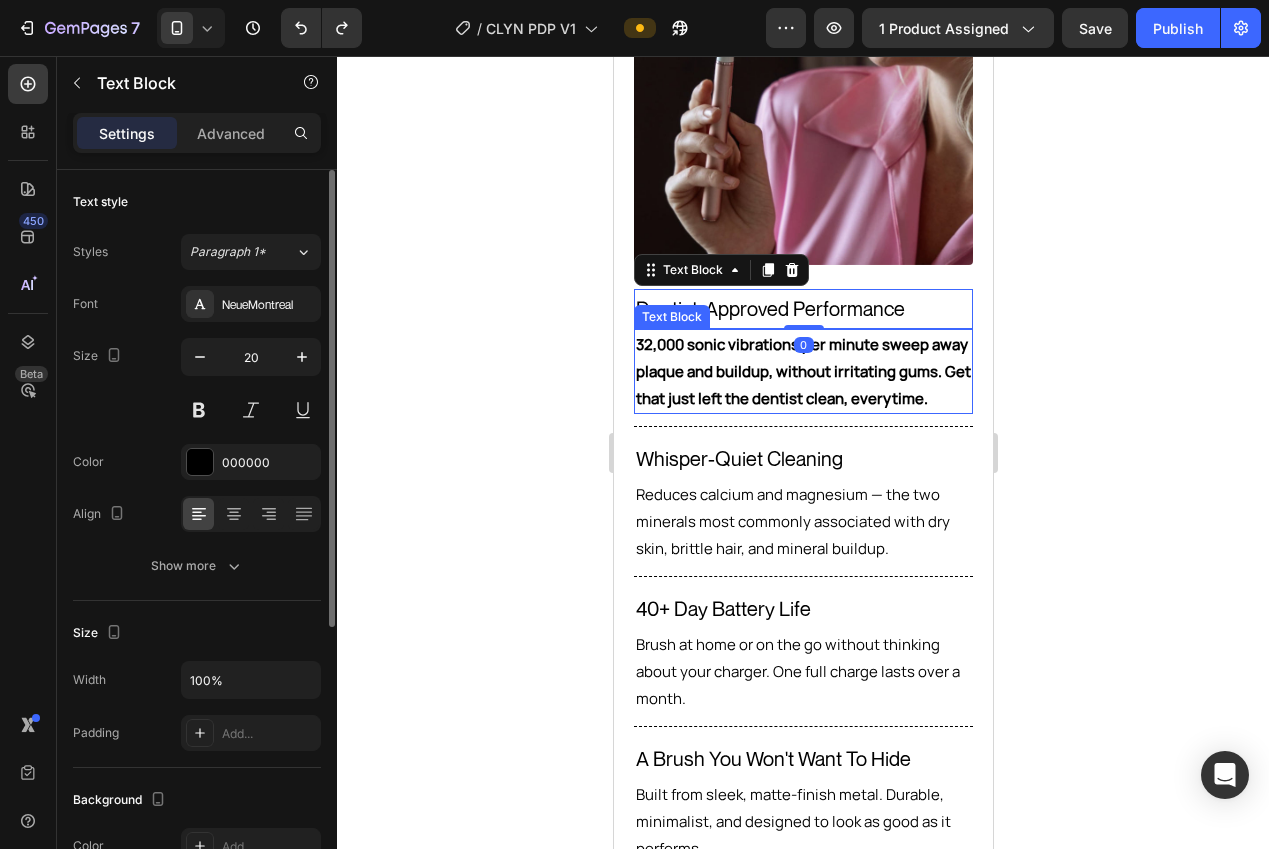 click on "32,000 sonic vibrations per minute sweep away plaque and buildup, without irritating gums. Get that just left the dentist clean, everytime." at bounding box center [802, 371] 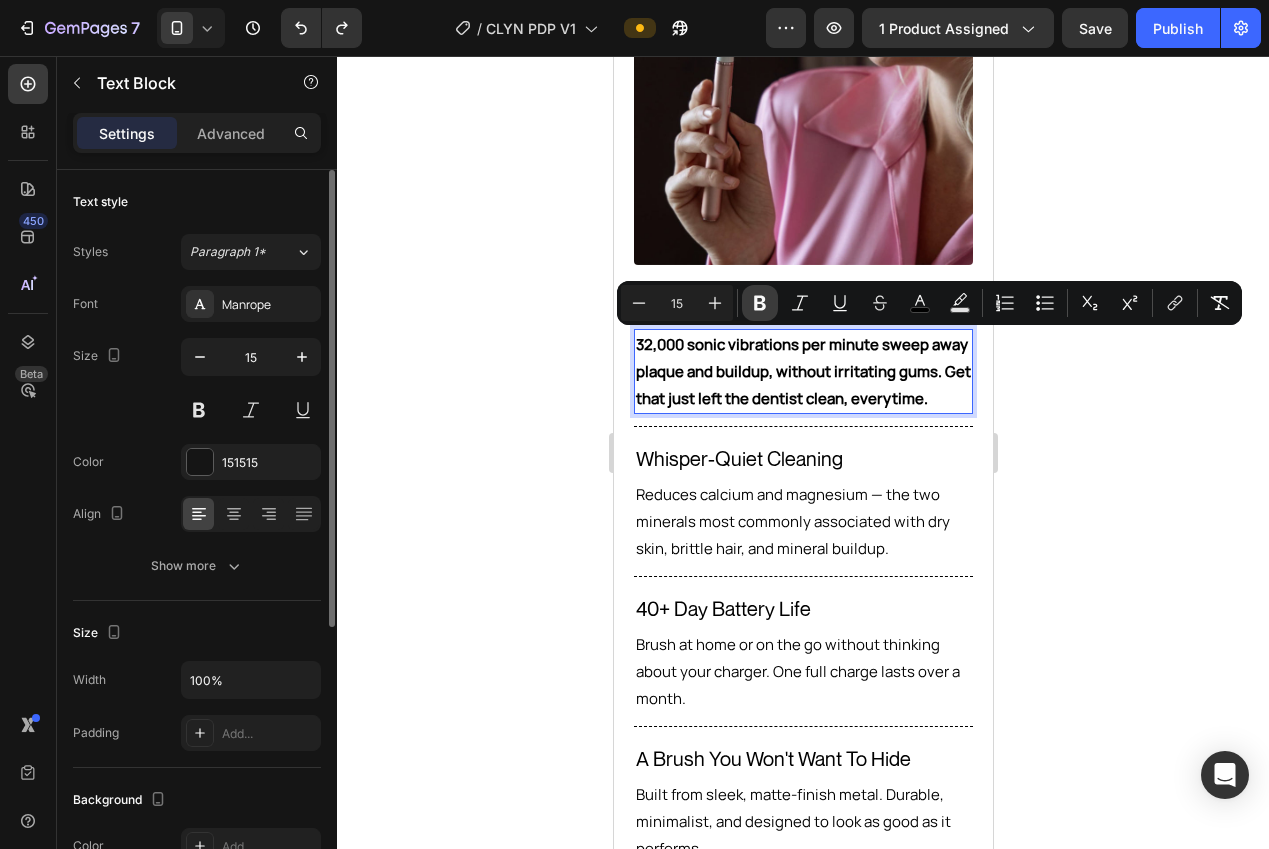 click 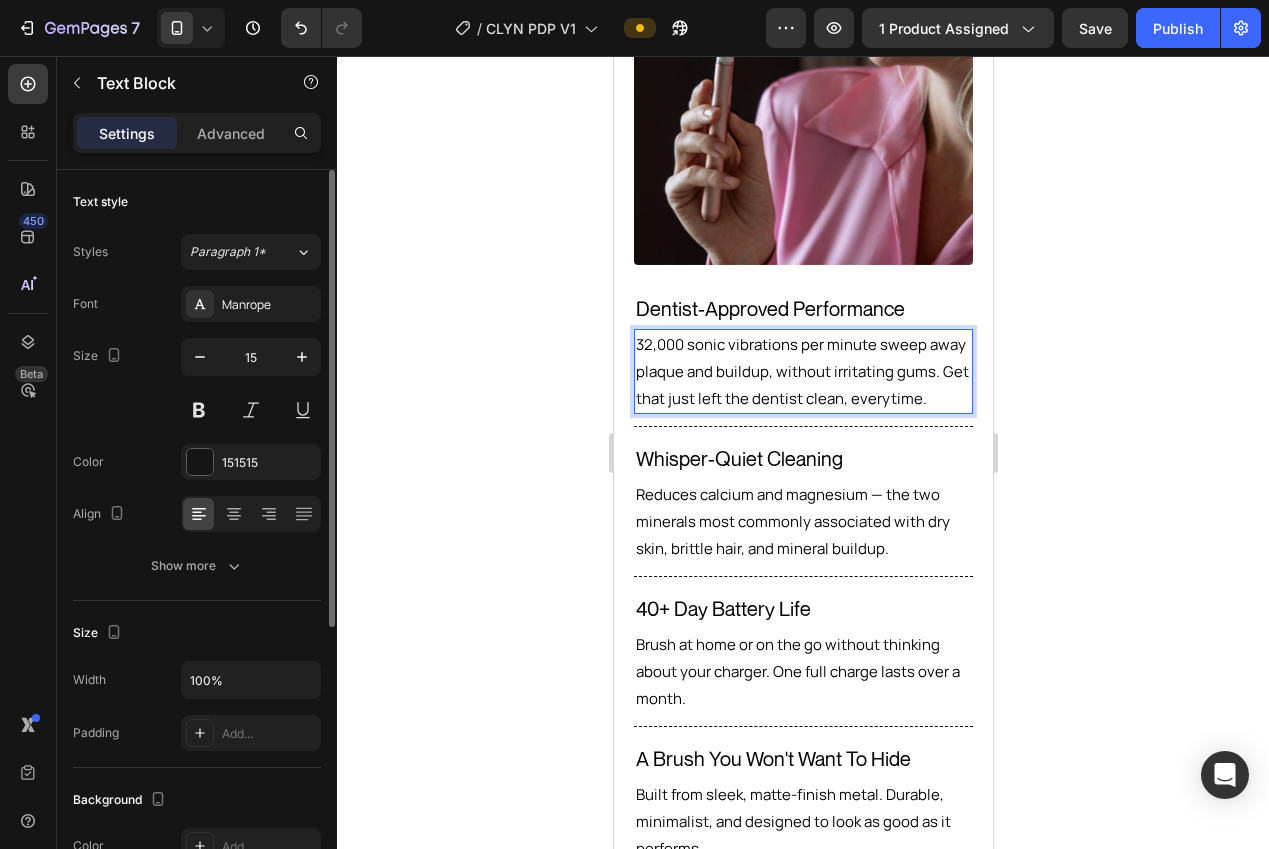 drag, startPoint x: 1043, startPoint y: 468, endPoint x: 1054, endPoint y: 471, distance: 11.401754 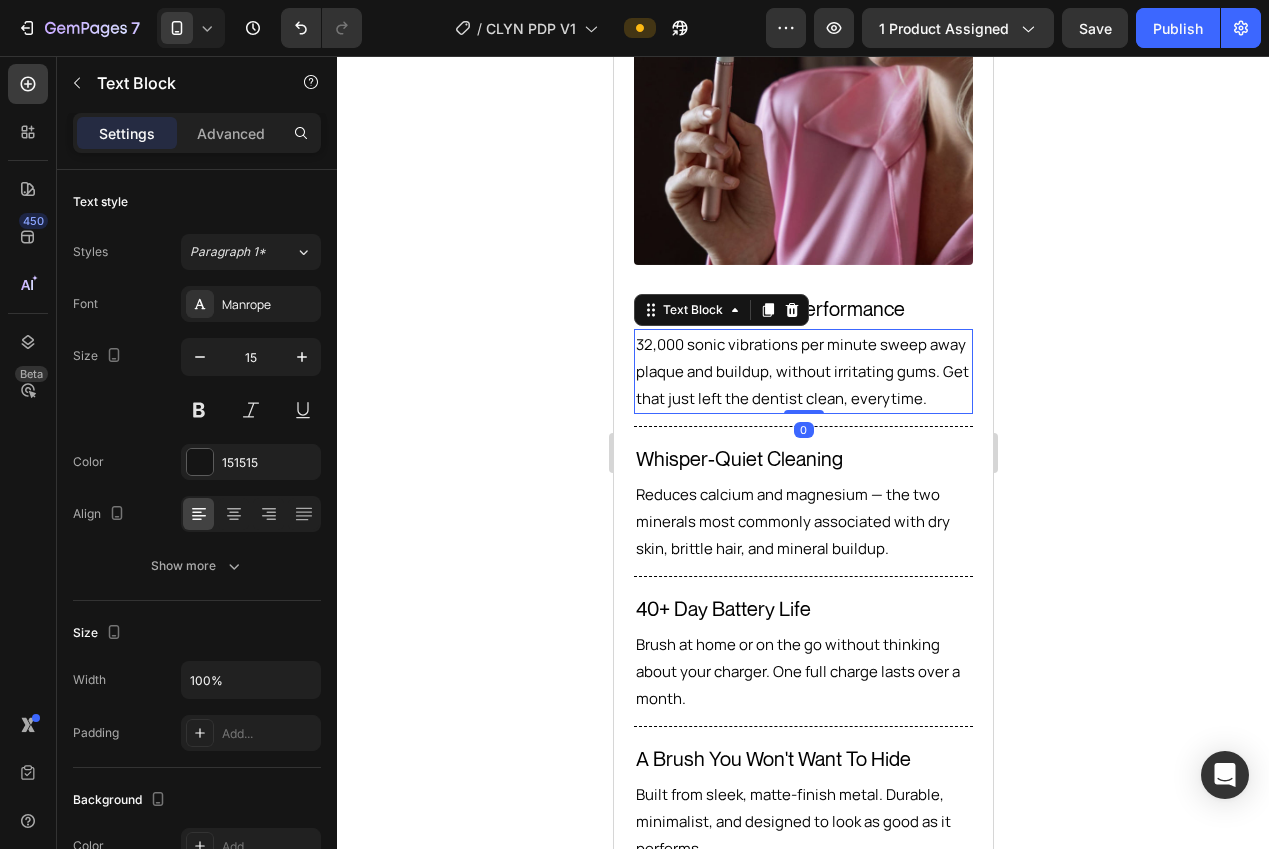 click on "32,000 sonic vibrations per minute sweep away plaque and buildup, without irritating gums. Get that just left the dentist clean, everytime." at bounding box center [801, 371] 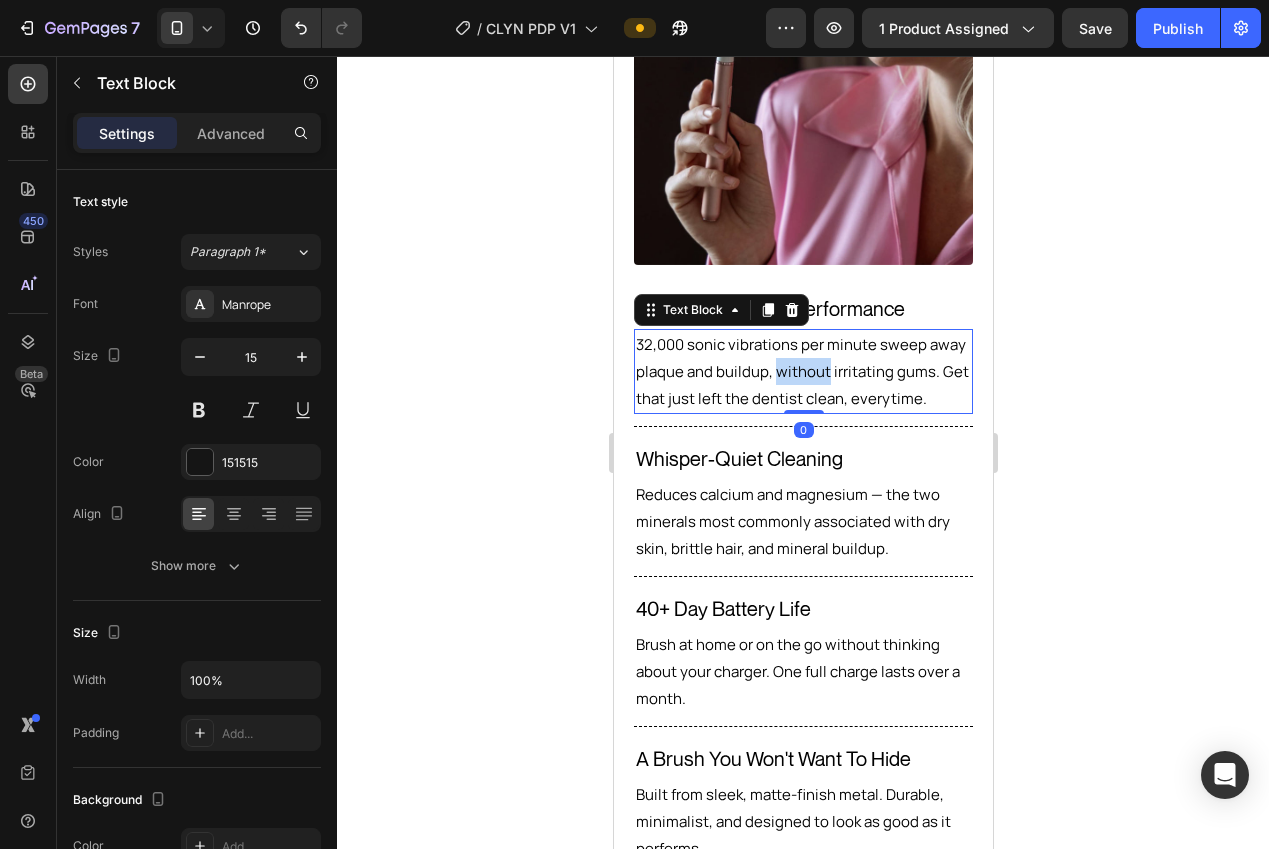 click on "32,000 sonic vibrations per minute sweep away plaque and buildup, without irritating gums. Get that just left the dentist clean, everytime." at bounding box center [801, 371] 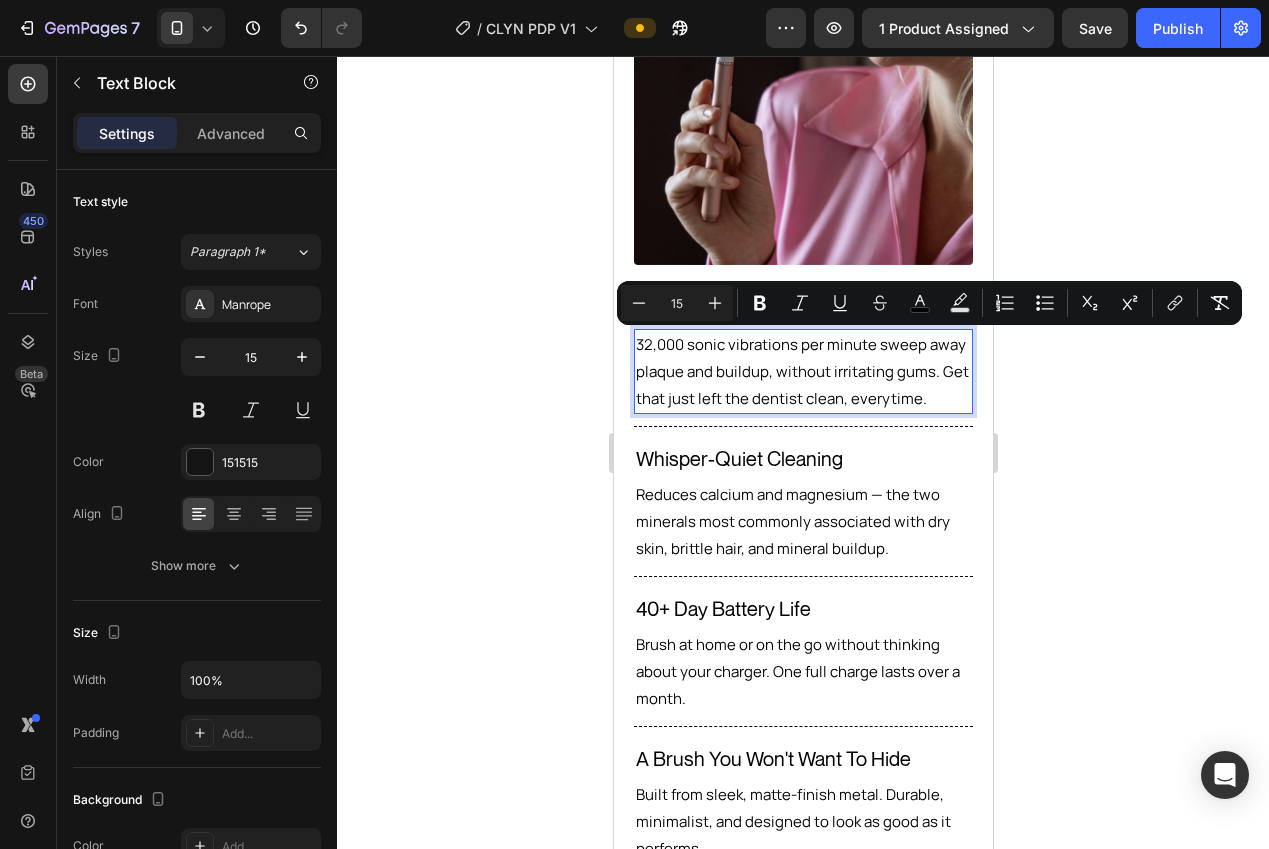 click 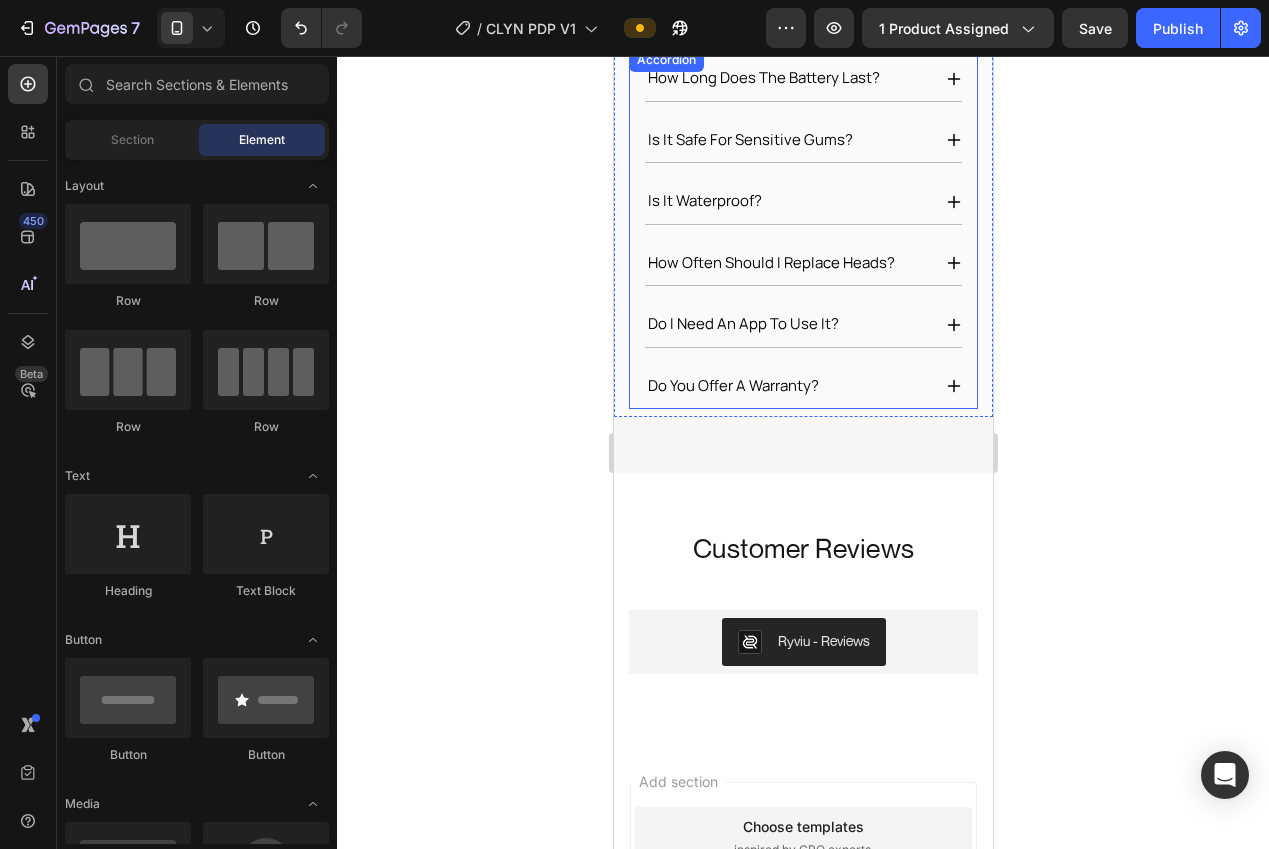 scroll, scrollTop: 4155, scrollLeft: 0, axis: vertical 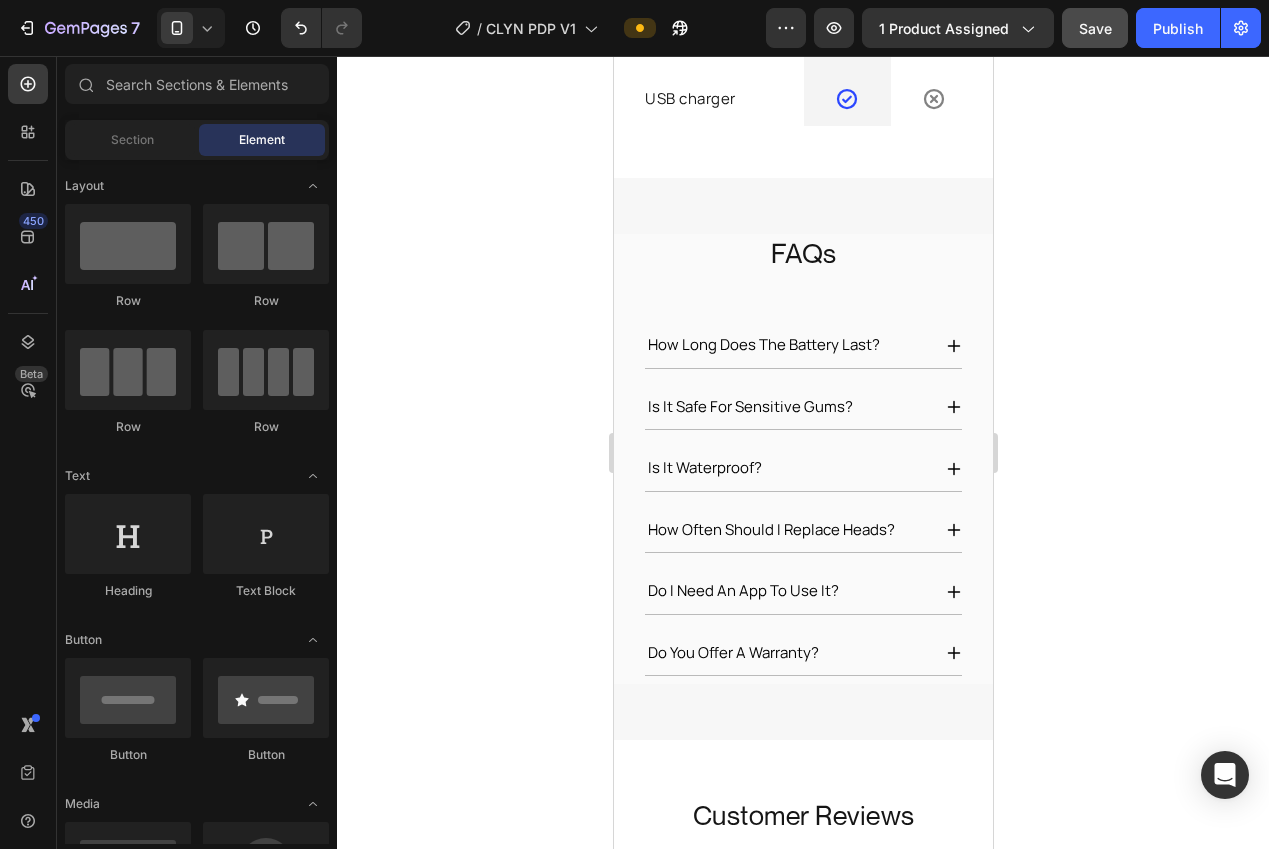 click on "Save" at bounding box center [1095, 28] 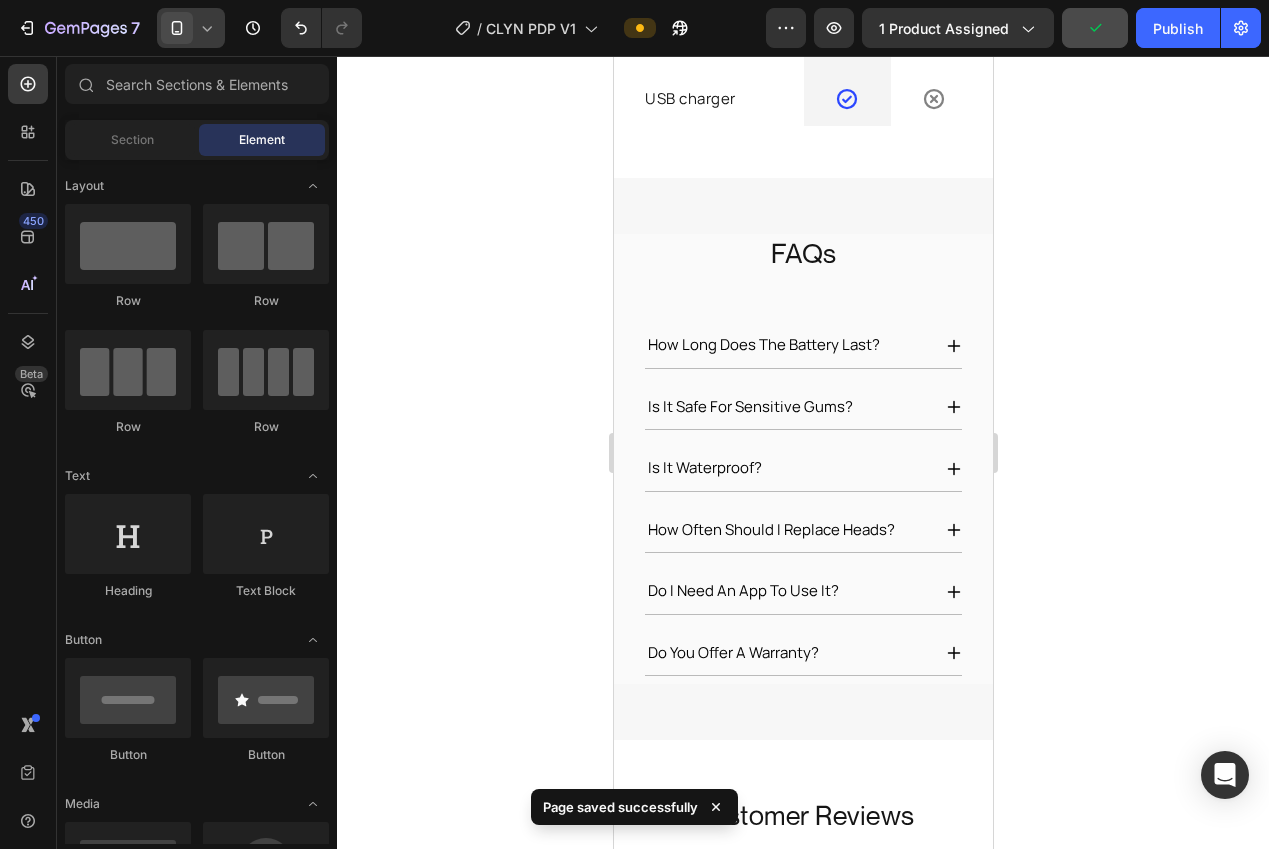 click 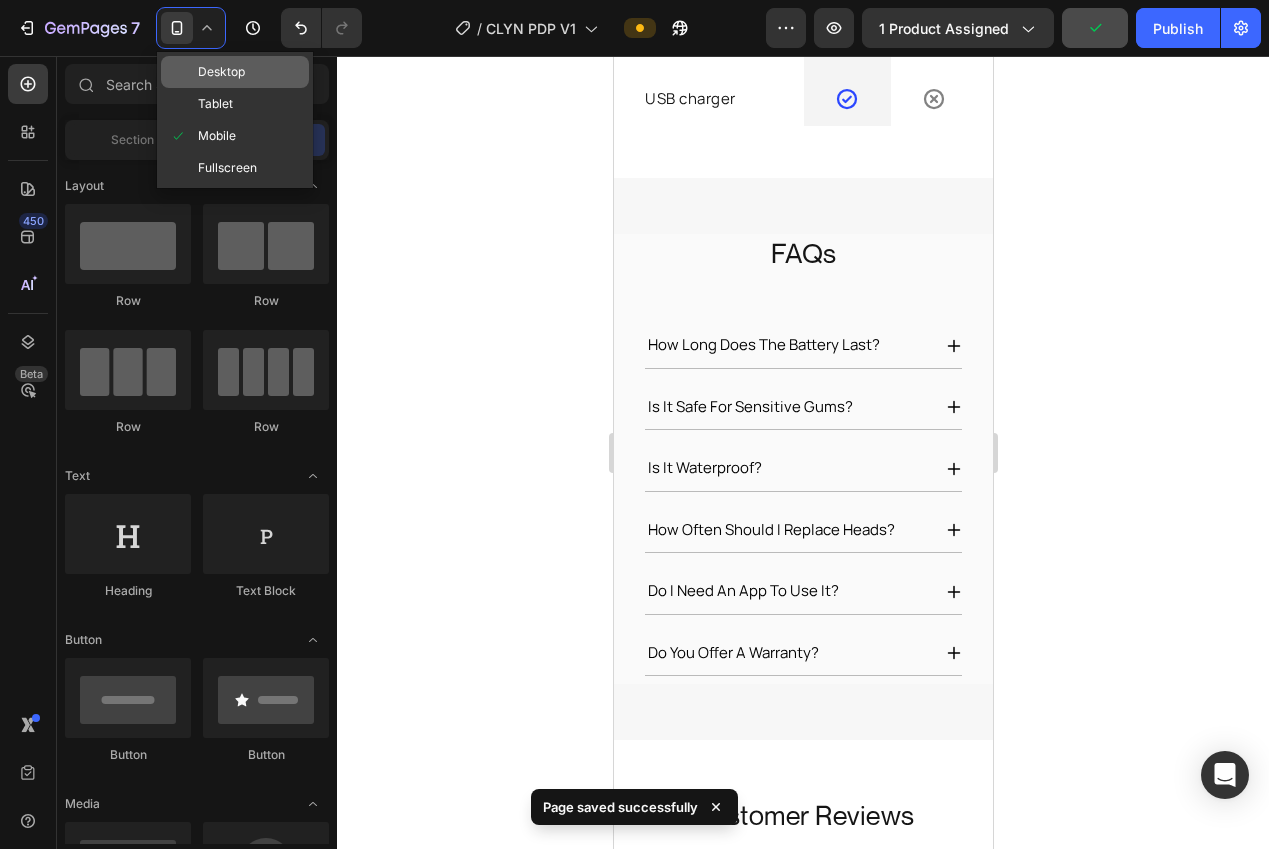 click on "Desktop" 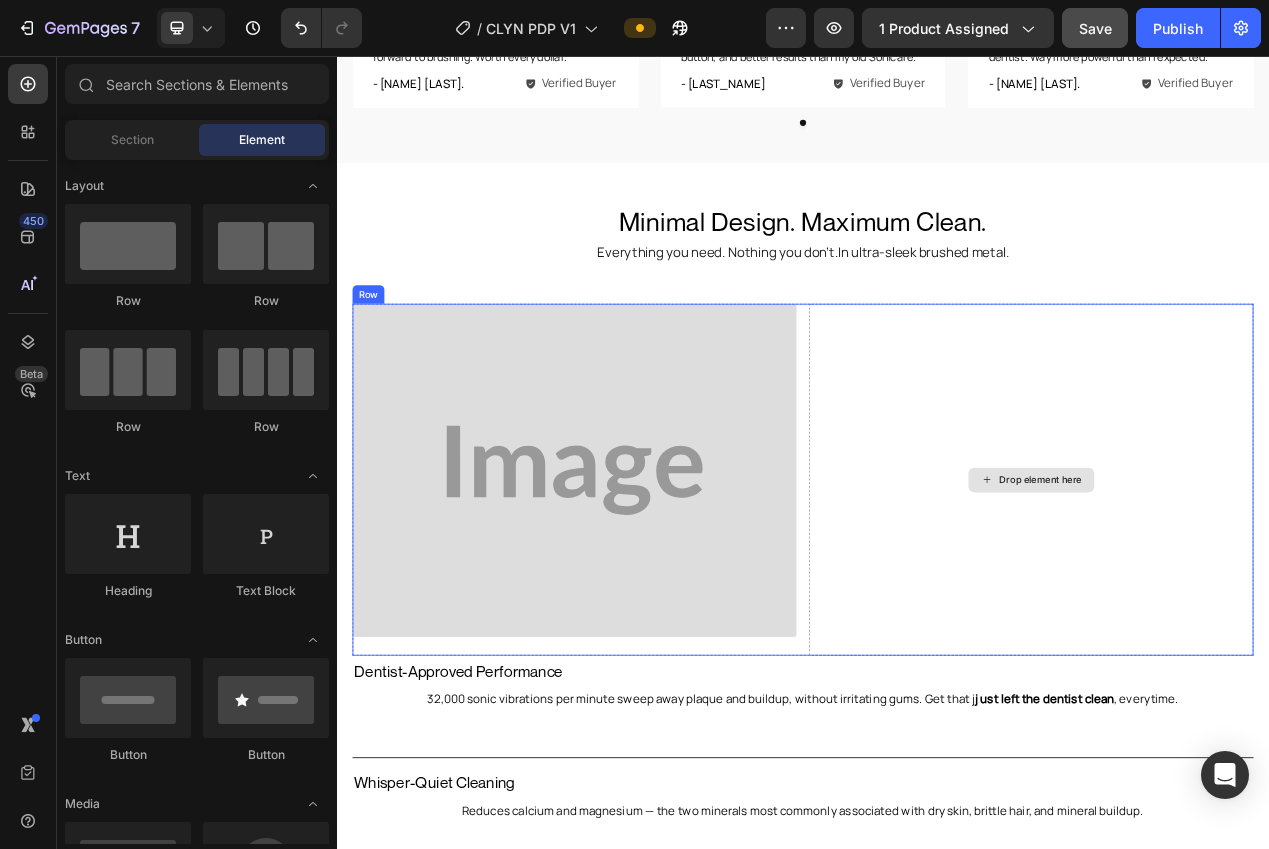 scroll, scrollTop: 1198, scrollLeft: 0, axis: vertical 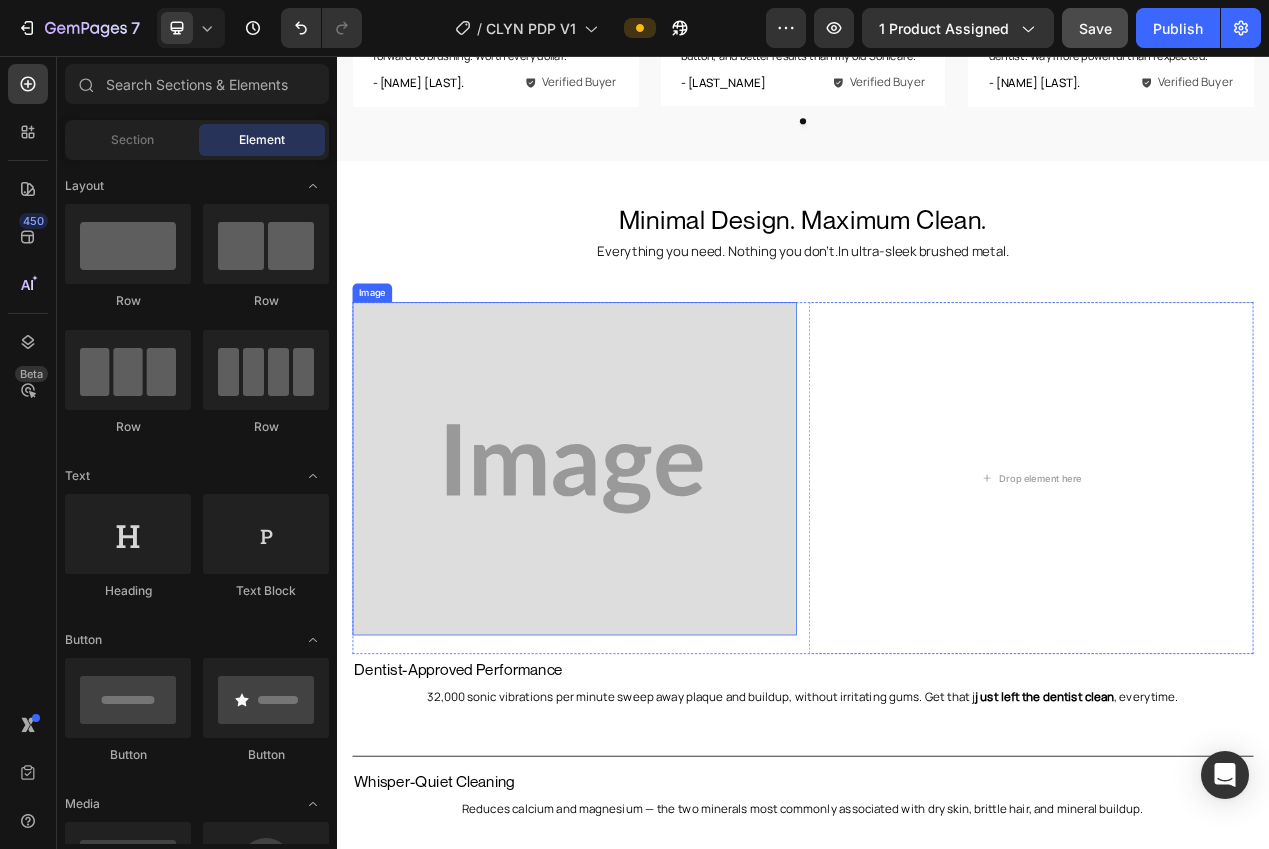 click at bounding box center (643, 587) 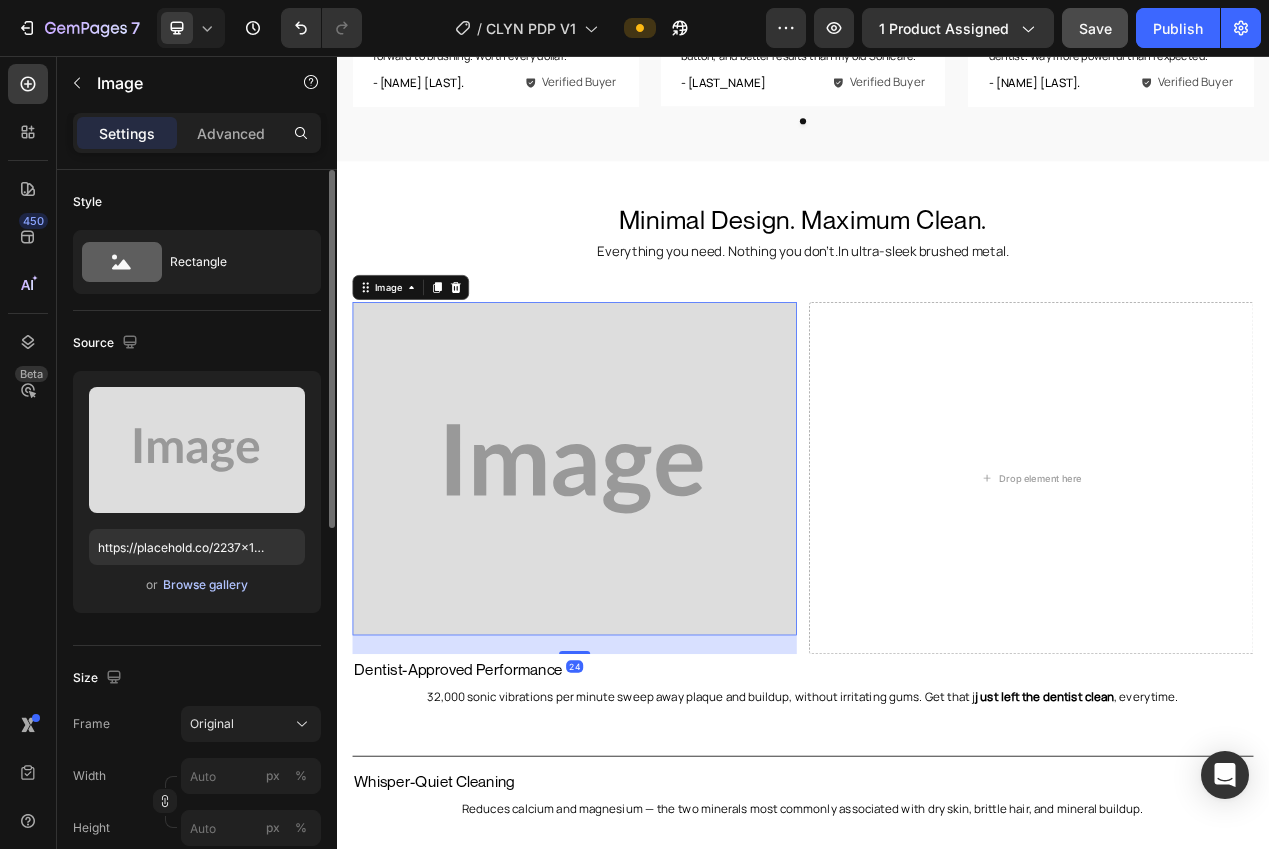 click on "Browse gallery" at bounding box center (205, 585) 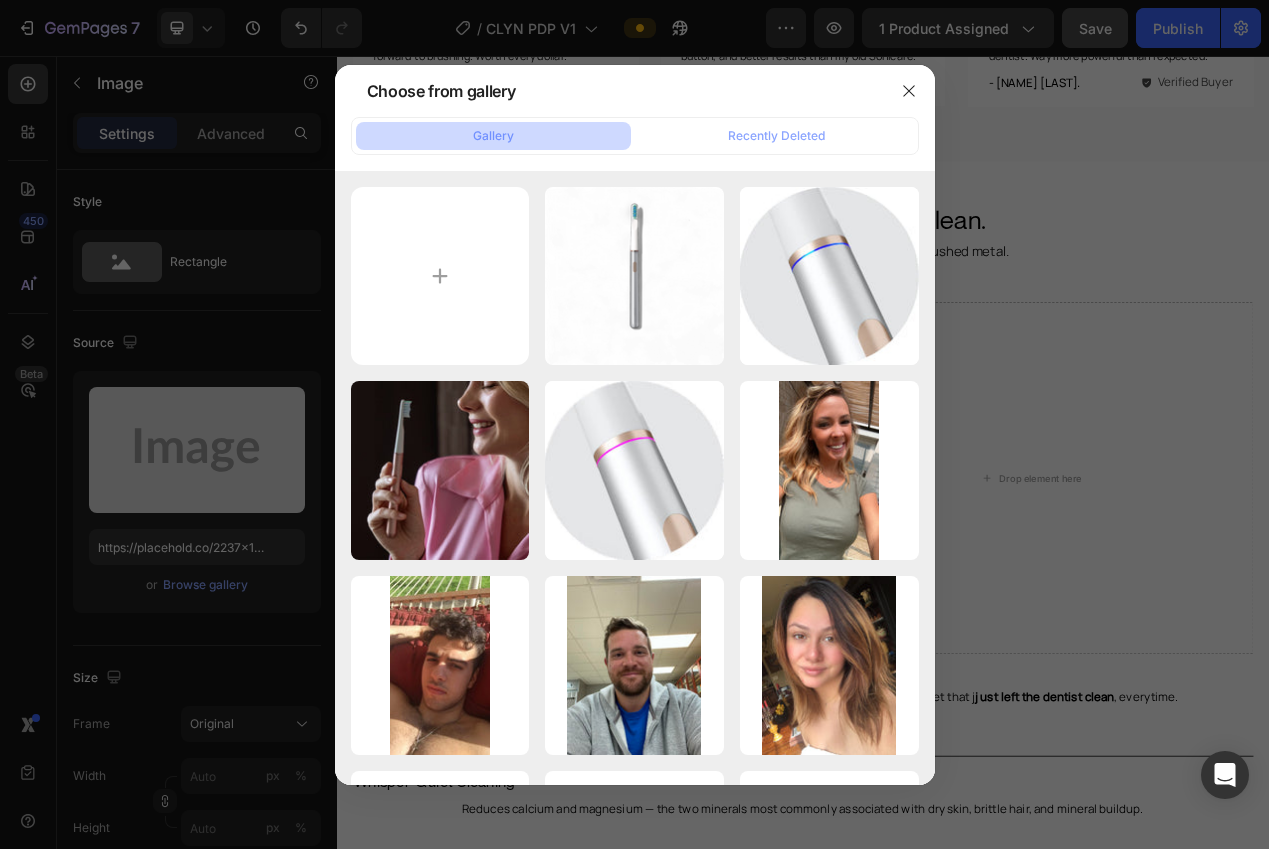 click at bounding box center [634, 424] 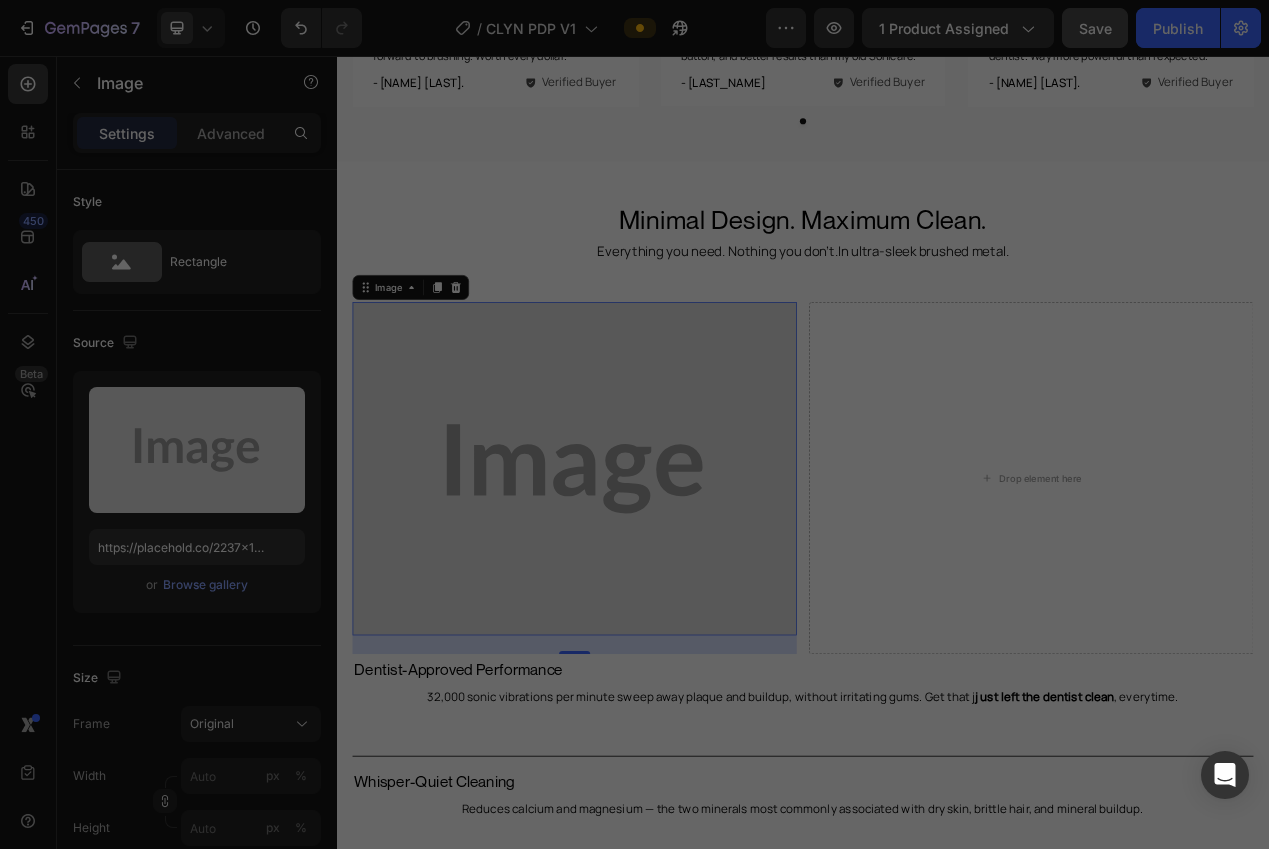 click at bounding box center [643, 587] 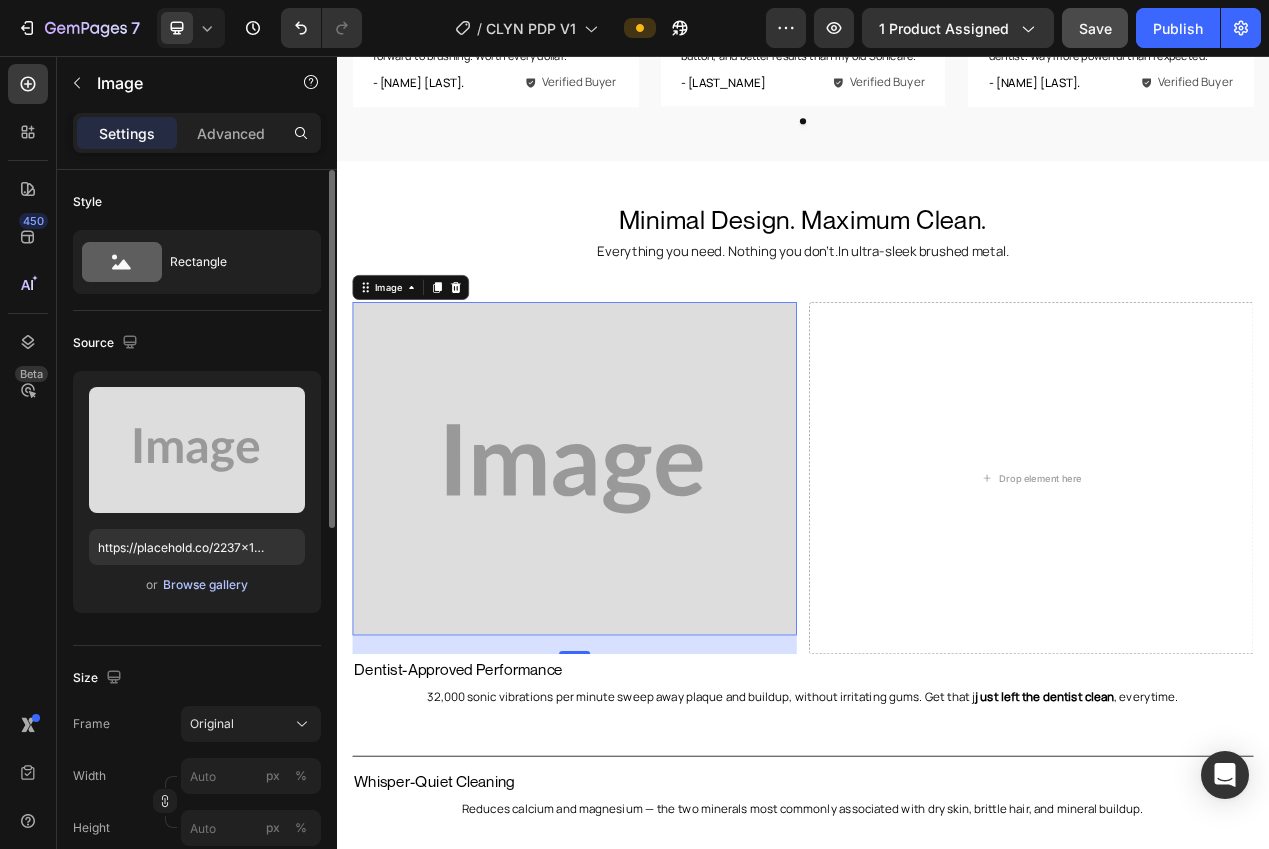 click on "Browse gallery" at bounding box center (205, 585) 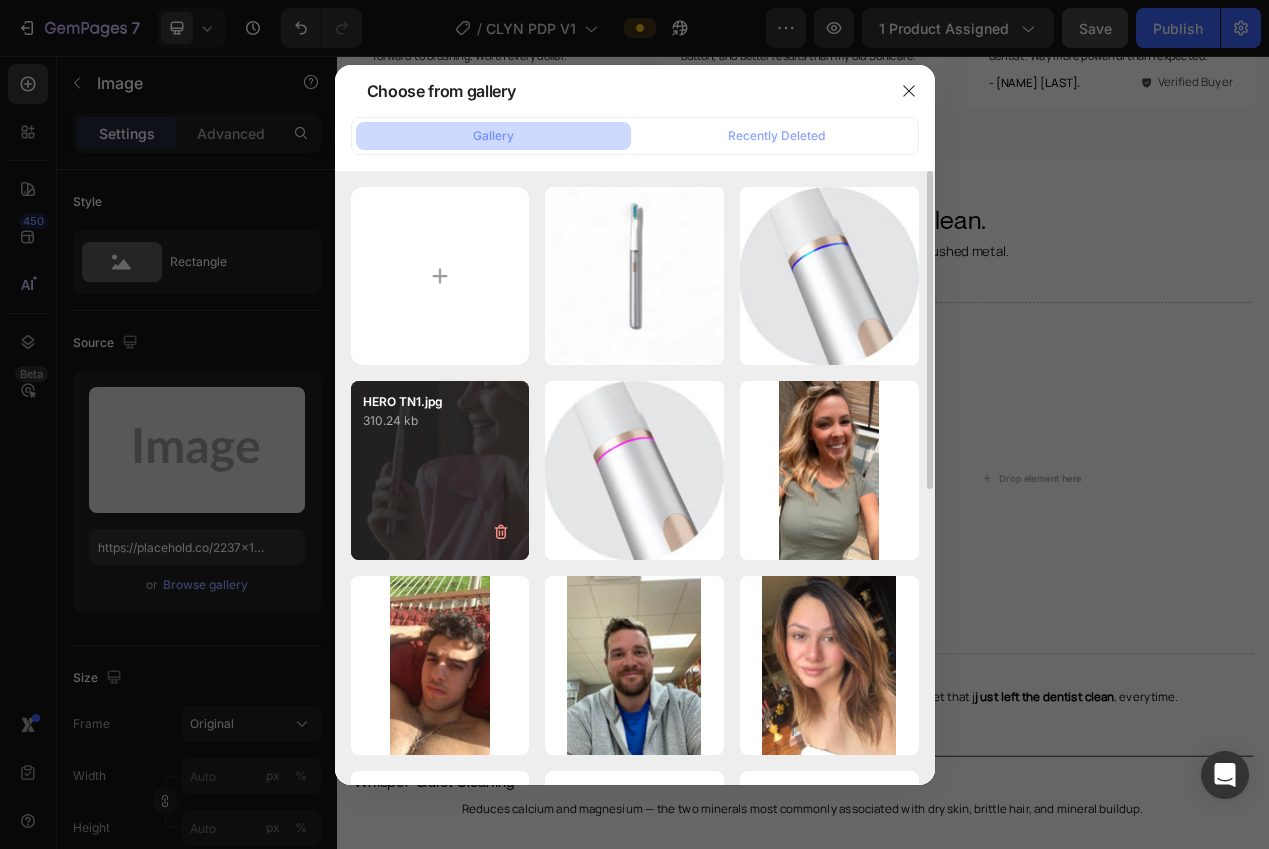 click on "HERO TN1.jpg 310.24 kb" at bounding box center [440, 470] 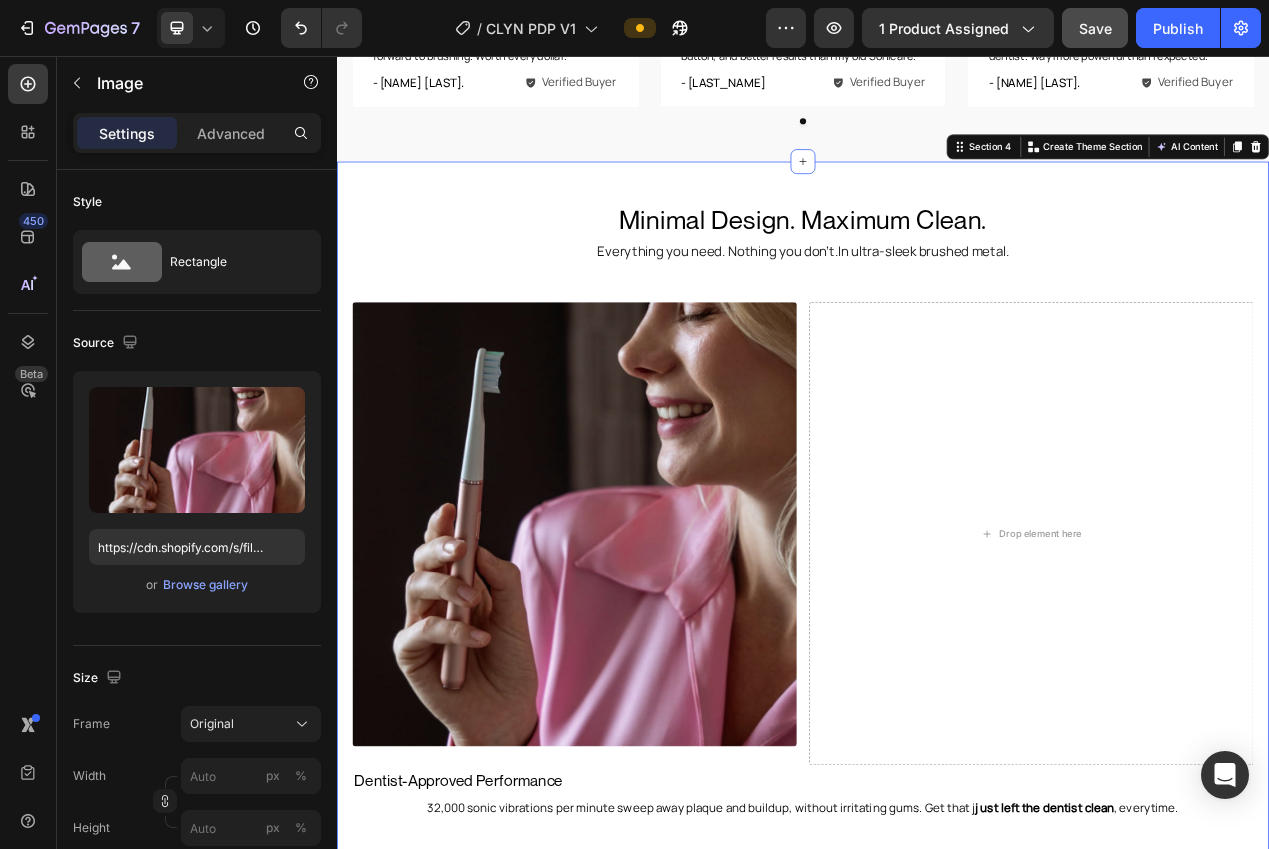 click on "Minimal Design. Maximum Clean. Heading Everything you need. Nothing you don’t.In ultra-sleek brushed metal. Text Block Minimal Design.  Maximum Clean. Heading Image
Drop element here Row Row Dentist-Approved Performance Text Block 32,000 sonic vibrations per minute sweep away plaque and buildup, without irritating gums. Get that j ust left the dentist clean , everytime. Text Block Row                Title Line Whisper-Quiet Cleaning Text Block Reduces calcium and magnesium — the two minerals most commonly associated with dry skin, brittle hair, and mineral buildup. Text Block Row                Title Line 40+ Day Battery Life Text Block Brush at home or on the go without thinking about your charger. One full charge lasts over a month. Text Block Row                Title Line A Brush You Won't Want To Hide Text Block Built from sleek, matte-finish metal. Durable, minimalist, and designed to look as good as it performs. Text Block Row" at bounding box center (937, 883) 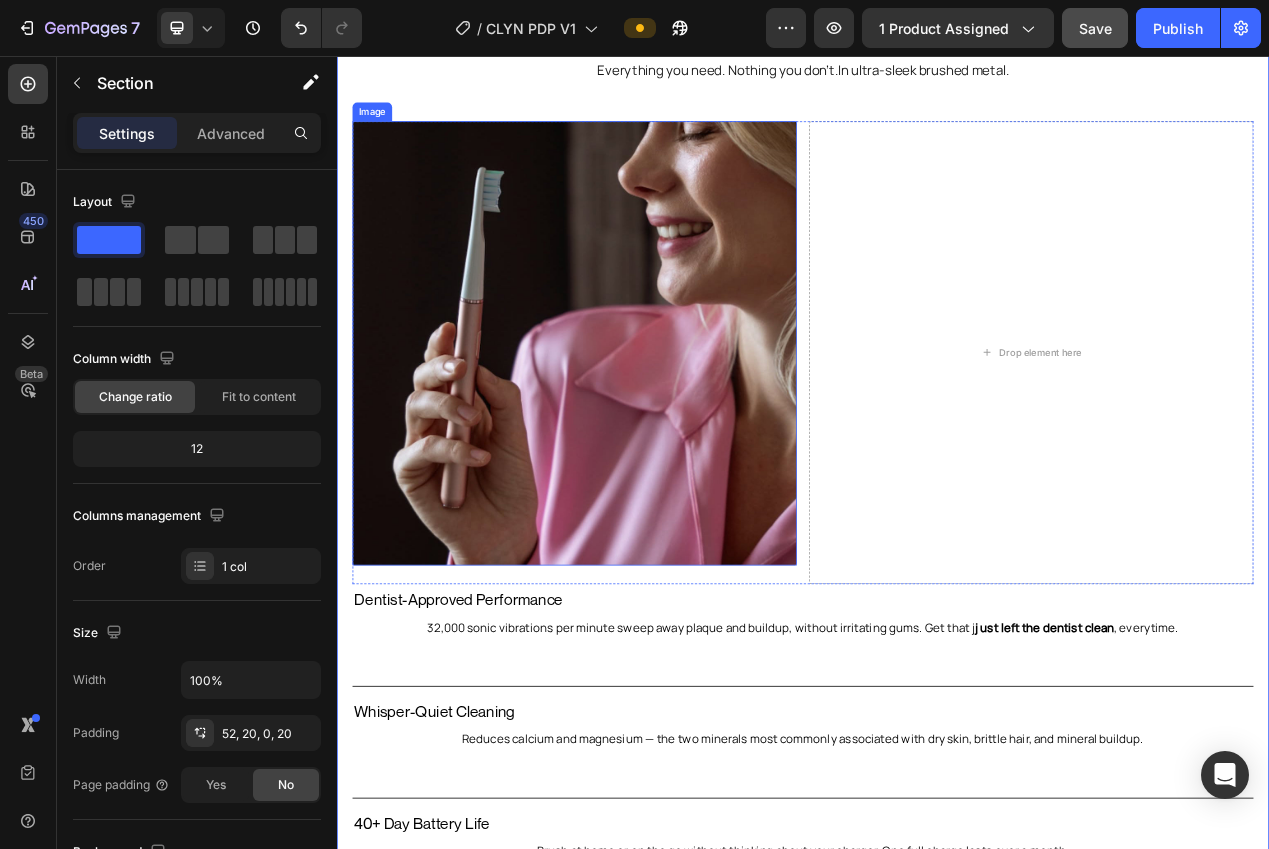 scroll, scrollTop: 1430, scrollLeft: 0, axis: vertical 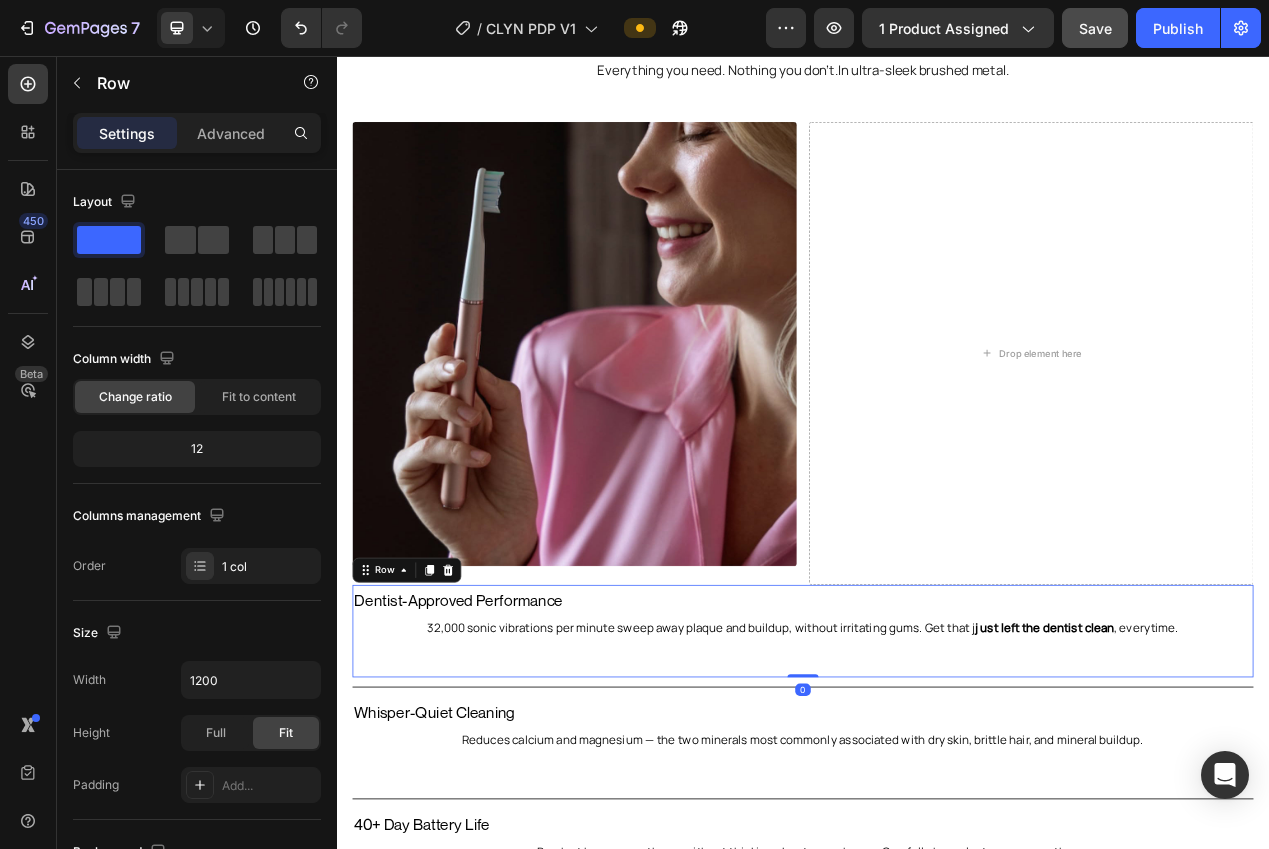 click on "Dentist-Approved Performance Text Block 32,000 sonic vibrations per minute sweep away plaque and buildup, without irritating gums. Get that j ust left the dentist clean , everytime. Text Block" at bounding box center [937, 796] 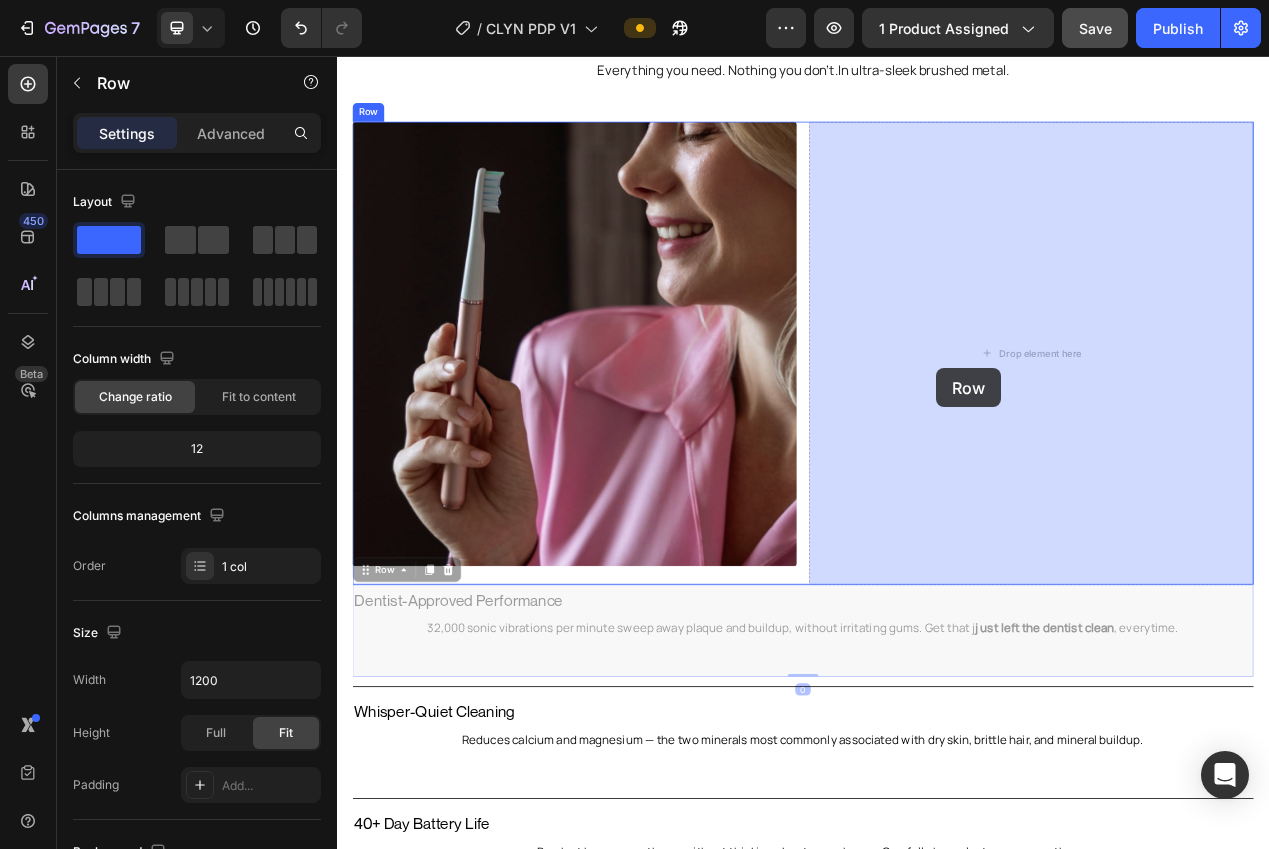 drag, startPoint x: 381, startPoint y: 720, endPoint x: 1108, endPoint y: 458, distance: 772.7697 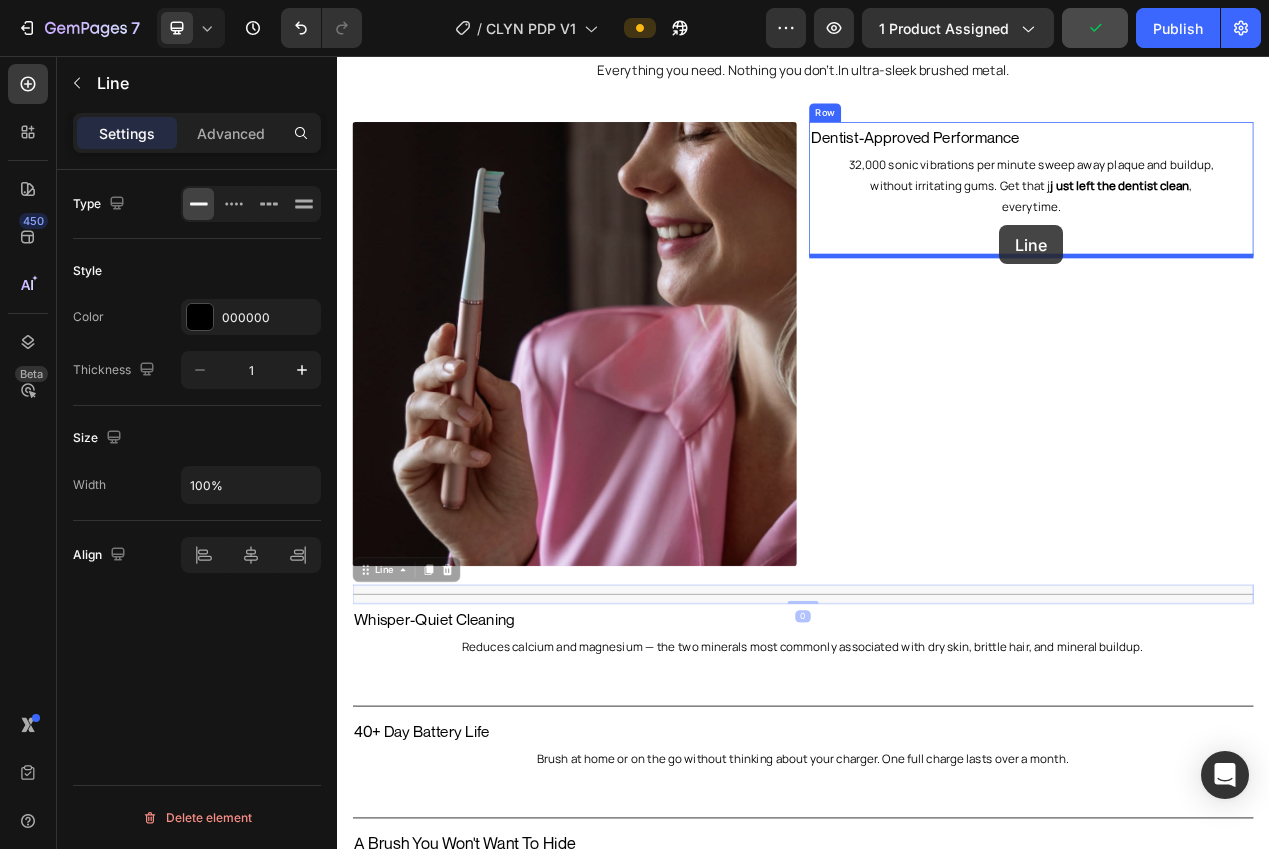 drag, startPoint x: 602, startPoint y: 753, endPoint x: 1189, endPoint y: 274, distance: 757.63446 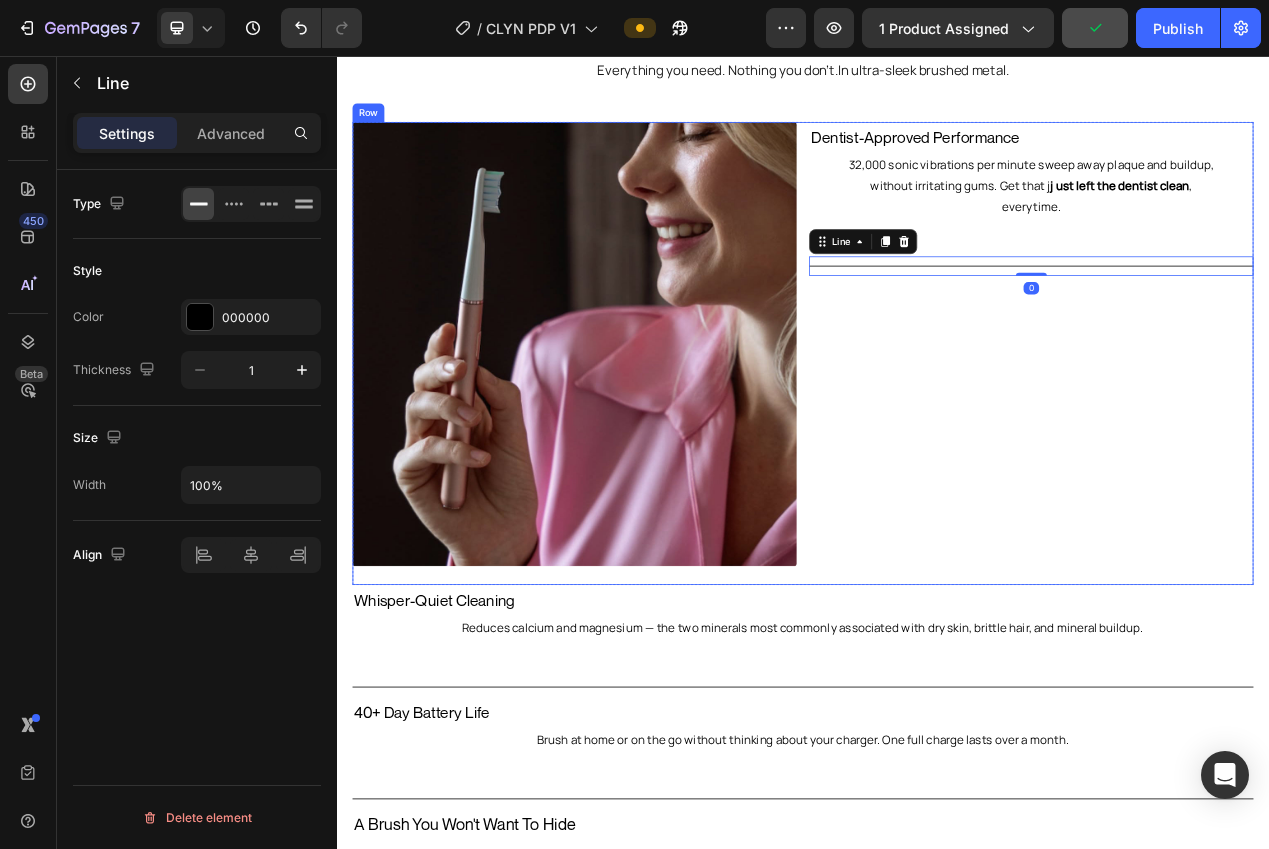click on "Dentist-Approved Performance Text Block 32,000 sonic vibrations per minute sweep away plaque and buildup, without irritating gums. Get that j ust left the dentist clean , everytime. Text Block                Title Line   0 Row" at bounding box center (1231, 439) 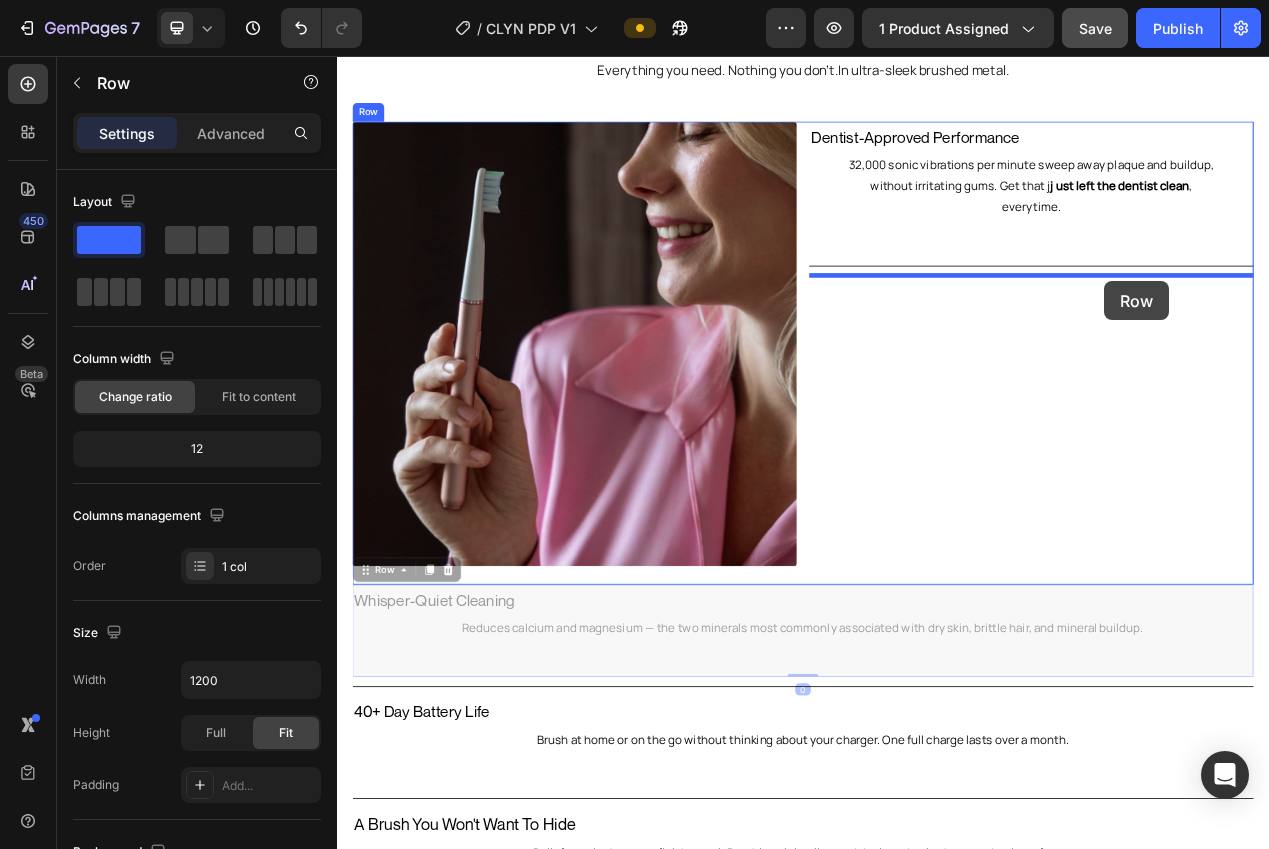 drag, startPoint x: 401, startPoint y: 848, endPoint x: 1324, endPoint y: 346, distance: 1050.6821 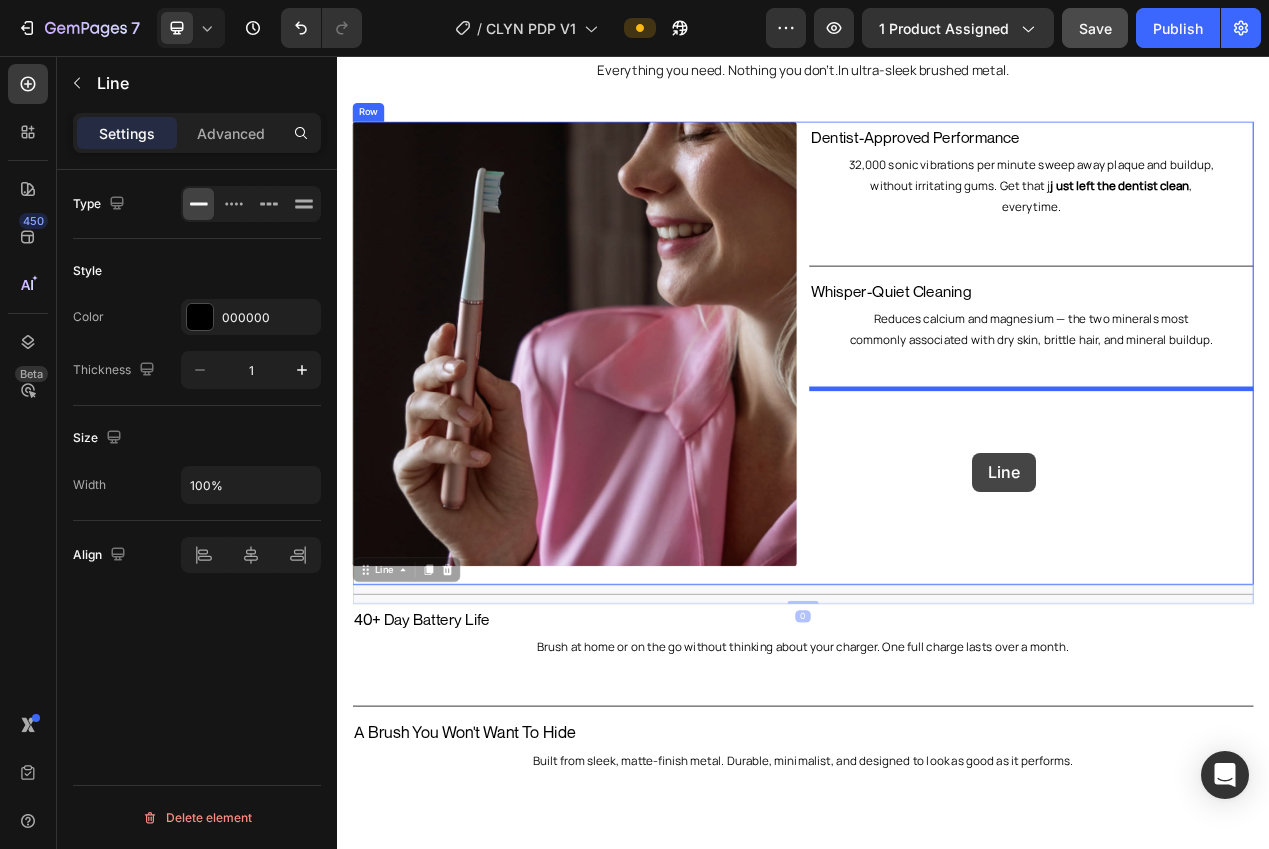 drag, startPoint x: 714, startPoint y: 714, endPoint x: 1154, endPoint y: 567, distance: 463.90625 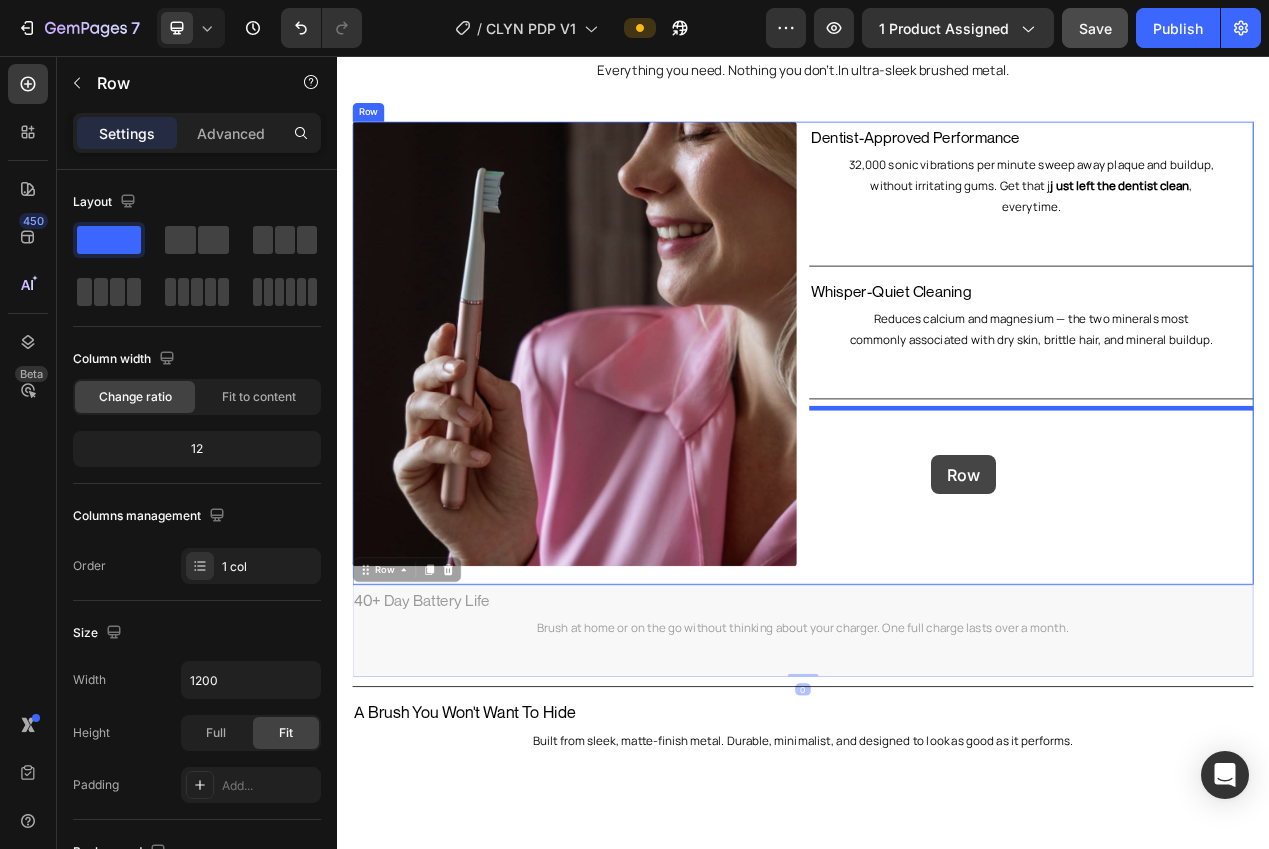 drag, startPoint x: 522, startPoint y: 836, endPoint x: 1102, endPoint y: 570, distance: 638.08777 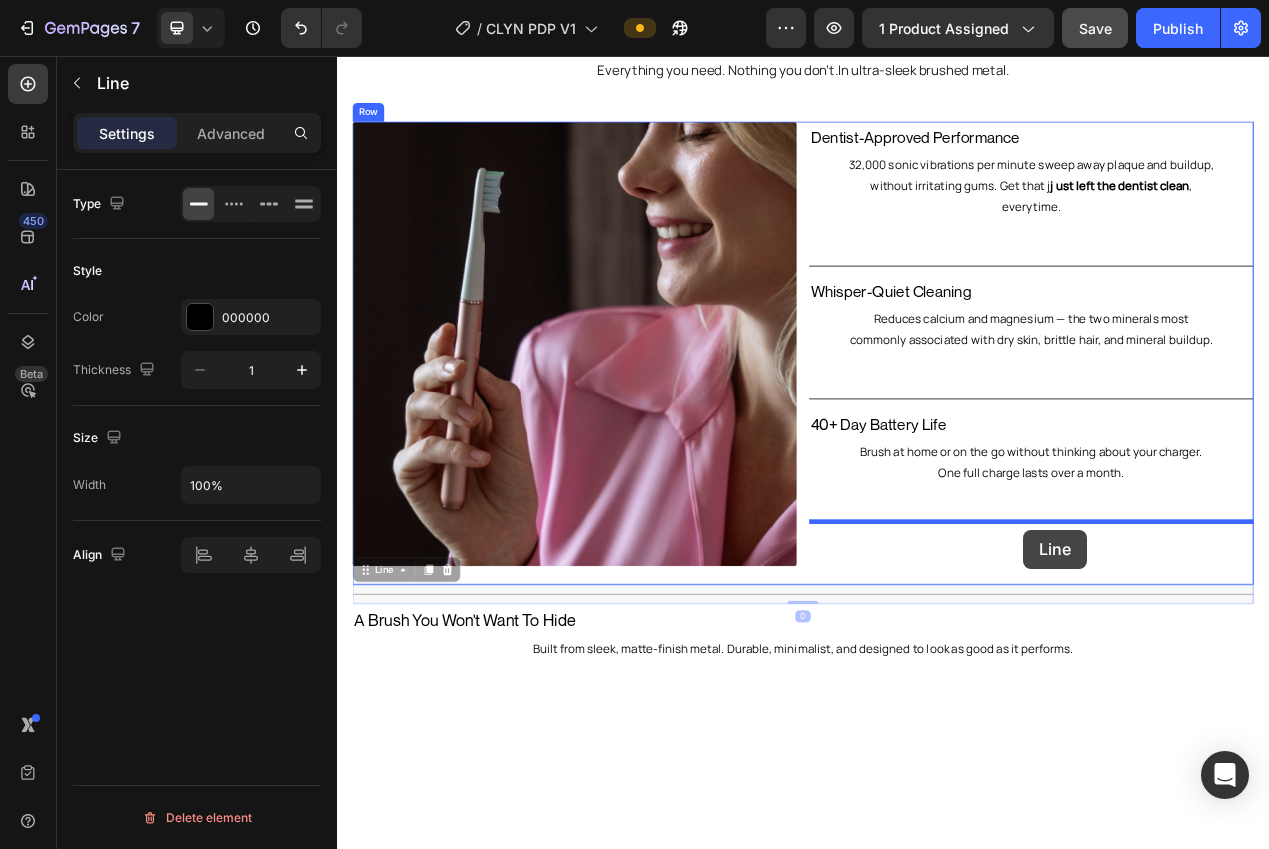 drag, startPoint x: 714, startPoint y: 756, endPoint x: 1220, endPoint y: 666, distance: 513.94165 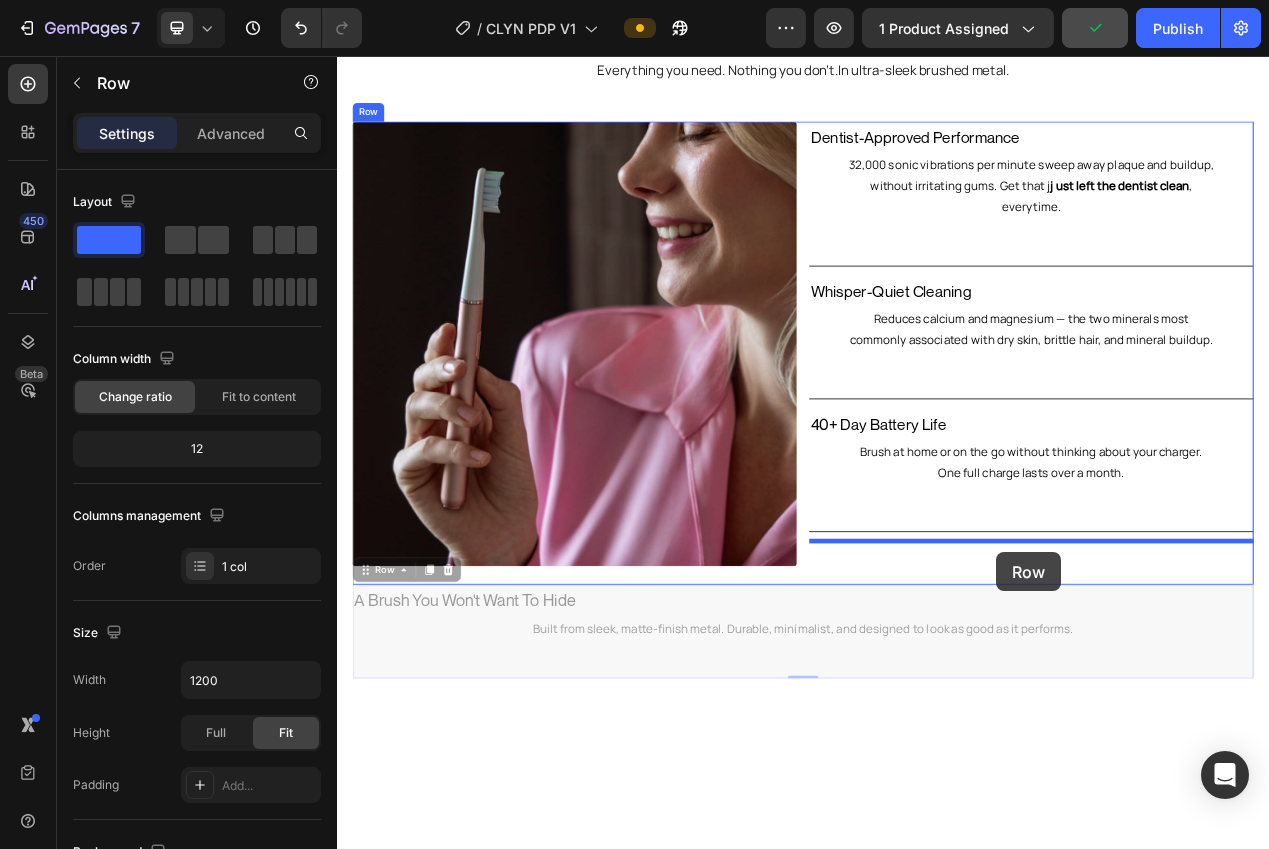 drag, startPoint x: 554, startPoint y: 819, endPoint x: 1185, endPoint y: 695, distance: 643.0684 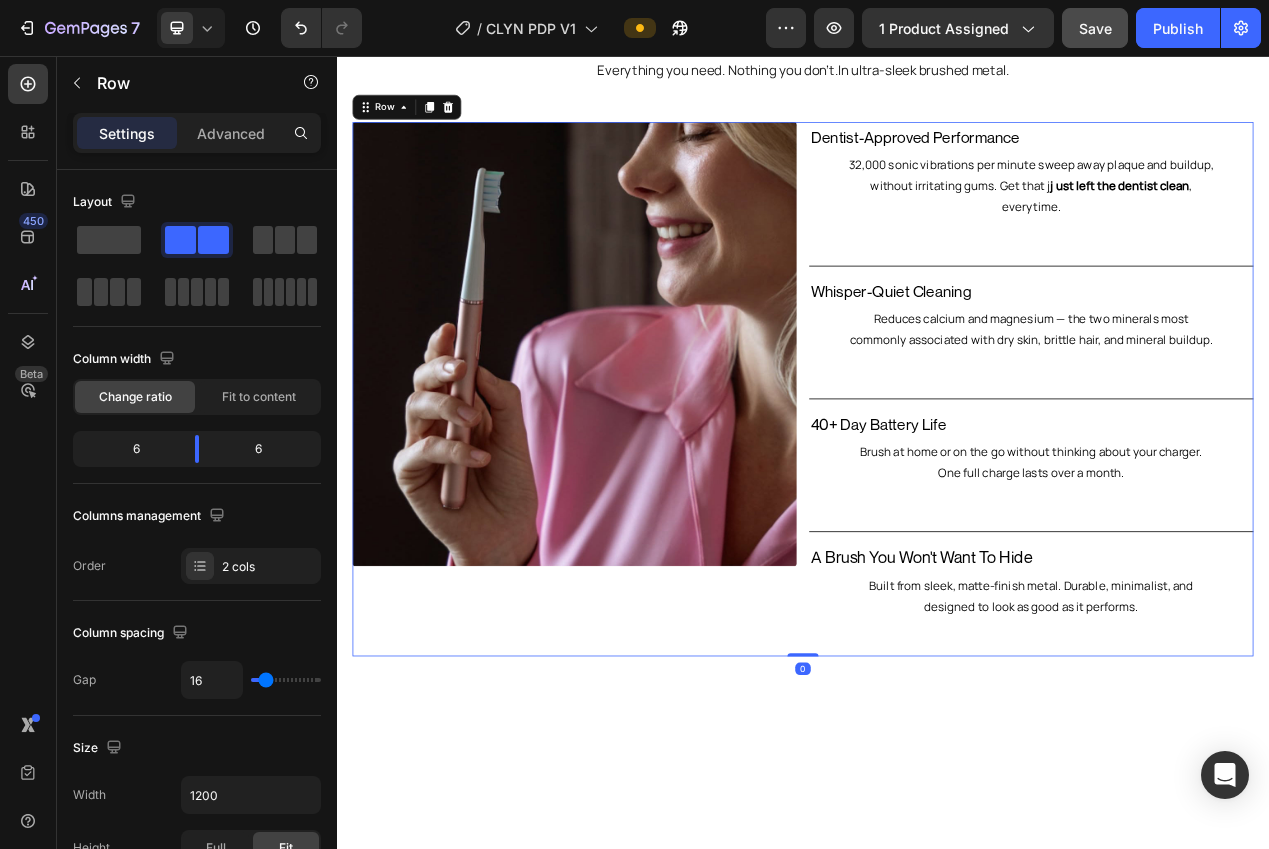 drag, startPoint x: 777, startPoint y: 810, endPoint x: 741, endPoint y: 797, distance: 38.27532 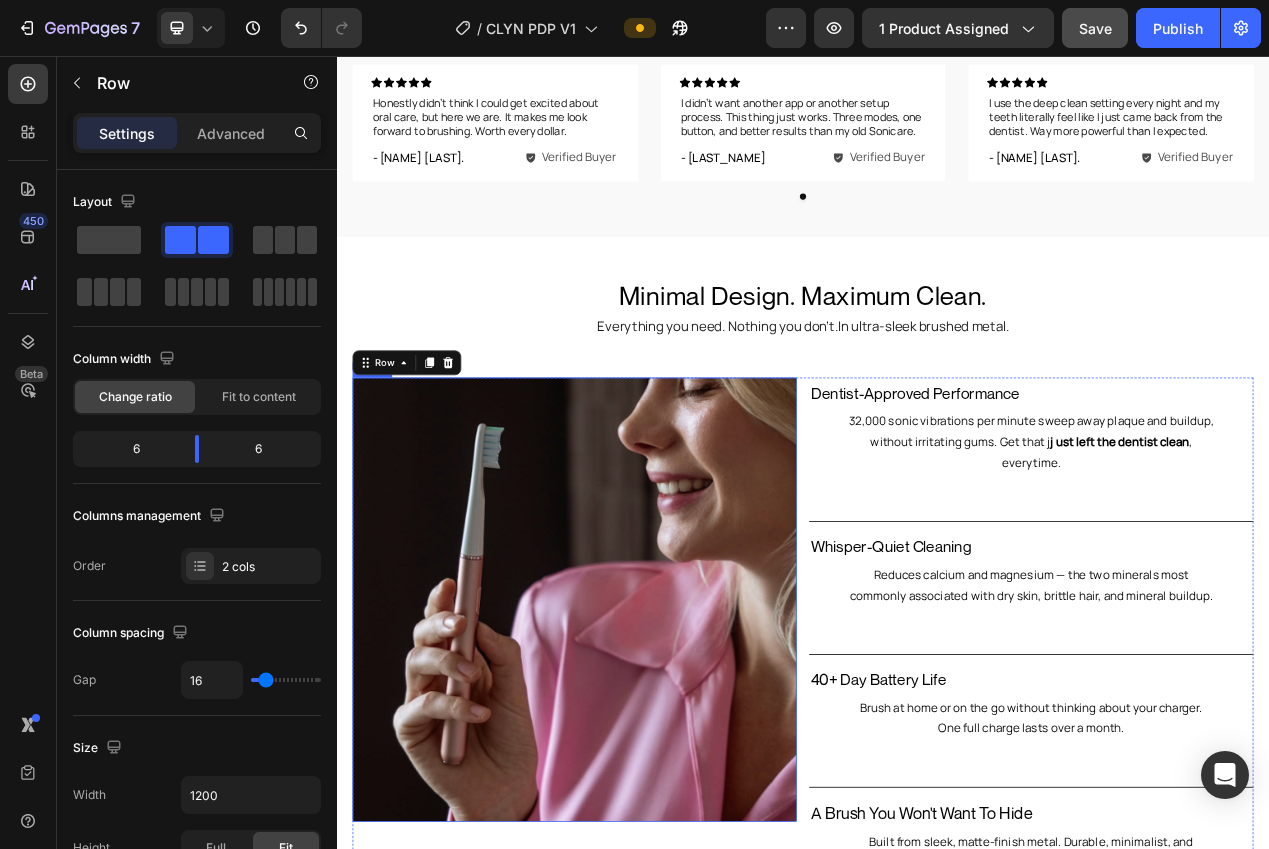 scroll, scrollTop: 1197, scrollLeft: 0, axis: vertical 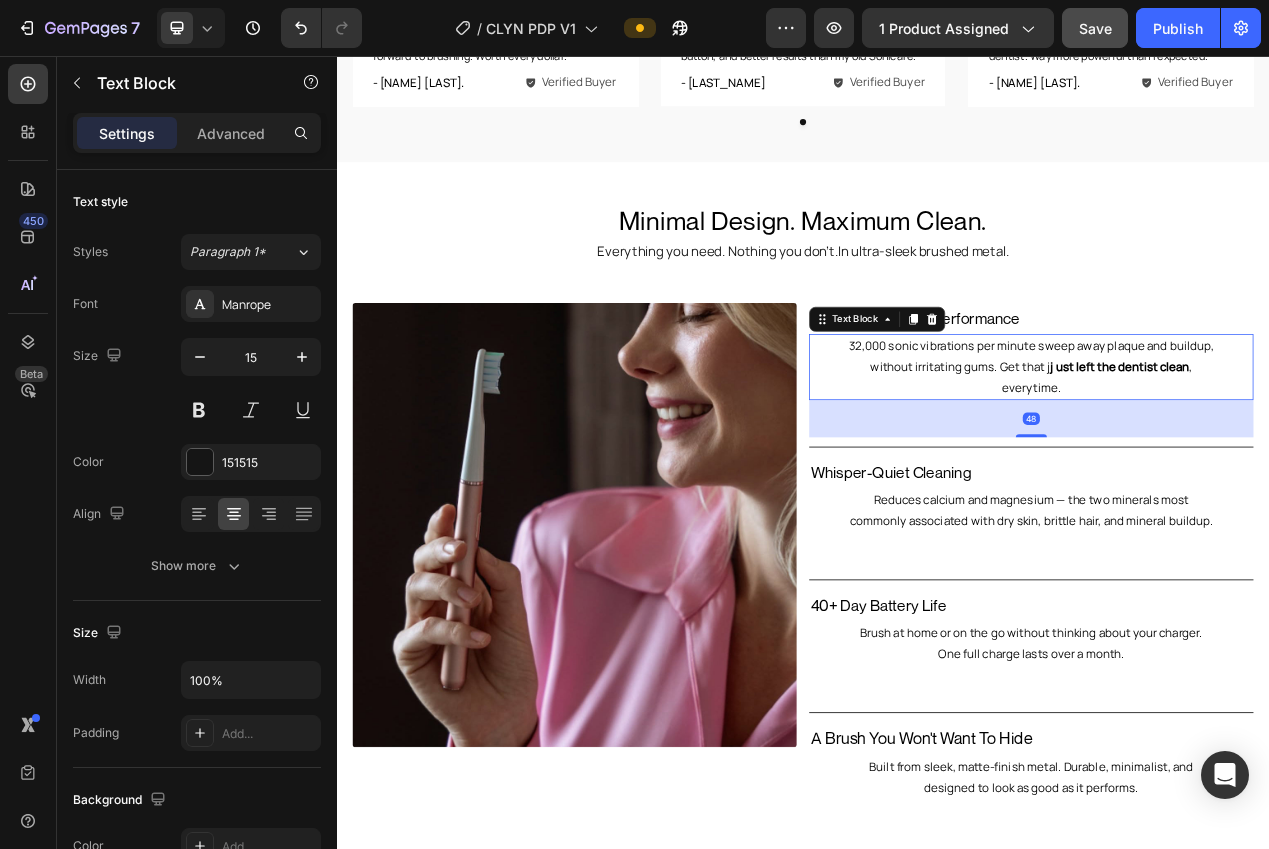 click on "32,000 sonic vibrations per minute sweep away plaque and buildup, without irritating gums. Get that j ust left the dentist clean , everytime." at bounding box center (1231, 456) 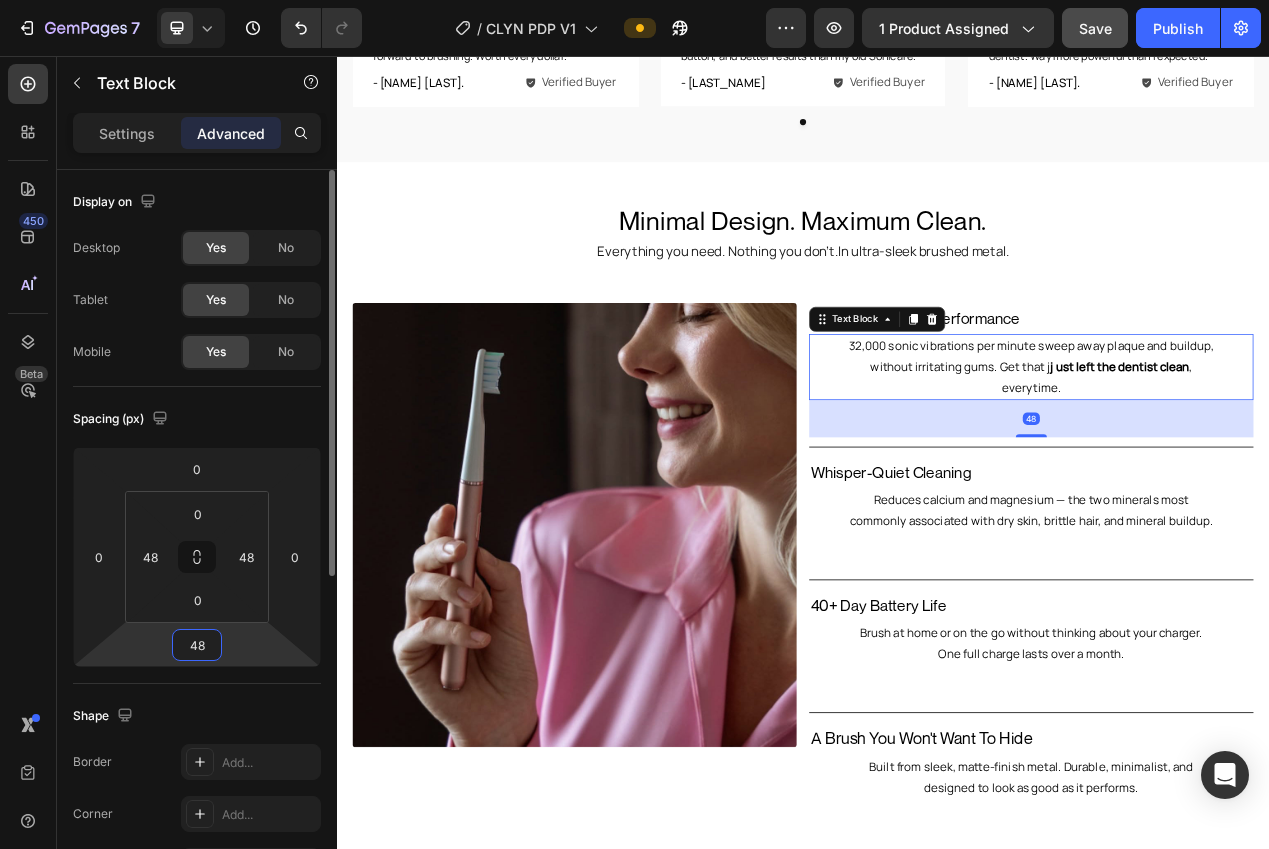 click on "48" at bounding box center [197, 645] 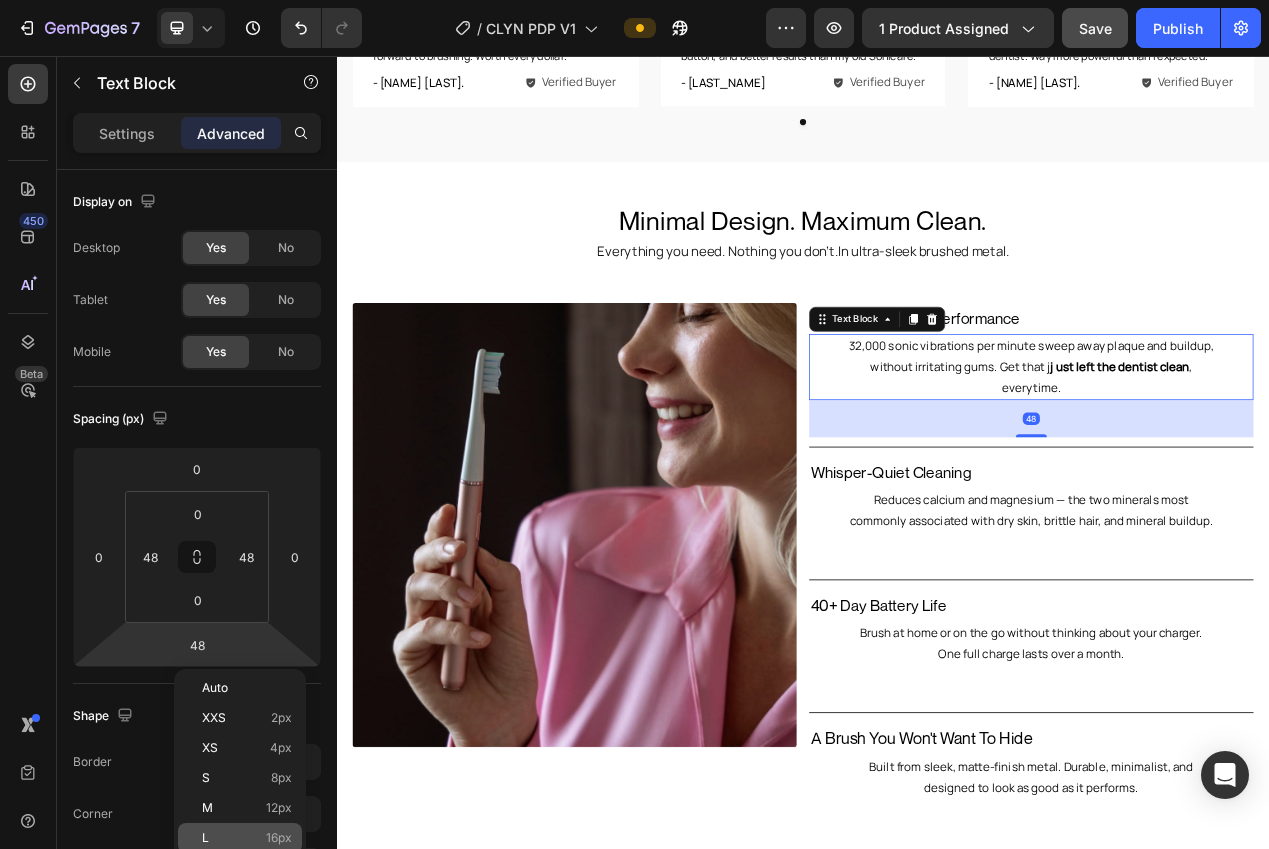 click on "L 16px" 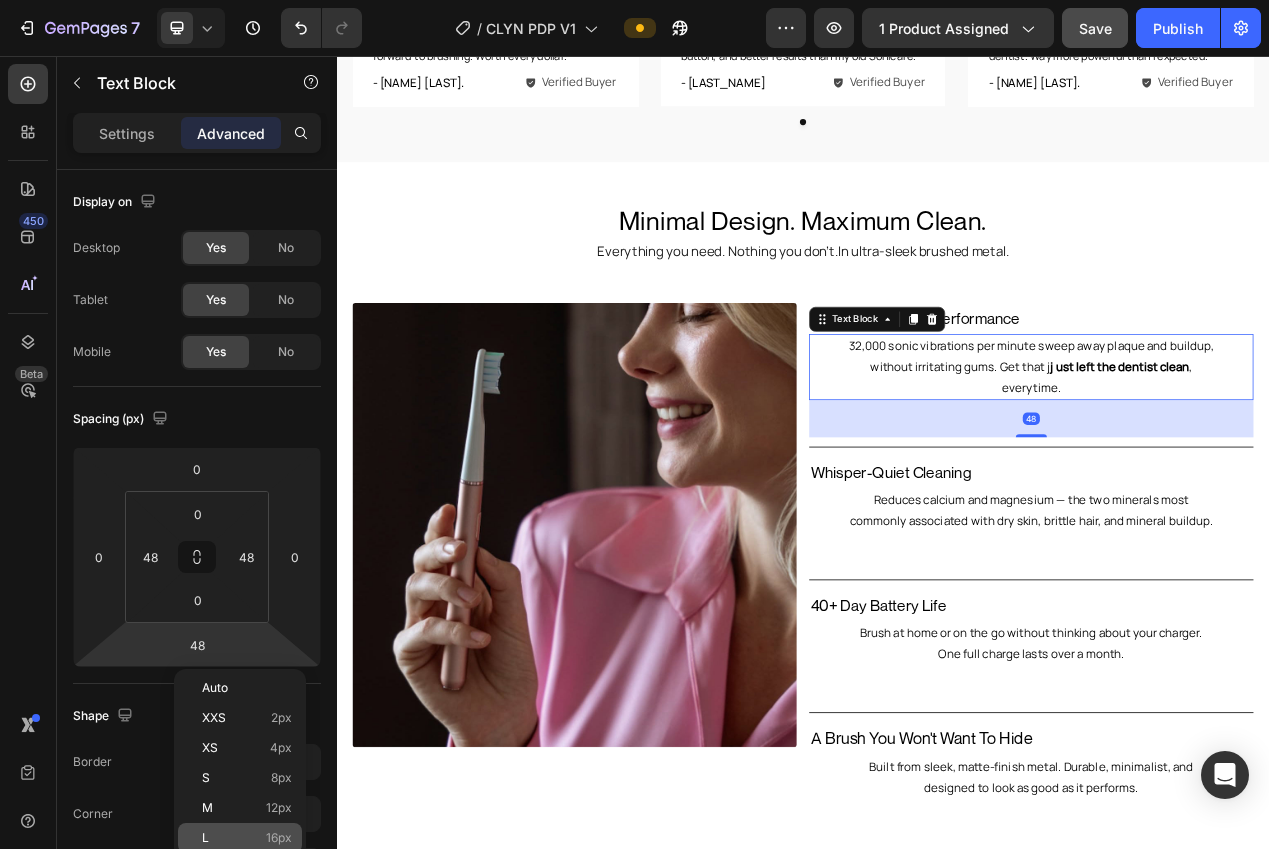 type on "16" 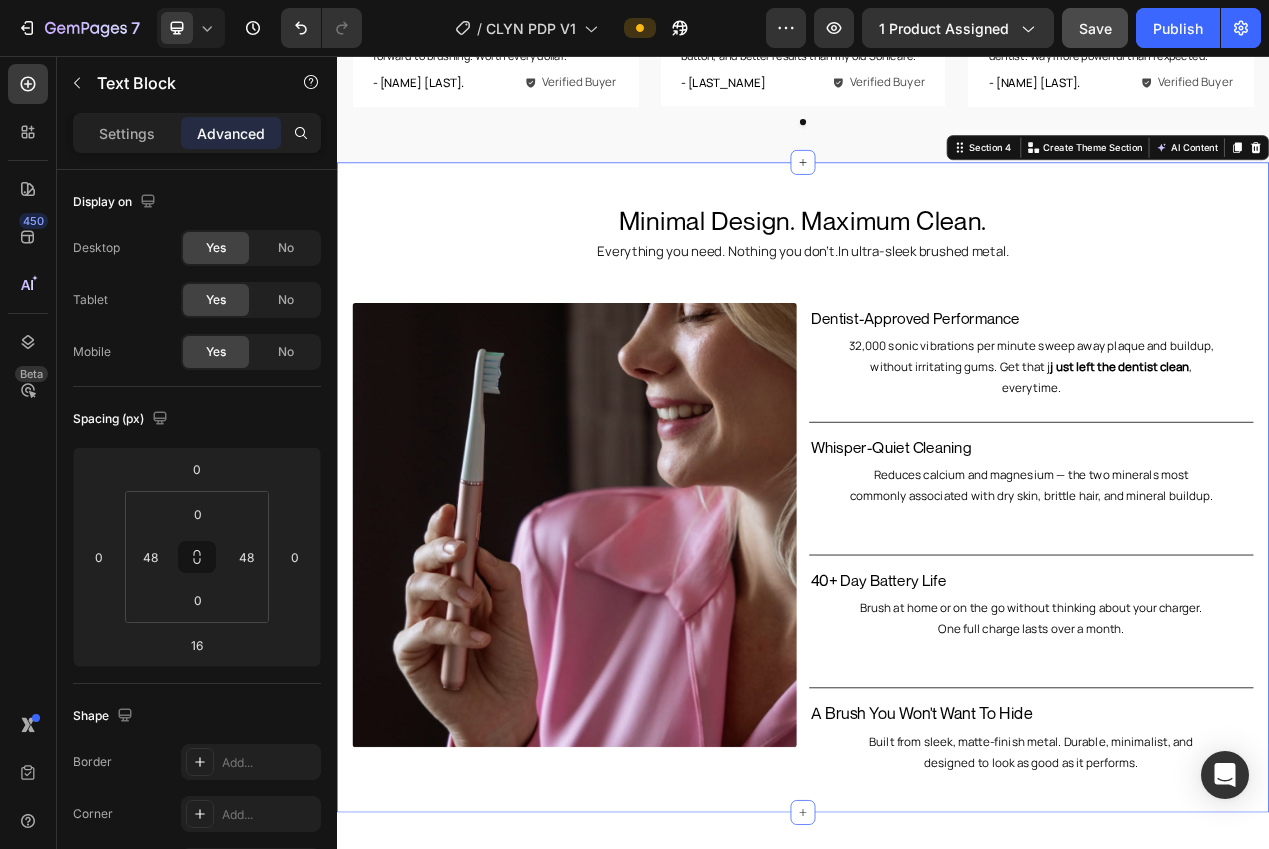 click on "Minimal Design. Maximum Clean. Heading Everything you need. Nothing you don’t.In ultra-sleek brushed metal. Text Block Minimal Design.  Maximum Clean. Heading Image Dentist-Approved Performance Text Block 32,000 sonic vibrations per minute sweep away plaque and buildup, without irritating gums. Get that j ust left the dentist clean , everytime. Text Block                Title Line Row Whisper-Quiet Cleaning Text Block Reduces calcium and magnesium — the two minerals most commonly associated with dry skin, brittle hair, and mineral buildup. Text Block Row                Title Line 40+ Day Battery Life Text Block Brush at home or on the go without thinking about your charger. One full charge lasts over a month. Text Block Row                Title Line A Brush You Won't Want To Hide Text Block Built from sleek, matte-finish metal. Durable, minimalist, and designed to look as good as it performs. Text Block Row Row Row" at bounding box center [937, 637] 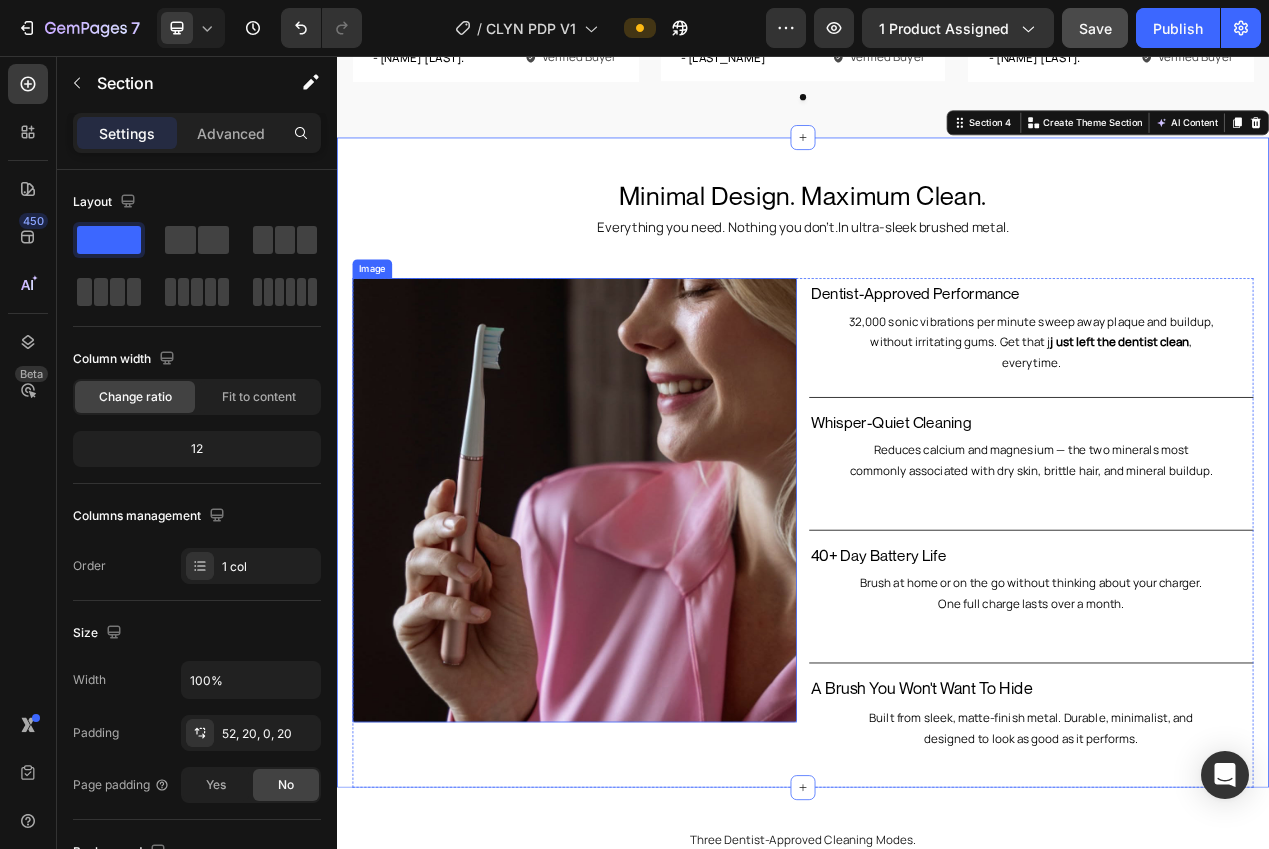 scroll, scrollTop: 1346, scrollLeft: 0, axis: vertical 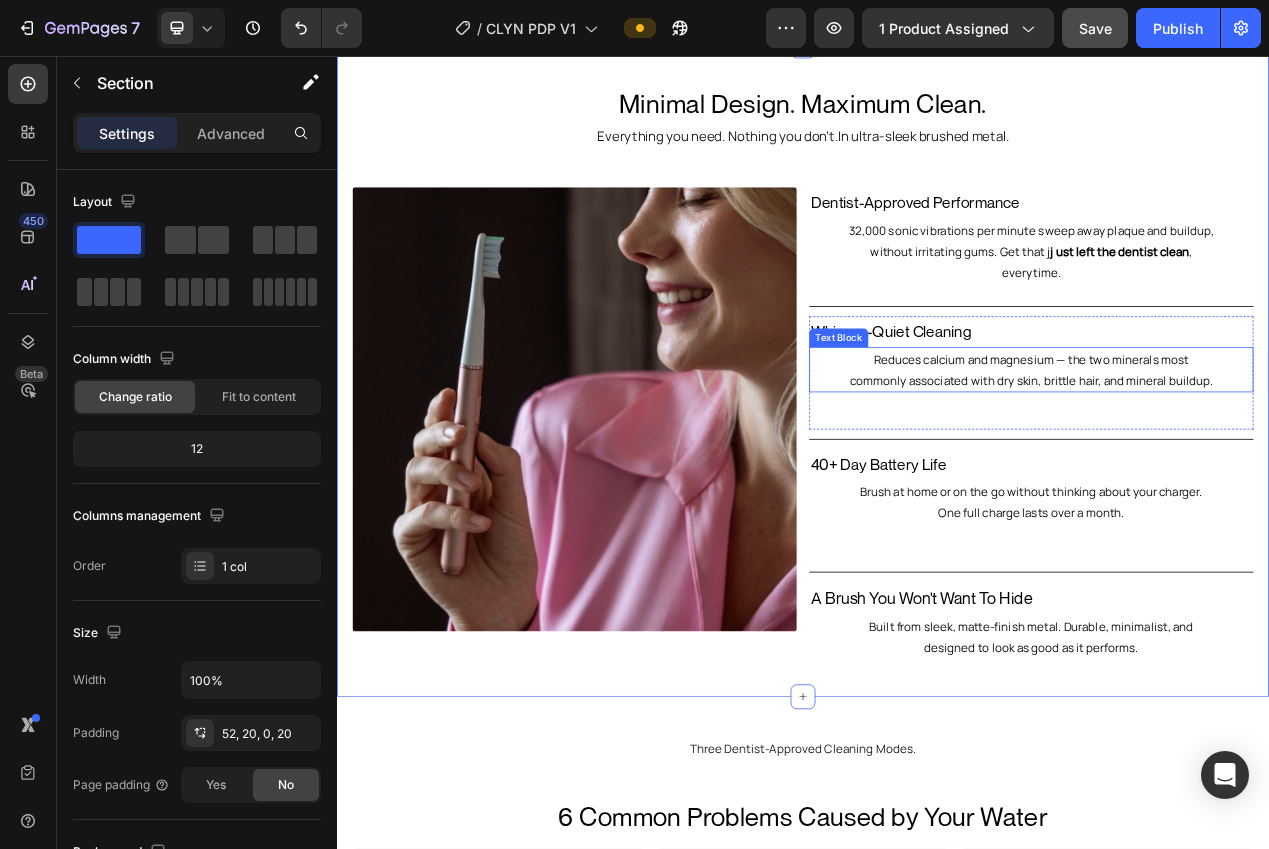 click on "Reduces calcium and magnesium — the two minerals most commonly associated with dry skin, brittle hair, and mineral buildup." at bounding box center [1231, 460] 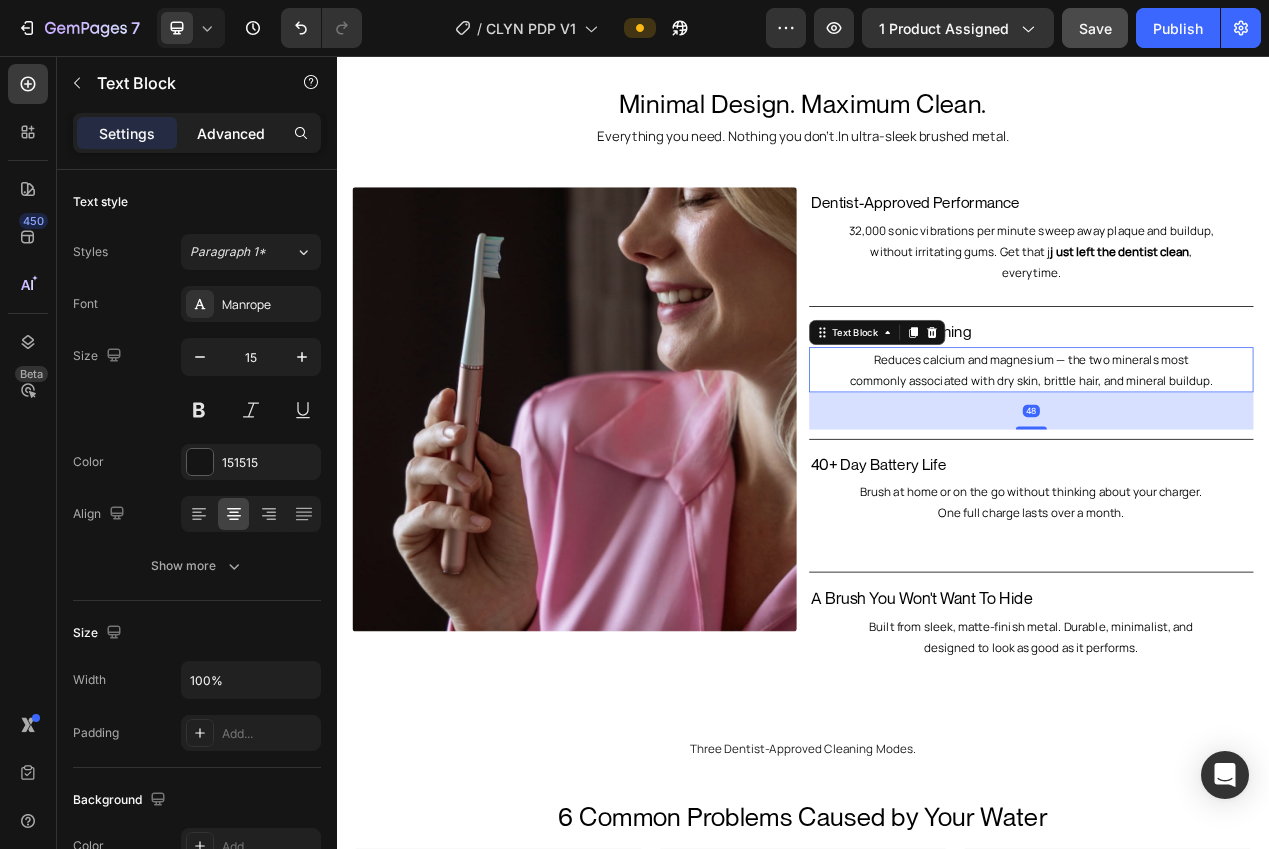 click on "Advanced" at bounding box center (231, 133) 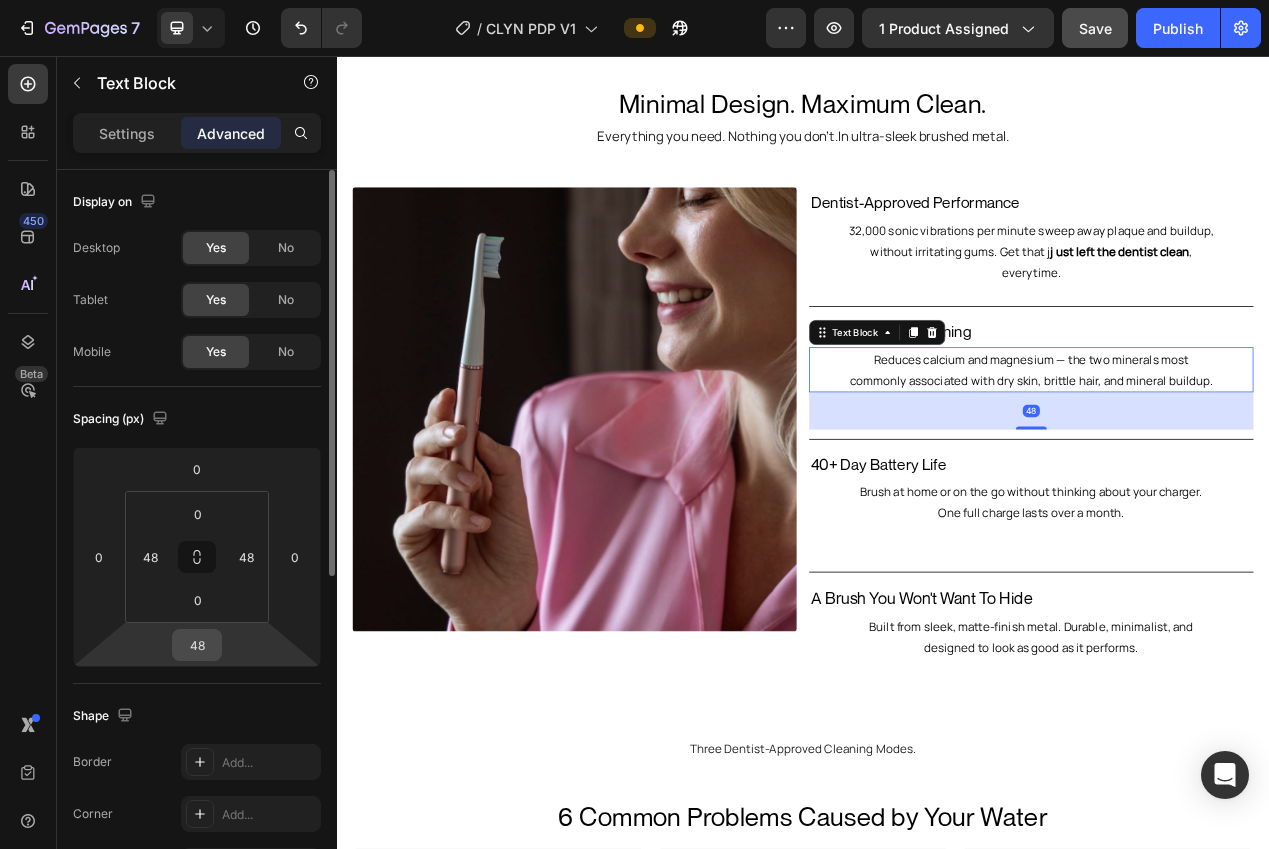 click on "48" at bounding box center [197, 645] 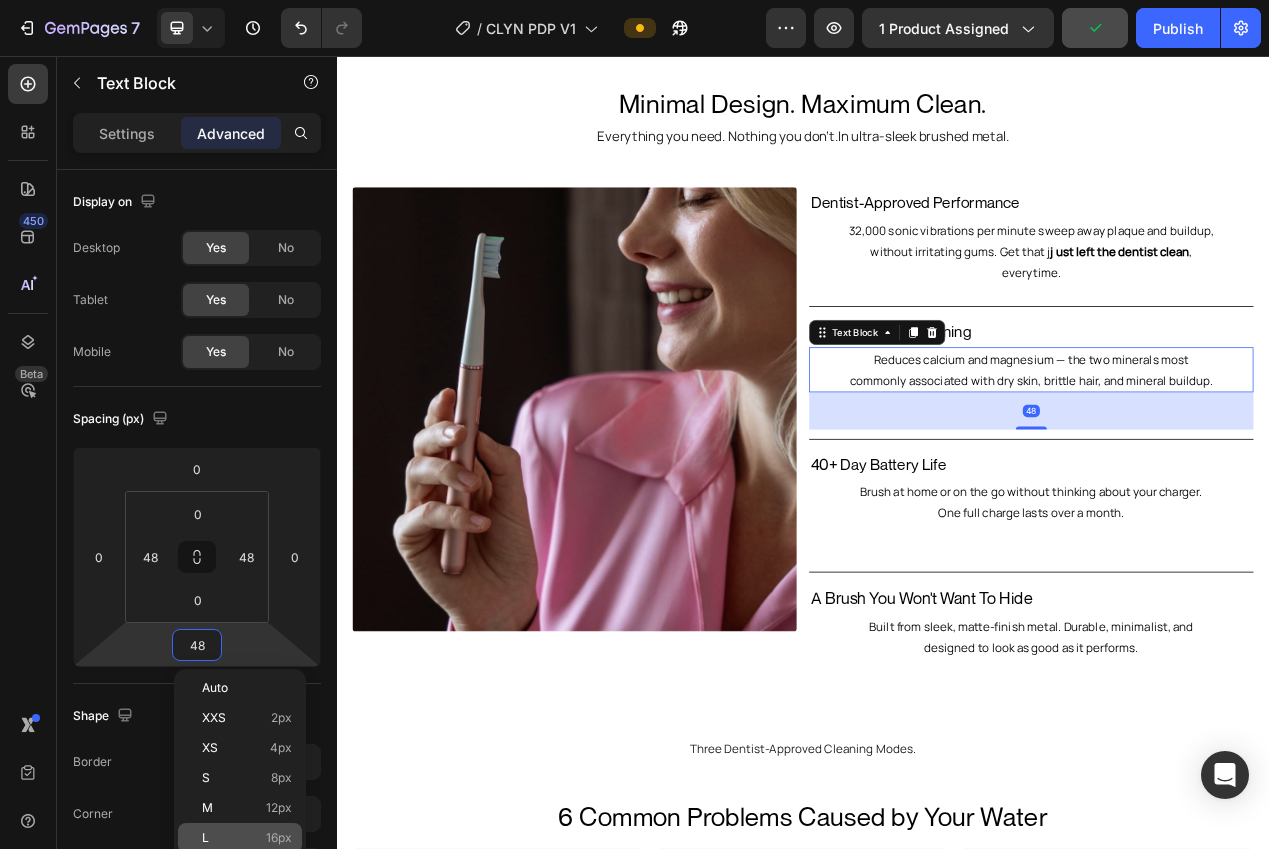 click on "L 16px" 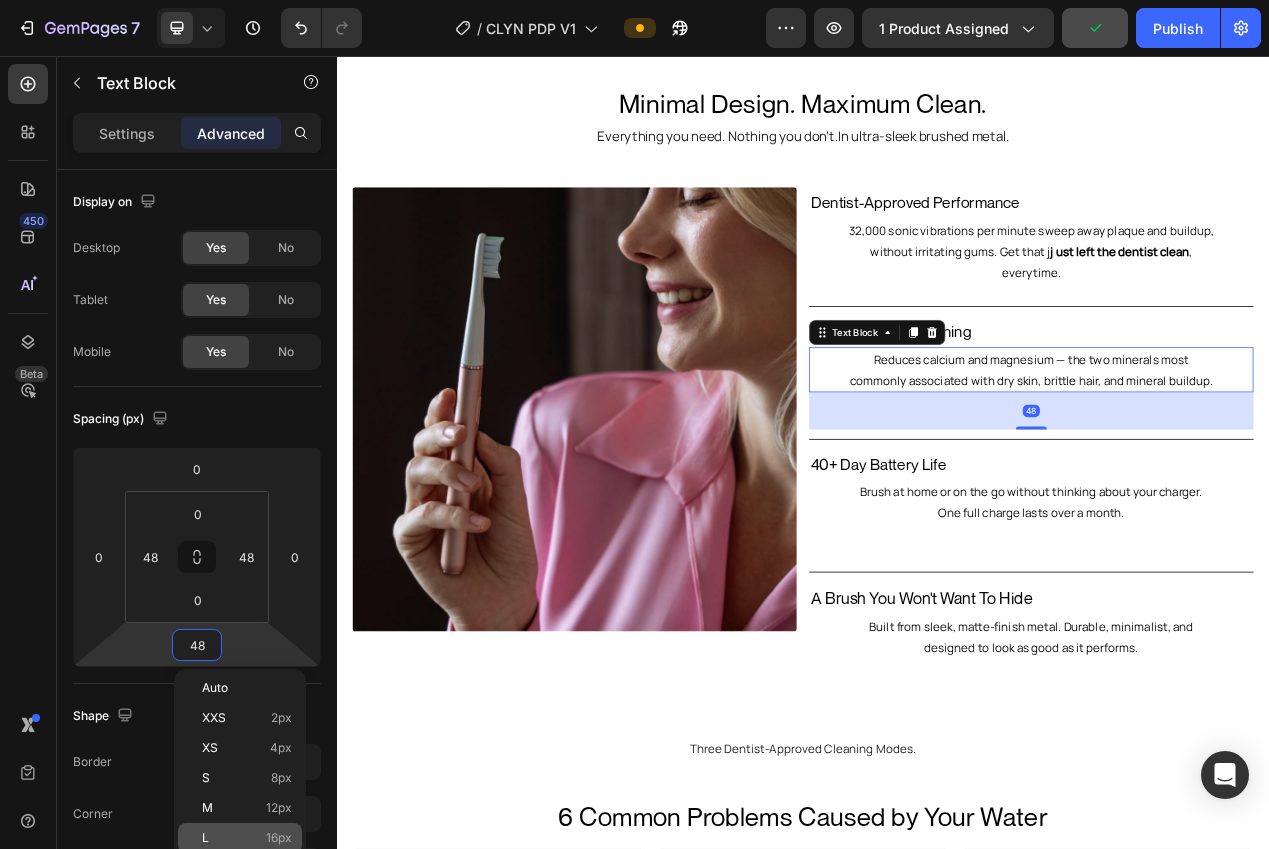 type on "16" 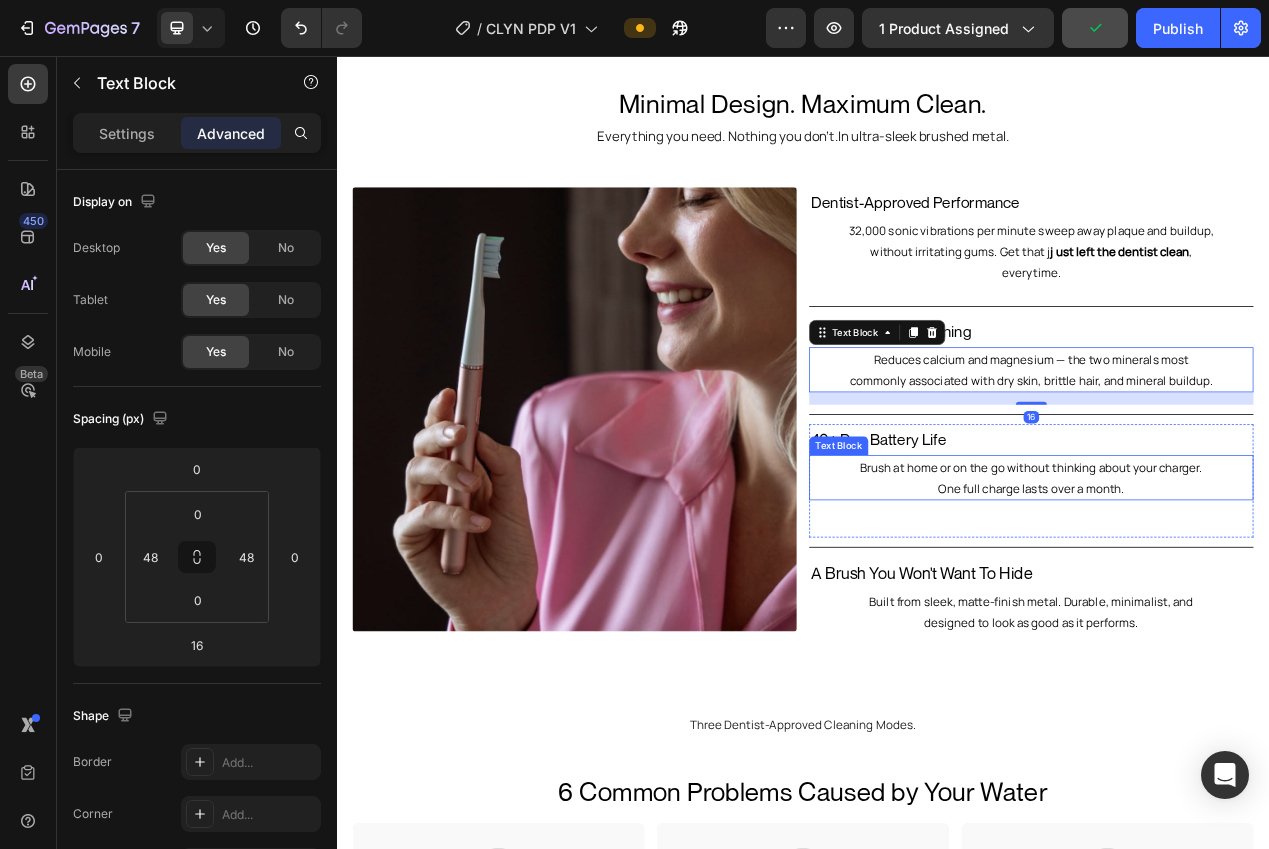 click on "Brush at home or on the go without thinking about your charger. One full charge lasts over a month." at bounding box center [1231, 599] 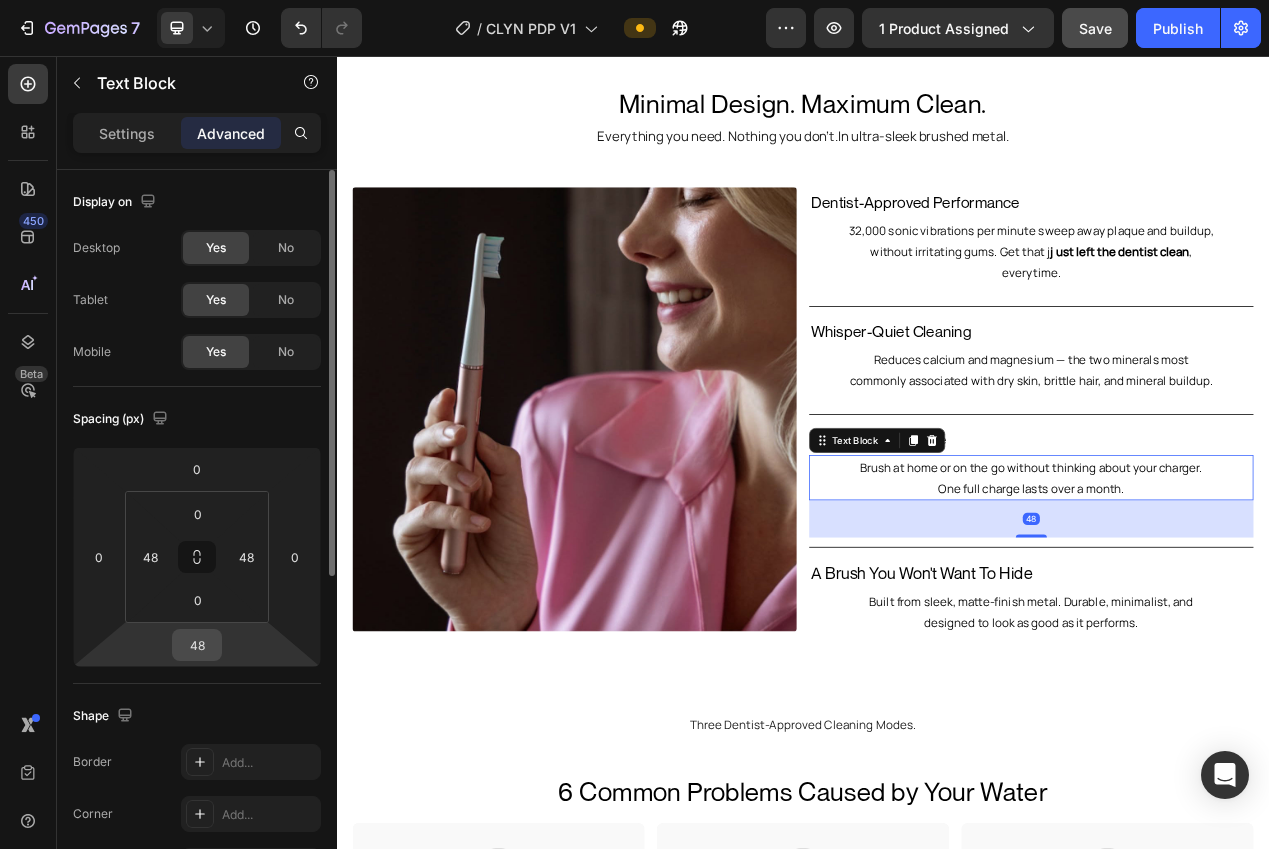 drag, startPoint x: 204, startPoint y: 643, endPoint x: 216, endPoint y: 647, distance: 12.649111 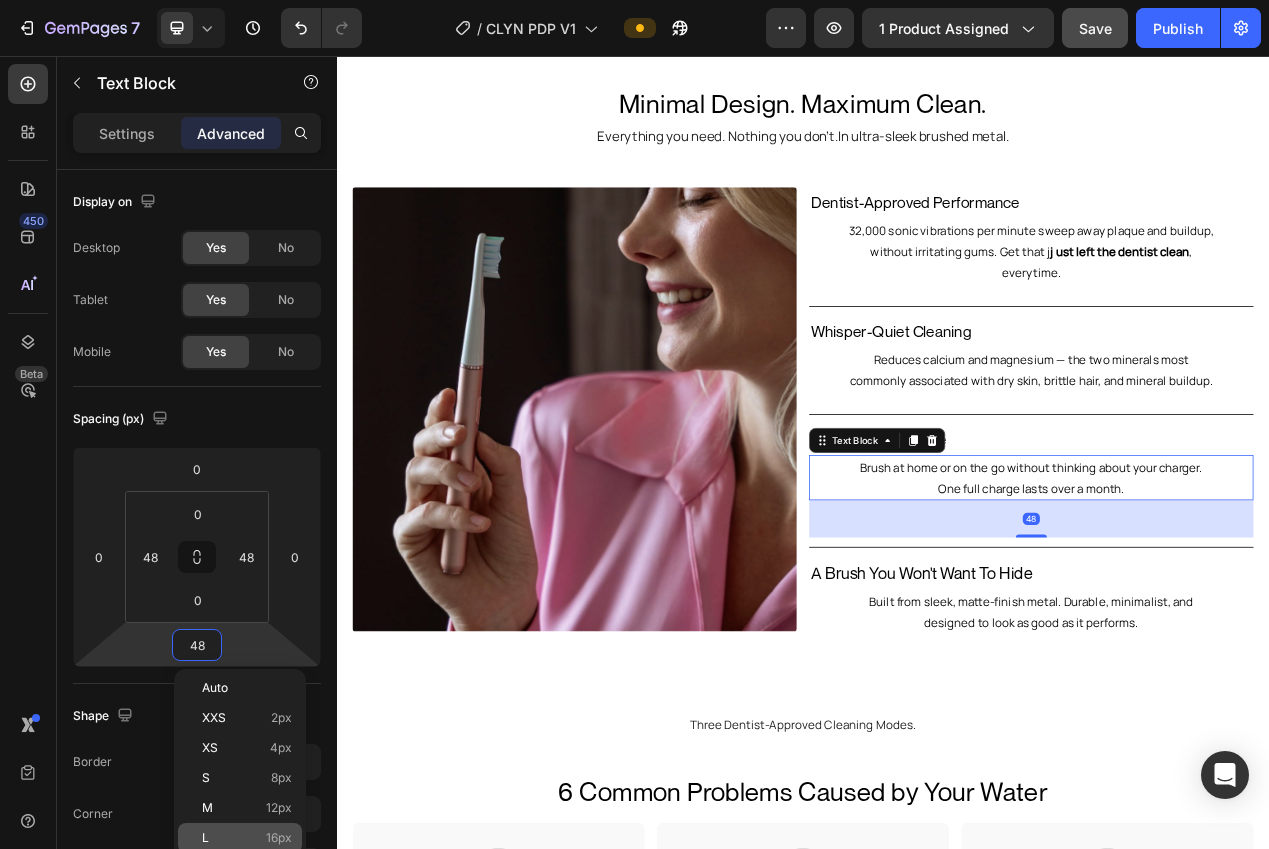 click on "16px" at bounding box center (279, 838) 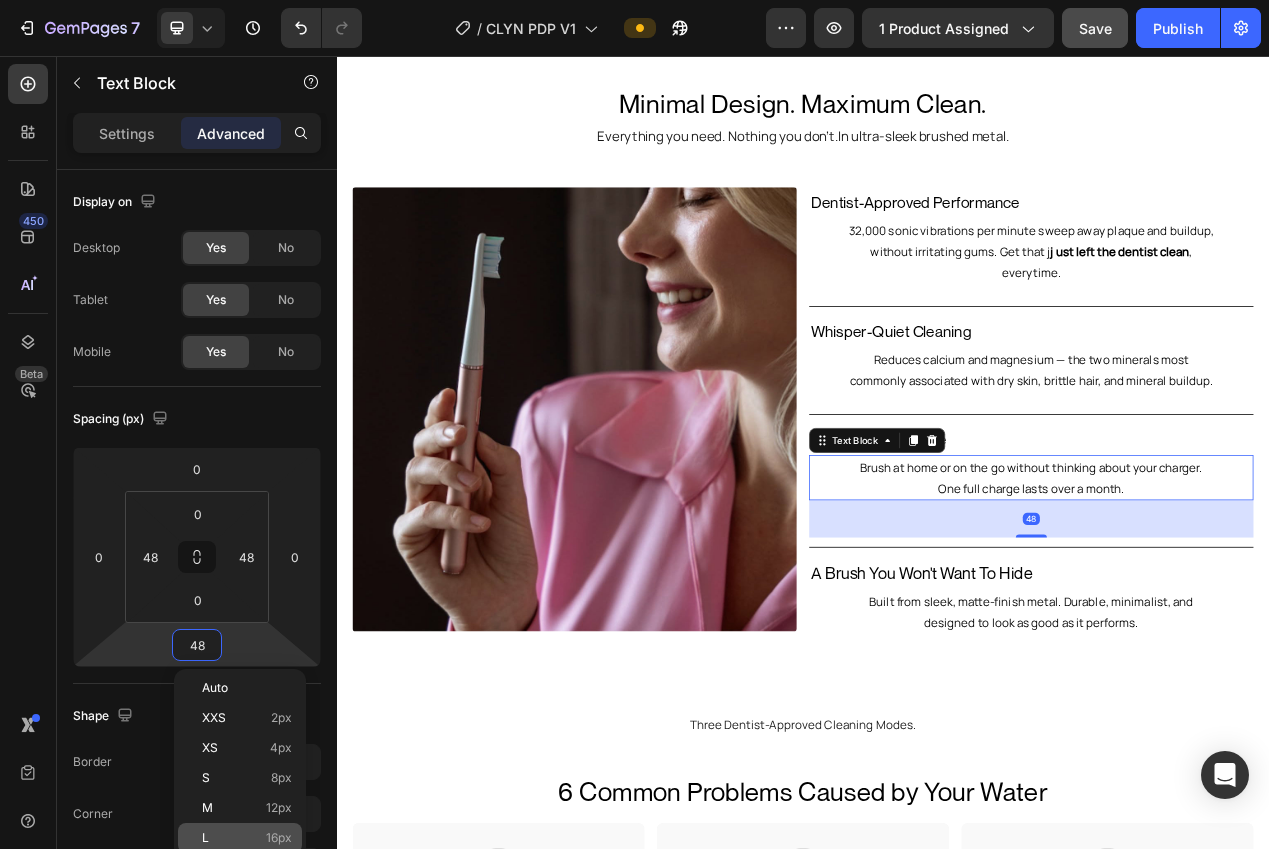 type on "16" 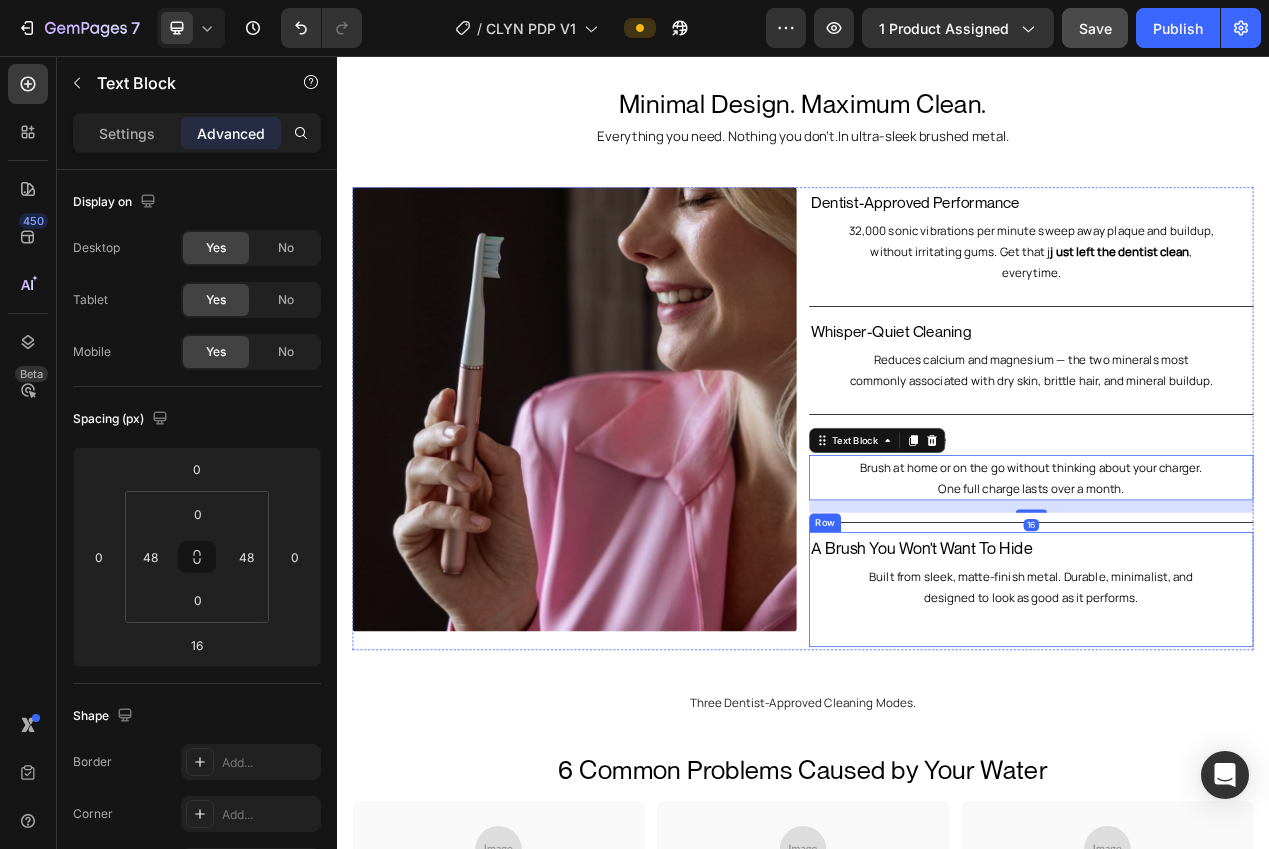 click on "A Brush You Won't Want To Hide Text Block Built from sleek, matte-finish metal. Durable, minimalist, and designed to look as good as it performs. Text Block" at bounding box center [1231, 743] 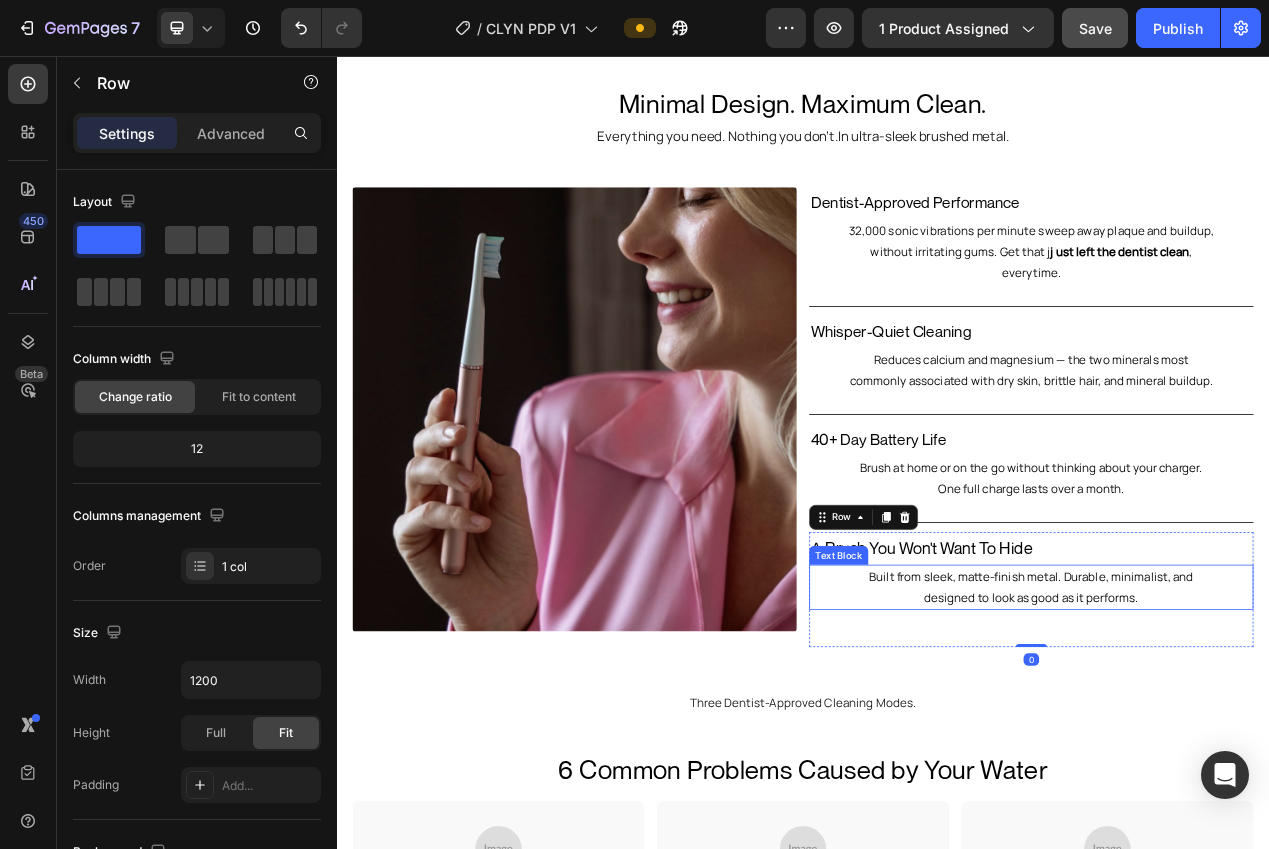 click on "Built from sleek, matte-finish metal. Durable, minimalist, and designed to look as good as it performs." at bounding box center (1231, 740) 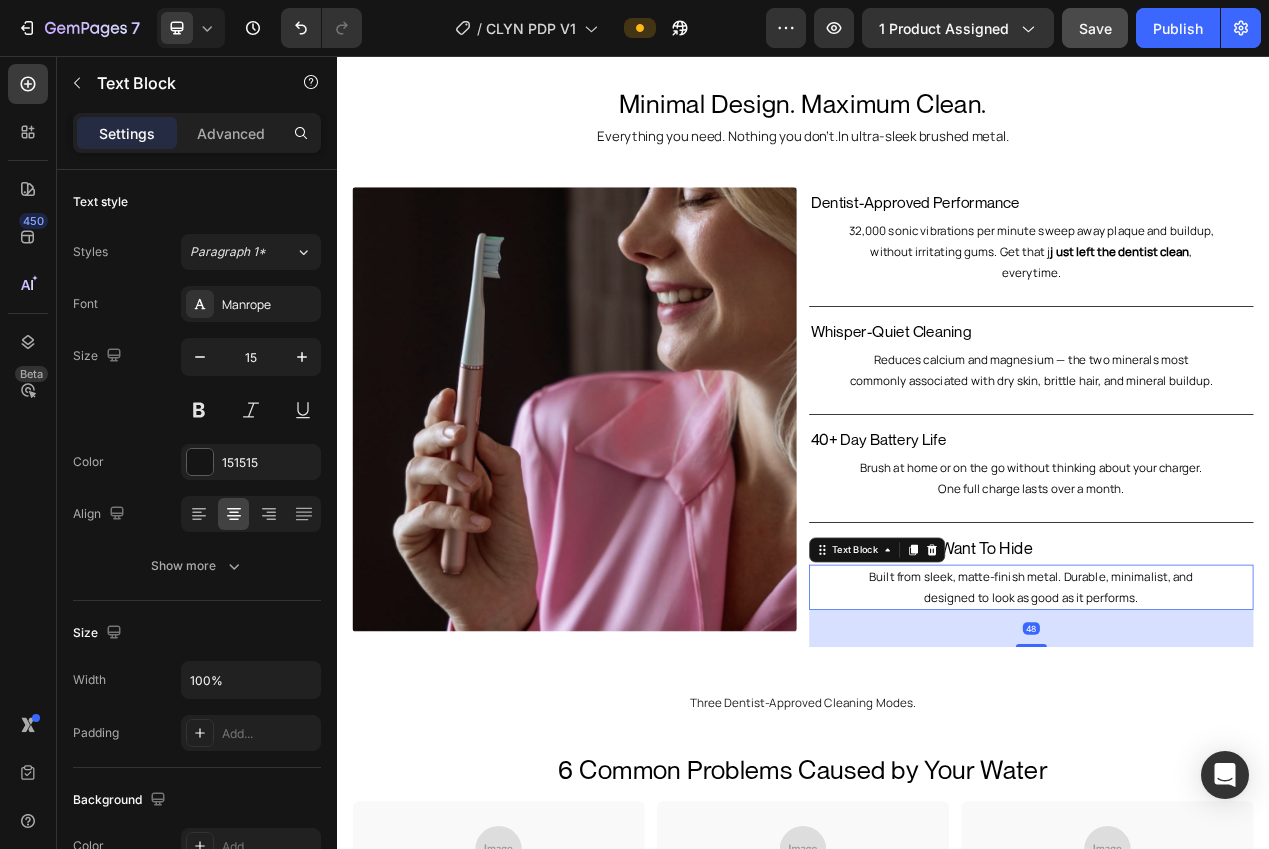 click on "Settings Advanced" at bounding box center [197, 141] 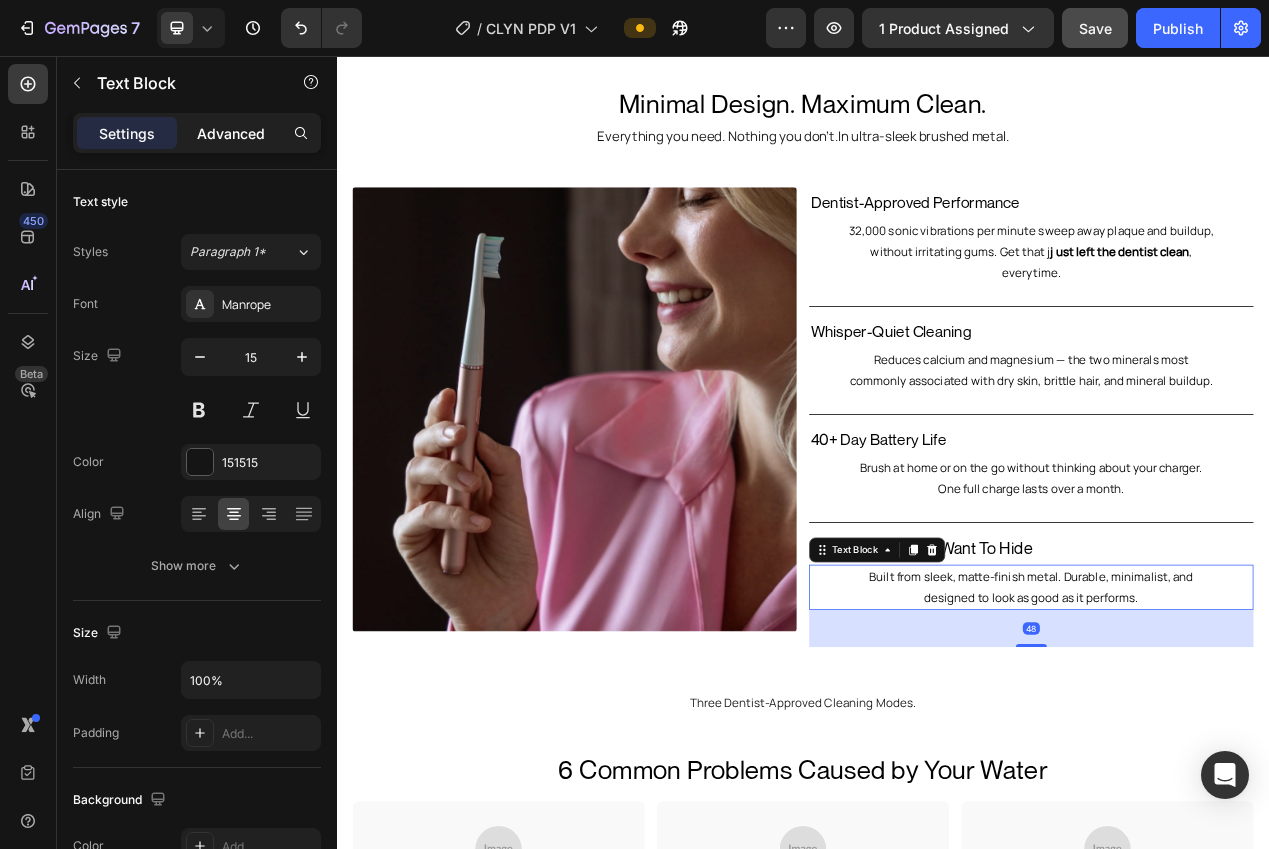 click on "Advanced" at bounding box center (231, 133) 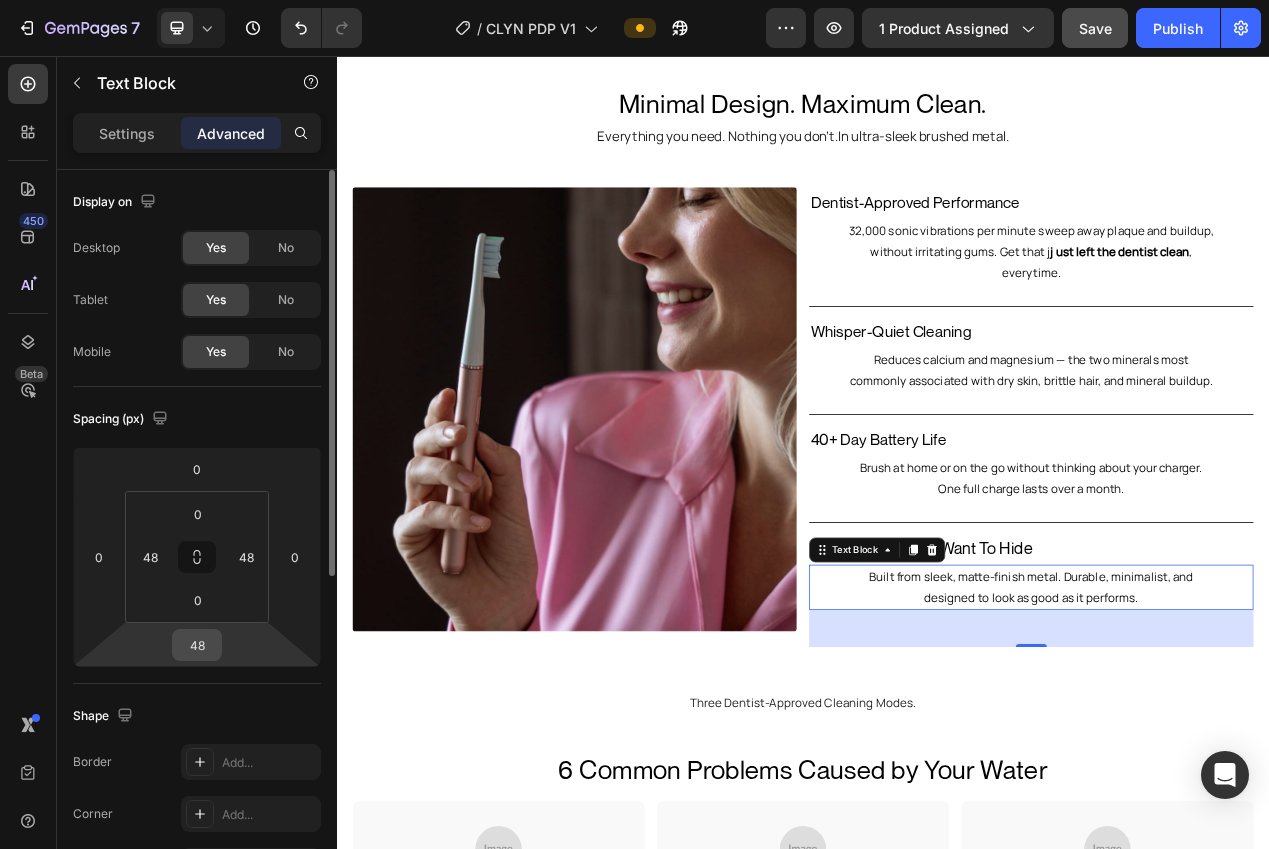 click on "48" at bounding box center [197, 645] 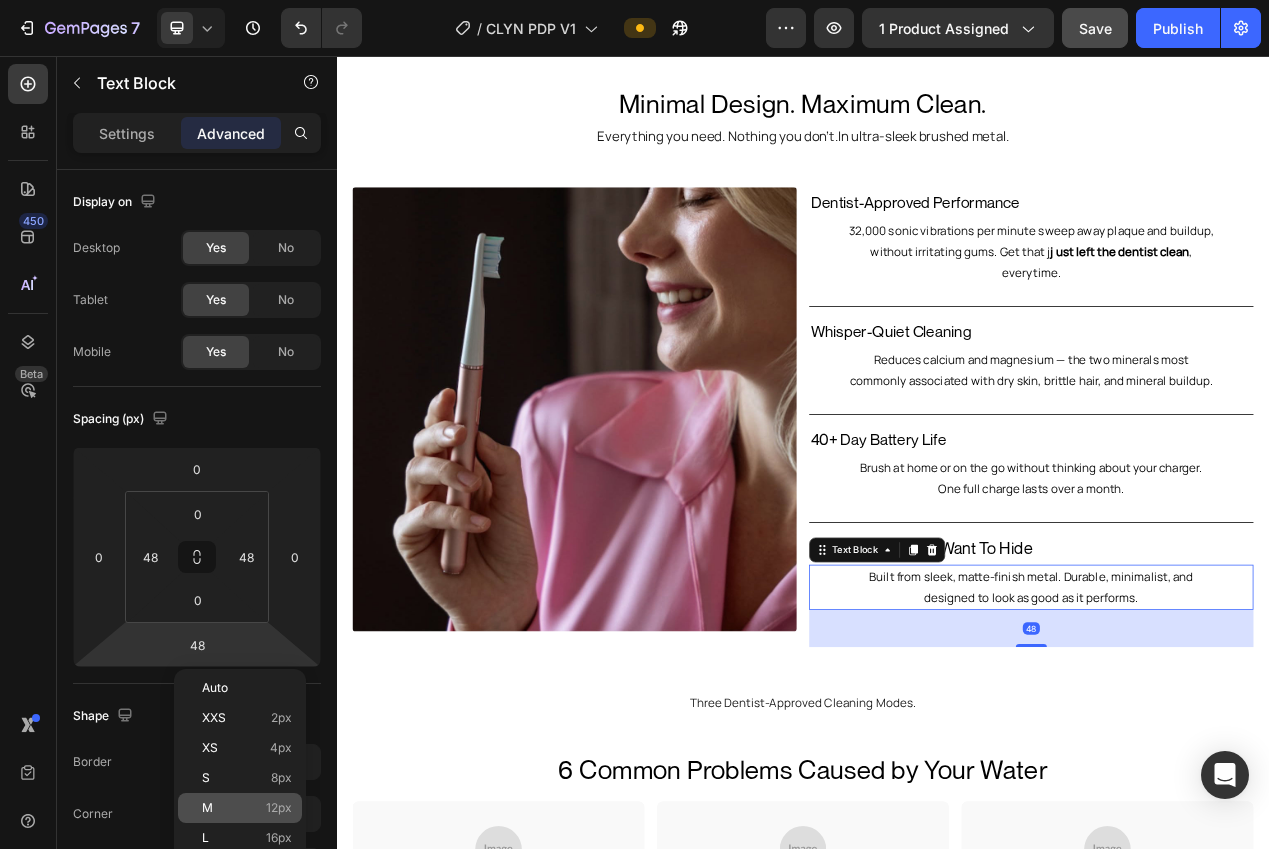 drag, startPoint x: 266, startPoint y: 840, endPoint x: 277, endPoint y: 819, distance: 23.70654 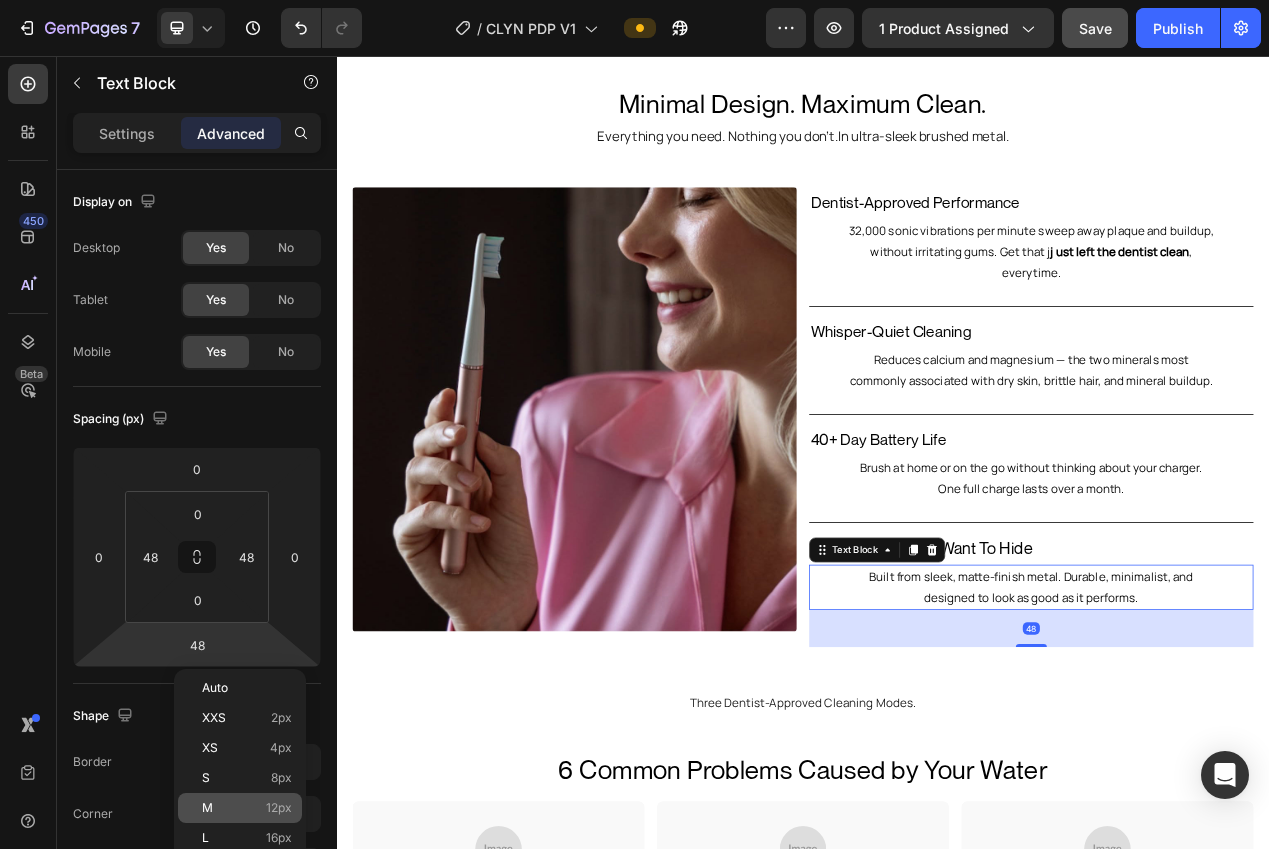 click on "16px" at bounding box center [279, 838] 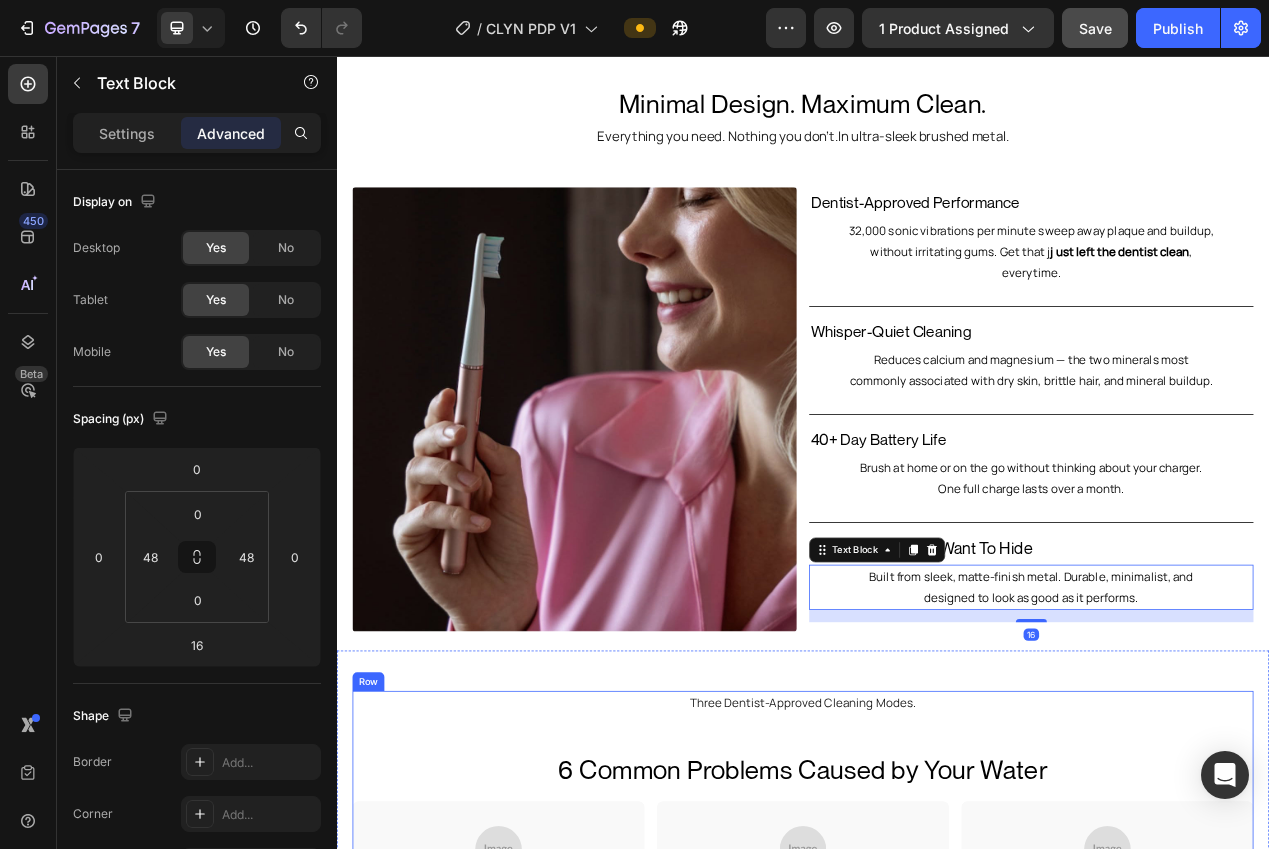 click on "No Apps. No Gimmicks. Heading Three Dentist-Approved Cleaning Modes. Text Block 6 Common Problems Caused by Your Water Heading
Image Whitening Text Block Polishes out stubborn stains like coffee, tea and tobacco.  Text Block Row Hero Banner Image Daily Clean Text Block Your daily go-to. Balanced, effective, and gentle enough for sensitive gums. Text Block Row Hero Banner Image Deep Clean Text Block High-intensity sonic power — ideal after heavy meals or when you want that just-left-the-chair feeling. Text Block Row Hero Banner
Carousel" at bounding box center (937, 1083) 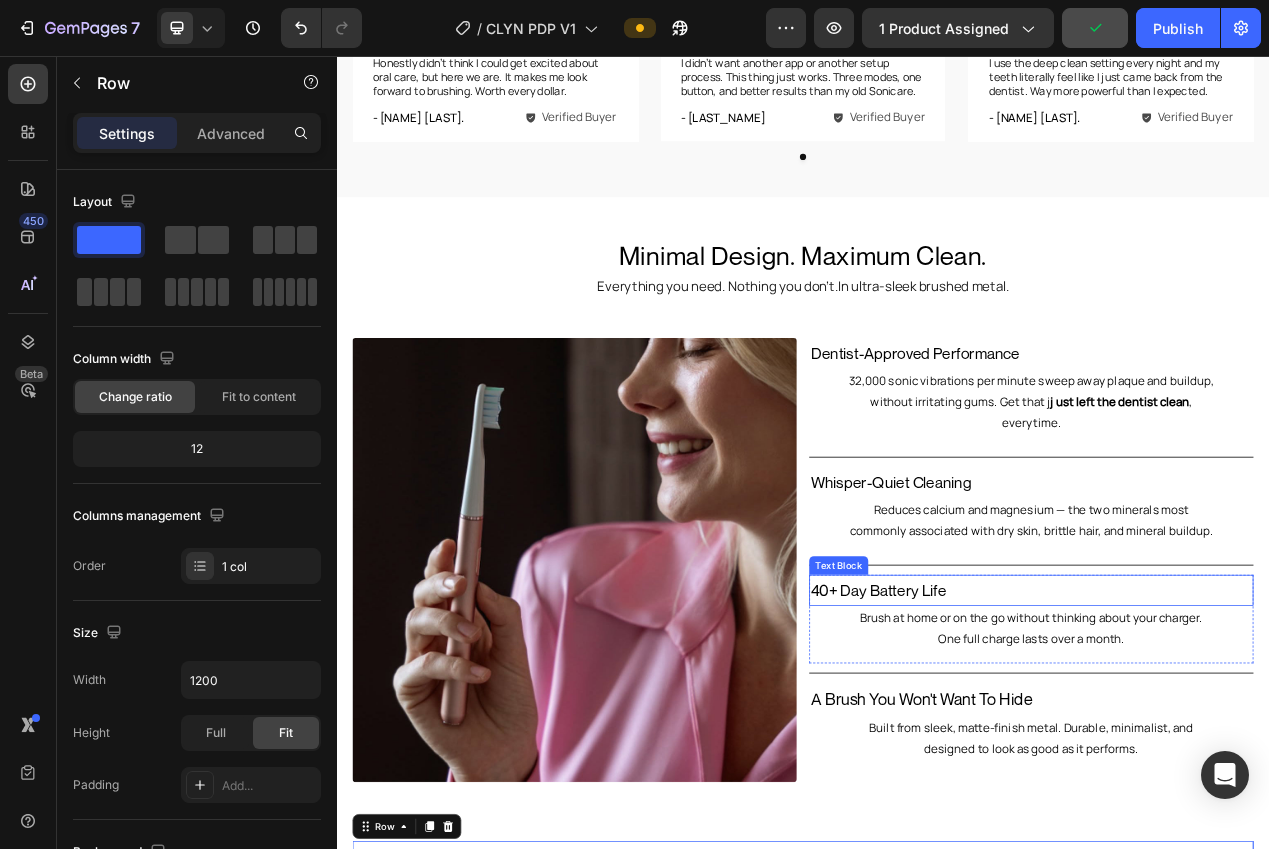 scroll, scrollTop: 1167, scrollLeft: 0, axis: vertical 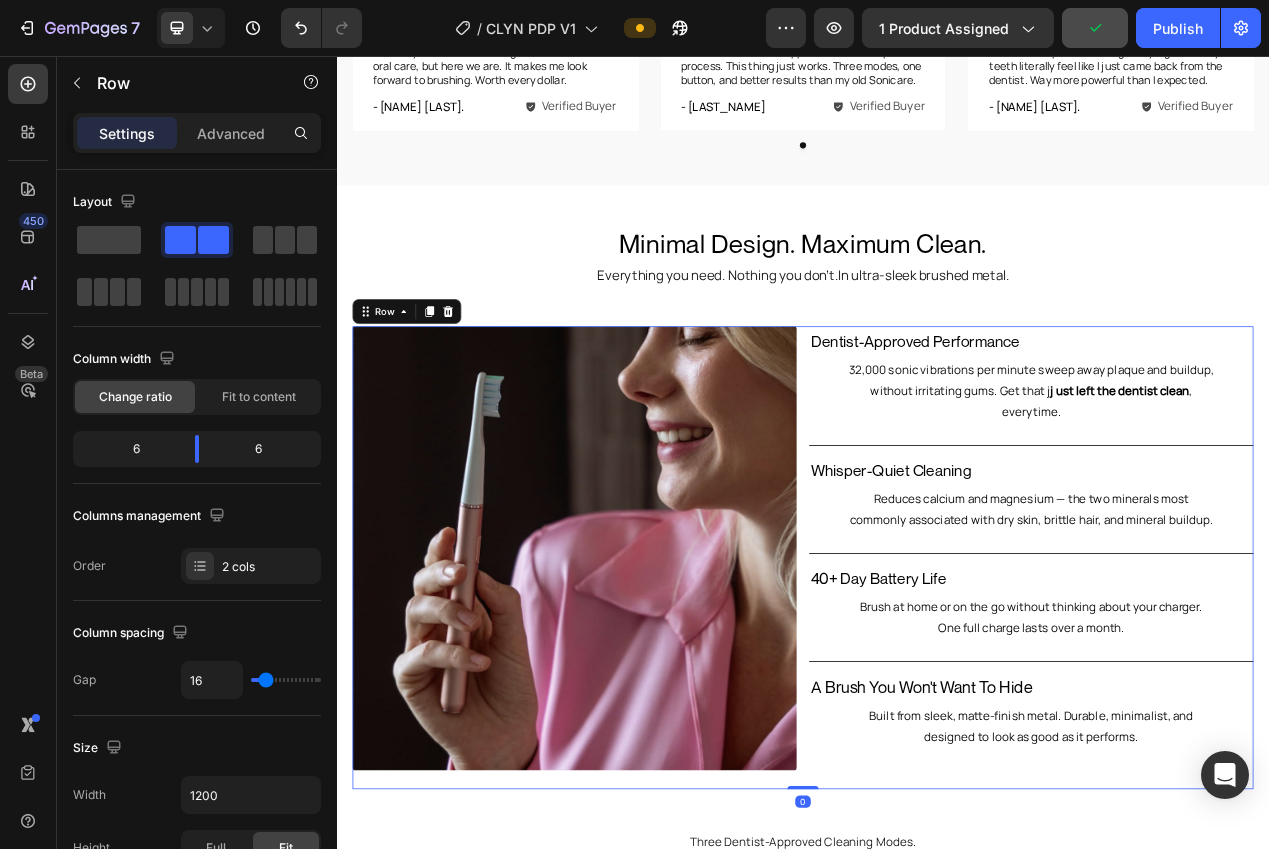 drag, startPoint x: 956, startPoint y: 967, endPoint x: 916, endPoint y: 957, distance: 41.231056 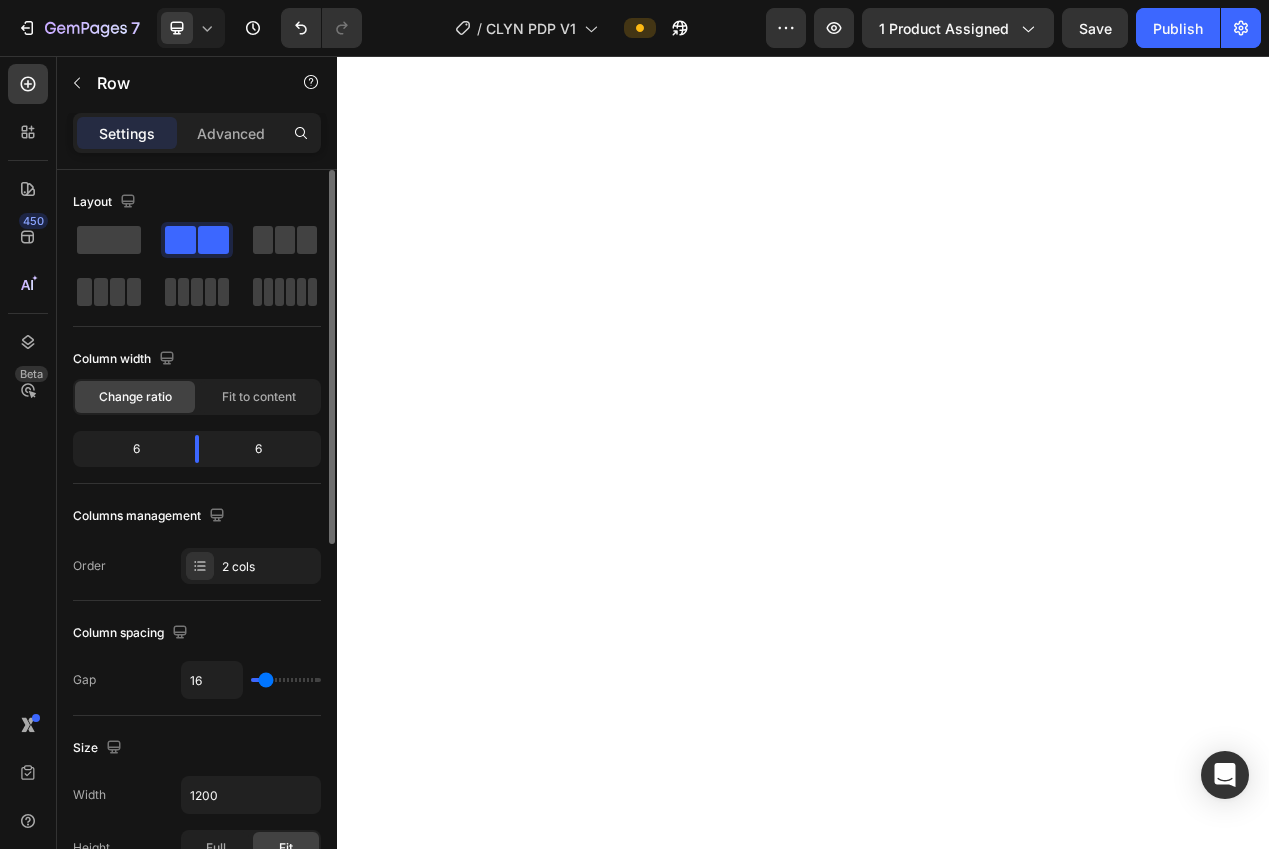 scroll, scrollTop: 0, scrollLeft: 0, axis: both 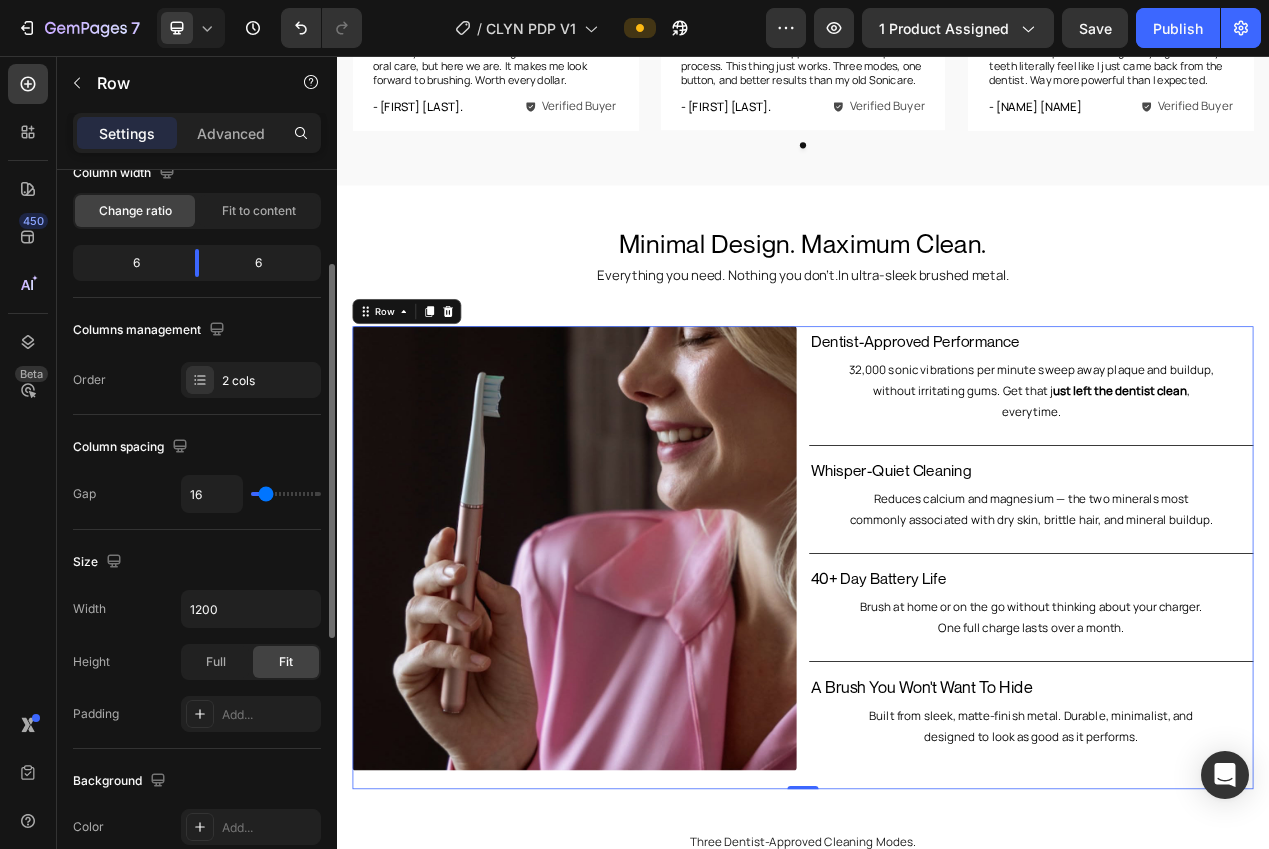 type on "18" 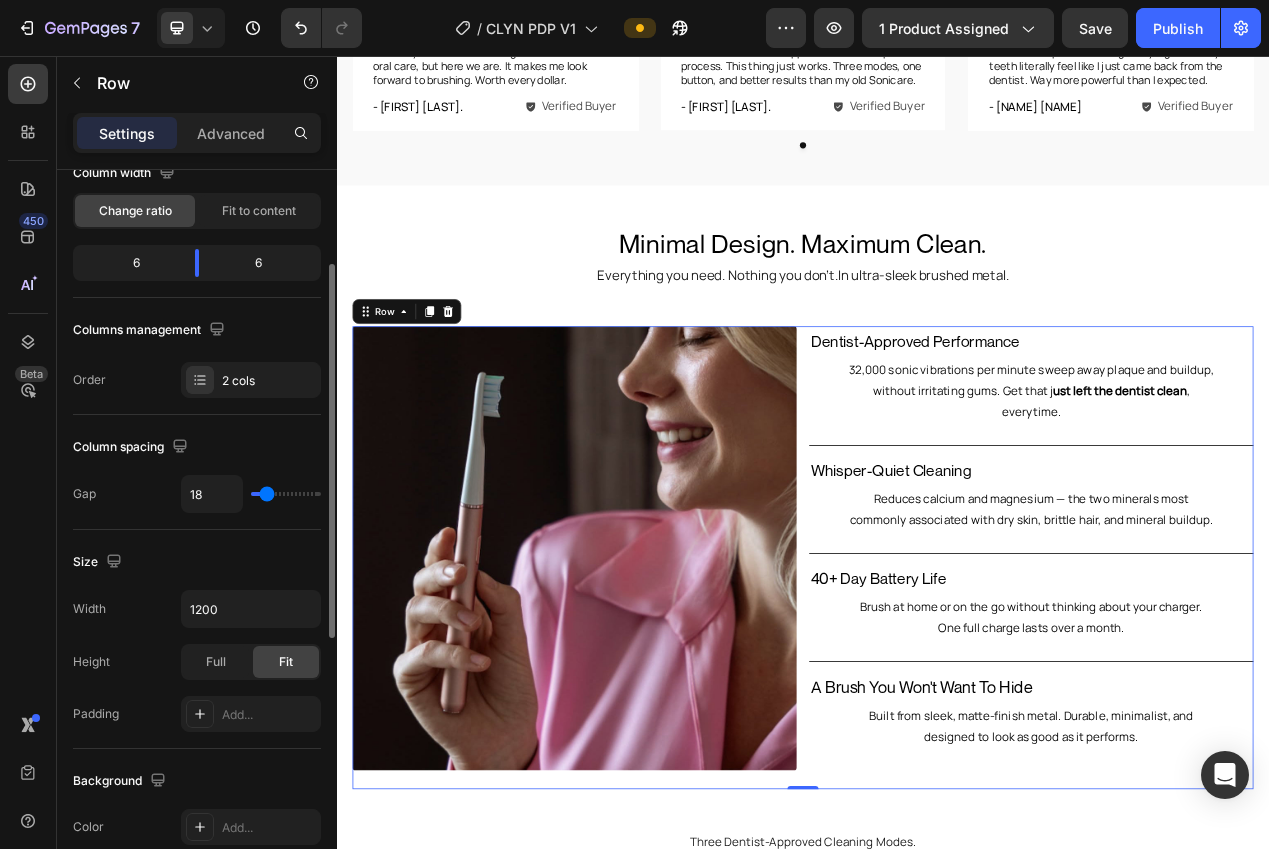 type on "21" 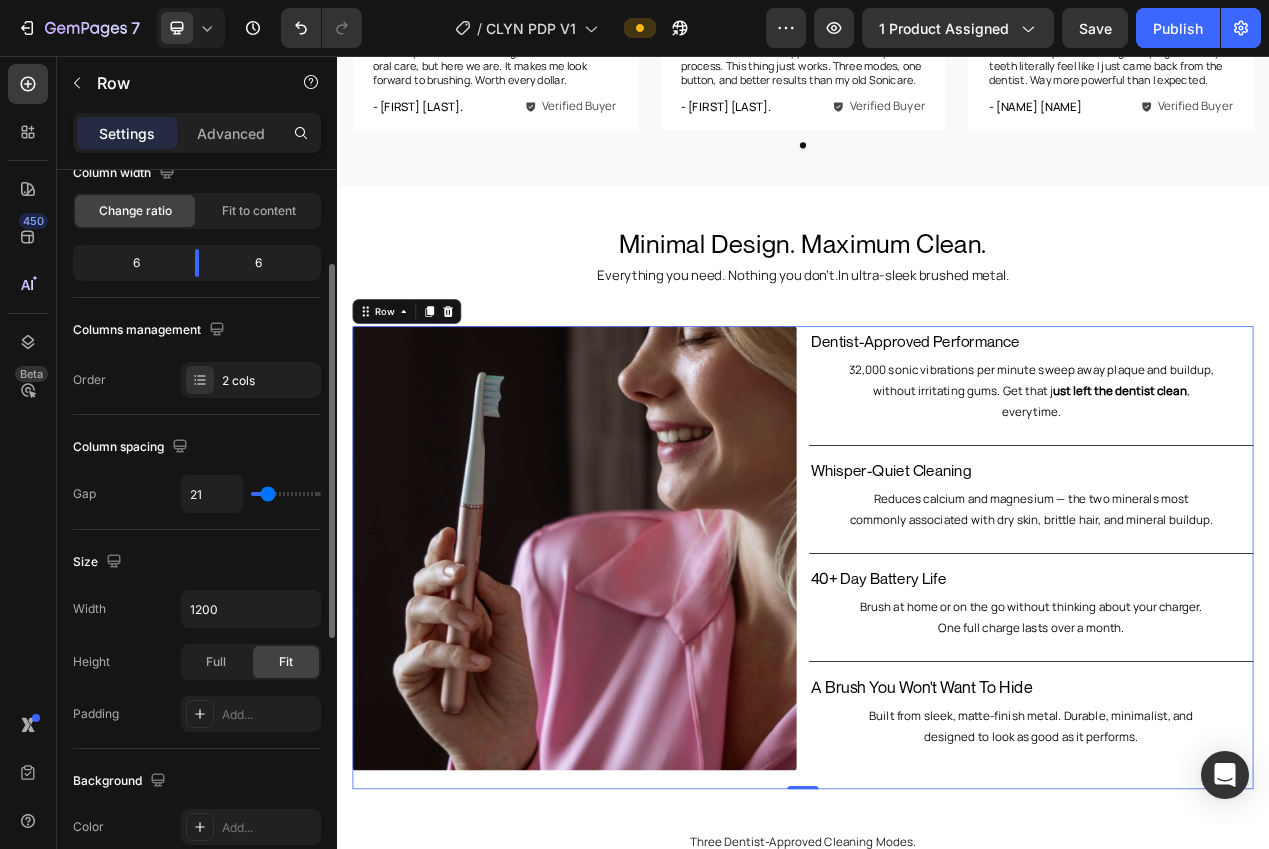 type on "23" 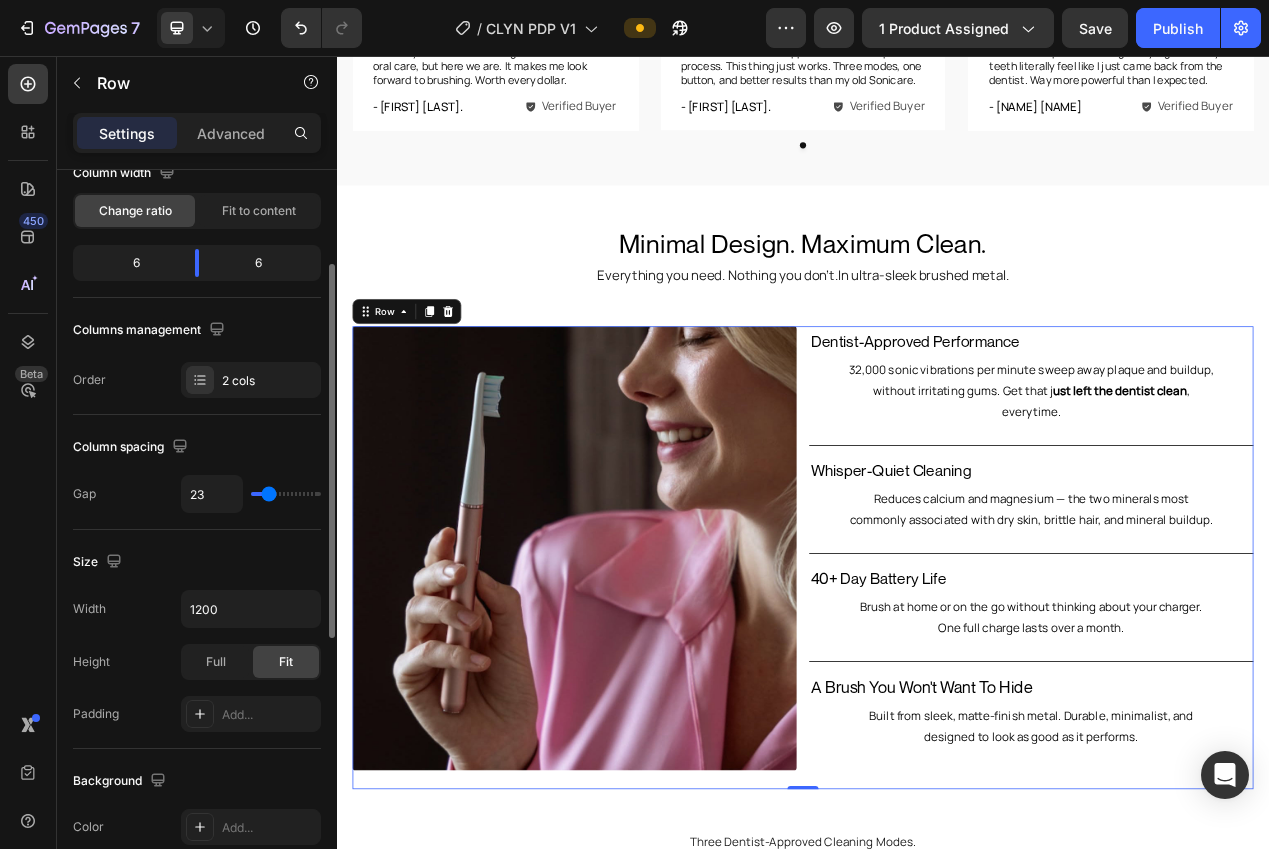 type on "28" 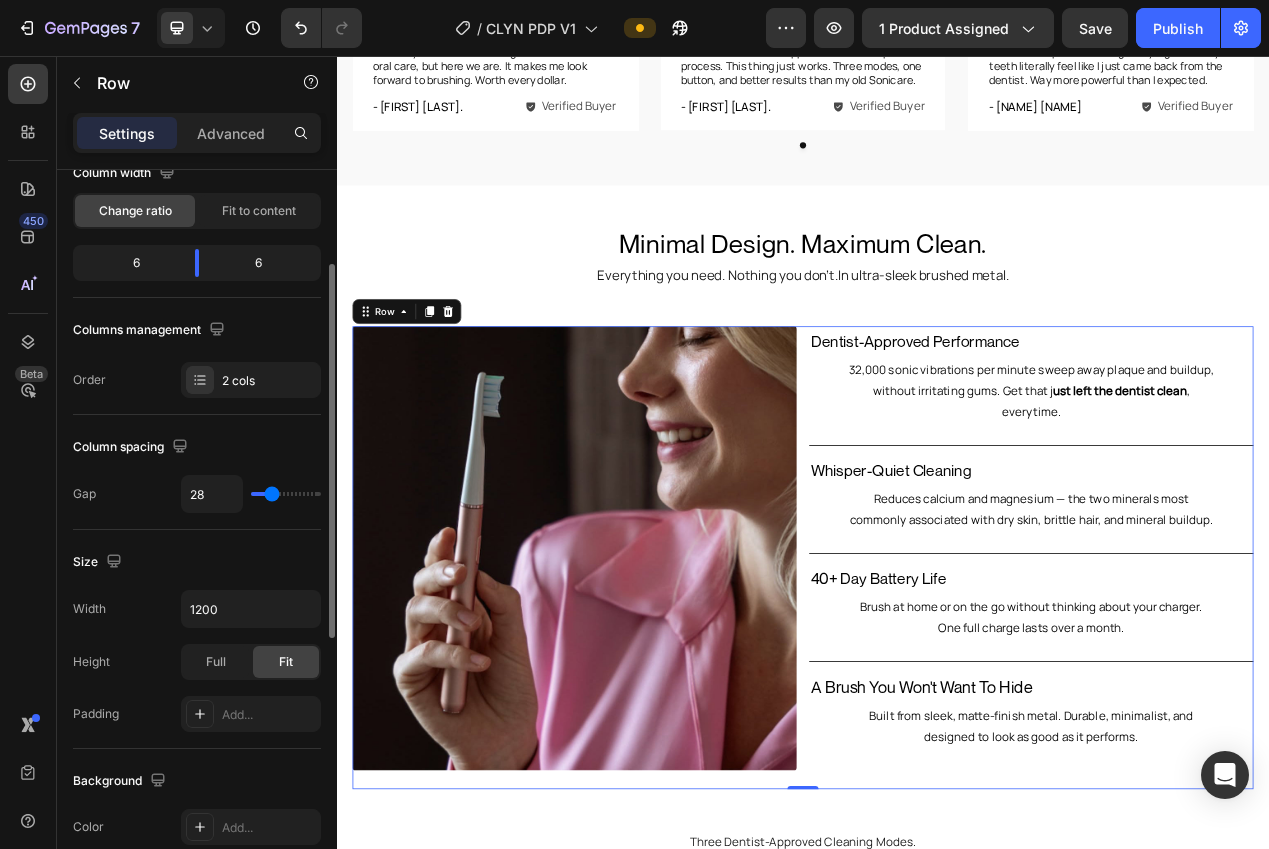 type on "35" 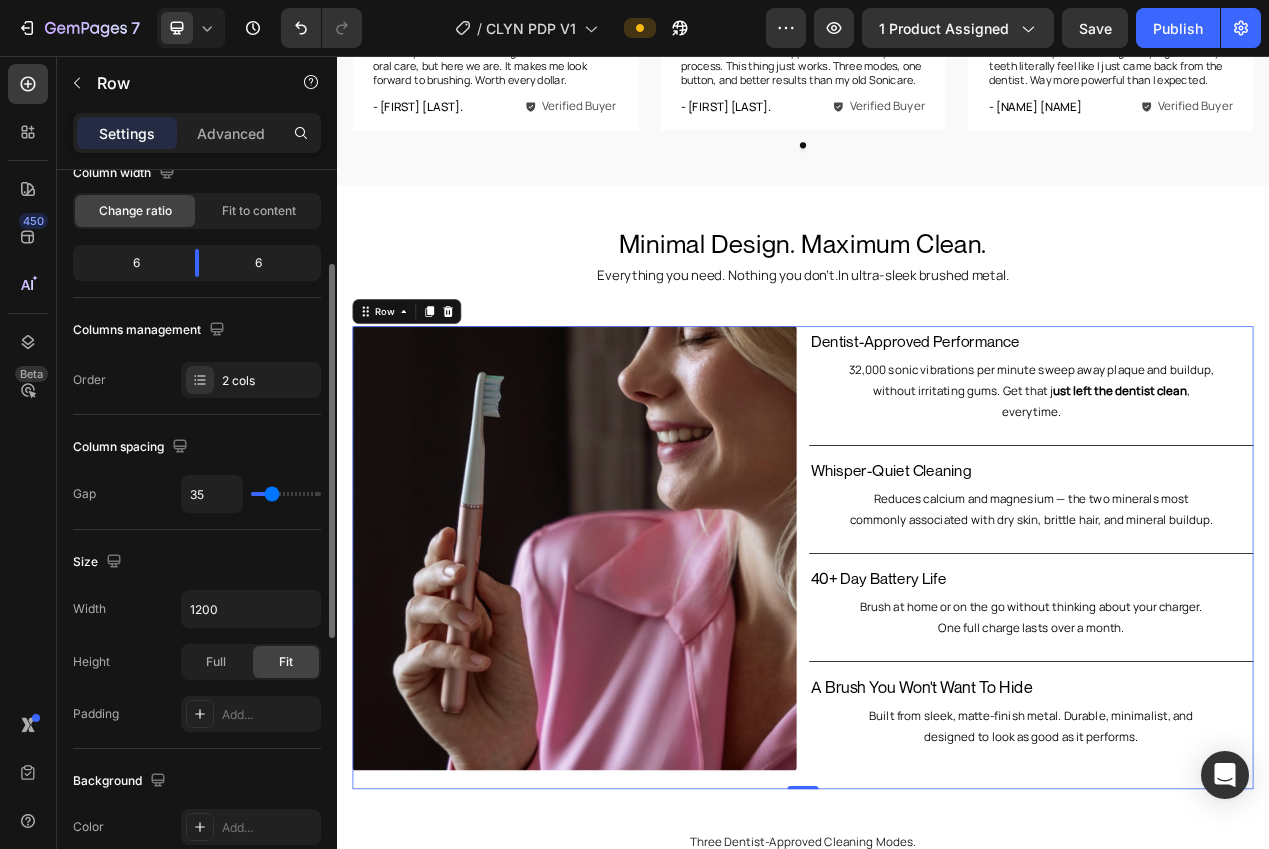 type on "35" 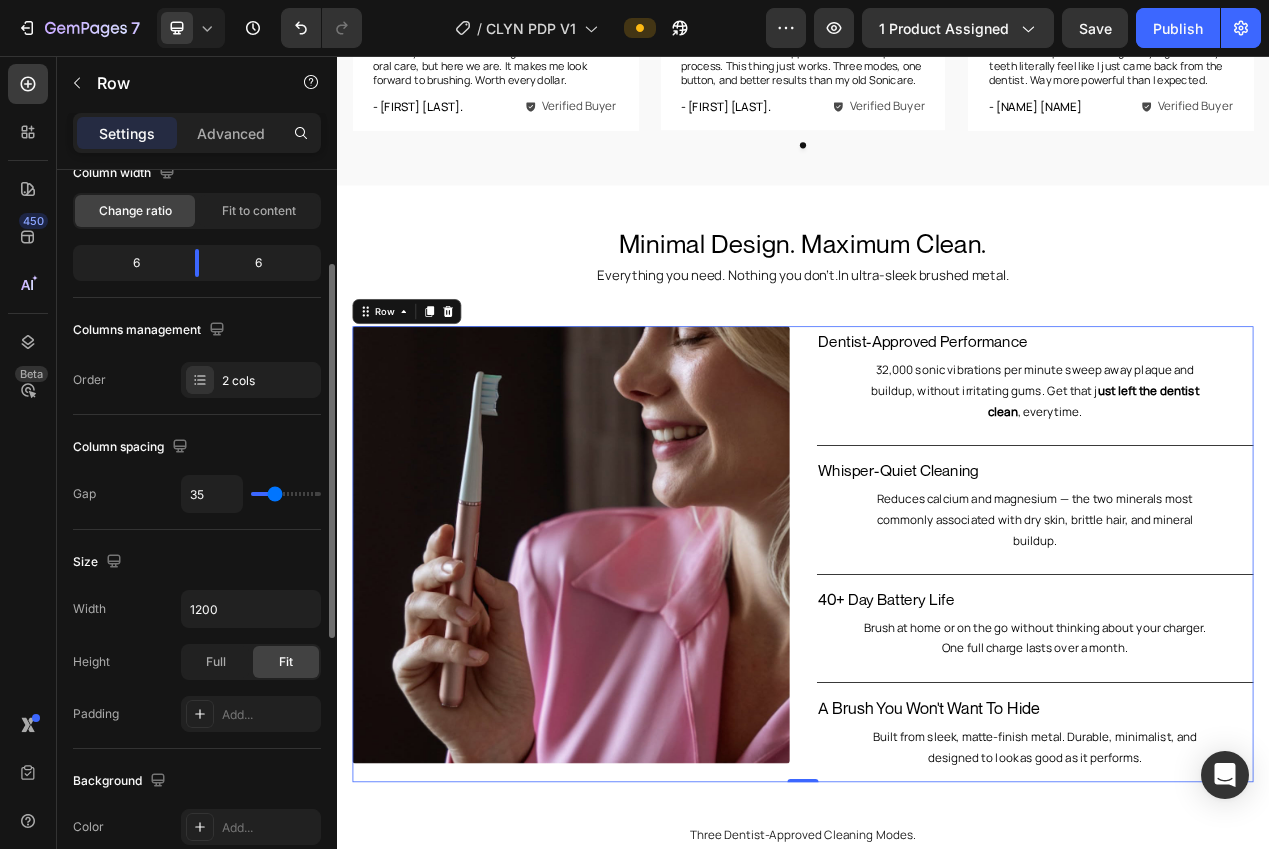 type on "40" 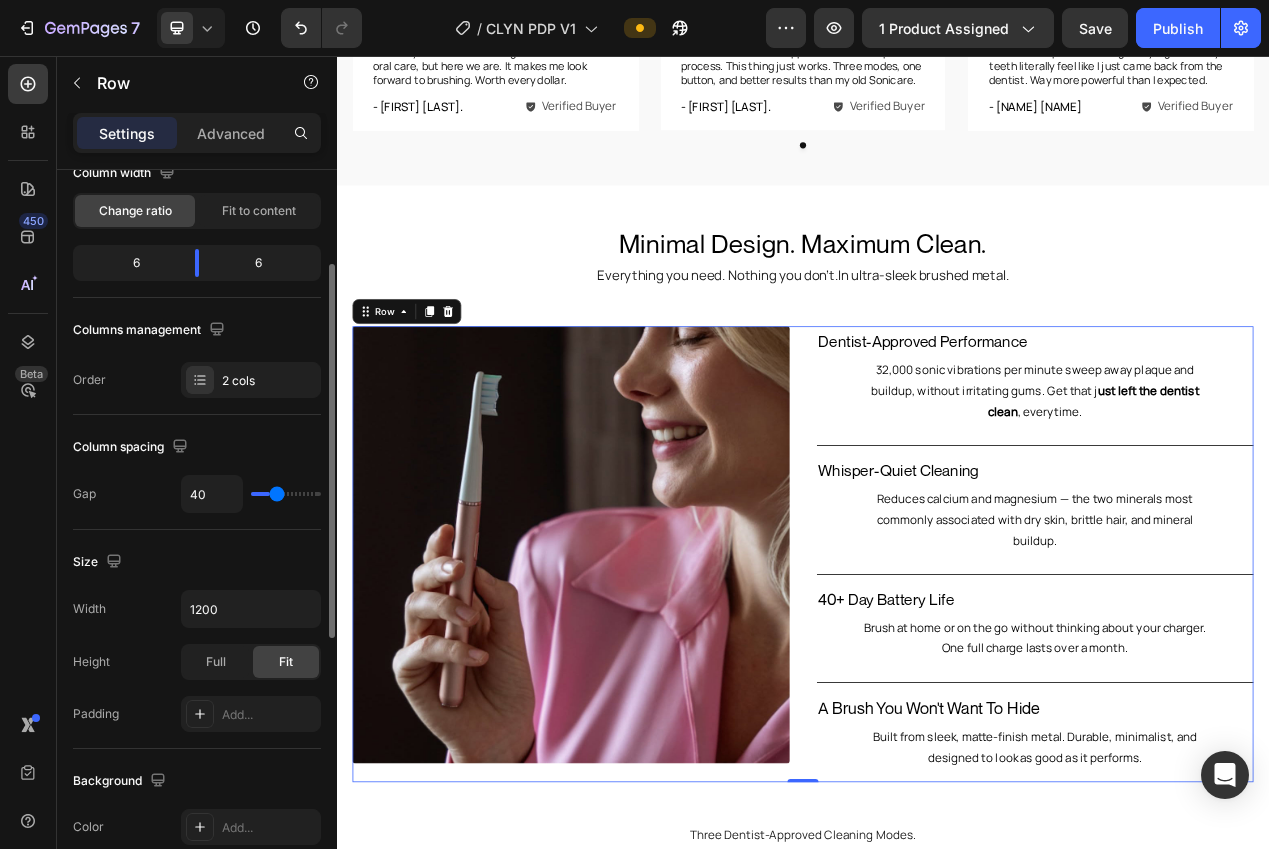 type on "49" 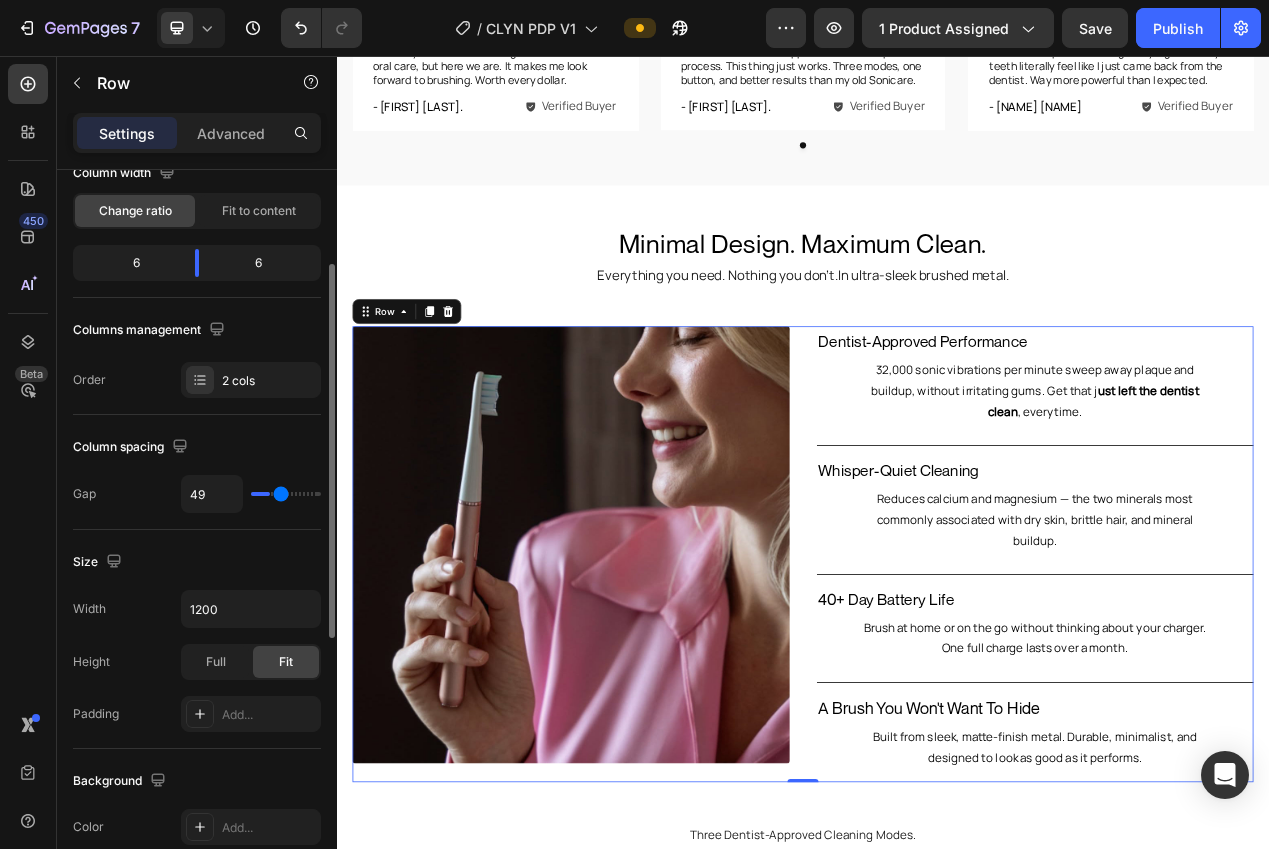 type on "53" 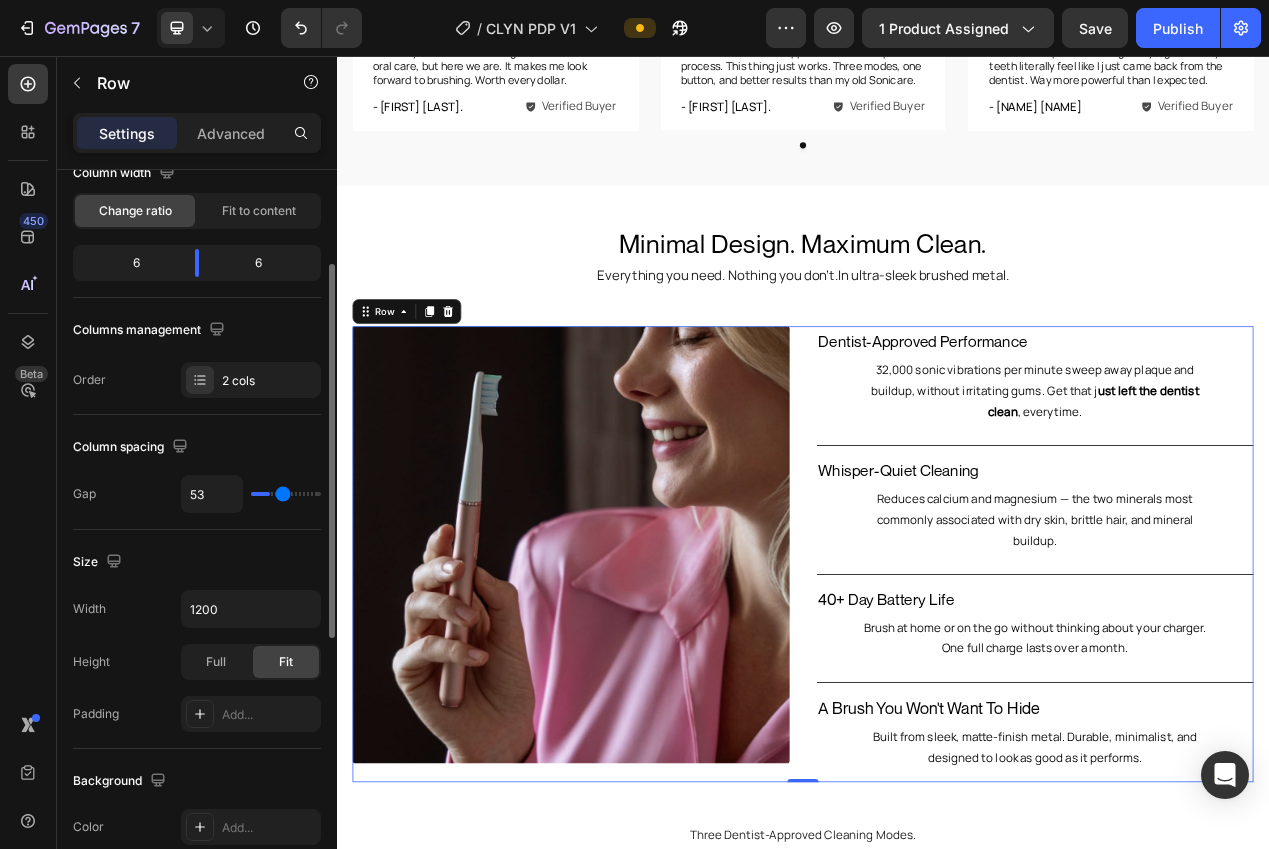 type on "57" 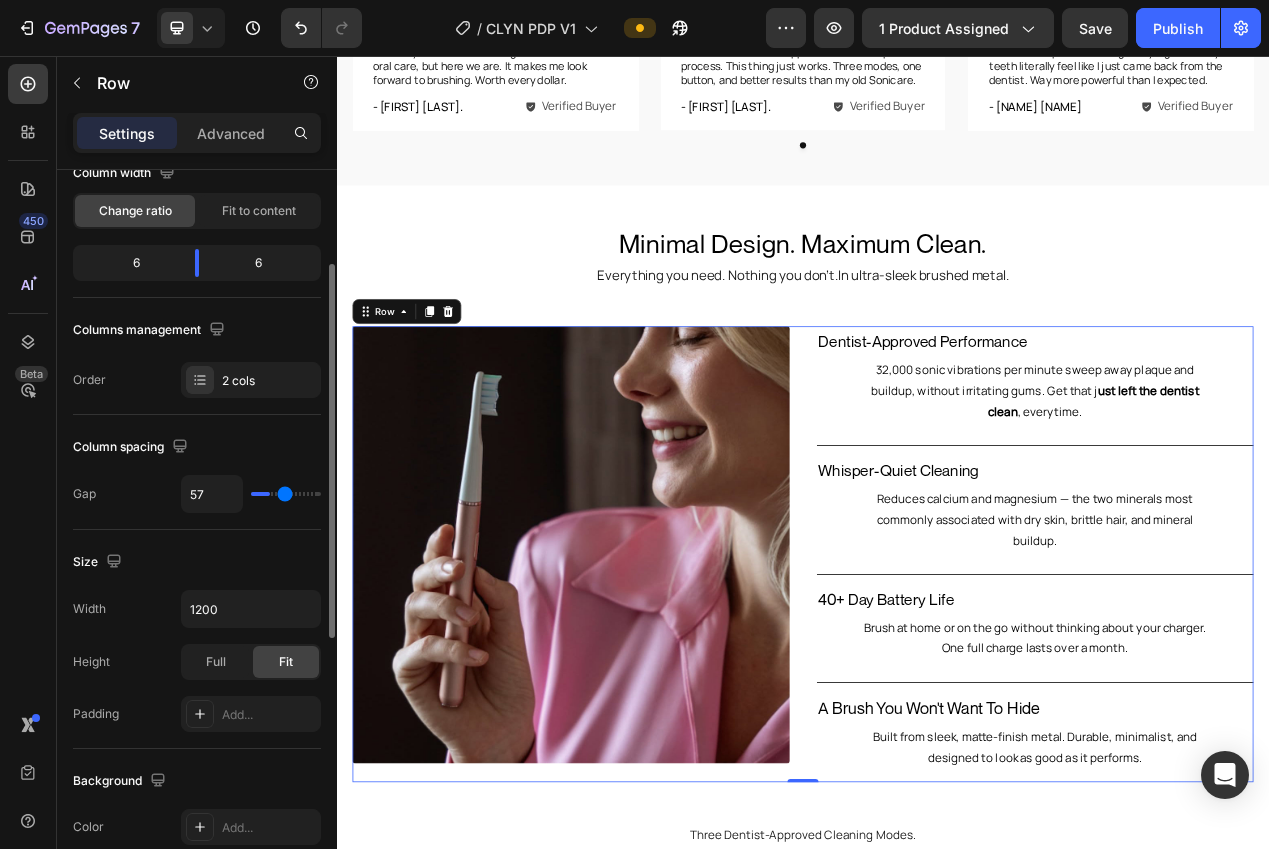 type on "59" 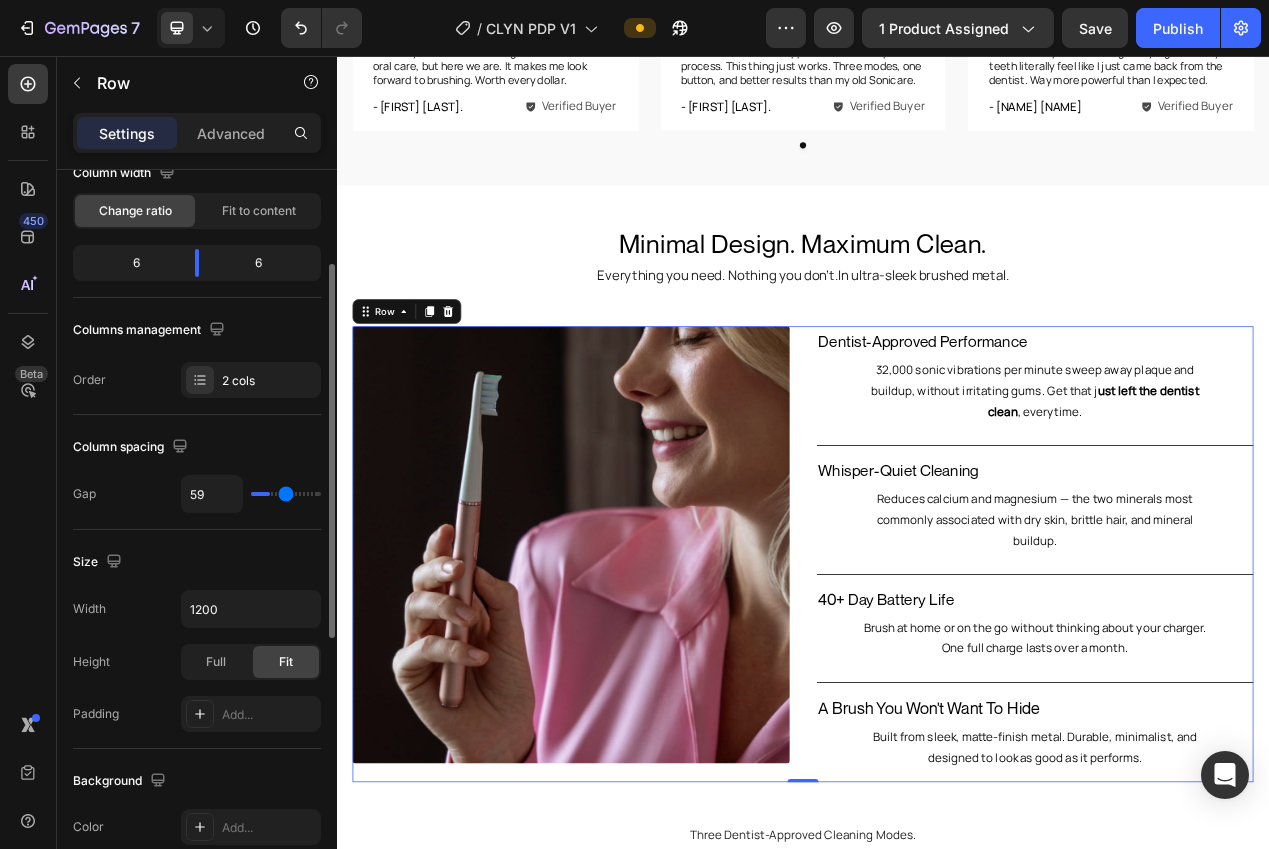 type on "61" 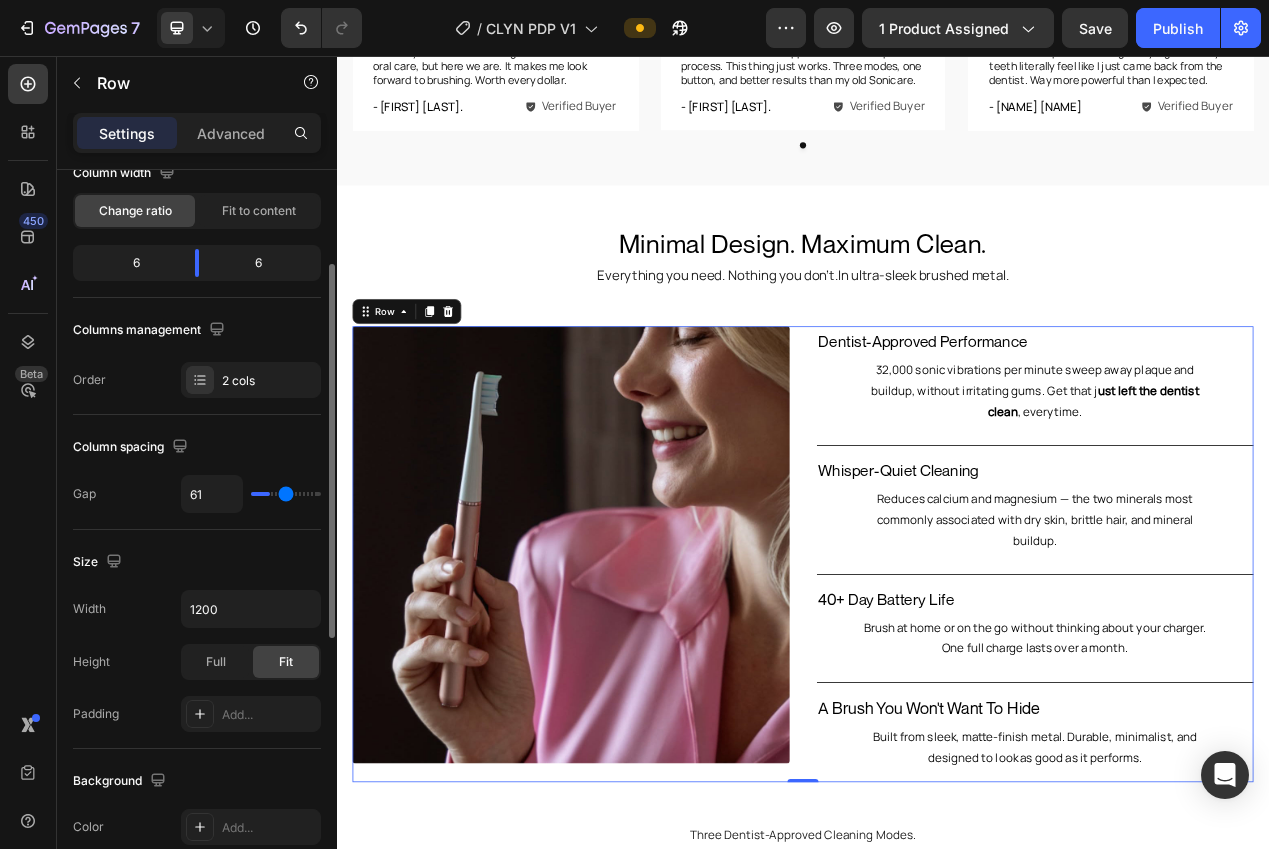 type on "62" 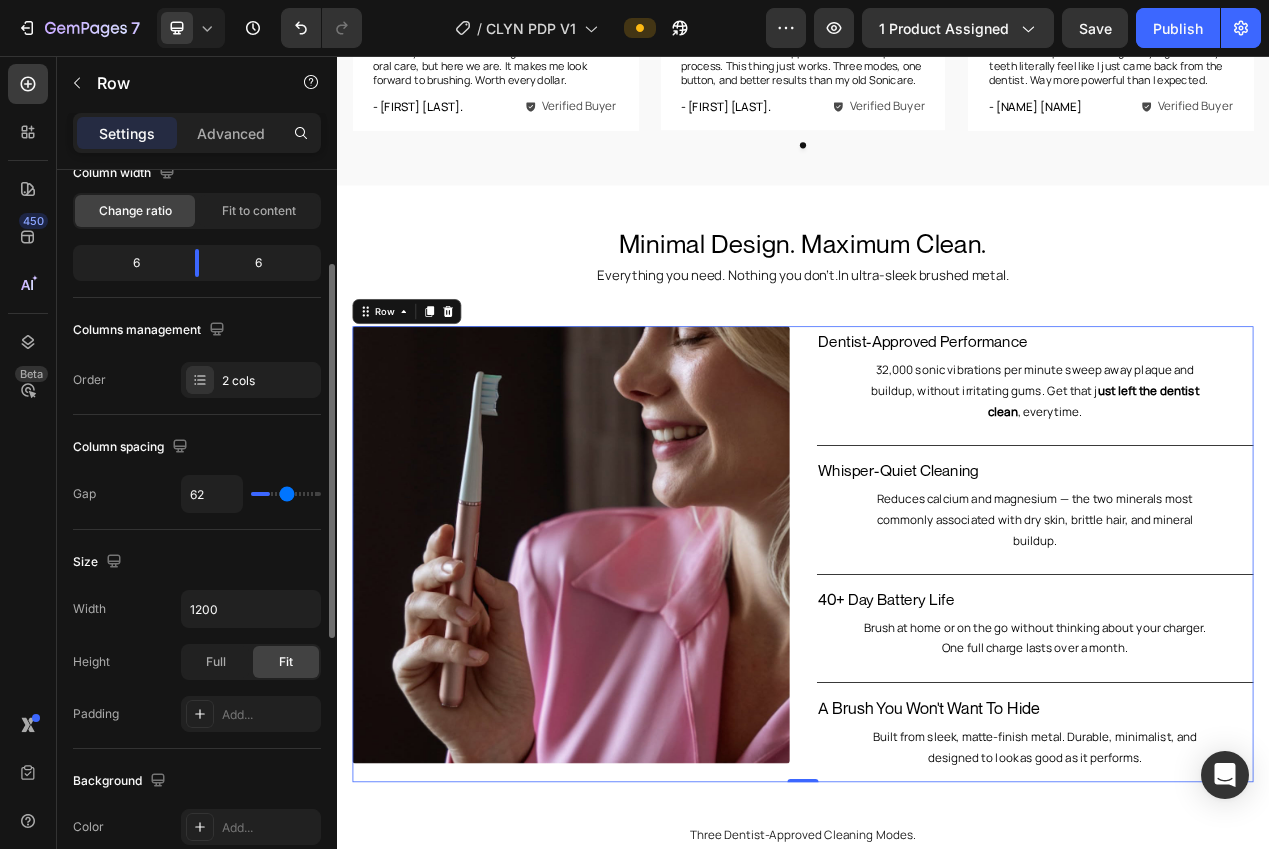 type on "63" 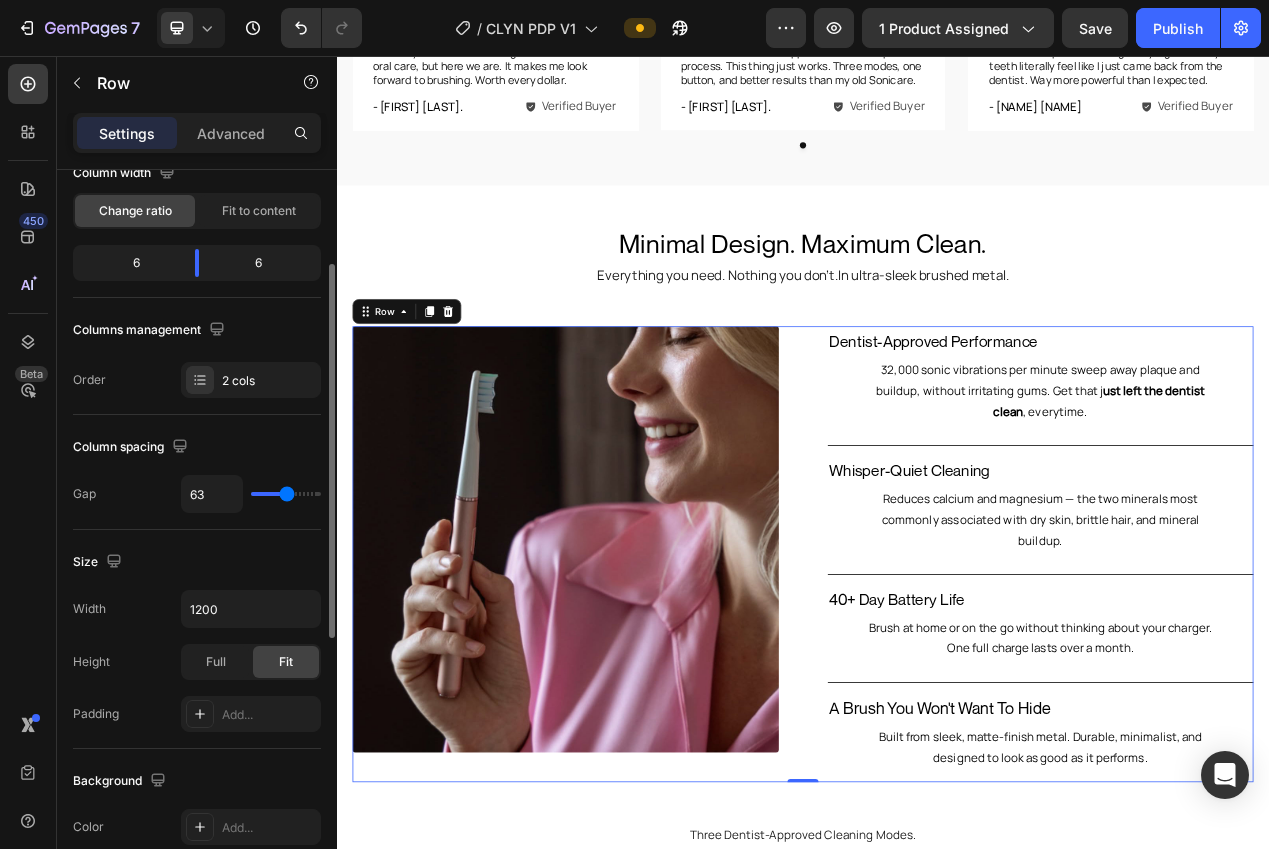 type on "62" 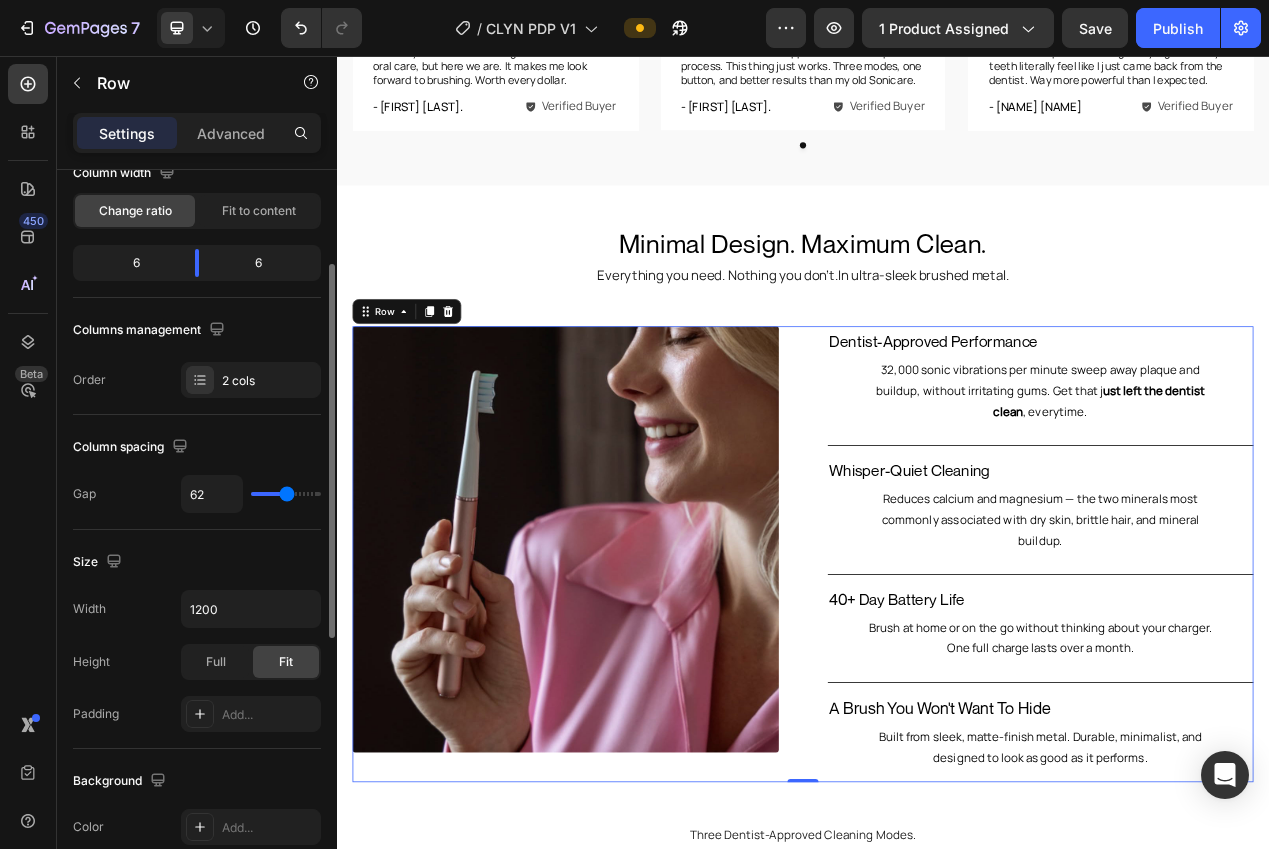 type on "61" 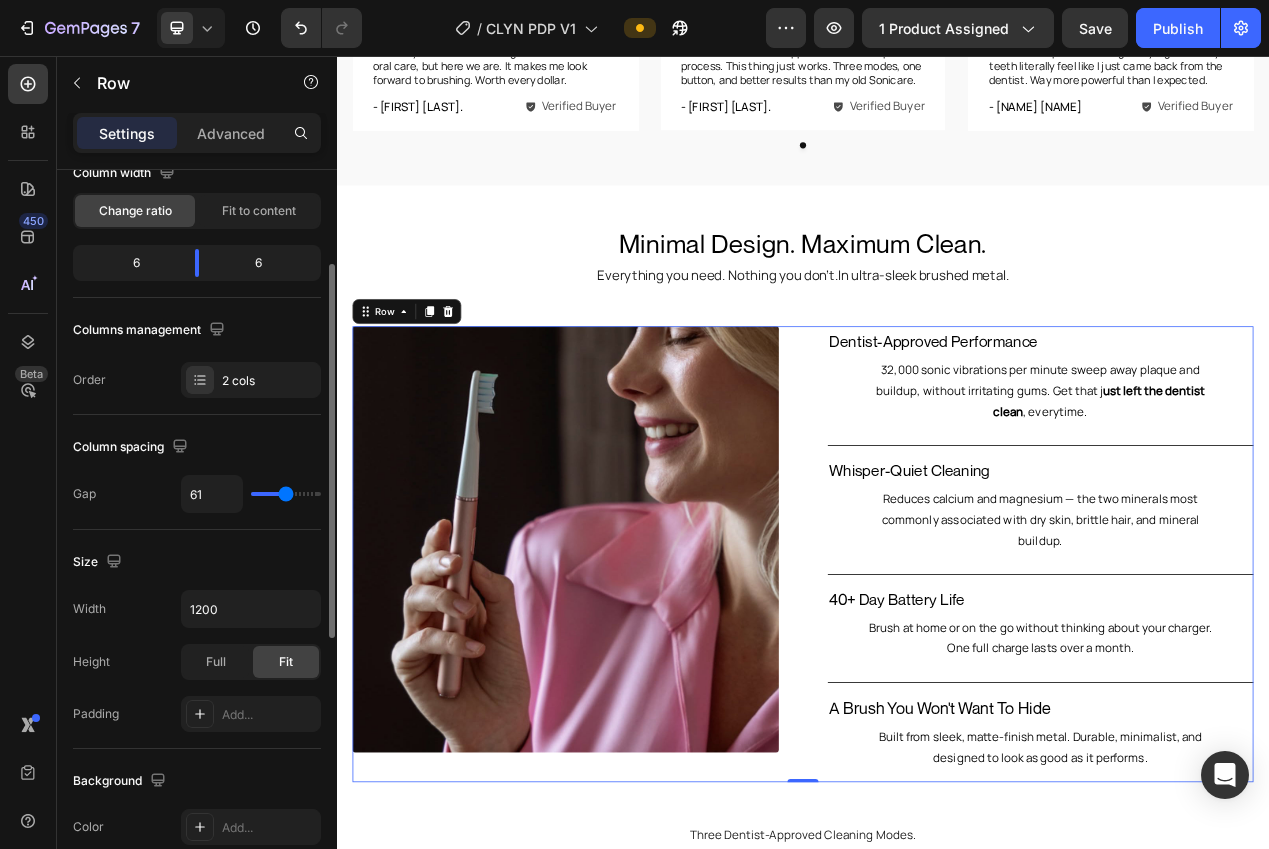 type on "60" 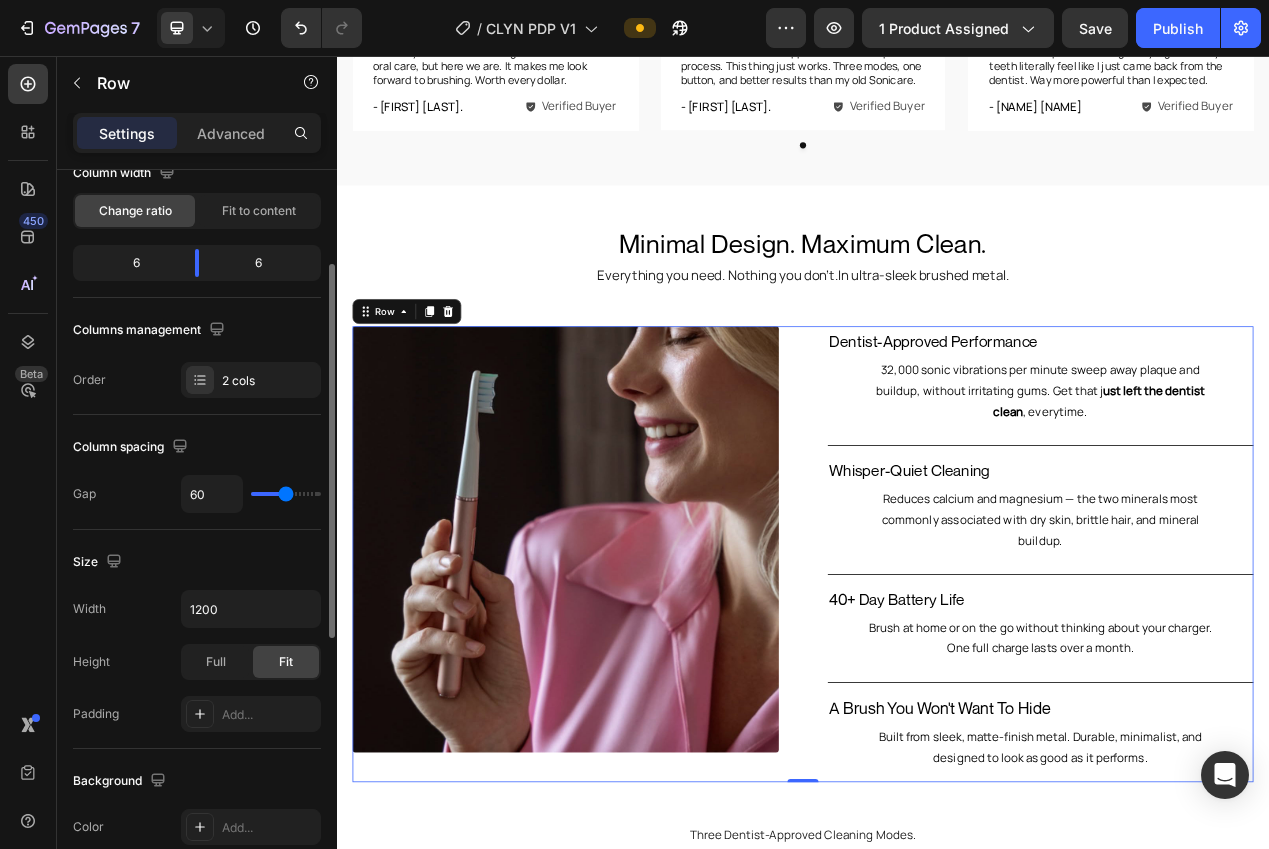 type on "59" 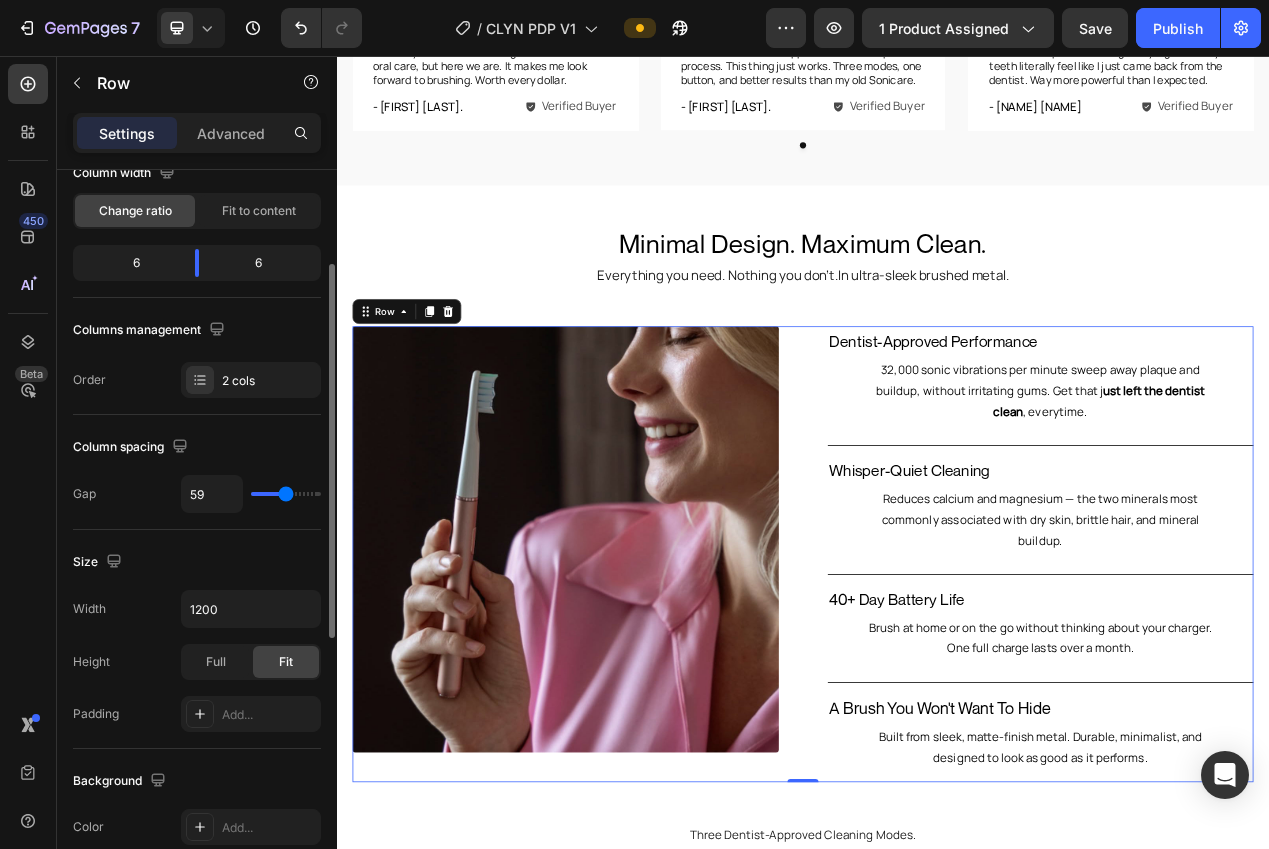type on "58" 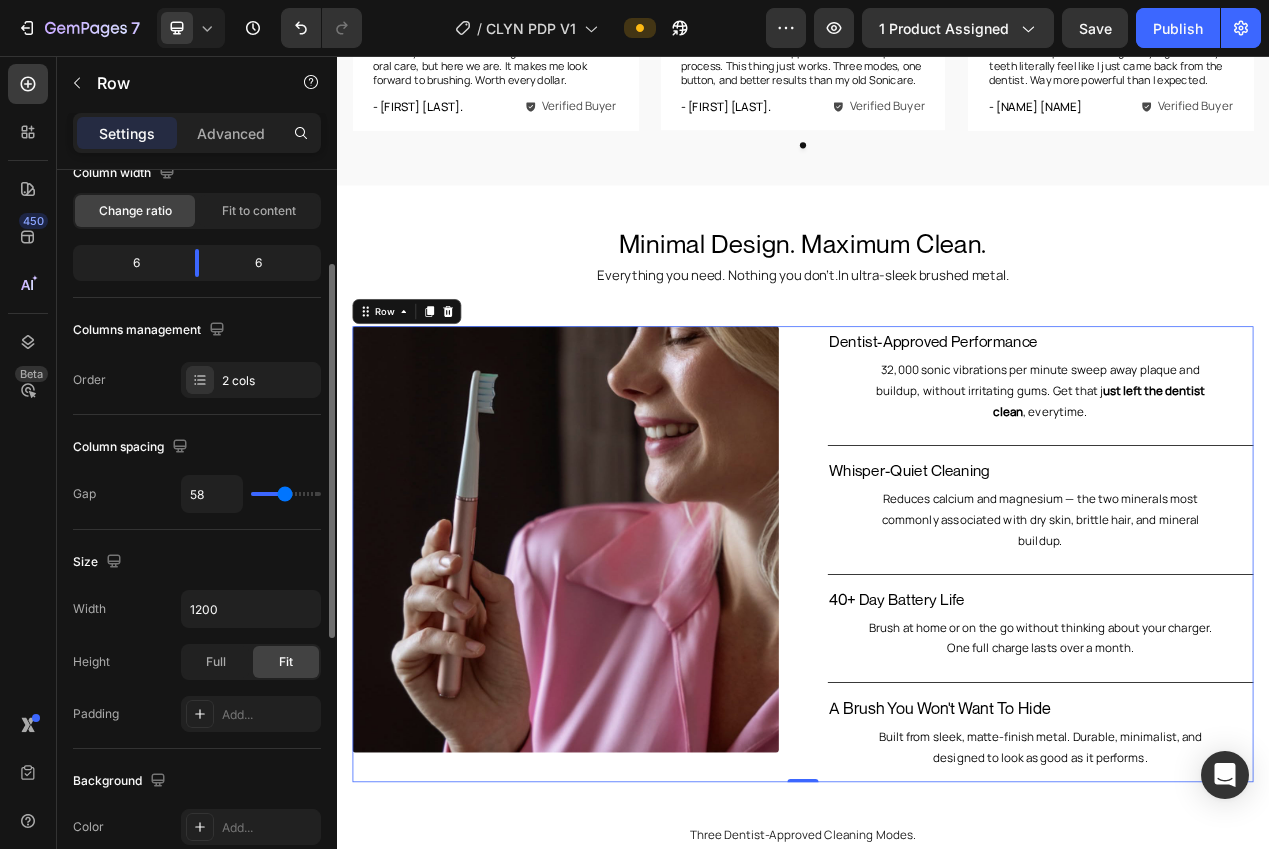 type on "57" 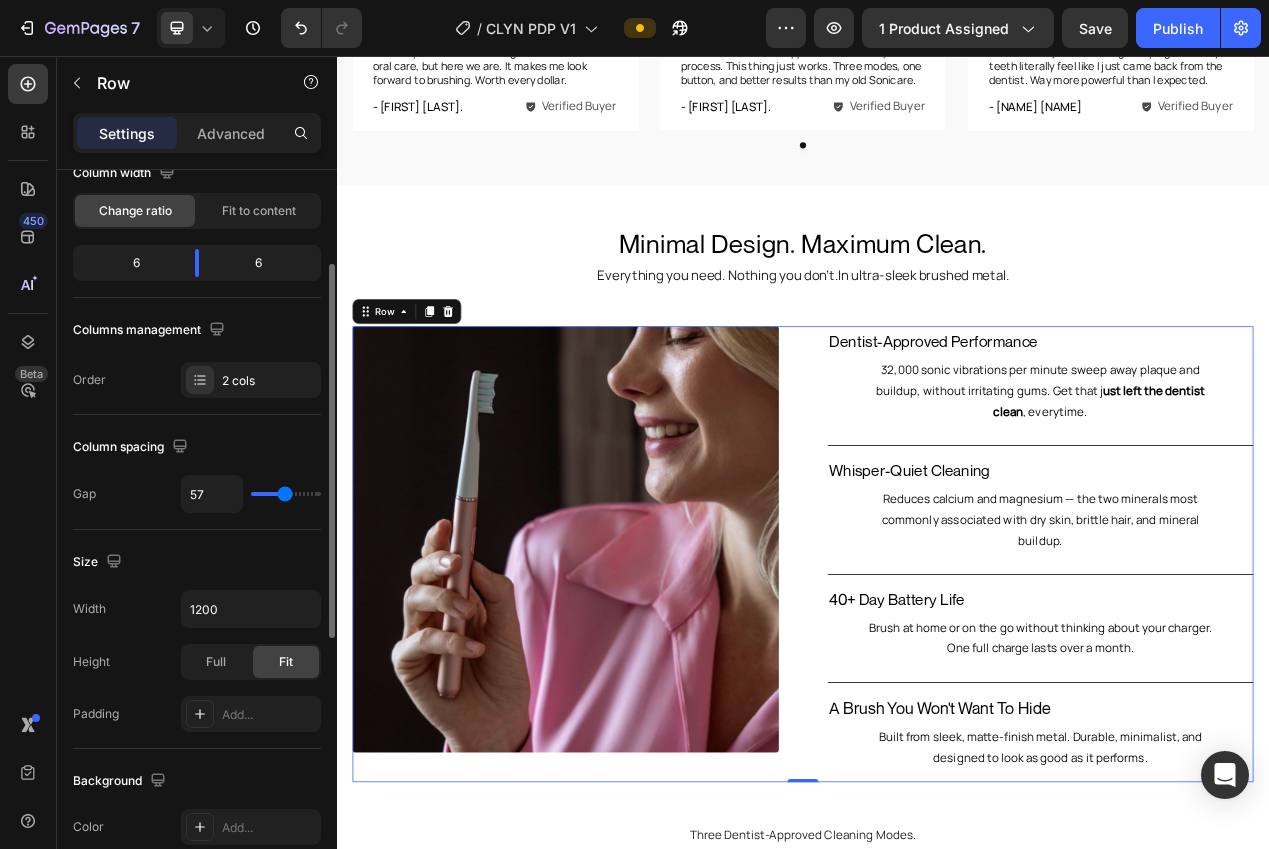 type on "56" 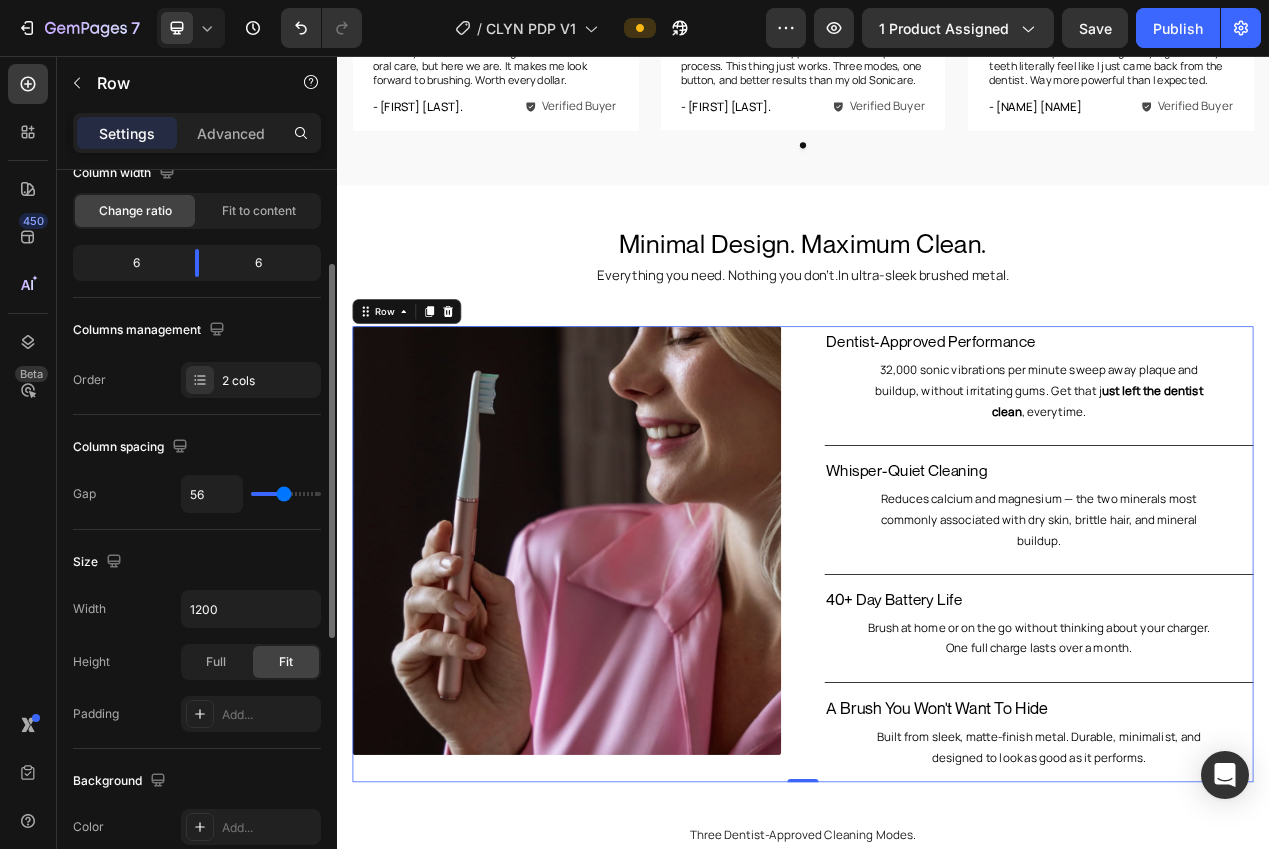 type on "55" 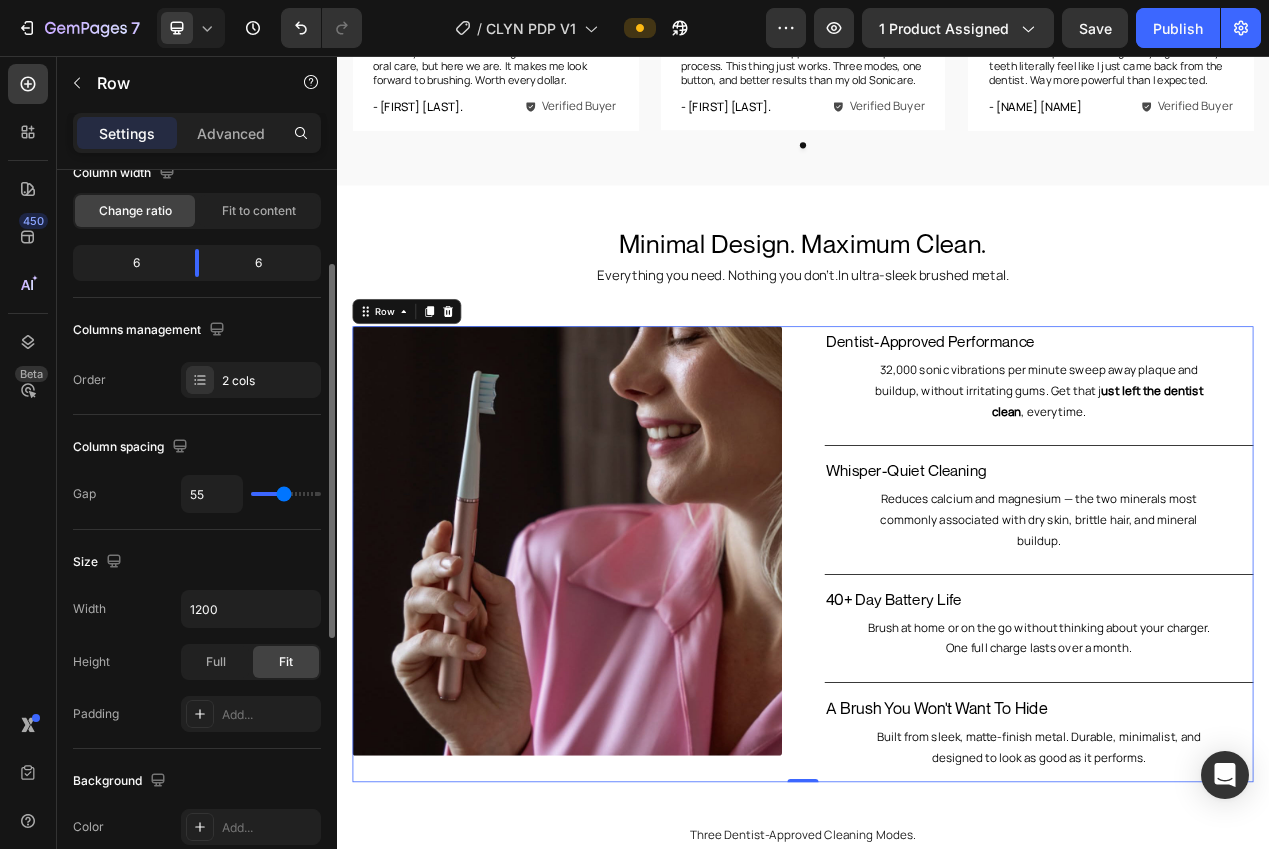 type on "54" 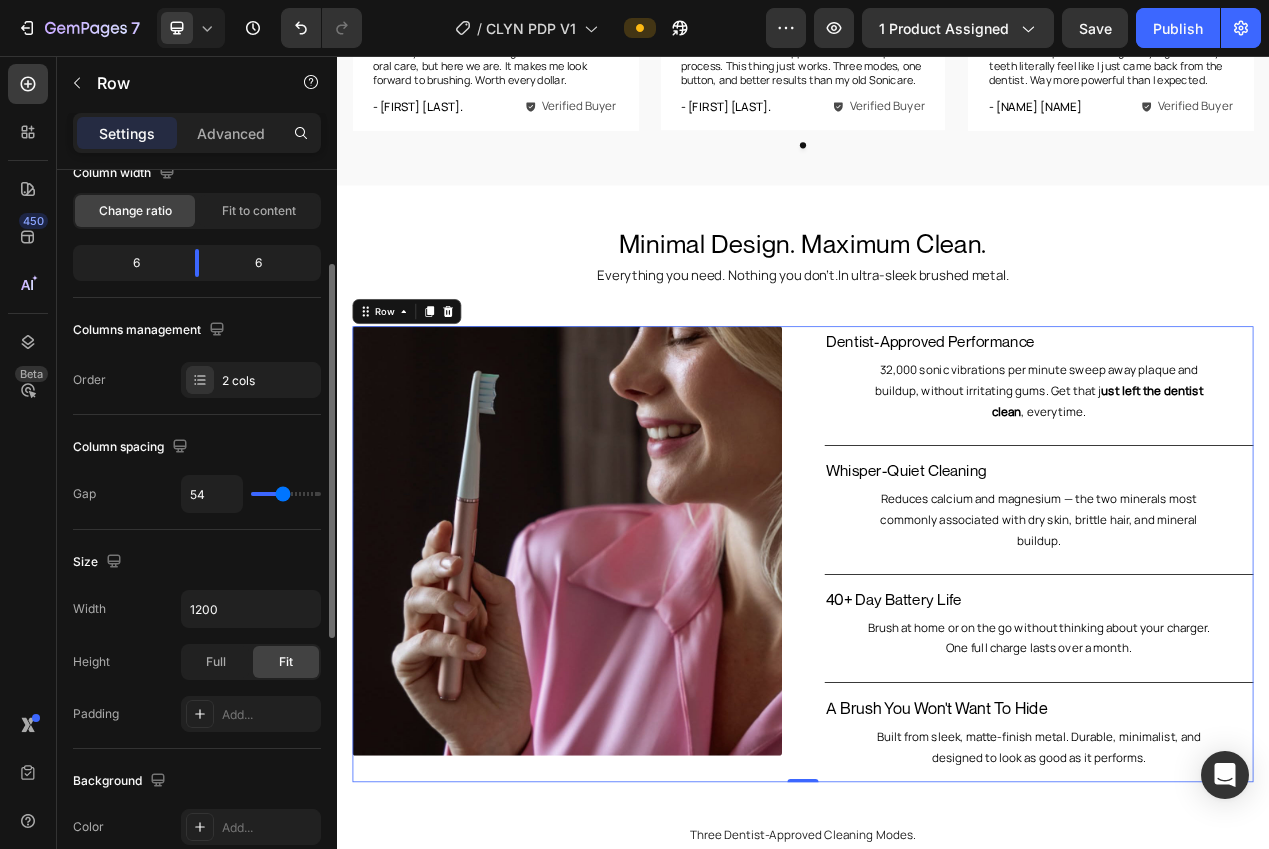 type on "52" 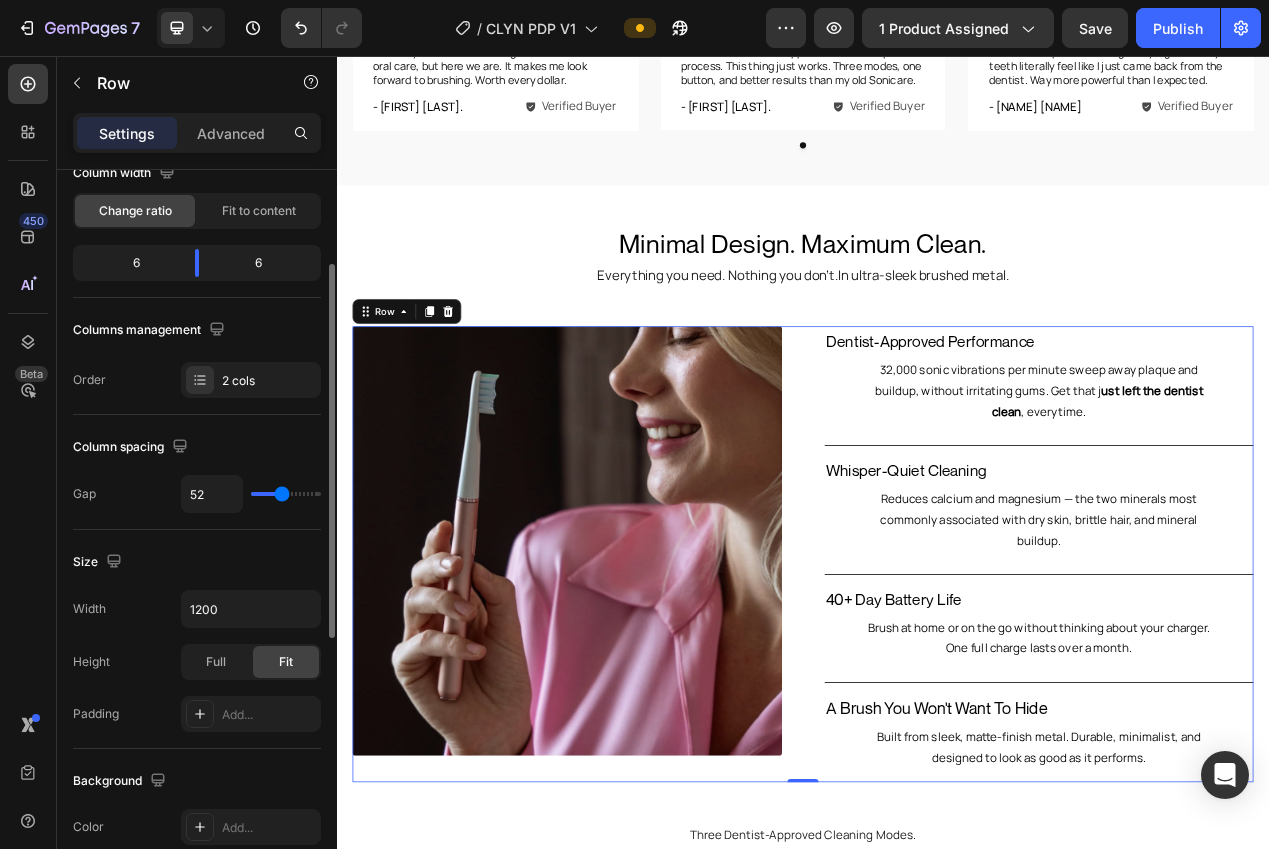 type on "51" 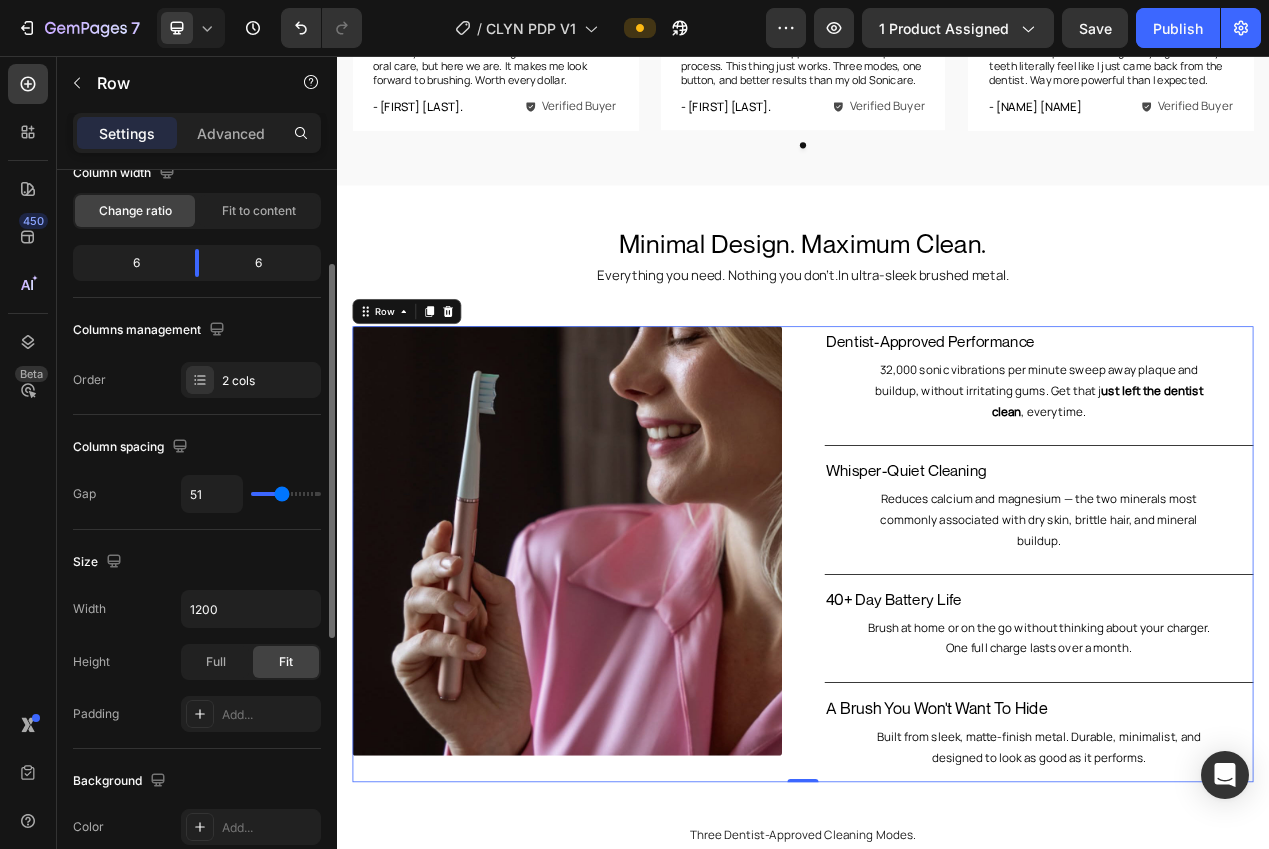 type on "50" 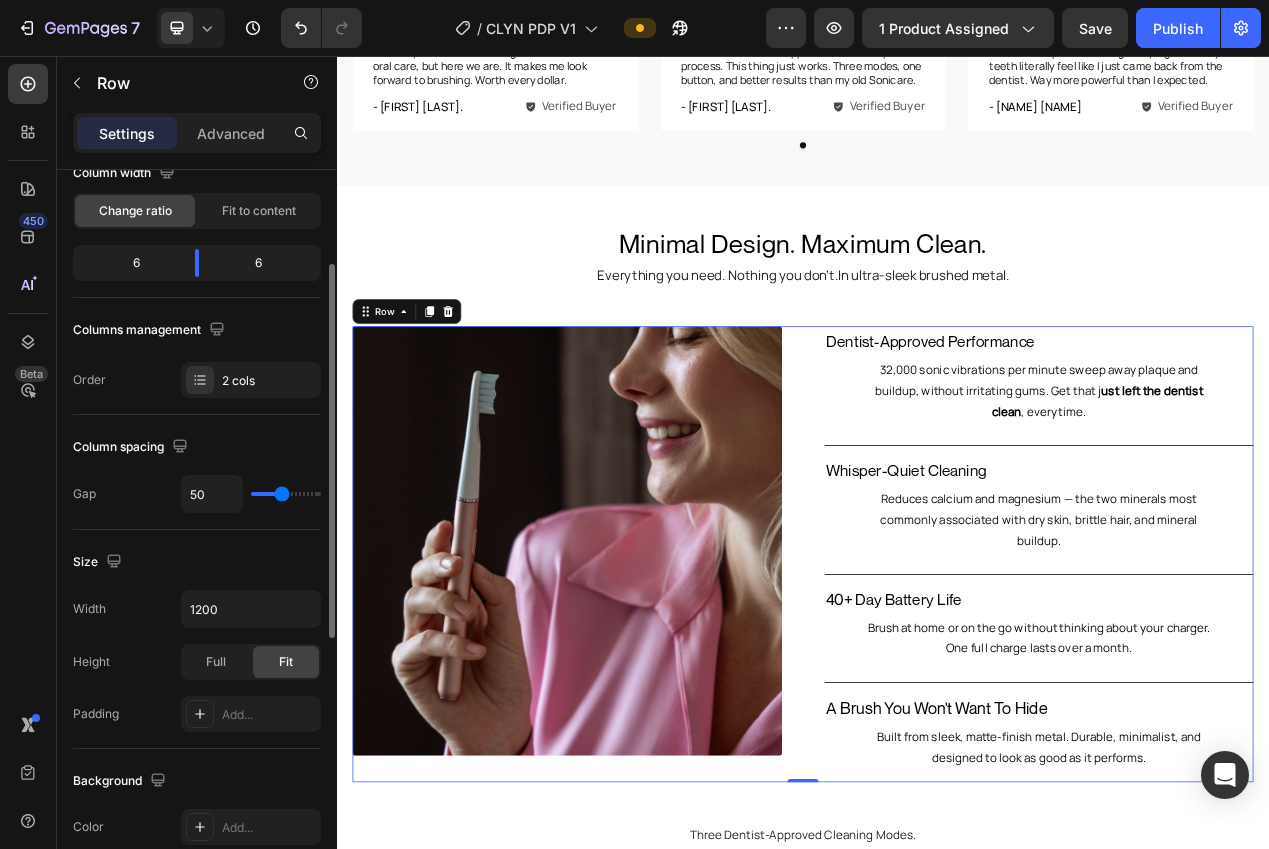 type on "49" 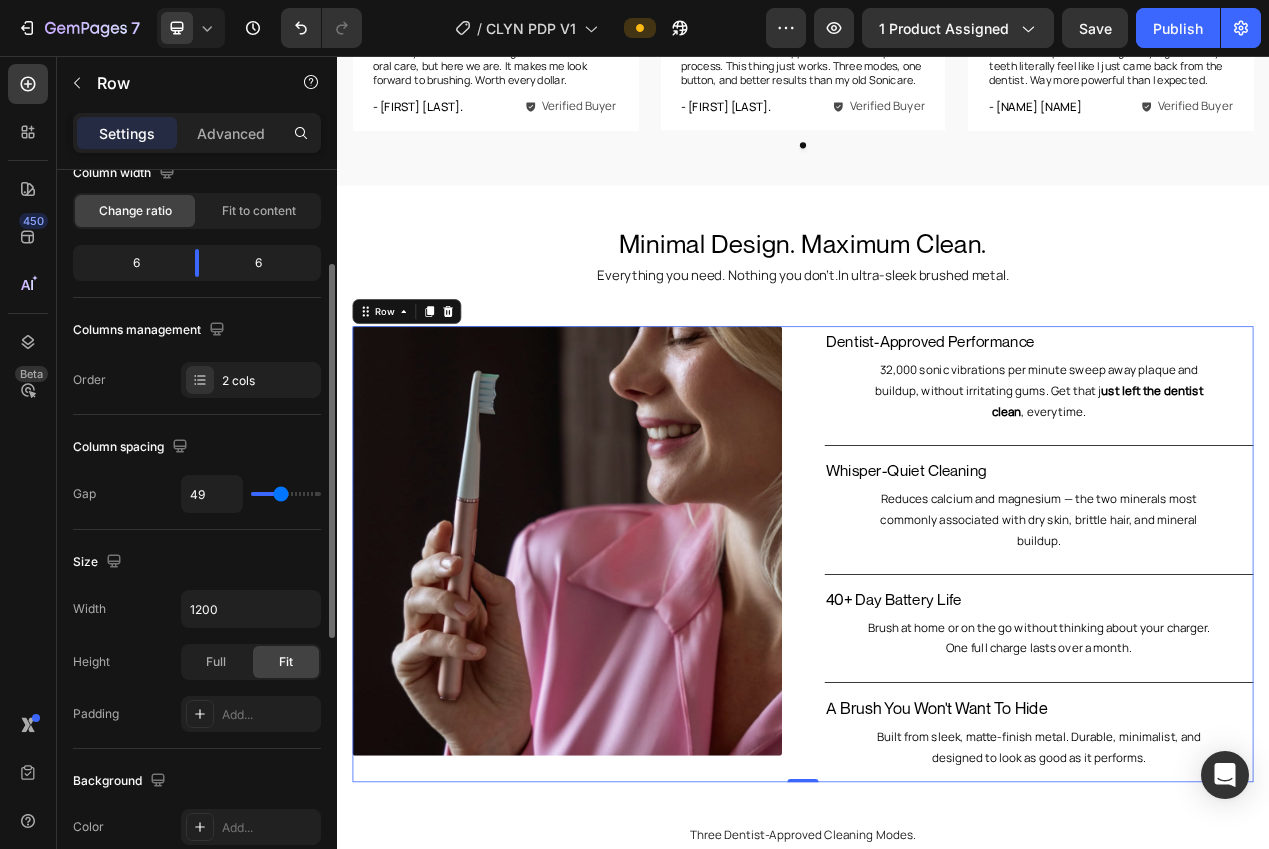 type on "47" 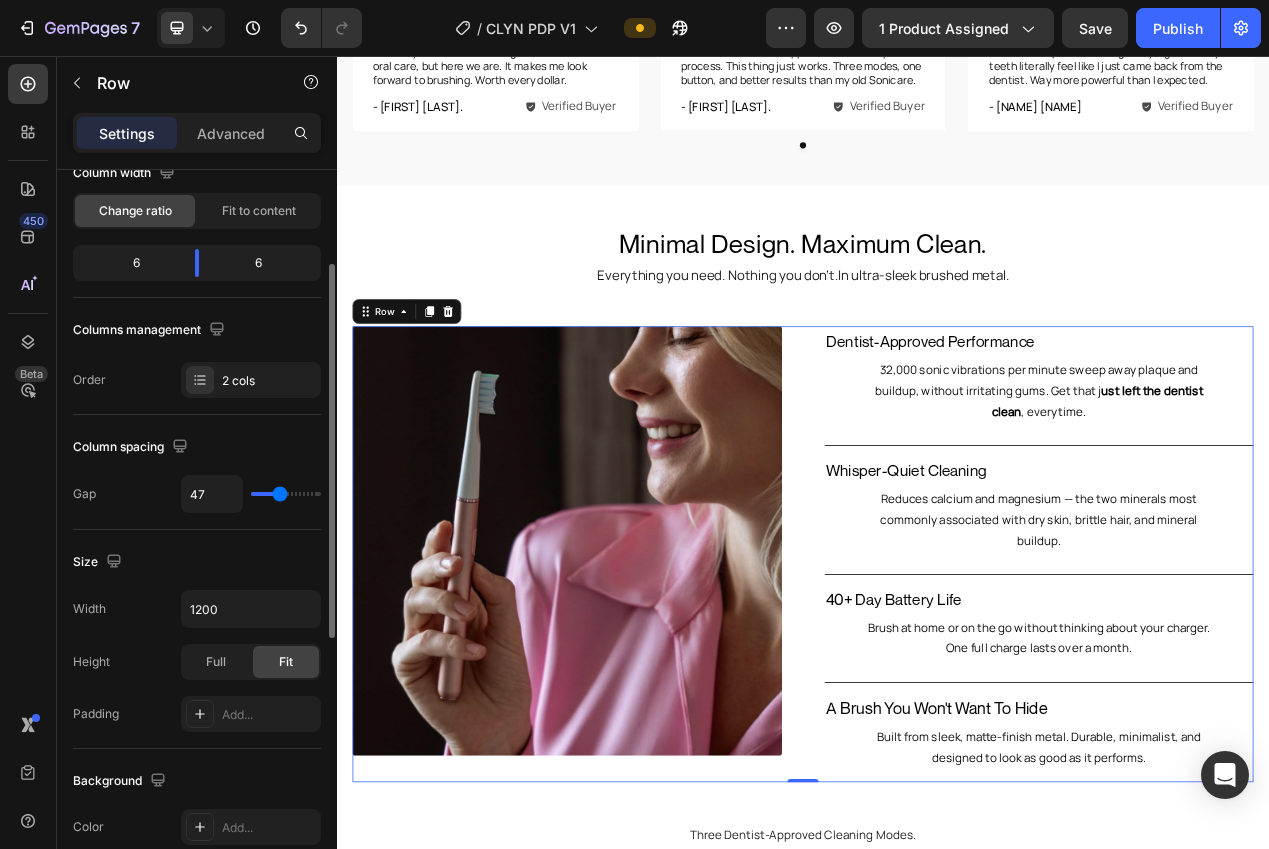 type on "46" 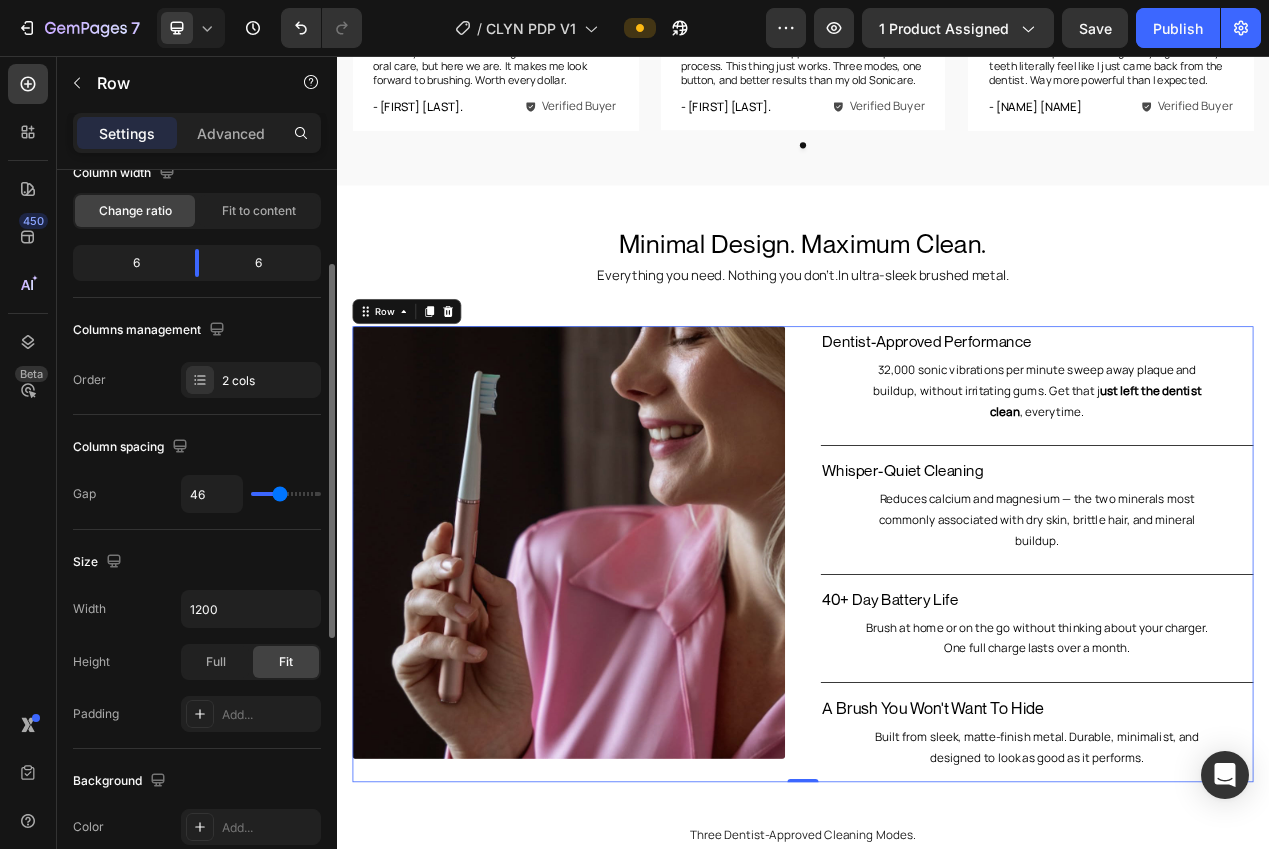 type on "45" 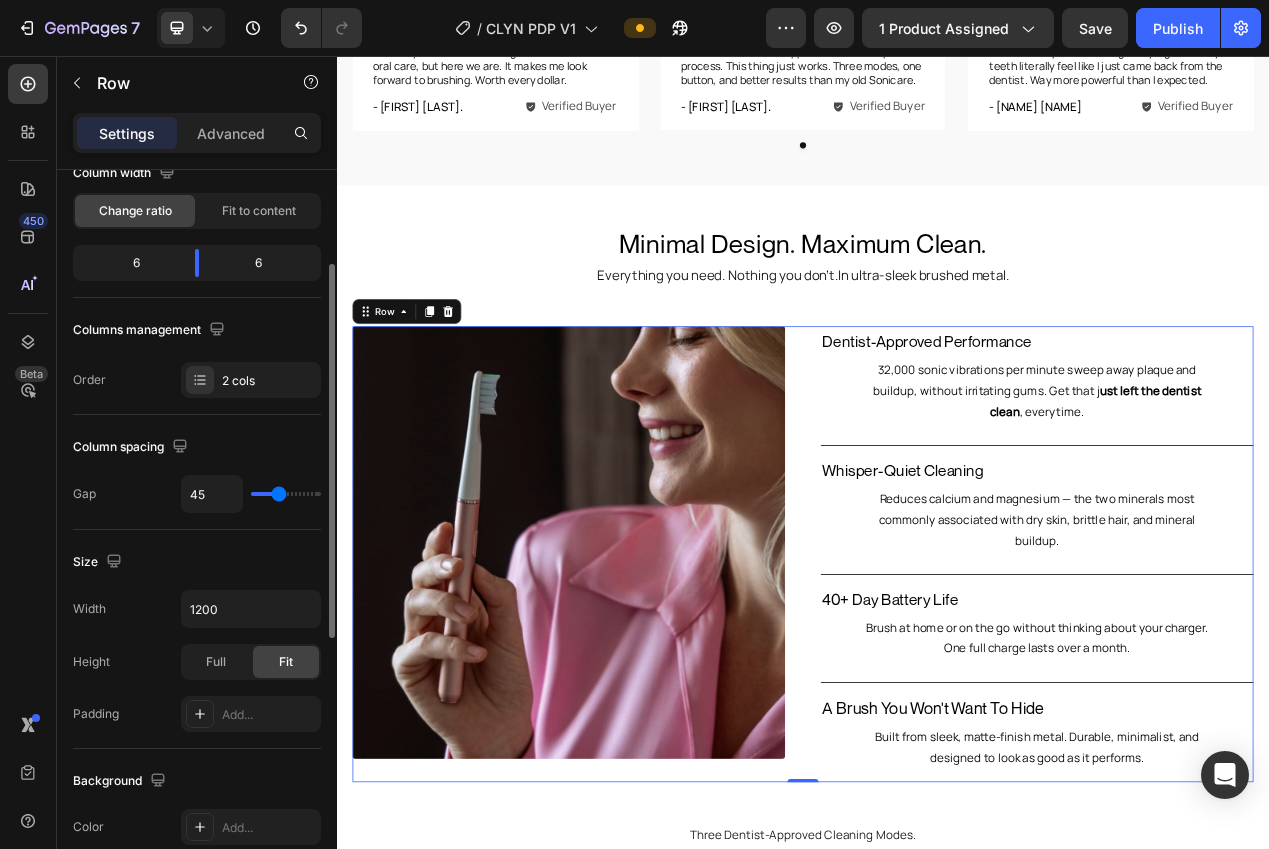 type on "44" 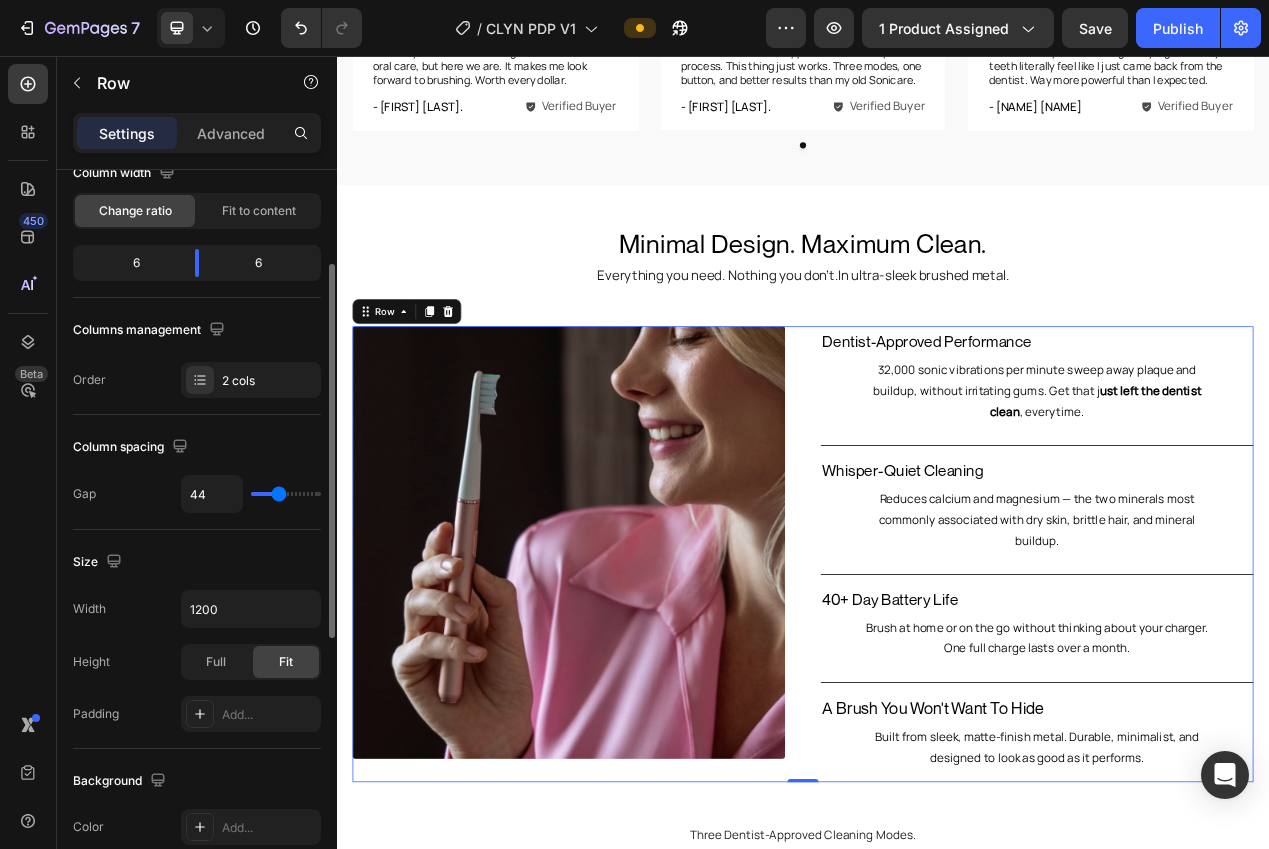 type on "43" 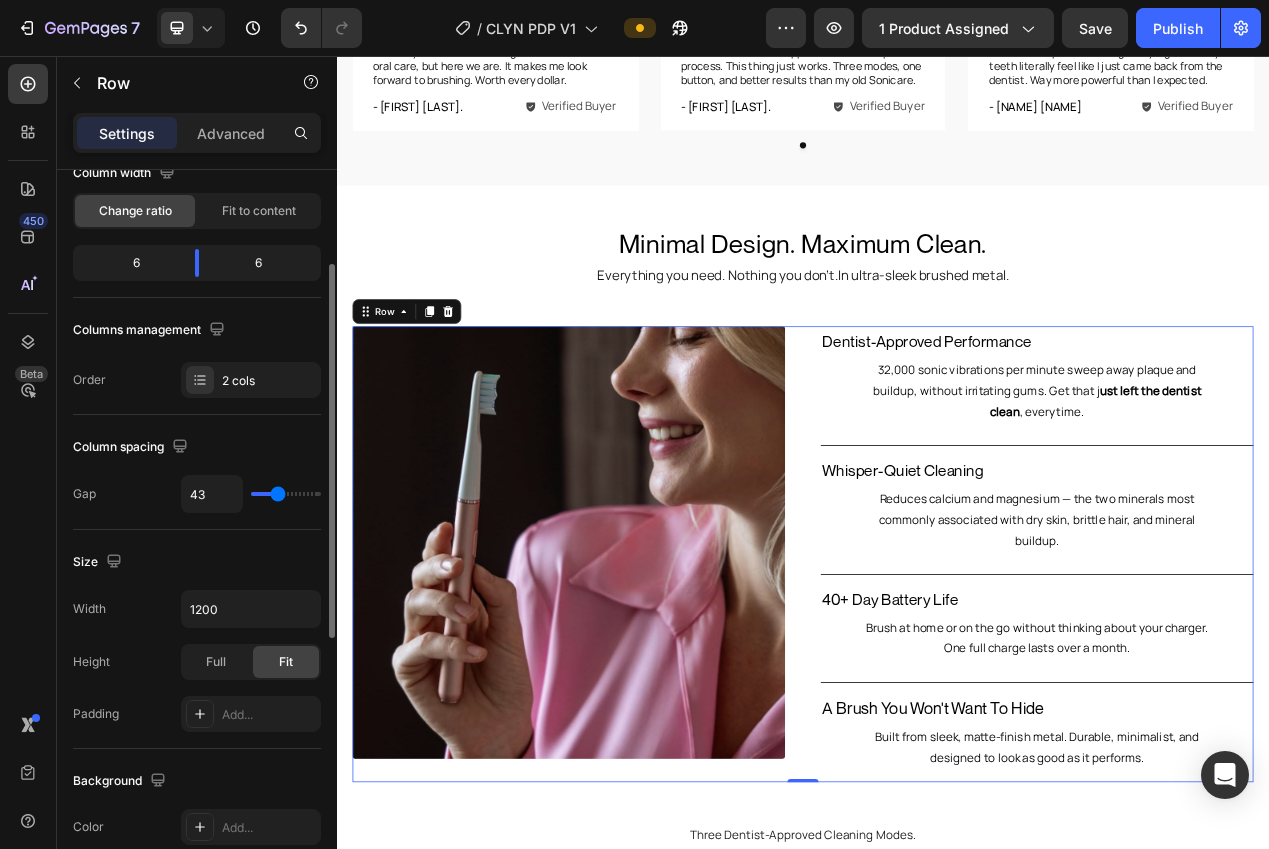 type on "42" 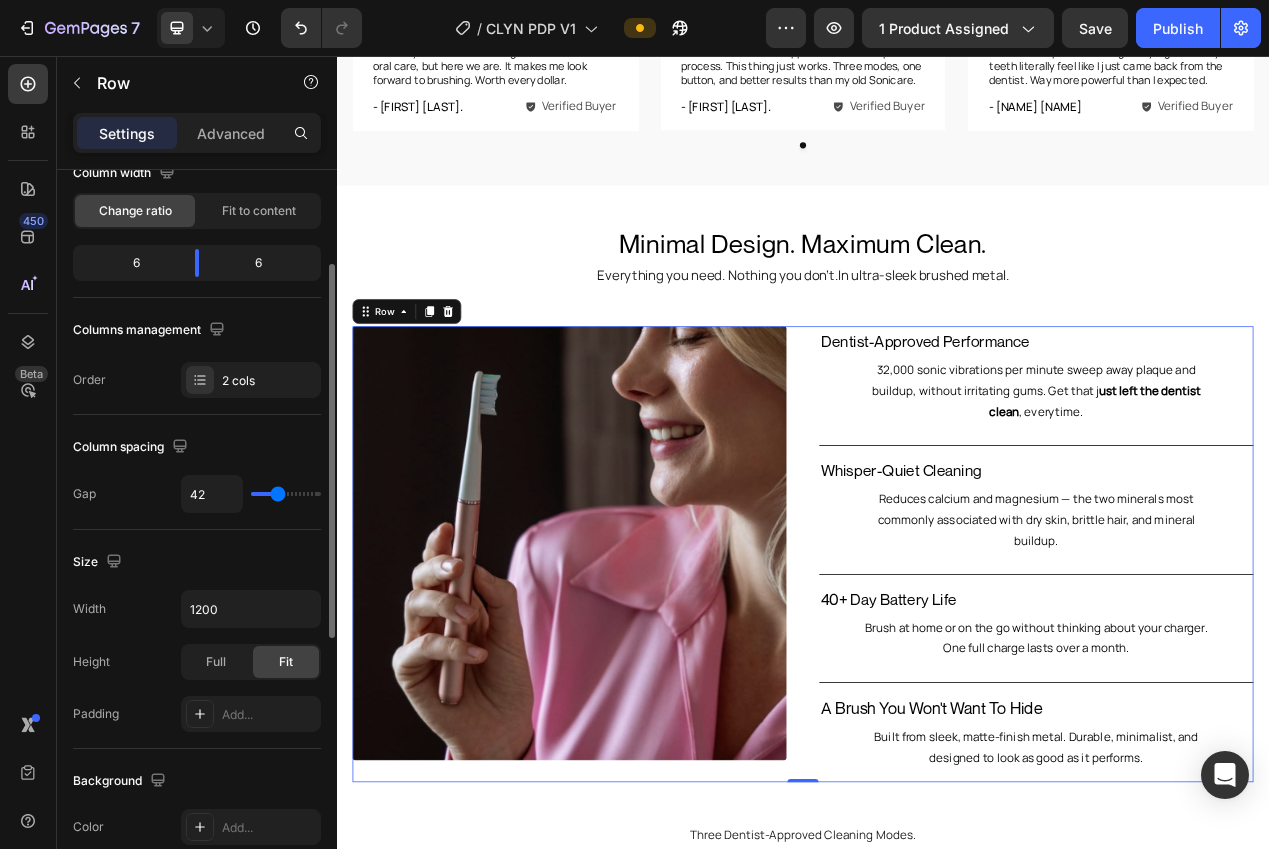 type on "41" 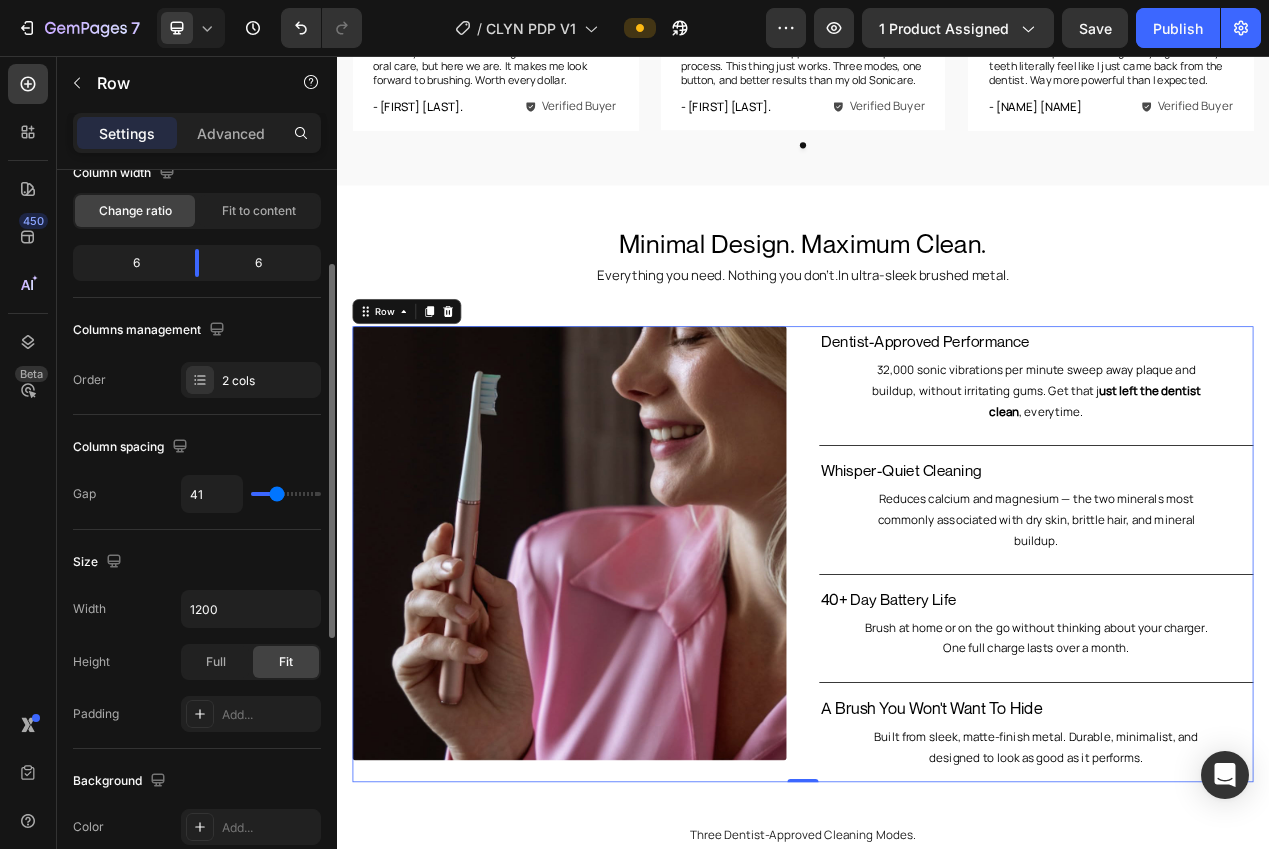 type on "40" 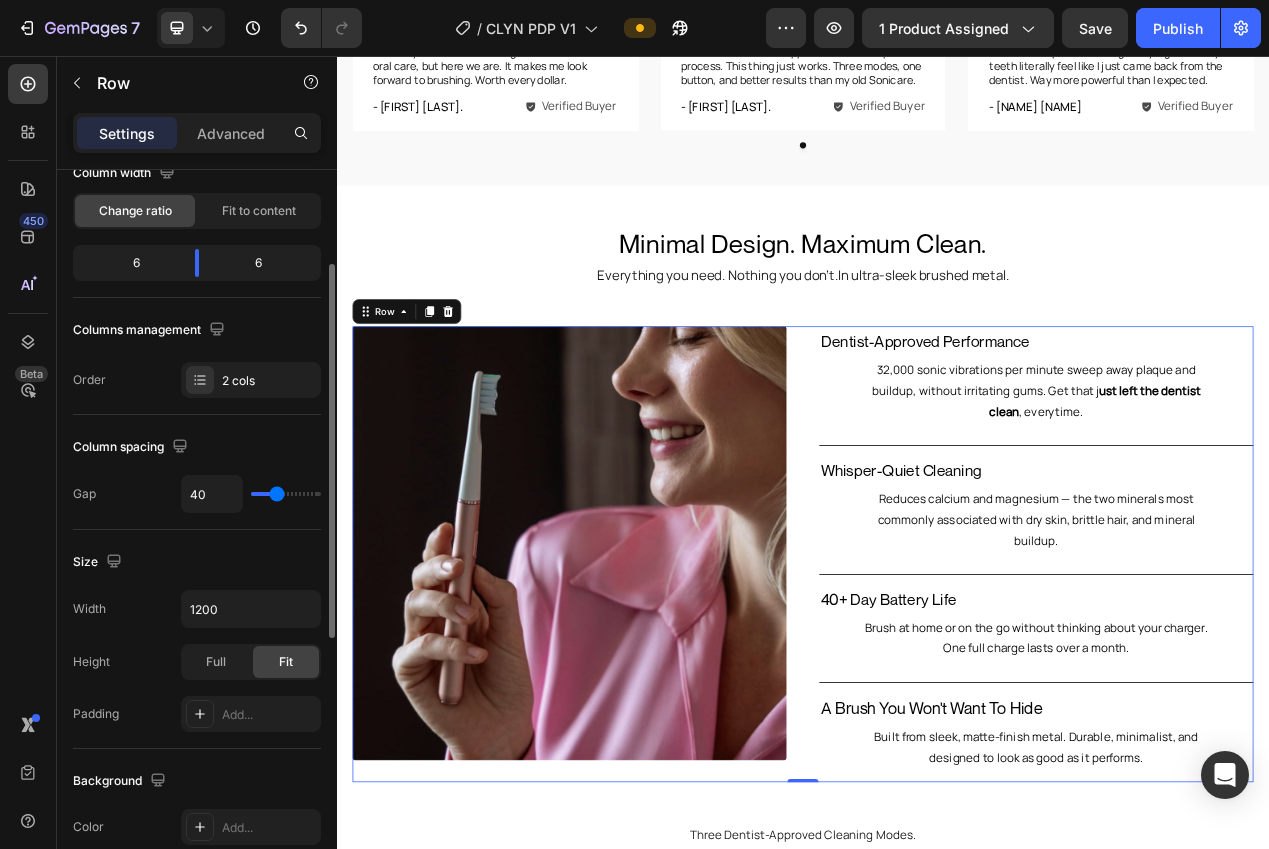 type on "39" 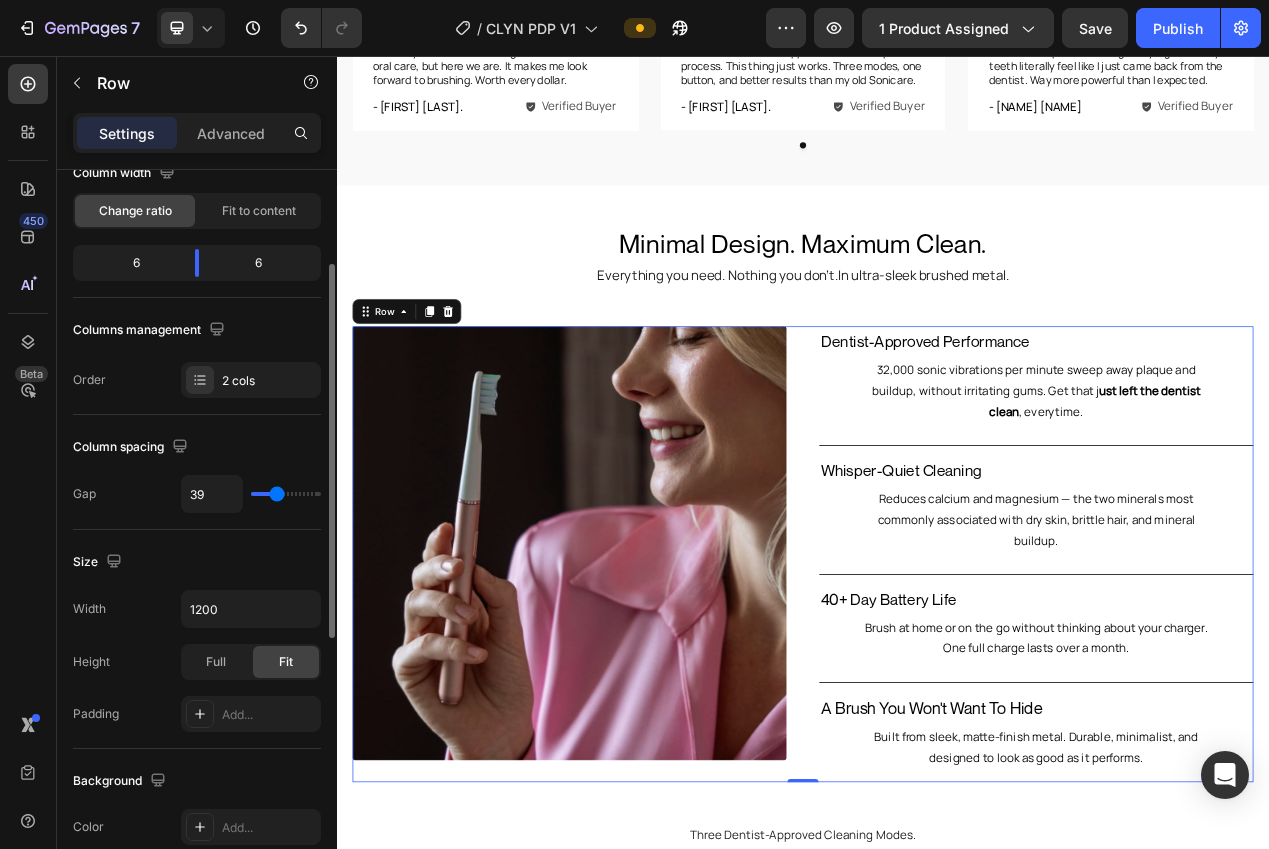 type on "38" 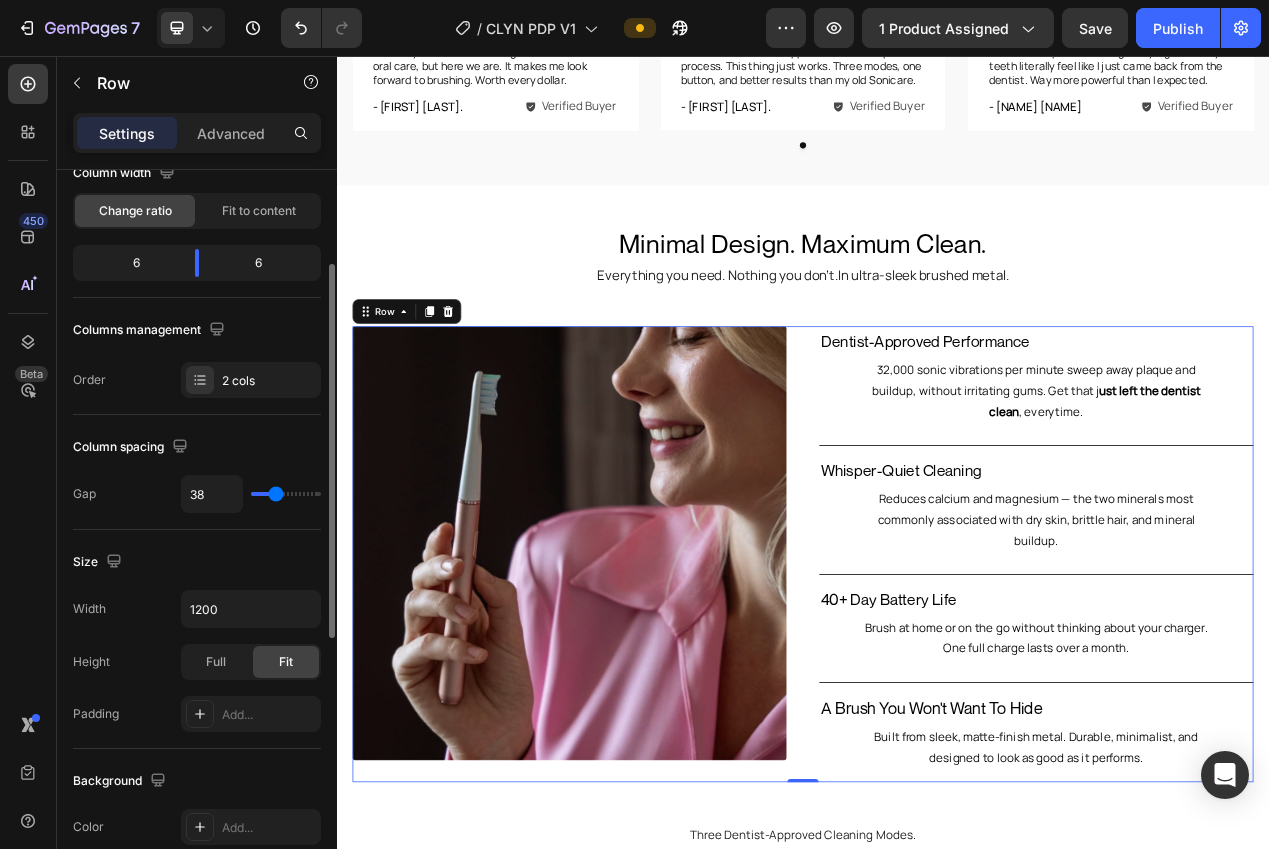 type on "37" 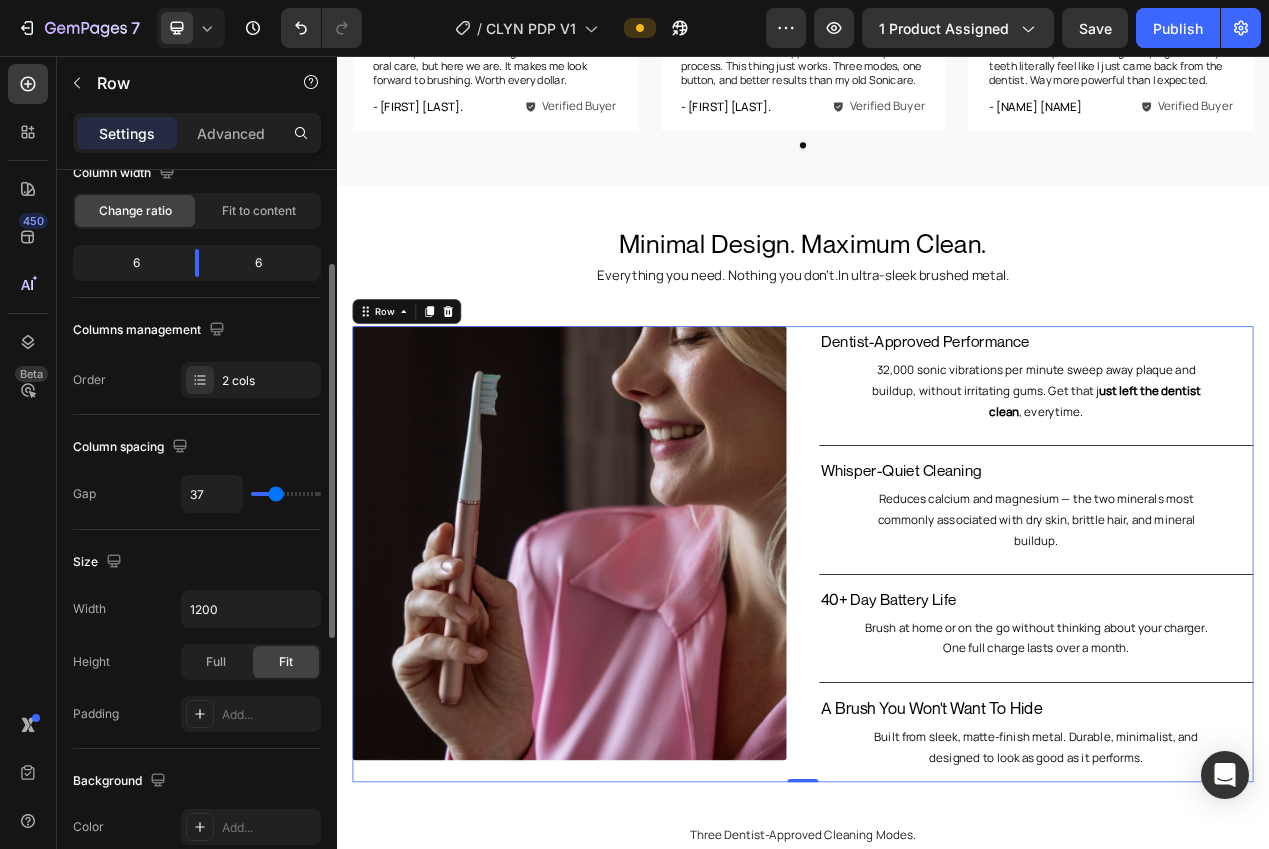 type on "36" 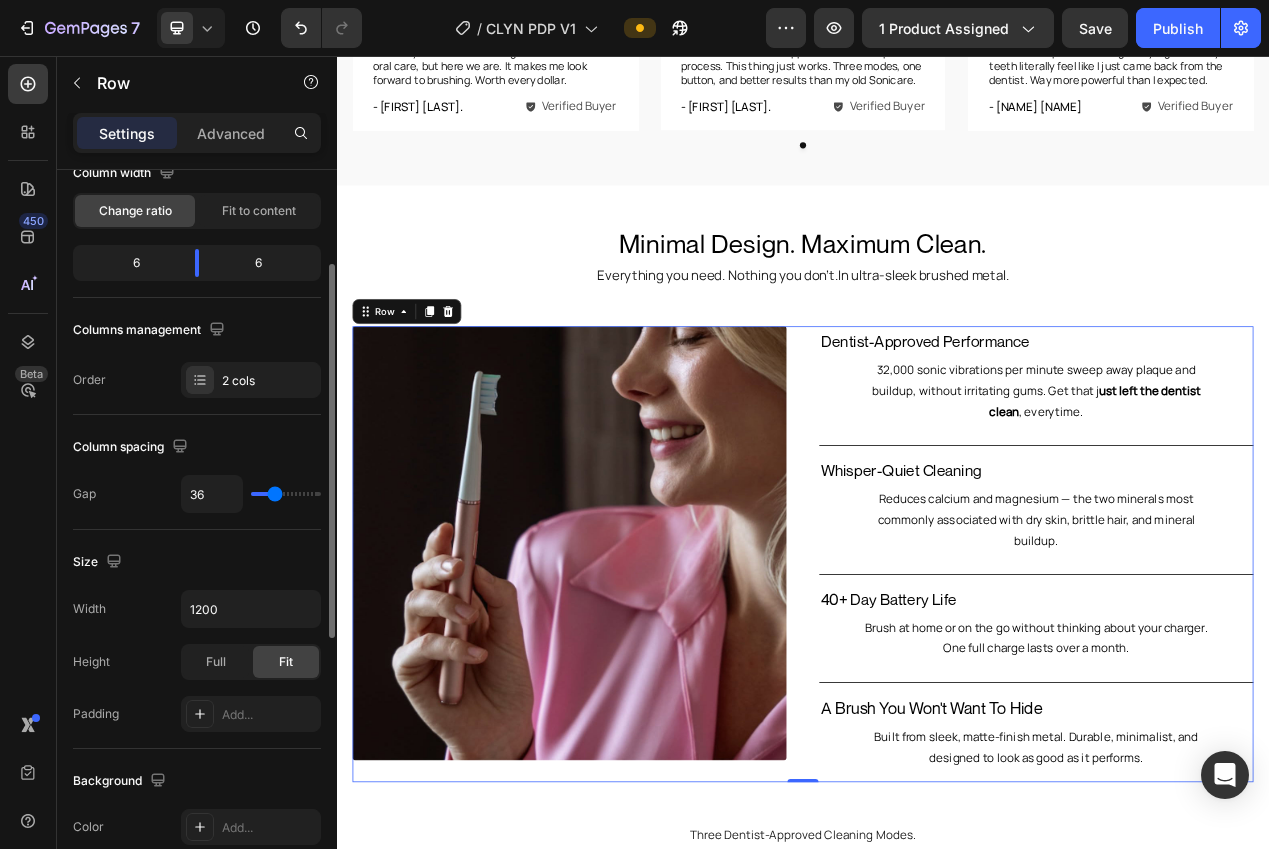 type on "35" 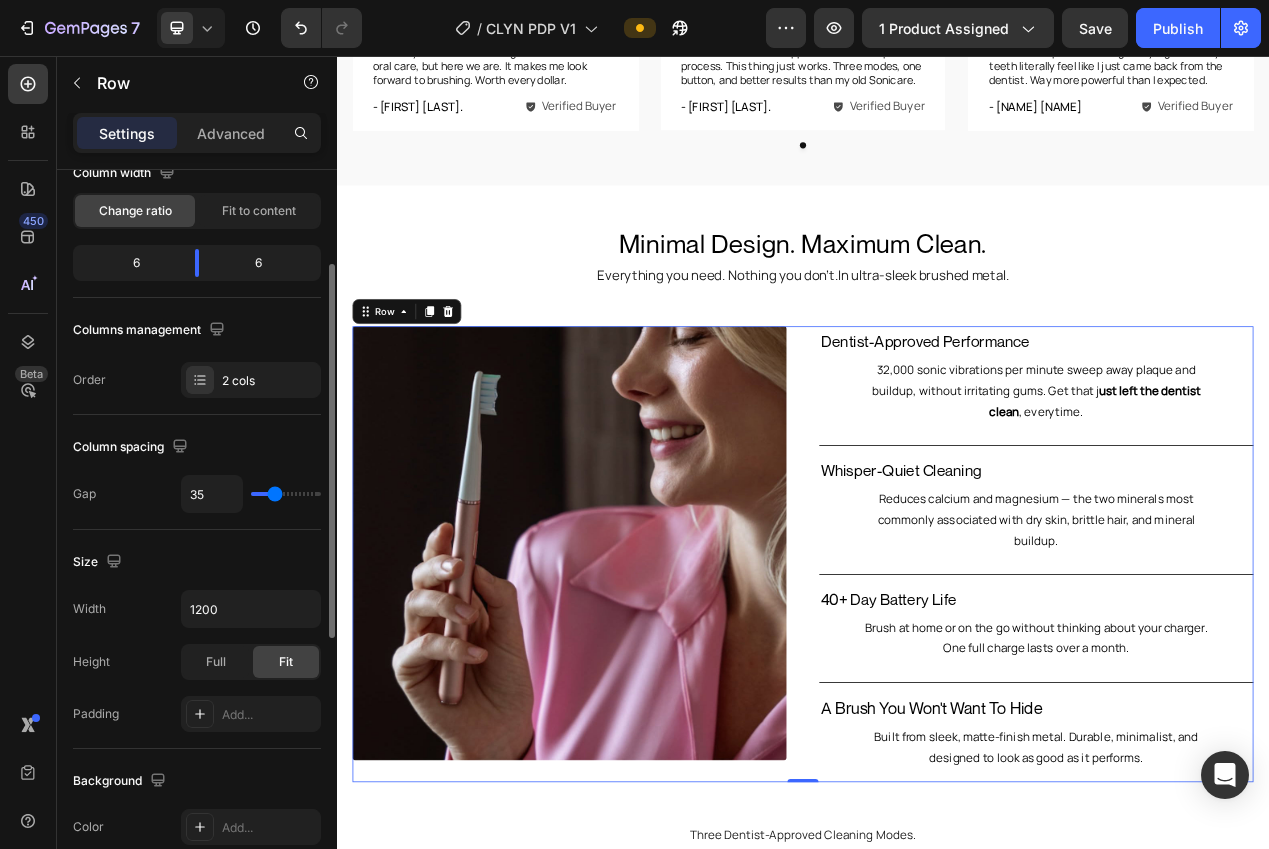 type on "34" 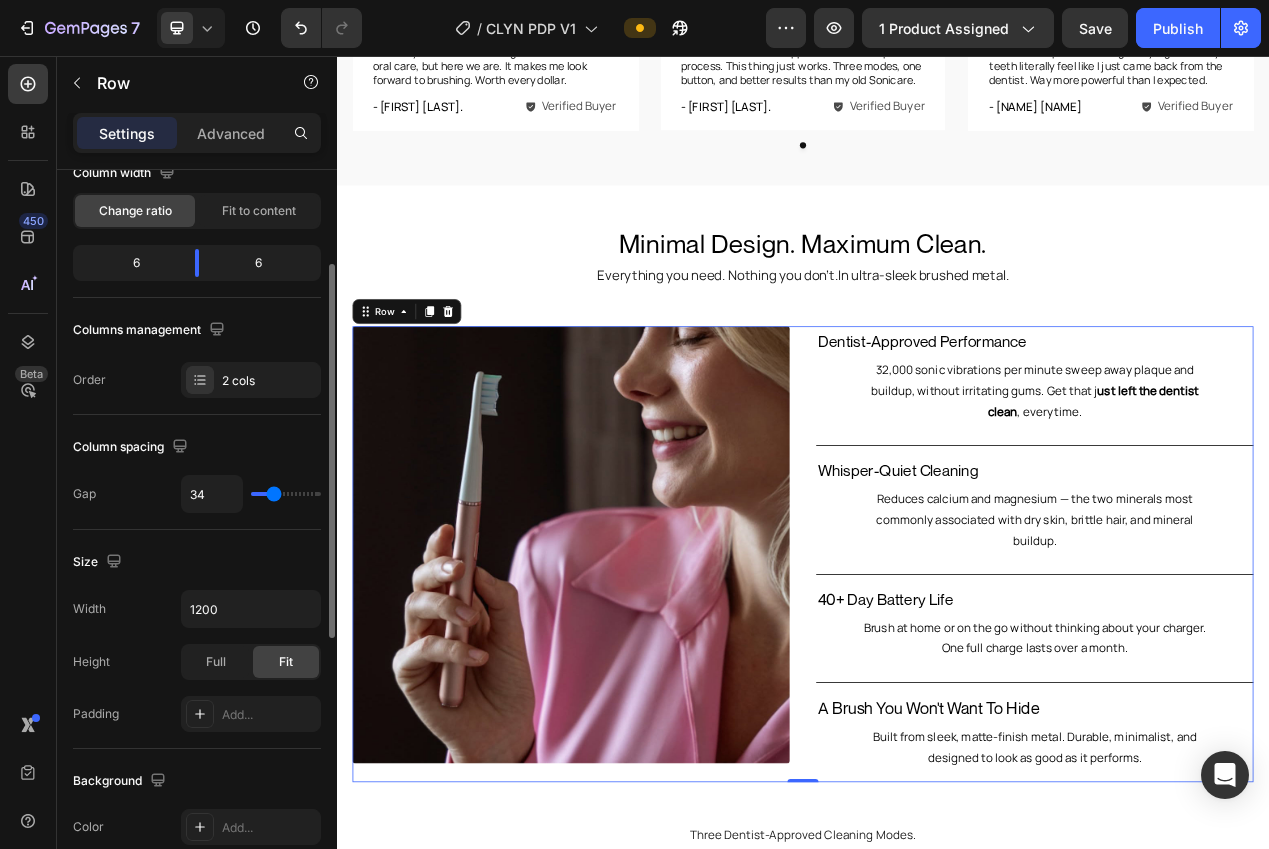 type on "33" 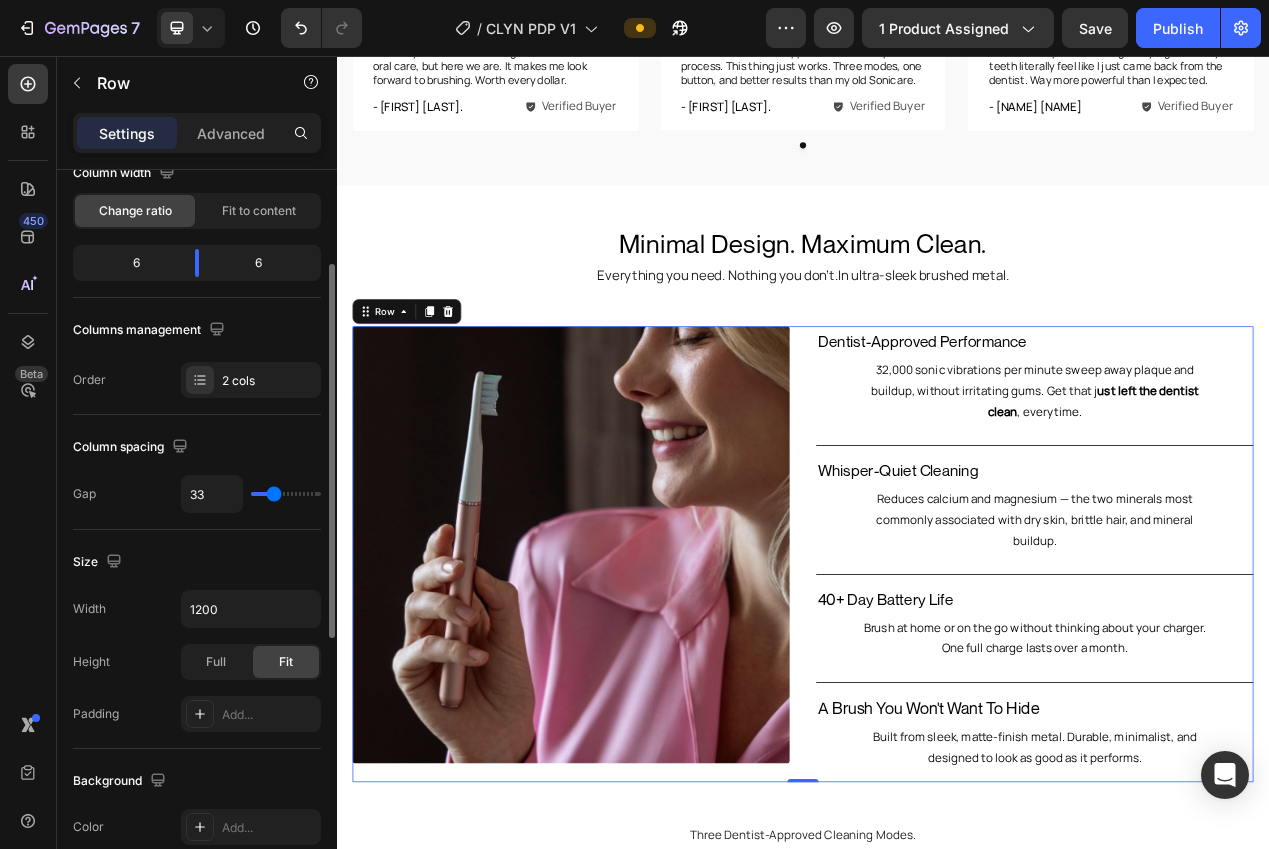 type on "32" 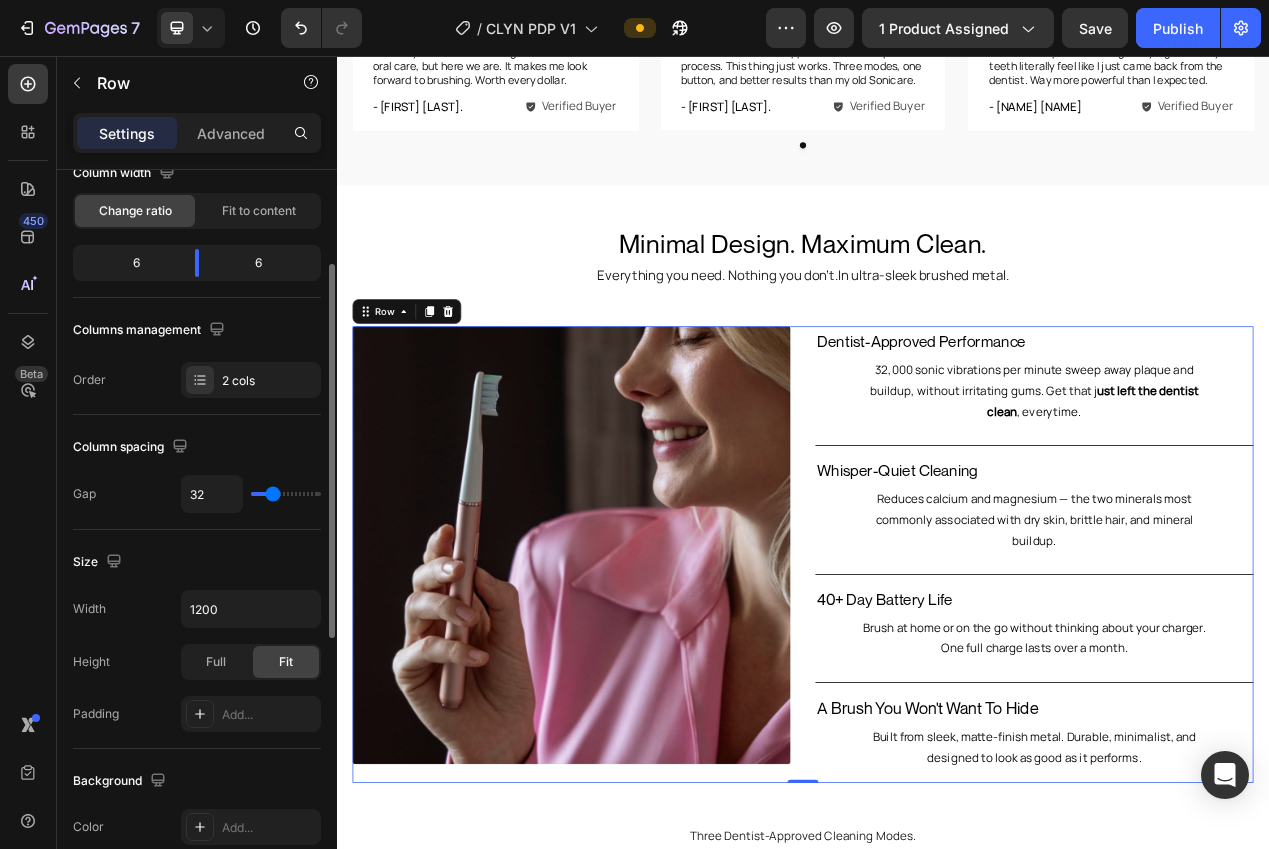 type on "32" 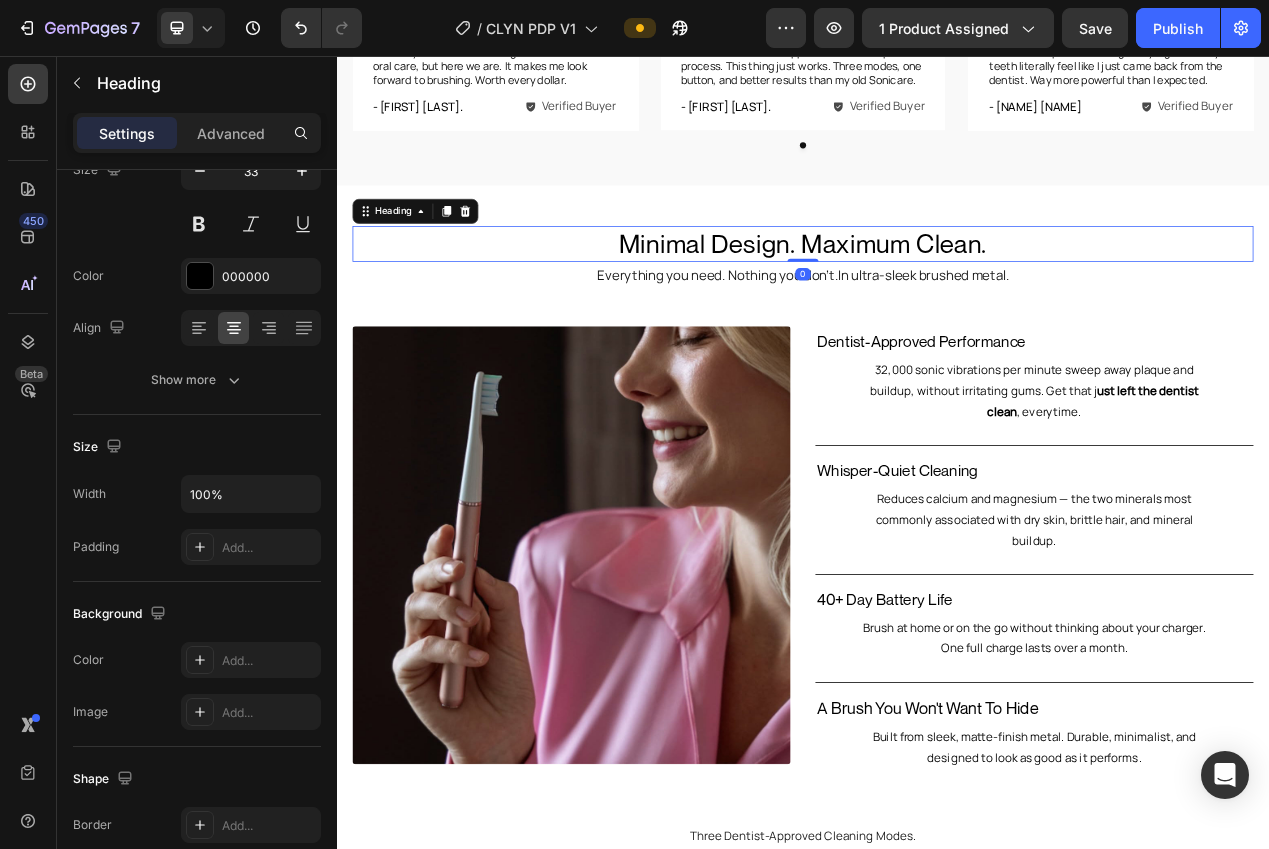 click on "Minimal Design. Maximum Clean." at bounding box center [937, 298] 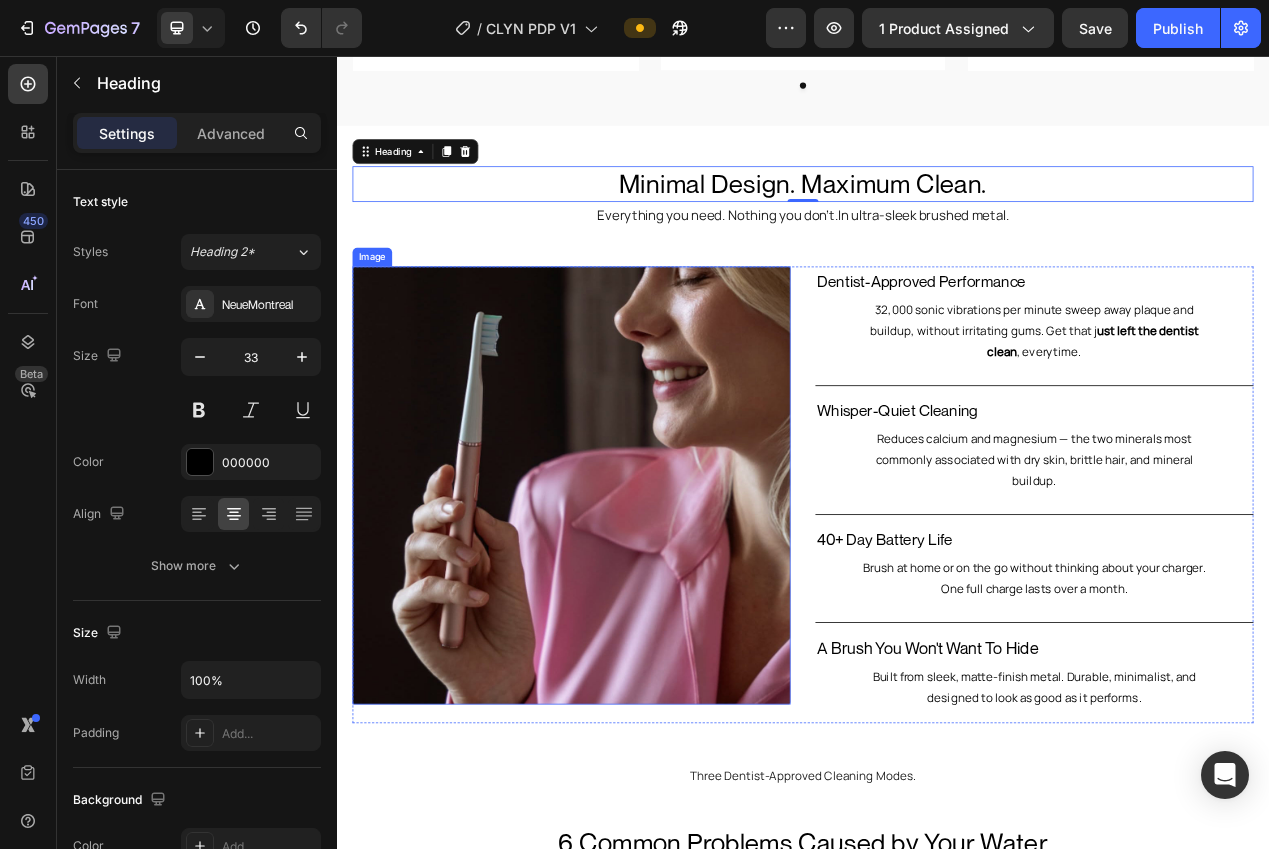 scroll, scrollTop: 1246, scrollLeft: 0, axis: vertical 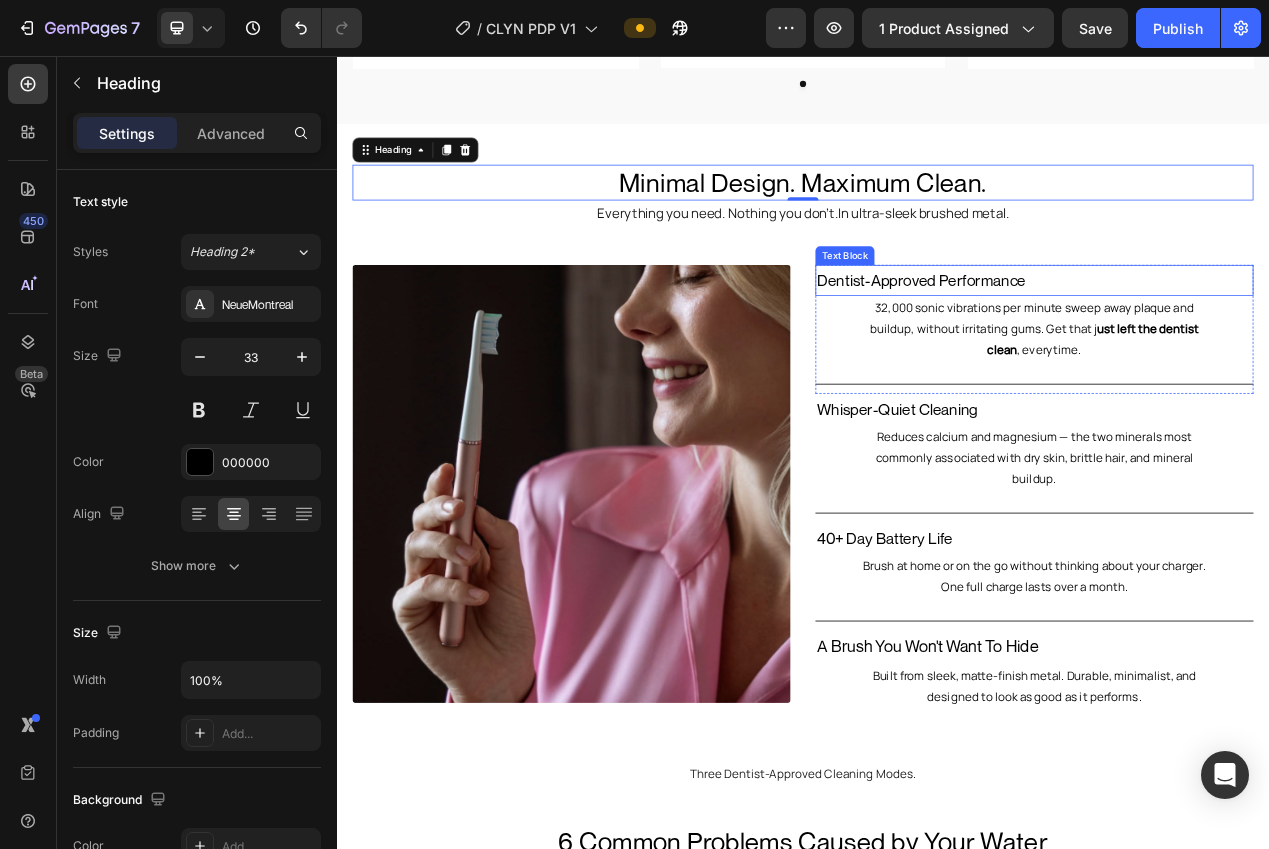 click on "Dentist-Approved Performance" at bounding box center (1235, 345) 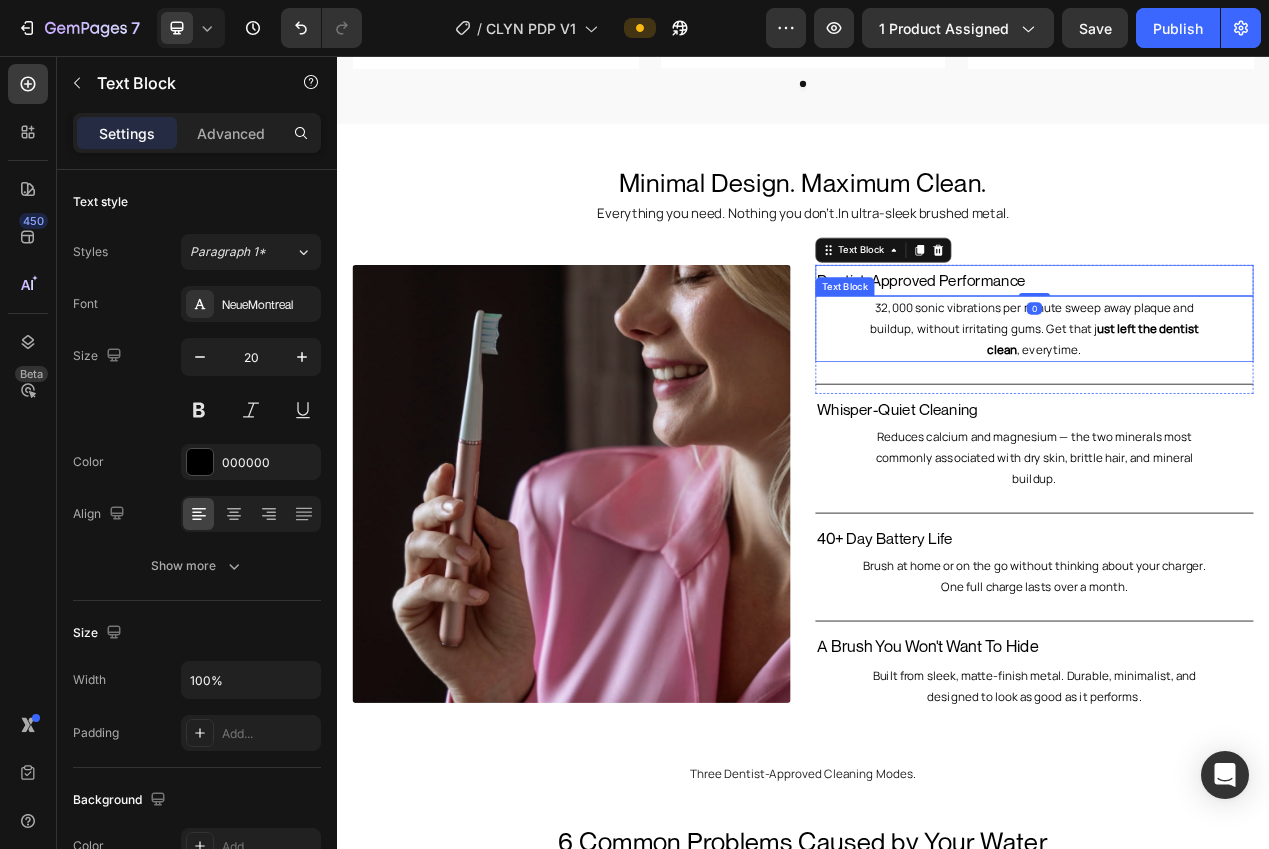 click on "32,000 sonic vibrations per minute sweep away plaque and buildup, without irritating gums. Get that j ust left the dentist clean , everytime." at bounding box center (1235, 407) 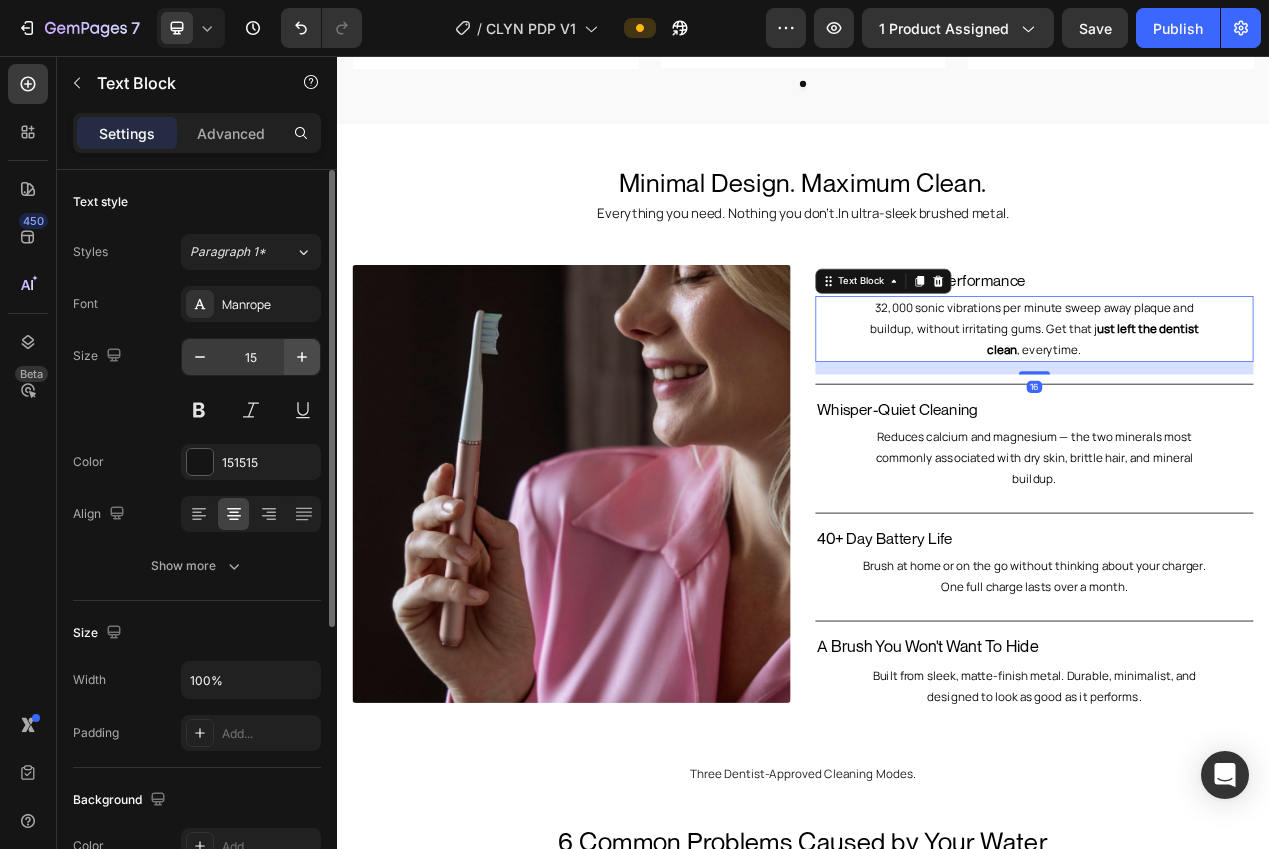 click 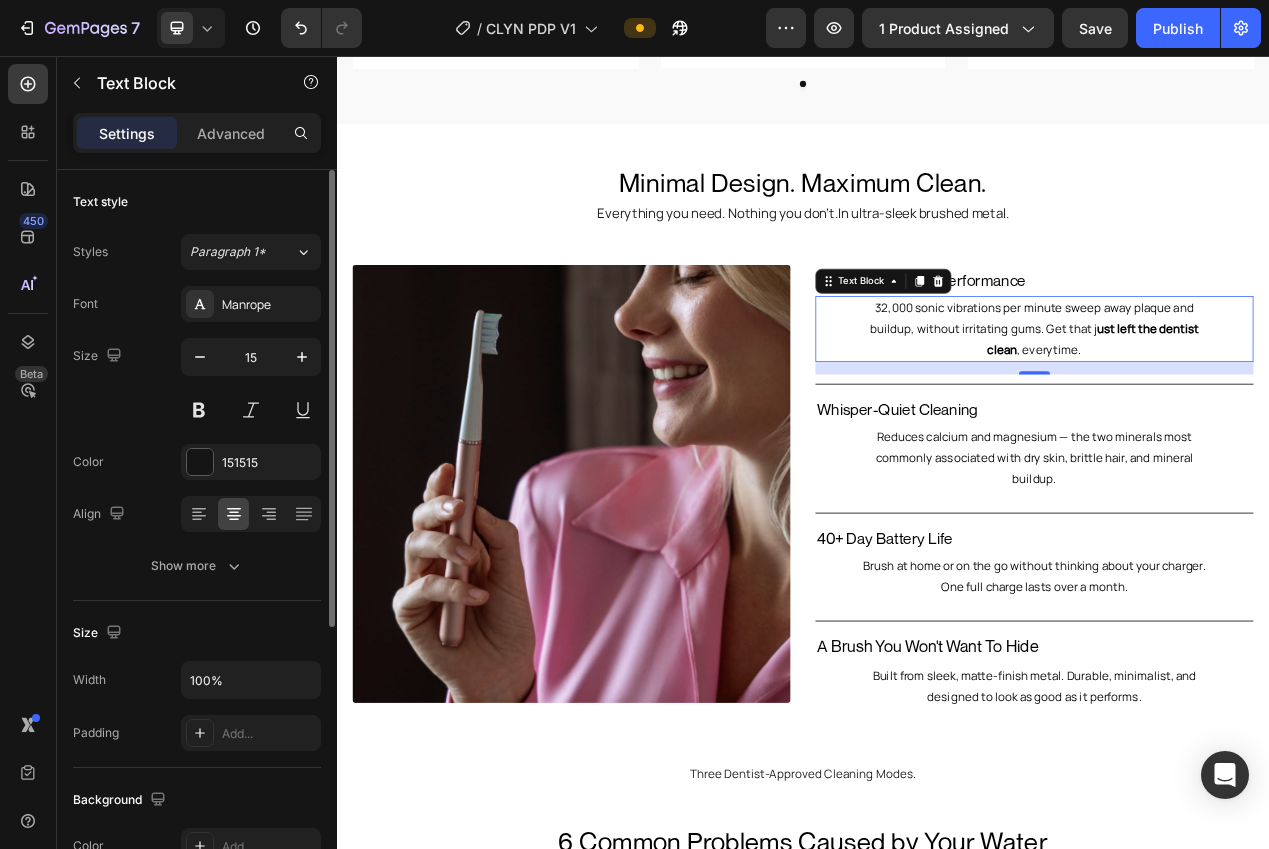 type on "16" 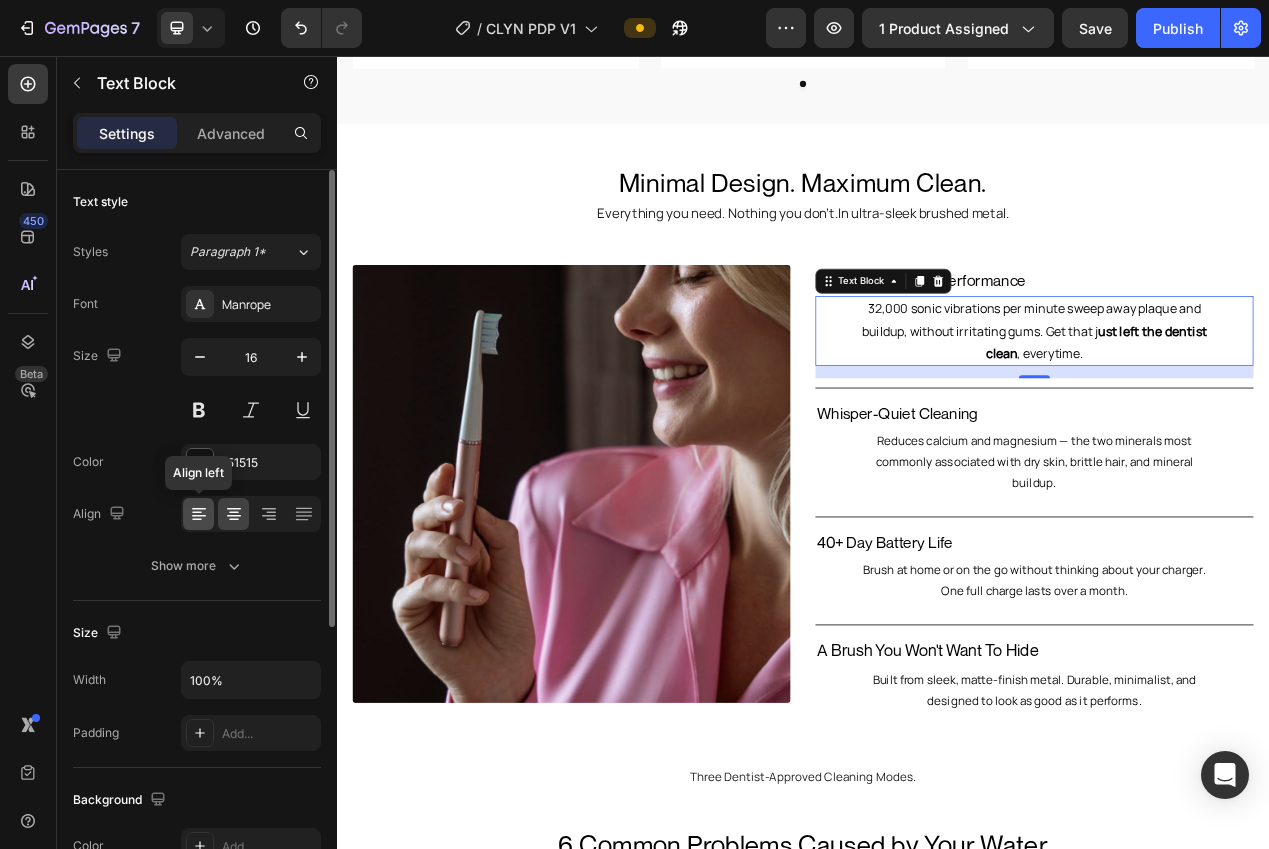 click 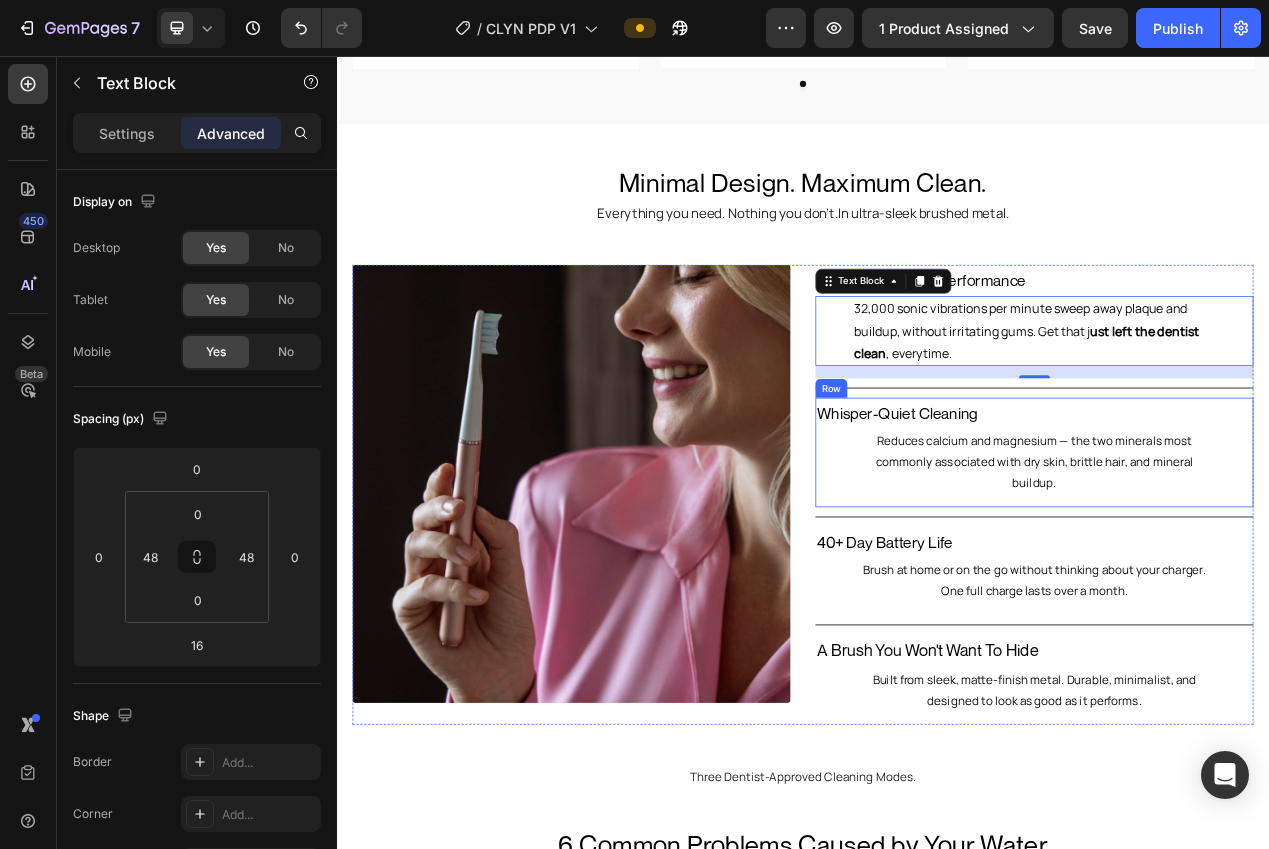 drag, startPoint x: 1093, startPoint y: 676, endPoint x: 1083, endPoint y: 678, distance: 10.198039 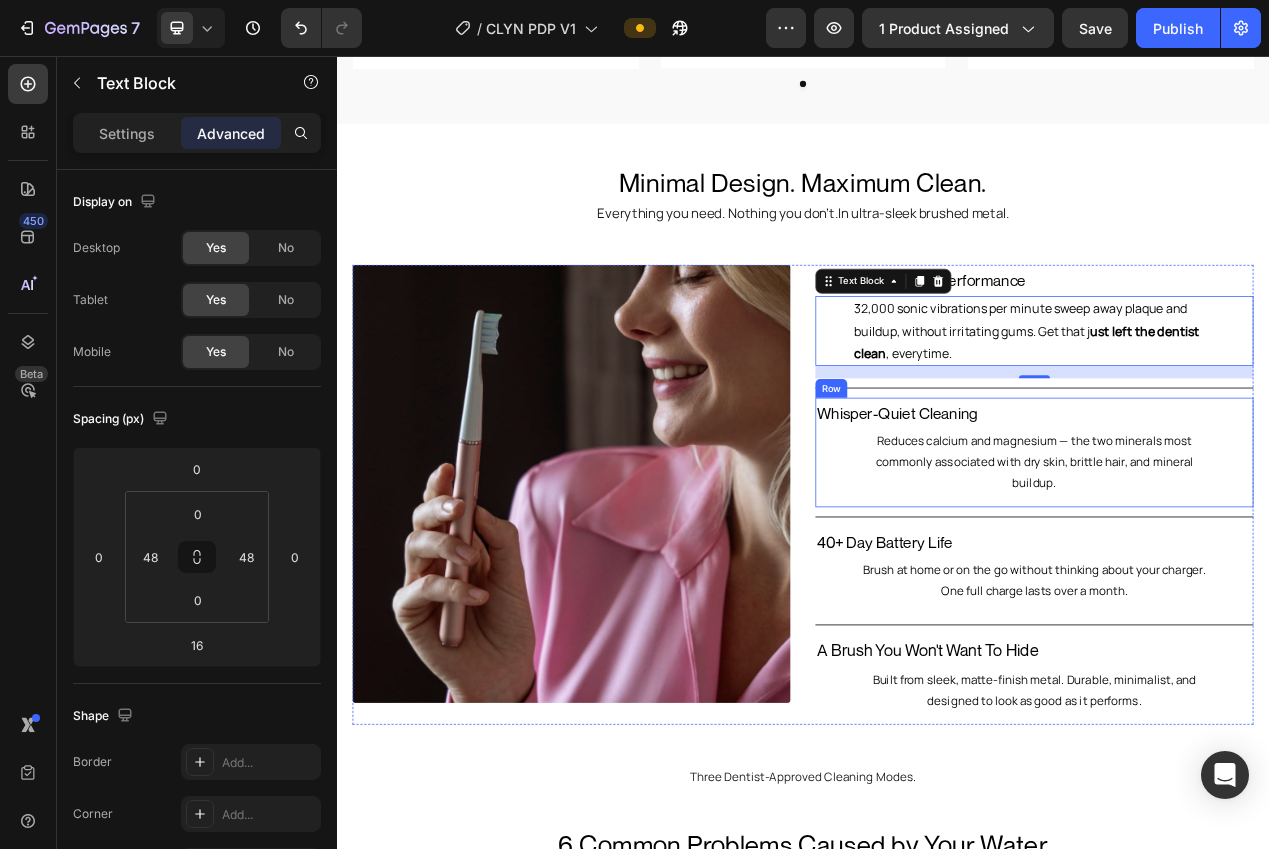 click on "Brush at home or on the go without thinking about your charger. One full charge lasts over a month." at bounding box center [1235, 731] 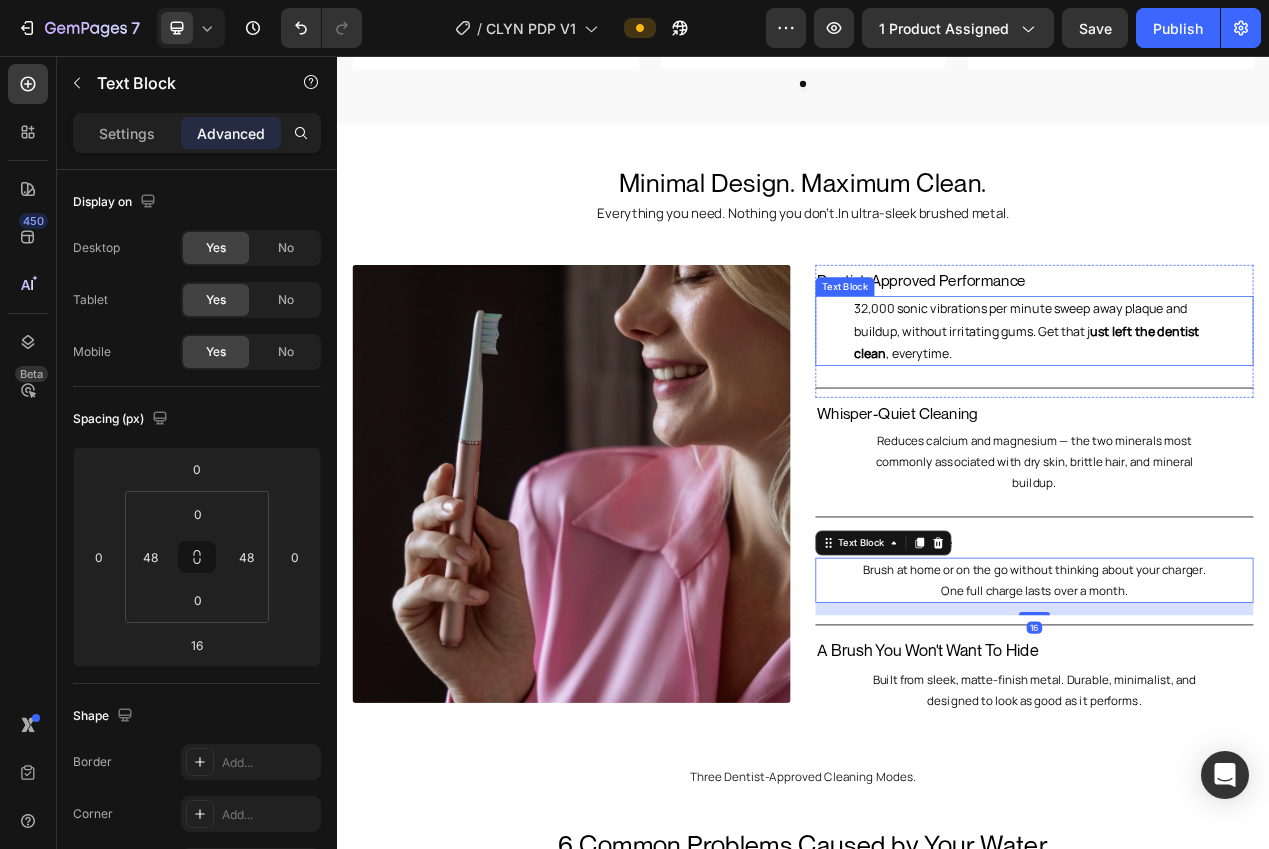 click on "32,000 sonic vibrations per minute sweep away plaque and buildup, without irritating gums. Get that j ust left the dentist clean , everytime." at bounding box center (1235, 410) 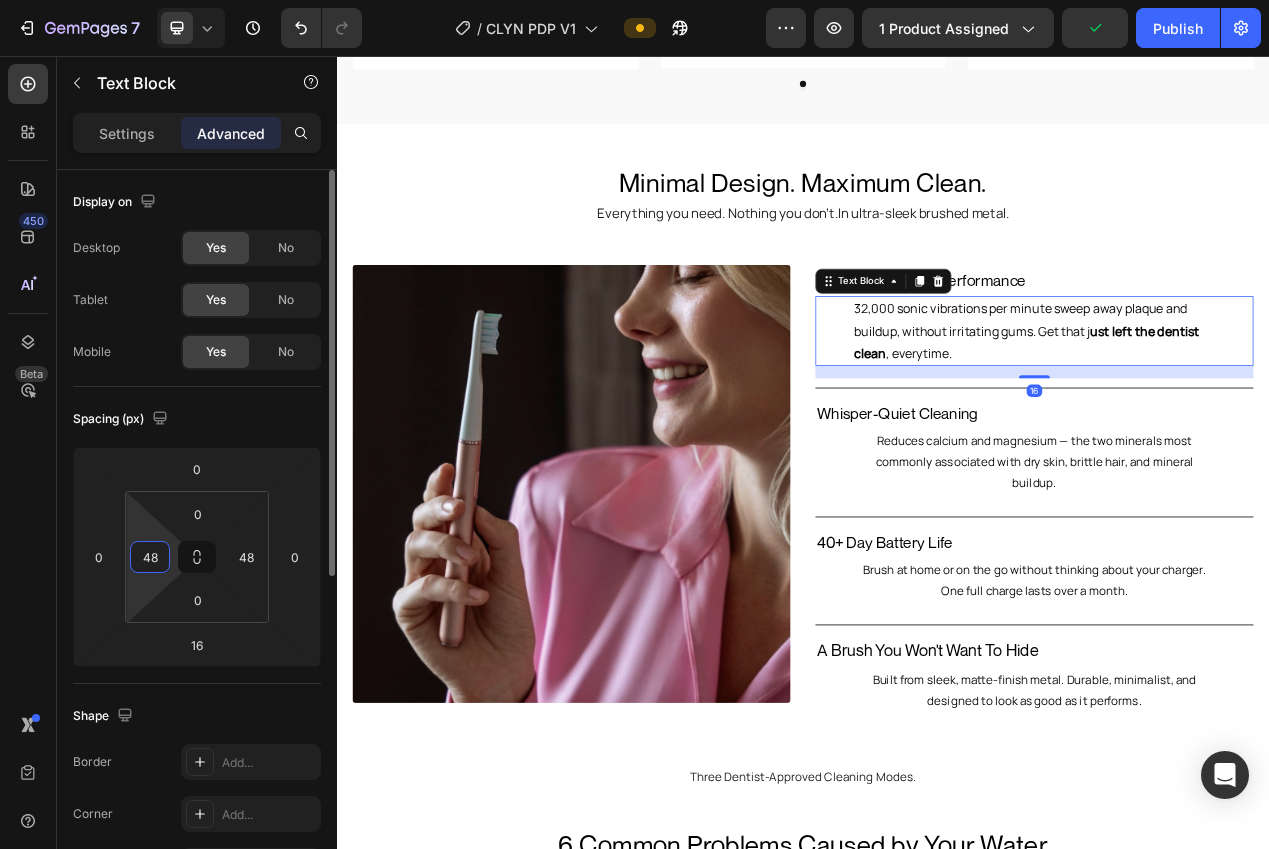 click on "48" at bounding box center (150, 557) 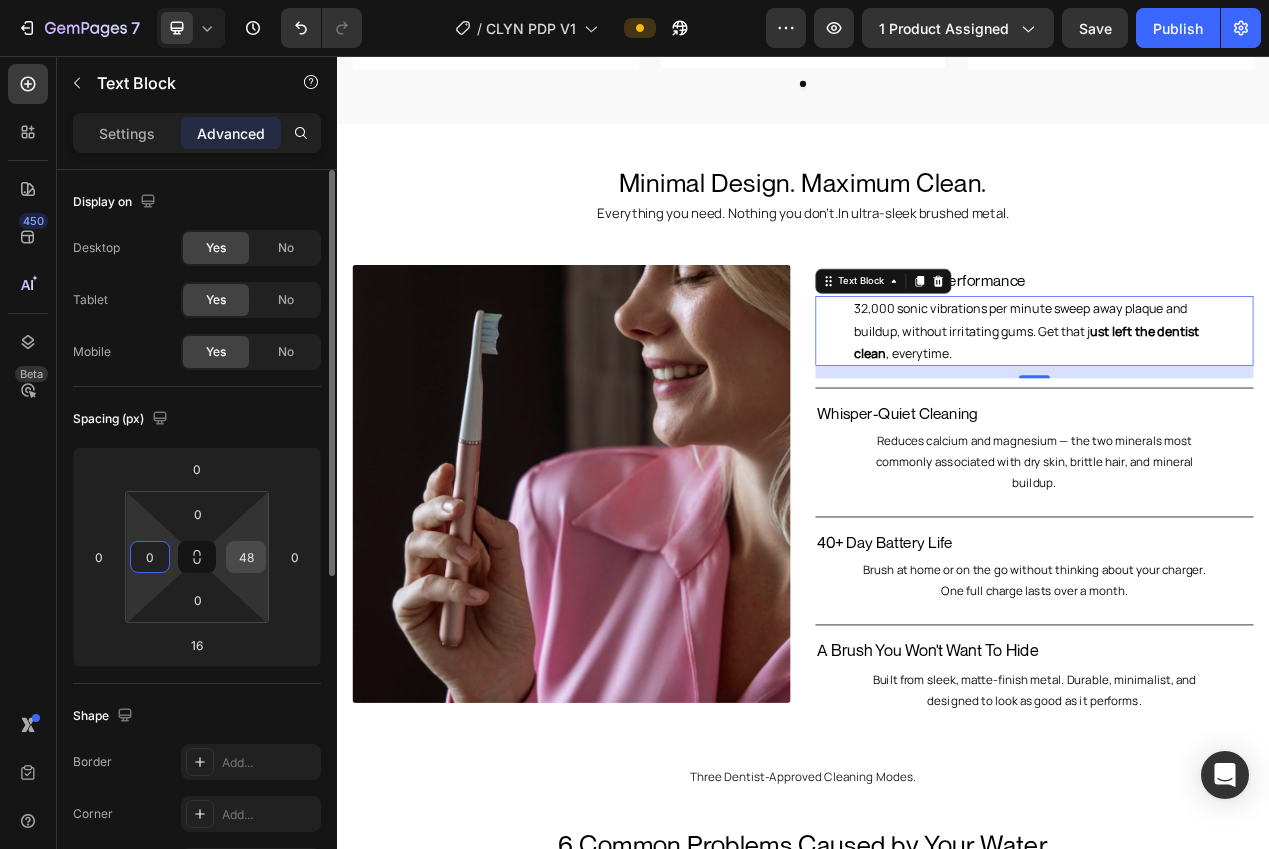 type on "0" 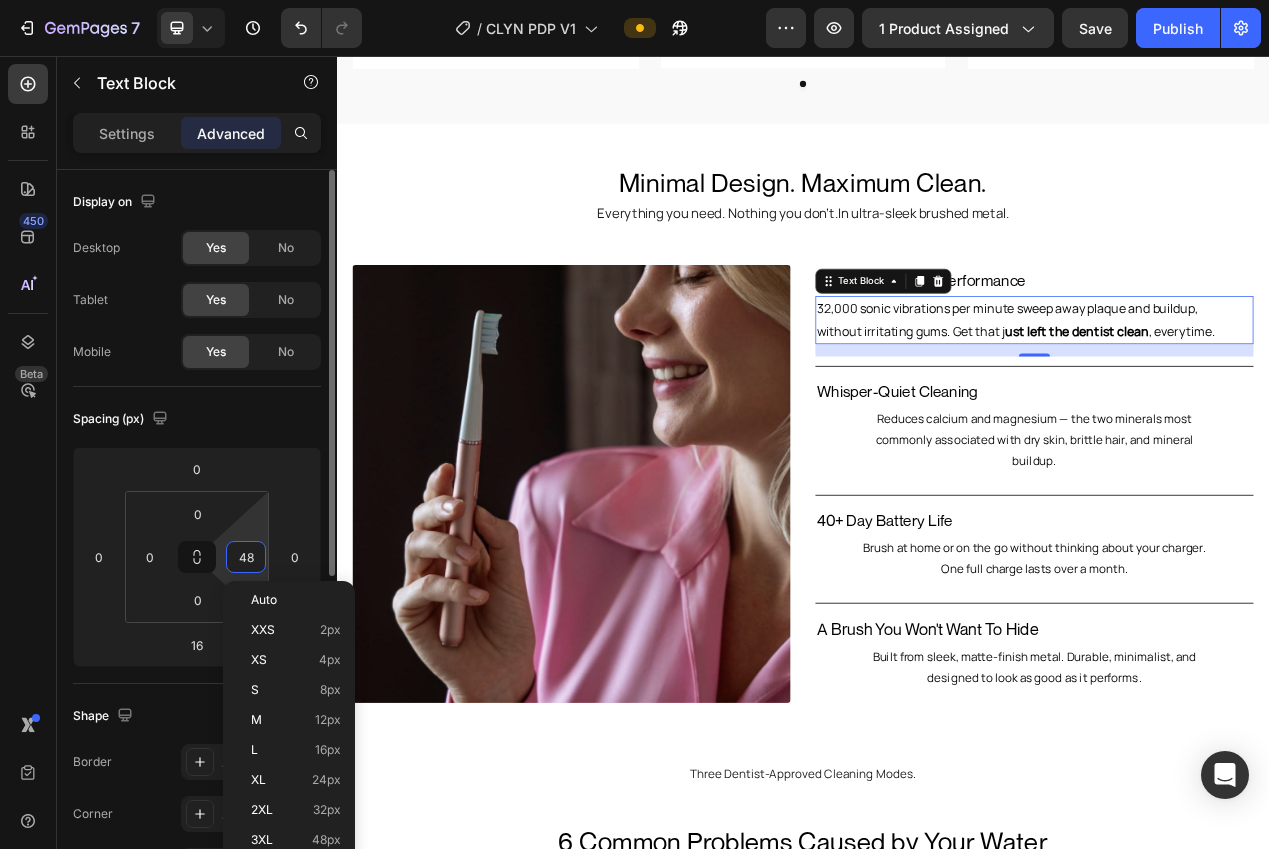 type on "0" 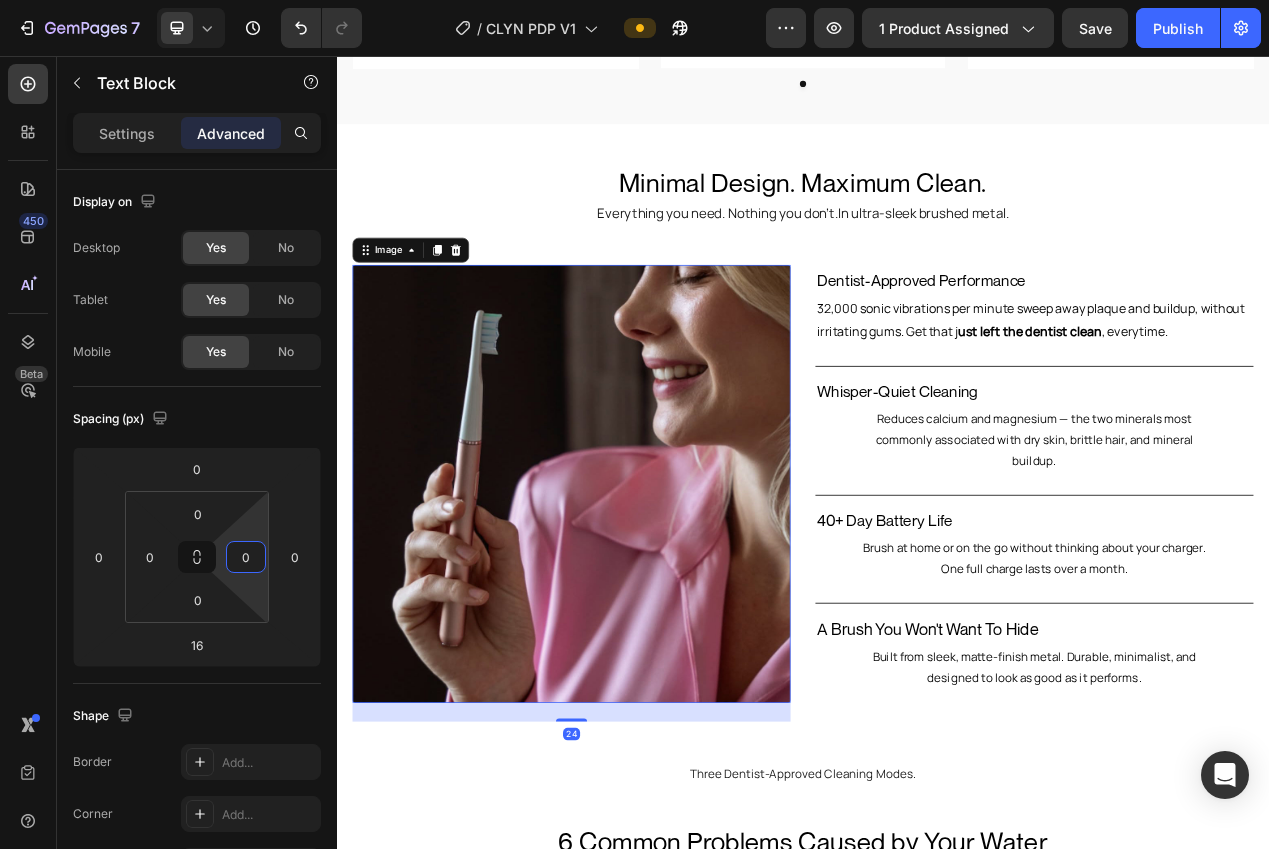 click at bounding box center (639, 607) 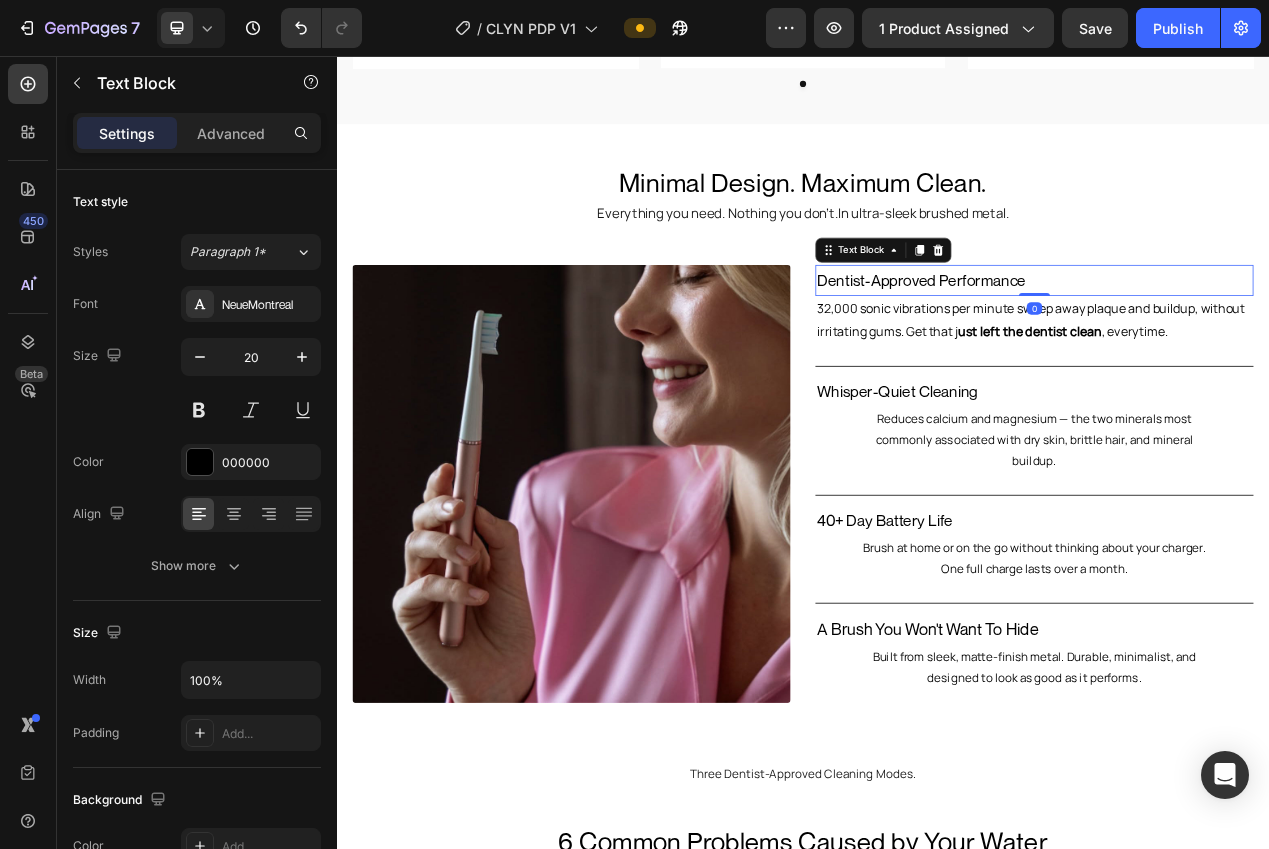 drag, startPoint x: 1152, startPoint y: 344, endPoint x: 874, endPoint y: 387, distance: 281.30588 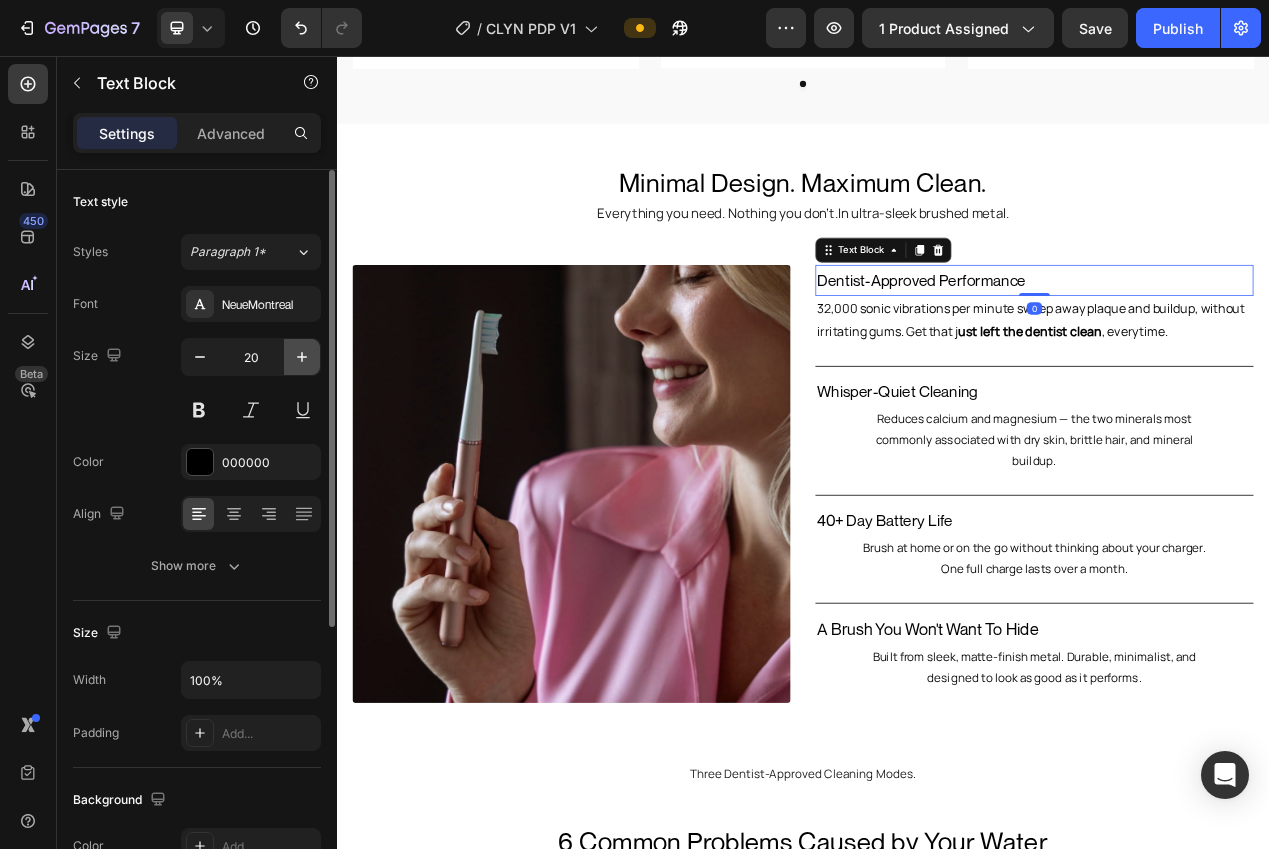 click 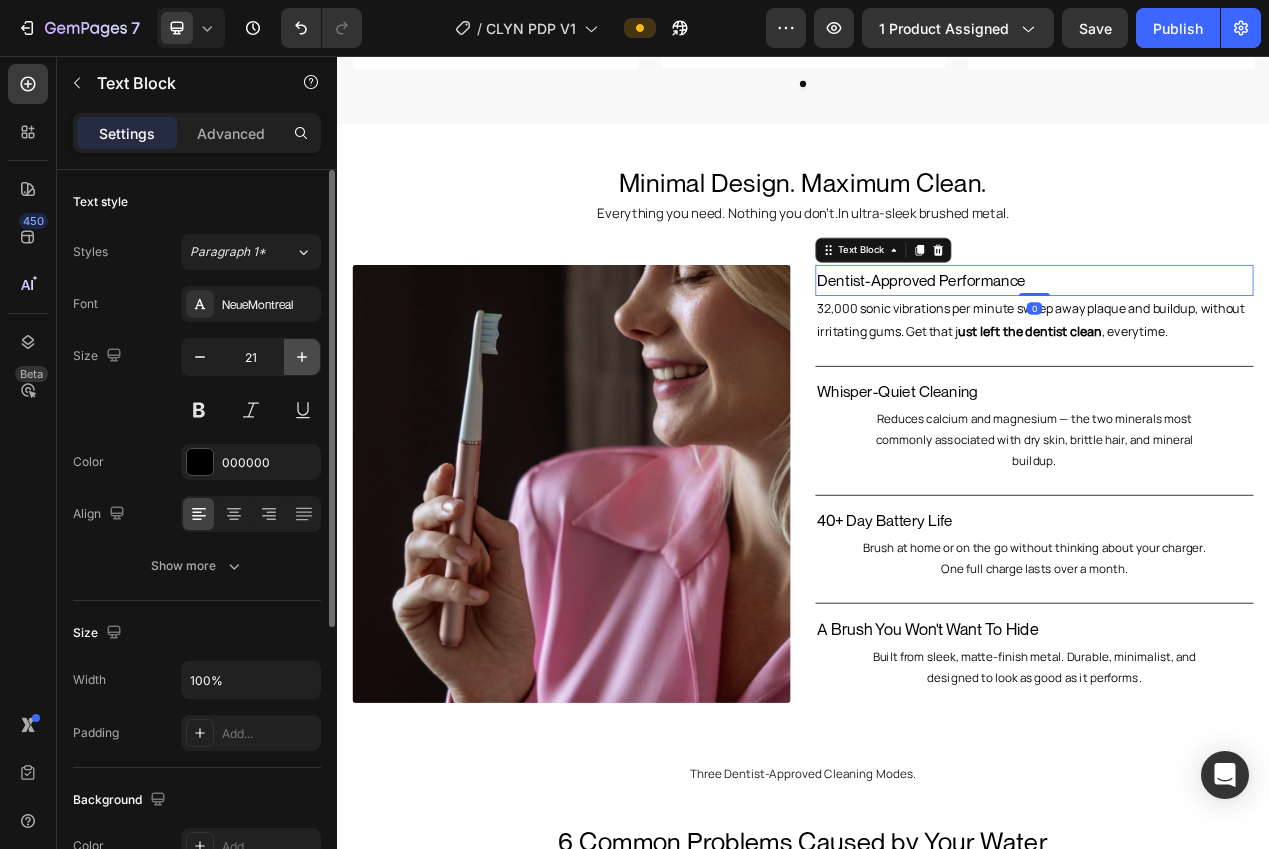 click 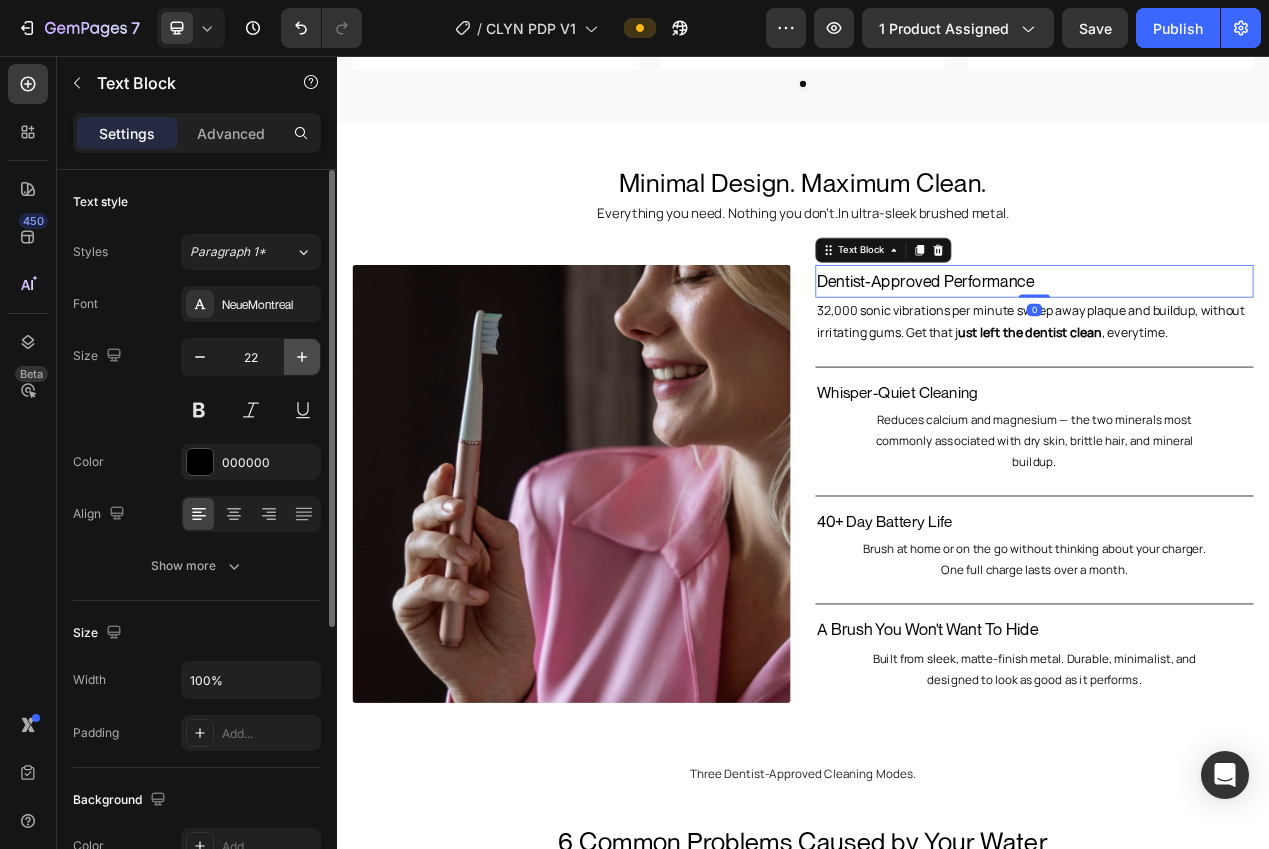 click 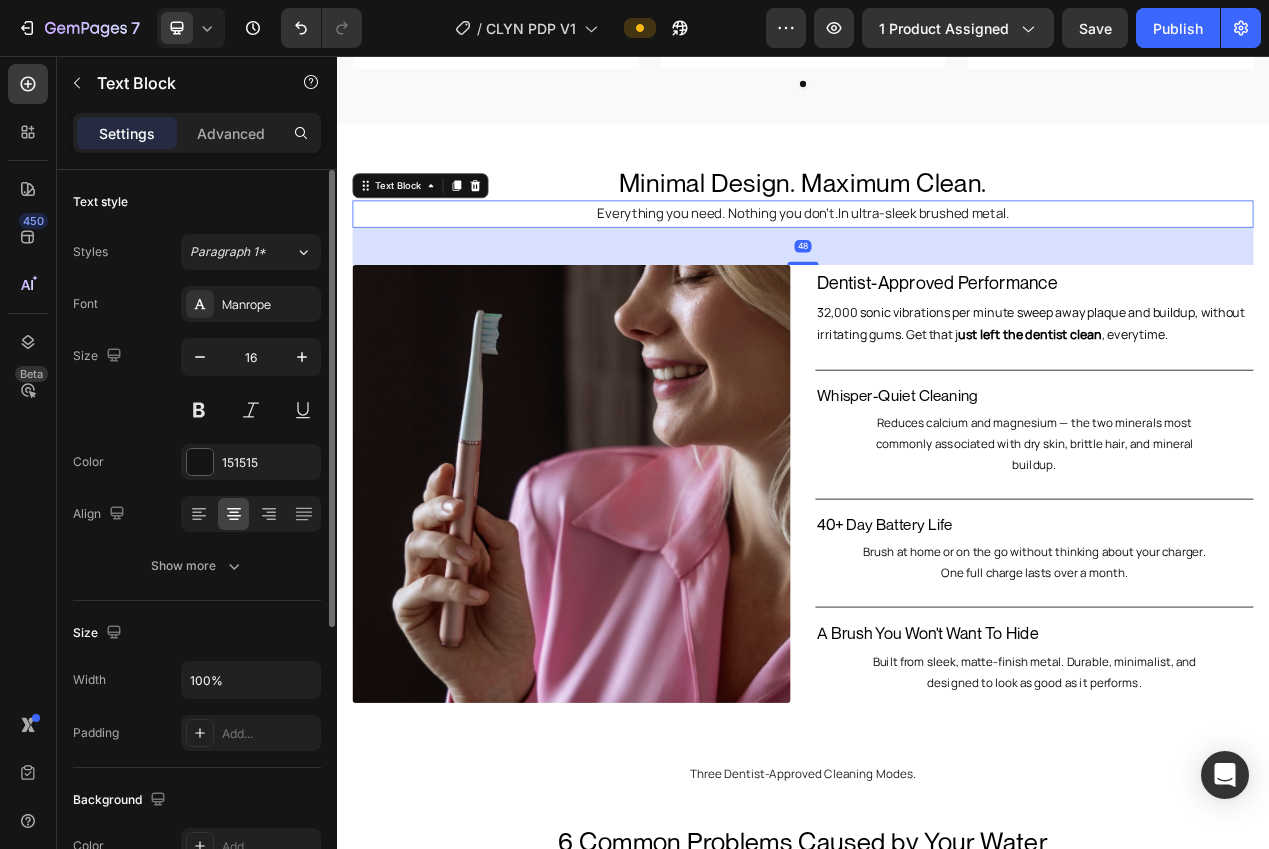 click on "Everything you need. Nothing you don’t.In ultra-sleek brushed metal." at bounding box center (937, 259) 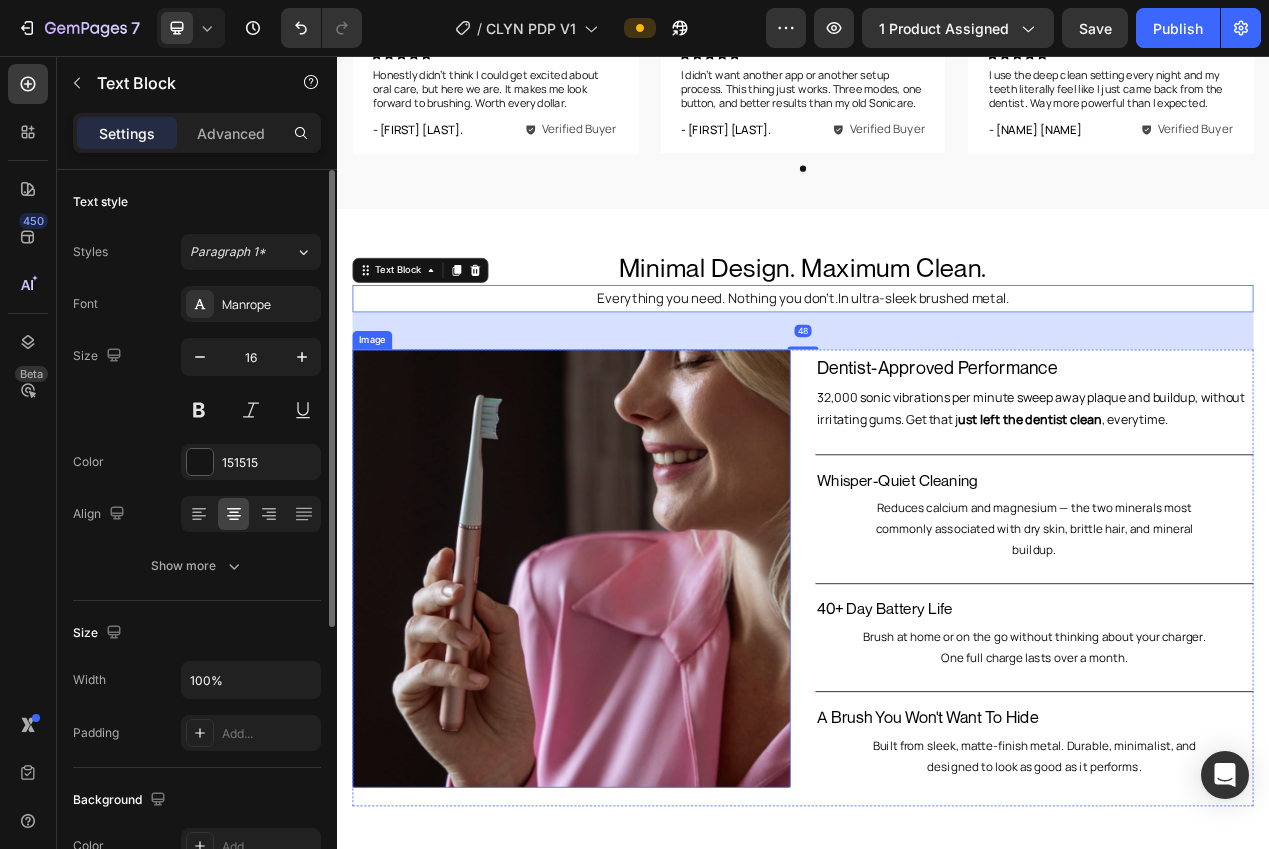 scroll, scrollTop: 1196, scrollLeft: 0, axis: vertical 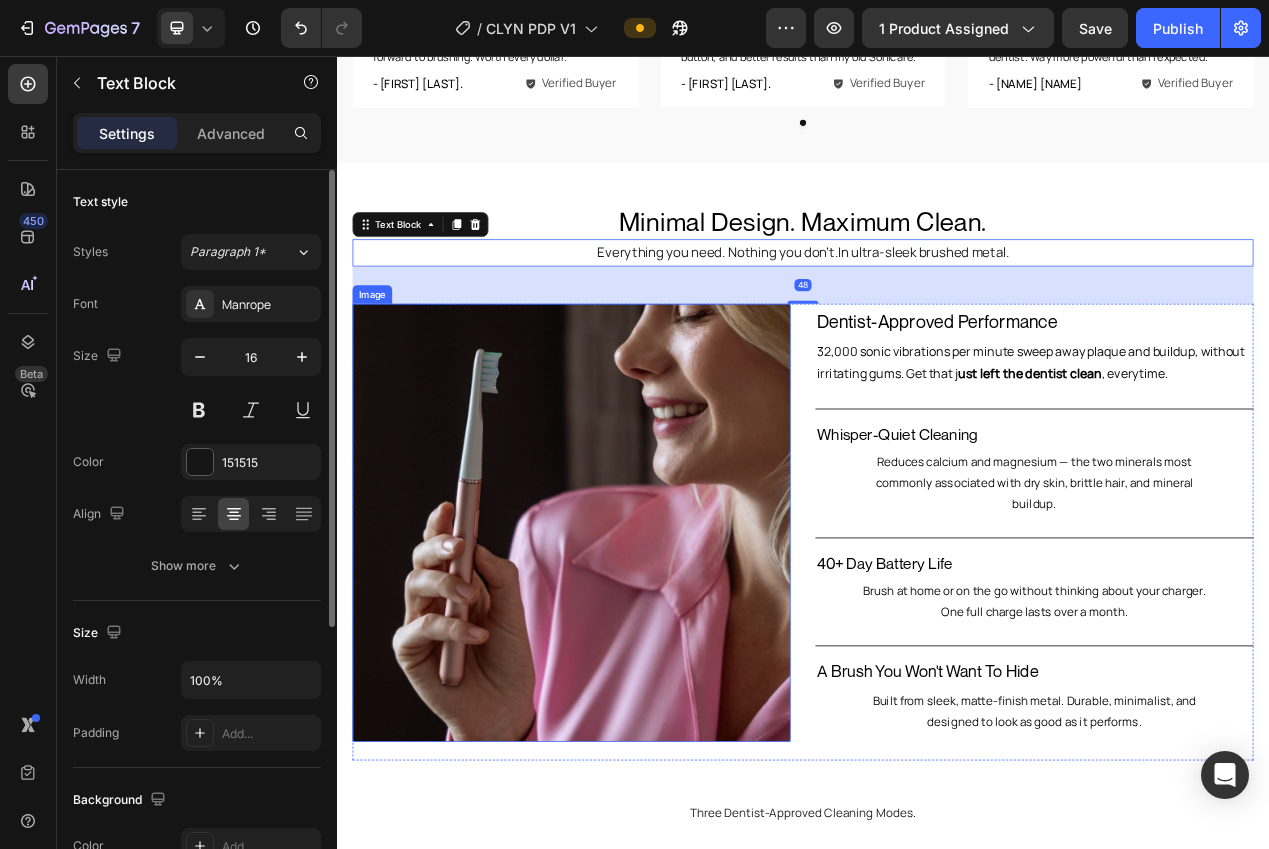 click at bounding box center [639, 657] 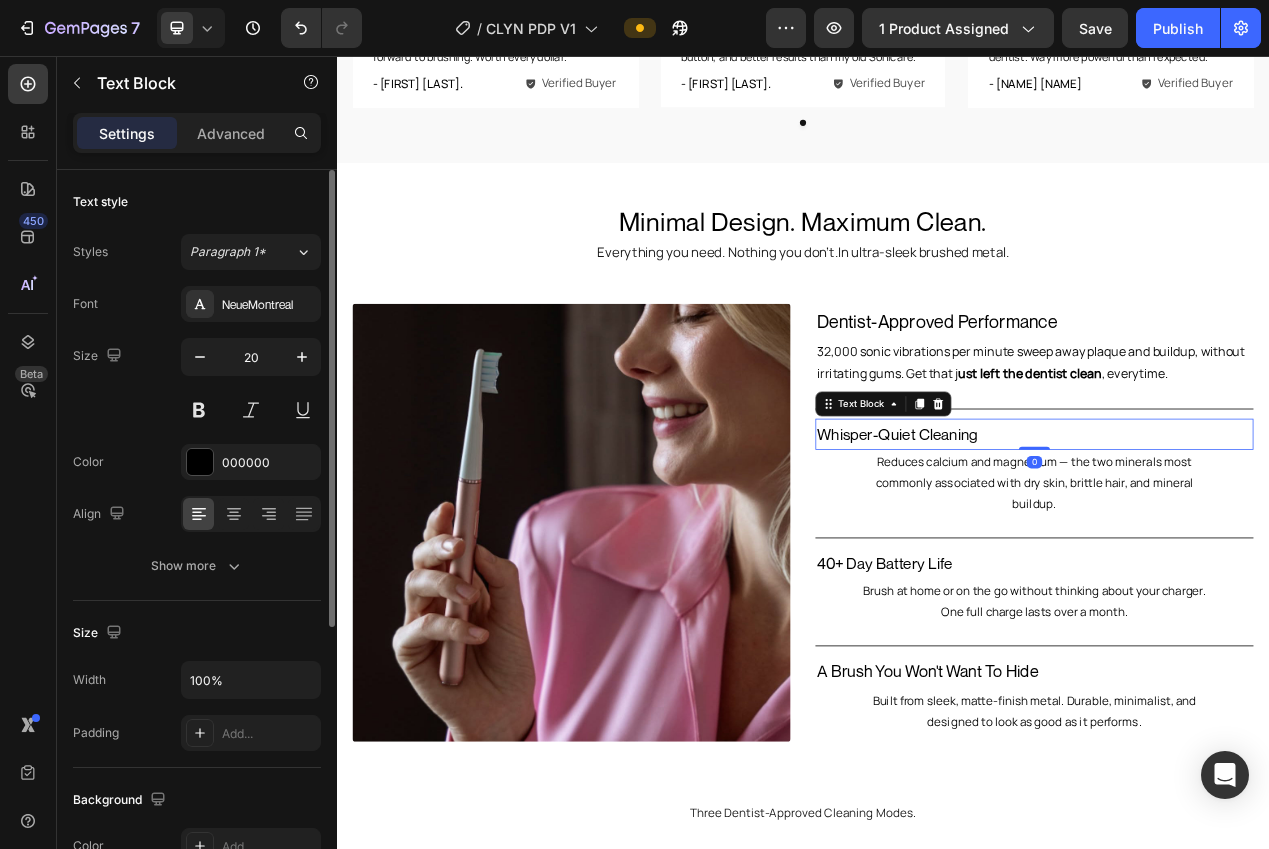 click on "Whisper-Quiet Cleaning" at bounding box center [1235, 543] 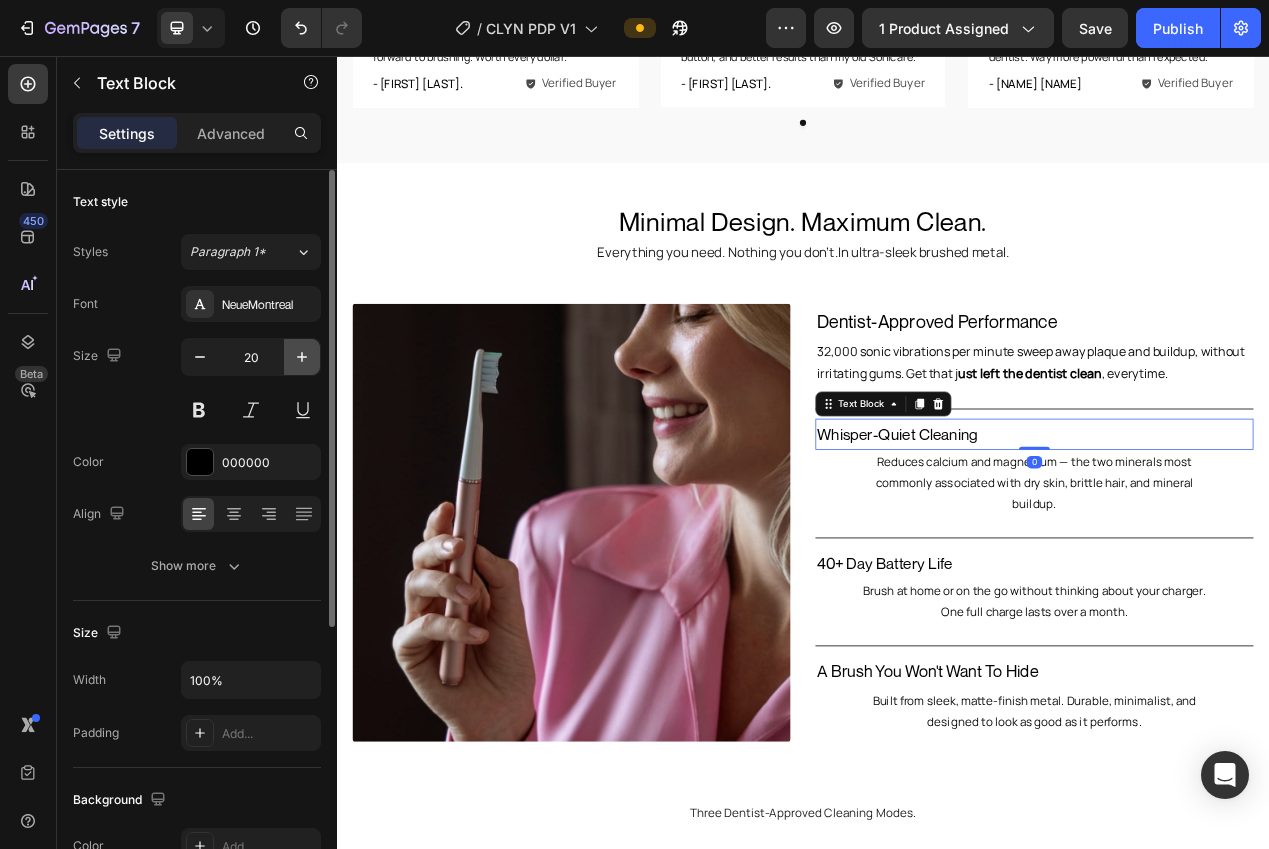 click 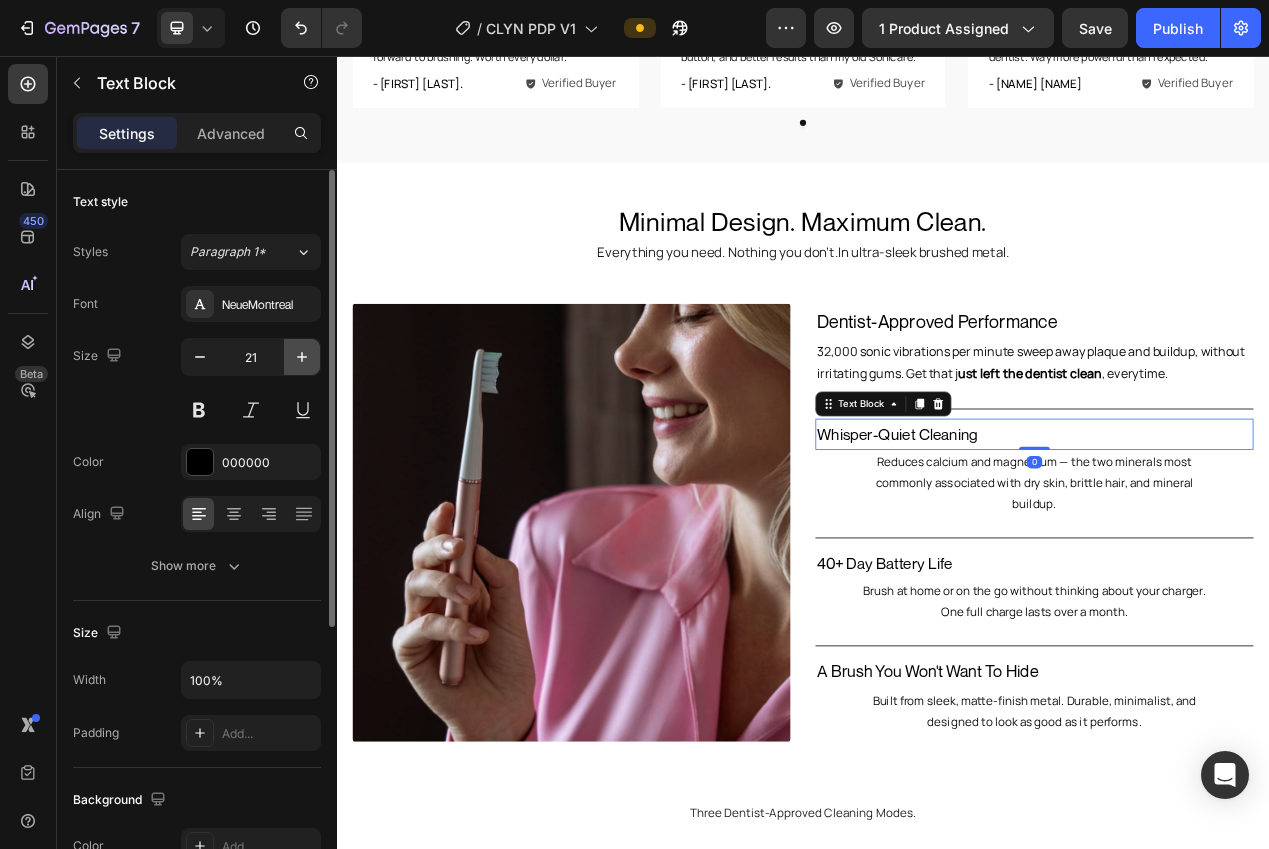 click 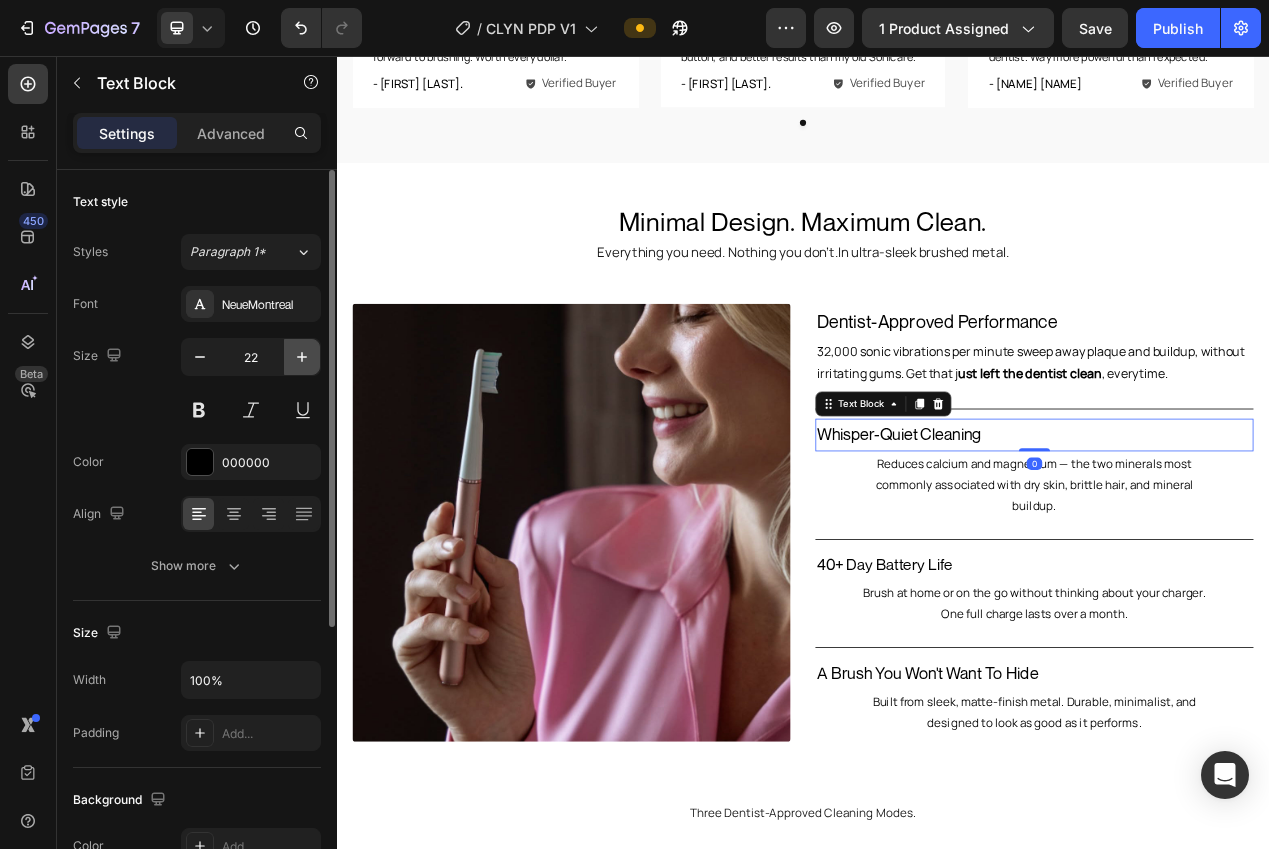 click 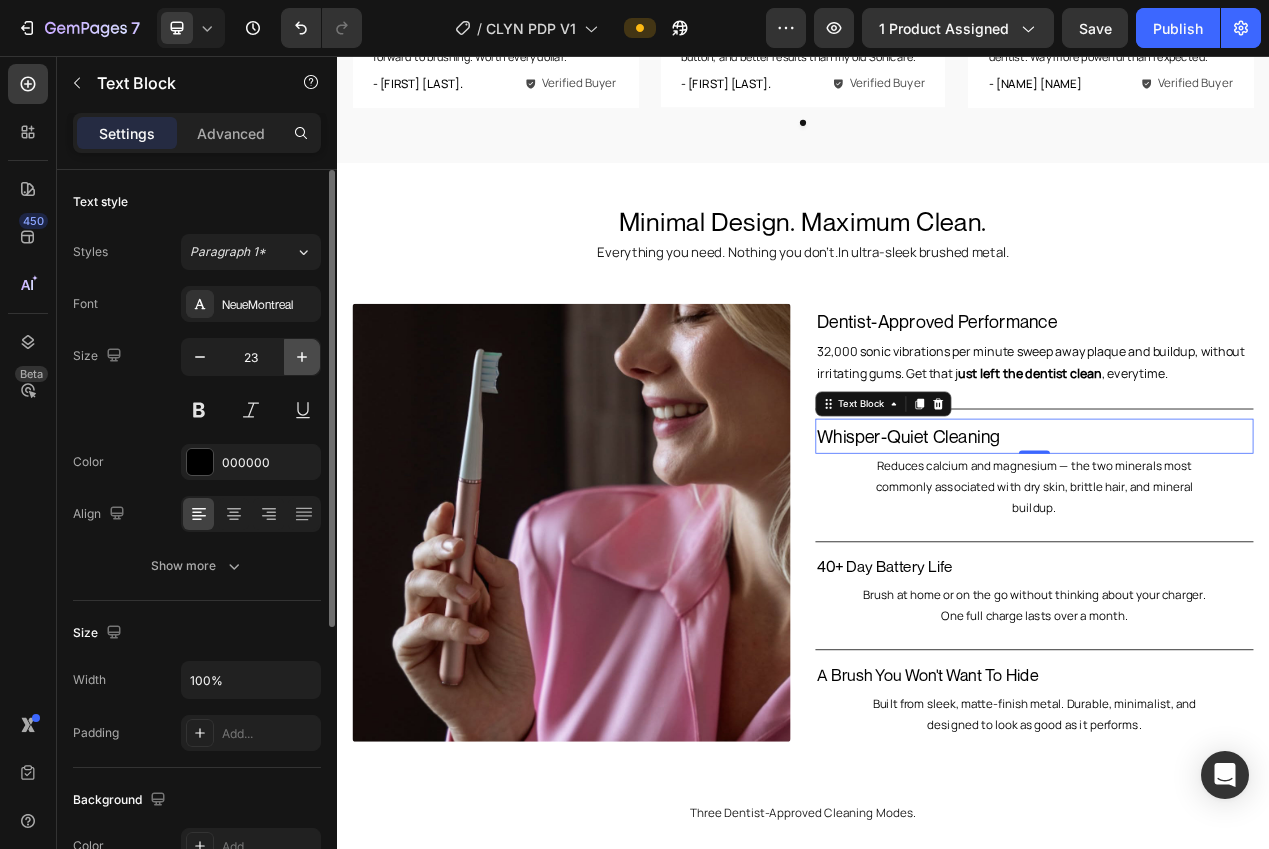 click 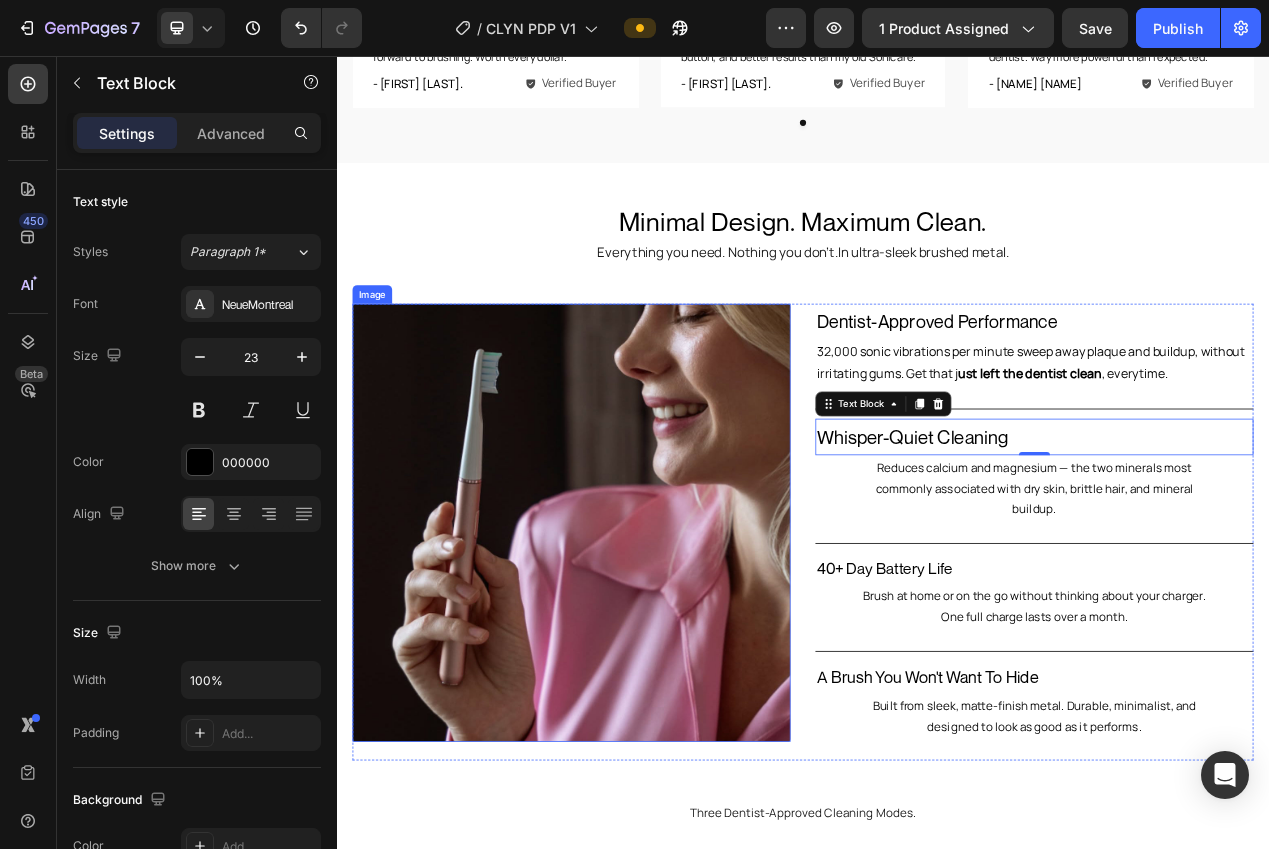type on "24" 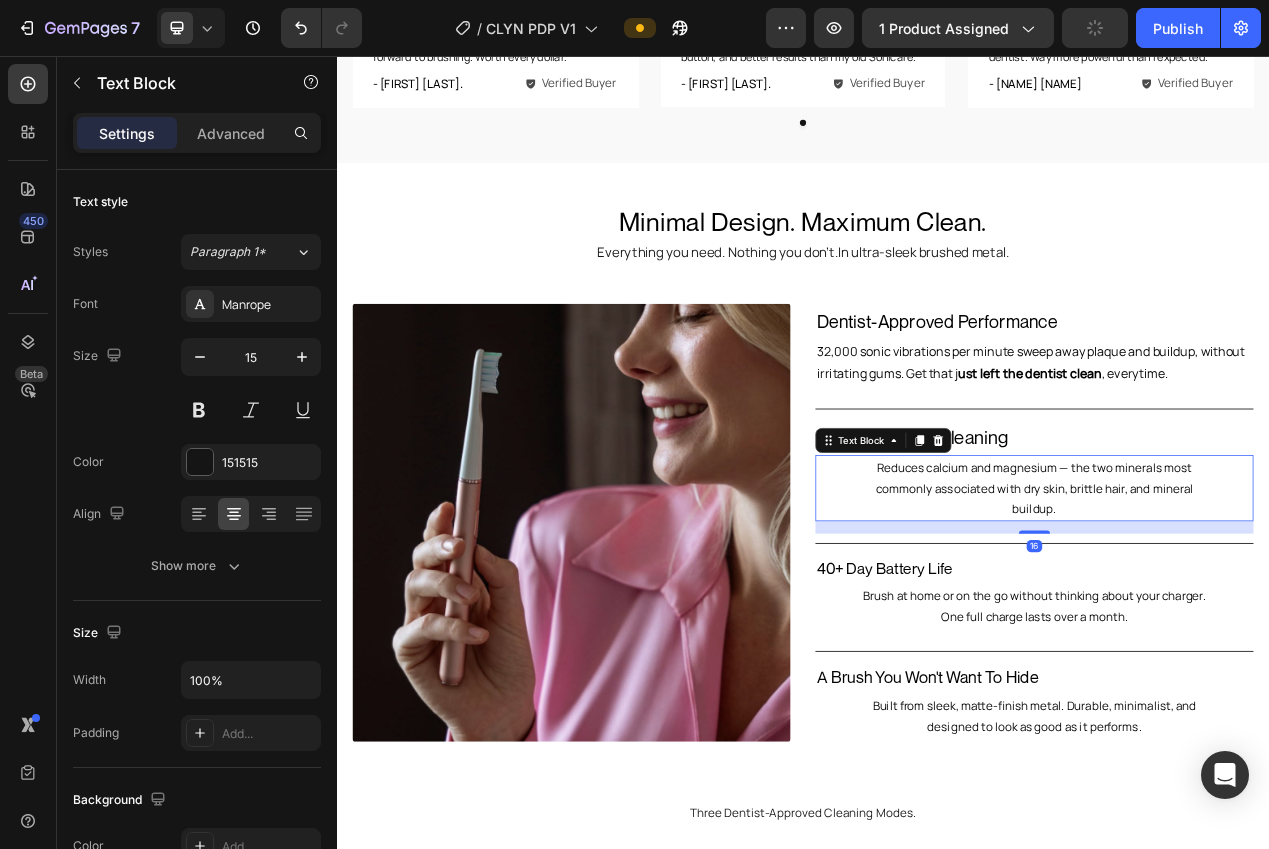 click on "Reduces calcium and magnesium — the two minerals most commonly associated with dry skin, brittle hair, and mineral buildup." at bounding box center [1235, 612] 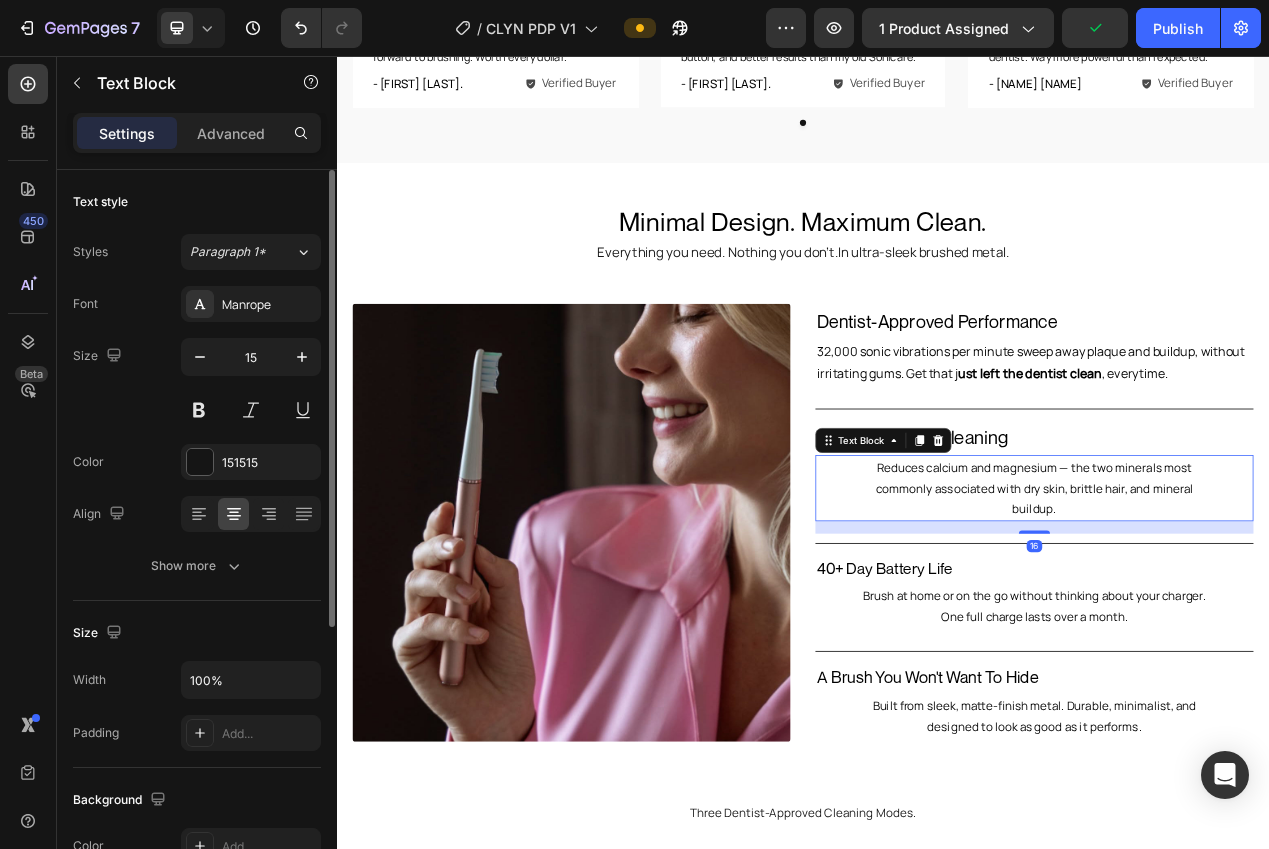 click on "15" 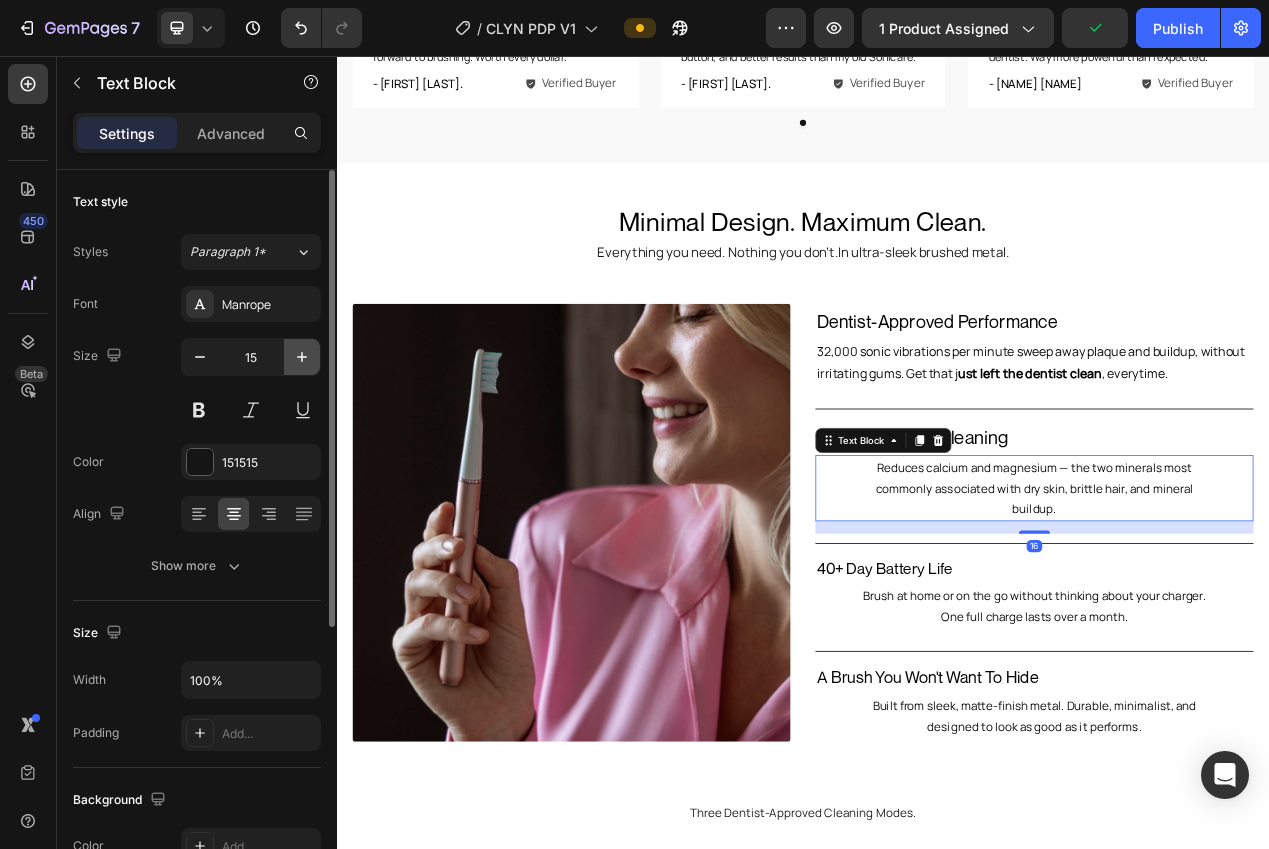 click at bounding box center [302, 357] 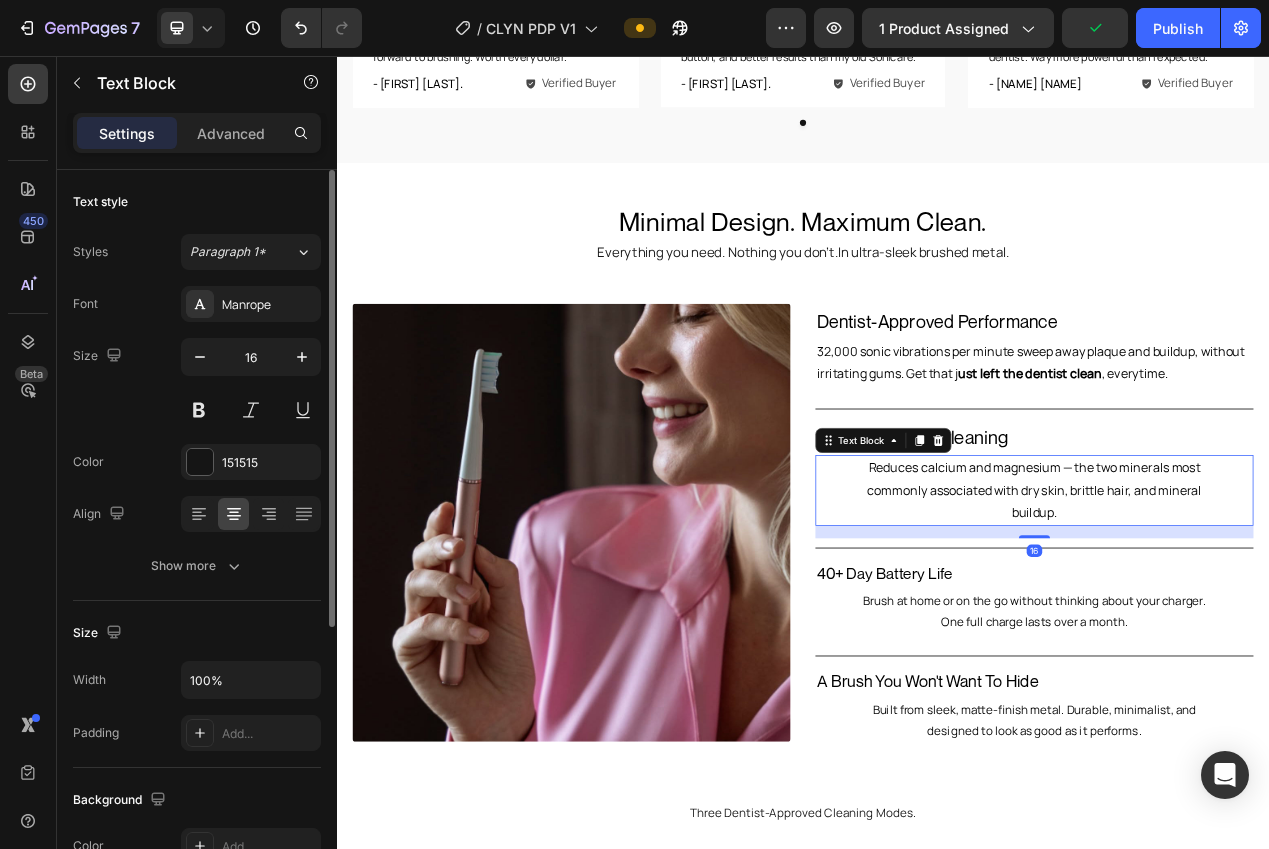 drag, startPoint x: 213, startPoint y: 129, endPoint x: 208, endPoint y: 214, distance: 85.146935 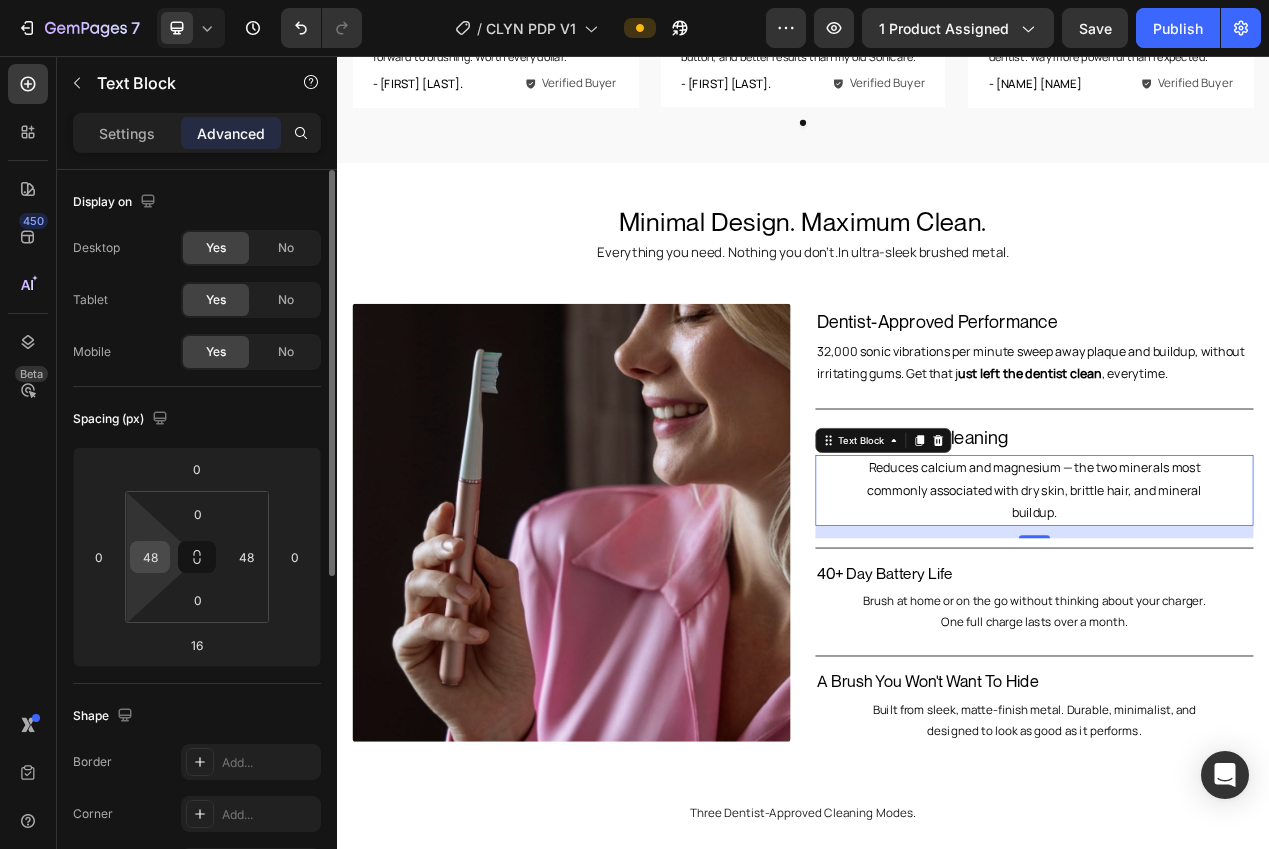 click on "48" at bounding box center [150, 557] 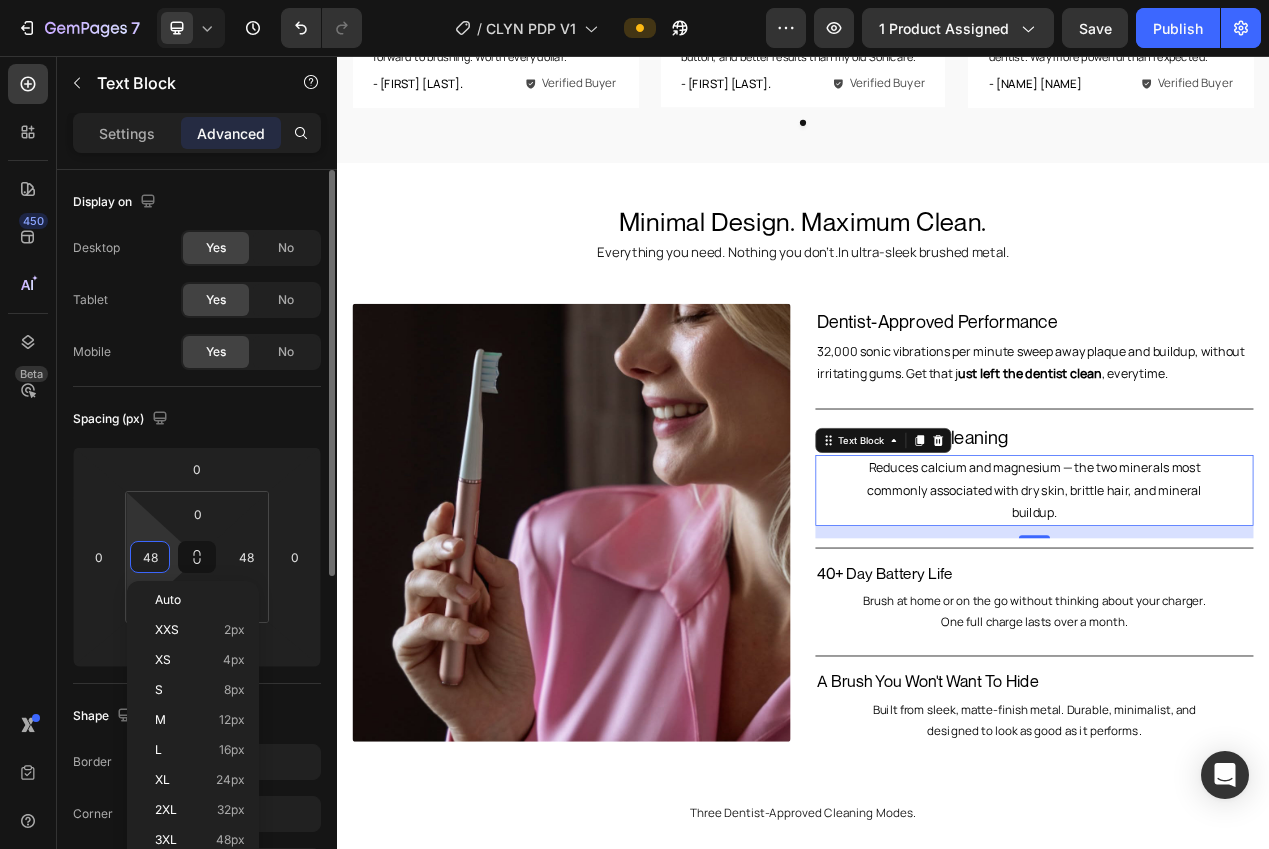 click on "48" at bounding box center [150, 557] 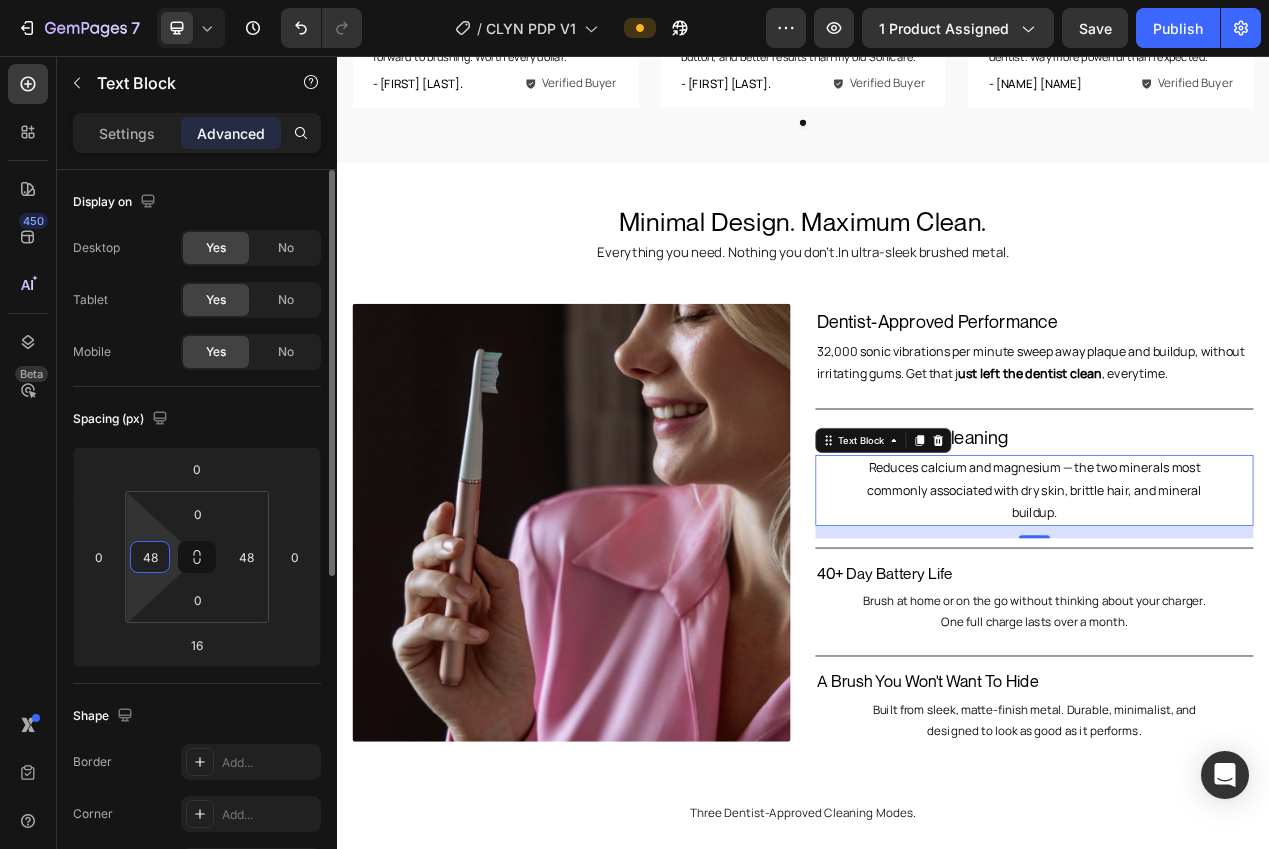 click on "48" at bounding box center [150, 557] 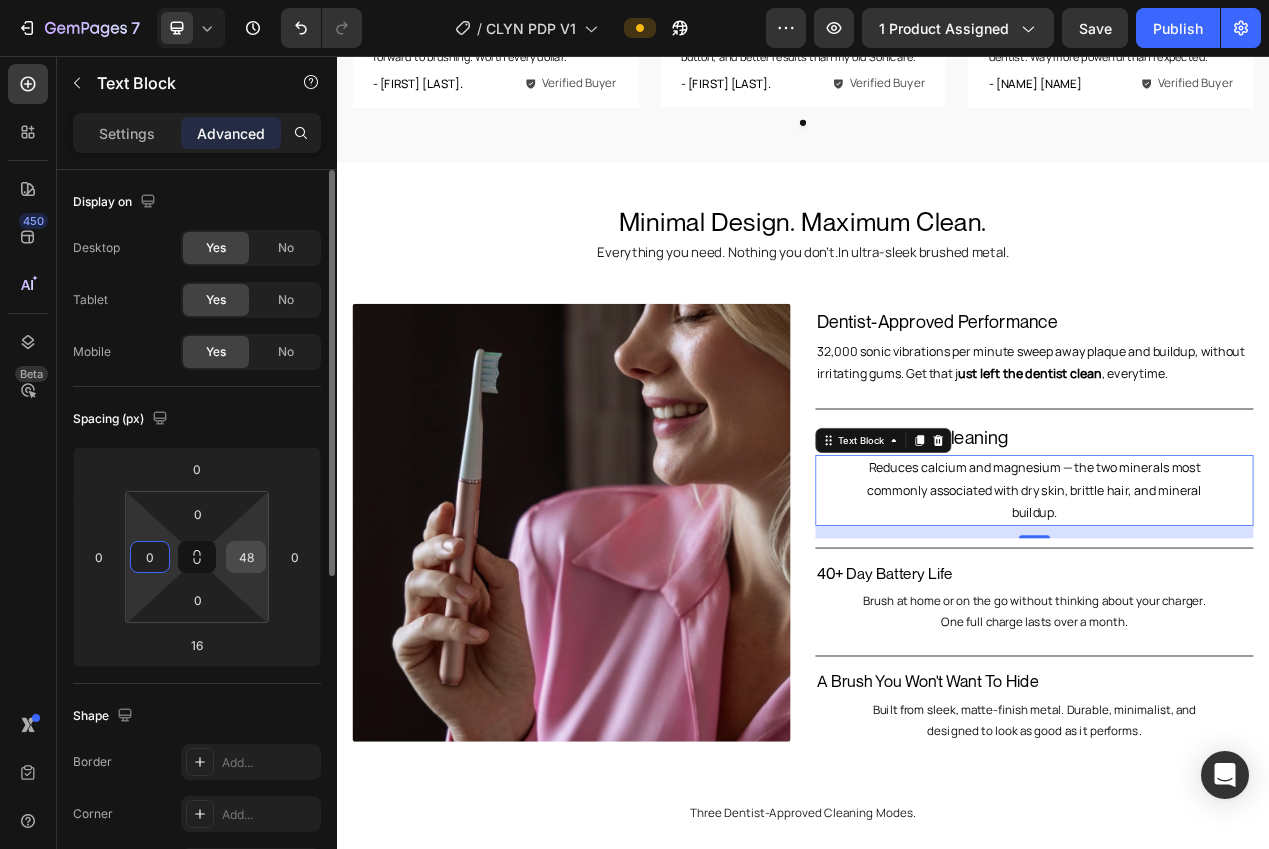 type on "0" 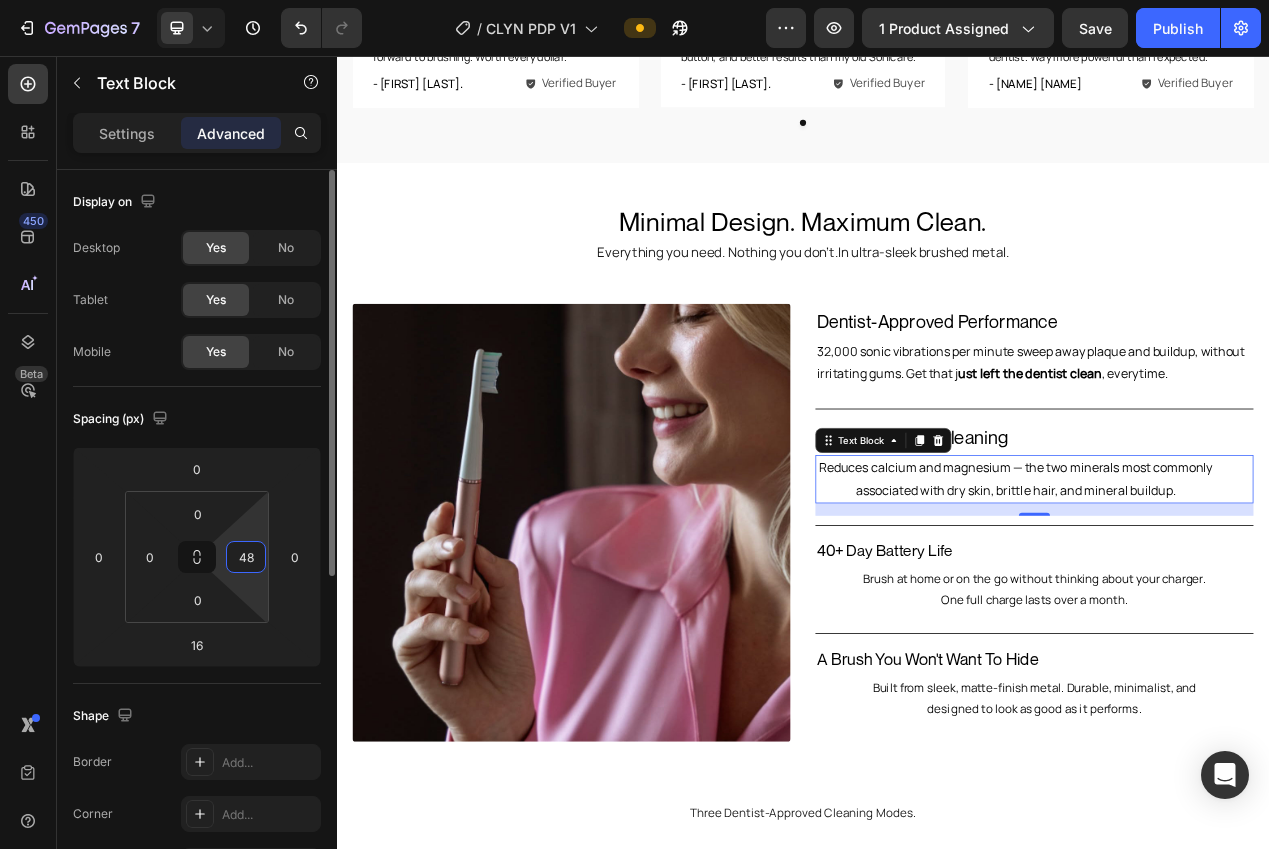 click on "48" at bounding box center (246, 557) 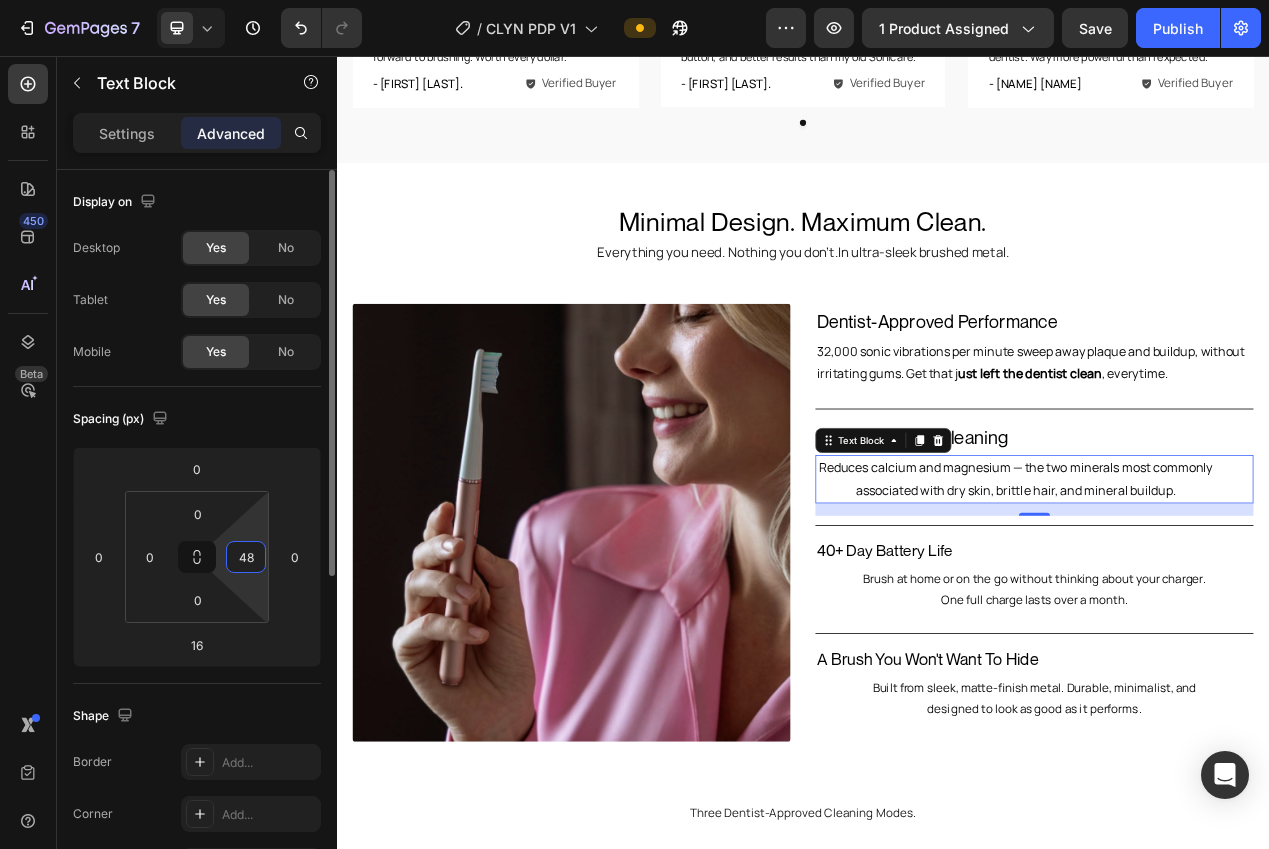 click on "48" at bounding box center (246, 557) 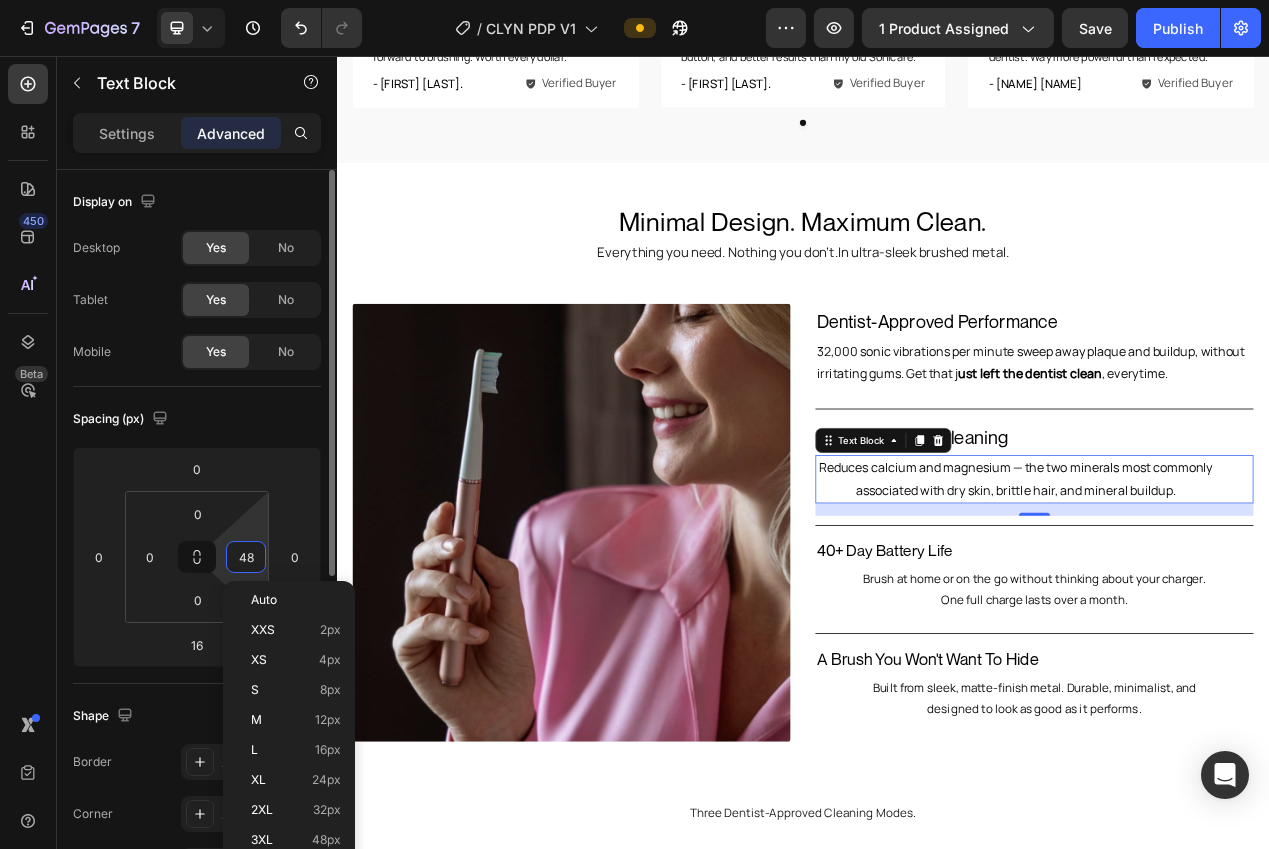 type on "0" 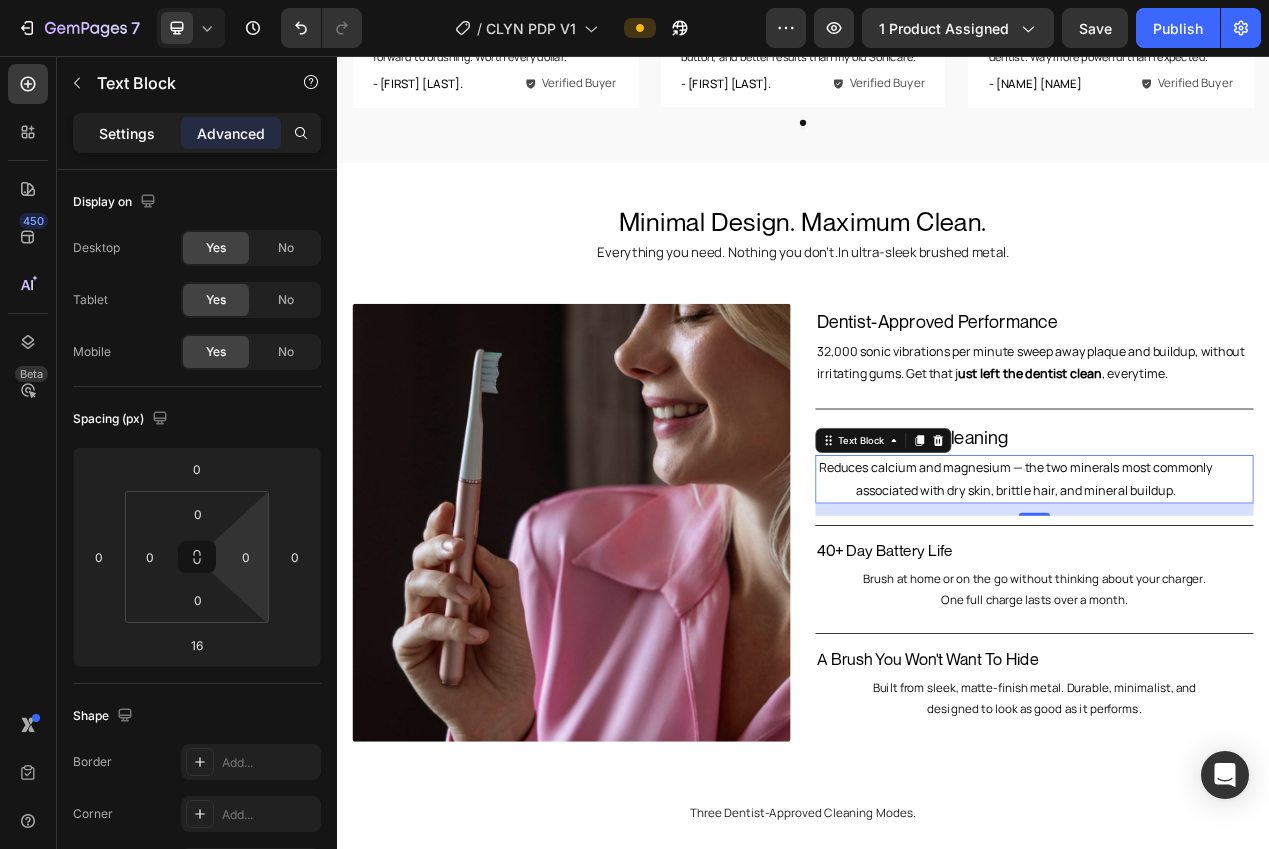 click on "Settings" at bounding box center [127, 133] 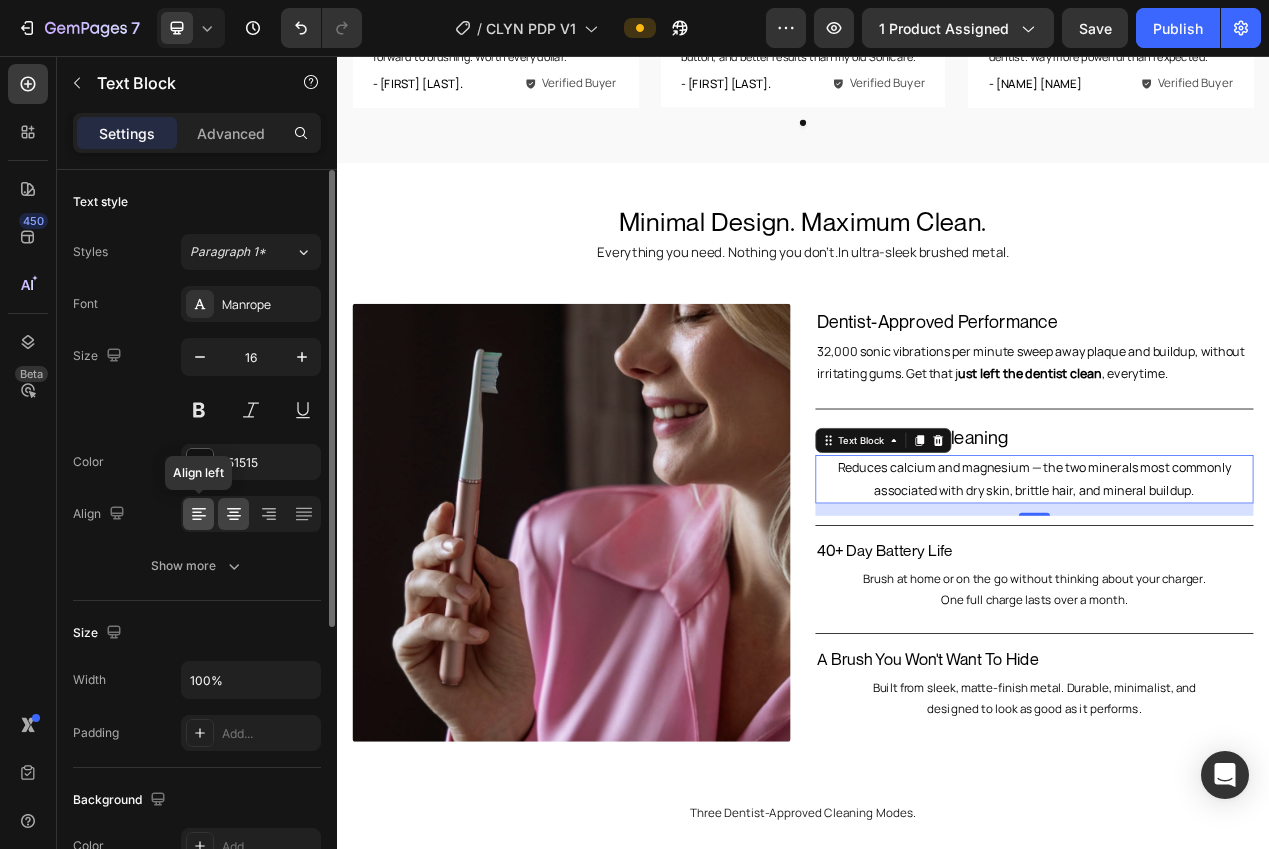 click 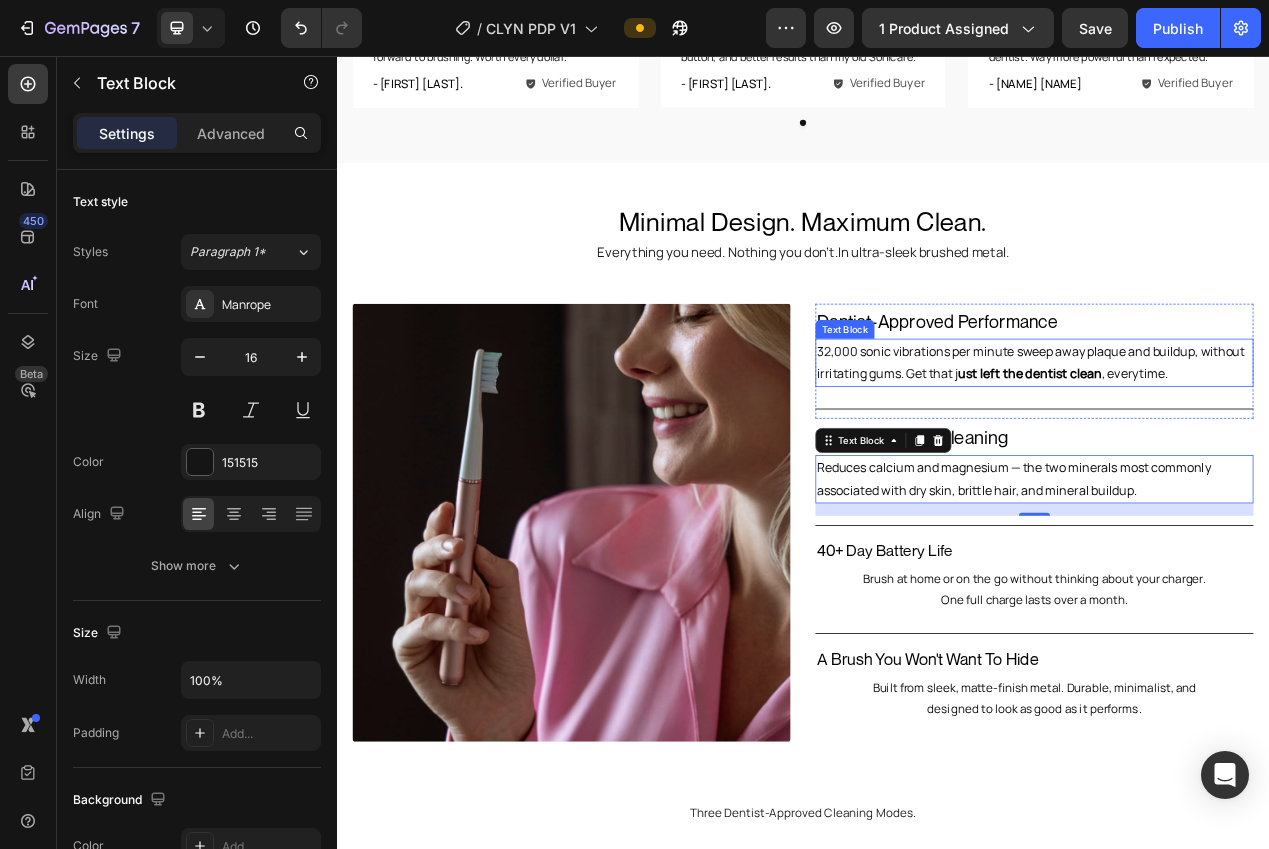 click on "Text Block" at bounding box center (991, 408) 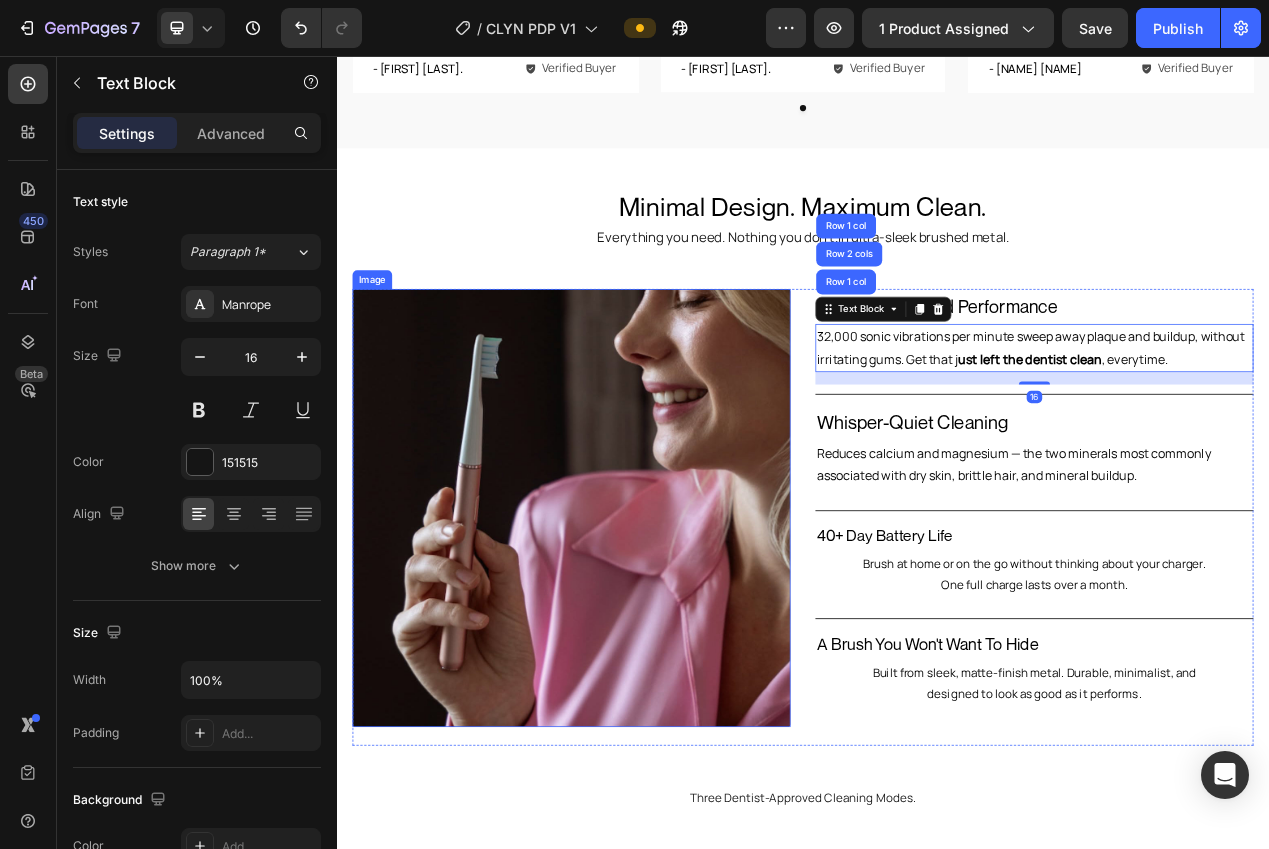 scroll, scrollTop: 1370, scrollLeft: 0, axis: vertical 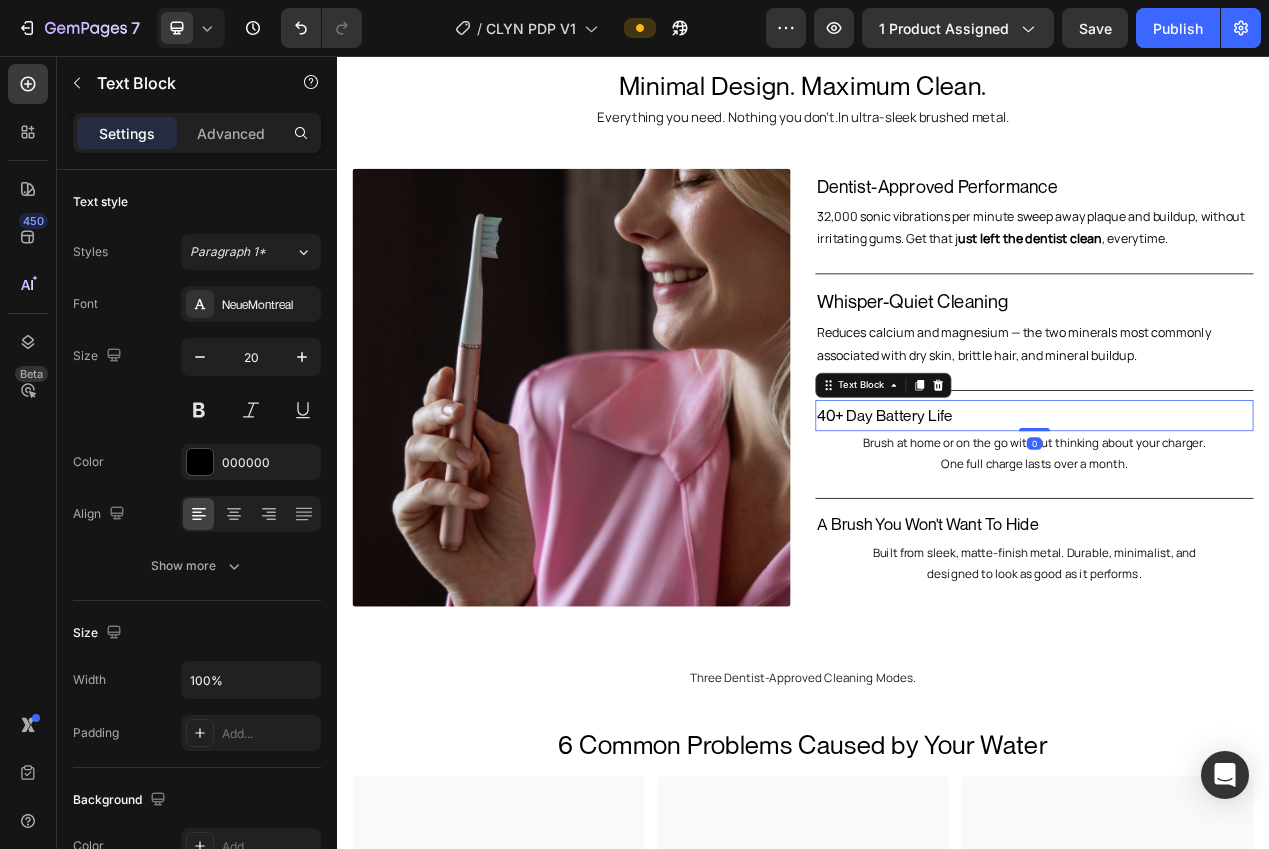 click on "40+ Day Battery Life" at bounding box center [1235, 519] 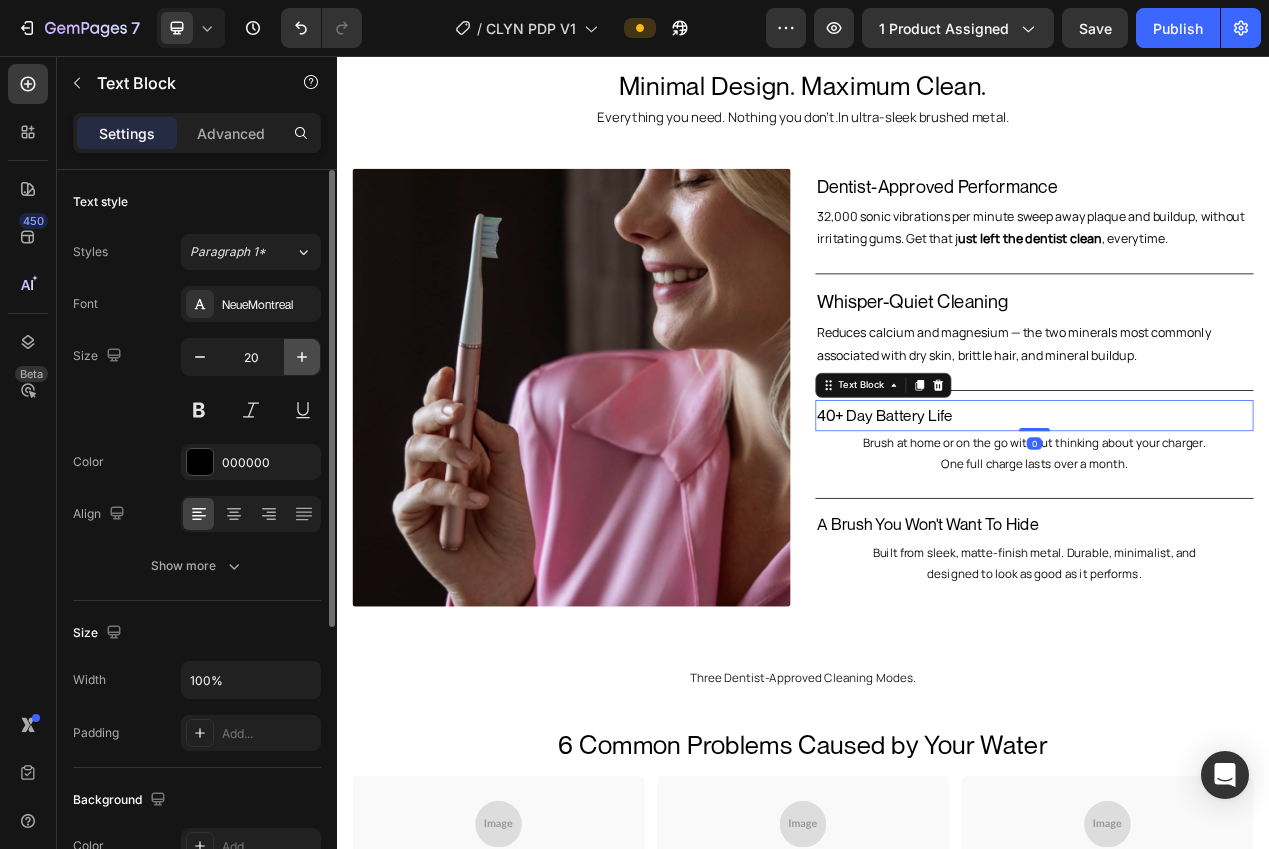 click 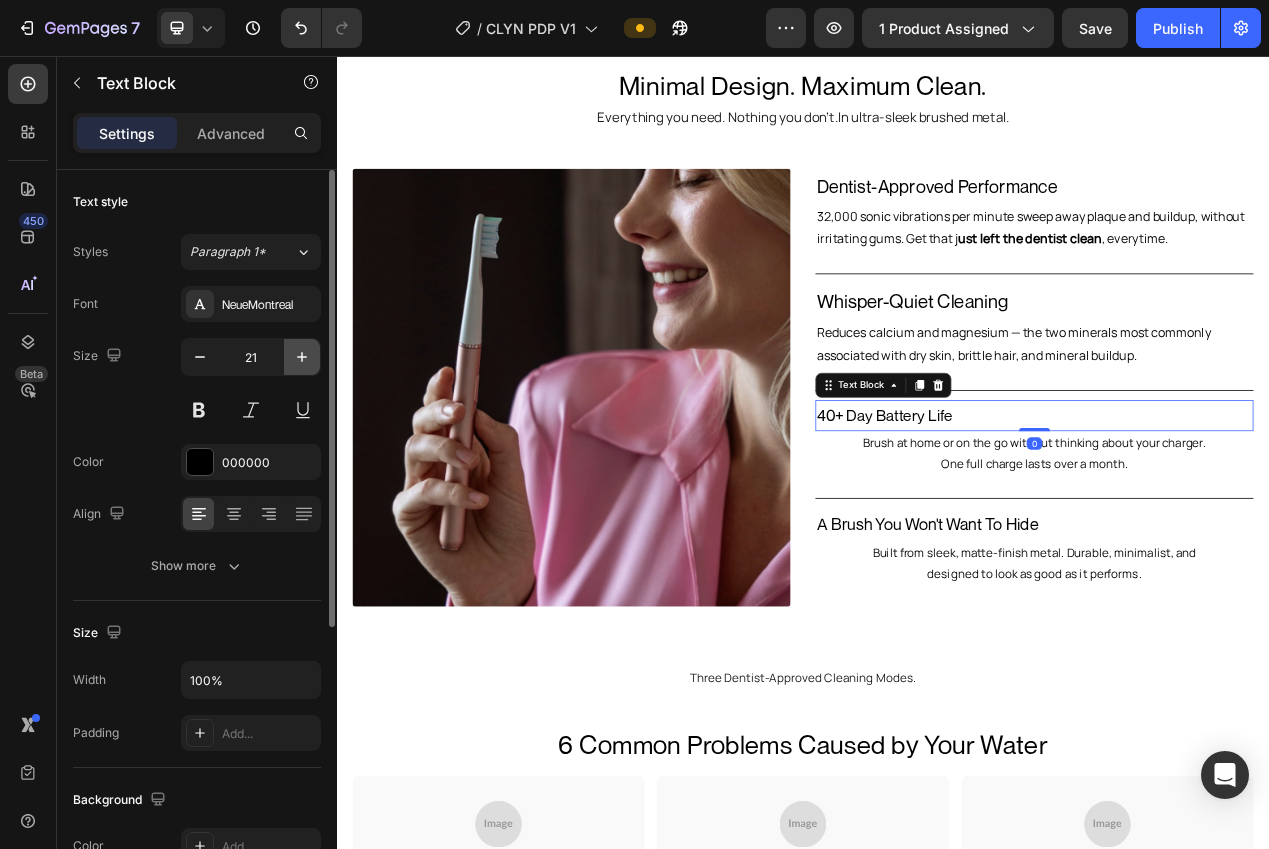 click 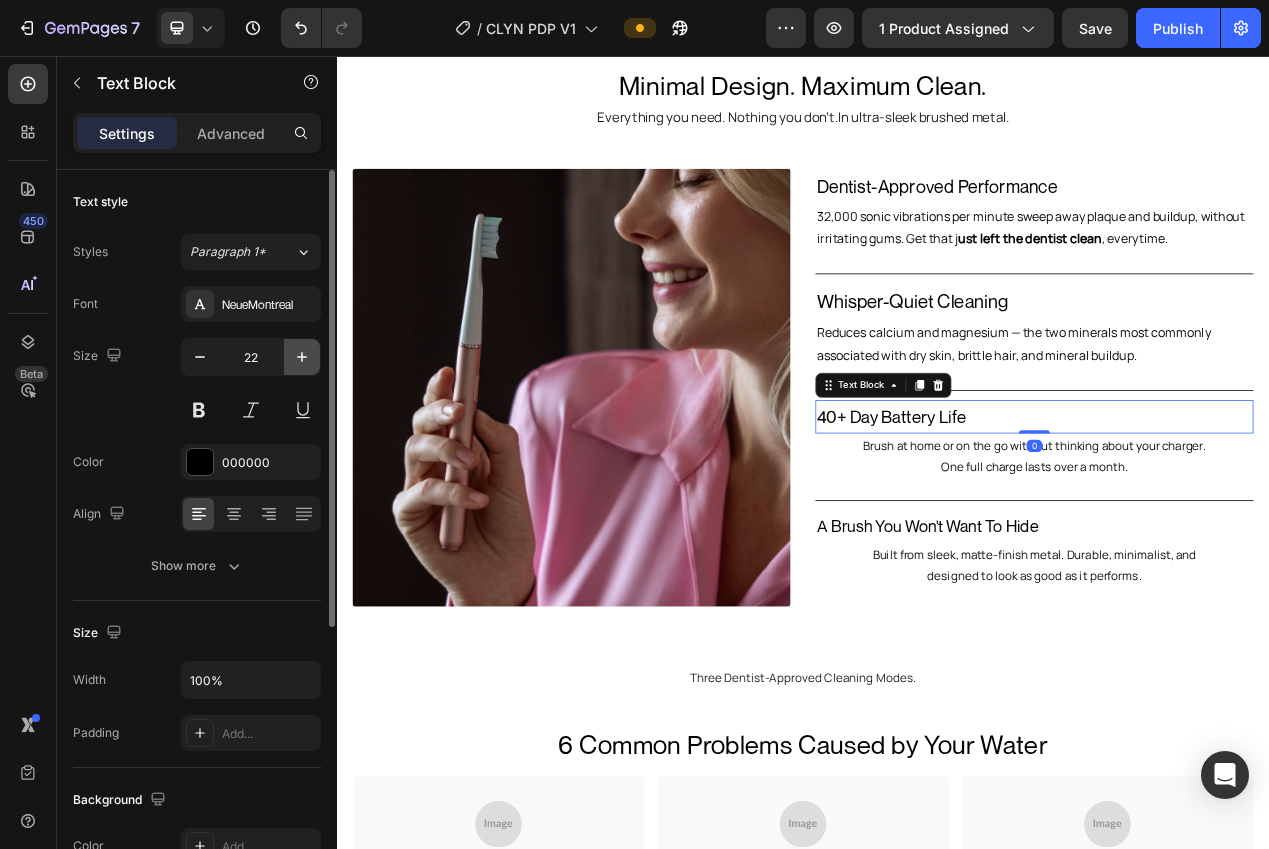 click 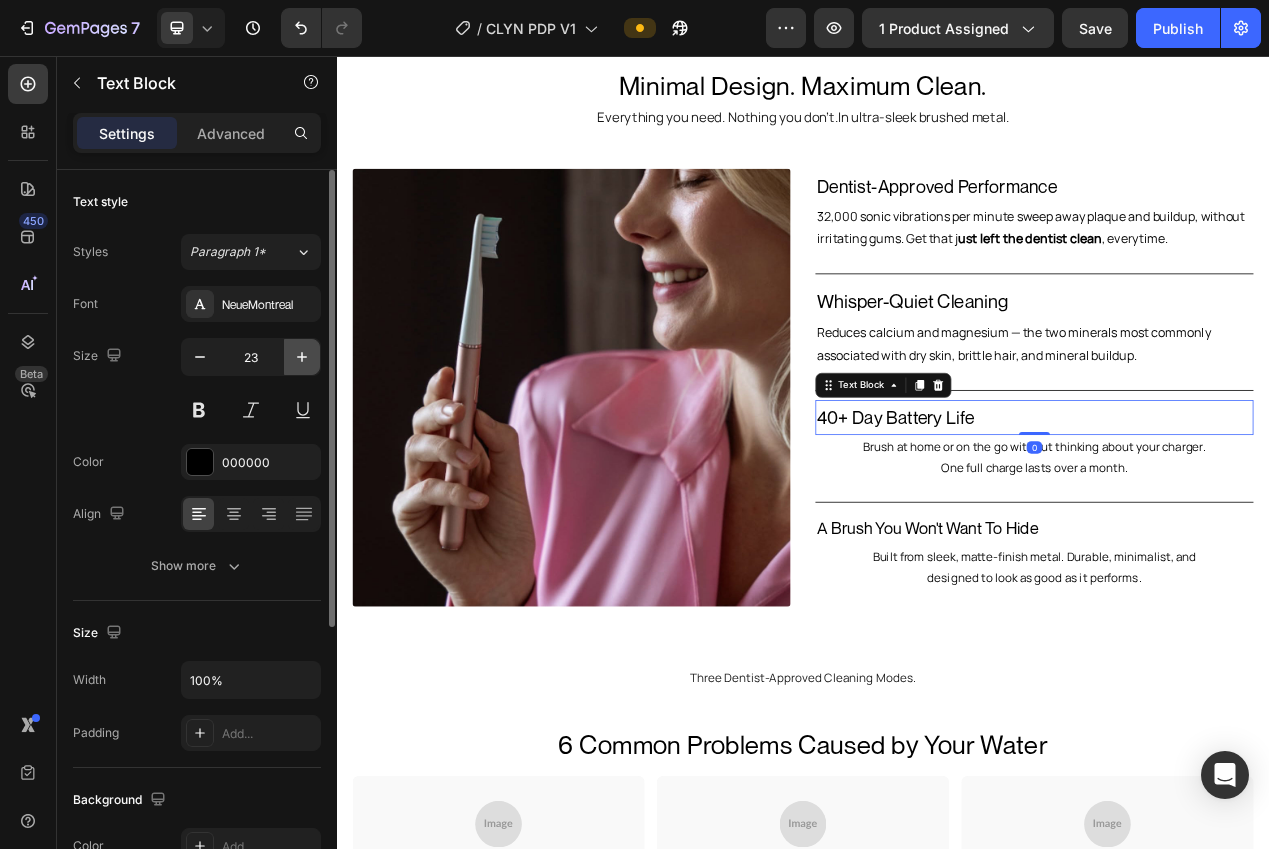 click 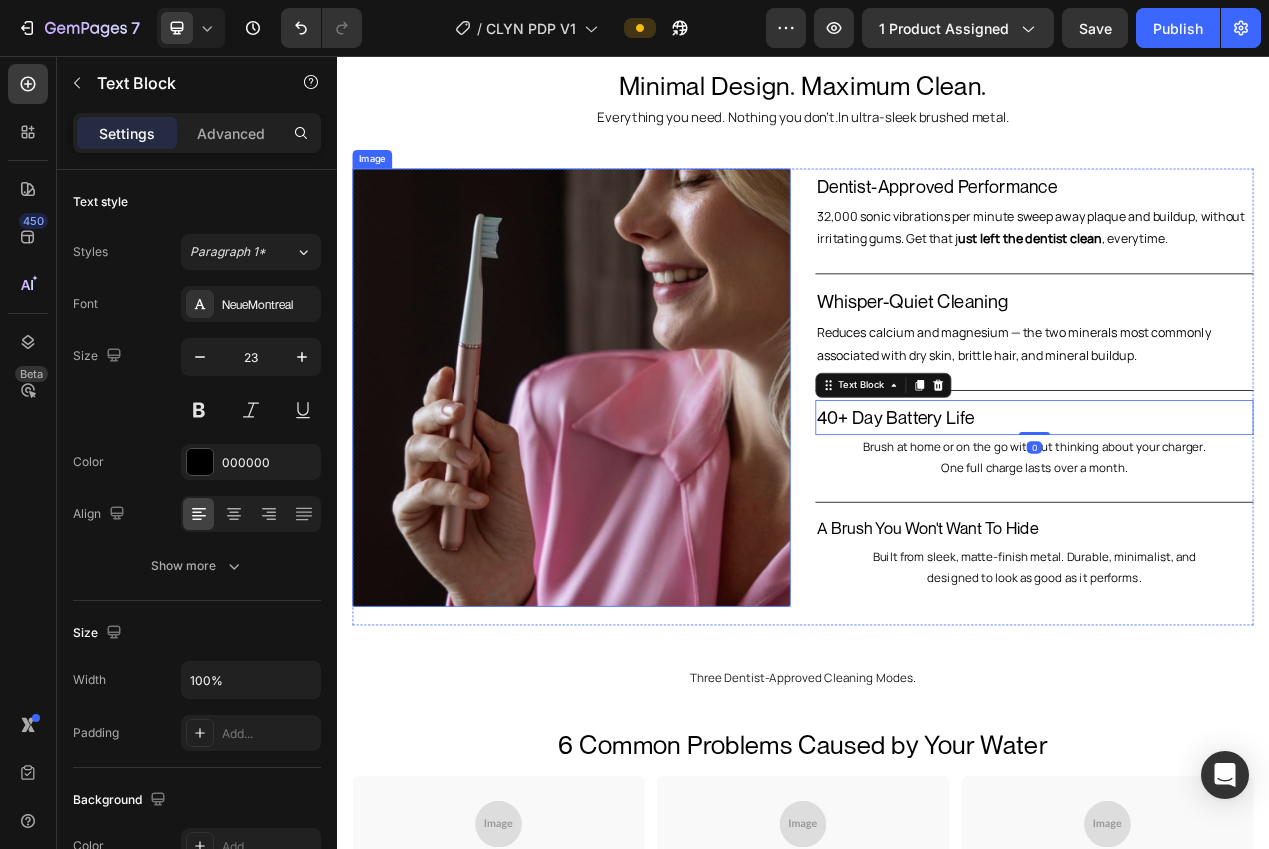 type on "24" 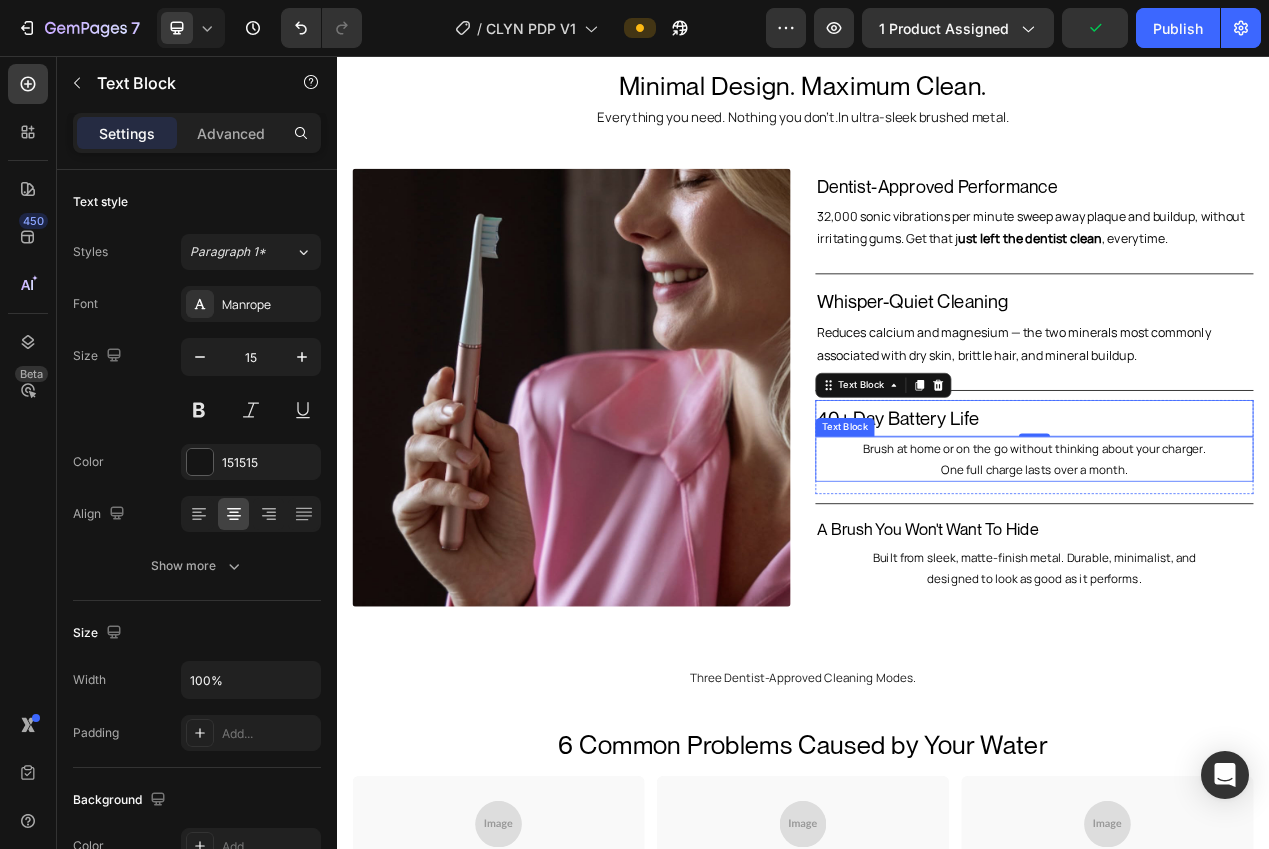 click on "Brush at home or on the go without thinking about your charger. One full charge lasts over a month." at bounding box center [1235, 575] 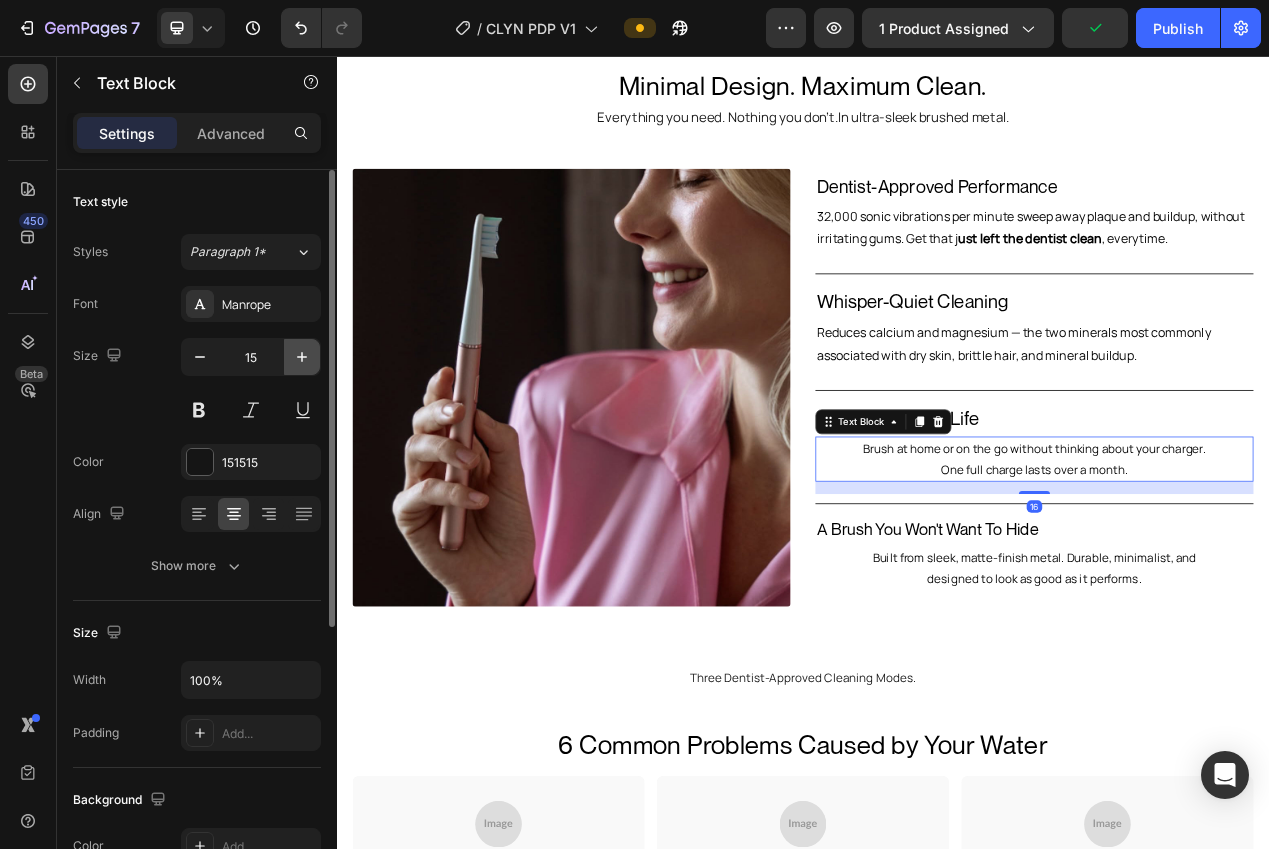 click 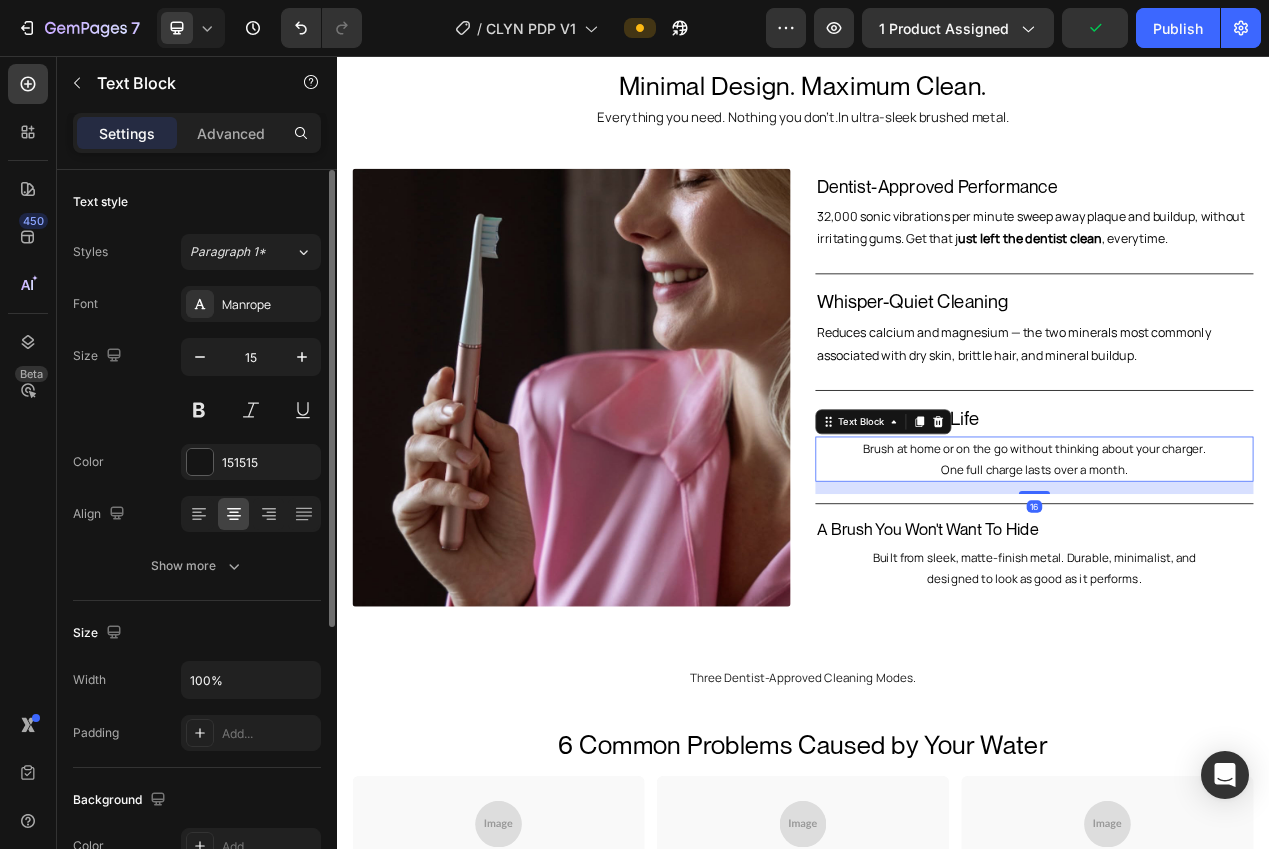 type on "16" 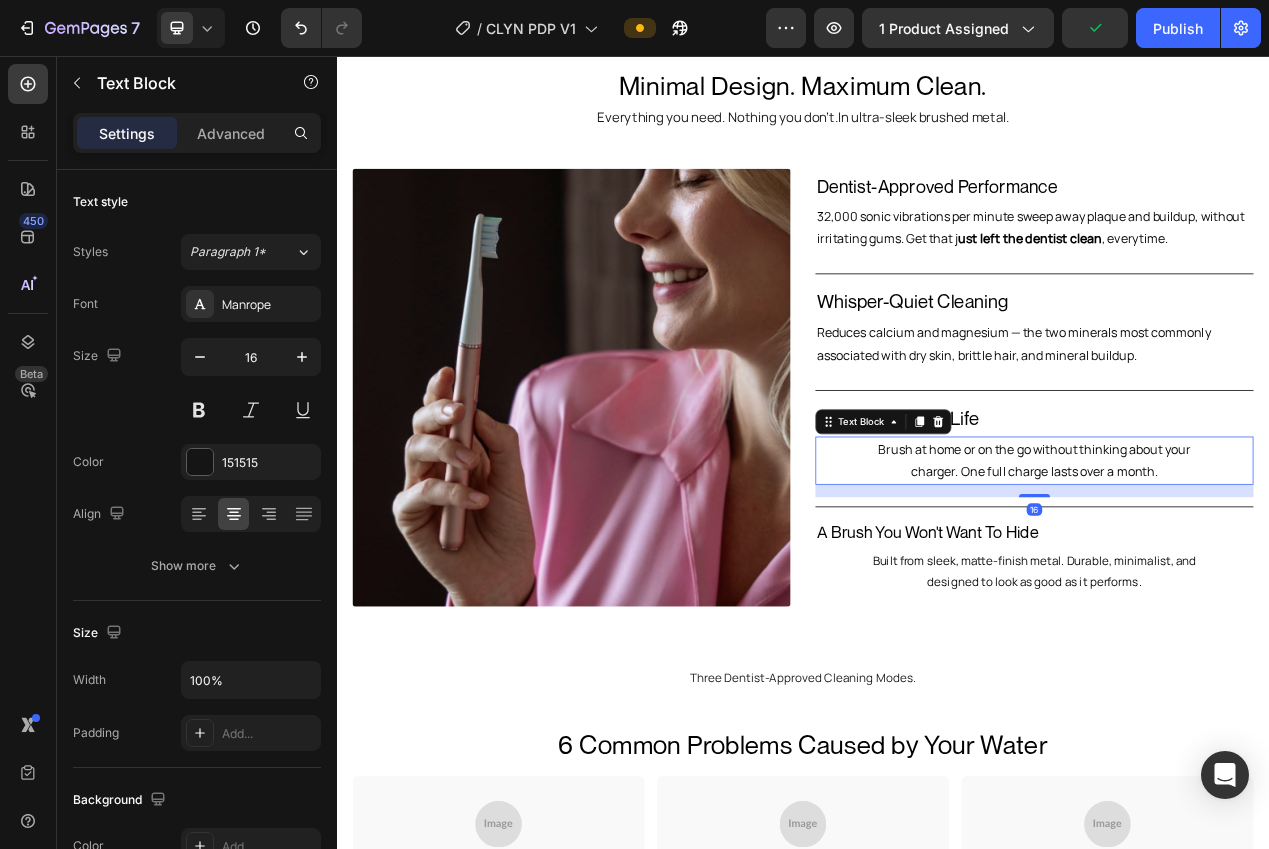 click on "Advanced" 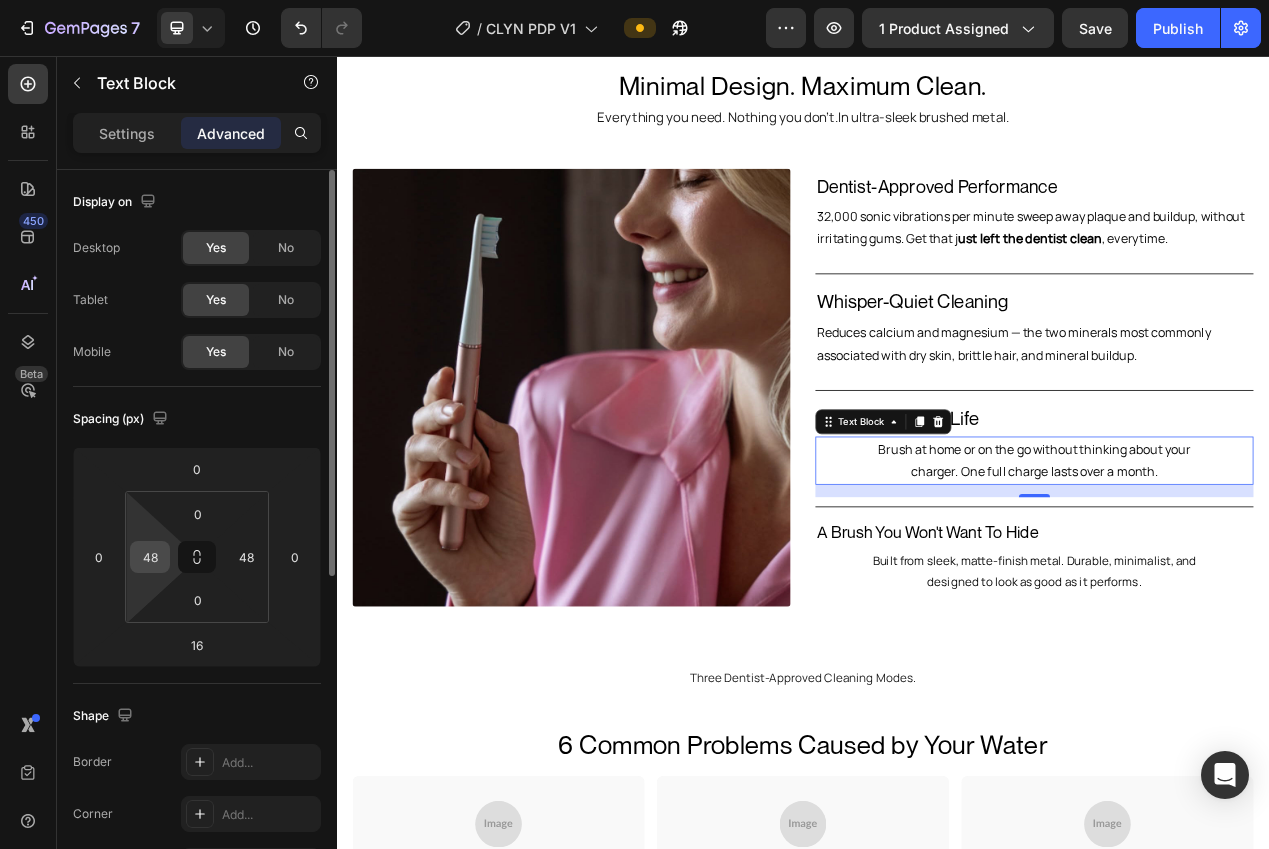 click on "48" at bounding box center [150, 557] 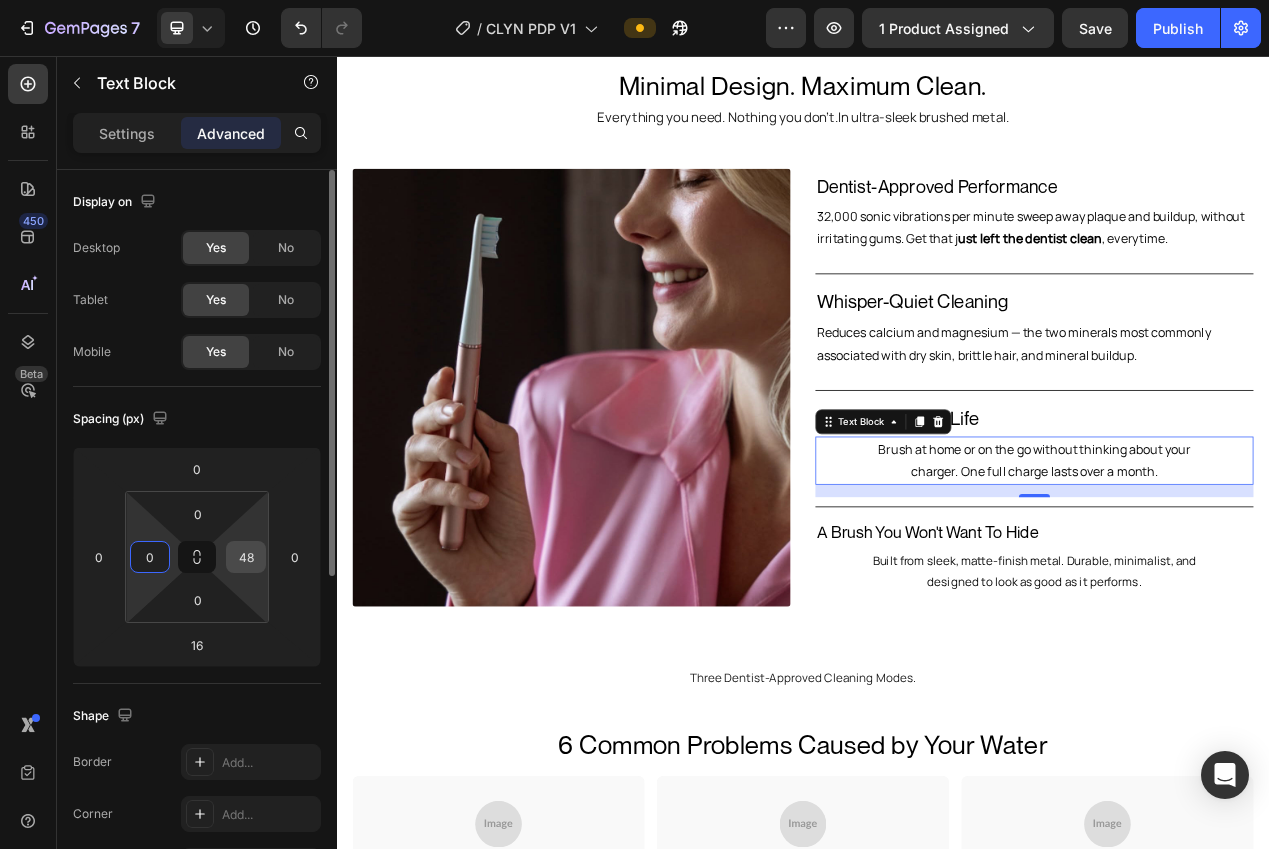 type on "0" 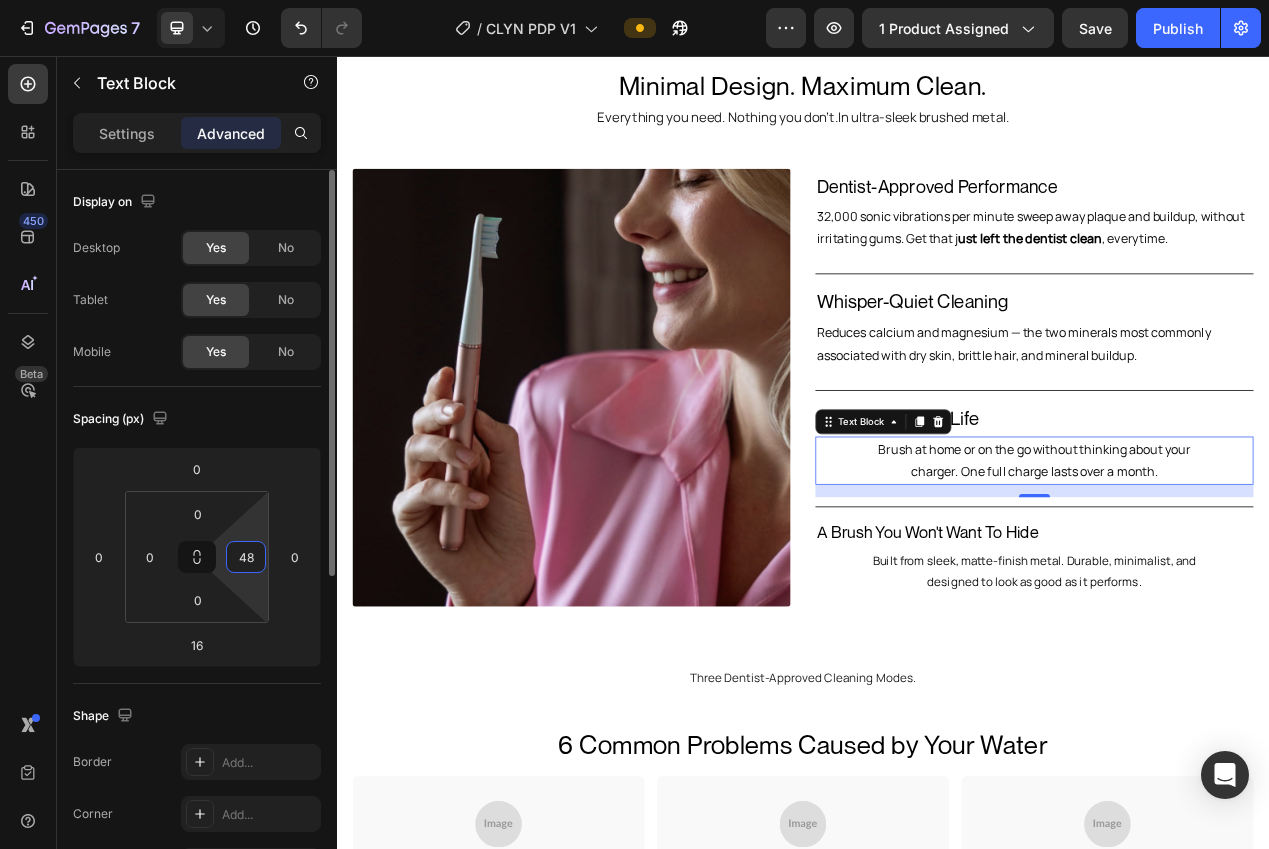 click on "48" at bounding box center [246, 557] 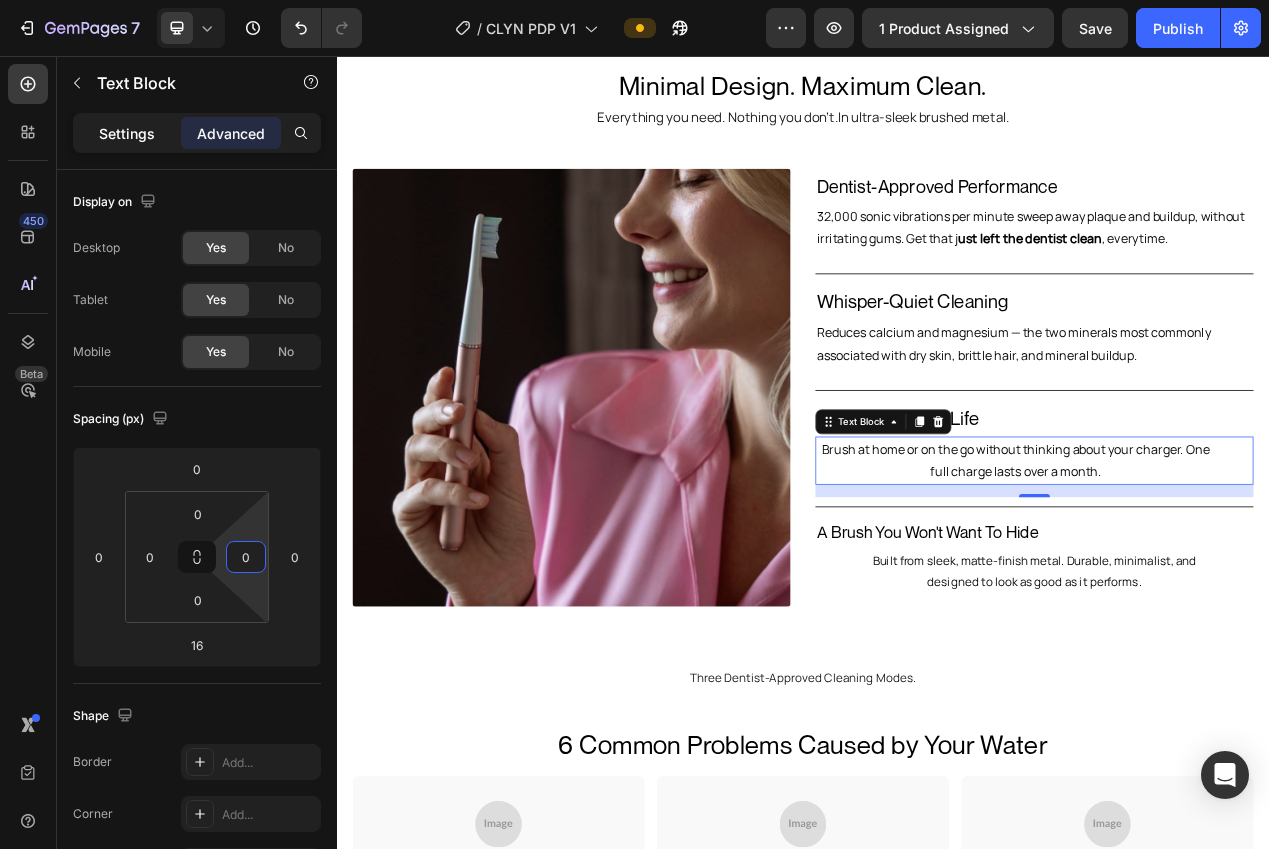 type on "0" 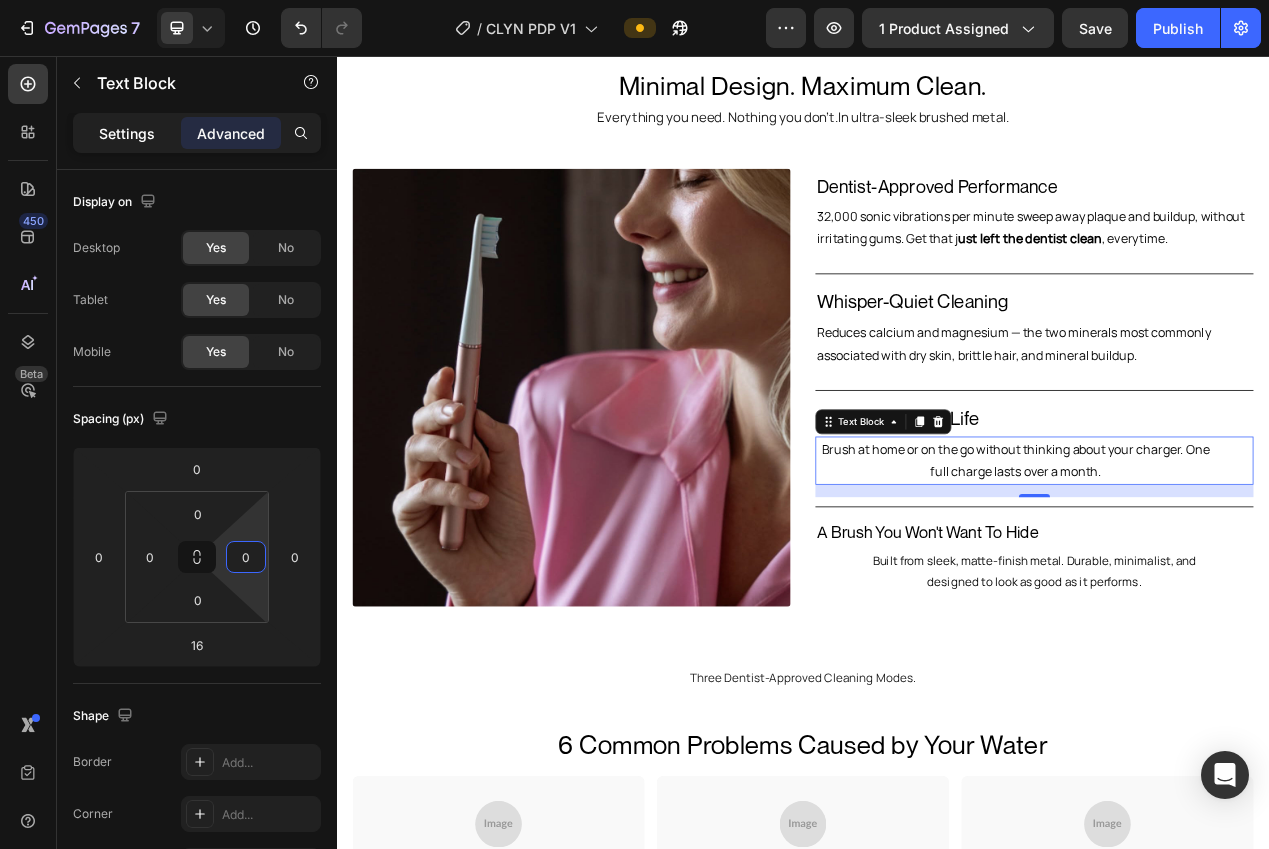 click on "Settings" at bounding box center (127, 133) 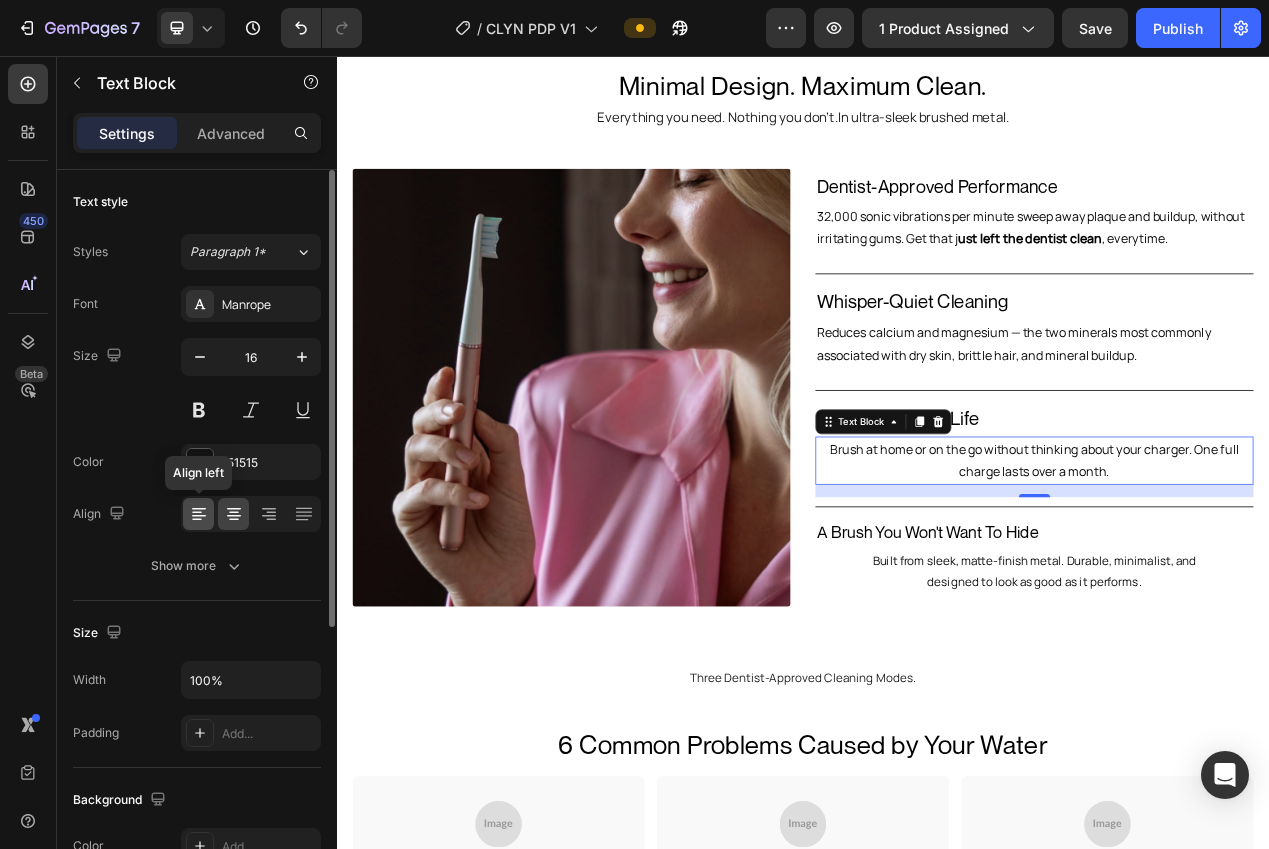click 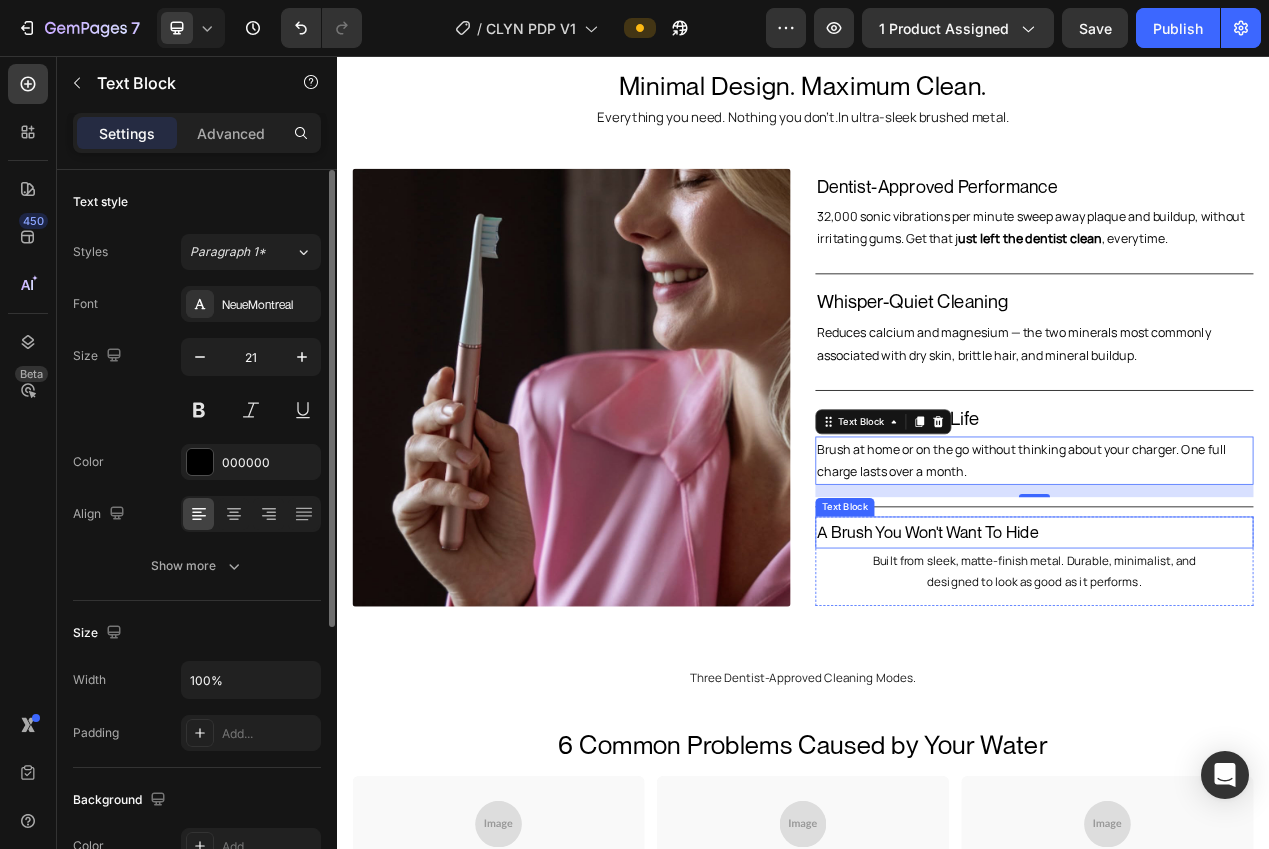 click on "A Brush You Won't Want To Hide" at bounding box center (1235, 670) 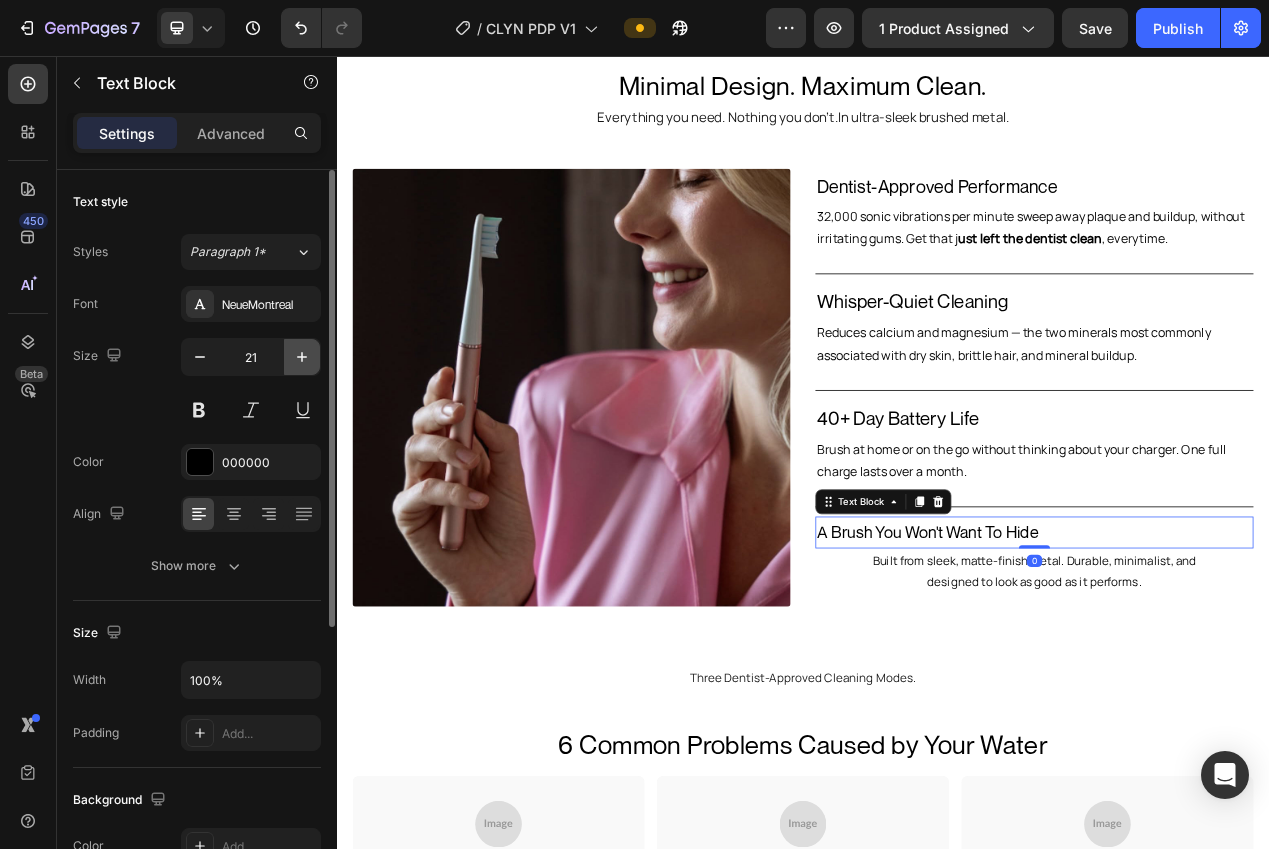click 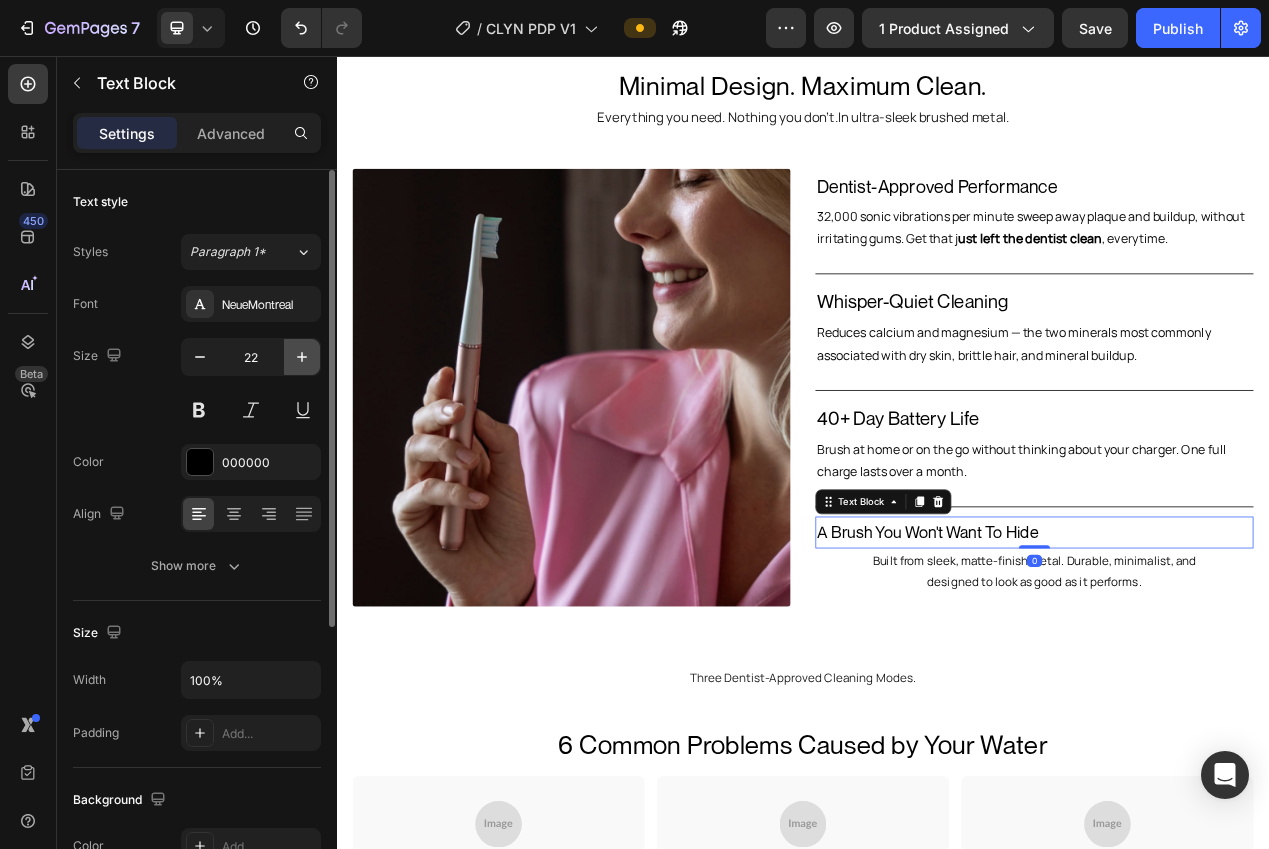 click 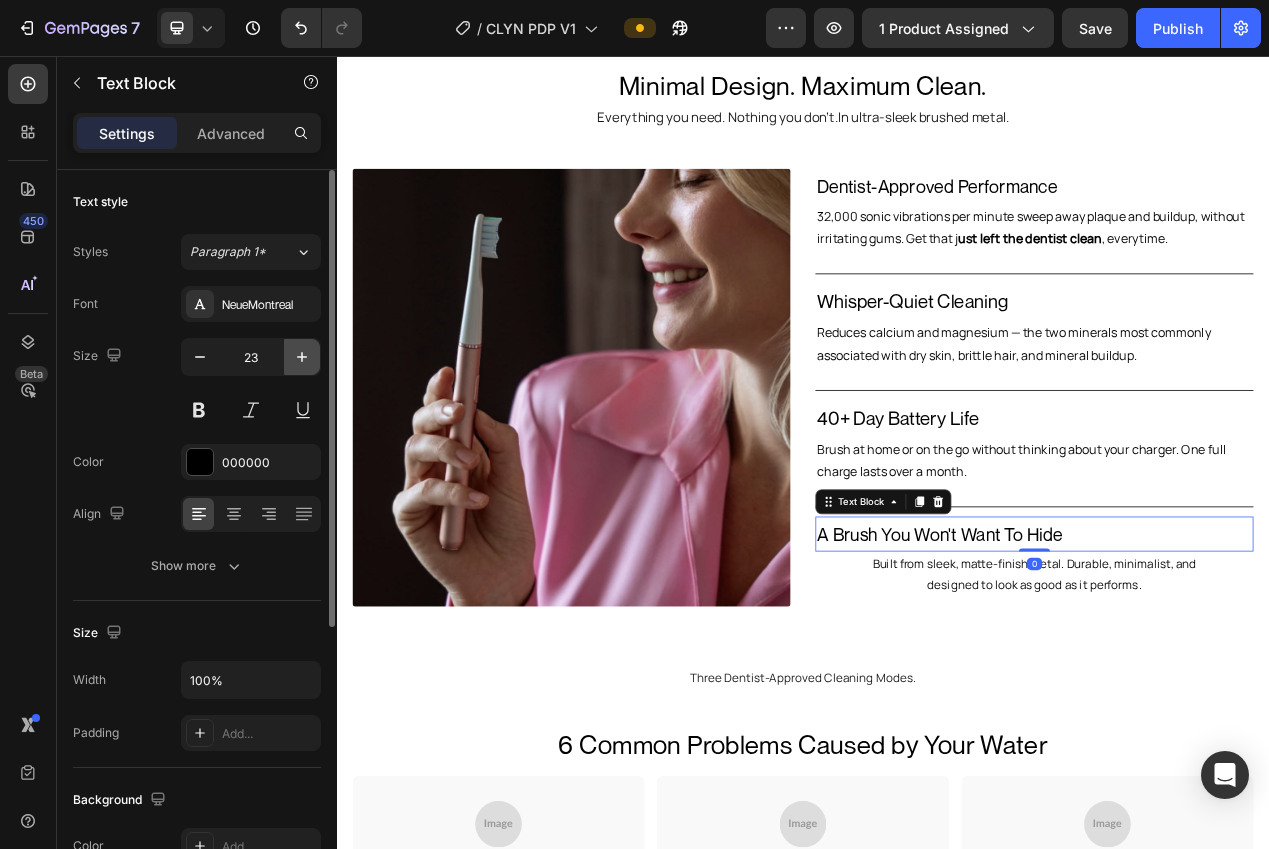 click 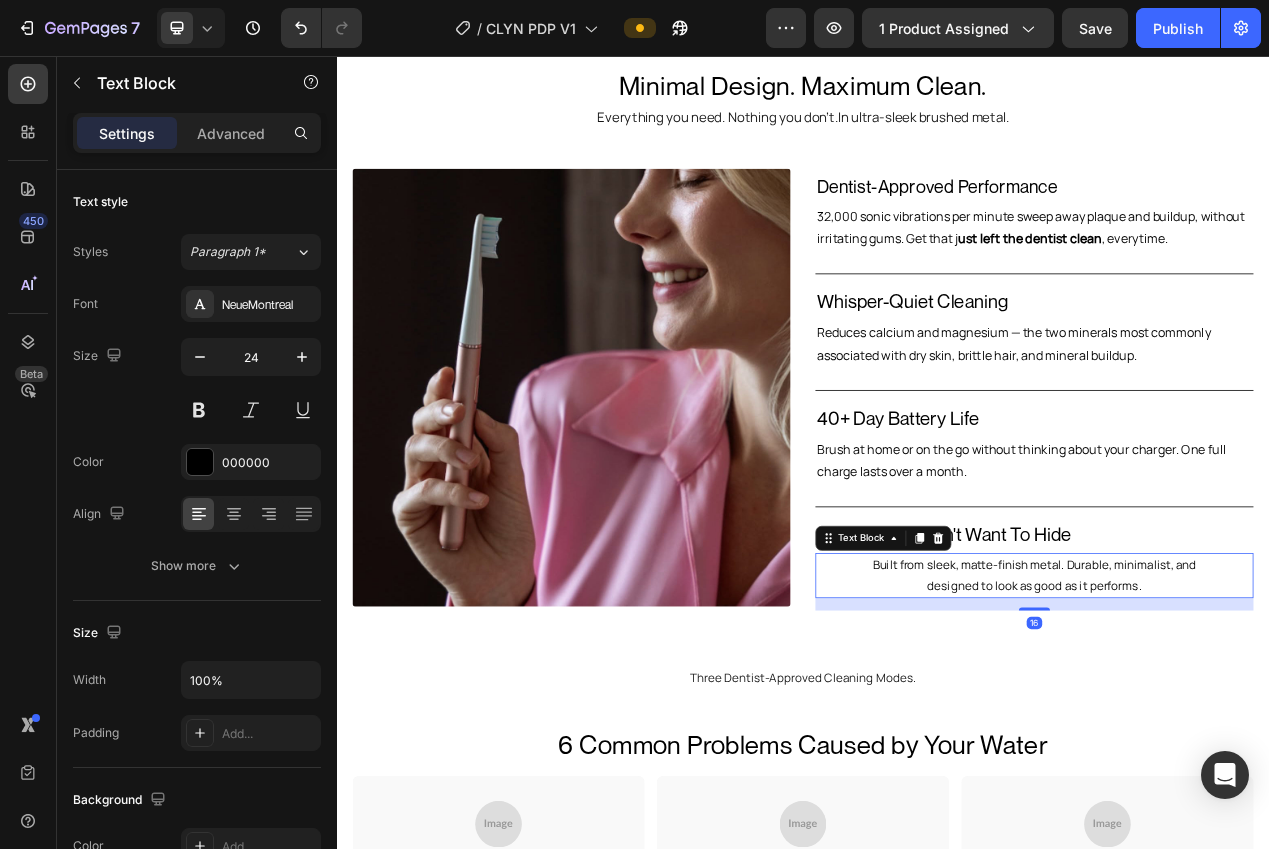 drag, startPoint x: 1126, startPoint y: 738, endPoint x: 624, endPoint y: 620, distance: 515.68207 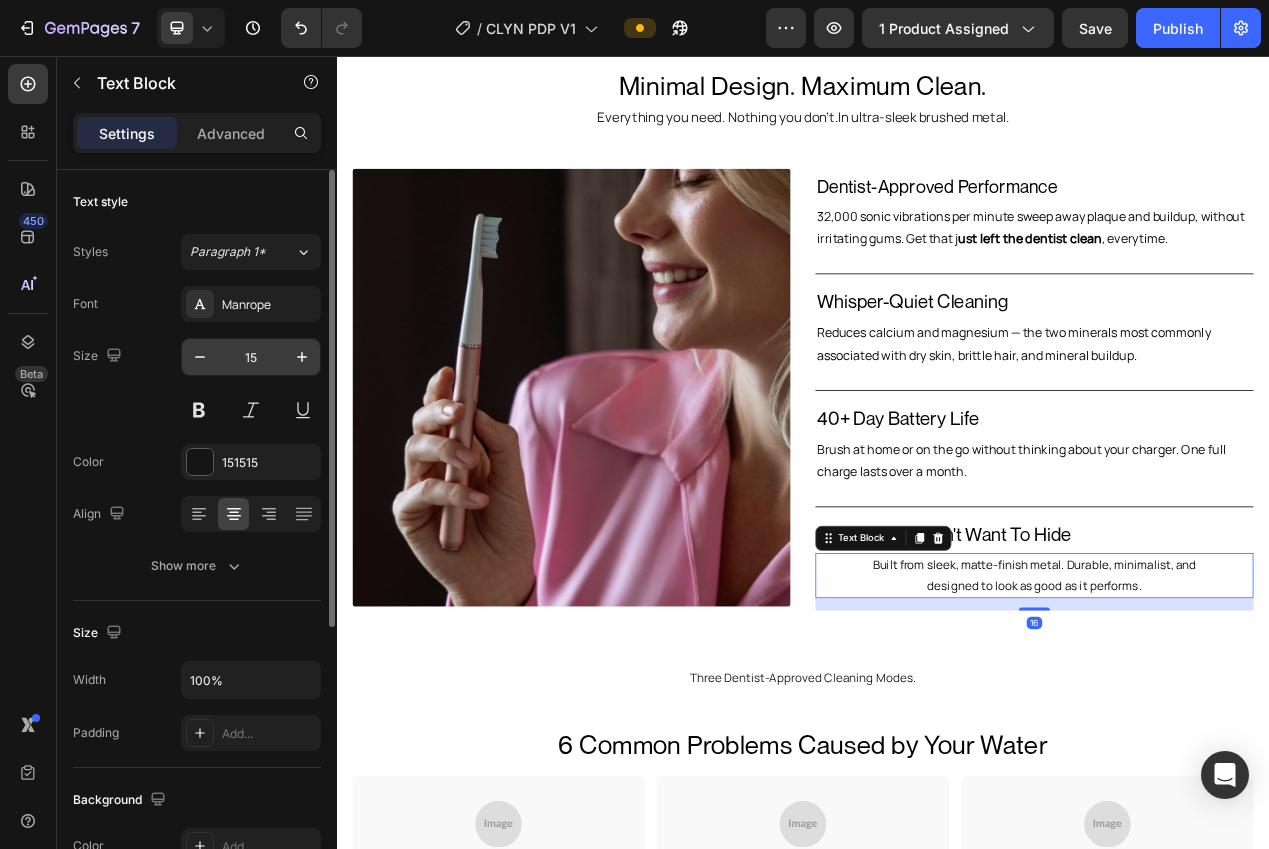click on "15" 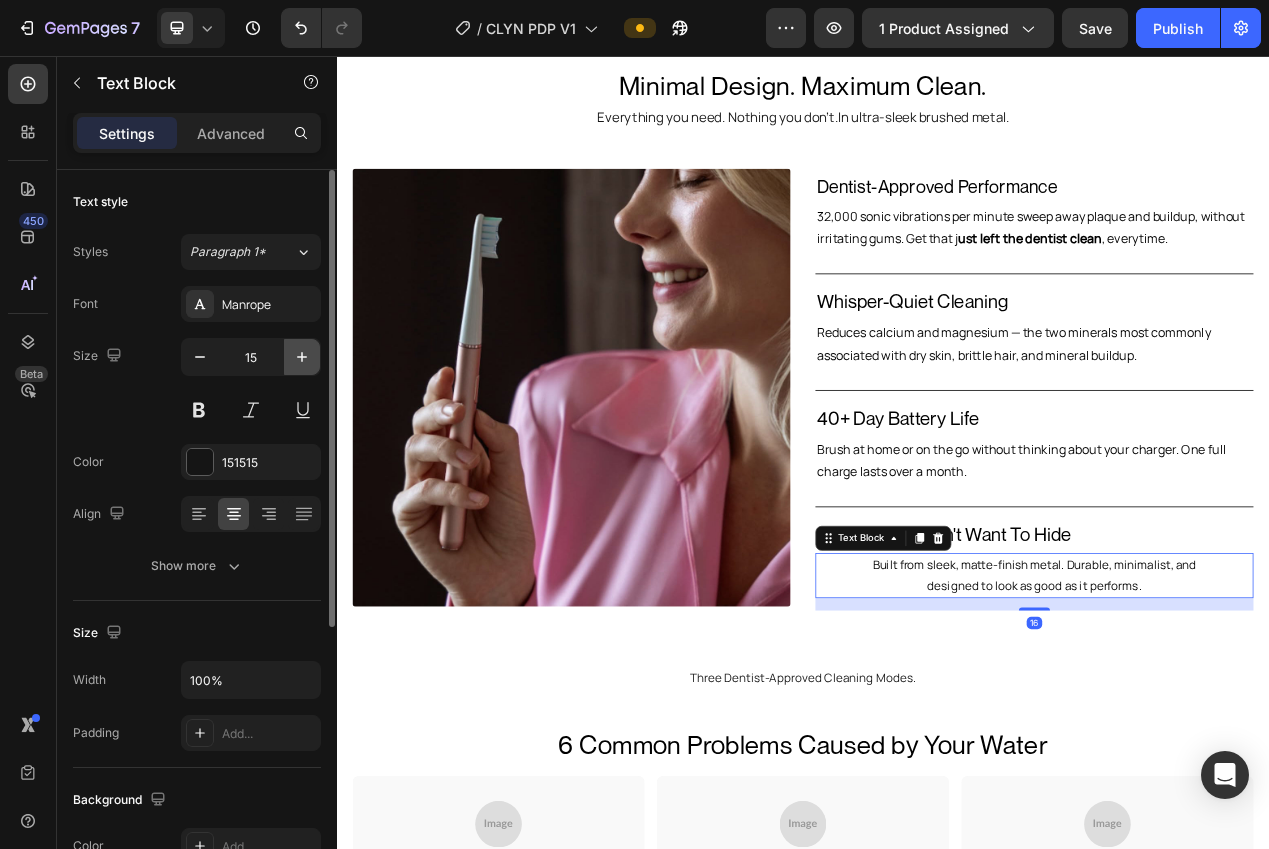 drag, startPoint x: 292, startPoint y: 364, endPoint x: 290, endPoint y: 352, distance: 12.165525 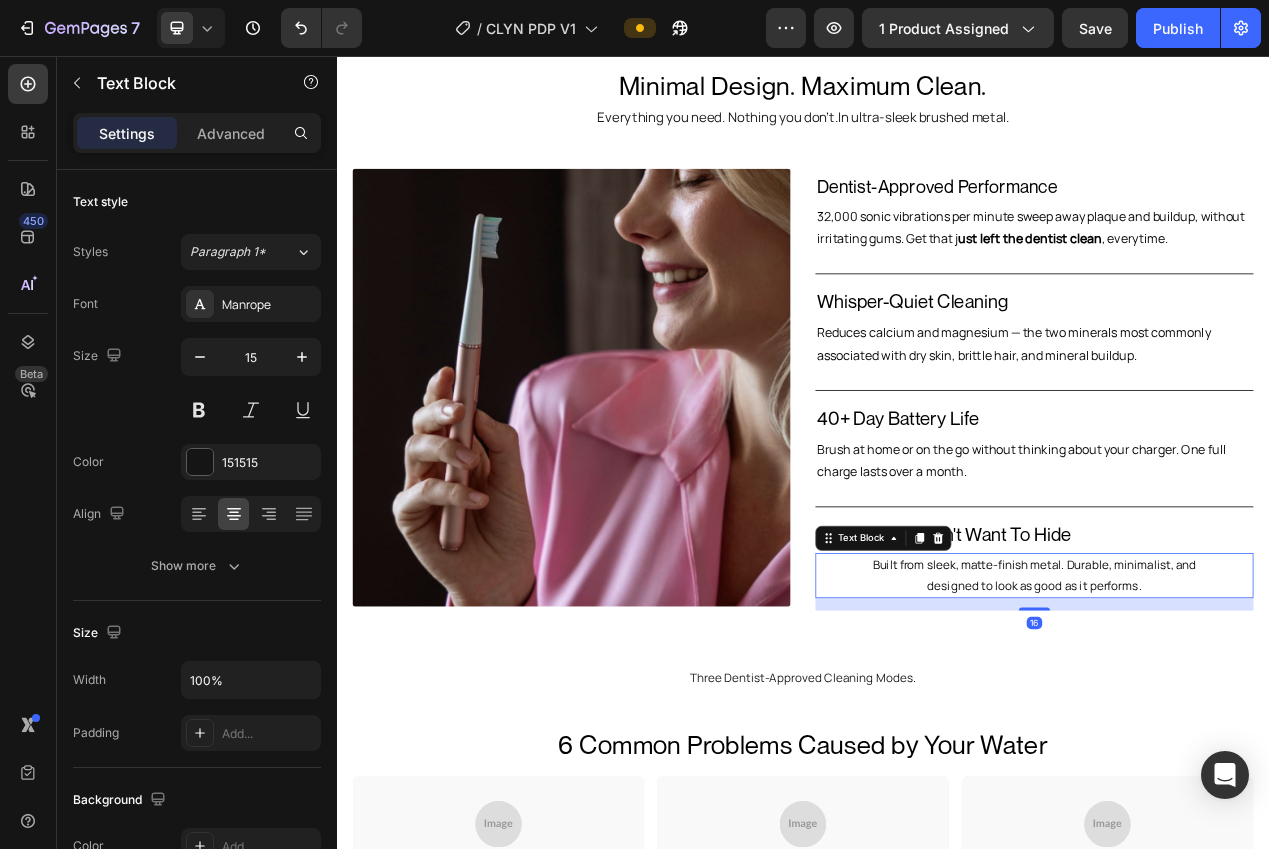type on "16" 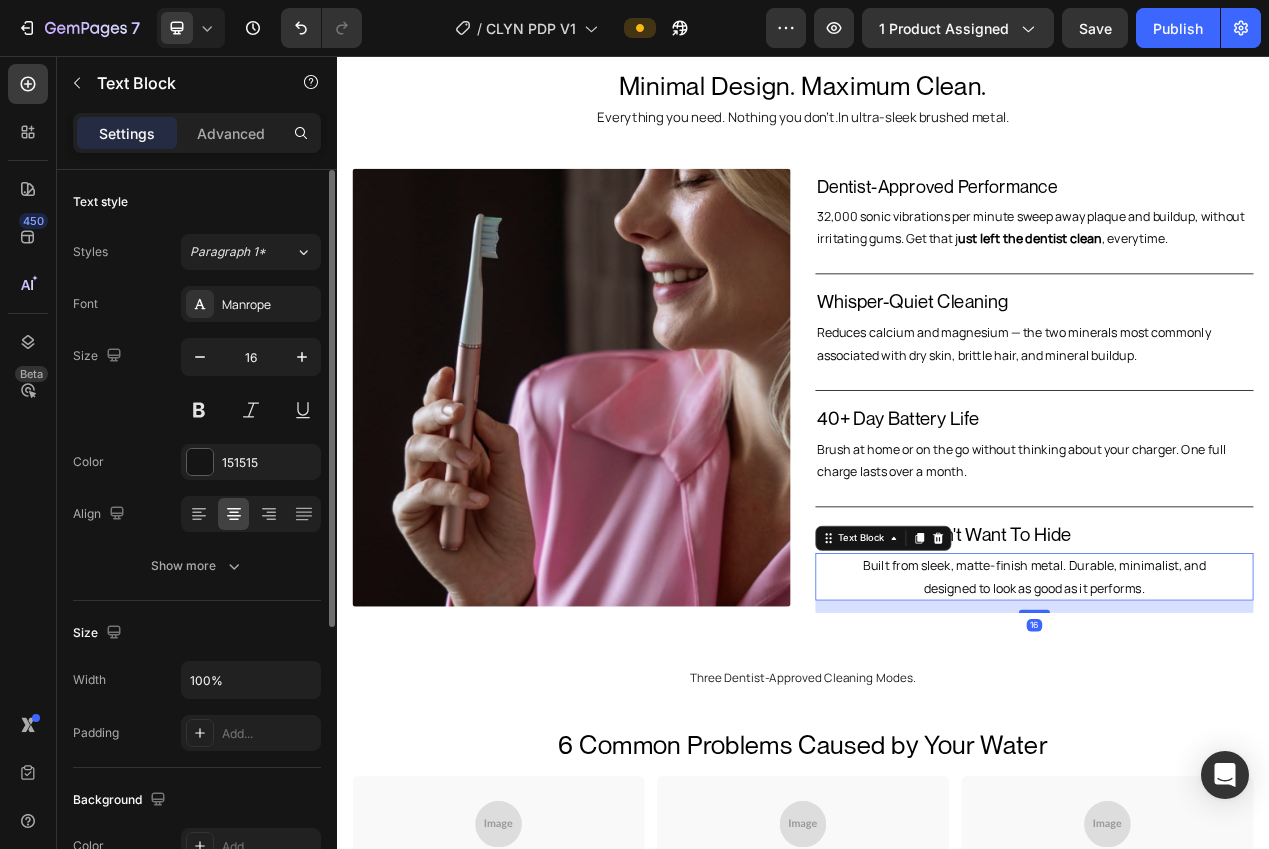 drag, startPoint x: 218, startPoint y: 135, endPoint x: 202, endPoint y: 181, distance: 48.703182 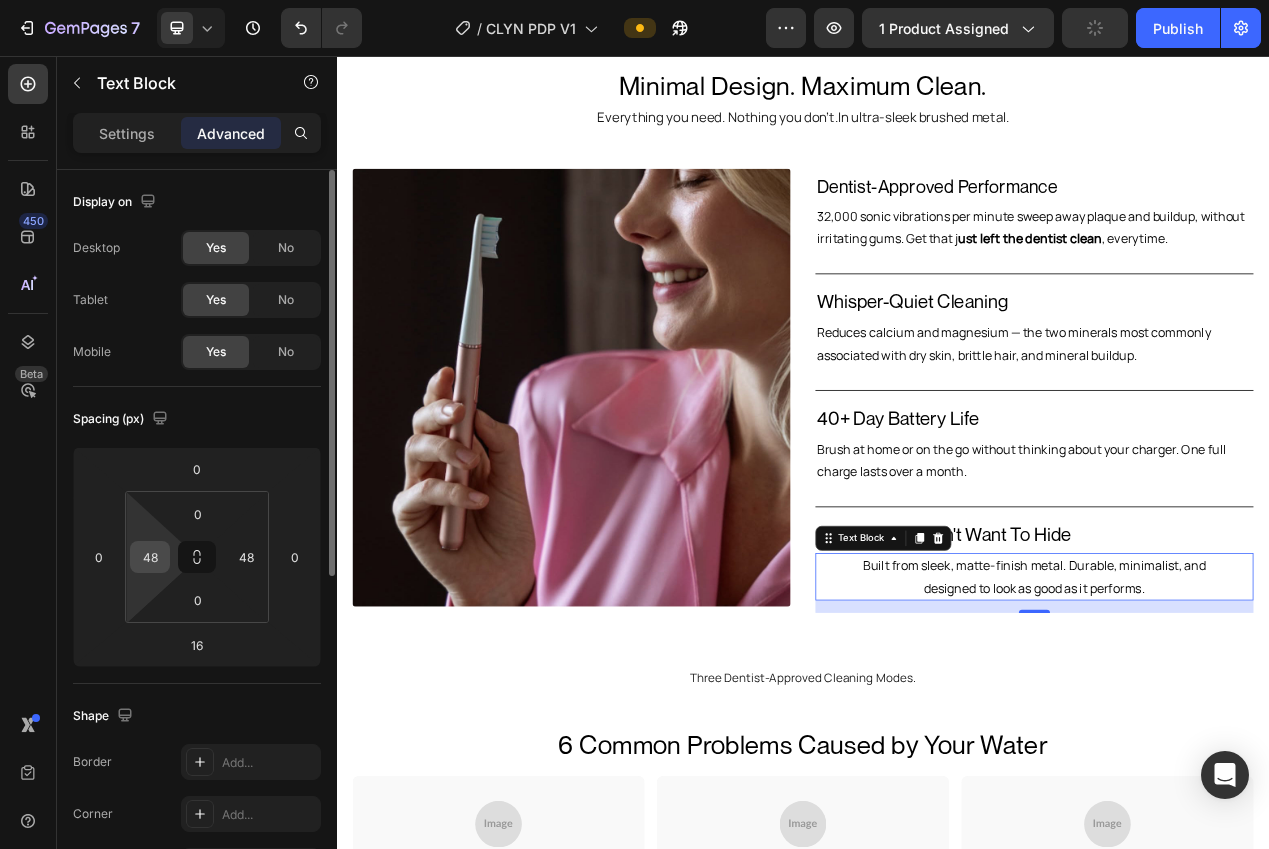 click on "48" at bounding box center (150, 557) 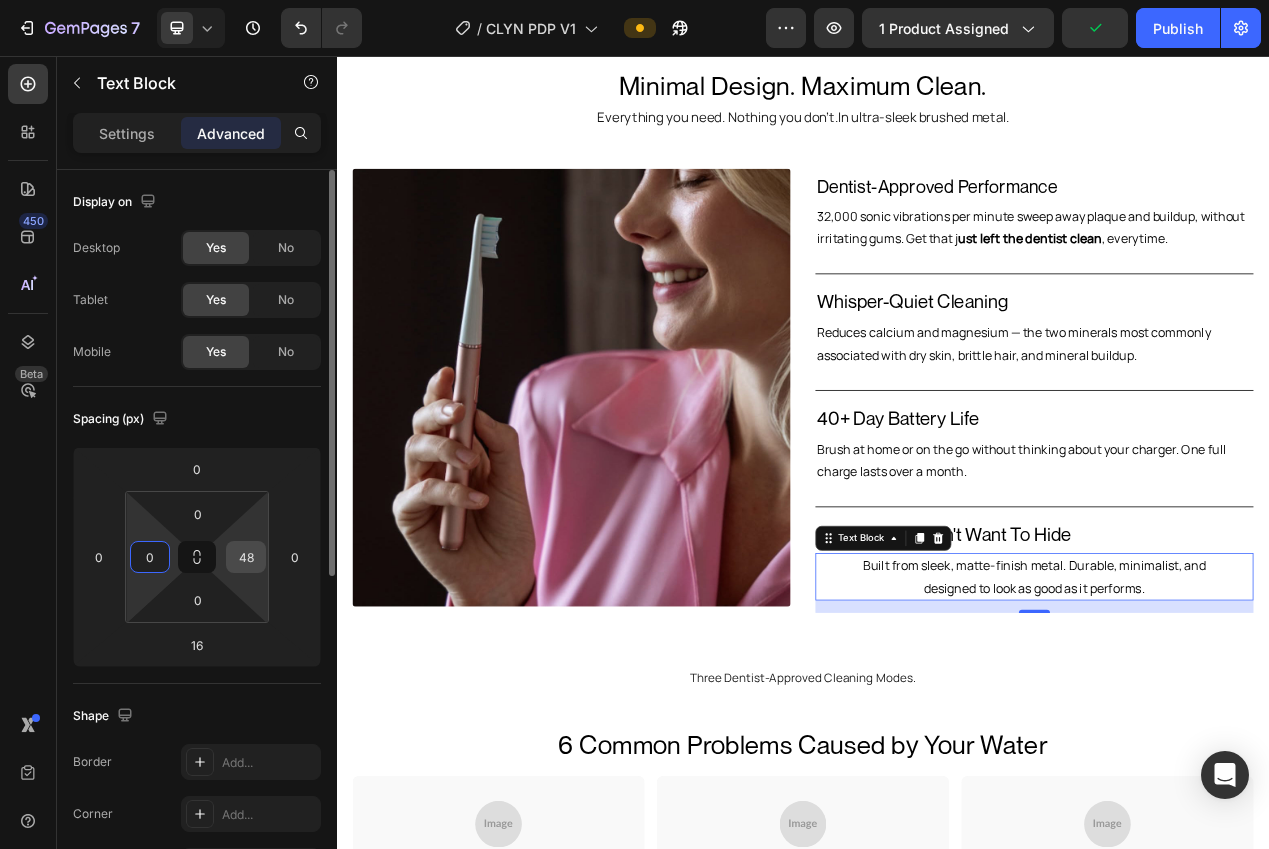 type on "0" 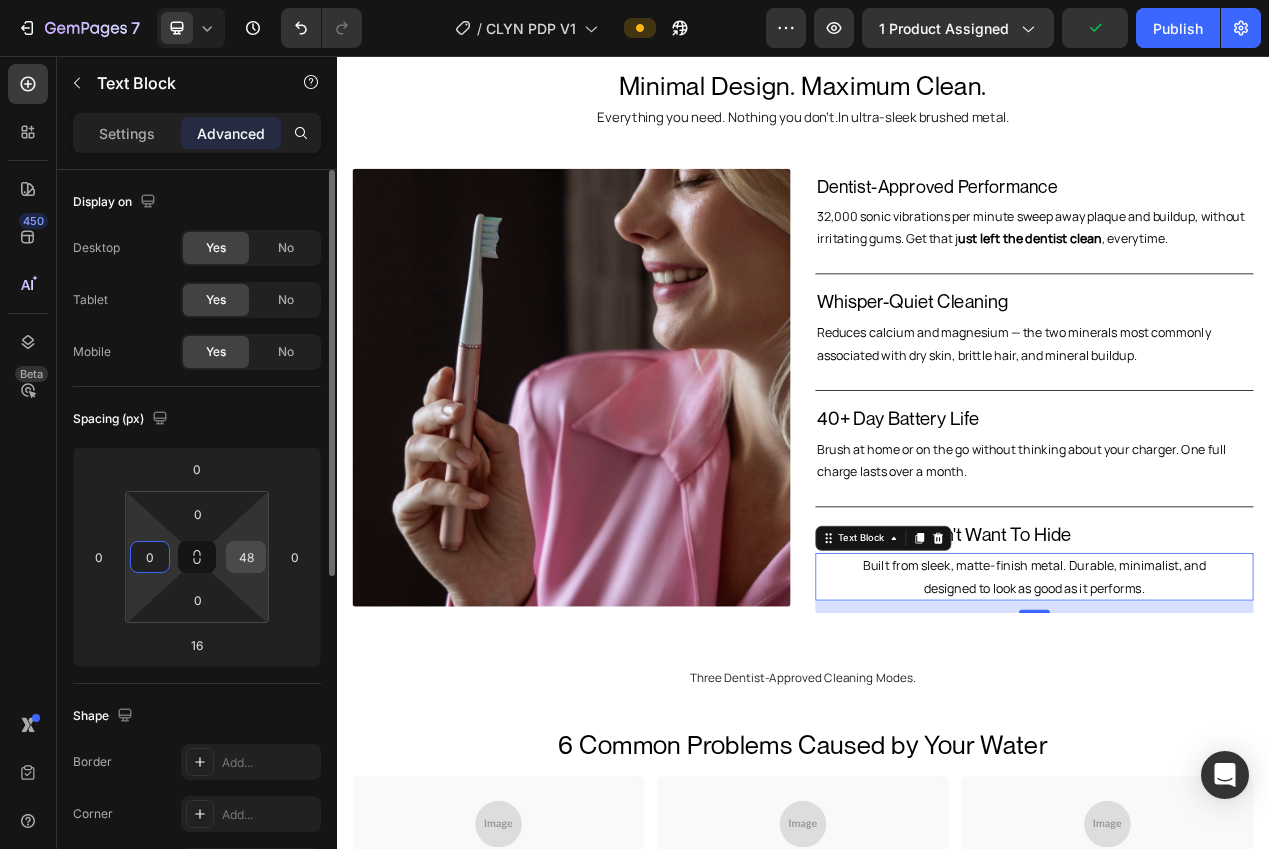 click on "48" at bounding box center (246, 557) 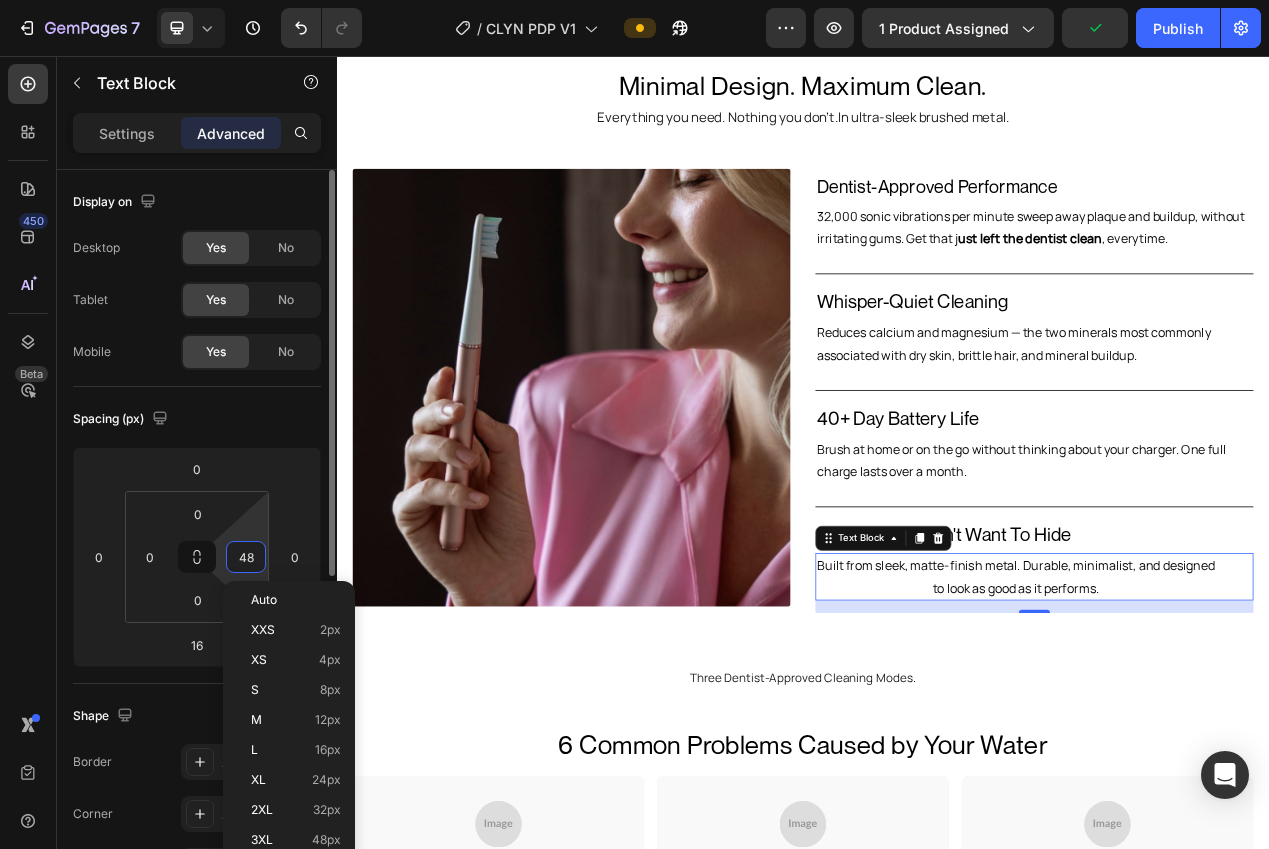 type on "0" 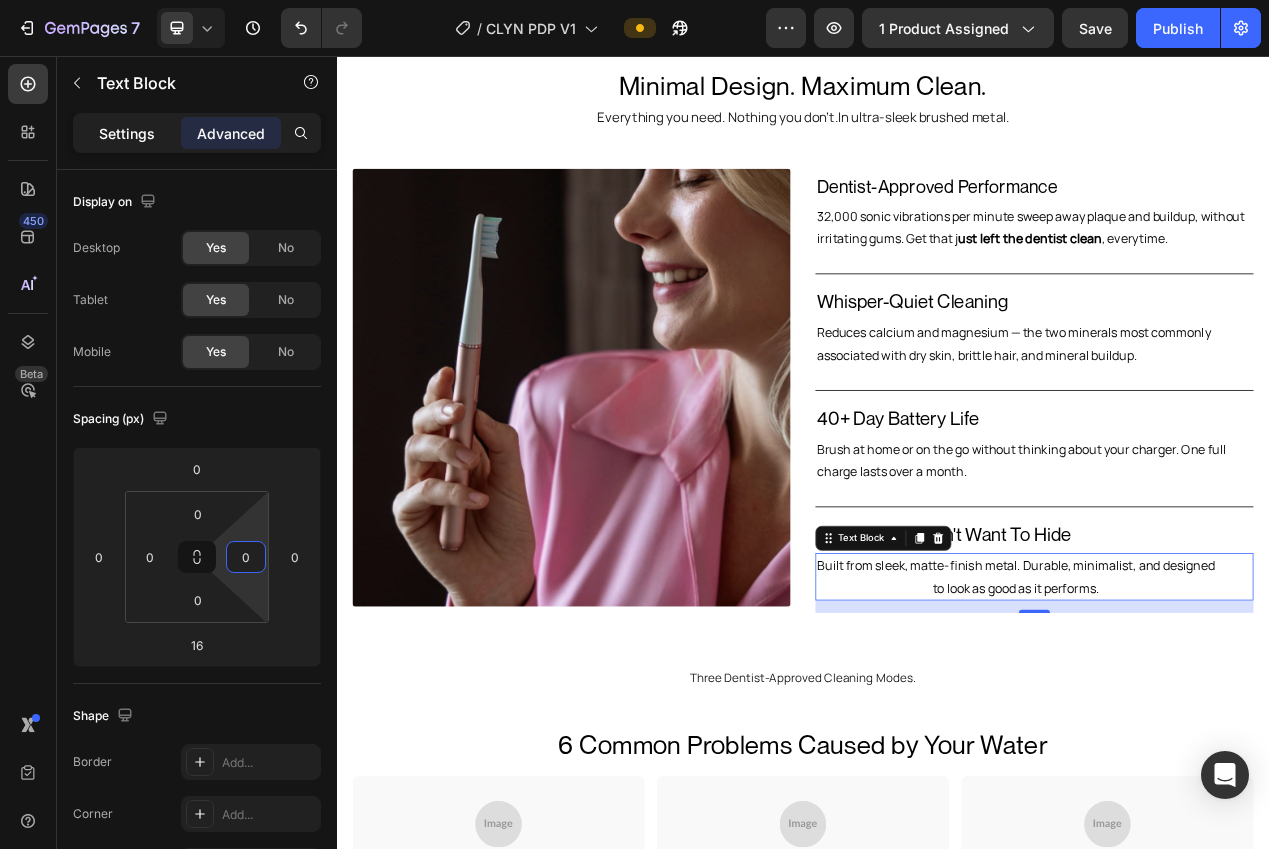 click on "Settings" at bounding box center [127, 133] 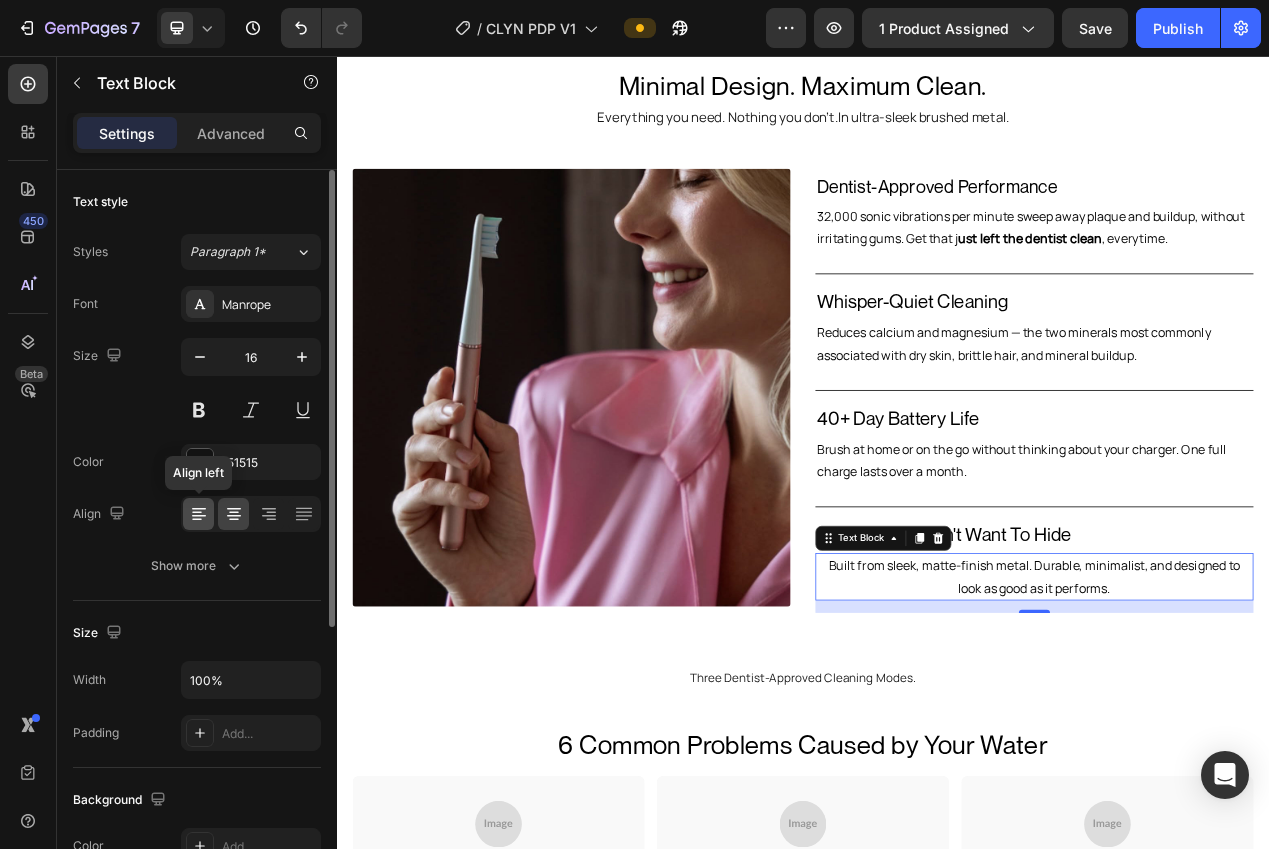 click 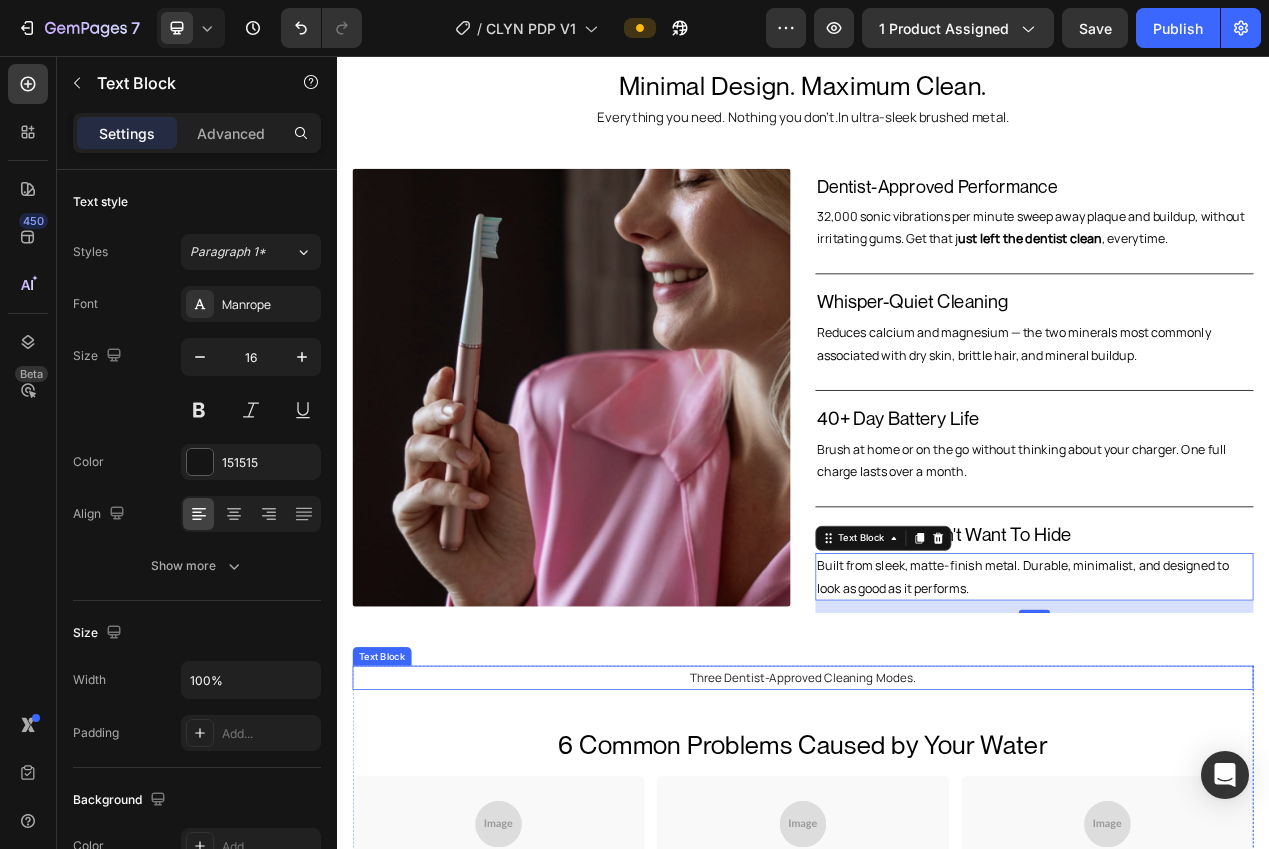 click on "Three Dentist-Approved Cleaning Modes." at bounding box center (937, 856) 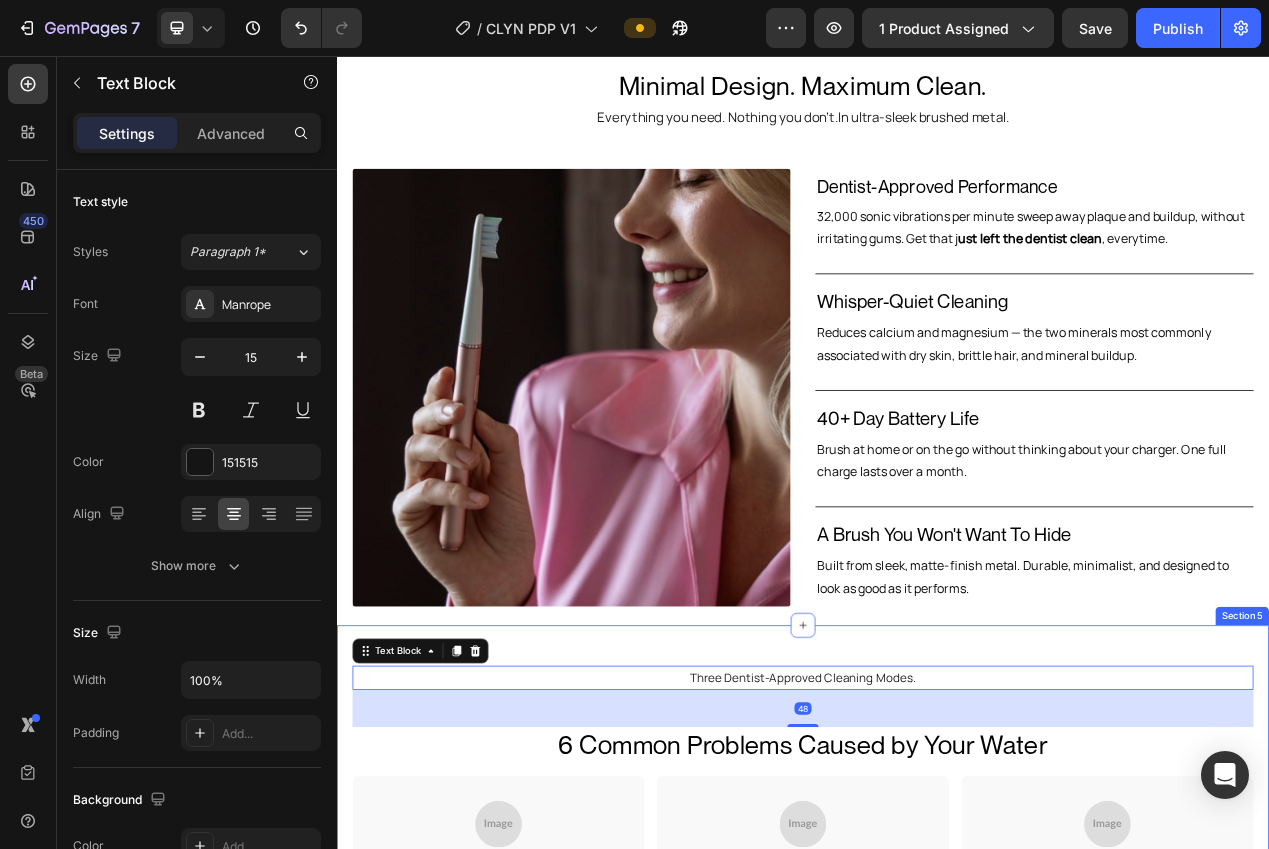 scroll, scrollTop: 1174, scrollLeft: 0, axis: vertical 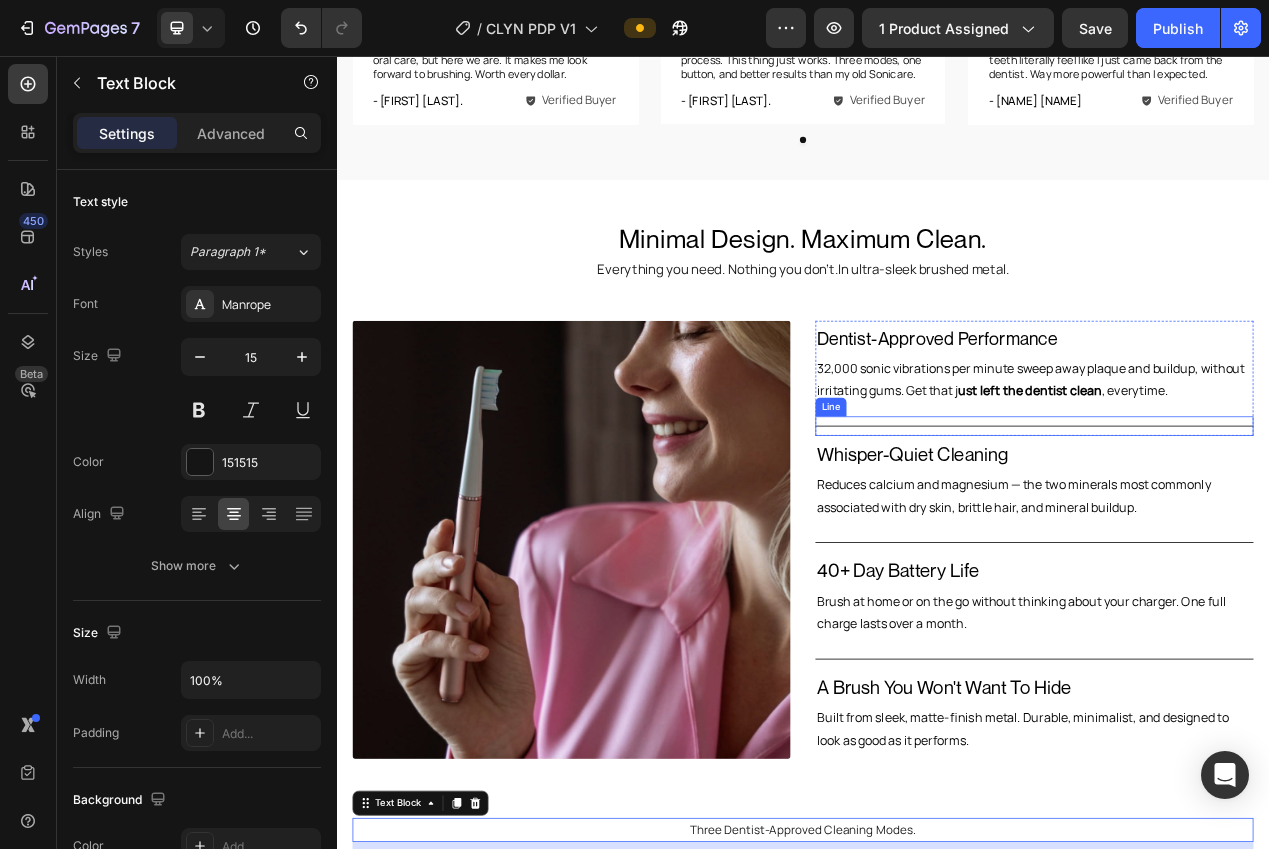 click on "Title Line" at bounding box center [1235, 532] 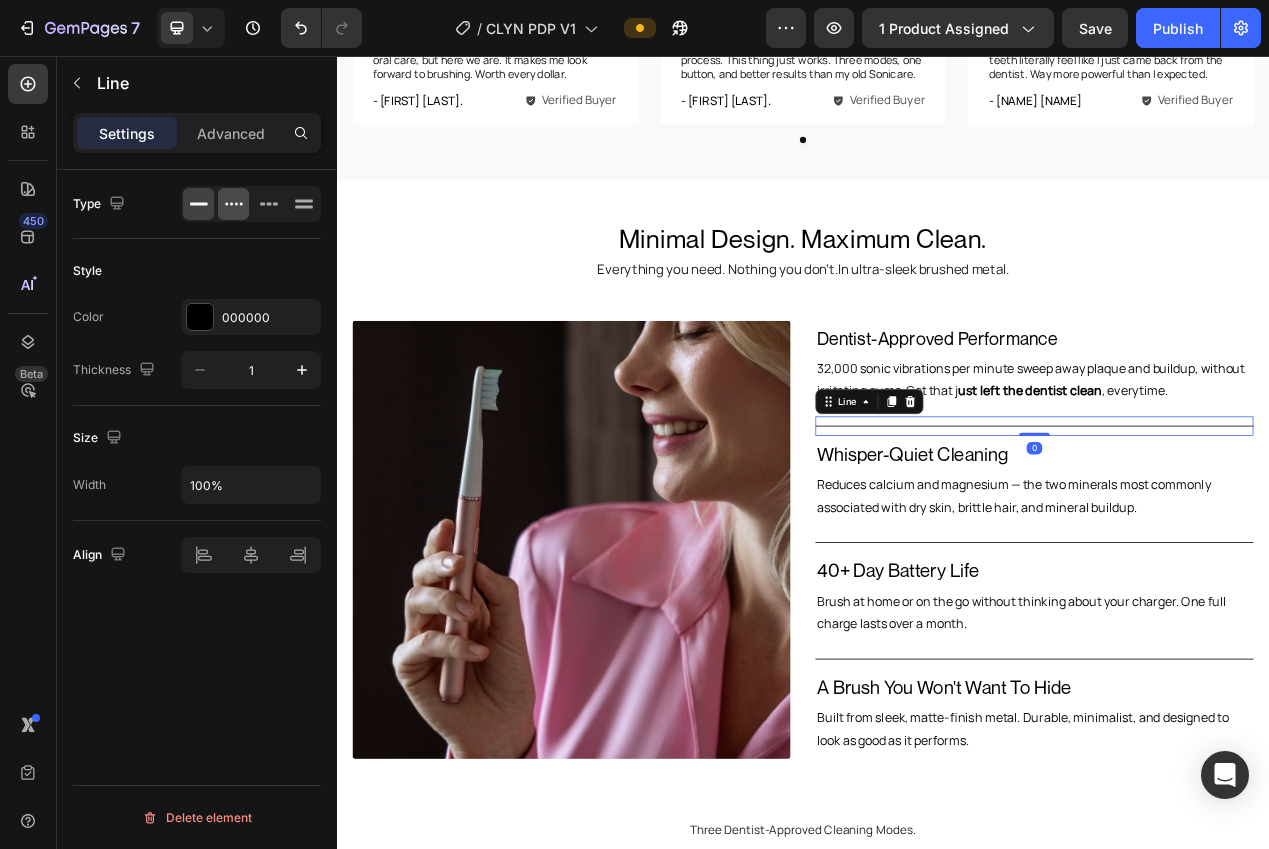 click 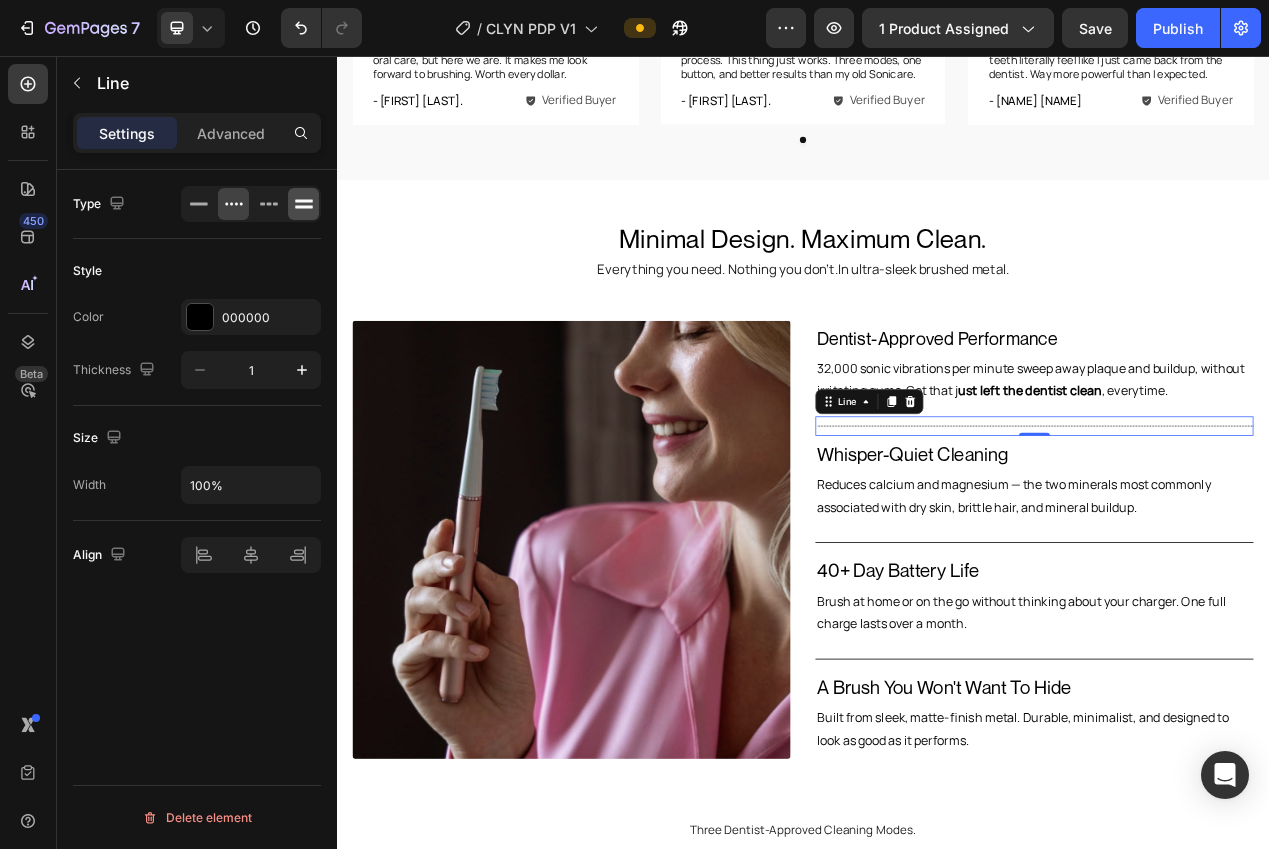 click 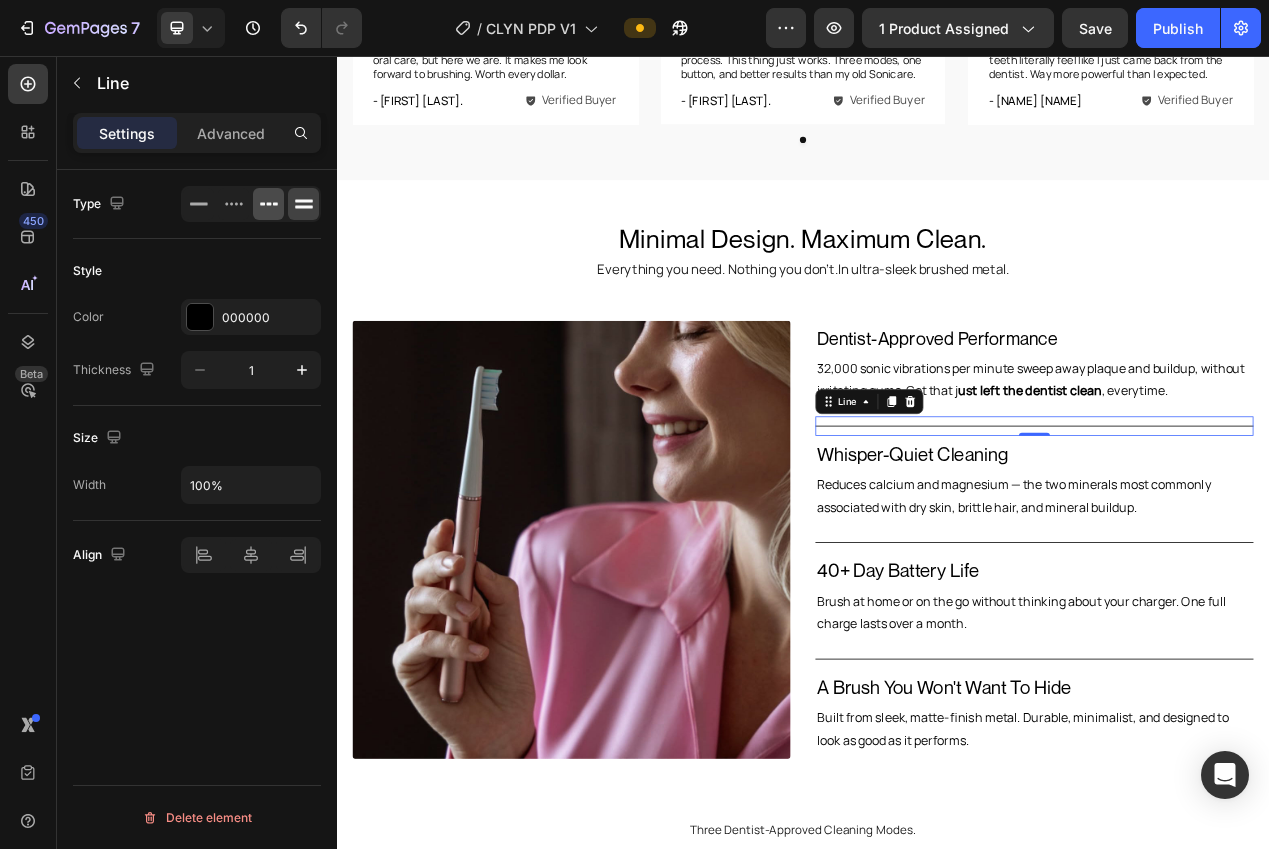 click 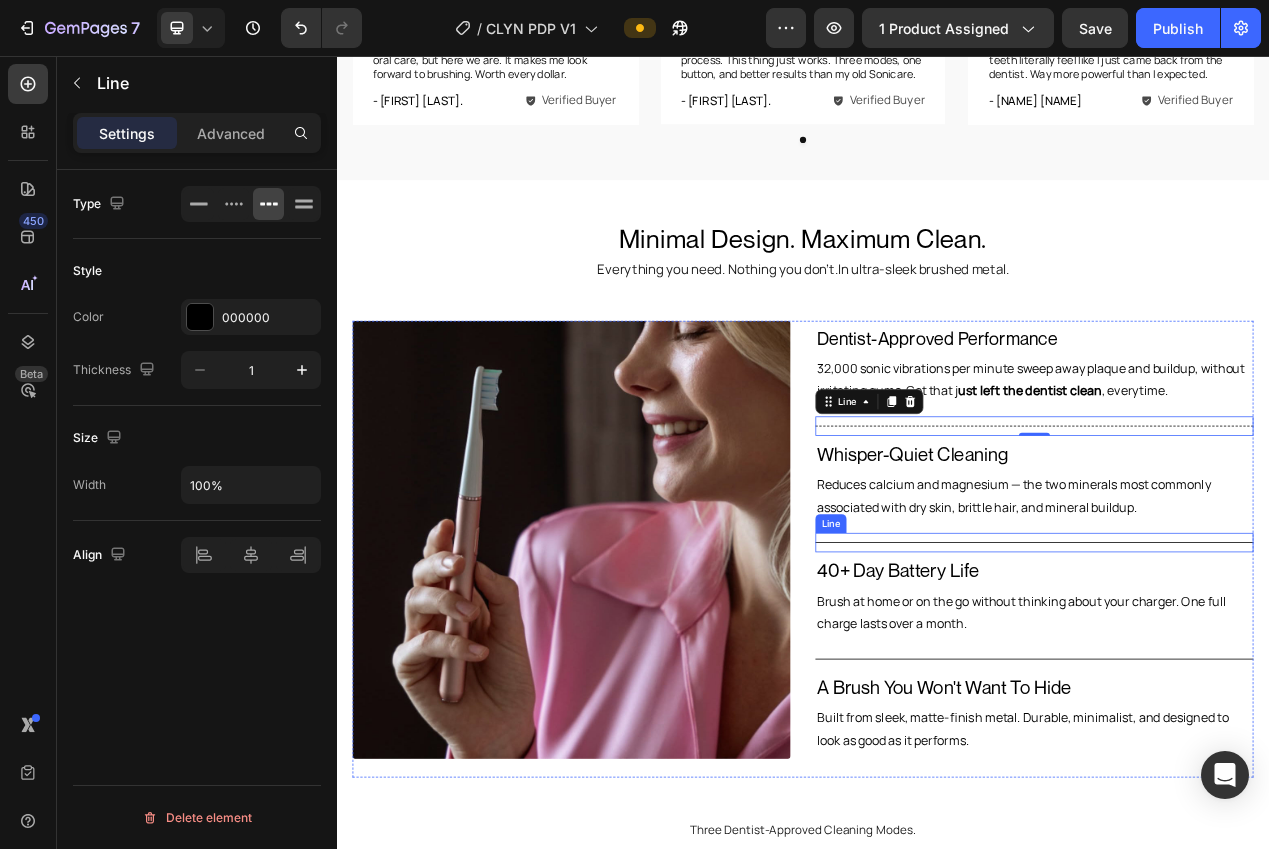 drag, startPoint x: 974, startPoint y: 674, endPoint x: 885, endPoint y: 609, distance: 110.20889 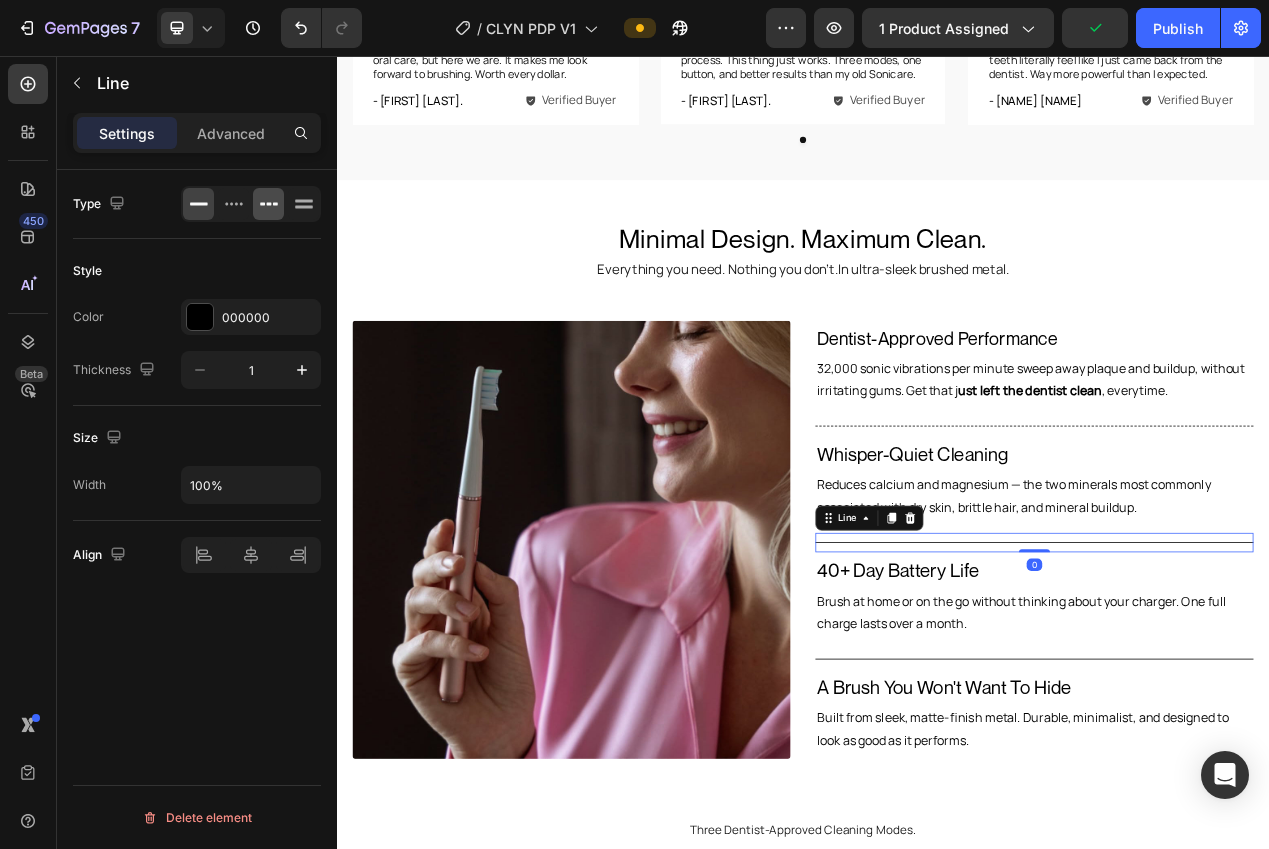 click 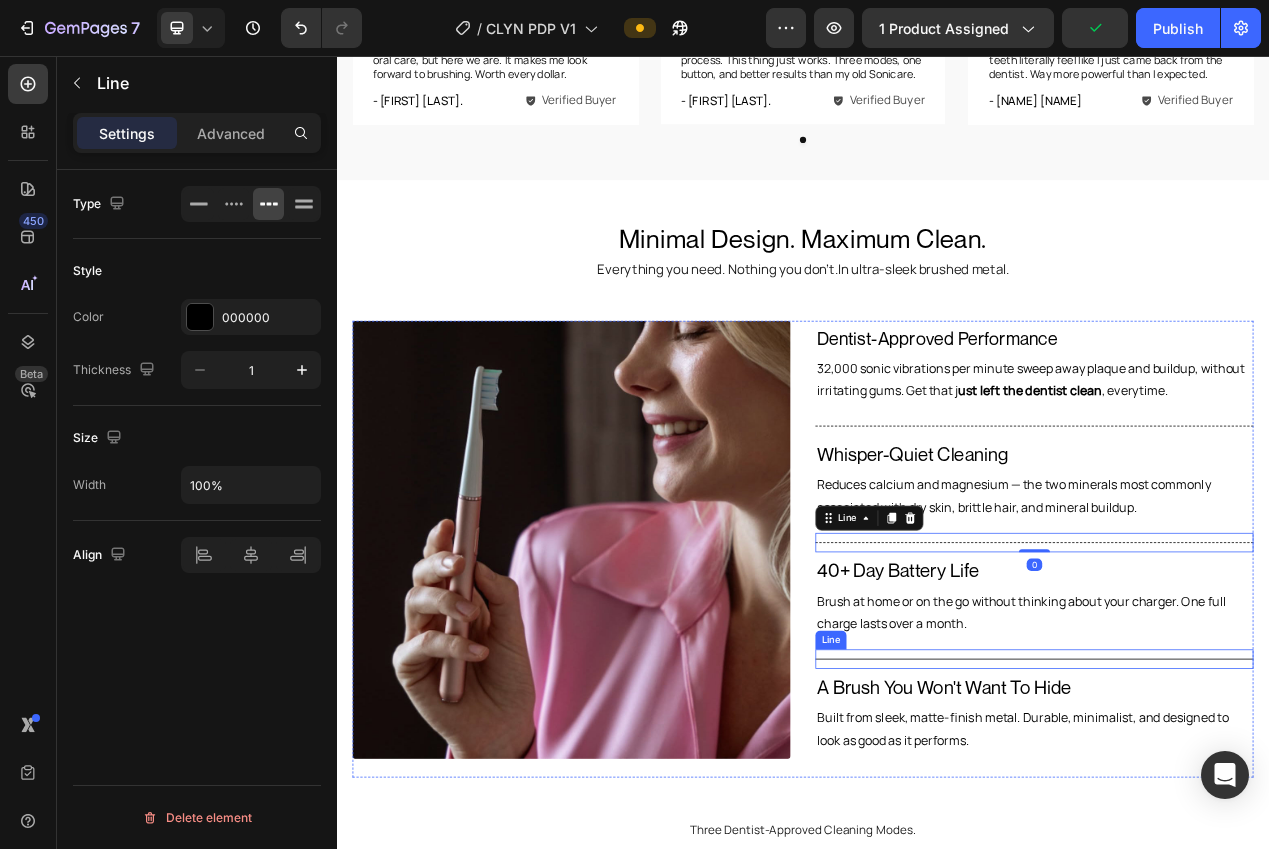 drag, startPoint x: 1092, startPoint y: 837, endPoint x: 1060, endPoint y: 824, distance: 34.539833 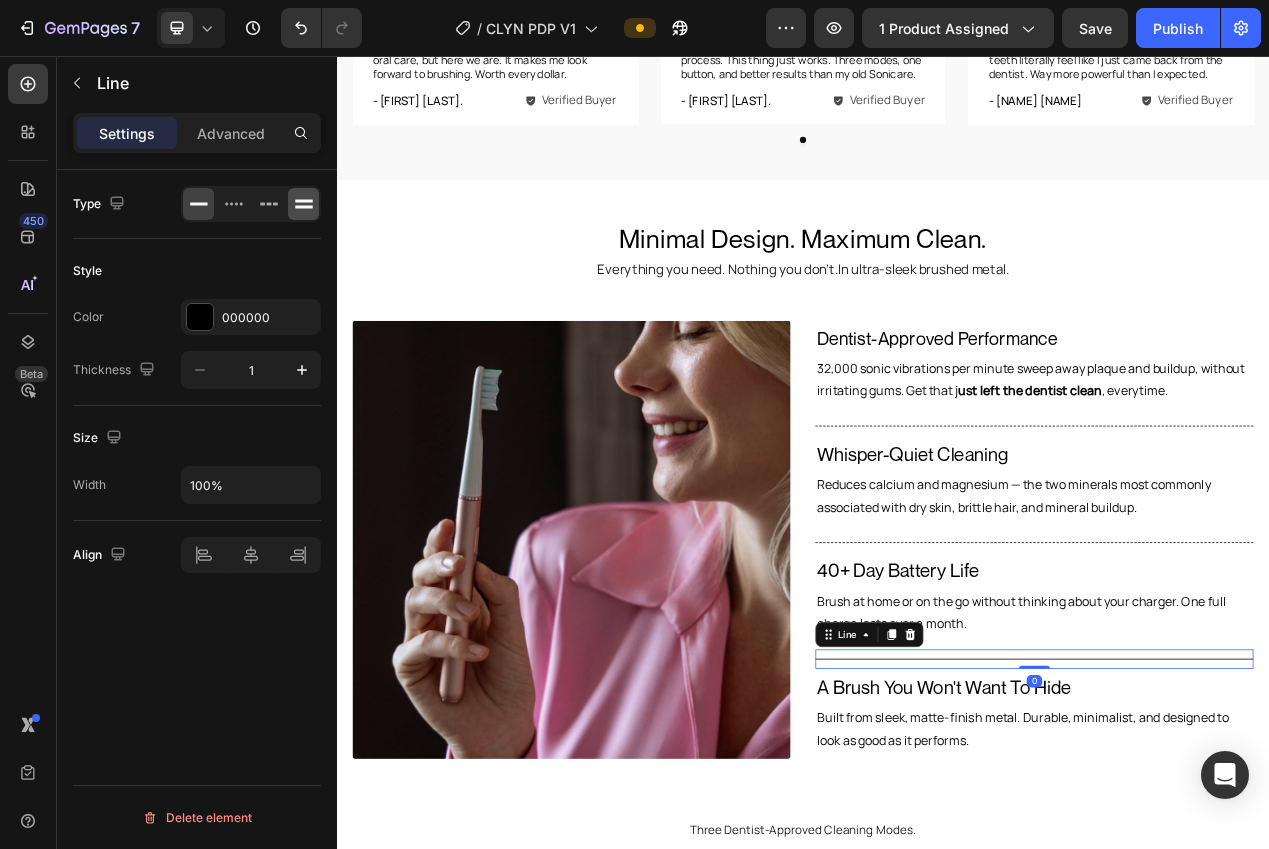 drag, startPoint x: 276, startPoint y: 217, endPoint x: 307, endPoint y: 211, distance: 31.575306 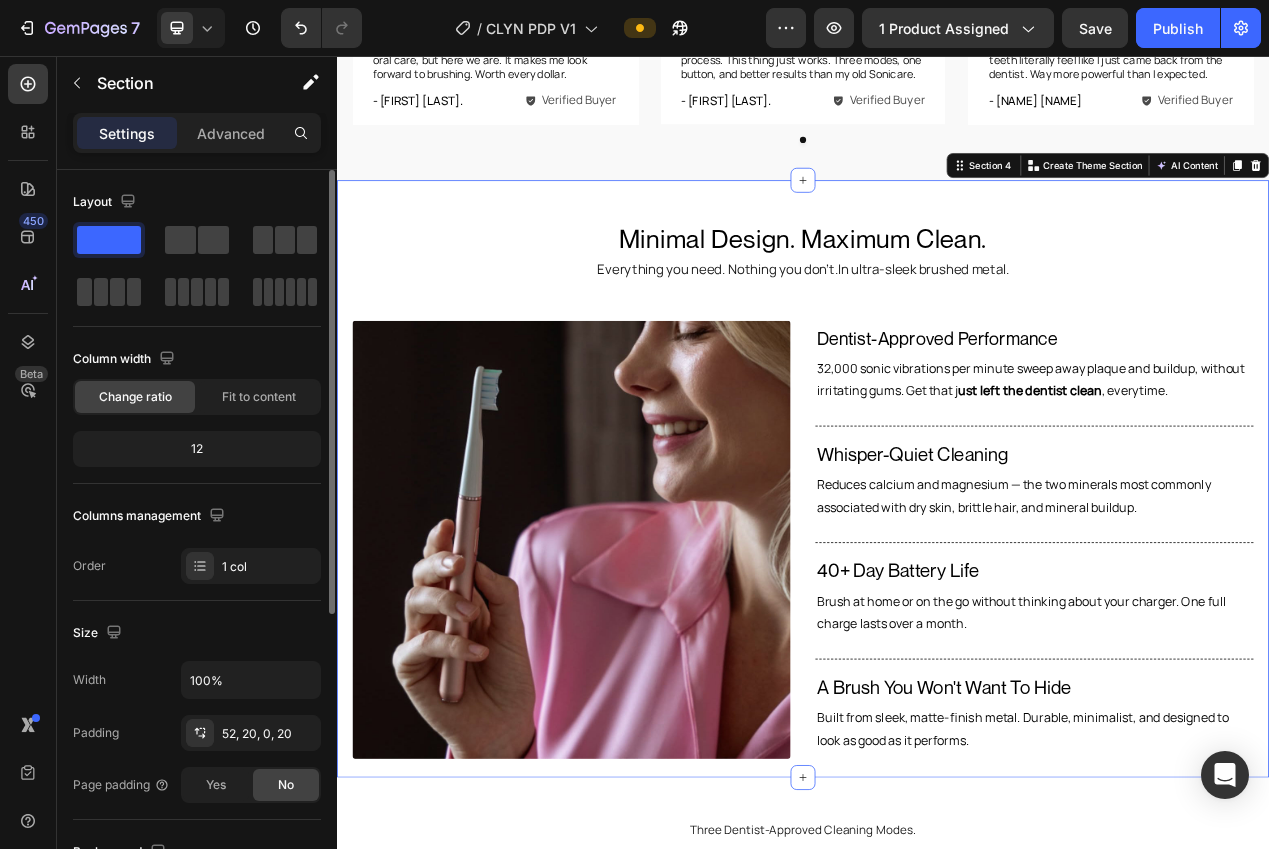 click on "Minimal Design. Maximum Clean. Heading Everything you need. Nothing you don’t.In ultra-sleek brushed metal. Text Block Minimal Design.  Maximum Clean. Heading Image Dentist-Approved Performance Text Block 32,000 sonic vibrations per minute sweep away plaque and buildup, without irritating gums. Get that j ust left the dentist clean , everytime. Text Block                Title Line Row Whisper-Quiet Cleaning Text Block Reduces calcium and magnesium — the two minerals most commonly associated with dry skin, brittle hair, and mineral buildup. Text Block Row                Title Line 40+ Day Battery Life Text Block Brush at home or on the go without thinking about your charger. One full charge lasts over a month. Text Block Row                Title Line A Brush You Won't Want To Hide Text Block Built from sleek, matte-finish metal. Durable, minimalist, and designed to look as good as it performs. Text Block Row Row Row Section 4   Create Theme Section AI Content Write with GemAI Tone and Voice Persuasive" at bounding box center [937, 601] 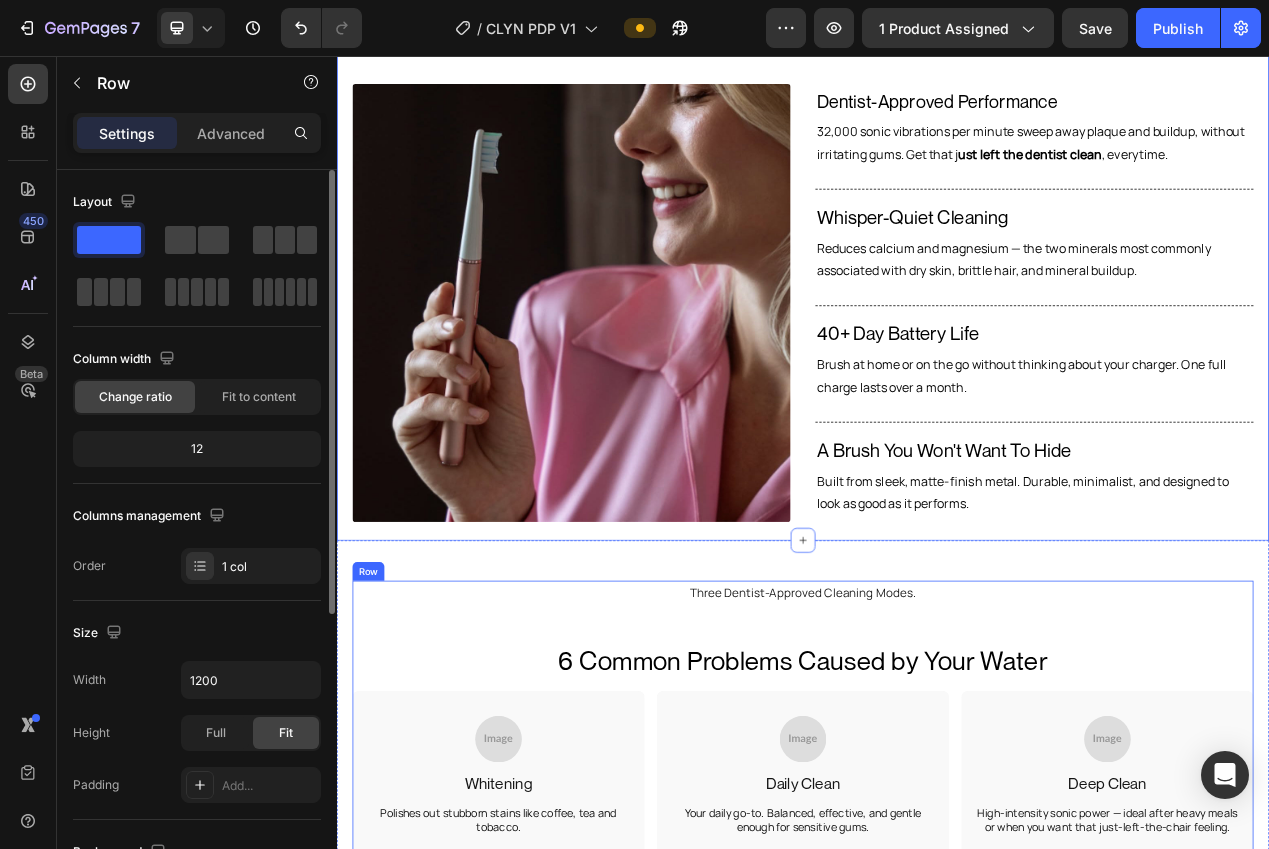 click on "No Apps. No Gimmicks. Heading Three Dentist-Approved Cleaning Modes. Text Block 6 Common Problems Caused by Your Water Heading
Image Whitening Text Block Polishes out stubborn stains like coffee, tea and tobacco.  Text Block Row Hero Banner Image Daily Clean Text Block Your daily go-to. Balanced, effective, and gentle enough for sensitive gums. Text Block Row Hero Banner Image Deep Clean Text Block High-intensity sonic power — ideal after heavy meals or when you want that just-left-the-chair feeling. Text Block Row Hero Banner
Carousel" at bounding box center [937, 942] 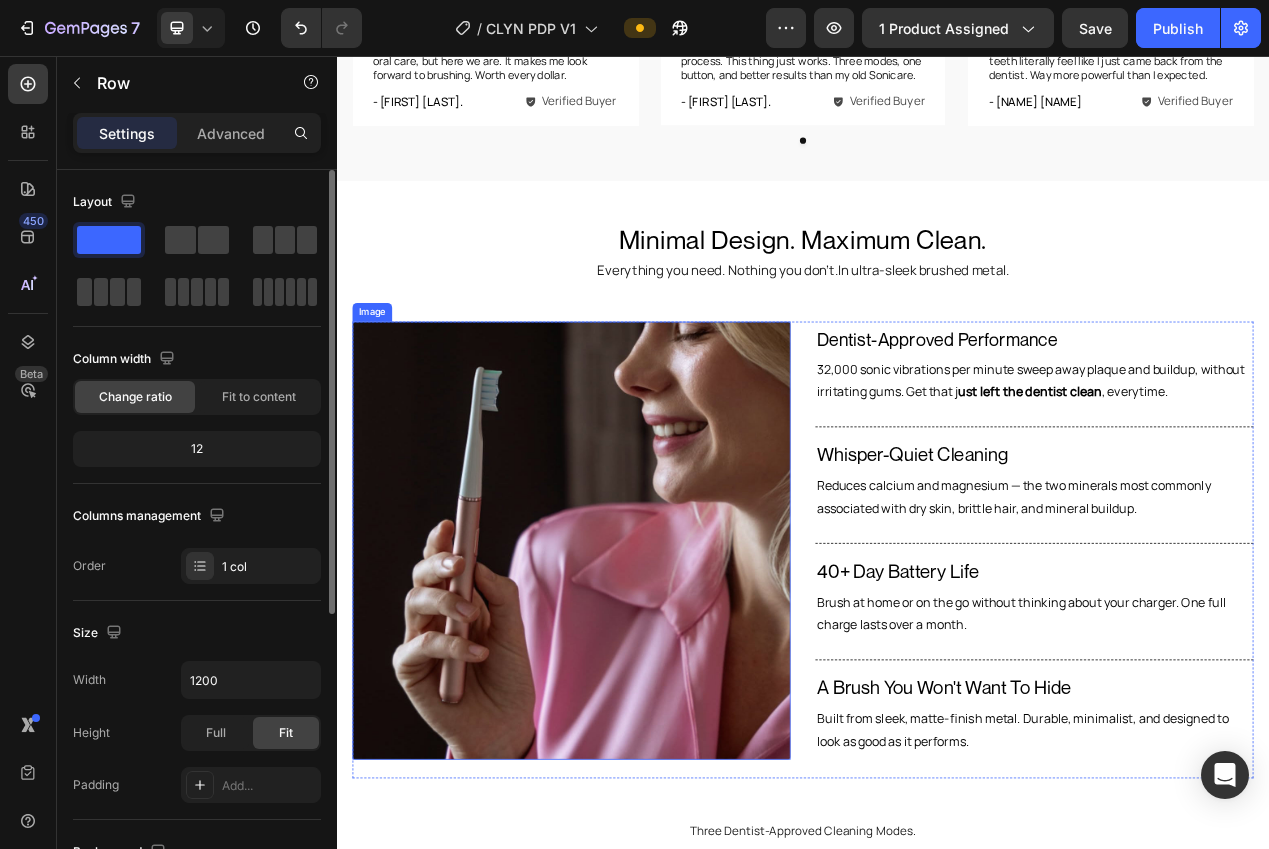 scroll, scrollTop: 1360, scrollLeft: 0, axis: vertical 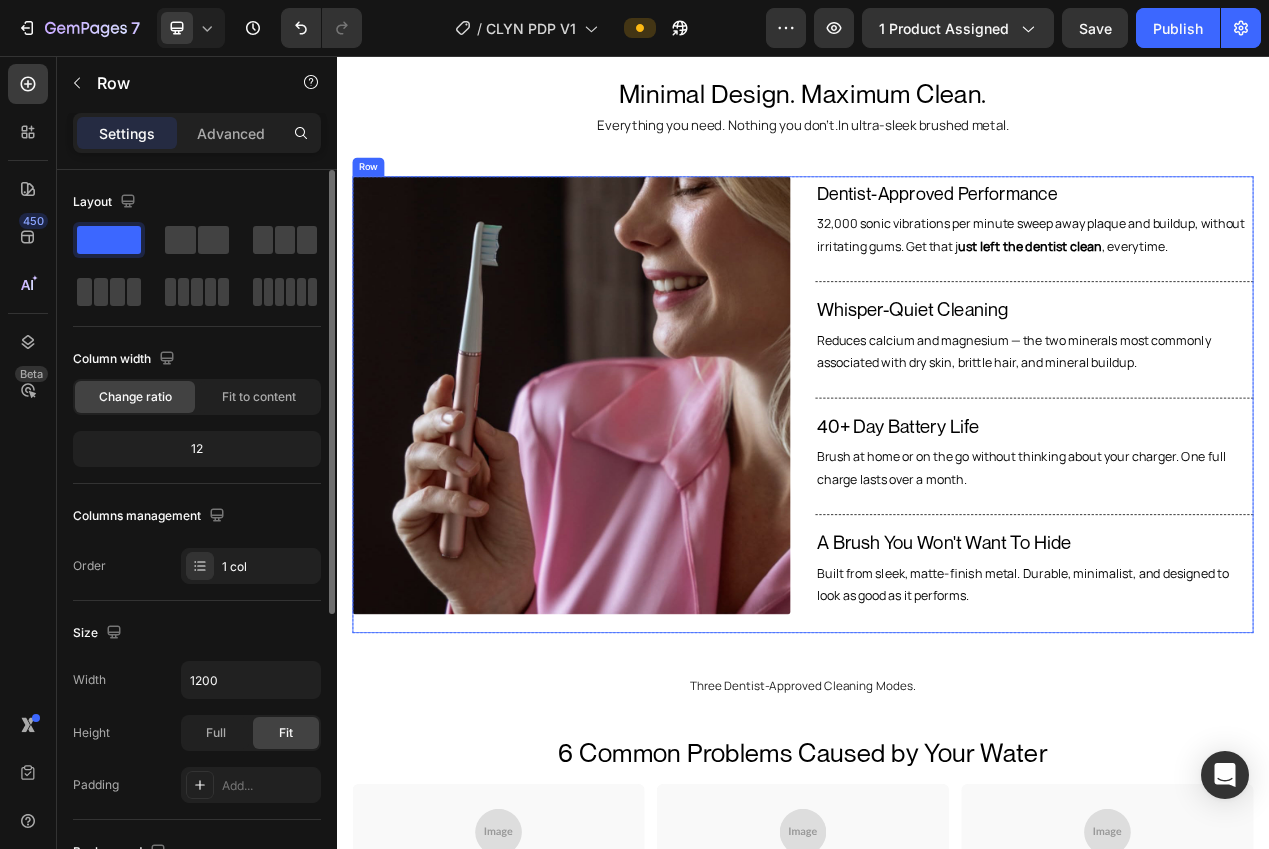 click on "Image Dentist-Approved Performance Text Block 32,000 sonic vibrations per minute sweep away plaque and buildup, without irritating gums. Get that j ust left the dentist clean , everytime. Text Block                Title Line Row Whisper-Quiet Cleaning Text Block Reduces calcium and magnesium — the two minerals most commonly associated with dry skin, brittle hair, and mineral buildup. Text Block Row                Title Line 40+ Day Battery Life Text Block Brush at home or on the go without thinking about your charger. One full charge lasts over a month. Text Block Row                Title Line A Brush You Won't Want To Hide Text Block Built from sleek, matte-finish metal. Durable, minimalist, and designed to look as good as it performs. Text Block Row Row" at bounding box center [937, 505] 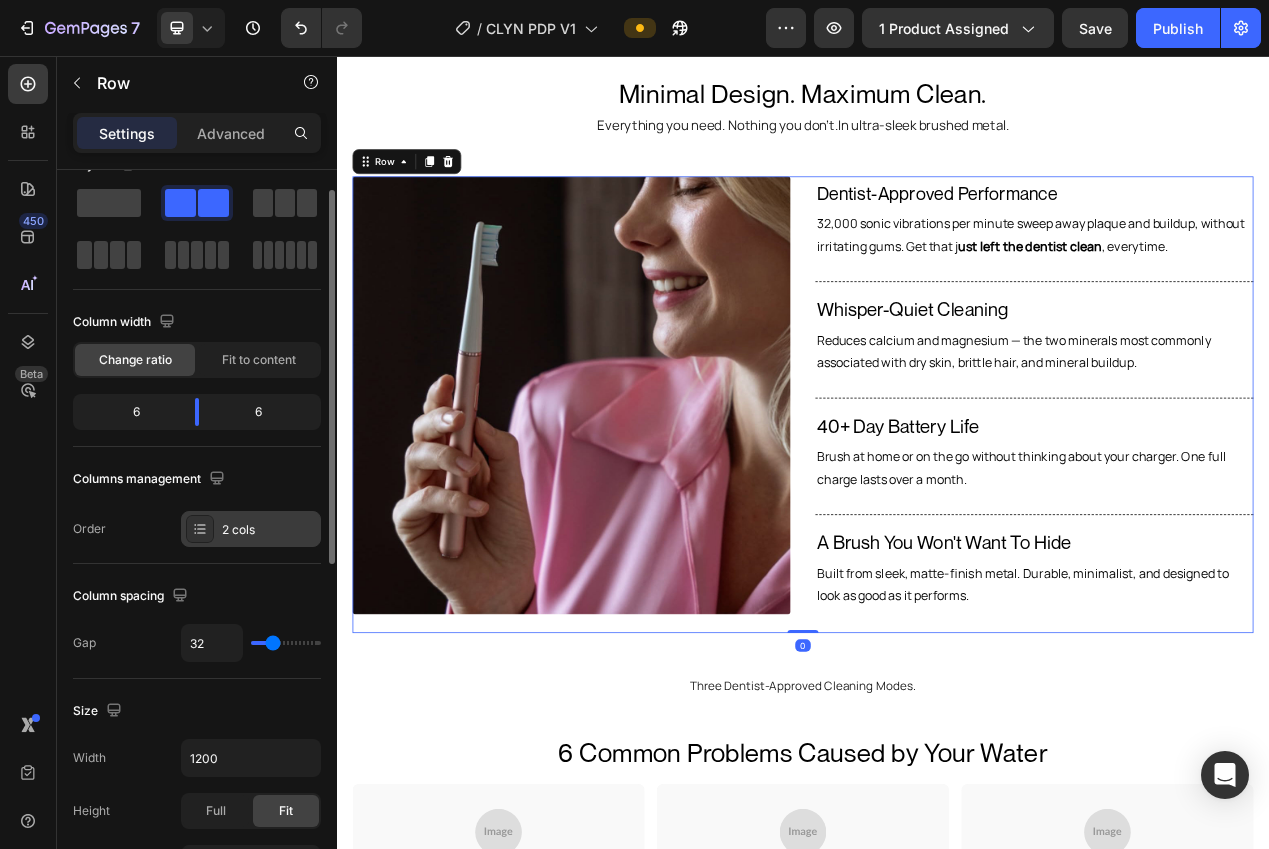 scroll, scrollTop: 38, scrollLeft: 0, axis: vertical 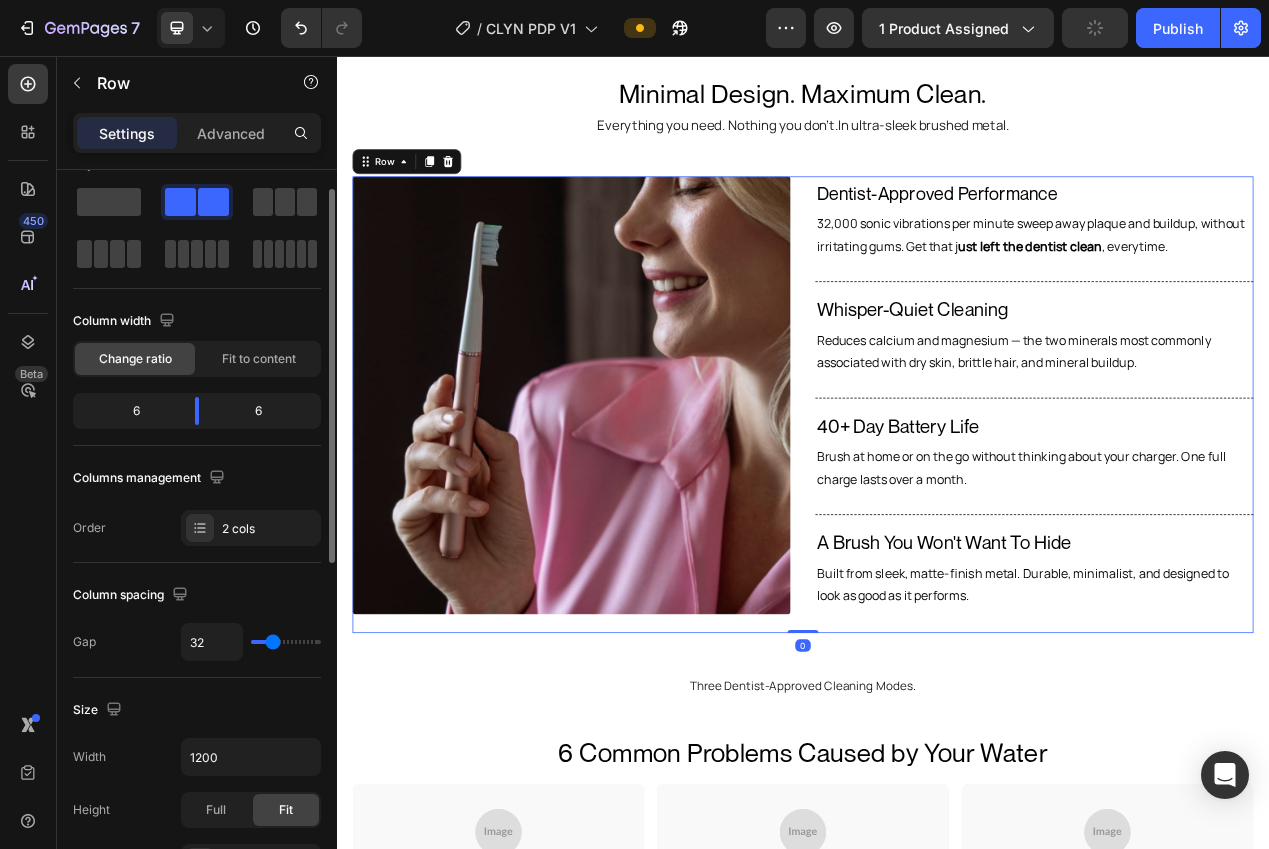 type on "28" 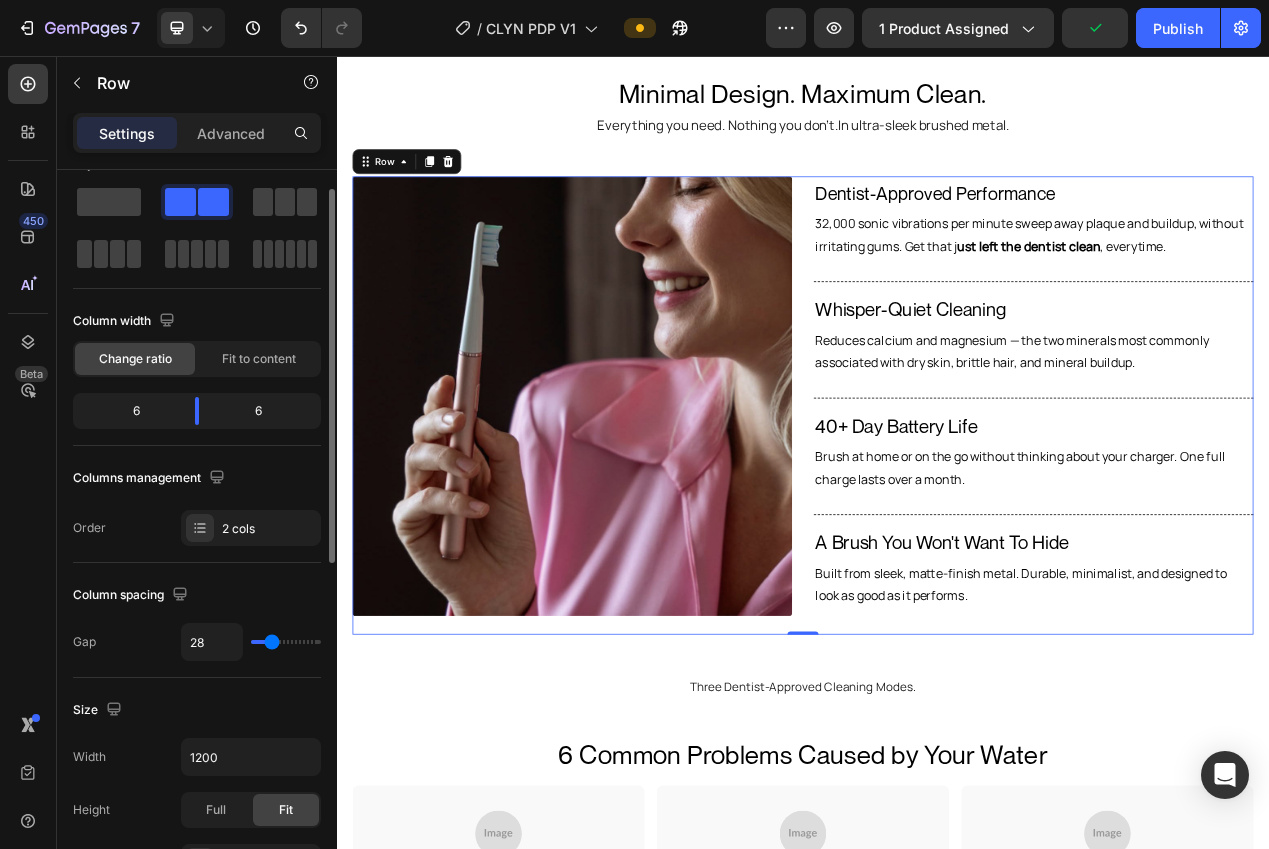 type on "29" 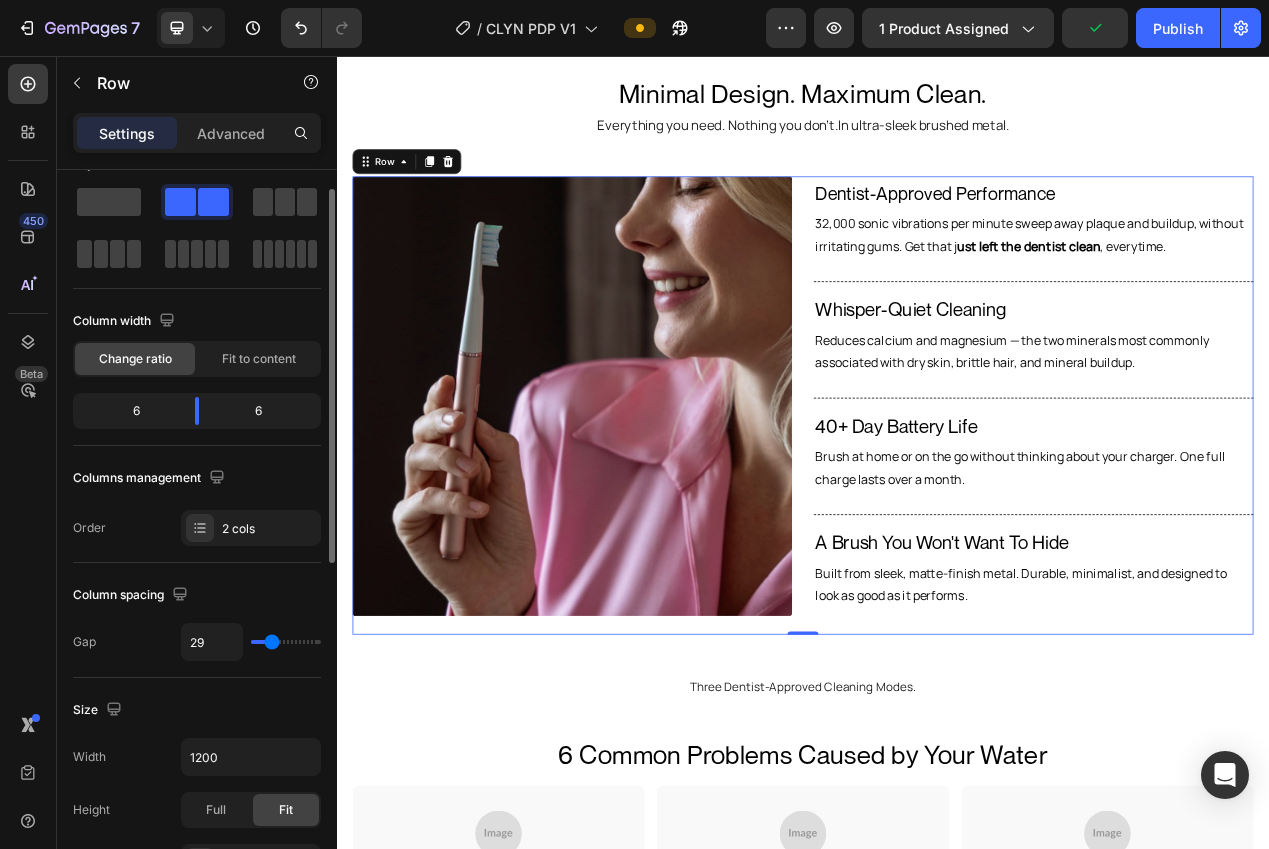 type on "31" 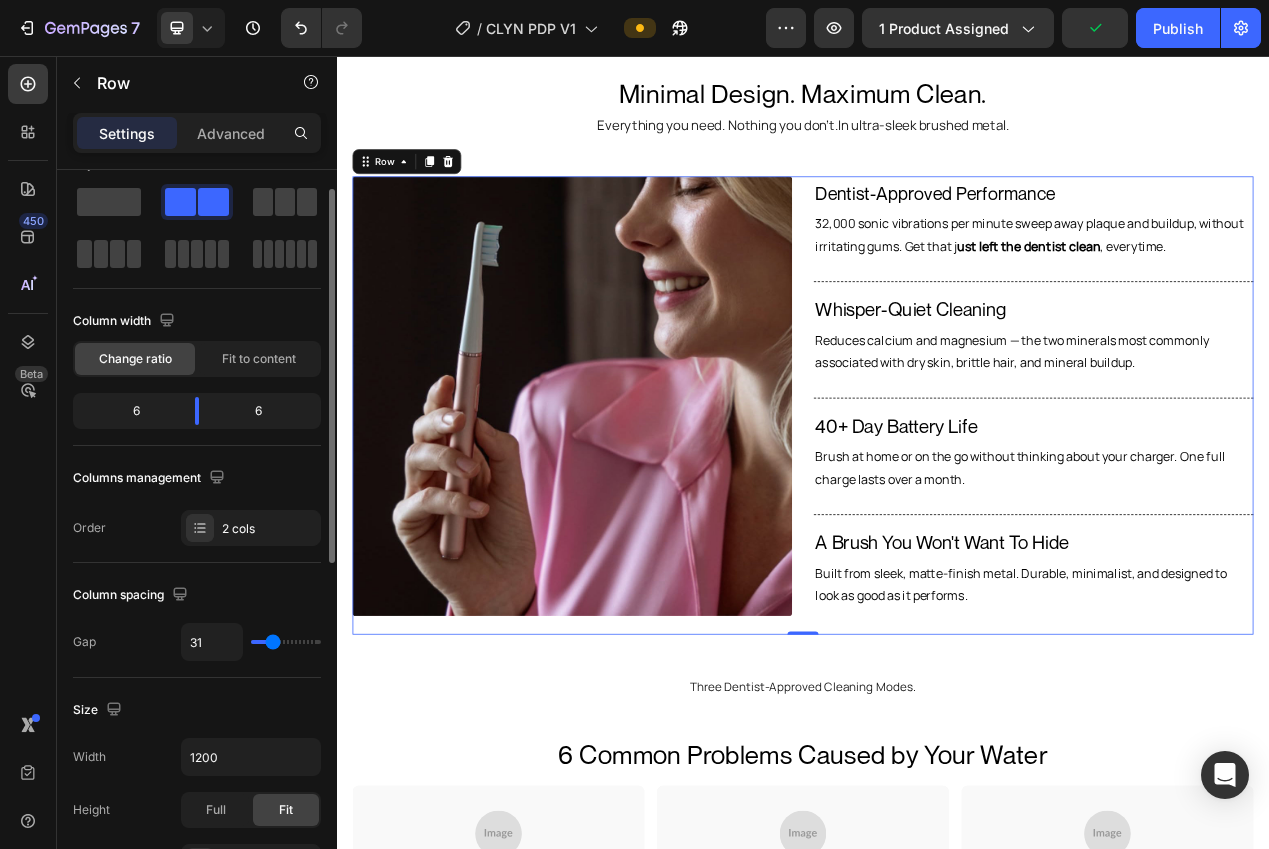 type on "33" 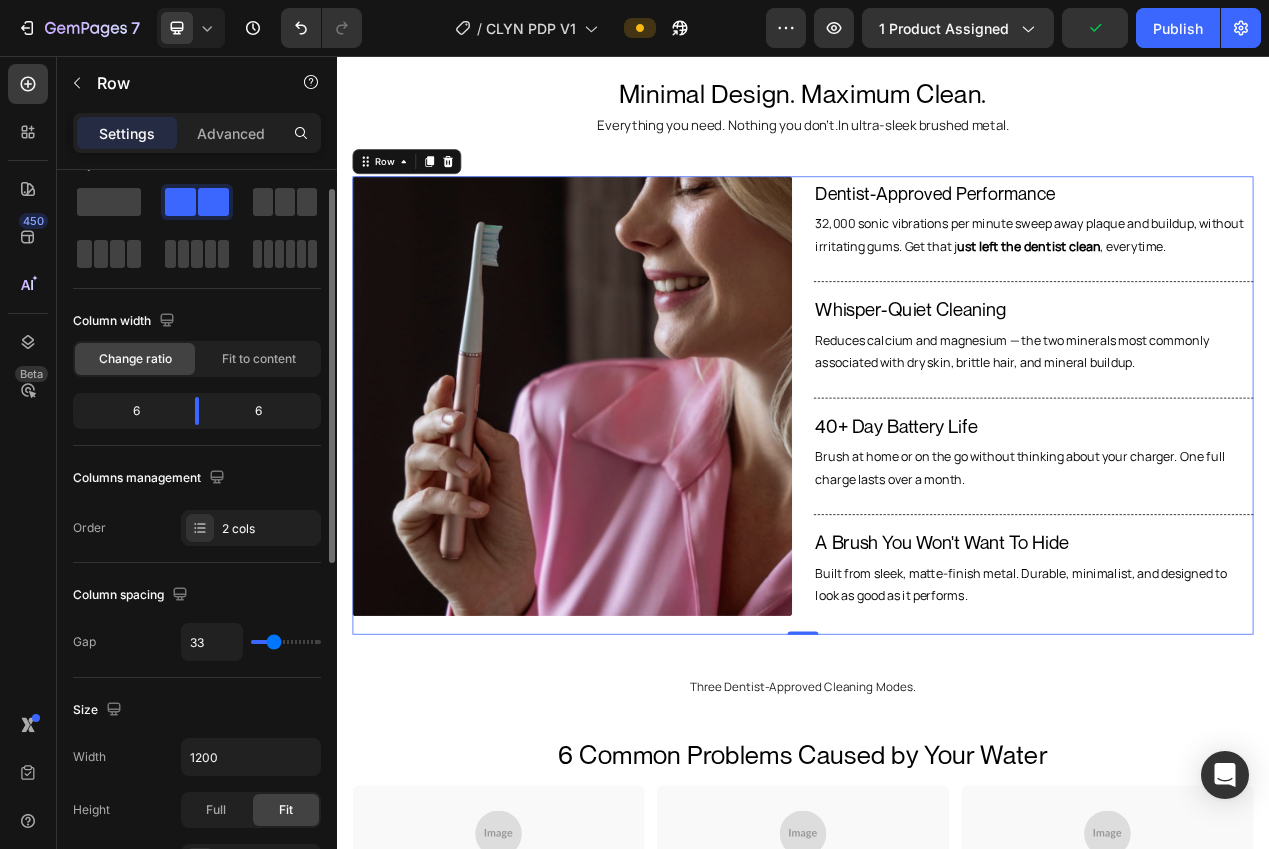 type on "35" 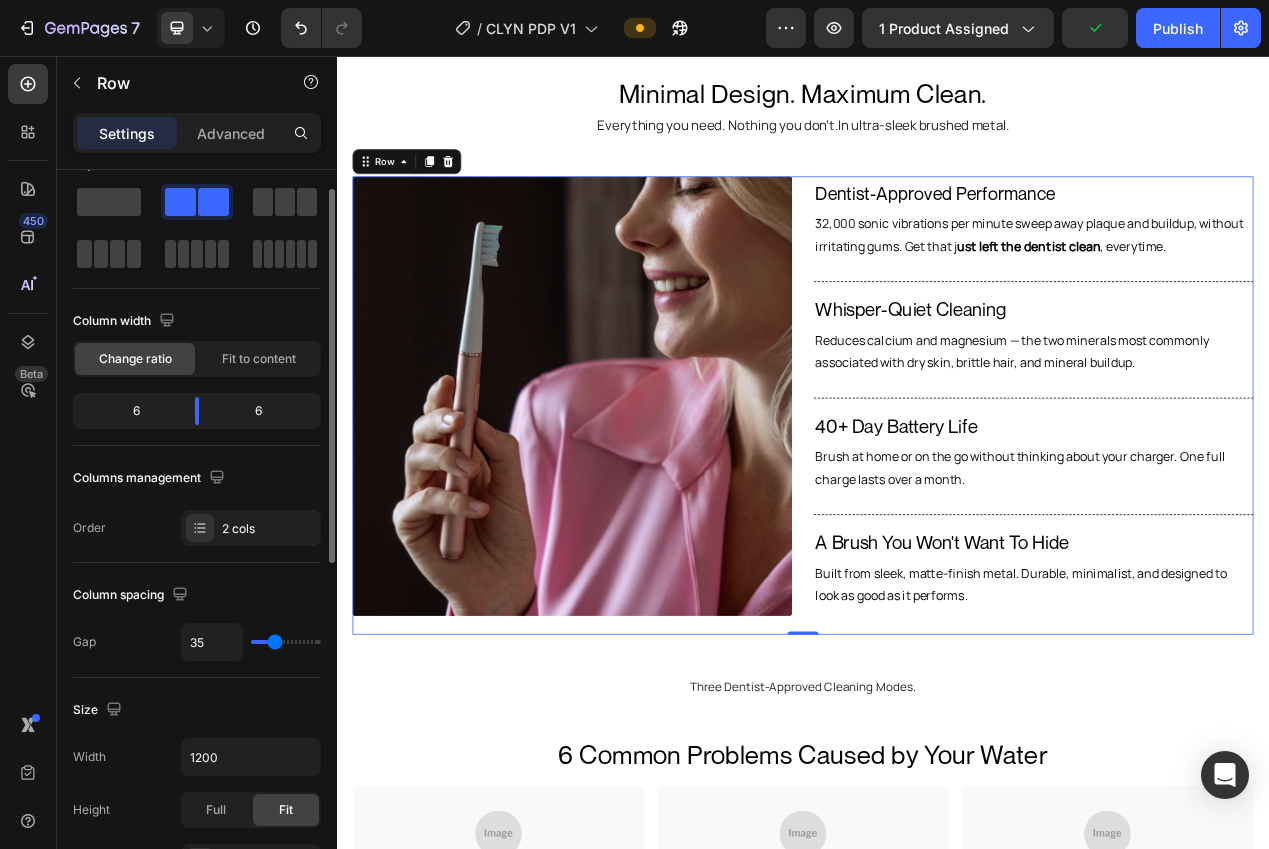 type on "37" 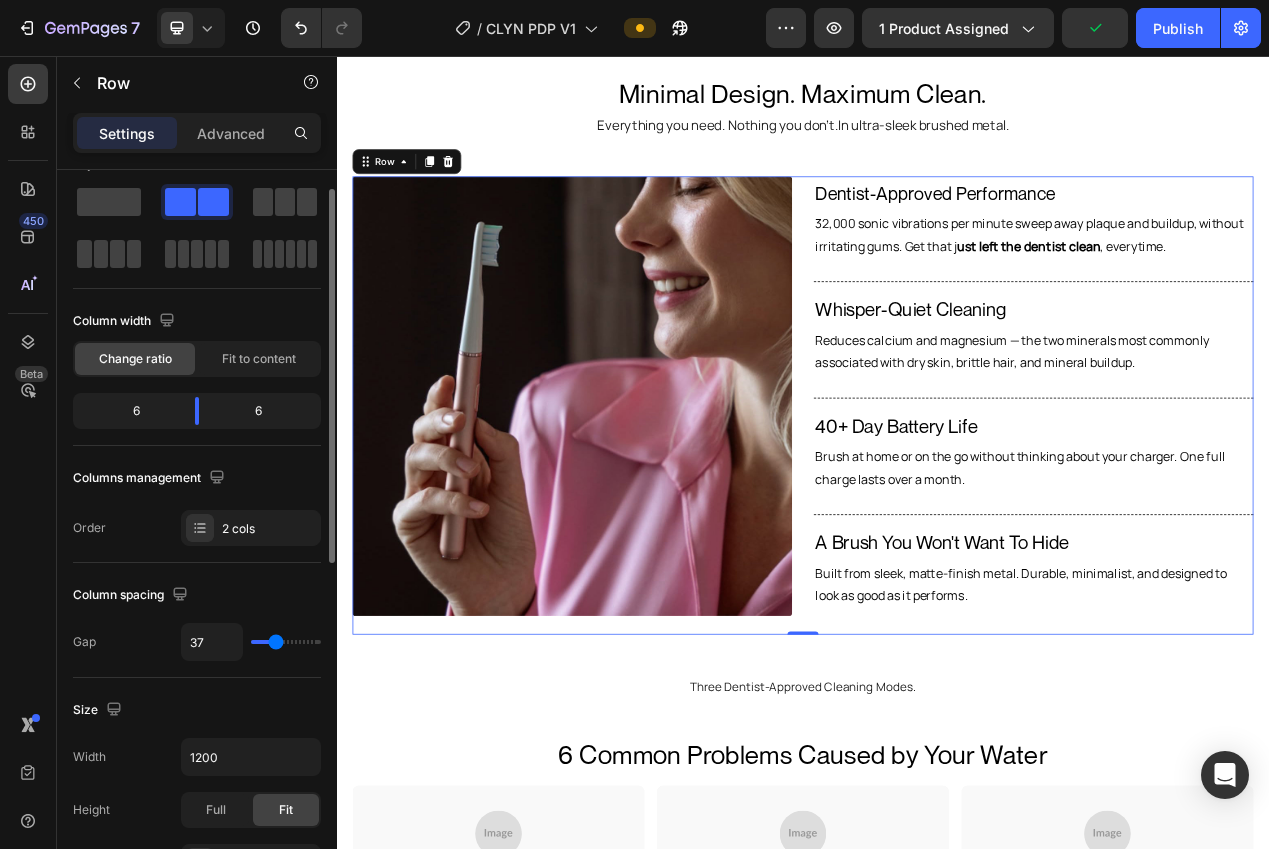 type on "38" 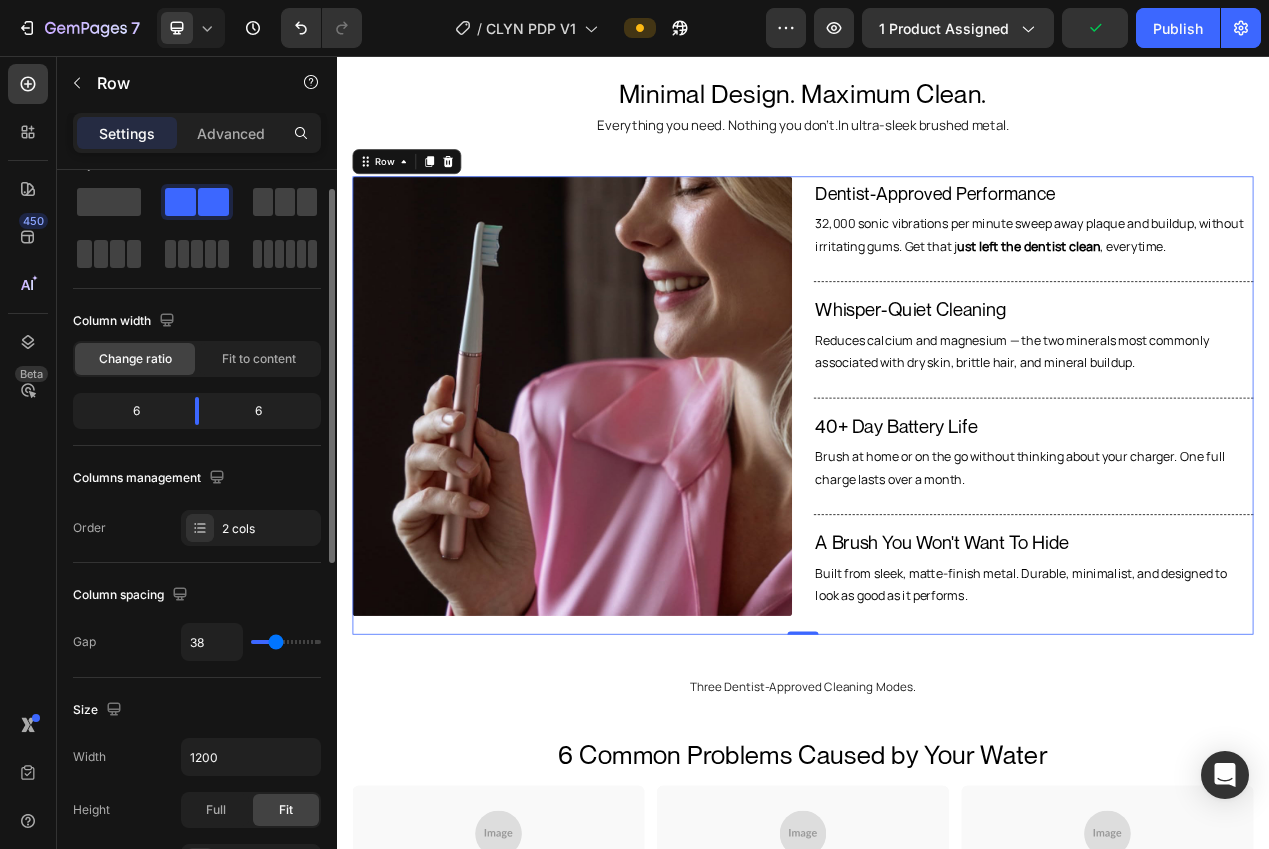 type on "39" 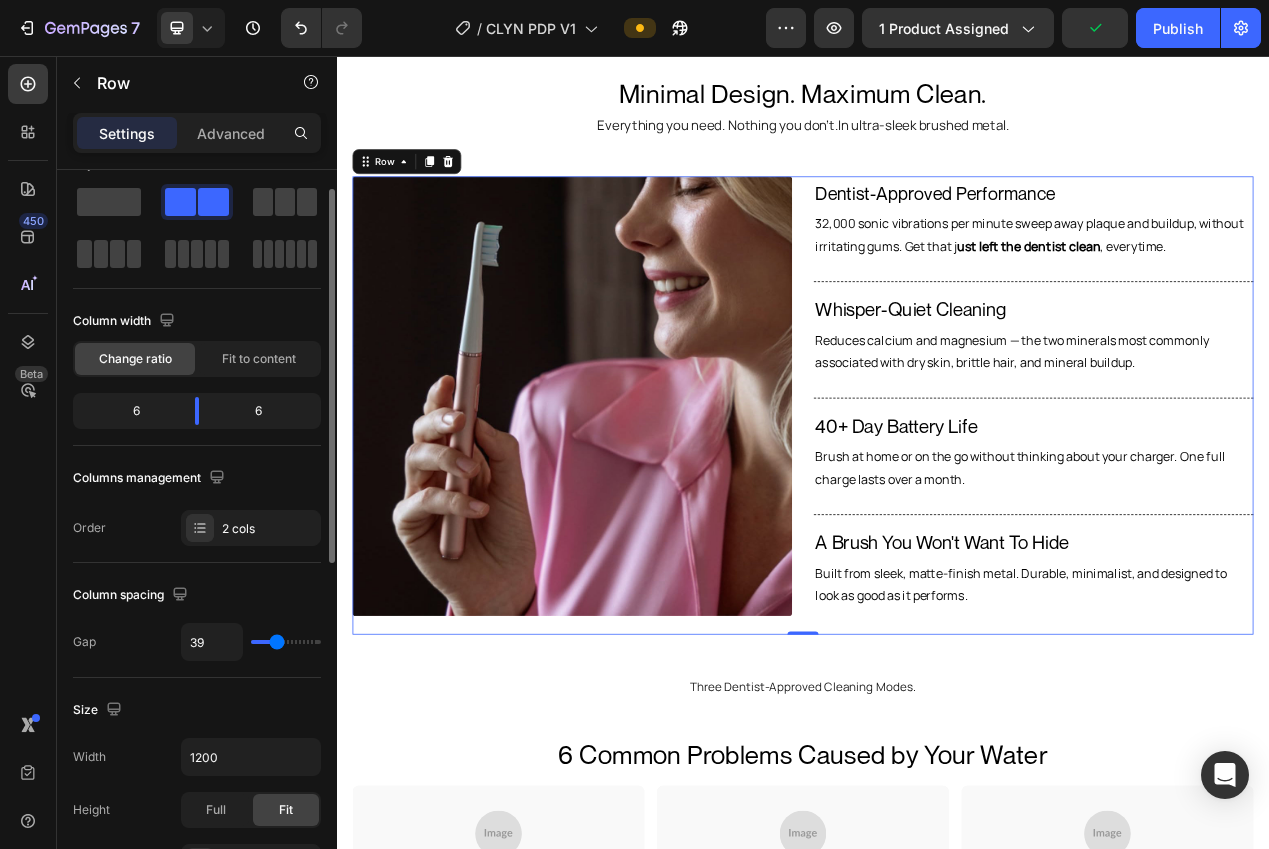 type on "40" 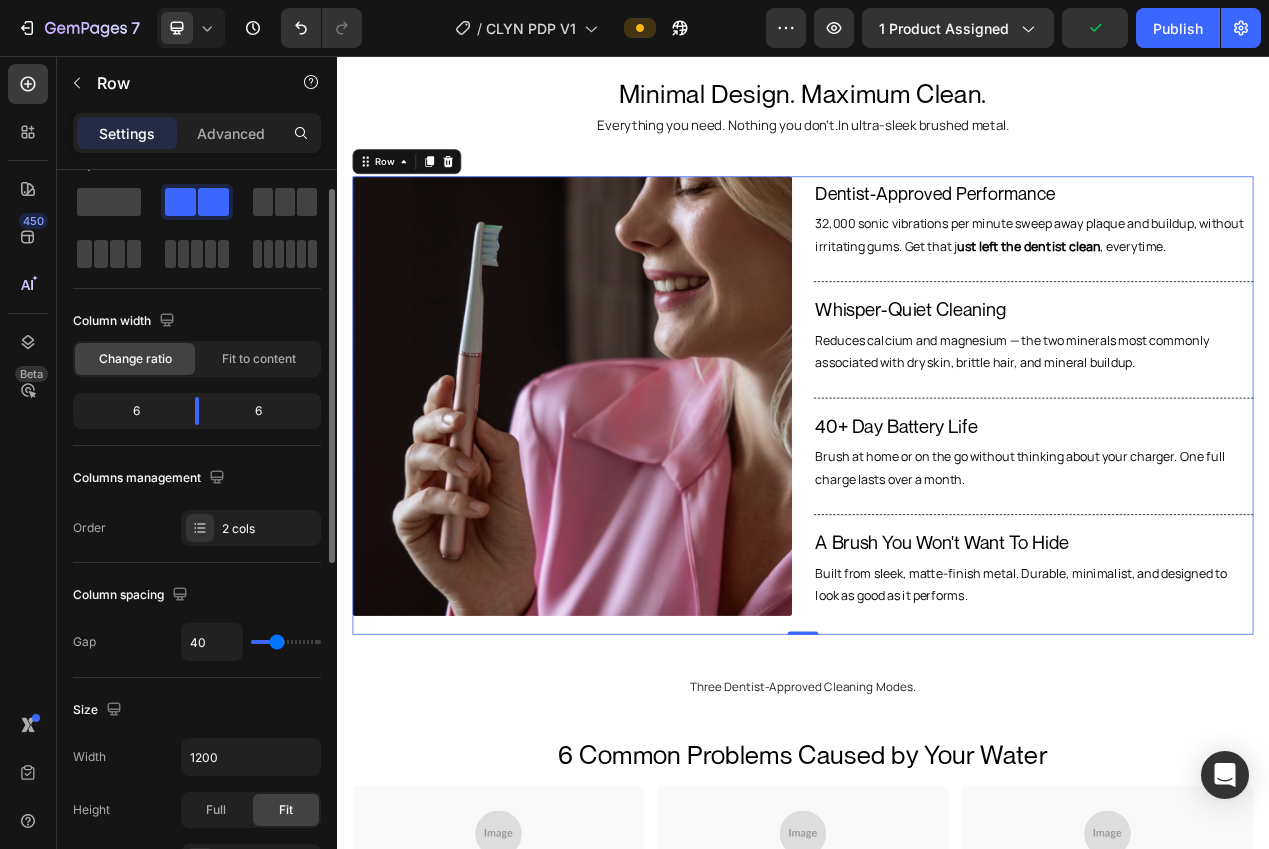 type on "41" 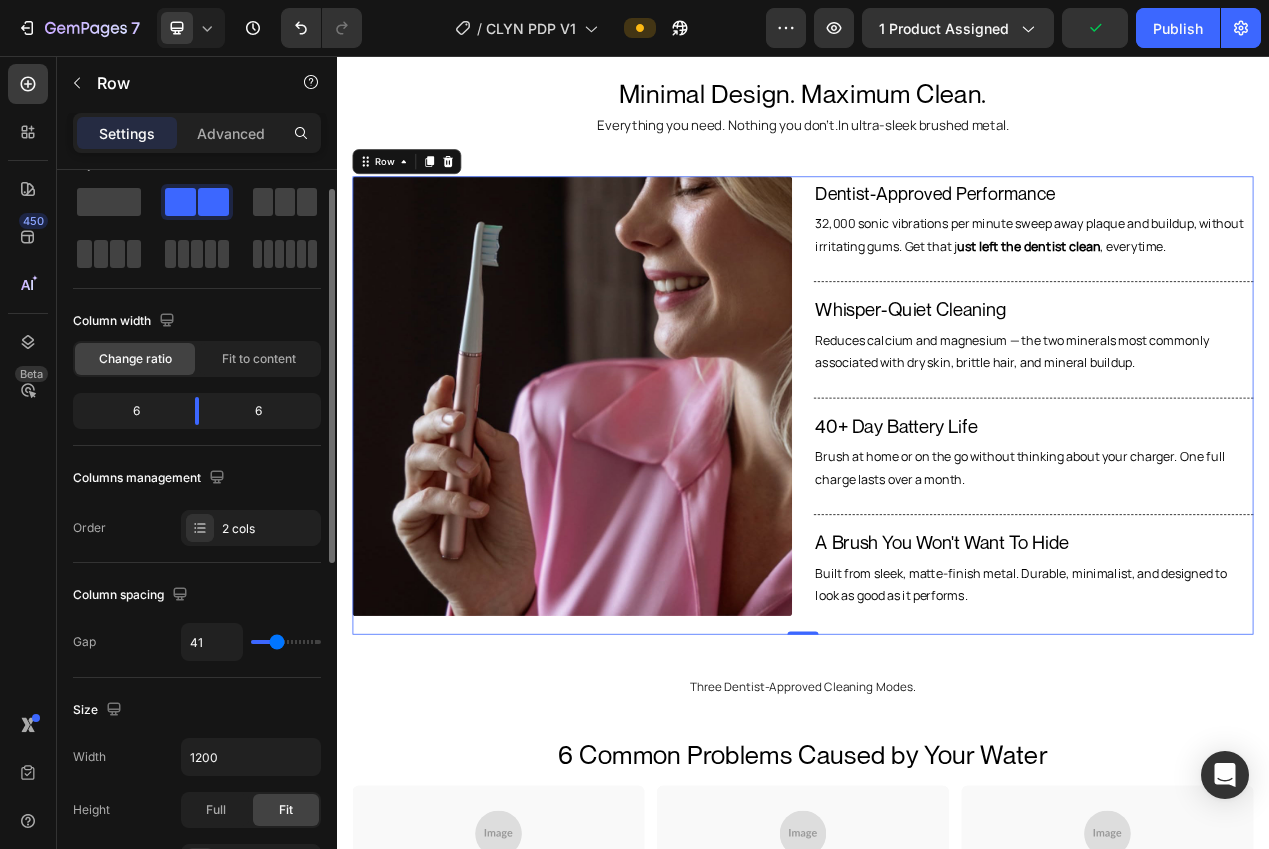 type on "42" 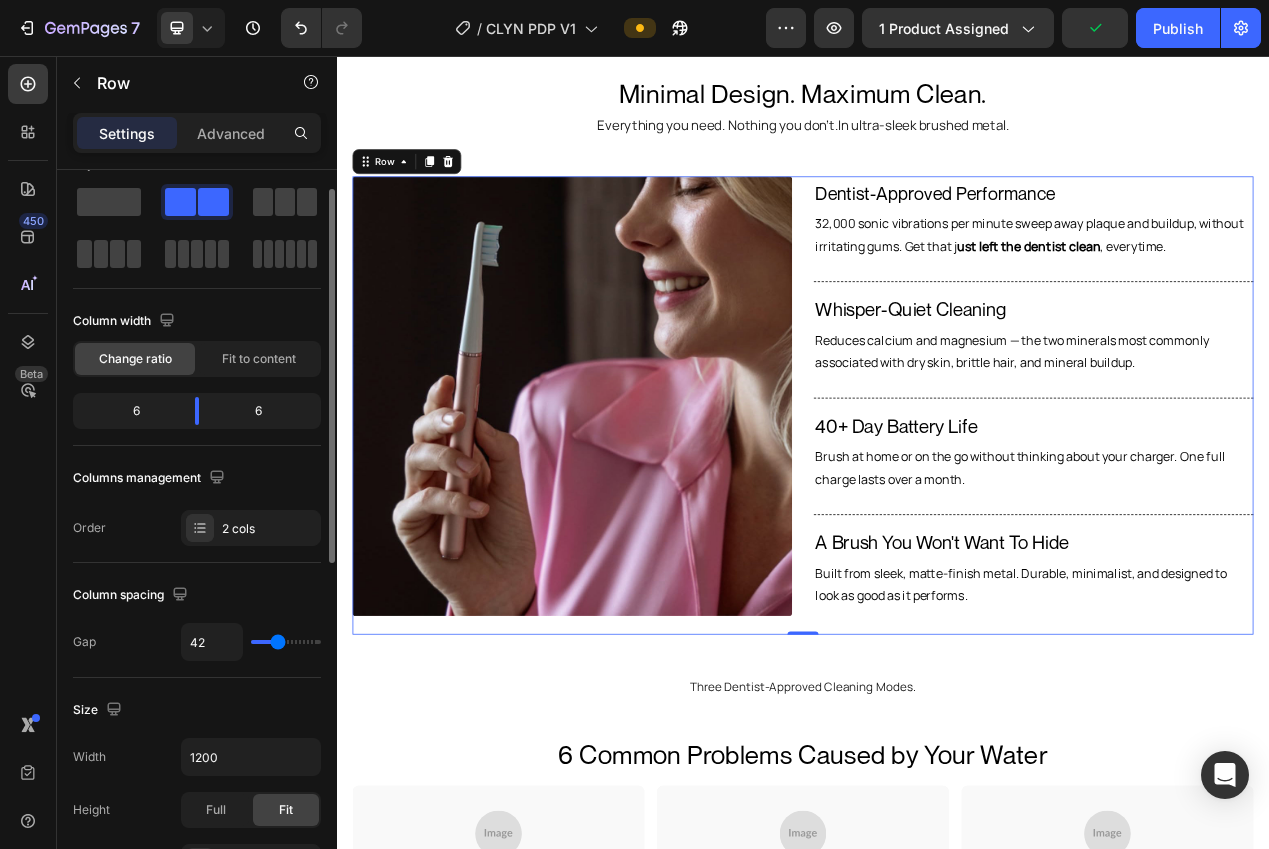 type on "43" 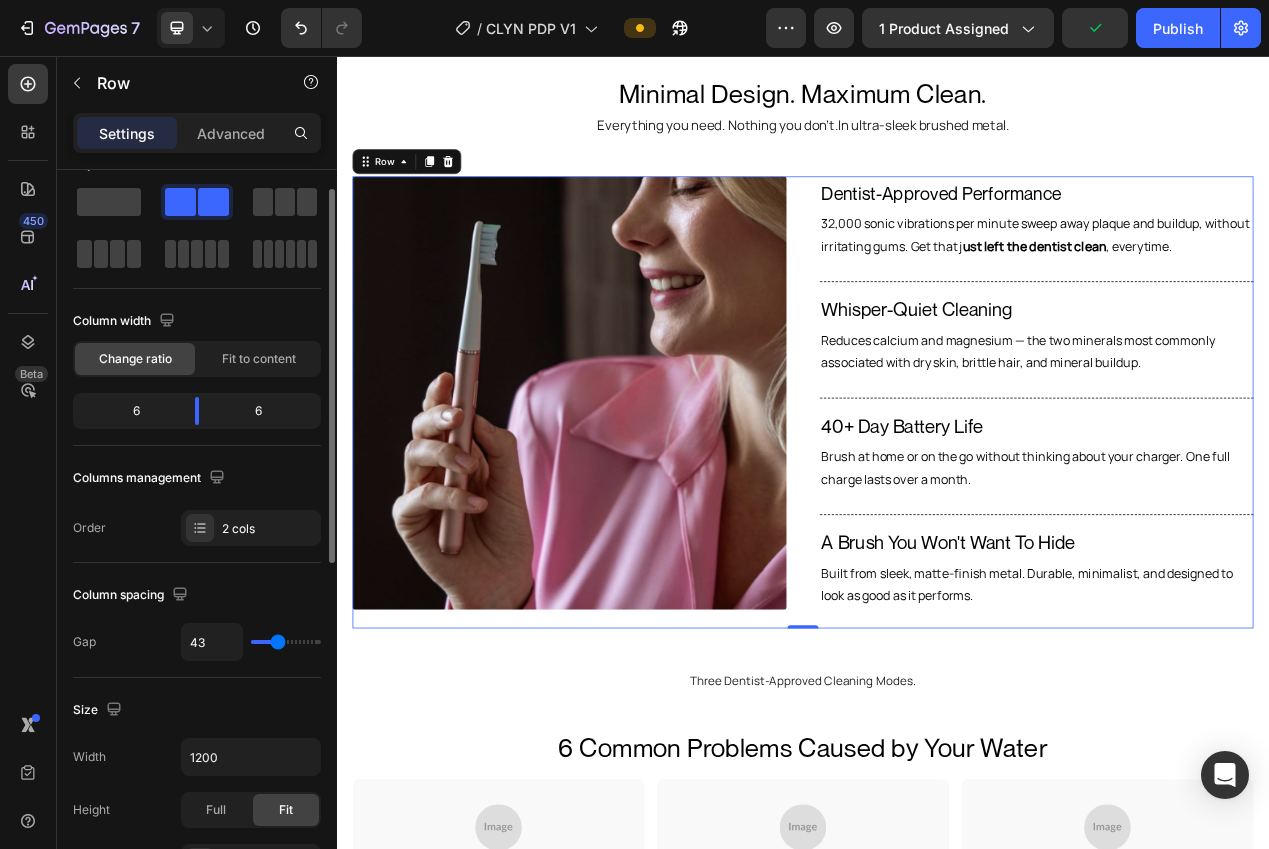 type on "44" 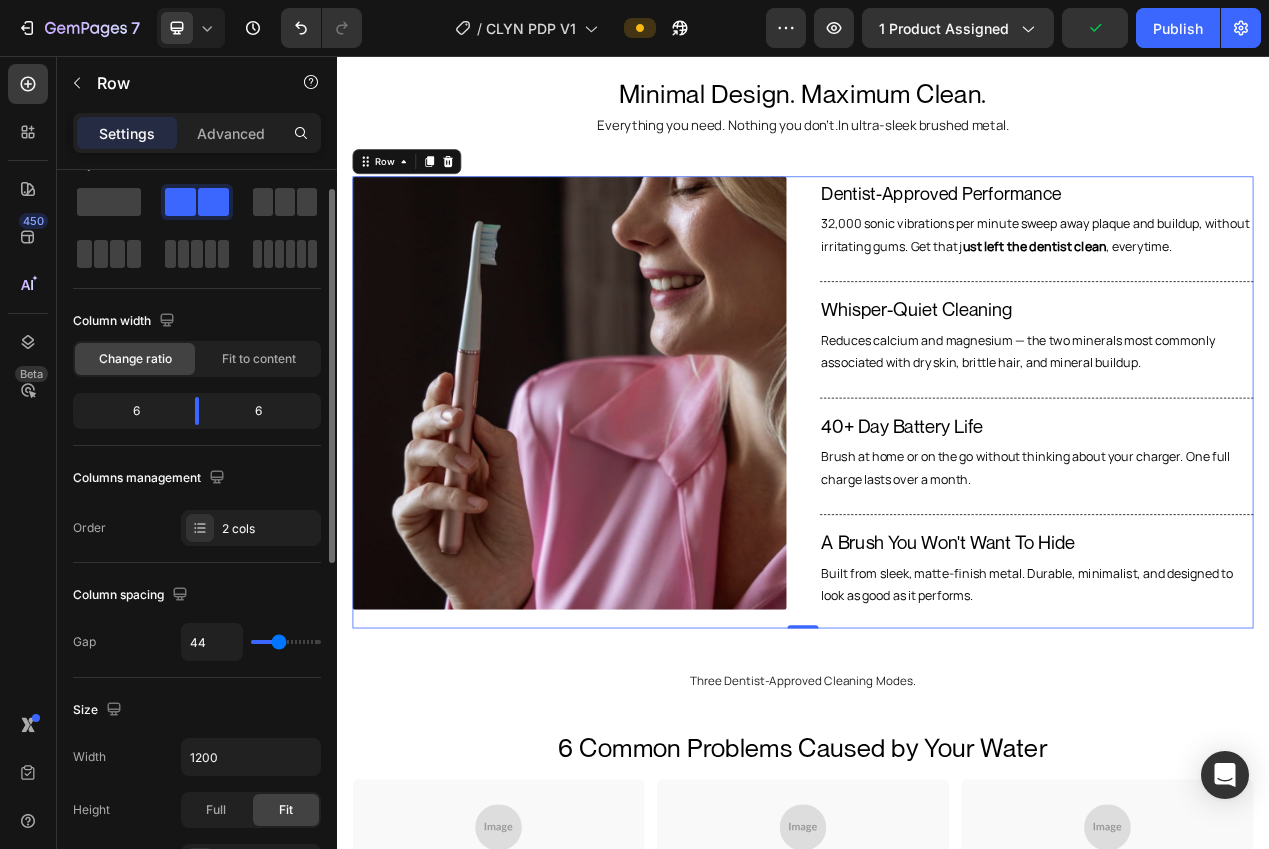 type on "45" 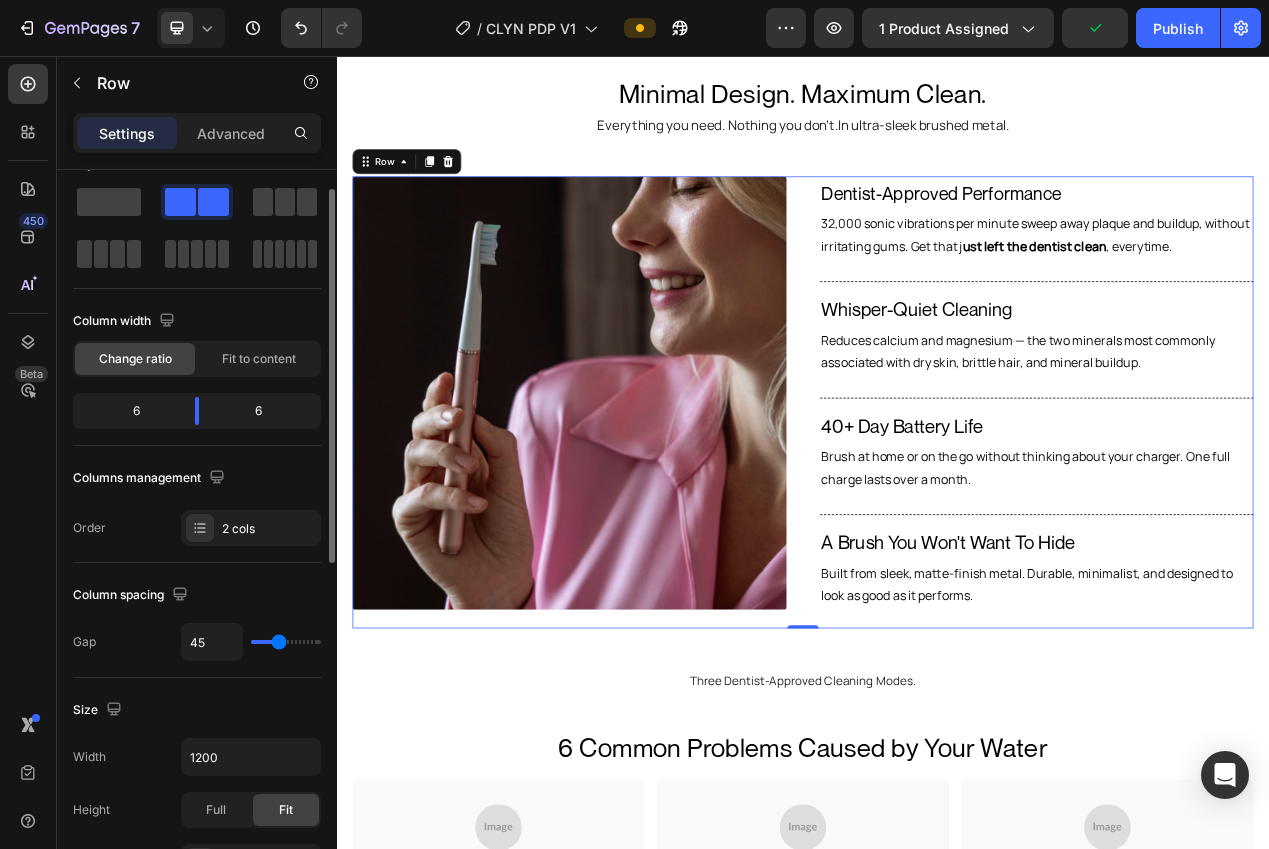 type on "46" 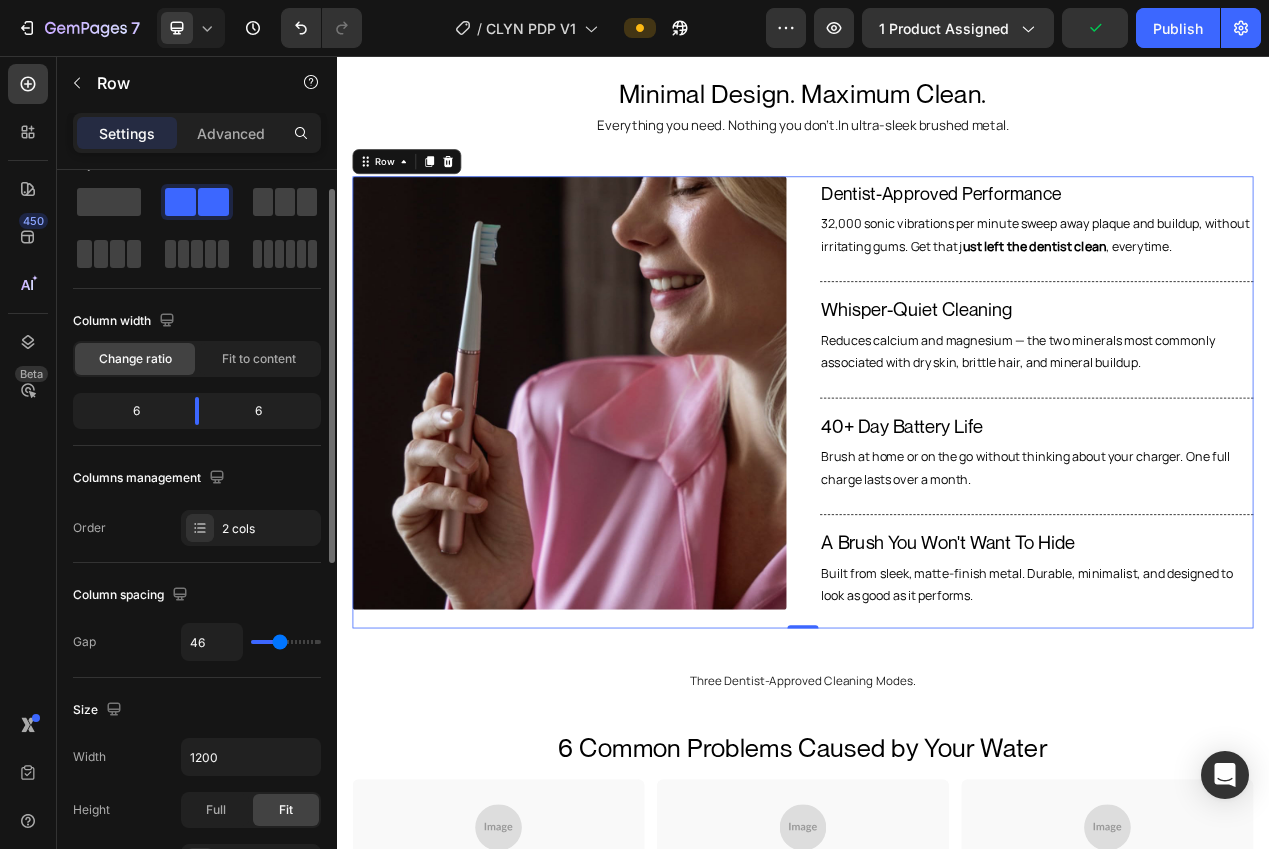type on "48" 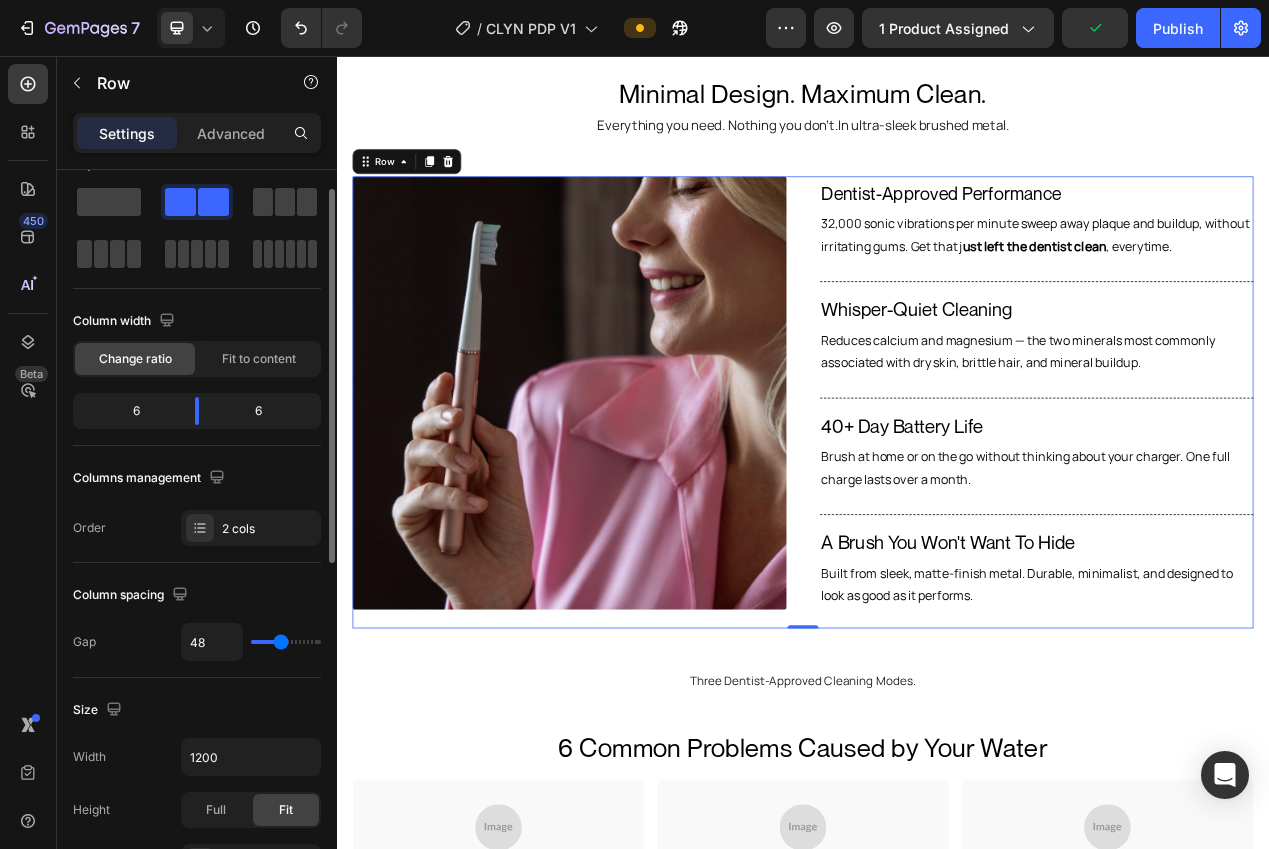 type on "50" 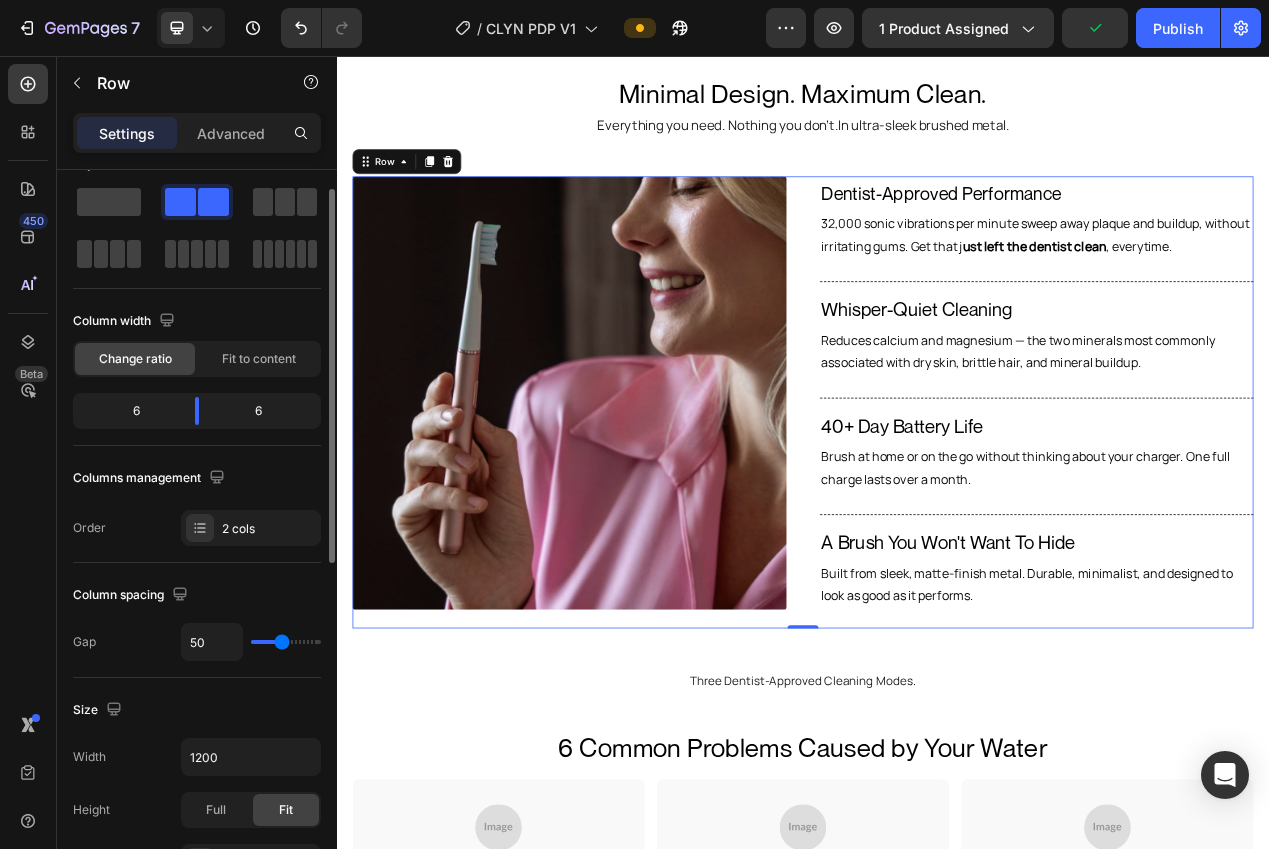 type on "51" 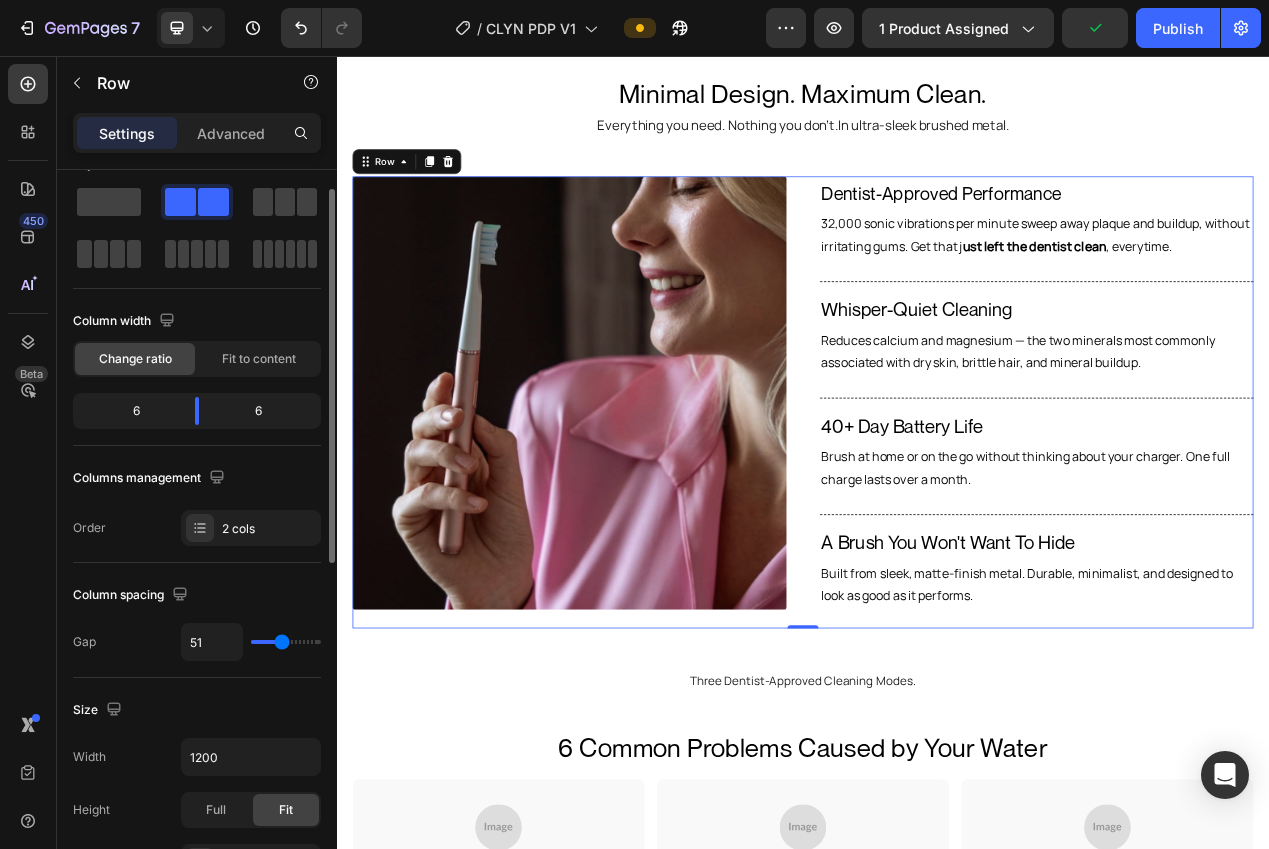 type on "52" 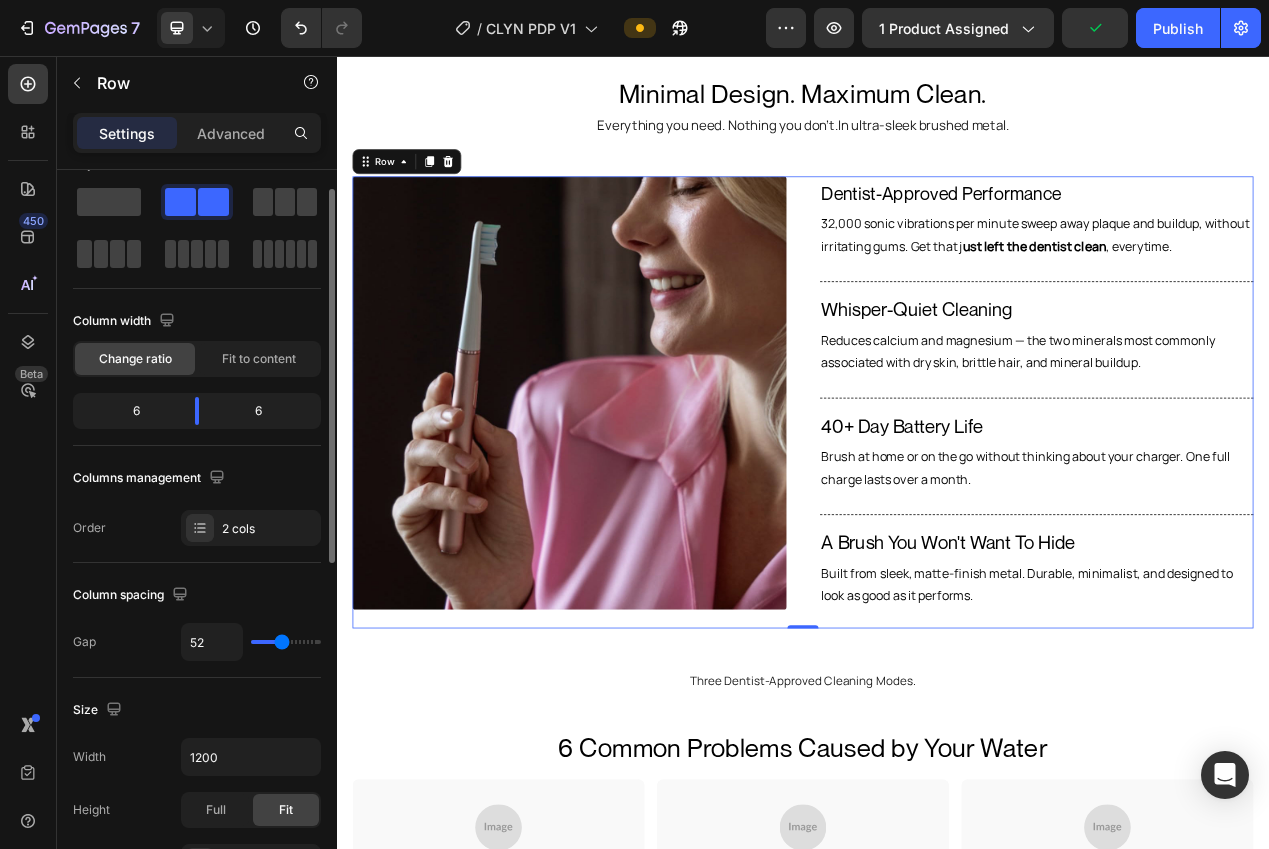 type on "53" 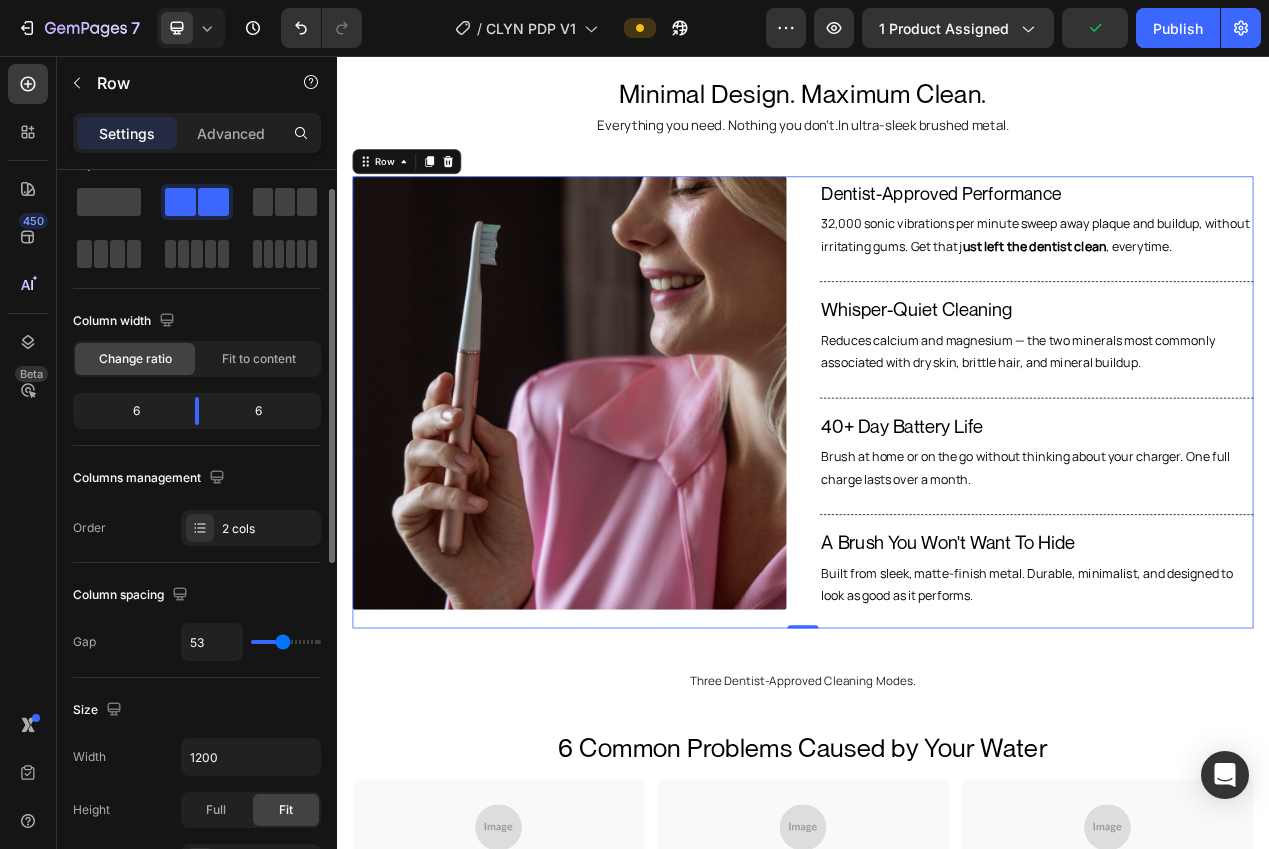 type on "54" 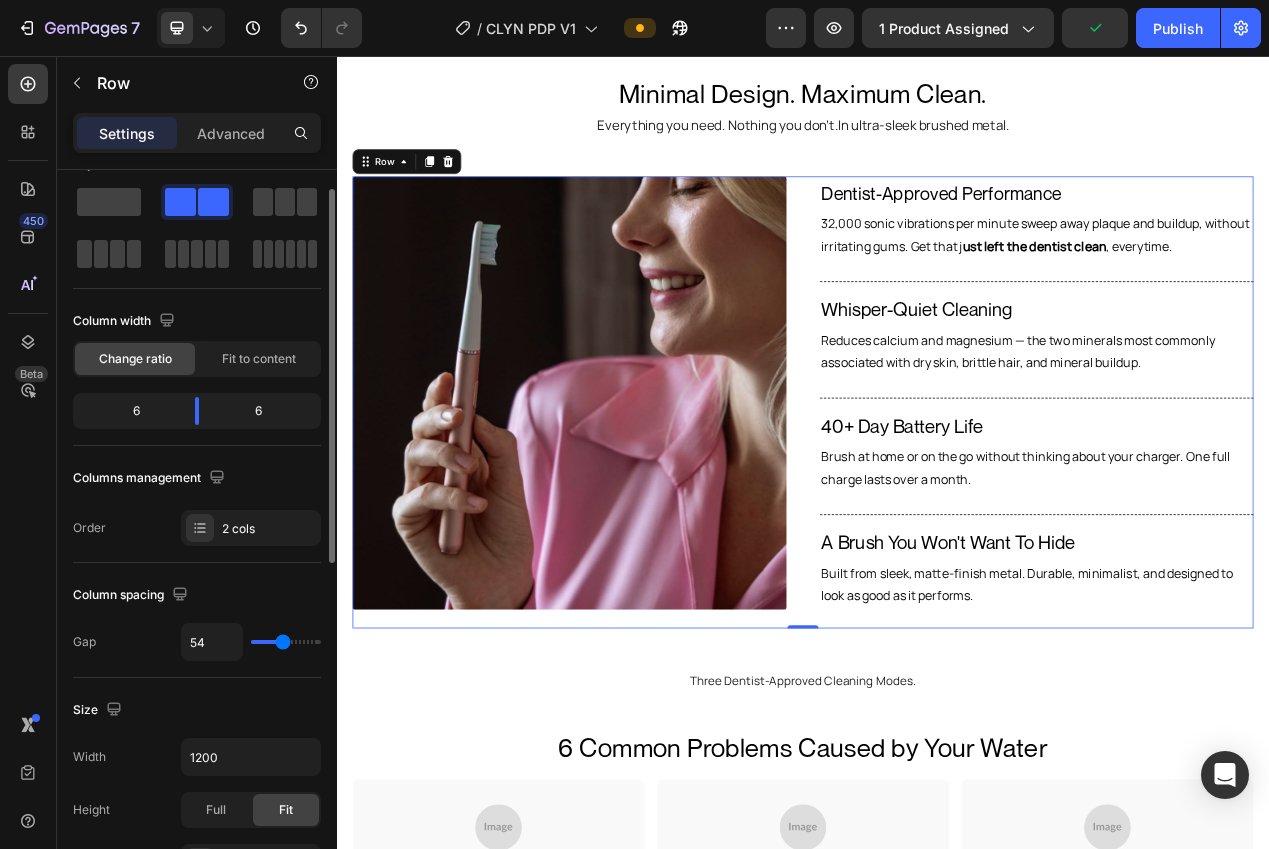 type on "55" 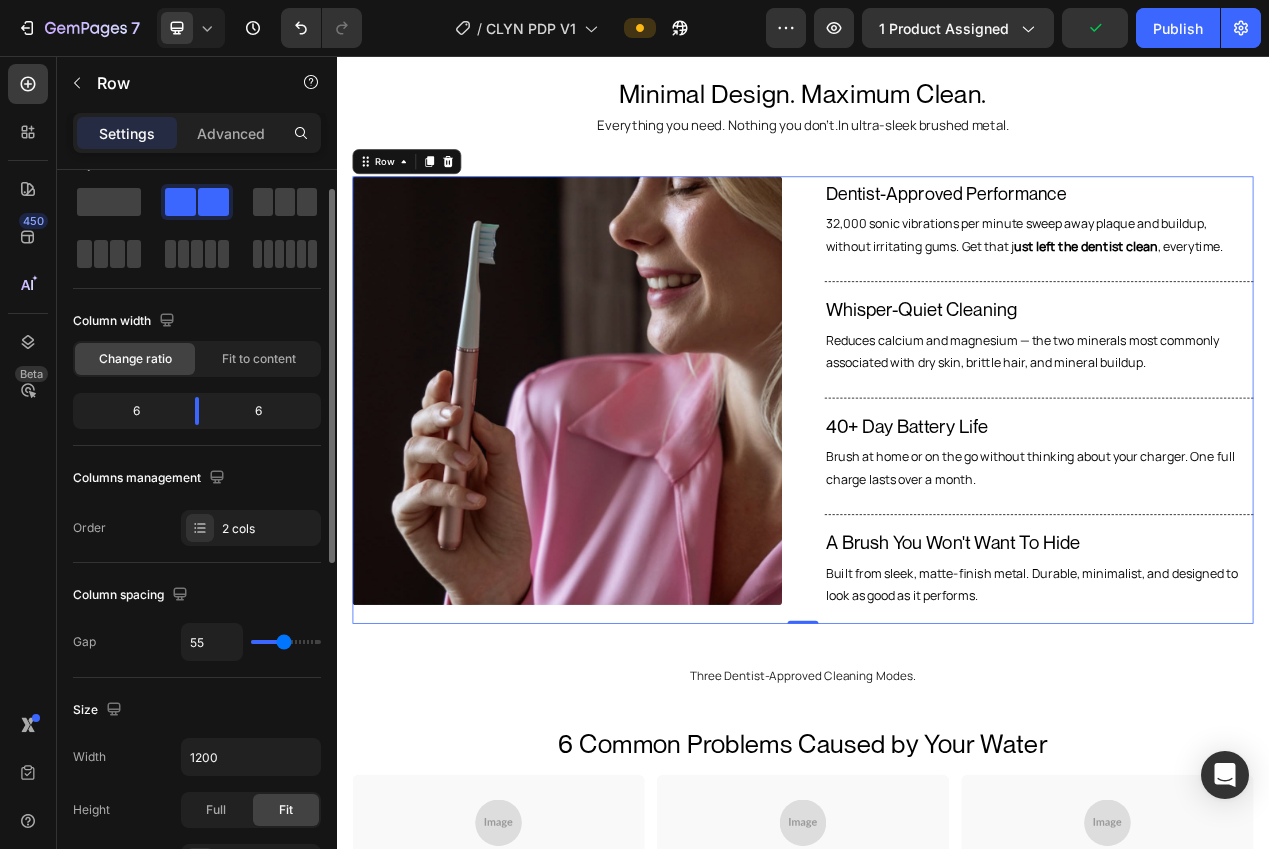 type on "56" 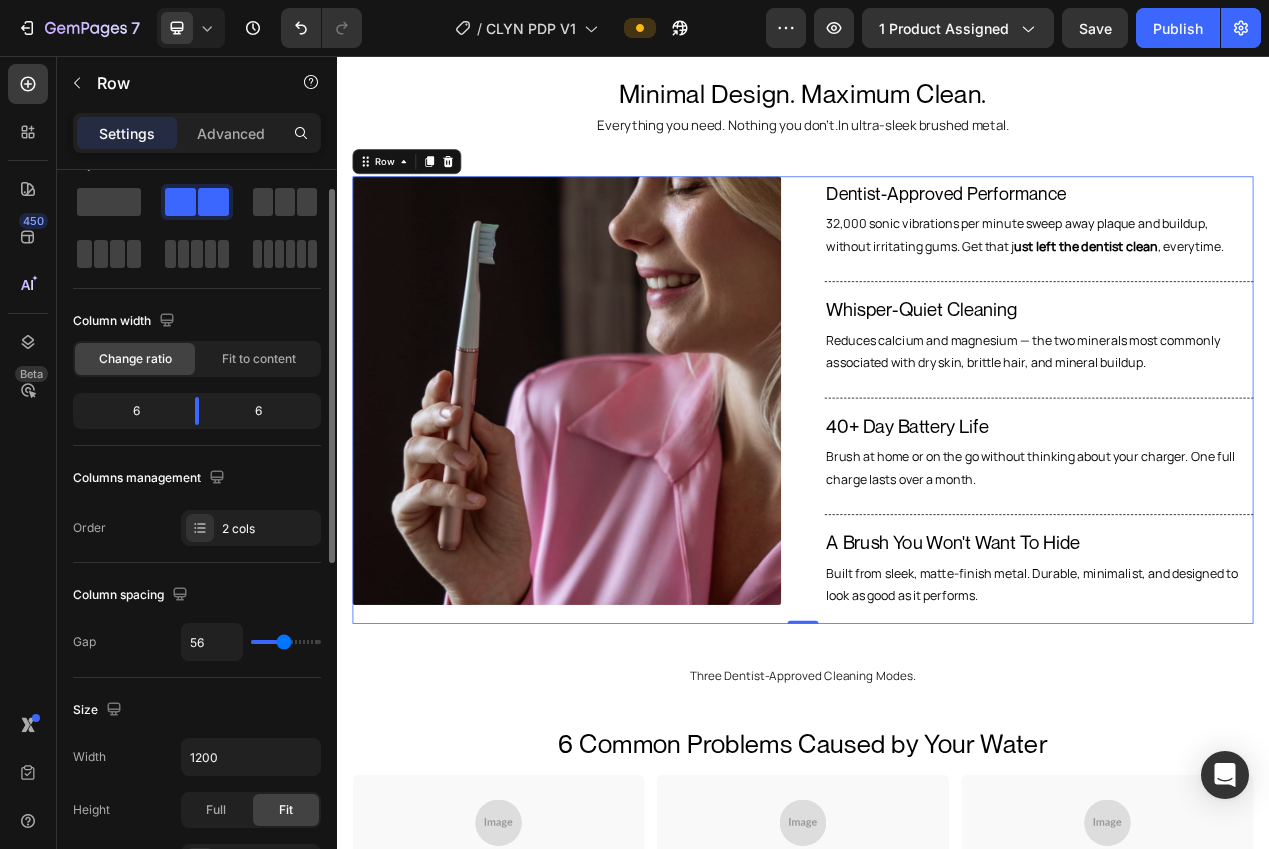 type on "55" 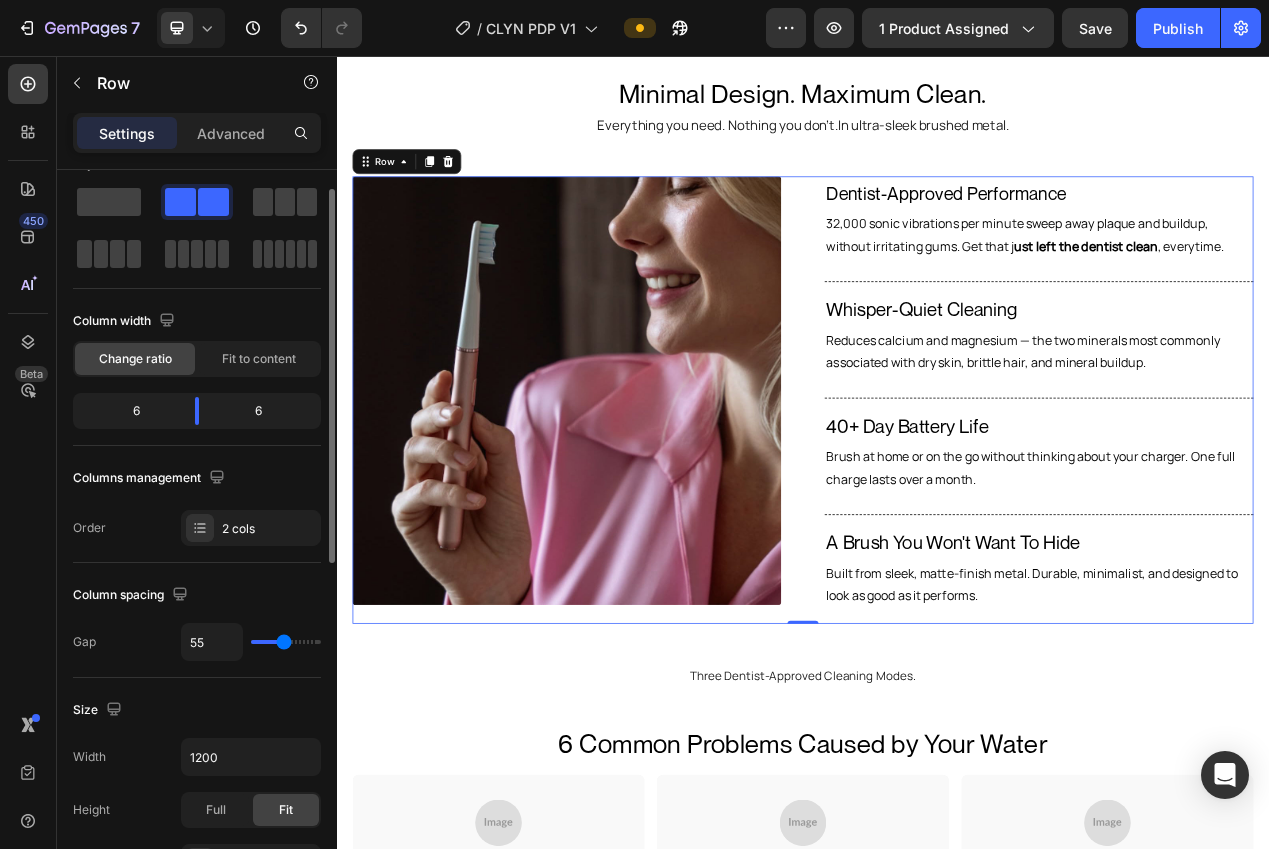 type on "54" 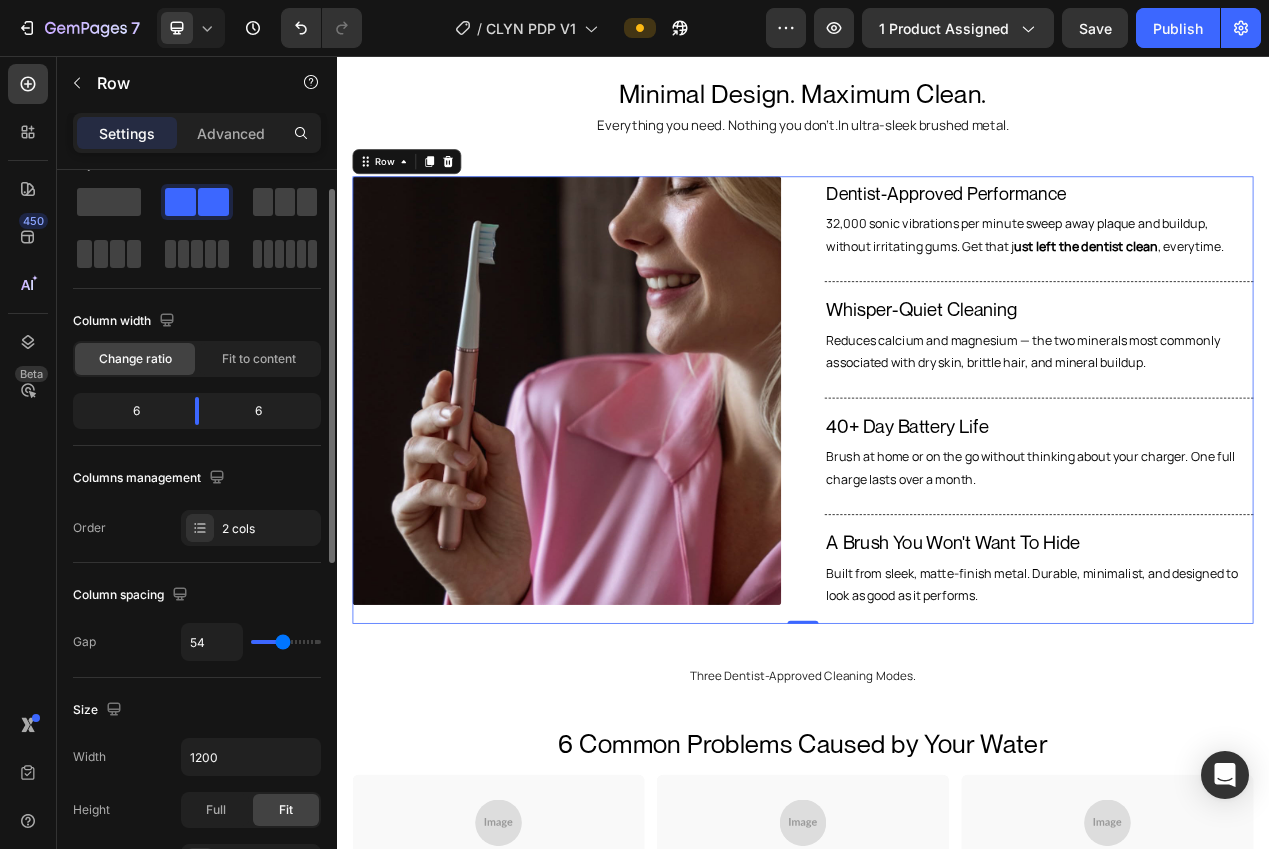 type on "53" 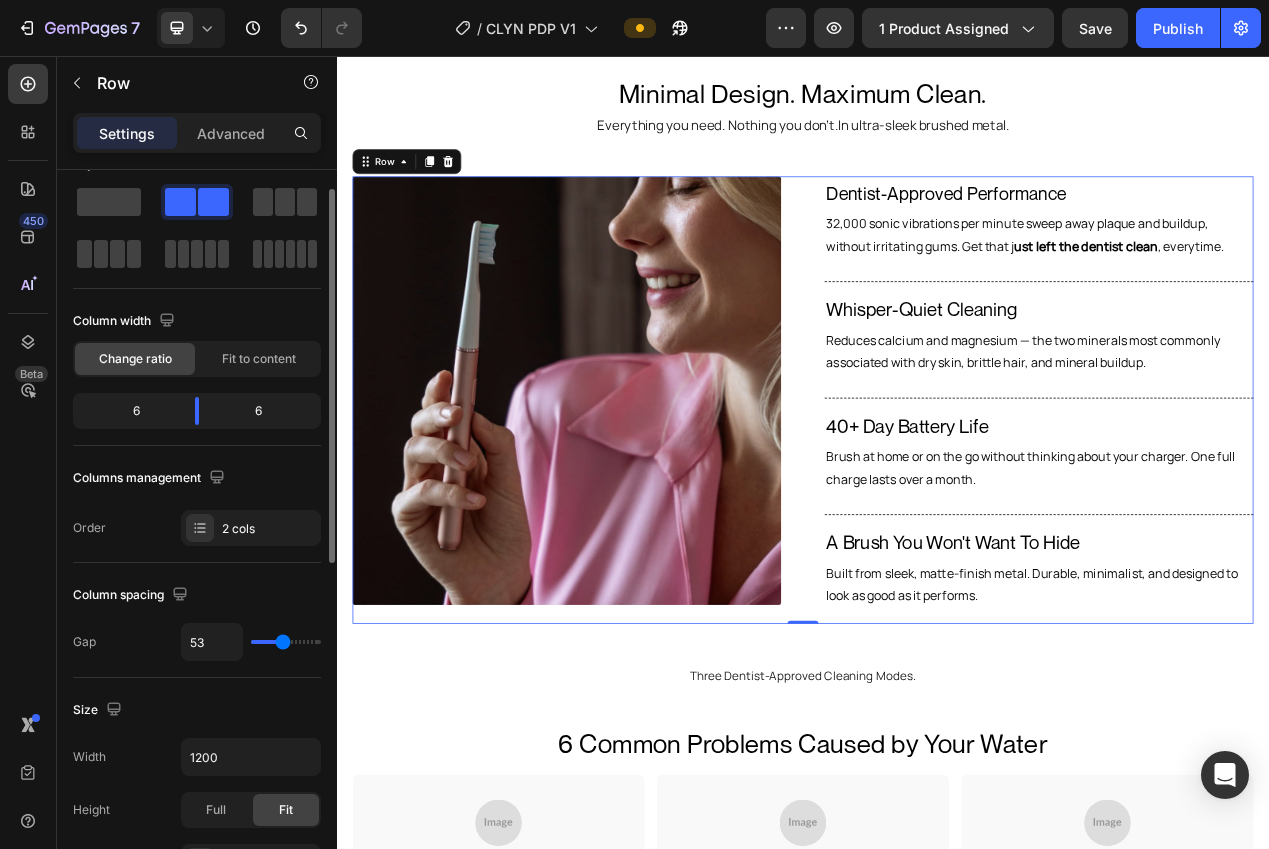 type on "52" 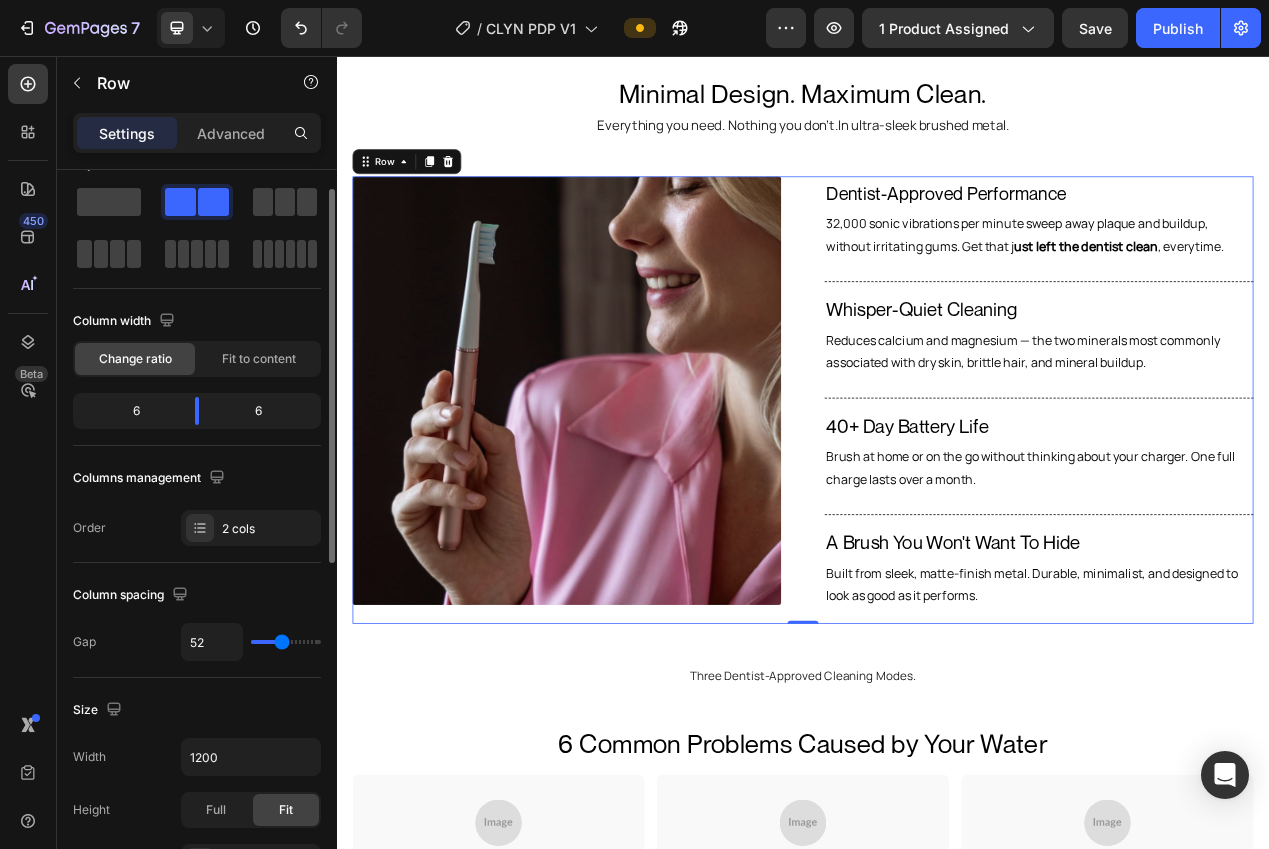 type on "51" 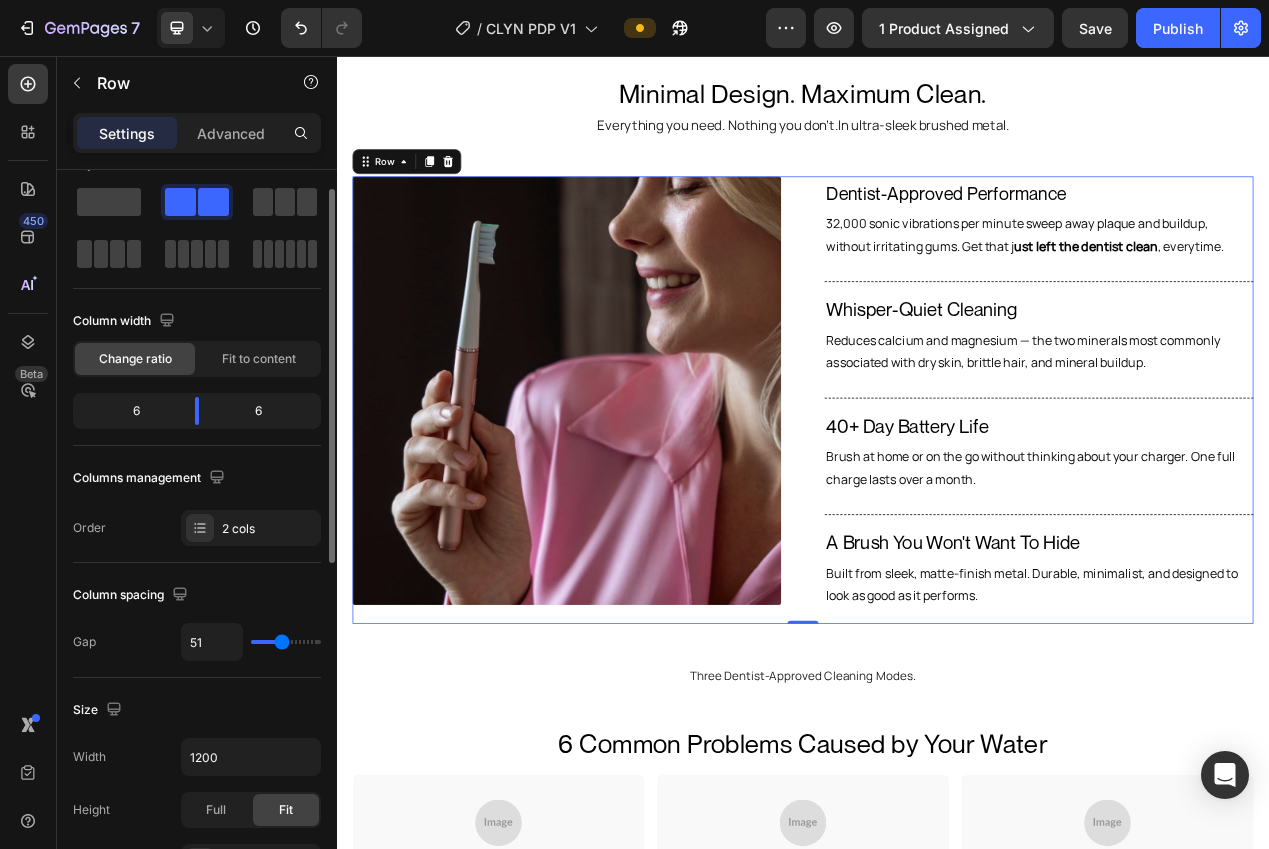 type on "50" 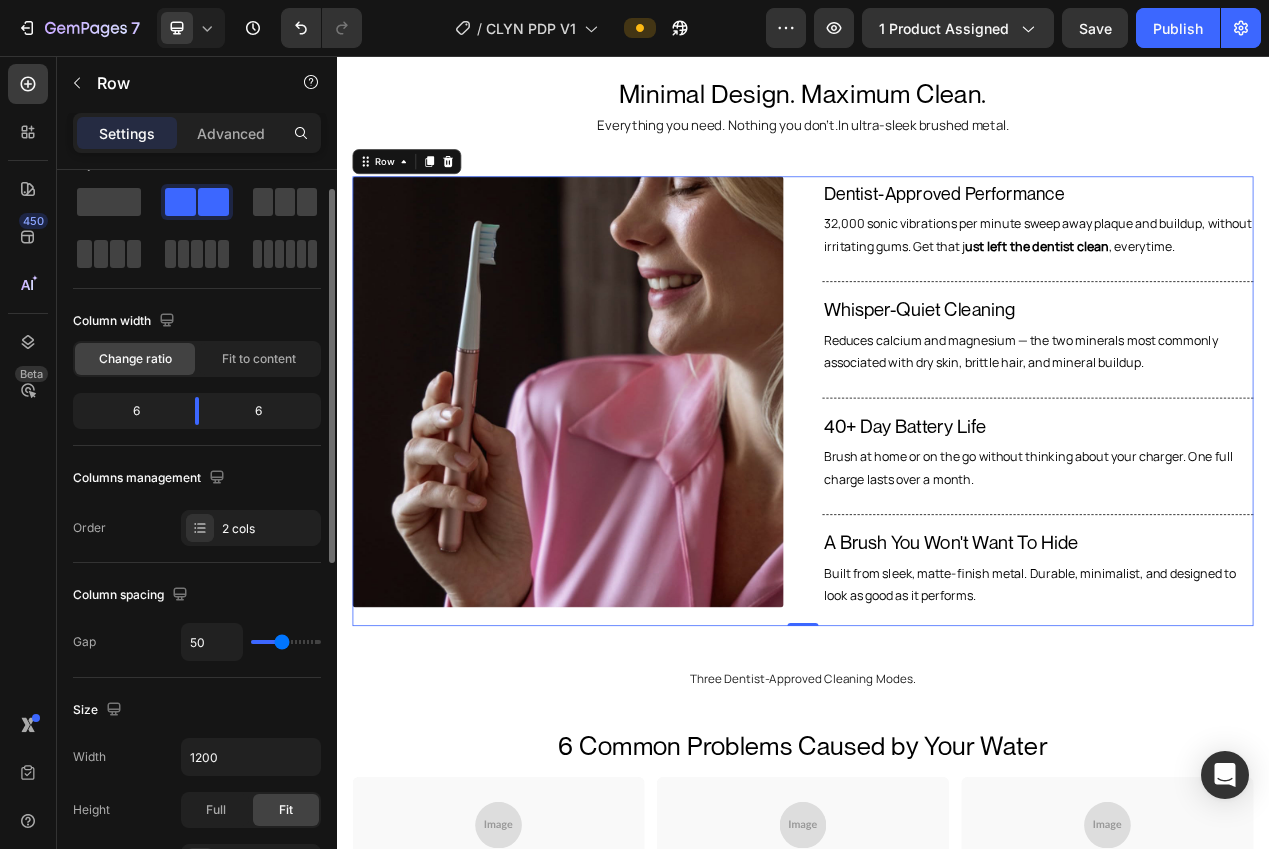 type on "49" 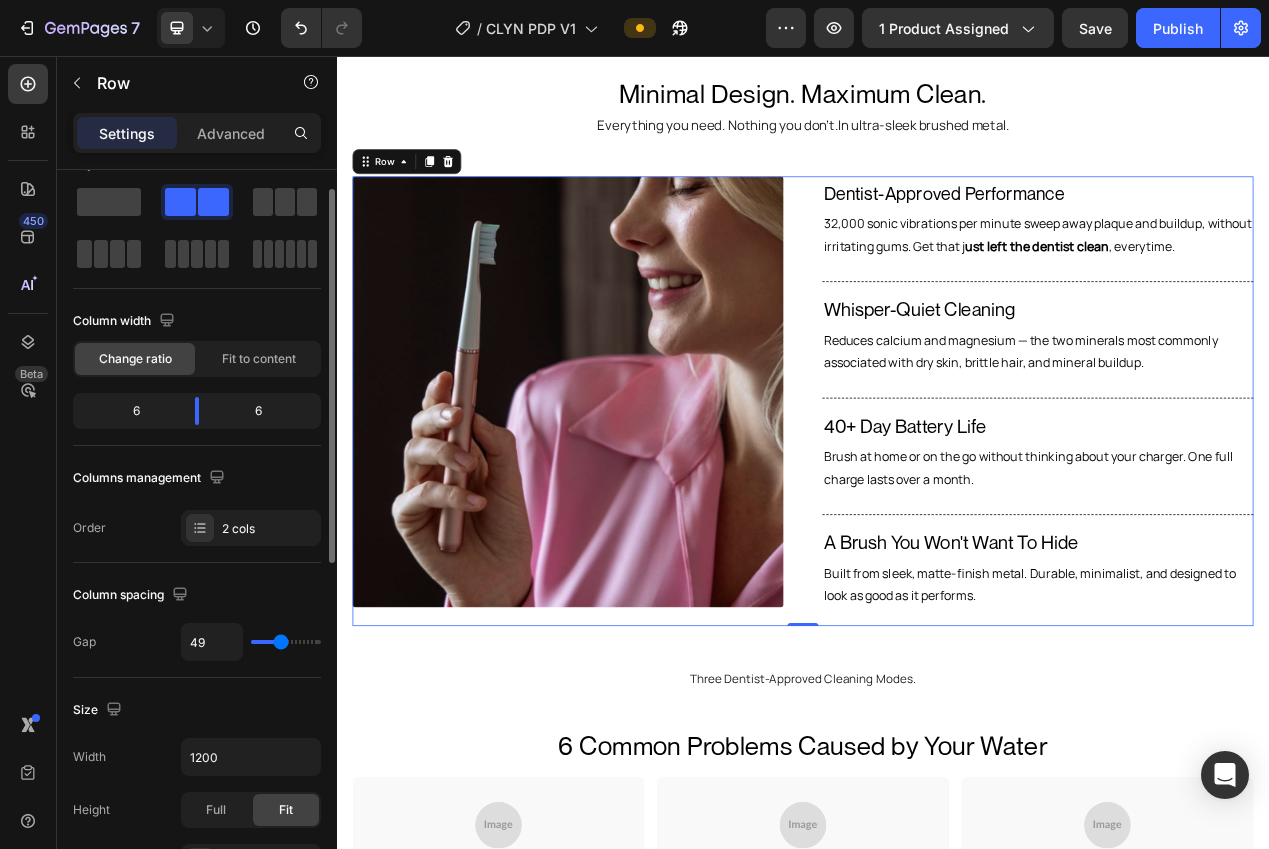 type on "48" 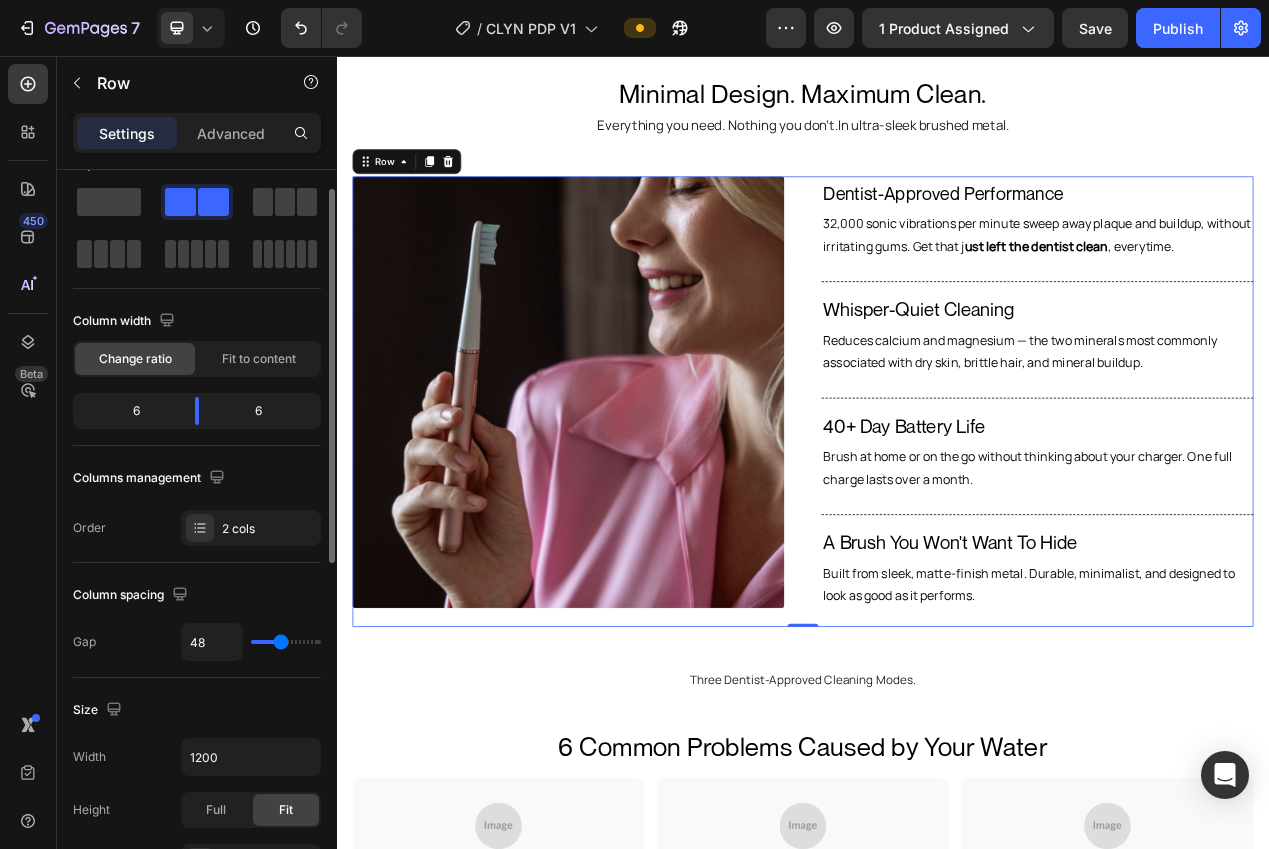 type on "48" 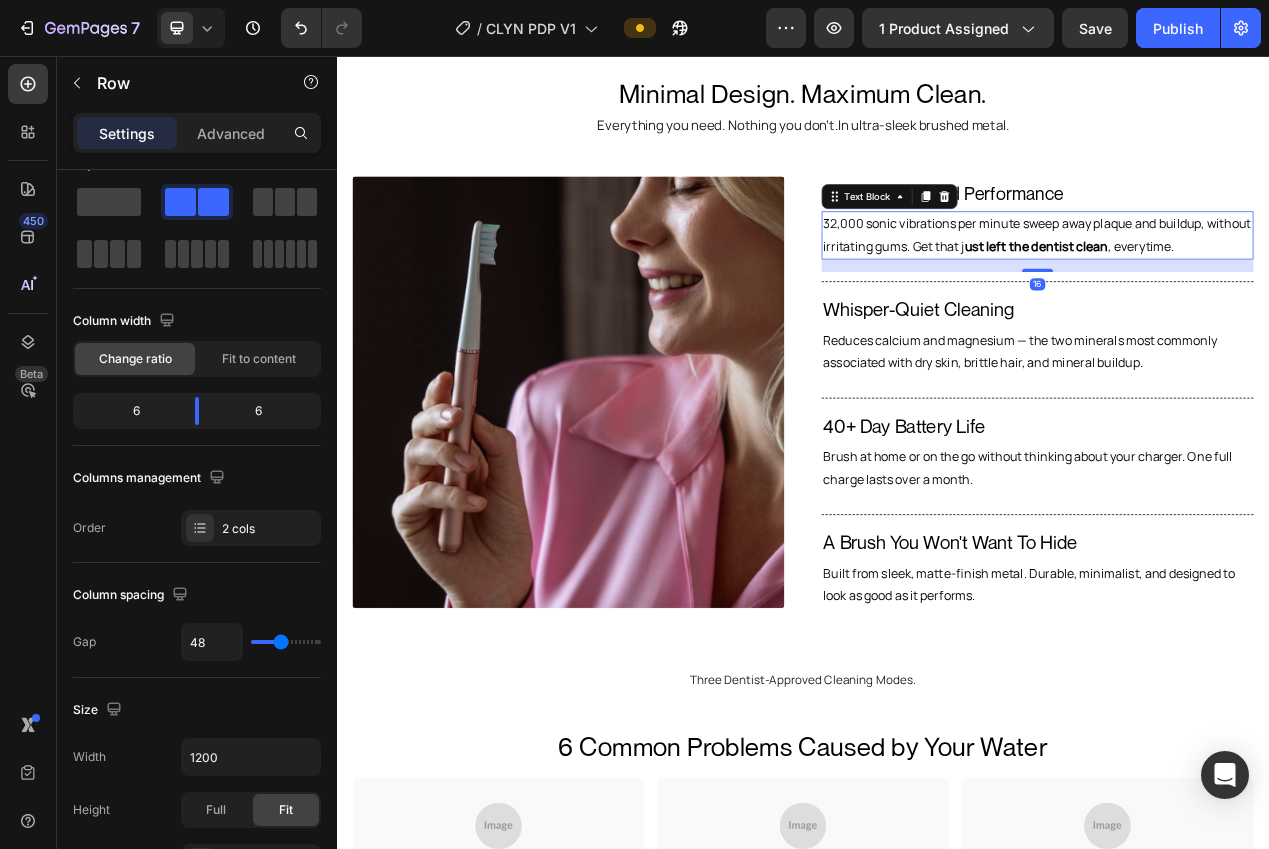 click on "32,000 sonic vibrations per minute sweep away plaque and buildup, without irritating gums. Get that j ust left the dentist clean , everytime." at bounding box center (1239, 287) 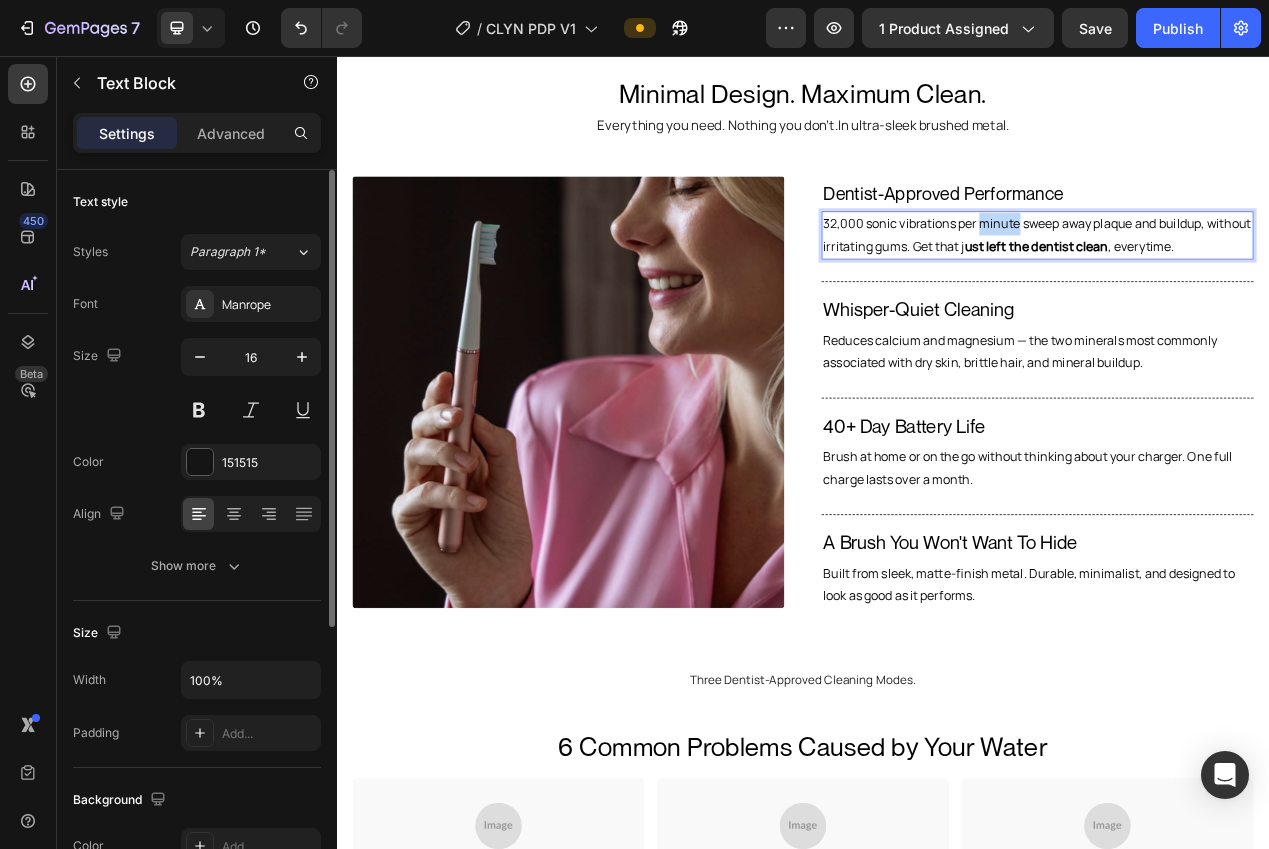 click on "32,000 sonic vibrations per minute sweep away plaque and buildup, without irritating gums. Get that j ust left the dentist clean , everytime." at bounding box center (1239, 287) 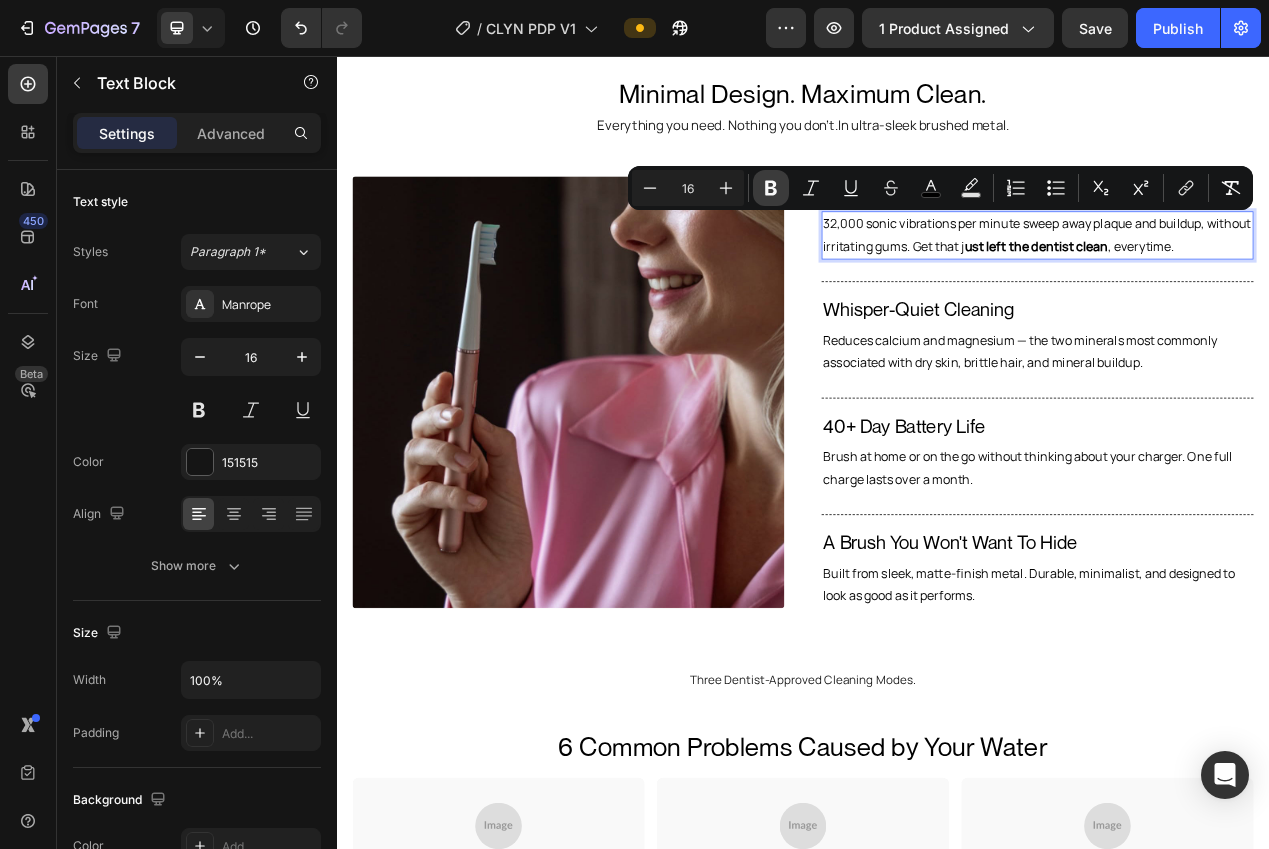click 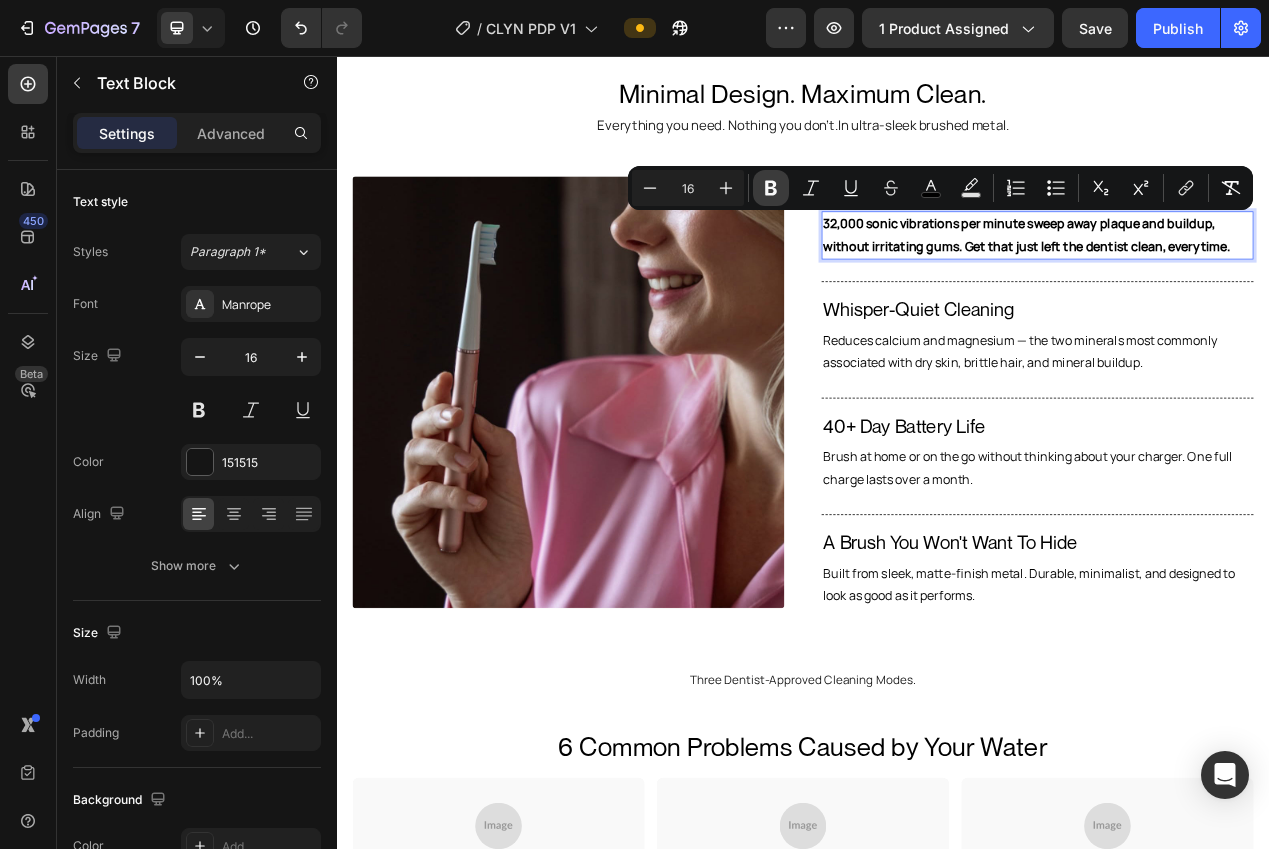 click at bounding box center [635, 489] 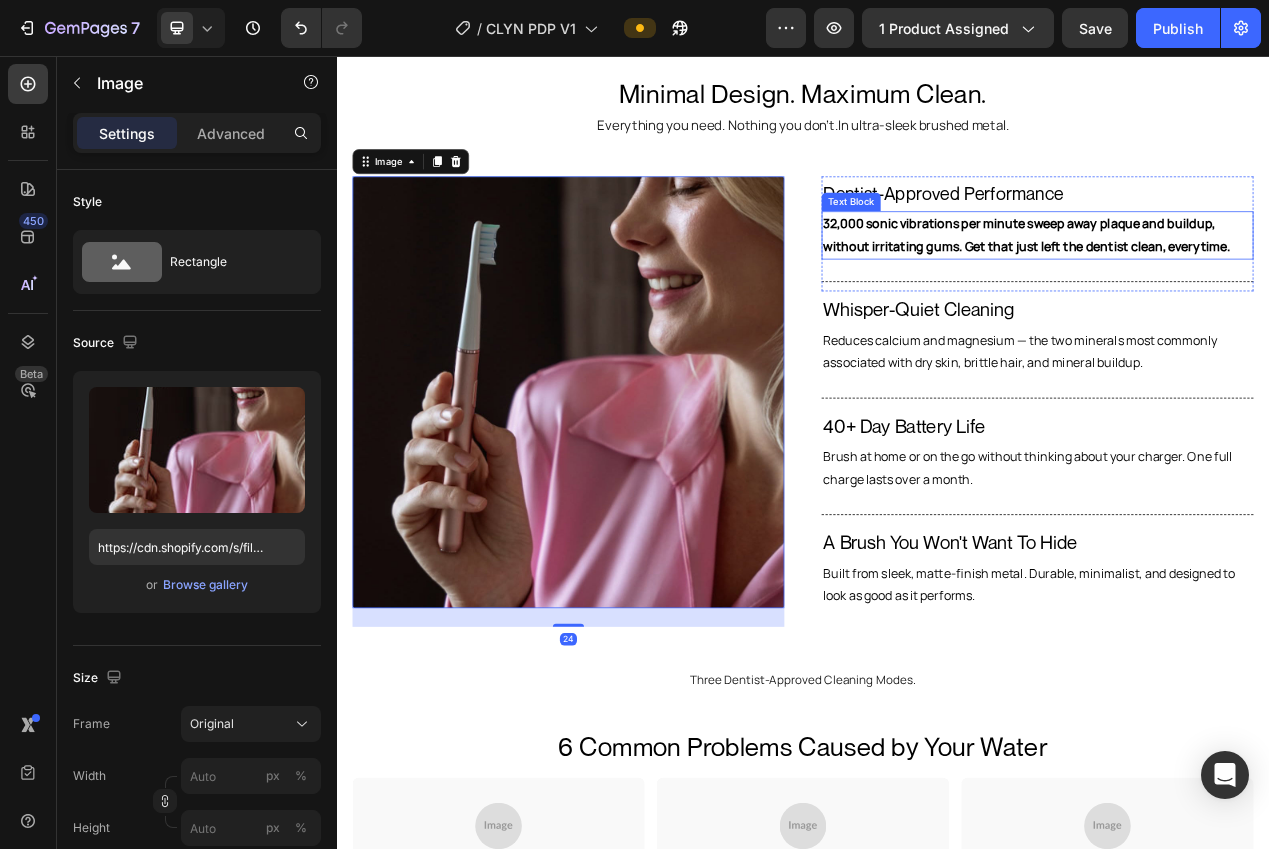 click on "32,000 sonic vibrations per minute sweep away plaque and buildup, without irritating gums. Get that just left the dentist clean, everytime." at bounding box center [1225, 286] 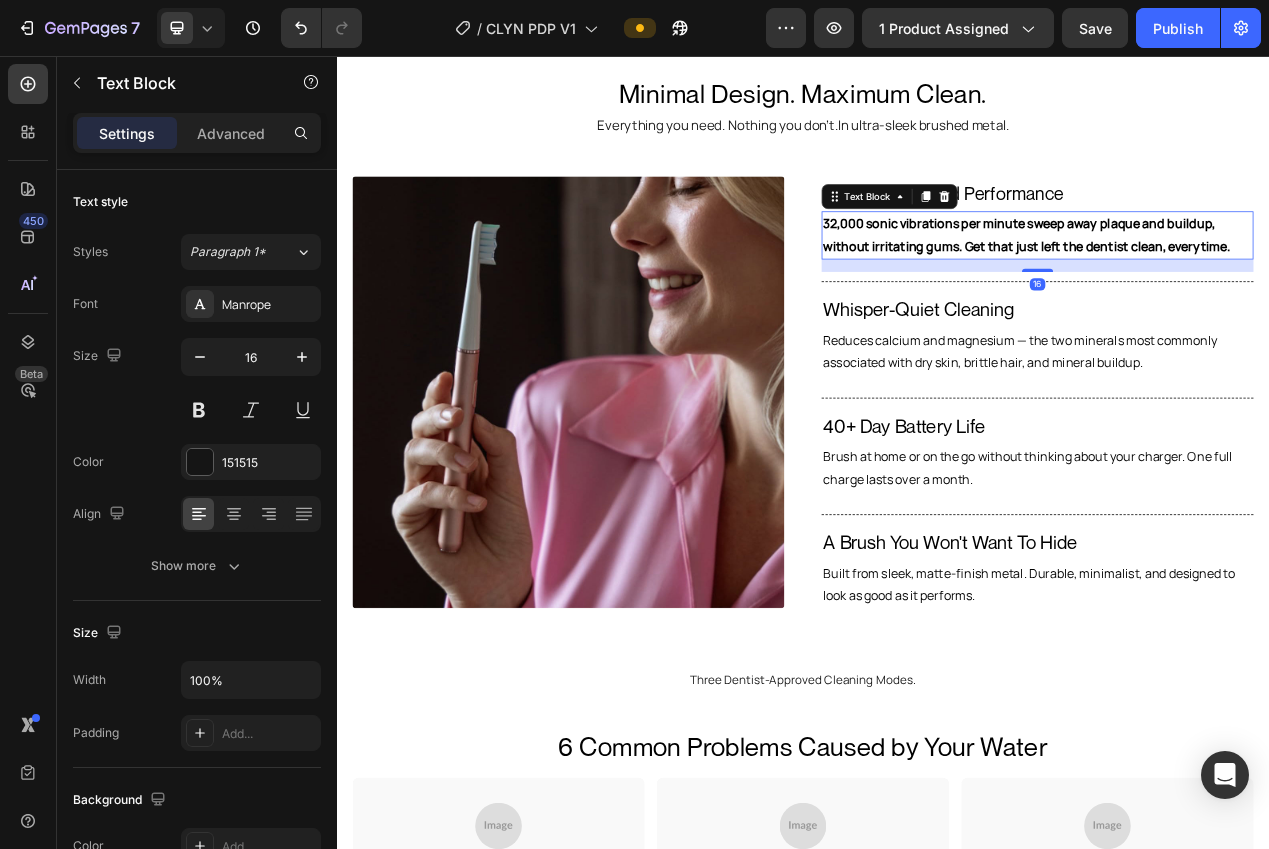 drag, startPoint x: 1136, startPoint y: 289, endPoint x: 1125, endPoint y: 287, distance: 11.18034 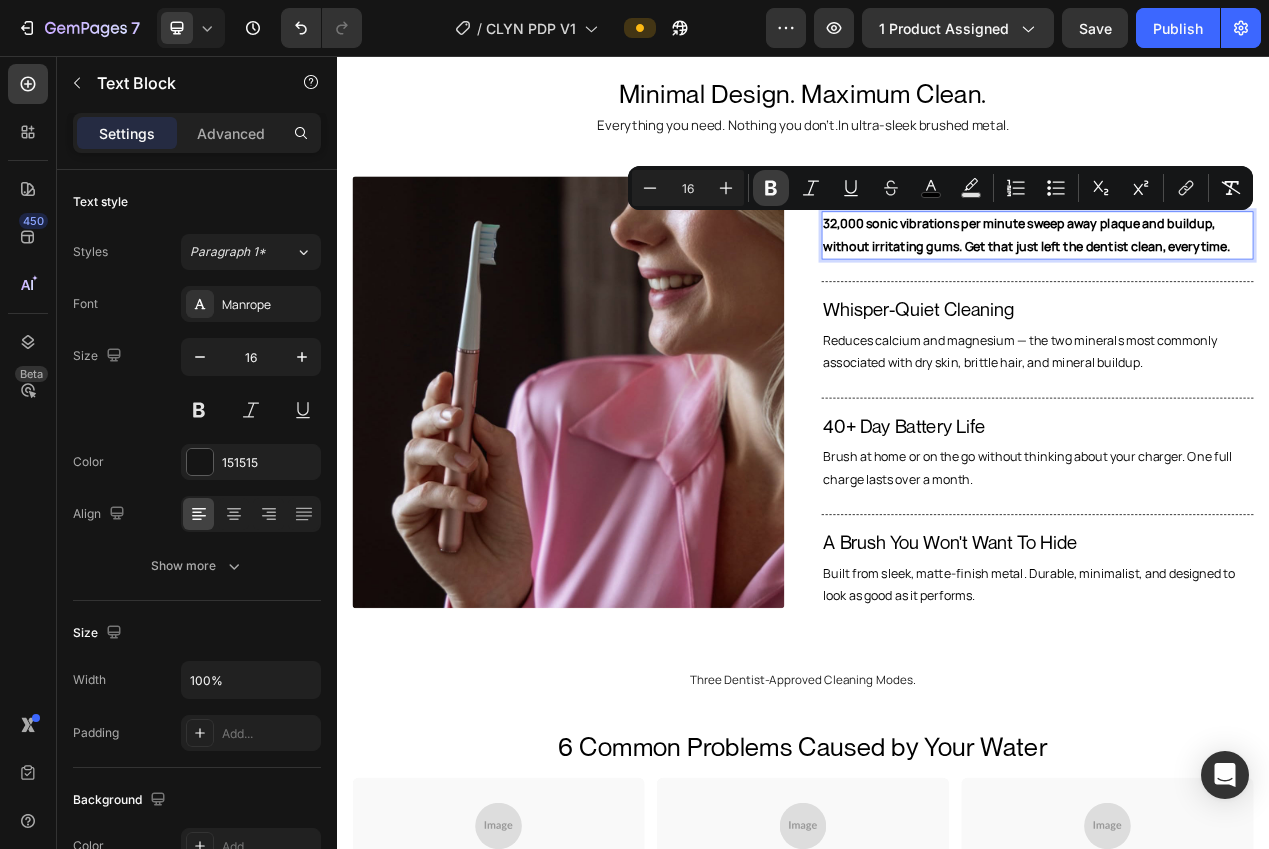 click 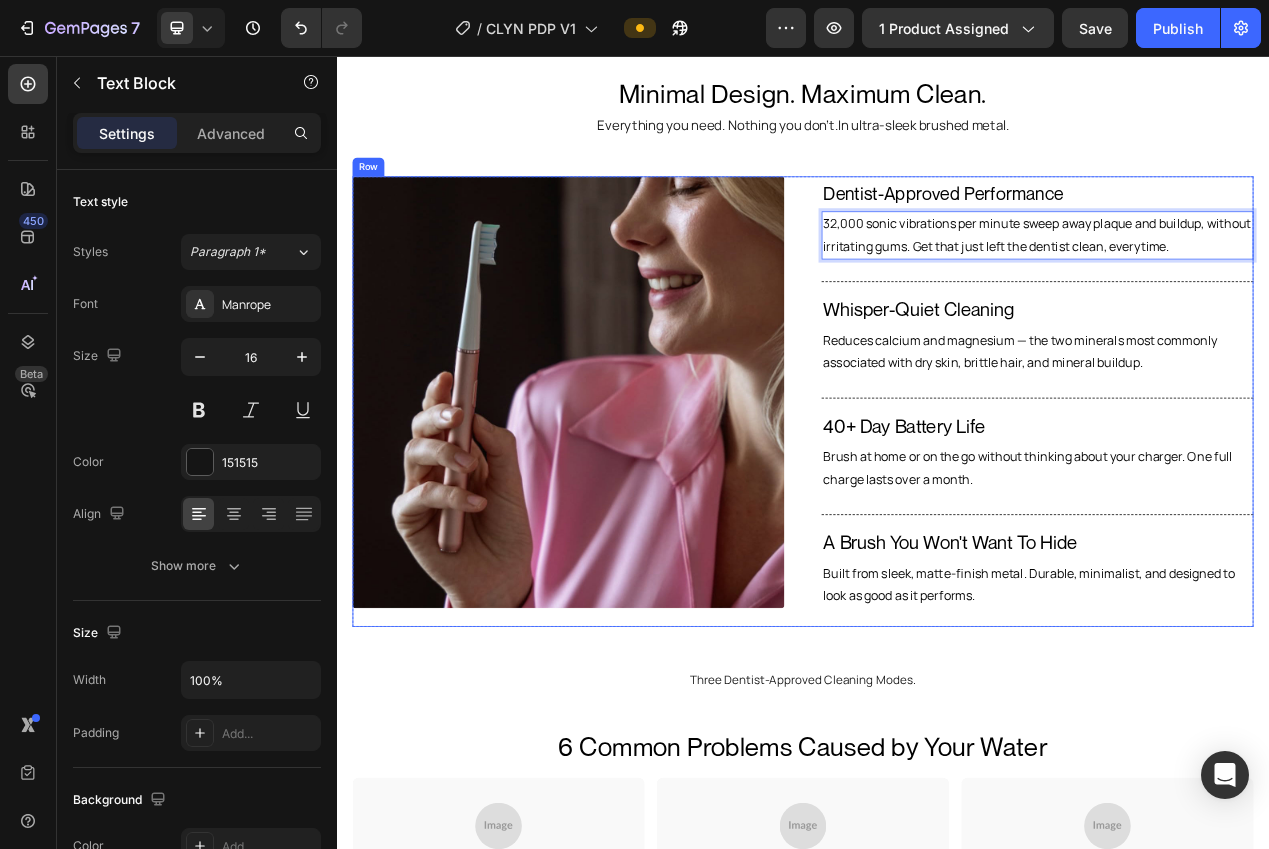 click on "No Apps. No Gimmicks. Heading Three Dentist-Approved Cleaning Modes. Text Block 6 Common Problems Caused by Your Water Heading
Image Whitening Text Block Polishes out stubborn stains like coffee, tea and tobacco.  Text Block Row Hero Banner Image Daily Clean Text Block Your daily go-to. Balanced, effective, and gentle enough for sensitive gums. Text Block Row Hero Banner Image Deep Clean Text Block High-intensity sonic power — ideal after heavy meals or when you want that just-left-the-chair feeling. Text Block Row Hero Banner
Carousel Row Section 5" at bounding box center [937, 1053] 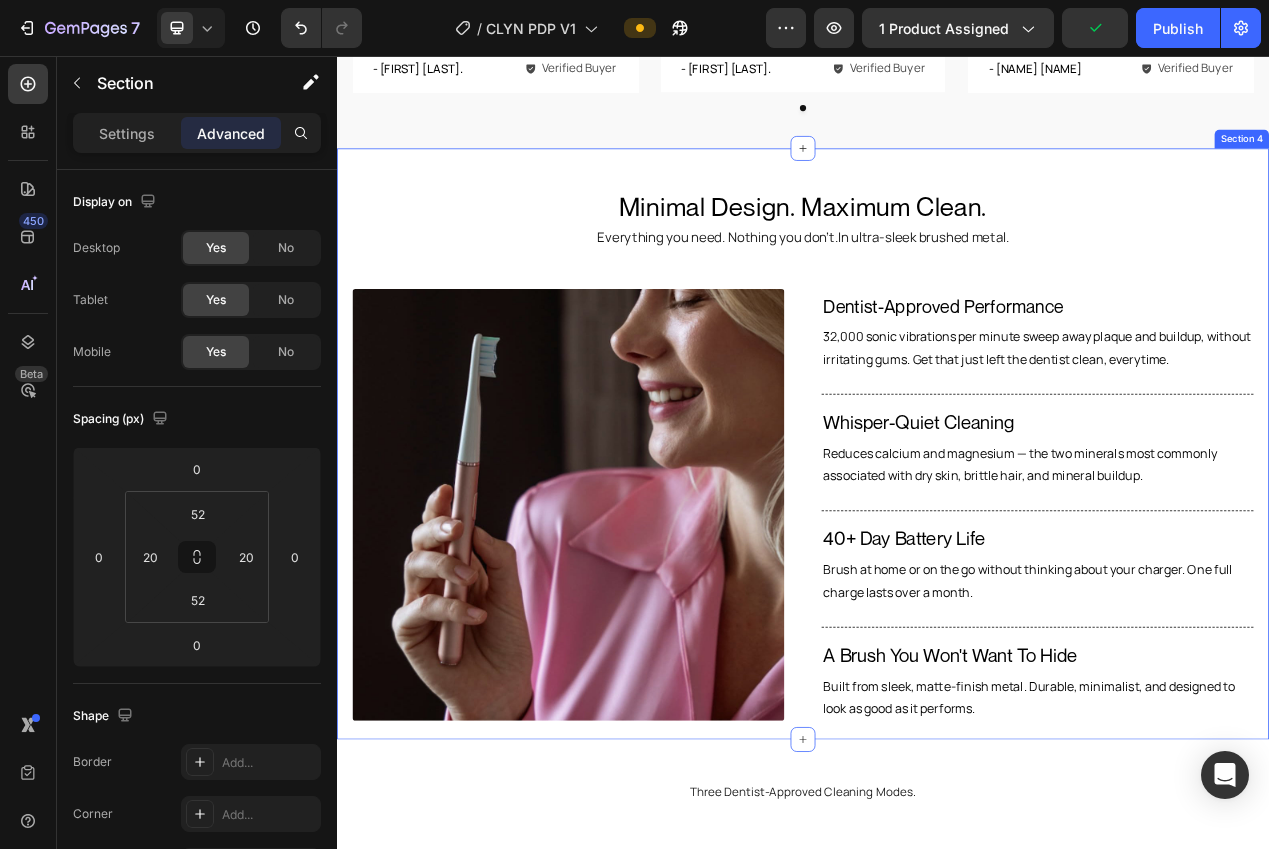 scroll, scrollTop: 1223, scrollLeft: 0, axis: vertical 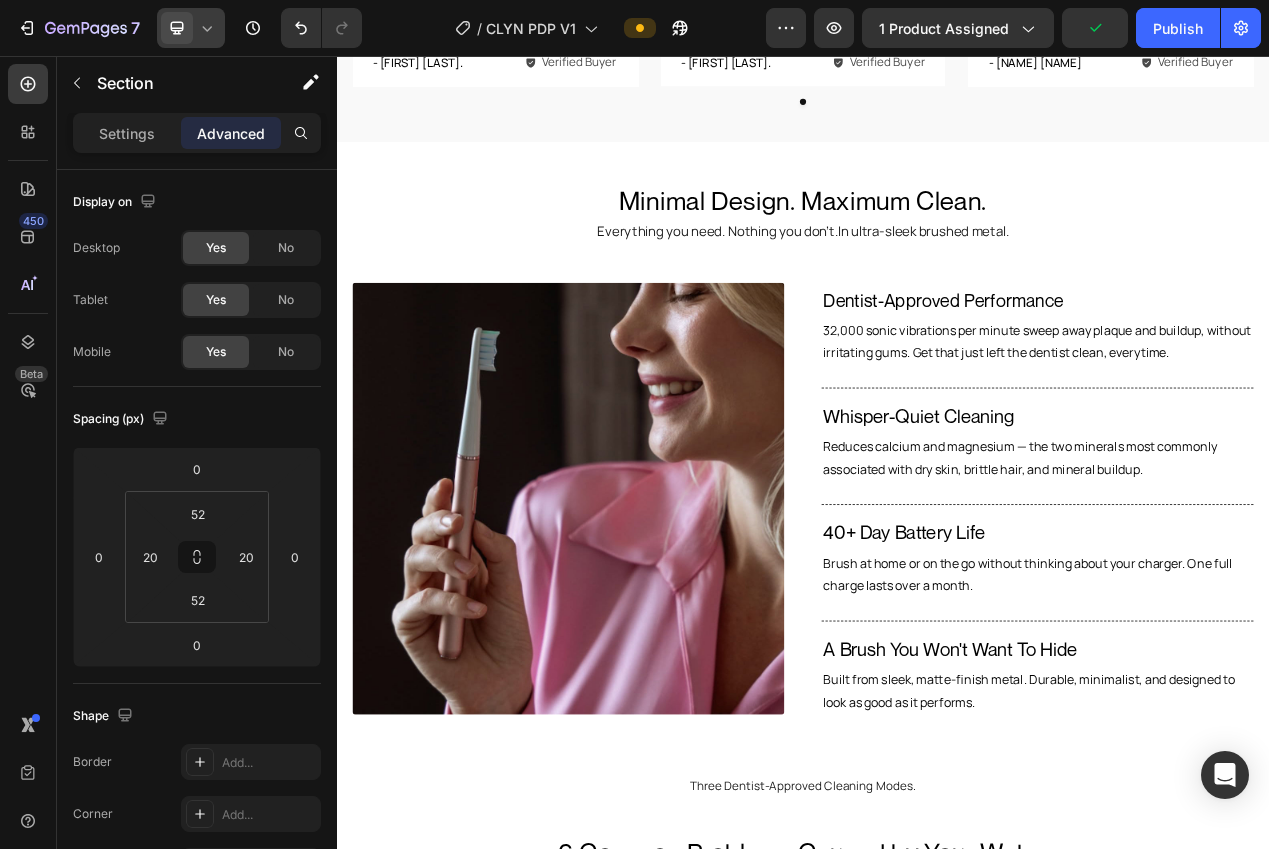 click 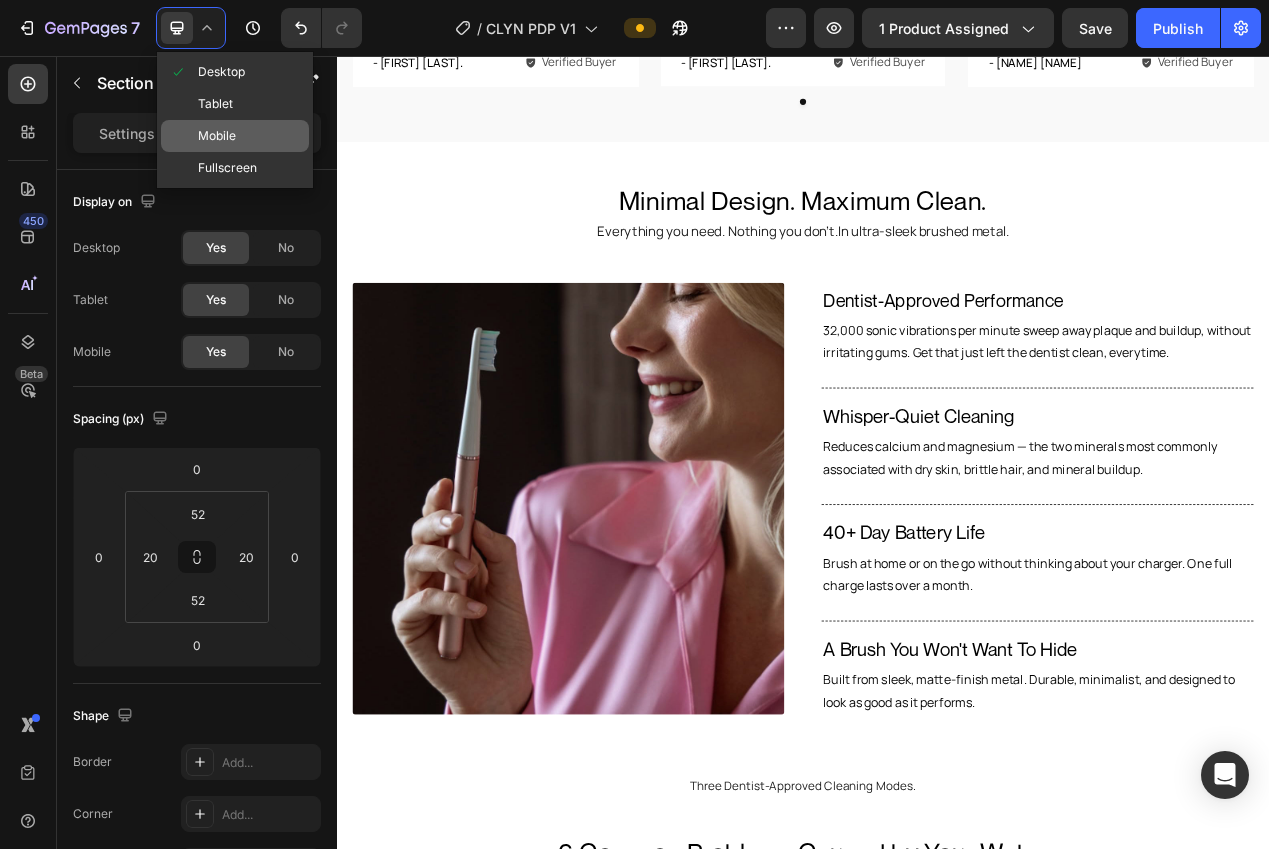 click on "Mobile" at bounding box center (217, 136) 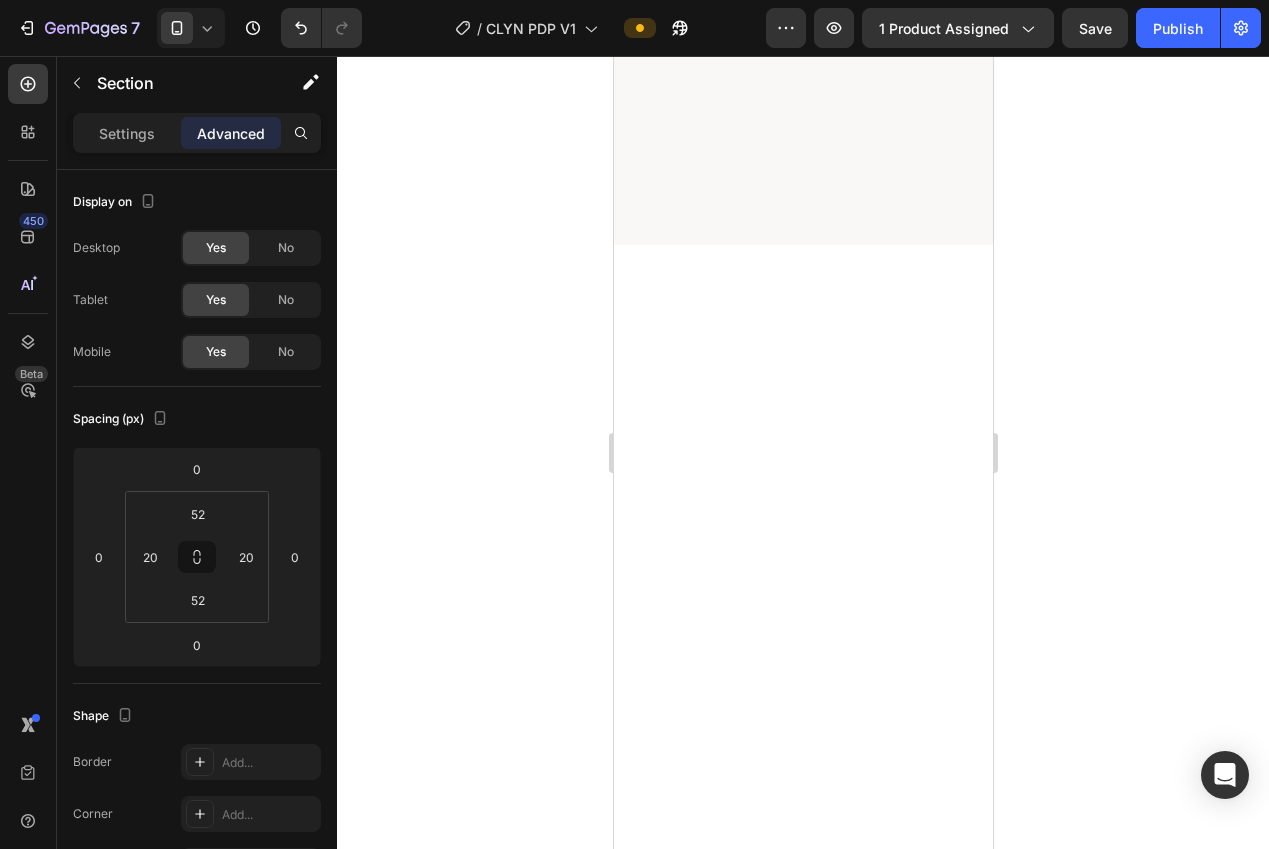 scroll, scrollTop: 0, scrollLeft: 0, axis: both 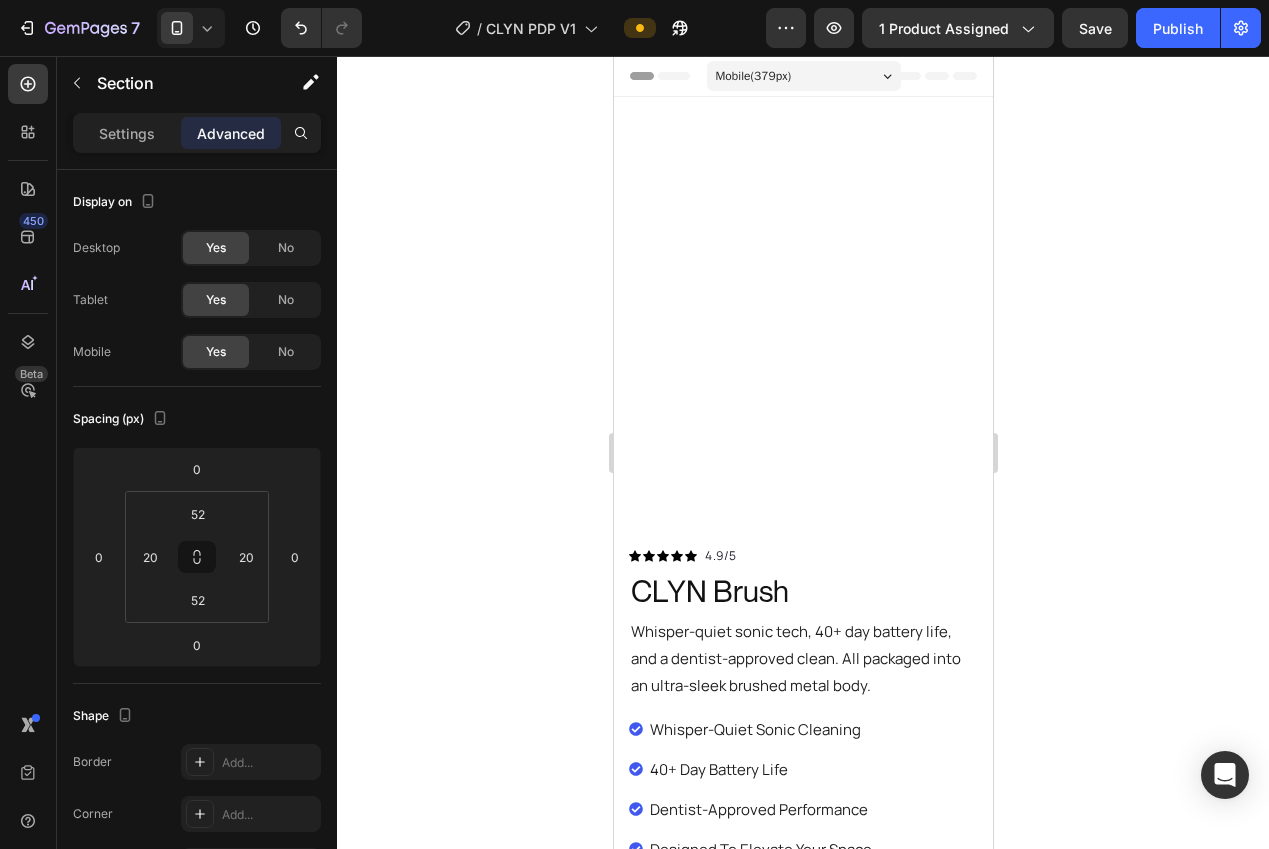 click 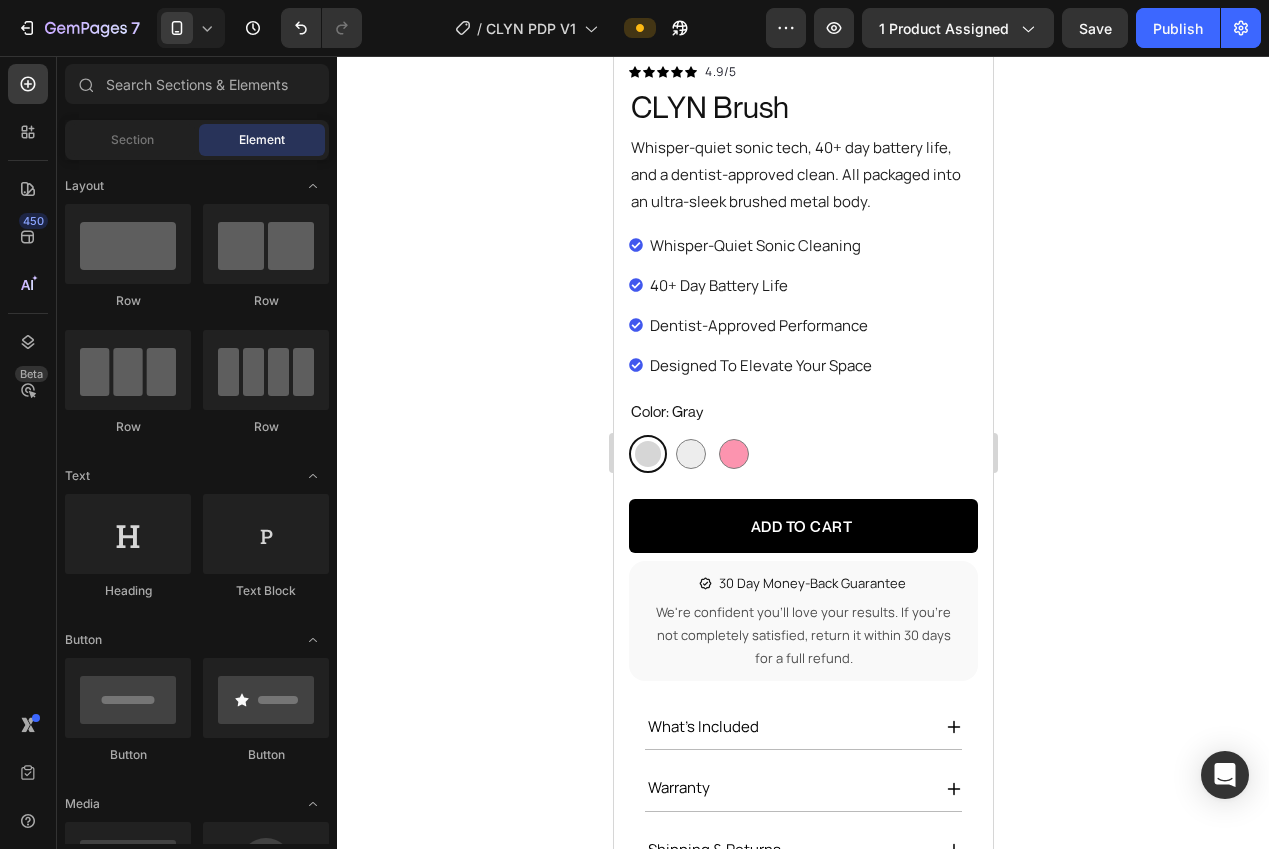 scroll, scrollTop: 472, scrollLeft: 0, axis: vertical 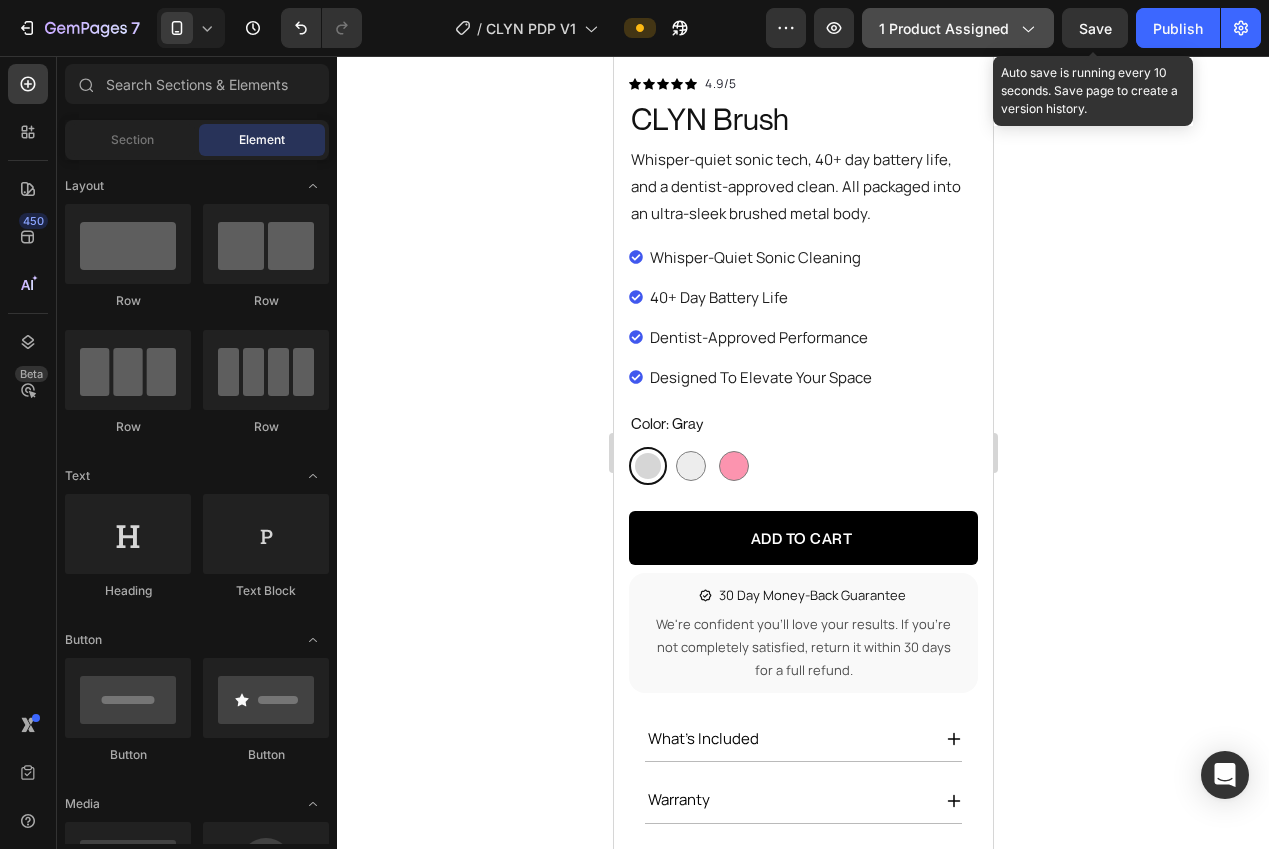 drag, startPoint x: 1088, startPoint y: 24, endPoint x: 1025, endPoint y: 19, distance: 63.1981 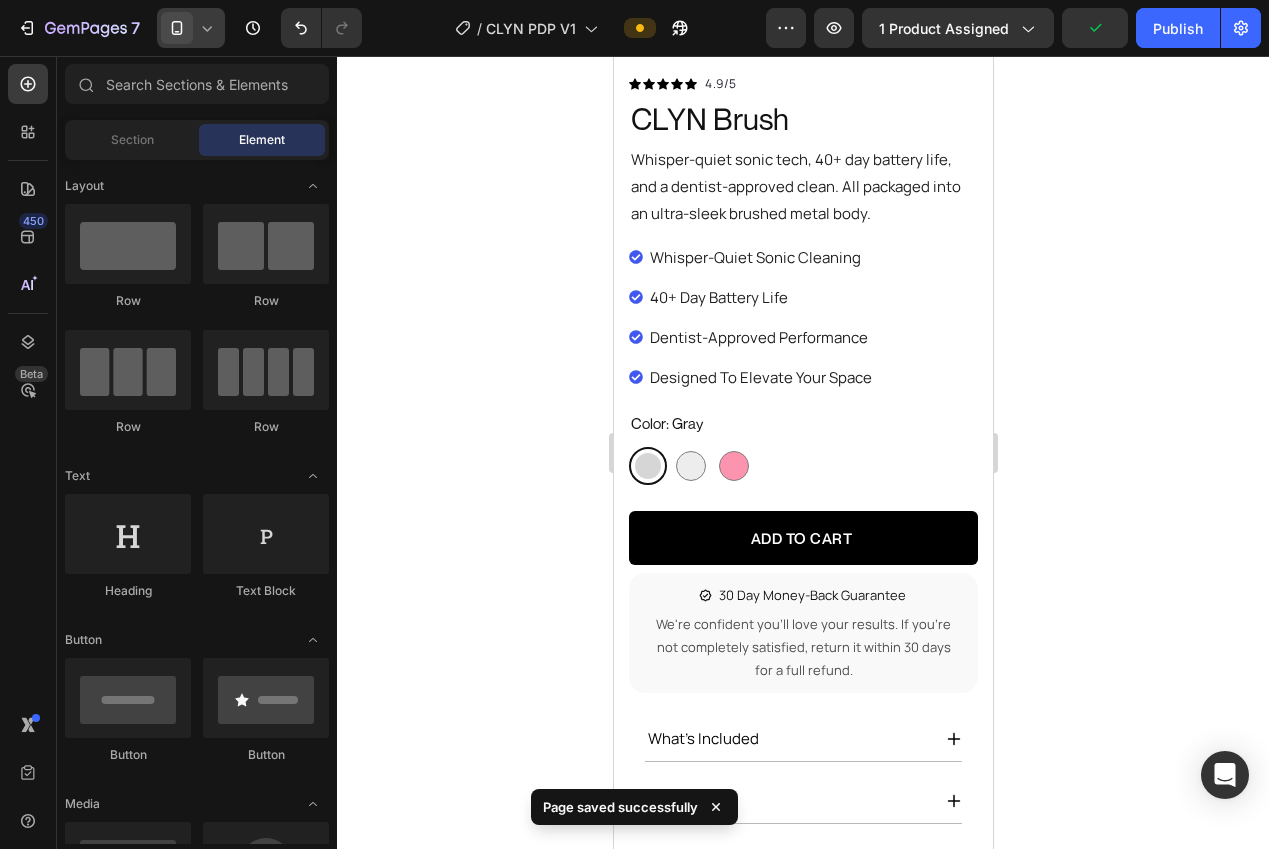 click 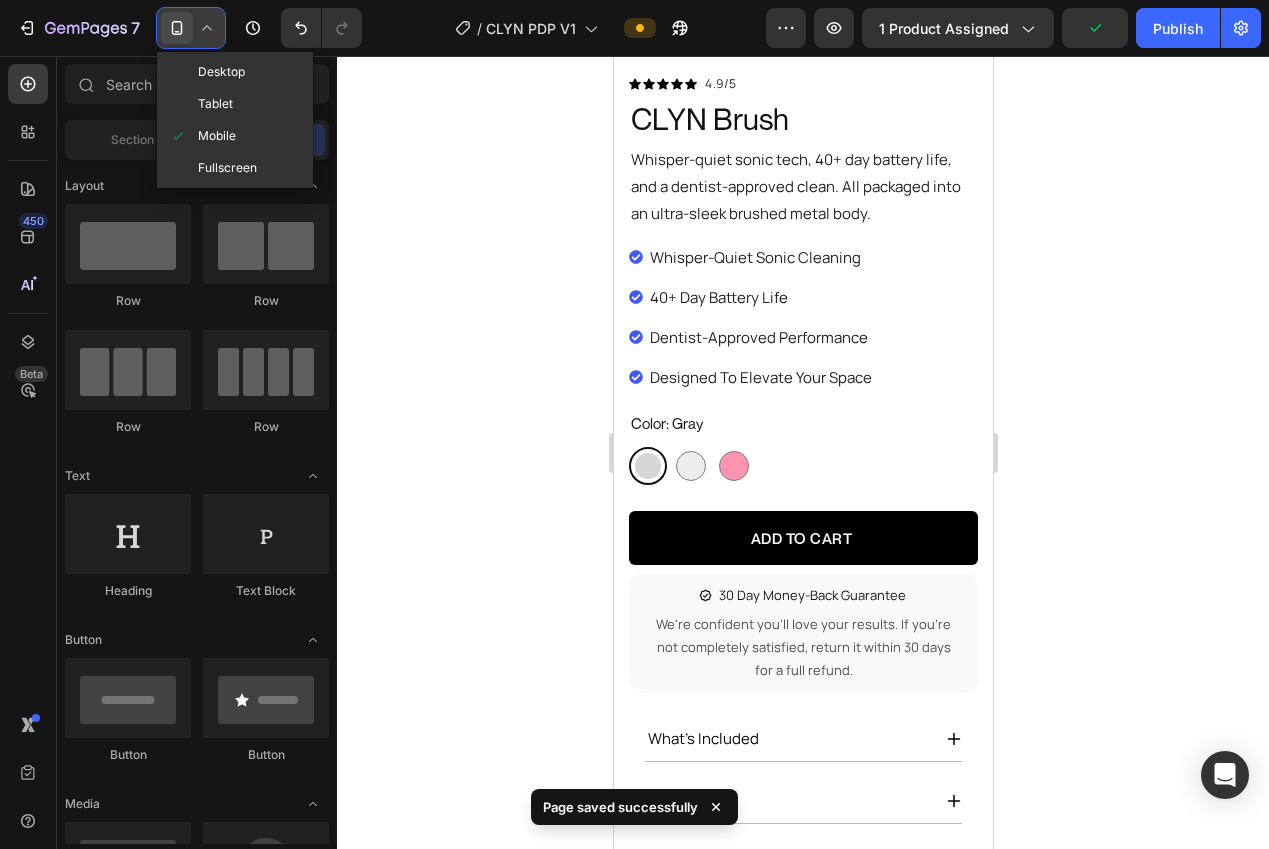 click on "Desktop Tablet Mobile Fullscreen" 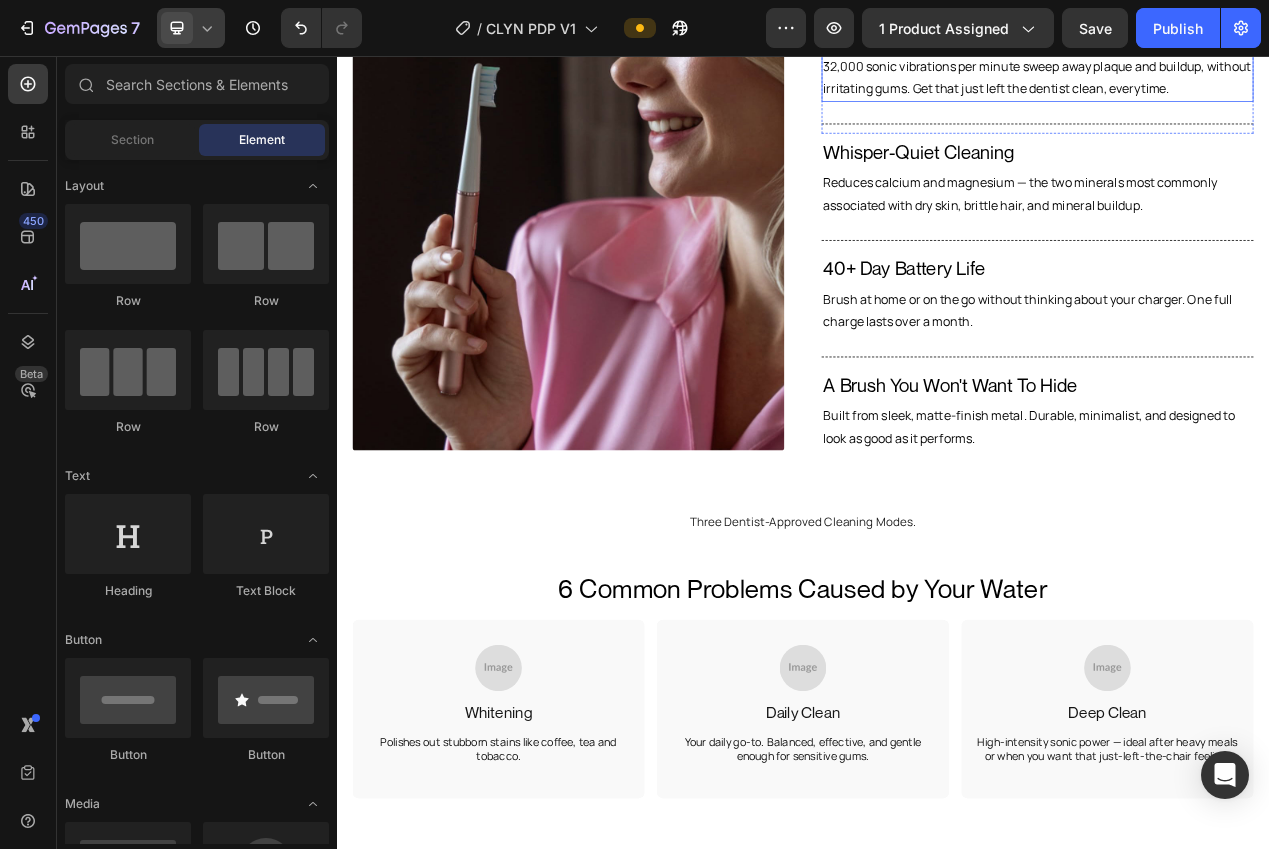 scroll, scrollTop: 1662, scrollLeft: 0, axis: vertical 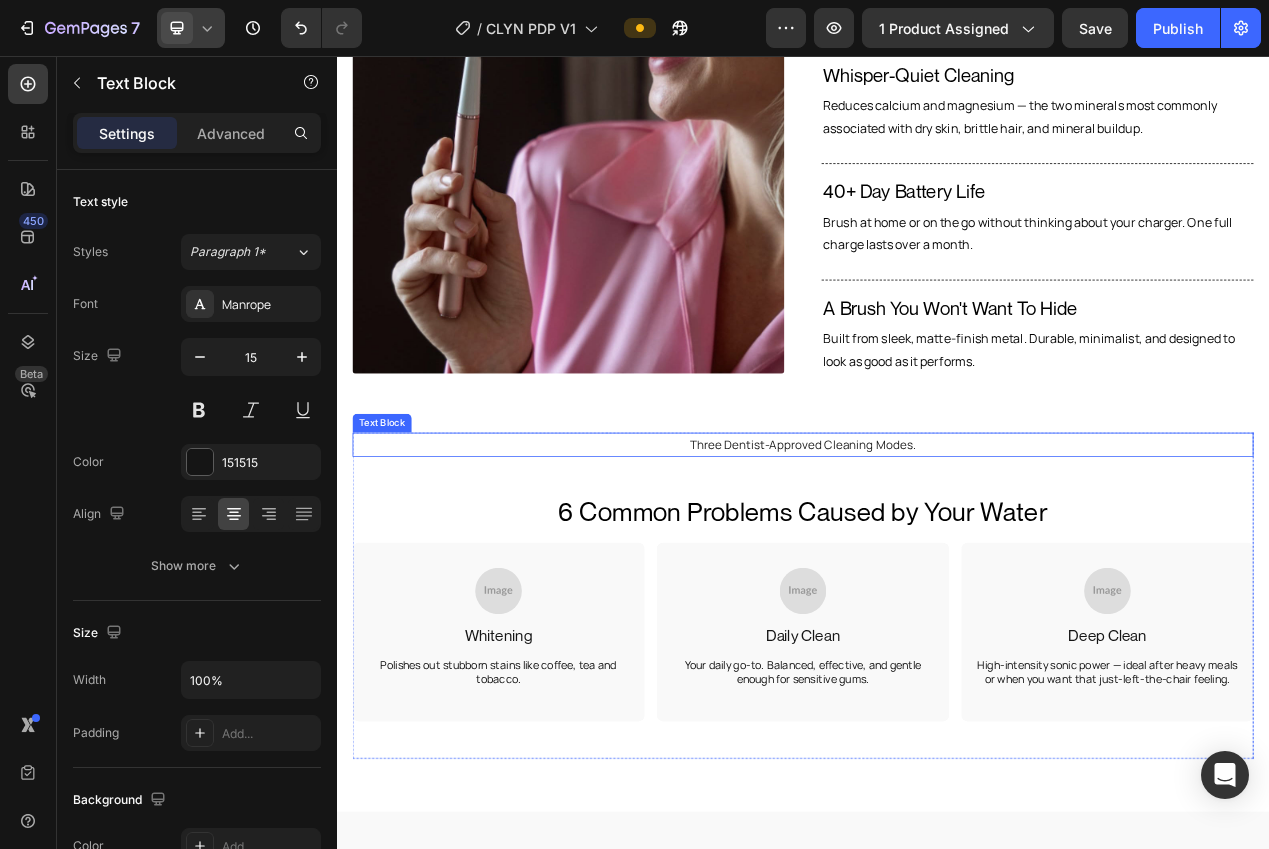 click on "Three Dentist-Approved Cleaning Modes." at bounding box center [937, 556] 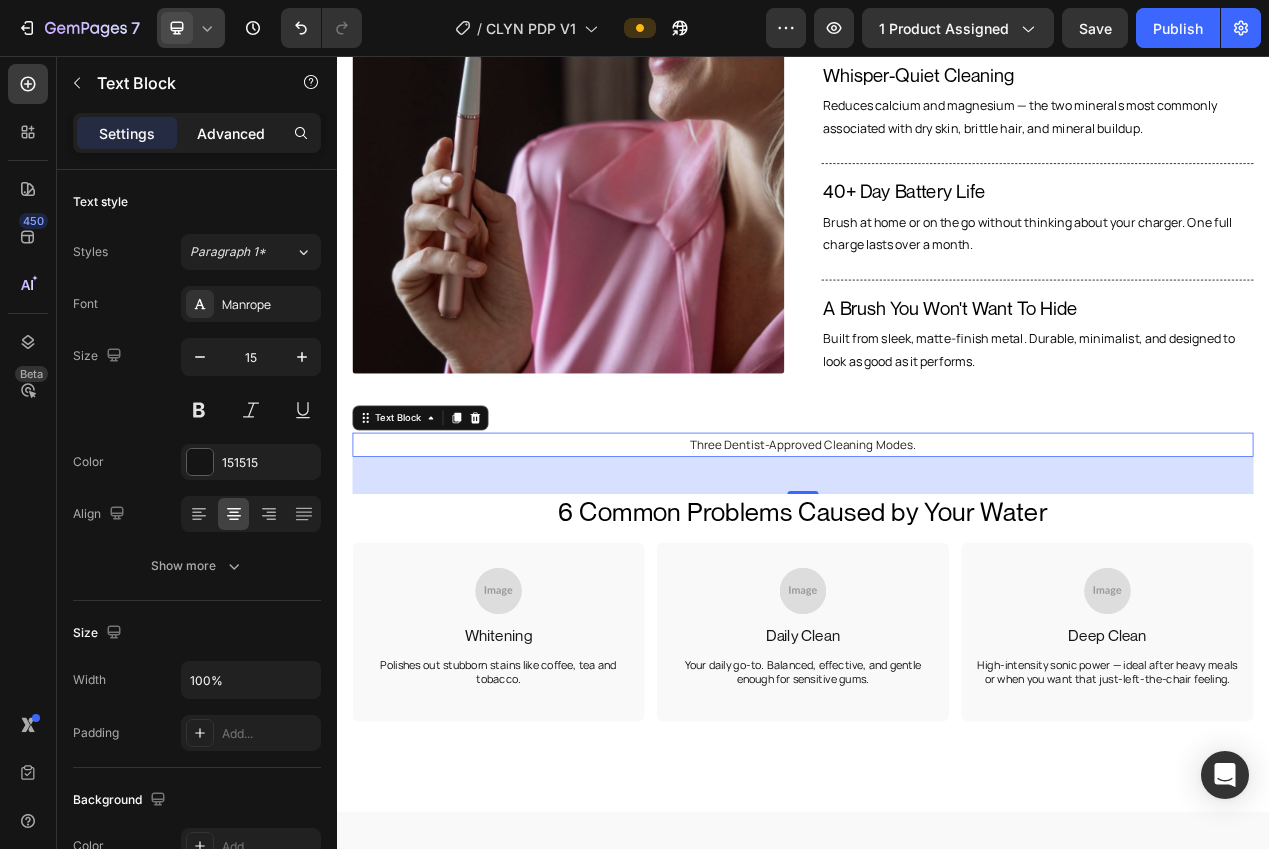 click on "Advanced" at bounding box center [231, 133] 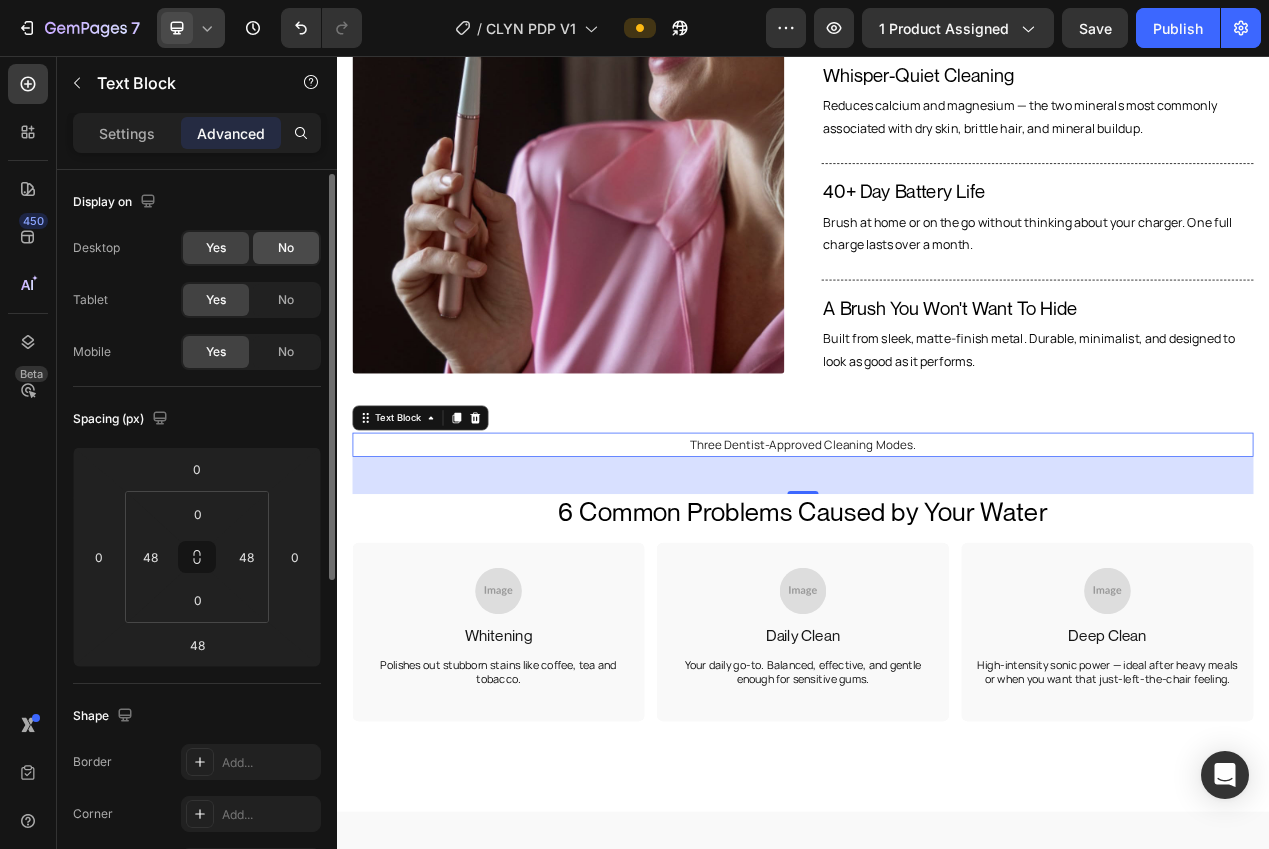 scroll, scrollTop: 3, scrollLeft: 0, axis: vertical 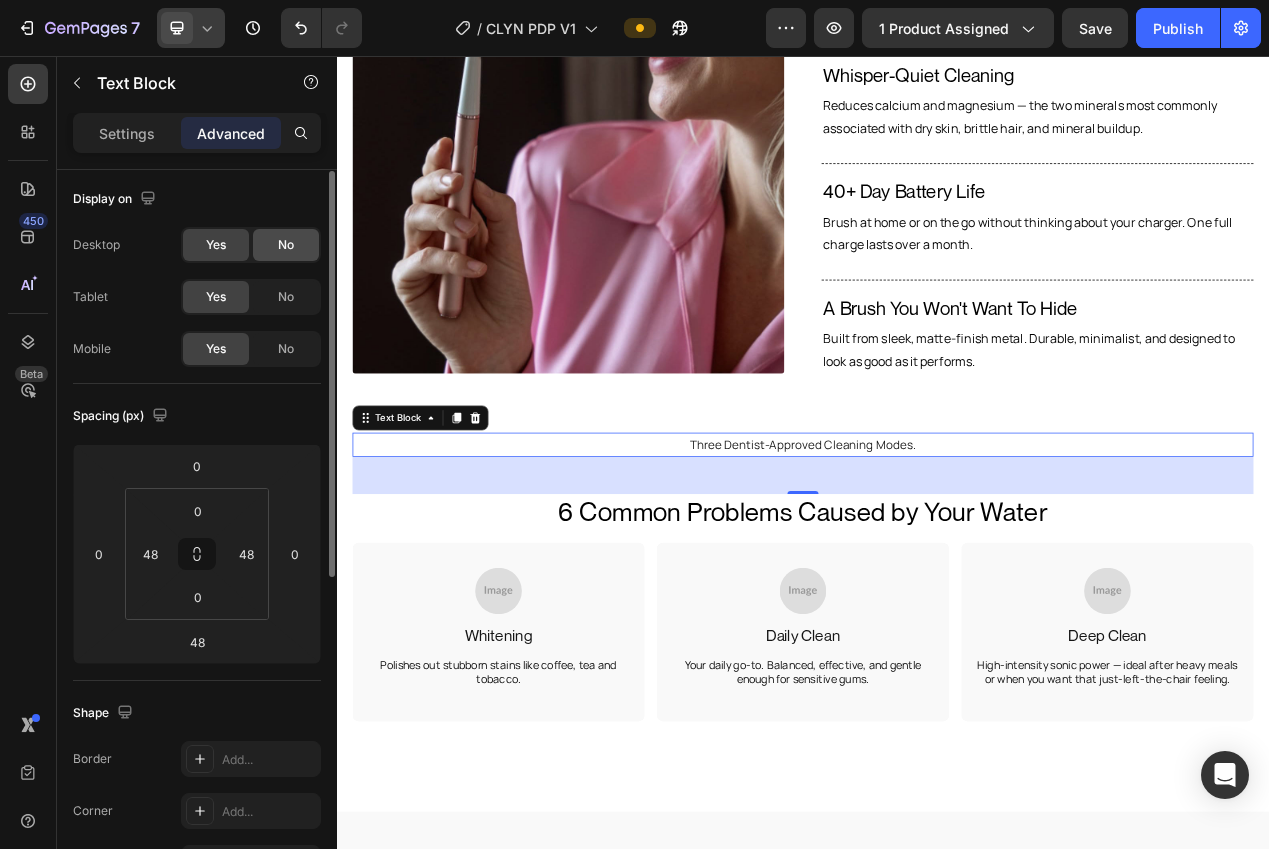 click on "No" 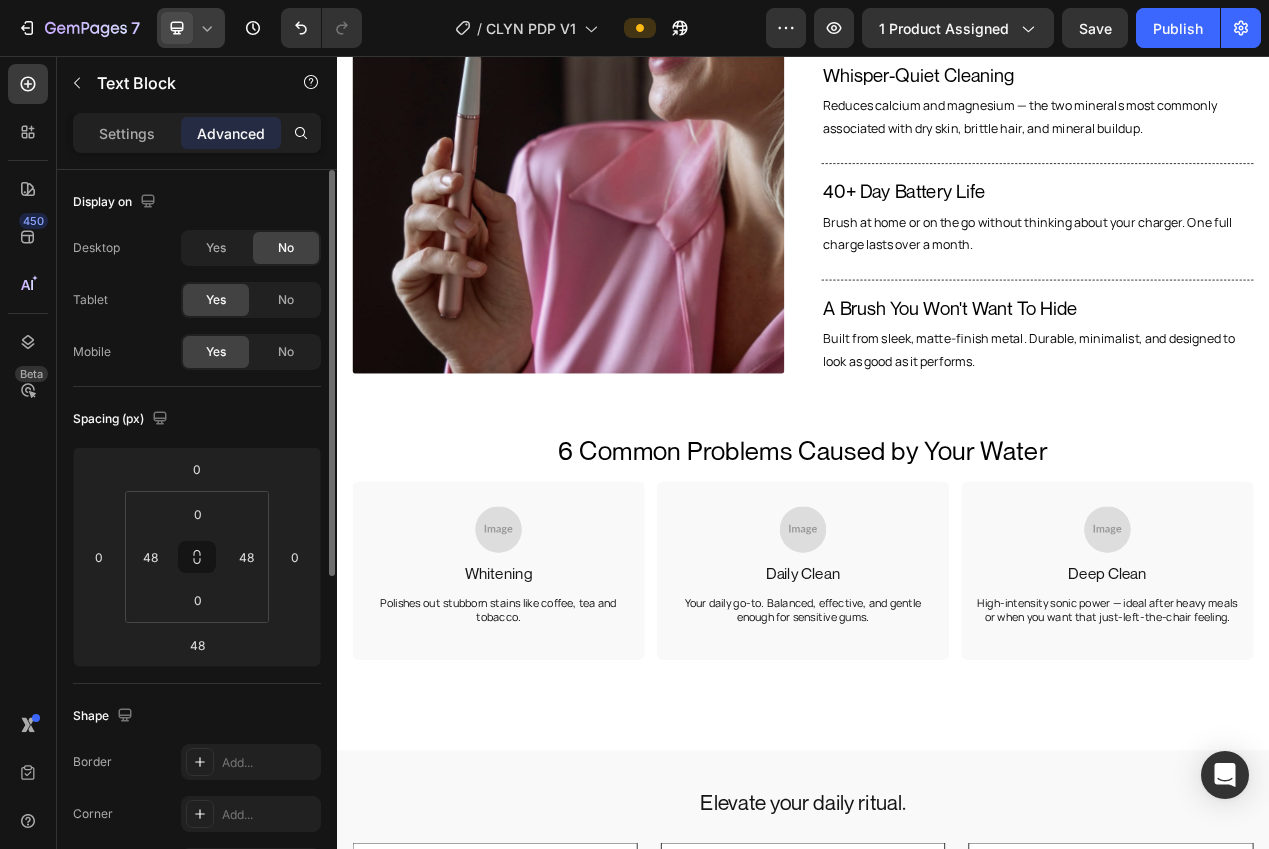 scroll, scrollTop: 2, scrollLeft: 0, axis: vertical 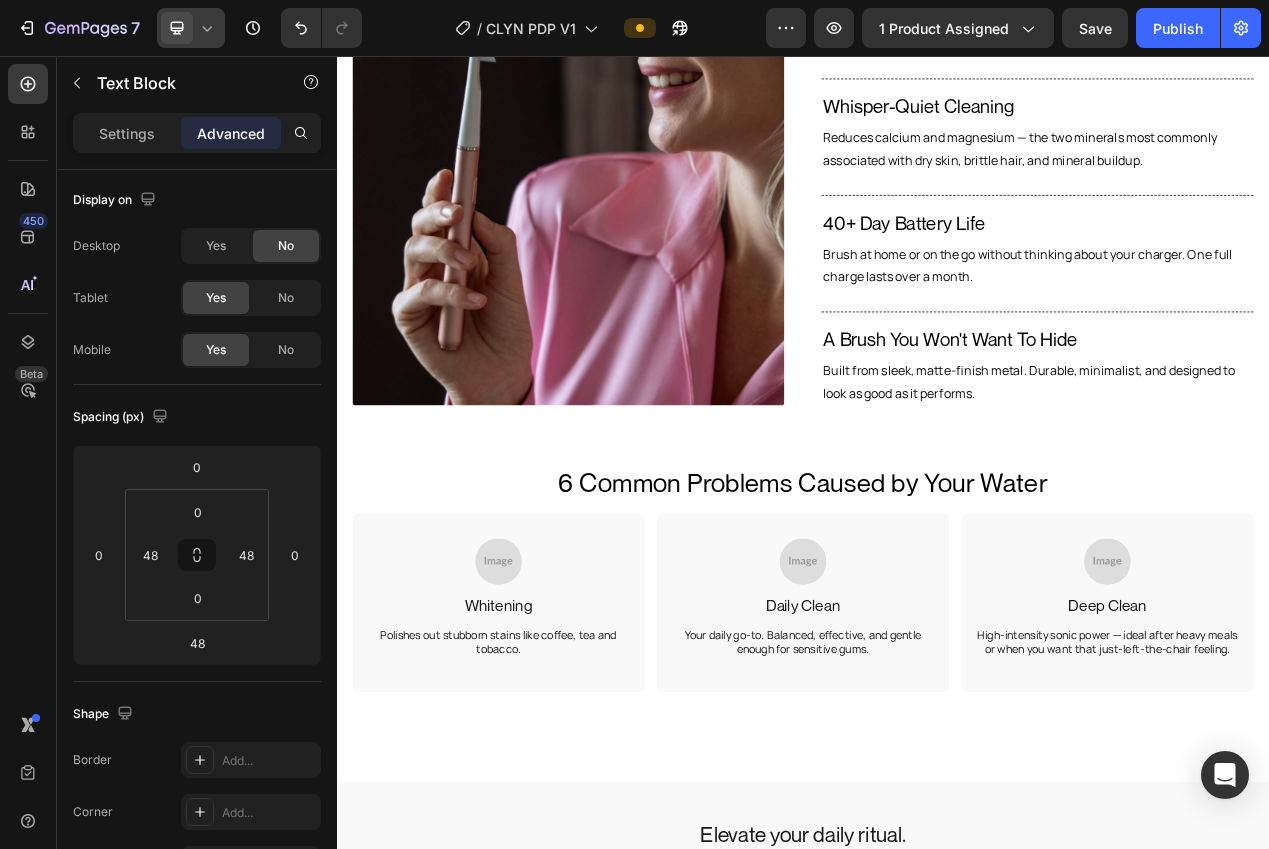 click at bounding box center [177, 28] 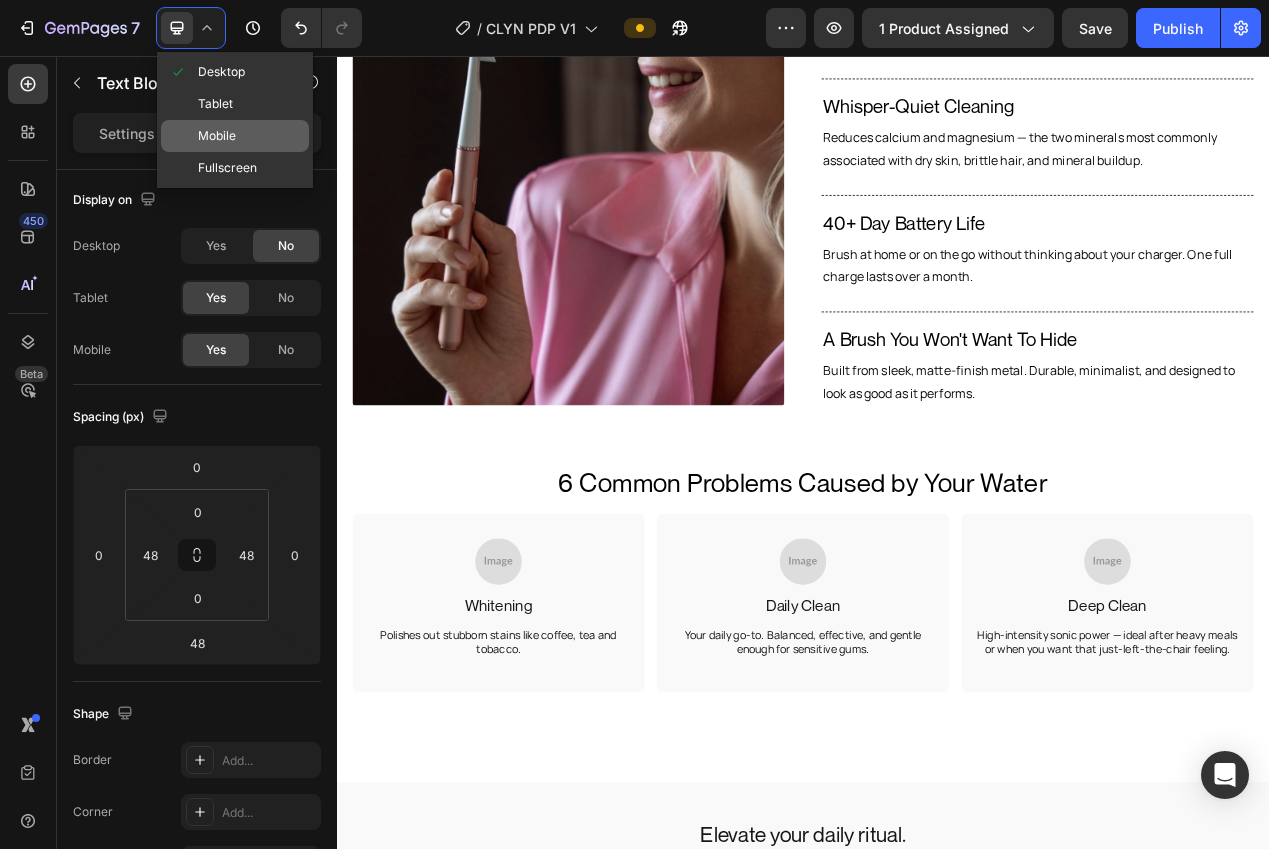 click on "Mobile" at bounding box center (217, 136) 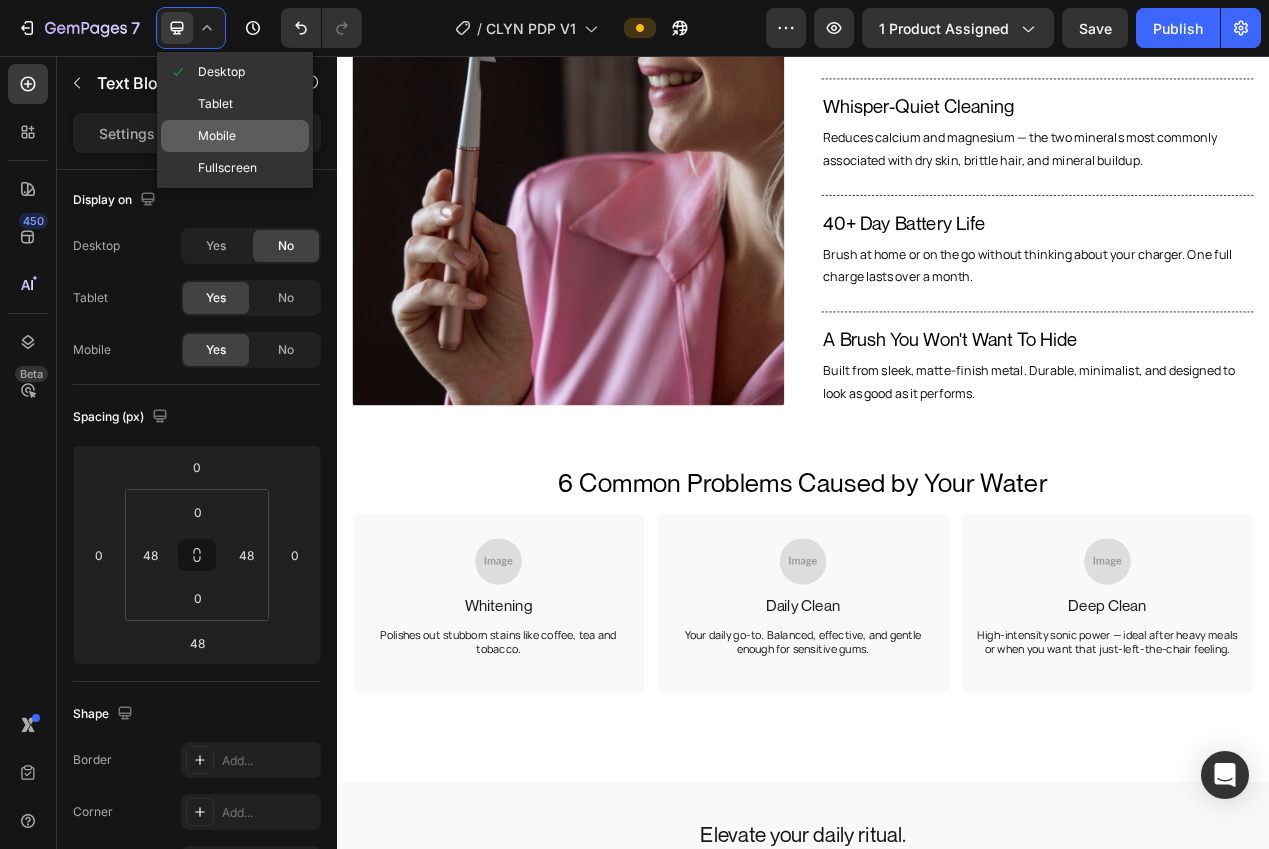 type on "24" 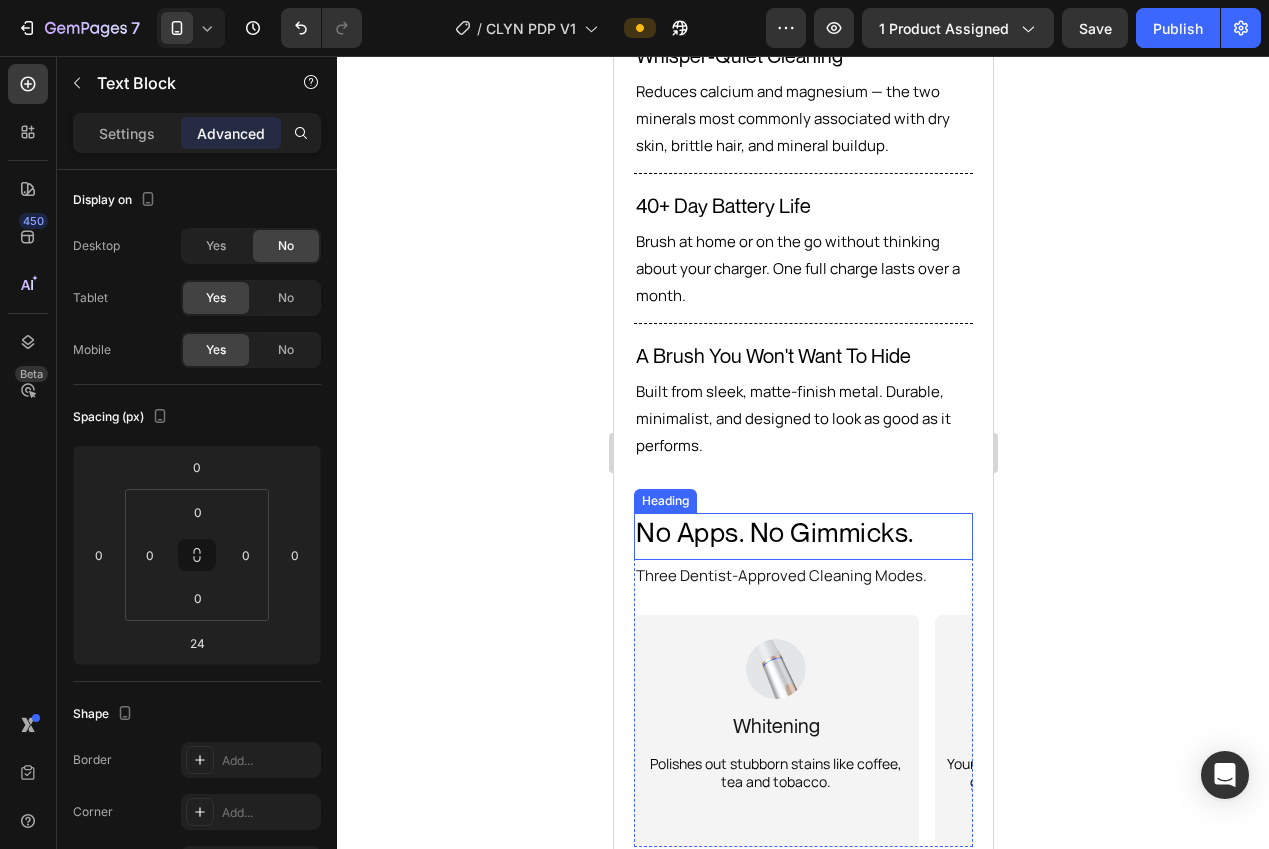 scroll, scrollTop: 2120, scrollLeft: 0, axis: vertical 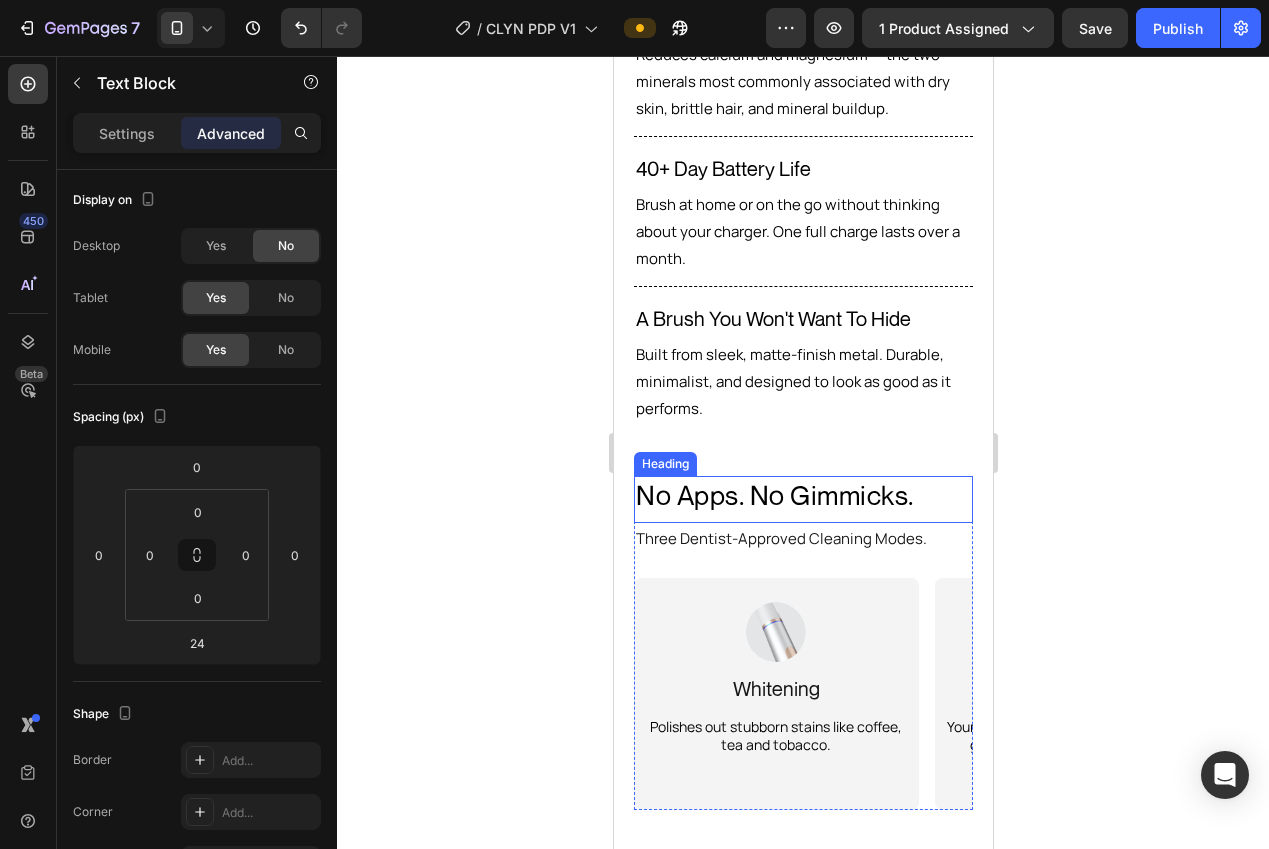 click on "No Apps. No Gimmicks." at bounding box center [802, 495] 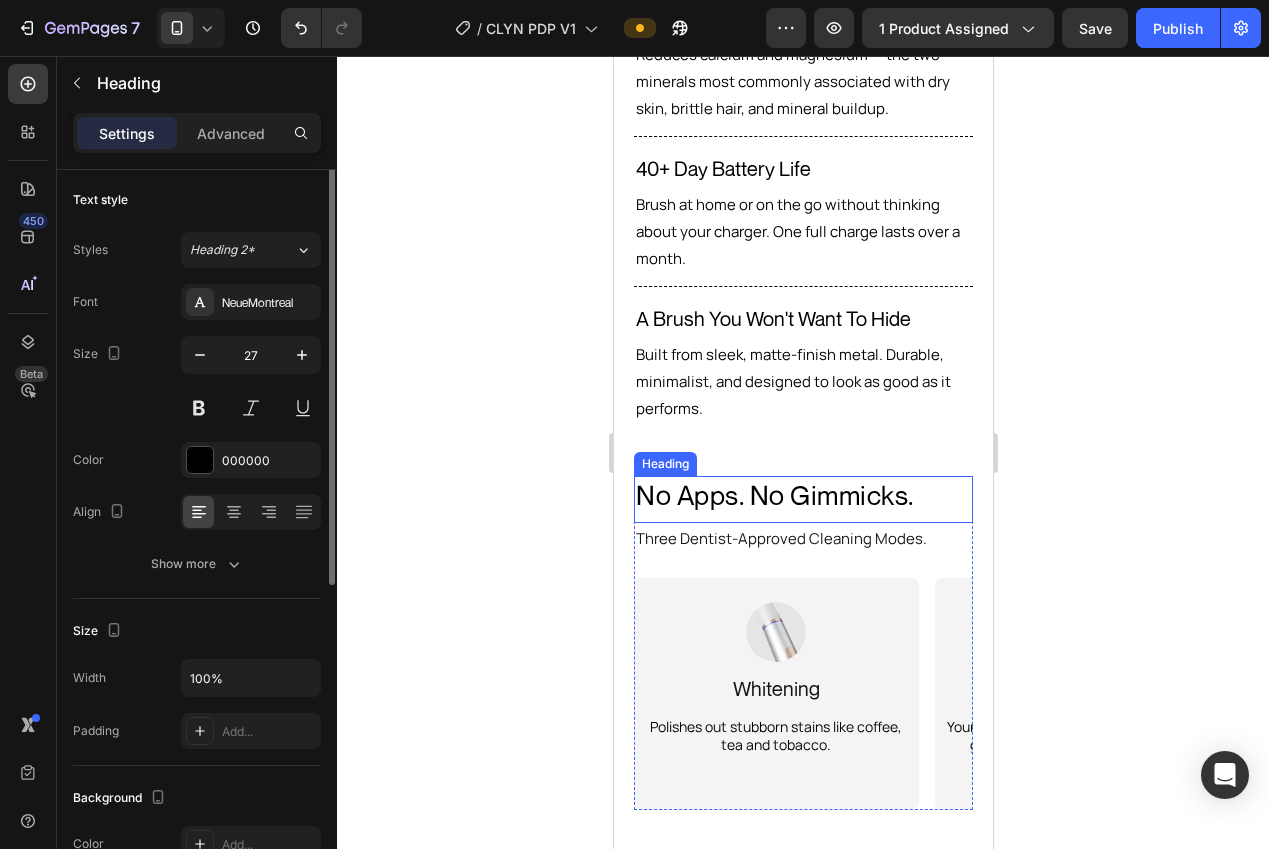 scroll, scrollTop: 0, scrollLeft: 0, axis: both 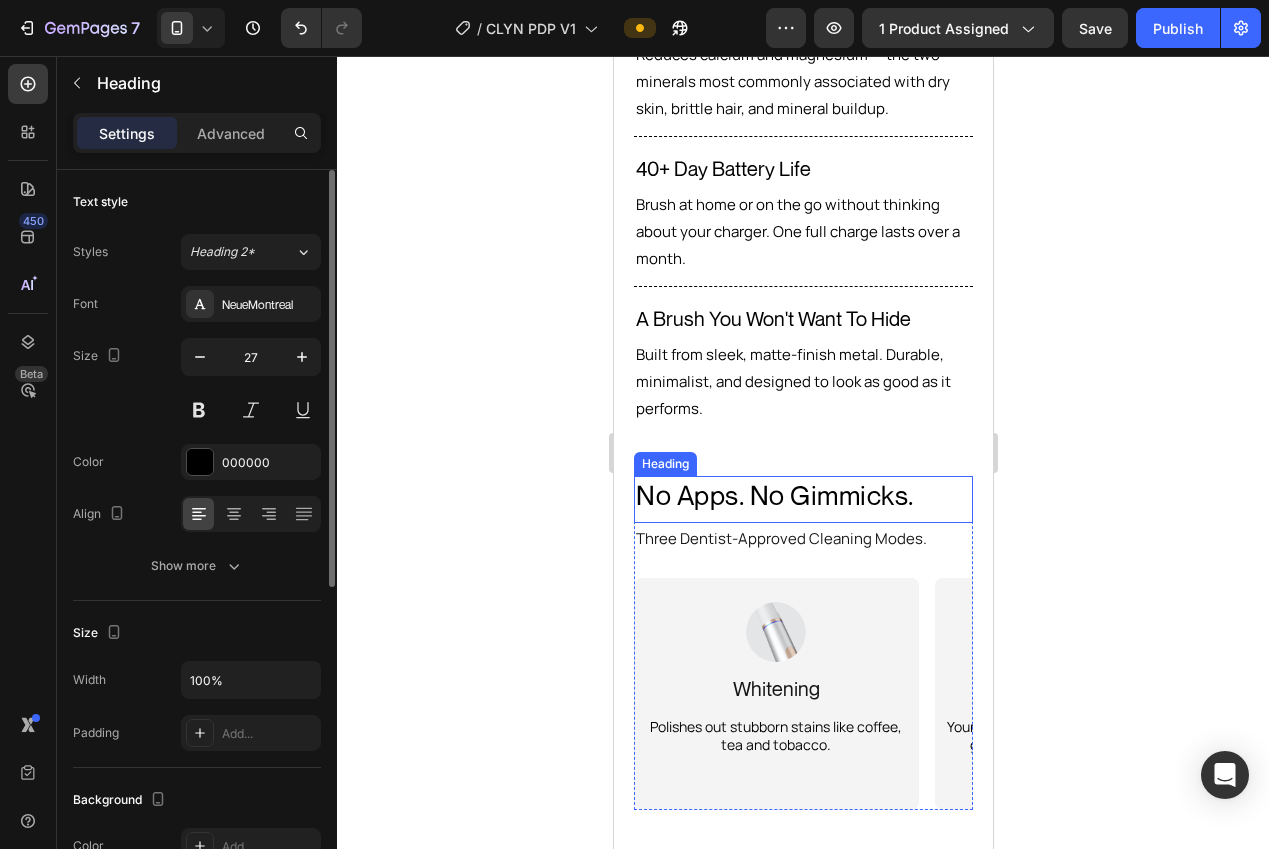 click on "No Apps. No Gimmicks." at bounding box center (802, 495) 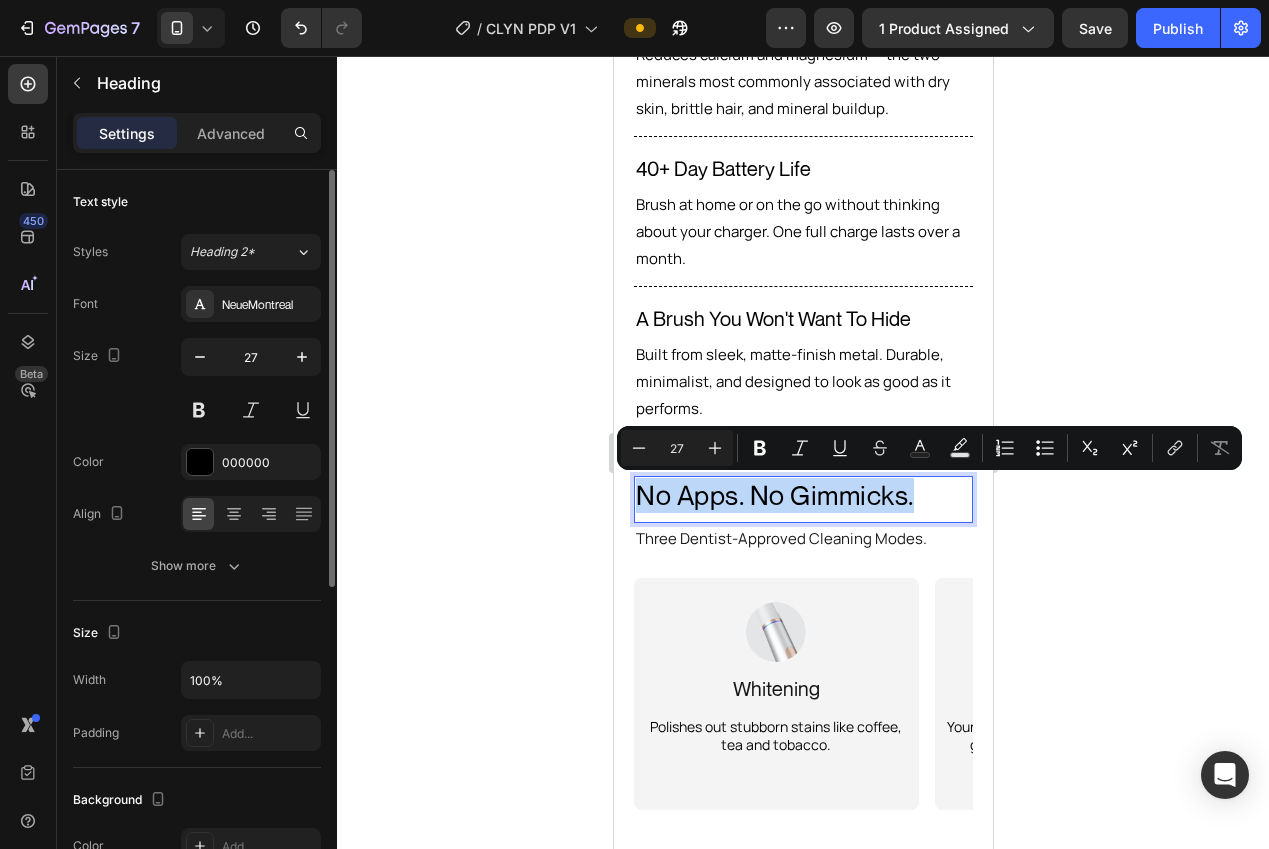 copy on "No Apps. No Gimmicks." 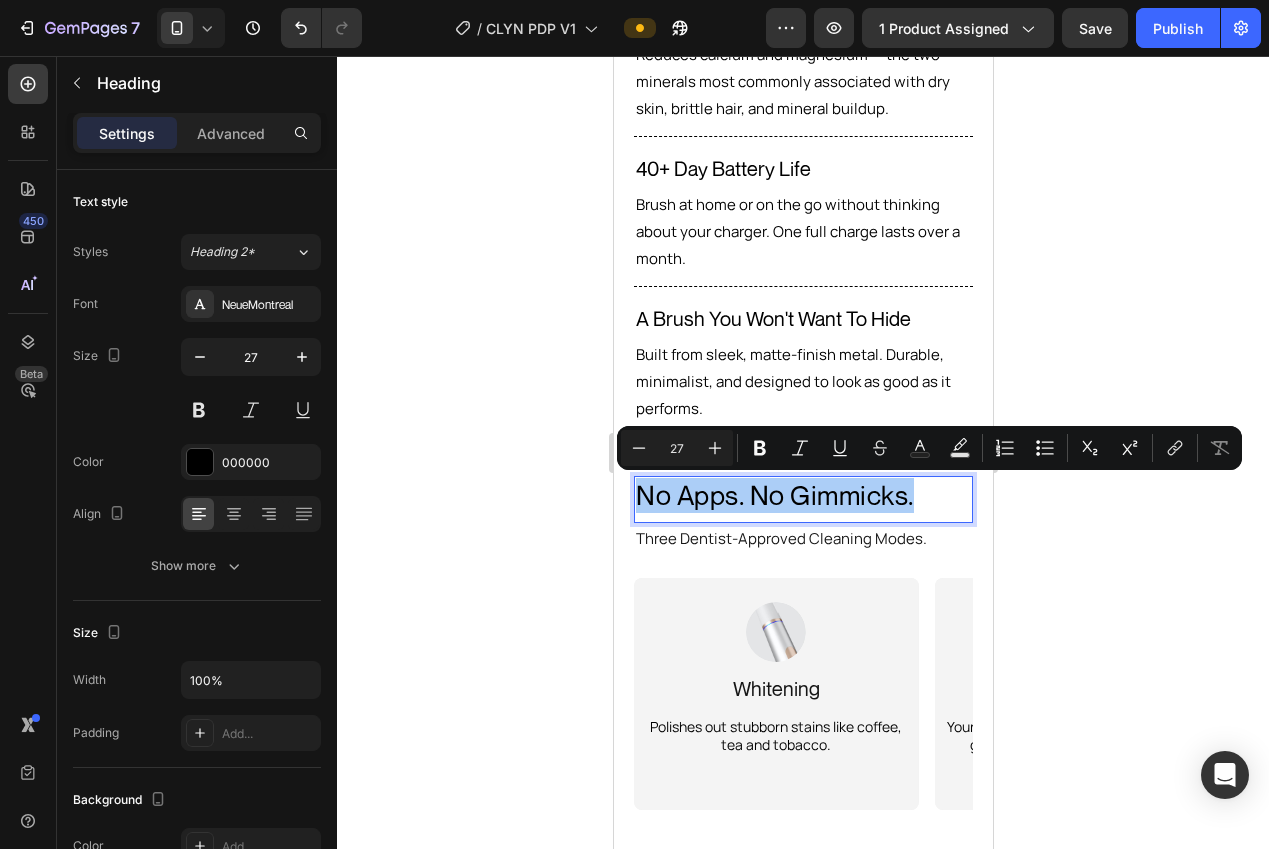 drag, startPoint x: 1092, startPoint y: 608, endPoint x: 1038, endPoint y: 575, distance: 63.28507 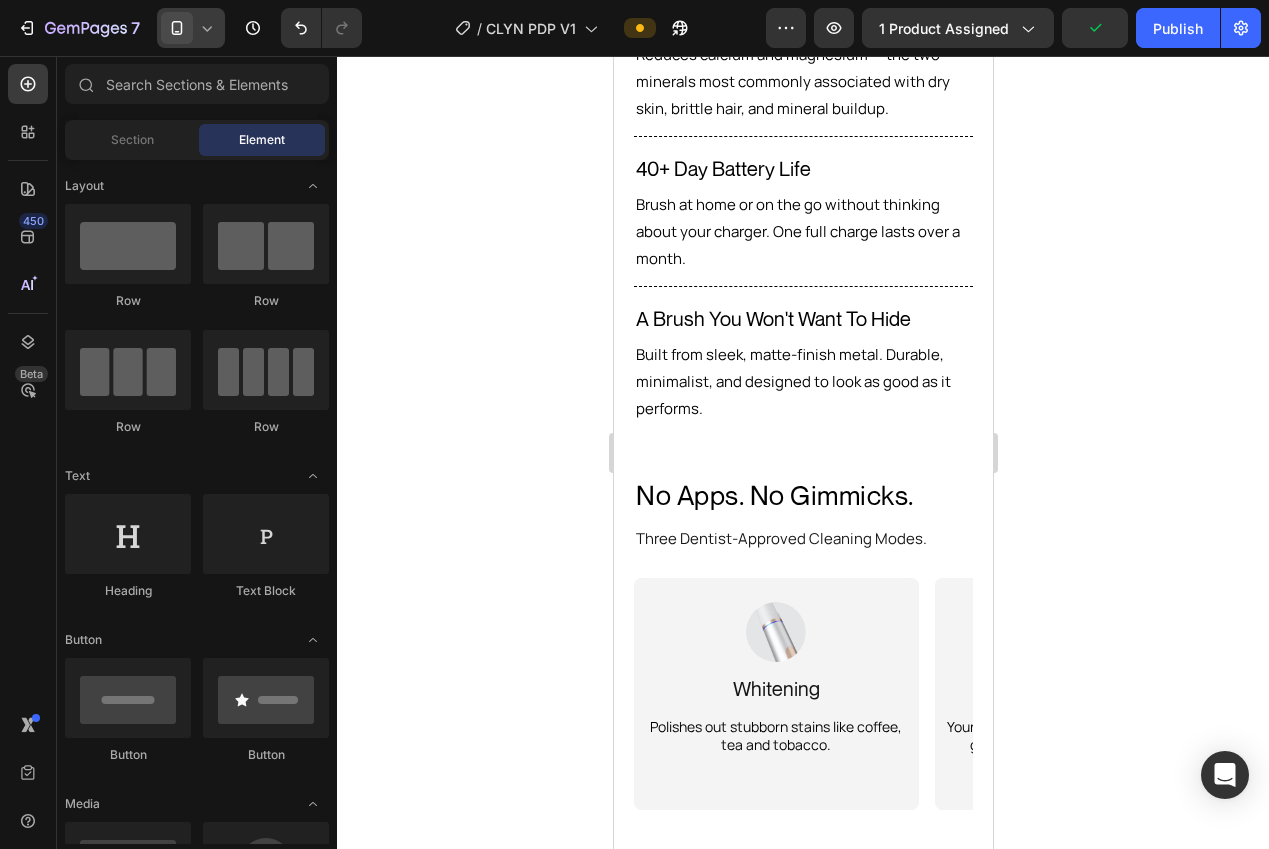 click 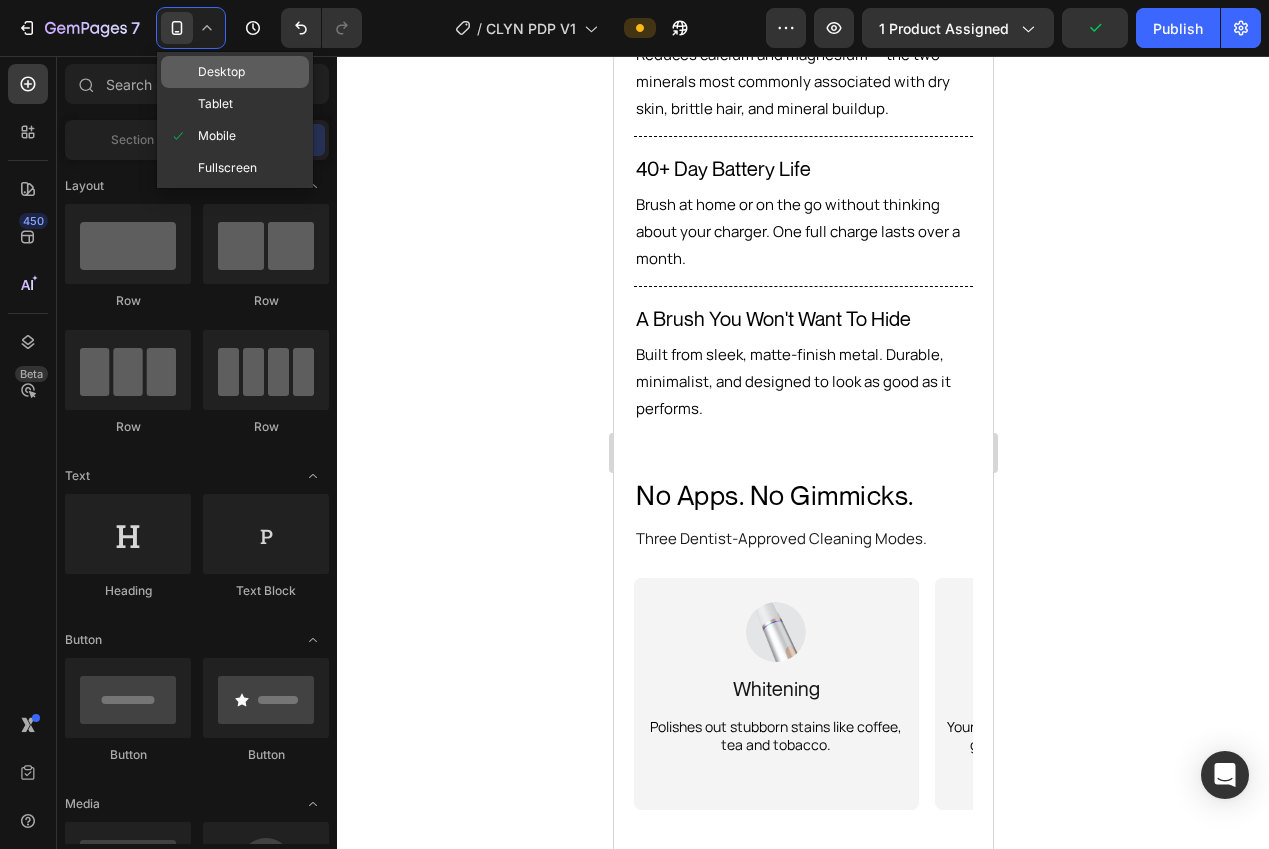 click at bounding box center (183, 72) 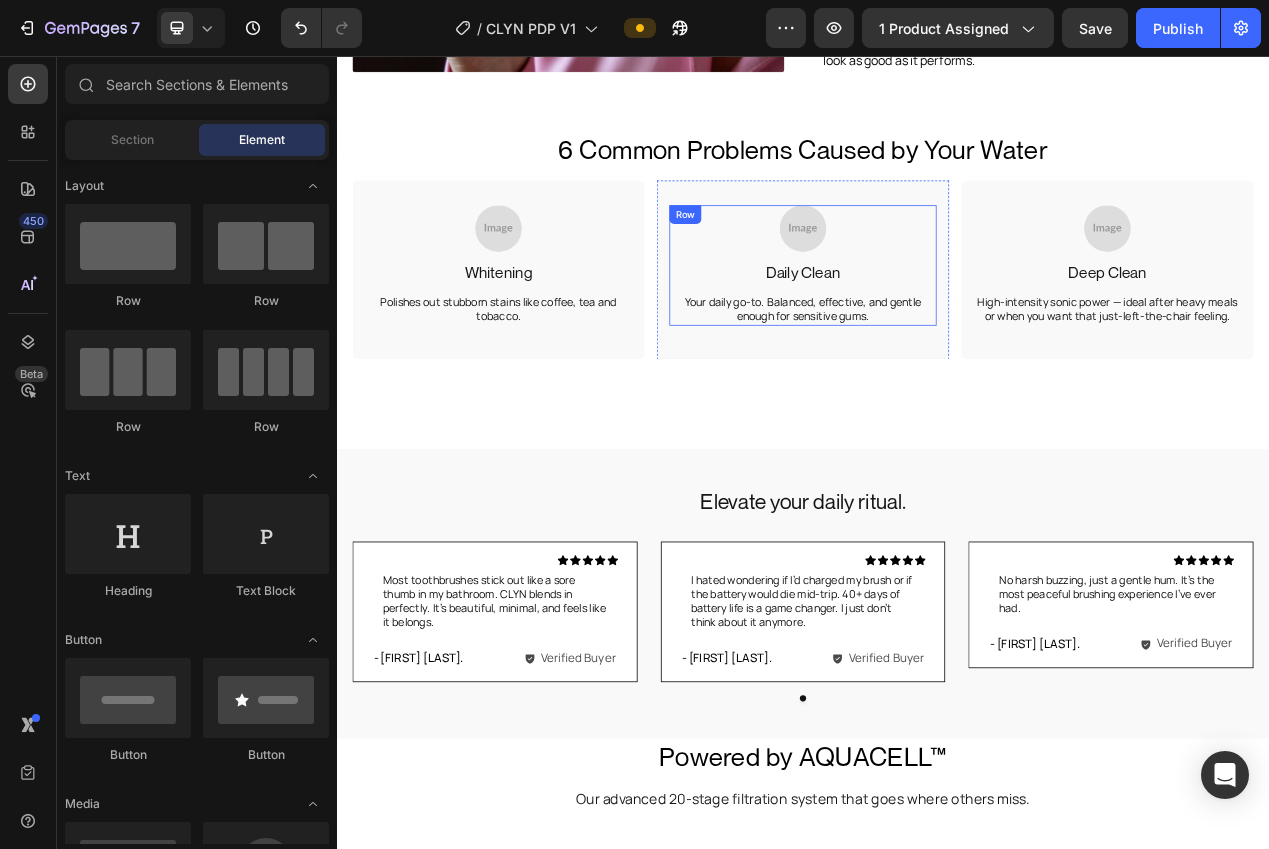 scroll, scrollTop: 2049, scrollLeft: 0, axis: vertical 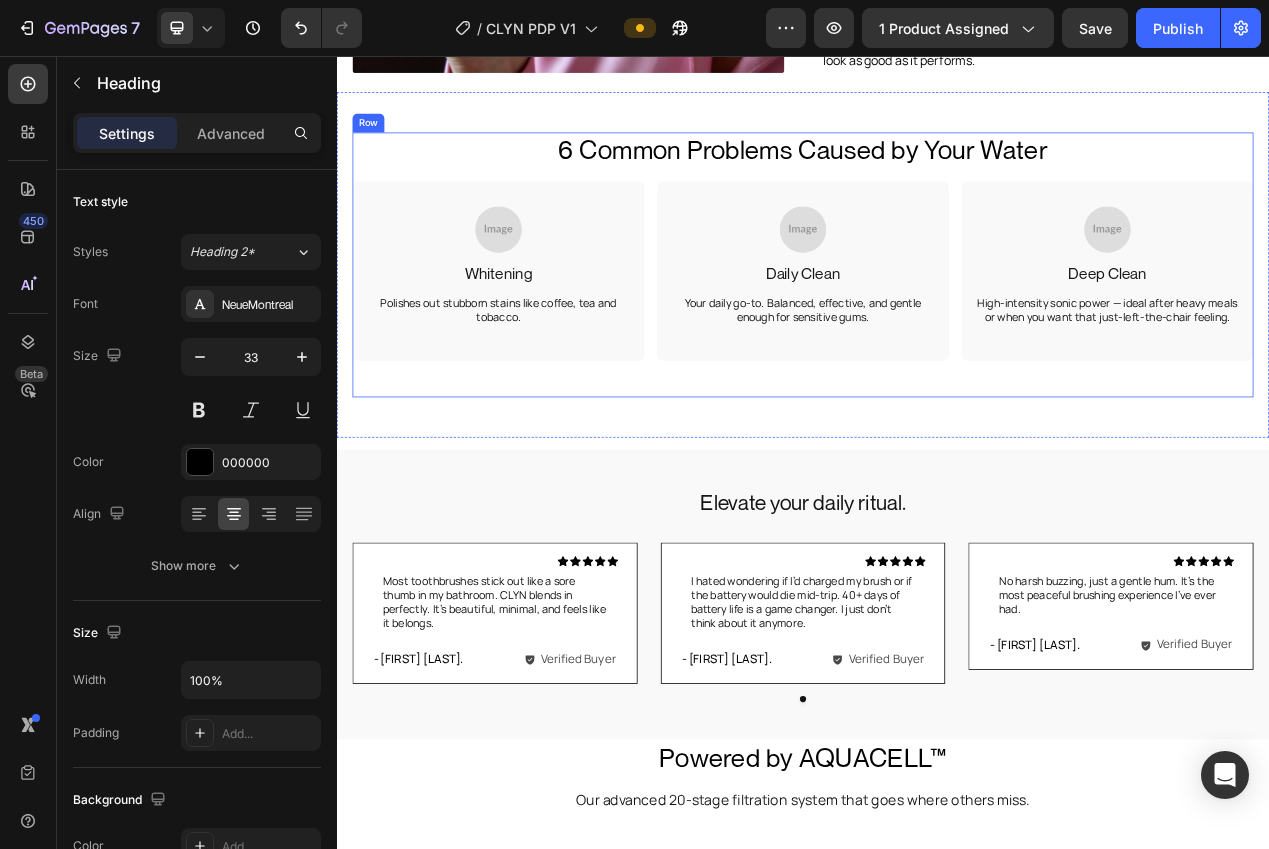 click on "6 Common Problems Caused by Your Water" at bounding box center [937, 177] 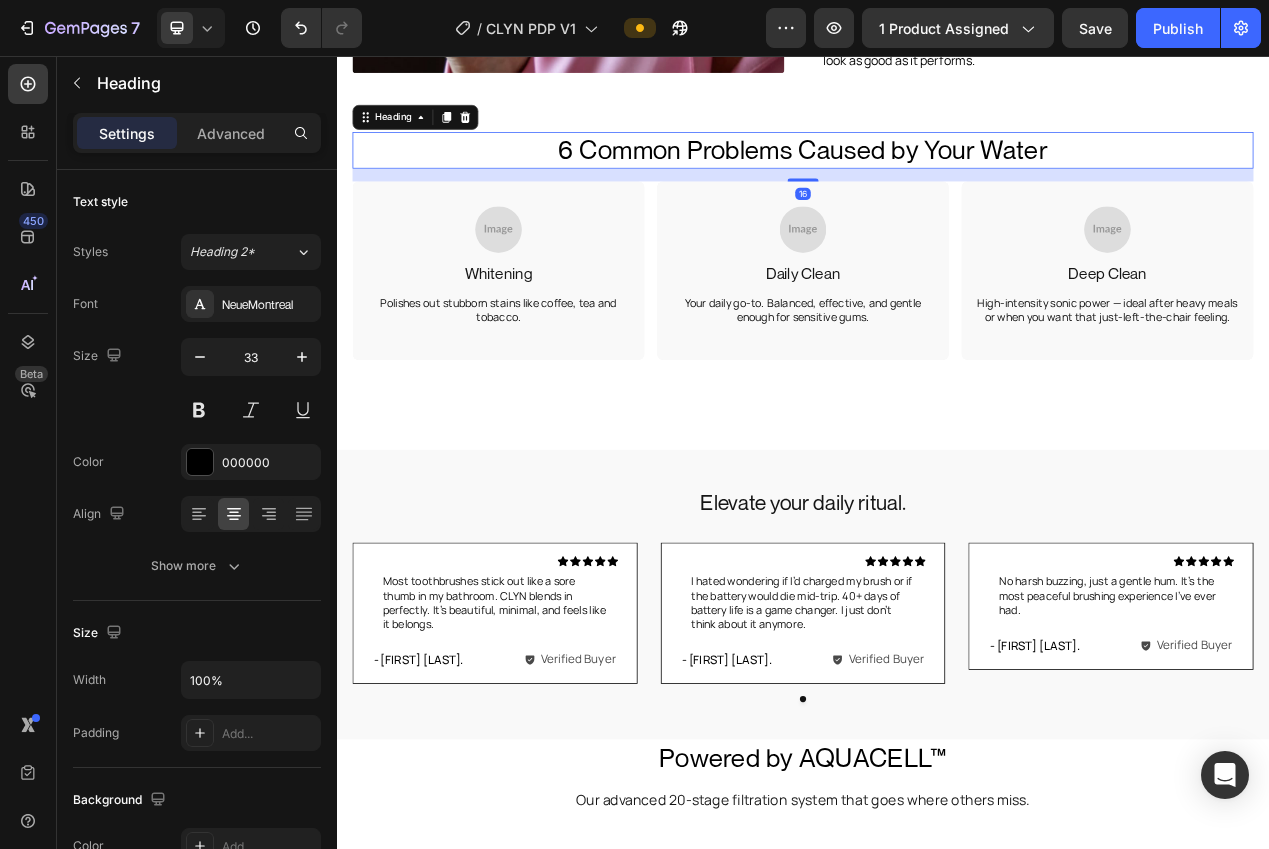 click on "6 Common Problems Caused by Your Water" at bounding box center (937, 177) 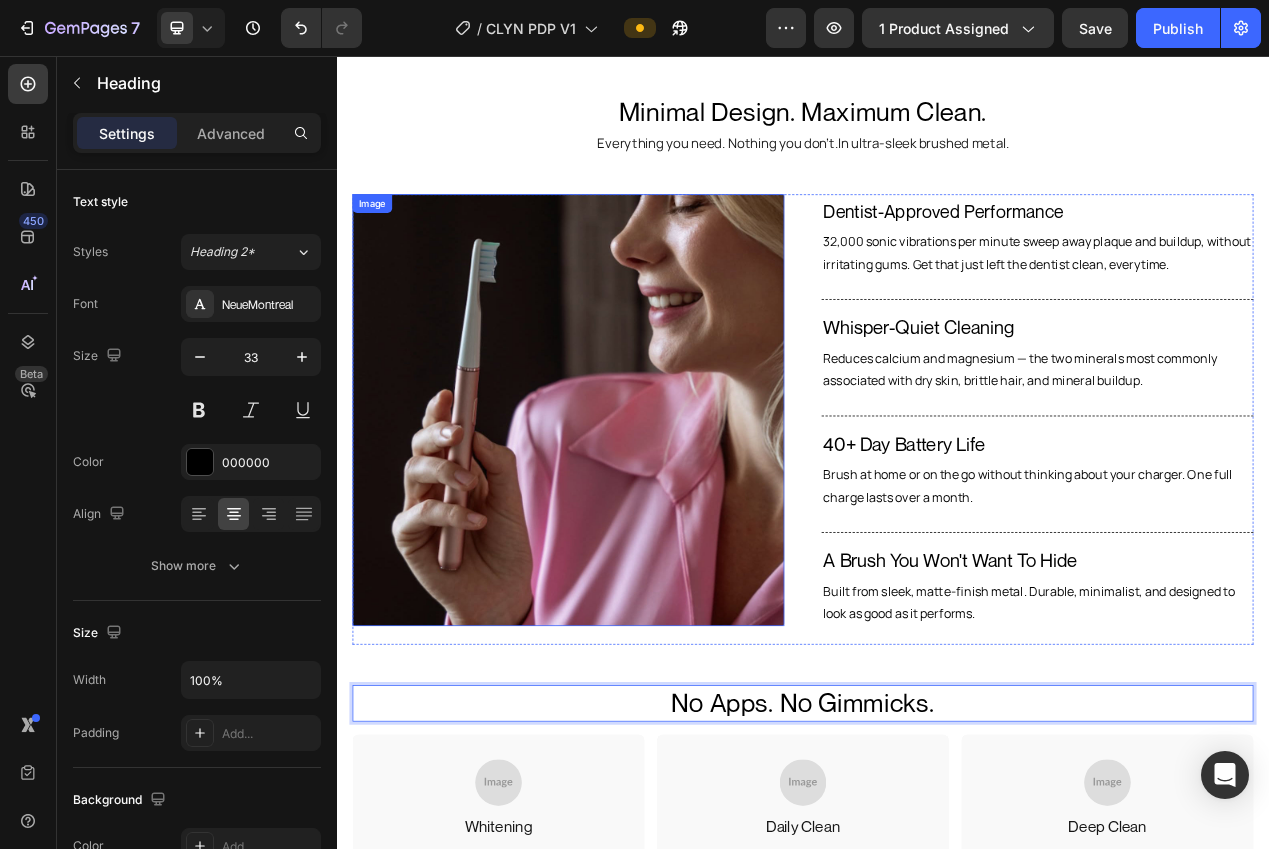 scroll, scrollTop: 1286, scrollLeft: 0, axis: vertical 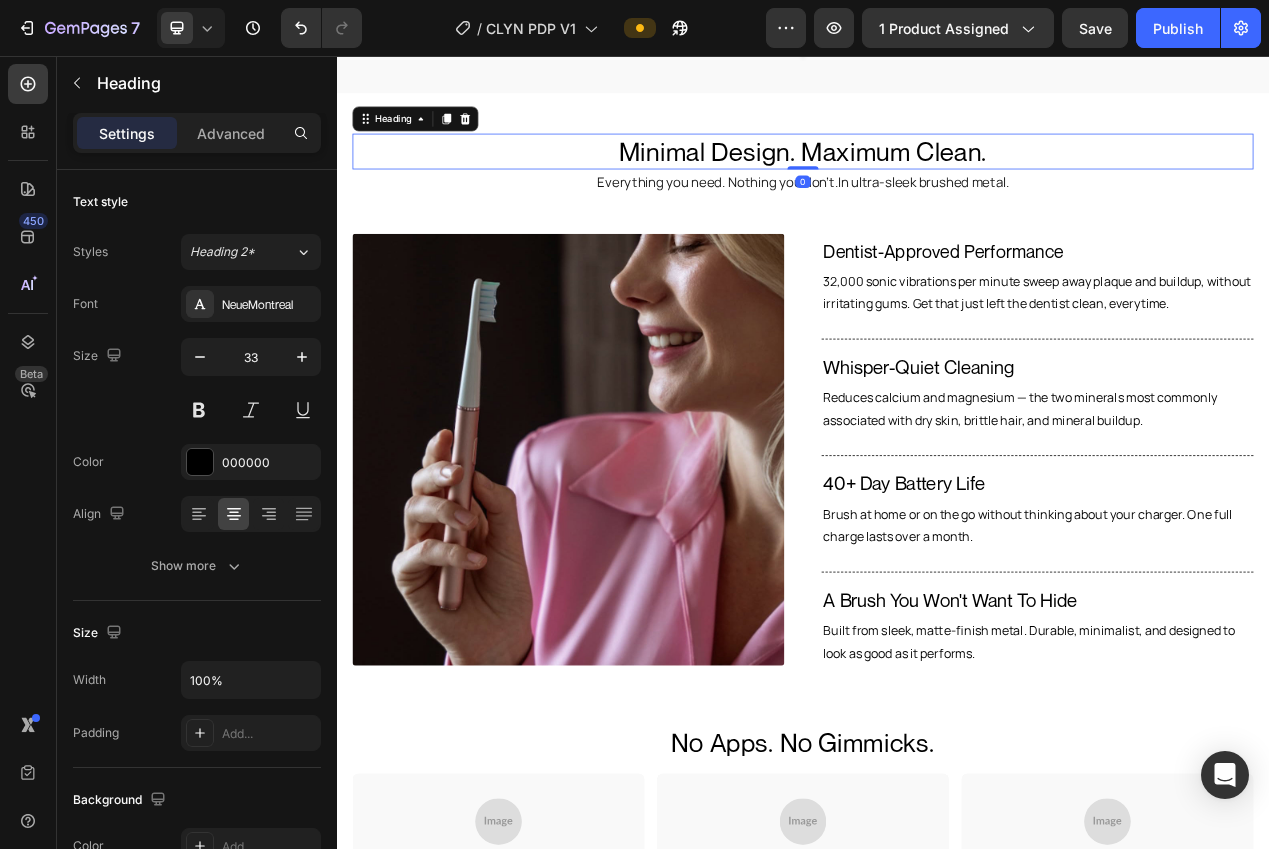 click on "Minimal Design. Maximum Clean." at bounding box center (937, 179) 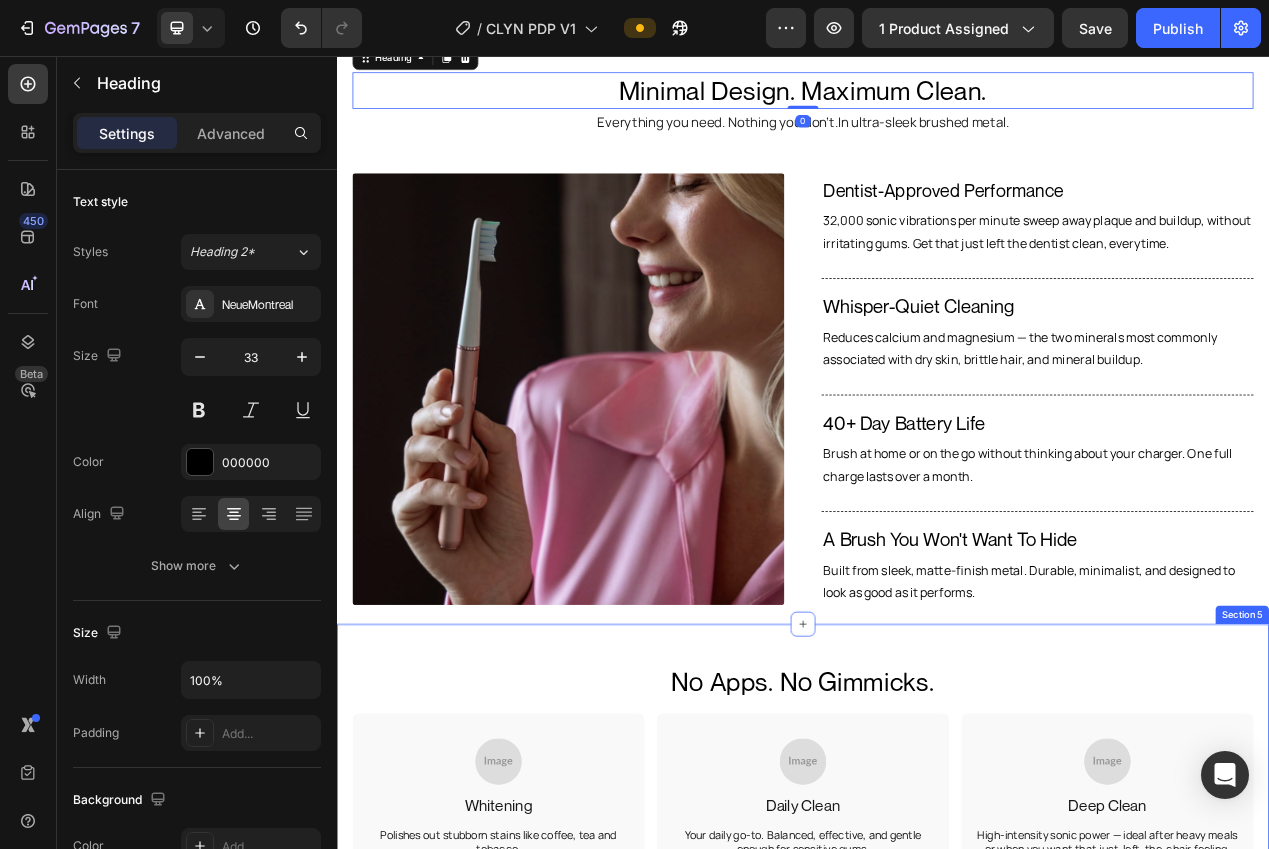 scroll, scrollTop: 1374, scrollLeft: 0, axis: vertical 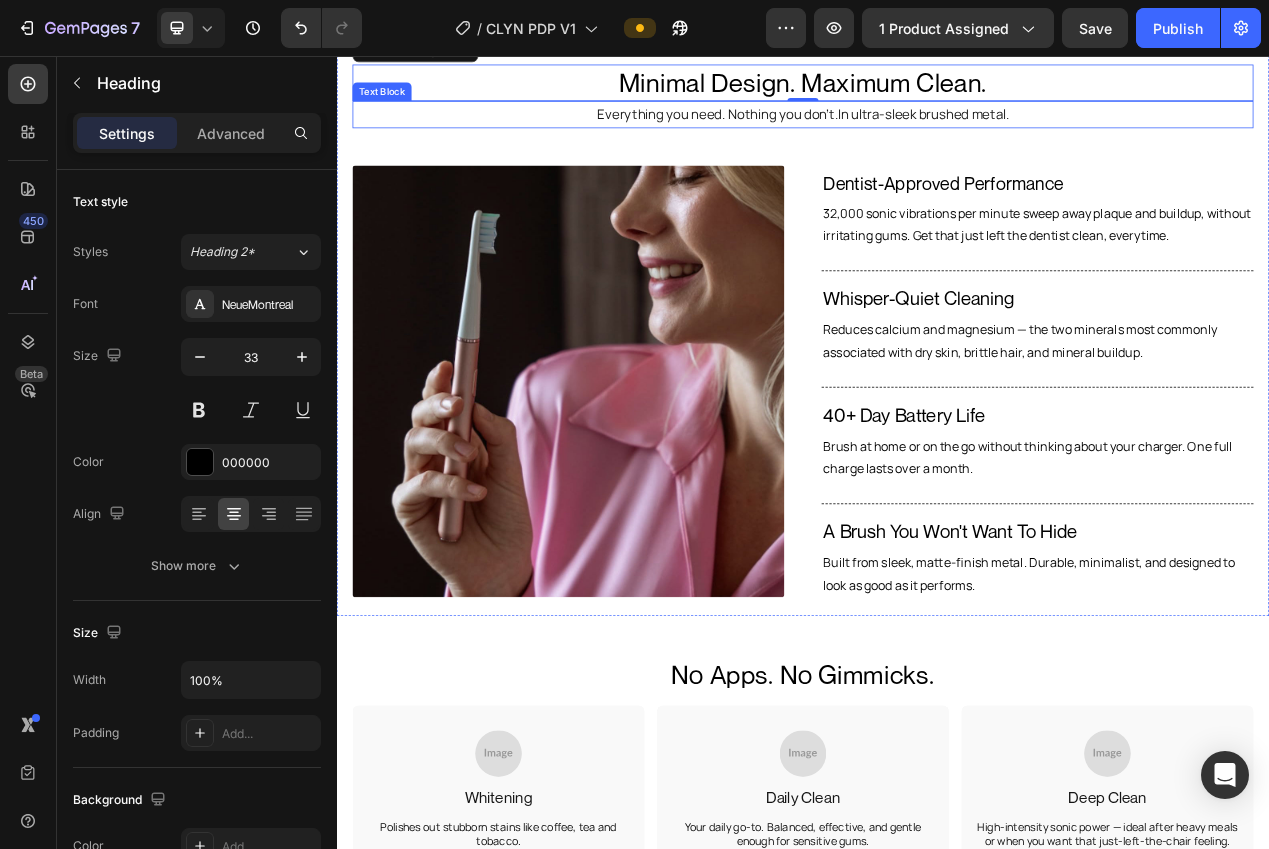 click on "Everything you need. Nothing you don’t.In ultra-sleek brushed metal." at bounding box center (937, 131) 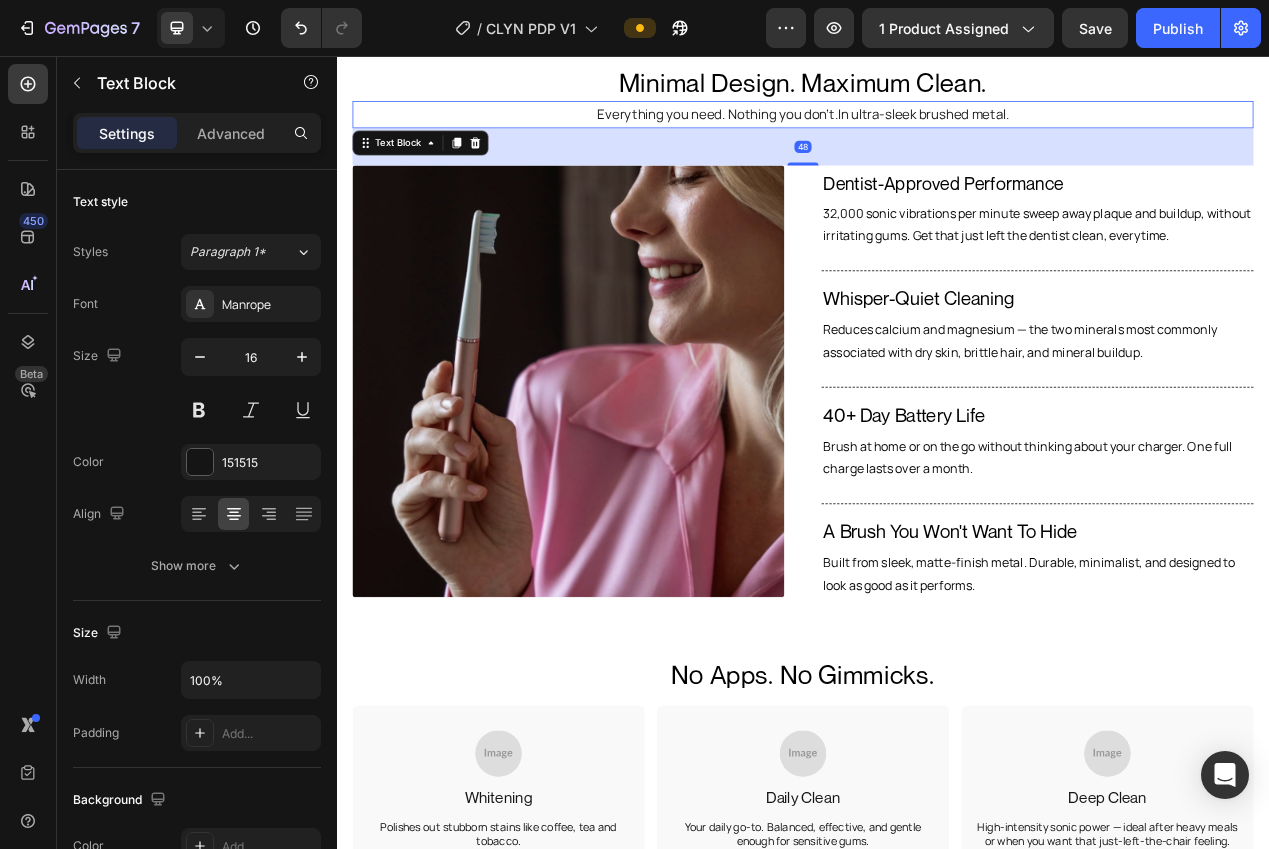drag, startPoint x: 493, startPoint y: 165, endPoint x: 565, endPoint y: 236, distance: 101.118744 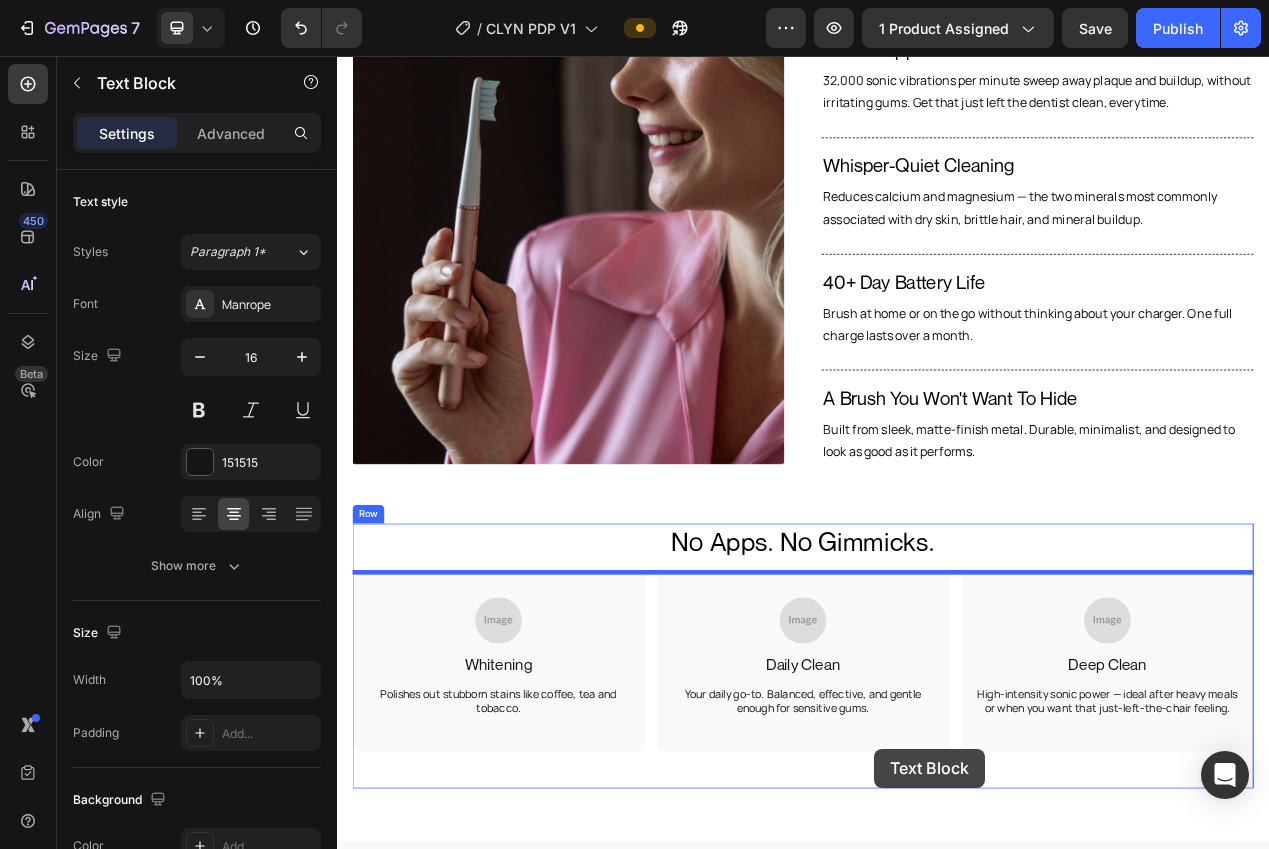 drag, startPoint x: 694, startPoint y: 215, endPoint x: 1021, endPoint y: 928, distance: 784.4093 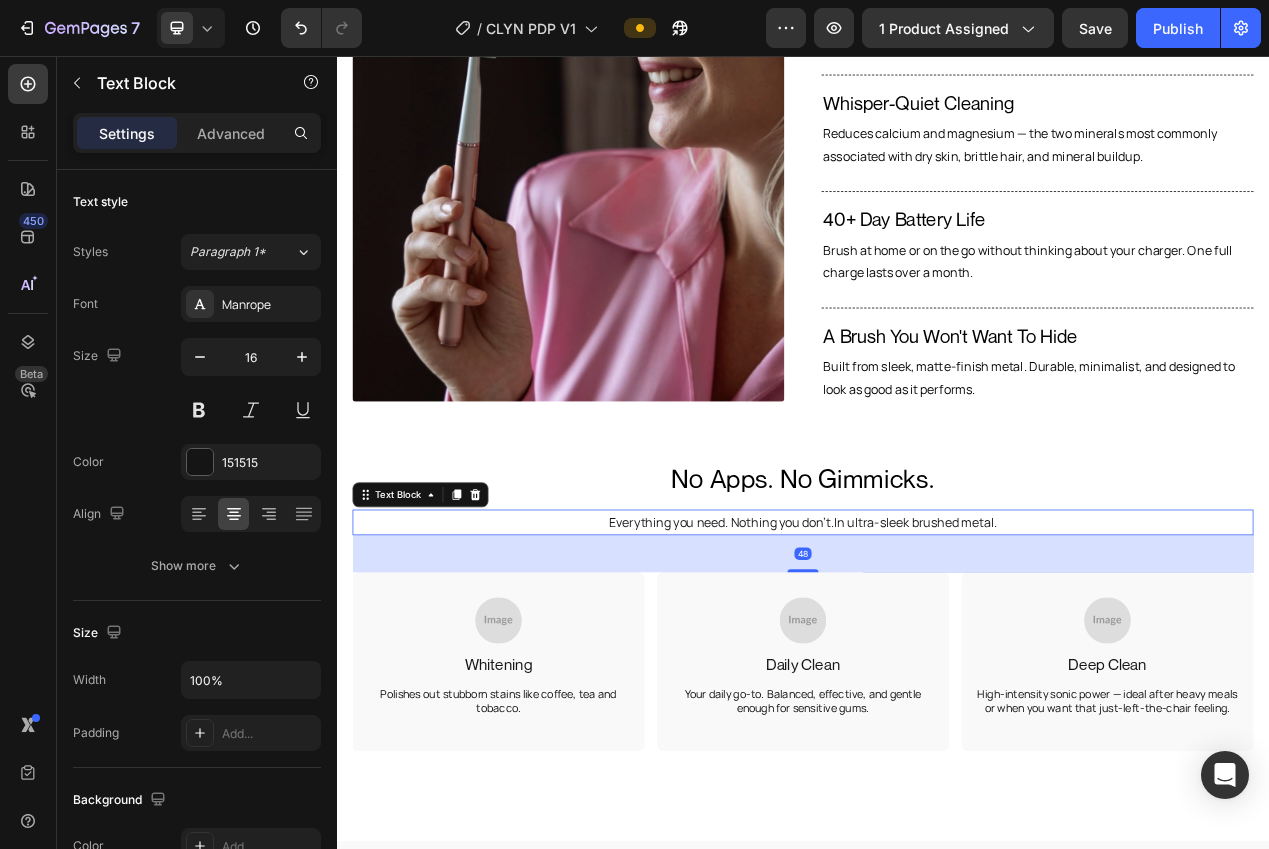 scroll, scrollTop: 1755, scrollLeft: 0, axis: vertical 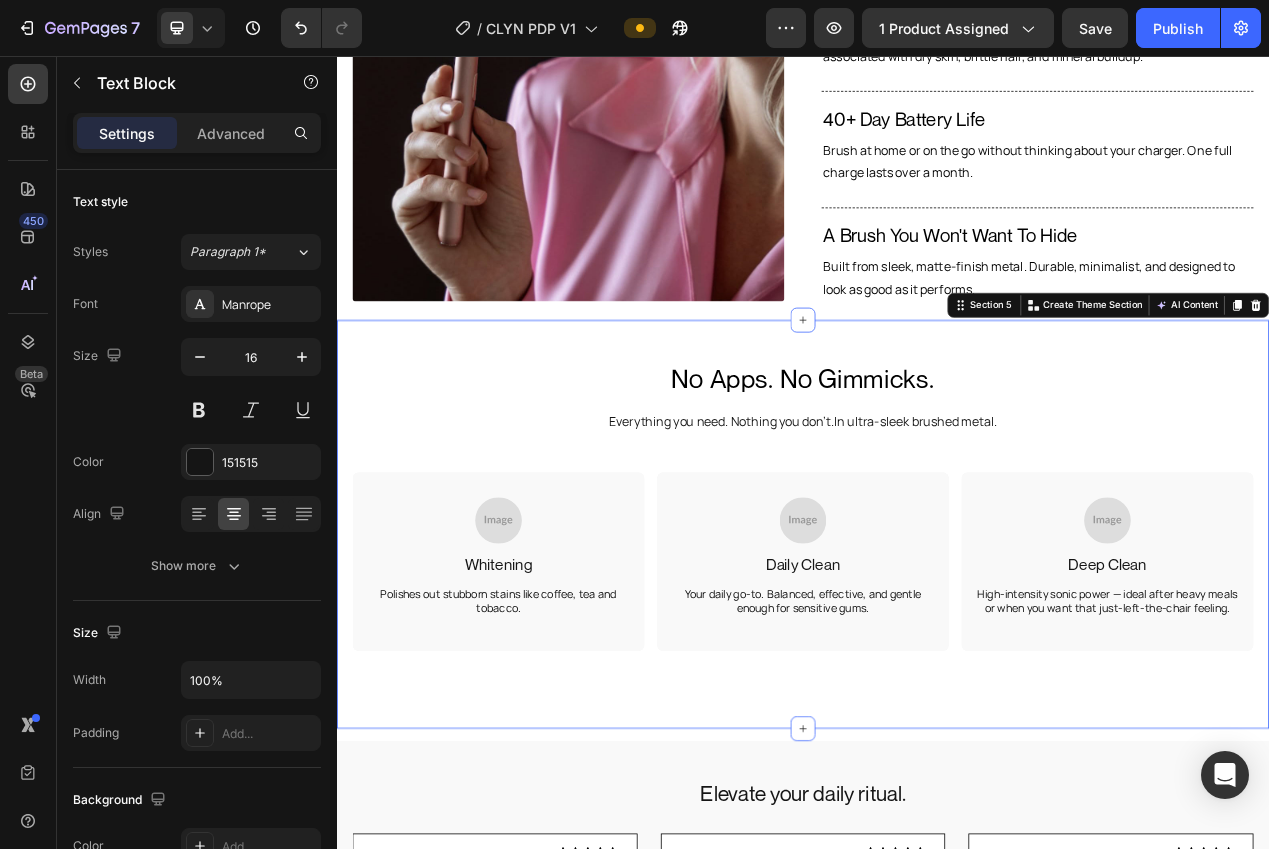 drag, startPoint x: 1205, startPoint y: 442, endPoint x: 1145, endPoint y: 472, distance: 67.08204 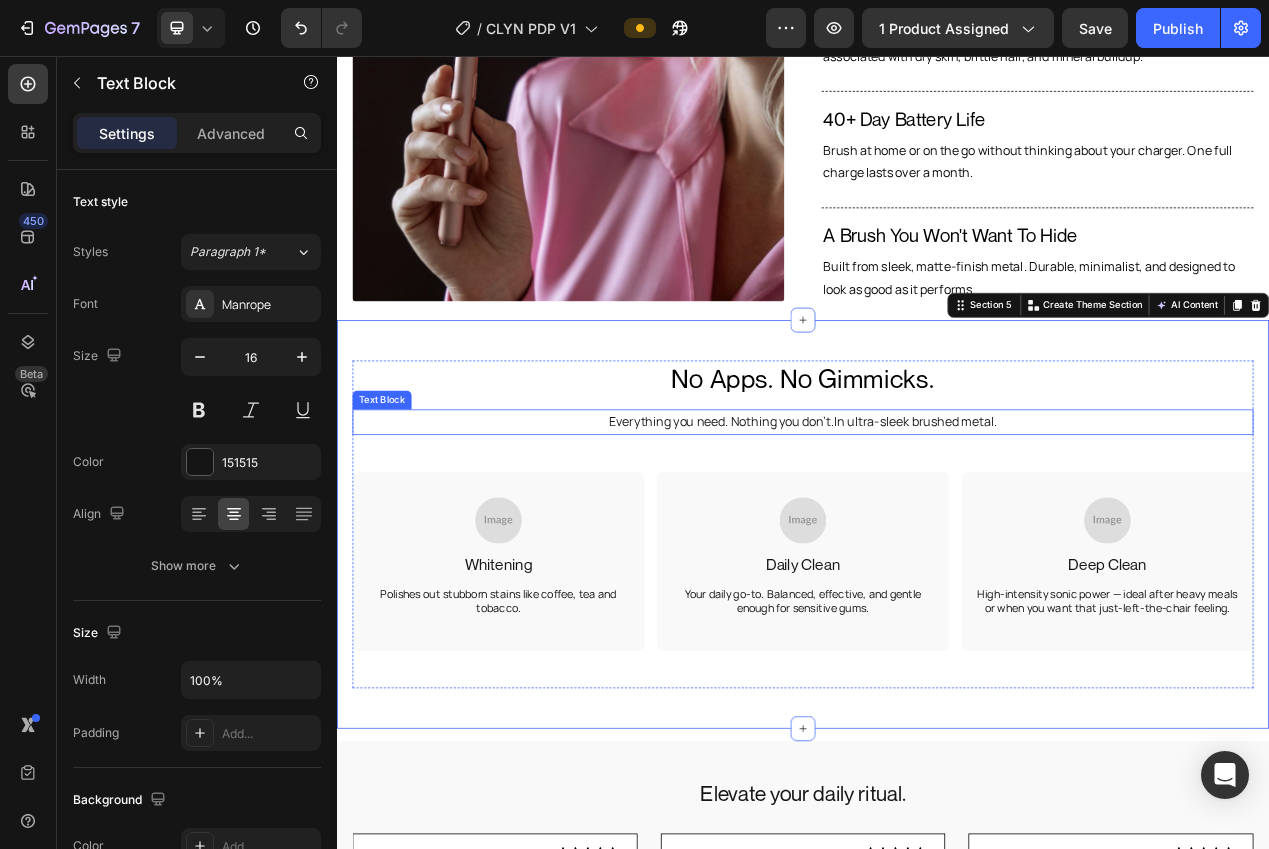 click on "Everything you need. Nothing you don’t.In ultra-sleek brushed metal." at bounding box center [937, 527] 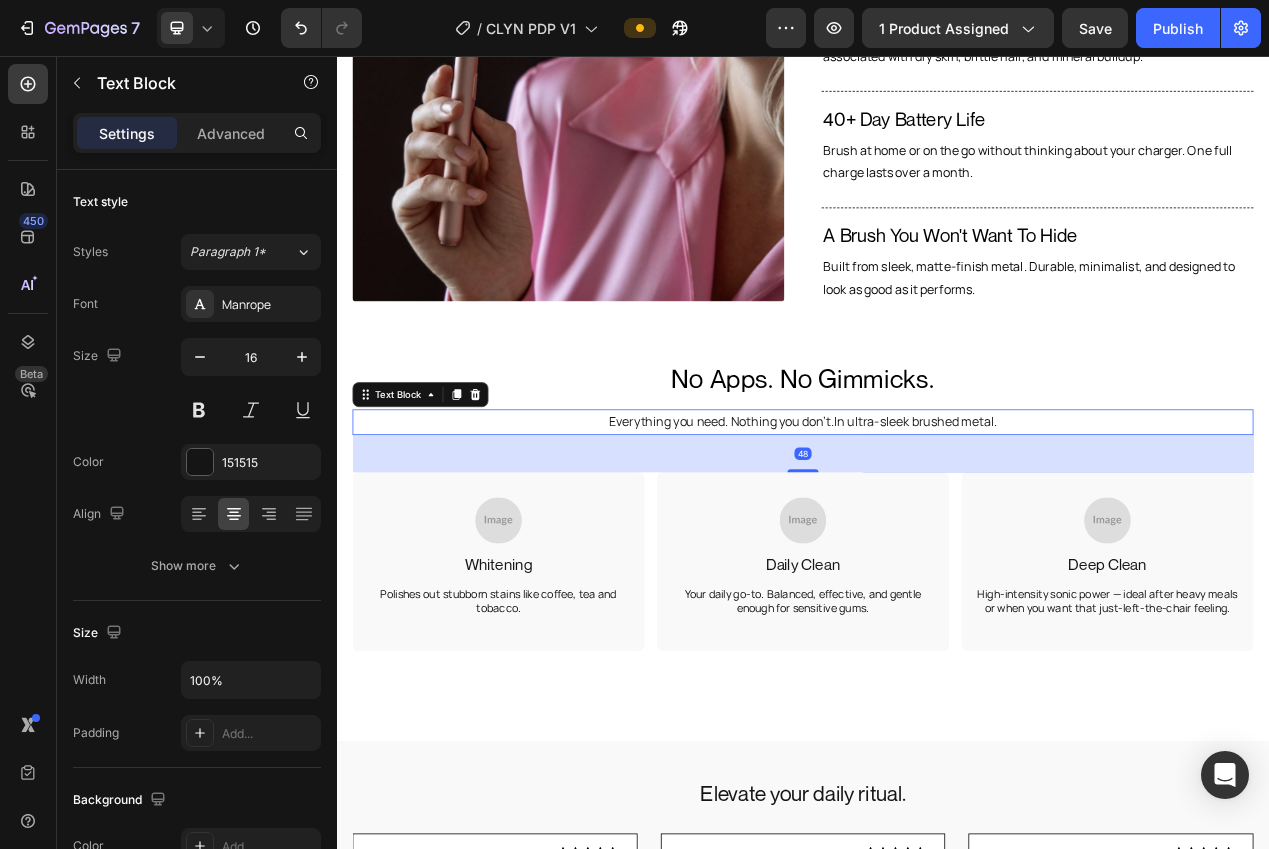click on "Everything you need. Nothing you don’t.In ultra-sleek brushed metal." at bounding box center [937, 527] 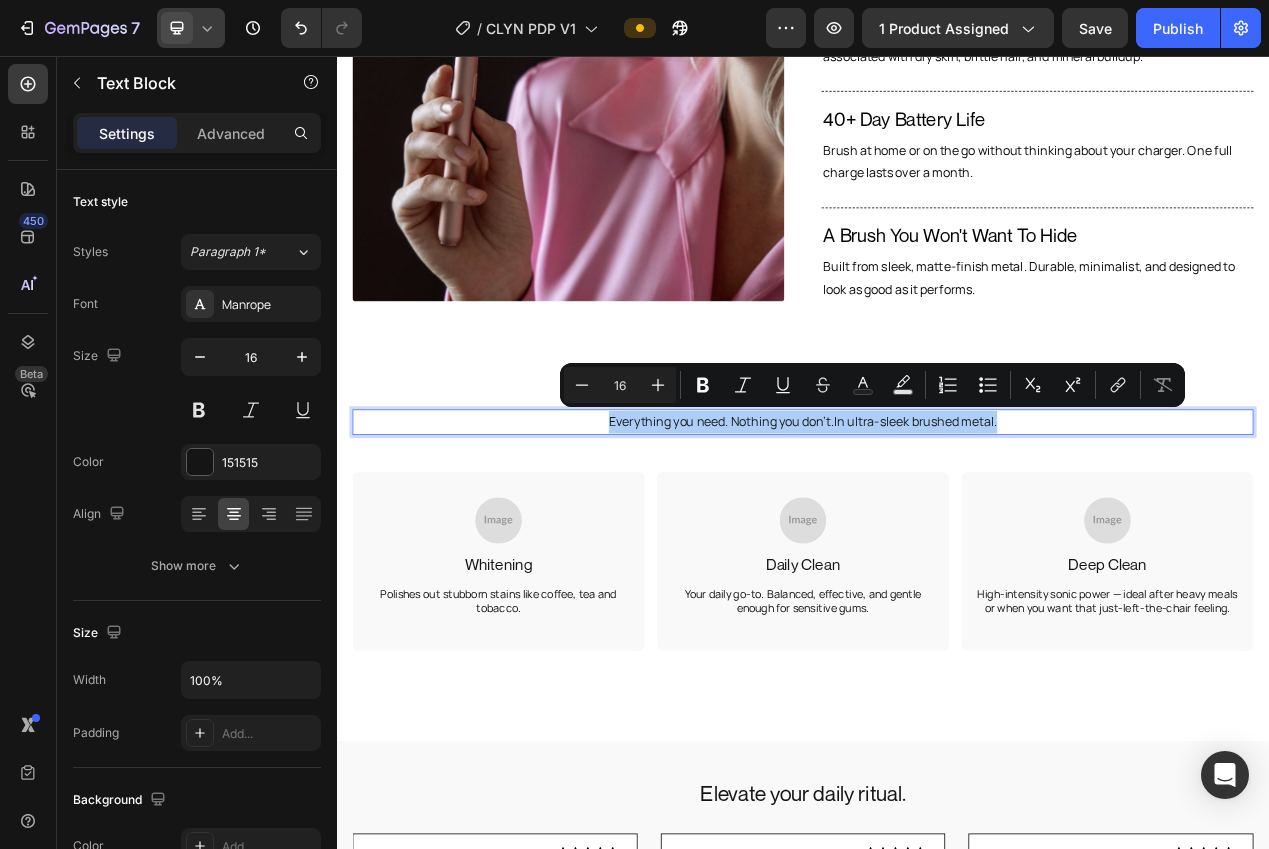 drag, startPoint x: 154, startPoint y: 31, endPoint x: 172, endPoint y: 42, distance: 21.095022 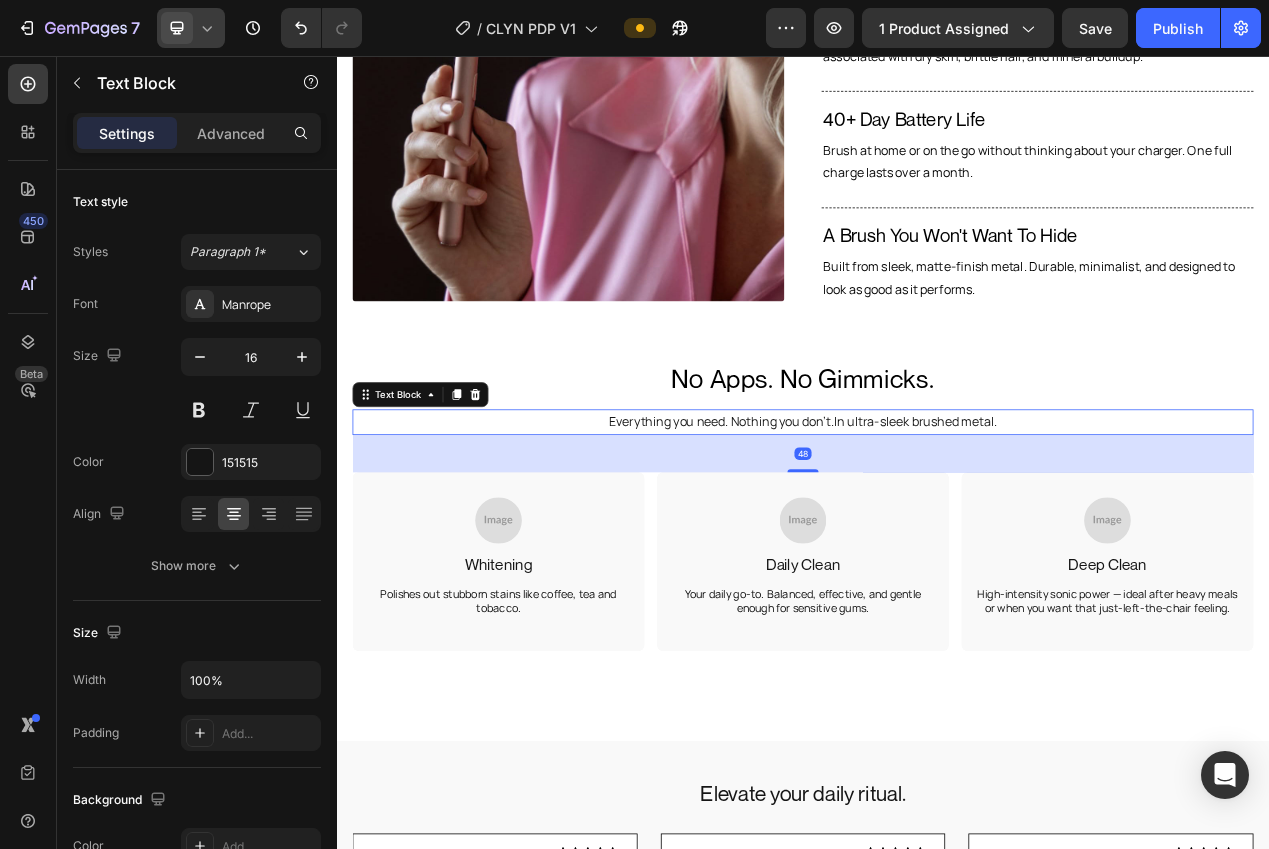 click 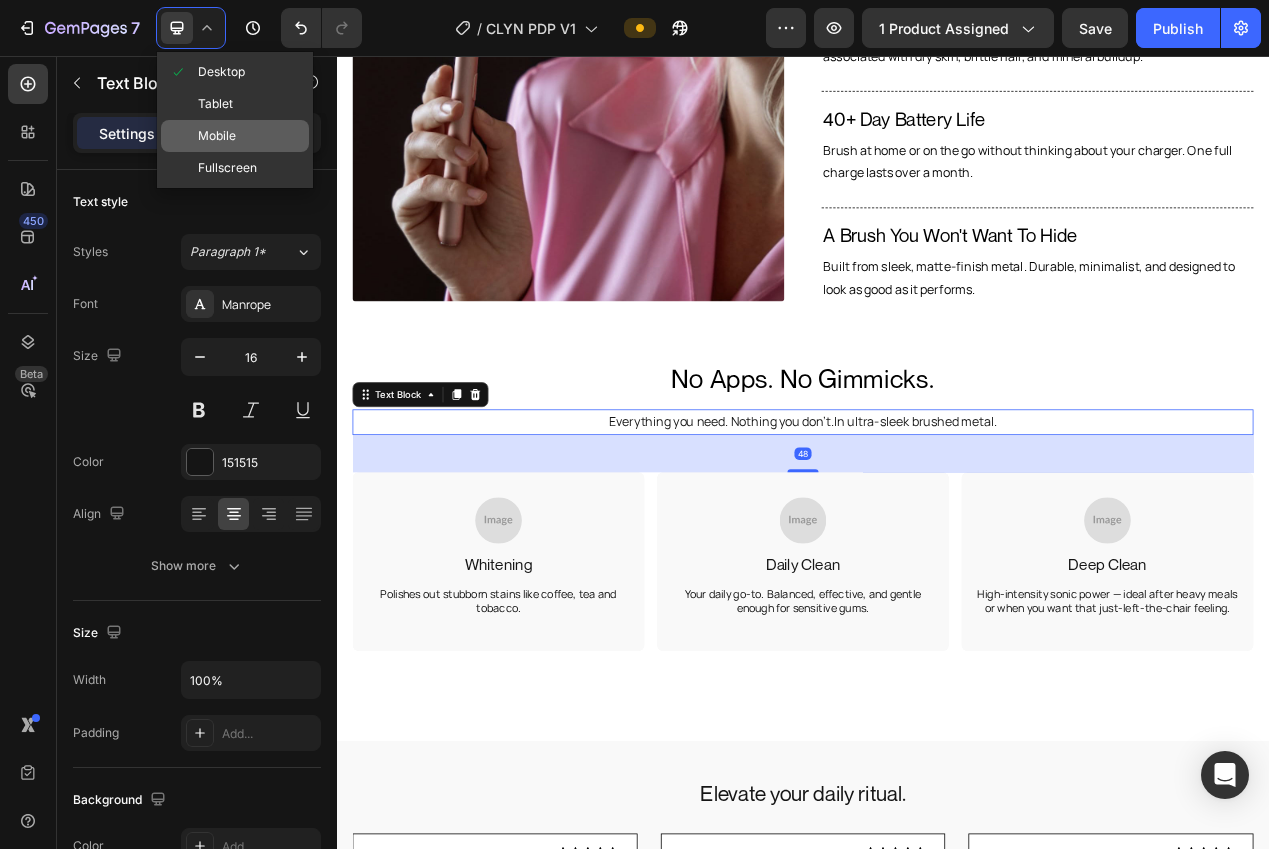 click on "Mobile" at bounding box center (217, 136) 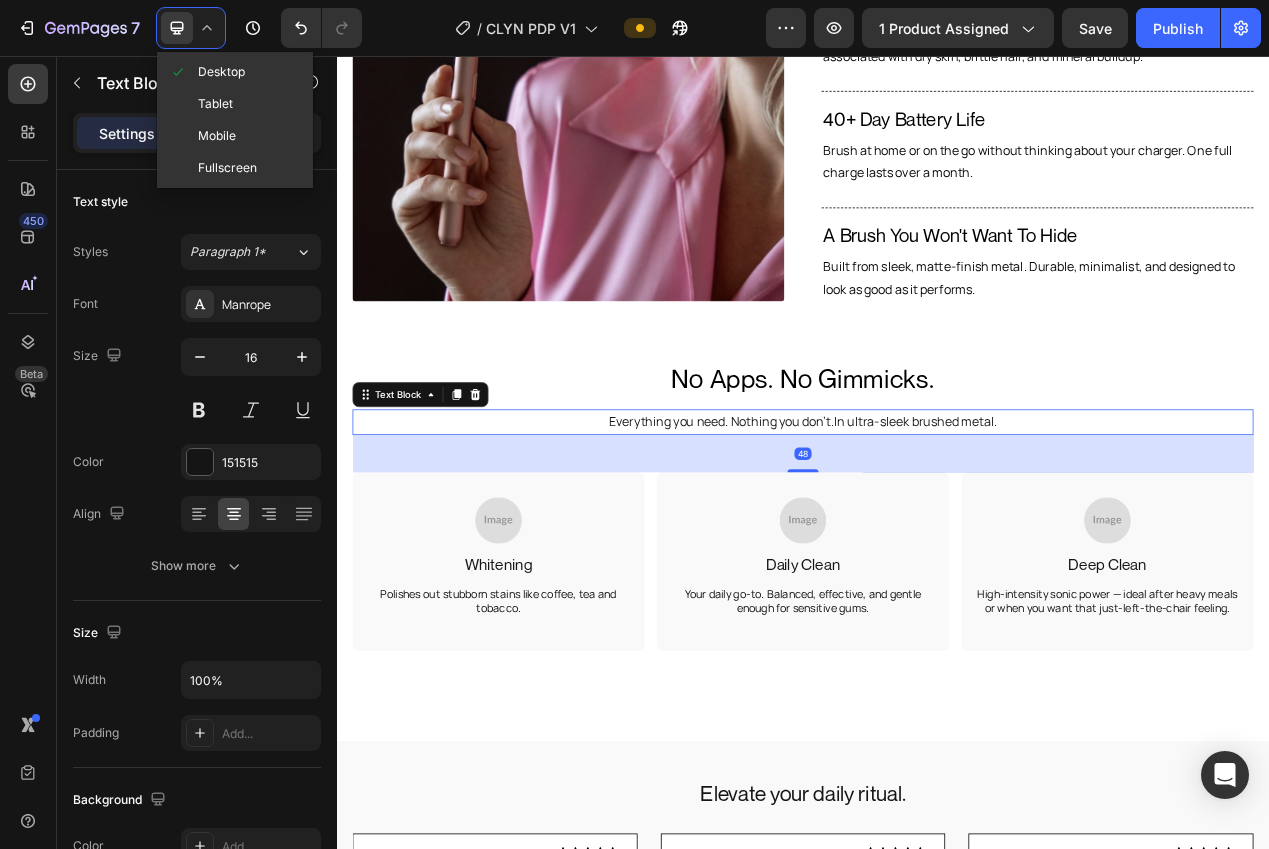 type on "15" 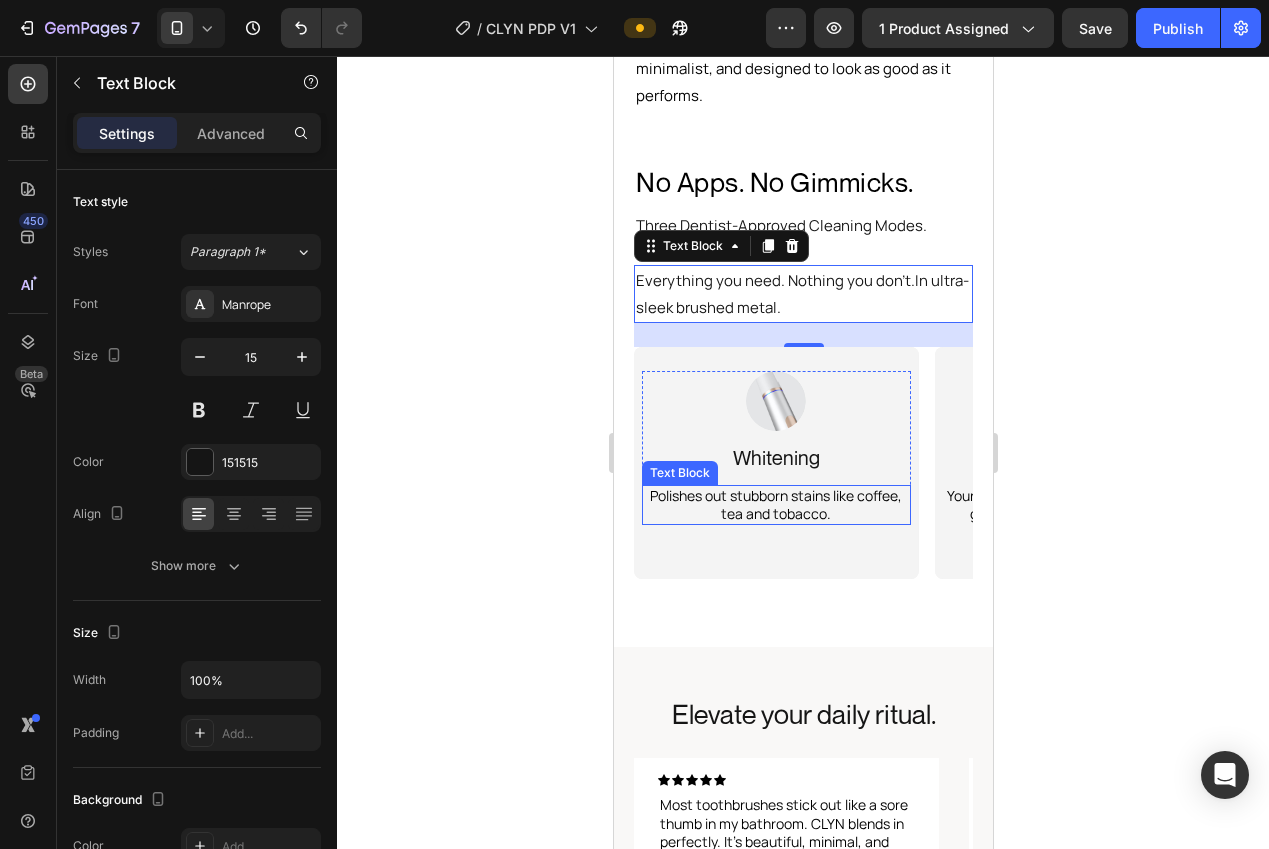 scroll, scrollTop: 2426, scrollLeft: 0, axis: vertical 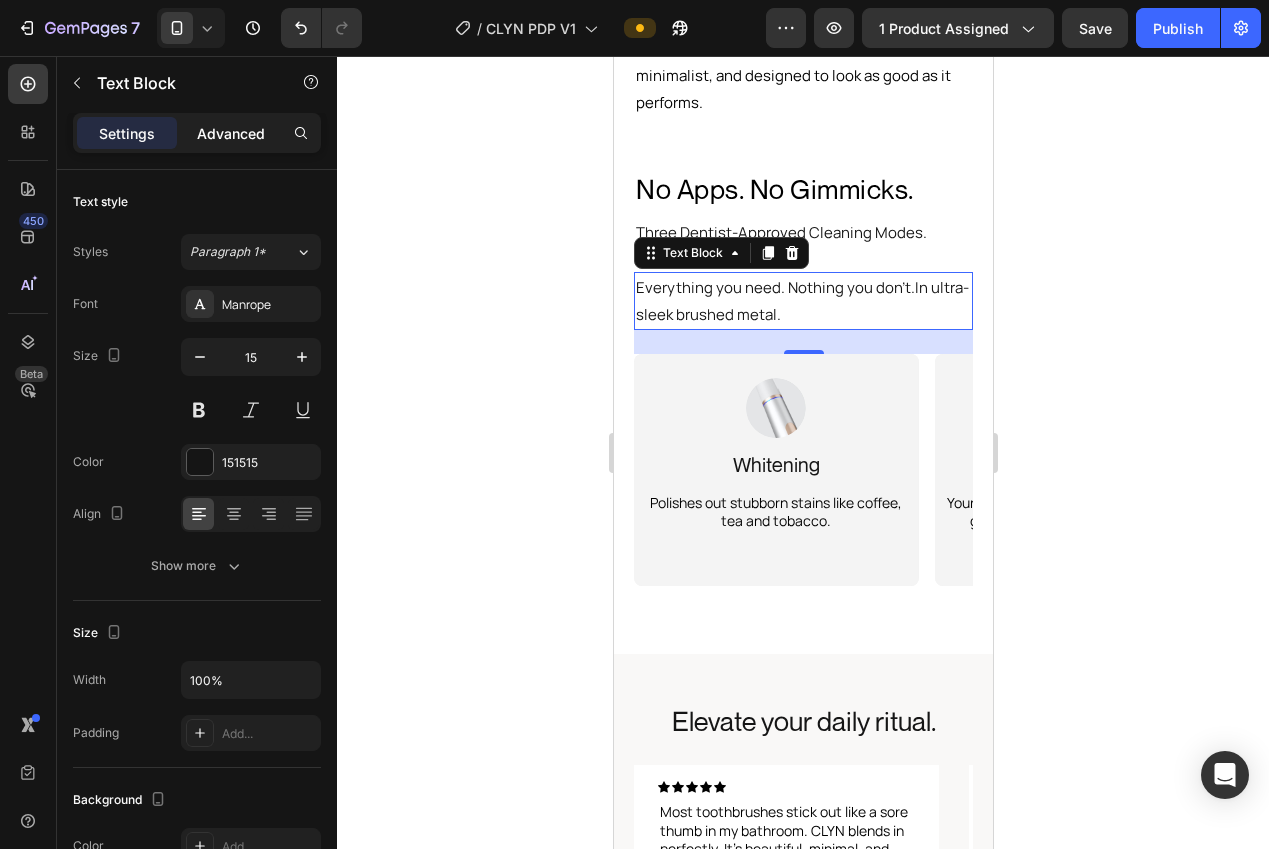 click on "Advanced" at bounding box center (231, 133) 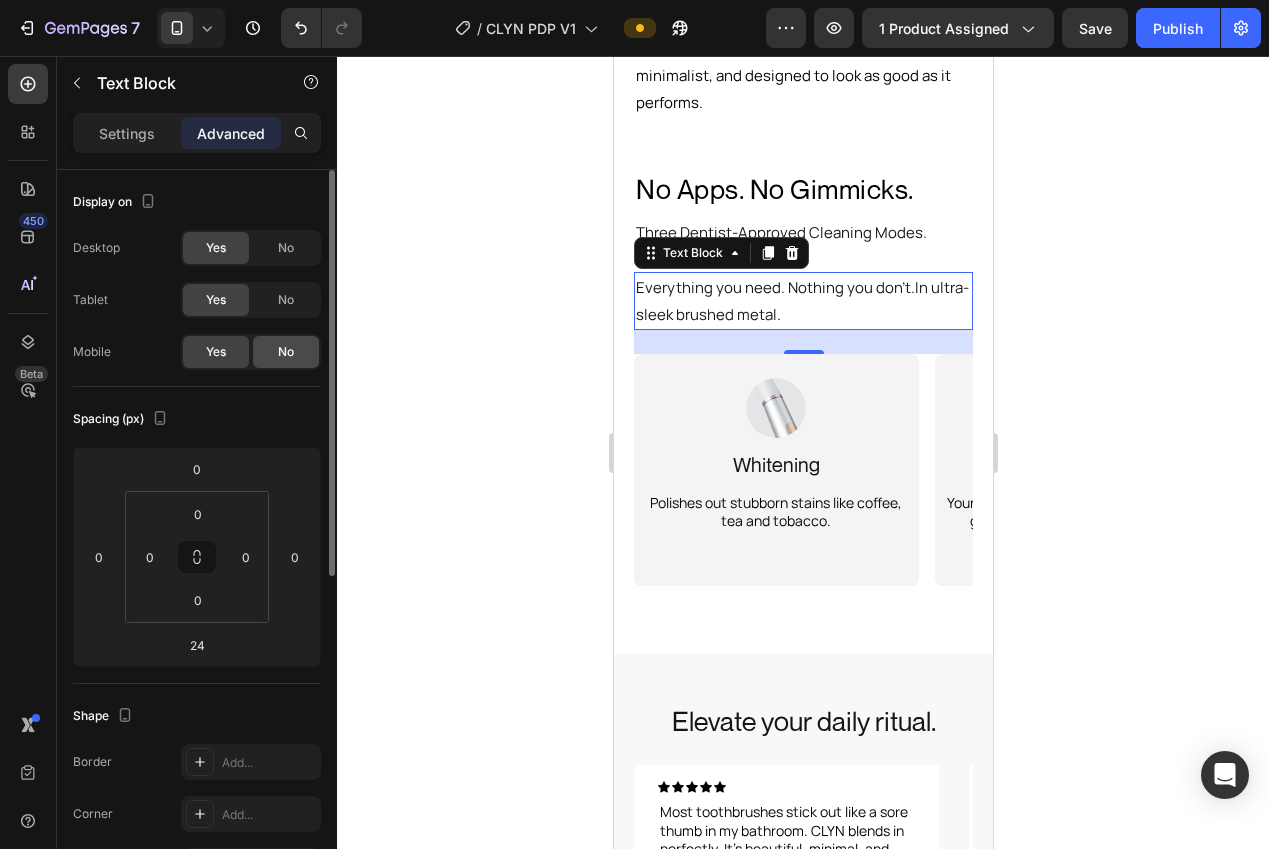 click on "No" 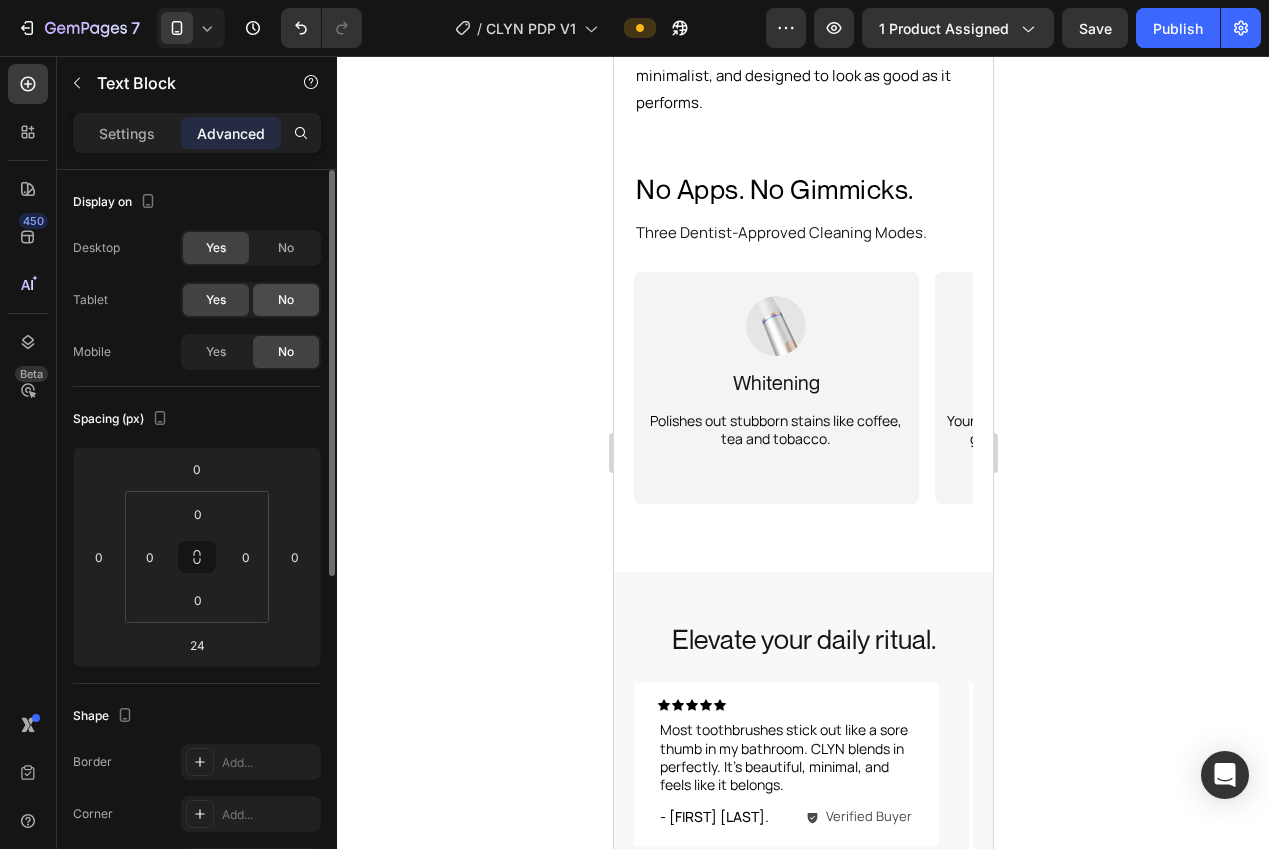 click on "No" 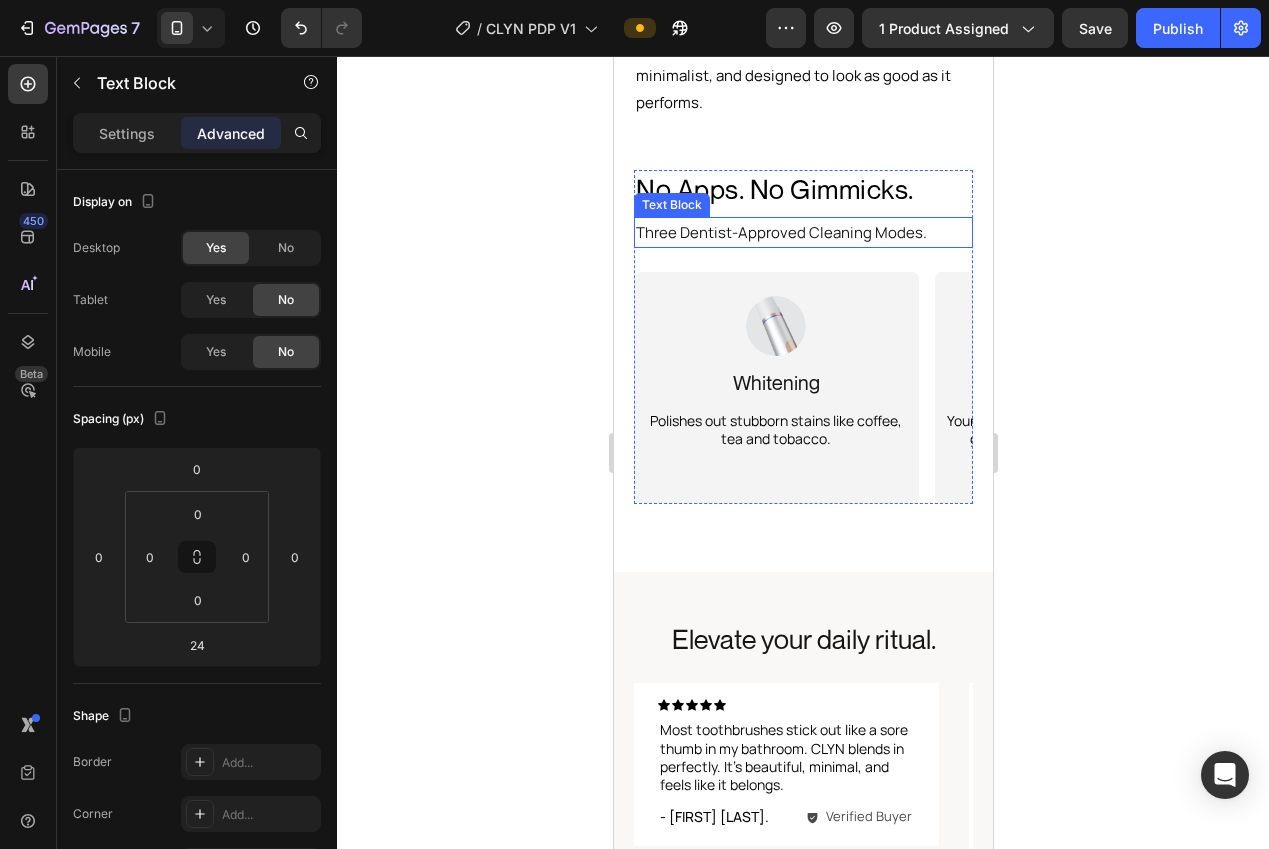 click on "Three Dentist-Approved Cleaning Modes." at bounding box center (802, 232) 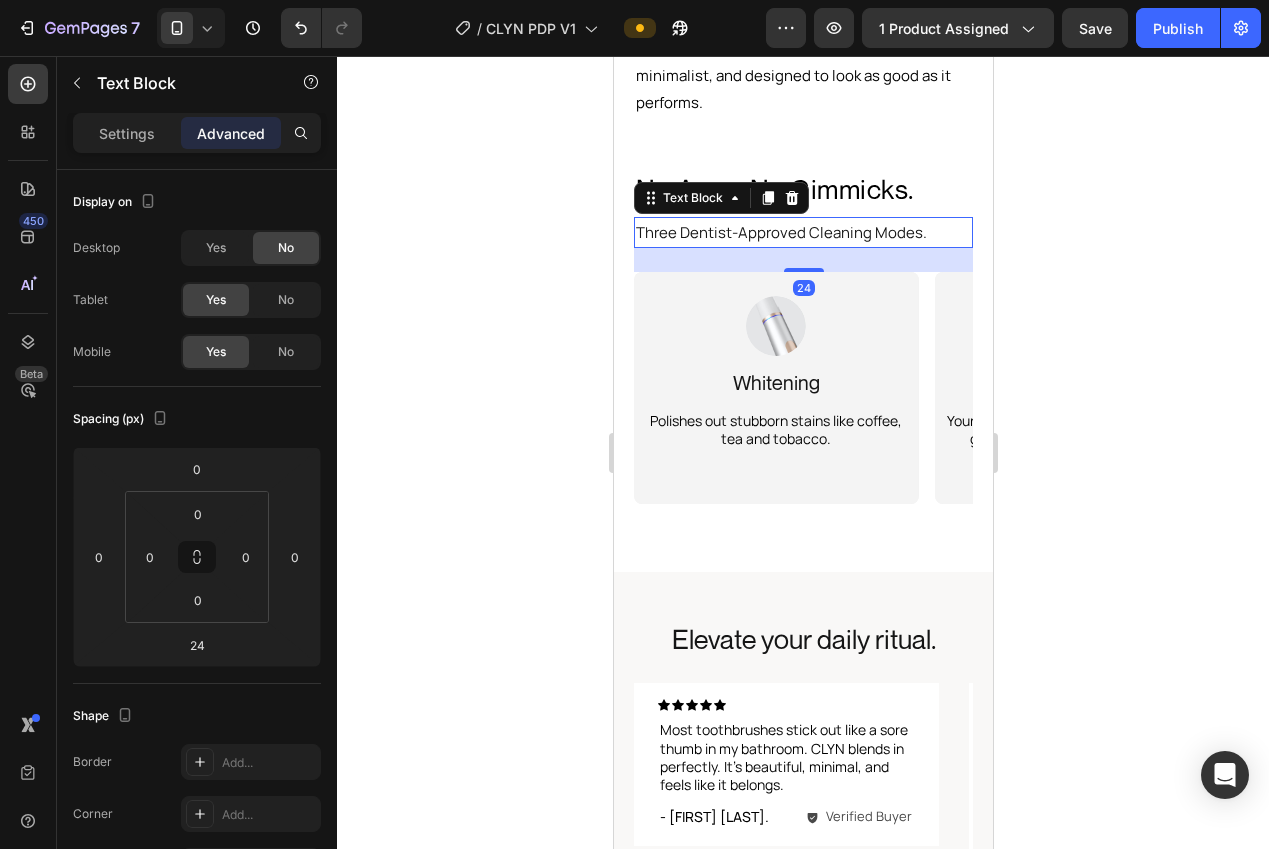 click on "Three Dentist-Approved Cleaning Modes." at bounding box center (802, 232) 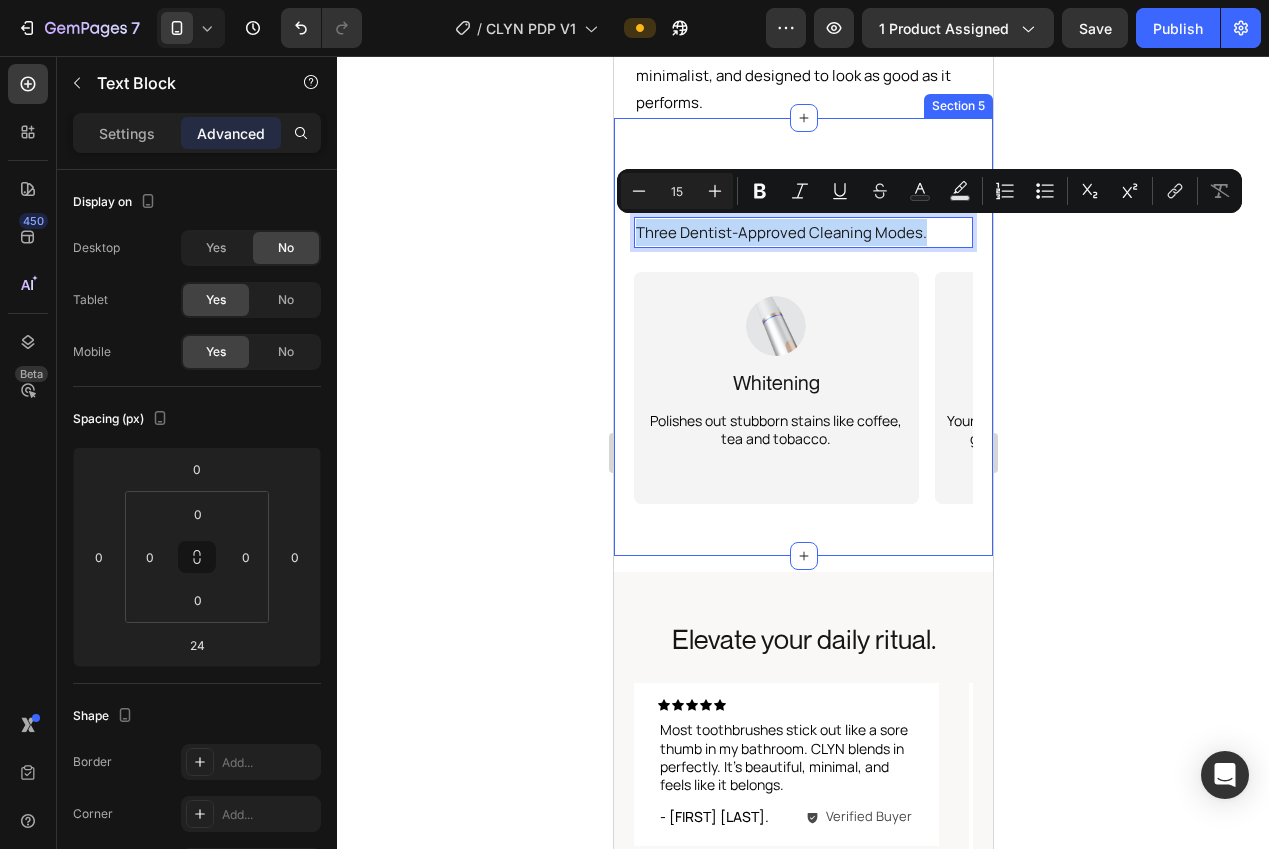 copy on "Three Dentist-Approved Cleaning Modes." 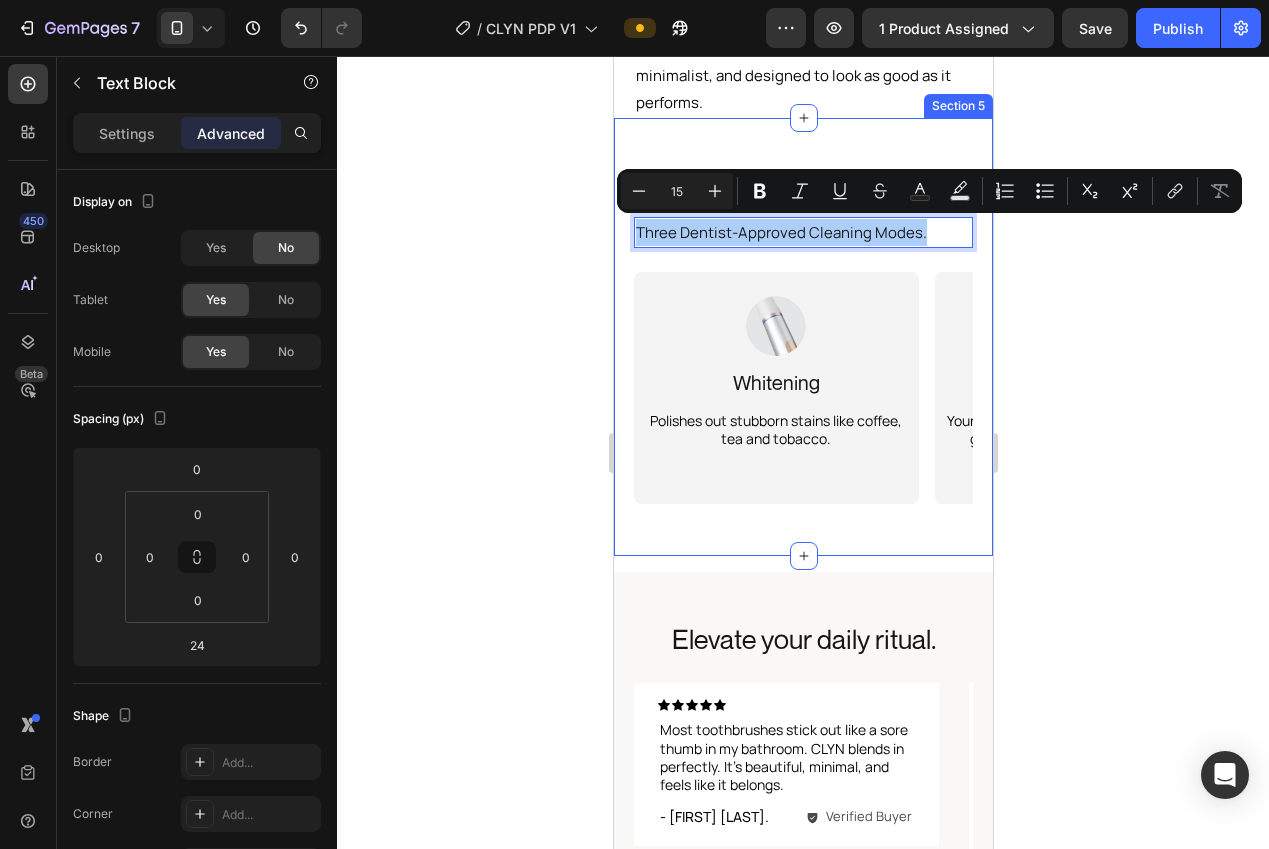 click 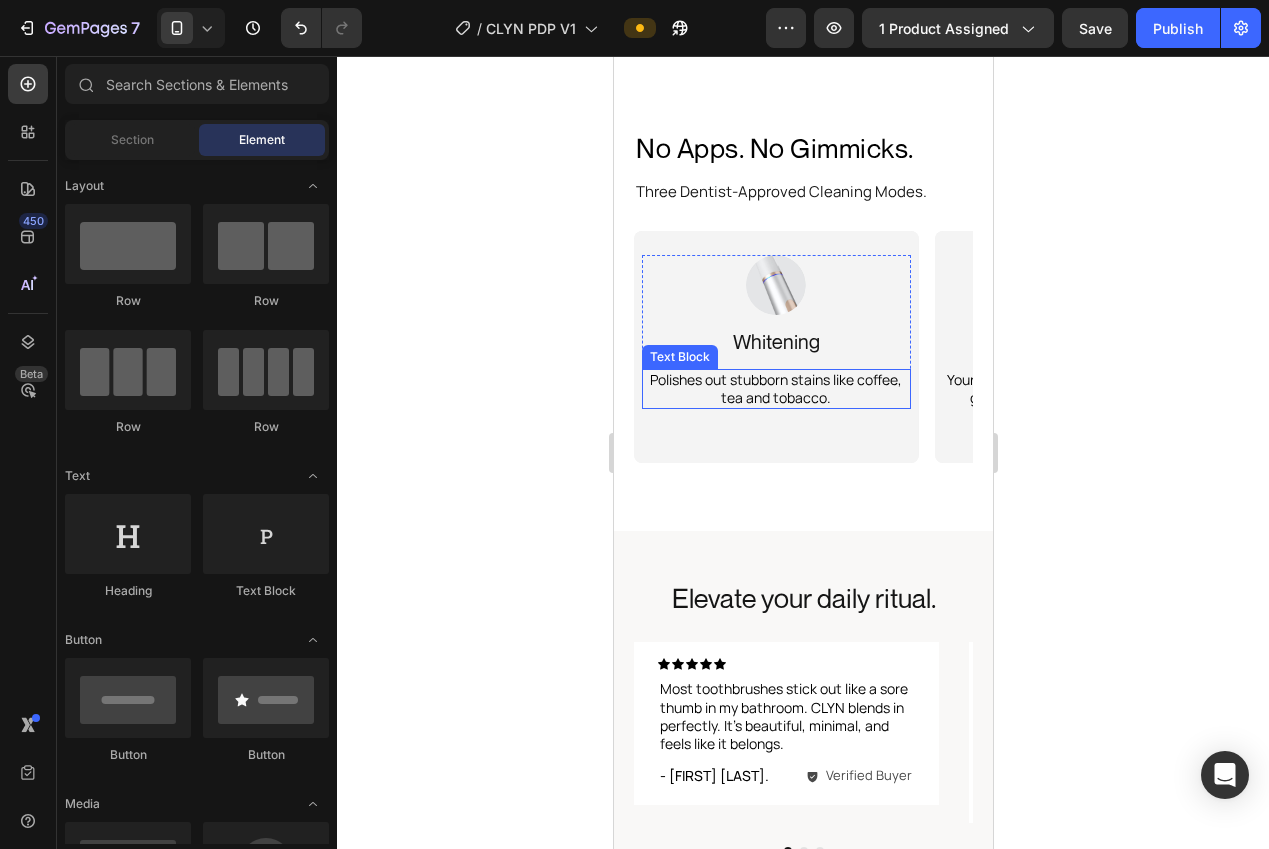 scroll, scrollTop: 2583, scrollLeft: 0, axis: vertical 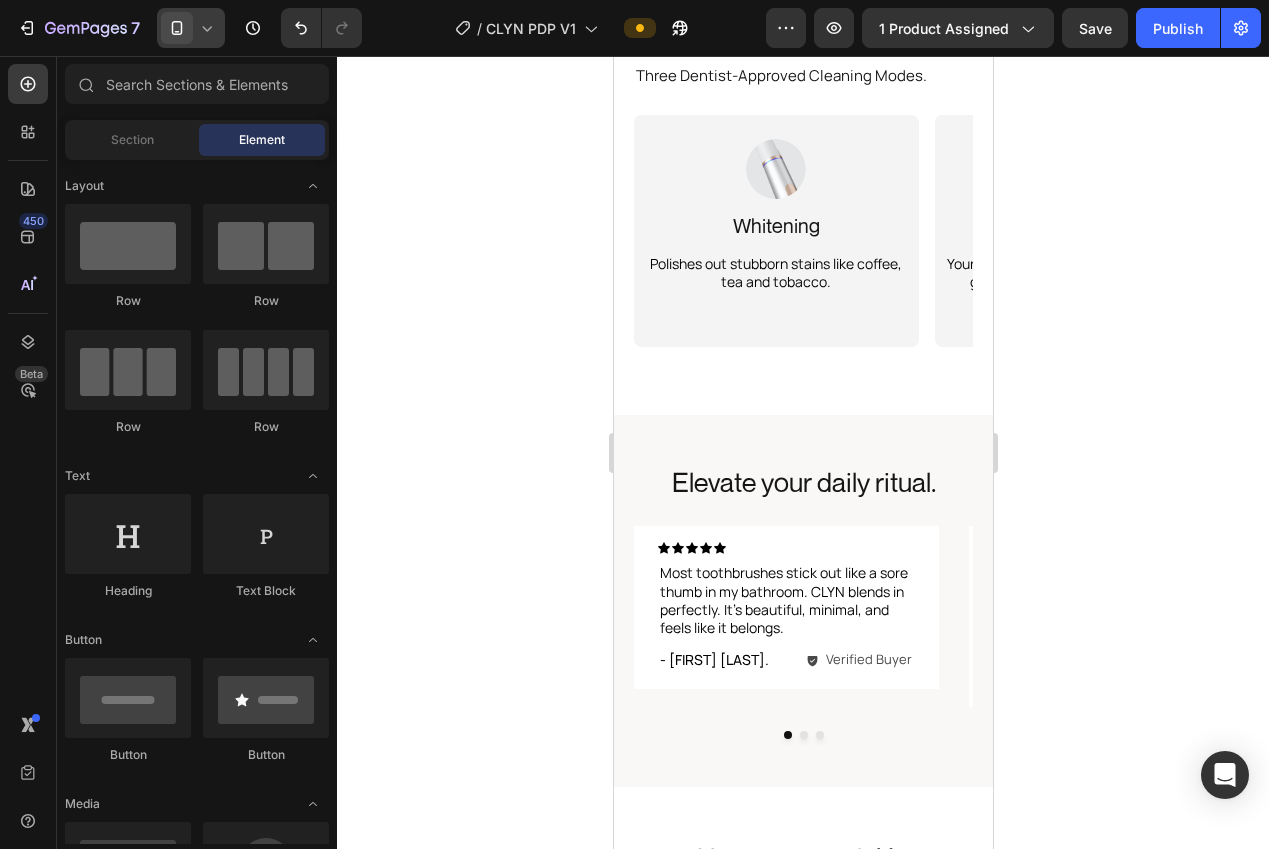 click 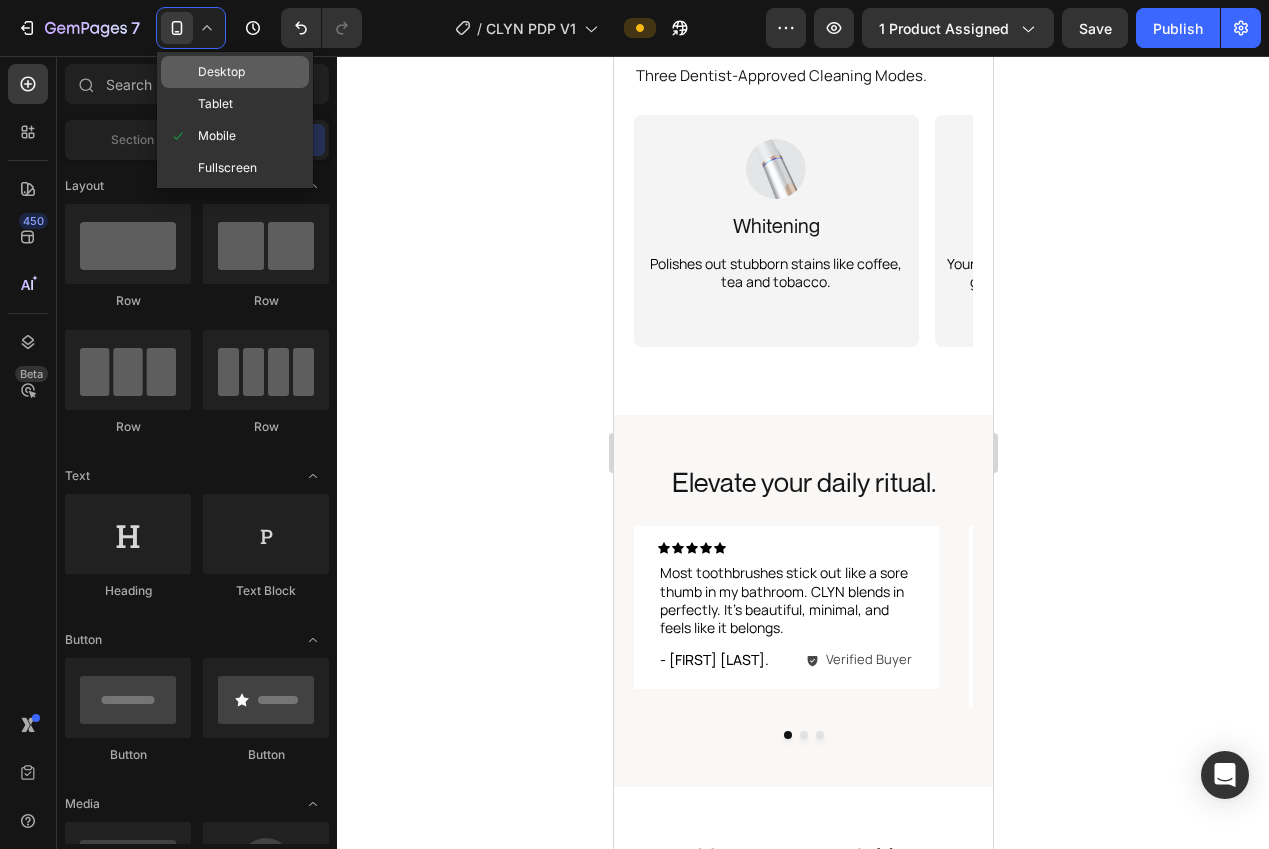 click at bounding box center (183, 72) 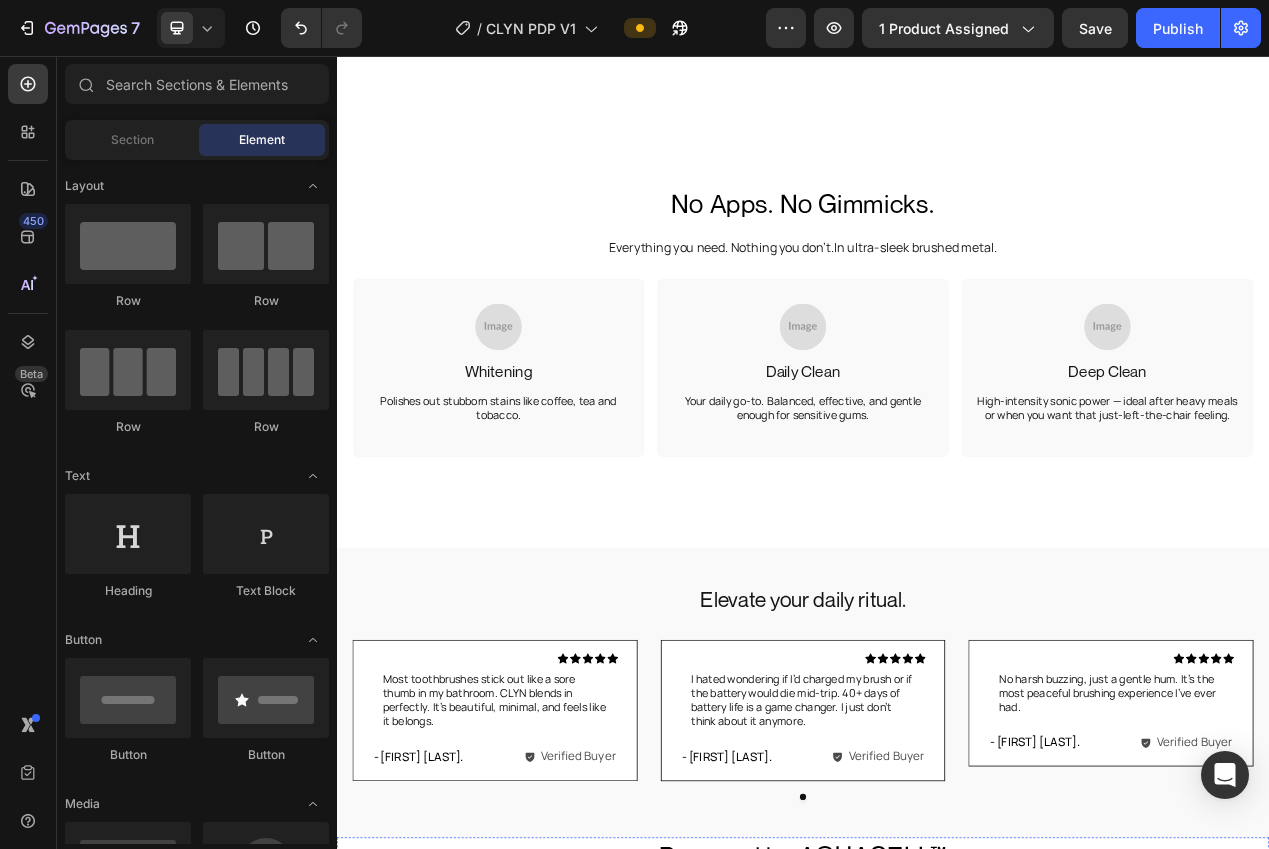 scroll, scrollTop: 1856, scrollLeft: 0, axis: vertical 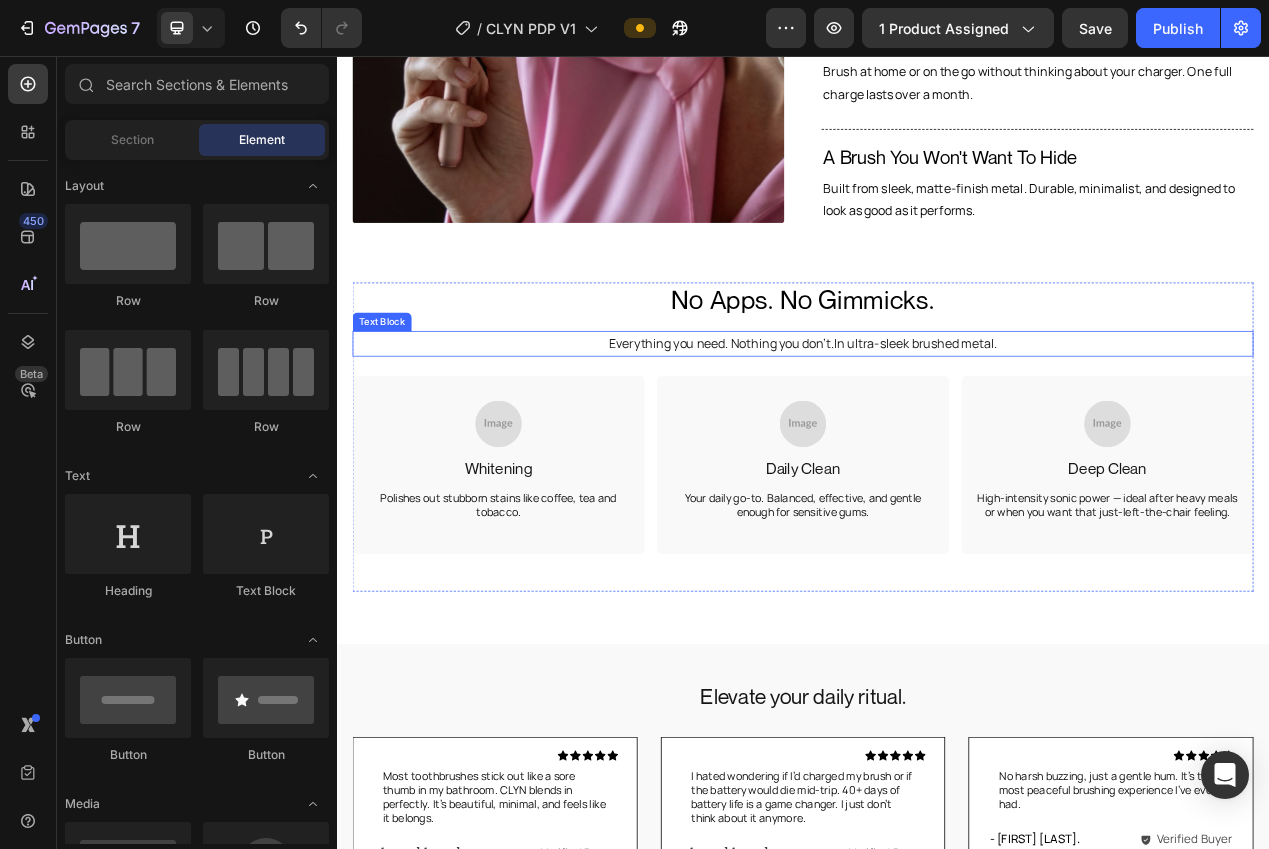 click on "Everything you need. Nothing you don’t.In ultra-sleek brushed metal." at bounding box center (937, 426) 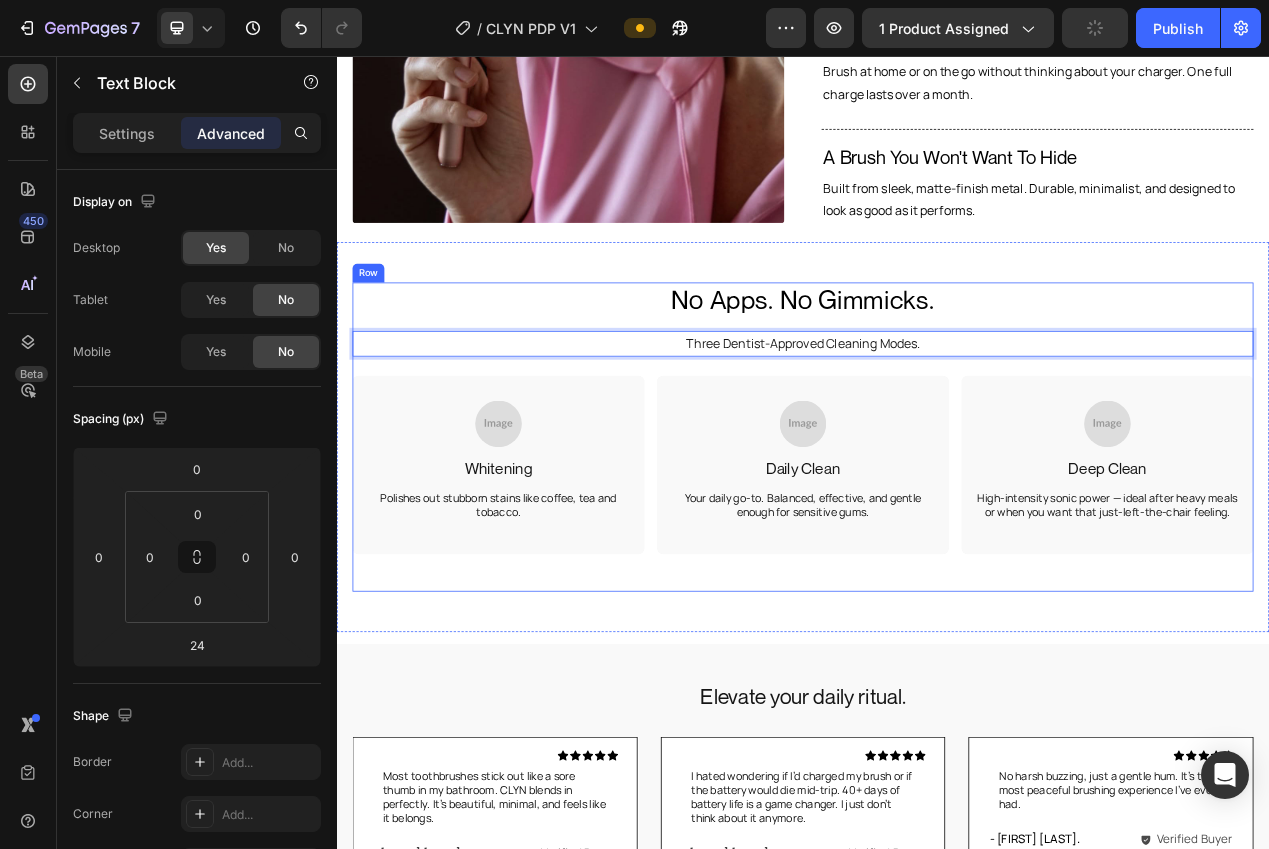 click on "No Apps. No Gimmicks. Heading Three Dentist-Approved Cleaning Modes. Text Block No Apps. No Gimmicks. Heading Three Dentist-Approved Cleaning Modes. Text Block   24
Image Whitening Text Block Polishes out stubborn stains like coffee, tea and tobacco.  Text Block Row Hero Banner Image Daily Clean Text Block Your daily go-to. Balanced, effective, and gentle enough for sensitive gums. Text Block Row Hero Banner Image Deep Clean Text Block High-intensity sonic power — ideal after heavy meals or when you want that just-left-the-chair feeling. Text Block Row Hero Banner
Carousel Row Section 5" at bounding box center [937, 546] 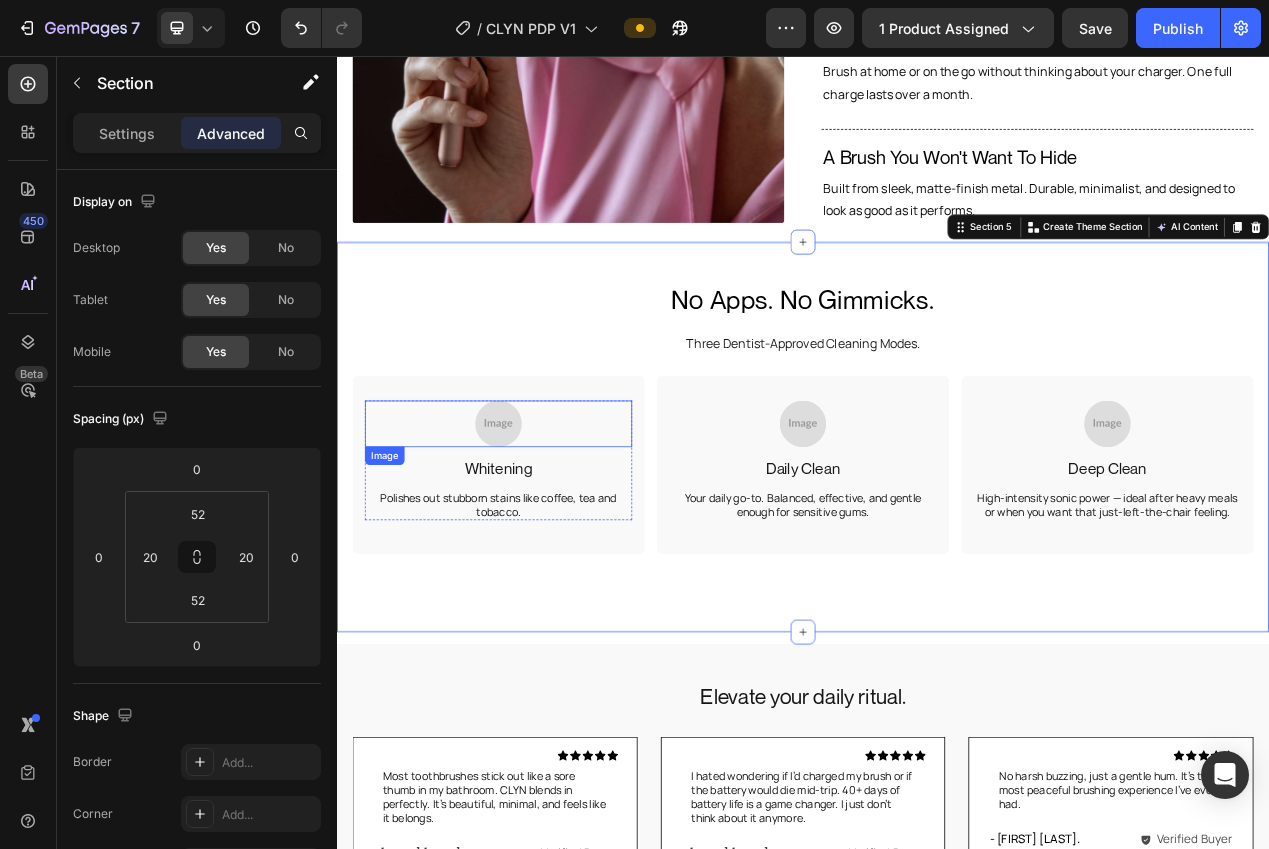click at bounding box center [545, 529] 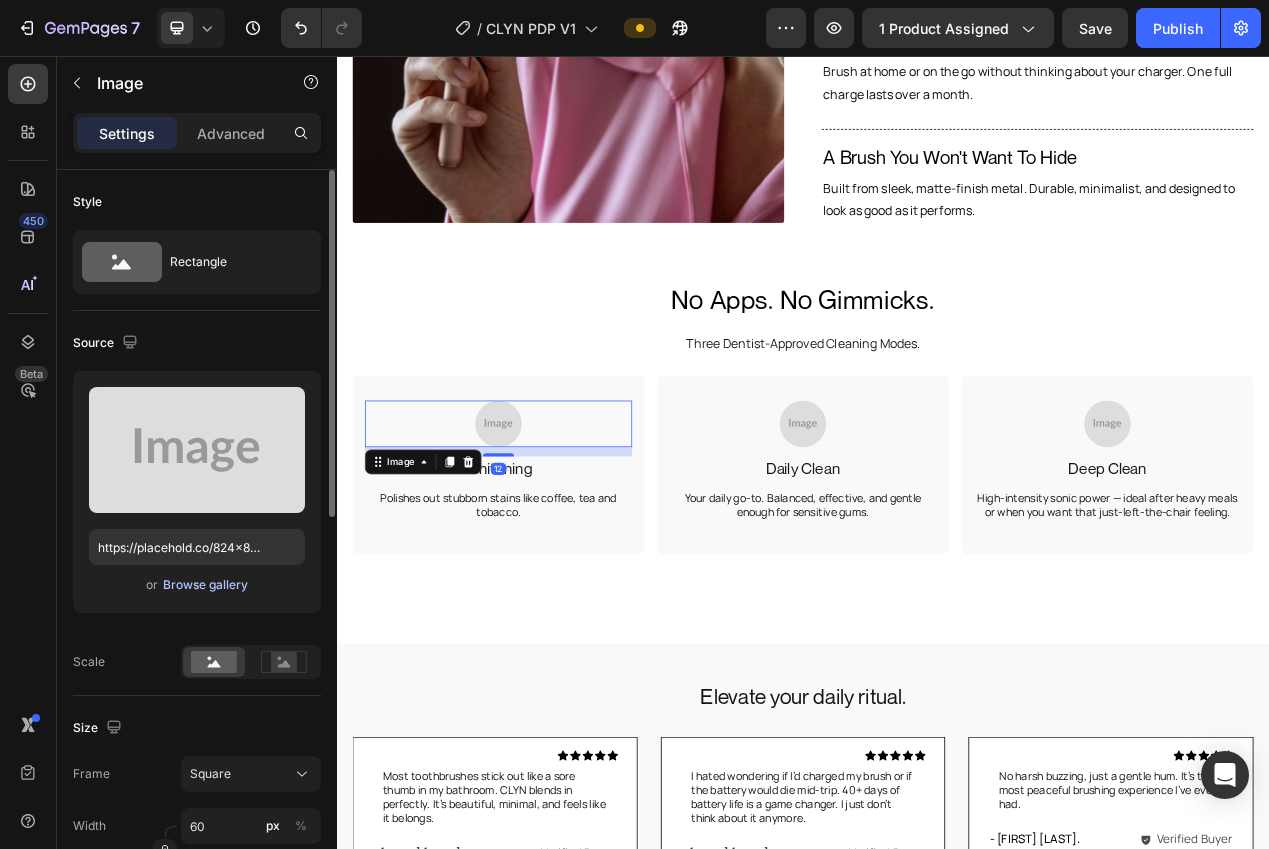 click on "Browse gallery" at bounding box center [205, 585] 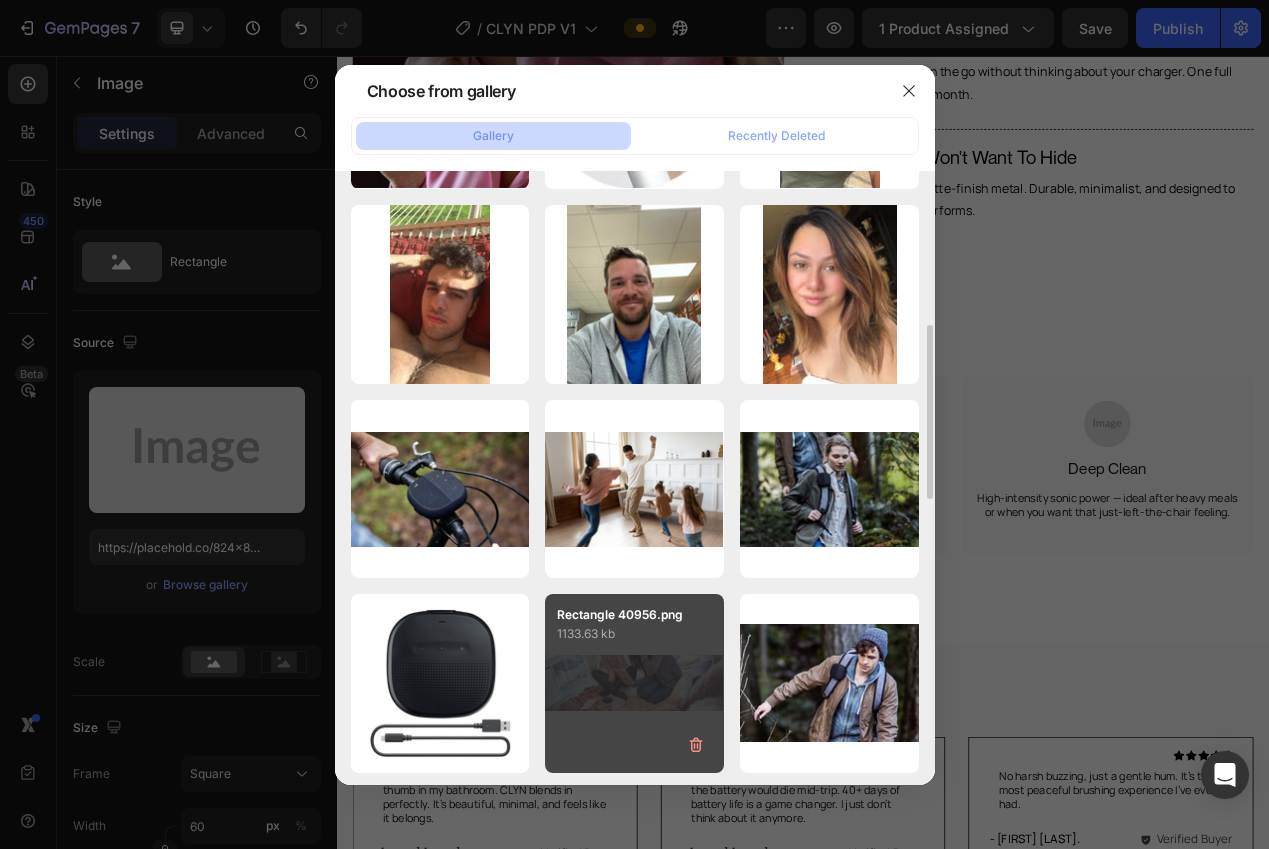 scroll, scrollTop: 0, scrollLeft: 0, axis: both 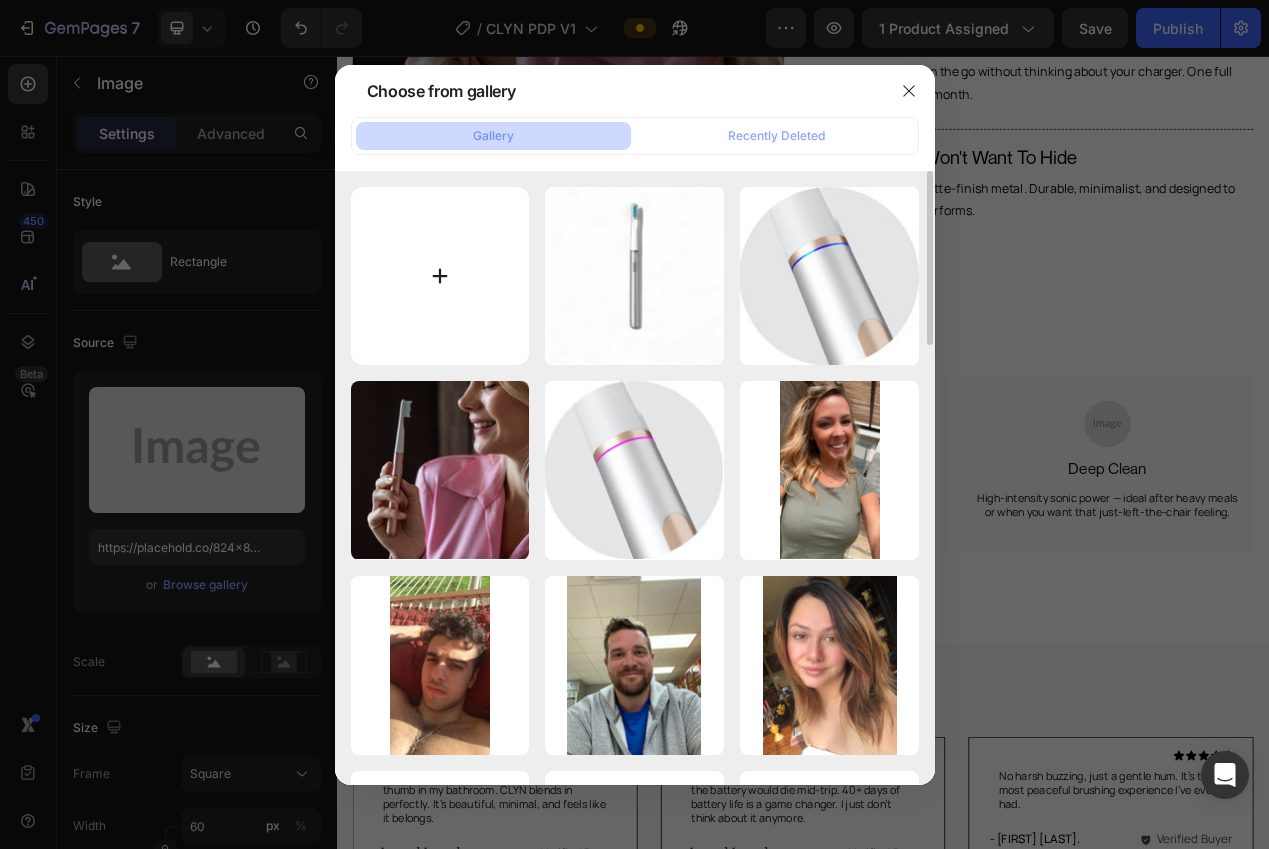 click at bounding box center (440, 276) 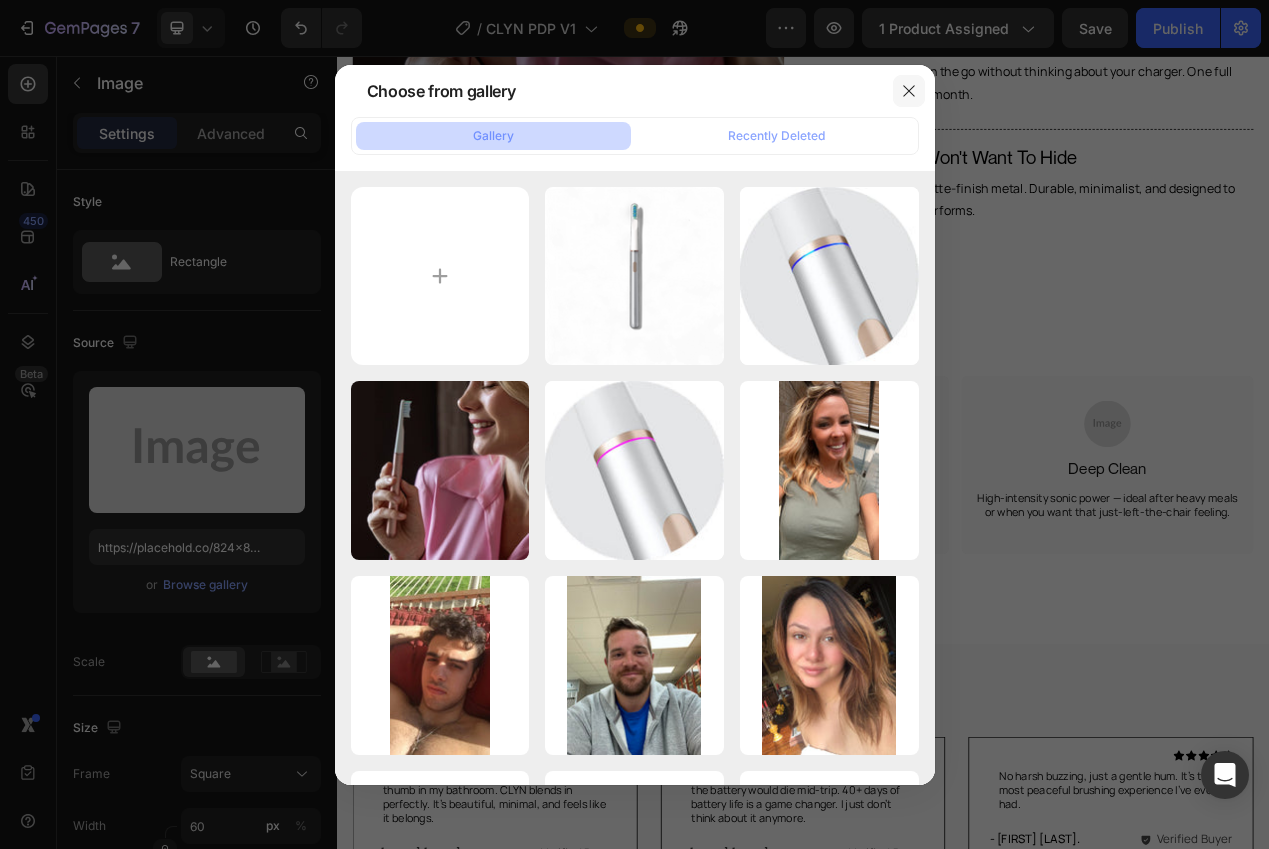 click 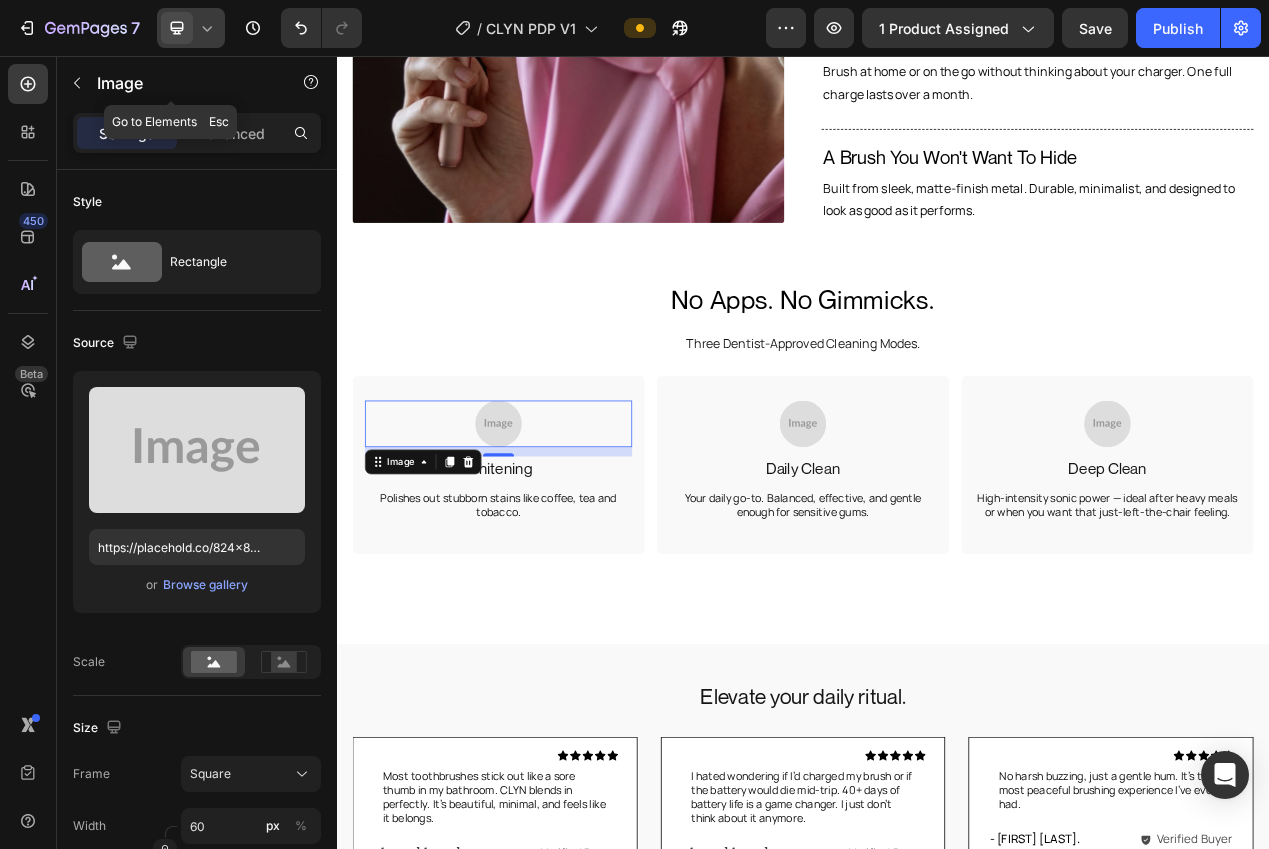 click 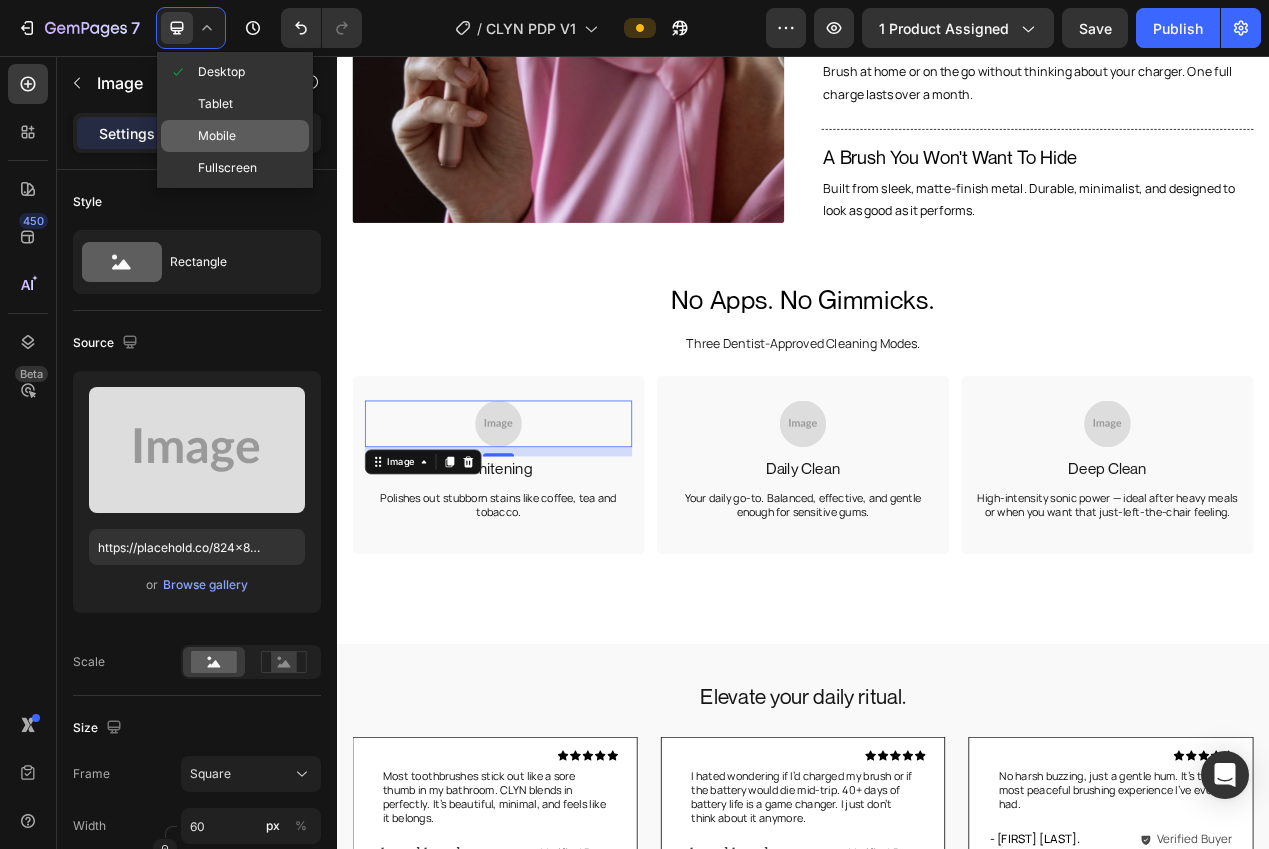 click on "Mobile" at bounding box center [217, 136] 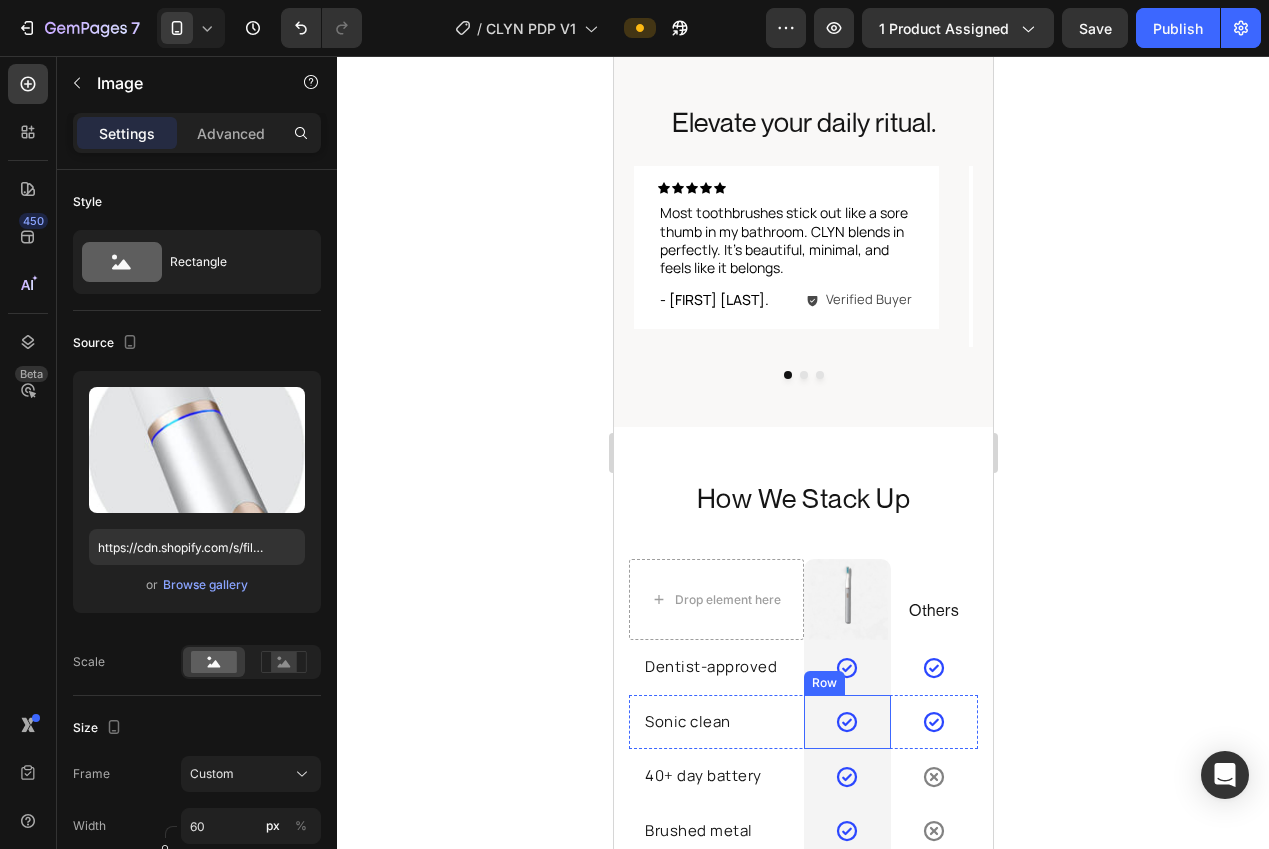 scroll, scrollTop: 2583, scrollLeft: 0, axis: vertical 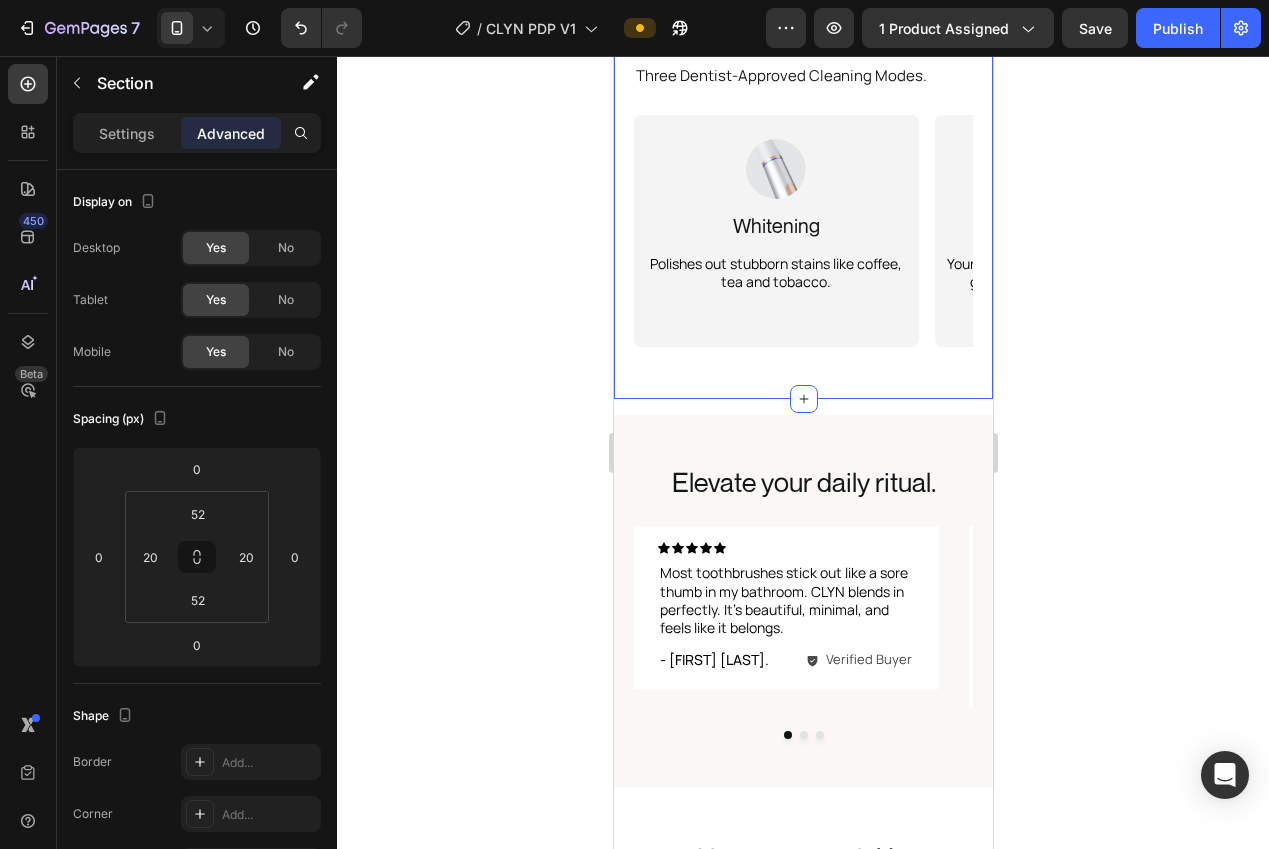click on "No Apps. No Gimmicks. Heading Three Dentist-Approved Cleaning Modes. Text Block No Apps. No Gimmicks. Heading Three Dentist-Approved Cleaning Modes. Text Block Image Whitening Text Block Polishes out stubborn stains like coffee, tea and tobacco.  Text Block Row Hero Banner Image Daily Clean Text Block Your daily go-to. Balanced, effective, and gentle enough for sensitive gums. Text Block Row Hero Banner Image Deep Clean Text Block High-intensity sonic power — ideal after heavy meals or when you want that just-left-the-chair feeling. Text Block Row Hero Banner Carousel Row Section 5   Create Theme Section AI Content Write with GemAI What would you like to describe here? Tone and Voice Persuasive Product CLYN Brush Show more Generate" at bounding box center [802, 180] 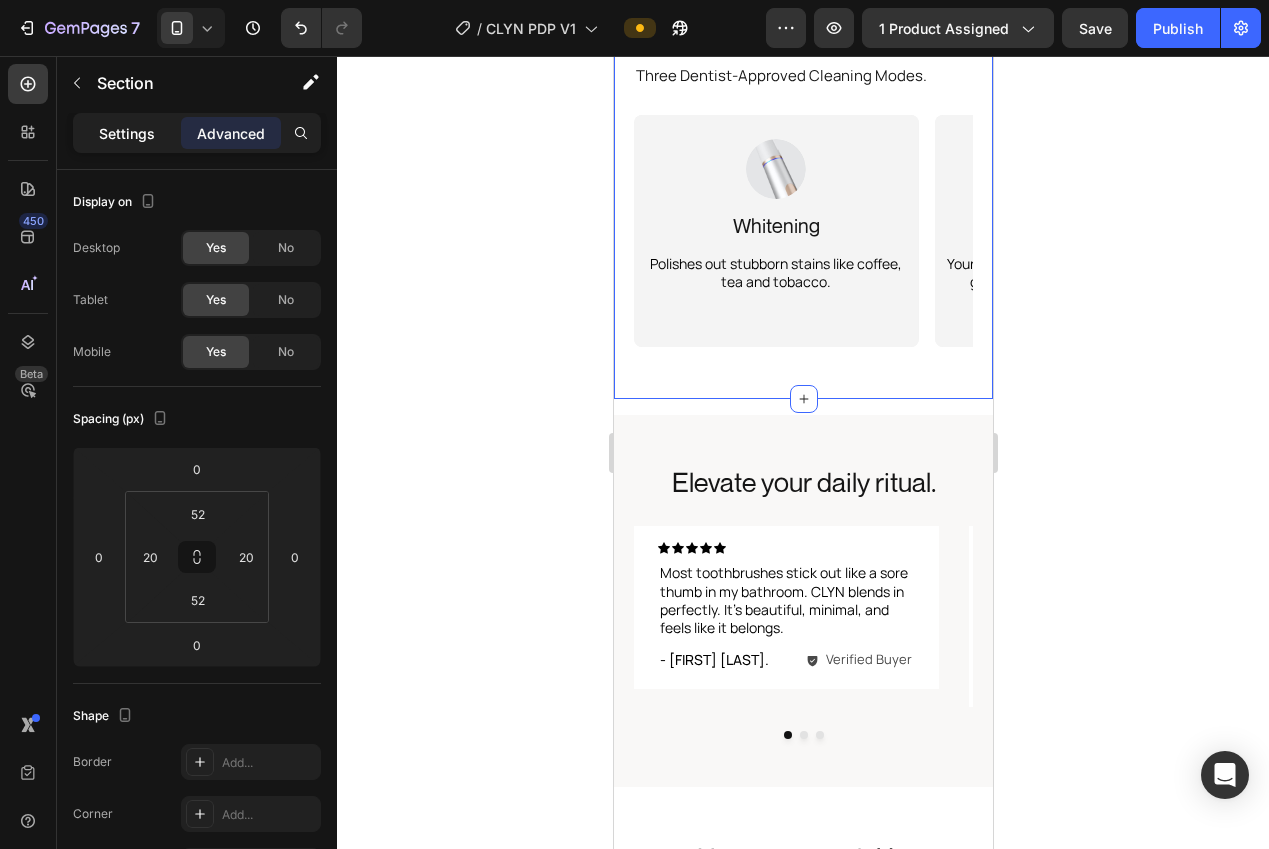click on "Settings" at bounding box center (127, 133) 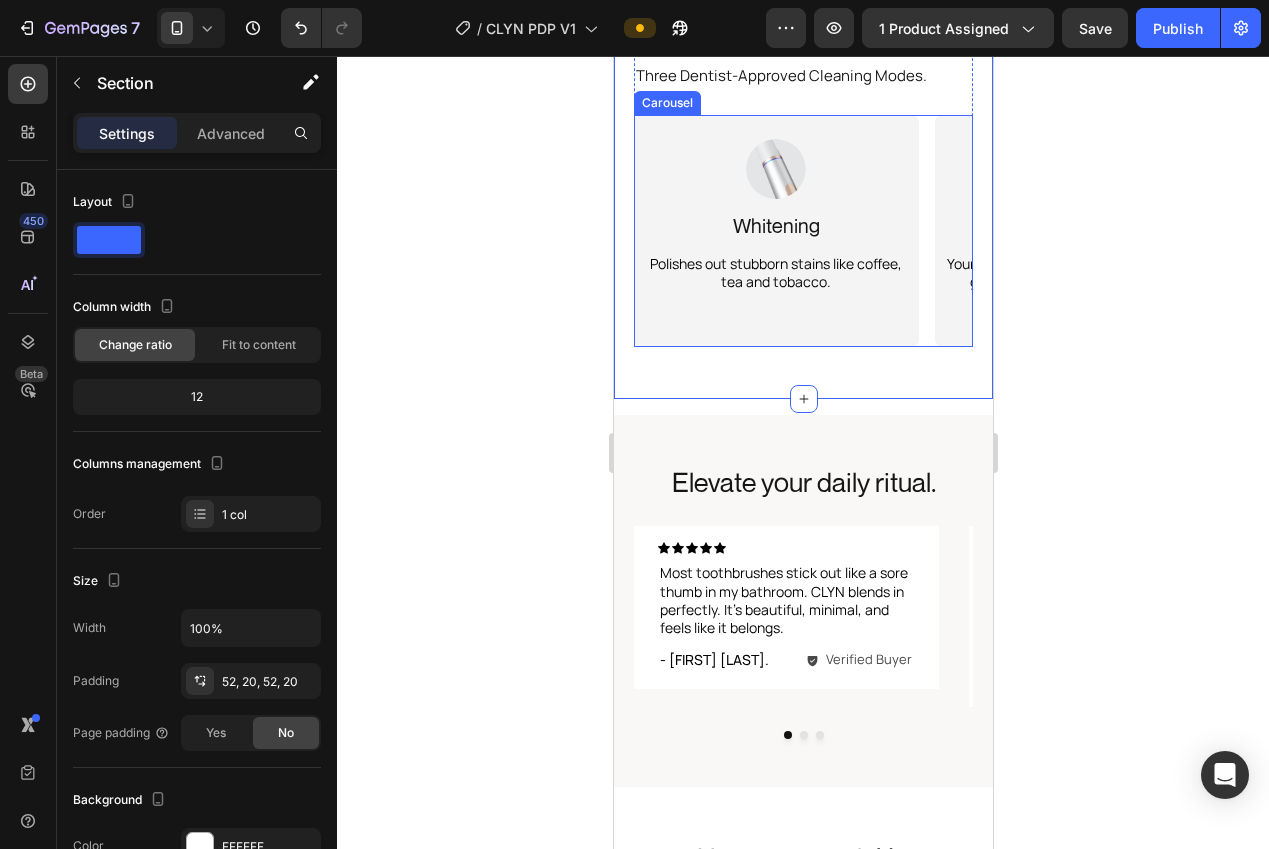 click on "Image Whitening Text Block Polishes out stubborn stains like coffee, tea and tobacco.  Text Block Row Hero Banner Image Daily Clean Text Block Your daily go-to. Balanced, effective, and gentle enough for sensitive gums. Text Block Row Hero Banner Image Deep Clean Text Block High-intensity sonic power — ideal after heavy meals or when you want that just-left-the-chair feeling. Text Block Row Hero Banner" at bounding box center (802, 231) 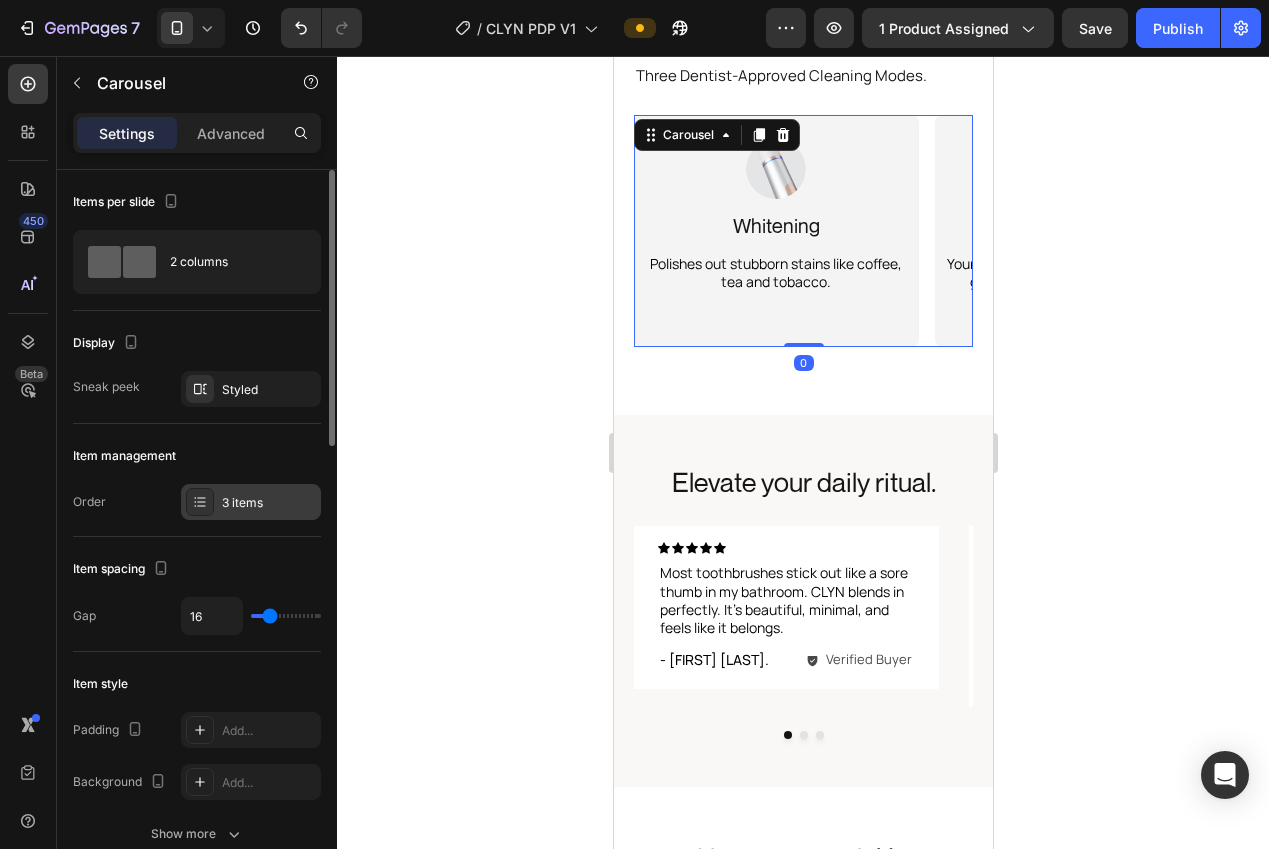 click on "3 items" at bounding box center (251, 502) 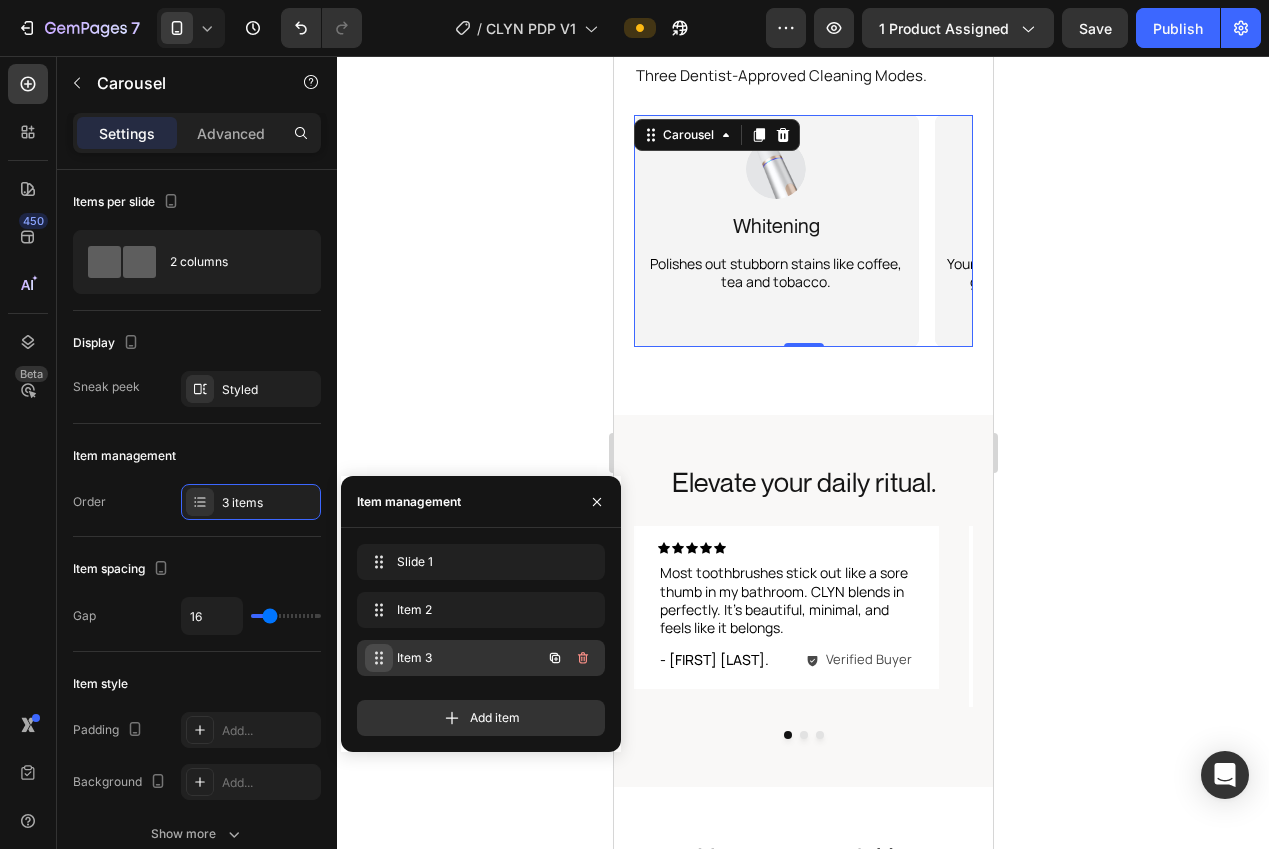 click on "Item 3 Item 3" at bounding box center (453, 658) 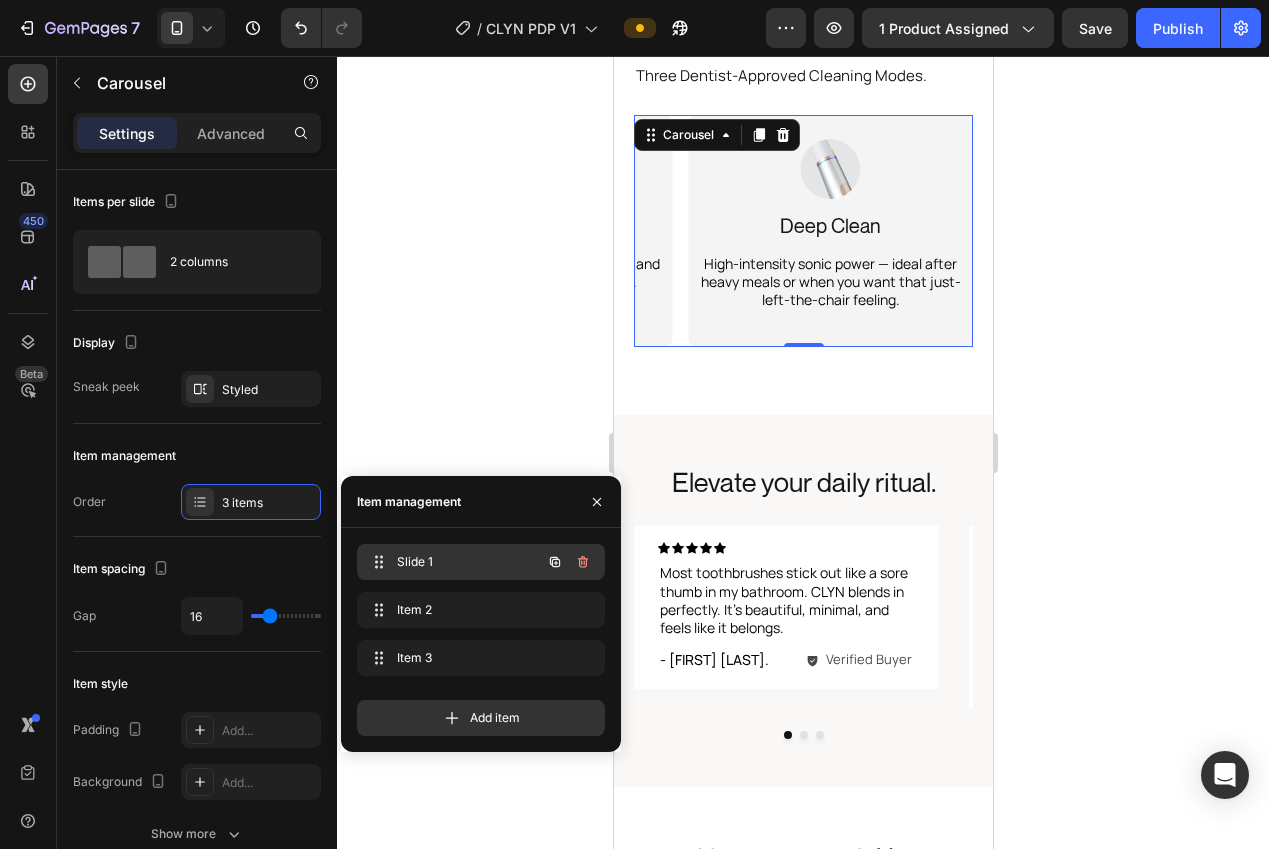 click on "Slide 1" at bounding box center (453, 562) 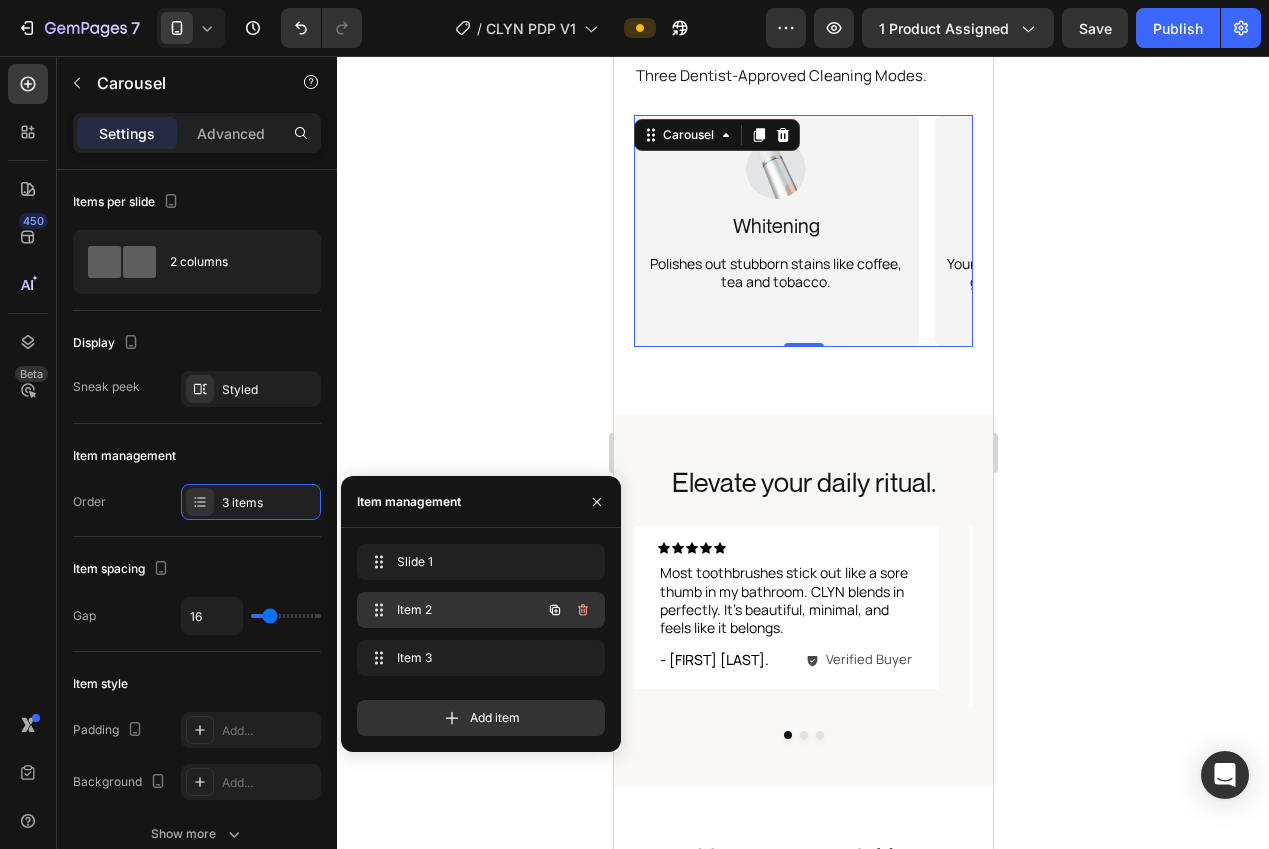 click on "Item 2 Item 2" at bounding box center (481, 610) 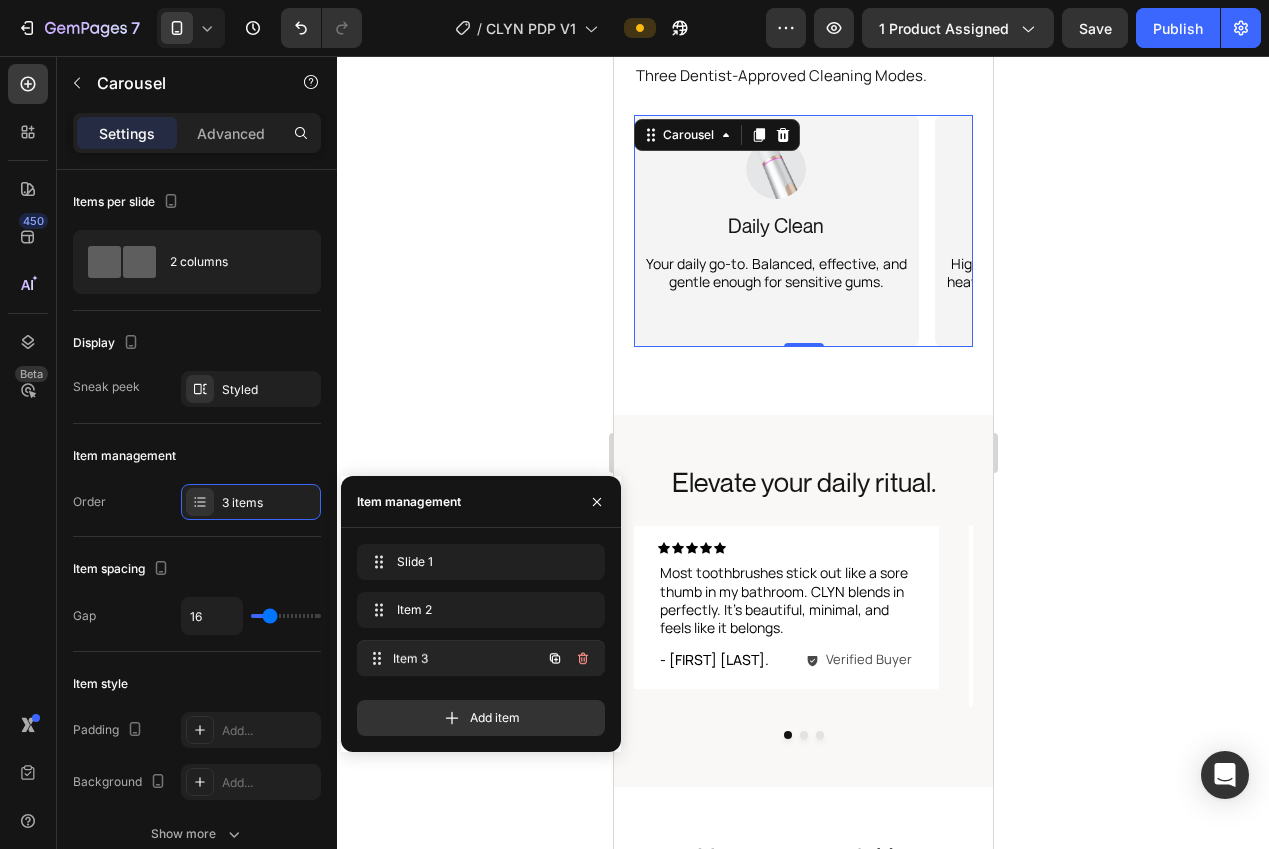 click on "Item 3" at bounding box center [467, 658] 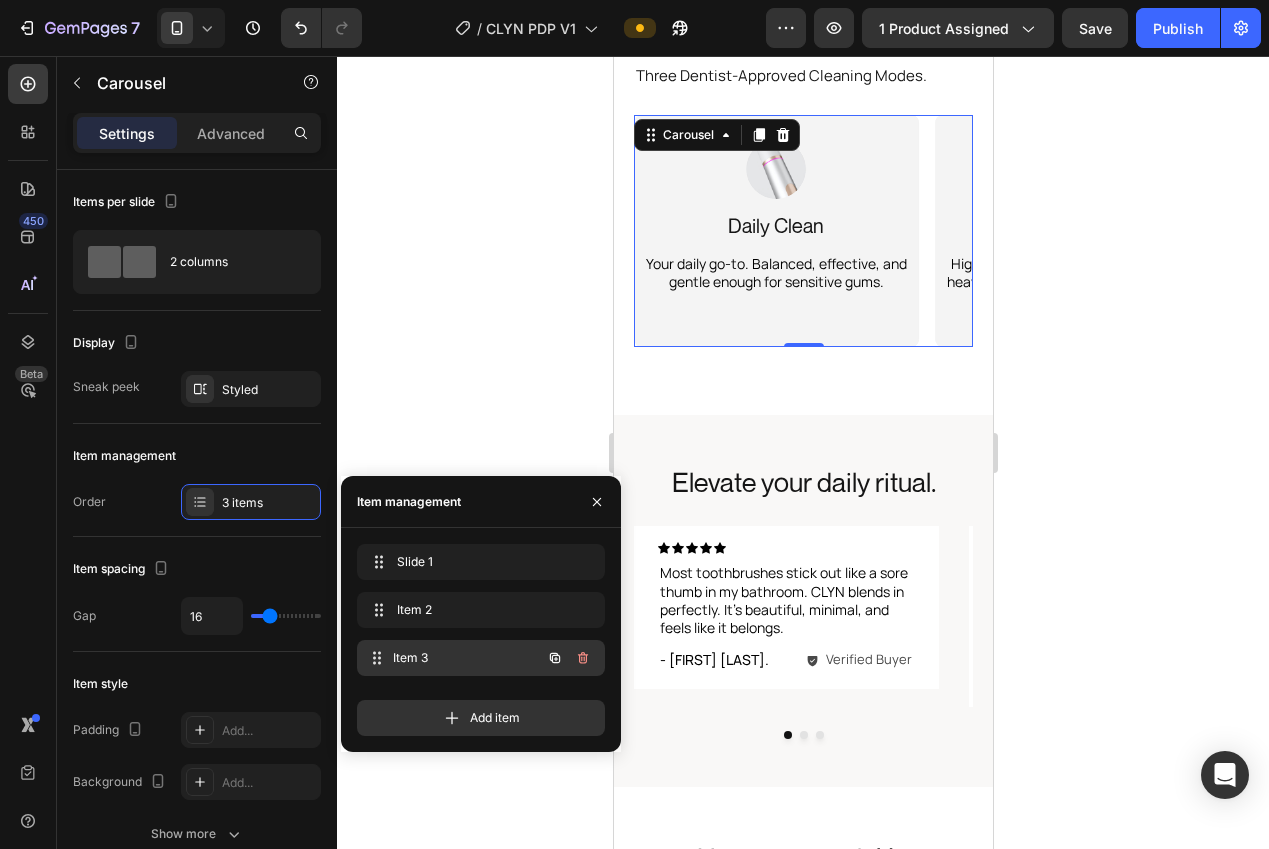 click on "Item 3" at bounding box center [467, 658] 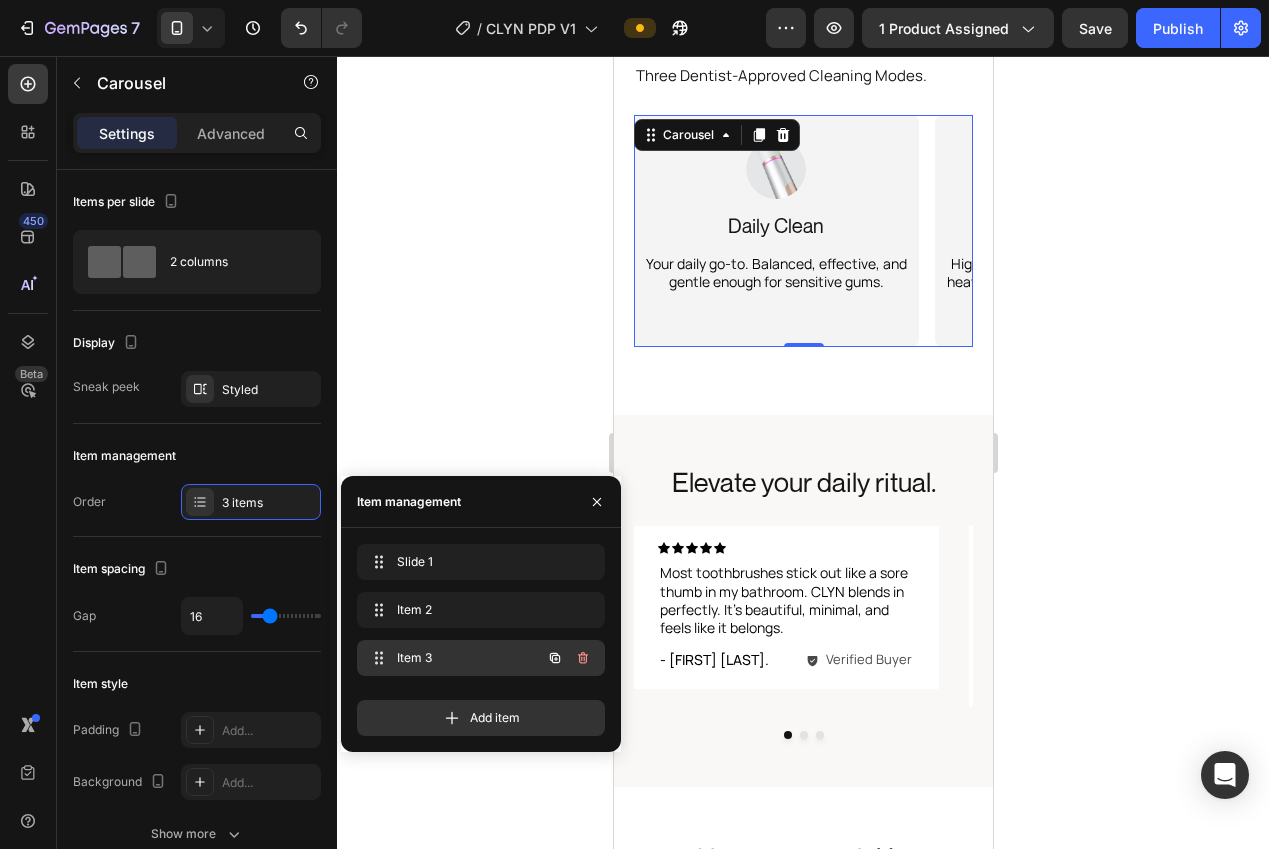 click on "Item 3" at bounding box center [453, 658] 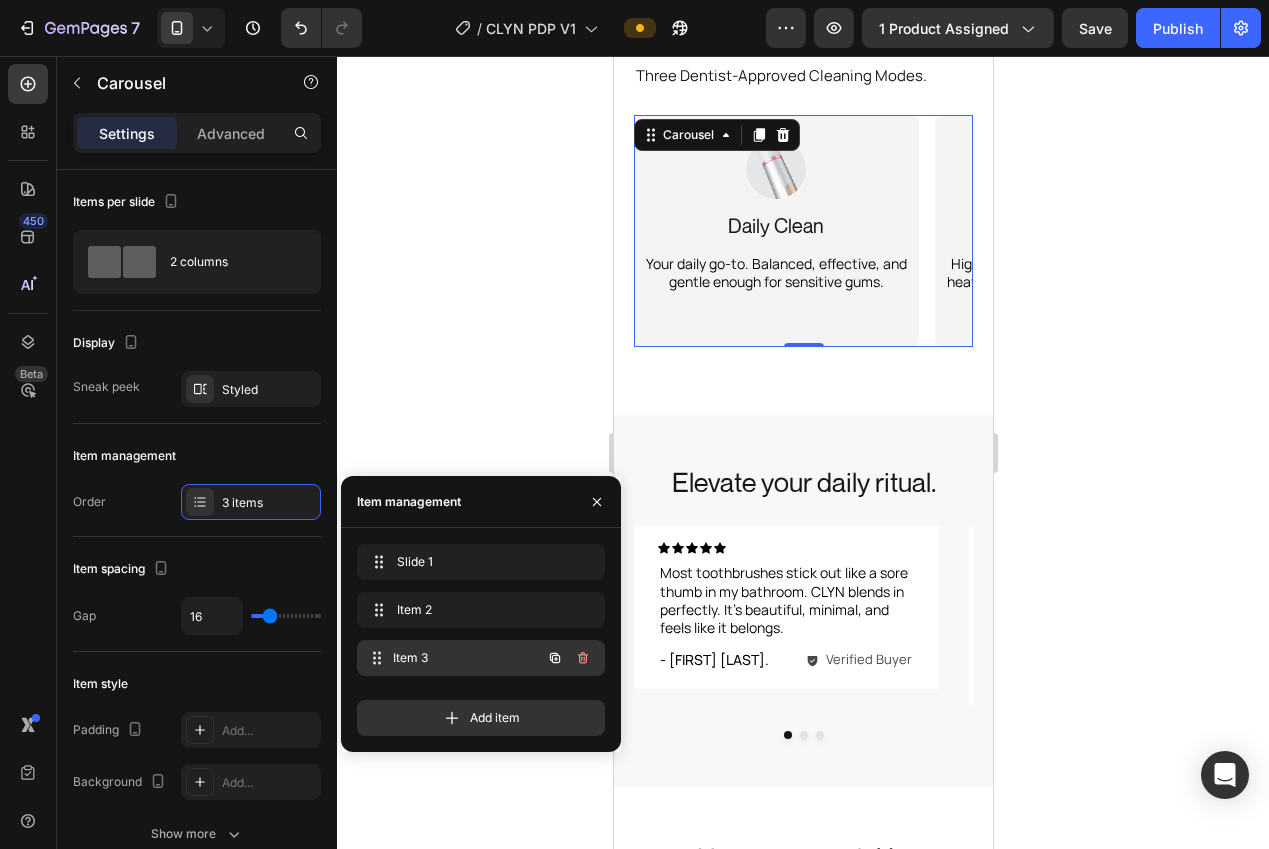 click on "Item 3" at bounding box center (467, 658) 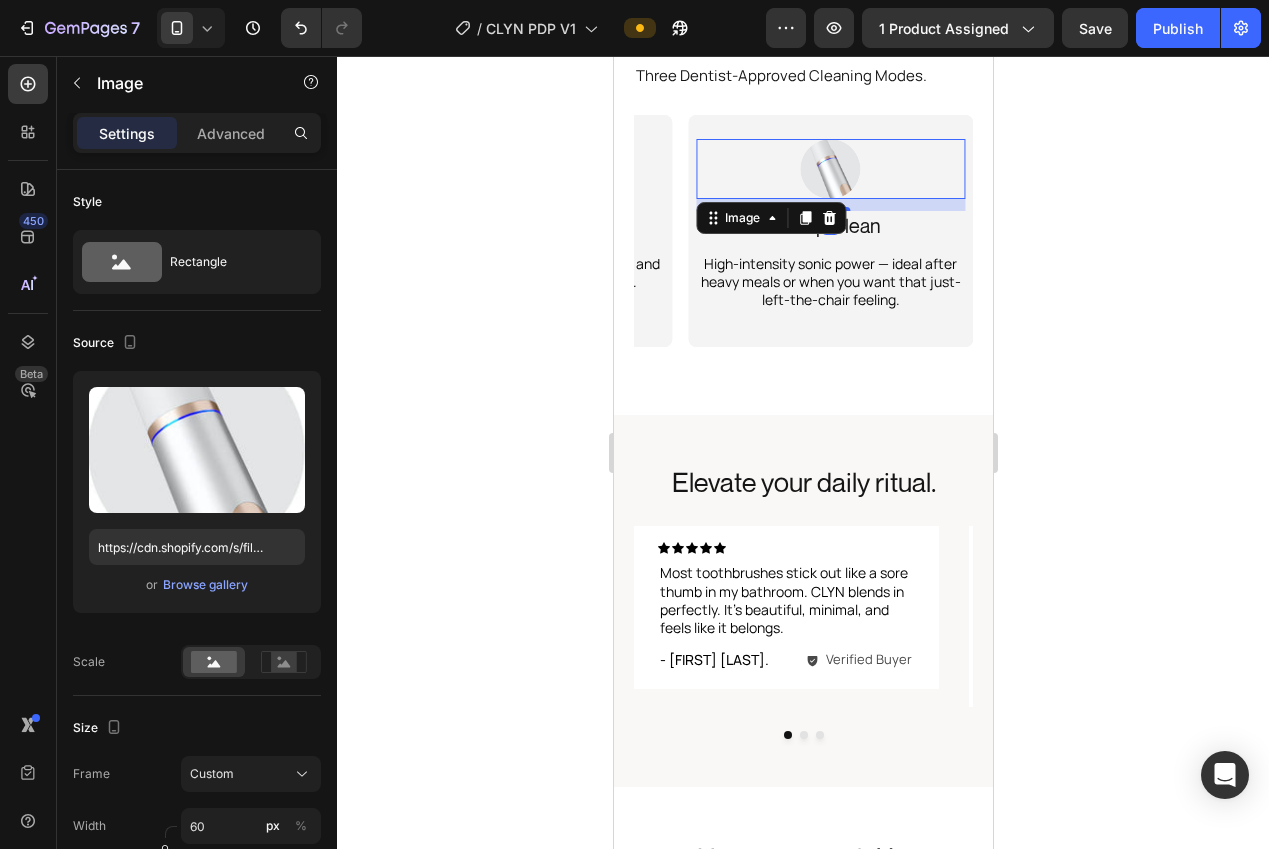 click at bounding box center (830, 169) 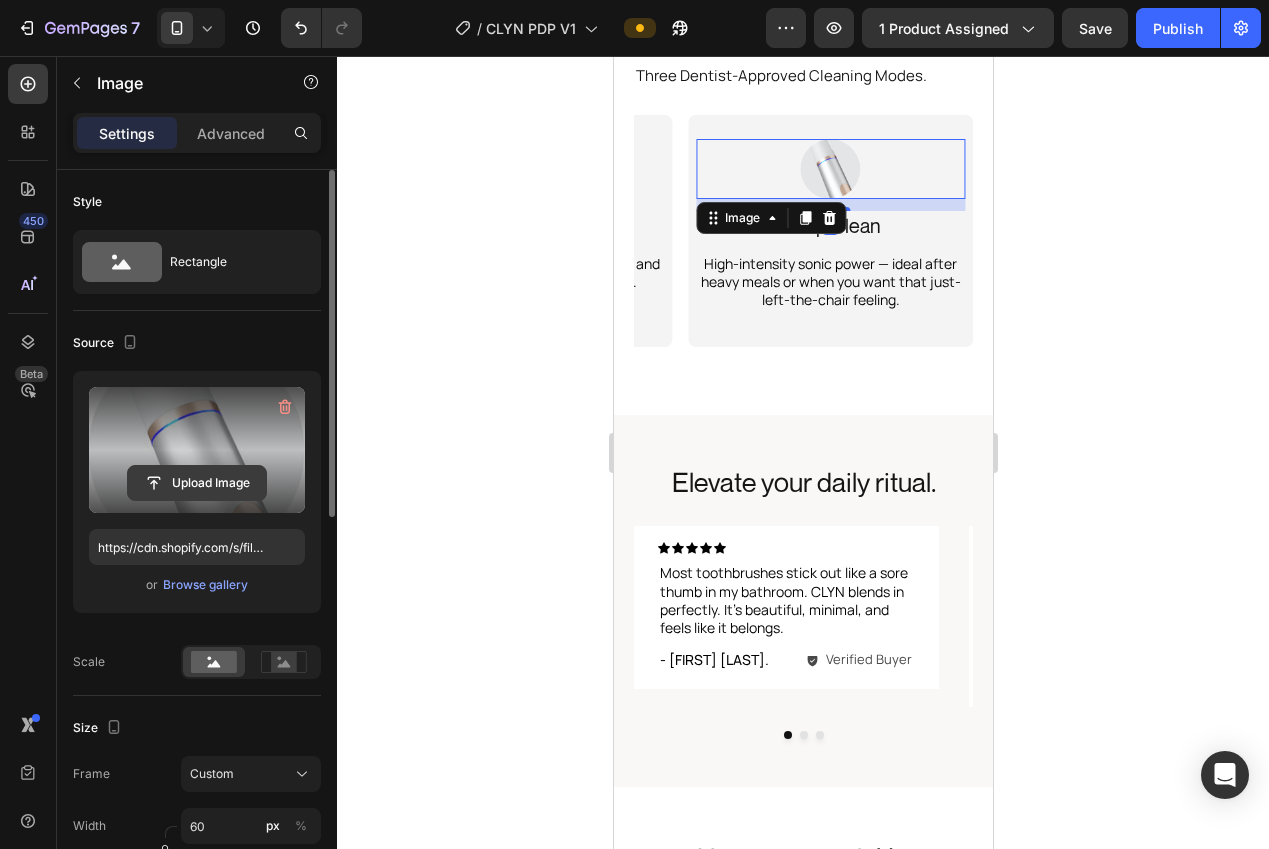 click 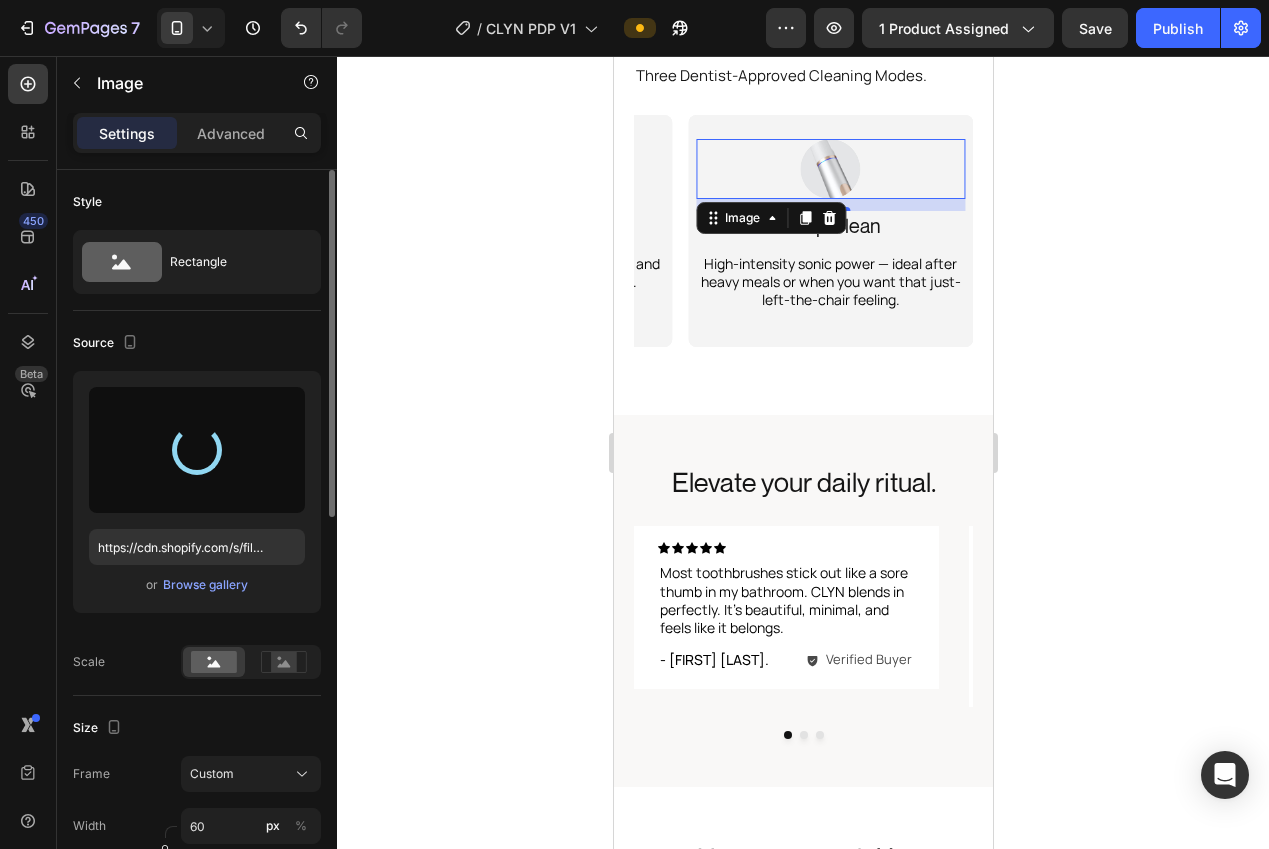 type on "https://cdn.shopify.com/s/files/1/0876/3539/4895/files/gempages_532501969797907257-d21ad643-6328-445e-bdc2-462391a131fb.webp" 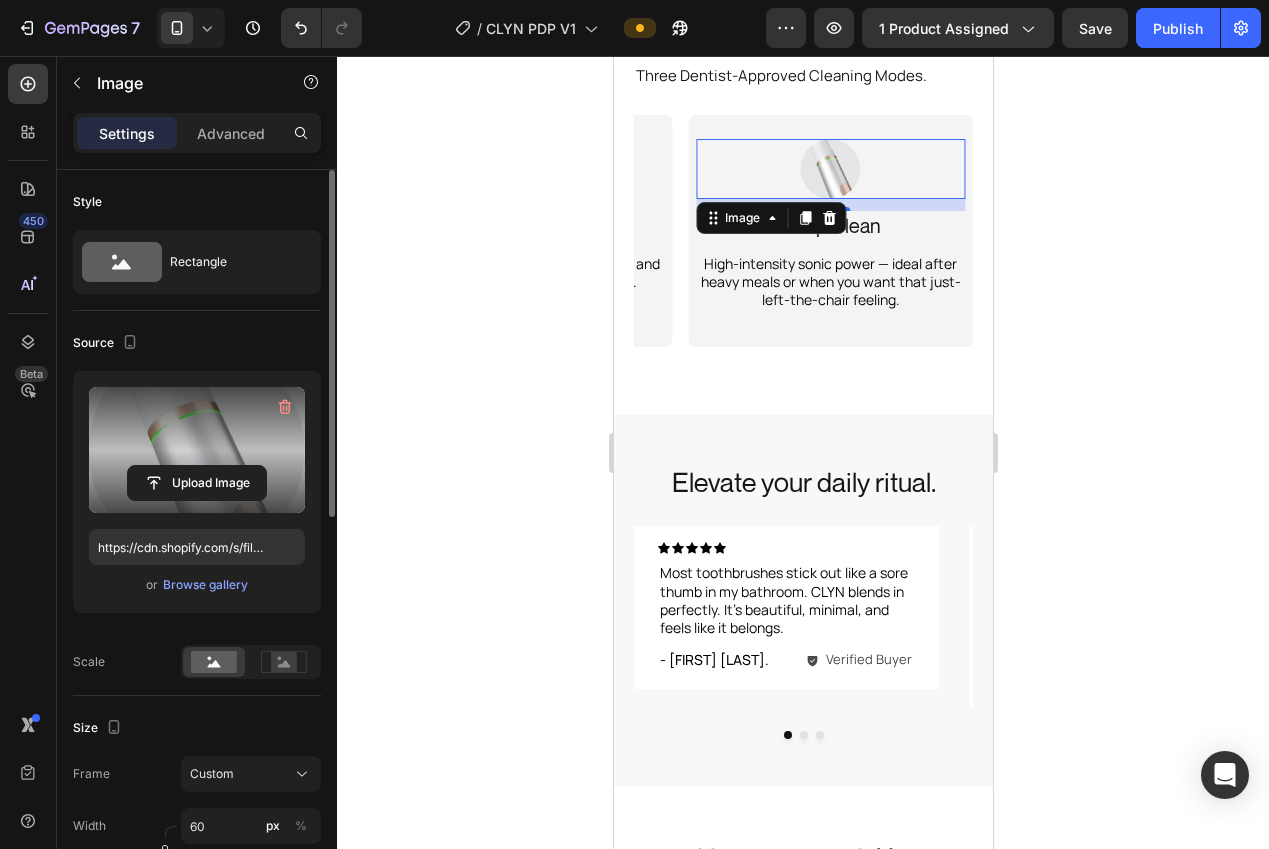 click 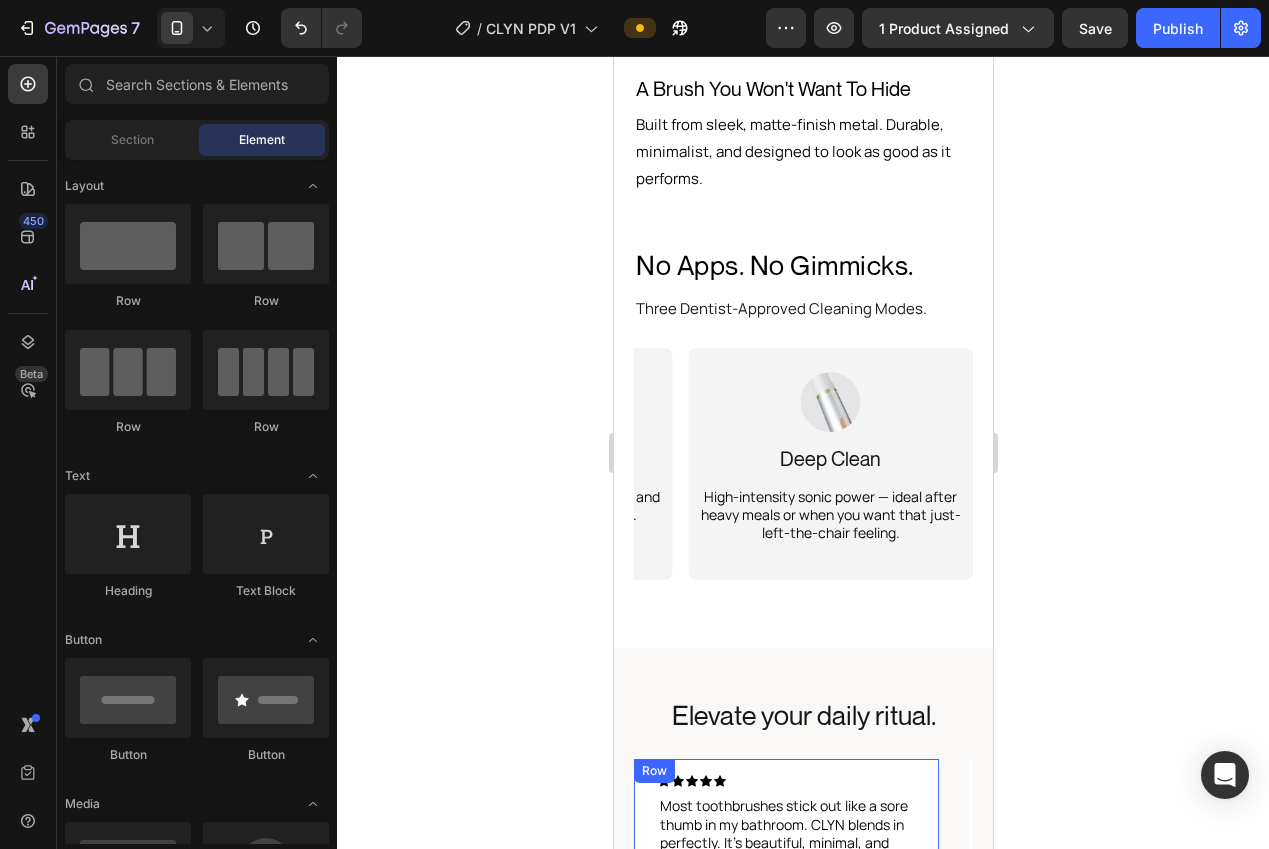 scroll, scrollTop: 2187, scrollLeft: 0, axis: vertical 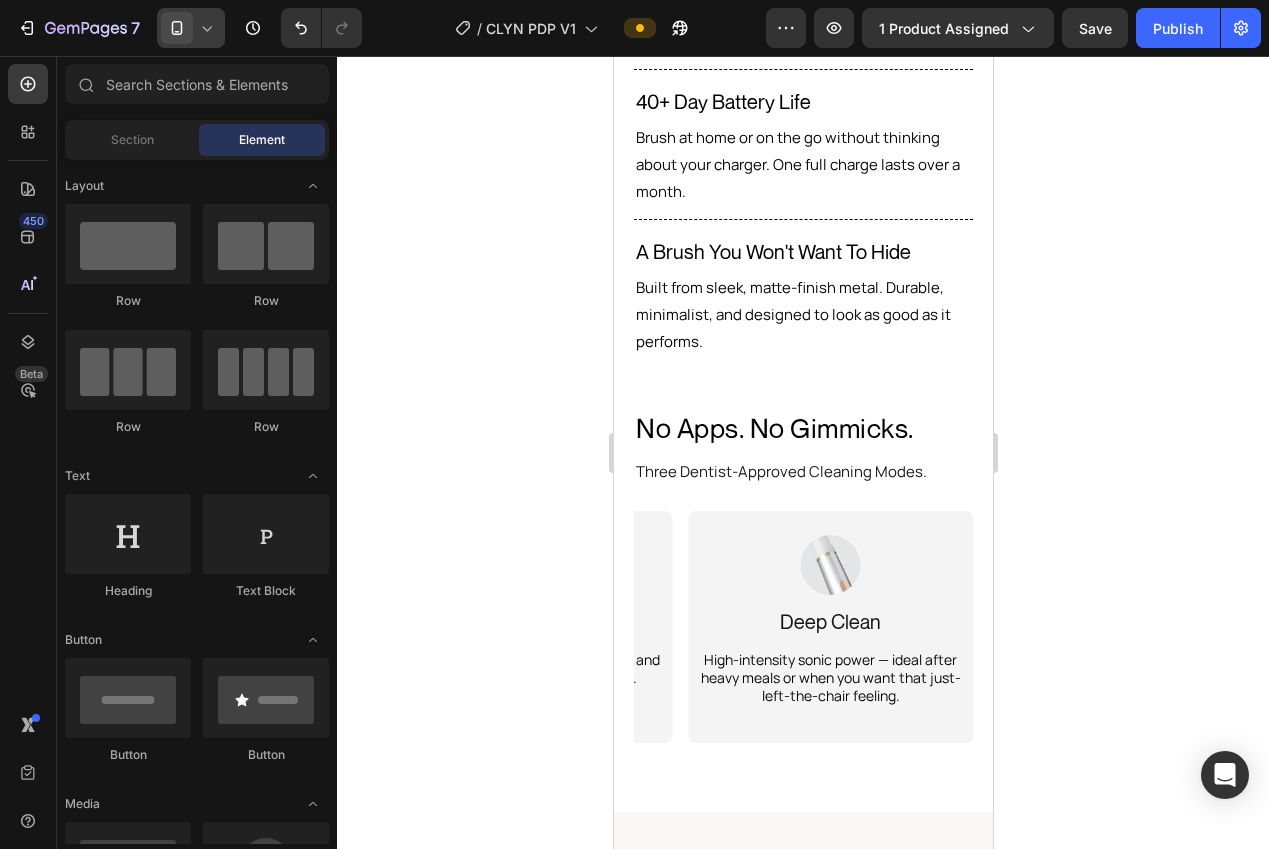 drag, startPoint x: 172, startPoint y: 47, endPoint x: 171, endPoint y: 34, distance: 13.038404 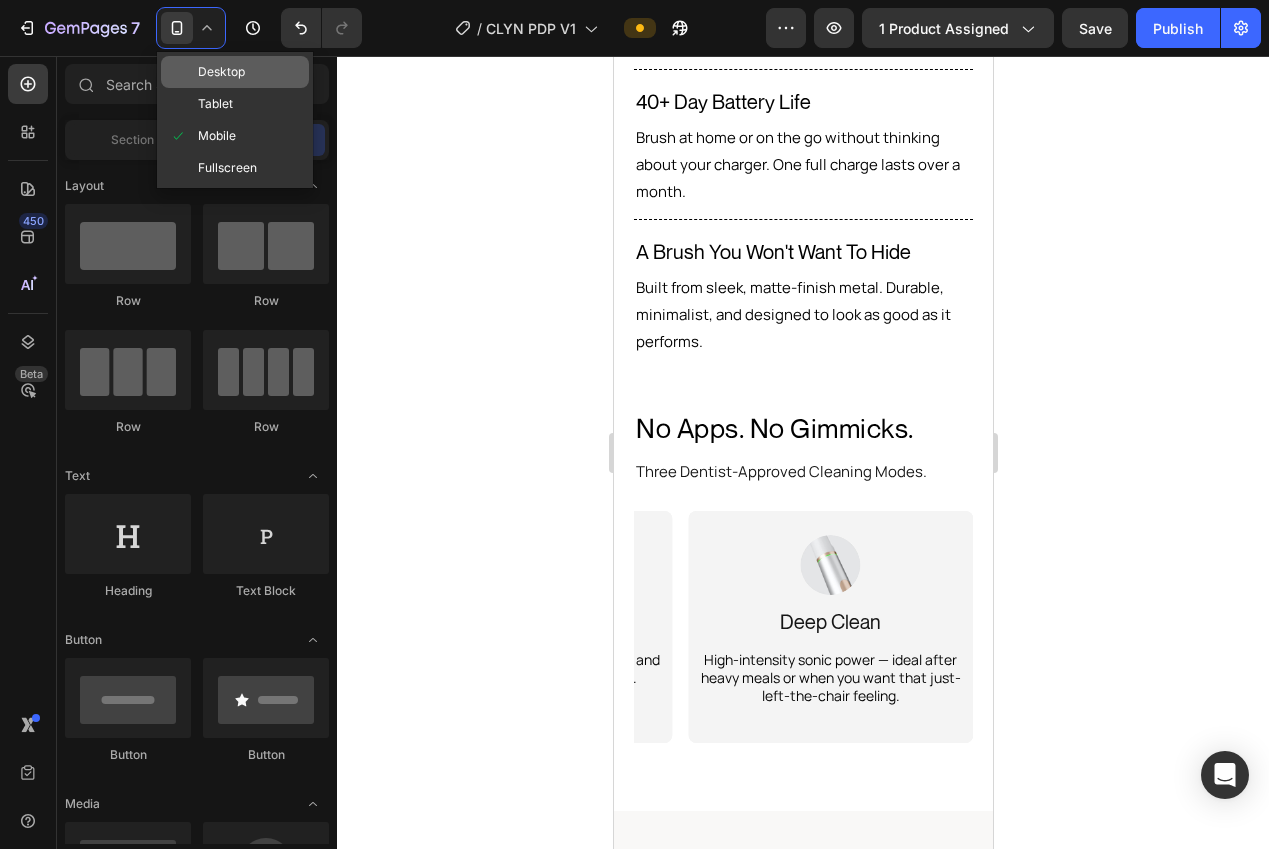click at bounding box center (178, 72) 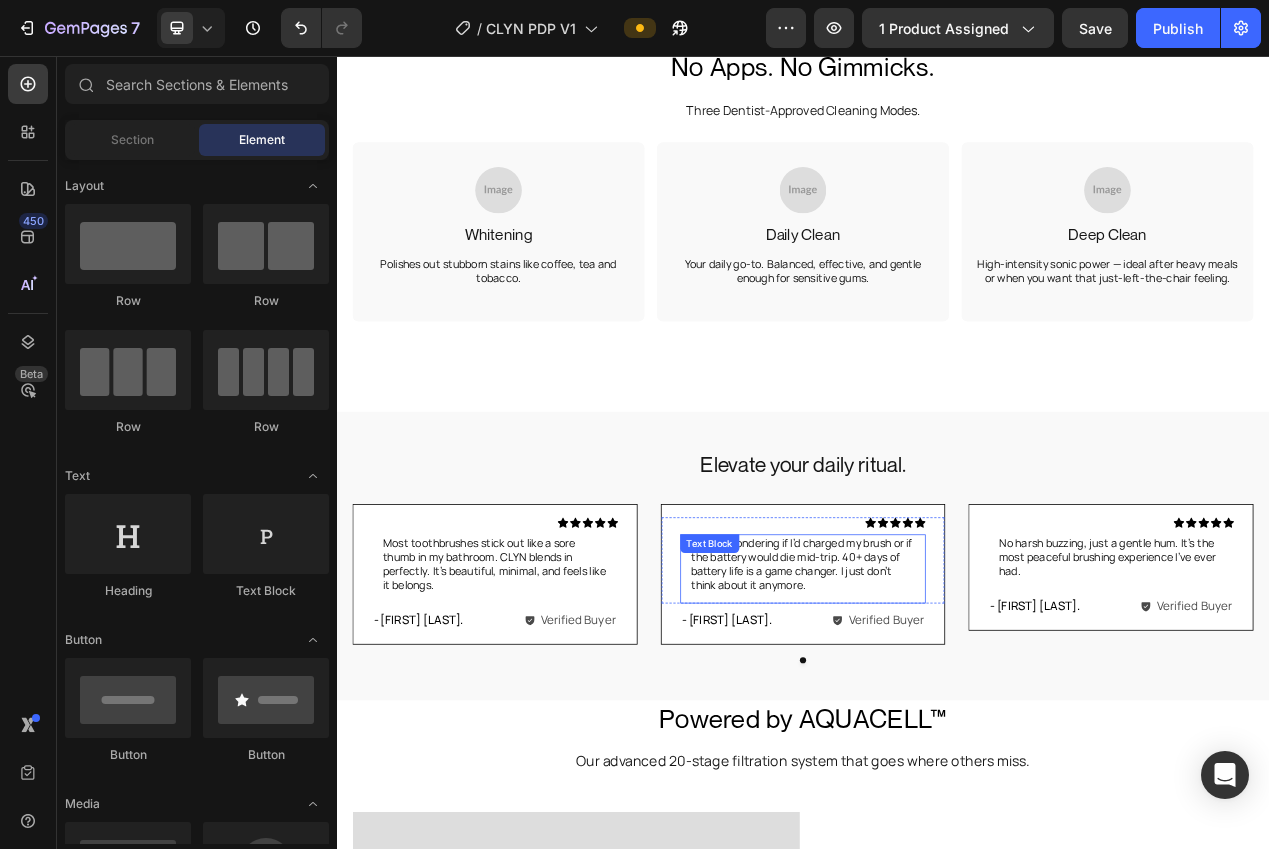 scroll, scrollTop: 2030, scrollLeft: 0, axis: vertical 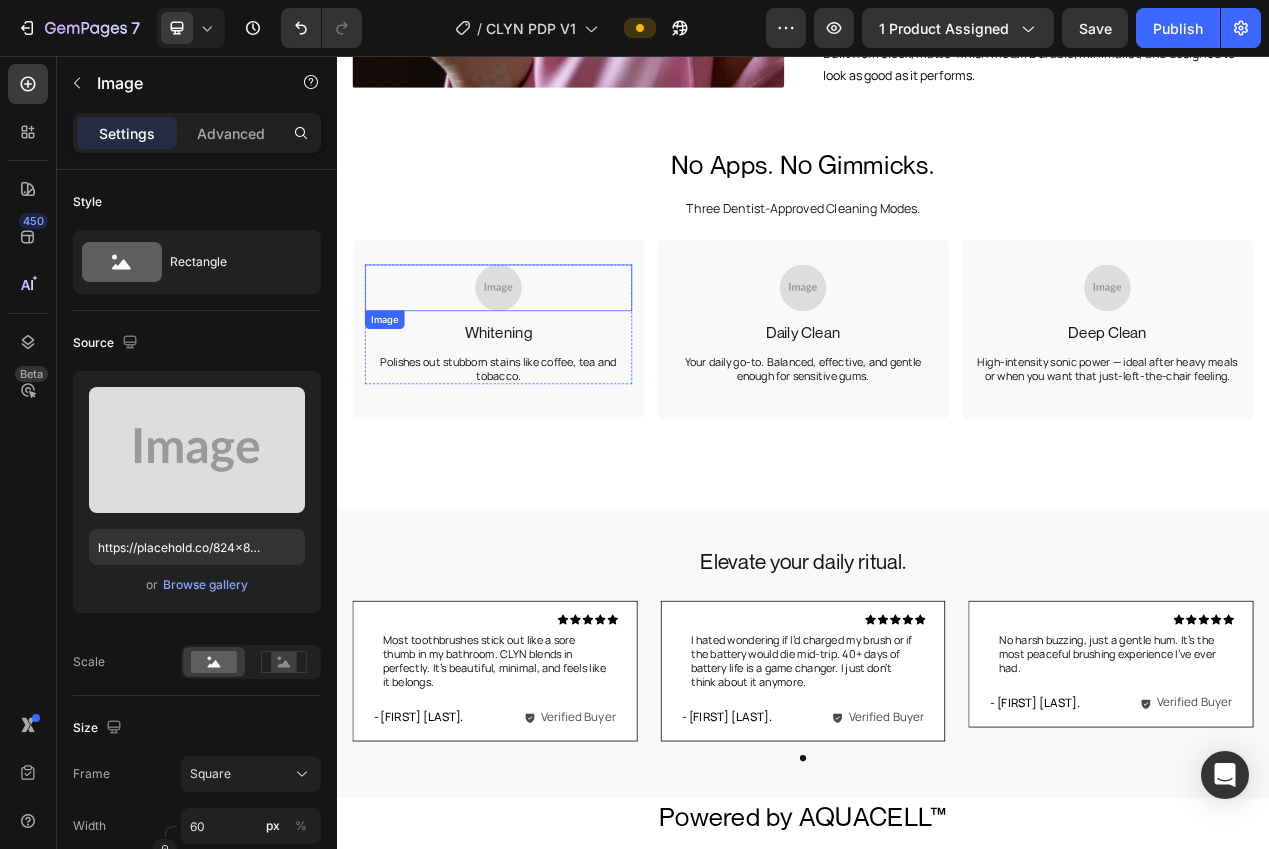 click at bounding box center (545, 355) 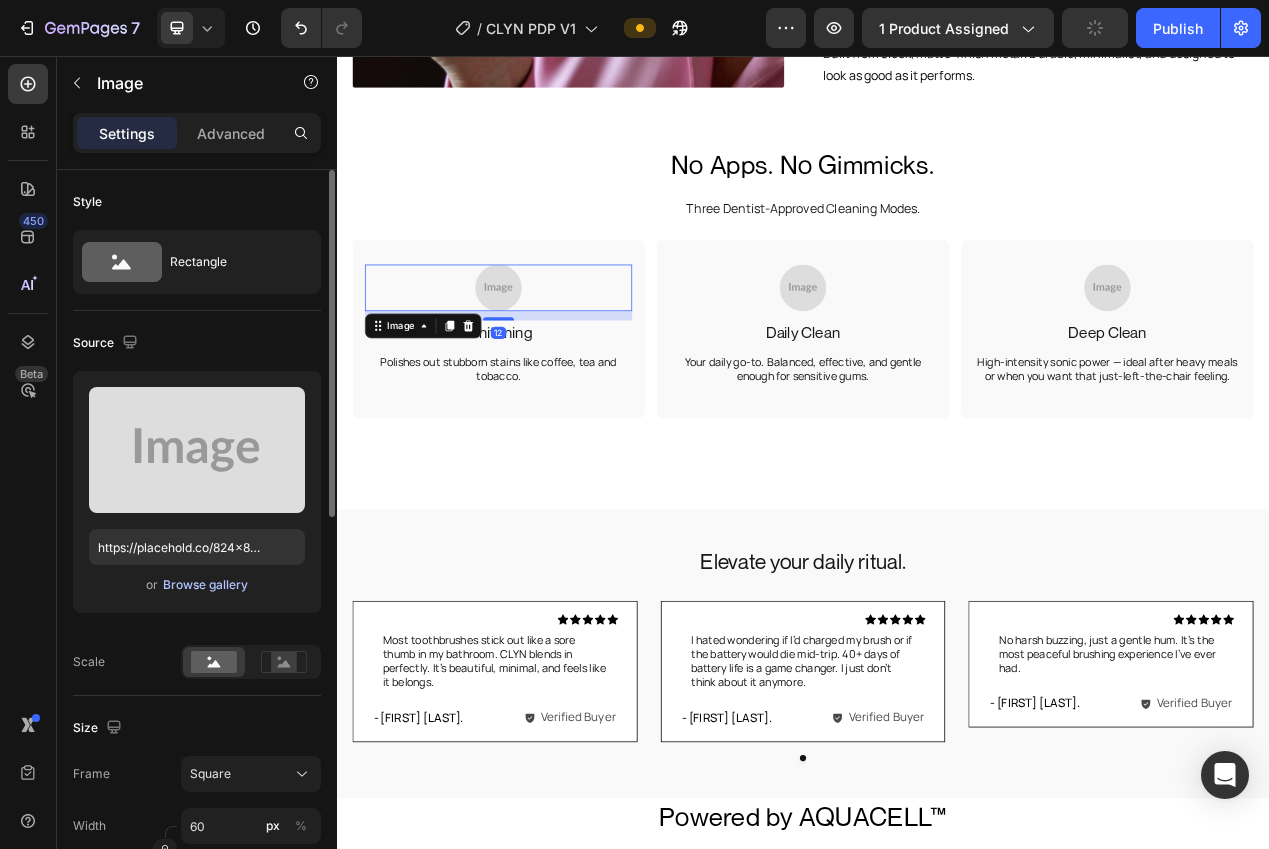 click on "Browse gallery" at bounding box center [205, 585] 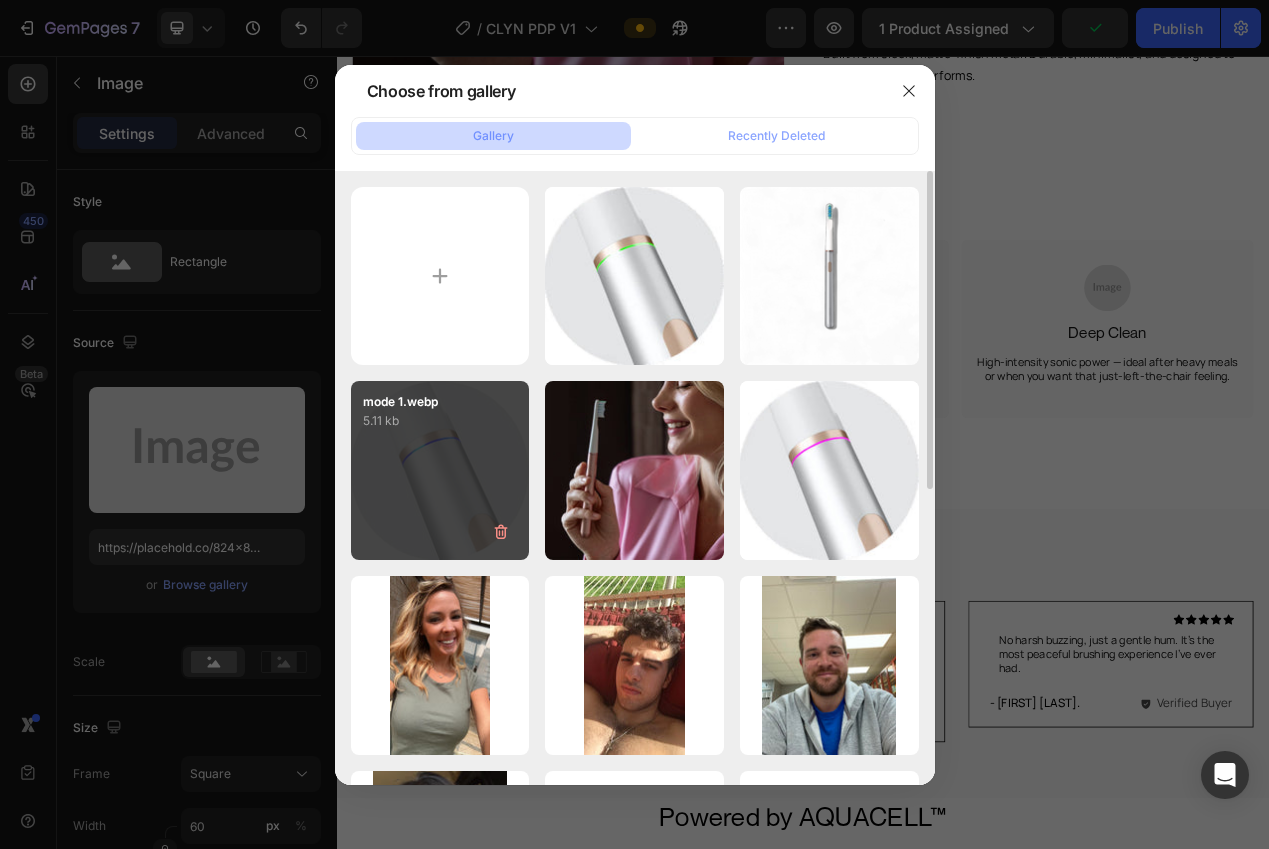 click on "mode 1.webp 5.11 kb" at bounding box center (440, 470) 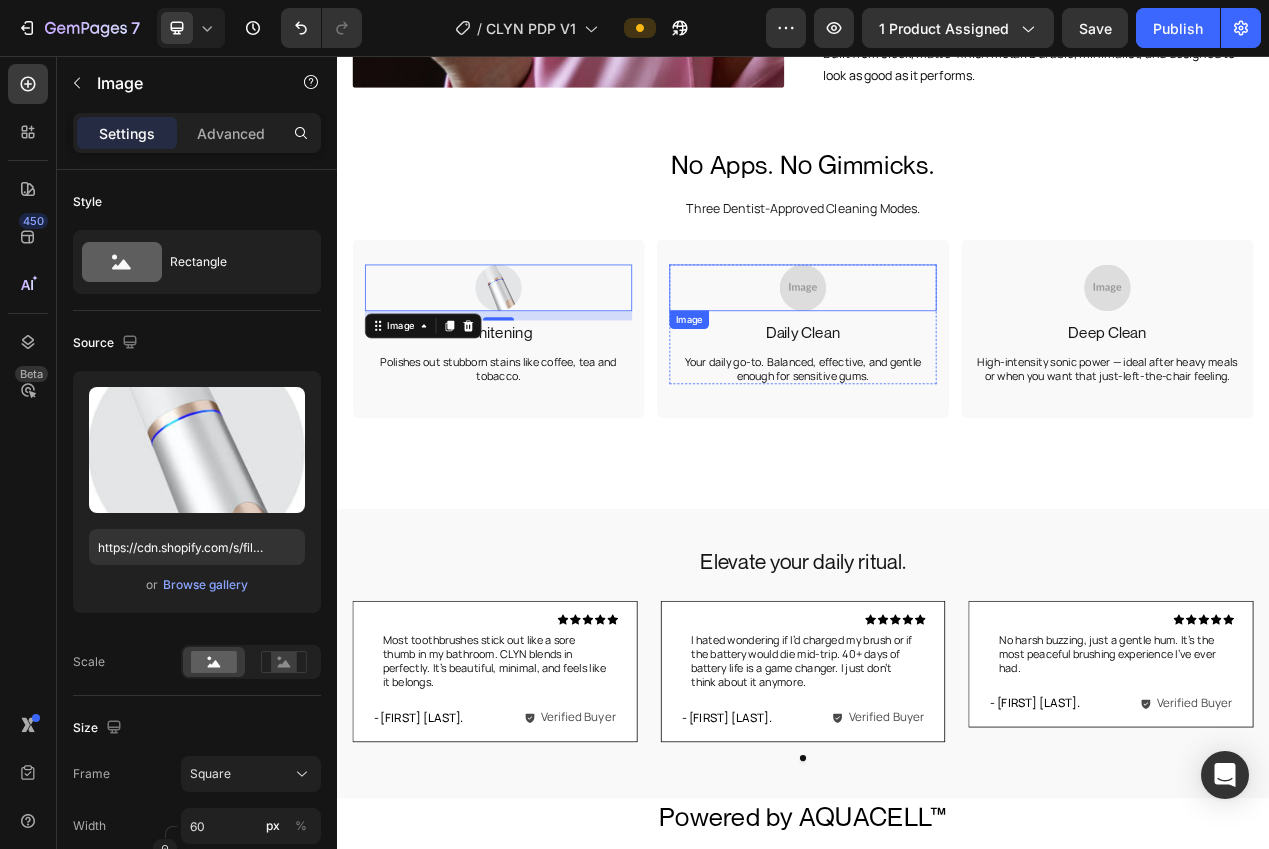 click at bounding box center [937, 355] 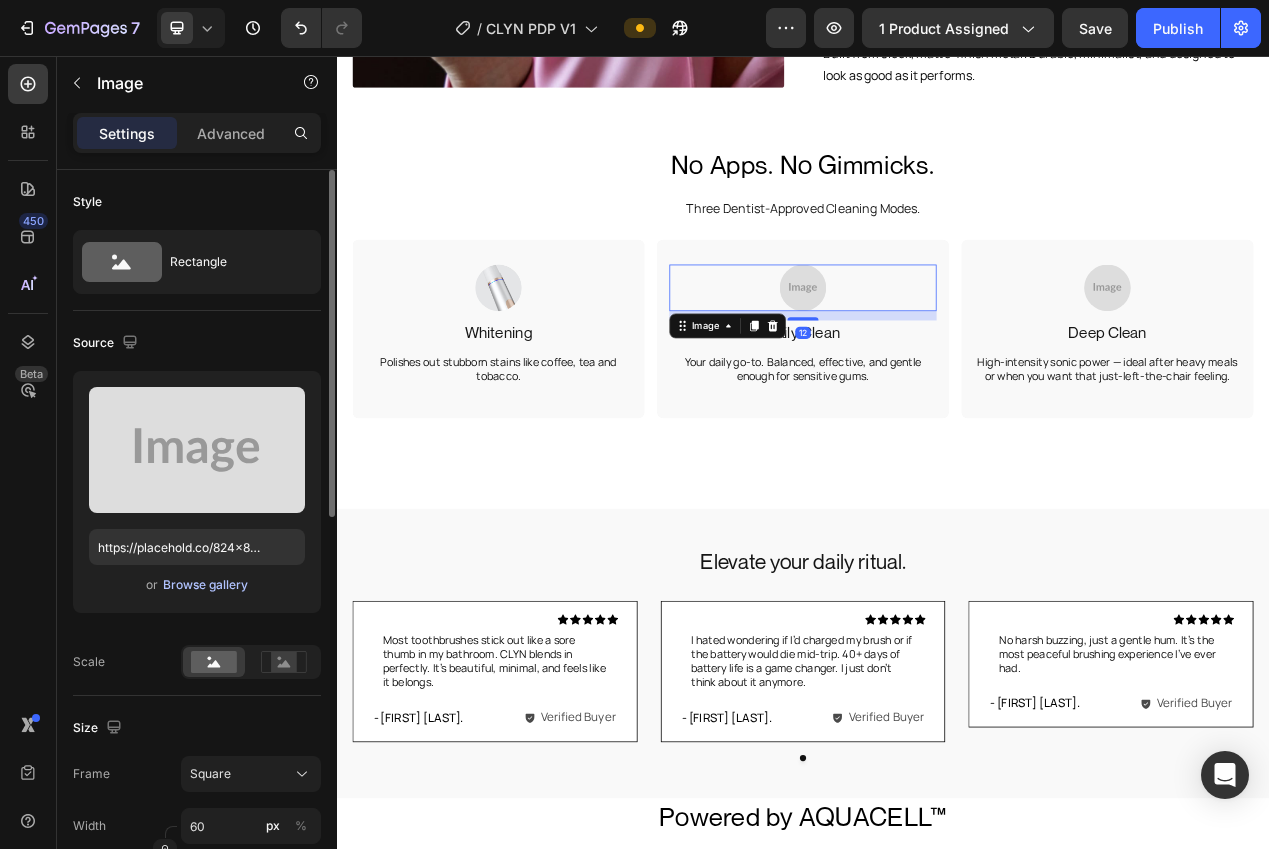 click on "Browse gallery" at bounding box center (205, 585) 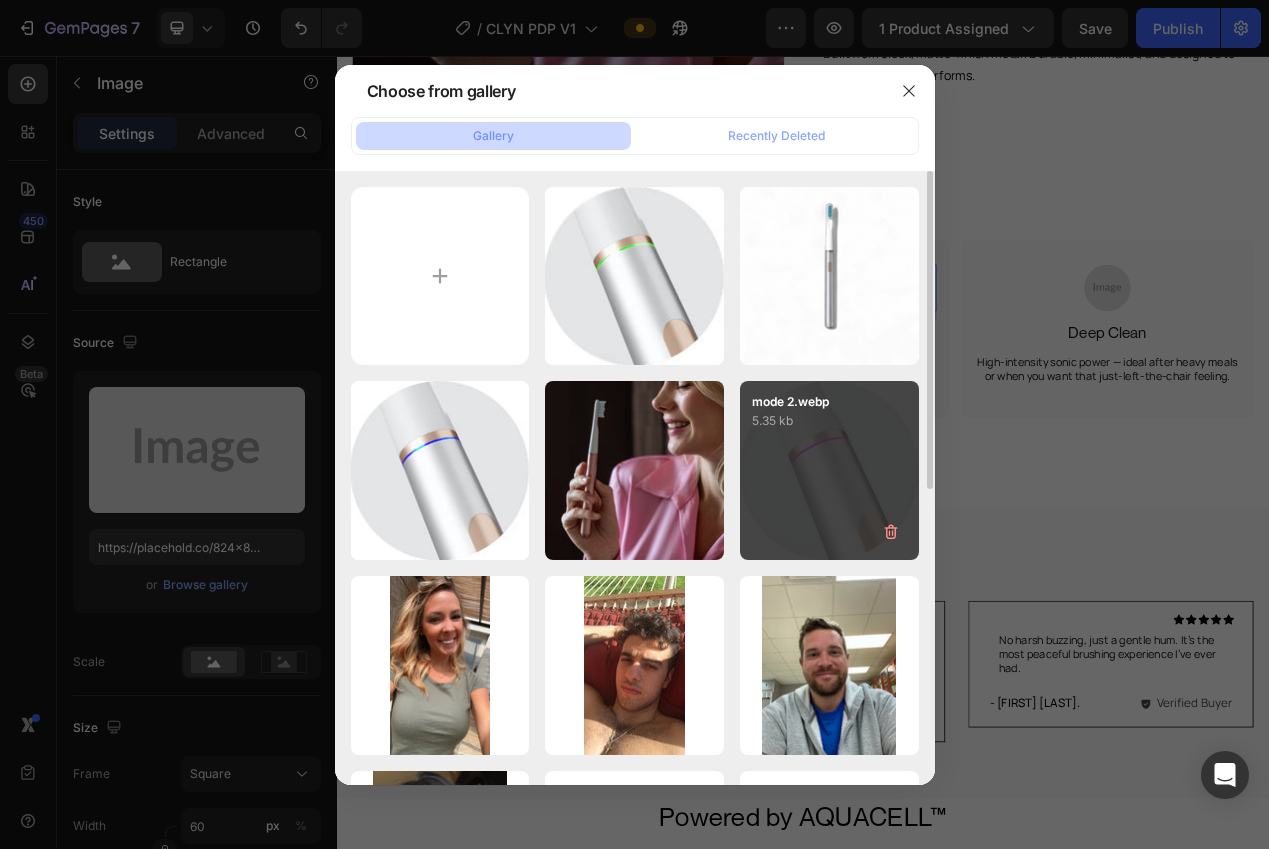 click on "mode 2.webp 5.35 kb" at bounding box center (829, 470) 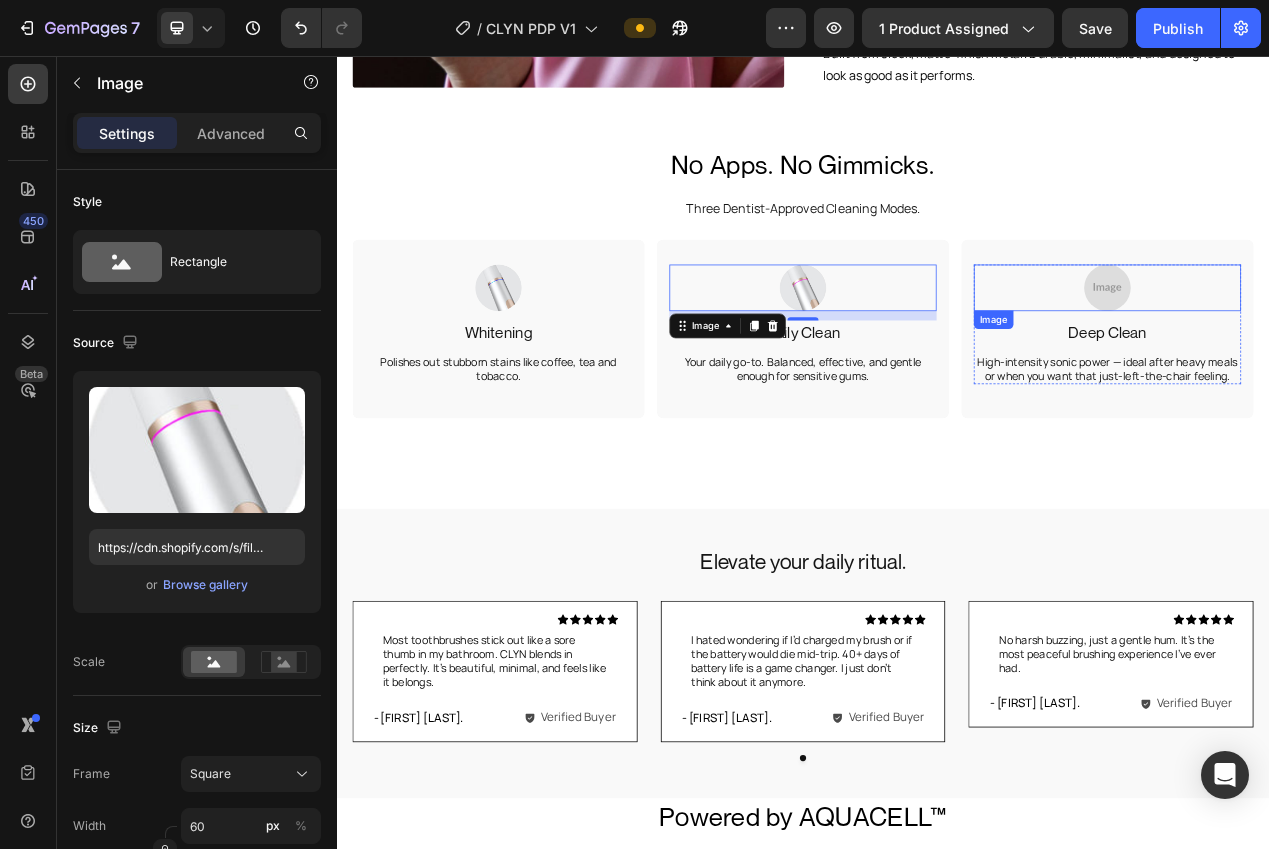 click at bounding box center [1329, 355] 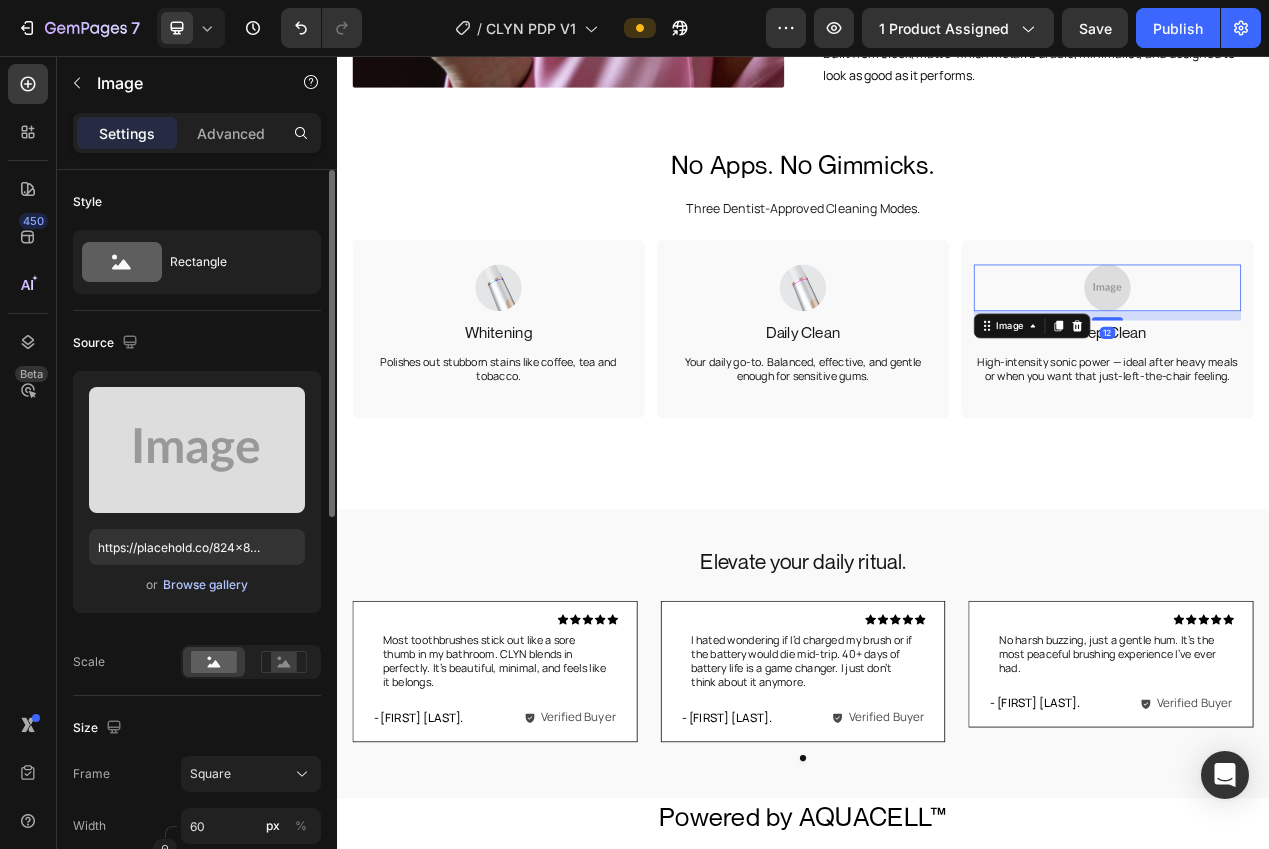 click on "Browse gallery" at bounding box center [205, 585] 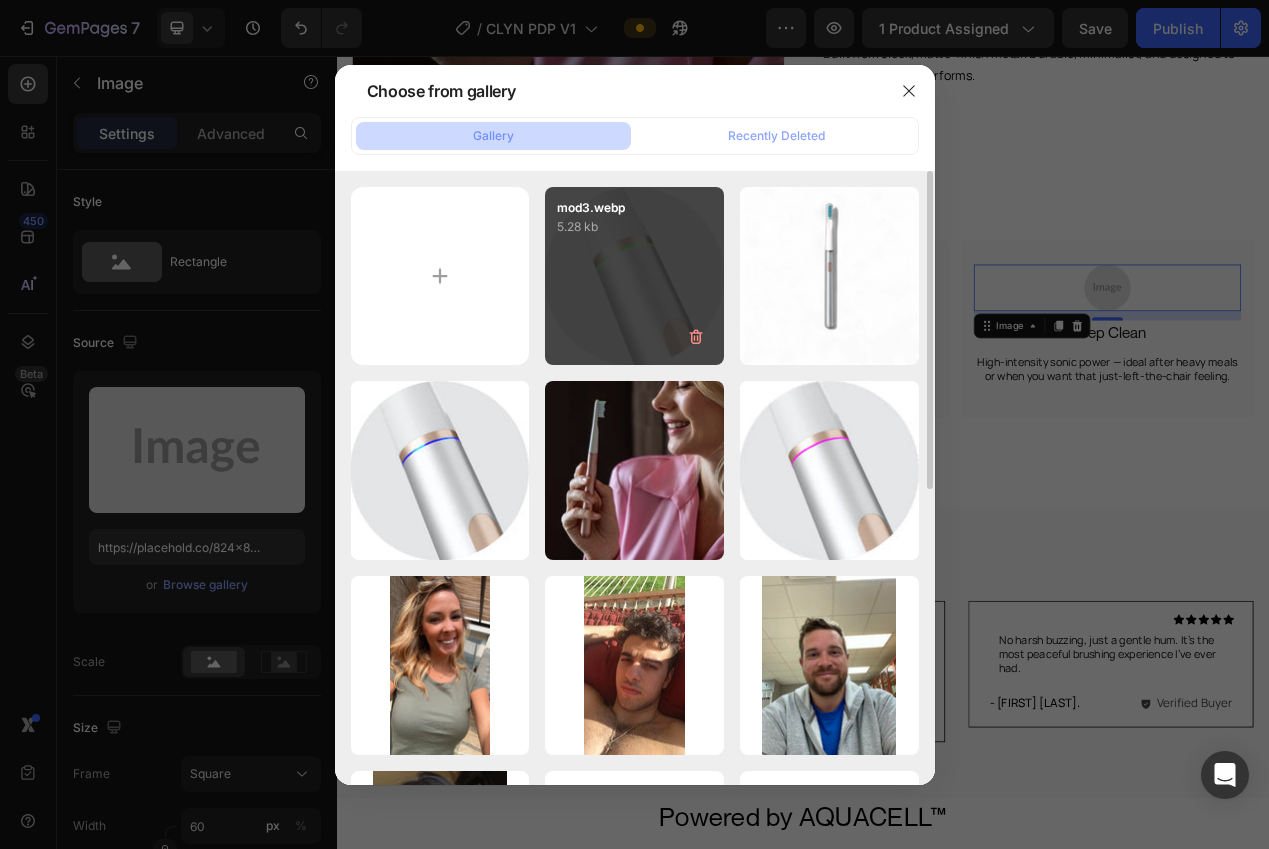 click on "mod3.webp 5.28 kb" at bounding box center [634, 276] 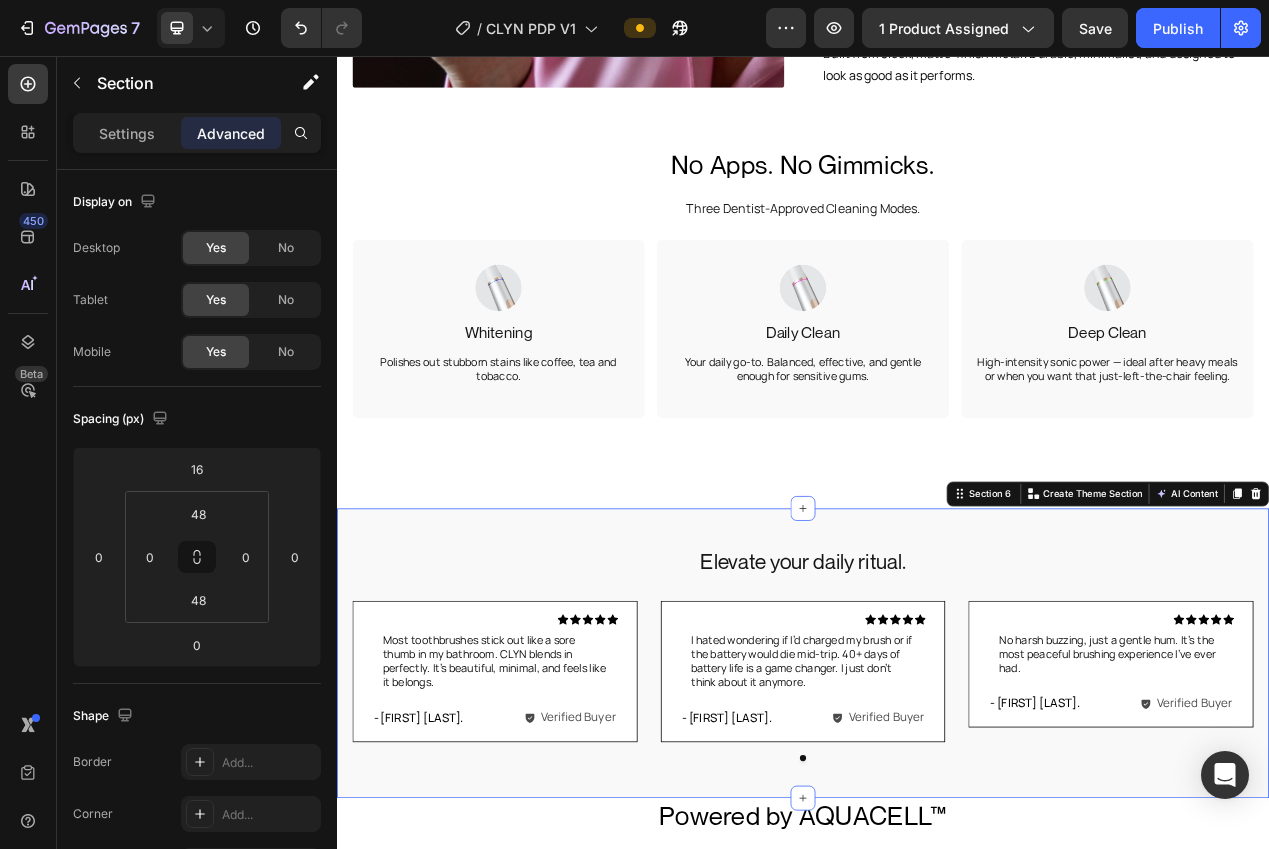 click on "Elevate your daily ritual. Heading Icon Icon Icon Icon Icon Icon List Most toothbrushes stick out like a sore thumb in my bathroom. CLYN blends in perfectly. It’s beautiful, minimal, and feels like it belongs. Text Block Row - Isabelle H. Text Block
Verified Buyer Item List Row Row Row Icon Icon Icon Icon Icon Icon List I hated wondering if I’d charged my brush or if the battery would die mid-trip. 40+ days of battery life is a game changer. I just don’t think about it anymore. Text Block Row - Kayla M. Text Block
Verified Buyer Item List Row Row Row Icon Icon Icon Icon Icon Icon List No harsh buzzing, just a gentle hum. It’s the most peaceful brushing experience I’ve ever had. Text Block Row - Nate W. Text Block
Verified Buyer Item List Row Row Row Carousel Row Section 6   Create Theme Section AI Content Write with GemAI What would you like to describe here? Tone and Voice Persuasive Product CLYN Brush Show more Generate" at bounding box center [937, 825] 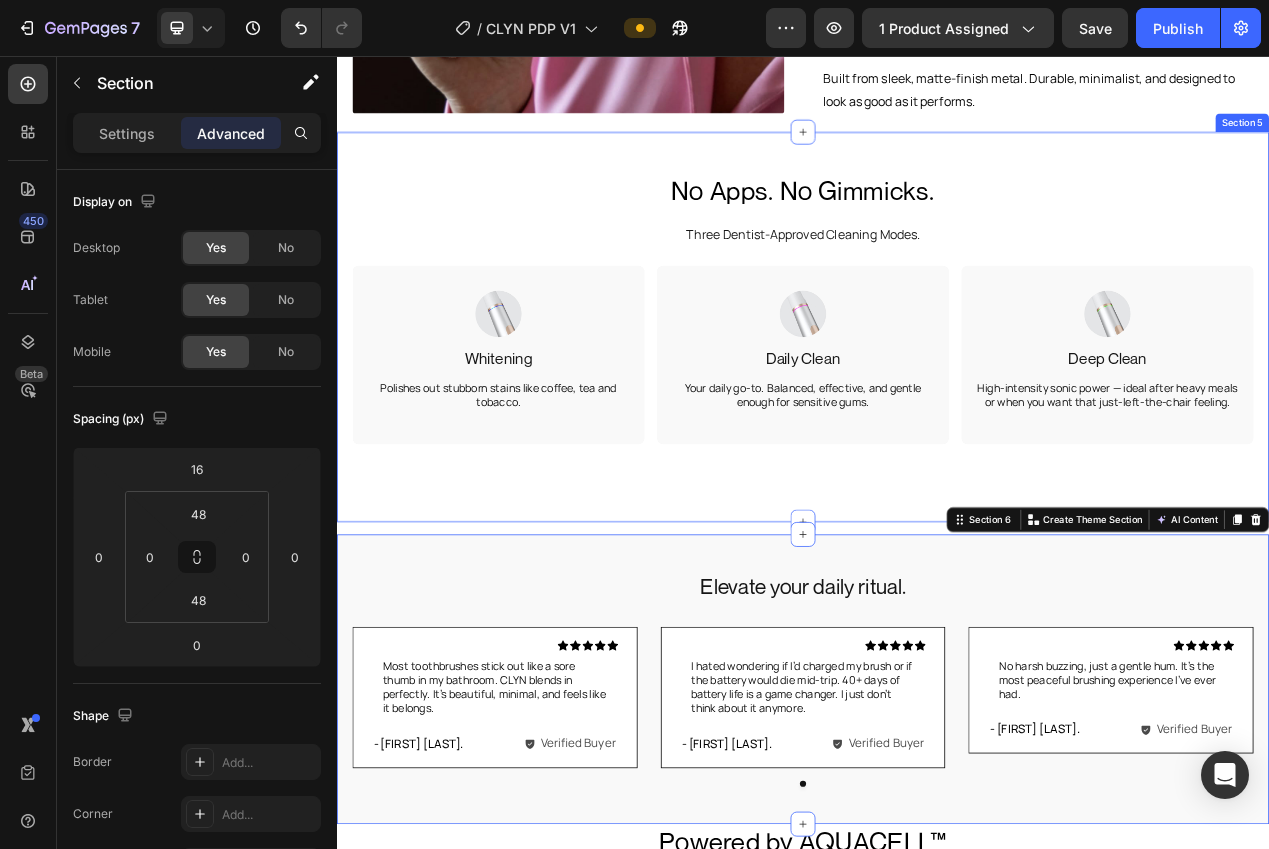 scroll, scrollTop: 1996, scrollLeft: 0, axis: vertical 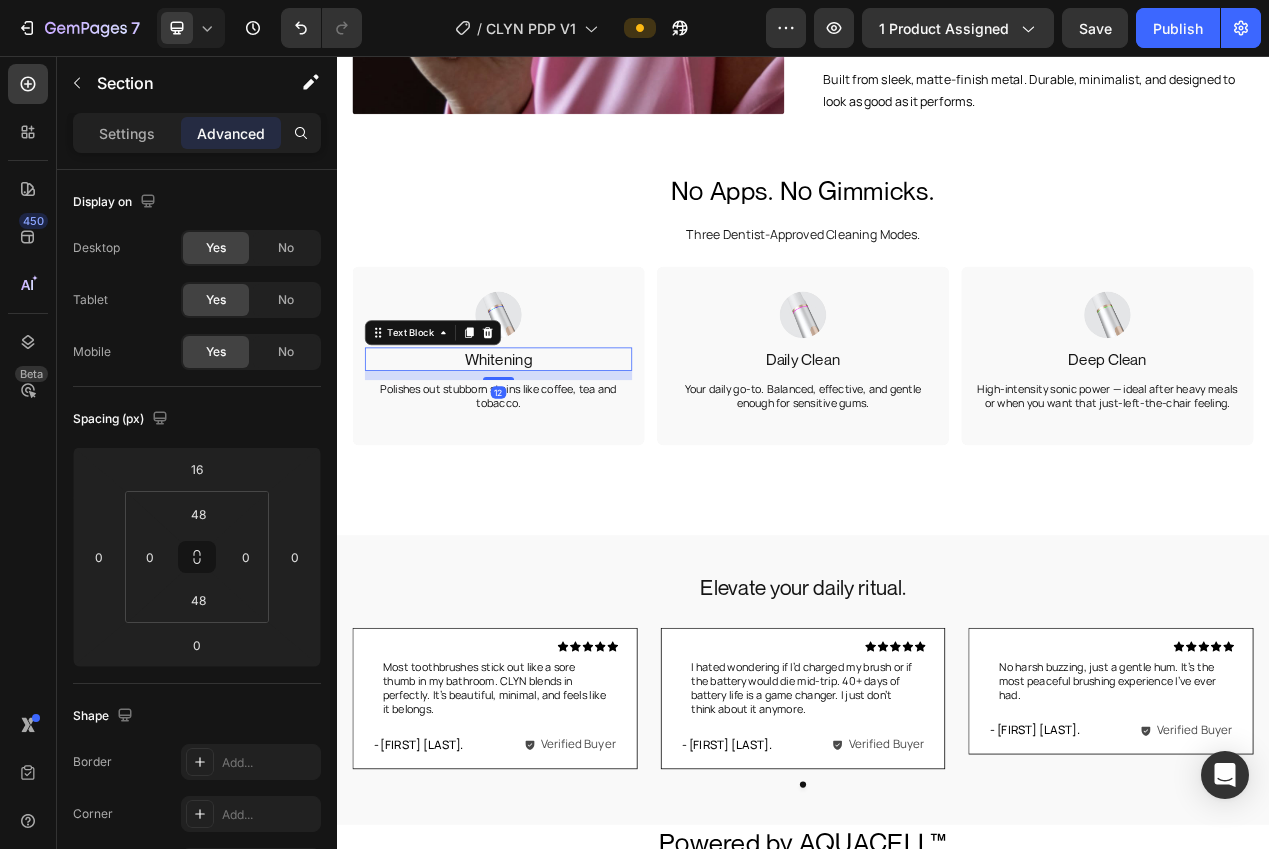 click on "Whitening" at bounding box center [545, 446] 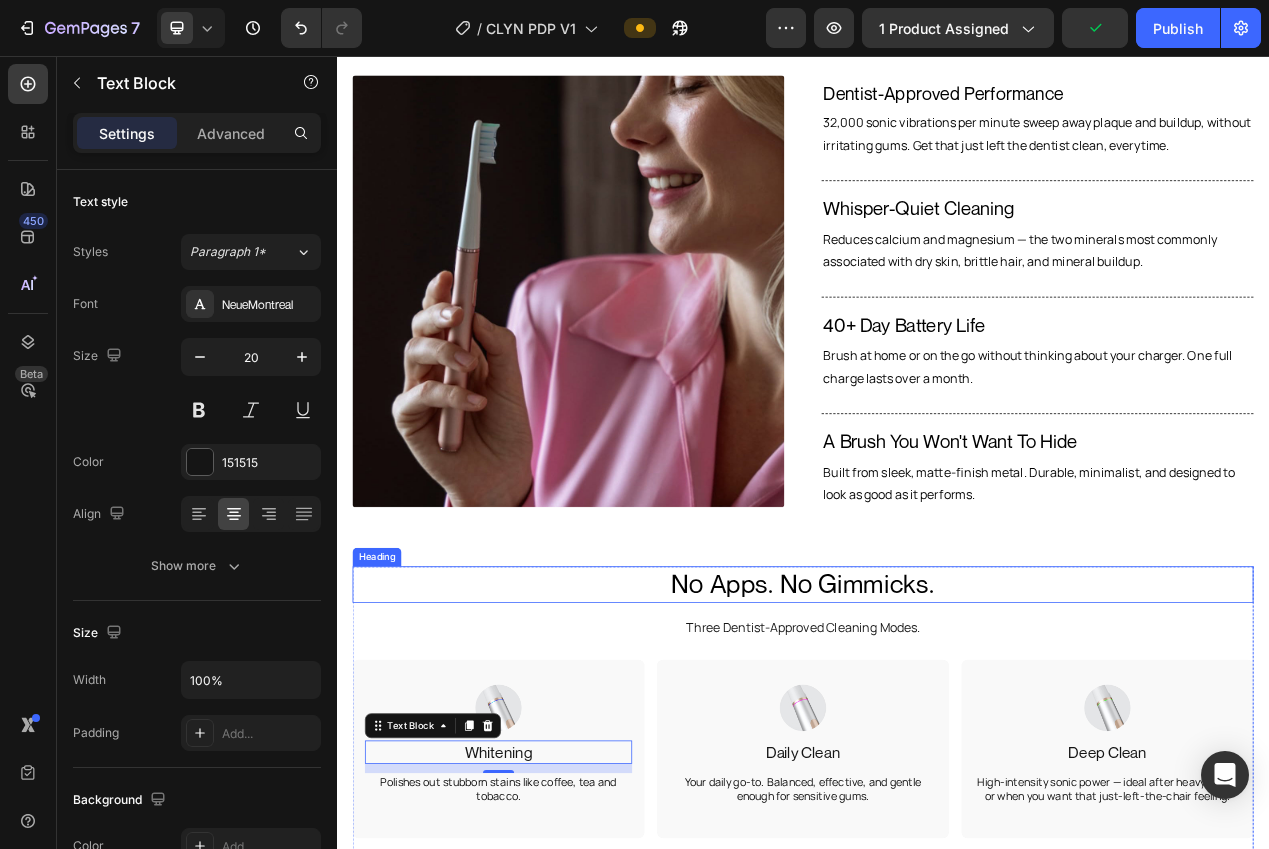 scroll, scrollTop: 1429, scrollLeft: 0, axis: vertical 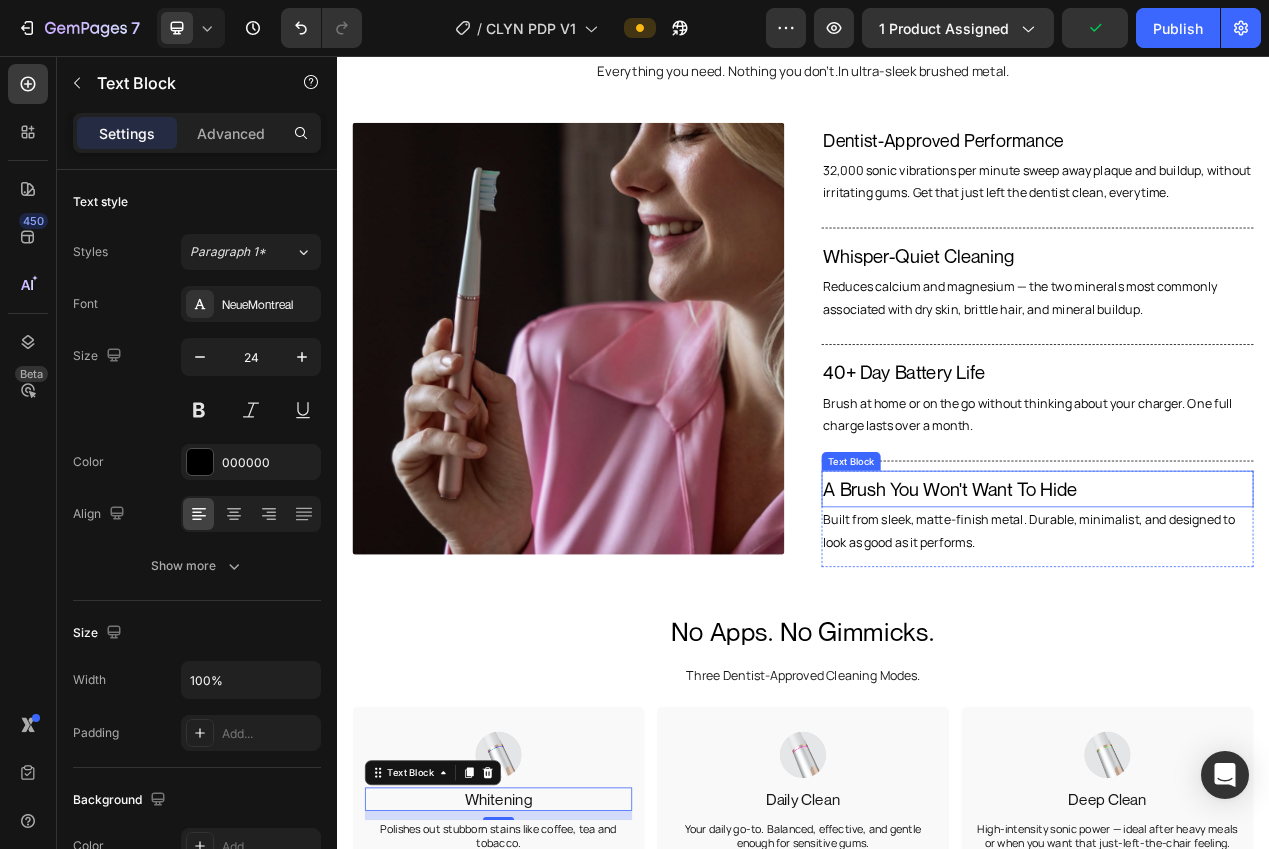 click on "A Brush You Won't Want To Hide" at bounding box center [1239, 613] 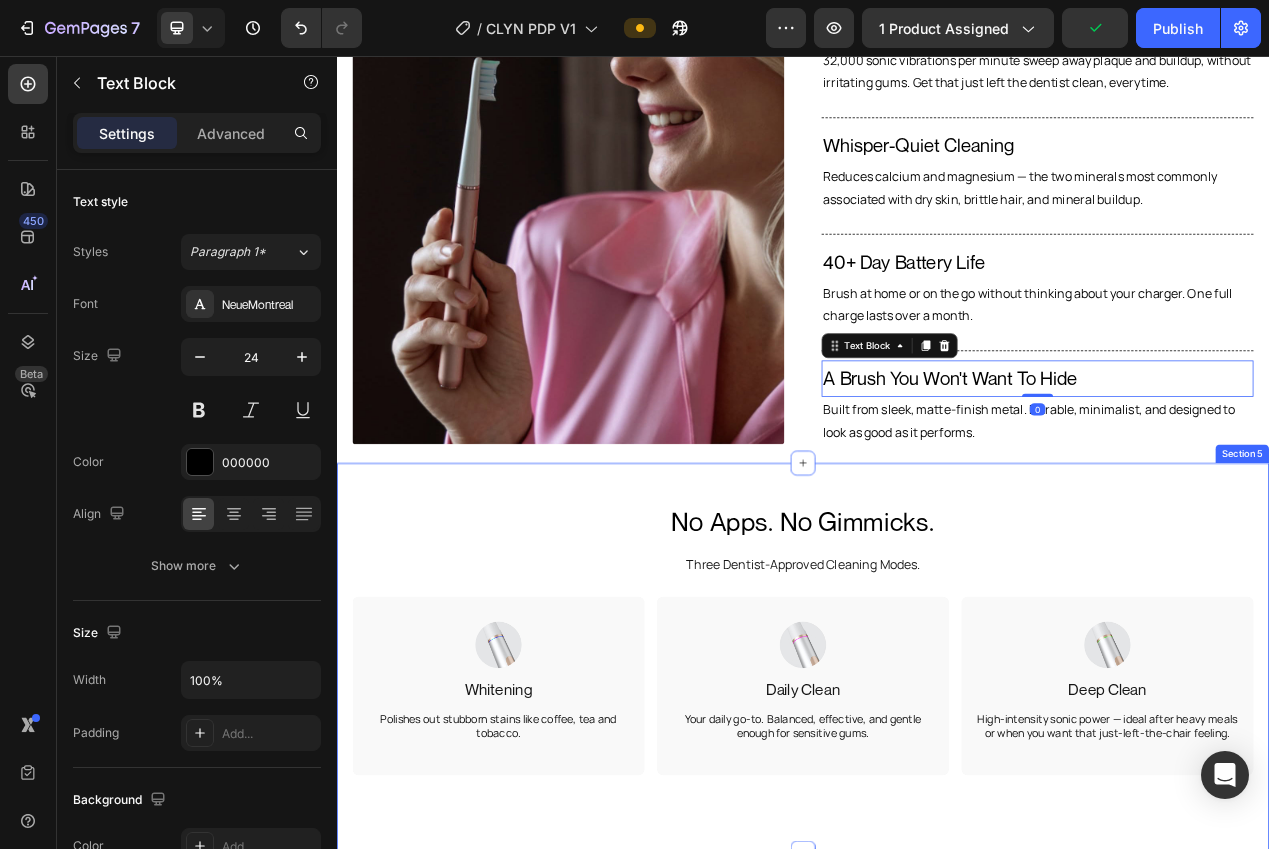 scroll, scrollTop: 1660, scrollLeft: 0, axis: vertical 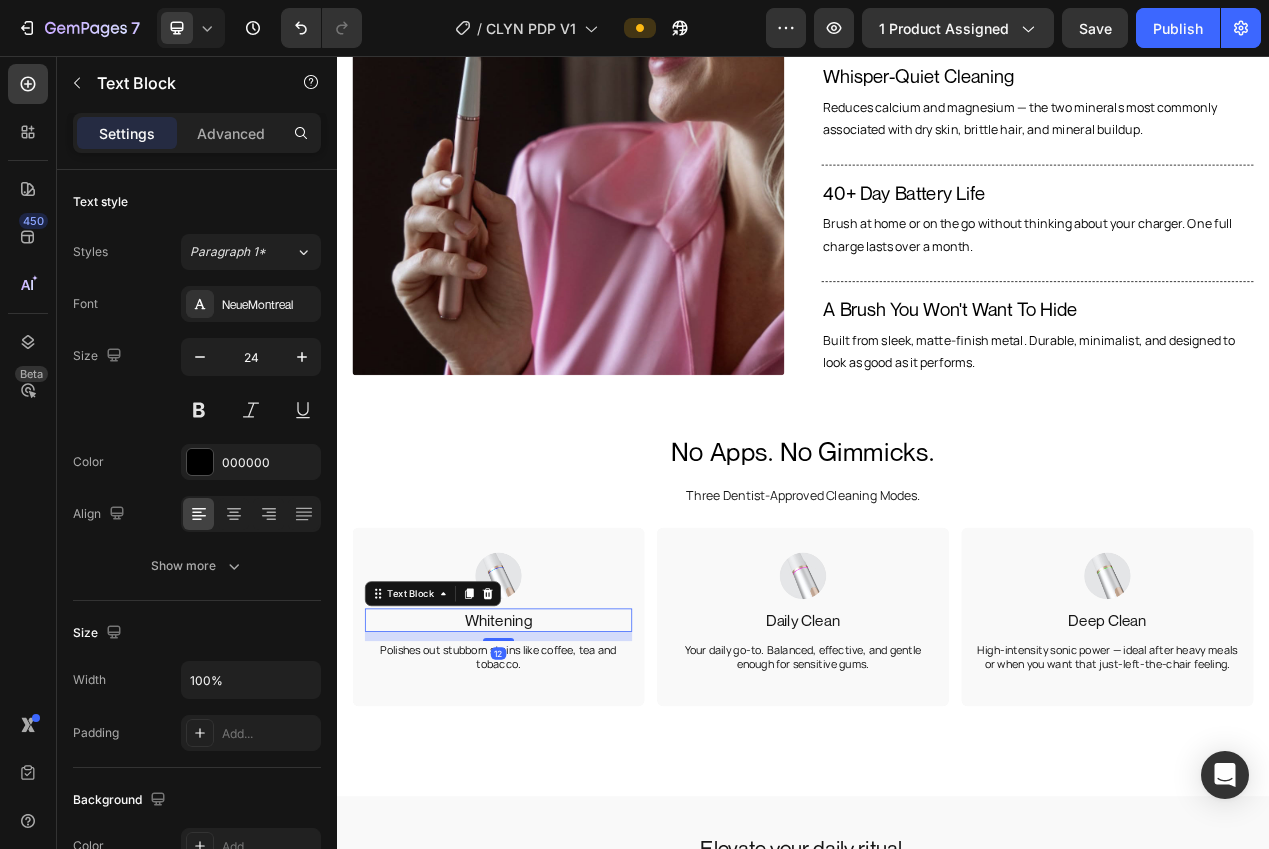 click on "Whitening" at bounding box center [545, 782] 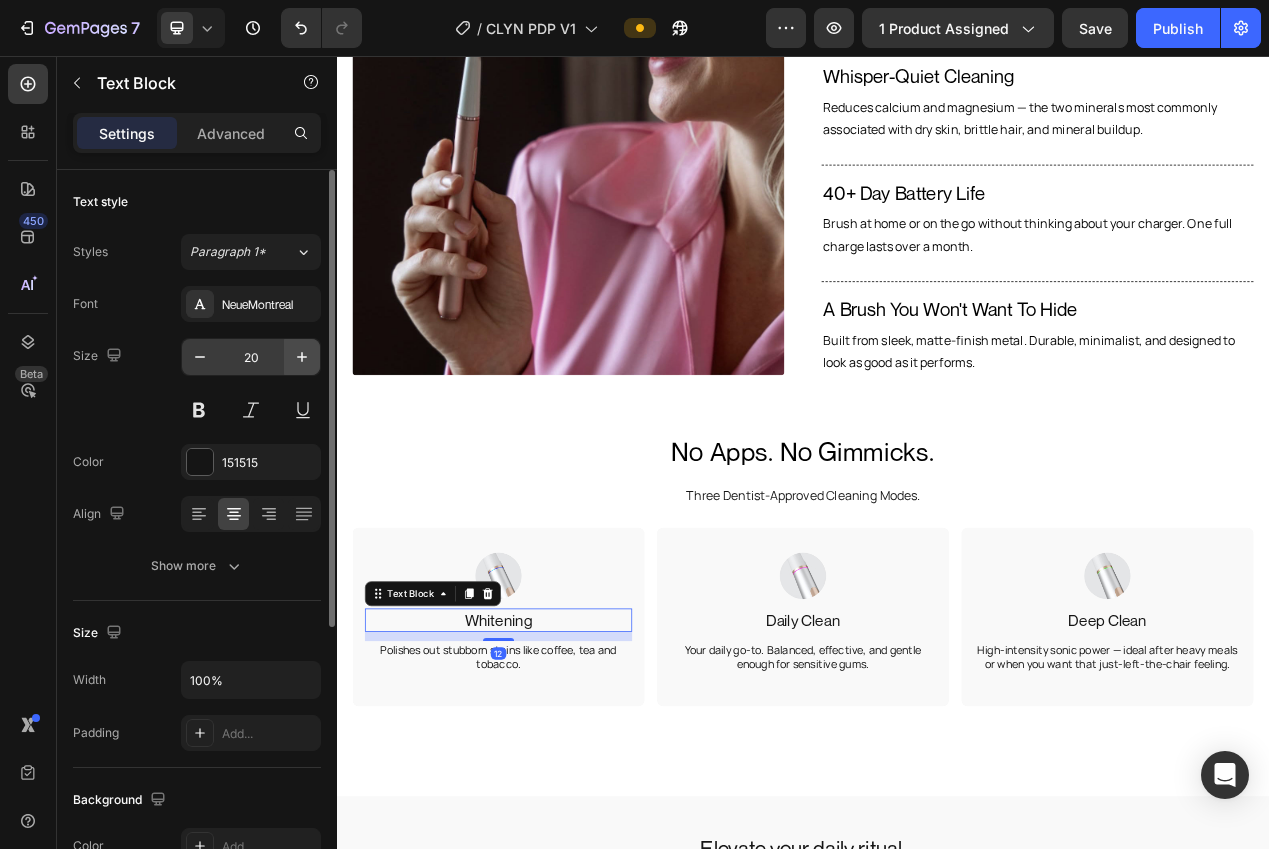 click 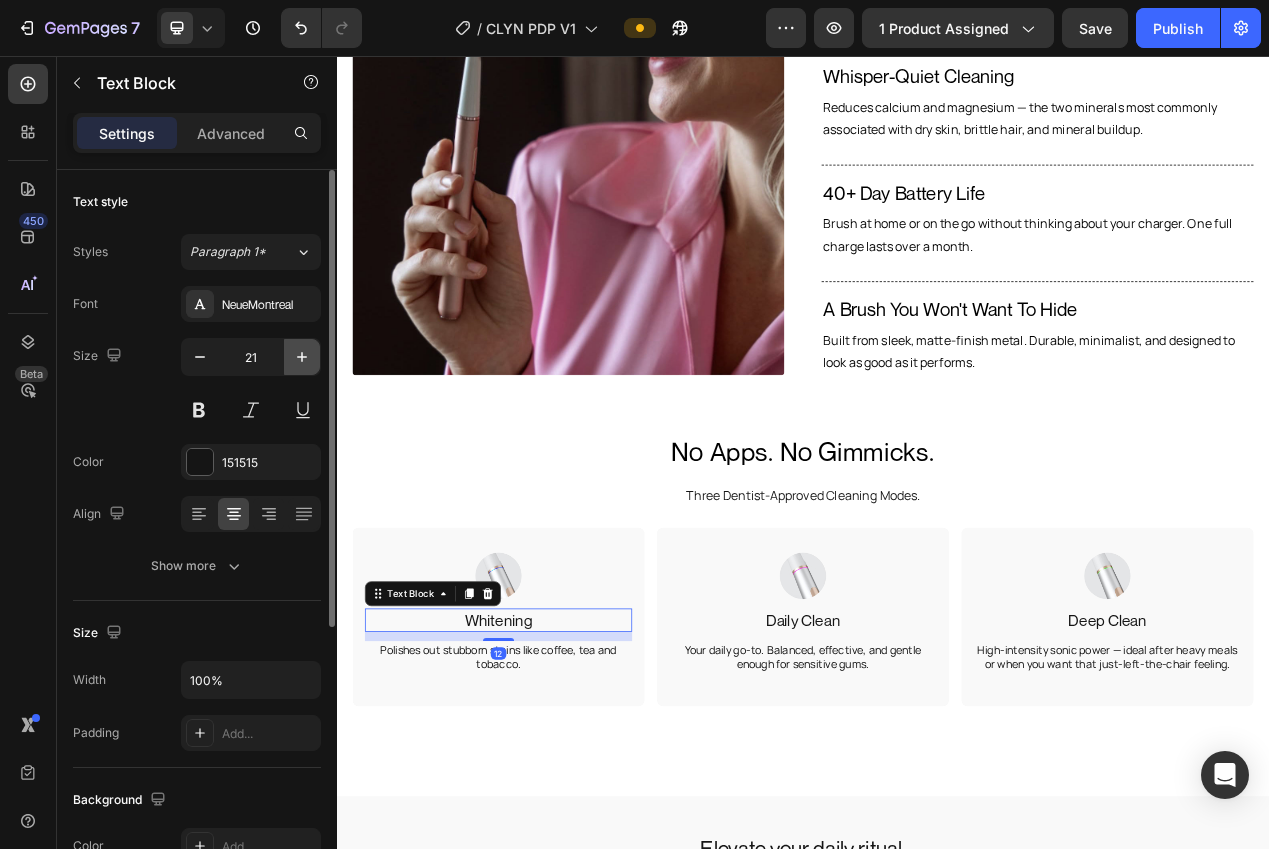 click 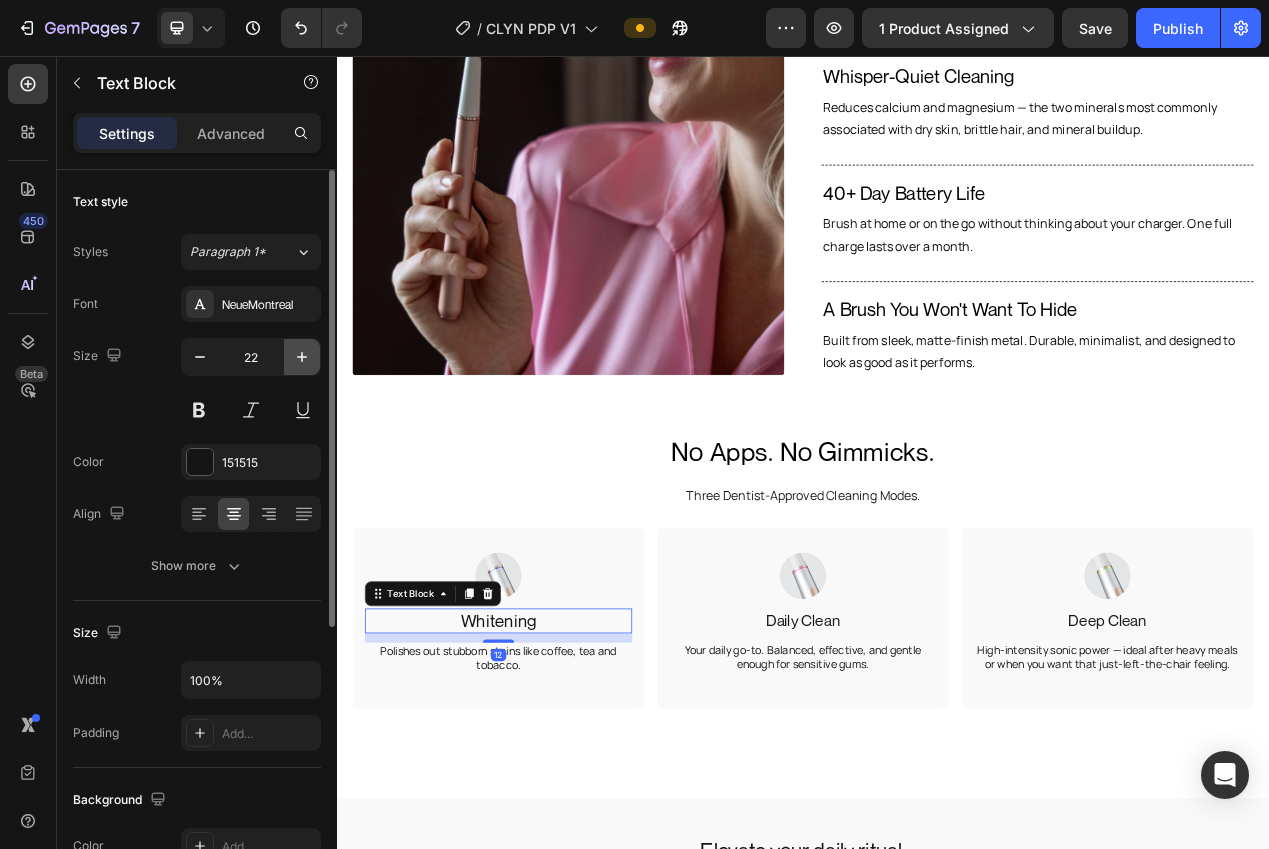 click 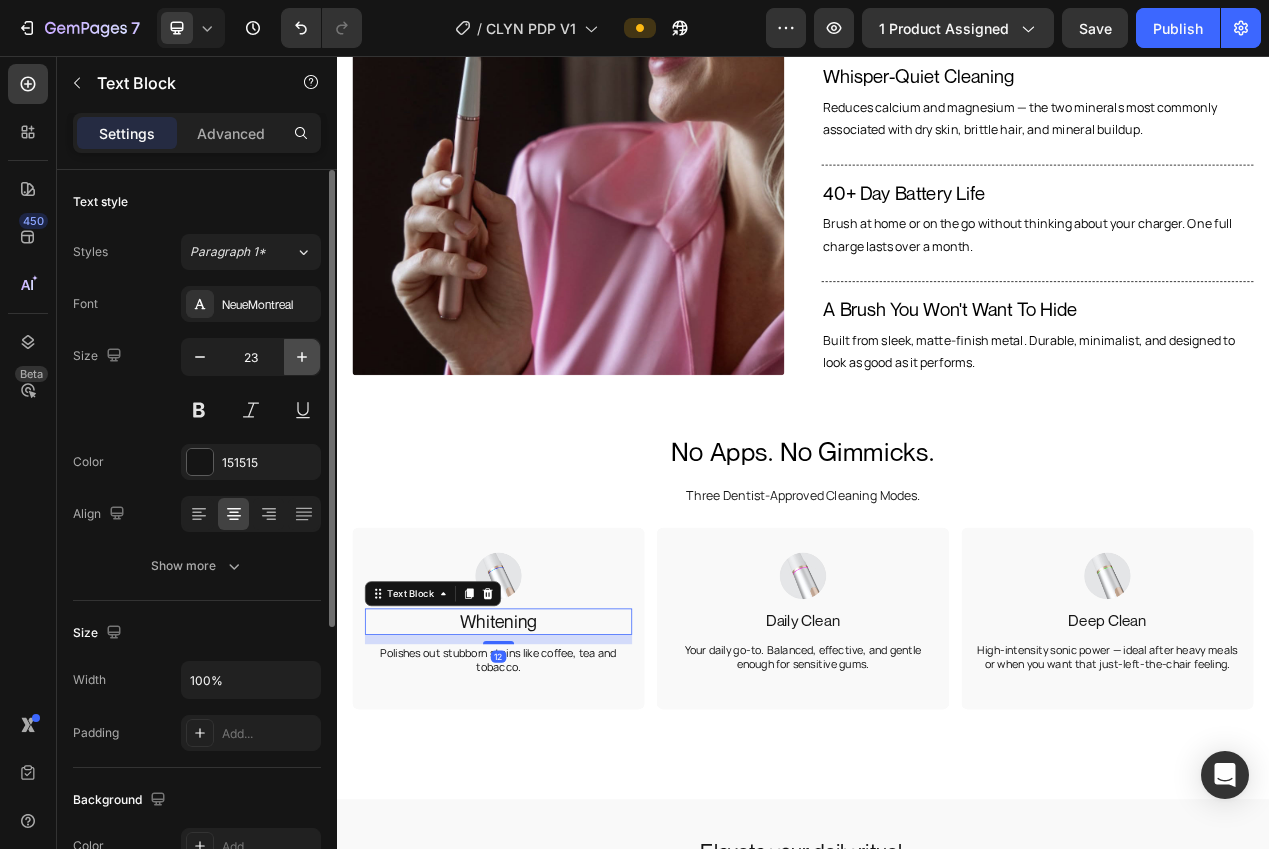 click 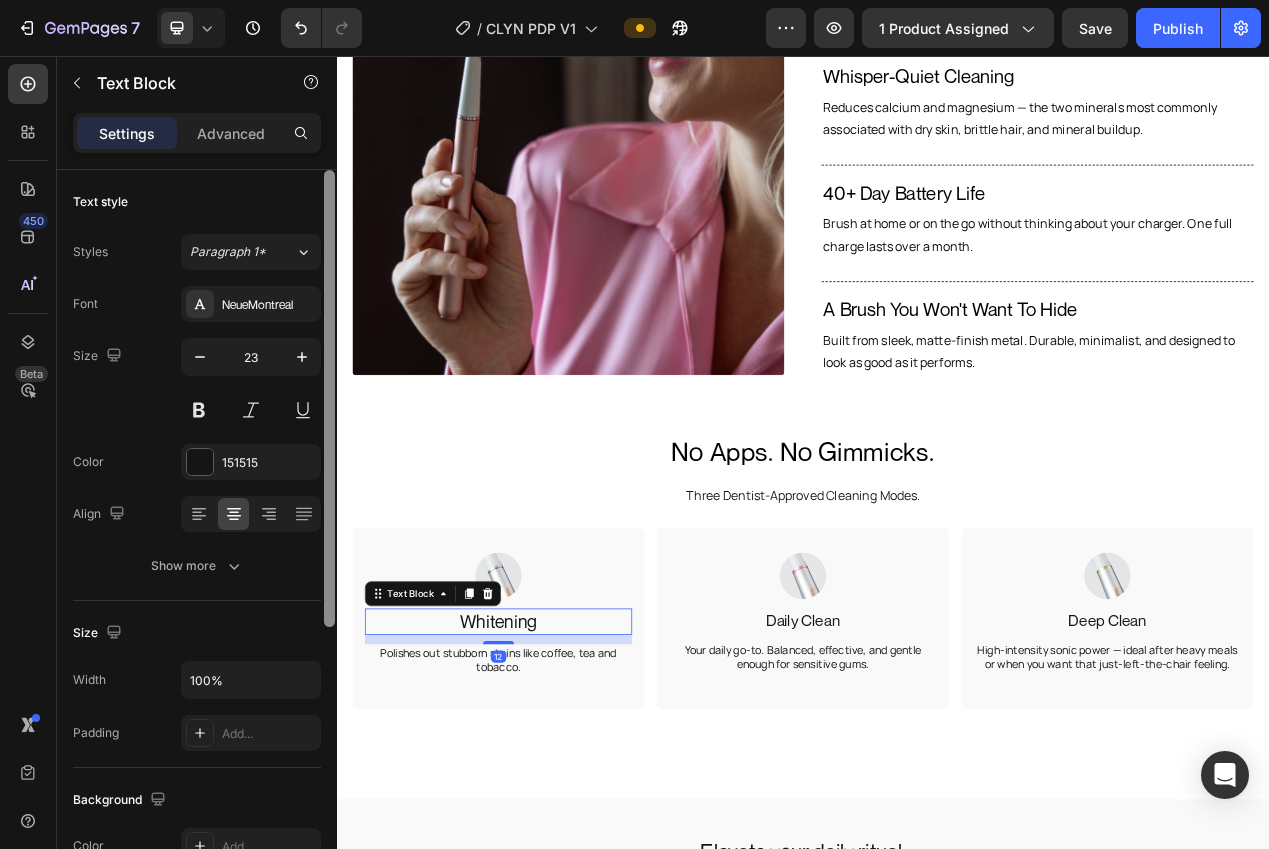 type on "24" 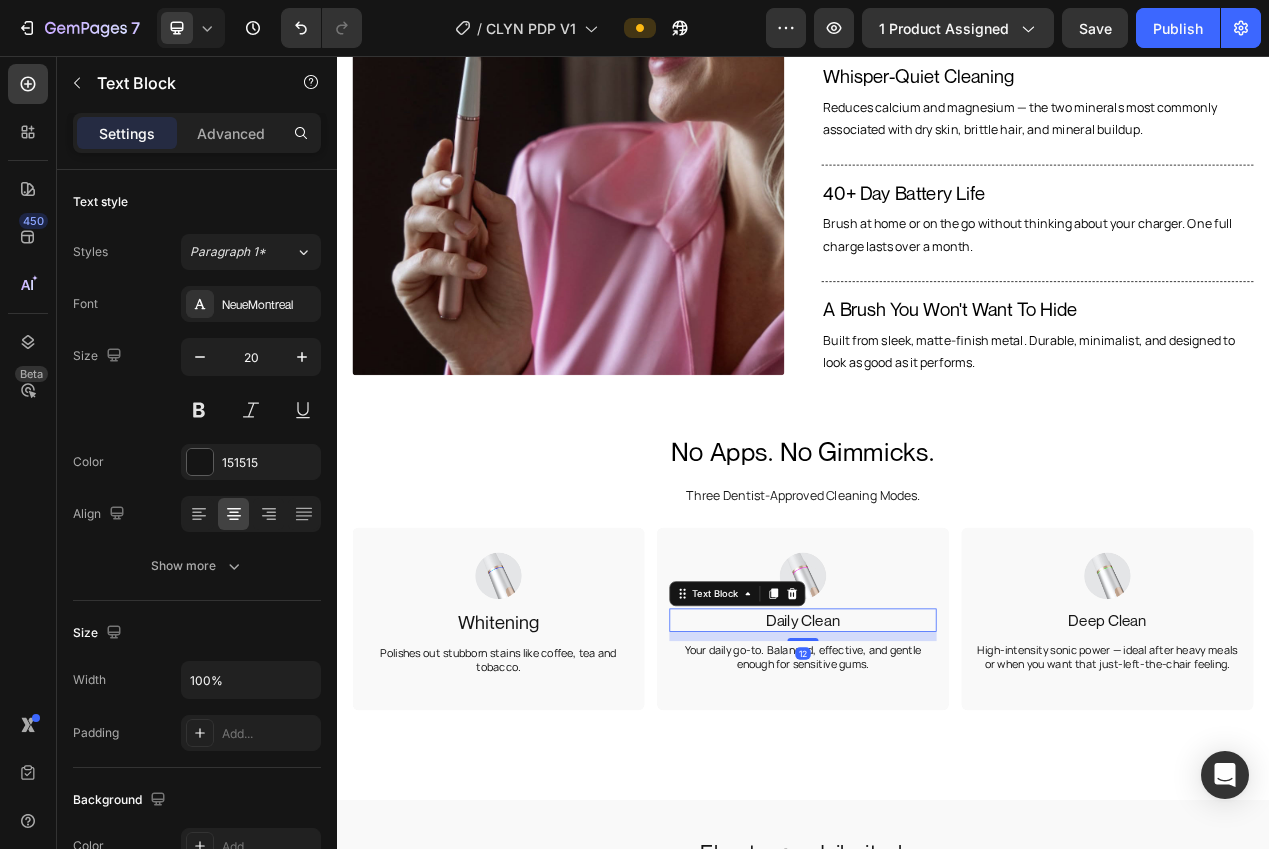 click on "Daily Clean" at bounding box center [937, 782] 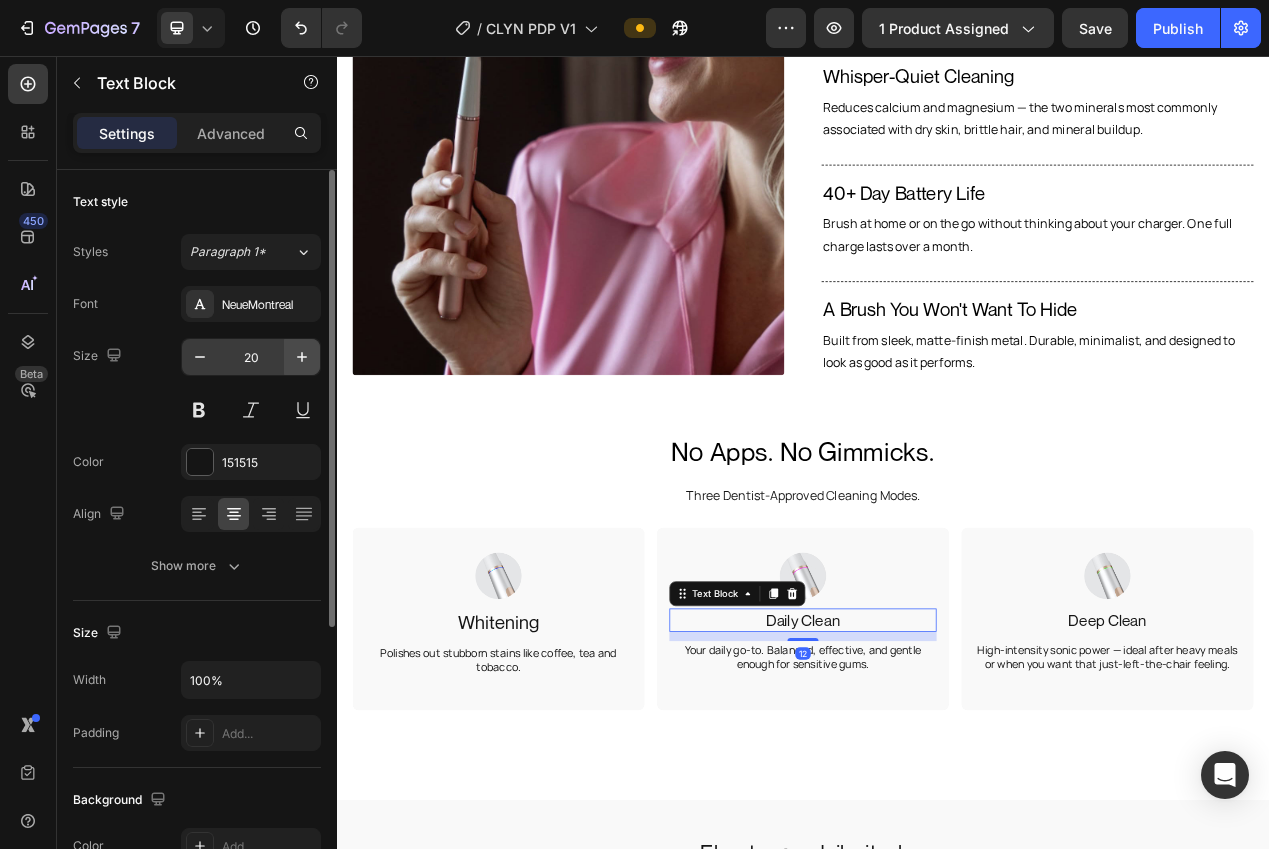 click at bounding box center (302, 357) 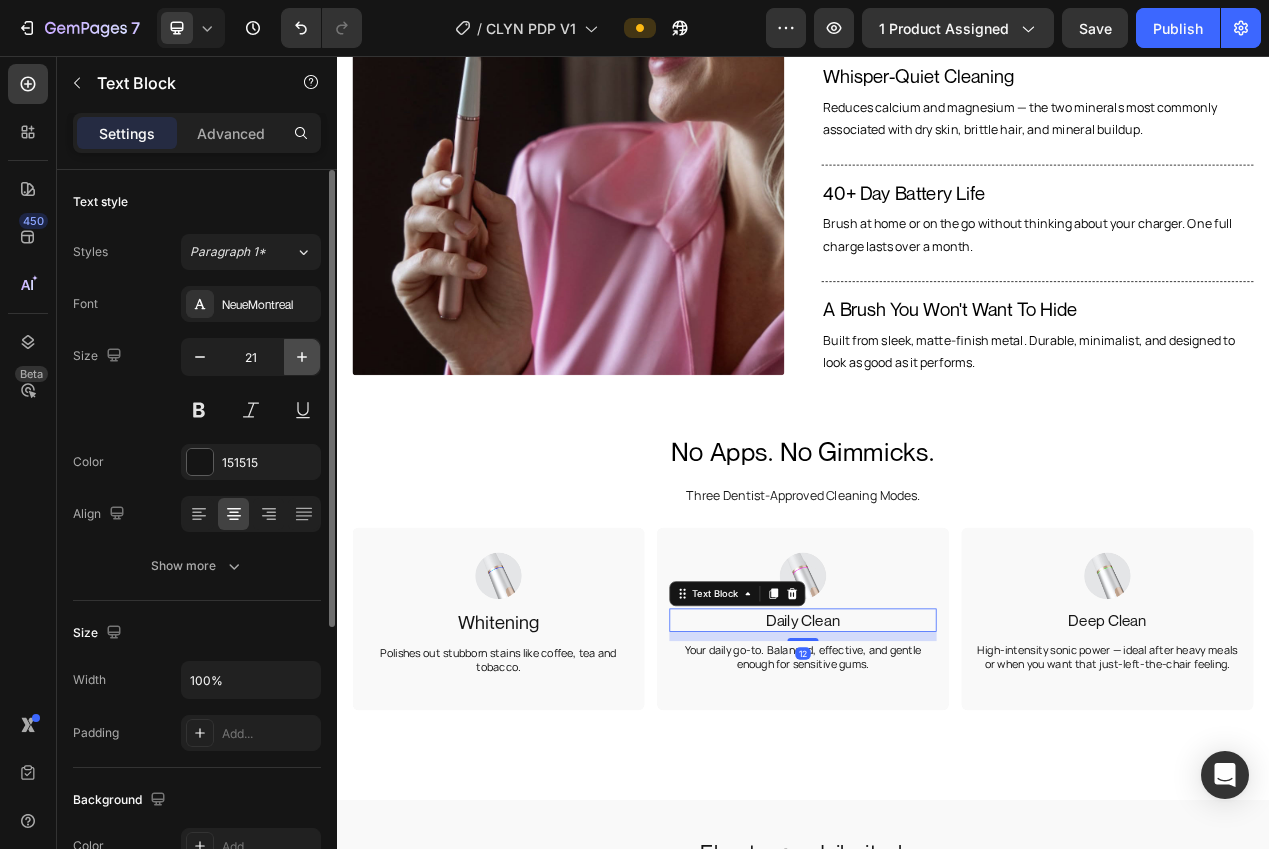 click at bounding box center (302, 357) 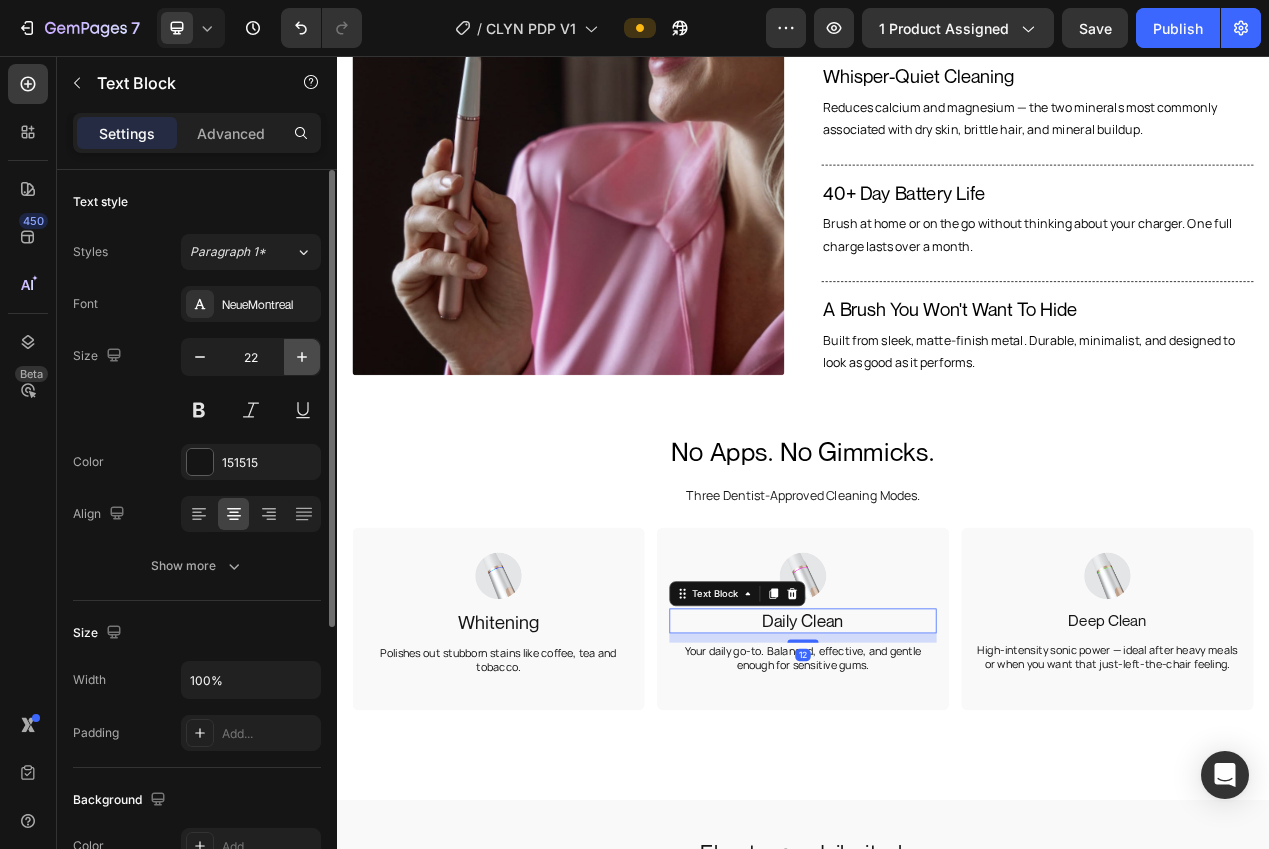 click at bounding box center [302, 357] 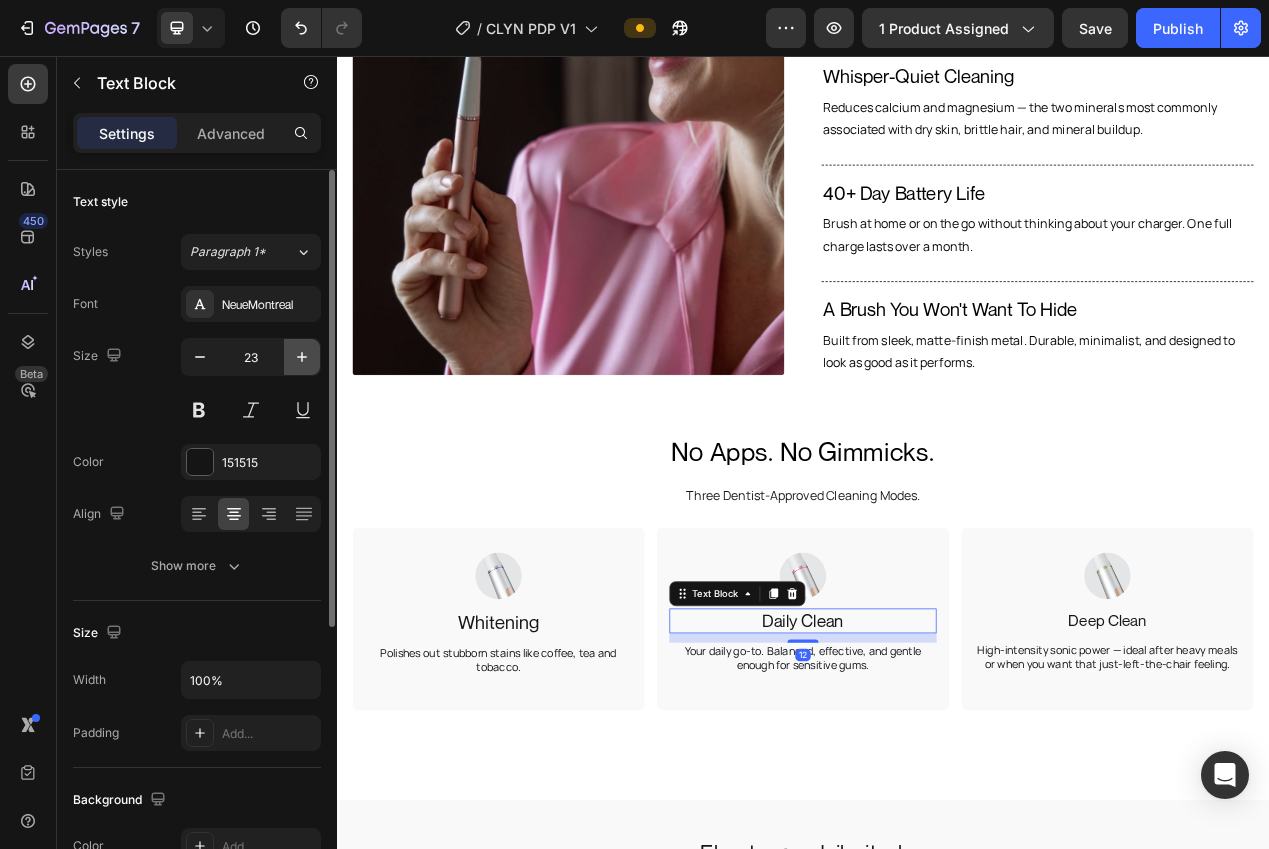 click at bounding box center [302, 357] 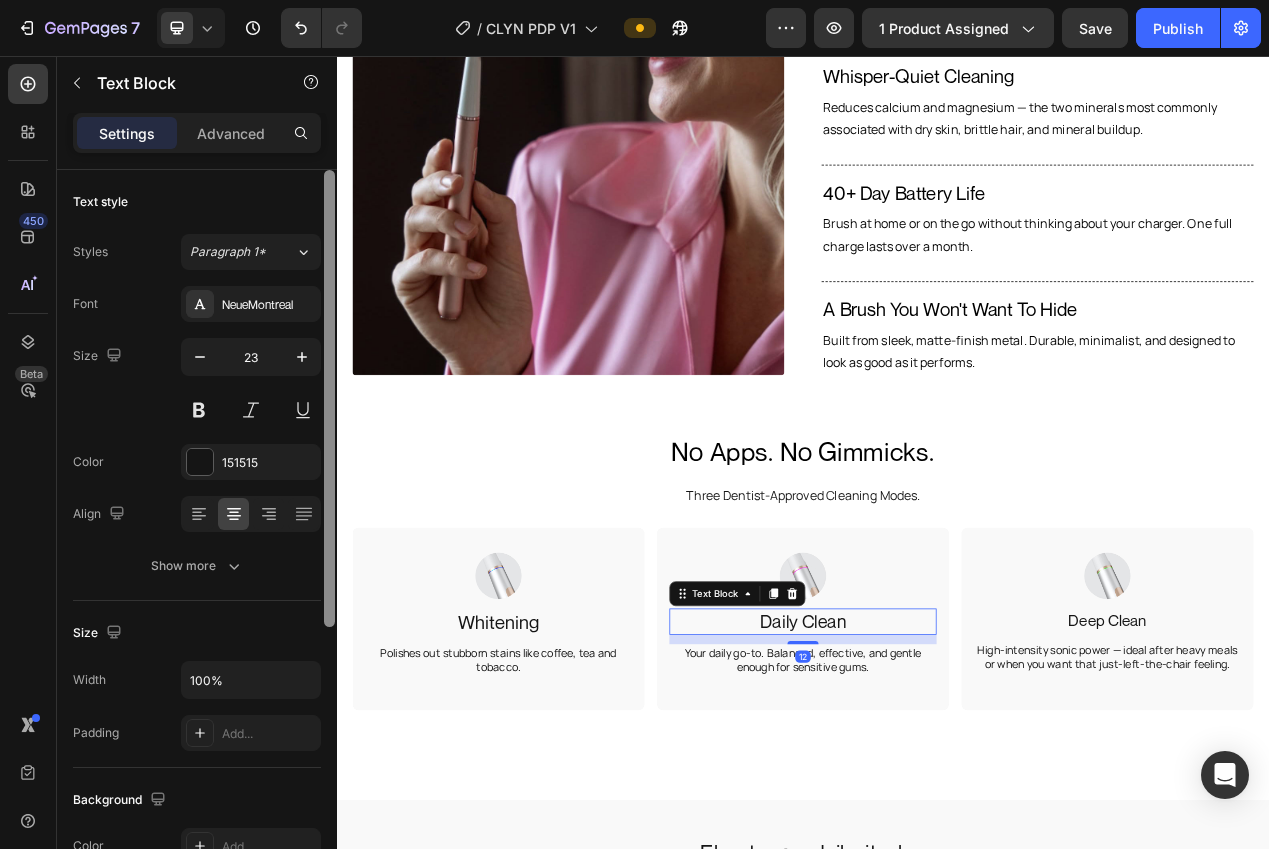 type on "24" 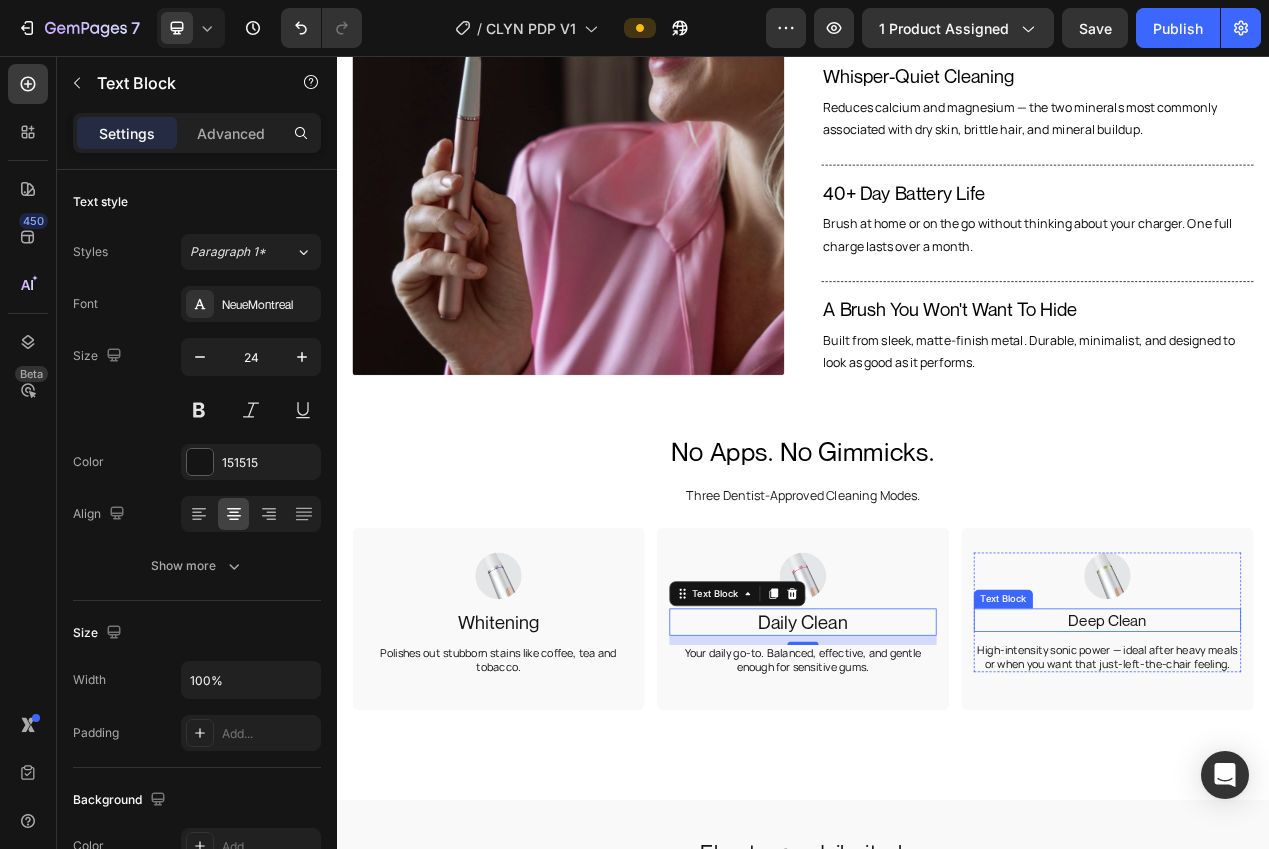 drag, startPoint x: 1298, startPoint y: 778, endPoint x: 998, endPoint y: 651, distance: 325.77448 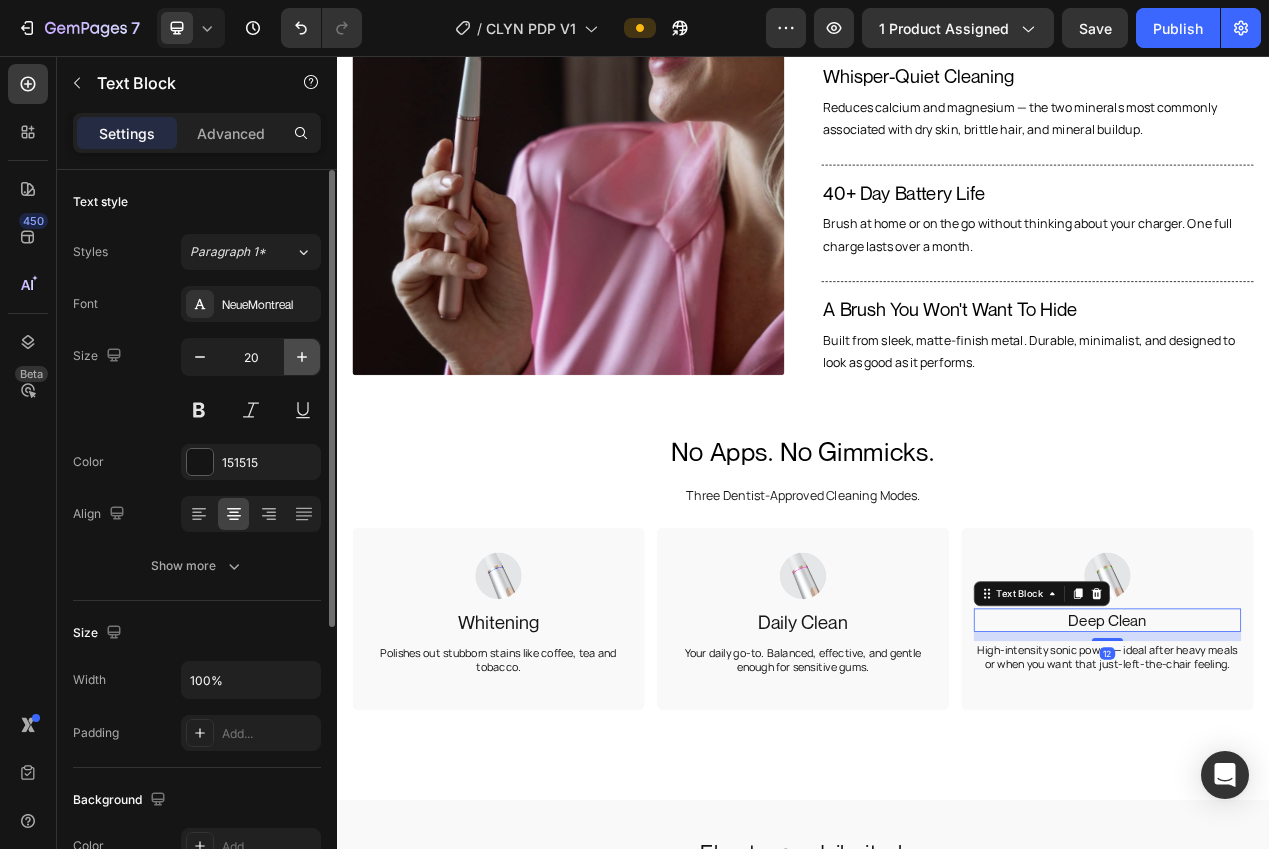 click 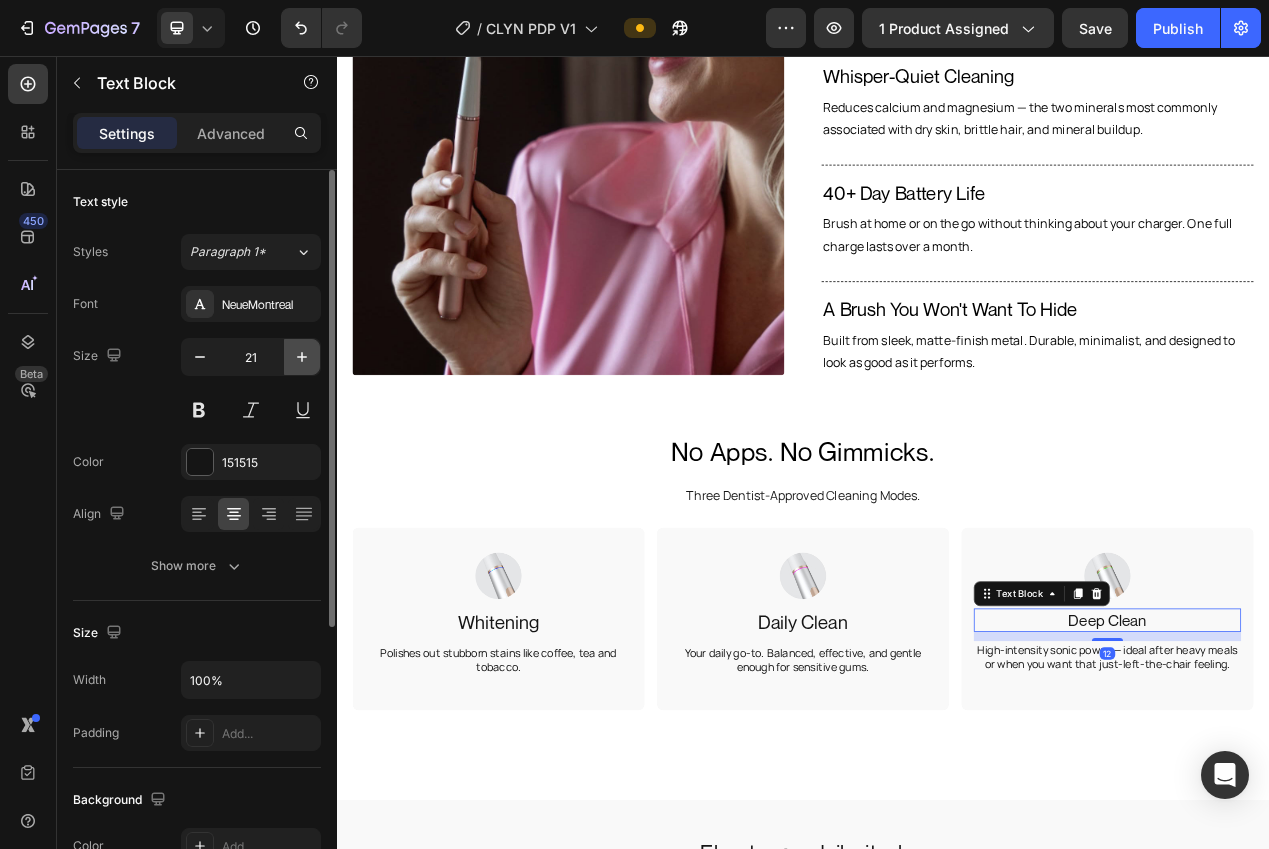click 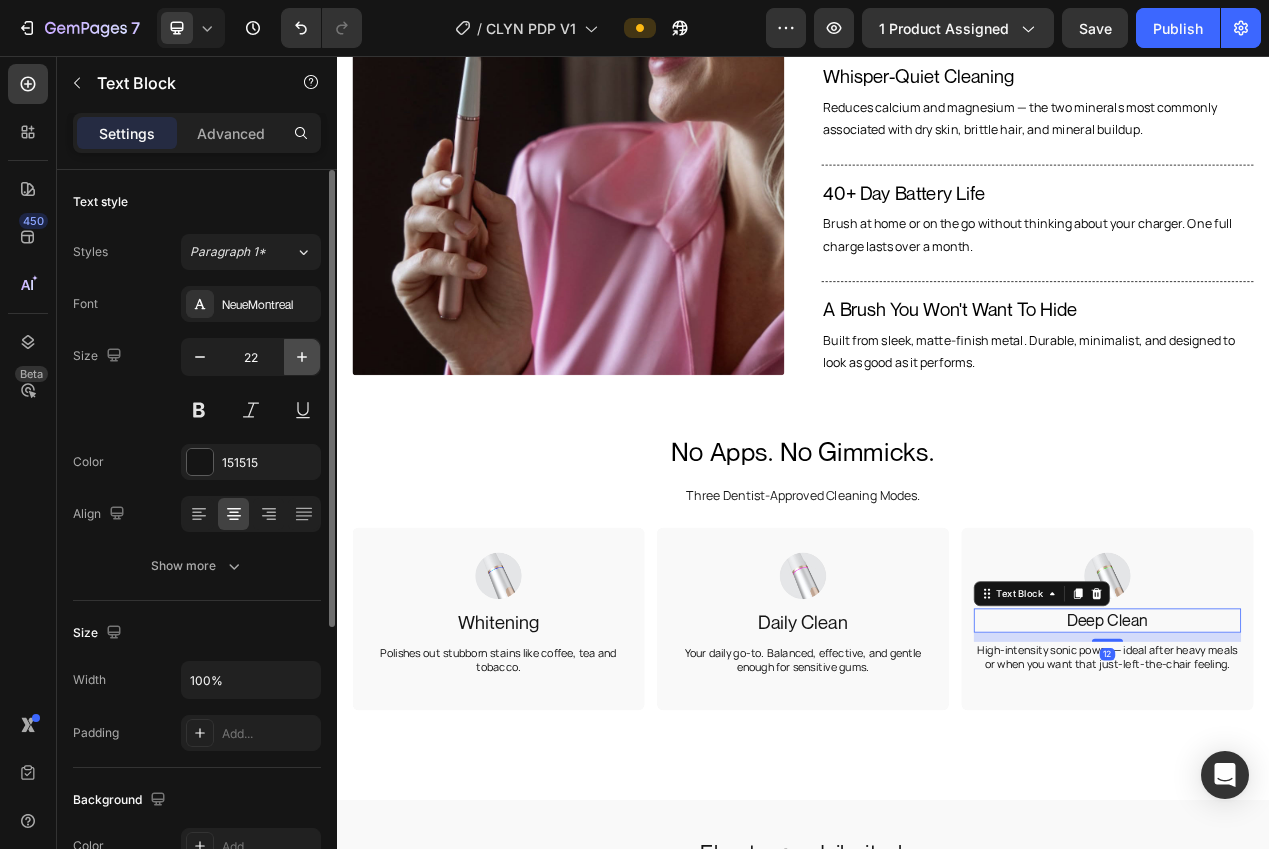 click 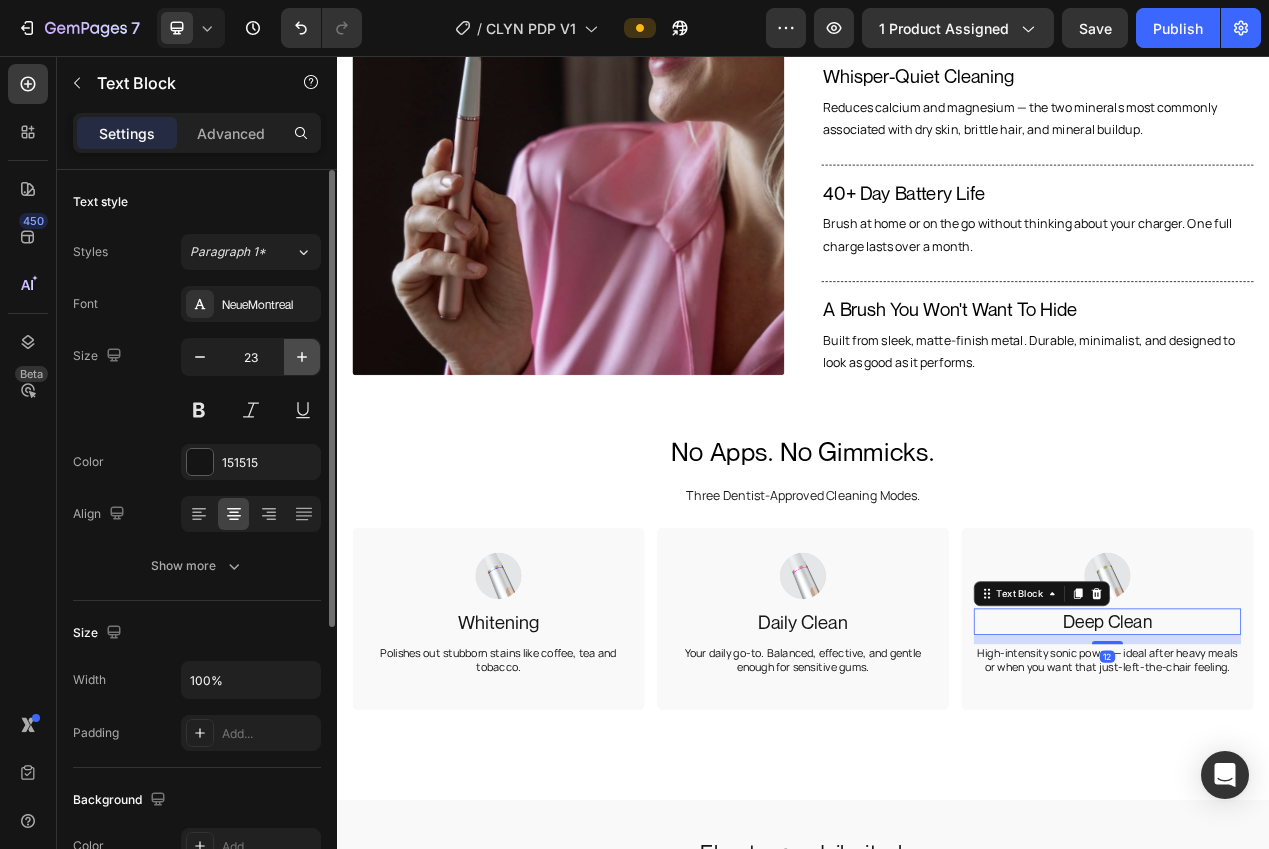 click 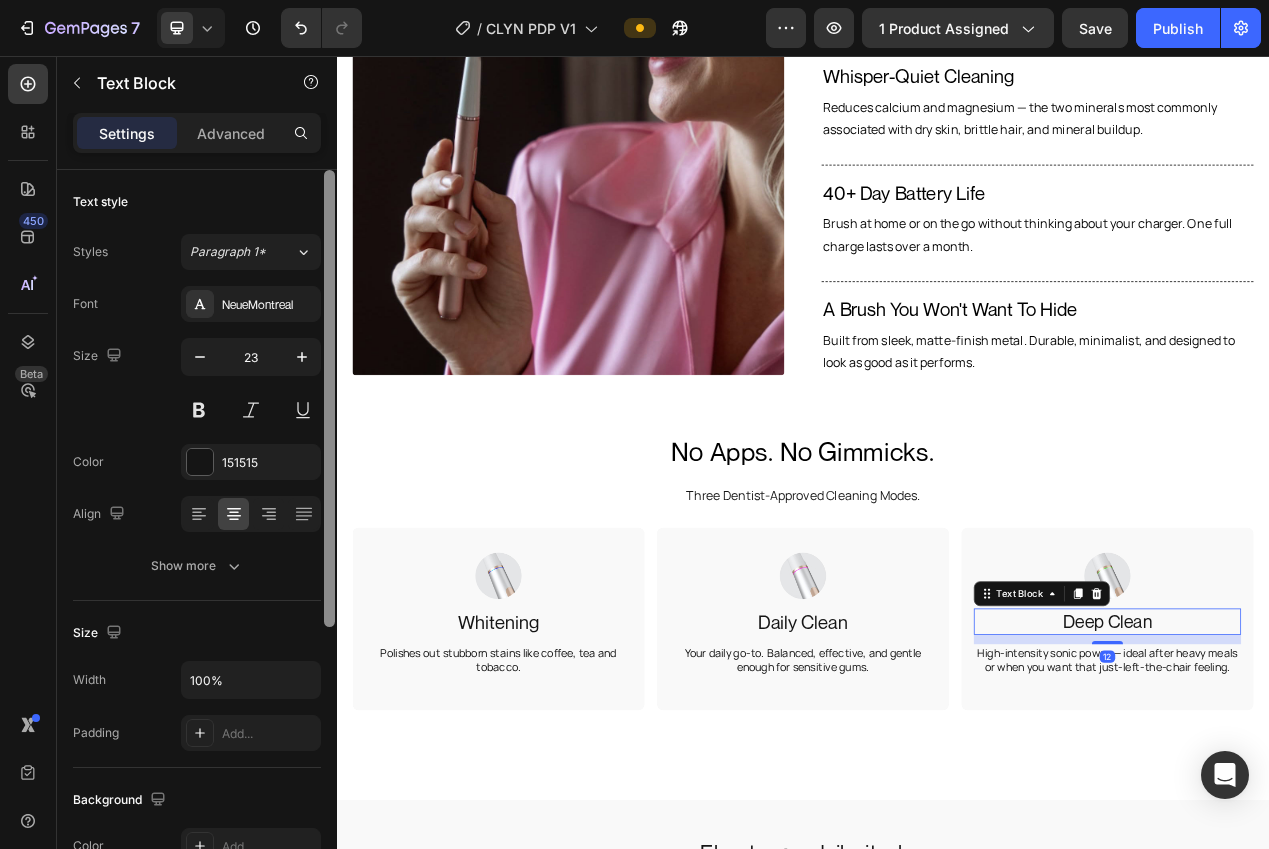 type on "24" 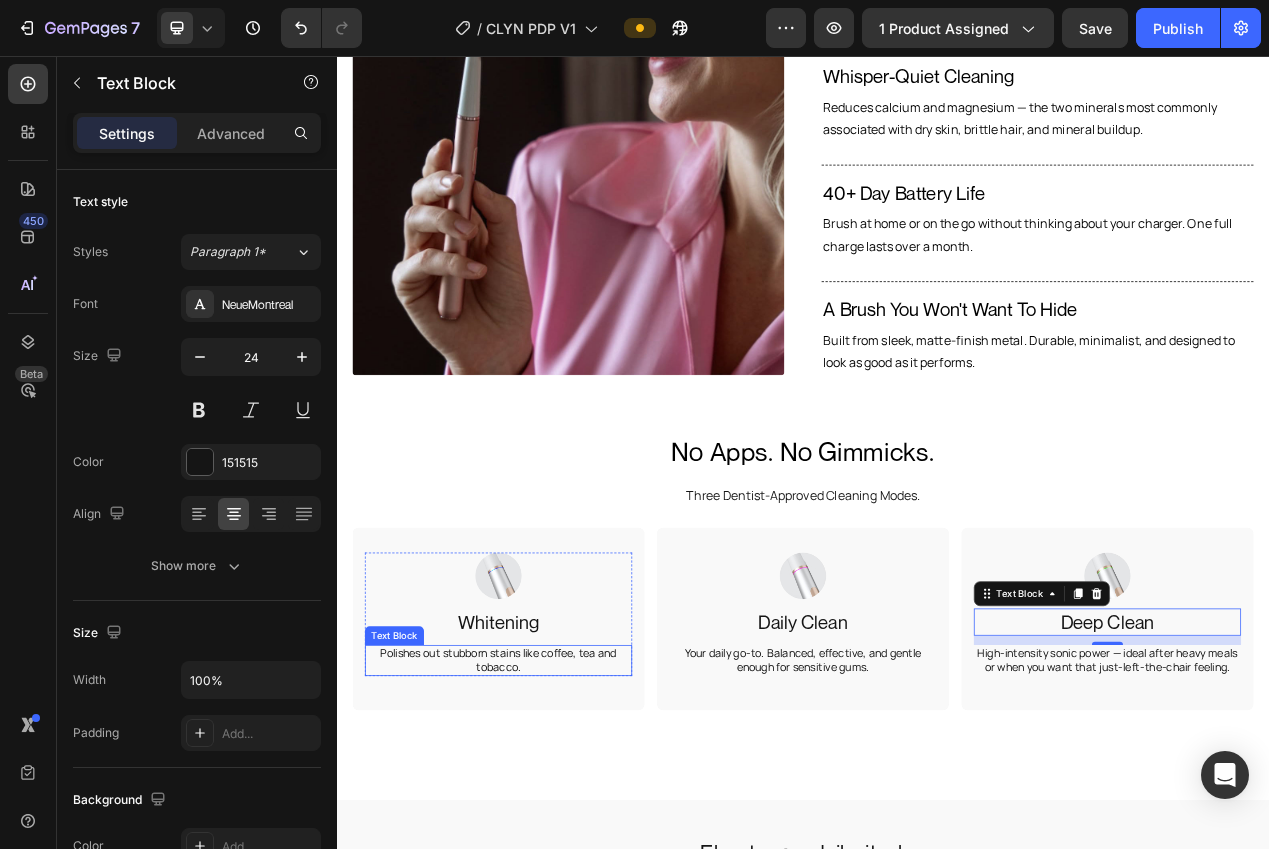 drag, startPoint x: 527, startPoint y: 834, endPoint x: 496, endPoint y: 771, distance: 70.21396 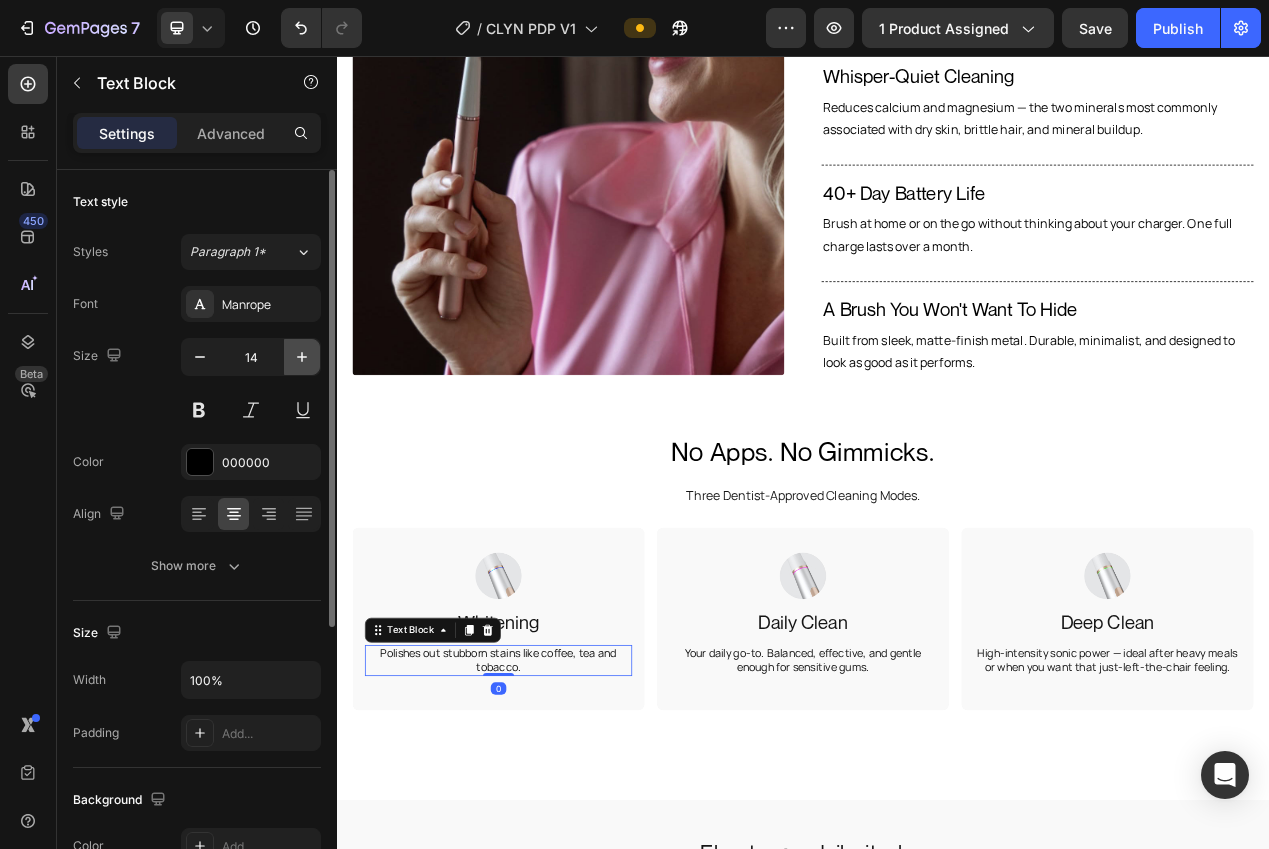 click 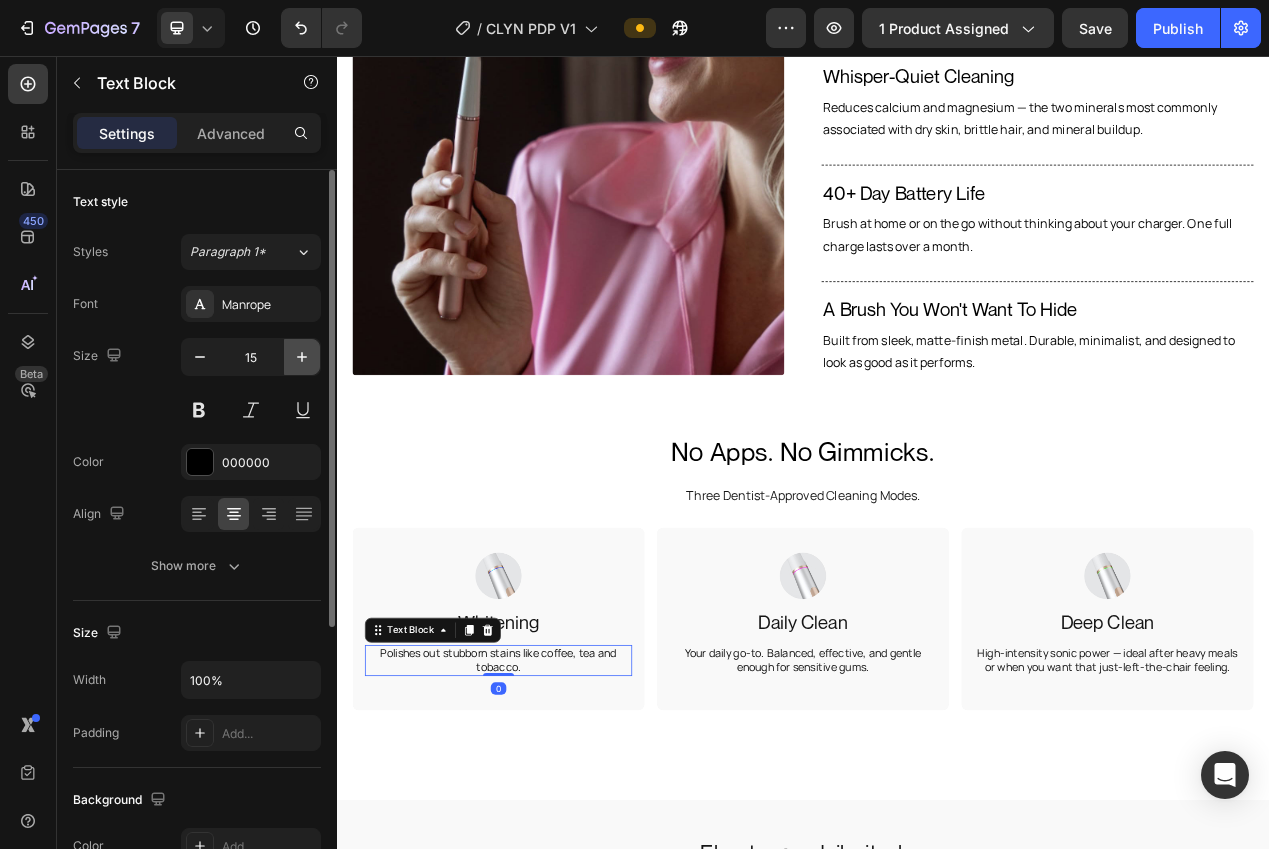 click 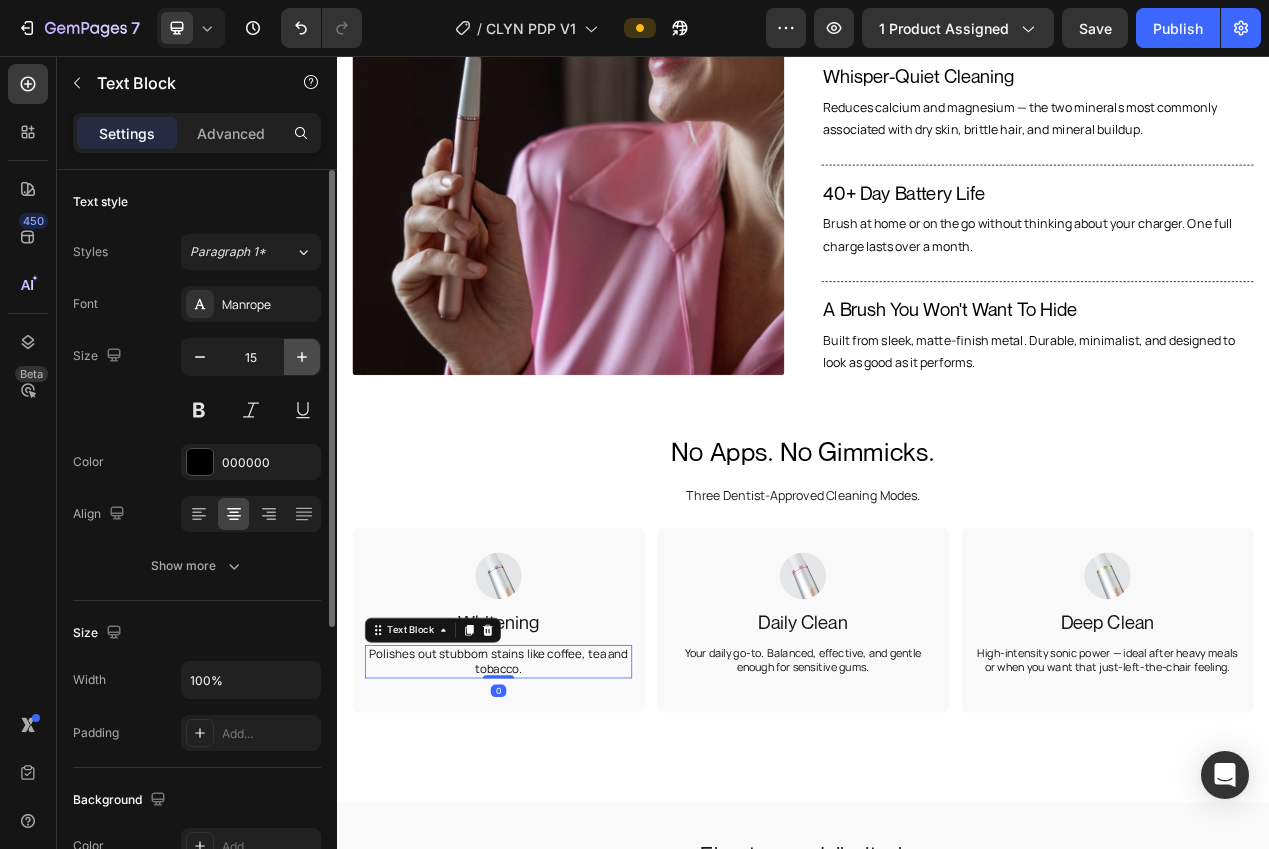 type on "16" 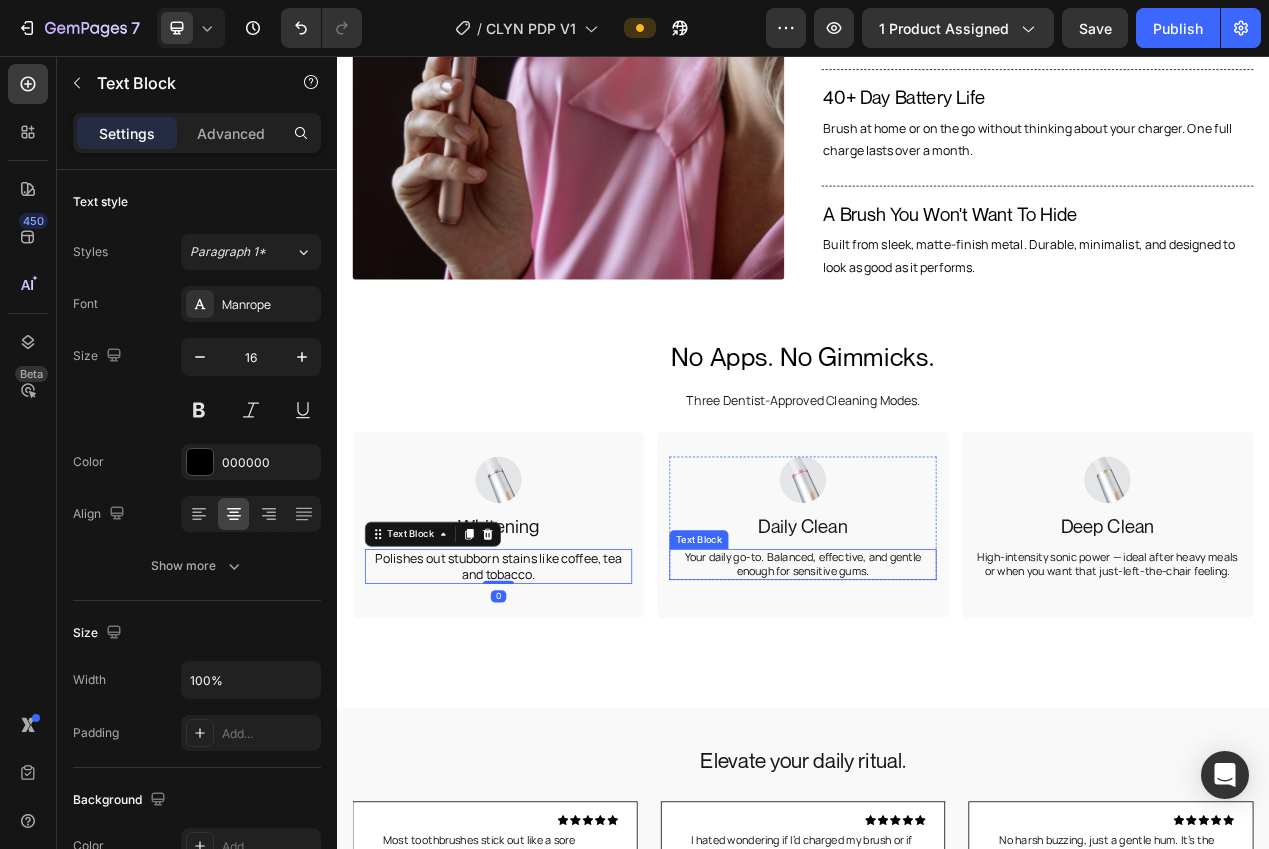 scroll, scrollTop: 1855, scrollLeft: 0, axis: vertical 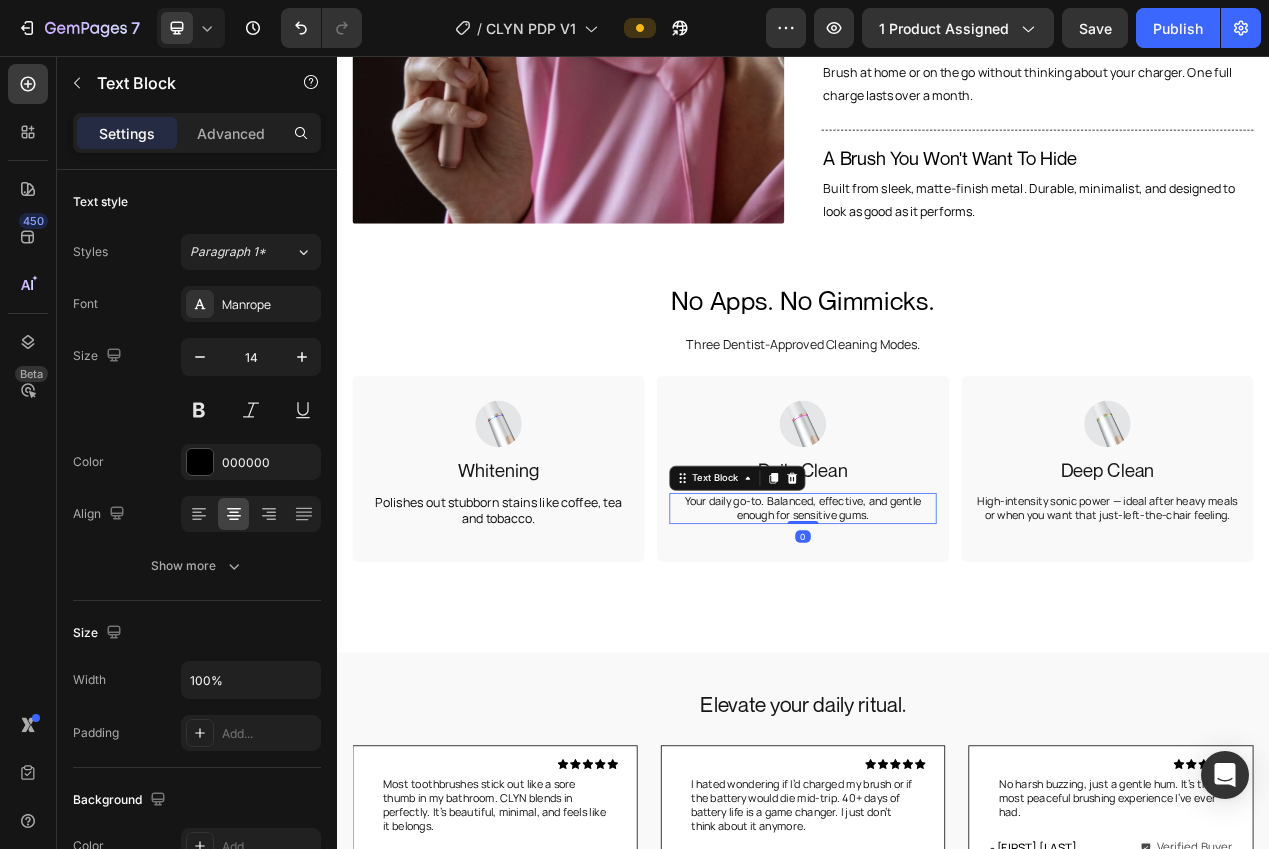 click on "Your daily go-to. Balanced, effective, and gentle enough for sensitive gums." at bounding box center [937, 639] 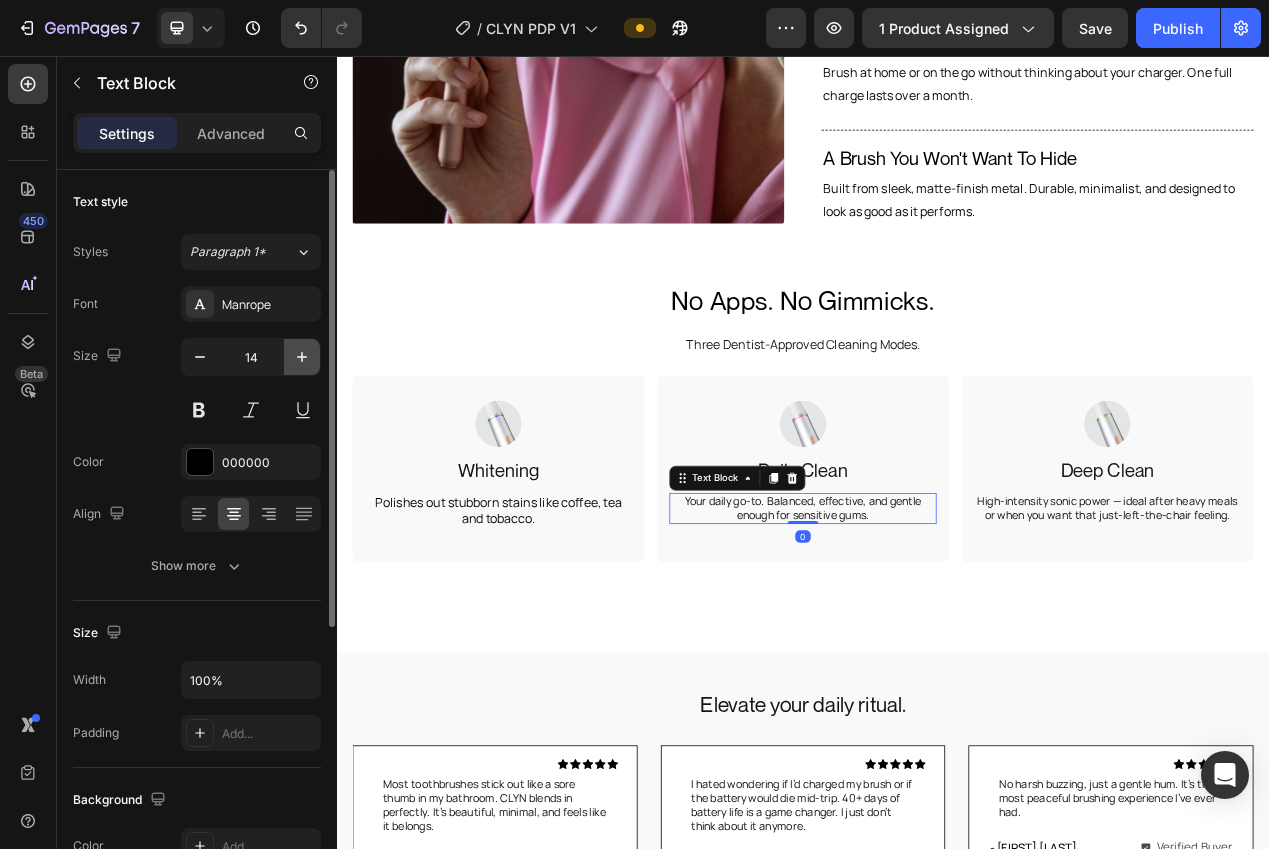 click 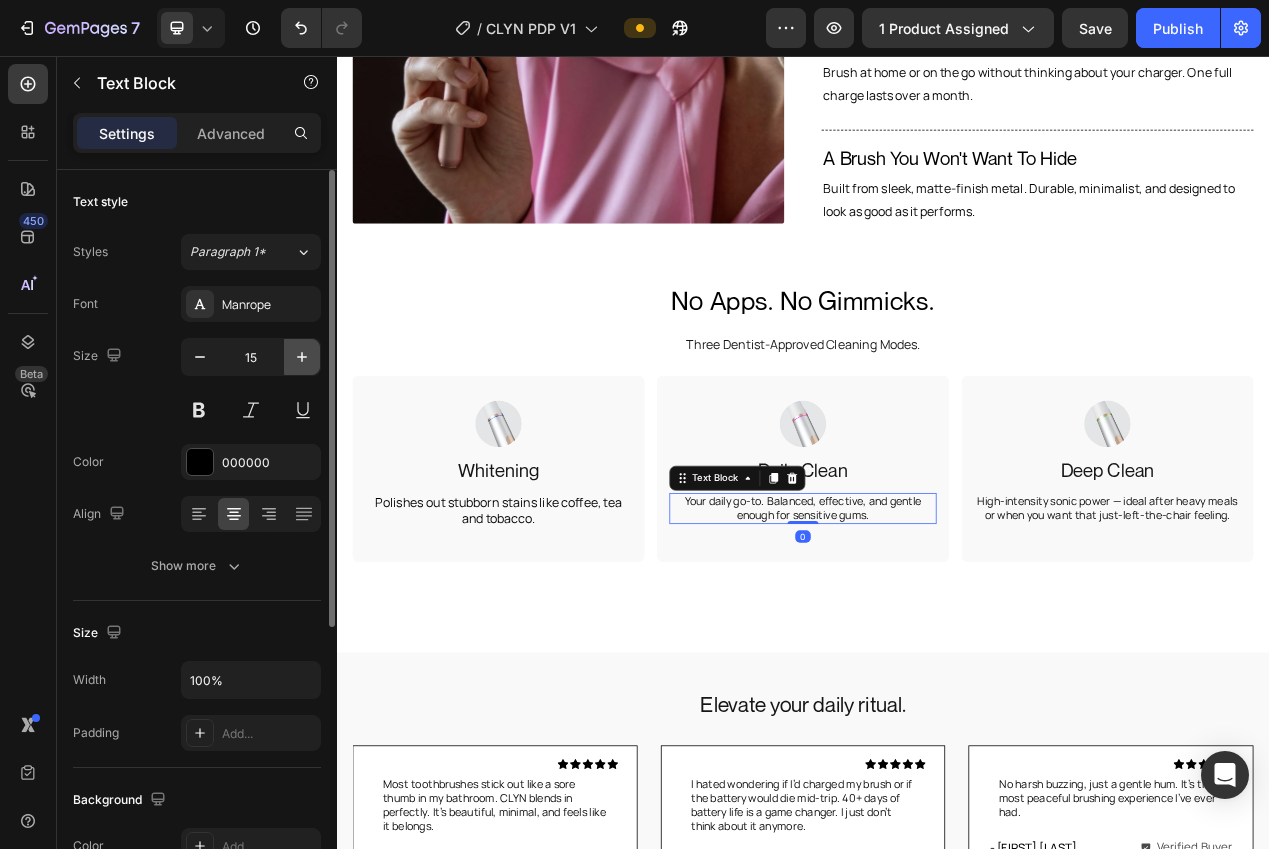 click 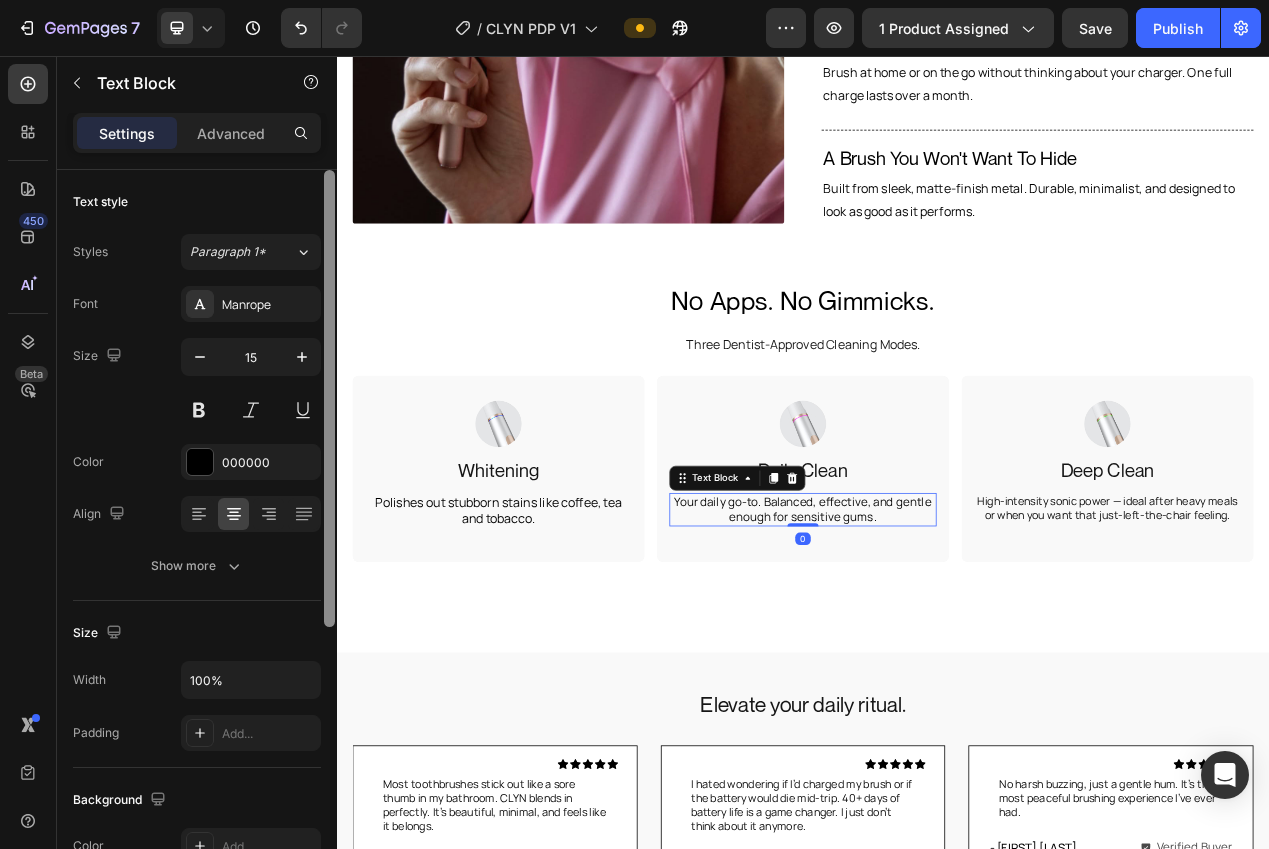 type on "16" 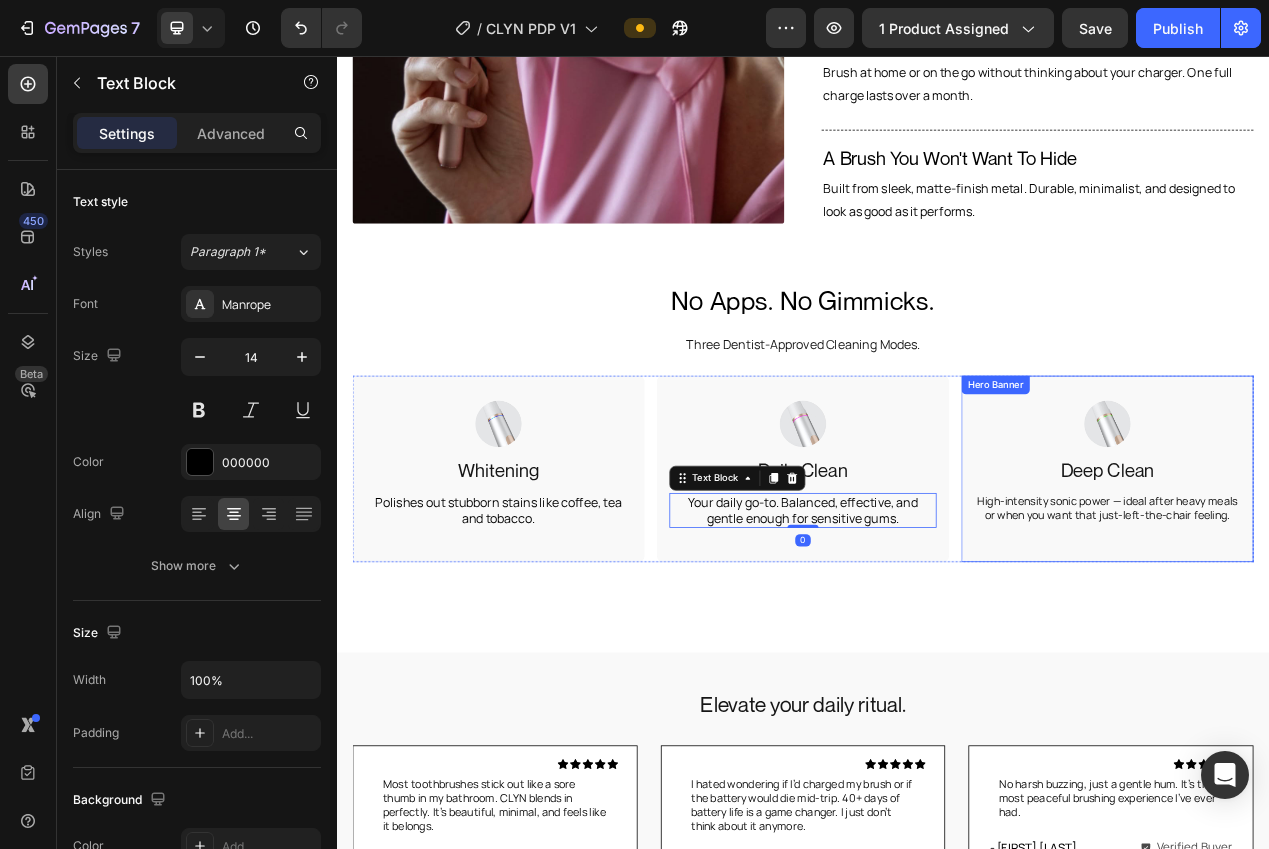 click on "High-intensity sonic power — ideal after heavy meals or when you want that just-left-the-chair feeling." at bounding box center [1329, 639] 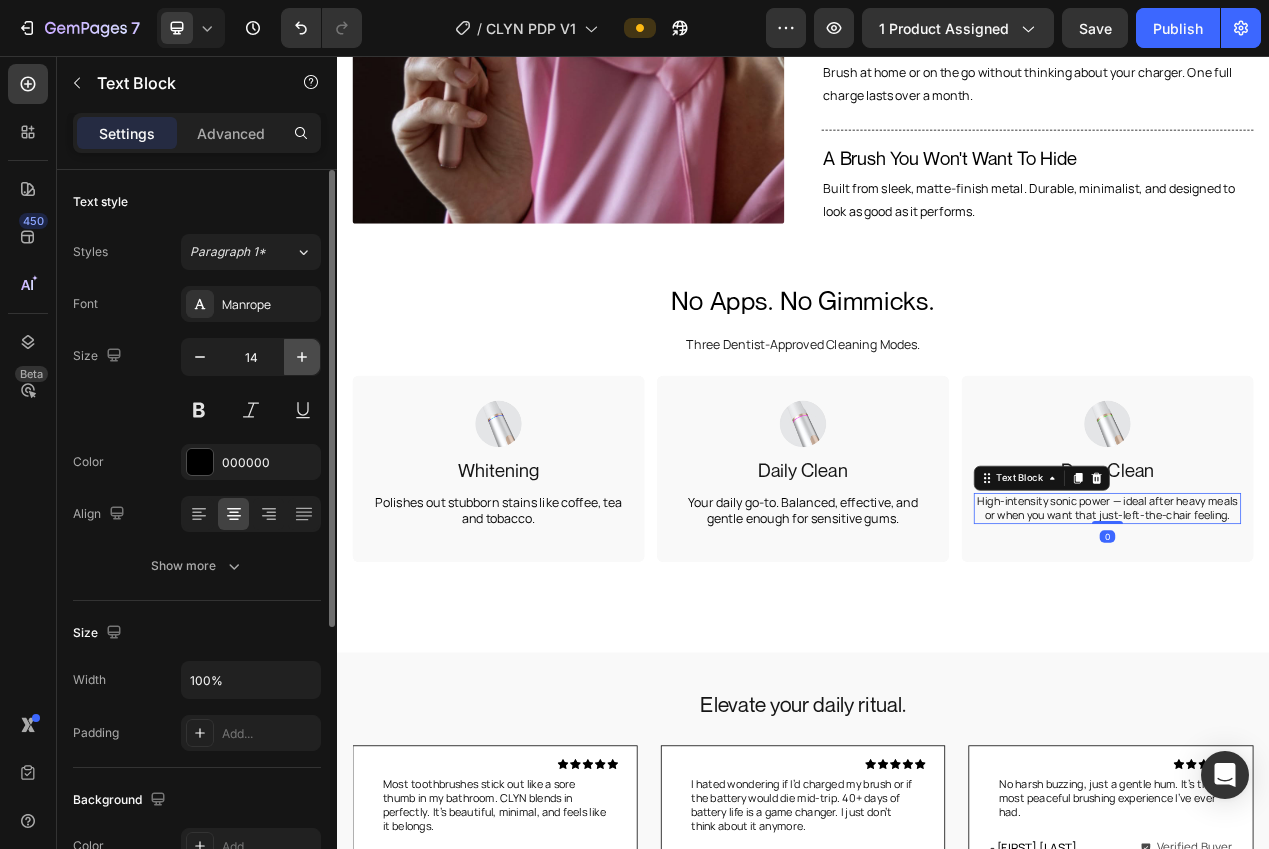 click at bounding box center (302, 357) 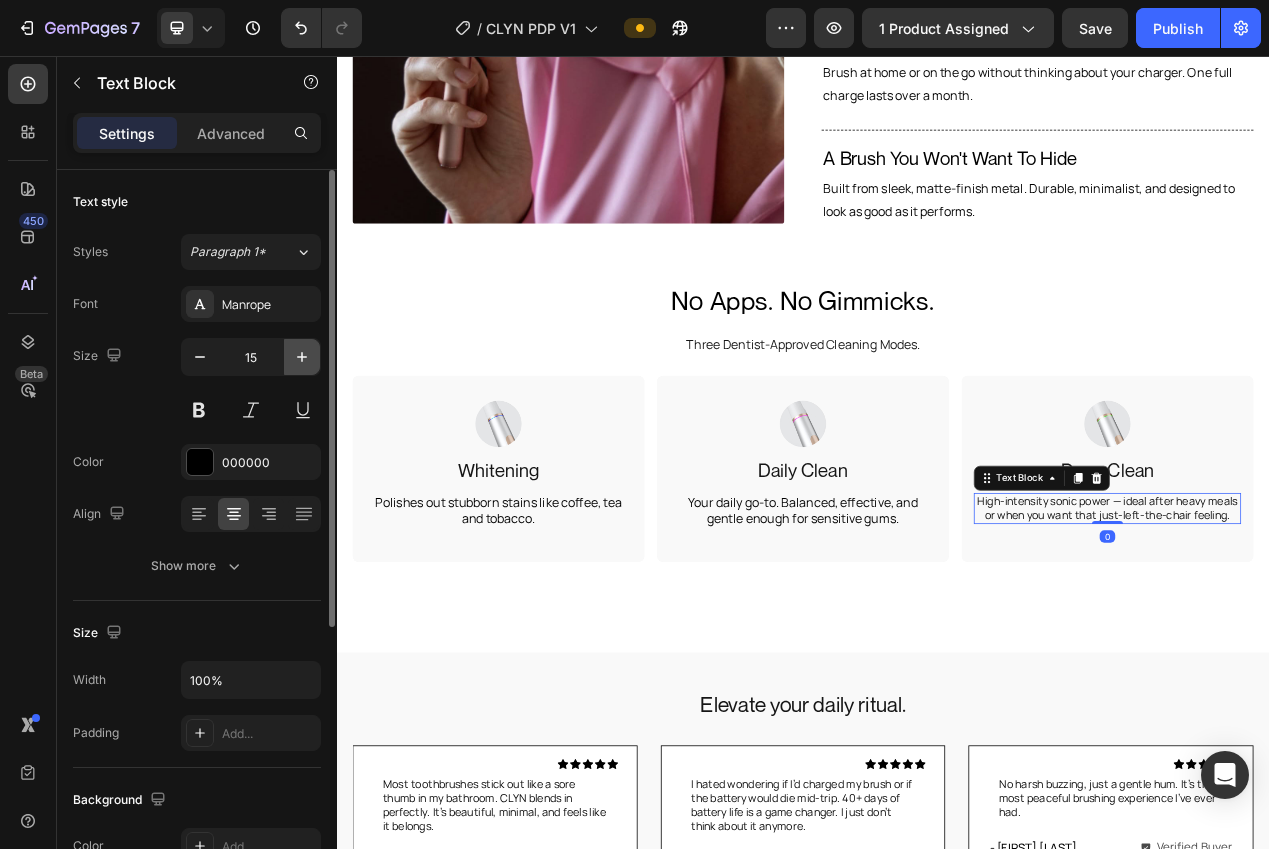 click at bounding box center (302, 357) 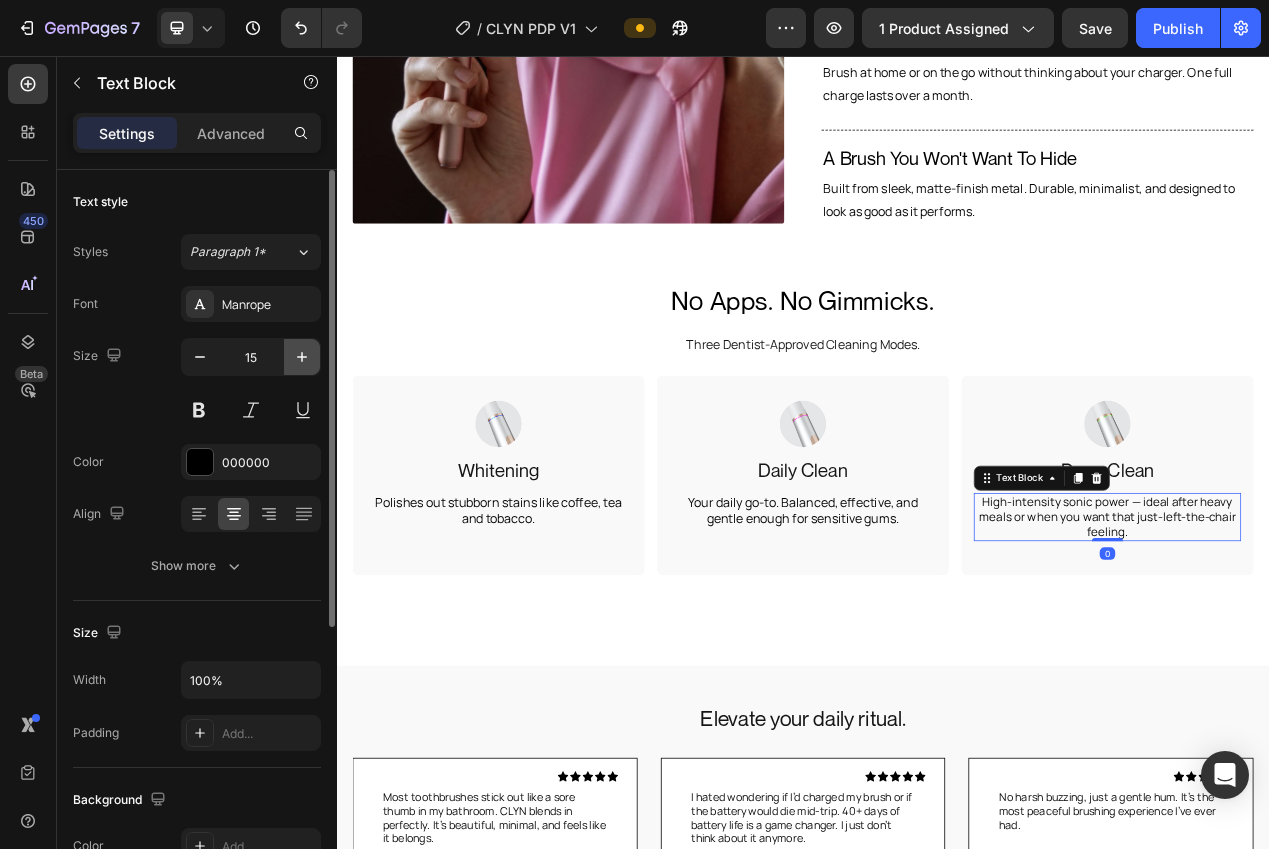 type on "16" 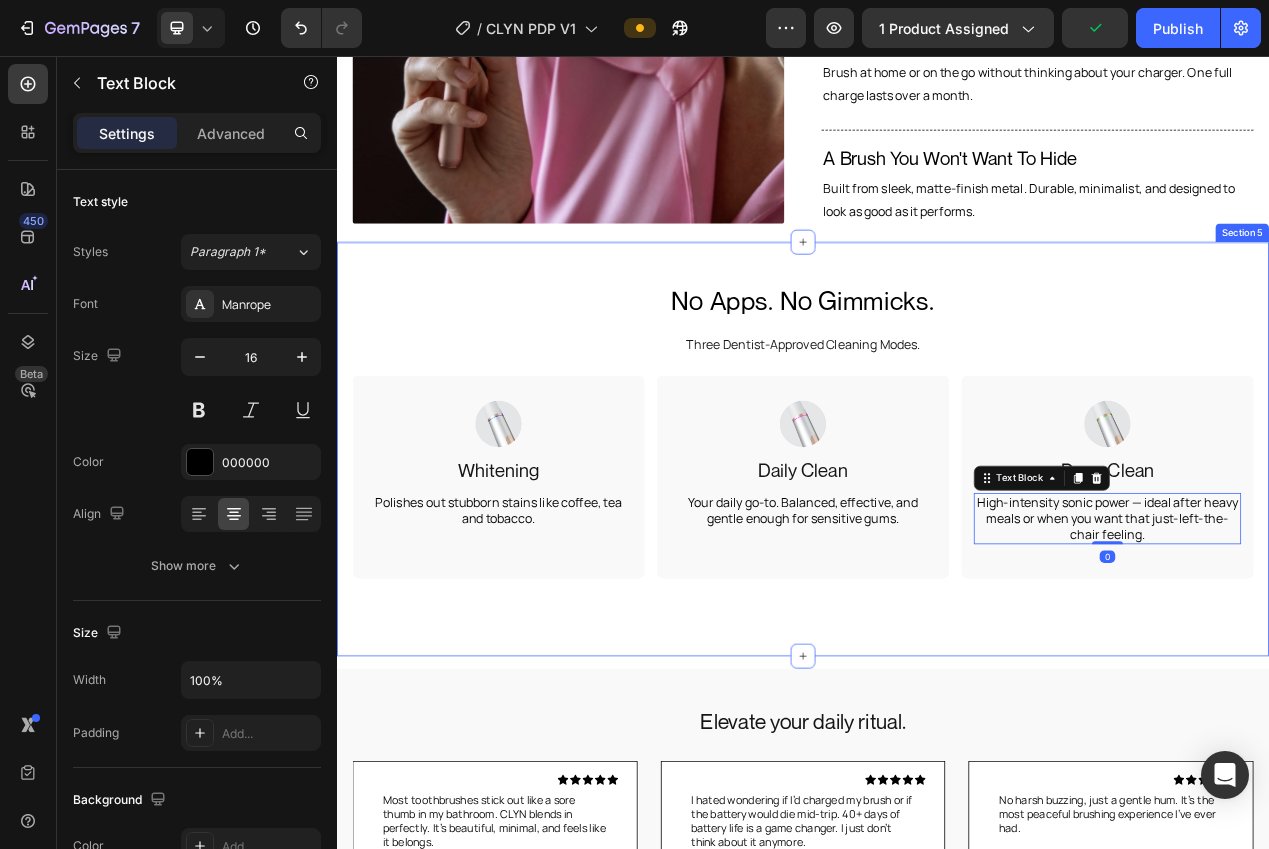 click on "No Apps. No Gimmicks. Heading Three Dentist-Approved Cleaning Modes. Text Block No Apps. No Gimmicks. Heading Three Dentist-Approved Cleaning Modes. Text Block
Image Whitening Text Block Polishes out stubborn stains like coffee, tea and tobacco.  Text Block Row Hero Banner Image Daily Clean Text Block Your daily go-to. Balanced, effective, and gentle enough for sensitive gums. Text Block Row Hero Banner Image Deep Clean Text Block High-intensity sonic power — ideal after heavy meals or when you want that just-left-the-chair feeling. Text Block   0 Row Hero Banner
Carousel Row Section 5" at bounding box center (937, 562) 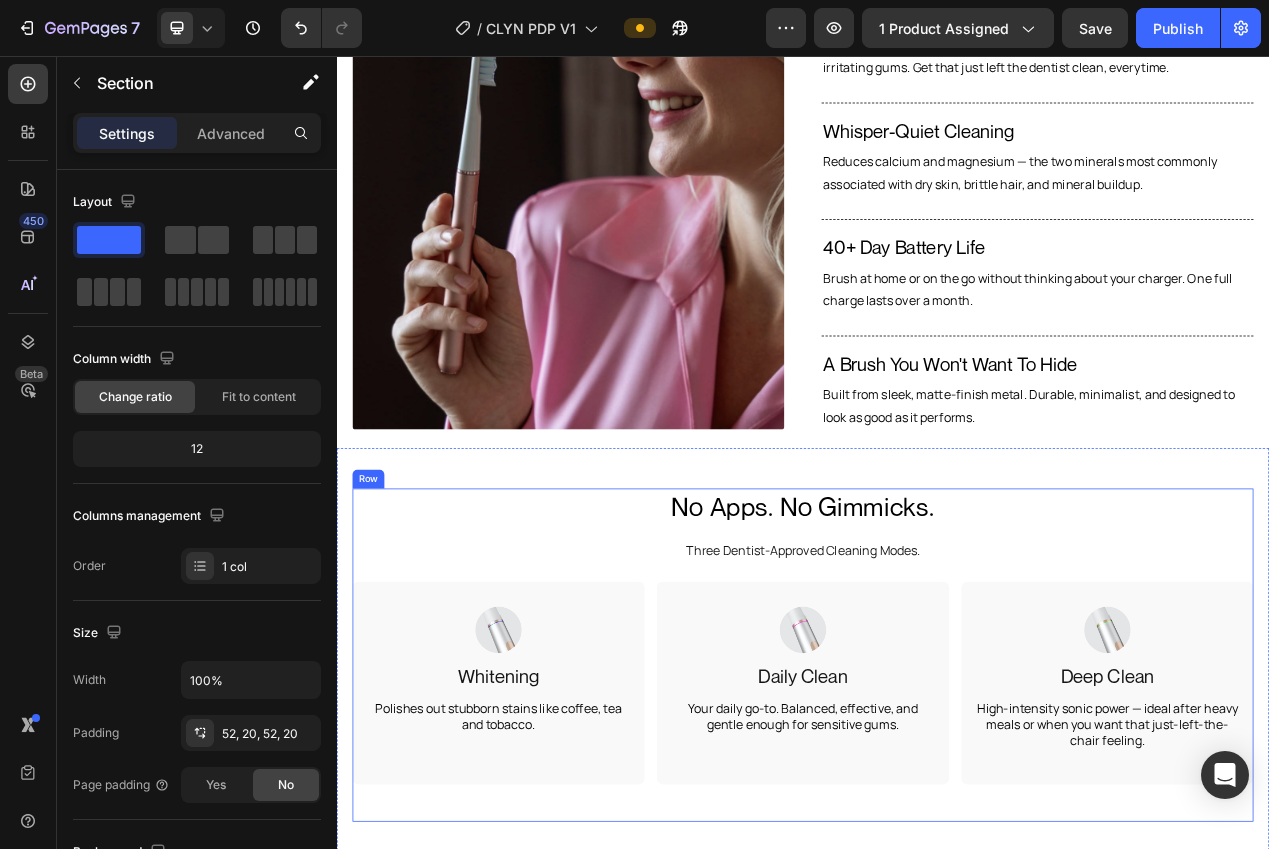 scroll, scrollTop: 1691, scrollLeft: 0, axis: vertical 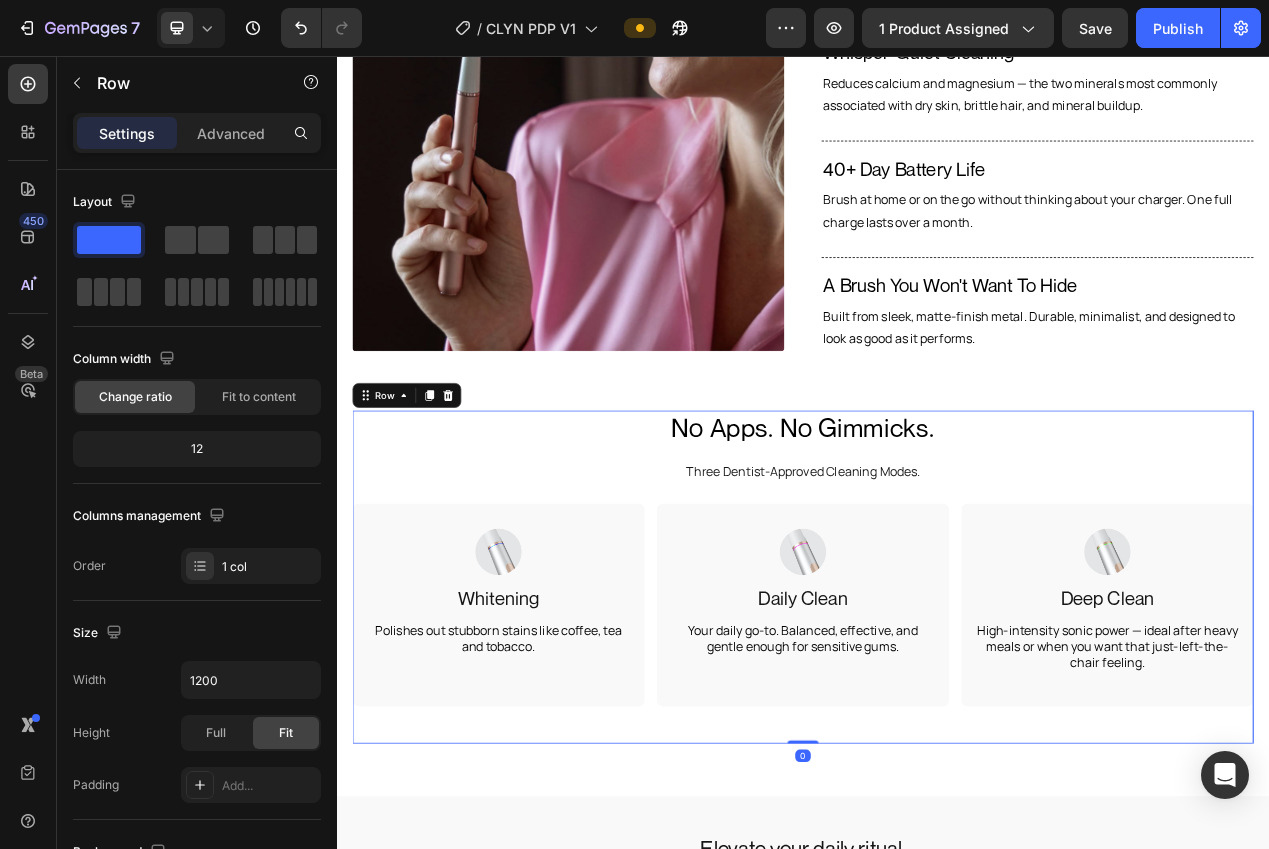 click on "No Apps. No Gimmicks. Heading Three Dentist-Approved Cleaning Modes. Text Block No Apps. No Gimmicks. Heading Three Dentist-Approved Cleaning Modes. Text Block
Image Whitening Text Block Polishes out stubborn stains like coffee, tea and tobacco.  Text Block Row Hero Banner Image Daily Clean Text Block Your daily go-to. Balanced, effective, and gentle enough for sensitive gums. Text Block Row Hero Banner Image Deep Clean Text Block High-intensity sonic power — ideal after heavy meals or when you want that just-left-the-chair feeling. Text Block Row Hero Banner
Carousel" at bounding box center (937, 726) 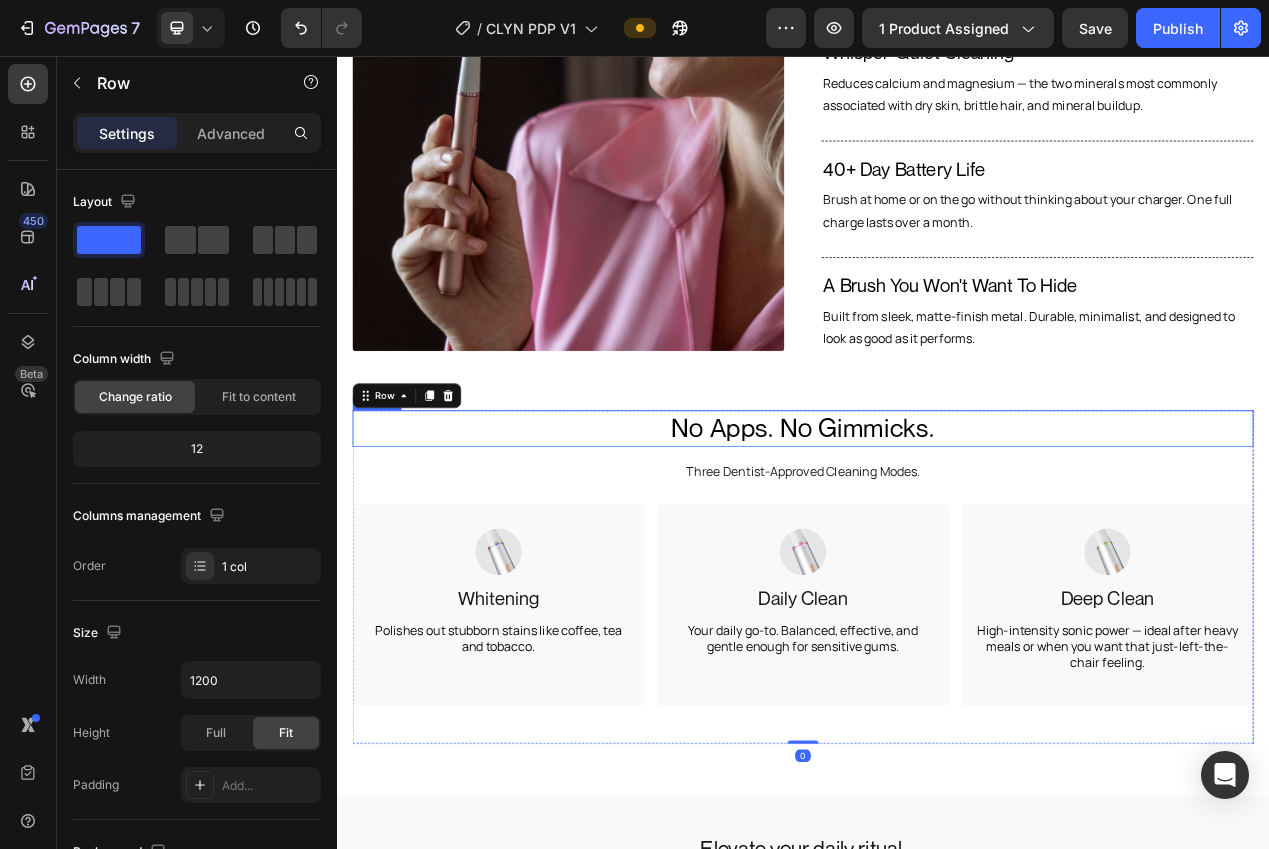 click on "No Apps. No Gimmicks." at bounding box center [937, 535] 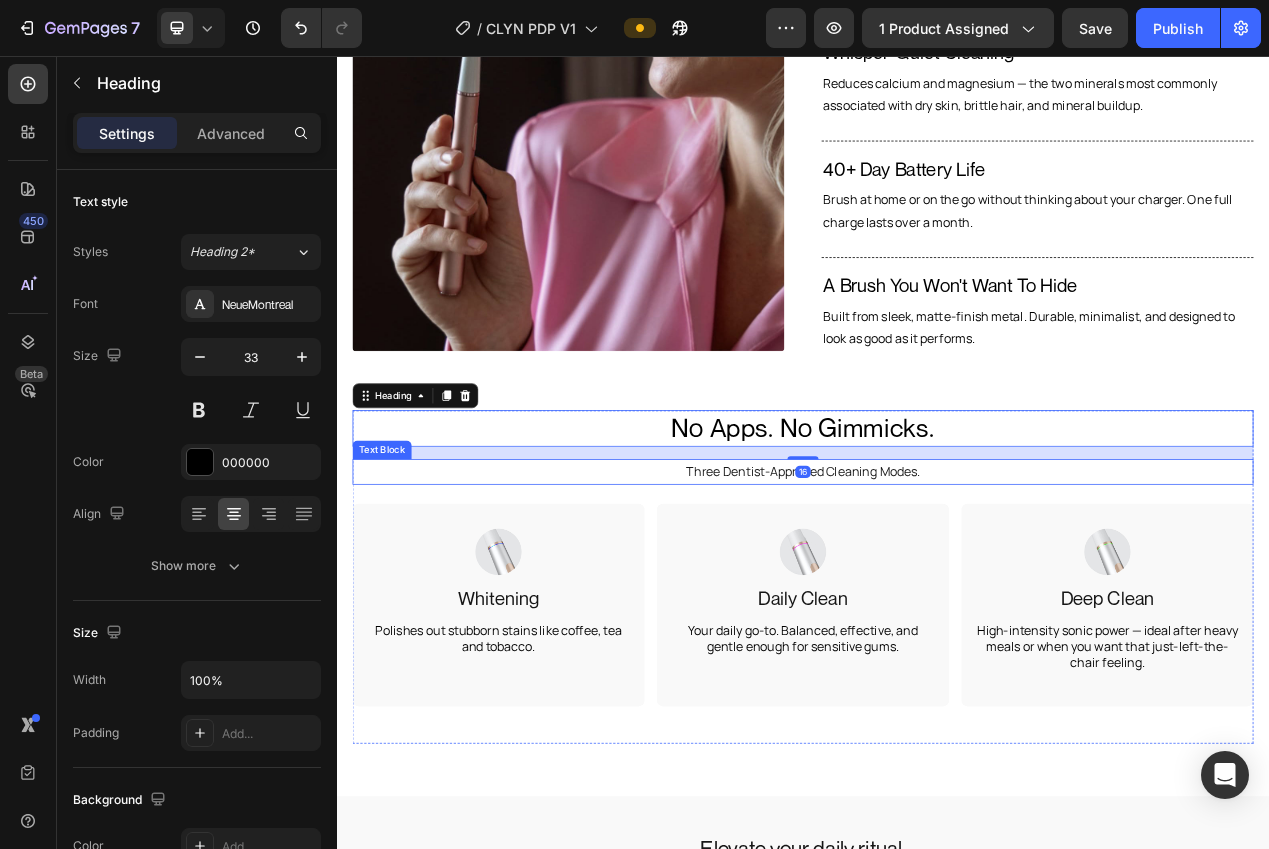 click on "Three Dentist-Approved Cleaning Modes." at bounding box center [937, 591] 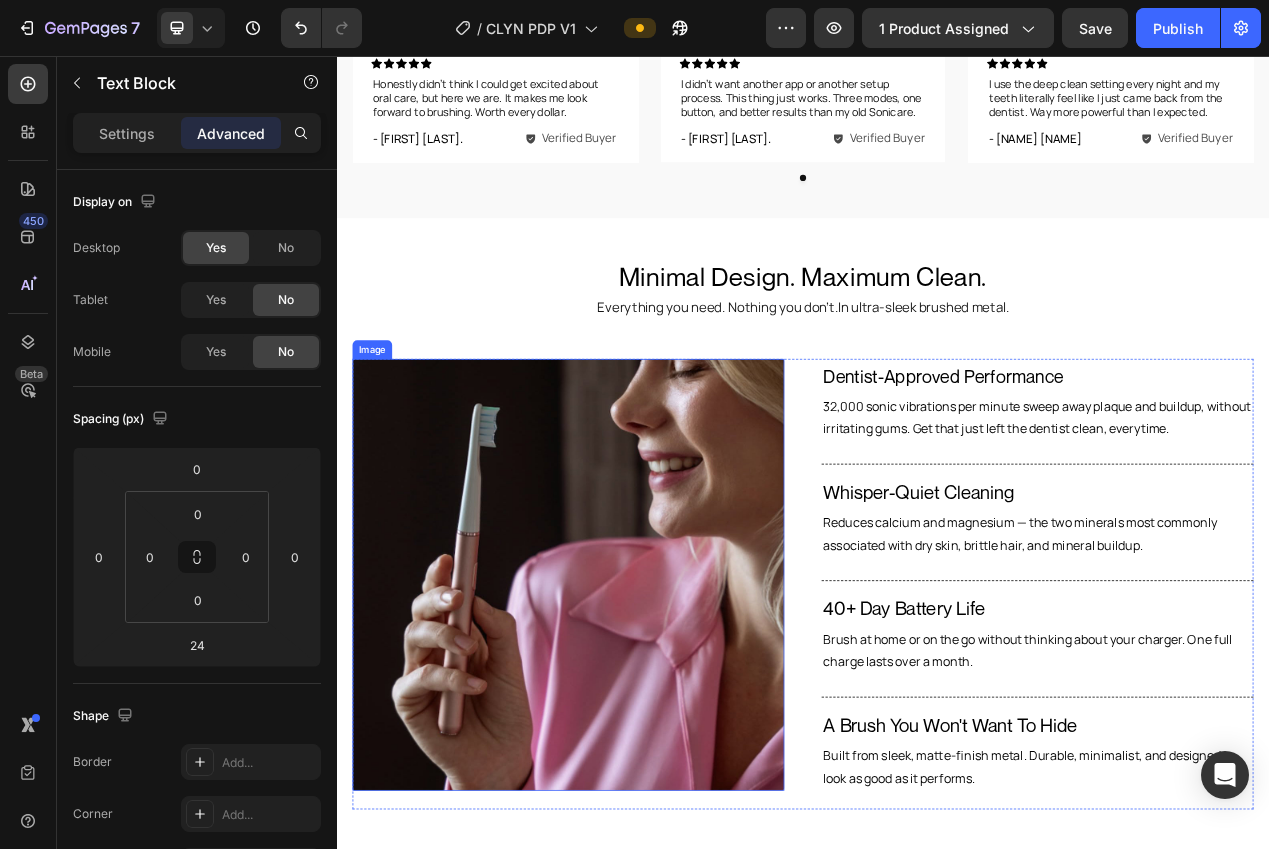 scroll, scrollTop: 1093, scrollLeft: 0, axis: vertical 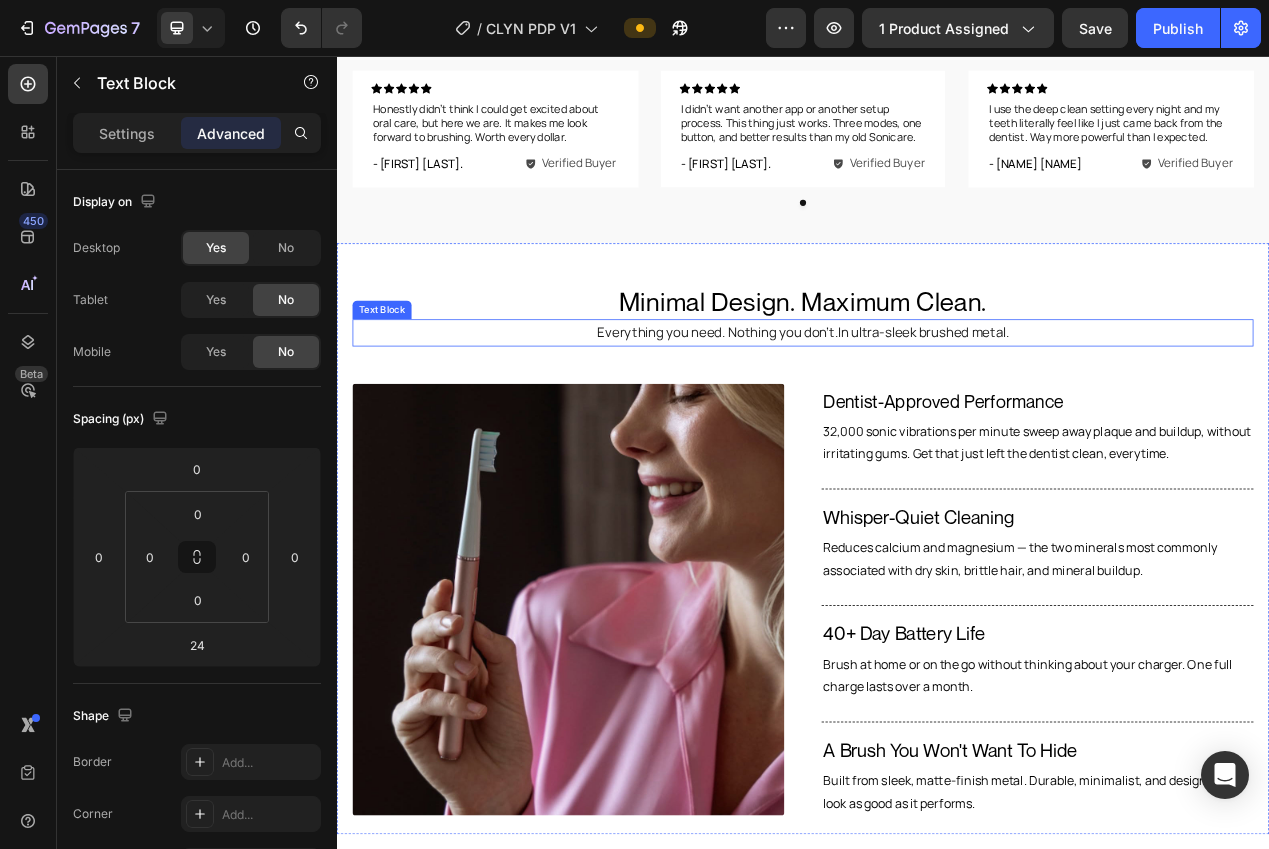 click on "Everything you need. Nothing you don’t.In ultra-sleek brushed metal." at bounding box center [937, 412] 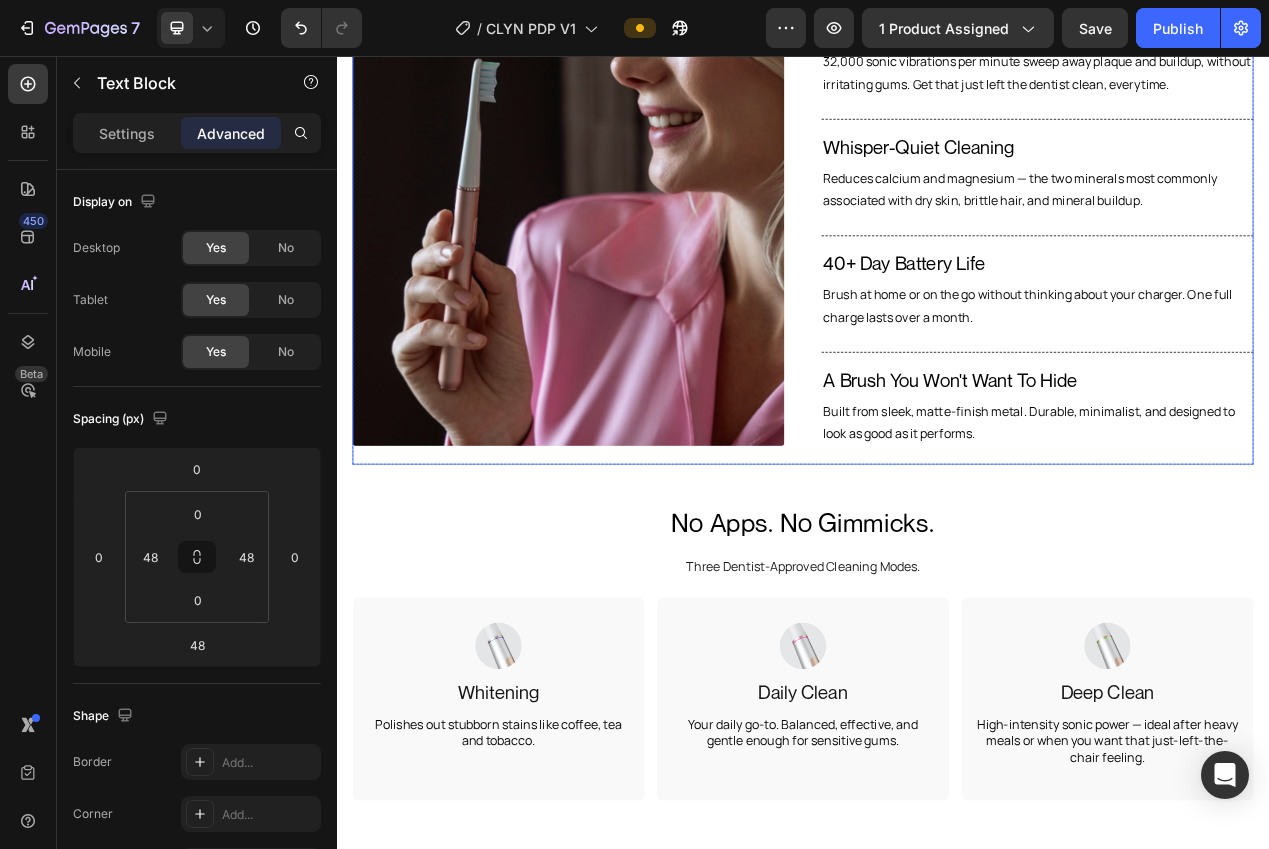 scroll, scrollTop: 1599, scrollLeft: 0, axis: vertical 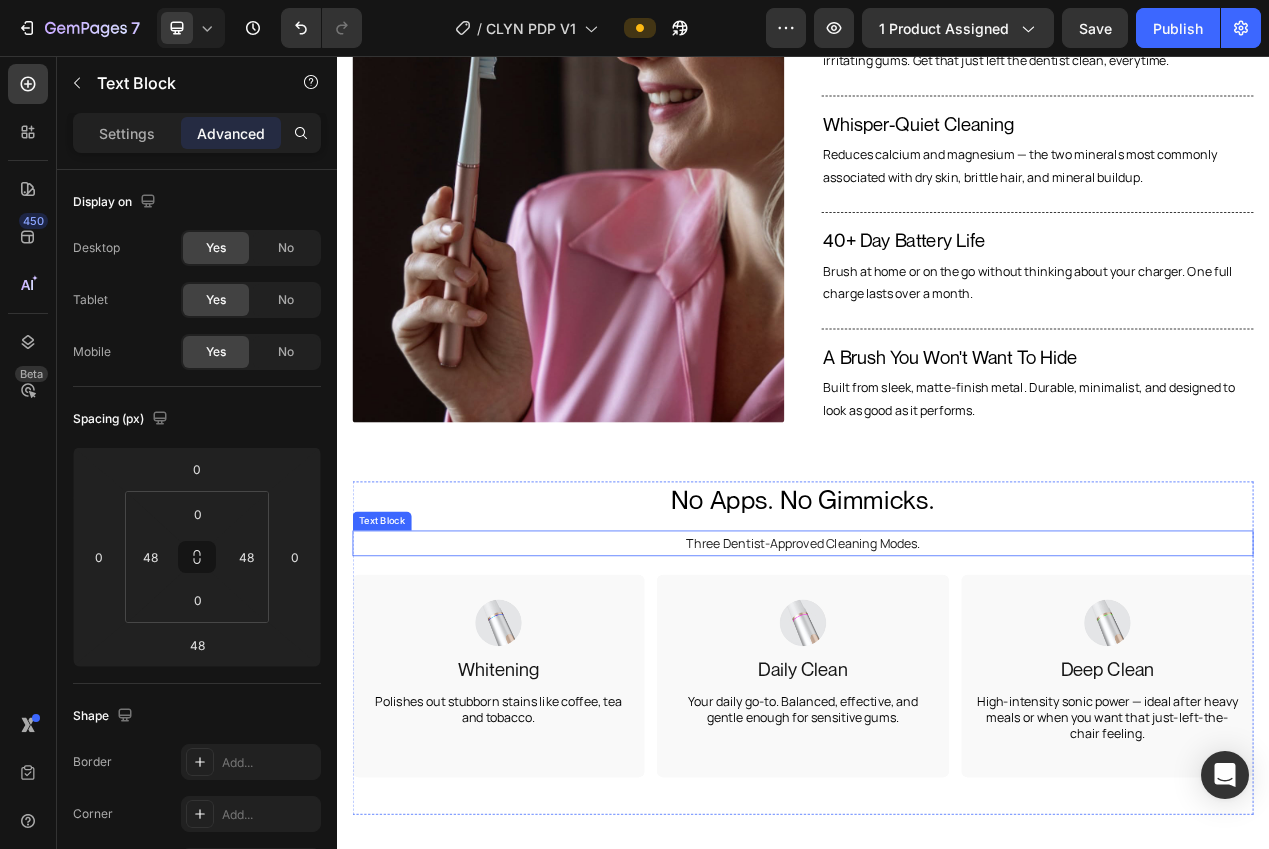 click on "Three Dentist-Approved Cleaning Modes." at bounding box center [937, 683] 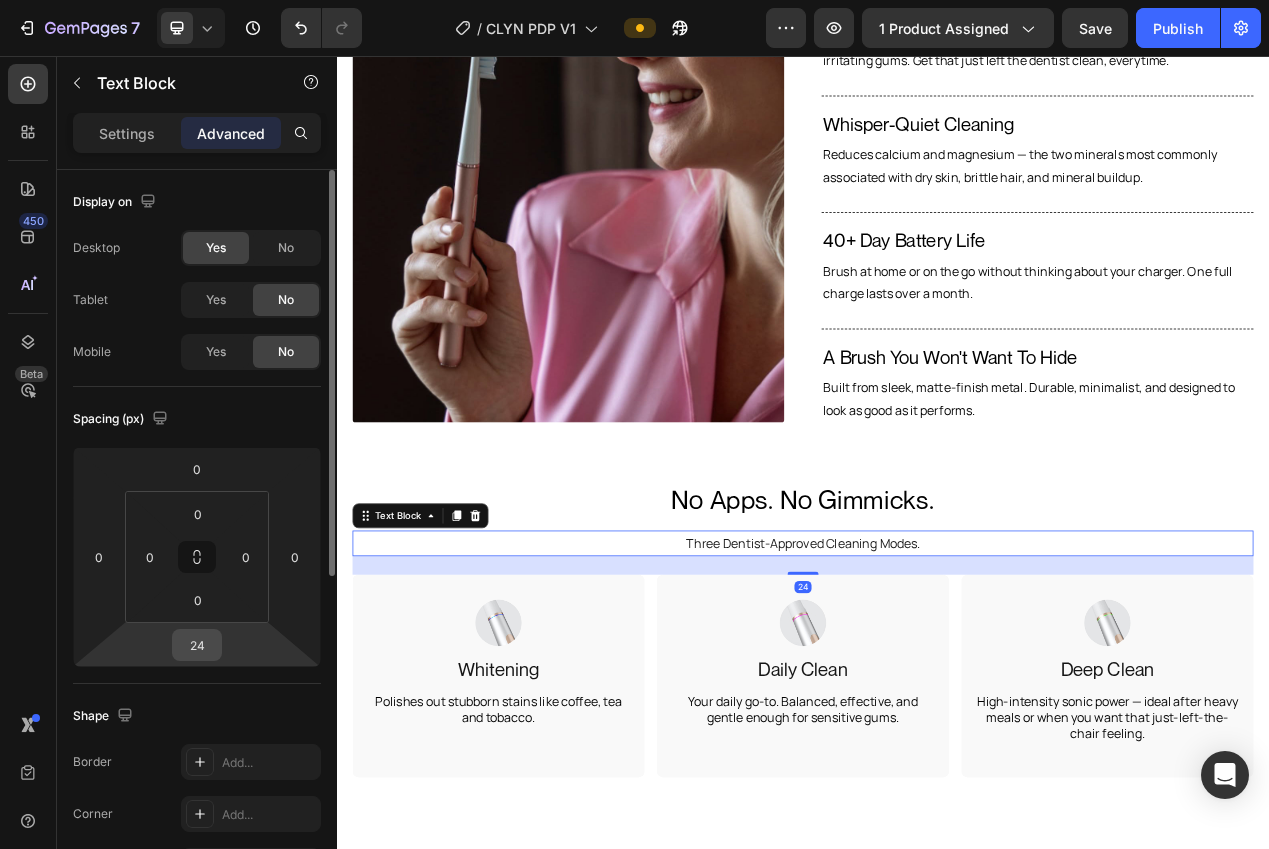 click on "24" at bounding box center (197, 645) 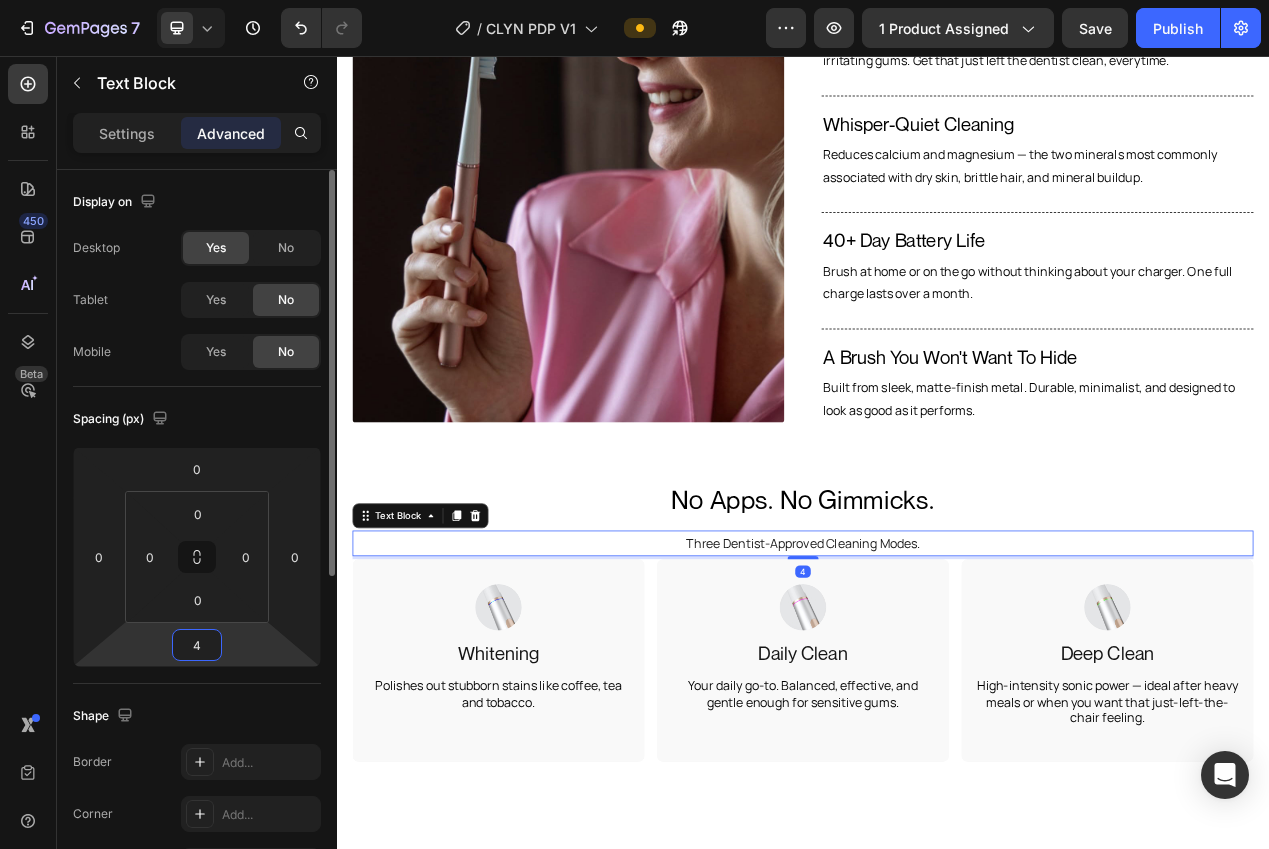 type on "46" 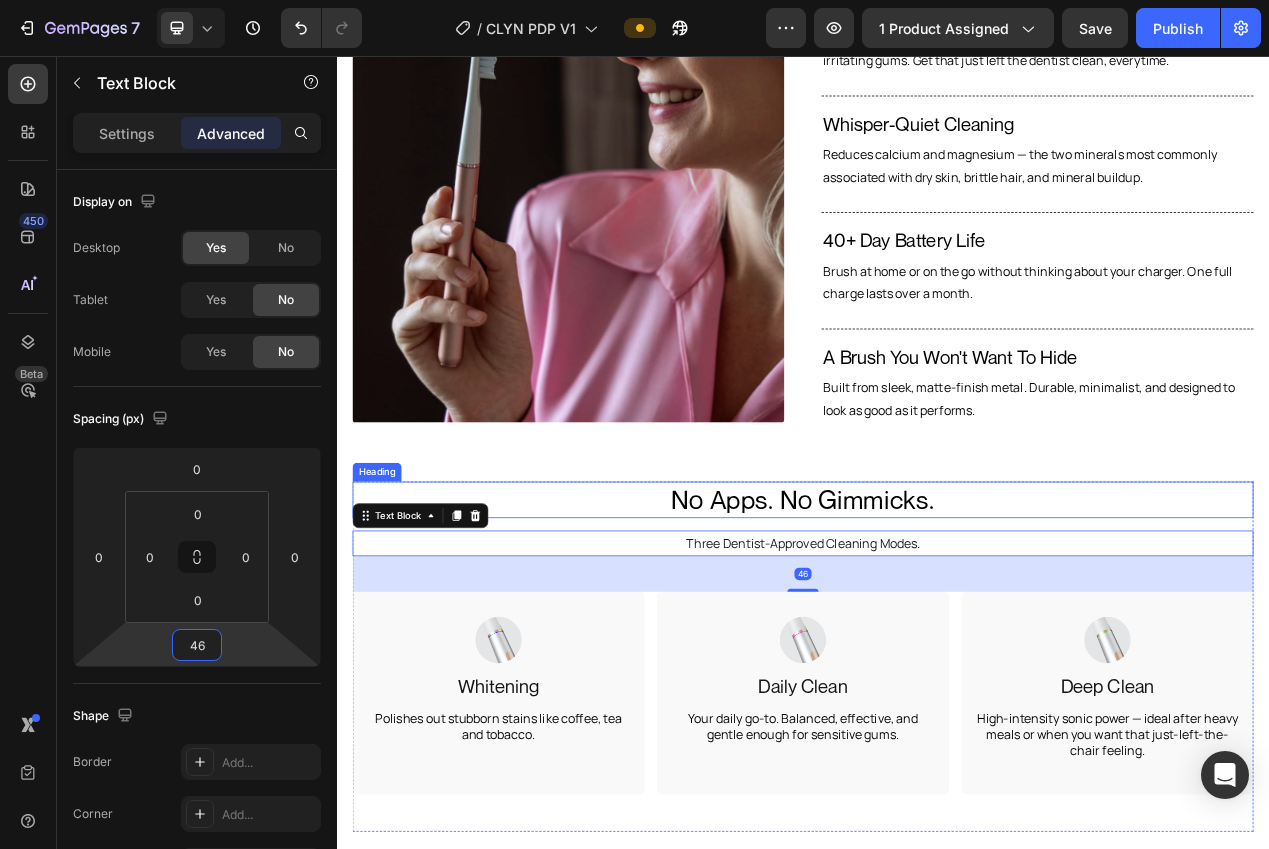 click on "No Apps. No Gimmicks. Heading Three Dentist-Approved Cleaning Modes. Text Block No Apps. No Gimmicks. Heading Three Dentist-Approved Cleaning Modes. Text Block   46
Image Whitening Text Block Polishes out stubborn stains like coffee, tea and tobacco.  Text Block Row Hero Banner Image Daily Clean Text Block Your daily go-to. Balanced, effective, and gentle enough for sensitive gums. Text Block Row Hero Banner Image Deep Clean Text Block High-intensity sonic power — ideal after heavy meals or when you want that just-left-the-chair feeling. Text Block Row Hero Banner
Carousel Row Section 5" at bounding box center (937, 829) 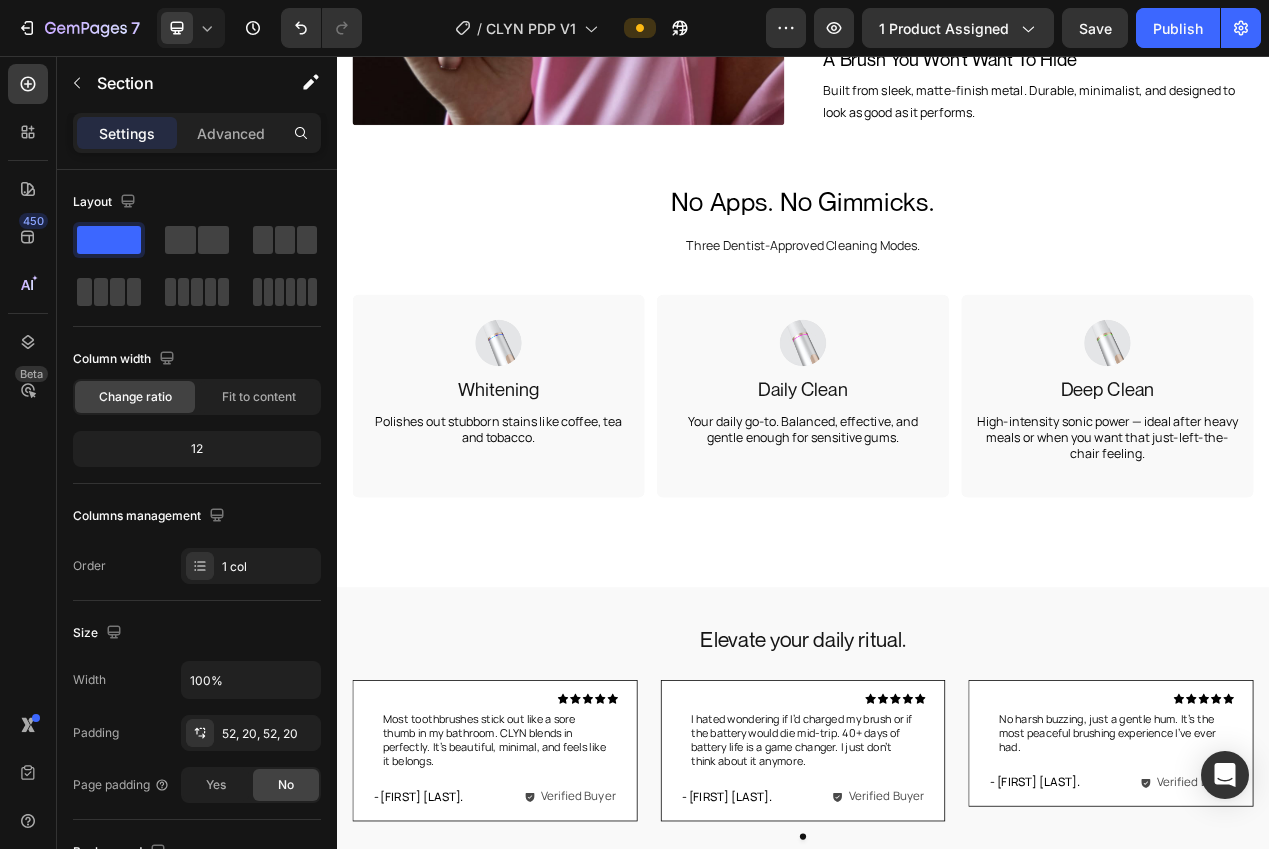 scroll, scrollTop: 2006, scrollLeft: 0, axis: vertical 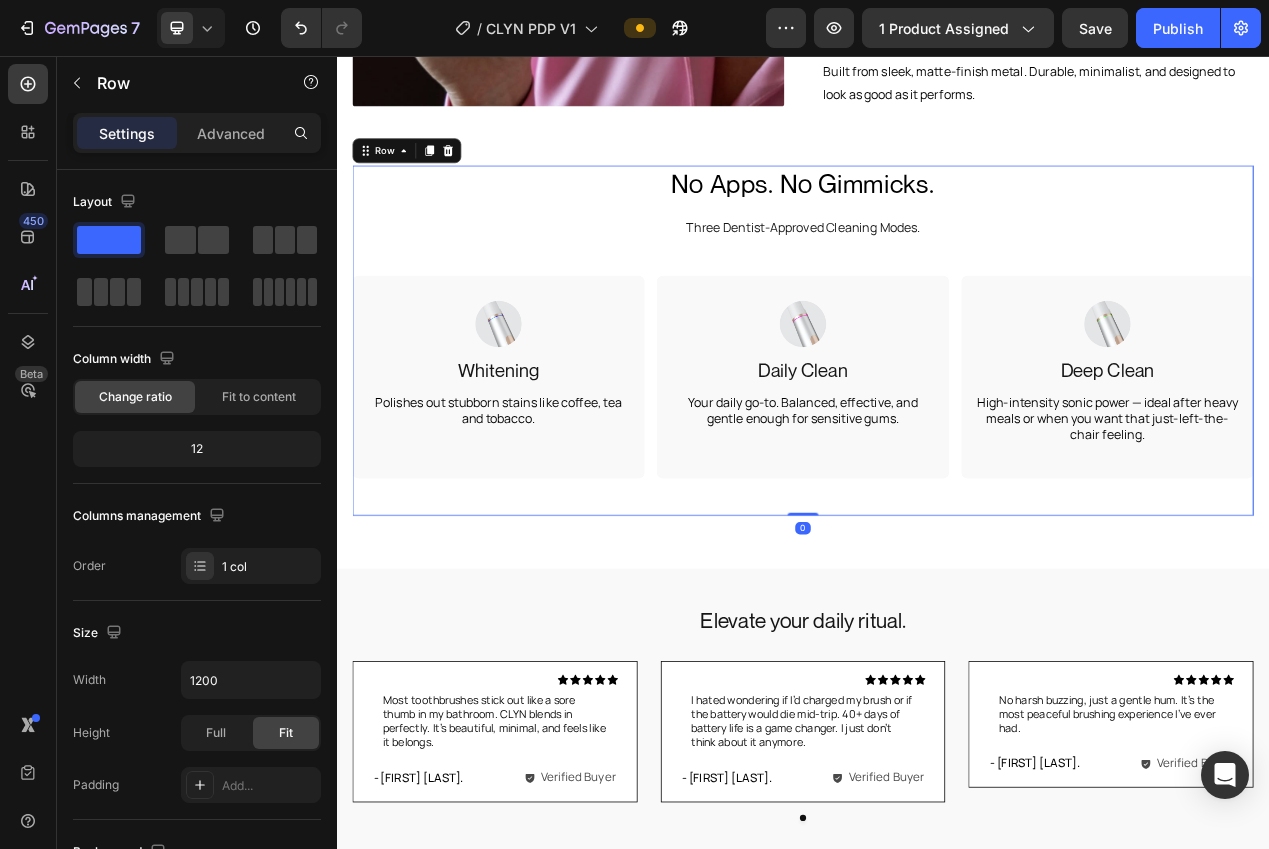 click on "Image Whitening Text Block Polishes out stubborn stains like coffee, tea and tobacco.  Text Block Row Hero Banner Image Daily Clean Text Block Your daily go-to. Balanced, effective, and gentle enough for sensitive gums. Text Block Row Hero Banner Image Deep Clean Text Block High-intensity sonic power — ideal after heavy meals or when you want that just-left-the-chair feeling. Text Block Row Hero Banner
Carousel" at bounding box center (937, 494) 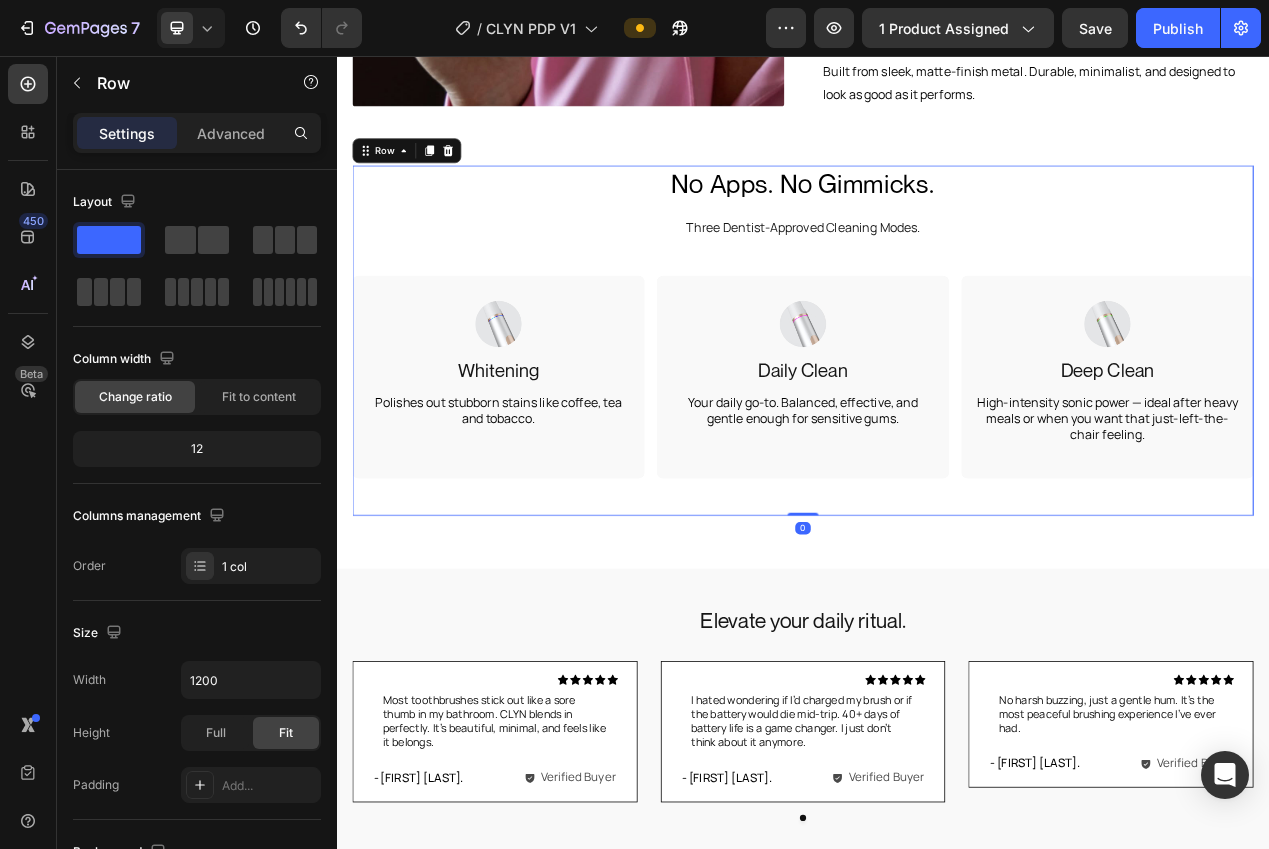 drag, startPoint x: 226, startPoint y: 137, endPoint x: 226, endPoint y: 149, distance: 12 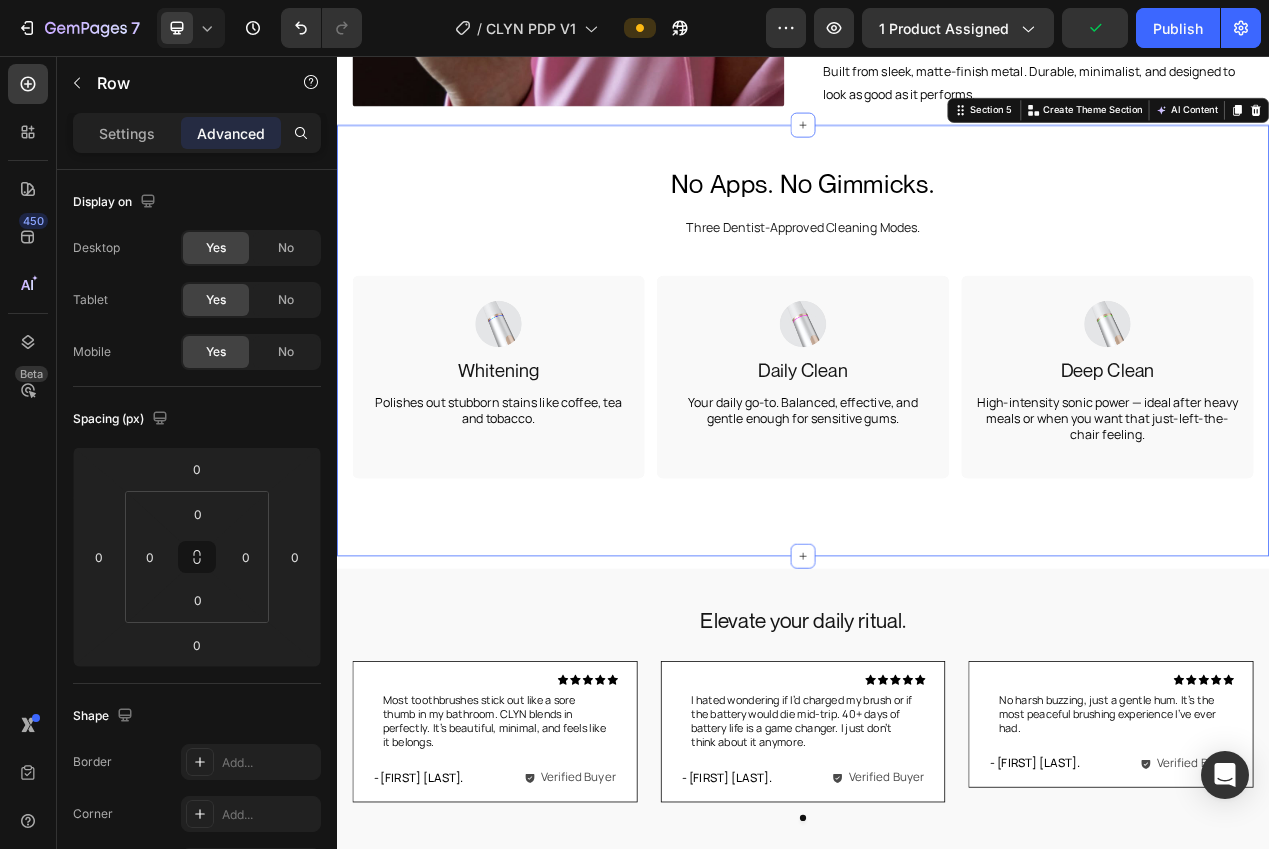 click on "No Apps. No Gimmicks. Heading Three Dentist-Approved Cleaning Modes. Text Block No Apps. No Gimmicks. Heading Three Dentist-Approved Cleaning Modes. Text Block
Image Whitening Text Block Polishes out stubborn stains like coffee, tea and tobacco.  Text Block Row Hero Banner Image Daily Clean Text Block Your daily go-to. Balanced, effective, and gentle enough for sensitive gums. Text Block Row Hero Banner Image Deep Clean Text Block High-intensity sonic power — ideal after heavy meals or when you want that just-left-the-chair feeling. Text Block Row Hero Banner
Carousel Row Section 5   Create Theme Section AI Content Write with GemAI What would you like to describe here? Tone and Voice Persuasive Product CLYN Brush Show more Generate" at bounding box center (937, 422) 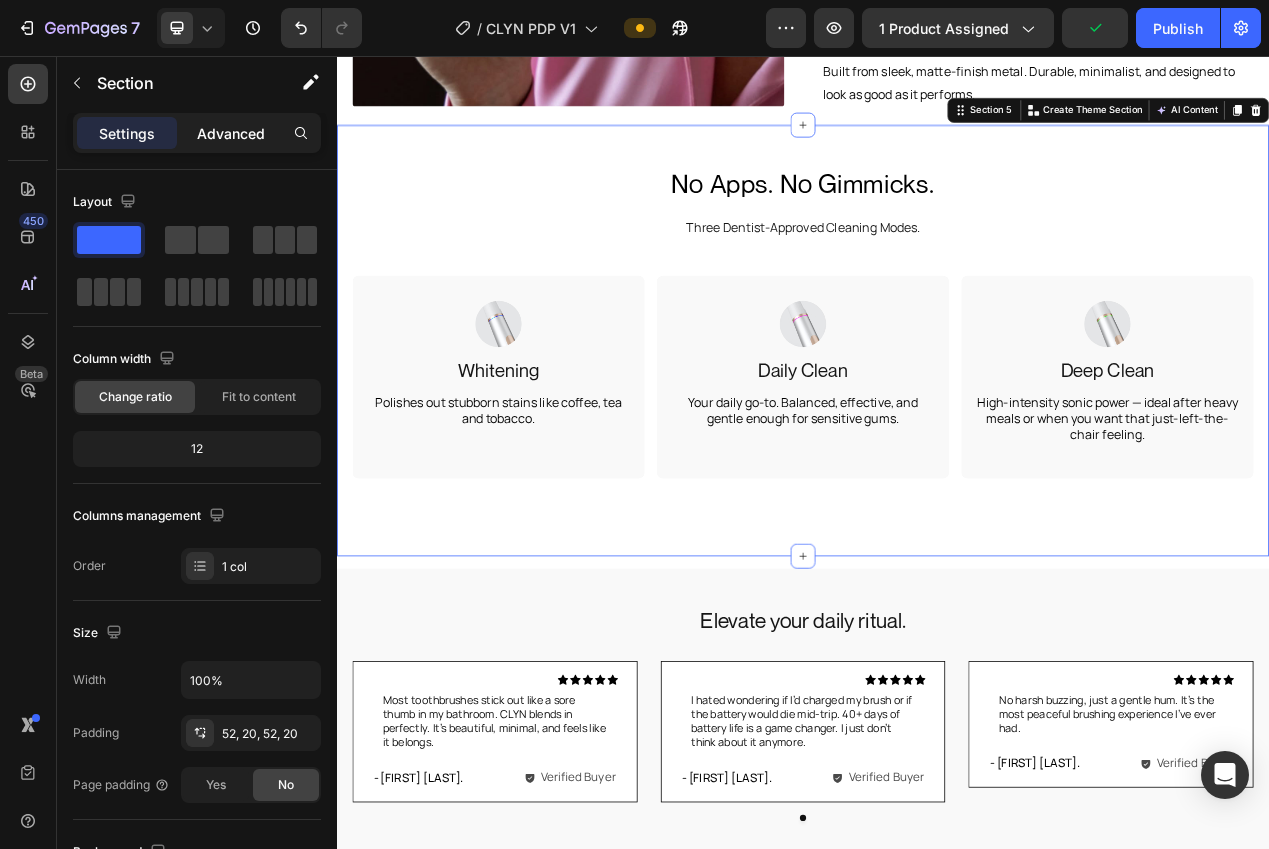 click on "Advanced" at bounding box center (231, 133) 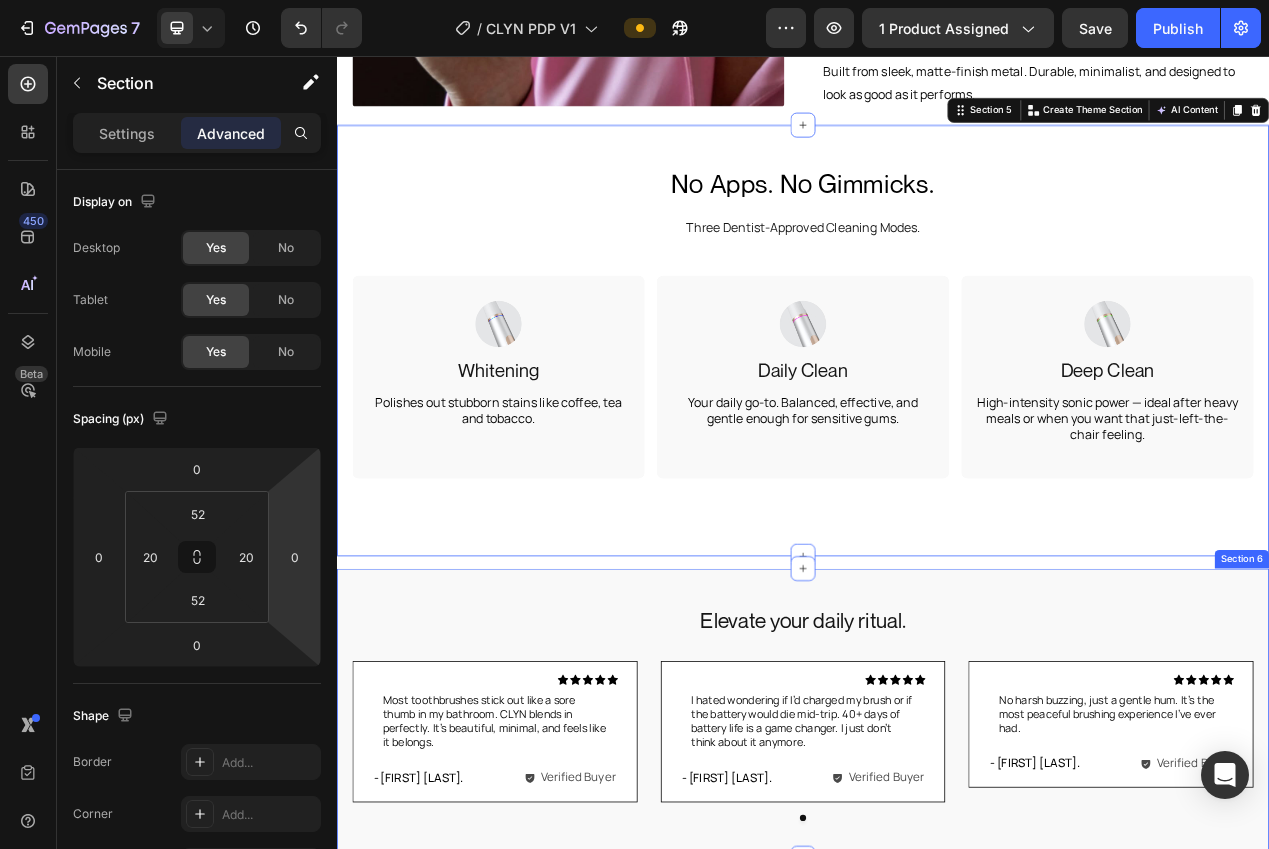 click on "Elevate your daily ritual. Heading Icon Icon Icon Icon Icon Icon List Most toothbrushes stick out like a sore thumb in my bathroom. CLYN blends in perfectly. It’s beautiful, minimal, and feels like it belongs. Text Block Row - Isabelle H. Text Block
Verified Buyer Item List Row Row Row Icon Icon Icon Icon Icon Icon List I hated wondering if I’d charged my brush or if the battery would die mid-trip. 40+ days of battery life is a game changer. I just don’t think about it anymore. Text Block Row - Kayla M. Text Block
Verified Buyer Item List Row Row Row Icon Icon Icon Icon Icon Icon List No harsh buzzing, just a gentle hum. It’s the most peaceful brushing experience I’ve ever had. Text Block Row - Nate W. Text Block
Verified Buyer Item List Row Row Row Carousel Row Section 6" at bounding box center (937, 902) 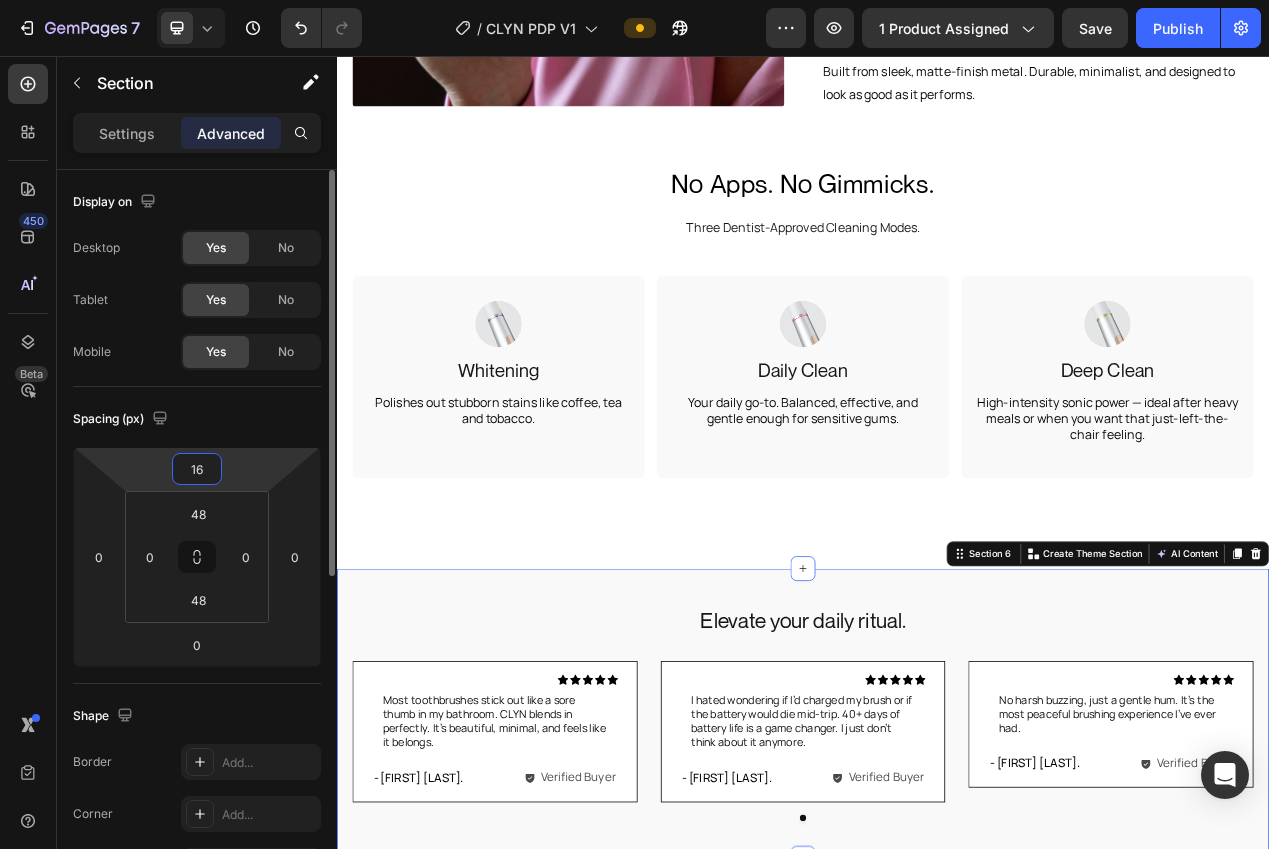 click on "16" at bounding box center [197, 469] 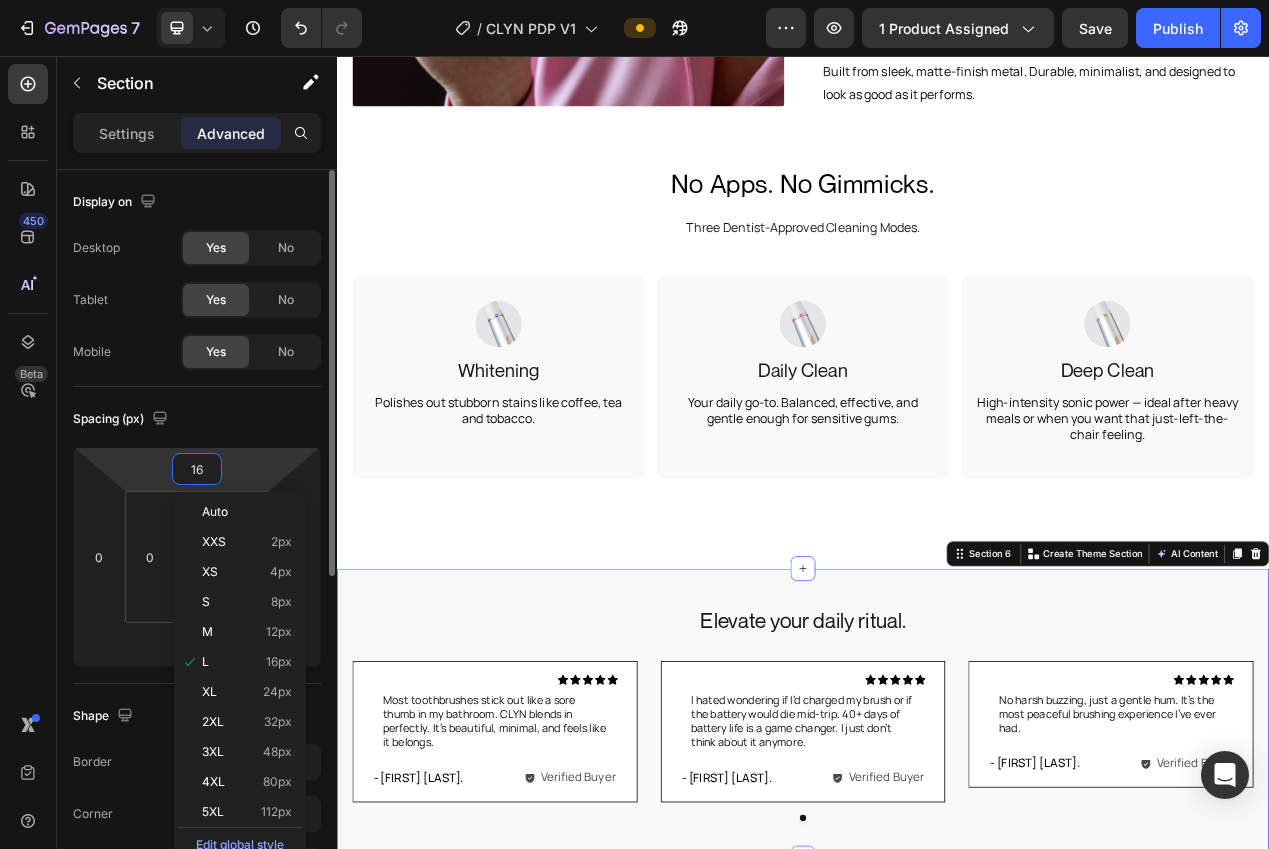 type on "06" 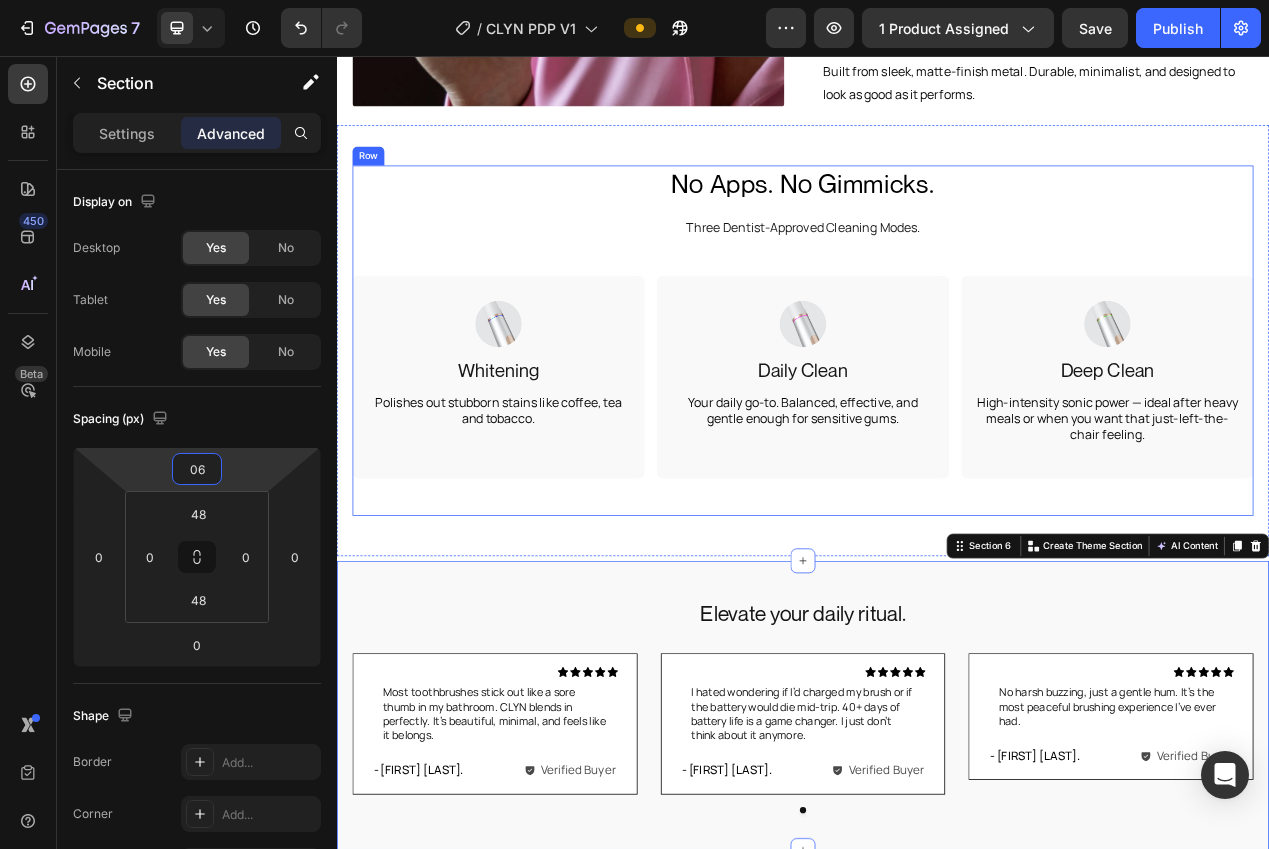 scroll, scrollTop: 1775, scrollLeft: 0, axis: vertical 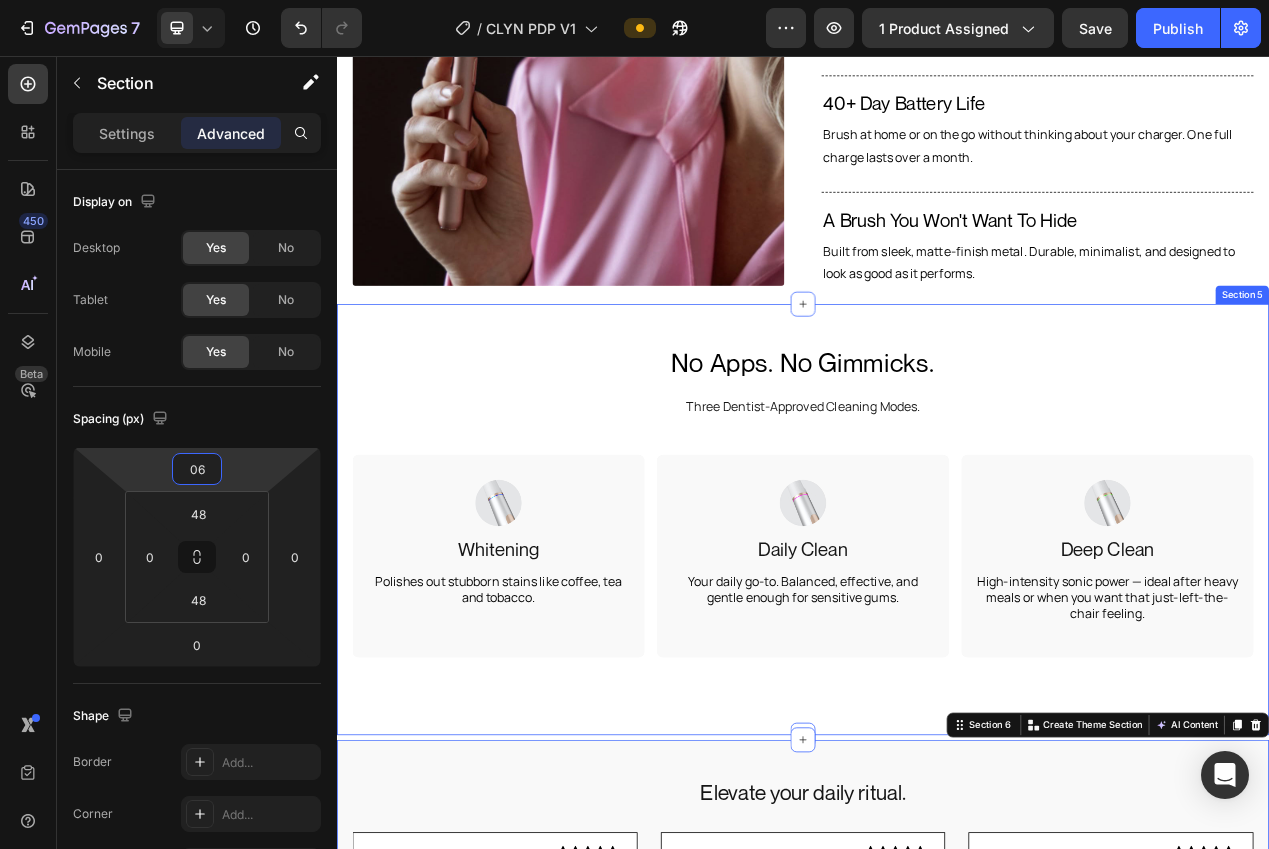 click on "No Apps. No Gimmicks. Heading Three Dentist-Approved Cleaning Modes. Text Block No Apps. No Gimmicks. Heading Three Dentist-Approved Cleaning Modes. Text Block
Image Whitening Text Block Polishes out stubborn stains like coffee, tea and tobacco.  Text Block Row Hero Banner Image Daily Clean Text Block Your daily go-to. Balanced, effective, and gentle enough for sensitive gums. Text Block Row Hero Banner Image Deep Clean Text Block High-intensity sonic power — ideal after heavy meals or when you want that just-left-the-chair feeling. Text Block Row Hero Banner
Carousel Row Section 5" at bounding box center [937, 653] 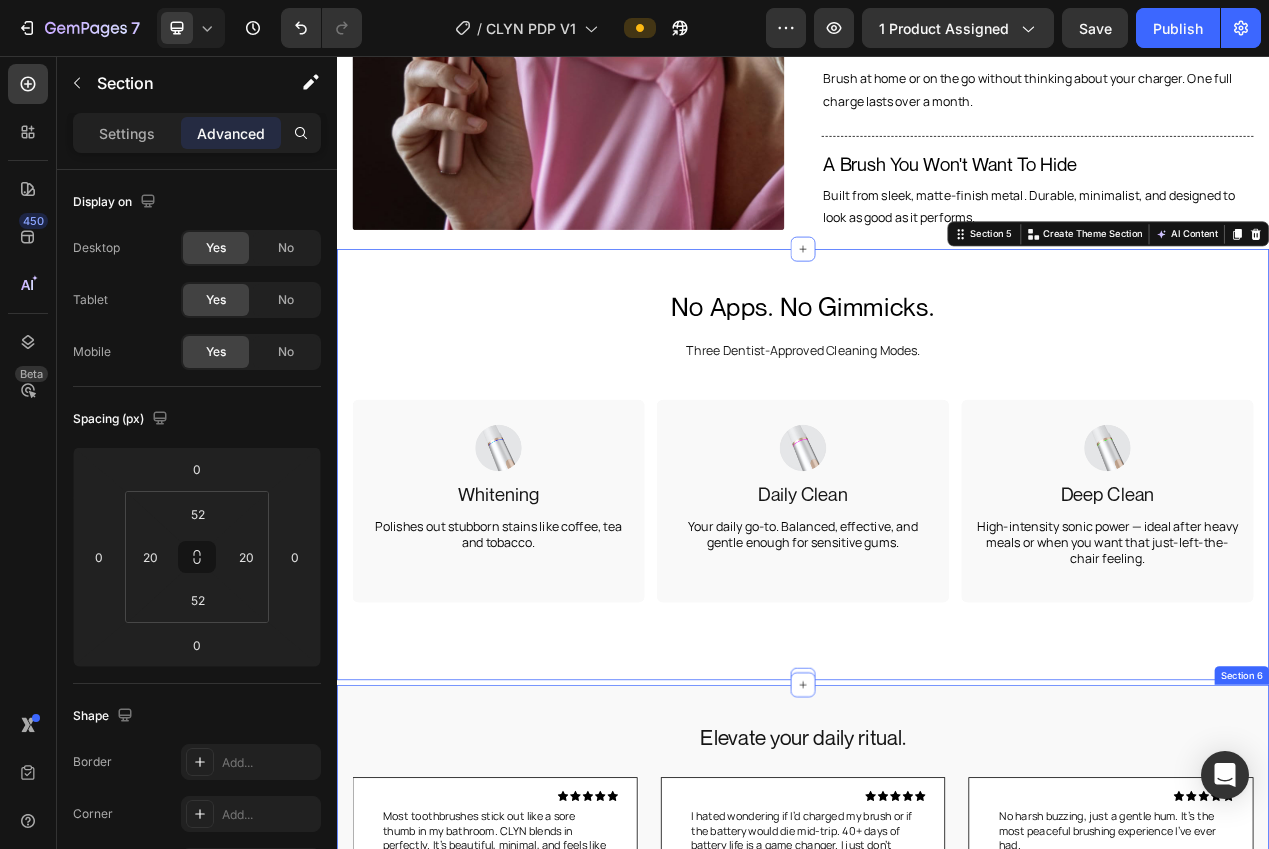 click on "Elevate your daily ritual. Heading Icon Icon Icon Icon Icon Icon List Most toothbrushes stick out like a sore thumb in my bathroom. CLYN blends in perfectly. It’s beautiful, minimal, and feels like it belongs. Text Block Row - Isabelle H. Text Block
Verified Buyer Item List Row Row Row Icon Icon Icon Icon Icon Icon List I hated wondering if I’d charged my brush or if the battery would die mid-trip. 40+ days of battery life is a game changer. I just don’t think about it anymore. Text Block Row - Kayla M. Text Block
Verified Buyer Item List Row Row Row Icon Icon Icon Icon Icon Icon List No harsh buzzing, just a gentle hum. It’s the most peaceful brushing experience I’ve ever had. Text Block Row - Nate W. Text Block
Verified Buyer Item List Row Row Row Carousel Row Section 6" at bounding box center (937, 1051) 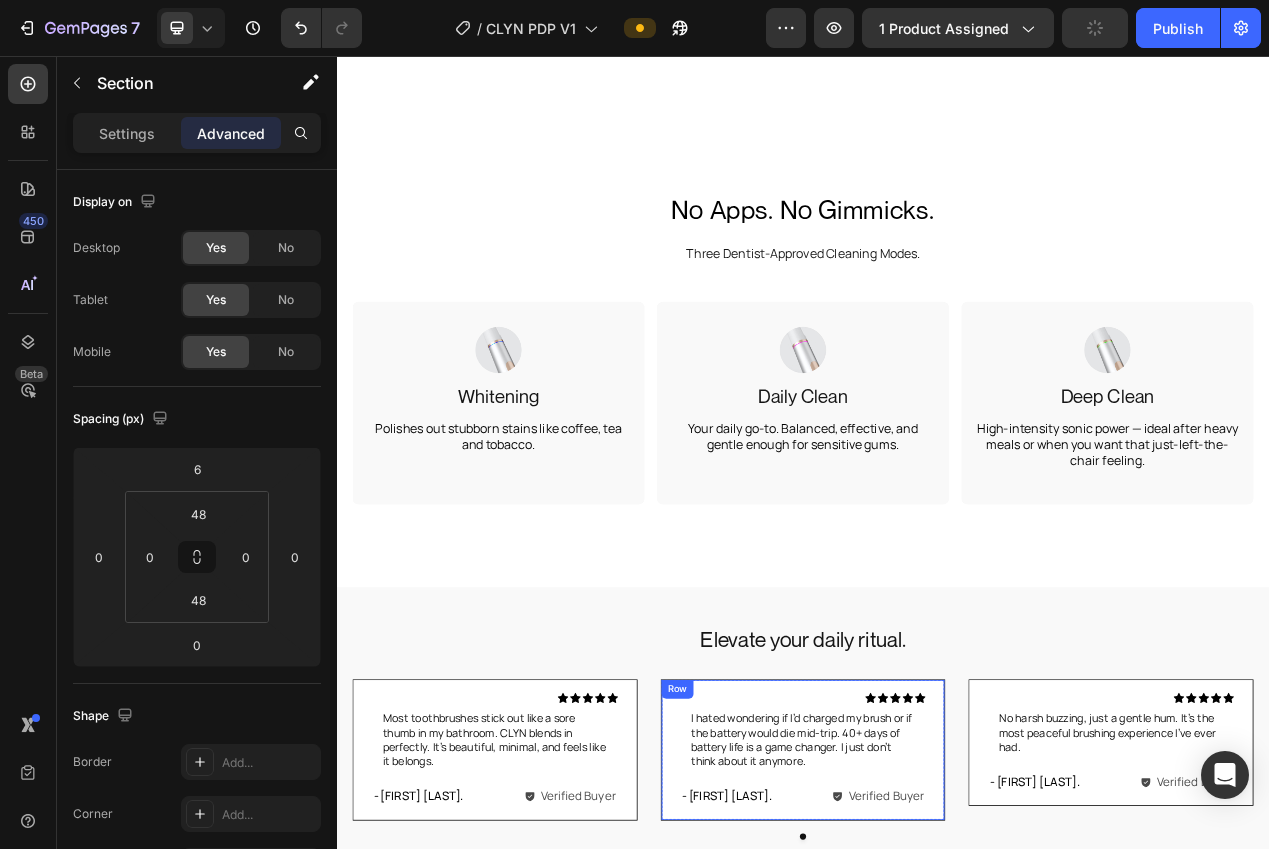 scroll, scrollTop: 2236, scrollLeft: 0, axis: vertical 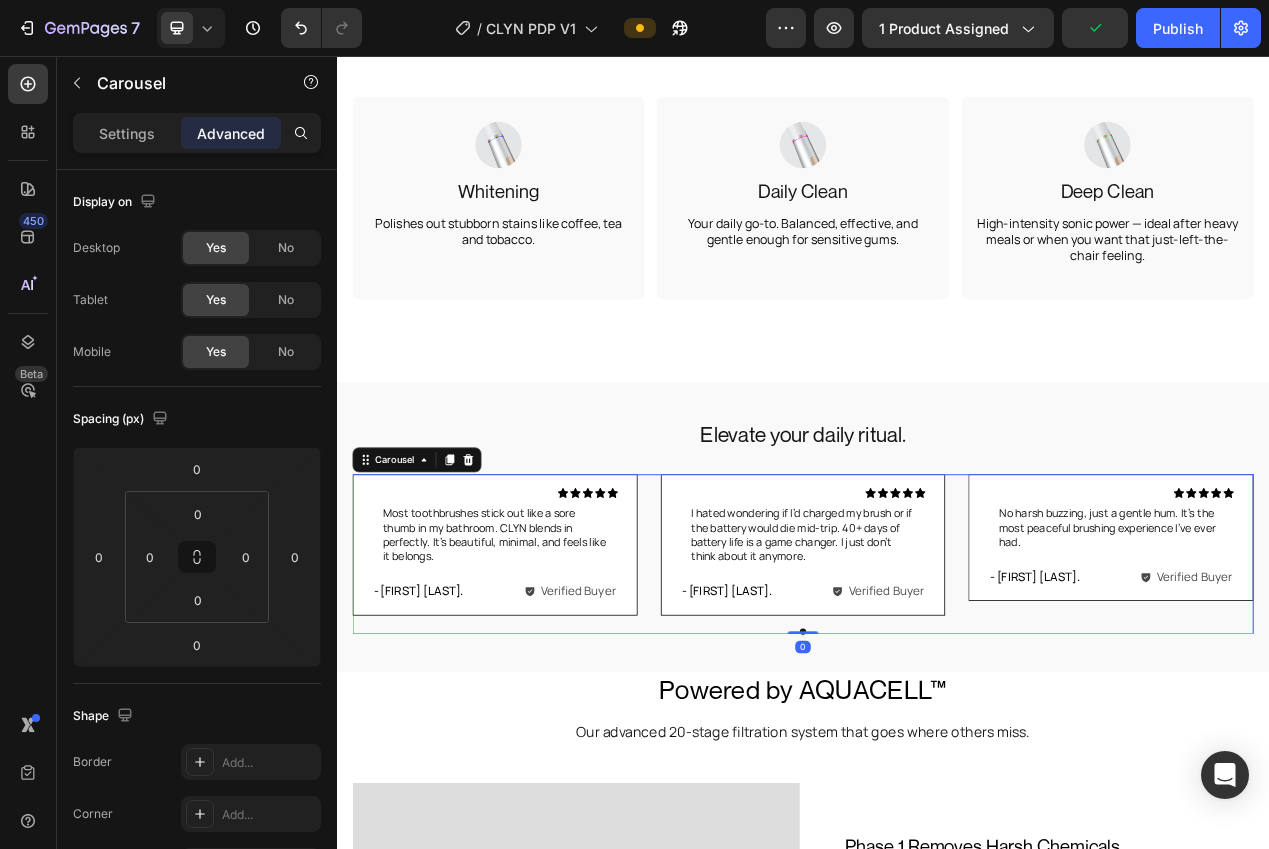 click on "Icon Icon Icon Icon Icon Icon List Most toothbrushes stick out like a sore thumb in my bathroom. CLYN blends in perfectly. It’s beautiful, minimal, and feels like it belongs. Text Block Row - Isabelle H. Text Block
Verified Buyer Item List Row Row Row Icon Icon Icon Icon Icon Icon List I hated wondering if I’d charged my brush or if the battery would die mid-trip. 40+ days of battery life is a game changer. I just don’t think about it anymore. Text Block Row - Kayla M. Text Block
Verified Buyer Item List Row Row Row Icon Icon Icon Icon Icon Icon List No harsh buzzing, just a gentle hum. It’s the most peaceful brushing experience I’ve ever had. Text Block Row - Nate W. Text Block
Verified Buyer Item List Row Row Row Carousel   0" at bounding box center (937, 697) 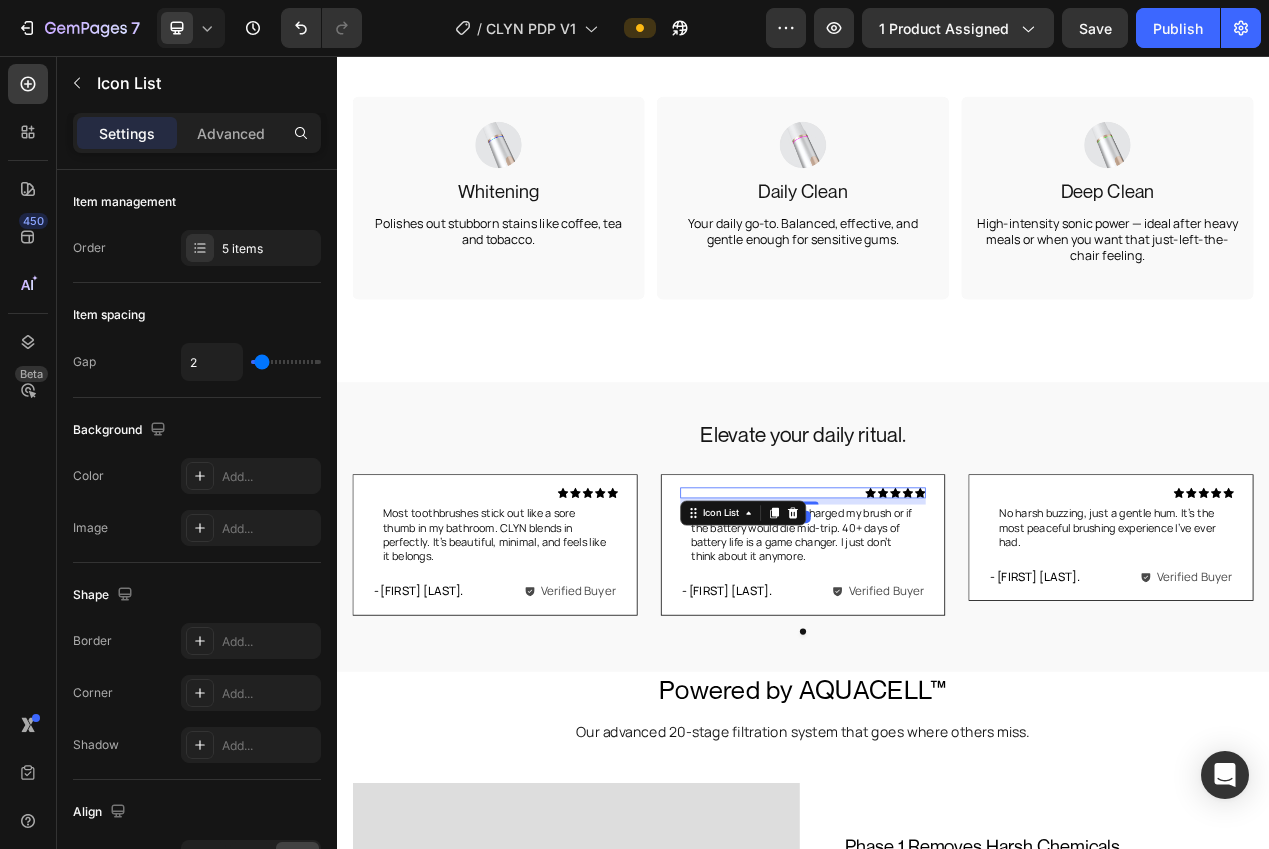 click on "Icon Icon Icon Icon Icon" at bounding box center [937, 619] 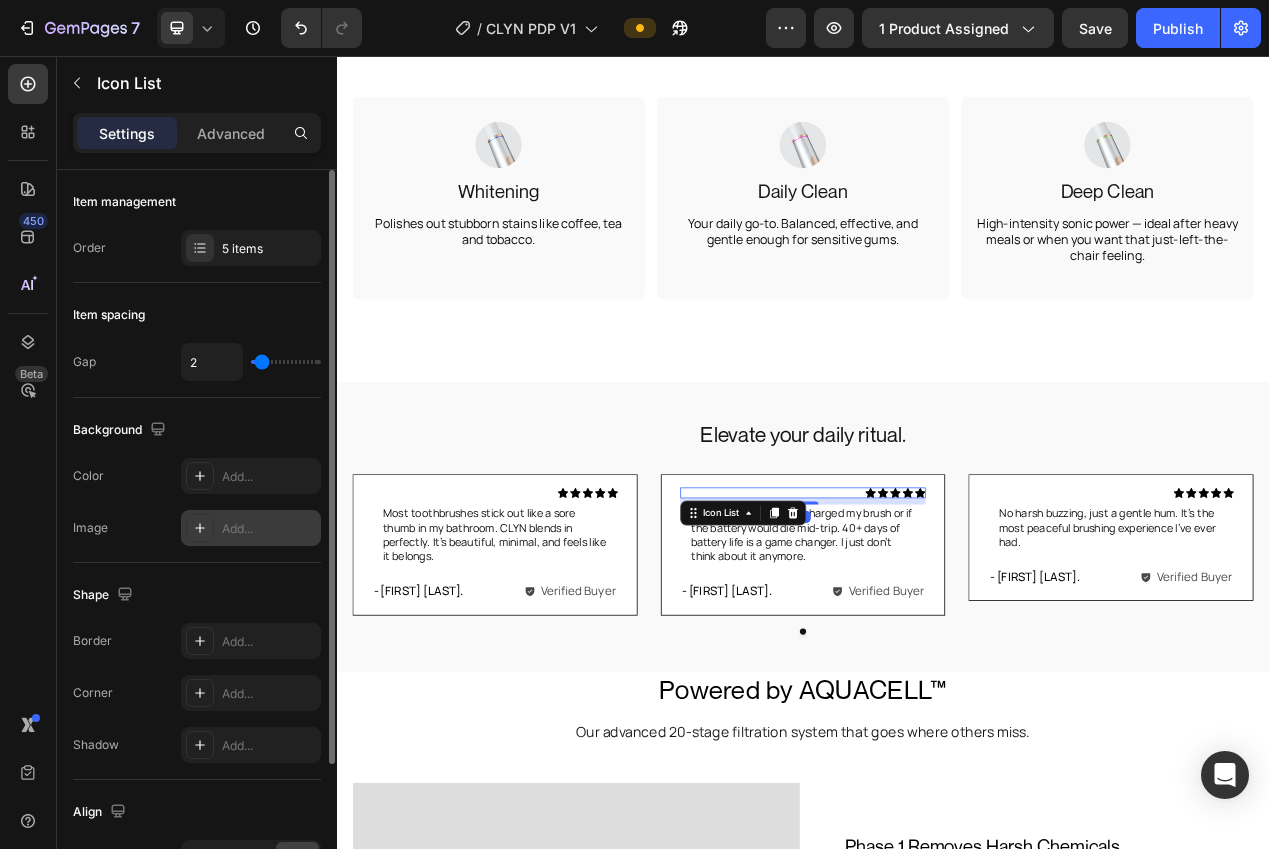 scroll, scrollTop: 175, scrollLeft: 0, axis: vertical 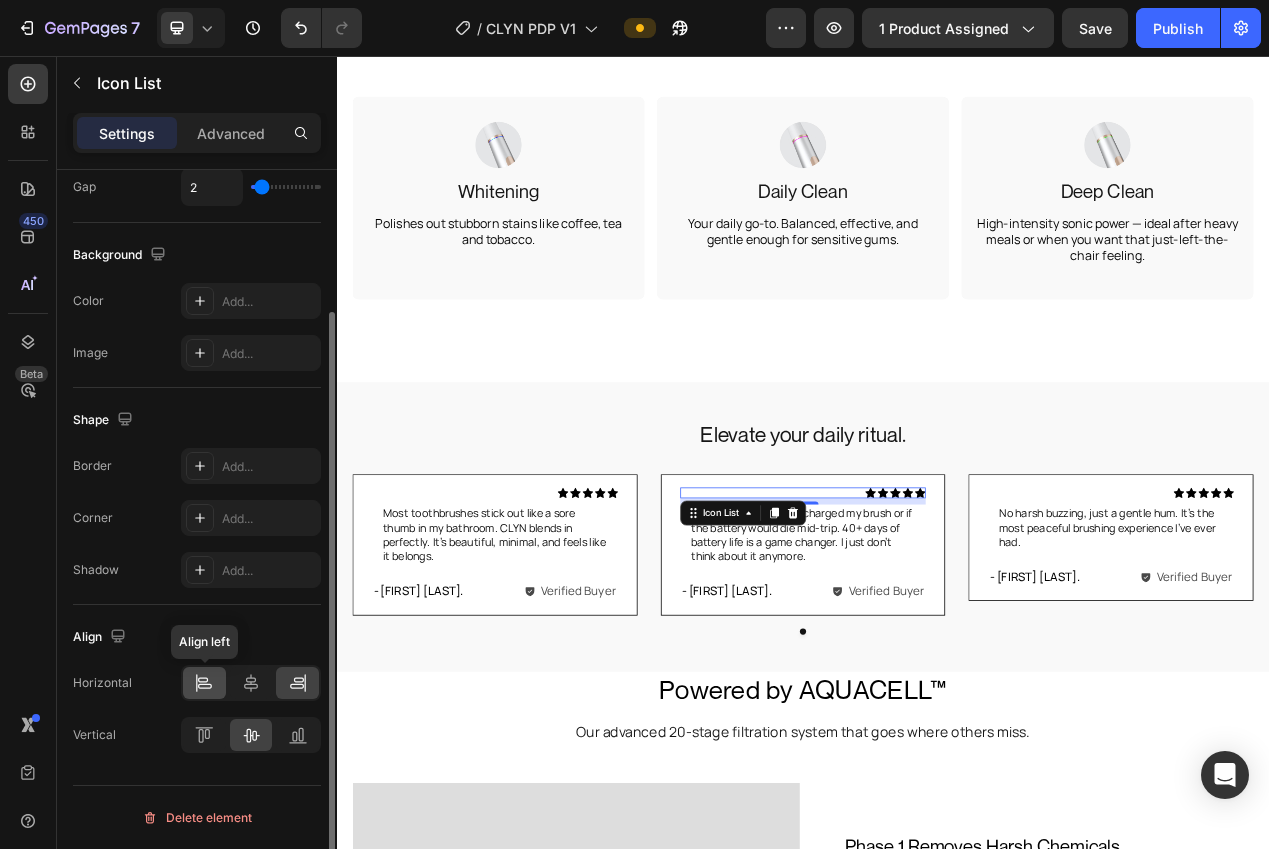 click 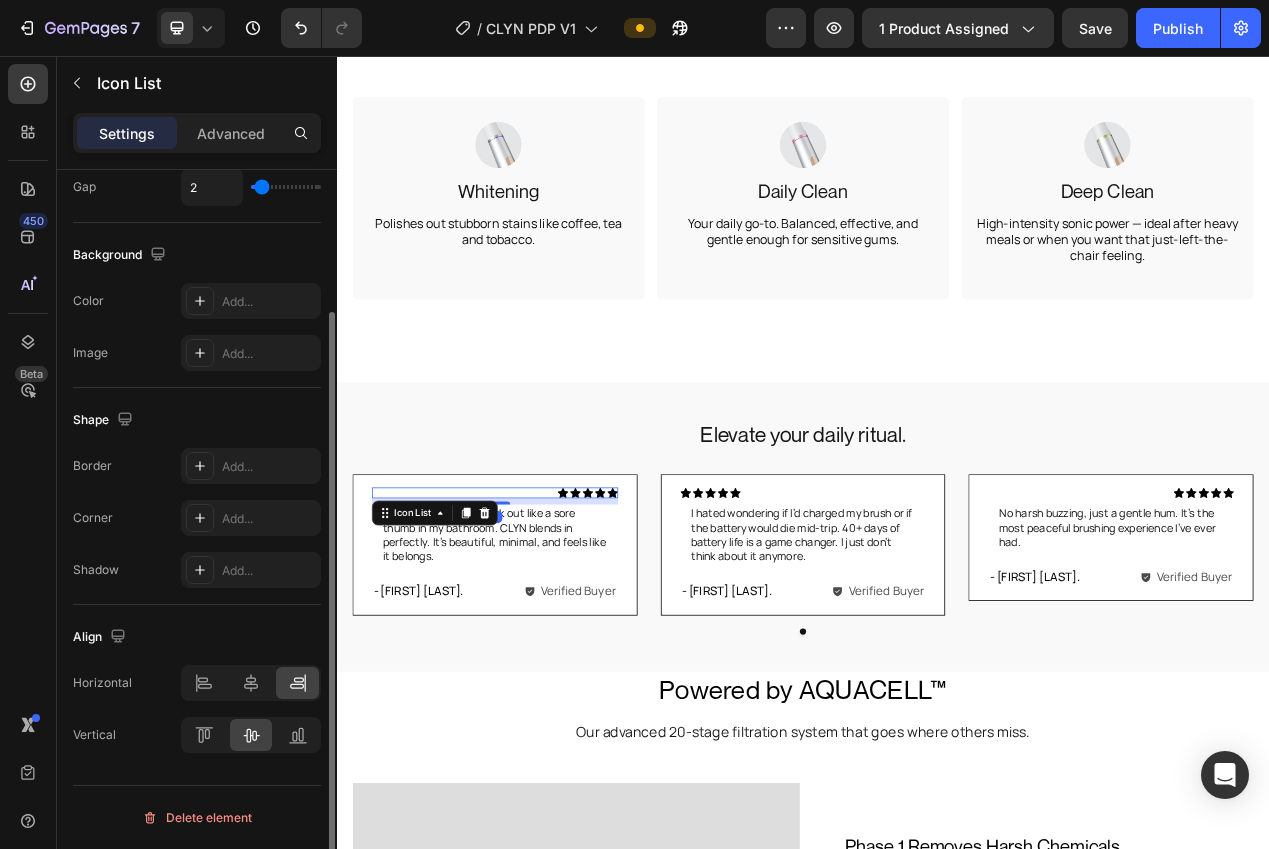 drag, startPoint x: 547, startPoint y: 625, endPoint x: 454, endPoint y: 672, distance: 104.20173 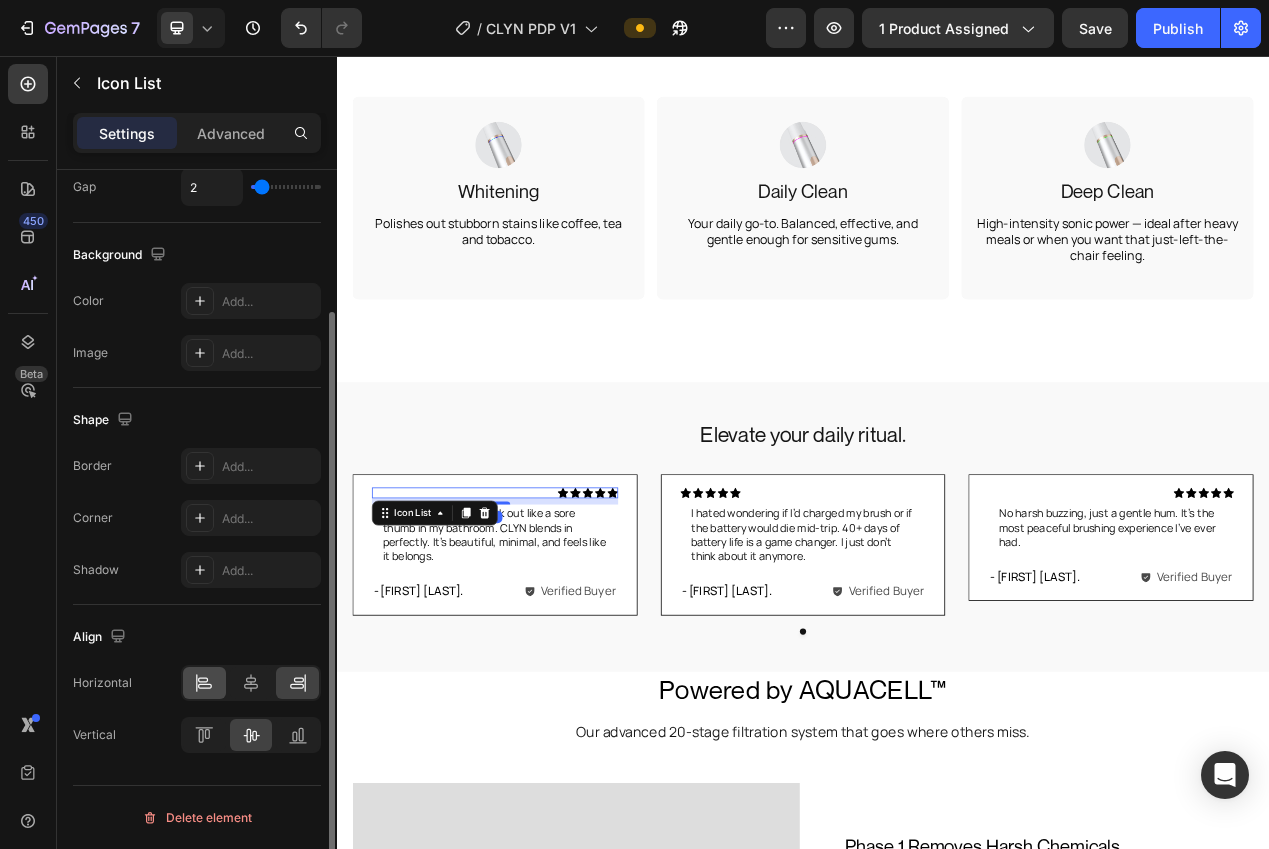 click 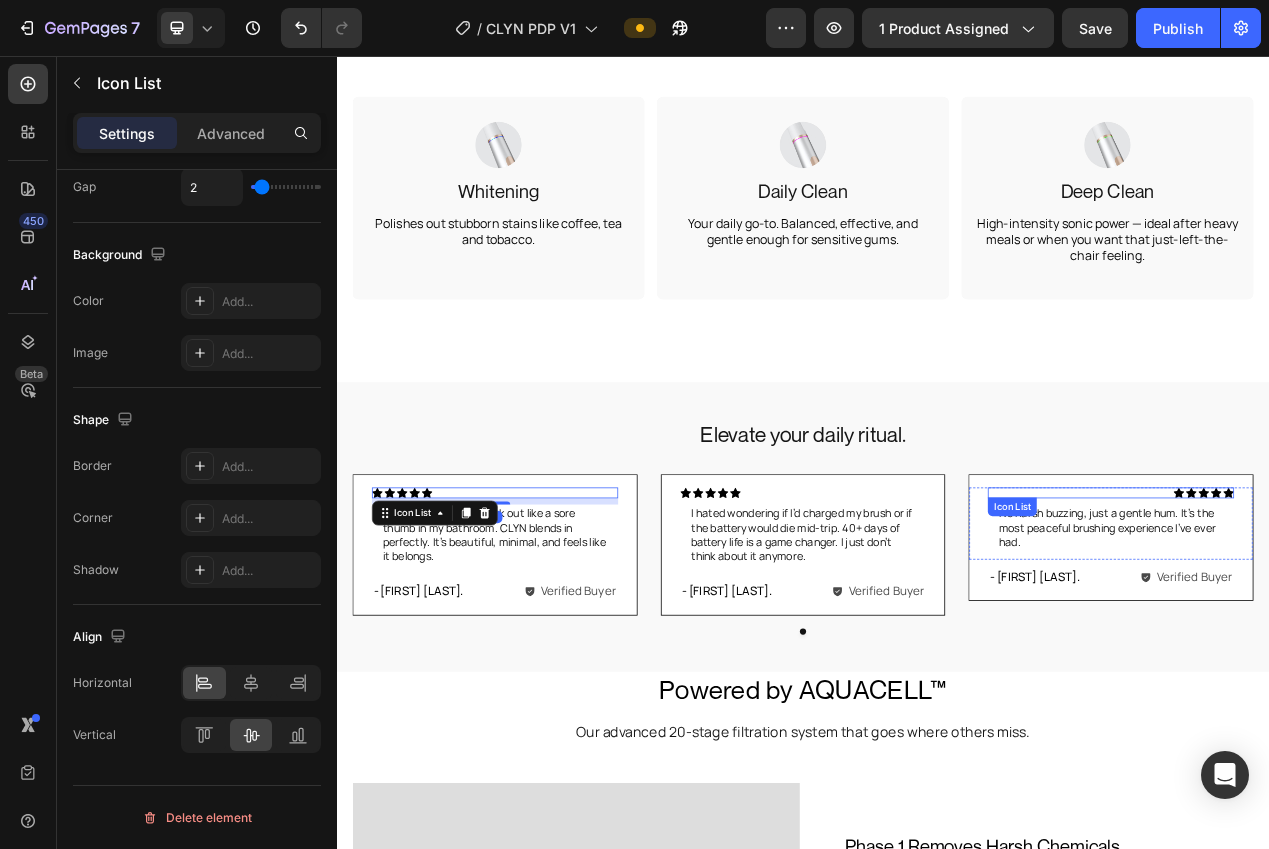 click on "Icon Icon Icon Icon Icon" at bounding box center (1333, 619) 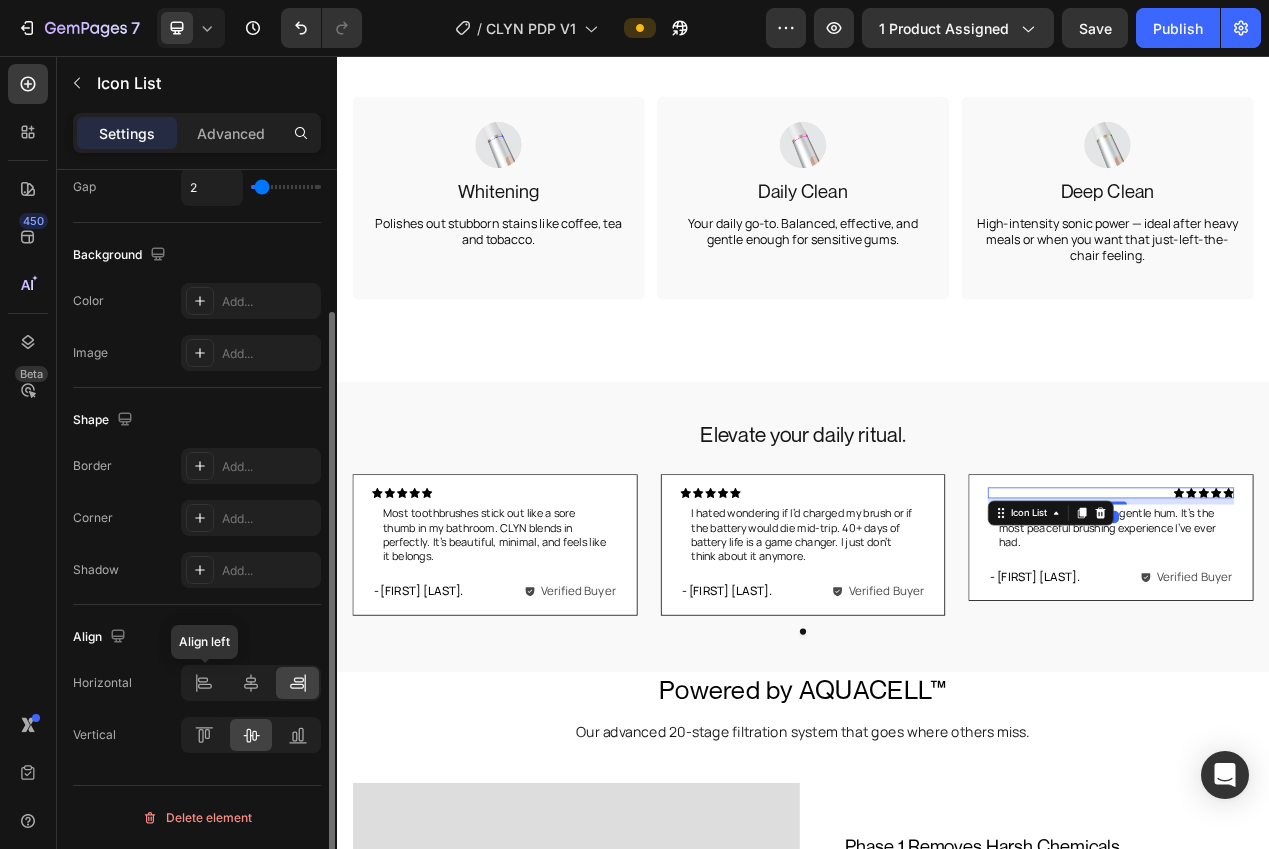 drag, startPoint x: 190, startPoint y: 692, endPoint x: 263, endPoint y: 648, distance: 85.23497 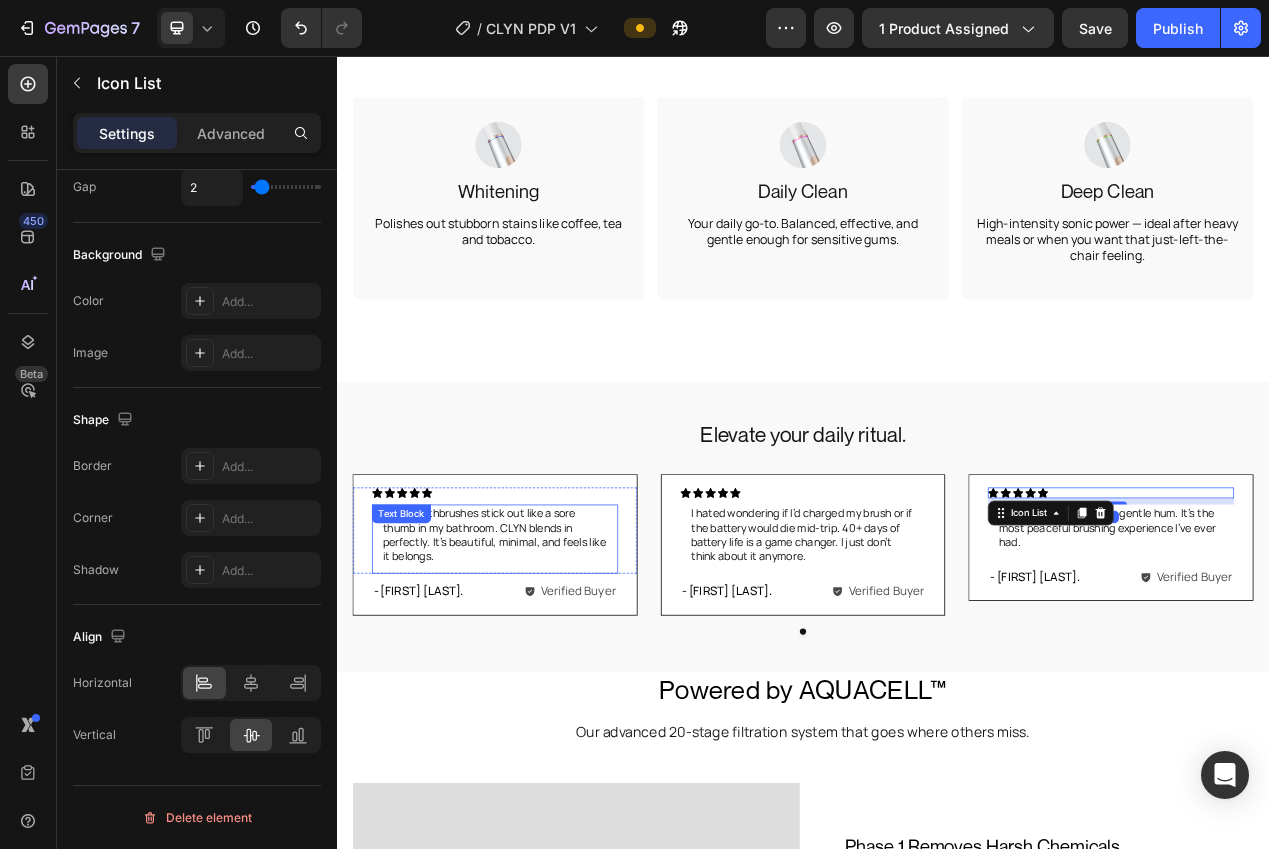 click on "Most toothbrushes stick out like a sore thumb in my bathroom. CLYN blends in perfectly. It’s beautiful, minimal, and feels like it belongs." at bounding box center (540, 672) 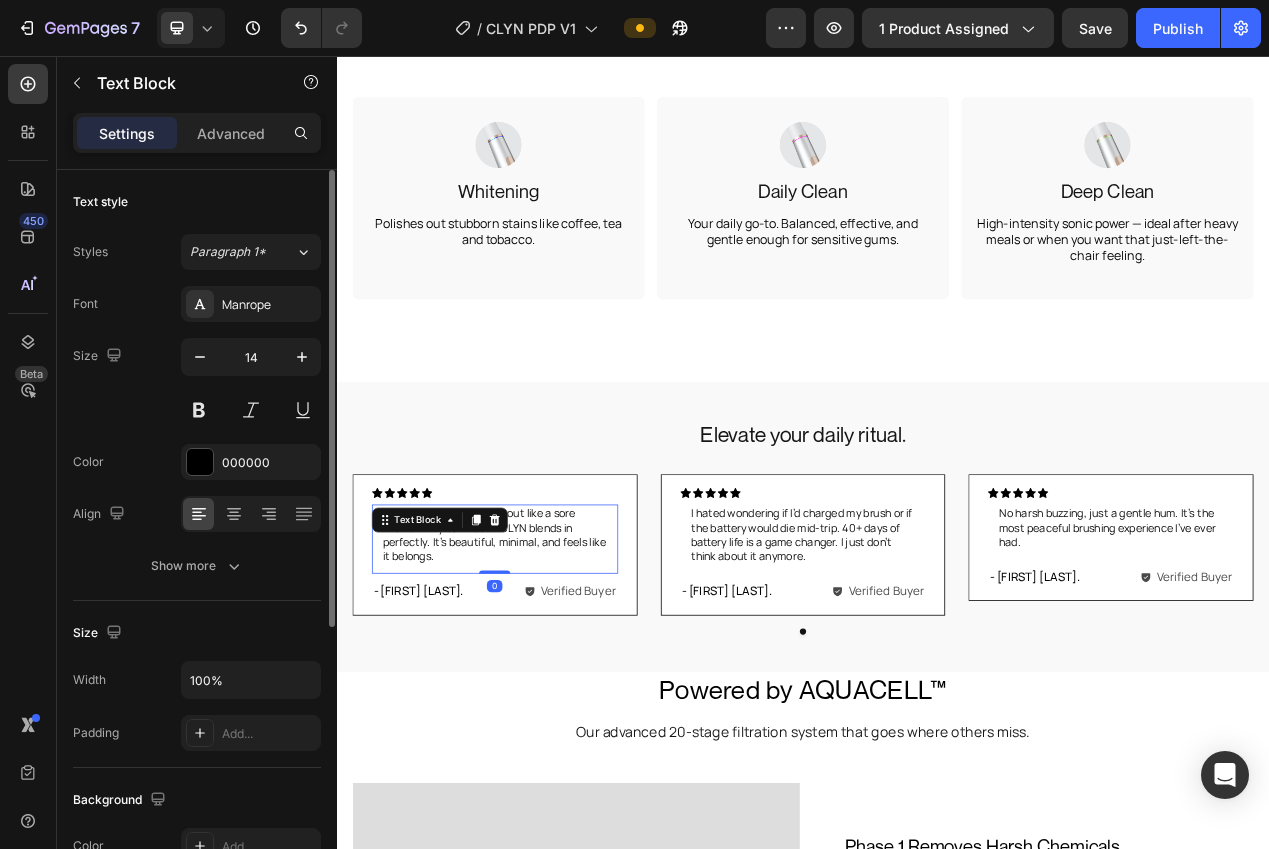 click on "Advanced" 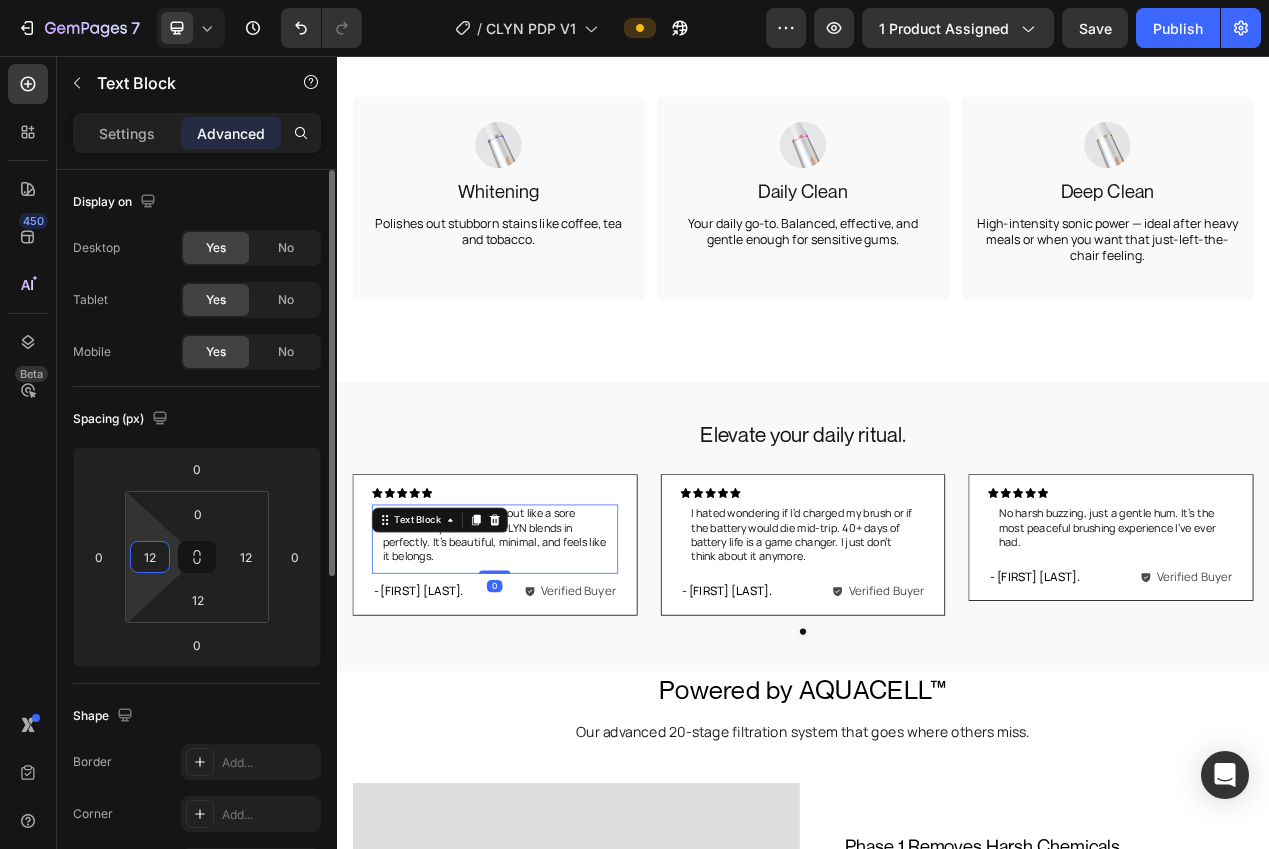 click on "12" at bounding box center (150, 557) 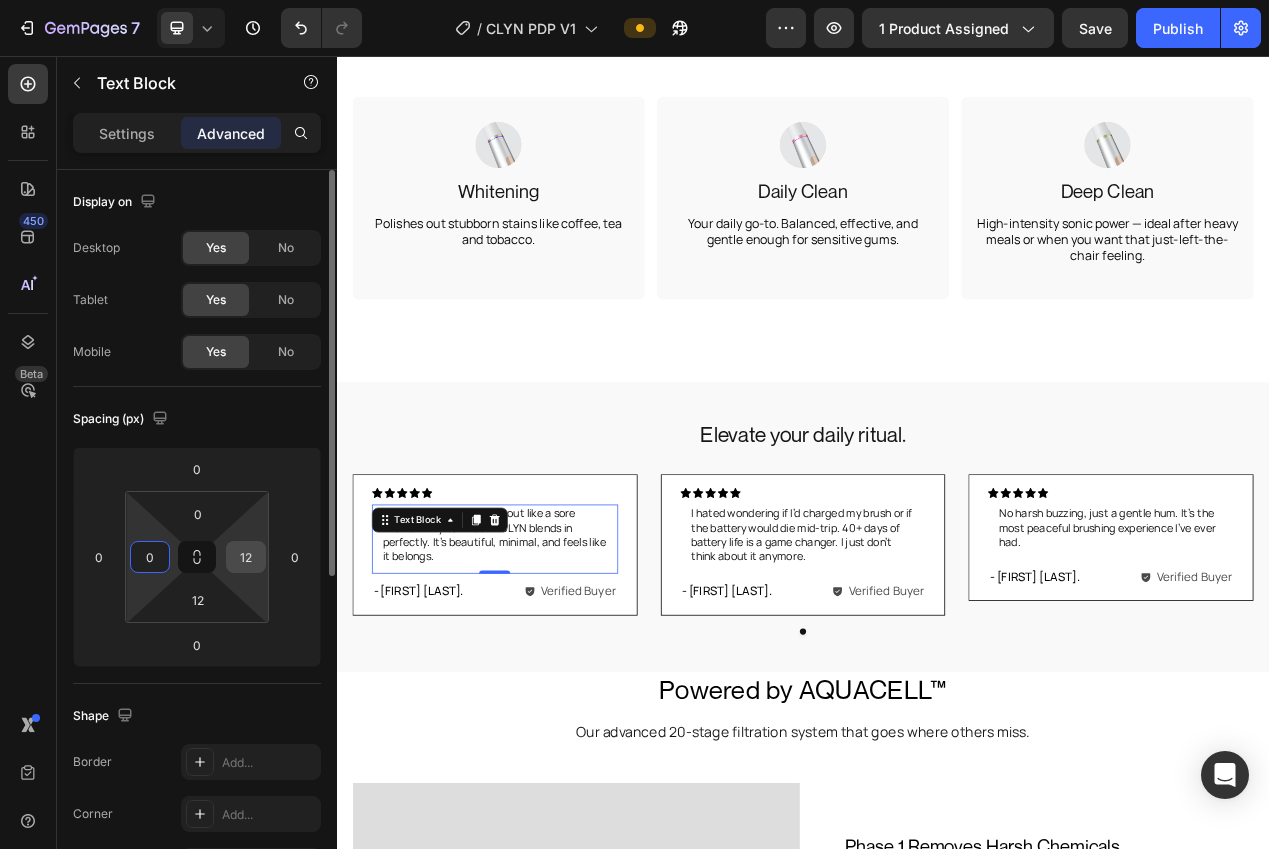 type on "0" 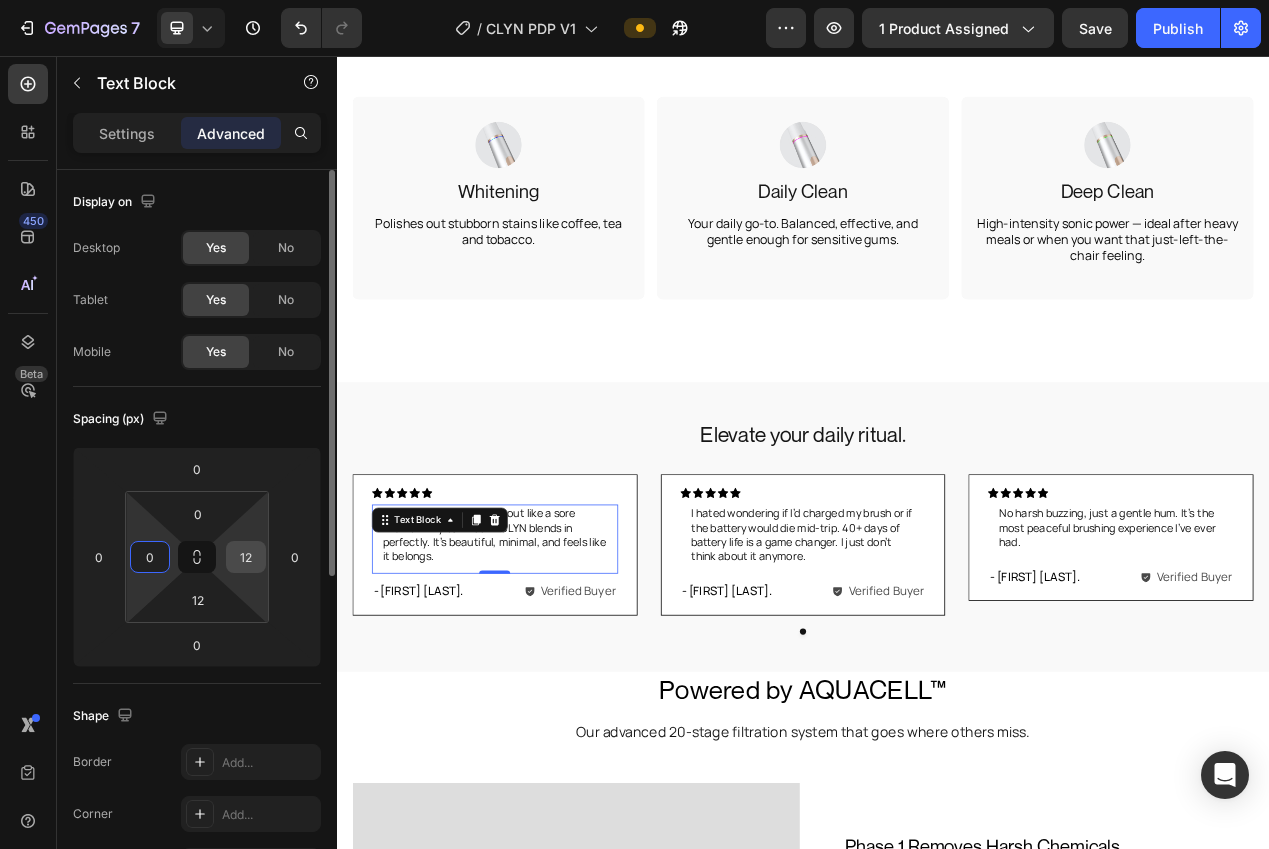 click on "12" at bounding box center (246, 557) 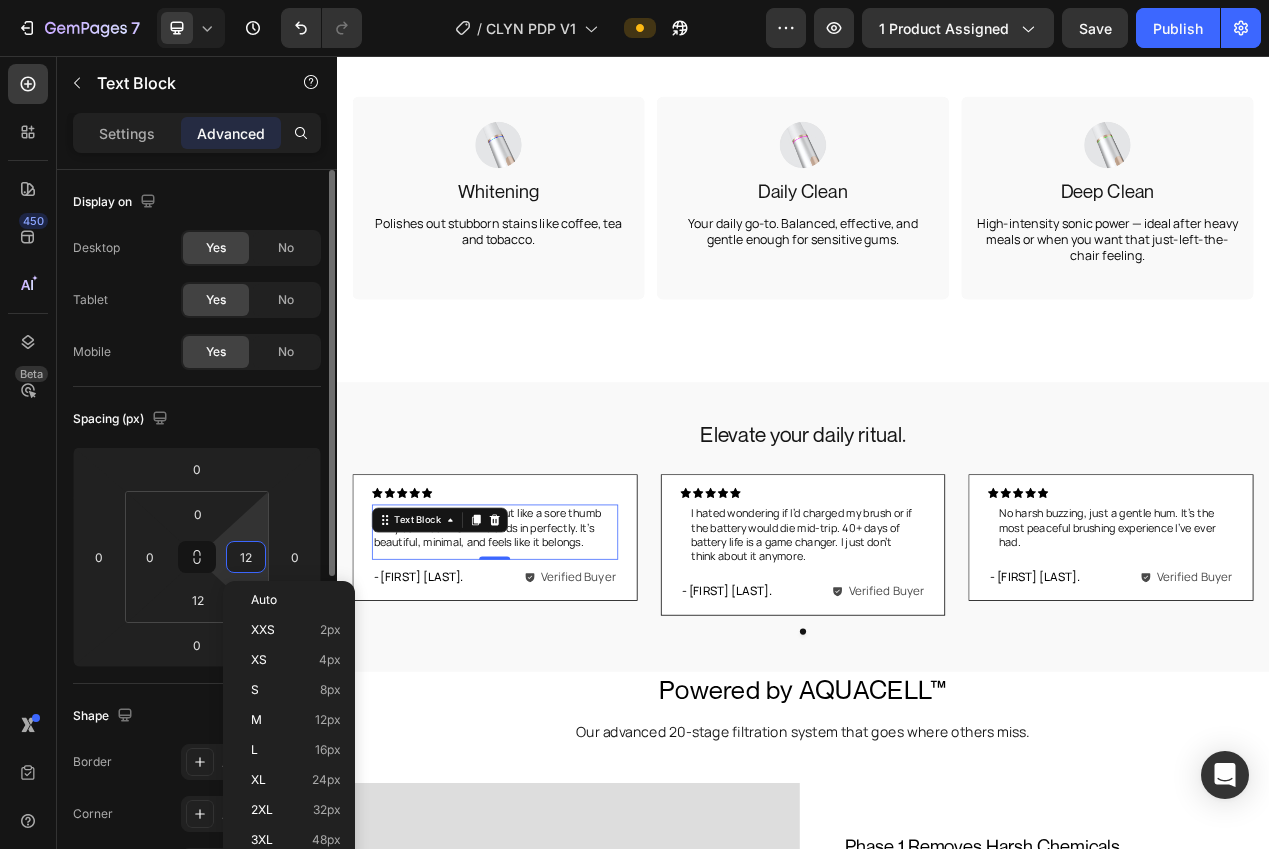 type on "0" 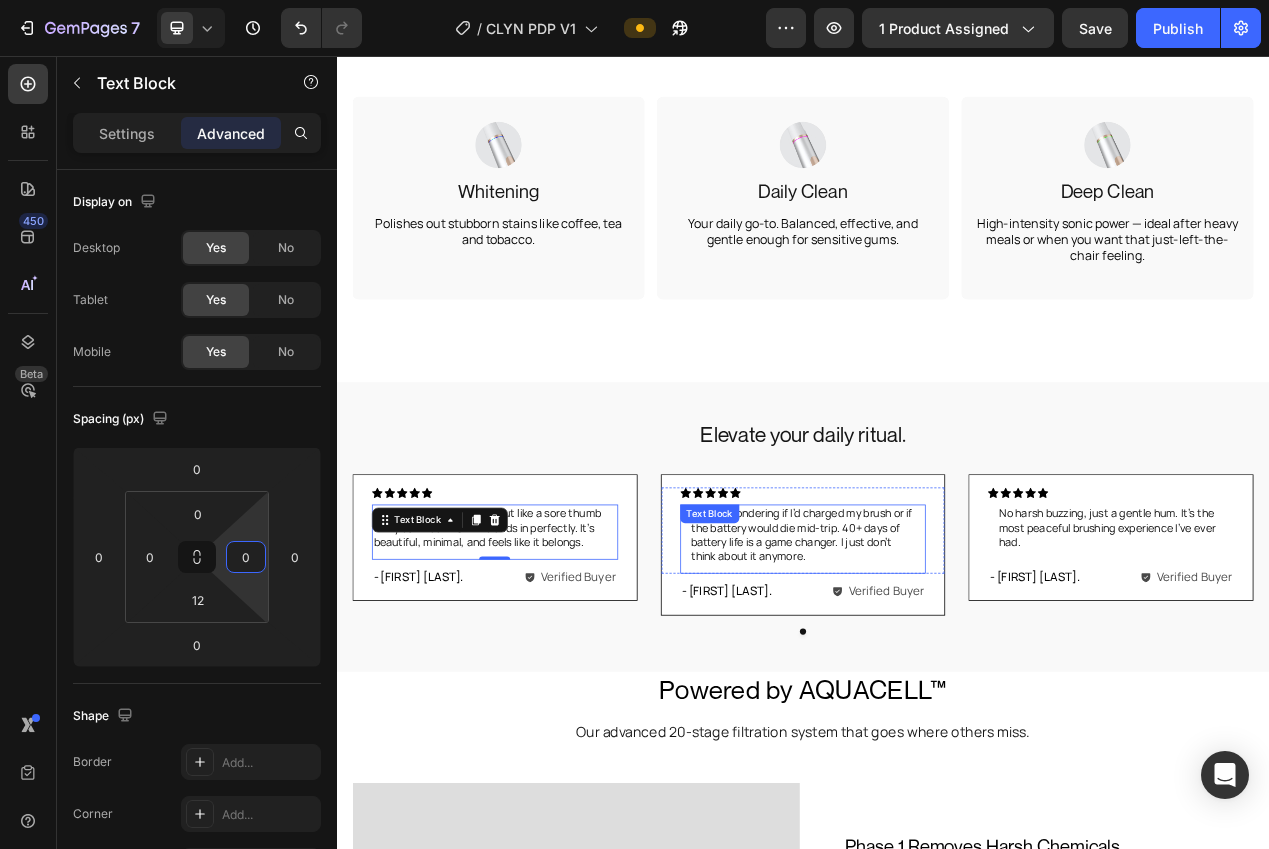 click on "I hated wondering if I’d charged my brush or if the battery would die mid-trip. 40+ days of battery life is a game changer. I just don’t think about it anymore. Text Block" at bounding box center [937, 678] 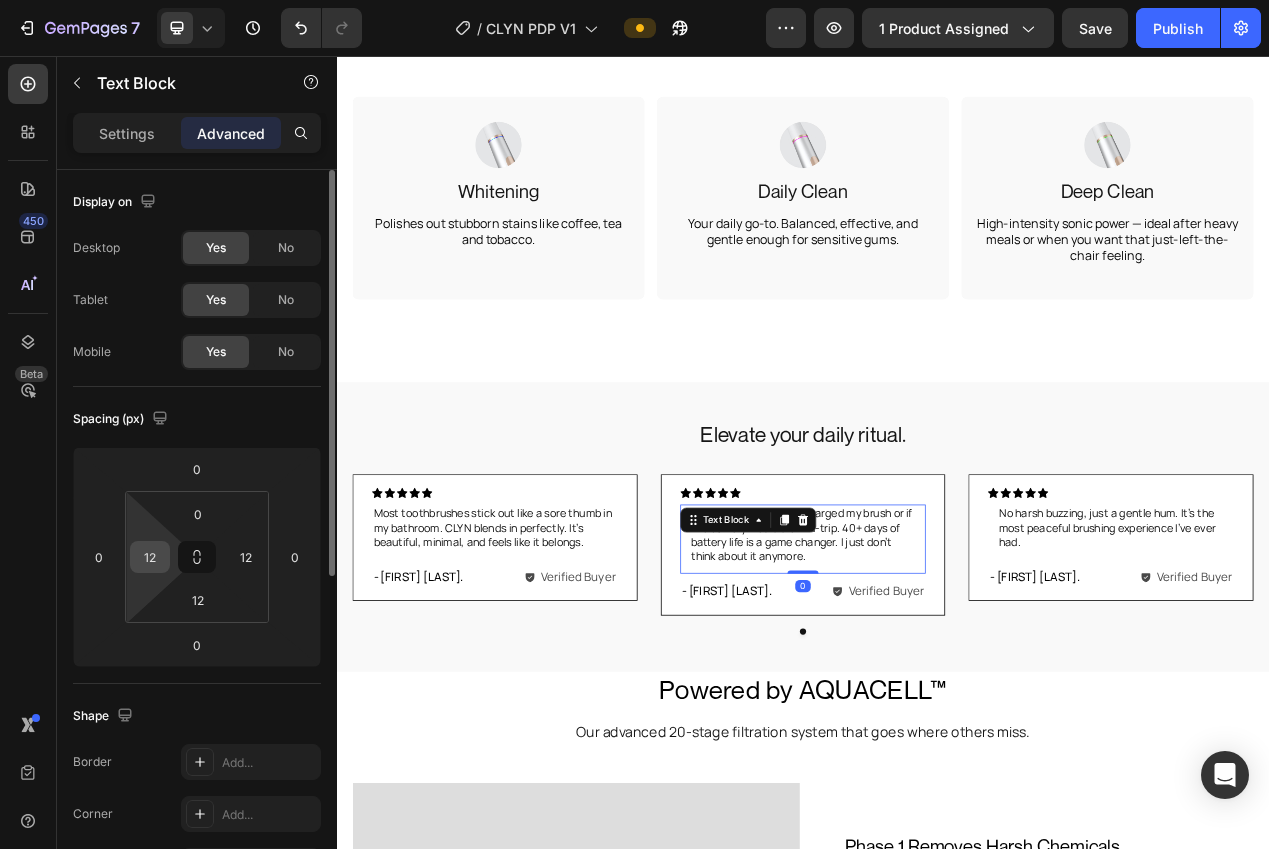 click on "12" at bounding box center [150, 557] 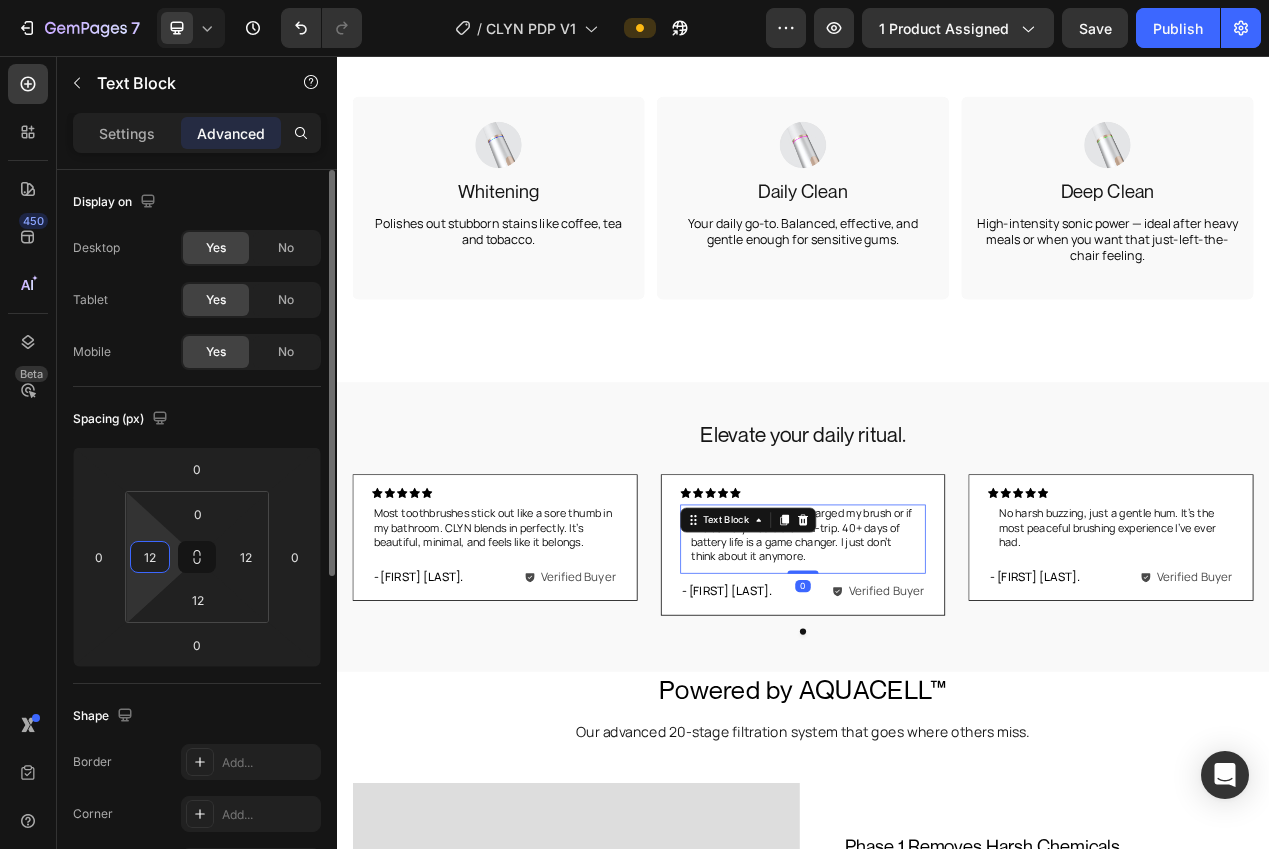 click on "12" at bounding box center [150, 557] 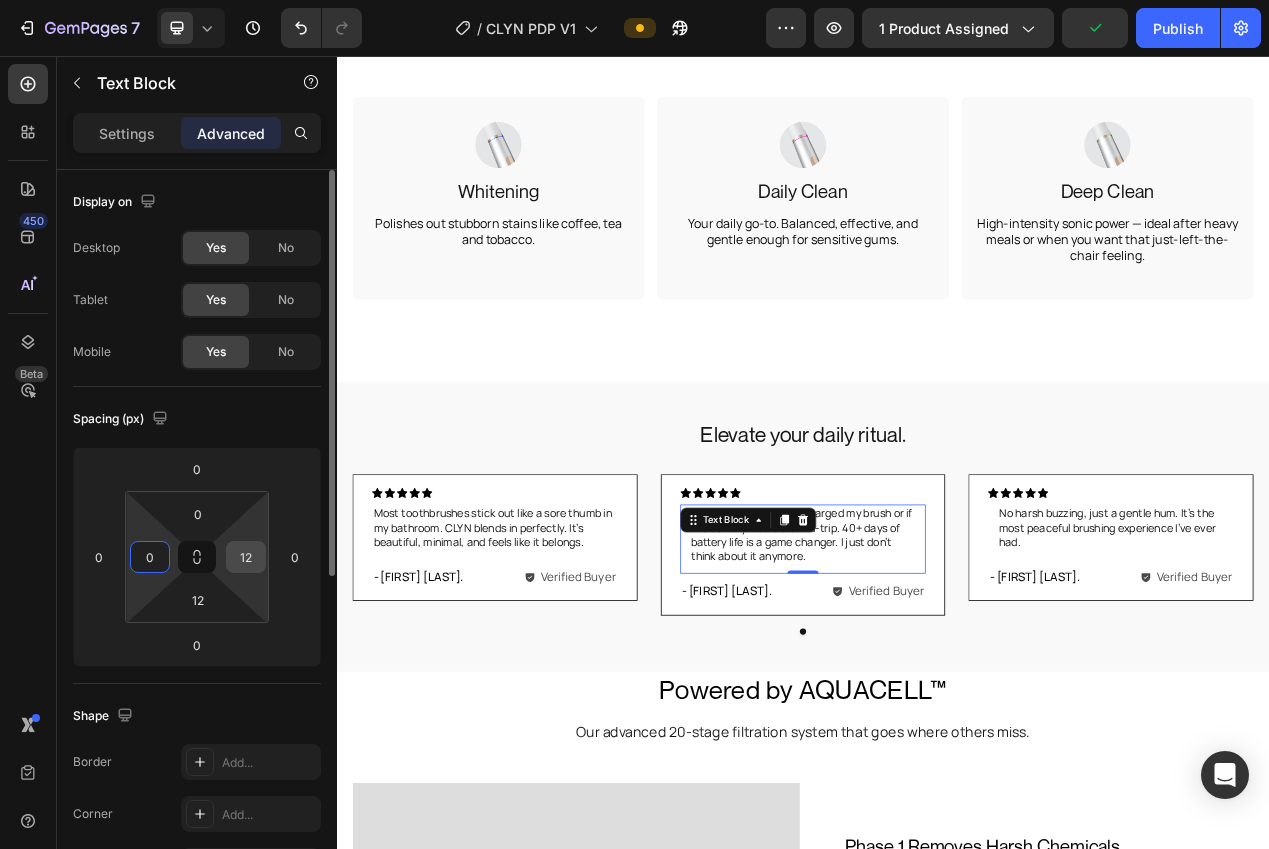 type on "0" 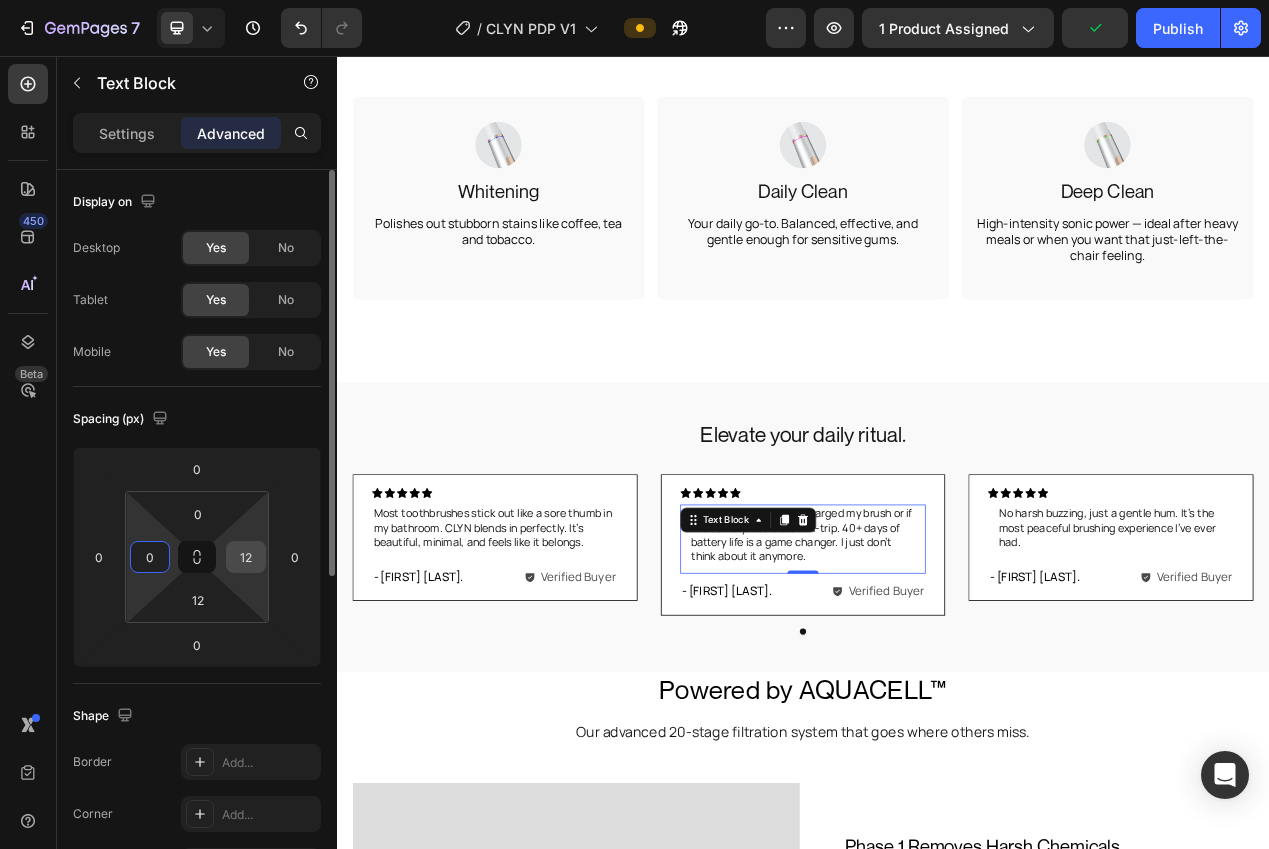 click on "12" at bounding box center (246, 557) 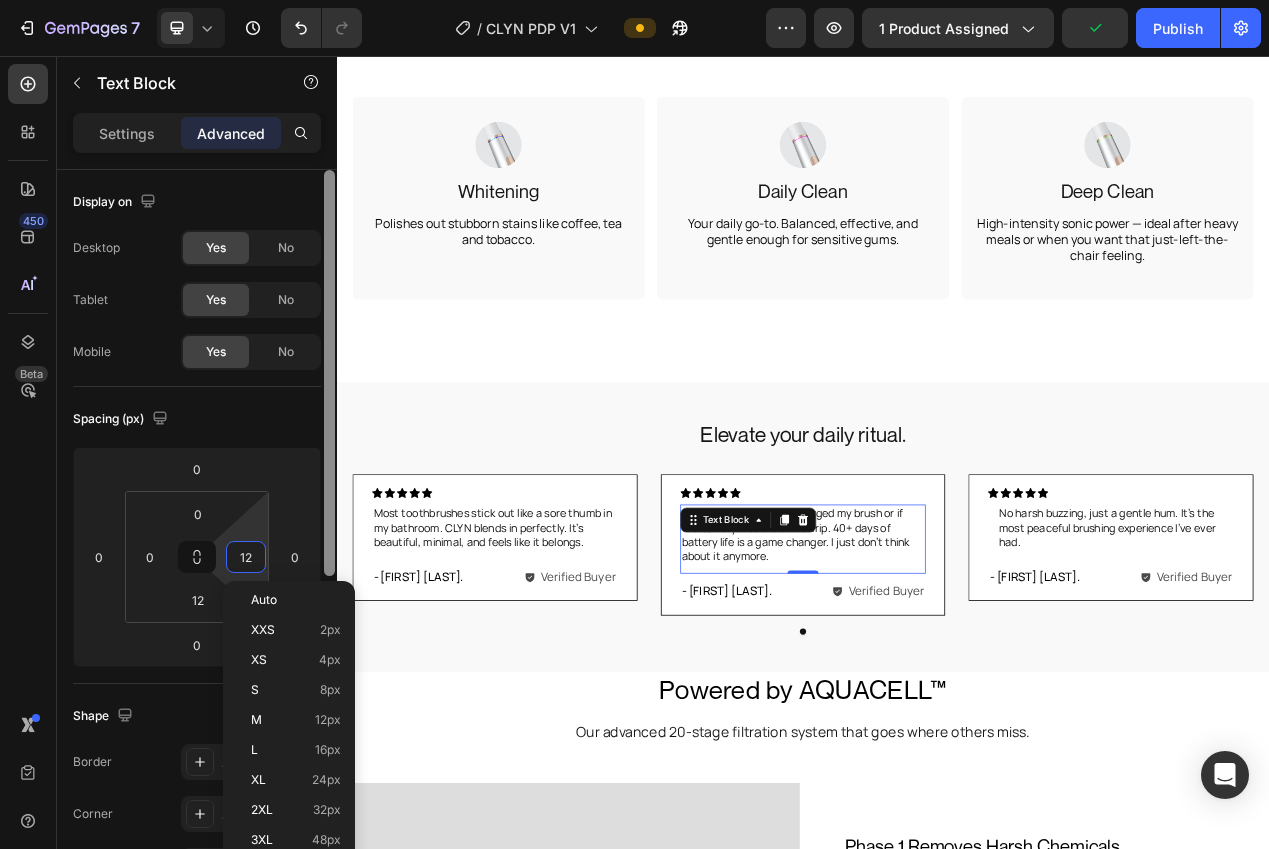 type on "0" 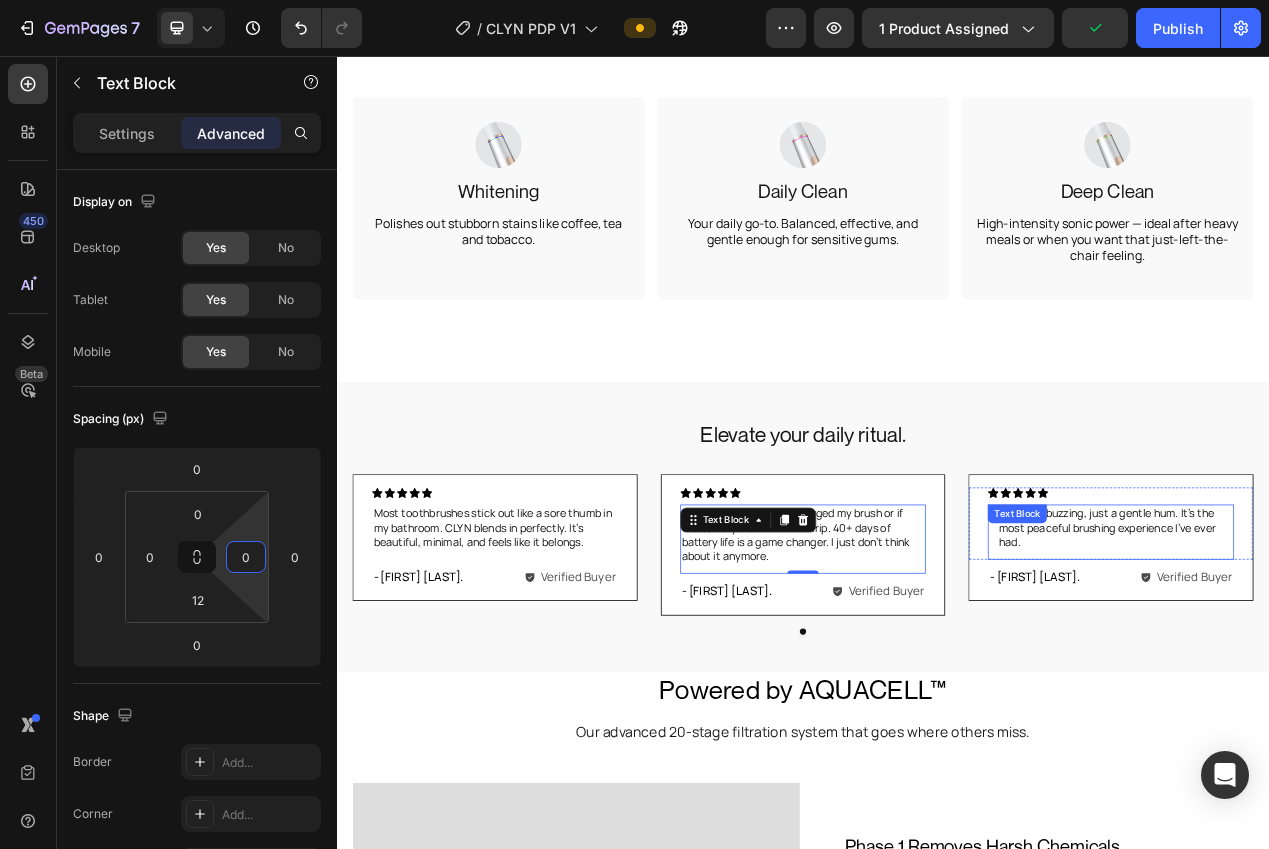 click on "No harsh buzzing, just a gentle hum. It’s the most peaceful brushing experience I’ve ever had." at bounding box center [1333, 663] 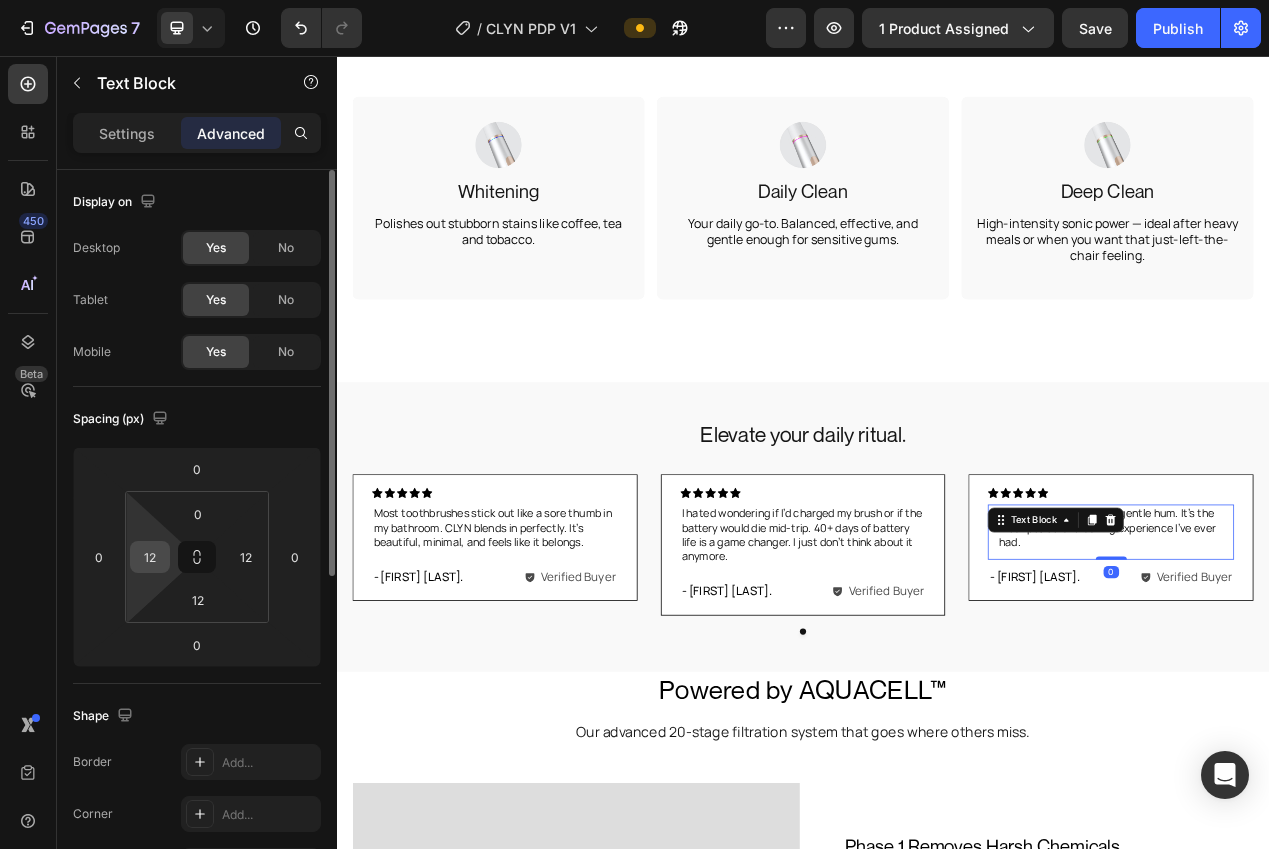 click on "12" at bounding box center (150, 557) 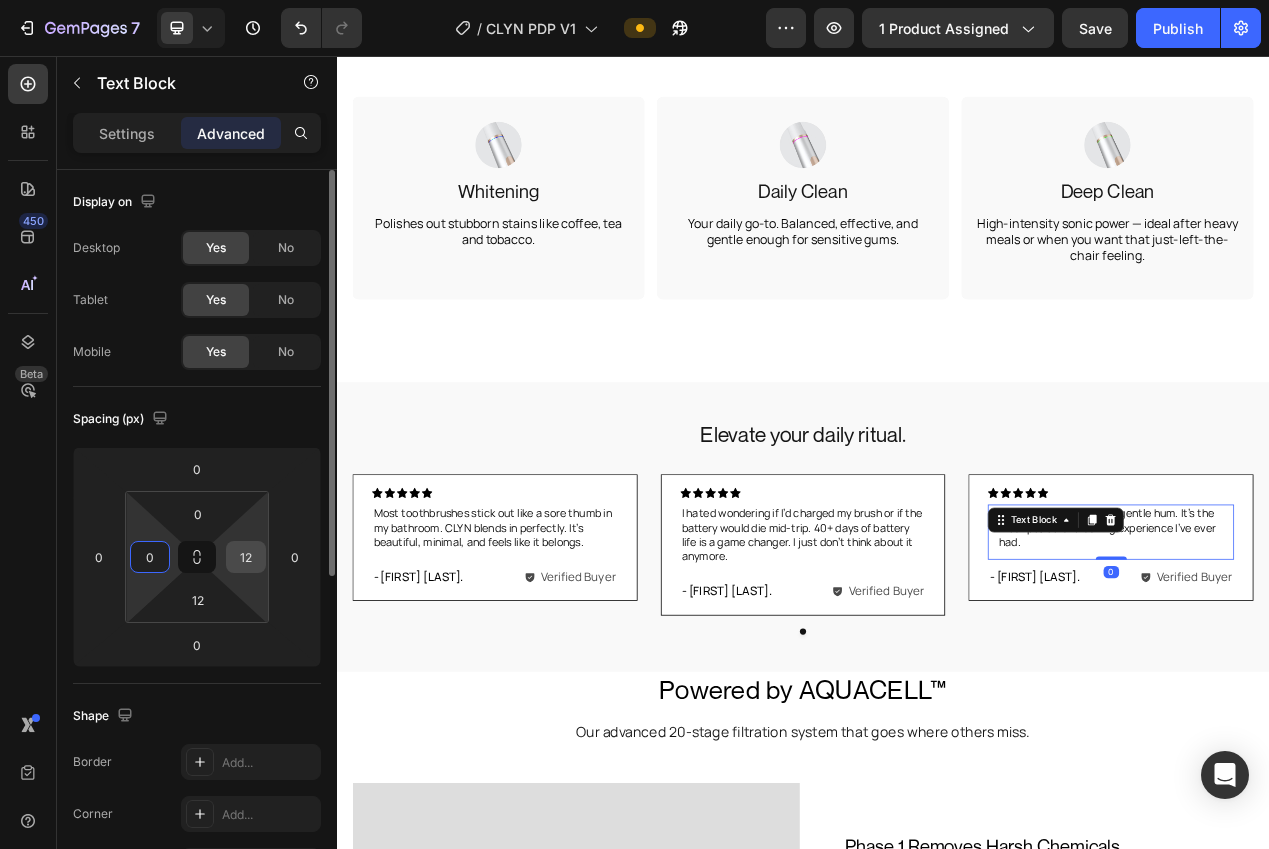 type on "0" 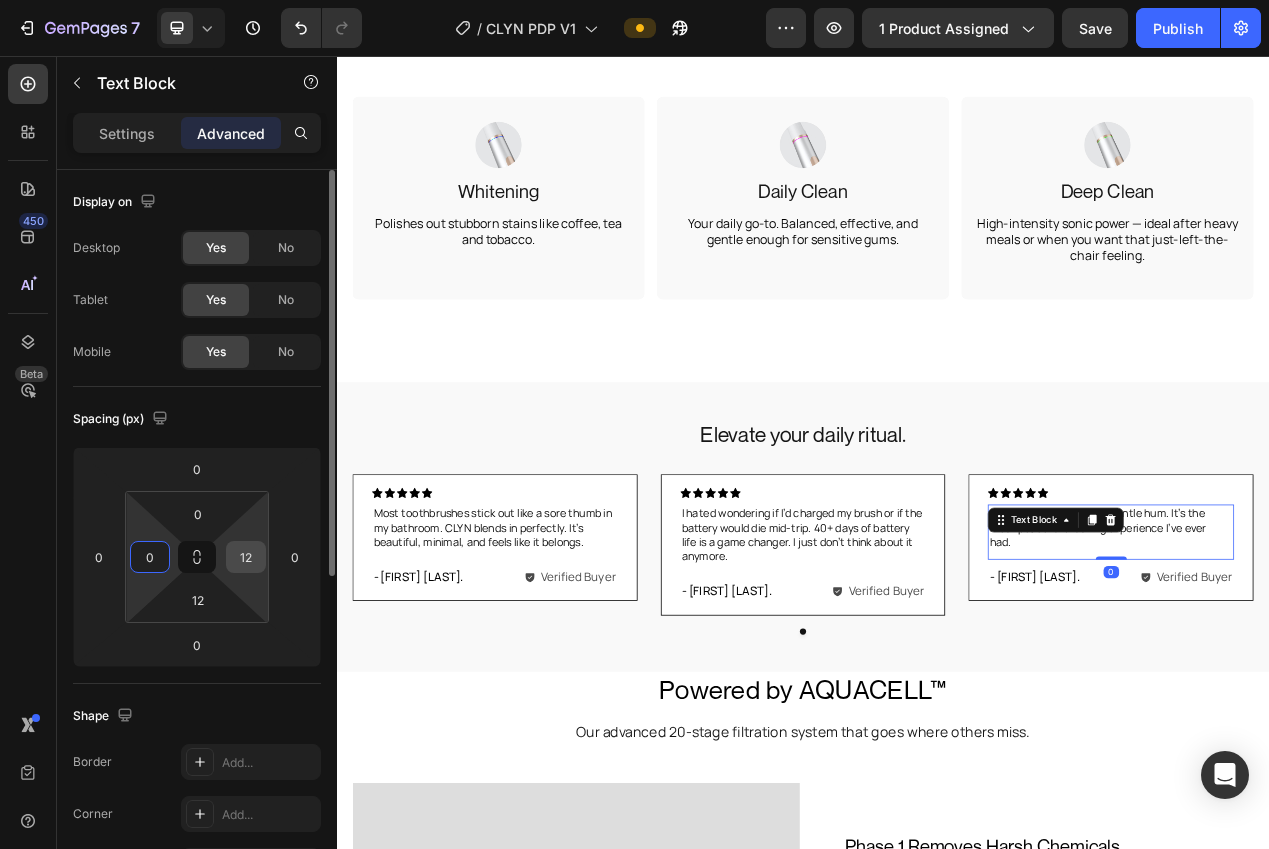 click on "12" at bounding box center (246, 557) 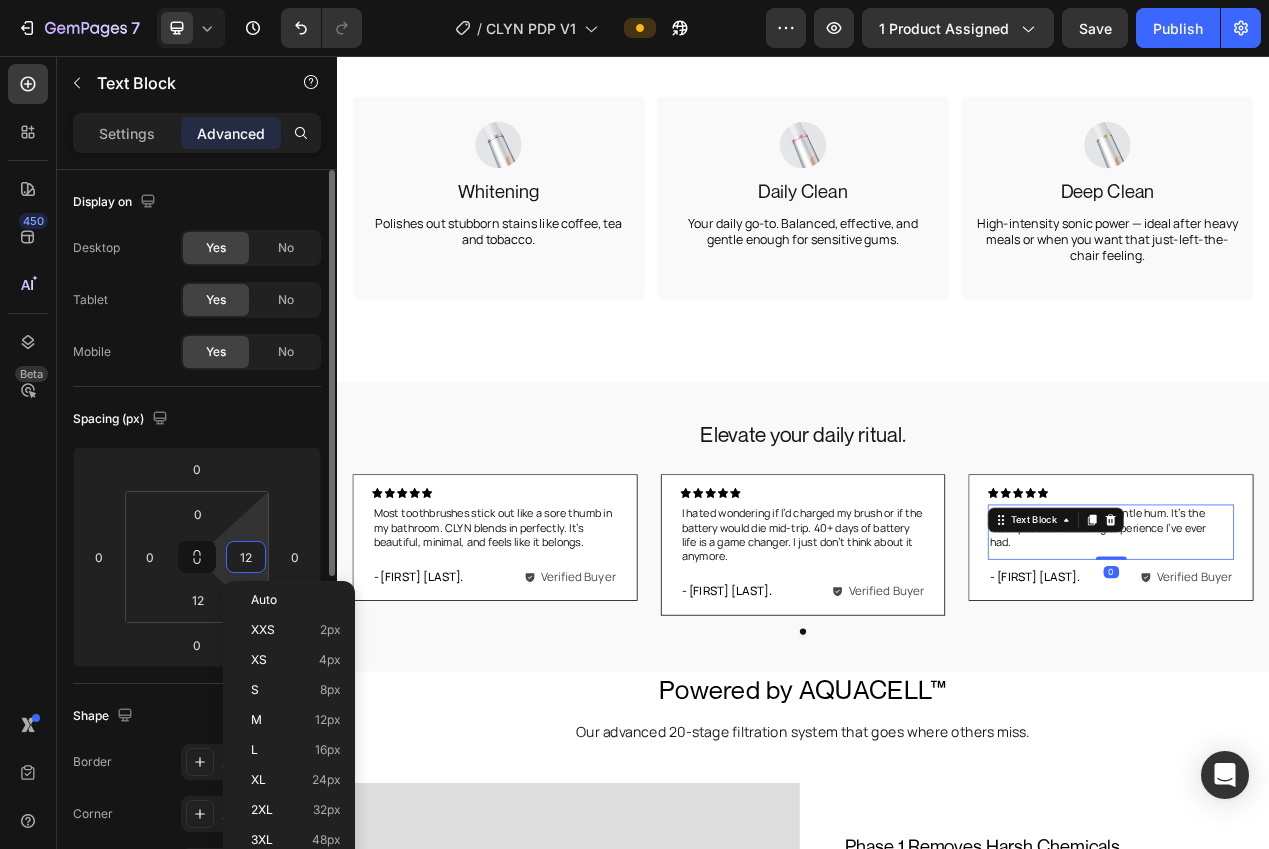 type on "0" 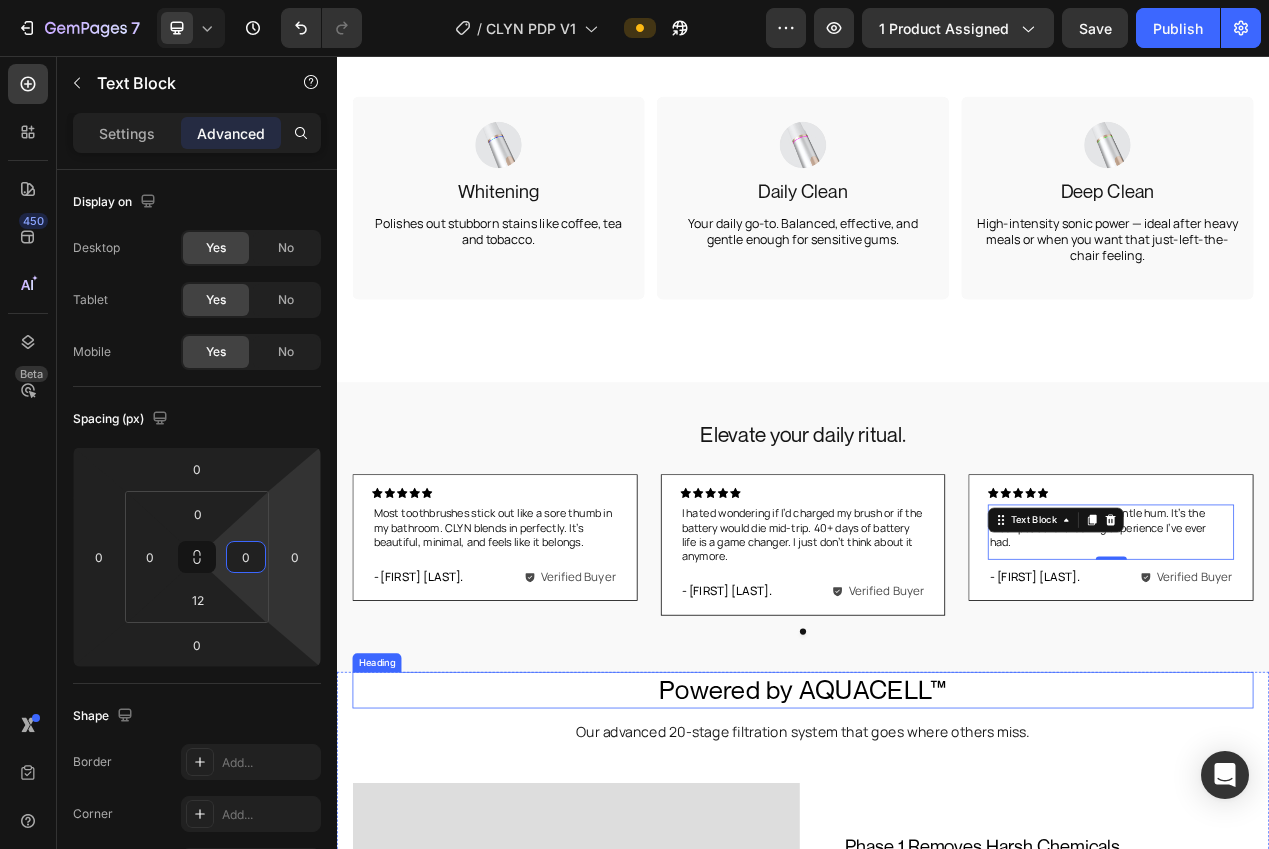 click on "Powered by AQUACELL™" at bounding box center [937, 872] 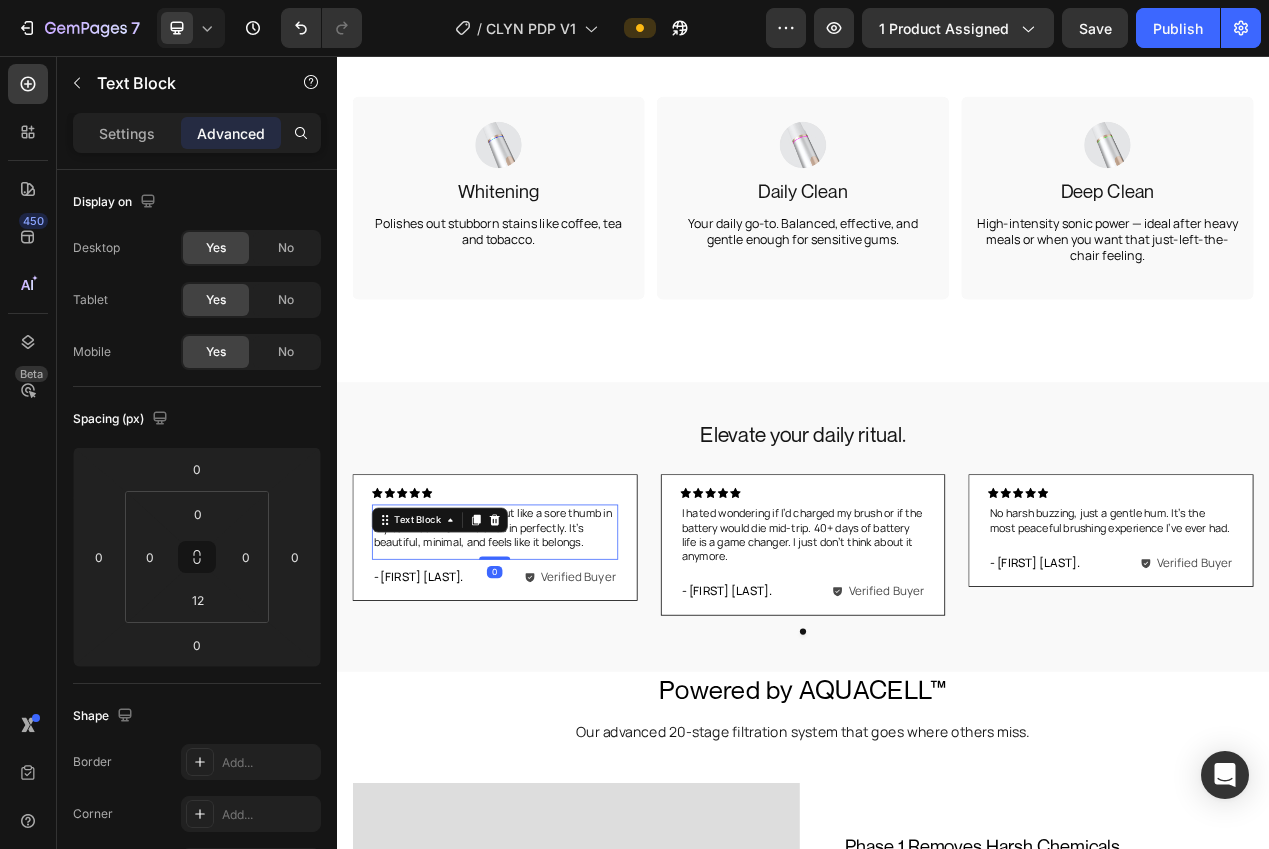 click on "Most toothbrushes stick out like a sore thumb in my bathroom. CLYN blends in perfectly. It’s beautiful, minimal, and feels like it belongs." at bounding box center (540, 663) 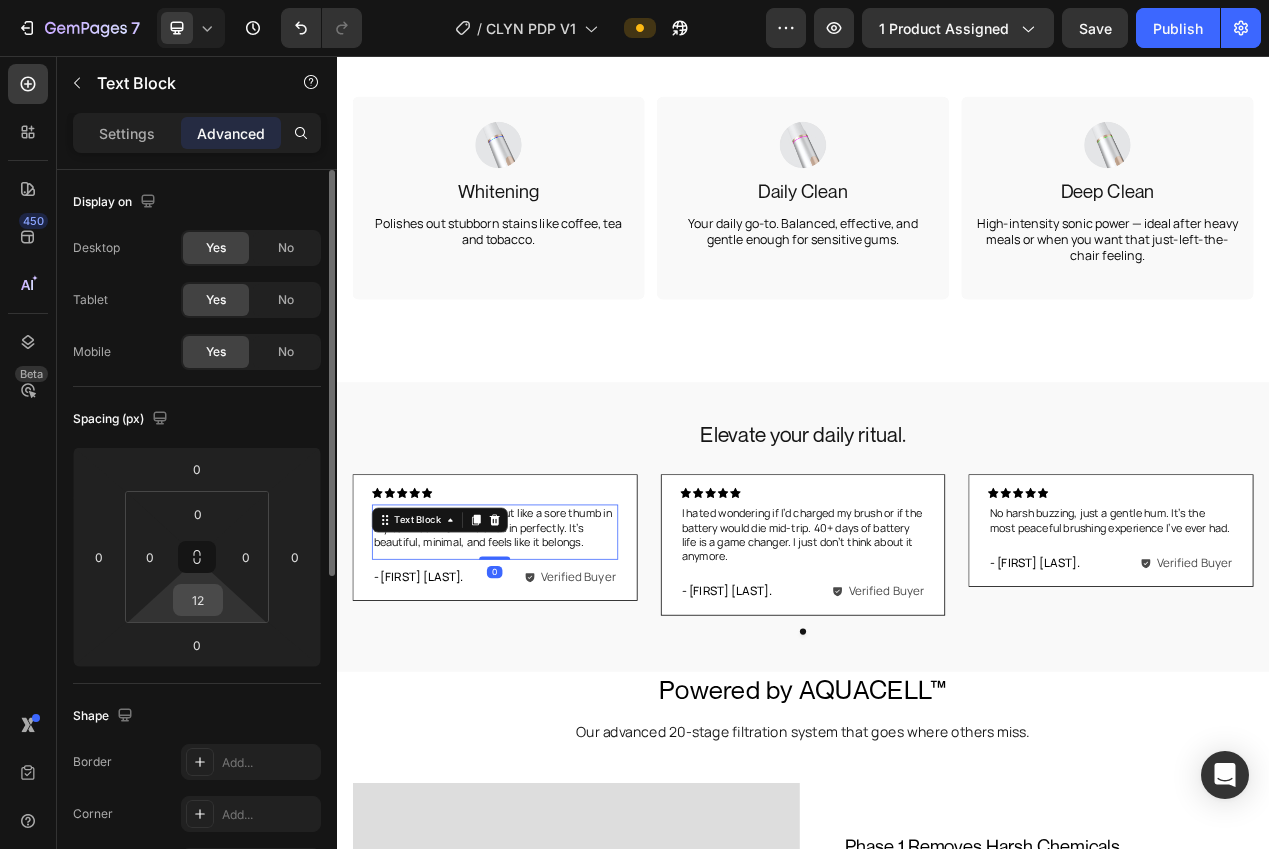 click on "12" at bounding box center (198, 600) 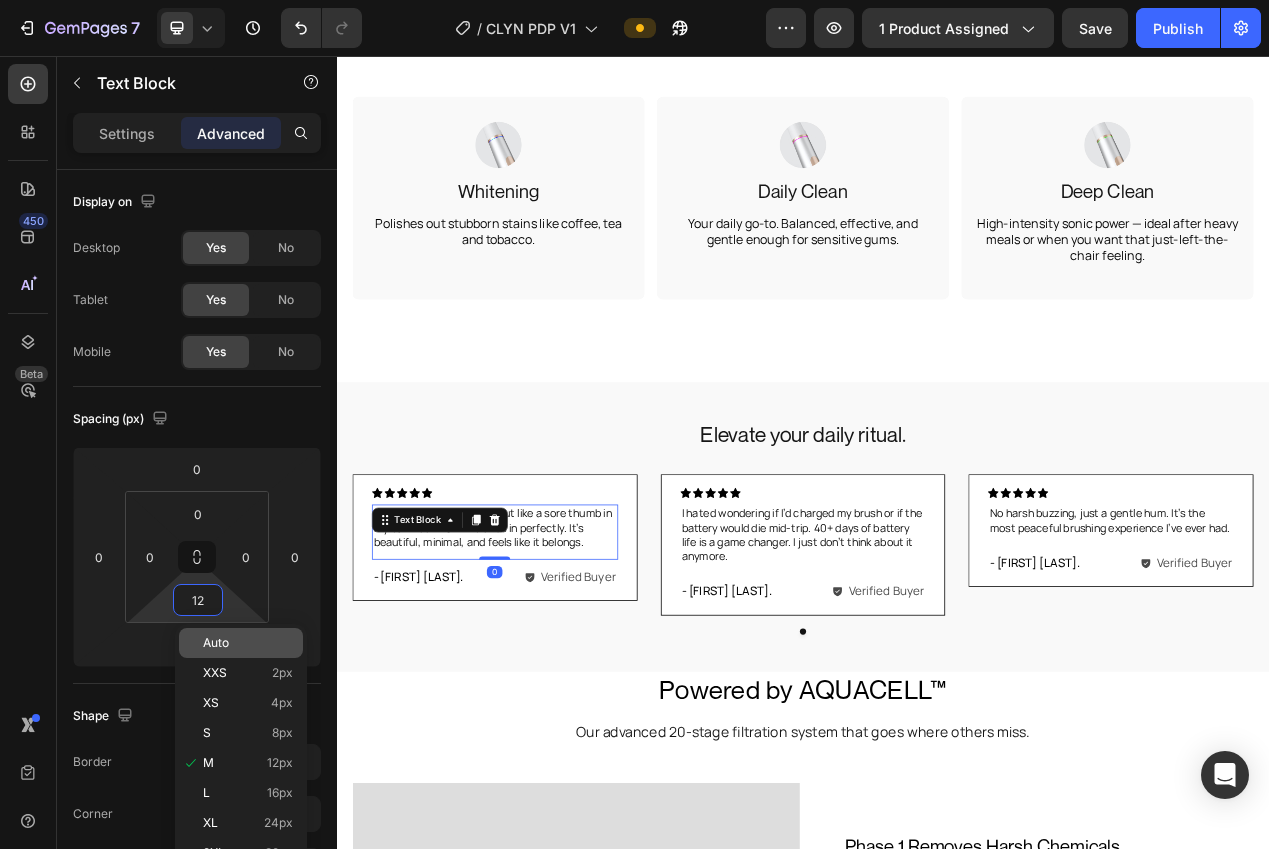 click on "Auto" at bounding box center [216, 643] 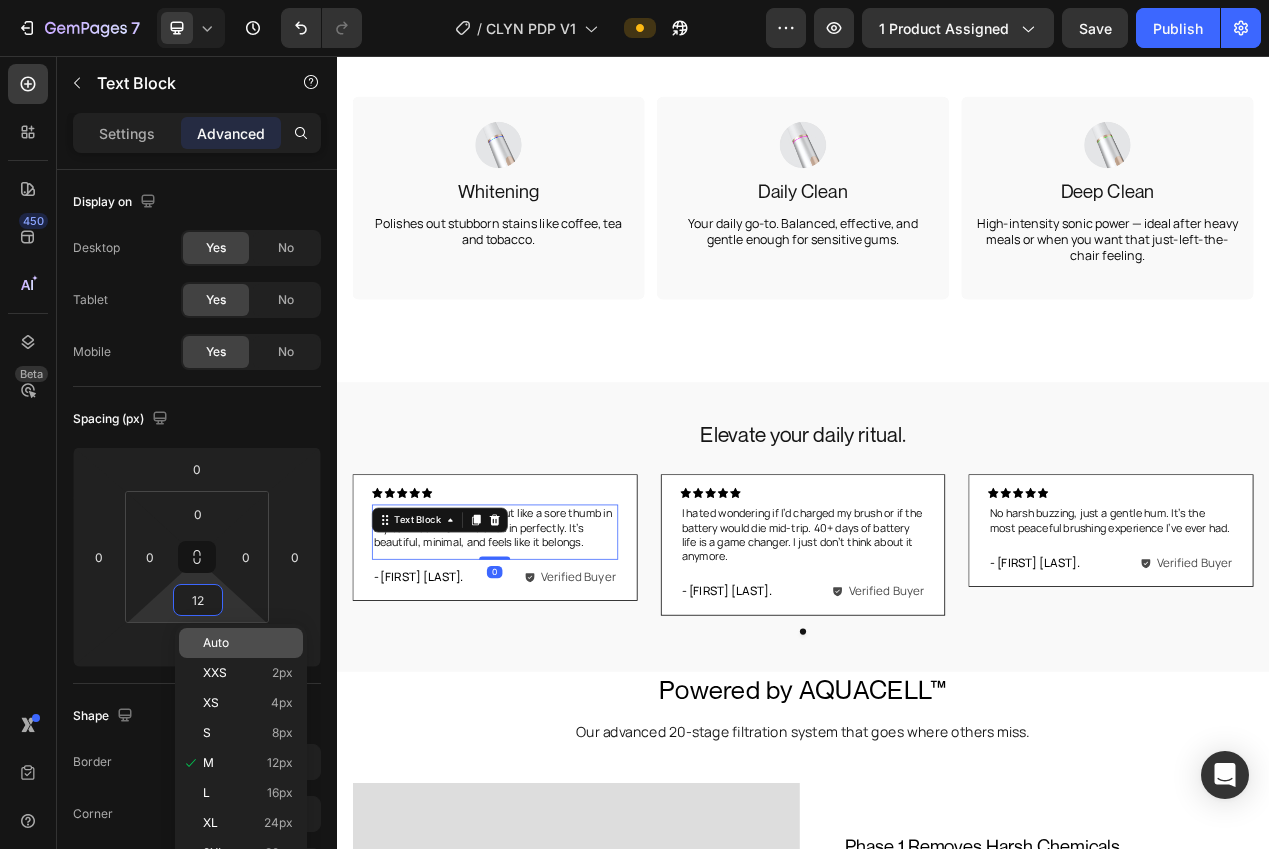 type on "Auto" 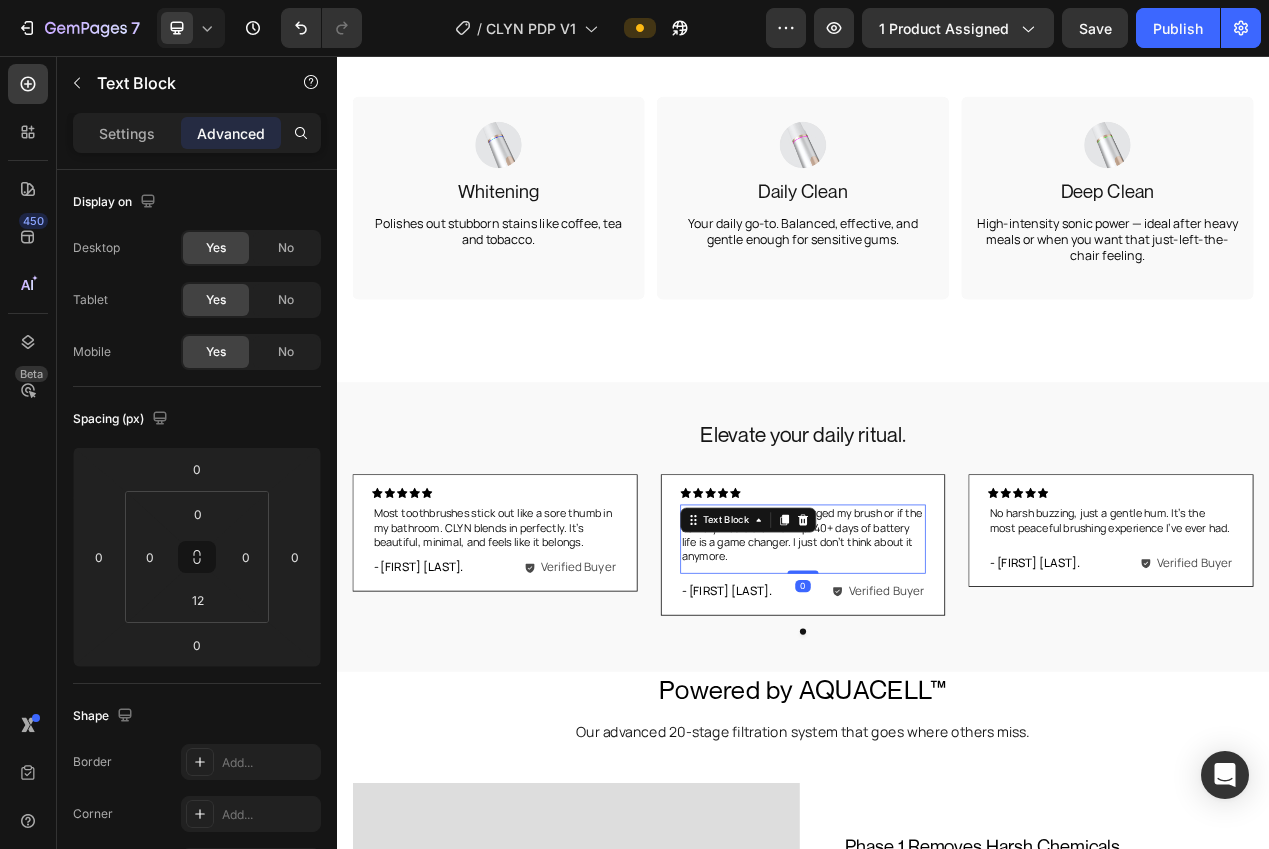 drag, startPoint x: 843, startPoint y: 674, endPoint x: 398, endPoint y: 718, distance: 447.16998 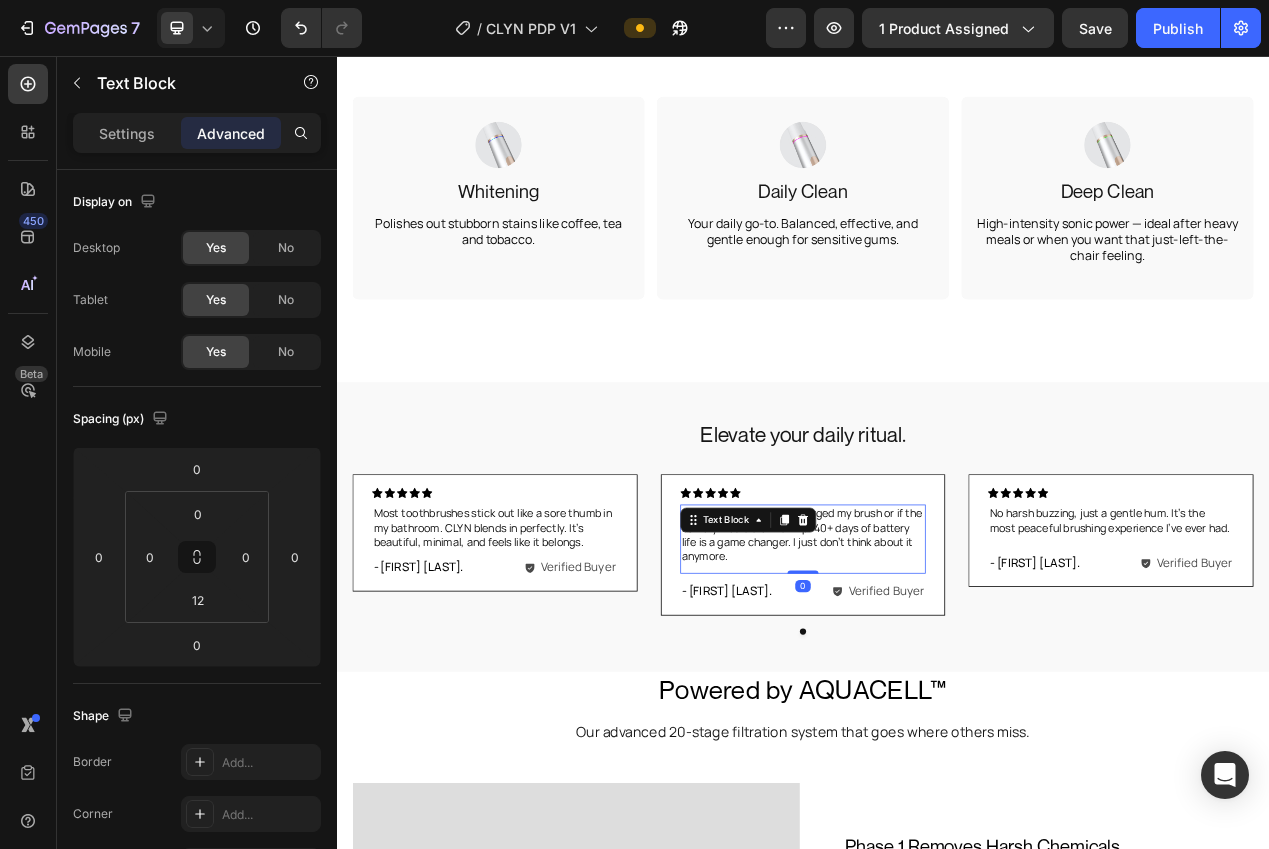 click on "I hated wondering if I’d charged my brush or if the battery would die mid-trip. 40+ days of battery life is a game changer. I just don’t think about it anymore." at bounding box center [937, 672] 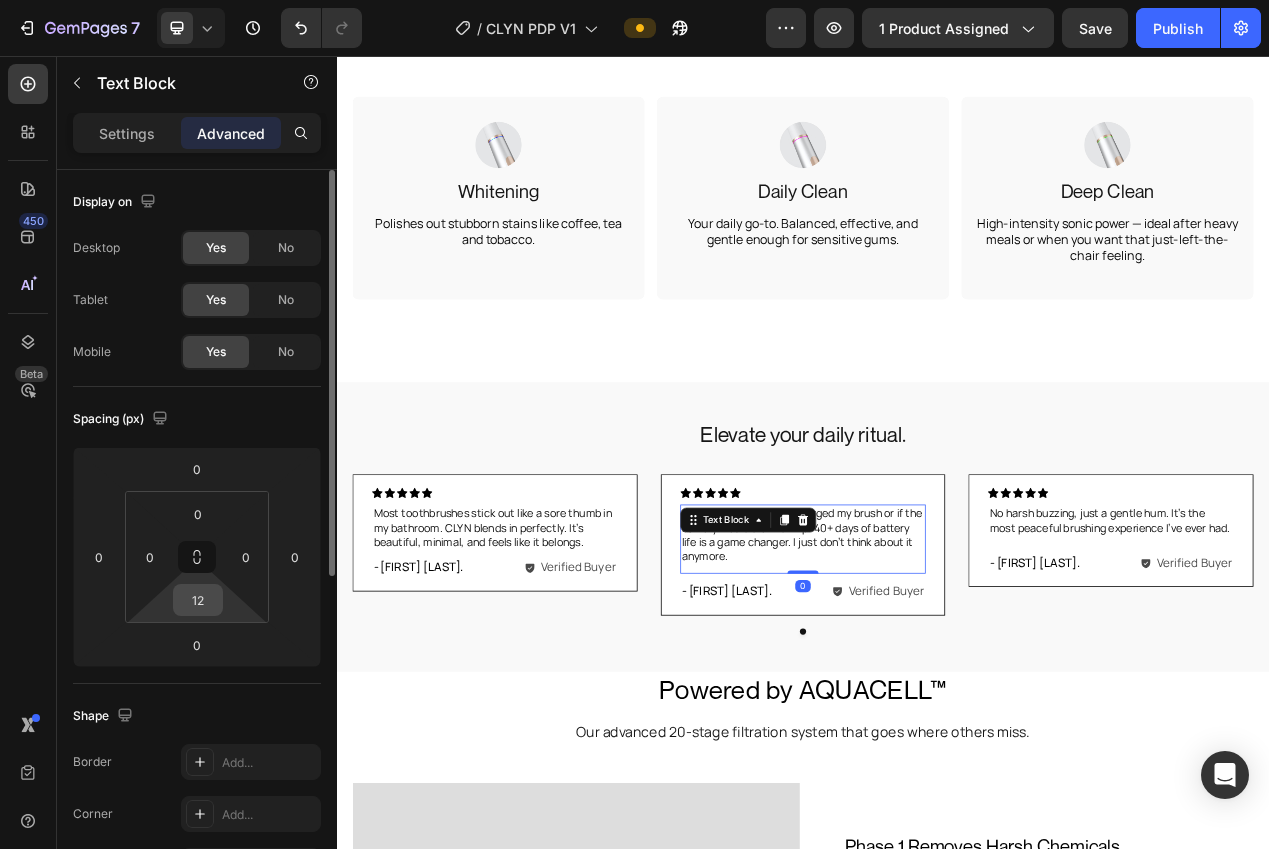 click on "12" at bounding box center [198, 600] 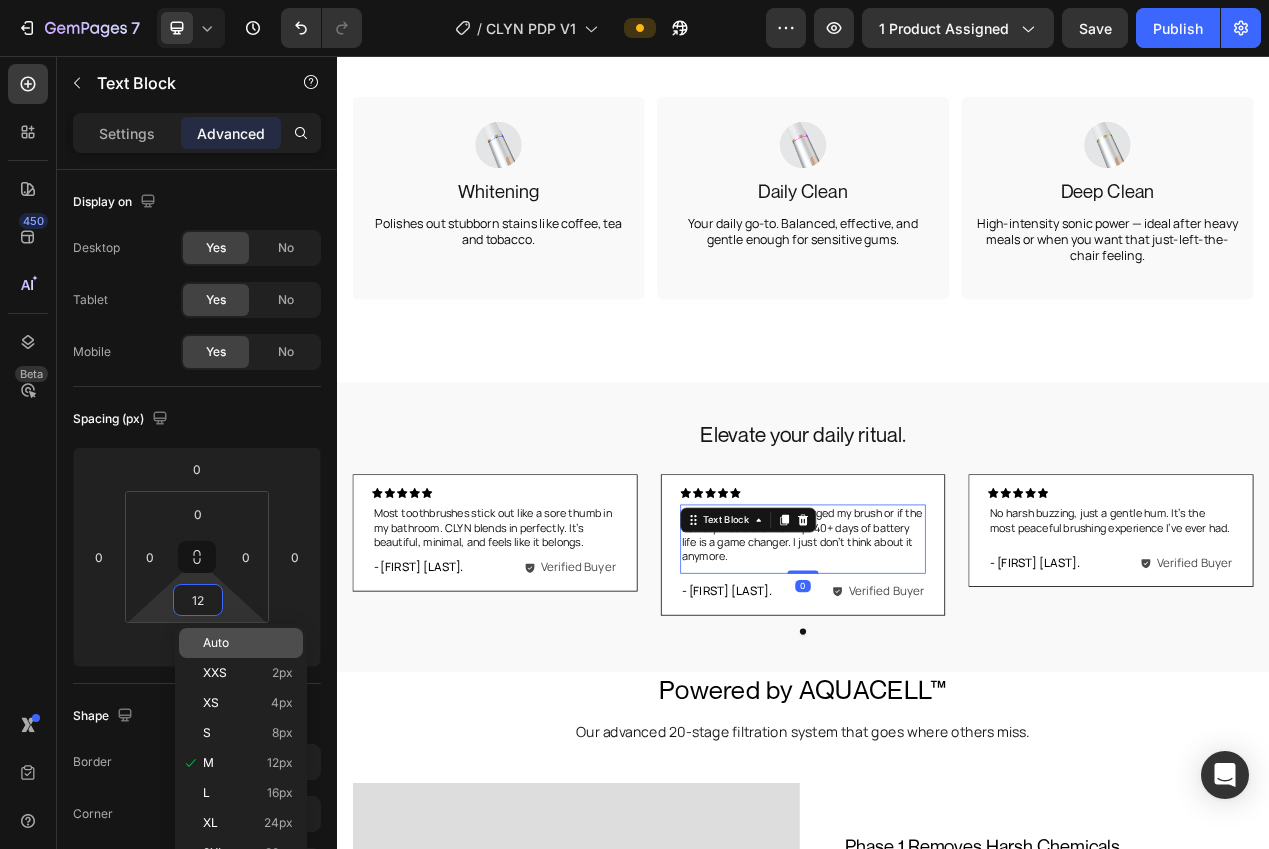 click on "Auto" 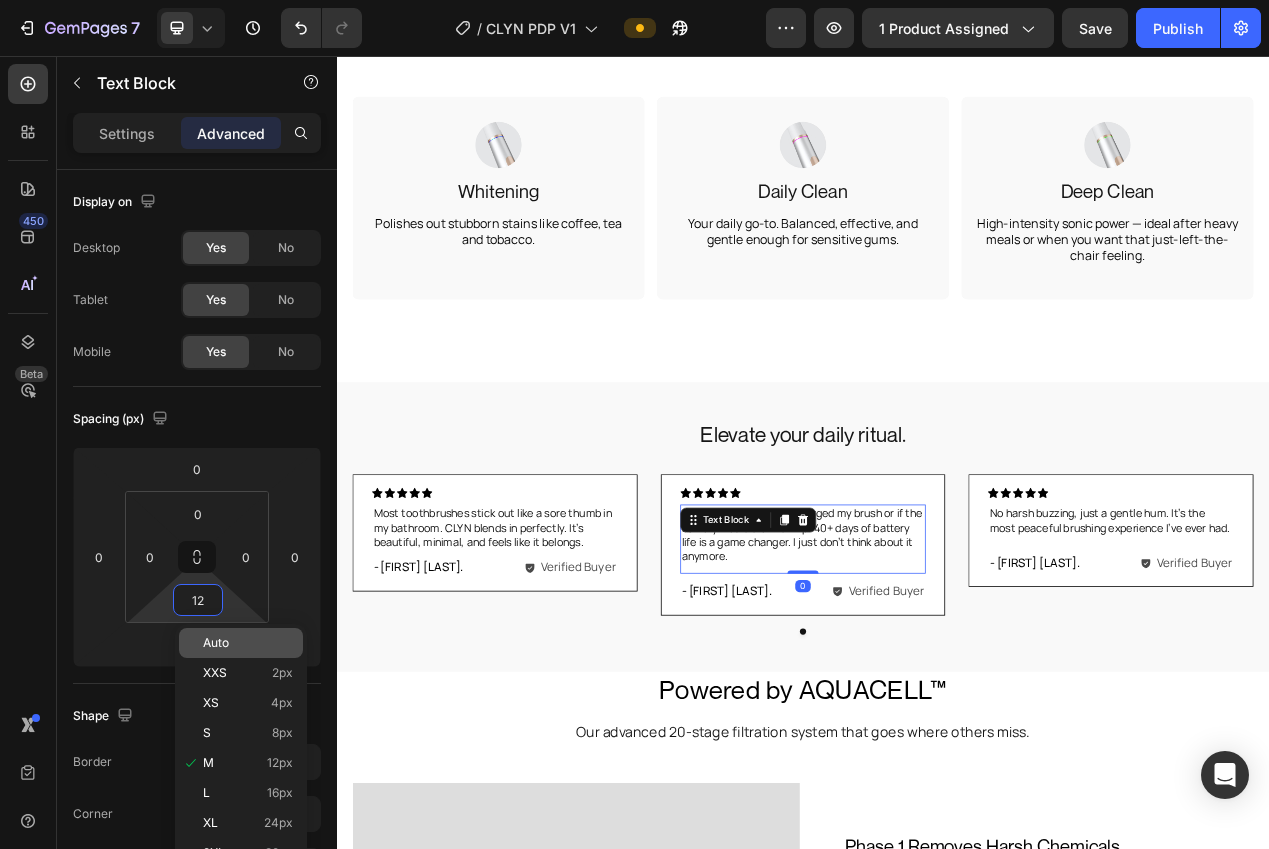 type on "Auto" 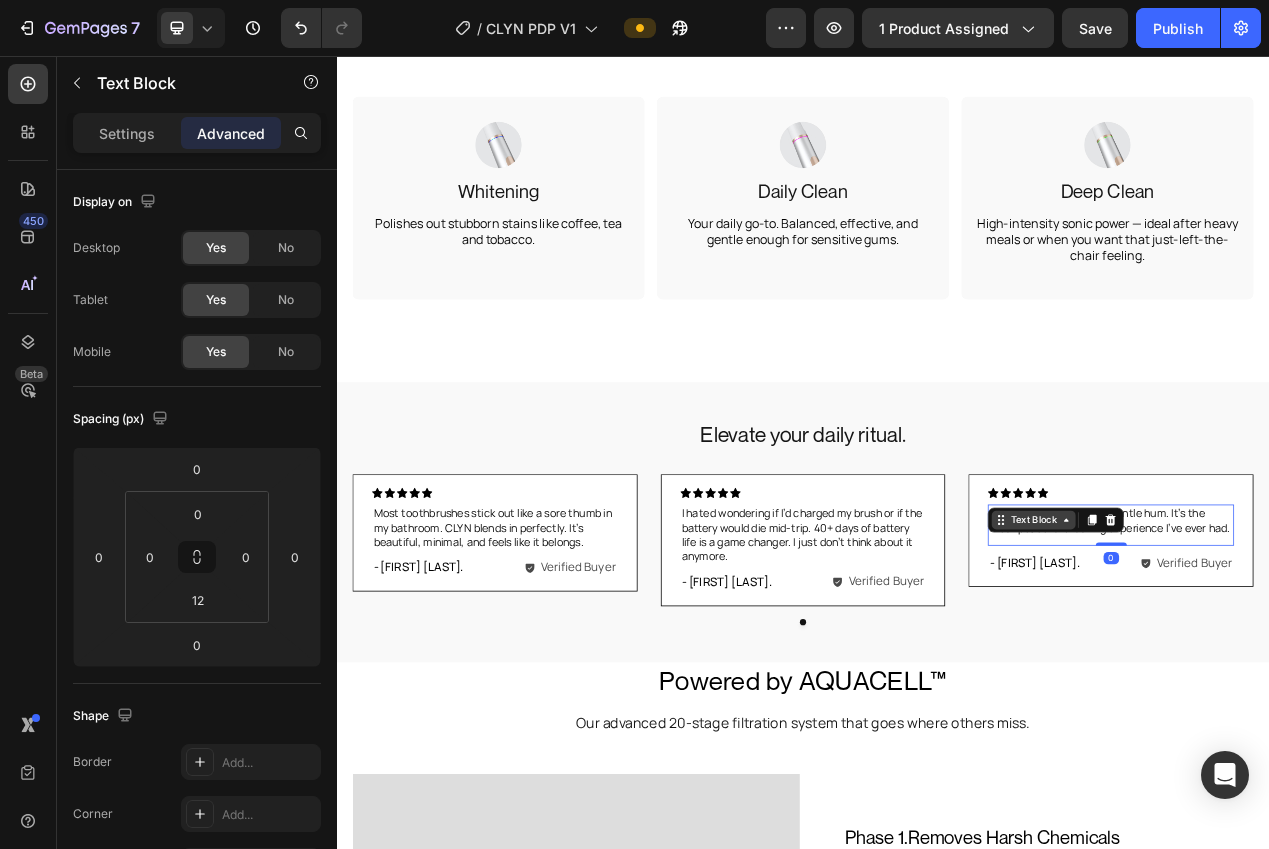 drag, startPoint x: 1267, startPoint y: 665, endPoint x: 911, endPoint y: 672, distance: 356.06882 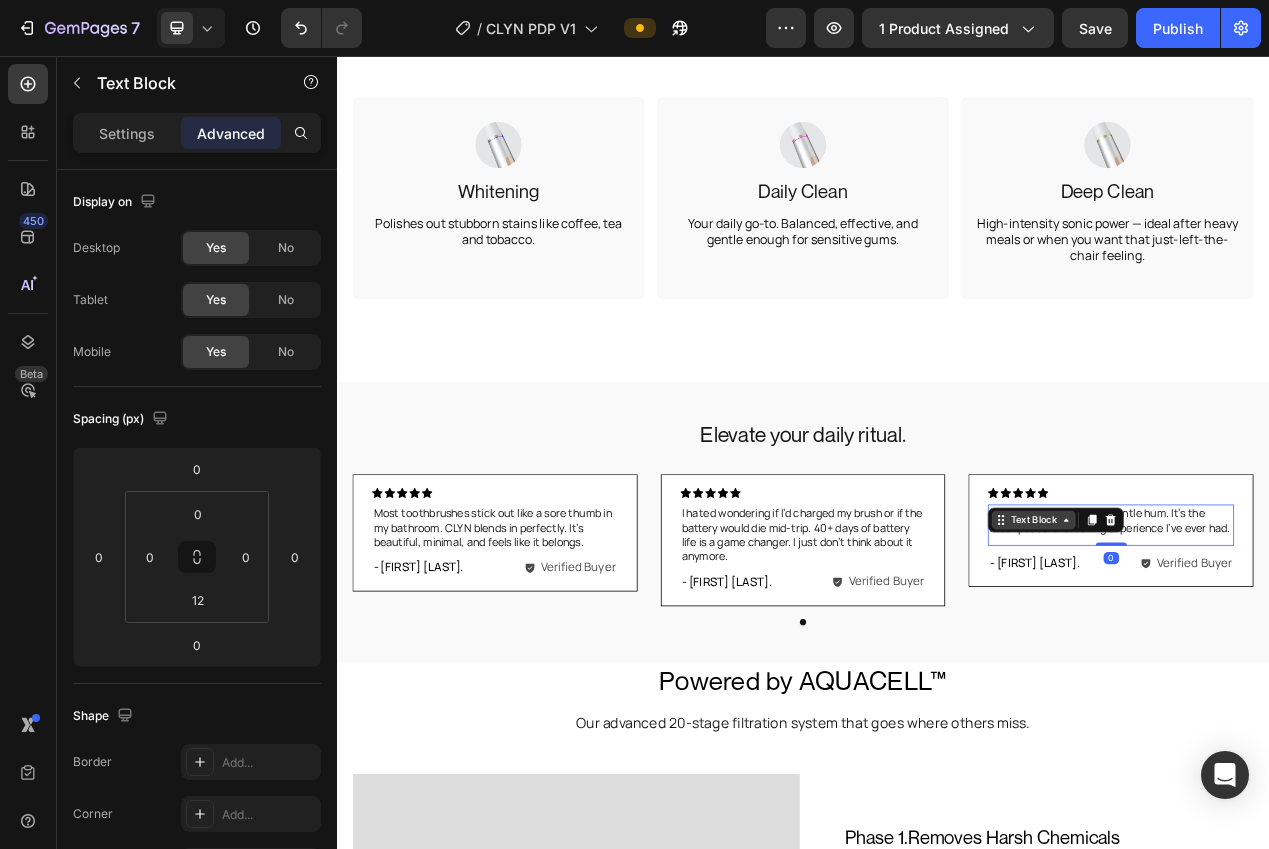 click on "No harsh buzzing, just a gentle hum. It’s the most peaceful brushing experience I’ve ever had. Text Block   0" at bounding box center [1333, 660] 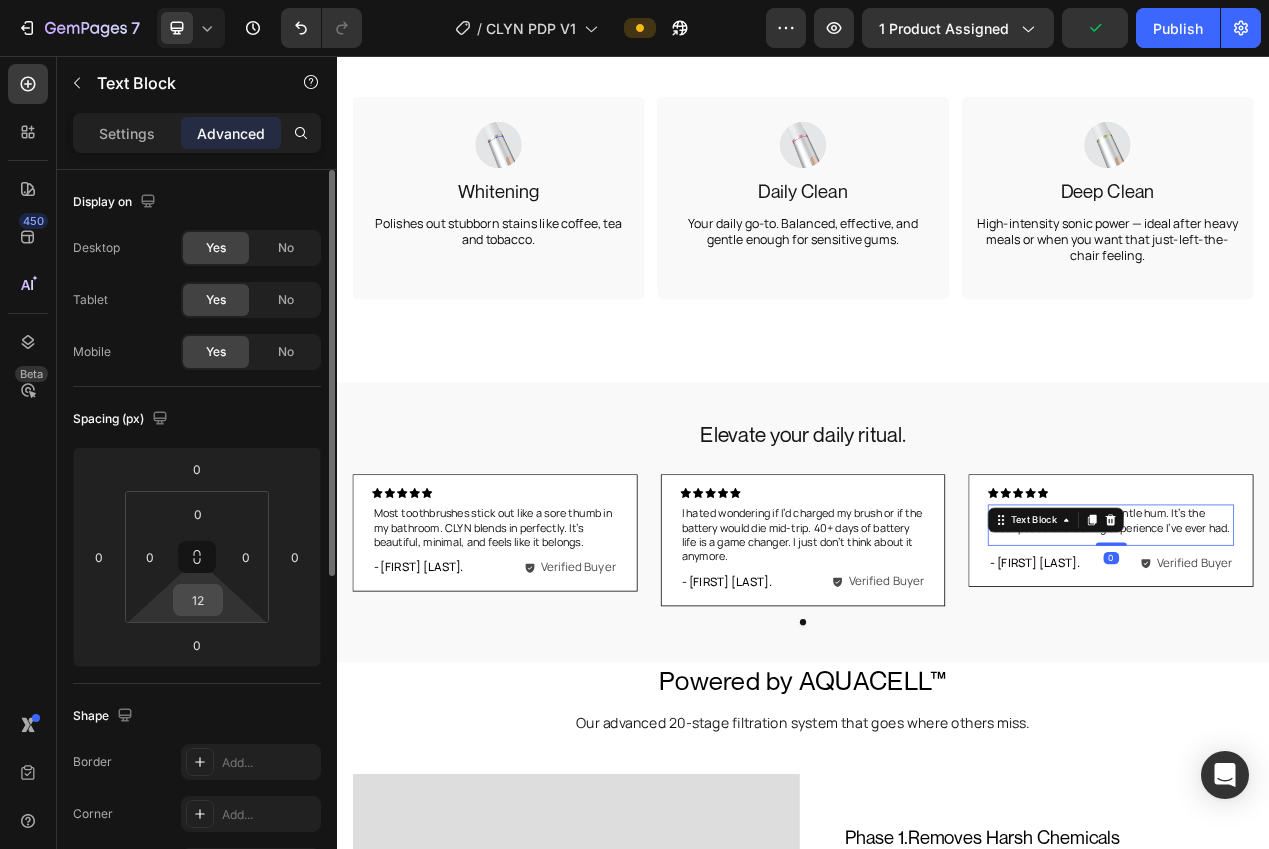 click on "7  Version history  /  CLYN PDP V1 Preview 1 product assigned  Publish  450 Beta Sections(18) Elements(84) Section Element Hero Section Product Detail Brands Trusted Badges Guarantee Product Breakdown How to use Testimonials Compare Bundle FAQs Social Proof Brand Story Product List Collection Blog List Contact Sticky Add to Cart Custom Footer Browse Library 450 Layout
Row
Row
Row
Row Text
Heading
Text Block Button
Button
Button Media
Image
Image" at bounding box center (634, 0) 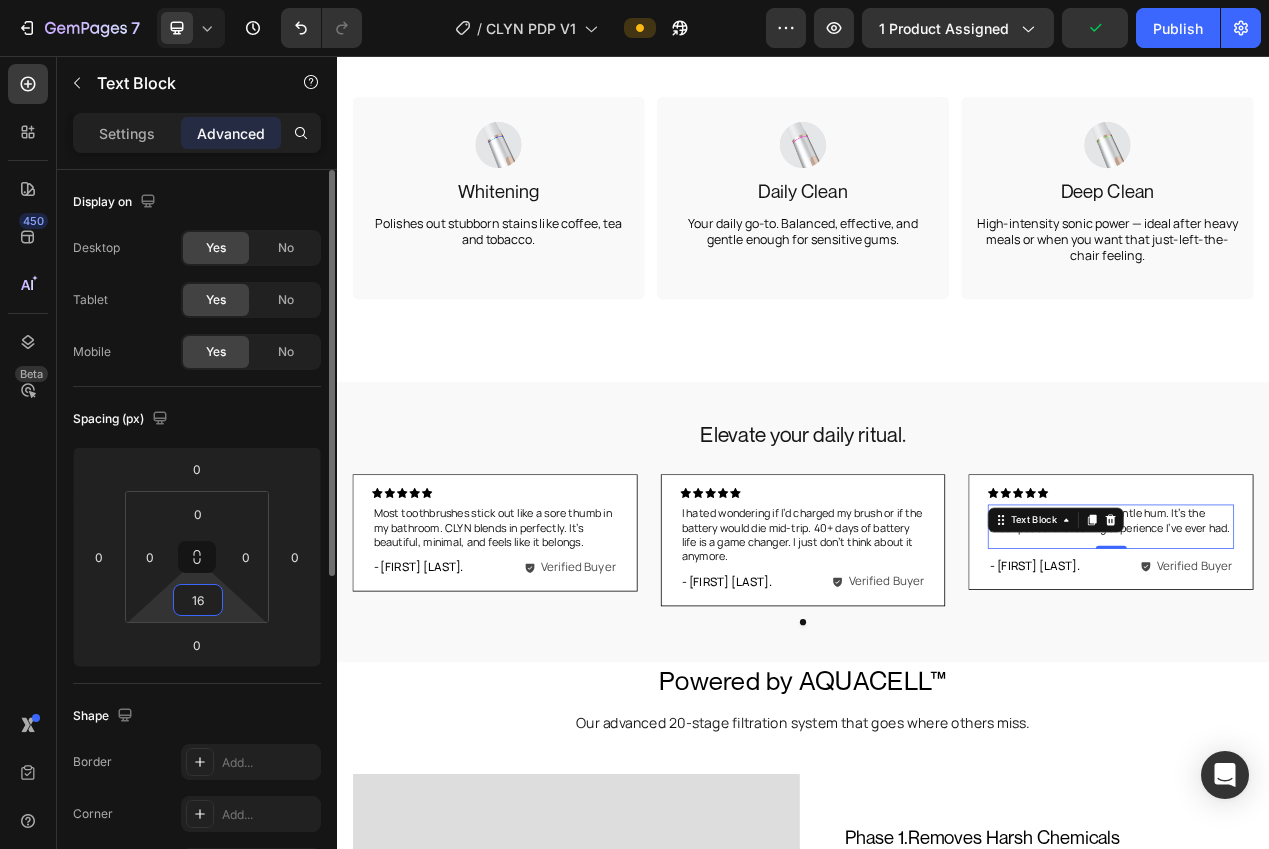 click on "16" at bounding box center (198, 600) 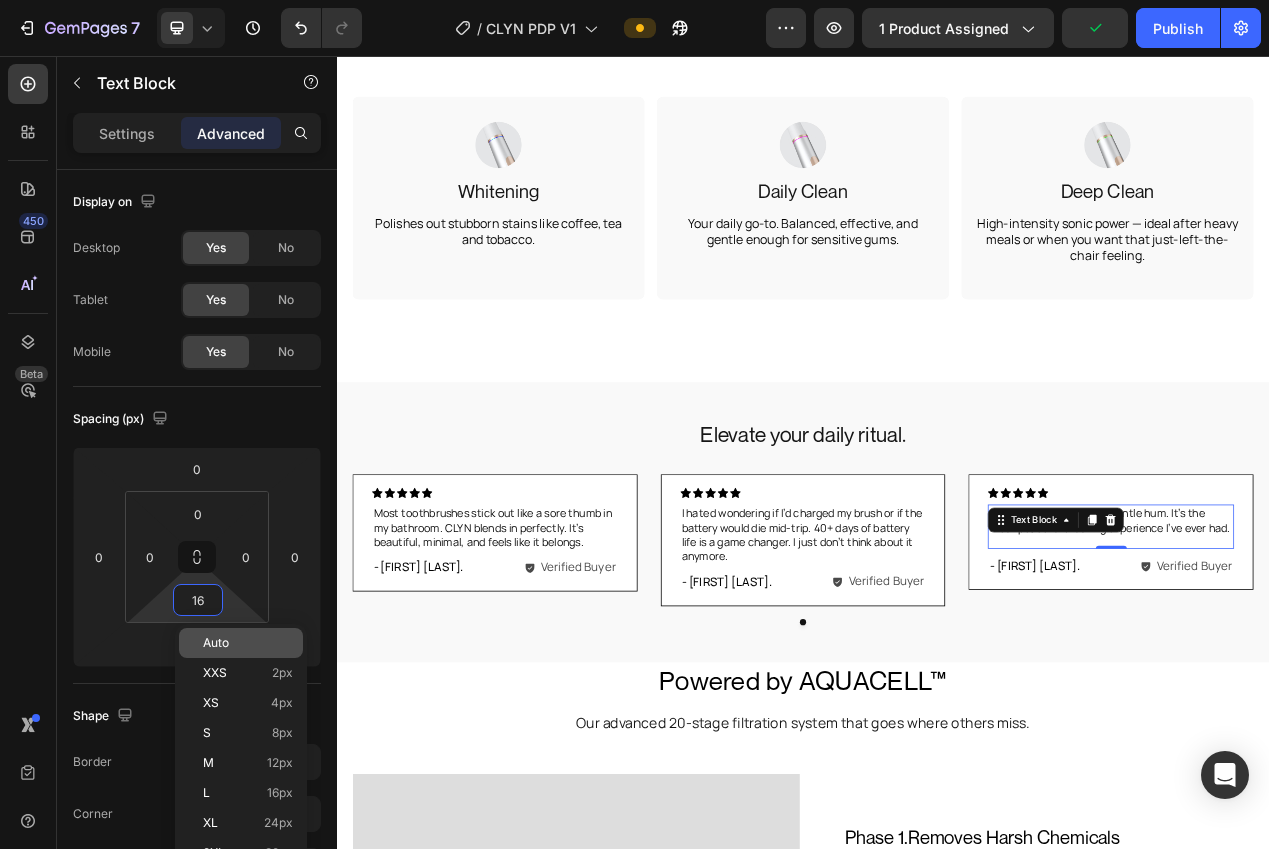 drag, startPoint x: 228, startPoint y: 639, endPoint x: 240, endPoint y: 641, distance: 12.165525 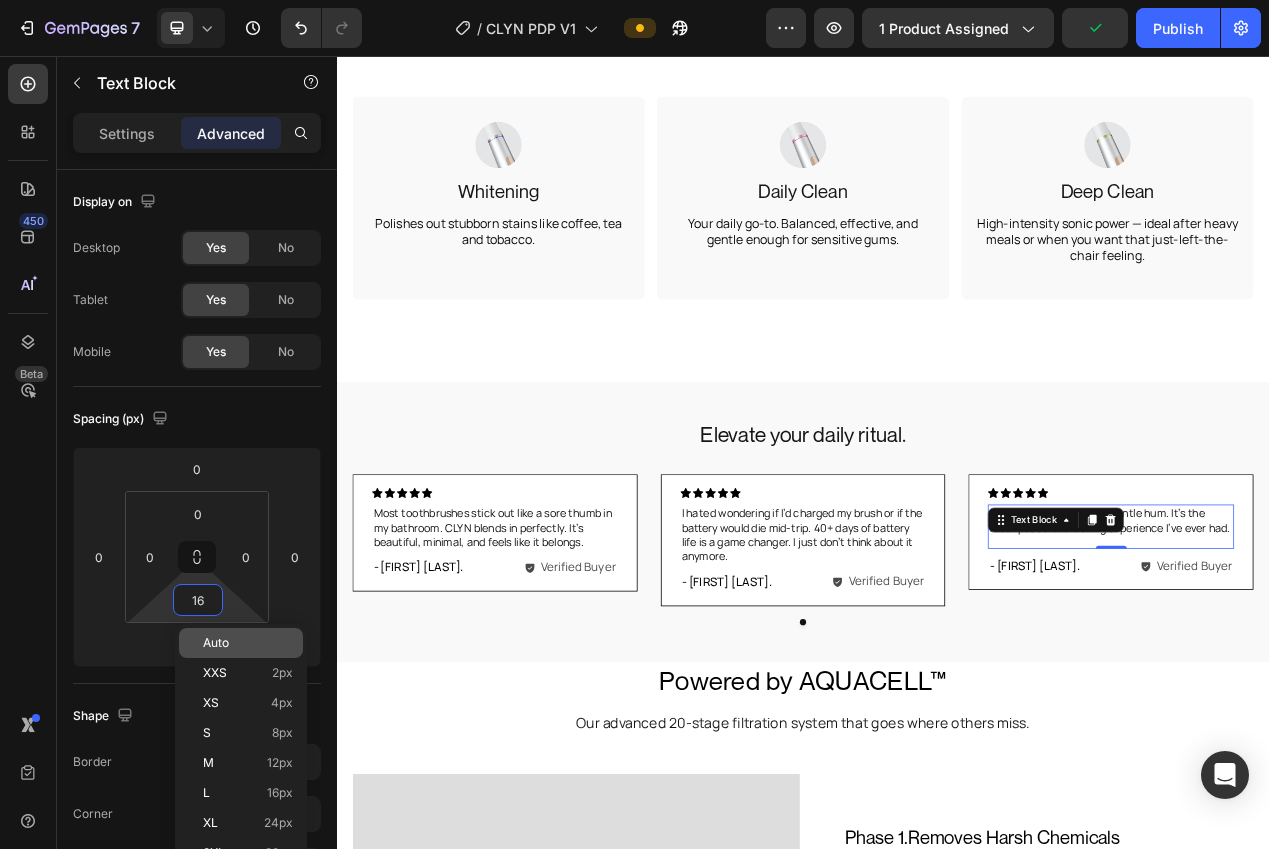 click on "Auto" at bounding box center [216, 643] 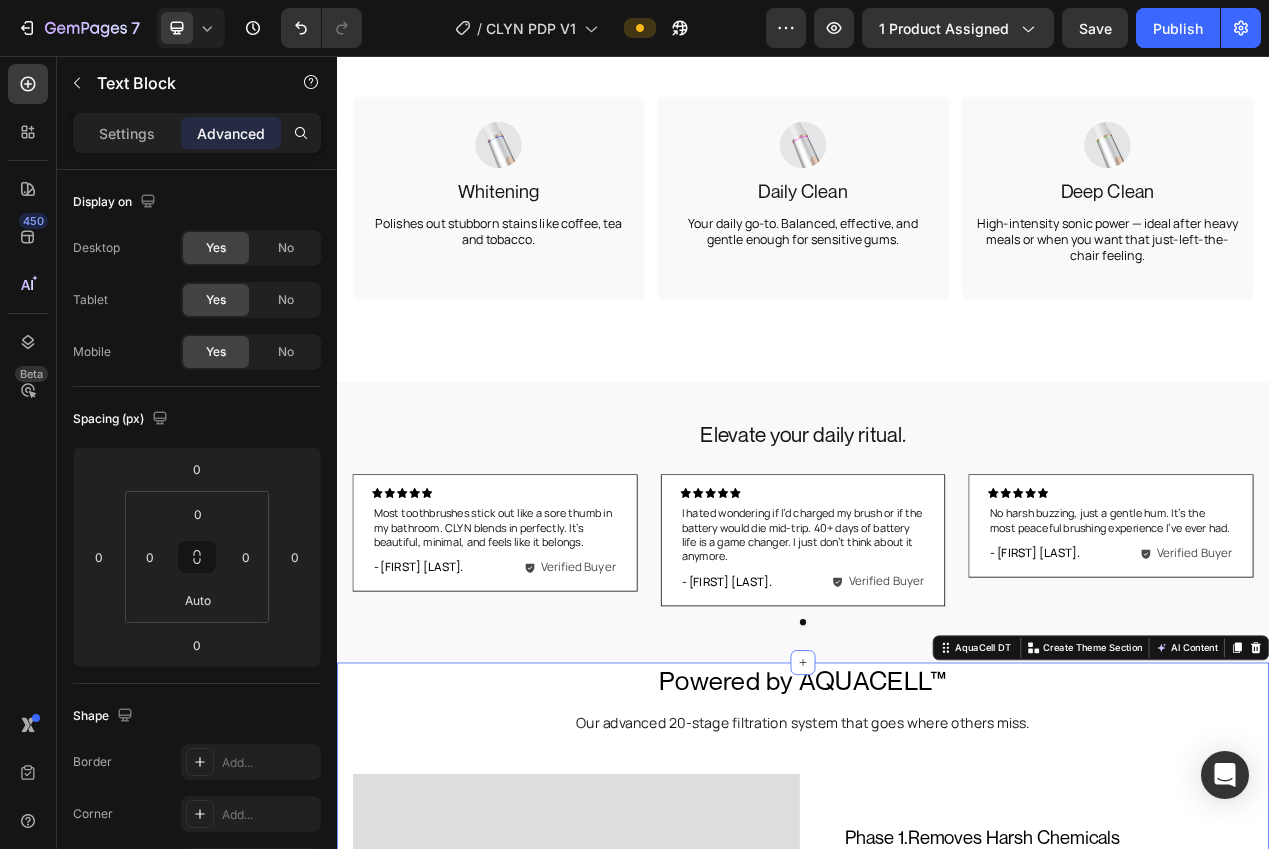 click on "Powered by AQUACELL™ Heading Our advanced 20-stage filtration system that goes where others miss. Text Block Ultra Powerful Filtration For  The Deepest Clean Heading Image Phase 1.  Removes Harsh Chemicals Text Block Reduces chlorine, ammonia, and VOCs - reducing chemical exposure that damages both skin and hair. Text Block                Title Line Phase 2.  Softens Hard Water Text Block Reduces calcium and magnesium — the two minerals most commonly associated with dry skin, brittle hair, and mineral buildup. Text Block                Title Line Phase 3.  Vitamin Infusion Text Block Infuses water with Vitamin C & E — supporting collagen, soothing inflammation, and enhancing hair shine and elasticity. Text Block                Title Line Row Row Row Row" at bounding box center [937, 1241] 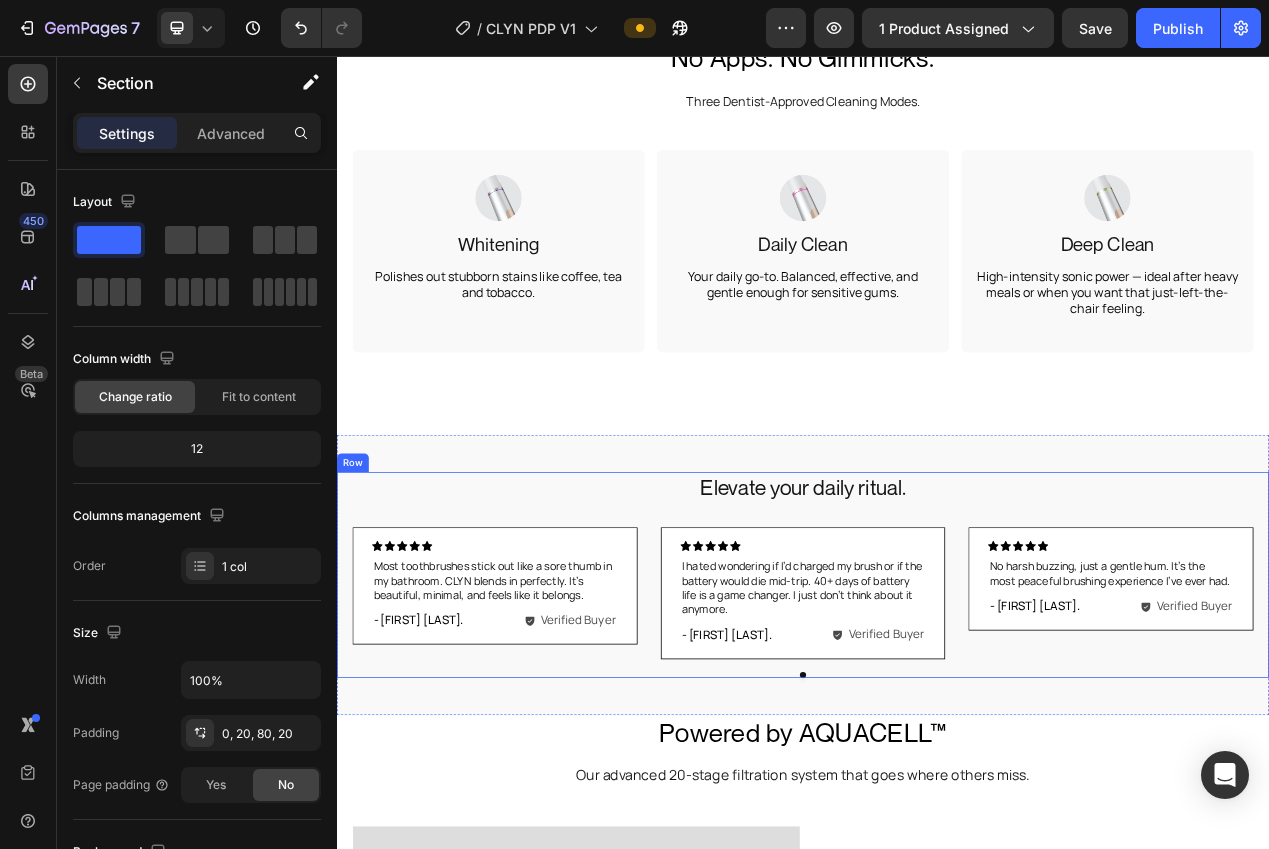 scroll, scrollTop: 1882, scrollLeft: 0, axis: vertical 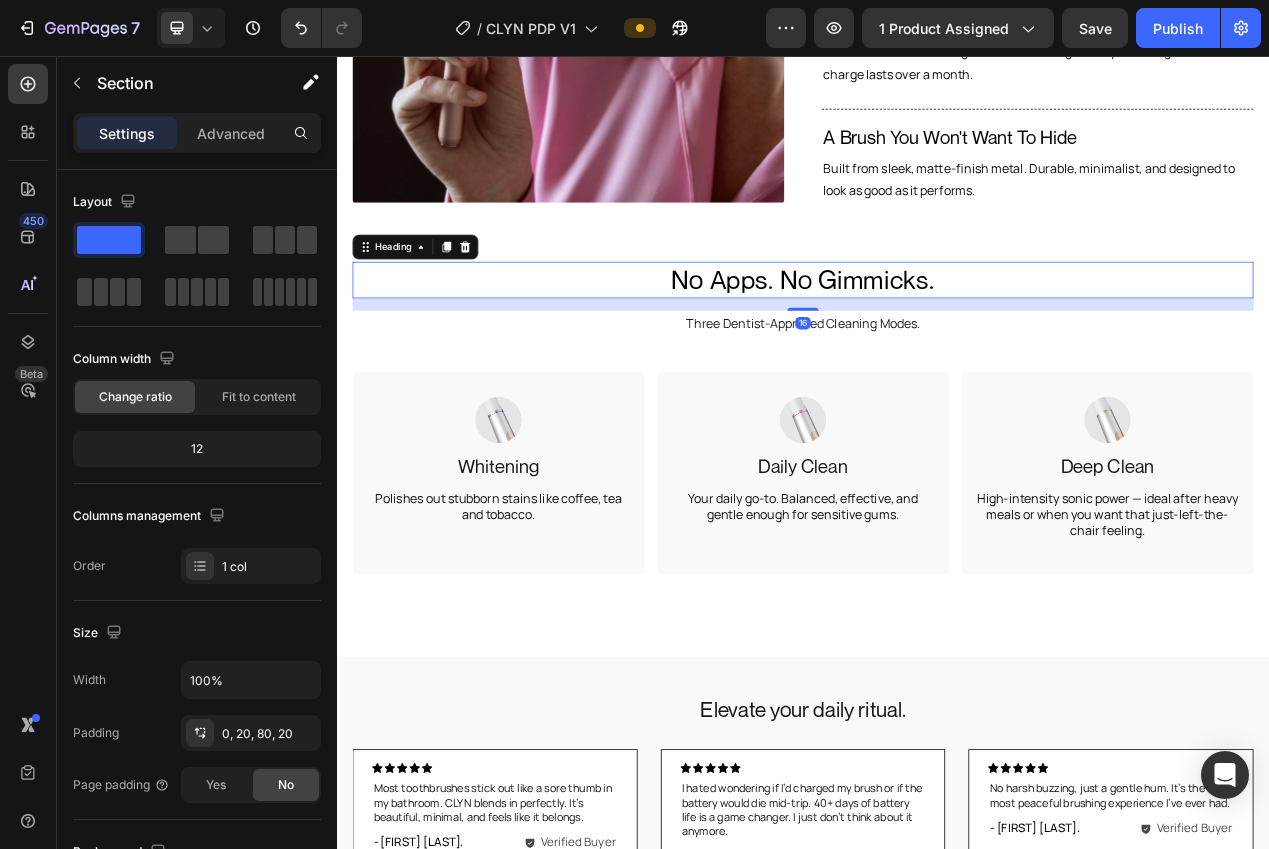 click on "No Apps. No Gimmicks." at bounding box center [937, 344] 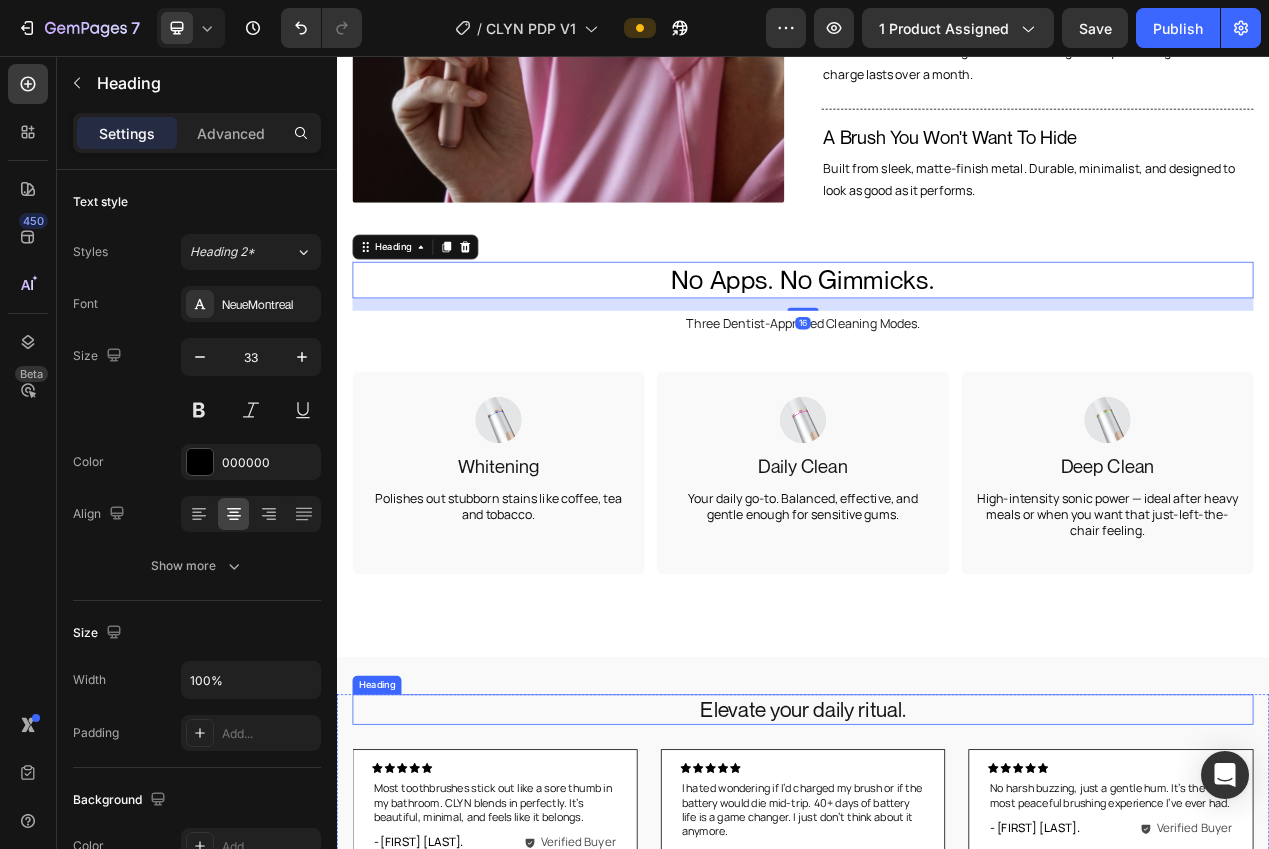 drag, startPoint x: 957, startPoint y: 890, endPoint x: 937, endPoint y: 879, distance: 22.825424 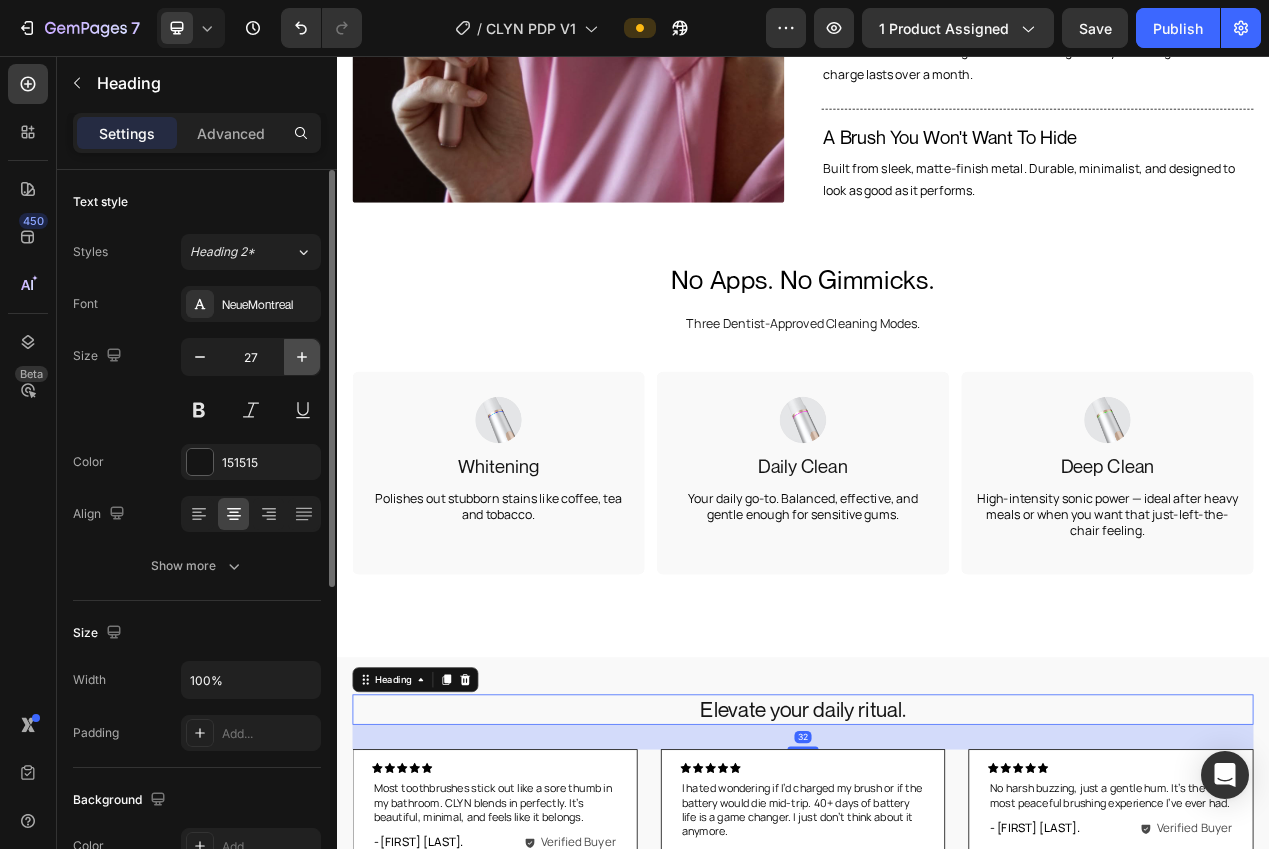 click 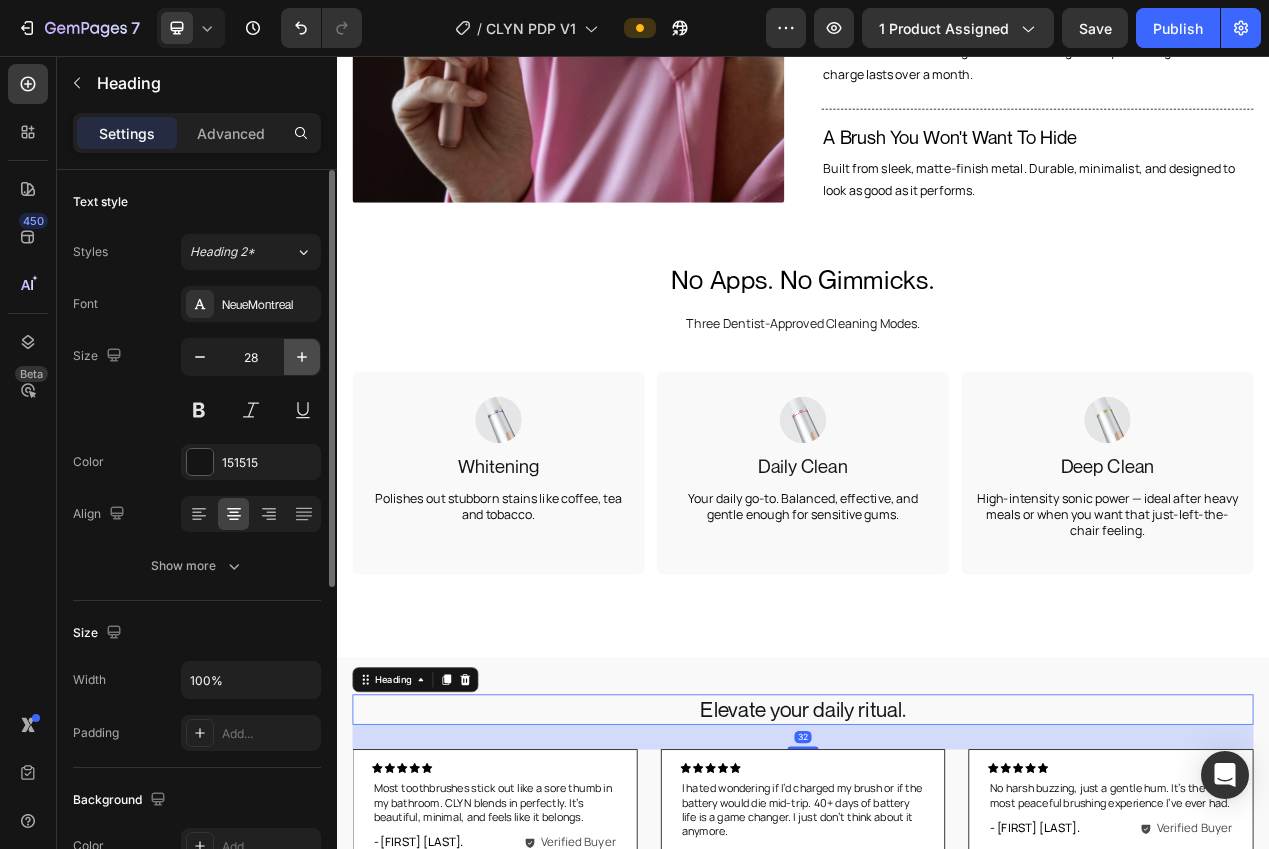 click 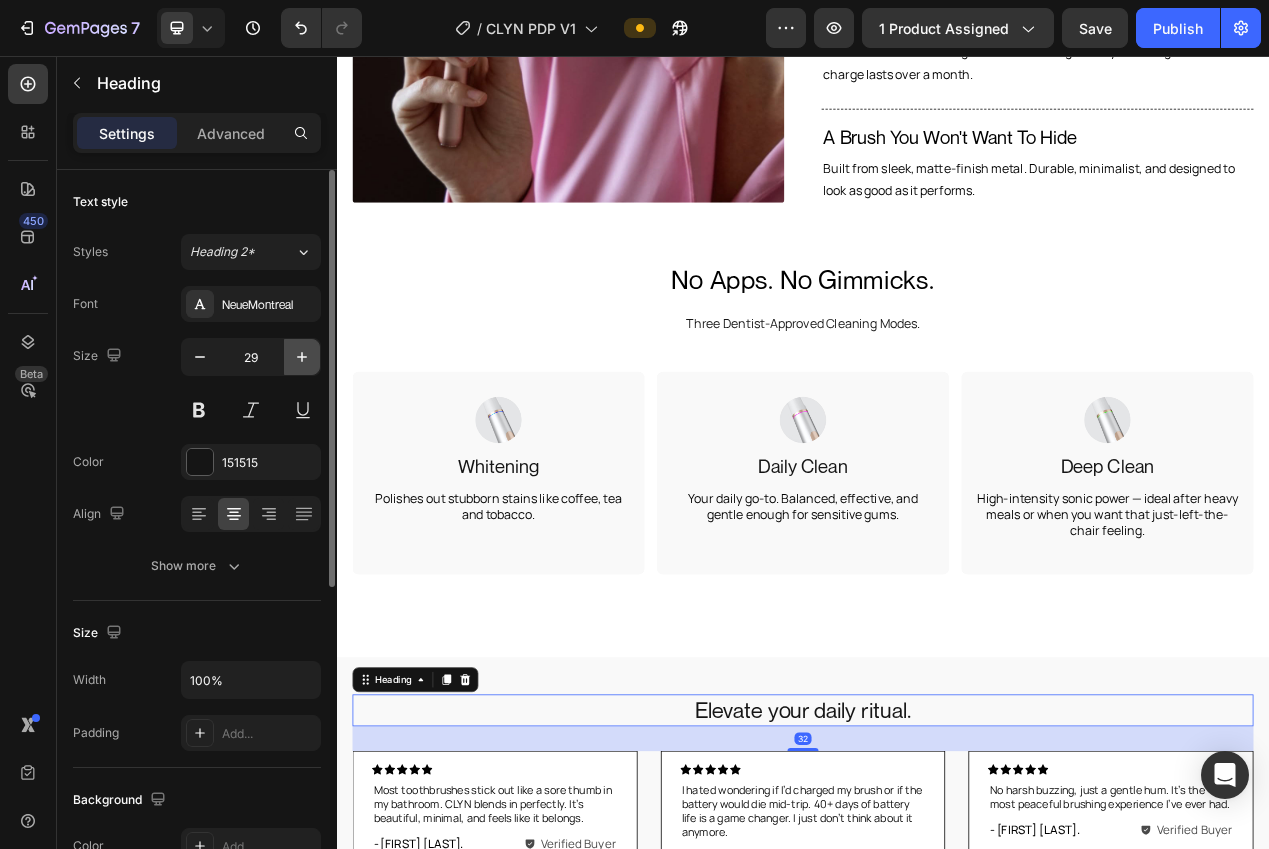 click 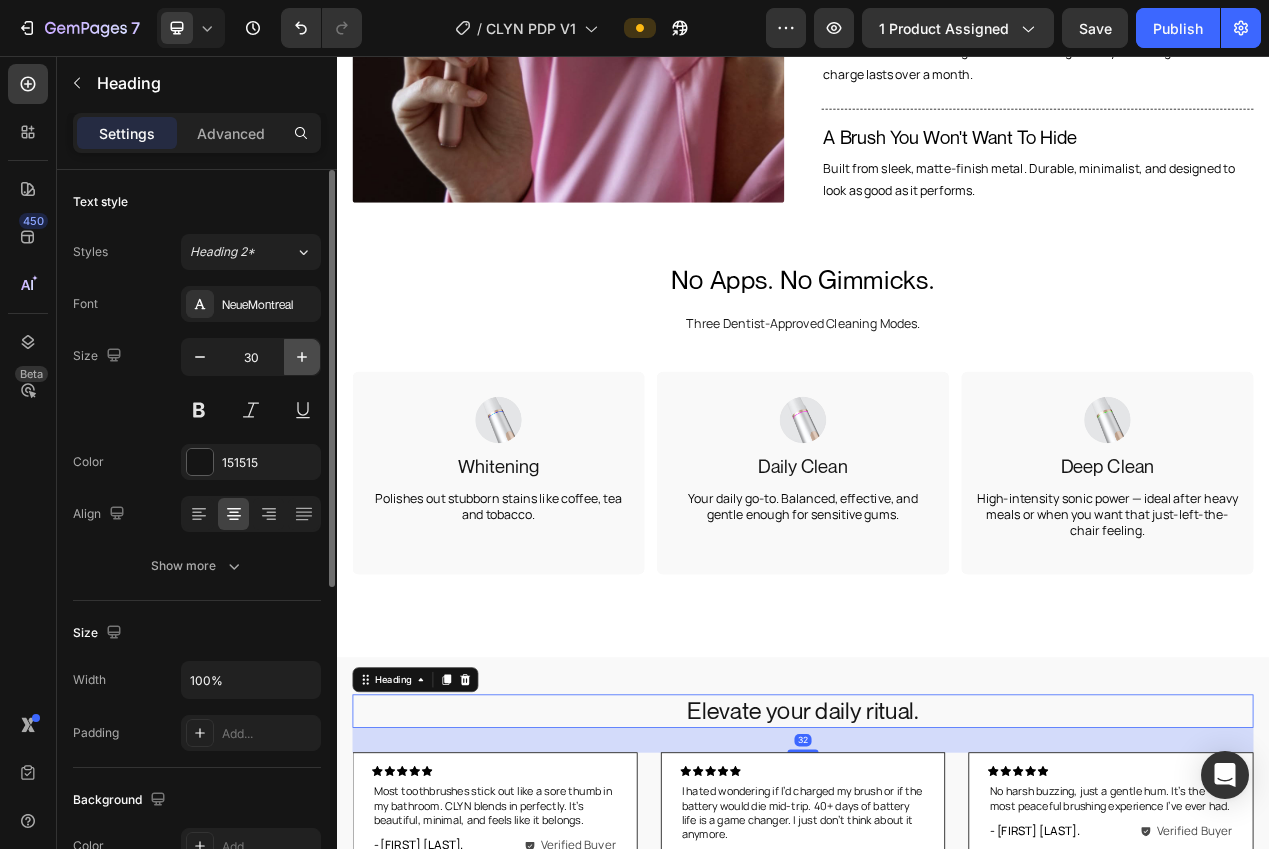 click 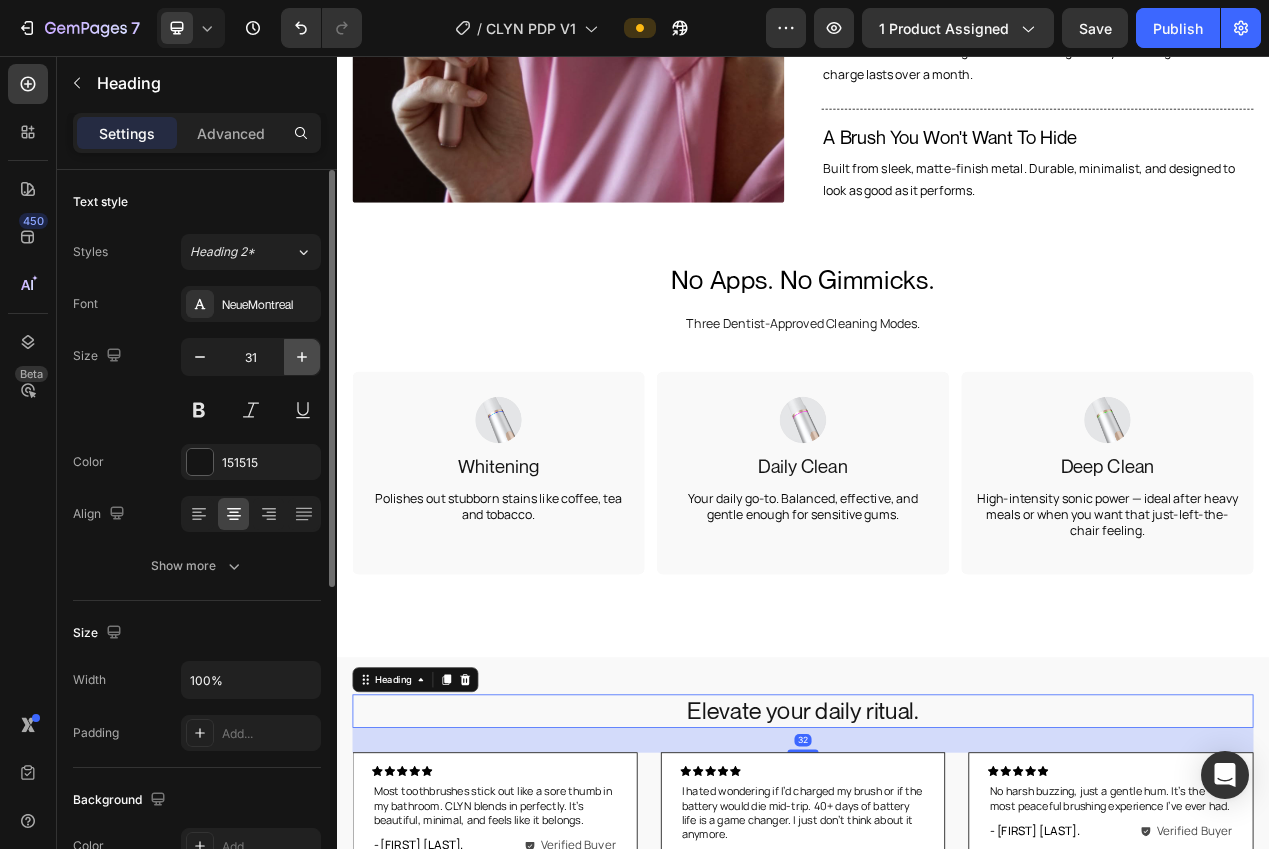 click 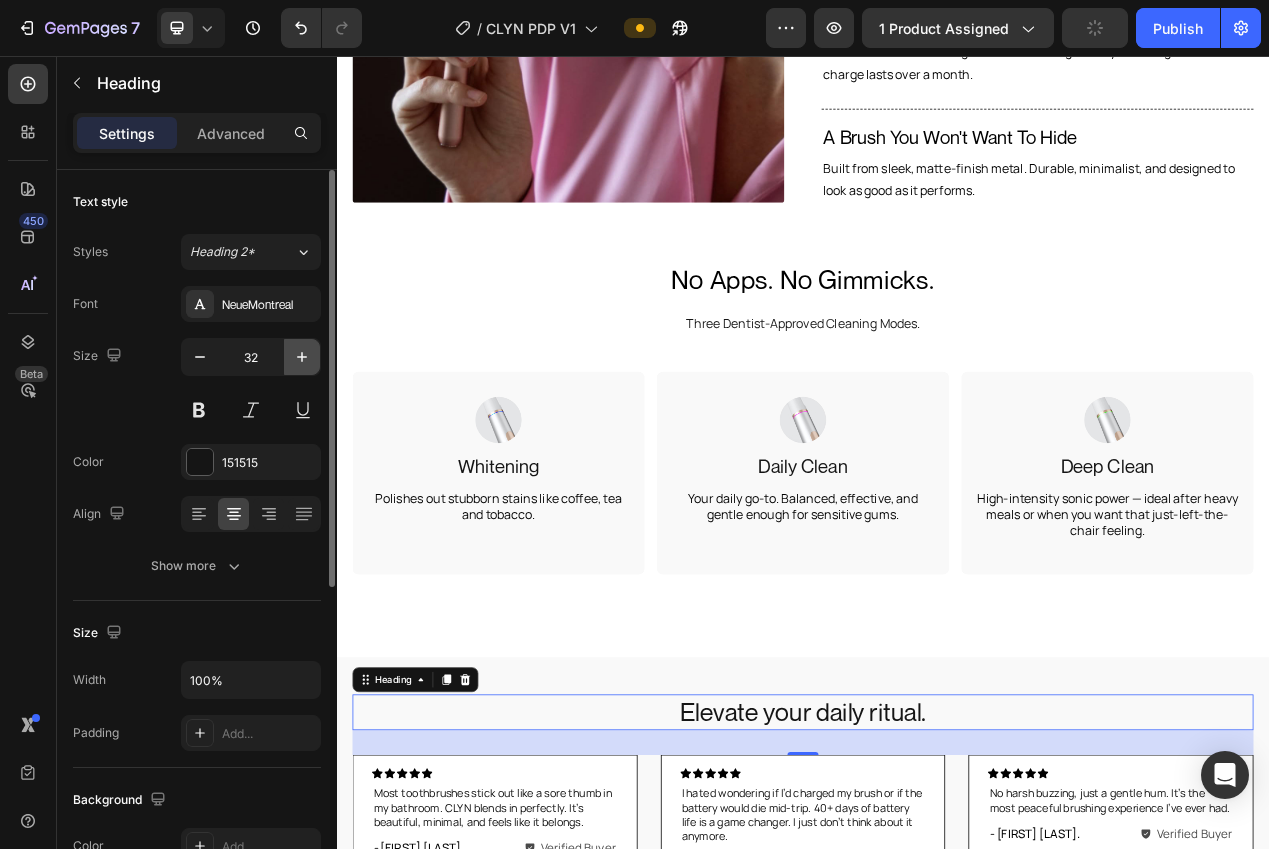 click 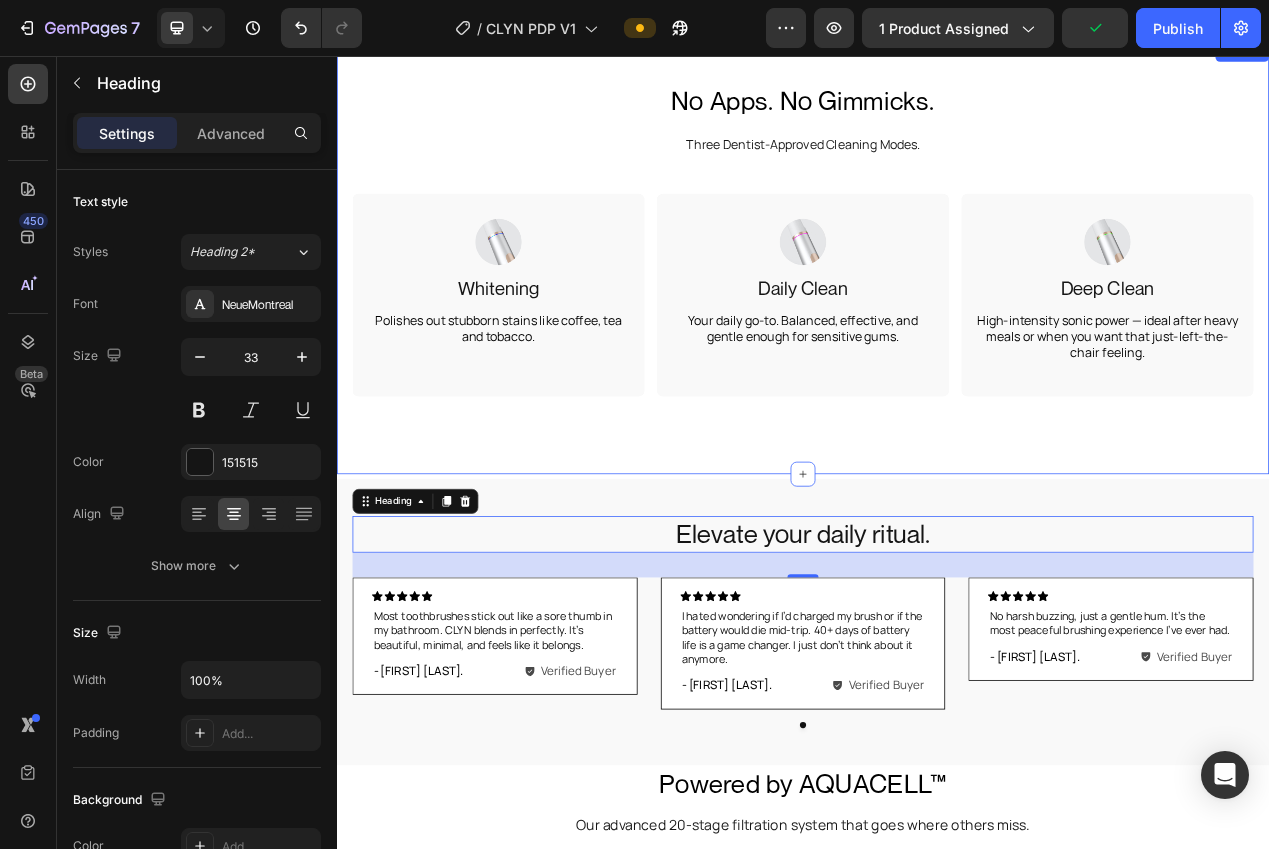 click on "No Apps. No Gimmicks. Heading Three Dentist-Approved Cleaning Modes. Text Block No Apps. No Gimmicks. Heading Three Dentist-Approved Cleaning Modes. Text Block
Image Whitening Text Block Polishes out stubborn stains like coffee, tea and tobacco.  Text Block Row Hero Banner Image Daily Clean Text Block Your daily go-to. Balanced, effective, and gentle enough for sensitive gums. Text Block Row Hero Banner Image Deep Clean Text Block High-intensity sonic power — ideal after heavy meals or when you want that just-left-the-chair feeling. Text Block Row Hero Banner
Carousel Row Section 5" at bounding box center (937, 316) 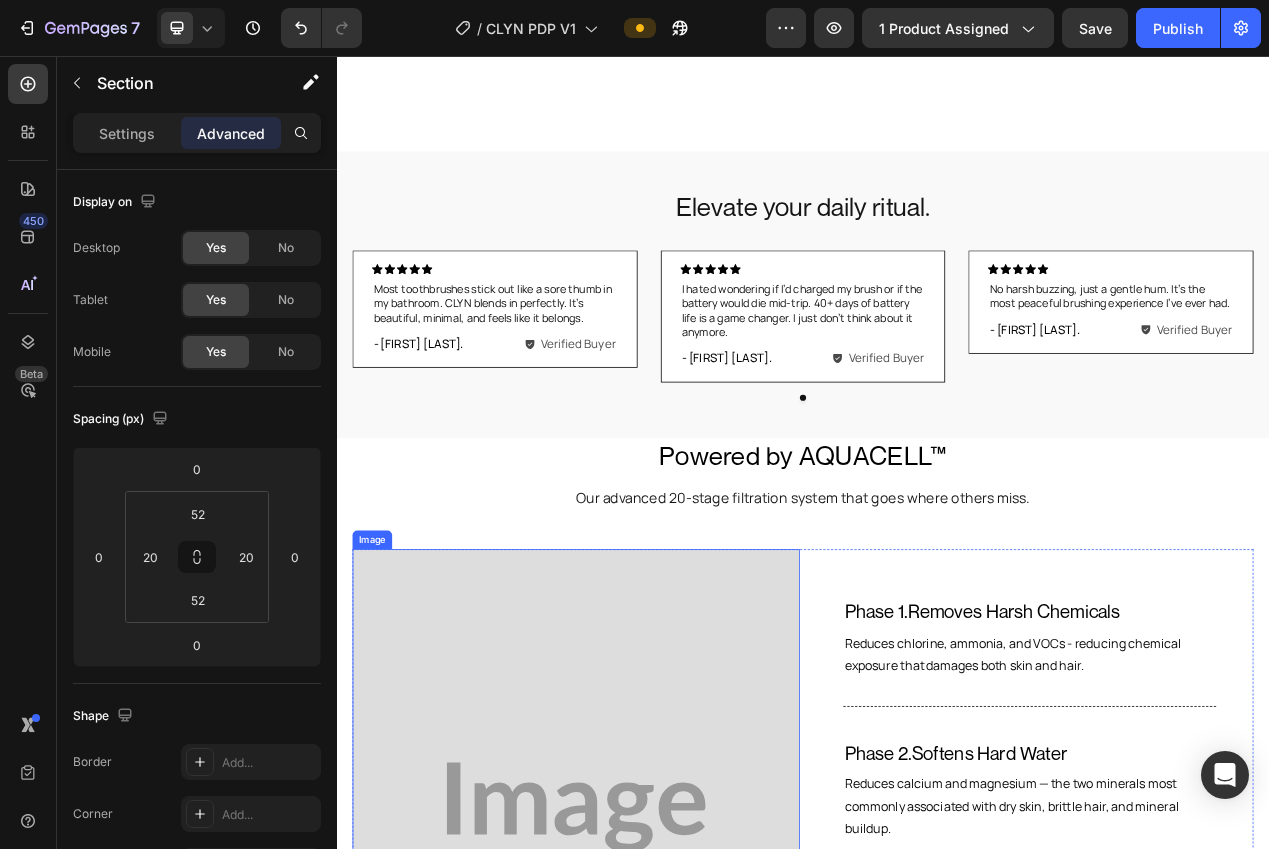 scroll, scrollTop: 2745, scrollLeft: 0, axis: vertical 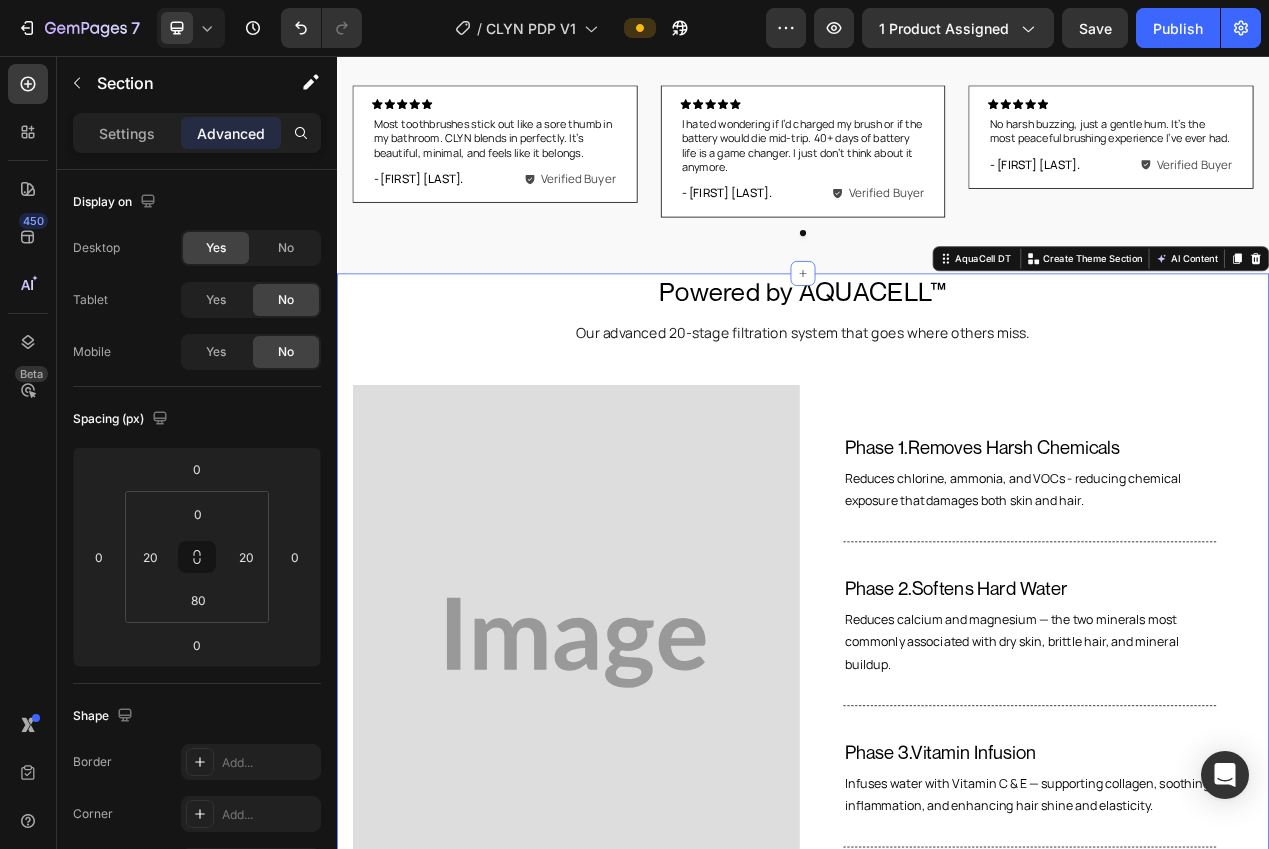 click on "Powered by AQUACELL™ Heading Our advanced 20-stage filtration system that goes where others miss. Text Block Ultra Powerful Filtration For  The Deepest Clean Heading Image Phase 1.  Removes Harsh Chemicals Text Block Reduces chlorine, ammonia, and VOCs - reducing chemical exposure that damages both skin and hair. Text Block                Title Line Phase 2.  Softens Hard Water Text Block Reduces calcium and magnesium — the two minerals most commonly associated with dry skin, brittle hair, and mineral buildup. Text Block                Title Line Phase 3.  Vitamin Infusion Text Block Infuses water with Vitamin C & E — supporting collagen, soothing inflammation, and enhancing hair shine and elasticity. Text Block                Title Line Row Row Row Row AquaCell DT   Create Theme Section AI Content Write with GemAI What would you like to describe here? Tone and Voice Persuasive Product CLYN Brush Show more Generate" at bounding box center (937, 780) 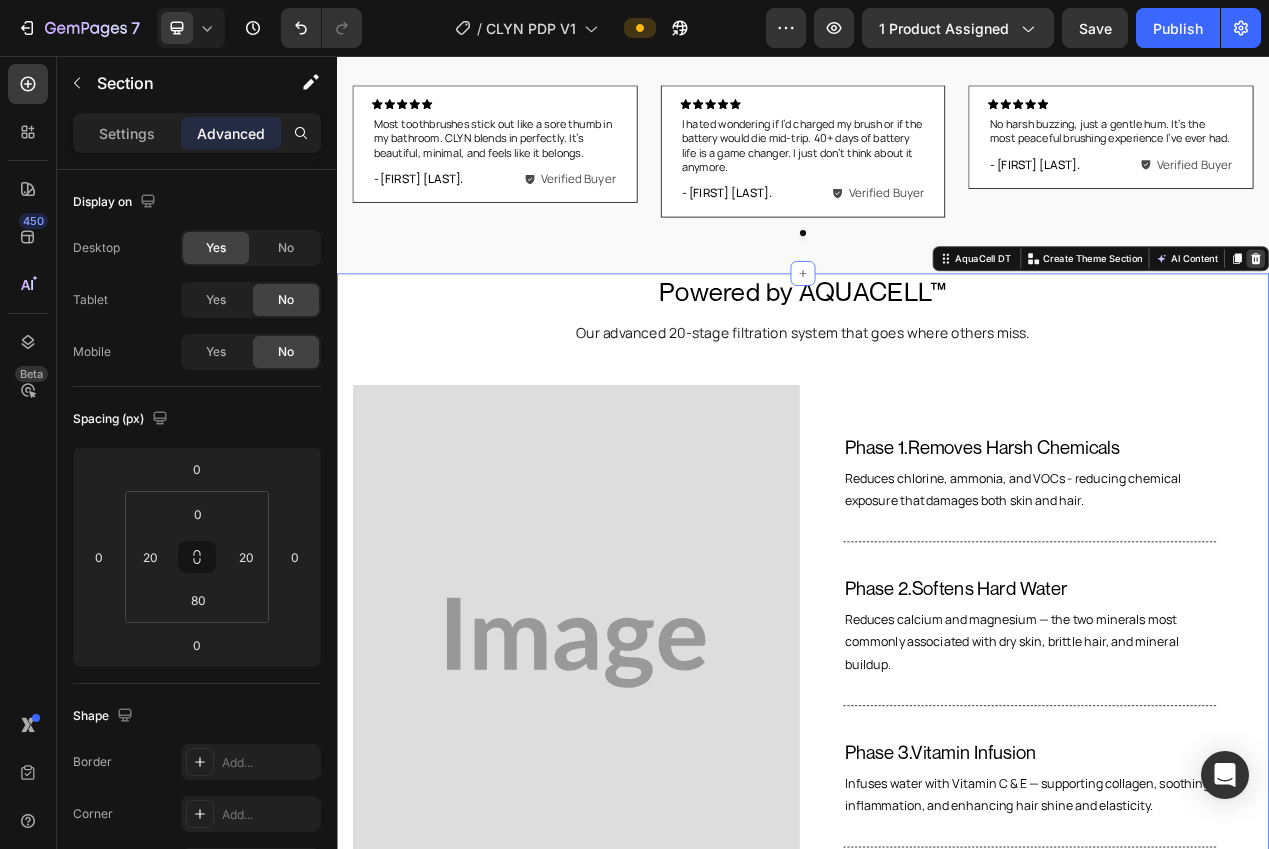 click 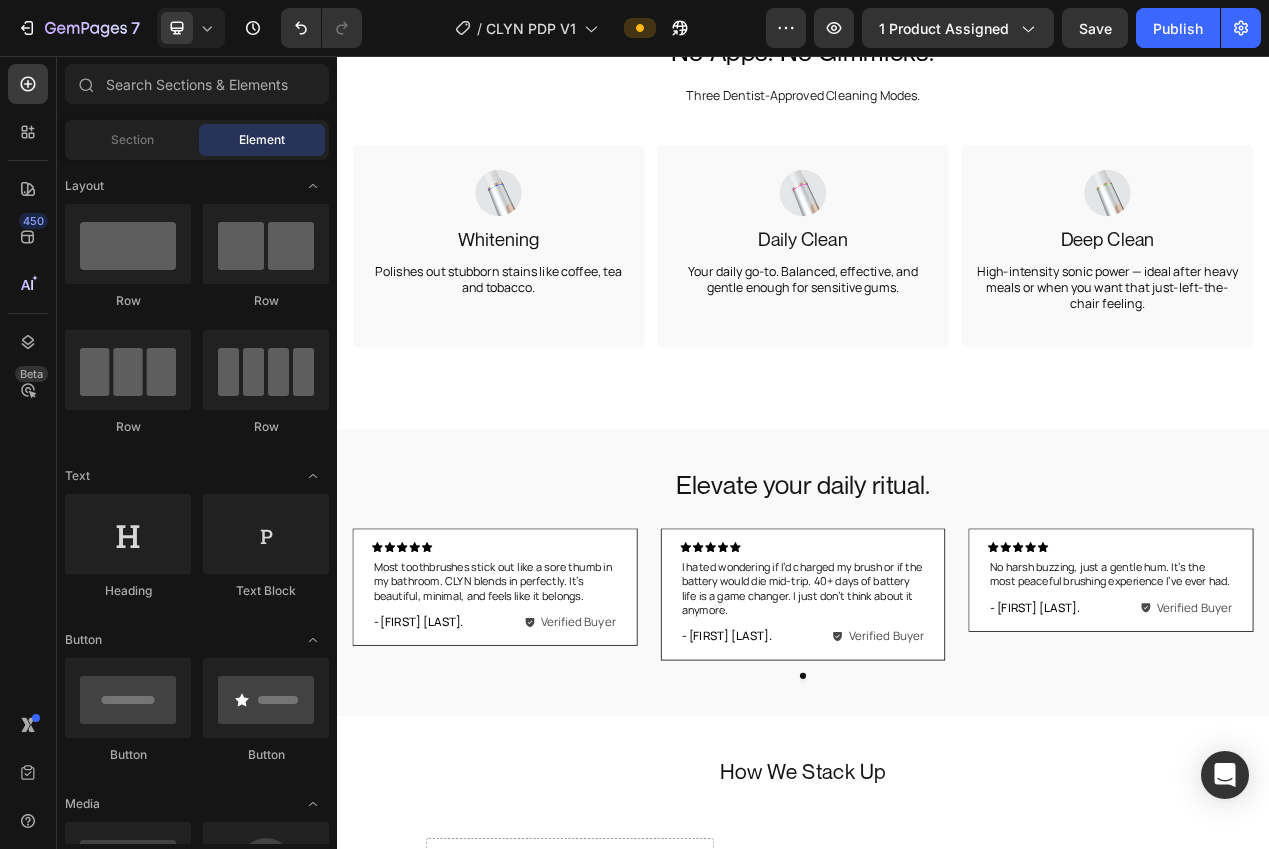 scroll, scrollTop: 2301, scrollLeft: 0, axis: vertical 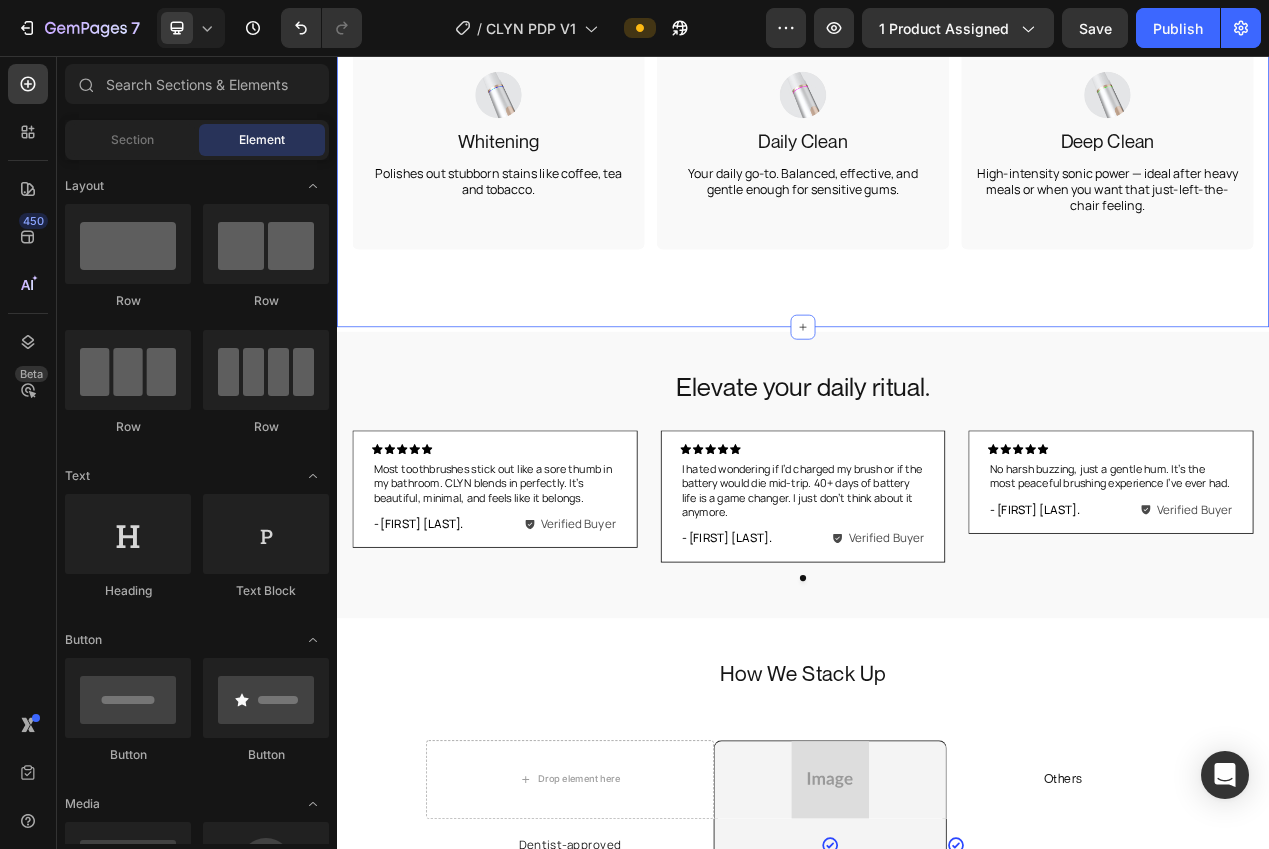 click on "No Apps. No Gimmicks. Heading Three Dentist-Approved Cleaning Modes. Text Block No Apps. No Gimmicks. Heading Three Dentist-Approved Cleaning Modes. Text Block
Image Whitening Text Block Polishes out stubborn stains like coffee, tea and tobacco.  Text Block Row Hero Banner Image Daily Clean Text Block Your daily go-to. Balanced, effective, and gentle enough for sensitive gums. Text Block Row Hero Banner Image Deep Clean Text Block High-intensity sonic power — ideal after heavy meals or when you want that just-left-the-chair feeling. Text Block Row Hero Banner
Carousel Row Section 5" at bounding box center (937, 127) 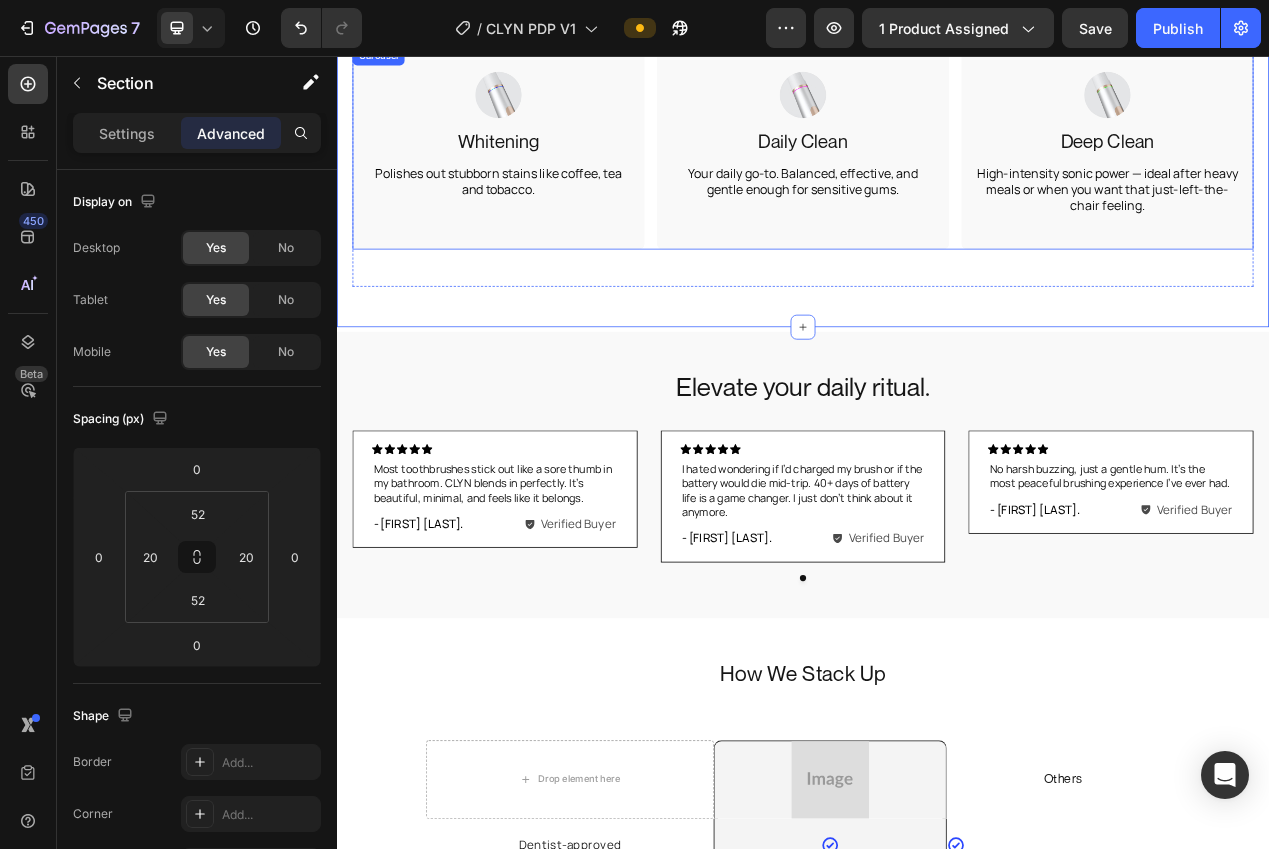 click on "Image Whitening Text Block Polishes out stubborn stains like coffee, tea and tobacco.  Text Block Row Hero Banner Image Daily Clean Text Block Your daily go-to. Balanced, effective, and gentle enough for sensitive gums. Text Block Row Hero Banner Image Deep Clean Text Block High-intensity sonic power — ideal after heavy meals or when you want that just-left-the-chair feeling. Text Block Row Hero Banner" at bounding box center [937, 175] 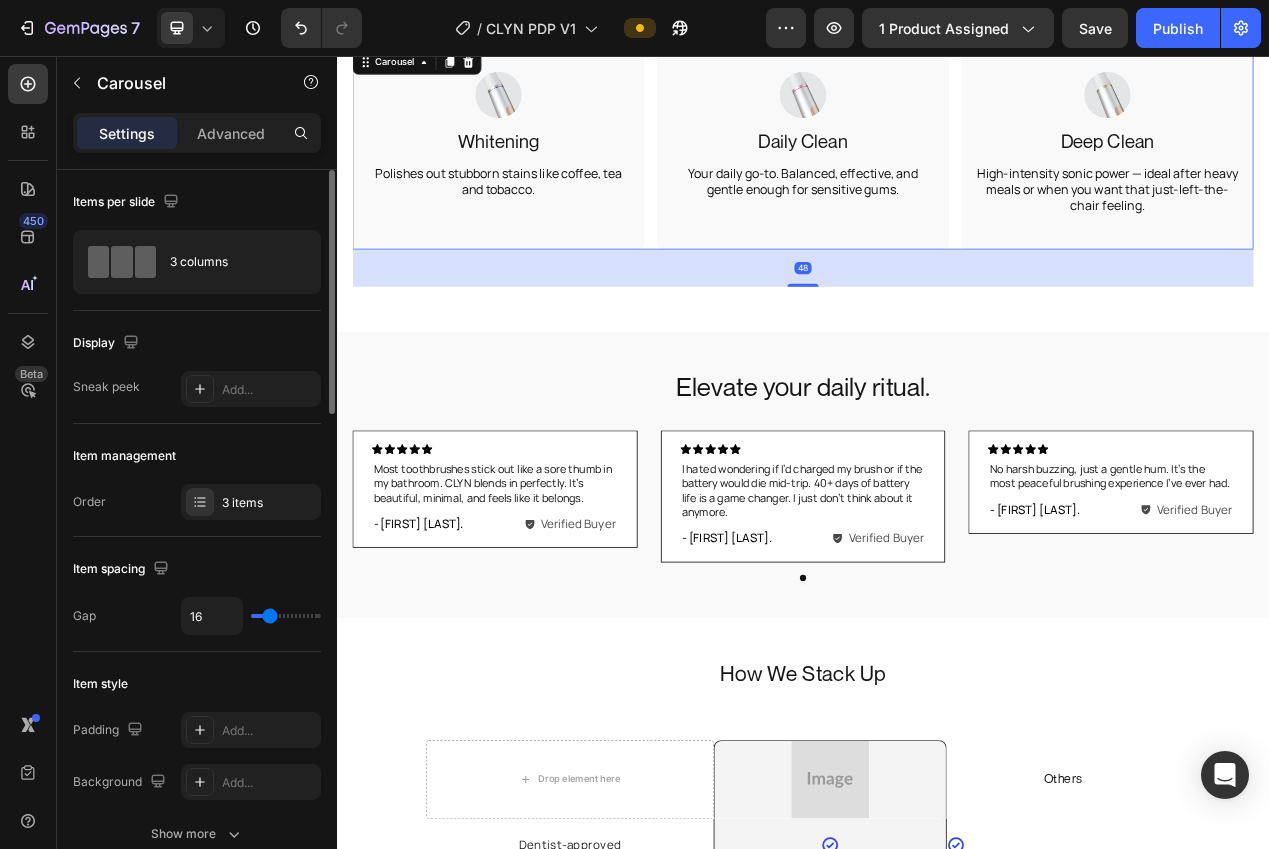 drag, startPoint x: 204, startPoint y: 130, endPoint x: 209, endPoint y: 210, distance: 80.1561 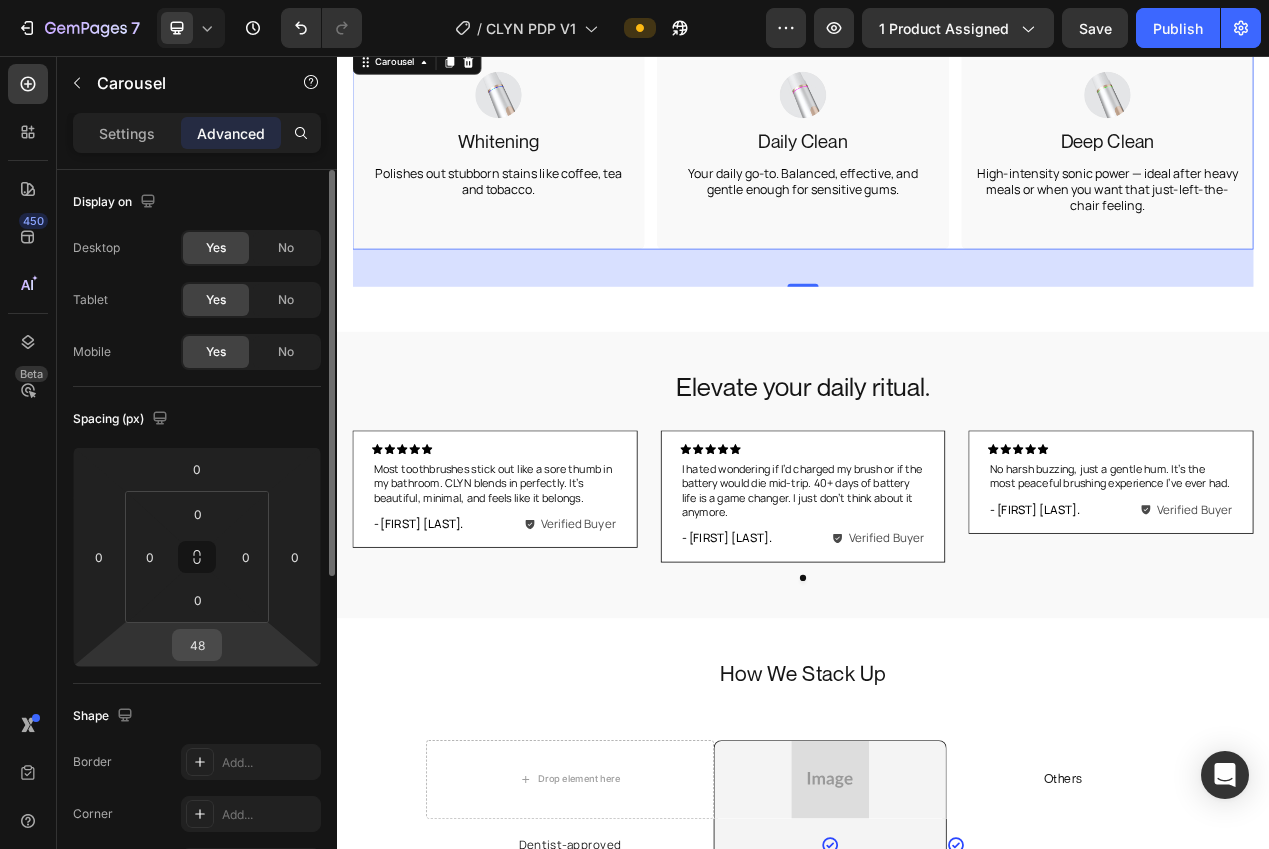 click on "48" at bounding box center (197, 645) 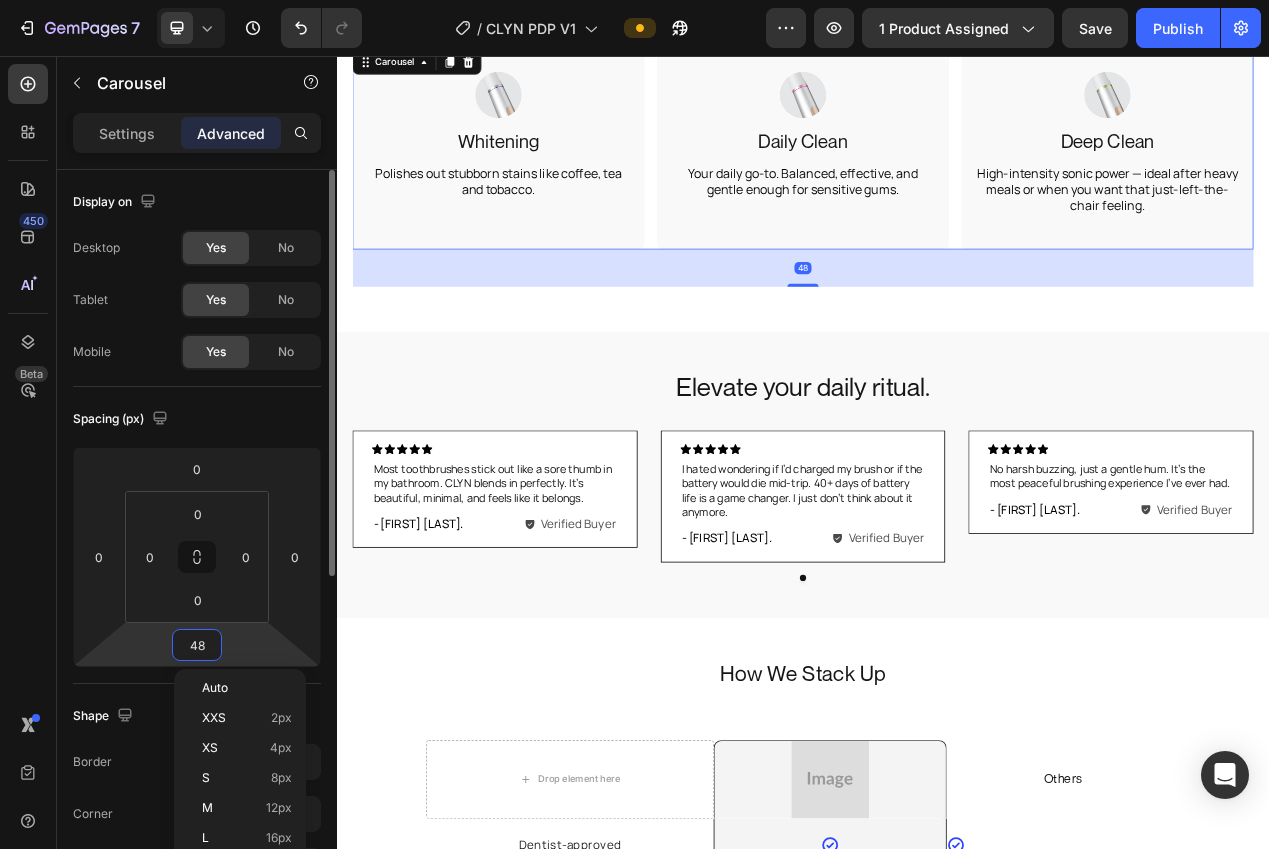 type on "0" 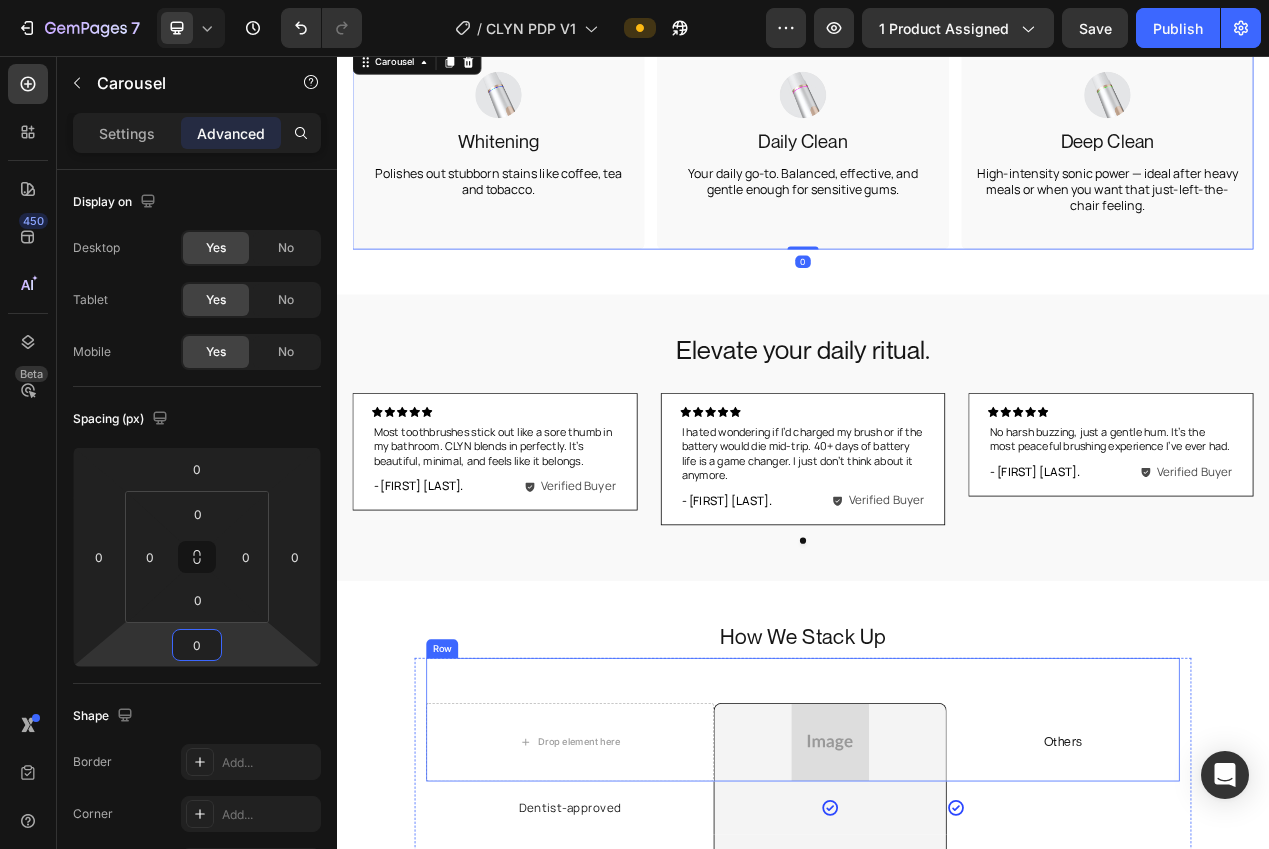 click on "Drop element here Image Row Others Text block Row" at bounding box center (937, 910) 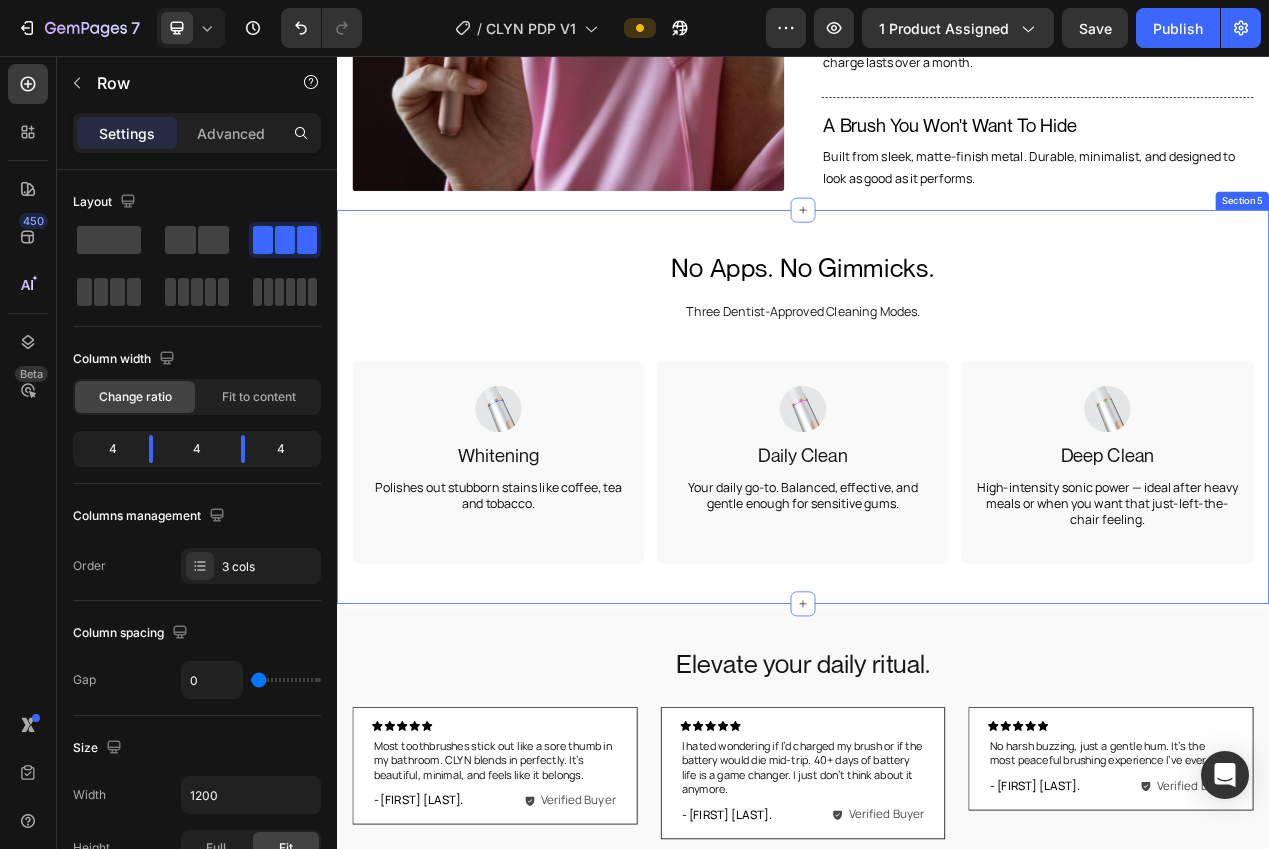 scroll, scrollTop: 1951, scrollLeft: 0, axis: vertical 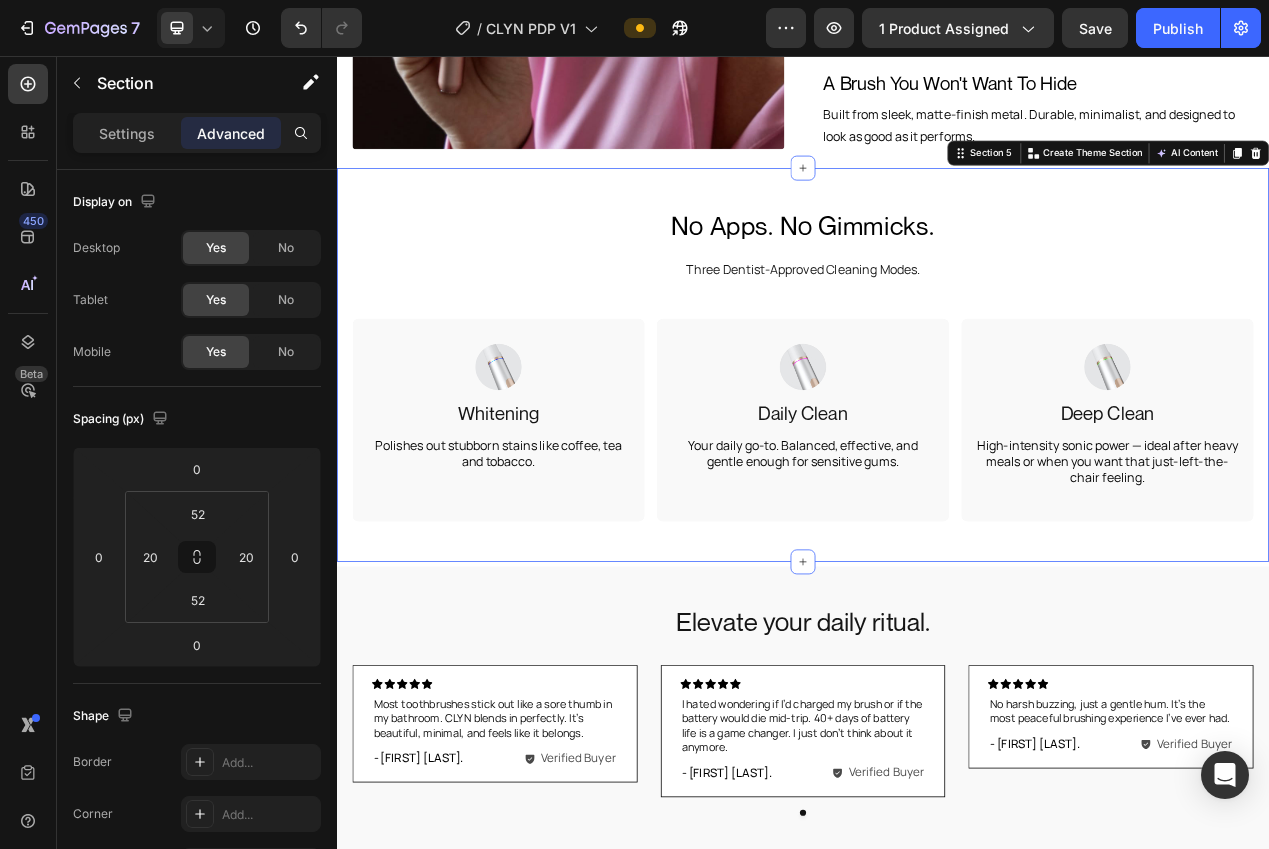 click on "No Apps. No Gimmicks. Heading Three Dentist-Approved Cleaning Modes. Text Block No Apps. No Gimmicks. Heading Three Dentist-Approved Cleaning Modes. Text Block
Image Whitening Text Block Polishes out stubborn stains like coffee, tea and tobacco.  Text Block Row Hero Banner Image Daily Clean Text Block Your daily go-to. Balanced, effective, and gentle enough for sensitive gums. Text Block Row Hero Banner Image Deep Clean Text Block High-intensity sonic power — ideal after heavy meals or when you want that just-left-the-chair feeling. Text Block Row Hero Banner
Carousel Row Section 5   Create Theme Section AI Content Write with GemAI What would you like to describe here? Tone and Voice Persuasive Product CLYN Brush Show more Generate" at bounding box center (937, 453) 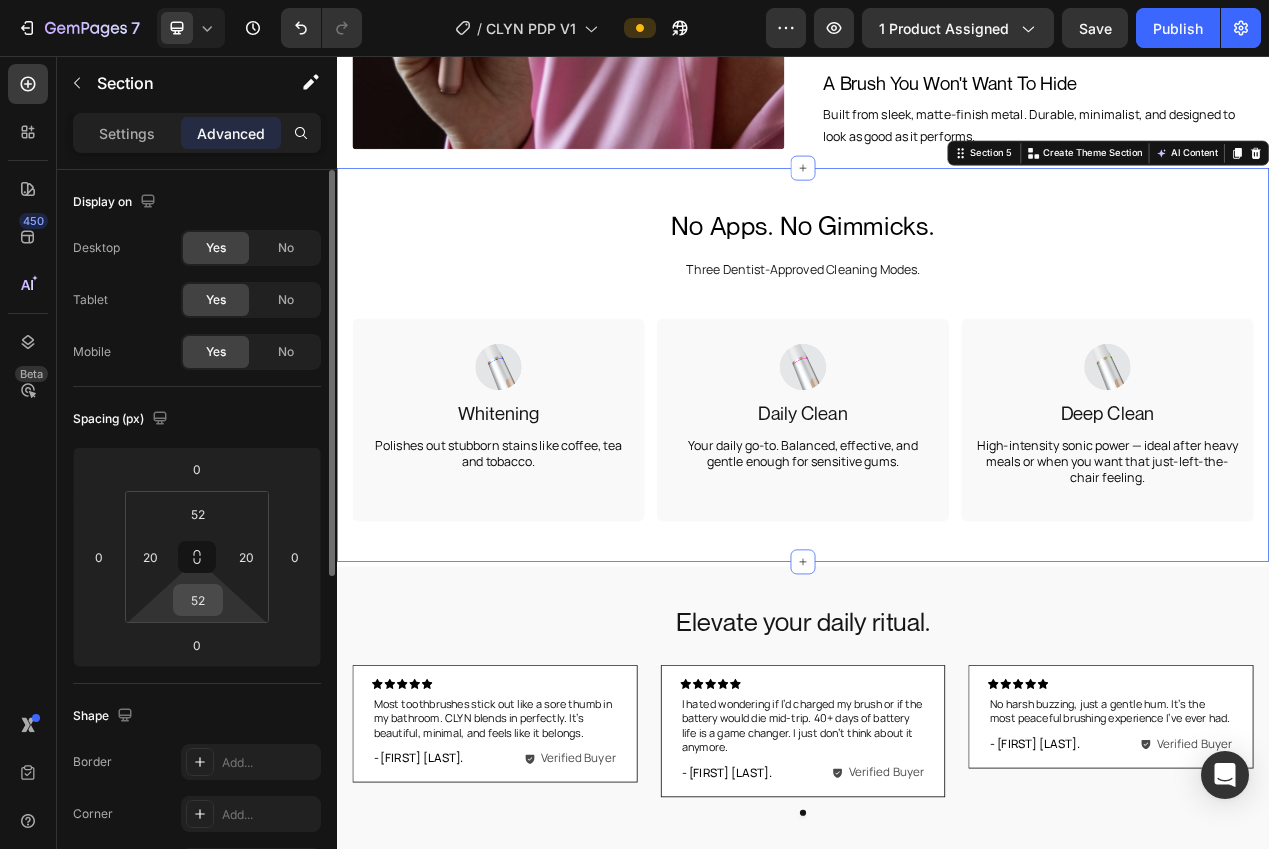 click on "52" at bounding box center [198, 600] 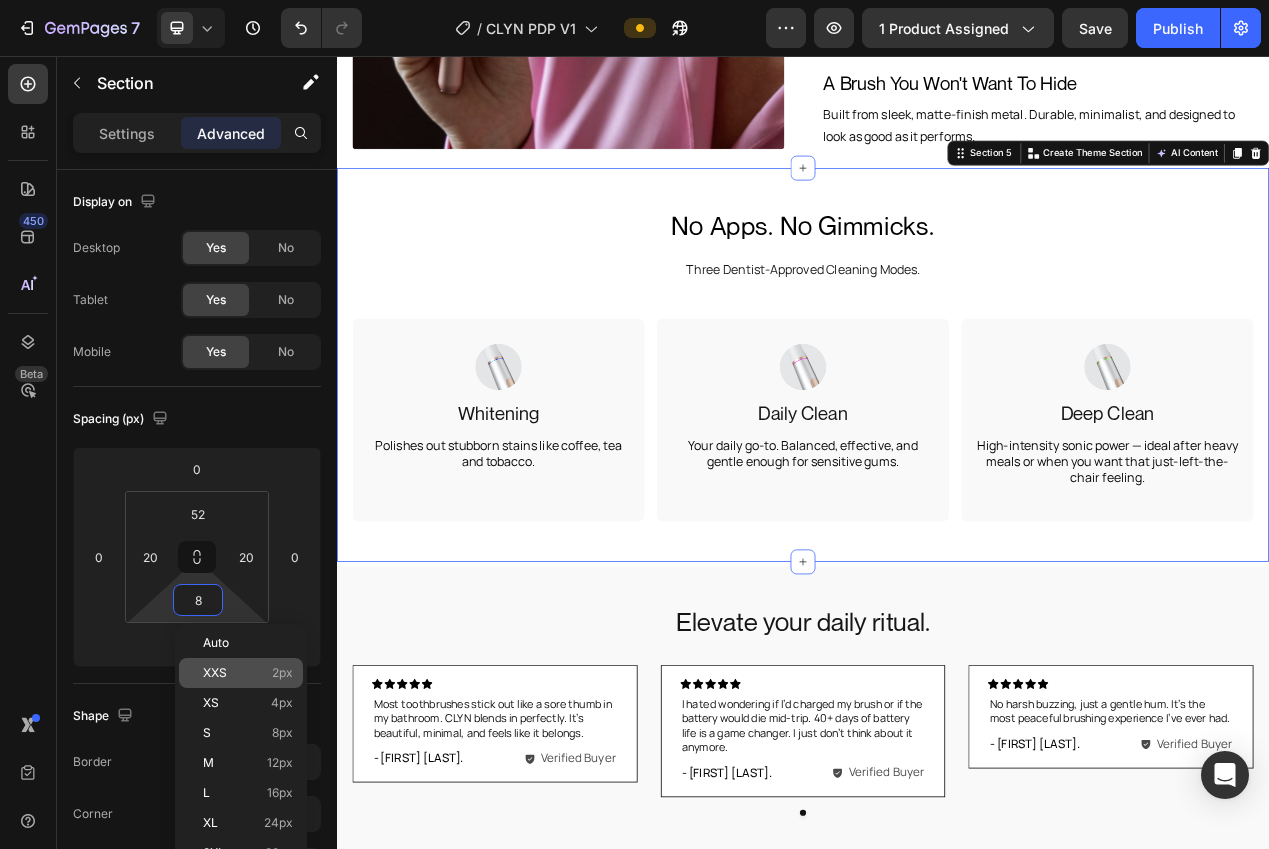 type on "80" 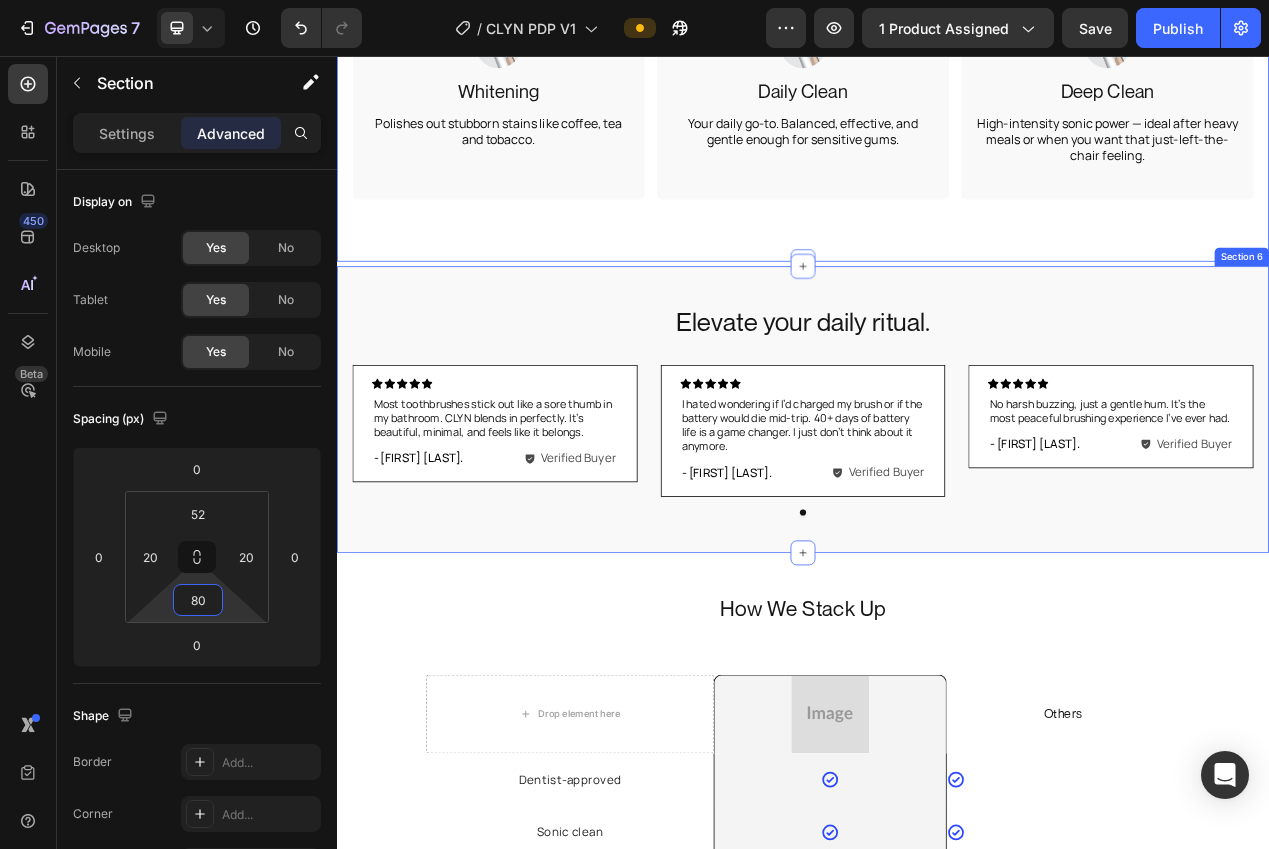 scroll, scrollTop: 2364, scrollLeft: 0, axis: vertical 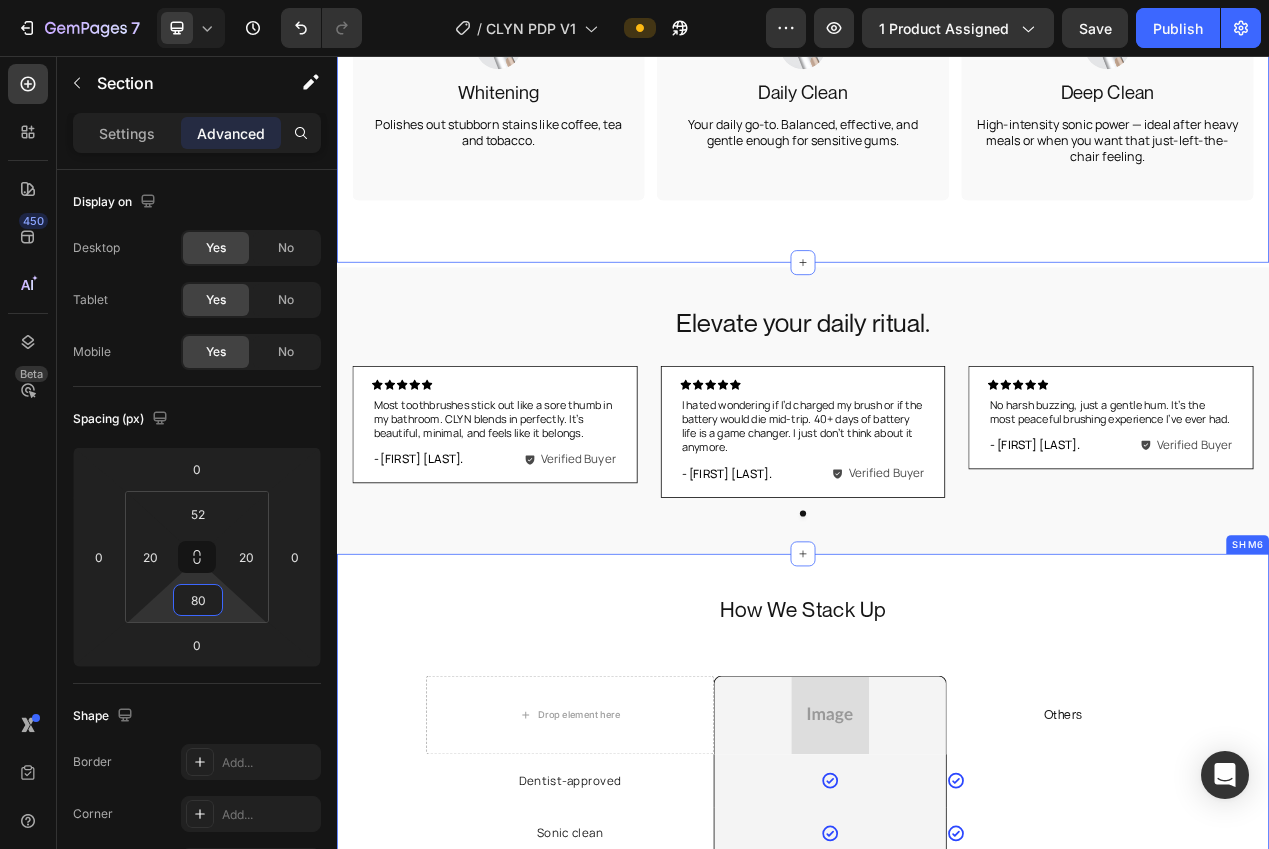 click on "How We Stack Up Heading Row
Drop element here Image Row Others Text block Row Dentist-approved Text block
Icon Row
Icon Row Sonic clean Text block
Icon Row
Icon Row 40+ day battery Text block
Icon Row
Icon Row Brushed metal Text block
Icon Row
Icon Row Whisper quiet Text block
Icon Row
Icon Row USB charger Text block
Icon Row
Icon Row Row SH M6" at bounding box center (937, 1057) 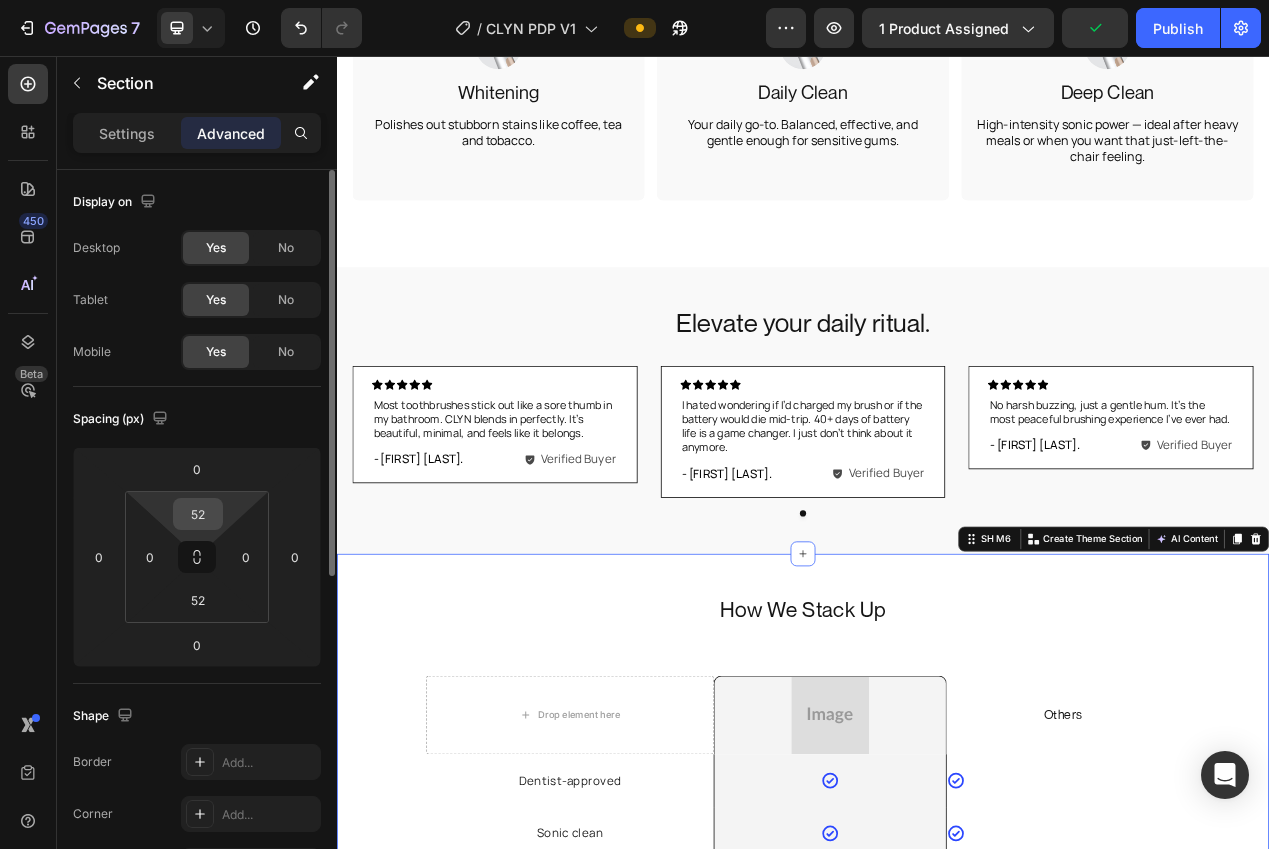 click on "52" at bounding box center [198, 514] 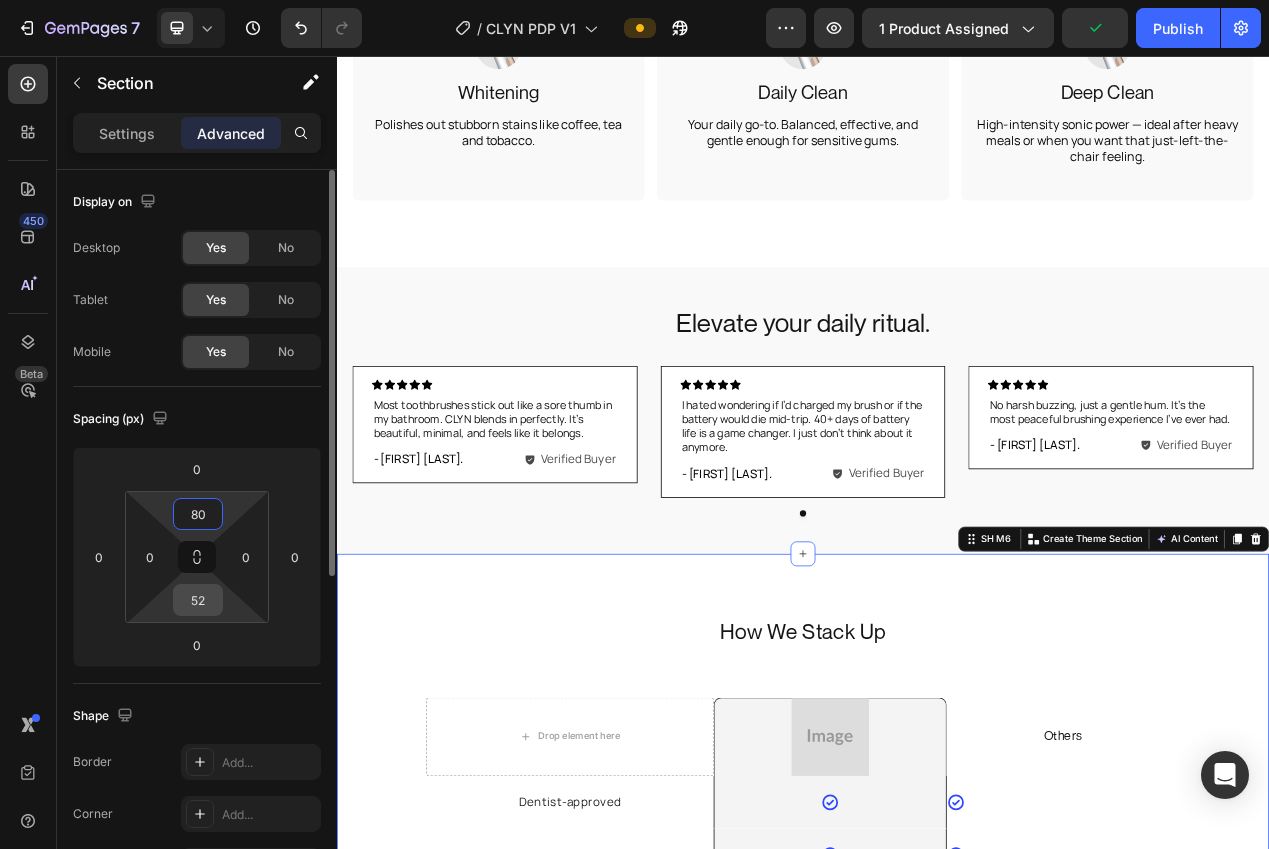 type on "80" 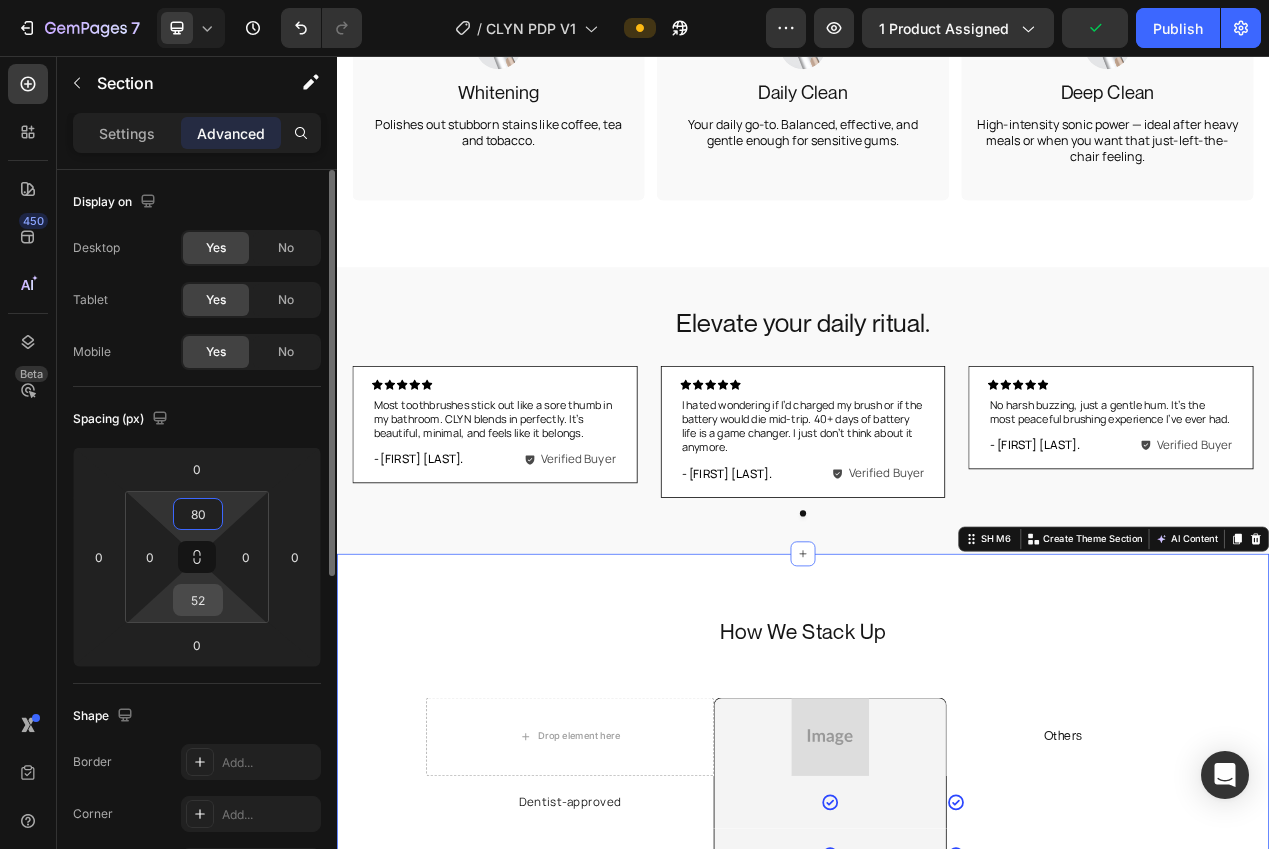 click on "52" at bounding box center (198, 600) 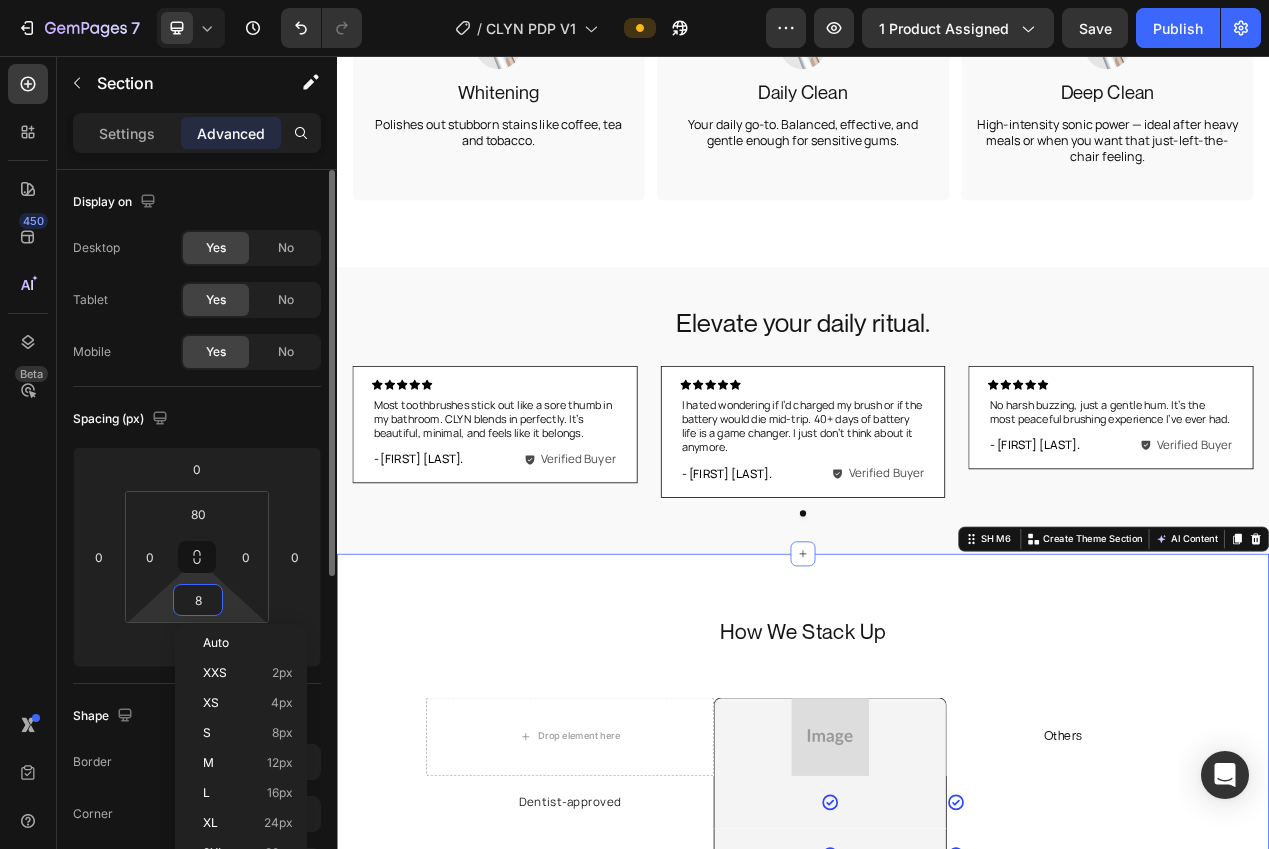 type on "80" 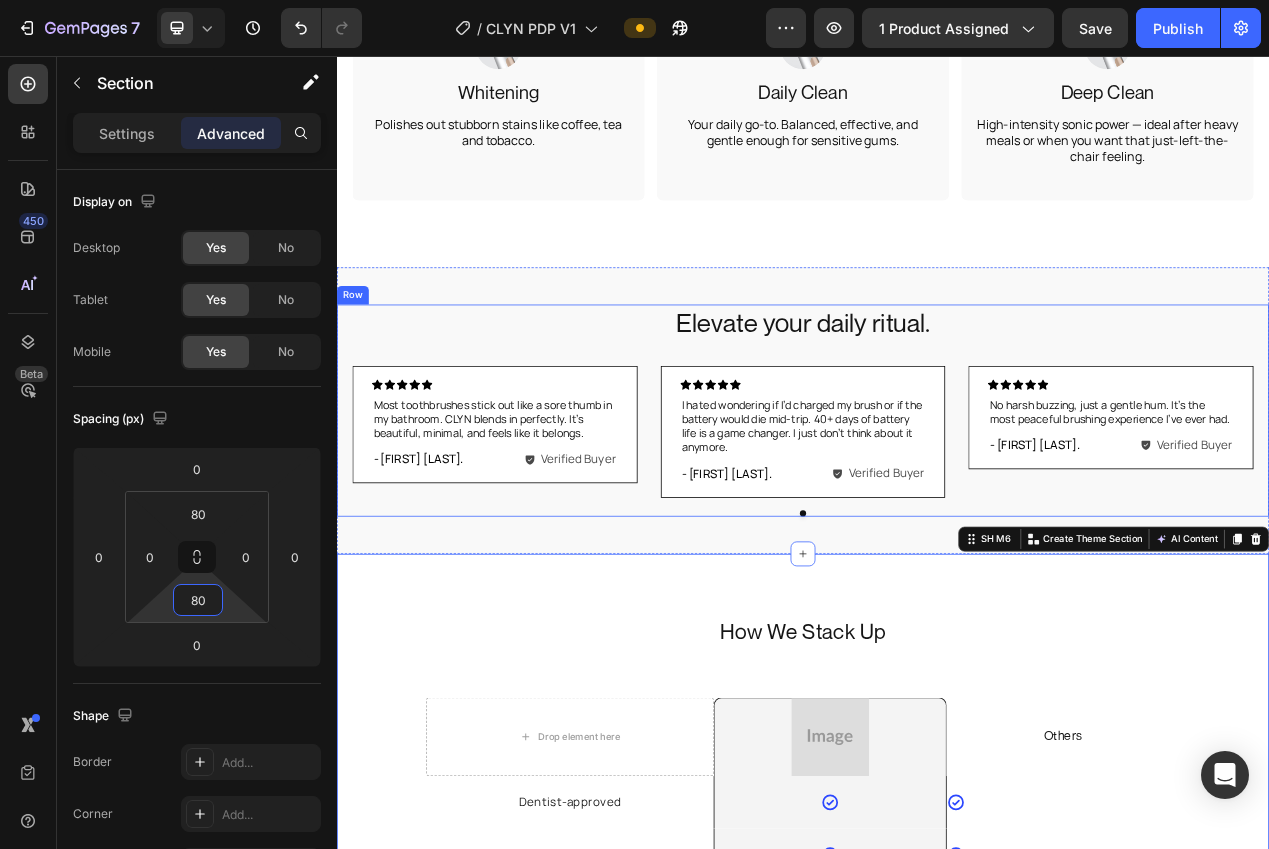 click on "No Apps. No Gimmicks. Heading Three Dentist-Approved Cleaning Modes. Text Block No Apps. No Gimmicks. Heading Three Dentist-Approved Cleaning Modes. Text Block
Image Whitening Text Block Polishes out stubborn stains like coffee, tea and tobacco.  Text Block Row Hero Banner Image Daily Clean Text Block Your daily go-to. Balanced, effective, and gentle enough for sensitive gums. Text Block Row Hero Banner Image Deep Clean Text Block High-intensity sonic power — ideal after heavy meals or when you want that just-left-the-chair feeling. Text Block Row Hero Banner
Carousel Row Section 5" at bounding box center [937, 54] 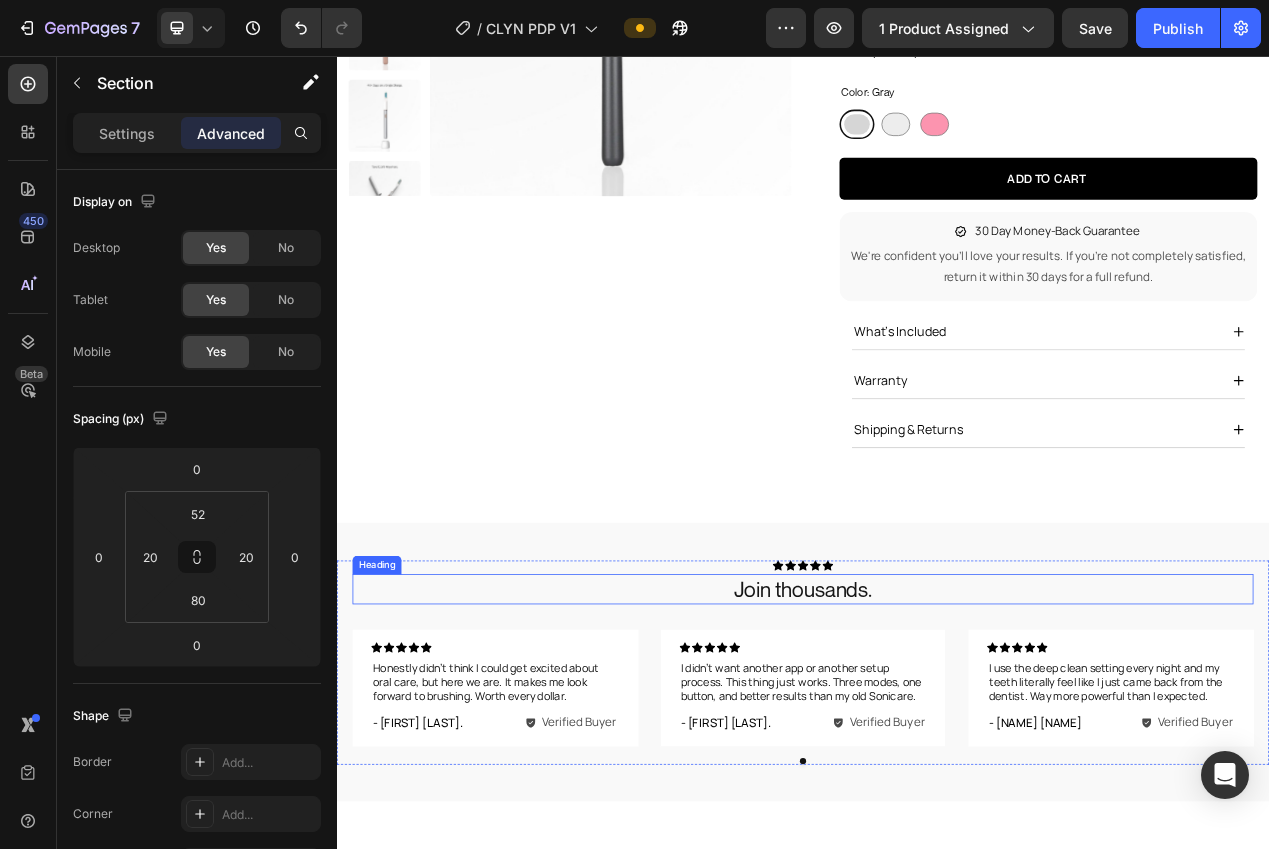 scroll, scrollTop: 402, scrollLeft: 0, axis: vertical 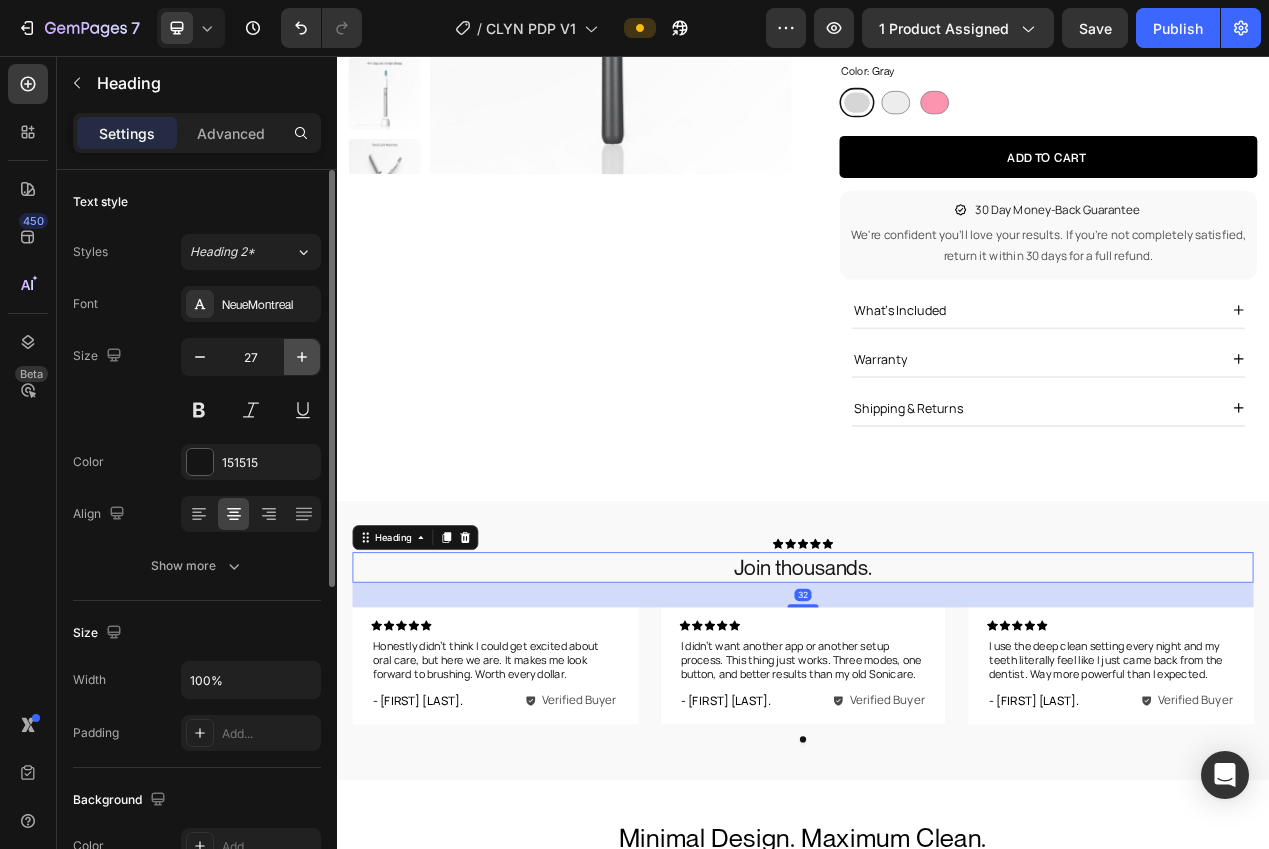 click 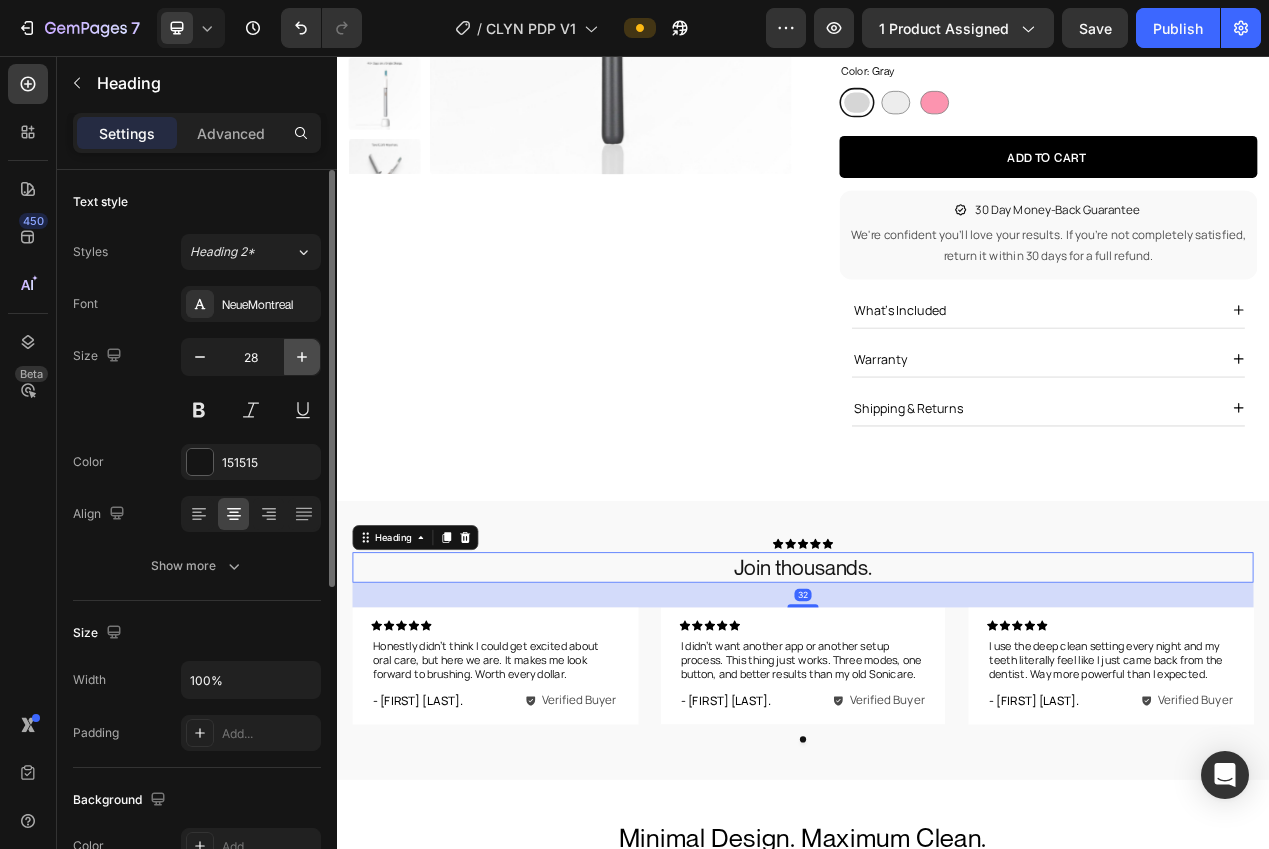 click 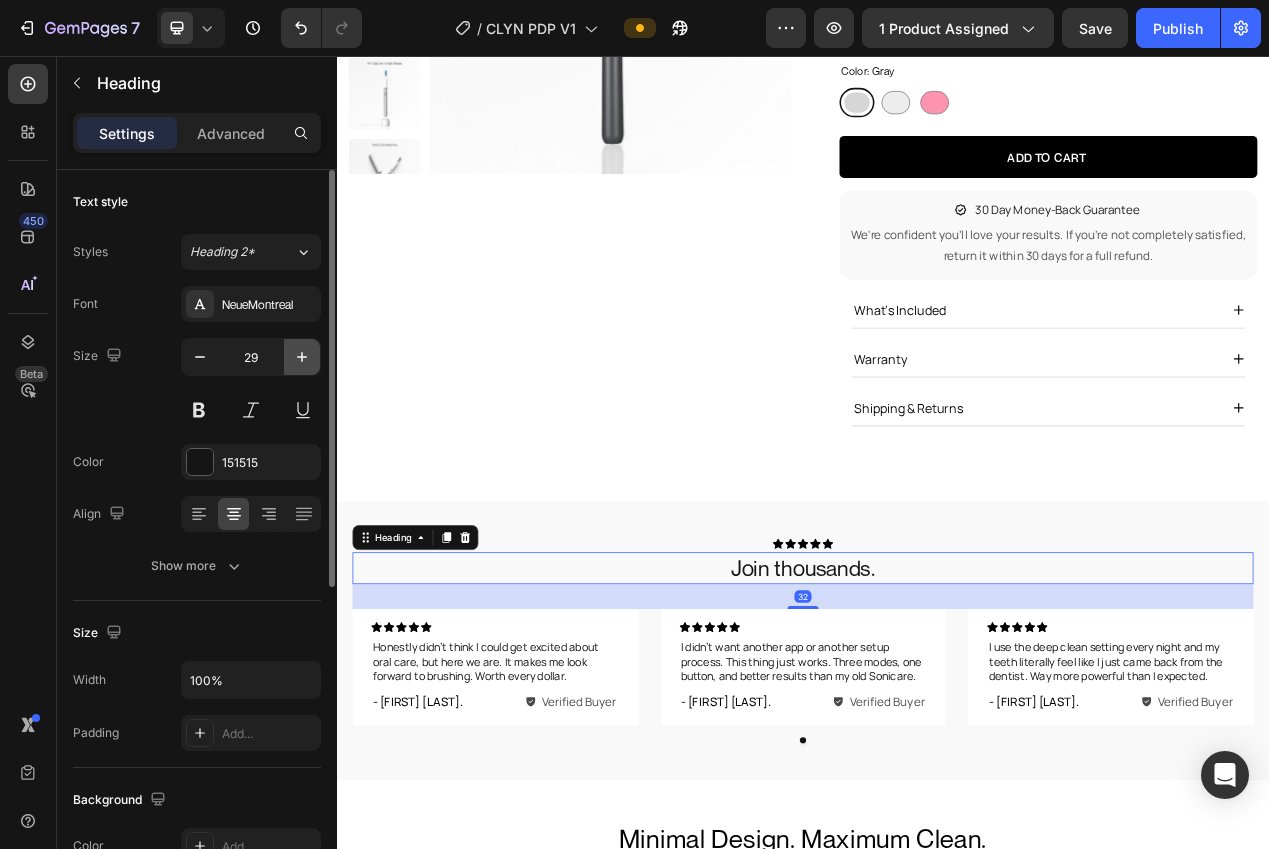 click 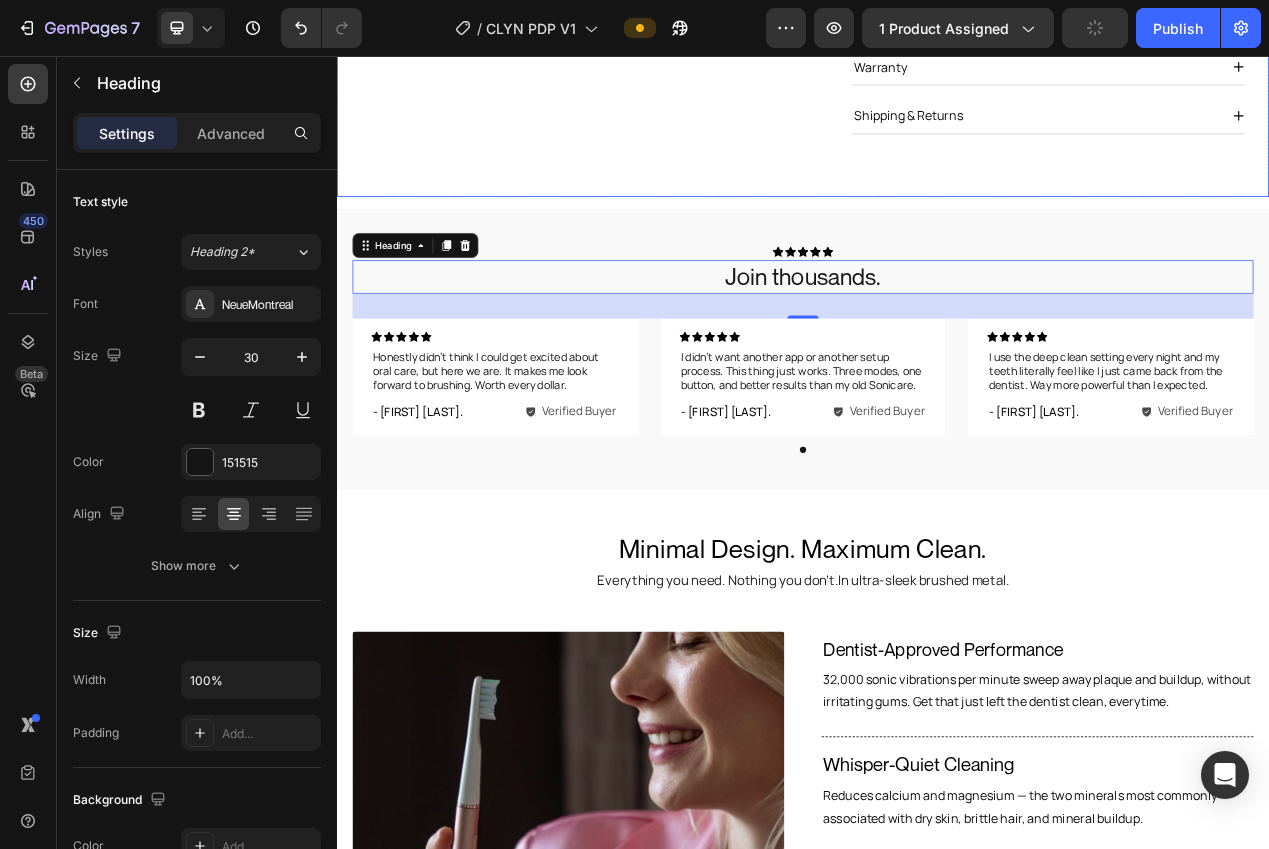 scroll, scrollTop: 795, scrollLeft: 0, axis: vertical 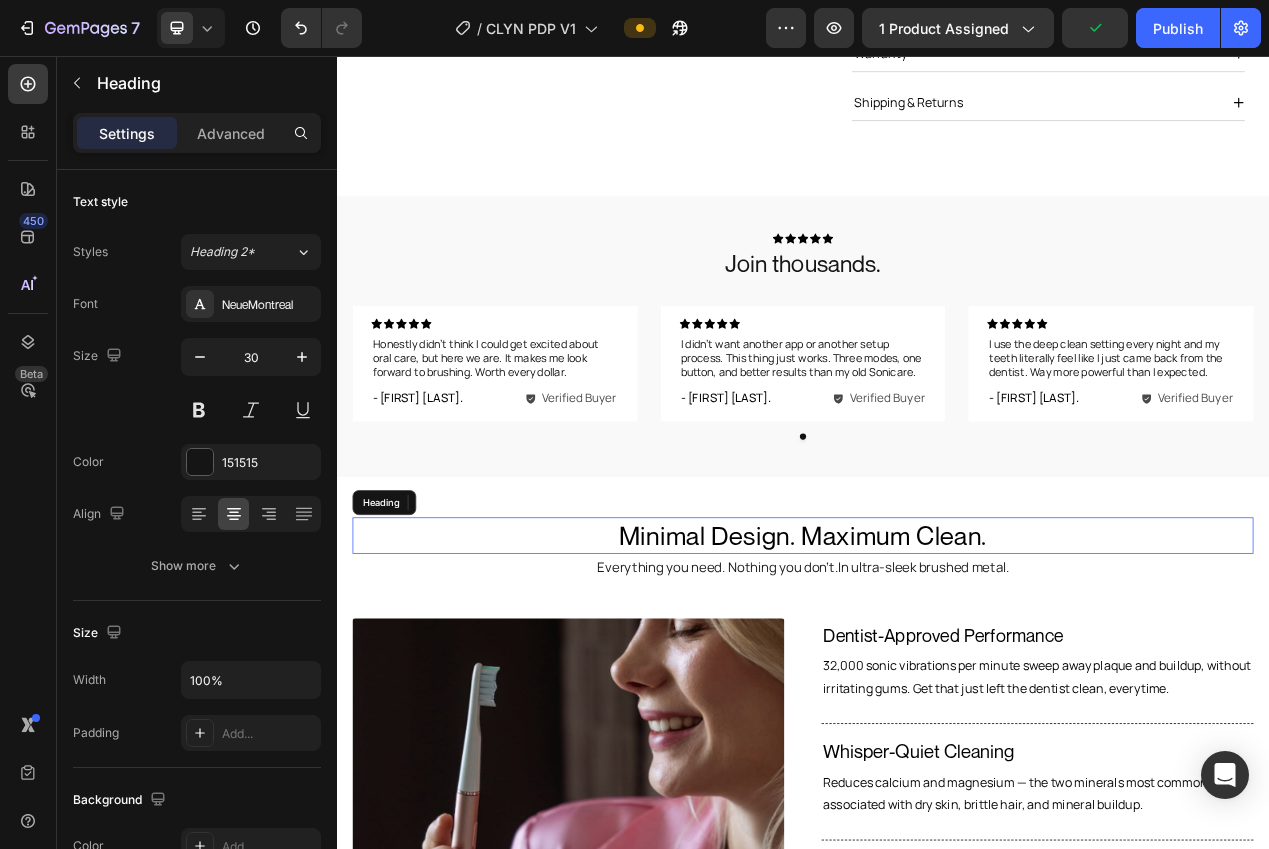click on "Minimal Design. Maximum Clean." at bounding box center [937, 673] 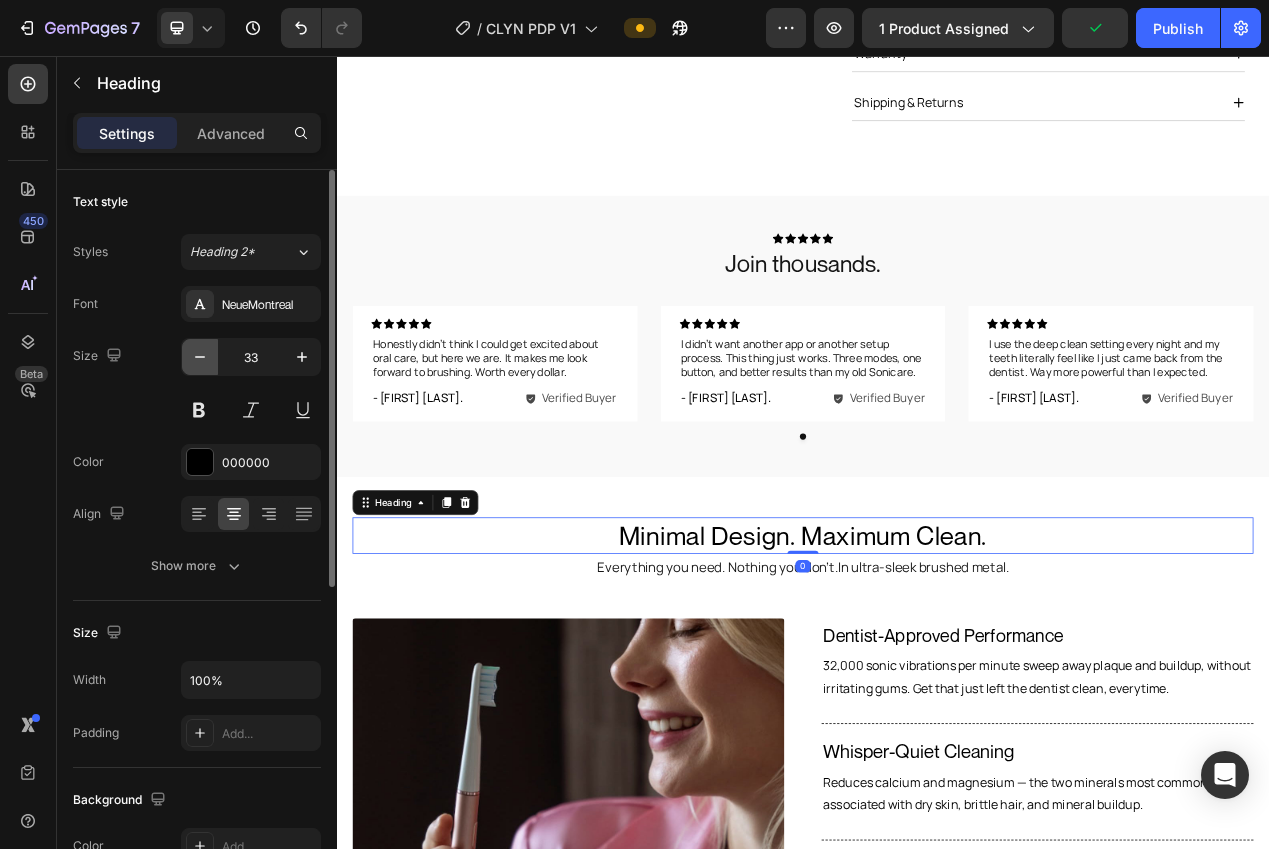 click 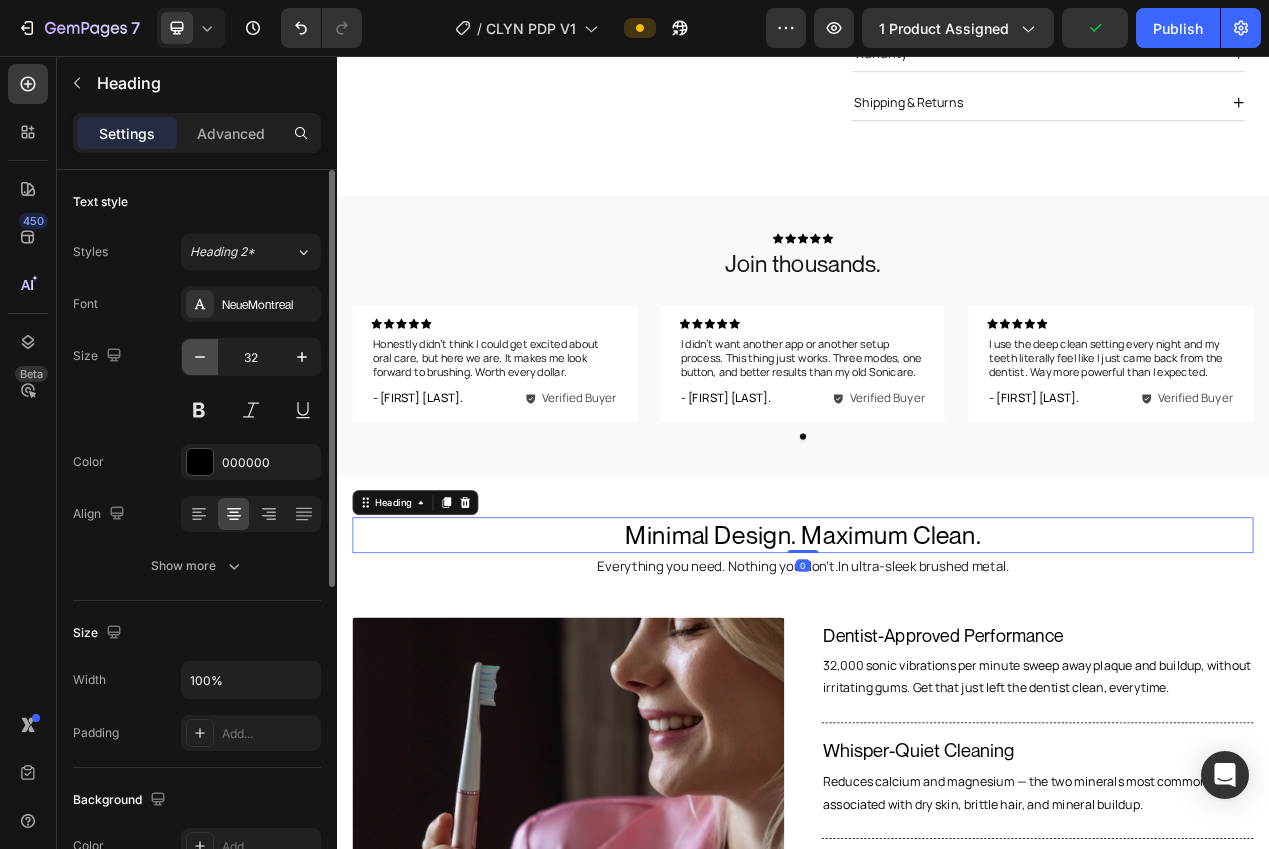 click 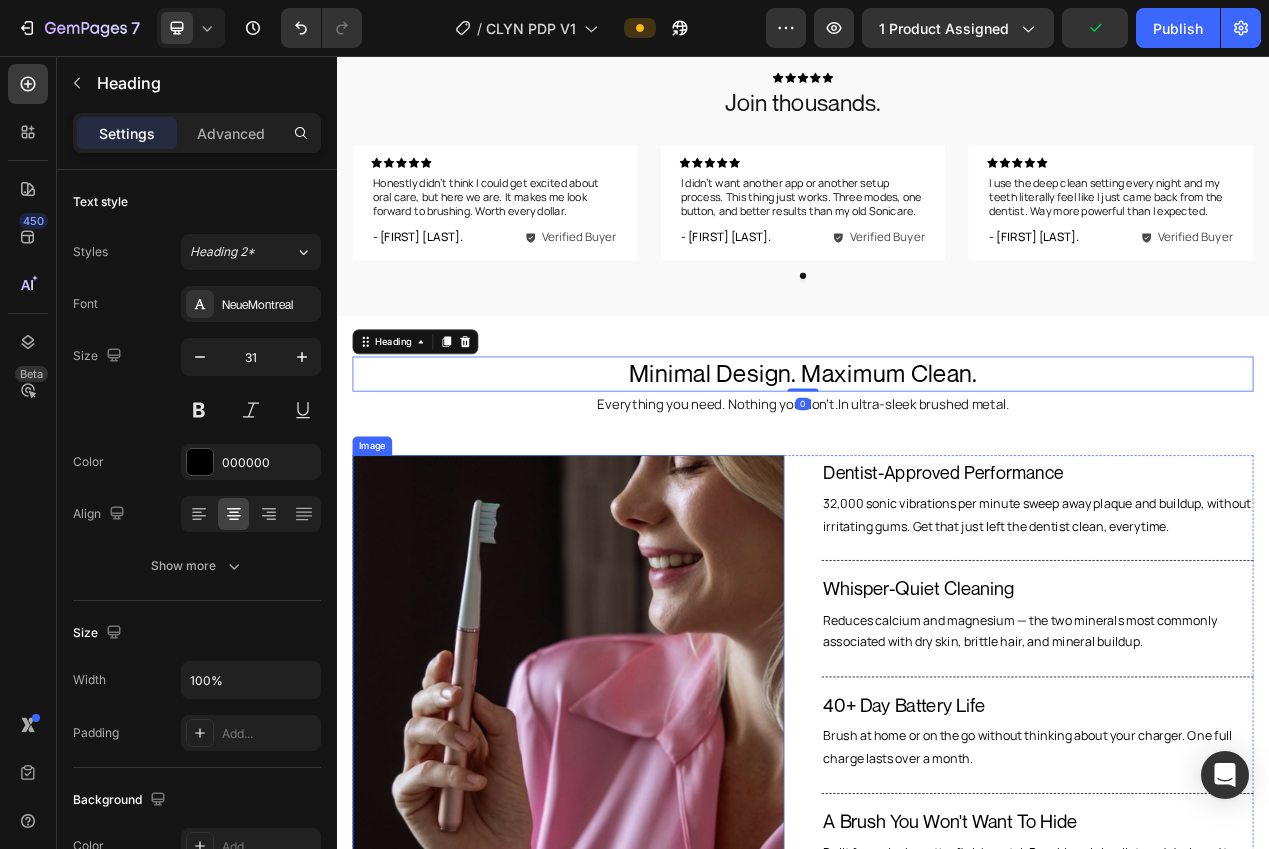 scroll, scrollTop: 1163, scrollLeft: 0, axis: vertical 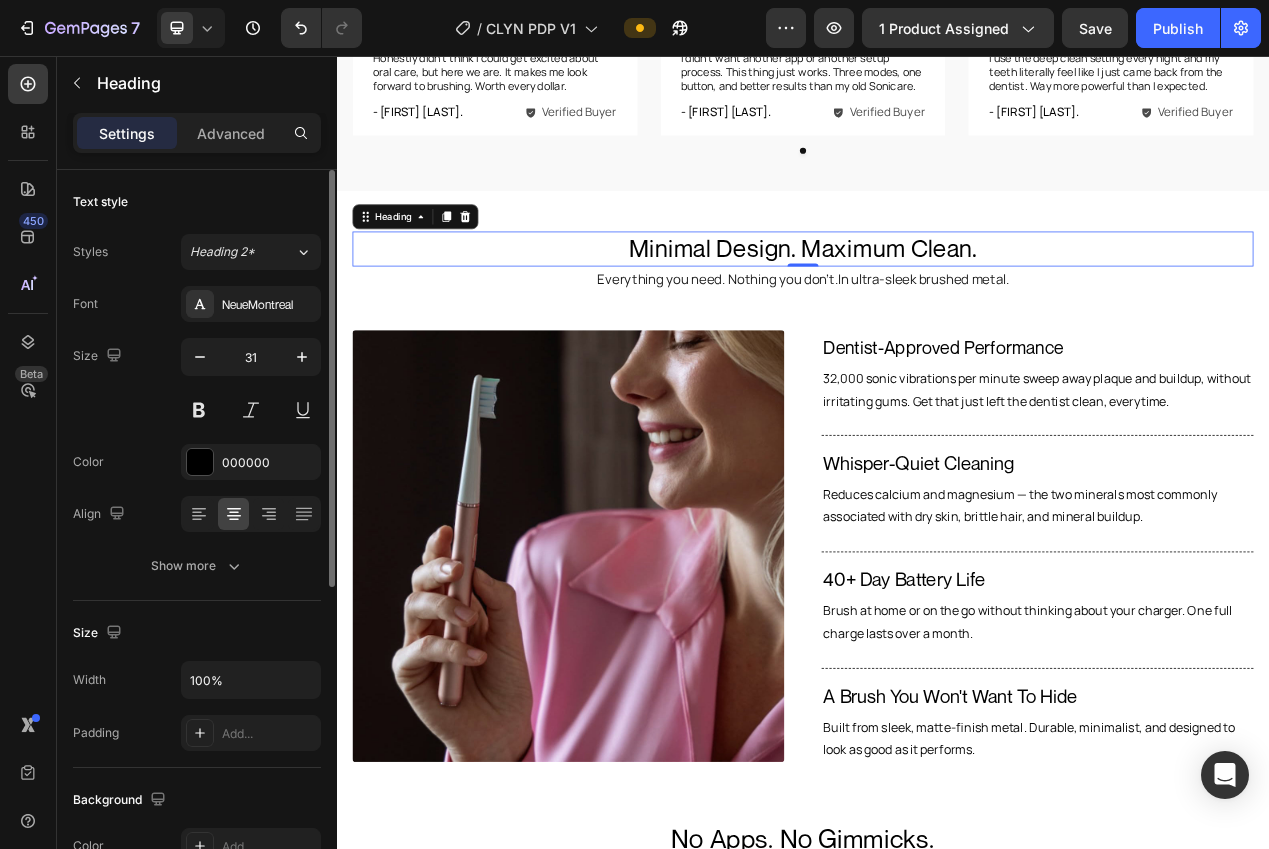 click 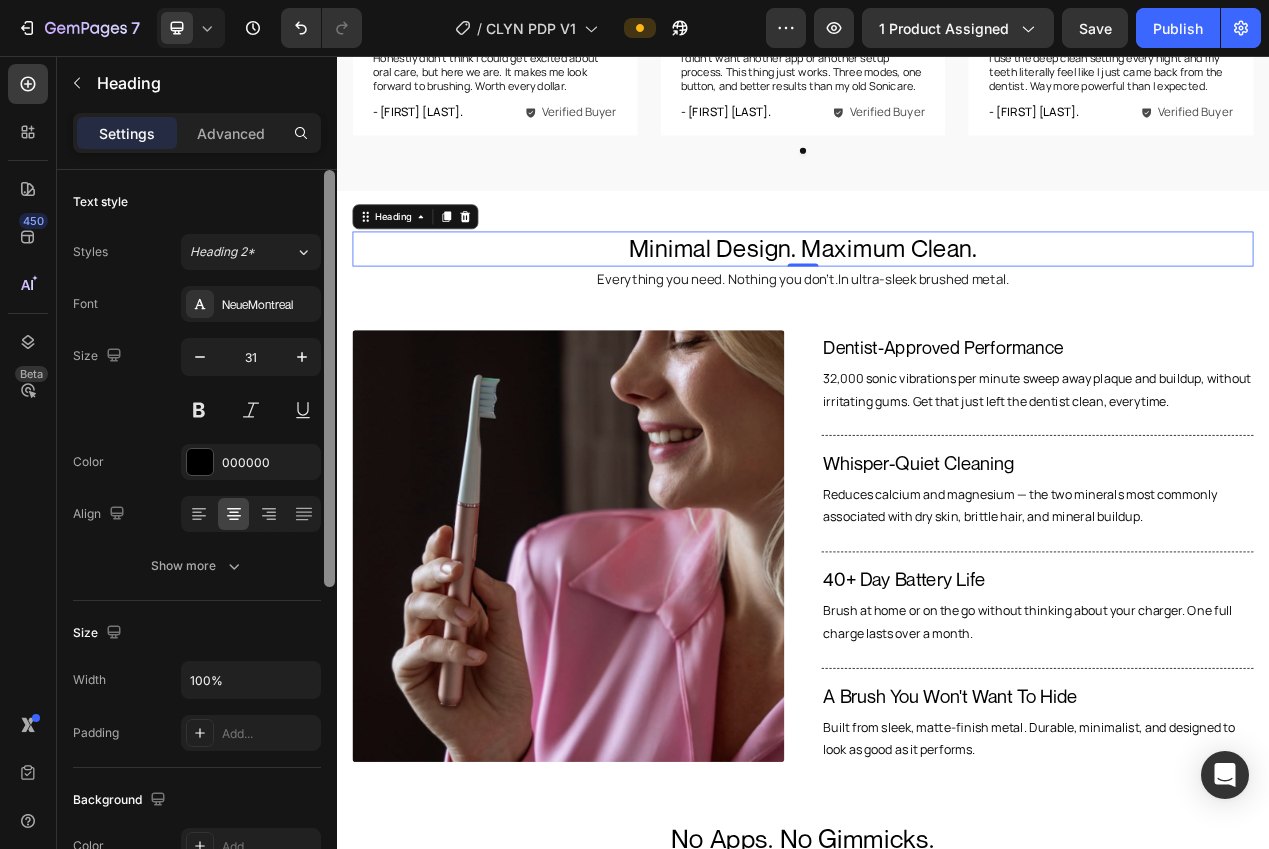 type on "30" 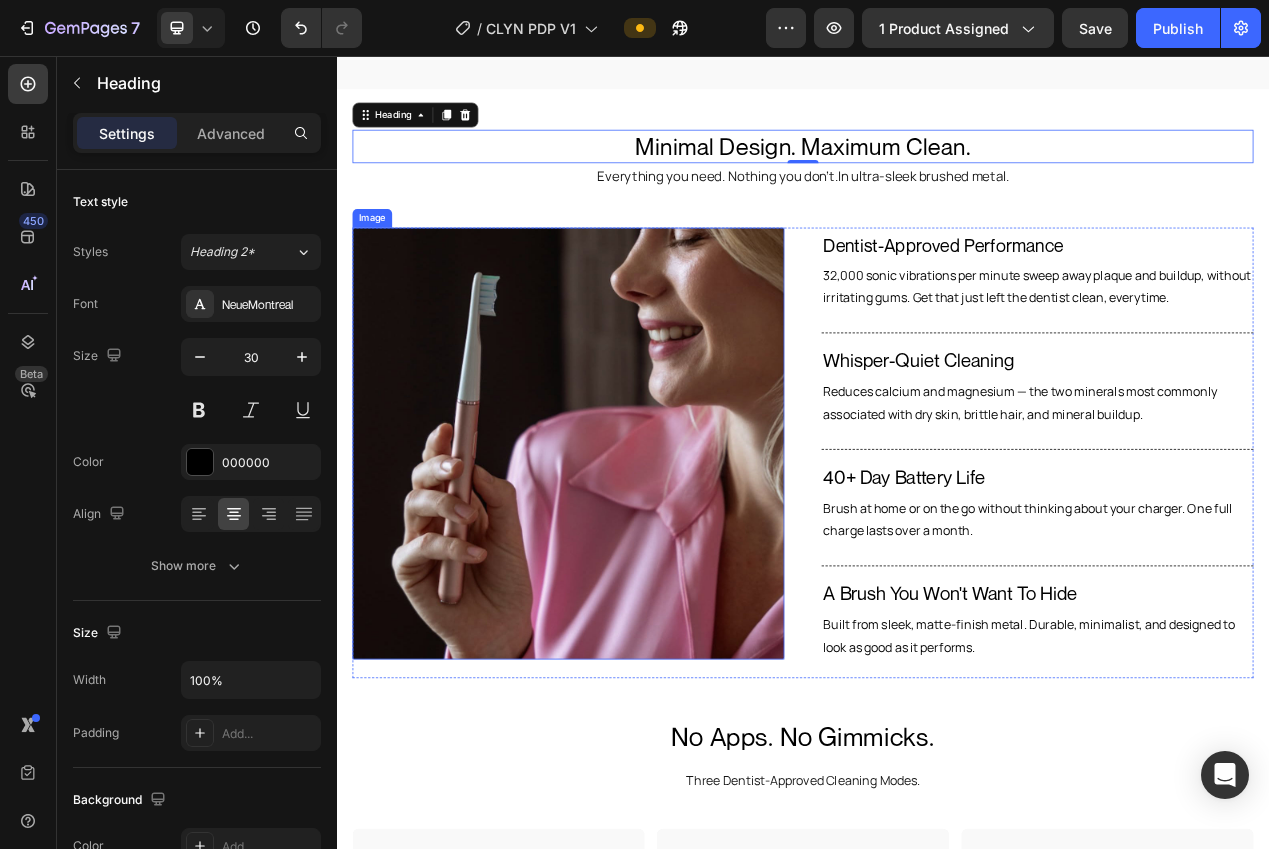 scroll, scrollTop: 1366, scrollLeft: 0, axis: vertical 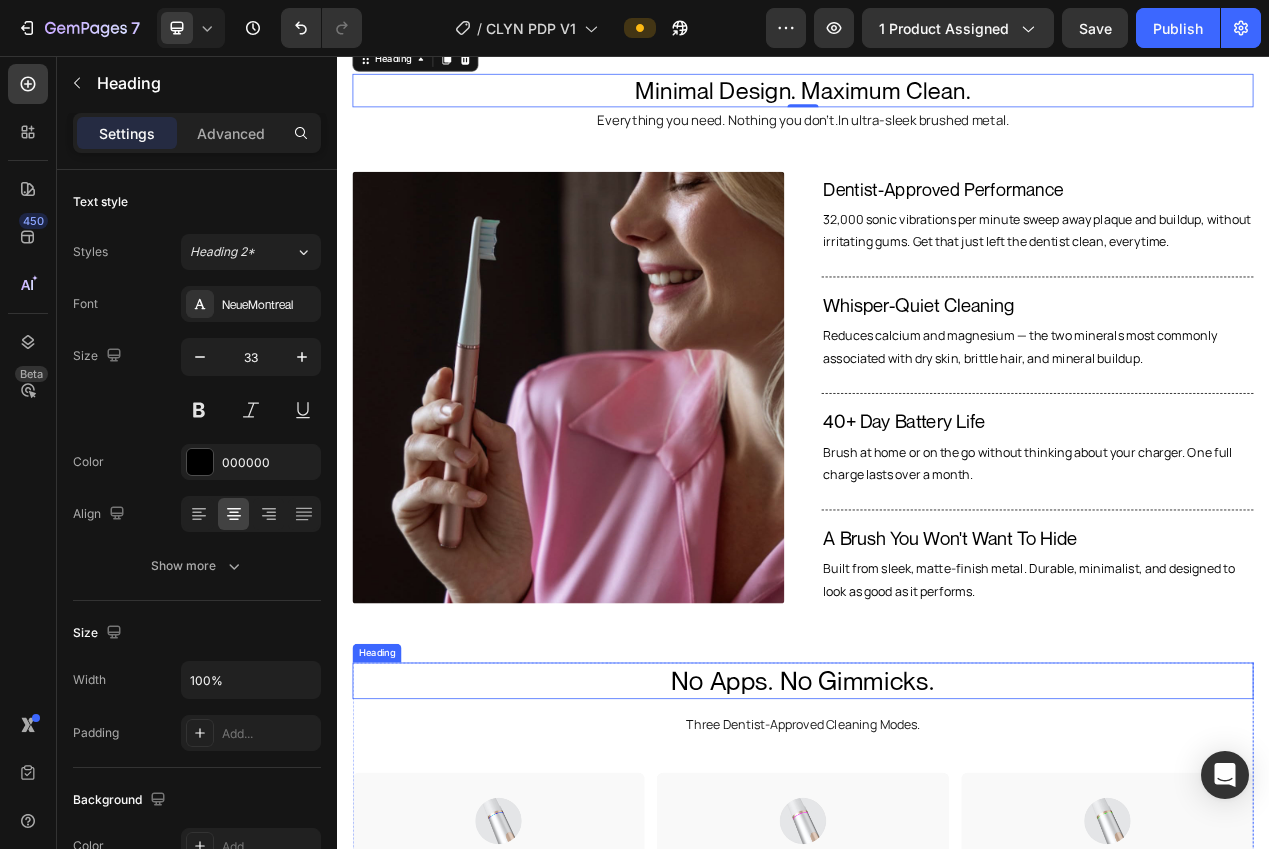 click on "No Apps. No Gimmicks." at bounding box center [937, 860] 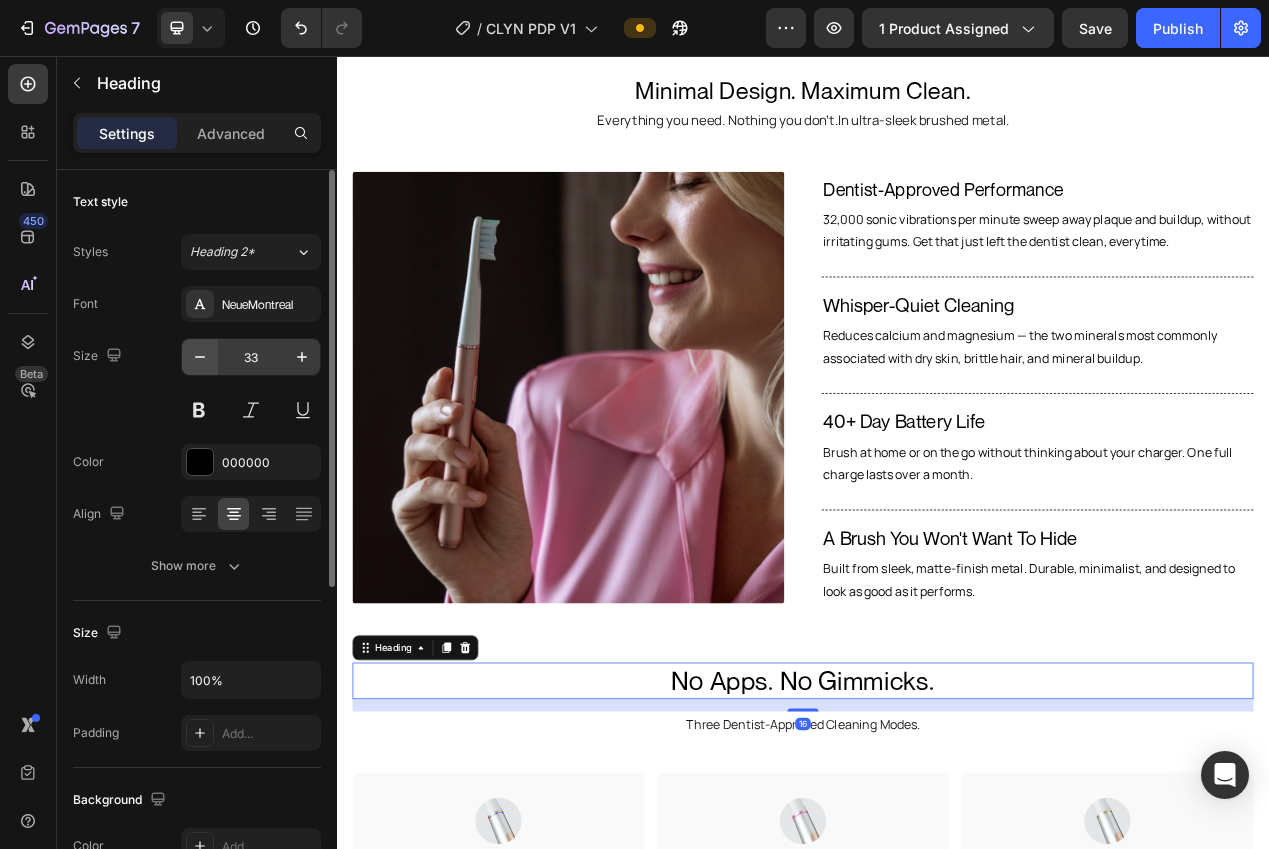click at bounding box center (200, 357) 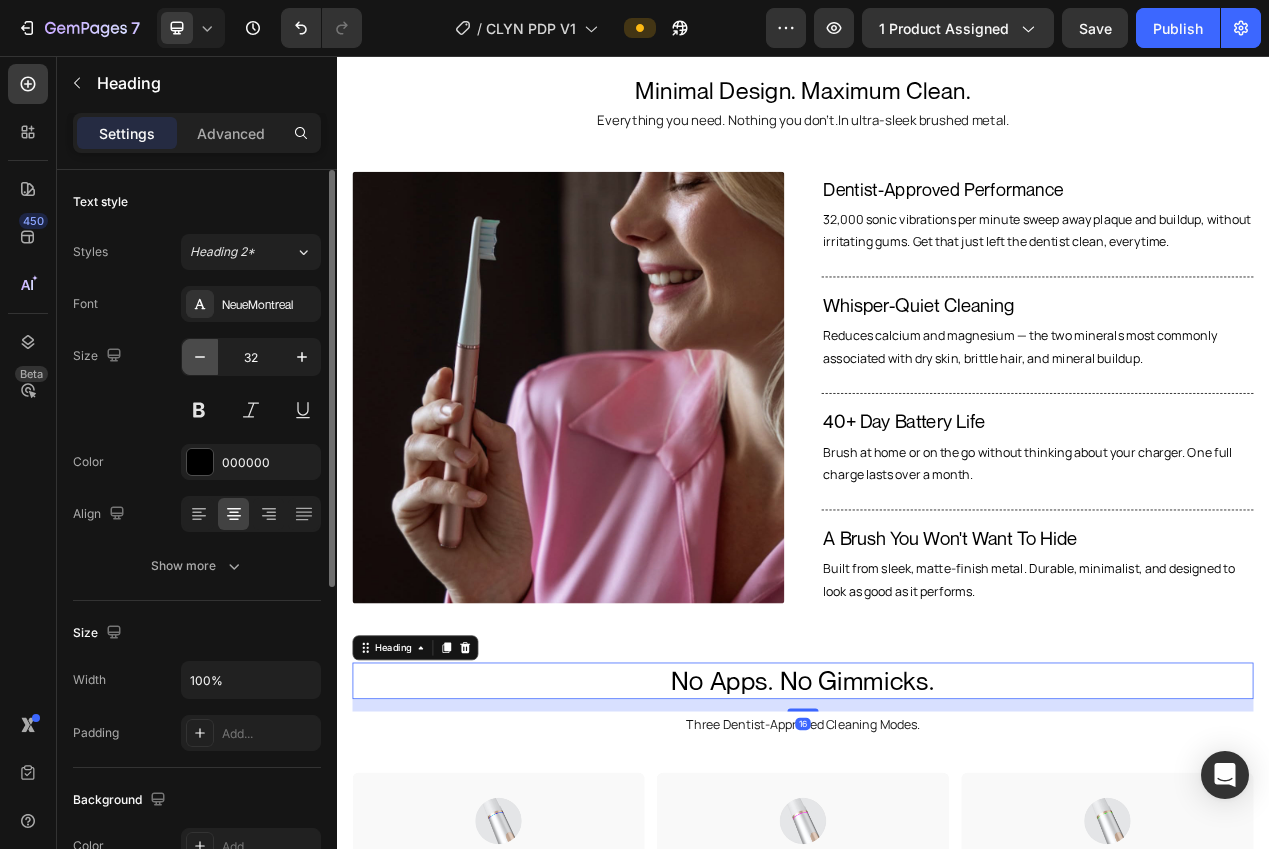 click at bounding box center [200, 357] 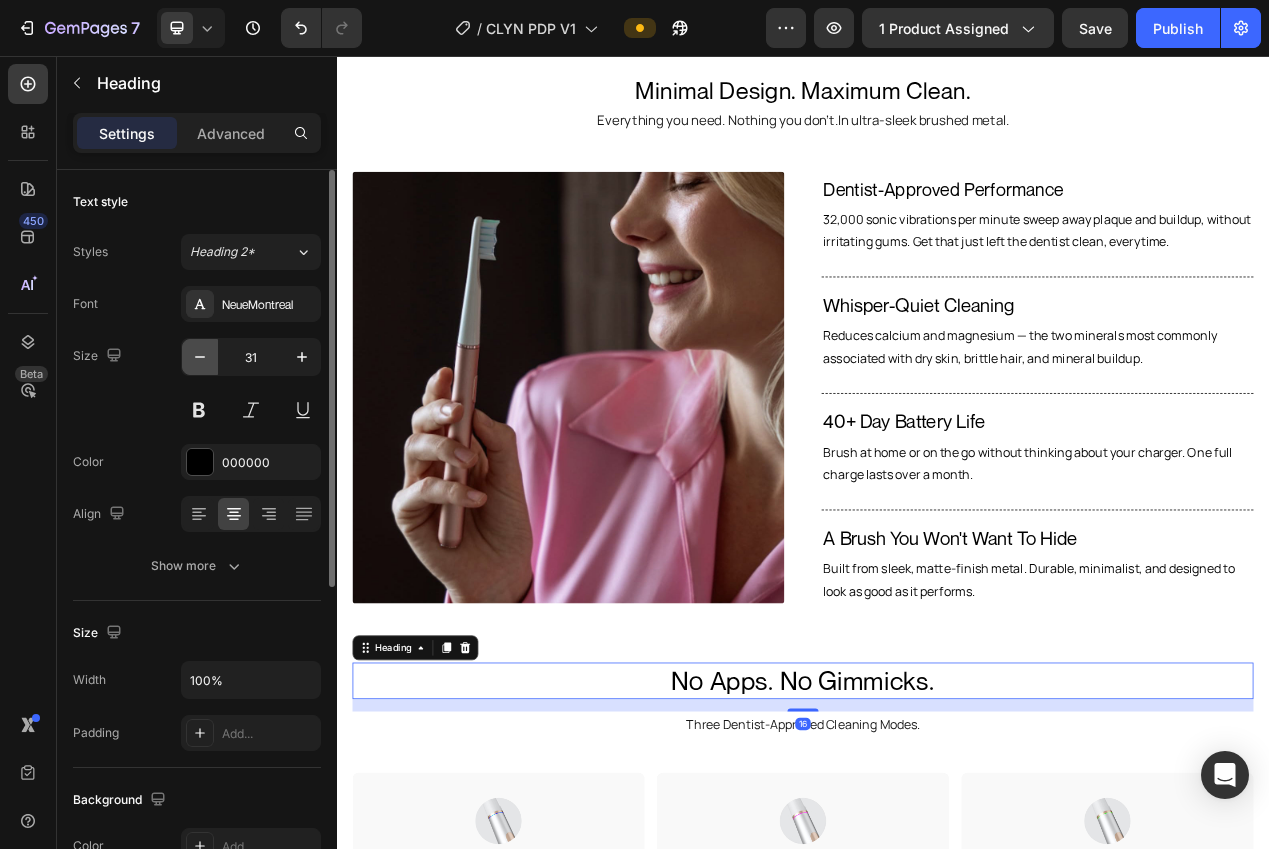click at bounding box center (200, 357) 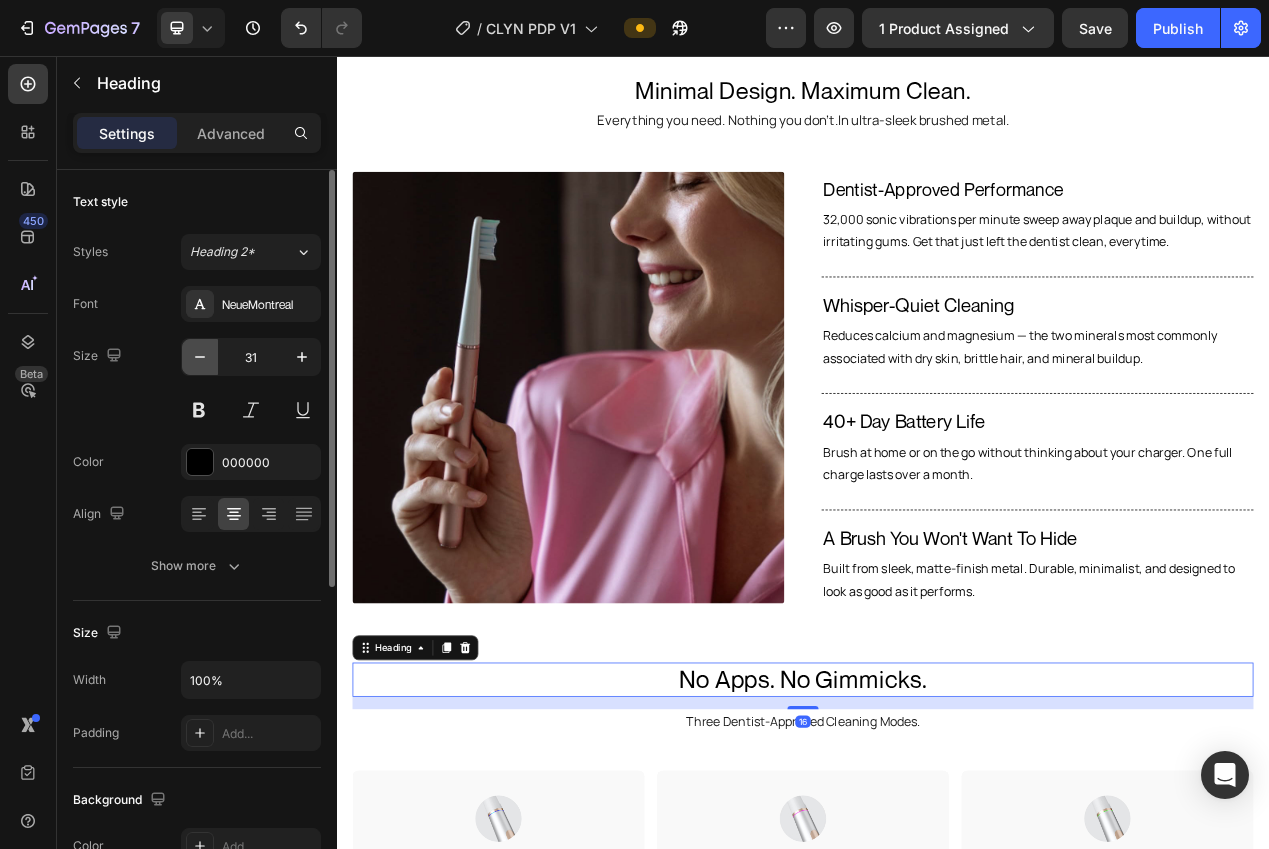 type on "30" 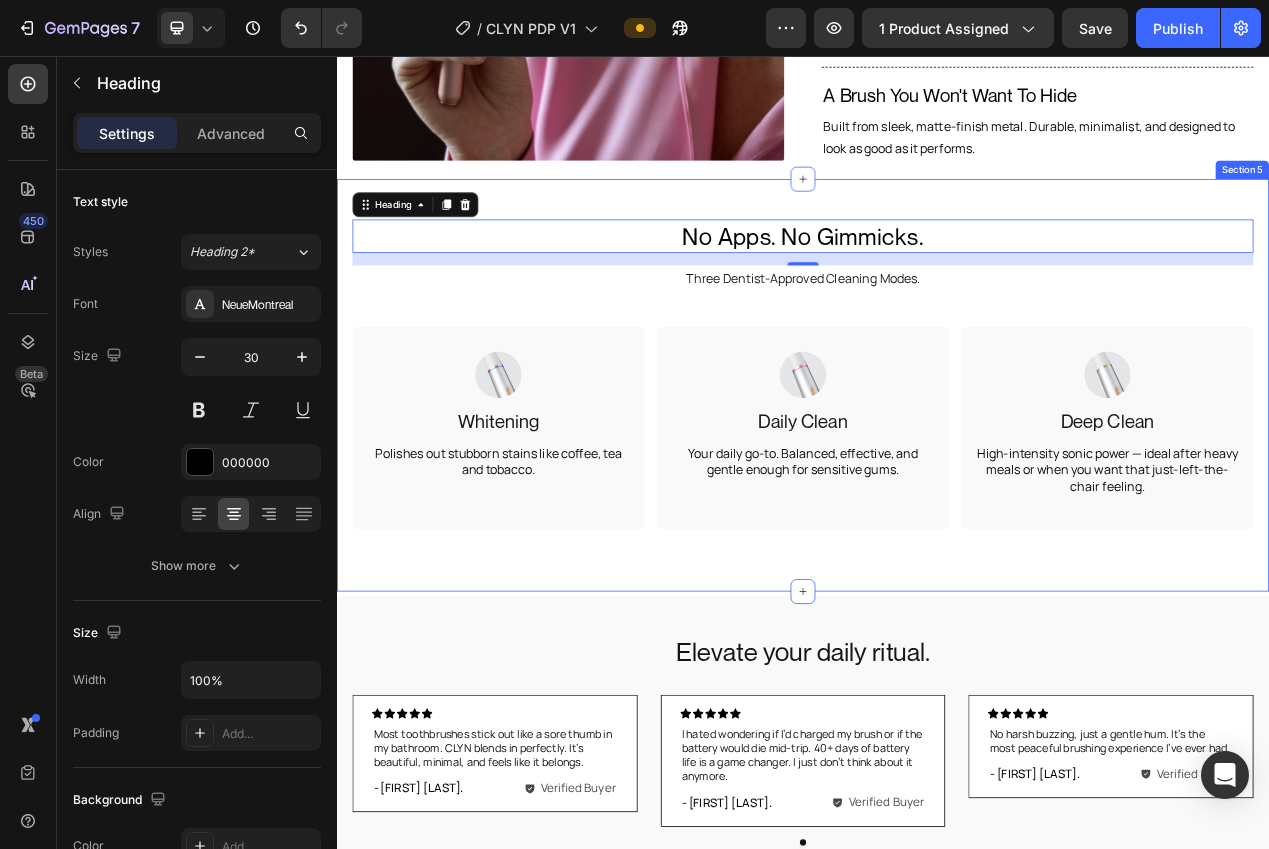 scroll, scrollTop: 2115, scrollLeft: 0, axis: vertical 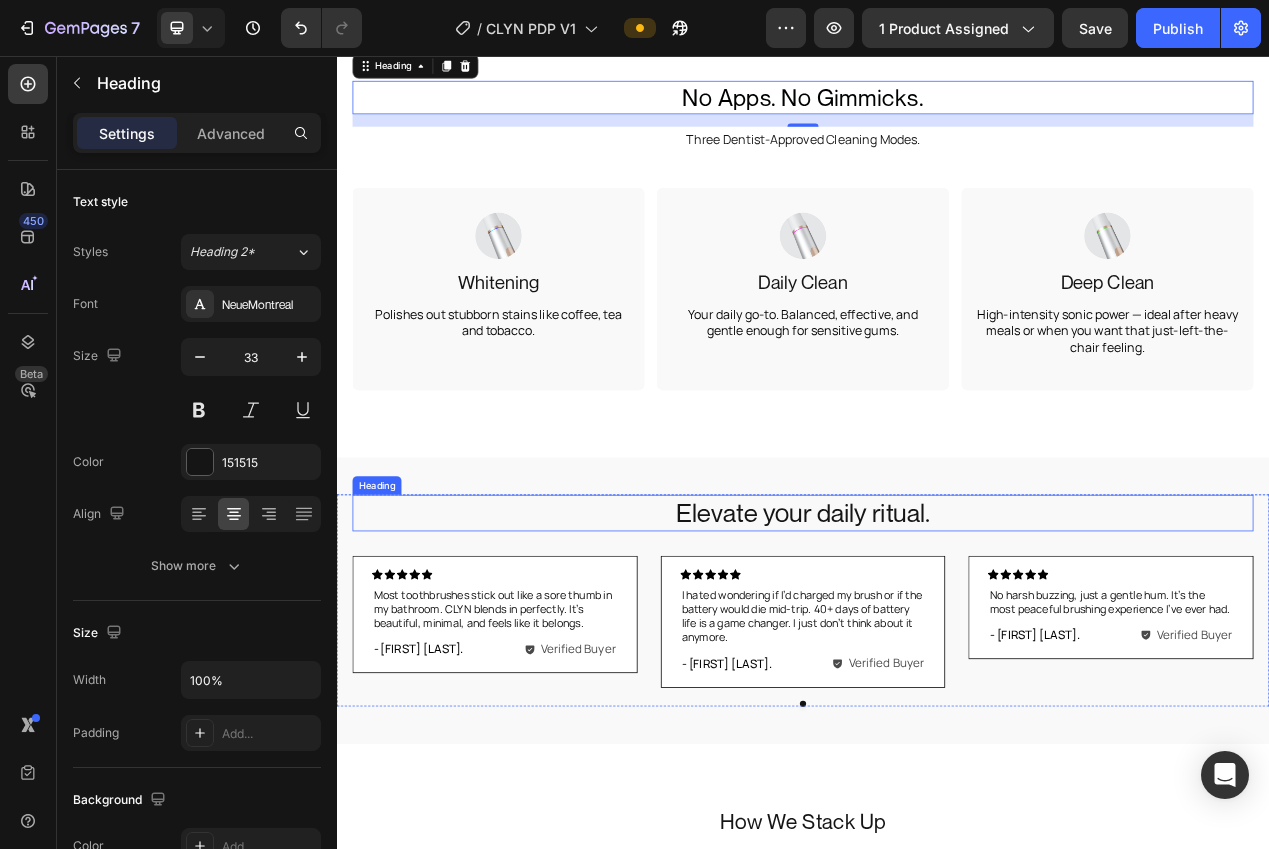 click on "Elevate your daily ritual." at bounding box center (937, 644) 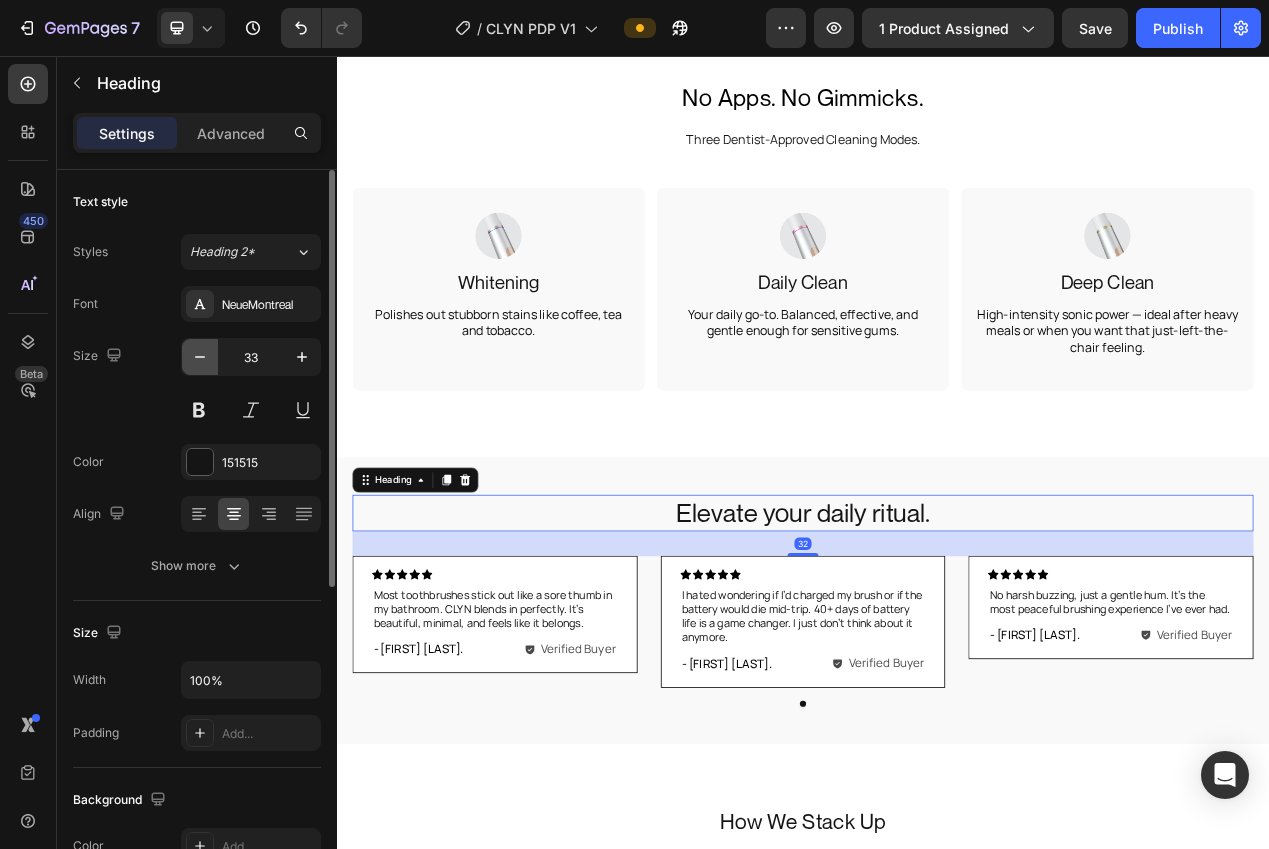 click 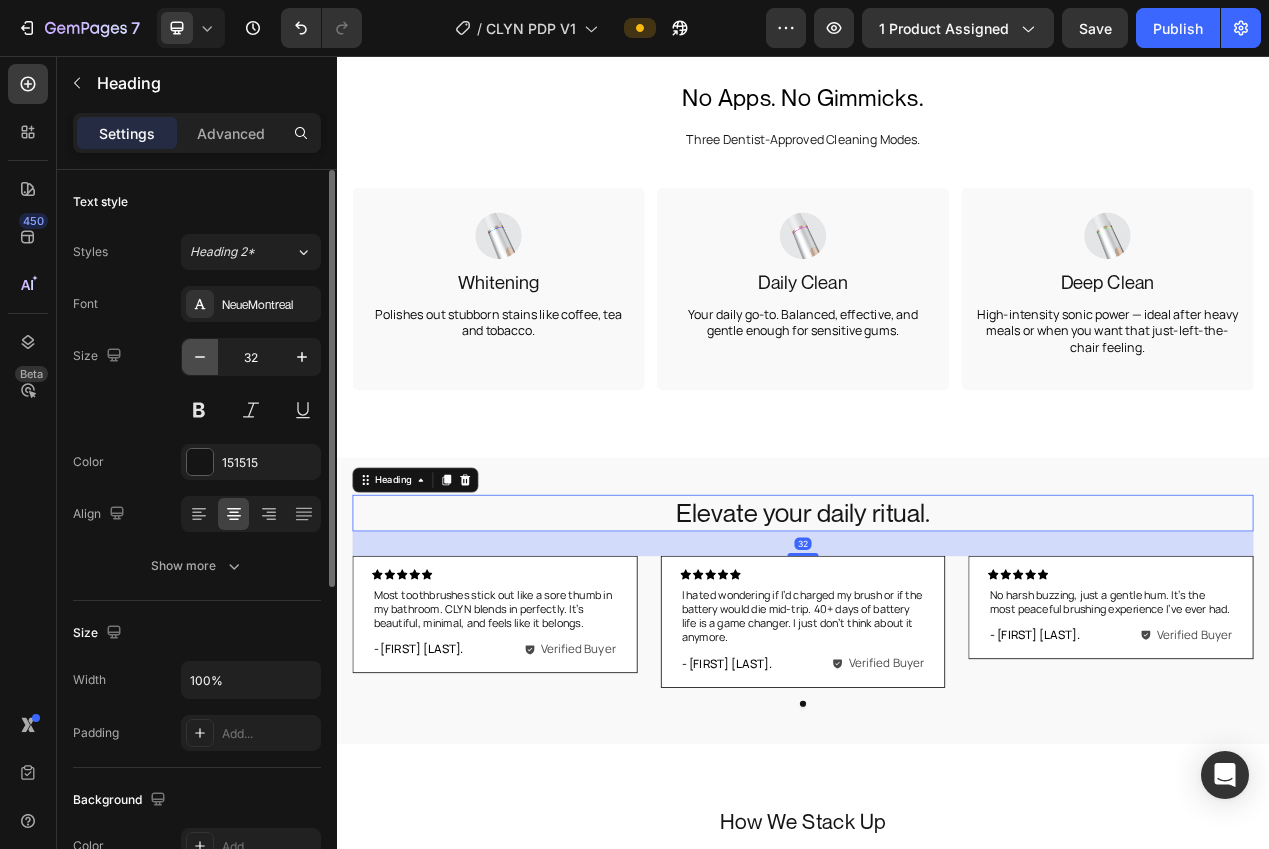 click 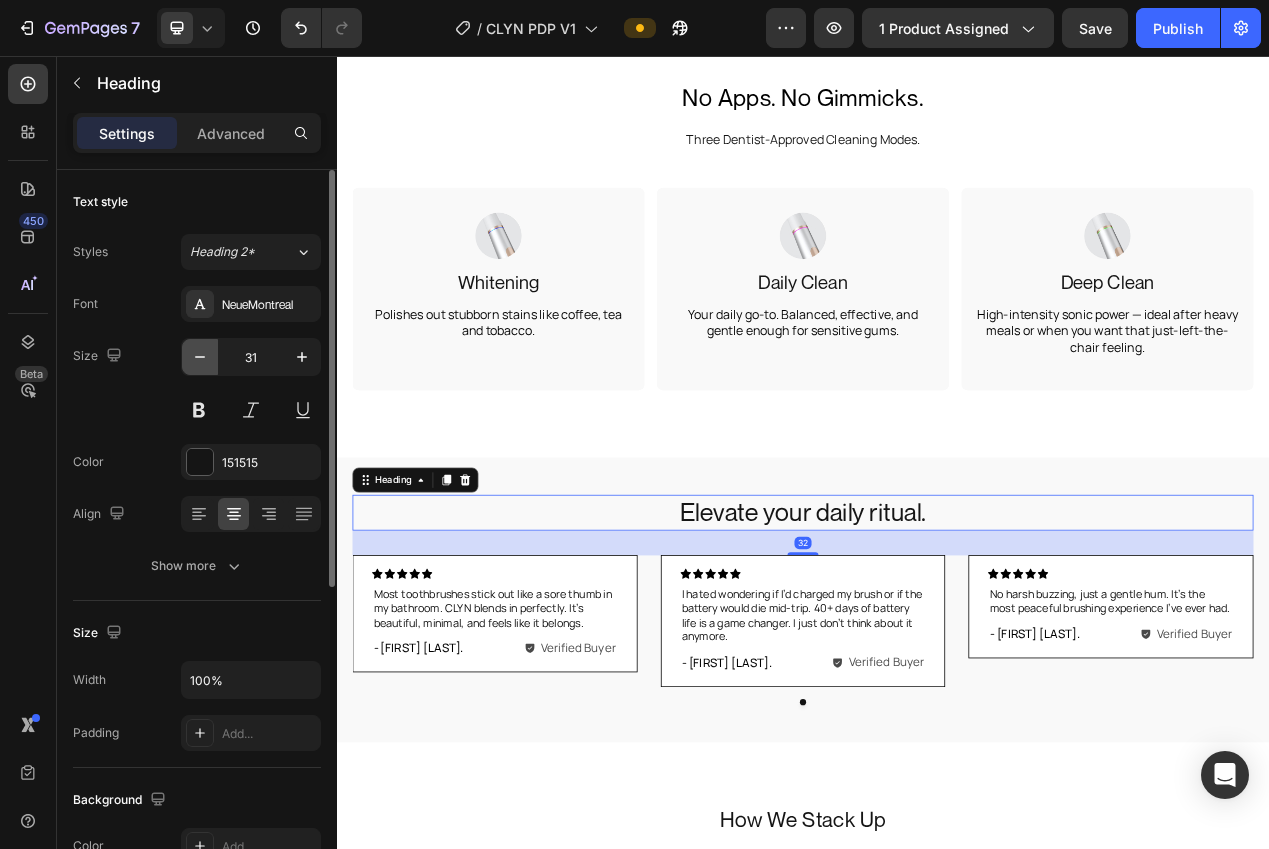 click 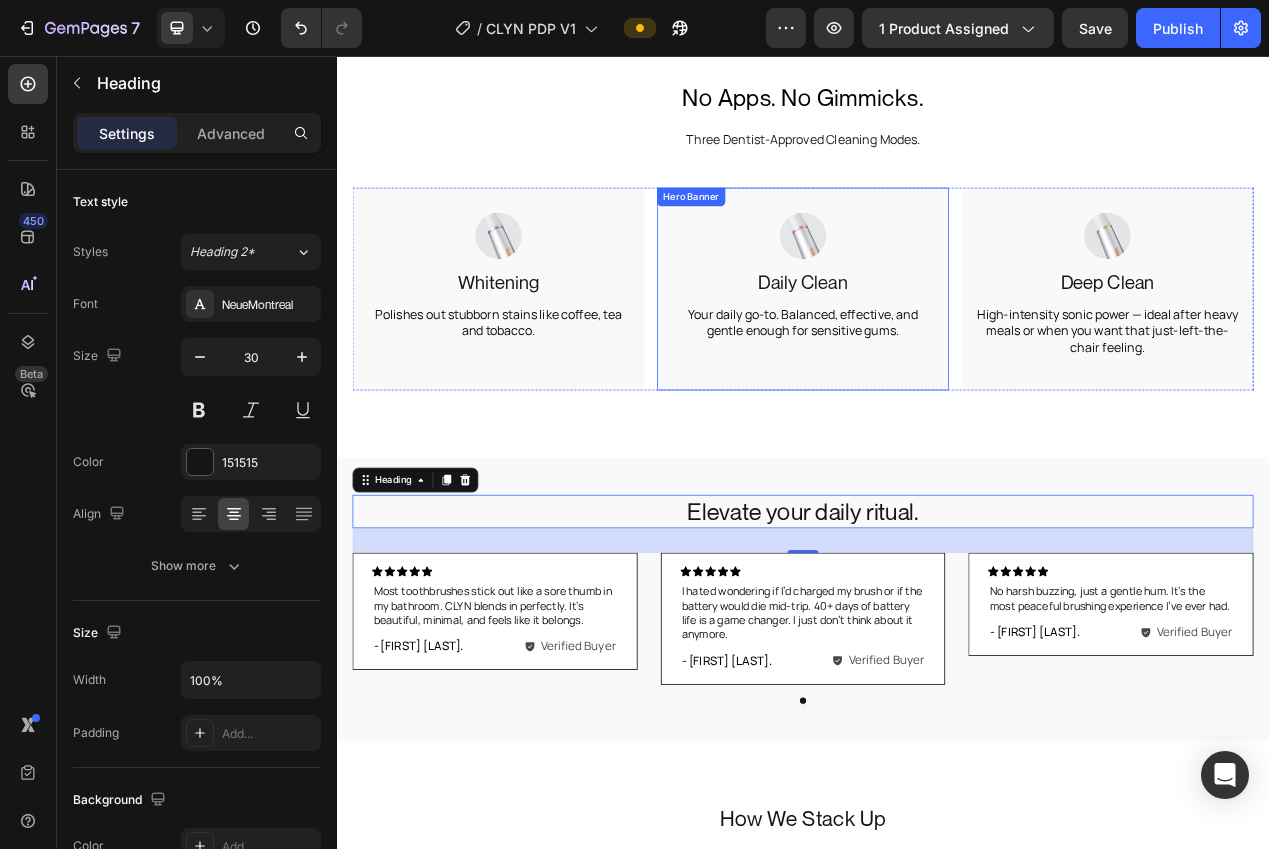 click on "Image Daily Clean Text Block Your daily go-to. Balanced, effective, and gentle enough for sensitive gums. Text Block Row" at bounding box center (937, 346) 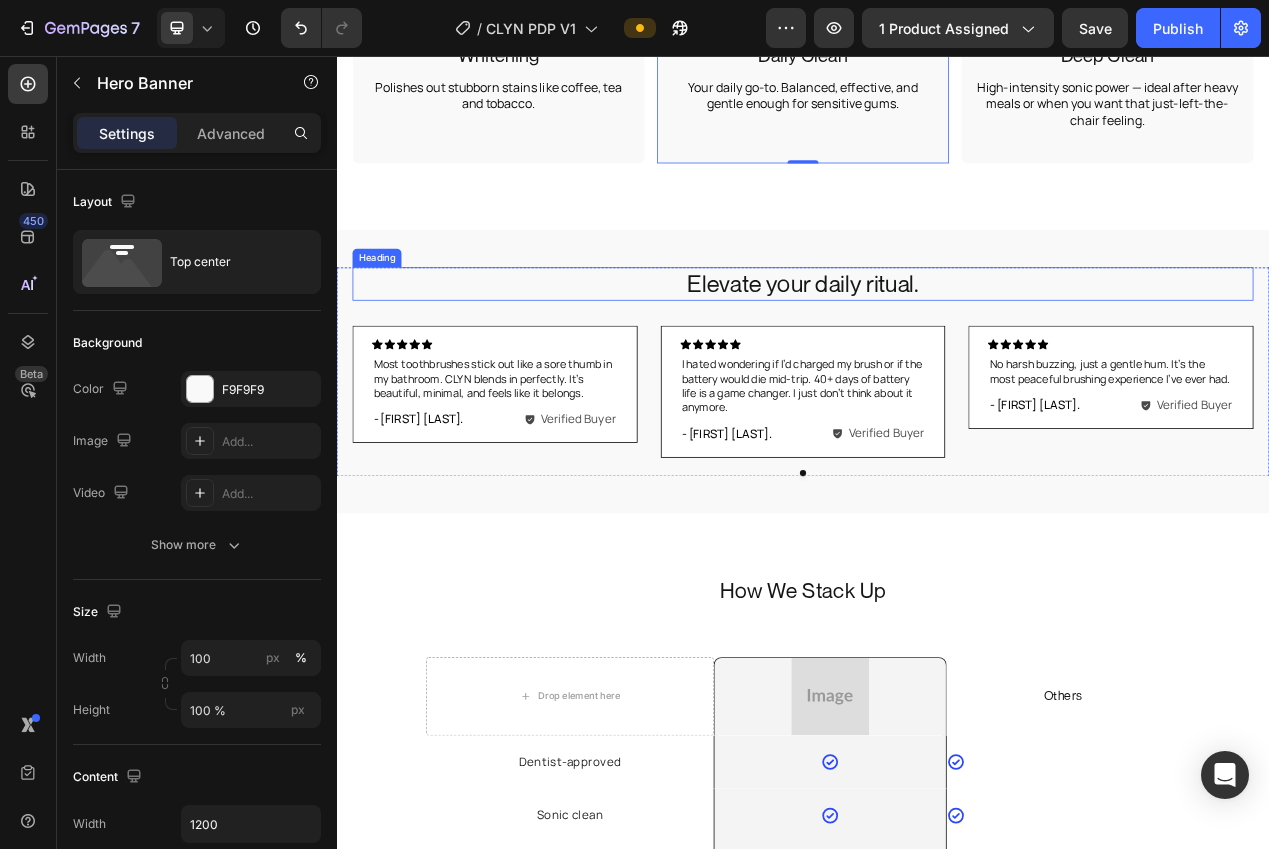 scroll, scrollTop: 2467, scrollLeft: 0, axis: vertical 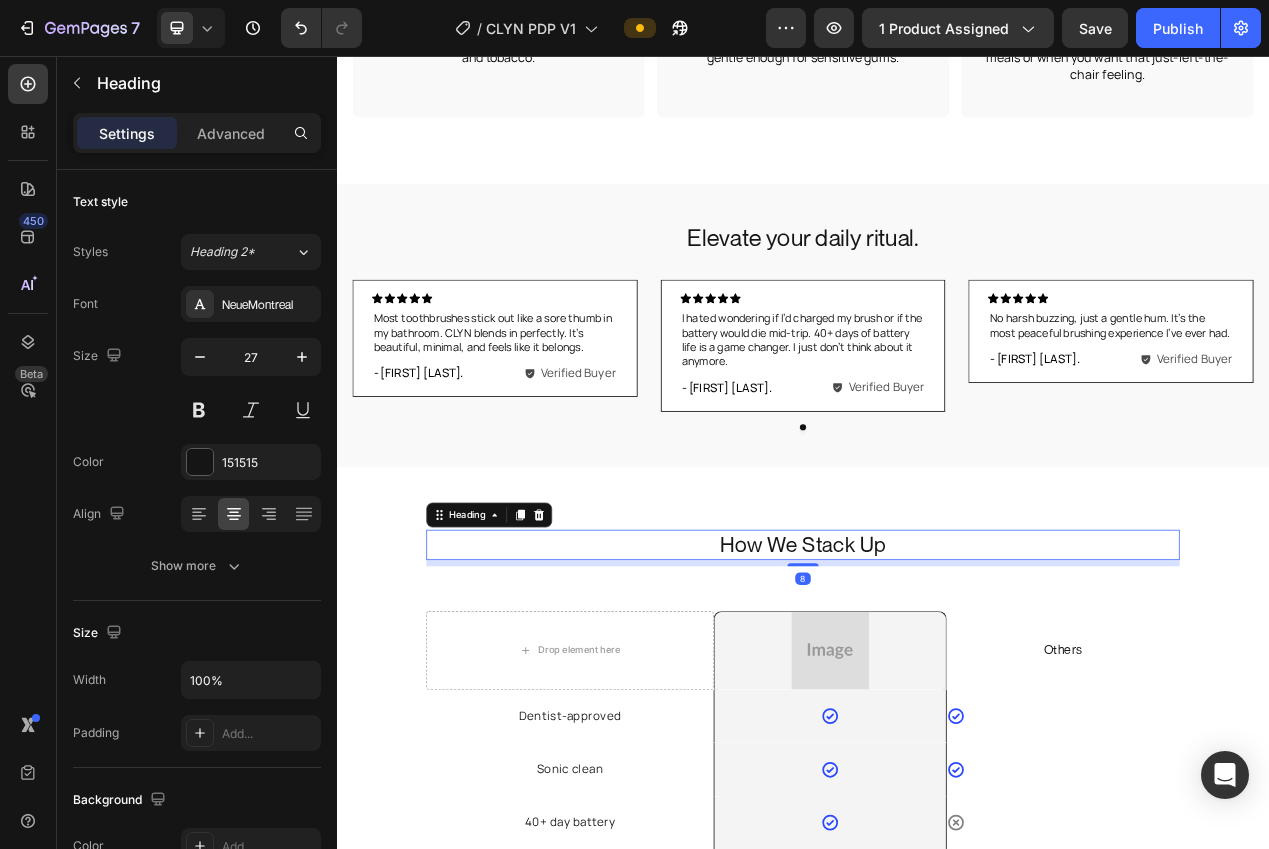 drag, startPoint x: 895, startPoint y: 688, endPoint x: 443, endPoint y: 568, distance: 467.658 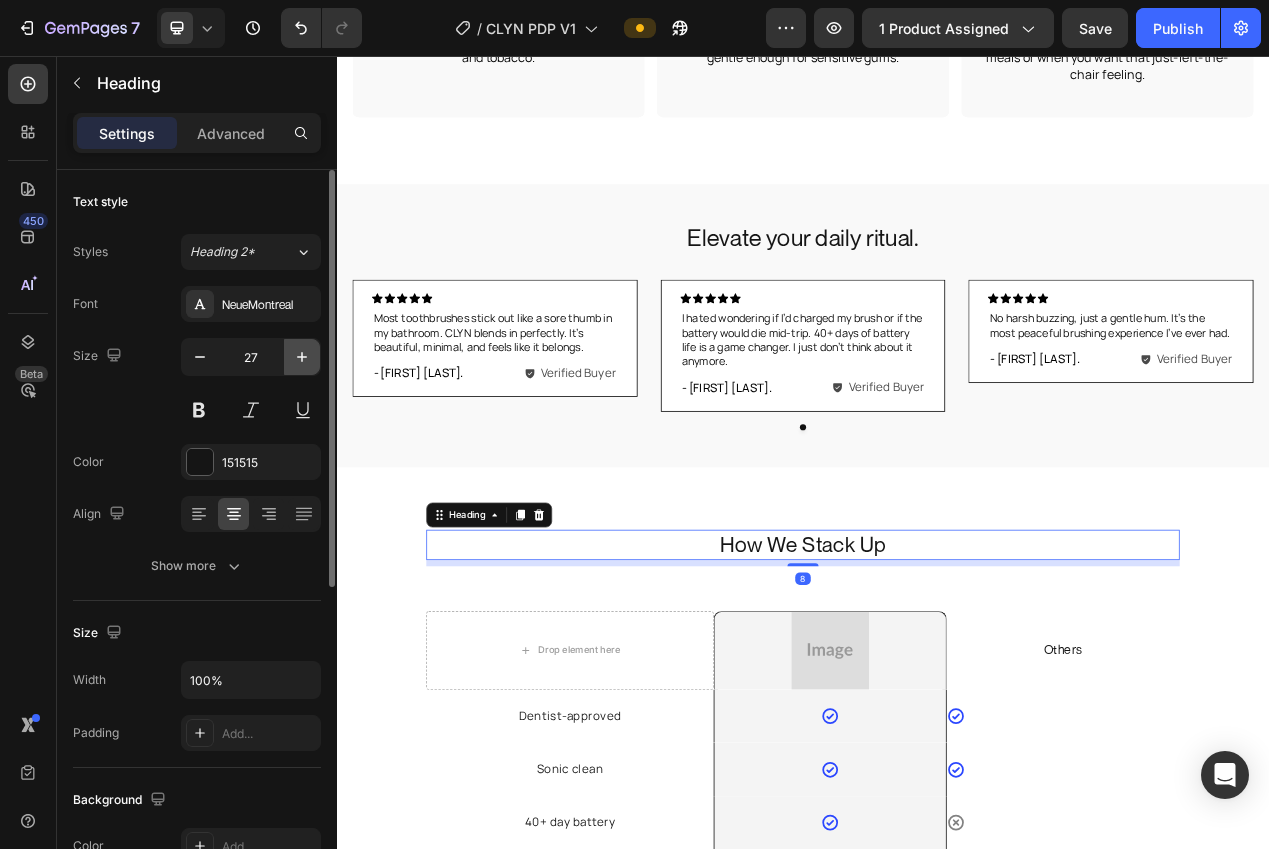 click 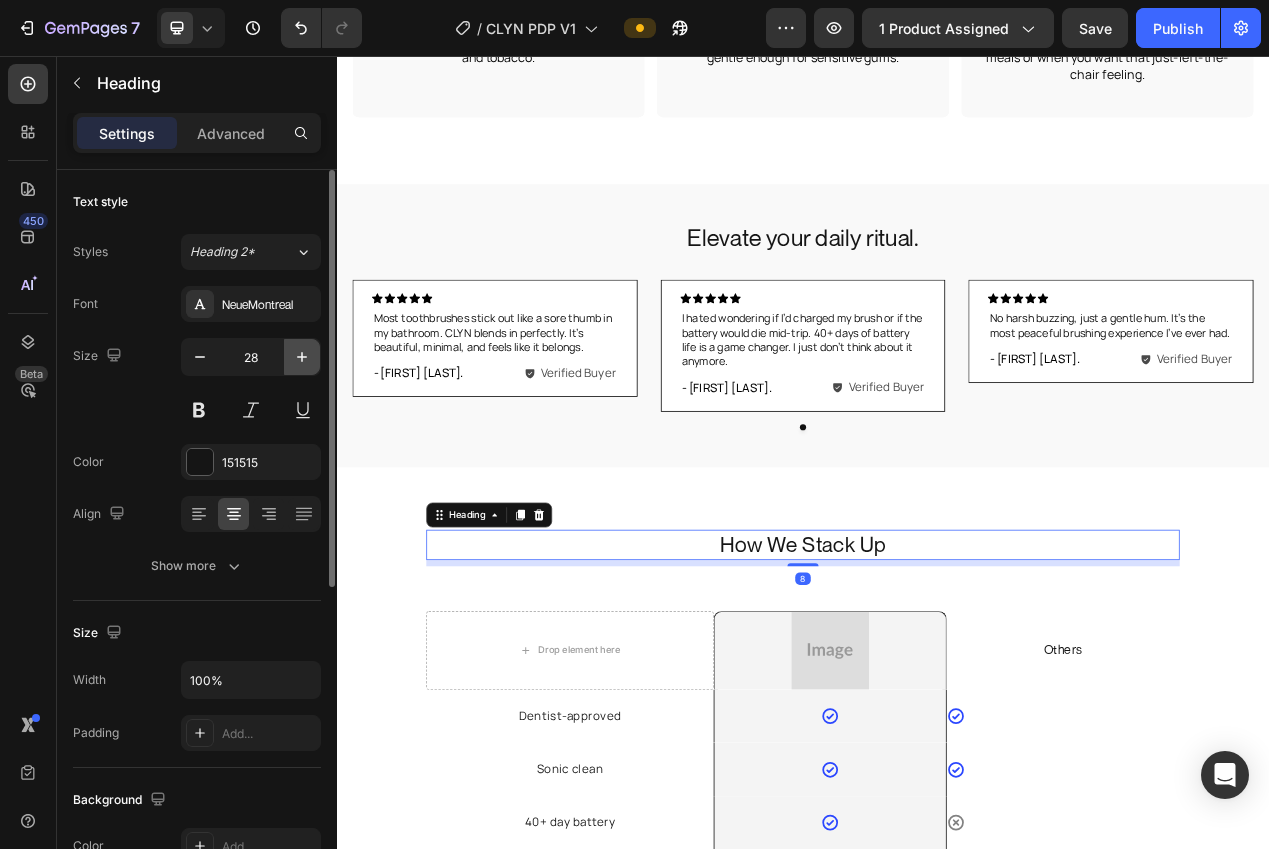 click 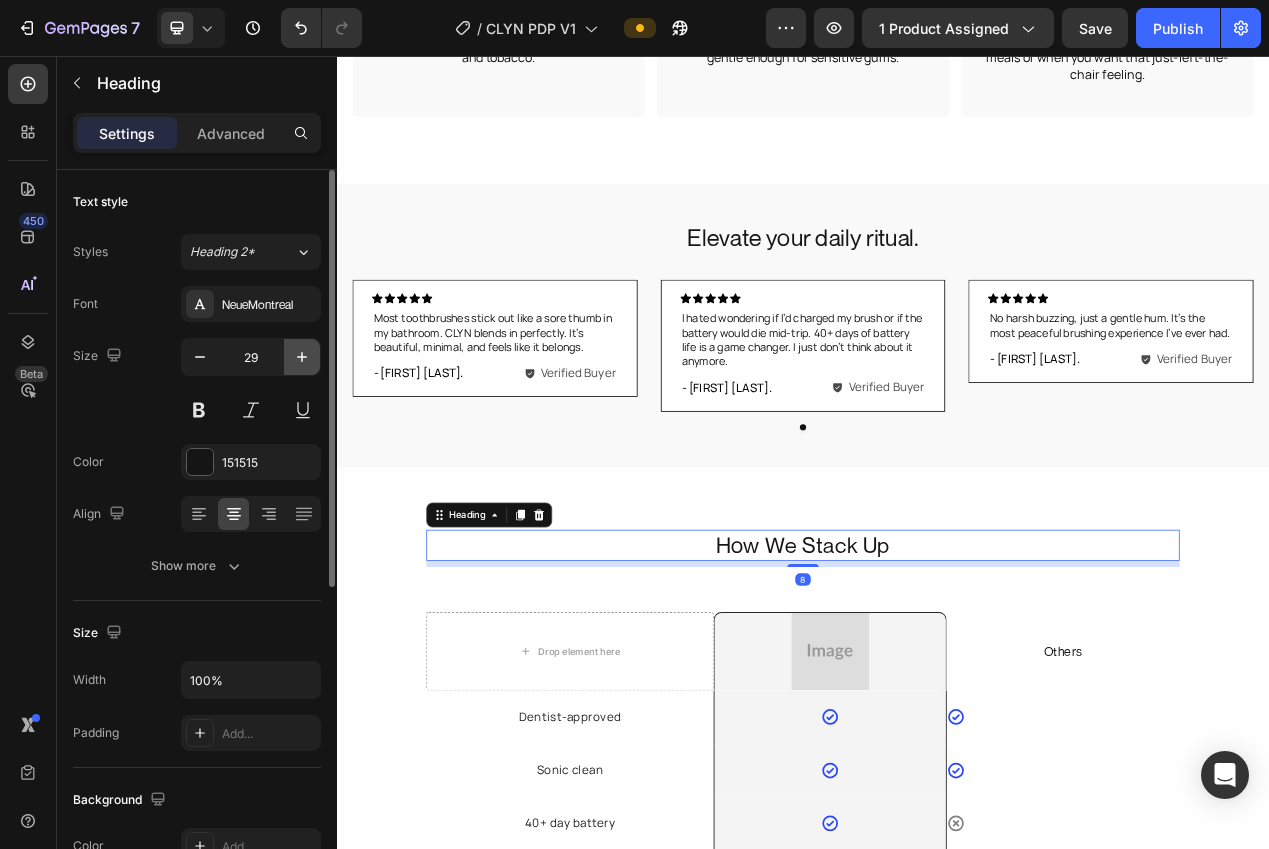 click 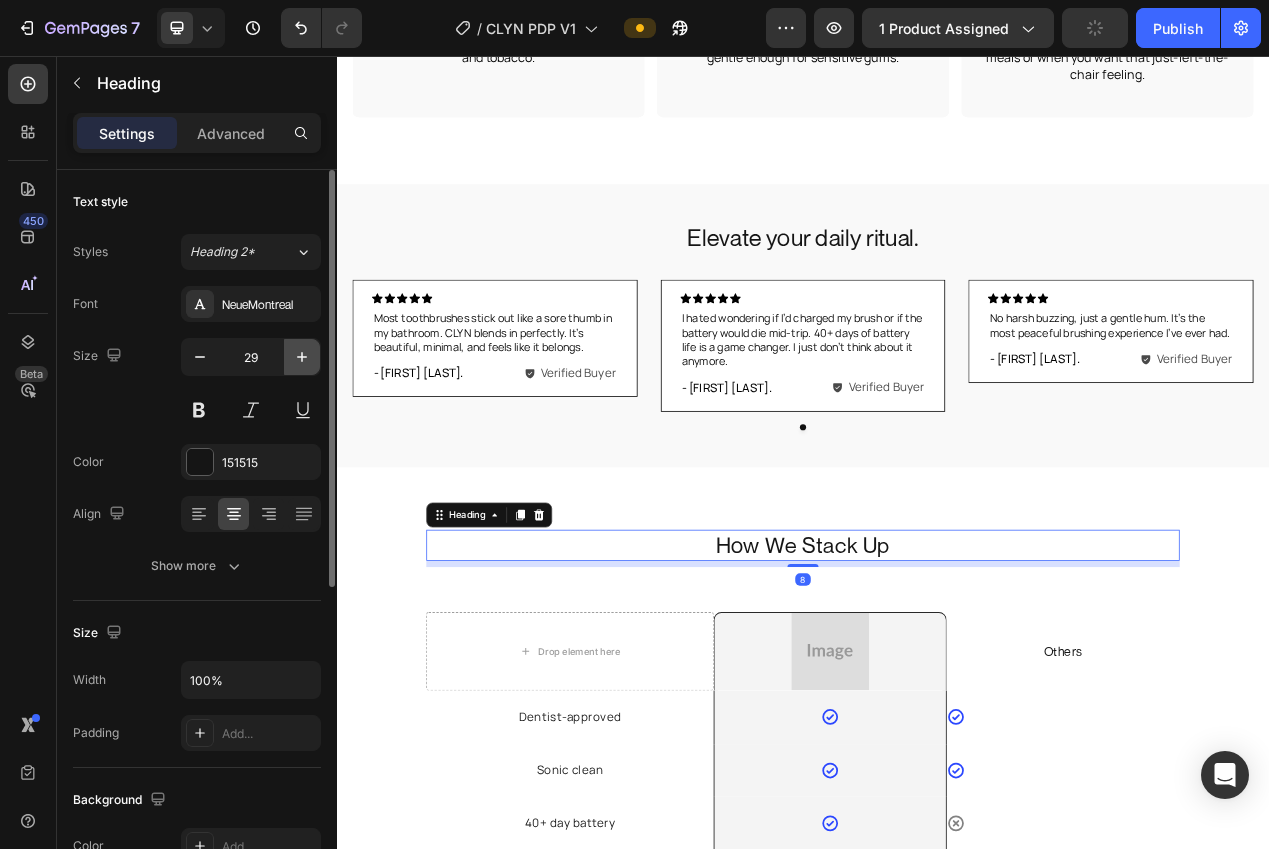 type on "30" 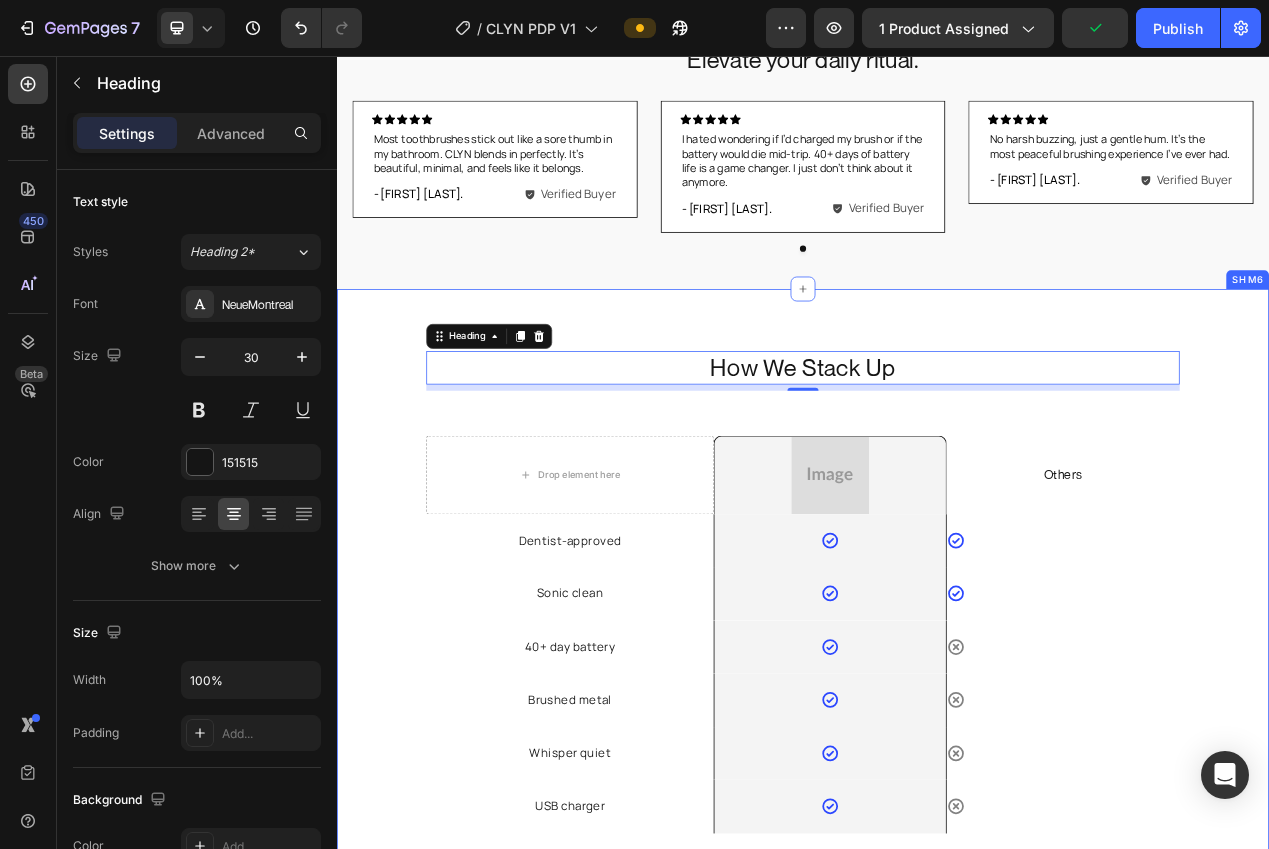 click on "How We Stack Up Heading   8 Row
Drop element here Image Row Others Text block Row Dentist-approved Text block
Icon Row
Icon Row Sonic clean Text block
Icon Row
Icon Row 40+ day battery Text block
Icon Row
Icon Row Brushed metal Text block
Icon Row
Icon Row Whisper quiet Text block
Icon Row
Icon Row USB charger Text block
Icon Row
Icon Row Row SH M6" at bounding box center (937, 746) 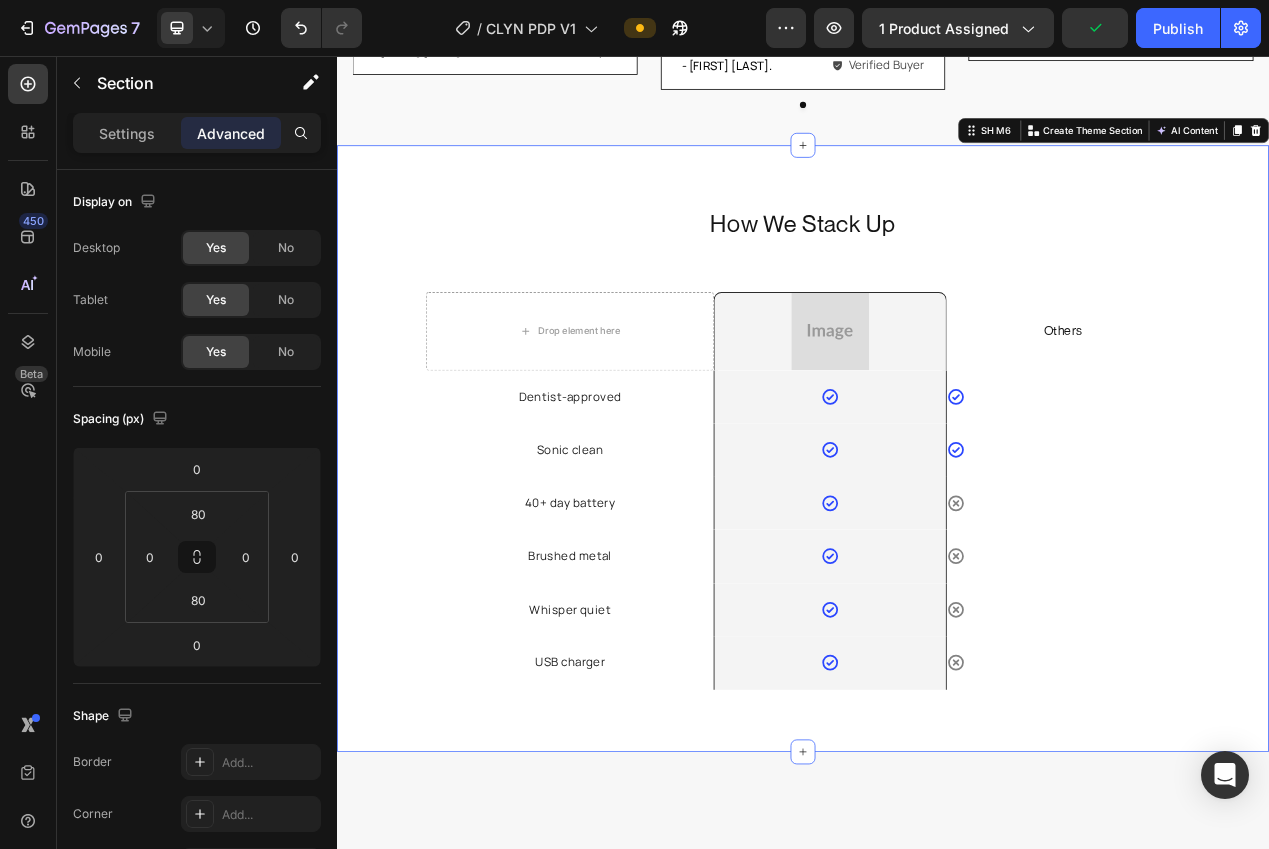 scroll, scrollTop: 2982, scrollLeft: 0, axis: vertical 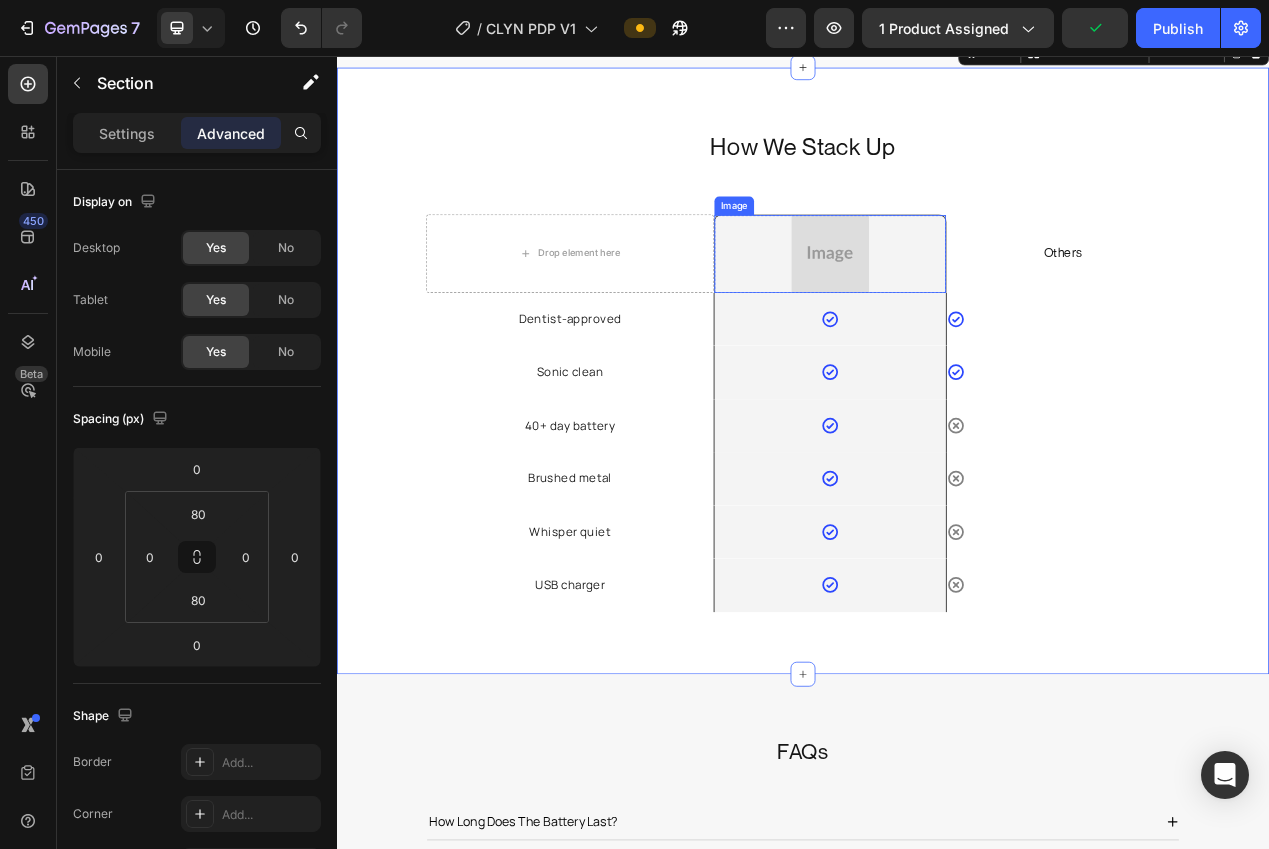 click at bounding box center [972, 311] 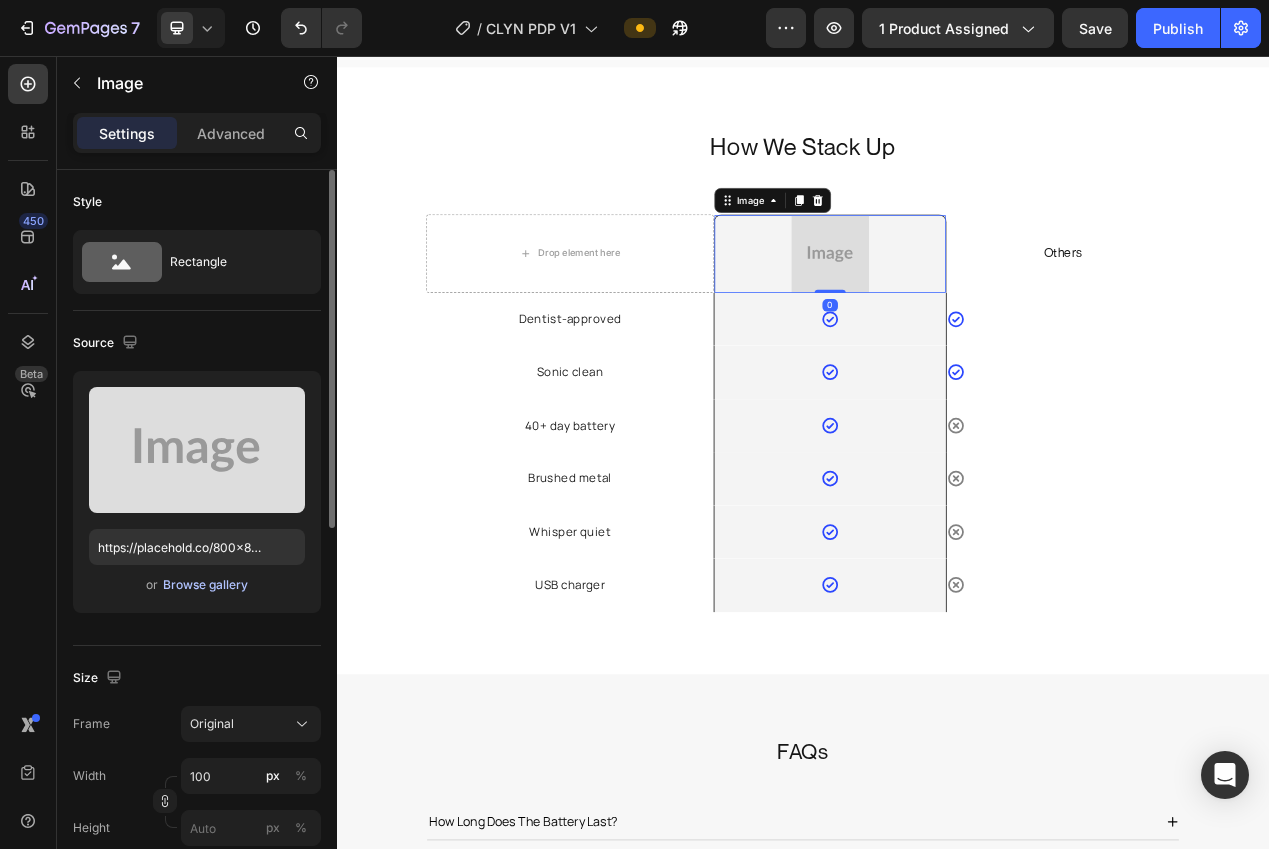click on "Browse gallery" at bounding box center [205, 585] 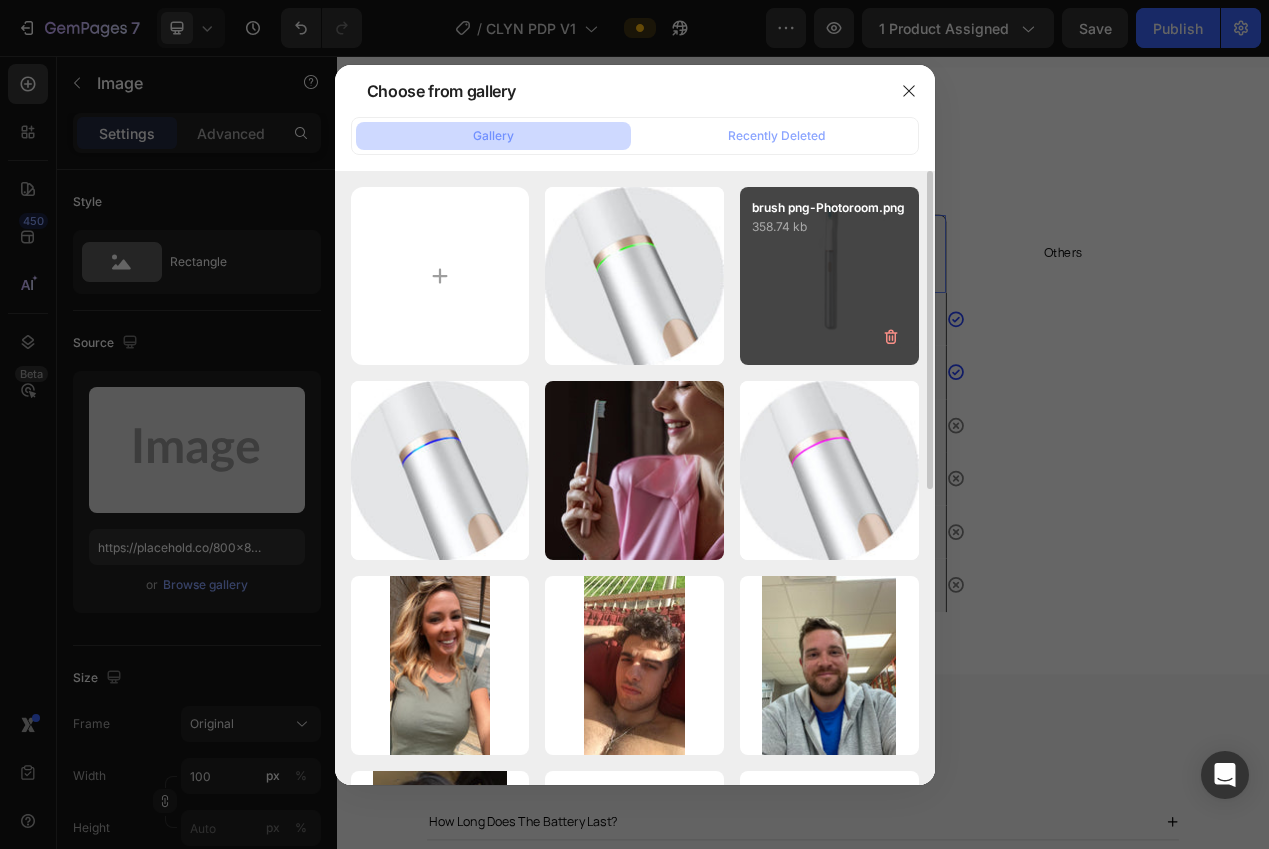 click on "brush png-Photoroom.png 358.74 kb" at bounding box center [829, 276] 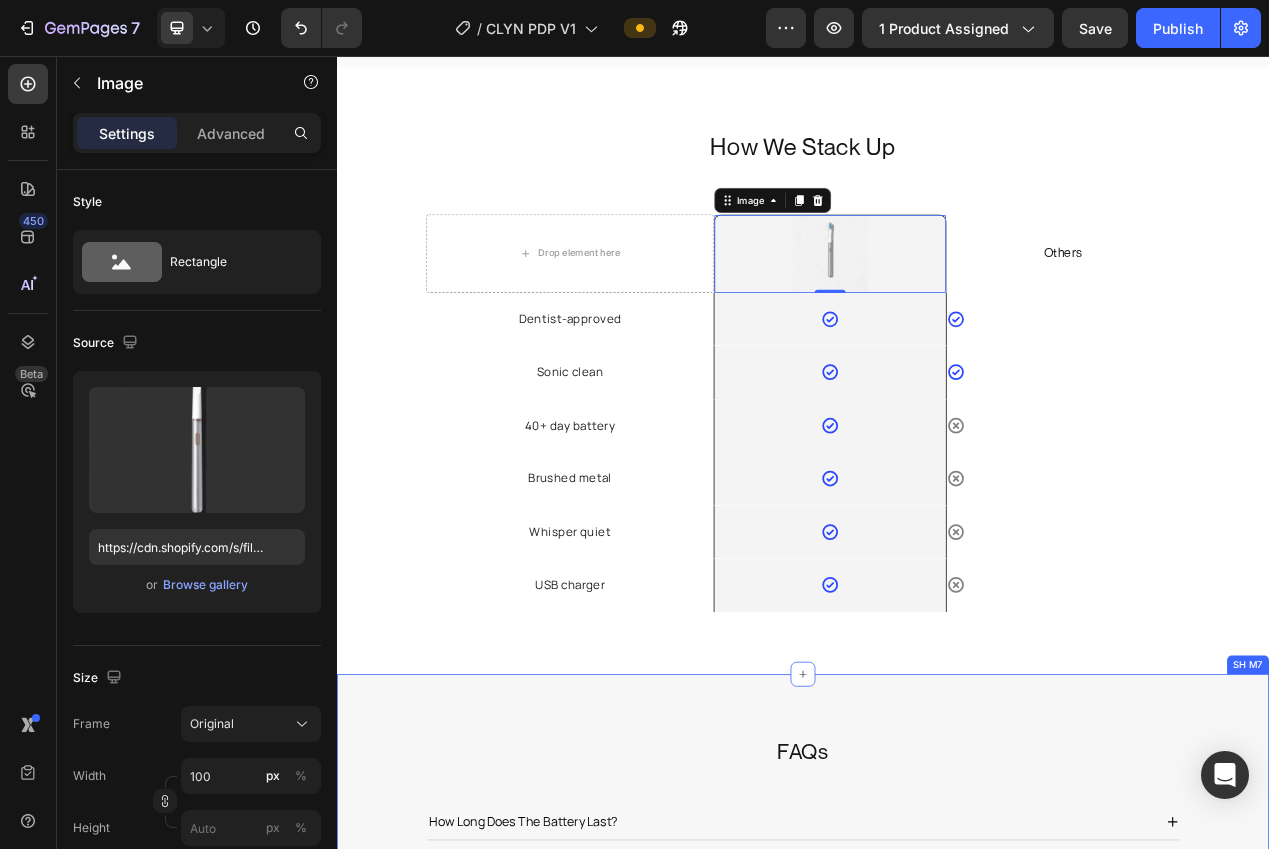 click on "FAQs Heading
how long does the battery last?
is it safe for sensitive gums?
is it waterproof?
how often should i replace heads?
do i need an app to use it?
do you offer a warranty? Accordion Row SH M7" at bounding box center (937, 1160) 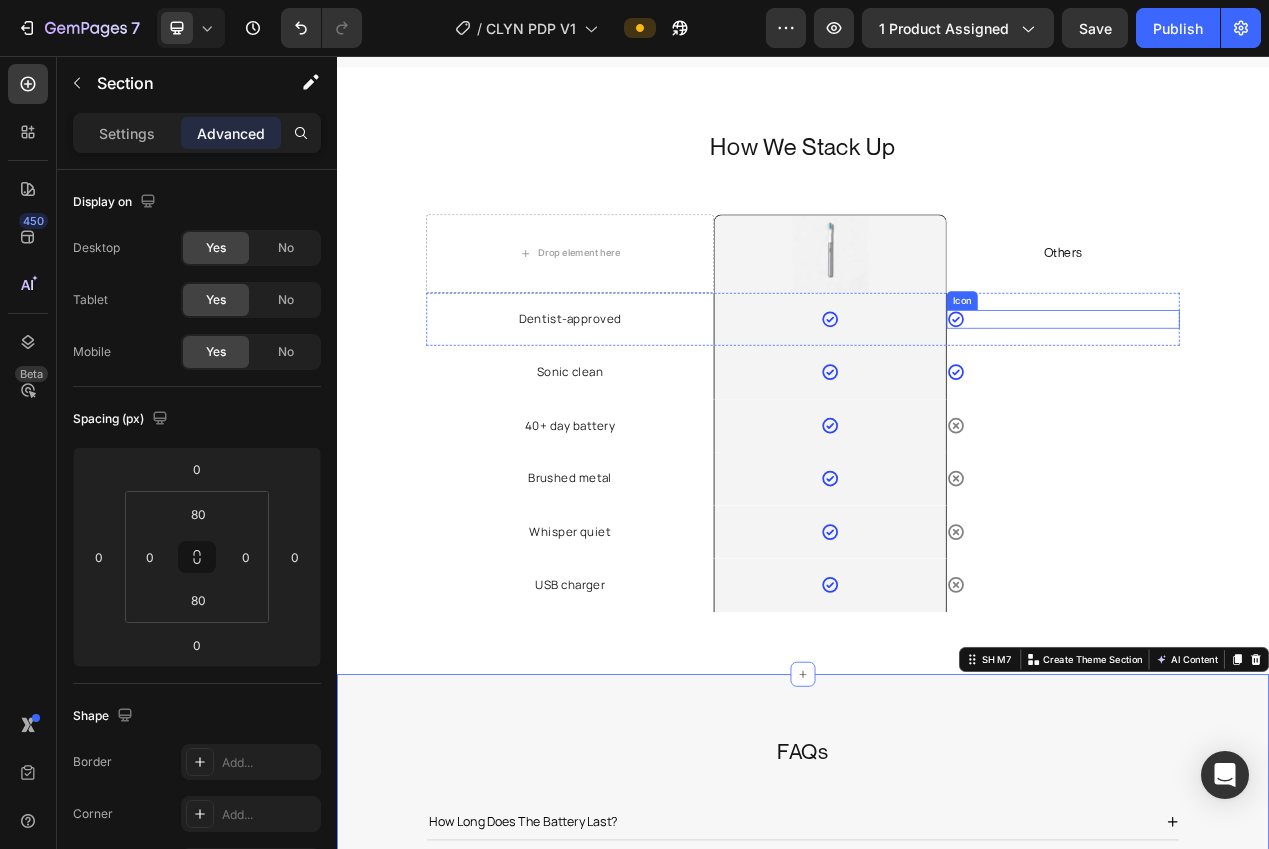 click on "Icon" at bounding box center (1272, 395) 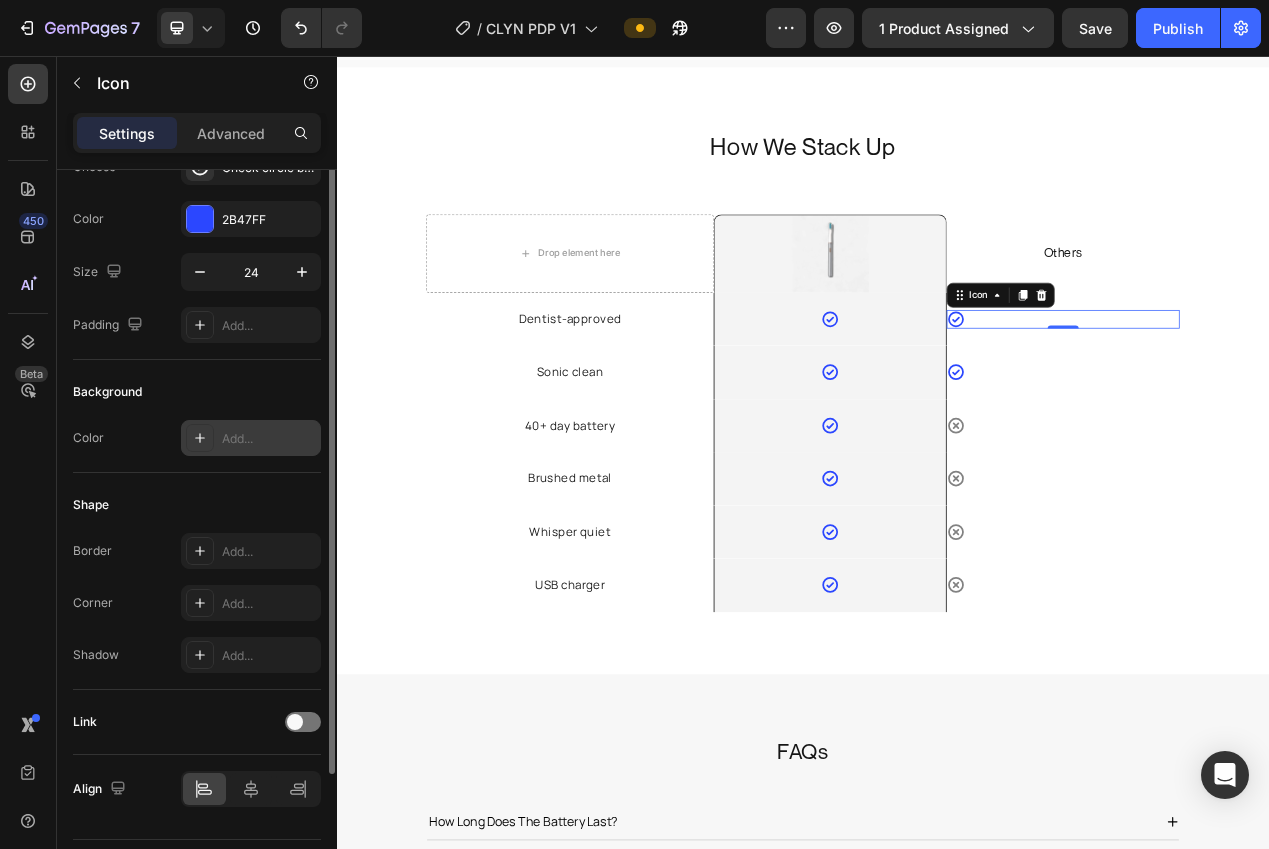 scroll, scrollTop: 135, scrollLeft: 0, axis: vertical 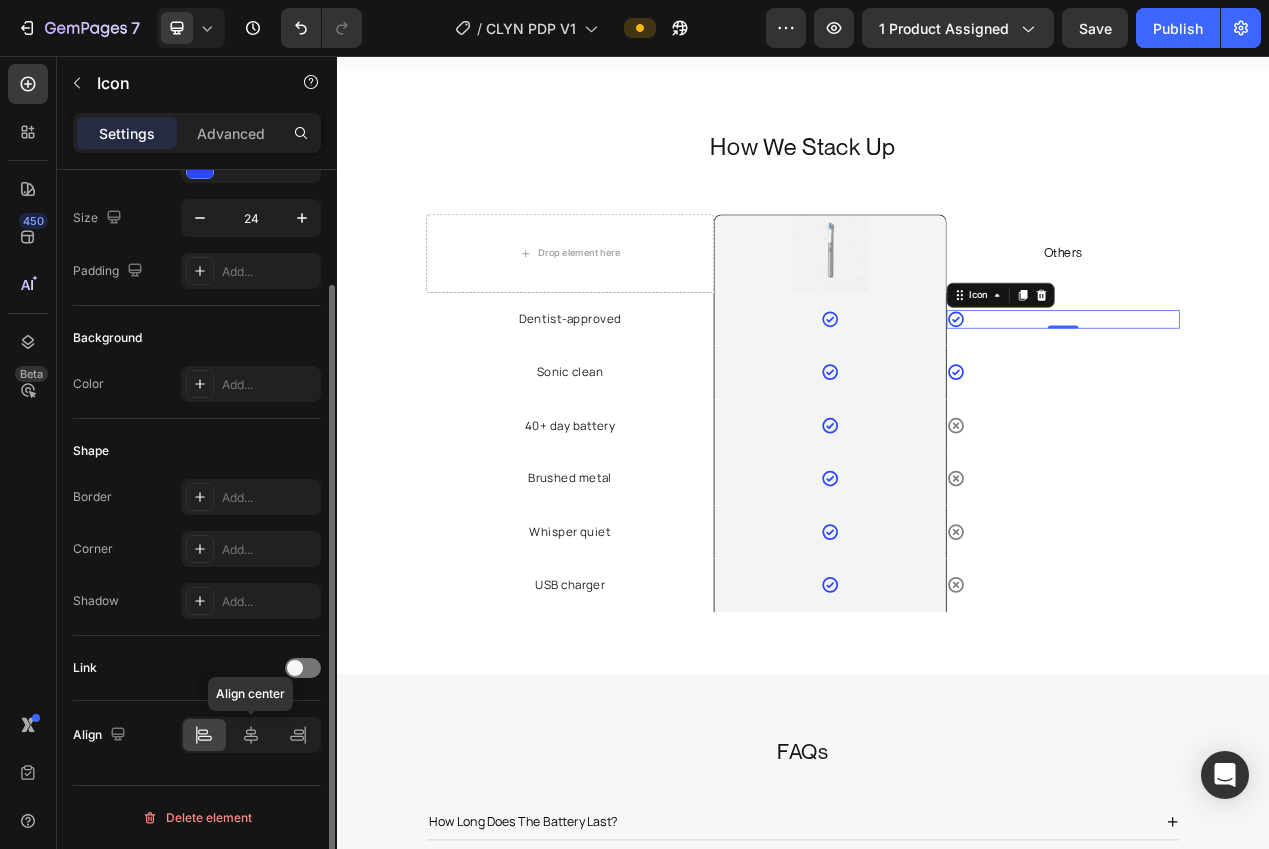 drag, startPoint x: 251, startPoint y: 730, endPoint x: 289, endPoint y: 701, distance: 47.801674 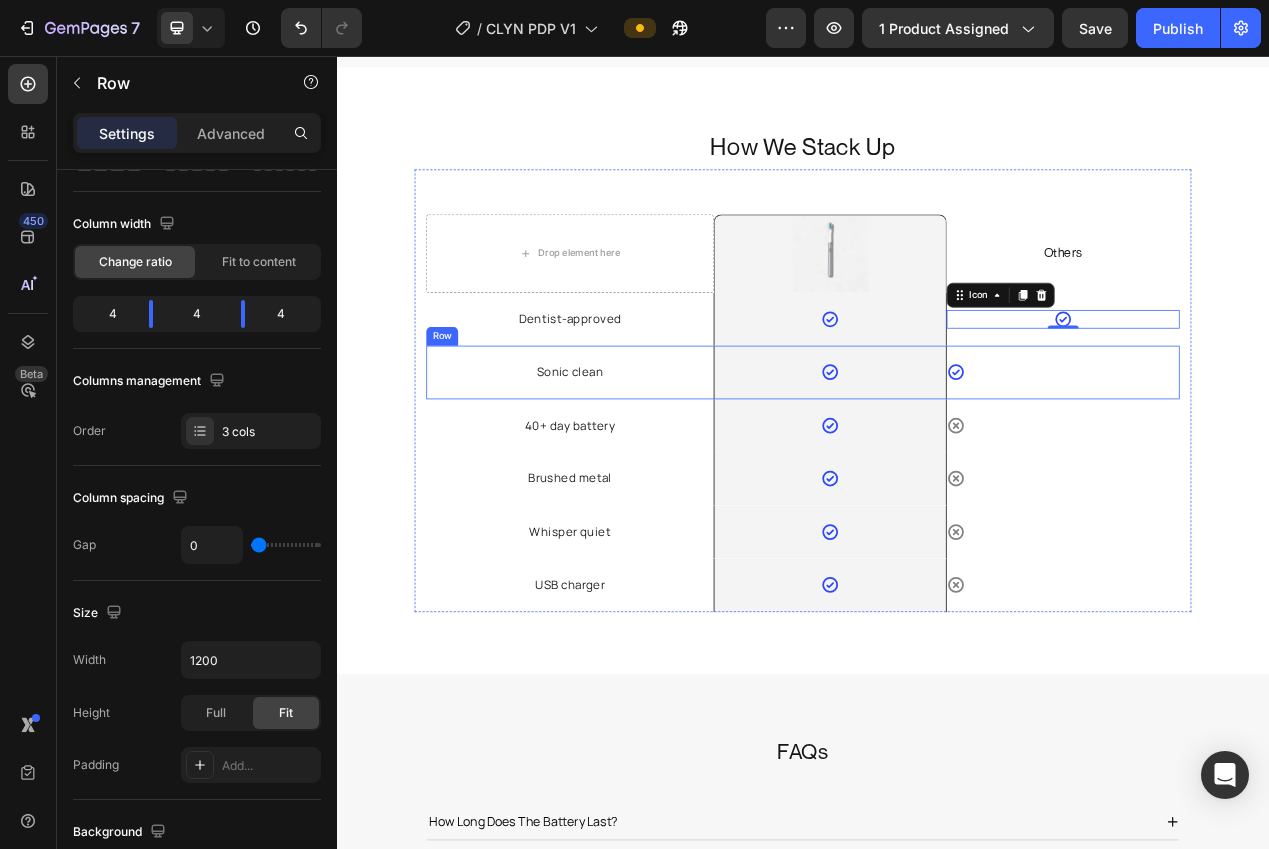 click on "Icon" at bounding box center (1272, 463) 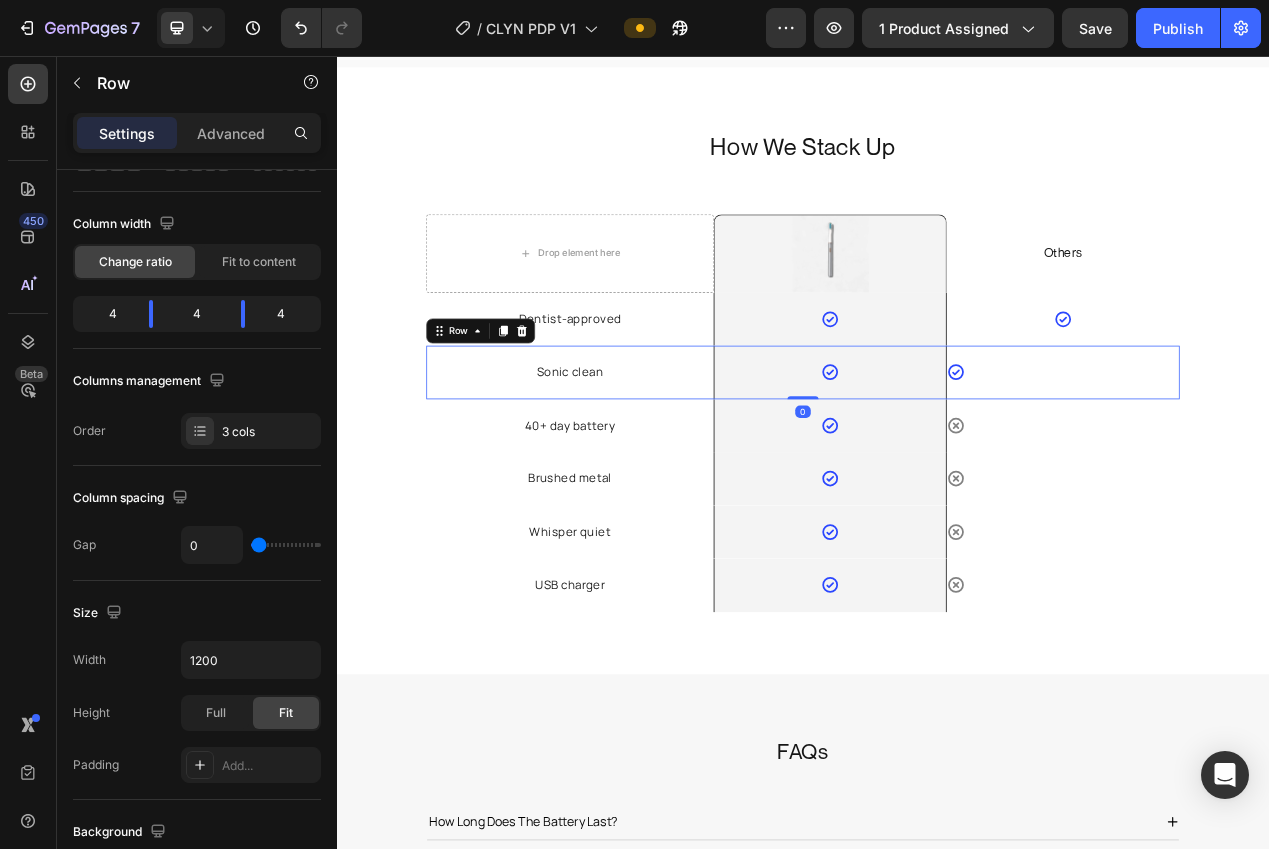 scroll, scrollTop: 0, scrollLeft: 0, axis: both 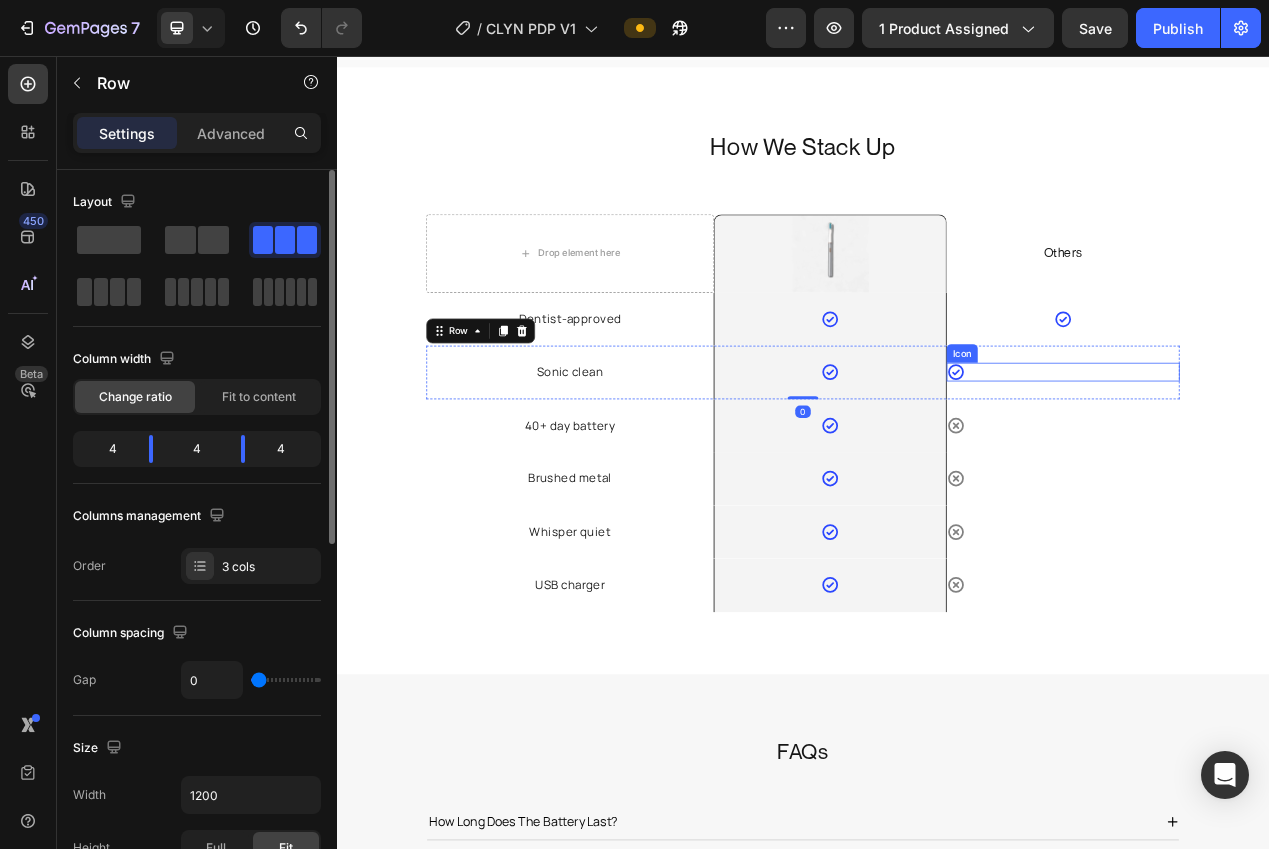 drag, startPoint x: 1124, startPoint y: 463, endPoint x: 992, endPoint y: 540, distance: 152.81688 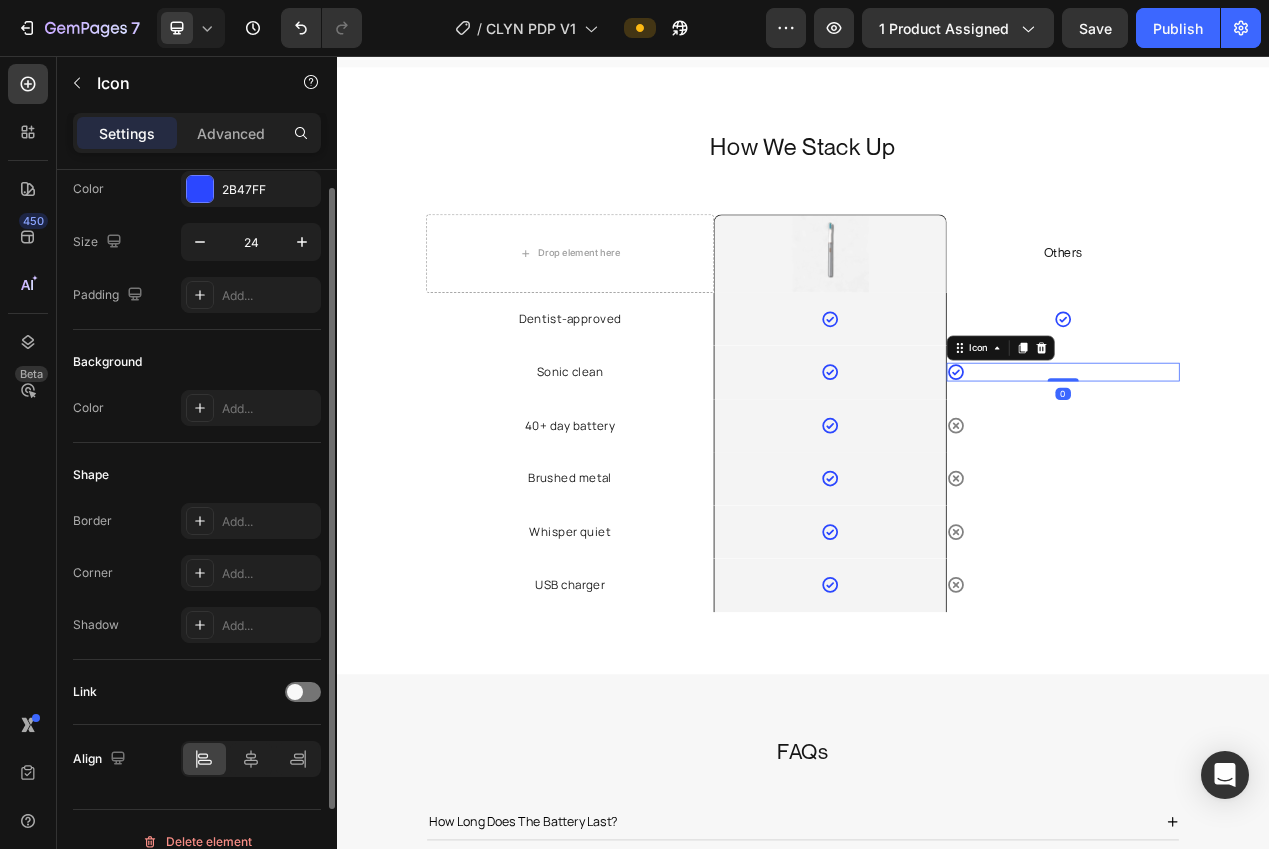 scroll, scrollTop: 135, scrollLeft: 0, axis: vertical 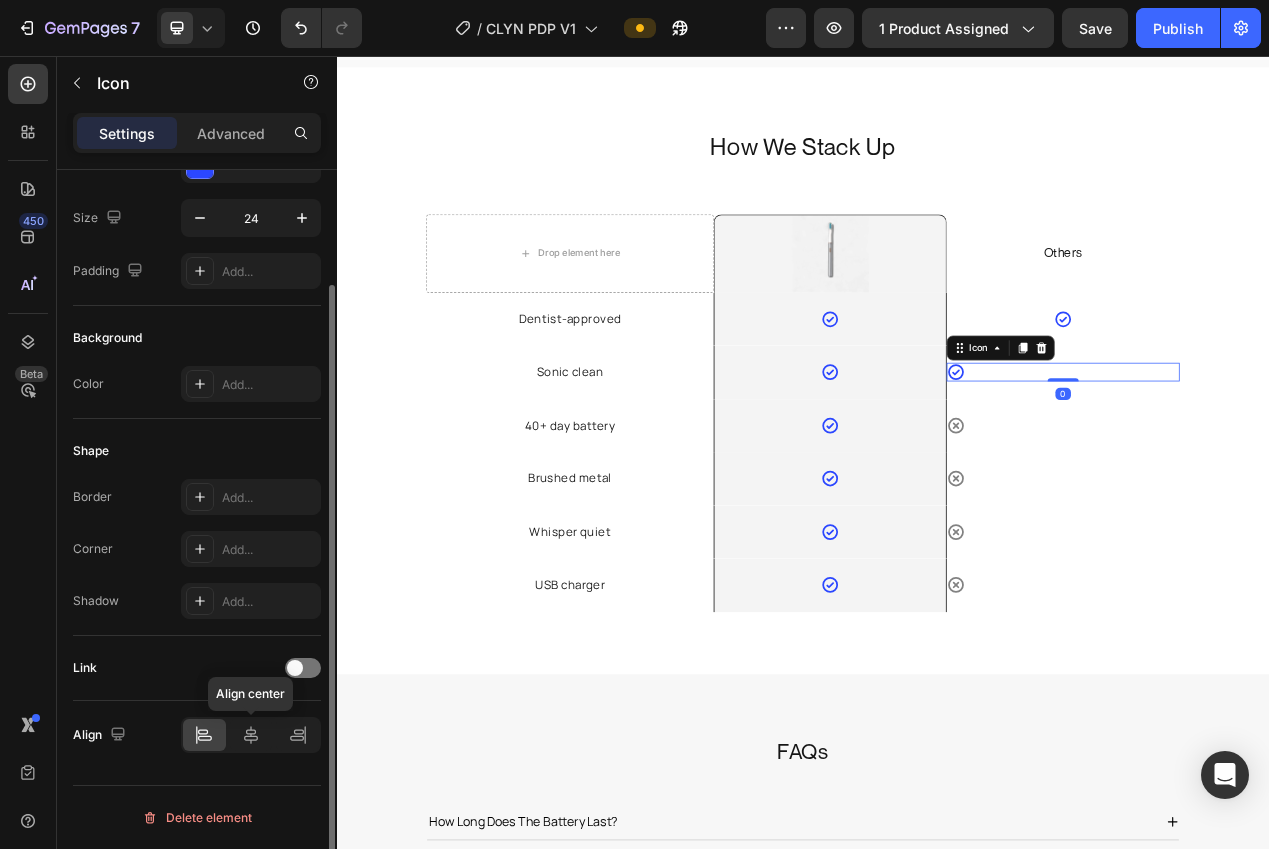 drag, startPoint x: 253, startPoint y: 728, endPoint x: 281, endPoint y: 715, distance: 30.870699 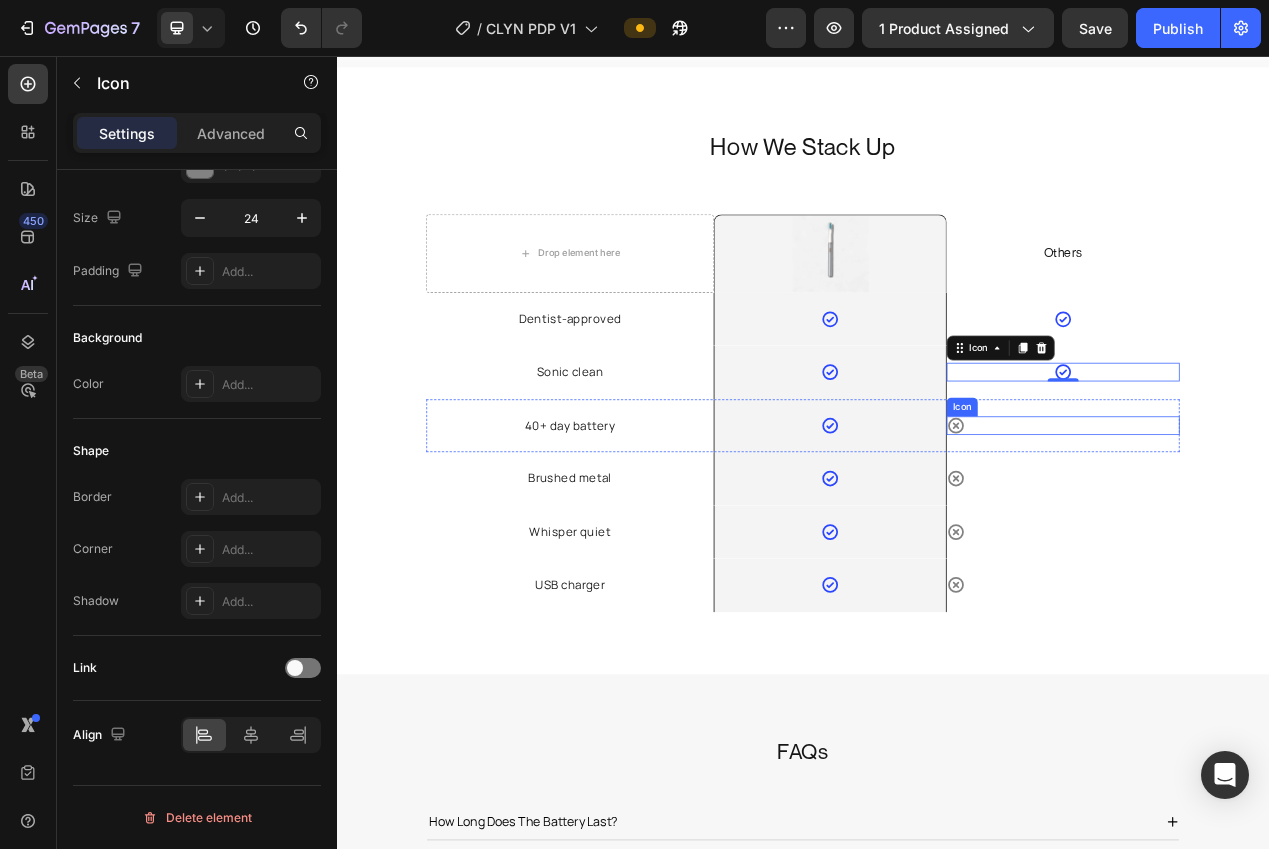 click 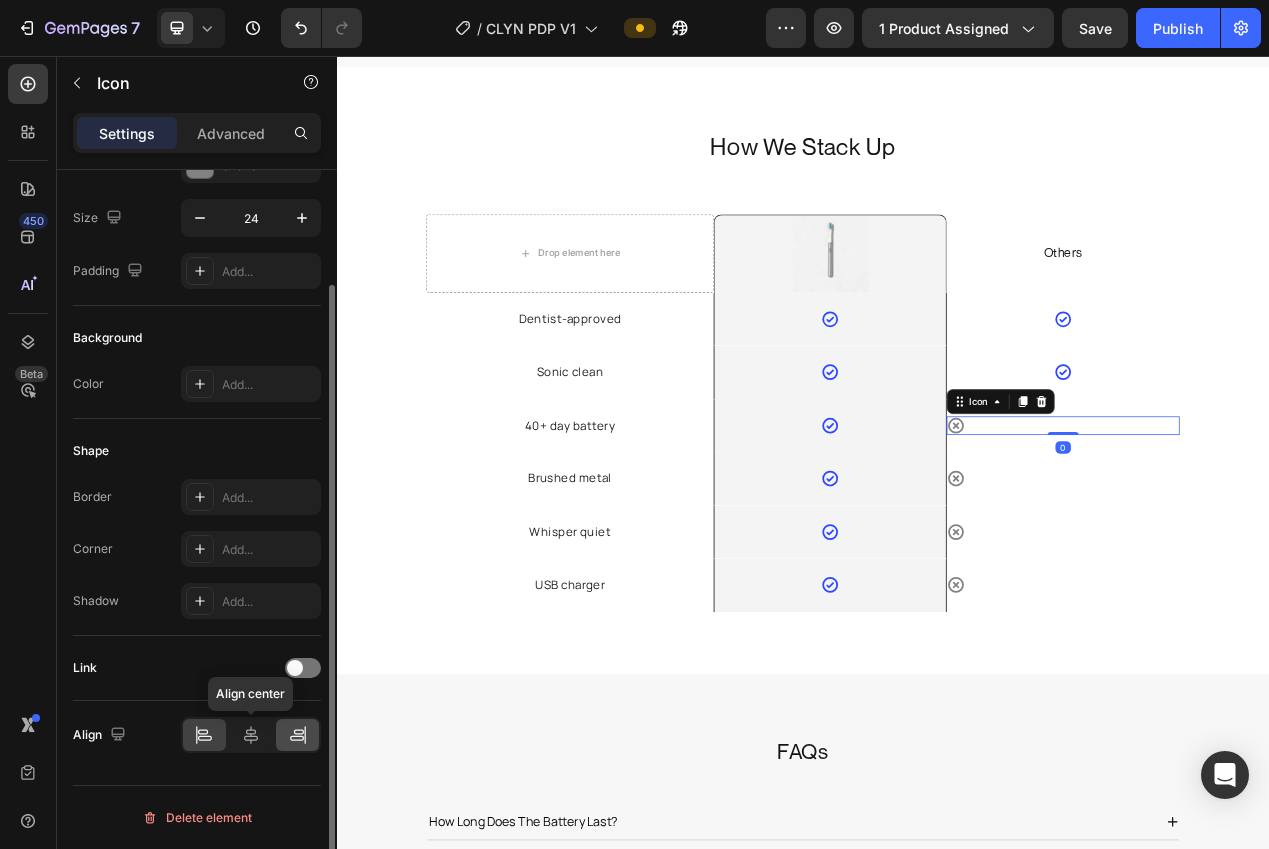 drag, startPoint x: 248, startPoint y: 739, endPoint x: 289, endPoint y: 725, distance: 43.32436 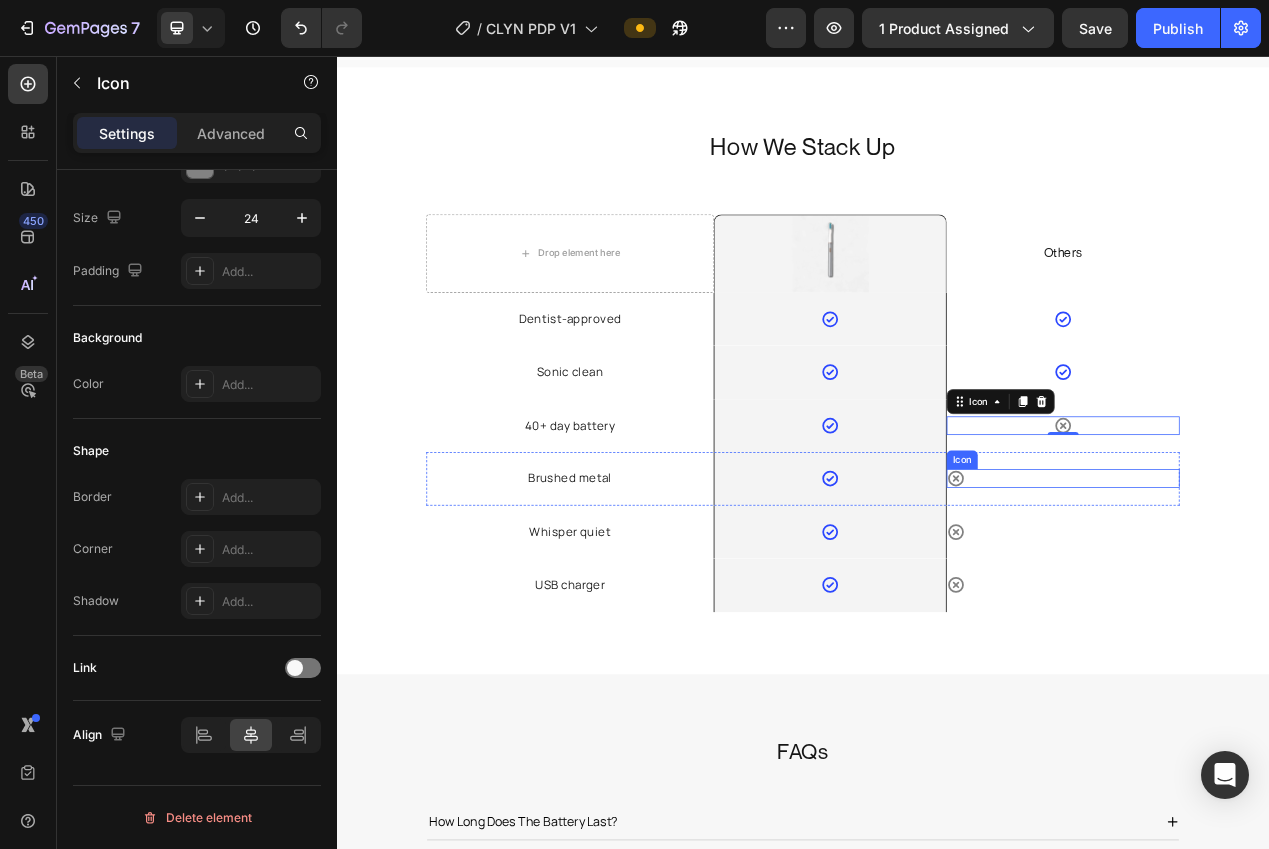 click 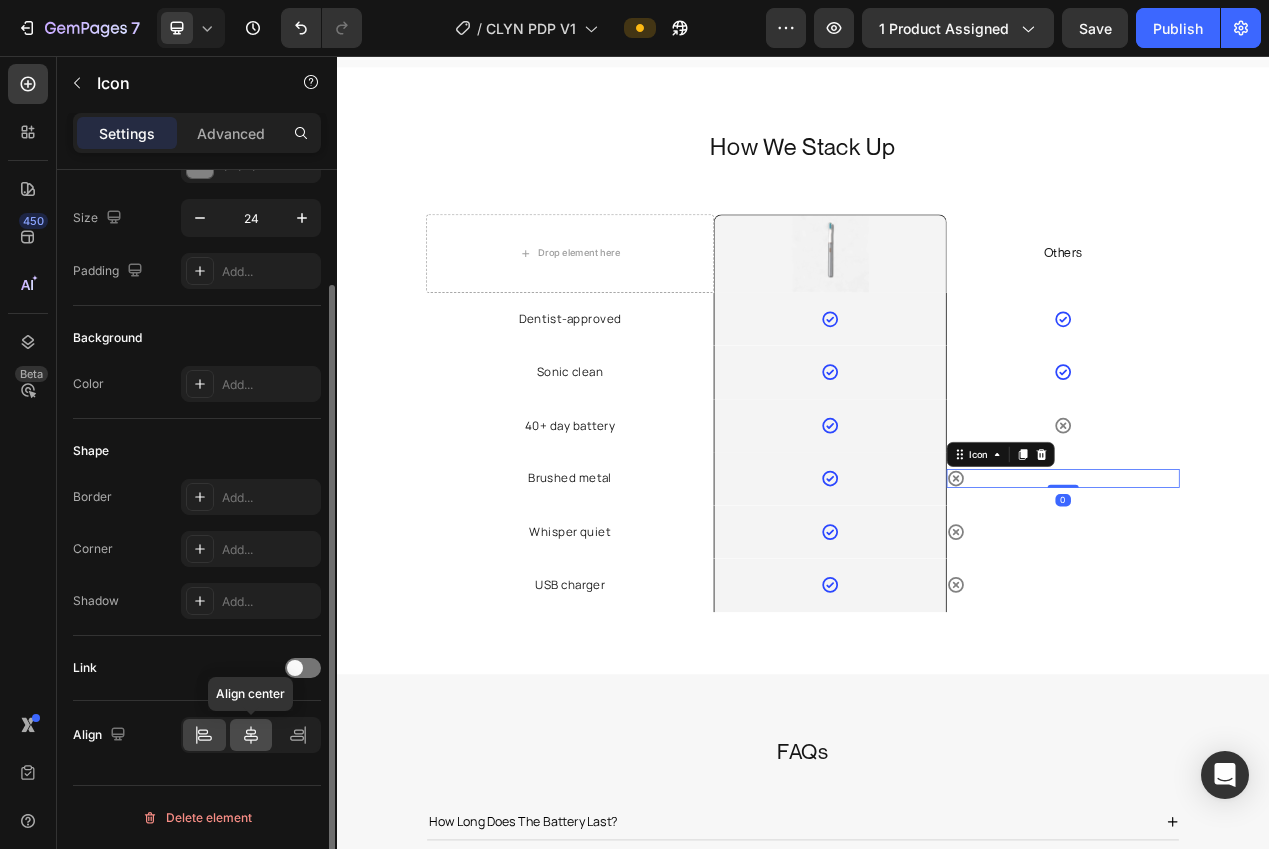 click 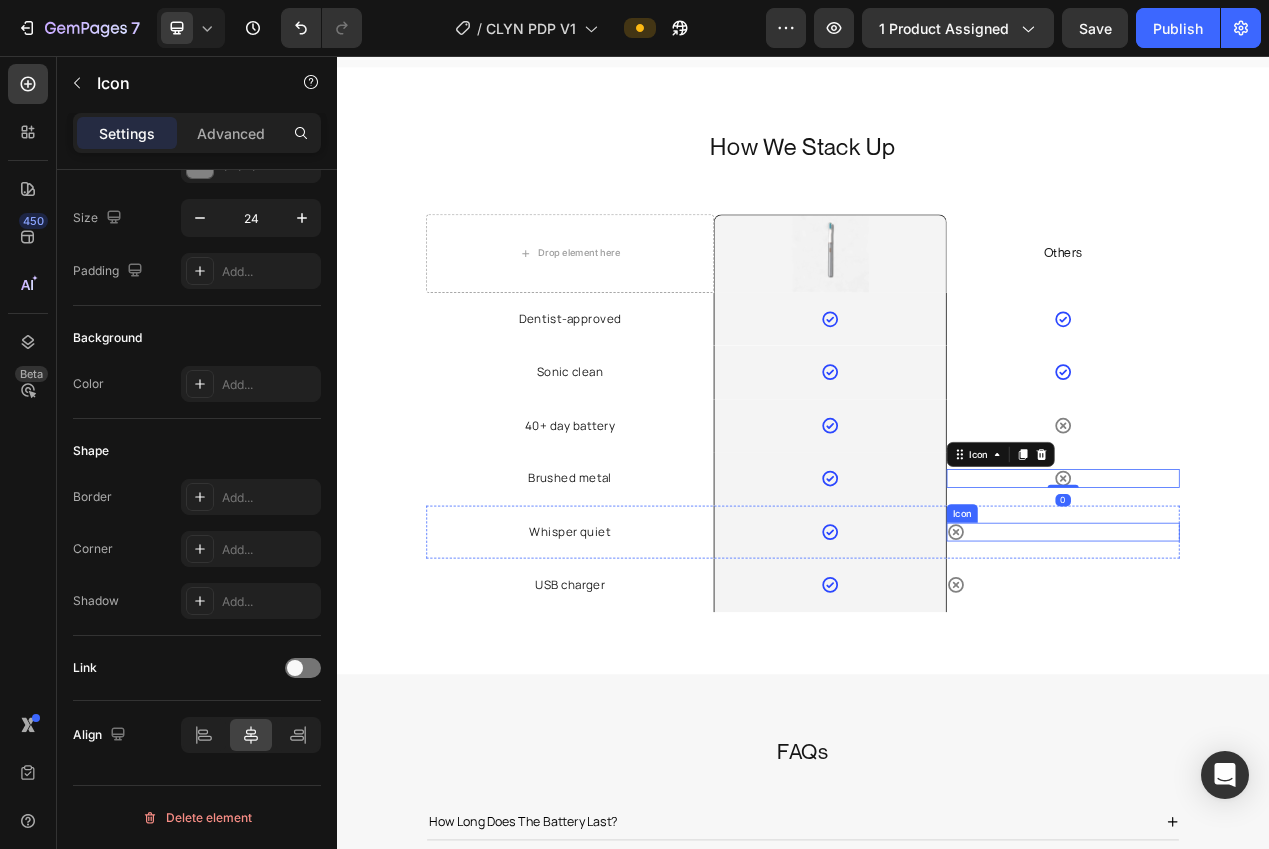 drag, startPoint x: 1139, startPoint y: 663, endPoint x: 1095, endPoint y: 667, distance: 44.181442 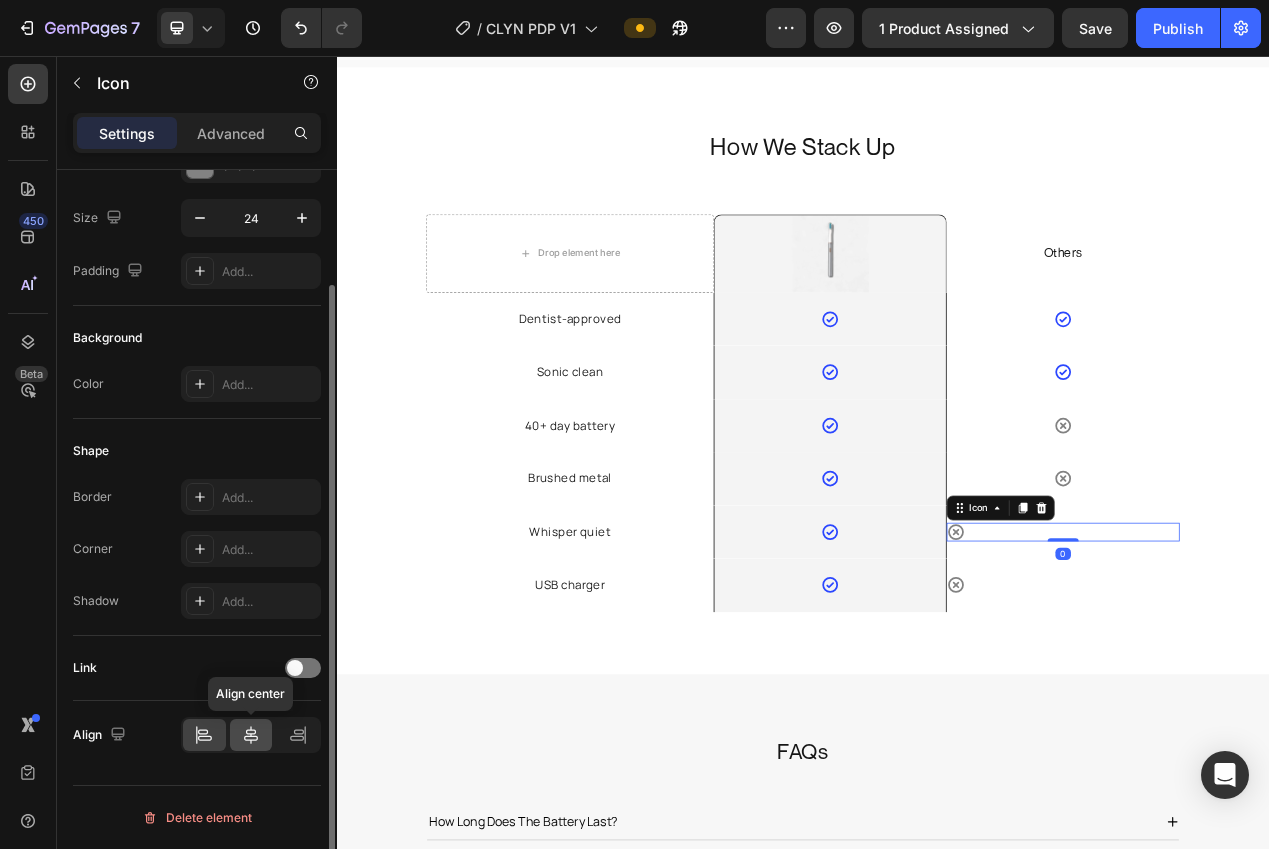 click 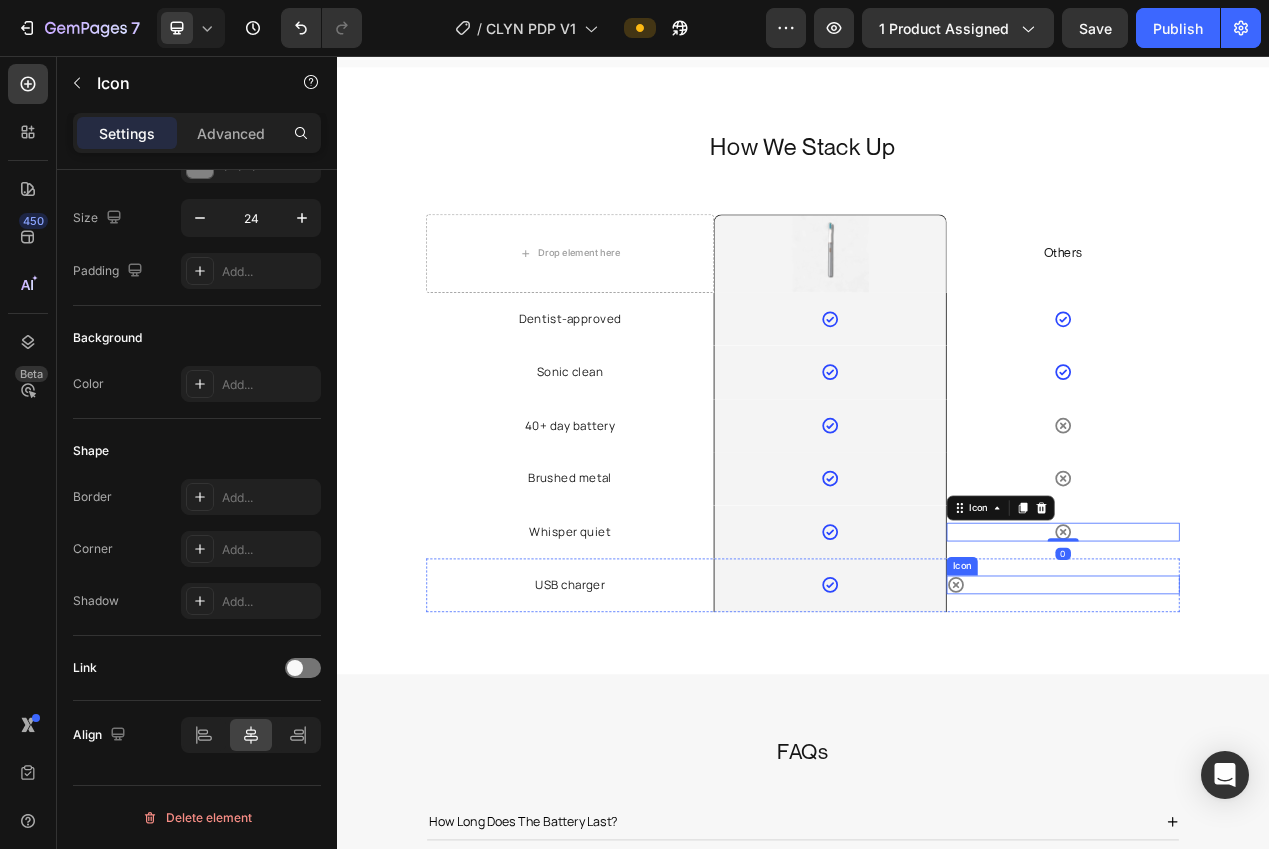 click 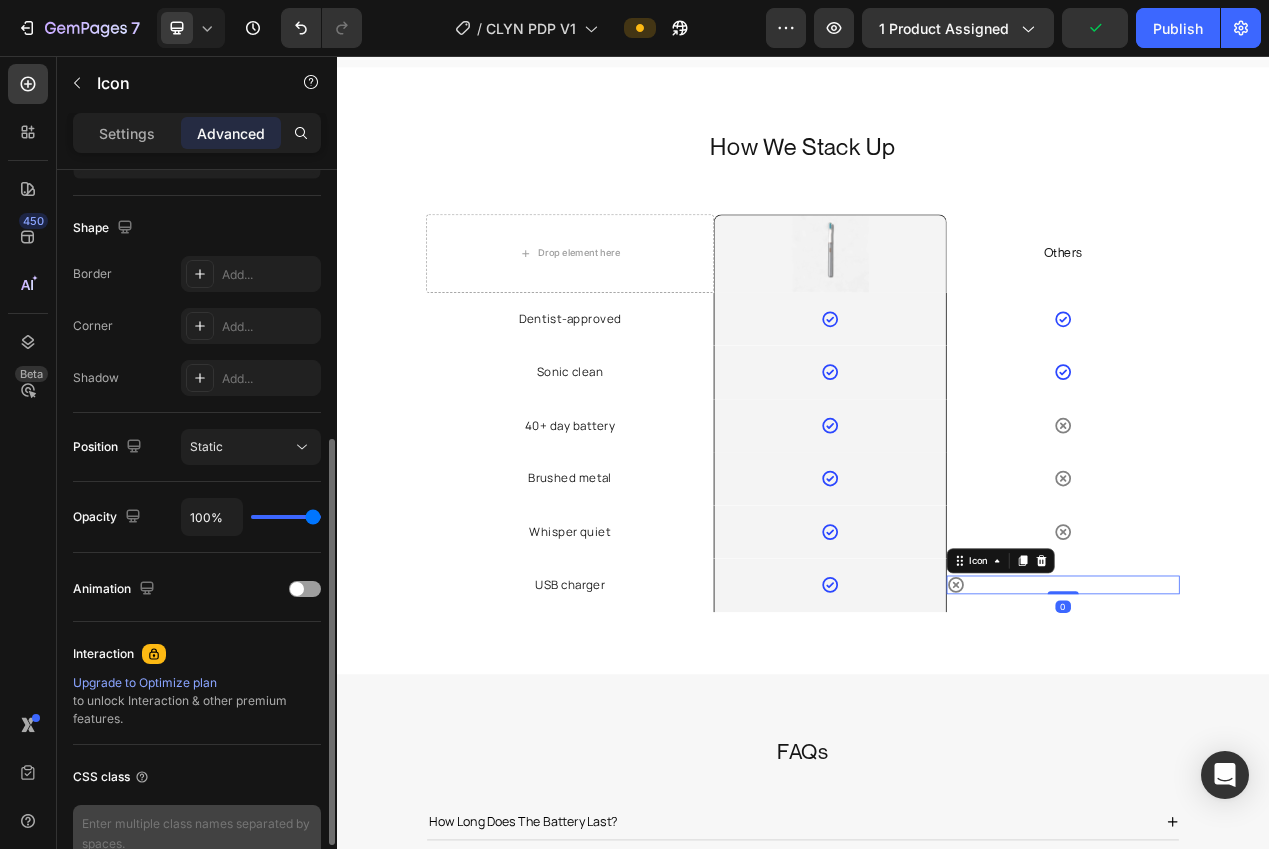 scroll, scrollTop: 598, scrollLeft: 0, axis: vertical 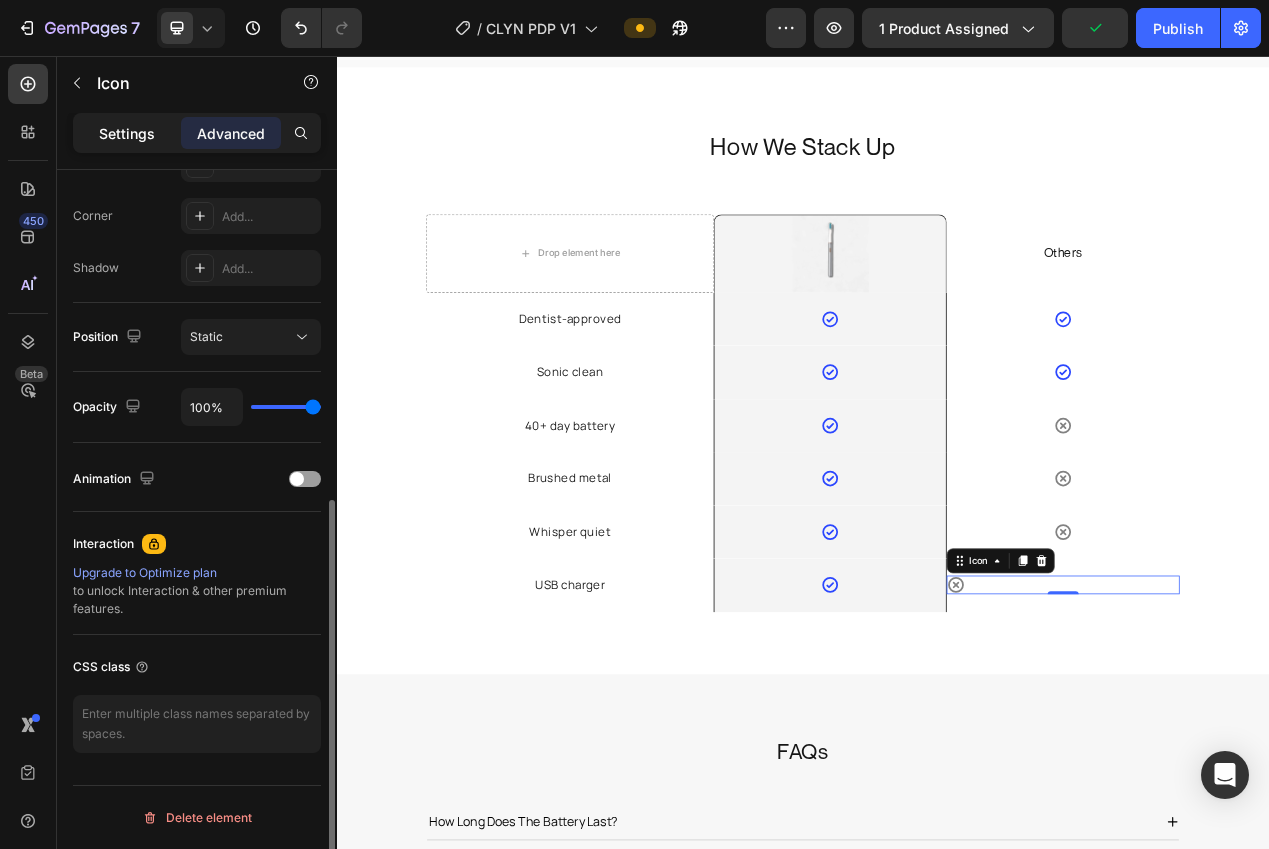 click on "Settings" at bounding box center (127, 133) 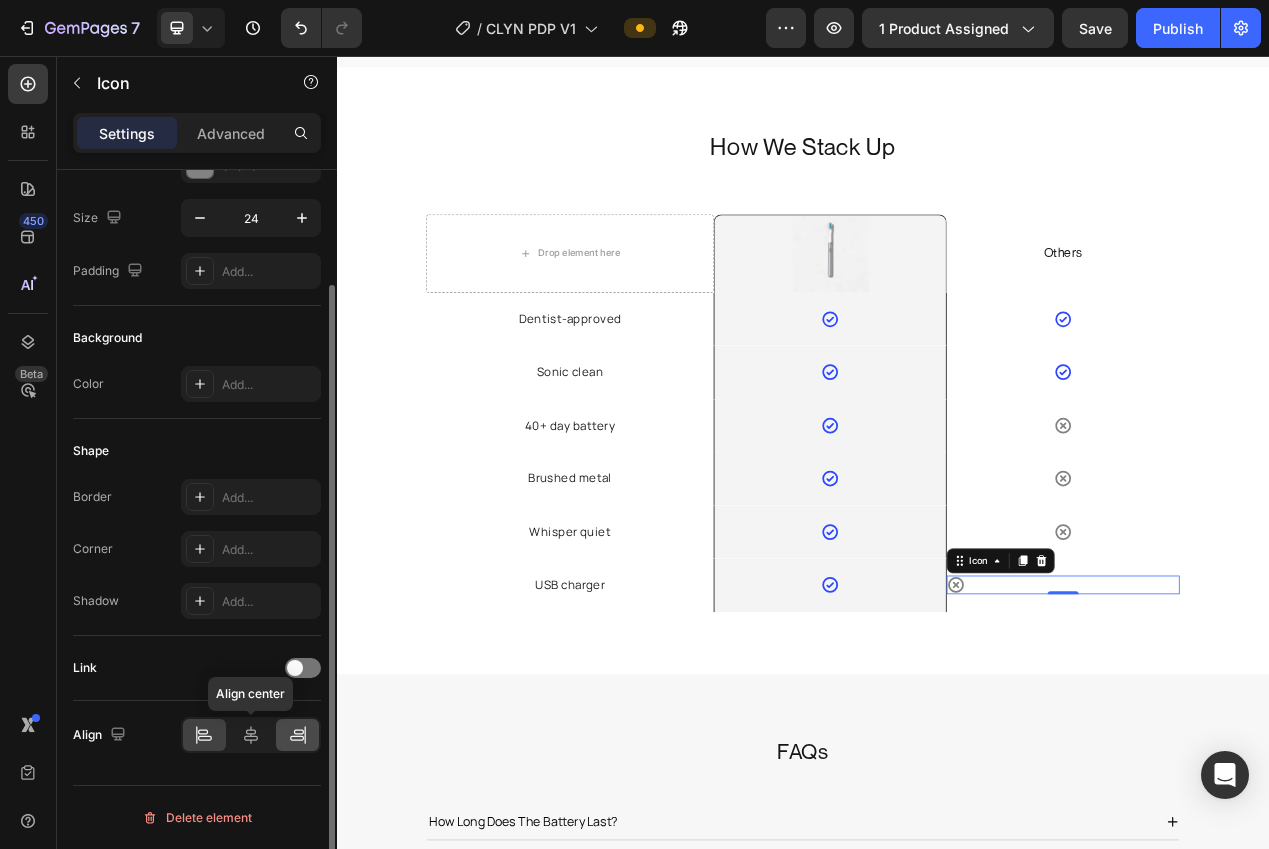 drag, startPoint x: 249, startPoint y: 733, endPoint x: 278, endPoint y: 721, distance: 31.38471 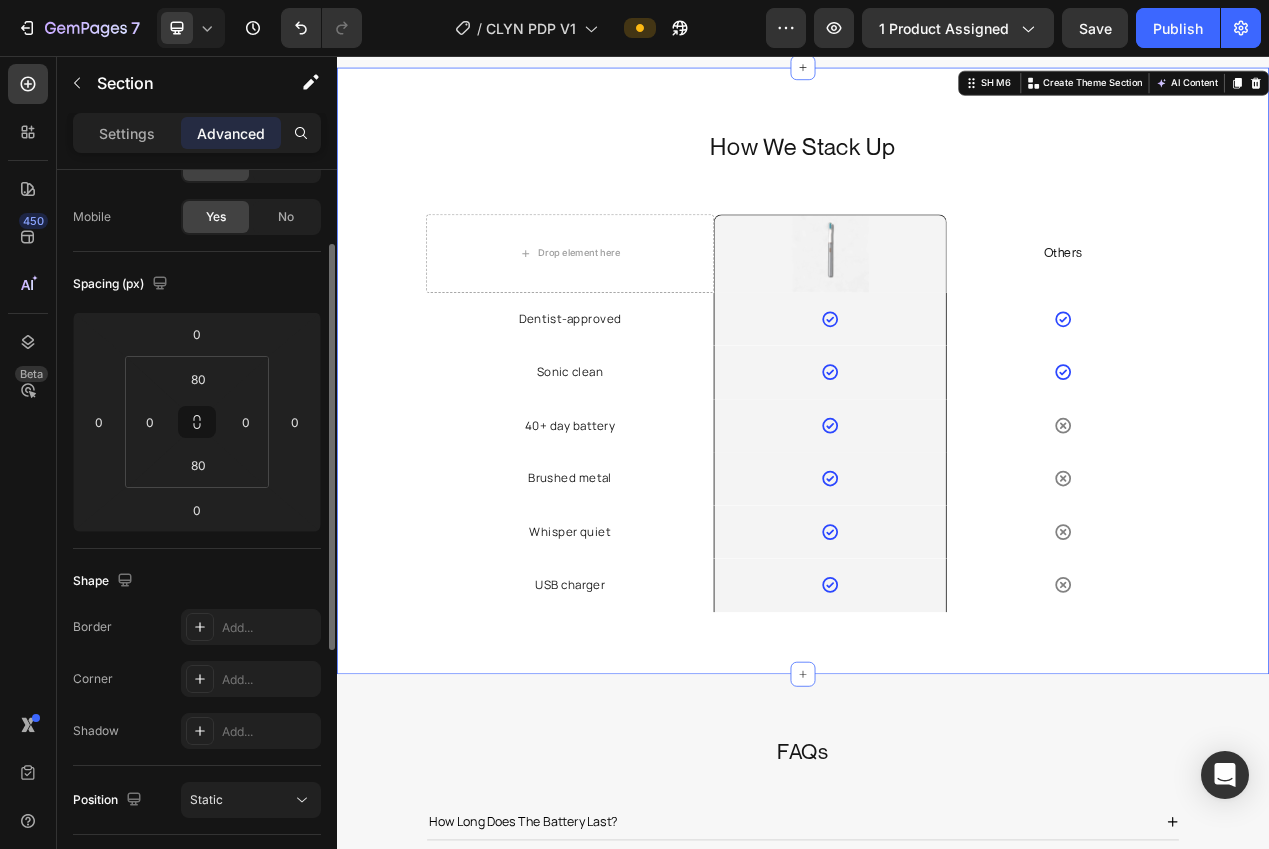 click on "How We Stack Up Heading Row
Drop element here Image Row Others Text block Row Dentist-approved Text block
Icon Row
Icon Row Sonic clean Text block
Icon Row
Icon Row 40+ day battery Text block
Icon Row
Icon Row Brushed metal Text block
Icon Row
Icon Row Whisper quiet Text block
Icon Row
Icon Row USB charger Text block
Icon Row
Icon Row Row" at bounding box center (937, 461) 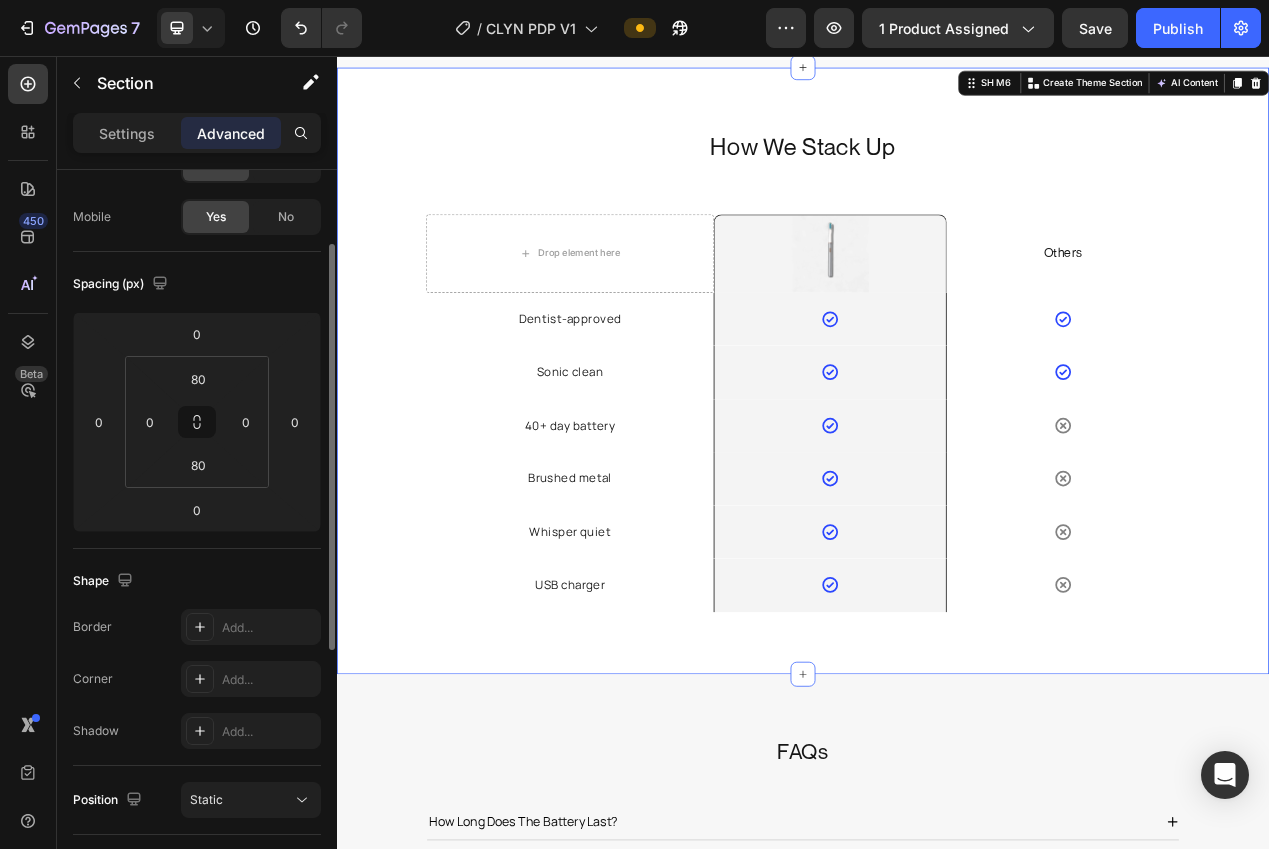 scroll, scrollTop: 0, scrollLeft: 0, axis: both 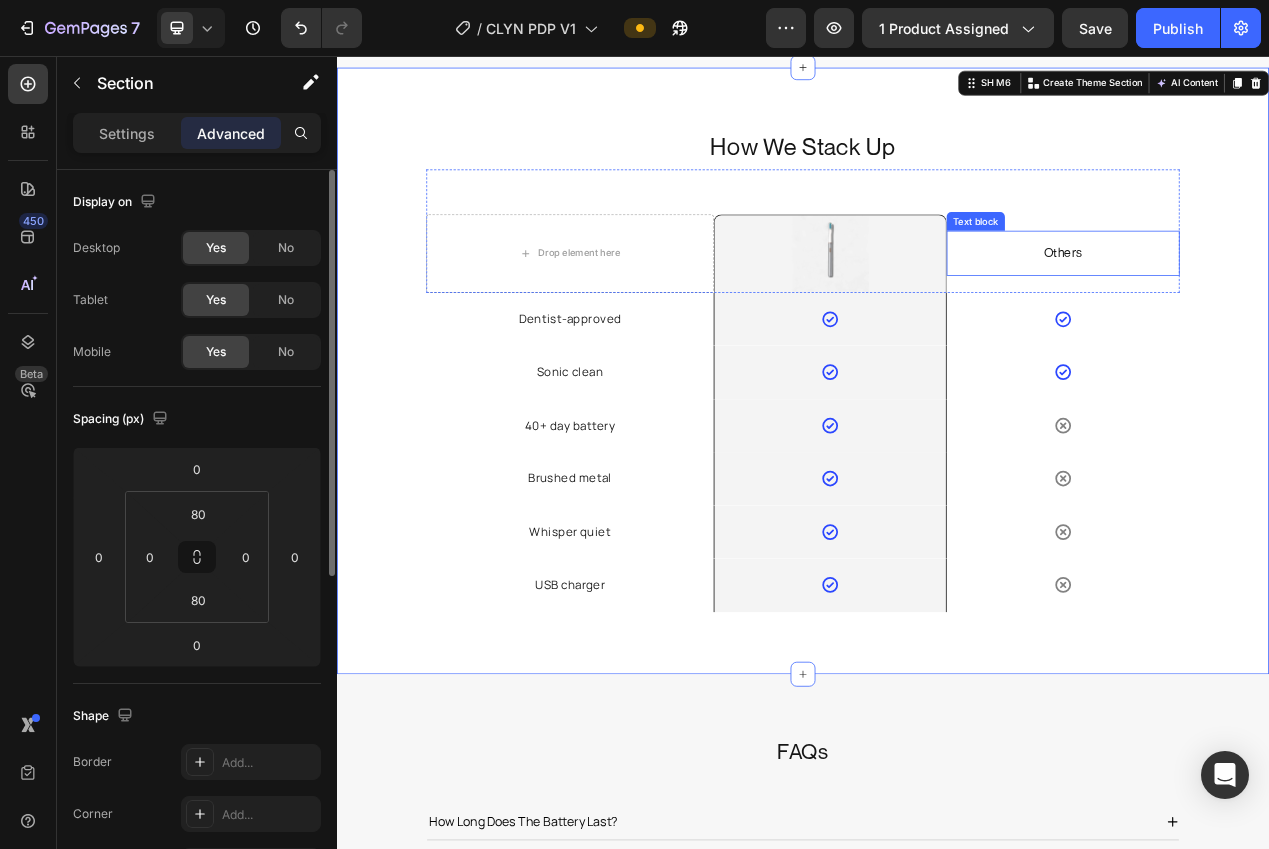 click on "Others" at bounding box center [1272, 309] 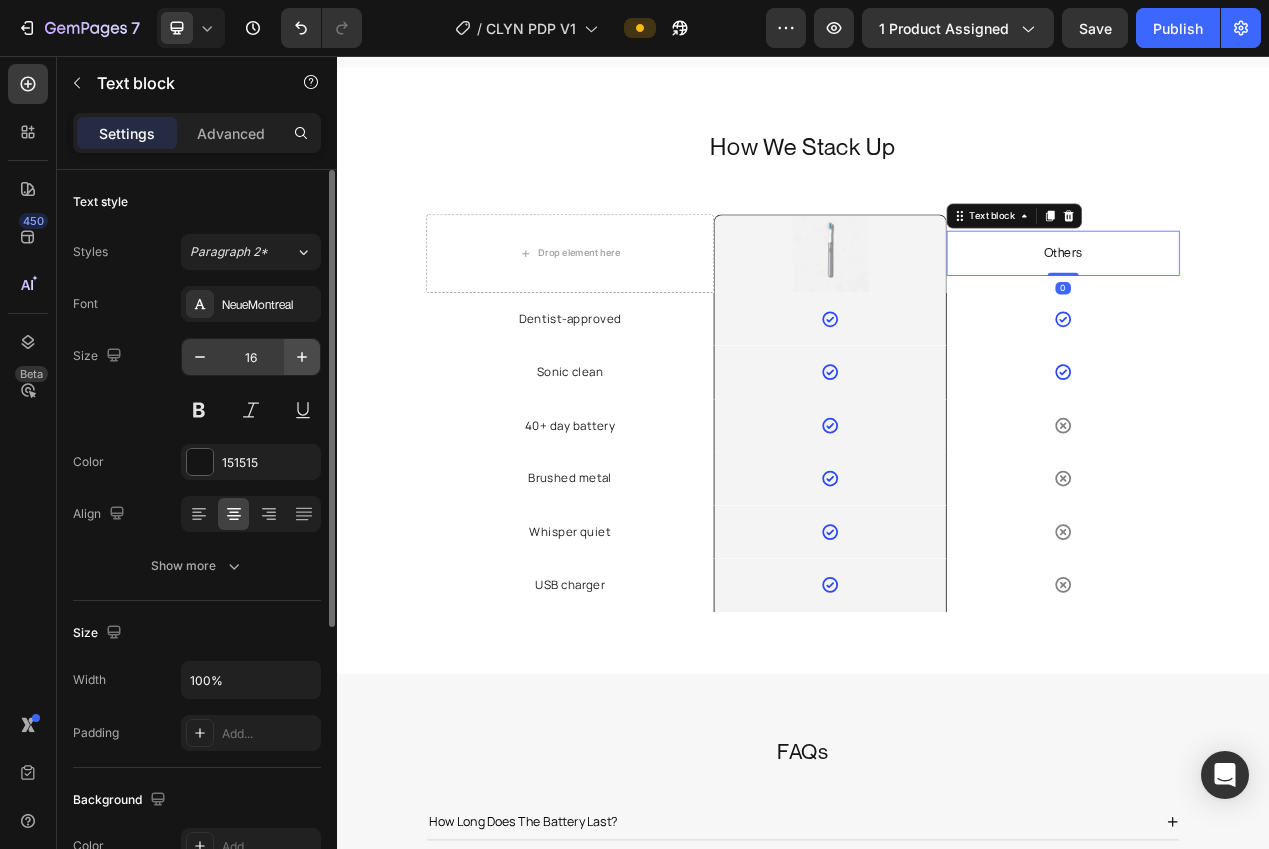 click at bounding box center [302, 357] 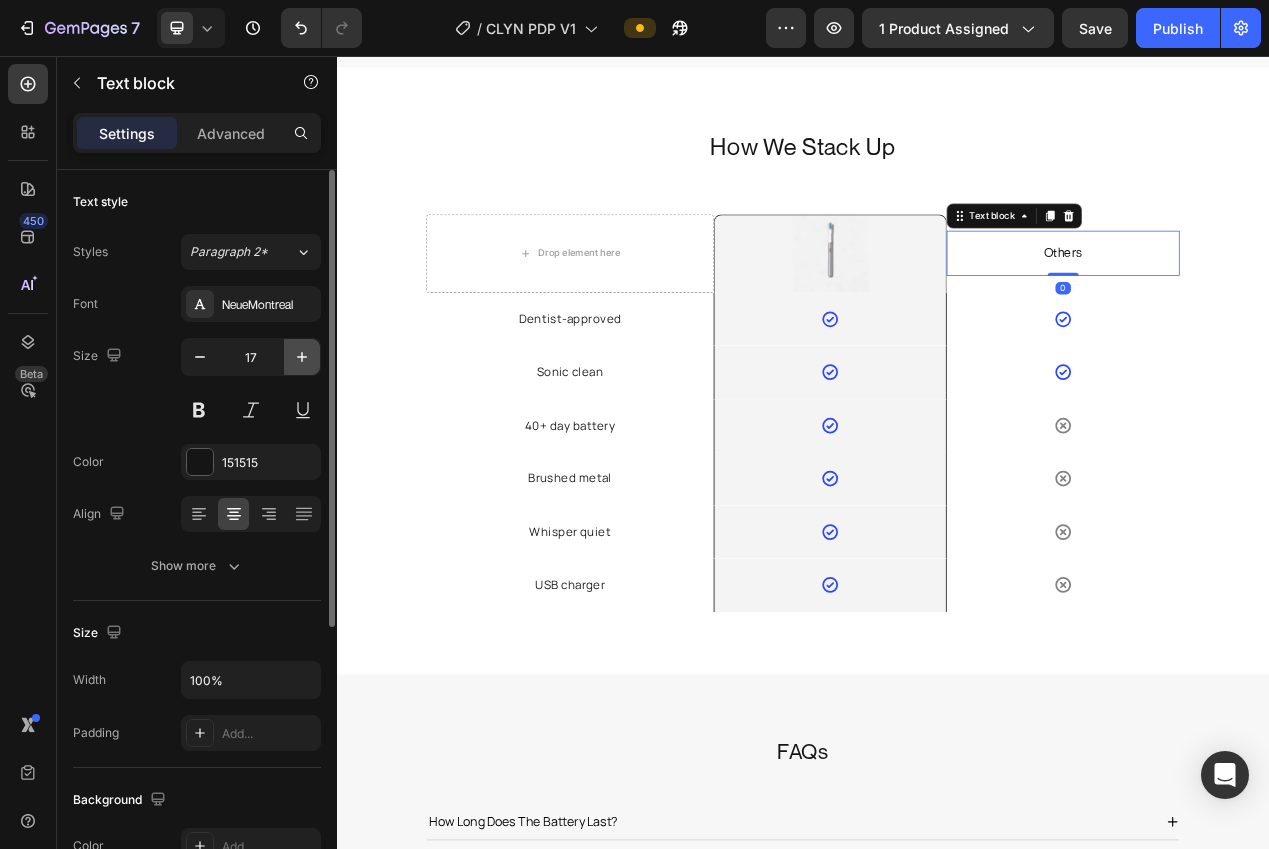 click at bounding box center (302, 357) 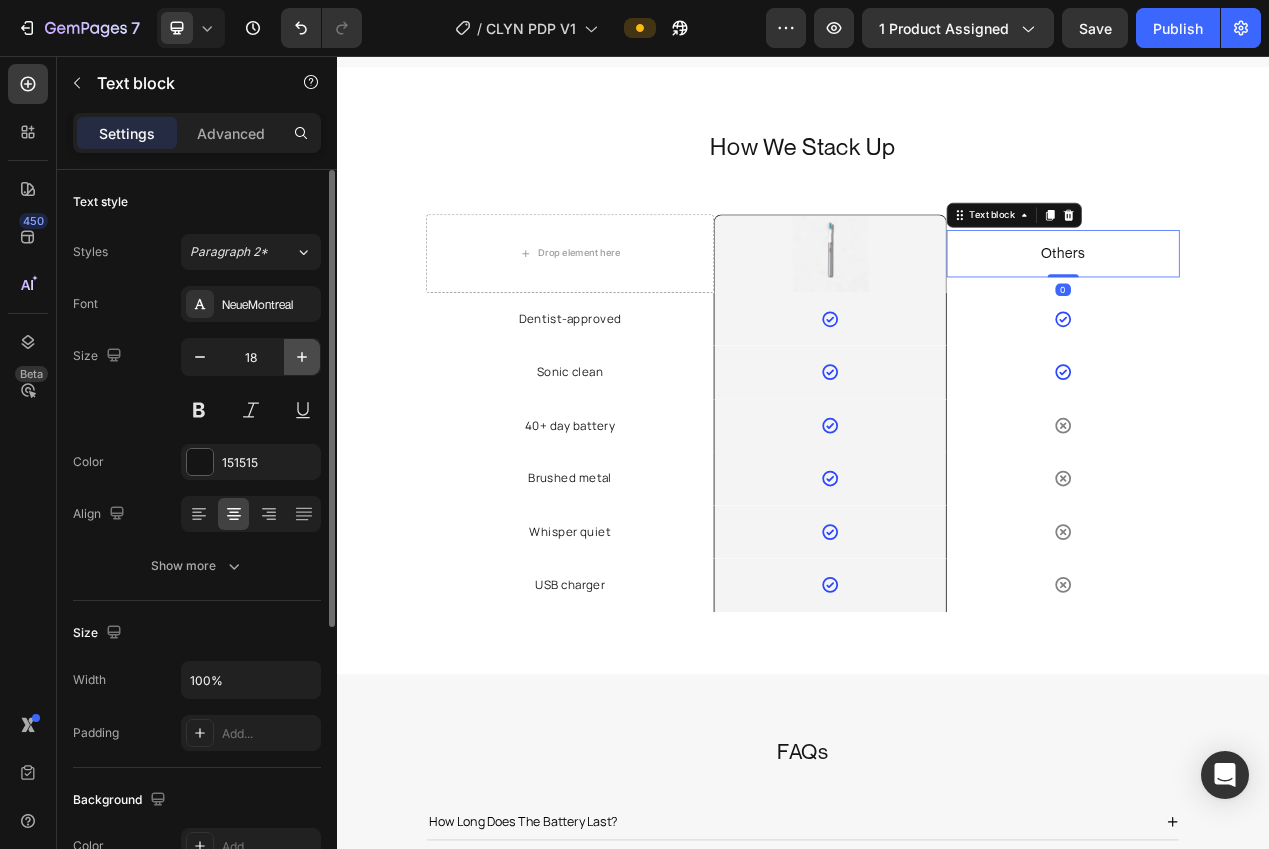 click at bounding box center [302, 357] 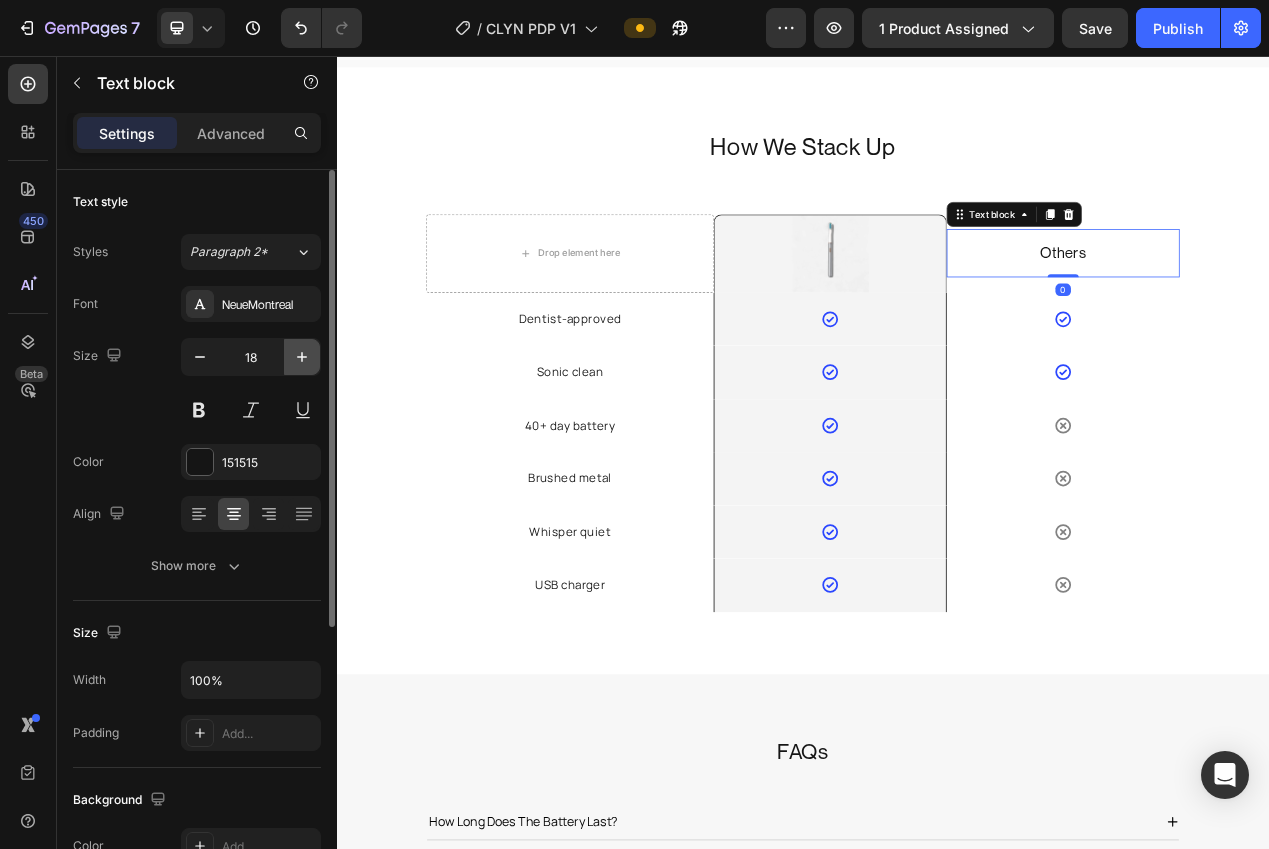 type on "19" 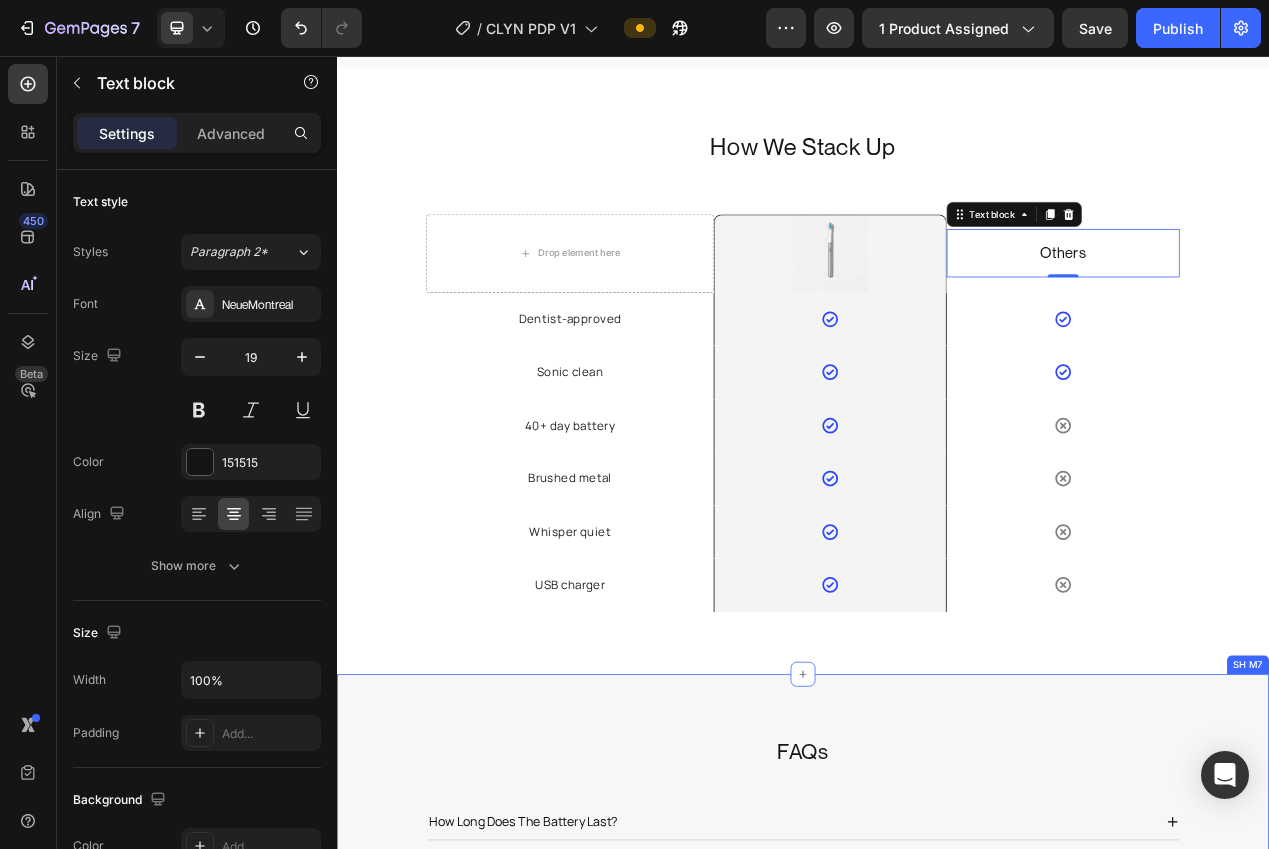 click on "FAQs Heading
how long does the battery last?
is it safe for sensitive gums?
is it waterproof?
how often should i replace heads?
do i need an app to use it?
do you offer a warranty? Accordion Row SH M7" at bounding box center (937, 1160) 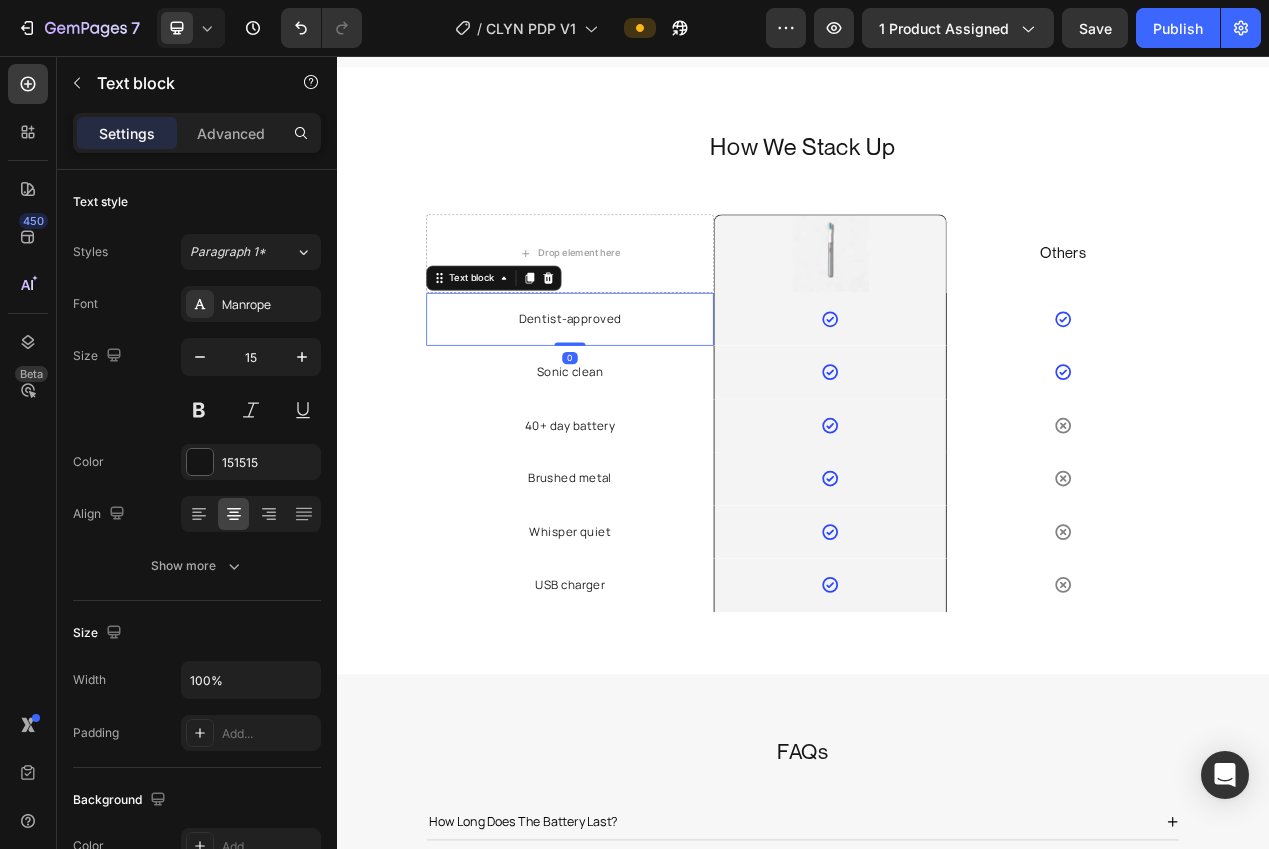 click on "Dentist-approved" at bounding box center (637, 395) 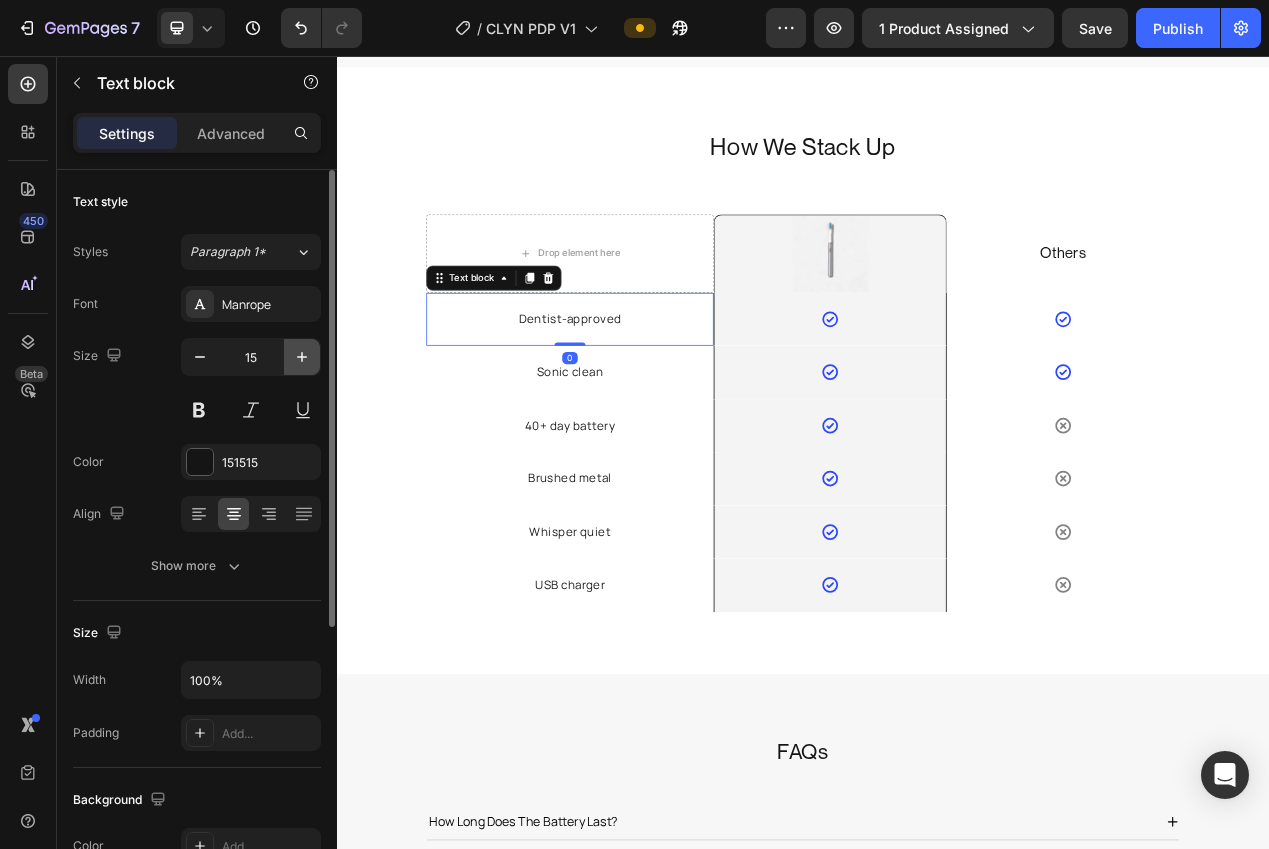 click at bounding box center [302, 357] 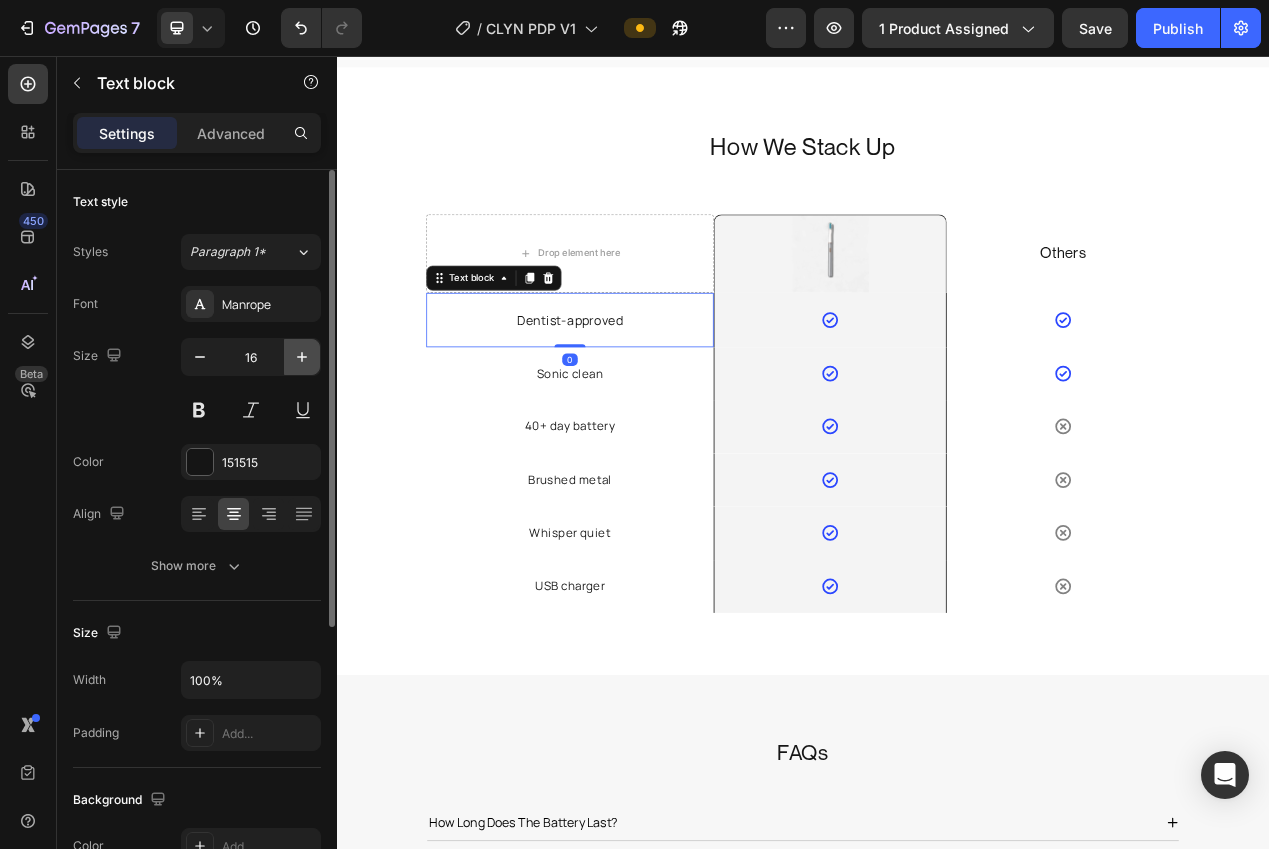 click at bounding box center (302, 357) 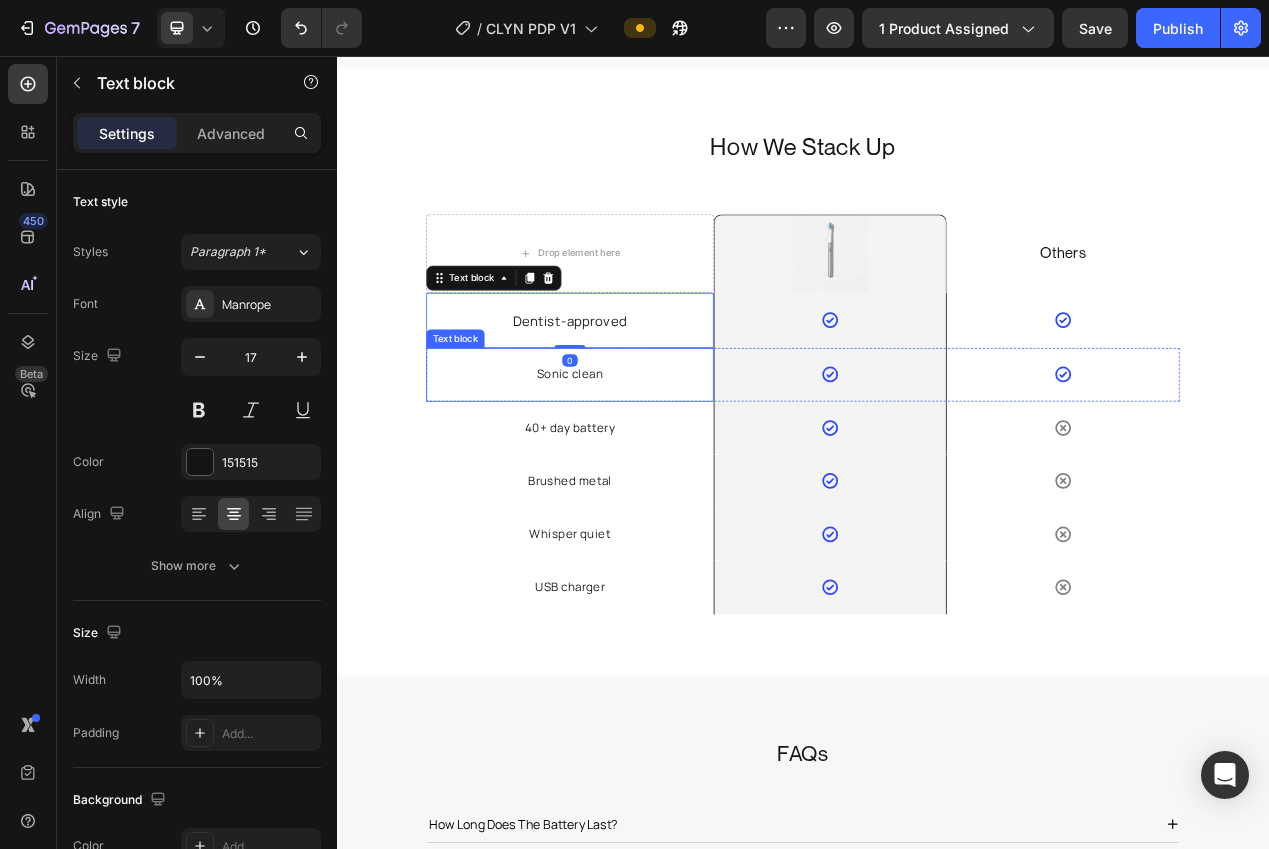drag, startPoint x: 594, startPoint y: 467, endPoint x: 578, endPoint y: 467, distance: 16 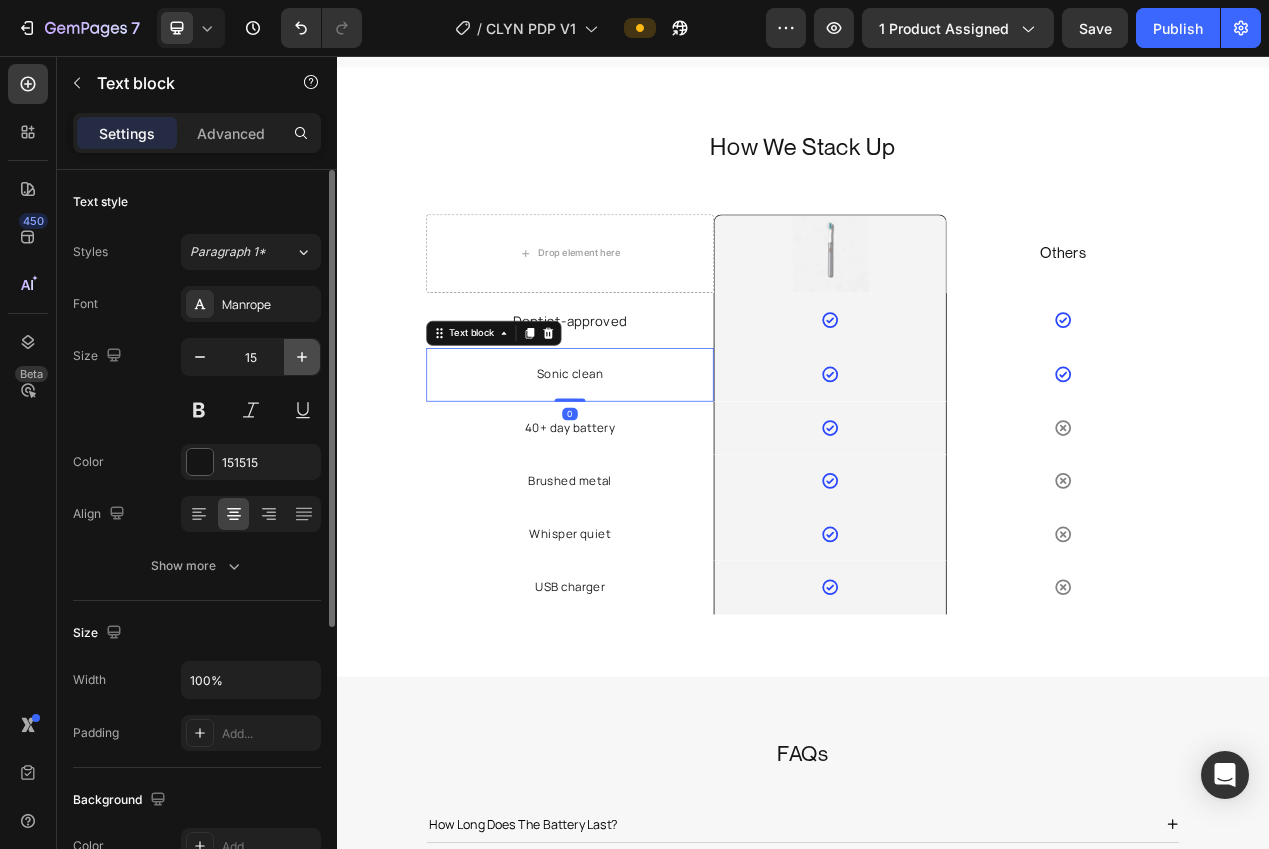 click 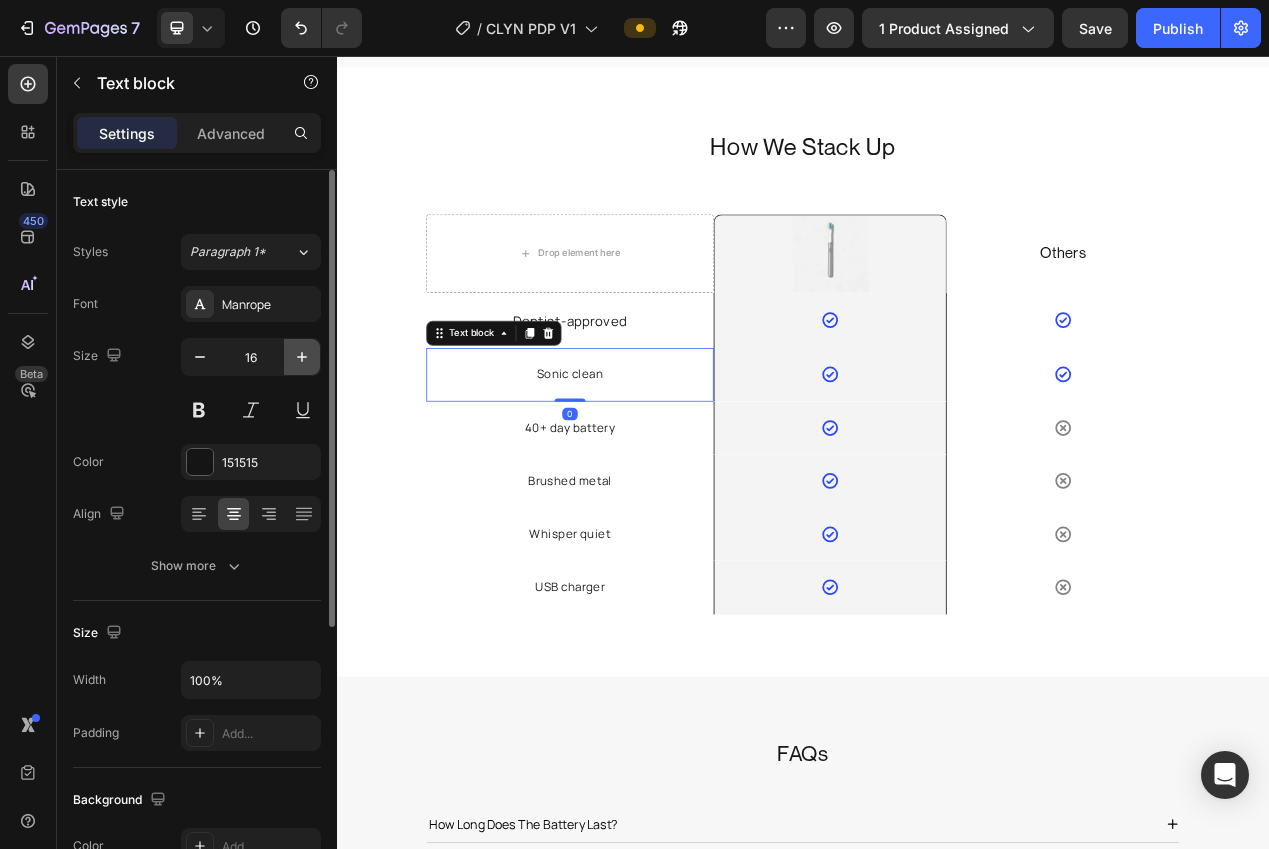 click 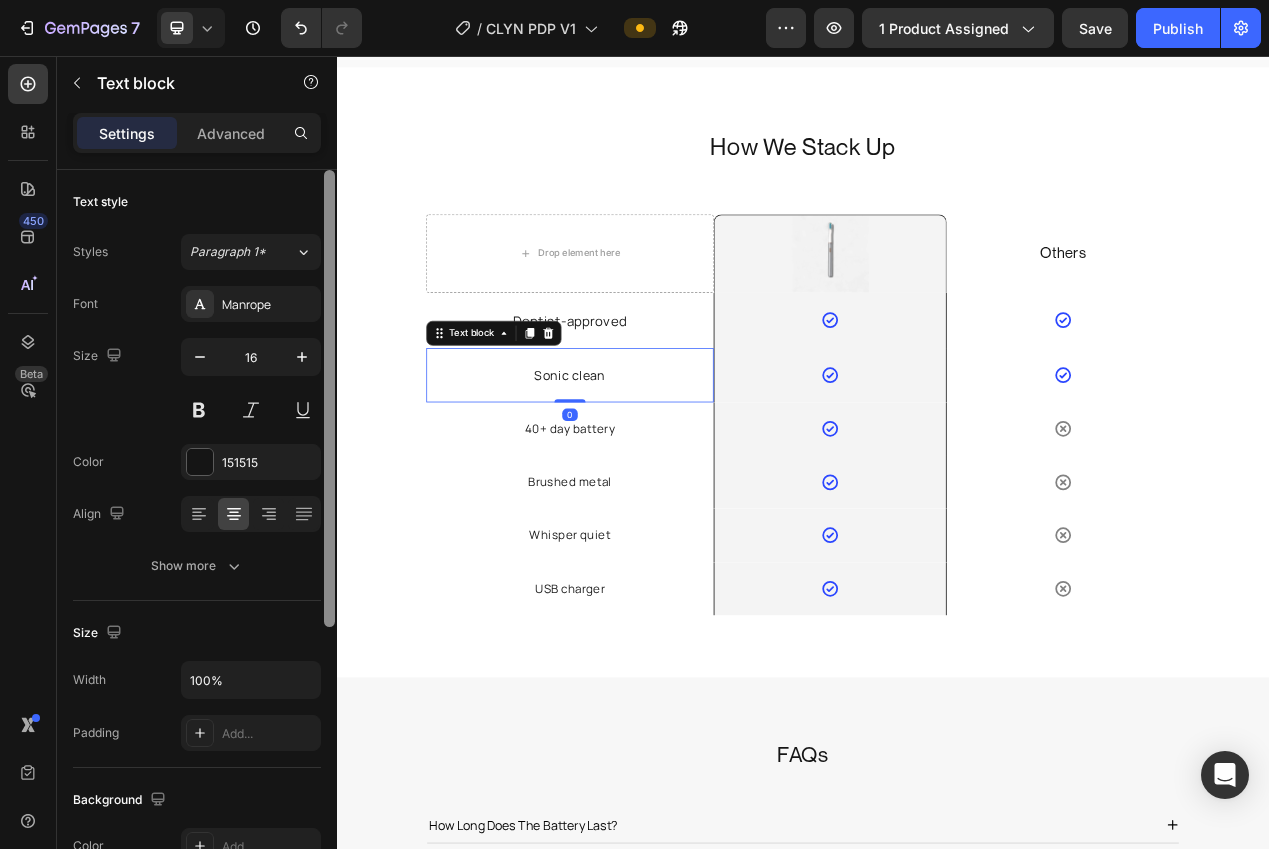 type on "17" 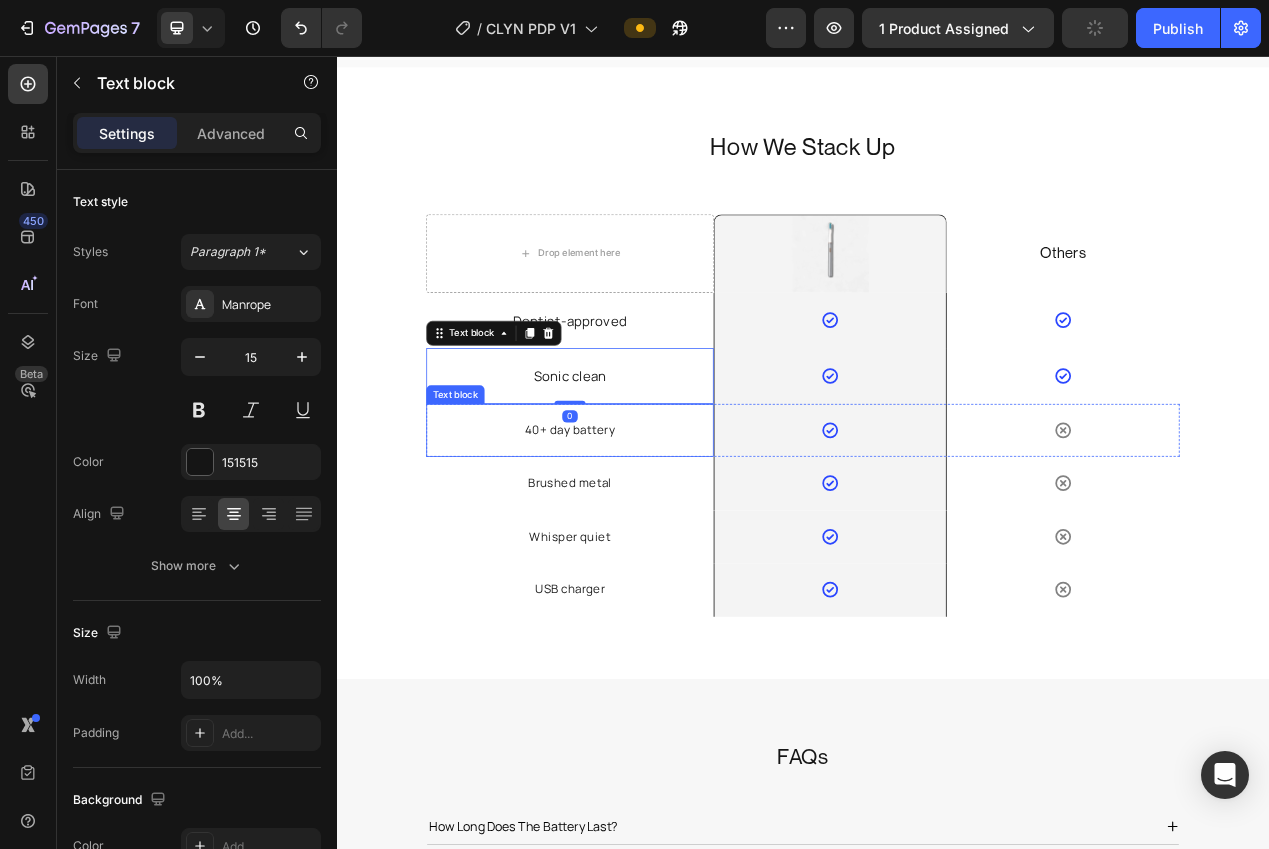 click on "40+ day battery" at bounding box center (637, 538) 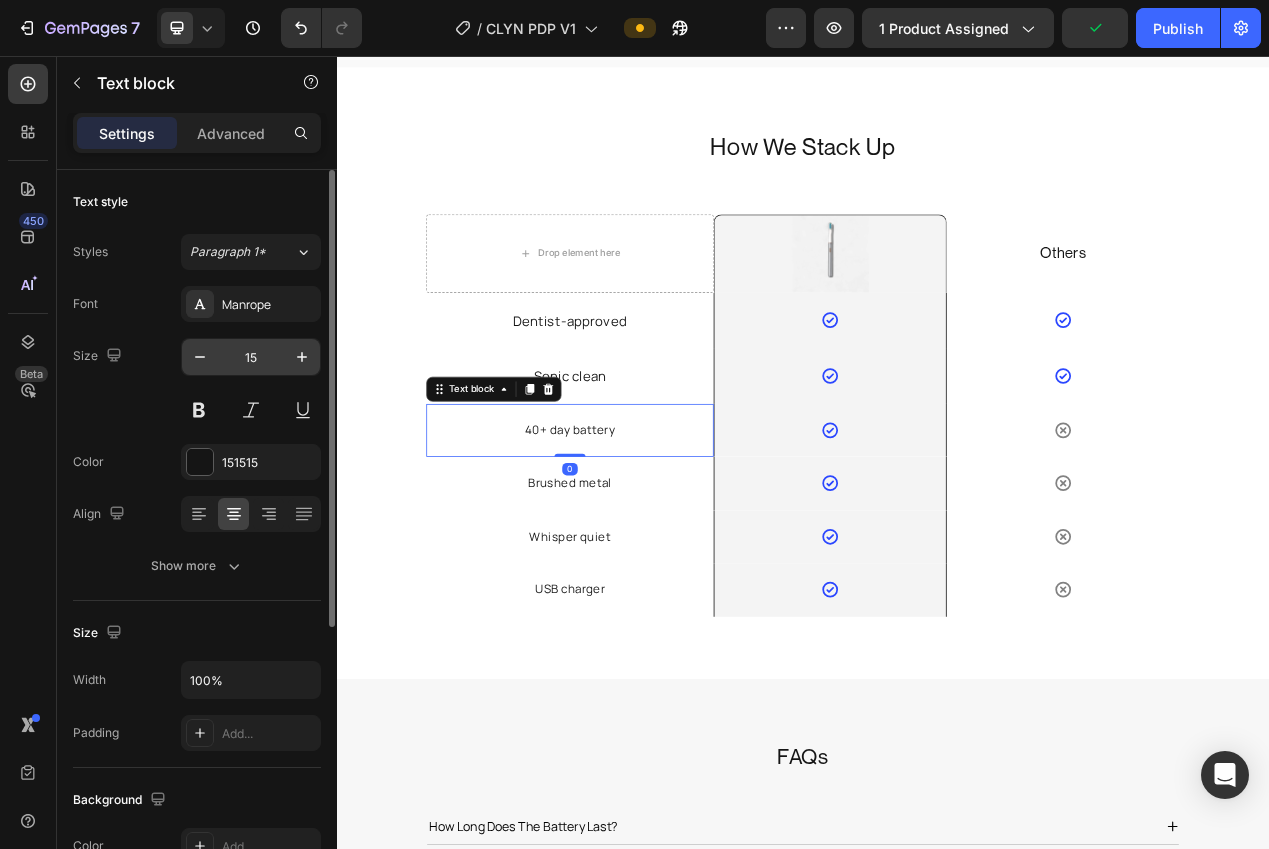 click on "15" 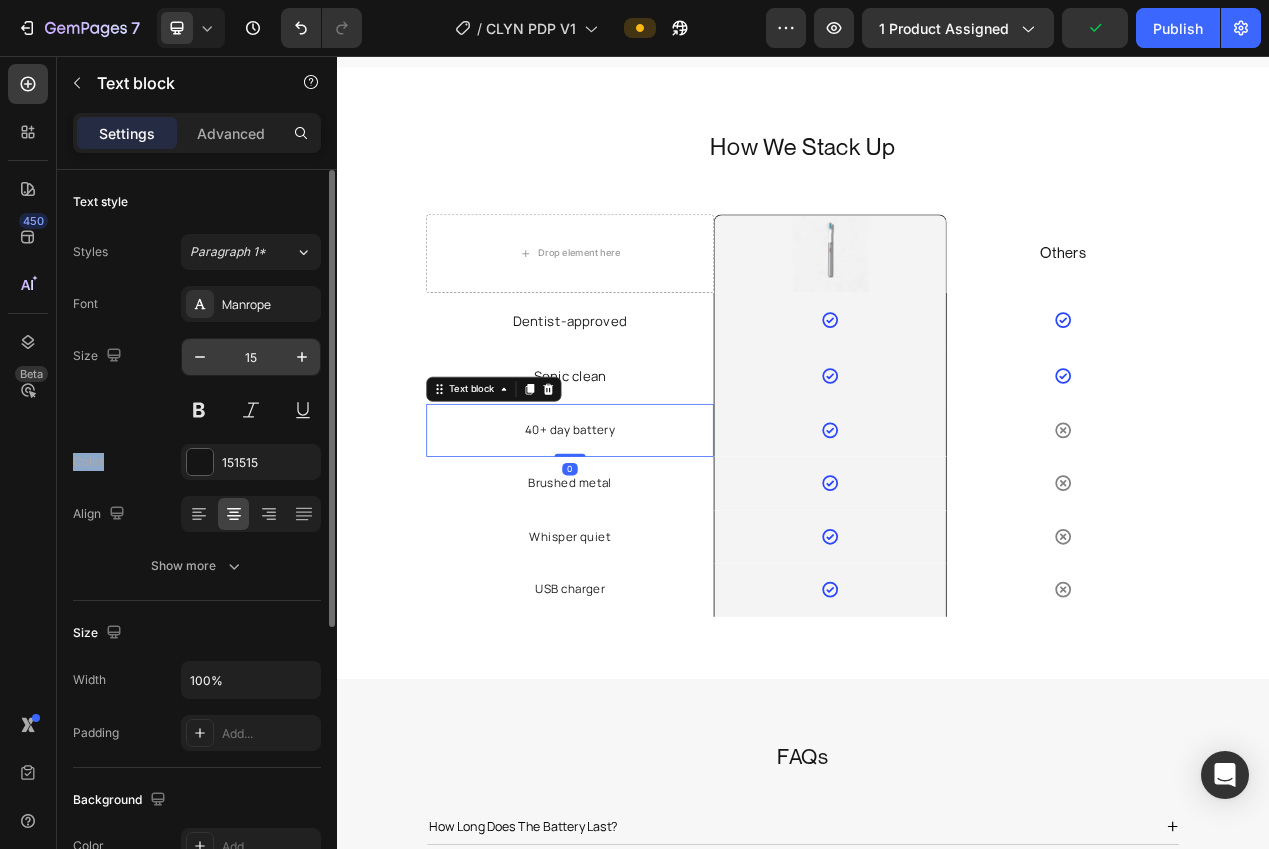click on "15" 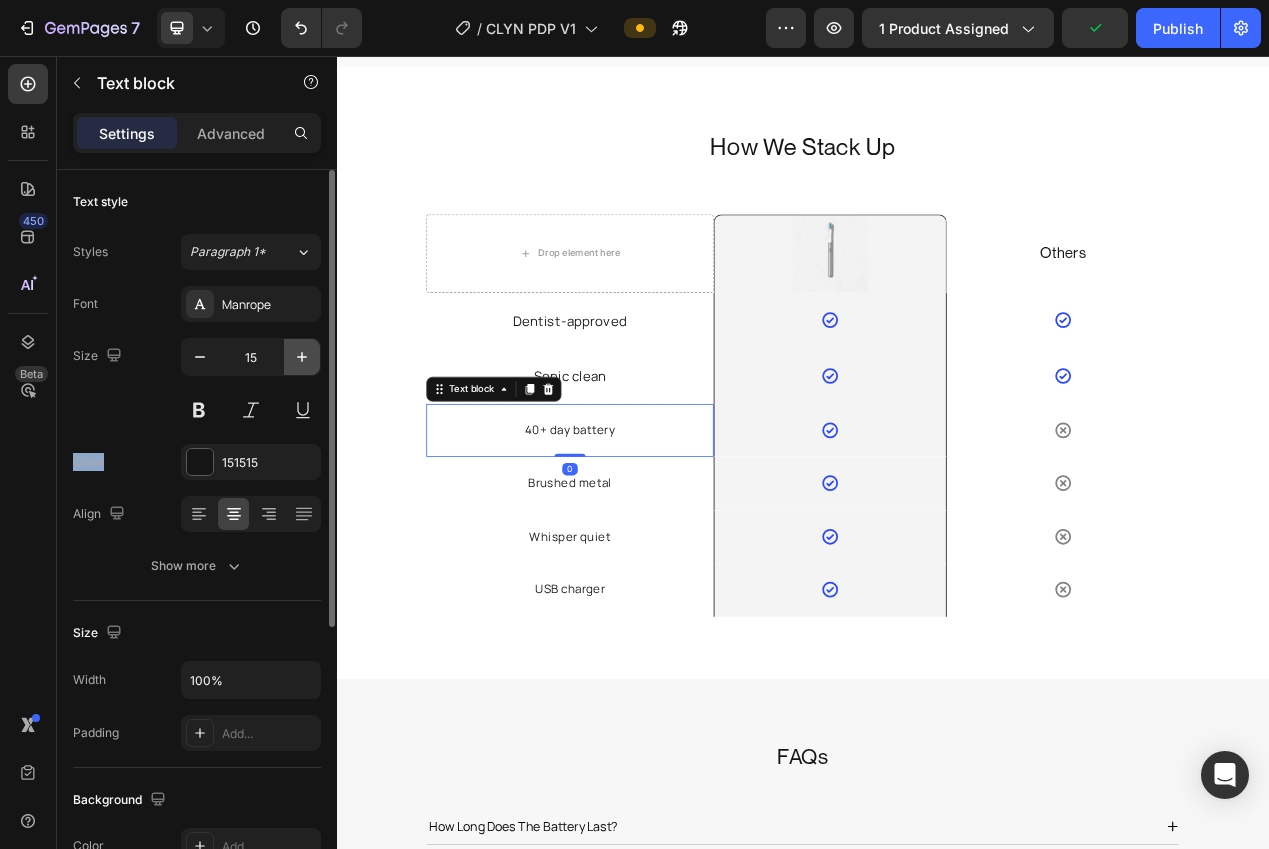 click 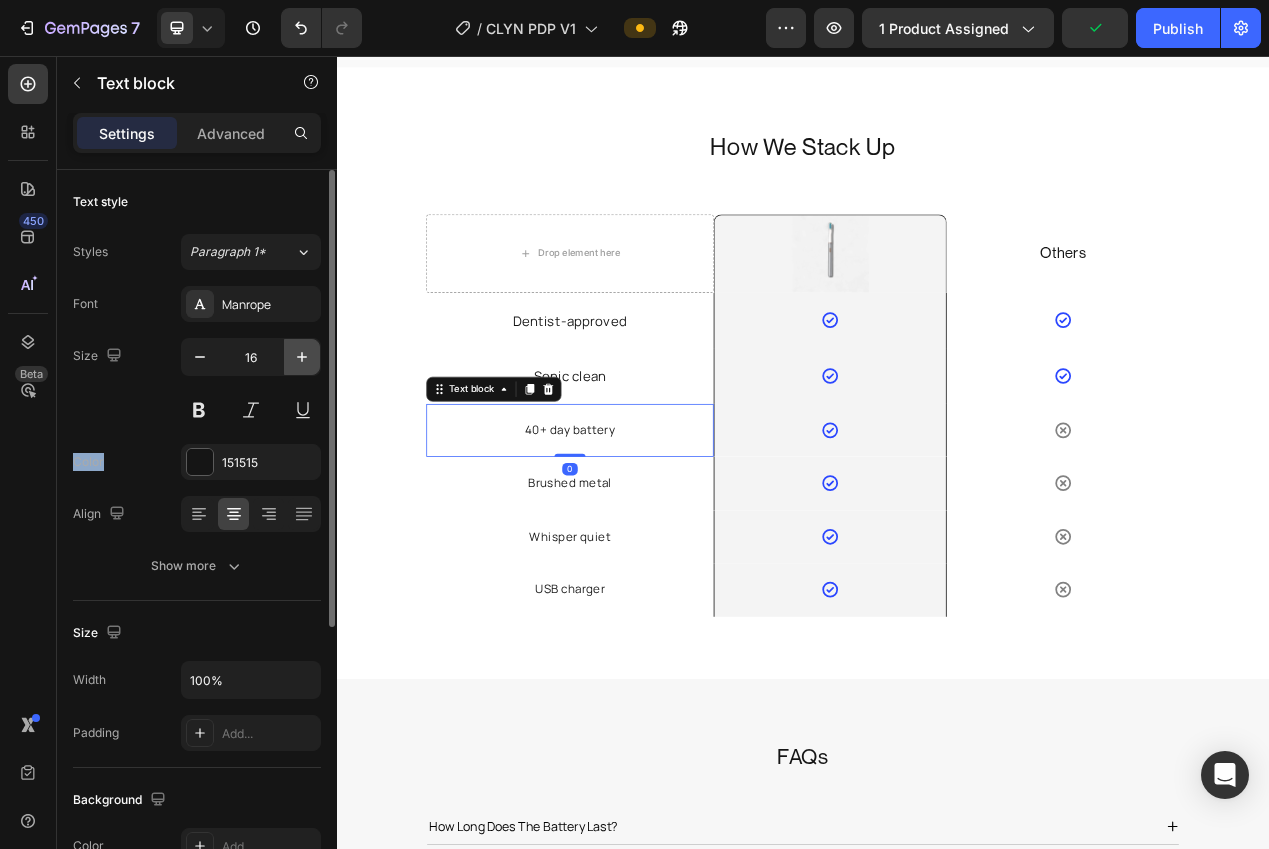 click 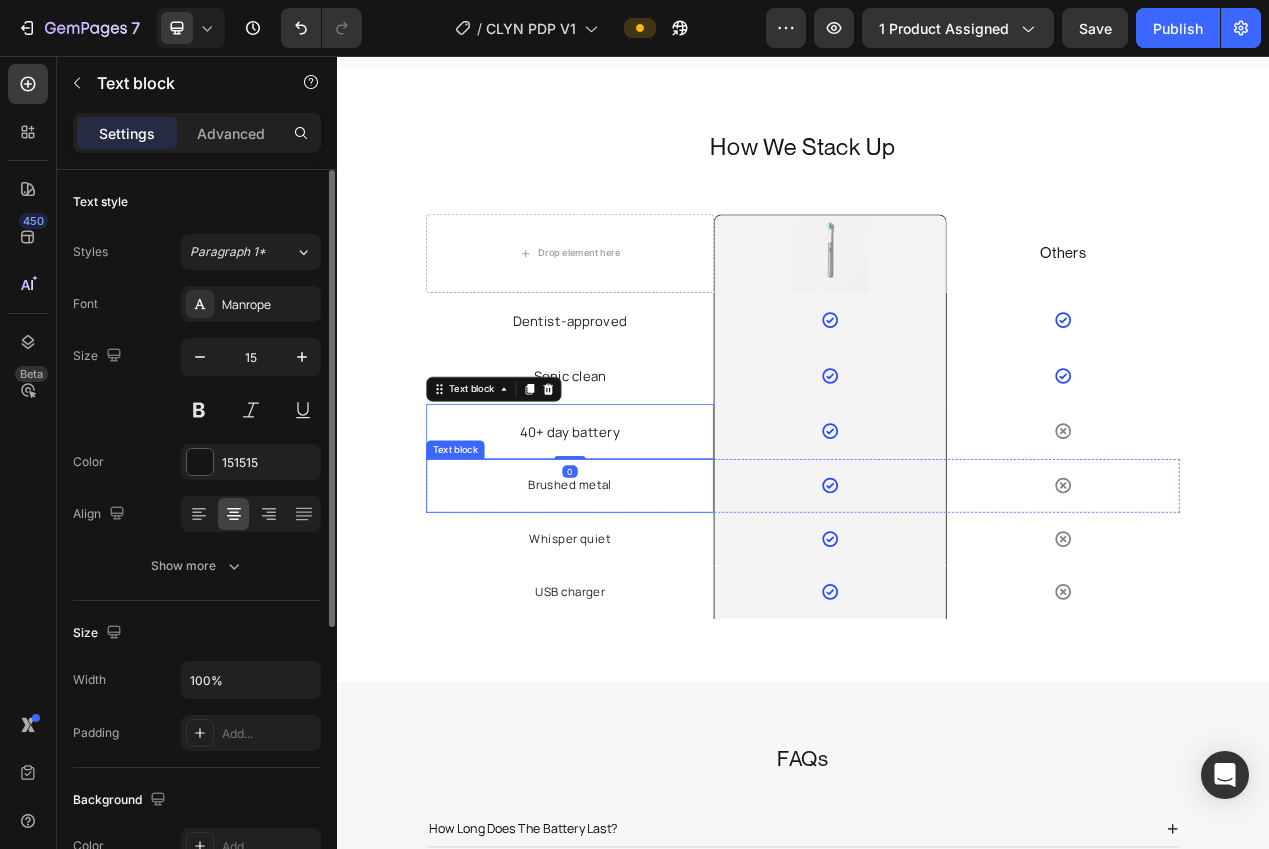 click on "Brushed metal" at bounding box center (637, 609) 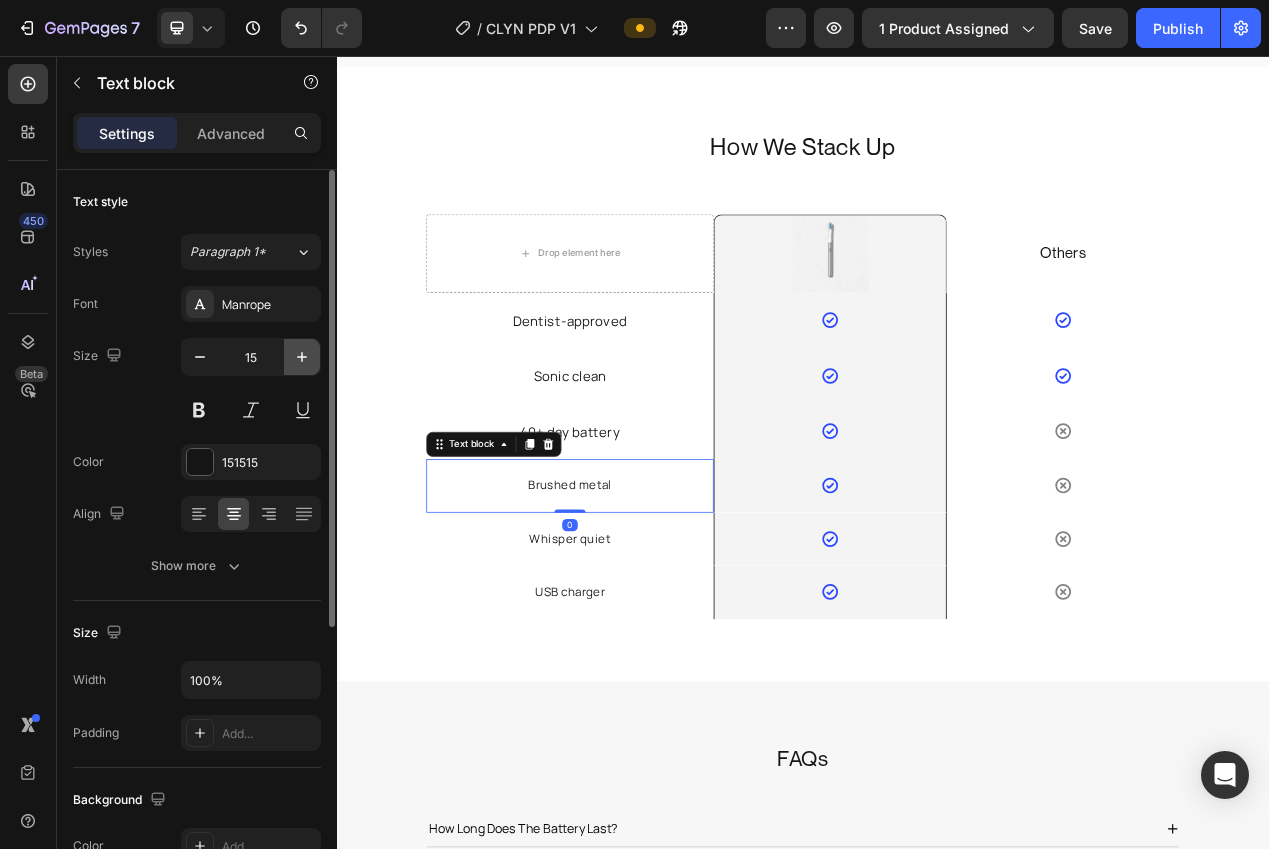click 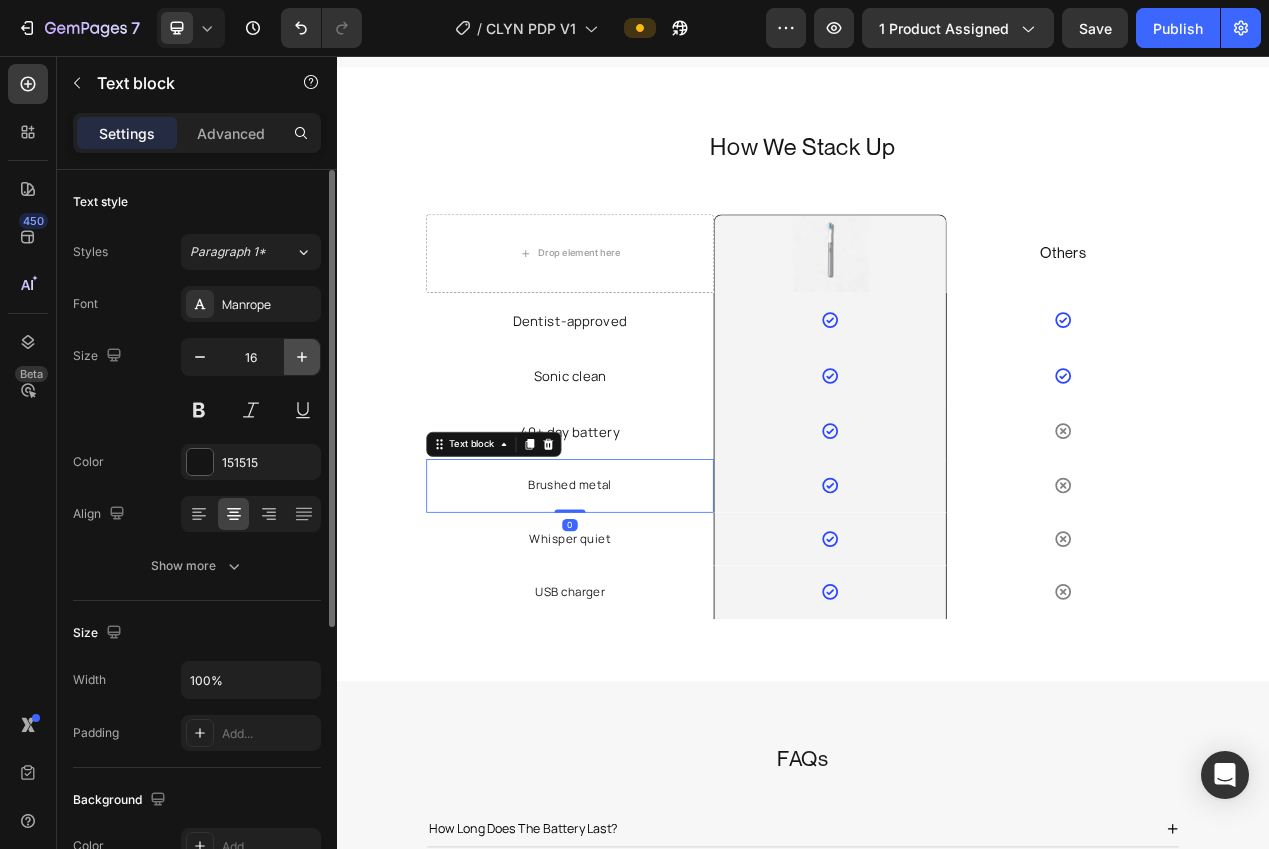 click 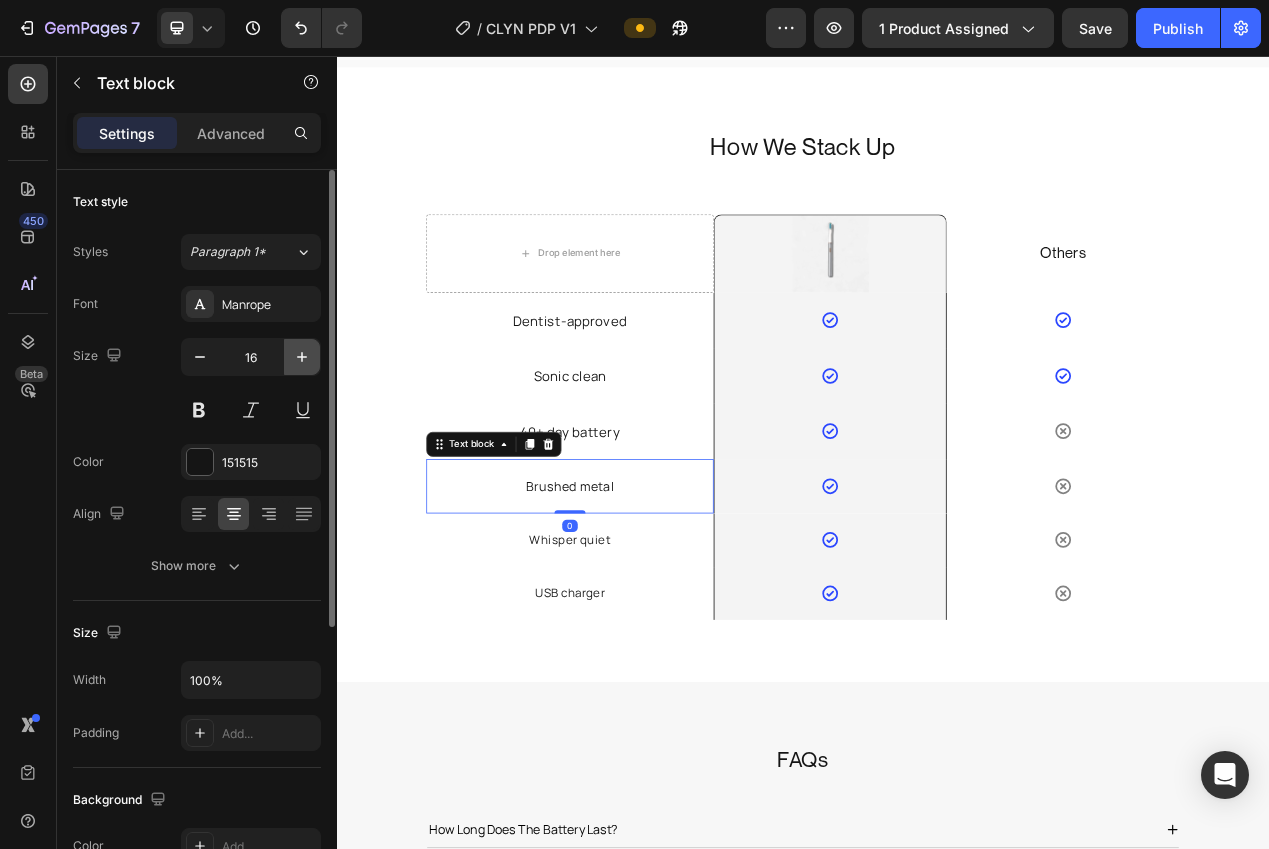 type on "17" 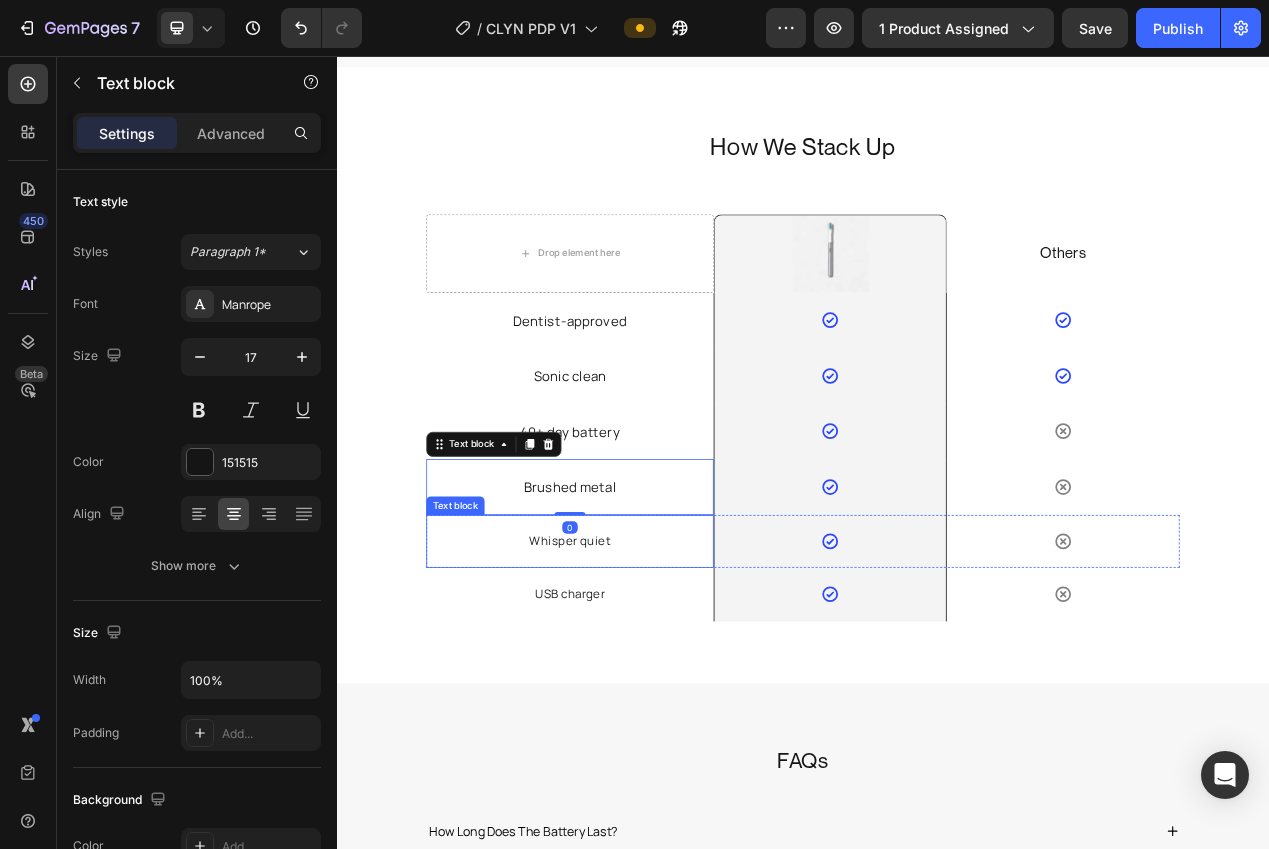 click on "Whisper quiet" at bounding box center [637, 681] 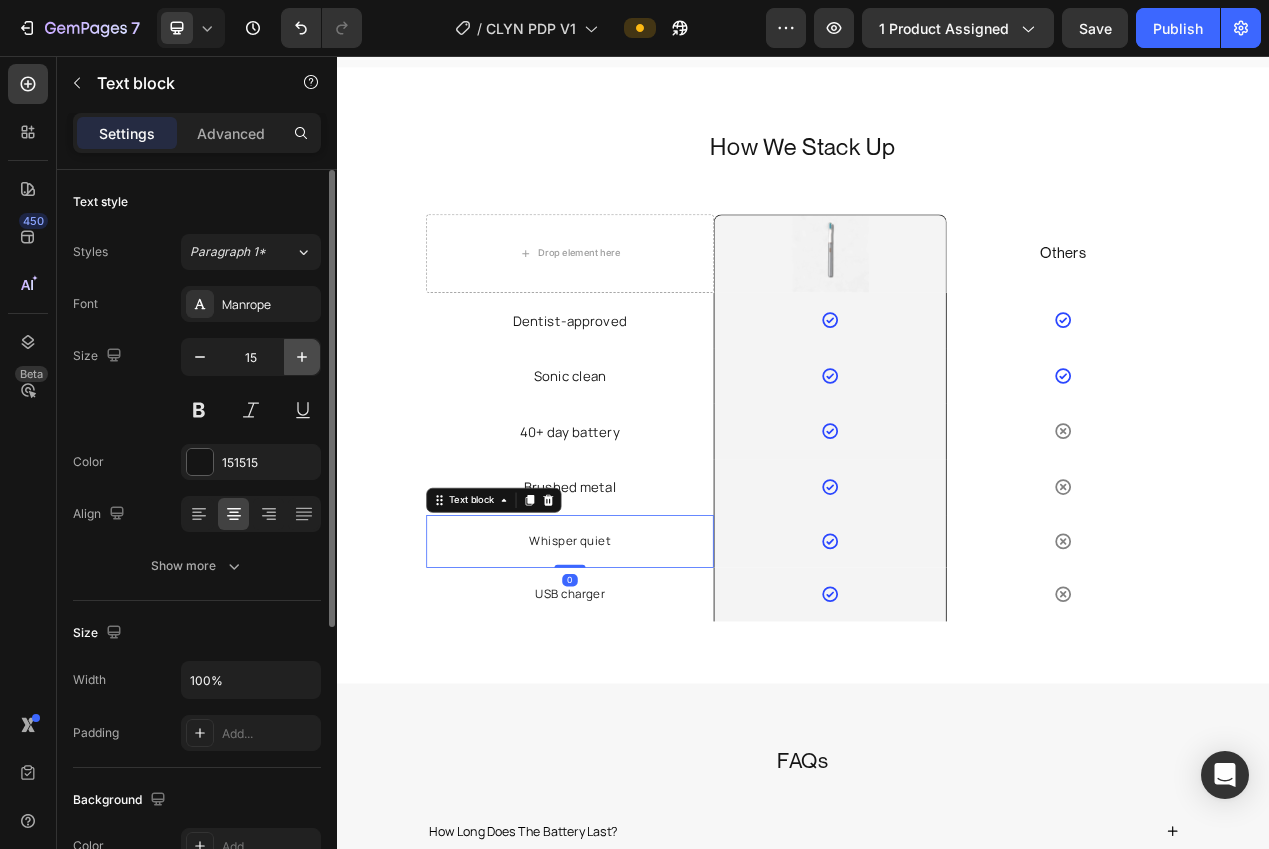 click 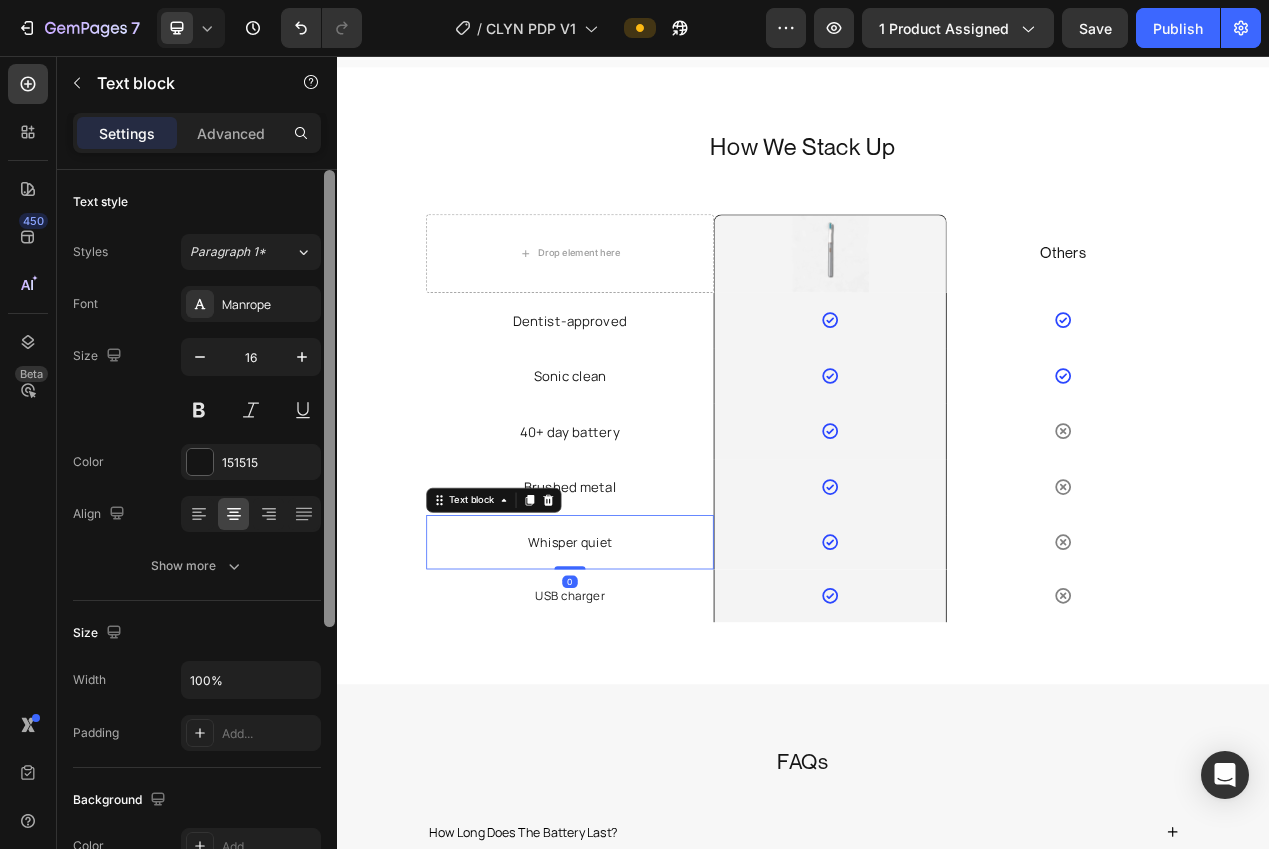 drag, startPoint x: 311, startPoint y: 362, endPoint x: 326, endPoint y: 375, distance: 19.849434 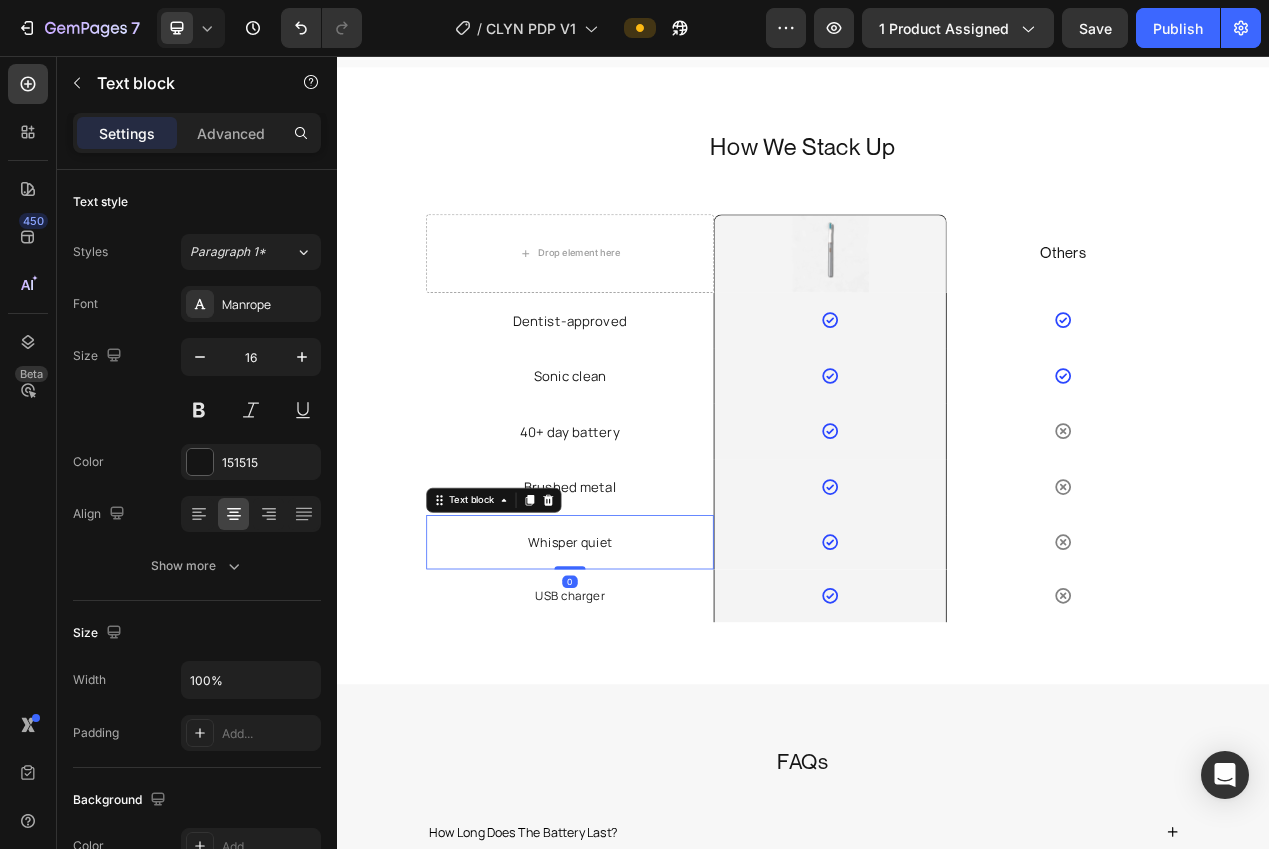 type on "17" 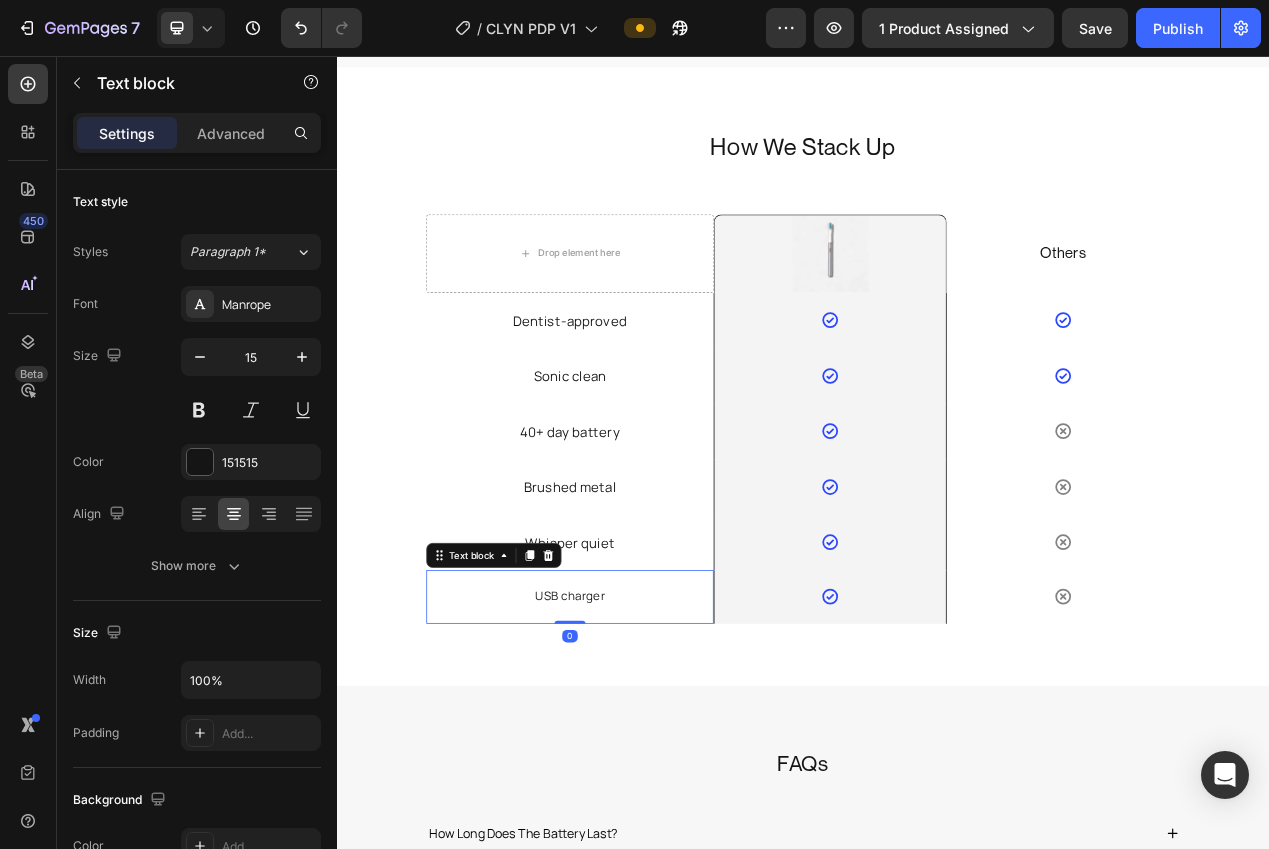 click on "USB charger" at bounding box center [637, 752] 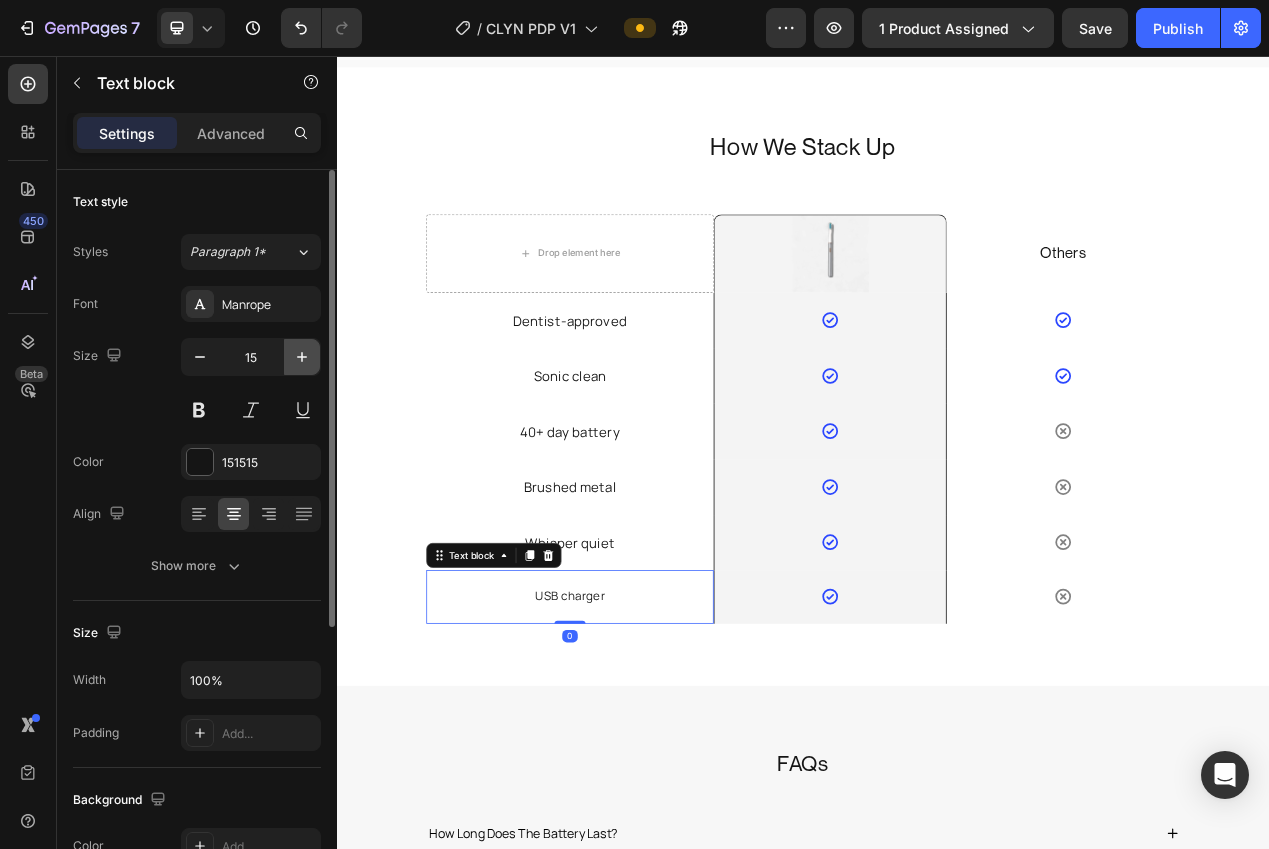 click 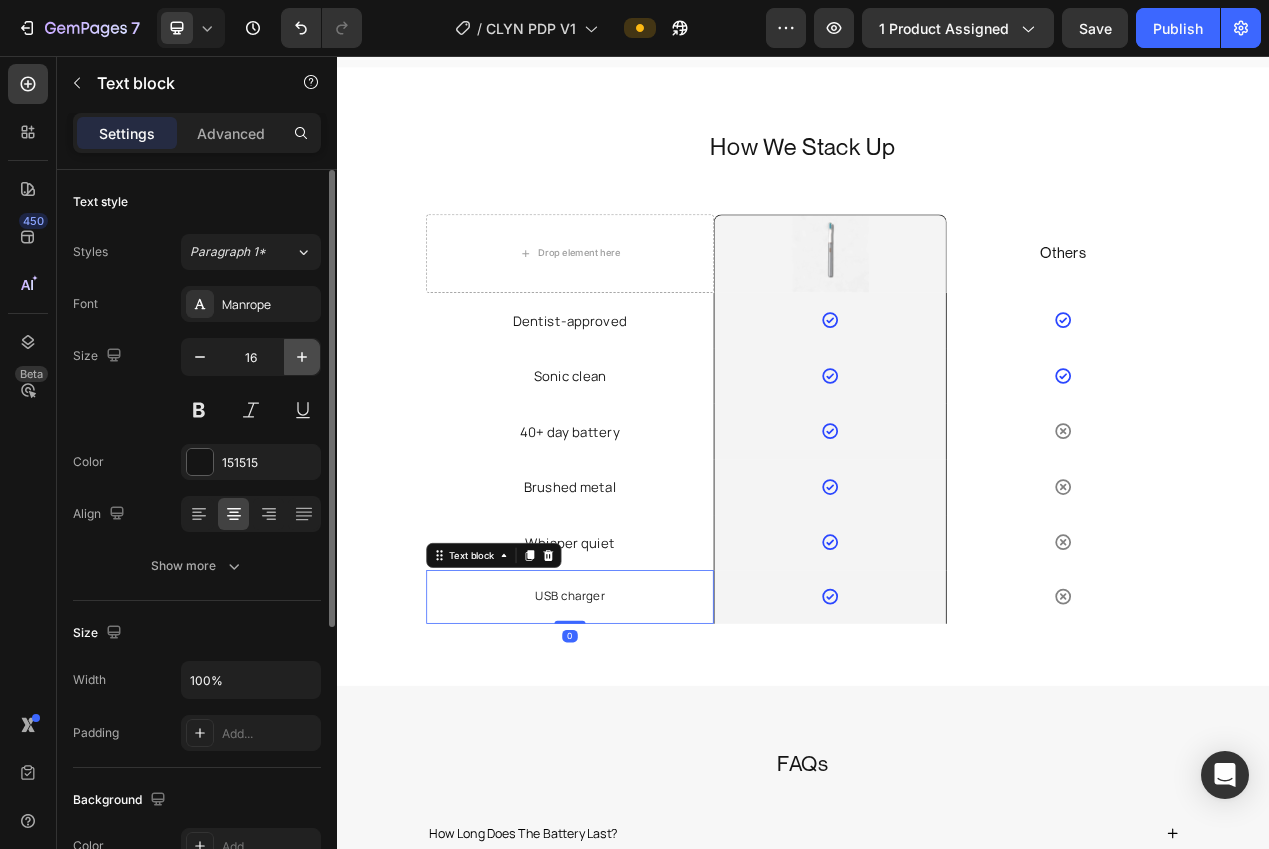 click 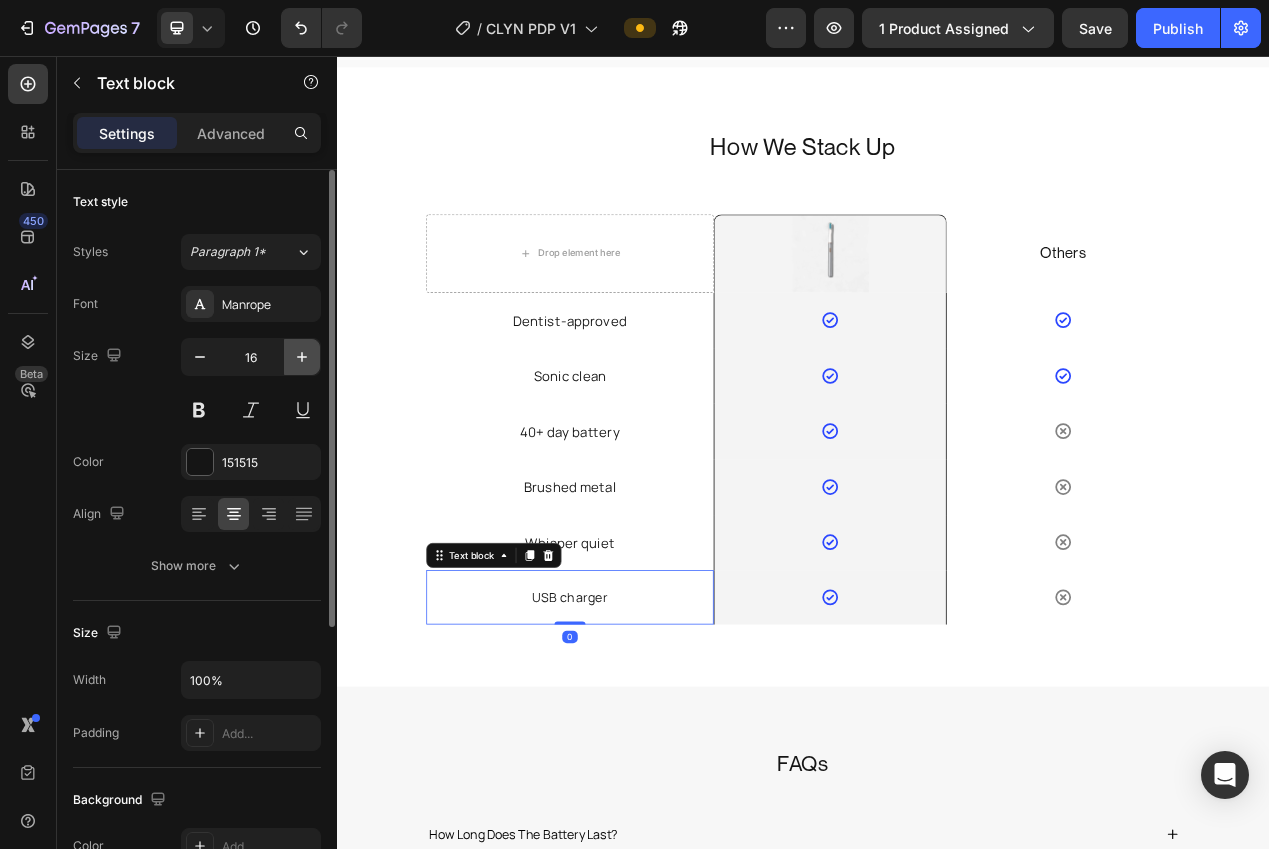type on "17" 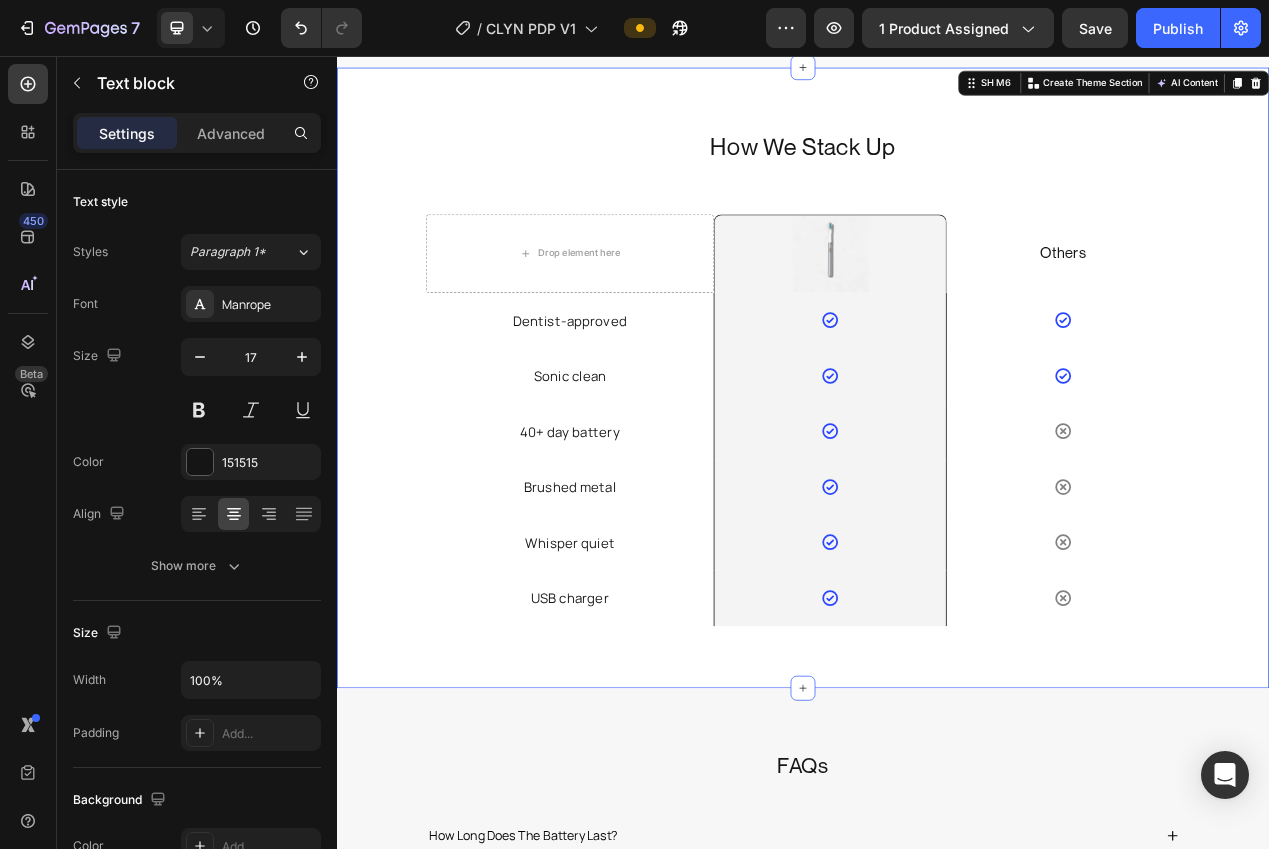 click on "How We Stack Up Heading Row
Drop element here Image Row Others Text block Row Dentist-approved Text block
Icon Row
Icon Row Sonic clean Text block
Icon Row
Icon Row 40+ day battery Text block
Icon Row
Icon Row Brushed metal Text block
Icon Row
Icon Row Whisper quiet Text block
Icon Row
Icon Row USB charger Text block
Icon Row
Icon Row Row SH M6   Create Theme Section AI Content Write with GemAI What would you like to describe here? Tone and Voice Persuasive Product CLYN Brush Show more Generate" at bounding box center [937, 470] 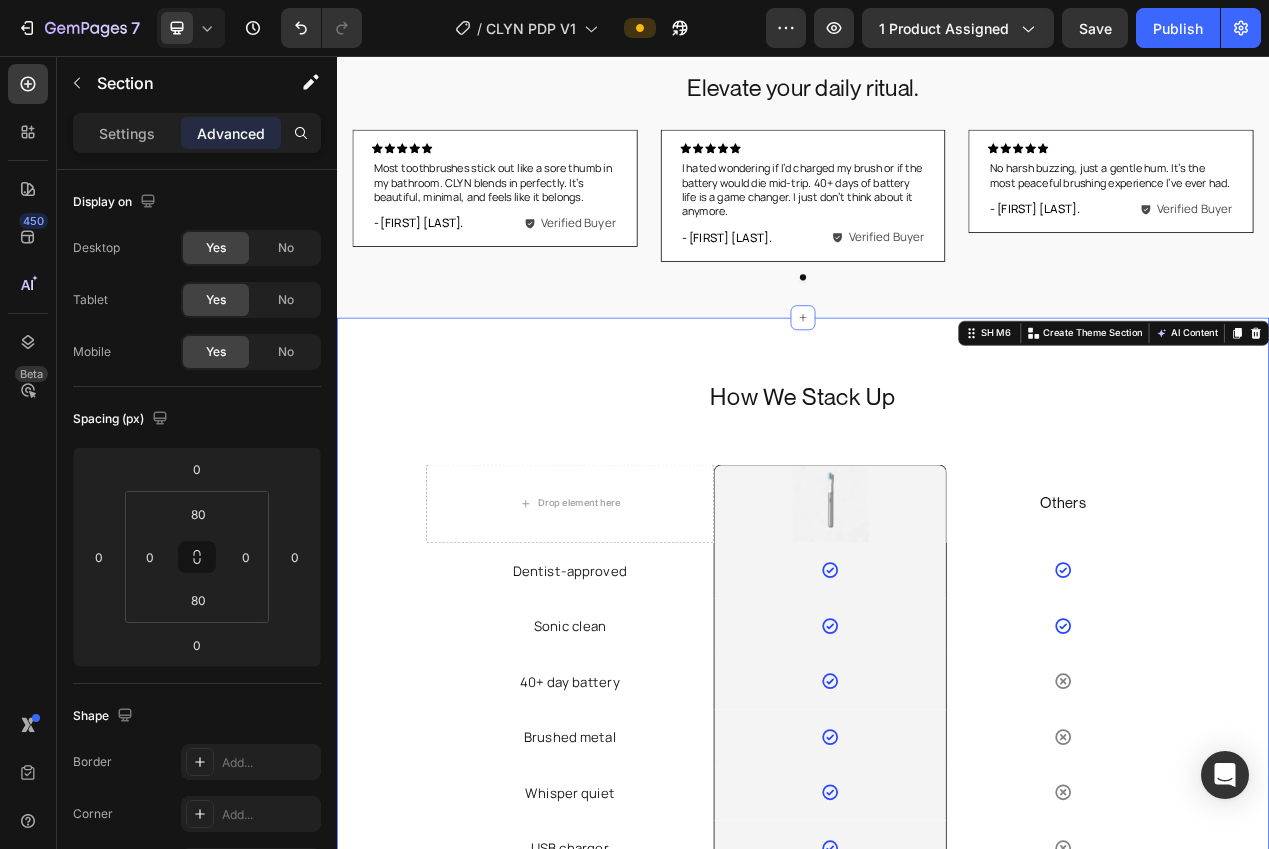 scroll, scrollTop: 2858, scrollLeft: 0, axis: vertical 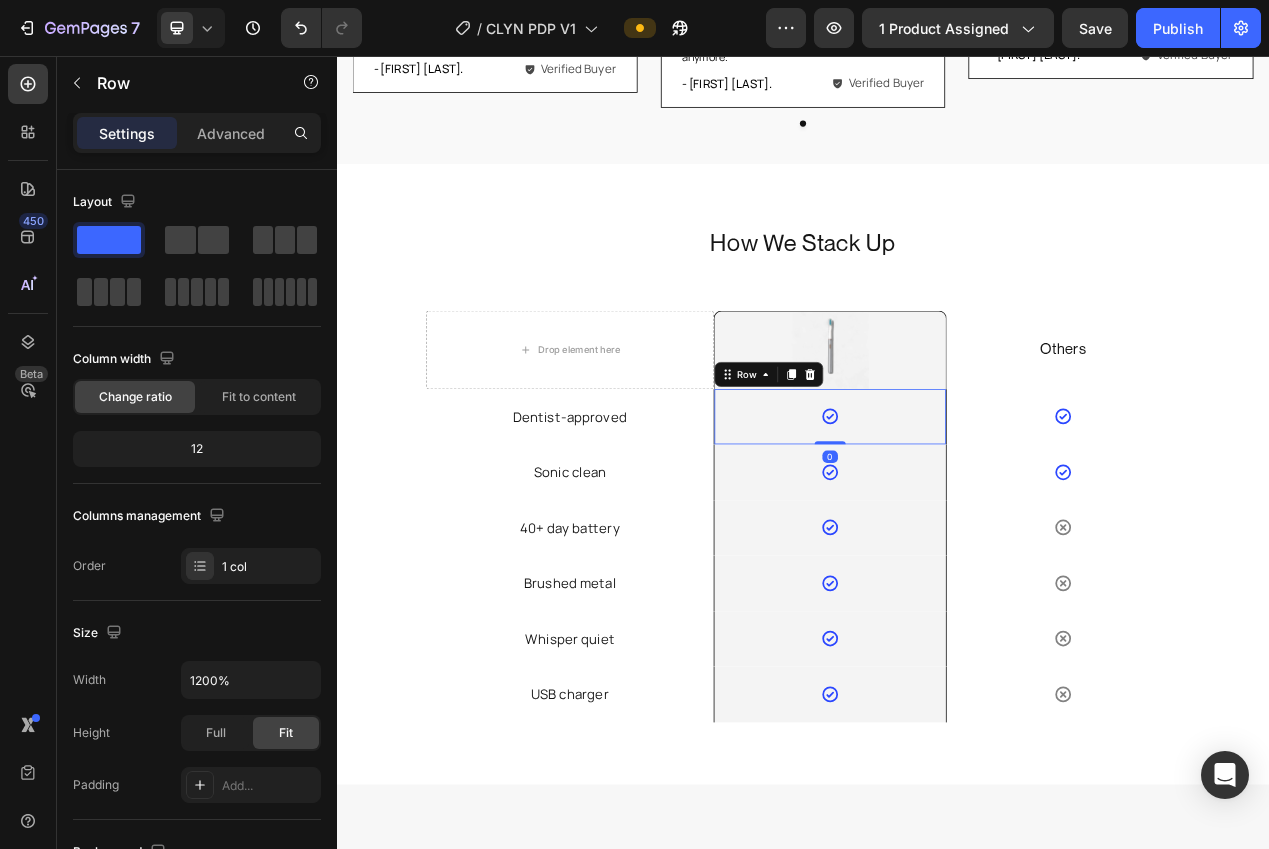 click on "Icon Row   0" at bounding box center (972, 521) 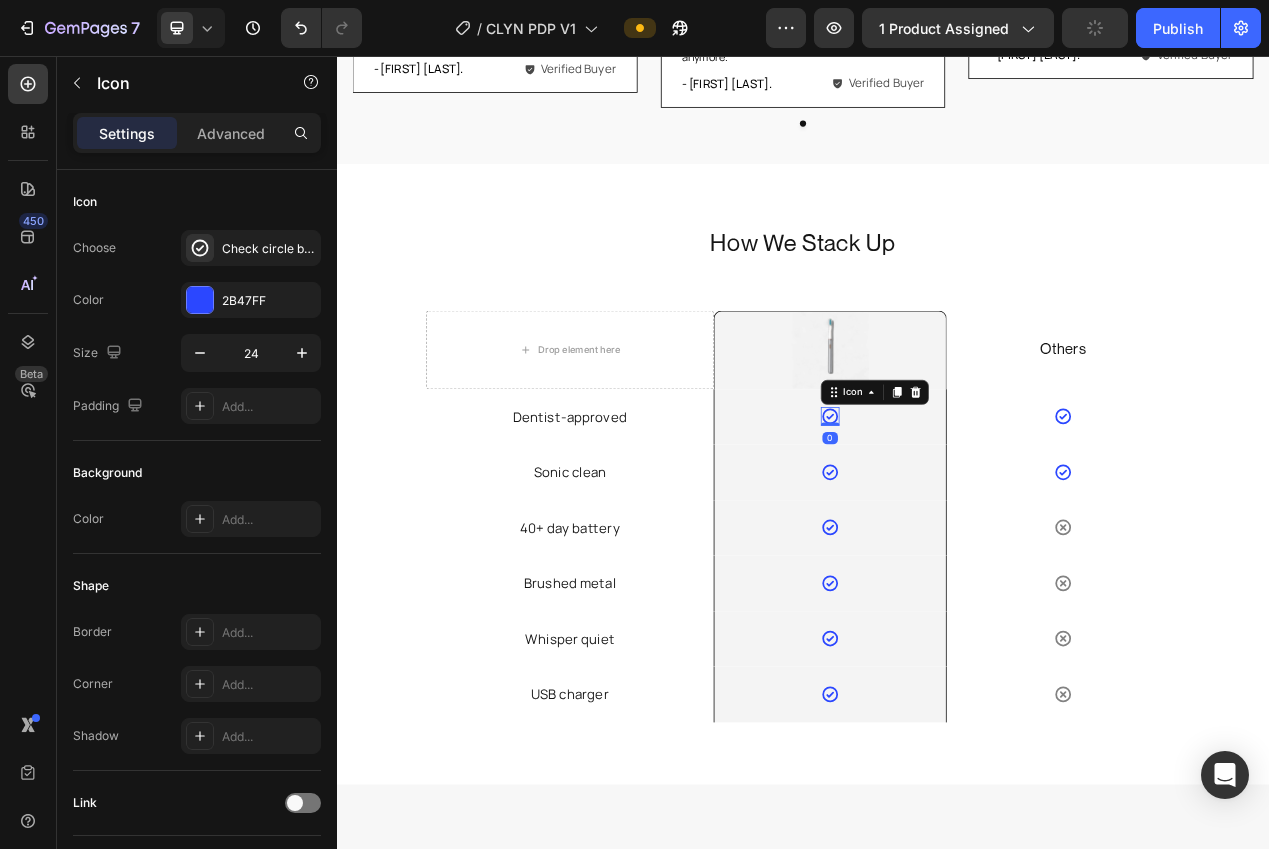 click on "Icon   0" at bounding box center (972, 520) 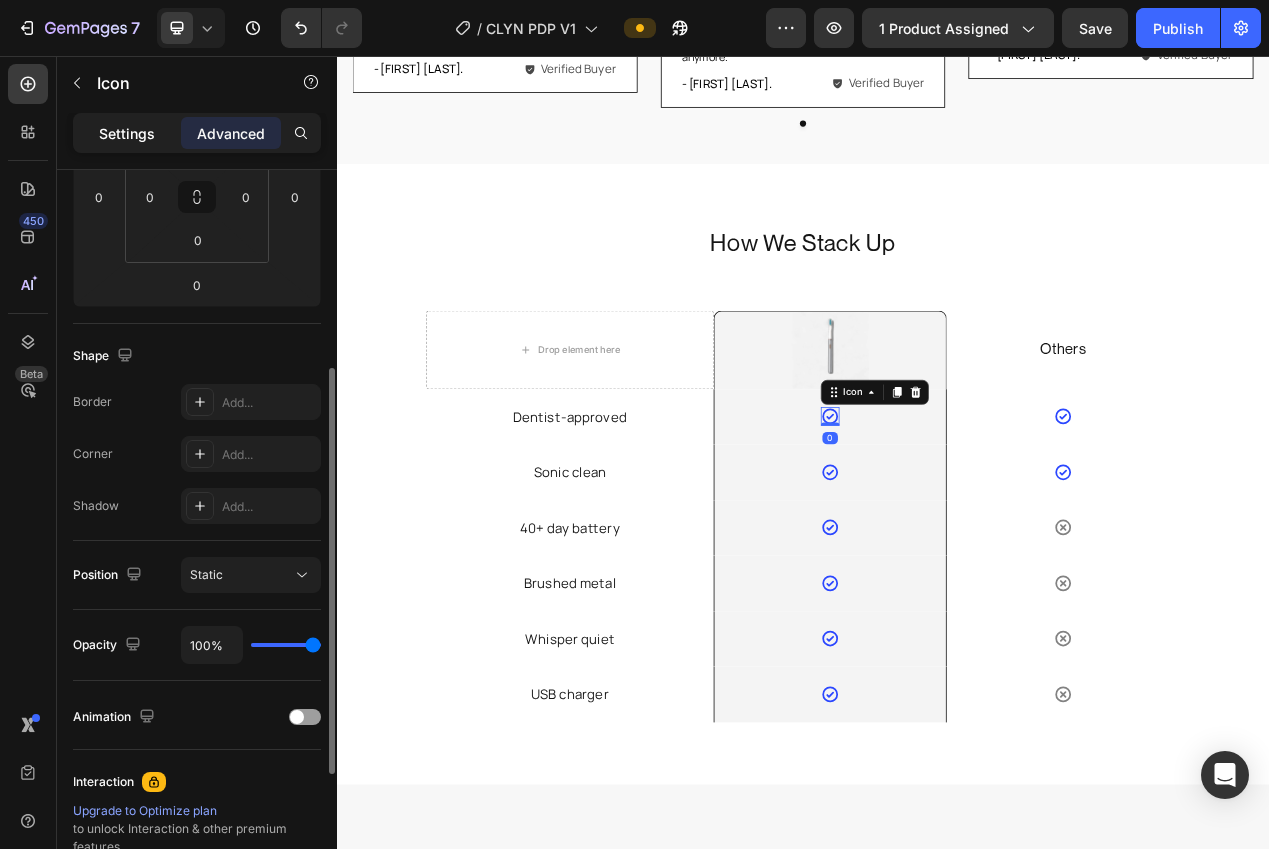 click on "Settings" at bounding box center (127, 133) 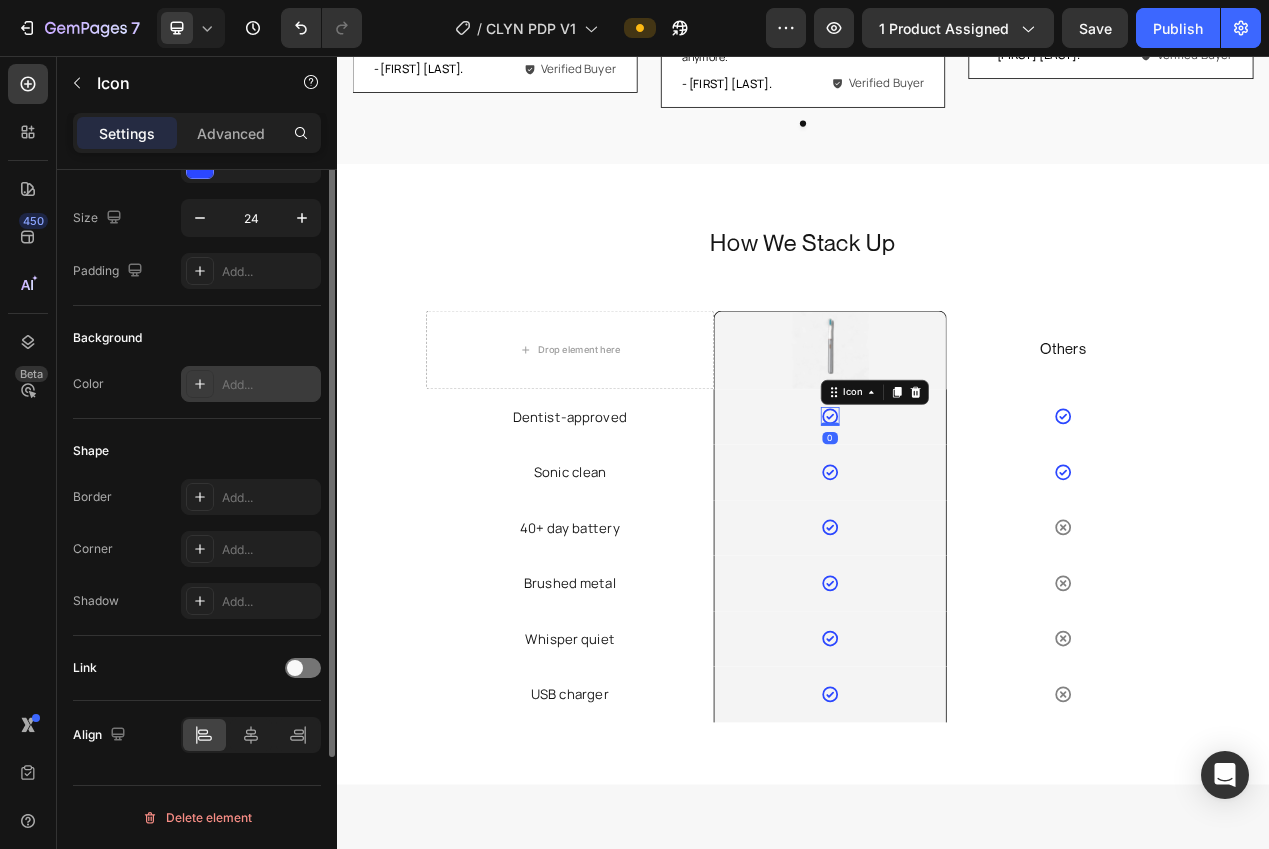 scroll, scrollTop: 0, scrollLeft: 0, axis: both 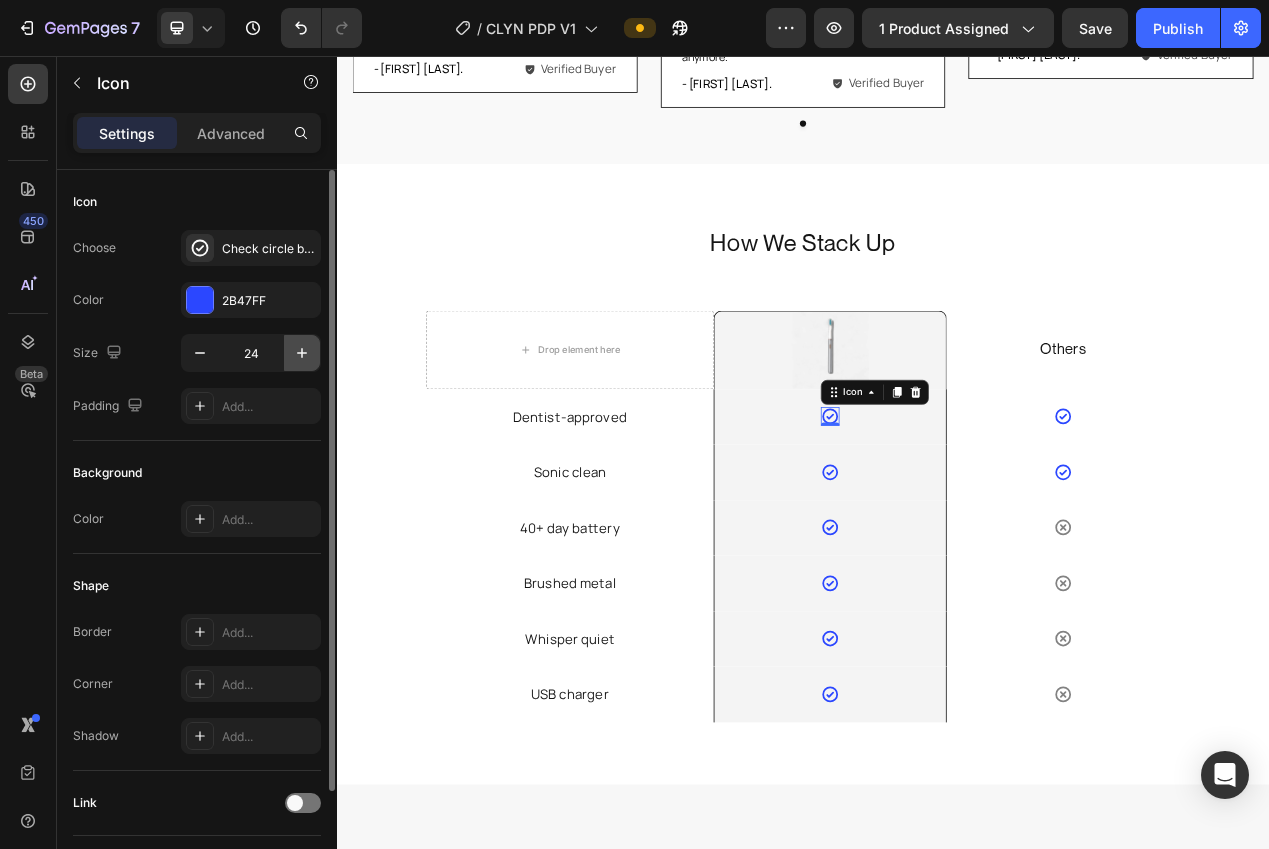 click 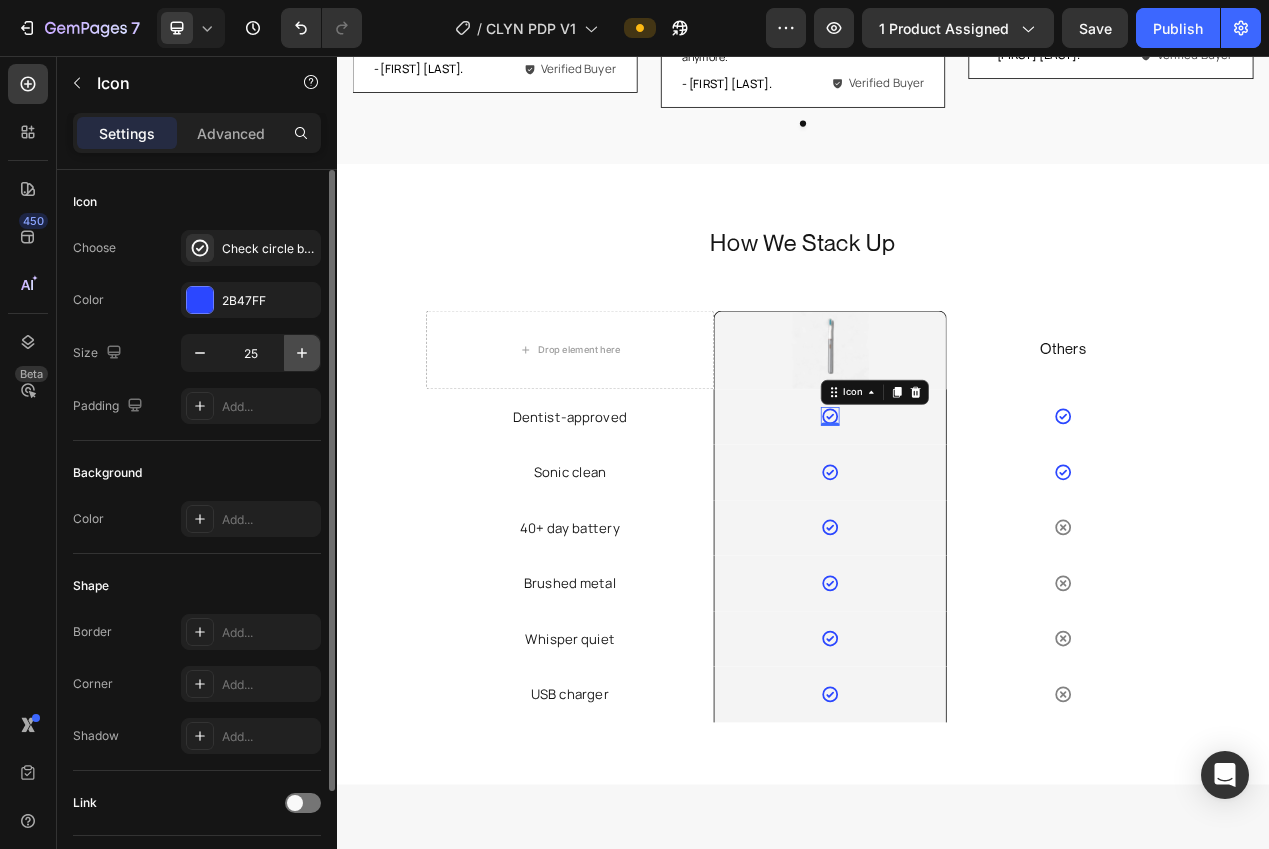 click 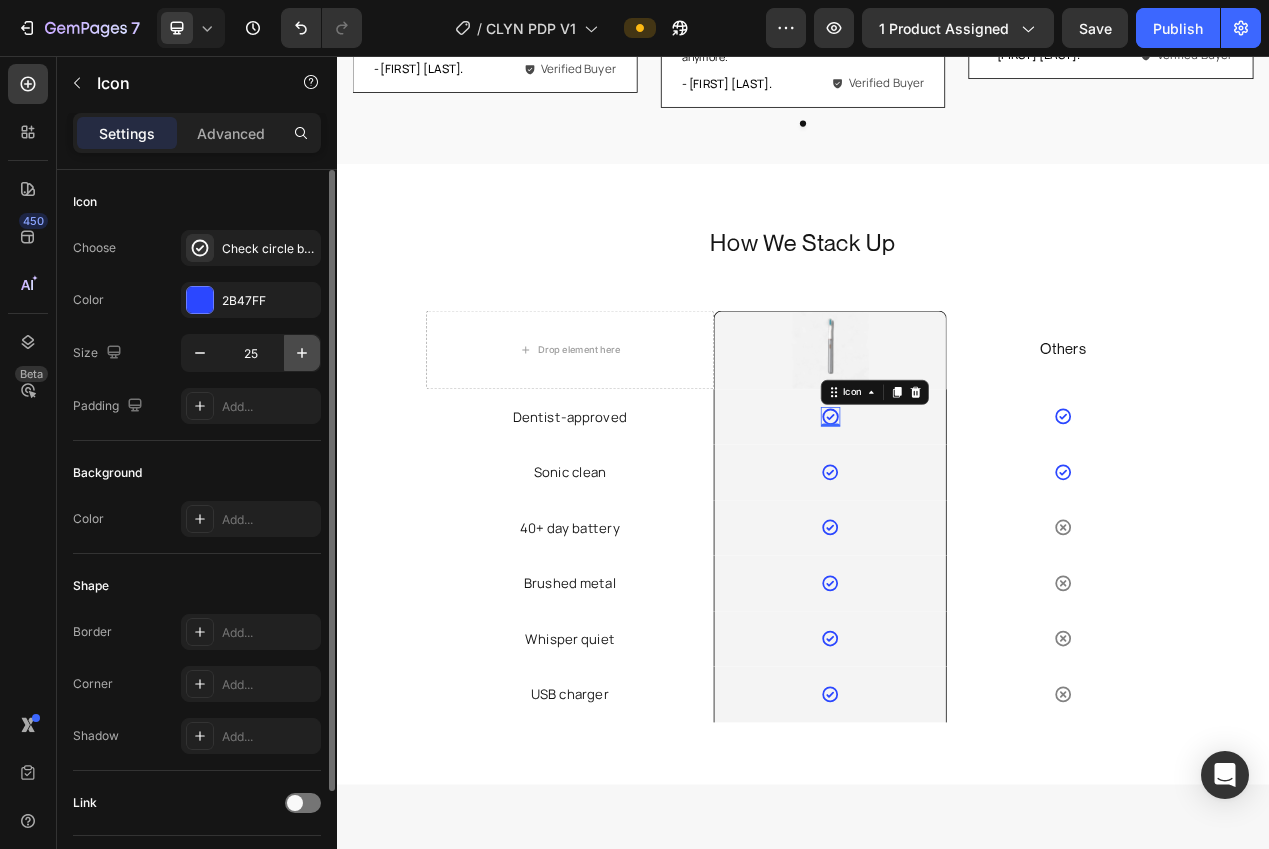 type on "26" 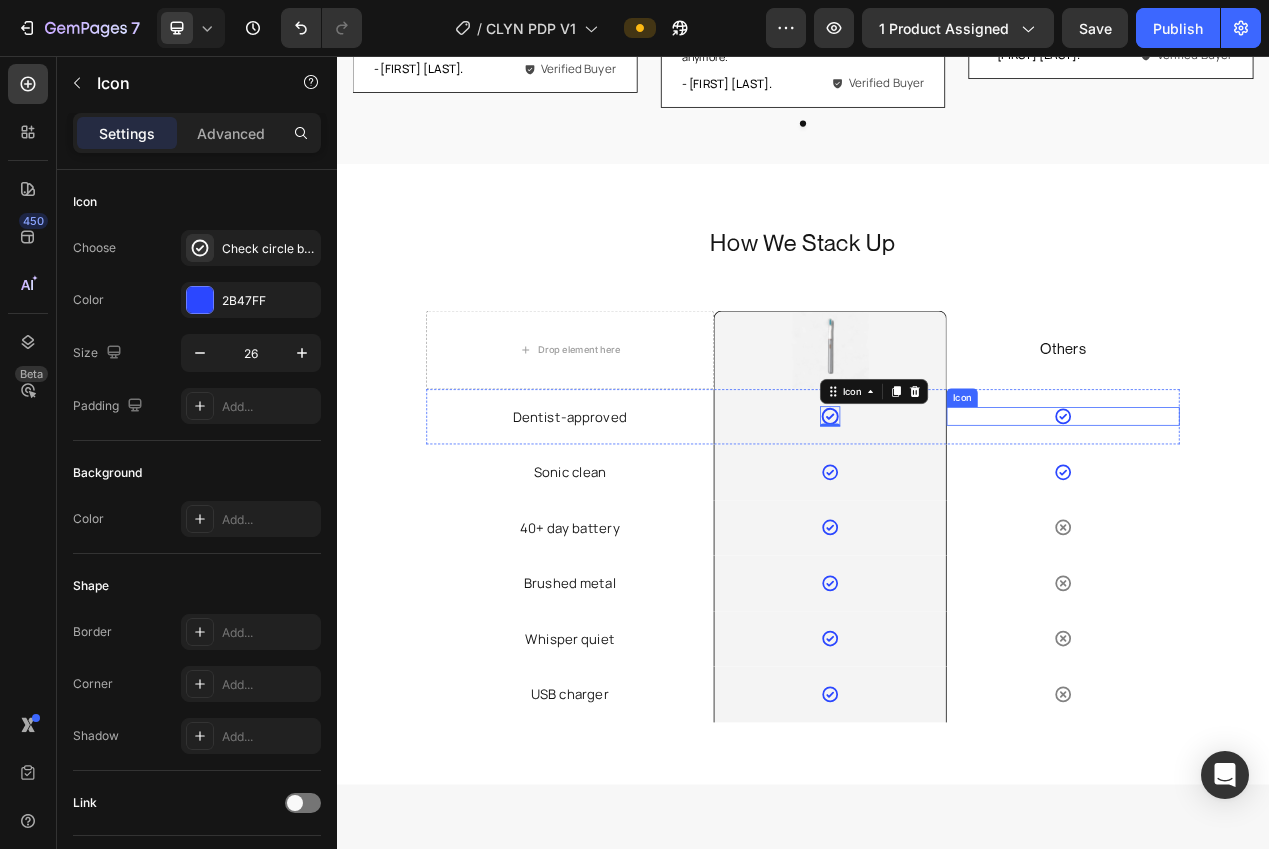 click 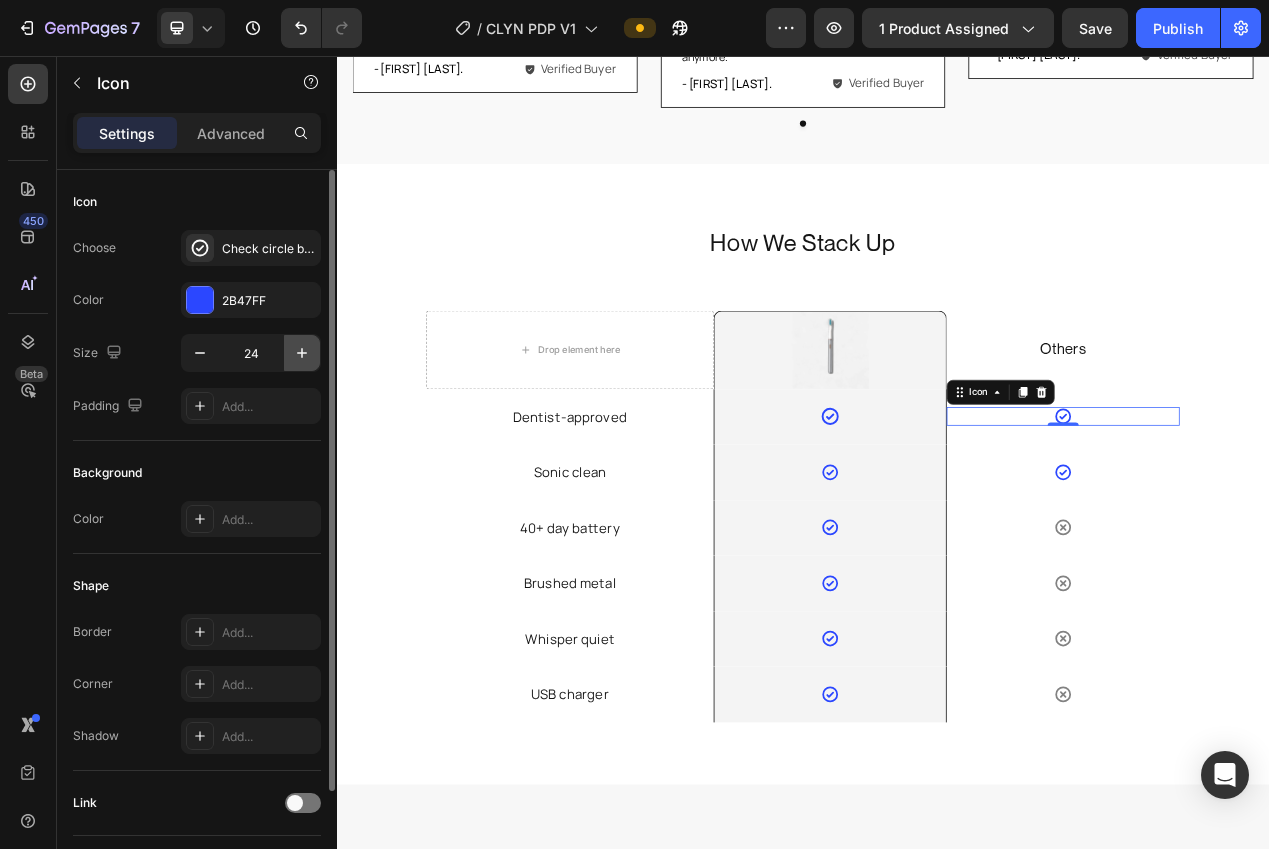 click 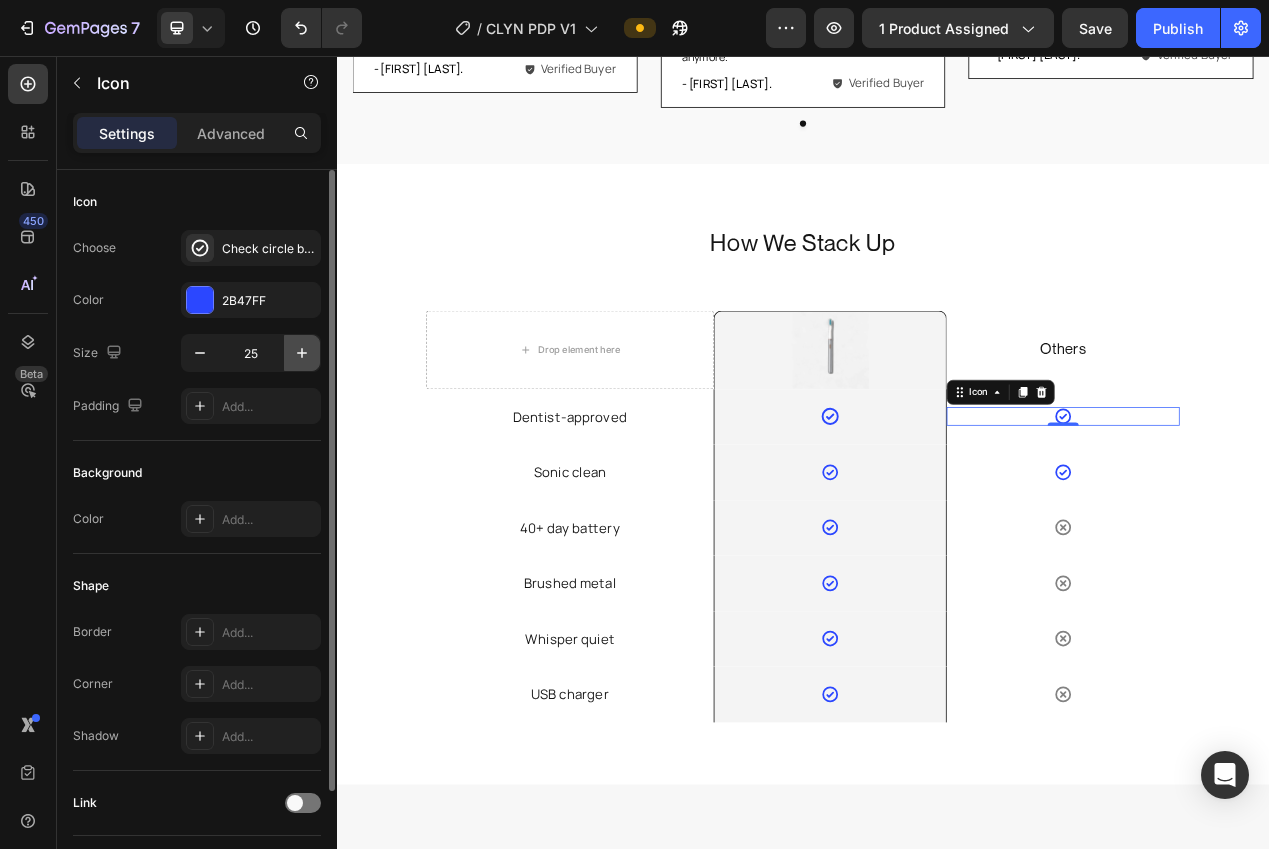 click 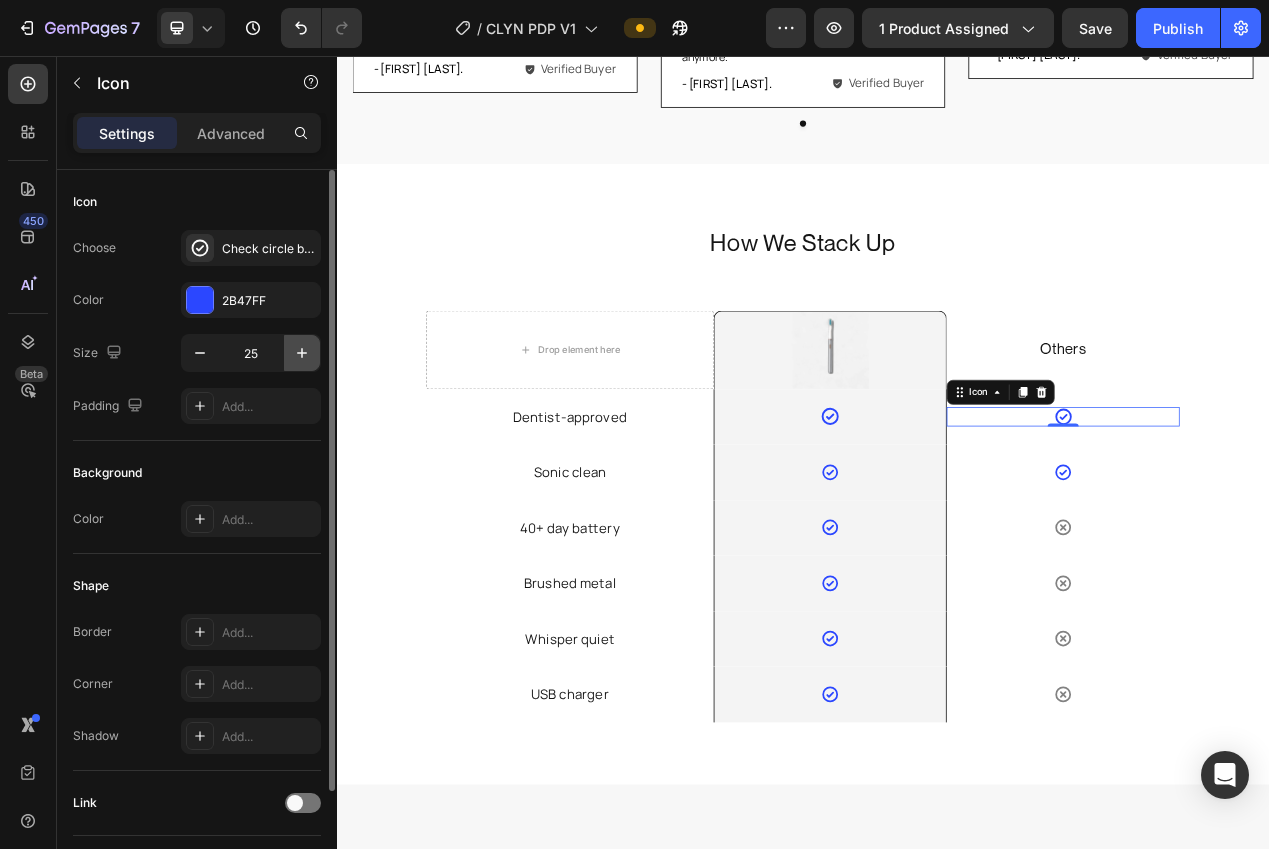 type on "26" 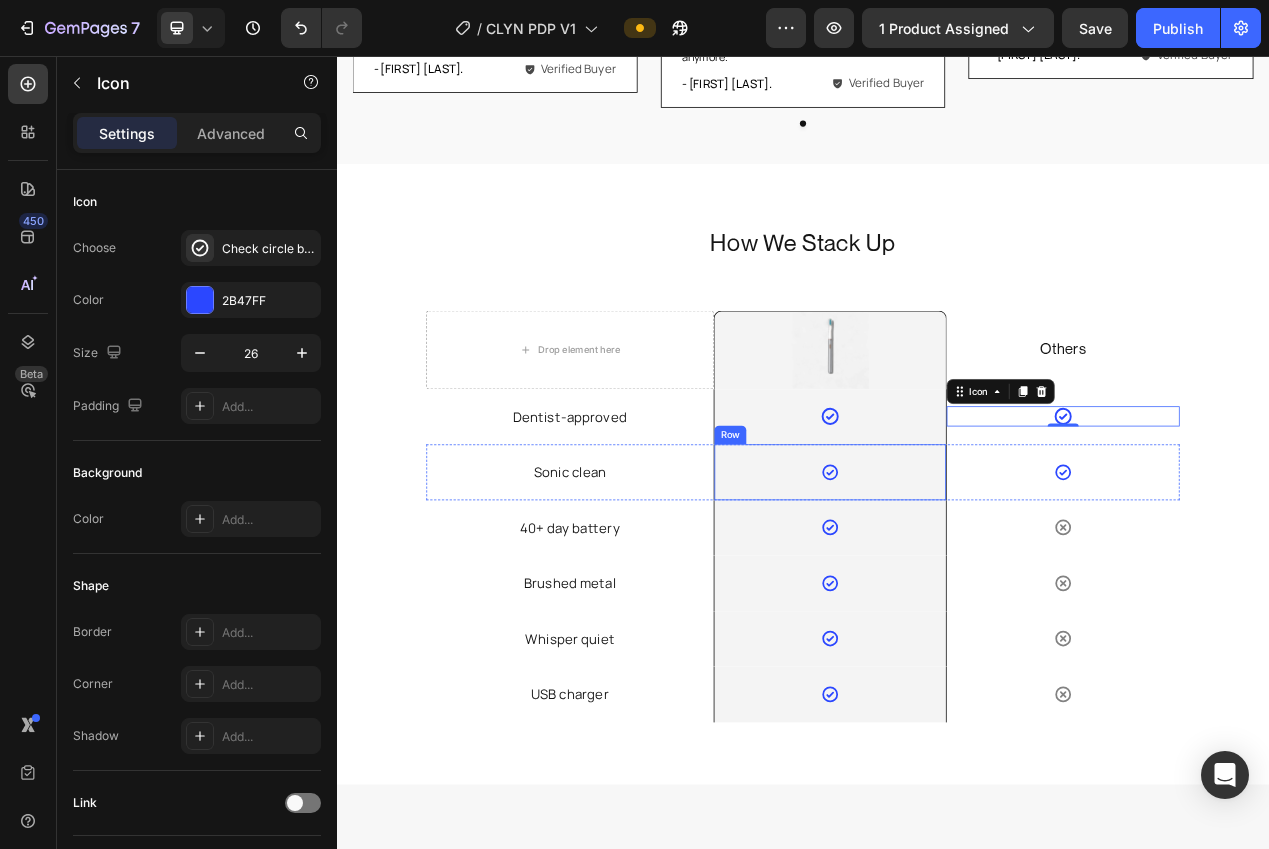 click on "Icon" at bounding box center [972, 592] 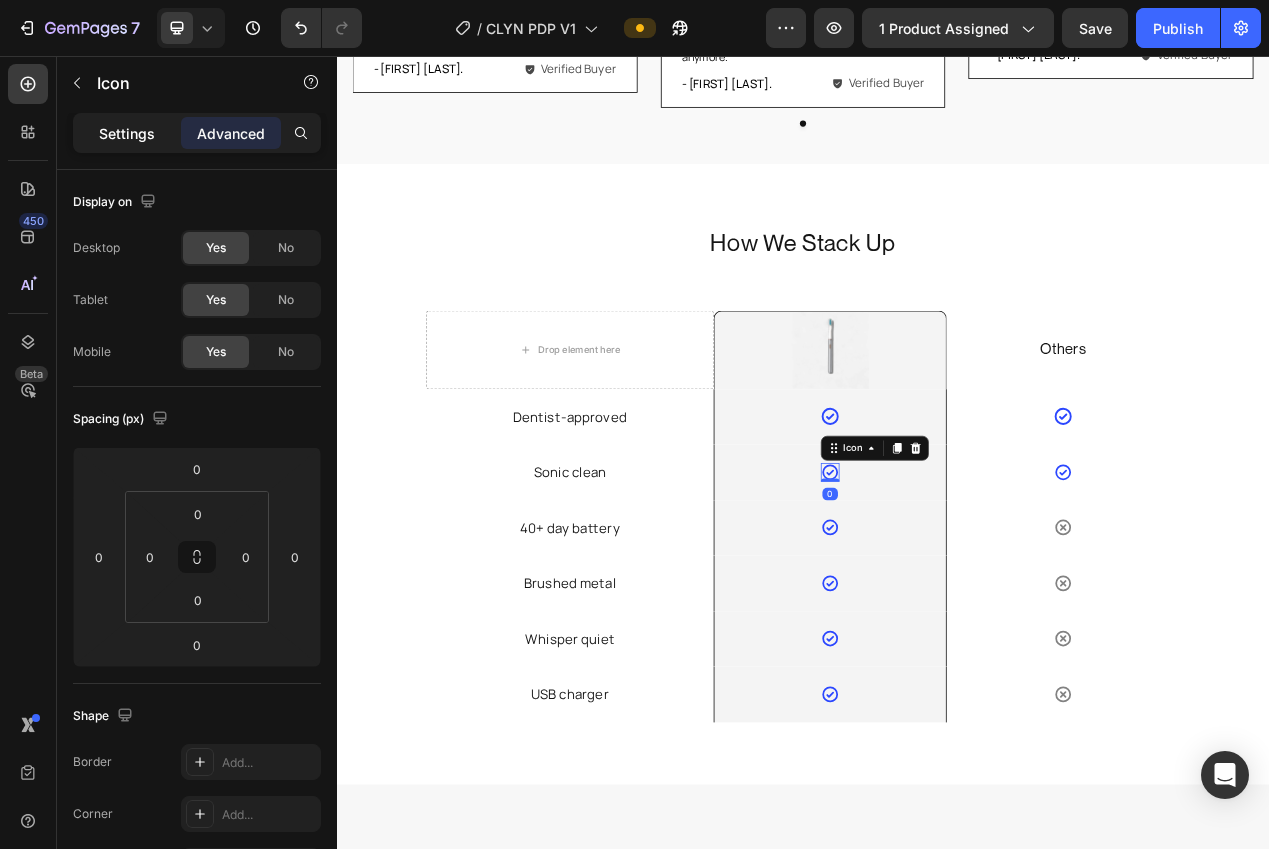 click on "Settings" at bounding box center [127, 133] 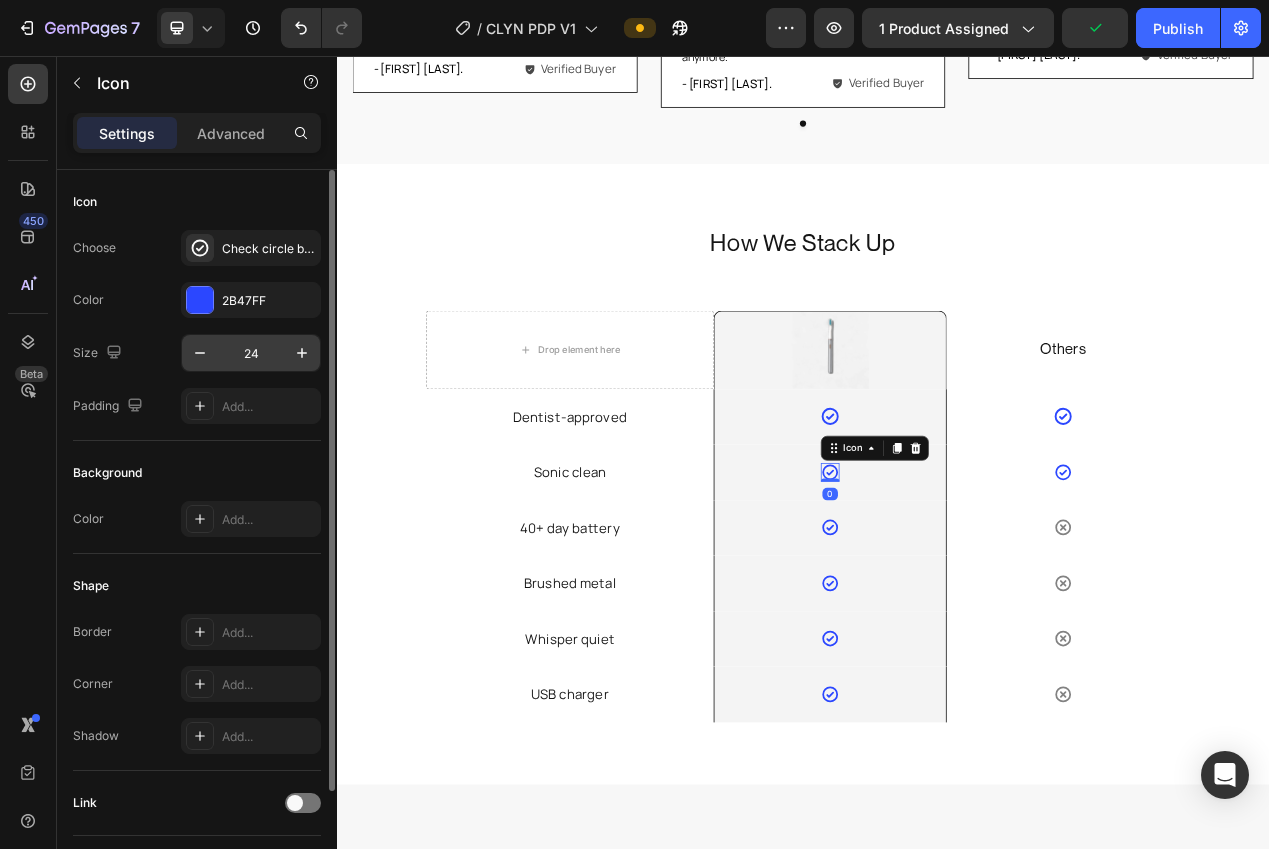 click on "24" at bounding box center [251, 353] 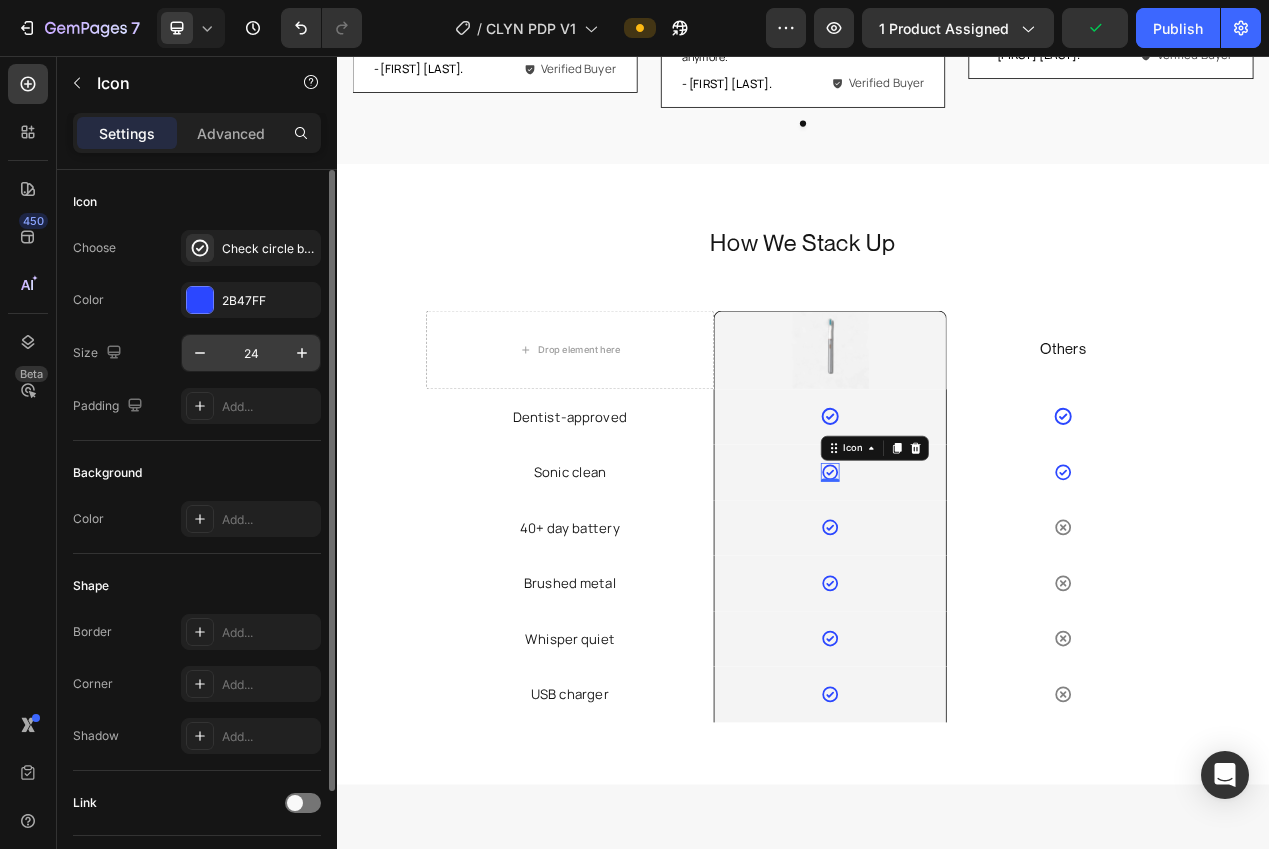 click on "24" at bounding box center (251, 353) 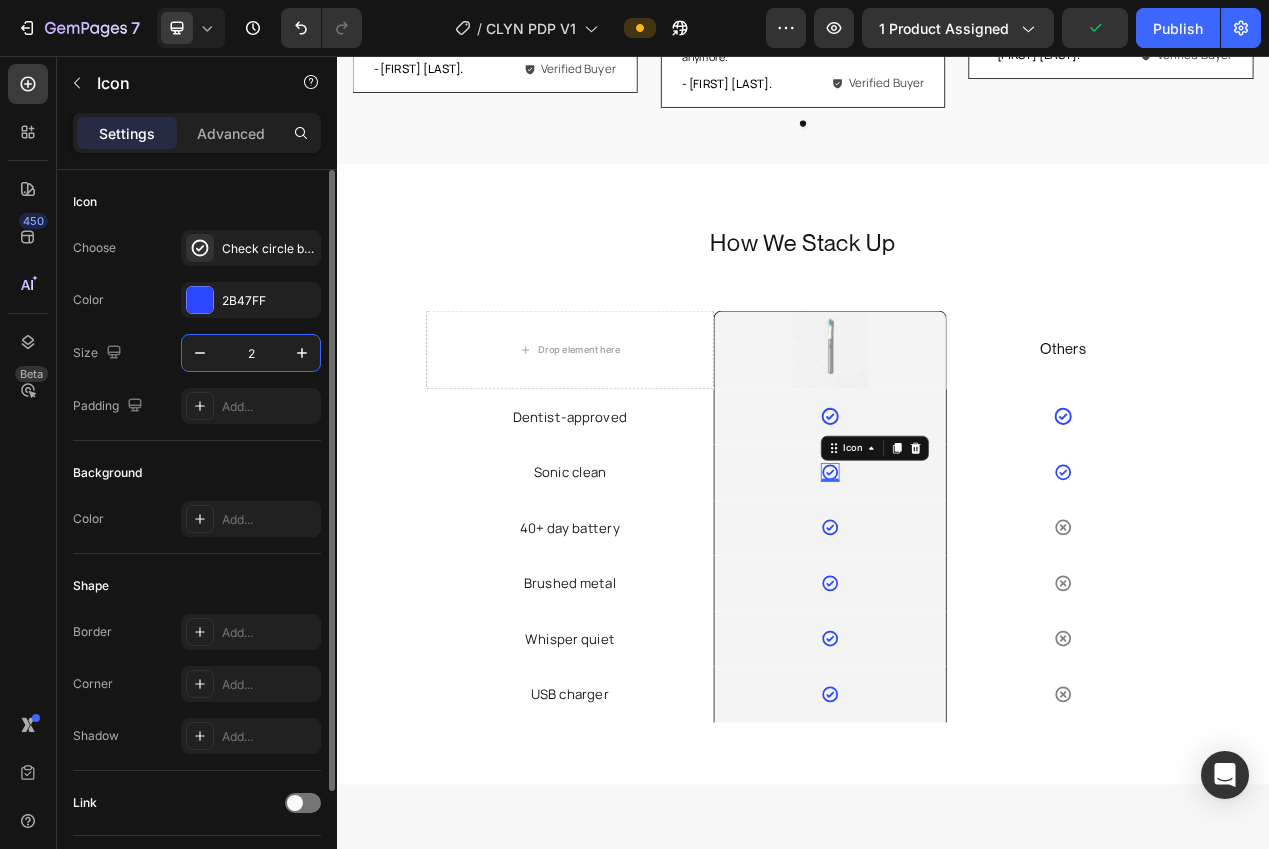 type on "26" 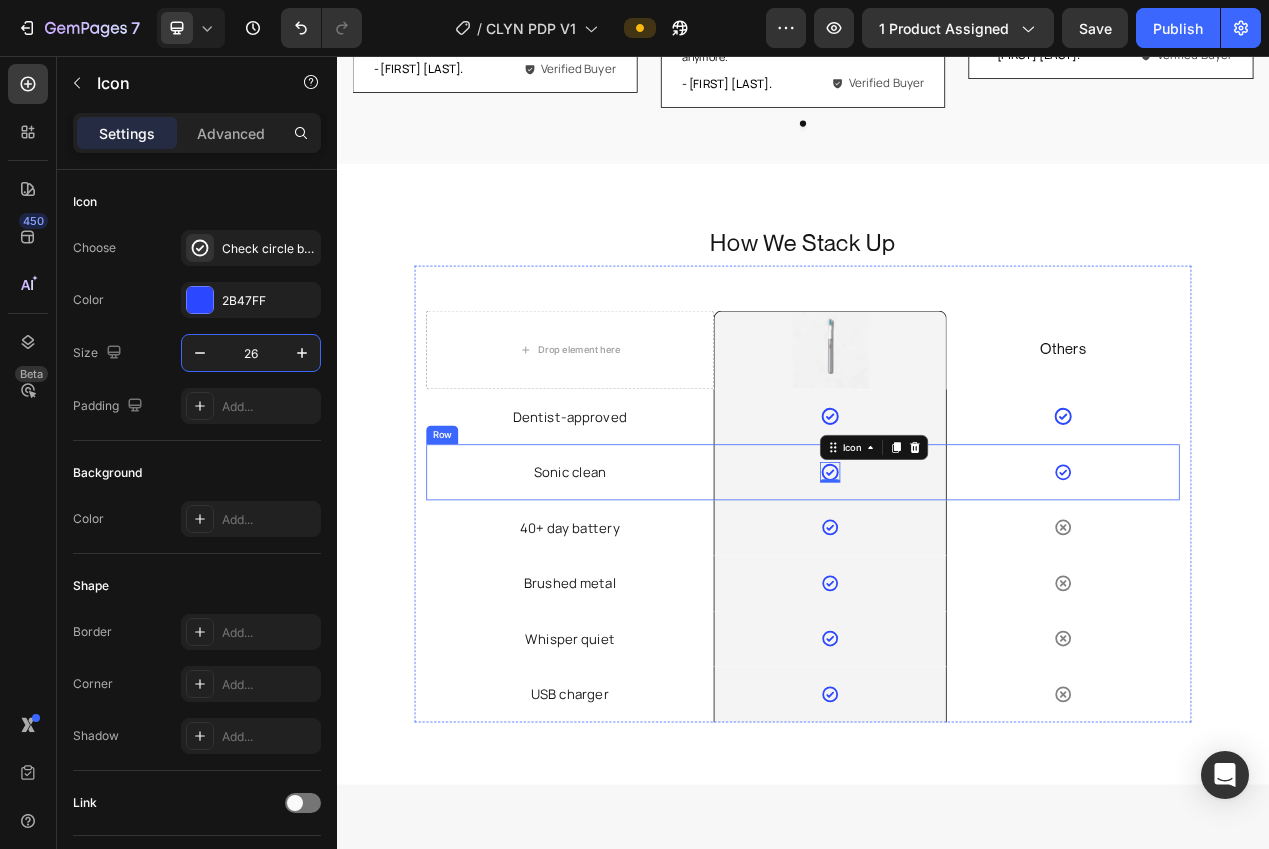 drag, startPoint x: 1274, startPoint y: 585, endPoint x: 1261, endPoint y: 583, distance: 13.152946 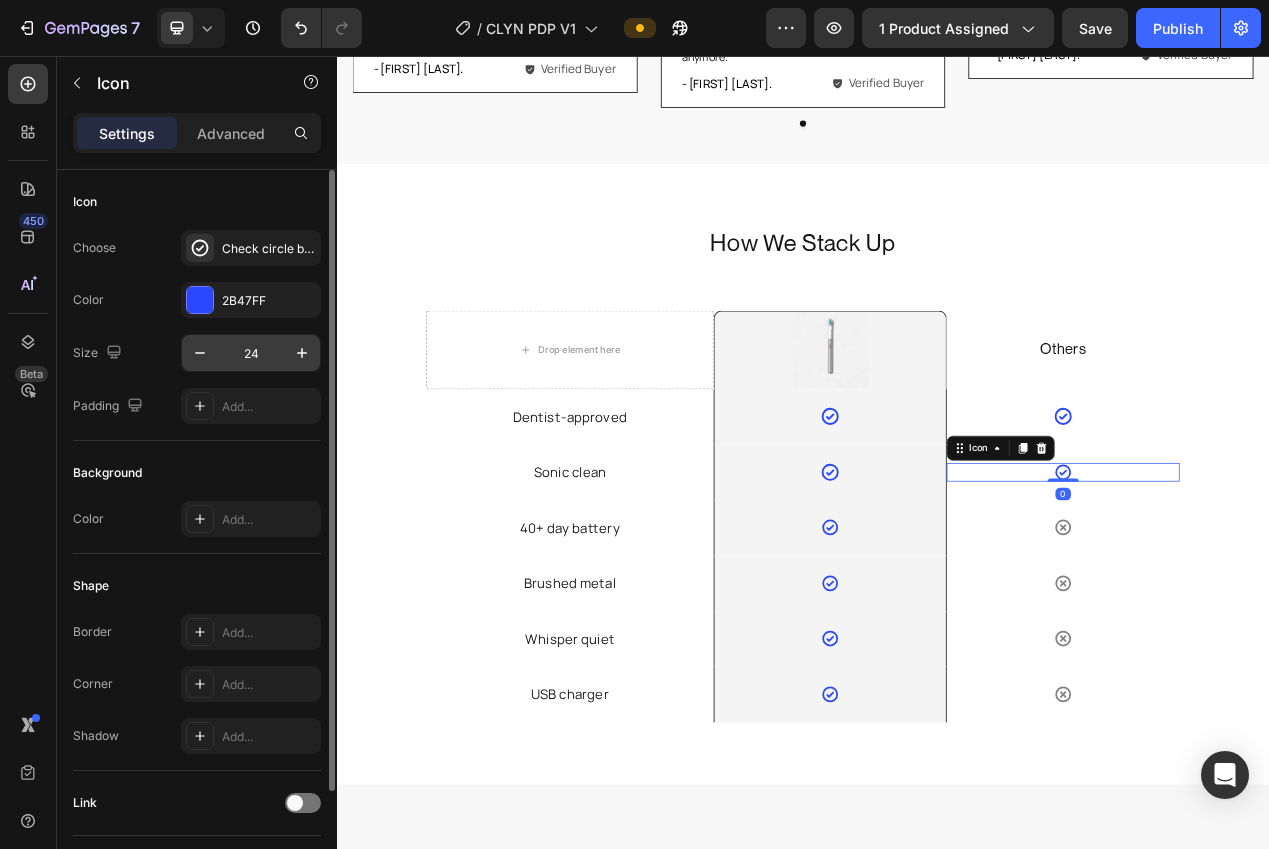 click on "24" at bounding box center [251, 353] 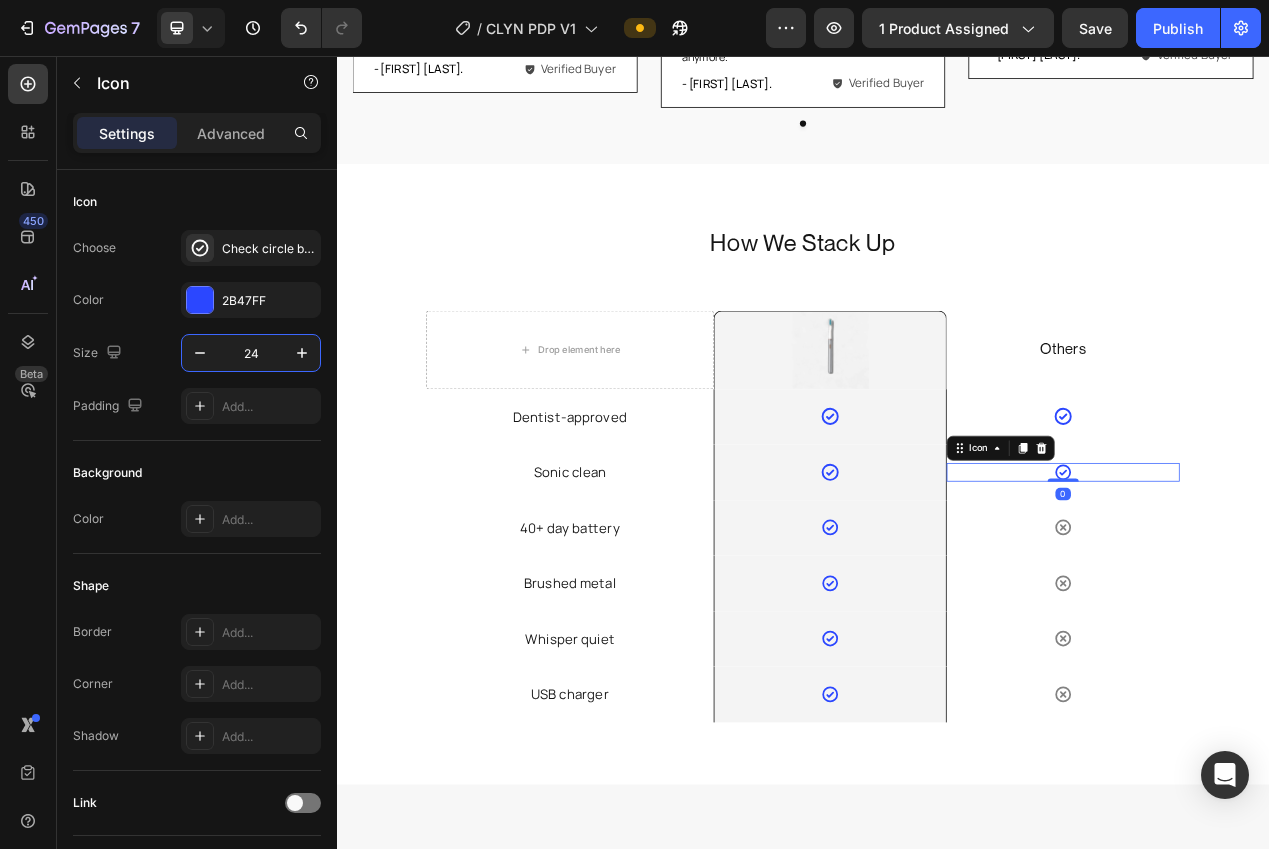 paste on "6" 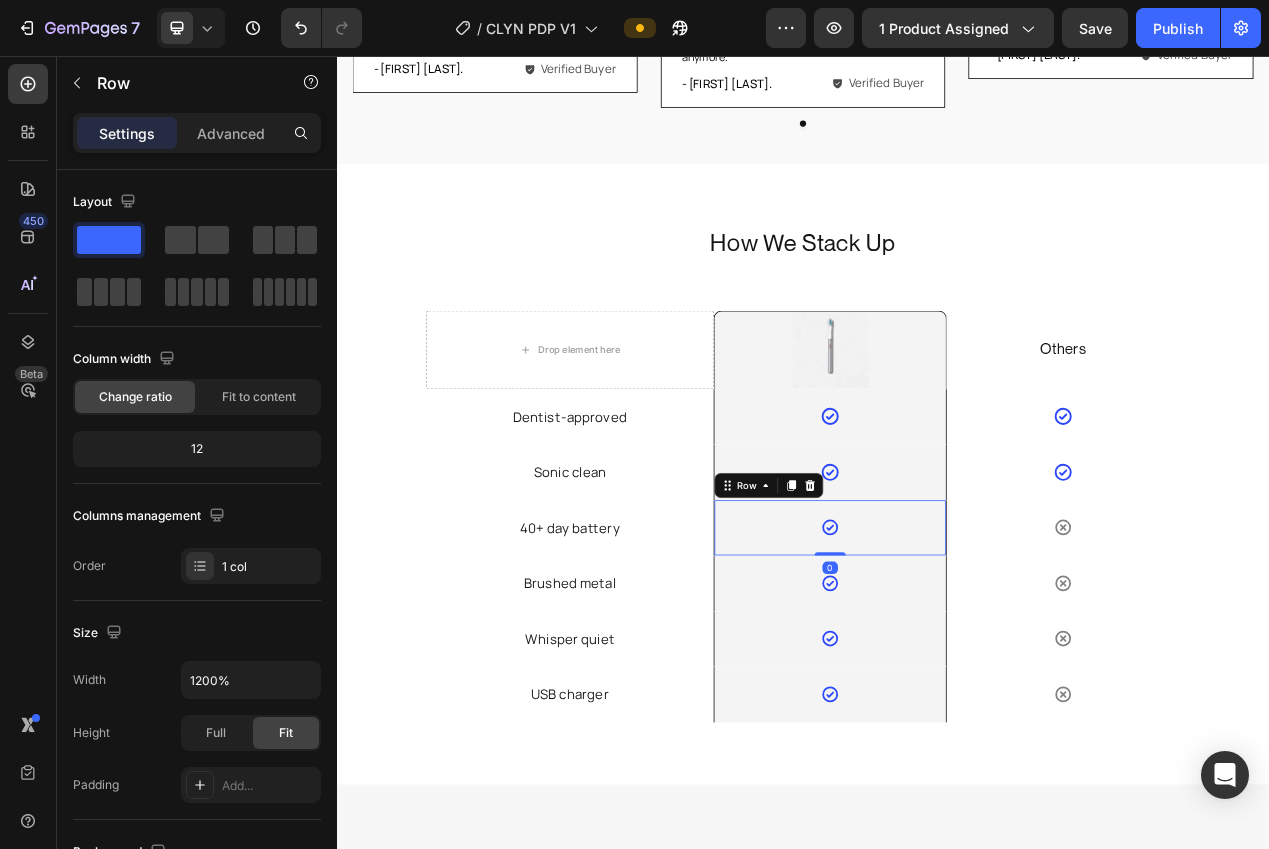 click on "Icon Row   0" at bounding box center (972, 664) 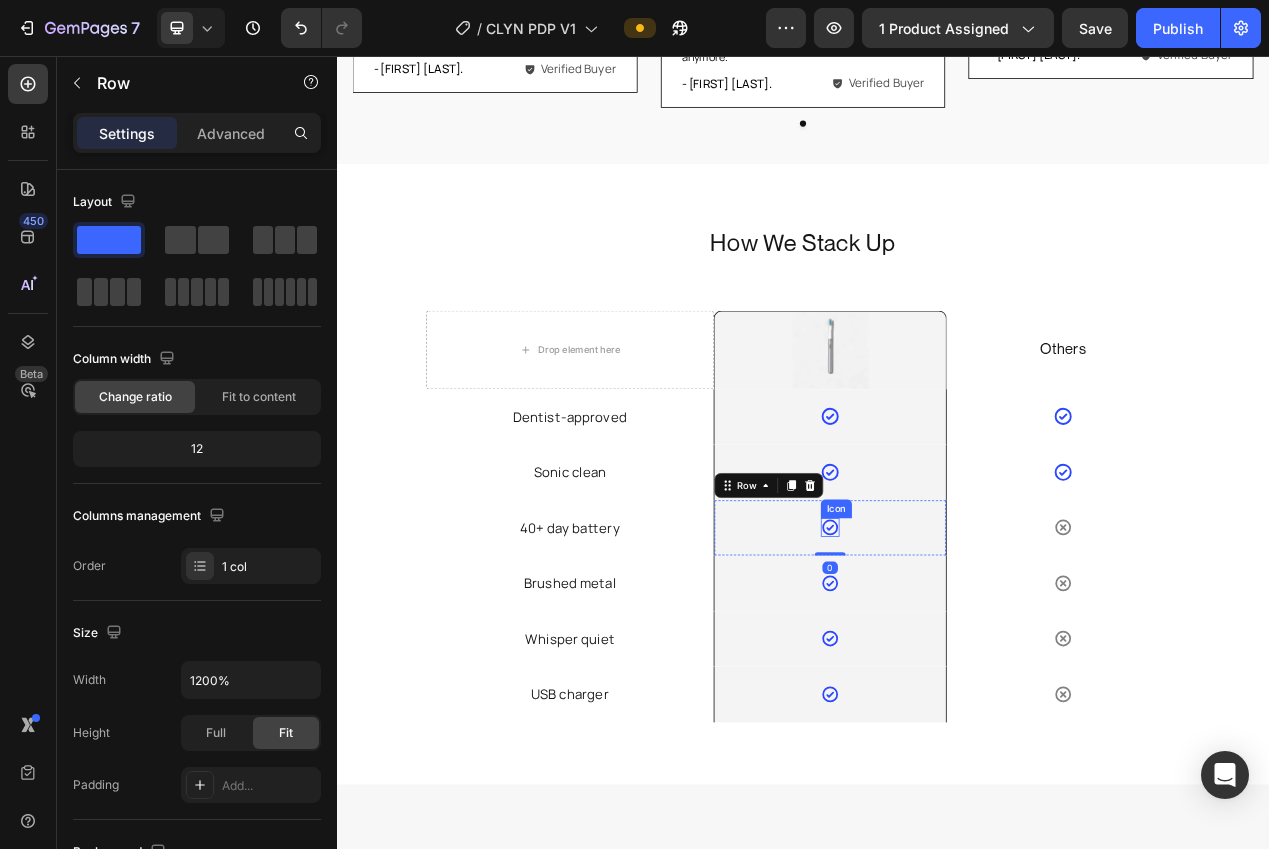 click 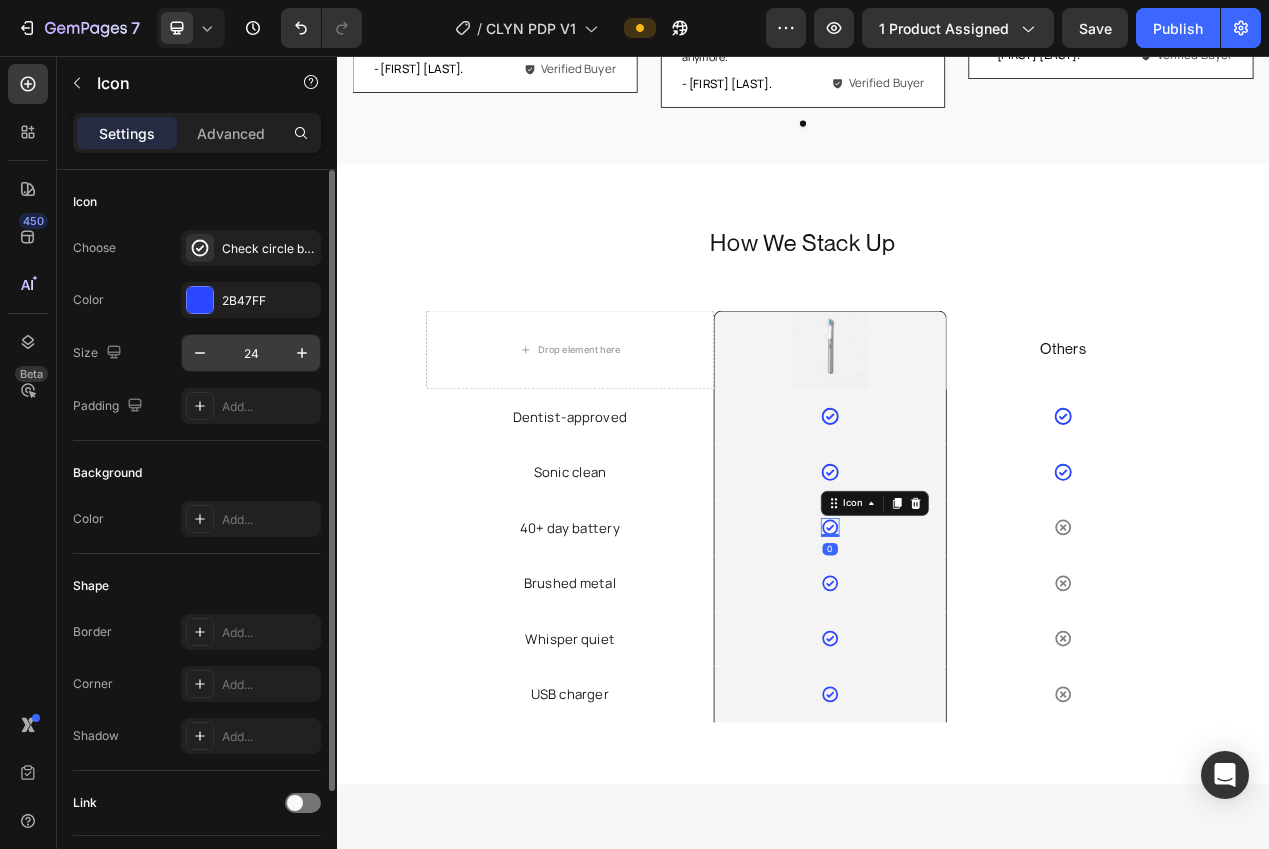 click on "24" at bounding box center (251, 353) 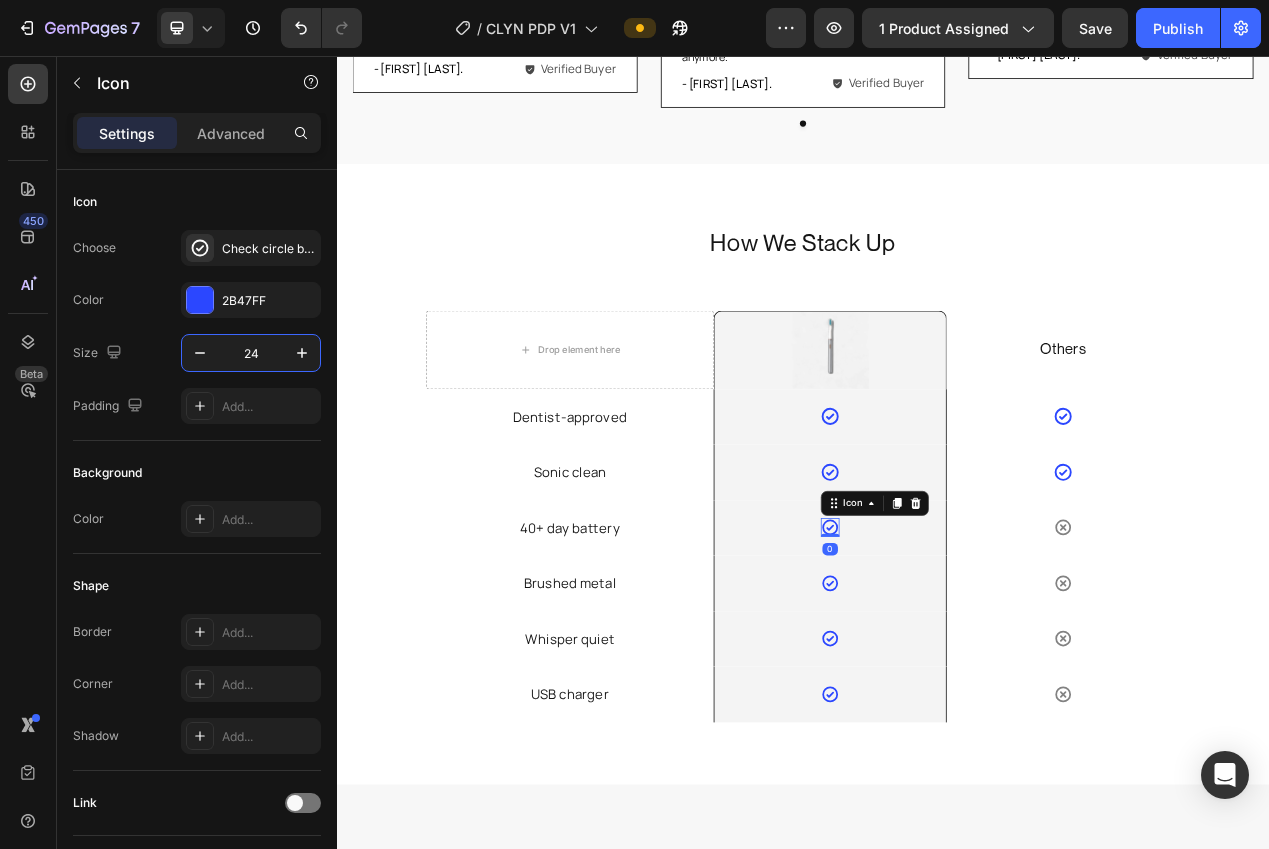 paste on "6" 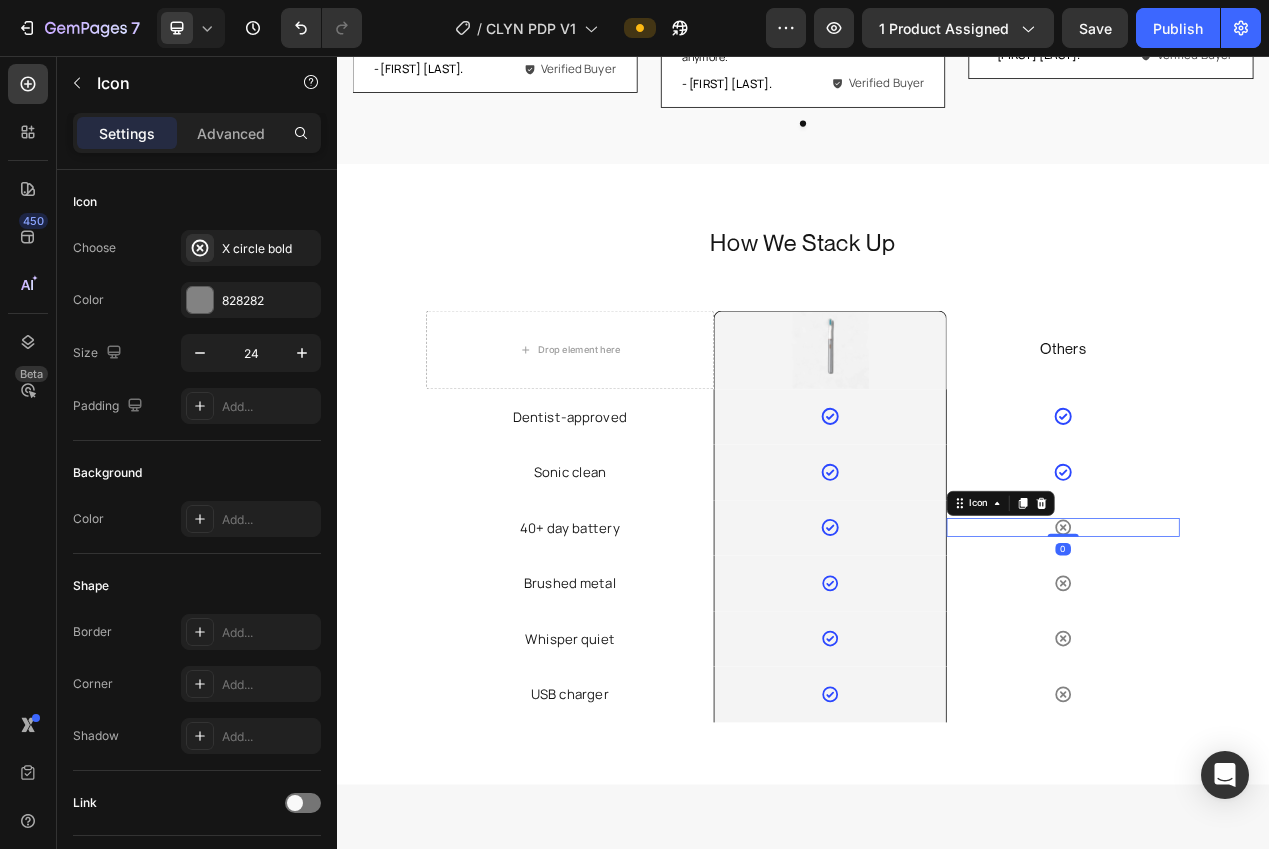 click 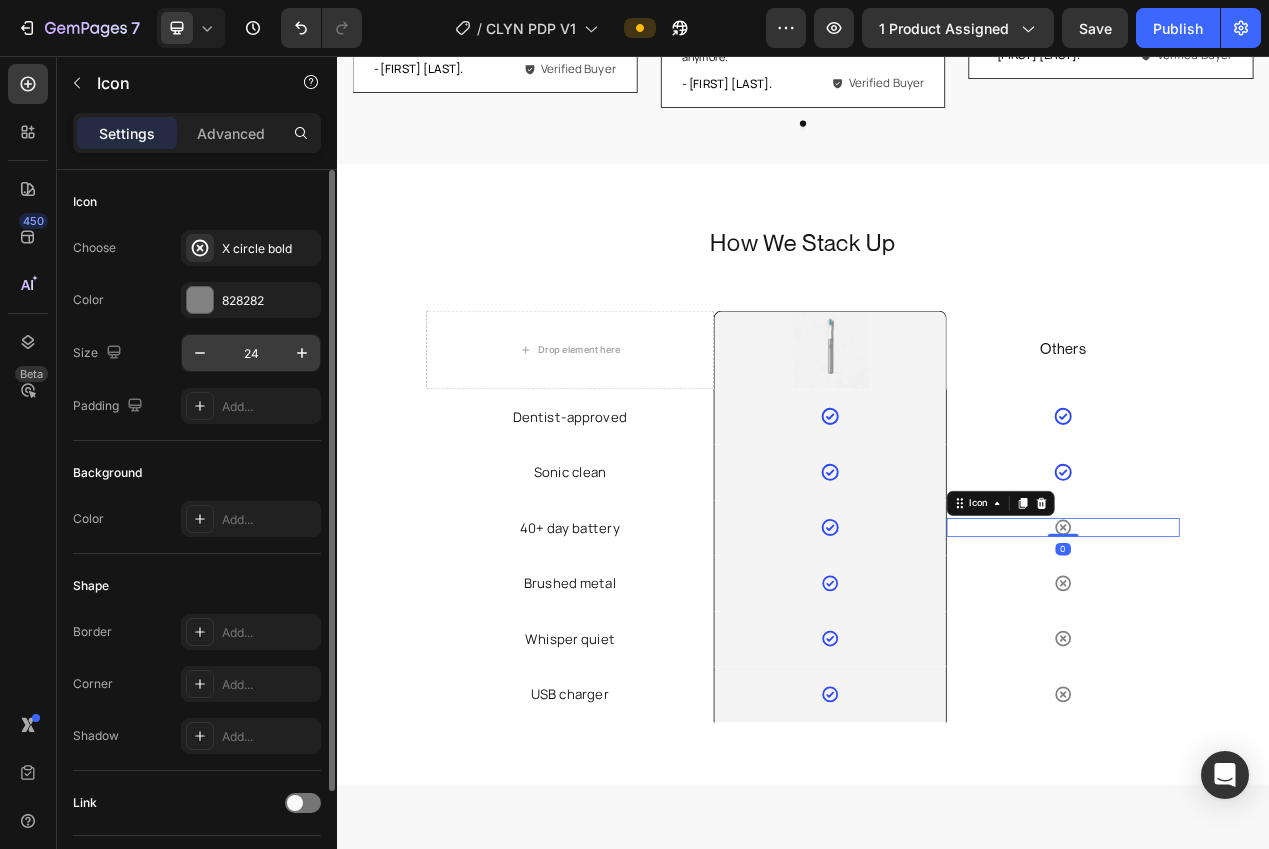 click on "24" at bounding box center [251, 353] 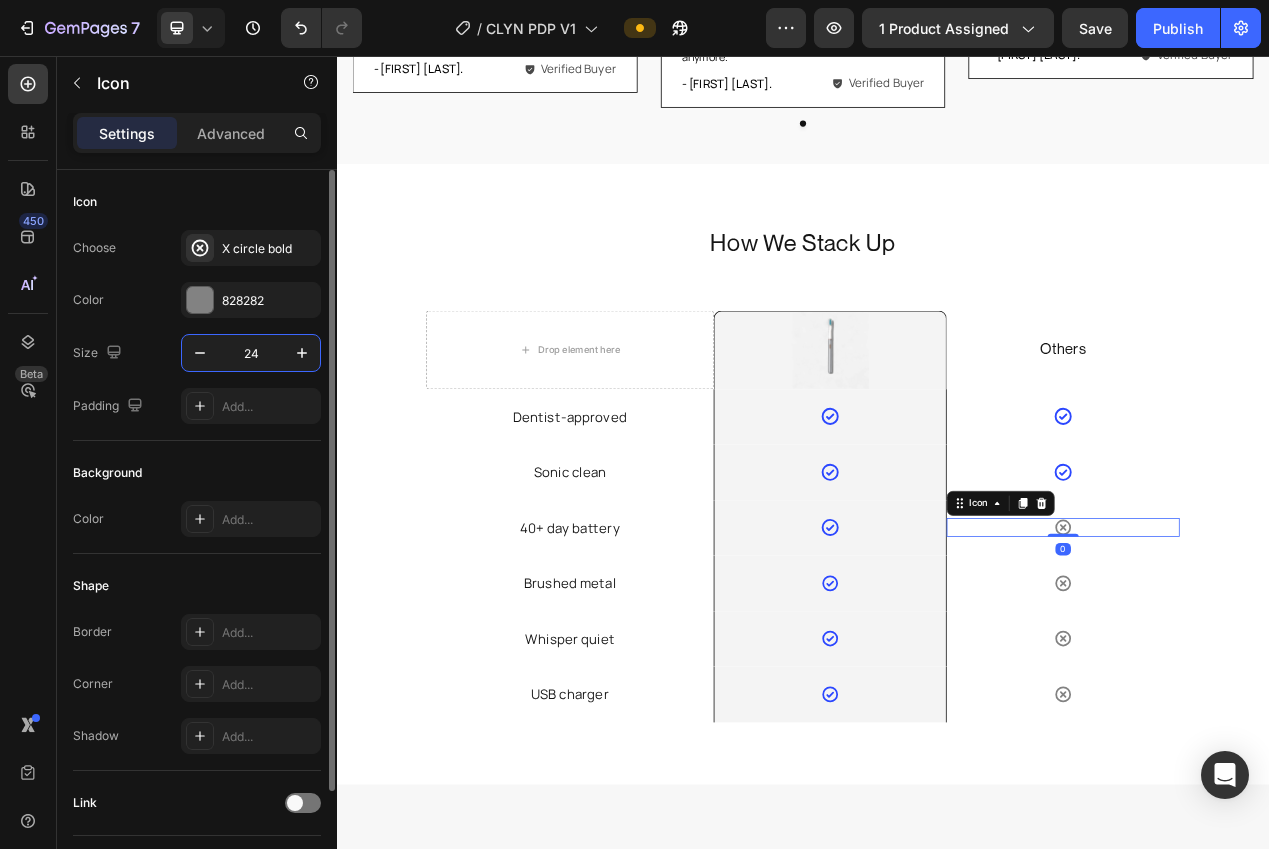 paste on "6" 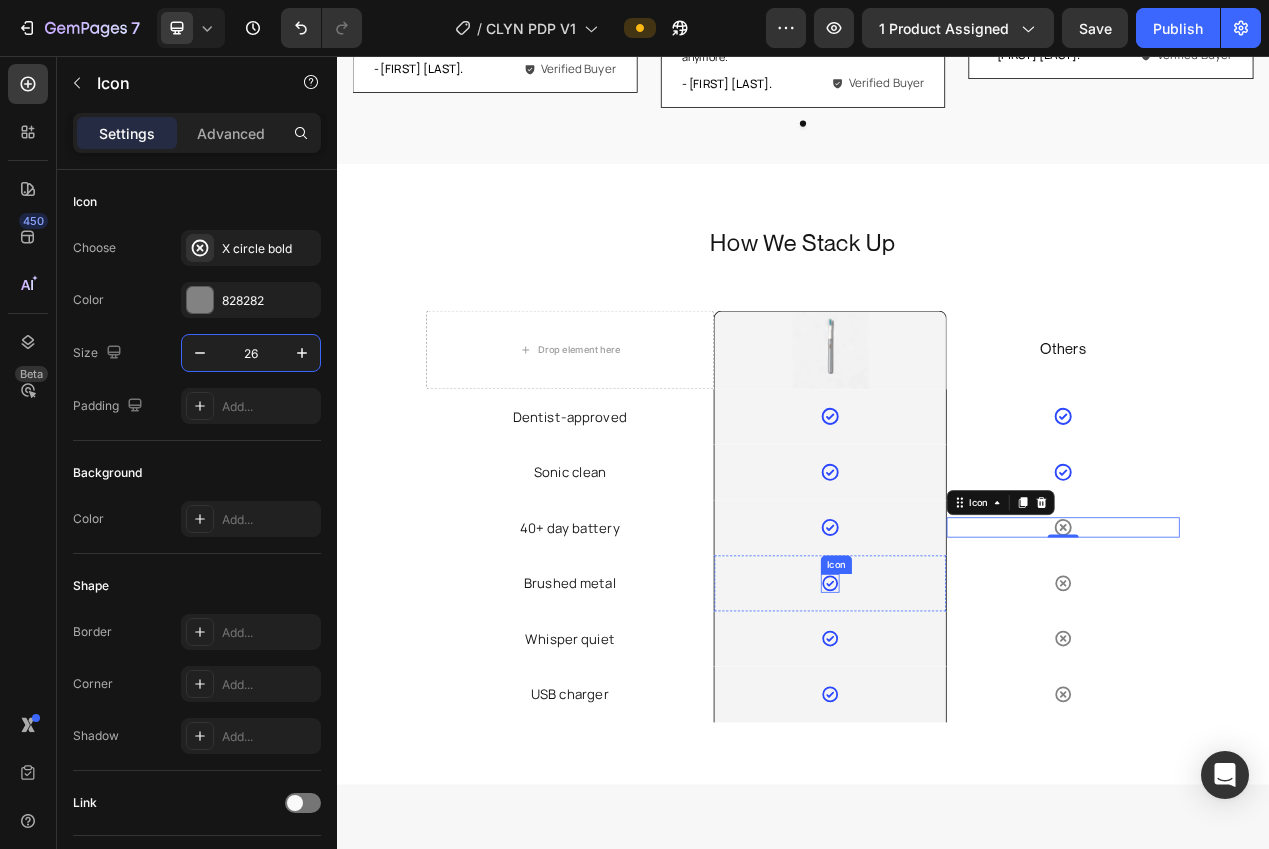 click 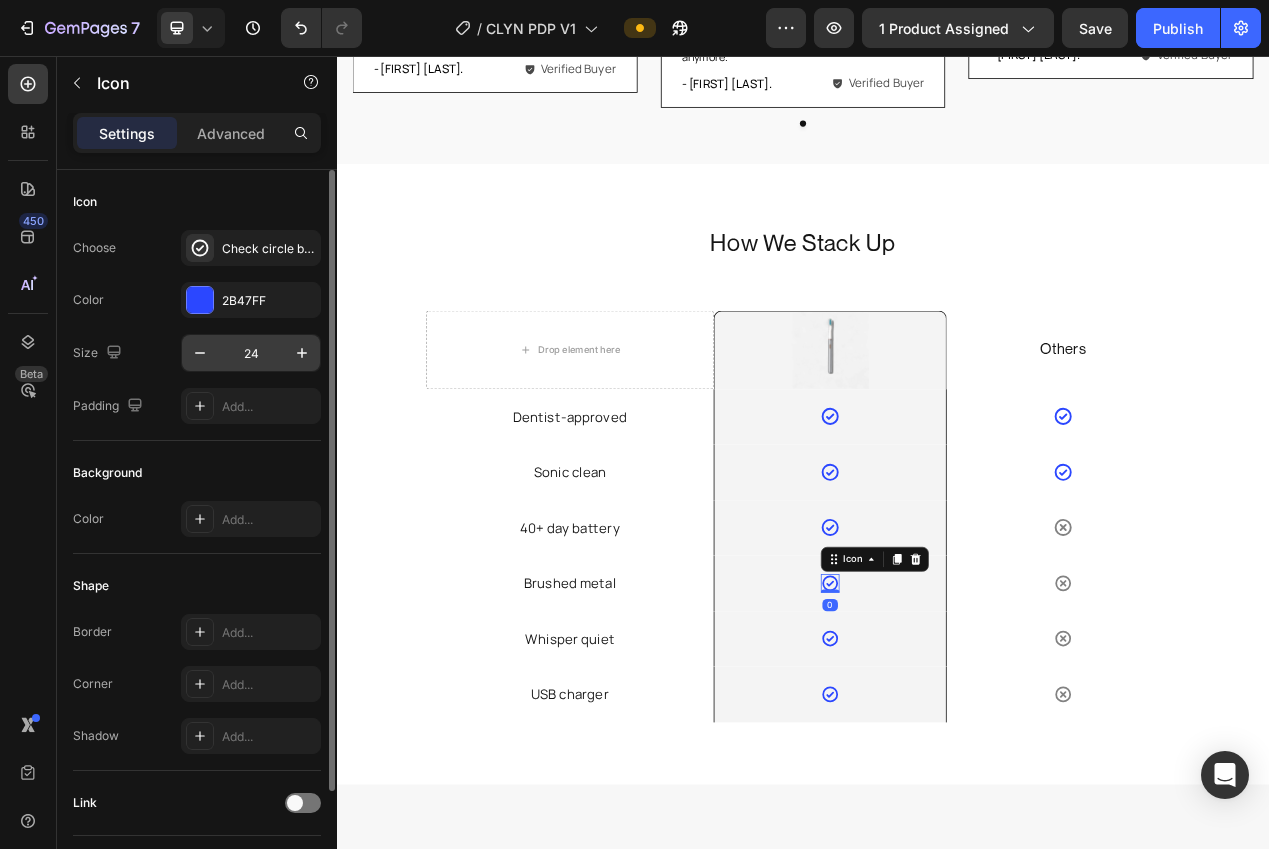 click on "24" at bounding box center (251, 353) 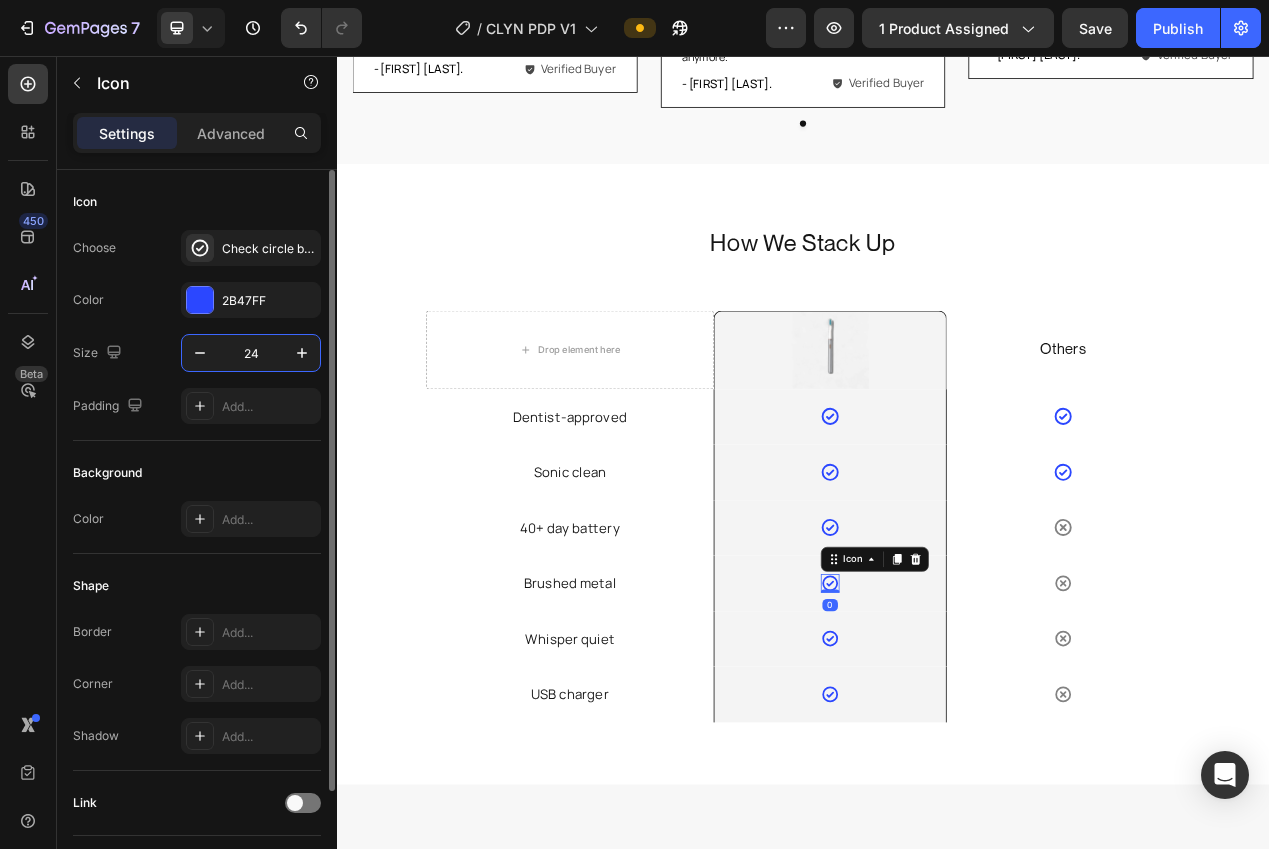 paste on "6" 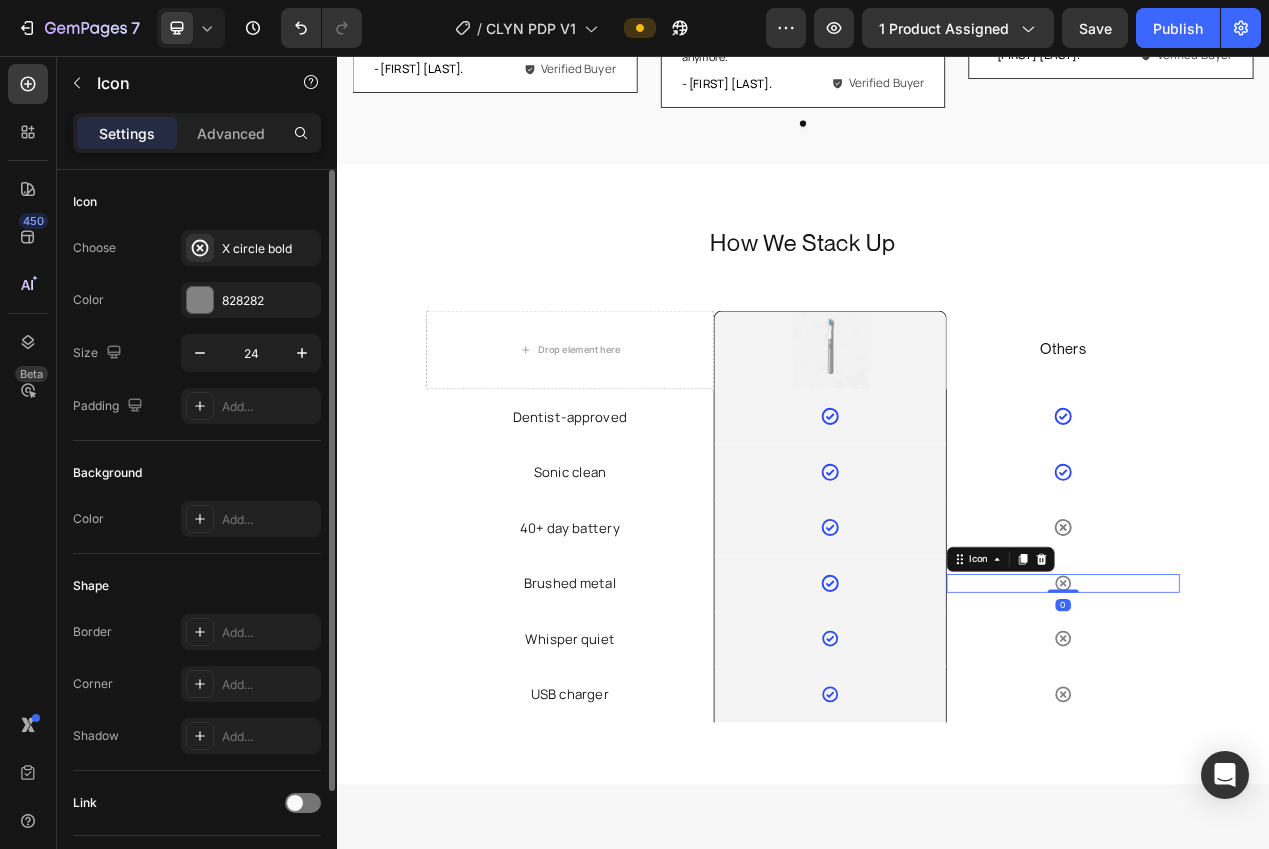 drag, startPoint x: 1276, startPoint y: 739, endPoint x: 1076, endPoint y: 710, distance: 202.09157 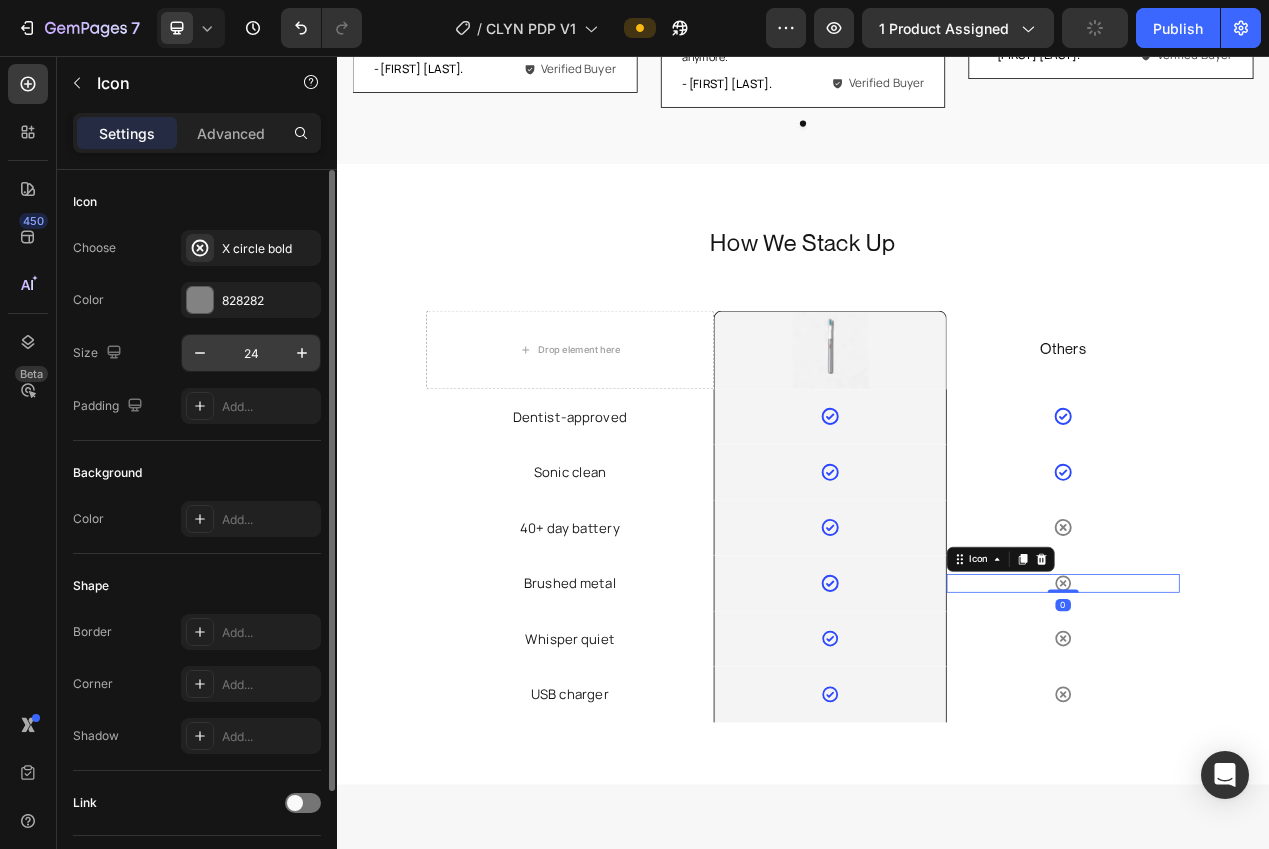 click on "24" at bounding box center (251, 353) 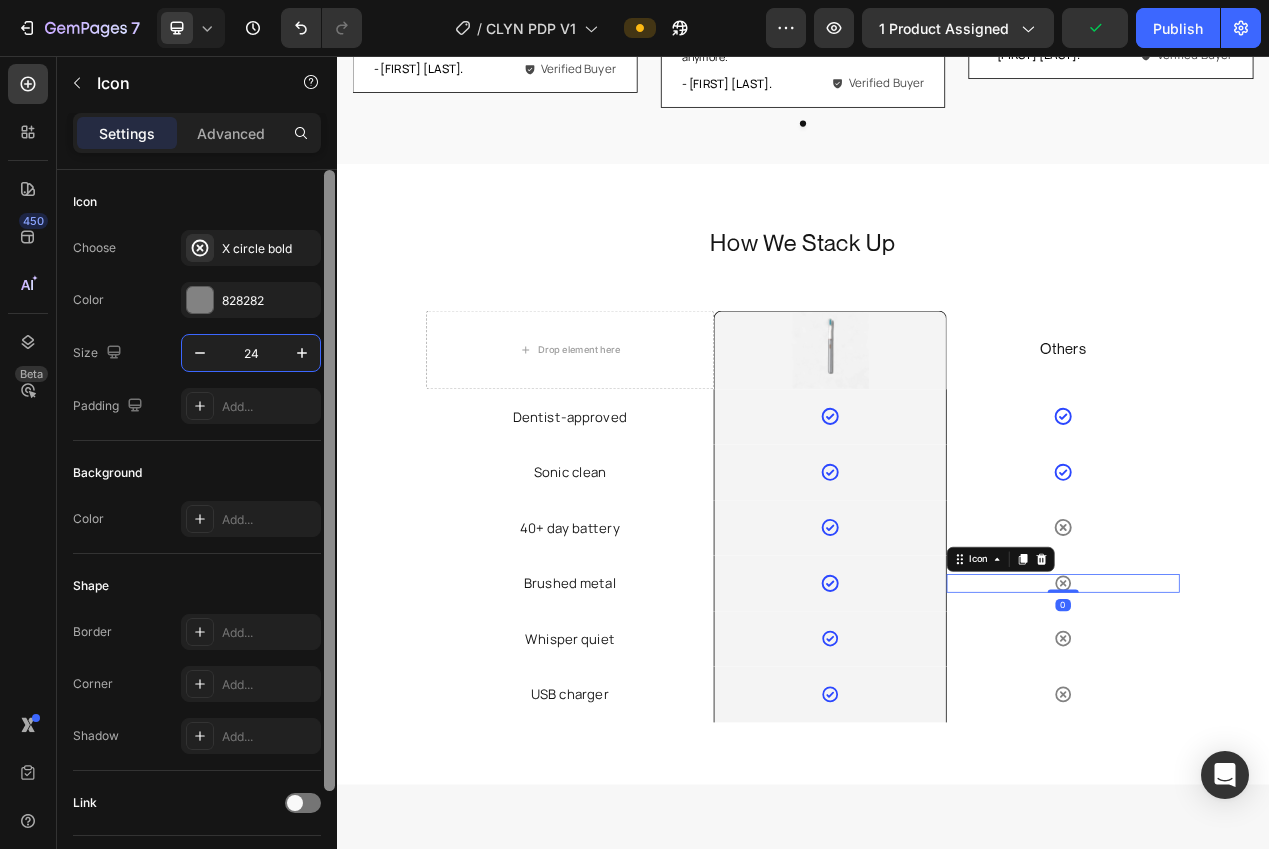 paste on "6" 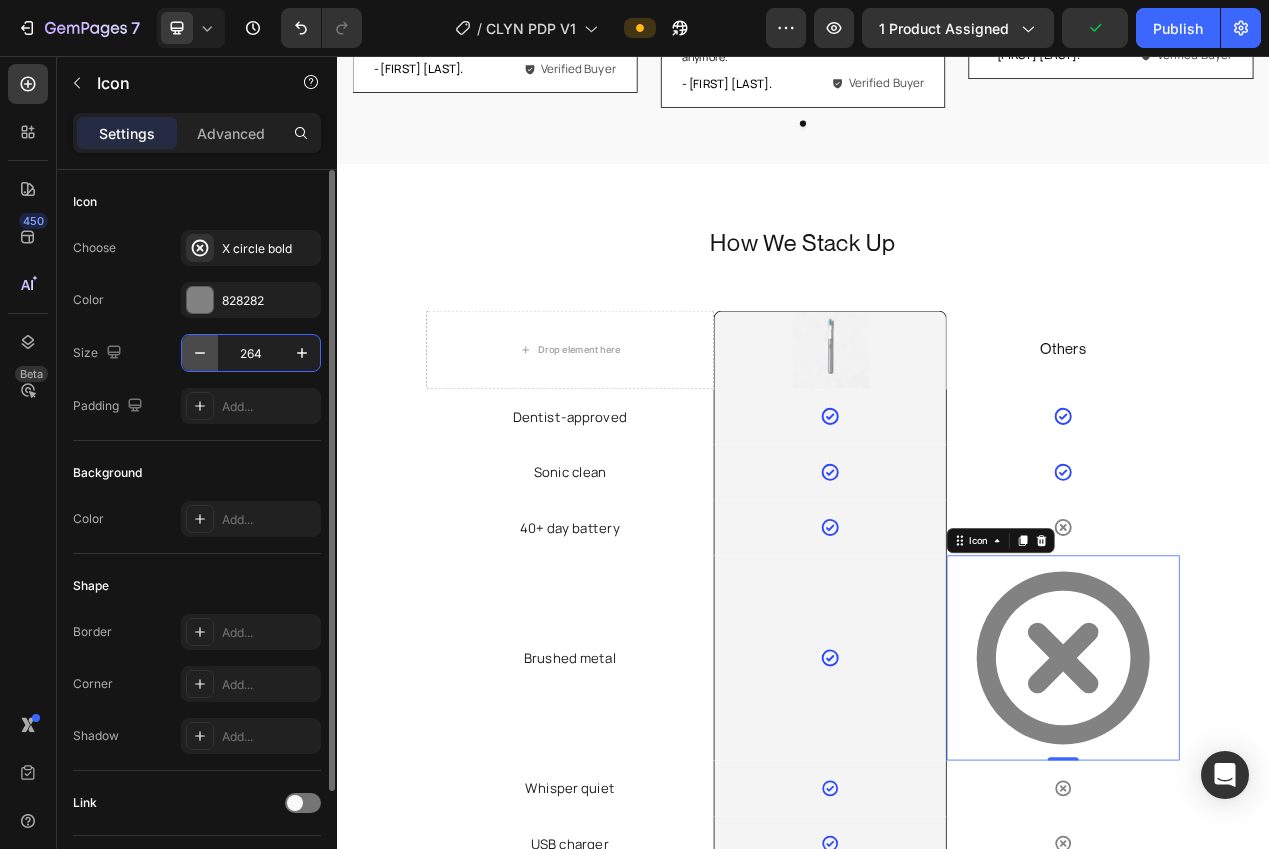 drag, startPoint x: 265, startPoint y: 353, endPoint x: 216, endPoint y: 352, distance: 49.010204 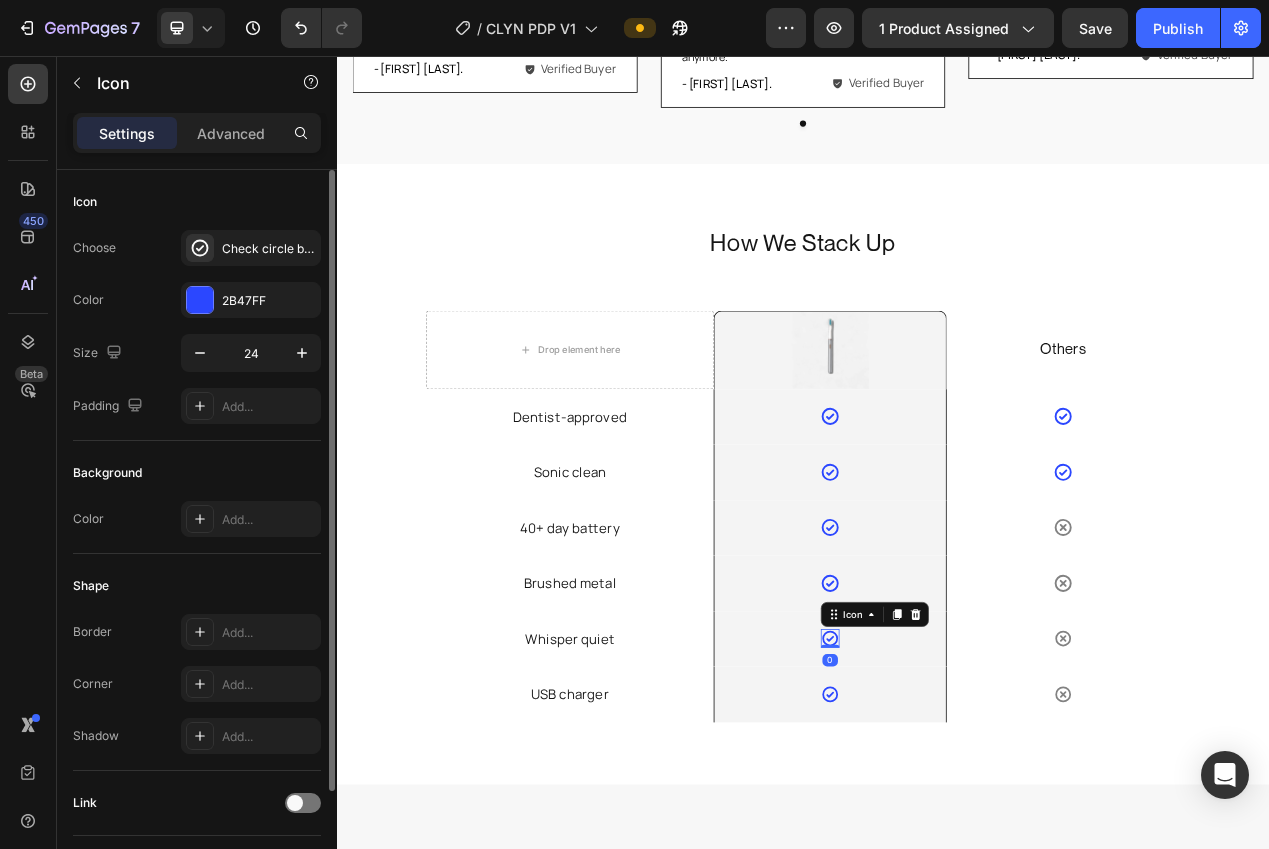 click 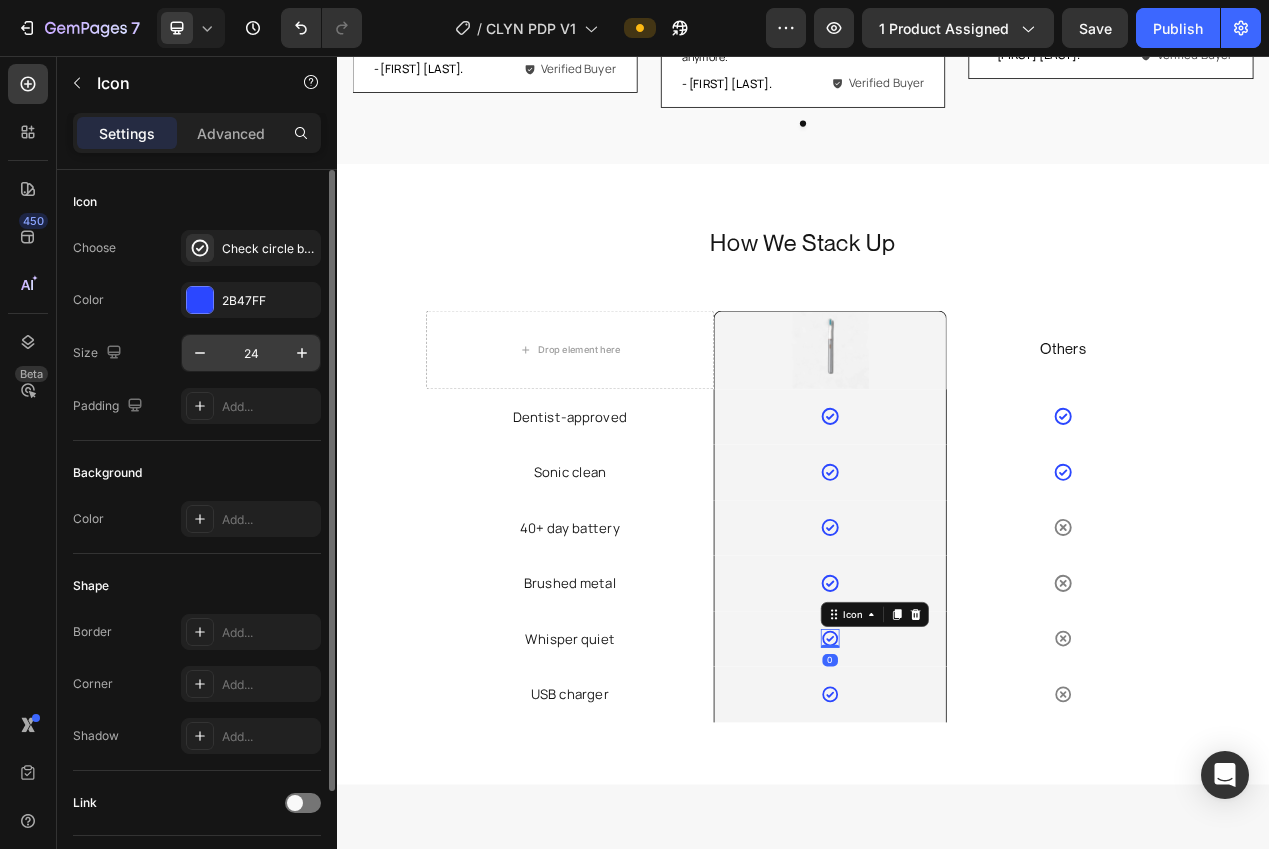 click on "24" at bounding box center [251, 353] 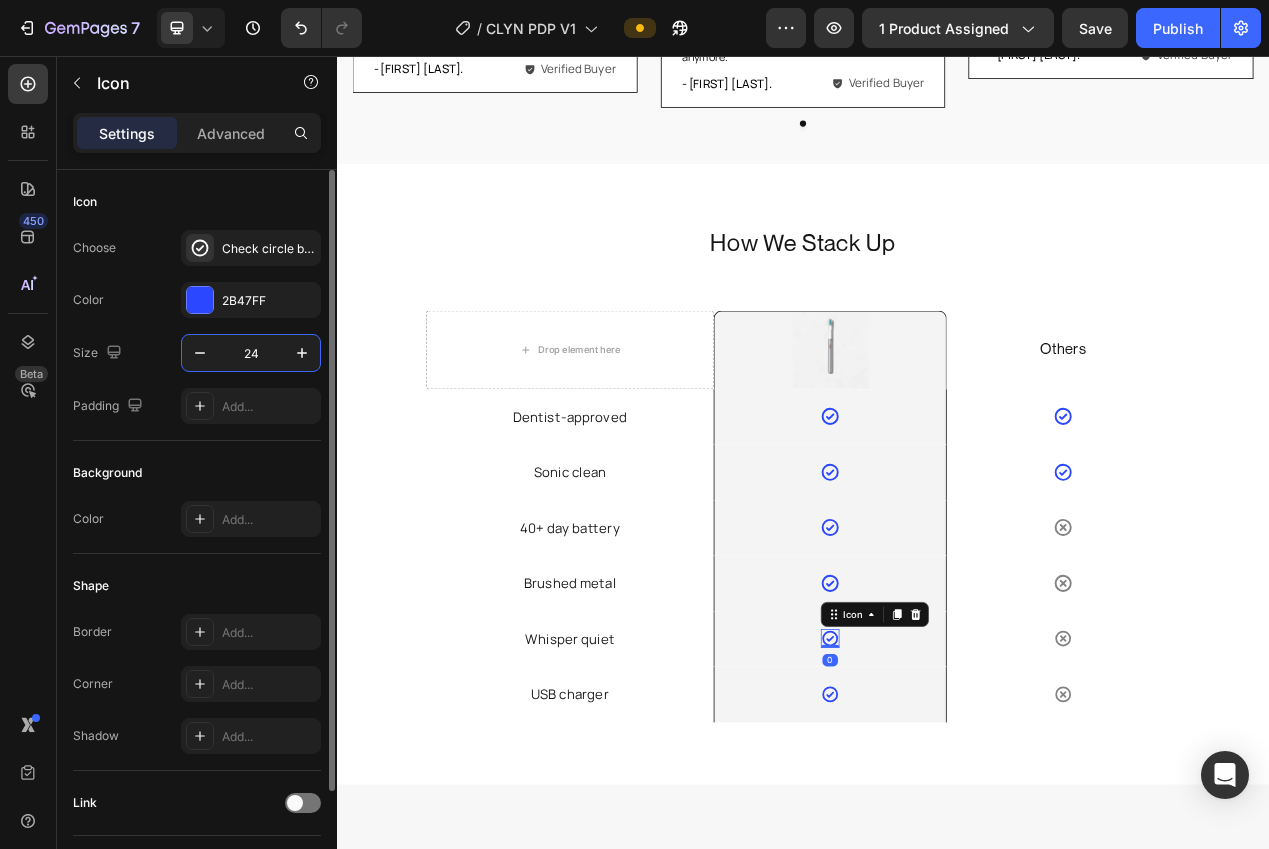 paste on "6" 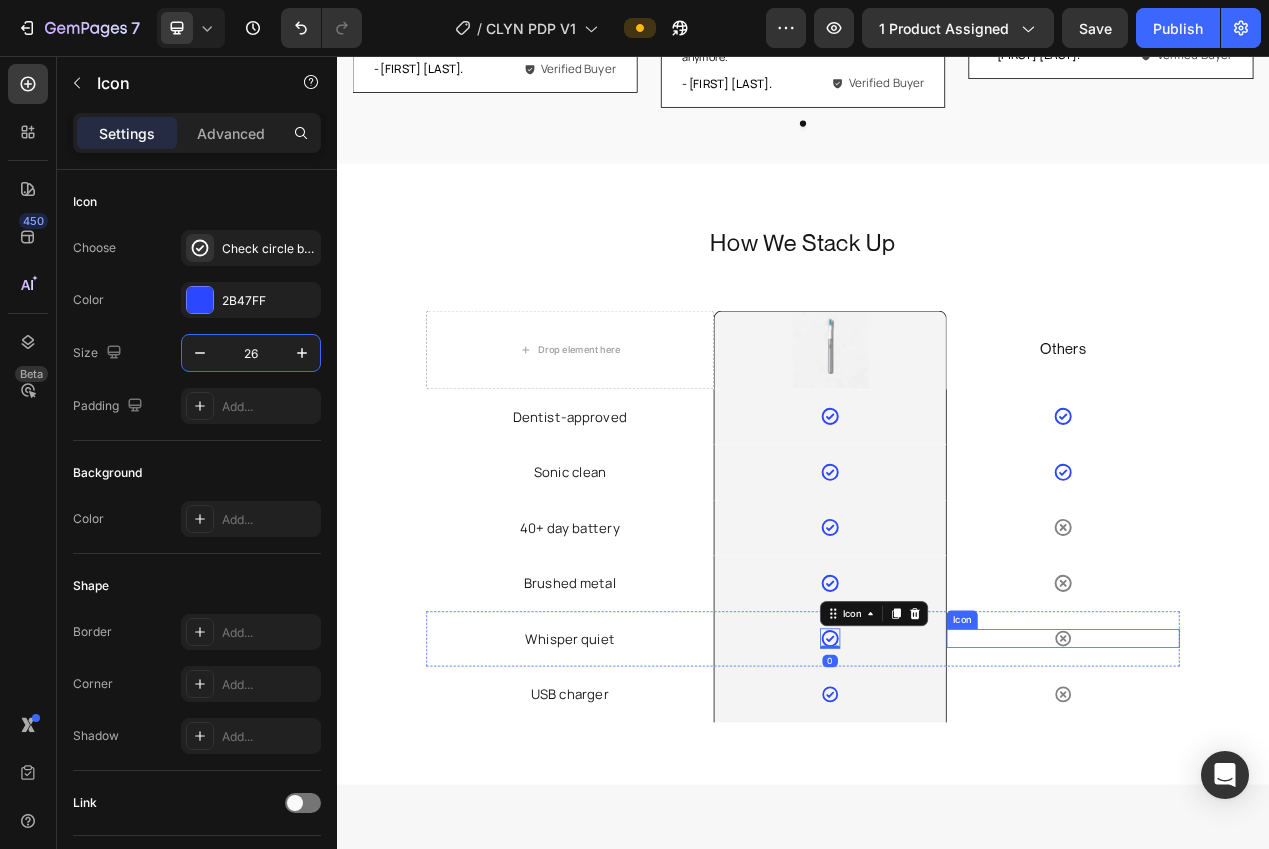 click 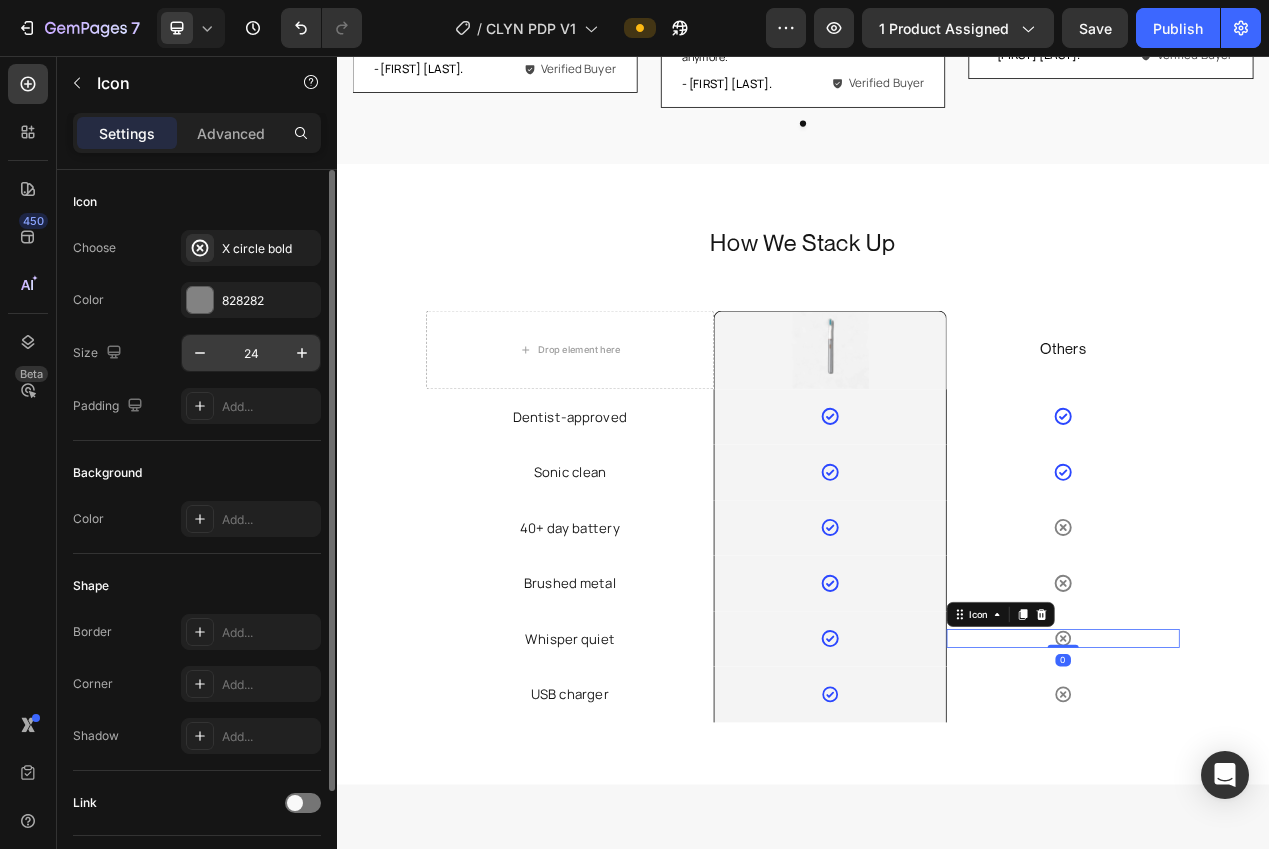 click on "24" at bounding box center [251, 353] 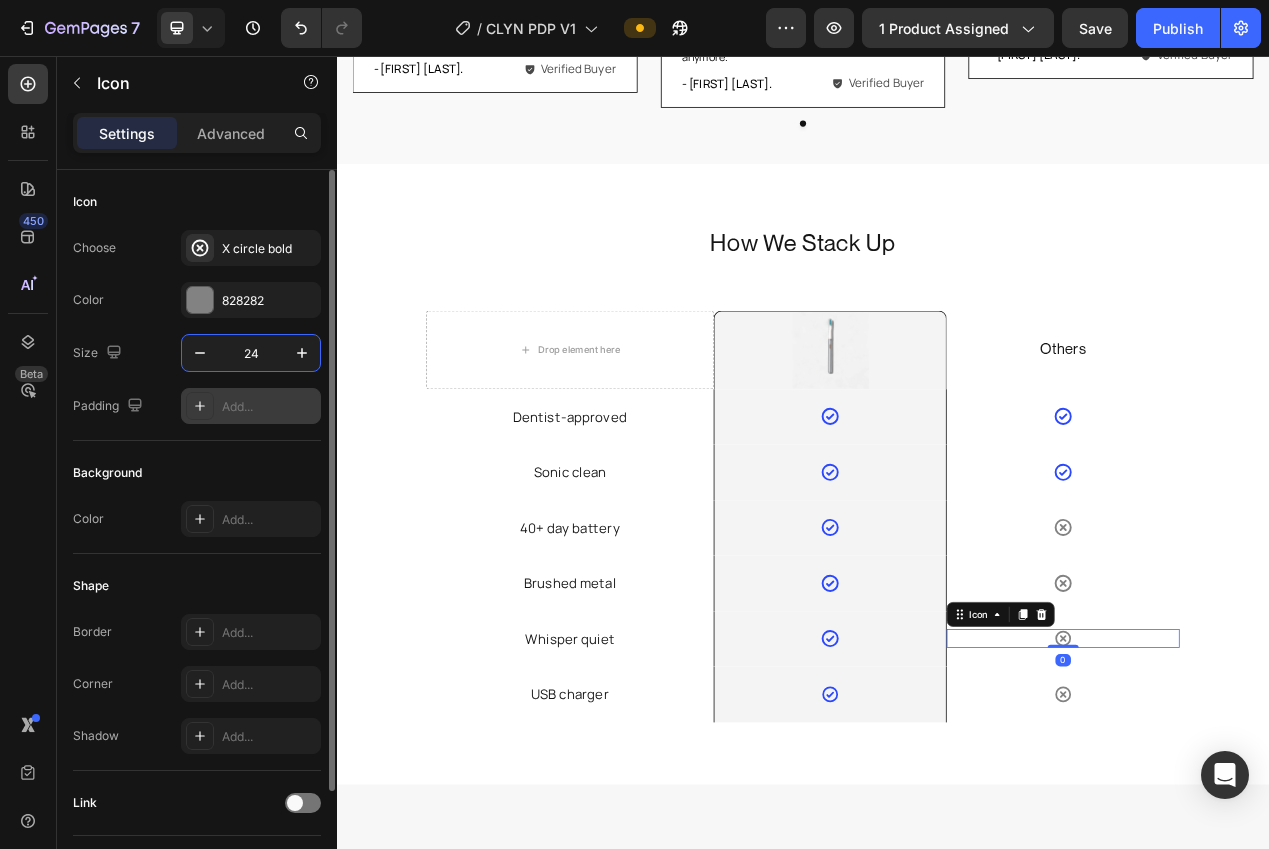 paste on "6" 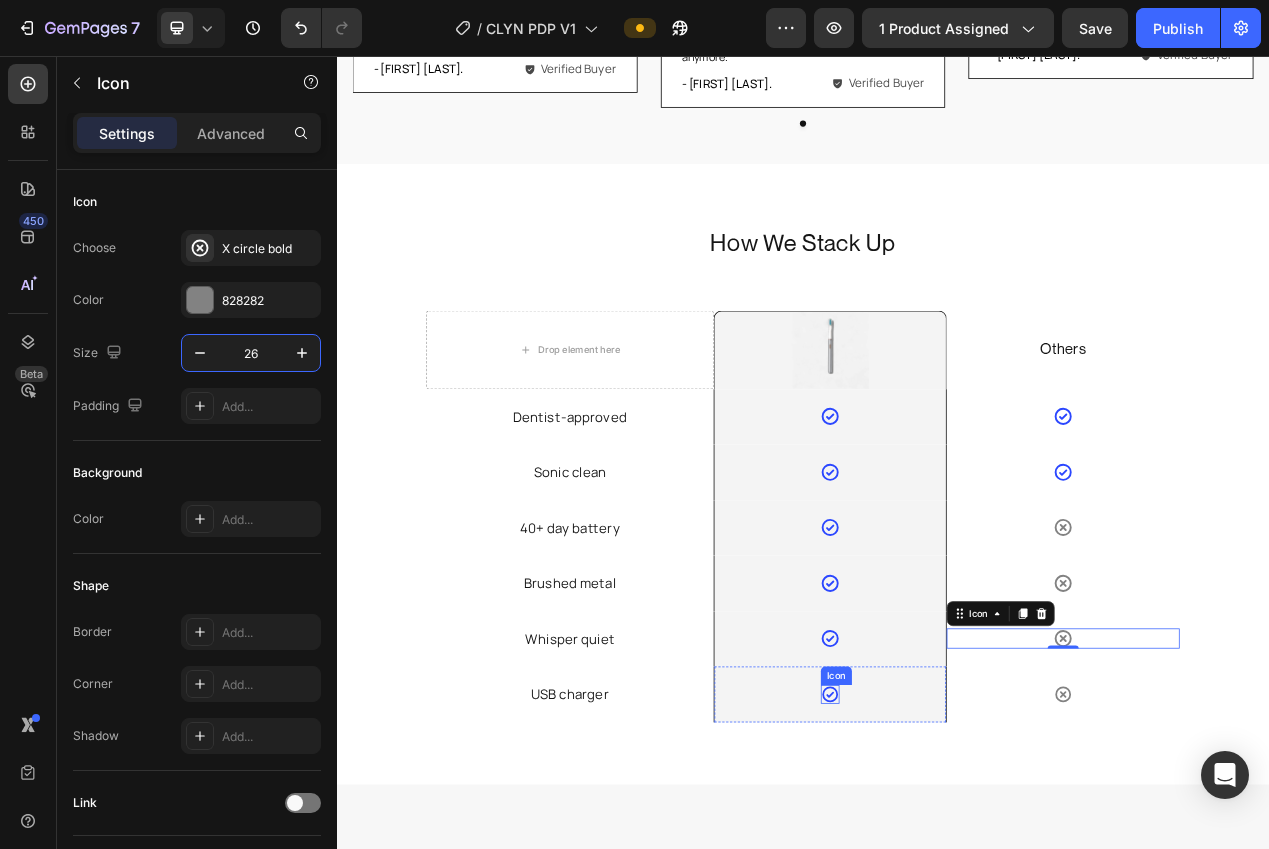 drag, startPoint x: 968, startPoint y: 879, endPoint x: 922, endPoint y: 833, distance: 65.053825 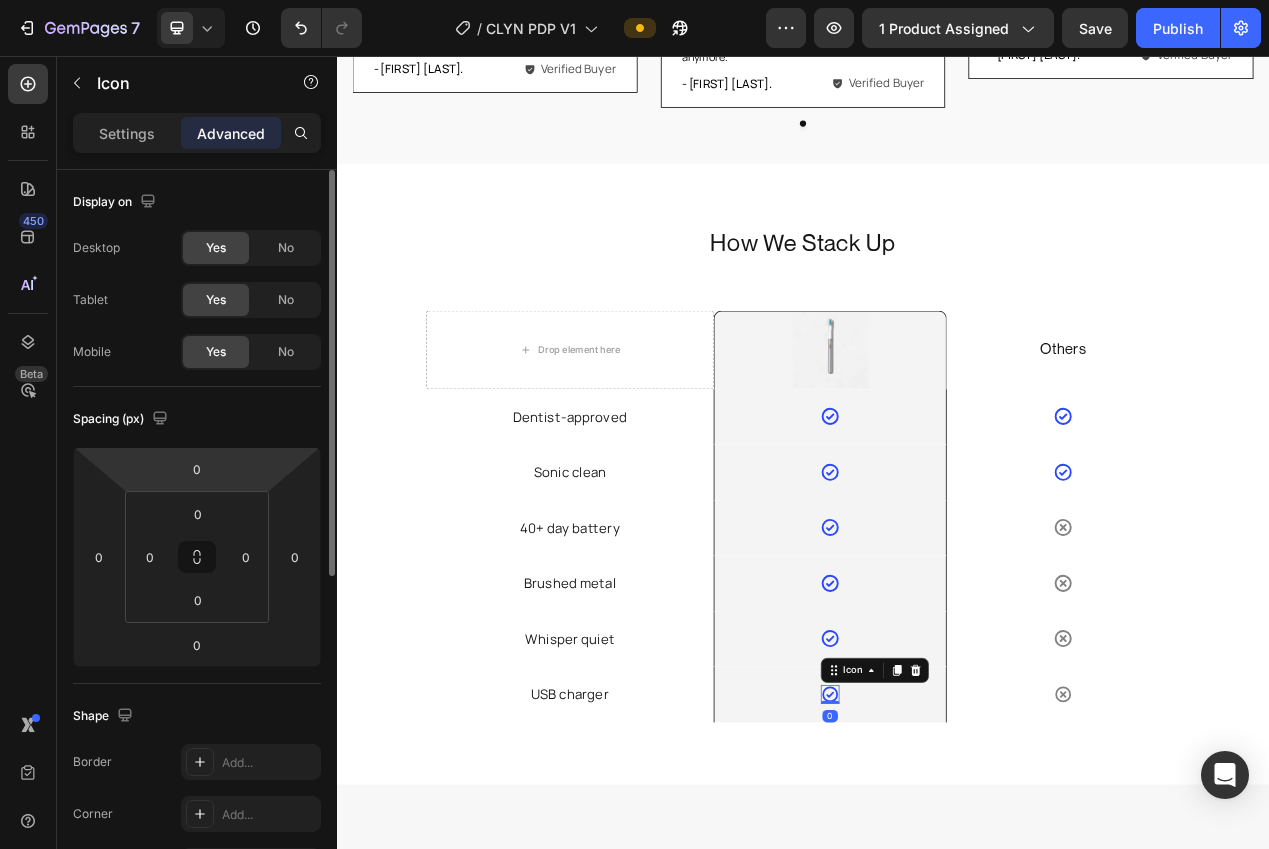 drag, startPoint x: 125, startPoint y: 131, endPoint x: 161, endPoint y: 255, distance: 129.1201 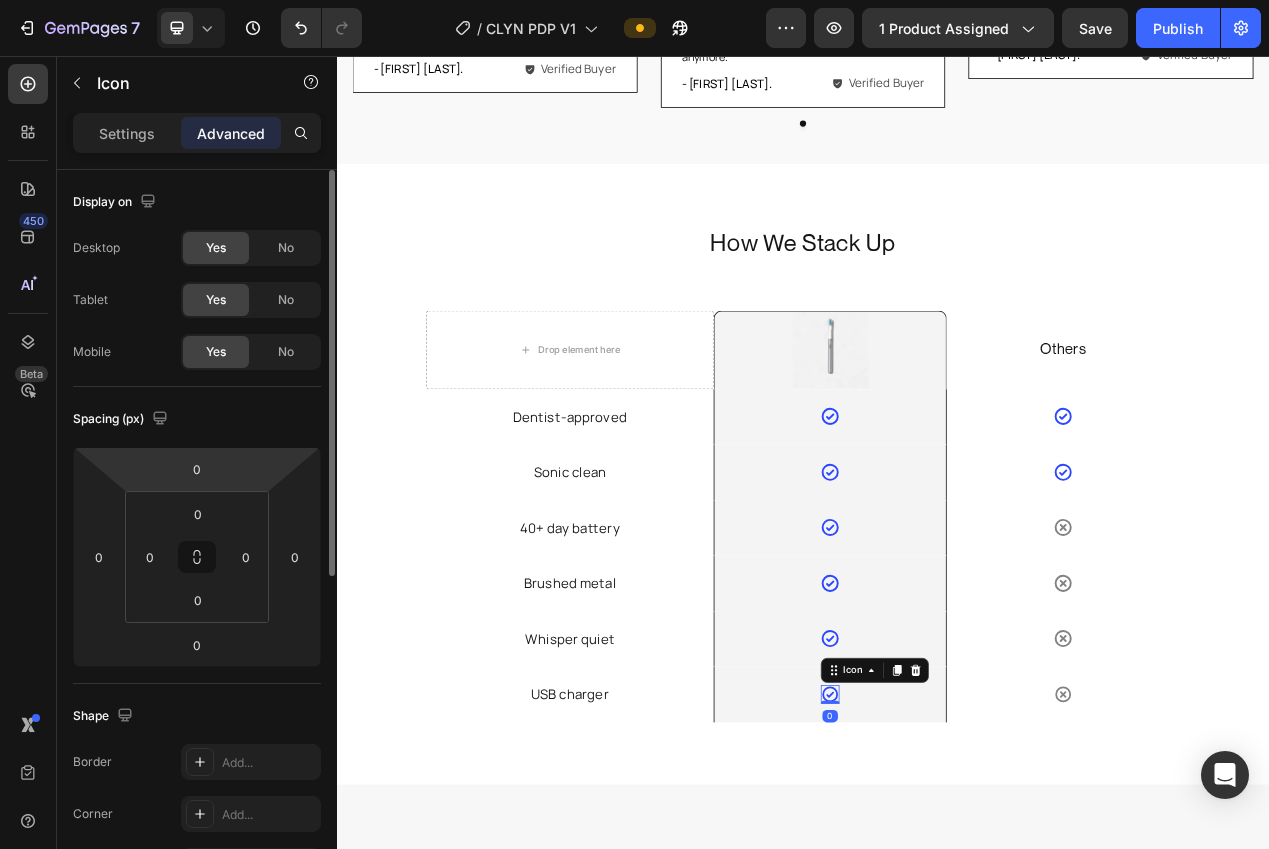 click on "Settings" at bounding box center [127, 133] 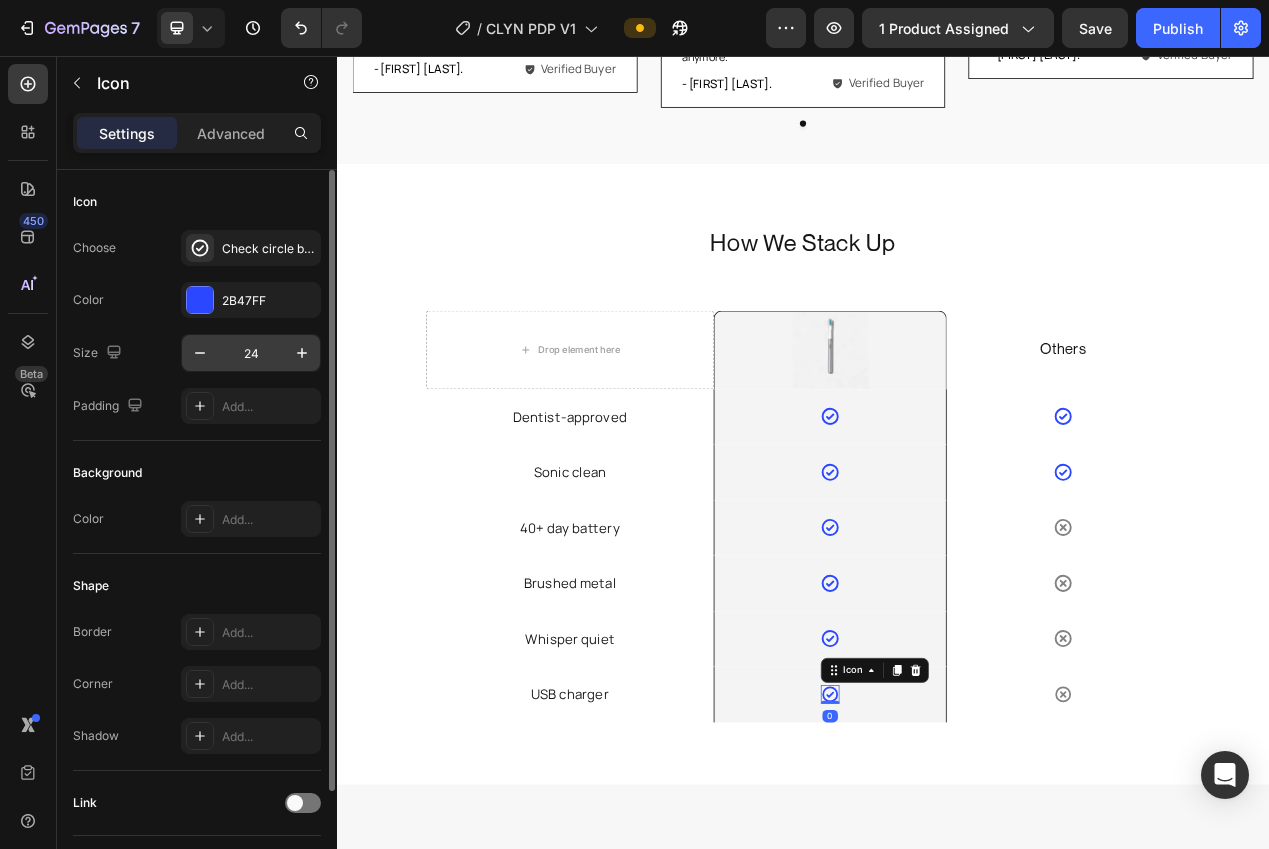 click on "24" at bounding box center [251, 353] 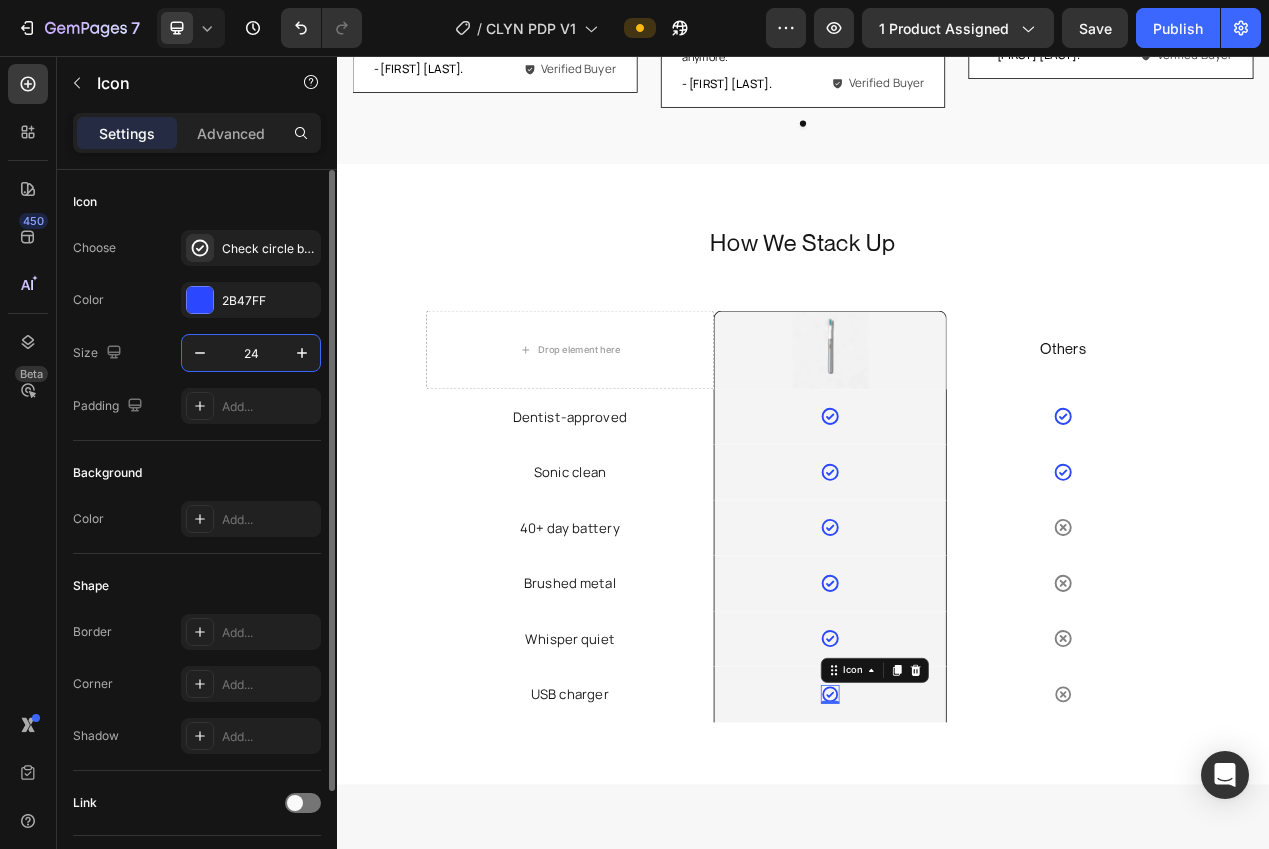 paste on "6" 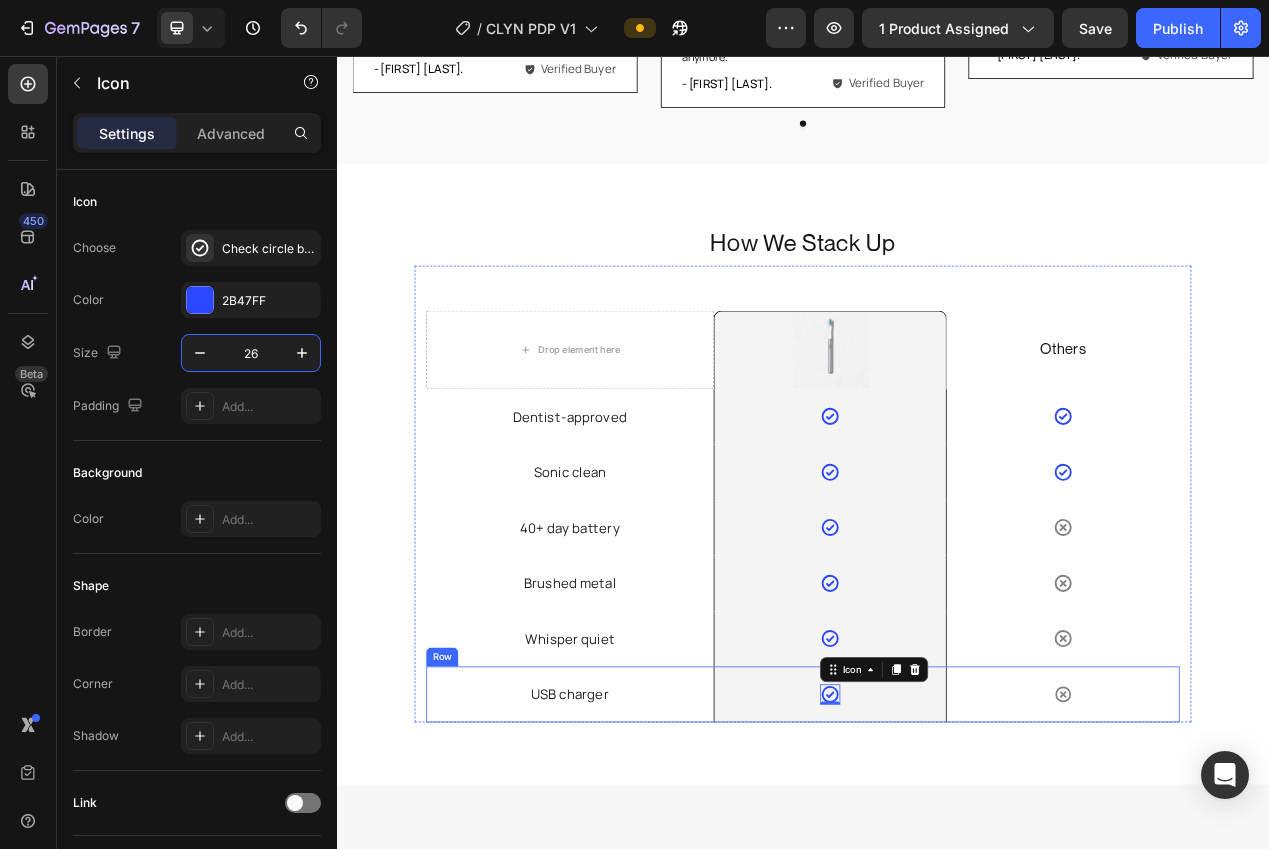 click on "Icon" at bounding box center [1272, 878] 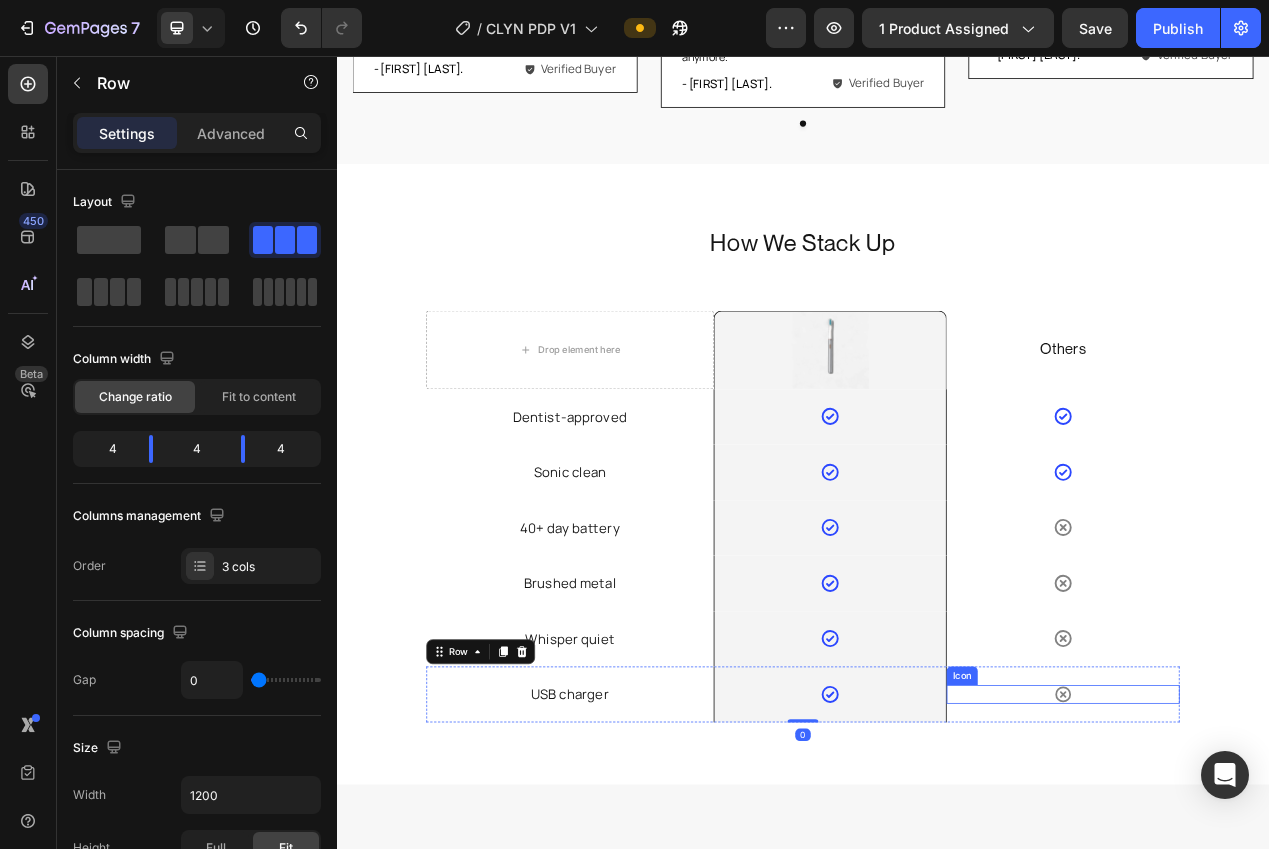 click 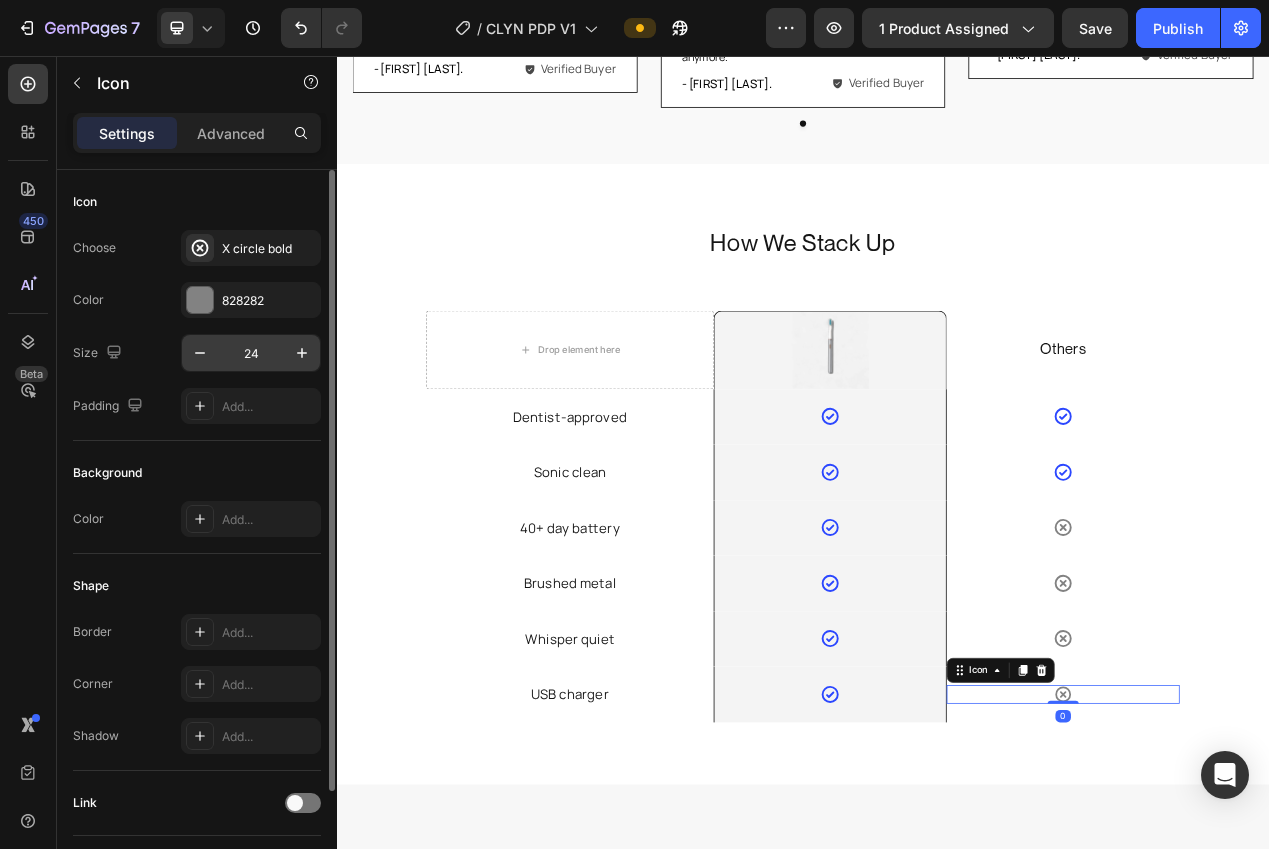 click on "24" at bounding box center (251, 353) 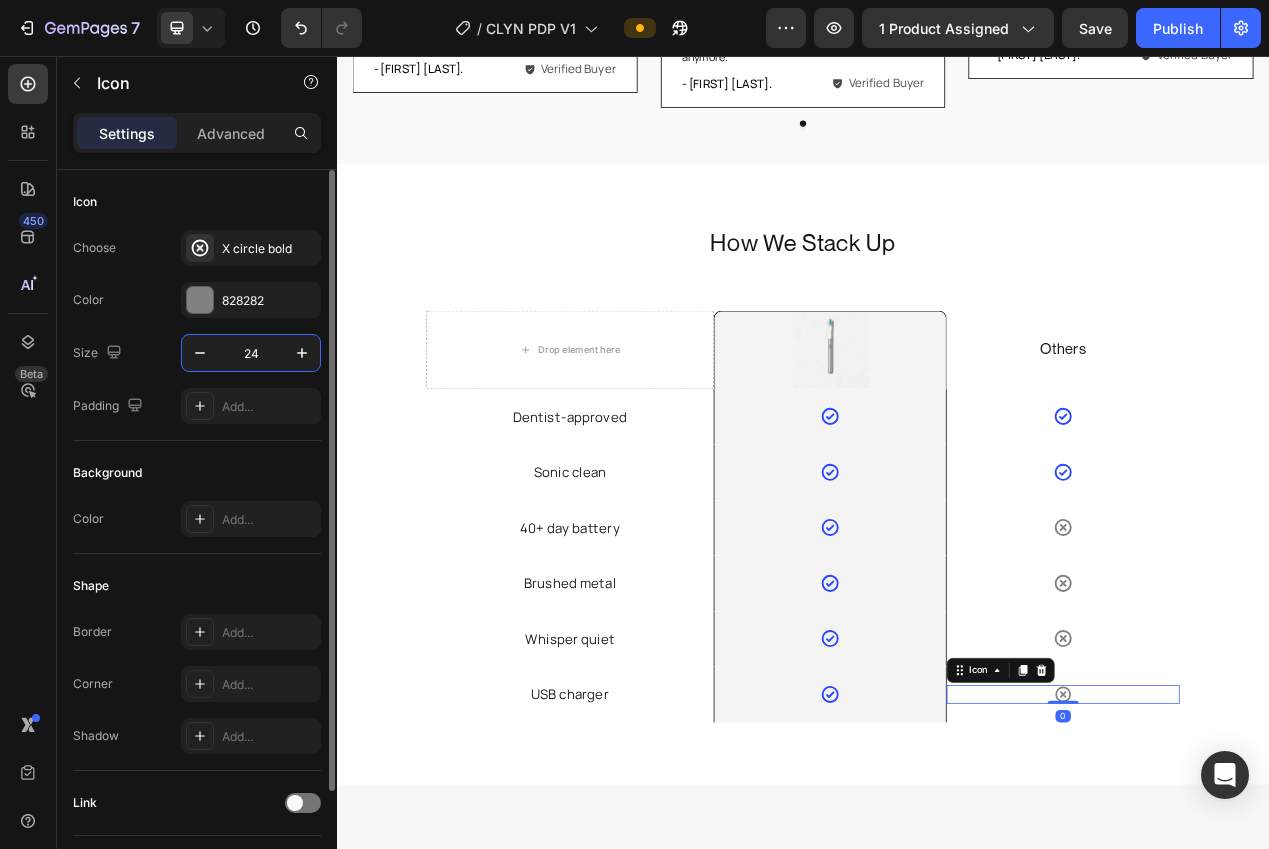 paste on "6" 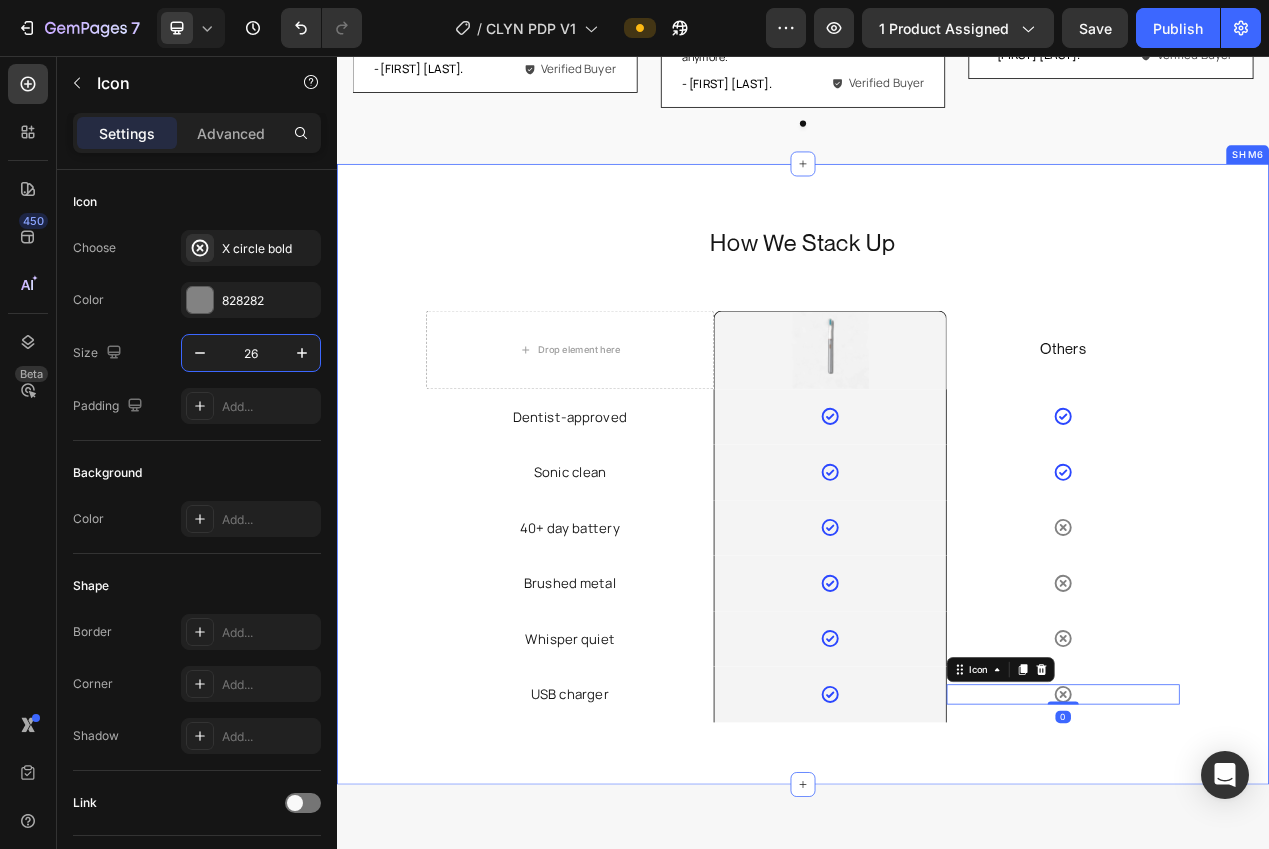 drag, startPoint x: 461, startPoint y: 256, endPoint x: 464, endPoint y: 266, distance: 10.440307 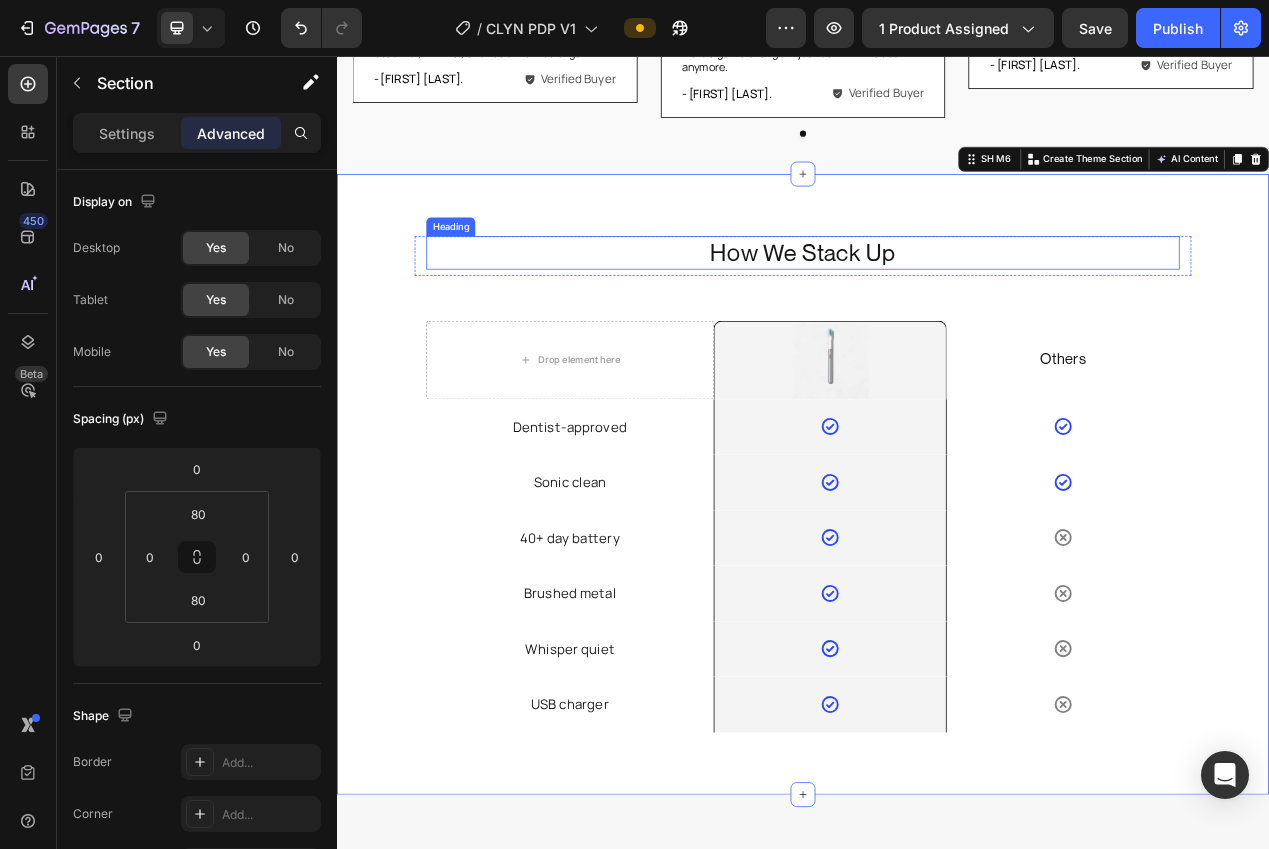 click on "How We Stack Up" at bounding box center [937, 309] 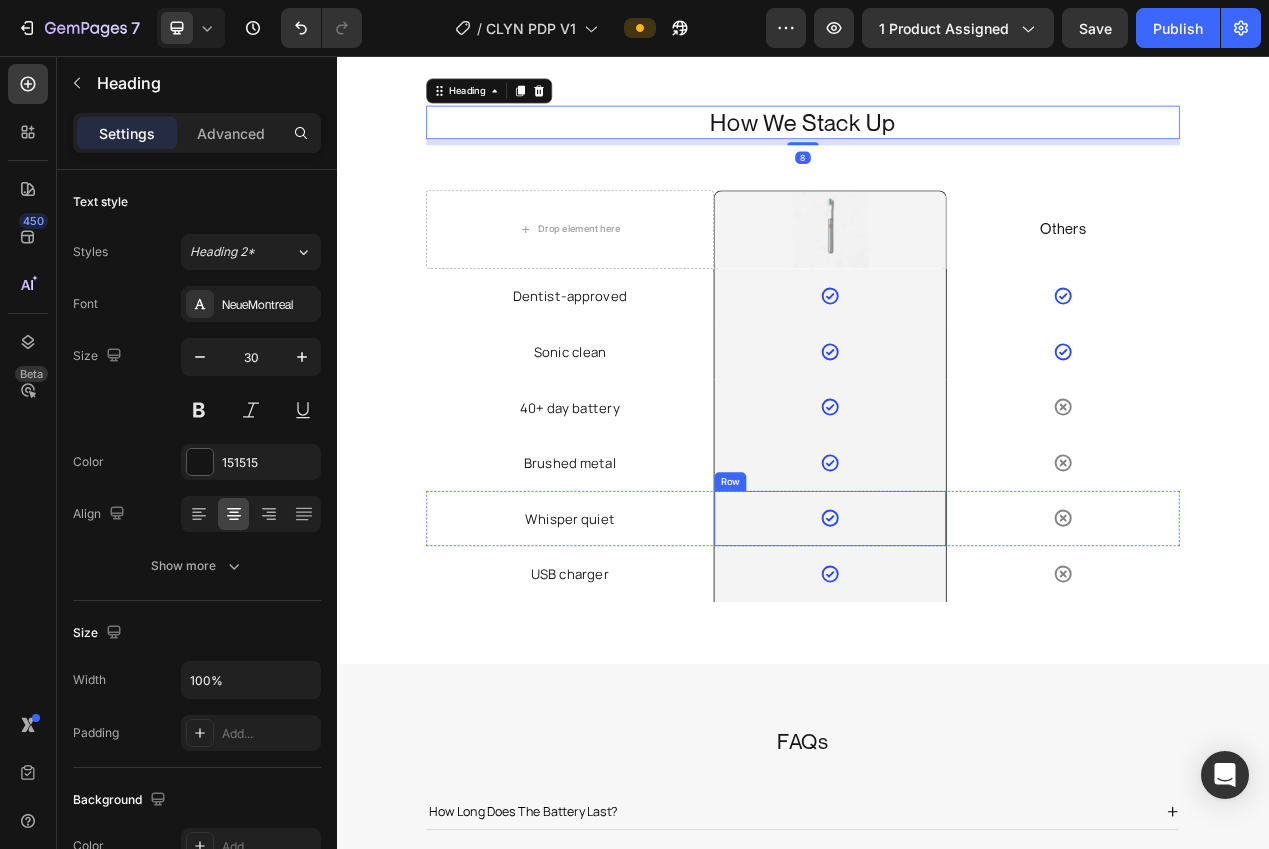 scroll, scrollTop: 3187, scrollLeft: 0, axis: vertical 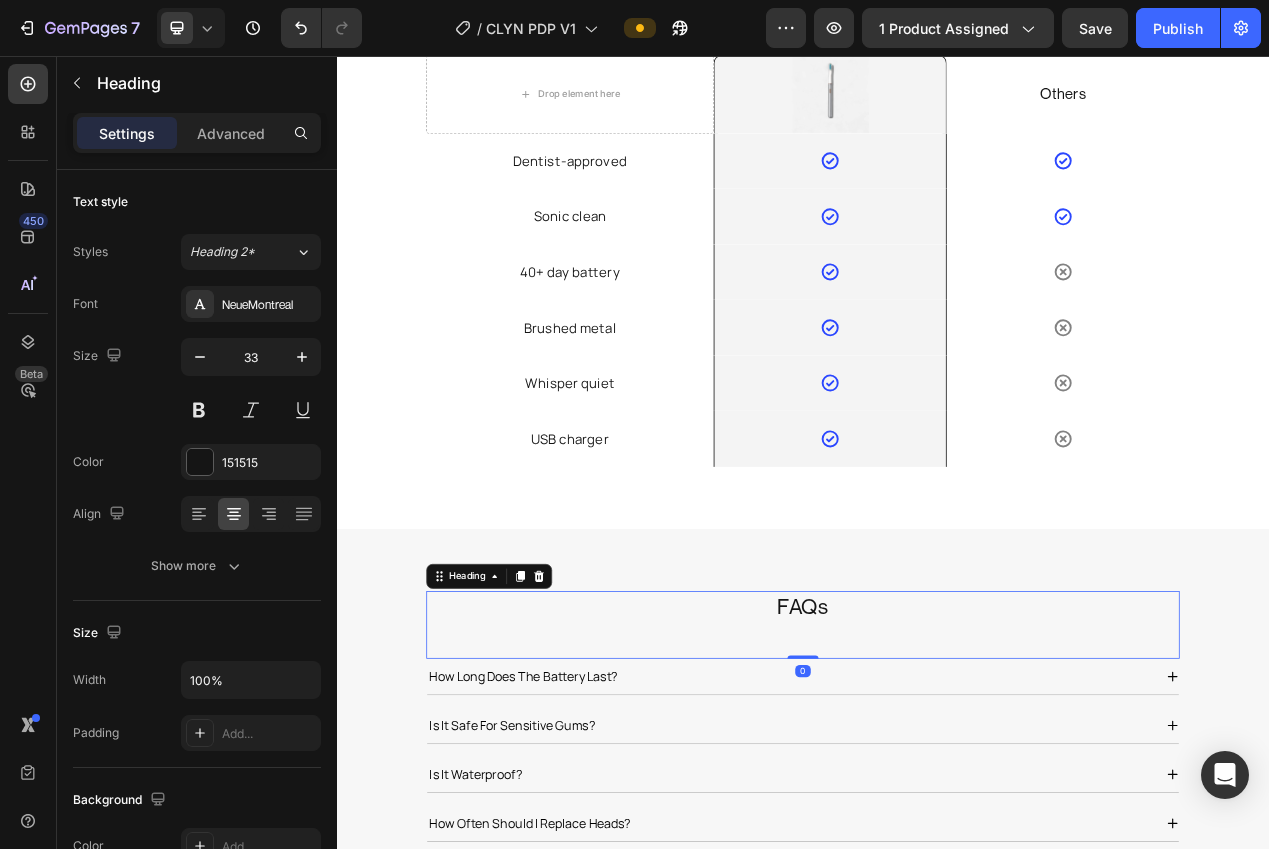 drag, startPoint x: 948, startPoint y: 785, endPoint x: 632, endPoint y: 561, distance: 387.33963 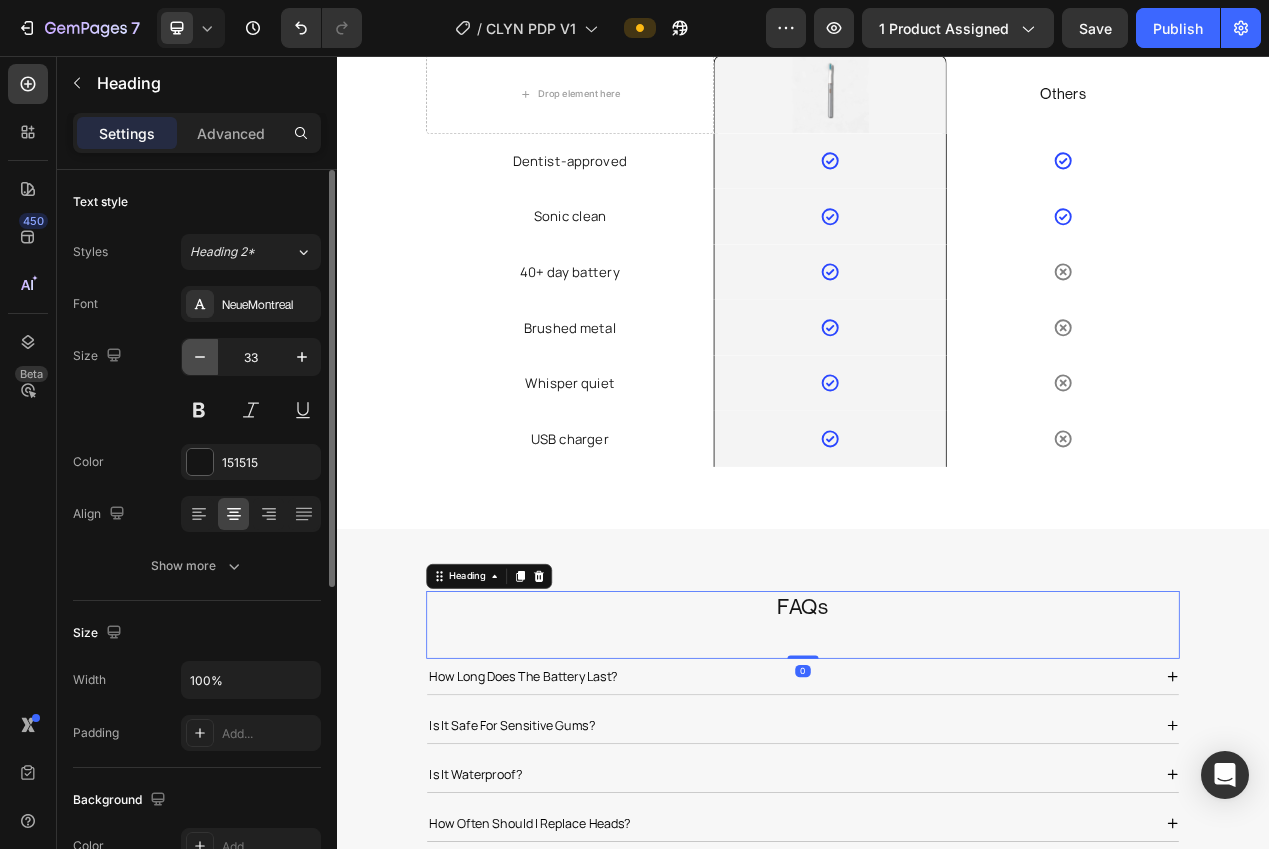 click 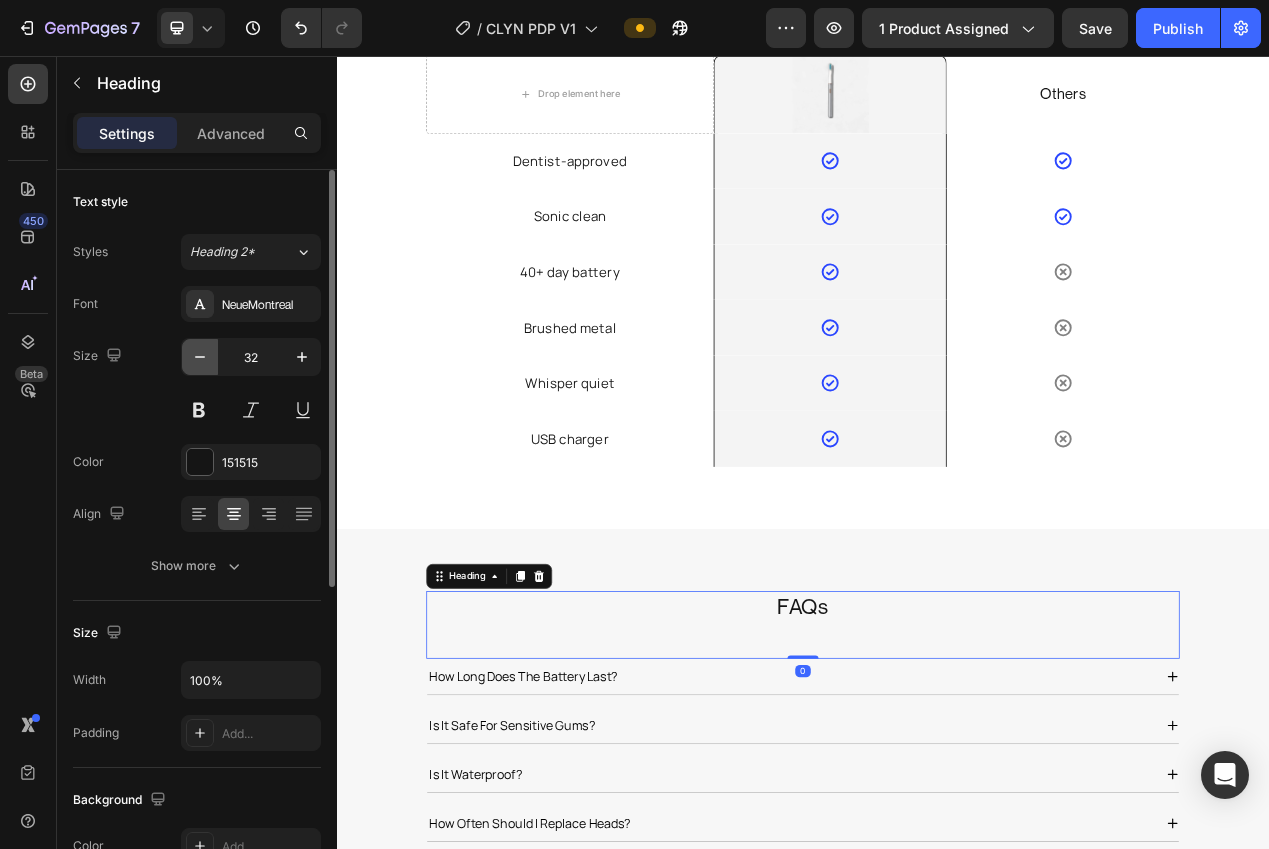click 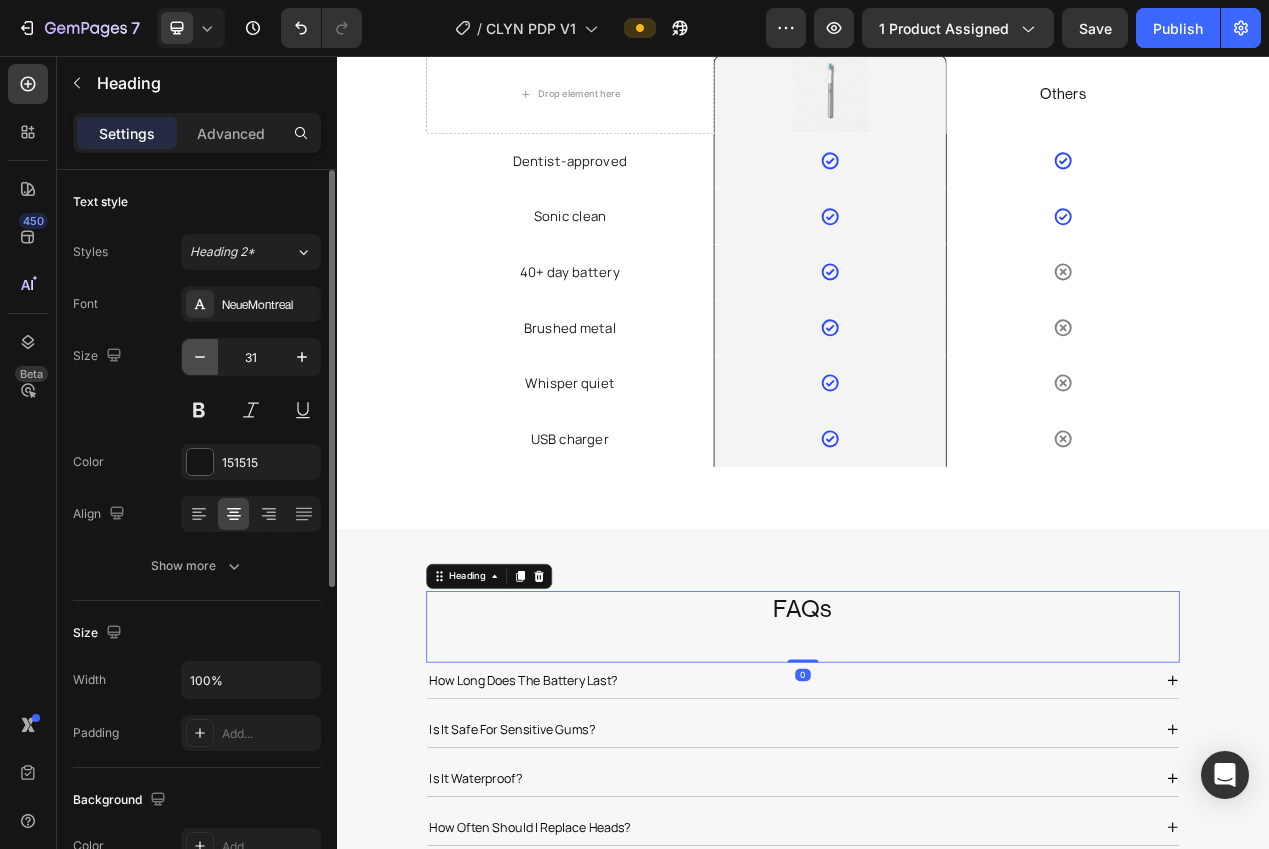click 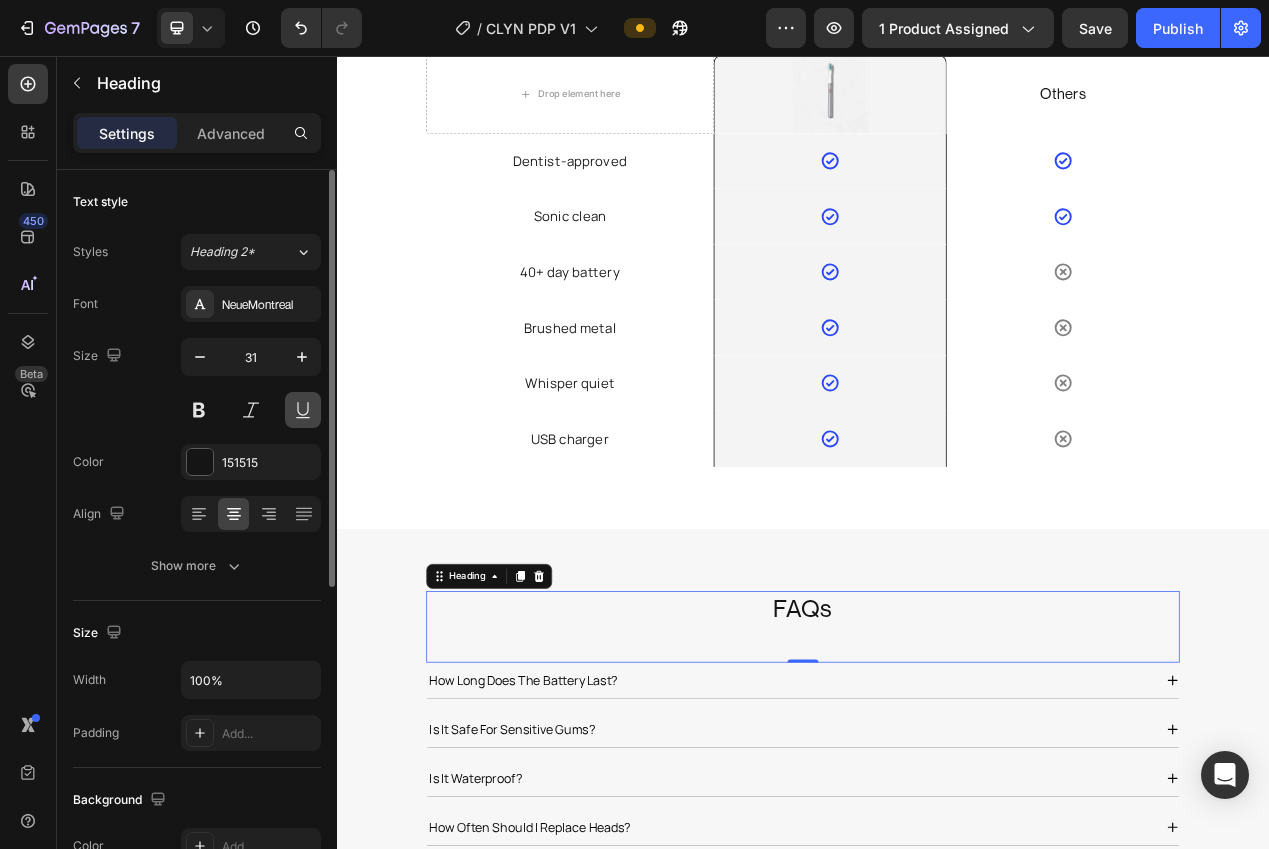type on "30" 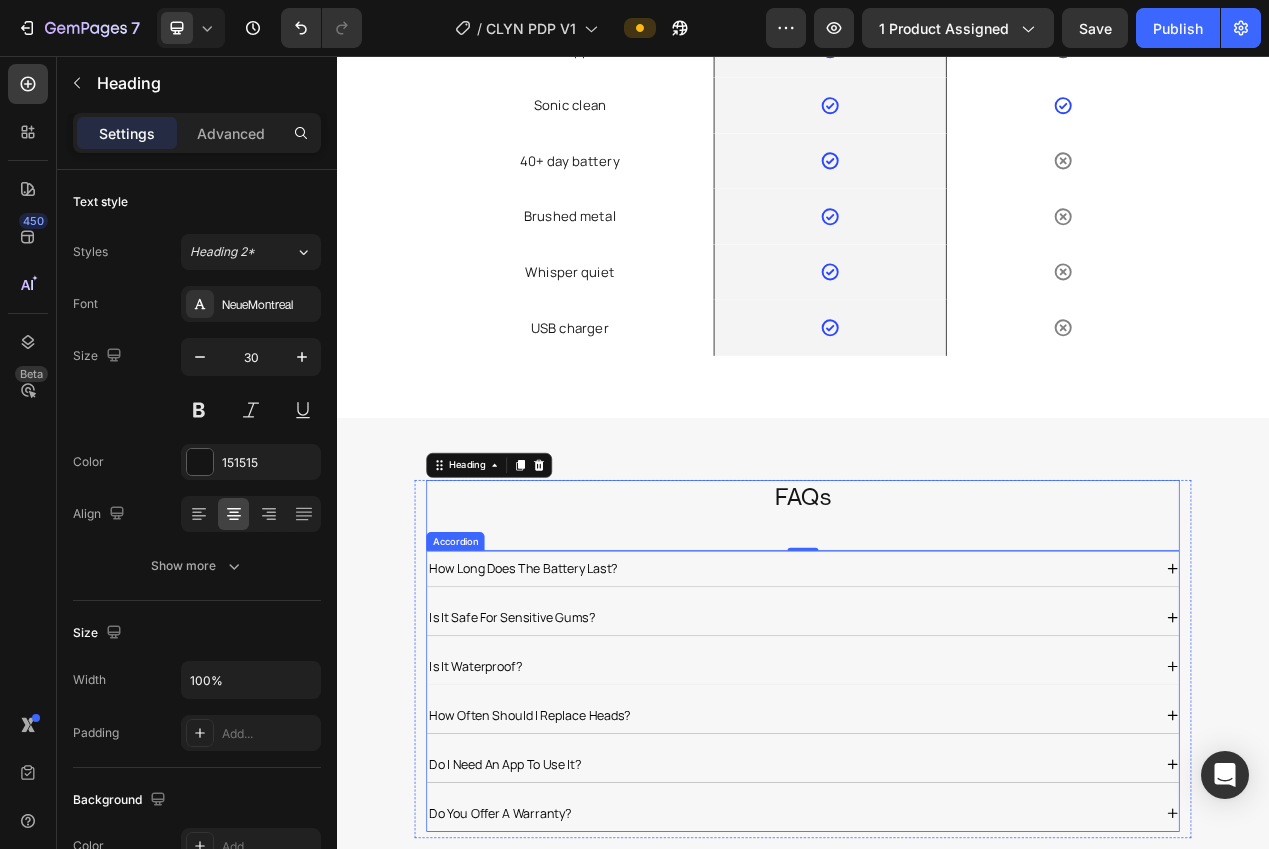 scroll, scrollTop: 3522, scrollLeft: 0, axis: vertical 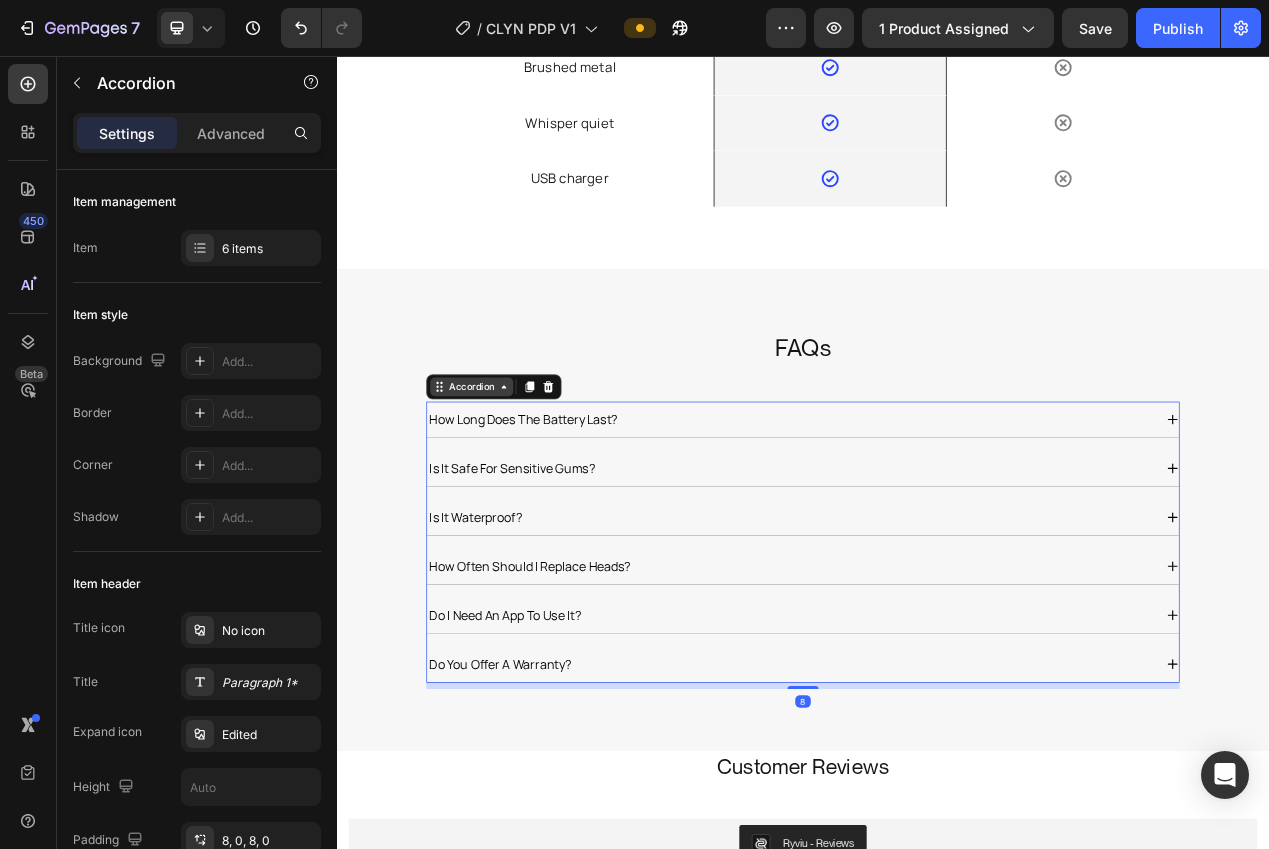 click on "Accordion" at bounding box center (510, 482) 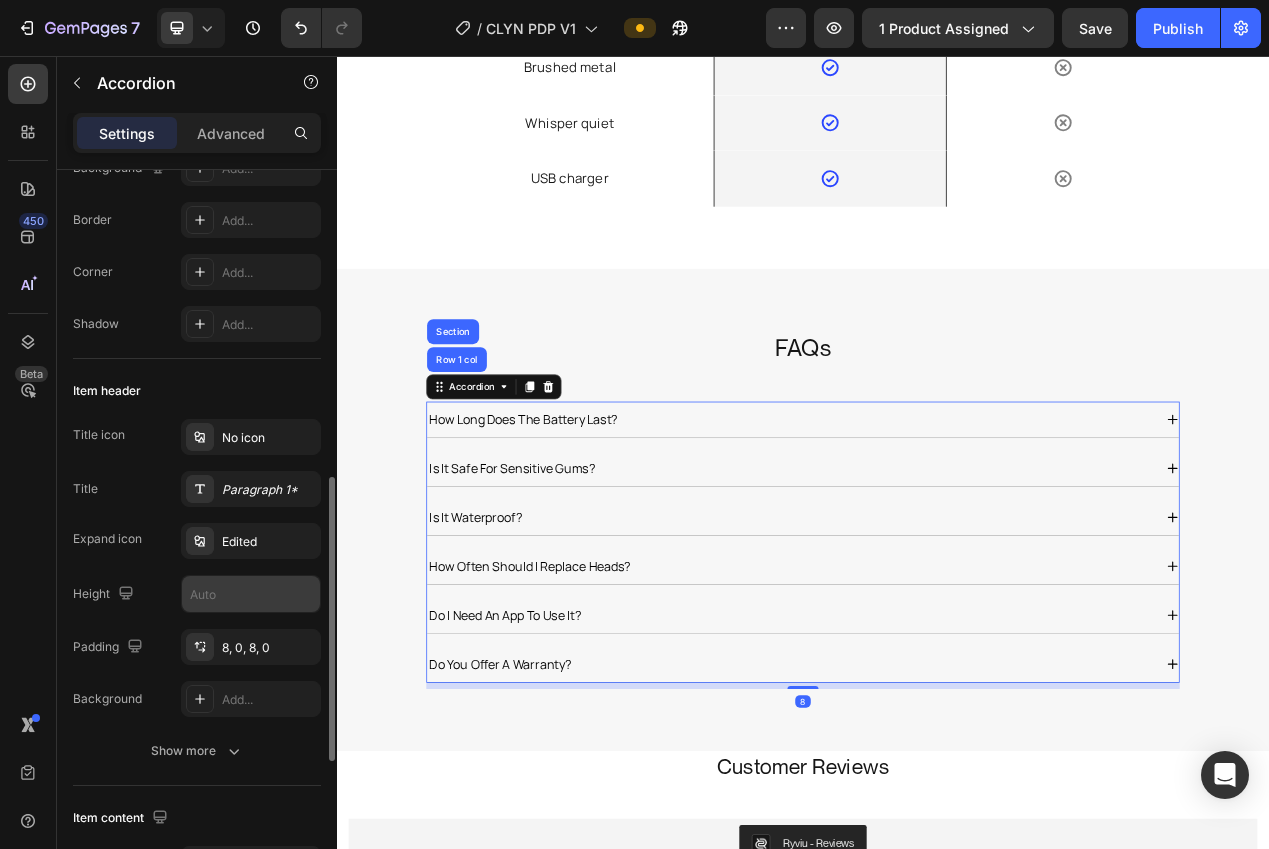 scroll, scrollTop: 424, scrollLeft: 0, axis: vertical 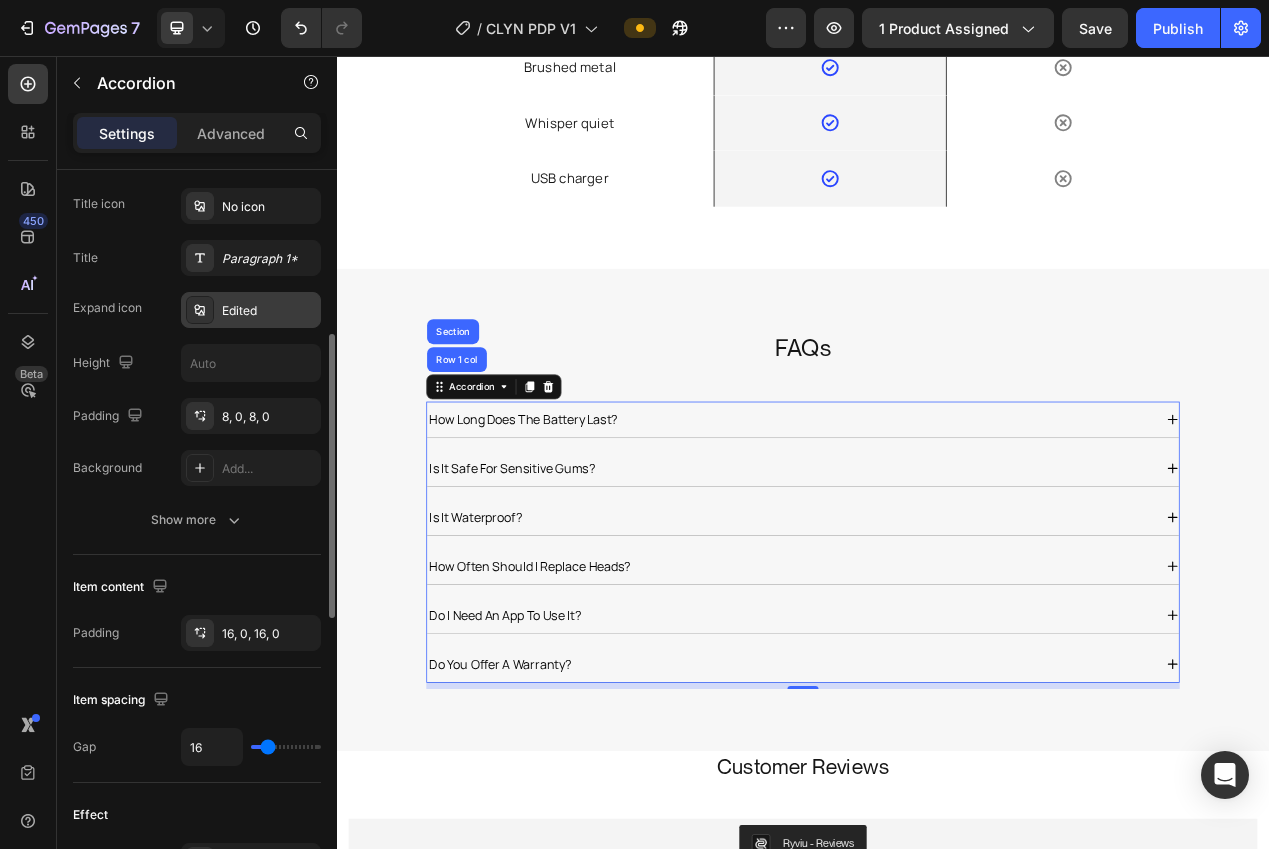 click on "Edited" at bounding box center (251, 310) 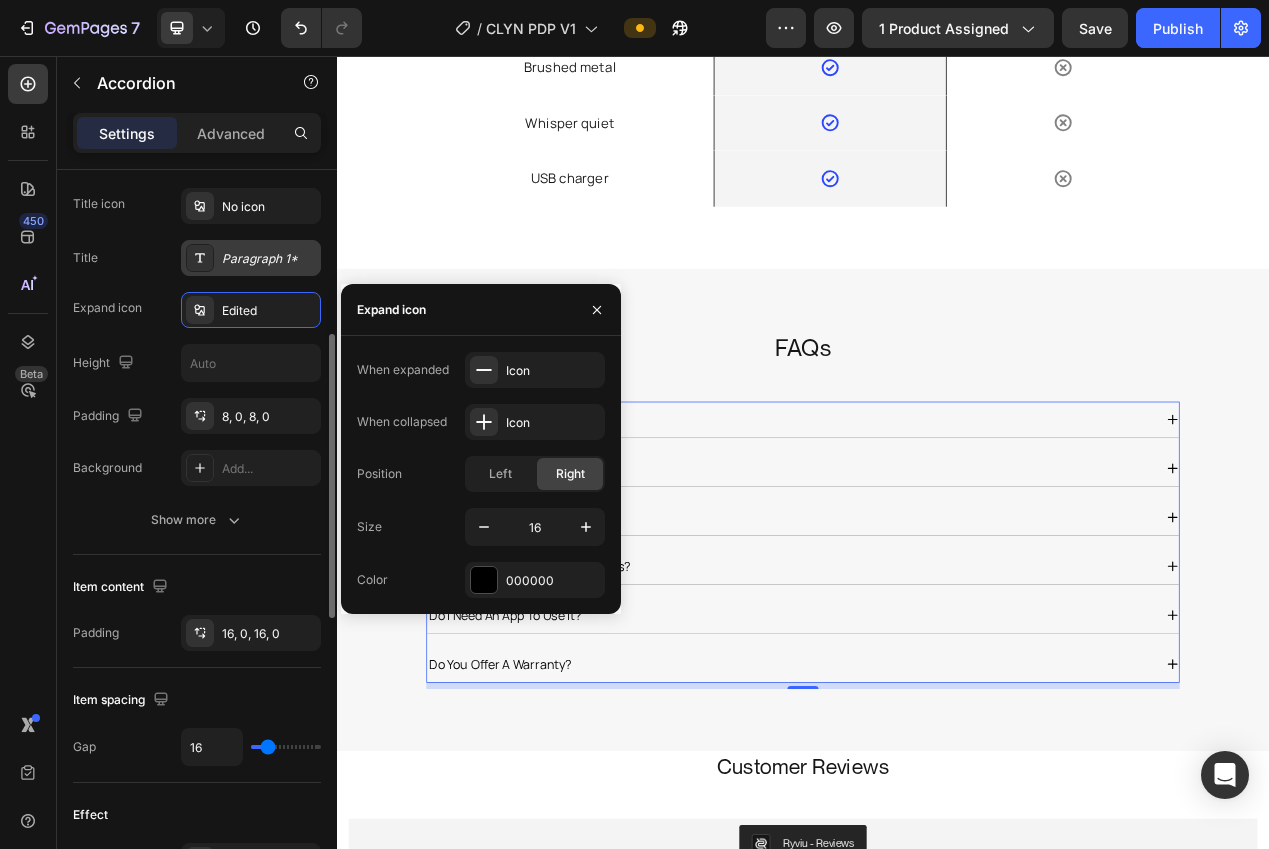 click on "Paragraph 1*" at bounding box center (251, 258) 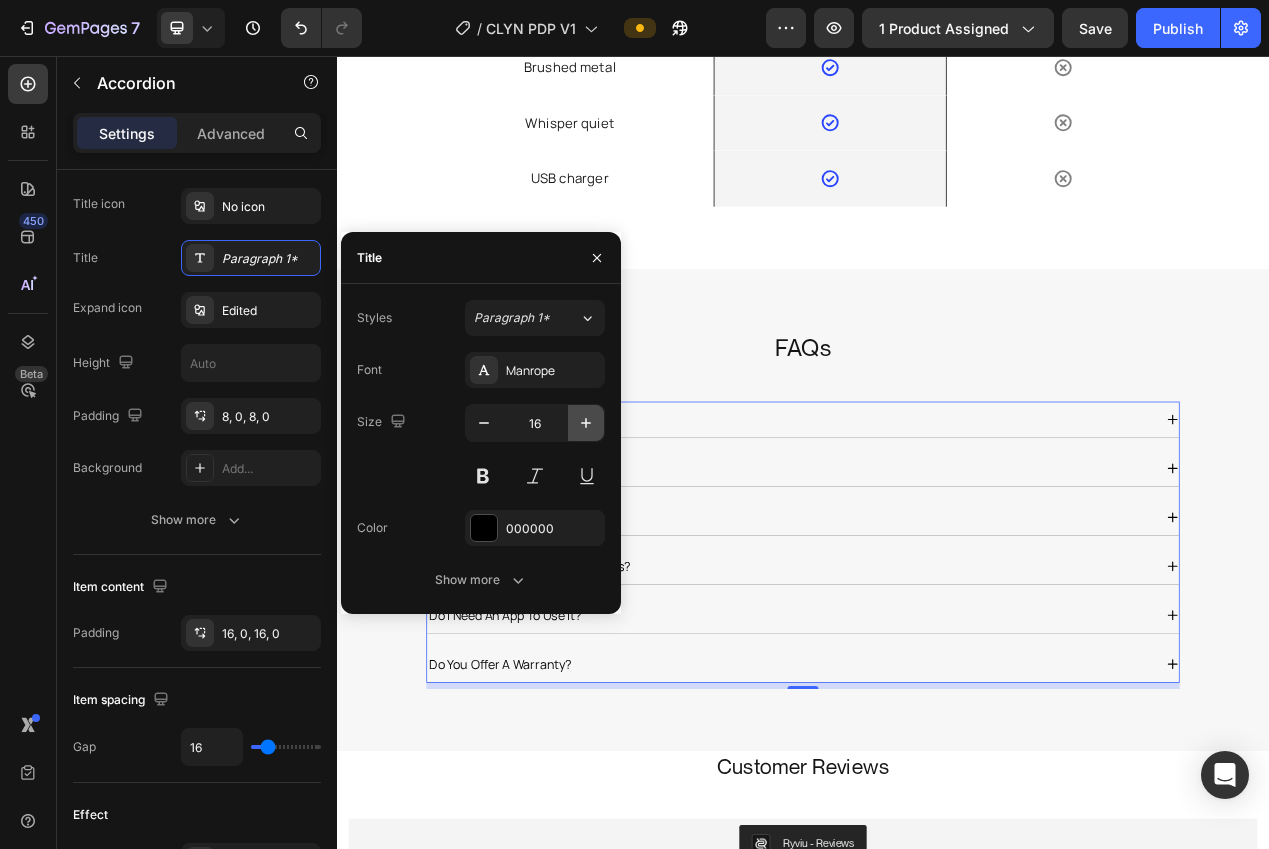 click at bounding box center (586, 423) 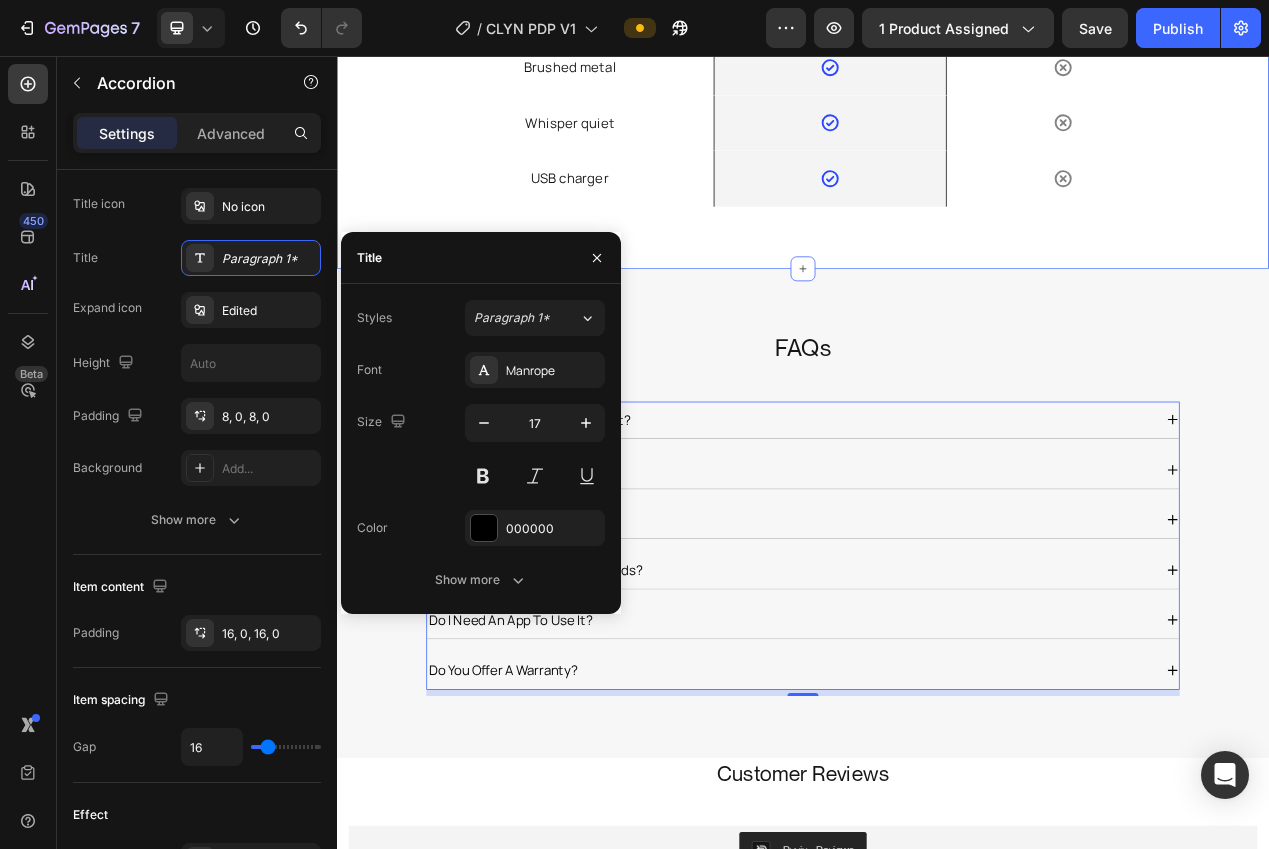 click on "How We Stack Up Heading Row
Drop element here Image Row Others Text block Row Dentist-approved Text block
Icon Row
Icon Row Sonic clean Text block
Icon Row
Icon Row 40+ day battery Text block
Icon Row
Icon Row Brushed metal Text block
Icon Row
Icon Row Whisper quiet Text block
Icon Row
Icon Row USB charger Text block
Icon Row
Icon Row Row SH M6" at bounding box center [937, -70] 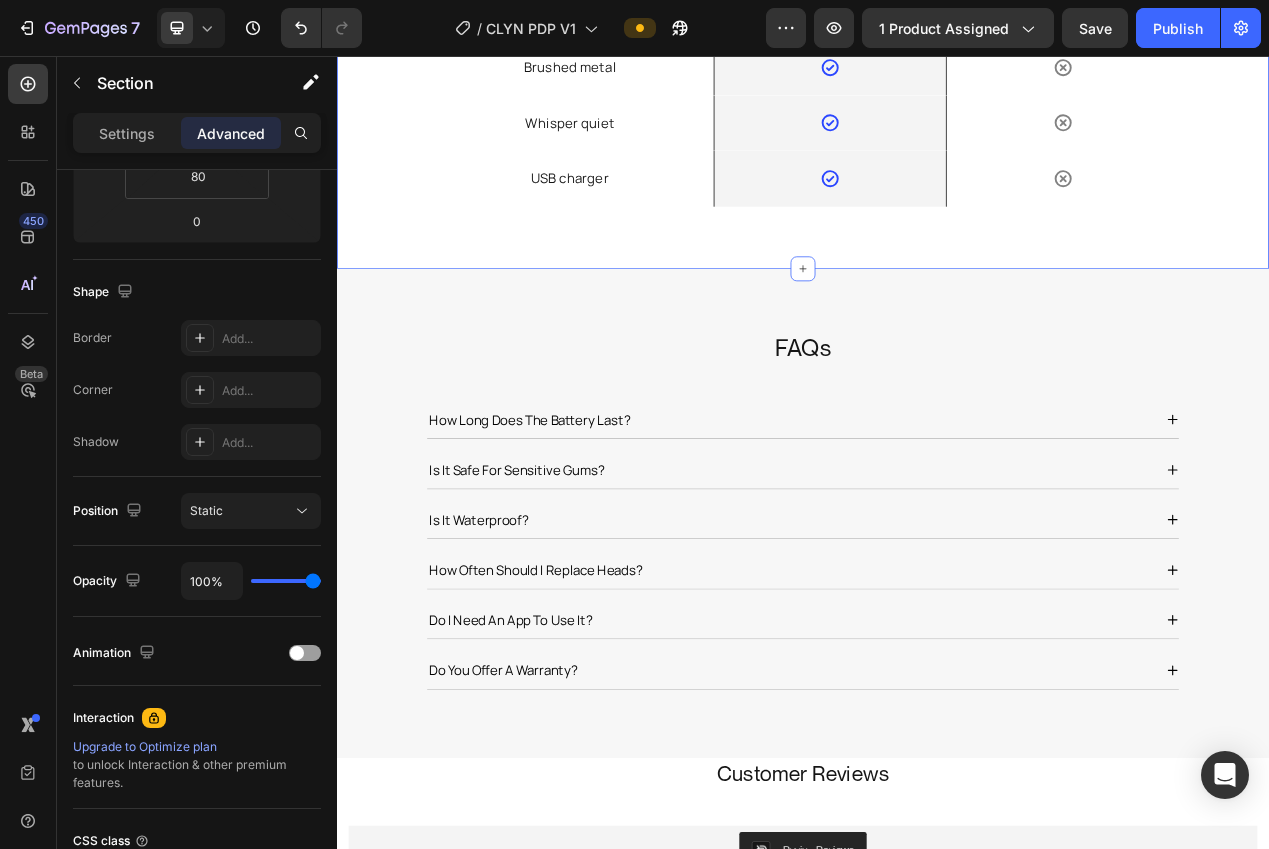 scroll, scrollTop: 0, scrollLeft: 0, axis: both 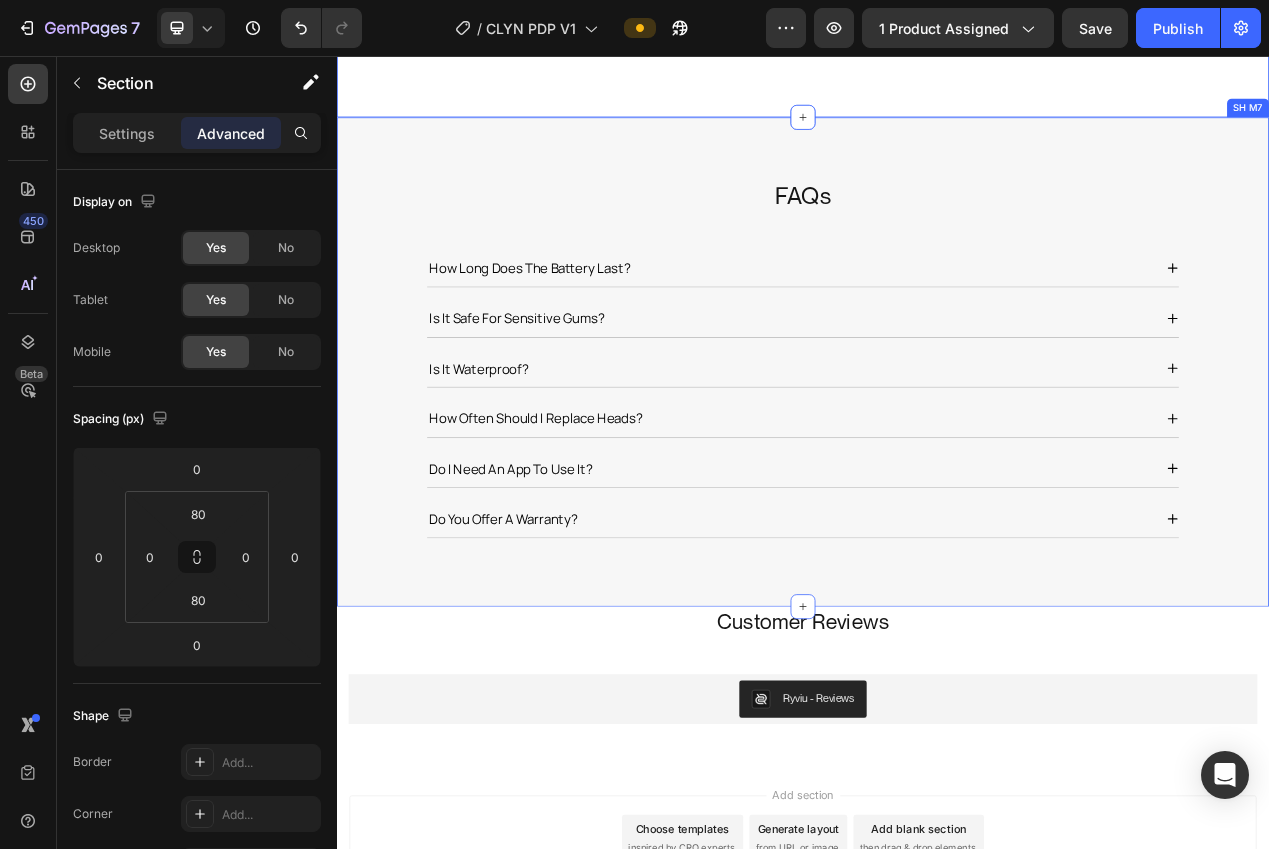 drag, startPoint x: 368, startPoint y: 746, endPoint x: 354, endPoint y: 734, distance: 18.439089 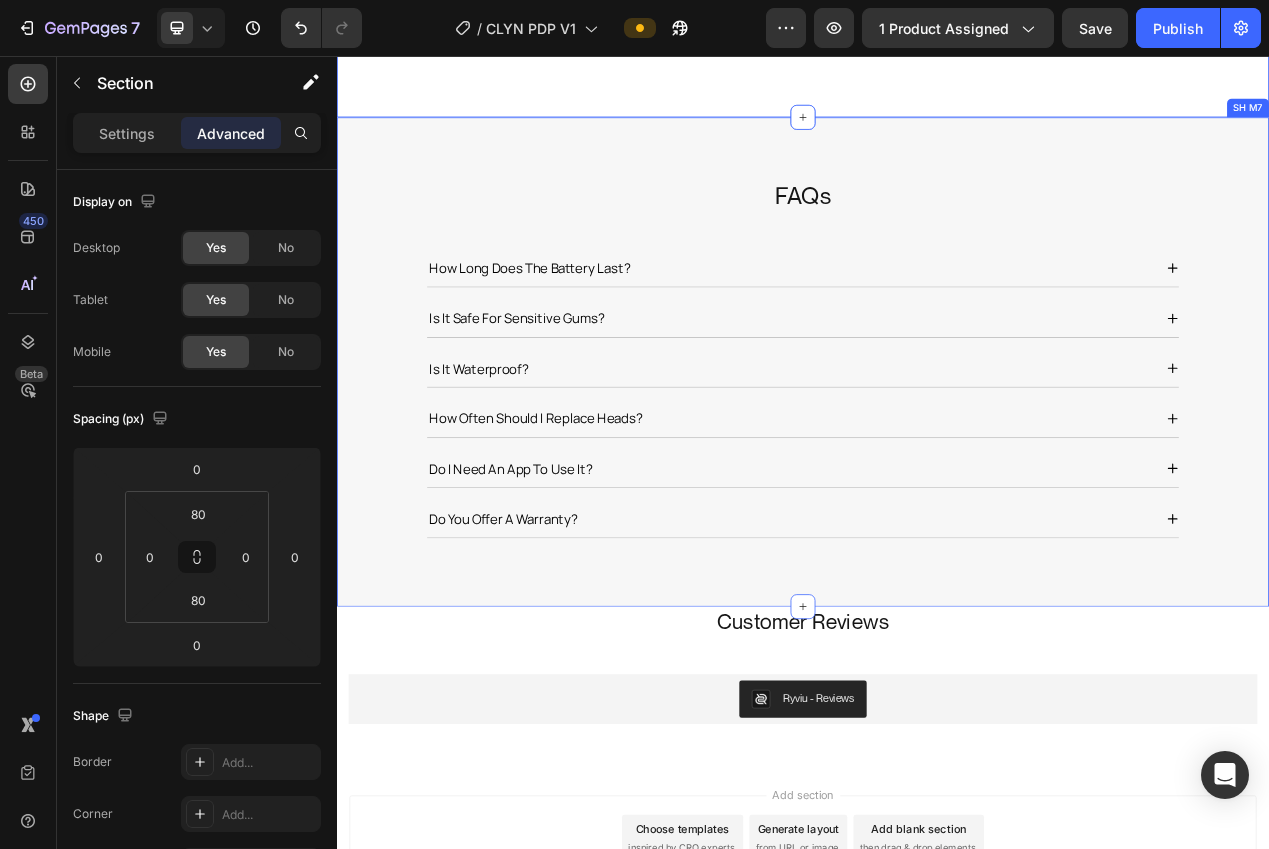 click on "FAQs Heading
how long does the battery last?
is it safe for sensitive gums?
is it waterproof?
how often should i replace heads?
do i need an app to use it?
do you offer a warranty? Accordion Row SH M7" at bounding box center (937, 450) 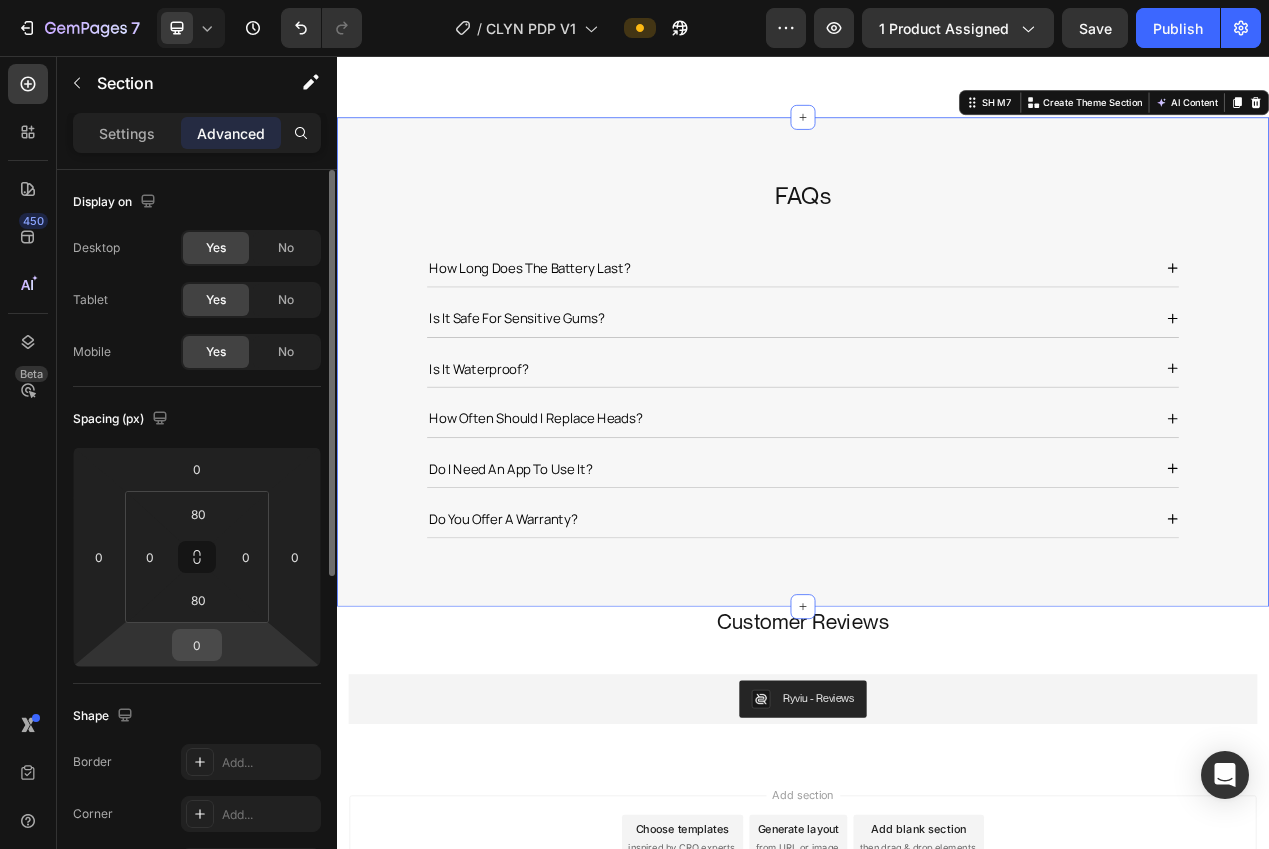 click on "0" at bounding box center [197, 645] 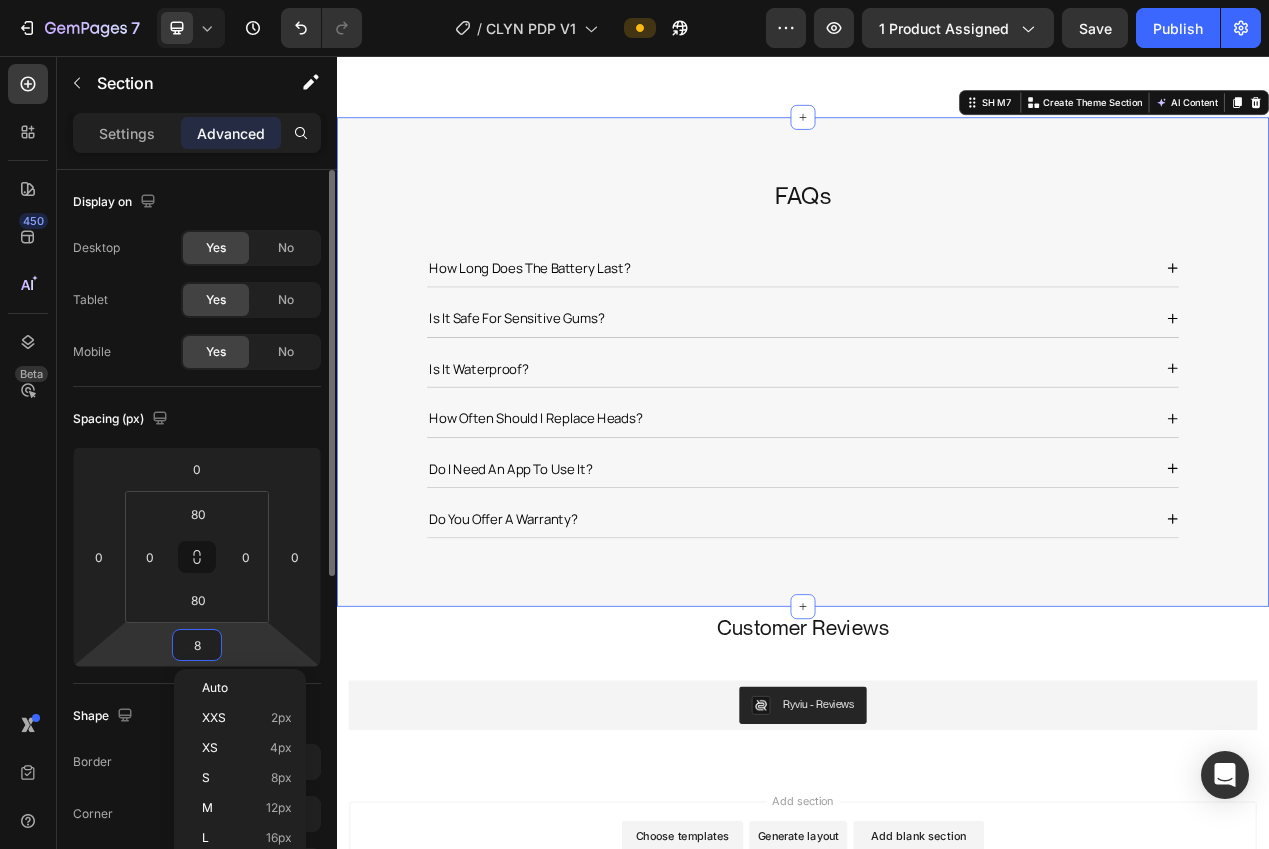 type on "80" 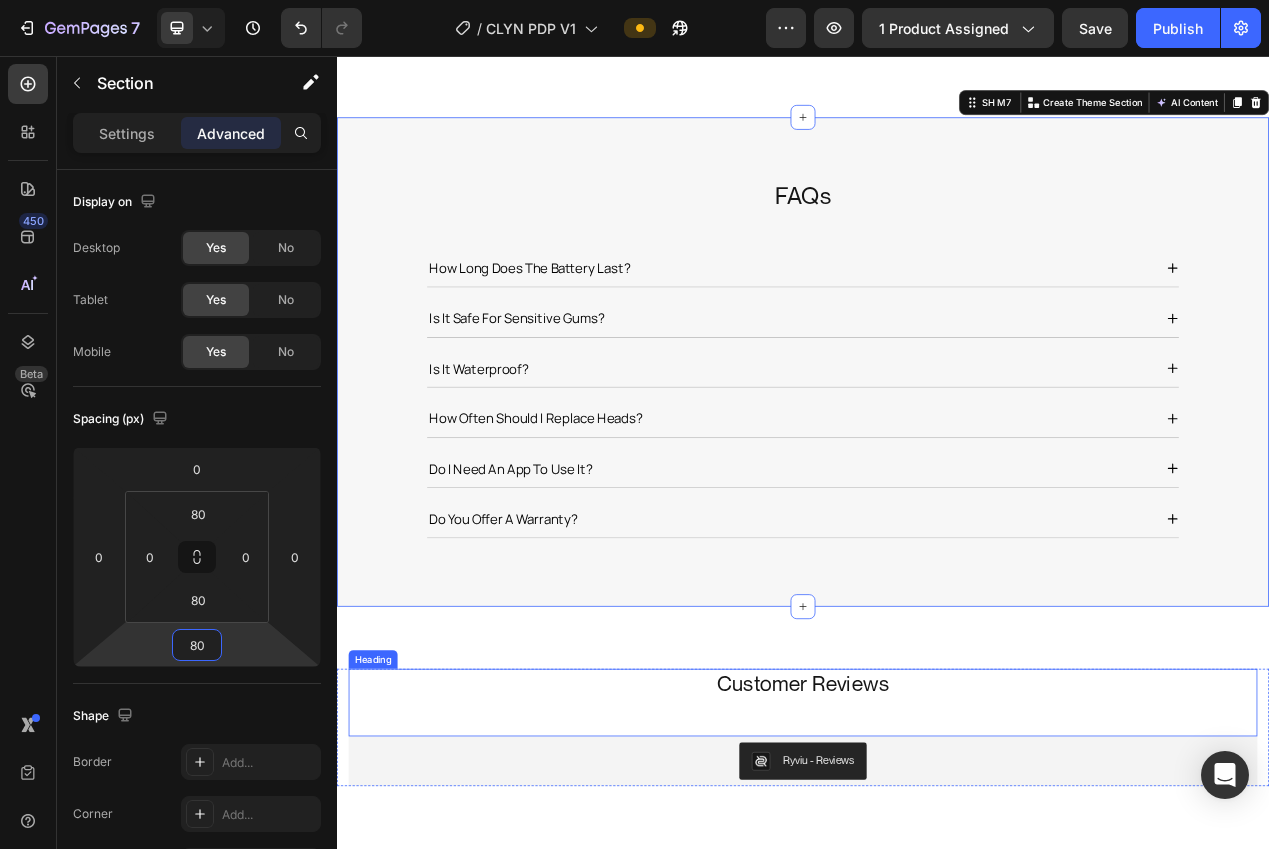 click on "Customer Reviews" at bounding box center (937, 864) 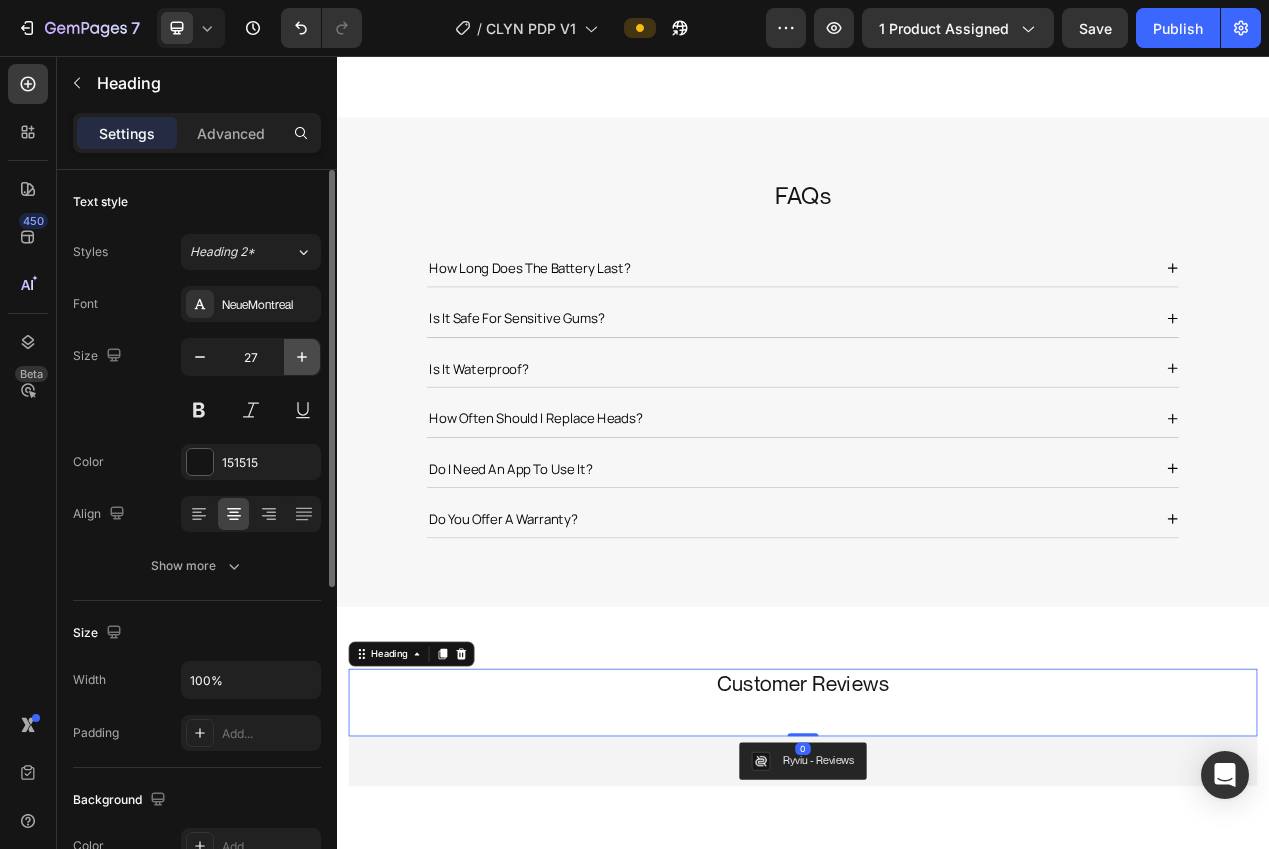click 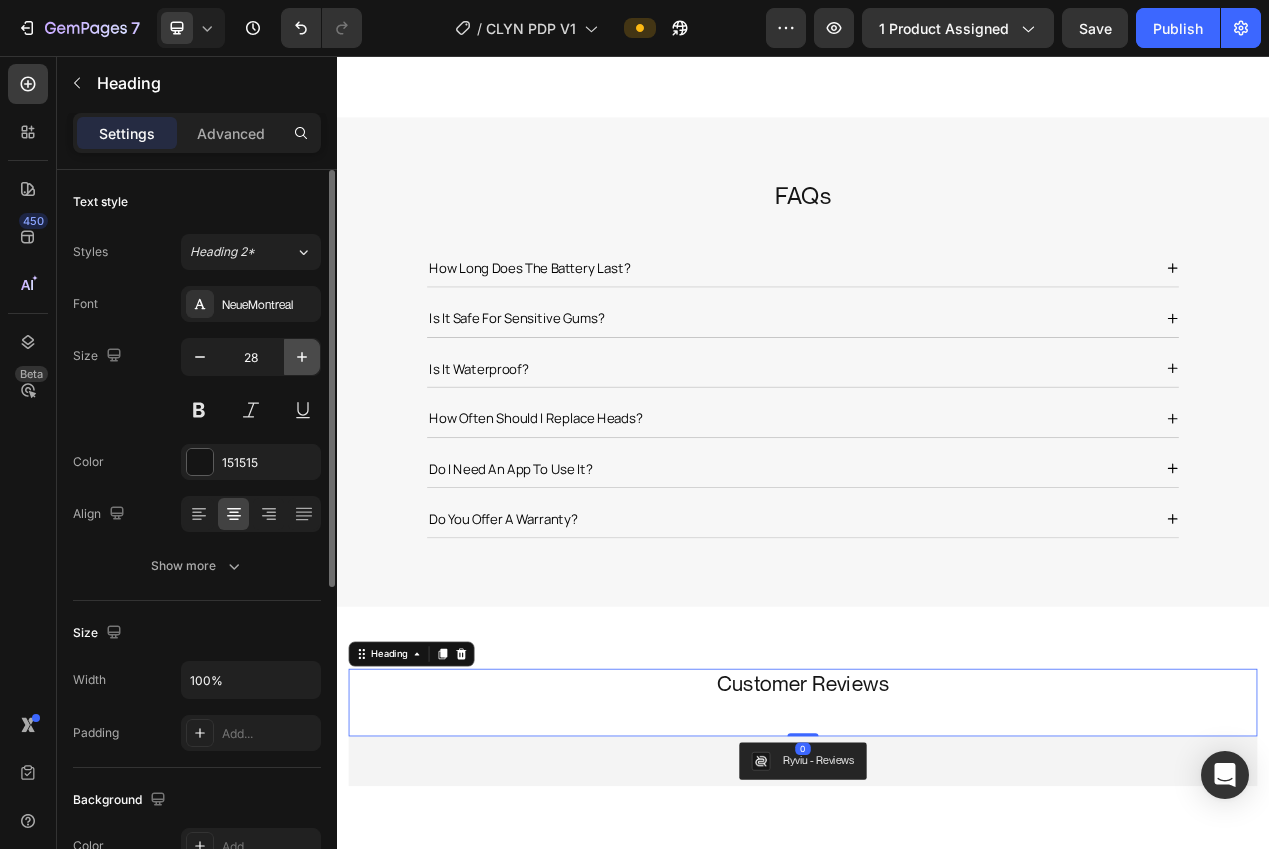 click 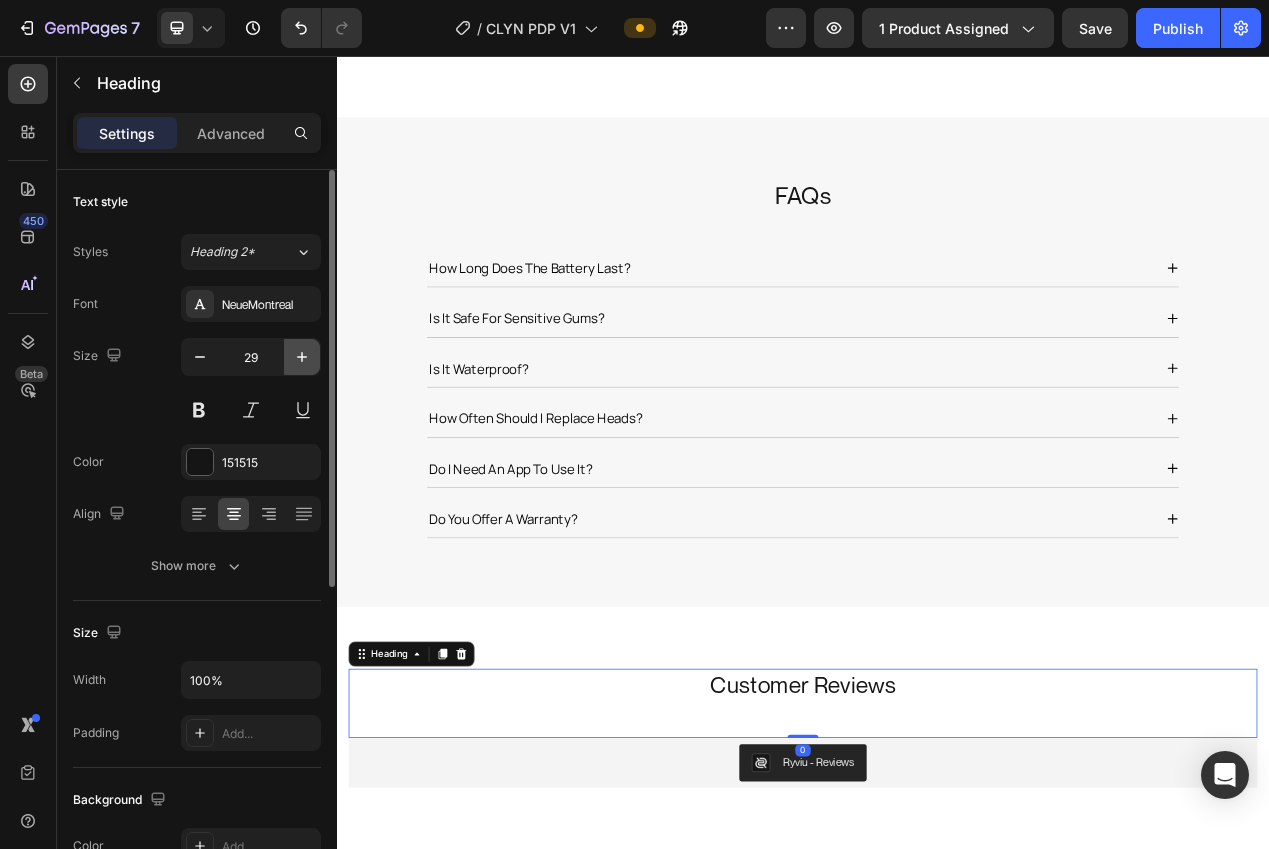 click 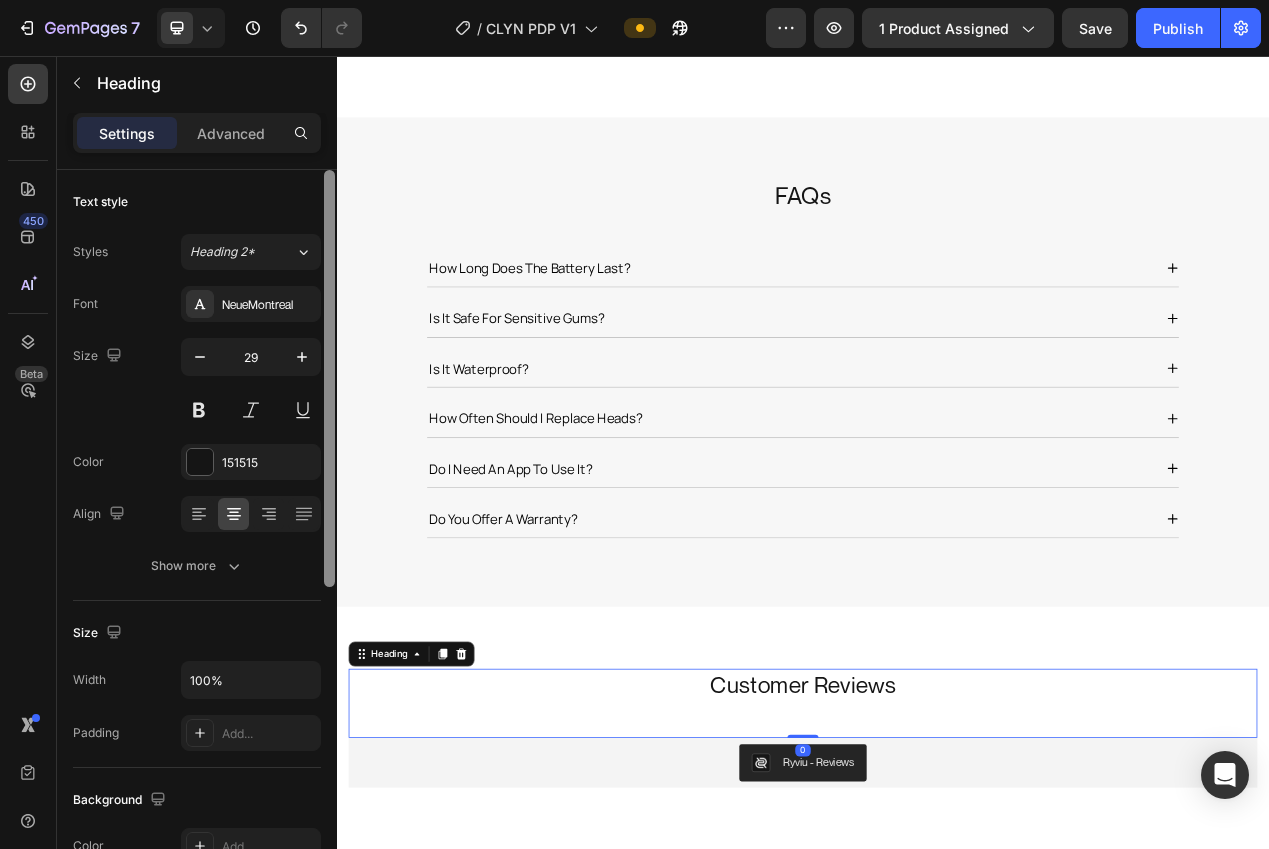 type on "30" 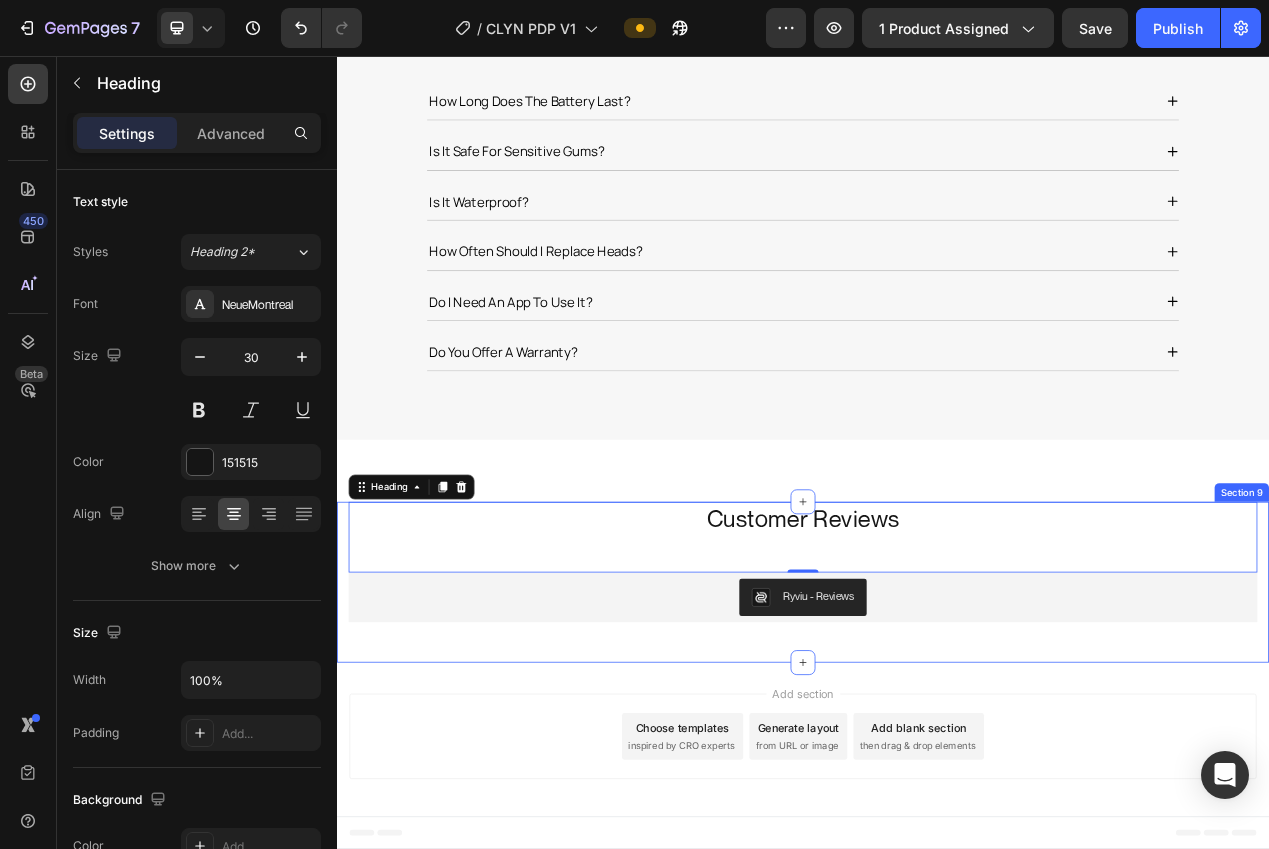 click on "Customer Reviews Heading   0 Ryviu - Reviews Ryviu Row Section 9" at bounding box center [937, 733] 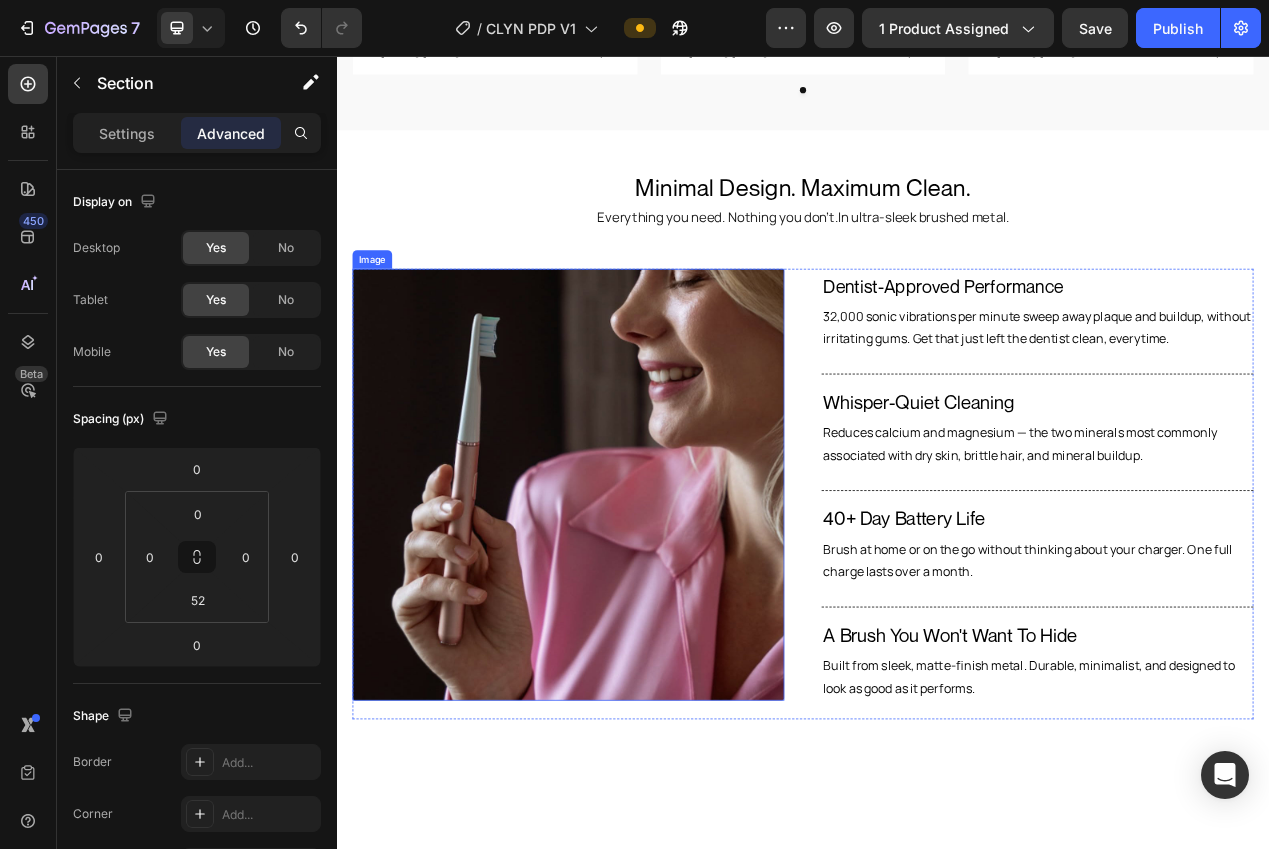 scroll, scrollTop: 0, scrollLeft: 0, axis: both 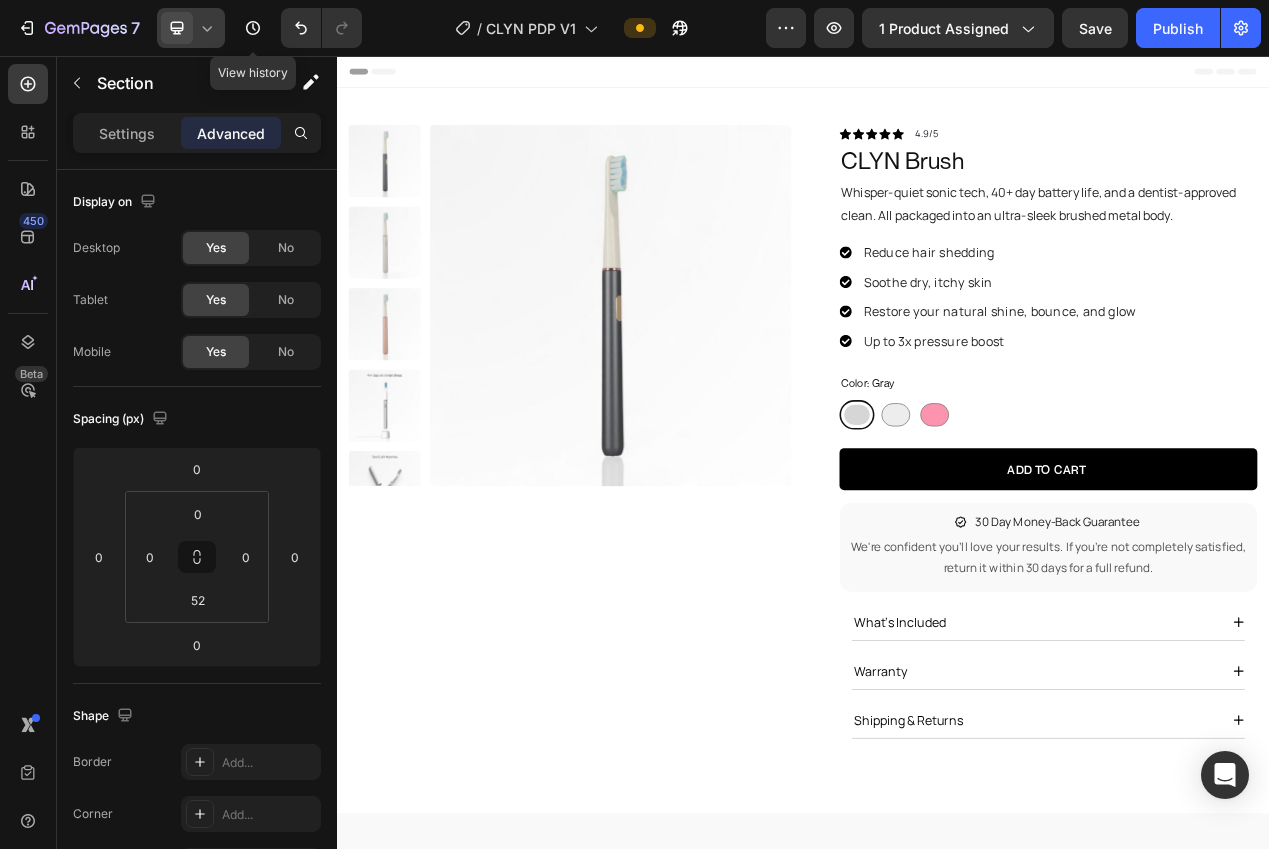 click 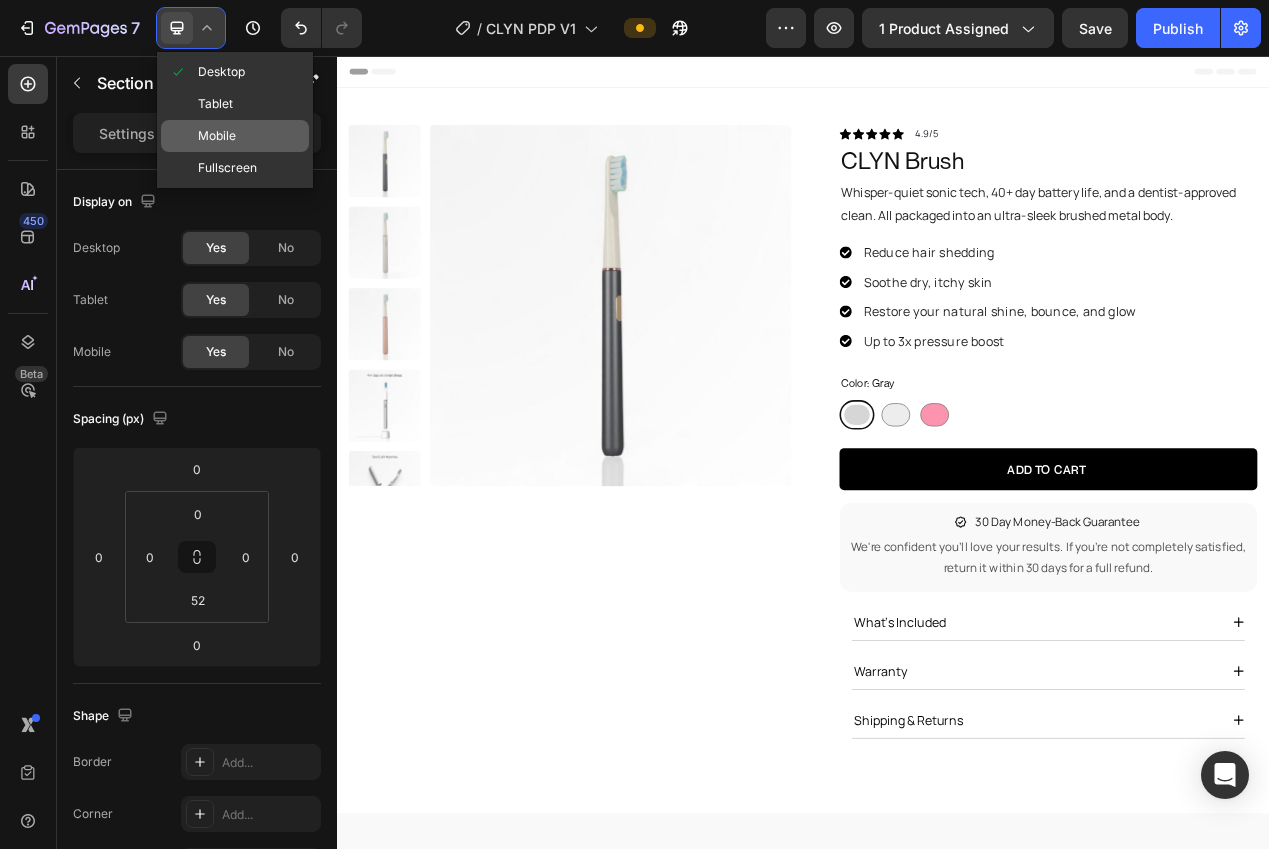 click on "Mobile" 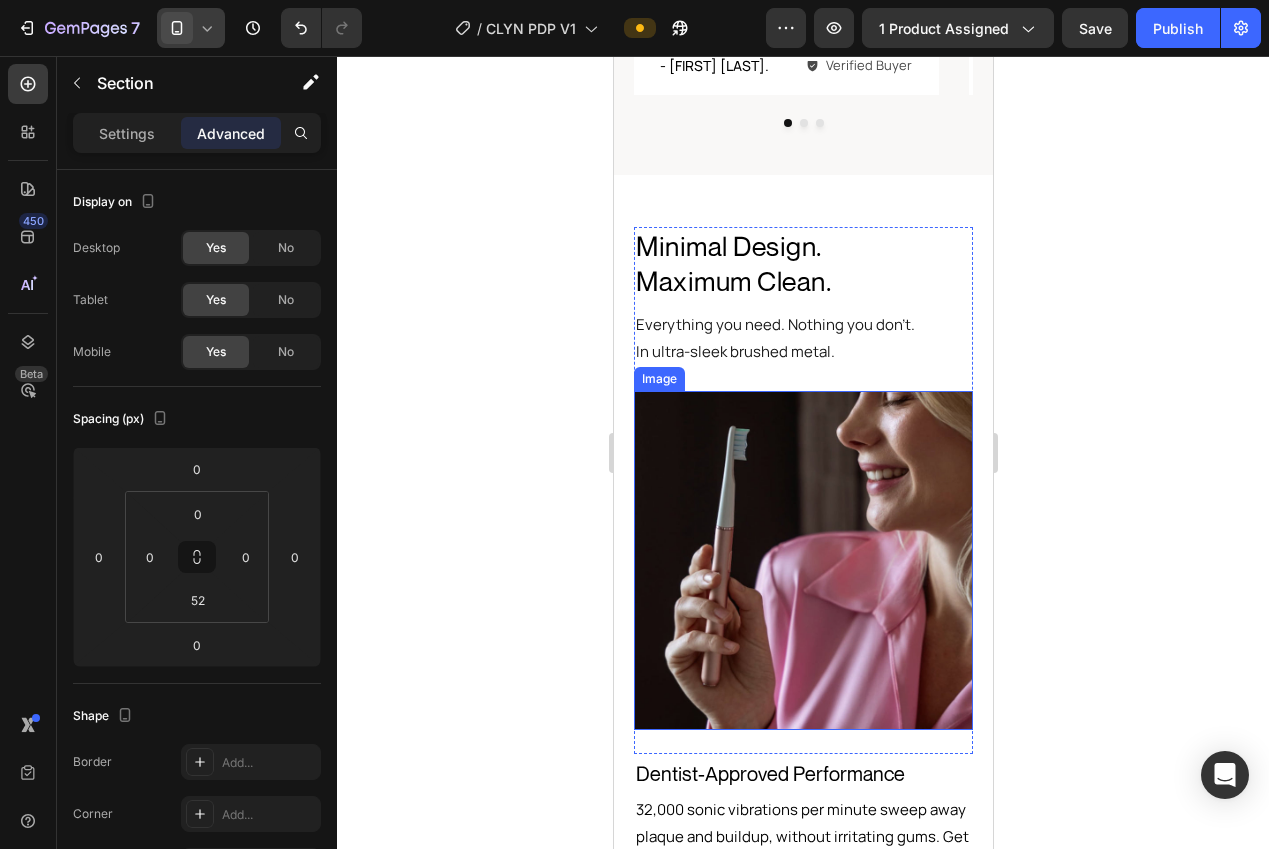 scroll, scrollTop: 1673, scrollLeft: 0, axis: vertical 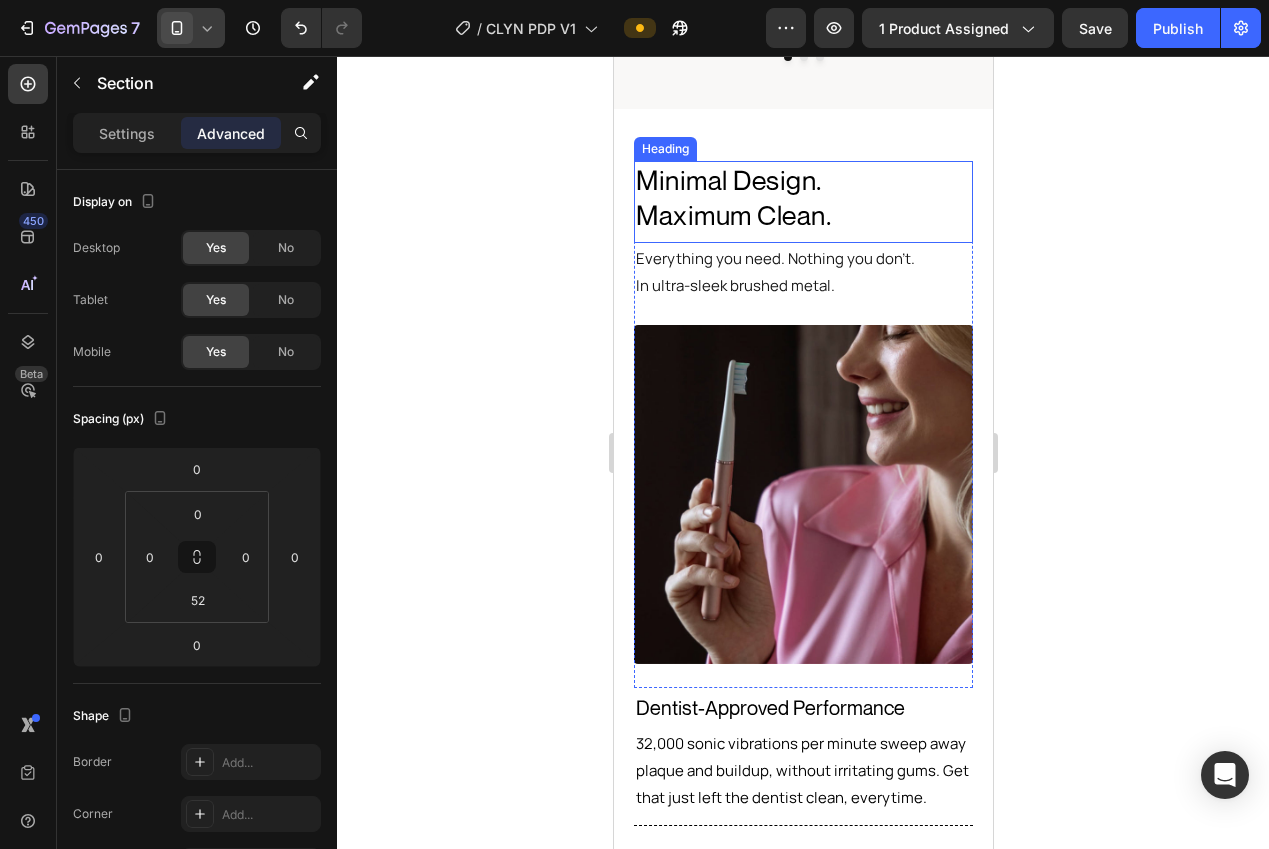 click on "Minimal Design.  Maximum Clean." at bounding box center (802, 198) 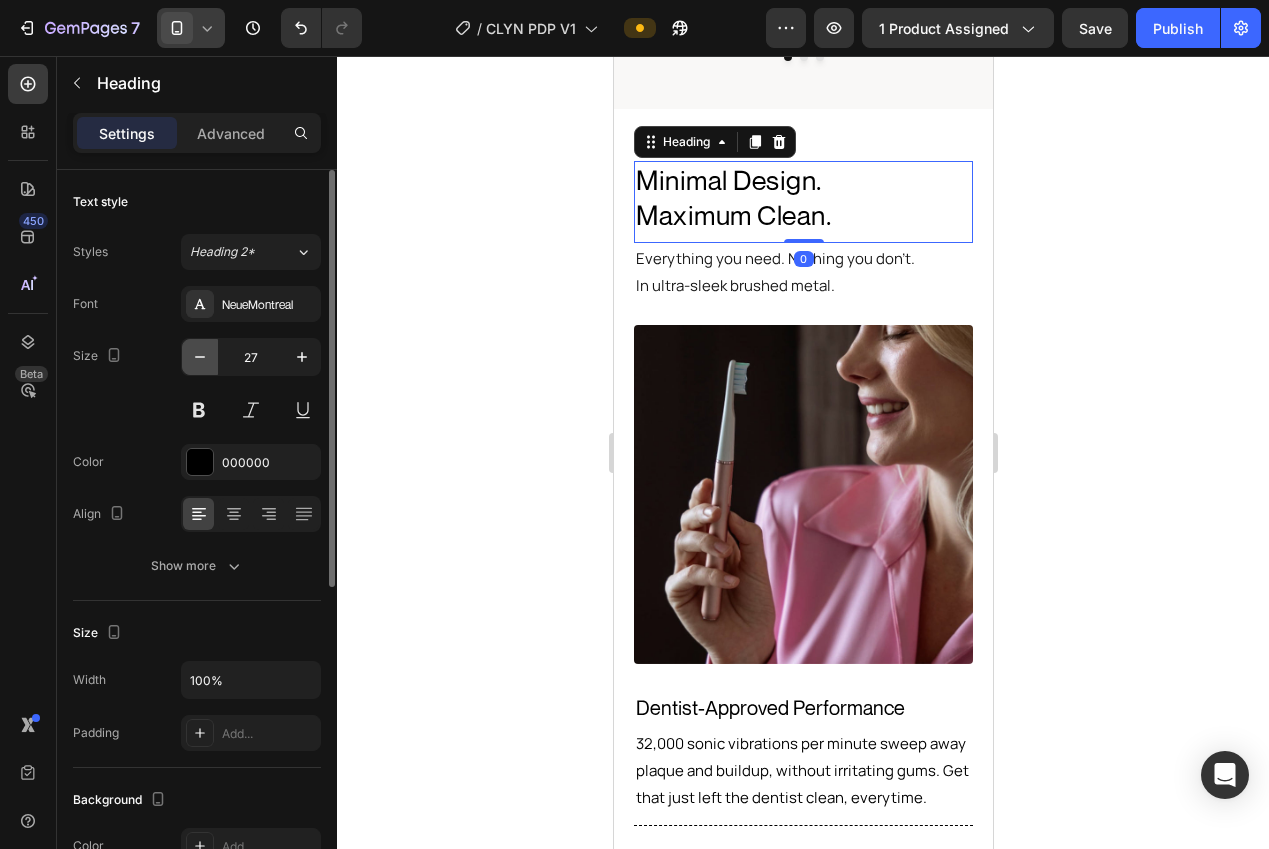 click 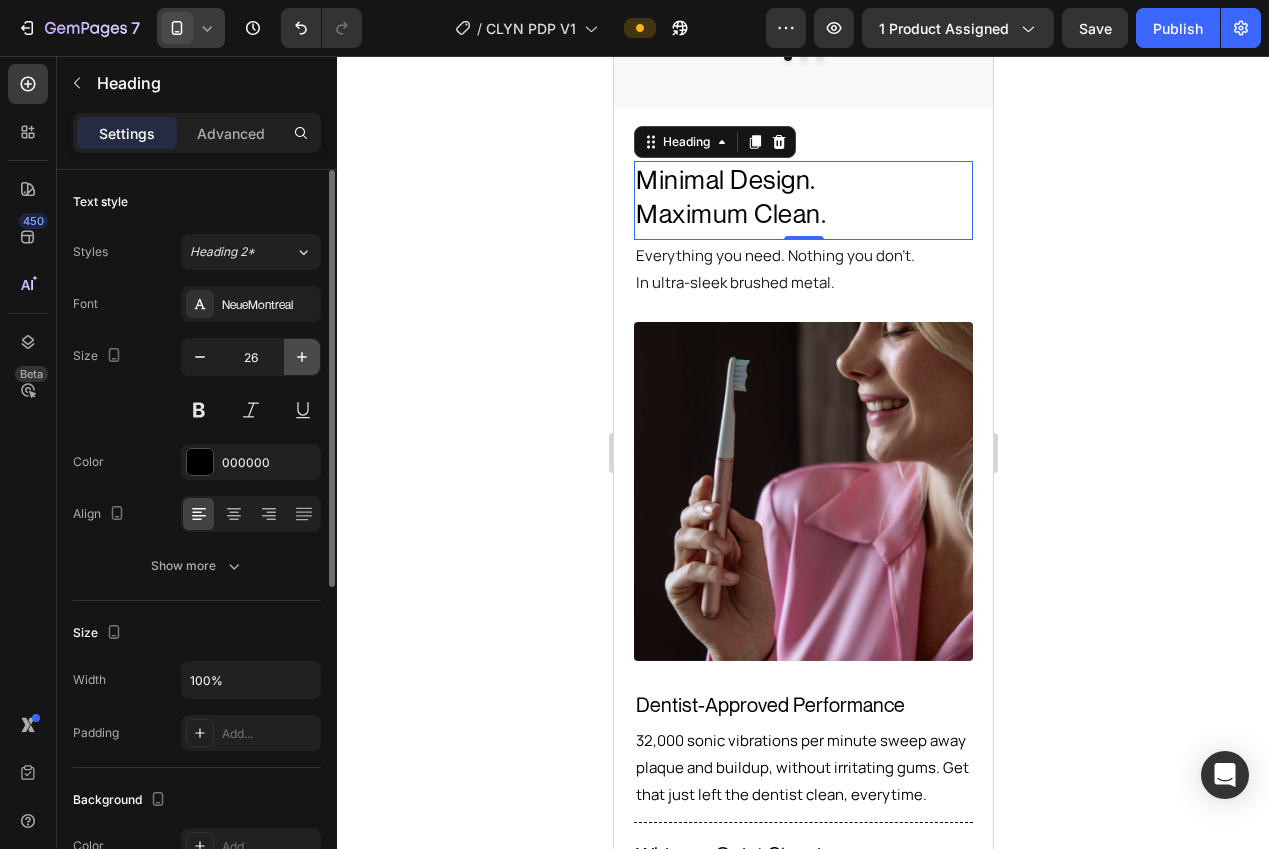 click 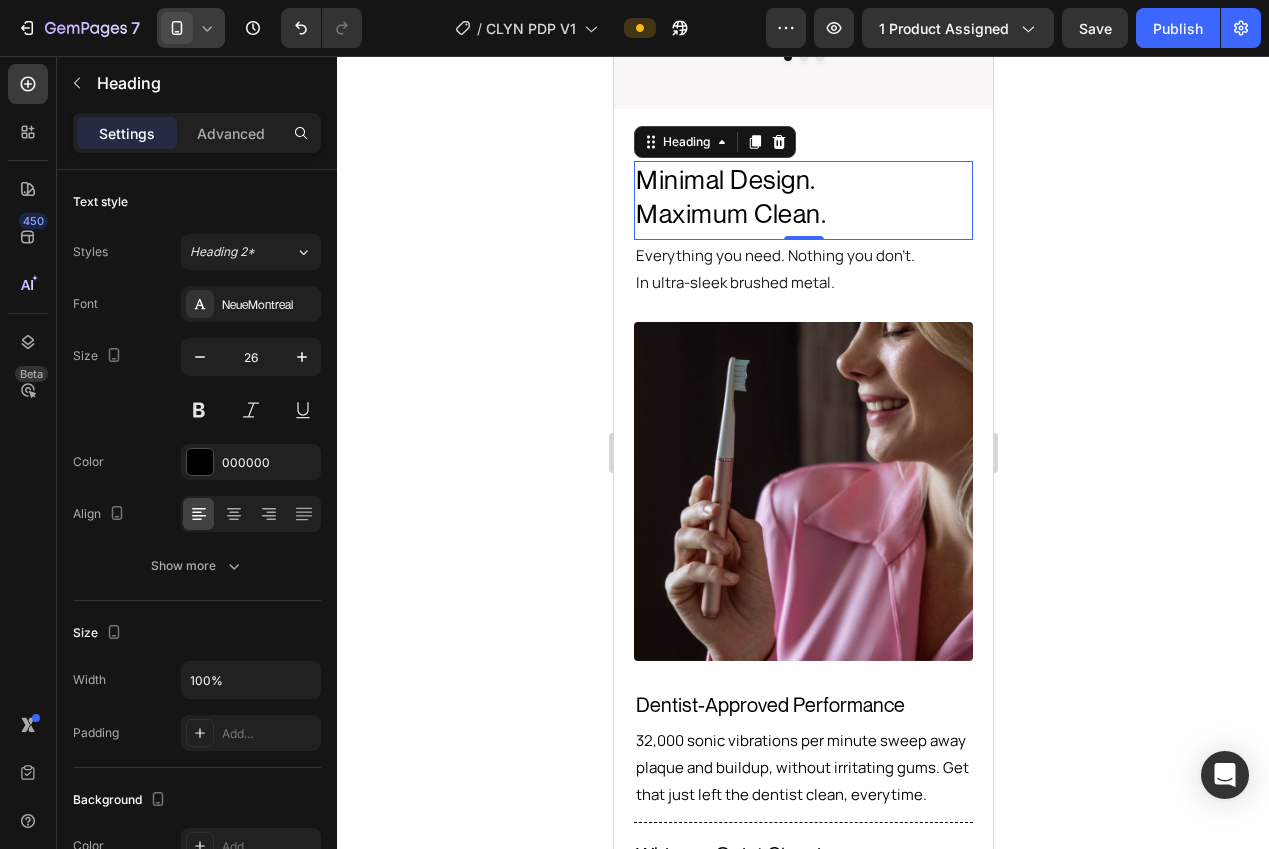 type on "27" 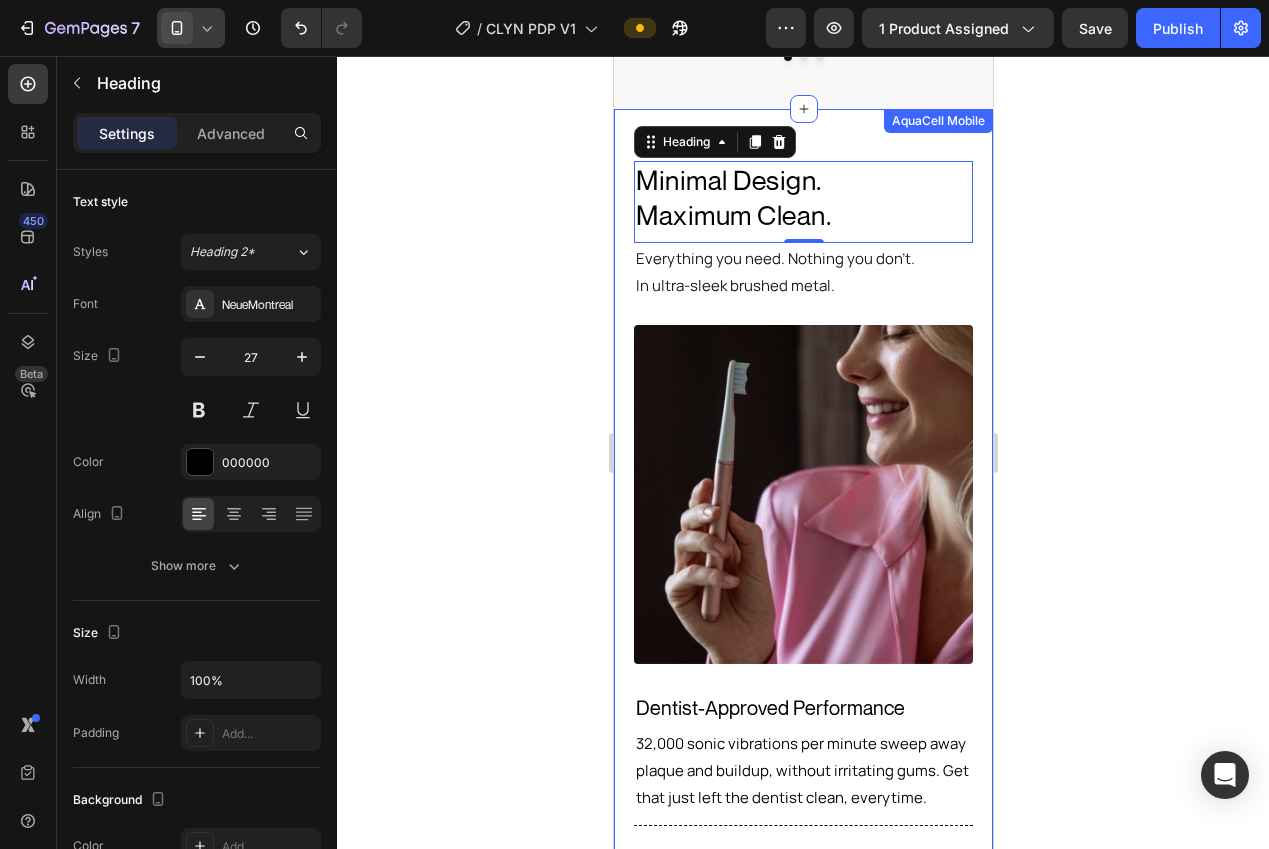 click 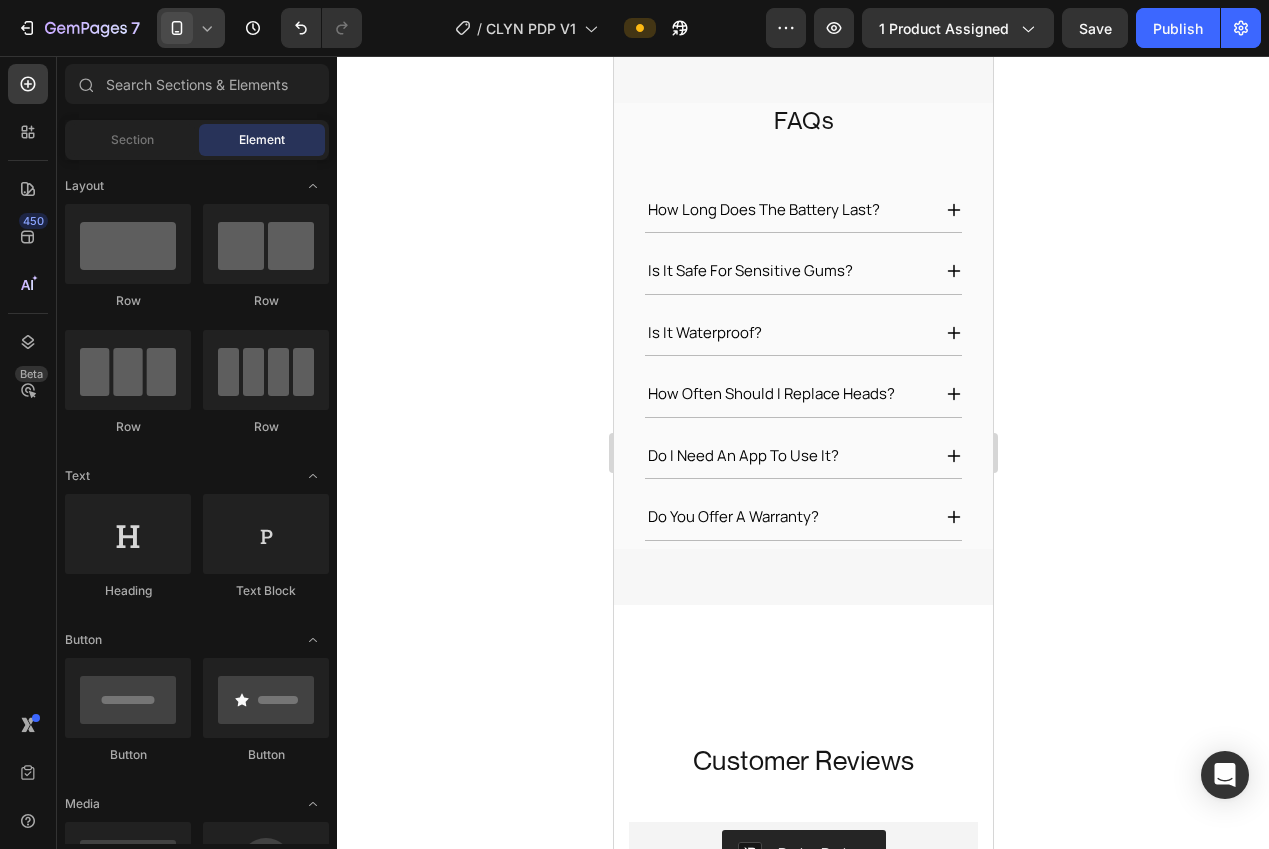 scroll, scrollTop: 4498, scrollLeft: 0, axis: vertical 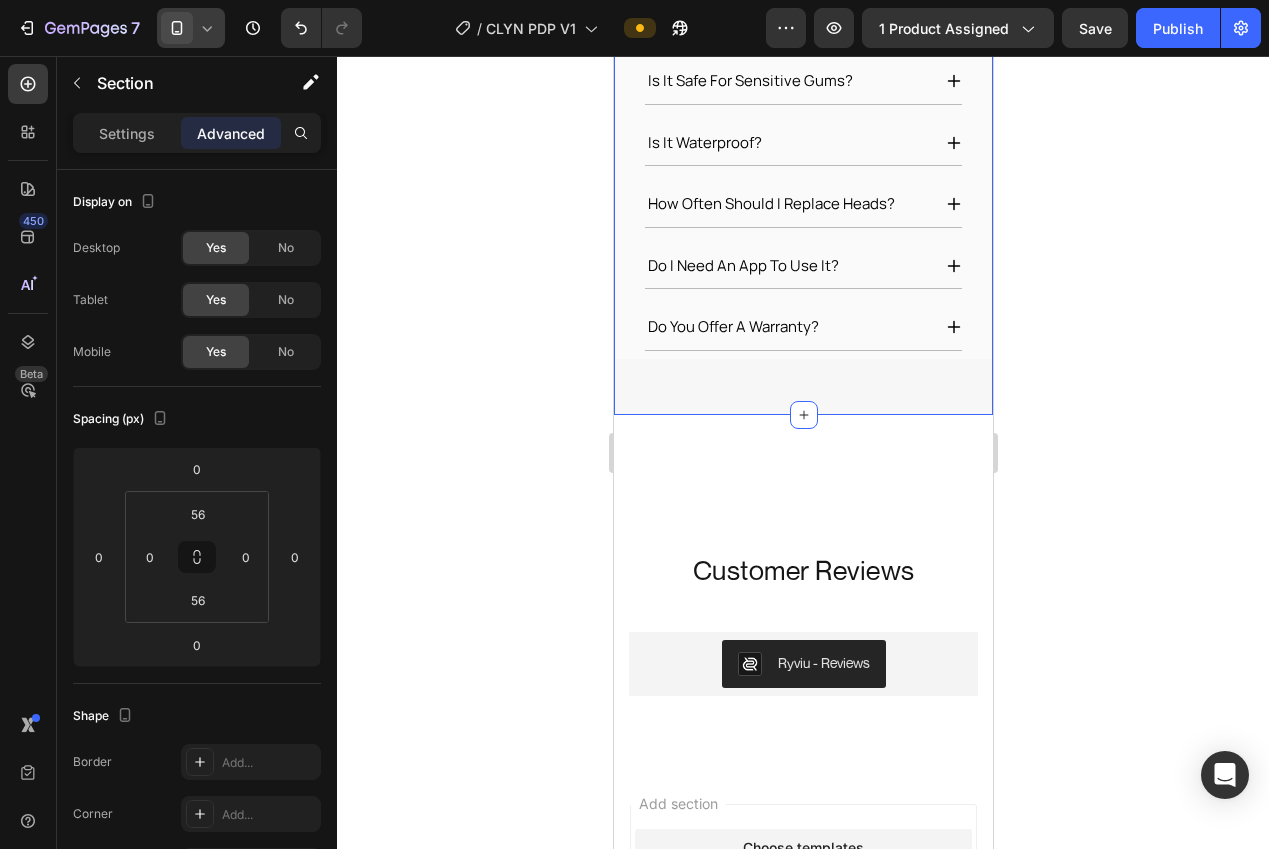 click on "FAQs Heading
how long does the battery last?
is it safe for sensitive gums?
is it waterproof?
how often should i replace heads?
do i need an app to use it?
do you offer a warranty? Accordion Row SH M7   Create Theme Section AI Content Write with GemAI What would you like to describe here? Tone and Voice Persuasive Product CLYN Brush Show more Generate" at bounding box center [802, 136] 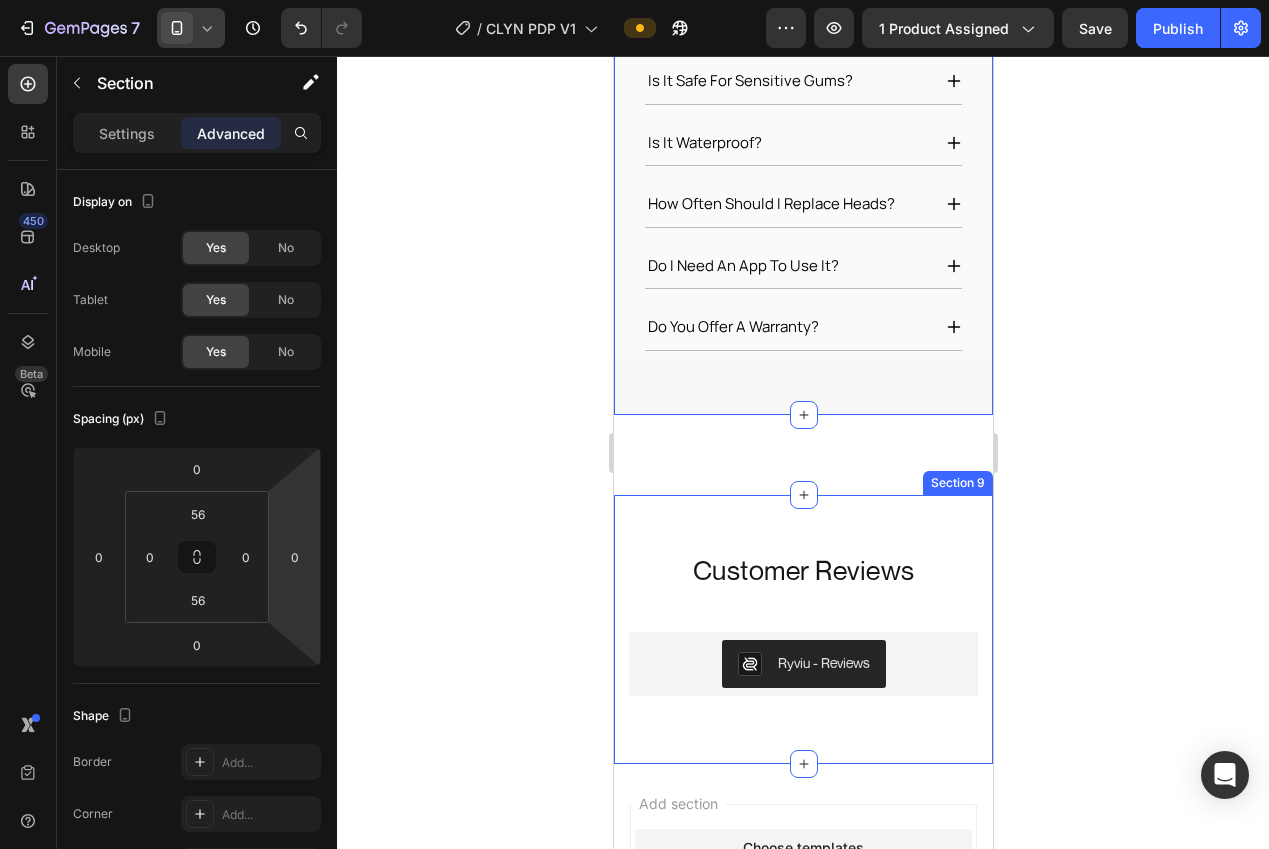 drag, startPoint x: 640, startPoint y: 723, endPoint x: 626, endPoint y: 719, distance: 14.56022 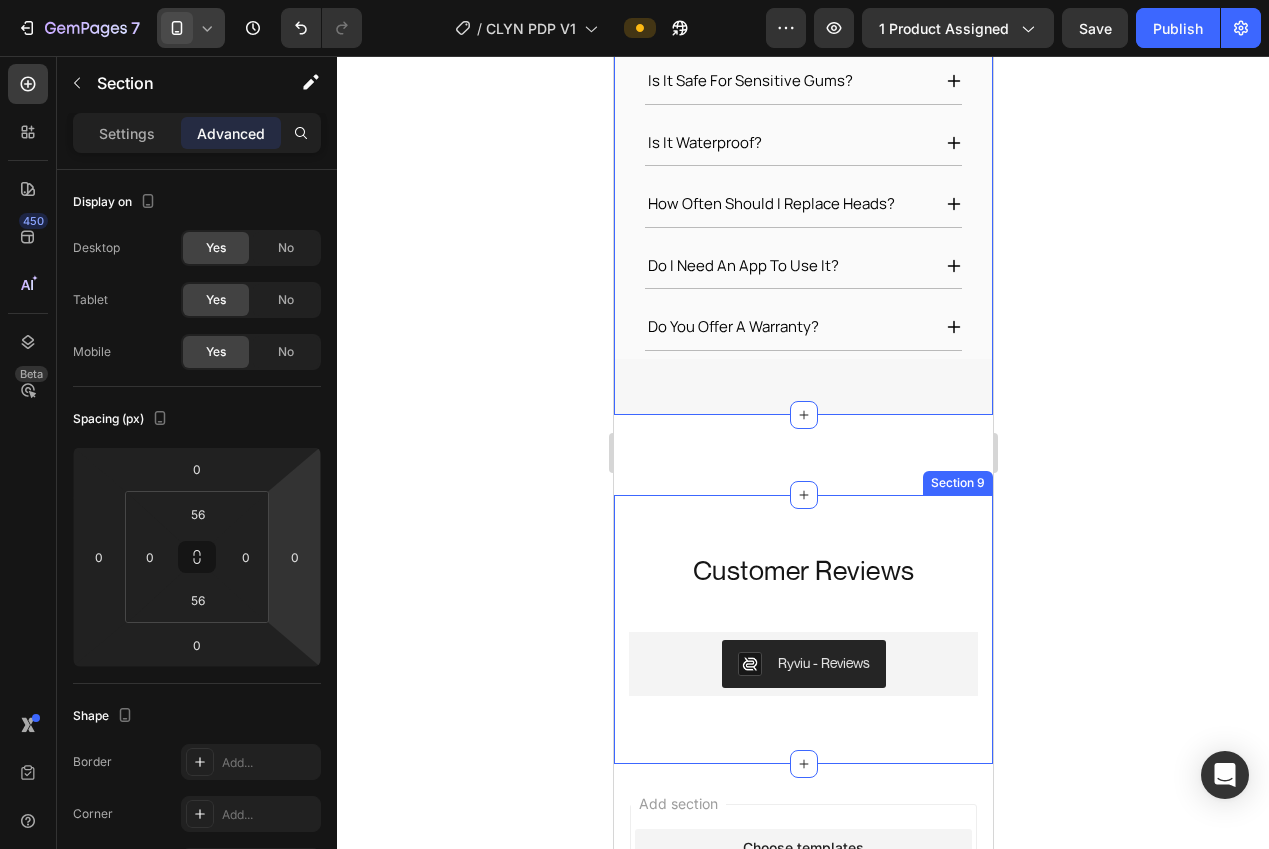 click on "Customer Reviews Heading Ryviu - Reviews Ryviu Row Section 9" at bounding box center [802, 629] 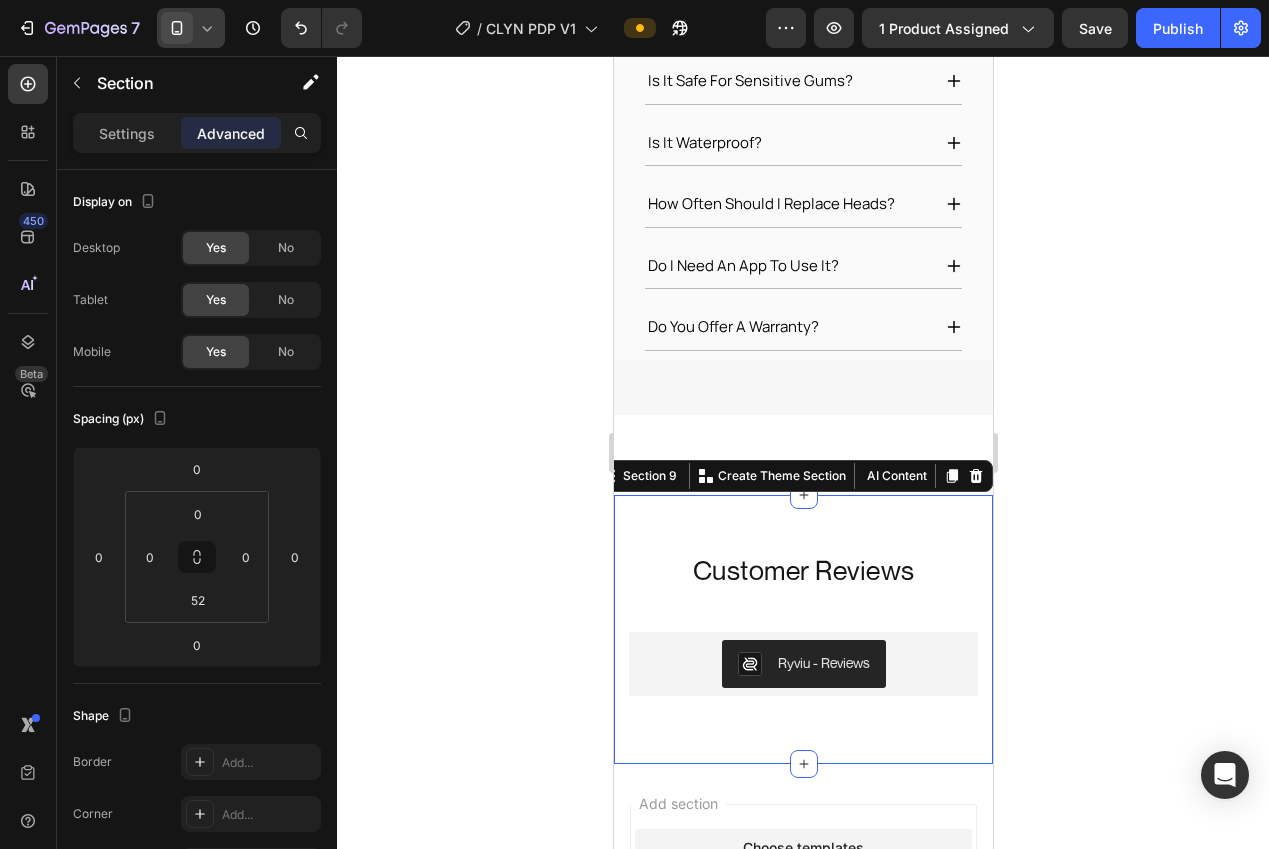 click on "Customer Reviews Heading Ryviu - Reviews Ryviu Row" at bounding box center (802, 603) 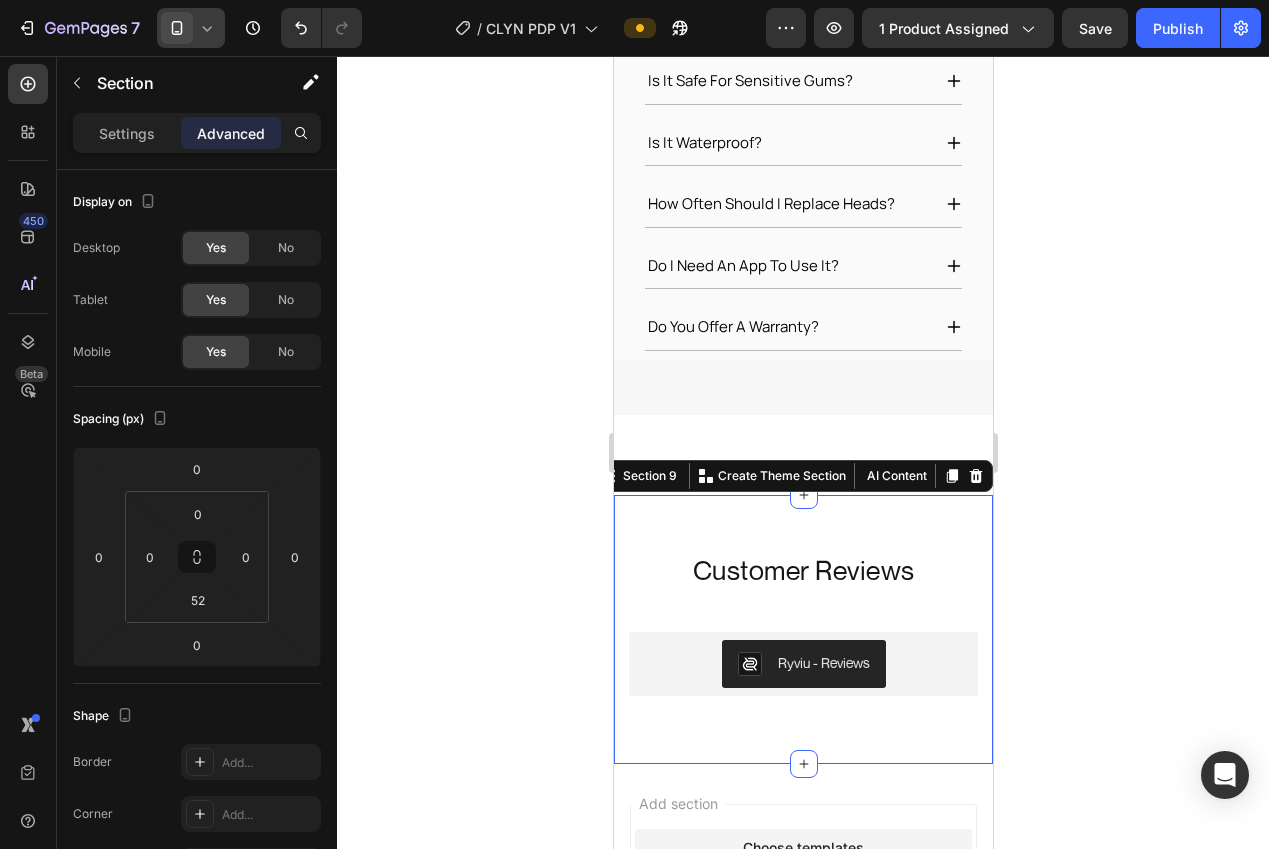 click 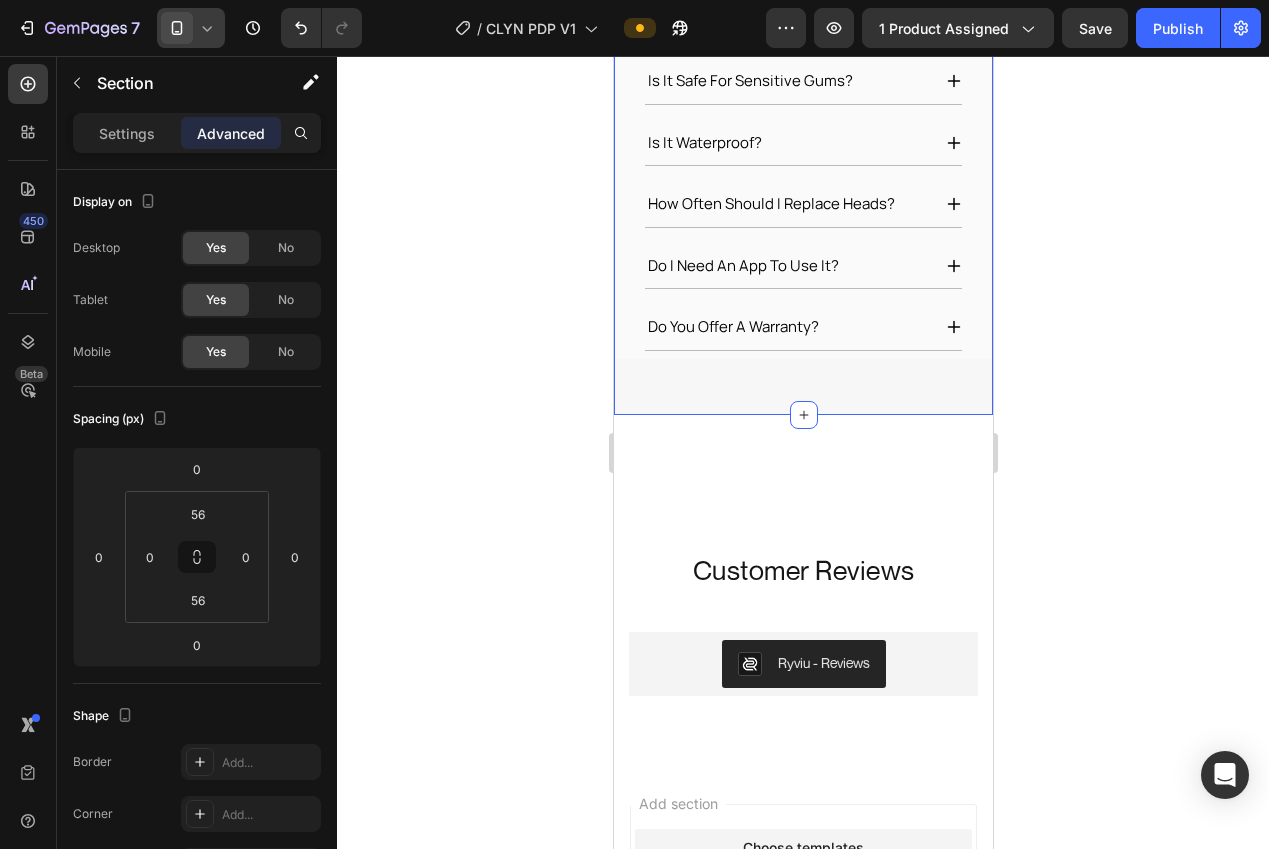 click on "FAQs Heading
how long does the battery last?
is it safe for sensitive gums?
is it waterproof?
how often should i replace heads?
do i need an app to use it?
do you offer a warranty? Accordion Row SH M7   Create Theme Section AI Content Write with GemAI What would you like to describe here? Tone and Voice Persuasive Product CLYN Brush Show more Generate" at bounding box center [802, 136] 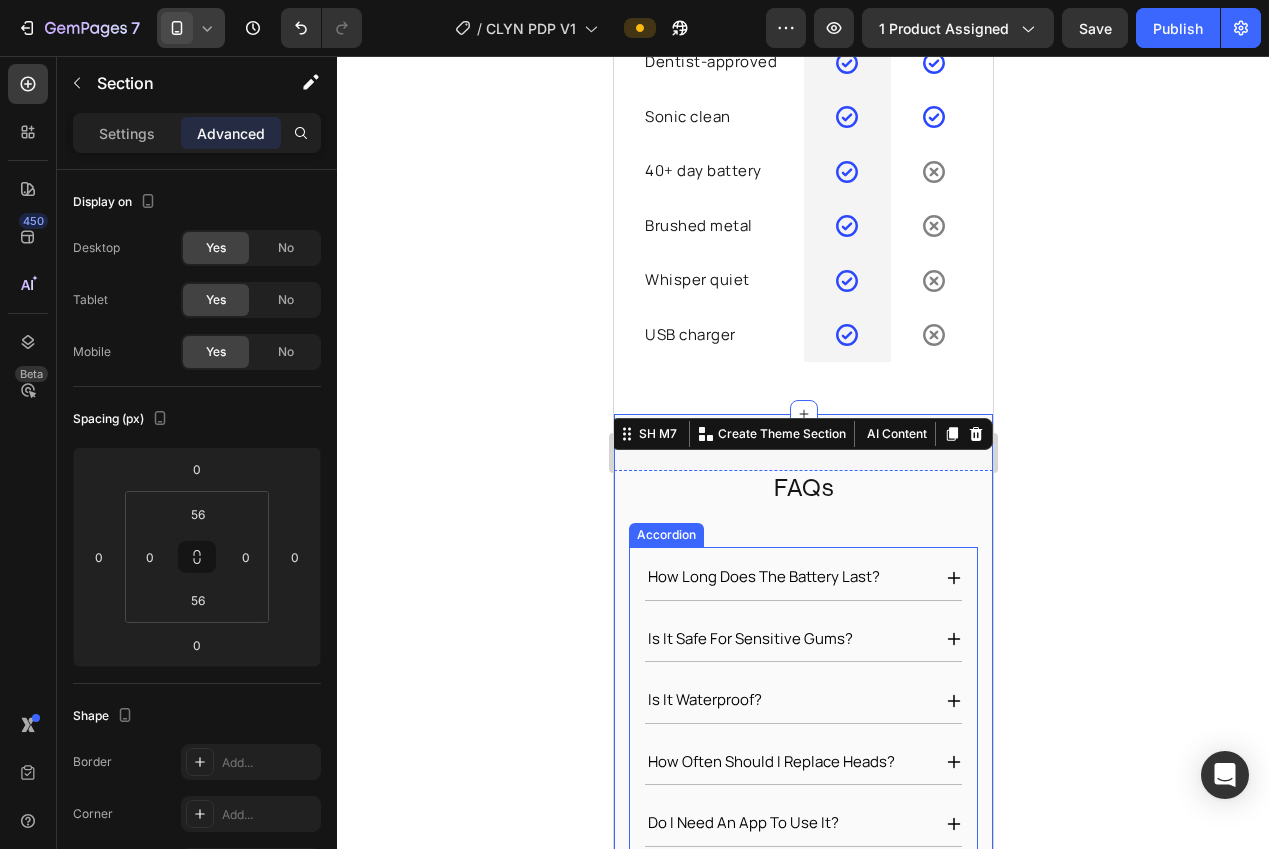 scroll, scrollTop: 3870, scrollLeft: 0, axis: vertical 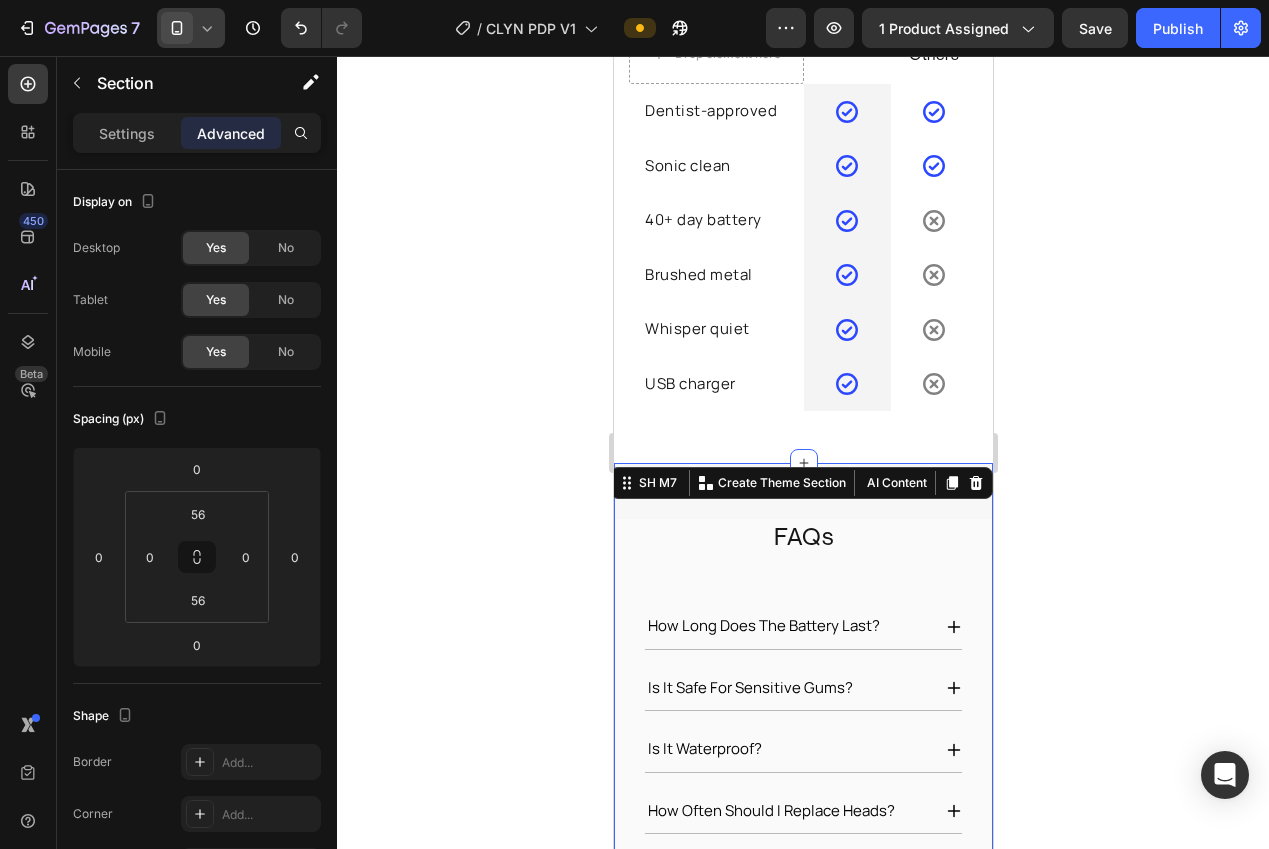 click on "Settings" at bounding box center [127, 133] 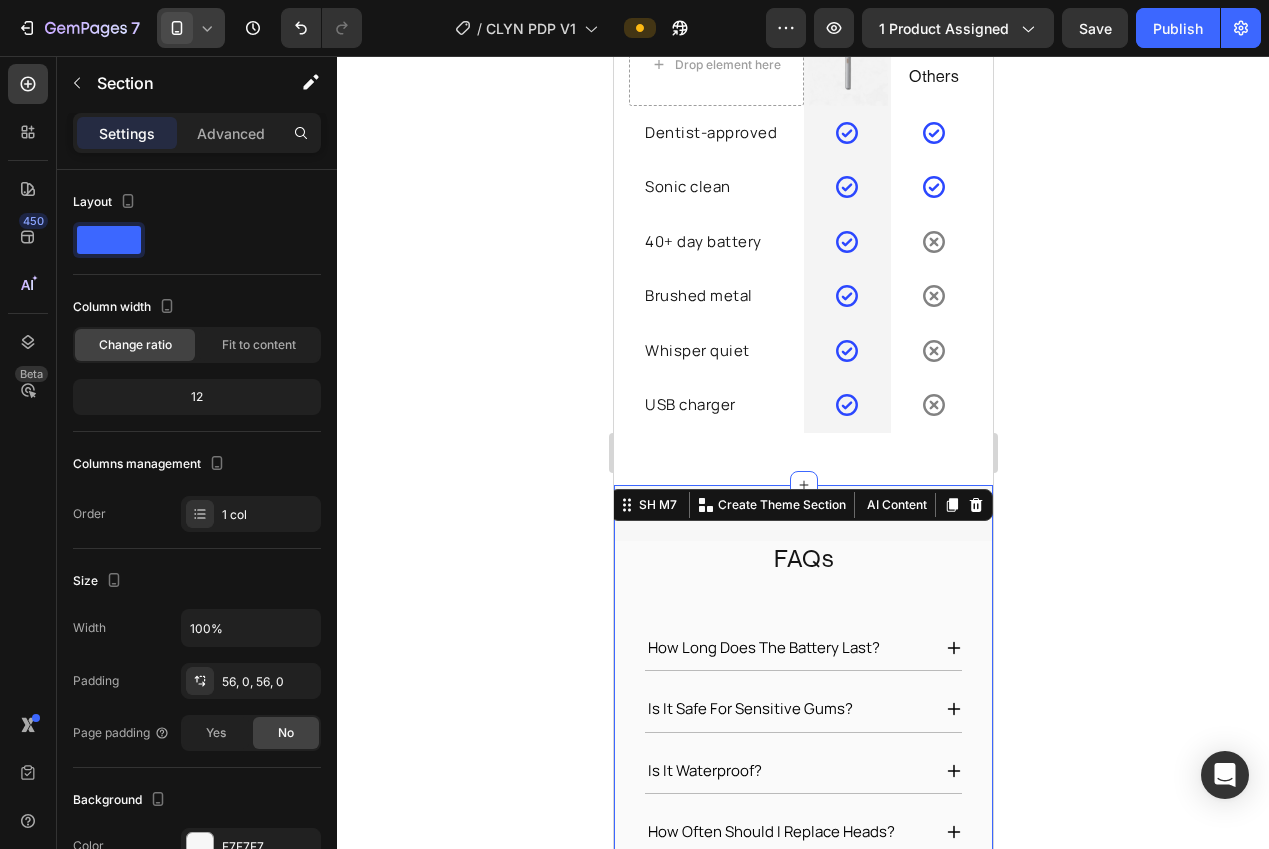 click 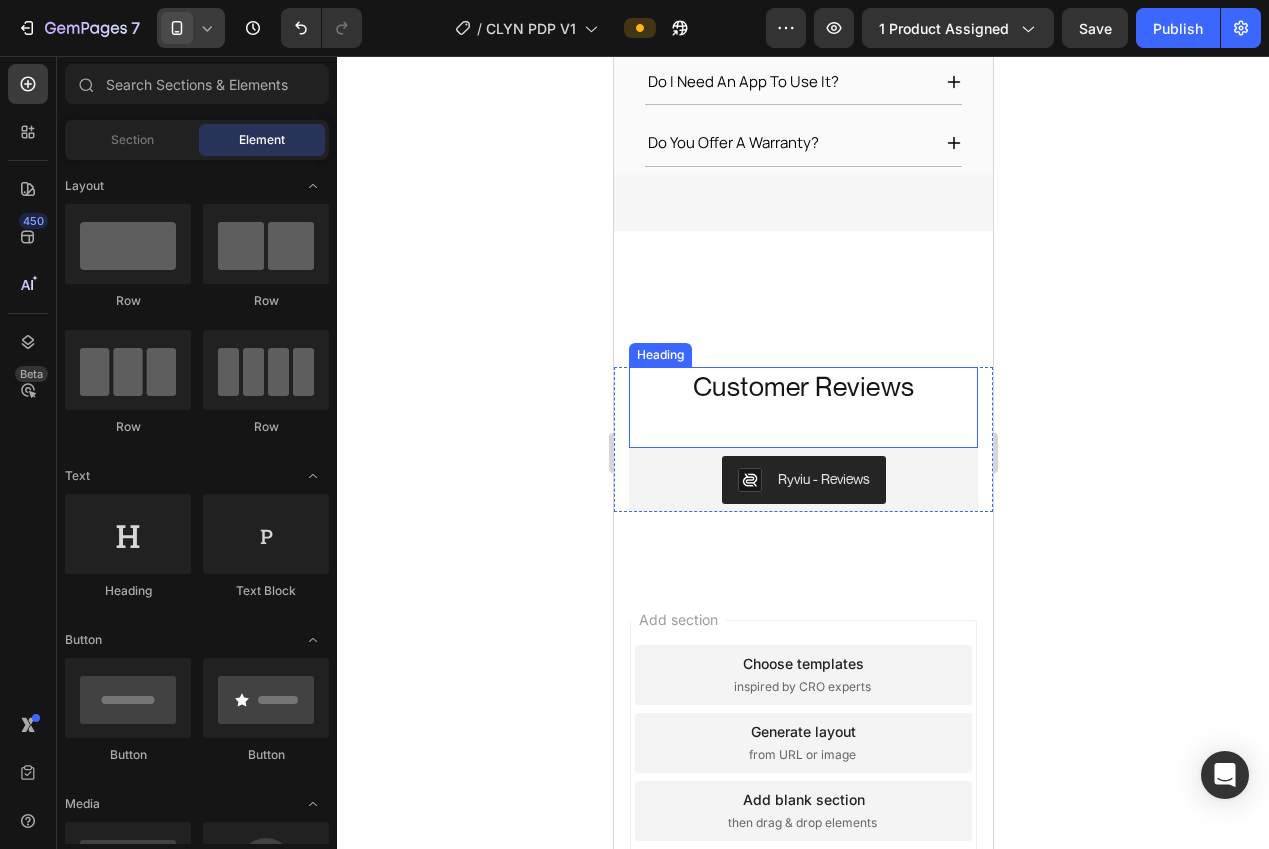 scroll, scrollTop: 4681, scrollLeft: 0, axis: vertical 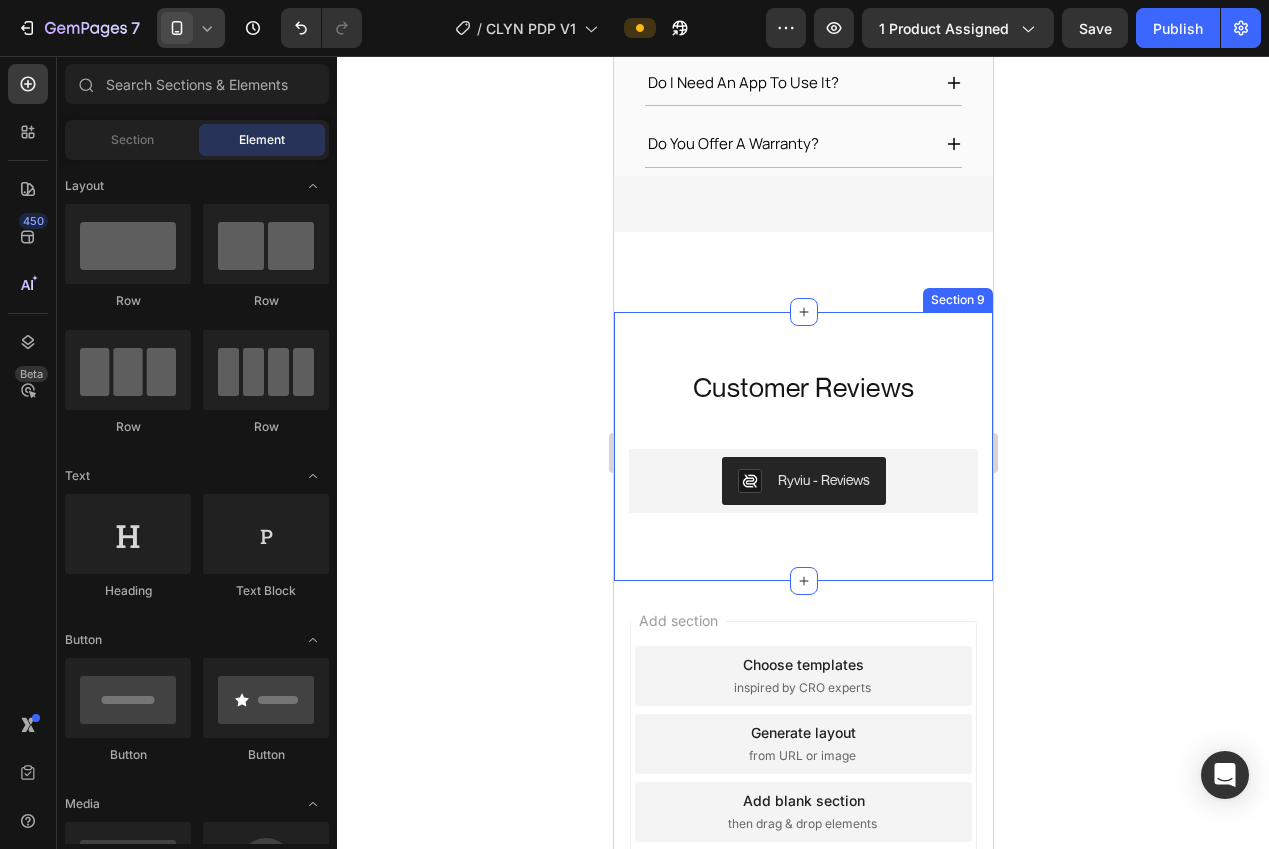 click on "Customer Reviews Heading Ryviu - Reviews Ryviu Row Section 9" at bounding box center [802, 446] 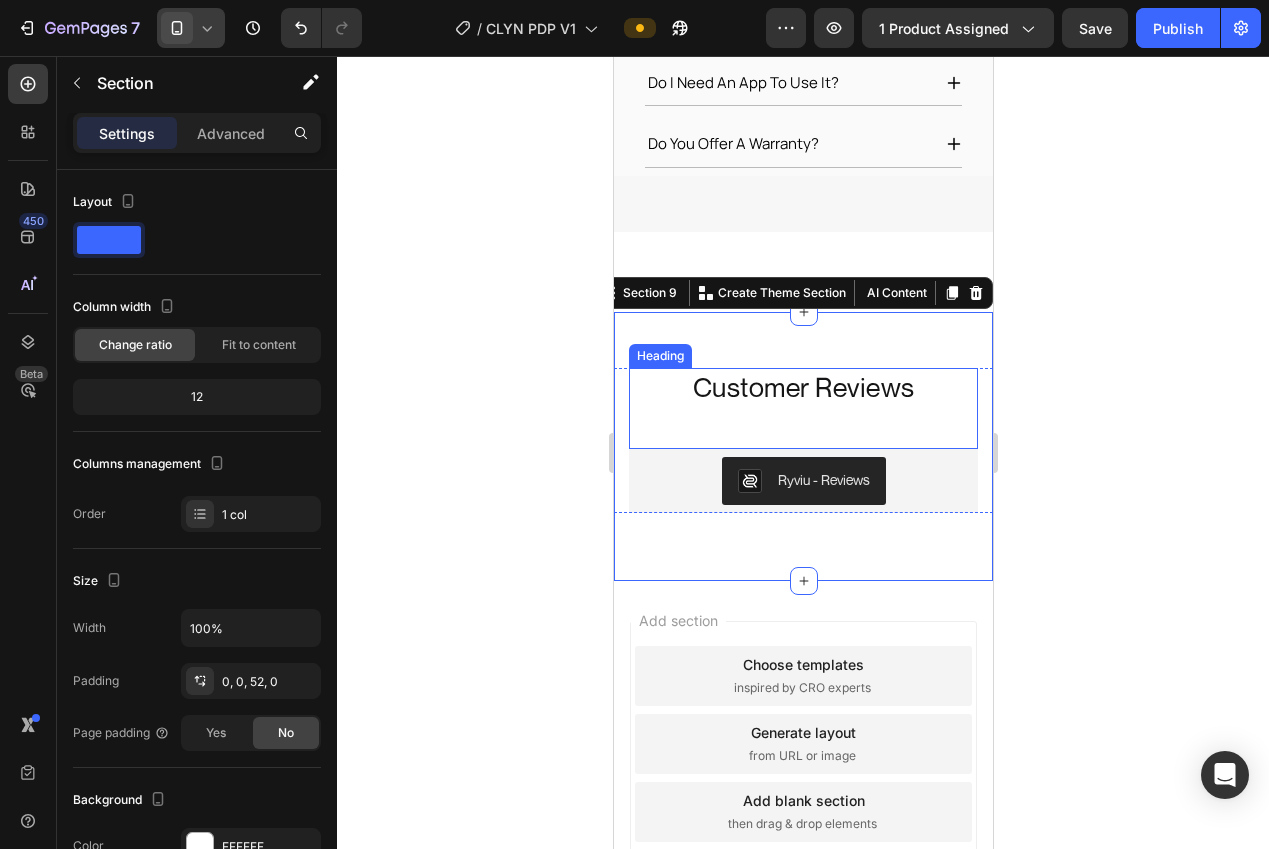 click on "Settings Advanced" at bounding box center [197, 133] 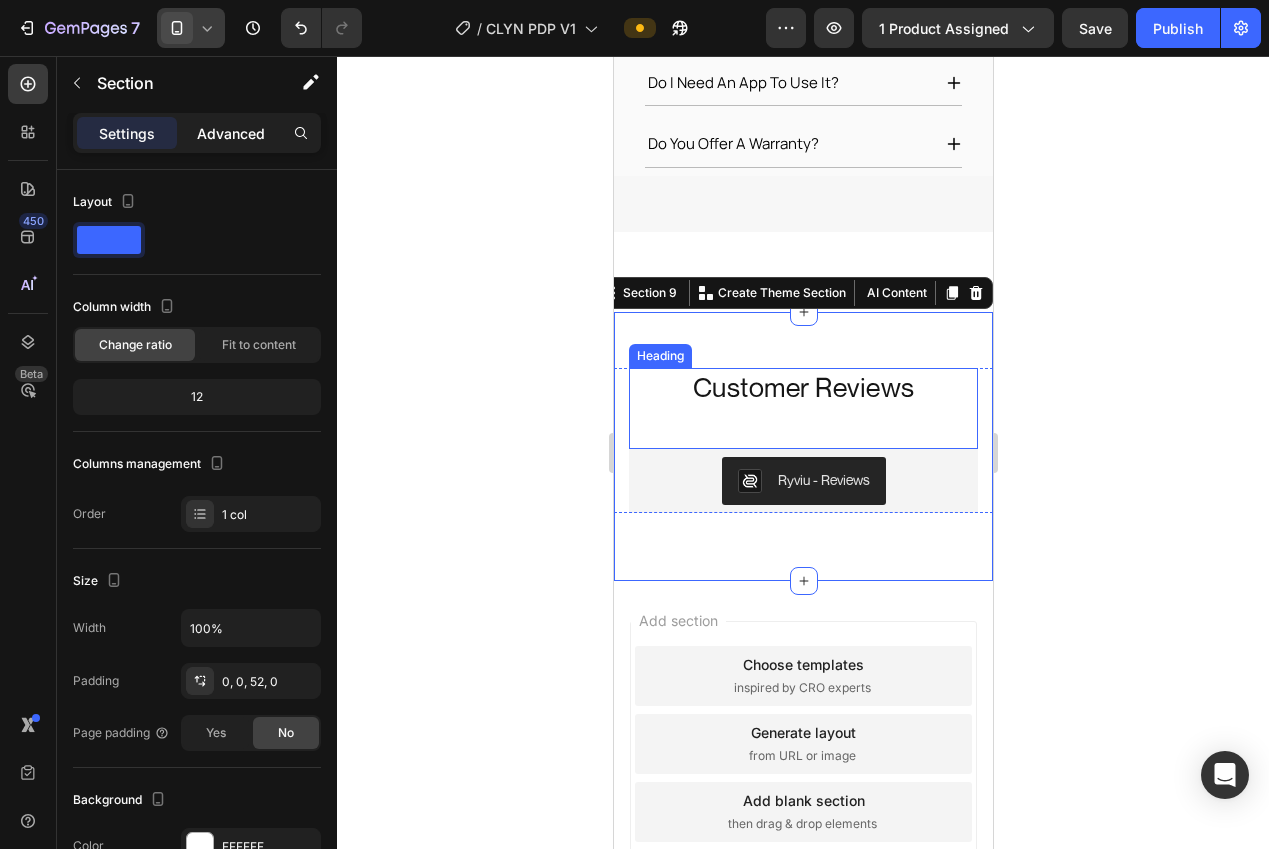 click on "Advanced" at bounding box center [231, 133] 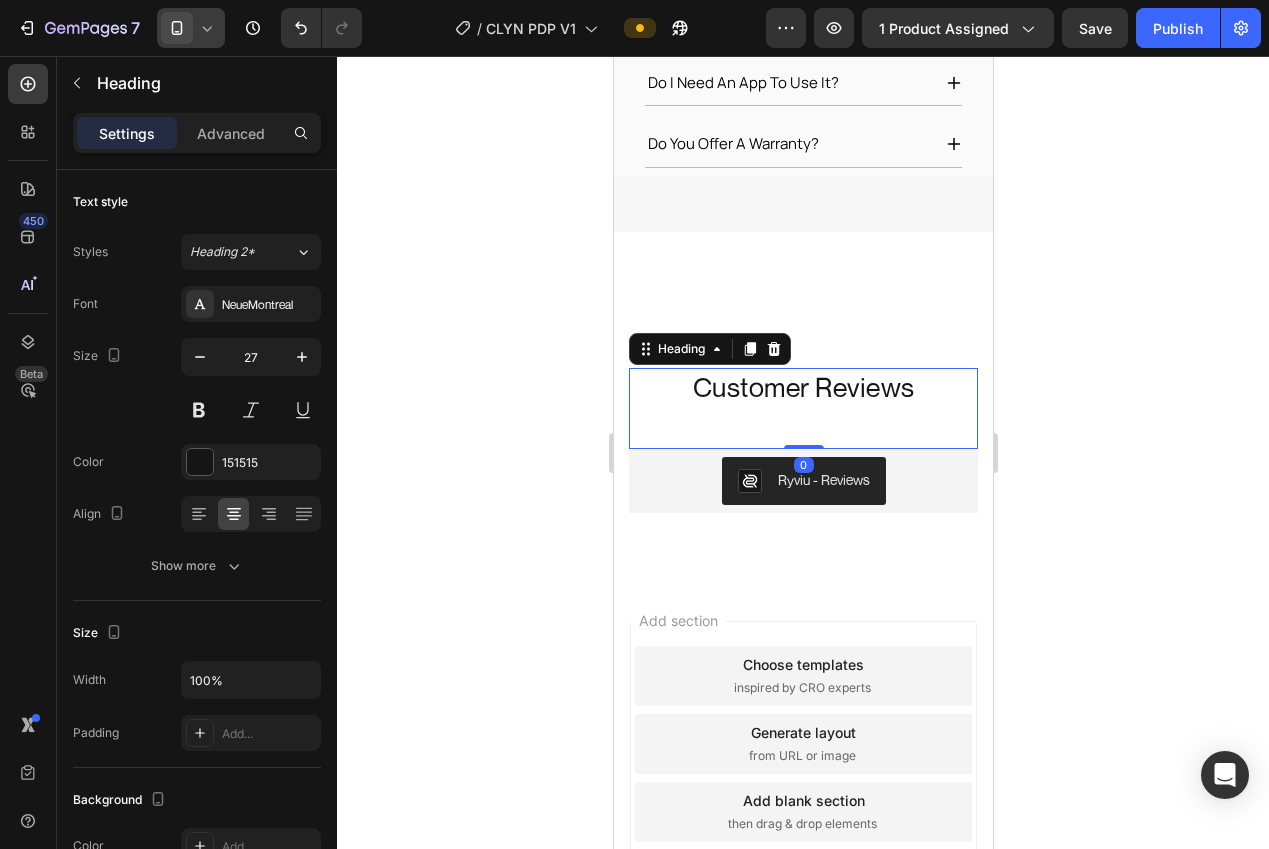 click on "Customer Reviews" at bounding box center (802, 387) 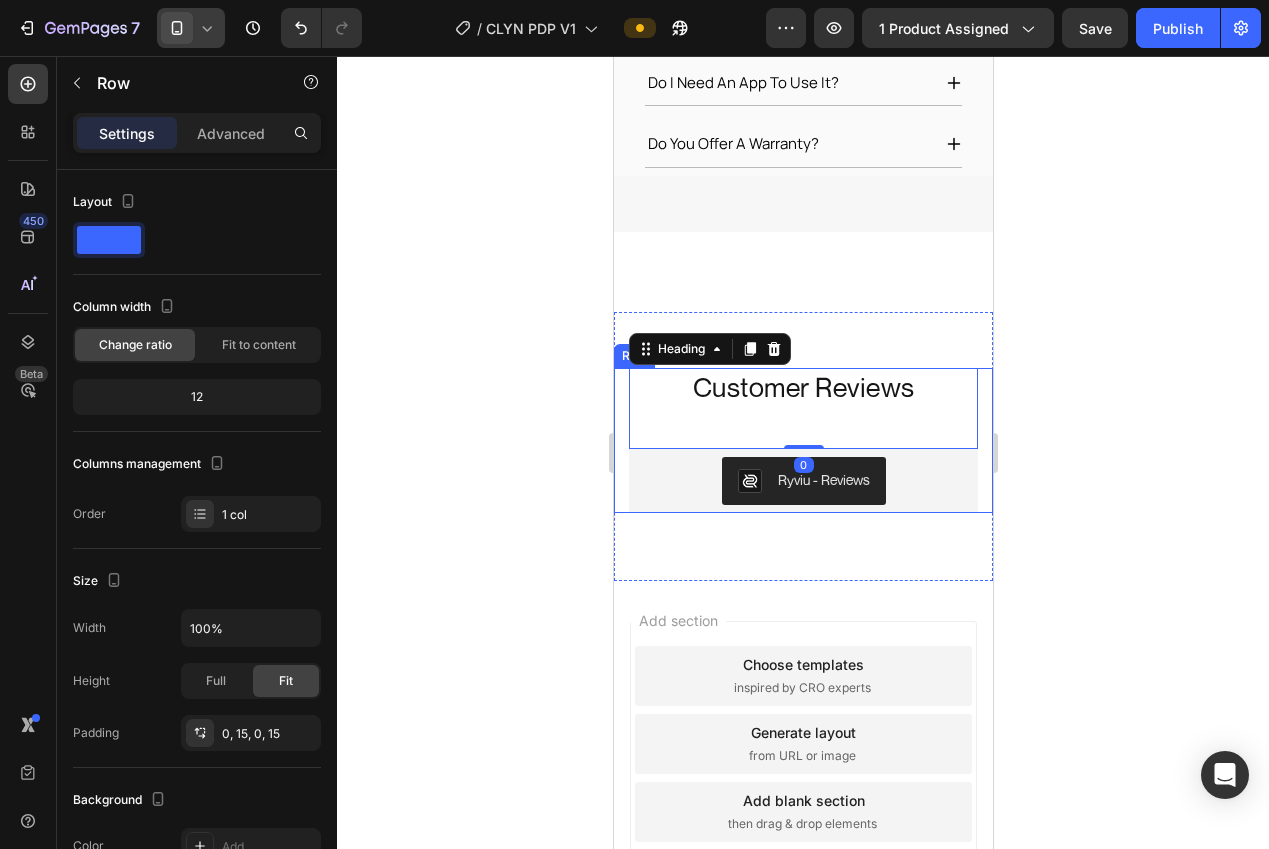 click on "Customer Reviews Heading   0 Ryviu - Reviews Ryviu Row" at bounding box center (802, 440) 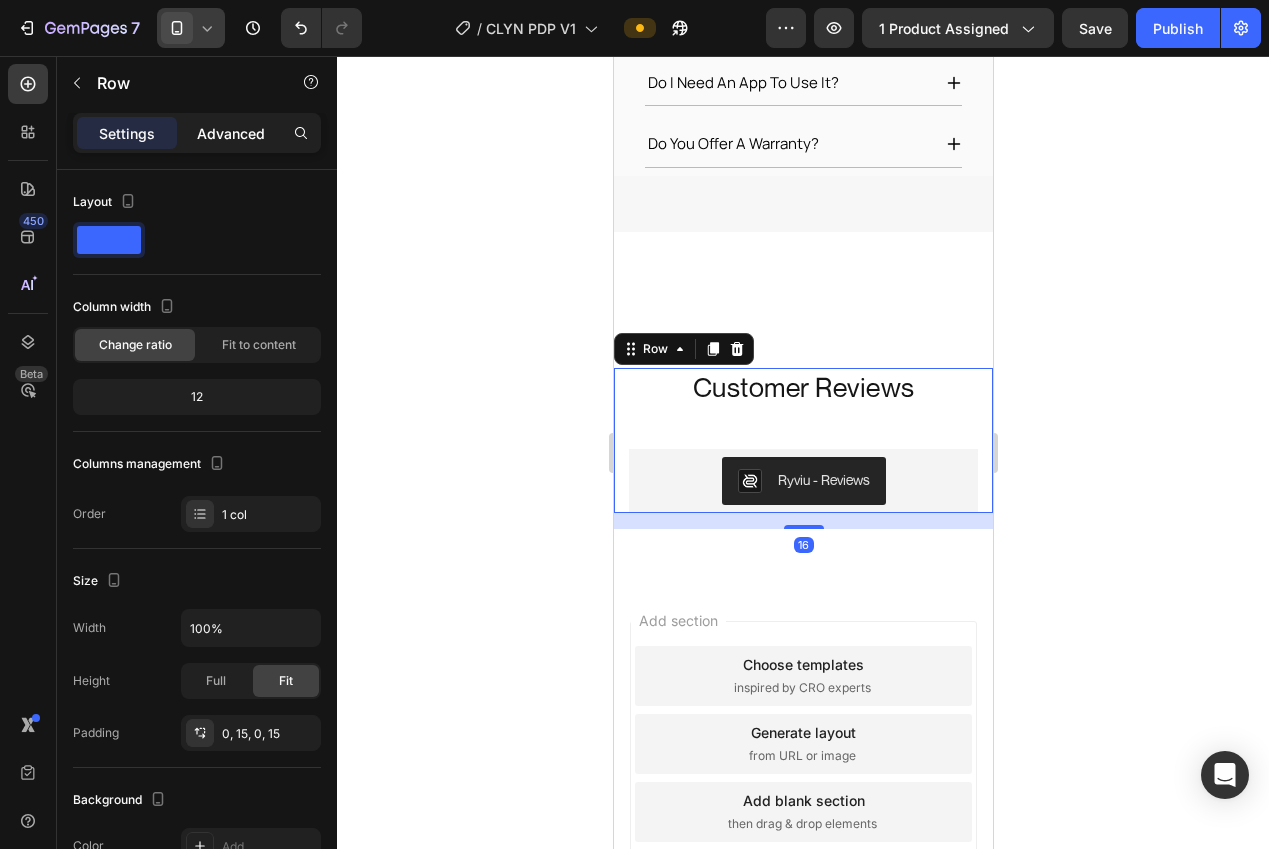 click on "Advanced" 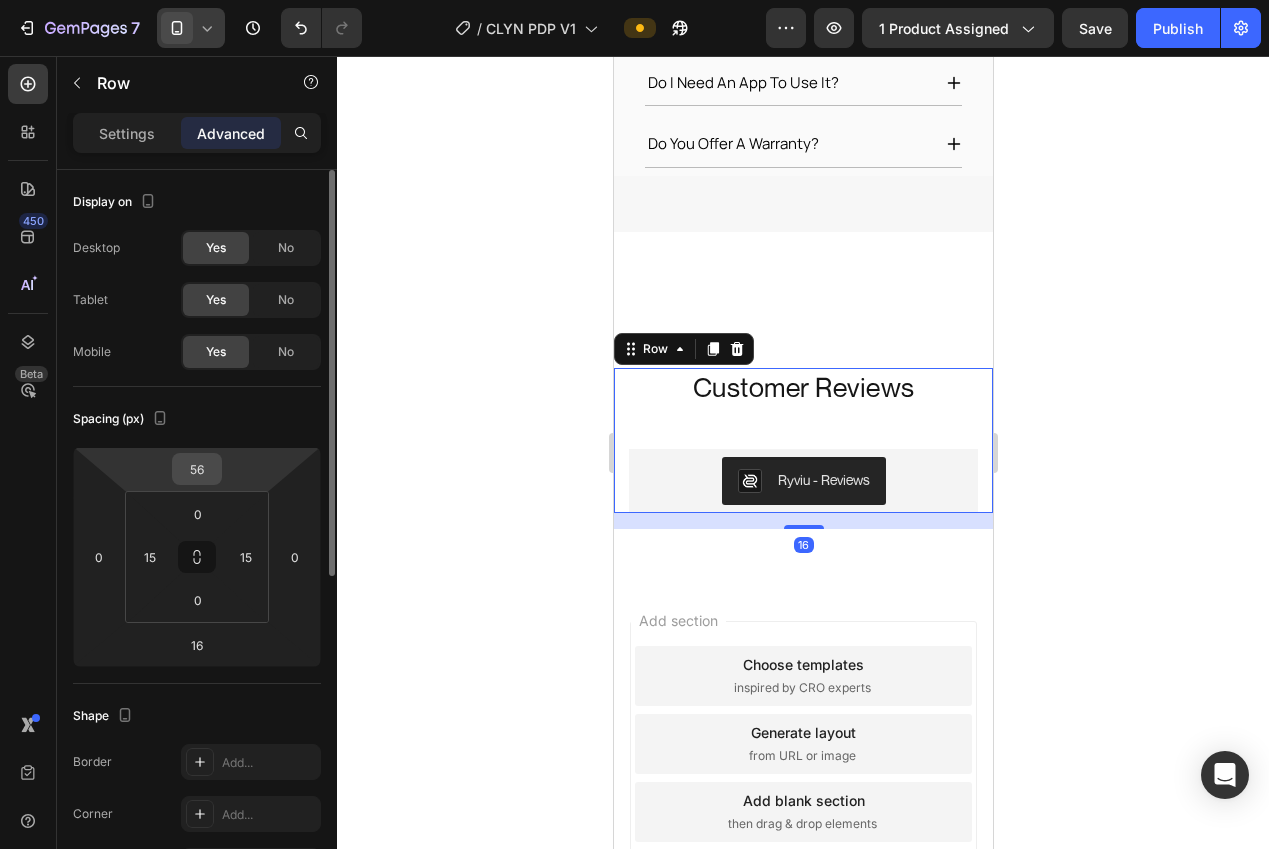 click on "56" at bounding box center (197, 469) 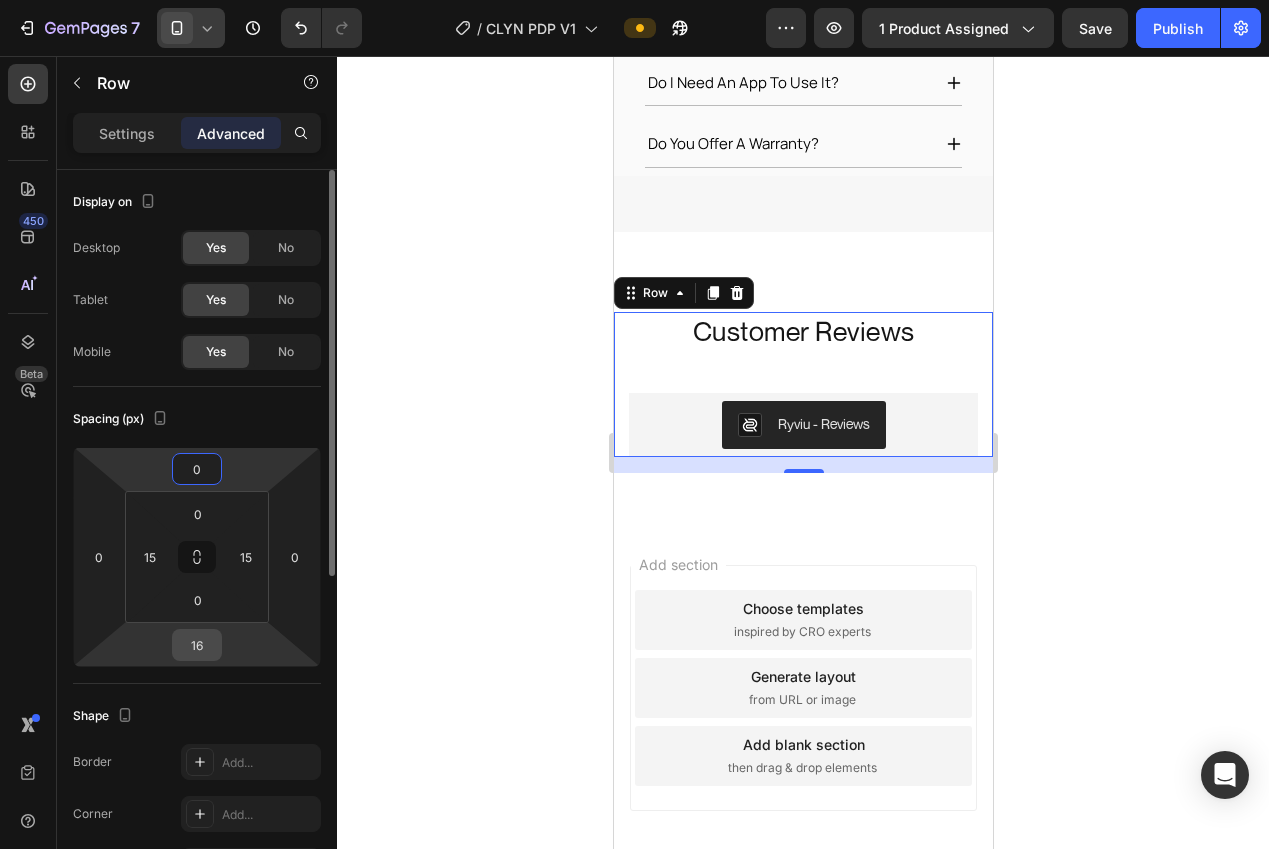 type on "0" 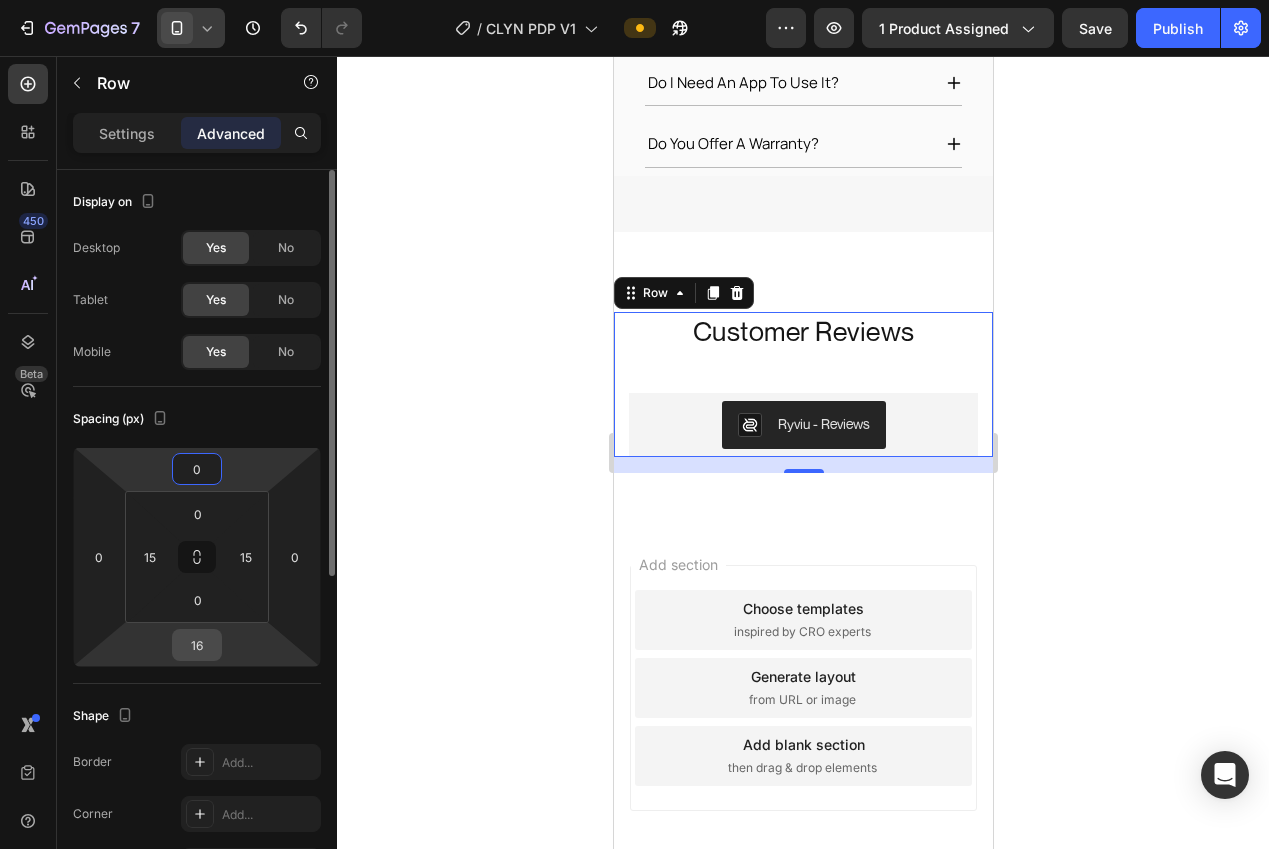 click on "16" at bounding box center [197, 645] 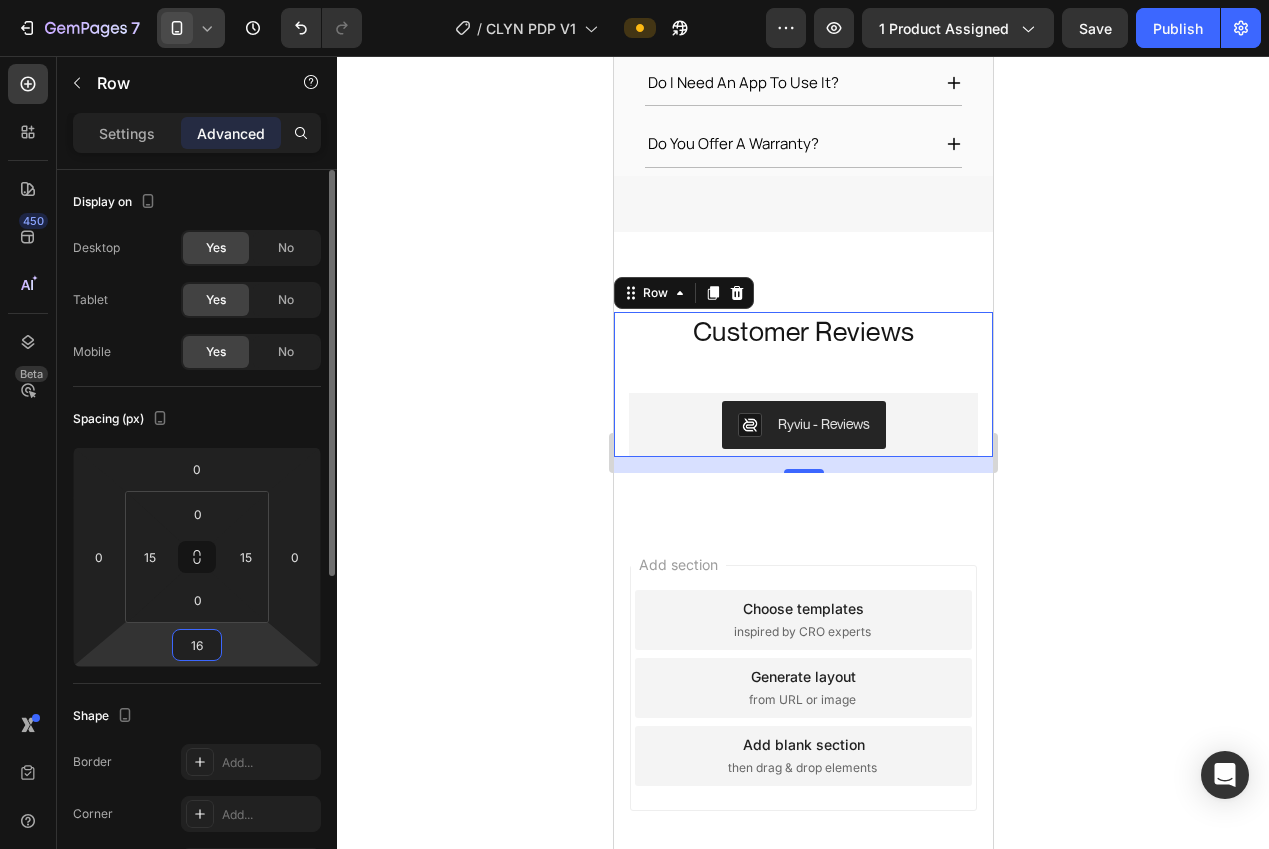 click on "16" at bounding box center (197, 645) 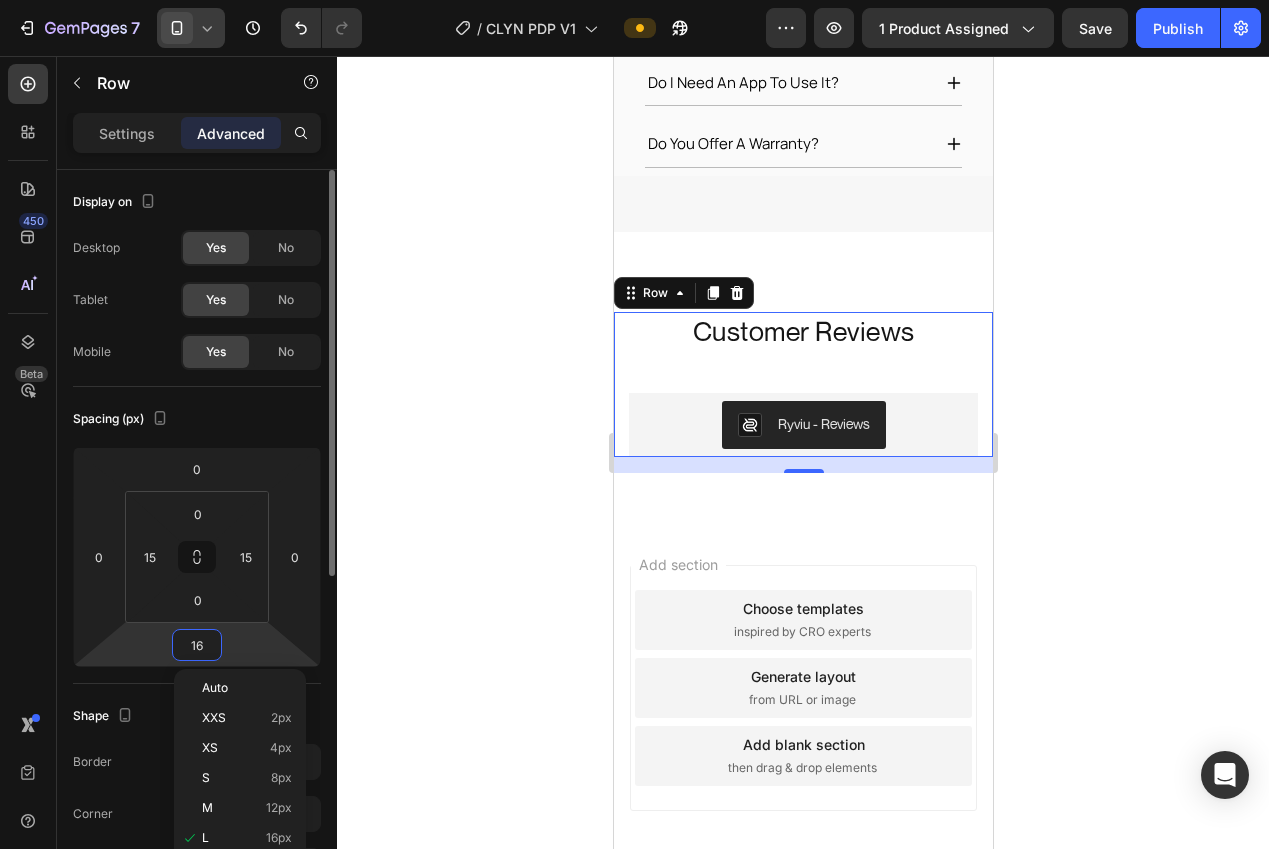 click on "16" at bounding box center (197, 645) 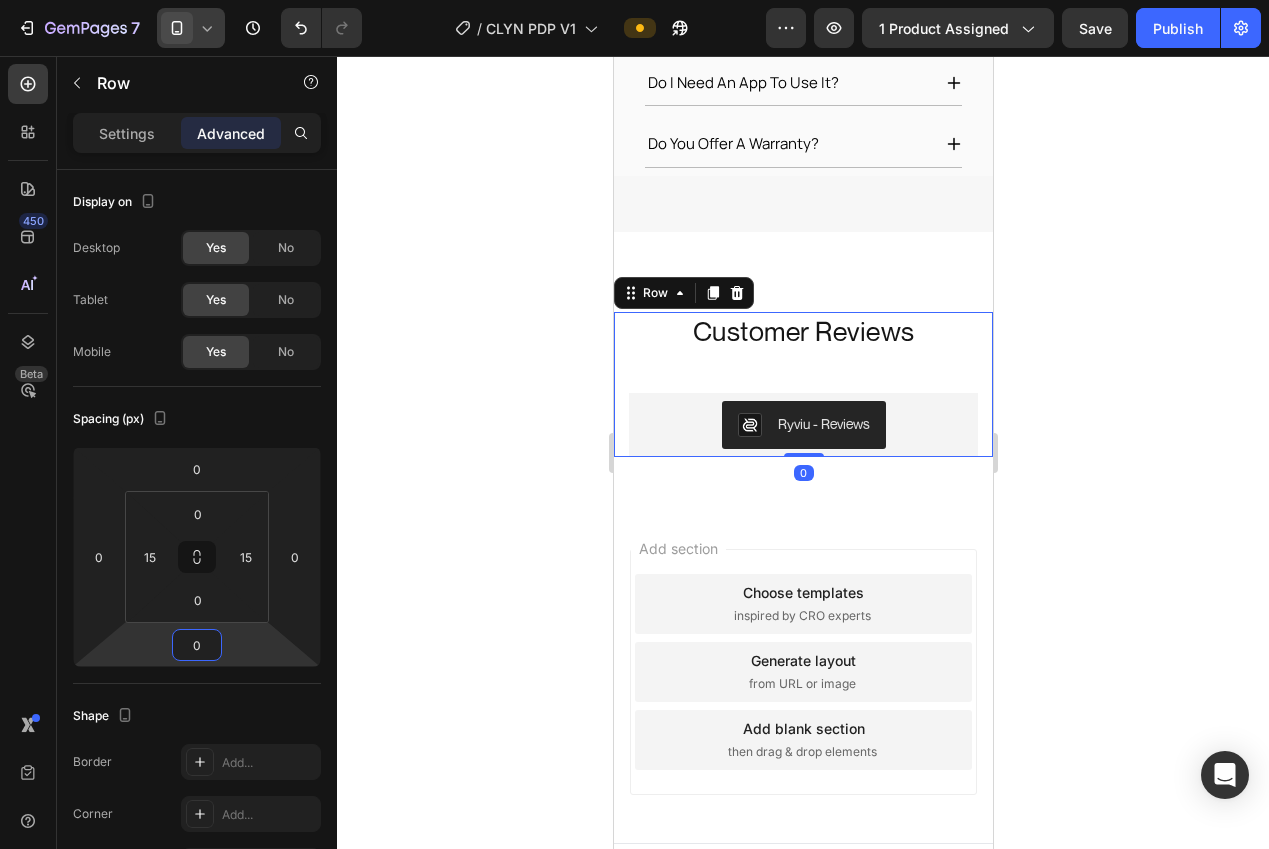 type on "0" 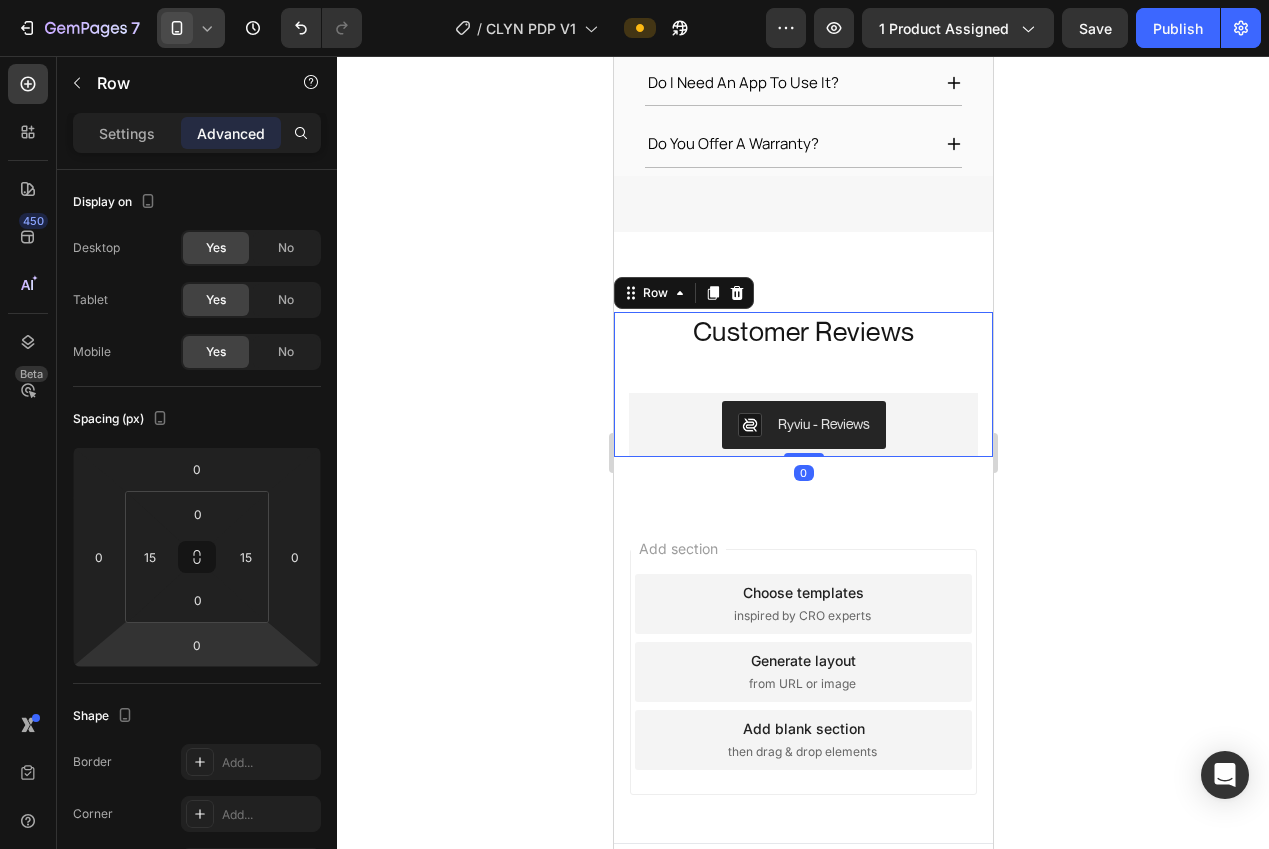 click 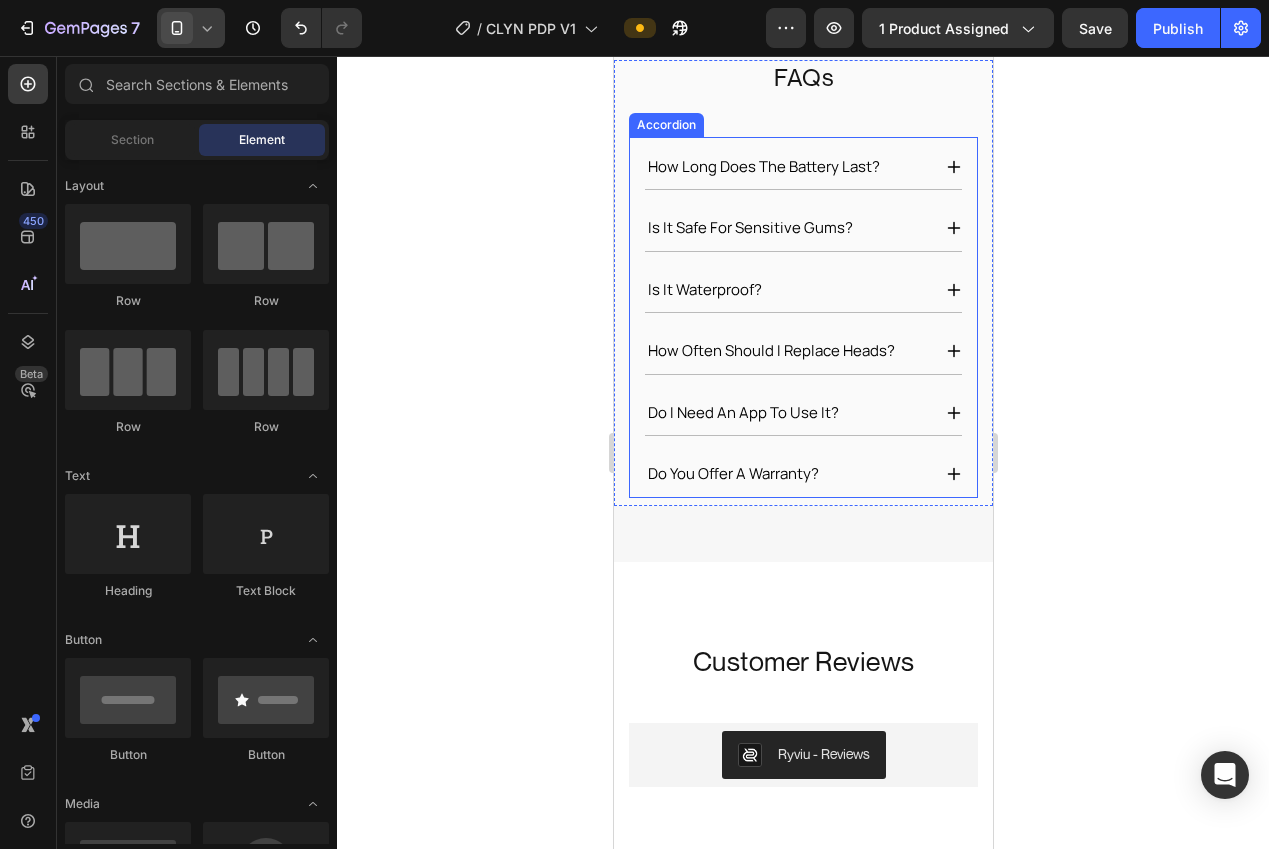 scroll, scrollTop: 4350, scrollLeft: 0, axis: vertical 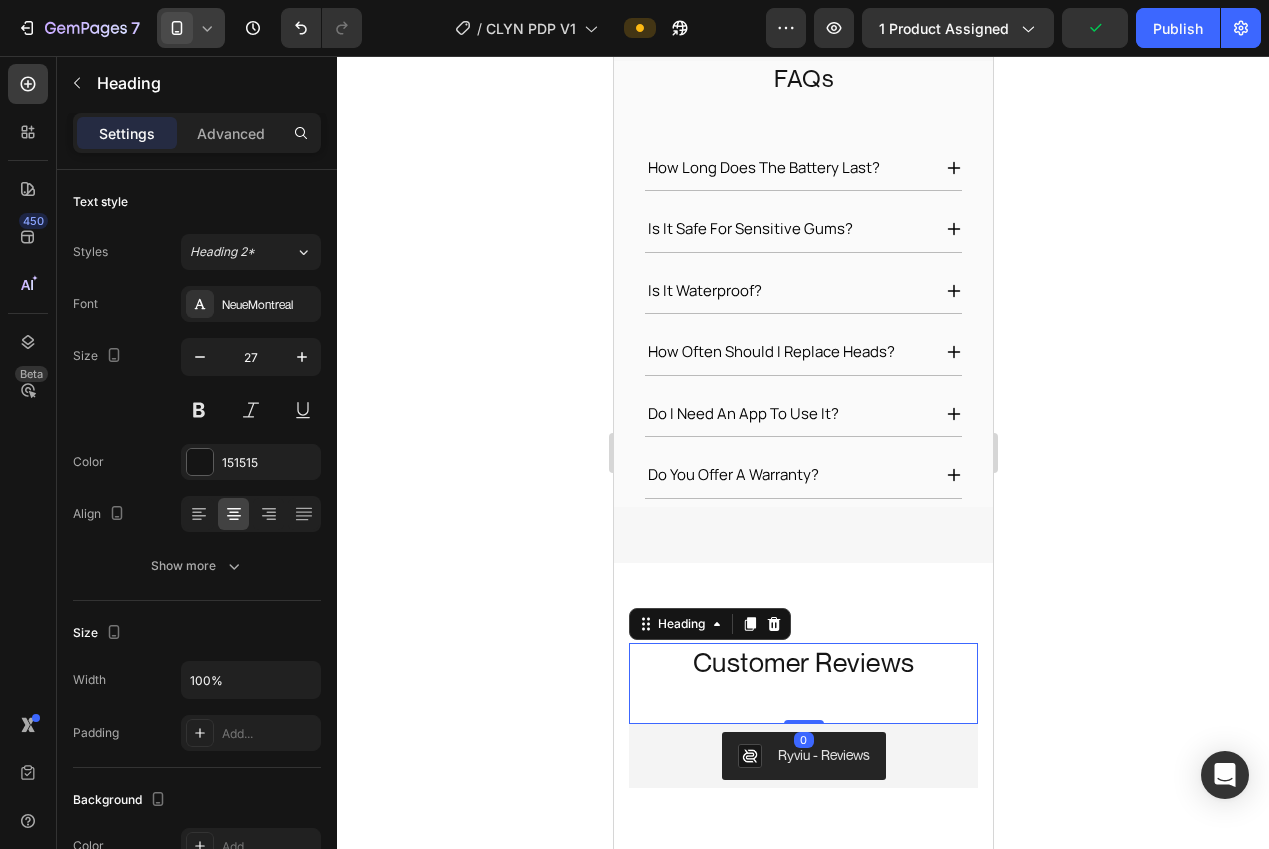 click on "Customer Reviews" at bounding box center (802, 662) 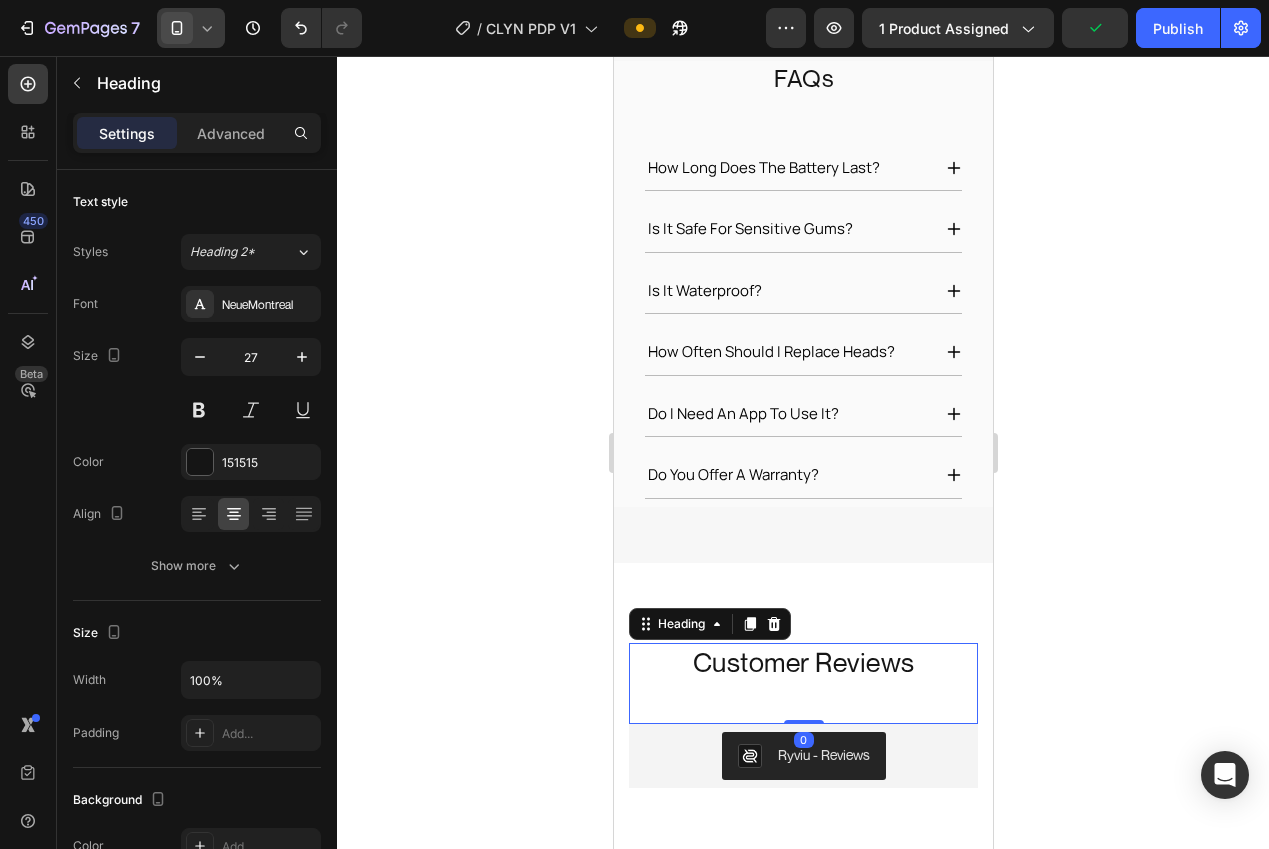 click on "Settings Advanced" at bounding box center (197, 141) 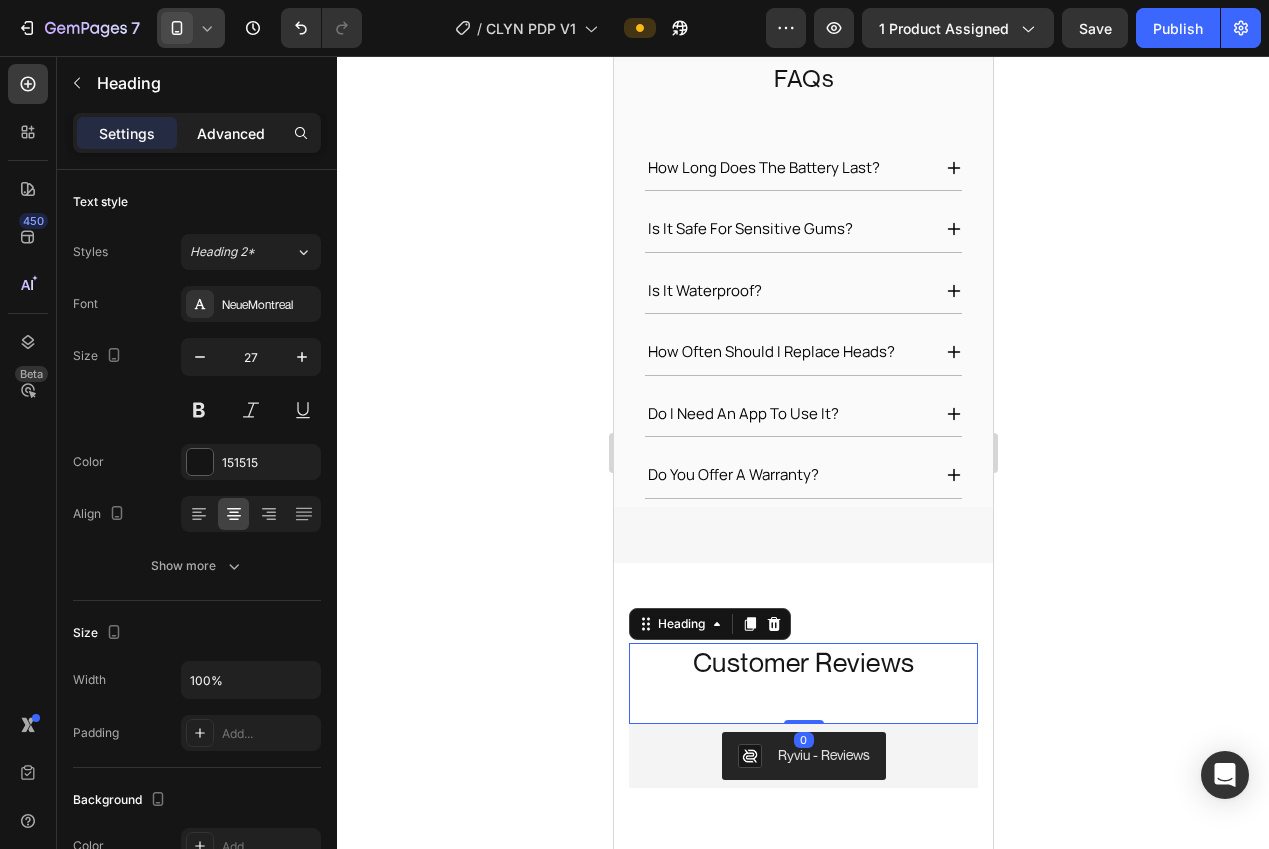 click on "Advanced" at bounding box center (231, 133) 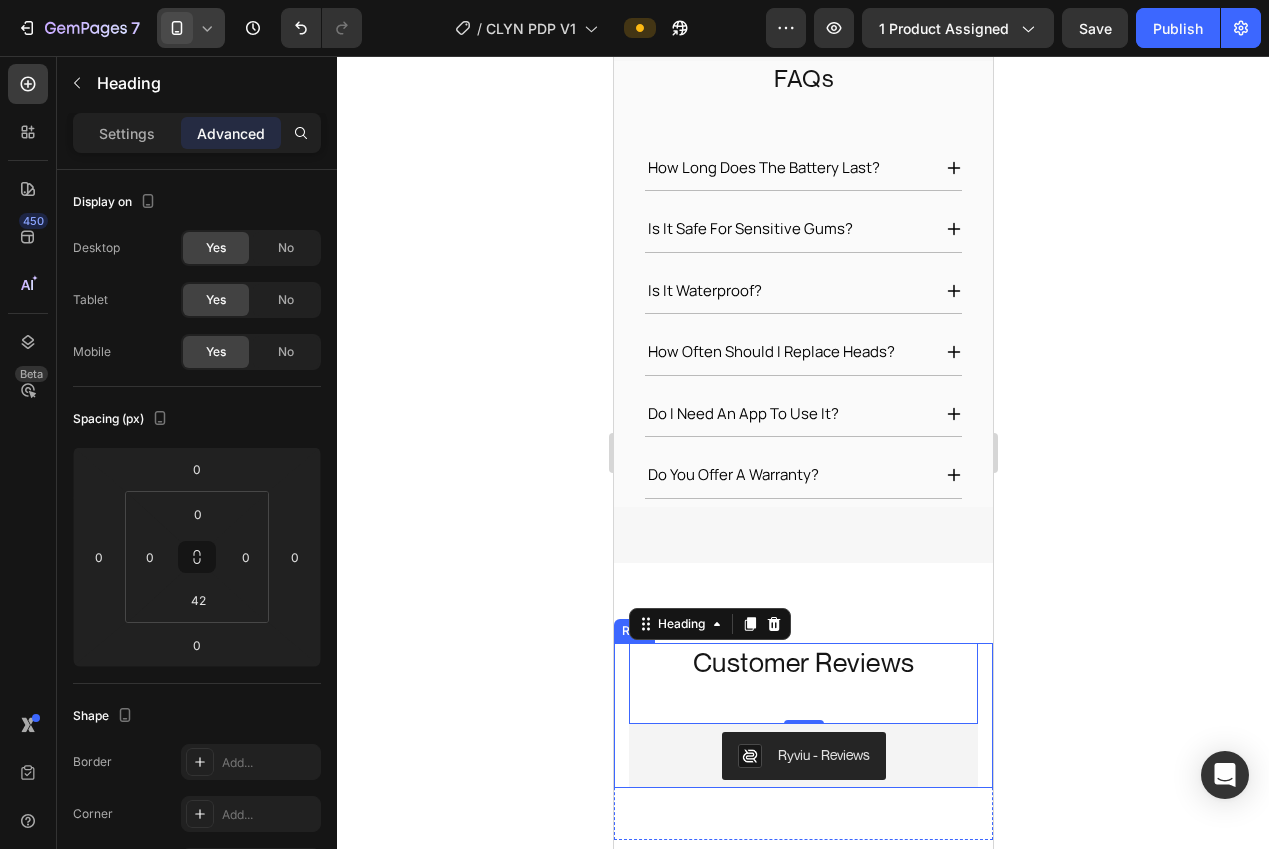 click on "Customer Reviews Heading   0 Ryviu - Reviews Ryviu Row" at bounding box center (802, 715) 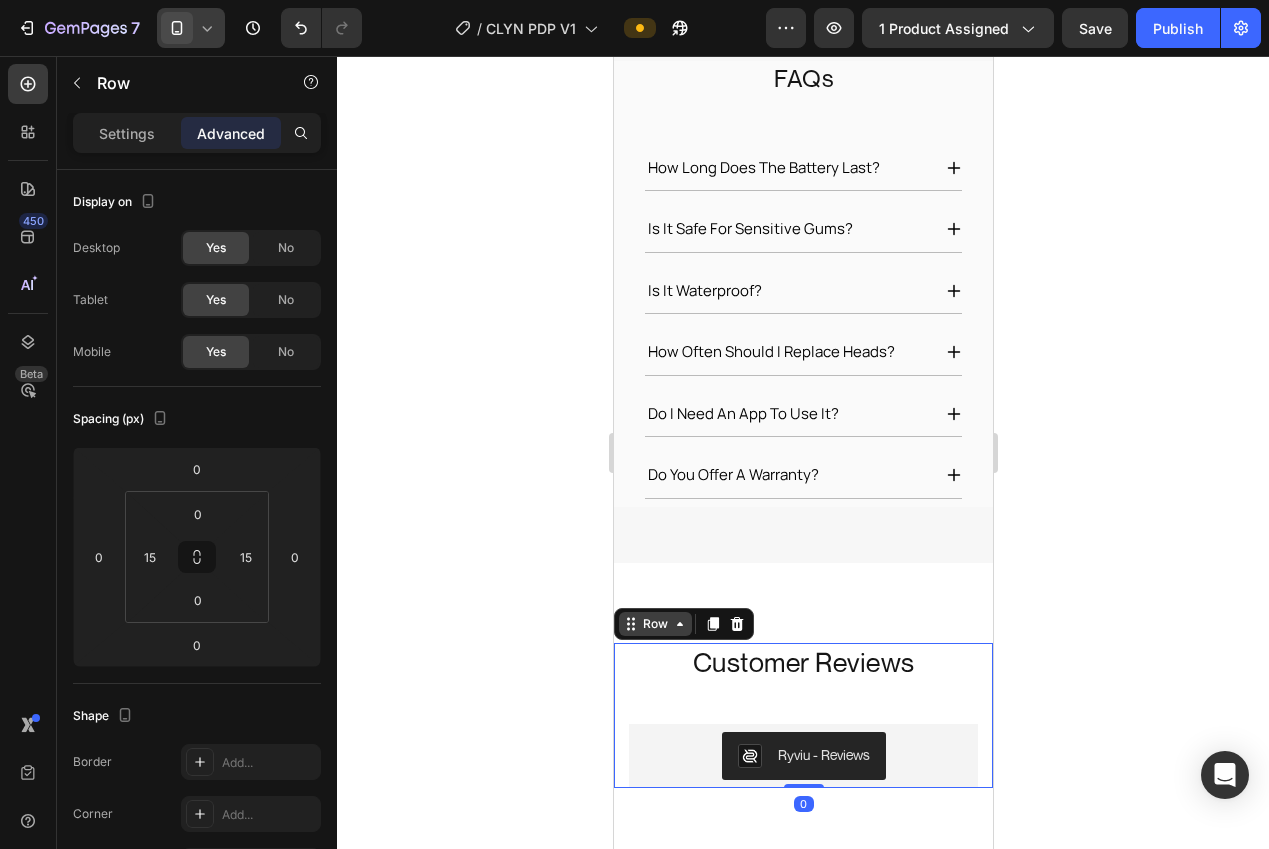 click on "Row" at bounding box center [654, 624] 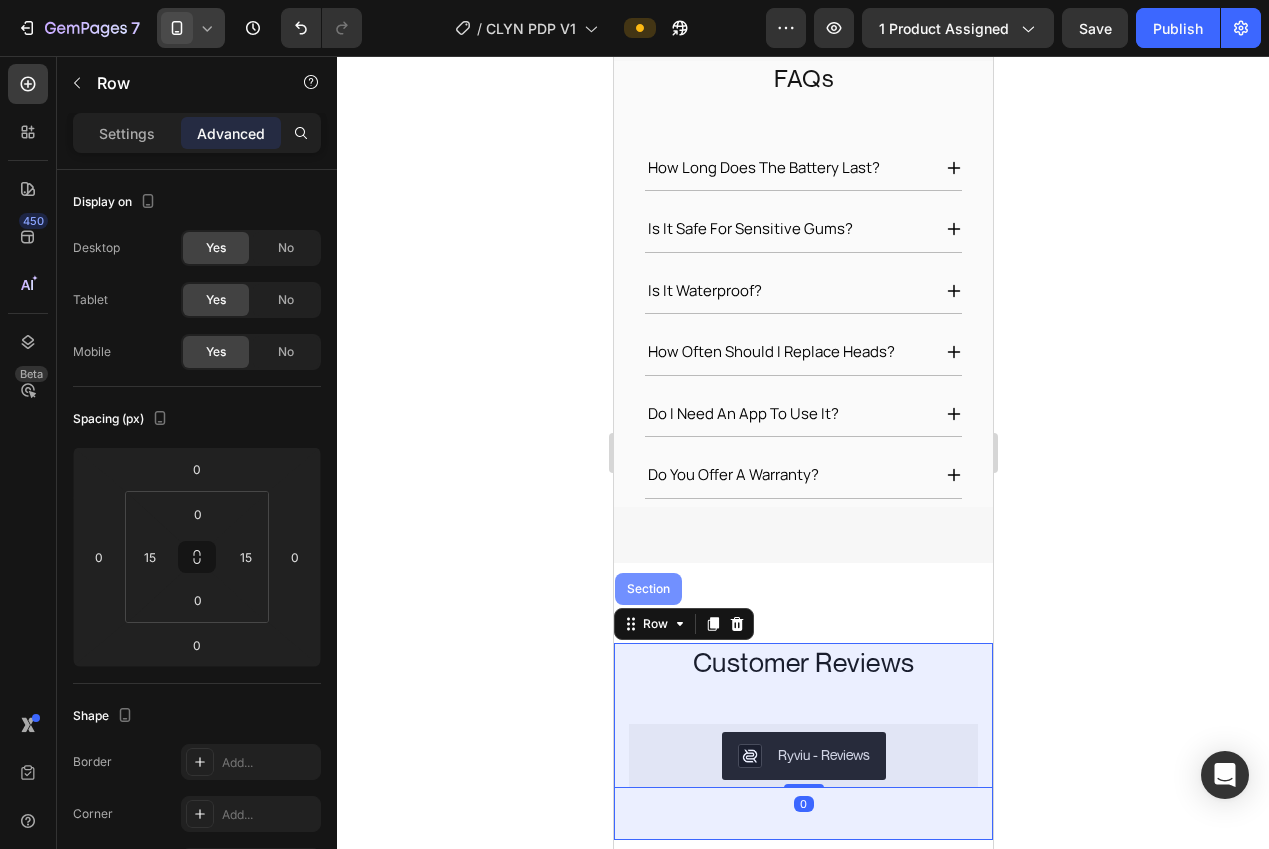 click on "Section" at bounding box center [647, 589] 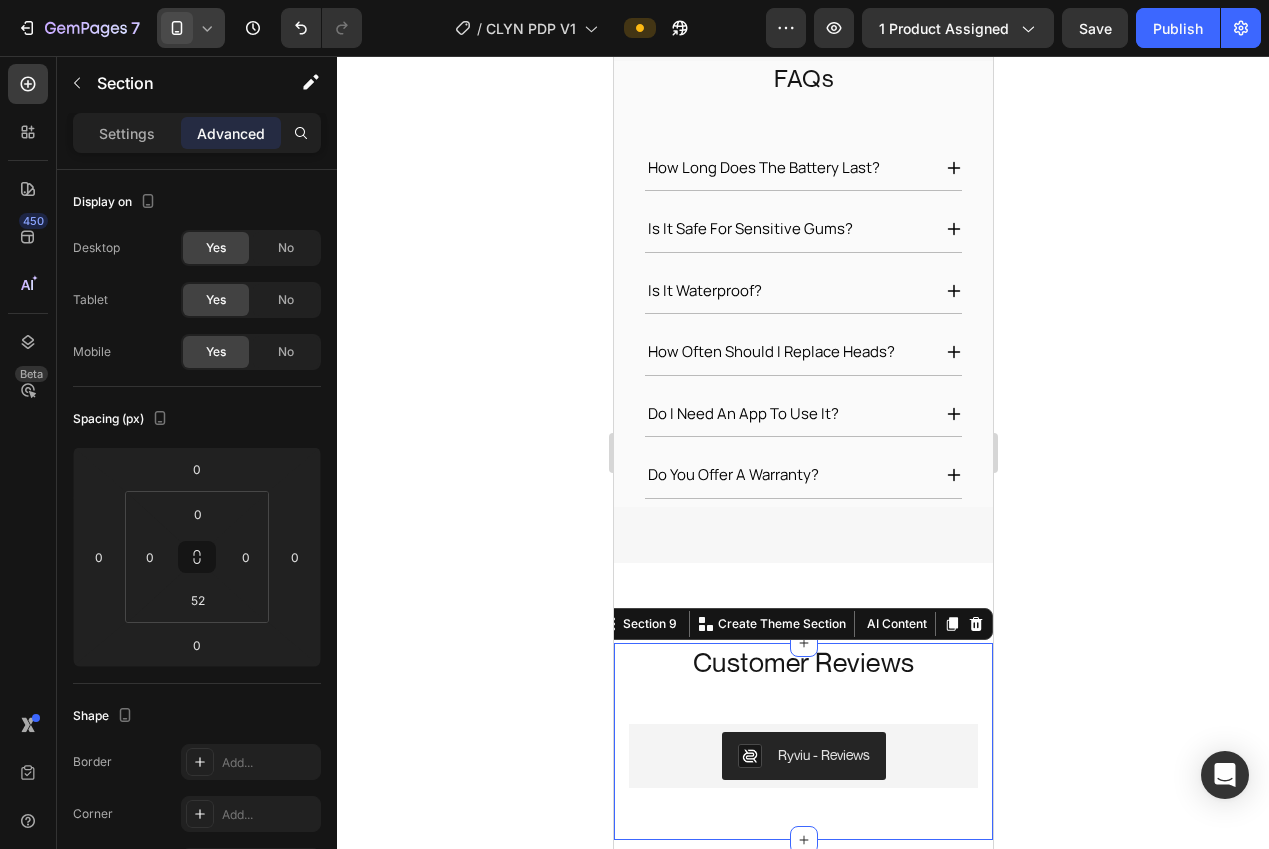 click 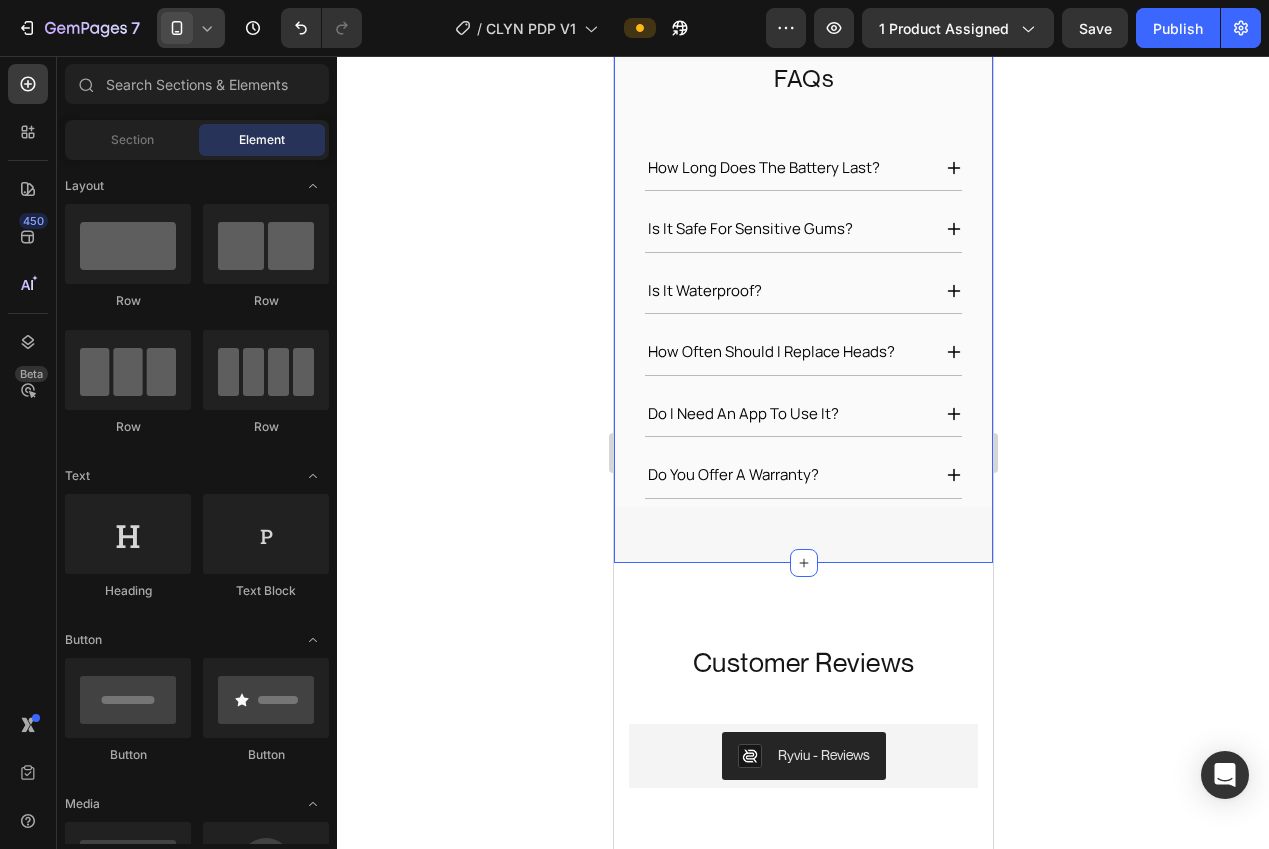 click on "FAQs Heading
how long does the battery last?
is it safe for sensitive gums?
is it waterproof?
how often should i replace heads?
do i need an app to use it?
do you offer a warranty? Accordion Row SH M7" at bounding box center [802, 284] 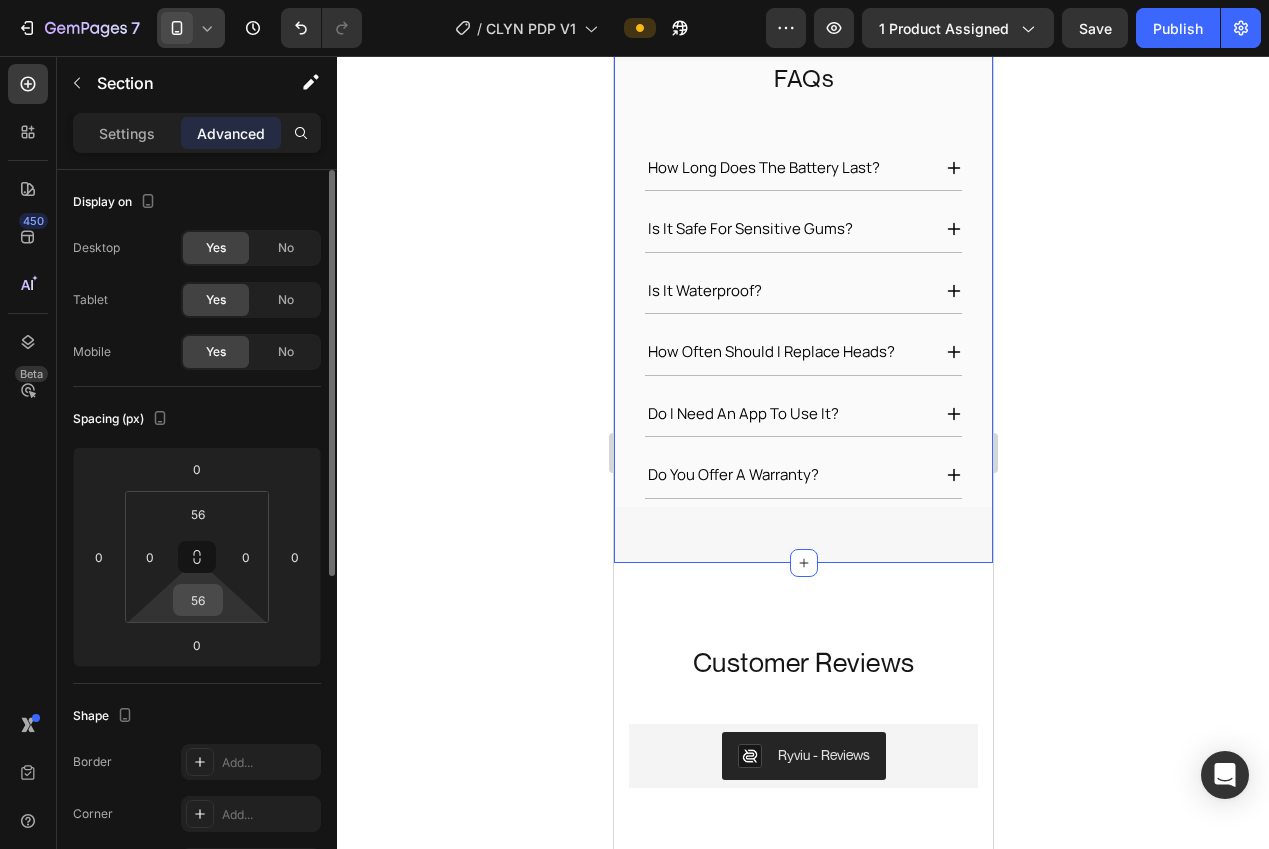 click on "56" at bounding box center [198, 600] 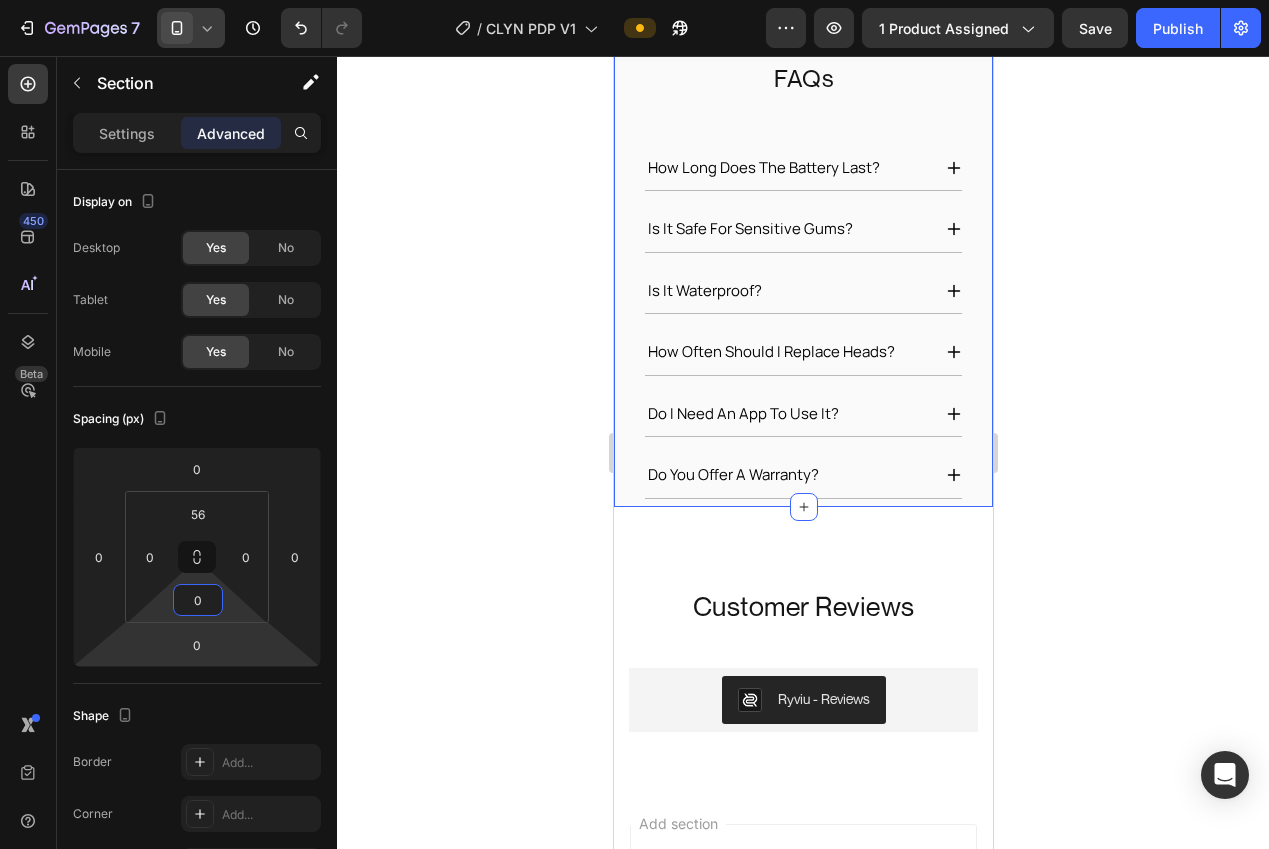 type on "56" 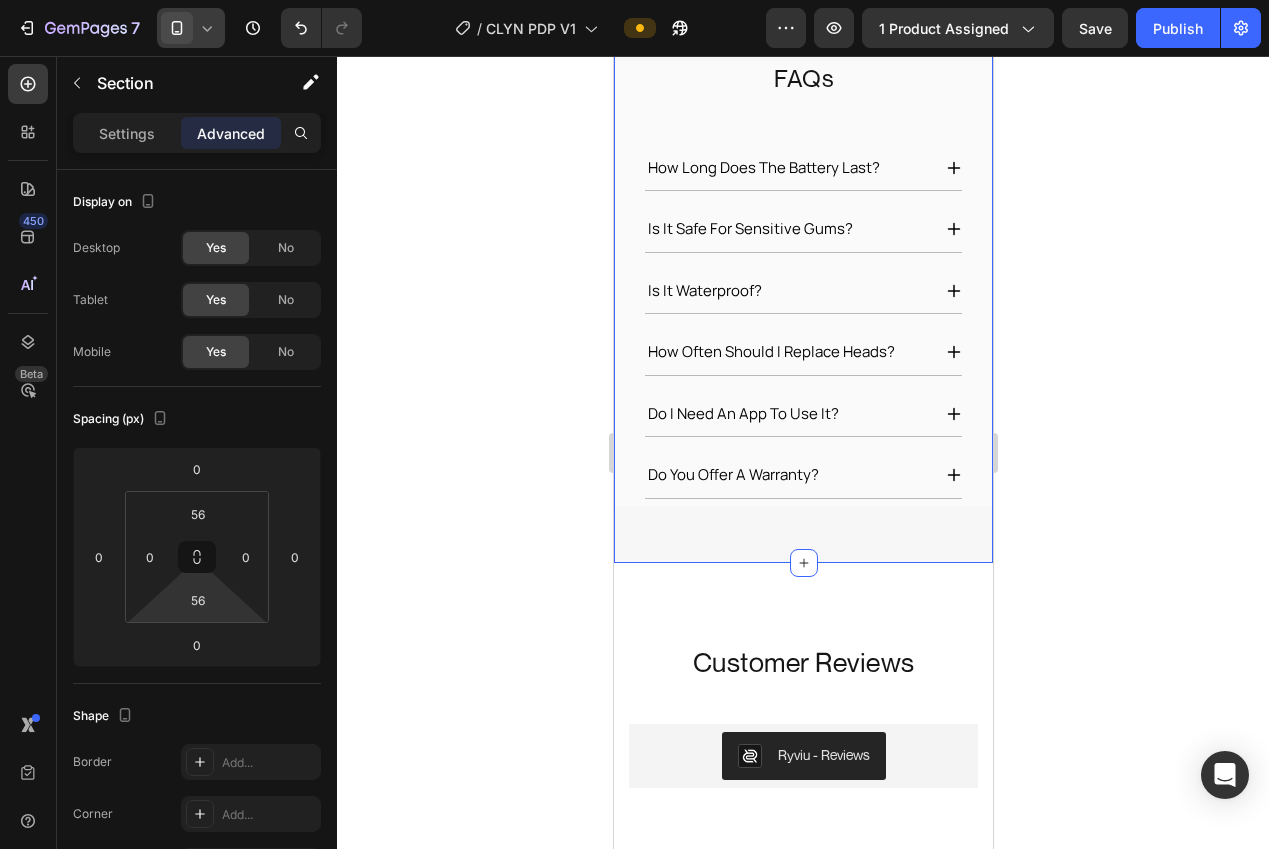 click 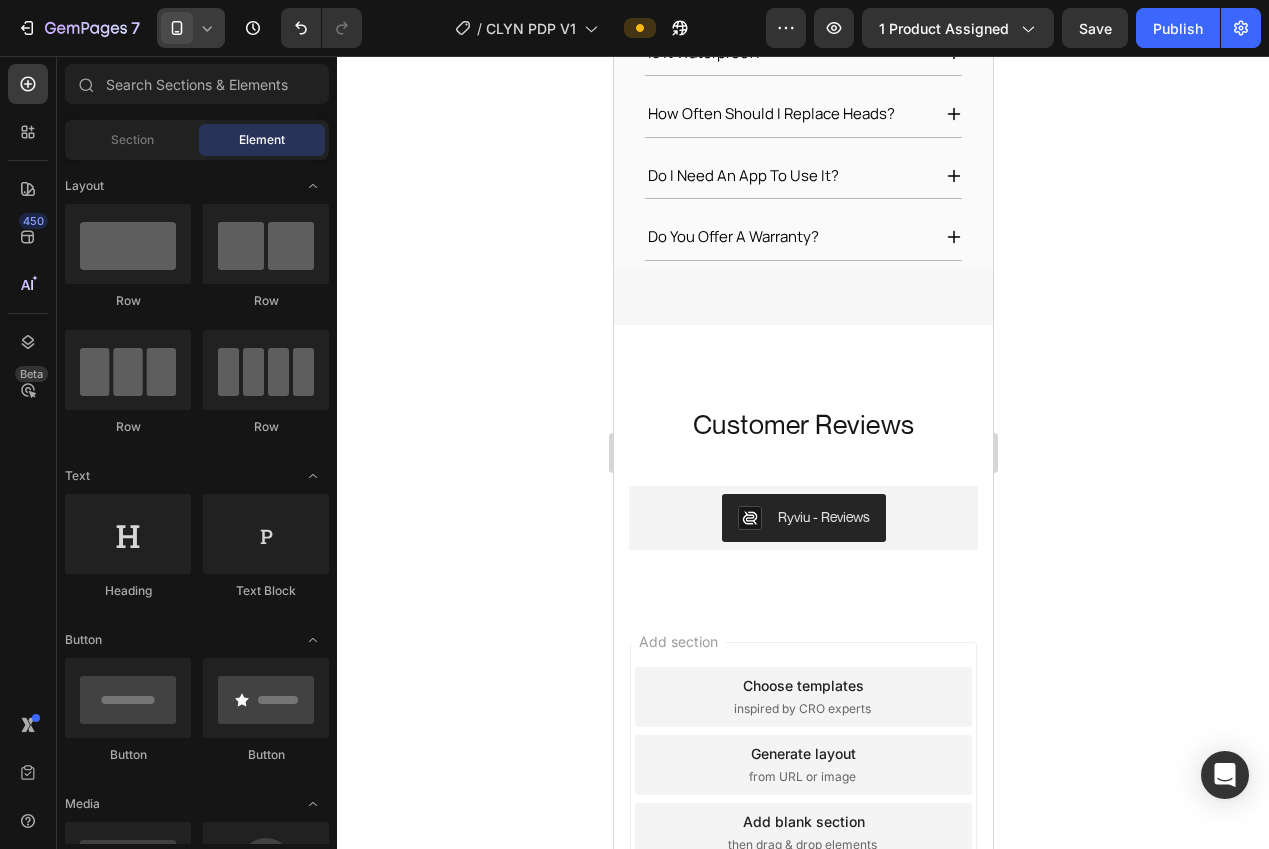 scroll, scrollTop: 4503, scrollLeft: 0, axis: vertical 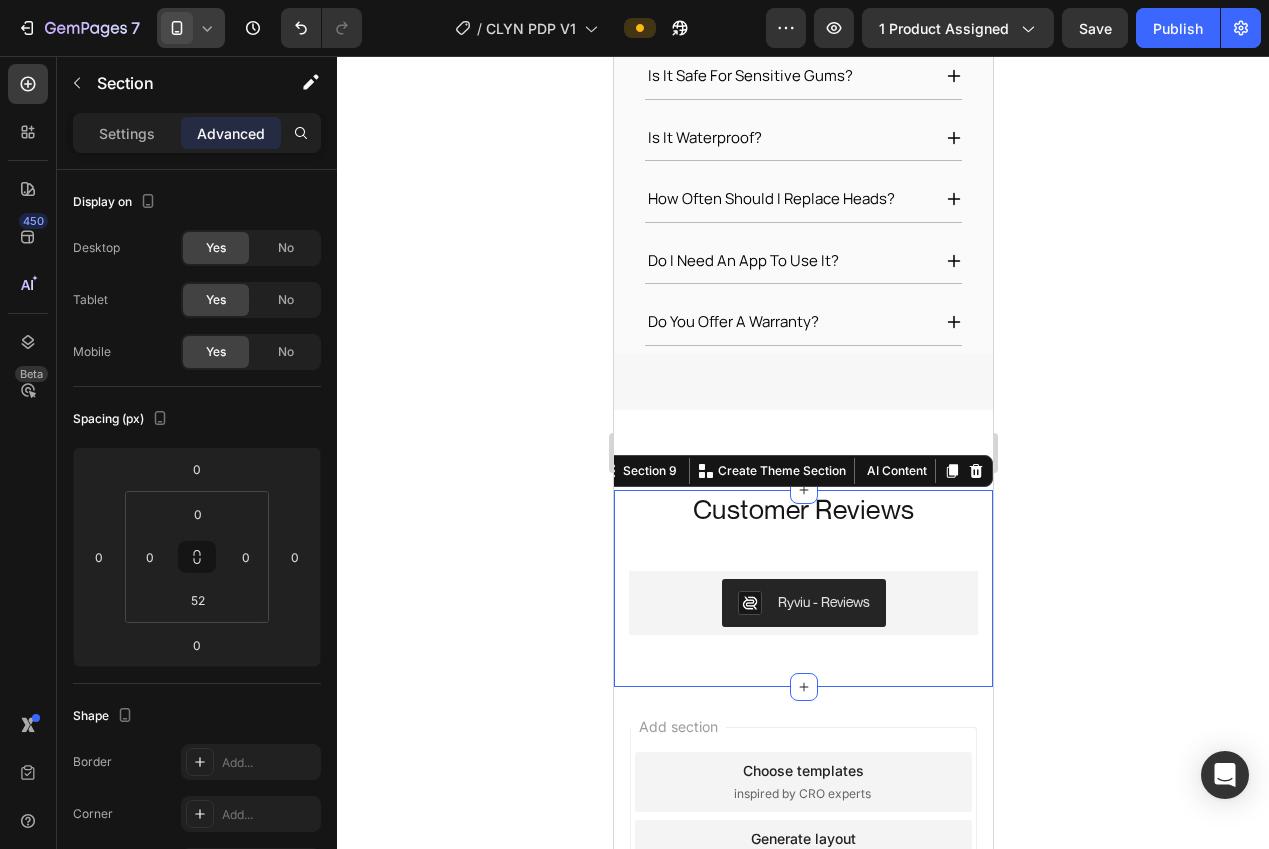 click on "Customer Reviews Heading Ryviu - Reviews Ryviu Row Section 9   Create Theme Section AI Content Write with GemAI What would you like to describe here? Tone and Voice Persuasive Product CLYN Brush Show more Generate" at bounding box center (802, 588) 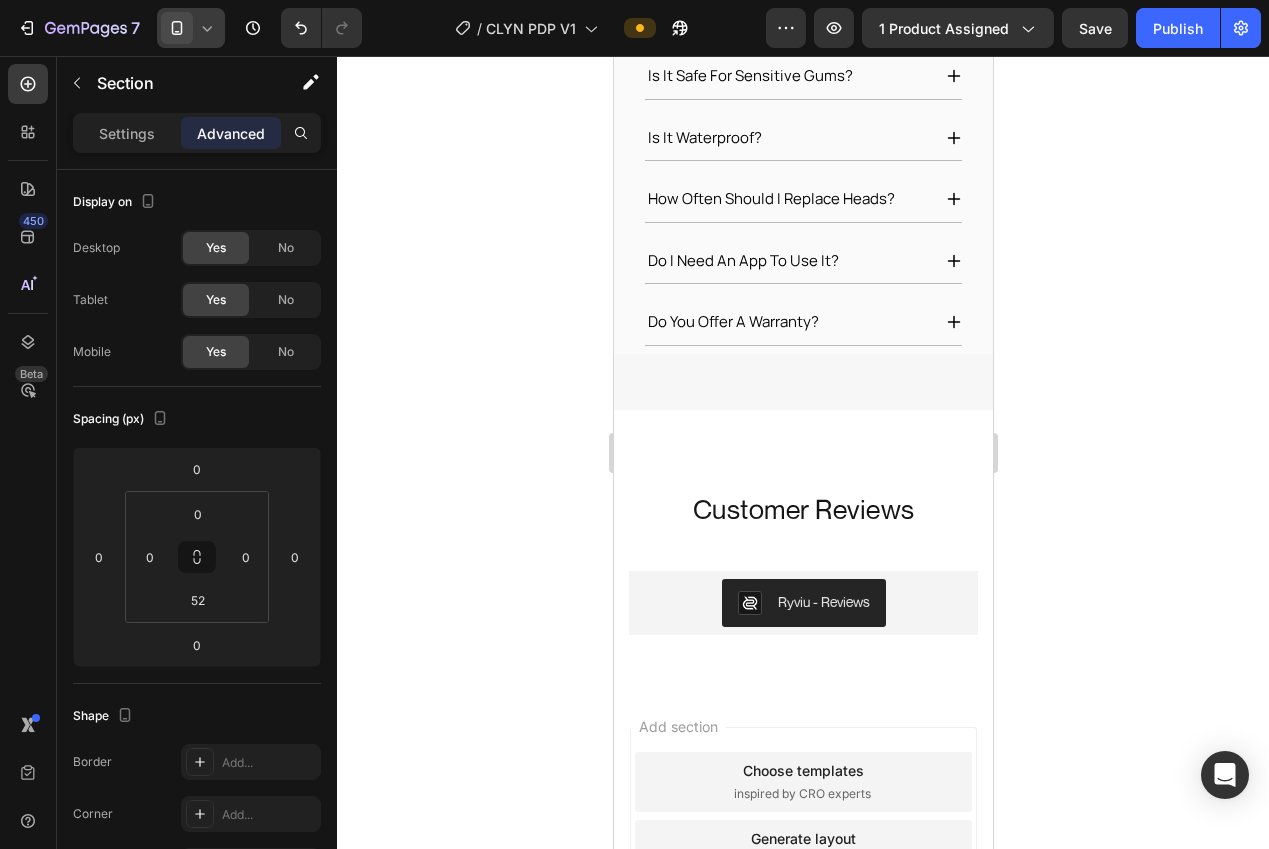 click on "Minimal Design. Maximum Clean. Heading Everything you need. Nothing you don’t.In ultra-sleek brushed metal. Text Block Minimal Design.  Maximum Clean. Heading Image Dentist-Approved Performance Text Block 32,000 sonic vibrations per minute sweep away plaque and buildup, without irritating gums. Get that just left the dentist clean, everytime. Text Block                Title Line Row Whisper-Quiet Cleaning Text Block Reduces calcium and magnesium — the two minerals most commonly associated with dry skin, brittle hair, and mineral buildup. Text Block Row                Title Line 40+ Day Battery Life Text Block Brush at home or on the go without thinking about your charger. One full charge lasts over a month. Text Block Row                Title Line A Brush You Won't Want To Hide Text Block Built from sleek, matte-finish metal. Durable, minimalist, and designed to look as good as it performs. Text Block Row Row Row Section 4 FAQs Heading
how long does the battery last?
Row" at bounding box center (802, -1860) 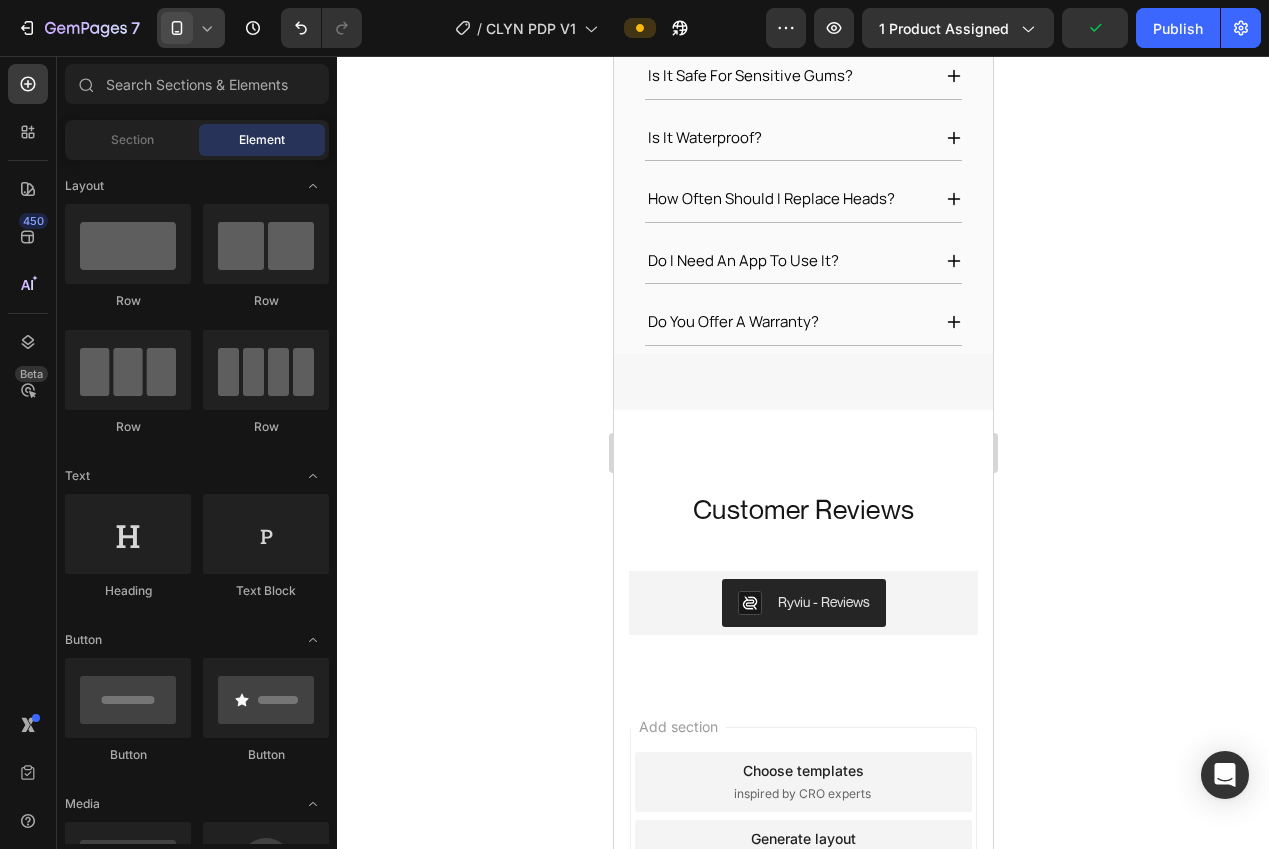 click on "Minimal Design. Maximum Clean. Heading Everything you need. Nothing you don’t.In ultra-sleek brushed metal. Text Block Minimal Design.  Maximum Clean. Heading Image Dentist-Approved Performance Text Block 32,000 sonic vibrations per minute sweep away plaque and buildup, without irritating gums. Get that just left the dentist clean, everytime. Text Block                Title Line Row Whisper-Quiet Cleaning Text Block Reduces calcium and magnesium — the two minerals most commonly associated with dry skin, brittle hair, and mineral buildup. Text Block Row                Title Line 40+ Day Battery Life Text Block Brush at home or on the go without thinking about your charger. One full charge lasts over a month. Text Block Row                Title Line A Brush You Won't Want To Hide Text Block Built from sleek, matte-finish metal. Durable, minimalist, and designed to look as good as it performs. Text Block Row Row Row Section 4 FAQs Heading
how long does the battery last?
Row" at bounding box center [802, -1860] 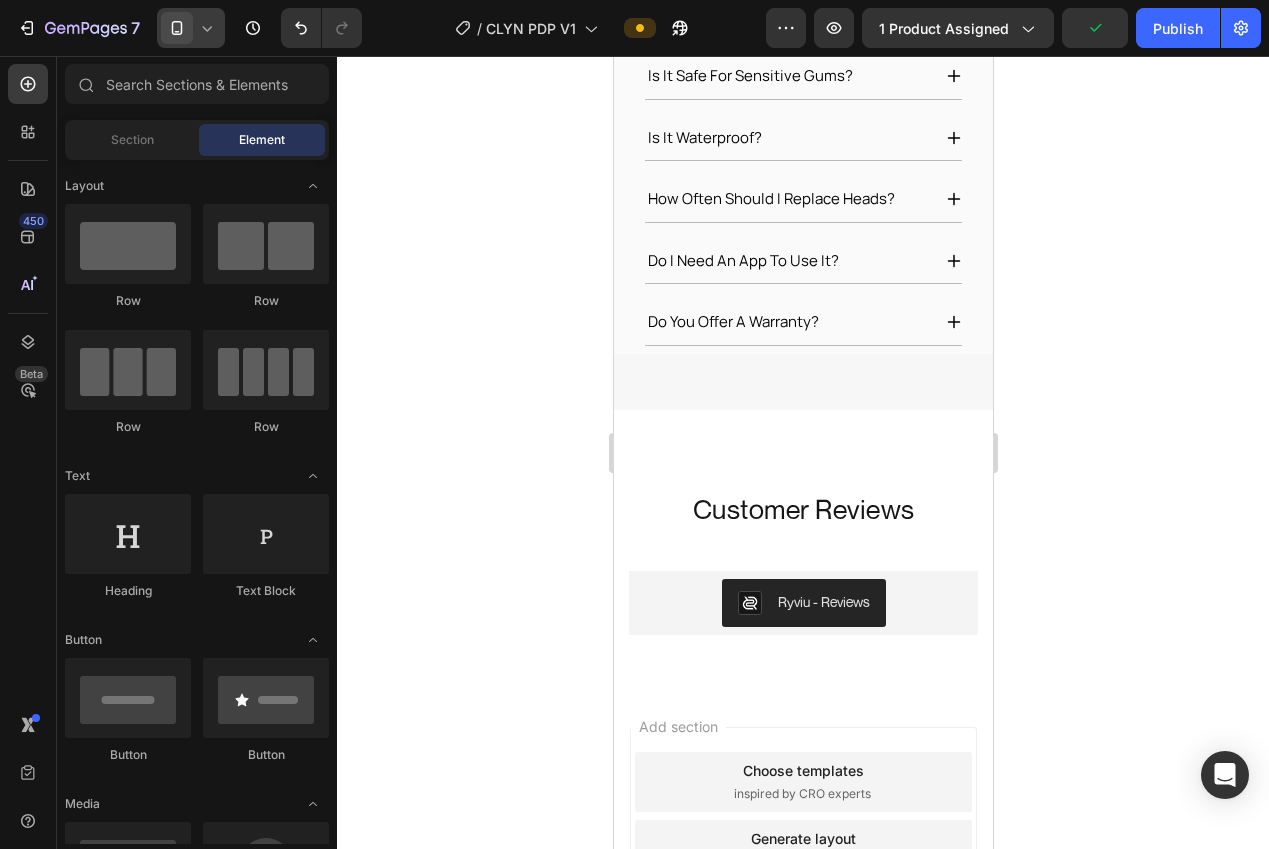 click 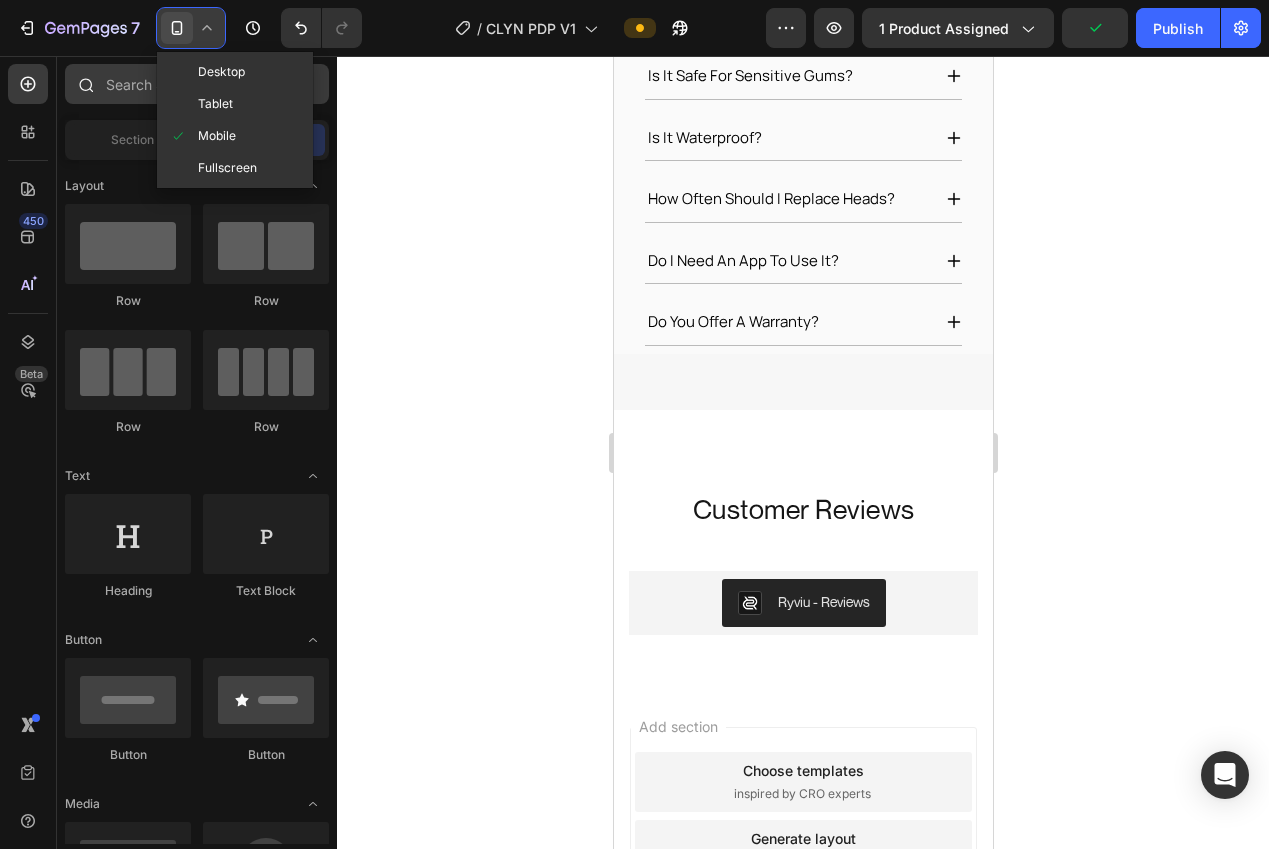 click on "Desktop" at bounding box center (221, 72) 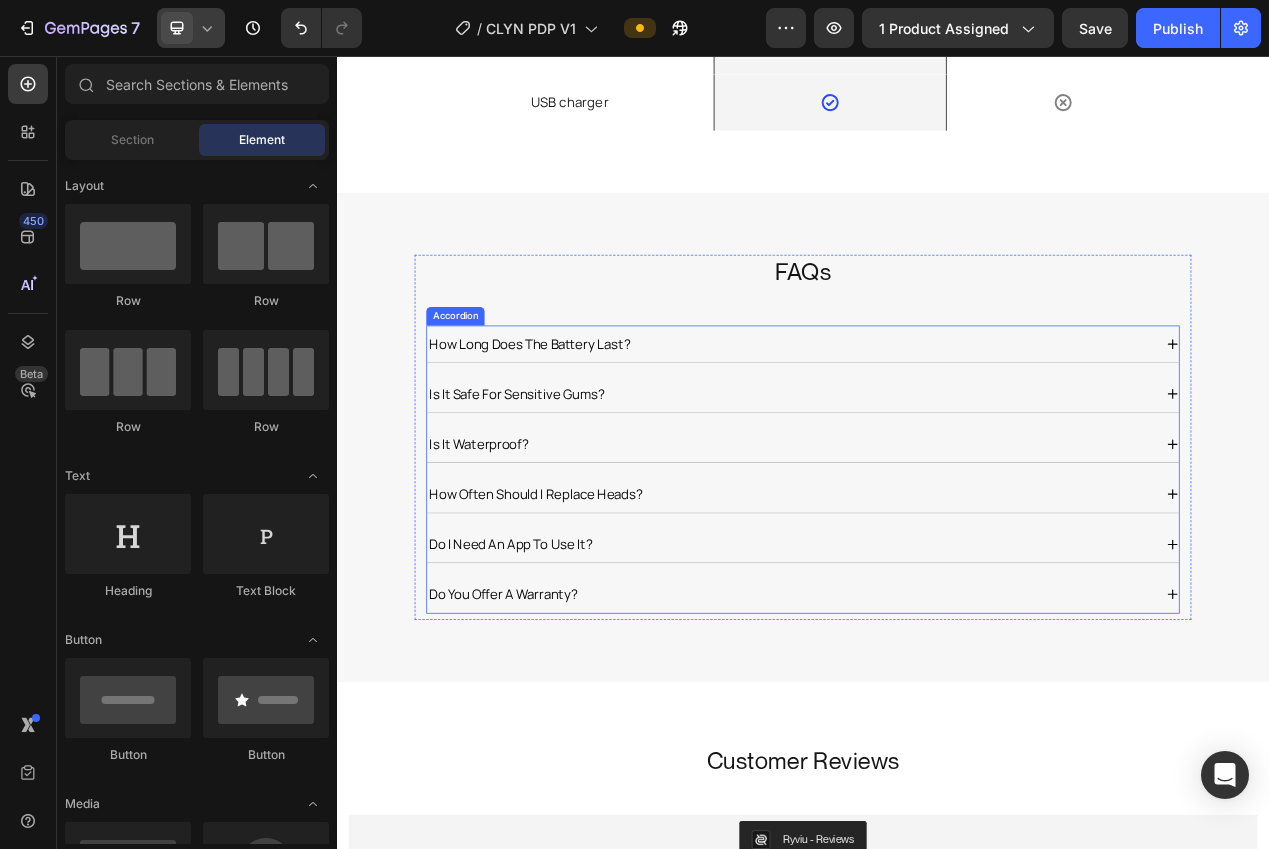 scroll, scrollTop: 3933, scrollLeft: 0, axis: vertical 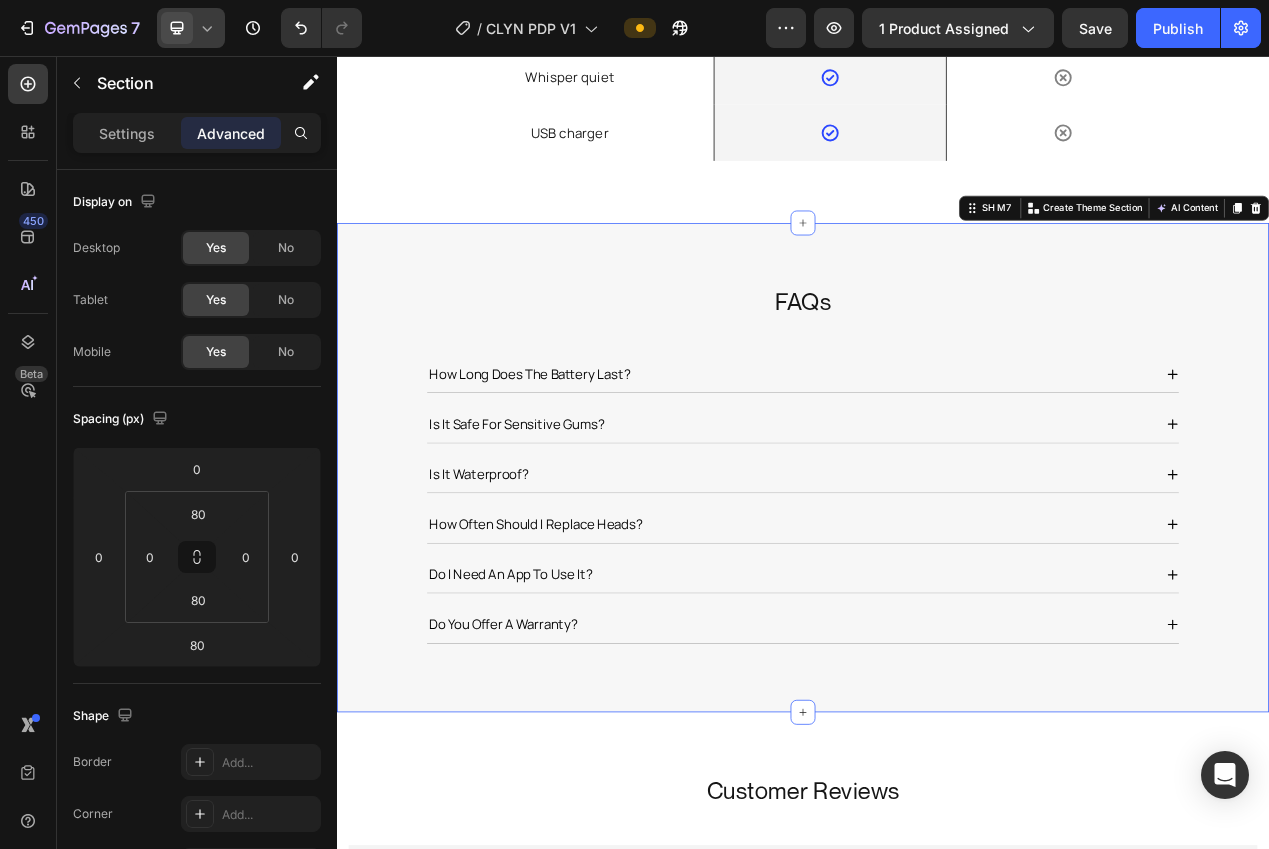 click on "FAQs Heading
how long does the battery last?
is it safe for sensitive gums?
is it waterproof?
how often should i replace heads?
do i need an app to use it?
do you offer a warranty? Accordion Row SH M7   Create Theme Section AI Content Write with GemAI What would you like to describe here? Tone and Voice Persuasive Product CLYN Brush Show more Generate" at bounding box center (937, 586) 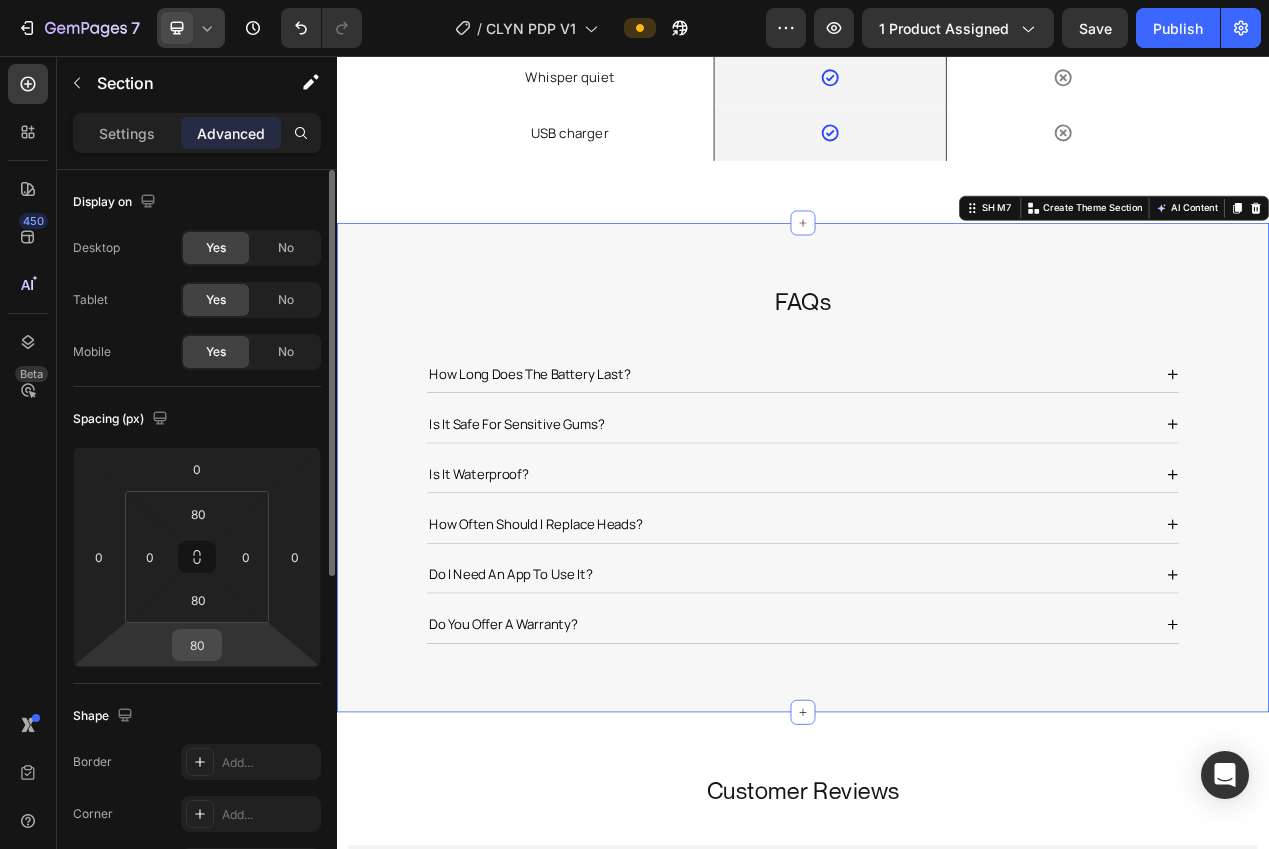 click on "80" at bounding box center (197, 645) 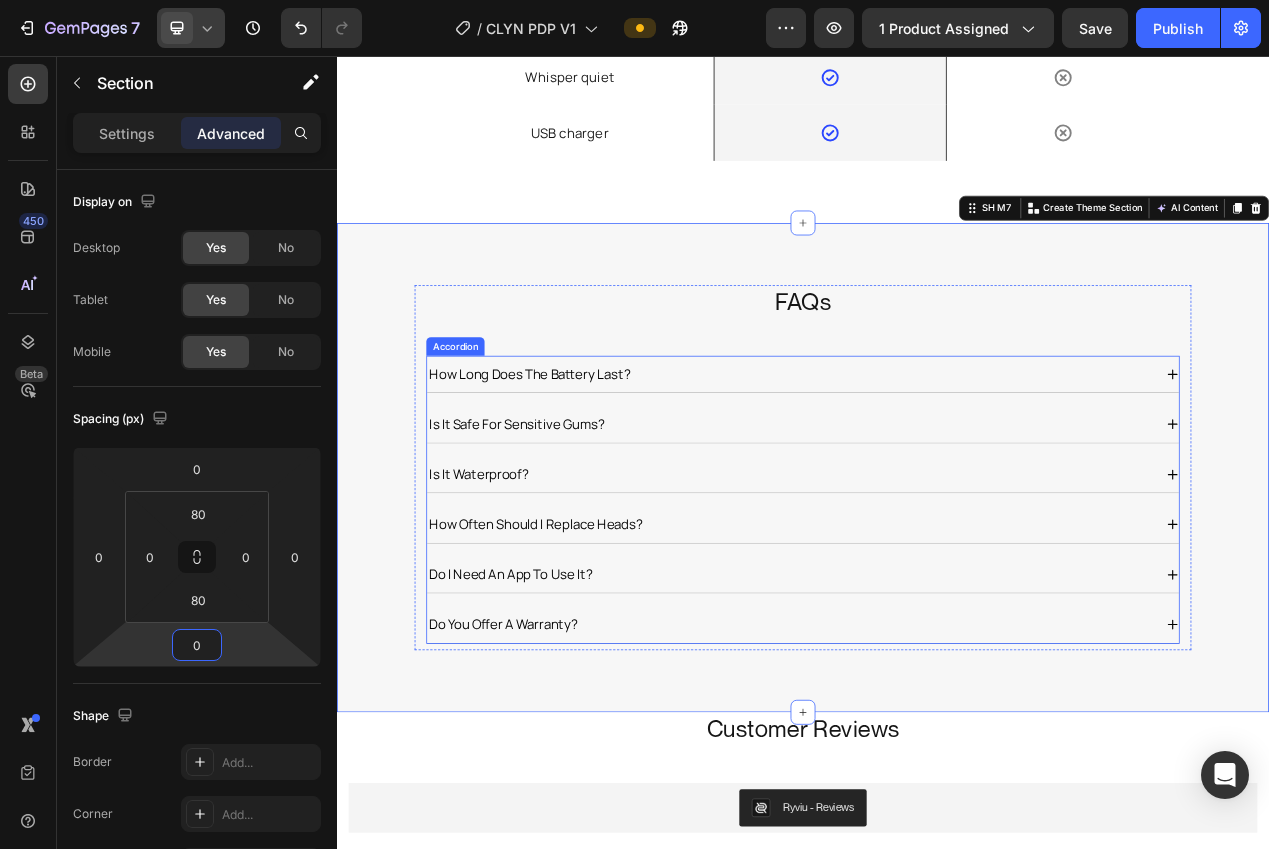 scroll, scrollTop: 4012, scrollLeft: 0, axis: vertical 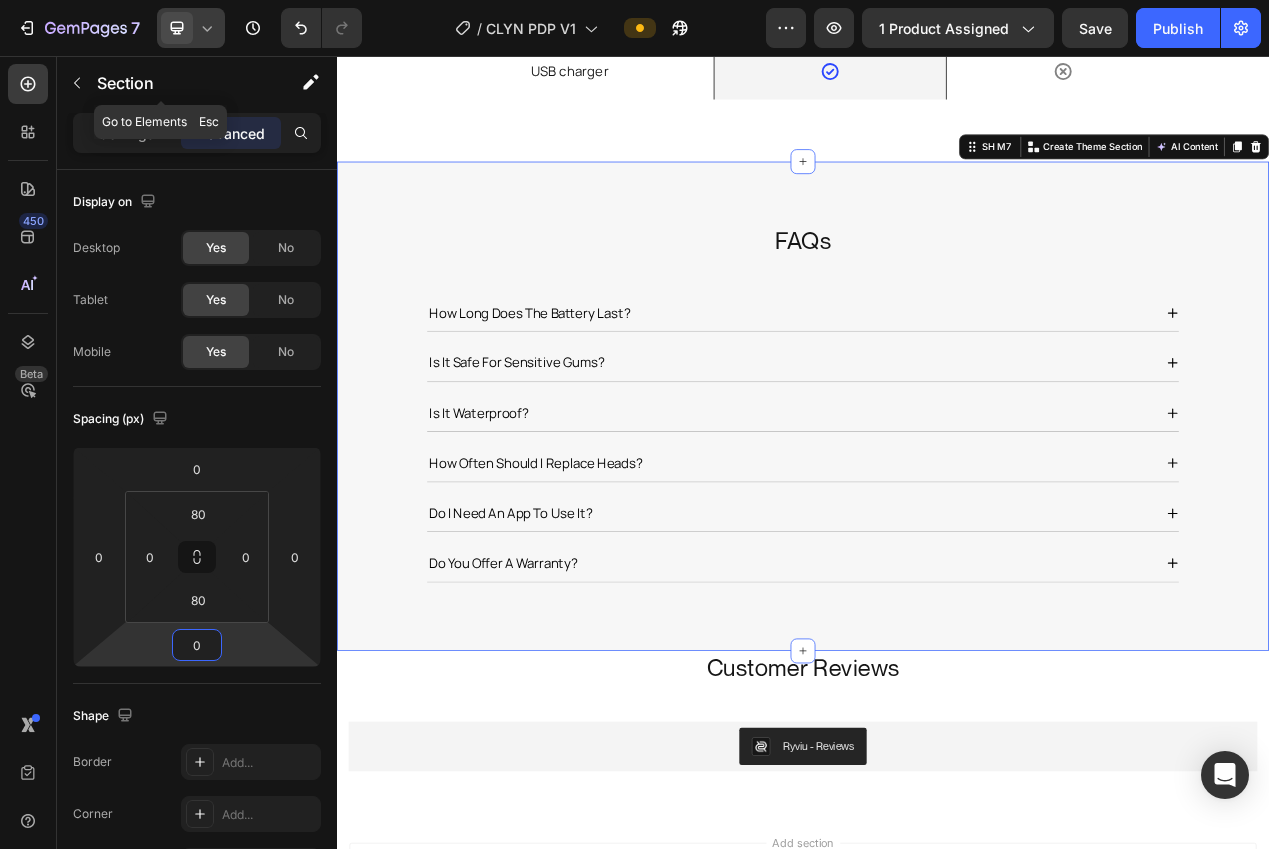 type on "0" 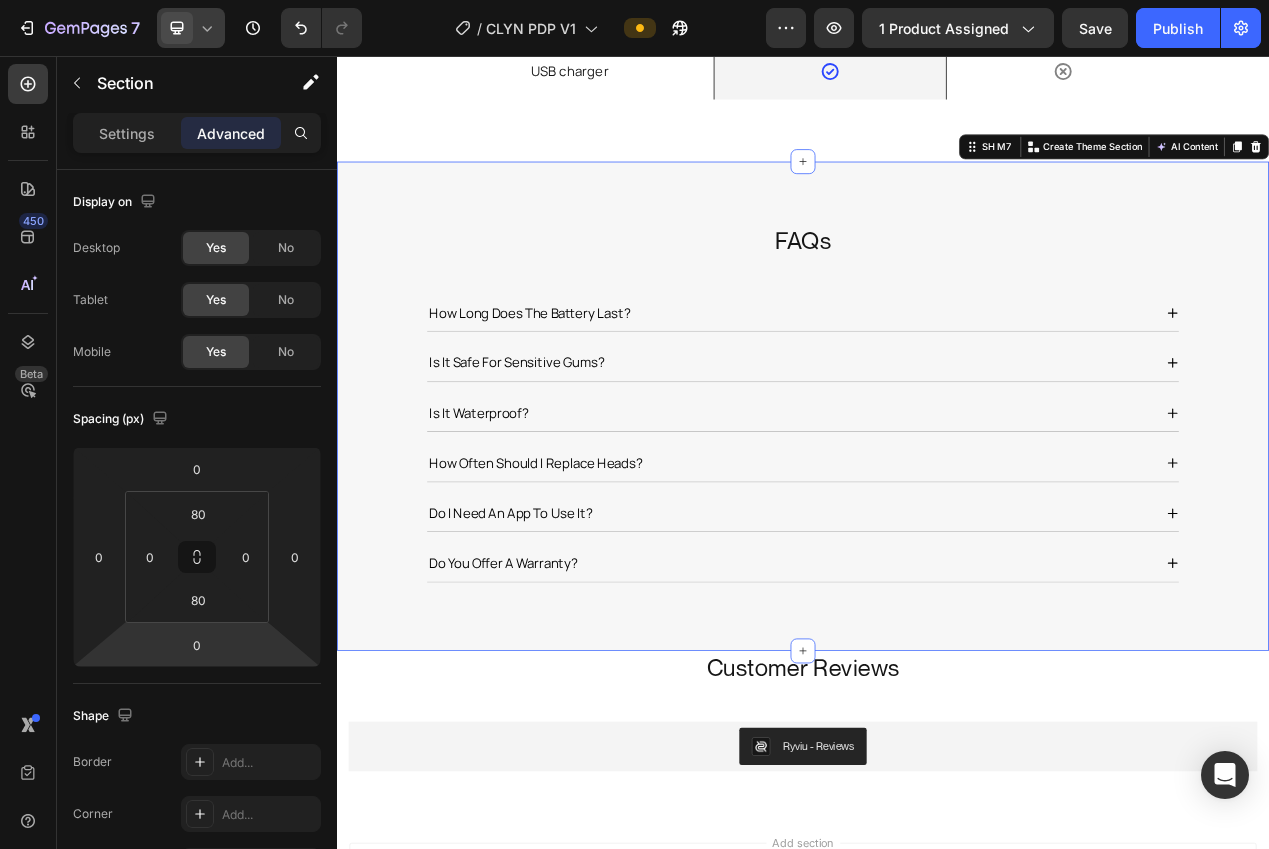 click 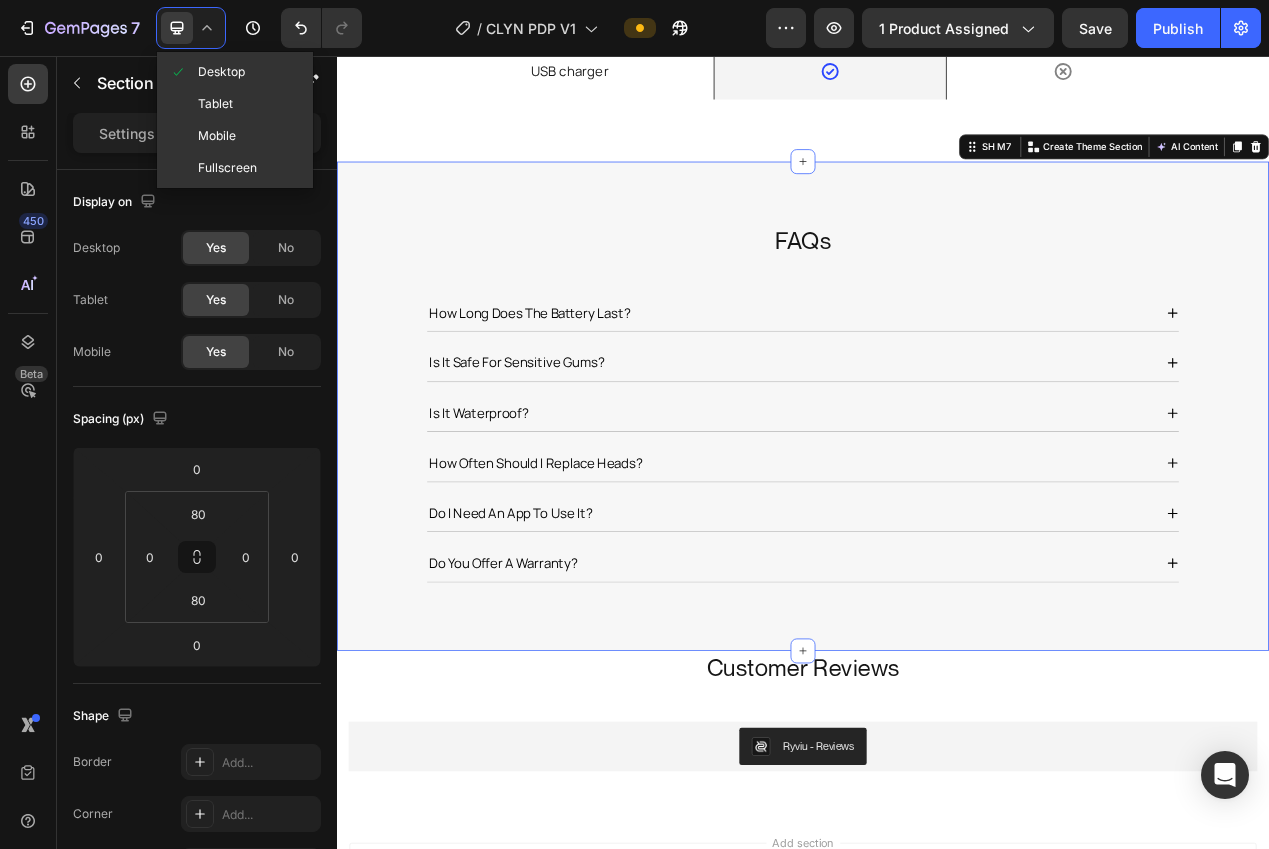 drag, startPoint x: 200, startPoint y: 129, endPoint x: 211, endPoint y: 135, distance: 12.529964 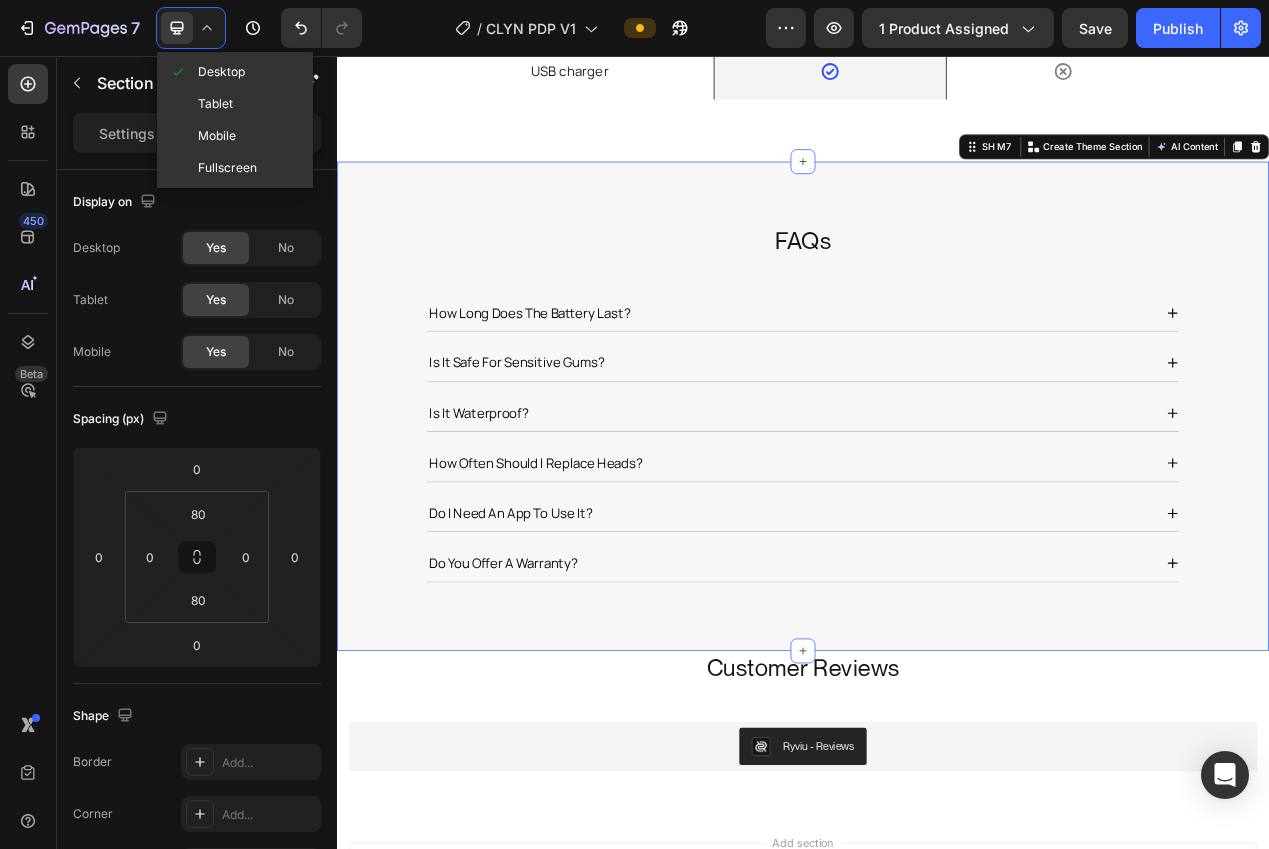 click on "Mobile" at bounding box center (217, 136) 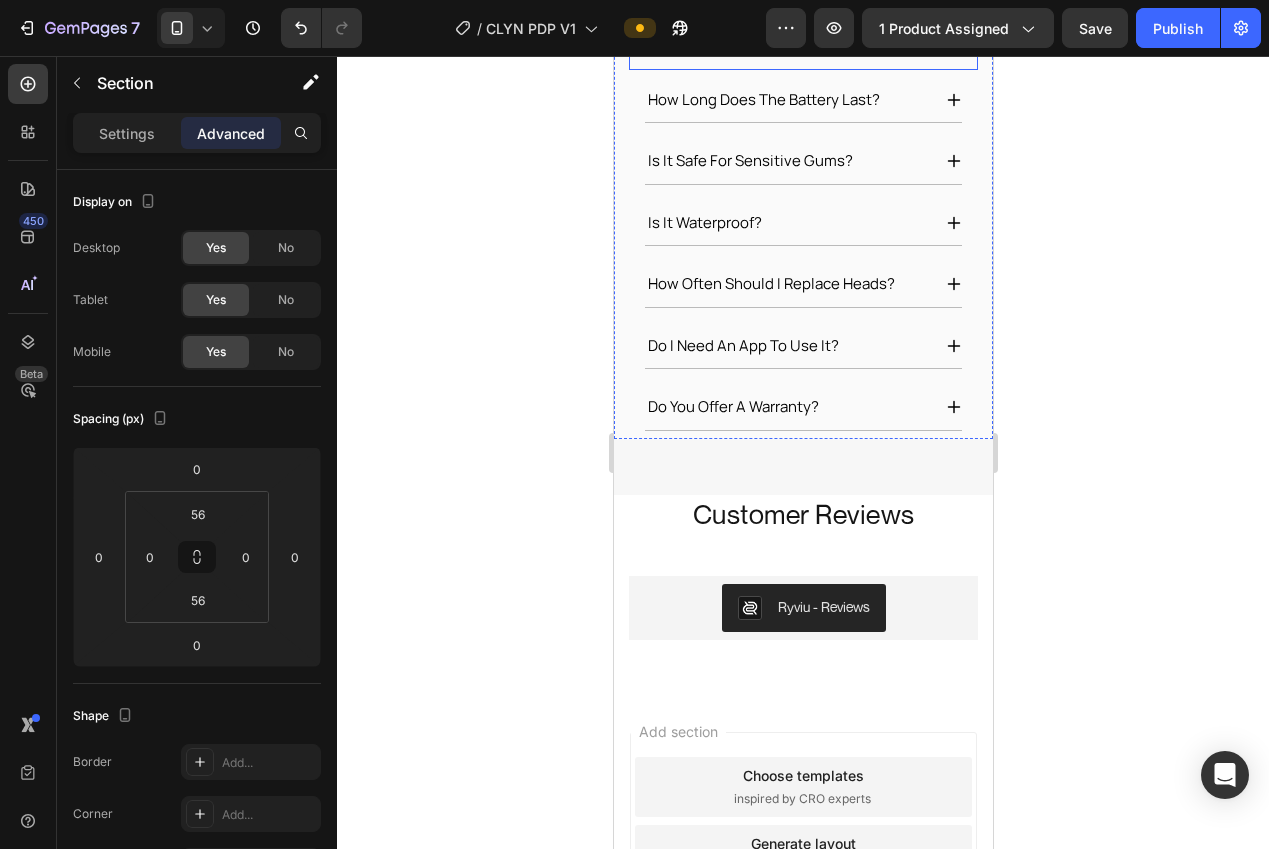 scroll, scrollTop: 4507, scrollLeft: 0, axis: vertical 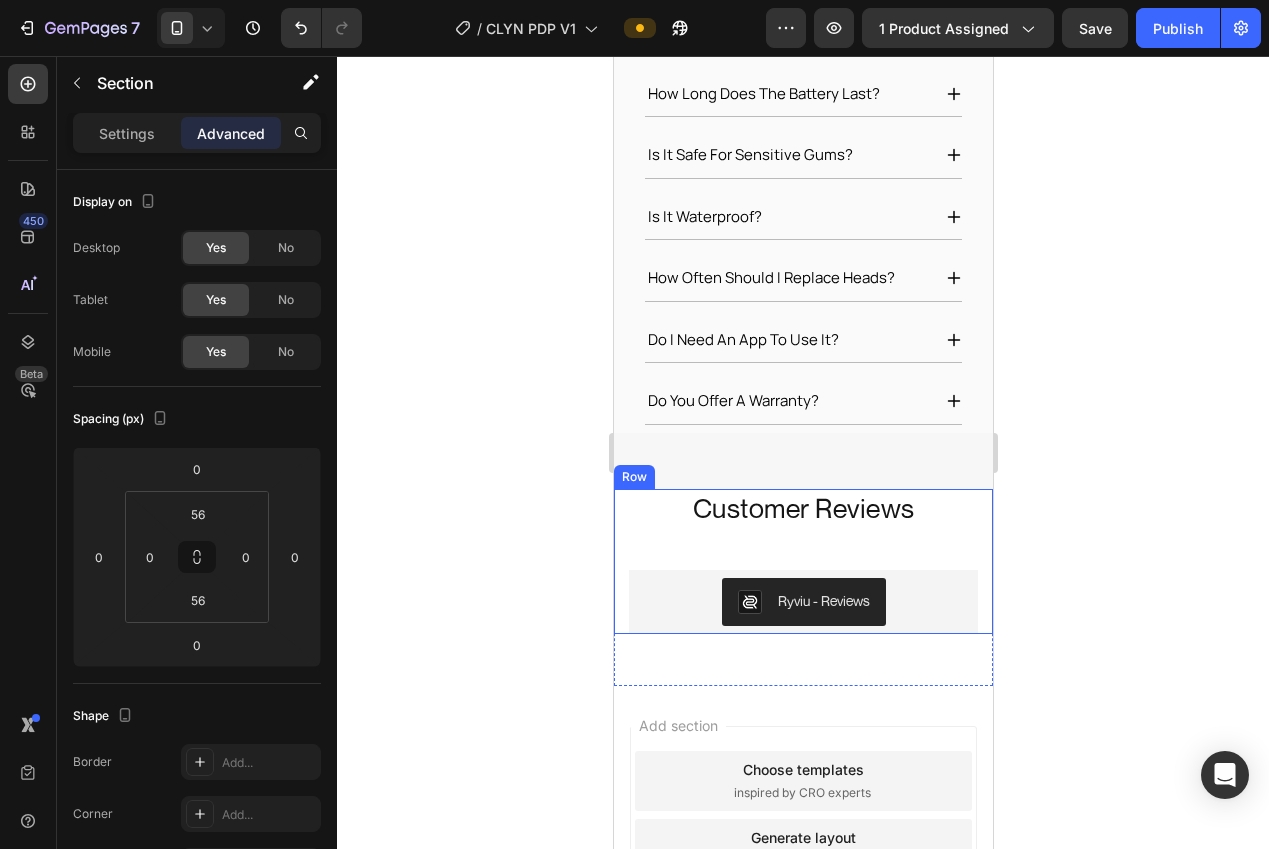 click on "Customer Reviews Heading Ryviu - Reviews Ryviu Row" at bounding box center [802, 561] 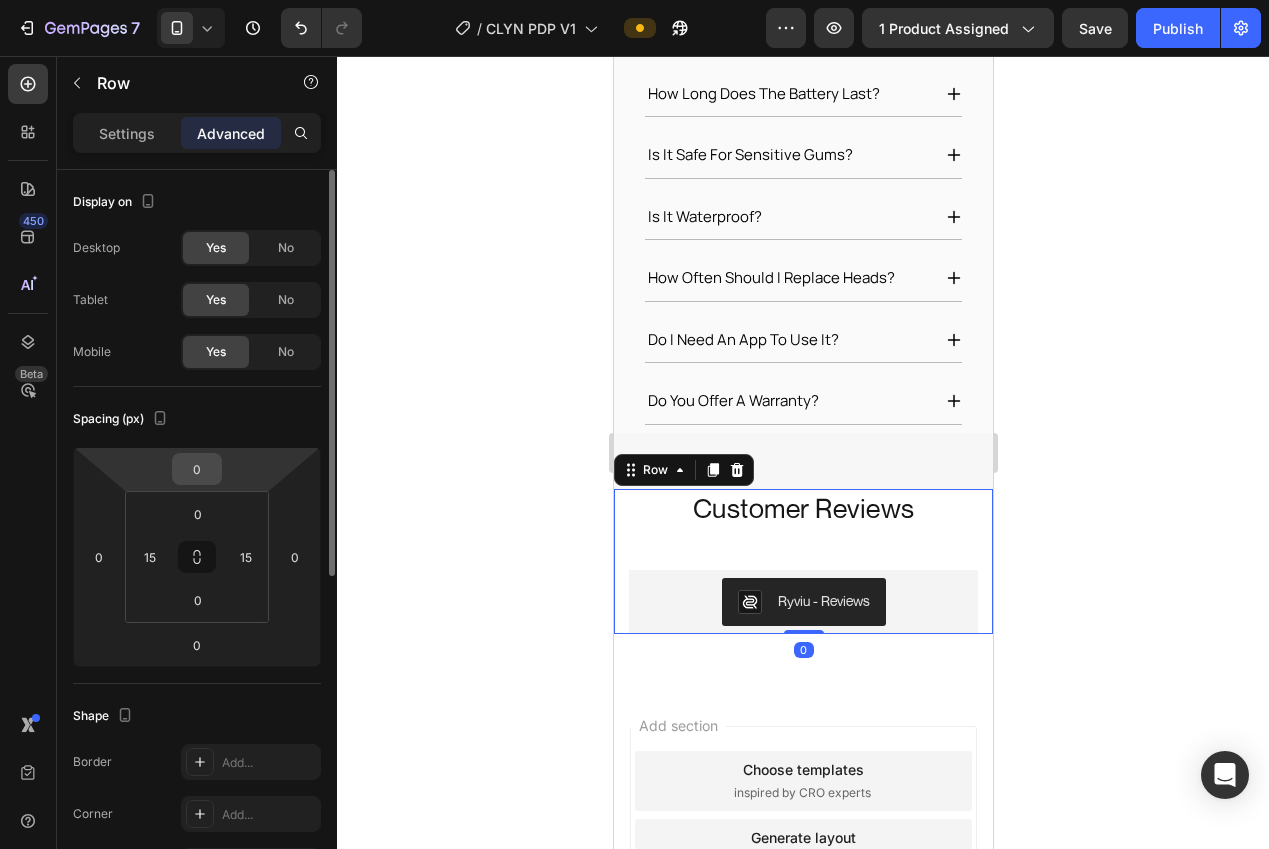 click on "0" at bounding box center [197, 469] 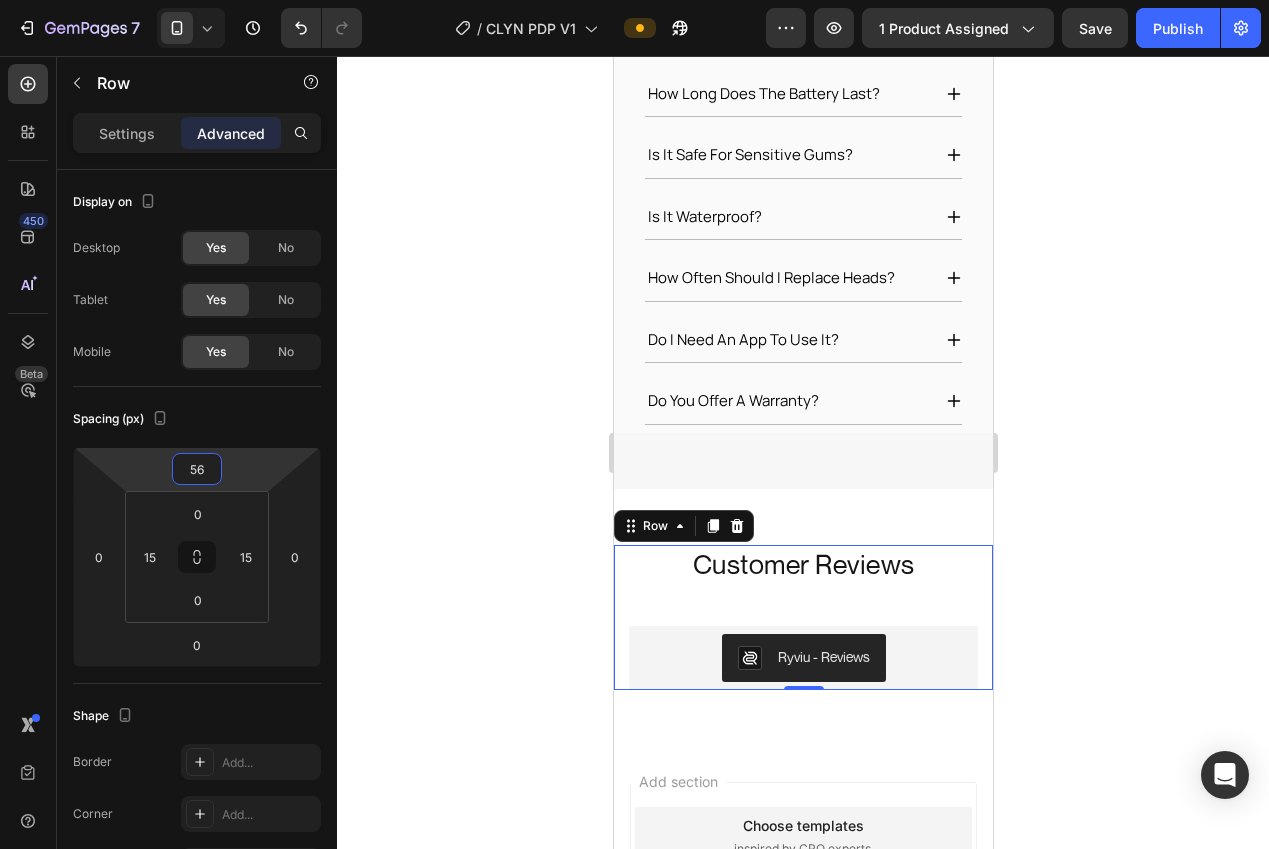 type on "56" 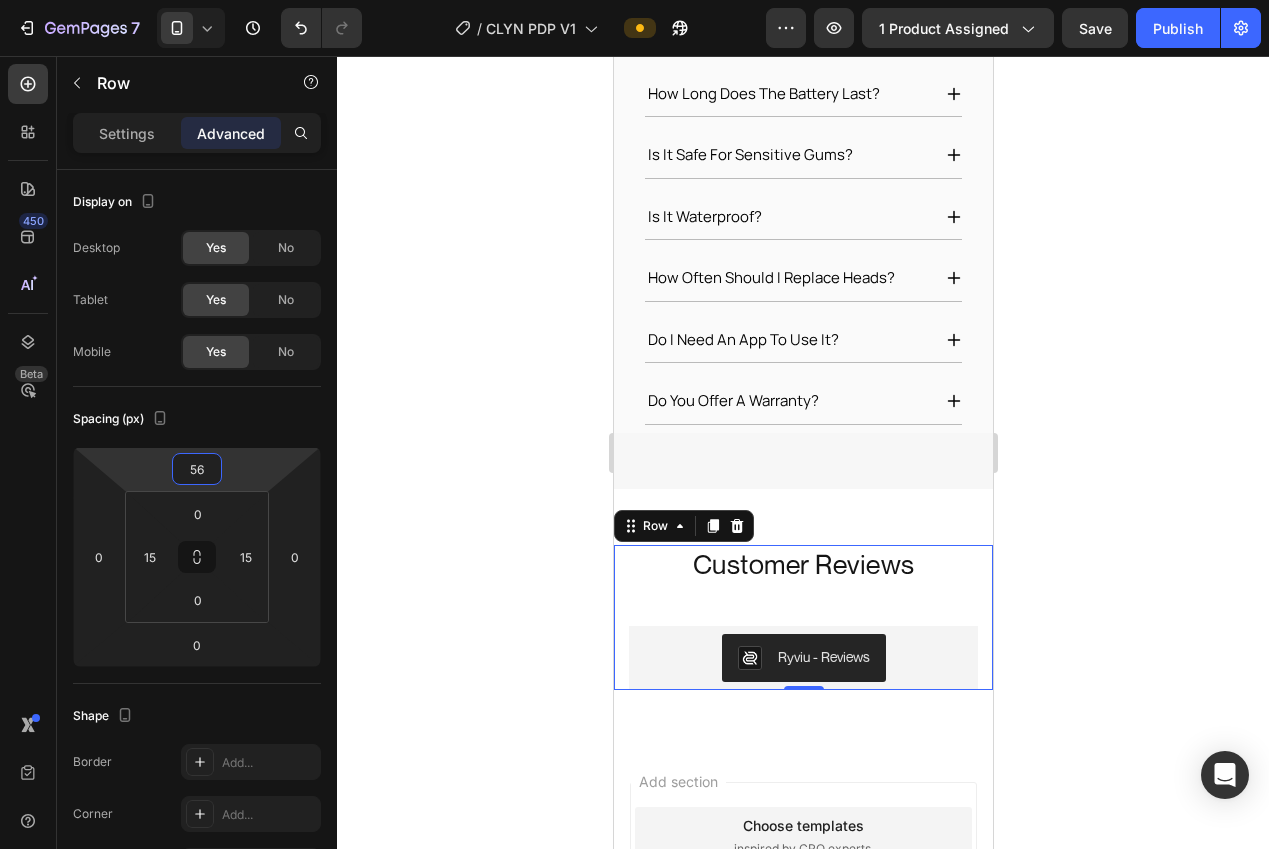click 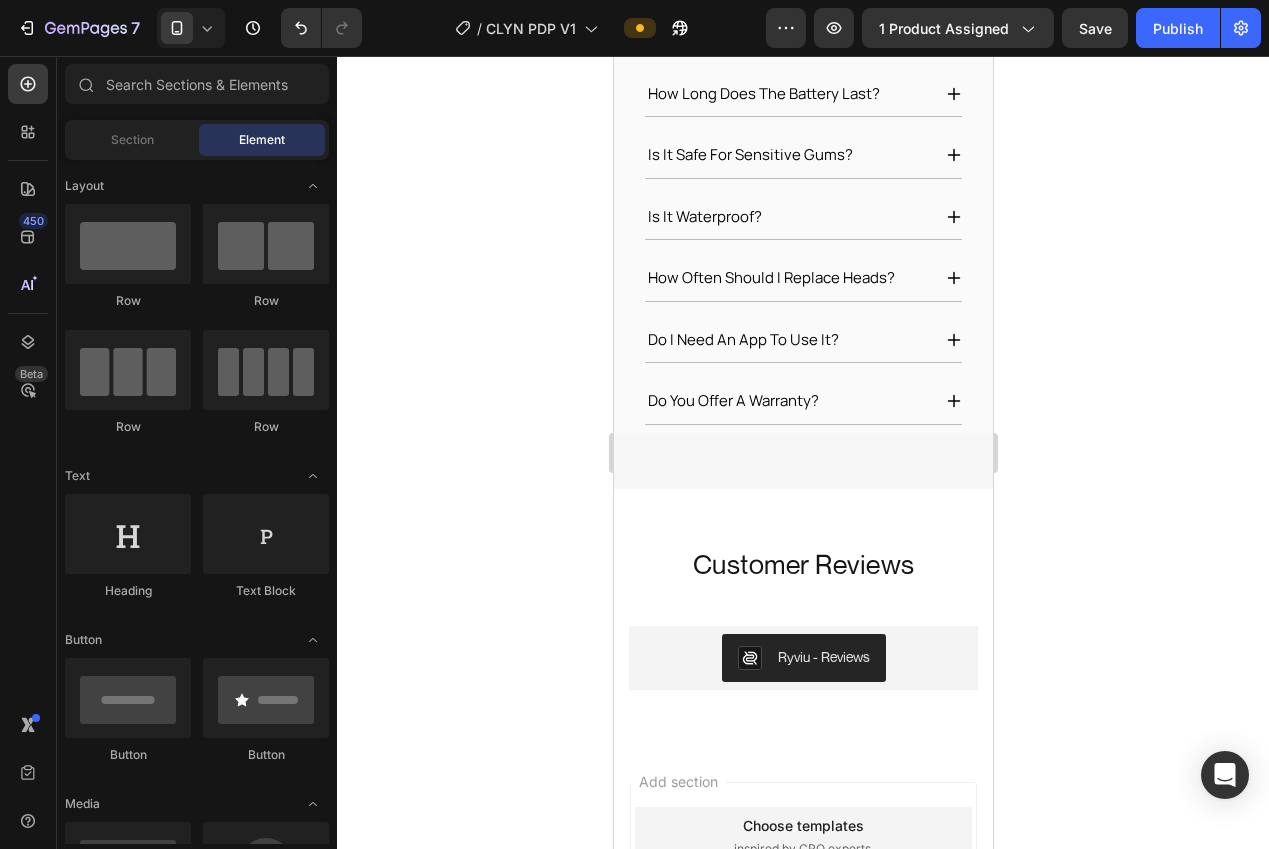 click 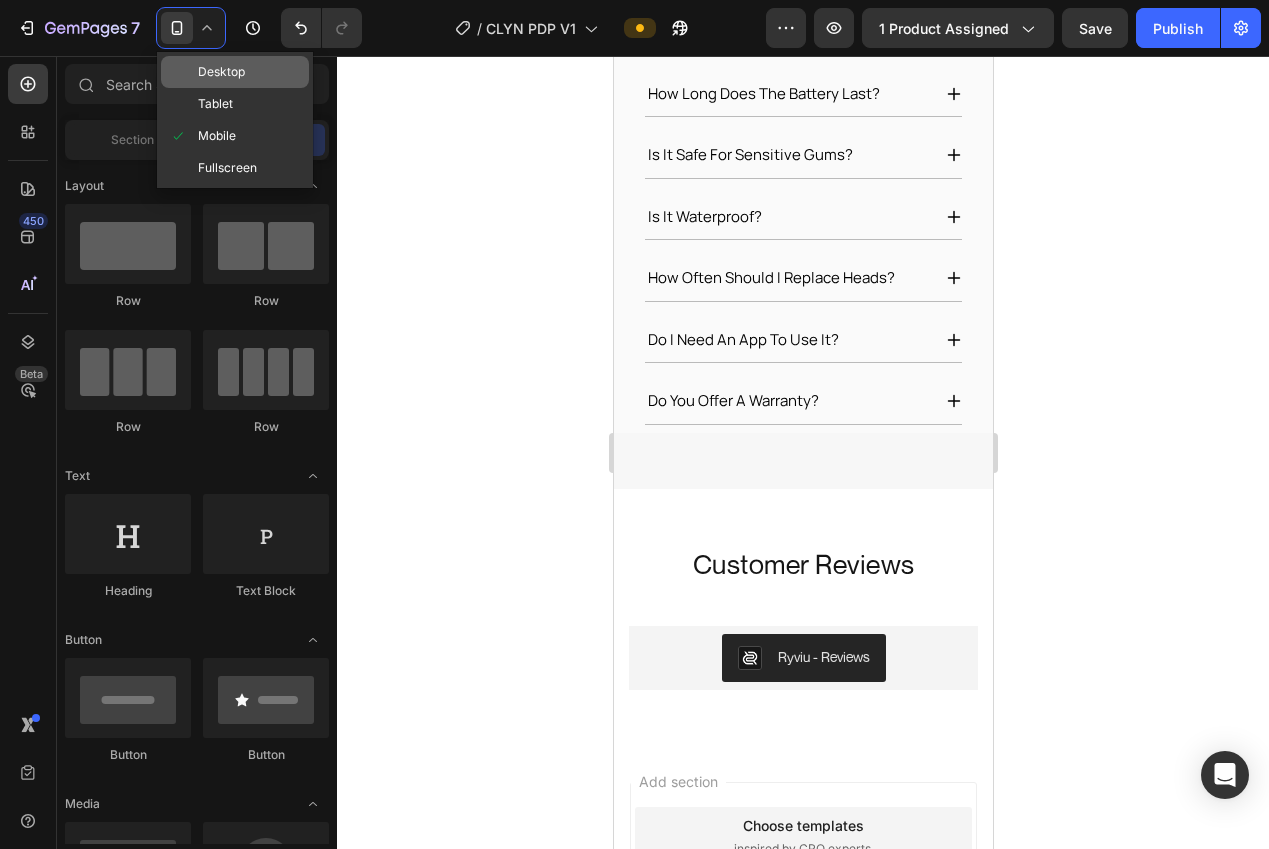 click on "Desktop" at bounding box center [221, 72] 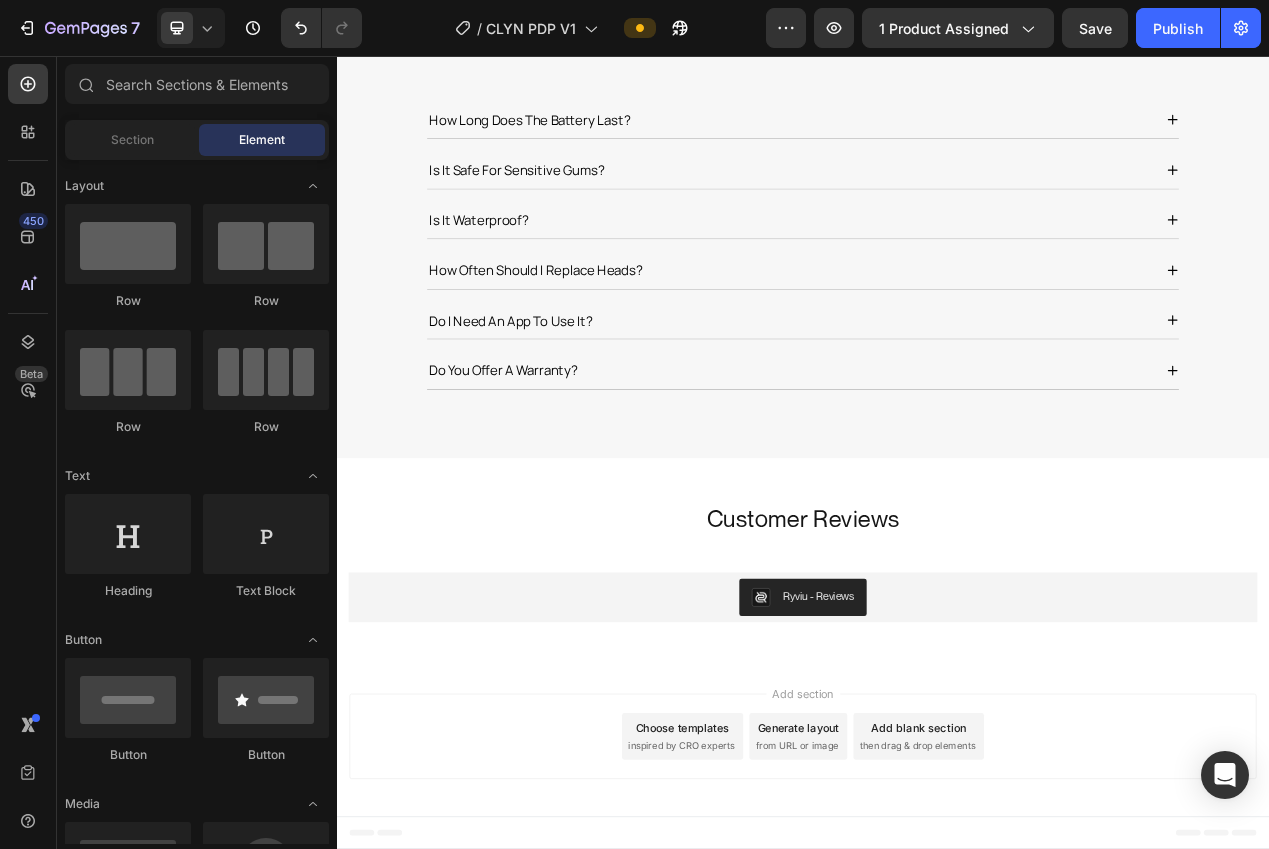 scroll, scrollTop: 4059, scrollLeft: 0, axis: vertical 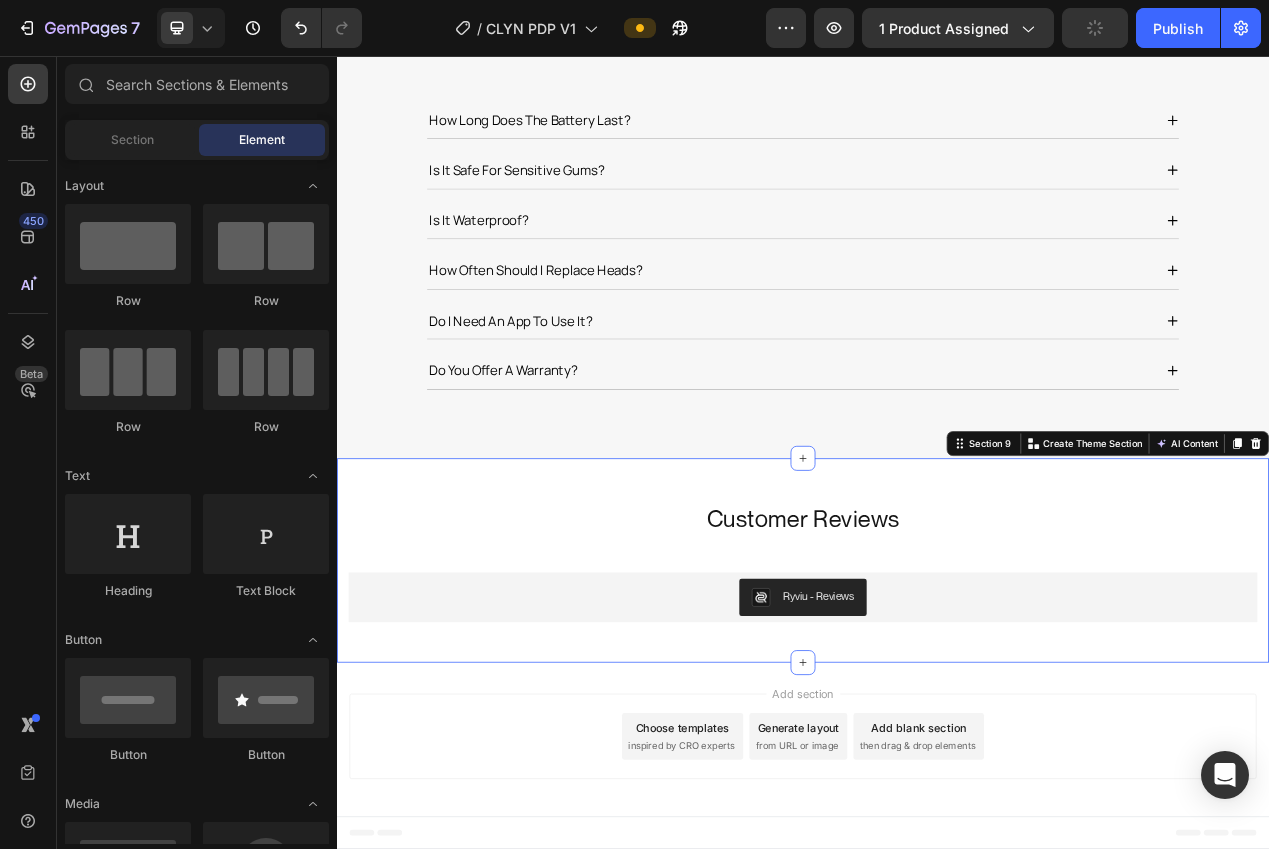 click on "Customer Reviews Heading Ryviu - Reviews Ryviu Row" at bounding box center [937, 679] 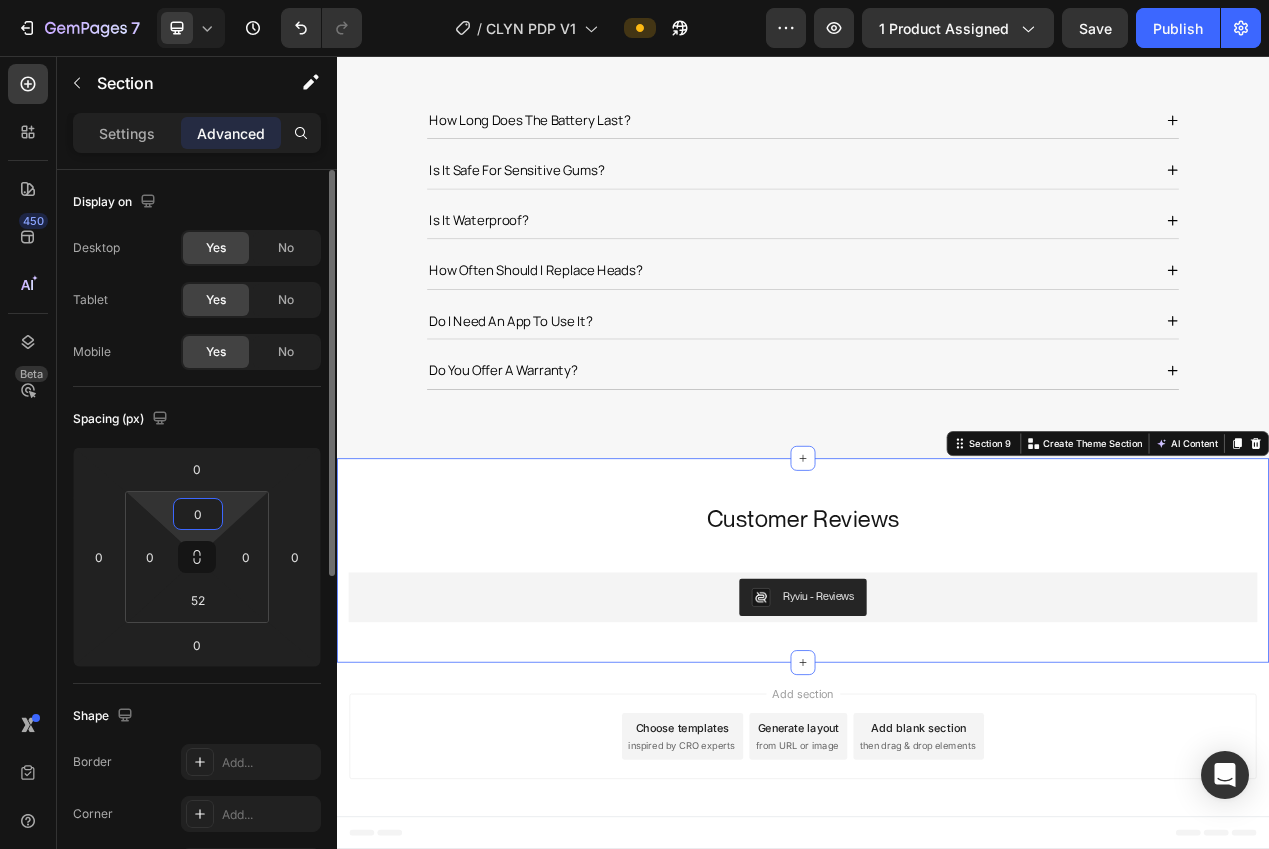 click on "0" at bounding box center [198, 514] 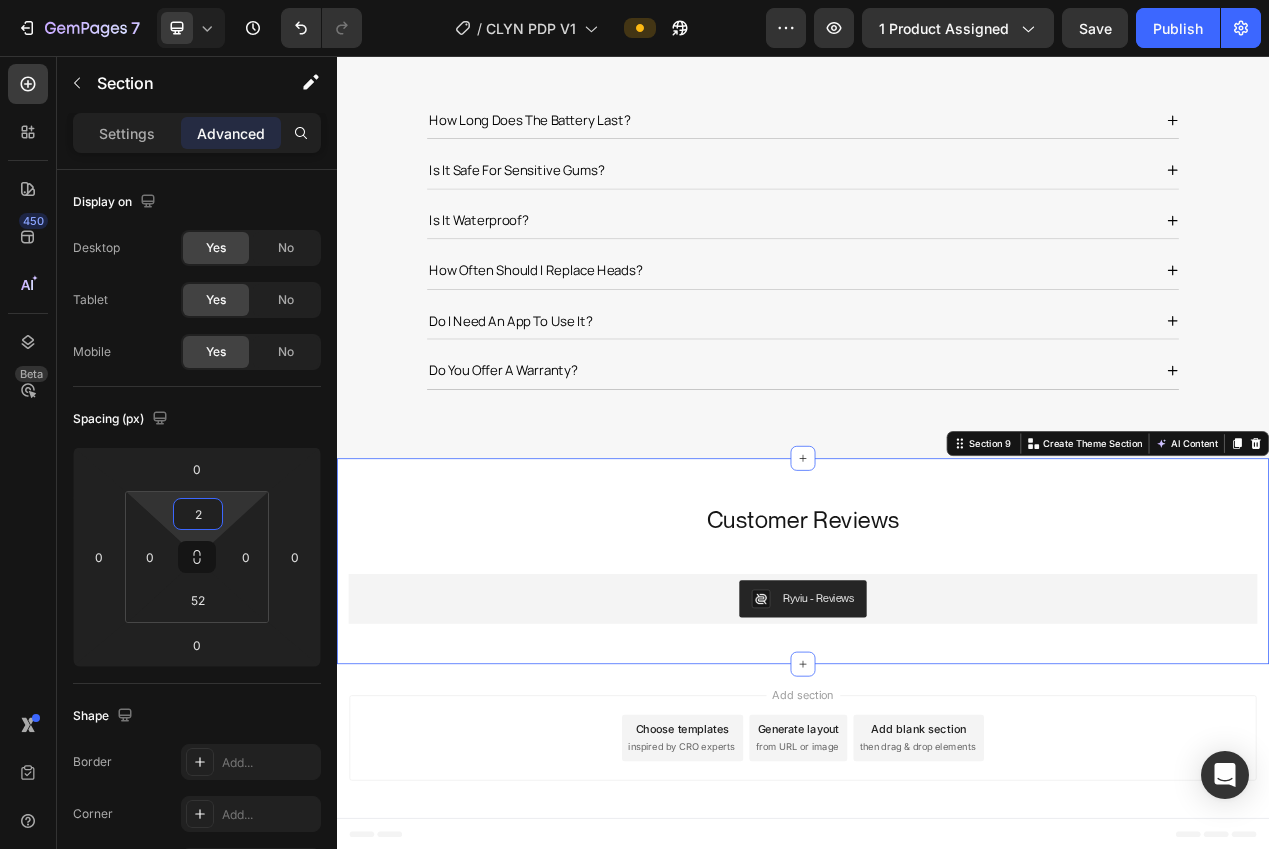 type on "24" 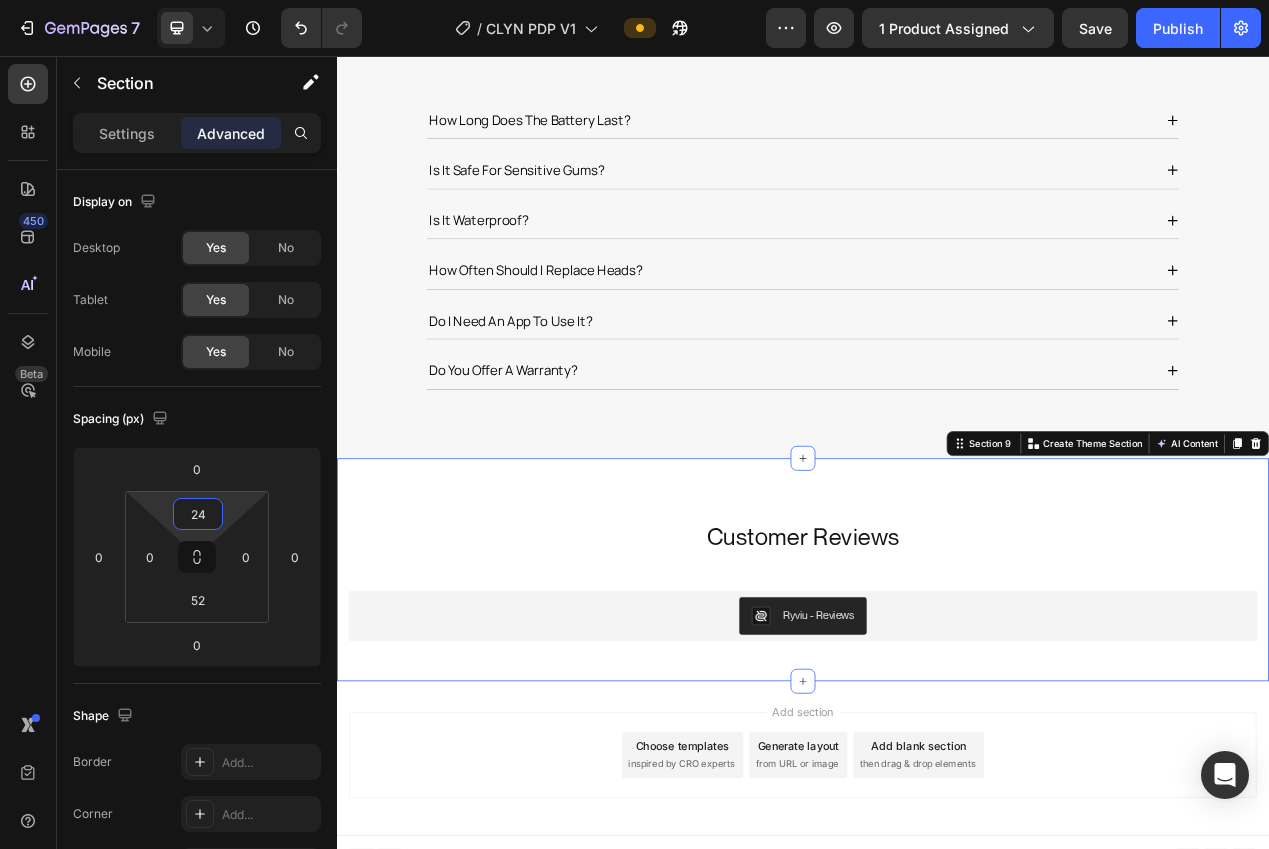 click on "Add section Choose templates inspired by CRO experts Generate layout from URL or image Add blank section then drag & drop elements" at bounding box center [937, 956] 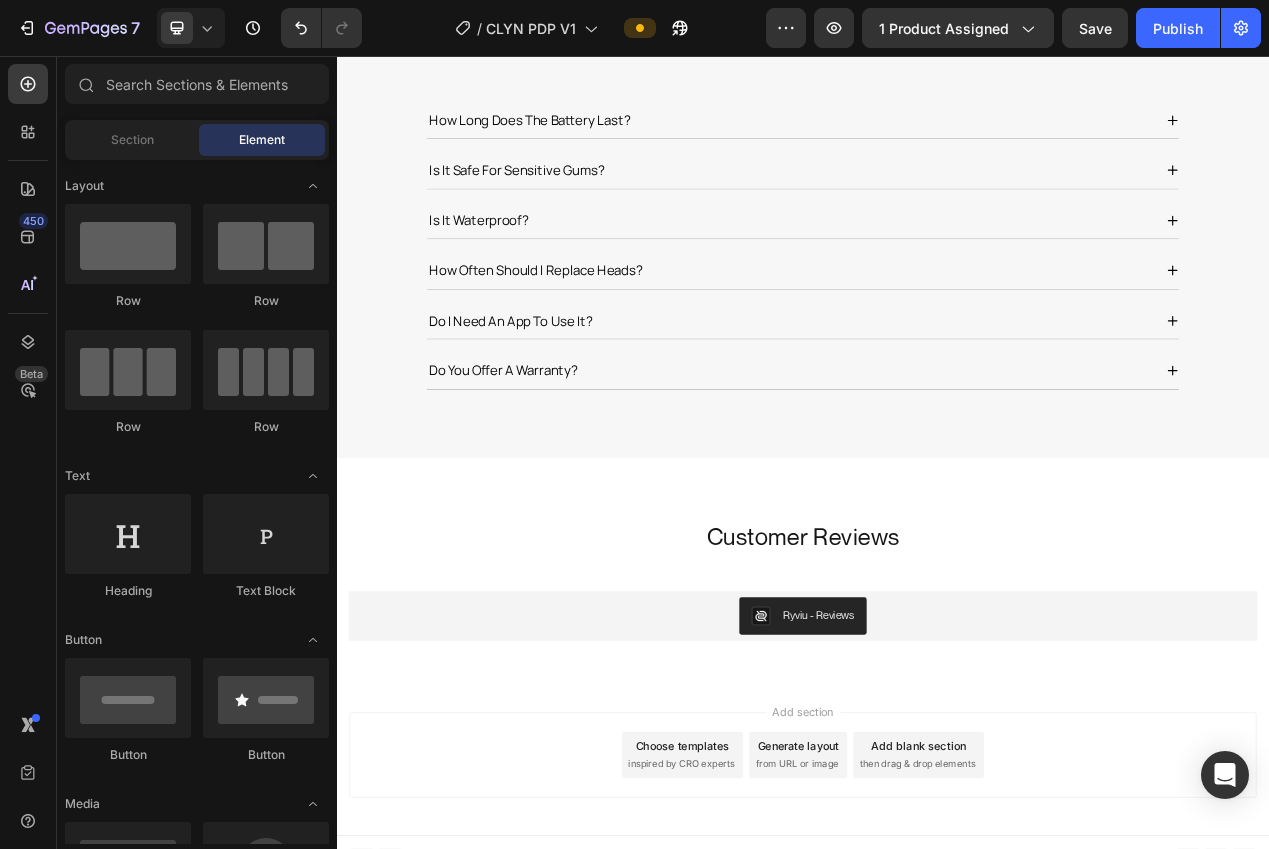 click 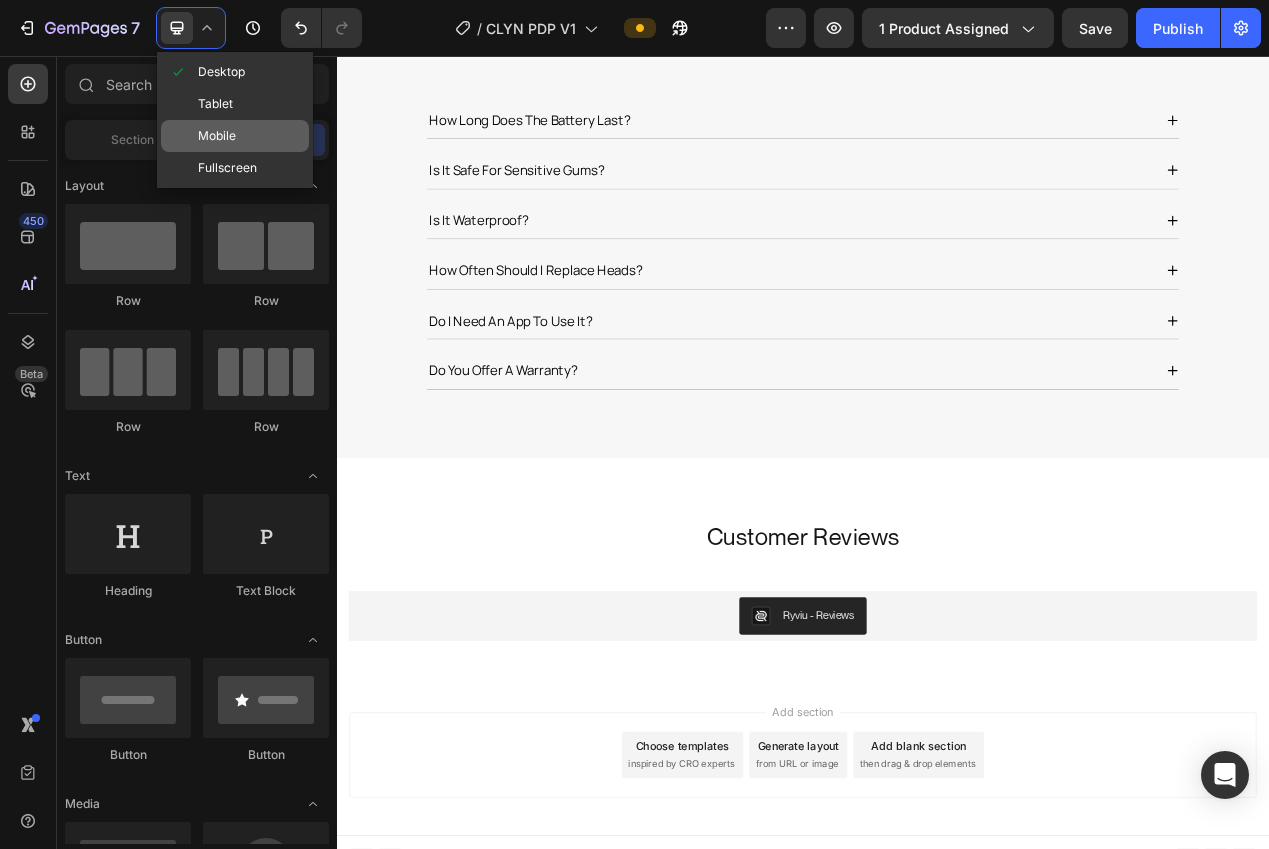 click on "Mobile" 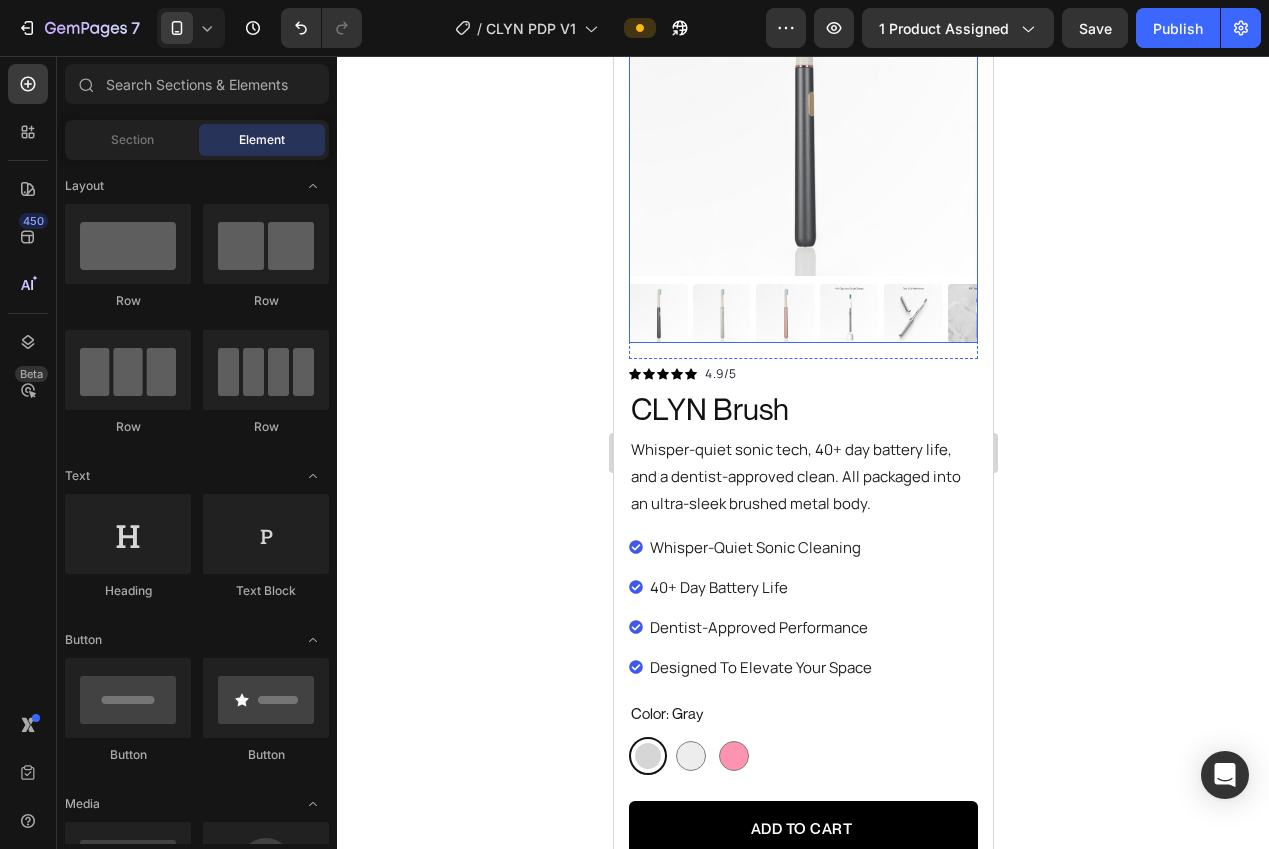 scroll, scrollTop: 61, scrollLeft: 0, axis: vertical 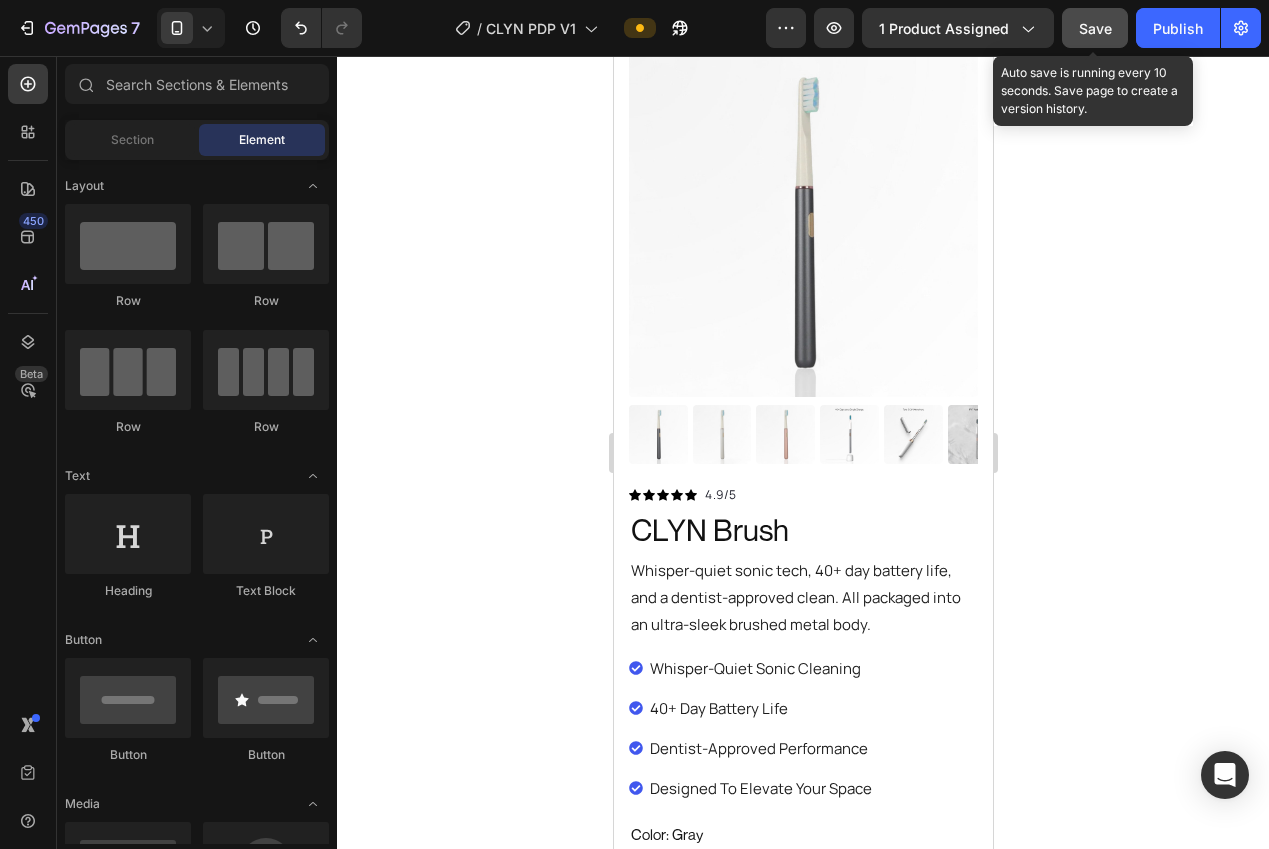 click on "Save" at bounding box center [1095, 28] 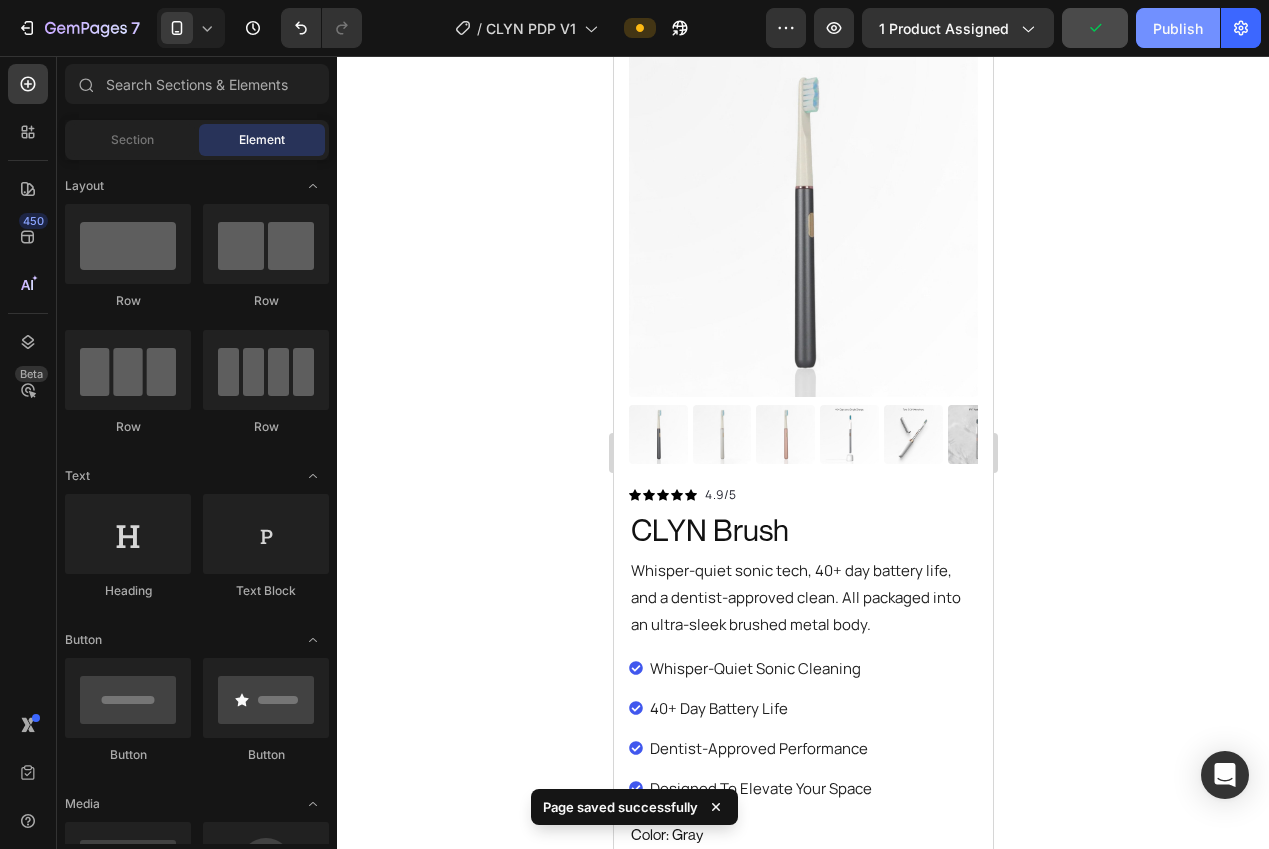 click on "Publish" at bounding box center [1178, 28] 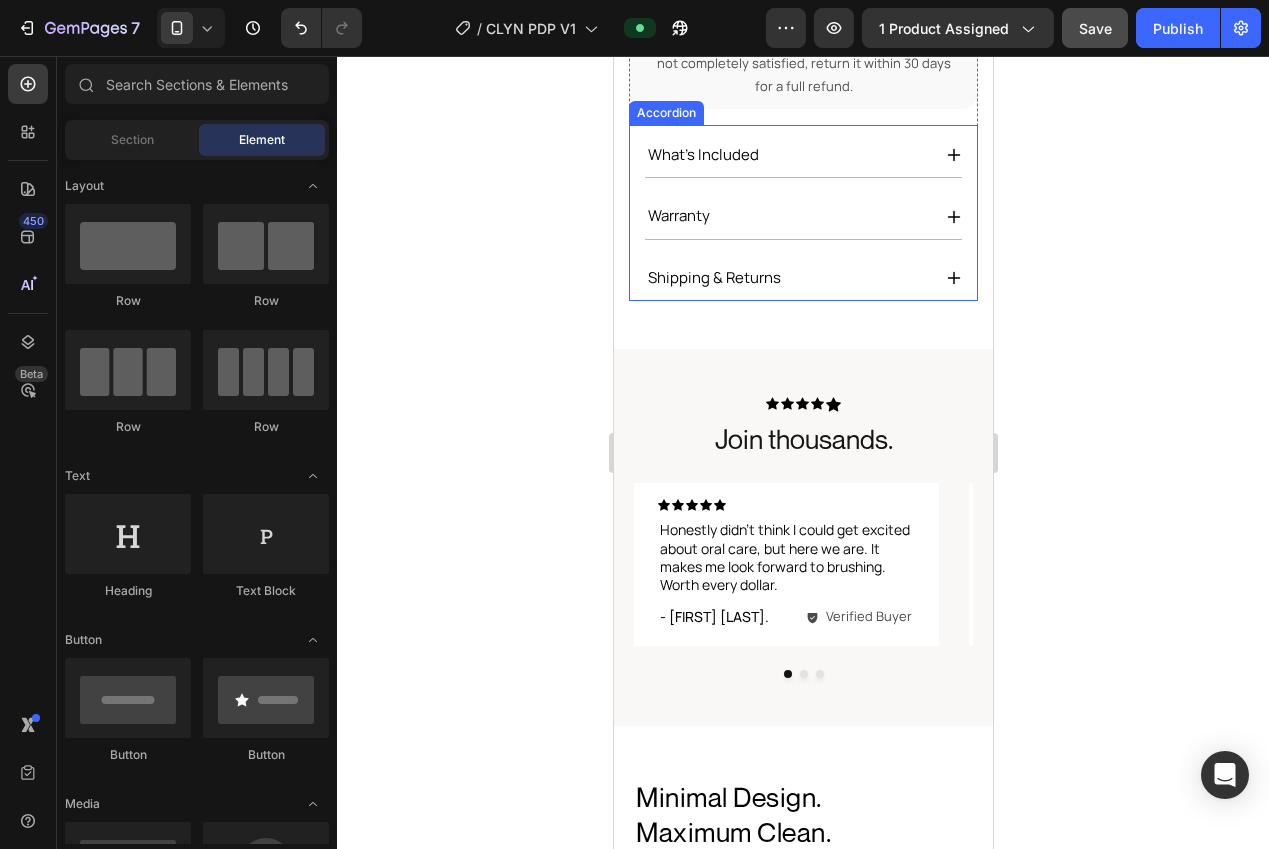 scroll, scrollTop: 1051, scrollLeft: 0, axis: vertical 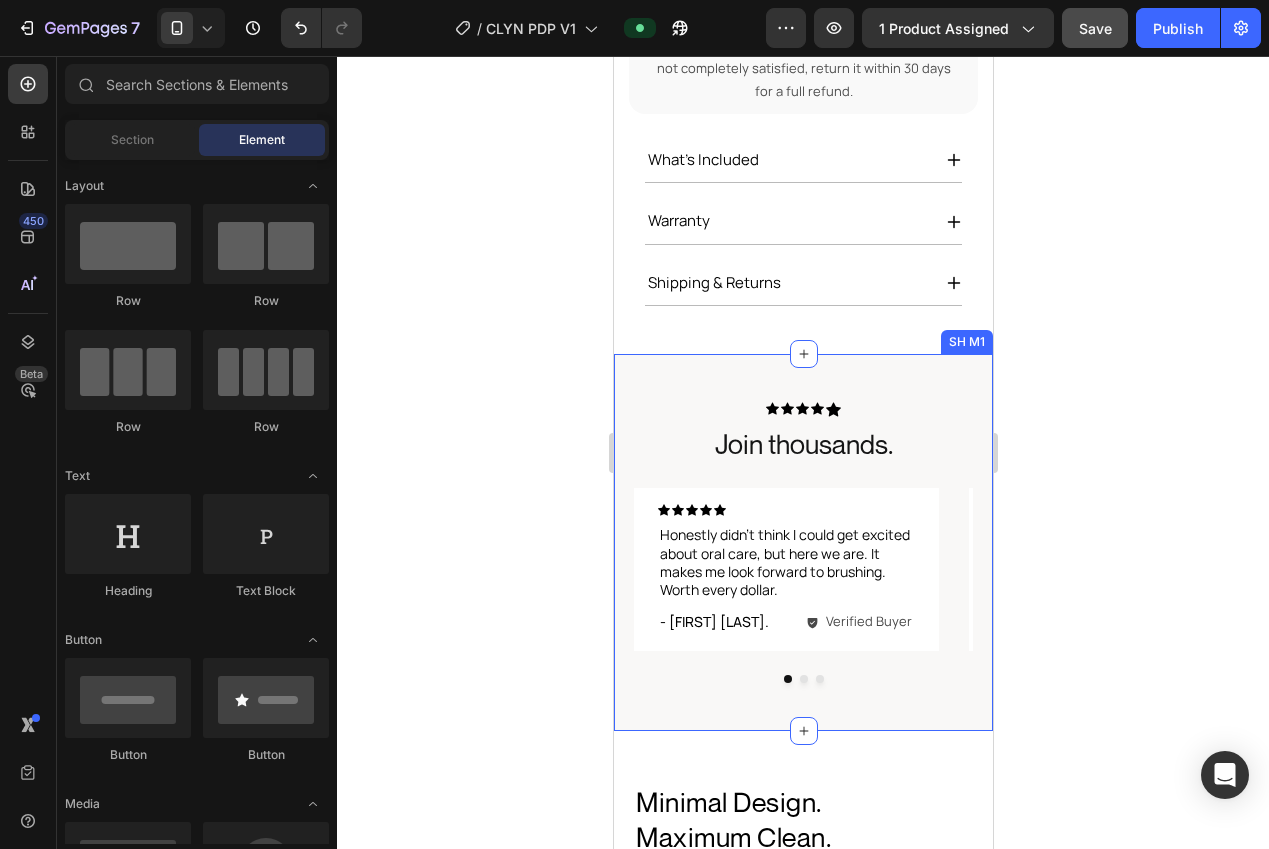 click on "Icon Icon Icon Icon Icon Icon List Join thousands. Heading Icon Icon Icon Icon Icon Icon List Honestly didn’t think I could get excited about oral care, but here we are. It makes me look forward to brushing. Worth every dollar. Text Block Row - Jessica T. Text Block
Verified Buyer Item List Row Row Row Icon Icon Icon Icon Icon Icon List I didn’t want another app or another setup process. This thing just works. Three modes, one button, and better results than my old Sonicare. Text Block Row - Andy D. Text Block
Verified Buyer Item List Row Row Row Icon Icon Icon Icon Icon Icon List I use the deep clean setting every night and my teeth literally feel like I just came back from the dentist. Way more powerful than I expected. Text Block Row - Lewis C. Text Block
Verified Buyer Item List Row Row Row Carousel Row SH M1" at bounding box center [802, 542] 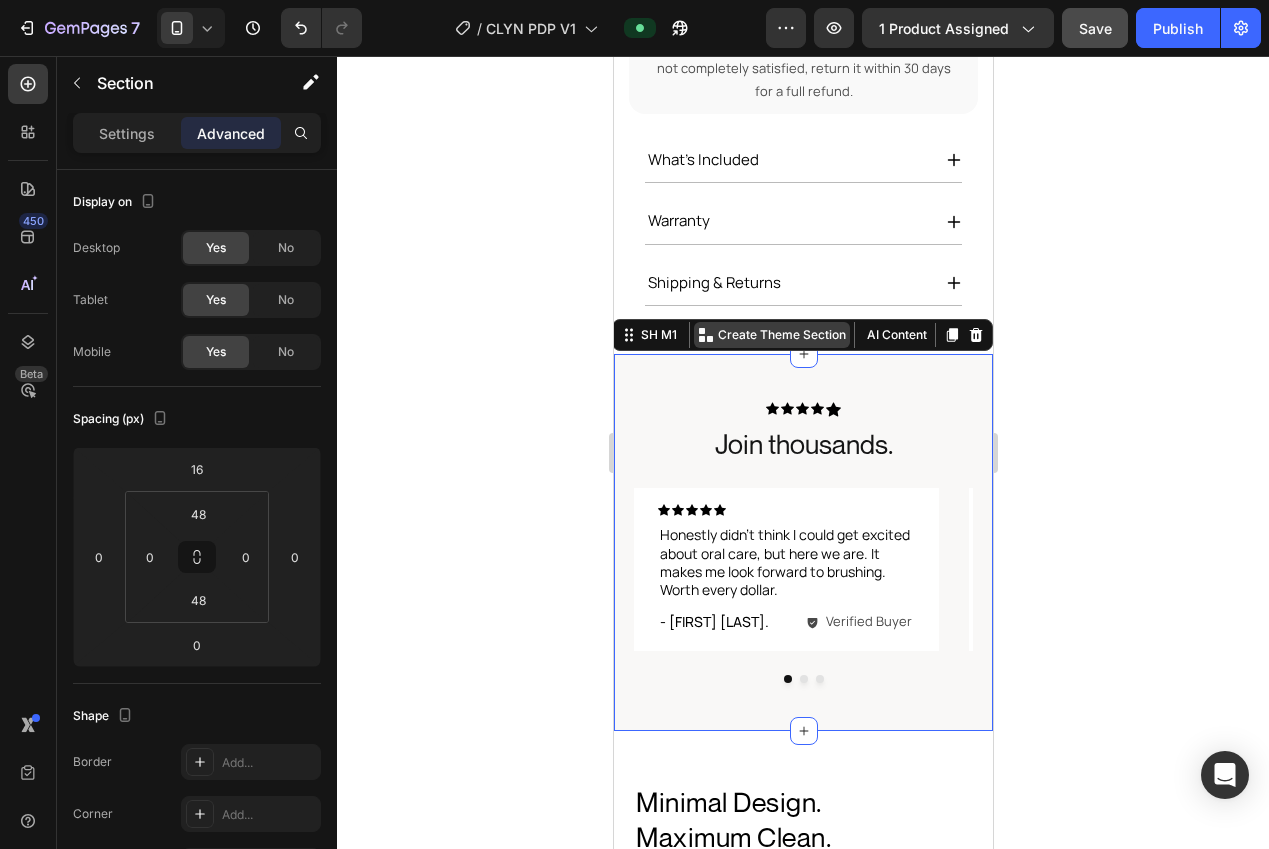 click on "Create Theme Section" at bounding box center [781, 335] 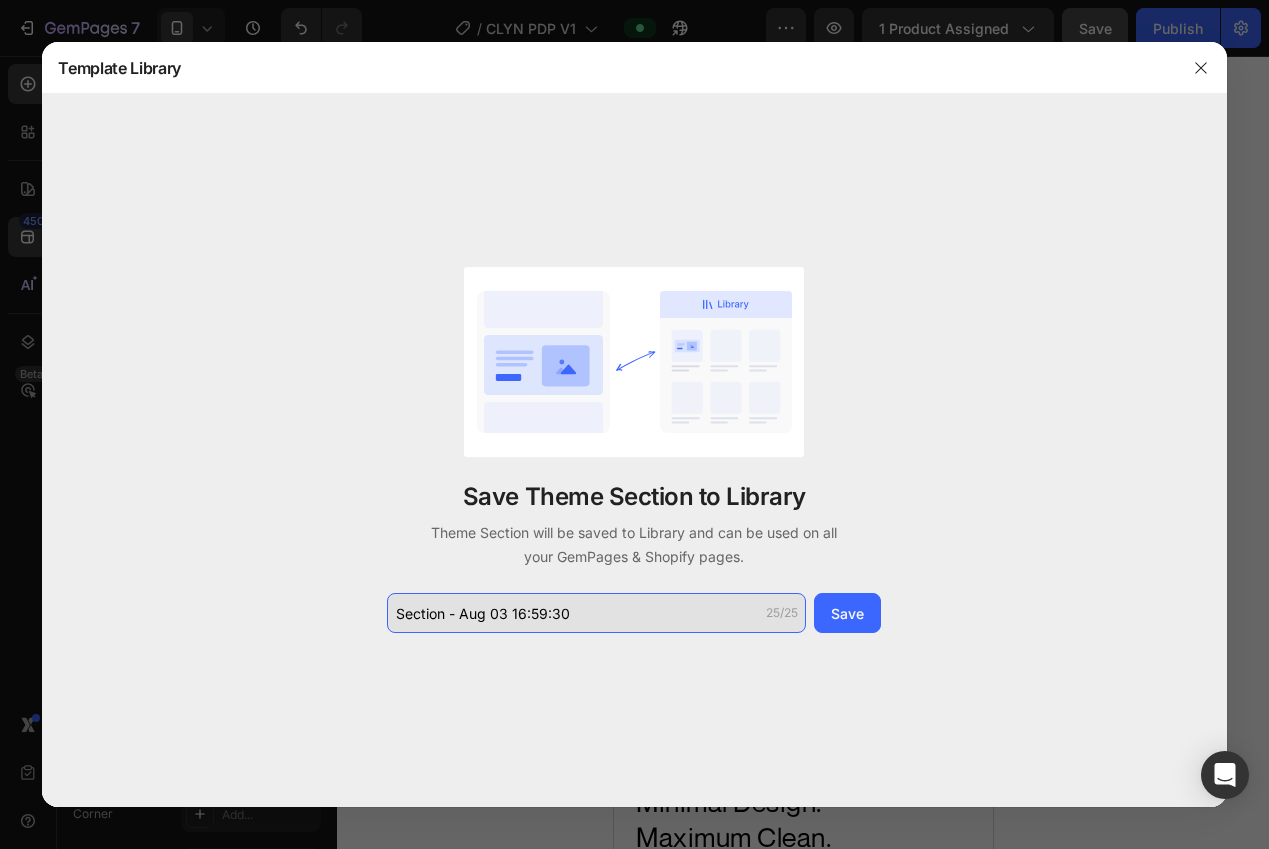 click on "Section - Aug 03 16:59:30" 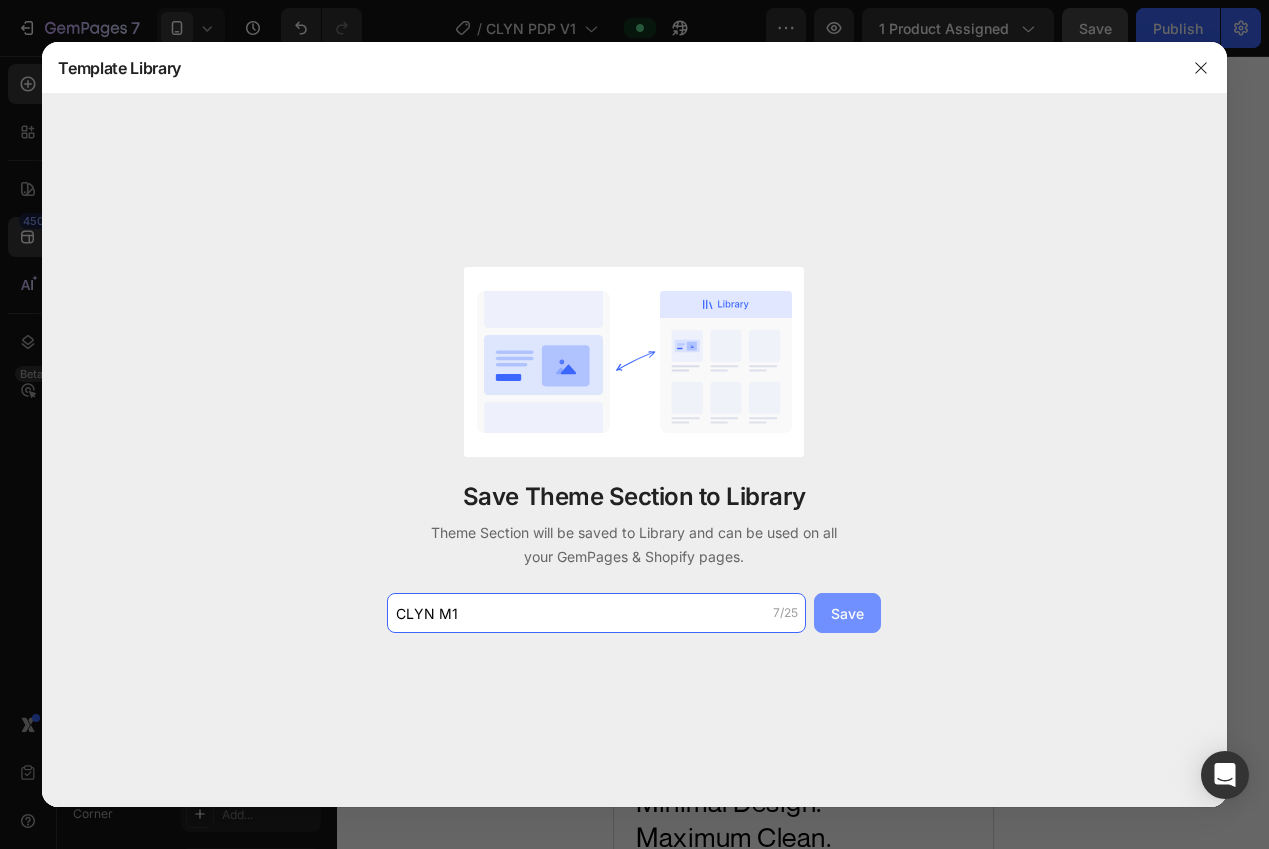 type on "CLYN M1" 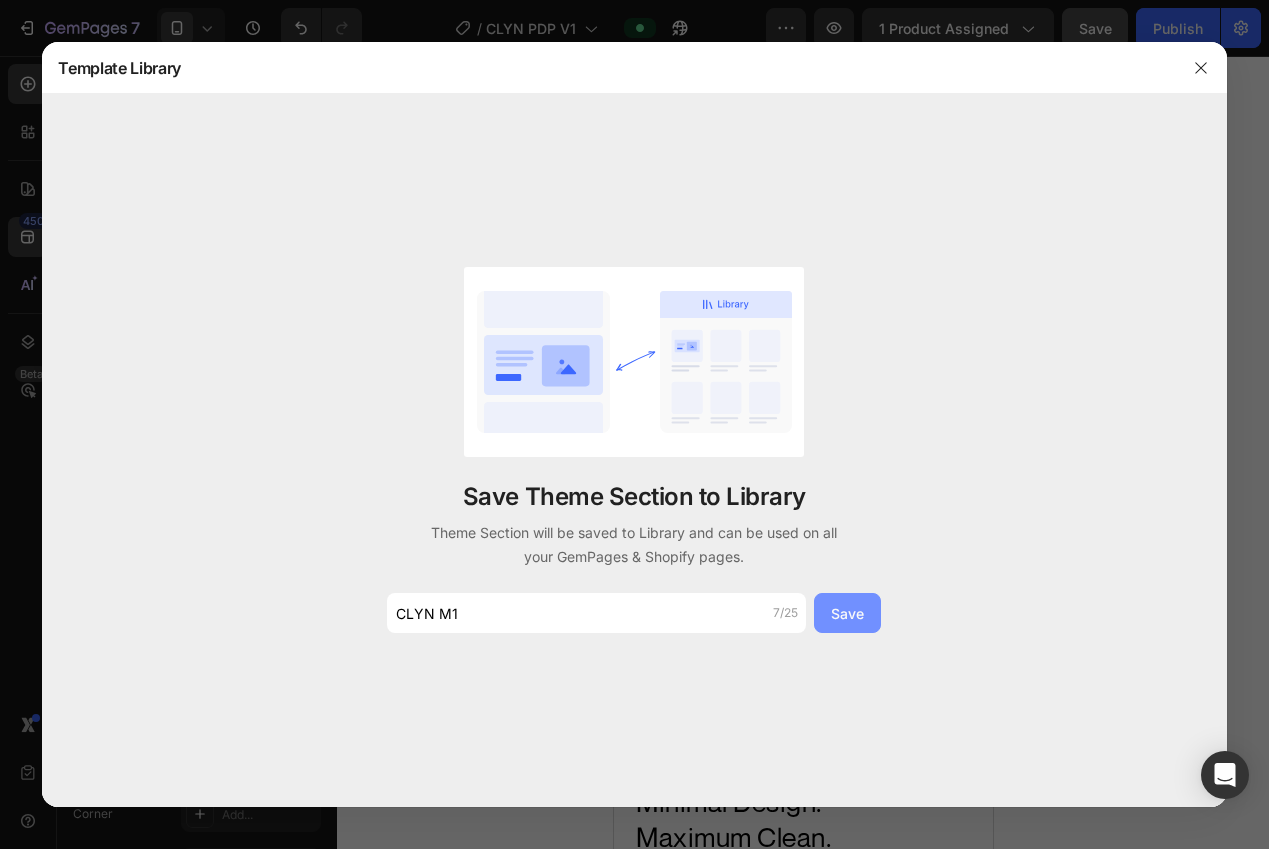 click on "Save" at bounding box center (847, 613) 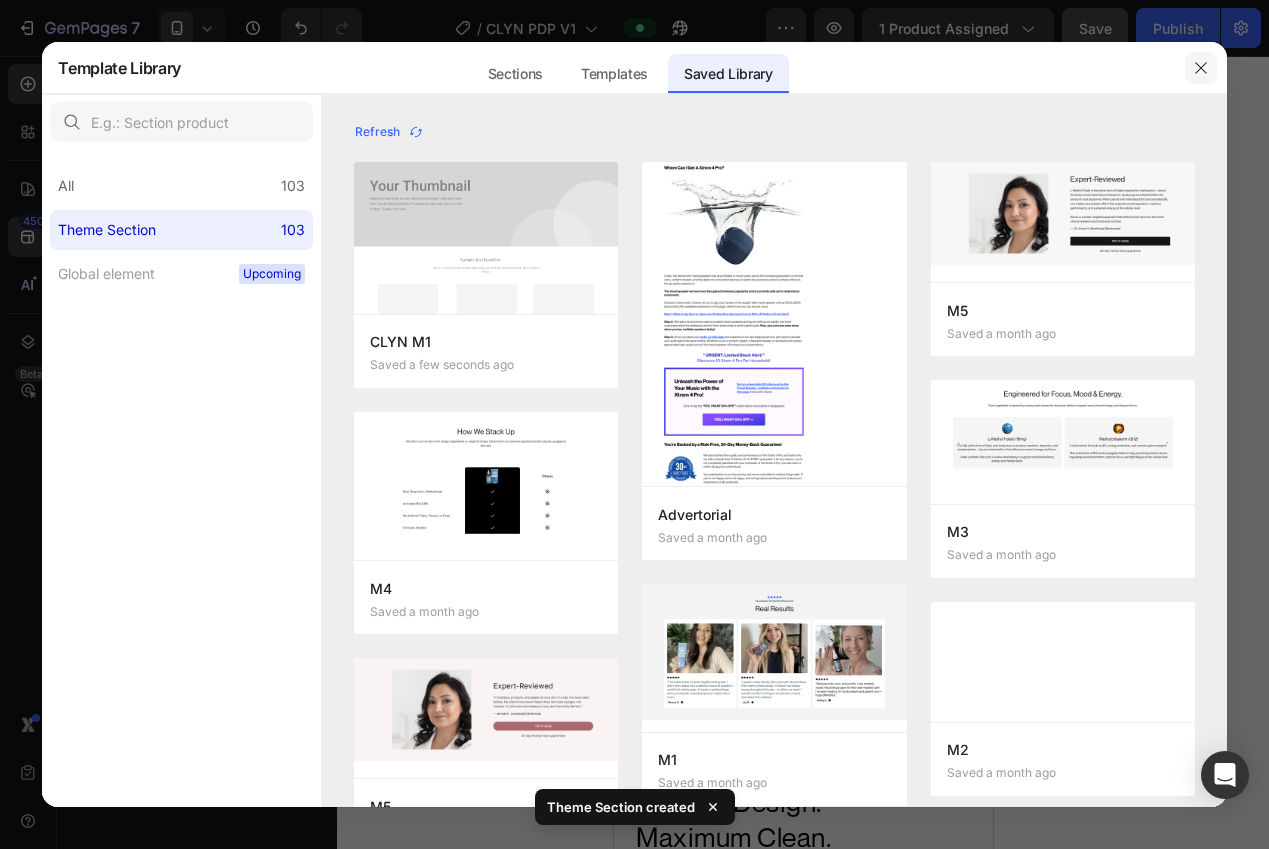 click 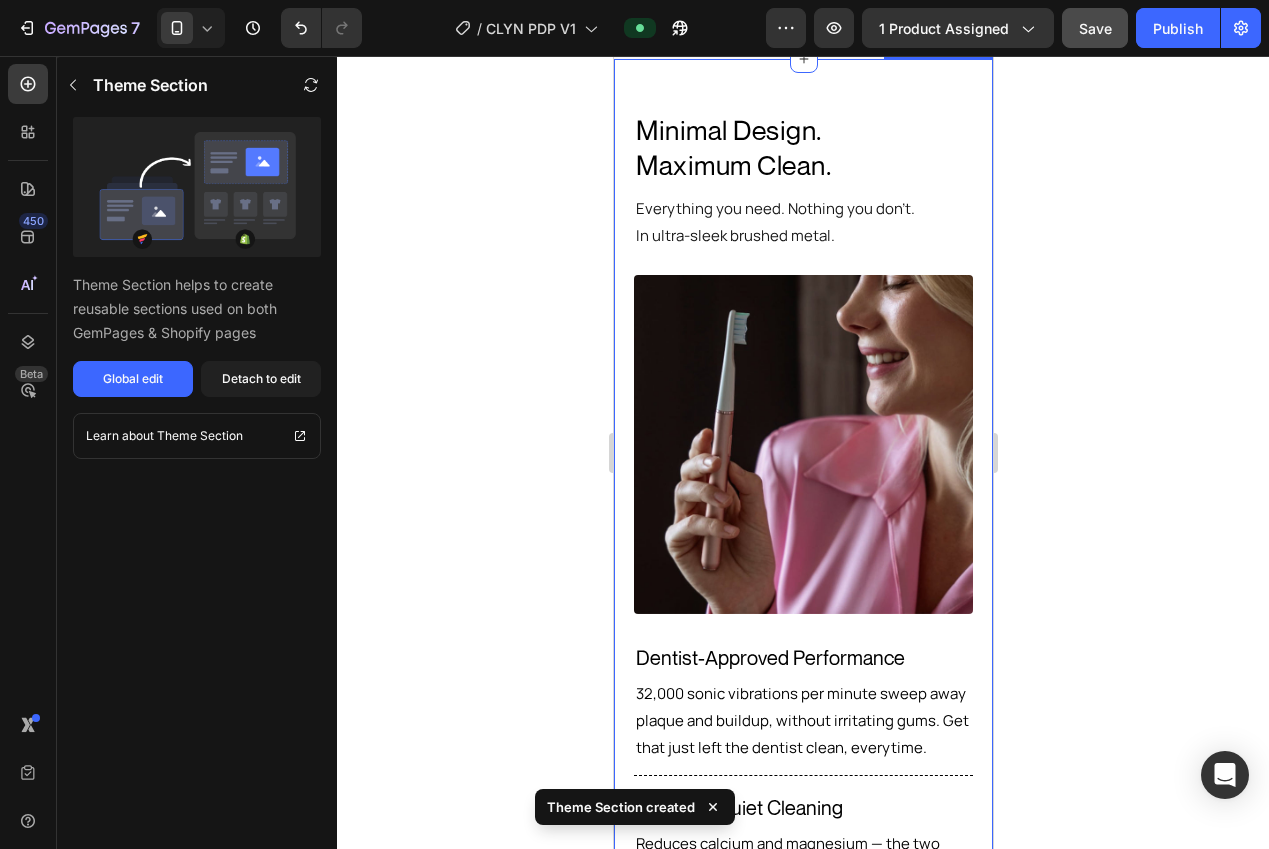 scroll, scrollTop: 1633, scrollLeft: 0, axis: vertical 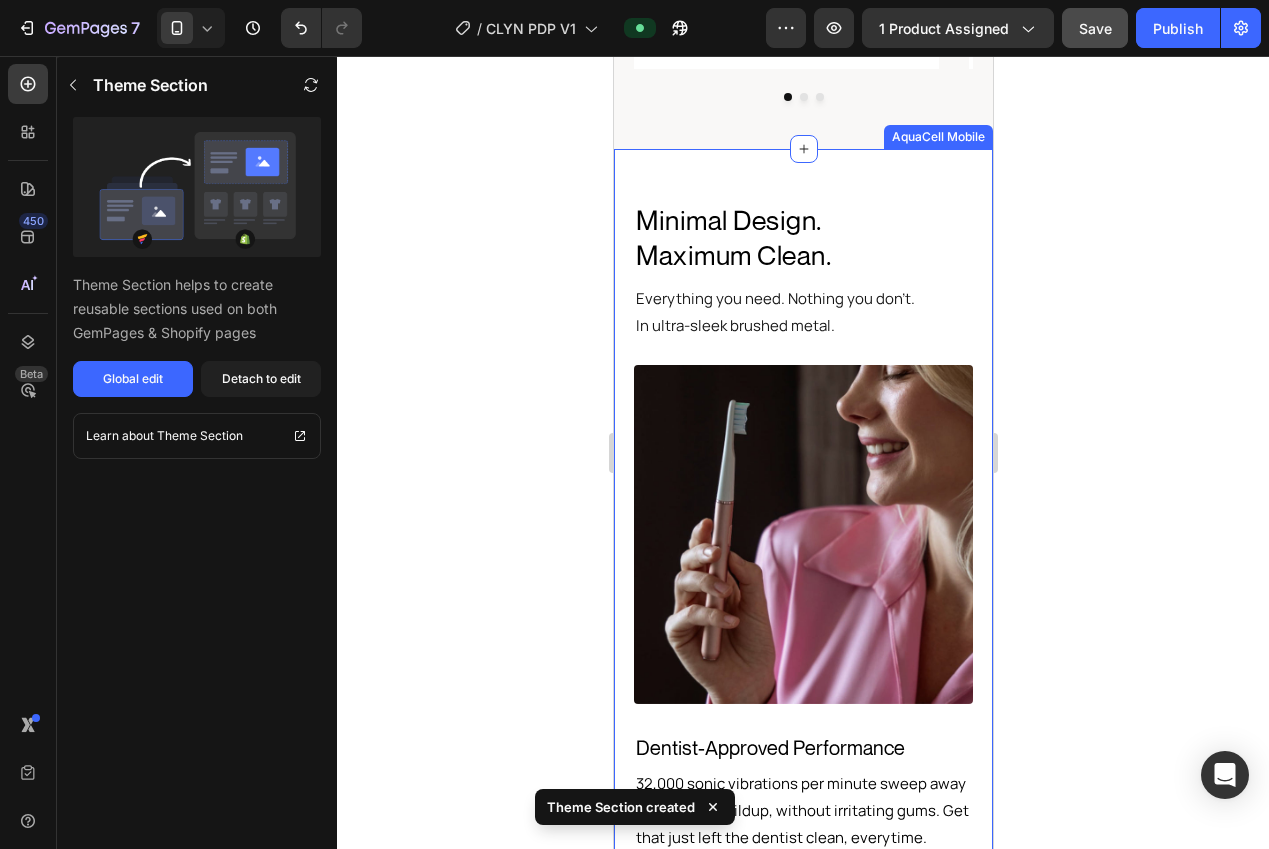 click on "Minimal Design.  Maximum Clean. Heading Everything you need. Nothing you don’t. In ultra-sleek brushed metal. Text Block Ultra Powerful Filtration For The Deepest Clean Heading Image Row Dentist-Approved Performance Text Block 32,000 sonic vibrations per minute sweep away plaque and buildup, without irritating gums. Get that just left the dentist clean, everytime. Text Block Row                Title Line Whisper-Quiet Cleaning Text Block Reduces calcium and magnesium — the two minerals most commonly associated with dry skin, brittle hair, and mineral buildup. Text Block Row                Title Line 40+ Day Battery Life Text Block Brush at home or on the go without thinking about your charger. One full charge lasts over a month. Text Block Row                Title Line A Brush You Won't Want To Hide Text Block Built from sleek, matte-finish metal. Durable, minimalist, and designed to look as good as it performs. Text Block Row AquaCell Mobile" at bounding box center [802, 726] 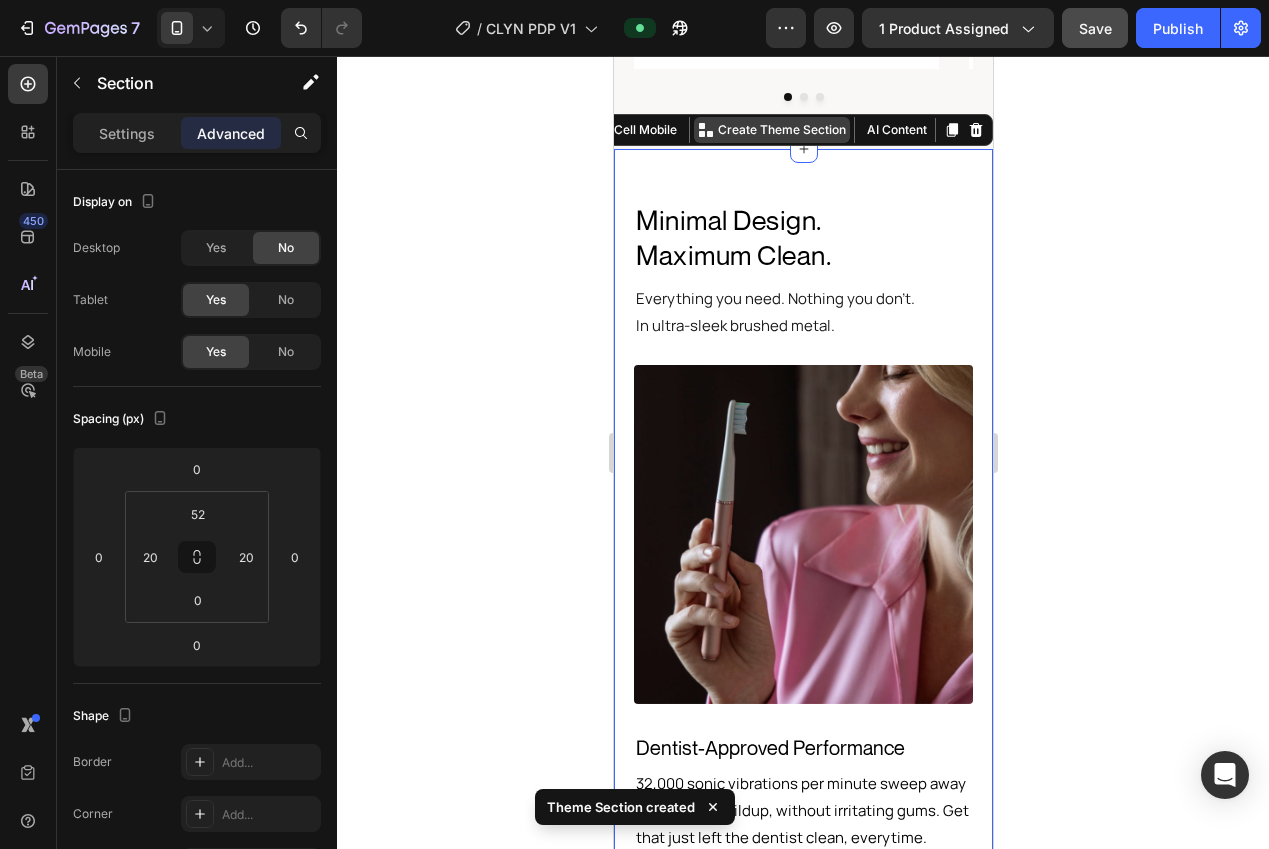 click on "Create Theme Section" at bounding box center (781, 130) 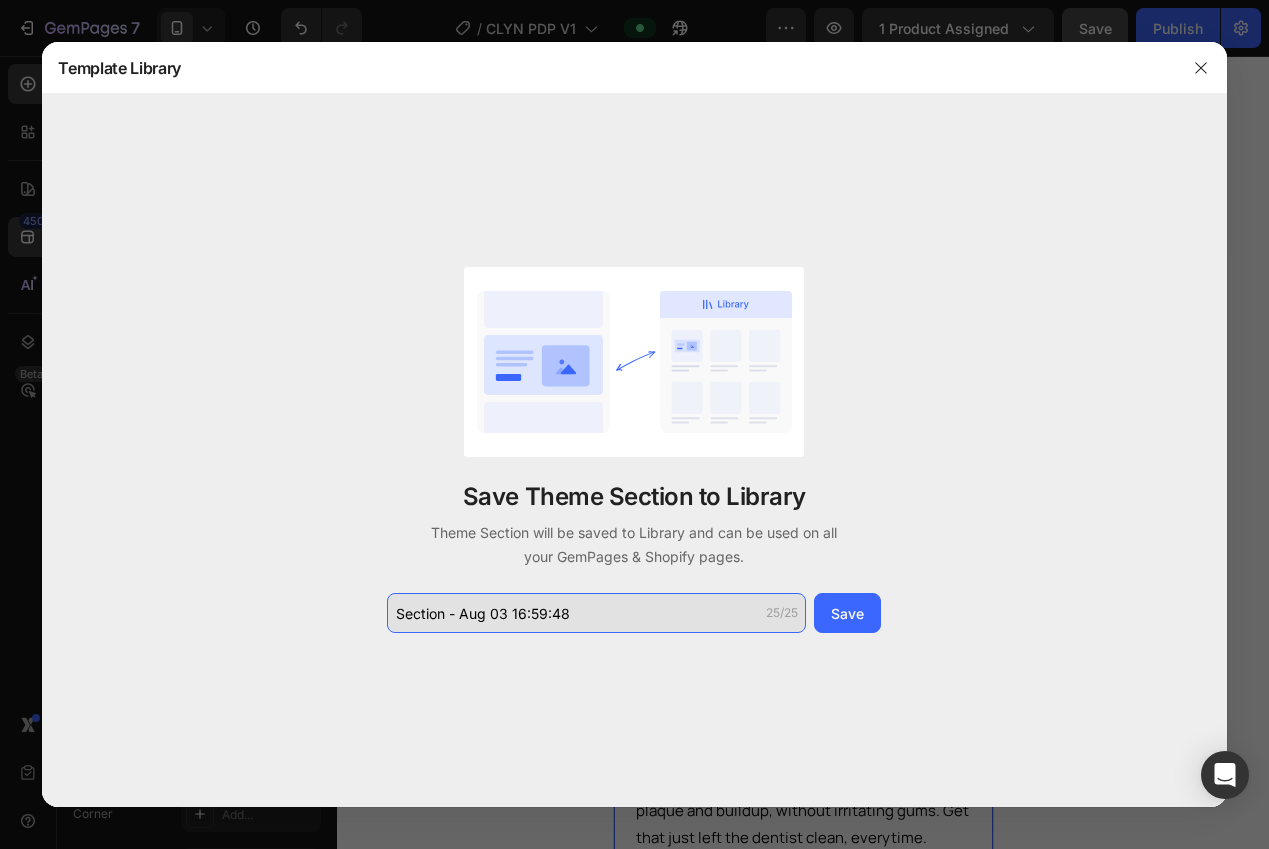 click on "Section - Aug 03 16:59:48" 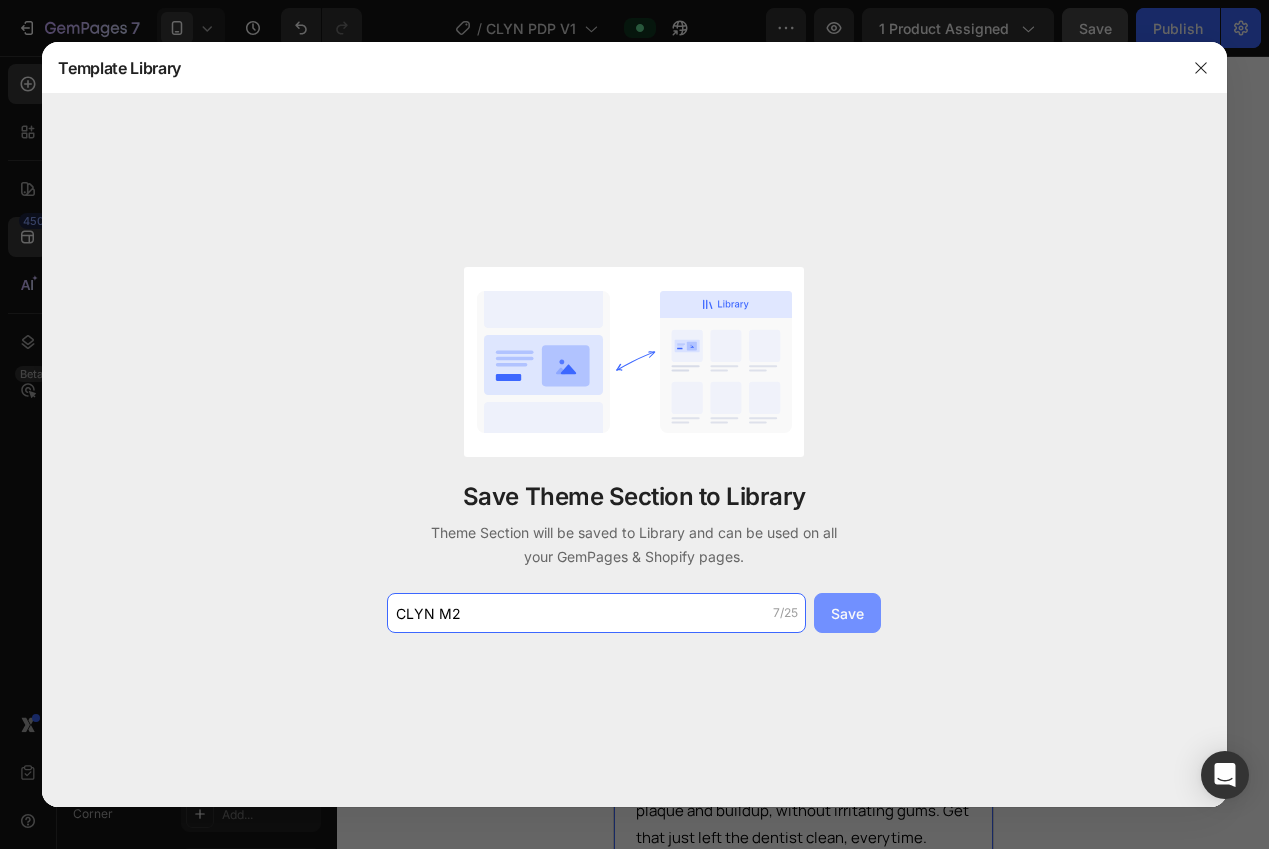 type on "CLYN M2" 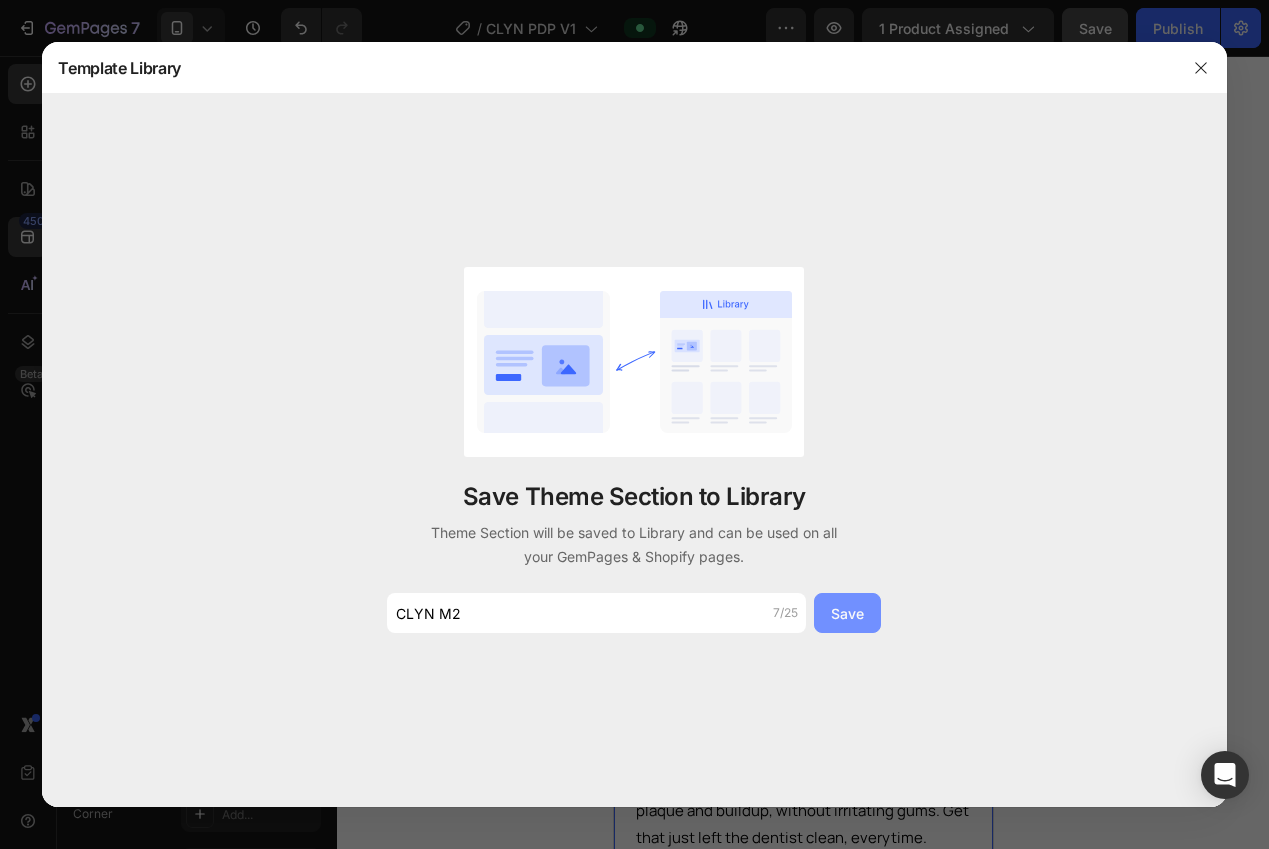 click on "Save" at bounding box center [847, 613] 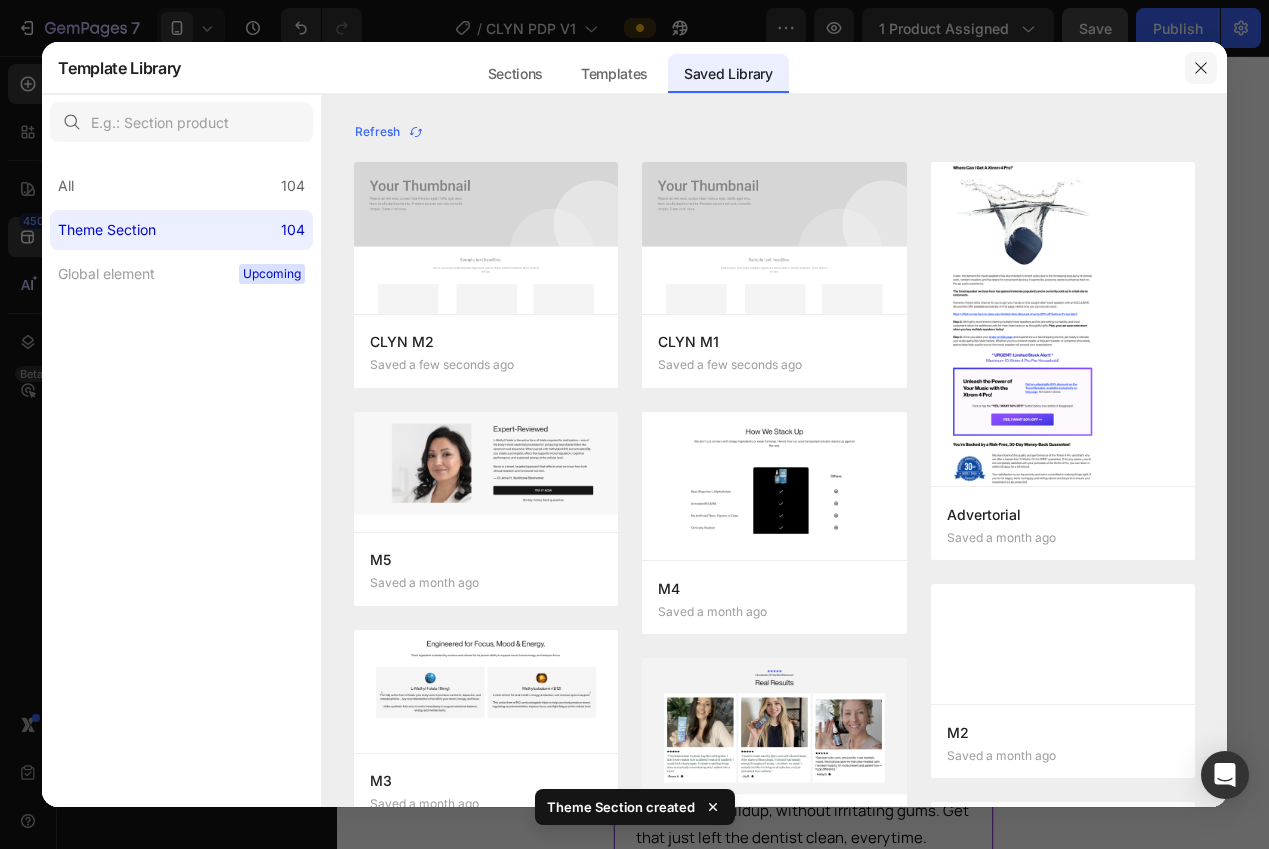 click 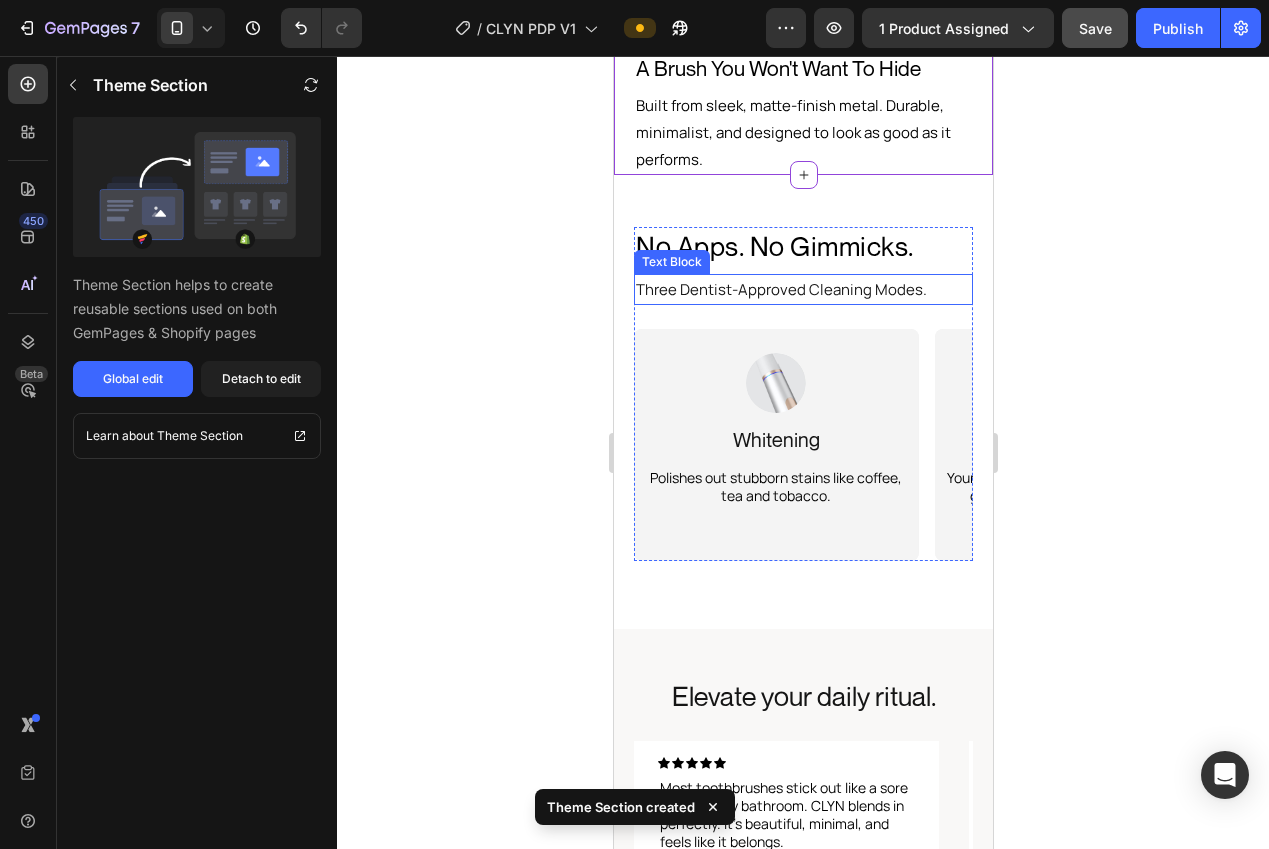 scroll, scrollTop: 2768, scrollLeft: 0, axis: vertical 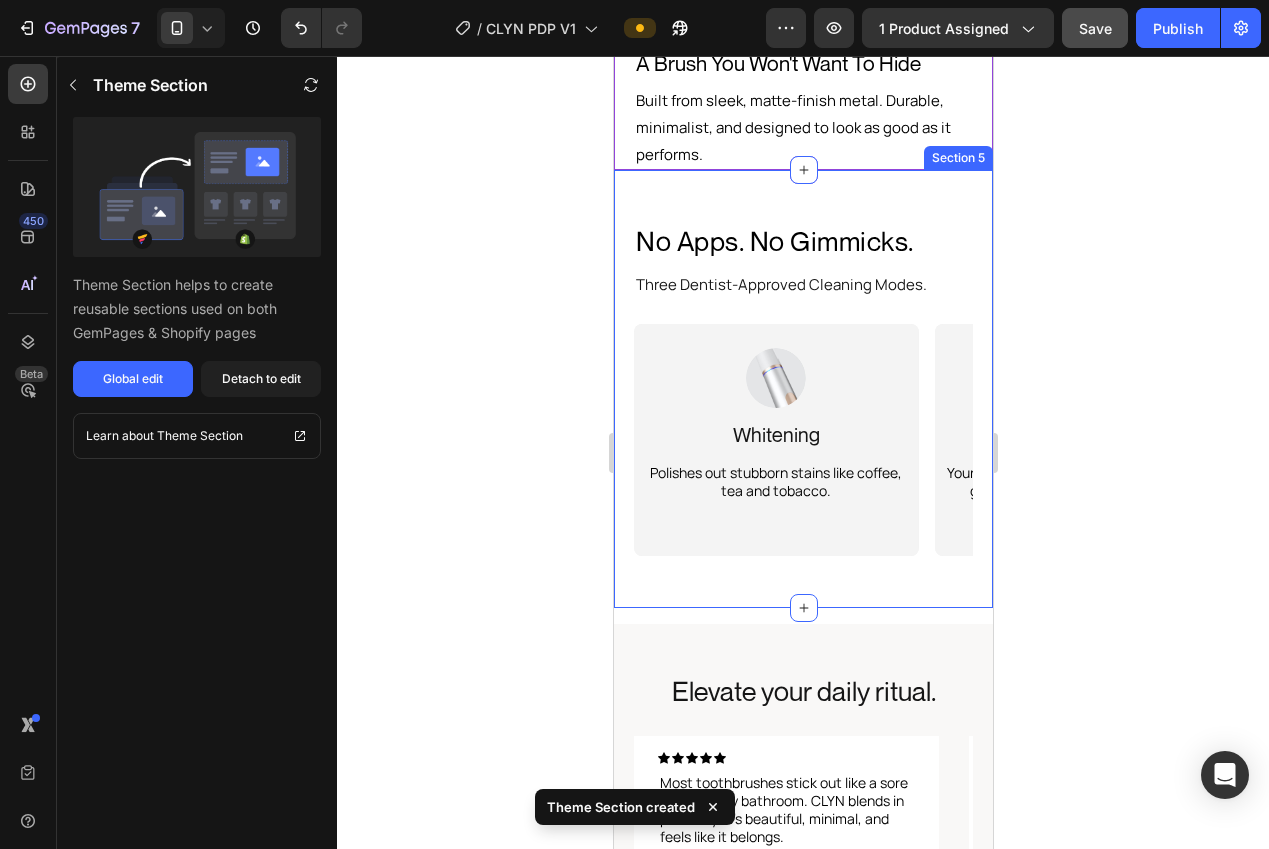 click on "No Apps. No Gimmicks. Heading Three Dentist-Approved Cleaning Modes. Text Block No Apps. No Gimmicks. Heading Three Dentist-Approved Cleaning Modes. Text Block Image Whitening Text Block Polishes out stubborn stains like coffee, tea and tobacco.  Text Block Row Hero Banner Image Daily Clean Text Block Your daily go-to. Balanced, effective, and gentle enough for sensitive gums. Text Block Row Hero Banner Image Deep Clean Text Block High-intensity sonic power — ideal after heavy meals or when you want that just-left-the-chair feeling. Text Block Row Hero Banner Carousel Row Section 5" at bounding box center (802, 389) 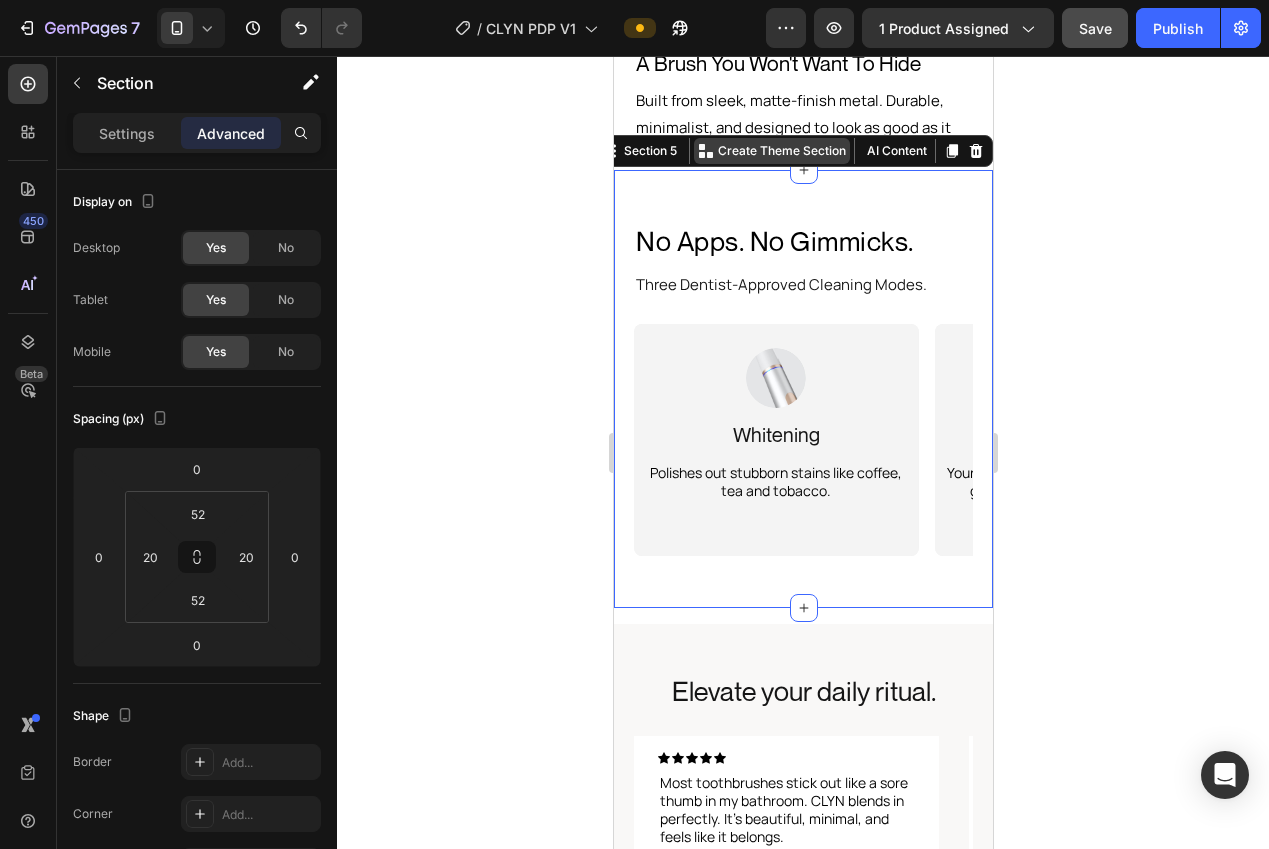 click on "Create Theme Section" at bounding box center (771, 151) 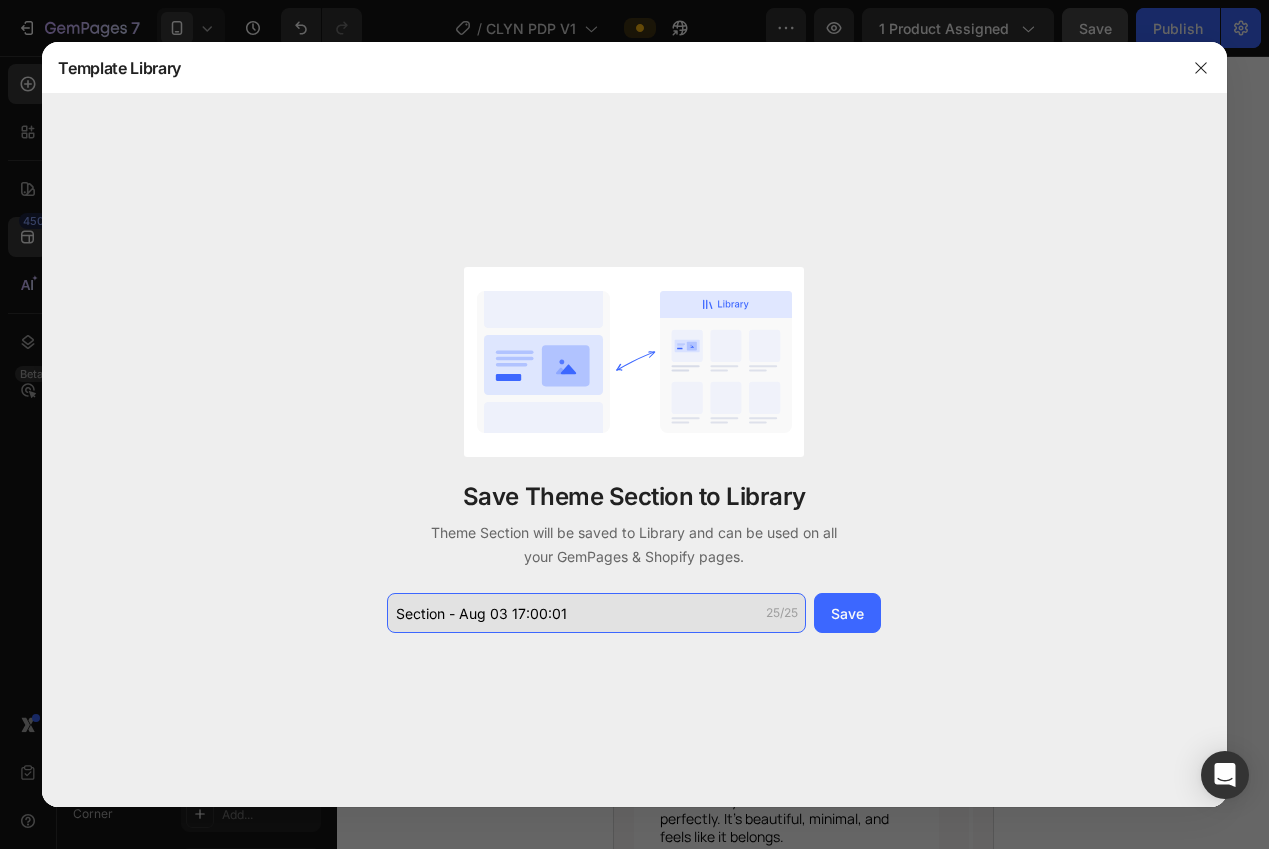 click on "Section - Aug 03 17:00:01" 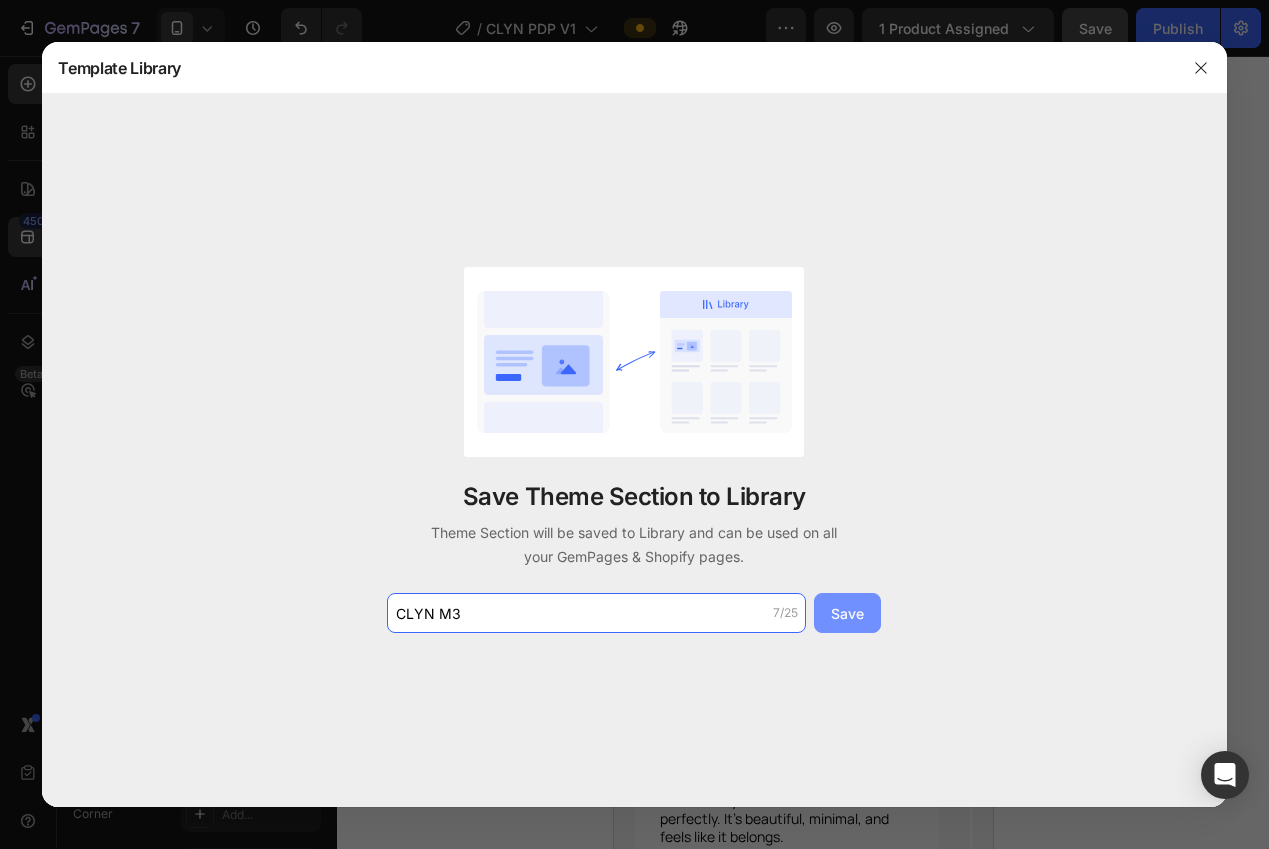 type on "CLYN M3" 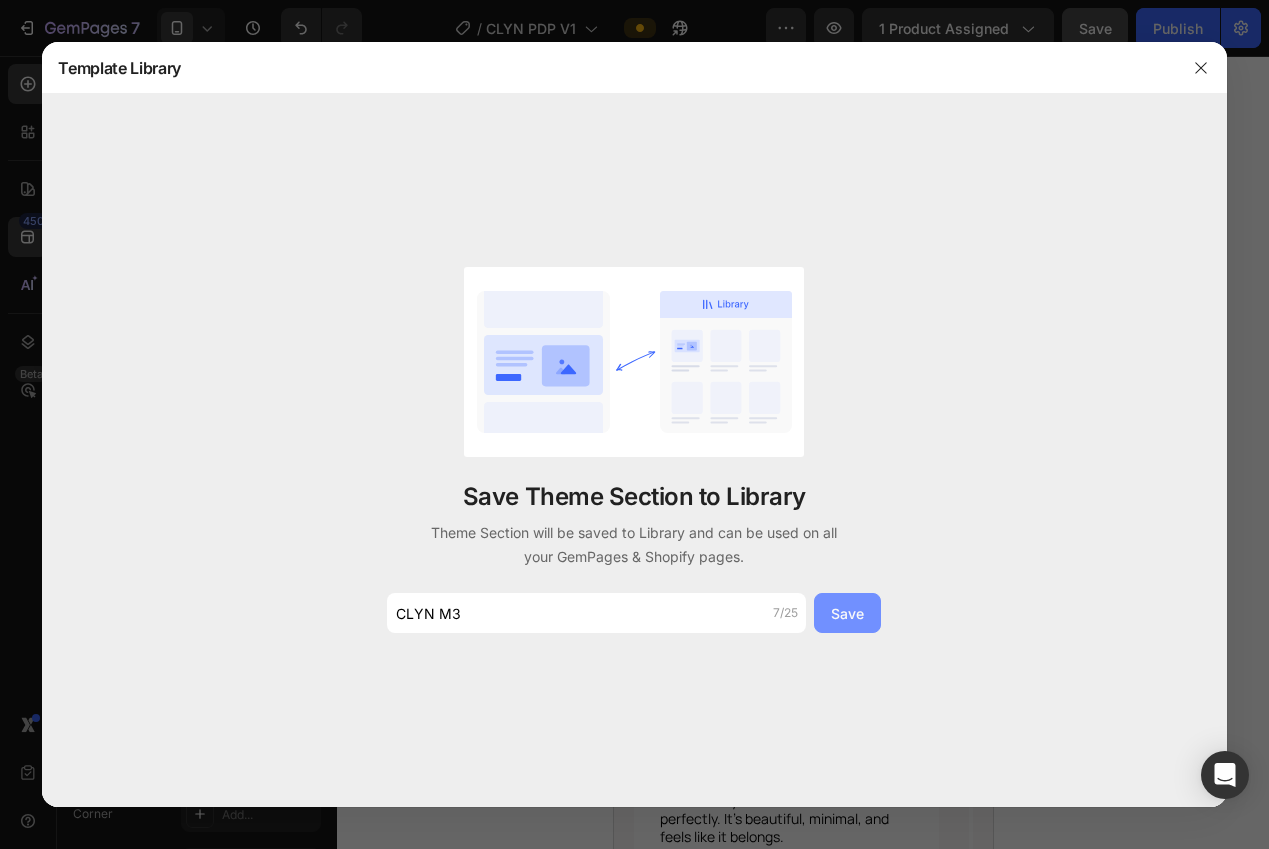 click on "Save" at bounding box center [847, 613] 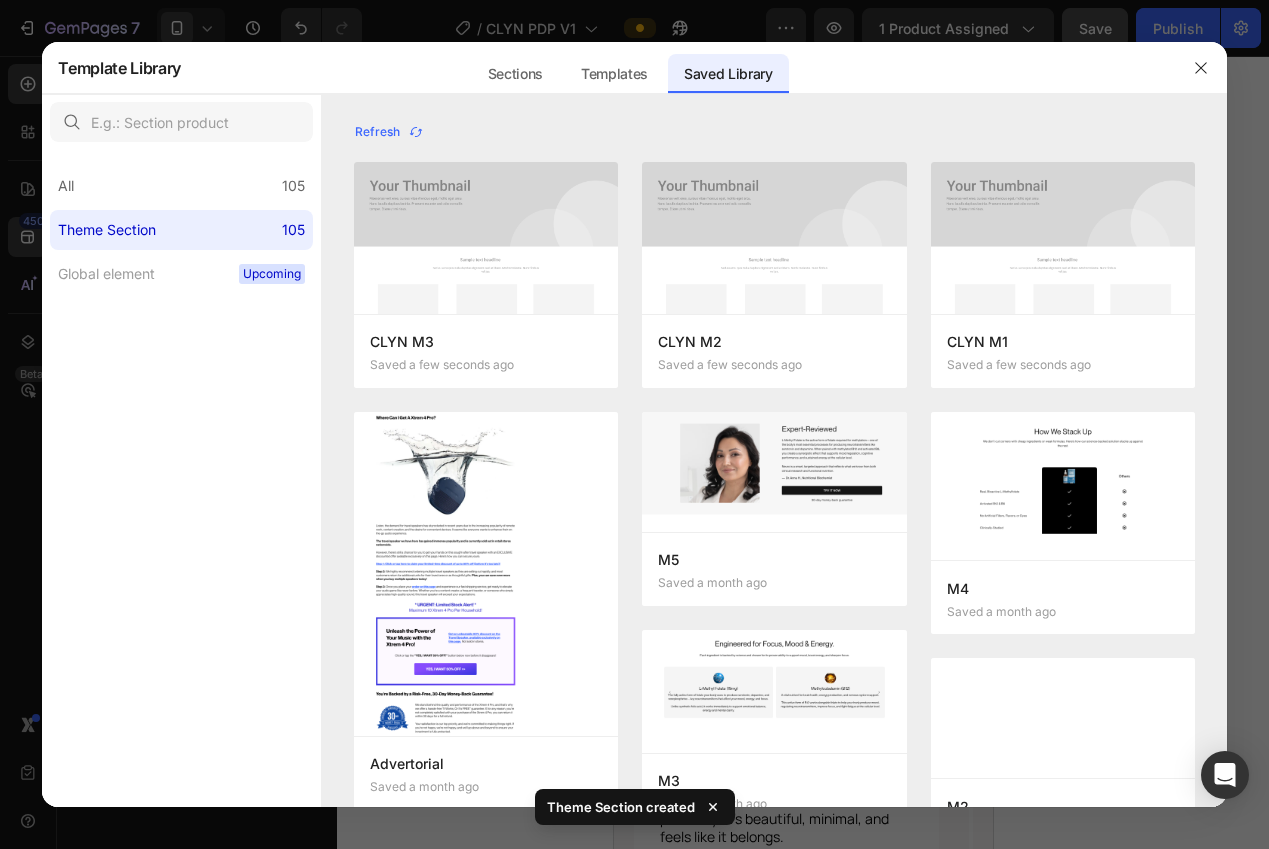 click 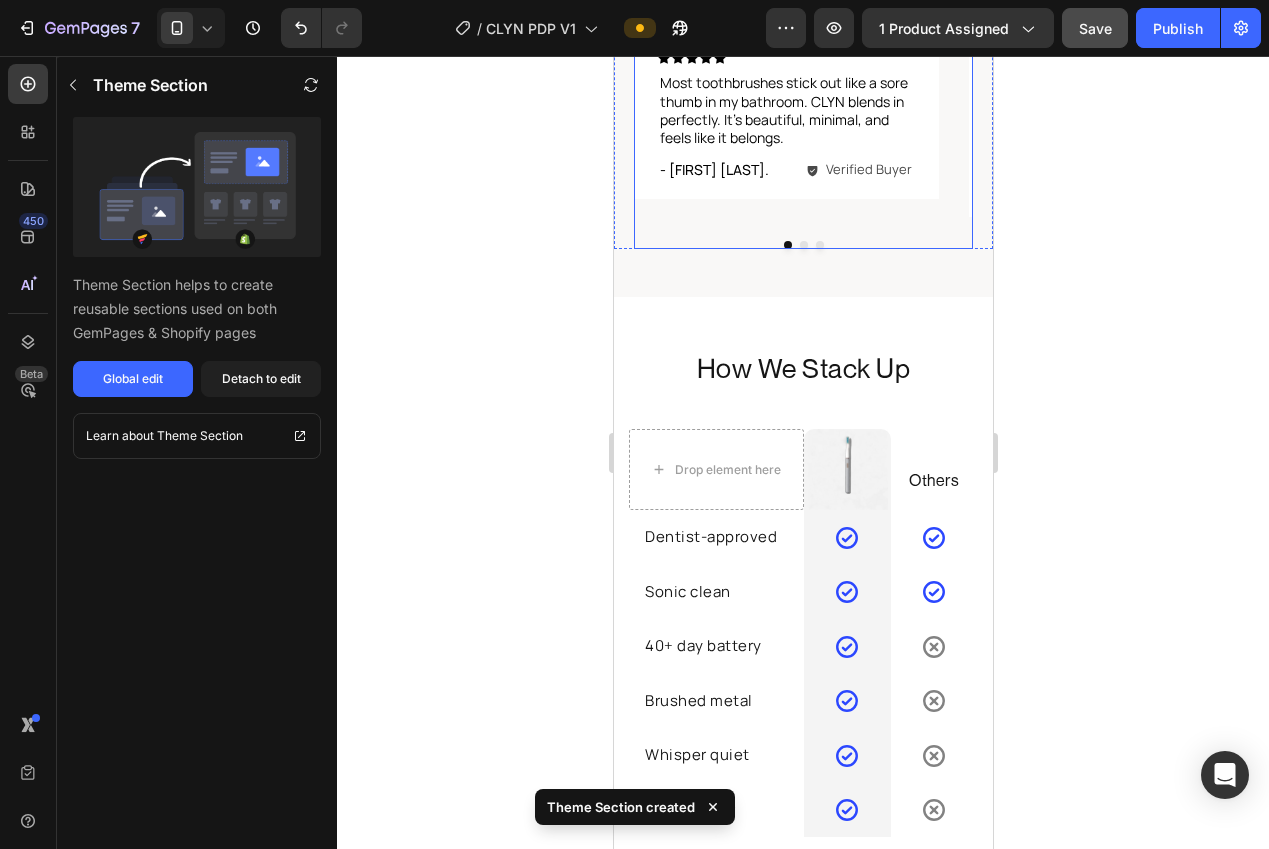 scroll, scrollTop: 3509, scrollLeft: 0, axis: vertical 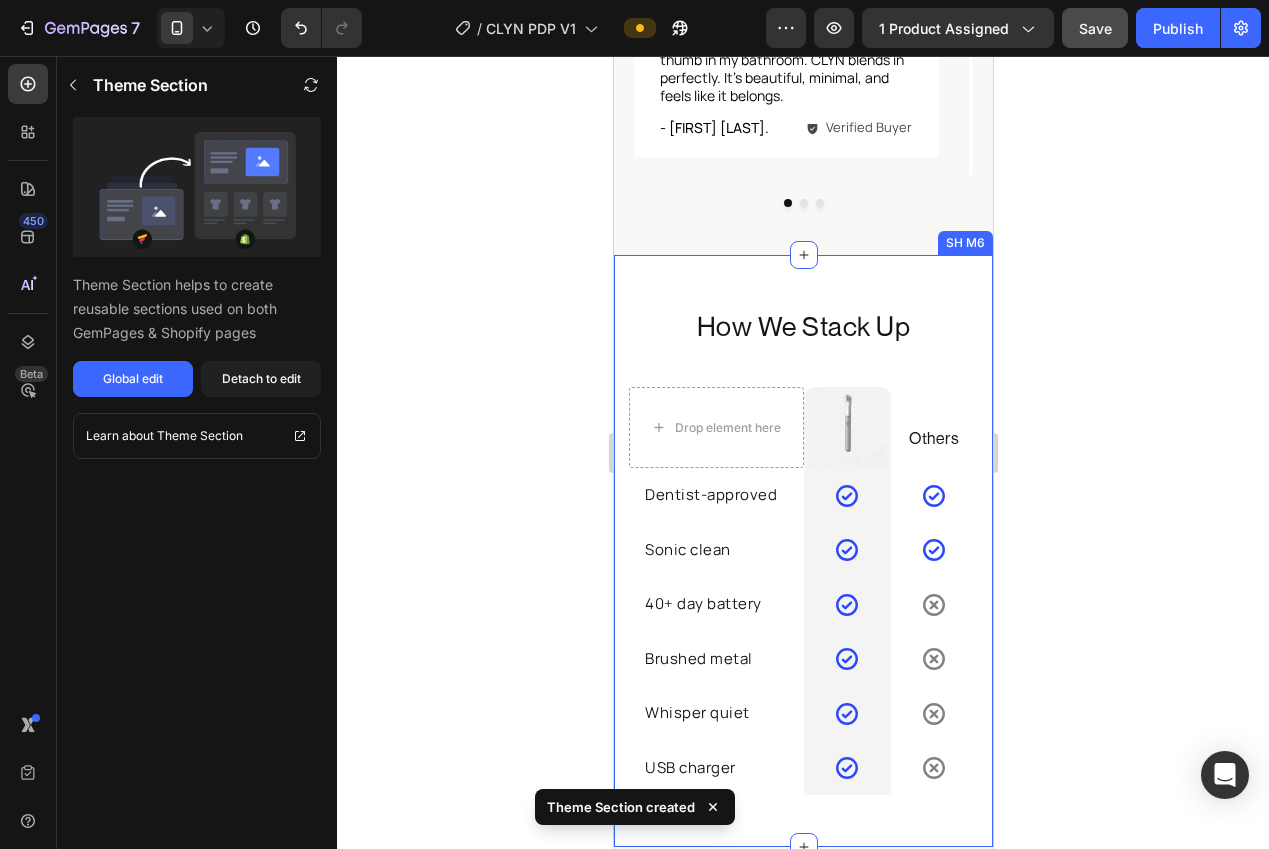 click on "How We Stack Up Heading Row
Drop element here Image Row Others Text block Row Dentist-approved Text block
Icon Row
Icon Row Sonic clean Text block
Icon Row
Icon Row 40+ day battery Text block
Icon Row
Icon Row Brushed metal Text block
Icon Row
Icon Row Whisper quiet Text block
Icon Row
Icon Row USB charger Text block
Icon Row
Icon Row Row SH M6" at bounding box center [802, 551] 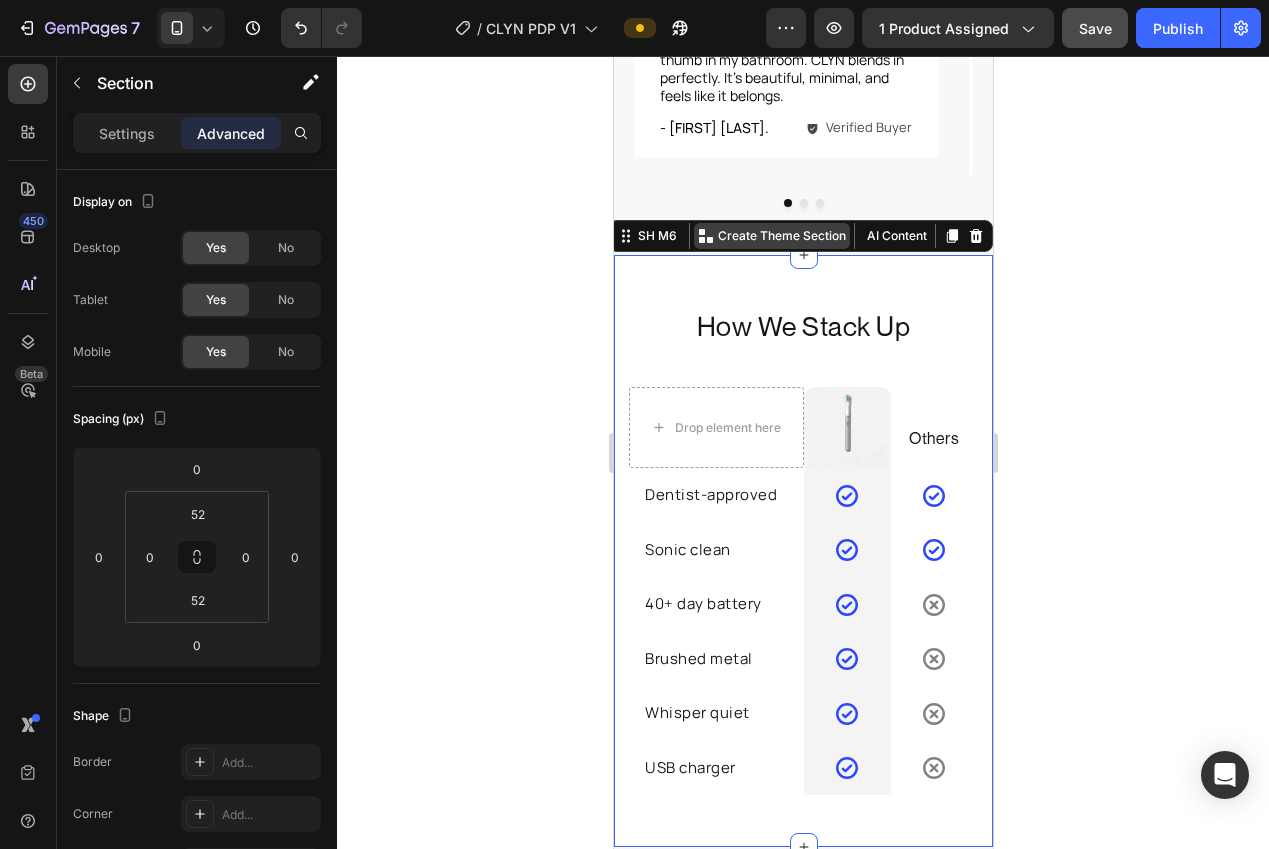 click on "Create Theme Section" at bounding box center (781, 236) 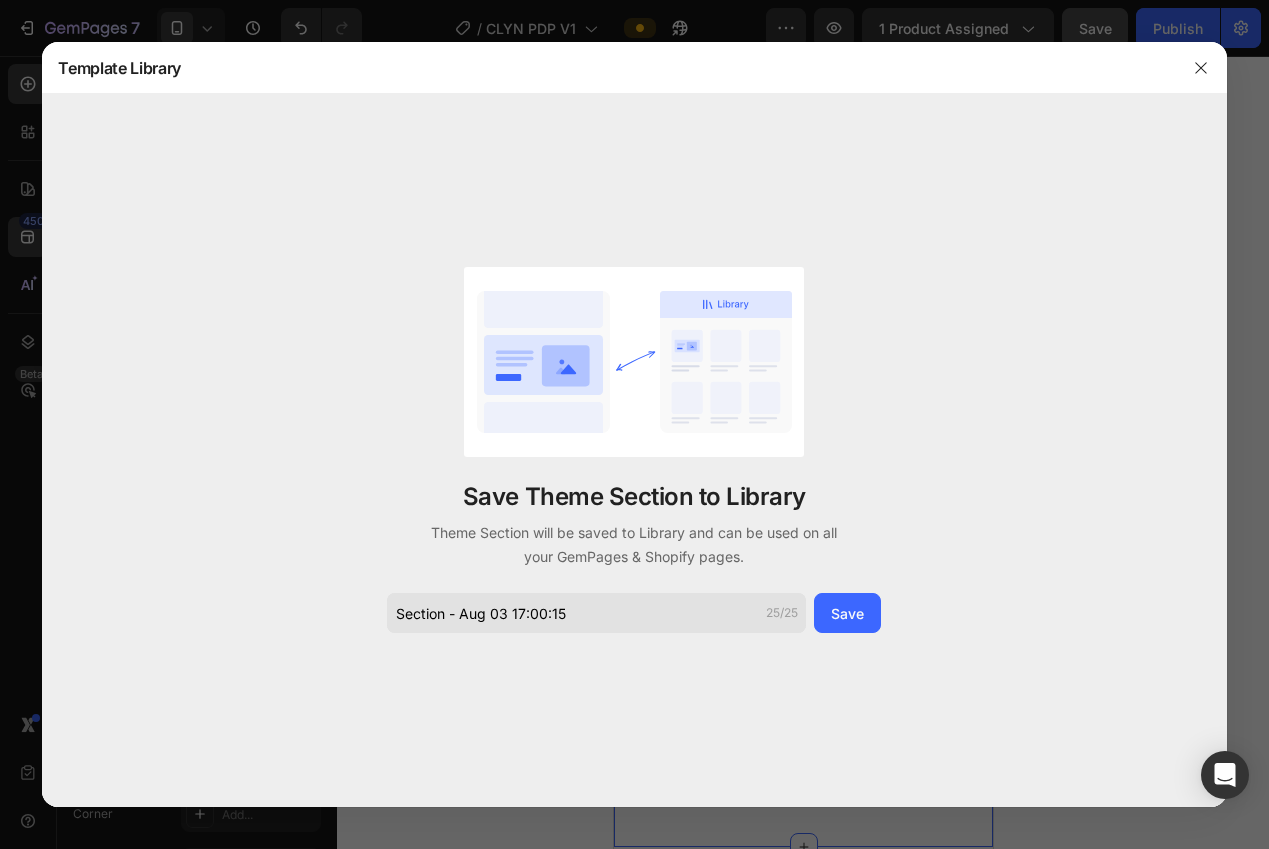 click on "Save Theme Section to Library   Theme Section will be saved to Library and can be used on all your GemPages & Shopify pages.  Section - Aug 03 17:00:15 25/25 Save" 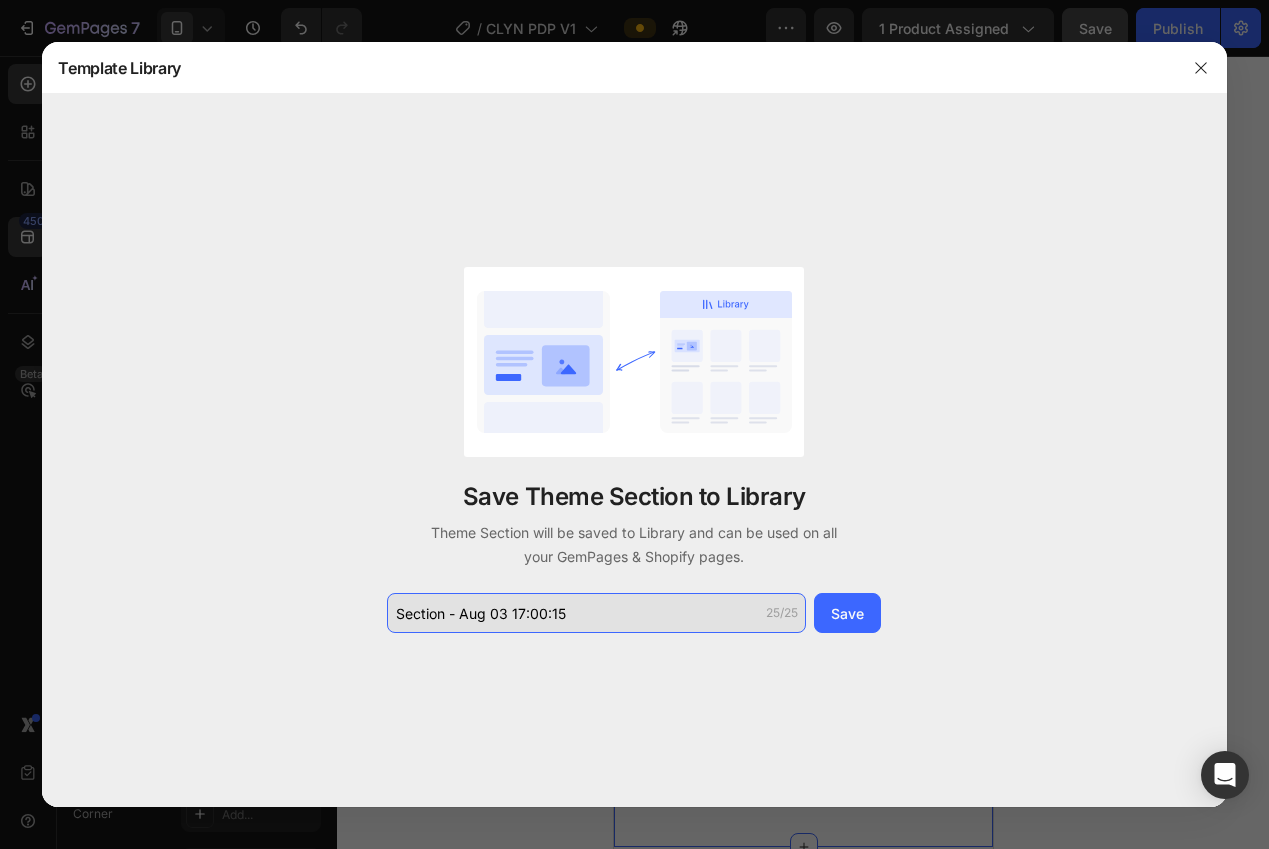 click on "Section - Aug 03 17:00:15" 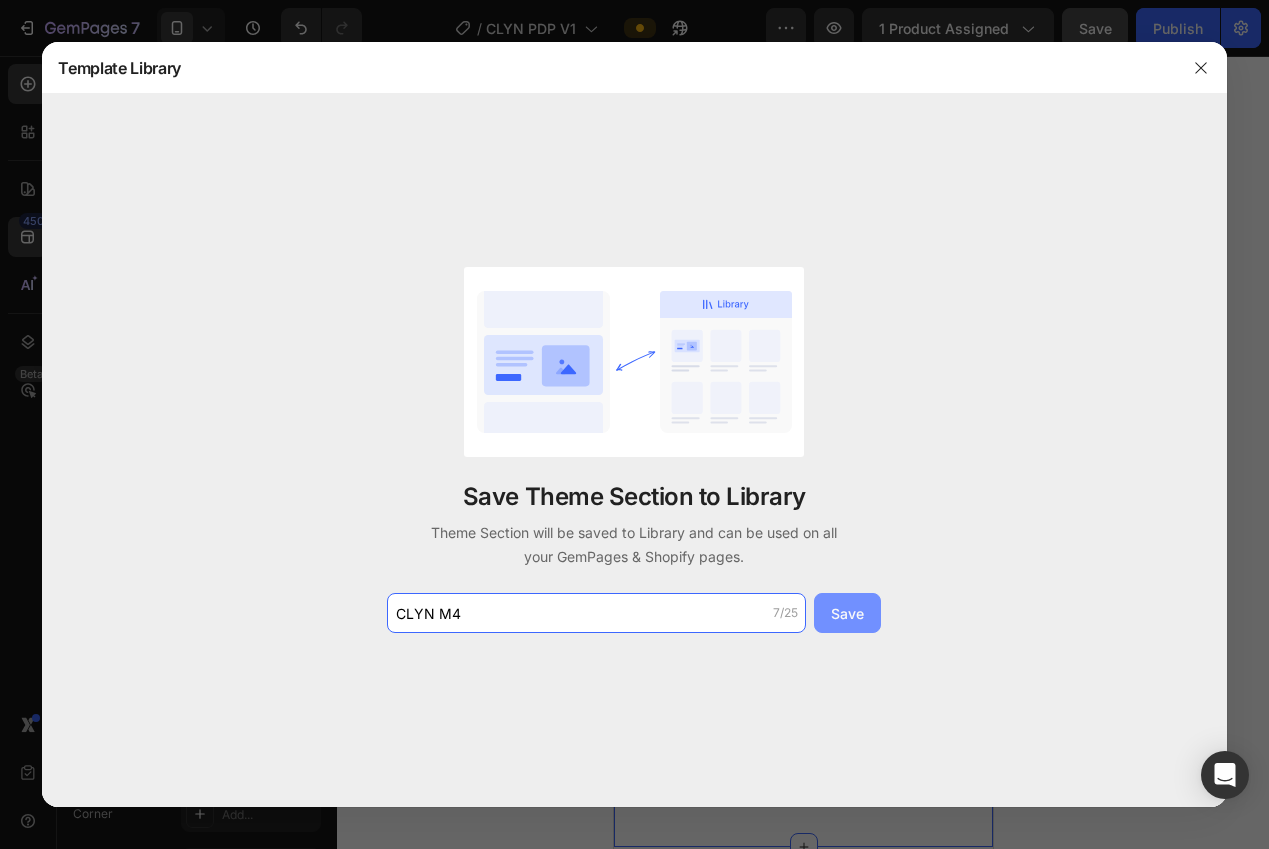 type on "CLYN M4" 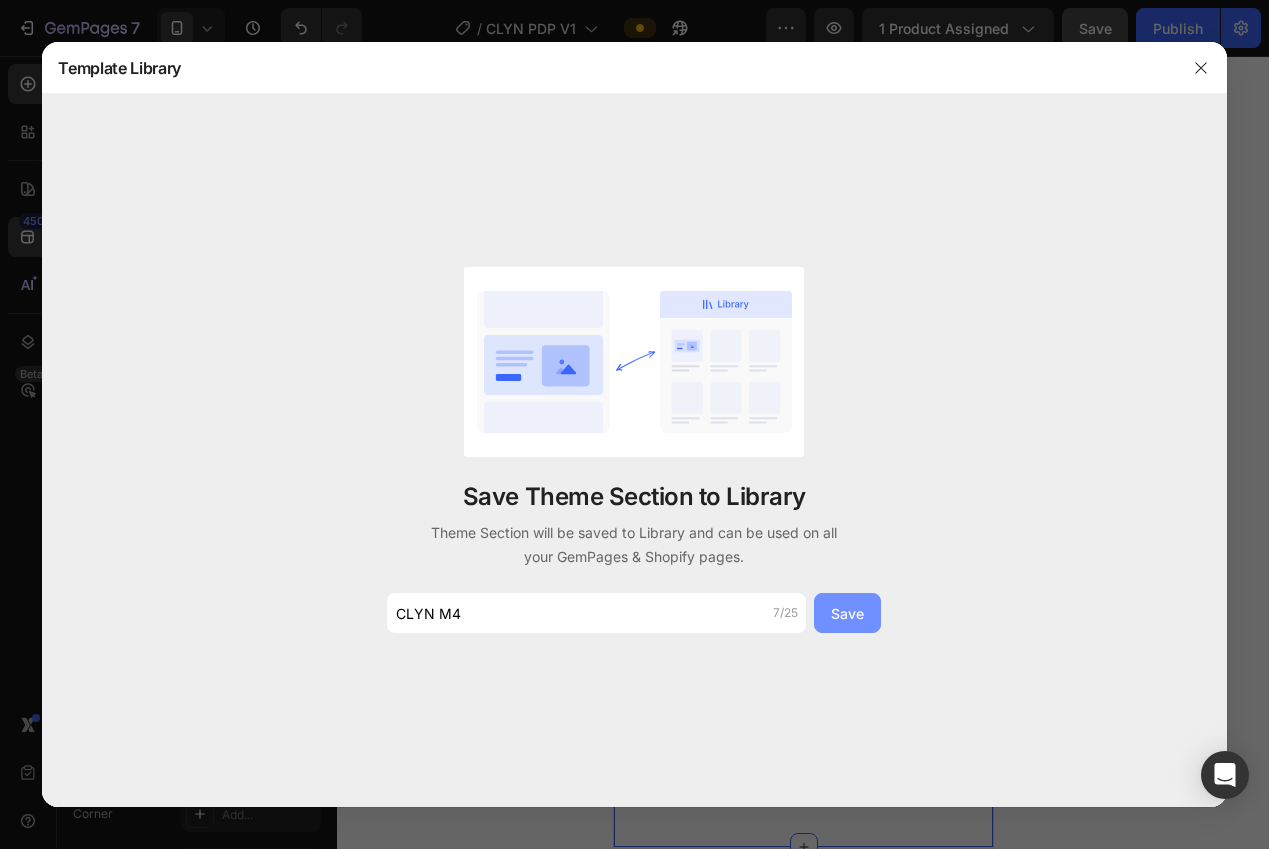 click on "Save" at bounding box center [847, 613] 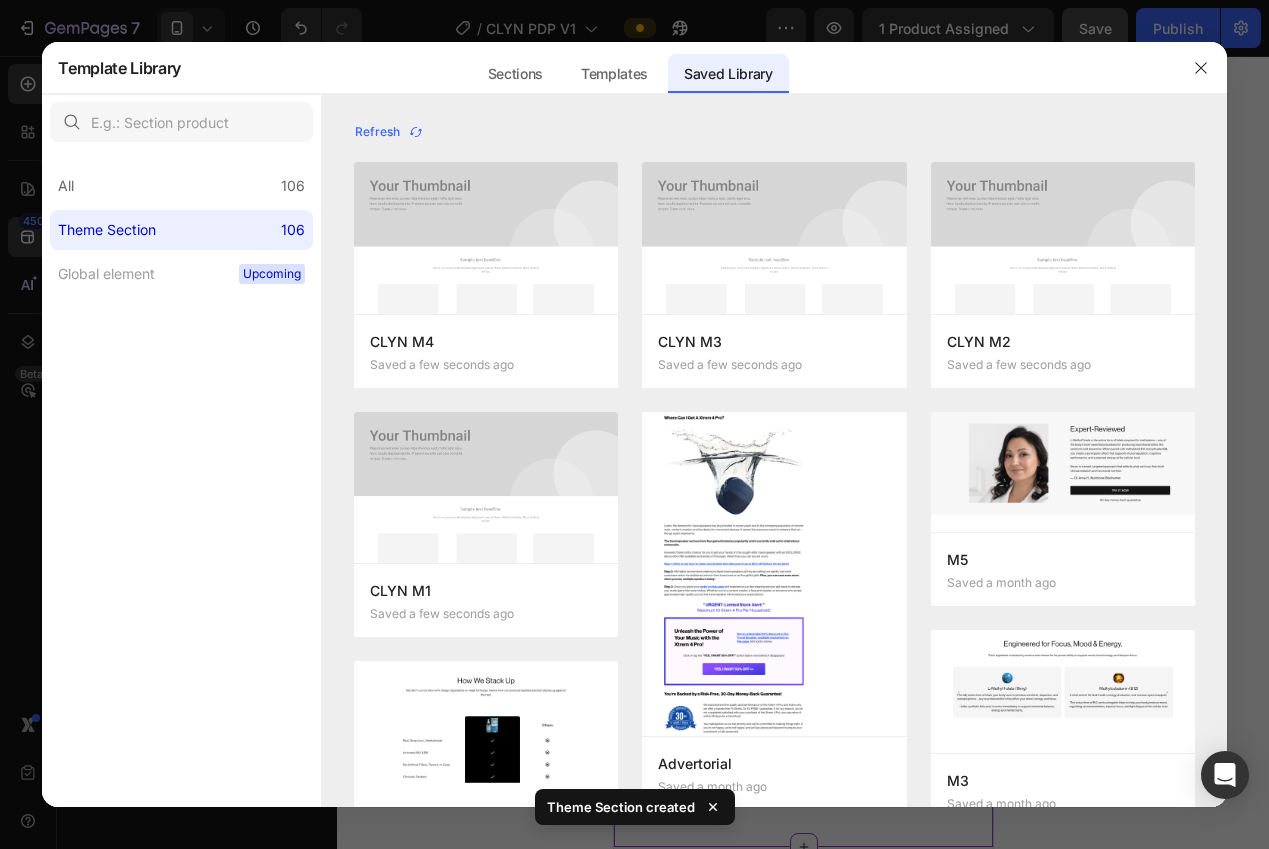 click 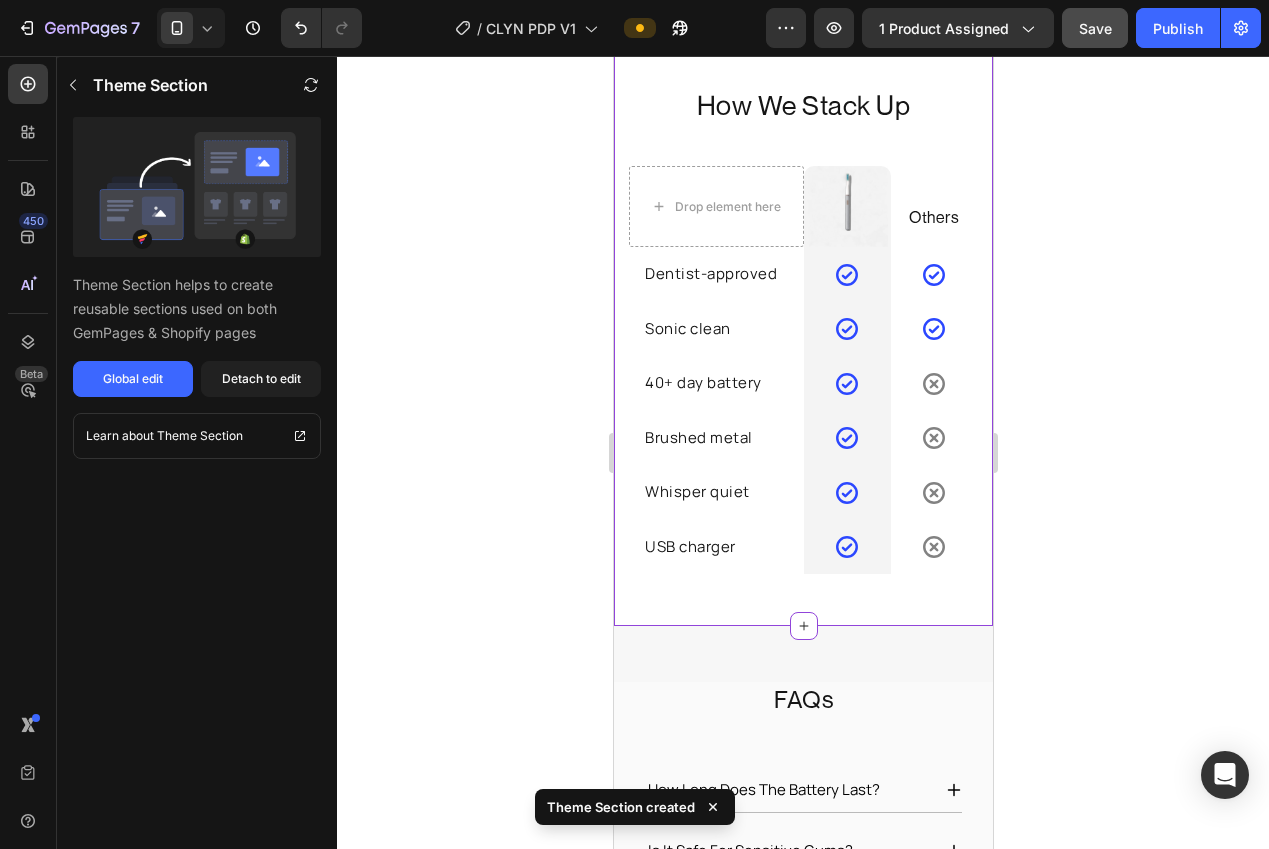 scroll, scrollTop: 4079, scrollLeft: 0, axis: vertical 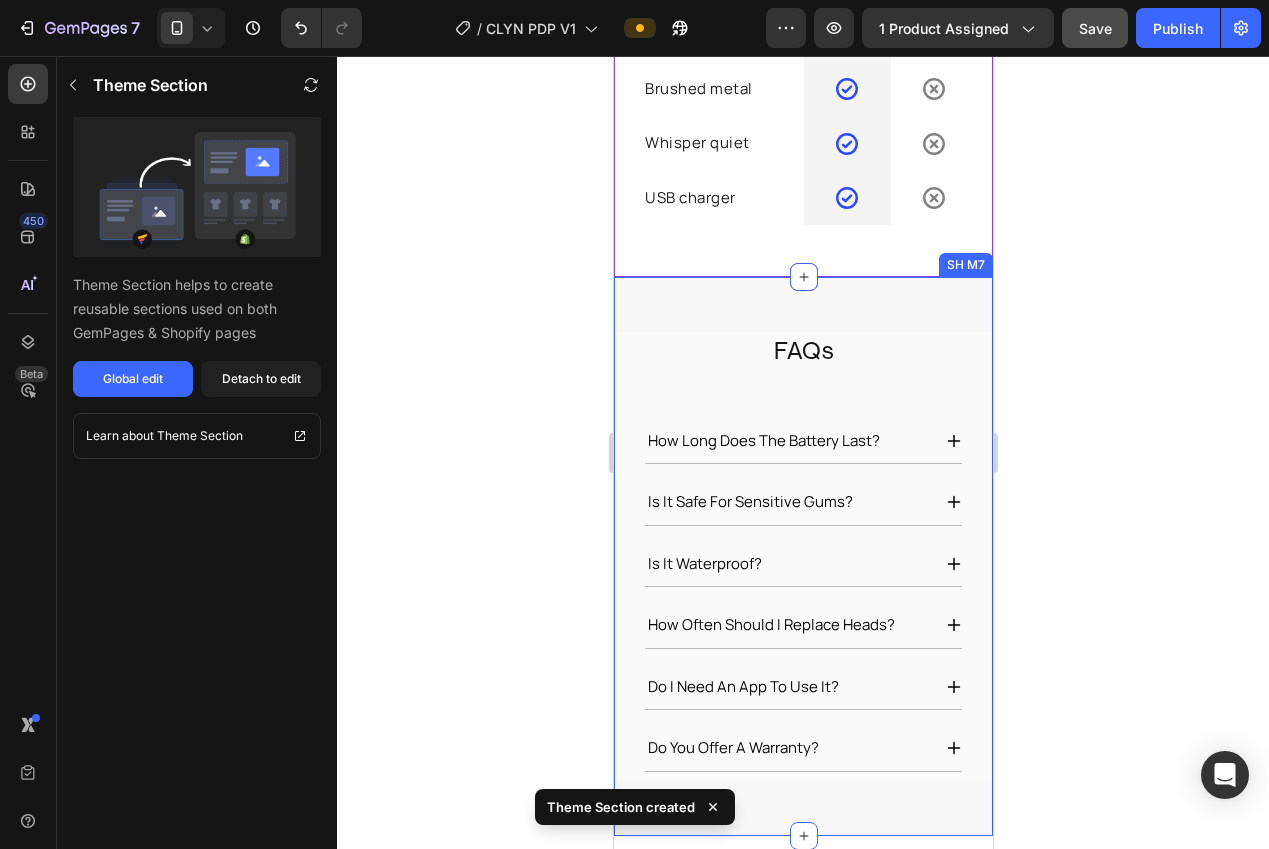 click on "FAQs Heading
how long does the battery last?
is it safe for sensitive gums?
is it waterproof?
how often should i replace heads?
do i need an app to use it?
do you offer a warranty? Accordion Row SH M7" at bounding box center [802, 556] 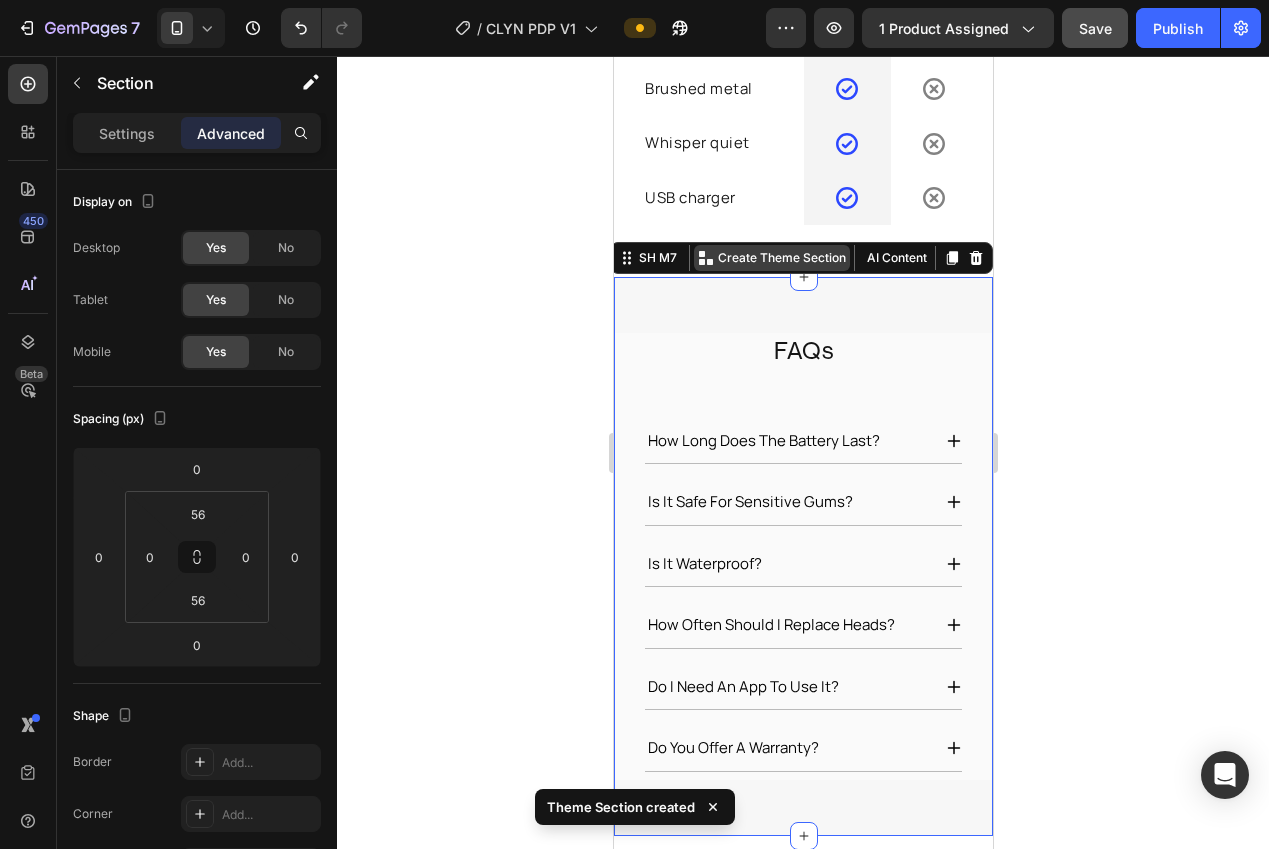click on "Create Theme Section" at bounding box center (781, 258) 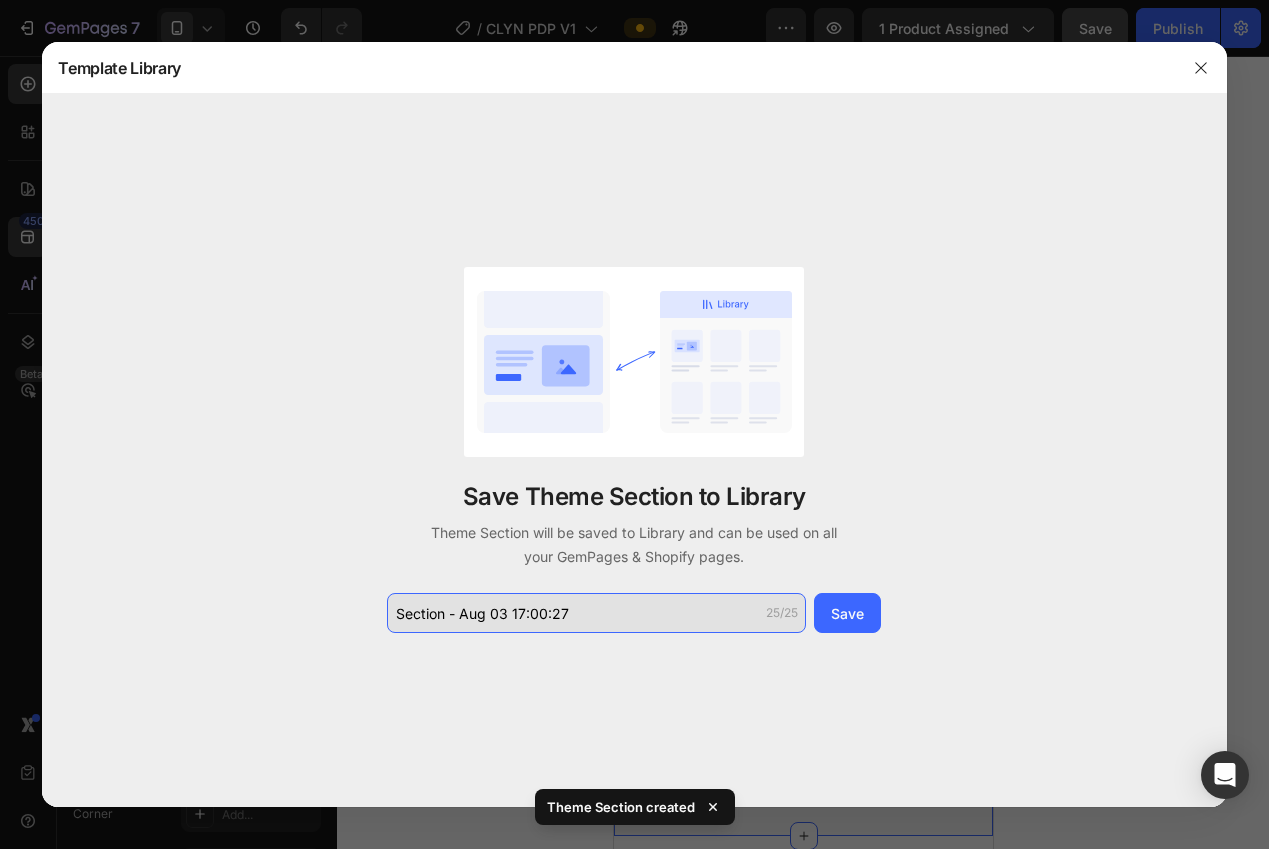 click on "Section - Aug 03 17:00:27" 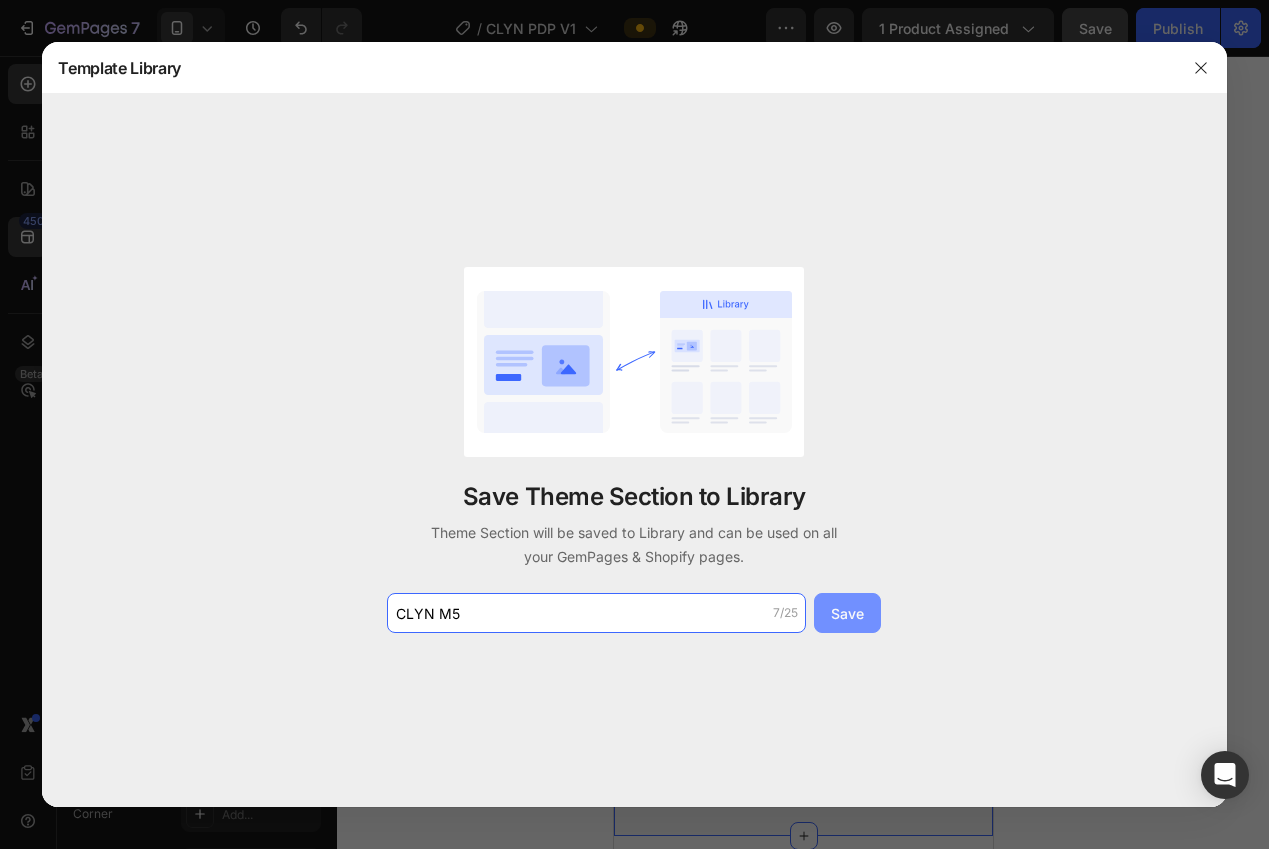 type on "CLYN M5" 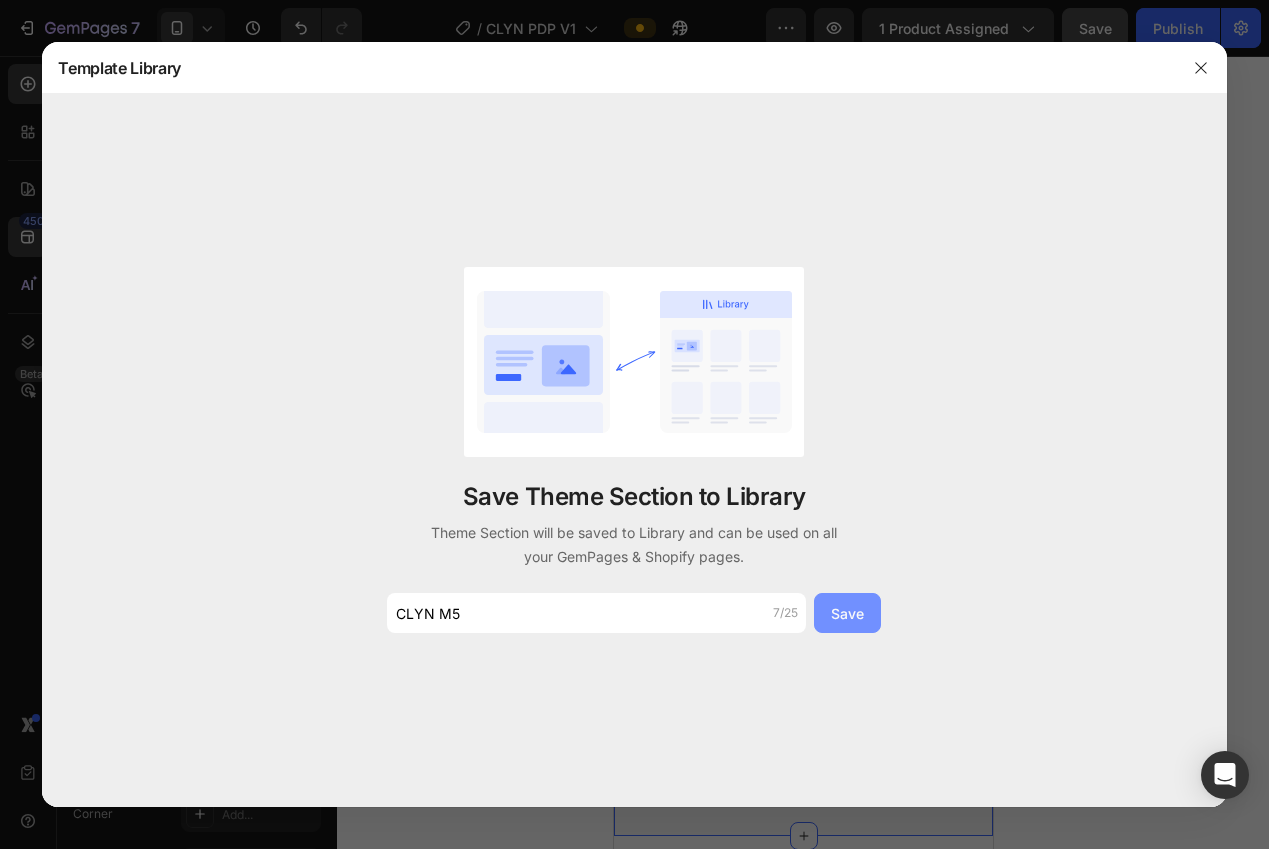 click on "Save" at bounding box center [847, 613] 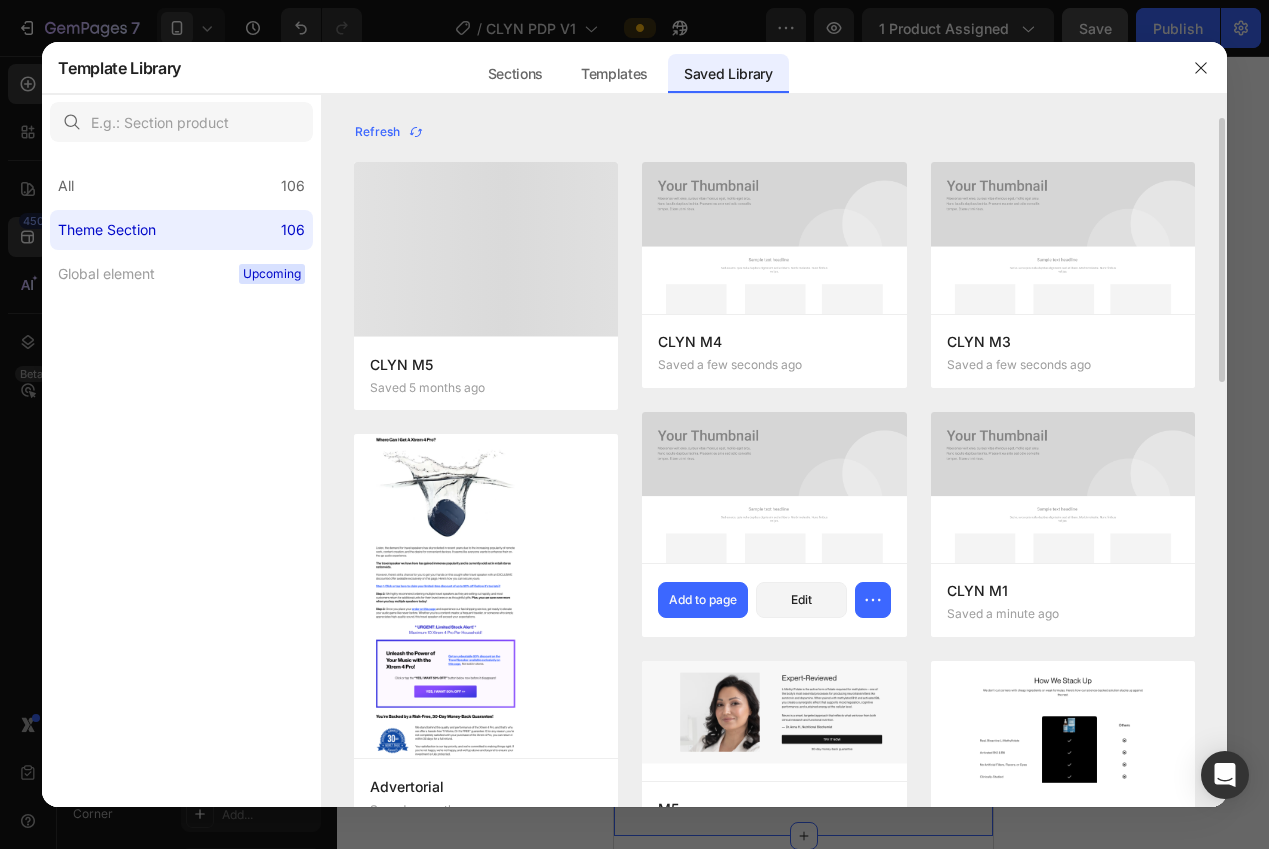 click on "Add to page Edit" at bounding box center [774, 600] 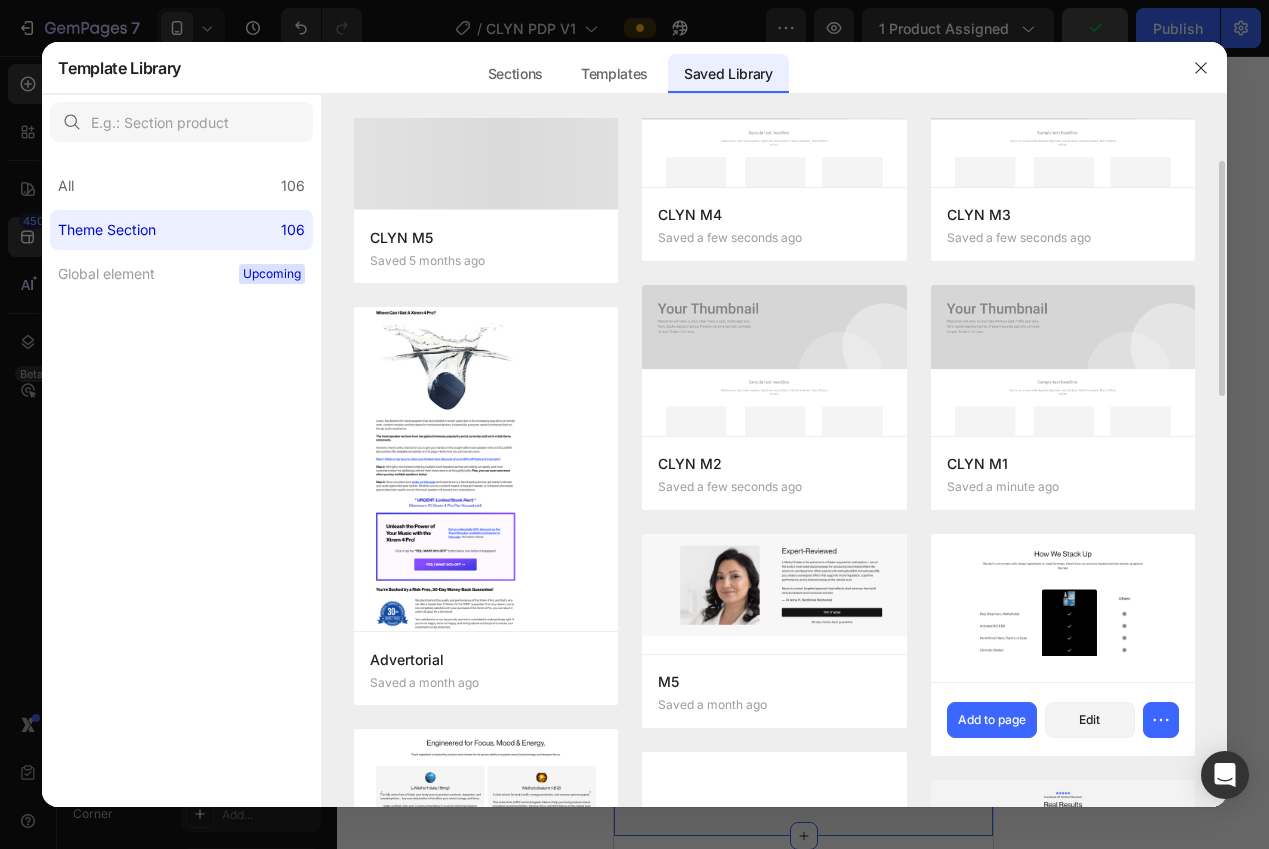 scroll, scrollTop: 0, scrollLeft: 0, axis: both 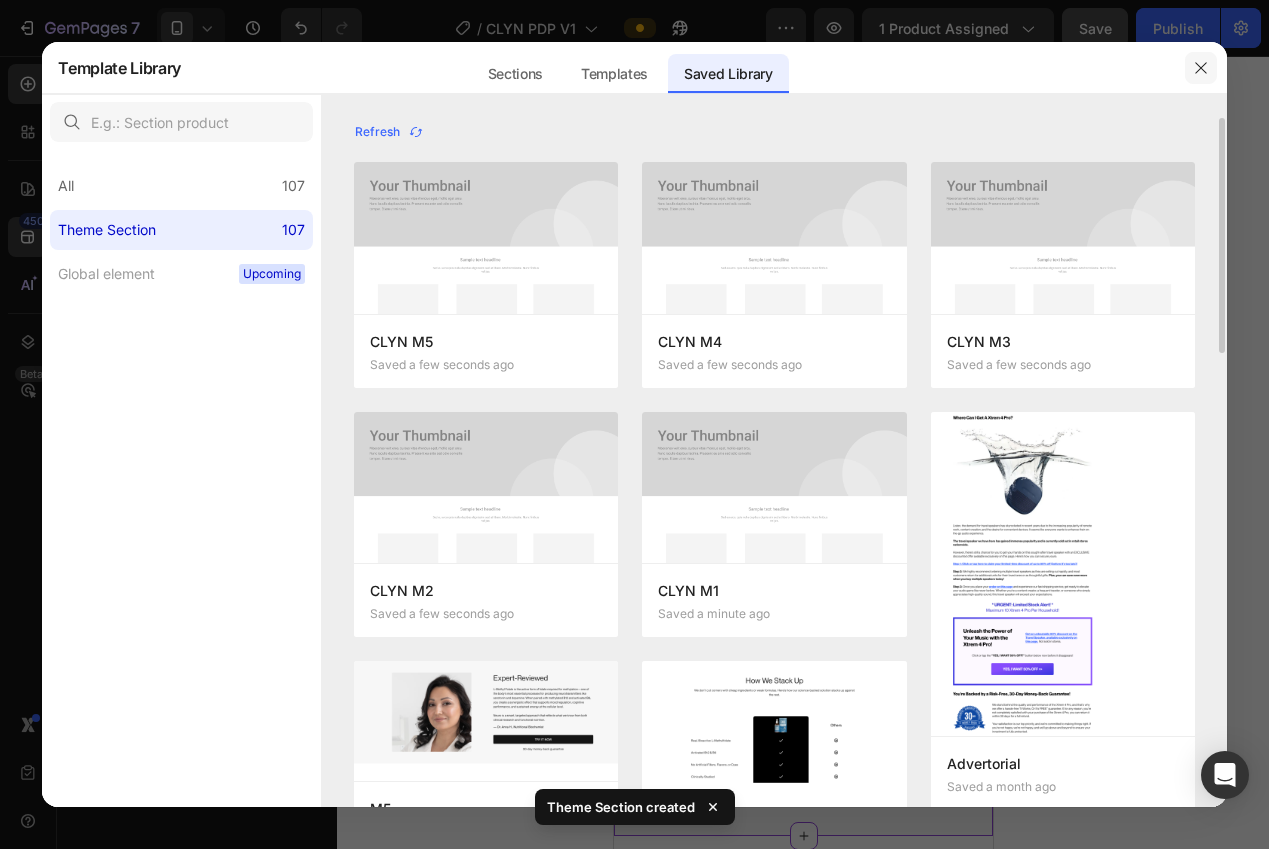 click 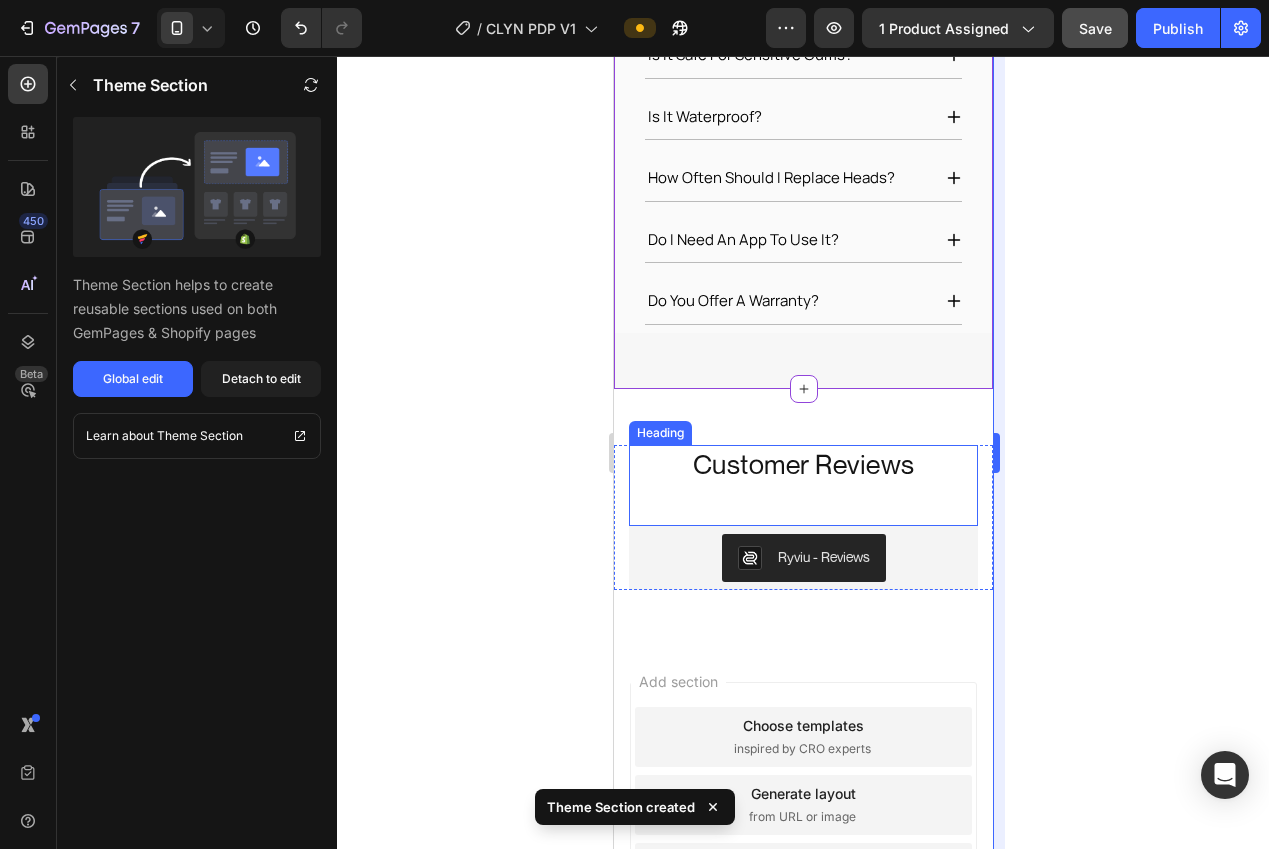 drag, startPoint x: 1124, startPoint y: 485, endPoint x: 999, endPoint y: 531, distance: 133.19534 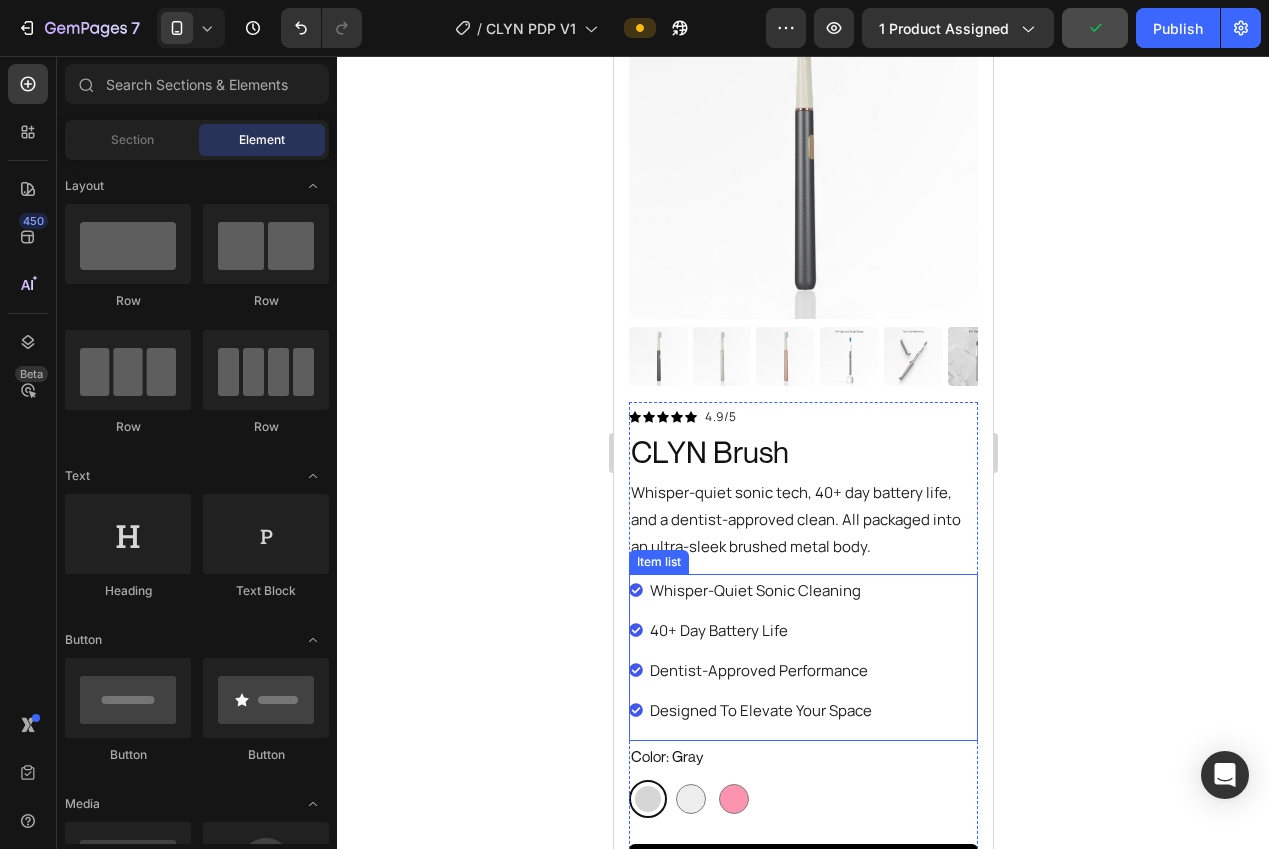 scroll, scrollTop: 0, scrollLeft: 0, axis: both 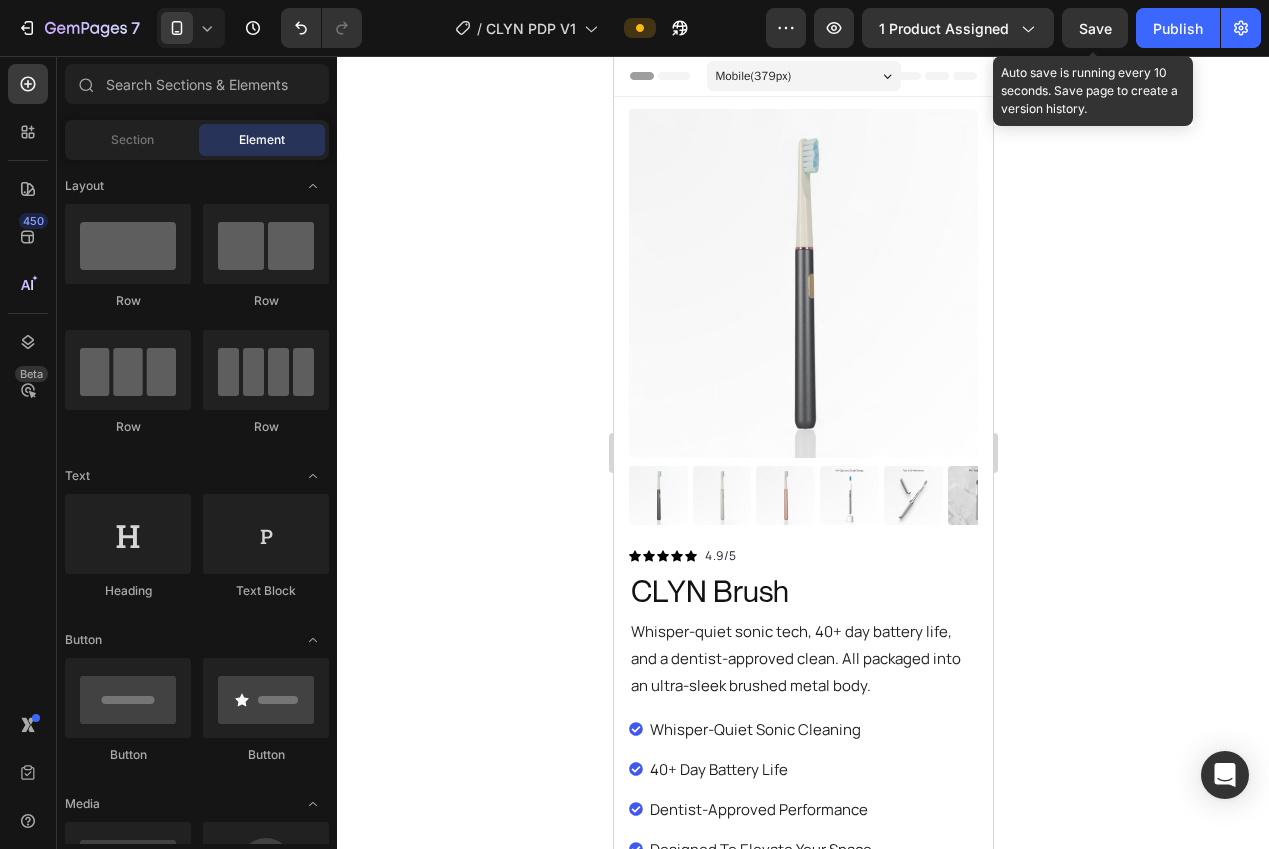 drag, startPoint x: 1101, startPoint y: 44, endPoint x: 1135, endPoint y: 38, distance: 34.525352 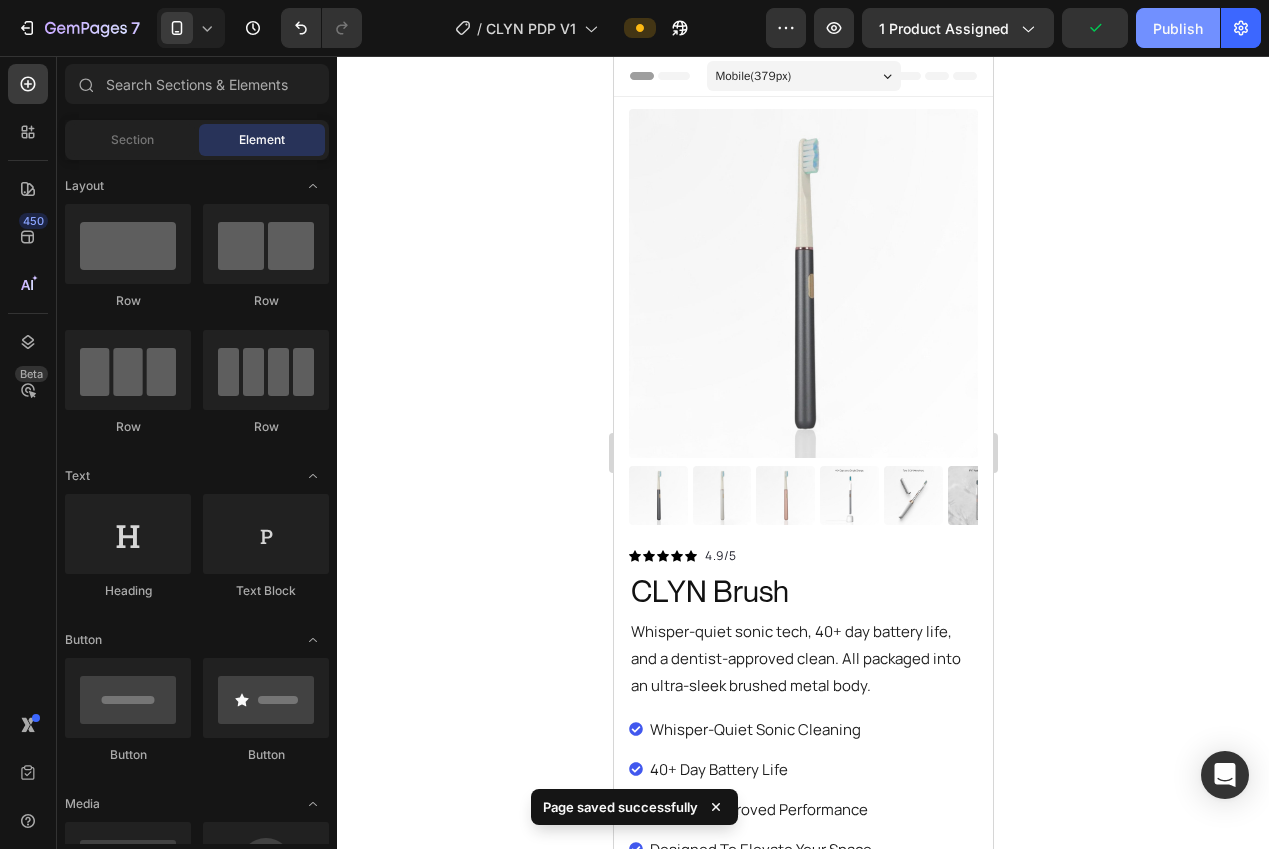 drag, startPoint x: 1152, startPoint y: 36, endPoint x: 1139, endPoint y: 46, distance: 16.40122 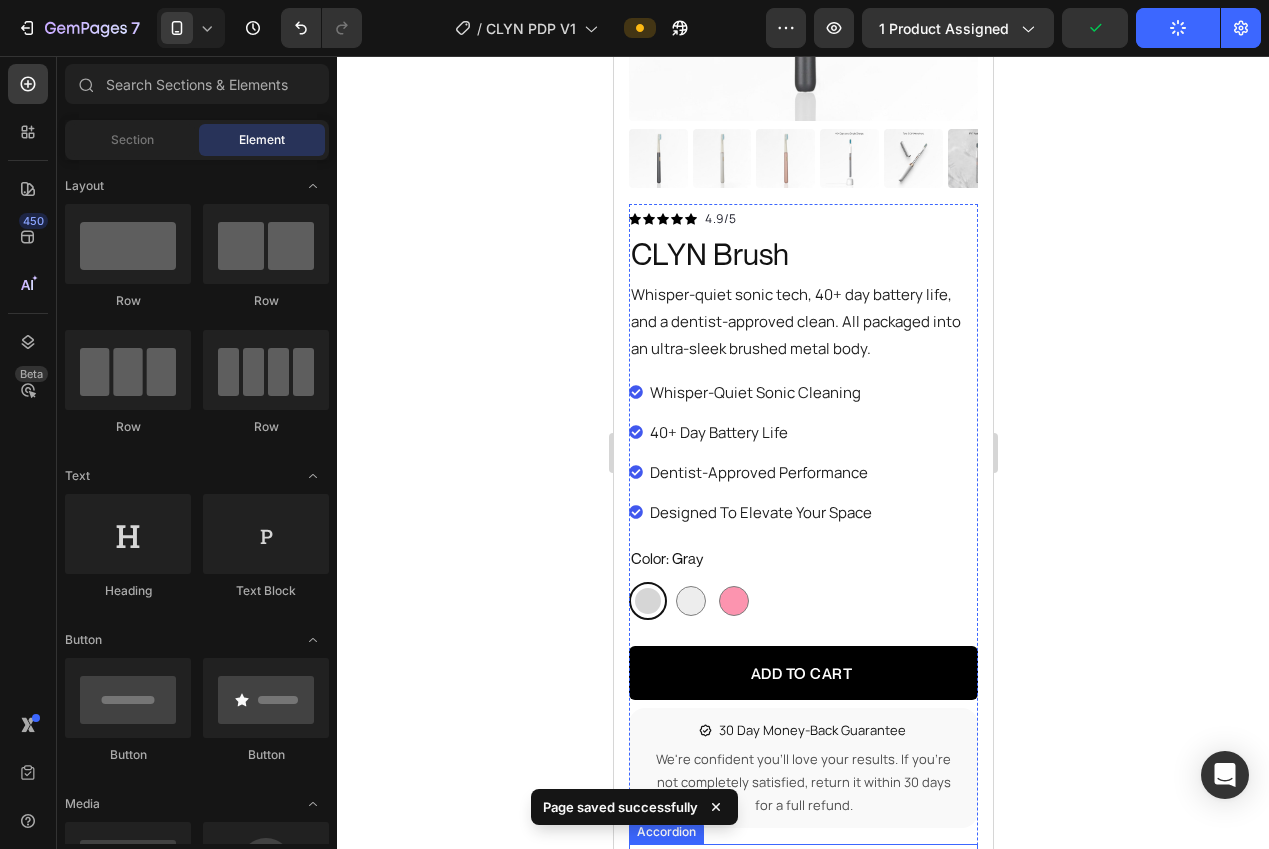 scroll, scrollTop: 332, scrollLeft: 0, axis: vertical 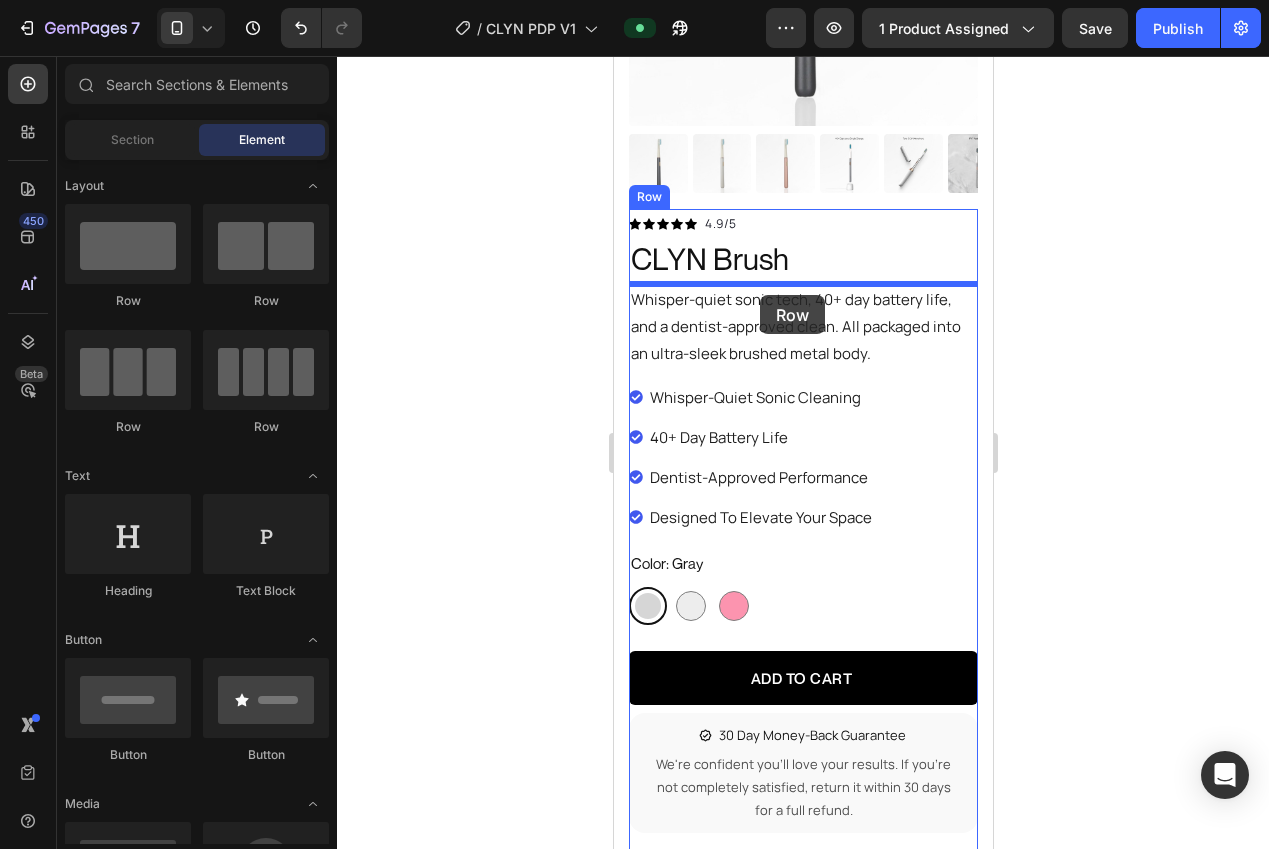 drag, startPoint x: 1101, startPoint y: 309, endPoint x: 761, endPoint y: 295, distance: 340.28812 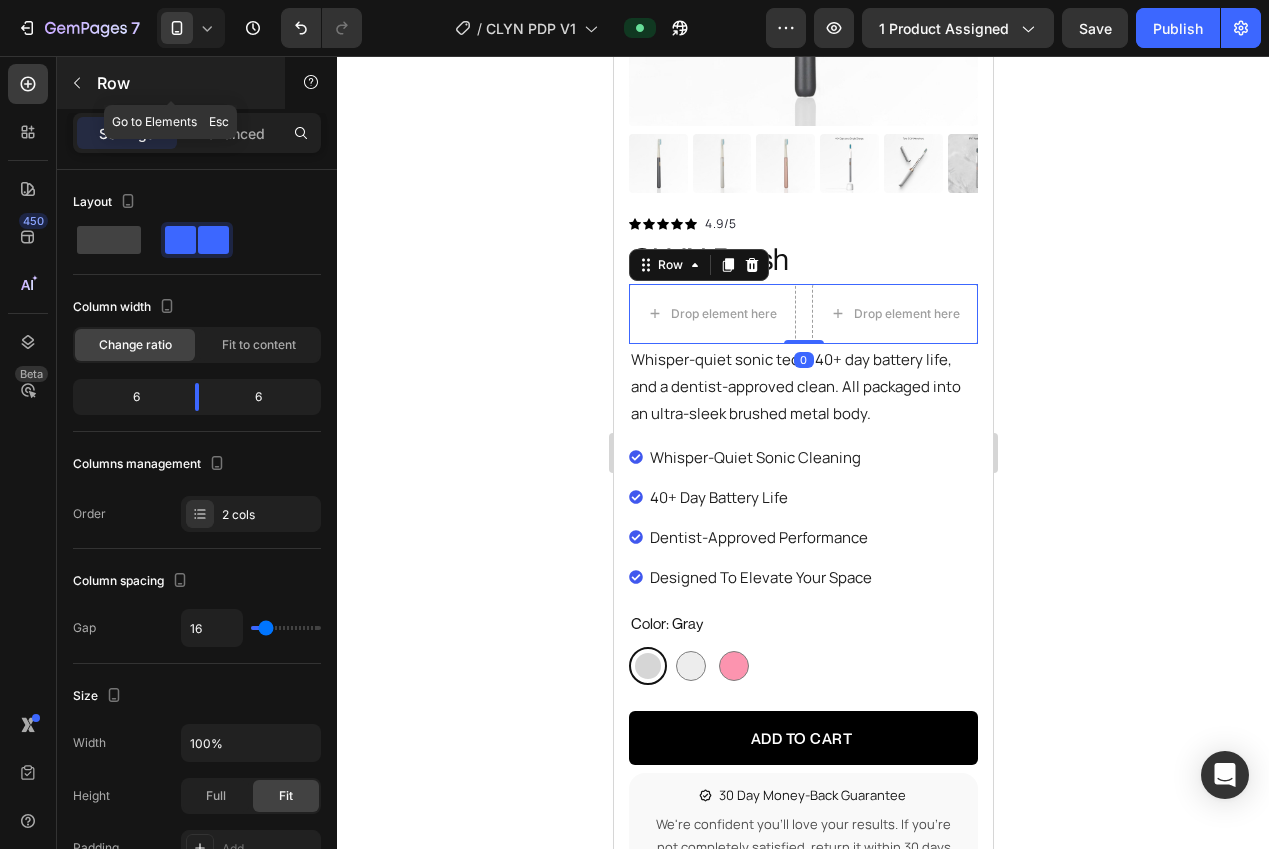 click 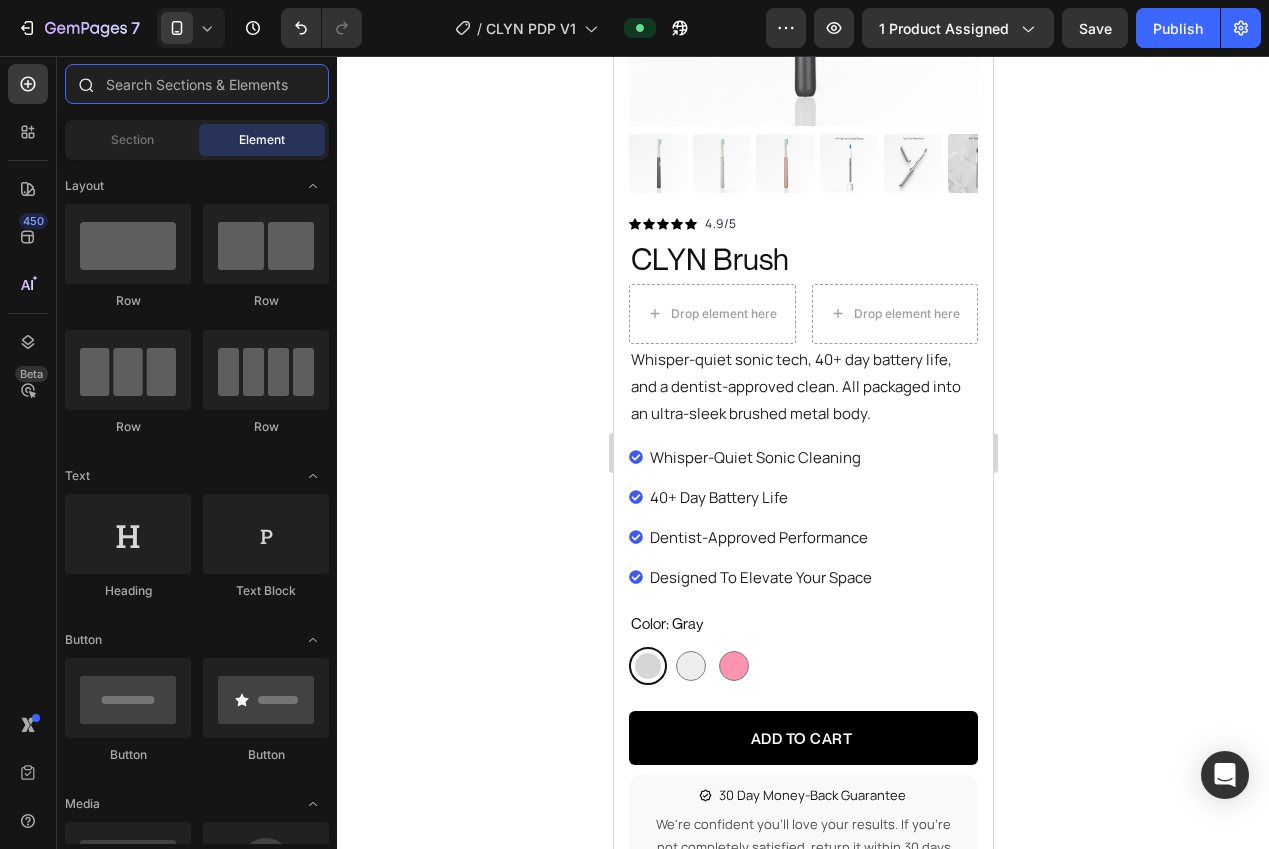 click at bounding box center (197, 84) 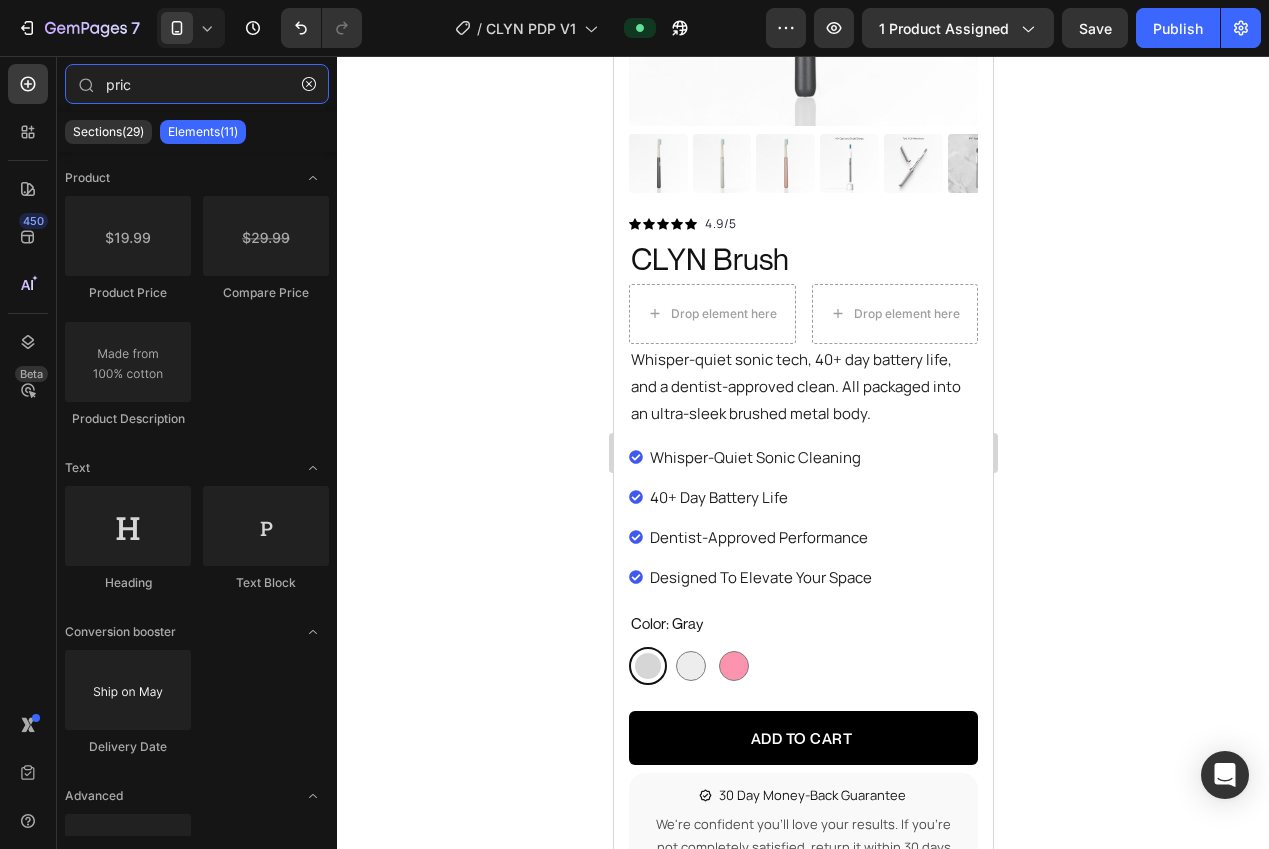 type on "pric" 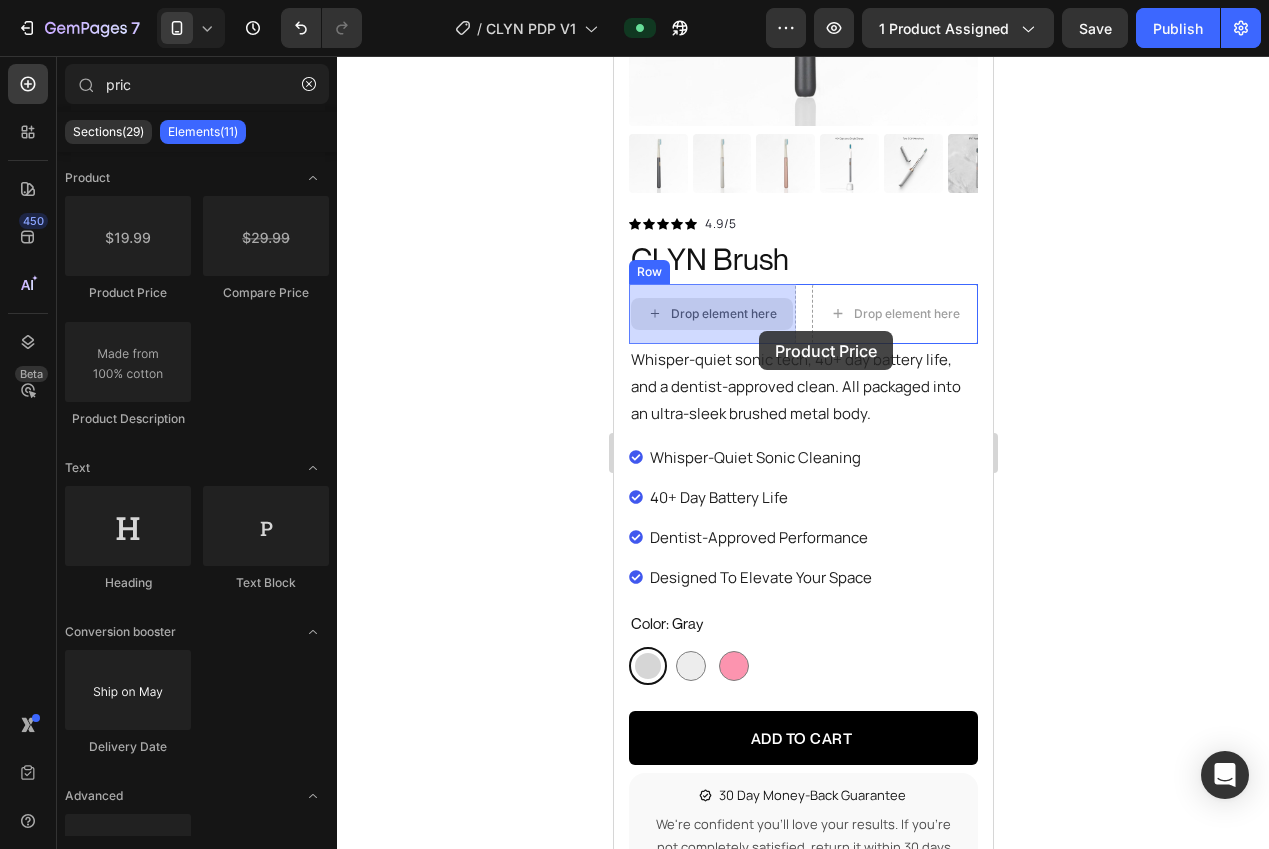 drag, startPoint x: 1039, startPoint y: 335, endPoint x: 758, endPoint y: 331, distance: 281.02847 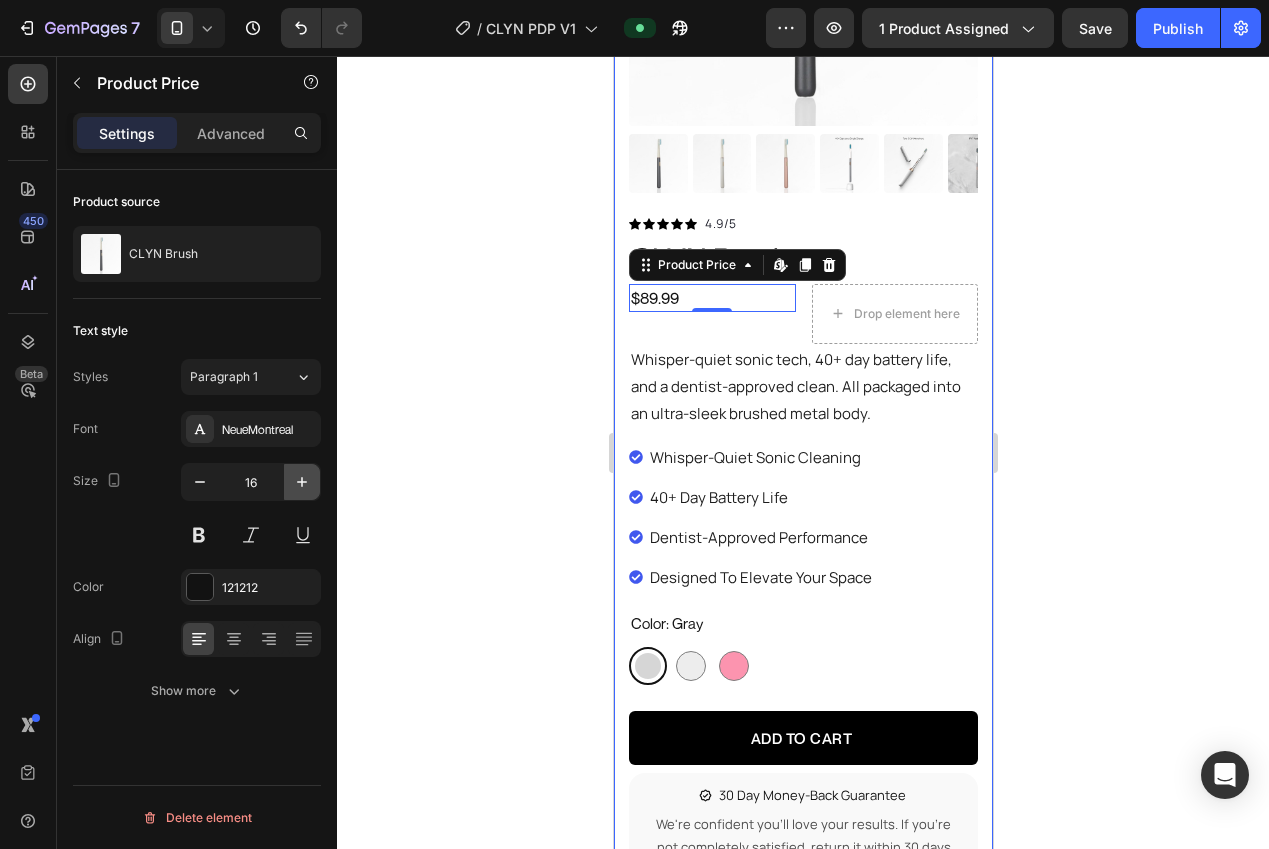 click 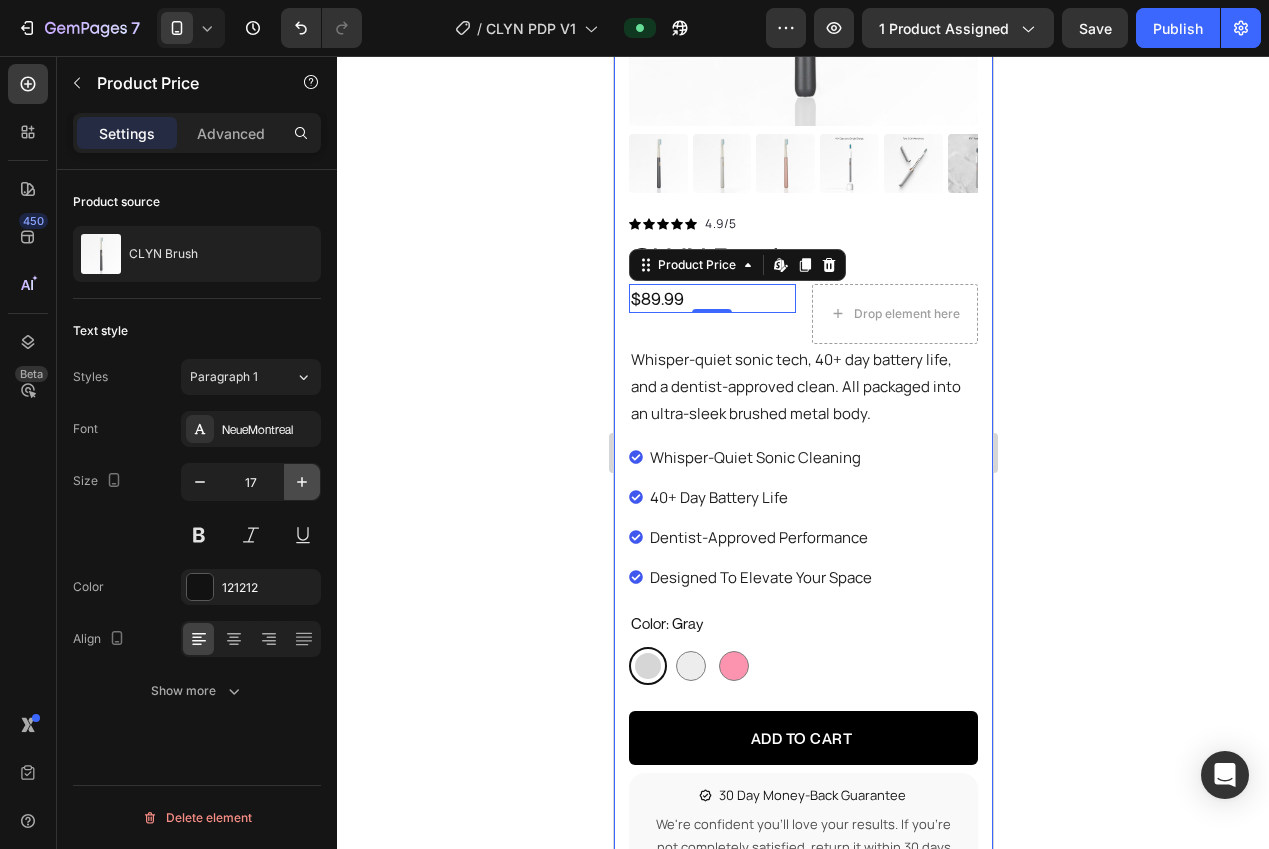 click 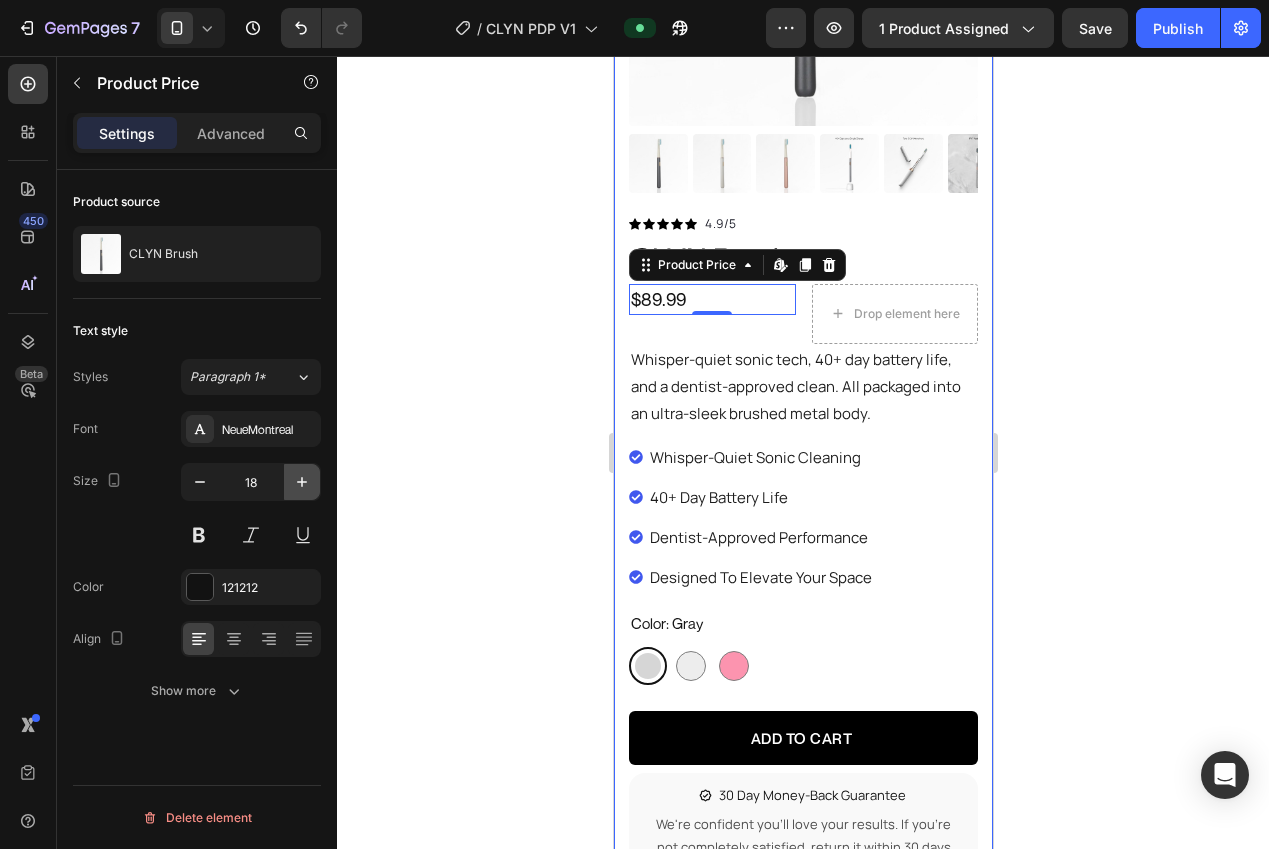 click 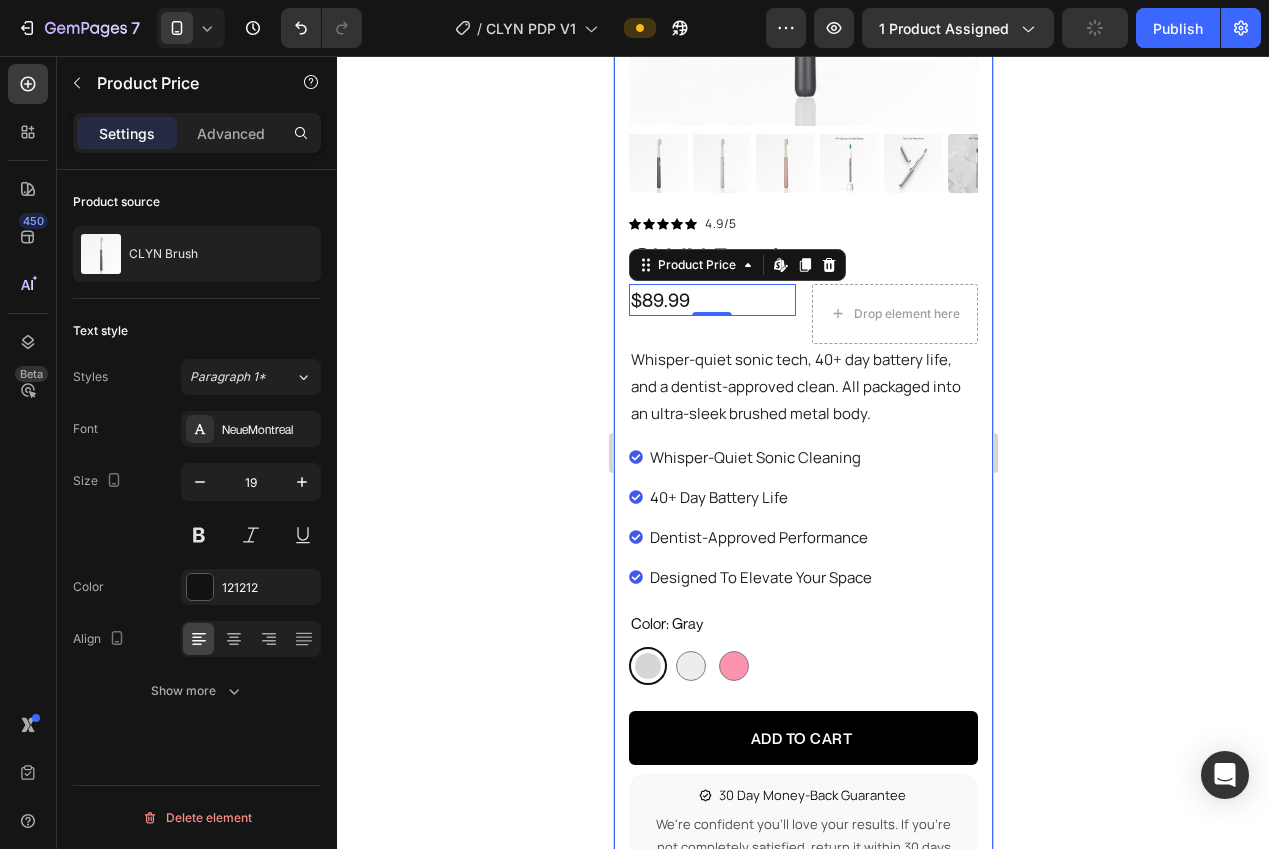 click 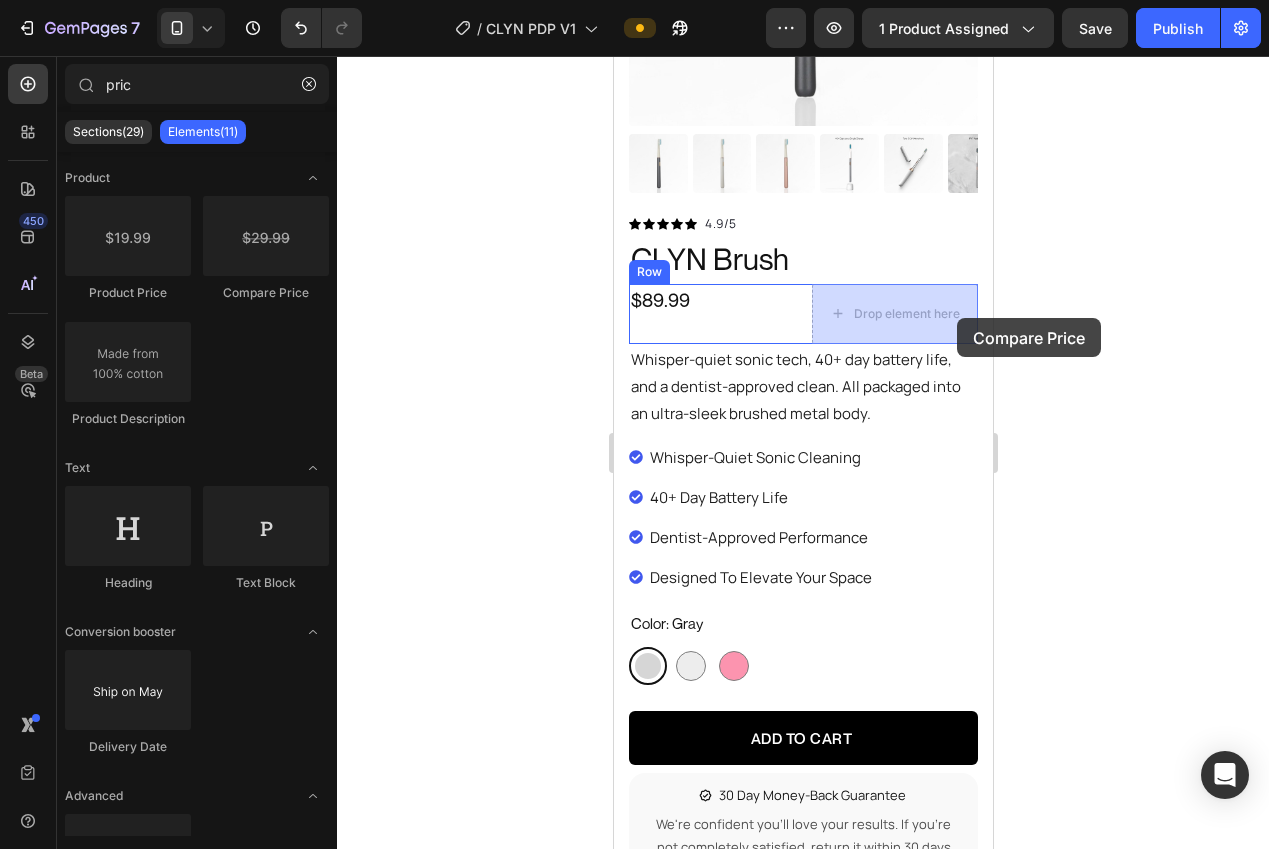 drag, startPoint x: 851, startPoint y: 295, endPoint x: 956, endPoint y: 318, distance: 107.48953 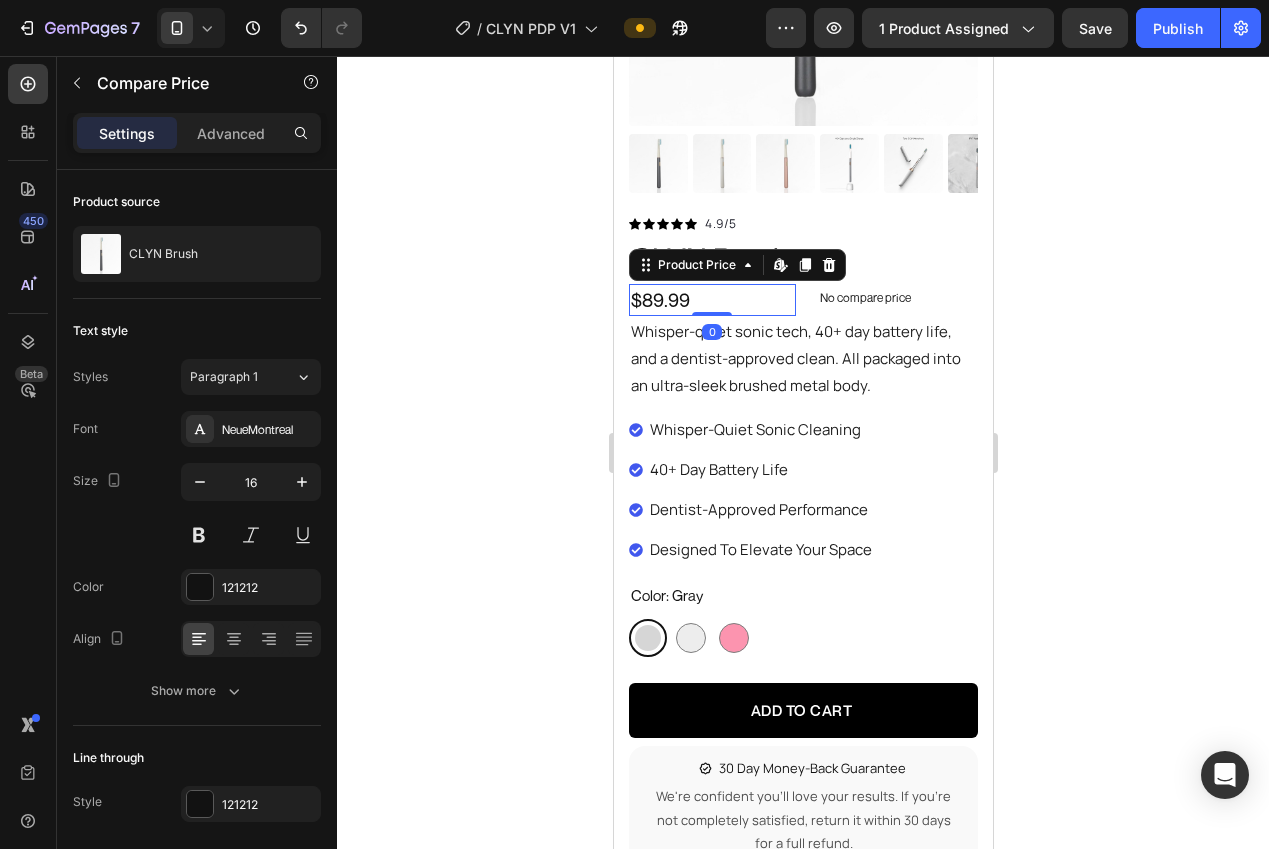 click on "$89.99" at bounding box center [711, 300] 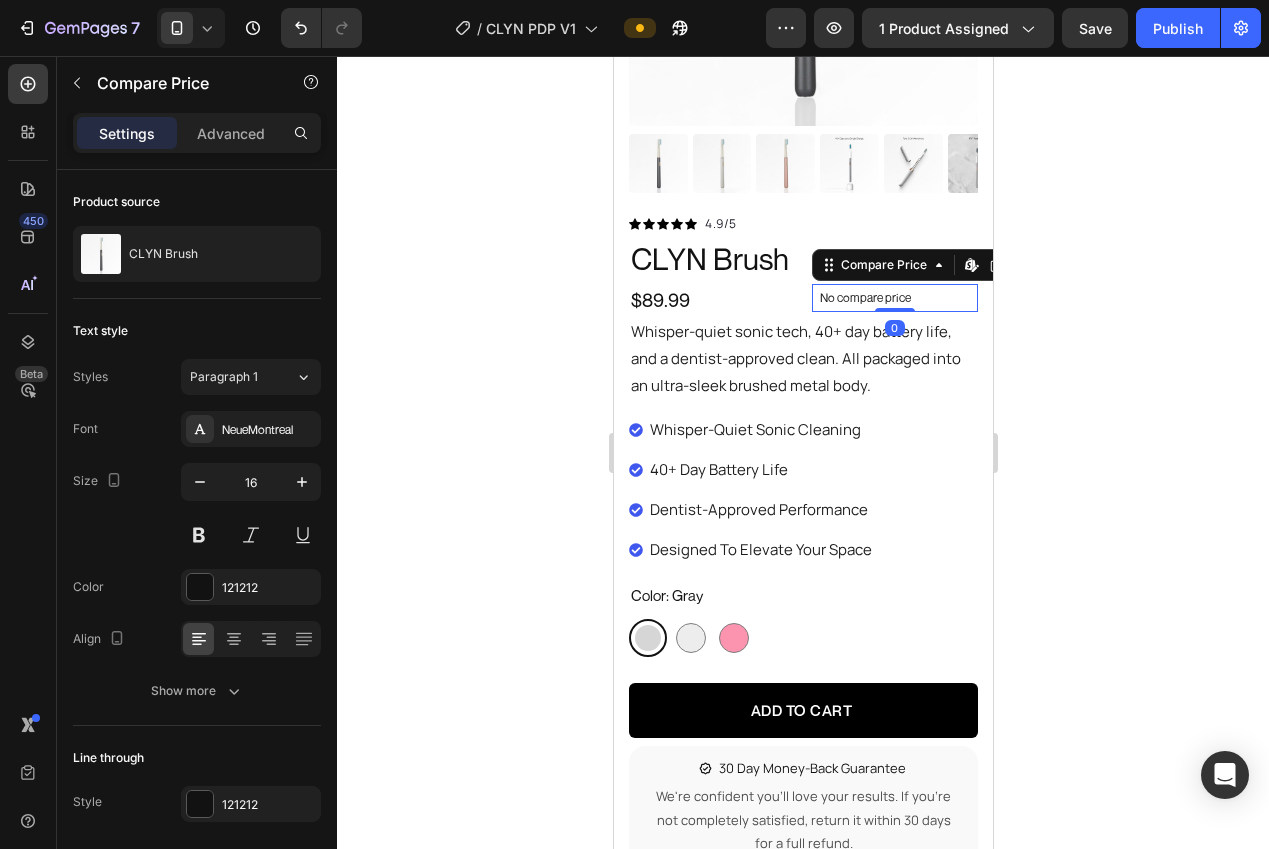 click on "No compare price" at bounding box center (894, 298) 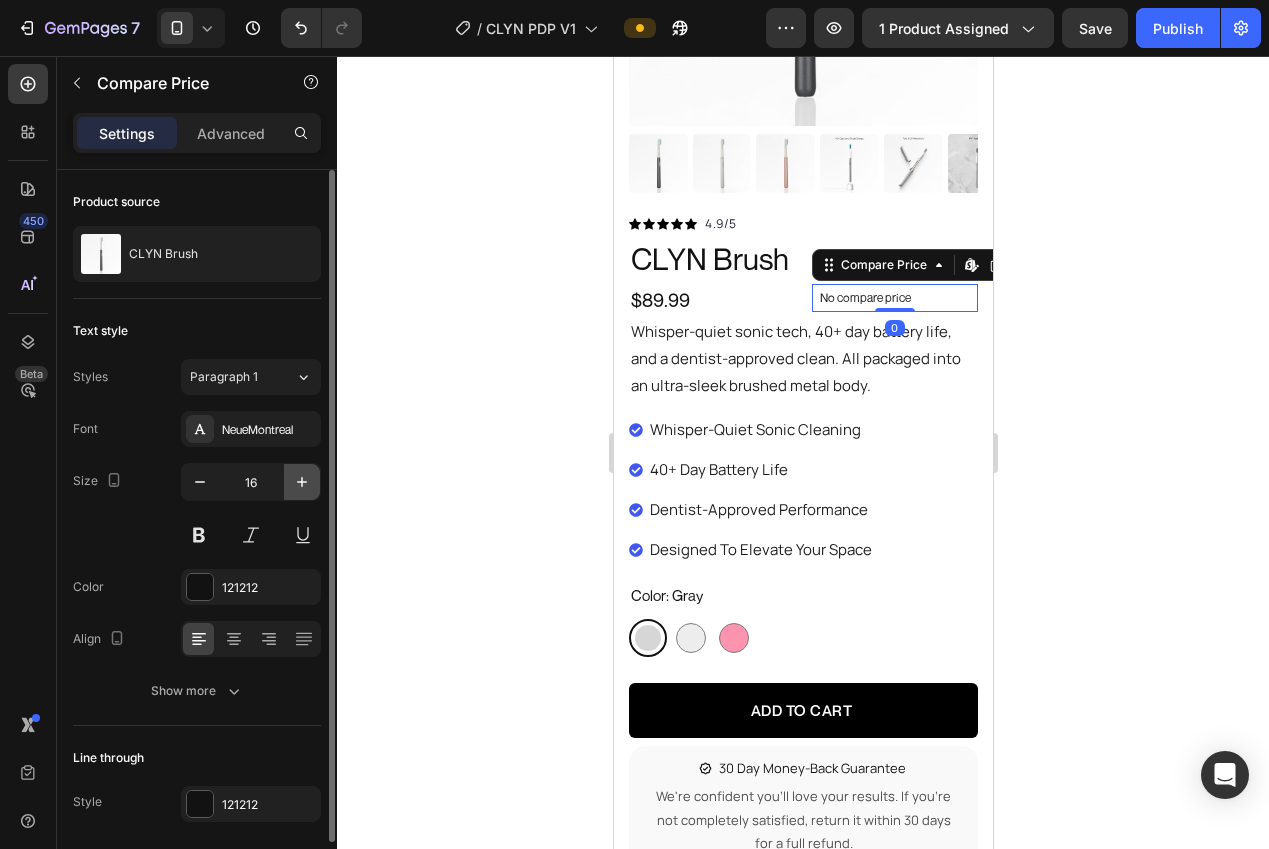 click 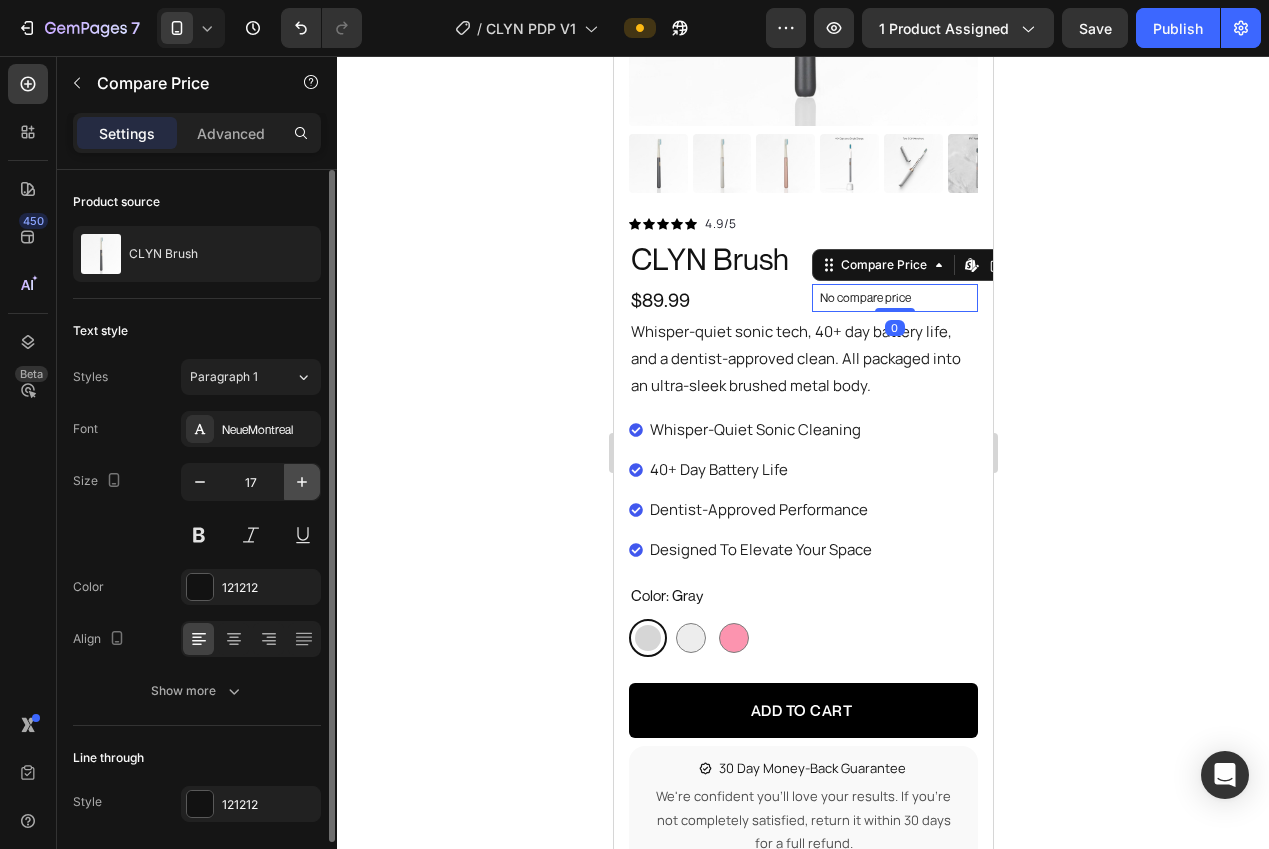 click 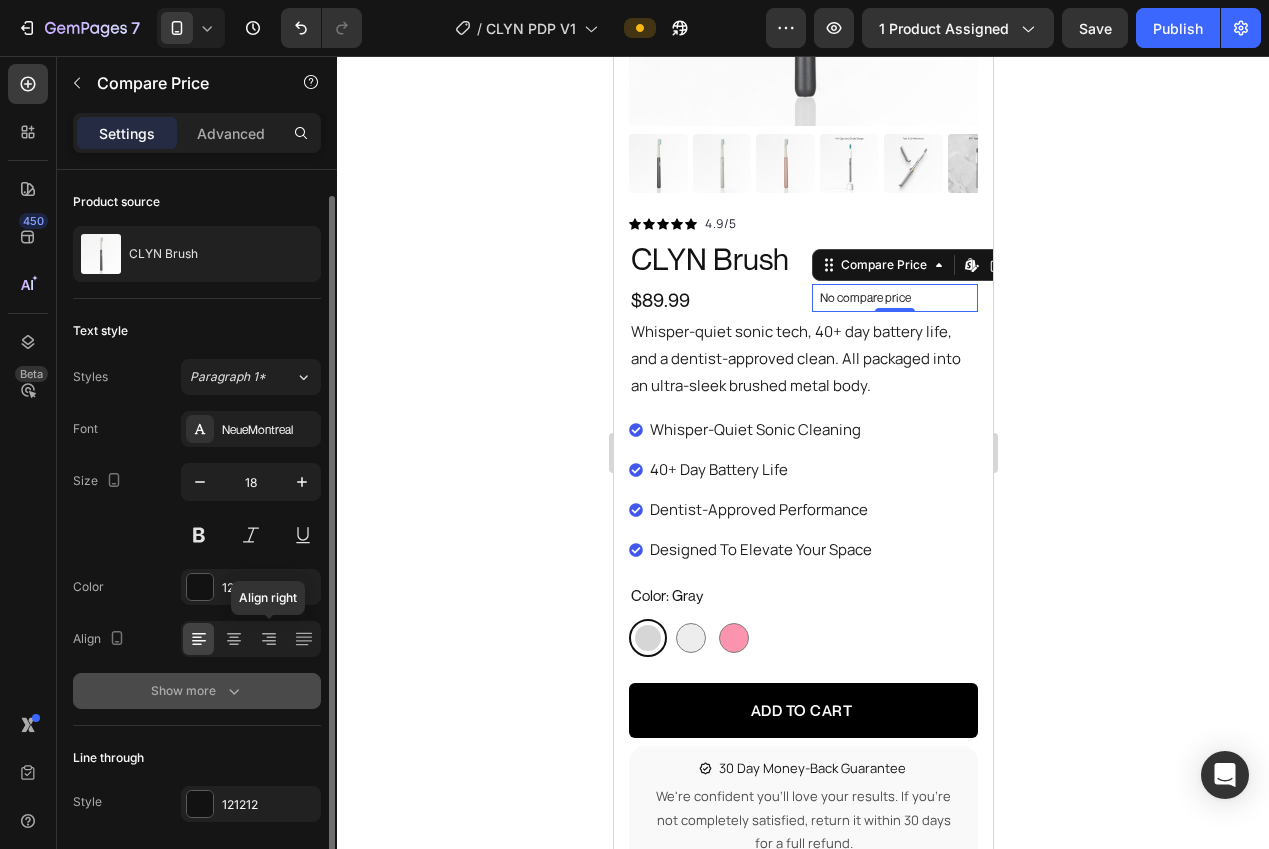 scroll, scrollTop: 69, scrollLeft: 0, axis: vertical 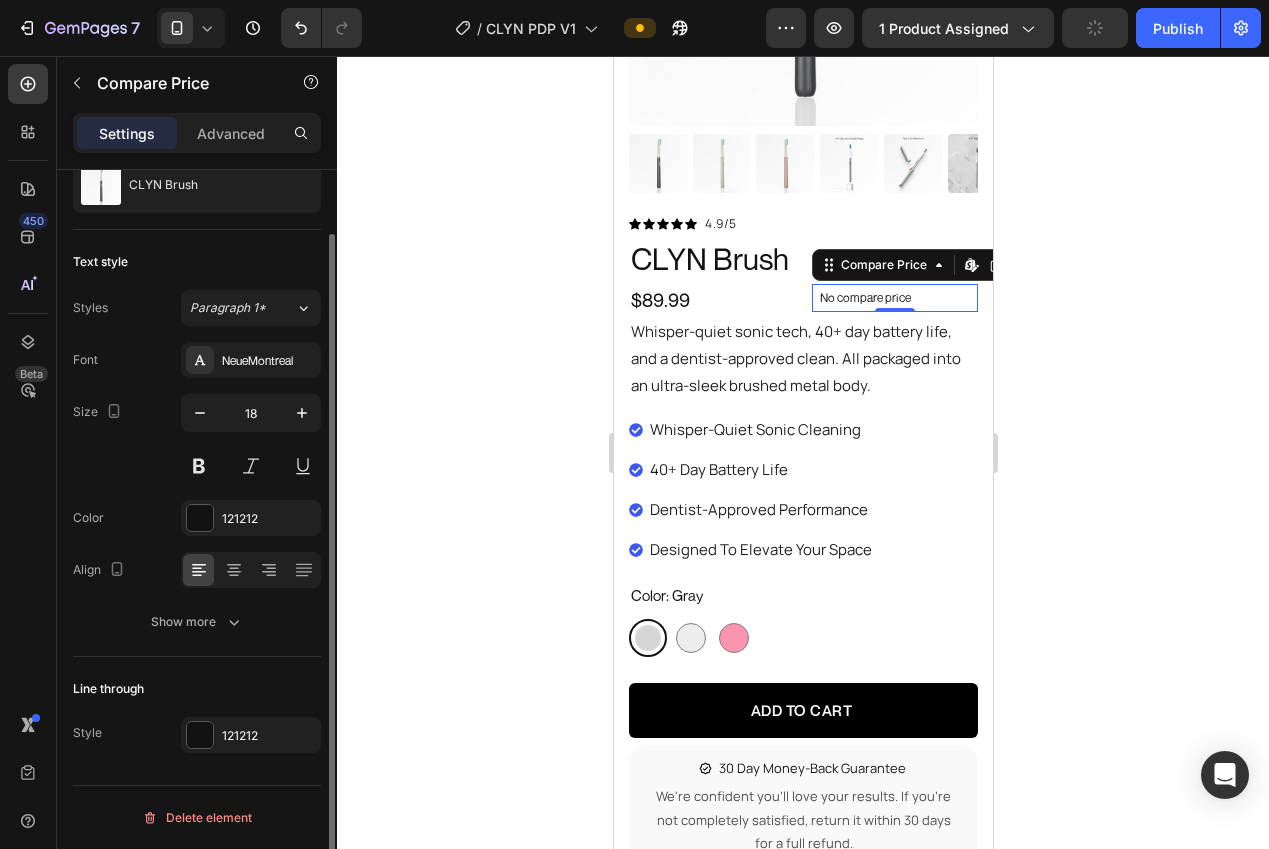 click 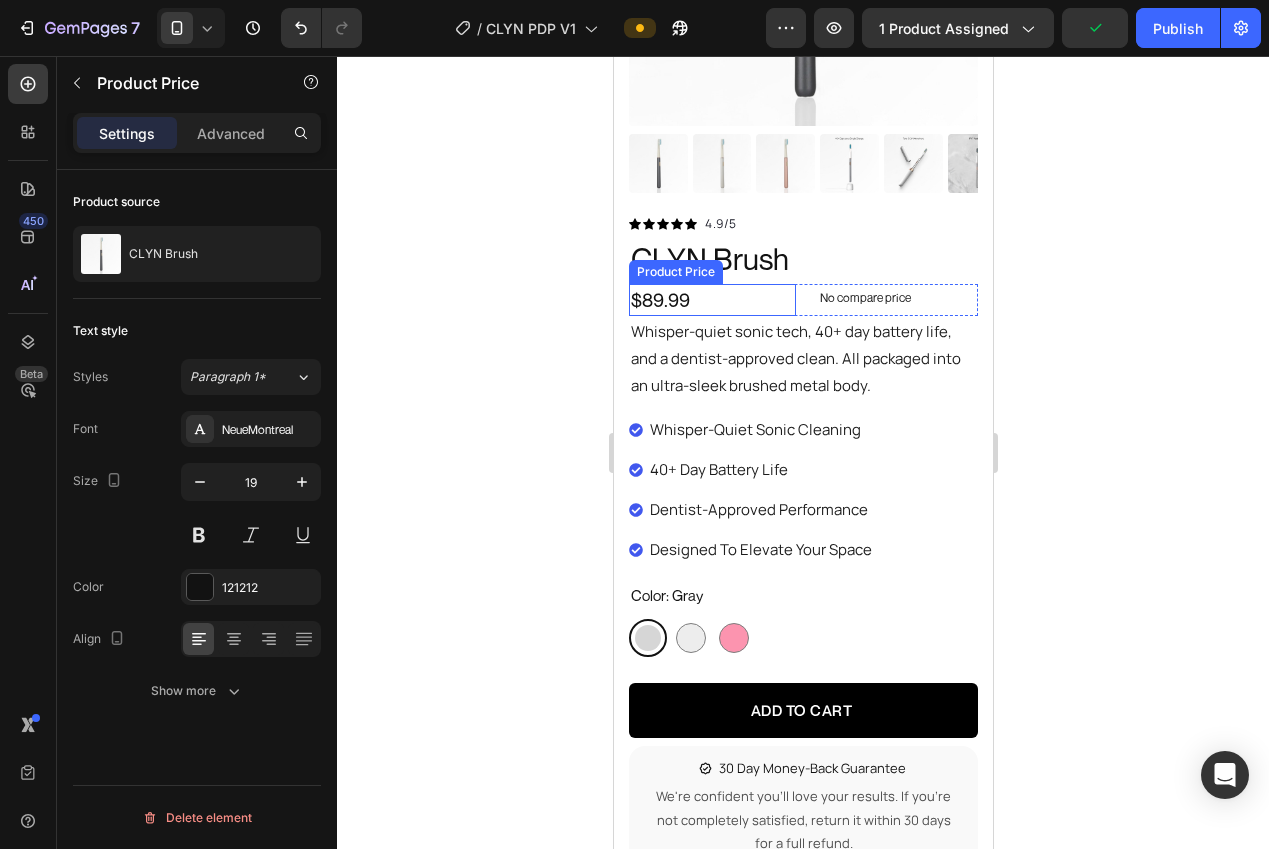 click on "$89.99" at bounding box center [711, 300] 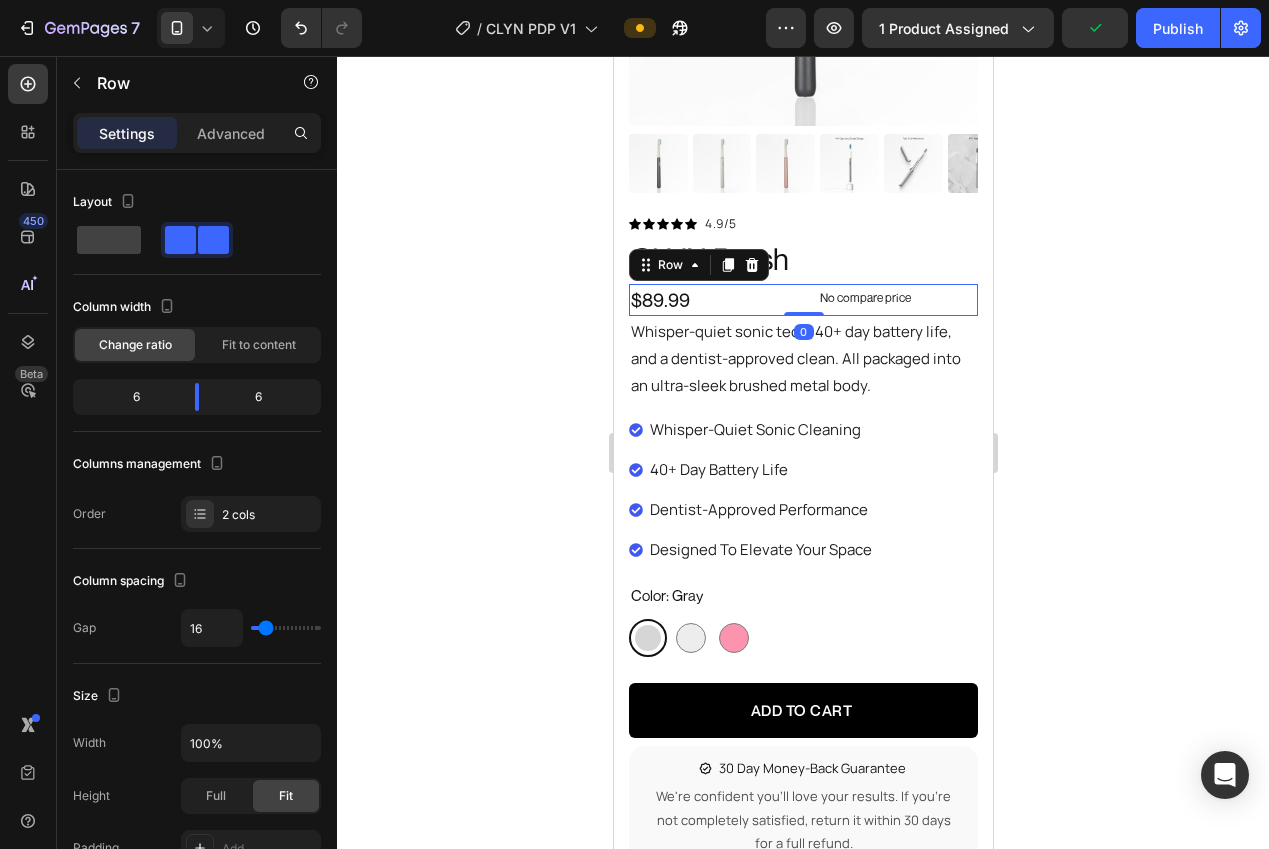 click on "$89.99 Product Price Product Price No compare price Compare Price Row   0" at bounding box center [802, 300] 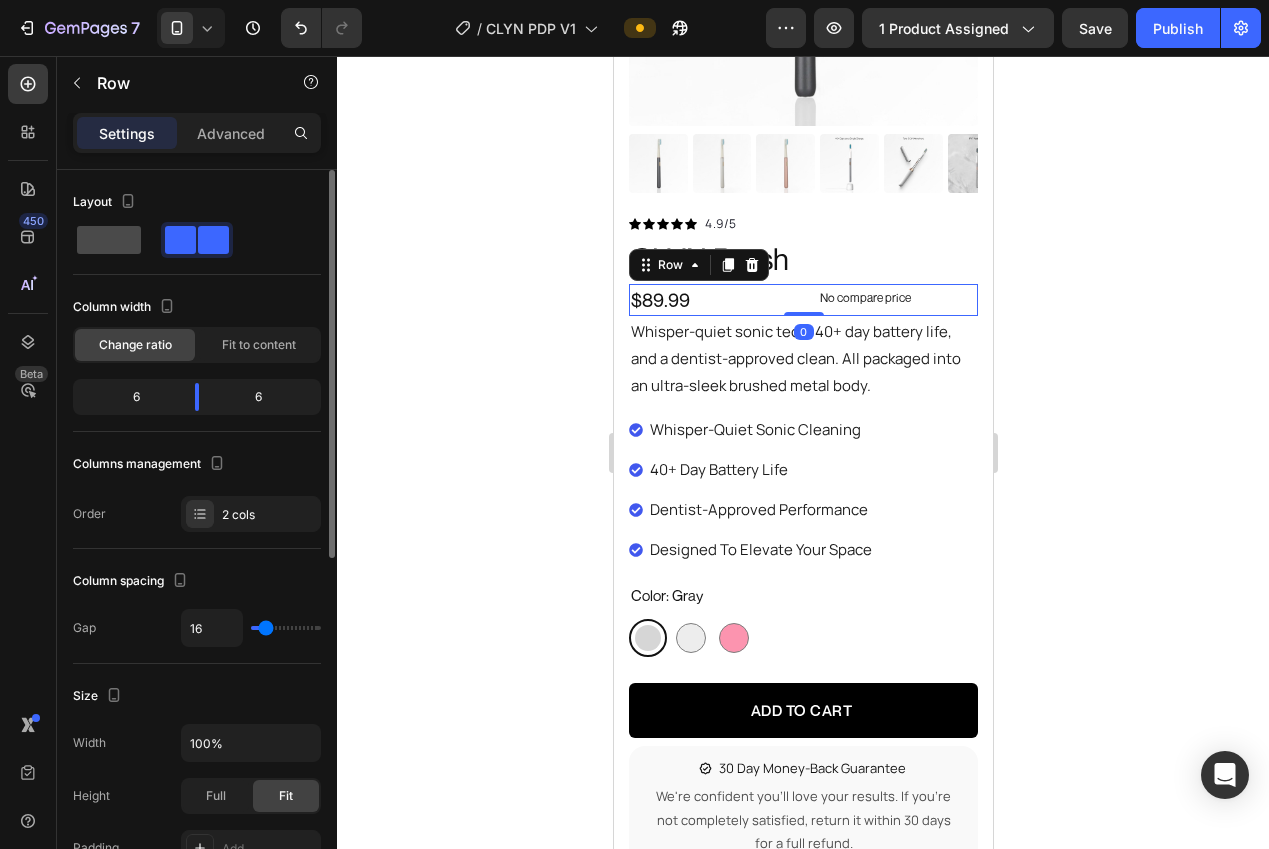 click 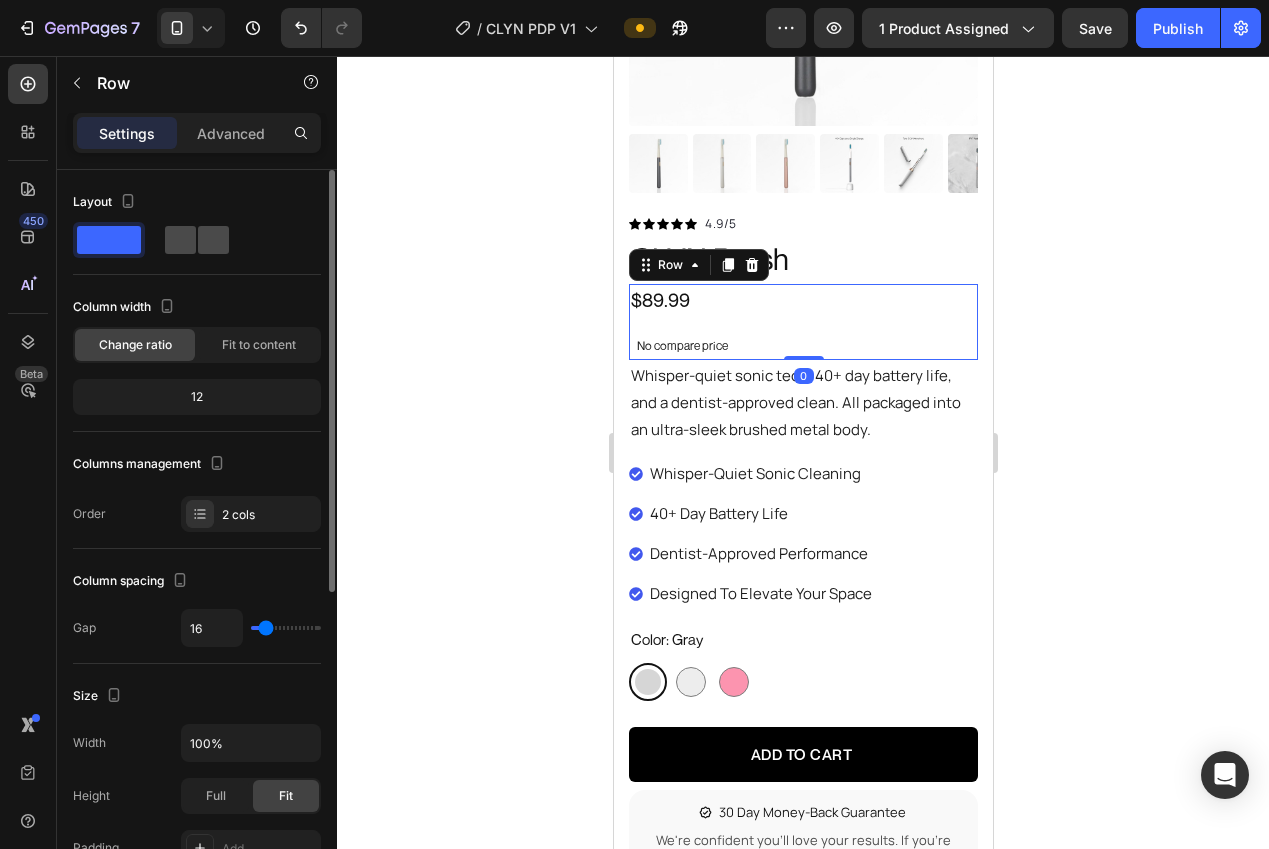 click 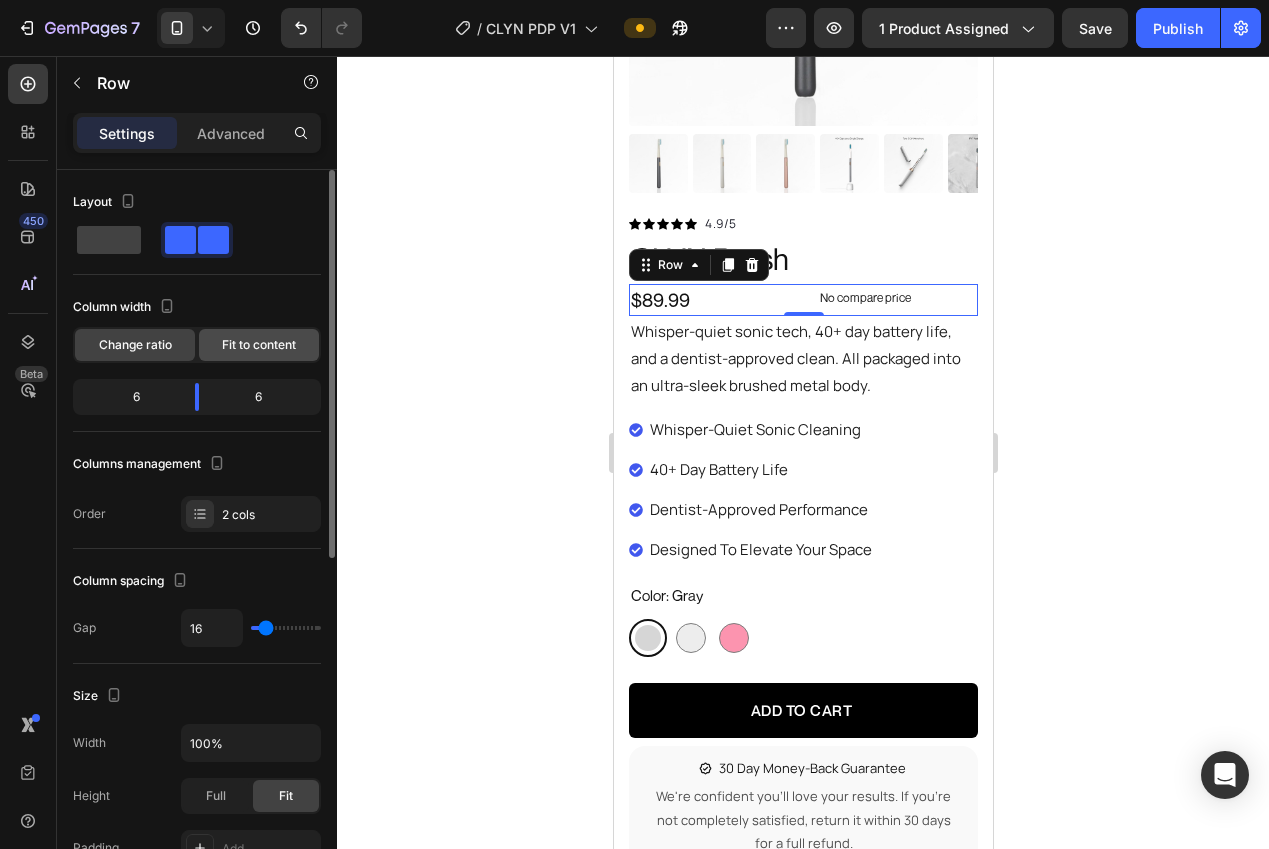 click on "Fit to content" 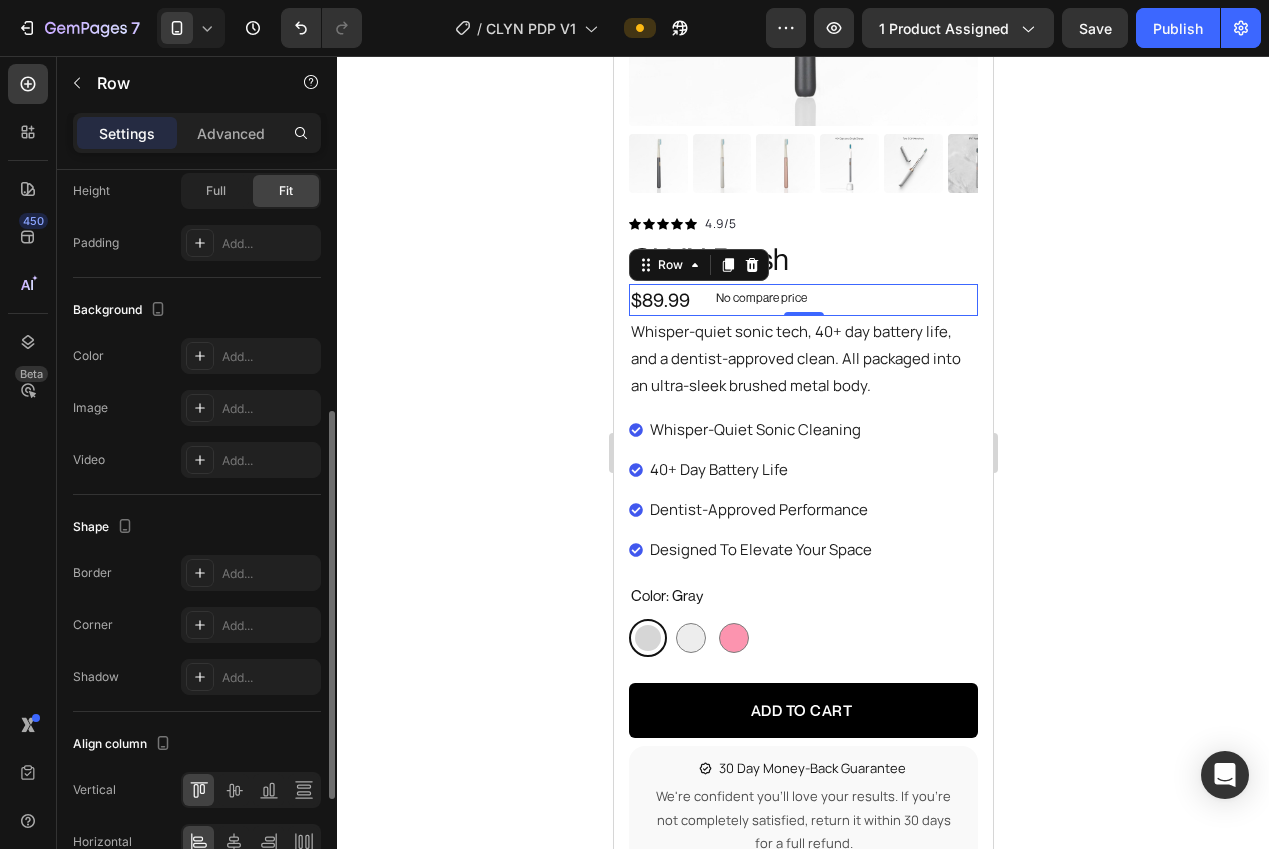 scroll, scrollTop: 660, scrollLeft: 0, axis: vertical 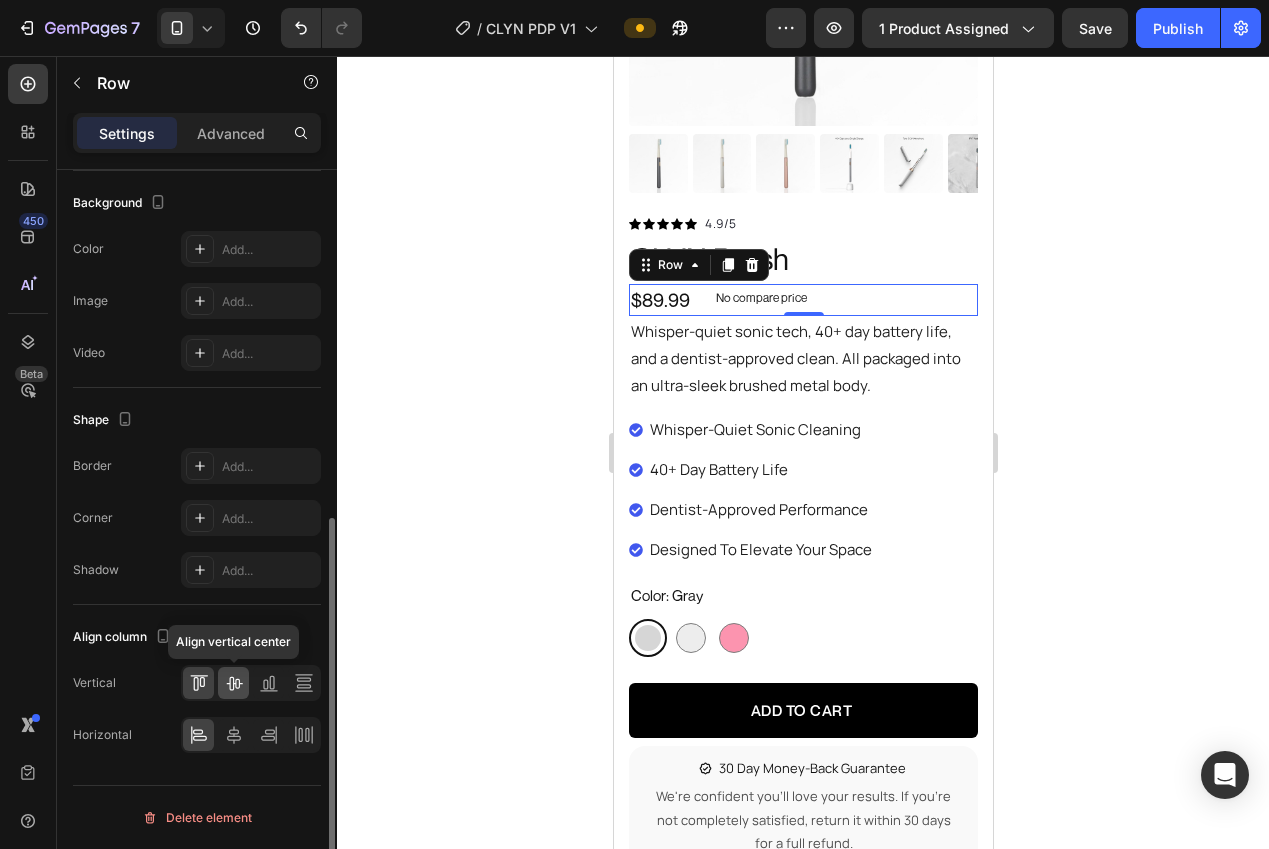 click 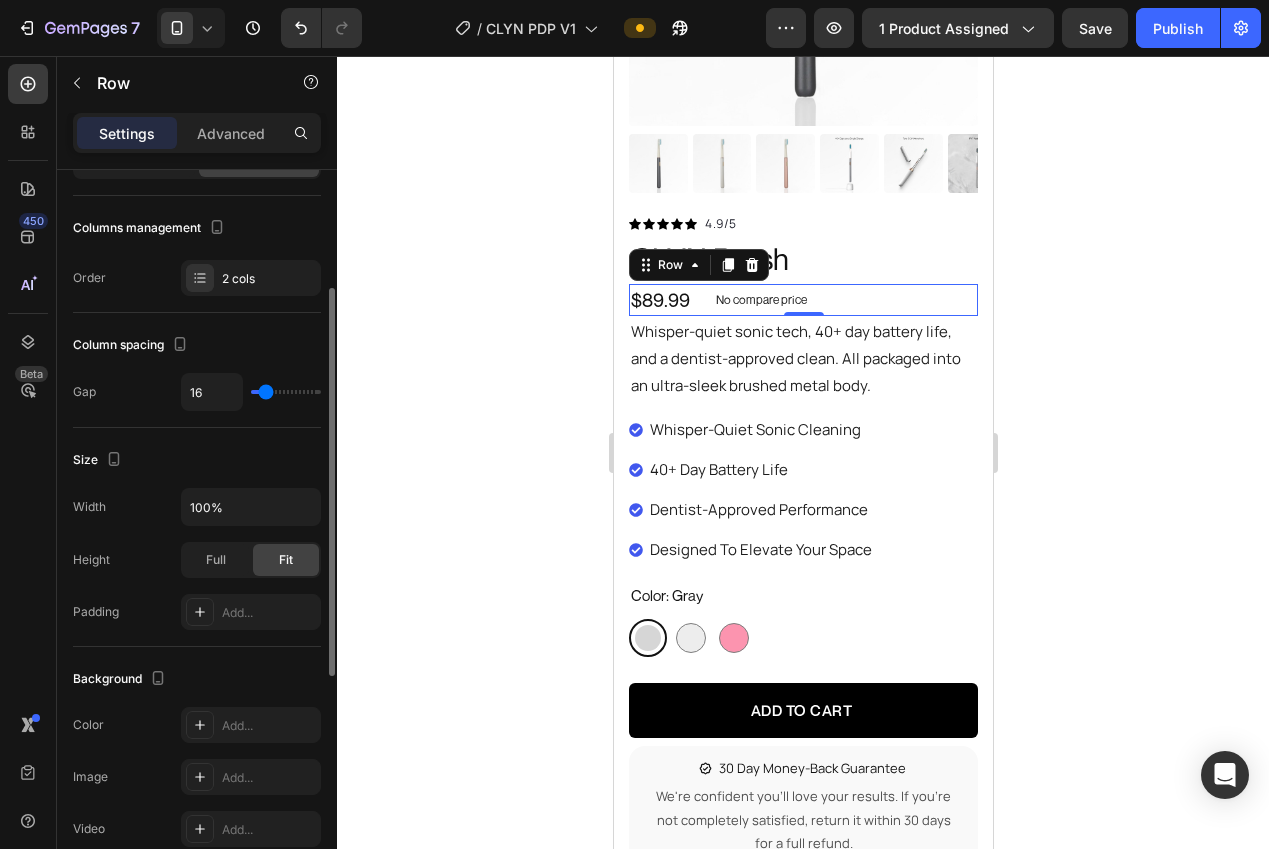 scroll, scrollTop: 178, scrollLeft: 0, axis: vertical 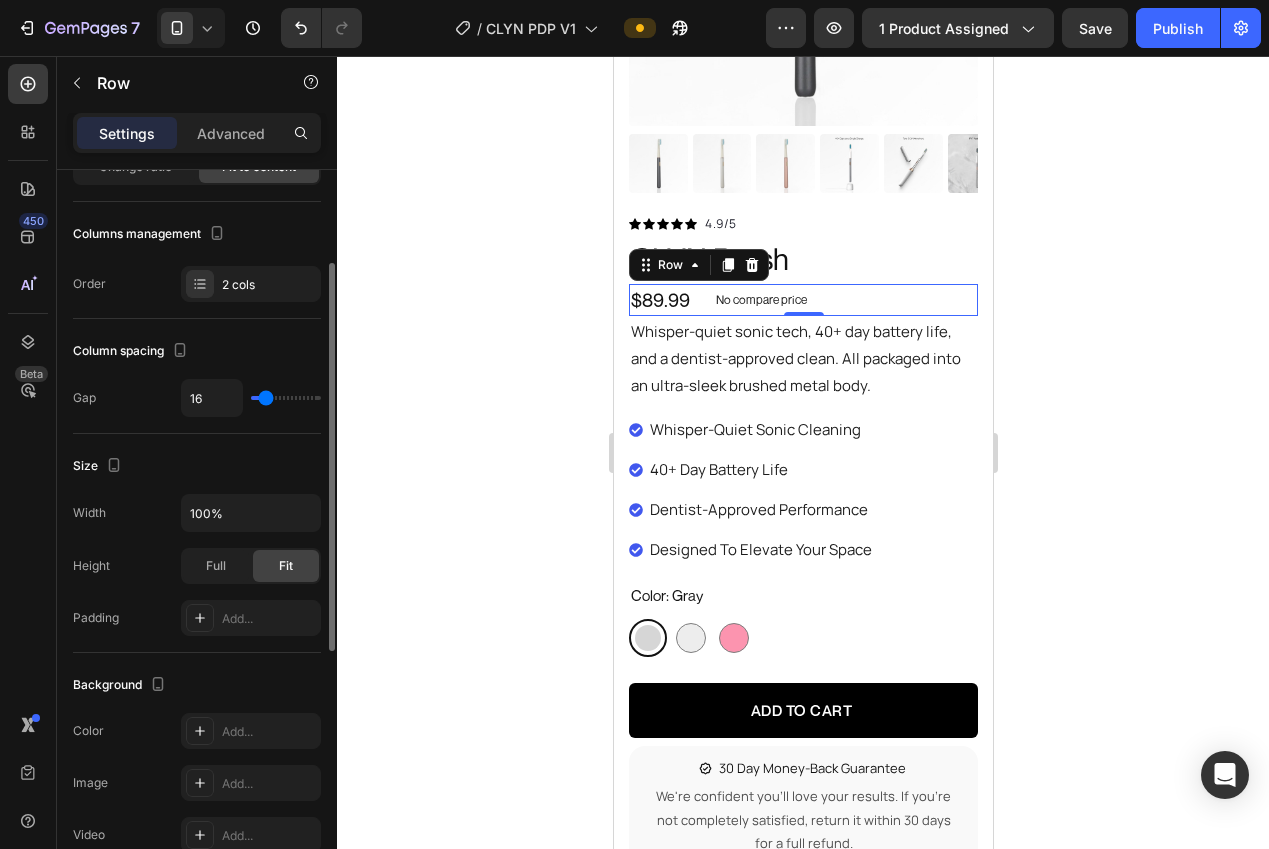 type on "23" 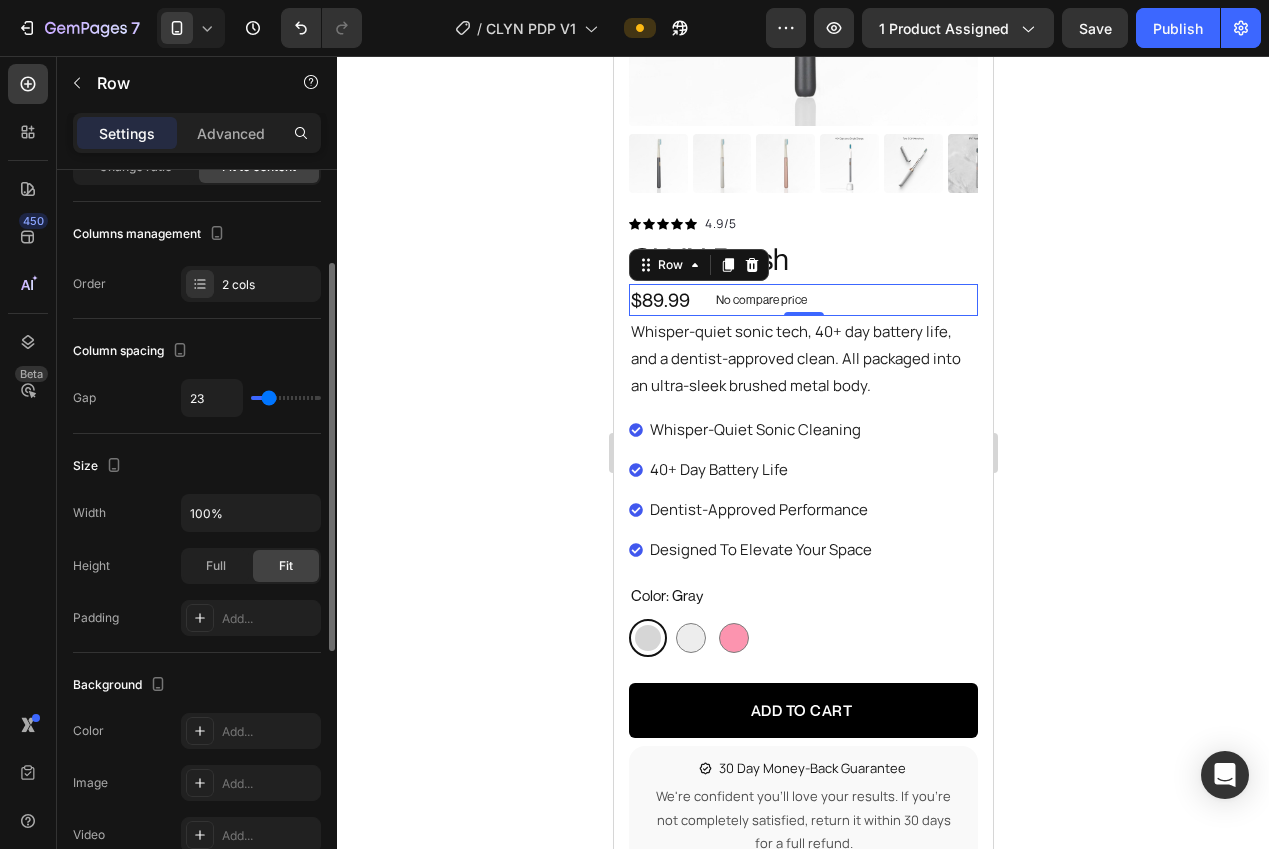 type on "22" 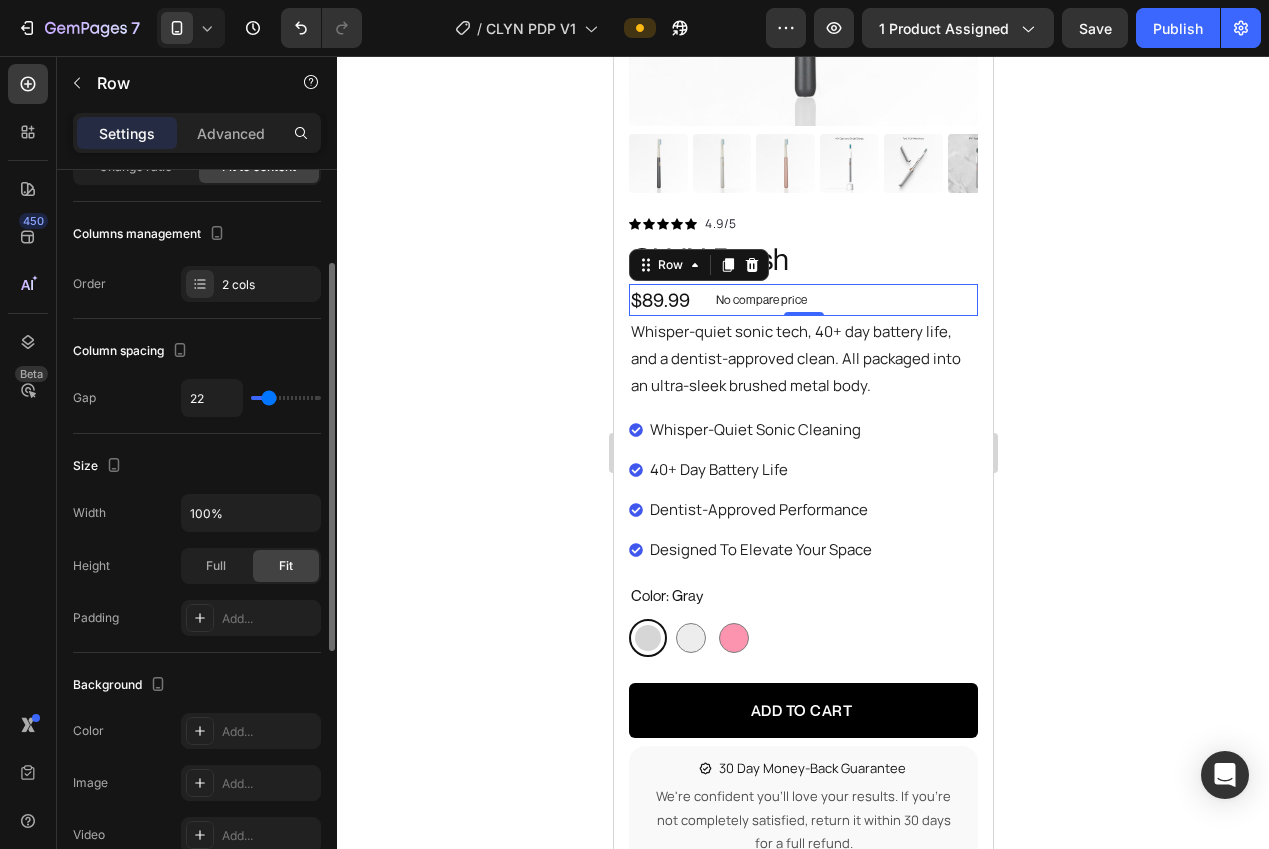 type on "21" 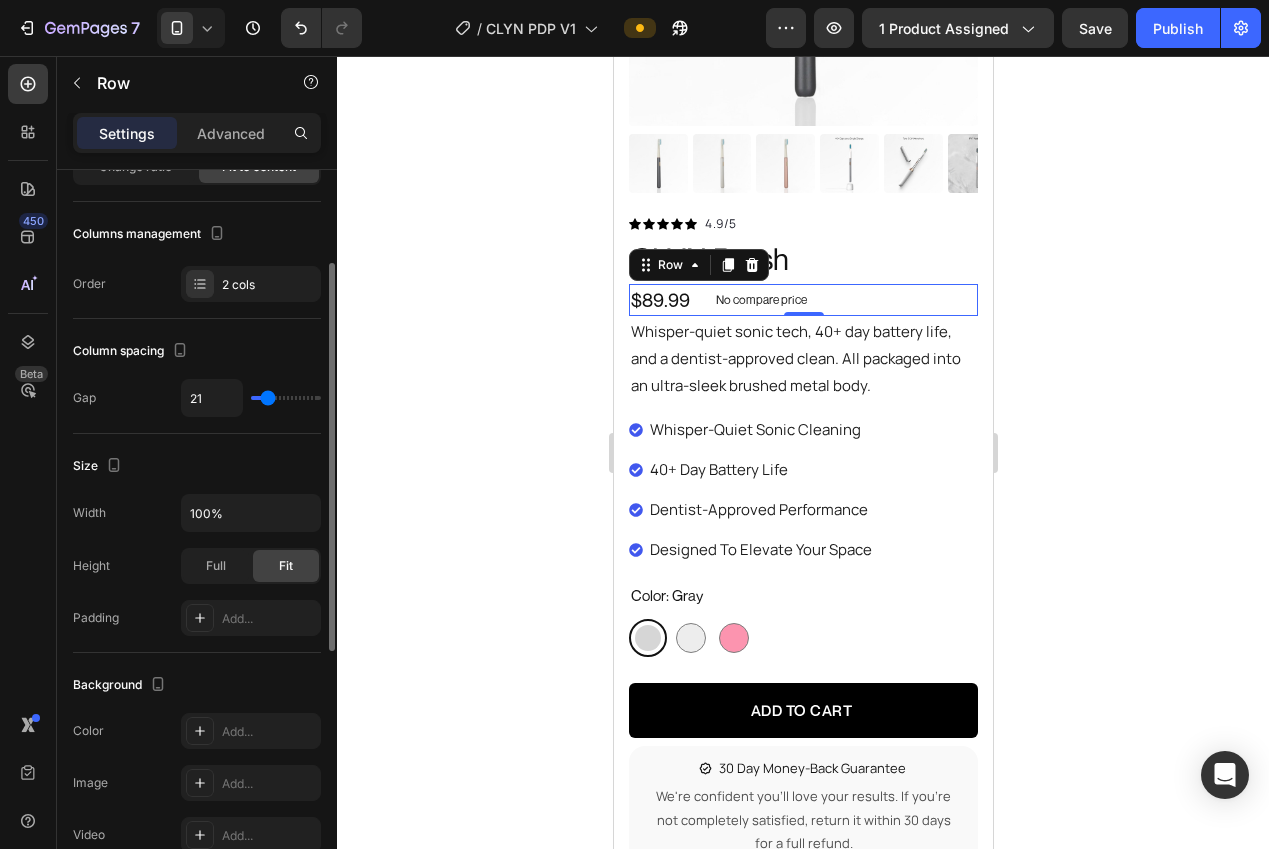 type on "19" 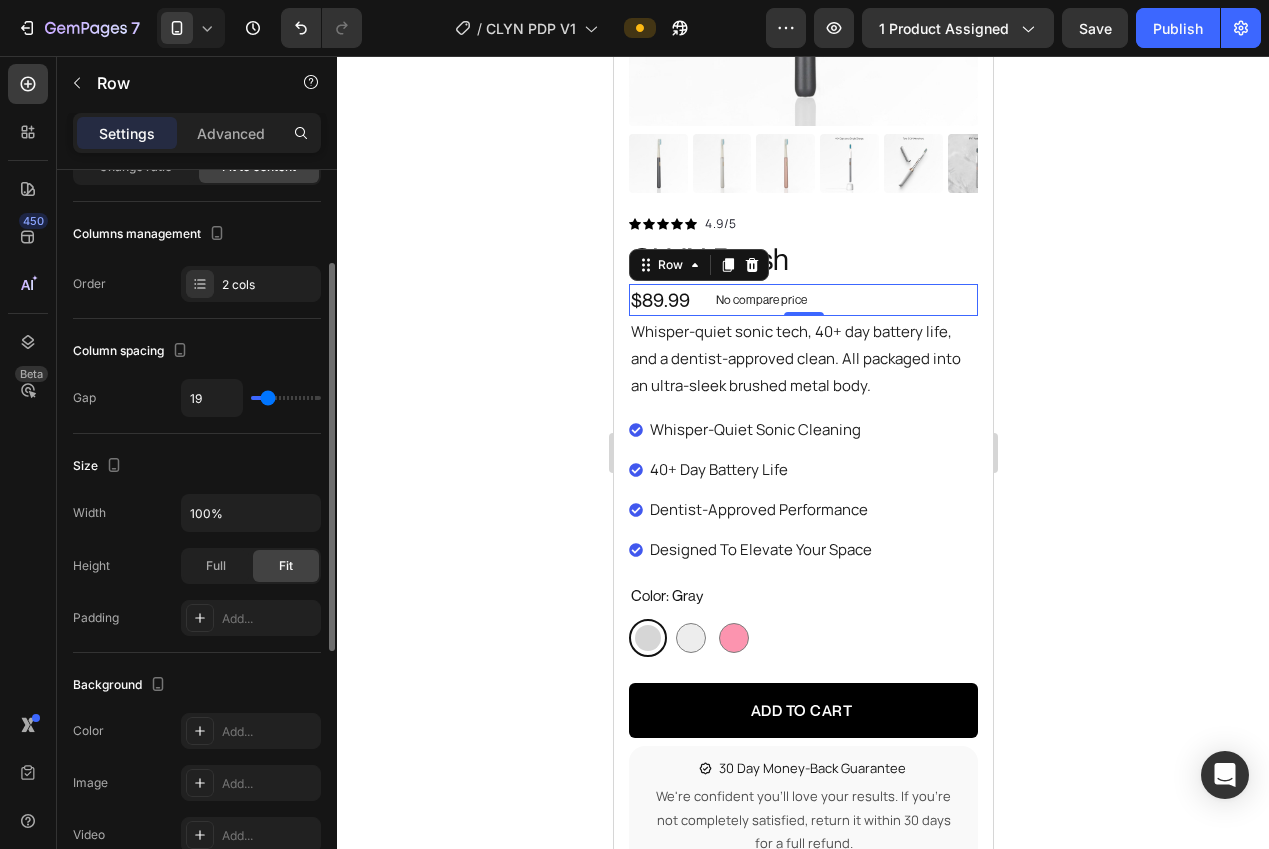 type on "18" 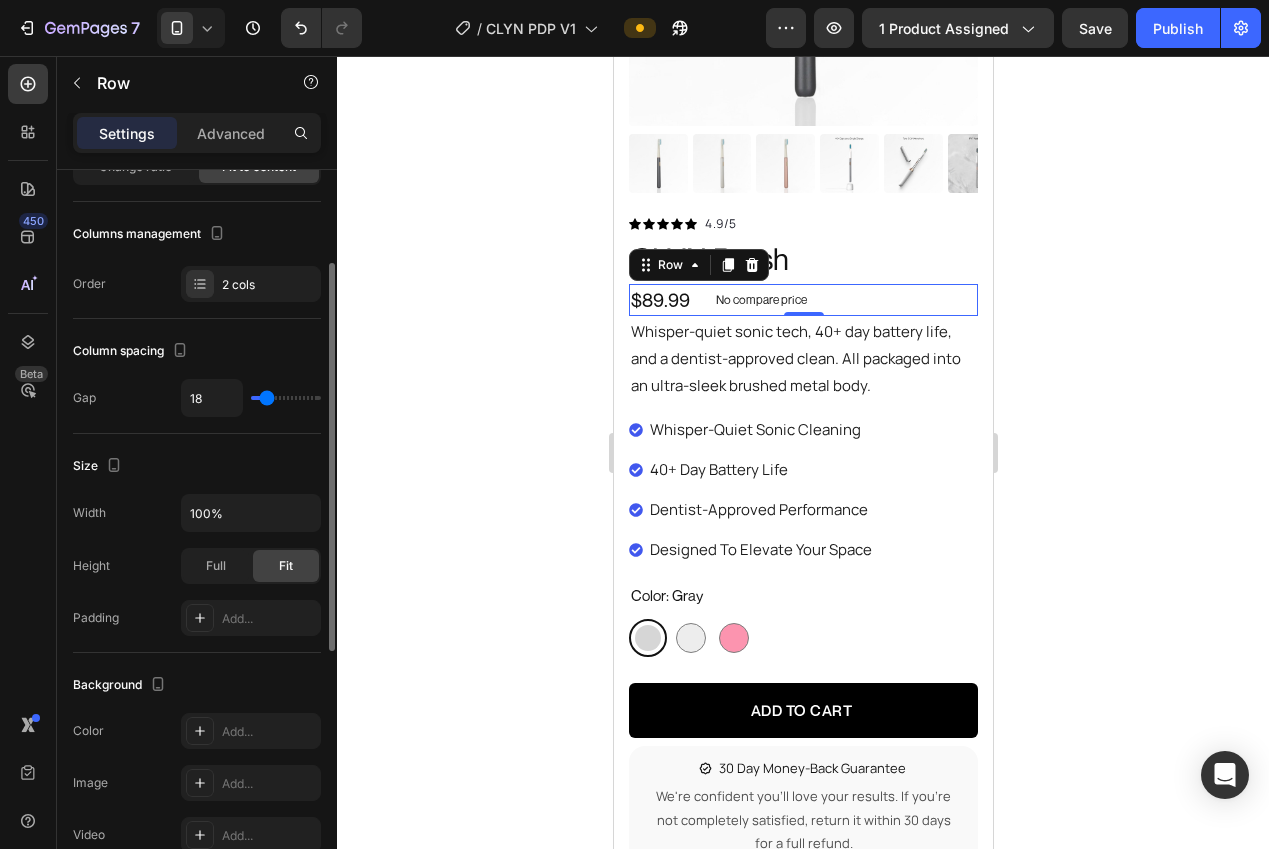 type on "17" 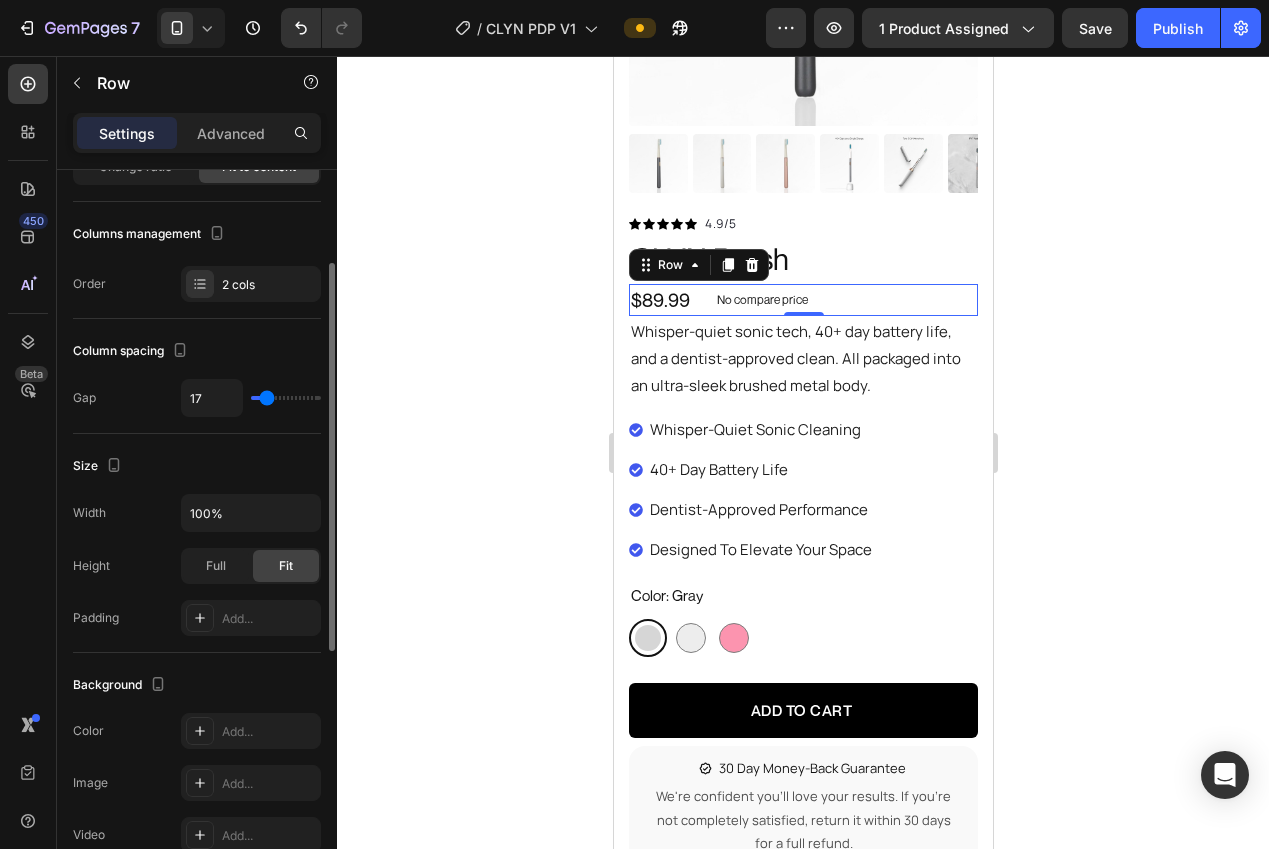type on "16" 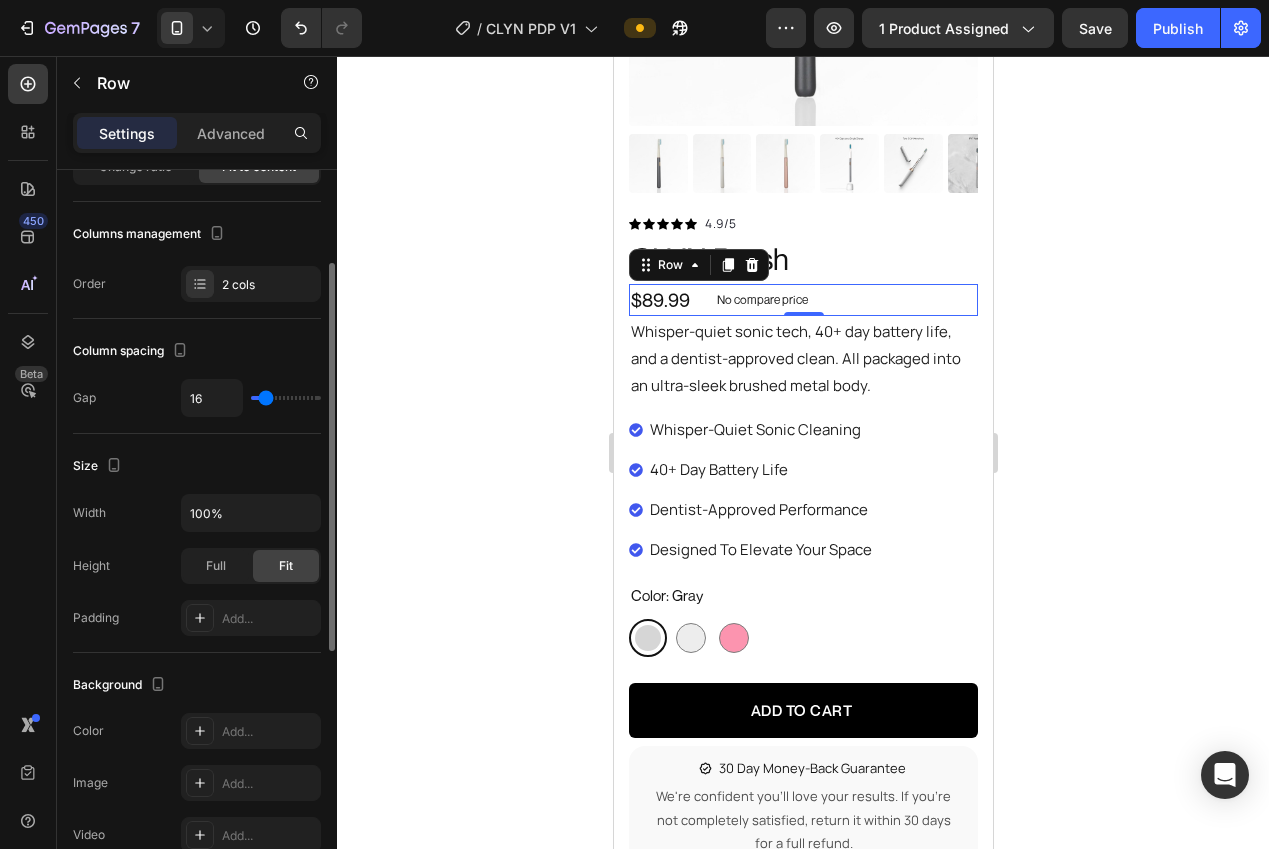 type on "15" 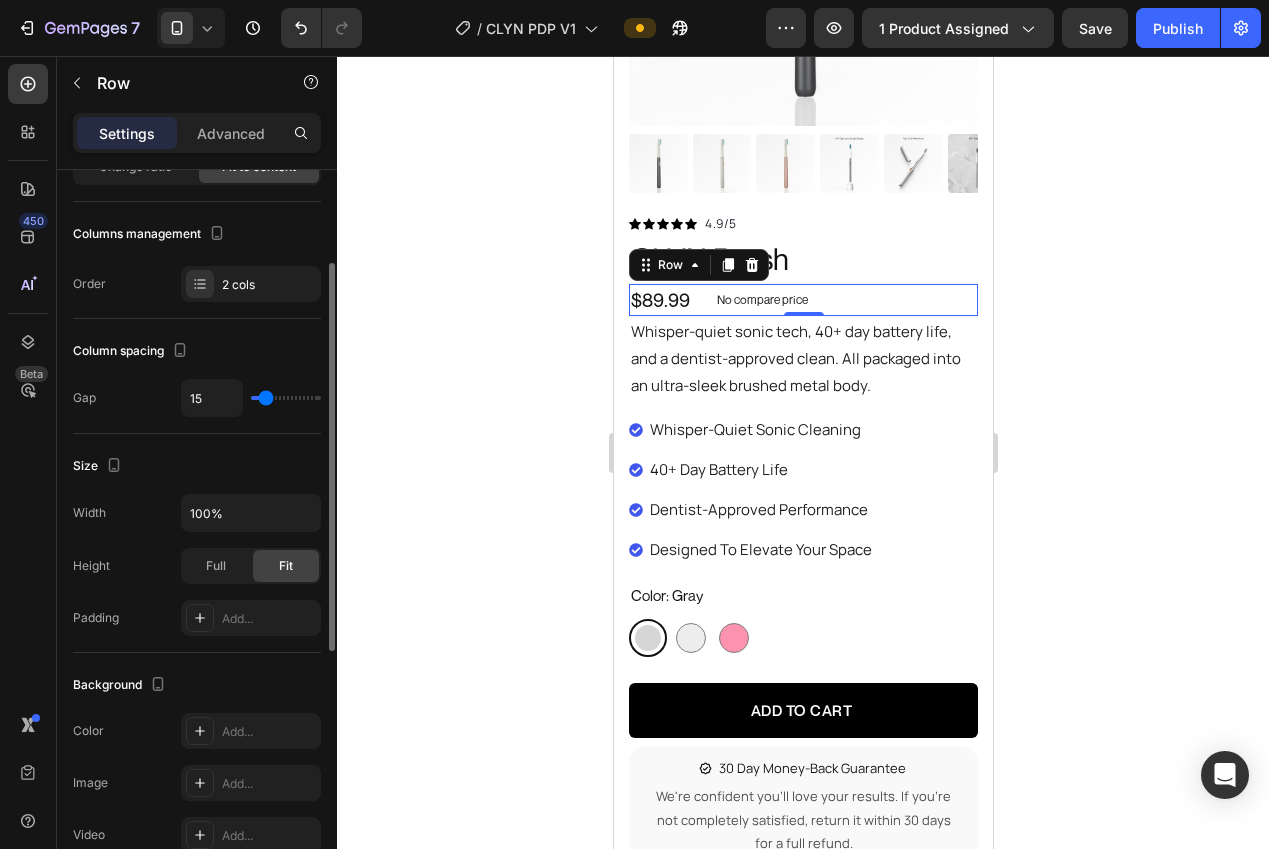 type on "14" 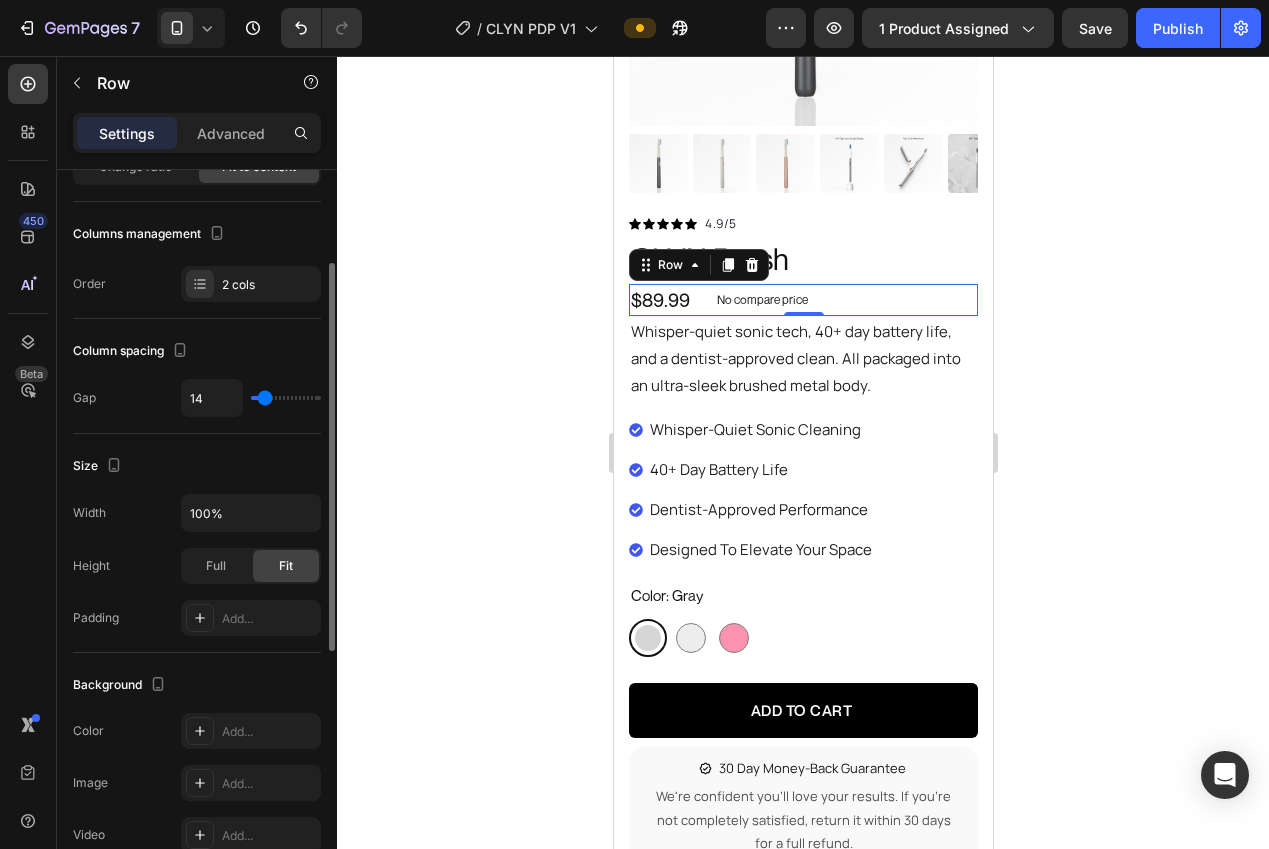 type on "13" 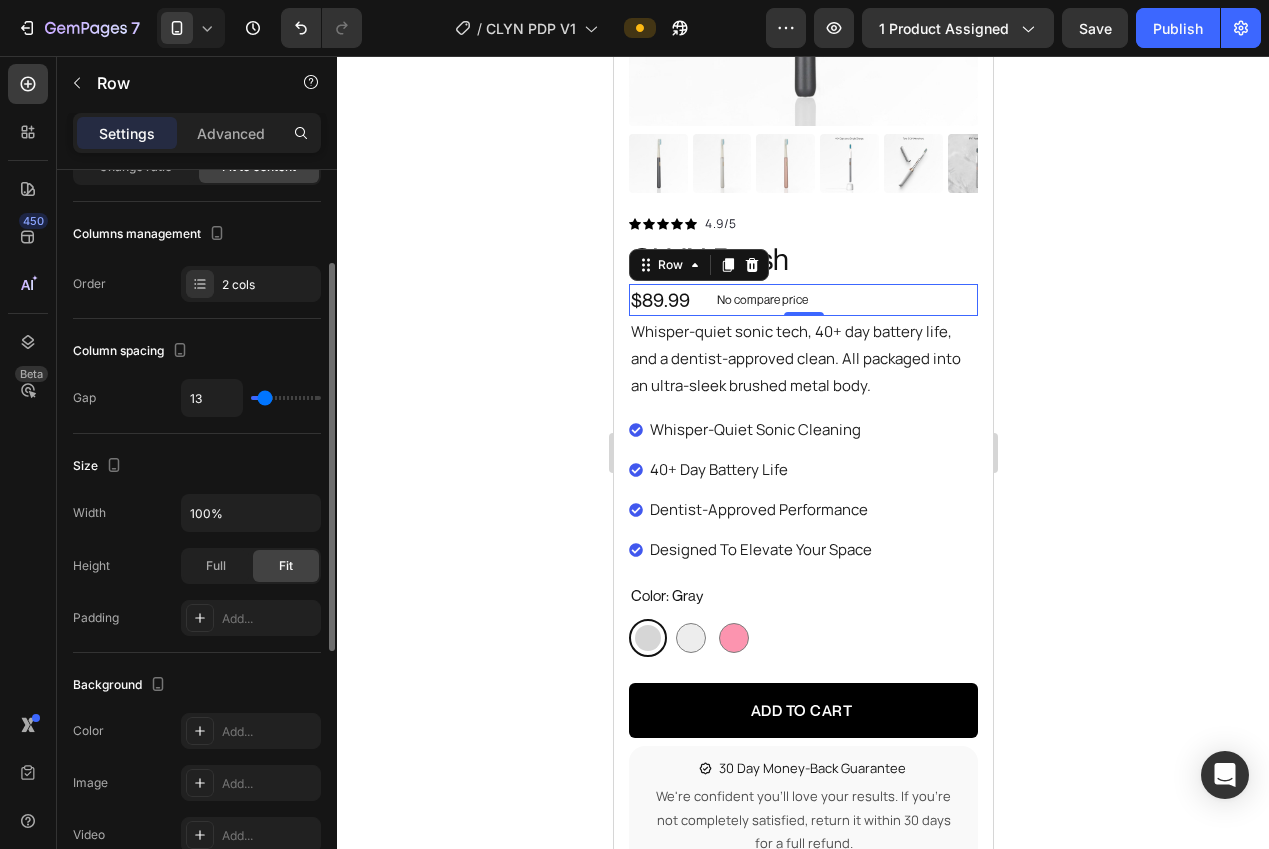 type on "12" 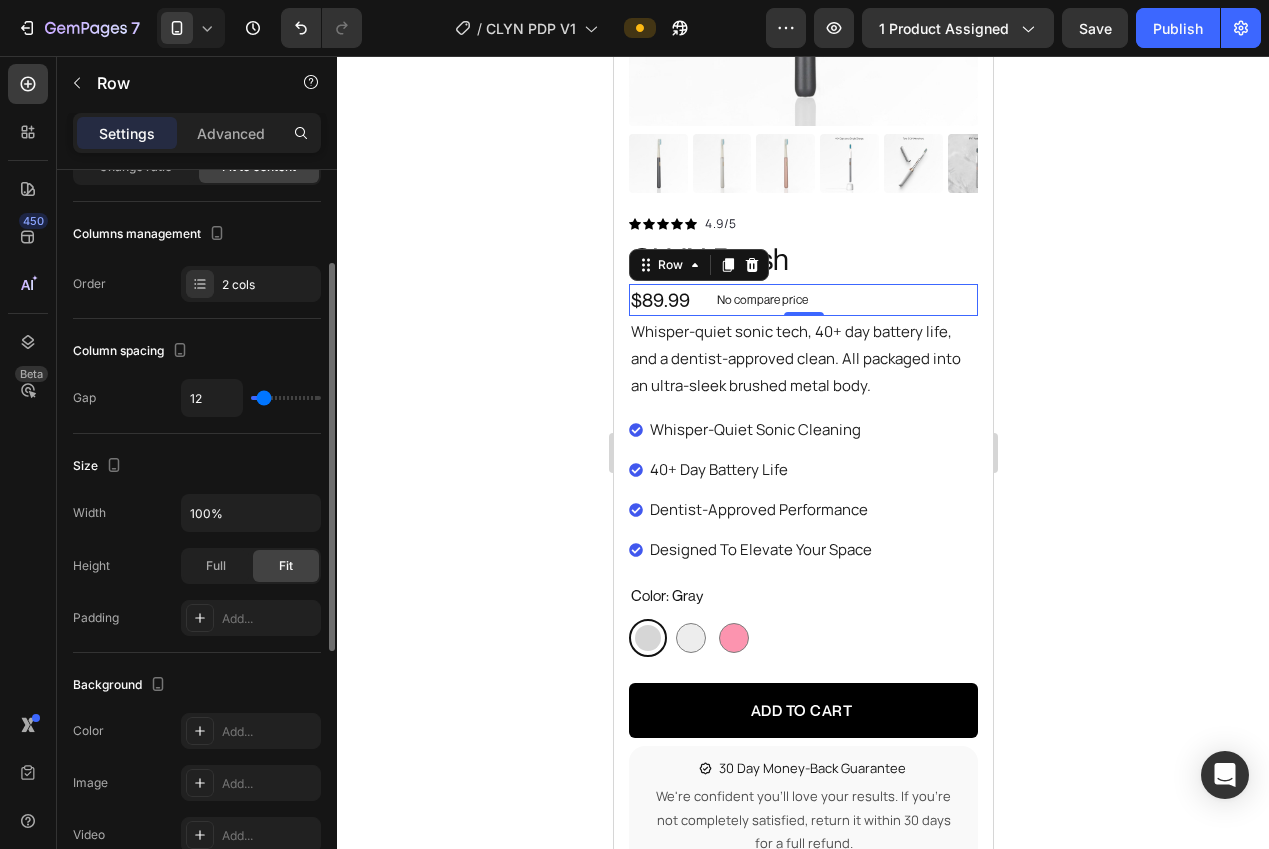type on "11" 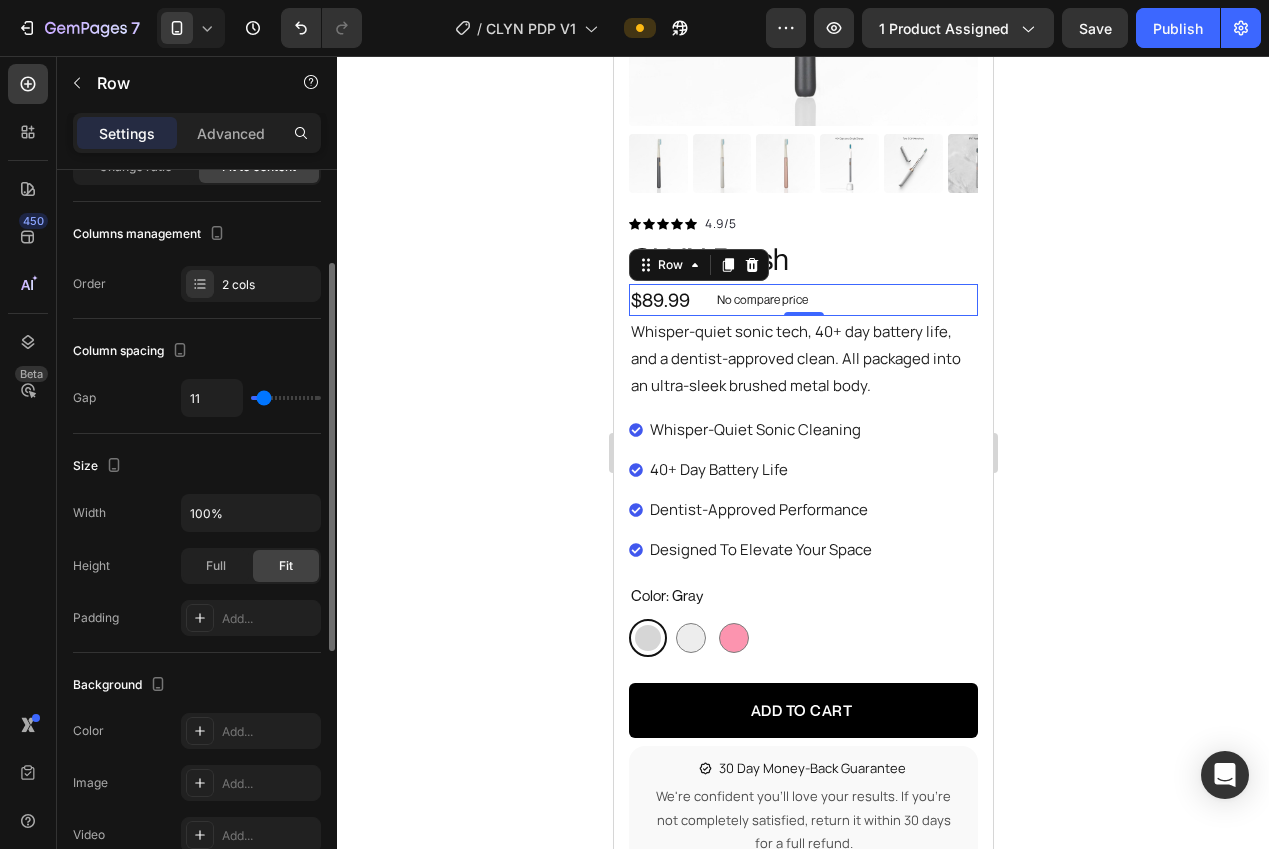 type on "10" 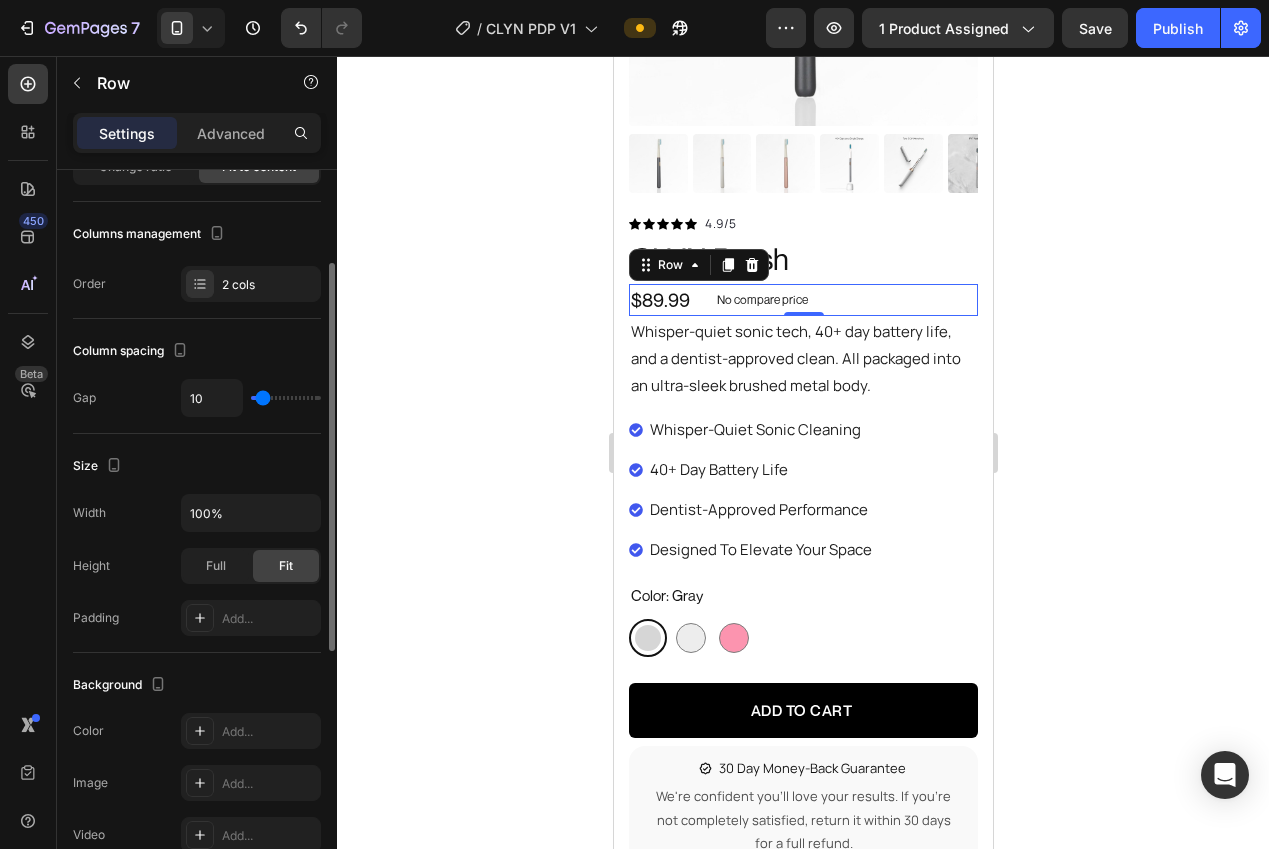 type on "9" 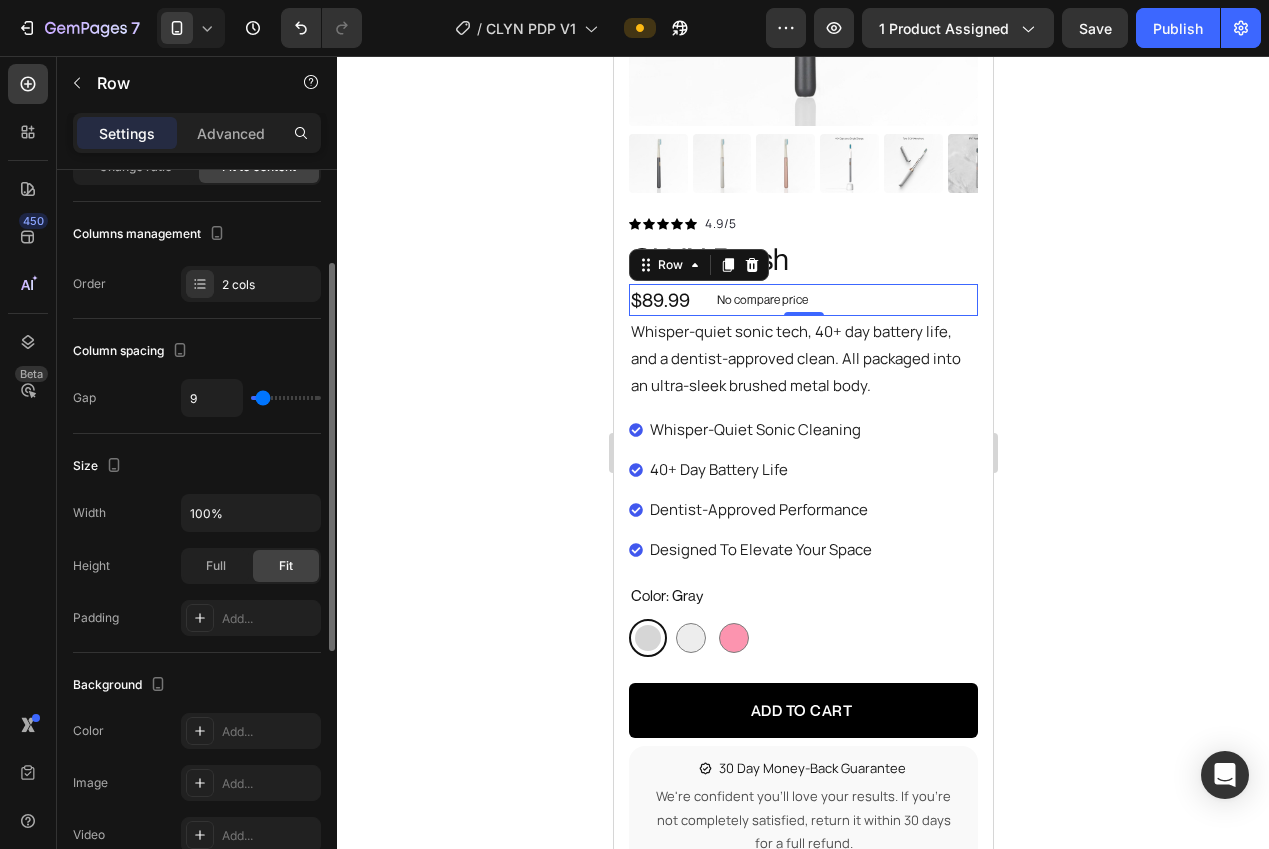 type on "8" 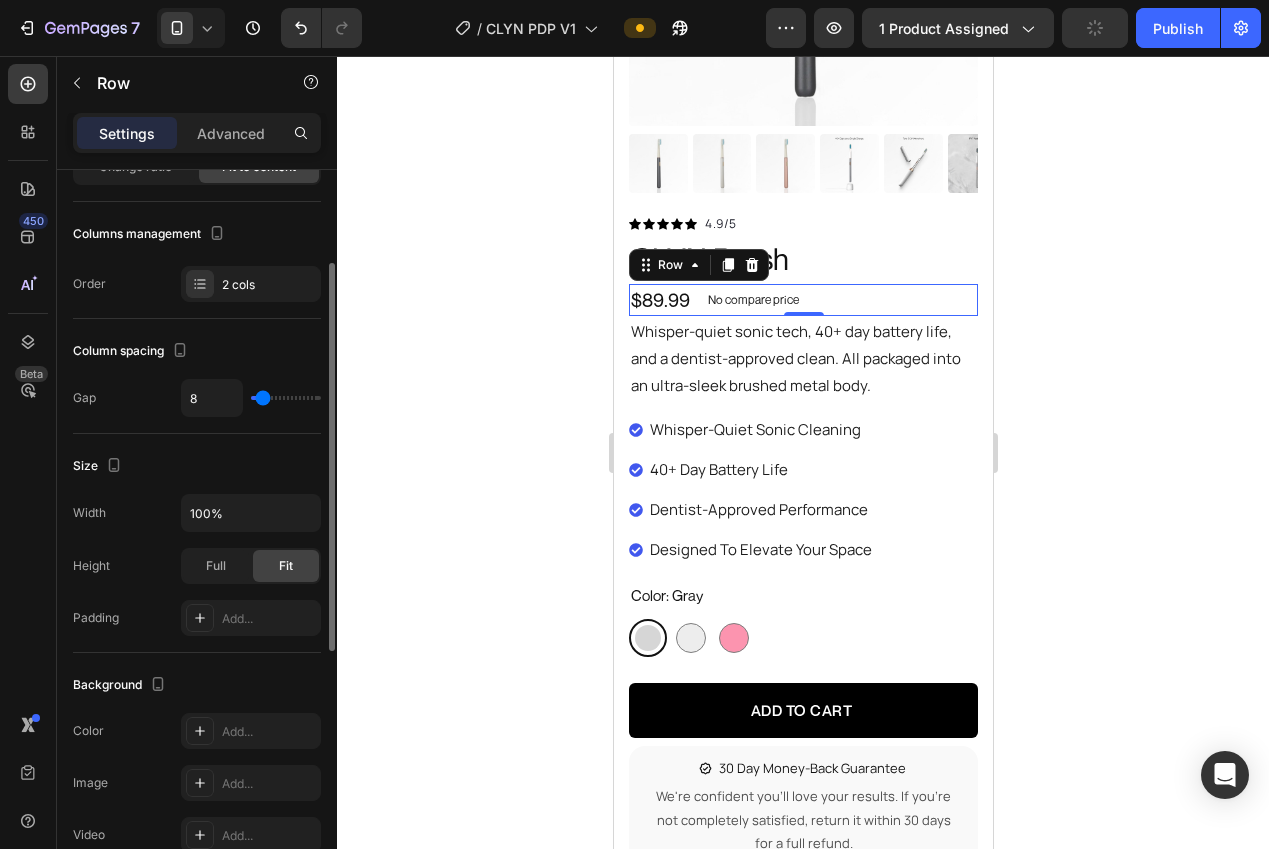 type on "7" 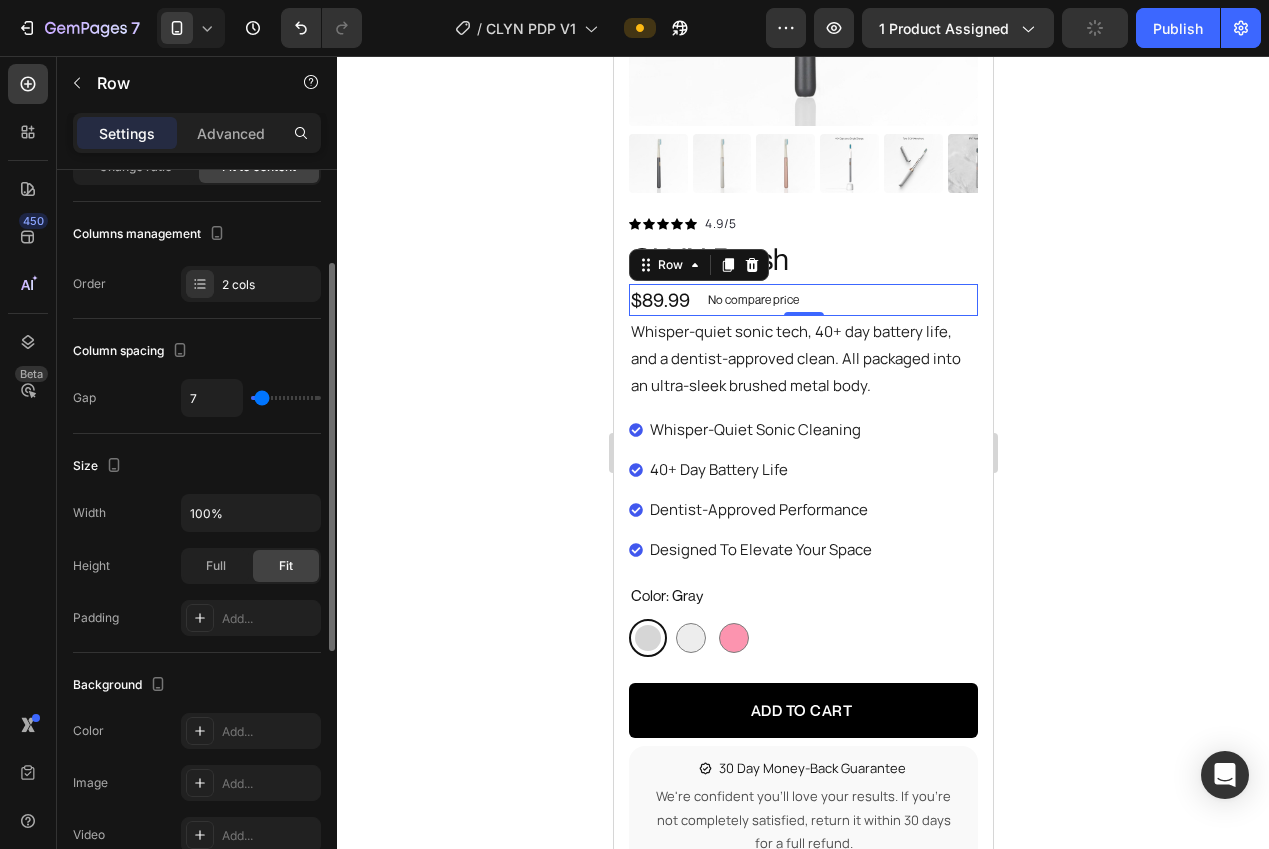 type on "6" 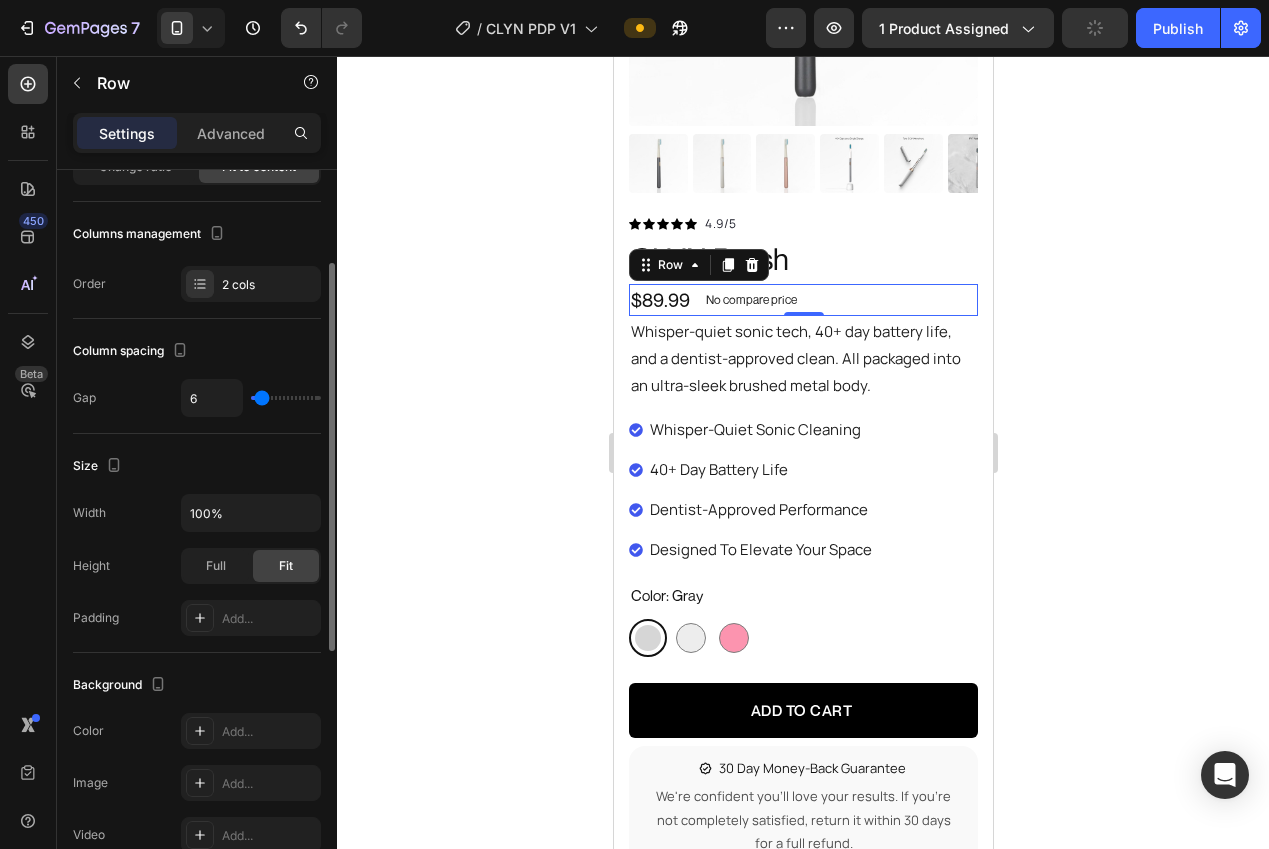 type on "5" 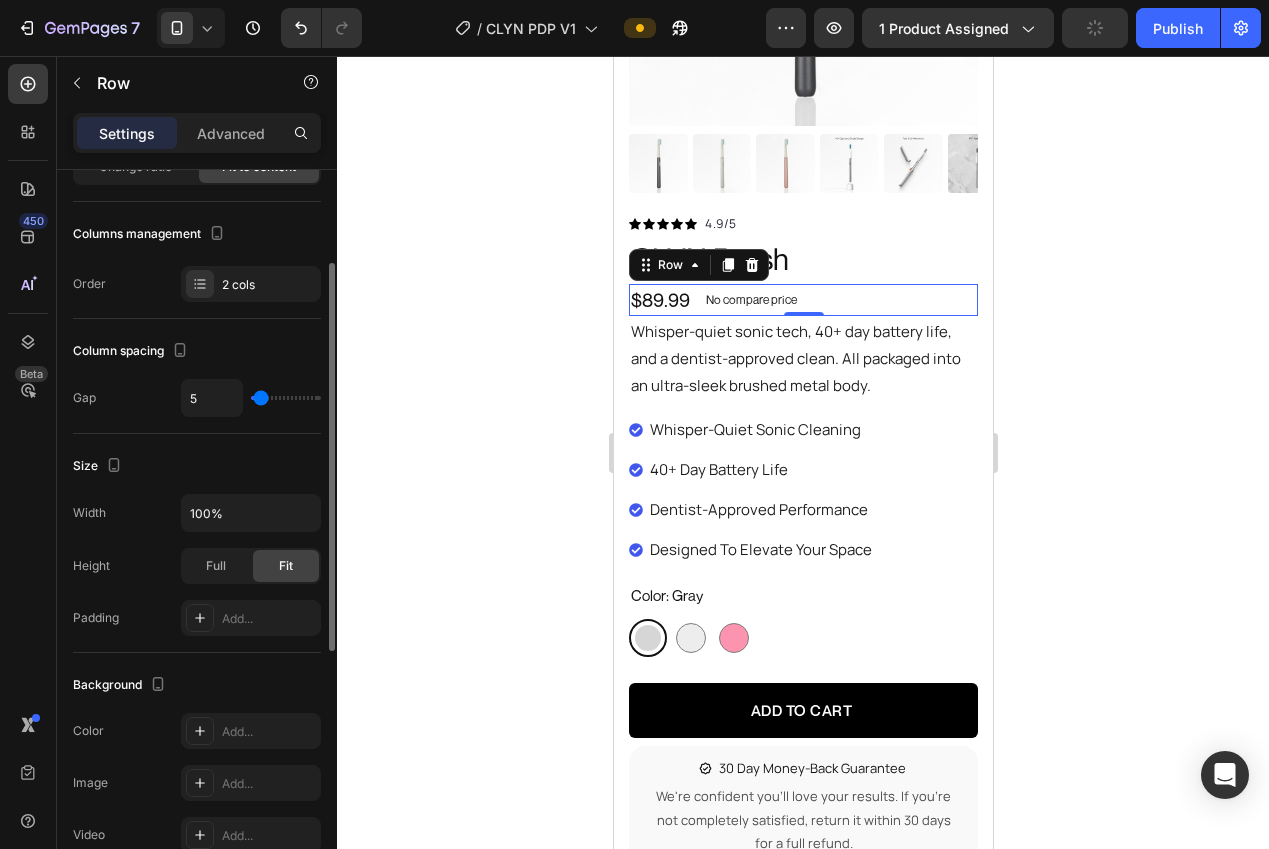 type on "4" 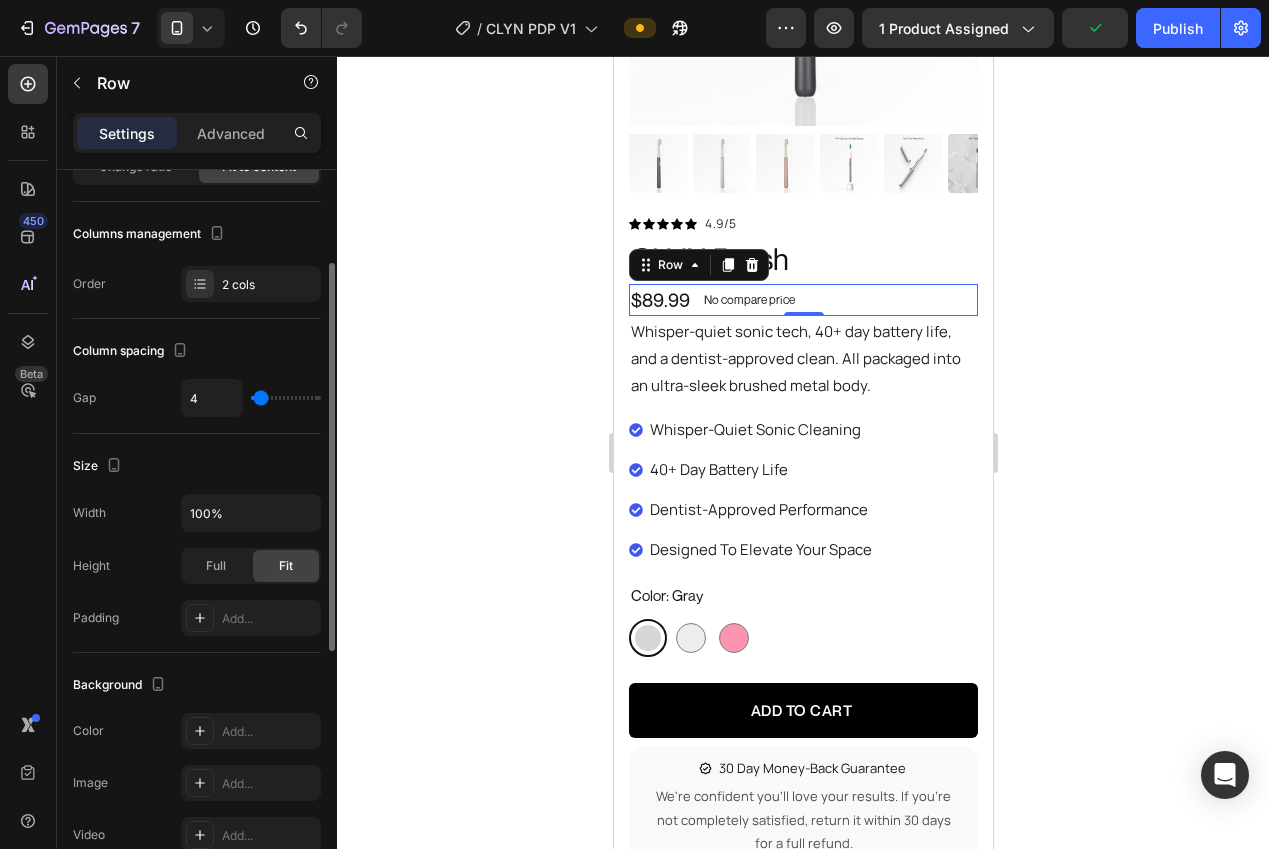 type on "4" 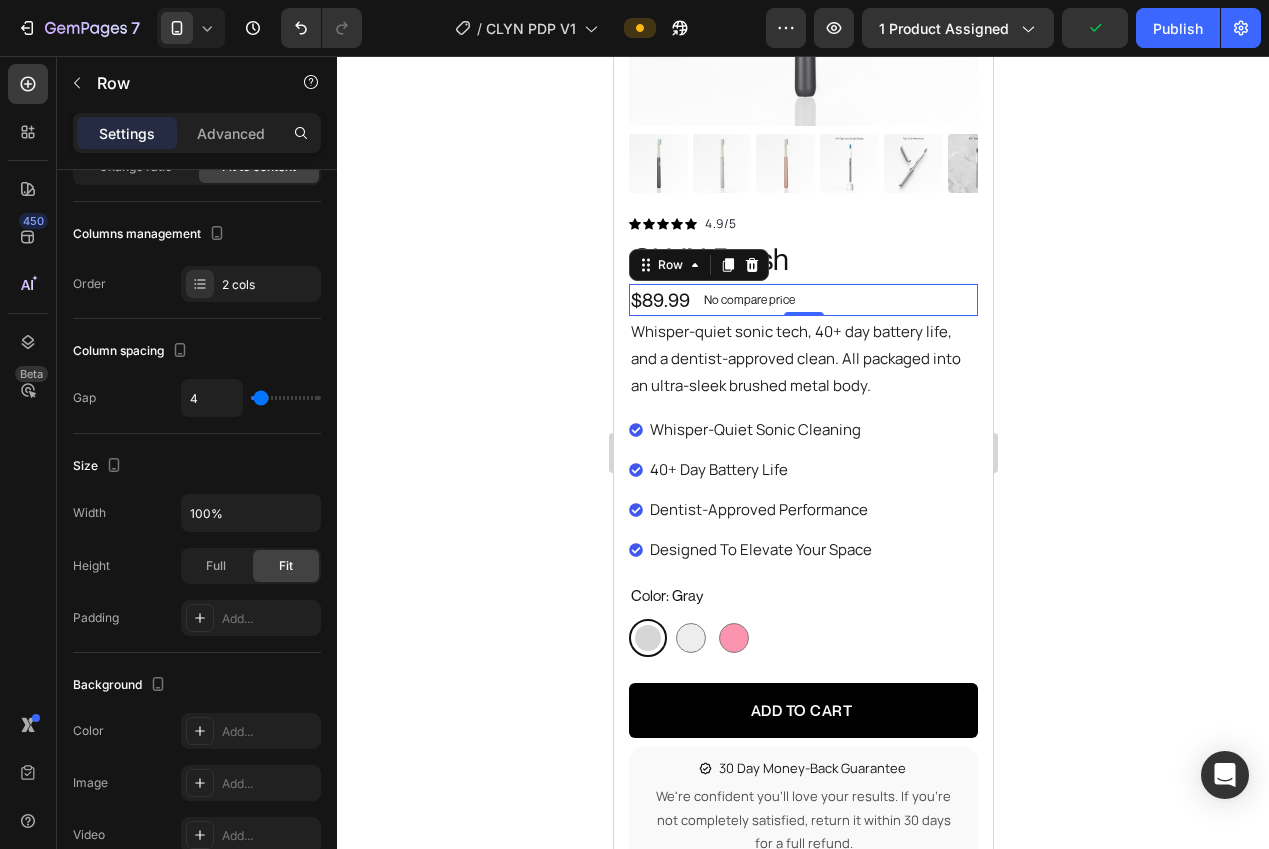 click 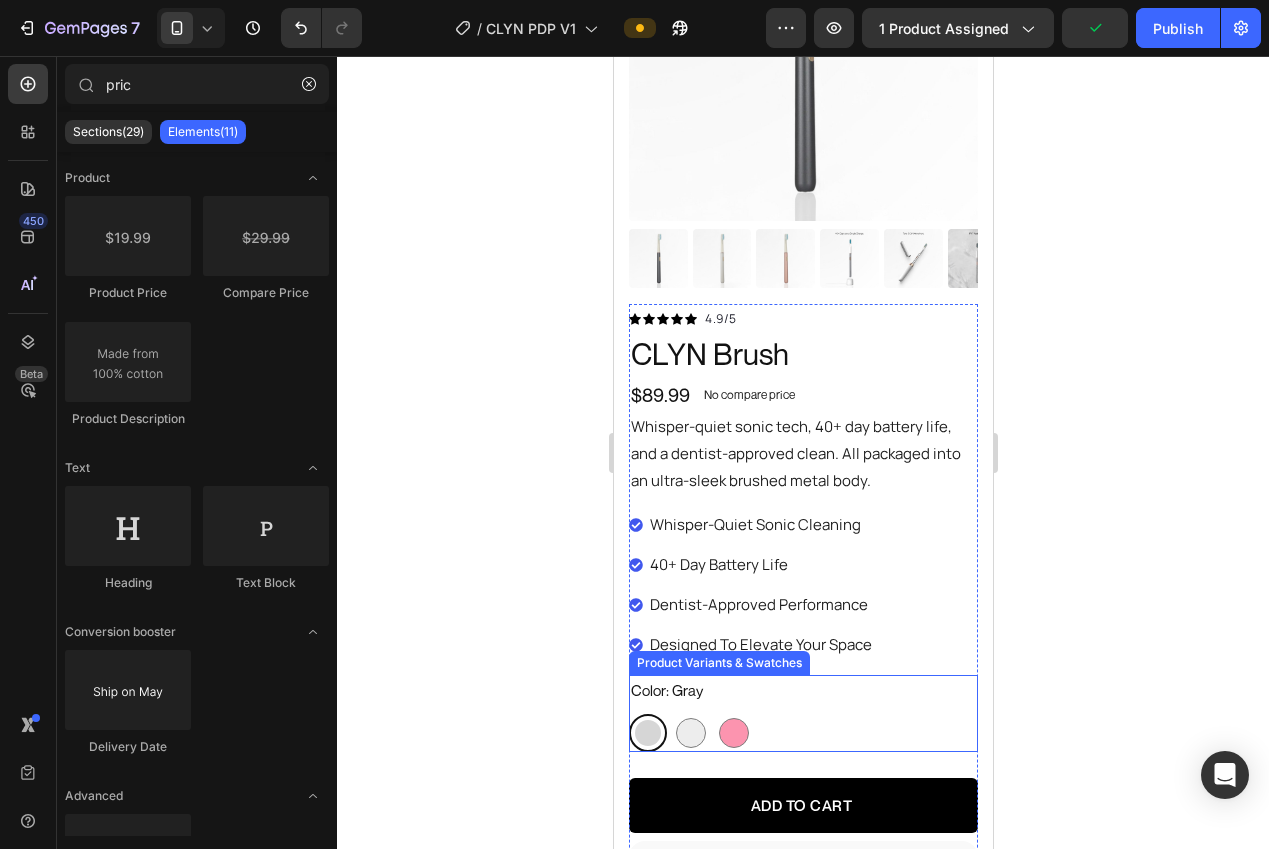 scroll, scrollTop: 175, scrollLeft: 0, axis: vertical 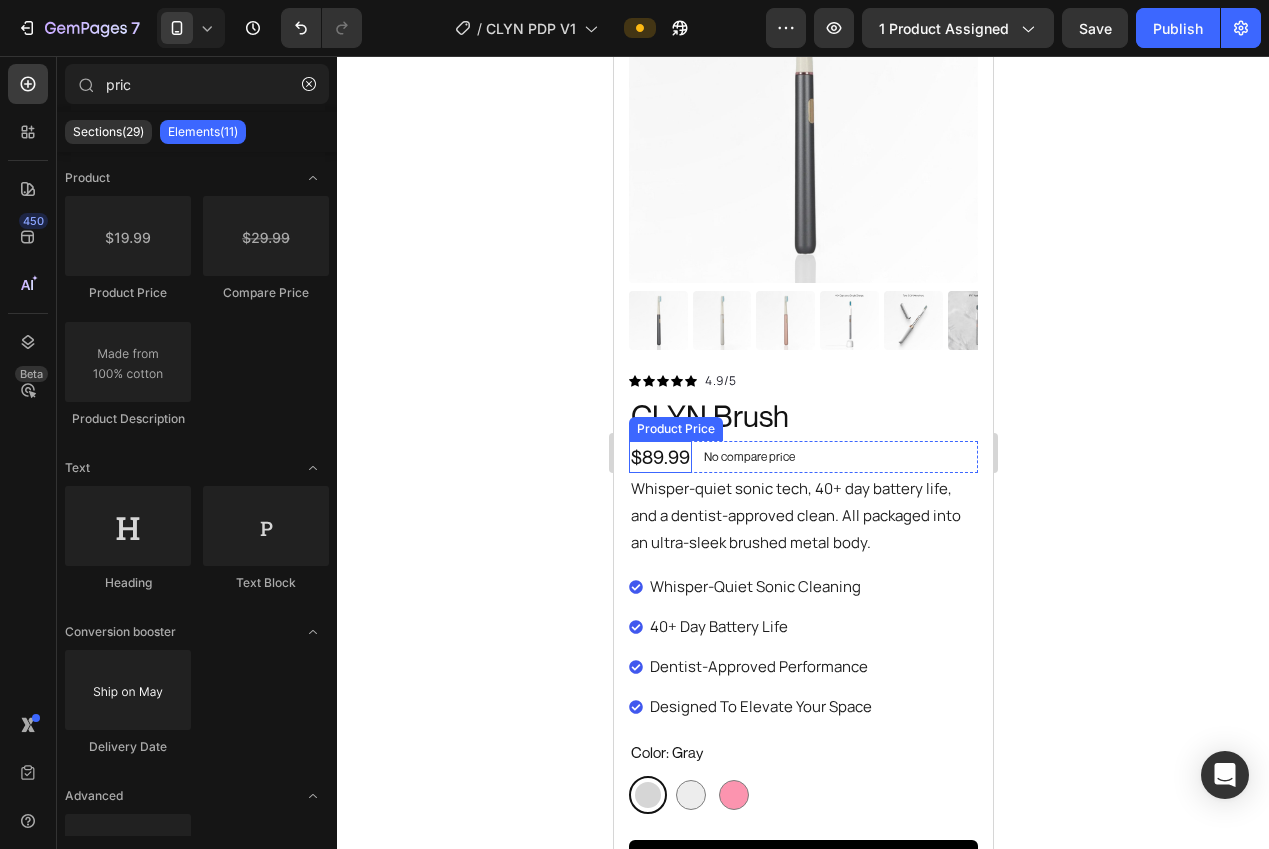 click on "$89.99" at bounding box center (659, 457) 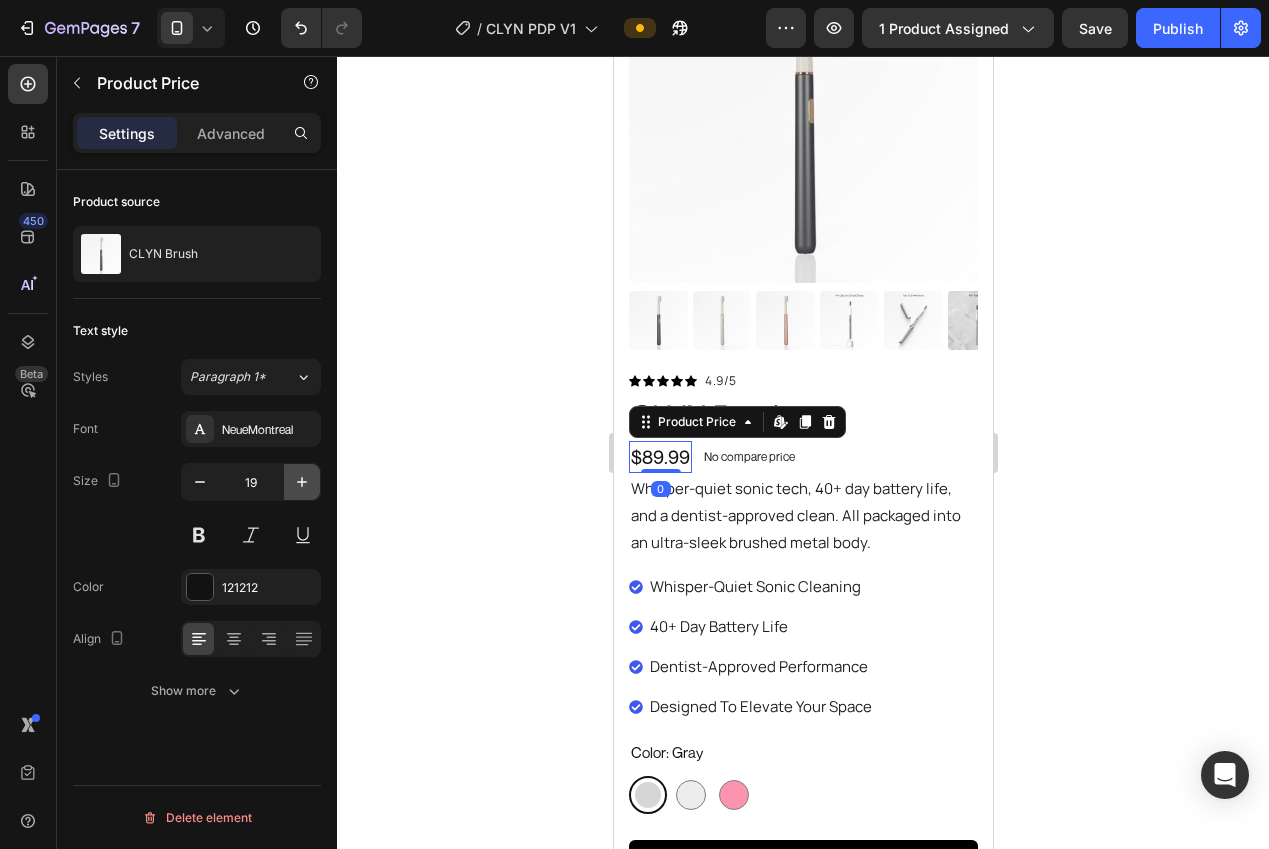 click at bounding box center [302, 482] 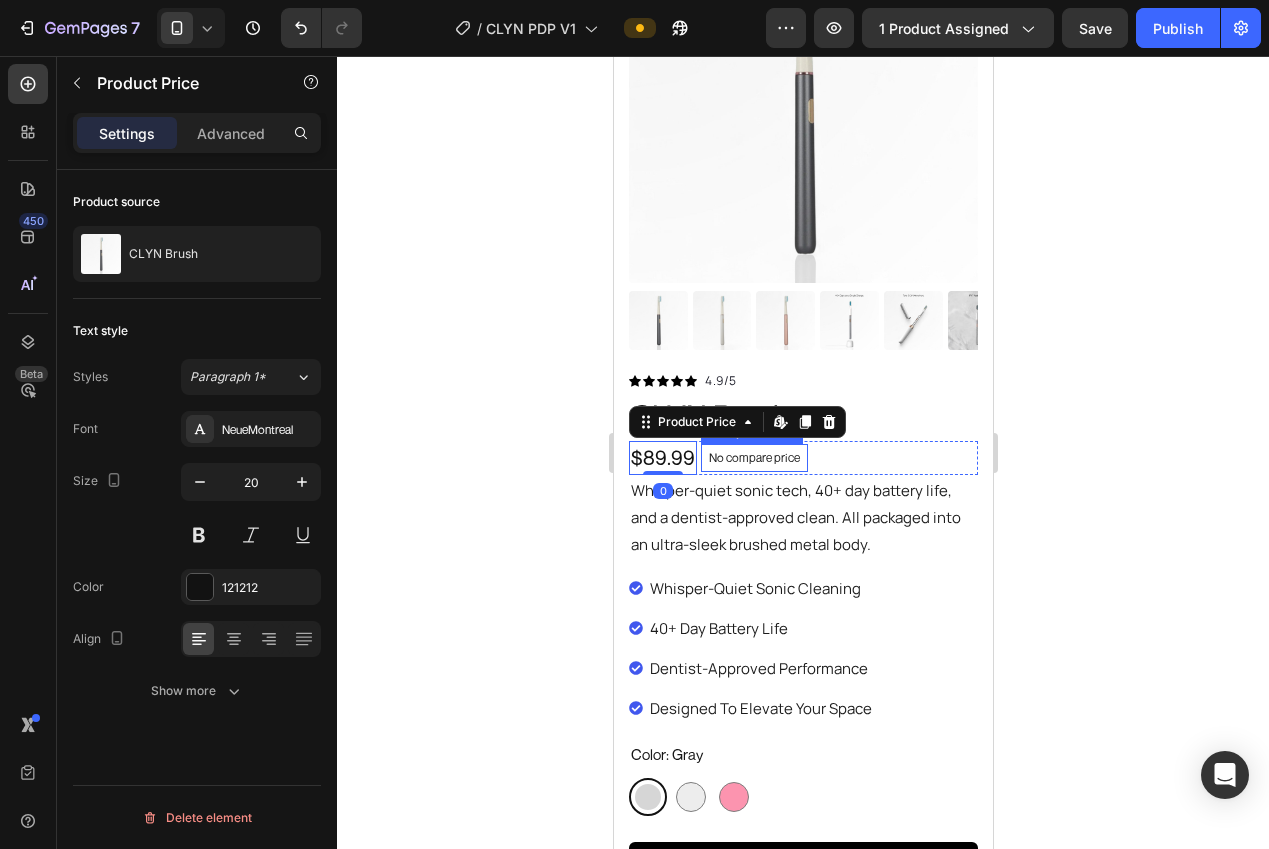 click on "No compare price" at bounding box center [753, 458] 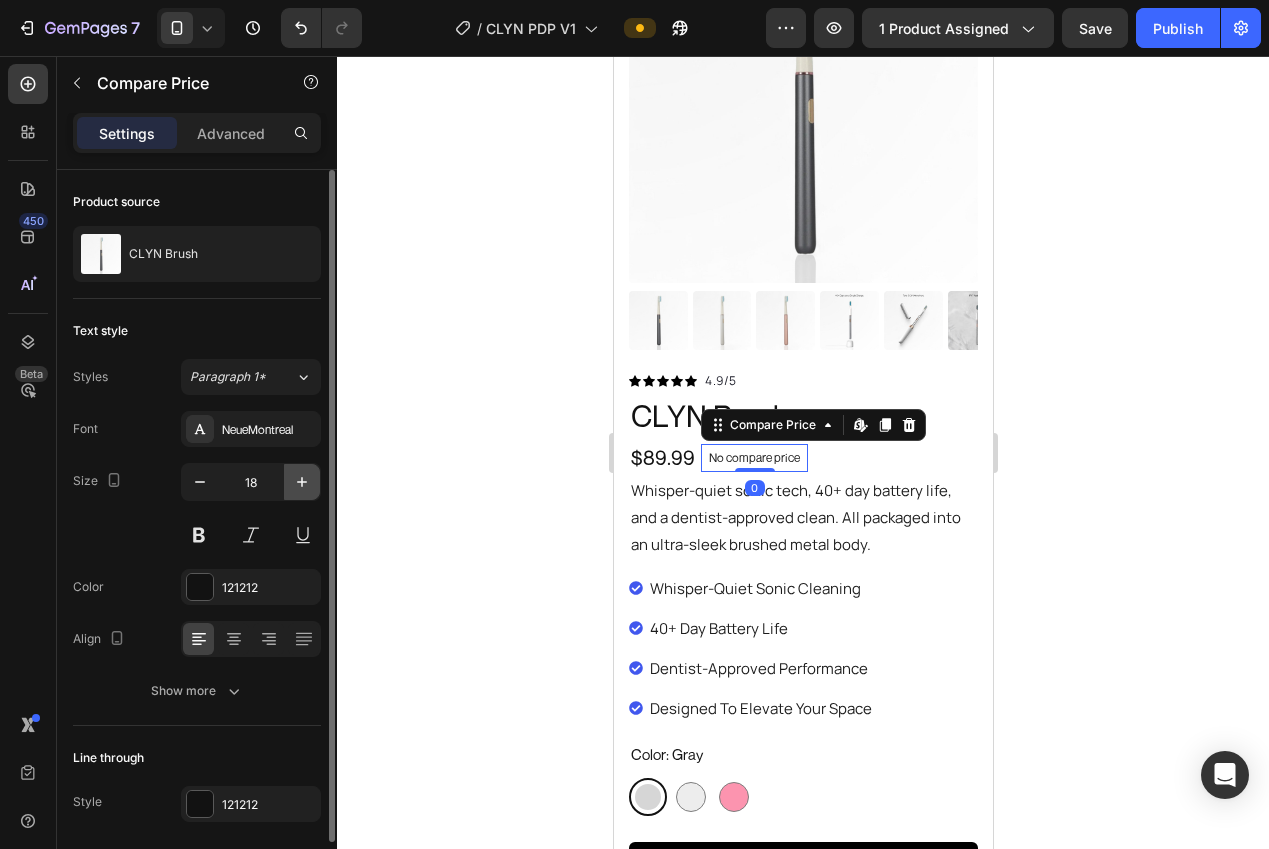 click 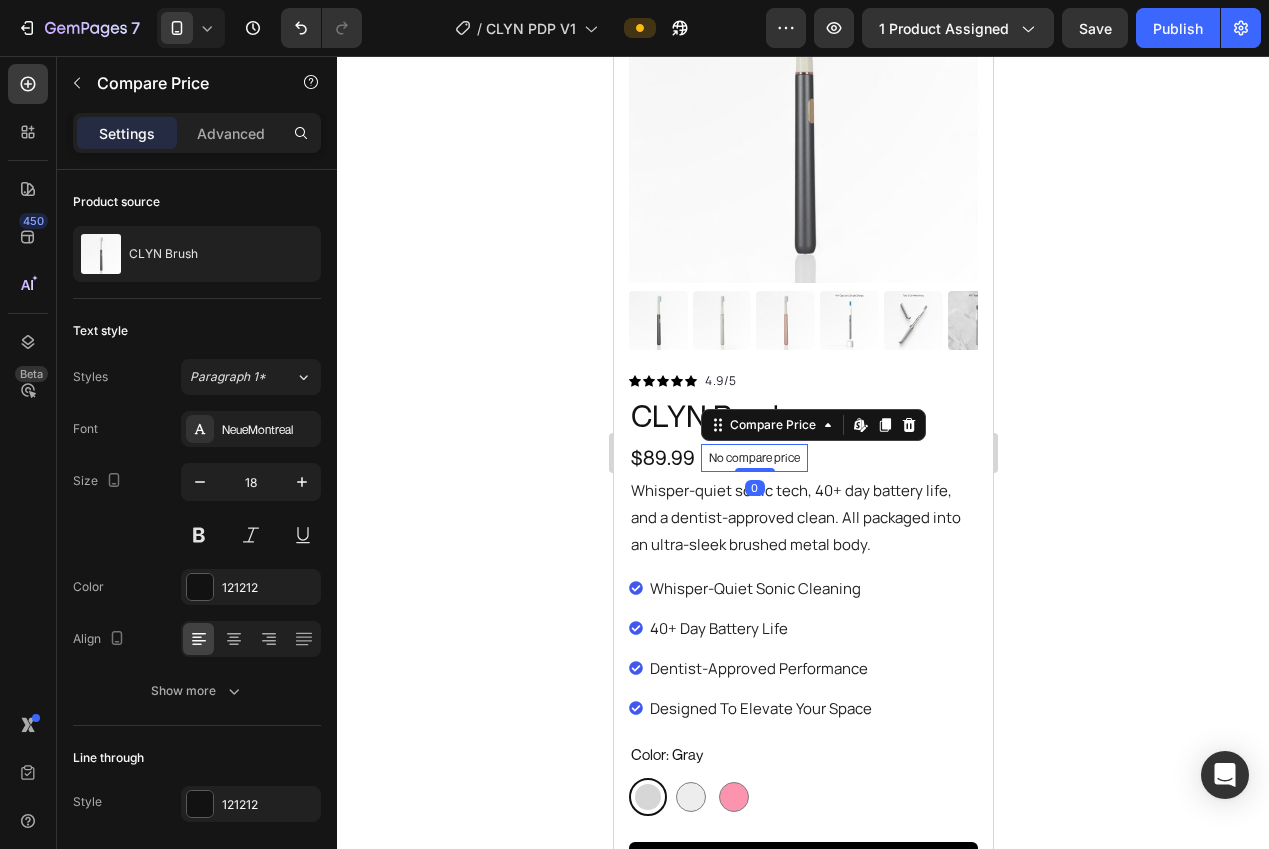type on "19" 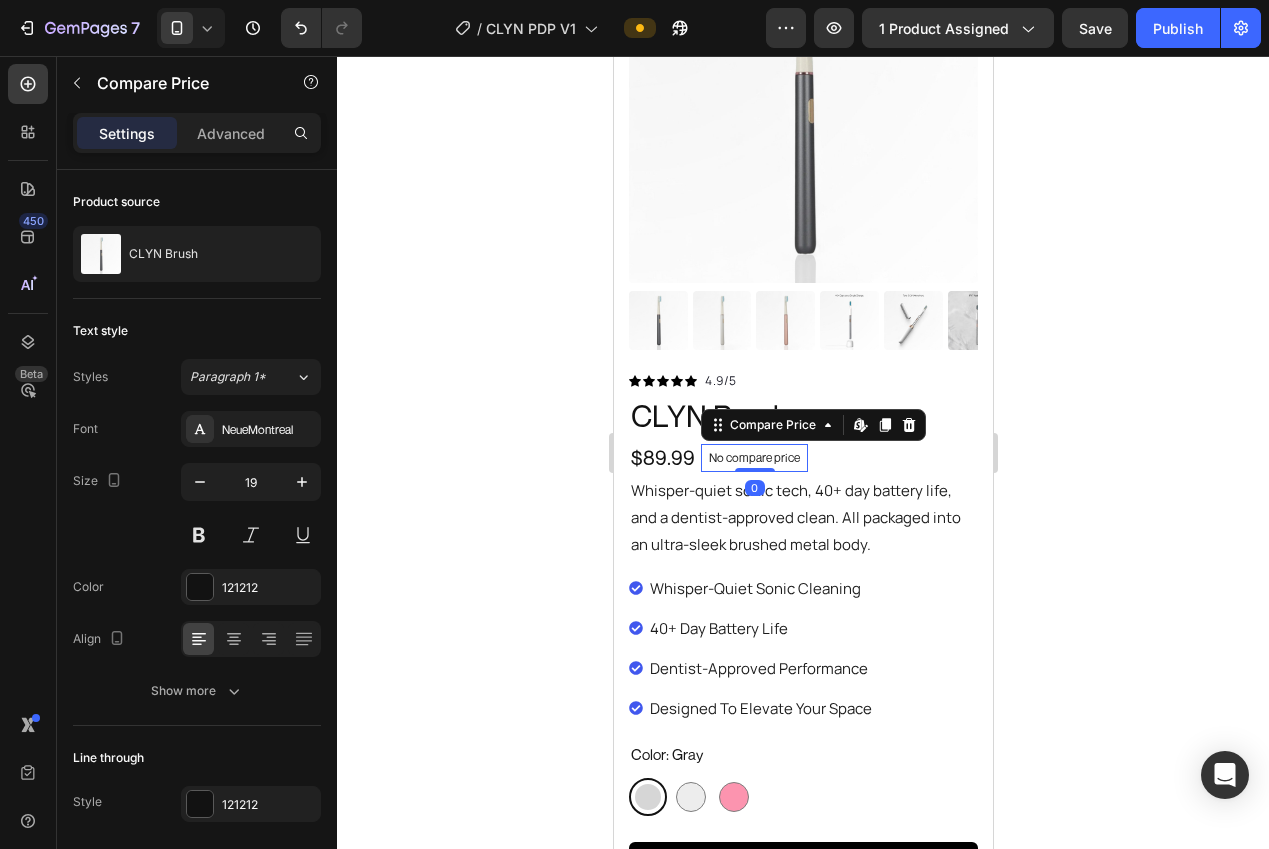 click 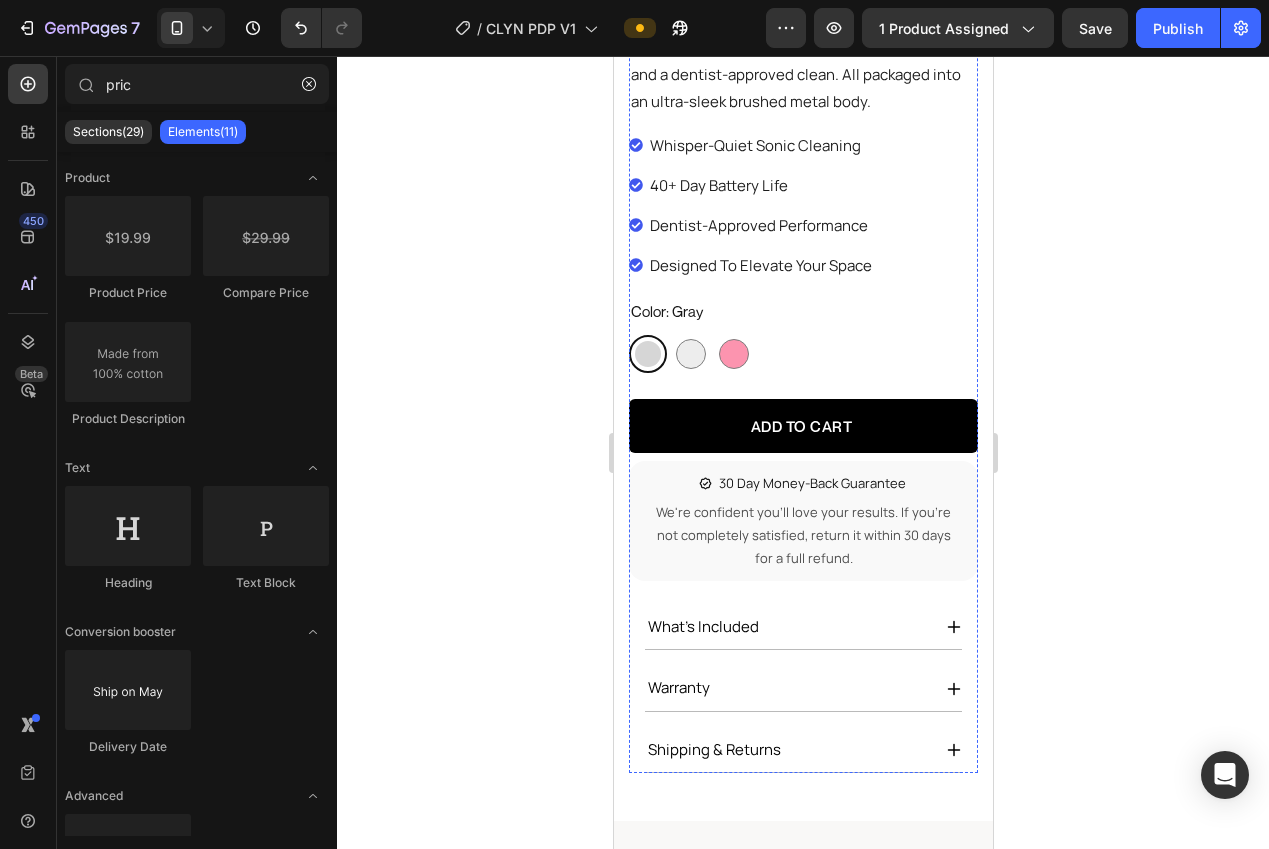 scroll, scrollTop: 689, scrollLeft: 0, axis: vertical 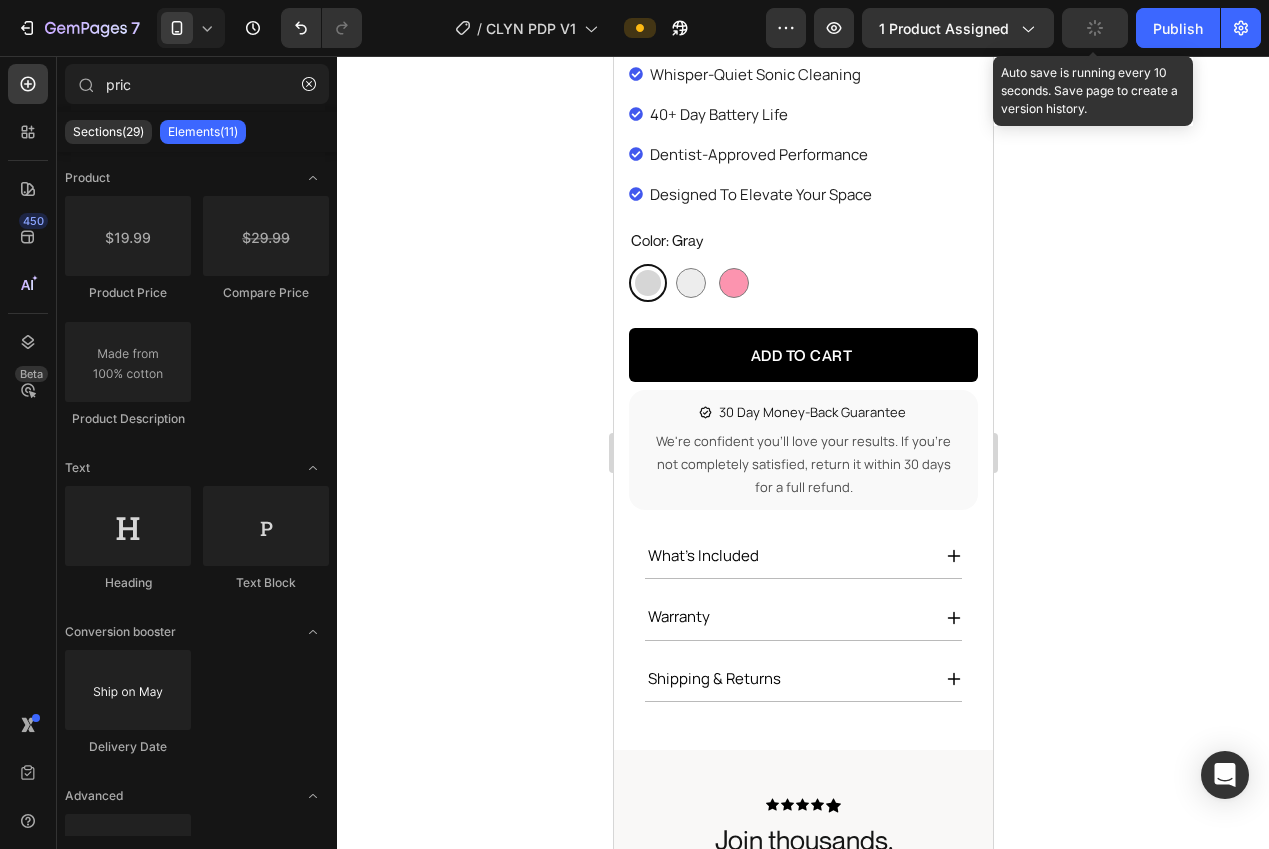 click 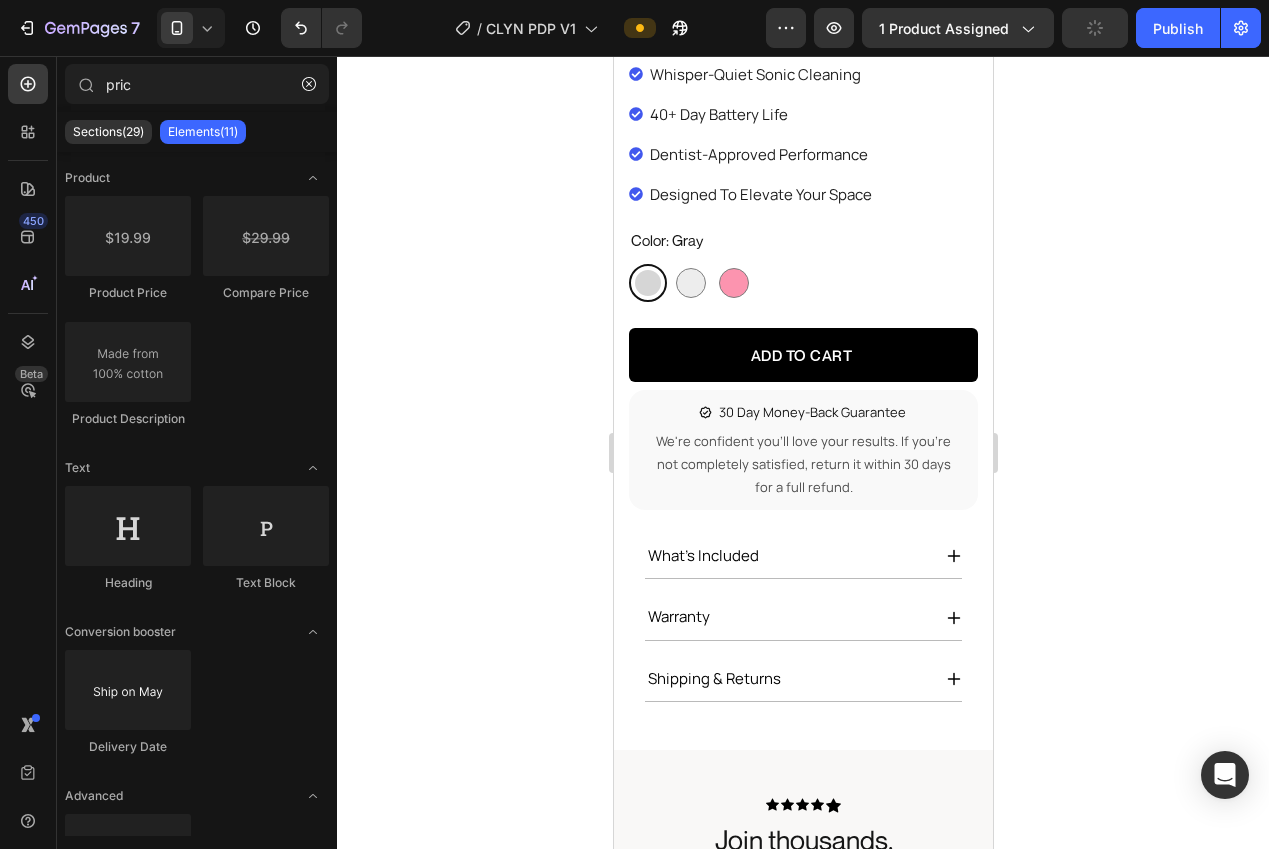 click 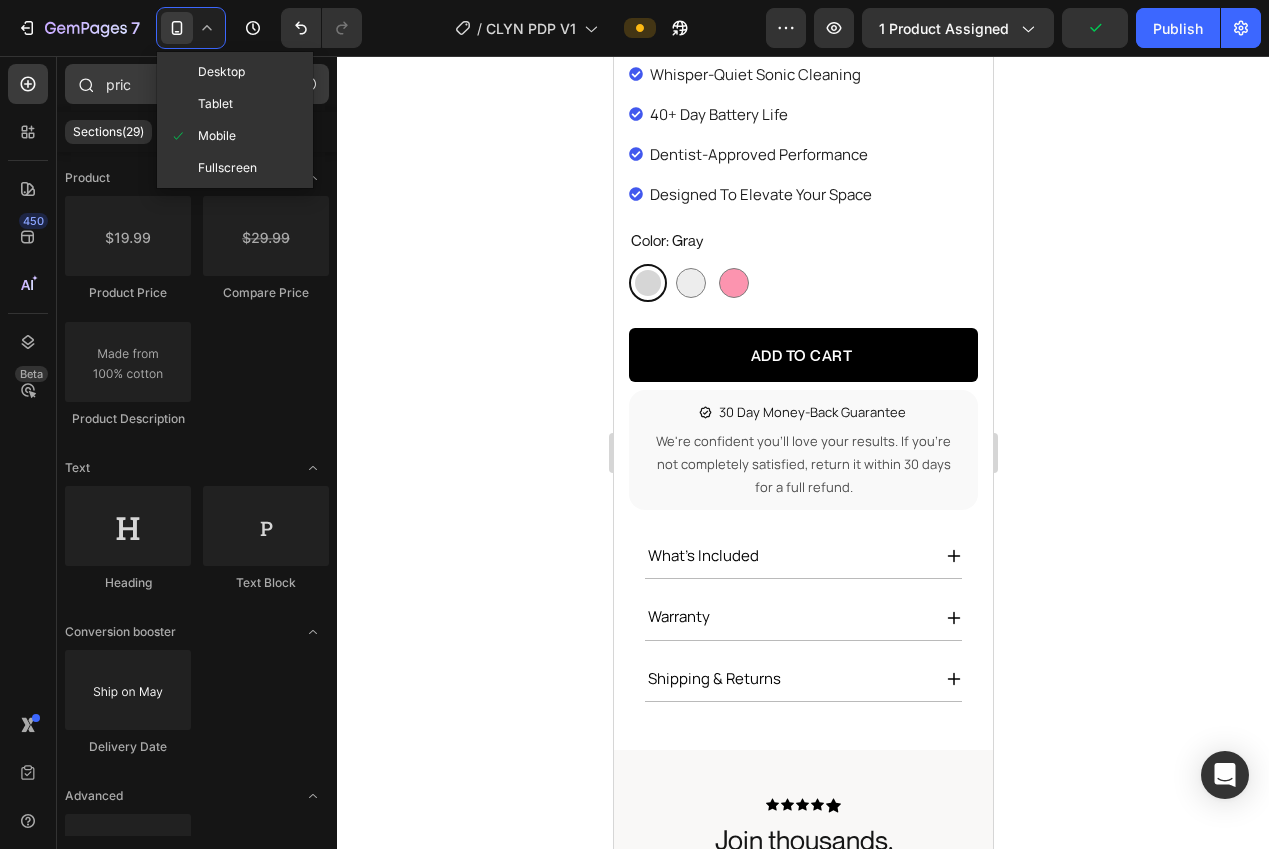 drag, startPoint x: 216, startPoint y: 72, endPoint x: 256, endPoint y: 93, distance: 45.17743 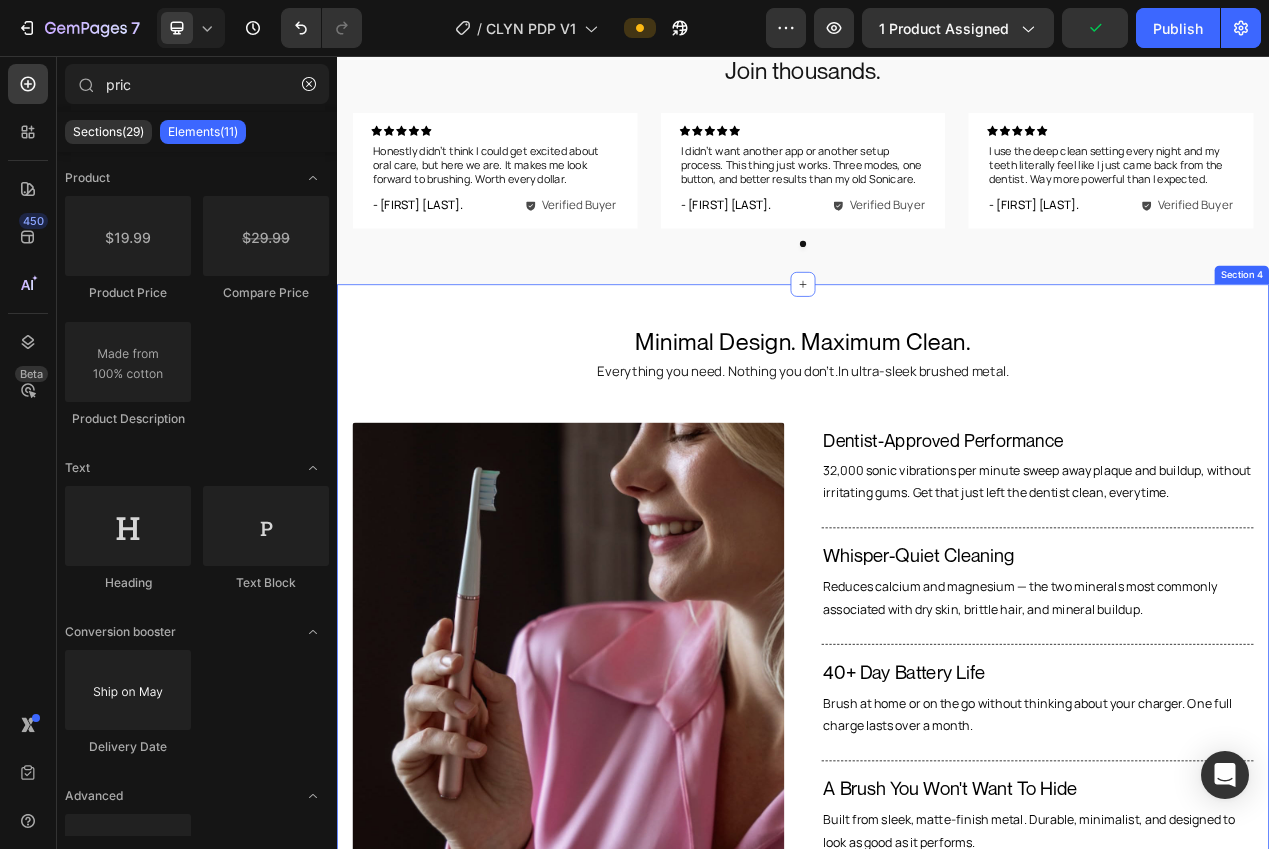 scroll, scrollTop: 0, scrollLeft: 0, axis: both 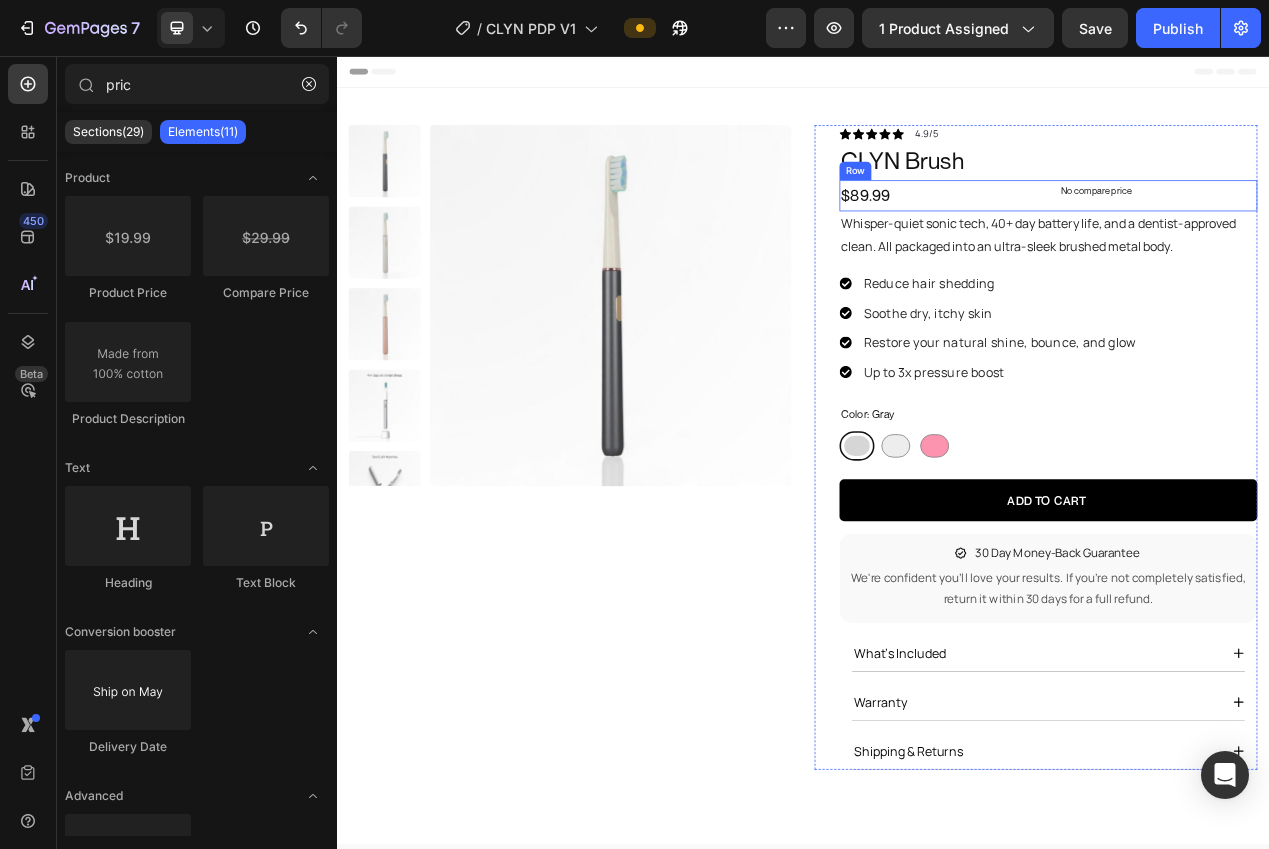 click on "$89.99 Product Price Product Price No compare price Compare Price Row" at bounding box center [1253, 236] 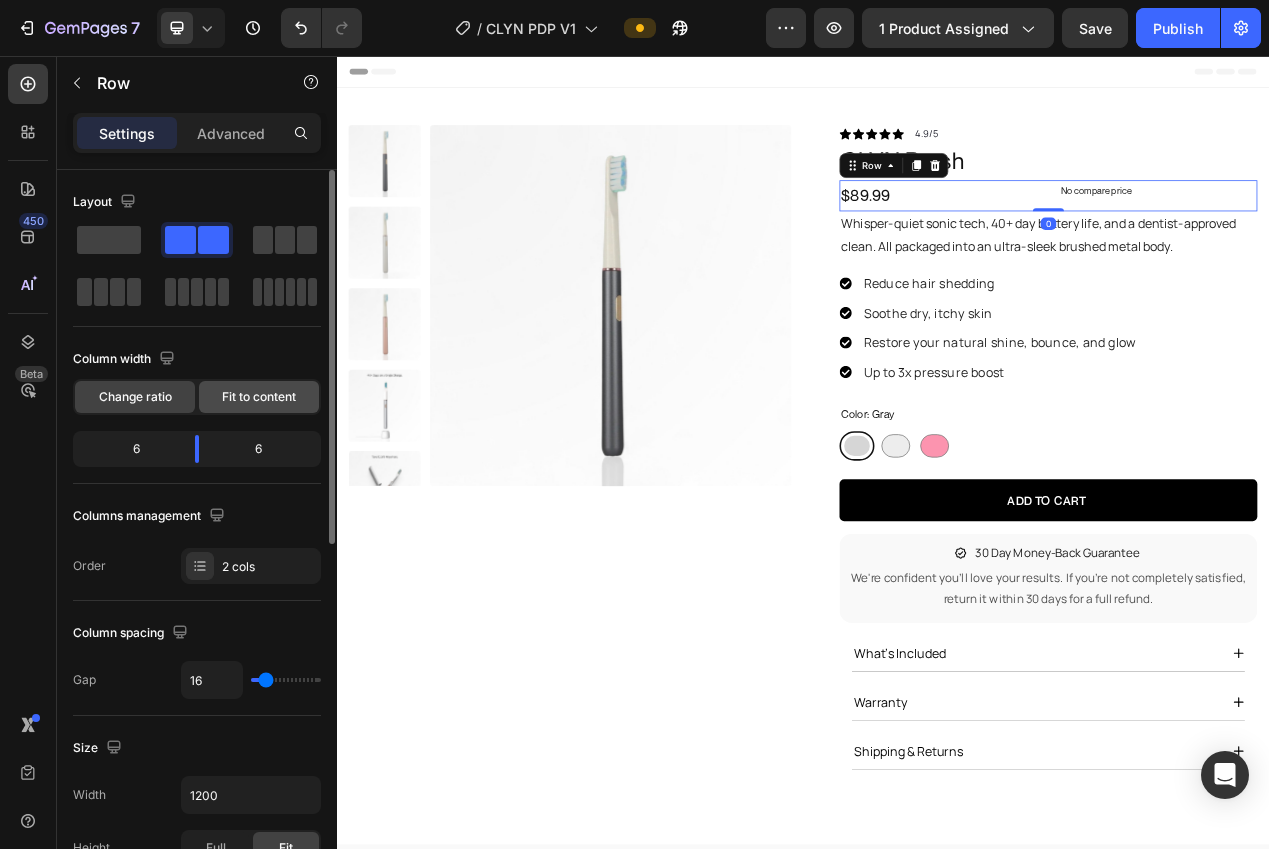 click on "Fit to content" 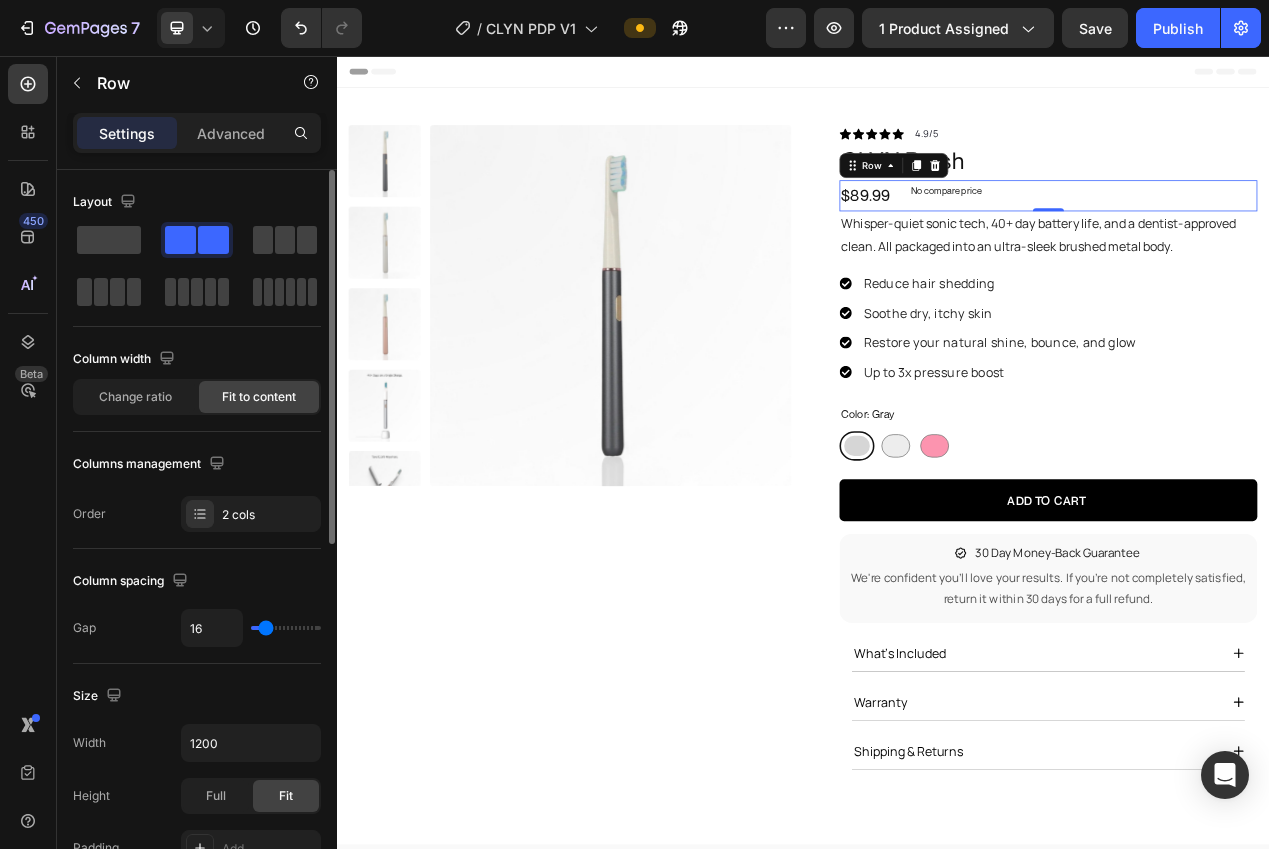 type on "13" 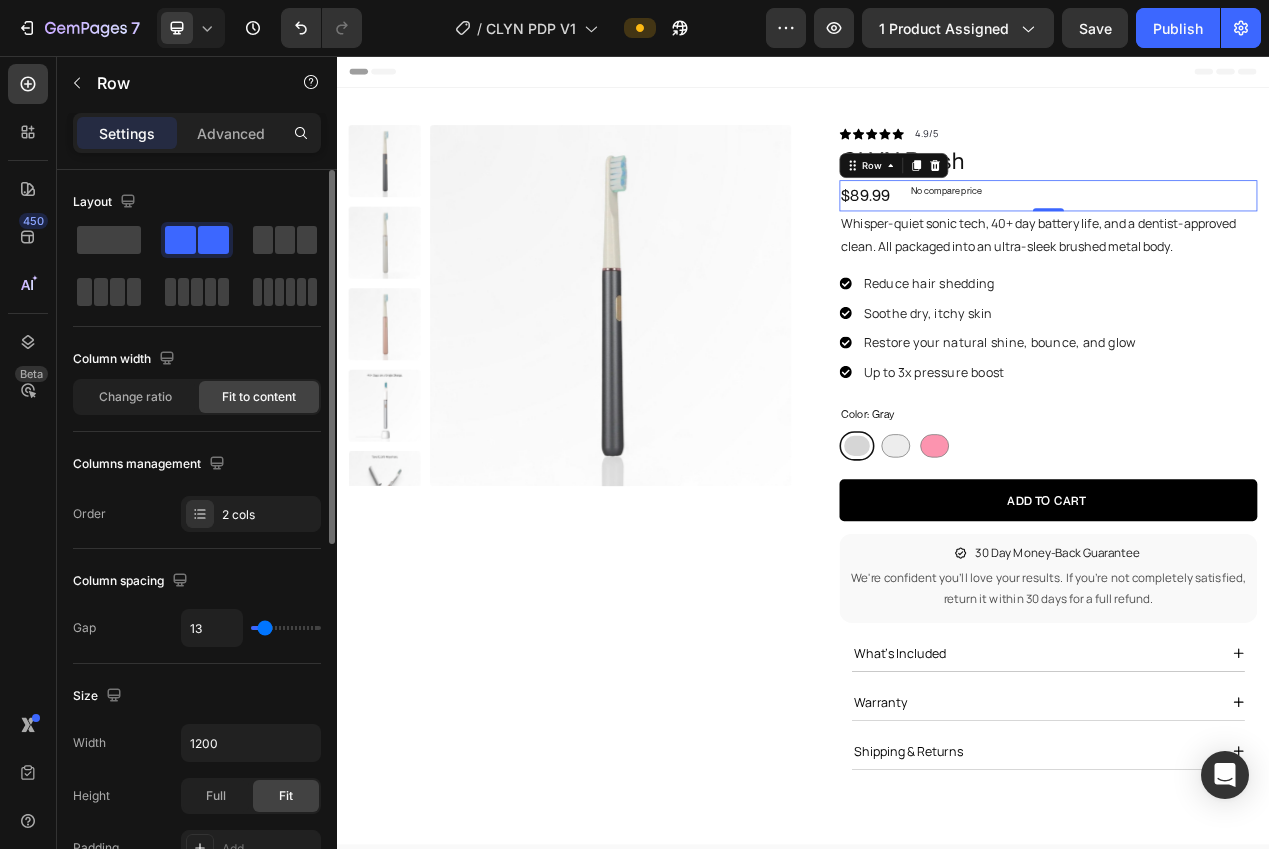 type on "11" 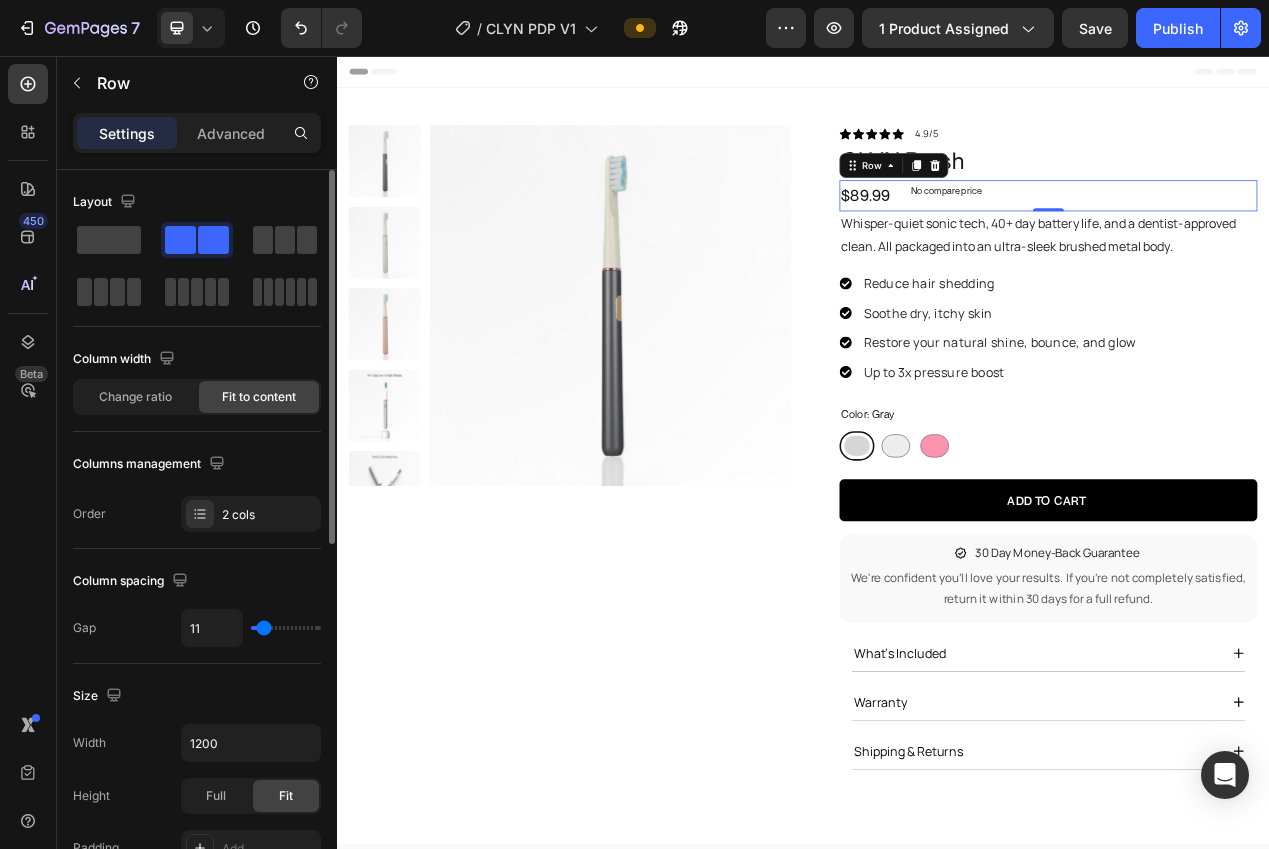 type on "8" 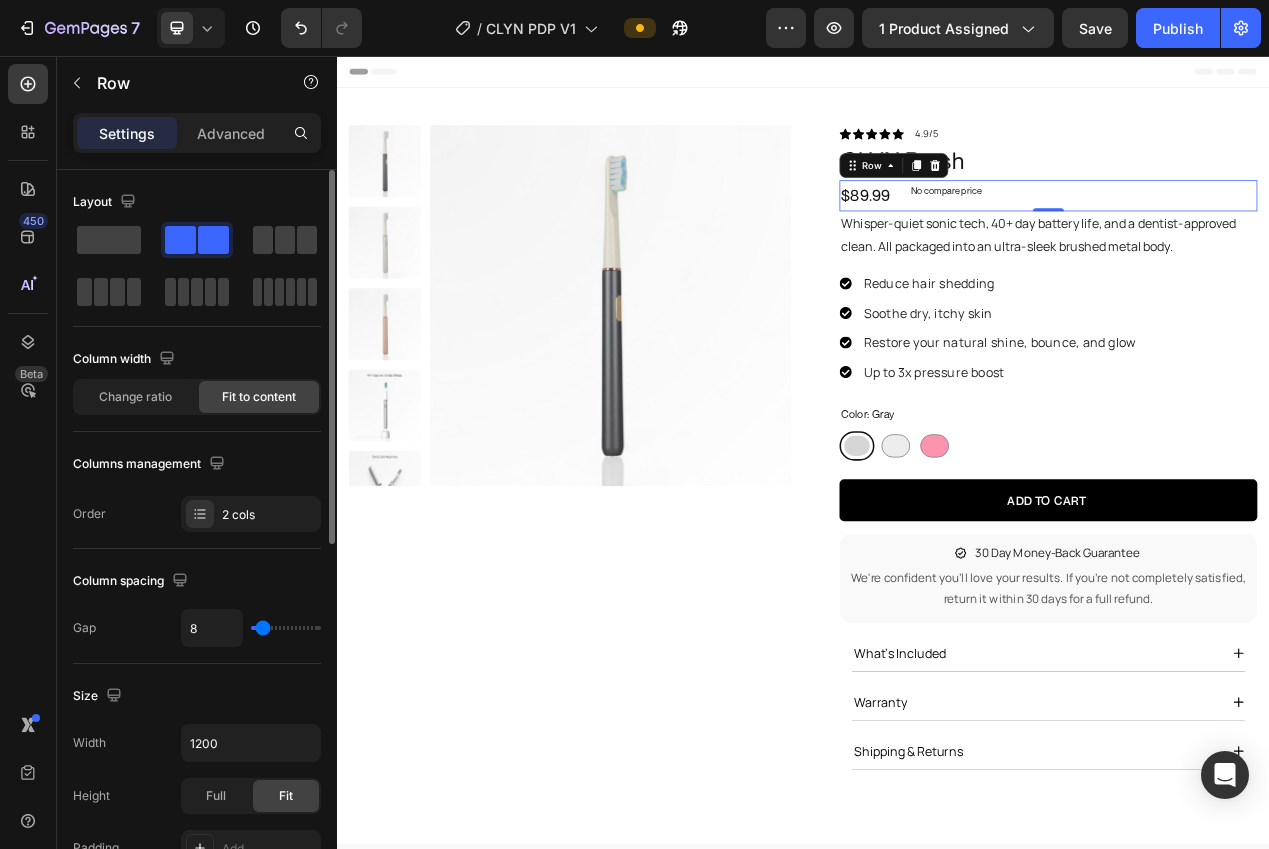 type on "5" 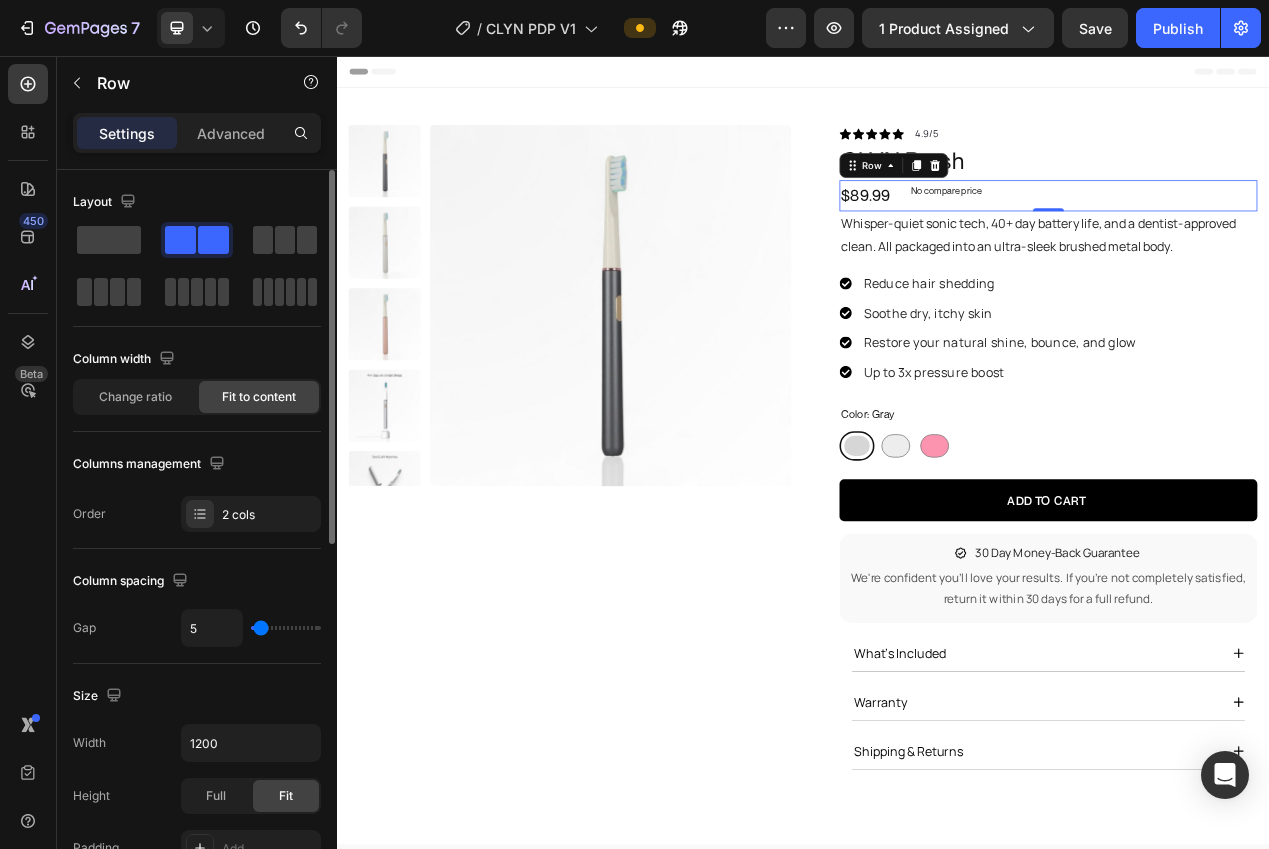type on "3" 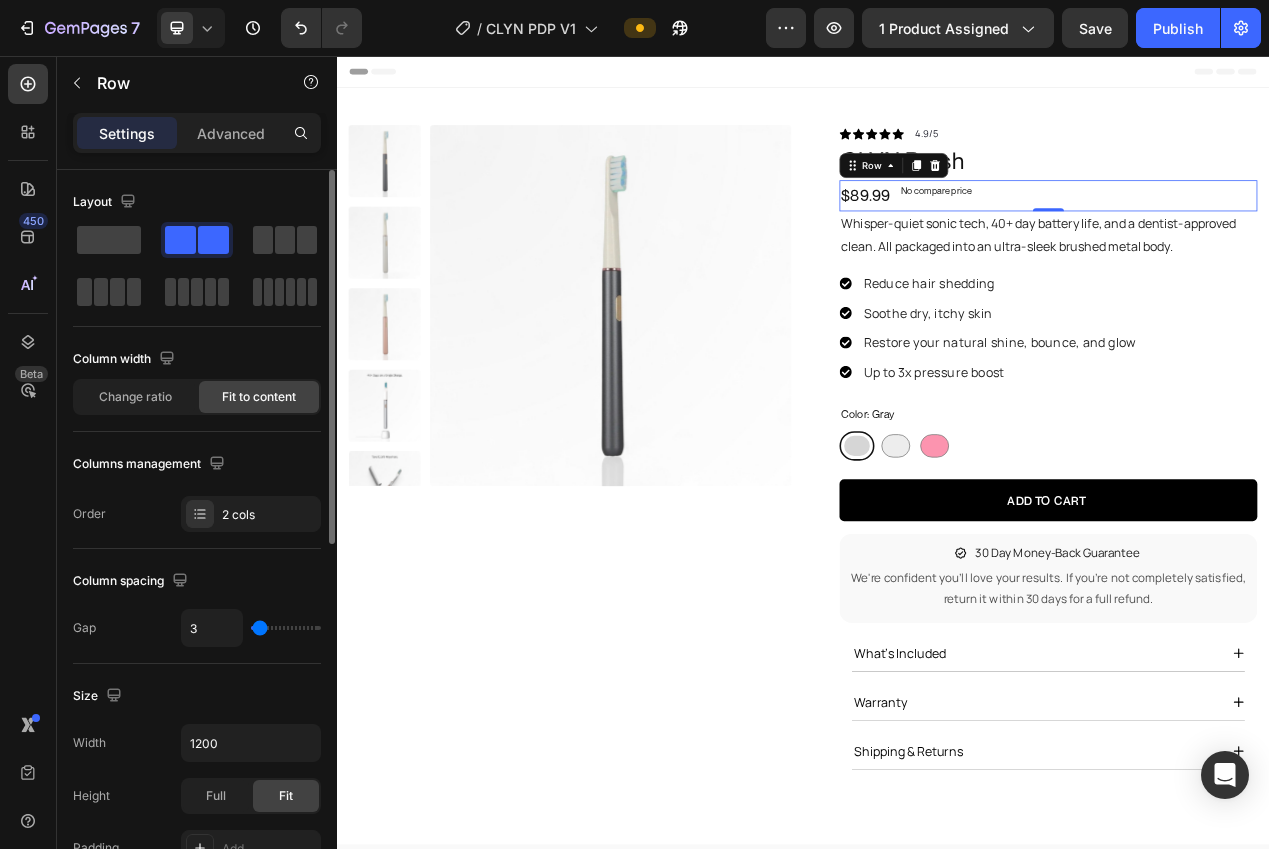 type on "1" 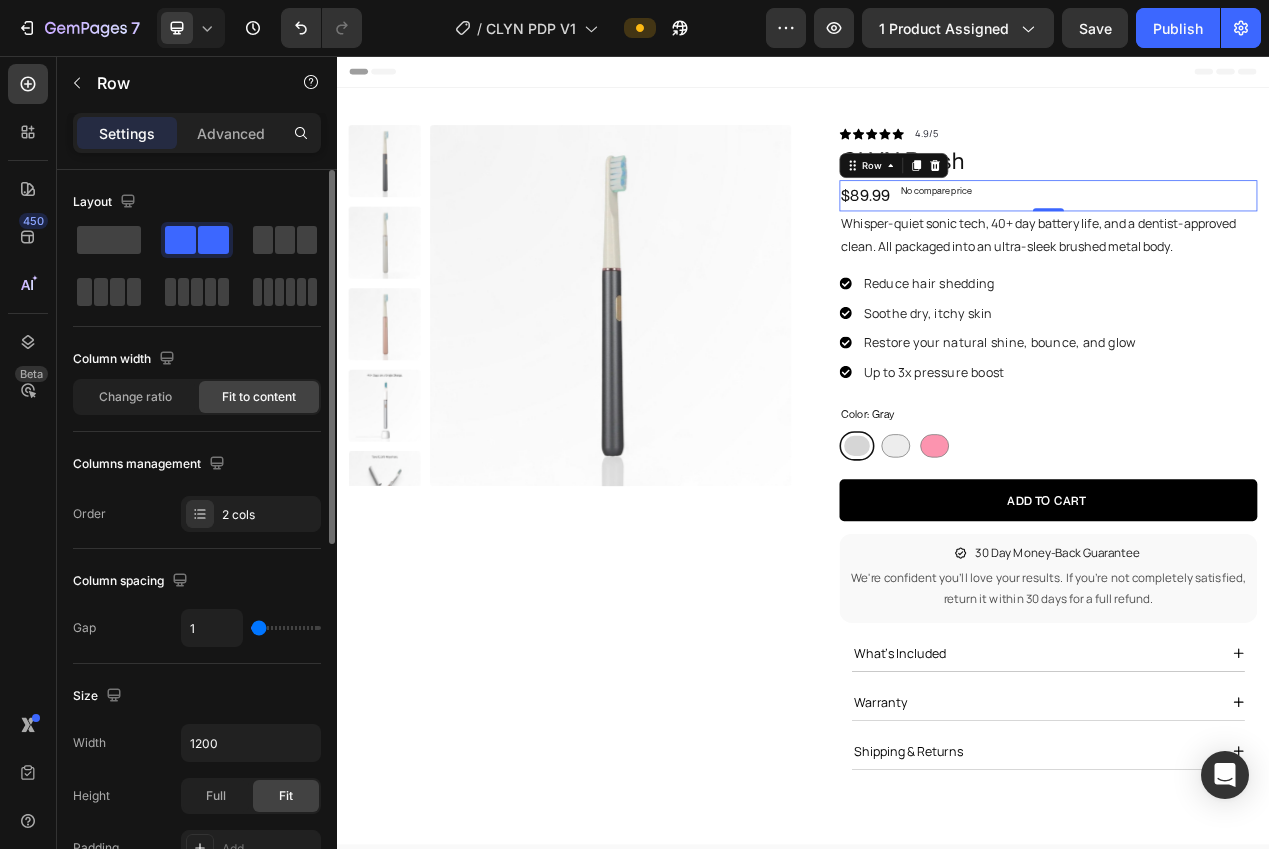 type on "0" 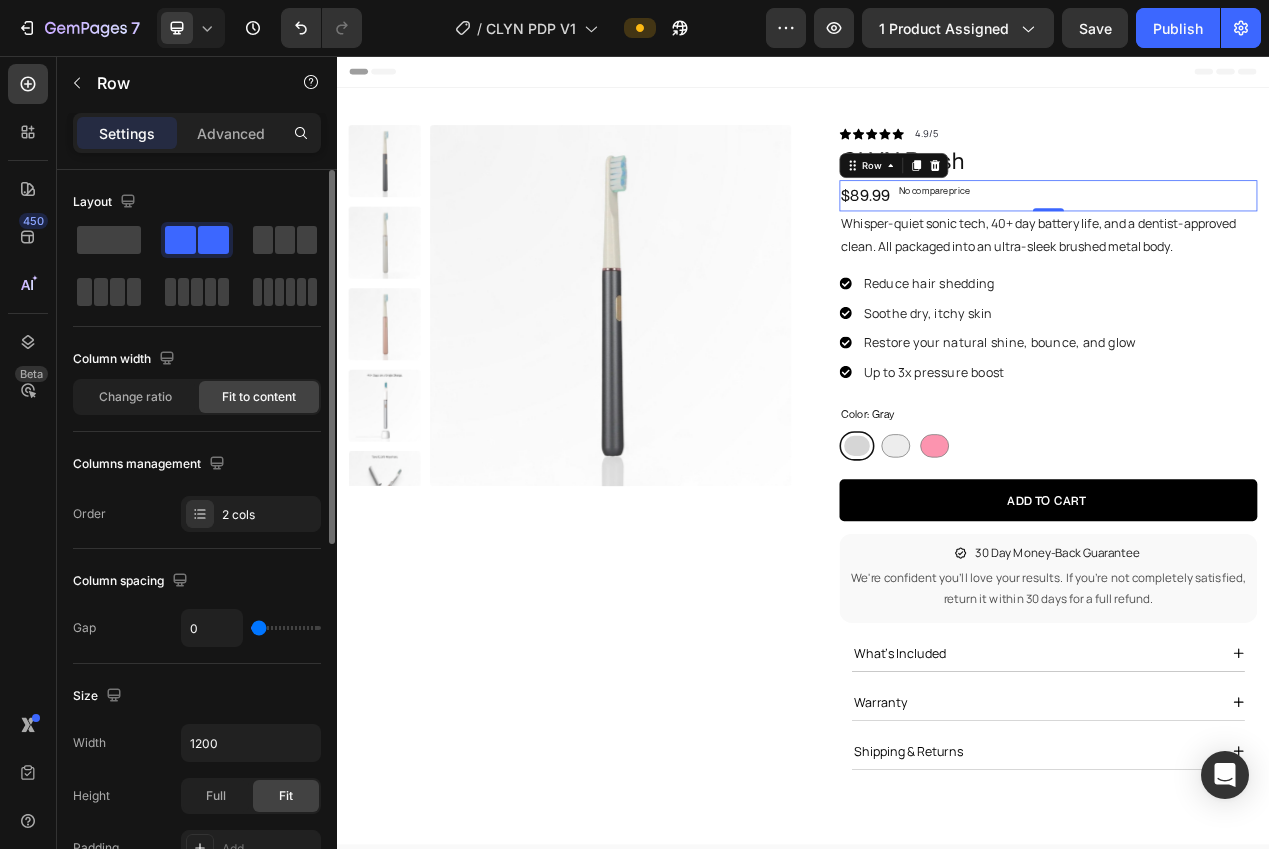 type on "3" 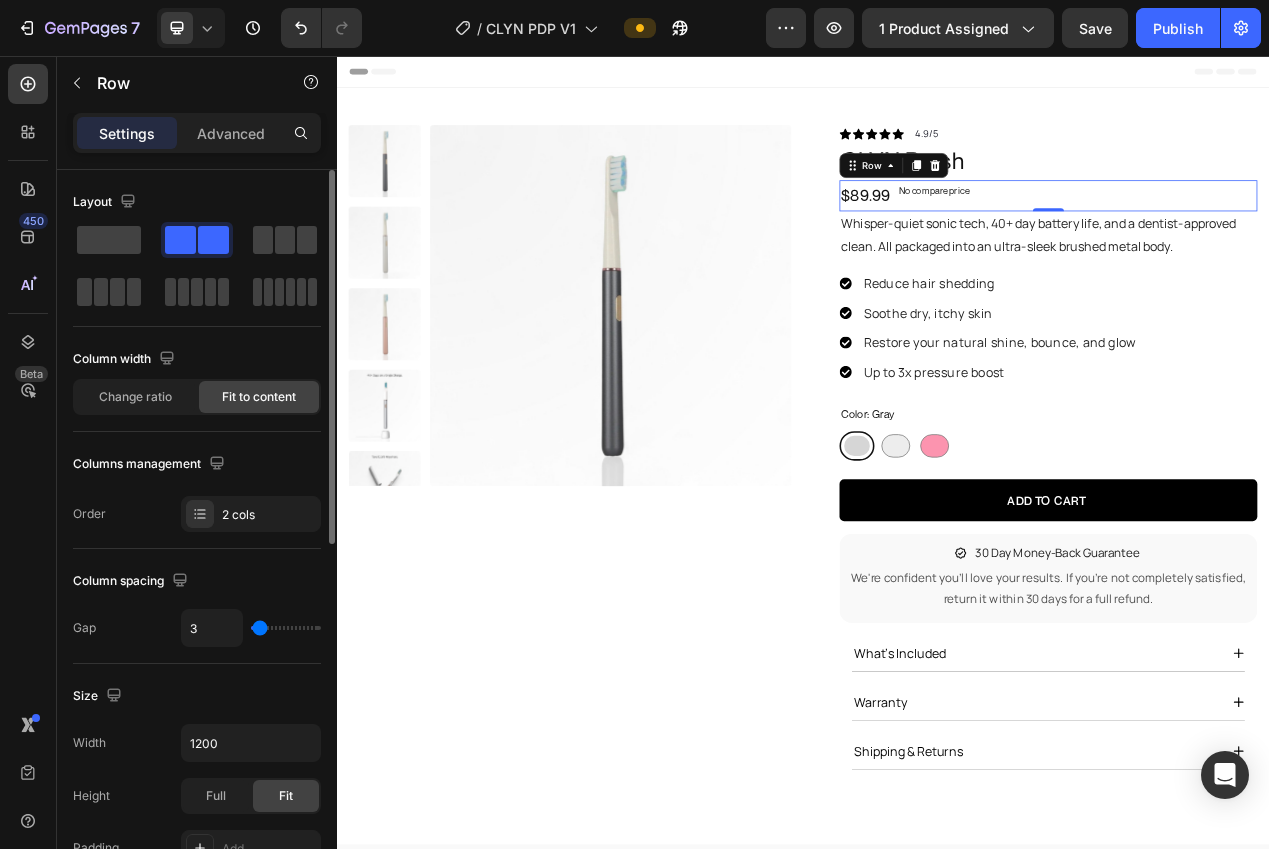 type on "5" 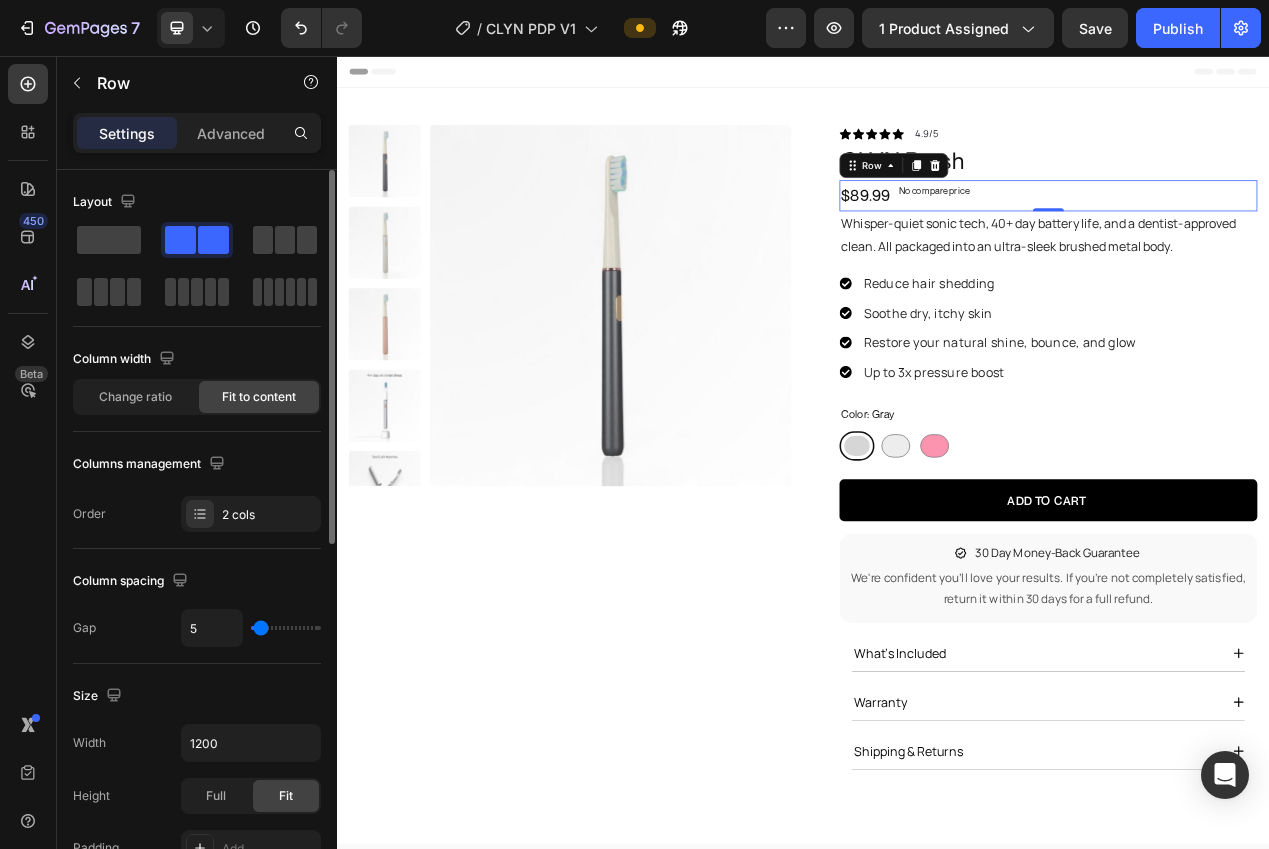 type on "7" 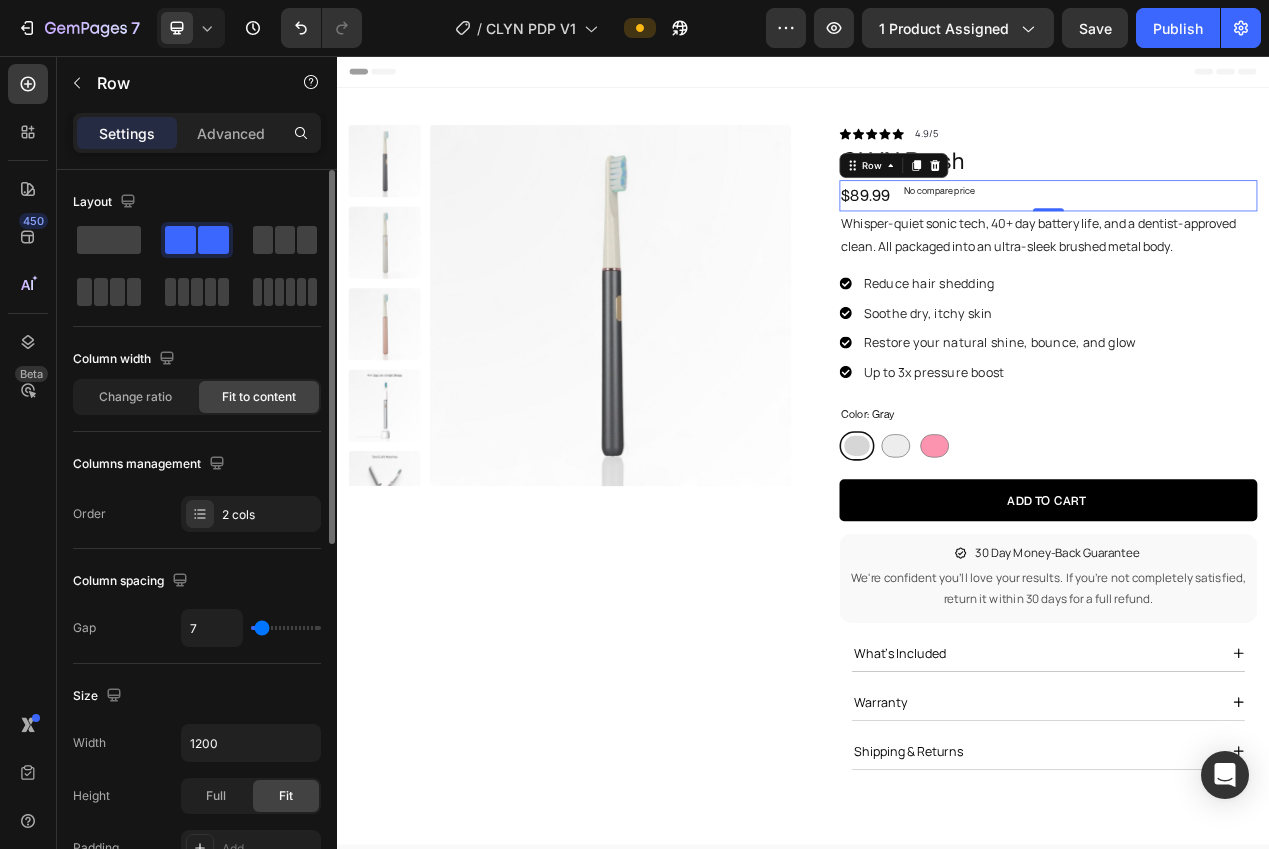 type on "8" 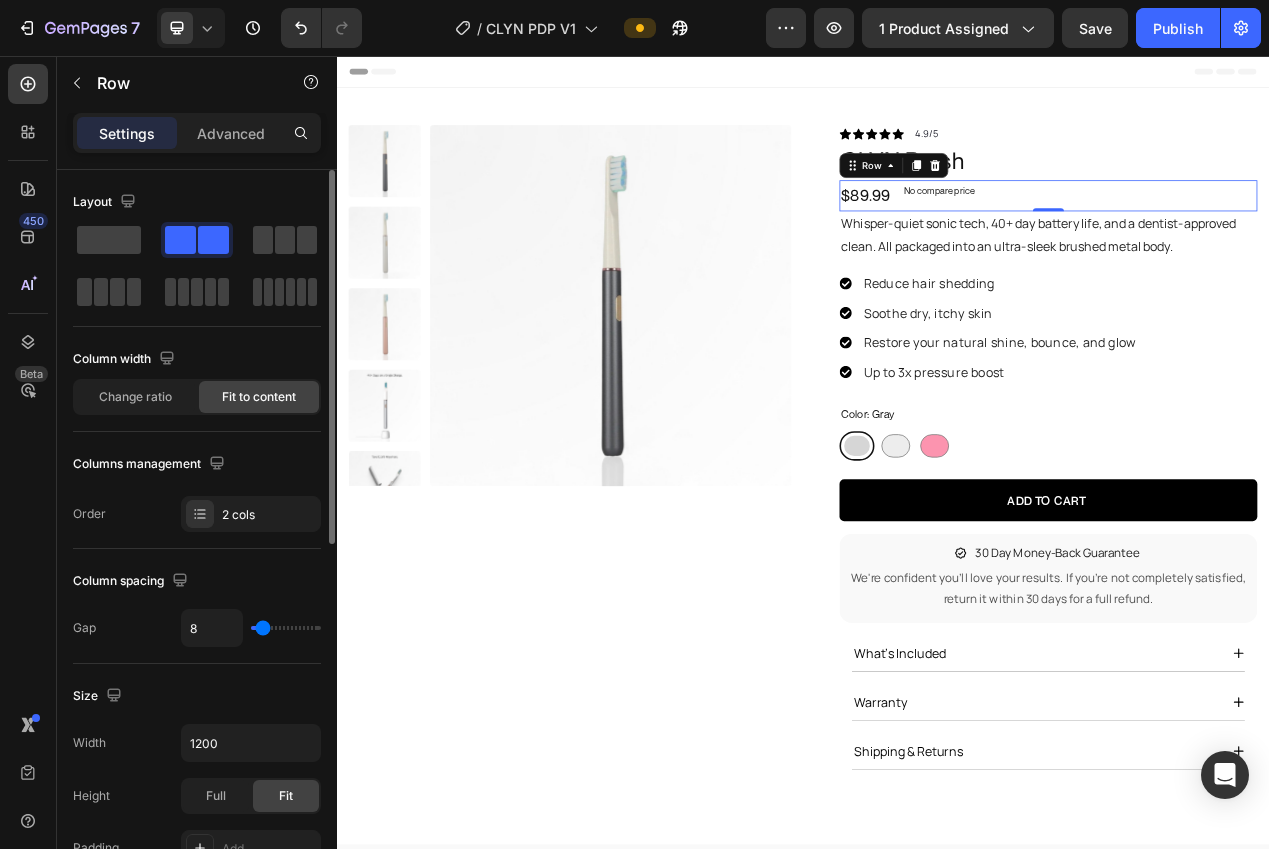 type on "9" 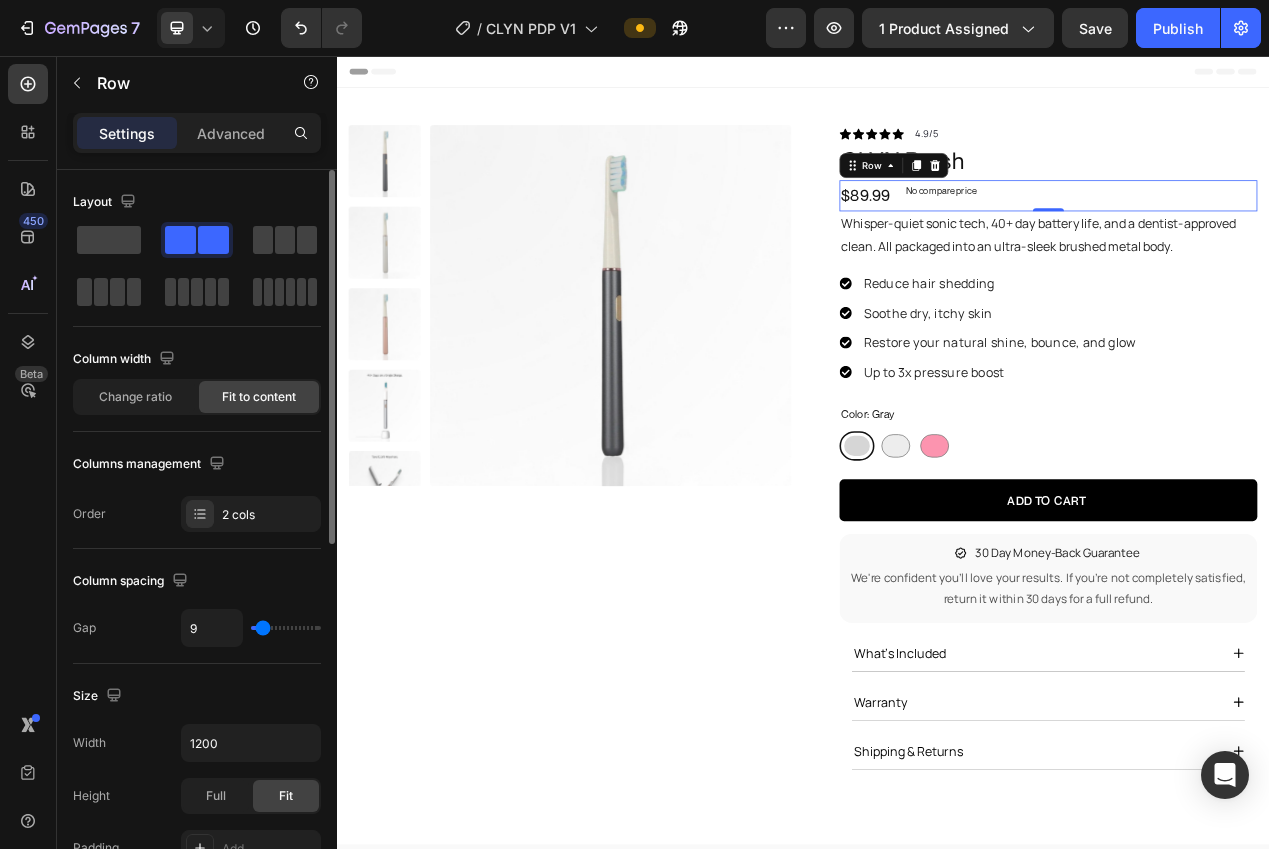 type on "8" 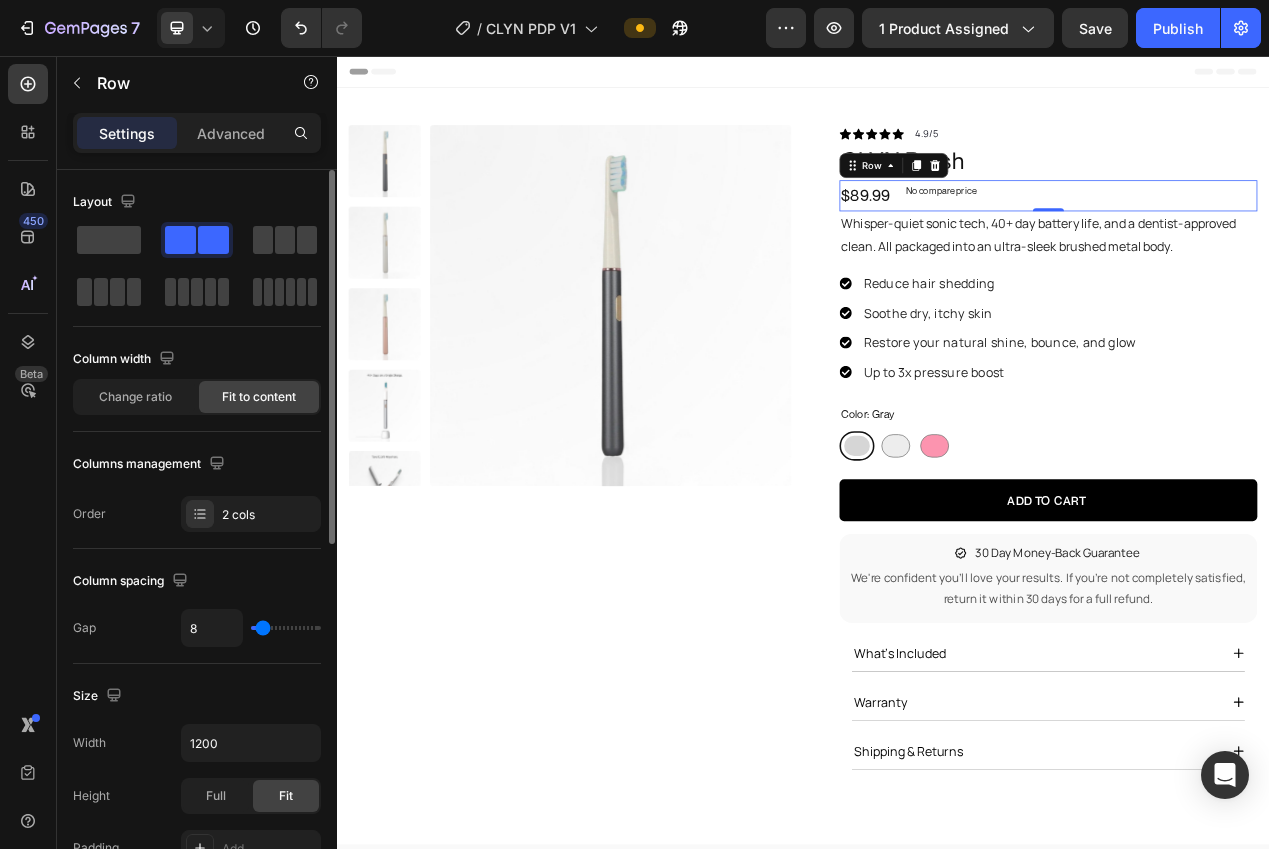 type on "7" 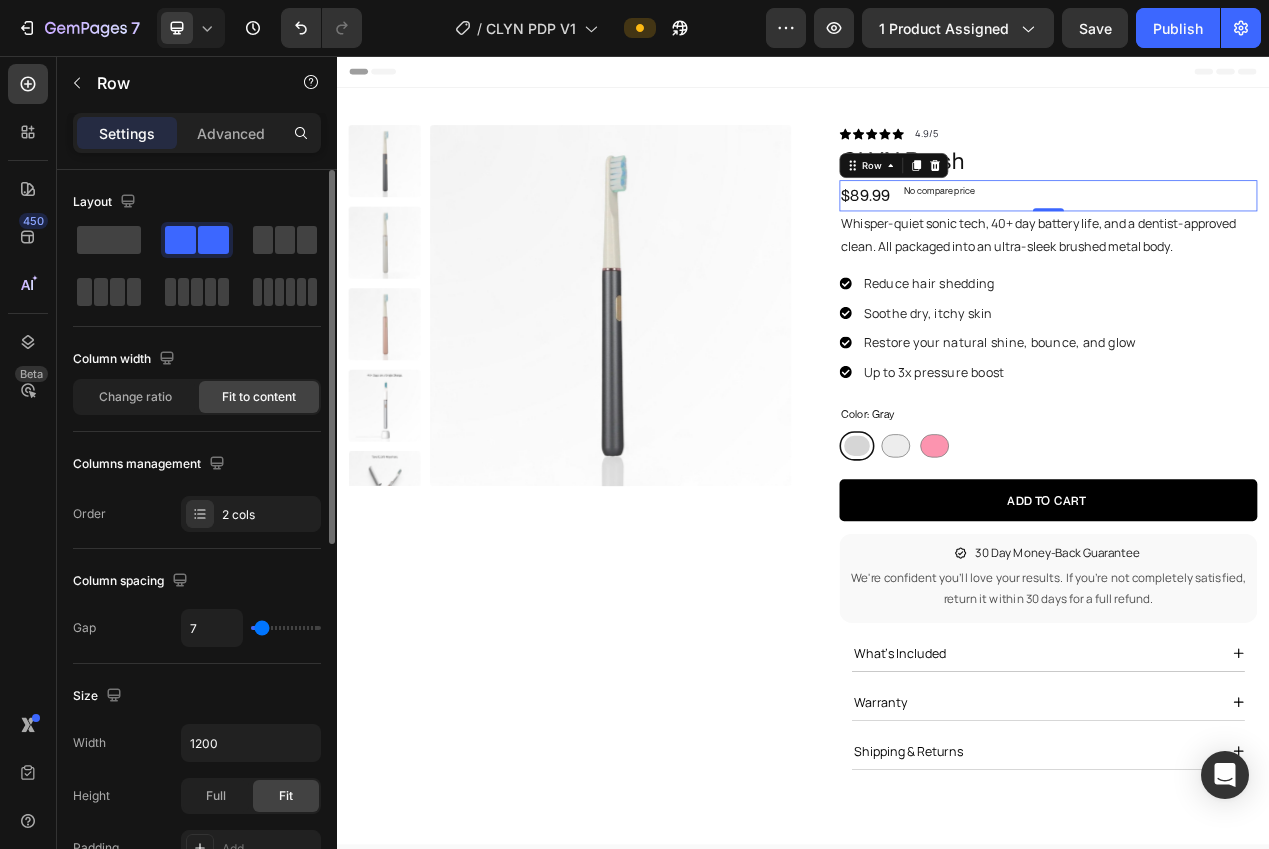 type on "6" 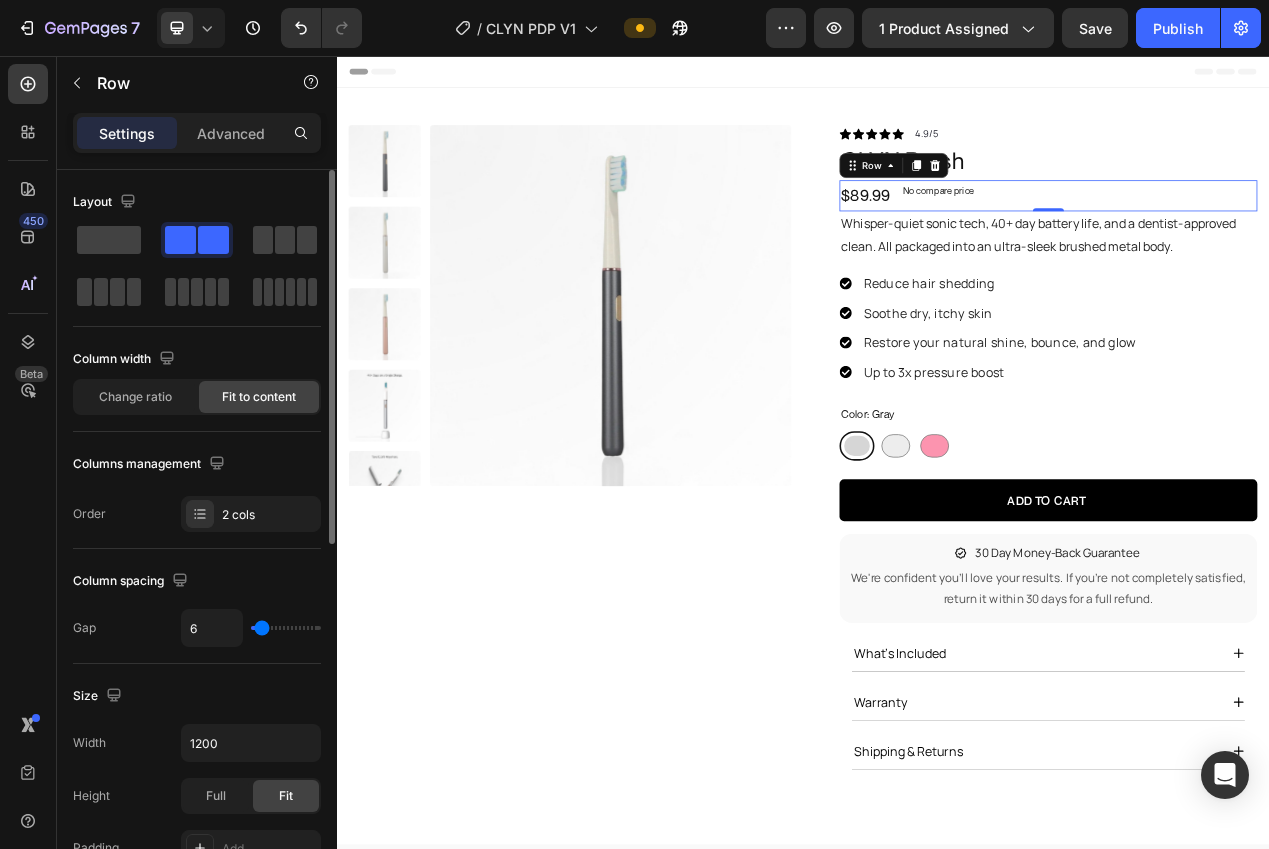 type on "5" 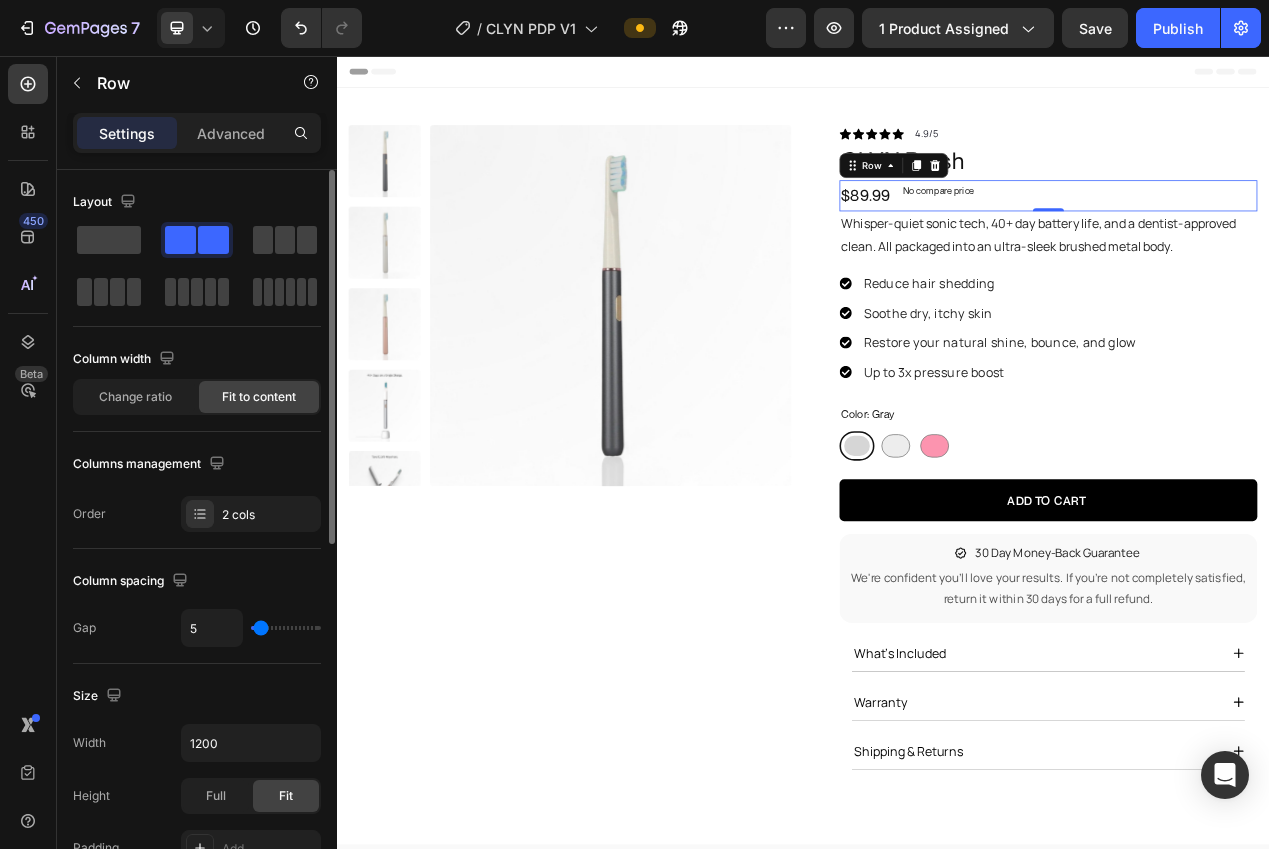 type on "4" 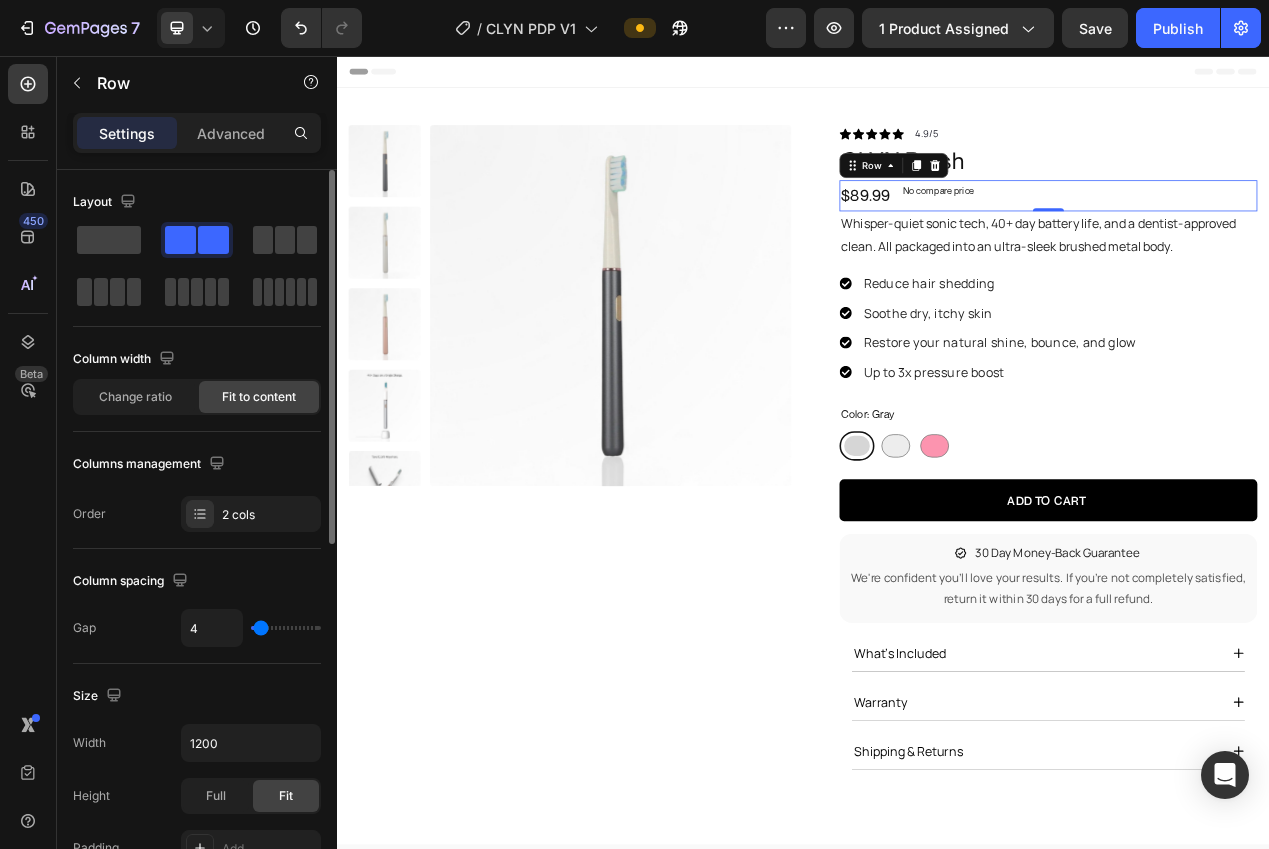 type on "3" 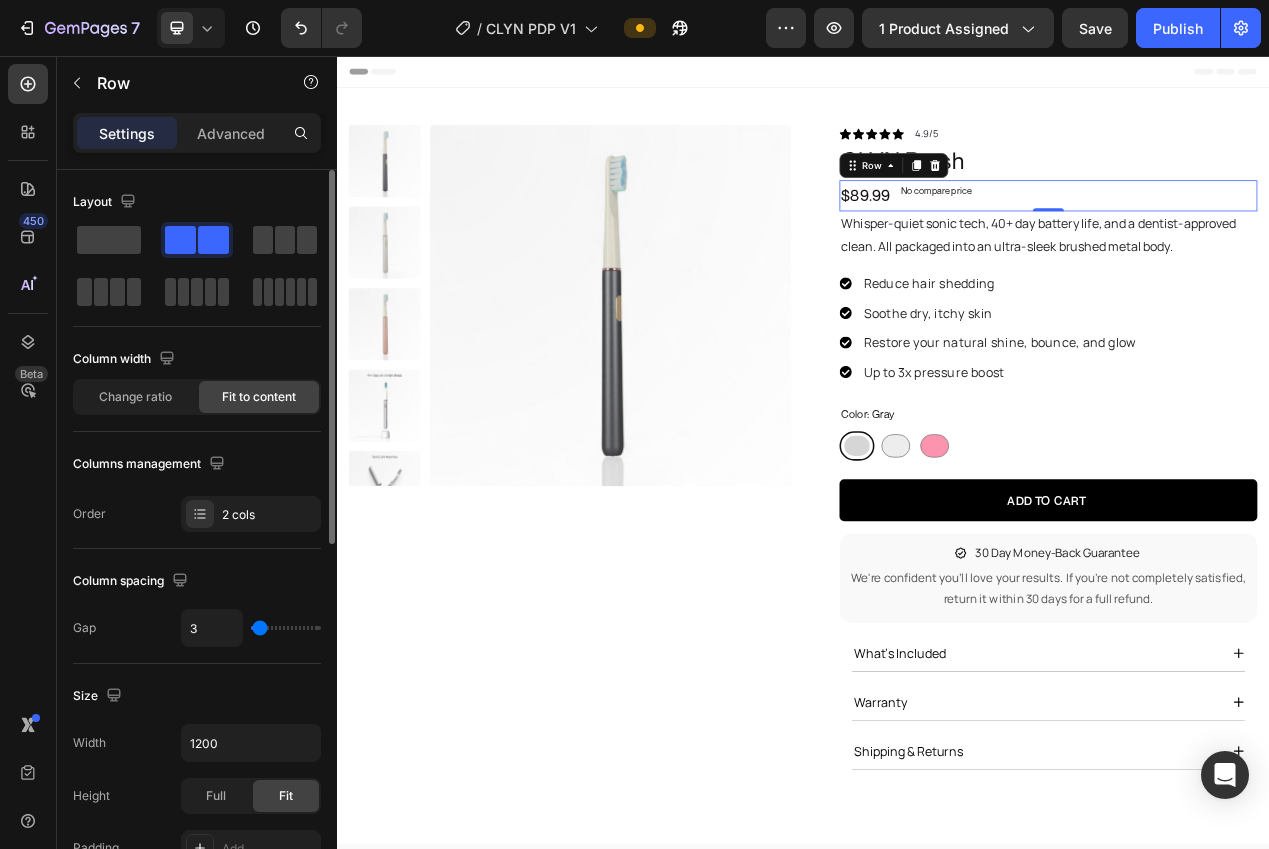 type on "4" 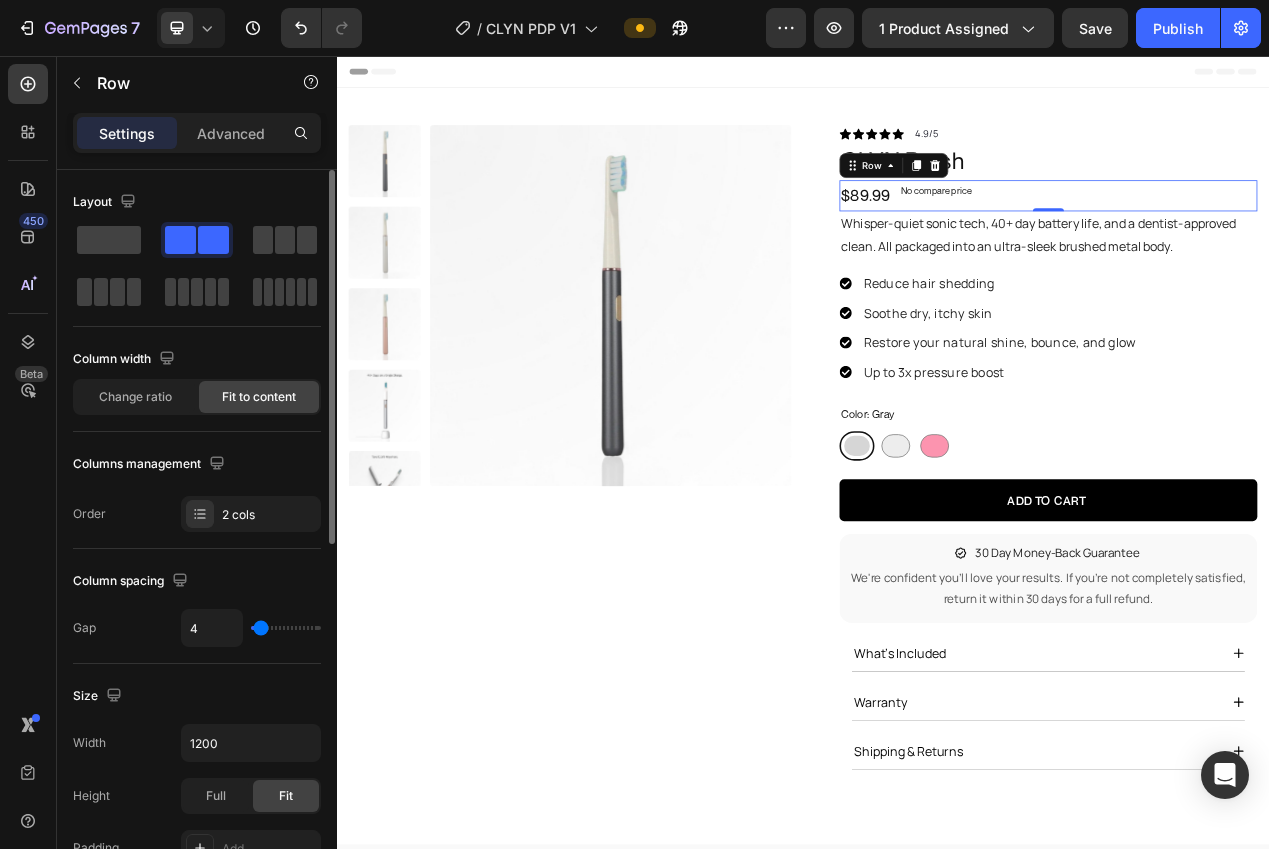 type on "5" 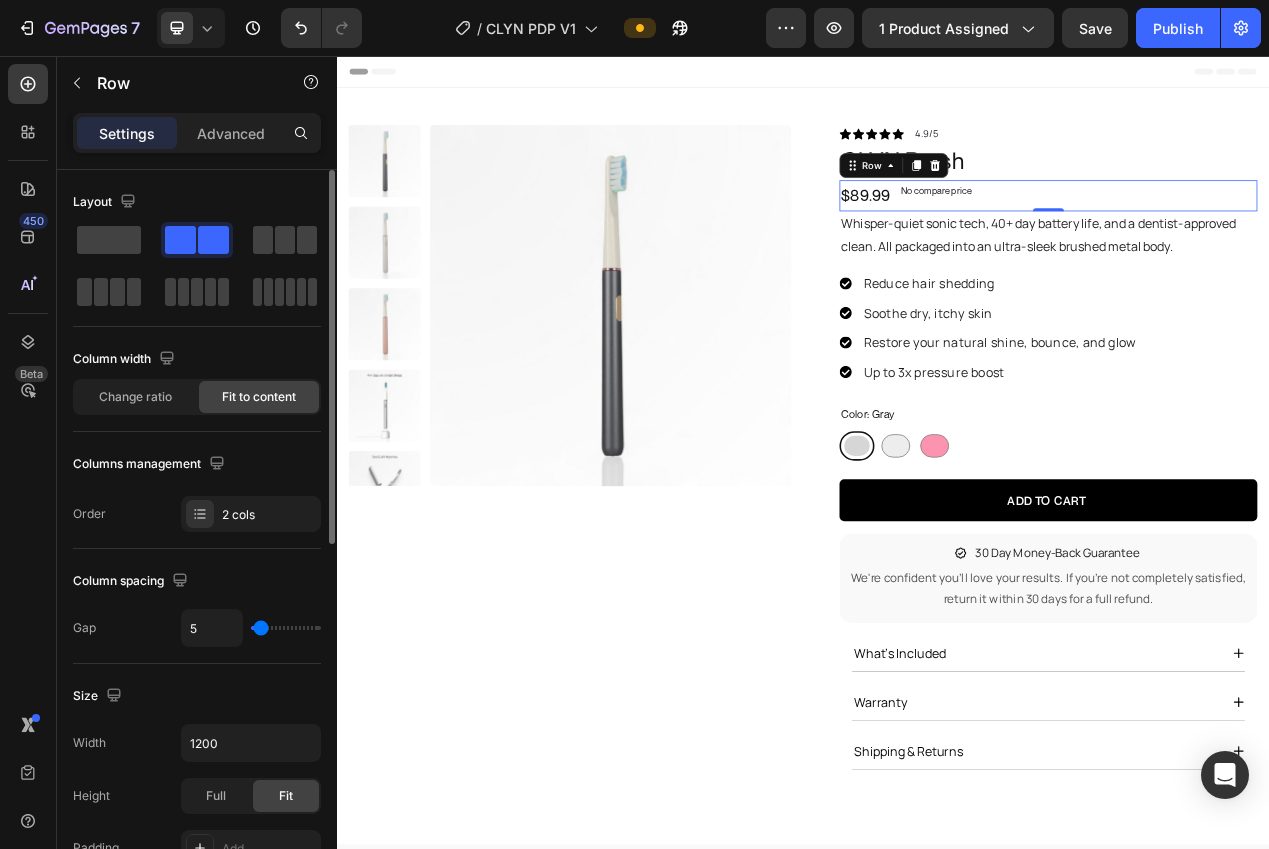type on "6" 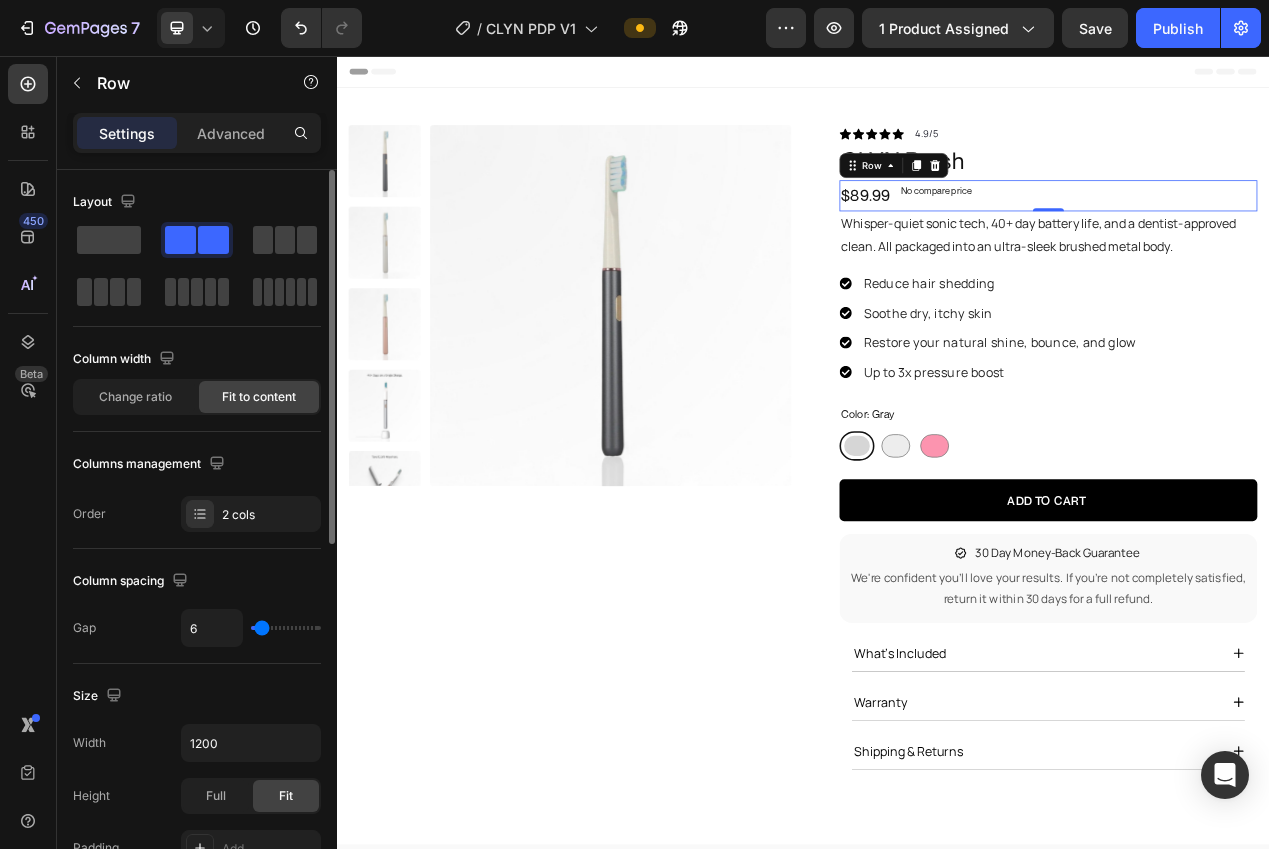 type on "8" 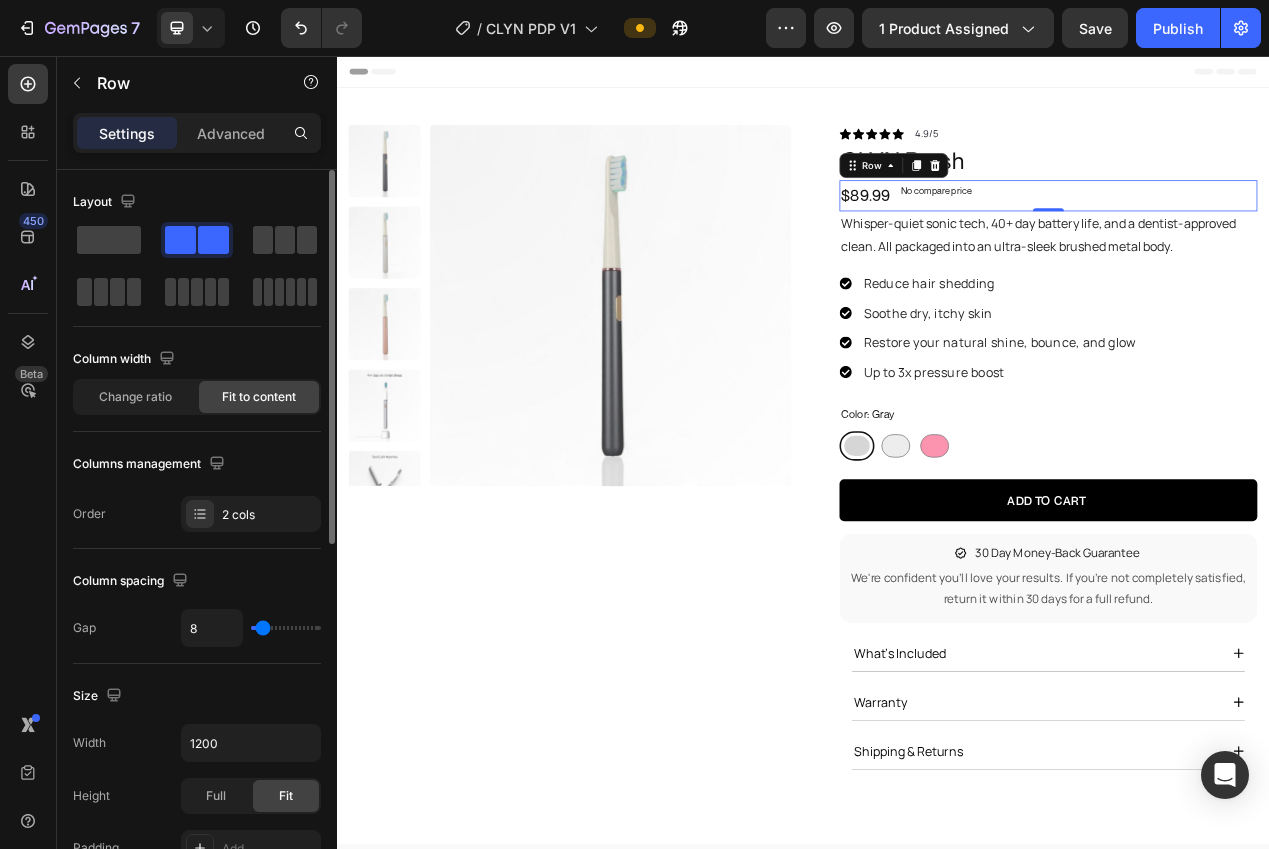 type on "9" 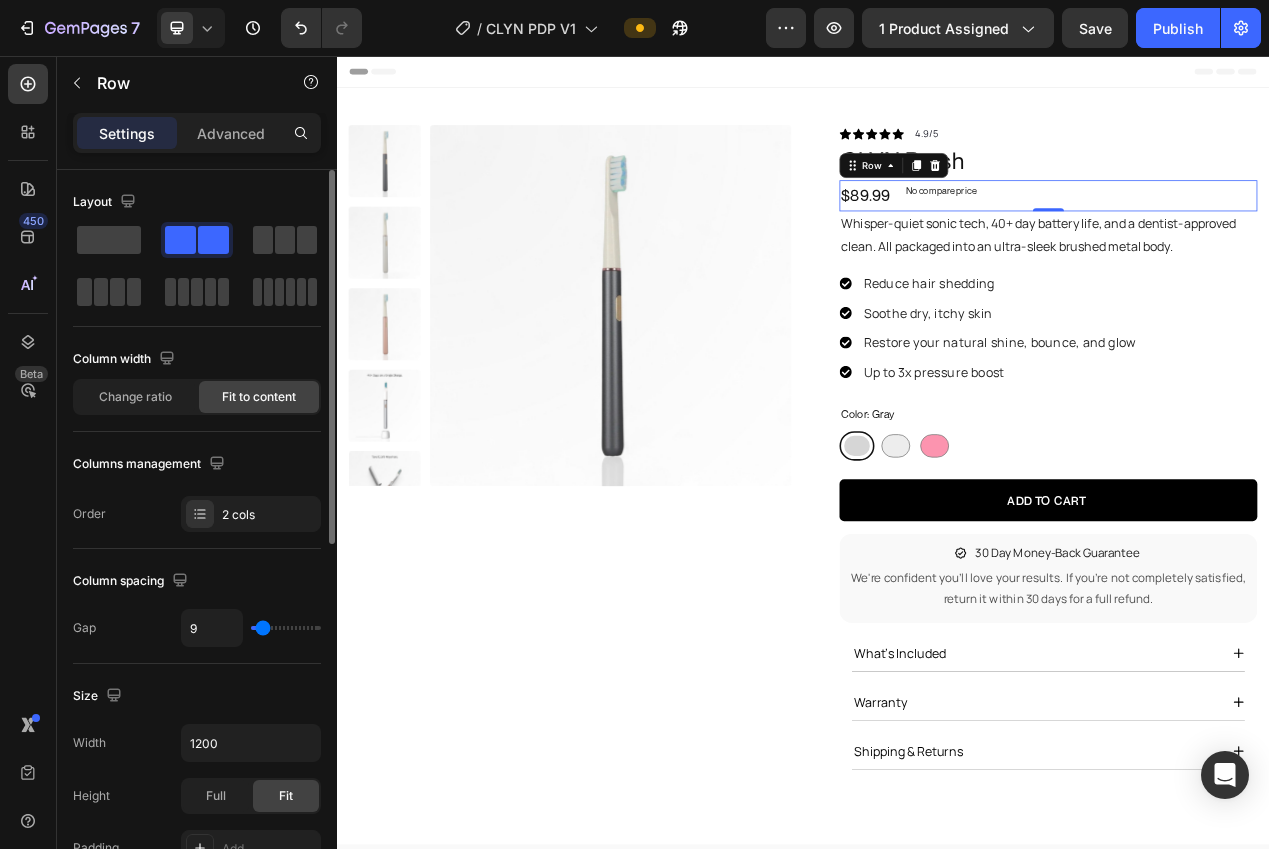 type on "10" 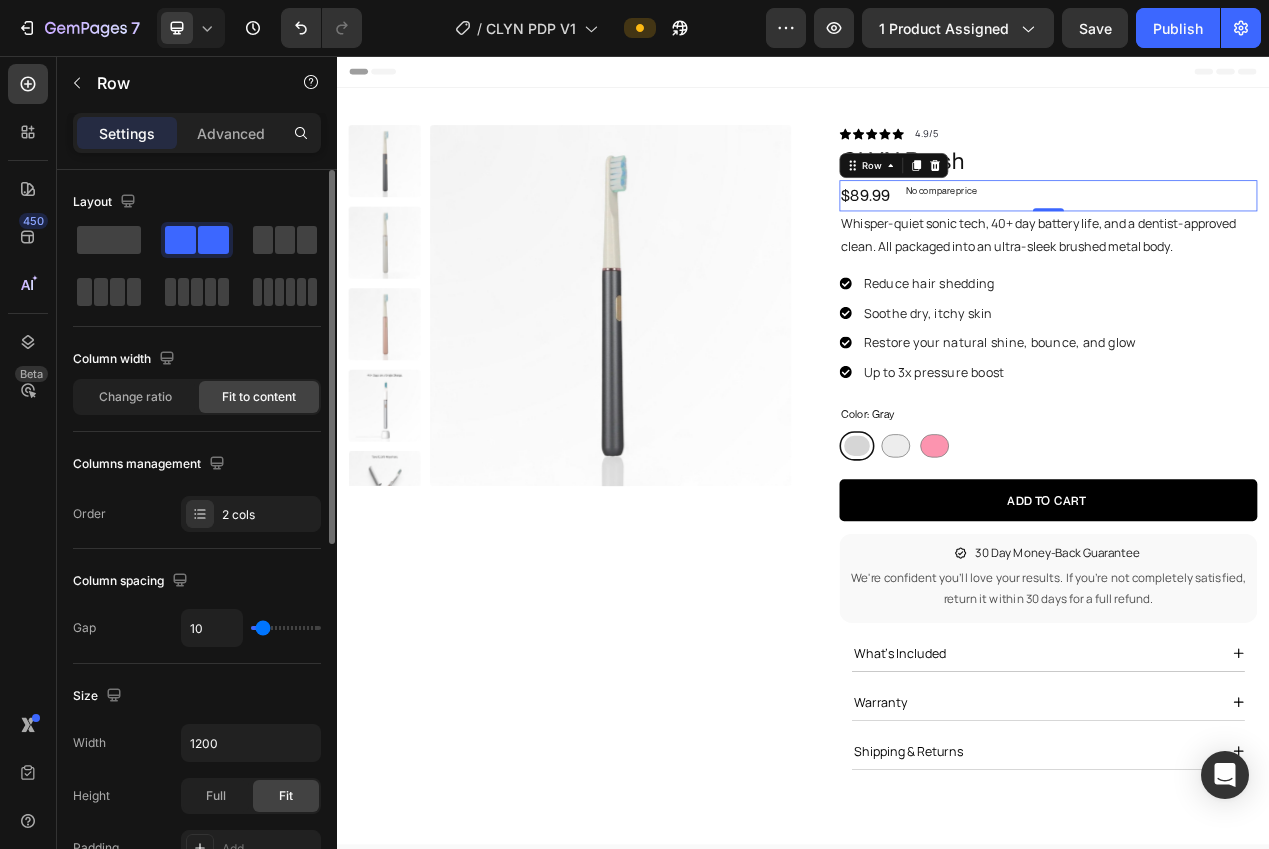 type on "11" 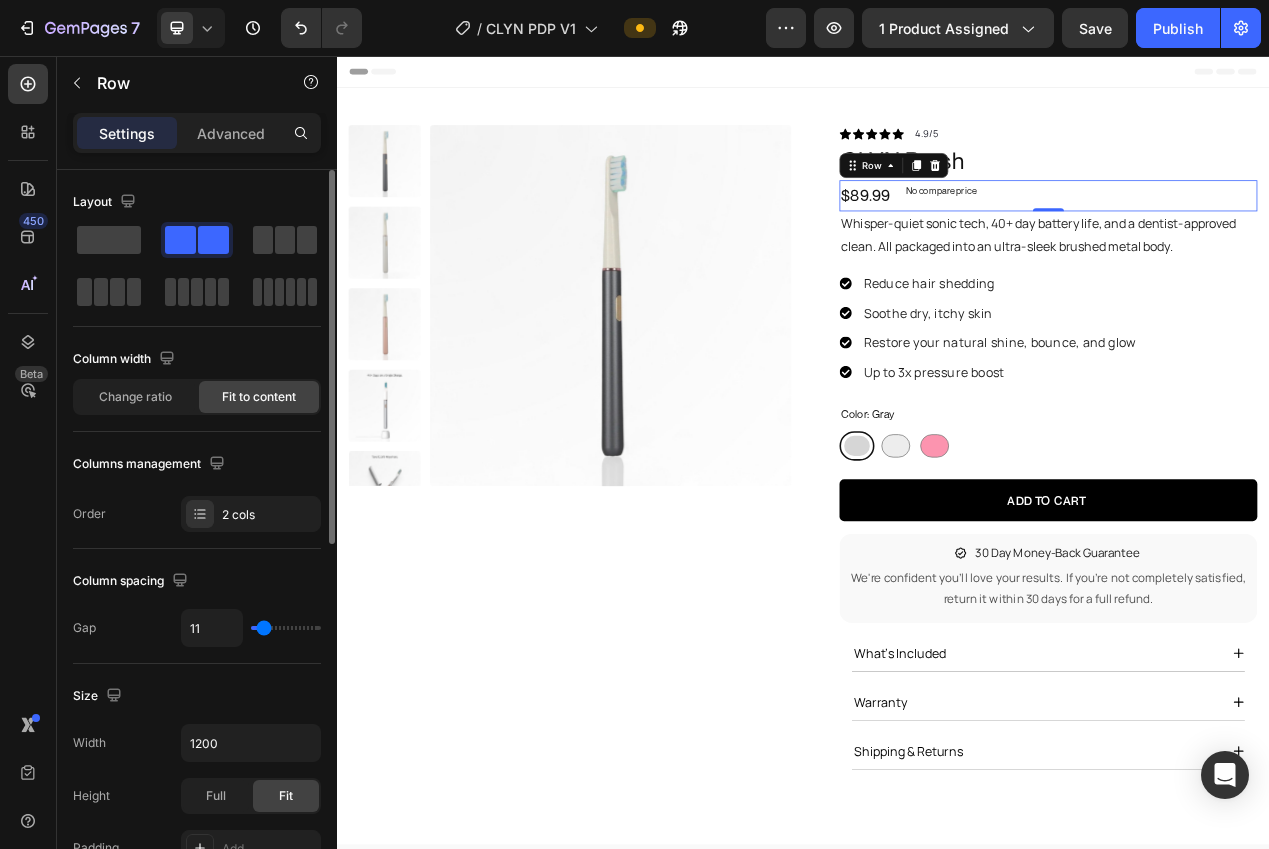 type on "12" 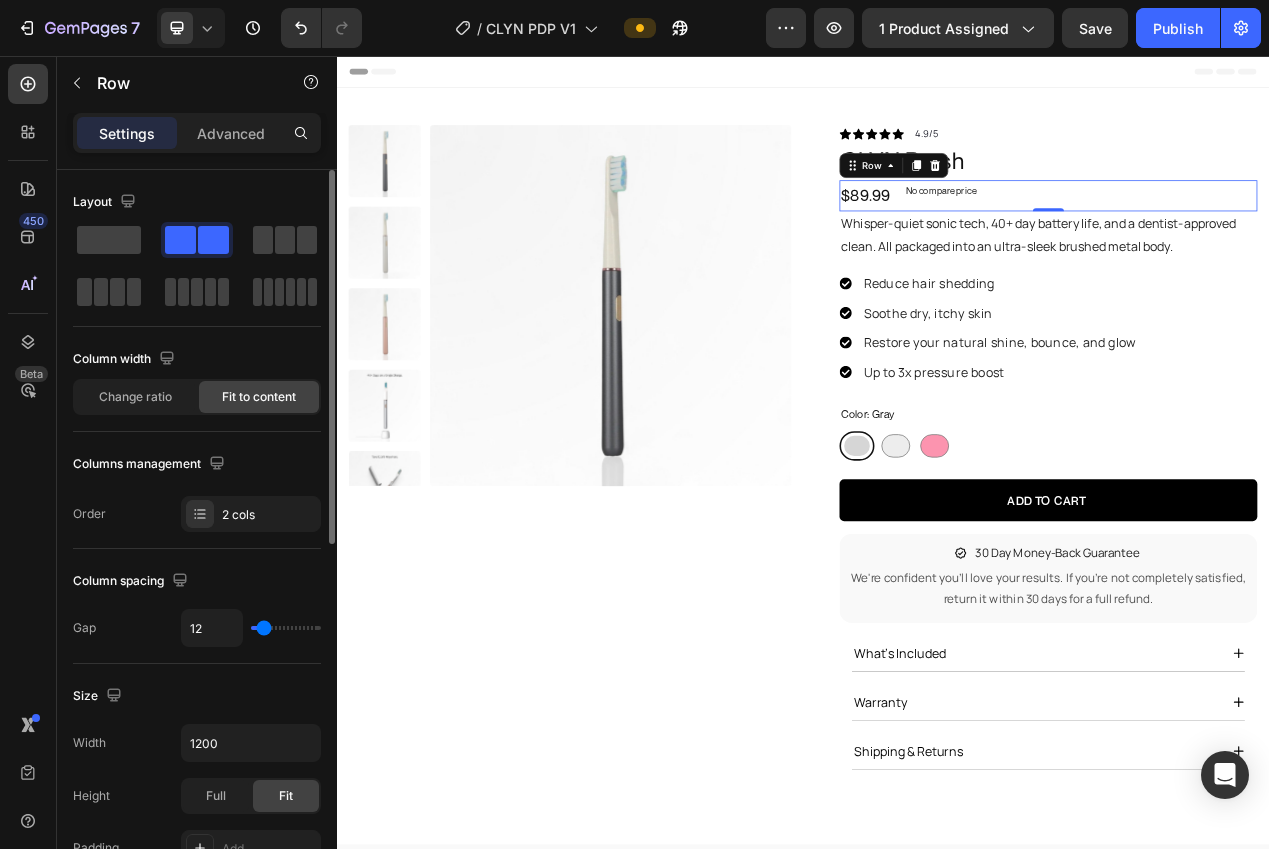 type on "13" 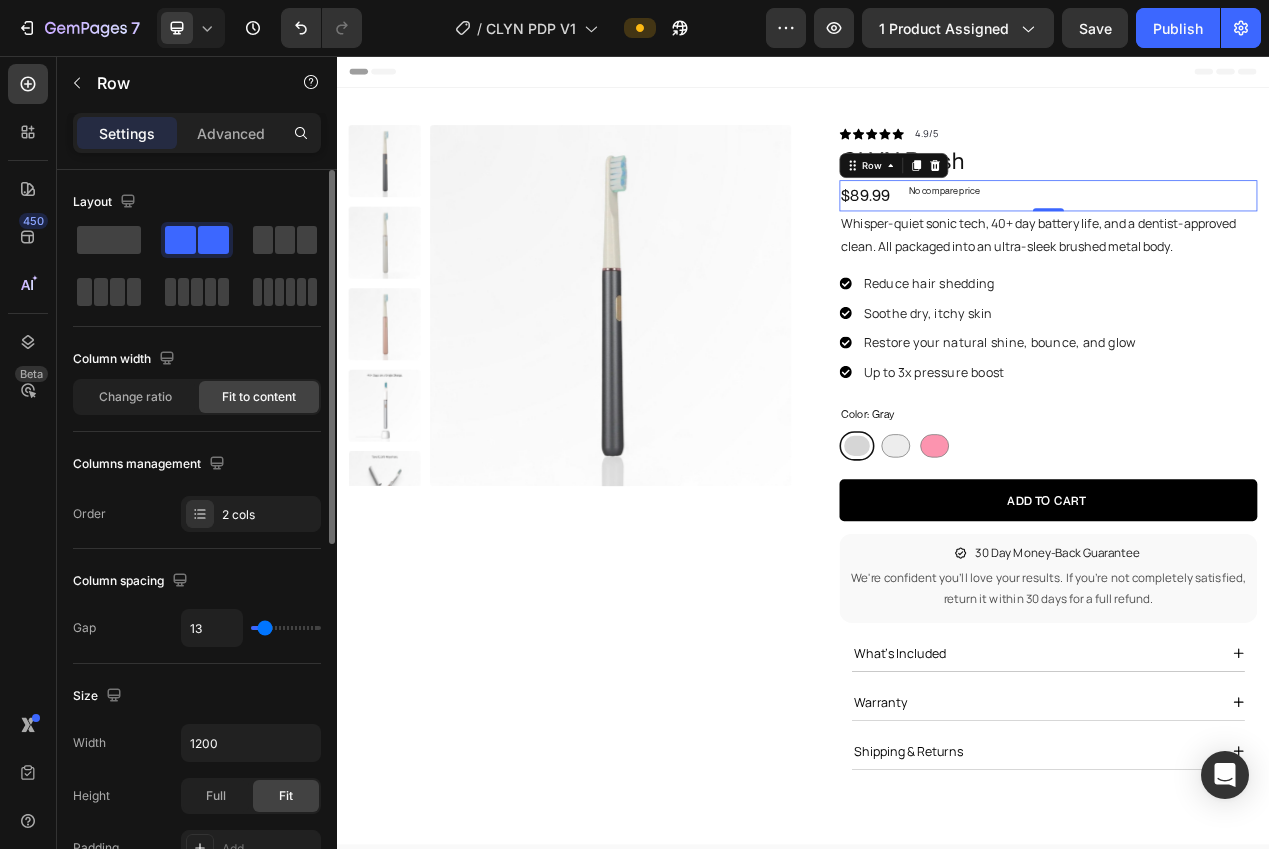 type on "12" 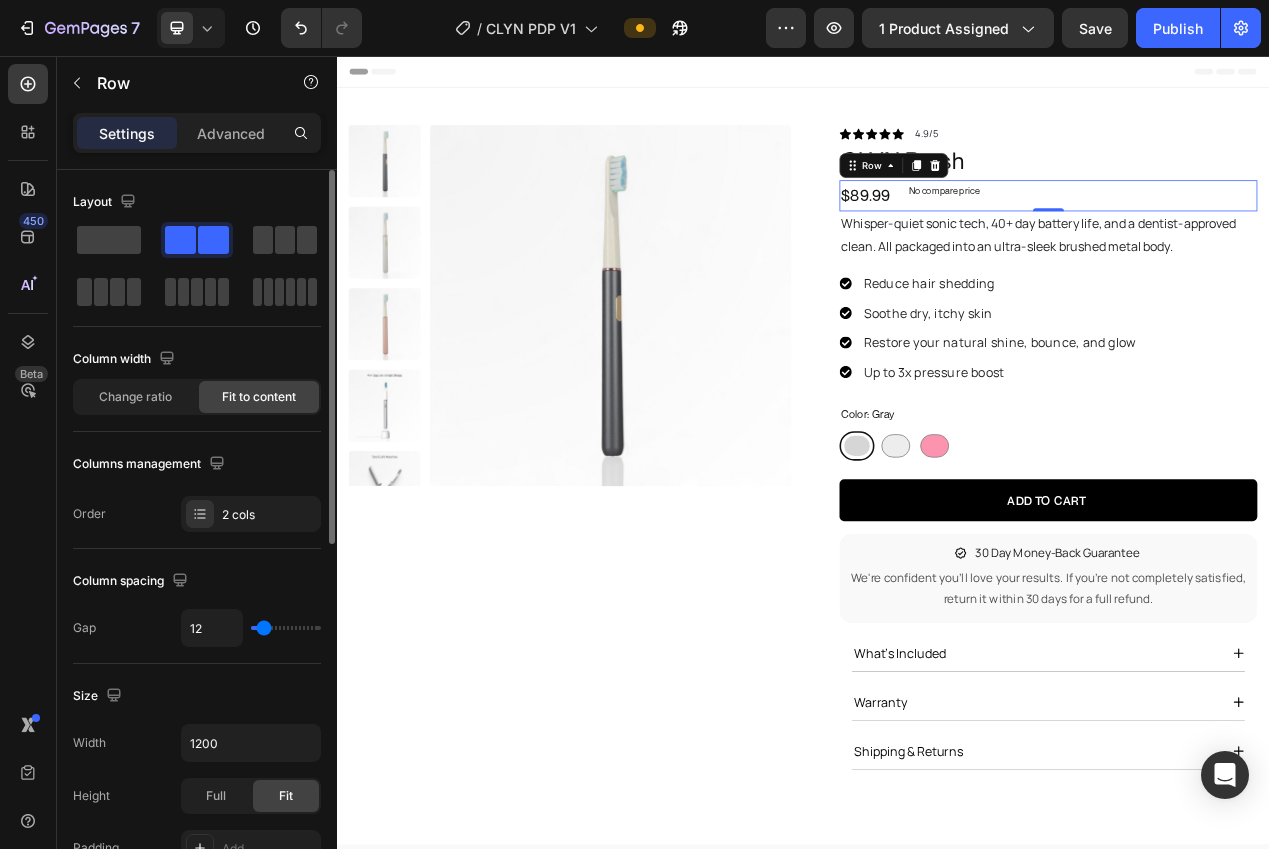 type on "11" 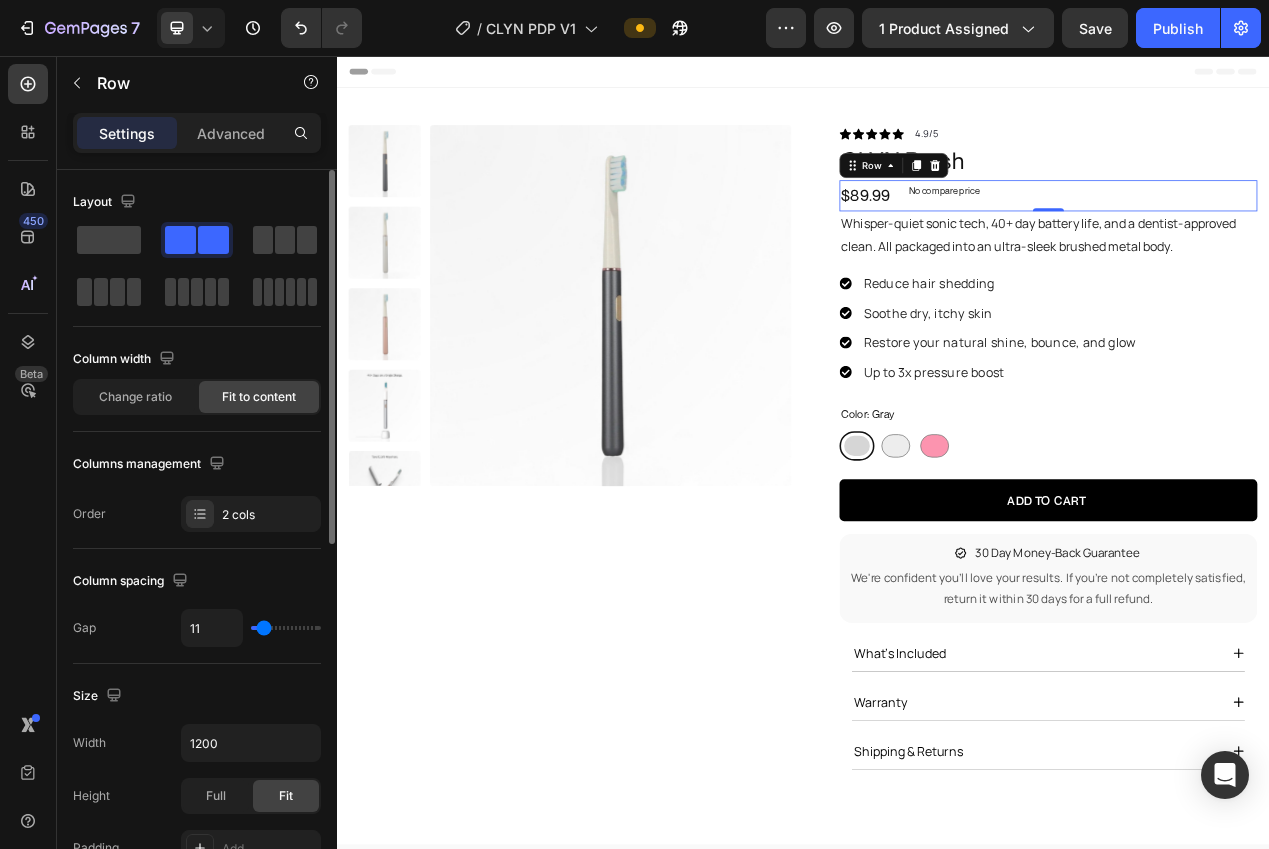 type on "10" 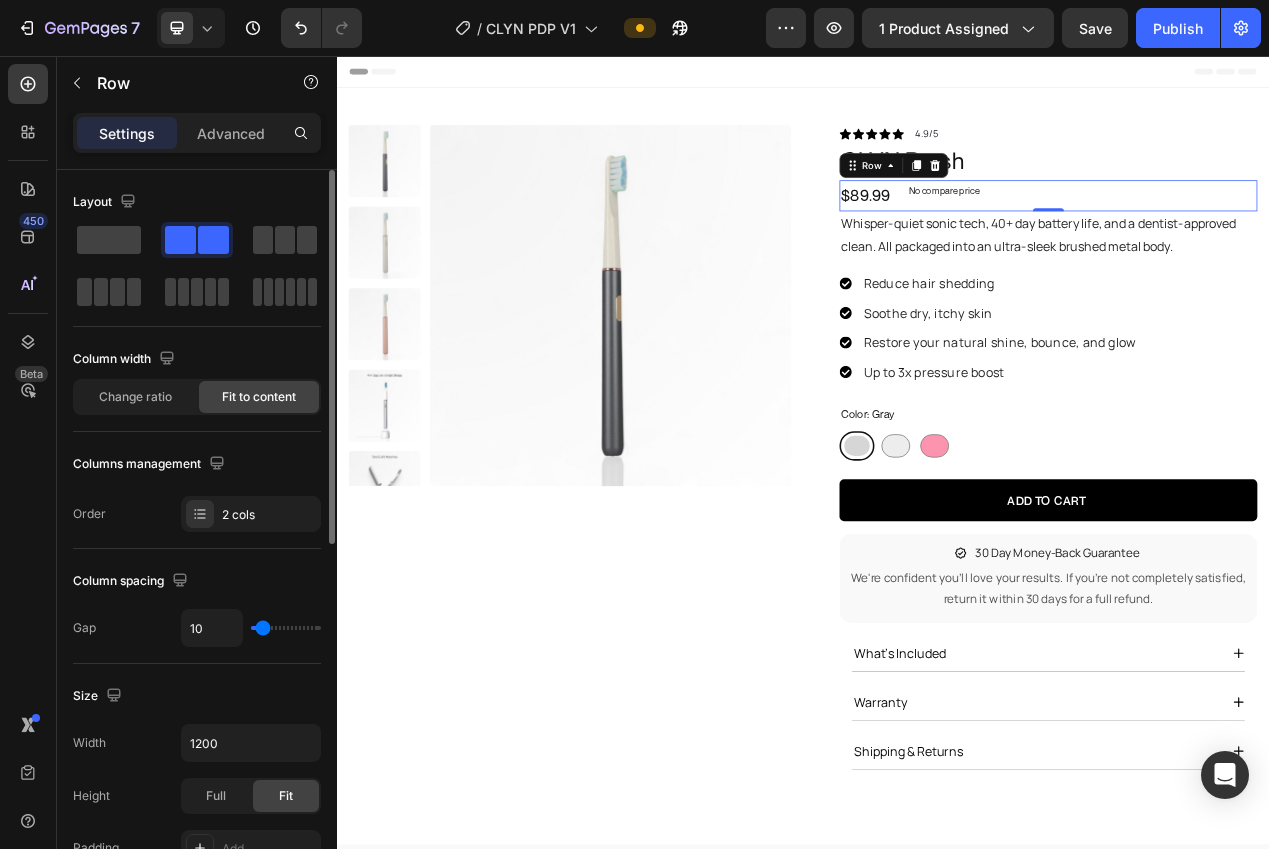 type on "9" 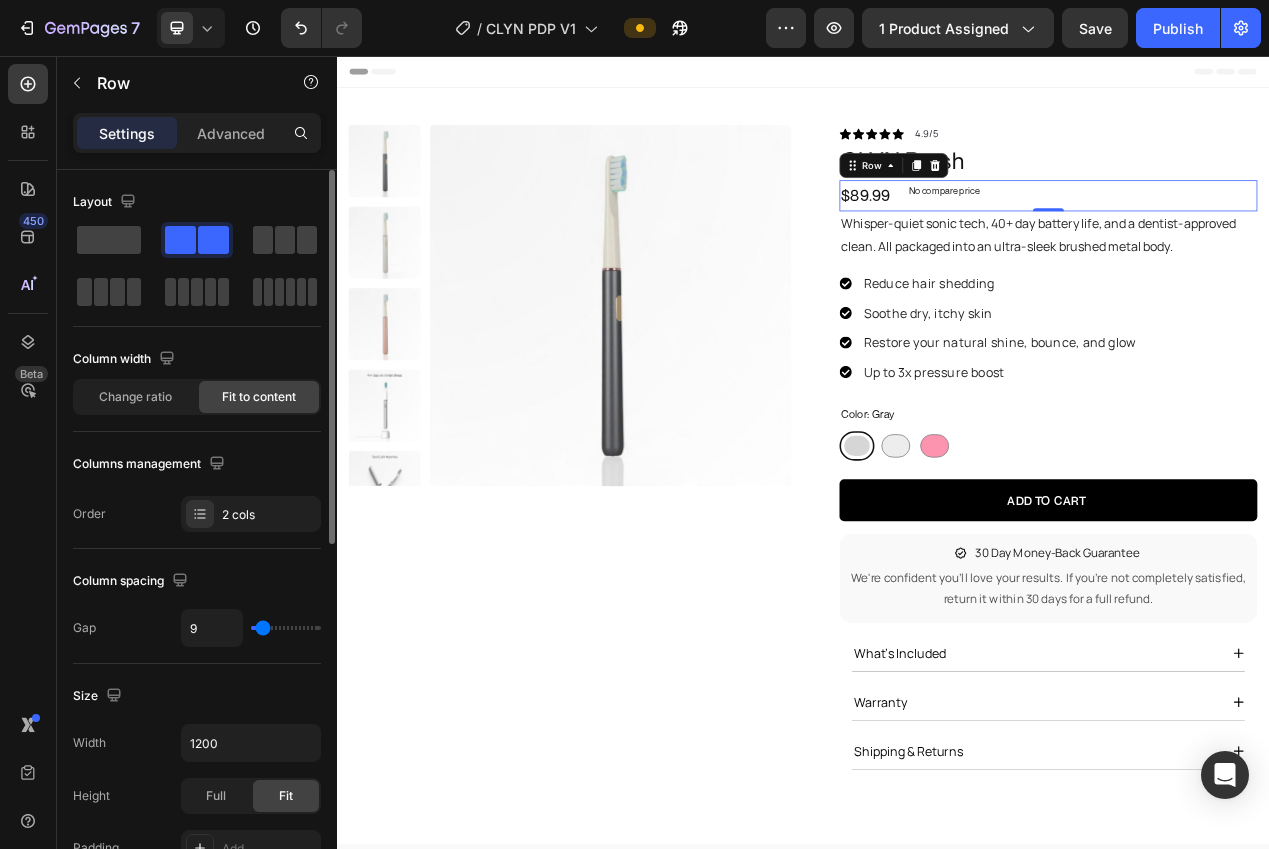 type on "8" 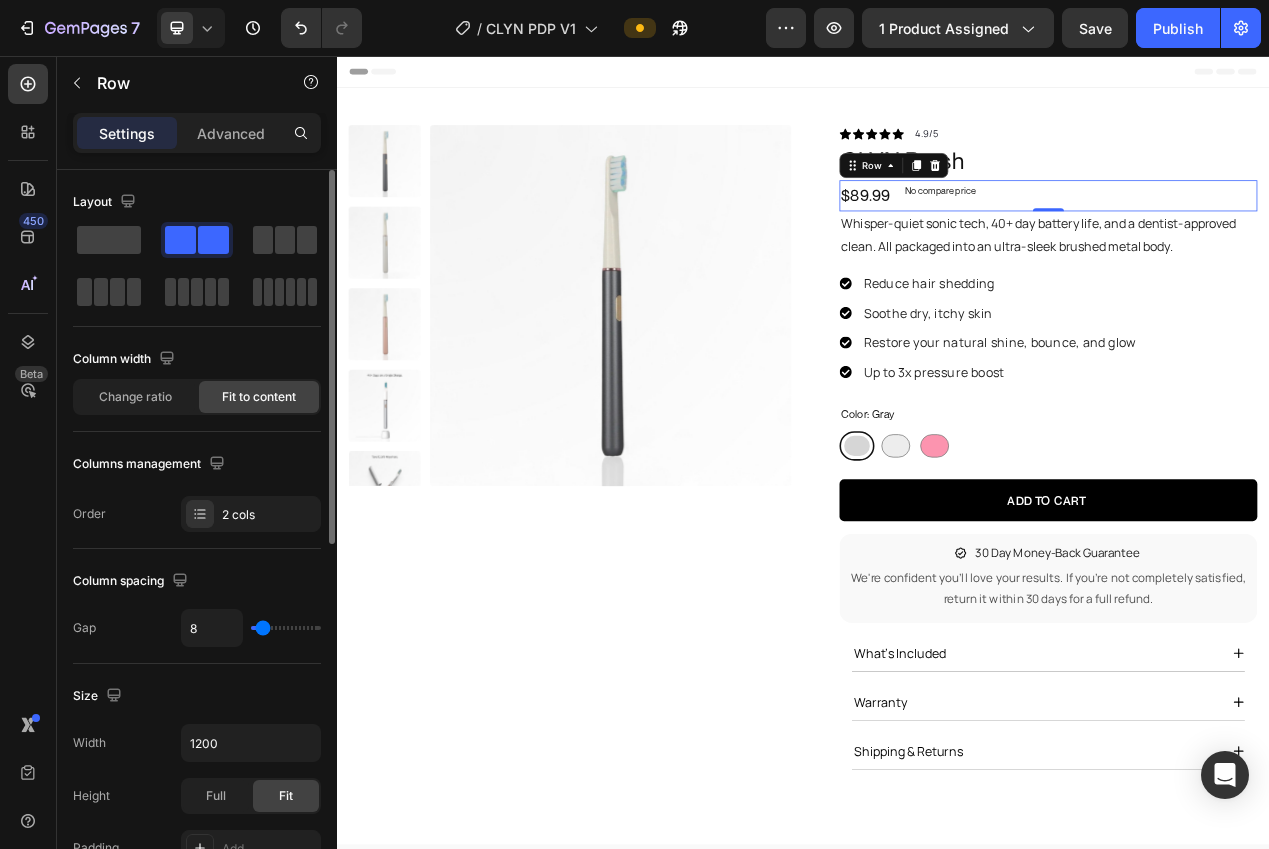 type on "8" 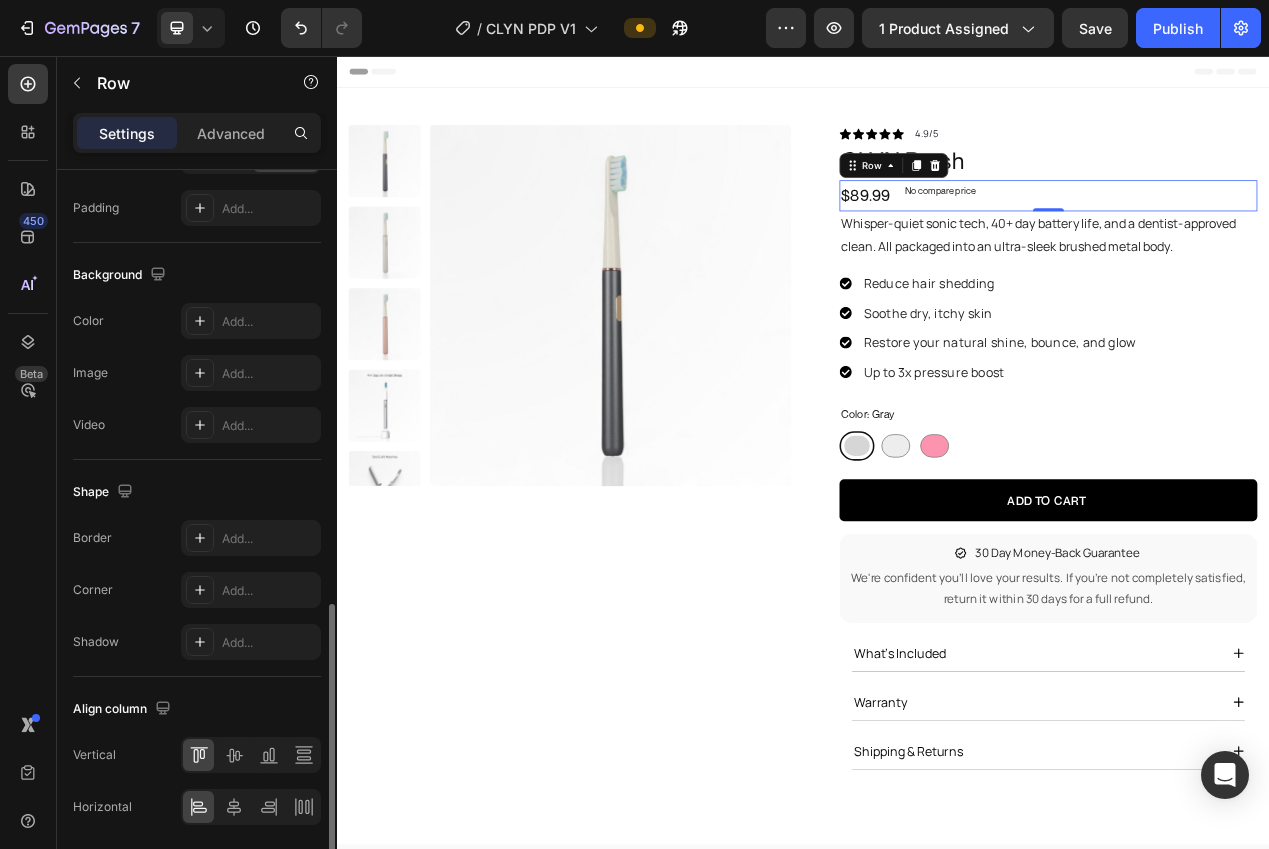 scroll, scrollTop: 712, scrollLeft: 0, axis: vertical 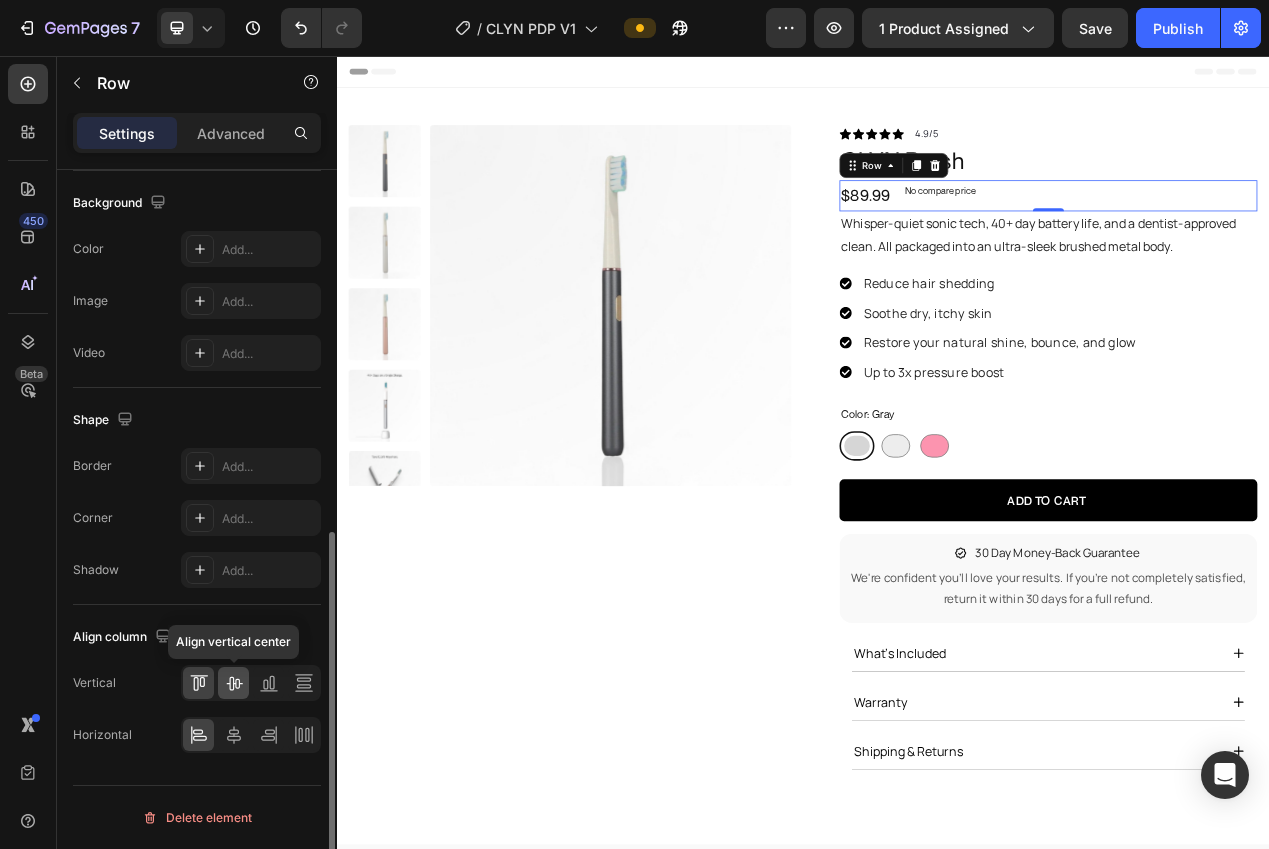 click 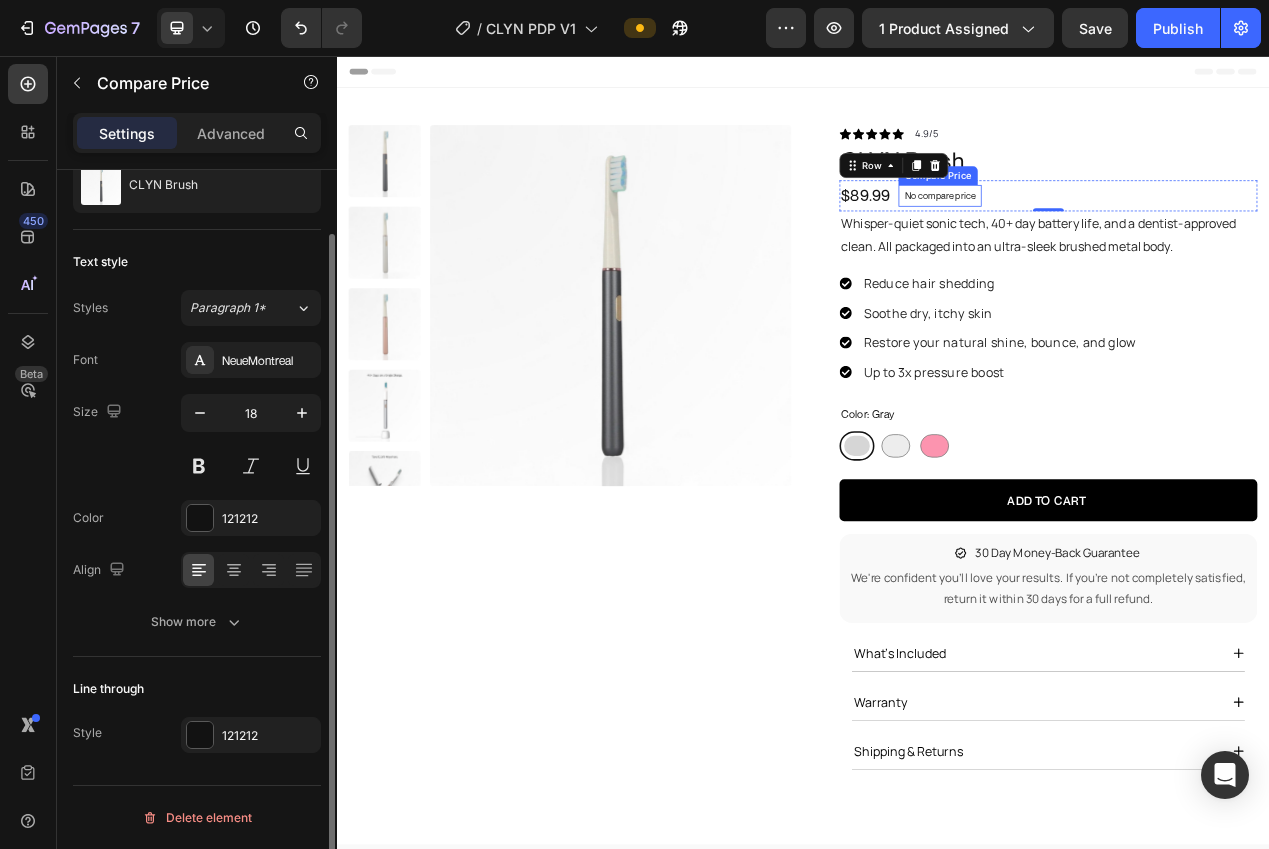 click on "No compare price" at bounding box center [1113, 236] 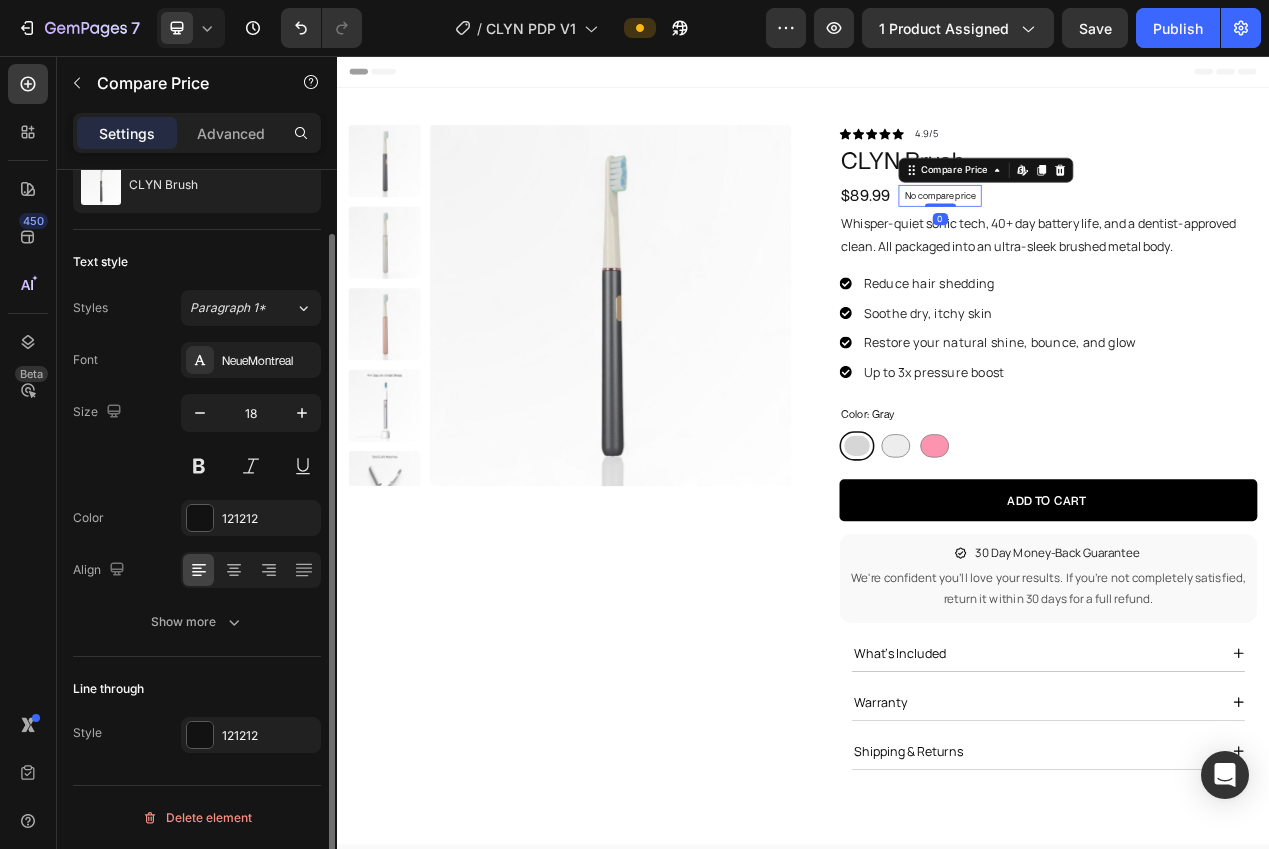 scroll, scrollTop: 0, scrollLeft: 0, axis: both 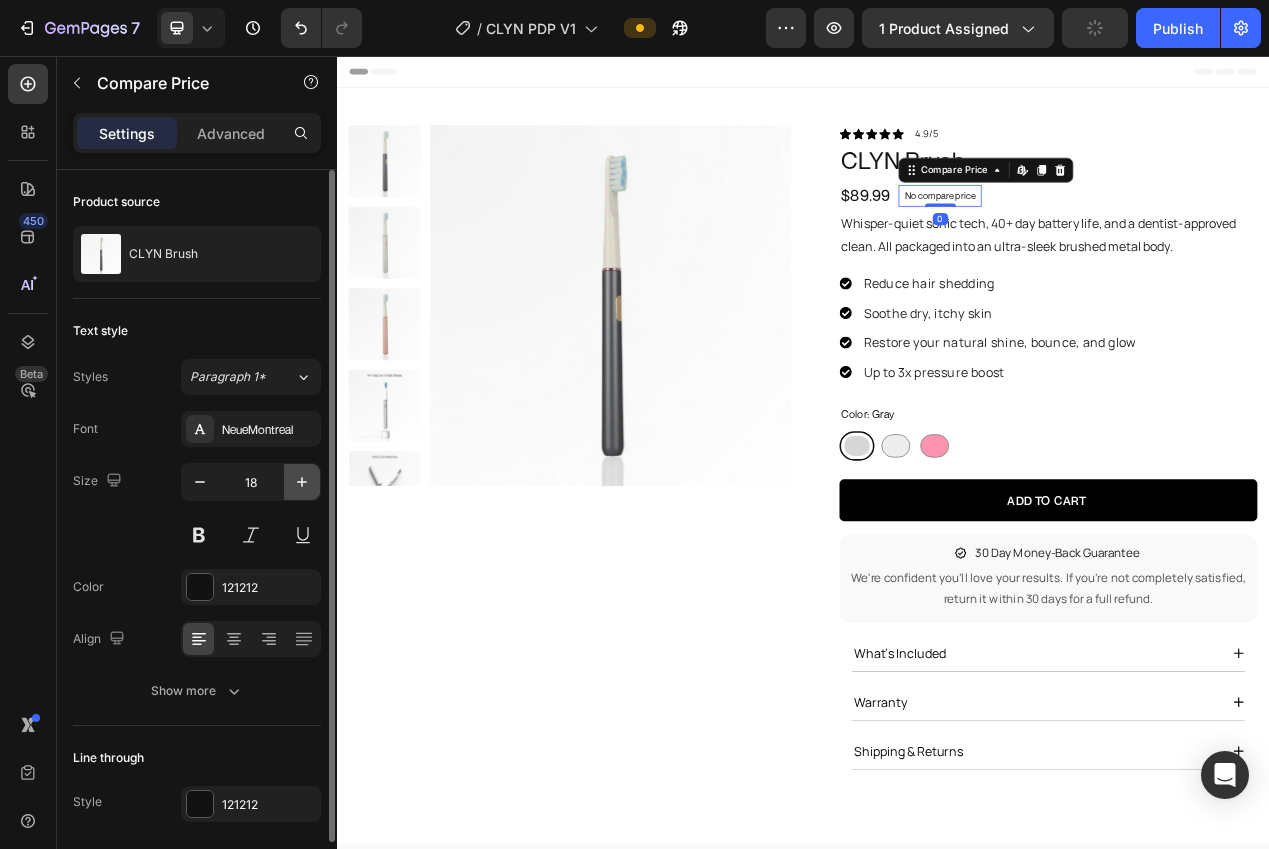 click 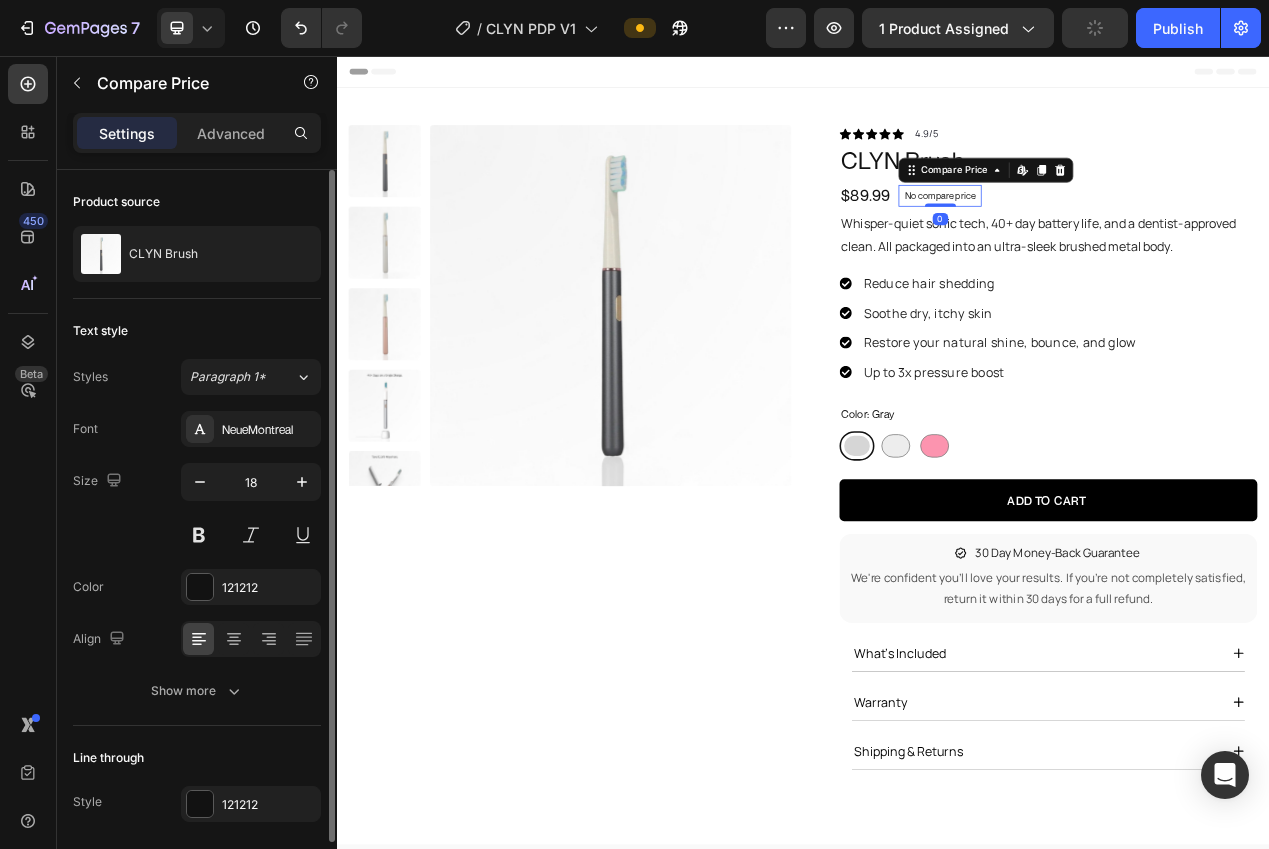 type on "19" 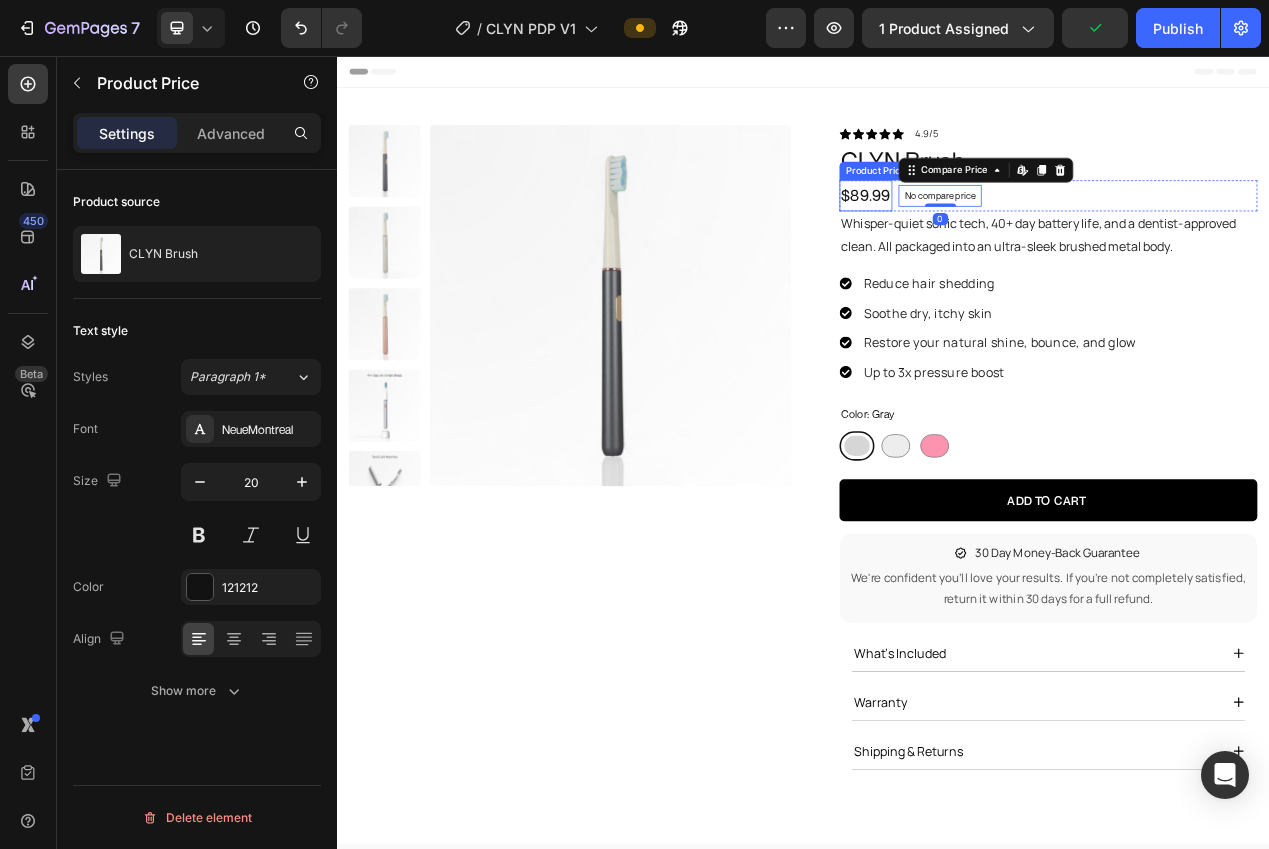 click on "$89.99" at bounding box center [1018, 236] 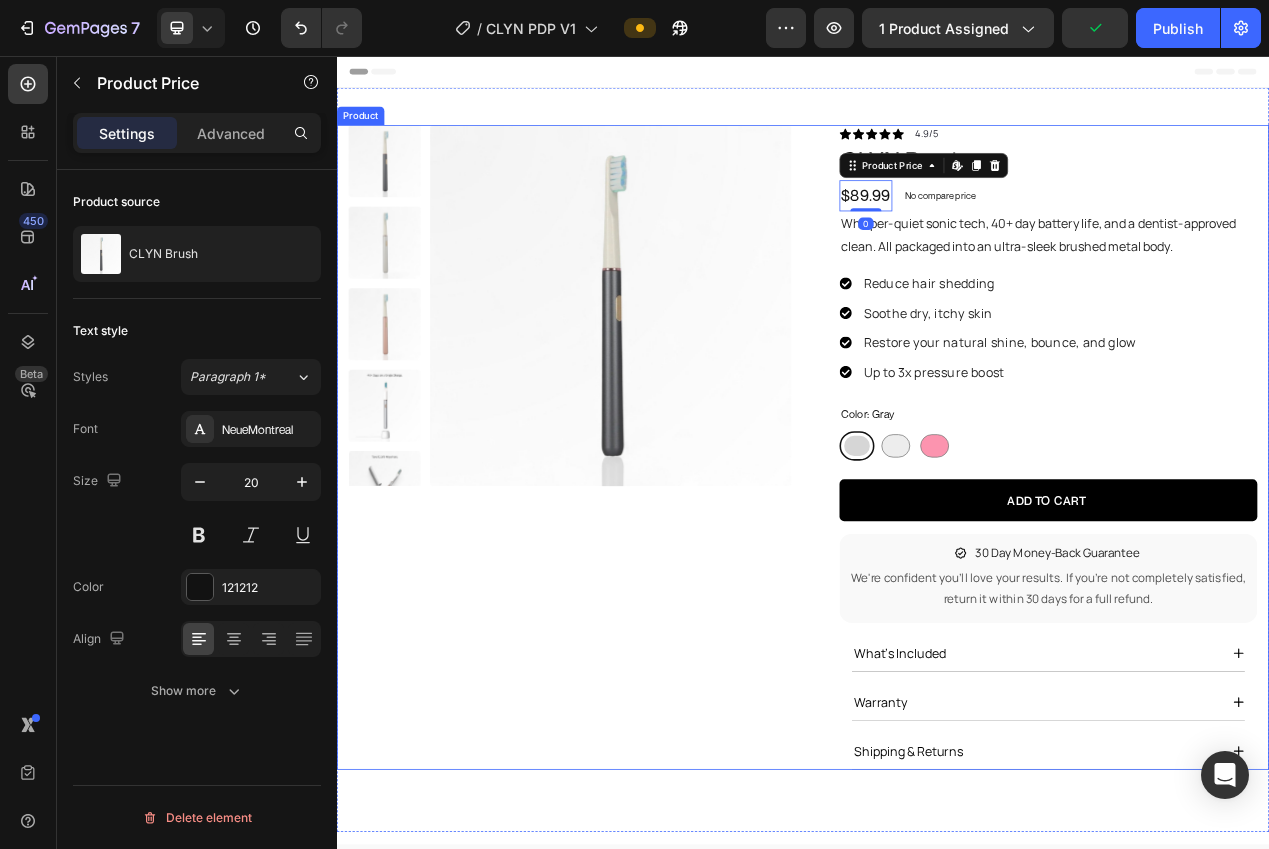drag, startPoint x: 463, startPoint y: 867, endPoint x: 470, endPoint y: 787, distance: 80.305664 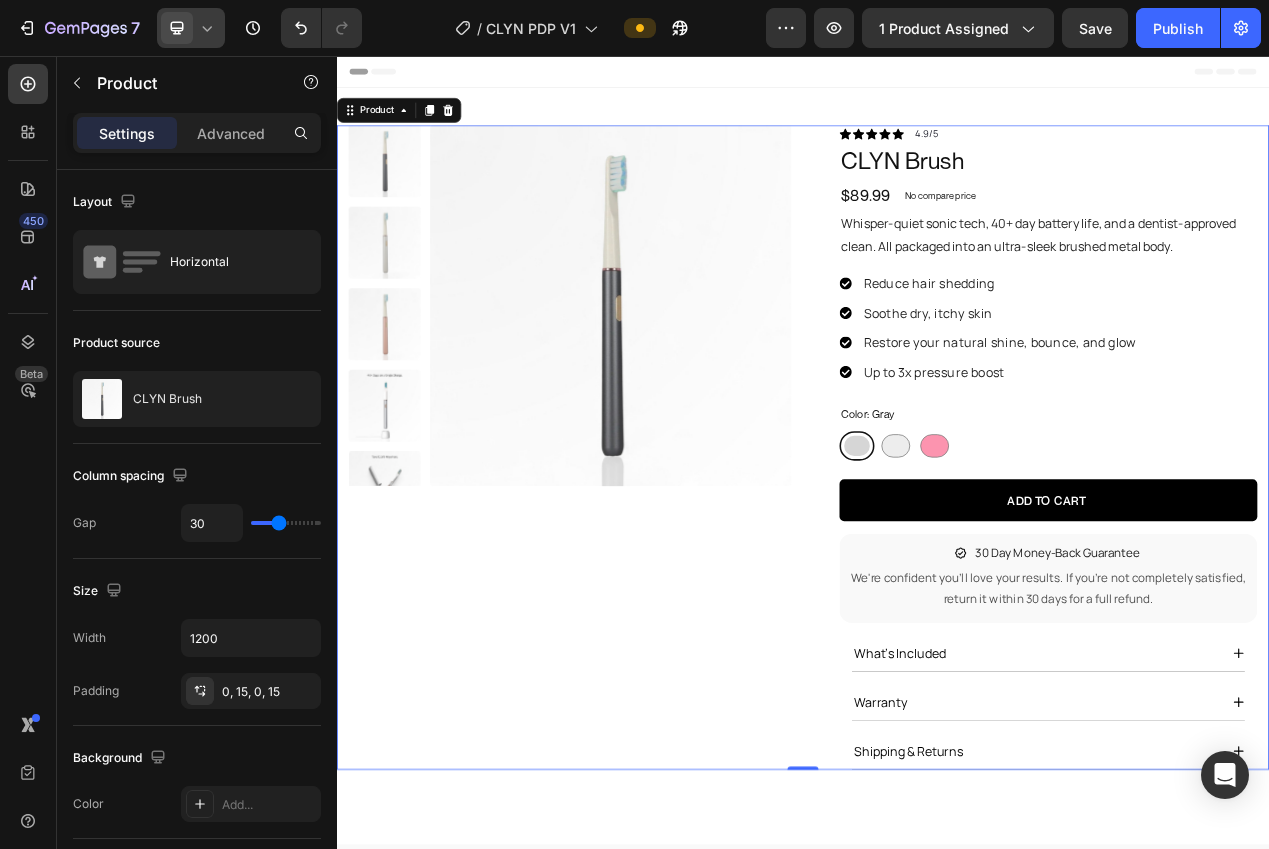 click 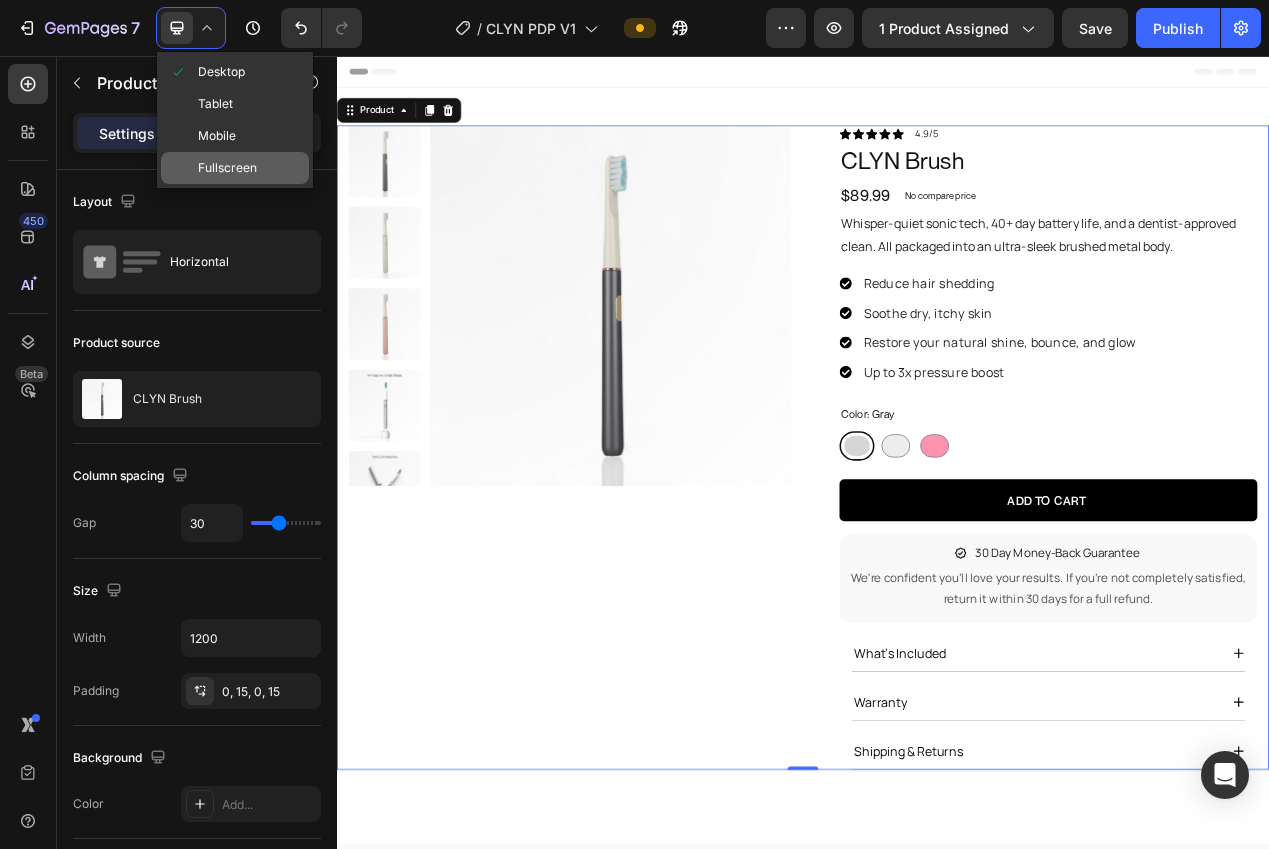 click on "Fullscreen" 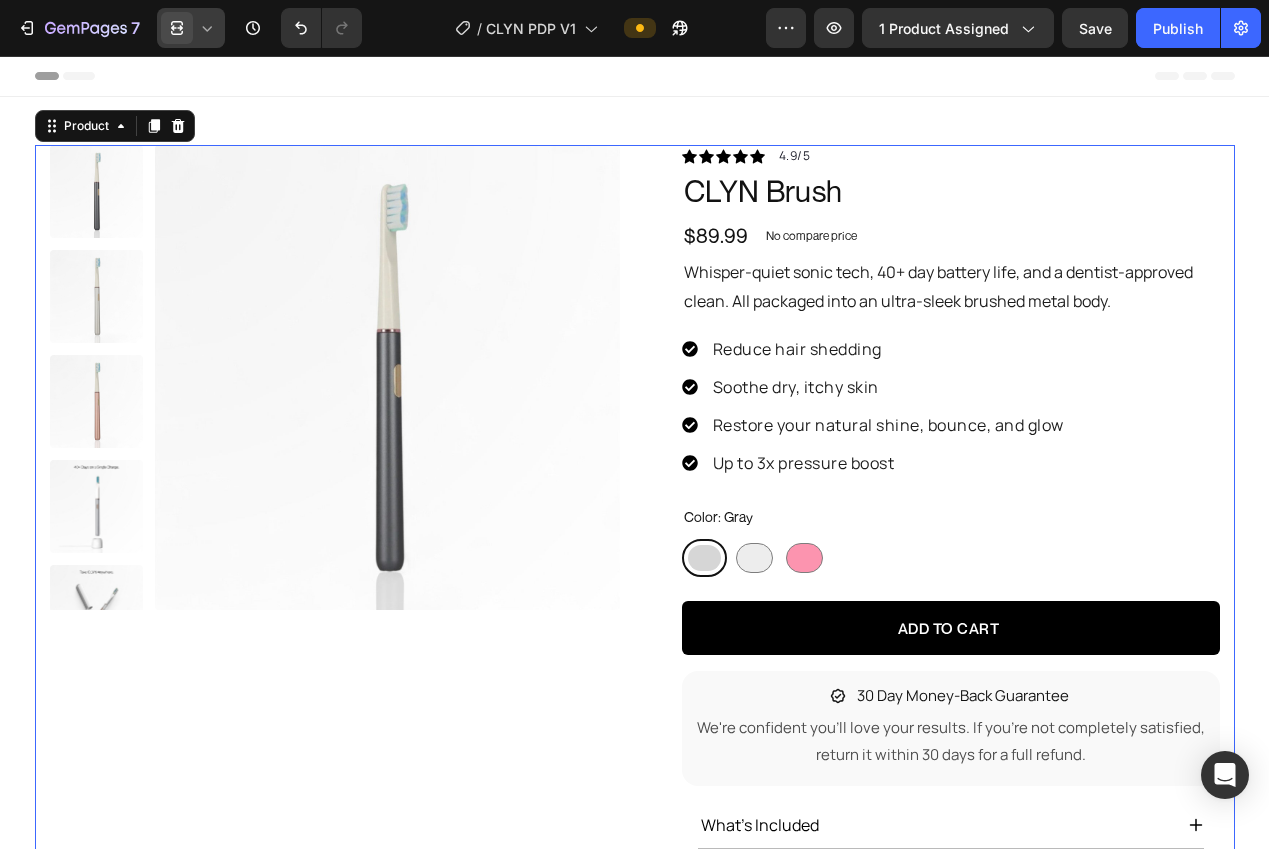 click at bounding box center [177, 28] 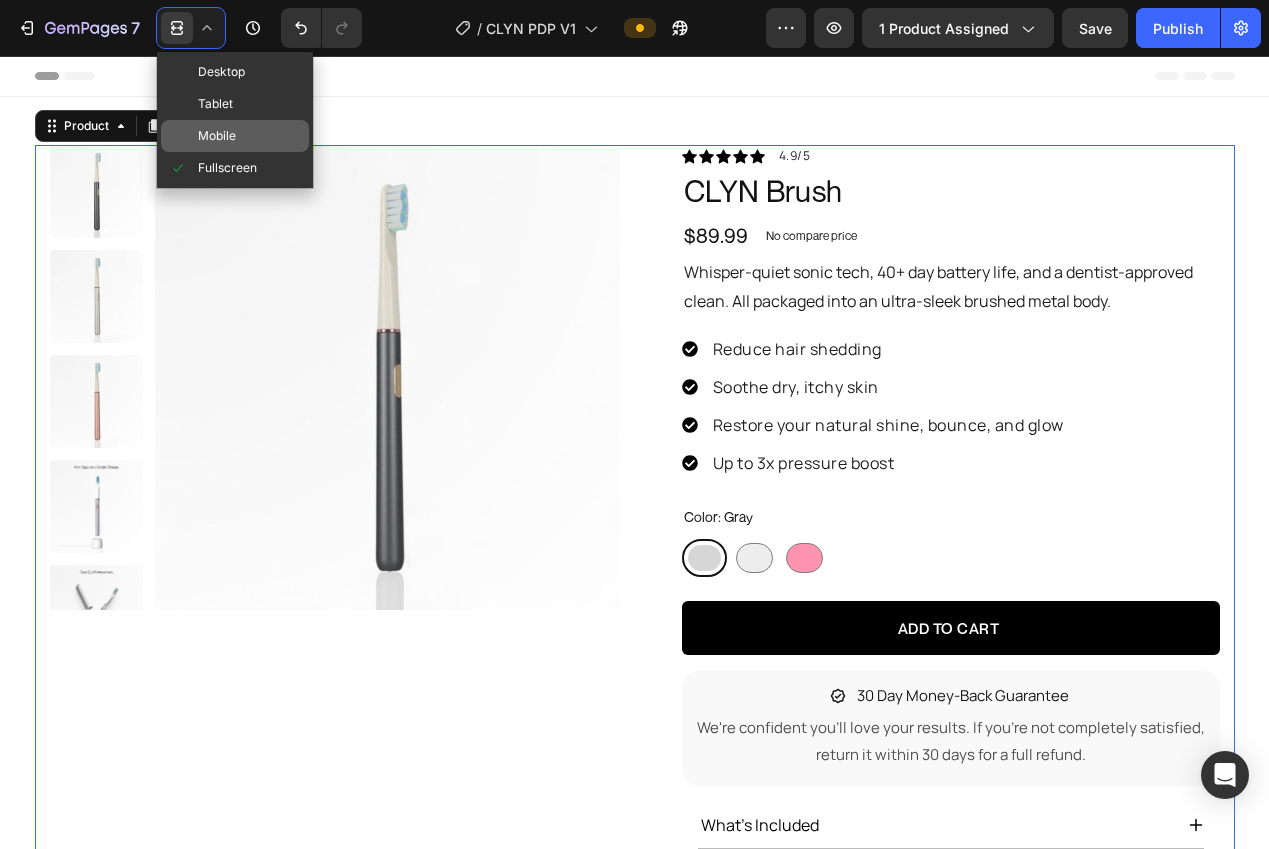 click on "Mobile" at bounding box center [217, 136] 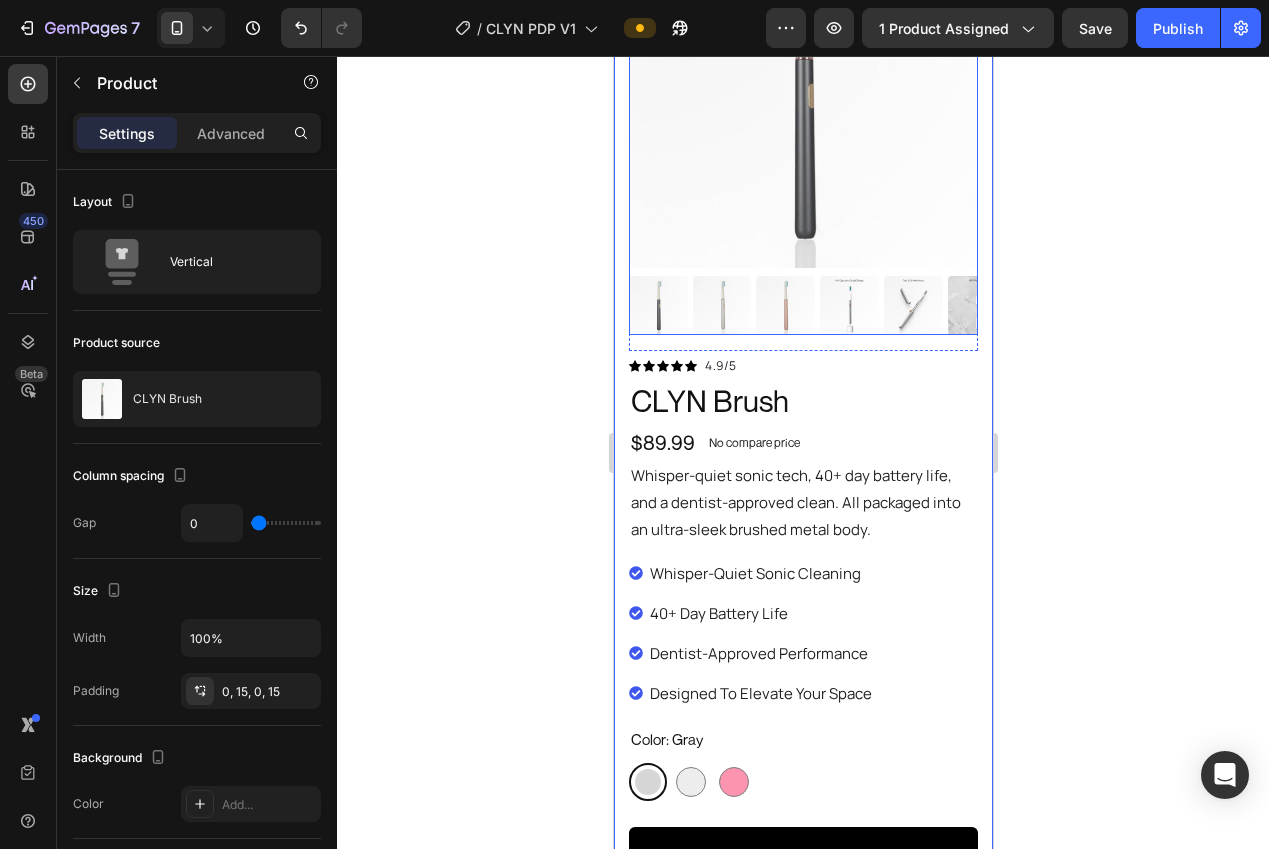 scroll, scrollTop: 493, scrollLeft: 0, axis: vertical 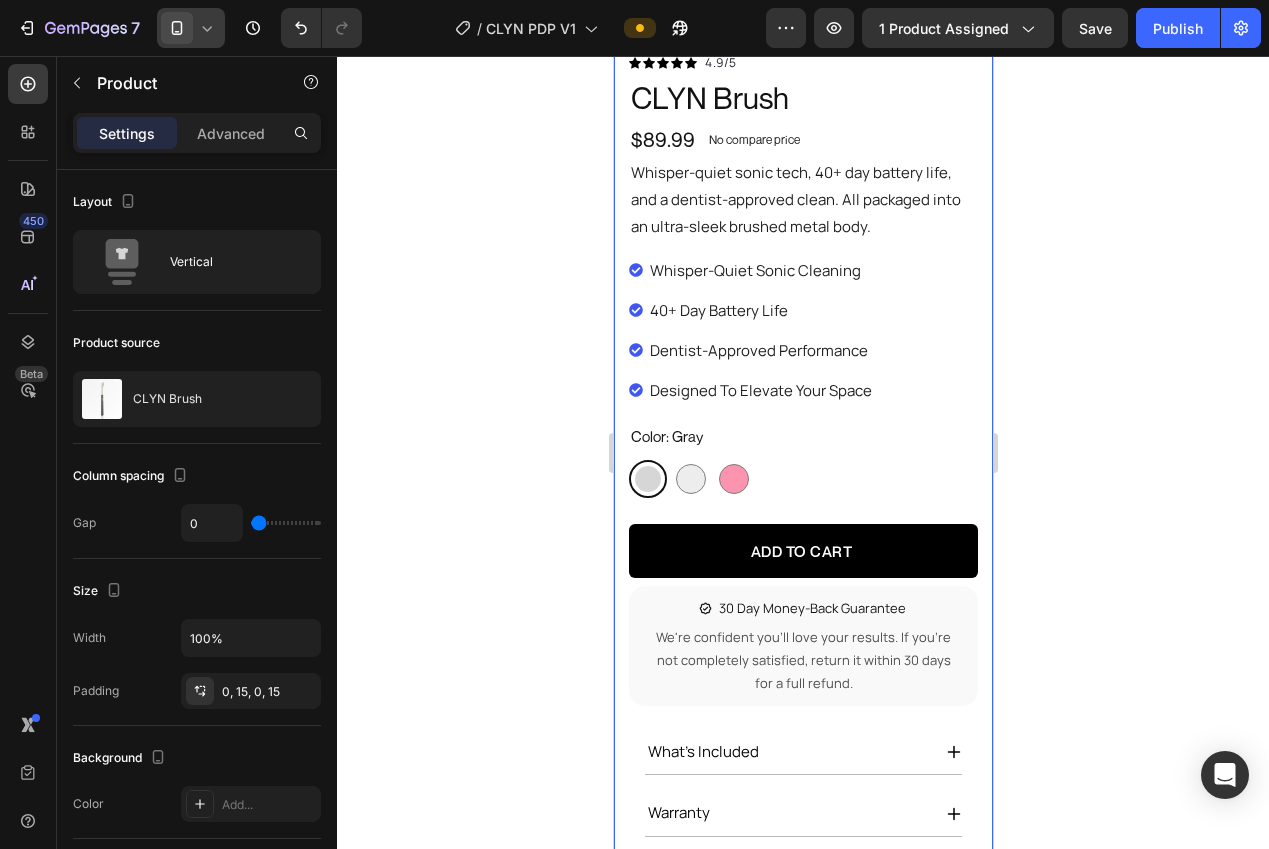 click 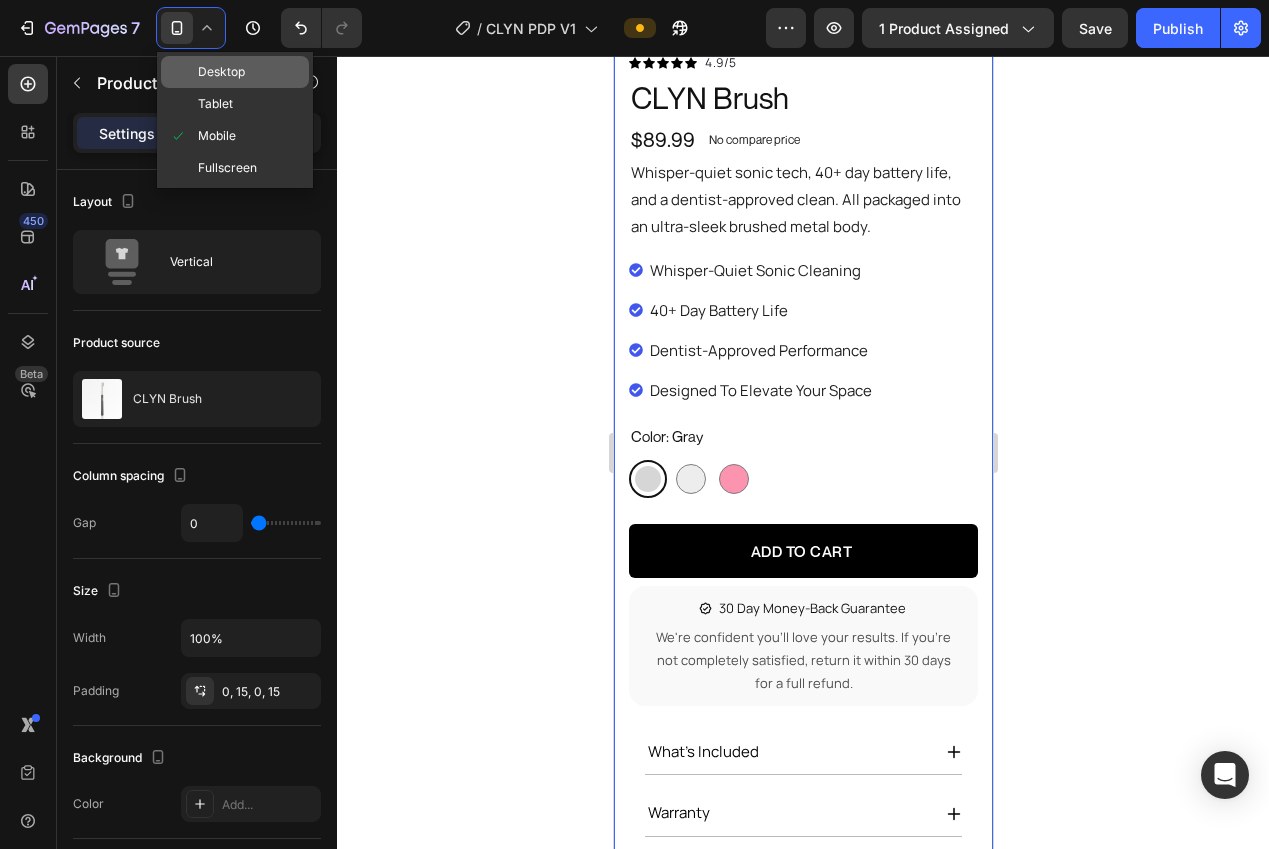 click on "Desktop" 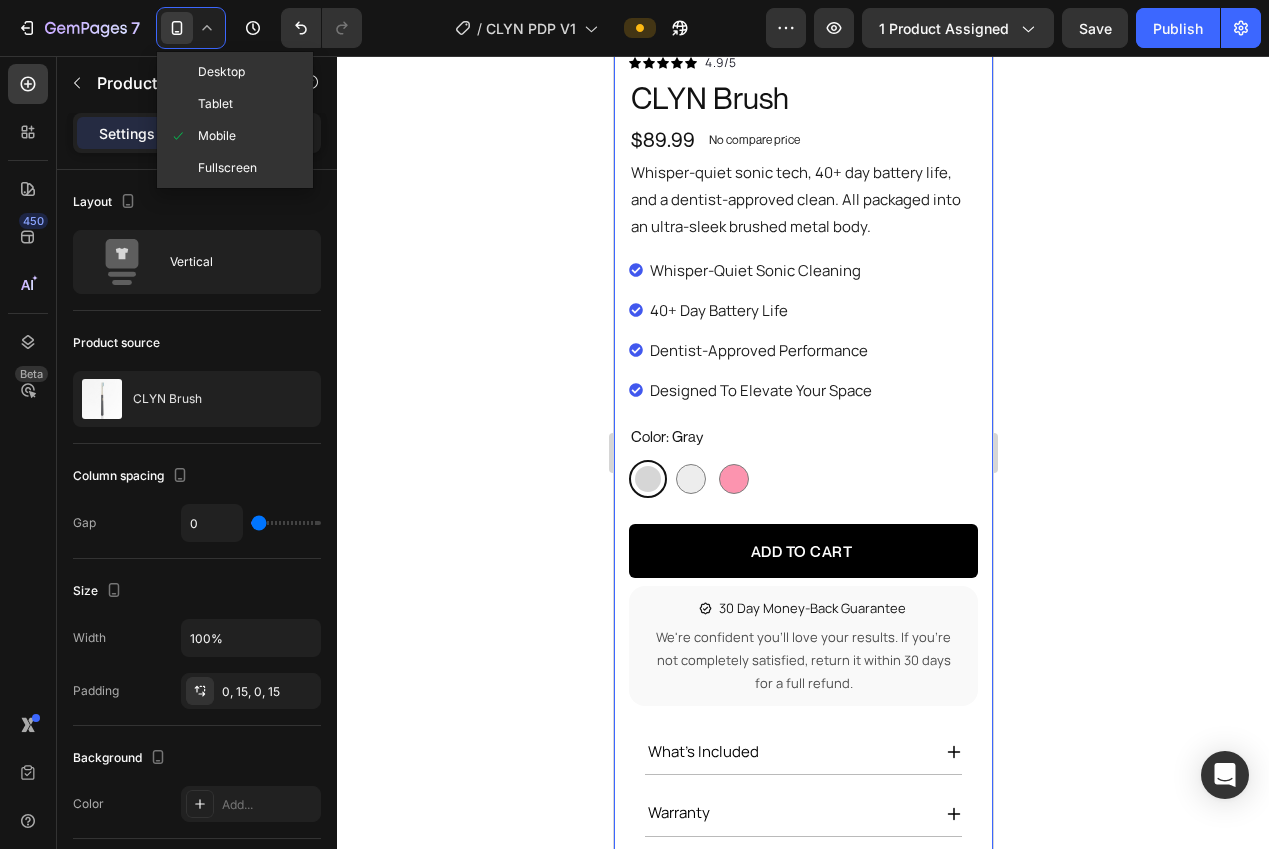 type on "30" 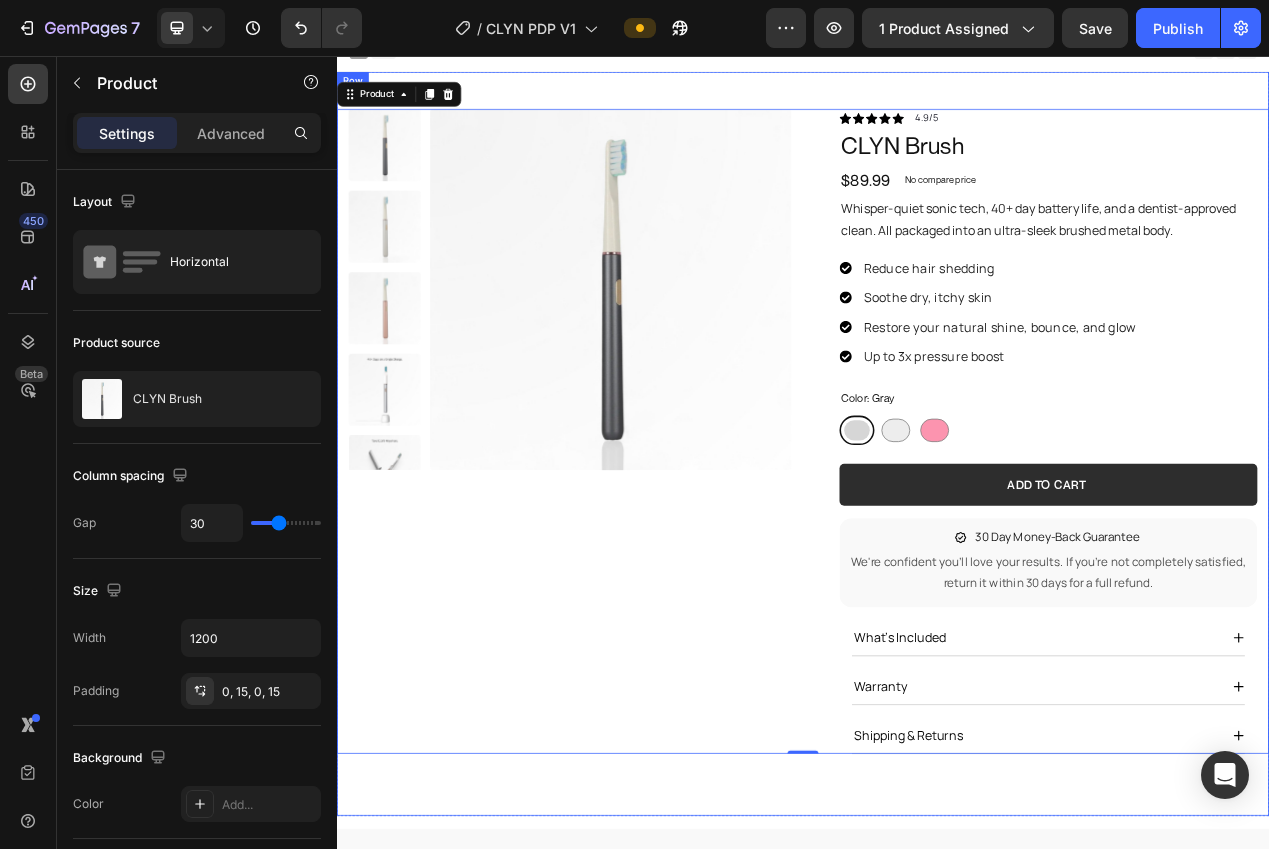 scroll, scrollTop: 19, scrollLeft: 0, axis: vertical 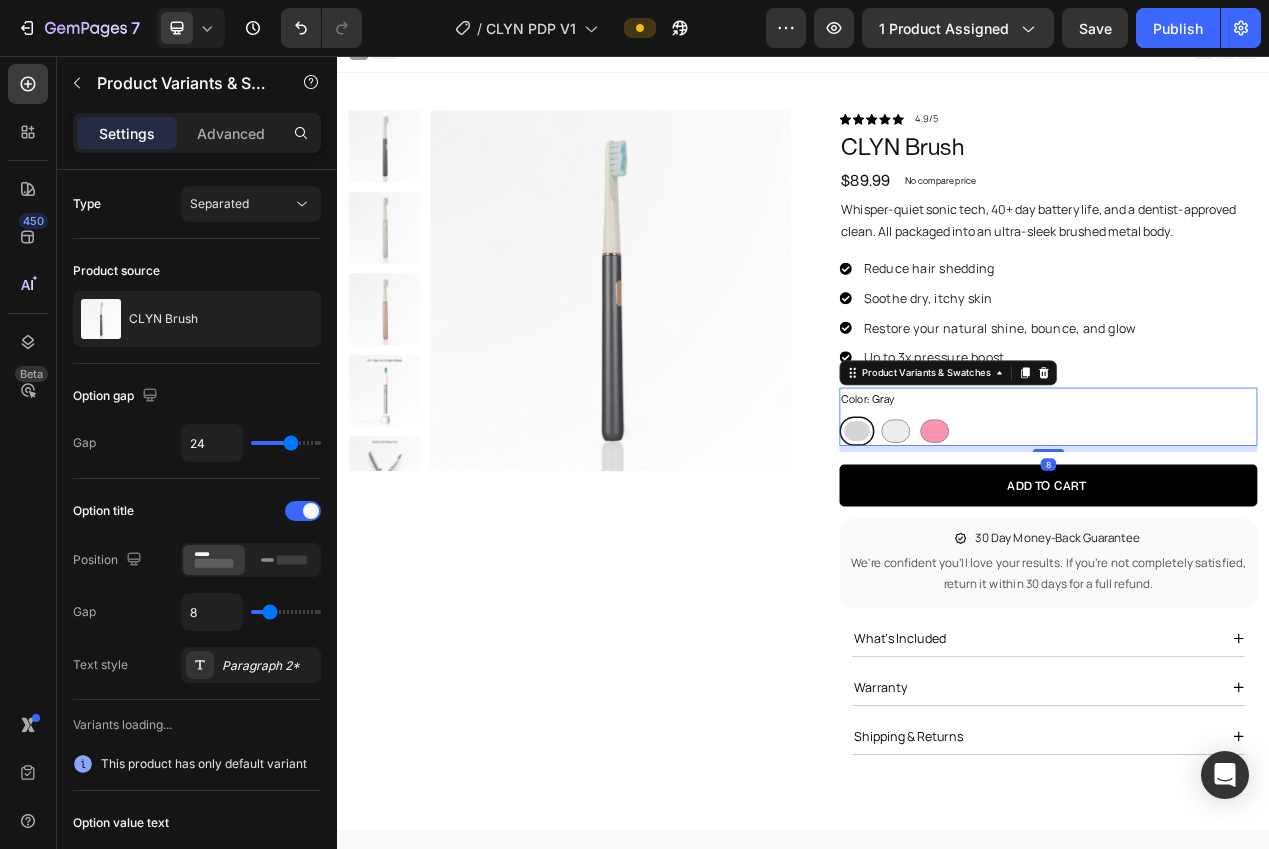 drag, startPoint x: 1016, startPoint y: 539, endPoint x: 988, endPoint y: 559, distance: 34.4093 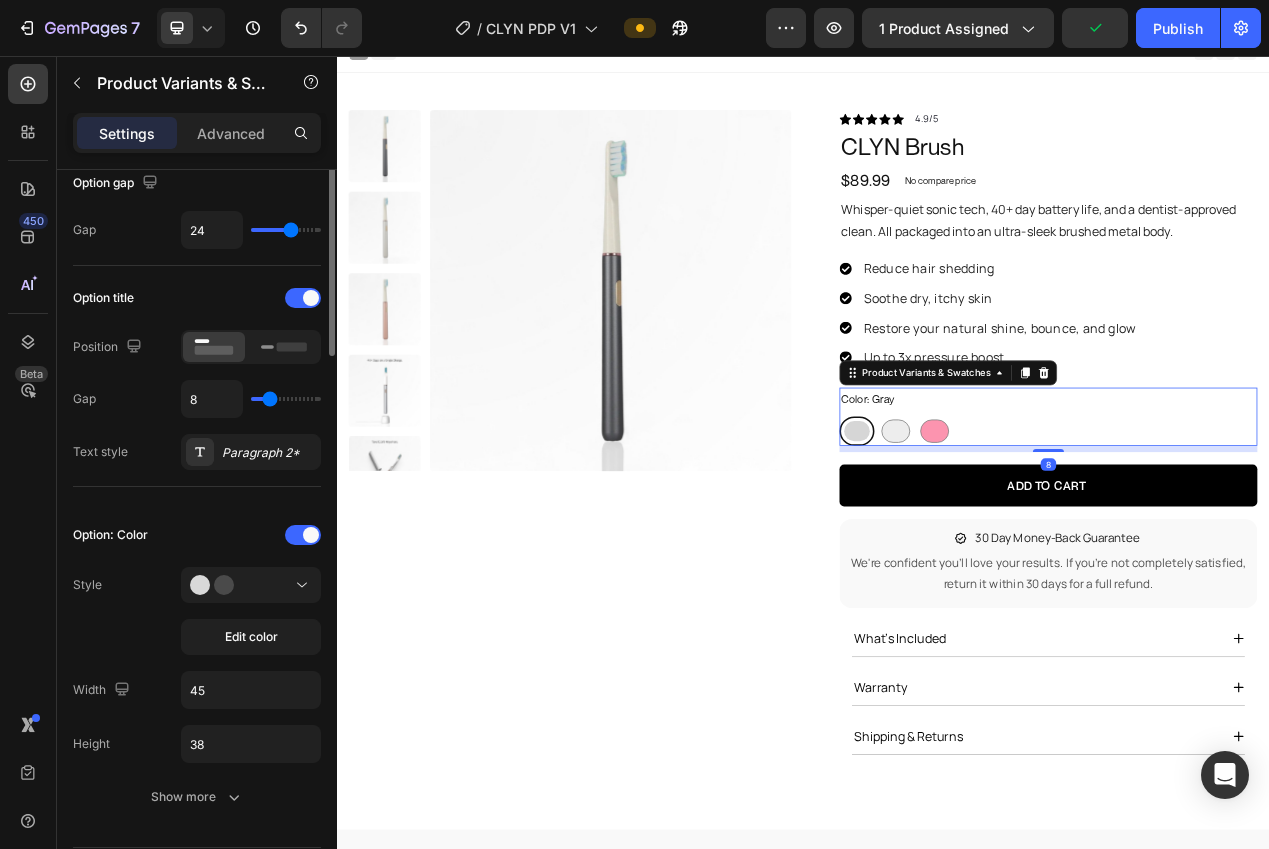 scroll, scrollTop: 477, scrollLeft: 0, axis: vertical 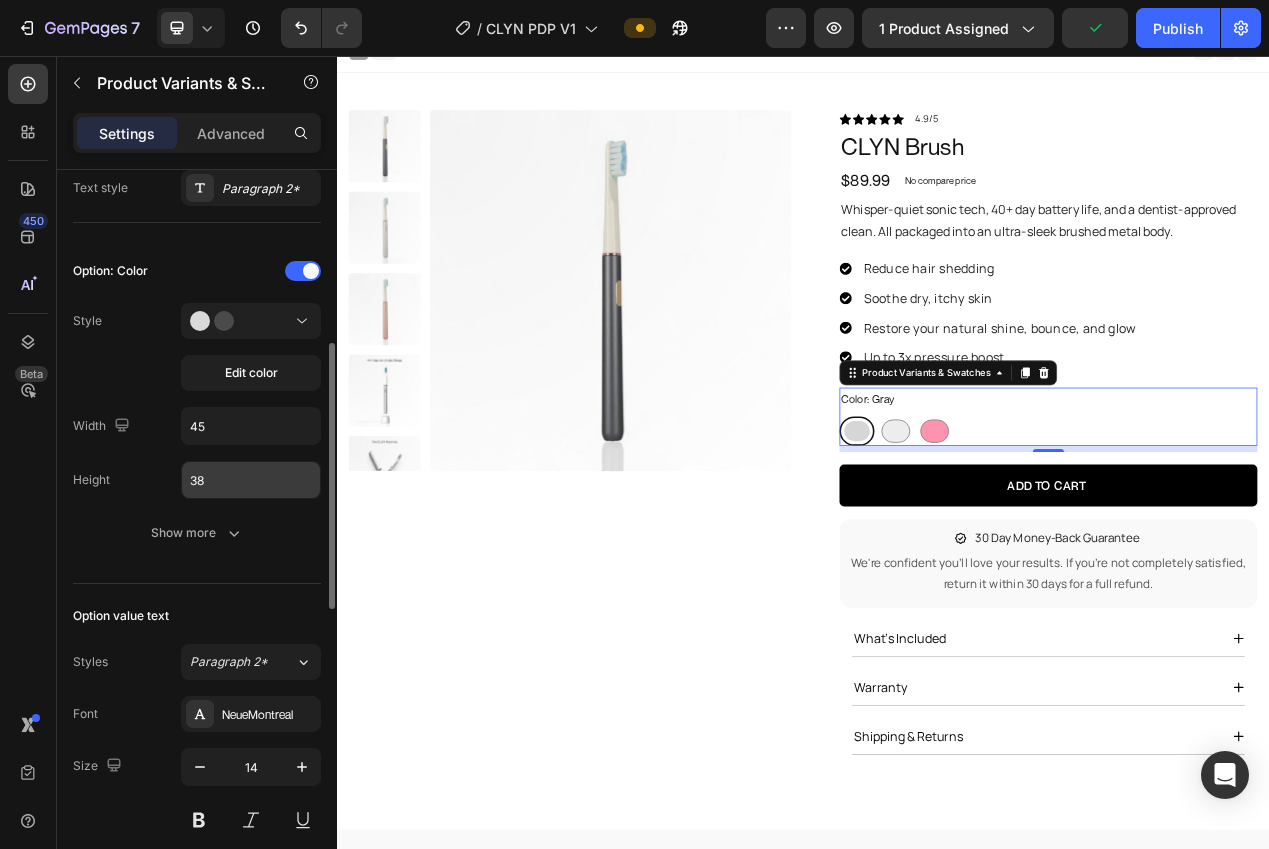 click on "38" at bounding box center (251, 480) 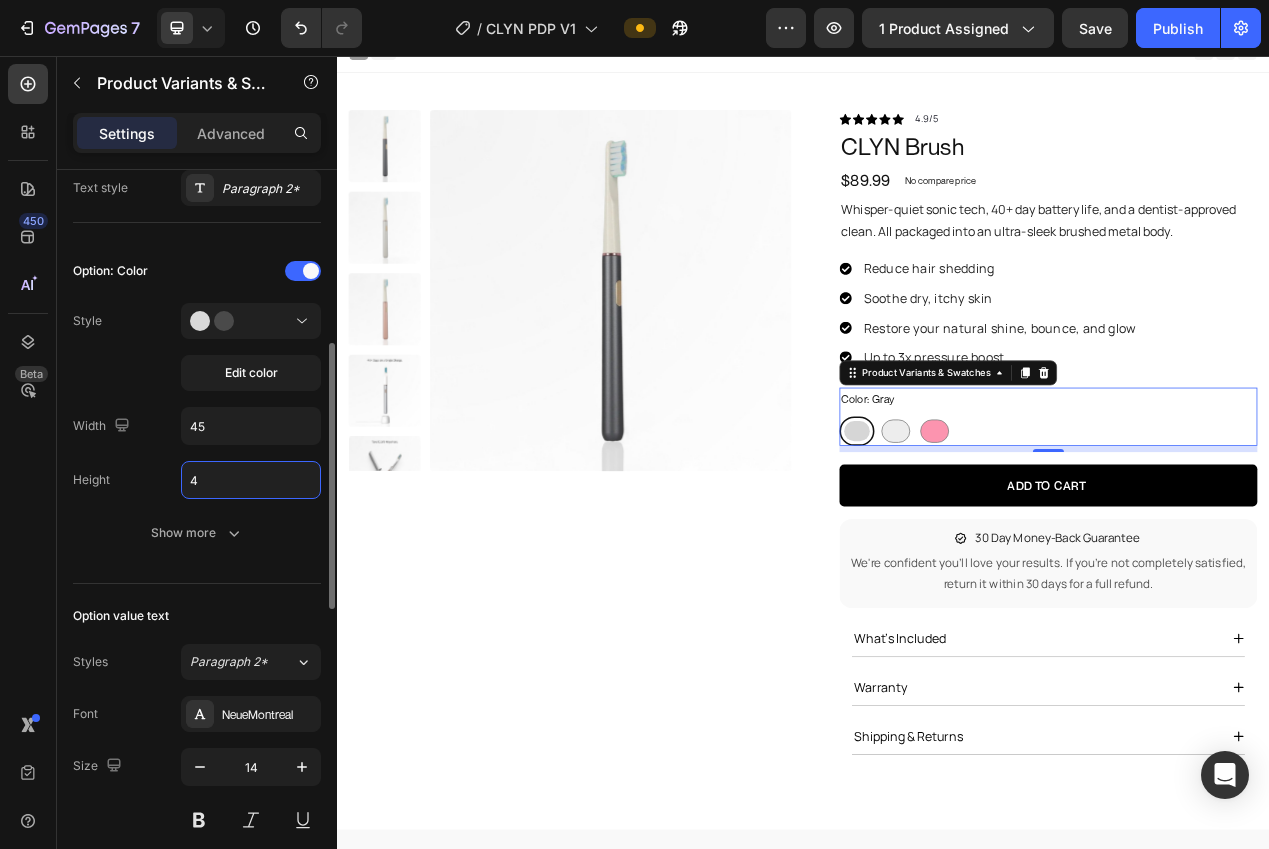 type on "45" 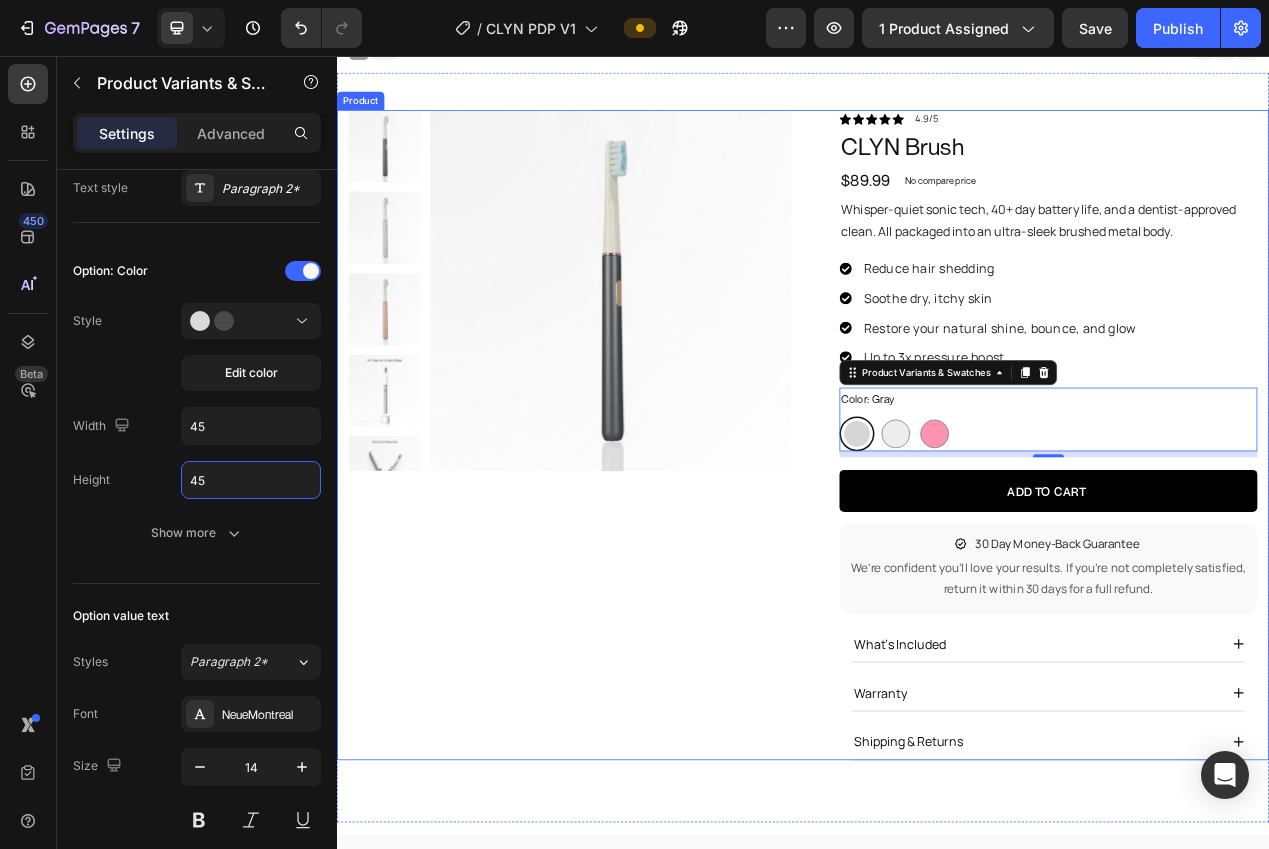 click on "Product Images Row" at bounding box center [637, 544] 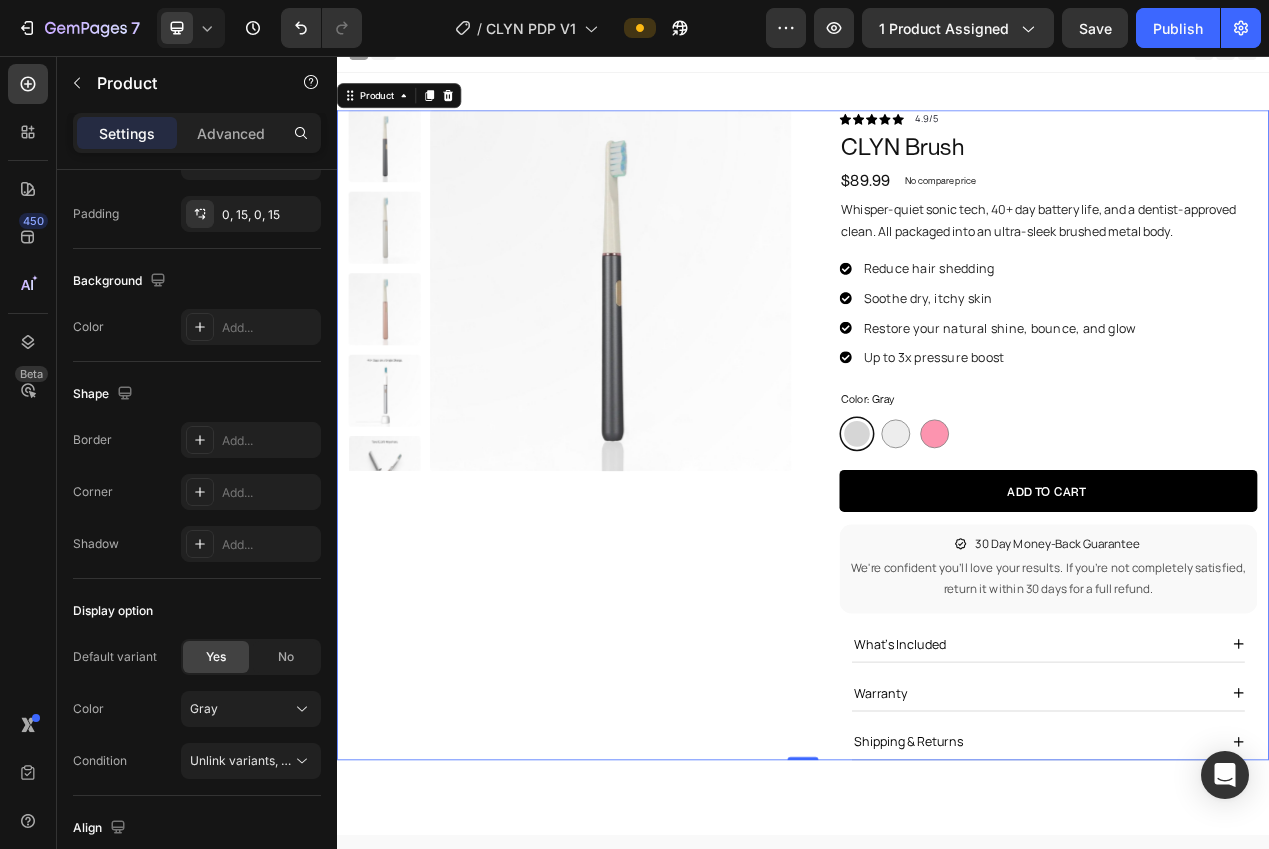 scroll, scrollTop: 0, scrollLeft: 0, axis: both 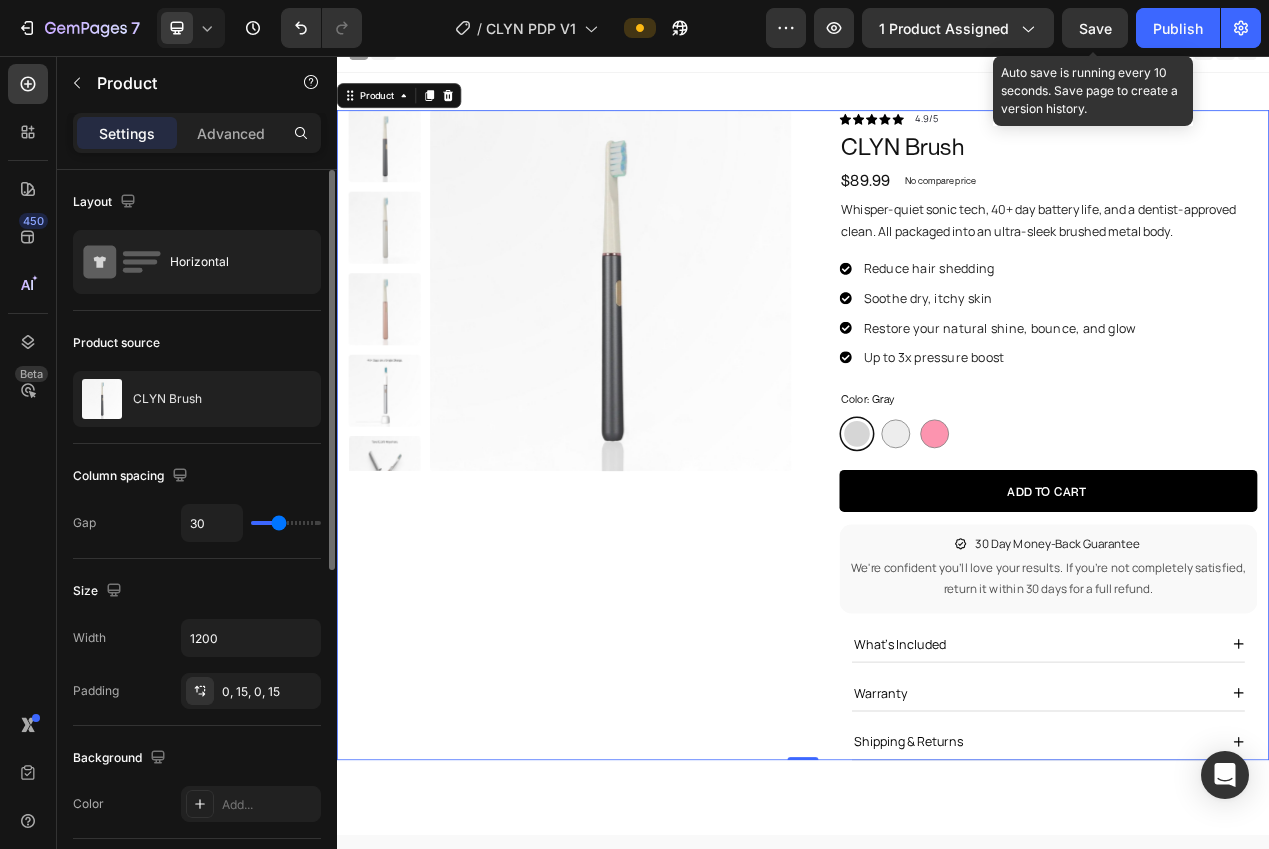 click on "Save" at bounding box center (1095, 28) 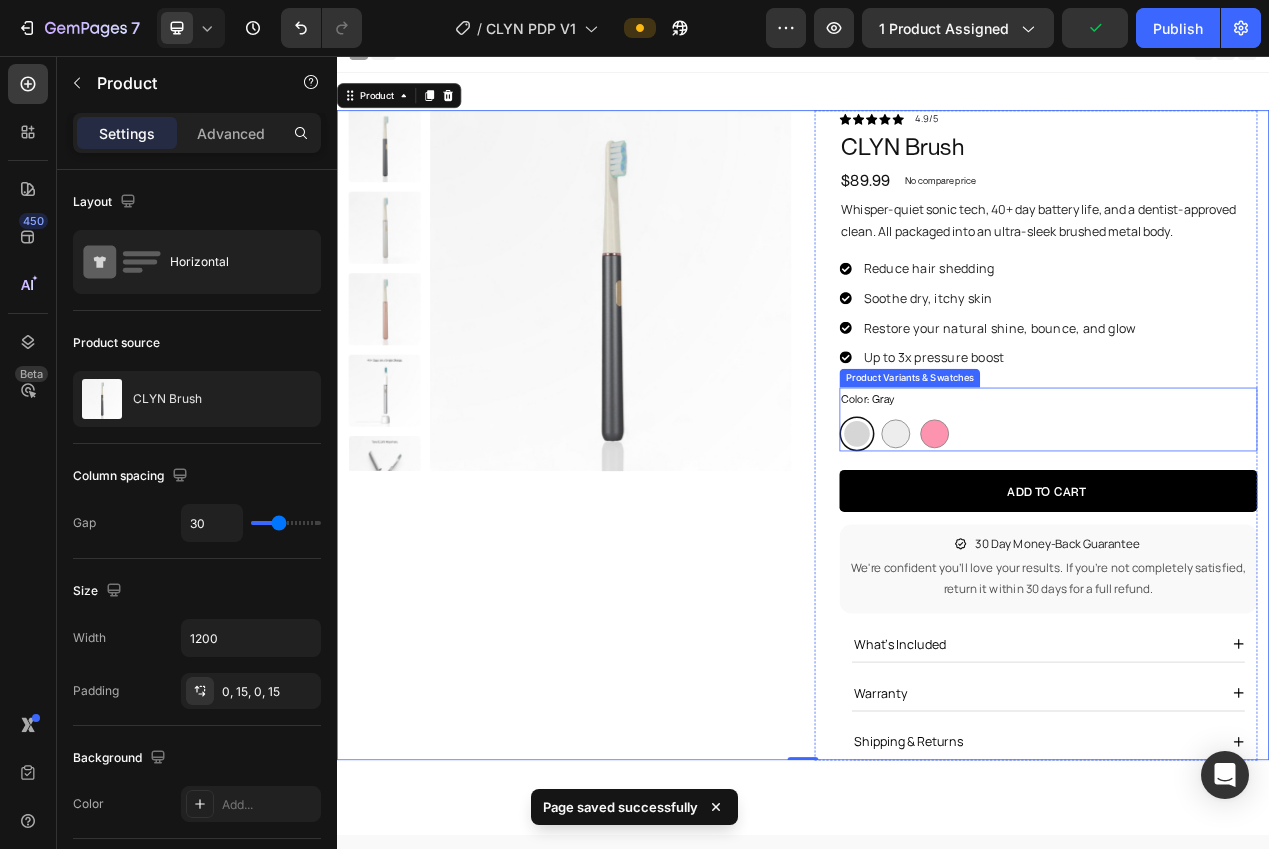 click on "Color: Gray Gray Gray Silver Silver Rose Rose" at bounding box center (1253, 524) 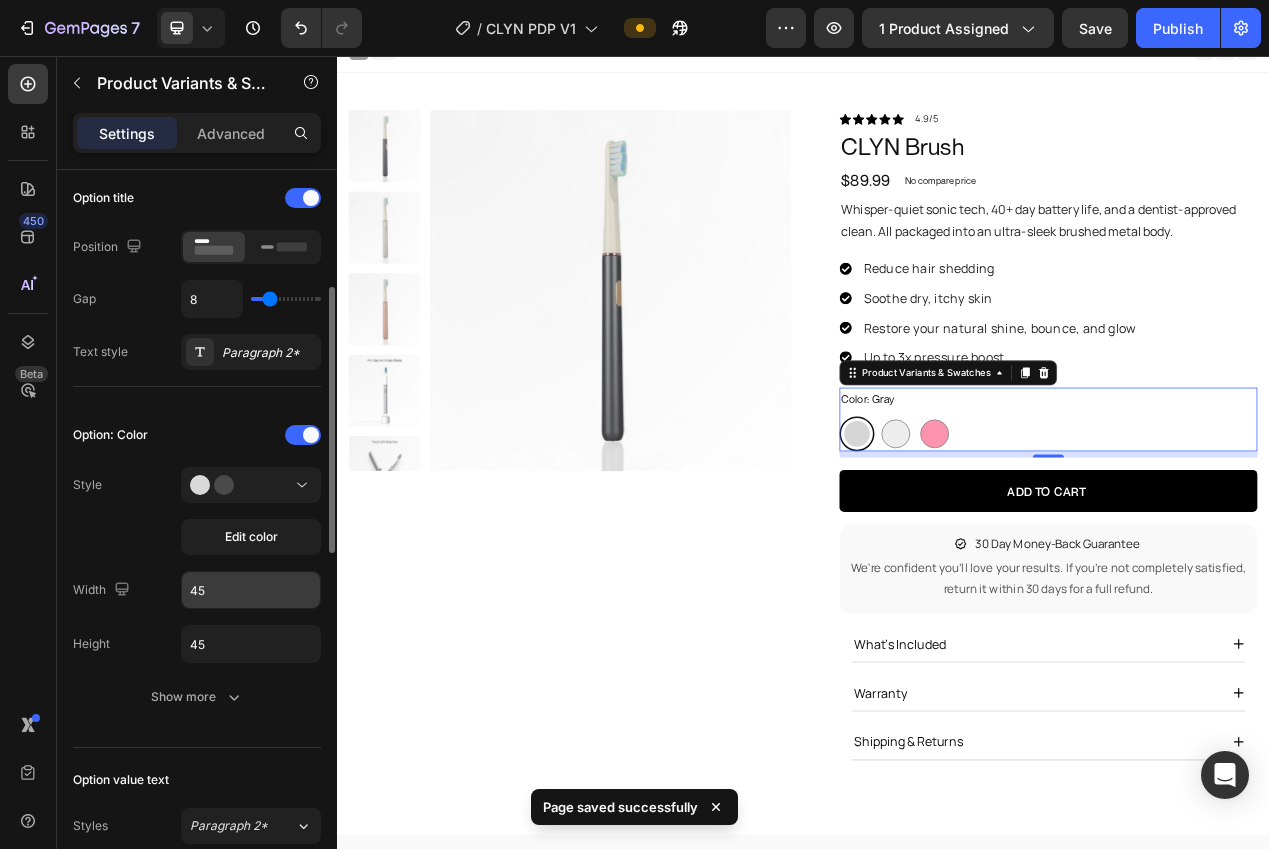 scroll, scrollTop: 334, scrollLeft: 0, axis: vertical 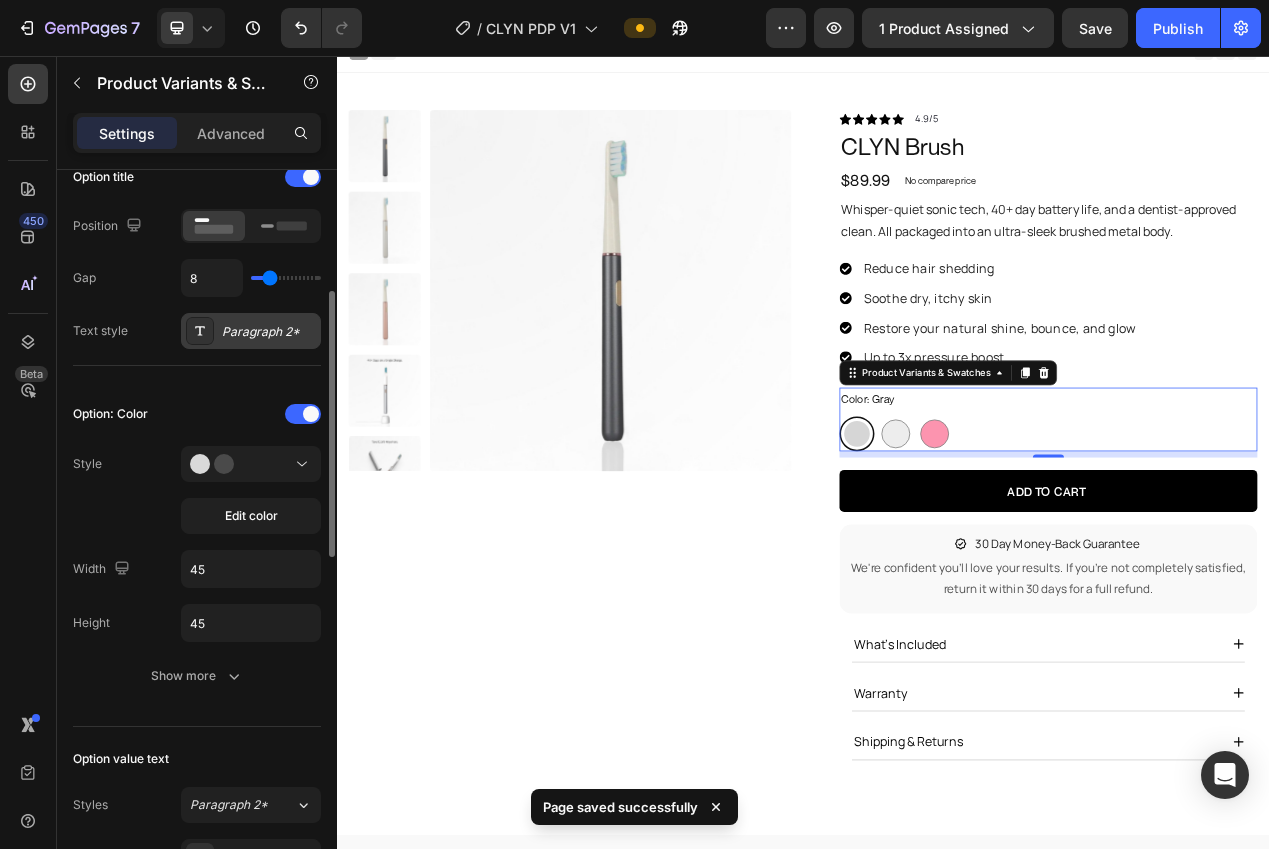 click on "Paragraph 2*" at bounding box center [269, 332] 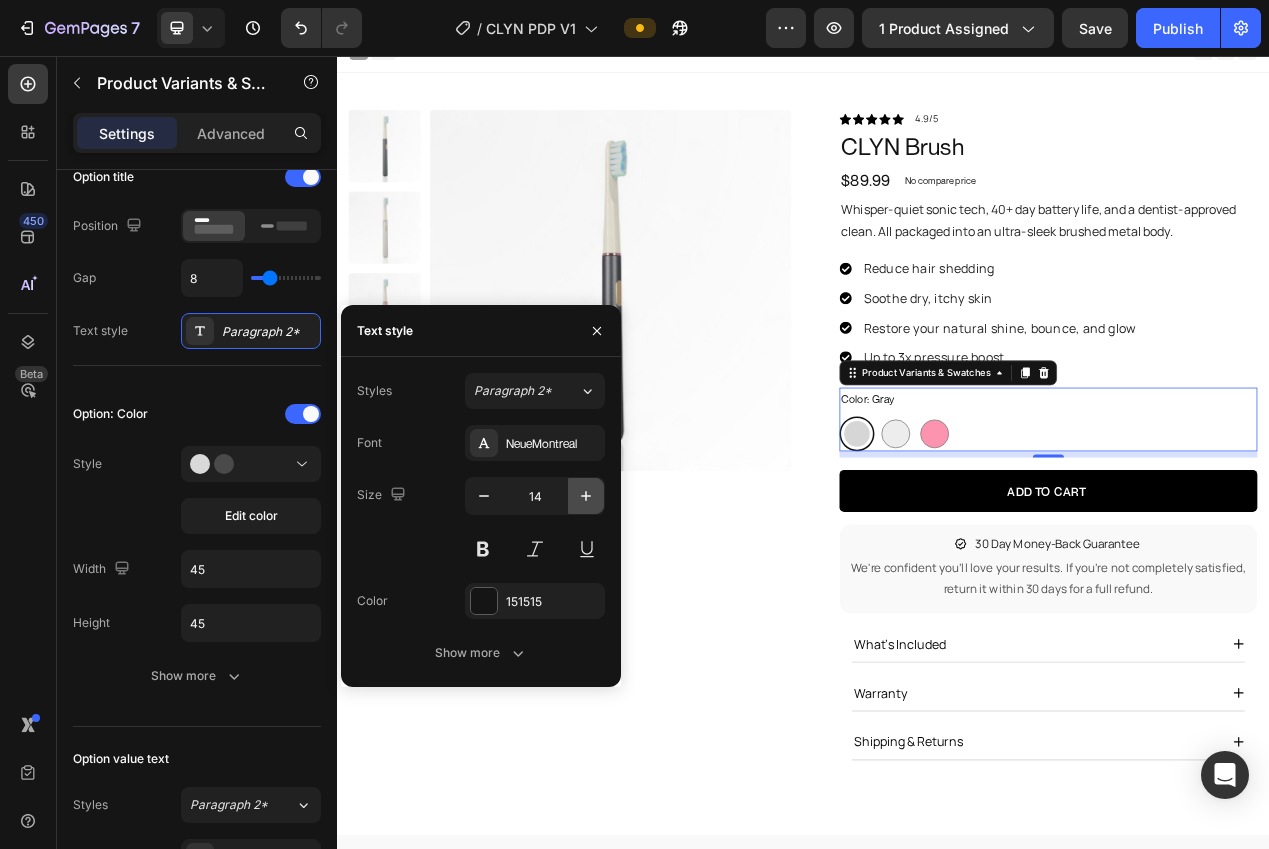 click 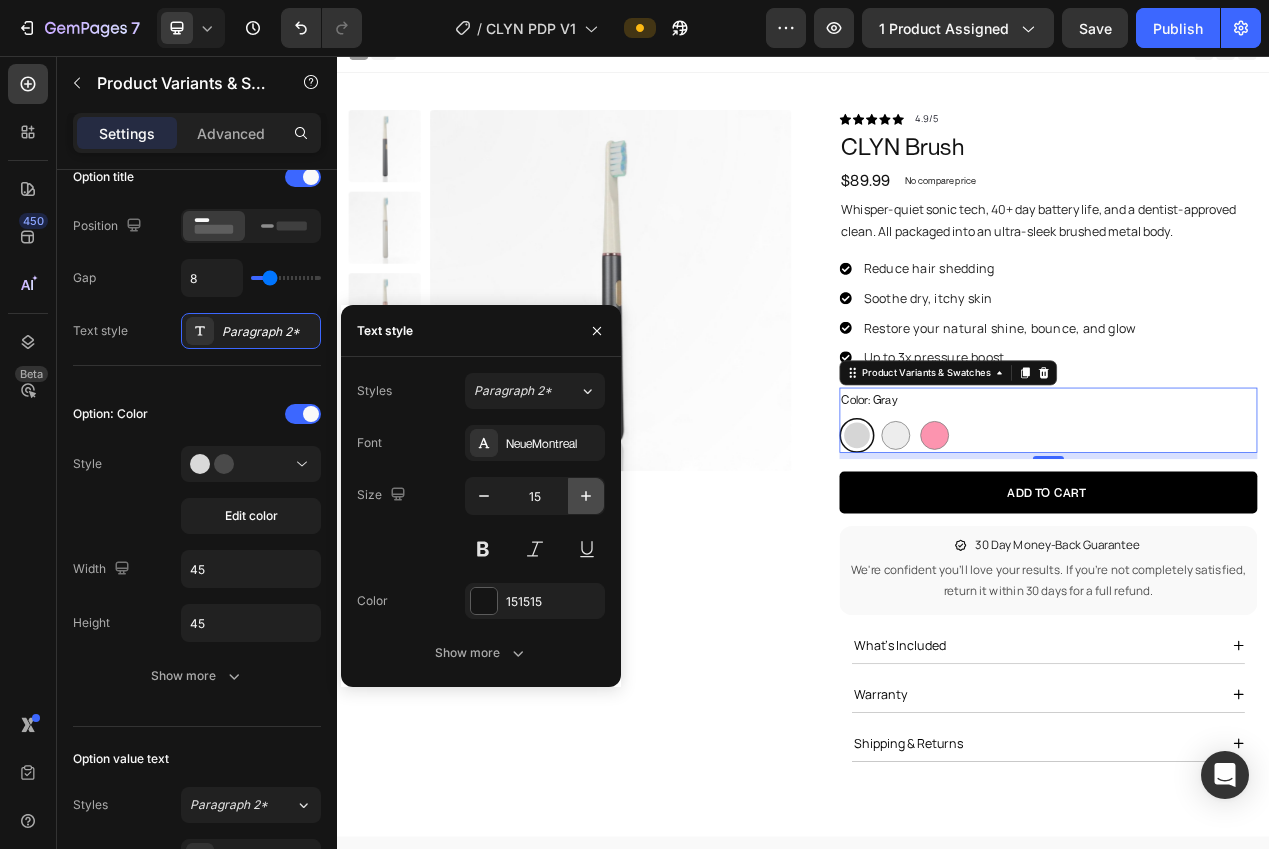 click 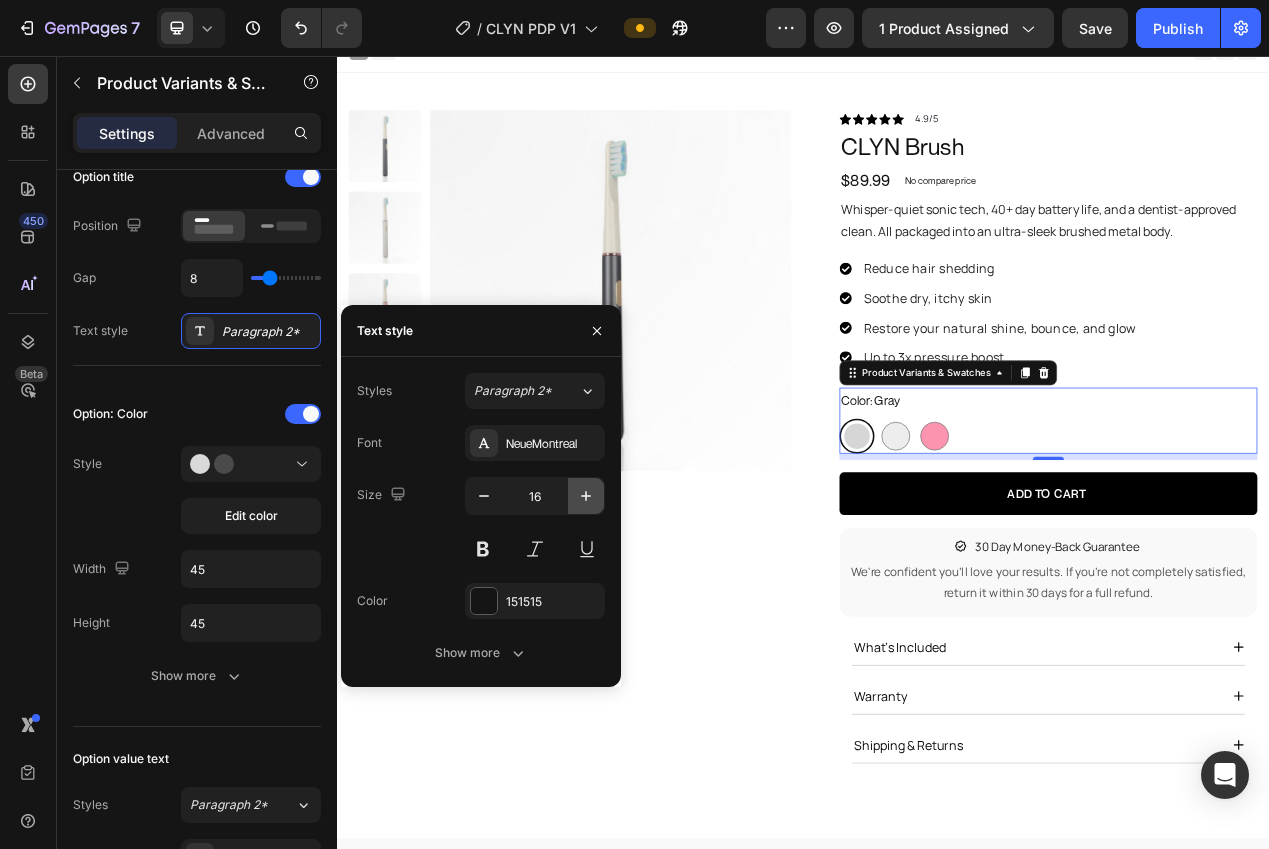 click 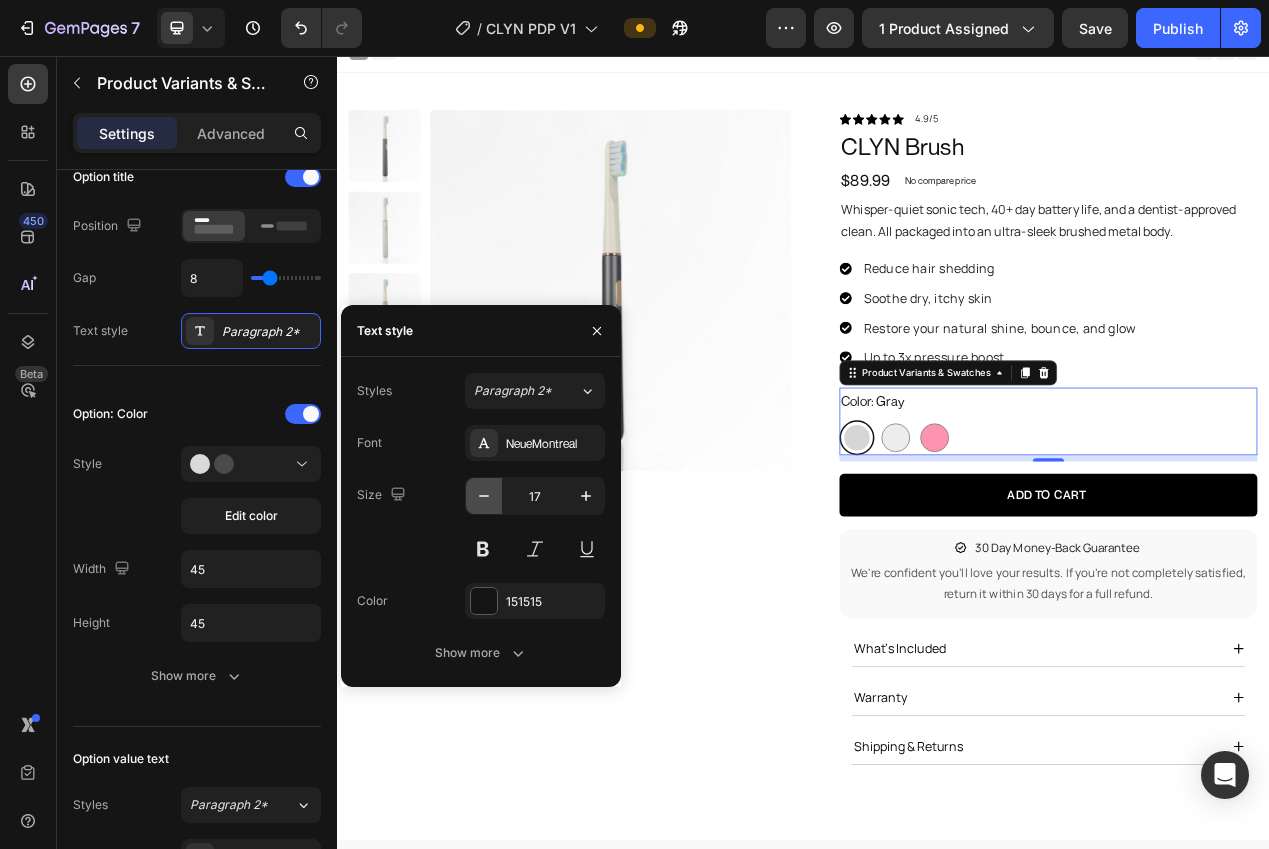 click 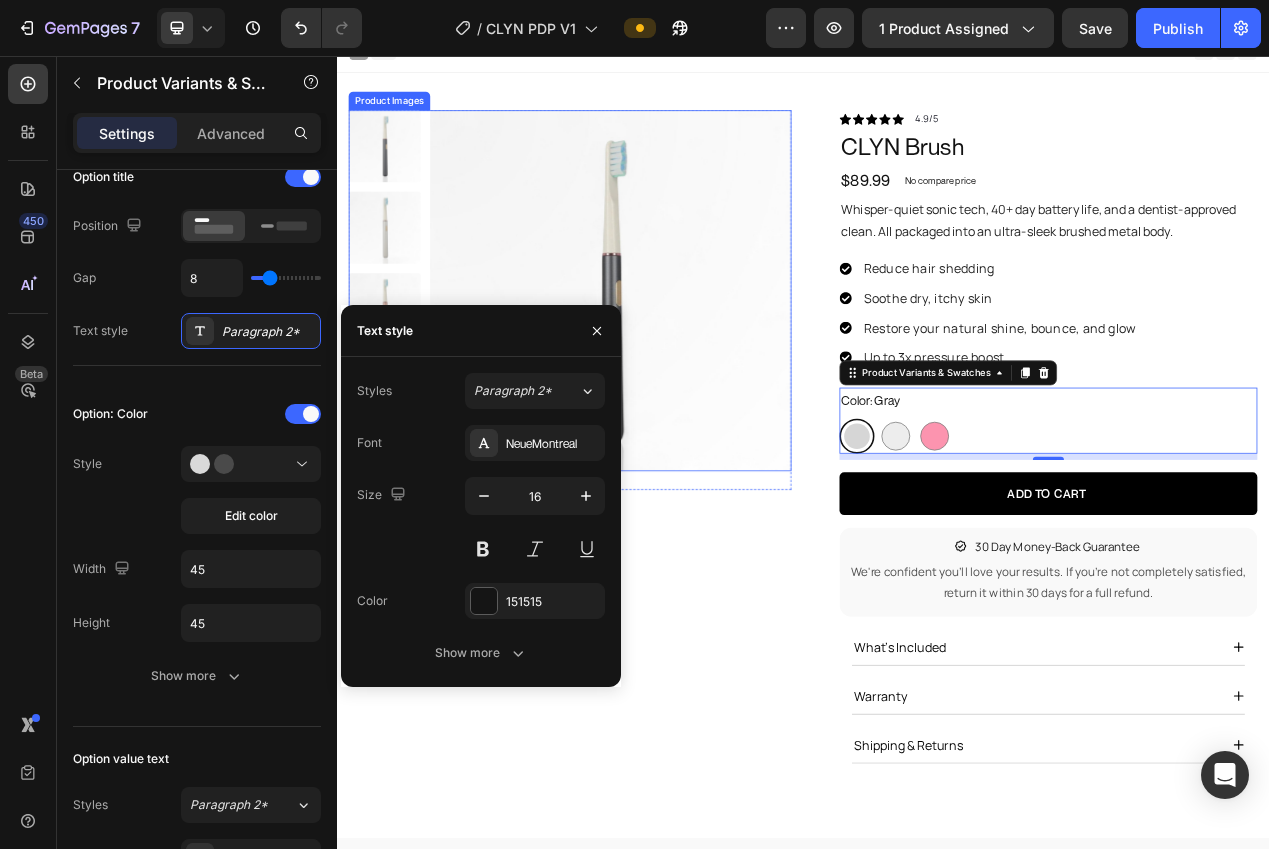 click at bounding box center (689, 358) 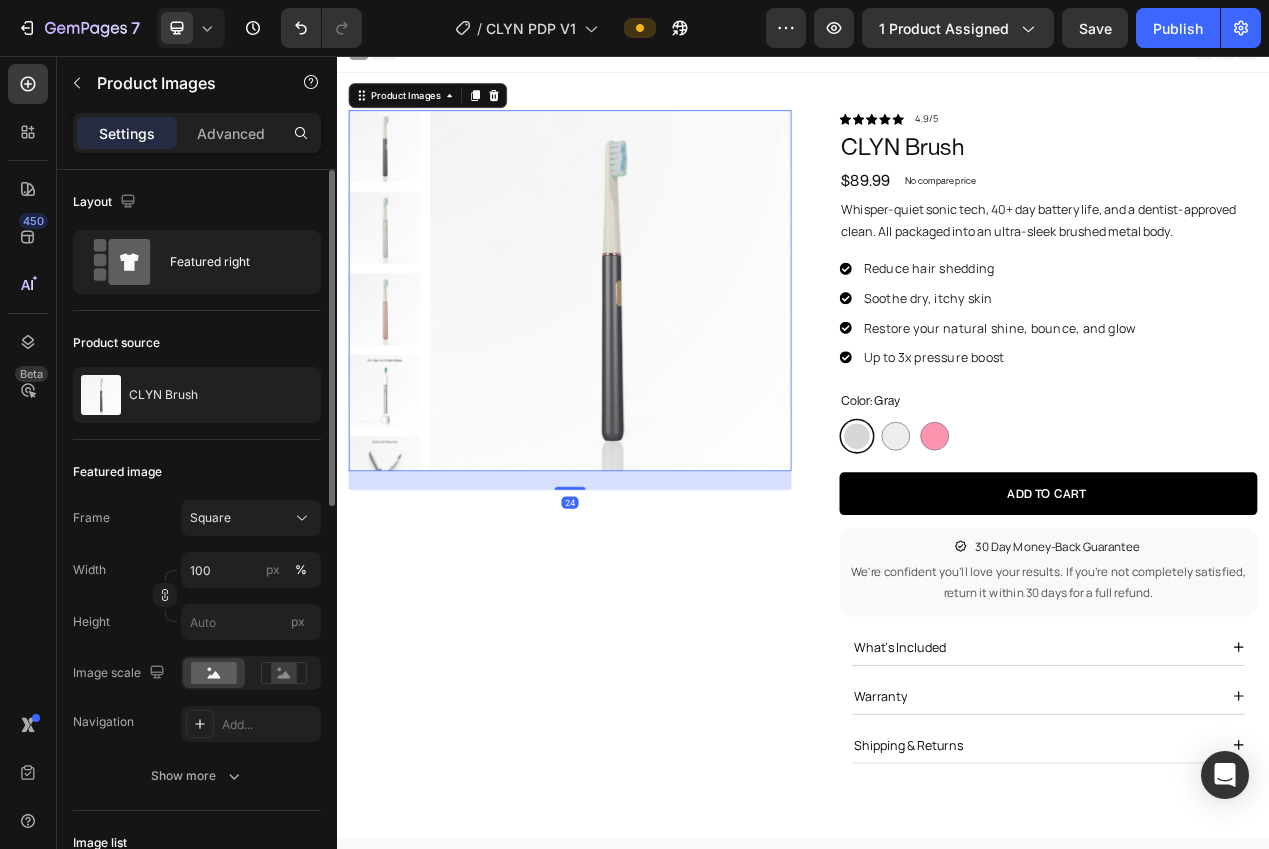 drag, startPoint x: 170, startPoint y: 37, endPoint x: 180, endPoint y: 50, distance: 16.40122 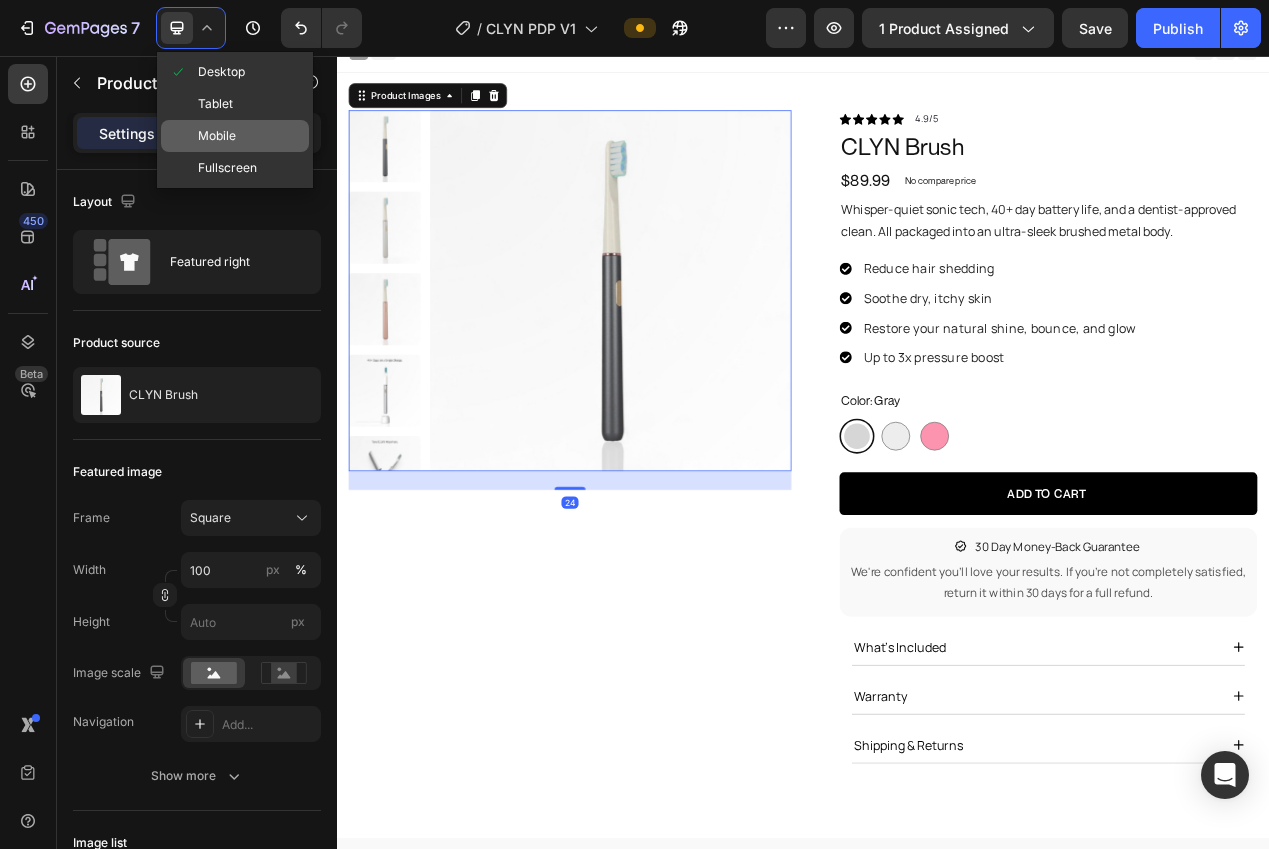 click on "Mobile" at bounding box center [217, 136] 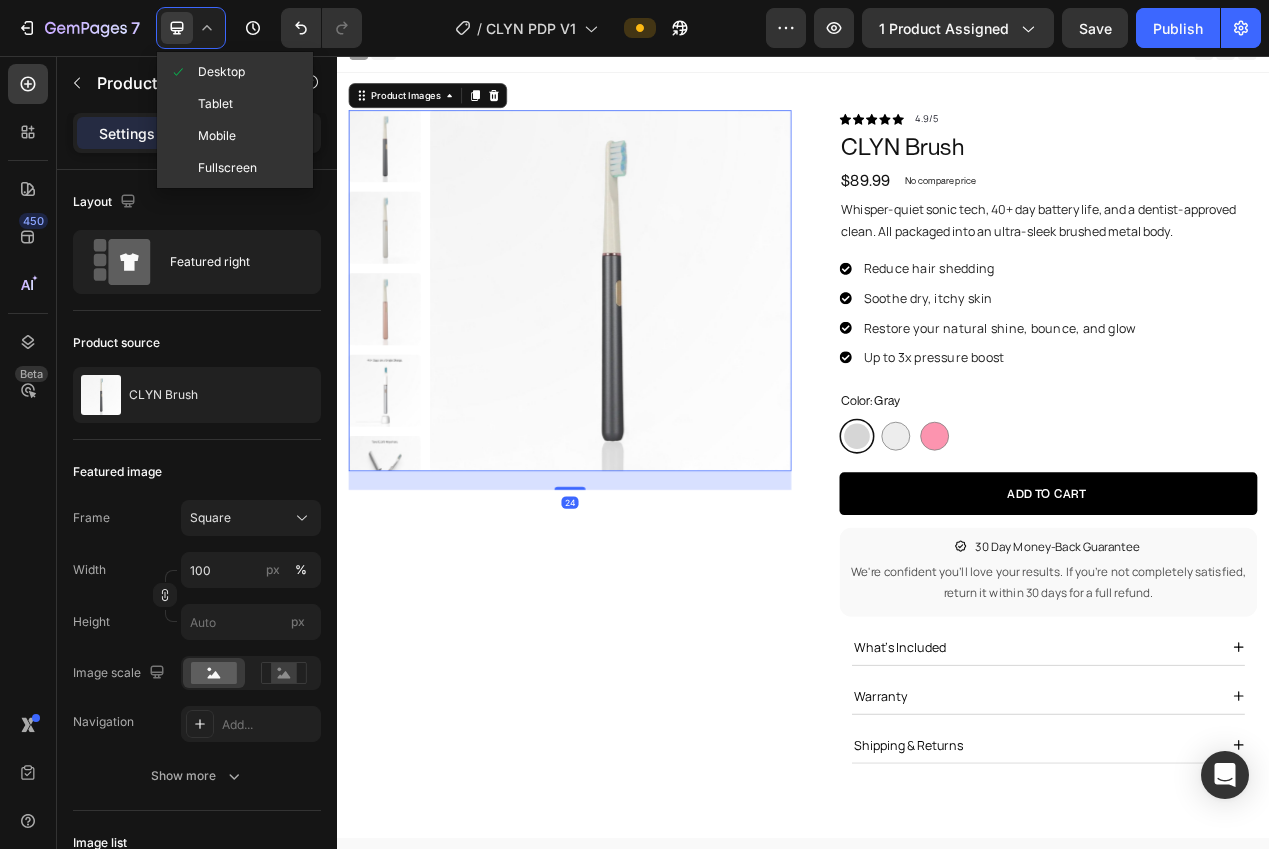type on "8" 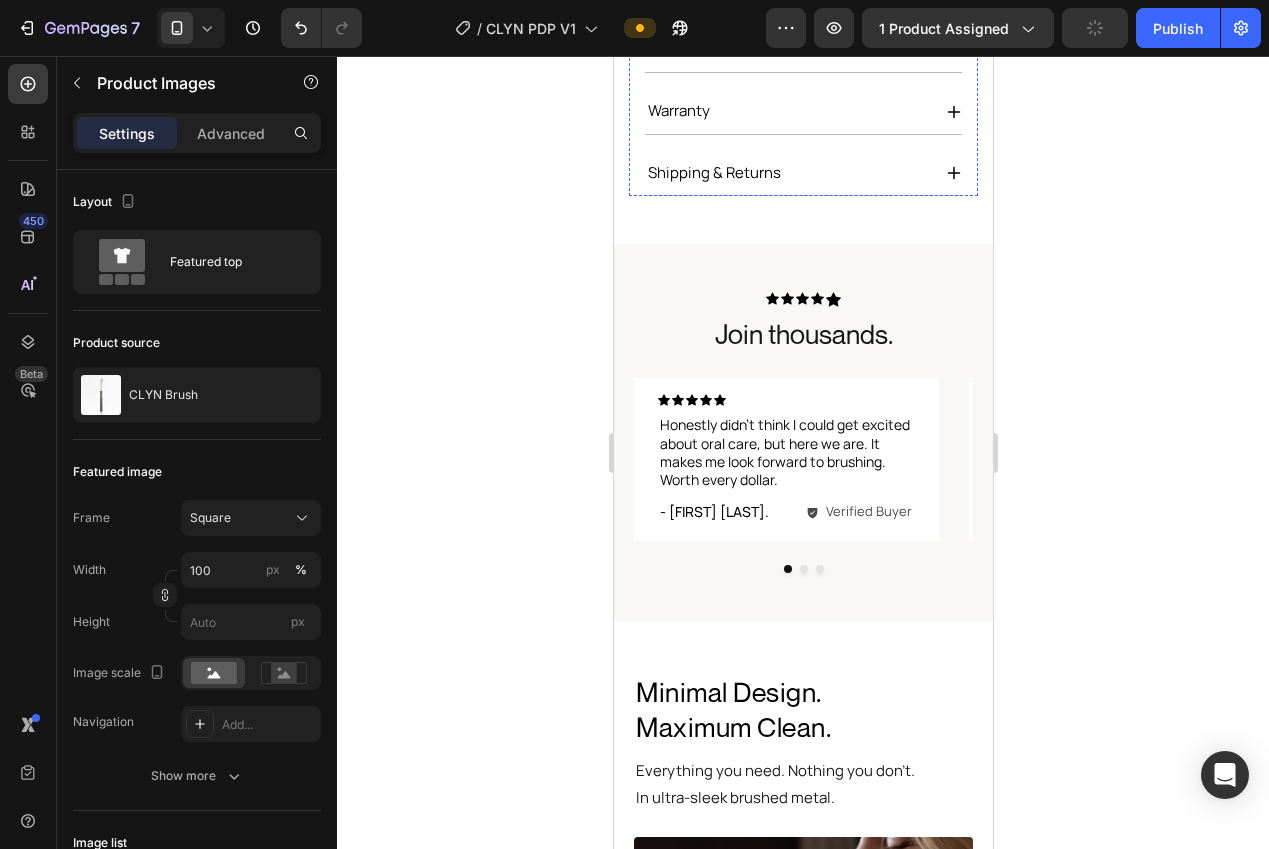 scroll, scrollTop: 1235, scrollLeft: 0, axis: vertical 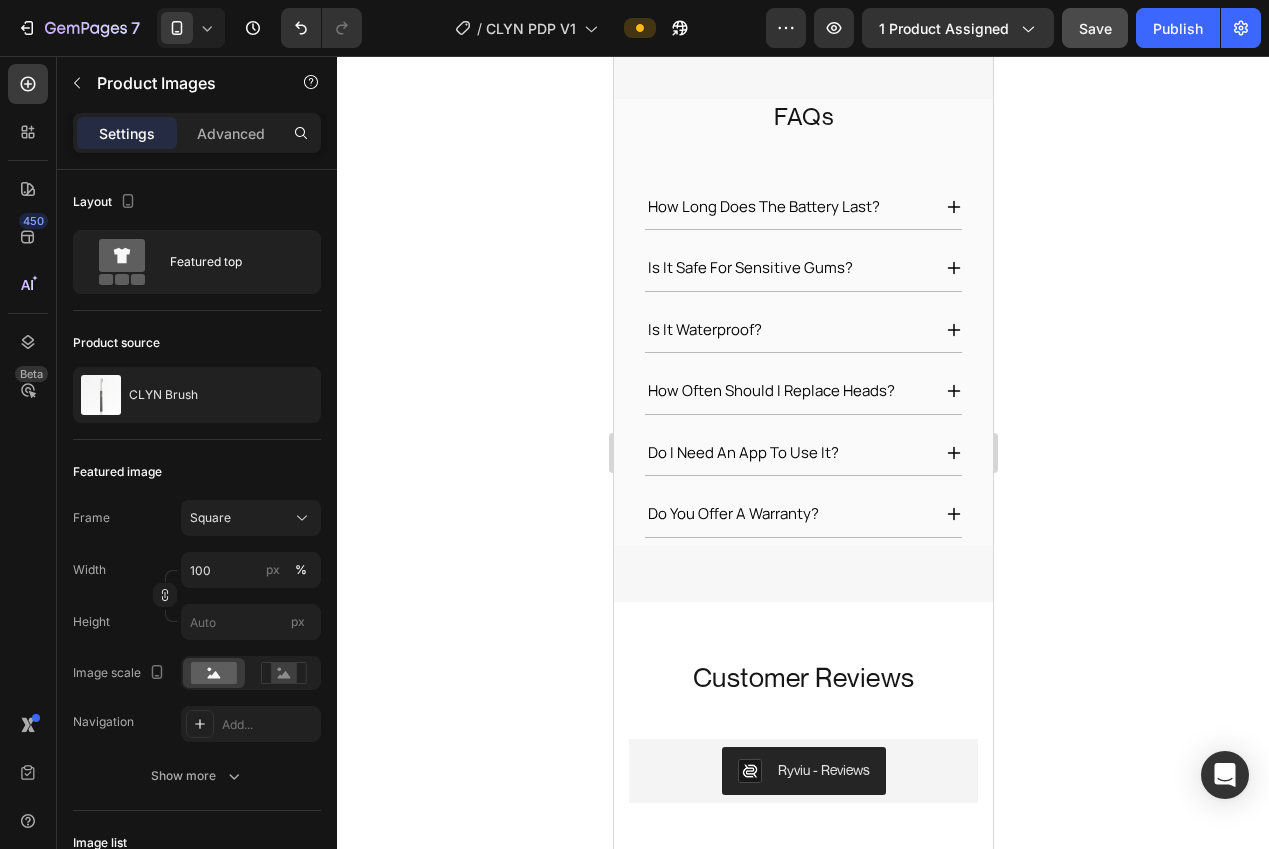 click on "Save" 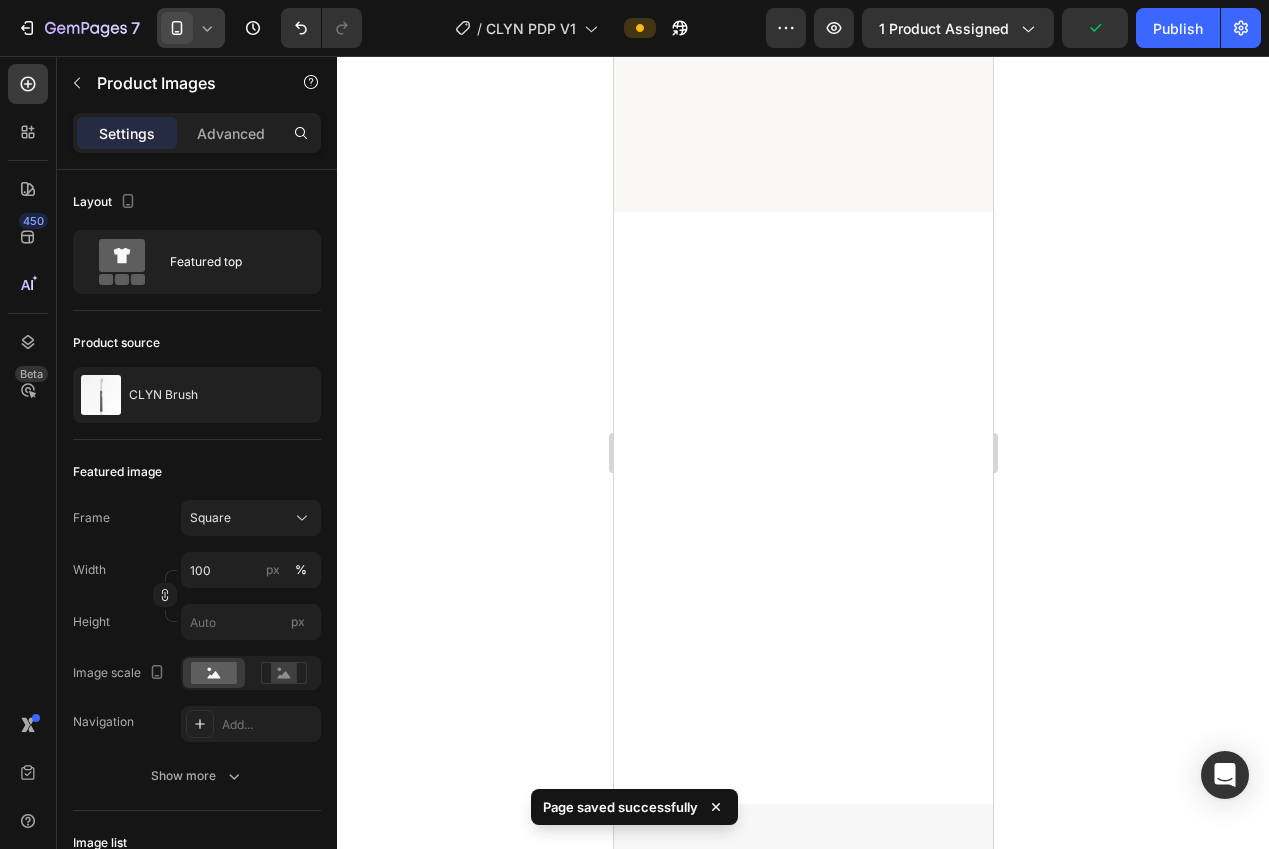 scroll, scrollTop: 1187, scrollLeft: 0, axis: vertical 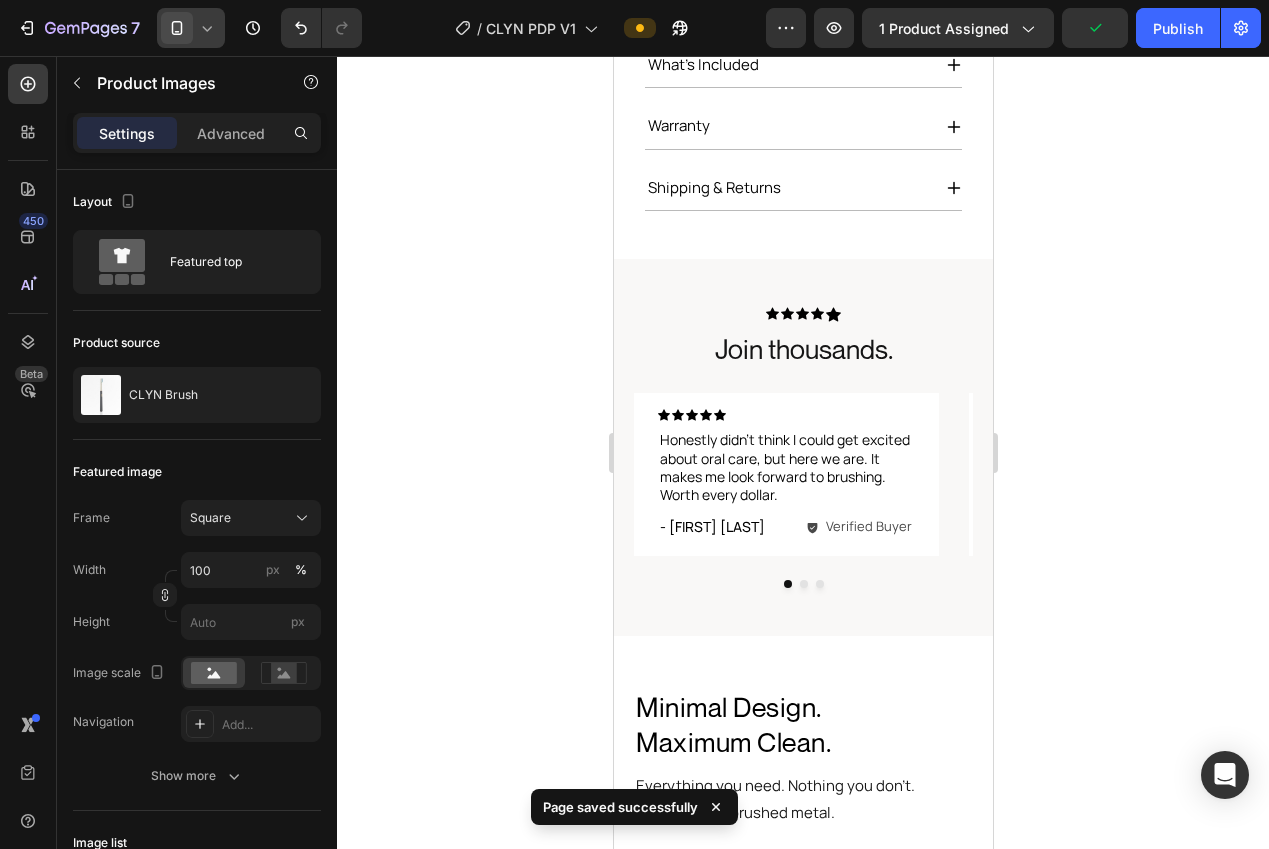 click 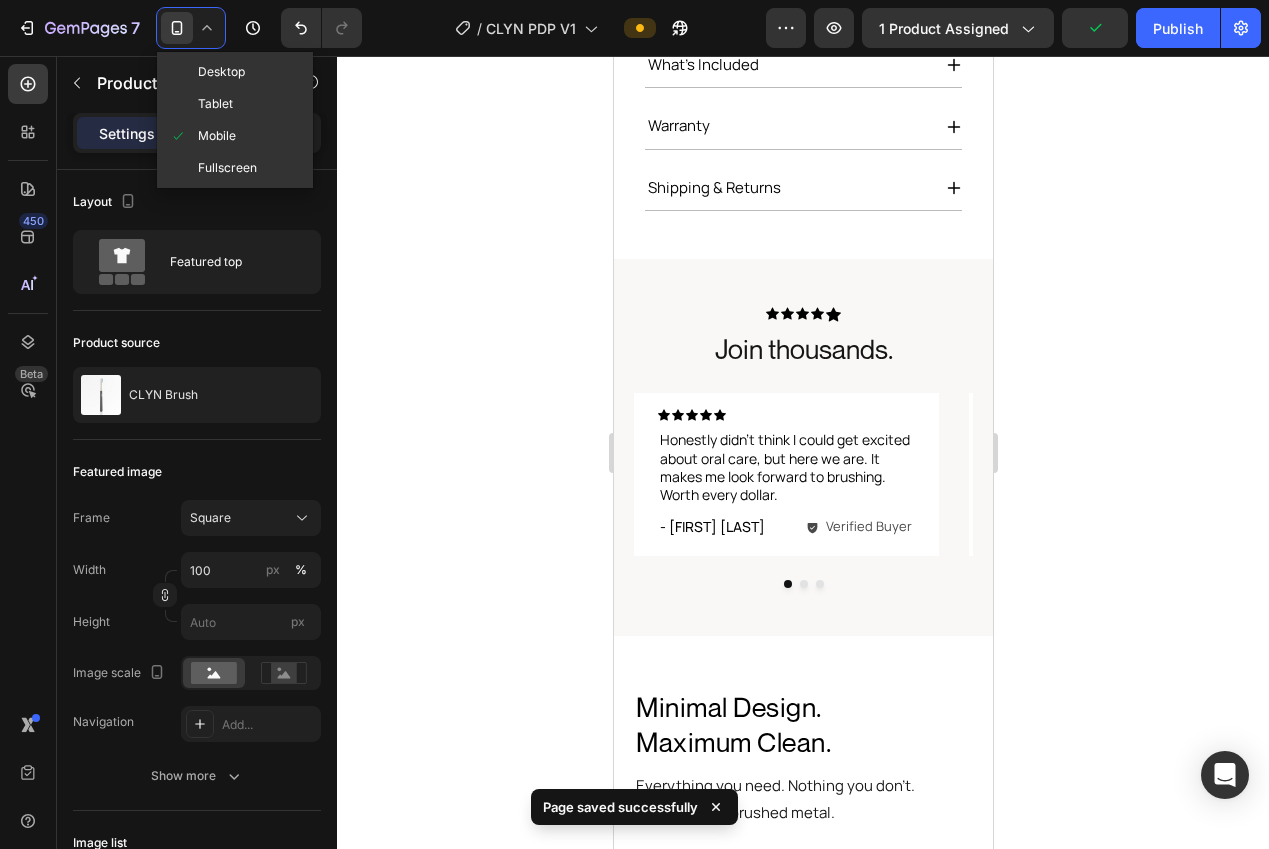 drag, startPoint x: 184, startPoint y: 67, endPoint x: 272, endPoint y: 124, distance: 104.84751 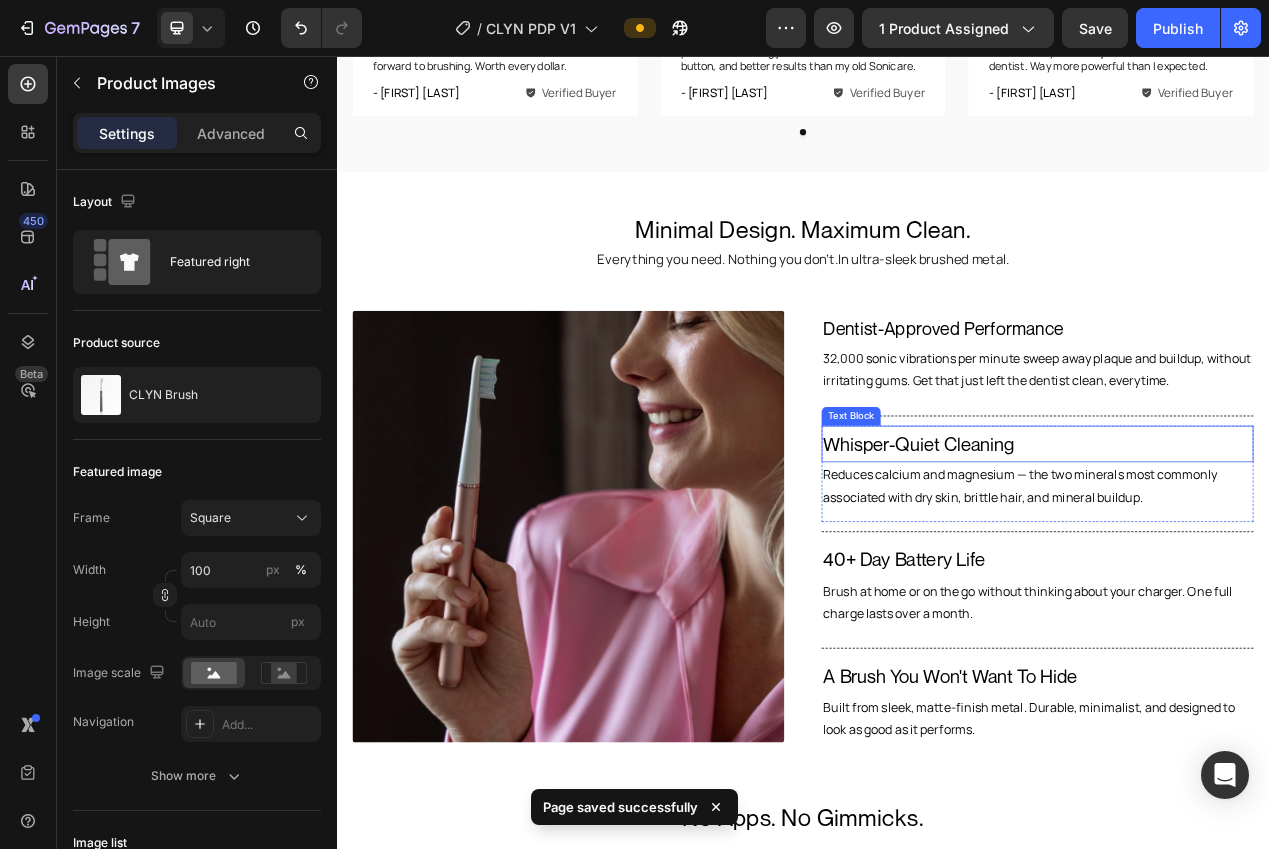 scroll, scrollTop: 1110, scrollLeft: 0, axis: vertical 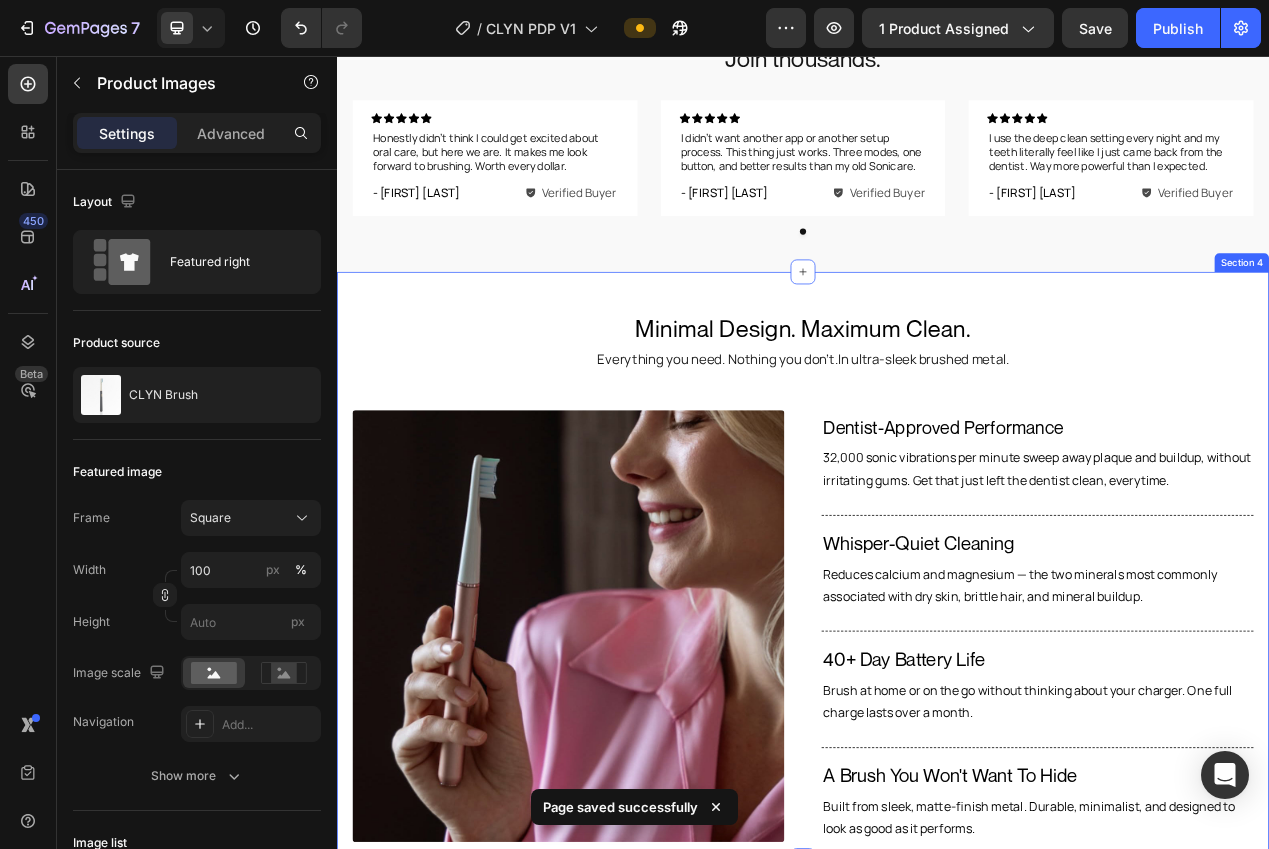 click on "Minimal Design. Maximum Clean. Heading Everything you need. Nothing you don’t.In ultra-sleek brushed metal. Text Block Minimal Design.  Maximum Clean. Heading Image Dentist-Approved Performance Text Block 32,000 sonic vibrations per minute sweep away plaque and buildup, without irritating gums. Get that just left the dentist clean, everytime. Text Block                Title Line Row Whisper-Quiet Cleaning Text Block Reduces calcium and magnesium — the two minerals most commonly associated with dry skin, brittle hair, and mineral buildup. Text Block Row                Title Line 40+ Day Battery Life Text Block Brush at home or on the go without thinking about your charger. One full charge lasts over a month. Text Block Row                Title Line A Brush You Won't Want To Hide Text Block Built from sleek, matte-finish metal. Durable, minimalist, and designed to look as good as it performs. Text Block Row Row Row Section 4" at bounding box center [937, 713] 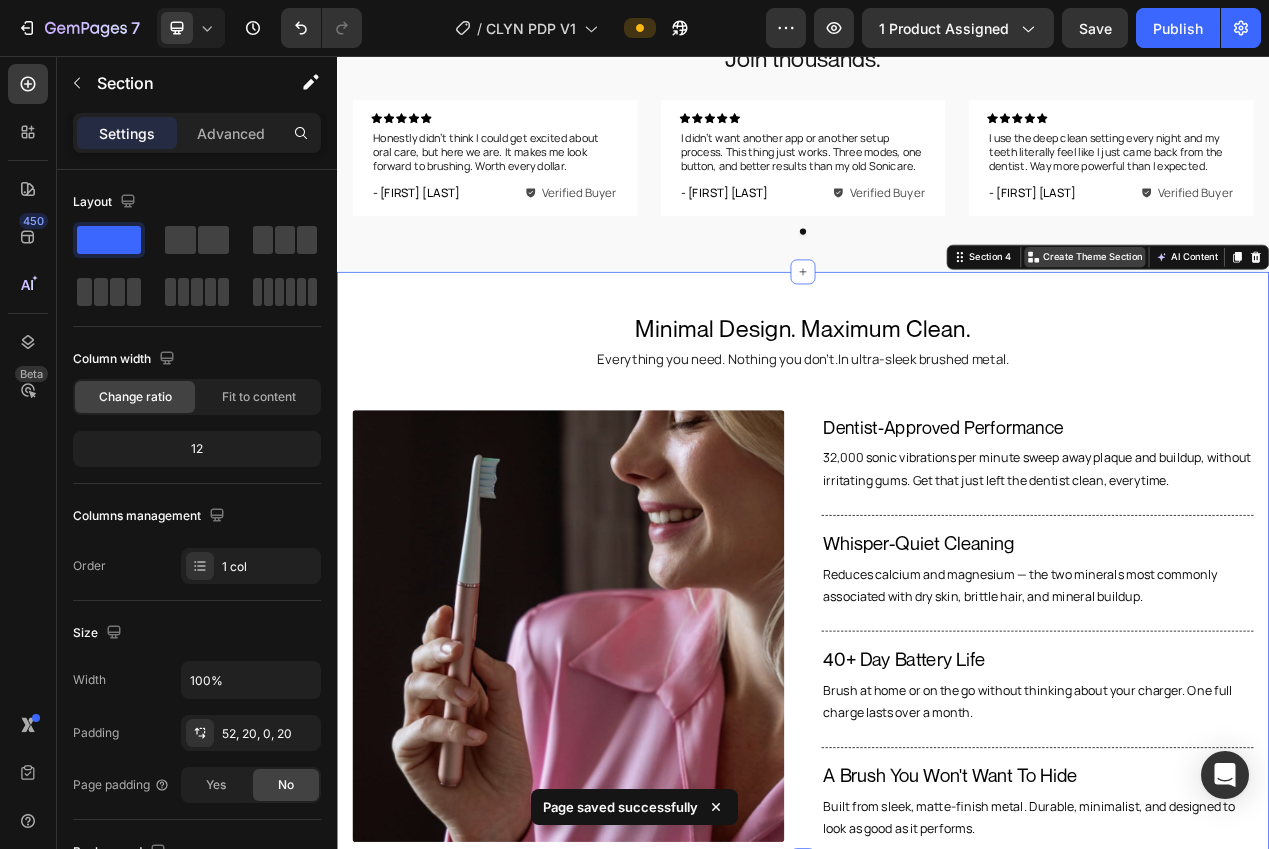 click on "Create Theme Section" at bounding box center (1310, 315) 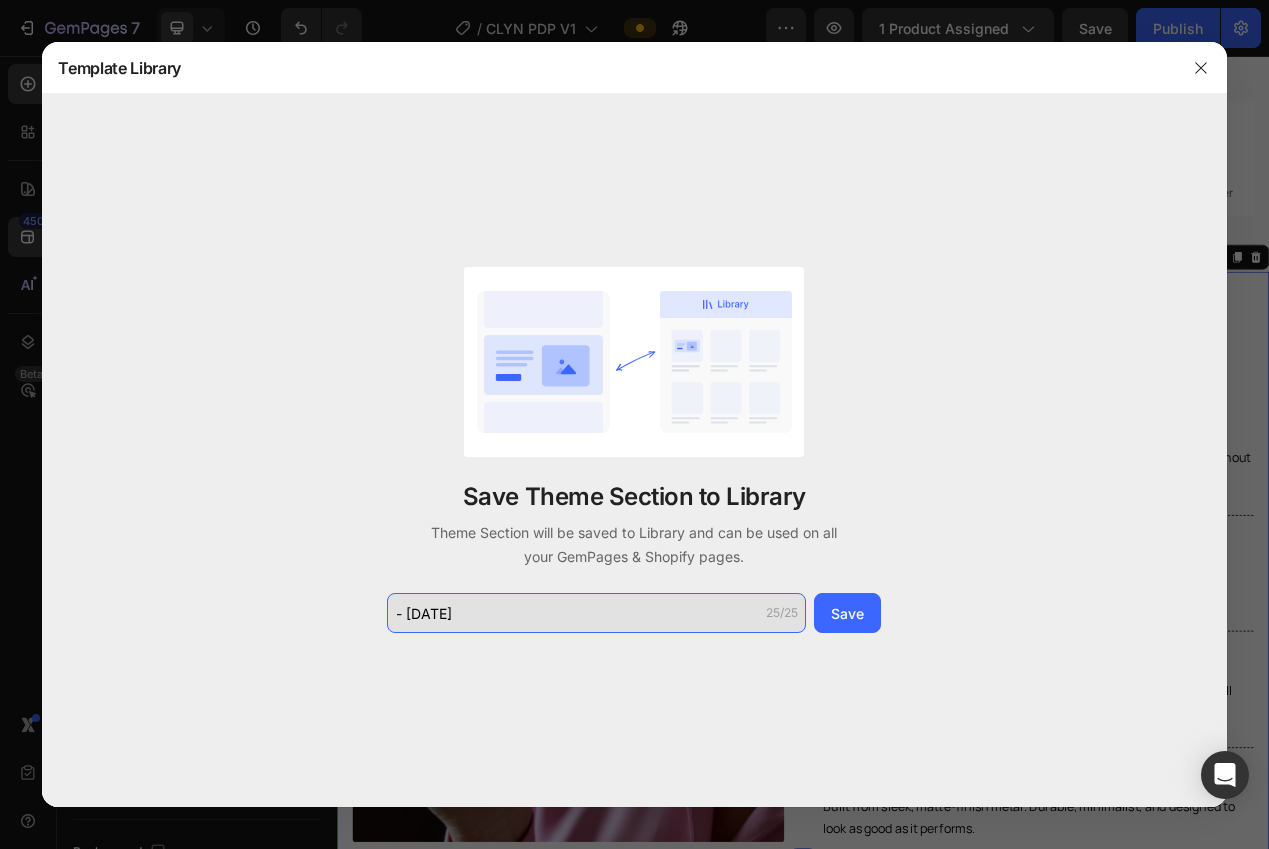 click on "- [DATE]" 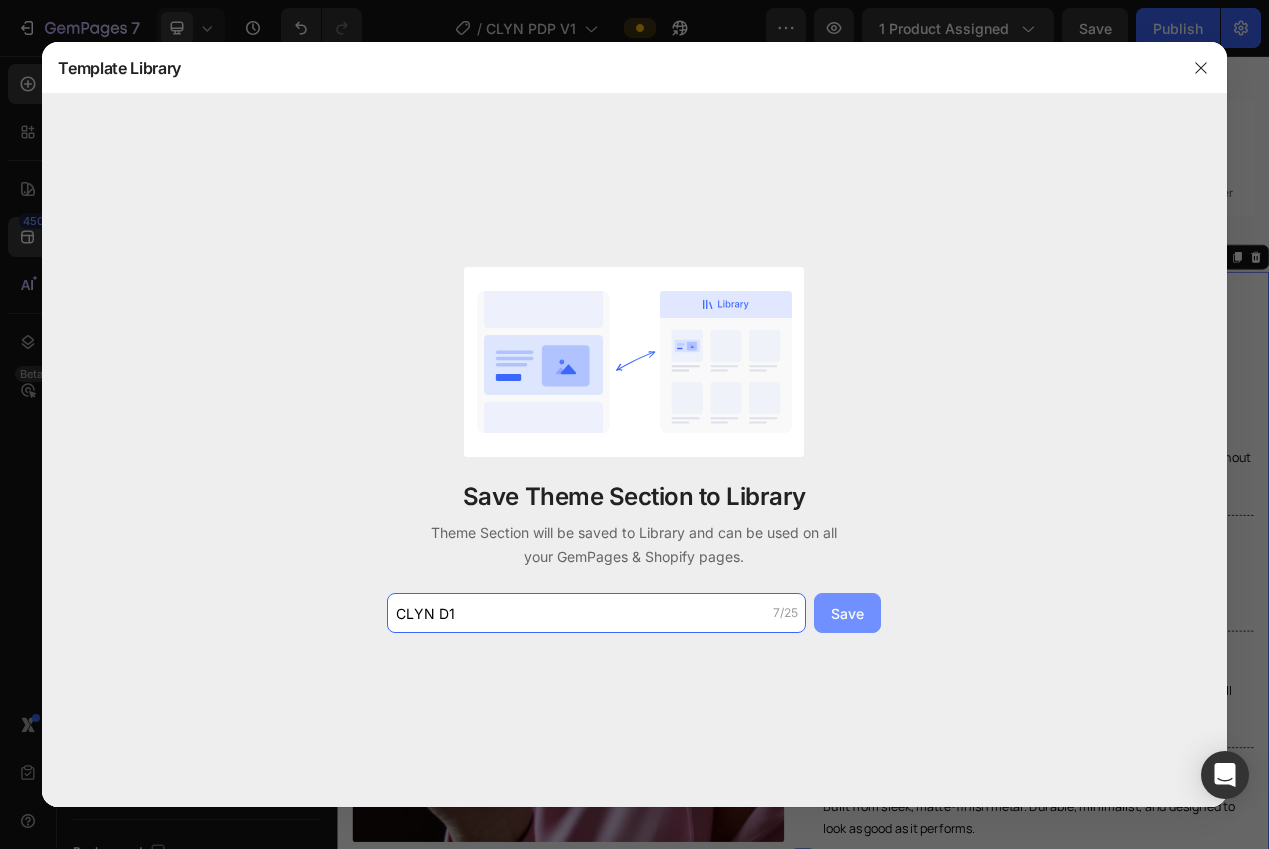 type on "CLYN D1" 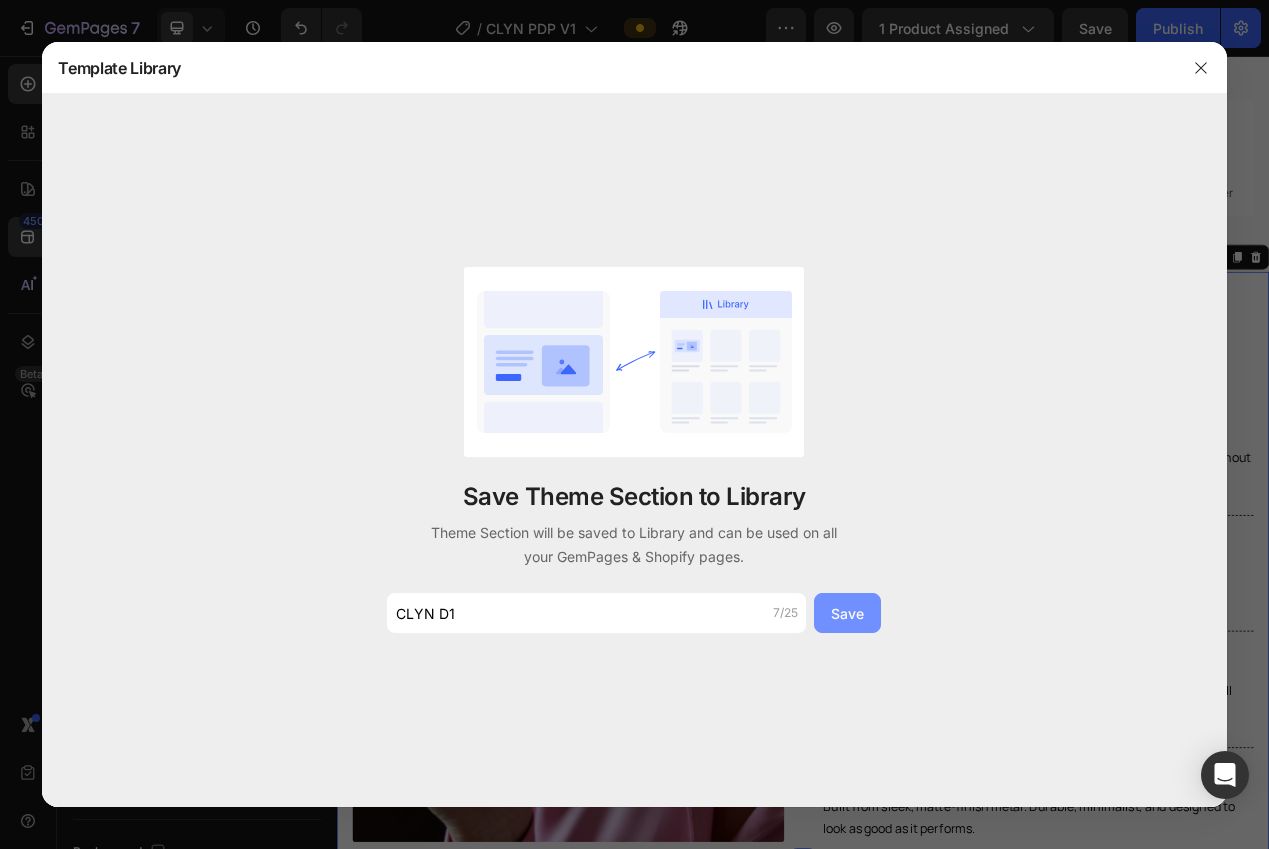 click on "Save" at bounding box center [847, 613] 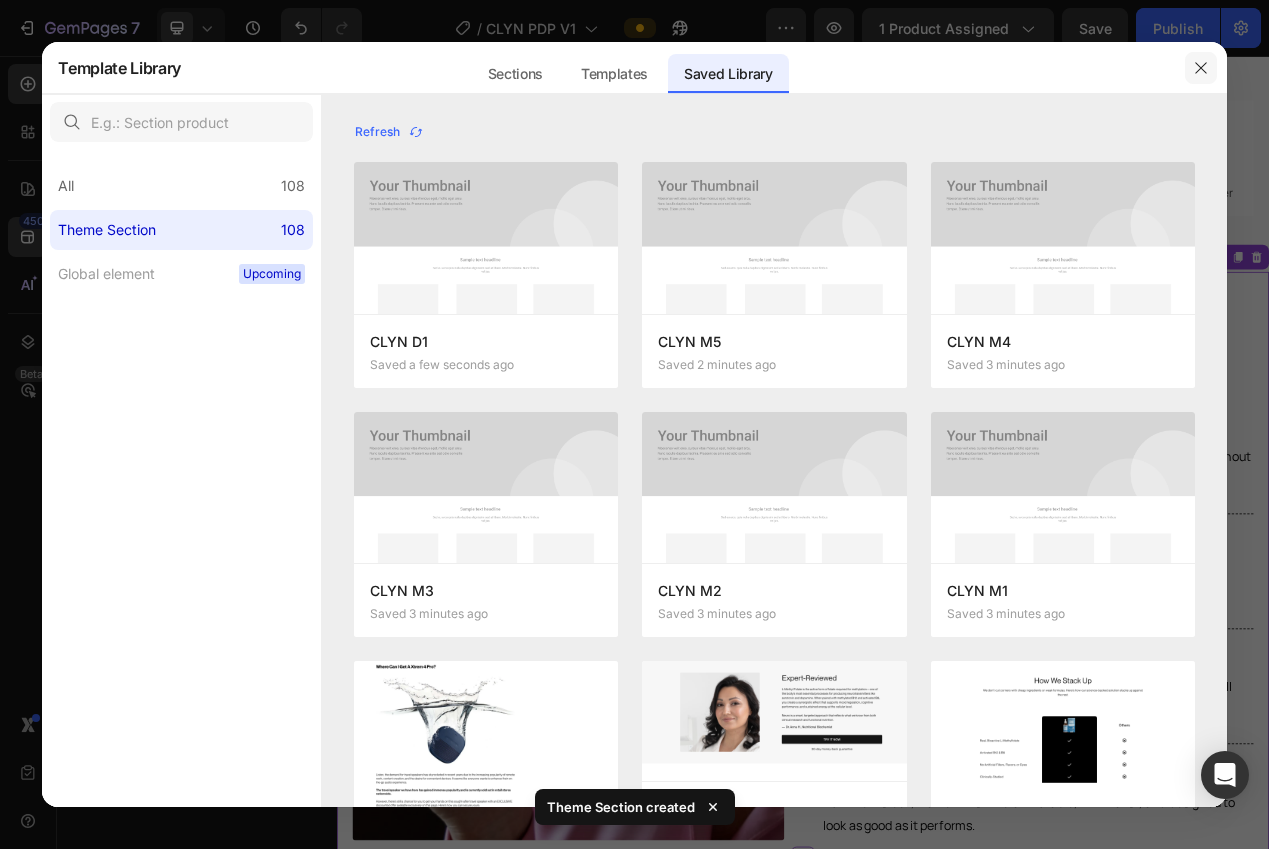 click 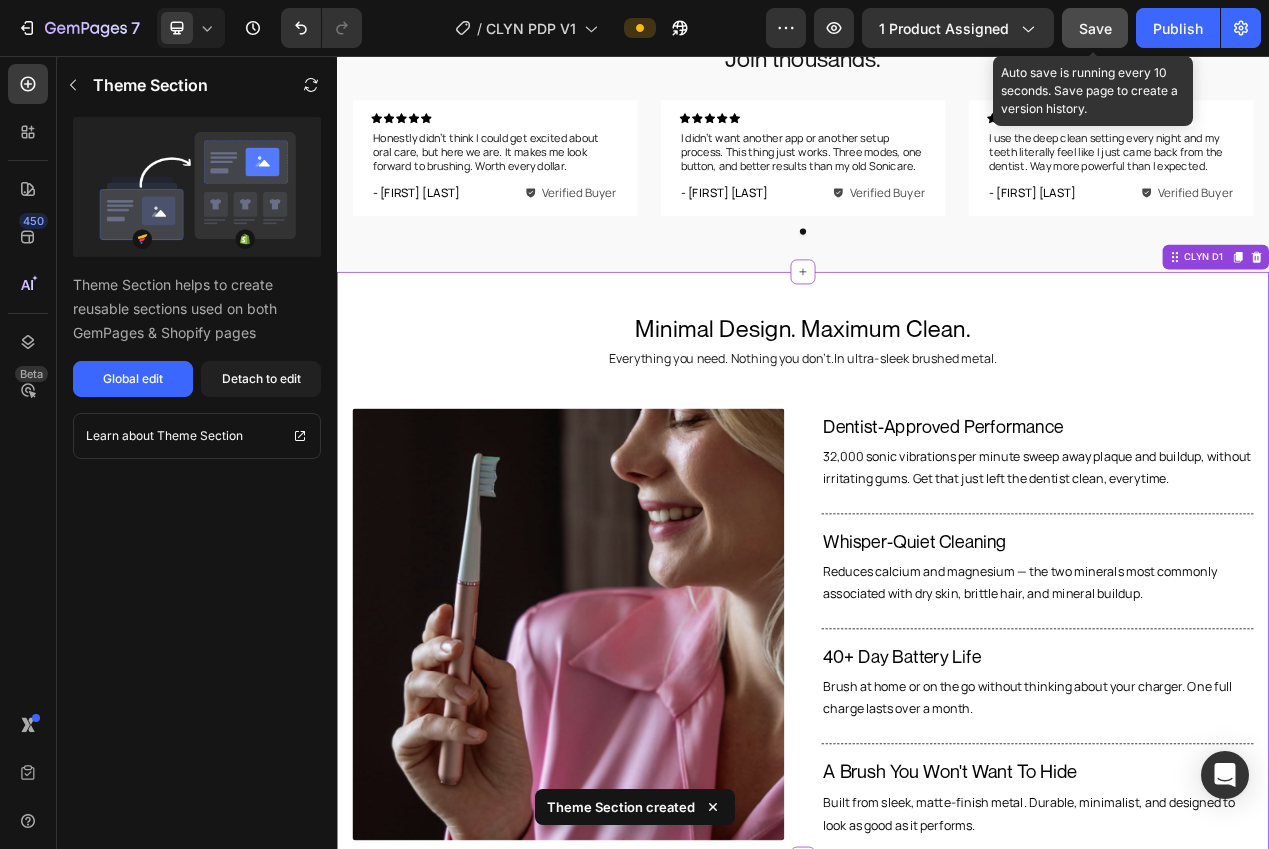 click on "Save" at bounding box center [1095, 28] 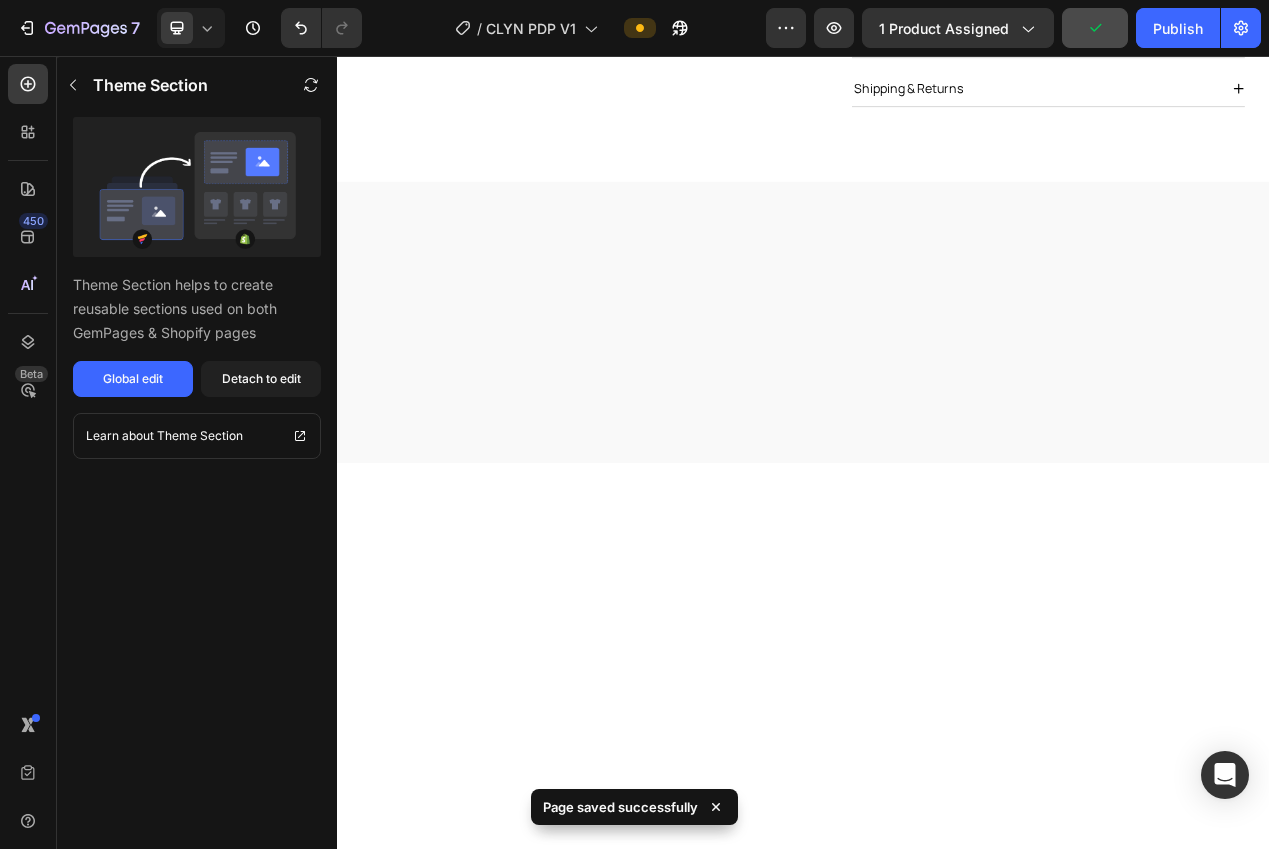 scroll, scrollTop: 0, scrollLeft: 0, axis: both 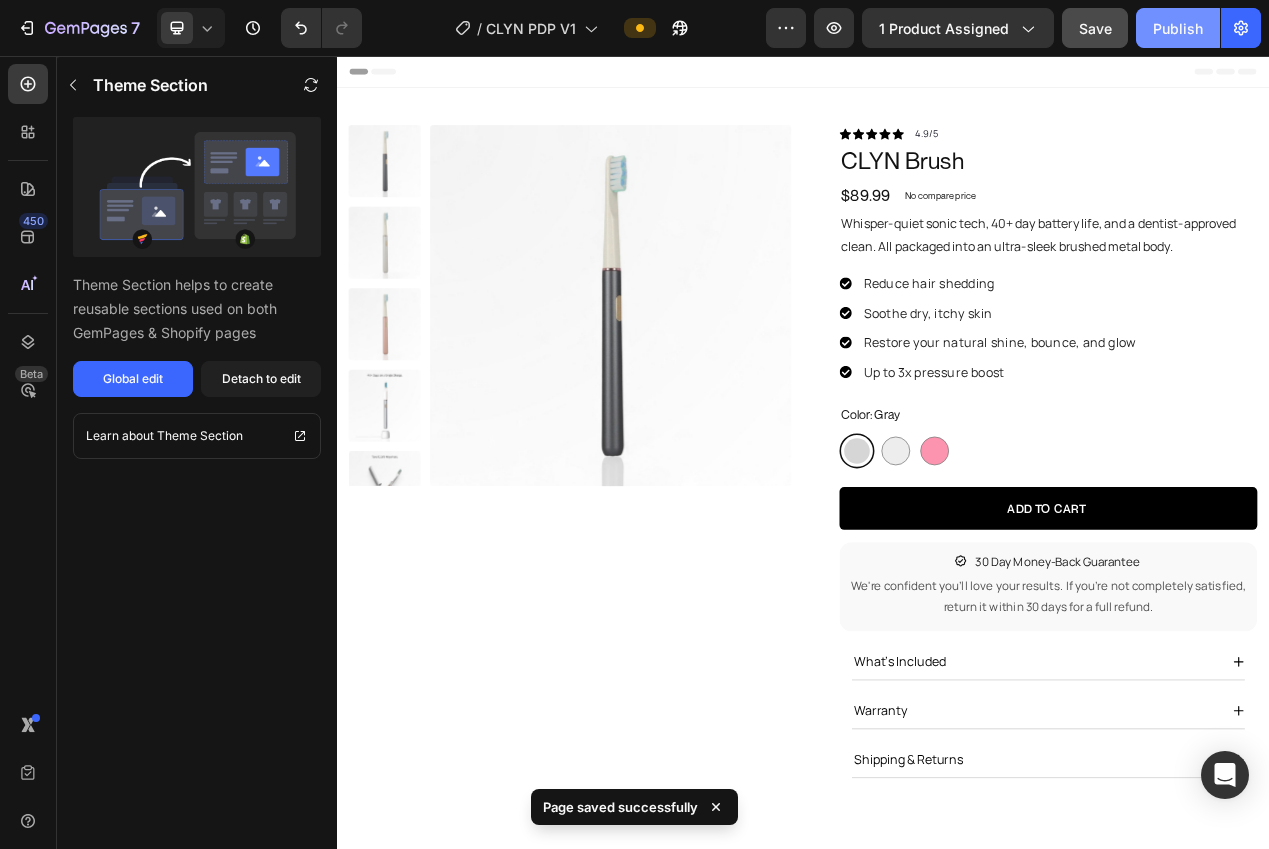 click on "Publish" at bounding box center (1178, 28) 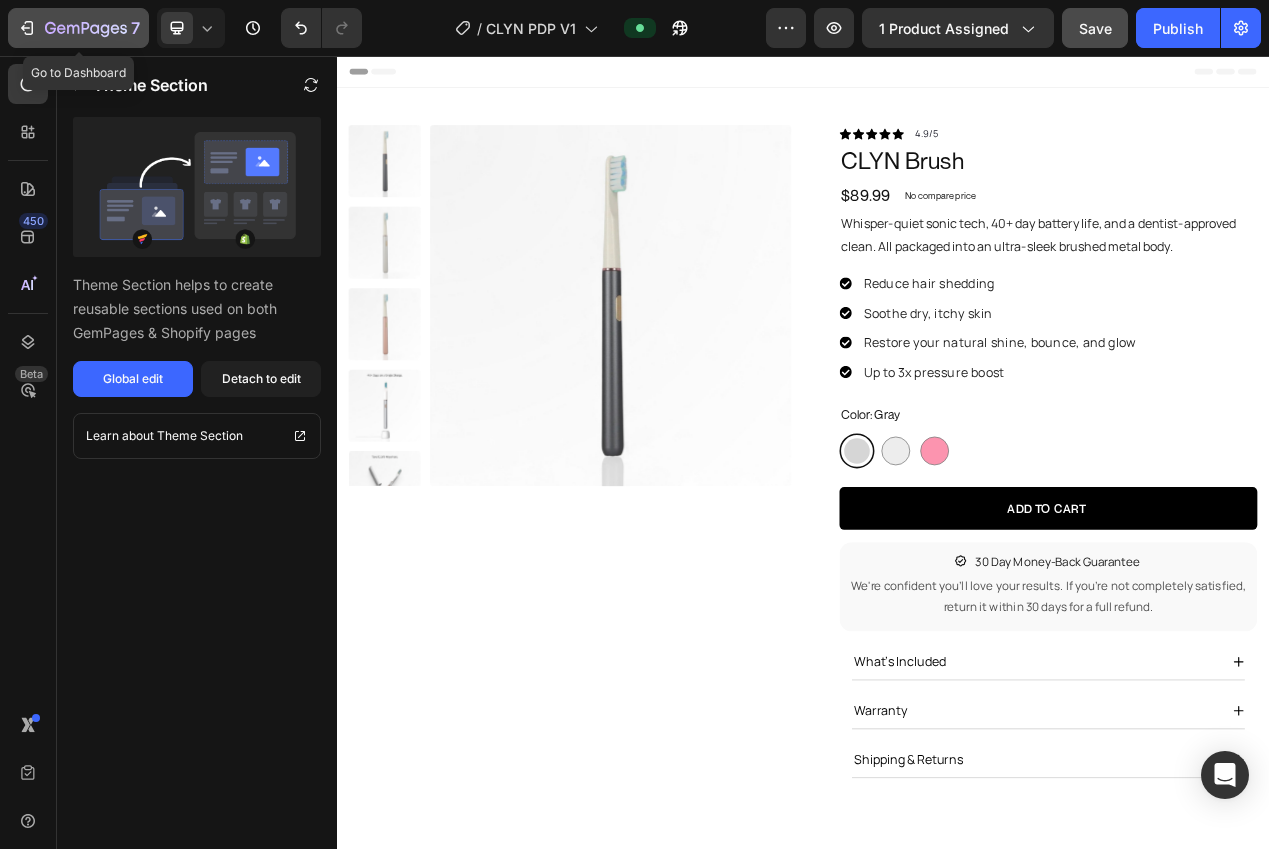 click 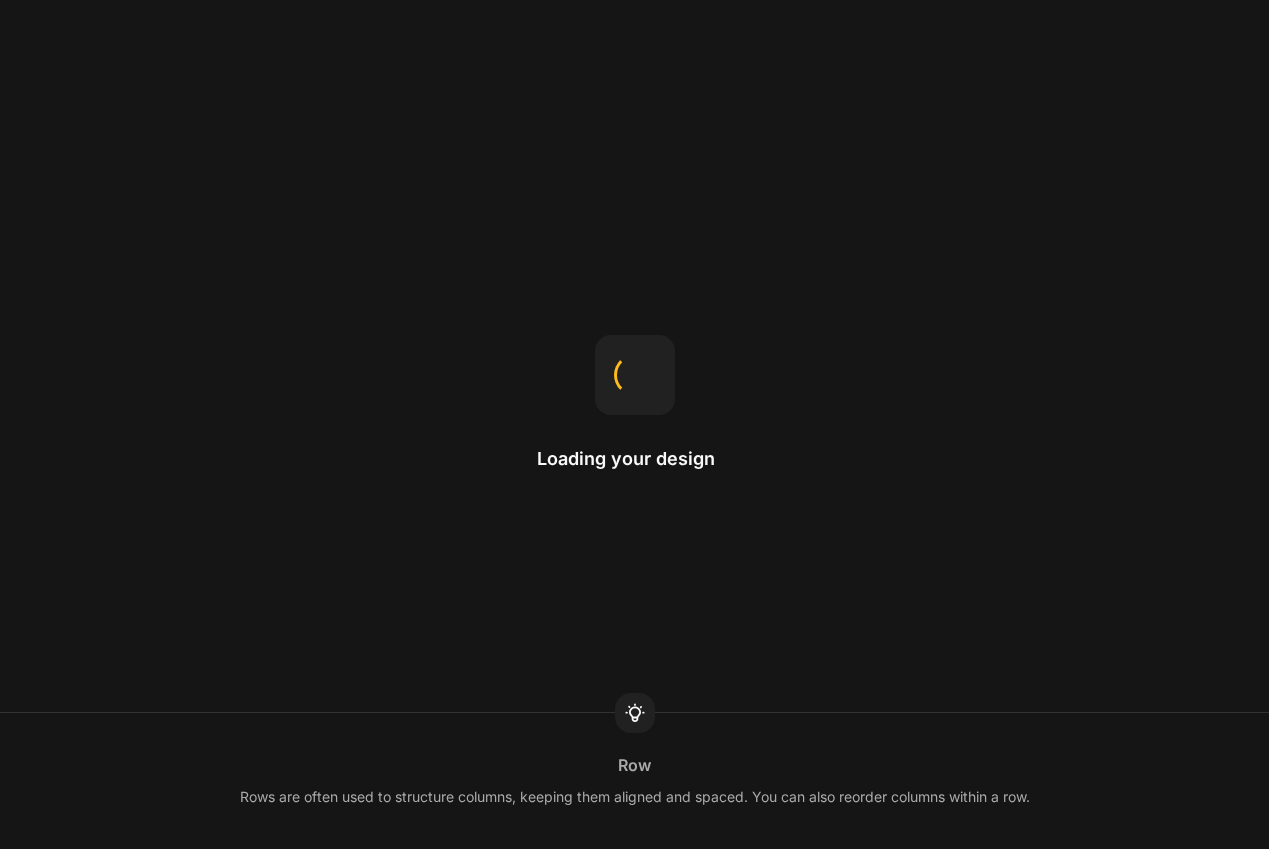 scroll, scrollTop: 0, scrollLeft: 0, axis: both 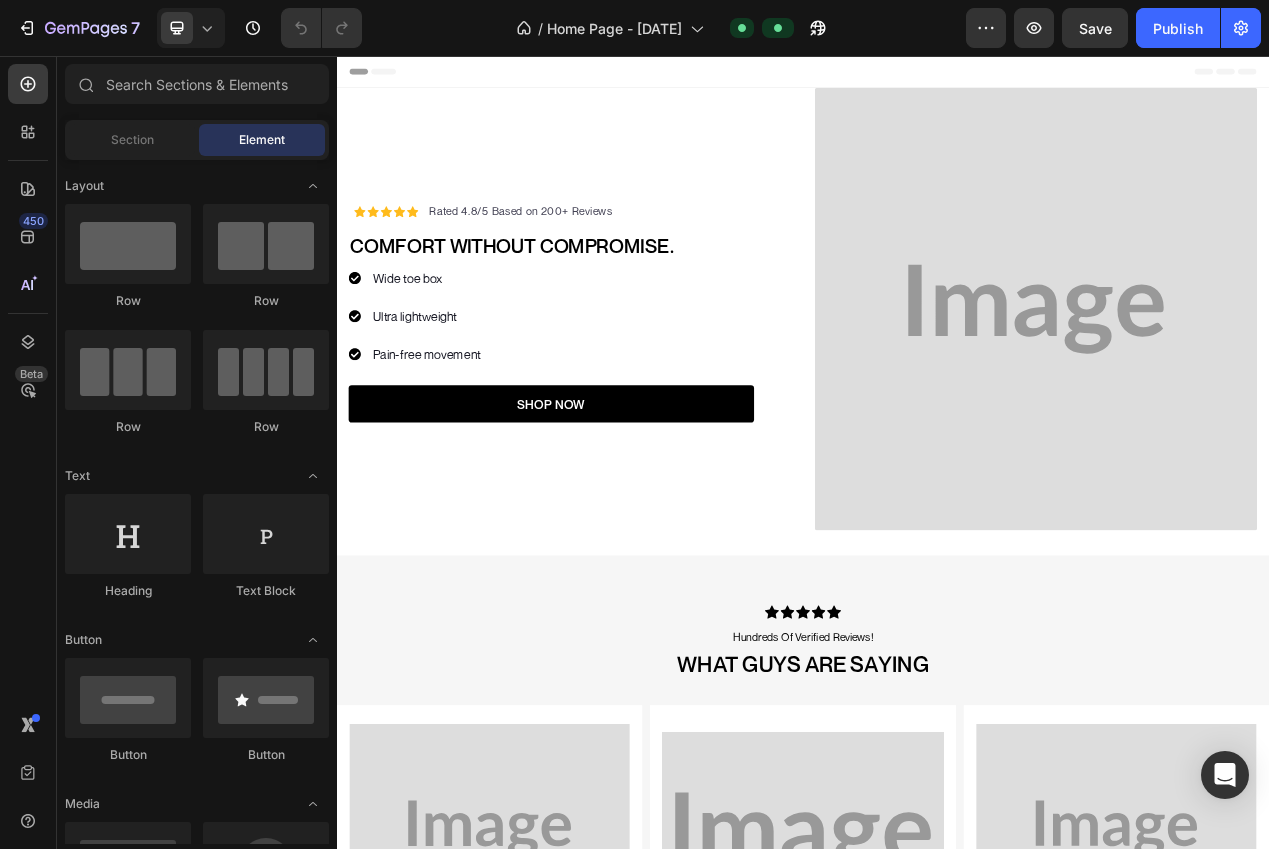 drag, startPoint x: 160, startPoint y: 40, endPoint x: 166, endPoint y: 49, distance: 10.816654 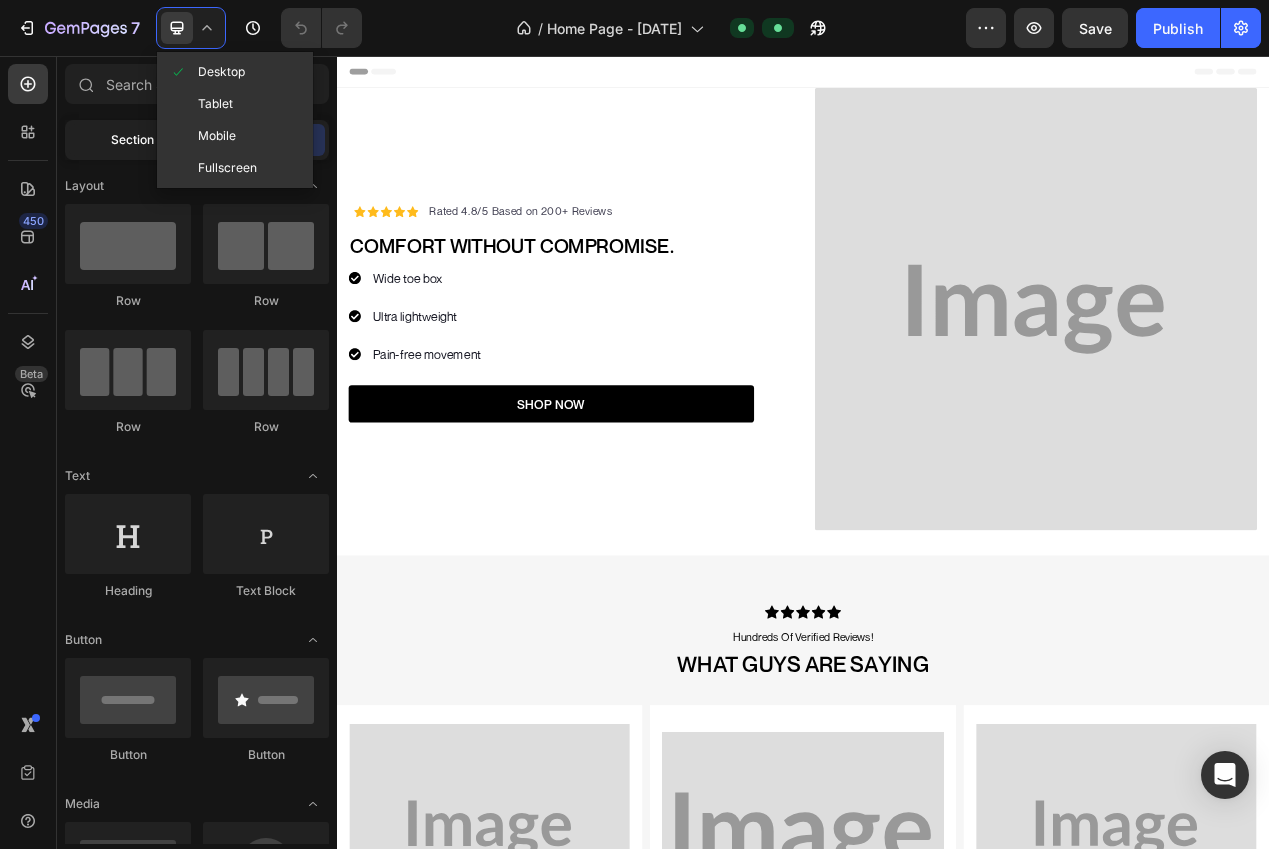 click at bounding box center (178, 136) 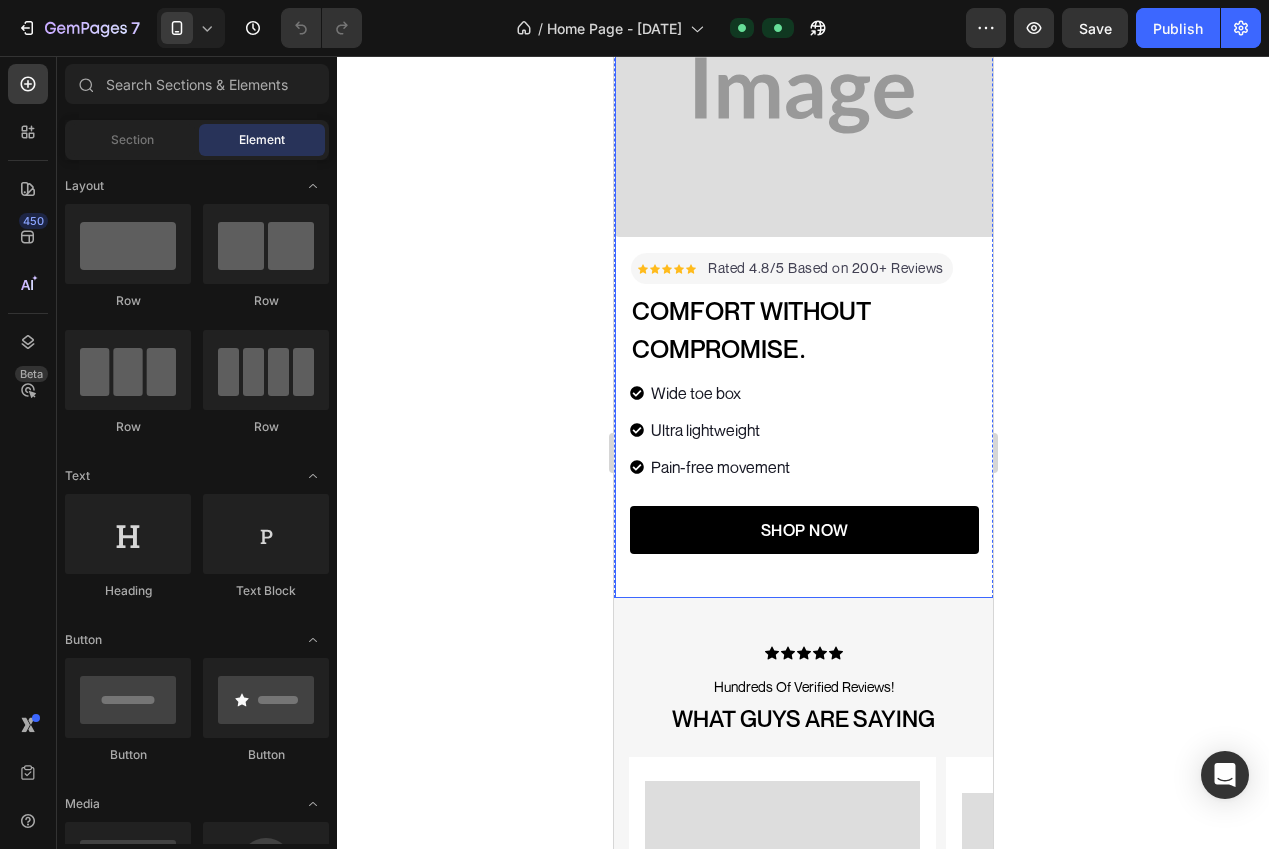 scroll, scrollTop: 324, scrollLeft: 0, axis: vertical 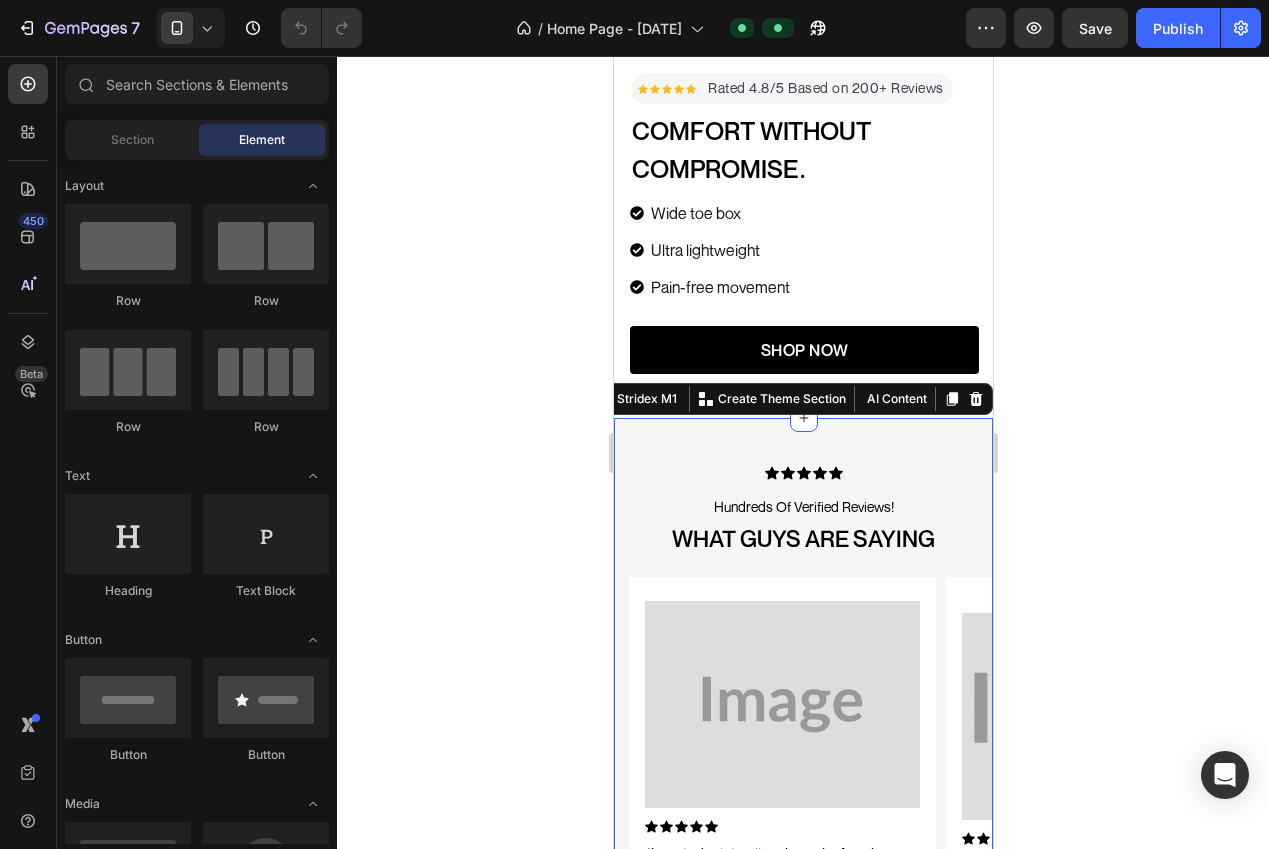 click on "Icon Icon Icon Icon Icon Icon List Hundreds Of Verified Reviews! Text Block WHAT GUYS ARE SAYING Heading Image Icon Icon Icon Icon Icon Icon List I’ve tried minimalist shoes before but couldn’t get over the goofy look. These nailed the balance. Stylish and insanely comfortable. Text Block Erik R. Text Block
Icon Row Hero Banner Image Icon Icon Icon Icon Icon Icon List Every other shoe I’ve owned crushed my toes. I wear these 10+ hours a day with no pain or foot fatigue. Text Block Jason M. Text Block
Icon Row Hero Banner Image Icon Icon Icon Icon Icon Icon List These are the most comfortable shoes I’ve owned, period. I wear them for errands, travel, gym. Super lightweight, and they look sleek. Text Block Chris B. Text Block
Icon Row Hero Banner Carousel Stridex M1   Create Theme Section AI Content Write with GemAI What would you like to describe here? Tone and Voice Persuasive Product Getting products... Show more Generate" at bounding box center [802, 730] 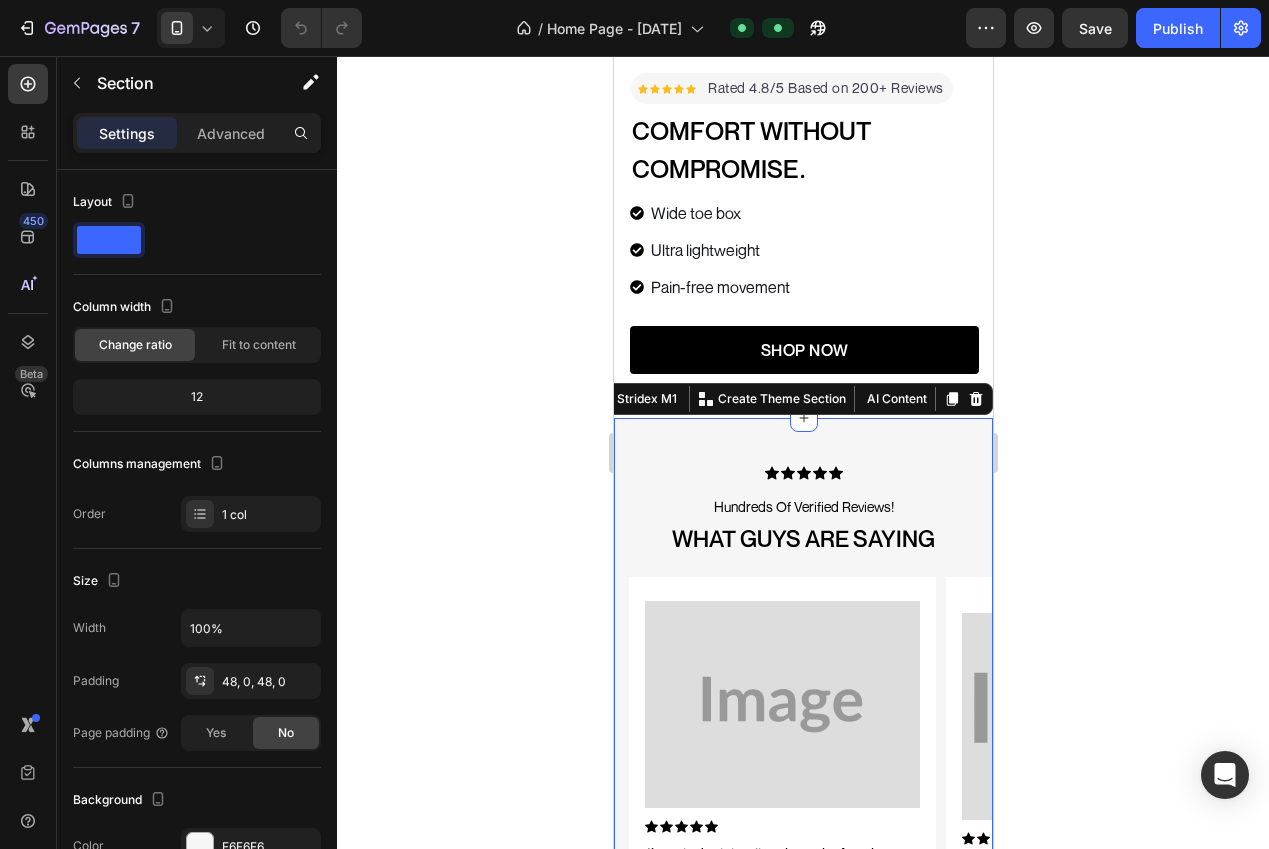 click 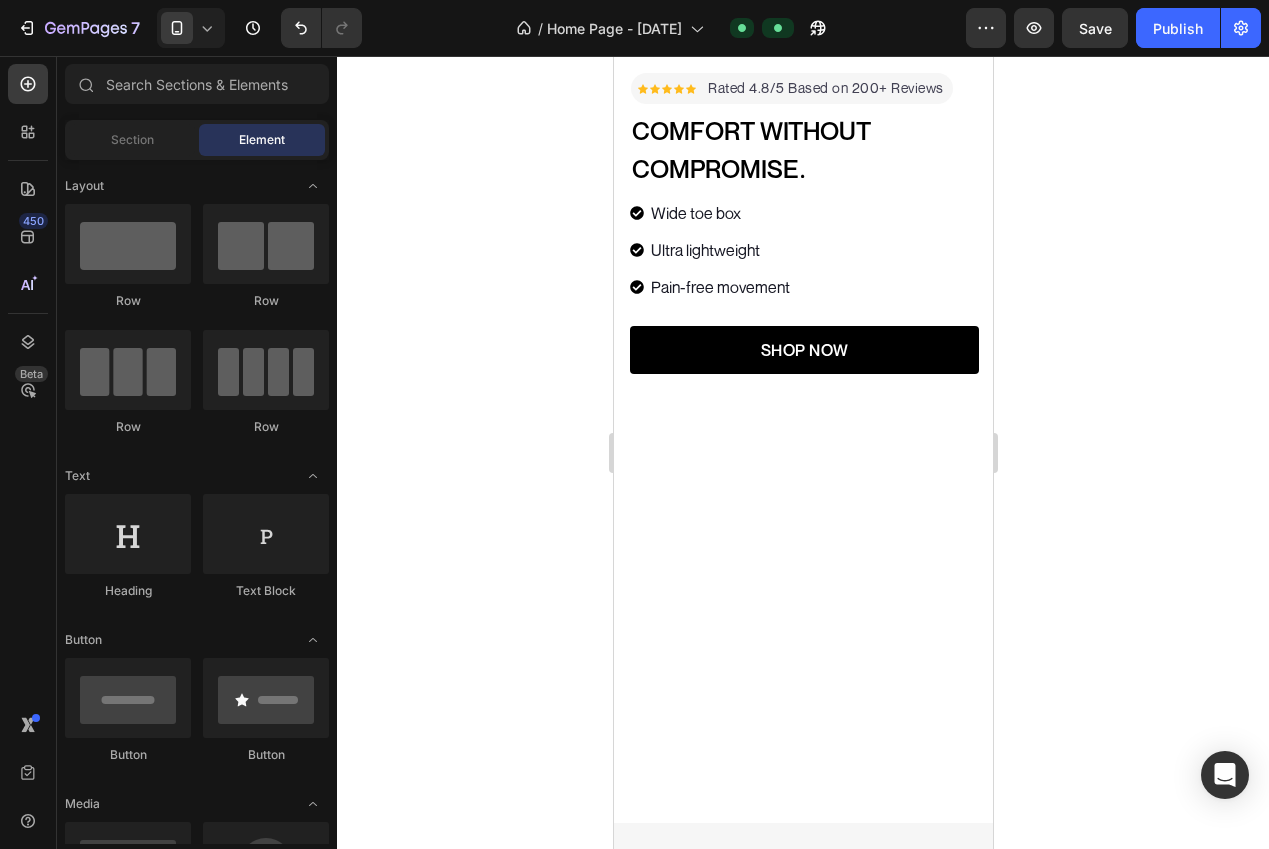 scroll, scrollTop: 0, scrollLeft: 0, axis: both 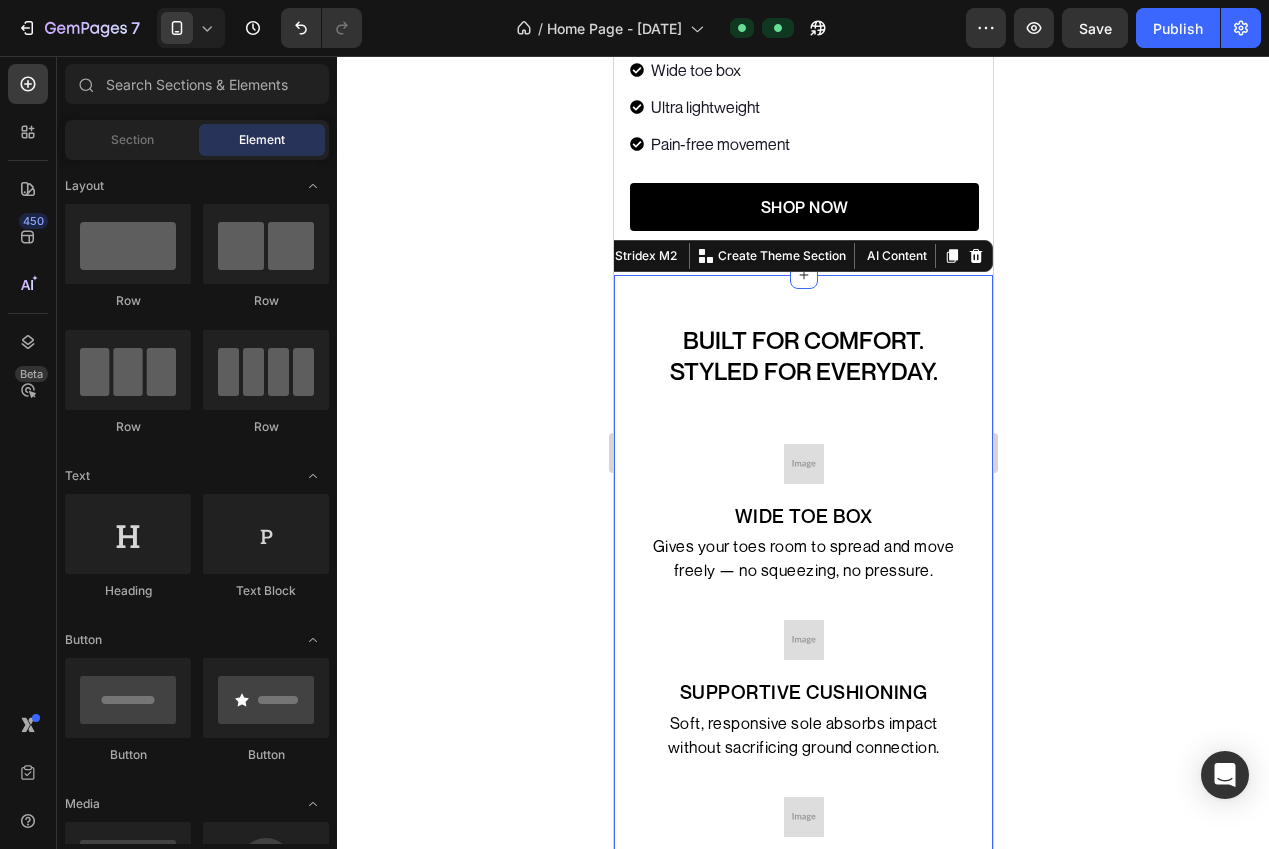 click on "Built for Comfort. Styled for EVERYDAY. Heading Image WIDE TOE BOX Text block Gives your toes room to spread and move freely — no squeezing, no pressure. Text block Row Image SUPPORTIVE CUSHIONING Text block Soft, responsive sole absorbs impact without sacrificing ground connection. Text block Row Image SUPER LIGHTWEIGHT Text block Designed to feel barely there — so you can move freely without foot fatigue. Text block Row Image Effortless Style Text block Comfortable shoes shouldn't have to look hideous. With Freeroam's you don't have to compromise. Text block Row Row Row Stridex M2   Create Theme Section AI Content Write with GemAI What would you like to describe here? Tone and Voice Persuasive Product CLYN Brush Show more Generate" at bounding box center [802, 745] 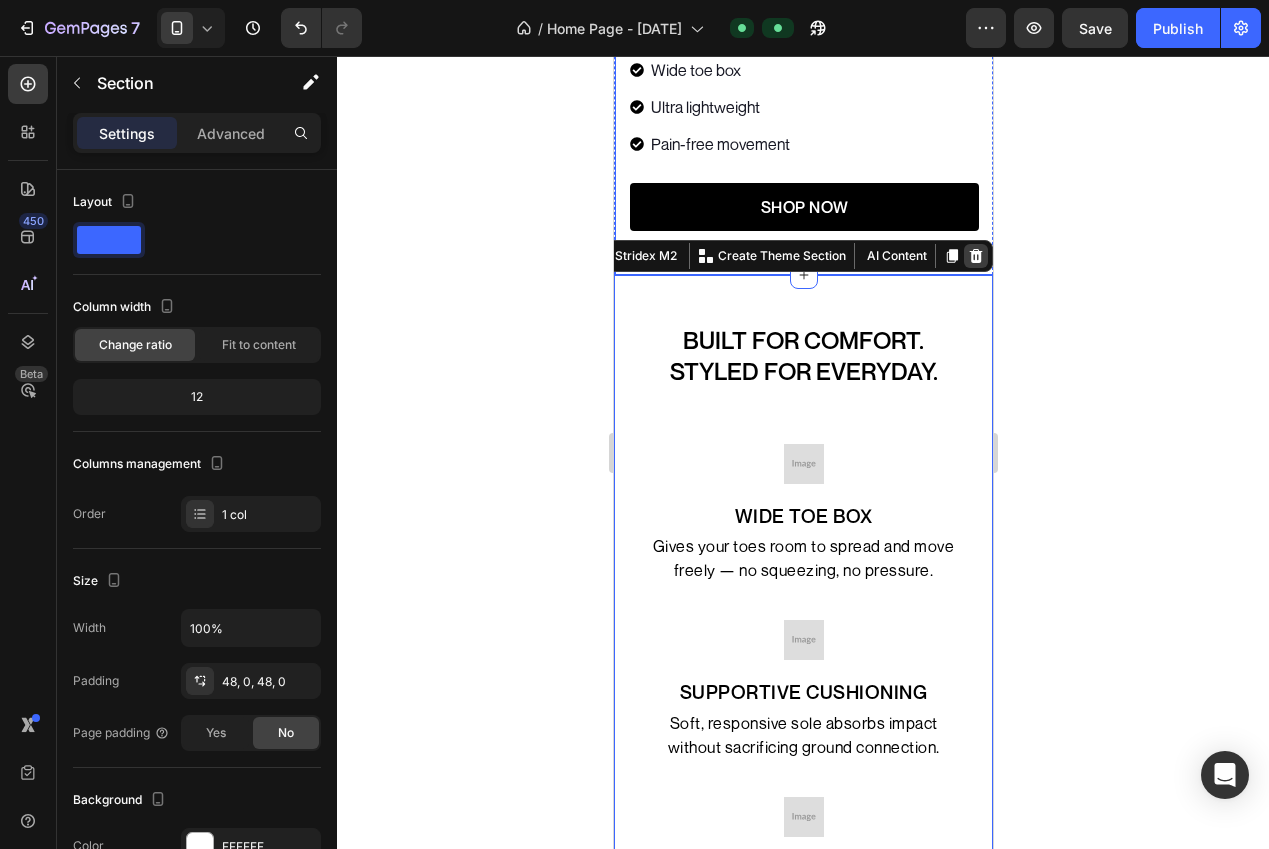 click at bounding box center [975, 256] 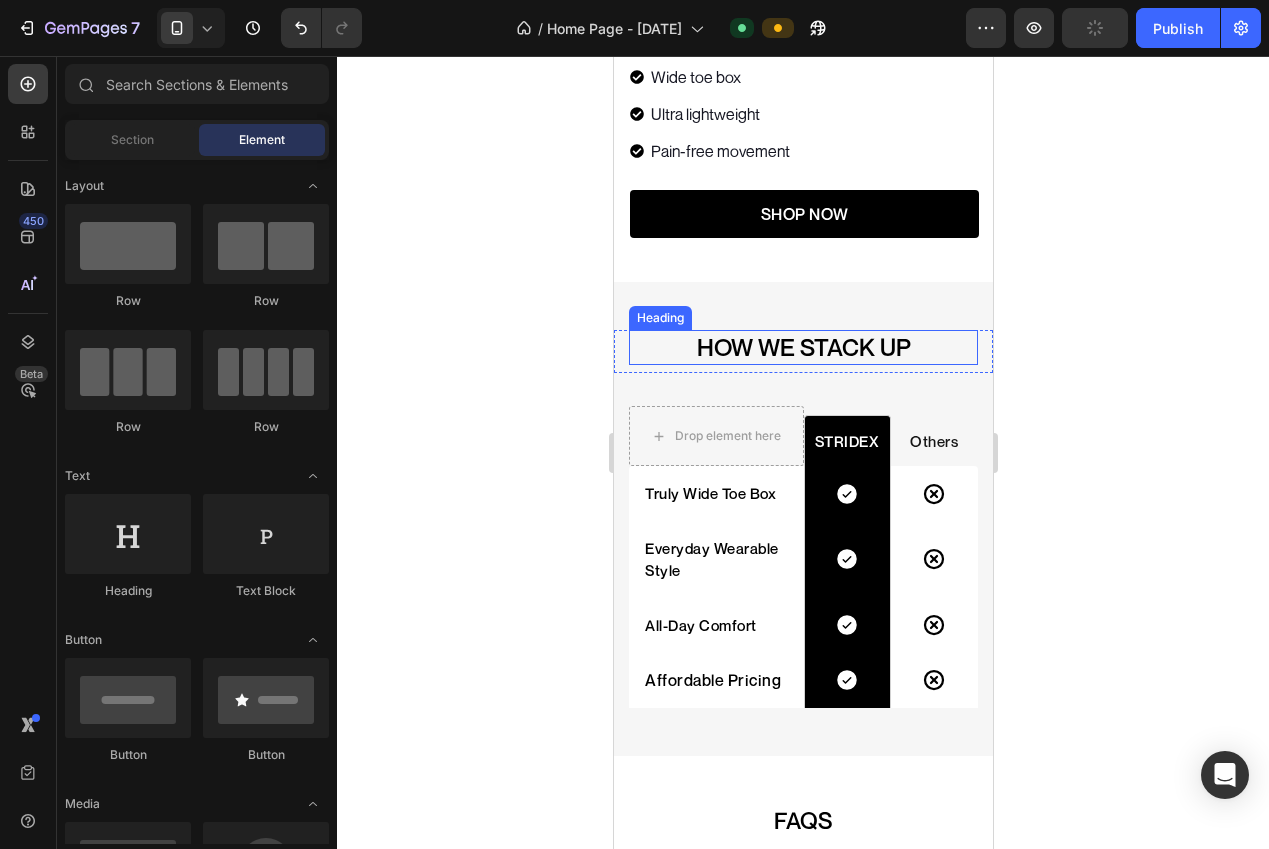 scroll, scrollTop: 448, scrollLeft: 0, axis: vertical 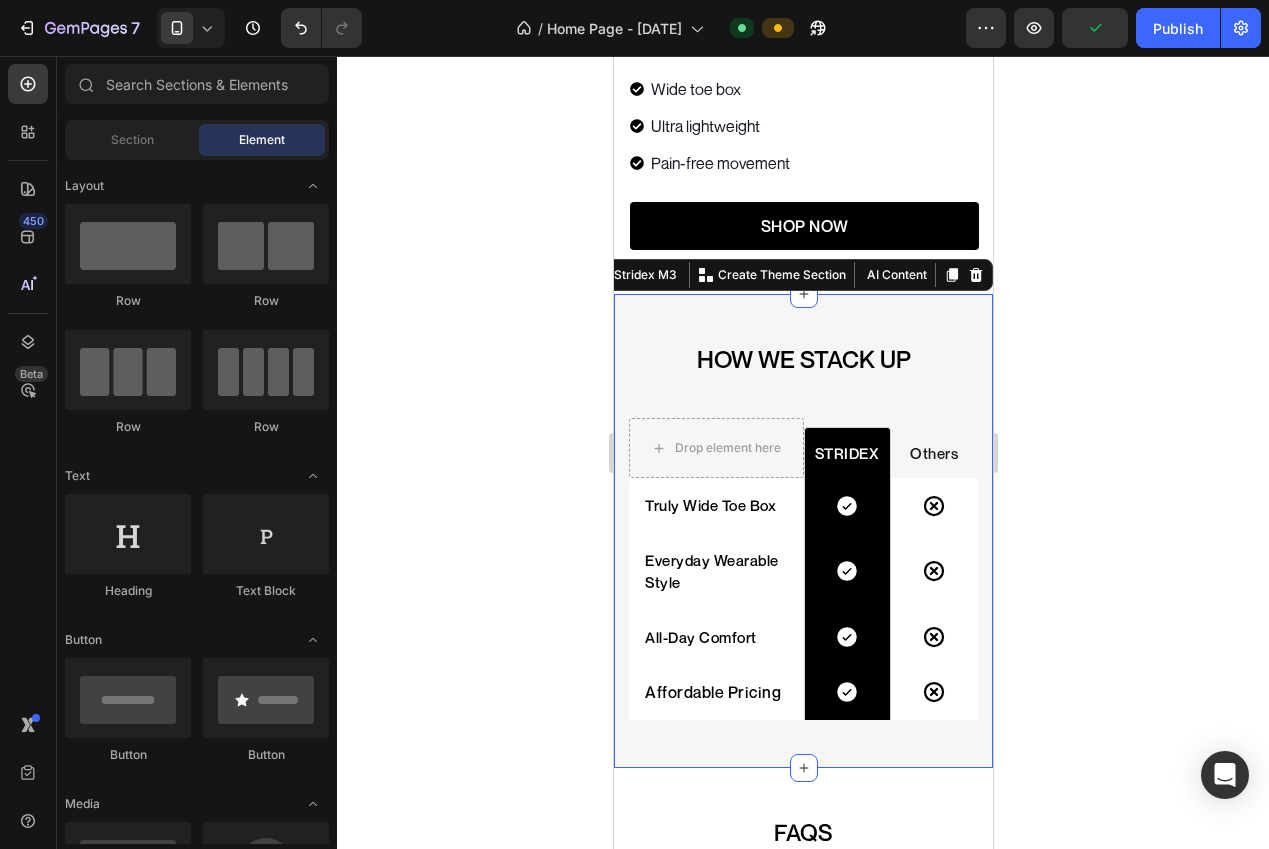 click on "HOW WE STACK UP Heading Row
Drop element here STRIDEX Text block Row Others Text block Row Truly Wide Toe Box Text block
Icon Row
Icon Row Everyday Wearable Style Text block
Icon Row
Icon Row All-Day Comfort Text block
Icon Row
Icon Row Affordable Pricing Text block
Icon Row
Icon Row Row Stridex M3   Create Theme Section AI Content Write with GemAI What would you like to describe here? Tone and Voice Persuasive Product CLYN Brush Show more Generate" at bounding box center (802, 531) 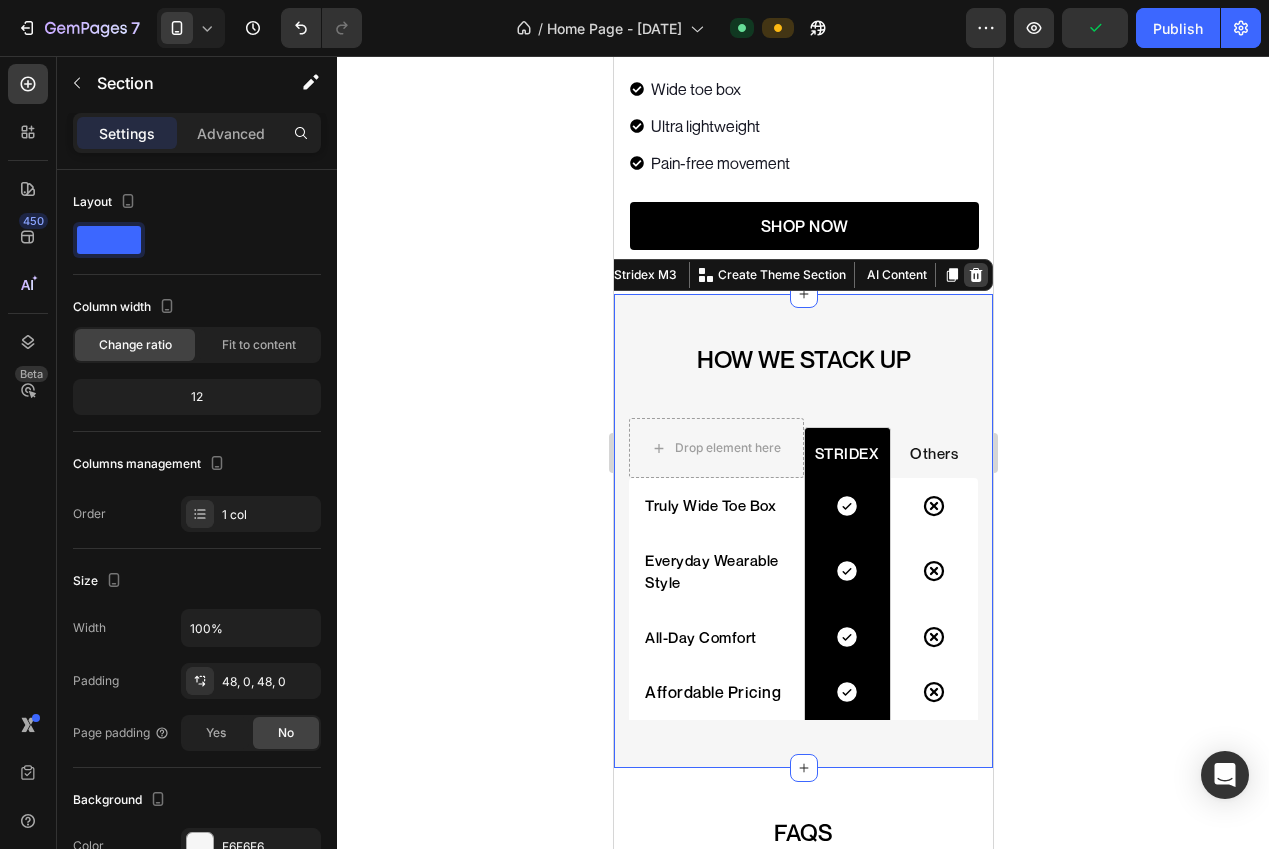 click 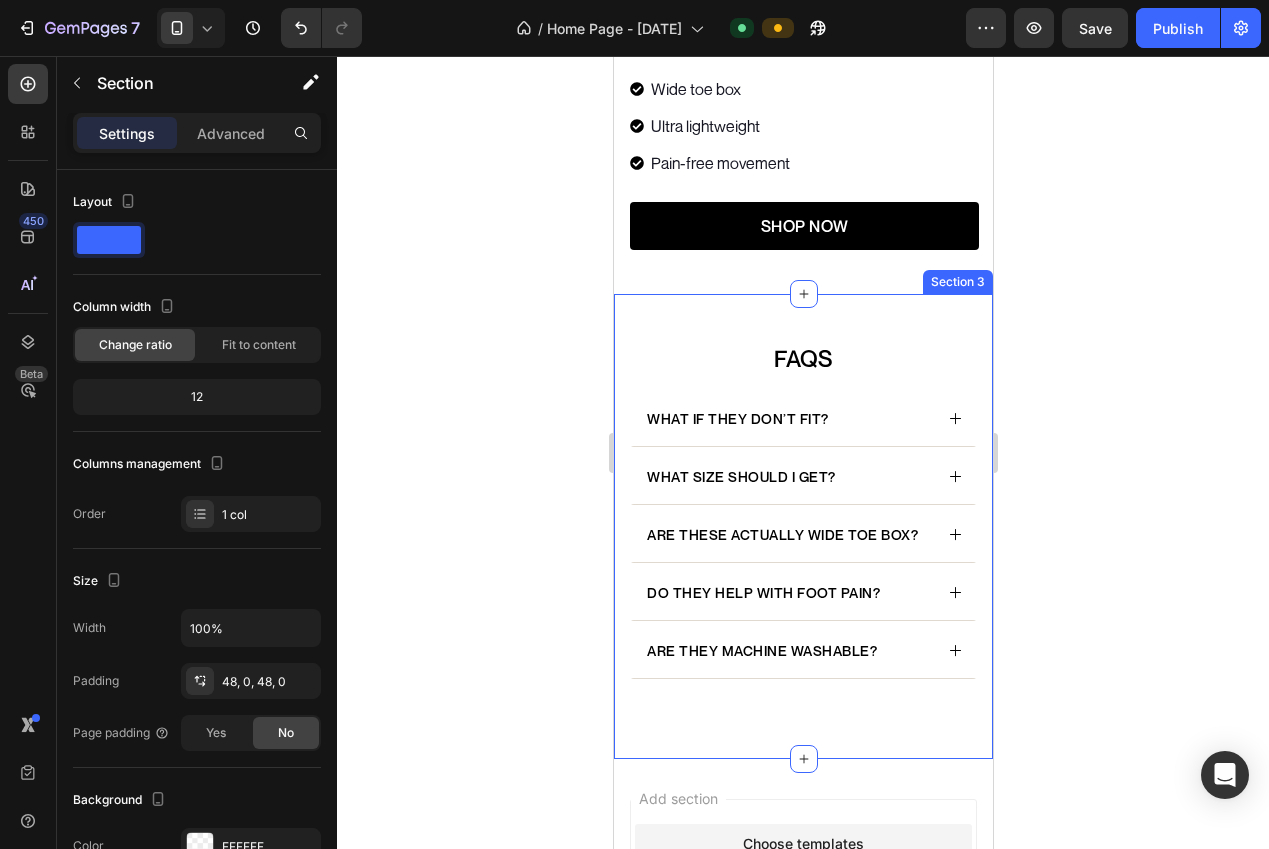 click on "FAQS Heading
What if they don’t fit?
WHAT SIZE SHOULD I GET?
ARE THESE ACTUALLY WIDE TOE BOX?
Do they help with foot pain?
Are they machine washable? Accordion
What if they don’t fit?
WHAT SIZE SHOULD I GET?
ARE THESE ACTUALLY WIDE TOE BOX?
Do they help with foot pain?
Are they machine washable? Accordion Row Section 3" at bounding box center [802, 526] 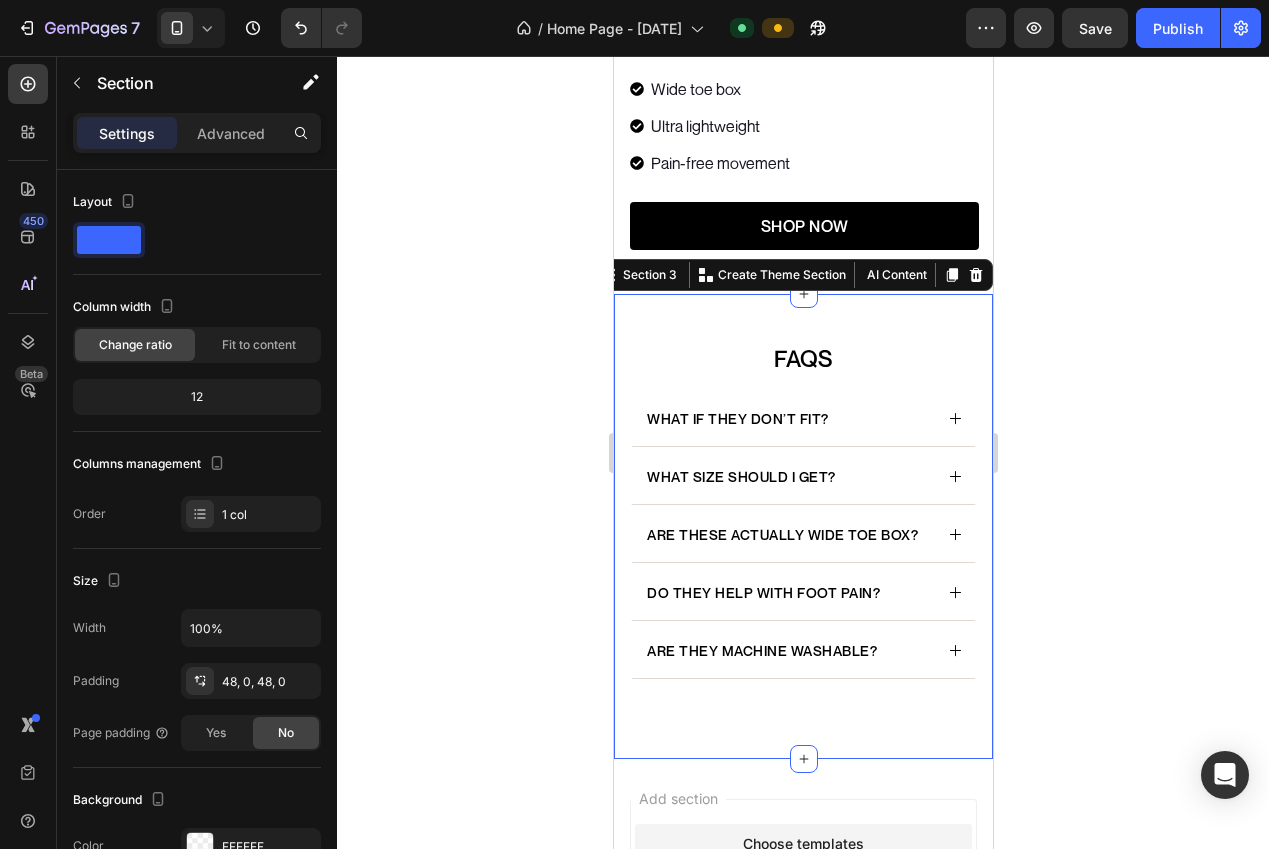 click 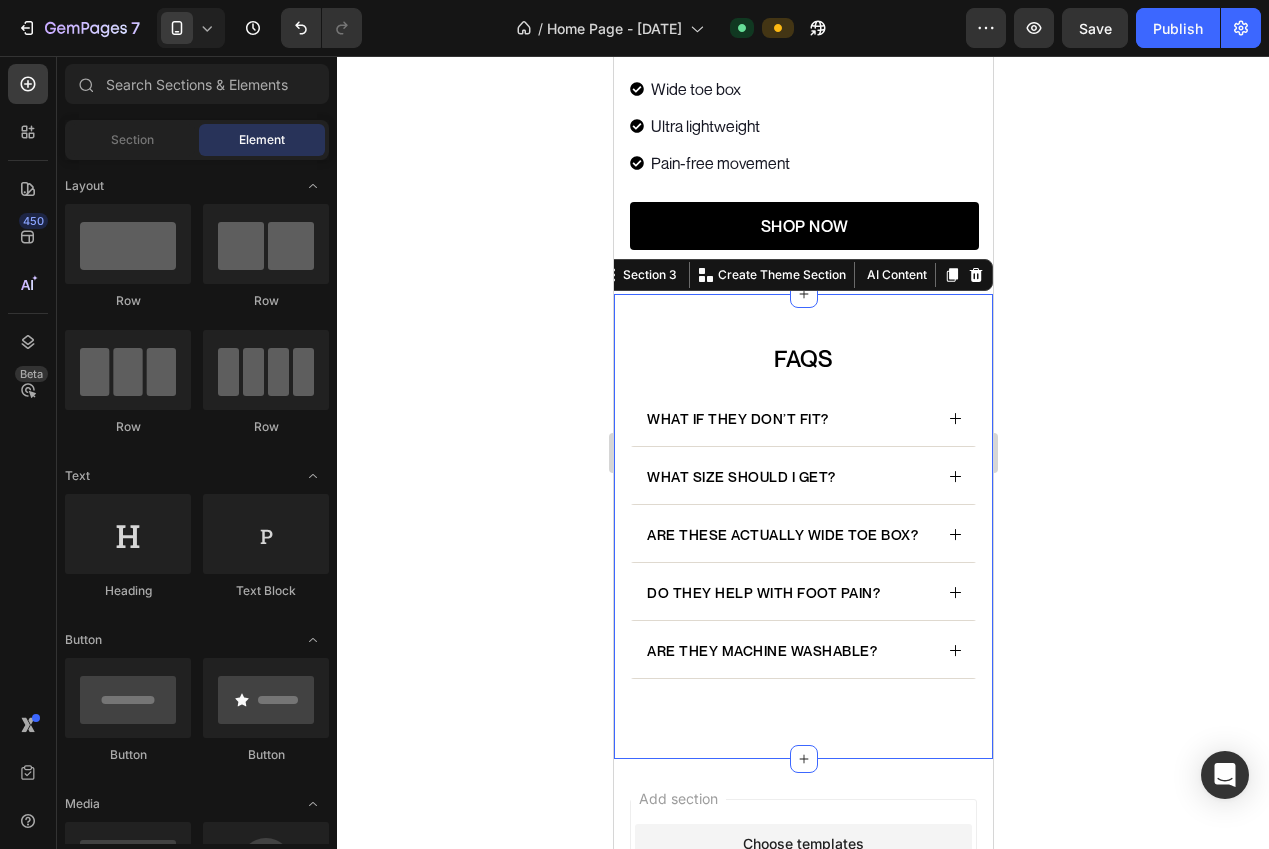 scroll, scrollTop: 227, scrollLeft: 0, axis: vertical 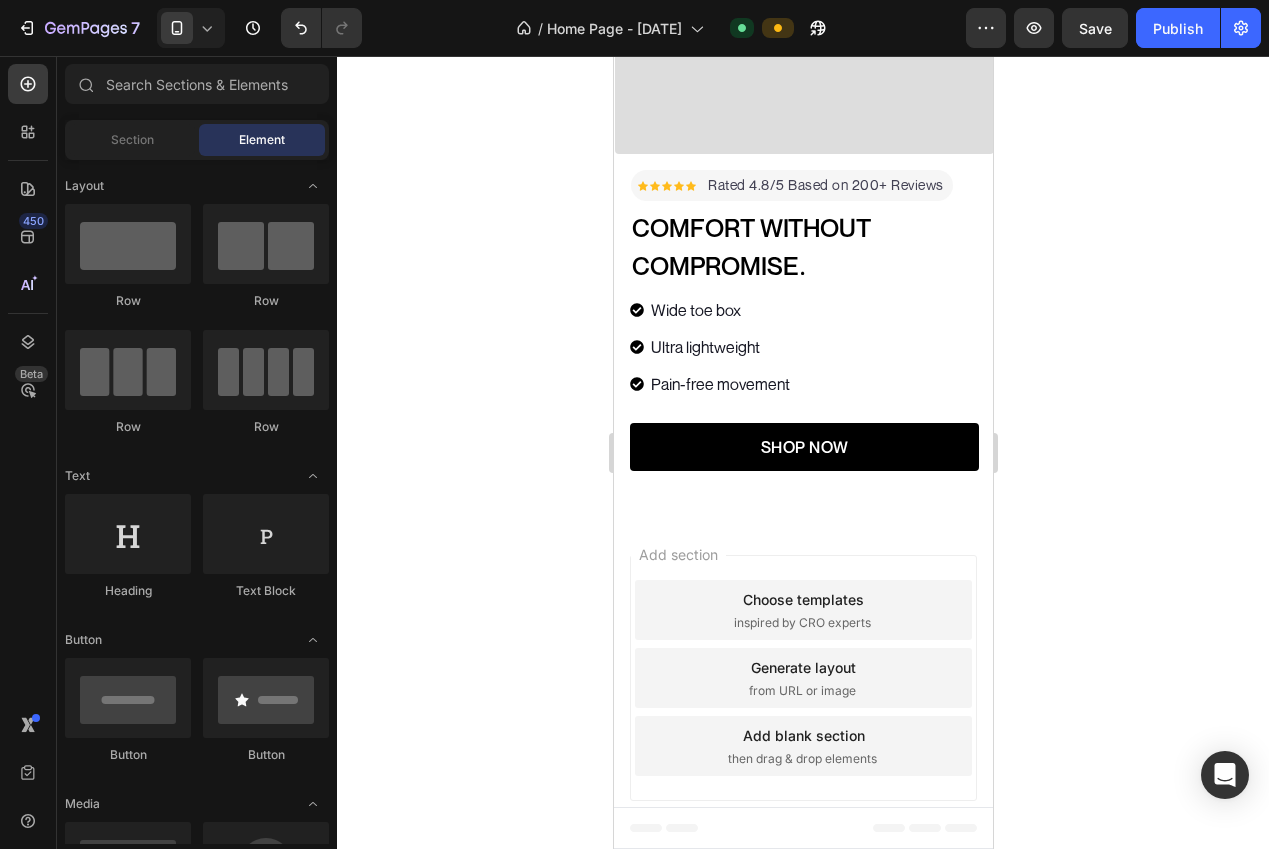 click on "Choose templates" at bounding box center (802, 599) 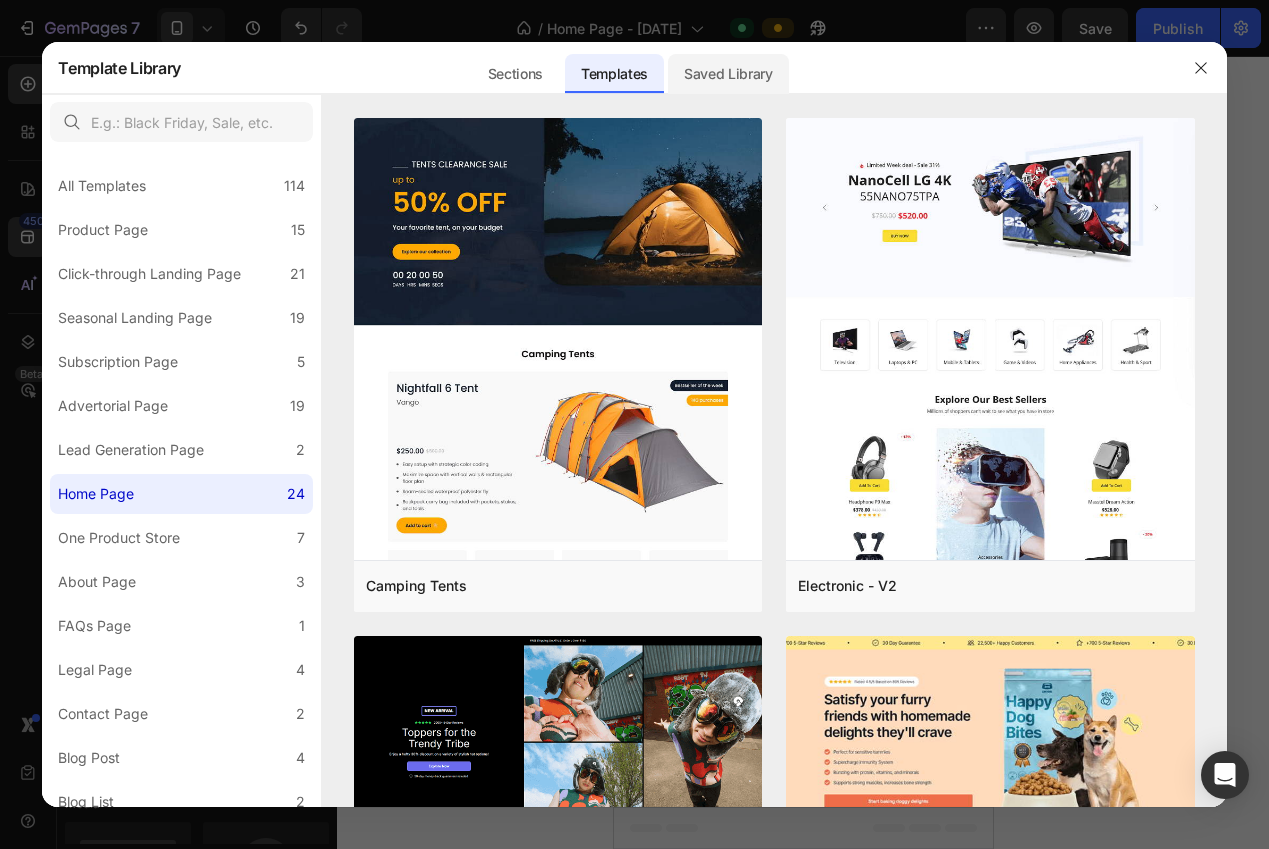 click on "Saved Library" 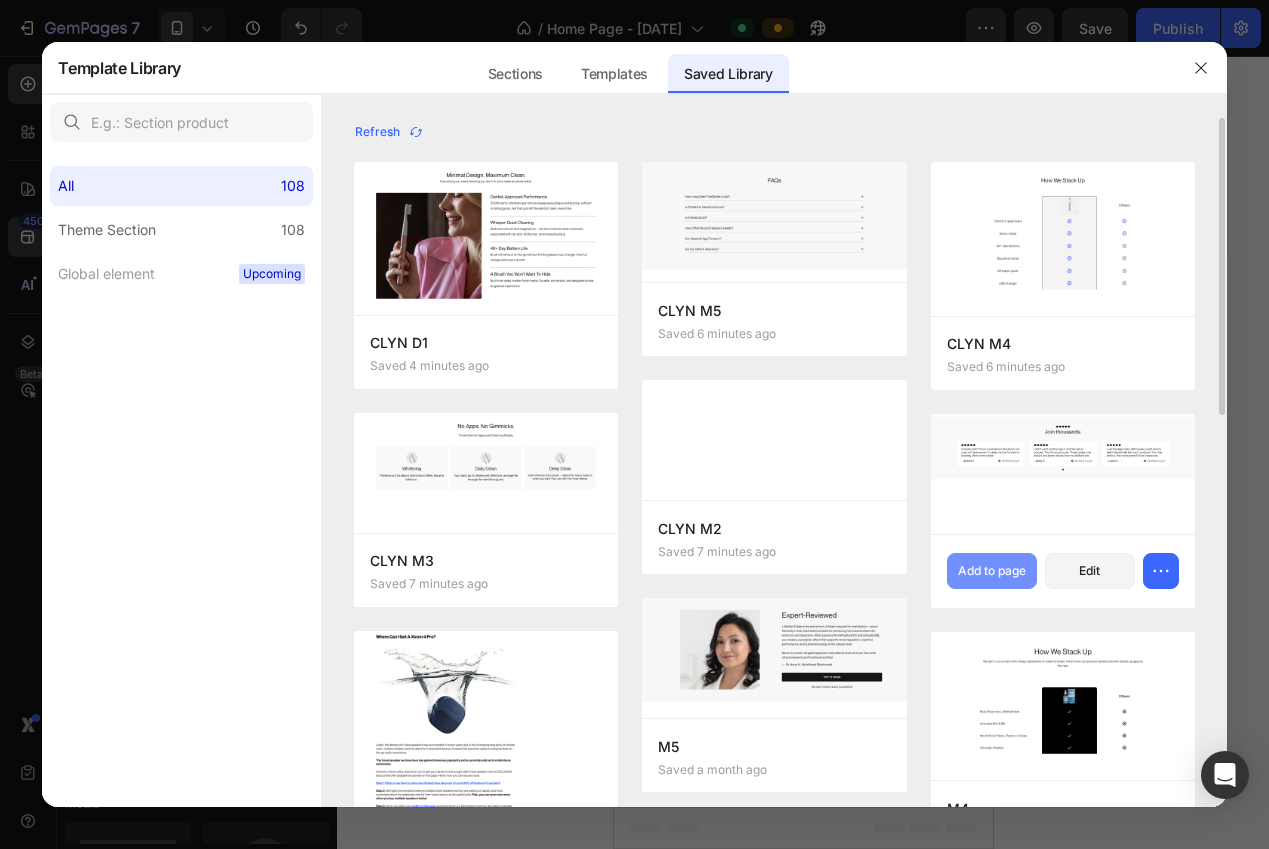 click on "Add to page" at bounding box center (992, 571) 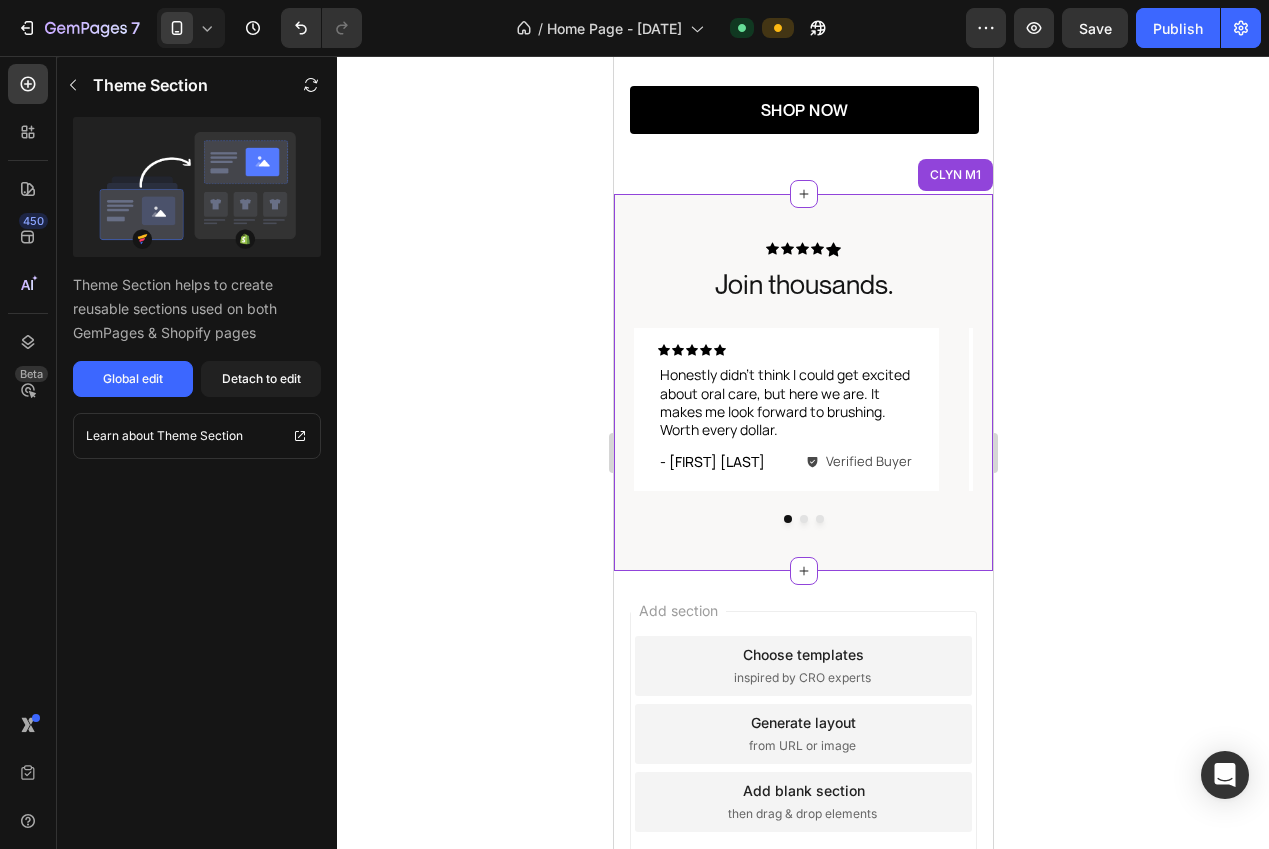scroll, scrollTop: 662, scrollLeft: 0, axis: vertical 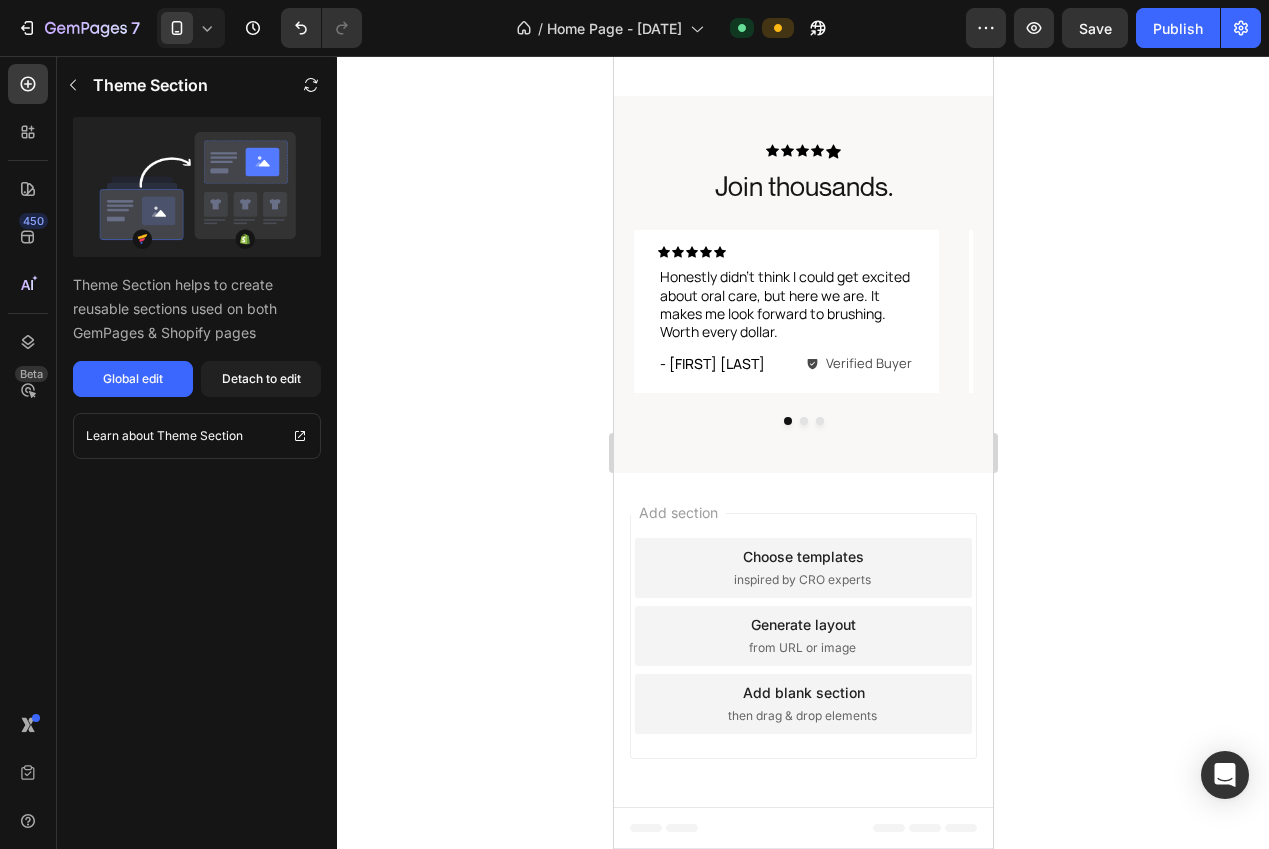 click on "Choose templates" at bounding box center (802, 556) 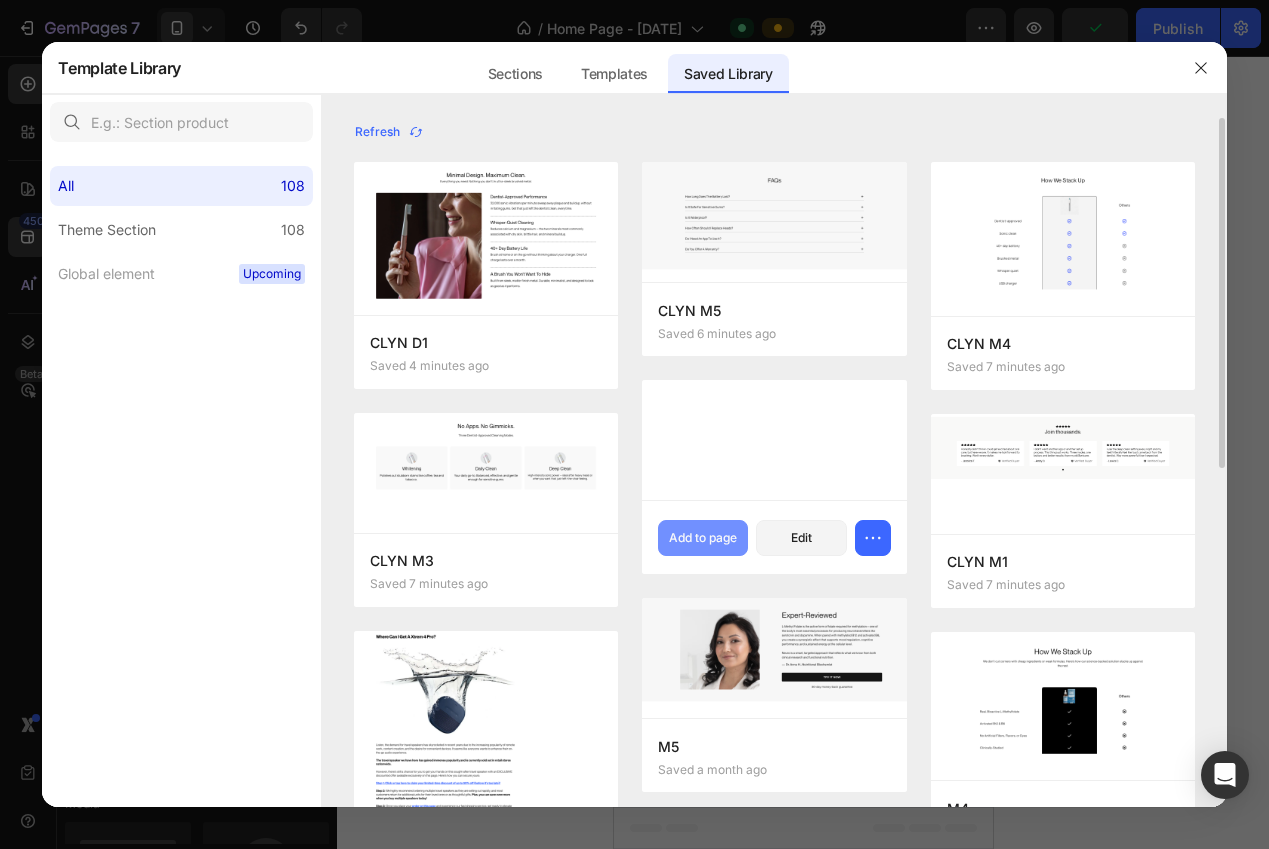 click on "Add to page" at bounding box center (703, 538) 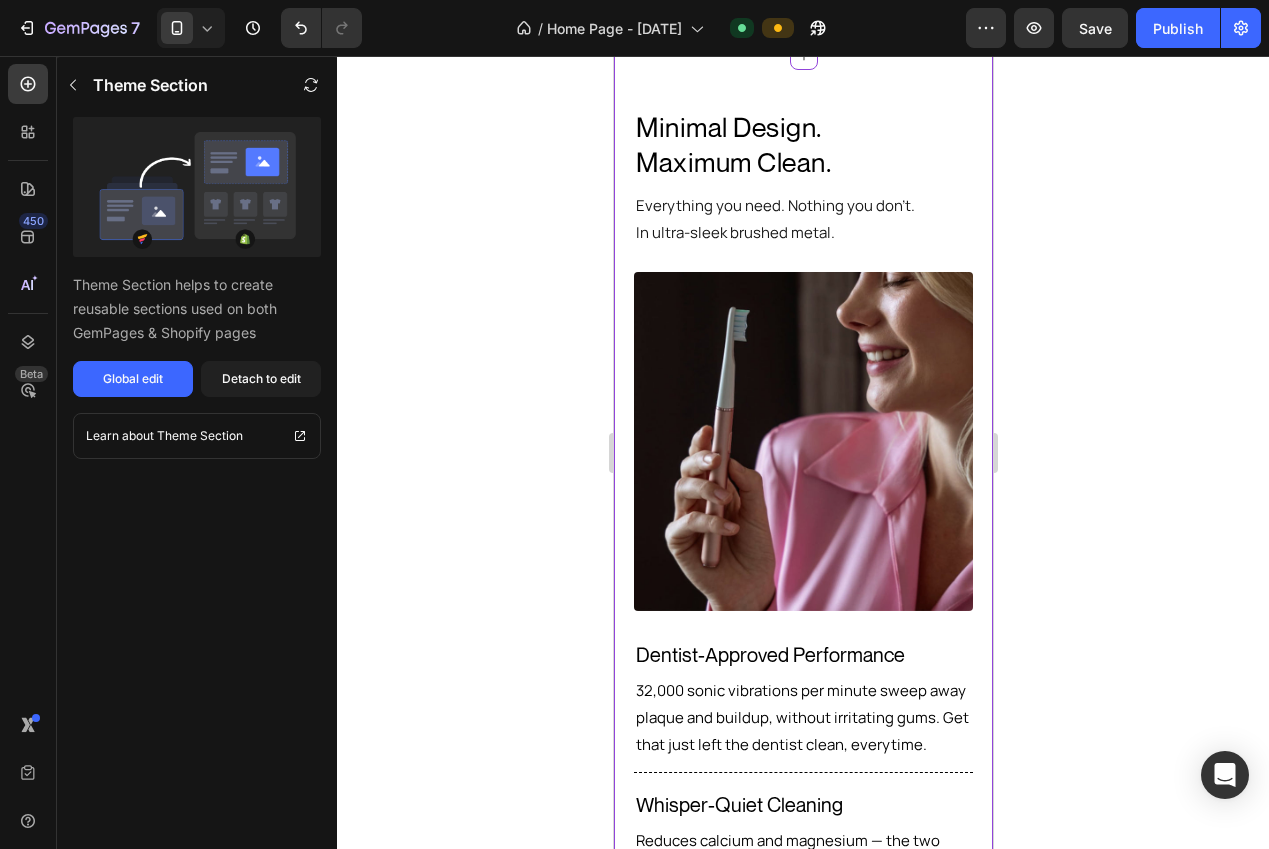 drag, startPoint x: 1076, startPoint y: 441, endPoint x: 1016, endPoint y: 442, distance: 60.00833 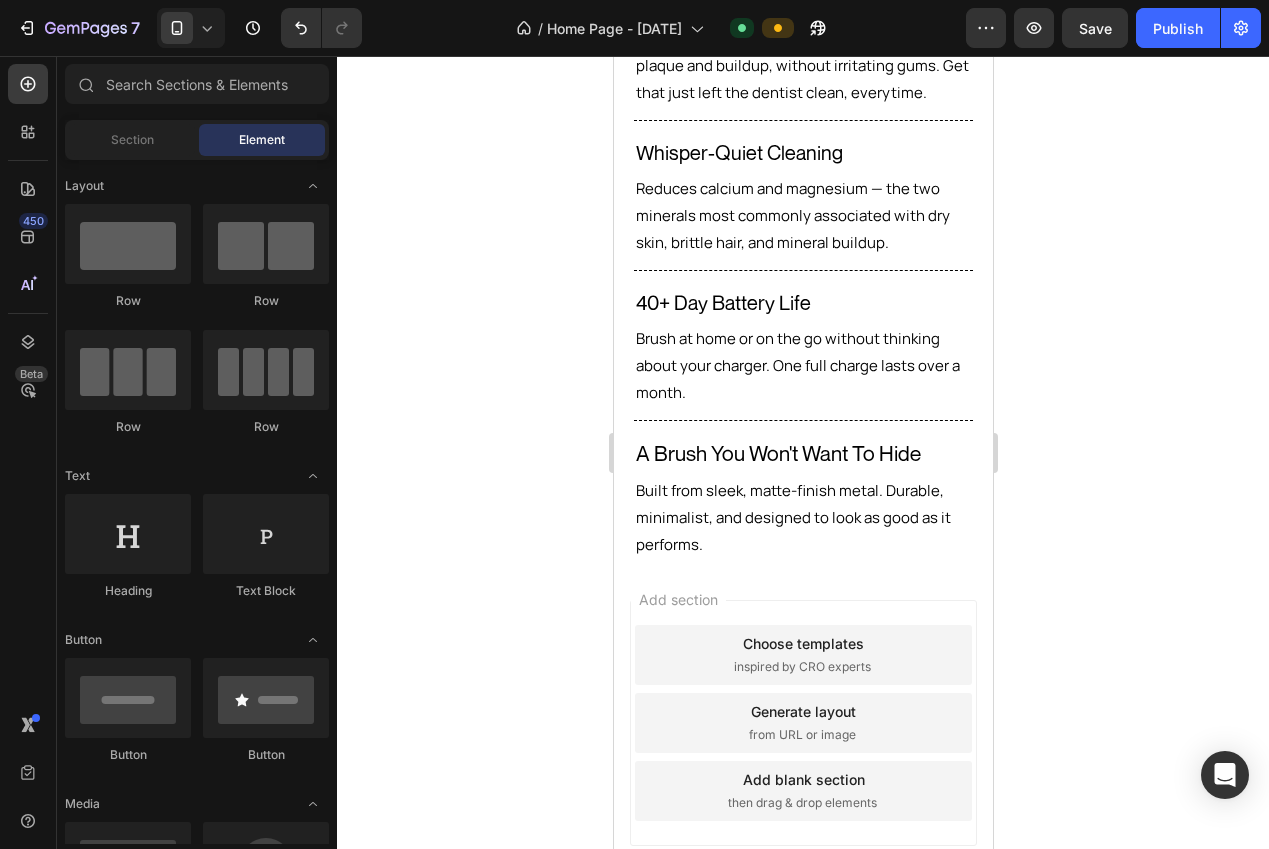 scroll, scrollTop: 1818, scrollLeft: 0, axis: vertical 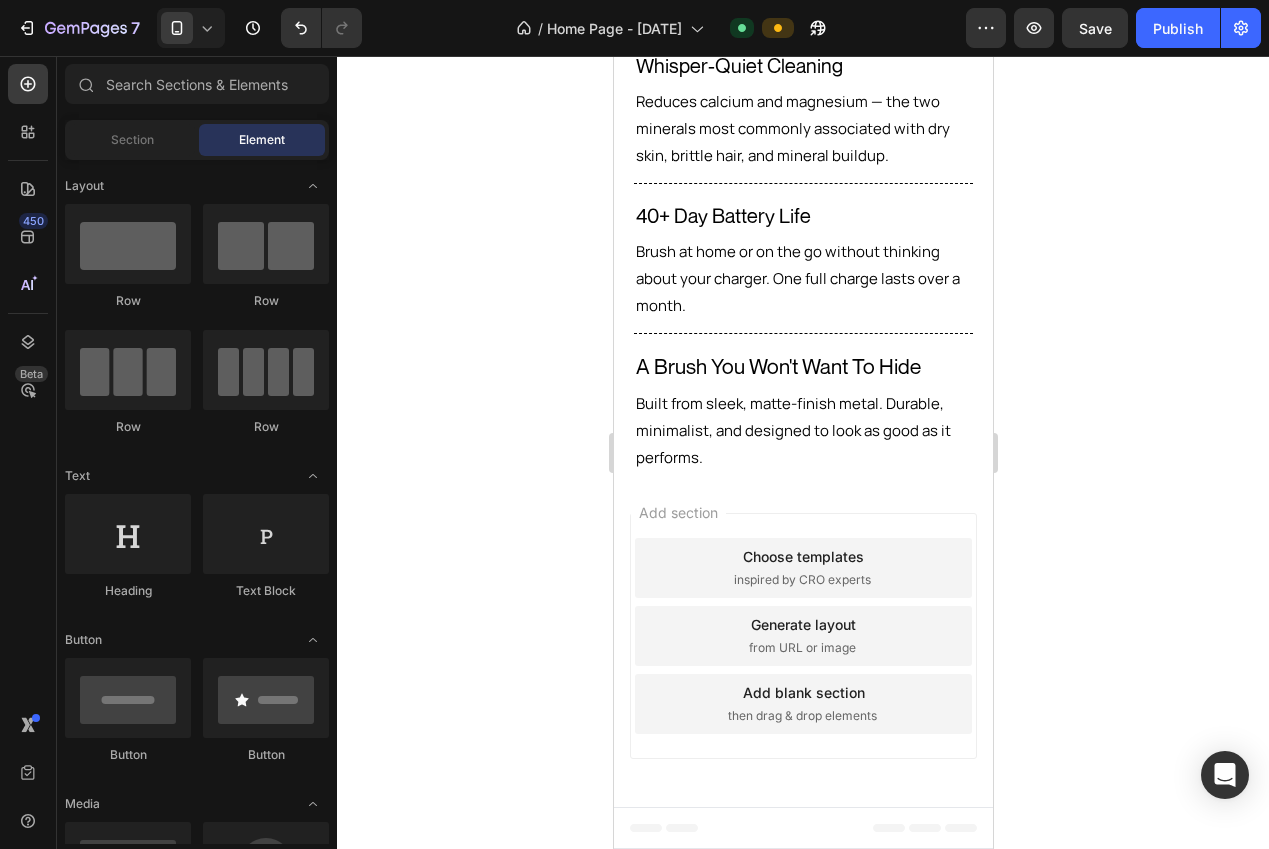 click on "Choose templates inspired by CRO experts" at bounding box center (802, 568) 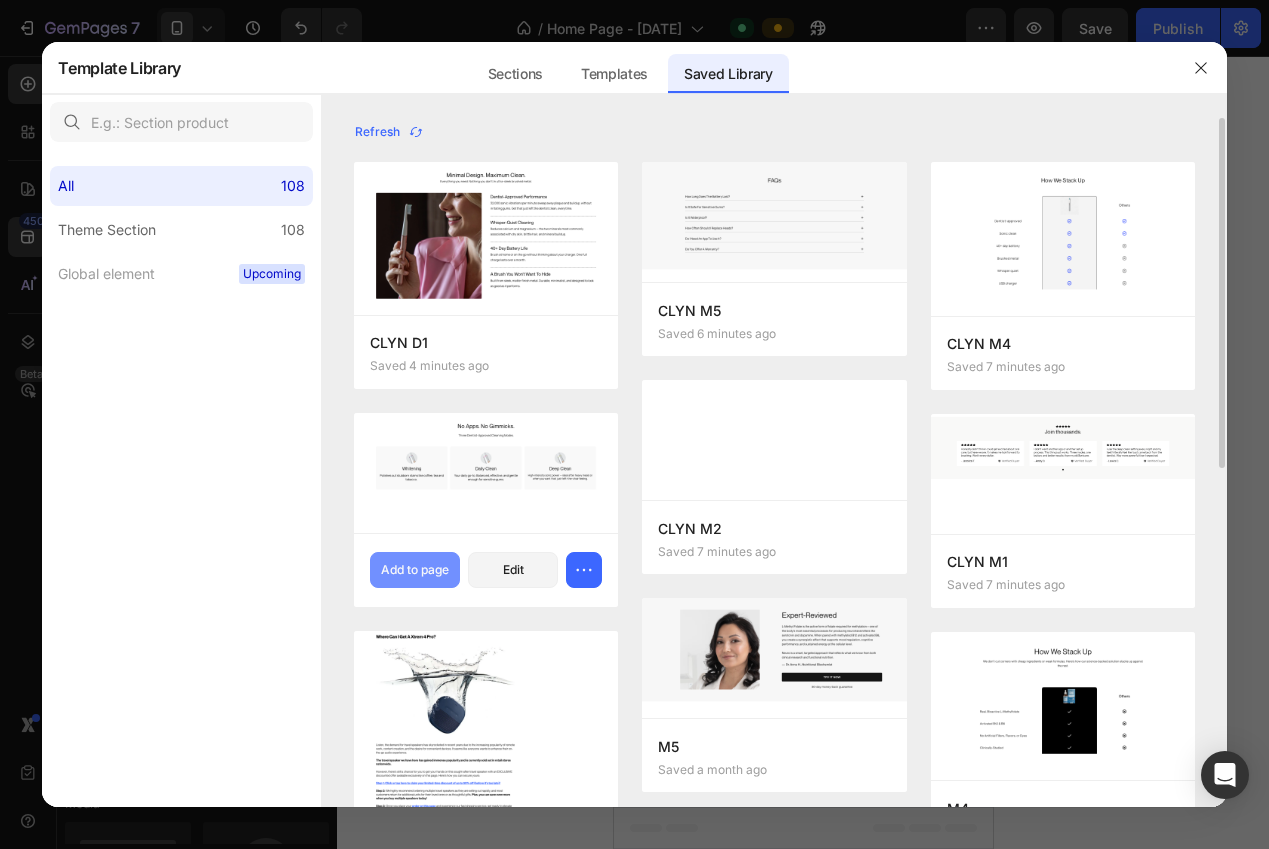 click on "Add to page" at bounding box center (415, 570) 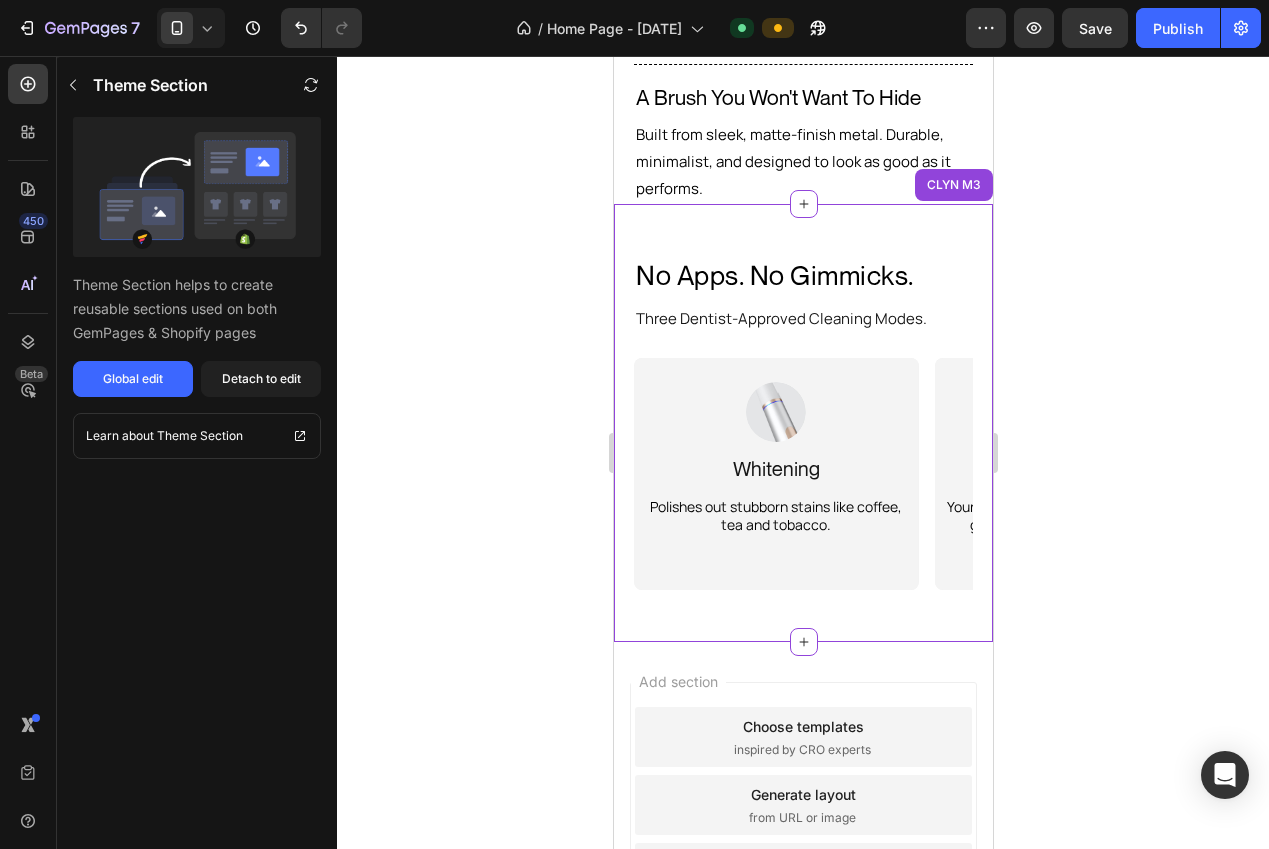 click 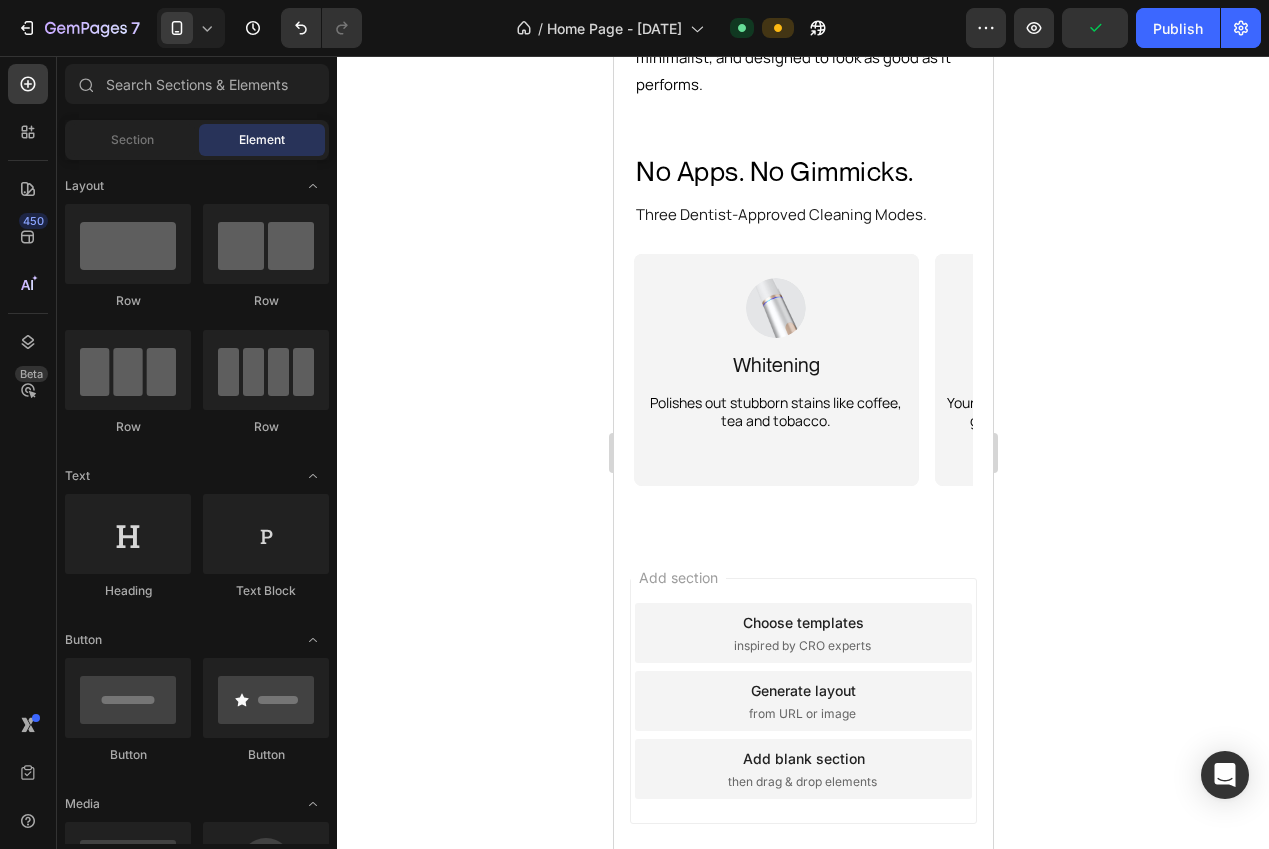 scroll, scrollTop: 2256, scrollLeft: 0, axis: vertical 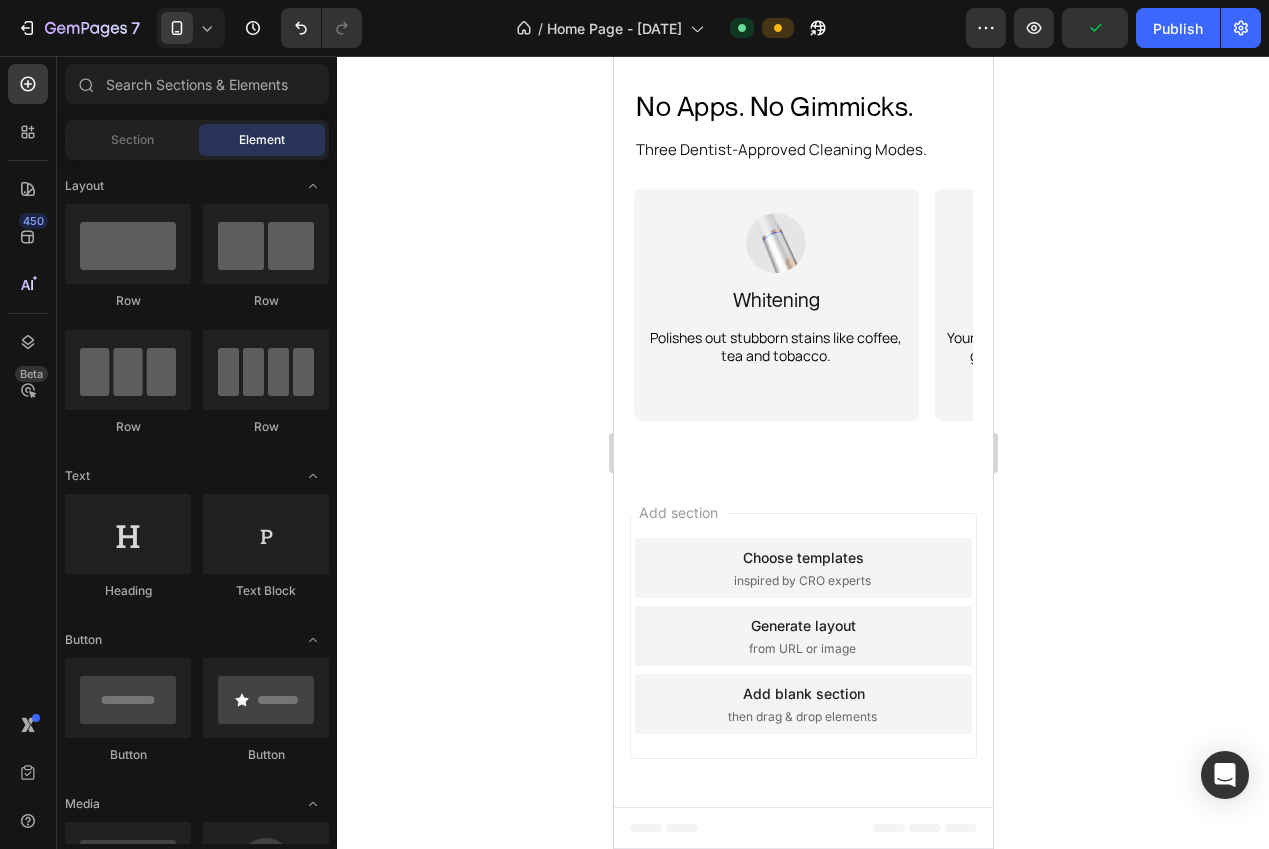 click on "Choose templates inspired by CRO experts" at bounding box center [802, 568] 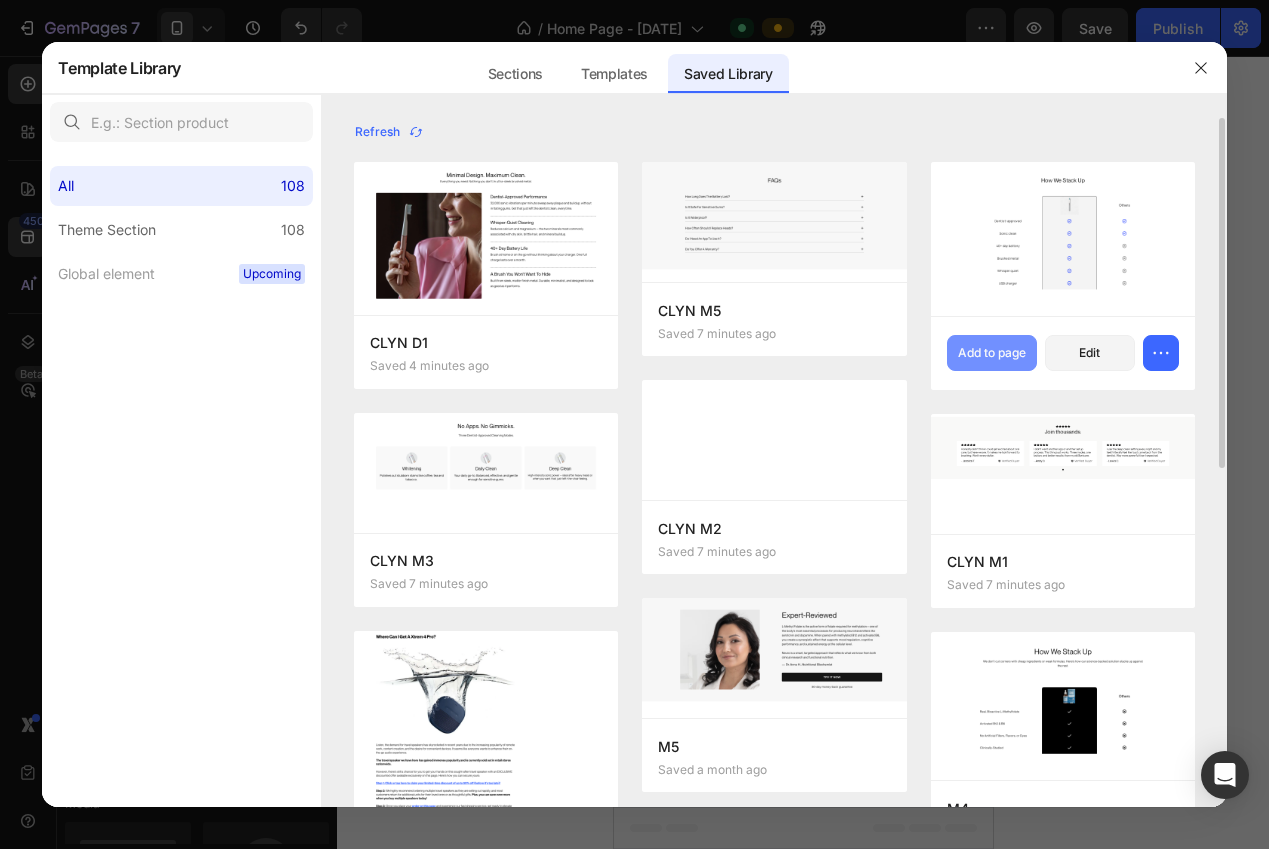 click on "Add to page" at bounding box center [992, 353] 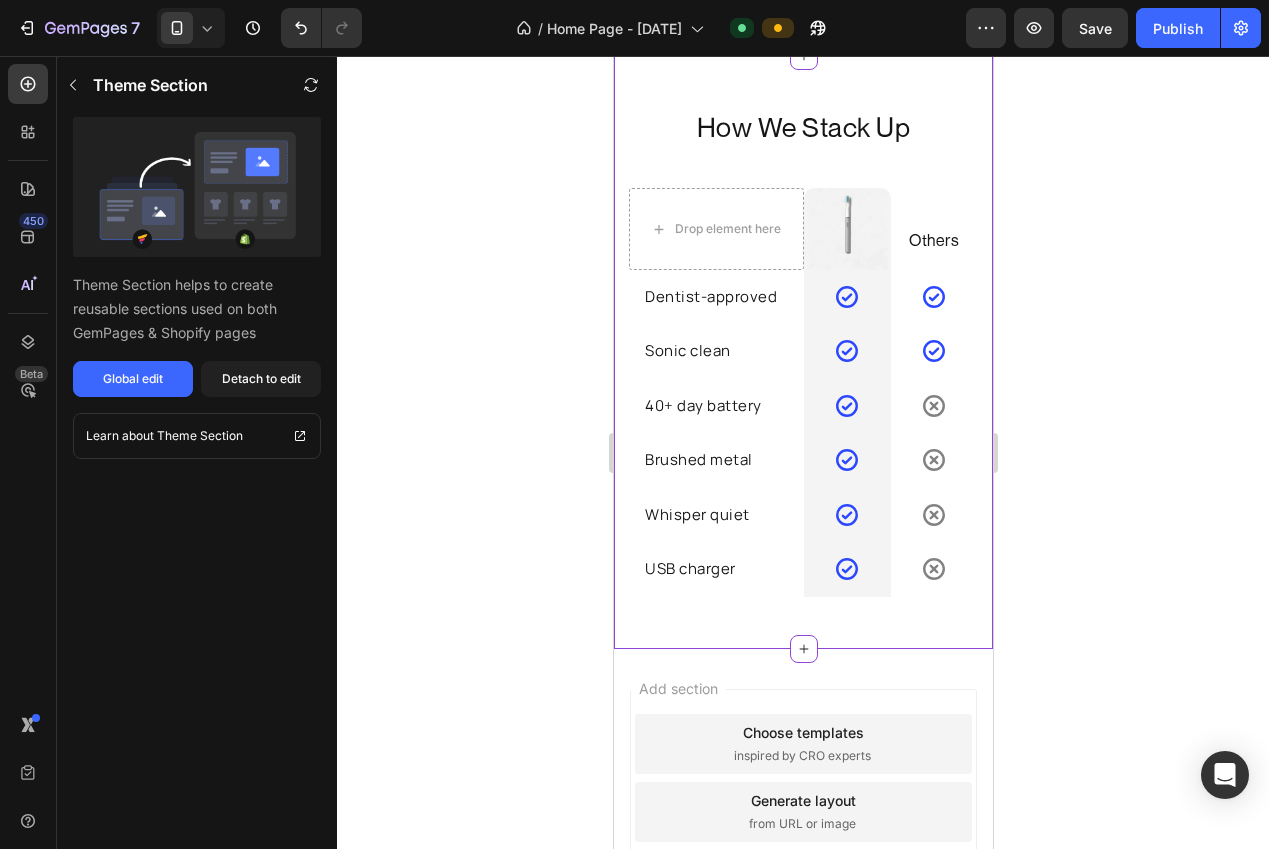 click 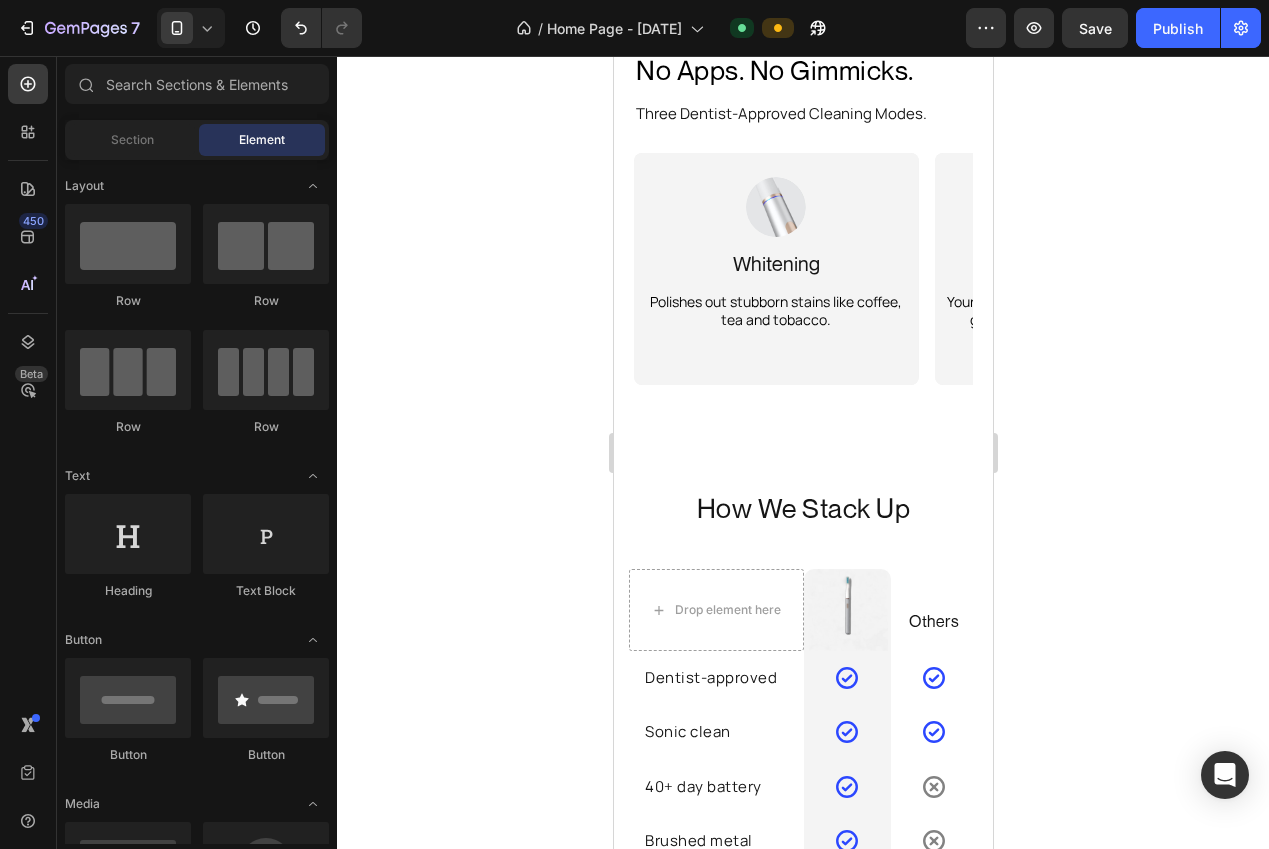 scroll, scrollTop: 2736, scrollLeft: 0, axis: vertical 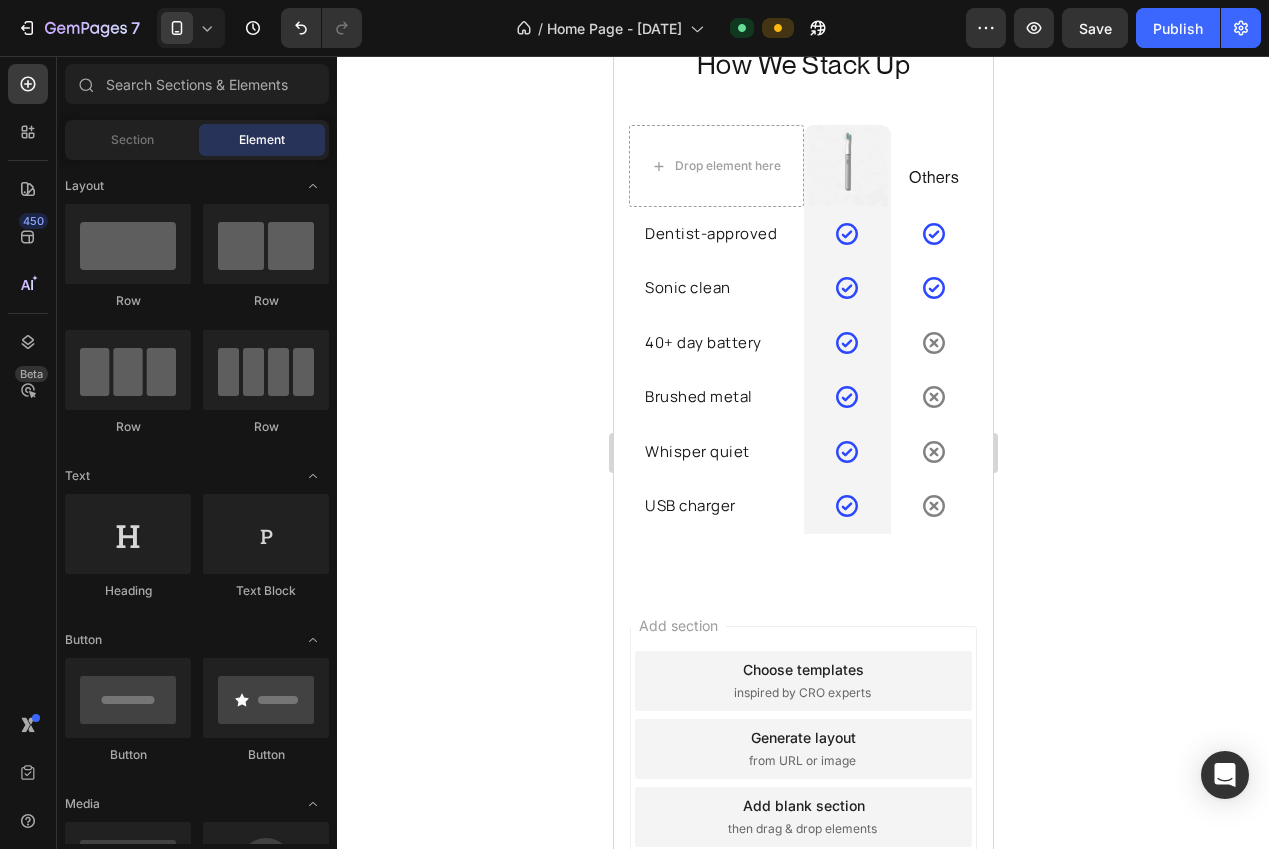 click on "inspired by CRO experts" at bounding box center [801, 693] 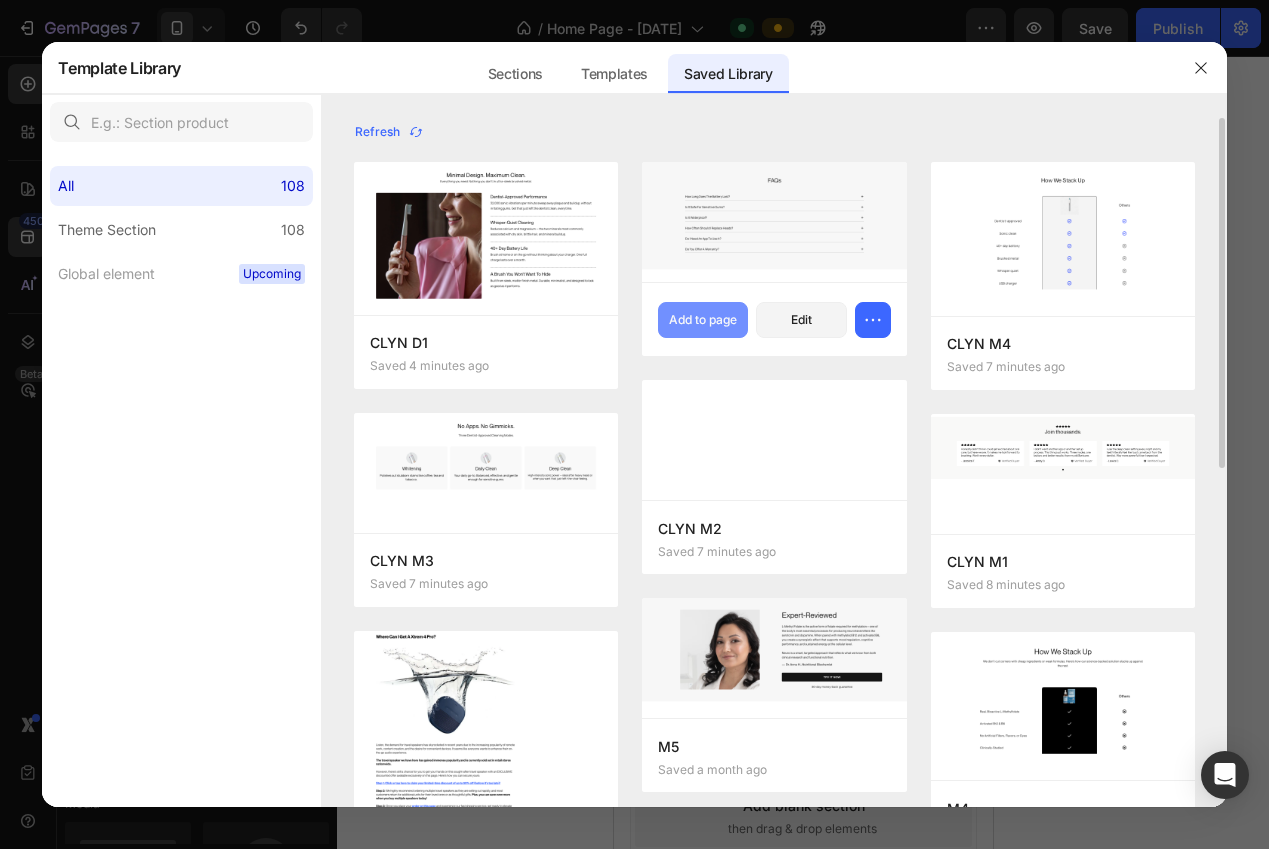 click on "Add to page" at bounding box center (703, 320) 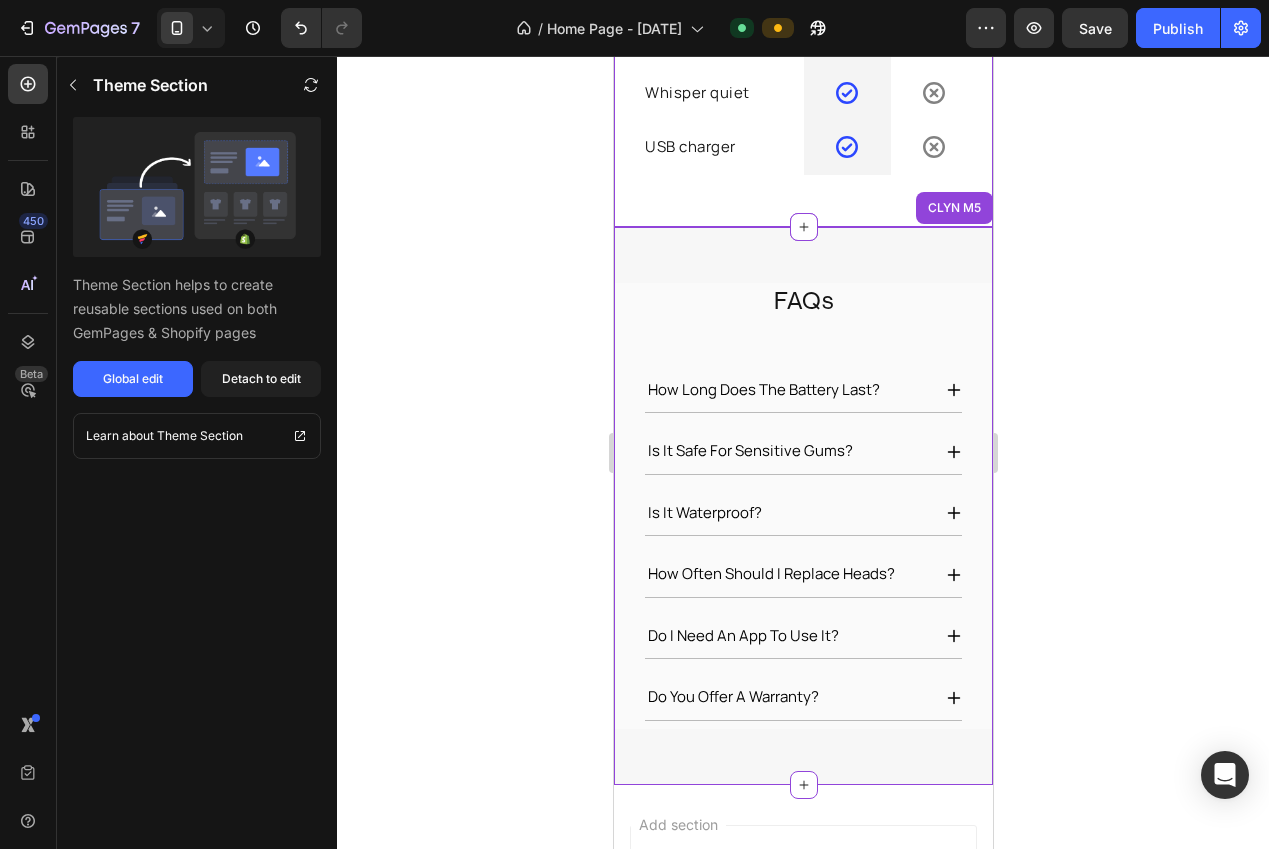 click 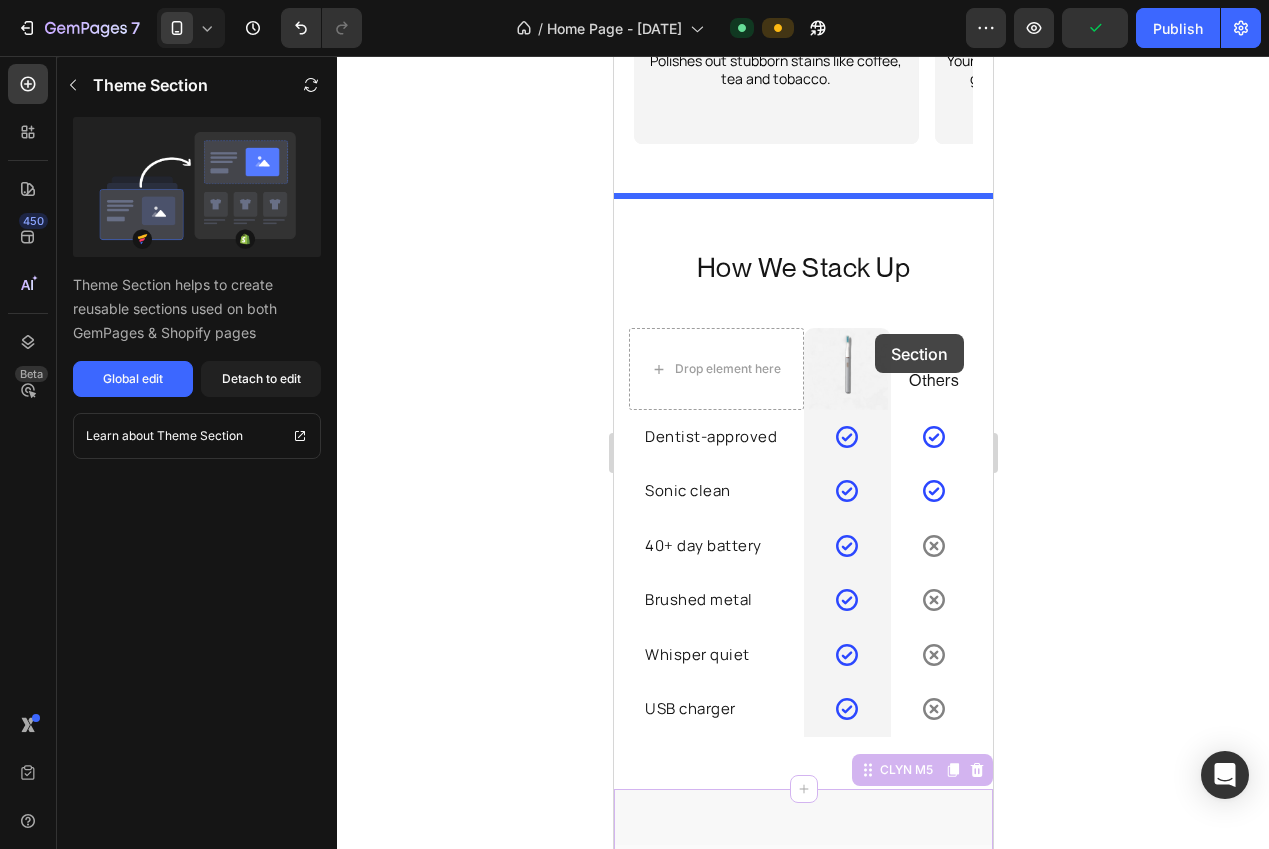 scroll, scrollTop: 2530, scrollLeft: 0, axis: vertical 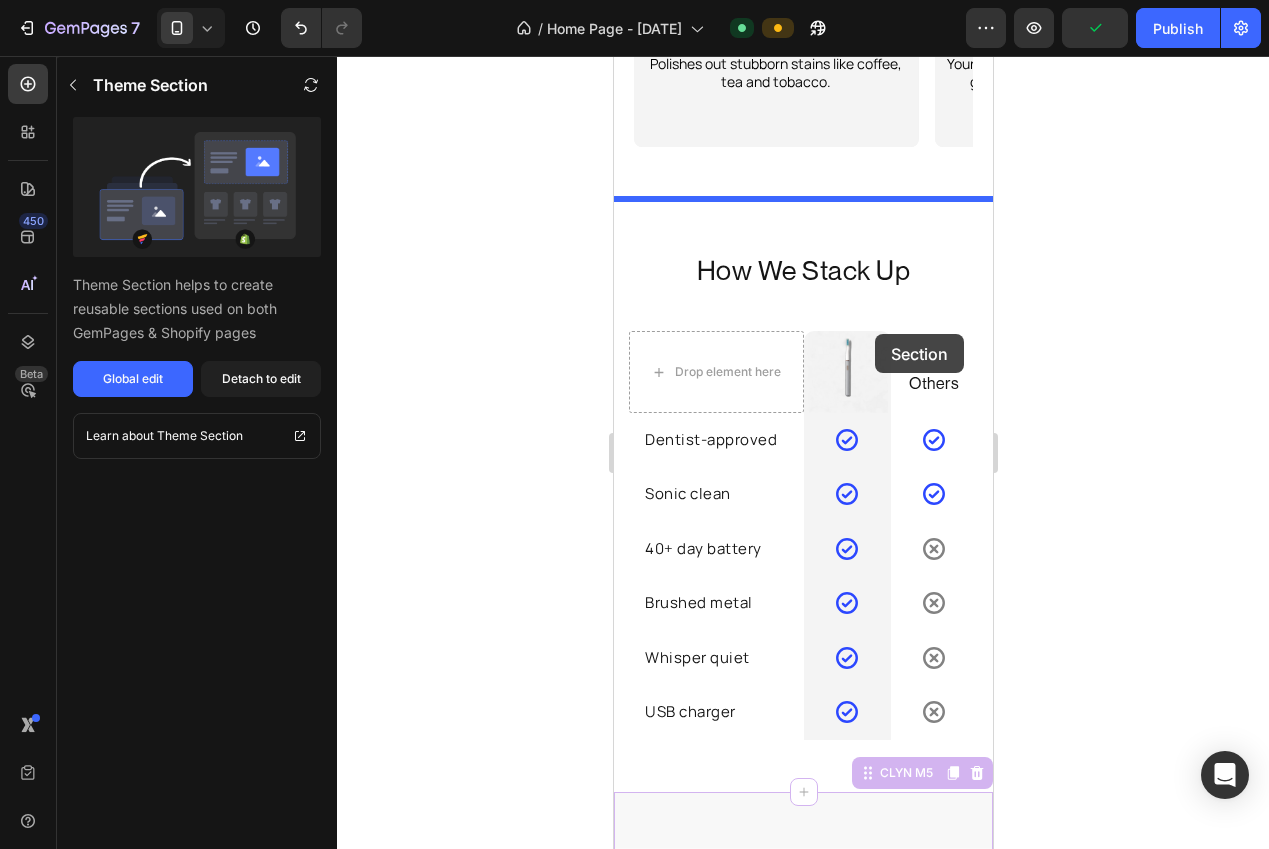 drag, startPoint x: 882, startPoint y: 423, endPoint x: 874, endPoint y: 334, distance: 89.358826 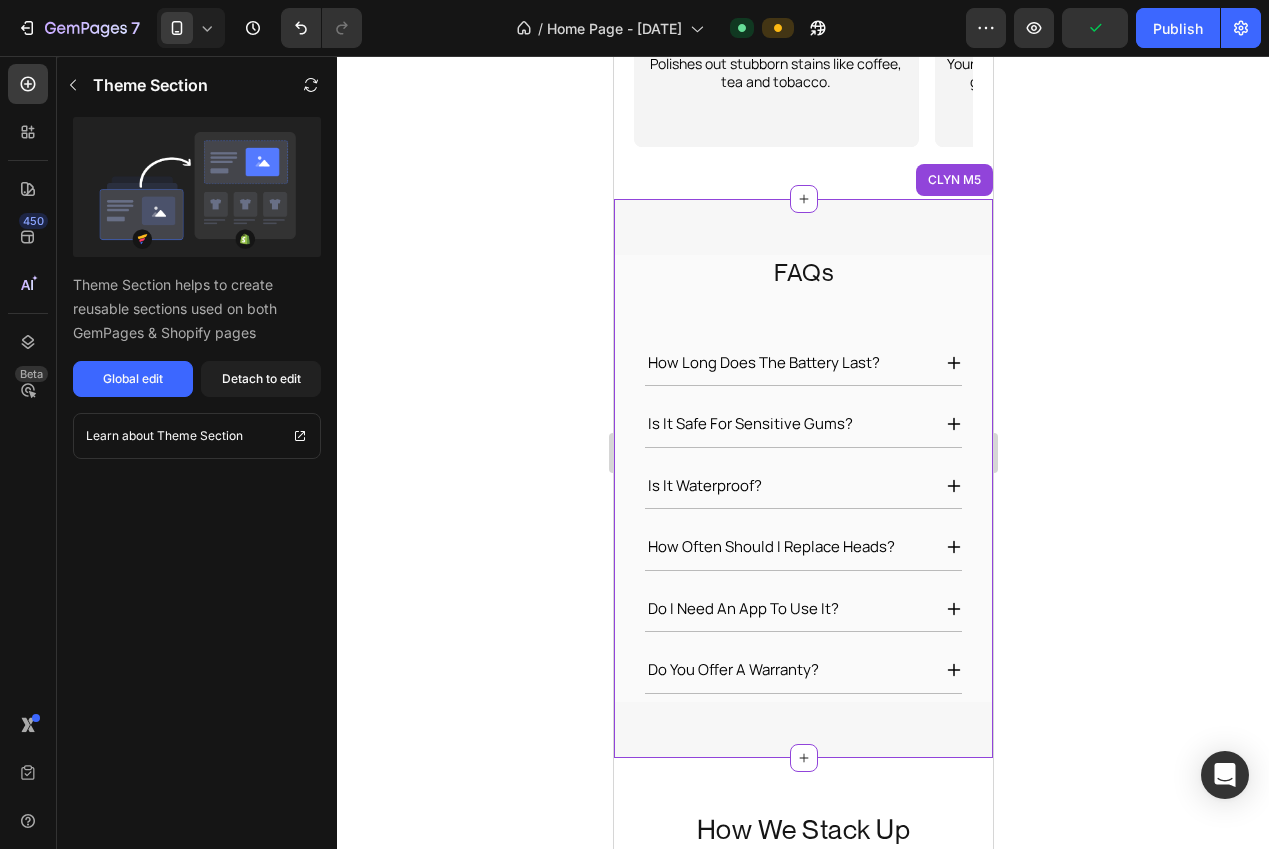 click 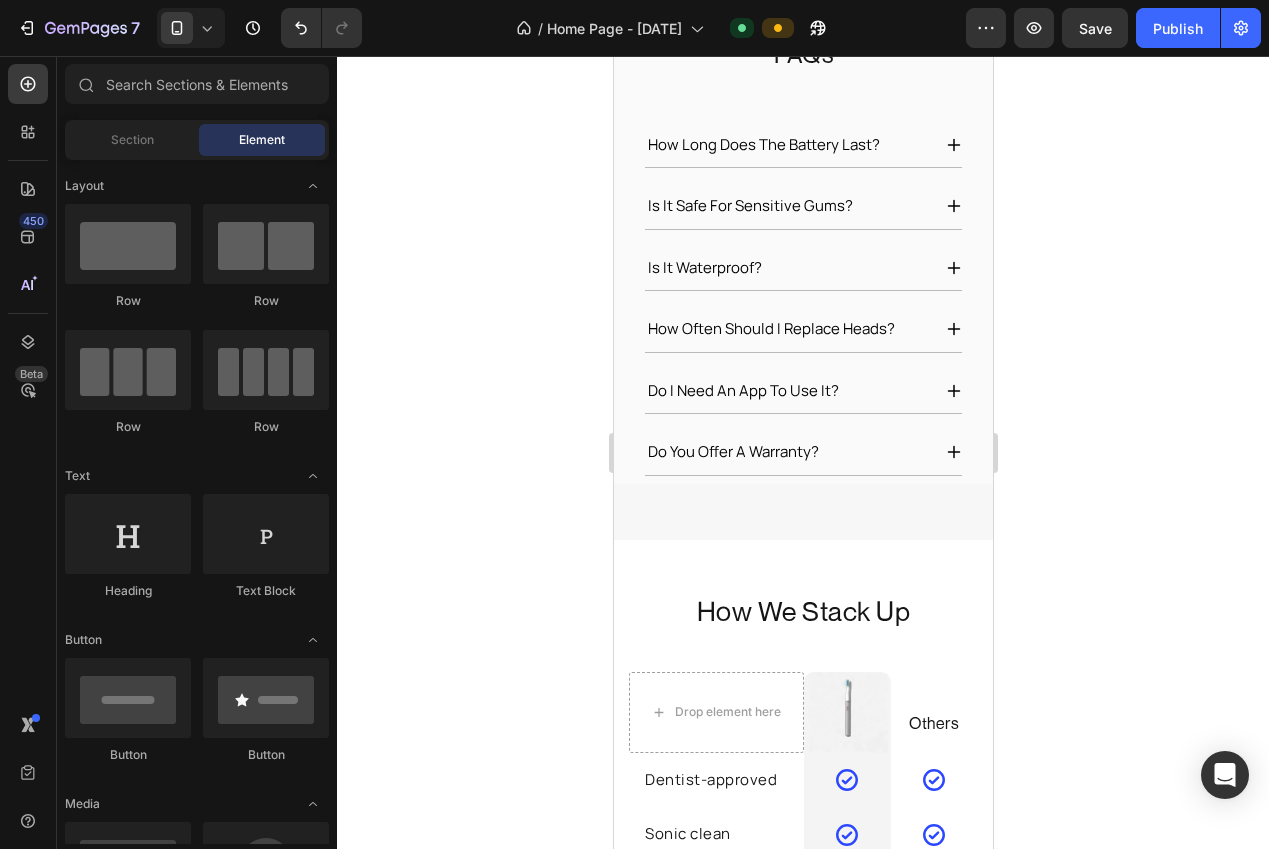 click 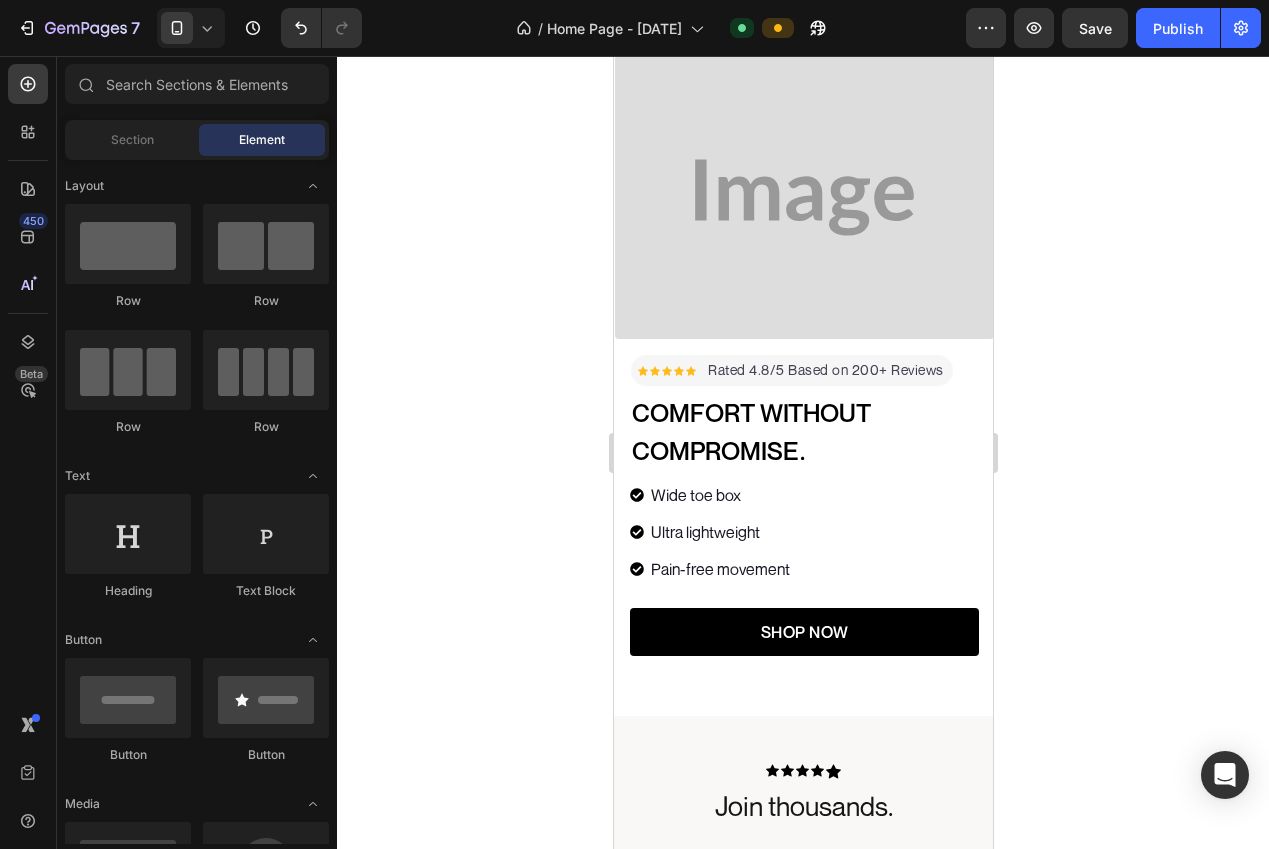 scroll, scrollTop: 0, scrollLeft: 0, axis: both 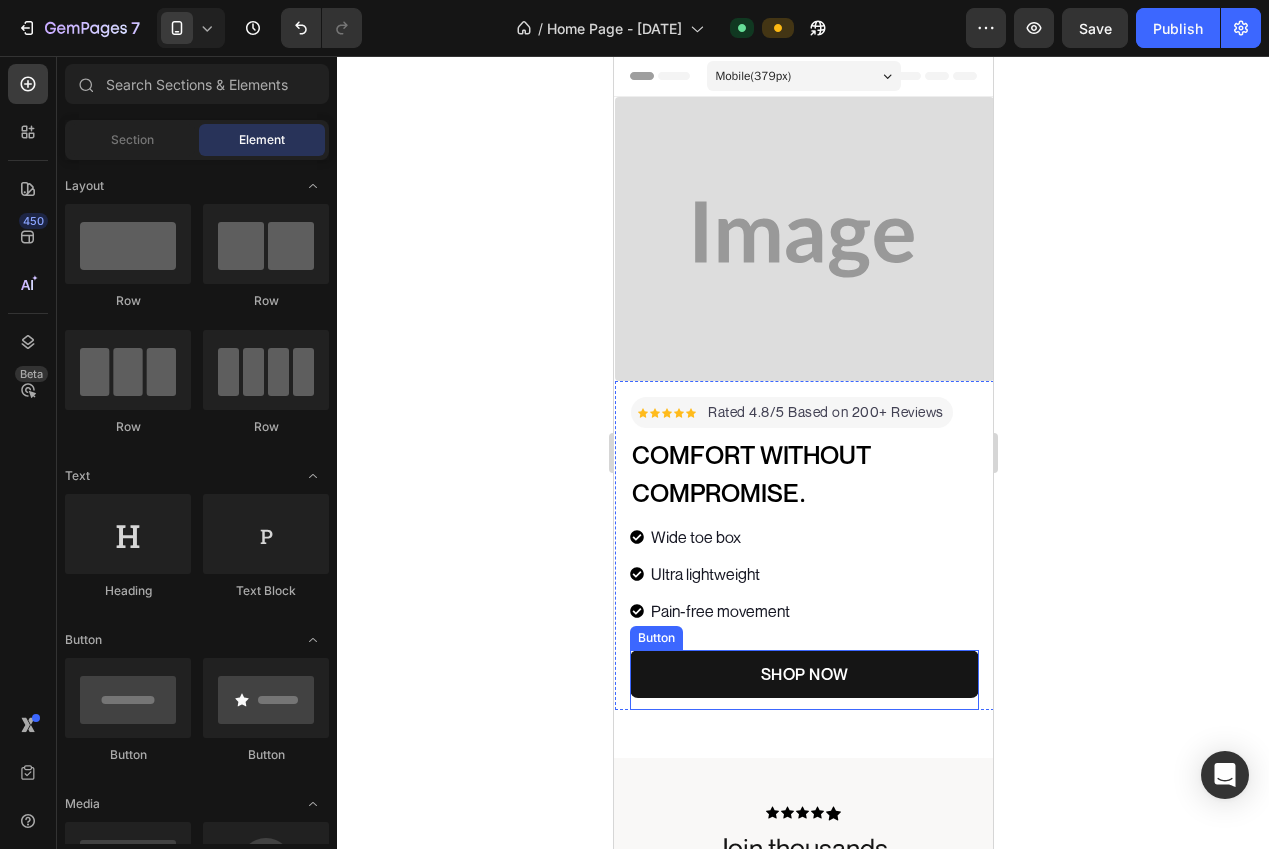click on "SHOP NOW" at bounding box center (803, 674) 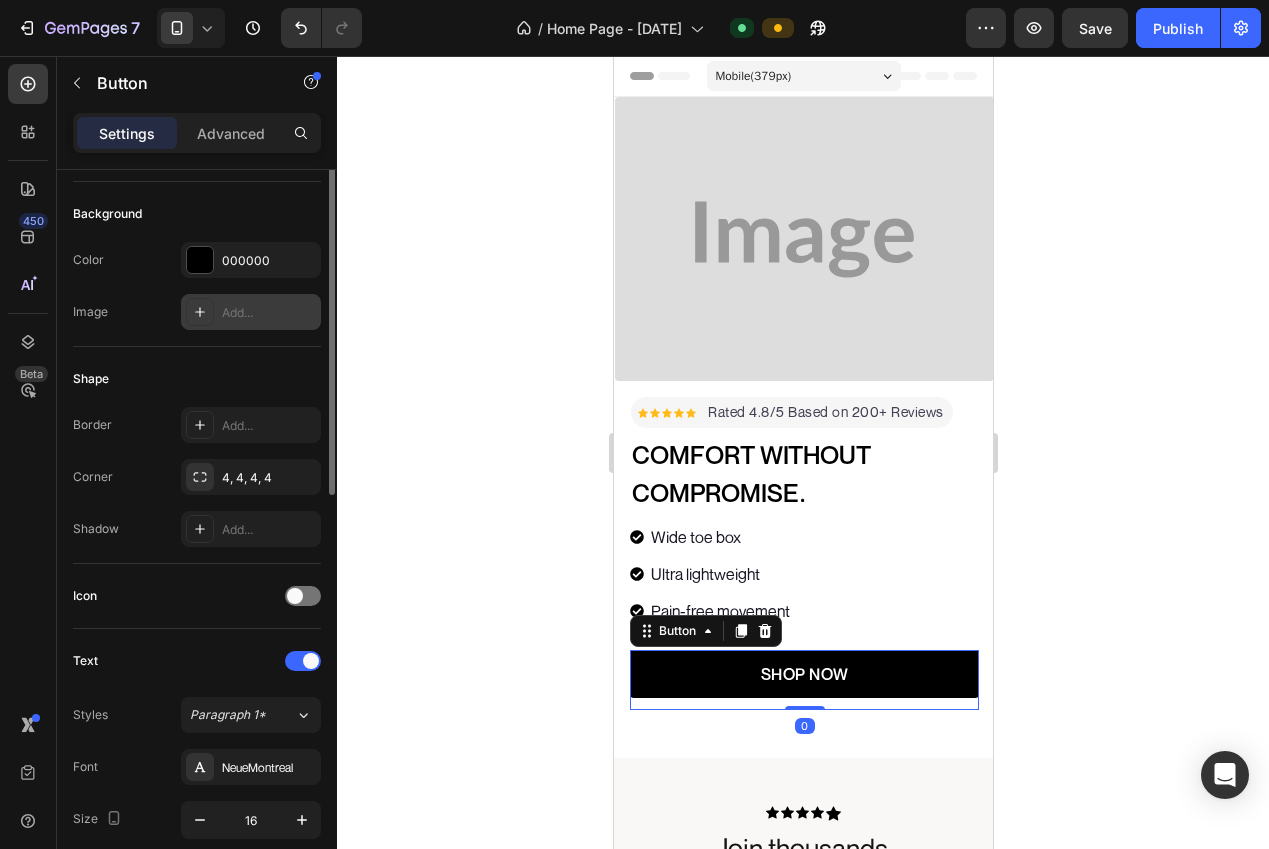 scroll, scrollTop: 442, scrollLeft: 0, axis: vertical 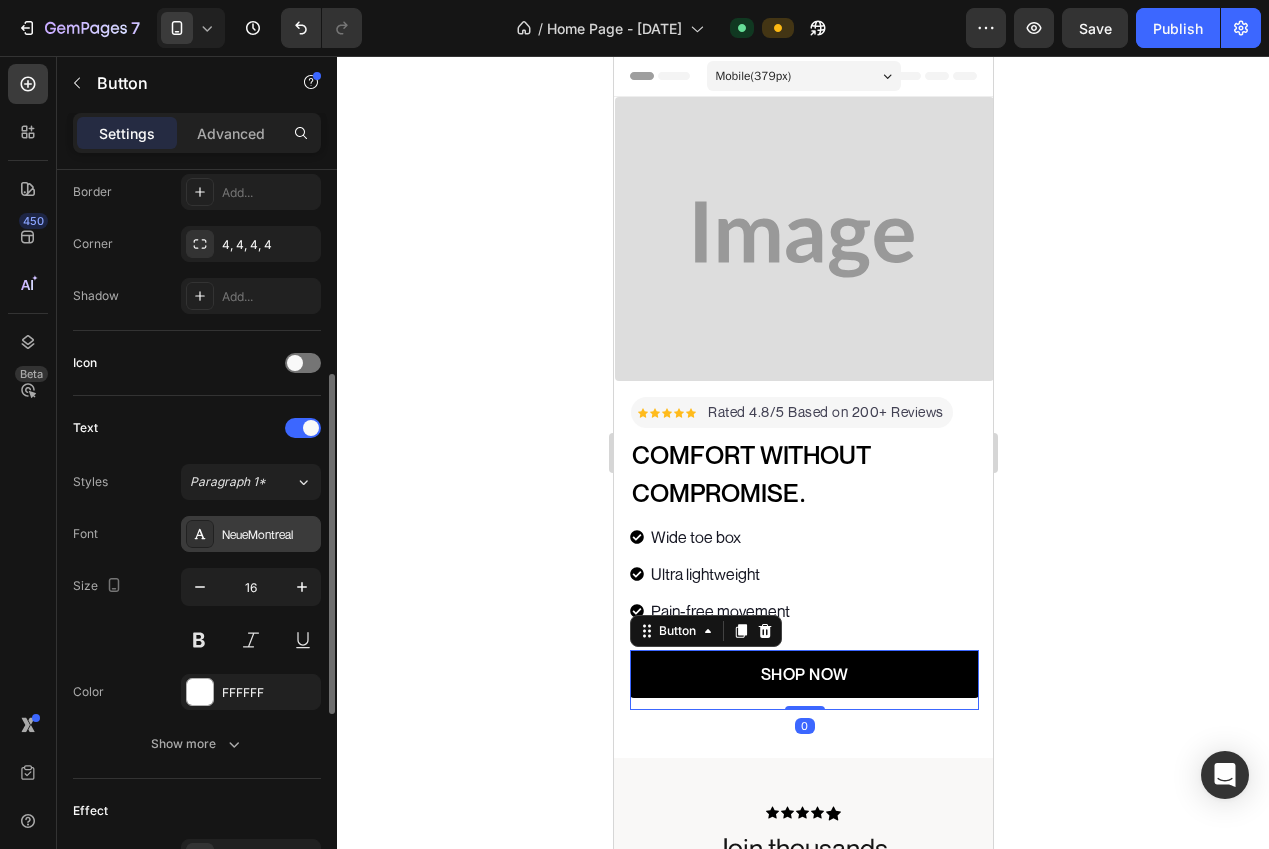 click on "NeueMontreal" at bounding box center (269, 535) 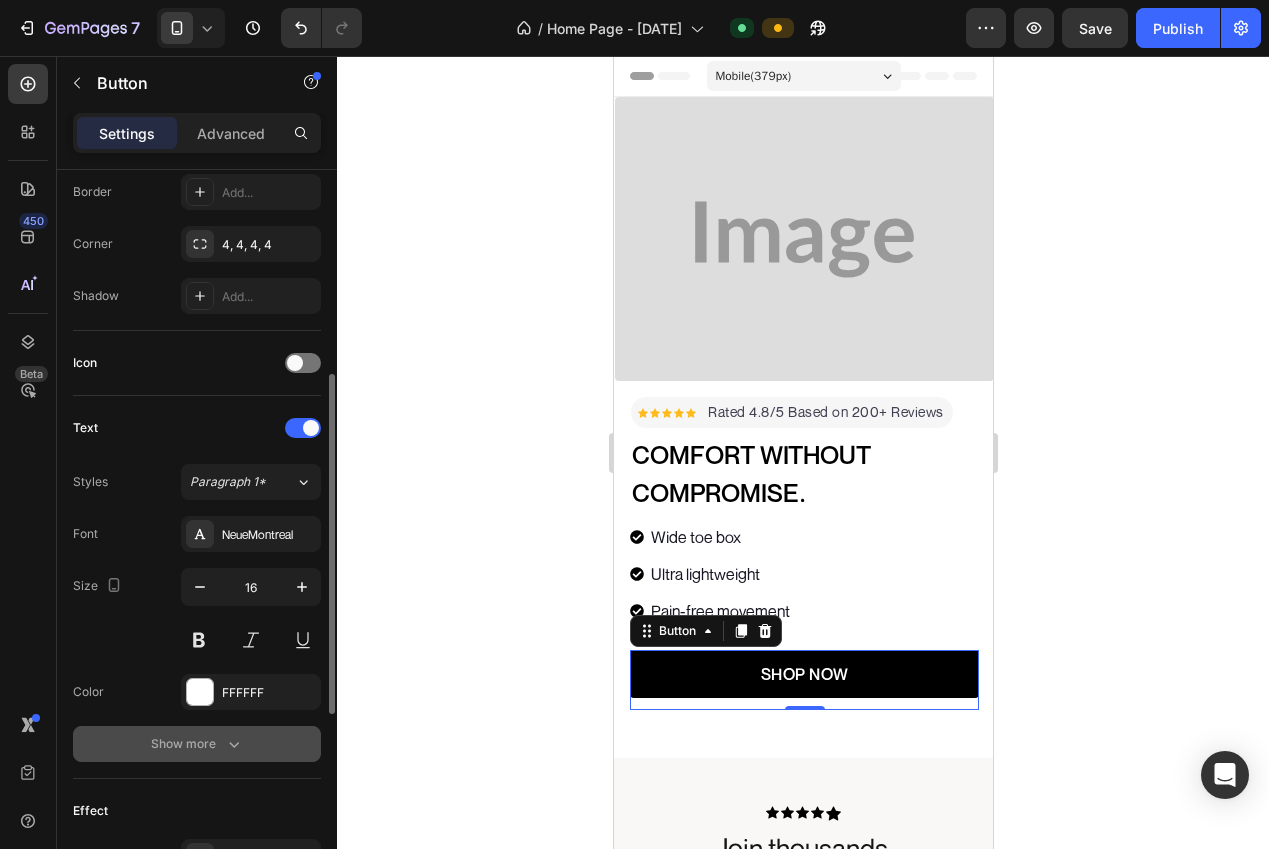 click 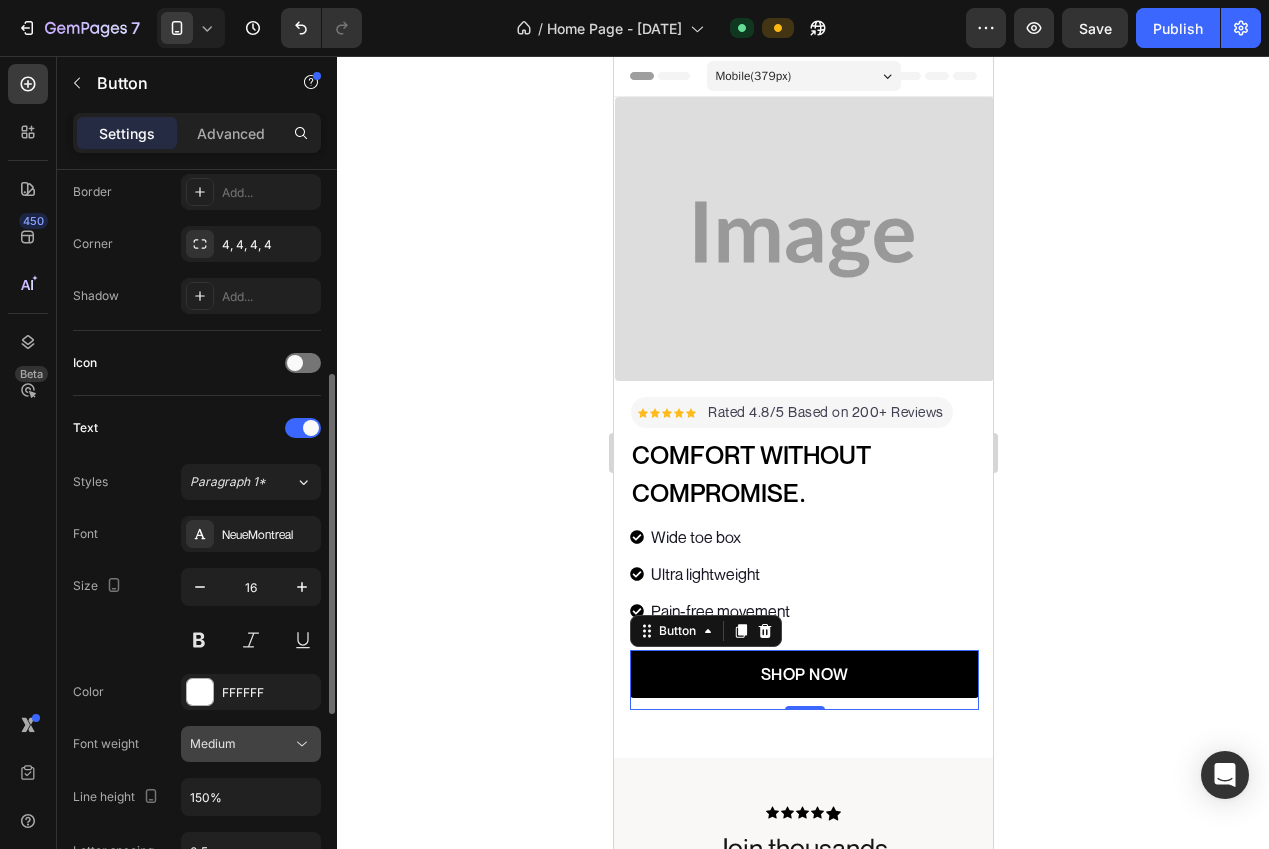 drag, startPoint x: 251, startPoint y: 742, endPoint x: 250, endPoint y: 725, distance: 17.029387 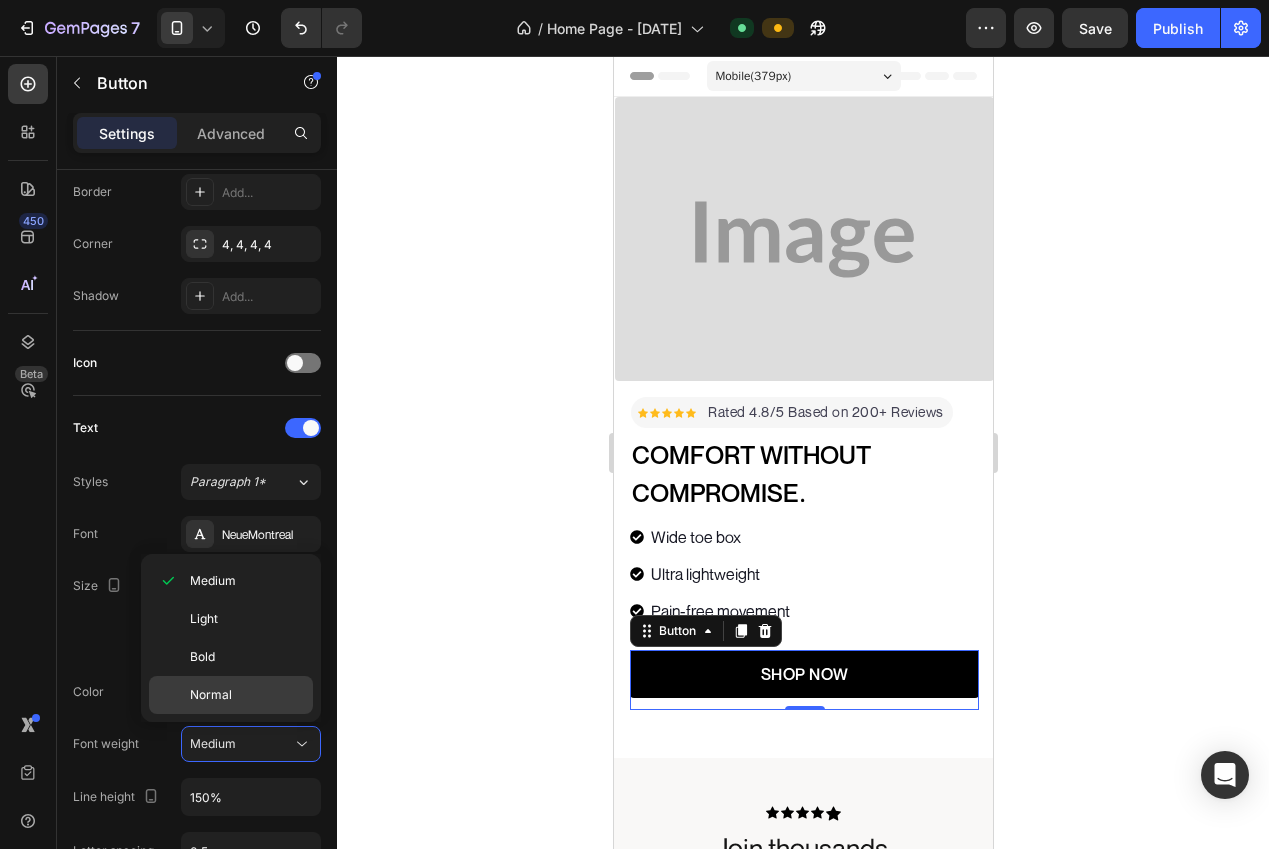 click on "Normal" 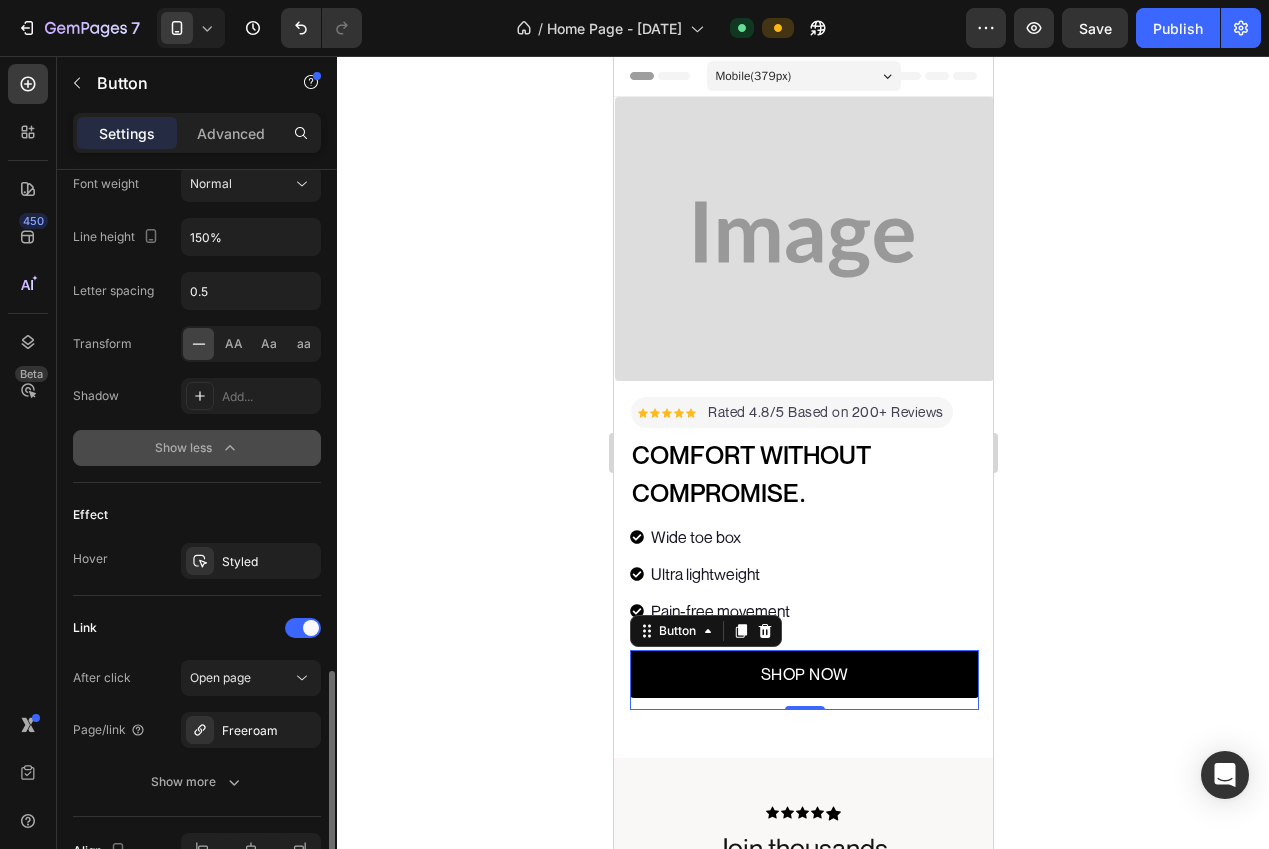 scroll, scrollTop: 1118, scrollLeft: 0, axis: vertical 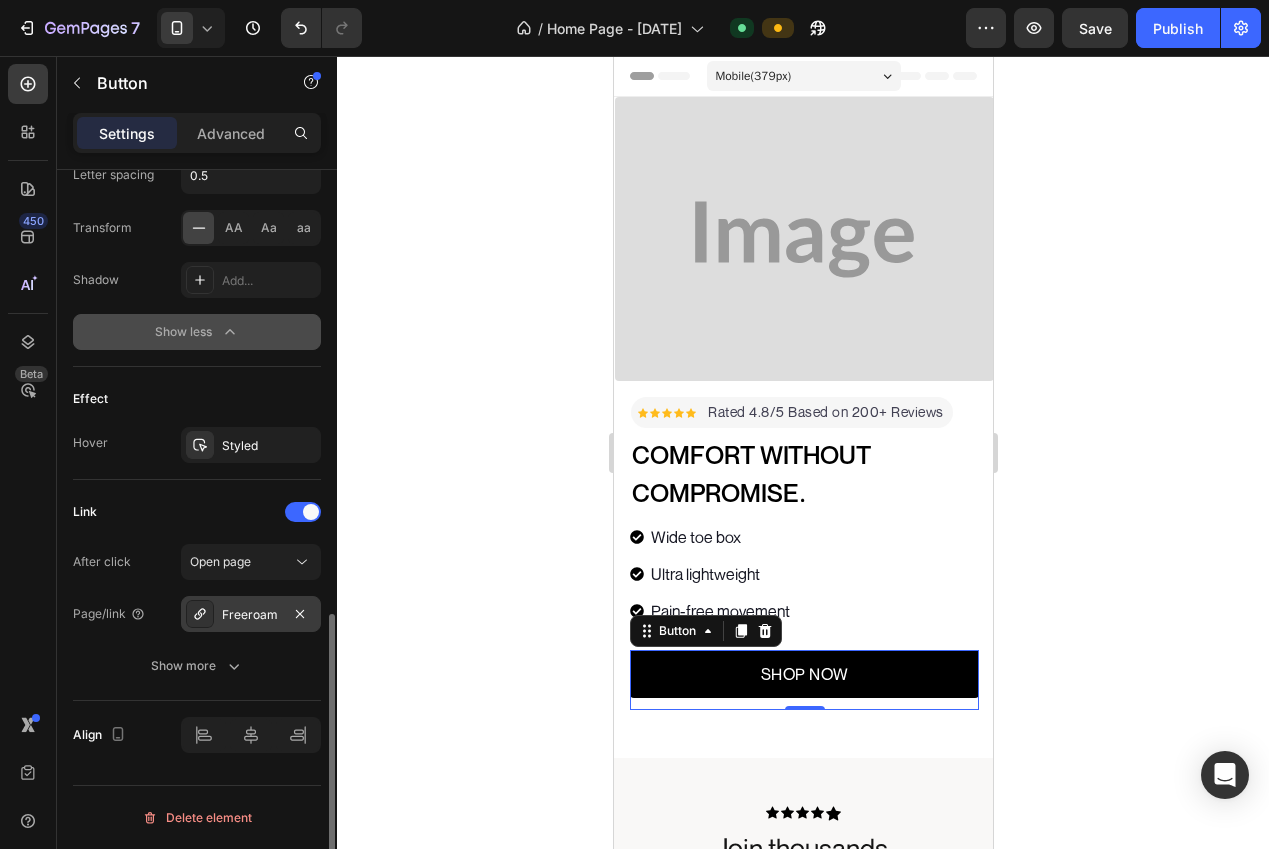 click on "Freeroam" at bounding box center [251, 615] 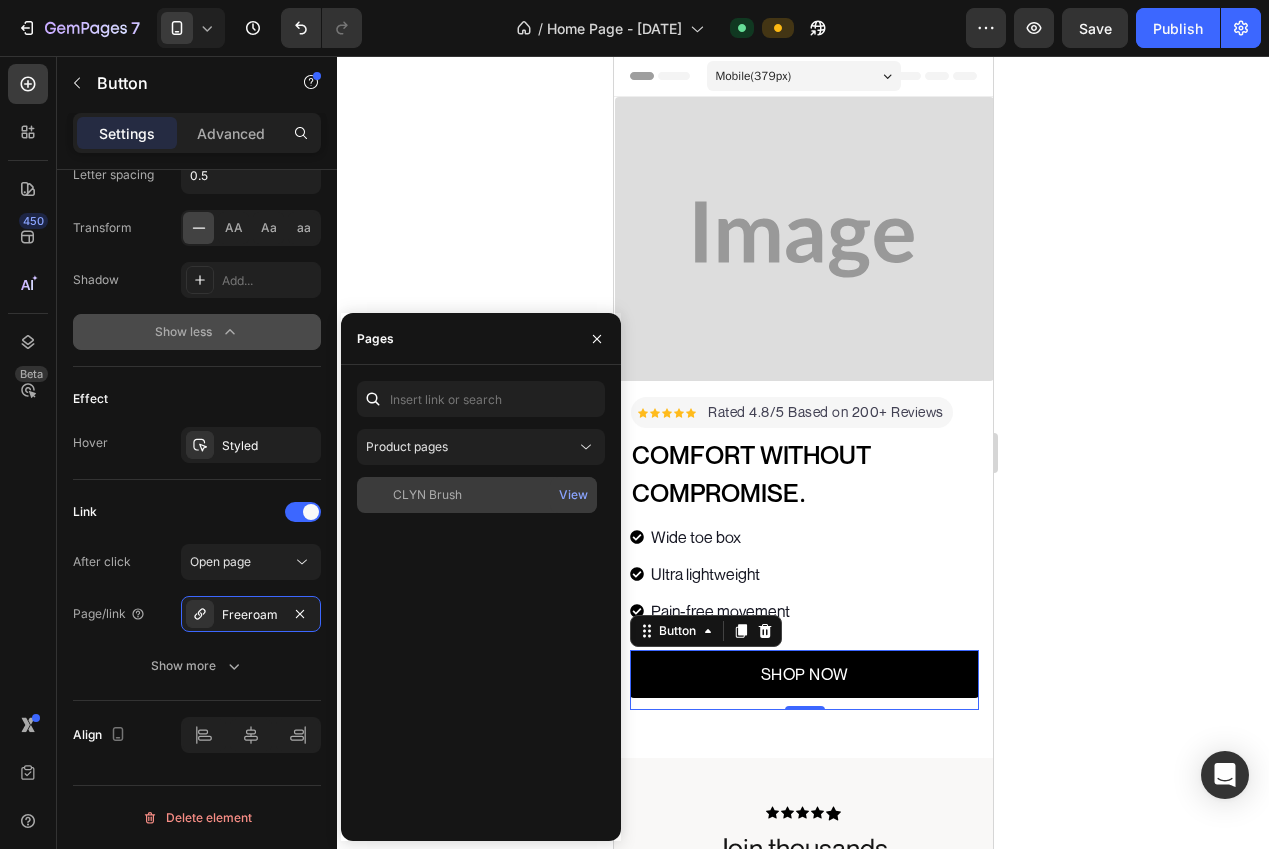 click on "CLYN Brush" 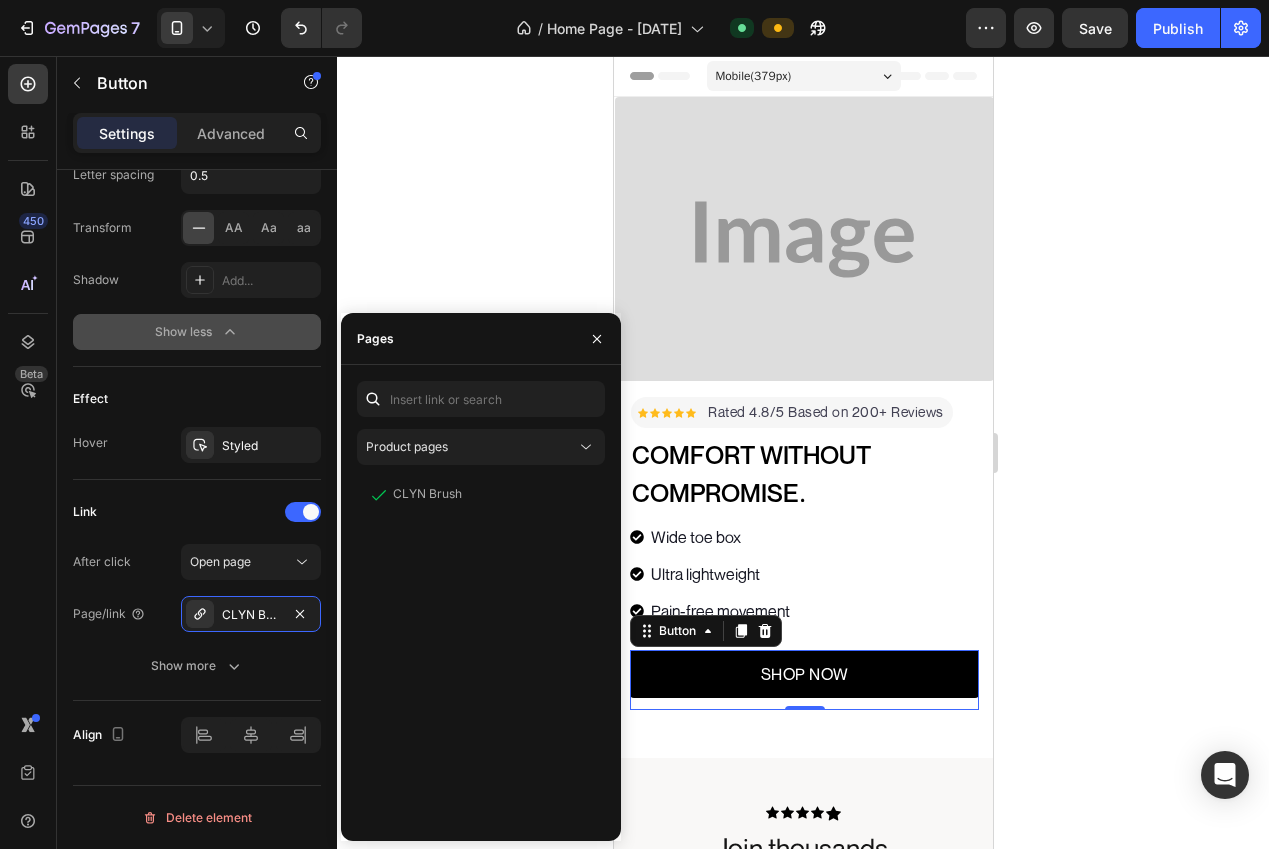 click 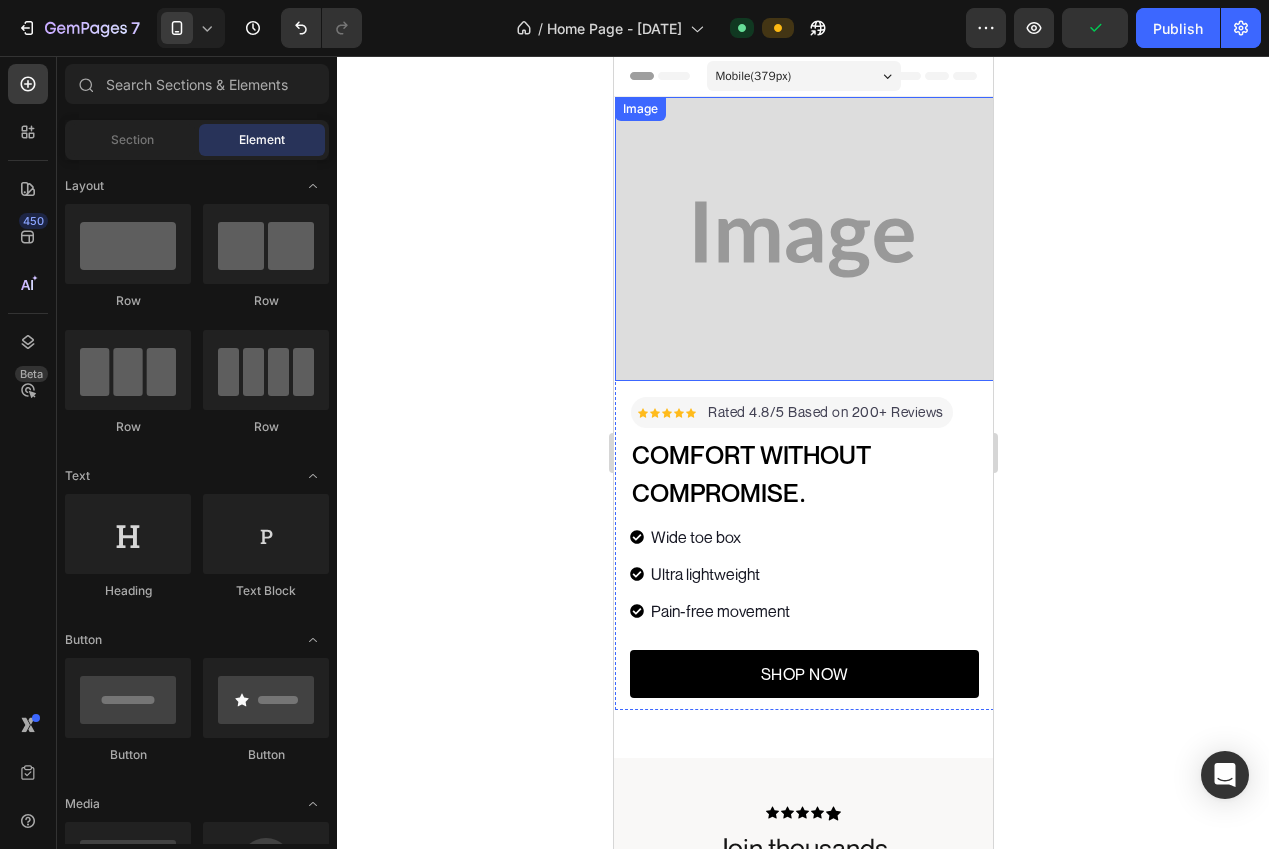 drag, startPoint x: 863, startPoint y: 297, endPoint x: 673, endPoint y: 338, distance: 194.37335 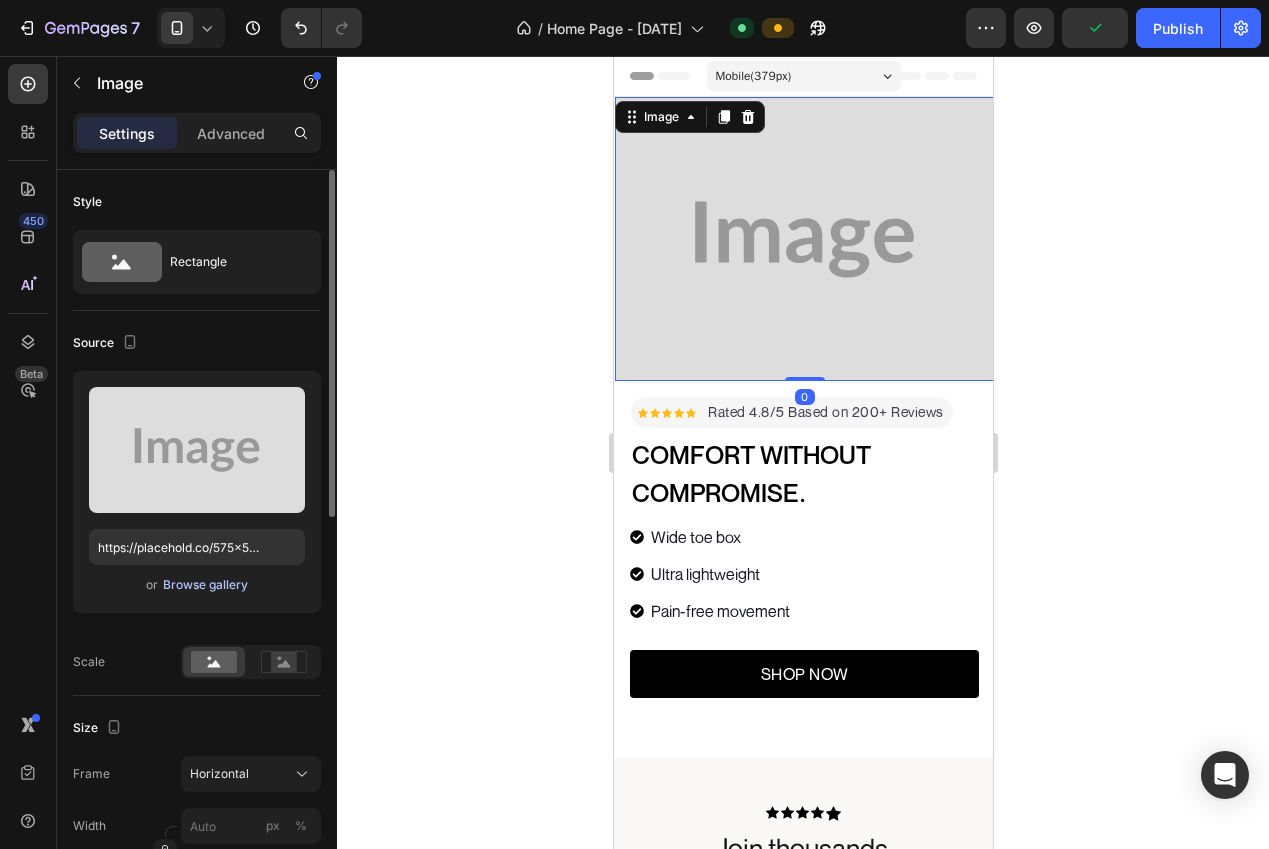 click on "Browse gallery" at bounding box center (205, 585) 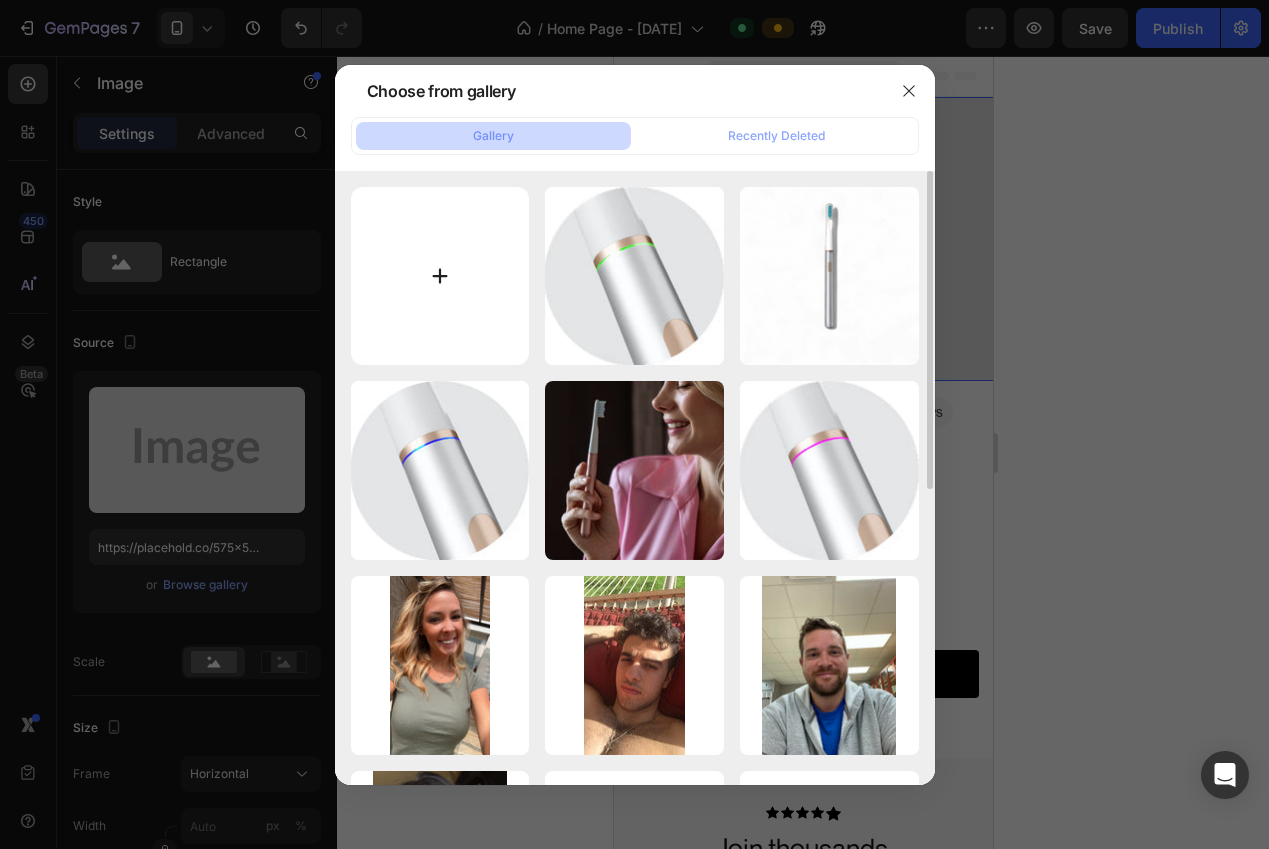 click at bounding box center (440, 276) 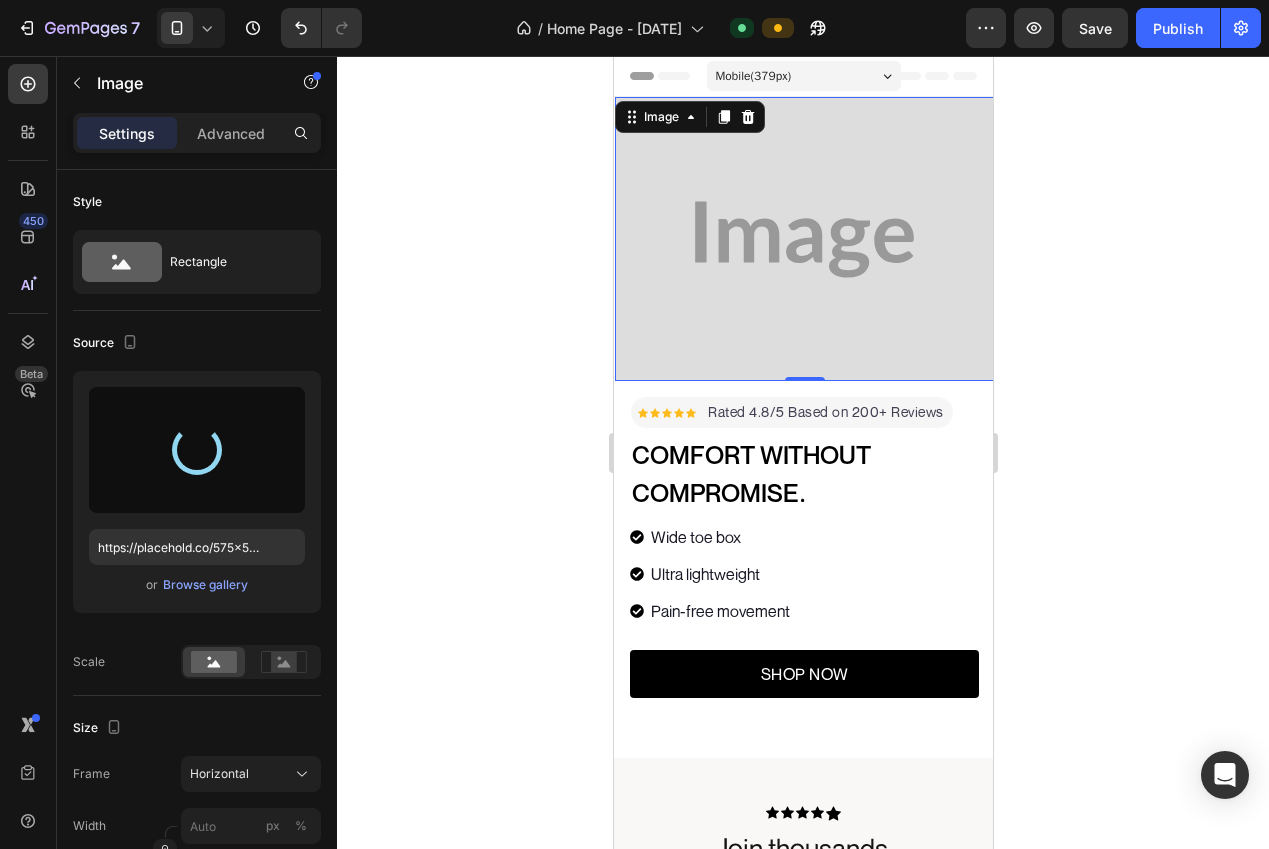 type on "https://cdn.shopify.com/s/files/1/0876/3539/4895/files/gempages_532501969797907257-8201f68b-0fec-415e-b6f9-f3e99c06a8ab.jpg" 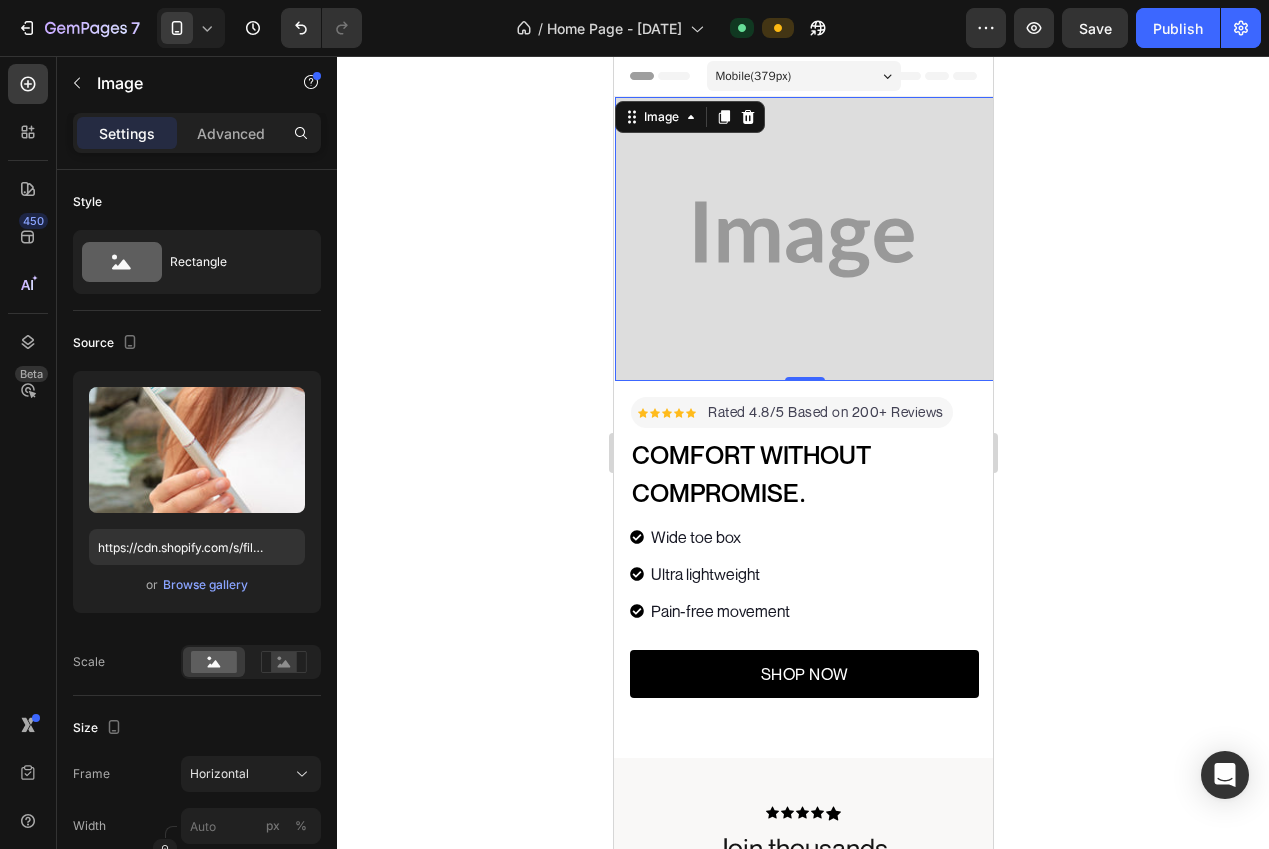 click 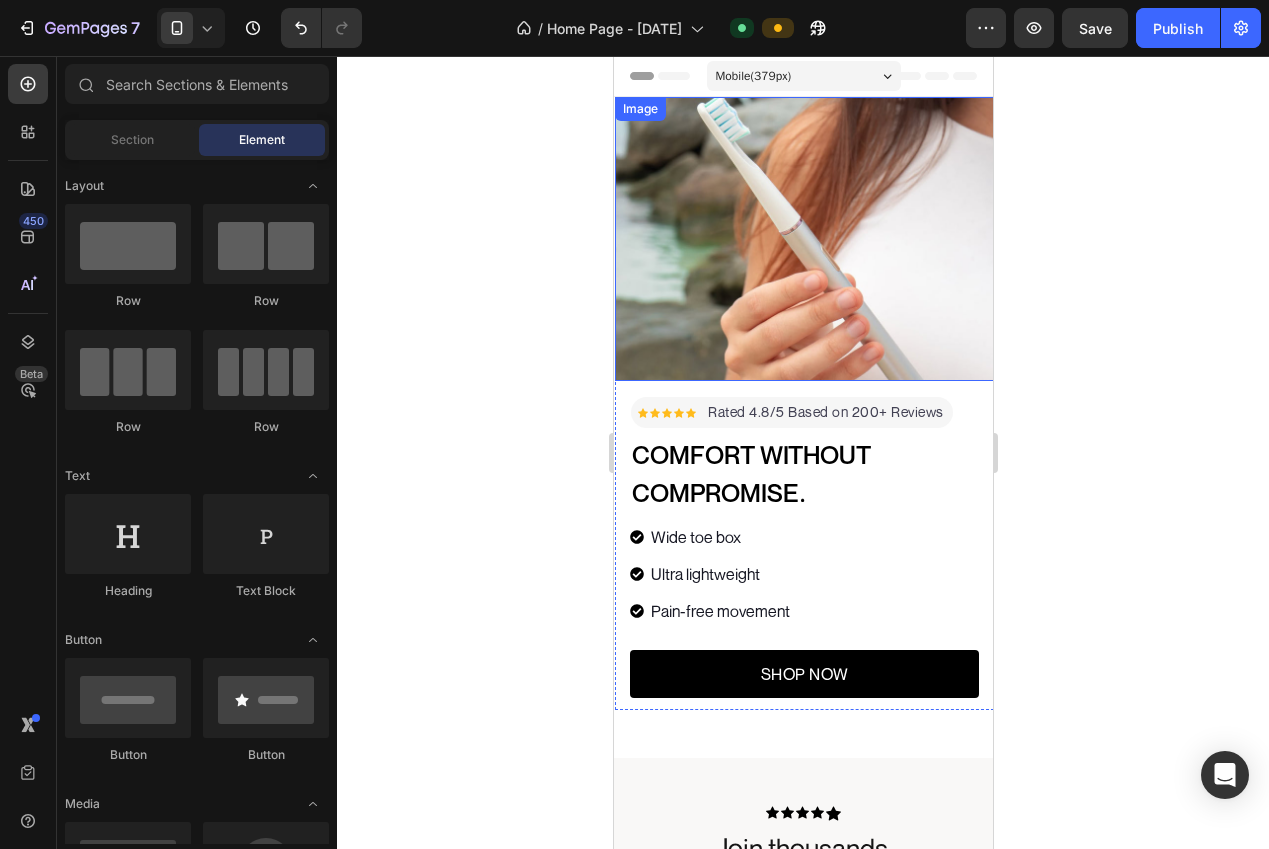 click at bounding box center (803, 239) 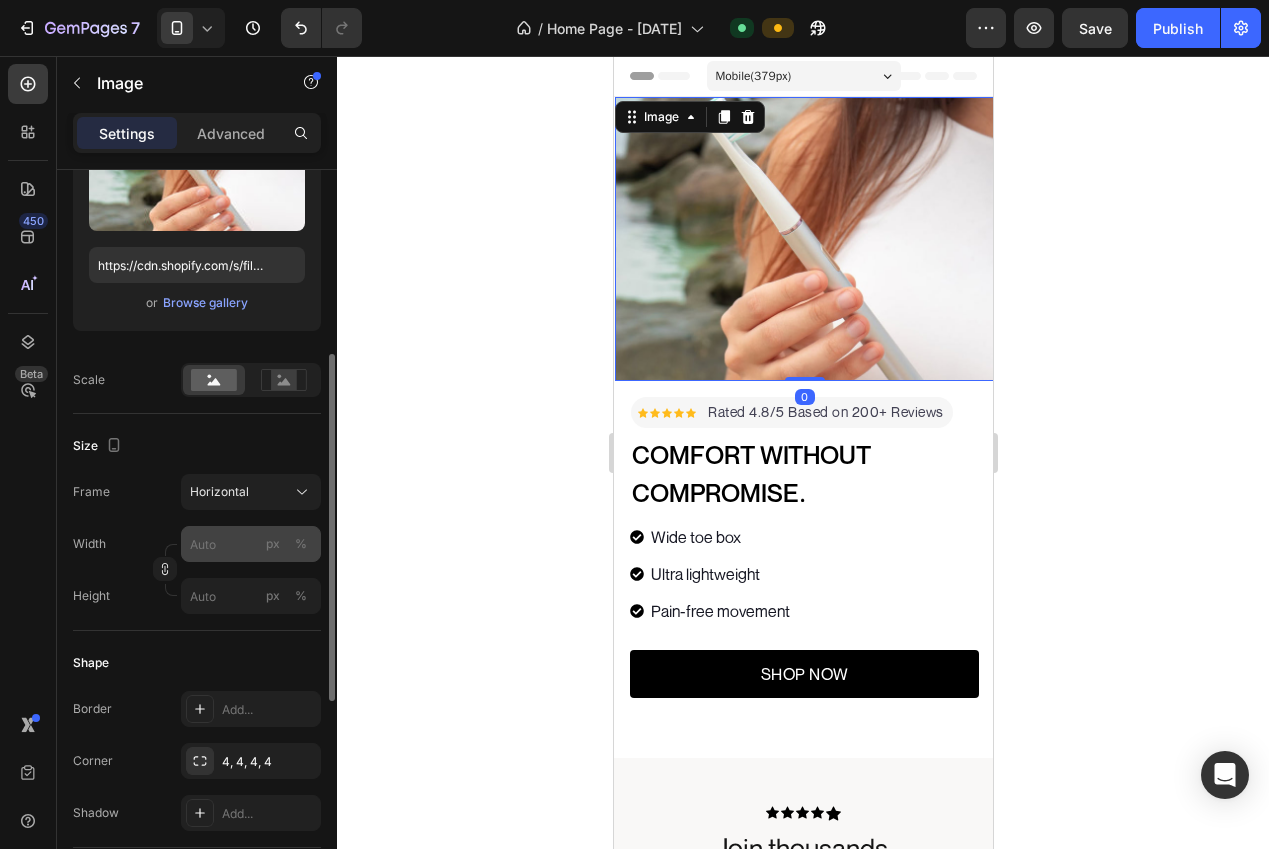 scroll, scrollTop: 317, scrollLeft: 0, axis: vertical 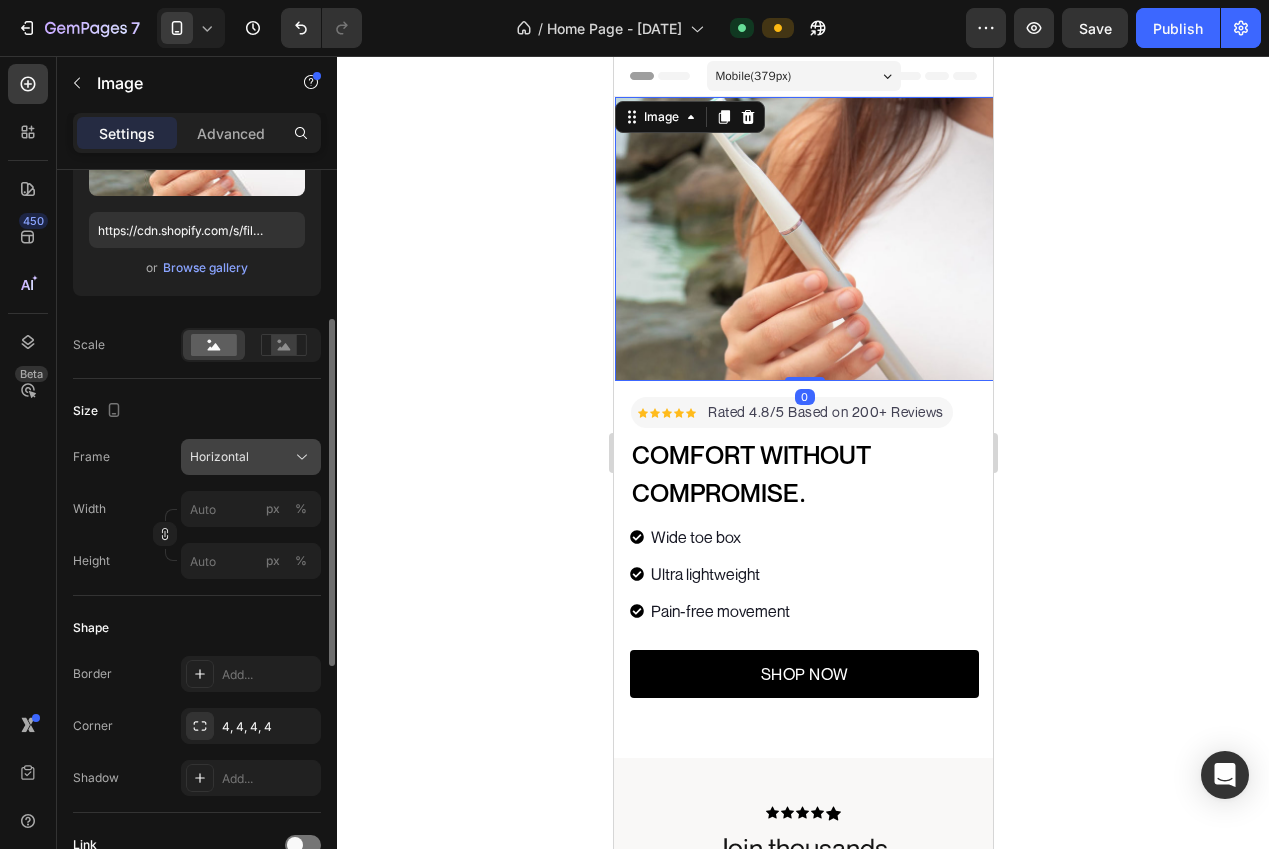 click on "Horizontal" at bounding box center (219, 457) 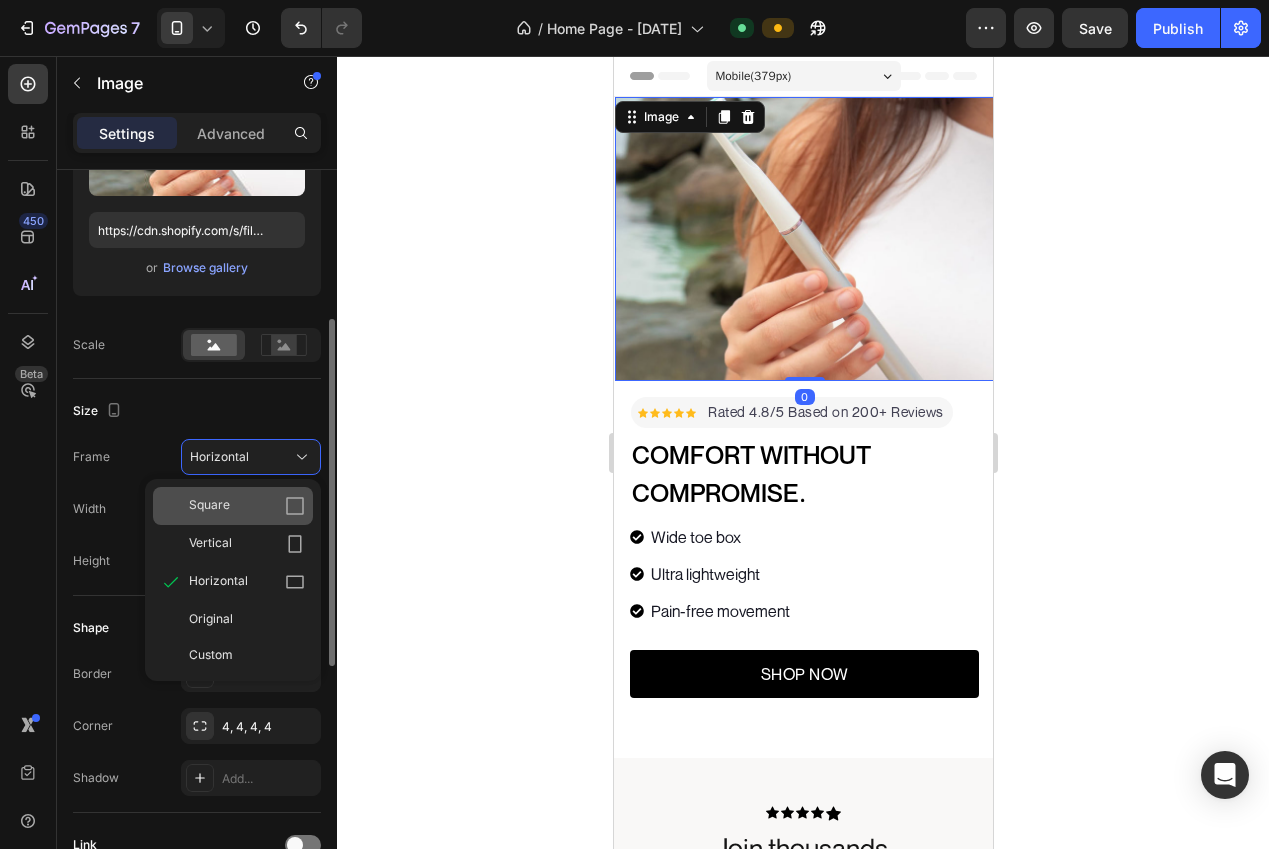click on "Square" at bounding box center (247, 506) 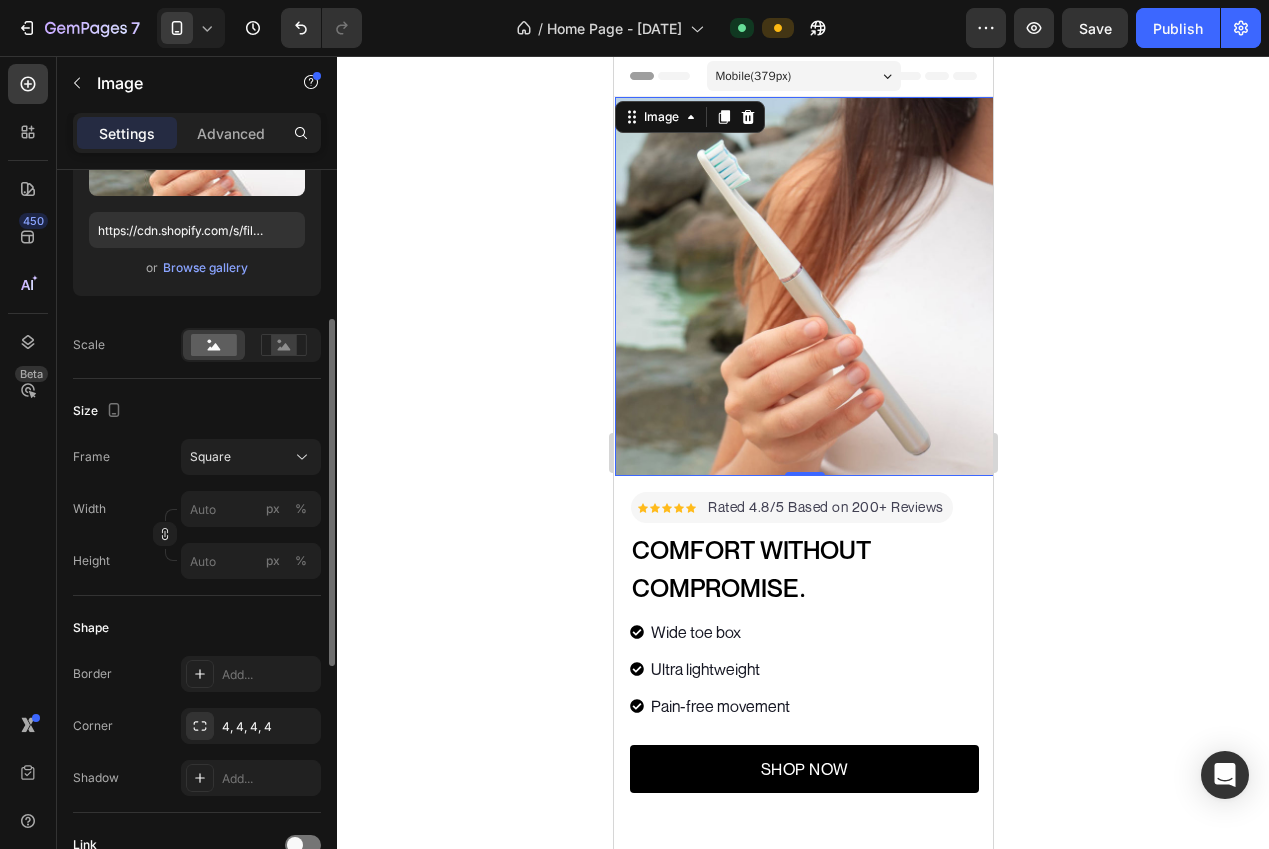drag, startPoint x: 451, startPoint y: 516, endPoint x: 465, endPoint y: 517, distance: 14.035668 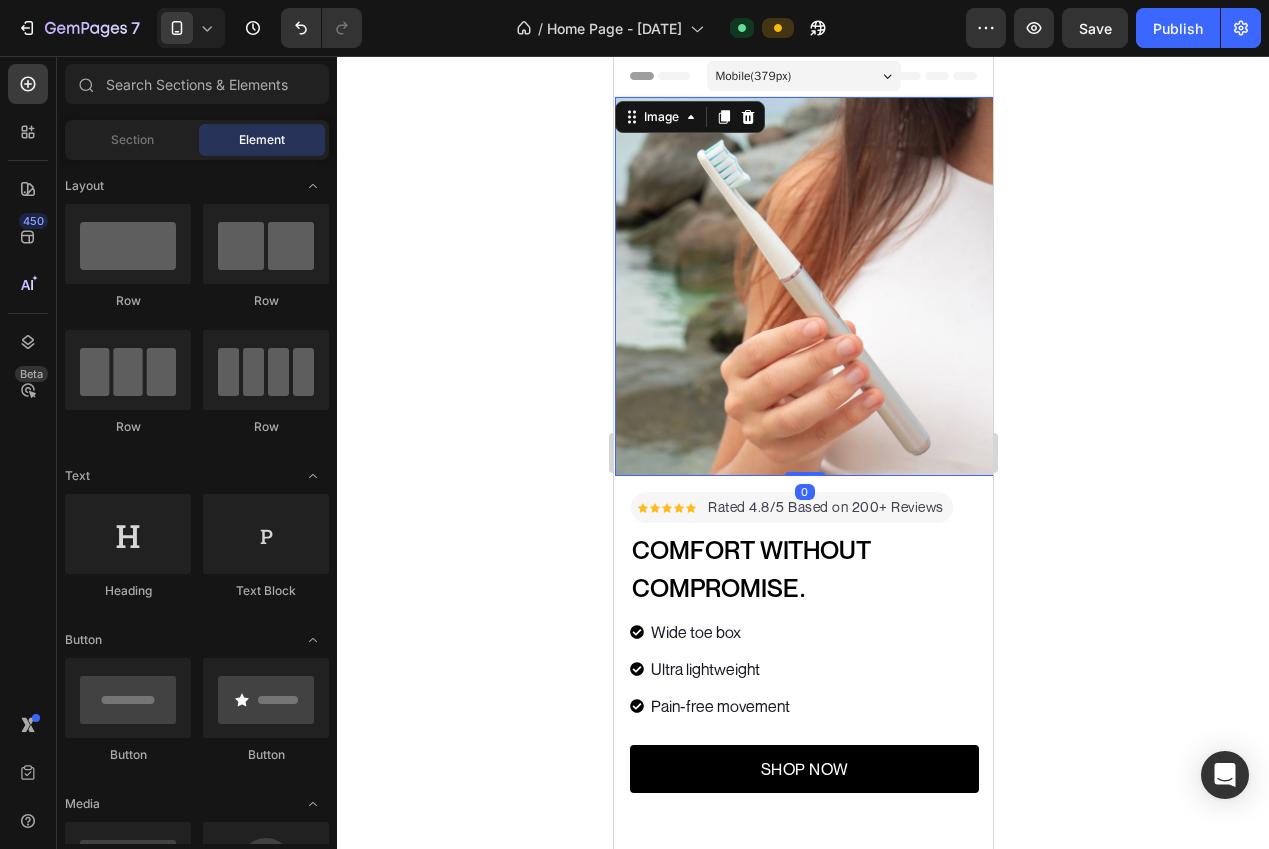drag, startPoint x: 889, startPoint y: 335, endPoint x: 715, endPoint y: 428, distance: 197.29419 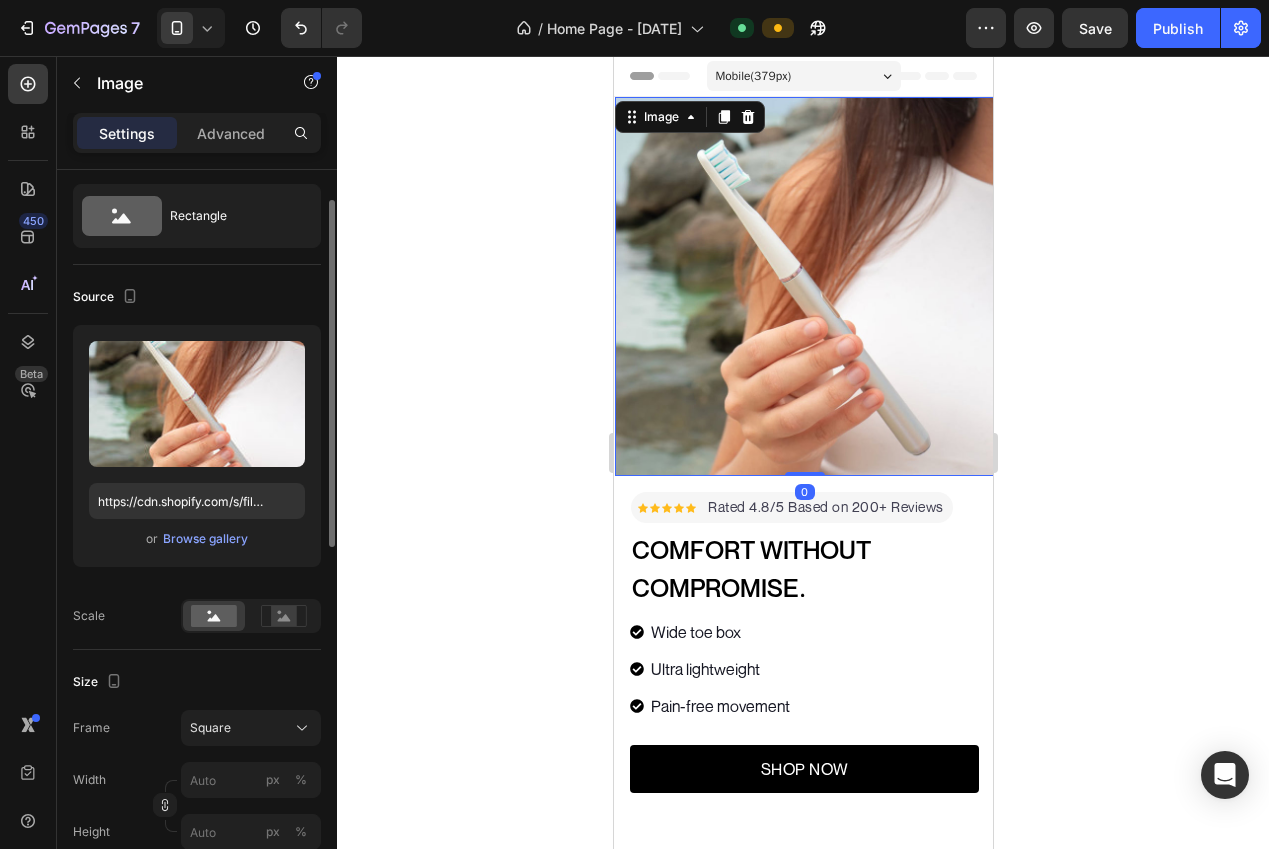 scroll, scrollTop: 52, scrollLeft: 0, axis: vertical 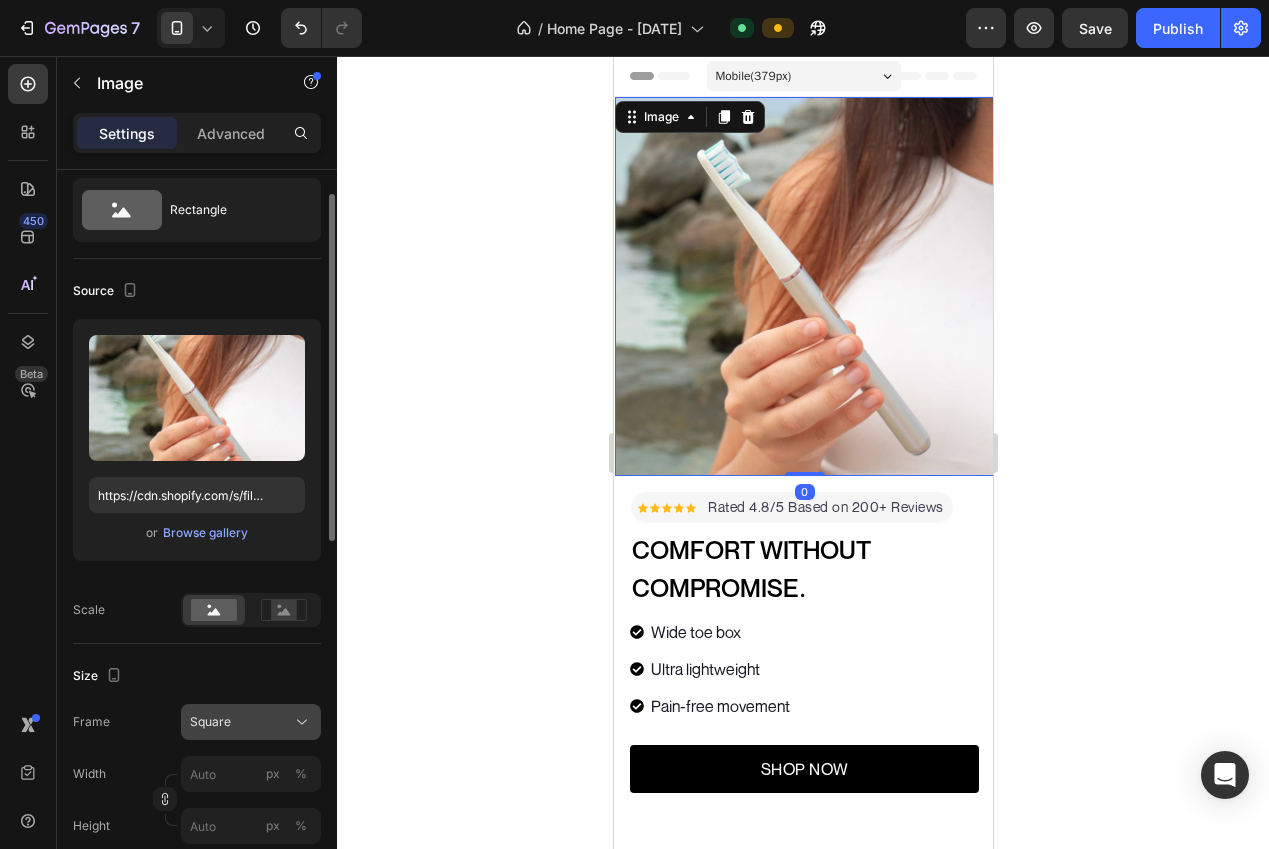 click on "Square" at bounding box center [251, 722] 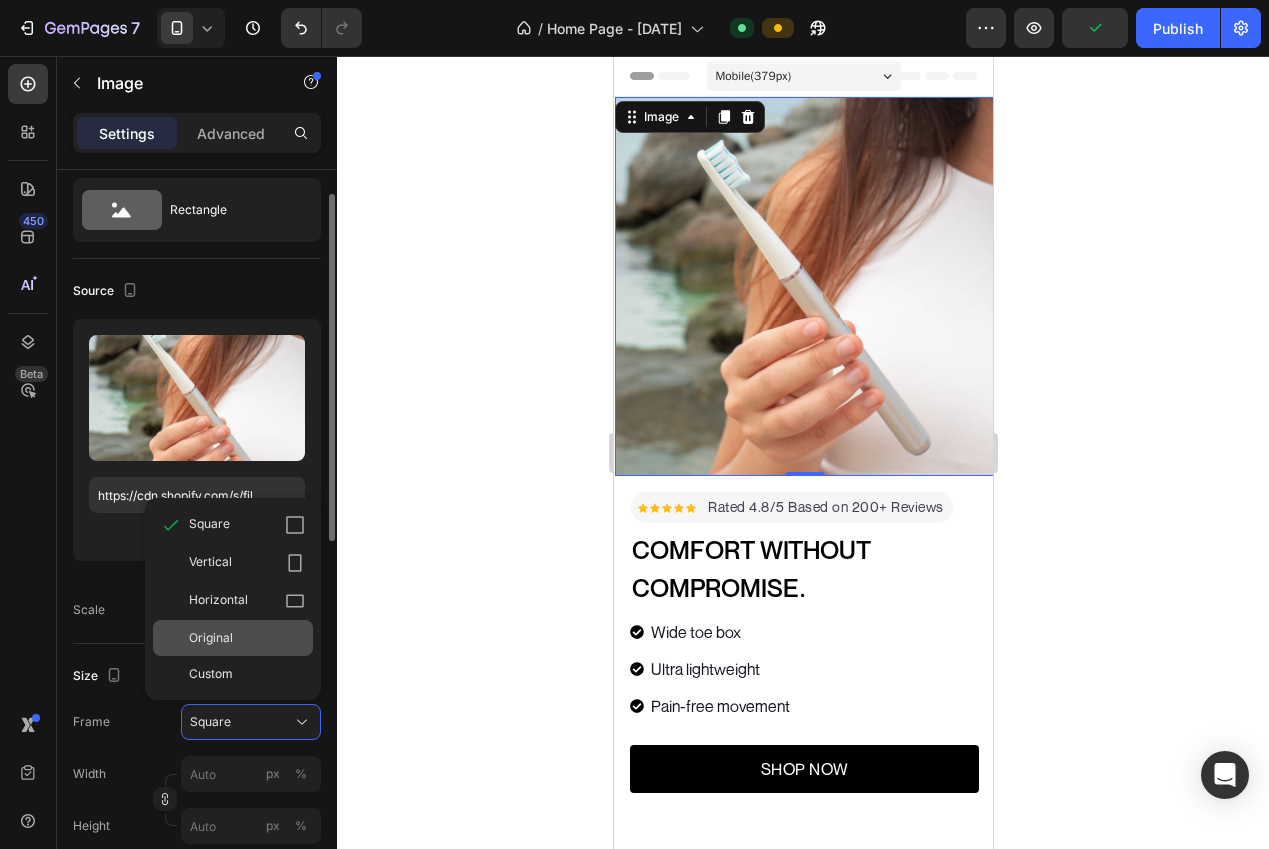 click on "Original" at bounding box center (211, 638) 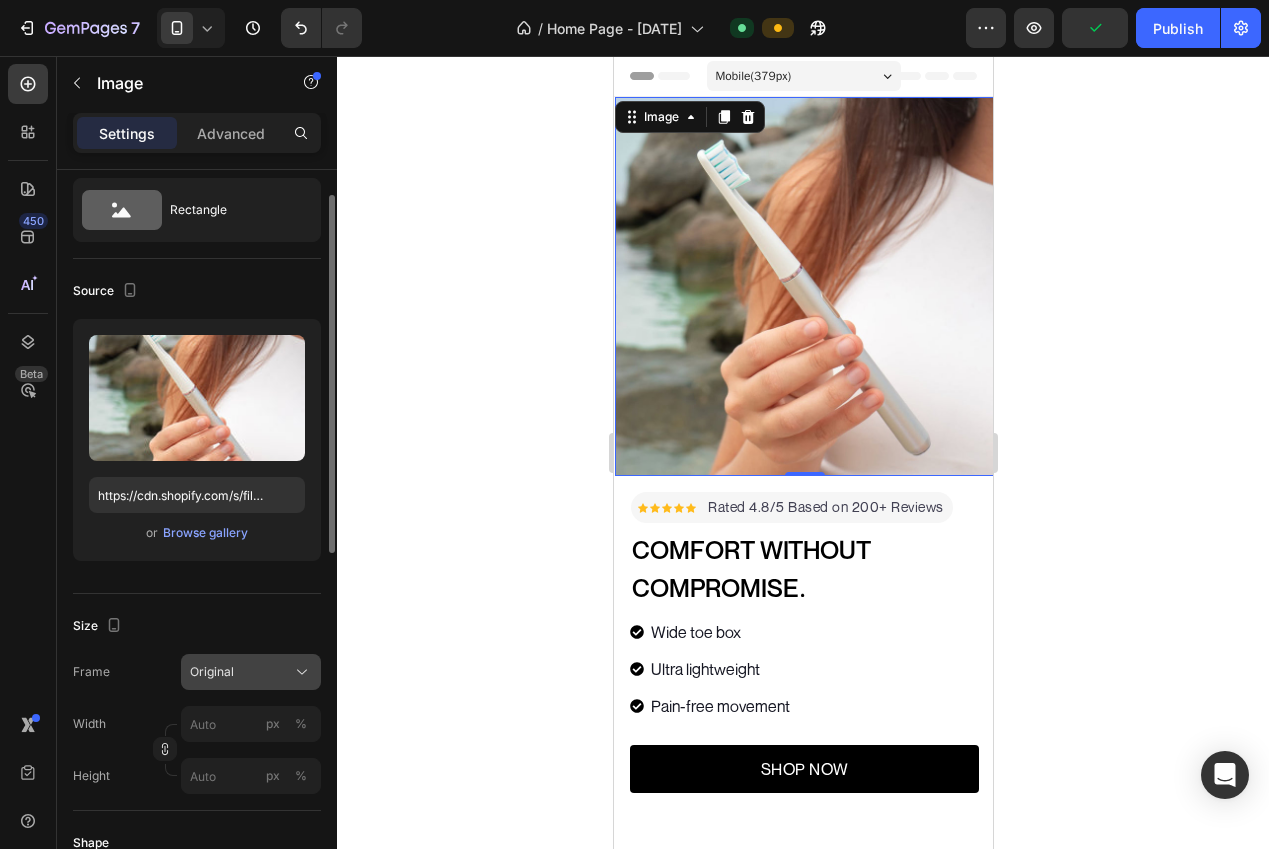 click on "Original" at bounding box center (251, 672) 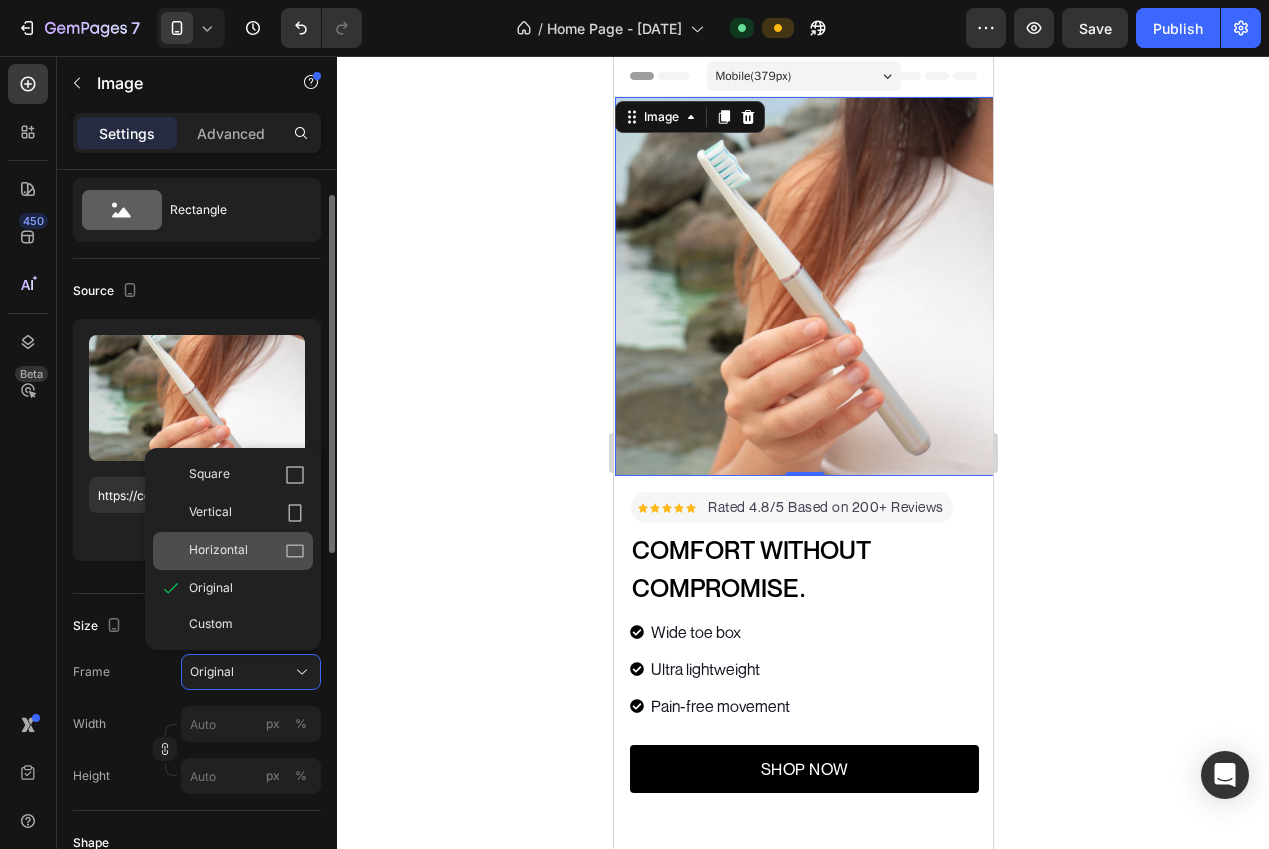 click on "Horizontal" at bounding box center (218, 551) 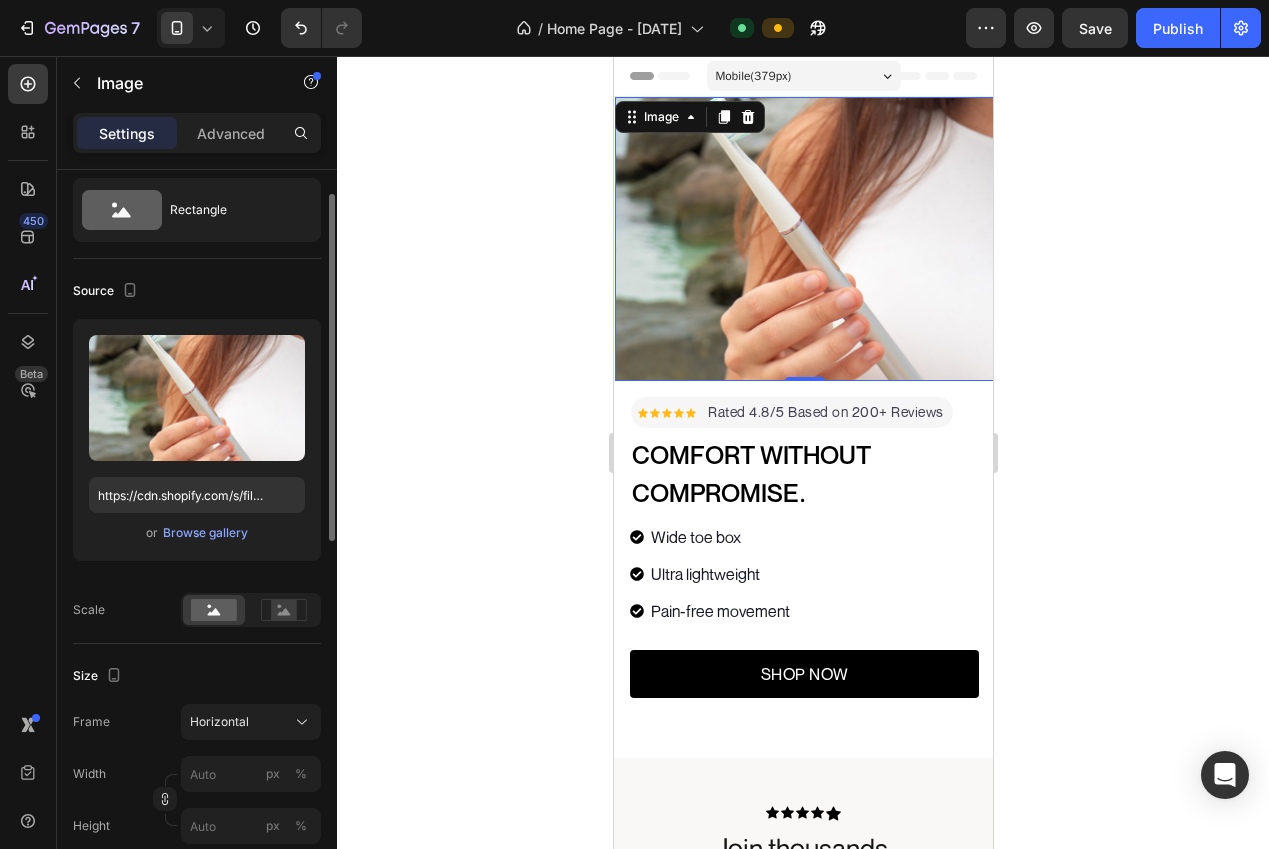 drag, startPoint x: 351, startPoint y: 561, endPoint x: 361, endPoint y: 562, distance: 10.049875 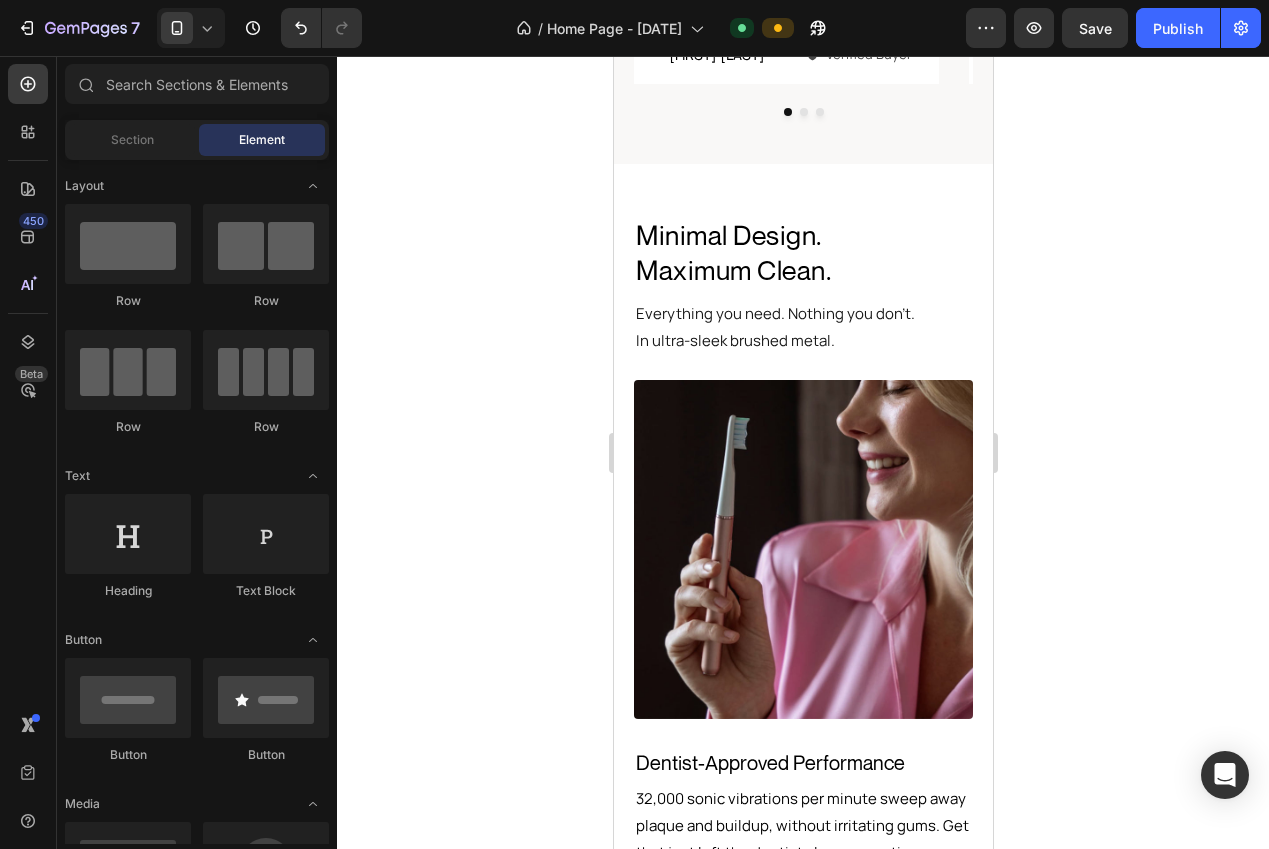 scroll, scrollTop: 0, scrollLeft: 0, axis: both 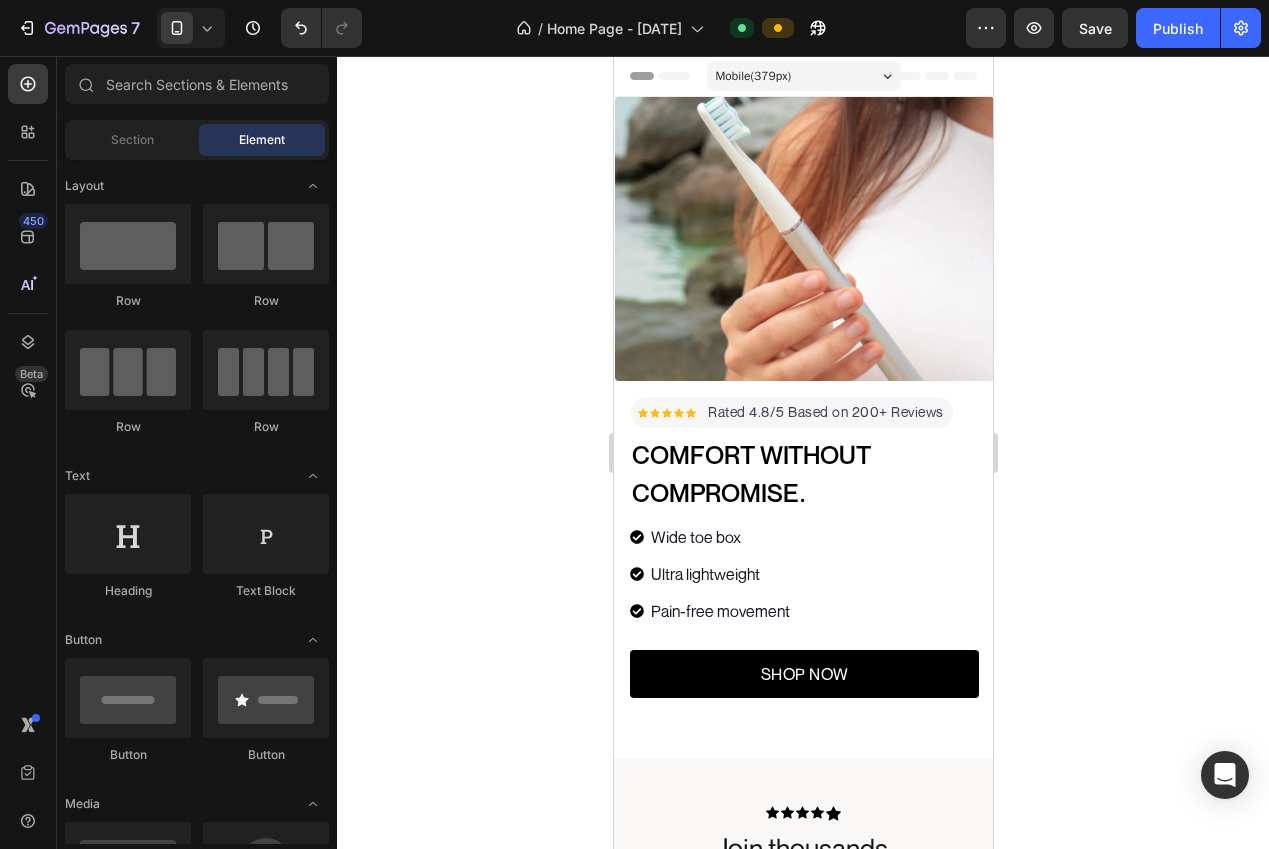 click on "Comfort Without Compromise." at bounding box center [750, 474] 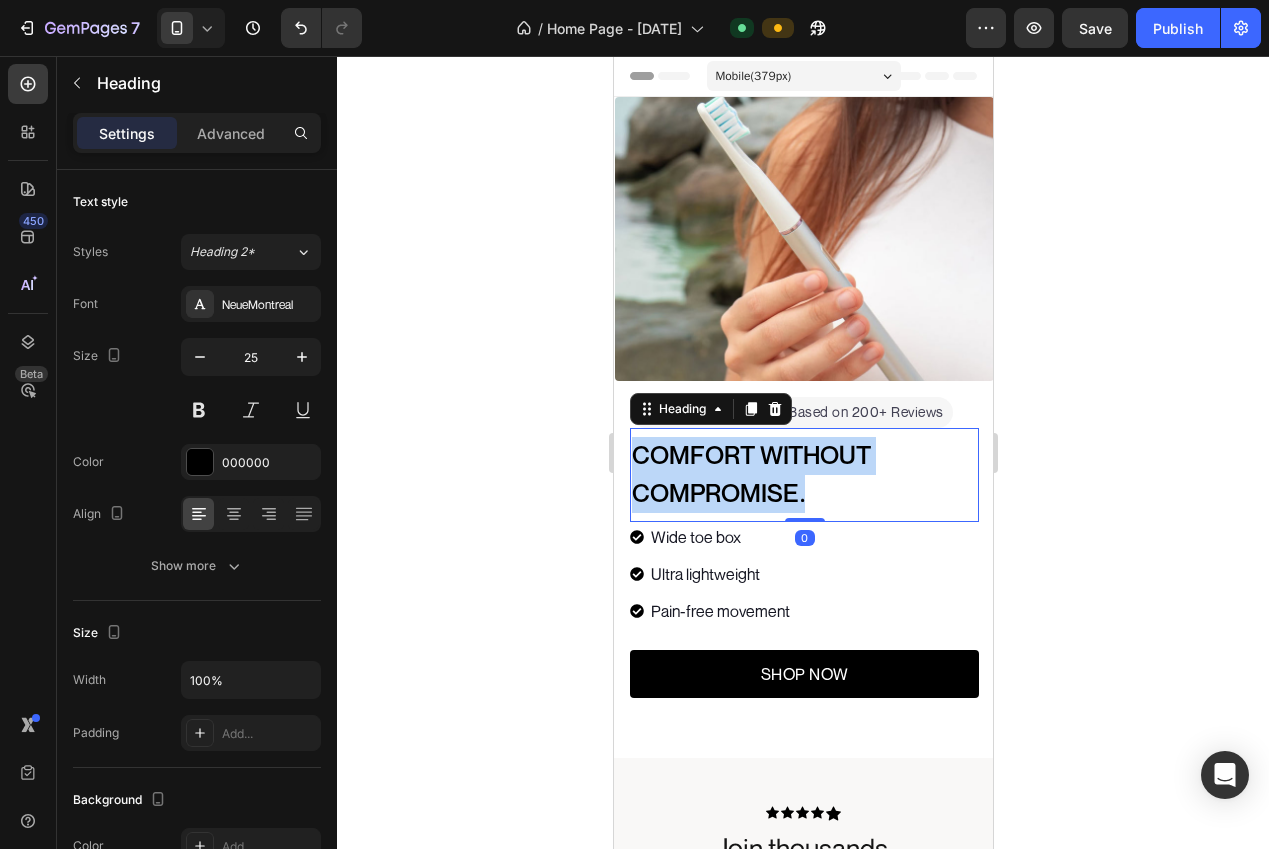 click on "Comfort Without Compromise." at bounding box center (750, 474) 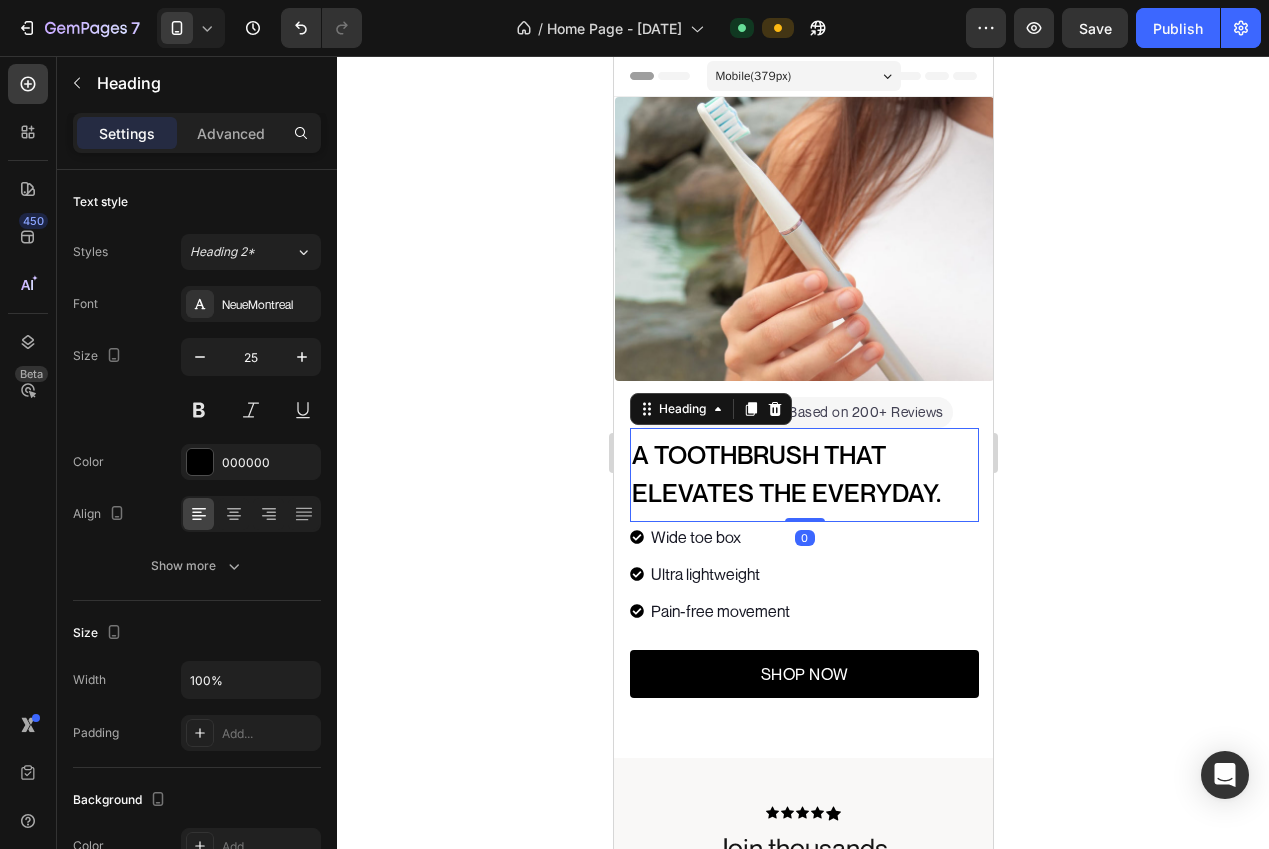 click 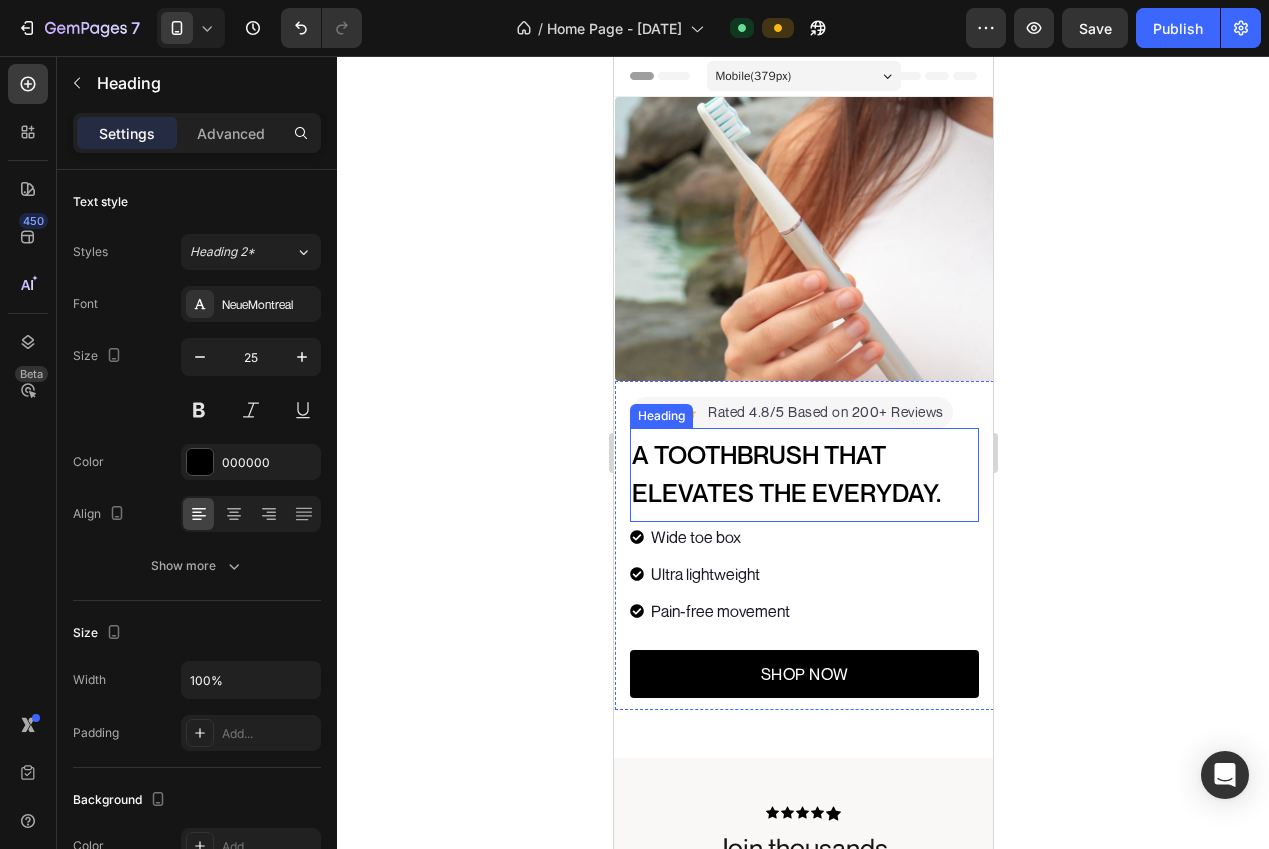click on "A Toothbrush That Elevates the Everyday." at bounding box center (785, 474) 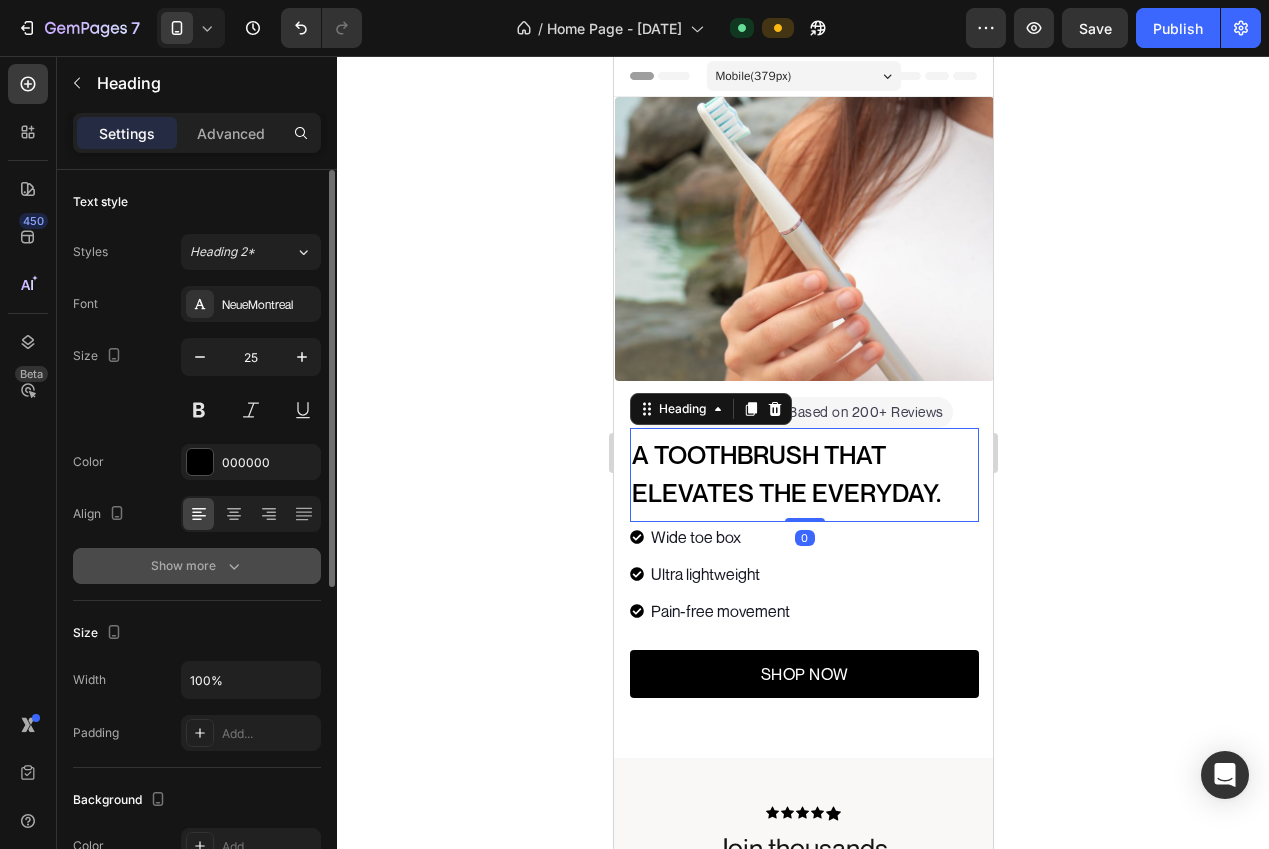 click 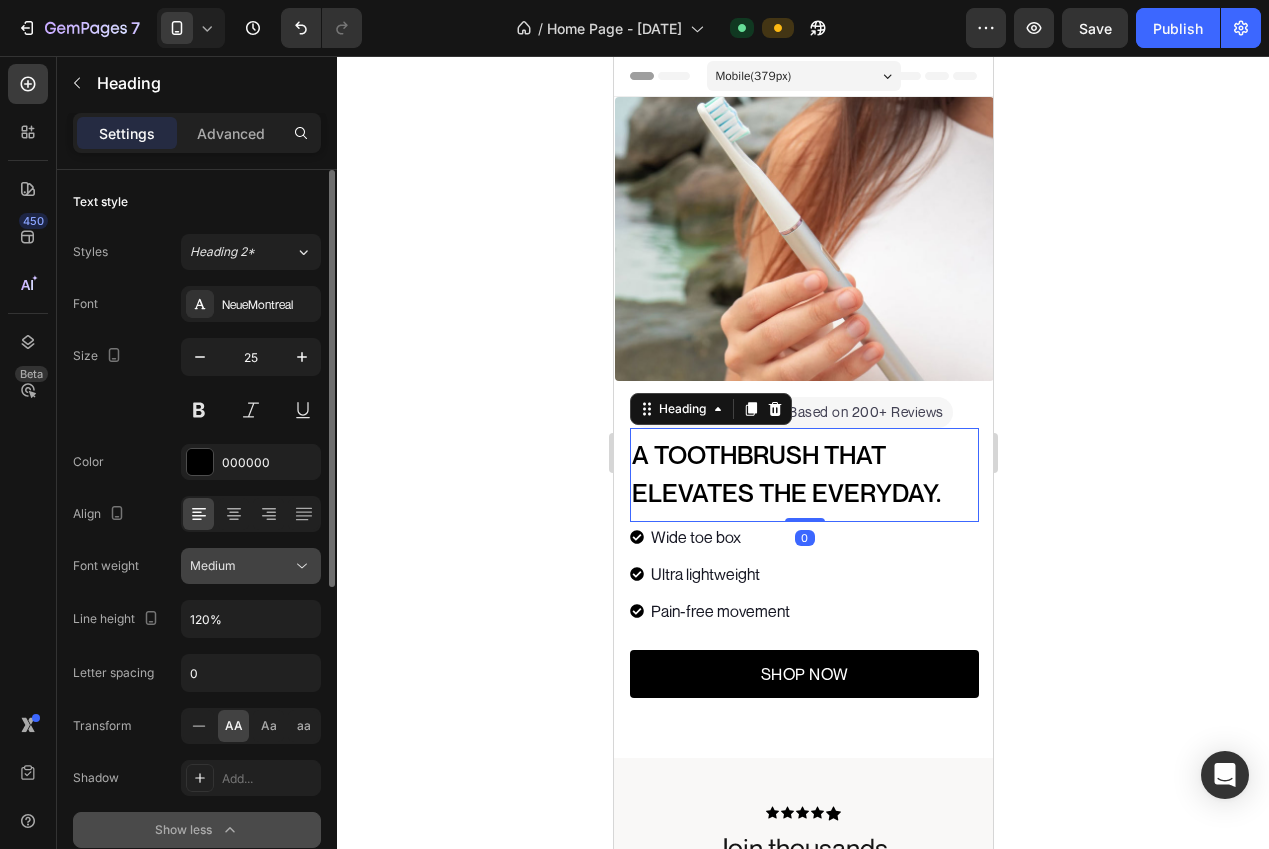 click on "Medium" at bounding box center (241, 566) 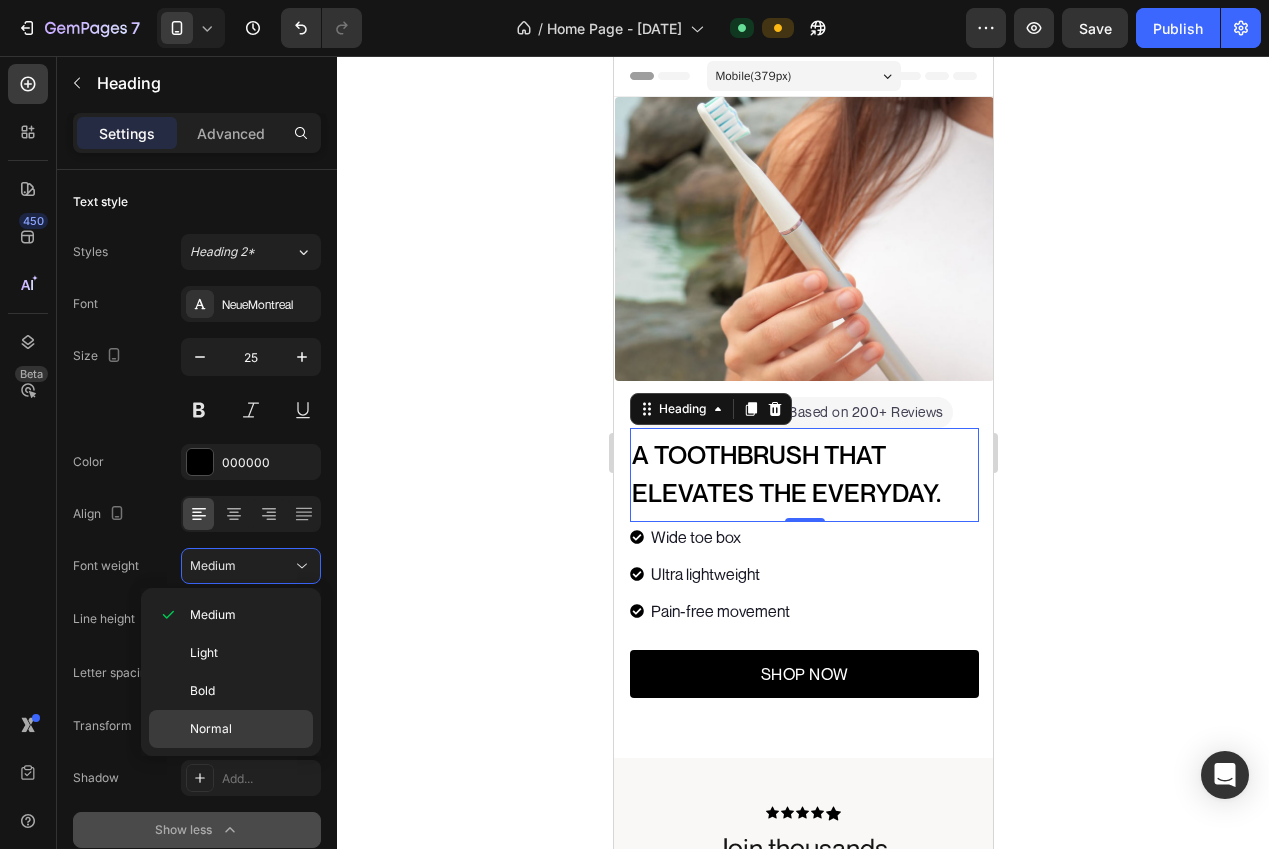 click on "Normal" at bounding box center (247, 729) 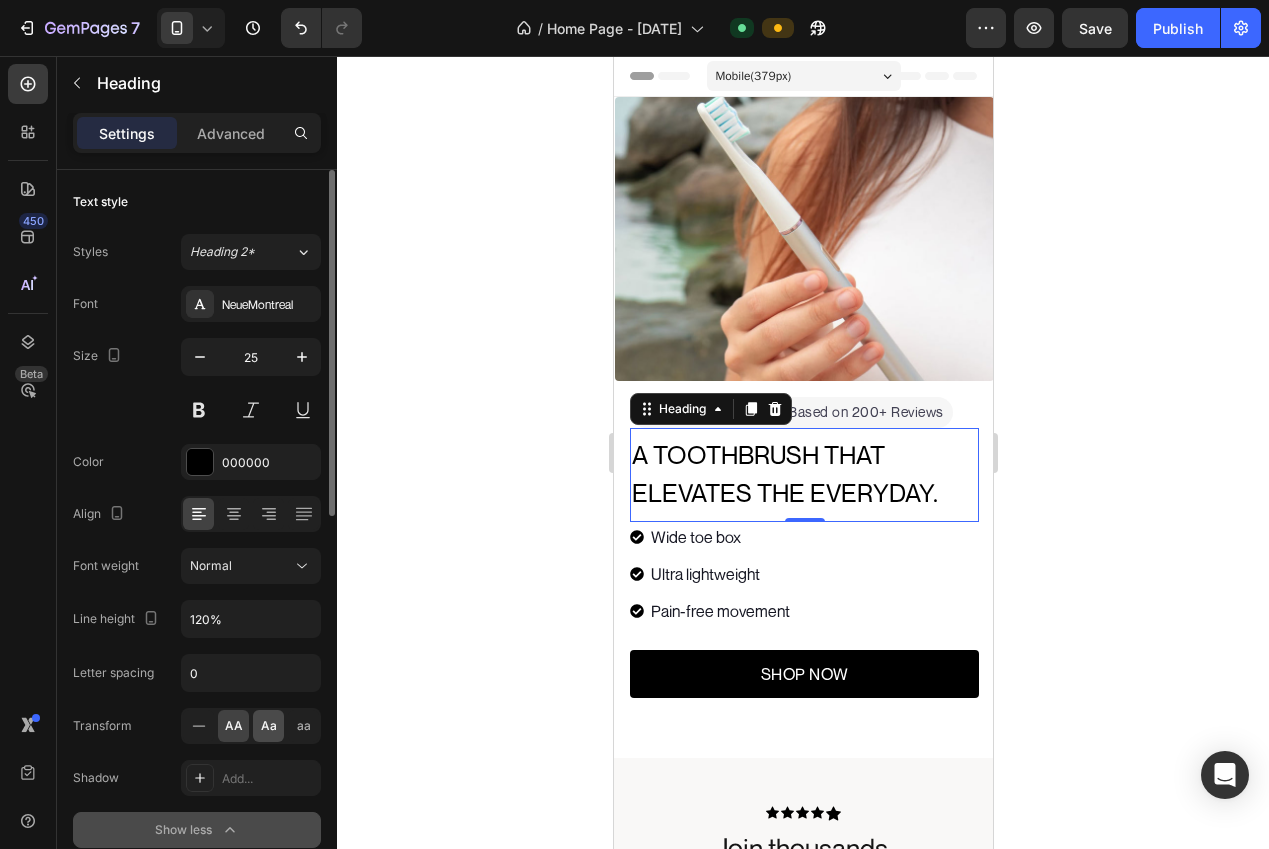 click on "Aa" 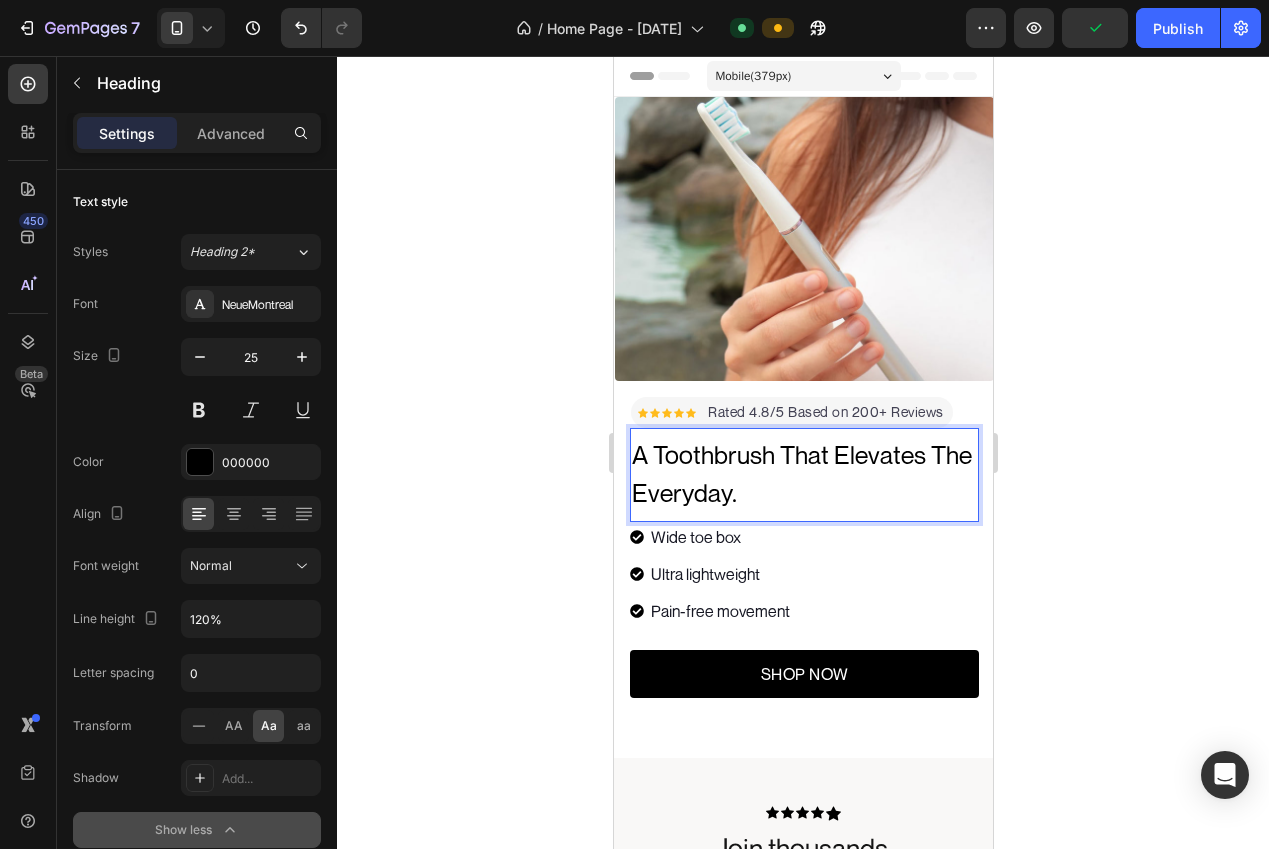 click on "a toothbrush that elevates the everyday." at bounding box center (801, 474) 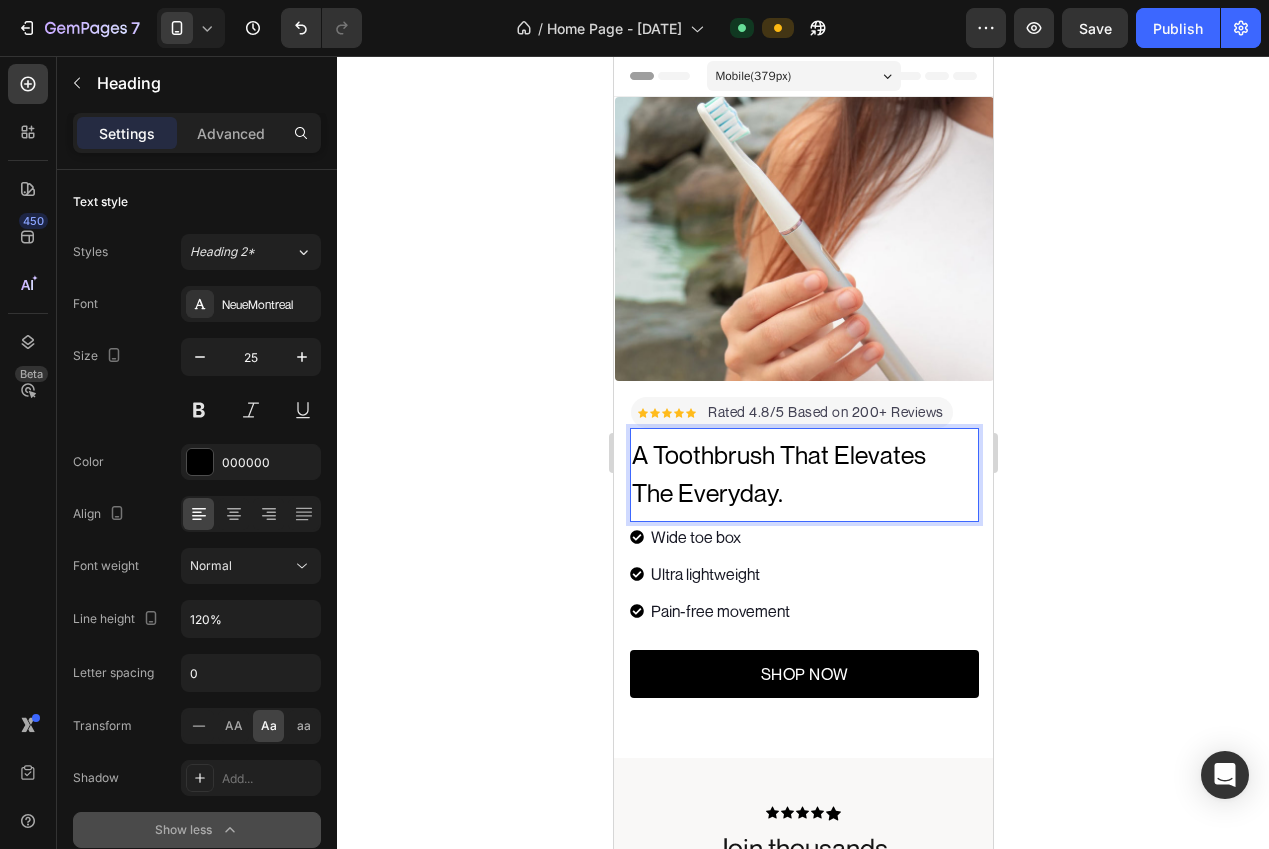 click 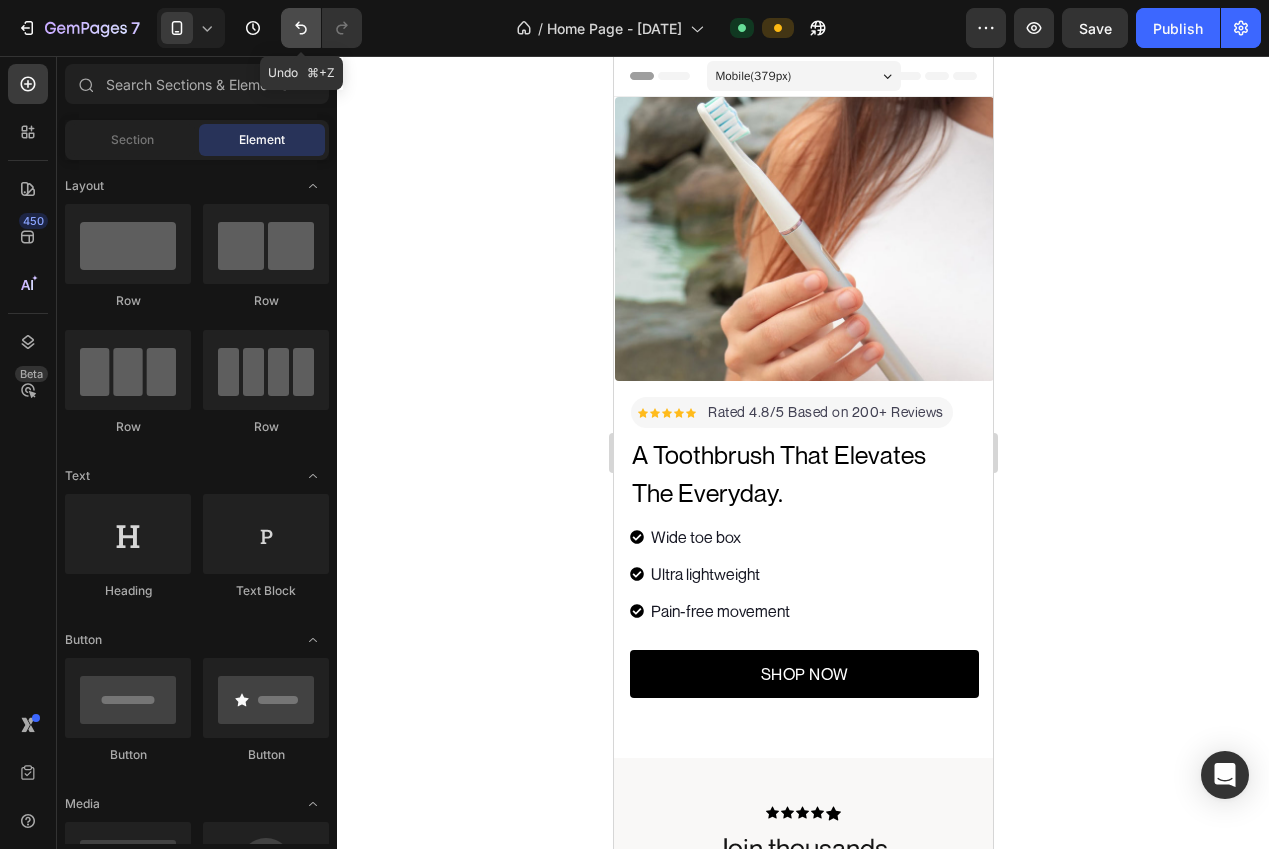 click 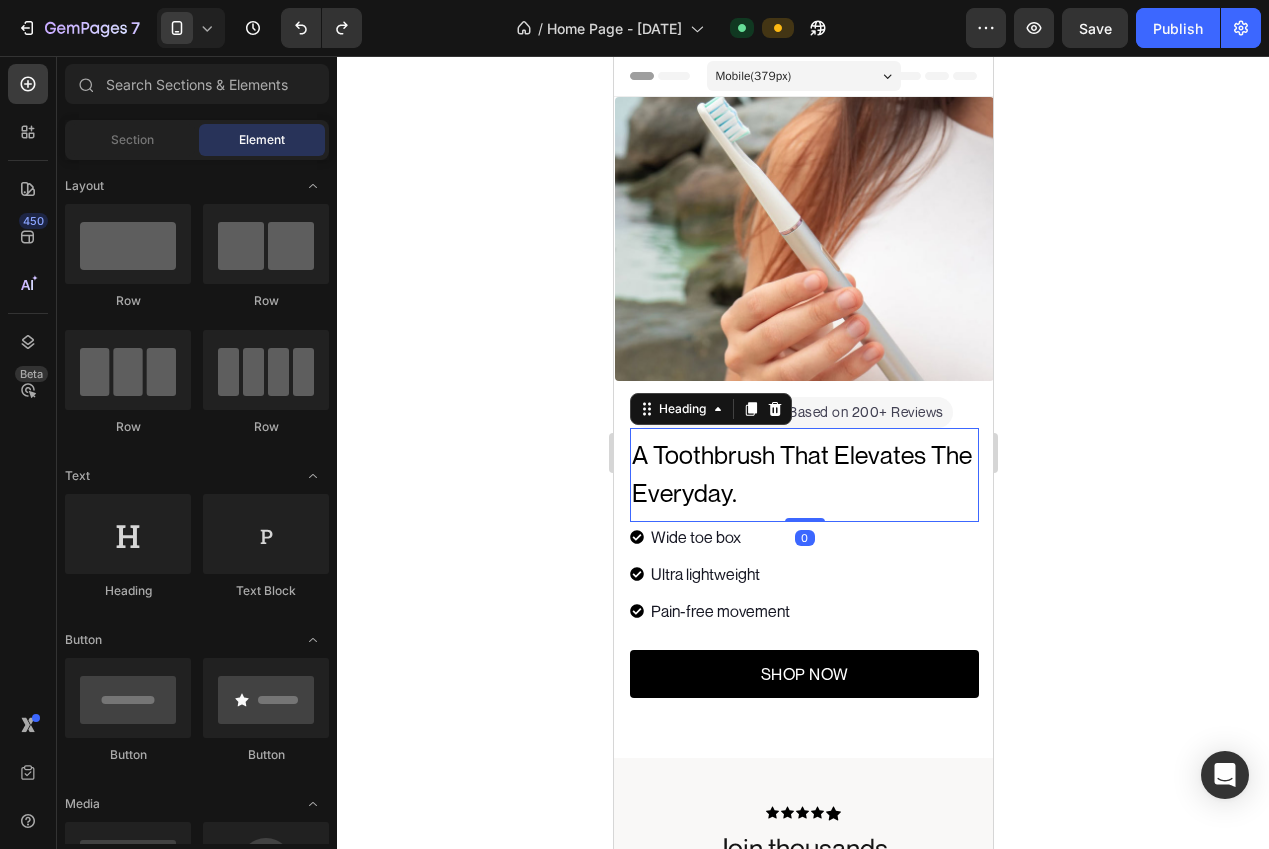 click on "a toothbrush that elevates the everyday." at bounding box center [801, 474] 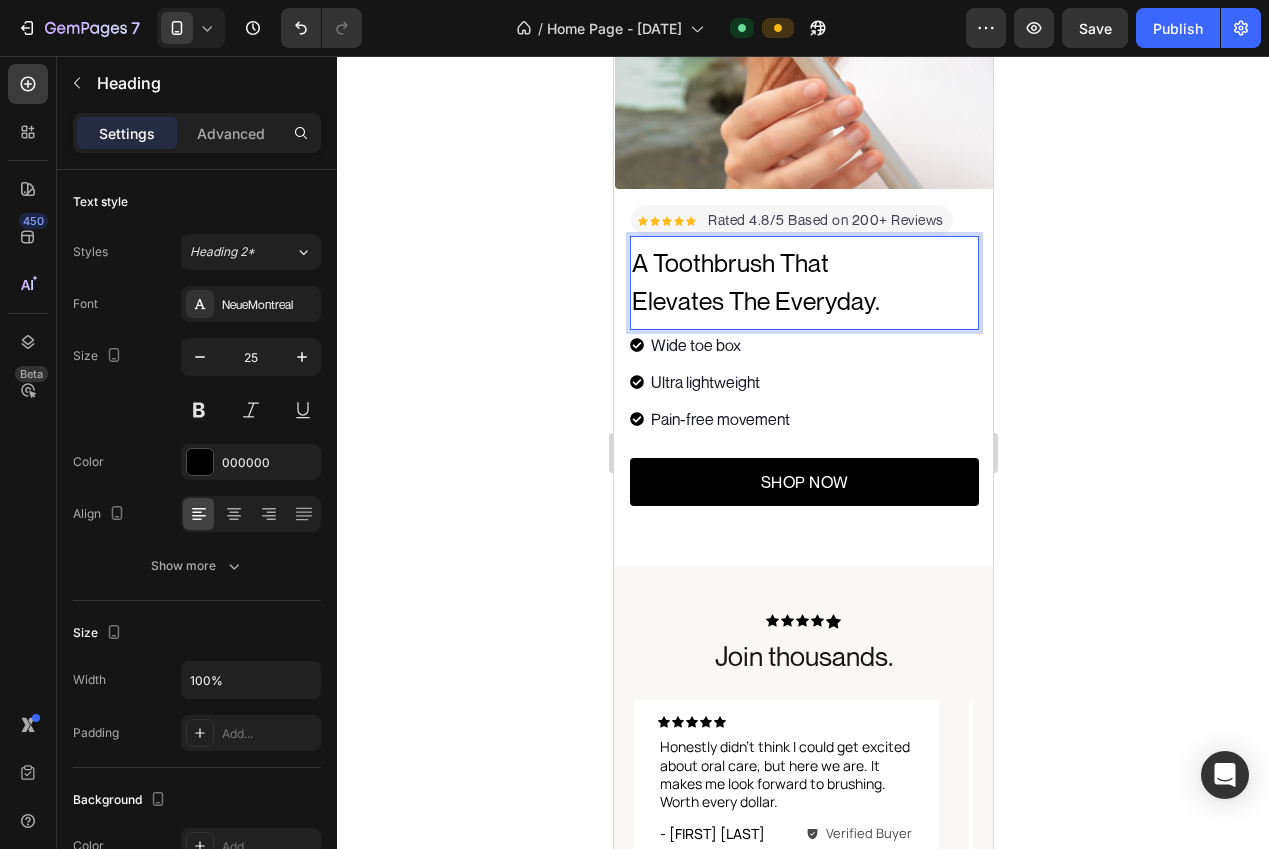click 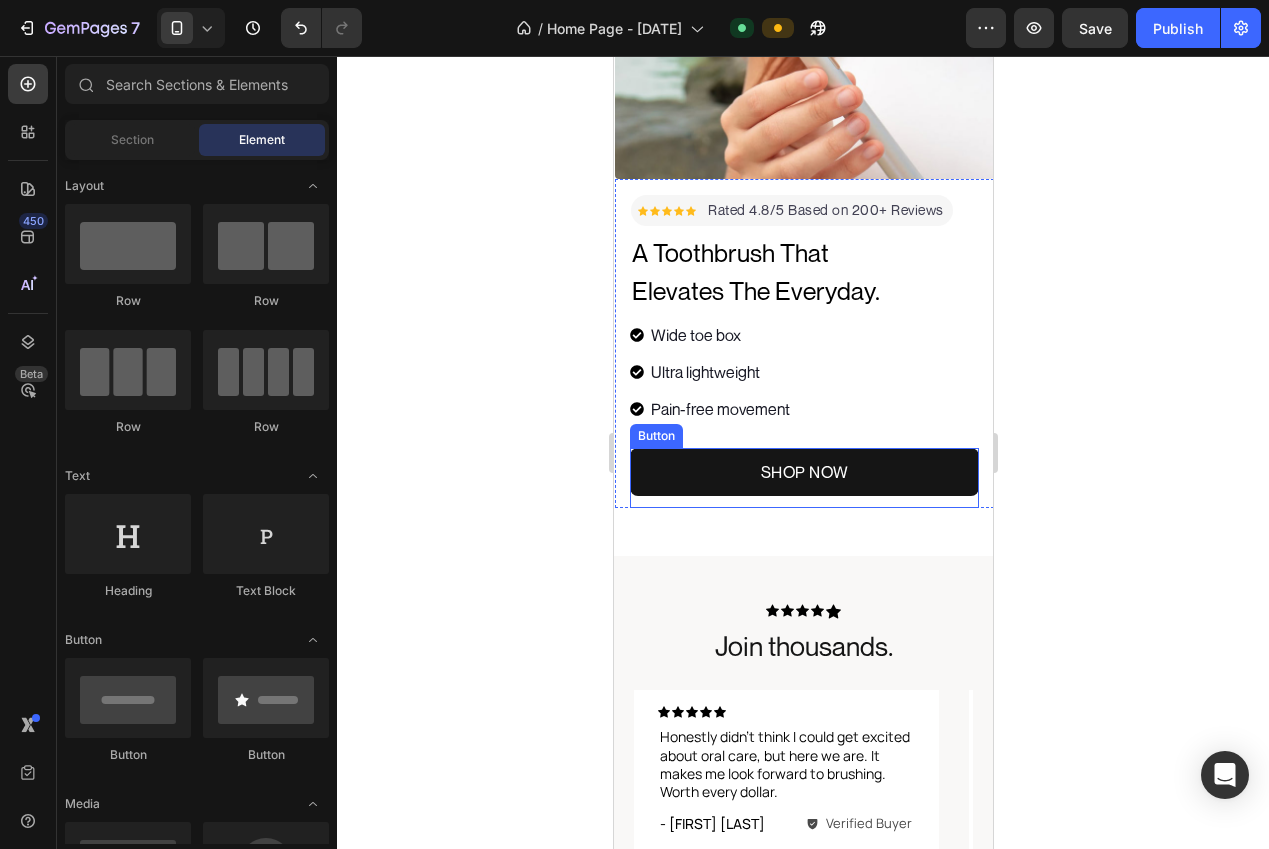 scroll, scrollTop: 0, scrollLeft: 0, axis: both 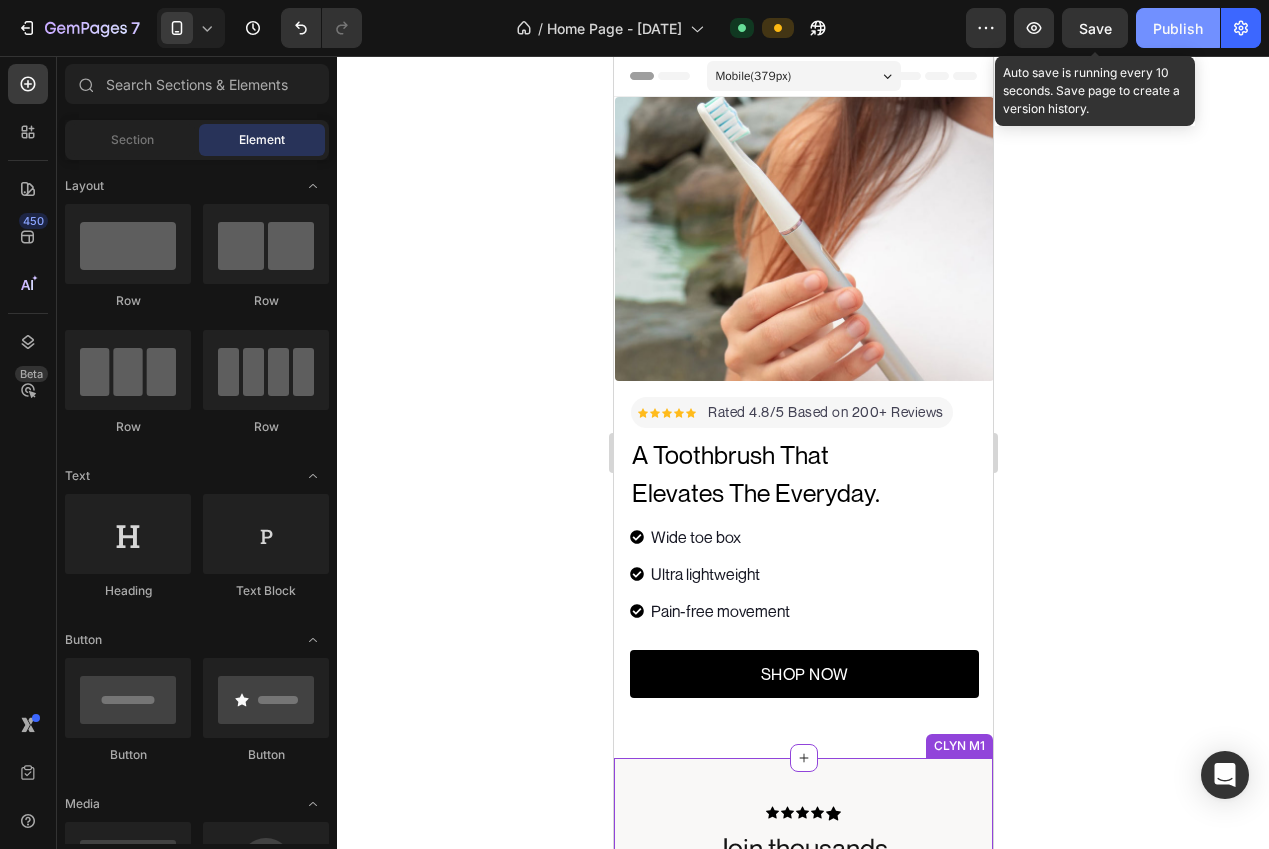 drag, startPoint x: 1100, startPoint y: 34, endPoint x: 1166, endPoint y: 29, distance: 66.189125 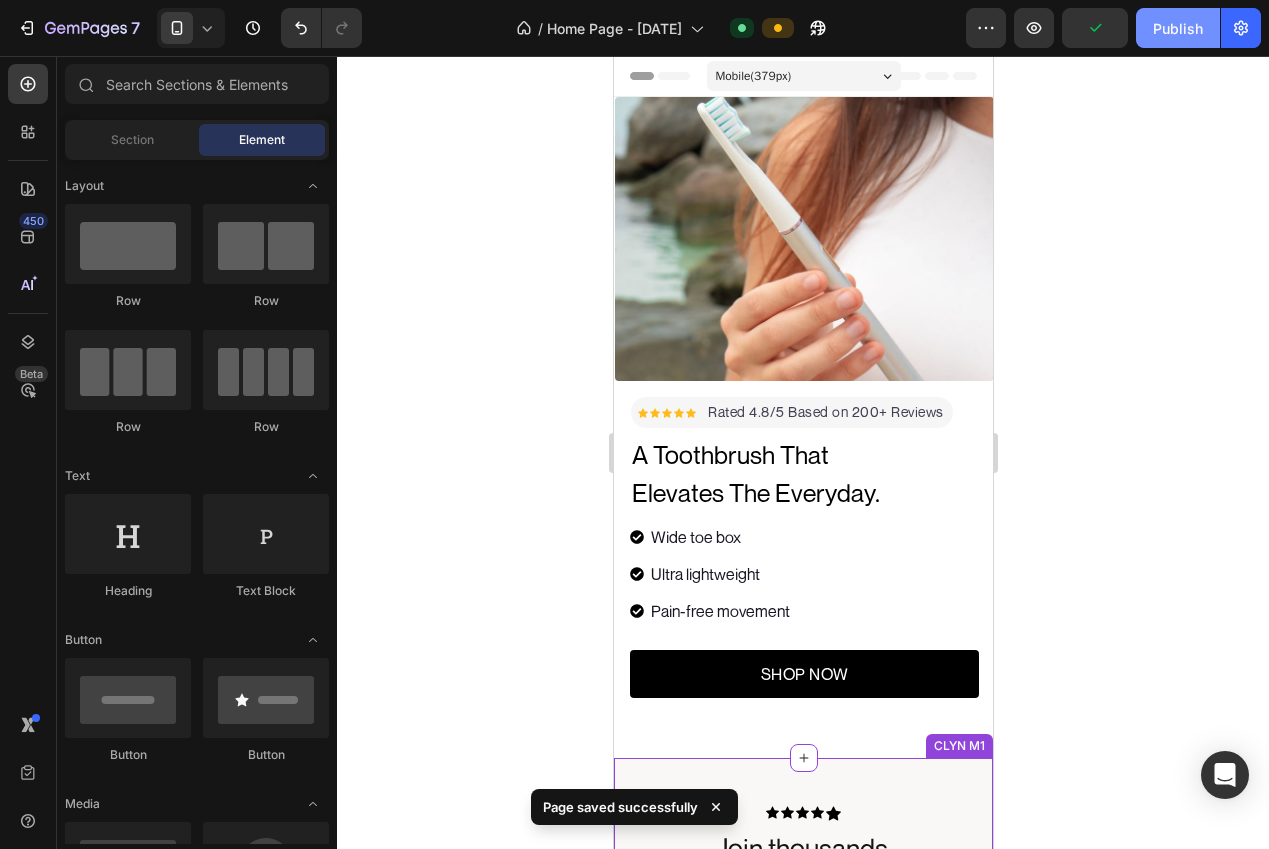 click on "Publish" at bounding box center (1178, 28) 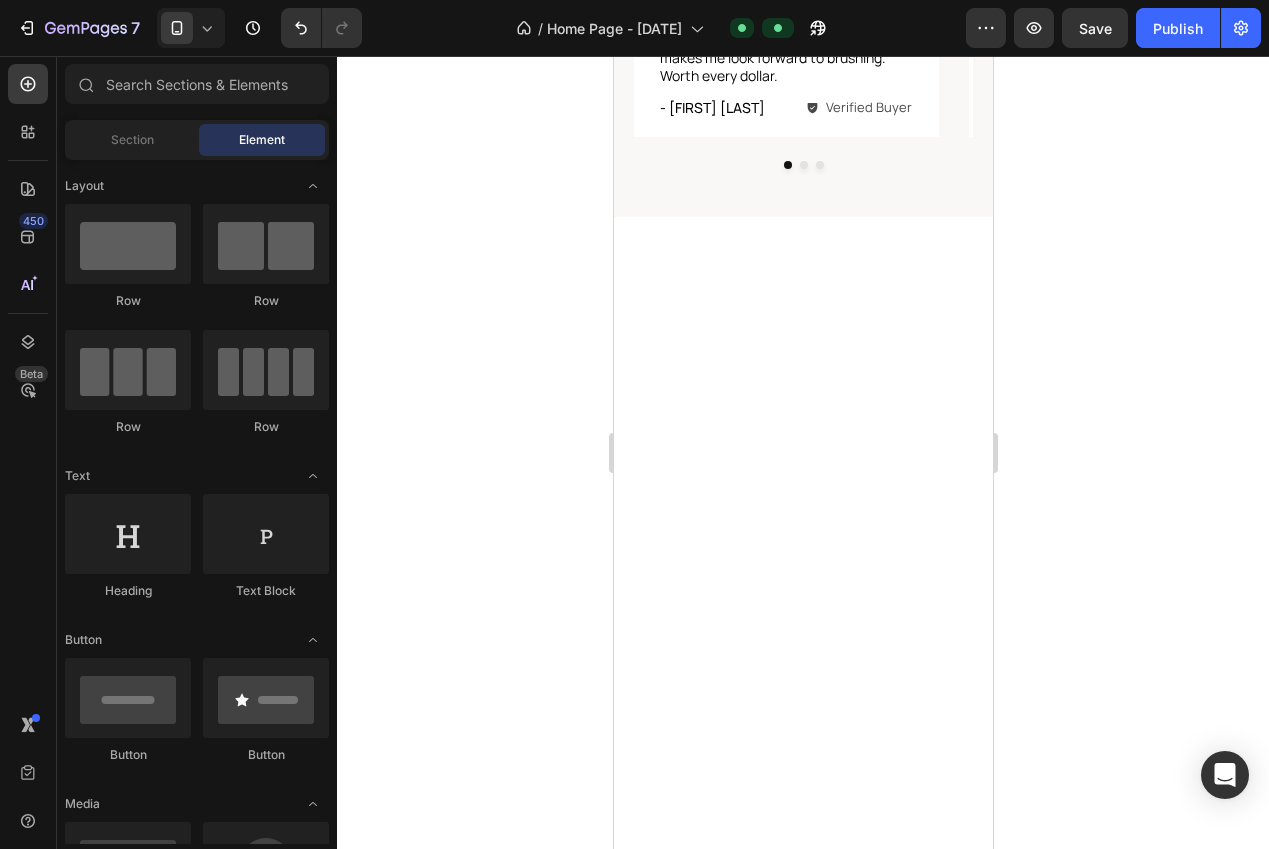 scroll, scrollTop: 0, scrollLeft: 0, axis: both 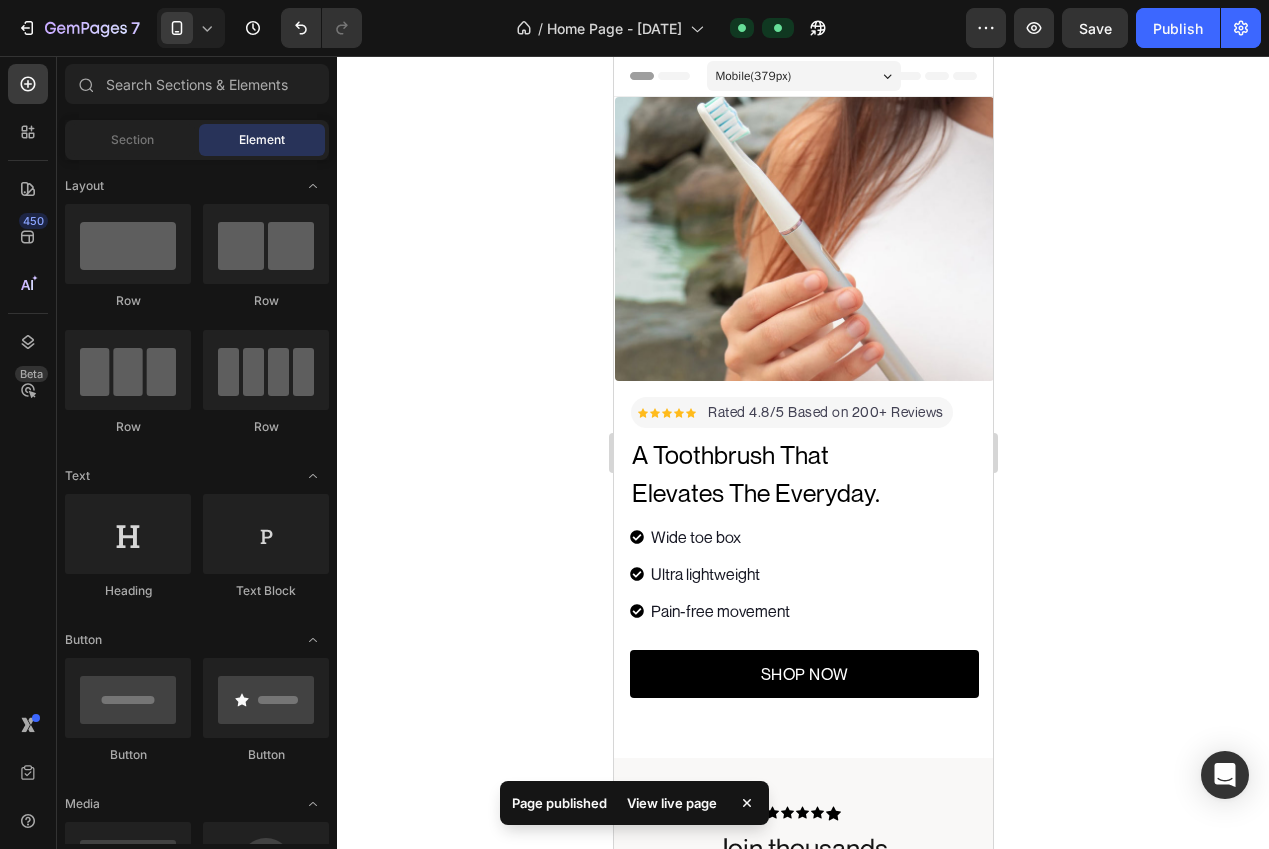 click on "View live page" at bounding box center [672, 803] 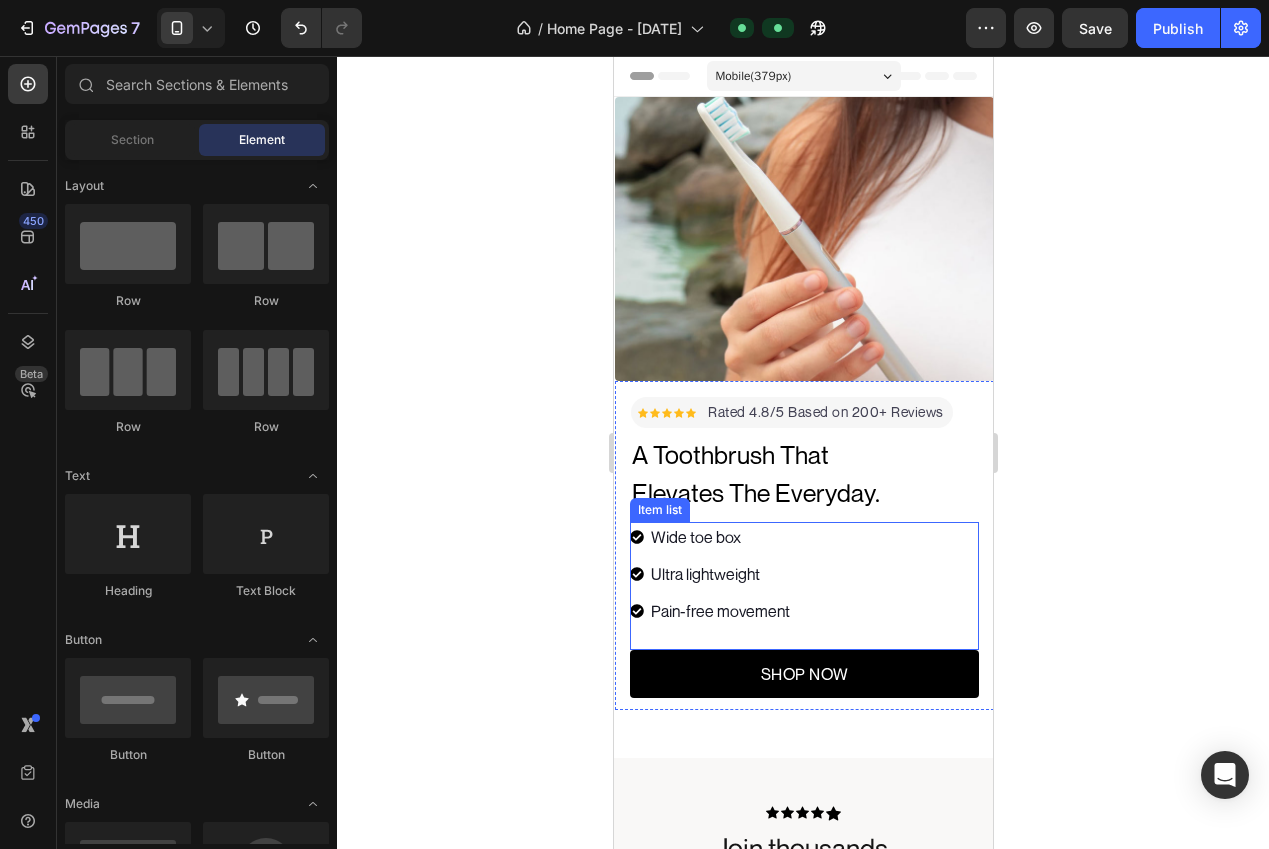 click on "Wide toe box" at bounding box center [695, 537] 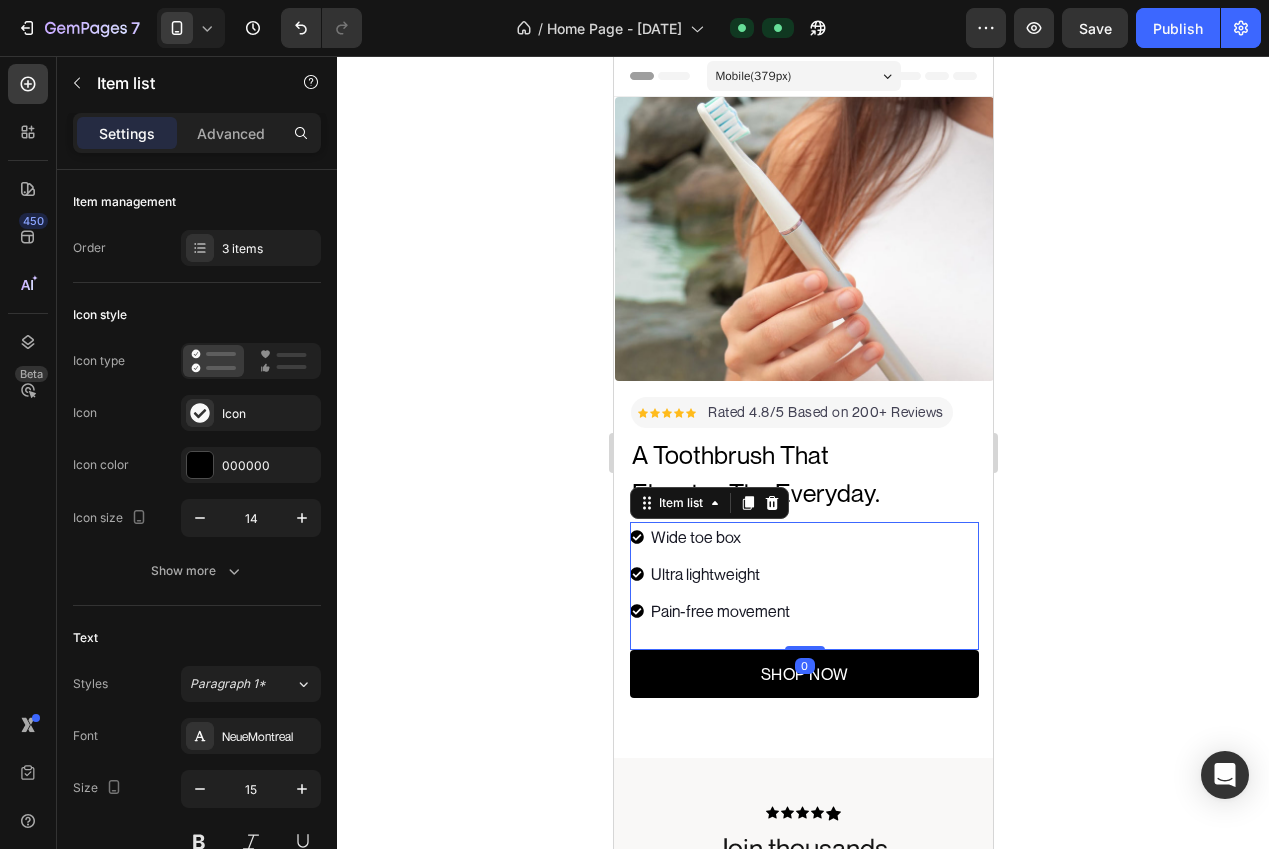 click on "Wide toe box" at bounding box center [695, 537] 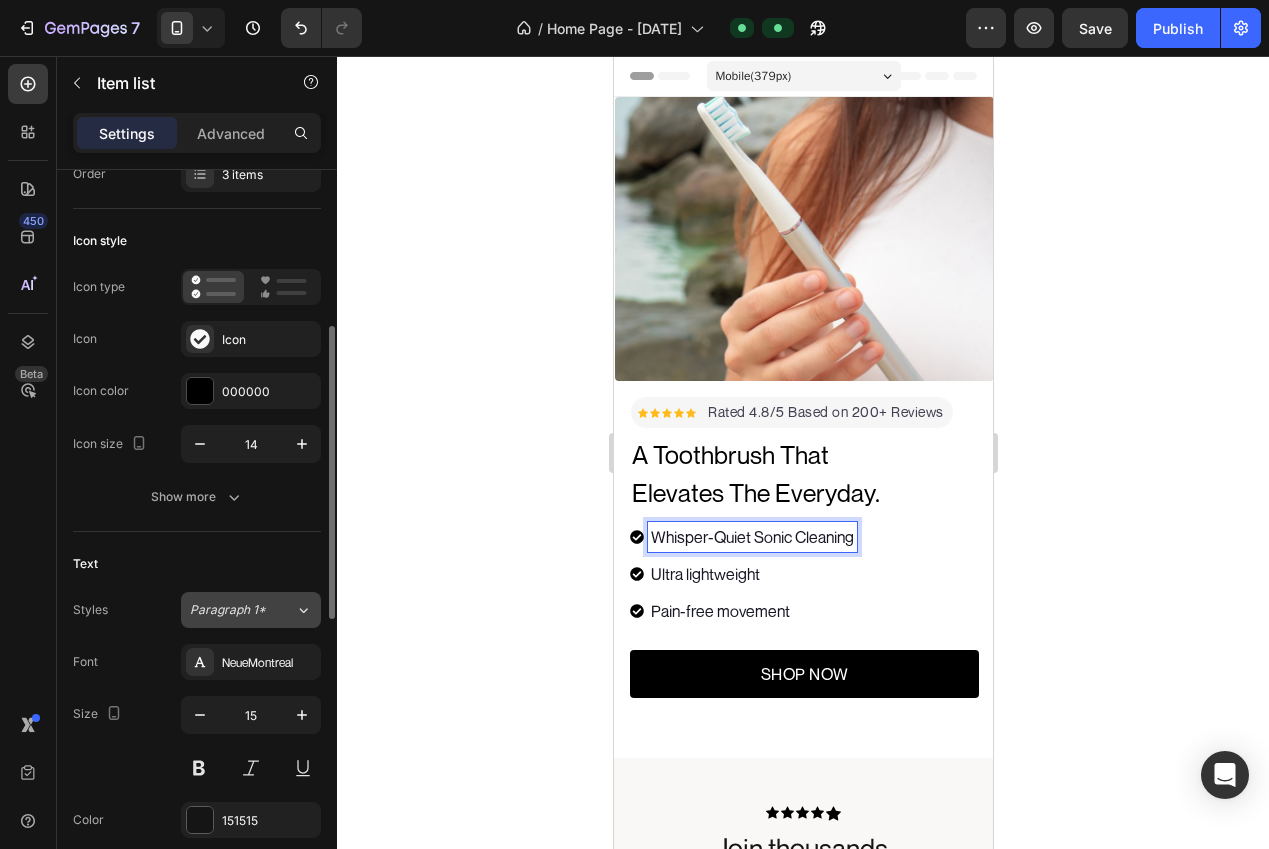 scroll, scrollTop: 177, scrollLeft: 0, axis: vertical 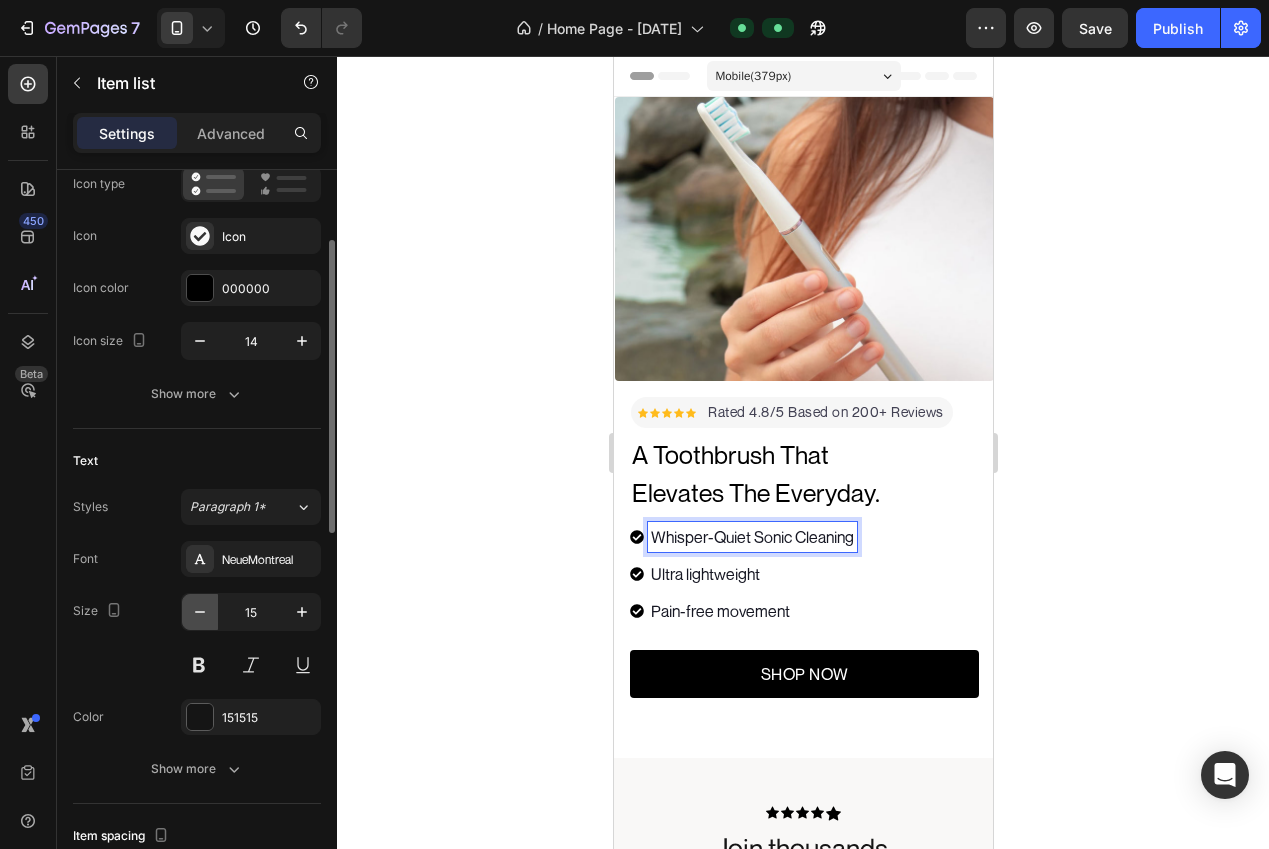 click 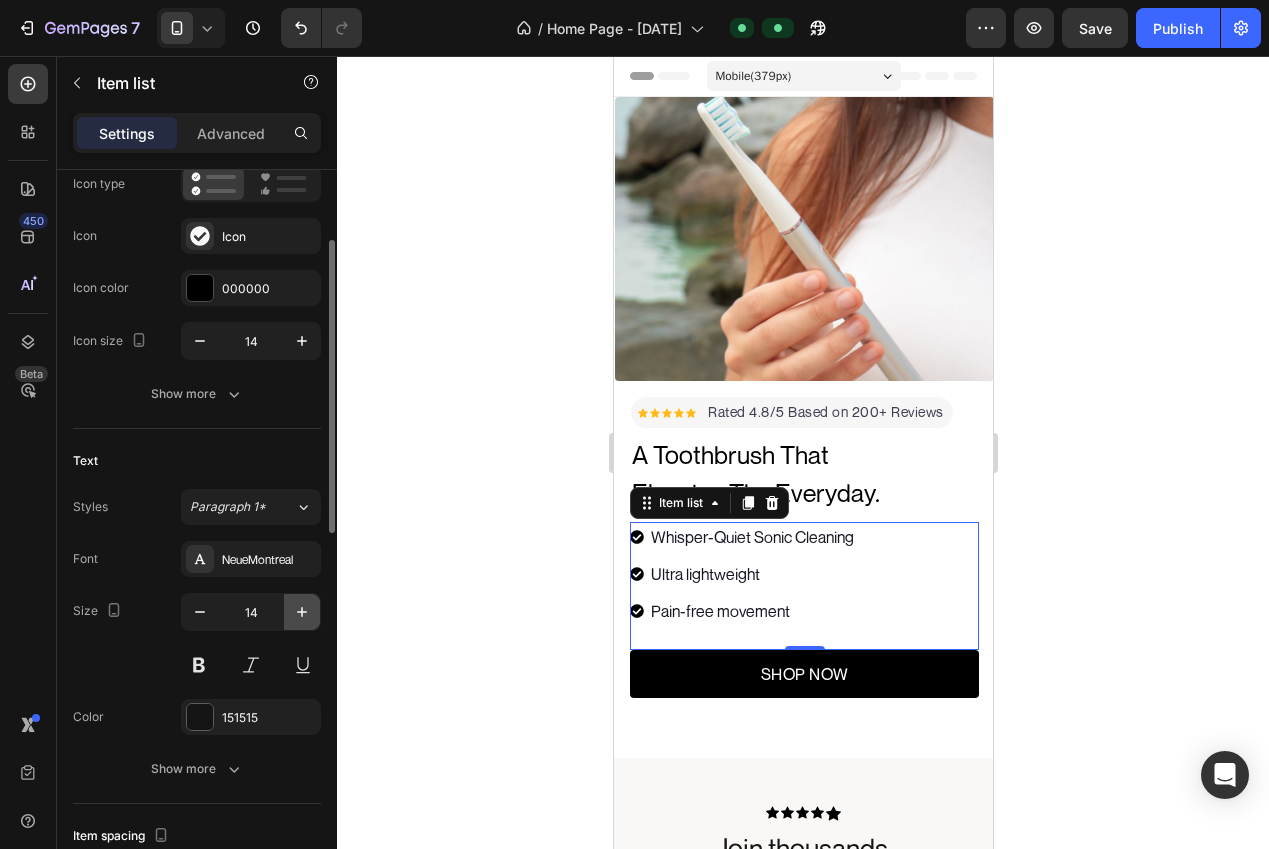click 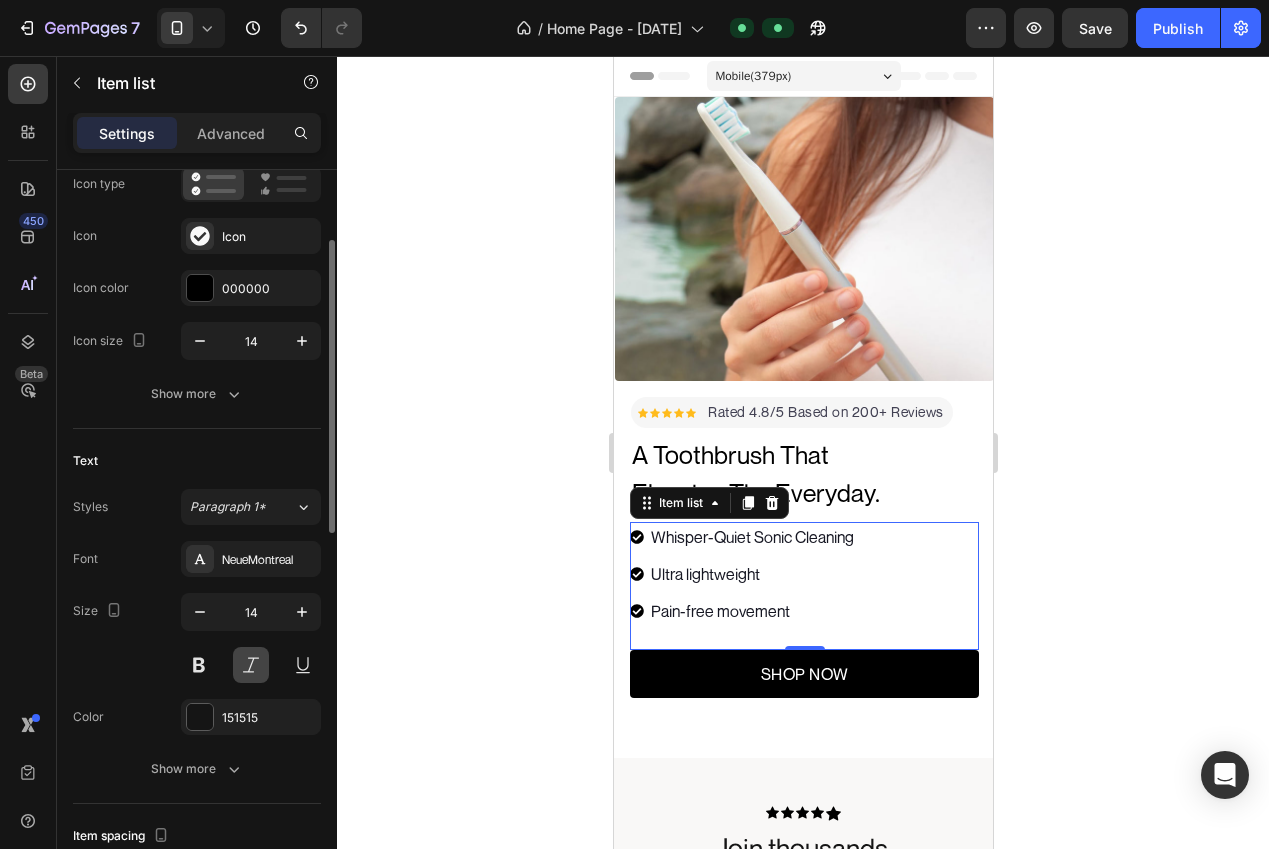 type on "15" 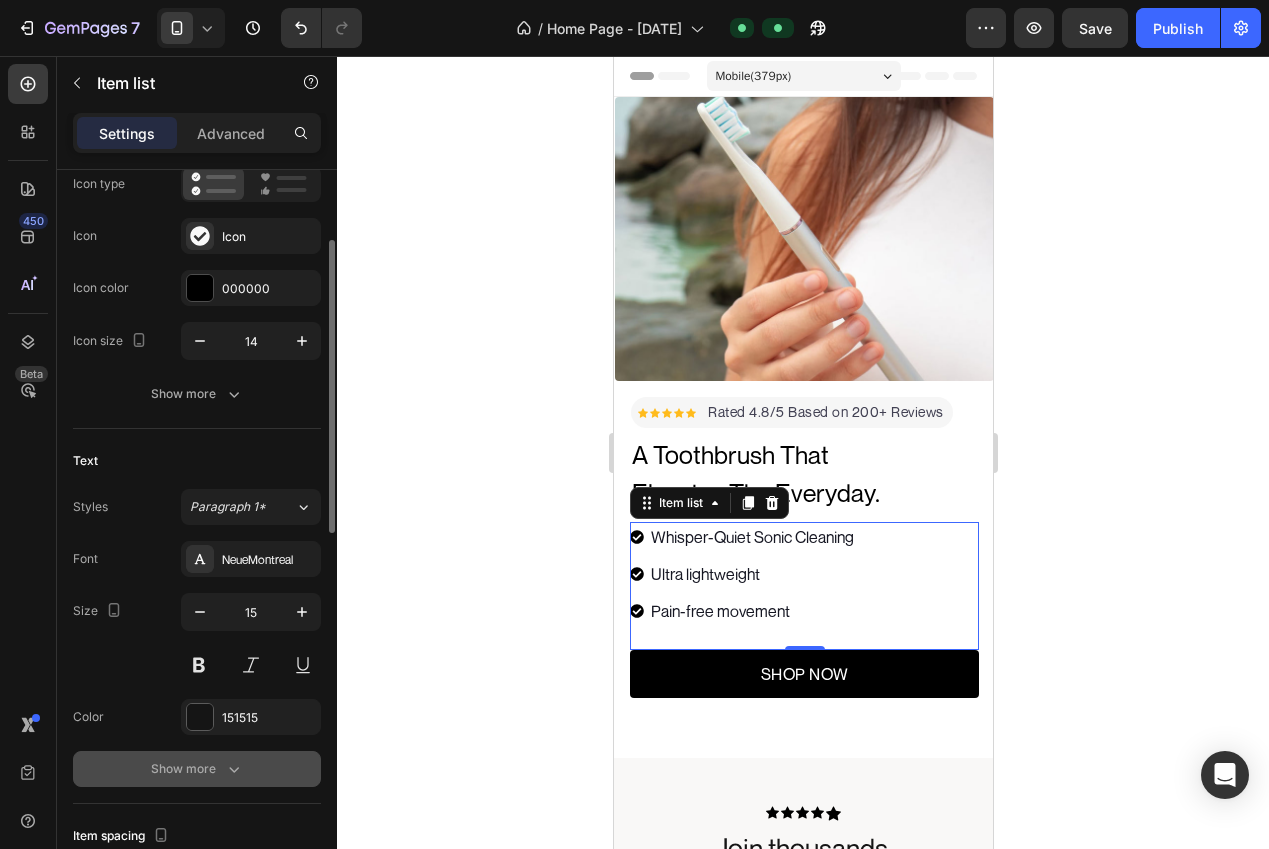 click on "Show more" at bounding box center (197, 769) 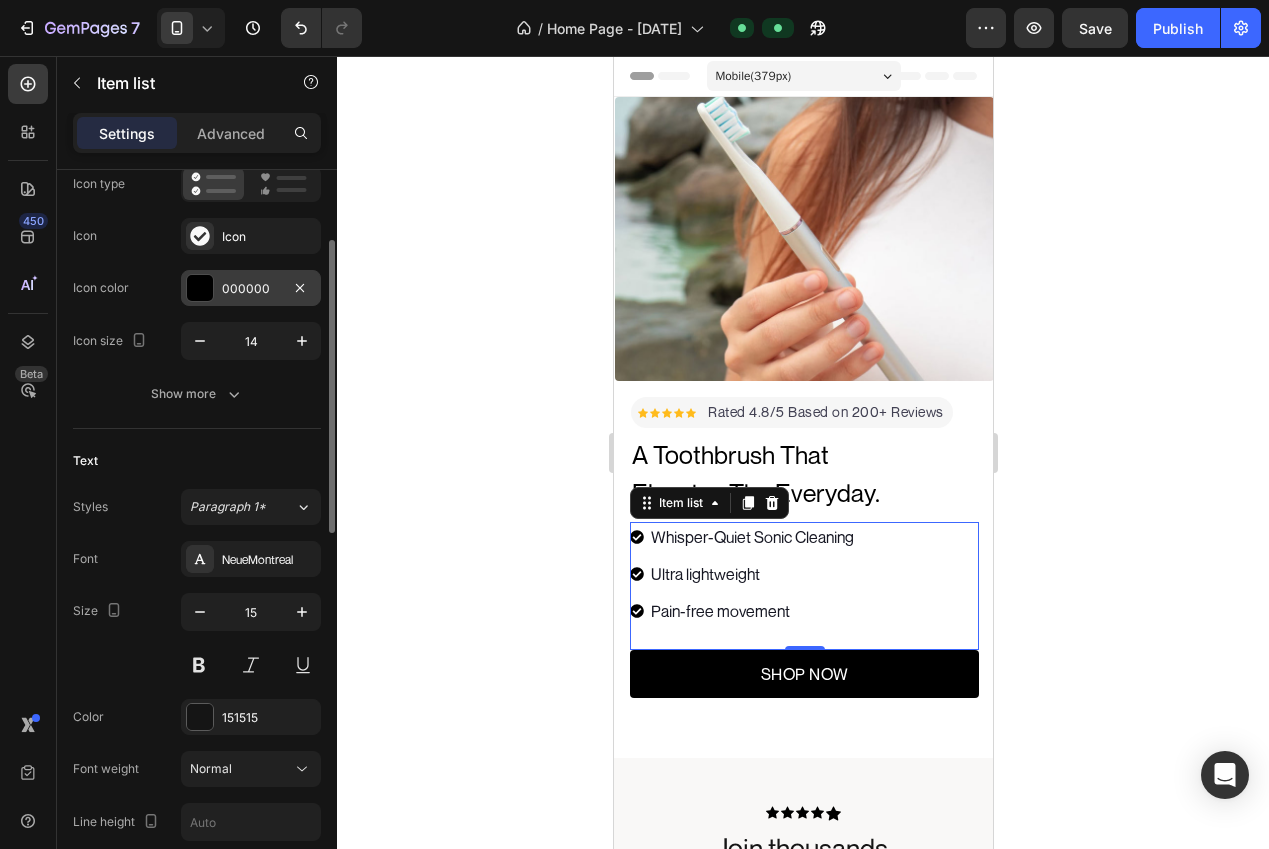 click on "000000" at bounding box center [251, 288] 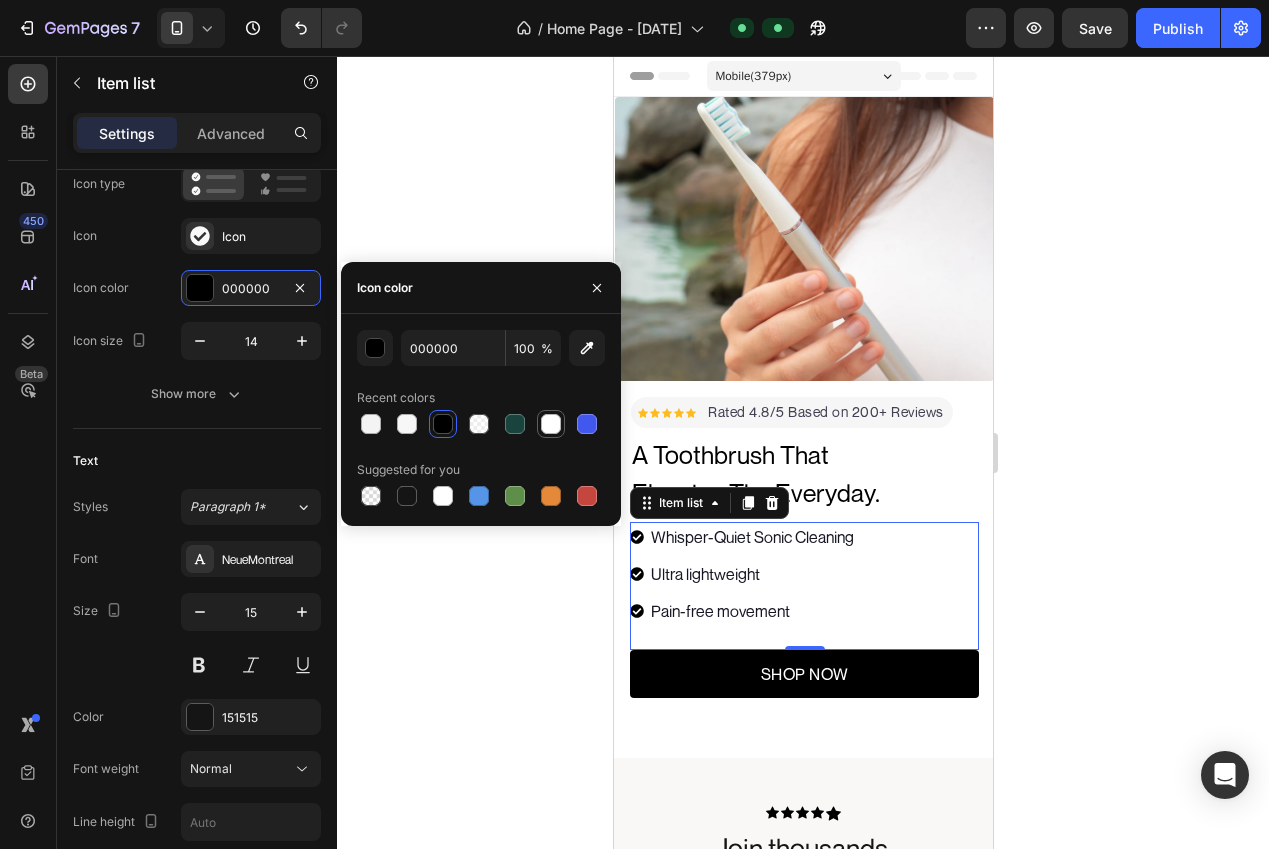 click at bounding box center [587, 424] 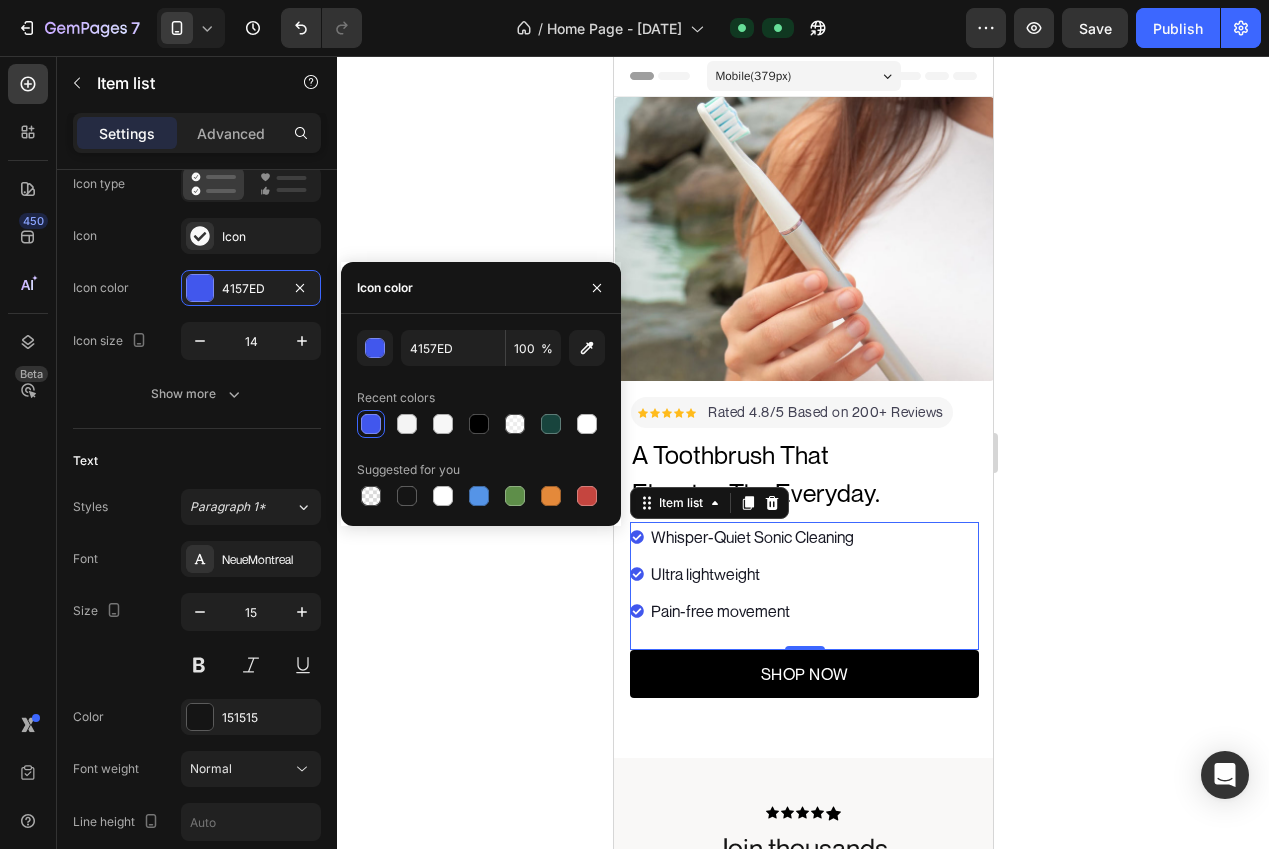 click 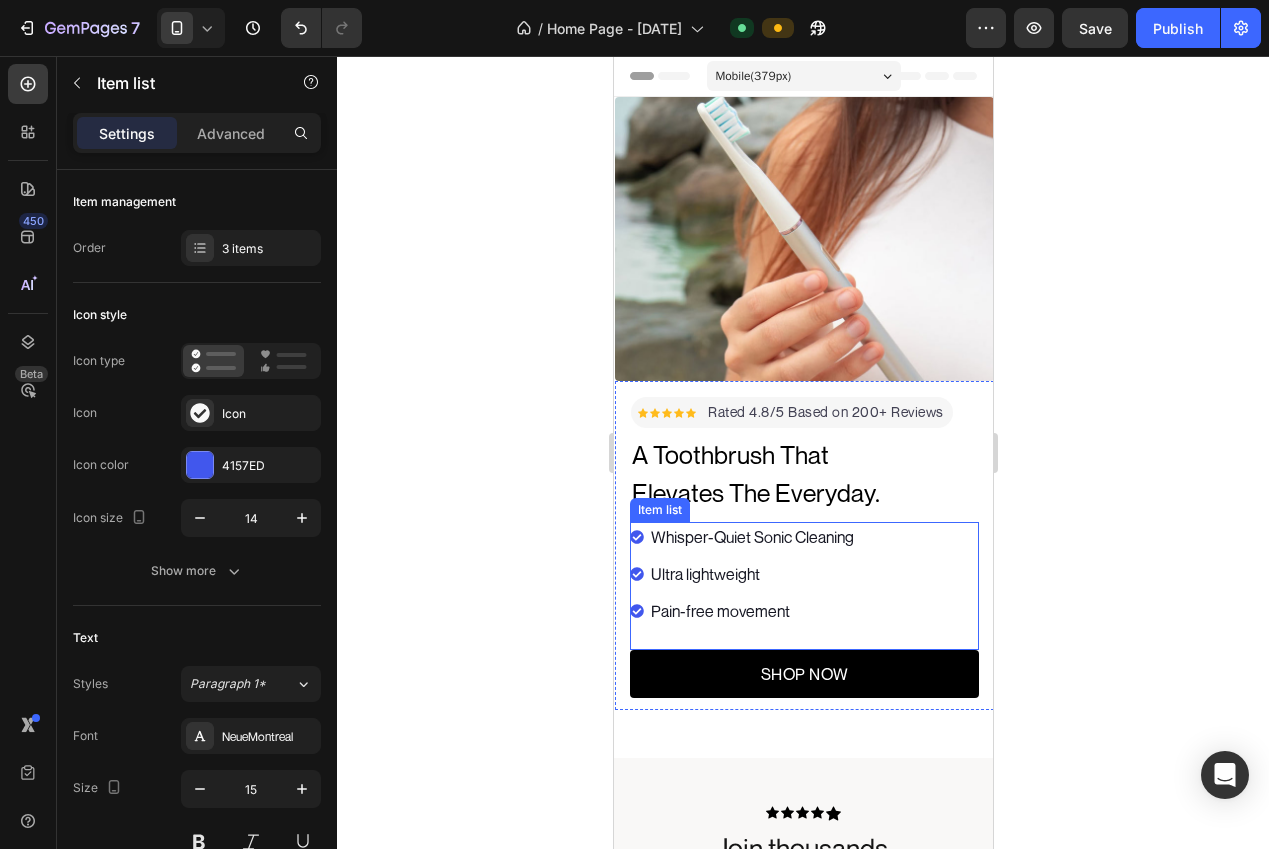 click on "Ultra lightweight" at bounding box center [704, 574] 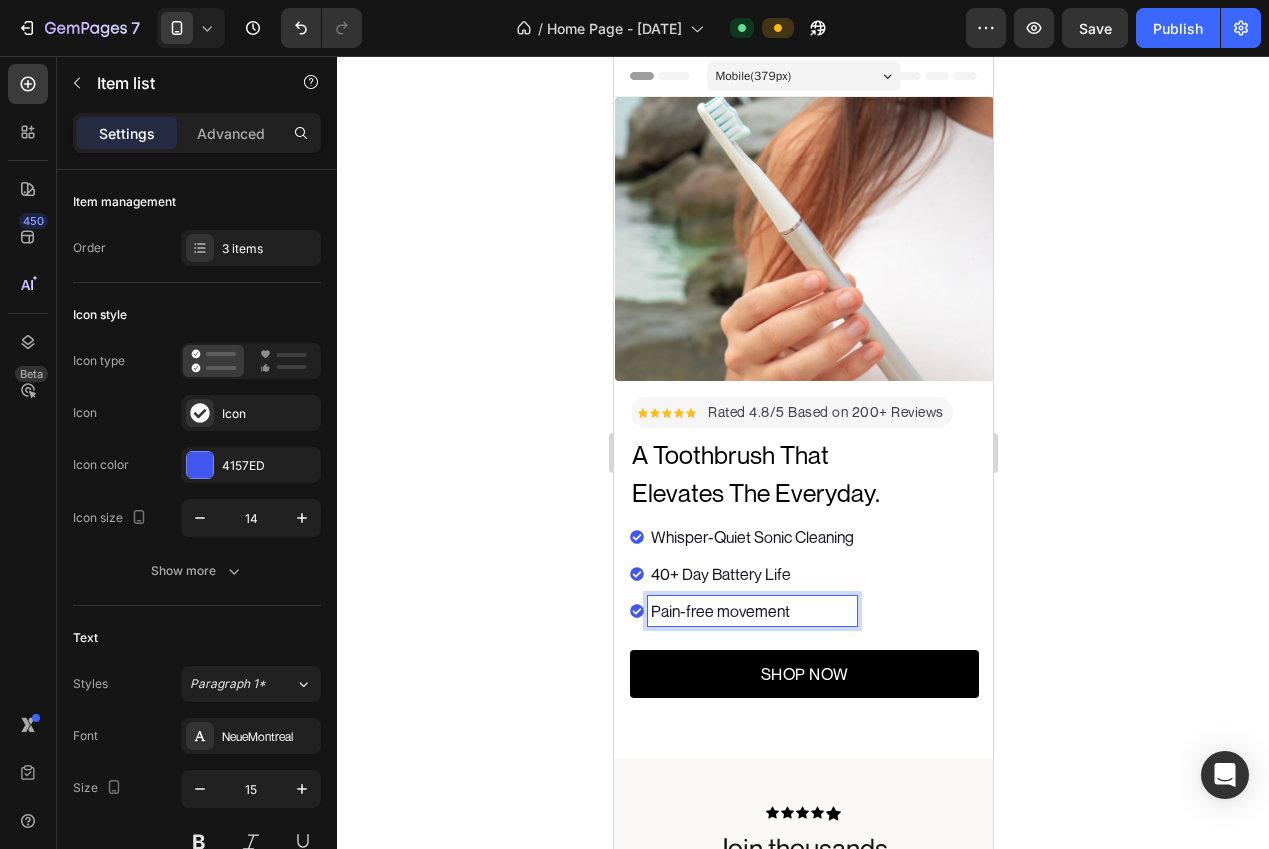 click on "Pain-free movement" at bounding box center (719, 611) 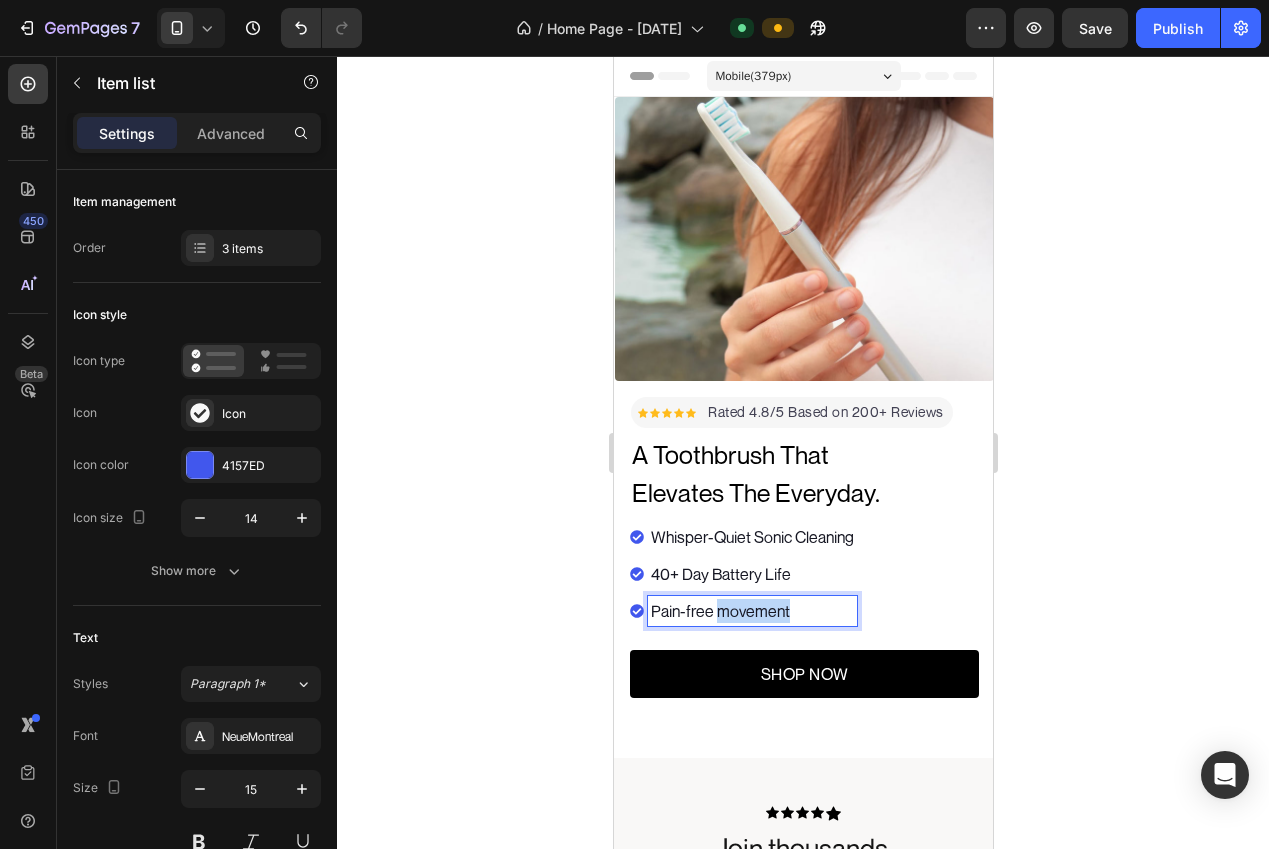 click on "Pain-free movement" at bounding box center (719, 611) 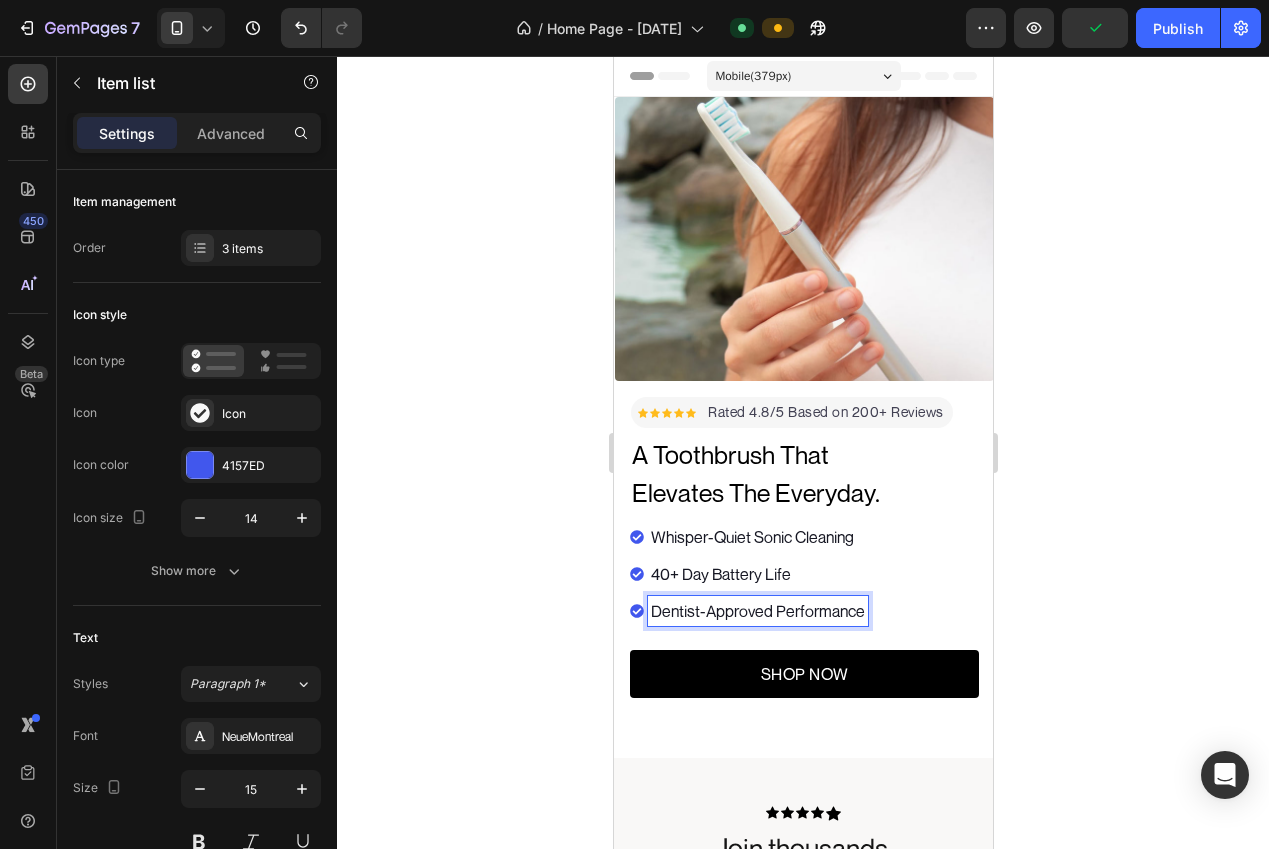 click 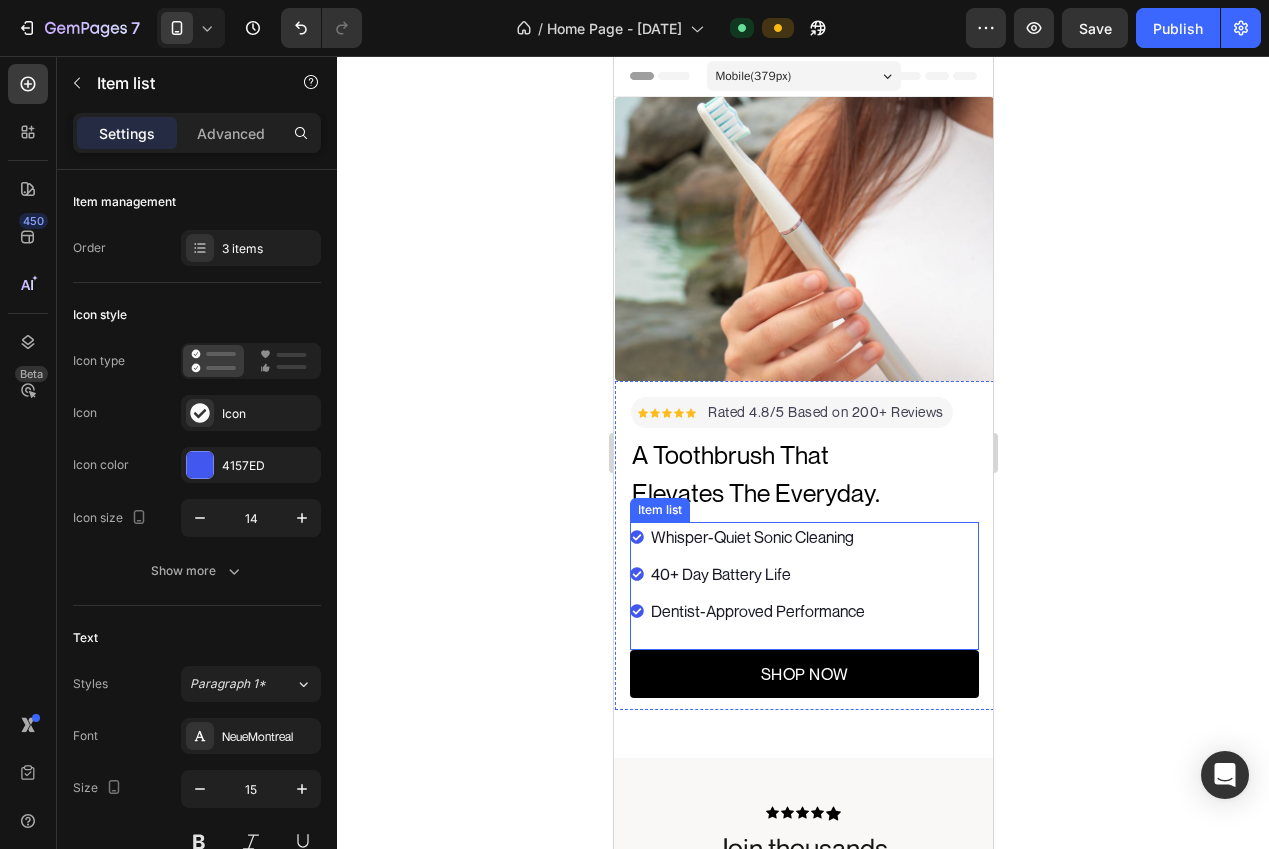 click on "Whisper-Quiet Sonic Cleaning 40+ Day Battery Life Dentist-Approved Performance" at bounding box center (803, 586) 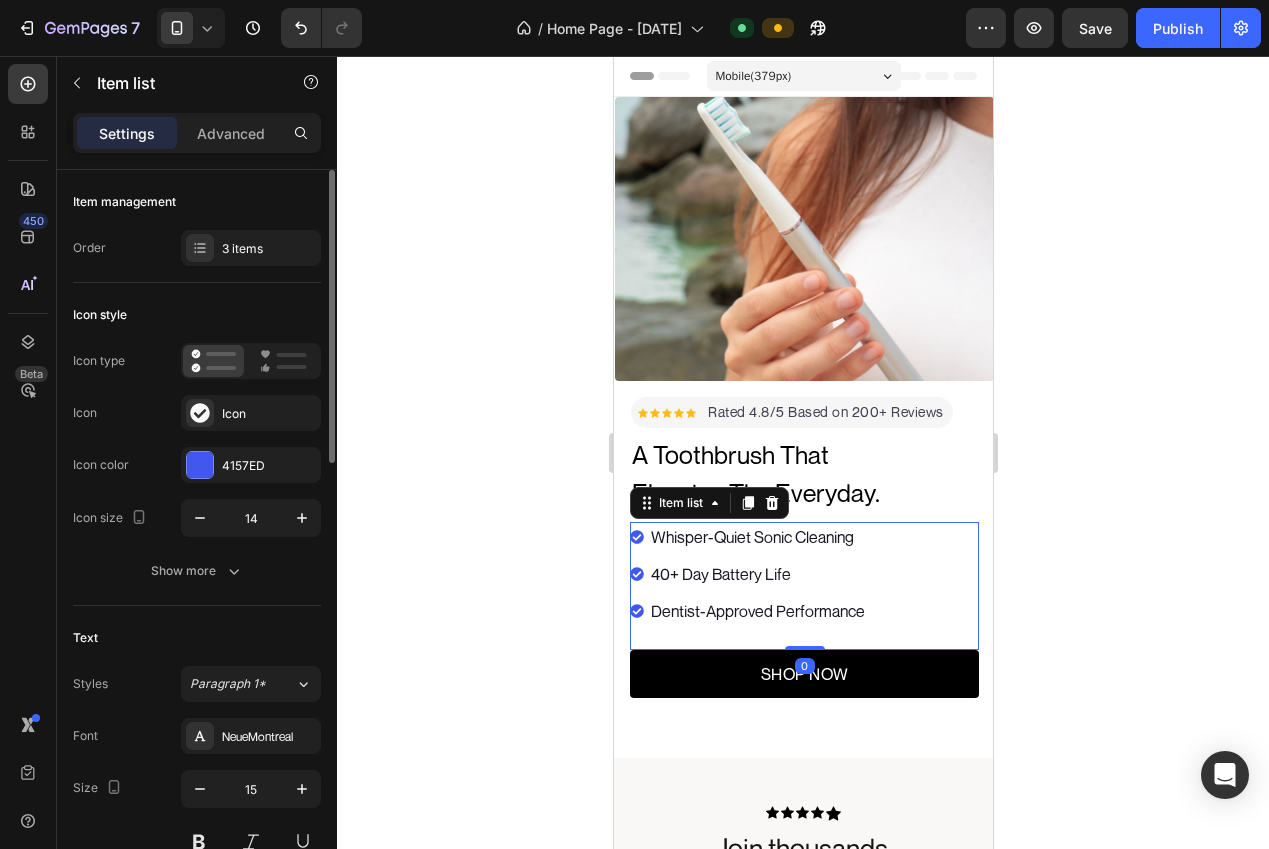 drag, startPoint x: 220, startPoint y: 249, endPoint x: 250, endPoint y: 281, distance: 43.863426 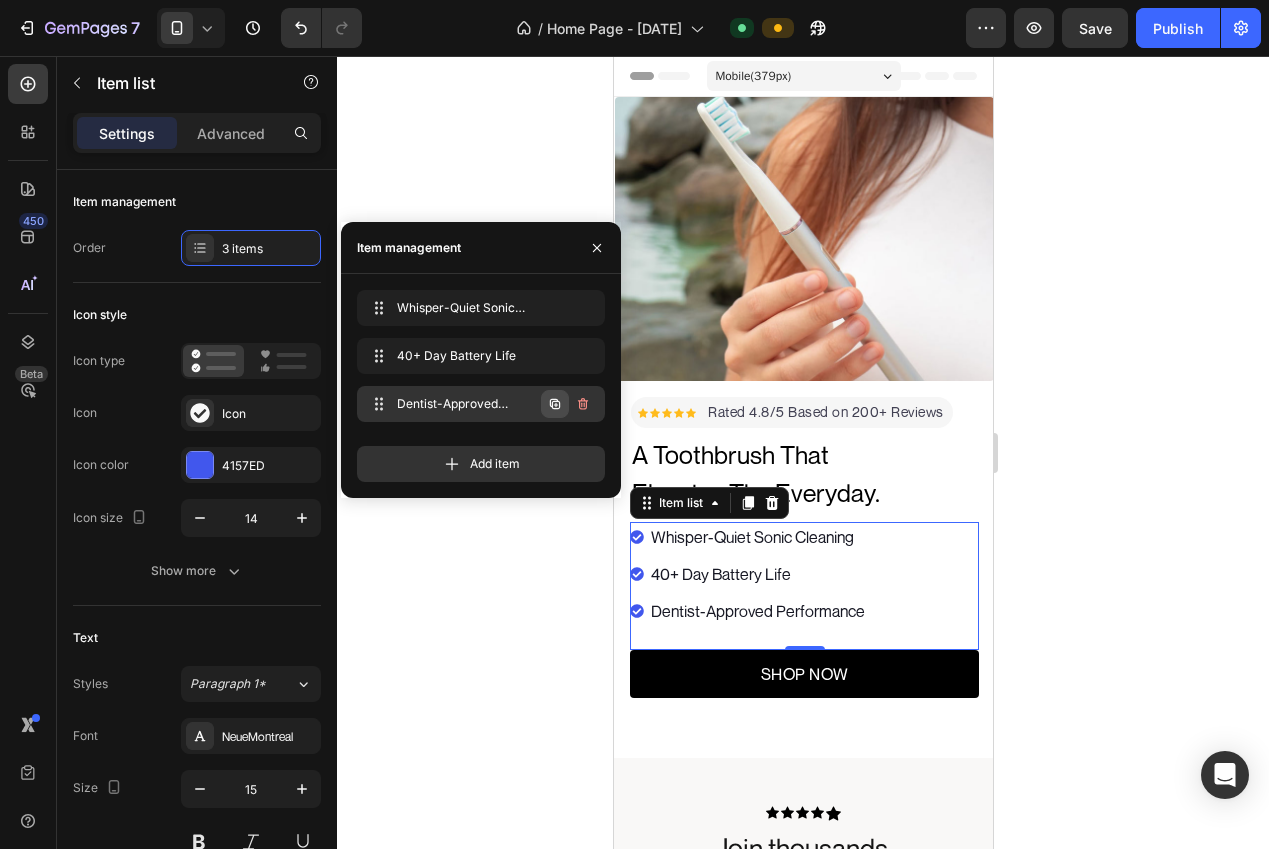 click 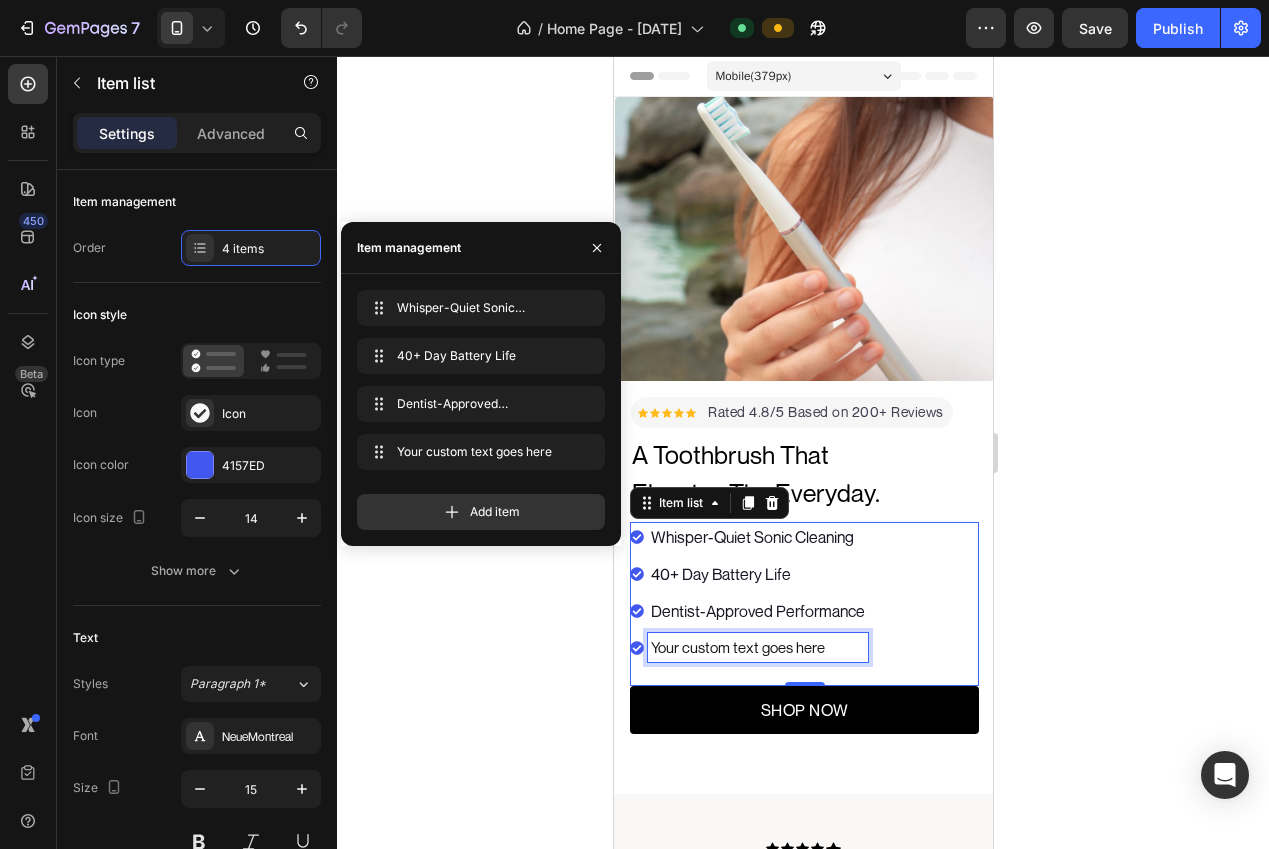 click on "Your custom text goes here" at bounding box center [757, 647] 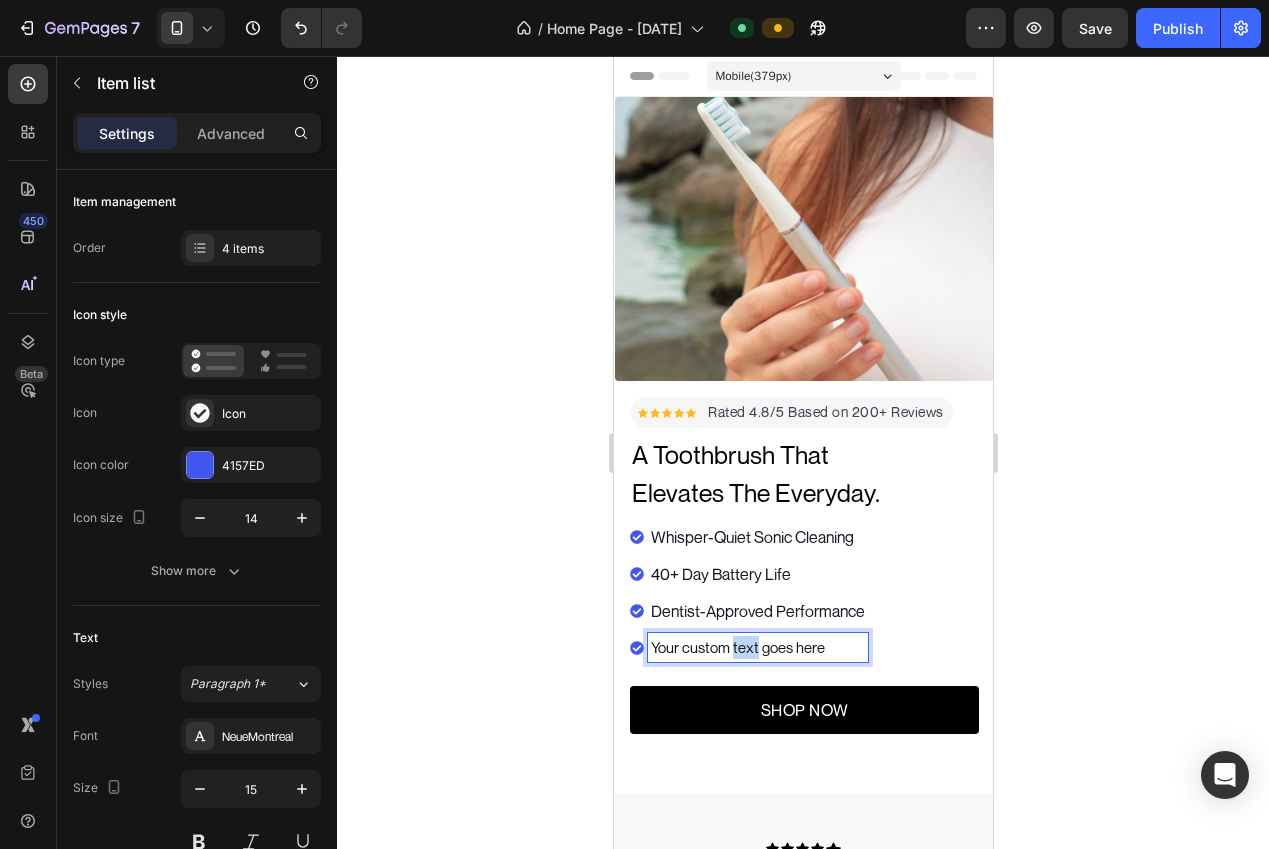 click on "Your custom text goes here" at bounding box center [757, 647] 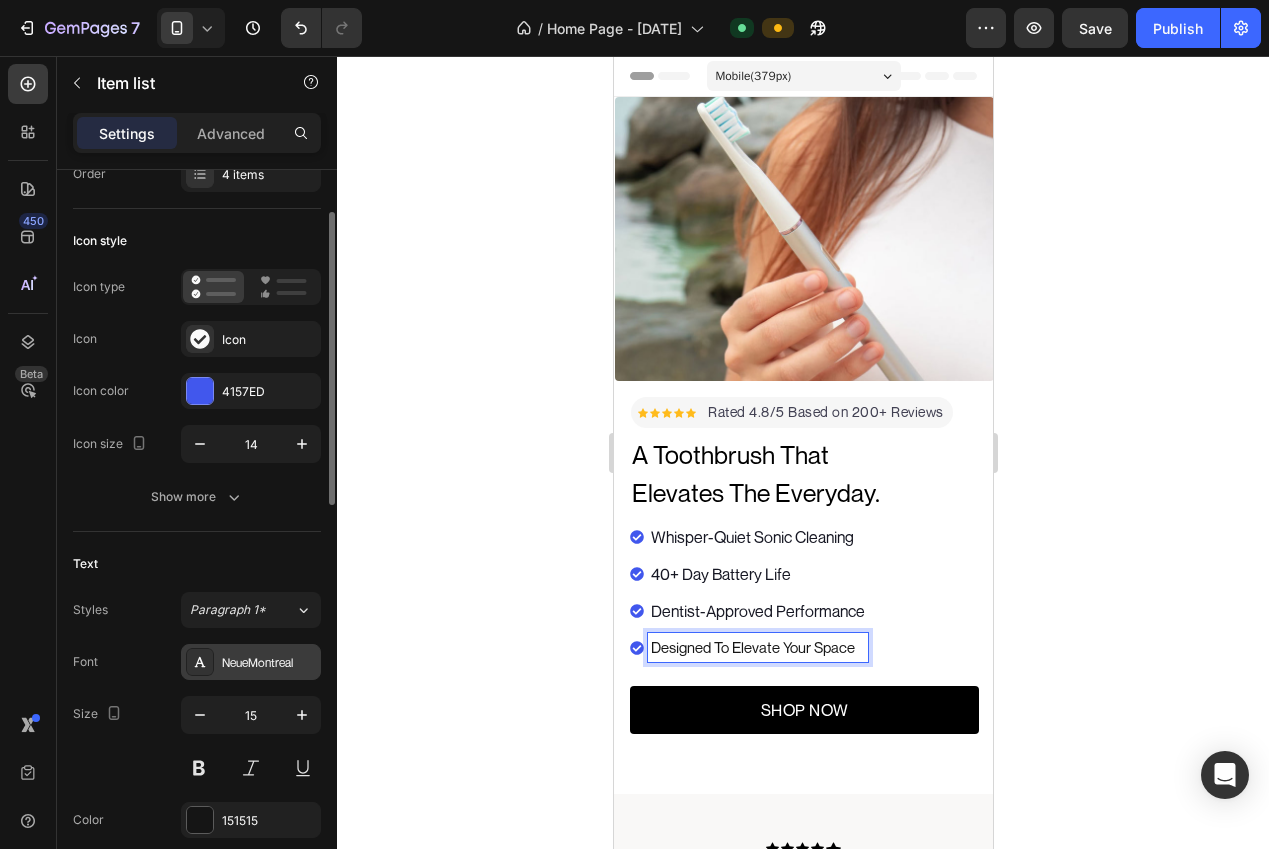 scroll, scrollTop: 85, scrollLeft: 0, axis: vertical 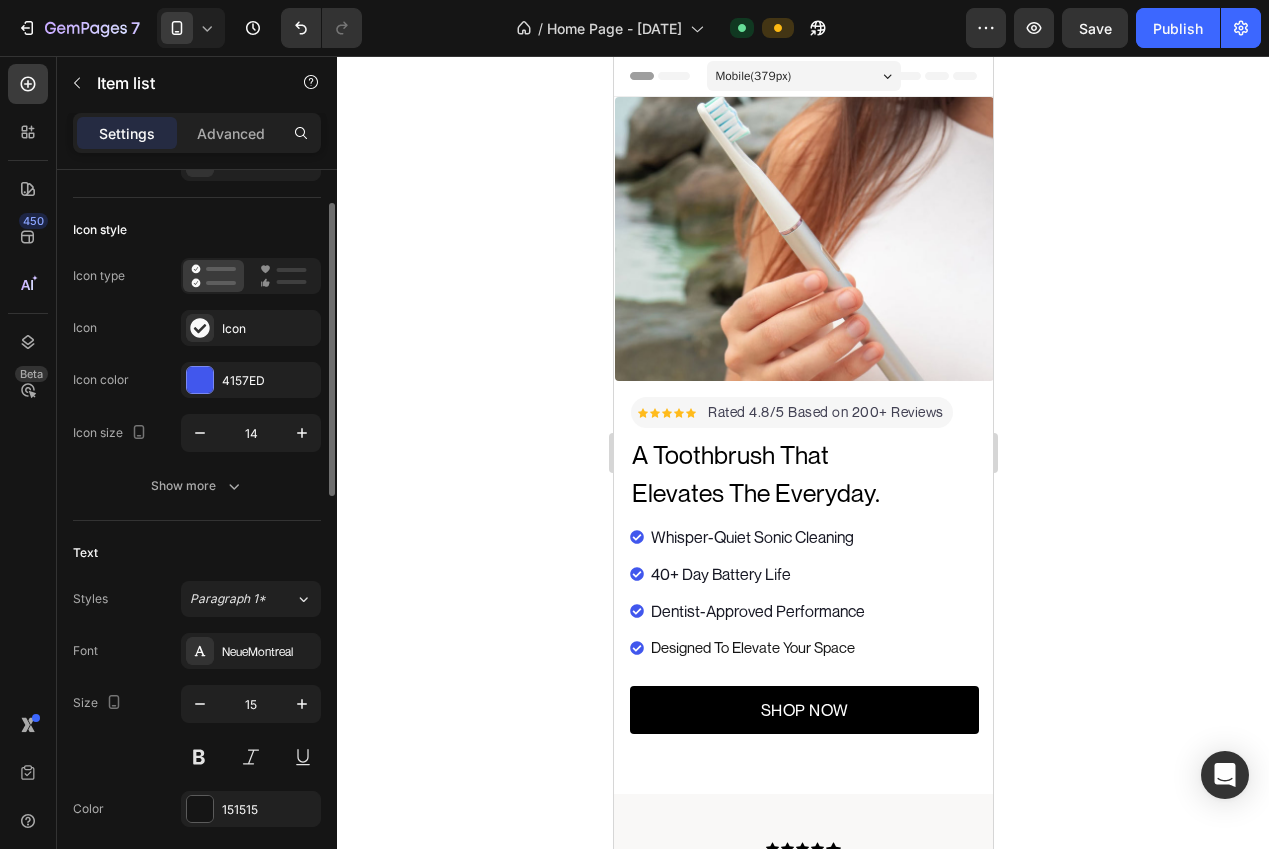 click 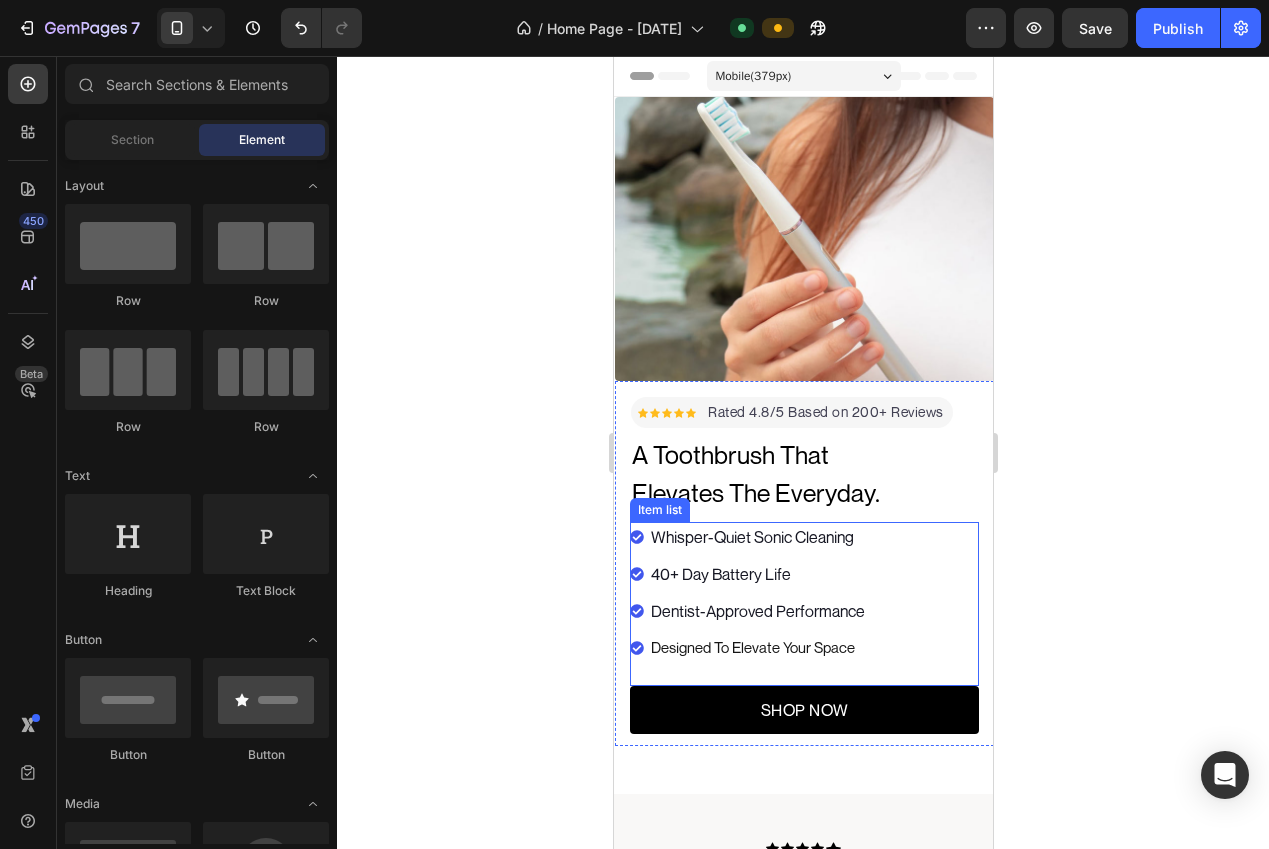 click on "Dentist-Approved Performance" at bounding box center (757, 611) 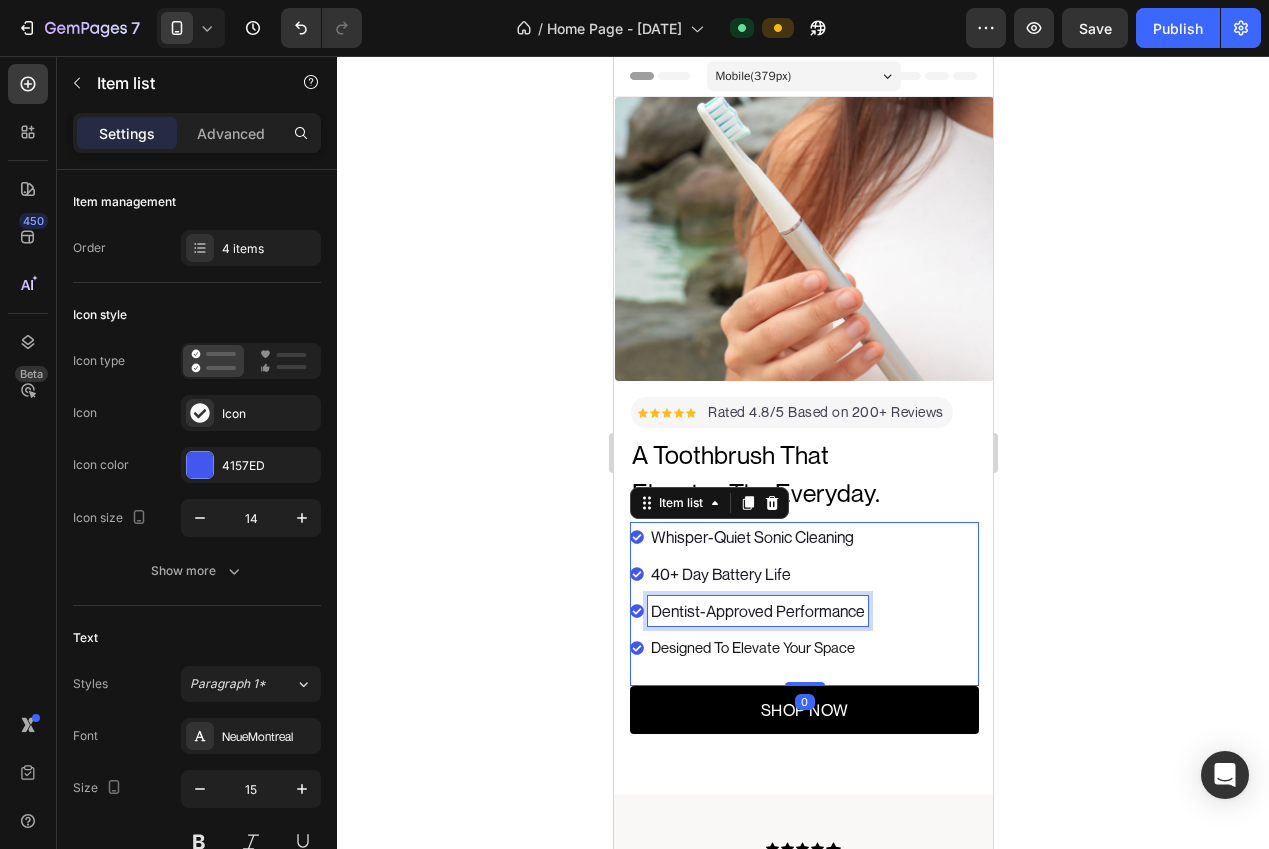 click on "Dentist-Approved Performance" at bounding box center [757, 611] 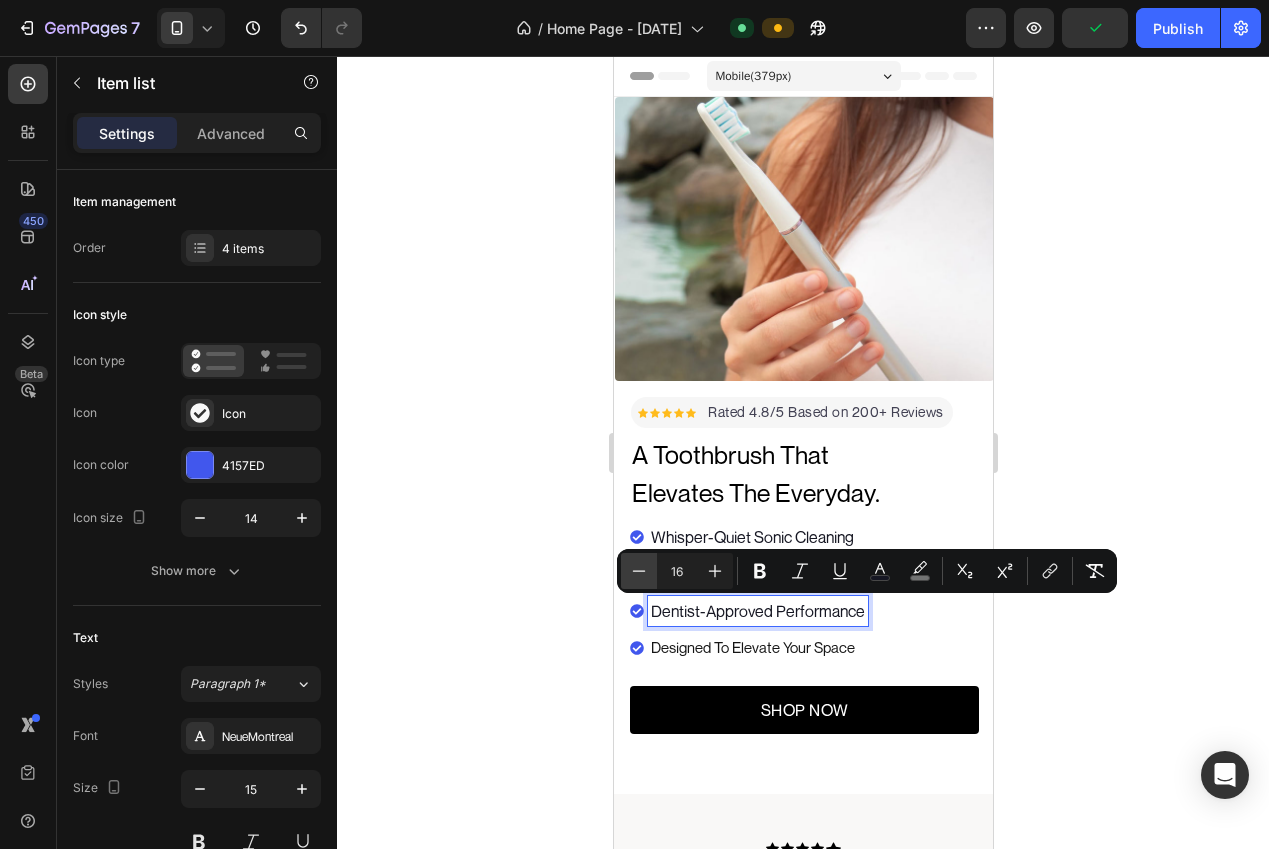 click 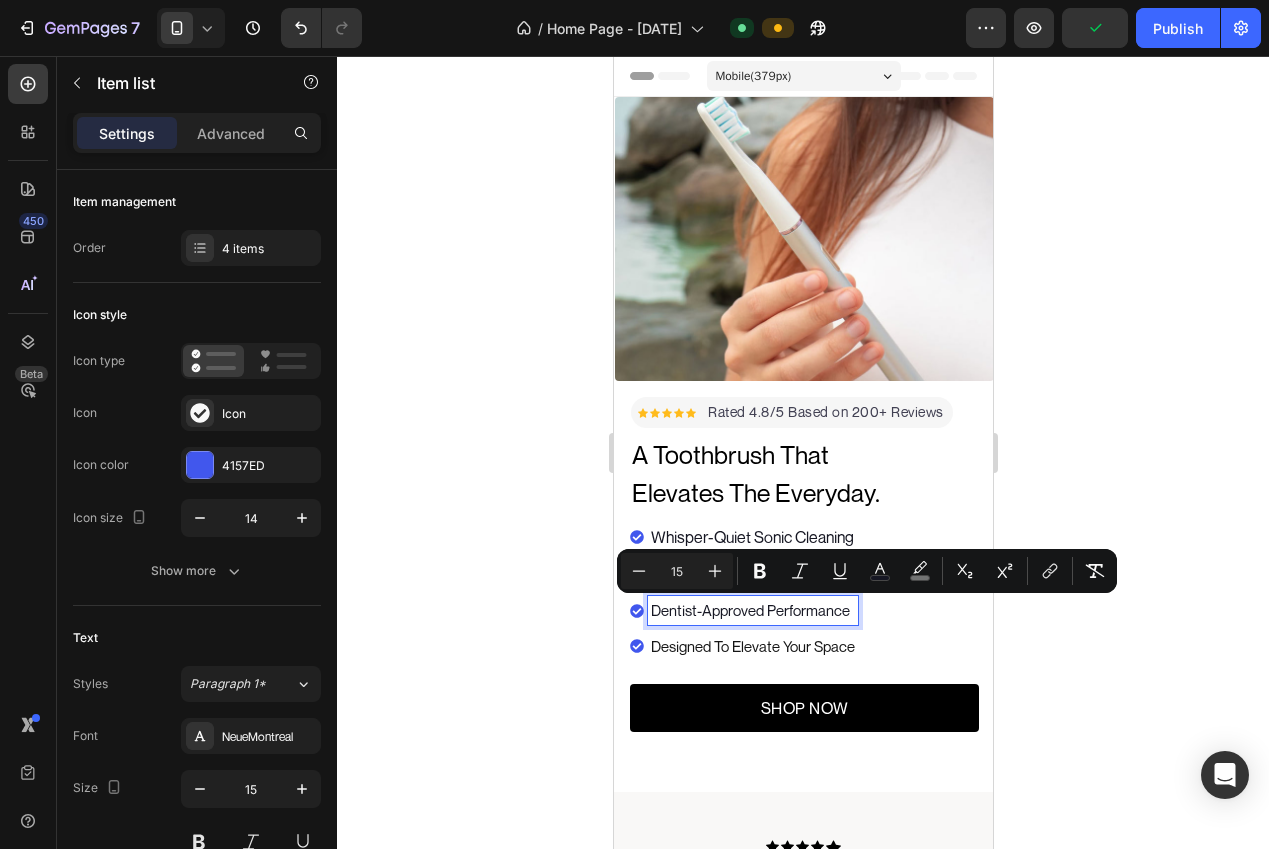 click on "Designed To Elevate Your Space" at bounding box center (752, 646) 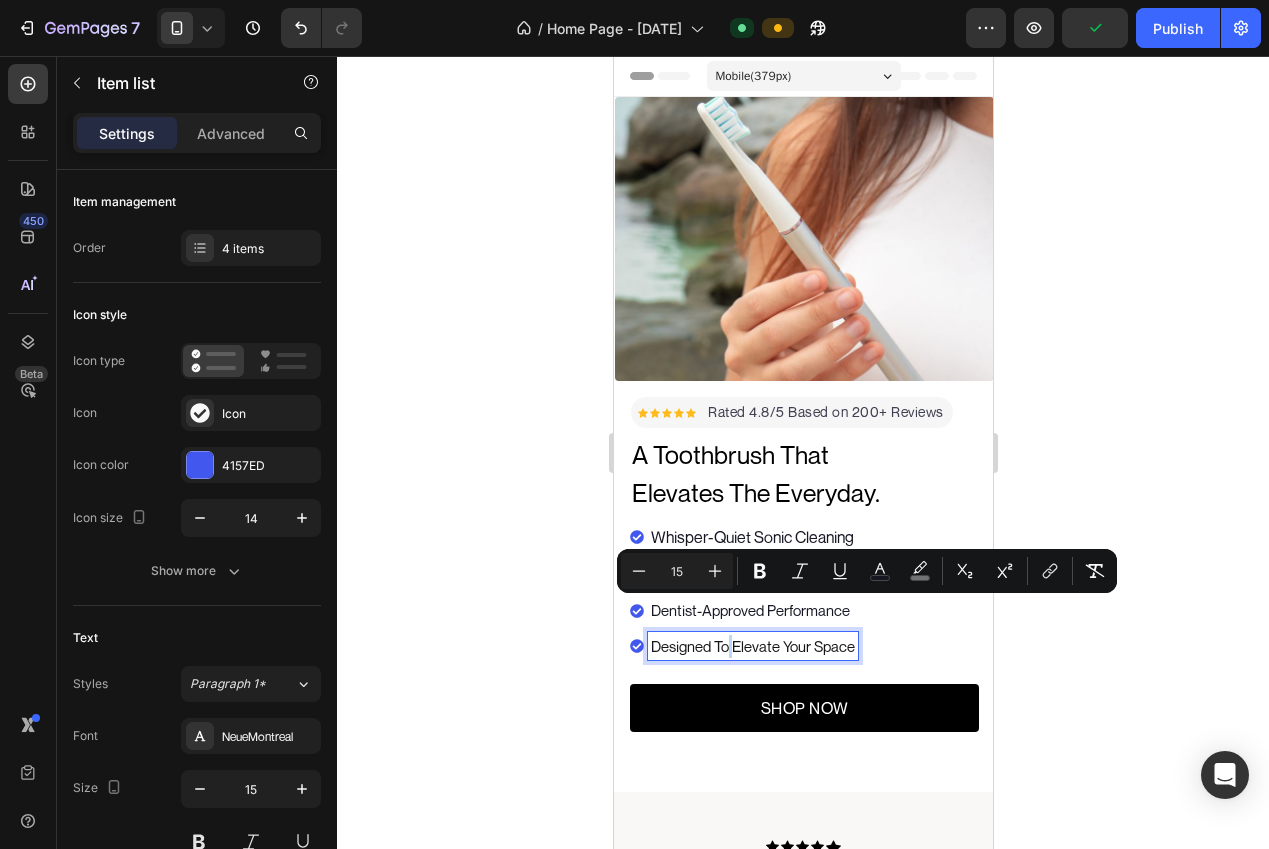 click on "Designed To Elevate Your Space" at bounding box center (752, 646) 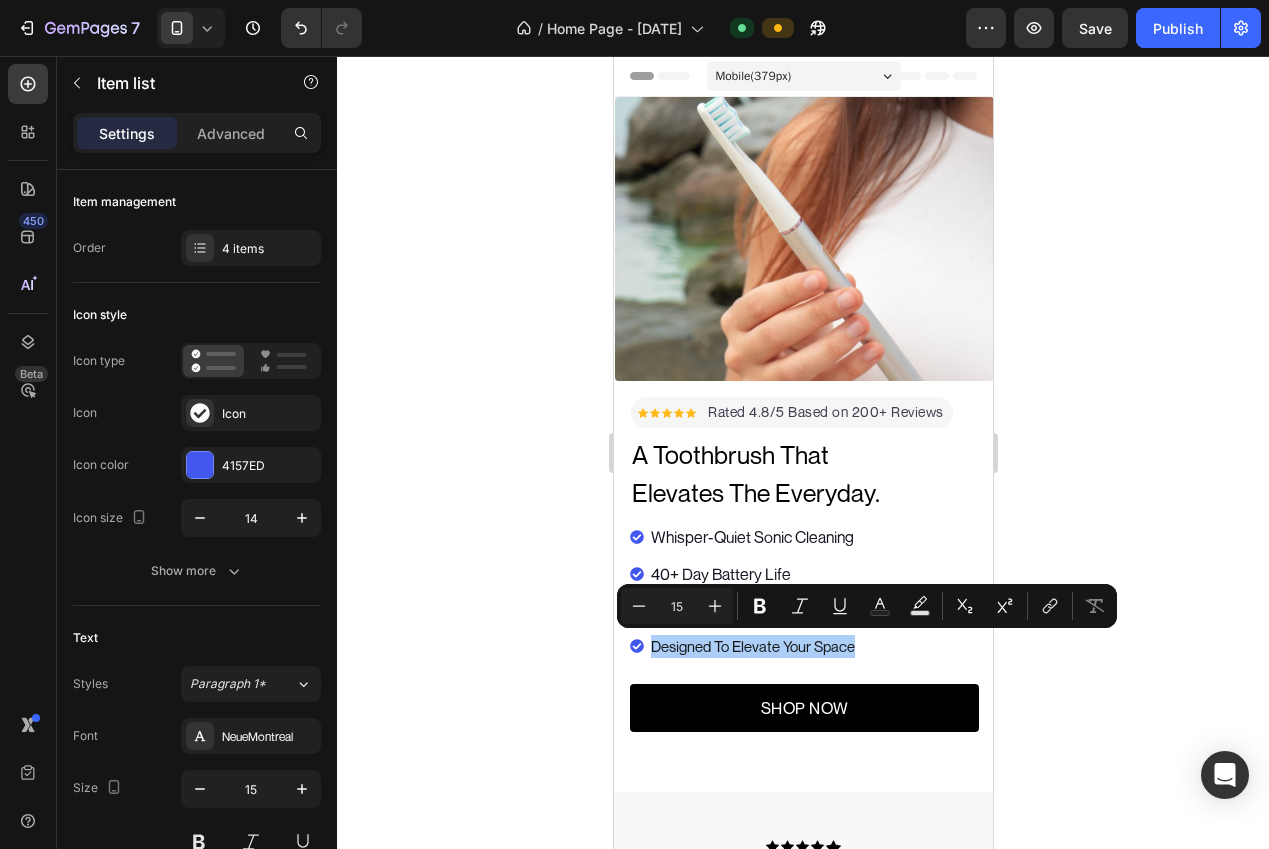 click 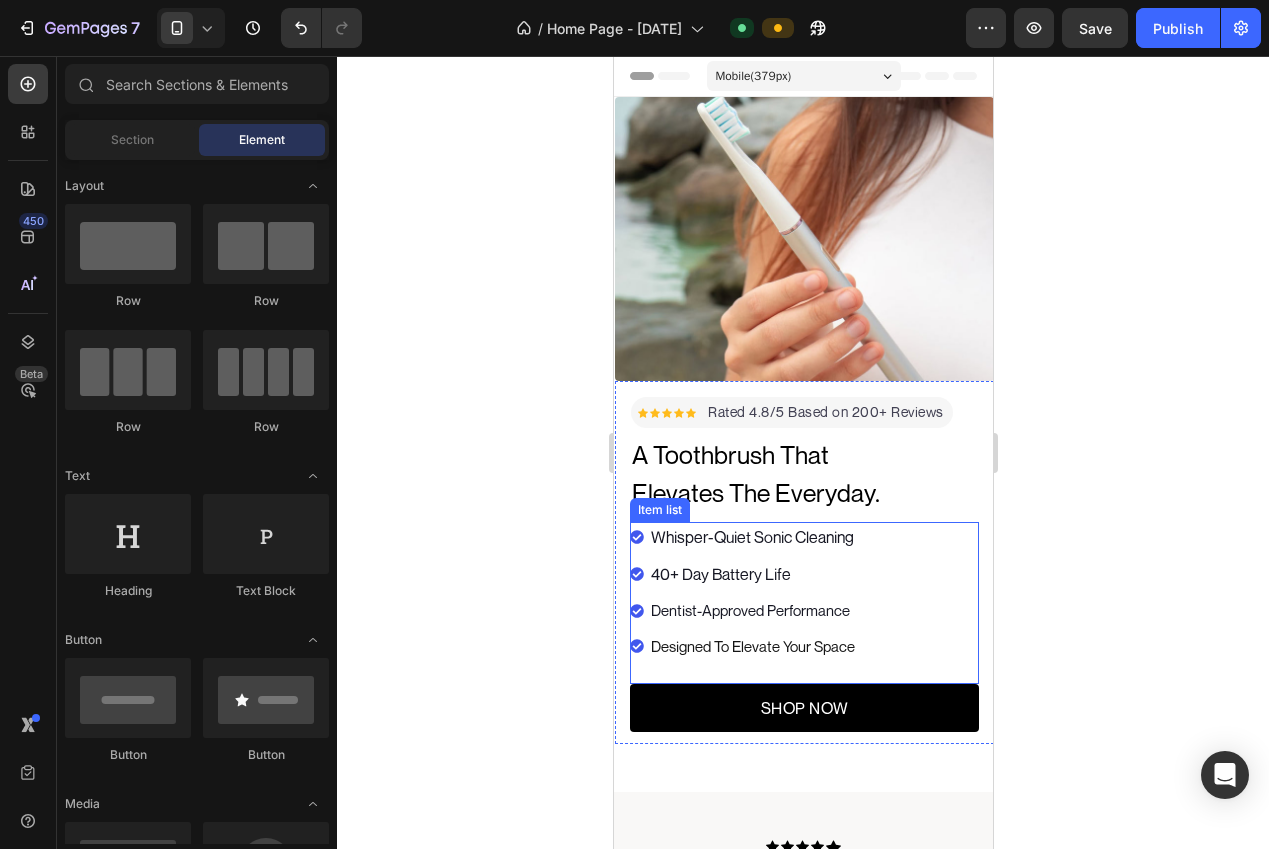 click on "40+ Day Battery Life" at bounding box center [720, 574] 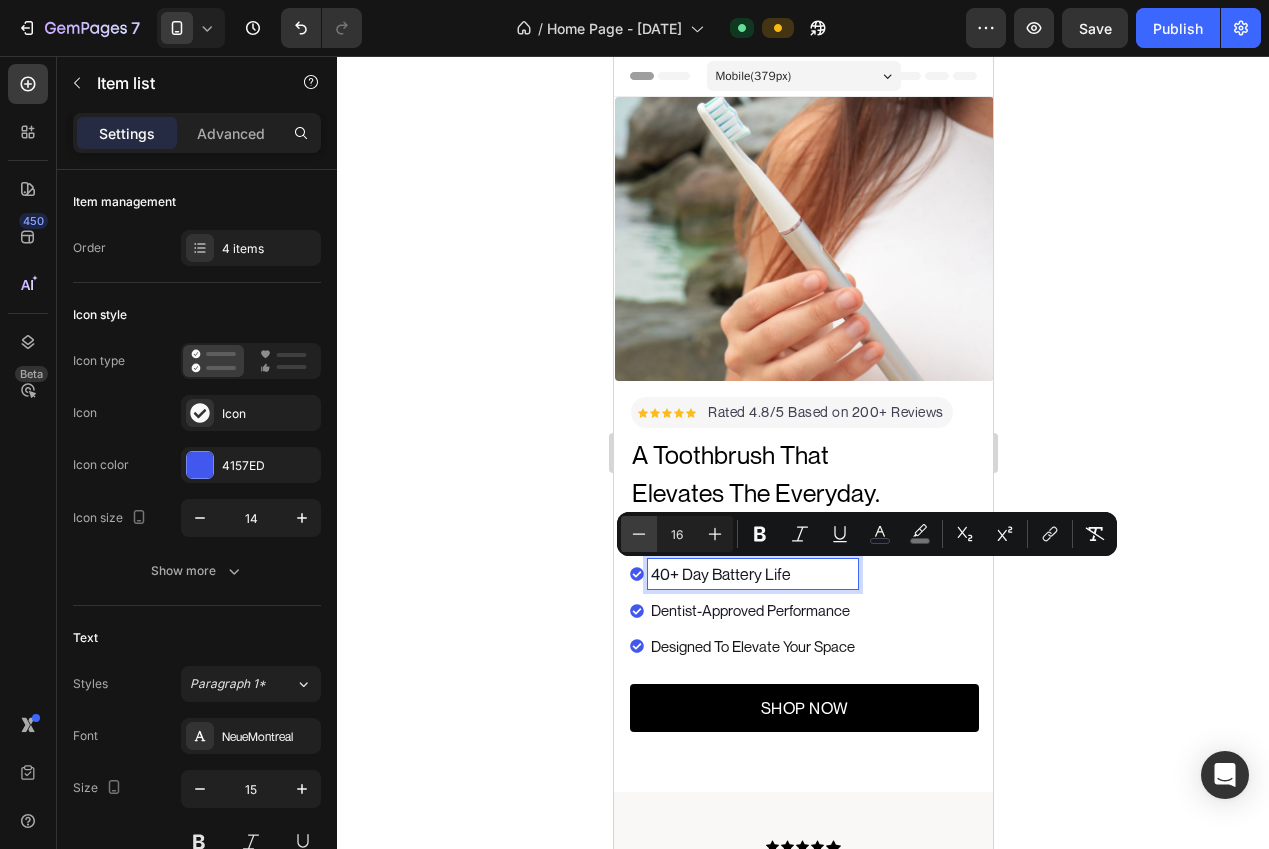 click 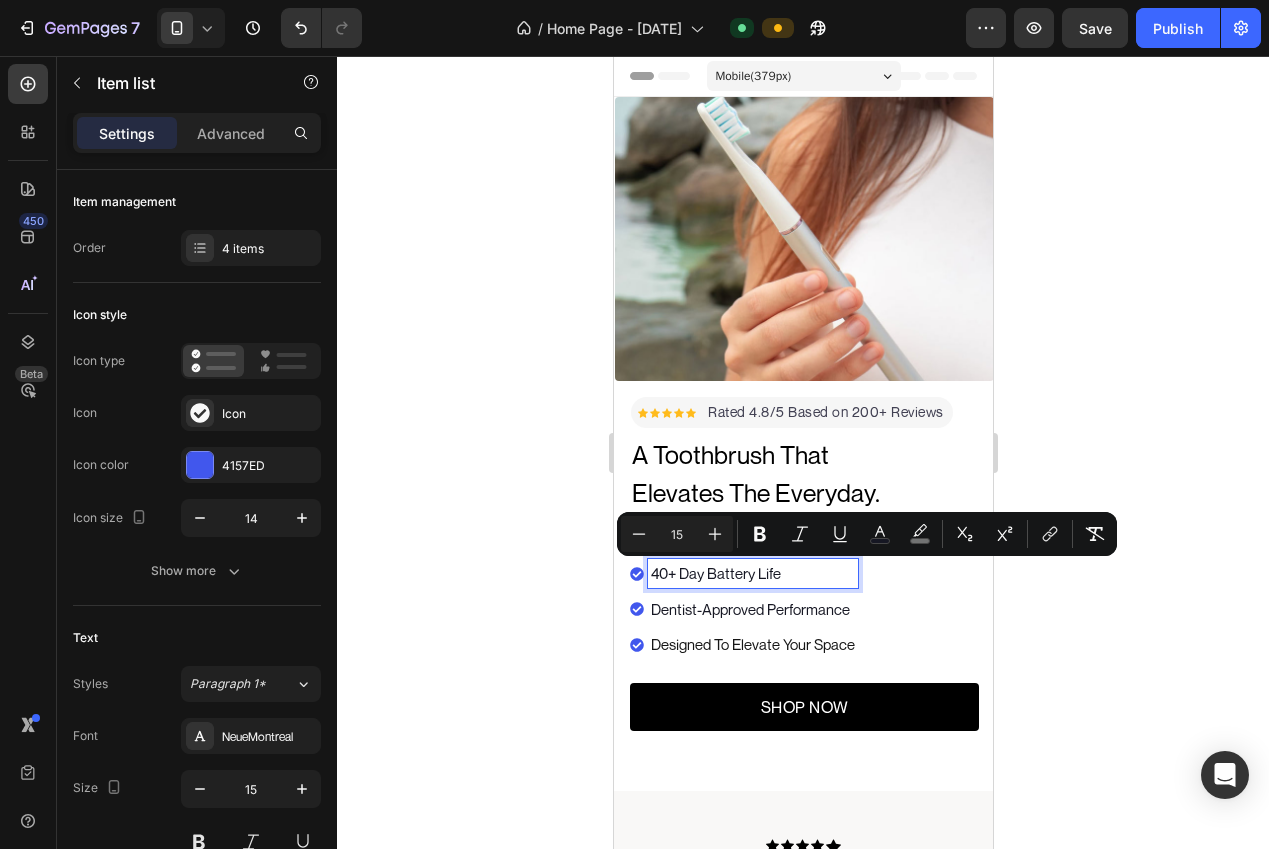 click 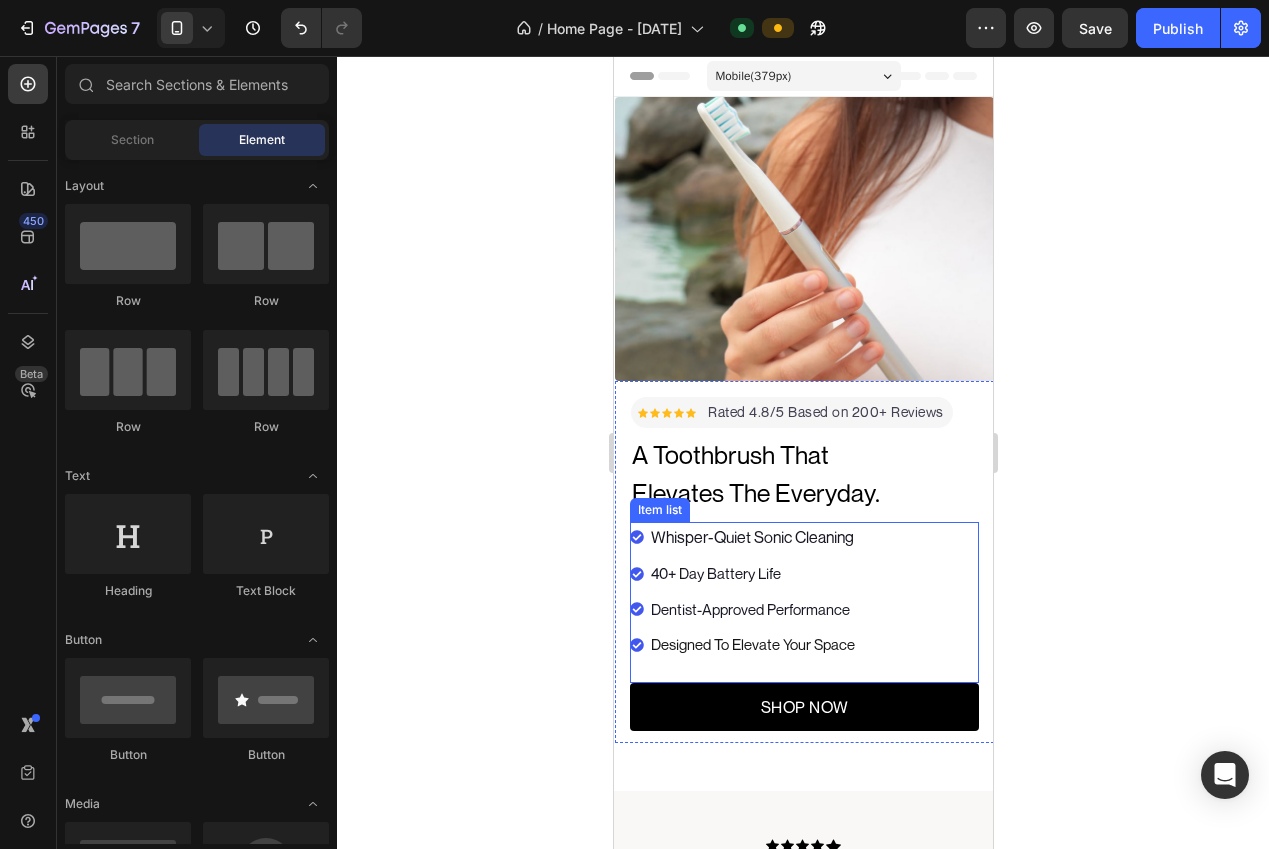 click on "Whisper-Quiet Sonic Cleaning" at bounding box center [751, 537] 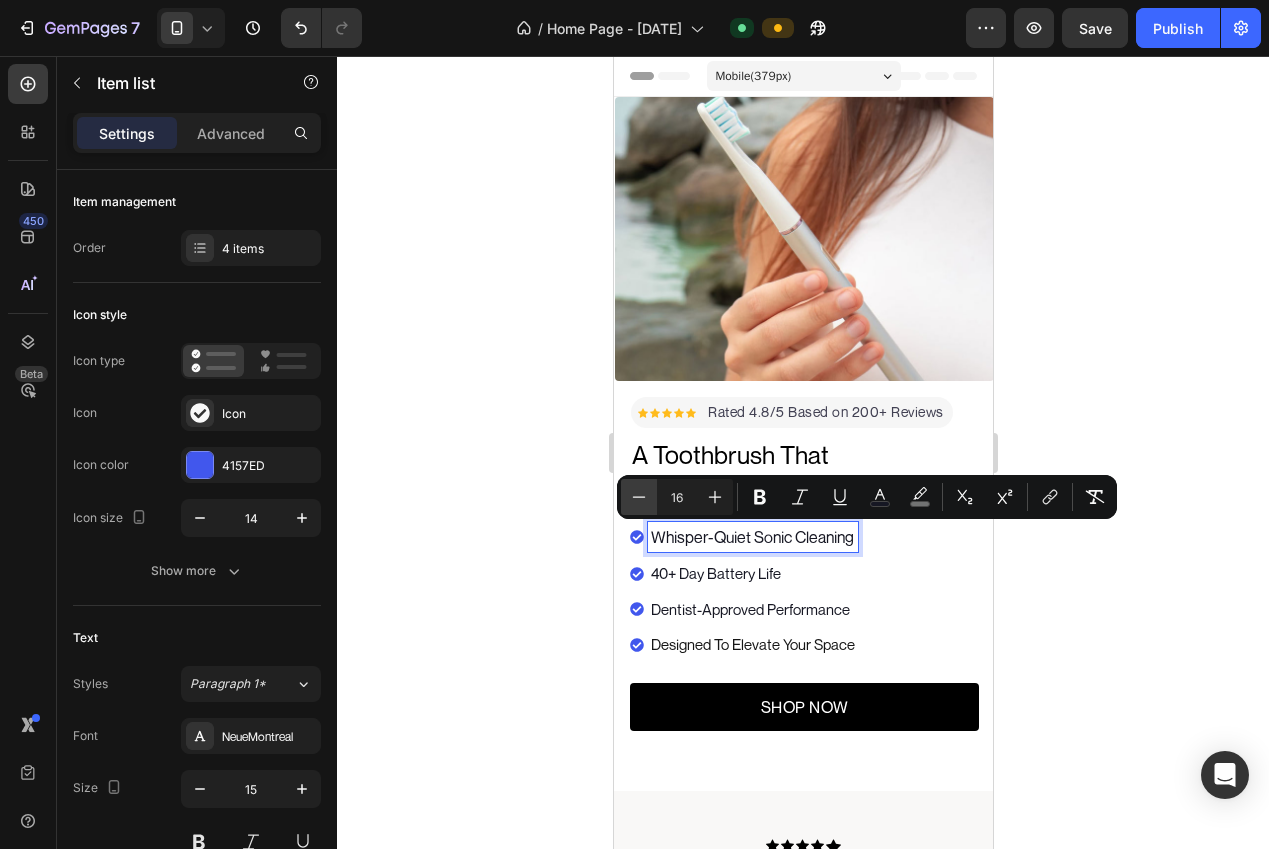 click 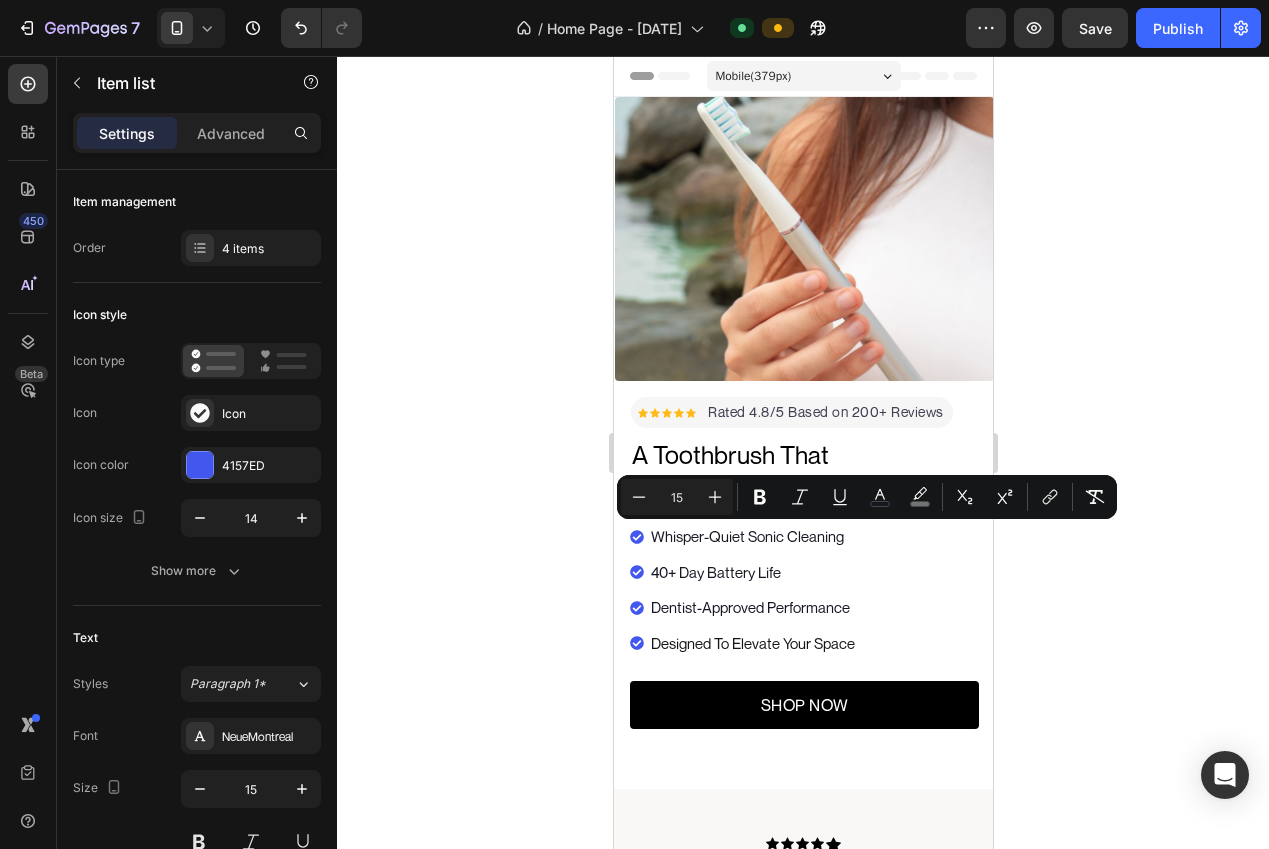 click 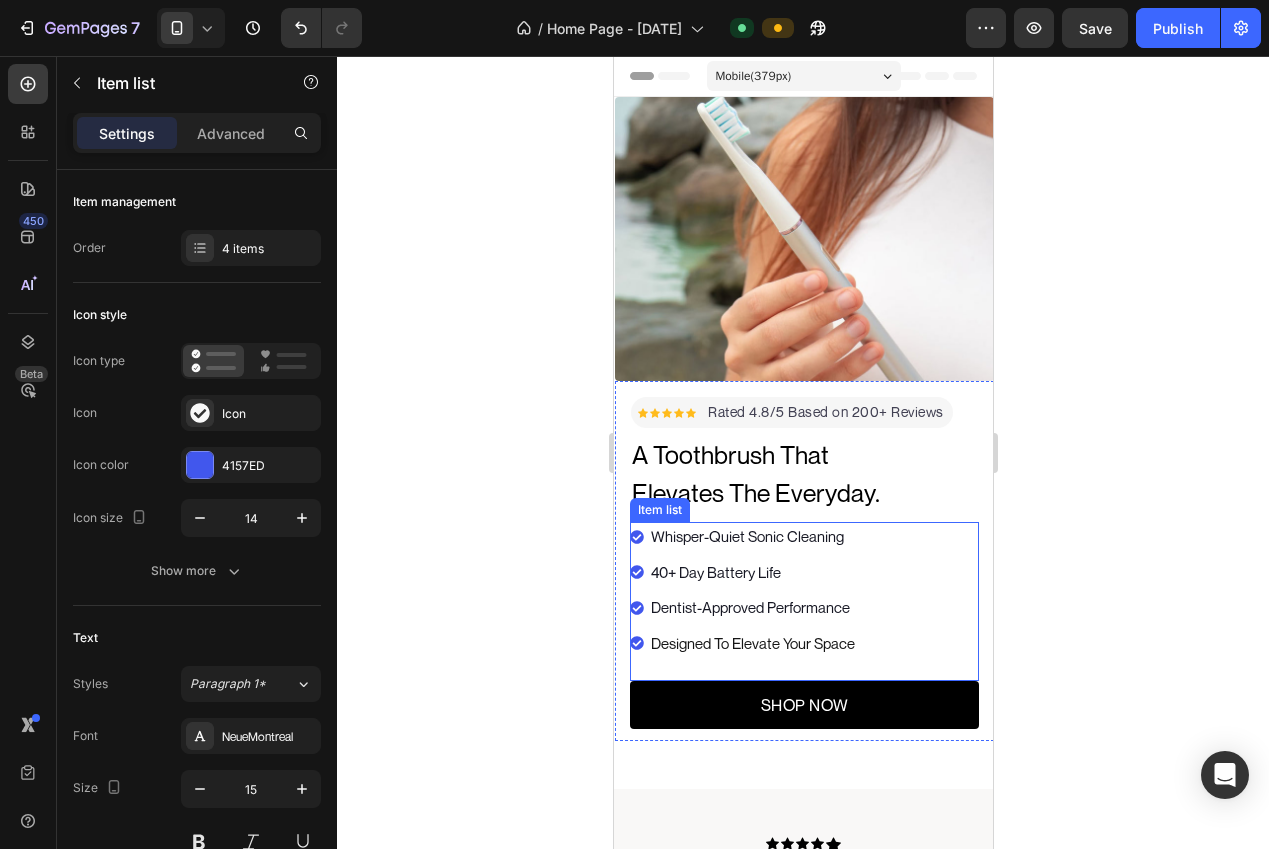 click on "40+ Day Battery Life" at bounding box center (715, 572) 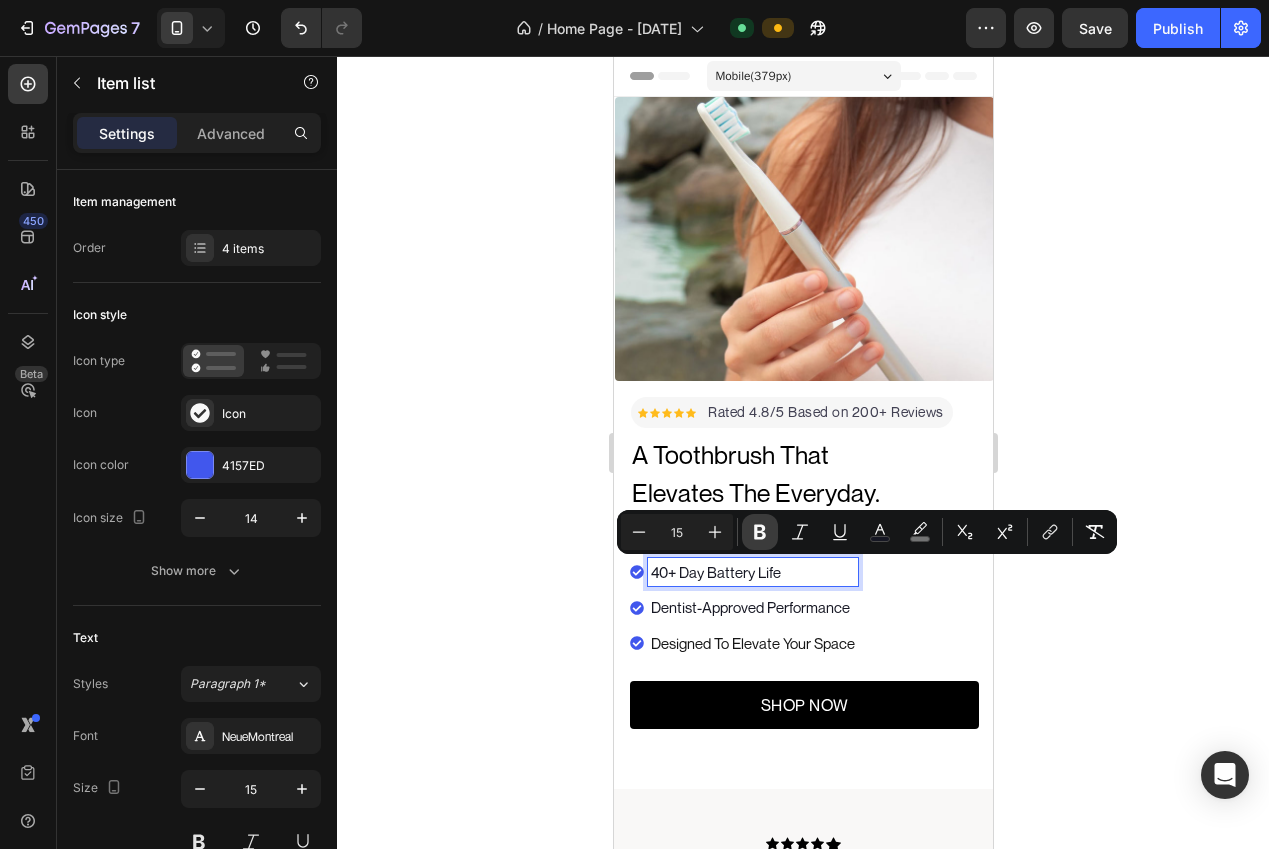 click on "Bold" at bounding box center [760, 532] 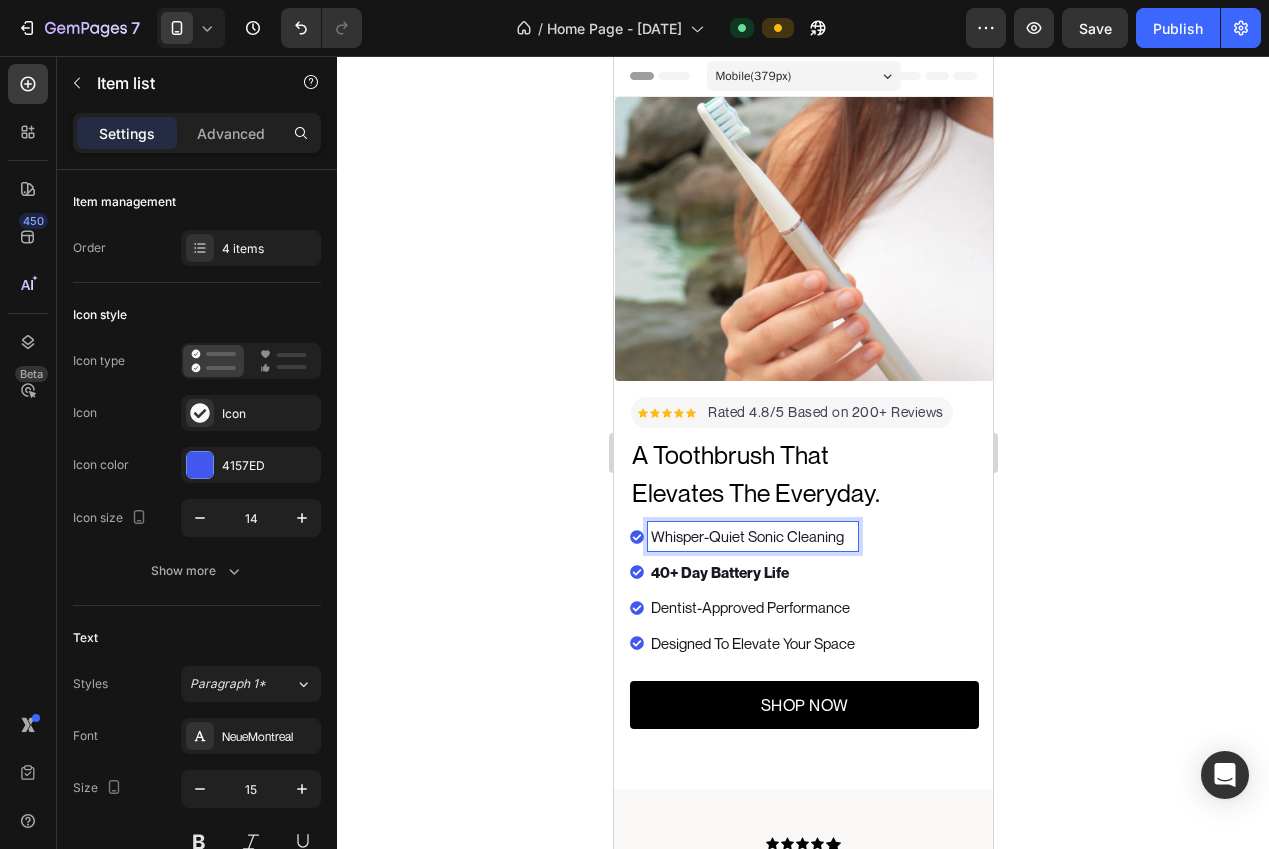 click on "Whisper-Quiet Sonic Cleaning" at bounding box center (746, 536) 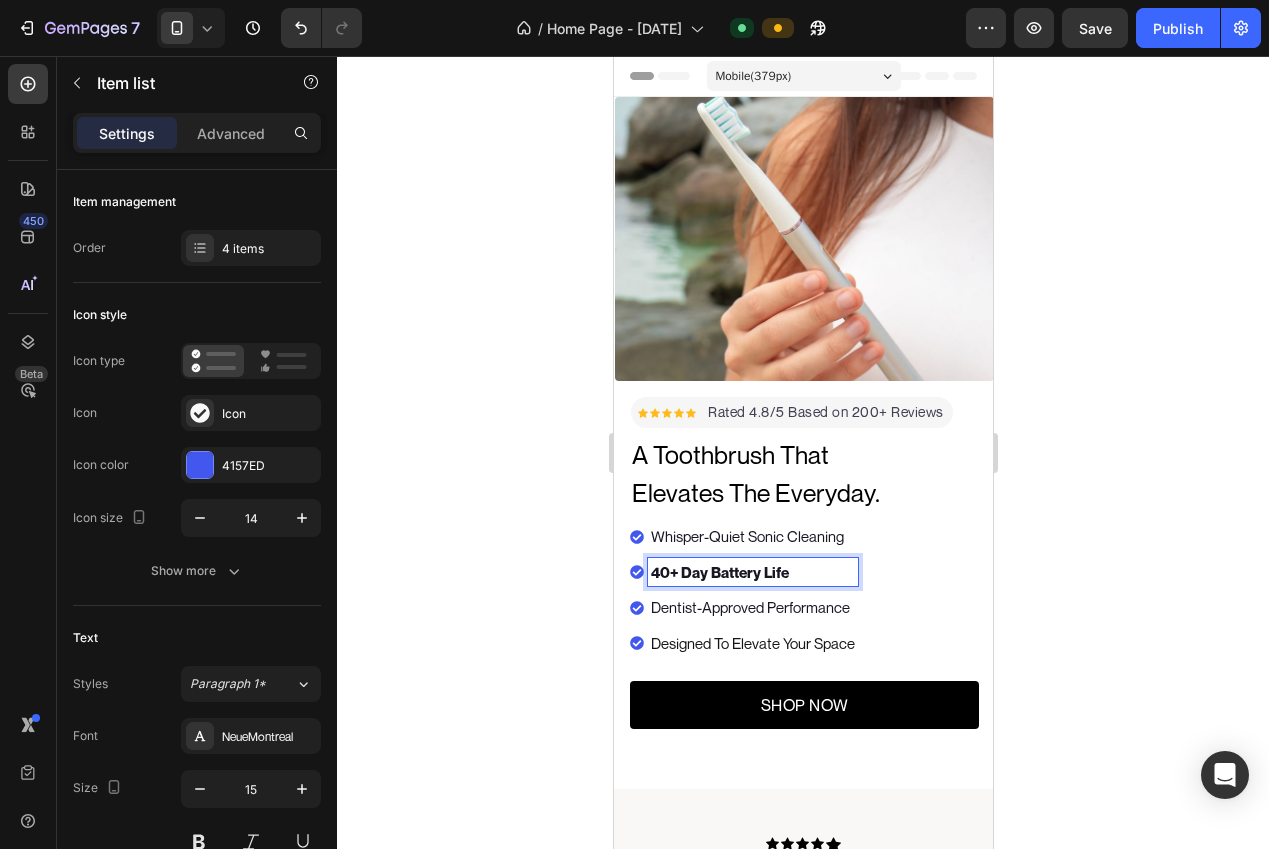 click on "40+ Day Battery Life" at bounding box center (719, 572) 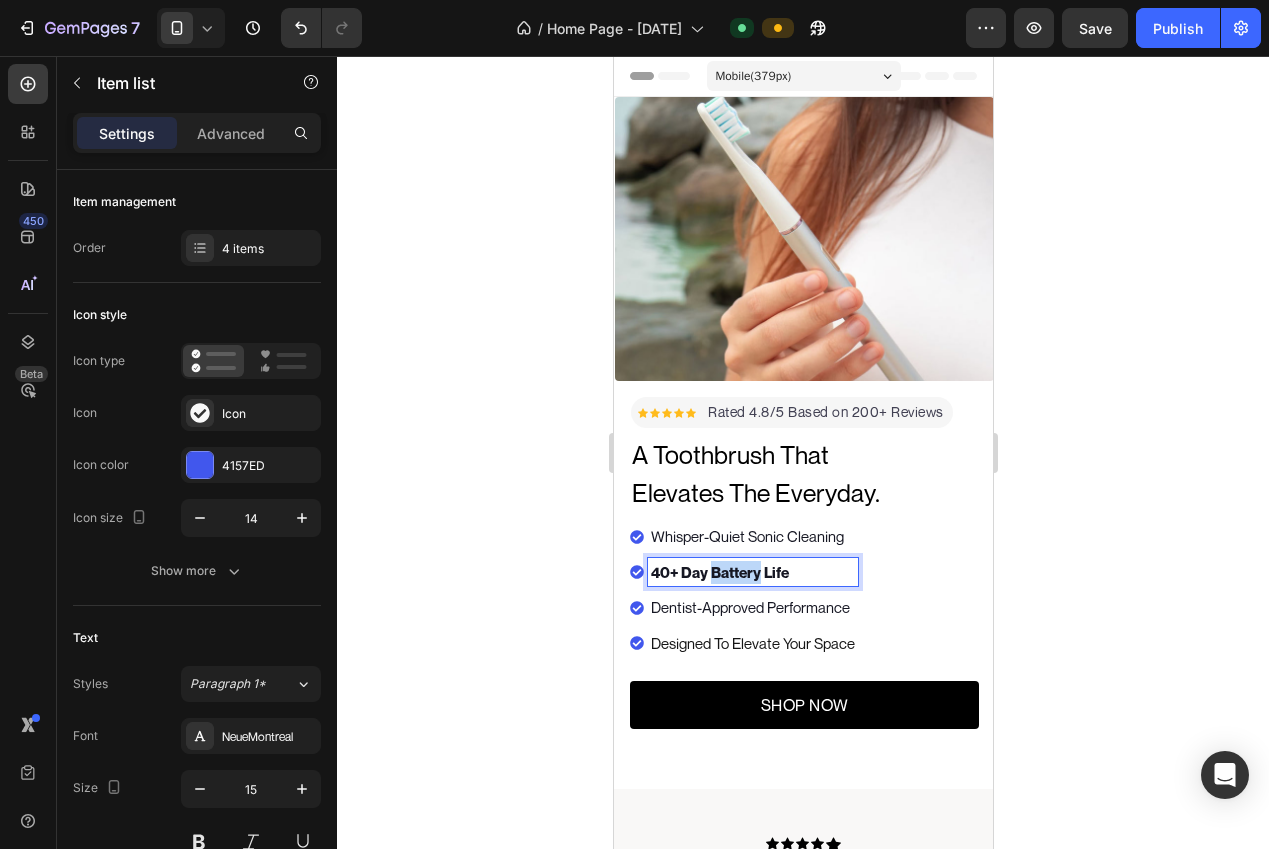 click on "40+ Day Battery Life" at bounding box center (719, 572) 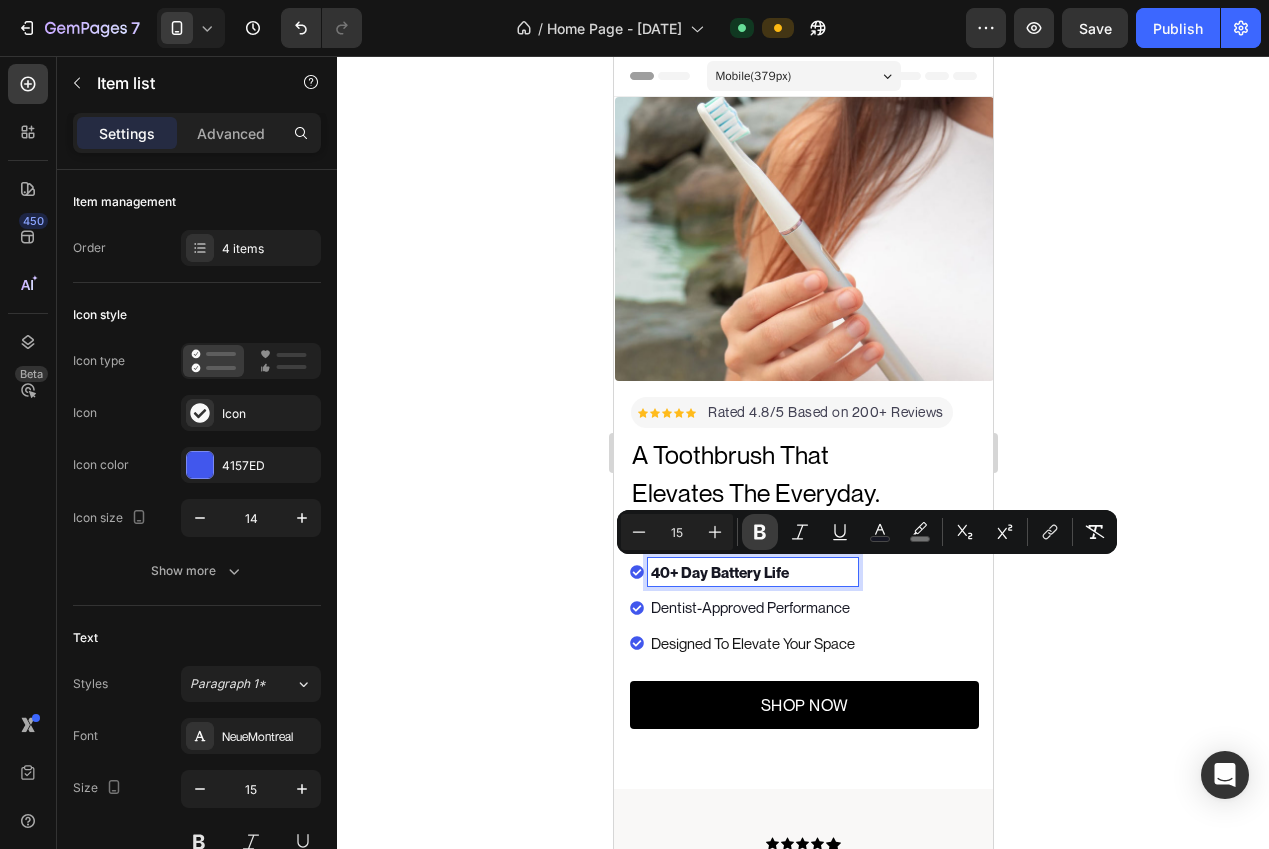 click 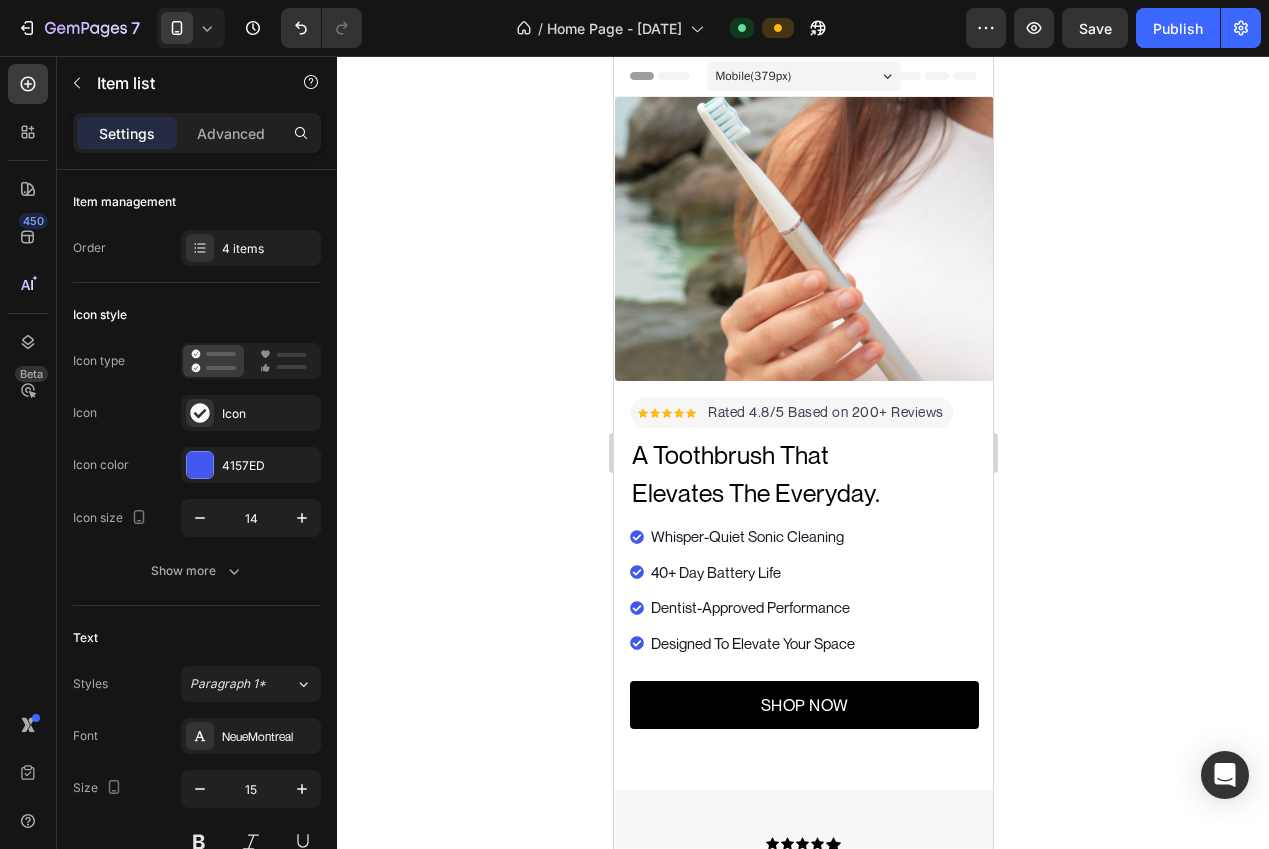 click 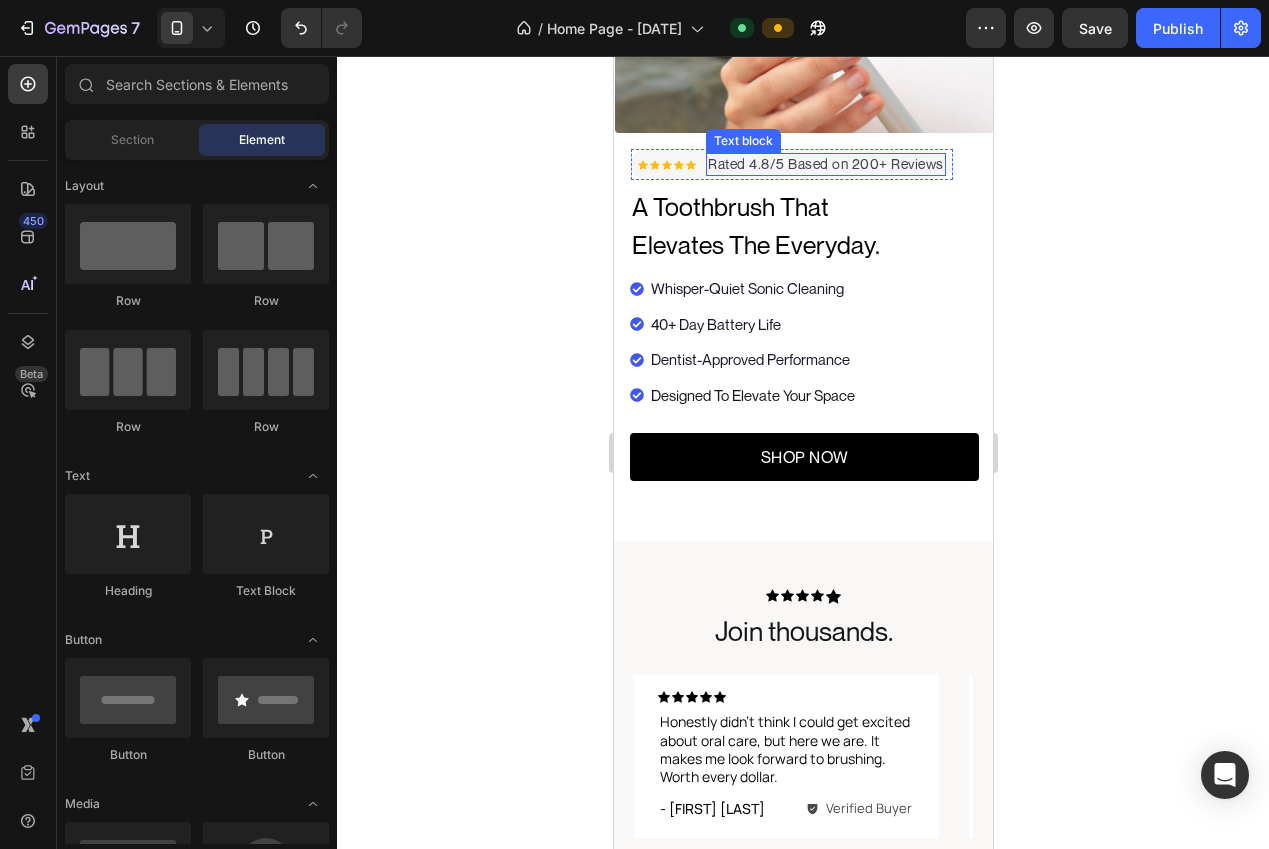 scroll, scrollTop: 0, scrollLeft: 0, axis: both 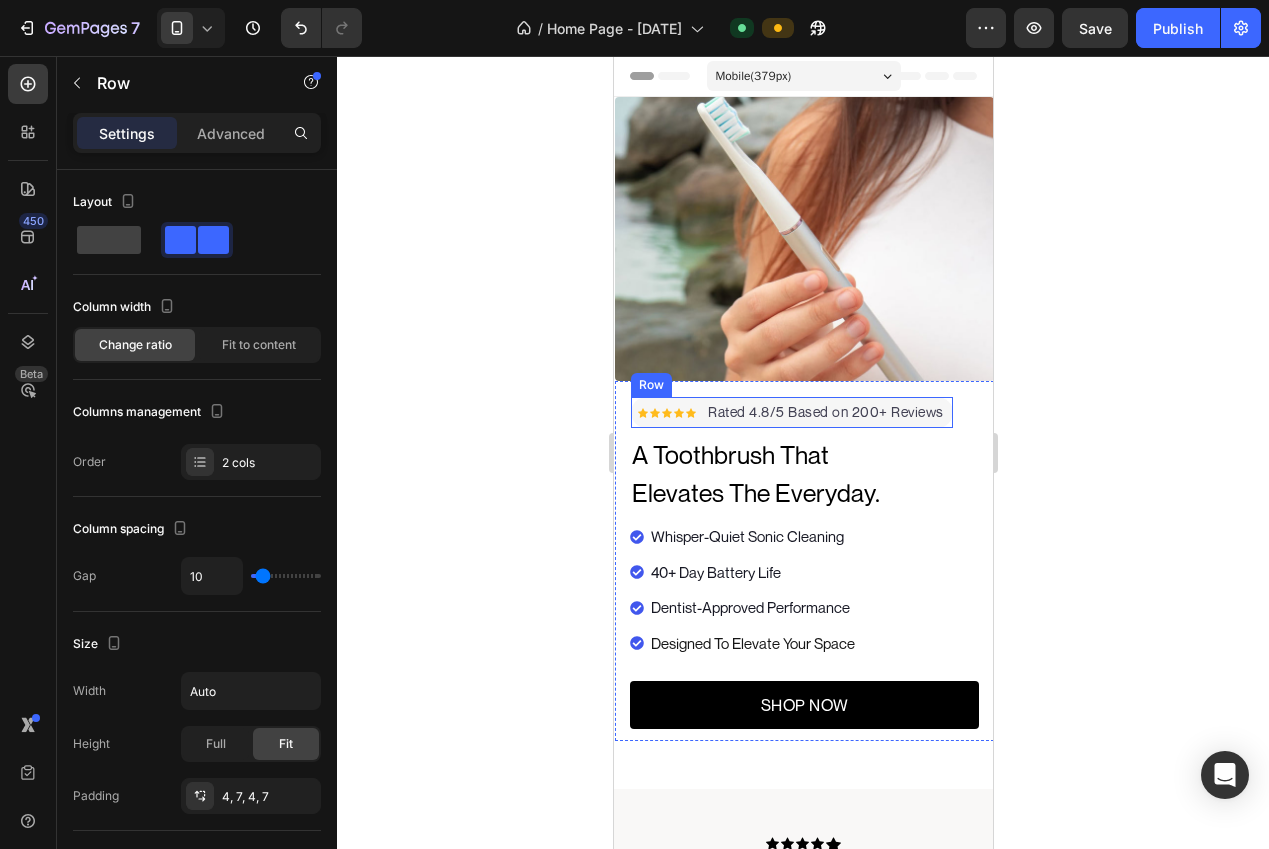 click on "Icon Icon Icon Icon Icon Icon List Hoz Rated 4.8/5 Based on 200+ Reviews Text block Row" at bounding box center (791, 412) 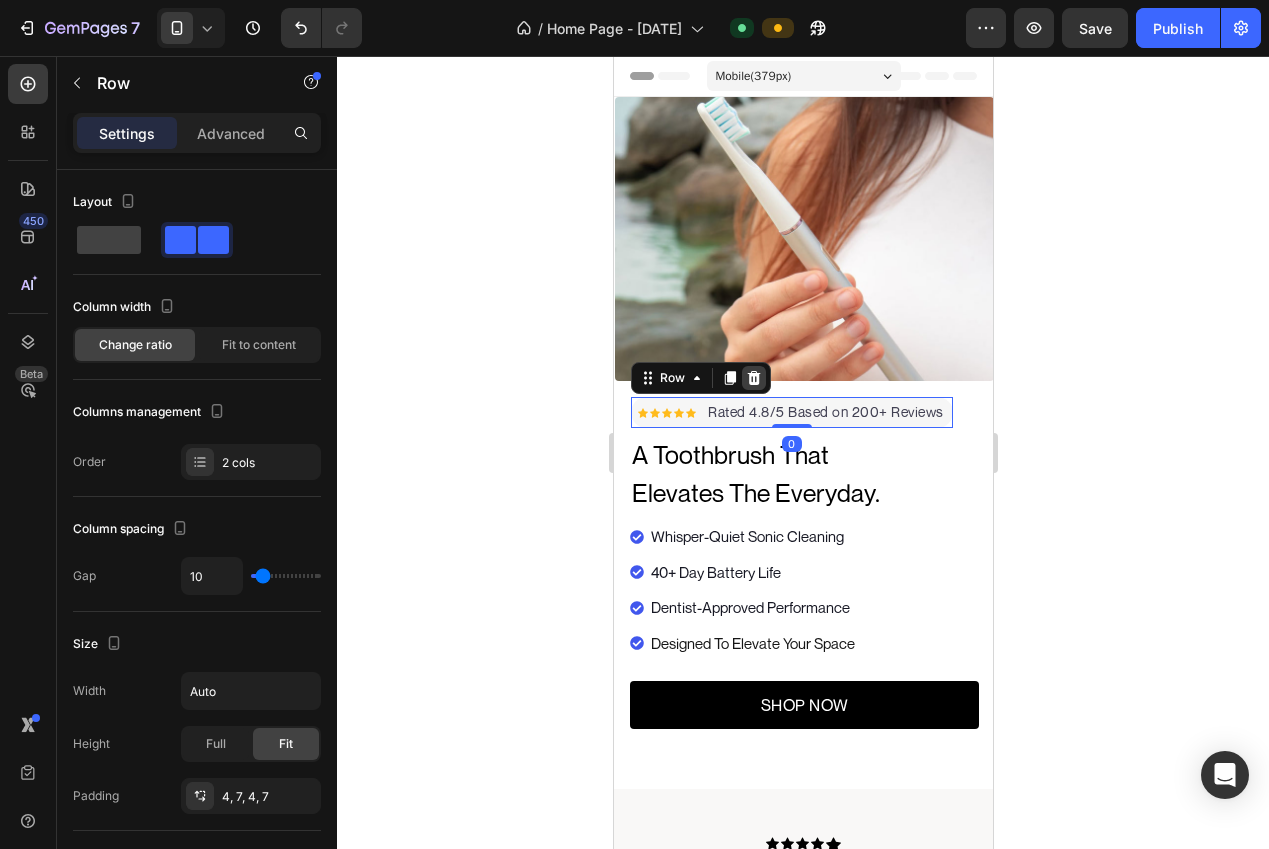 click 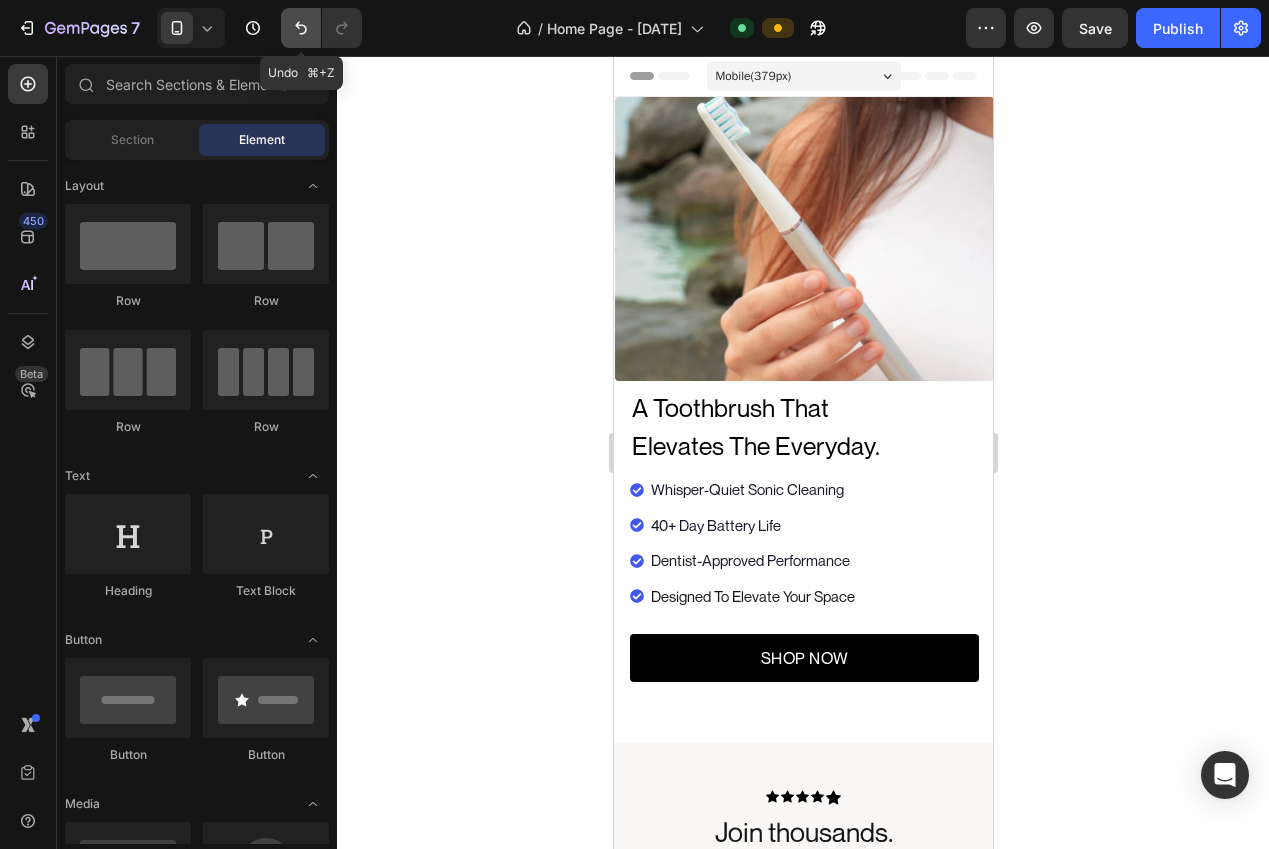 click 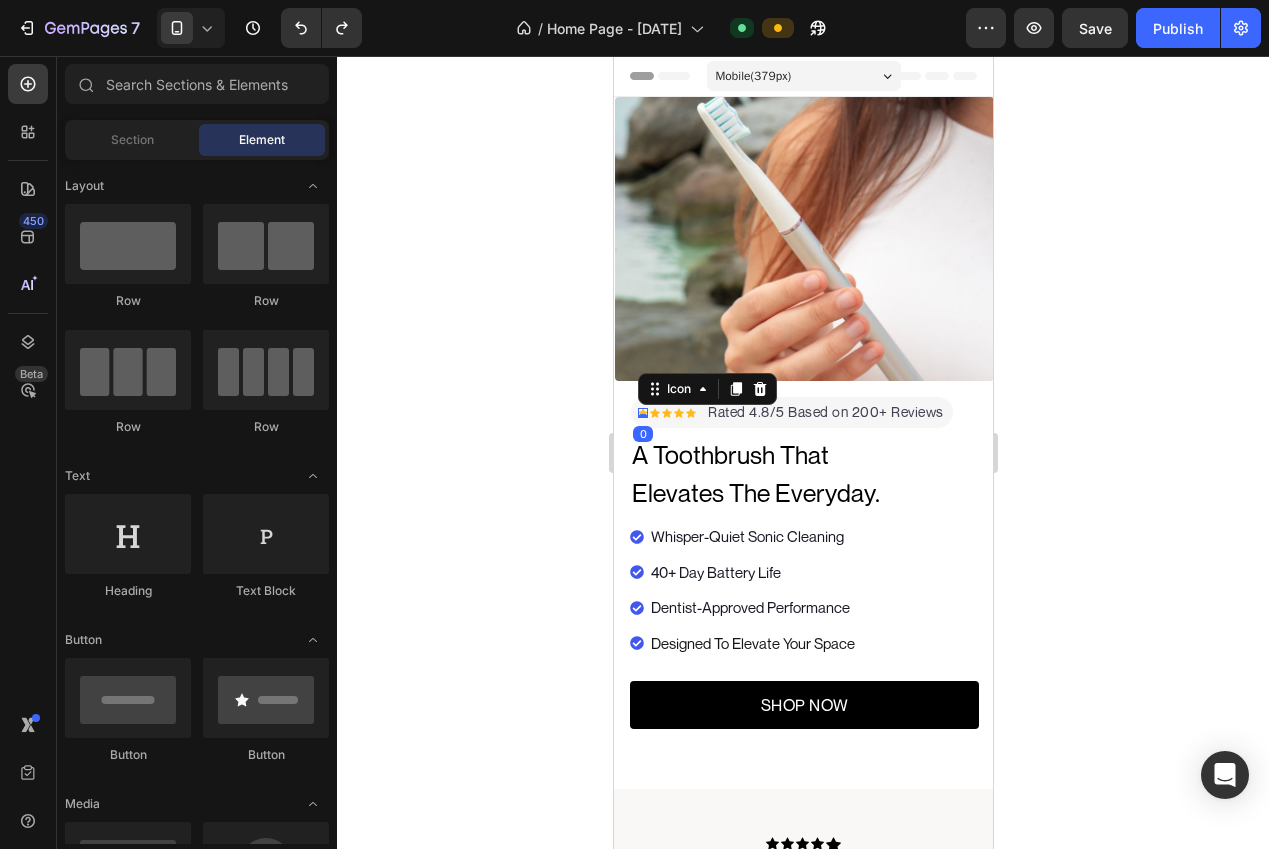 click on "Icon   0" at bounding box center [642, 413] 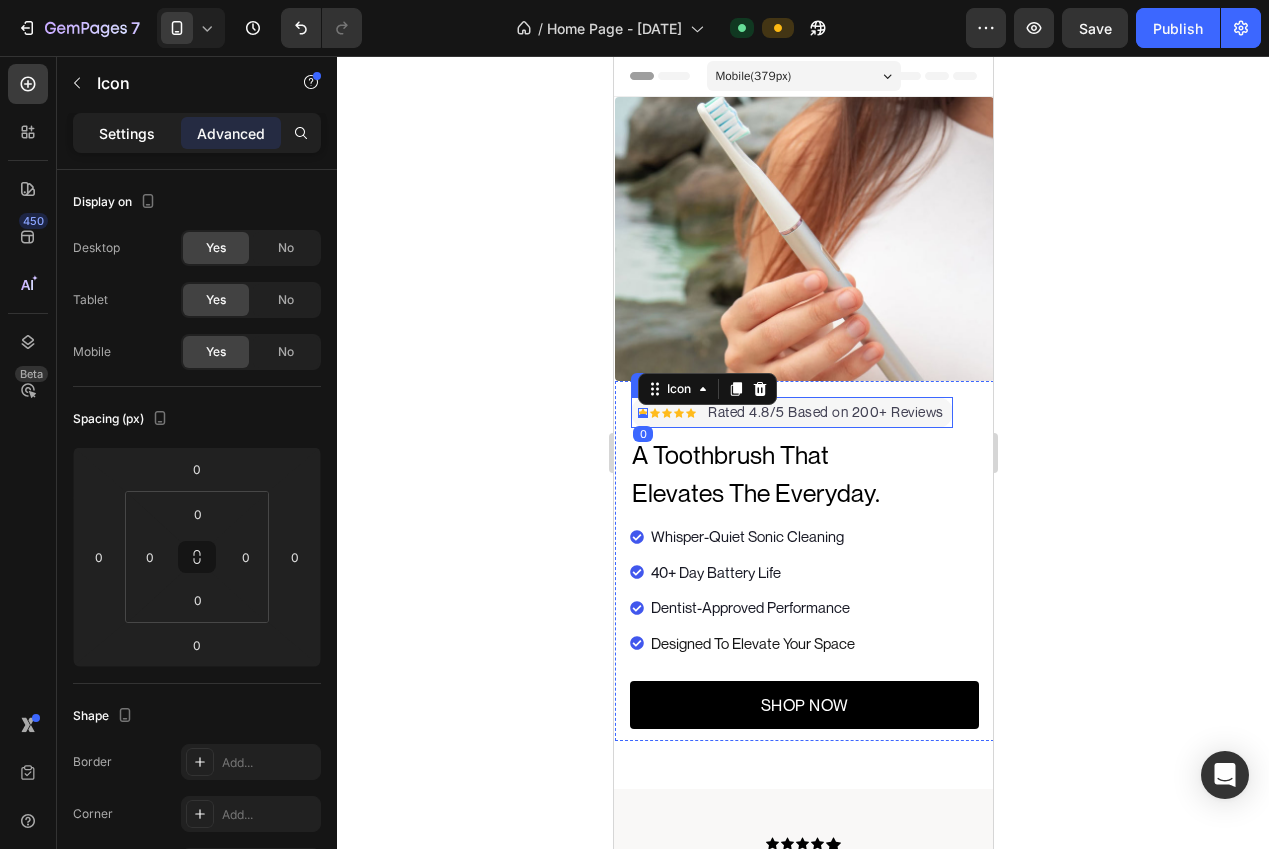 click on "Settings" at bounding box center [127, 133] 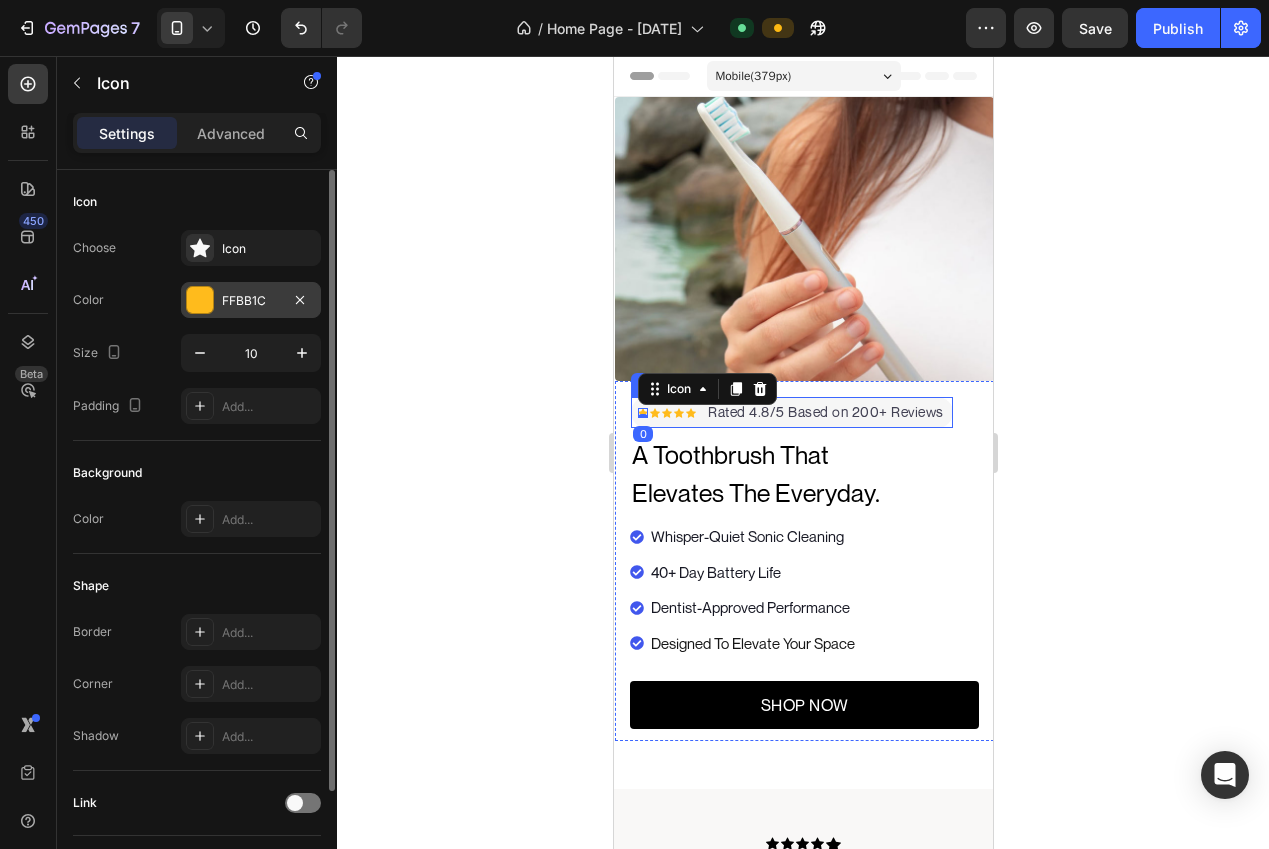 click at bounding box center (200, 300) 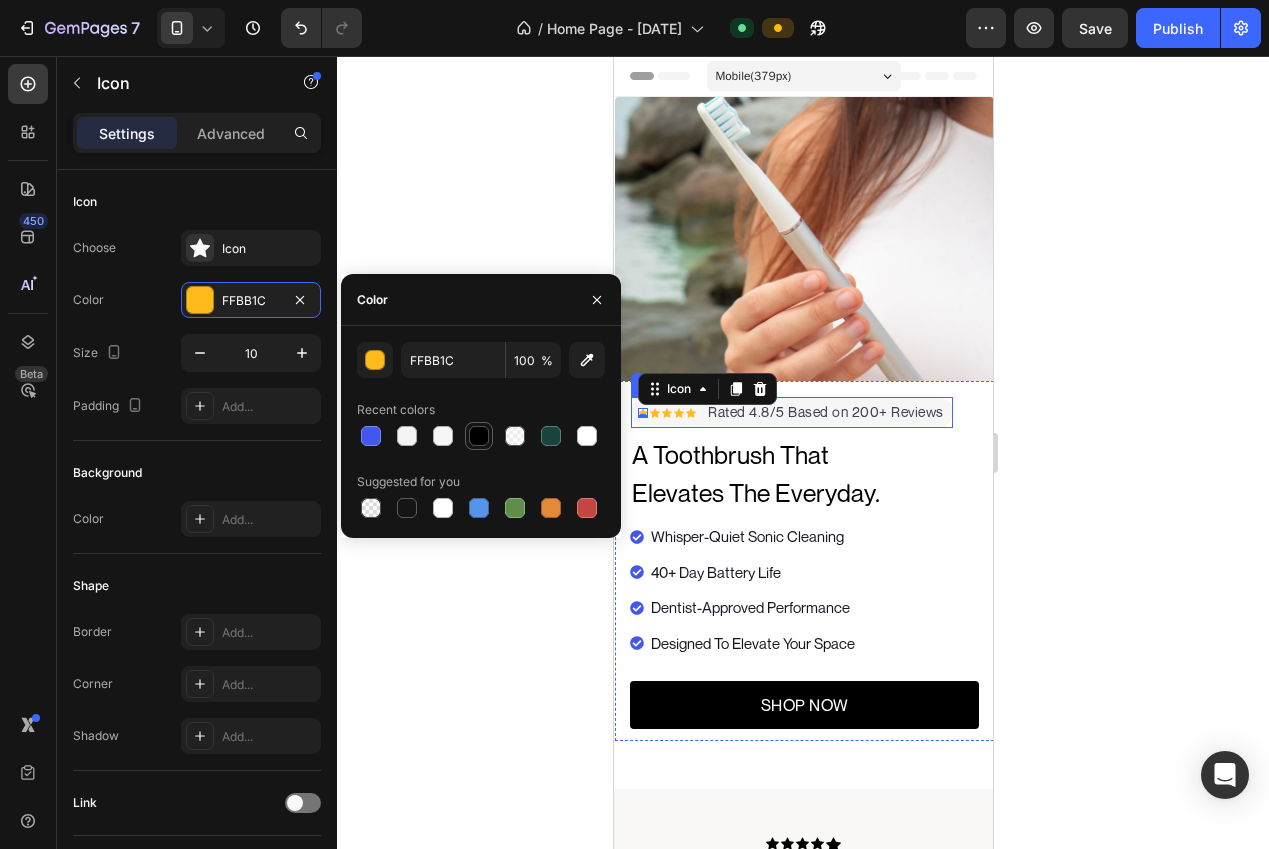 click at bounding box center (479, 436) 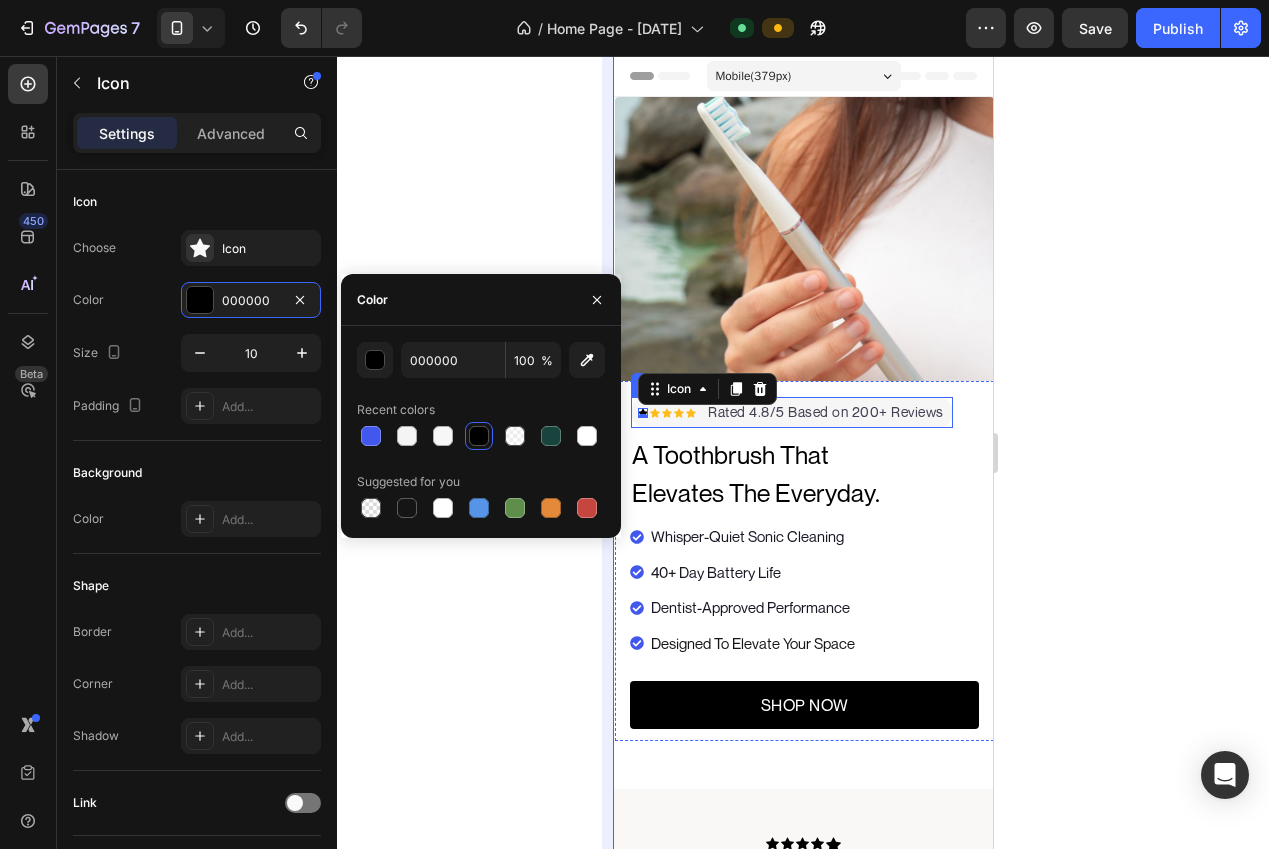 drag, startPoint x: 485, startPoint y: 221, endPoint x: 609, endPoint y: 313, distance: 154.40207 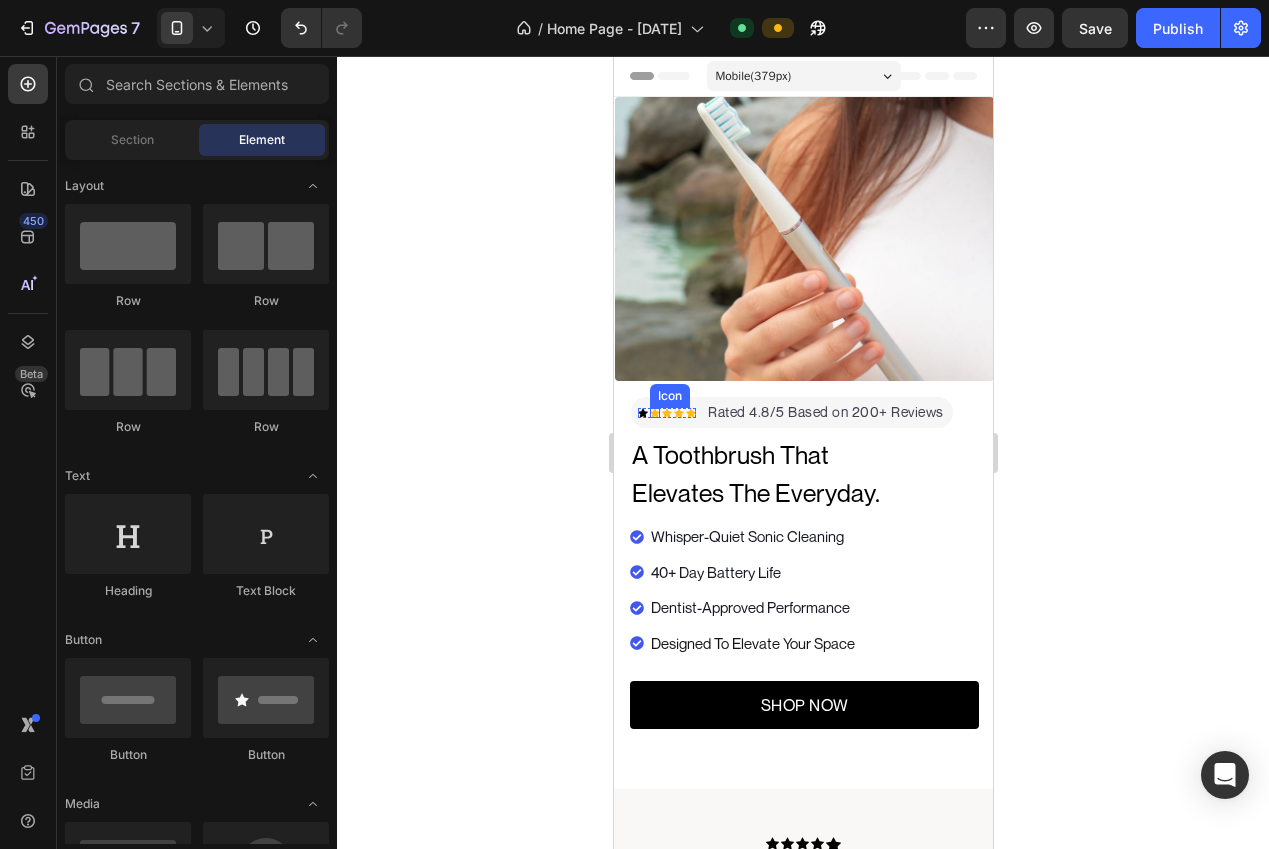 click on "Icon" at bounding box center (654, 413) 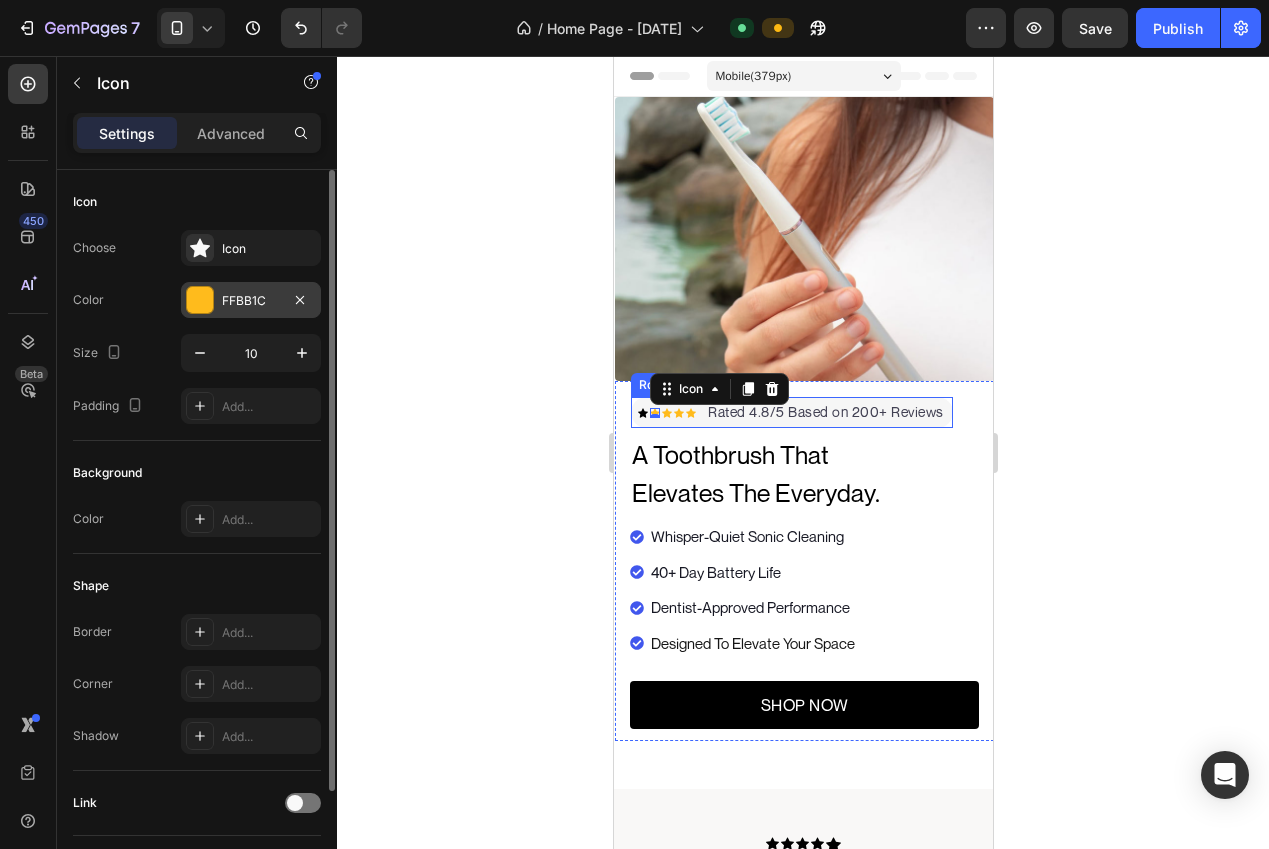 click on "FFBB1C" at bounding box center [251, 301] 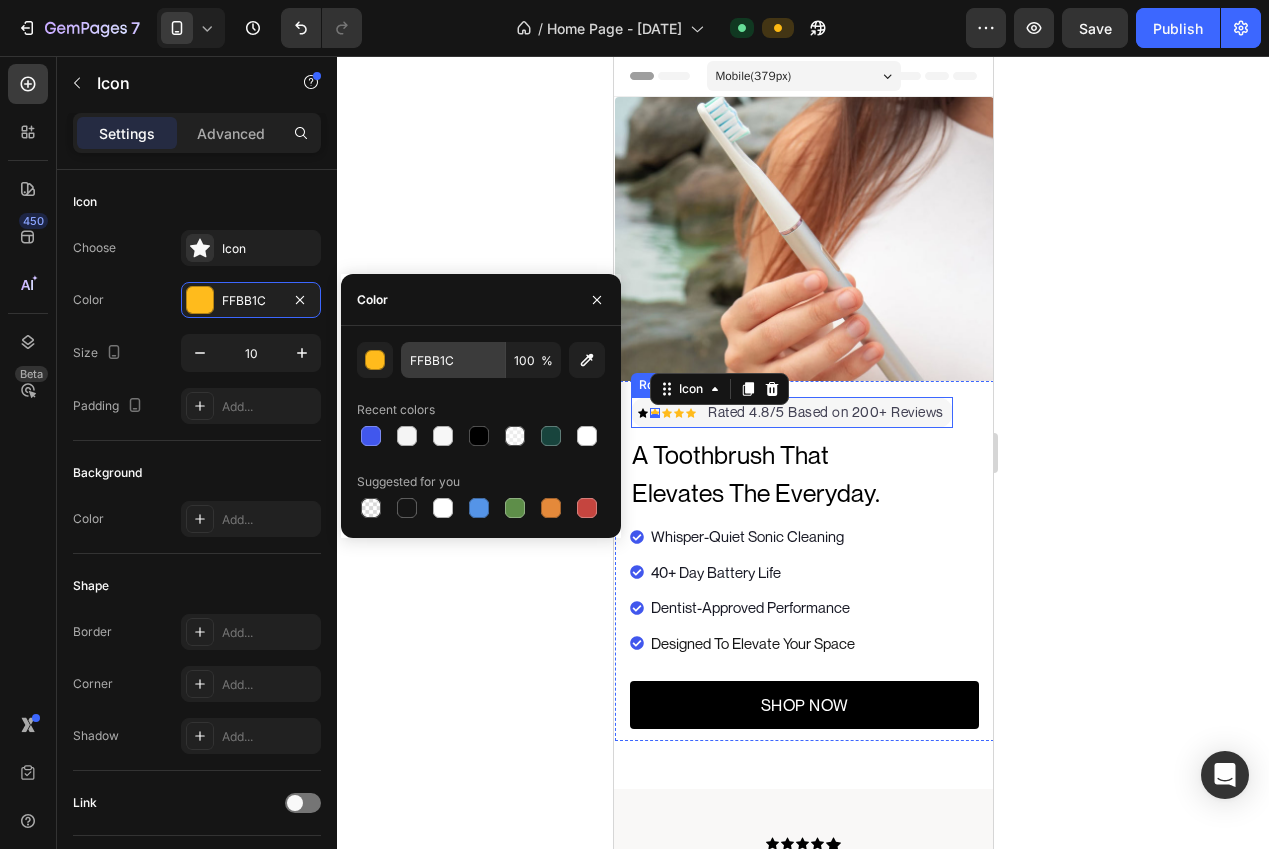 drag, startPoint x: 478, startPoint y: 436, endPoint x: 475, endPoint y: 354, distance: 82.05486 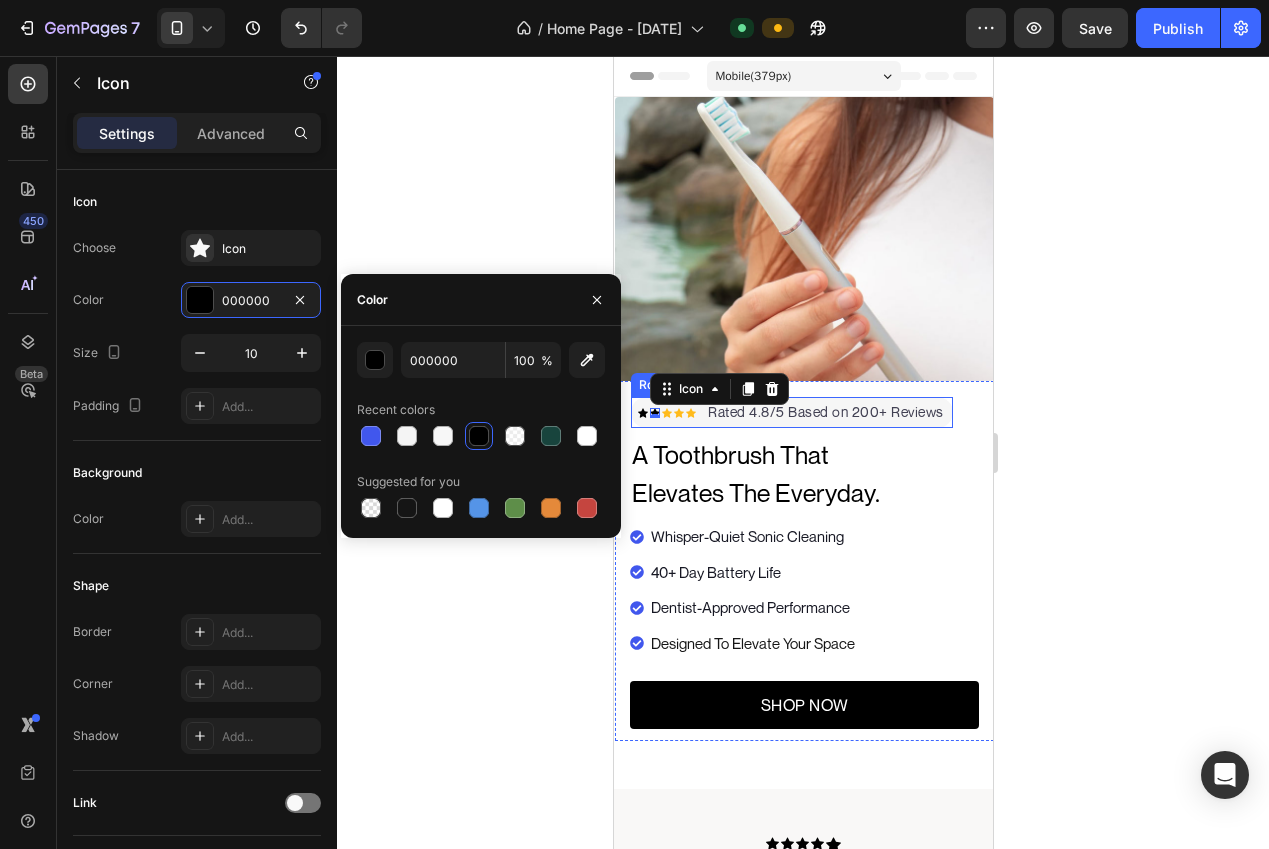 click 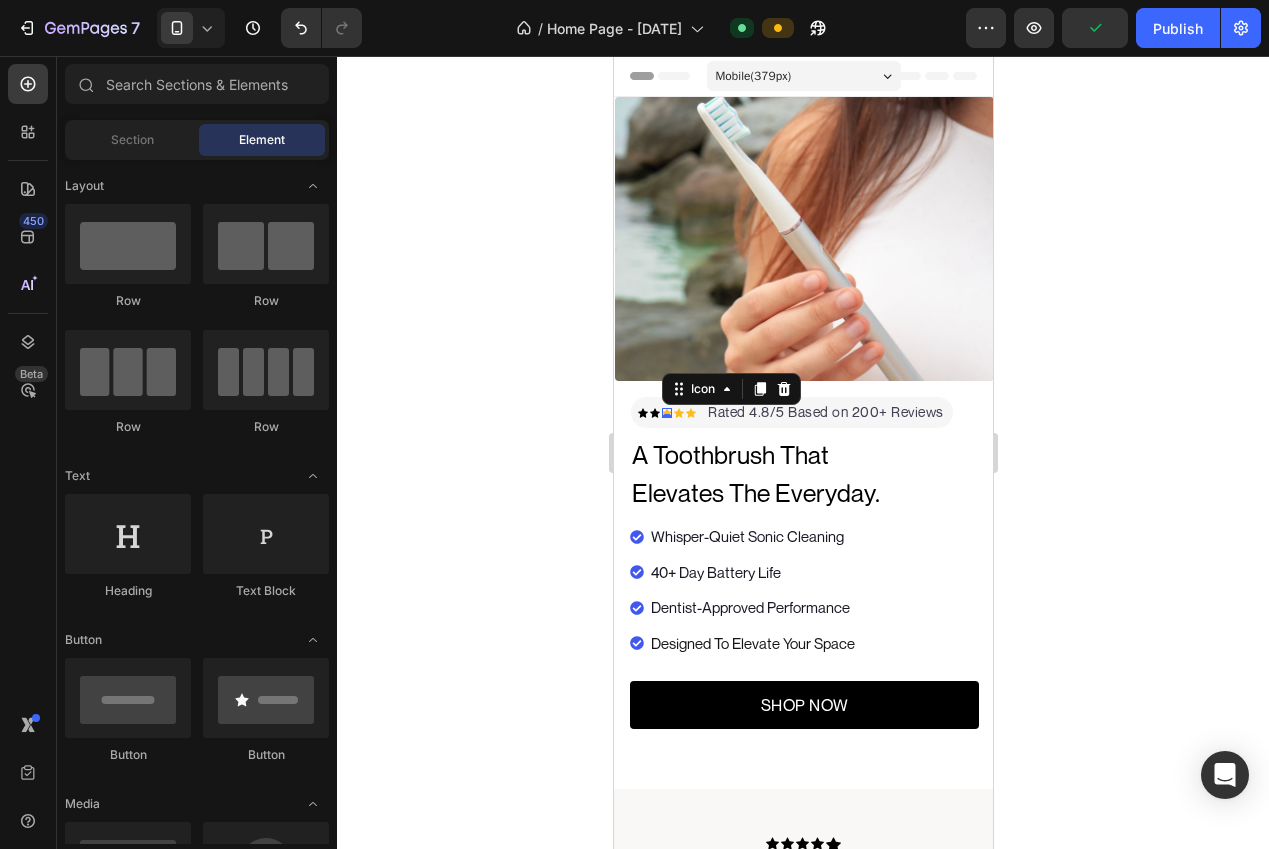 click on "Icon   0" at bounding box center (666, 413) 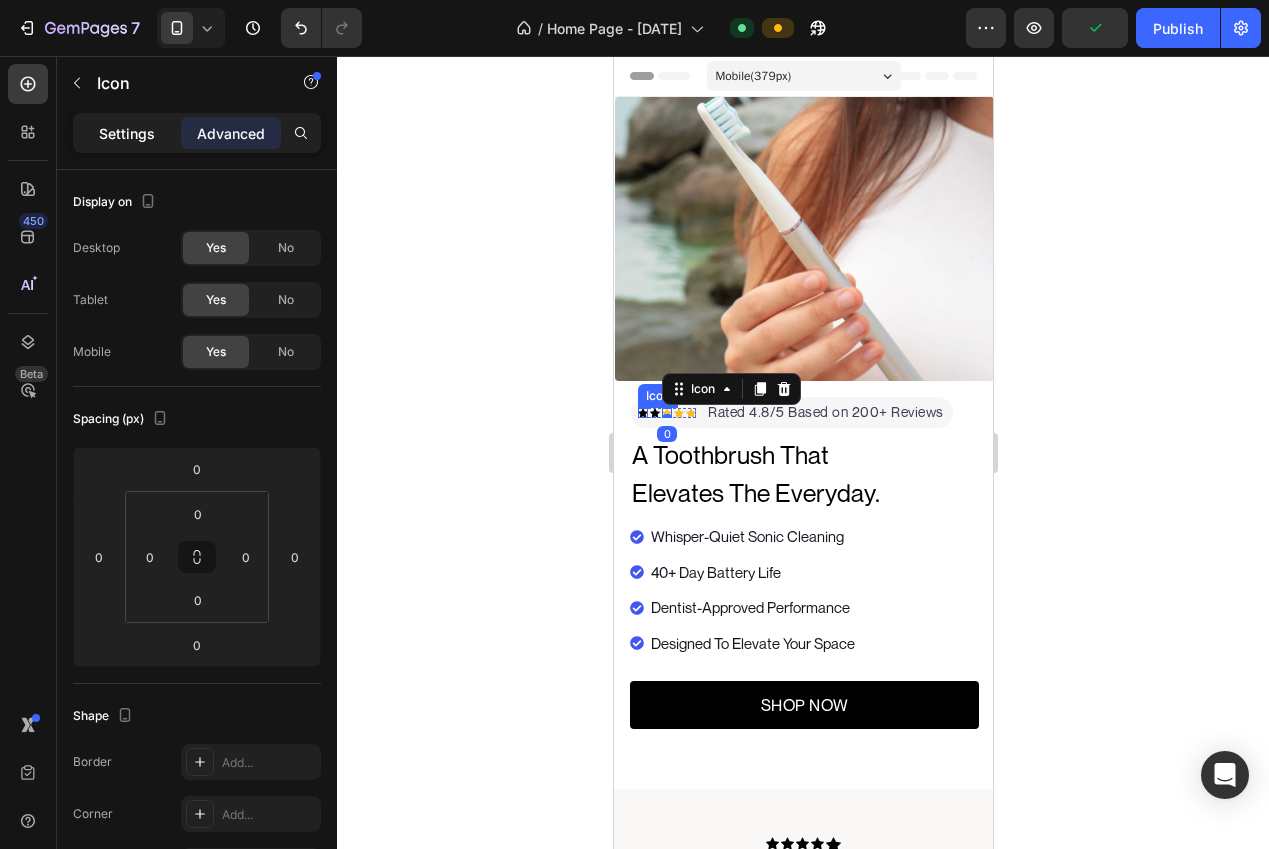 click on "Settings" at bounding box center [127, 133] 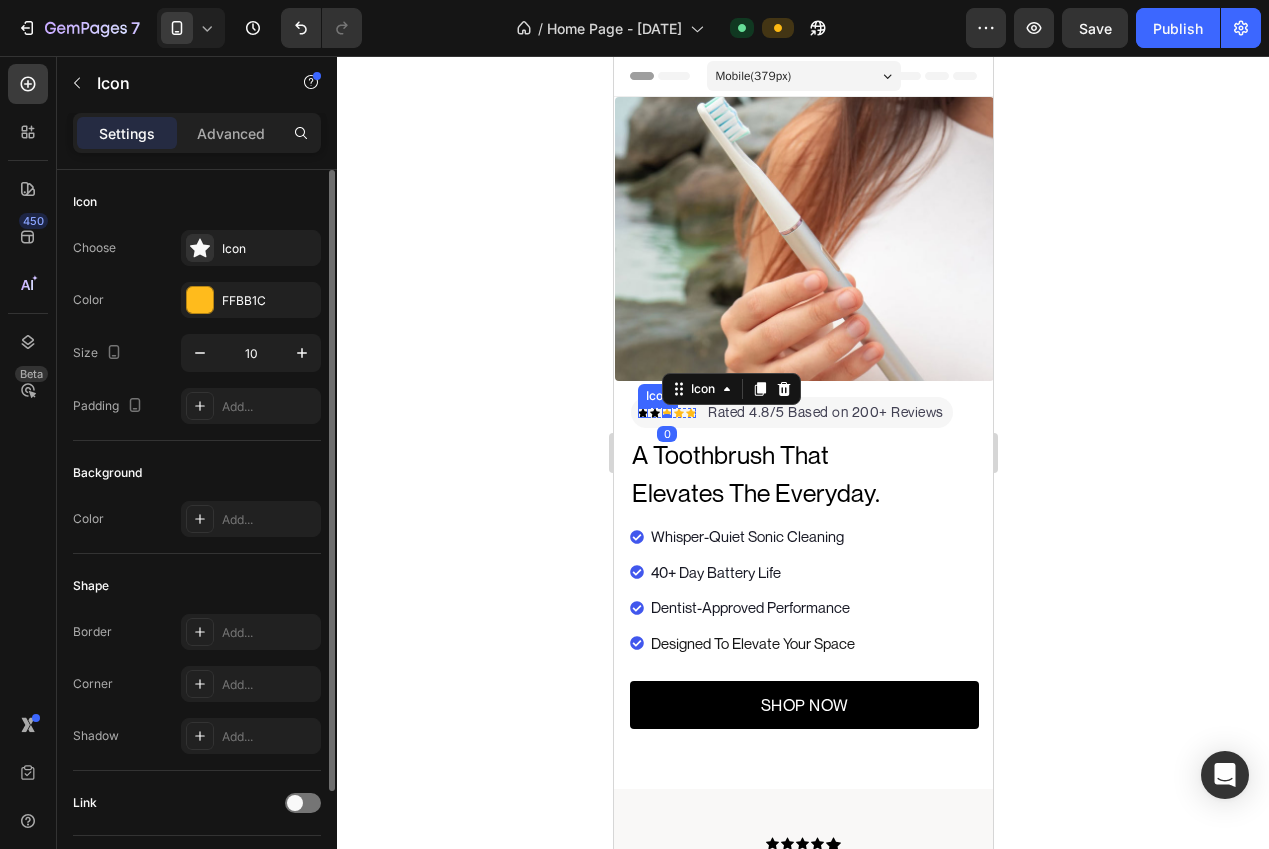 click on "Choose Icon Color FFBB1C Size 10 Padding Add..." at bounding box center (197, 327) 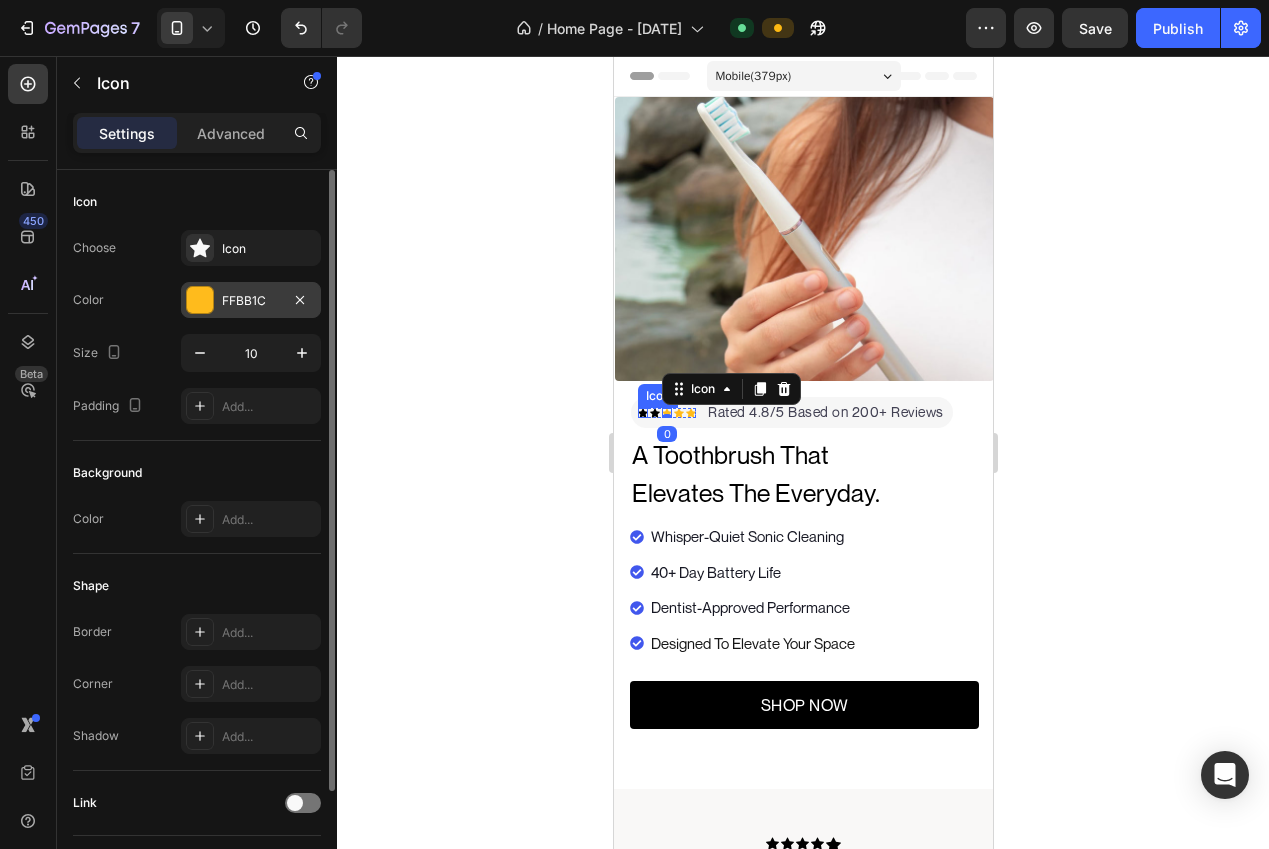click on "FFBB1C" at bounding box center [251, 300] 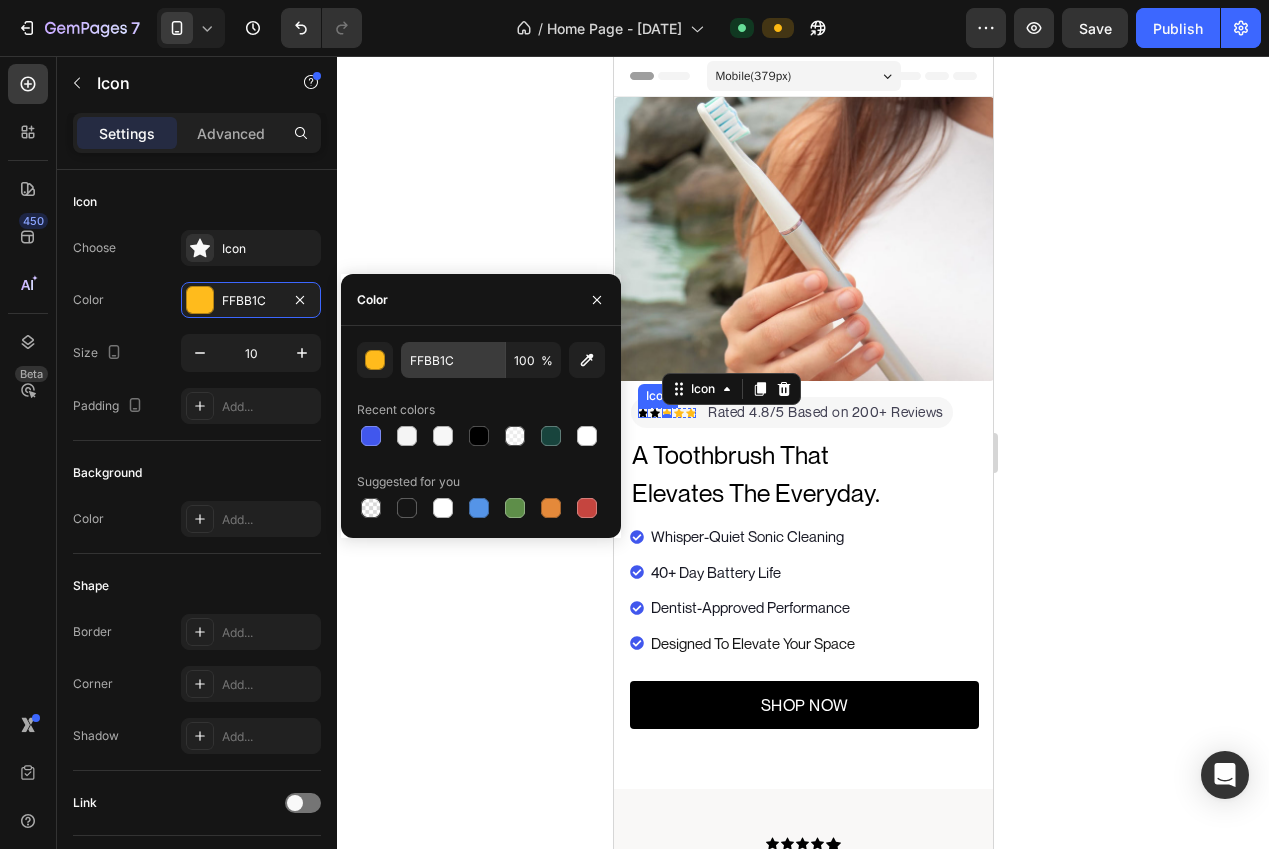 drag, startPoint x: 477, startPoint y: 433, endPoint x: 463, endPoint y: 341, distance: 93.05912 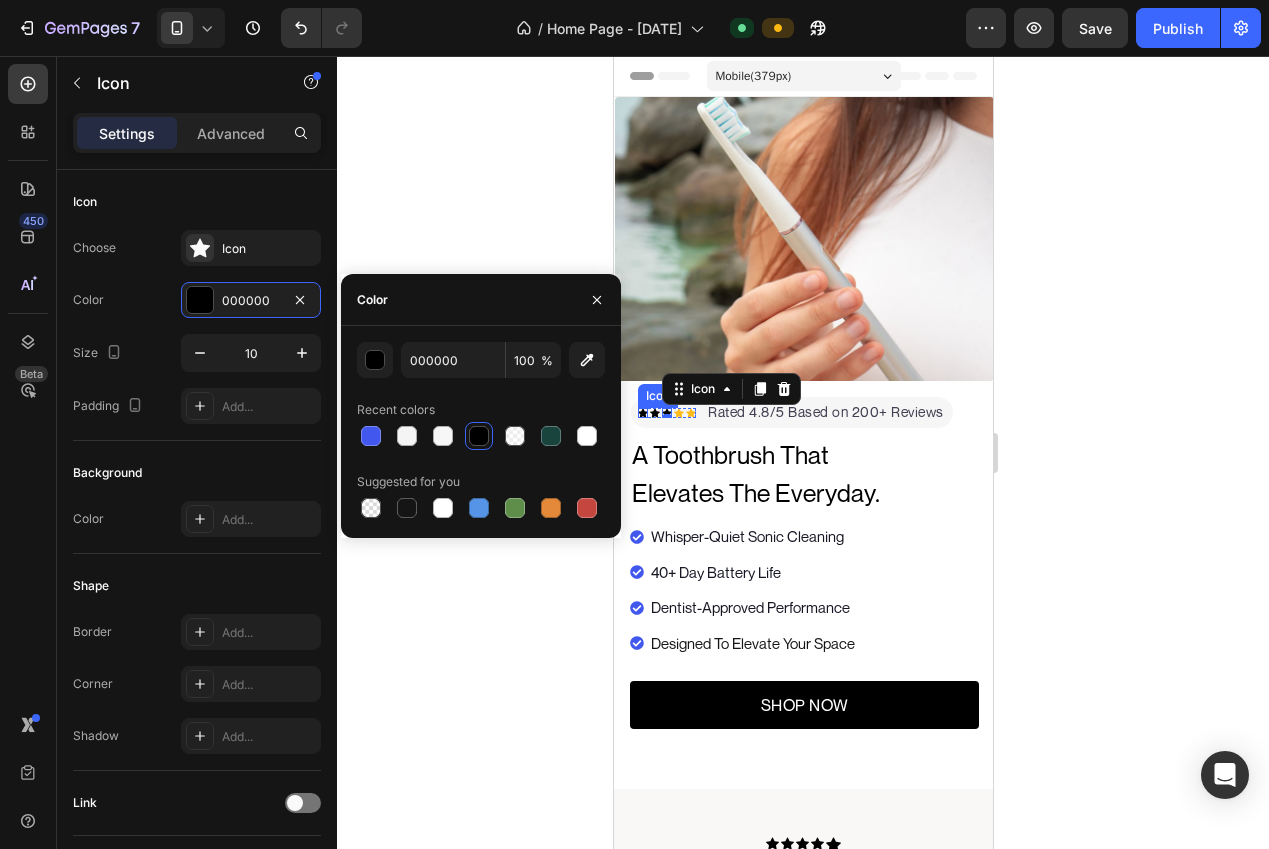 click 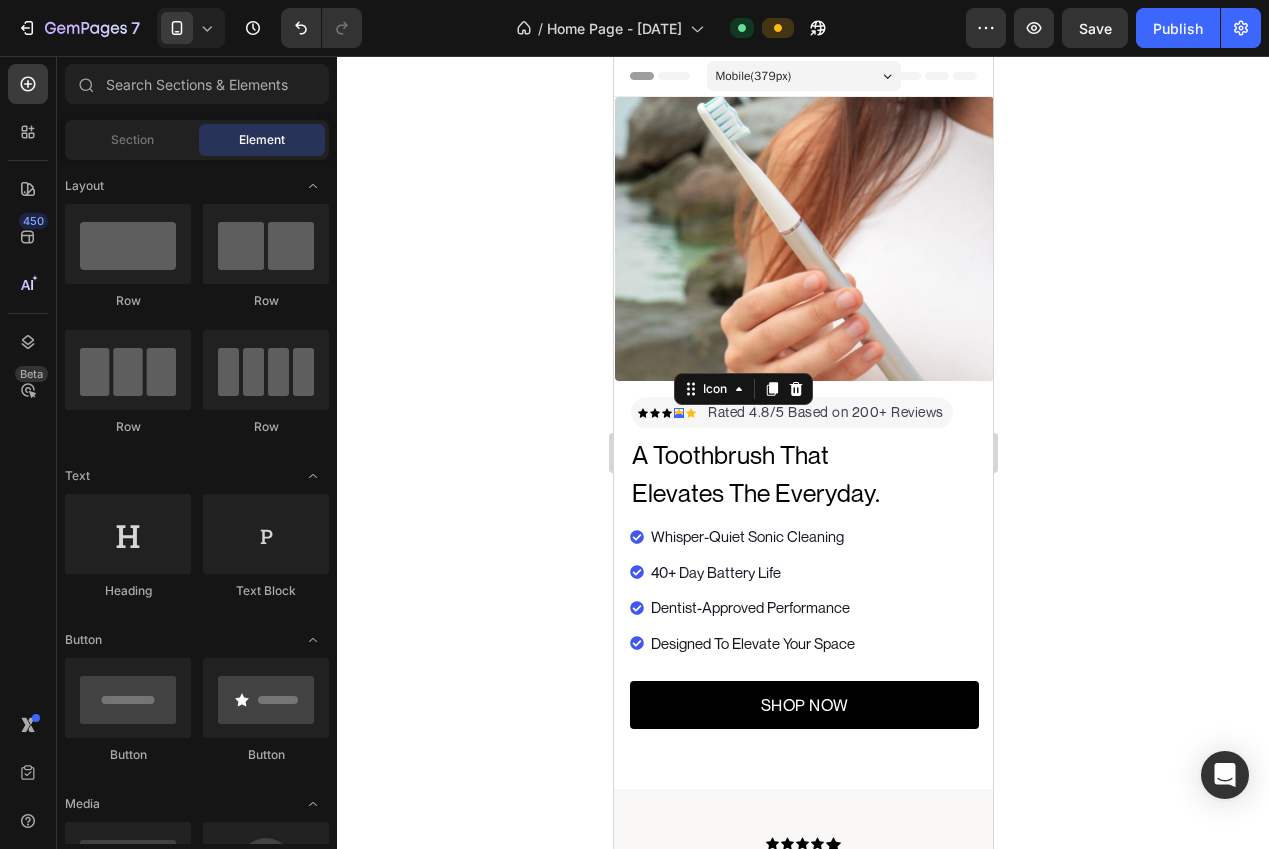 click on "Icon   0" at bounding box center [678, 413] 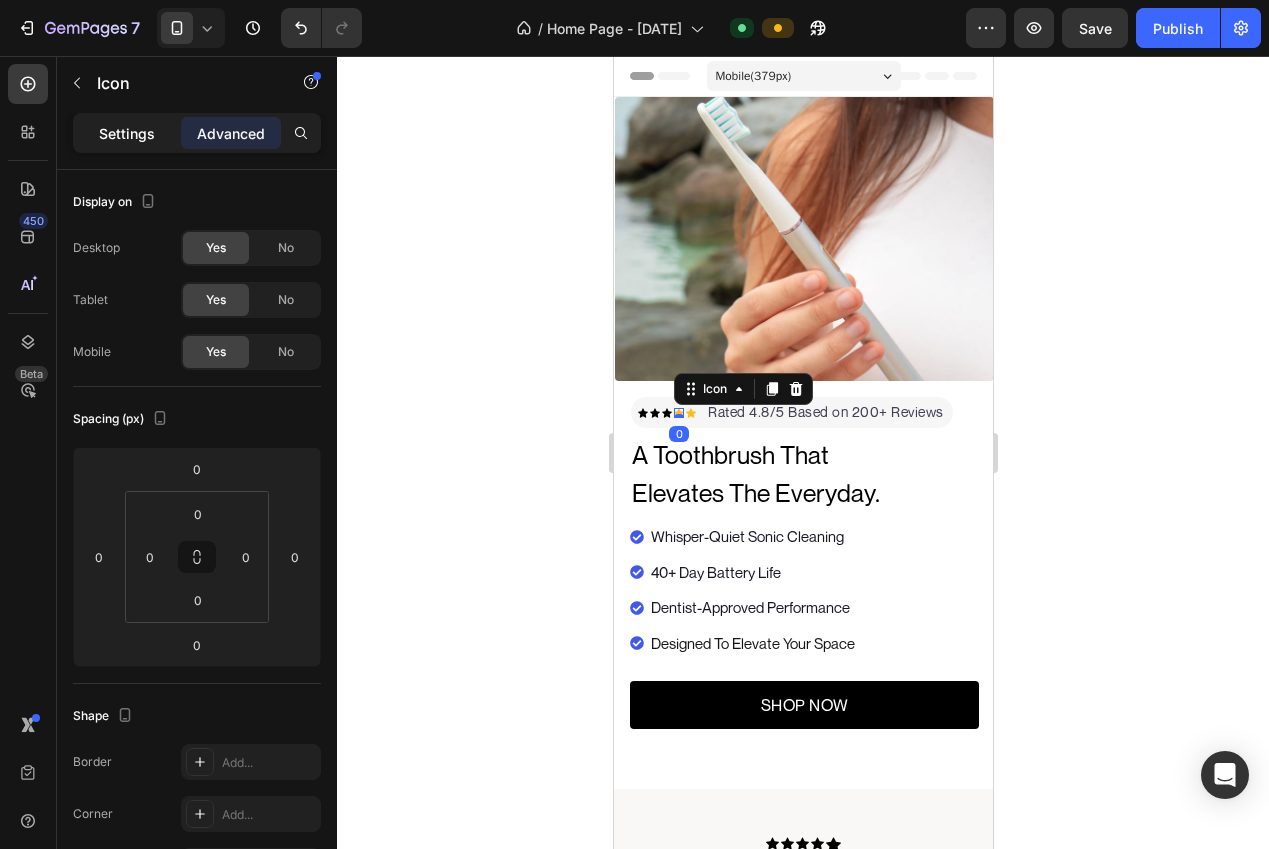 click on "Settings" at bounding box center [127, 133] 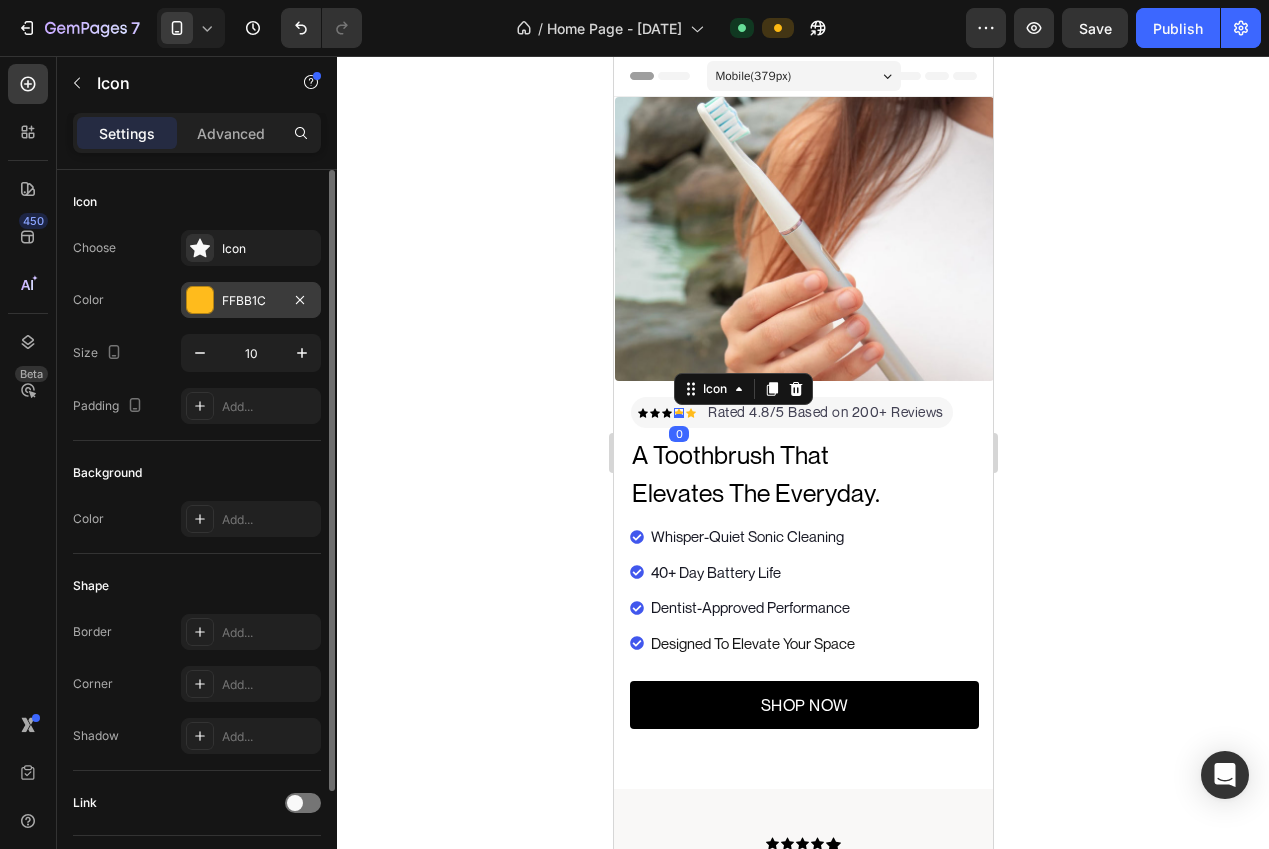 click at bounding box center [200, 300] 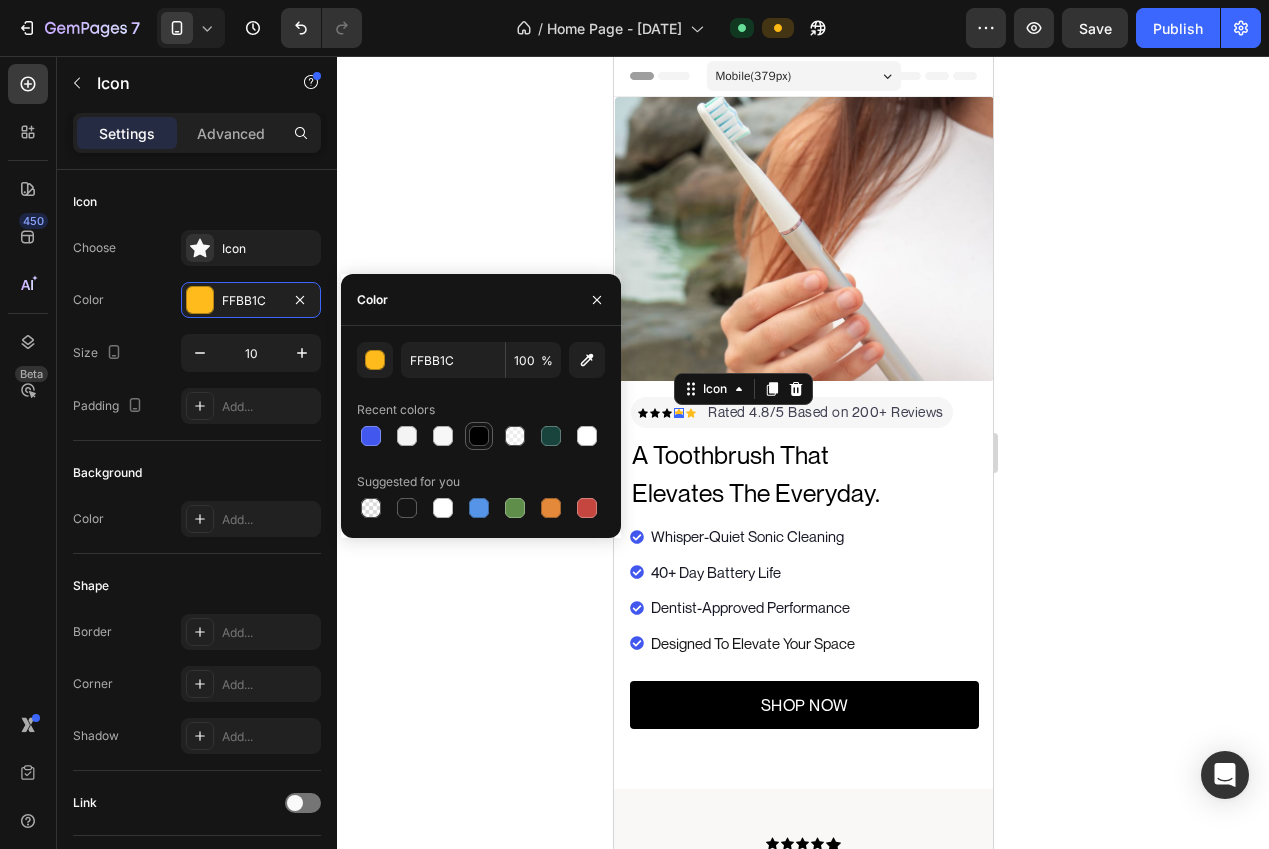 click at bounding box center [479, 436] 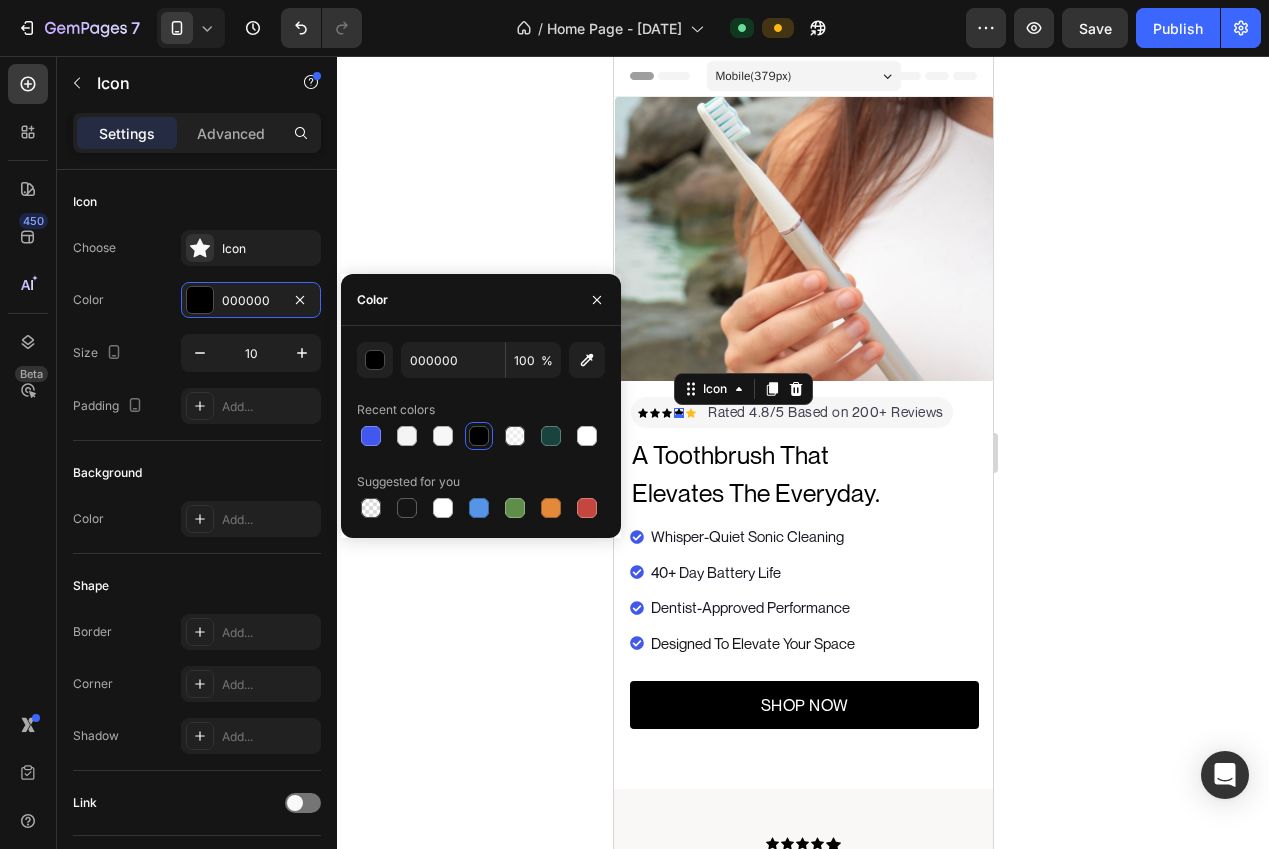 click 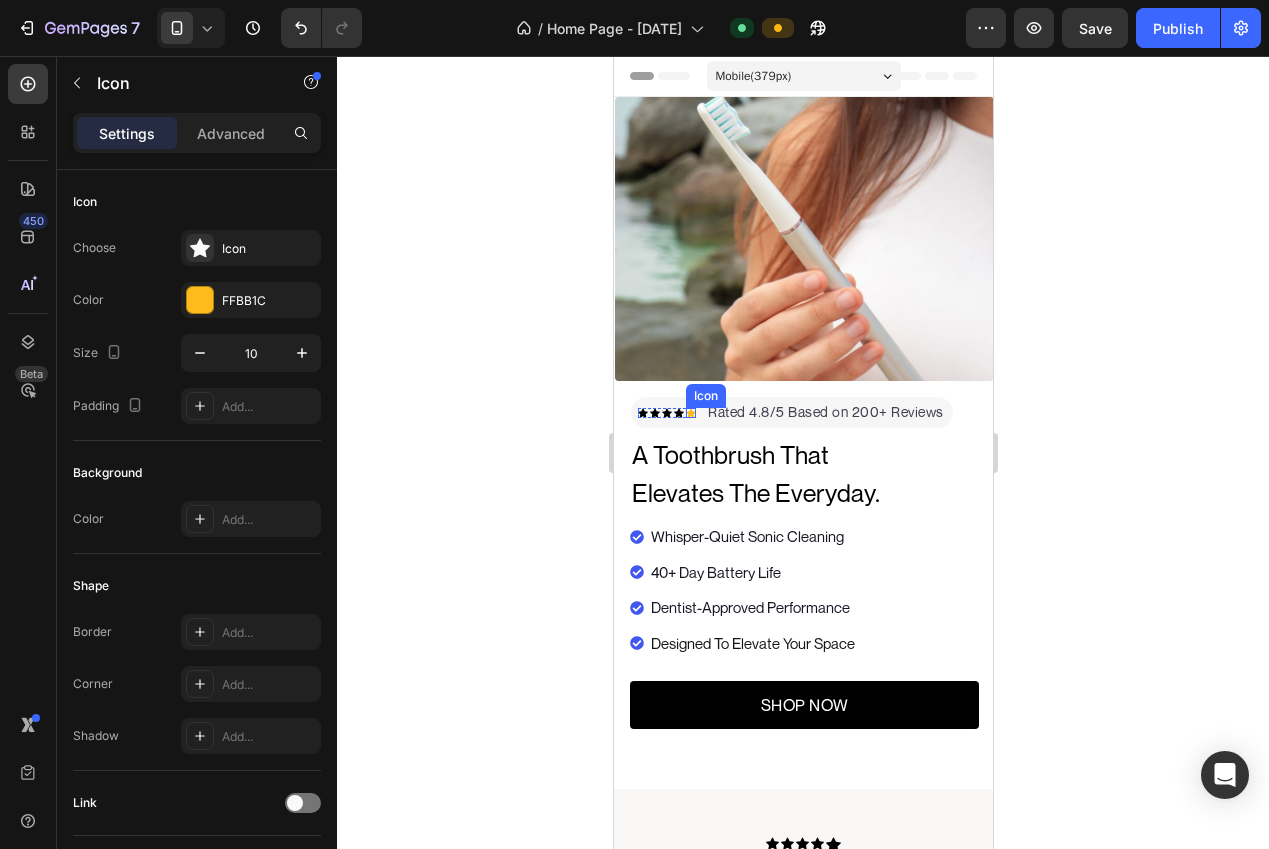 click on "Icon" at bounding box center [690, 413] 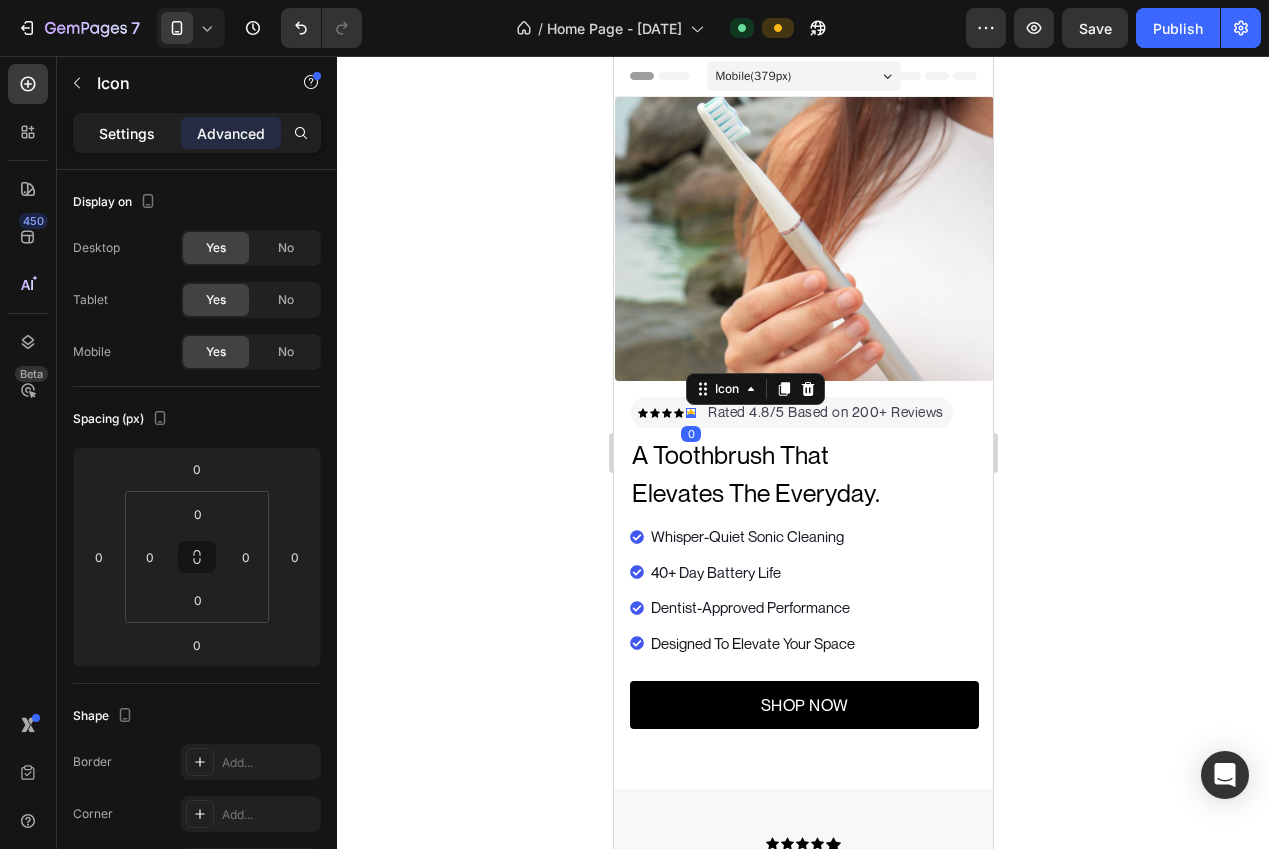 click on "Settings" at bounding box center [127, 133] 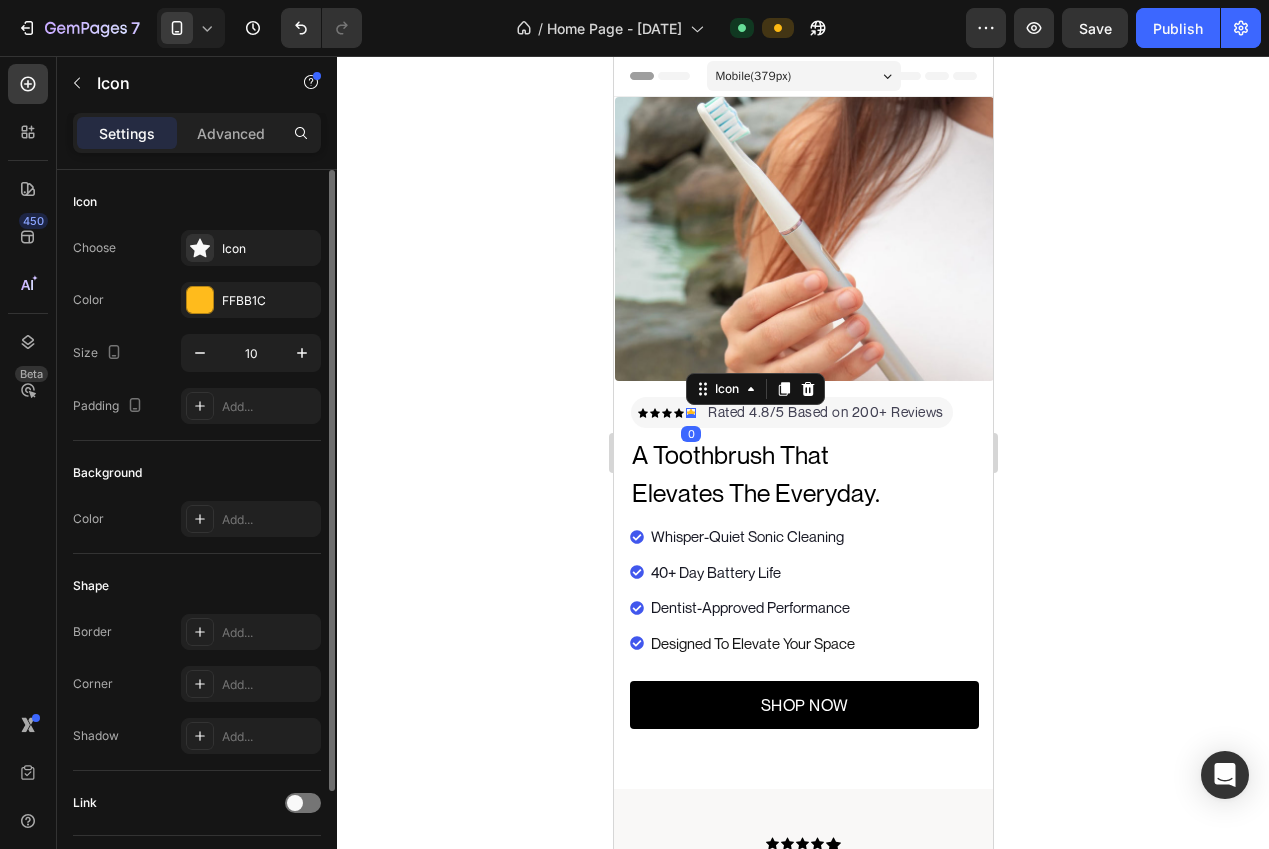 click on "Choose Icon Color FFBB1C Size 10 Padding Add..." at bounding box center [197, 327] 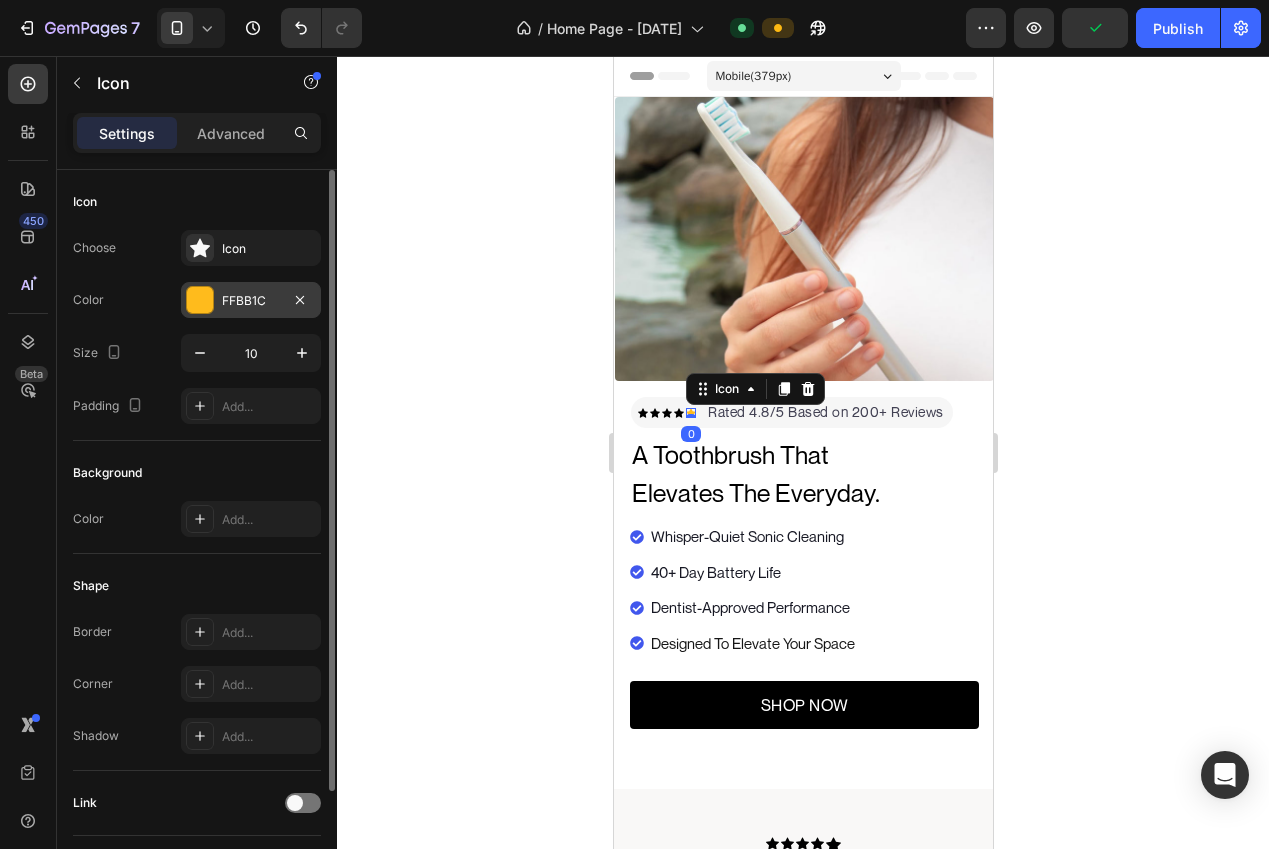 click on "FFBB1C" at bounding box center (251, 300) 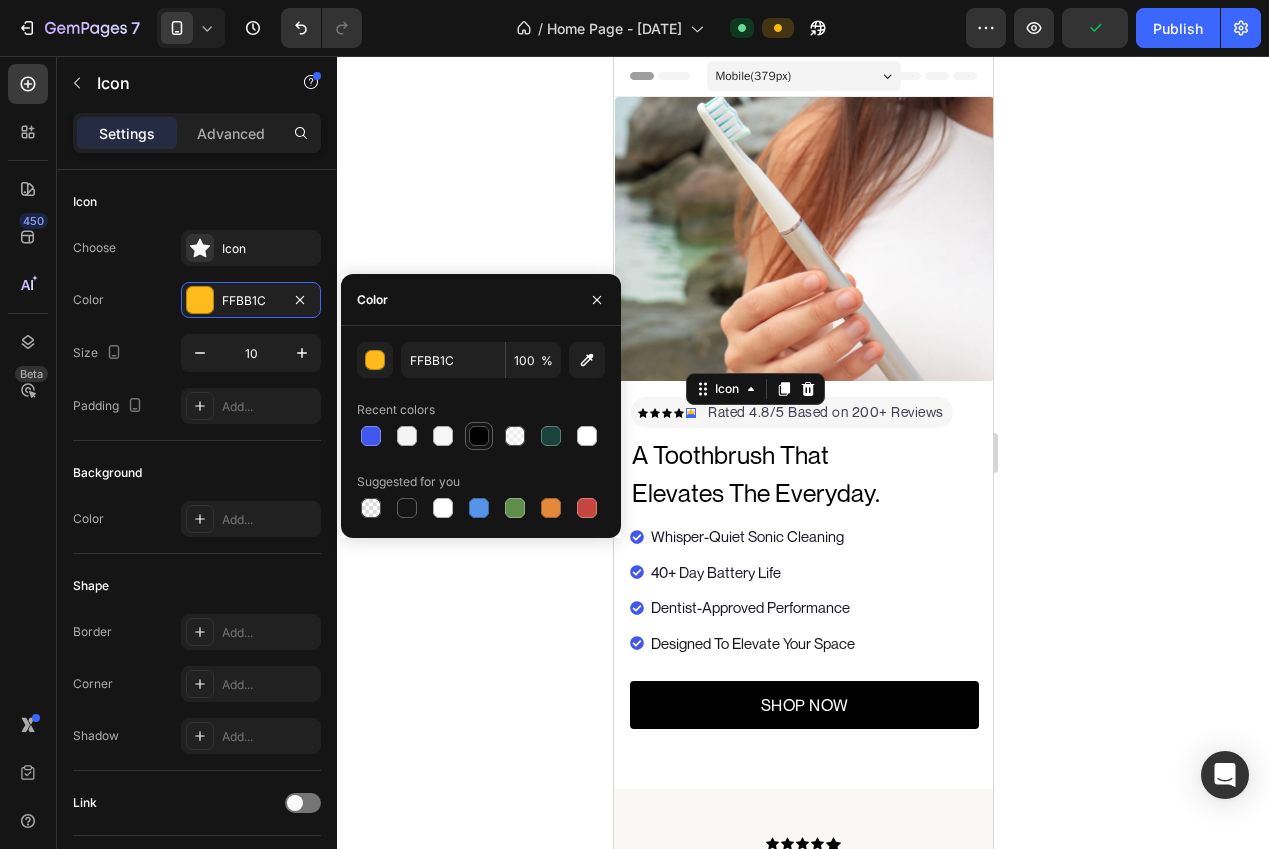 click at bounding box center [479, 436] 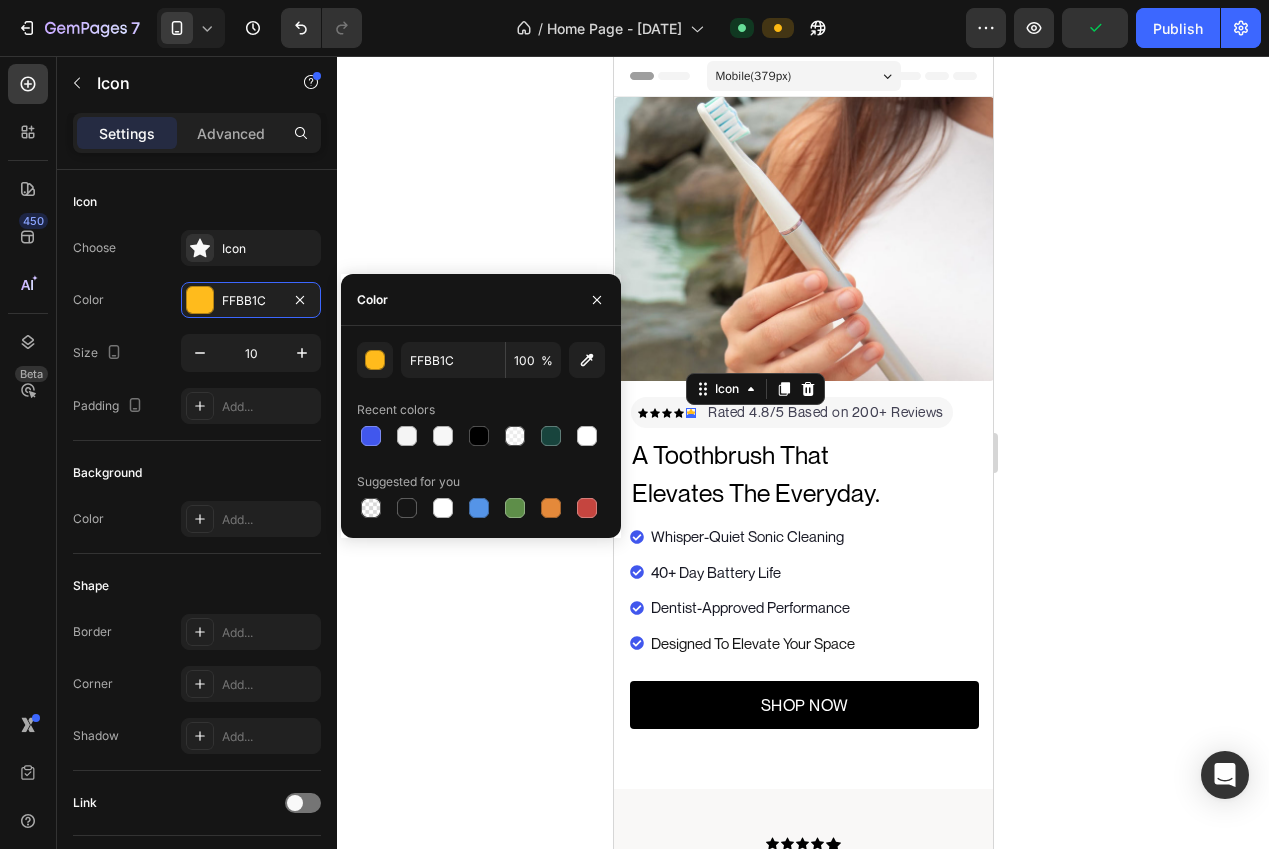 type on "000000" 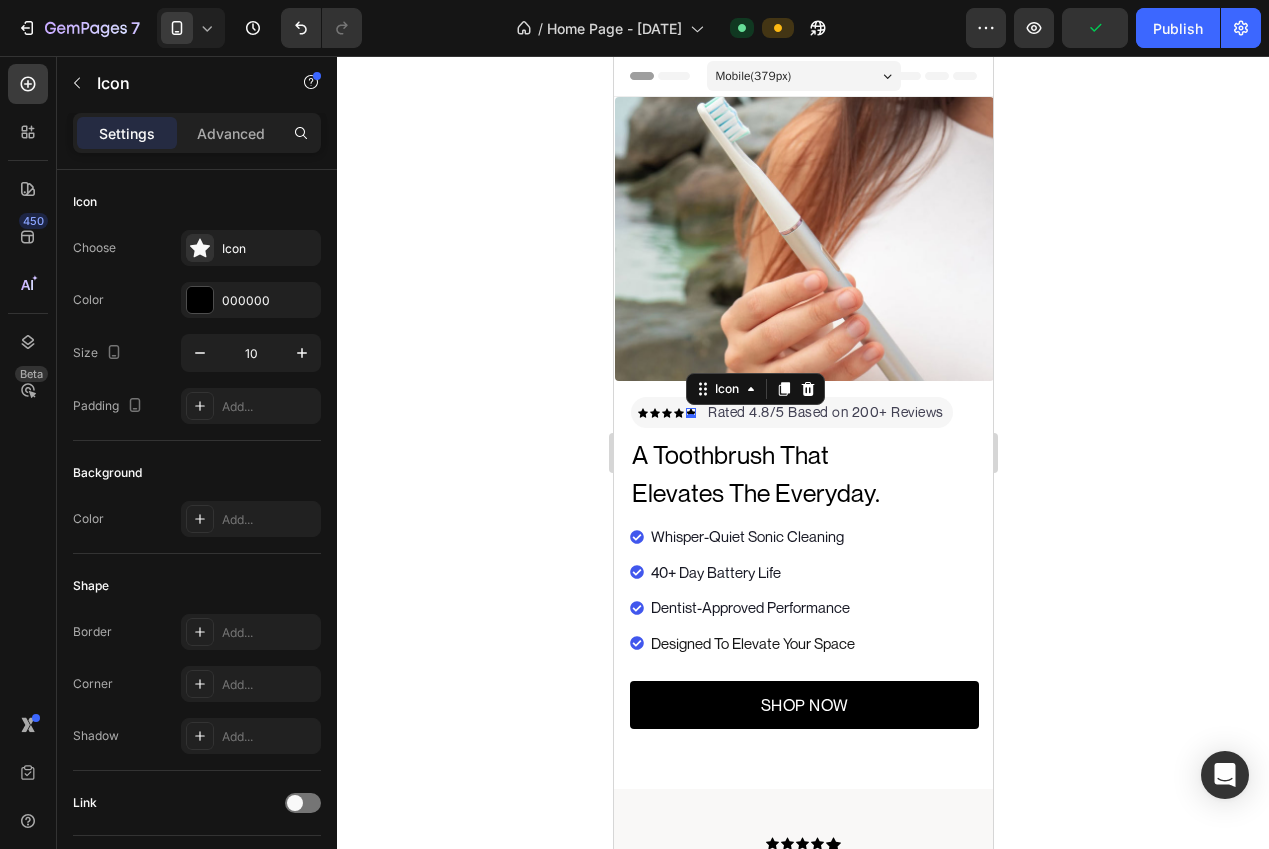 drag, startPoint x: 376, startPoint y: 212, endPoint x: 501, endPoint y: 265, distance: 135.77187 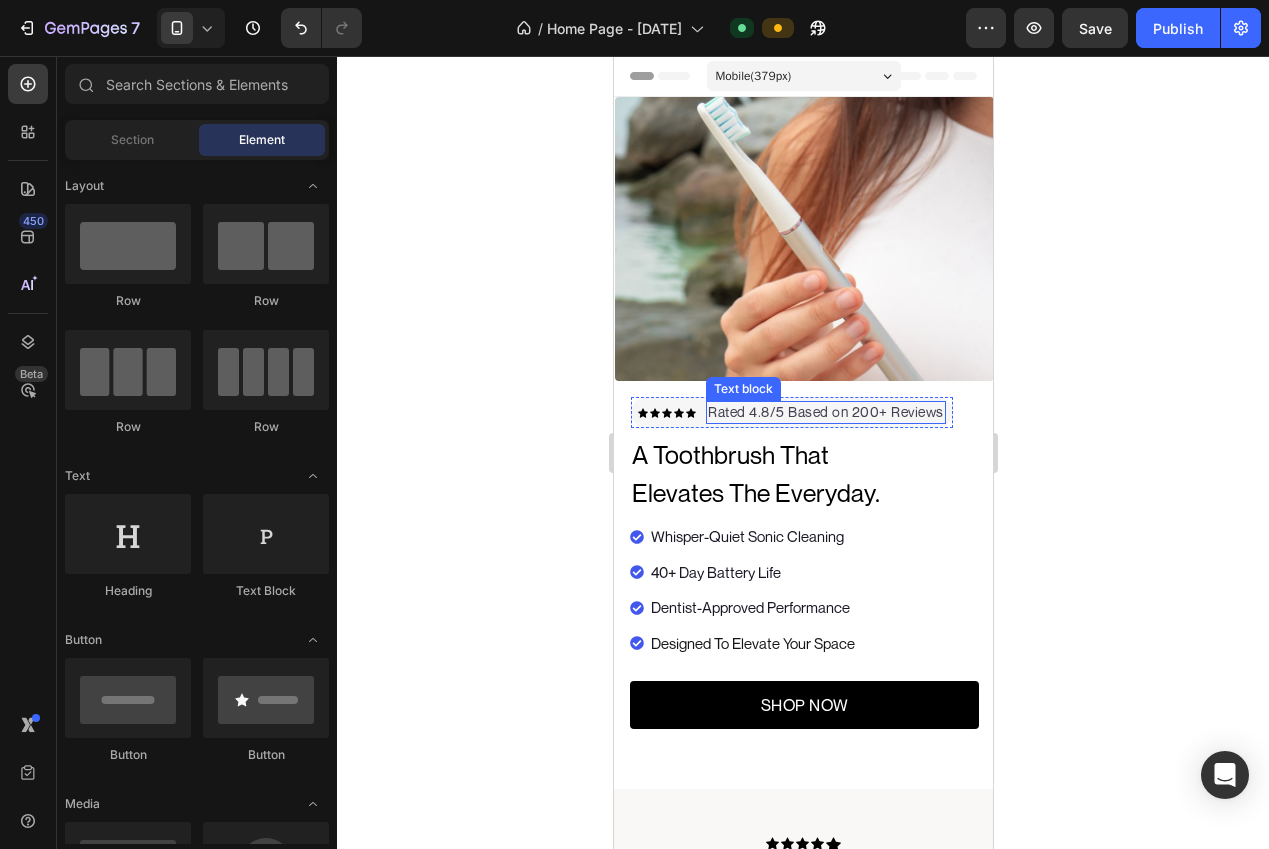 click on "Rated 4.8/5 Based on 200+ Reviews" at bounding box center [825, 411] 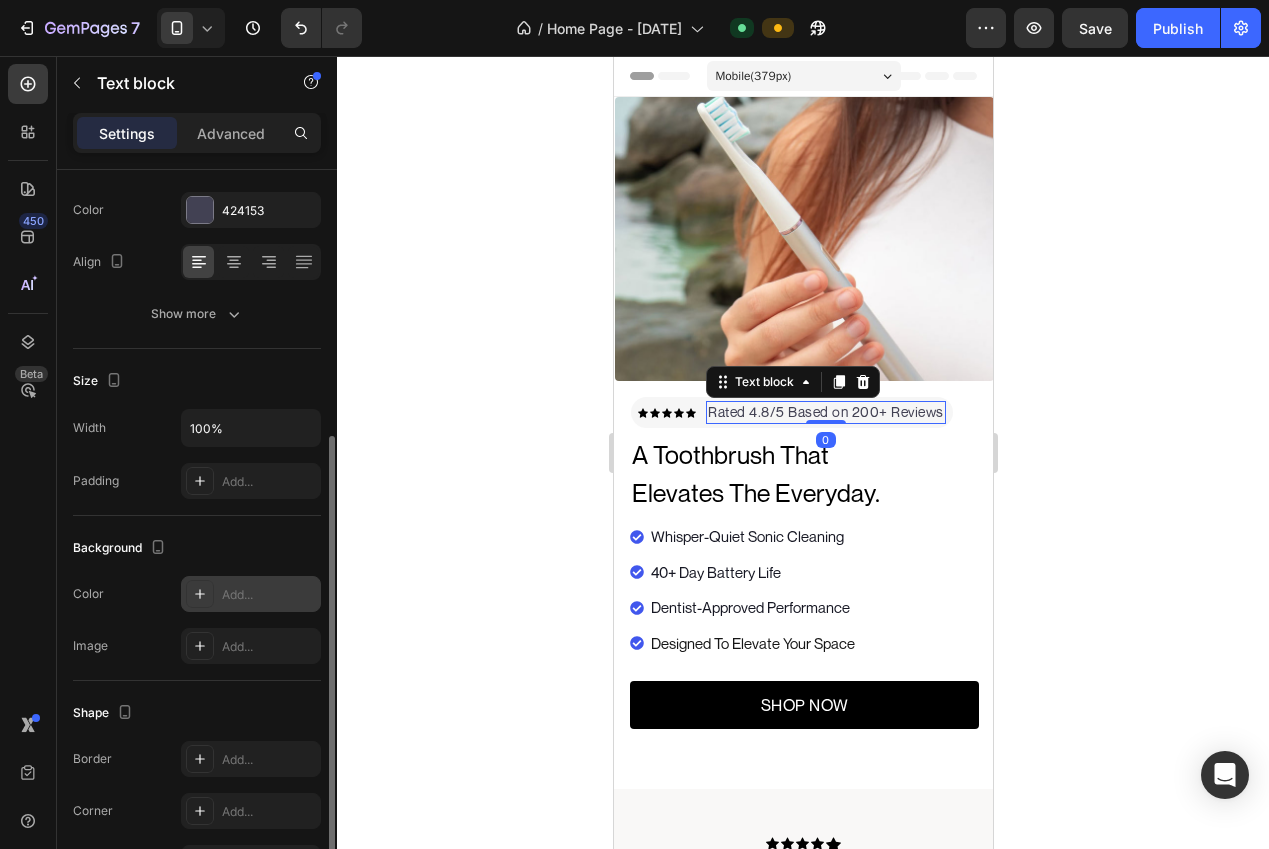 scroll, scrollTop: 320, scrollLeft: 0, axis: vertical 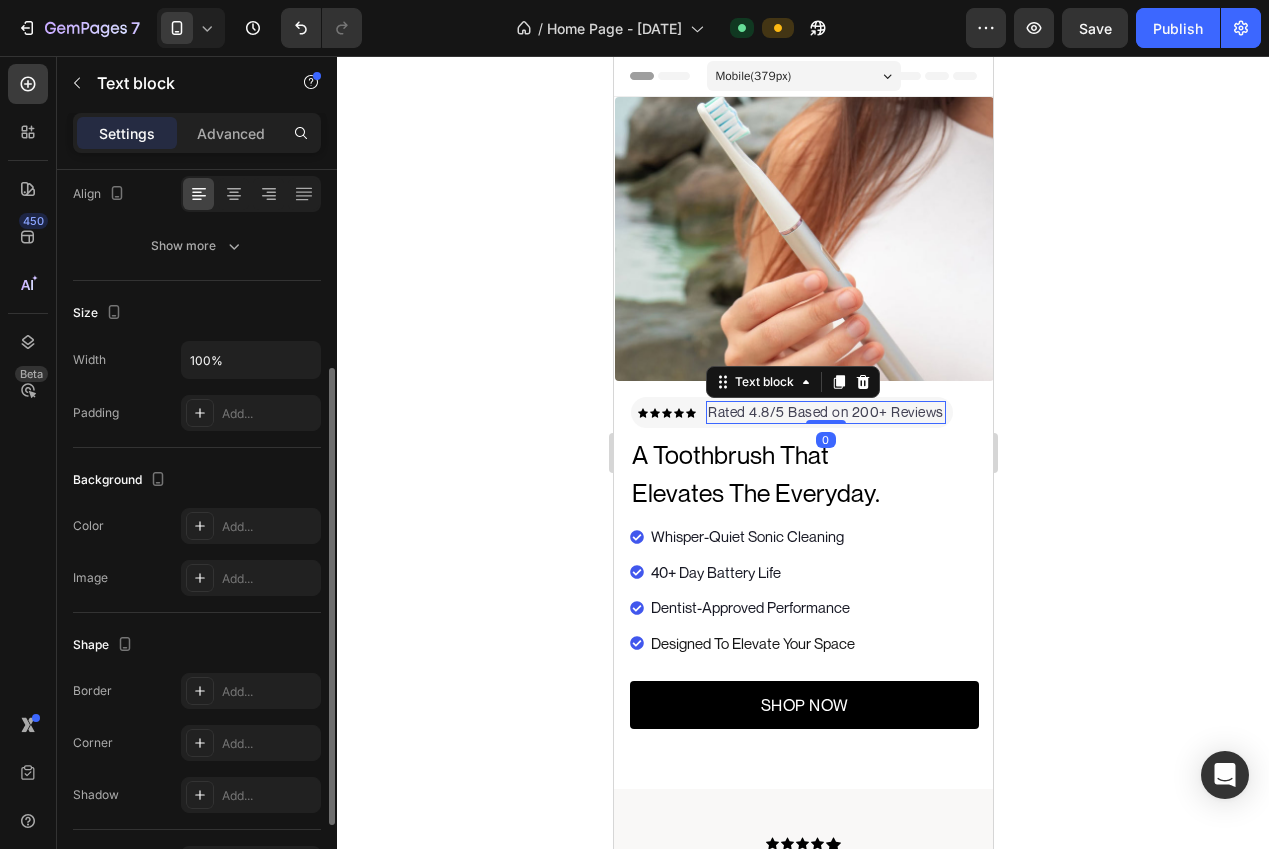 click 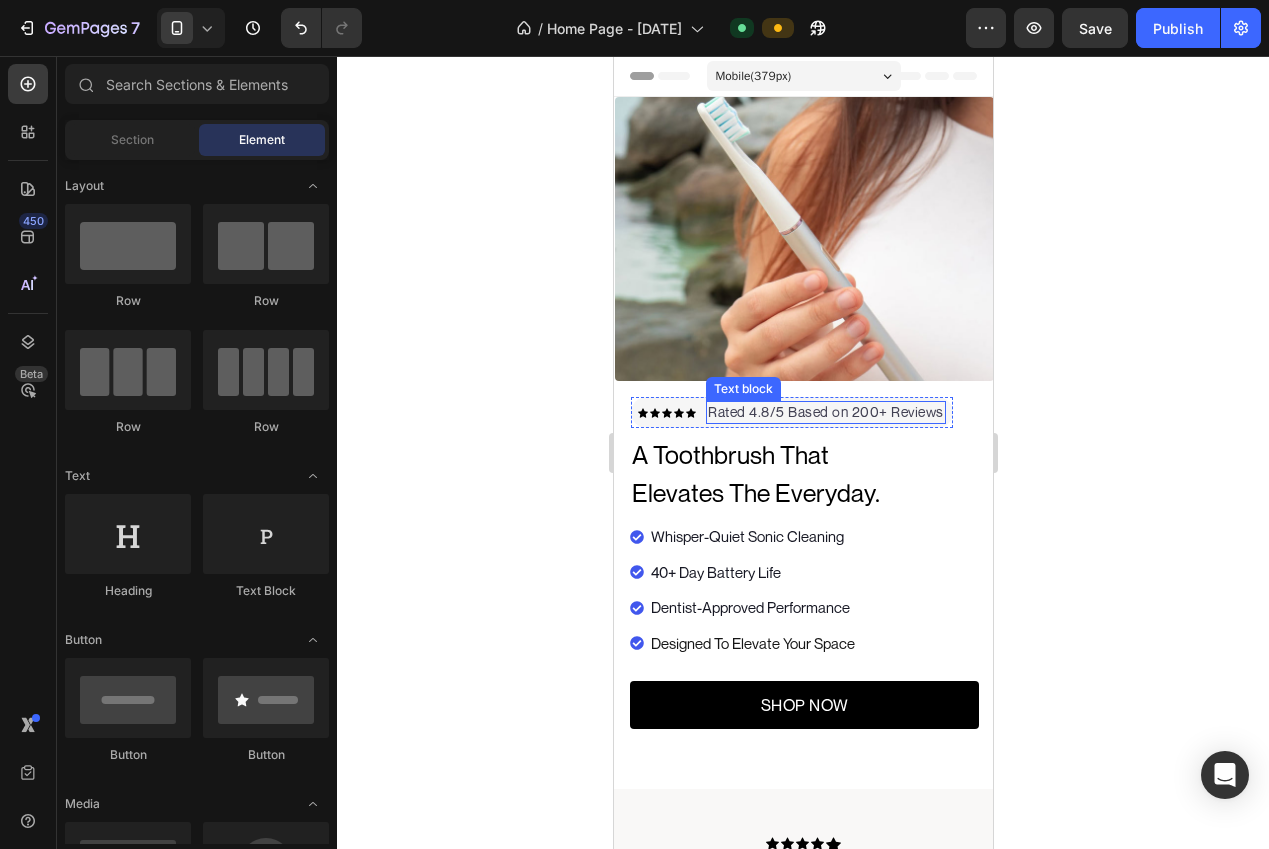 click on "Rated 4.8/5 Based on 200+ Reviews" at bounding box center (825, 411) 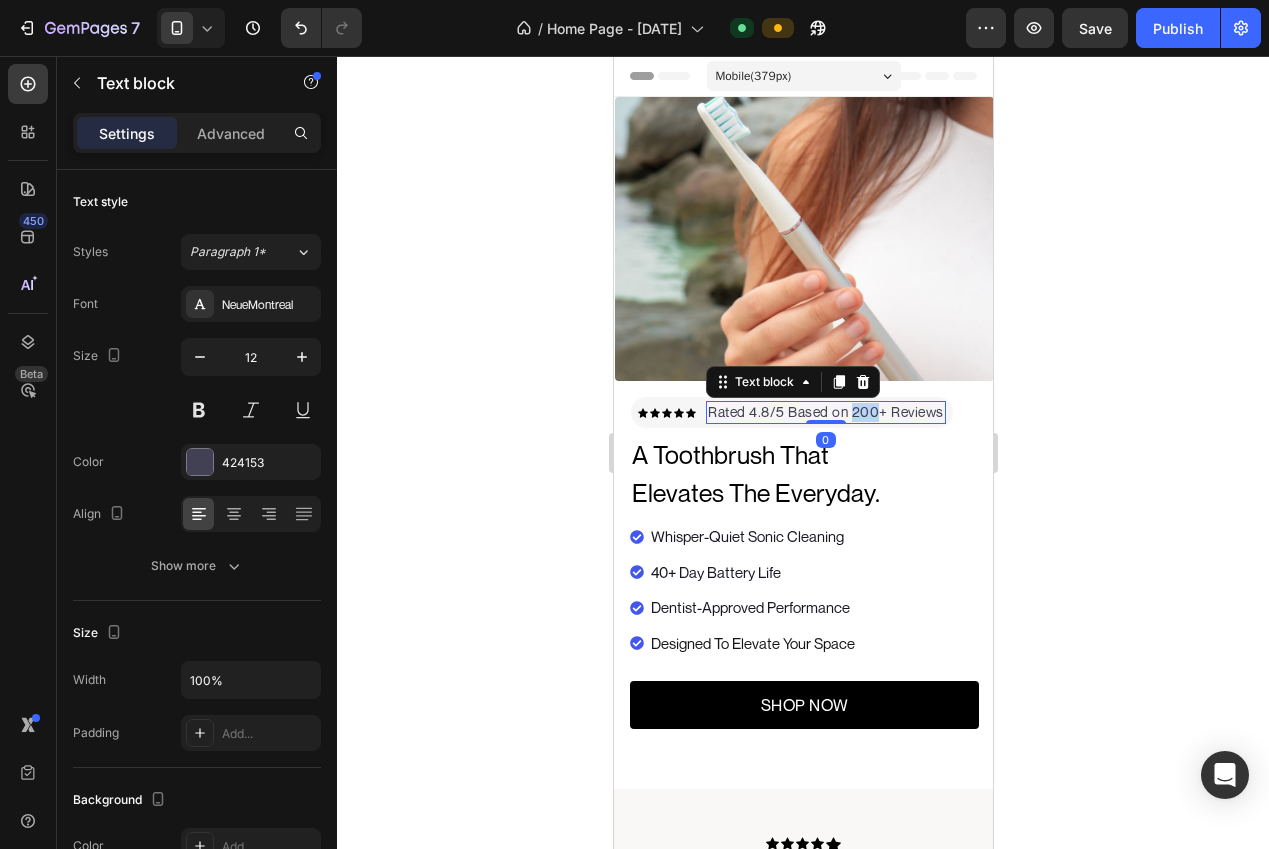click on "Rated 4.8/5 Based on 200+ Reviews" at bounding box center (825, 411) 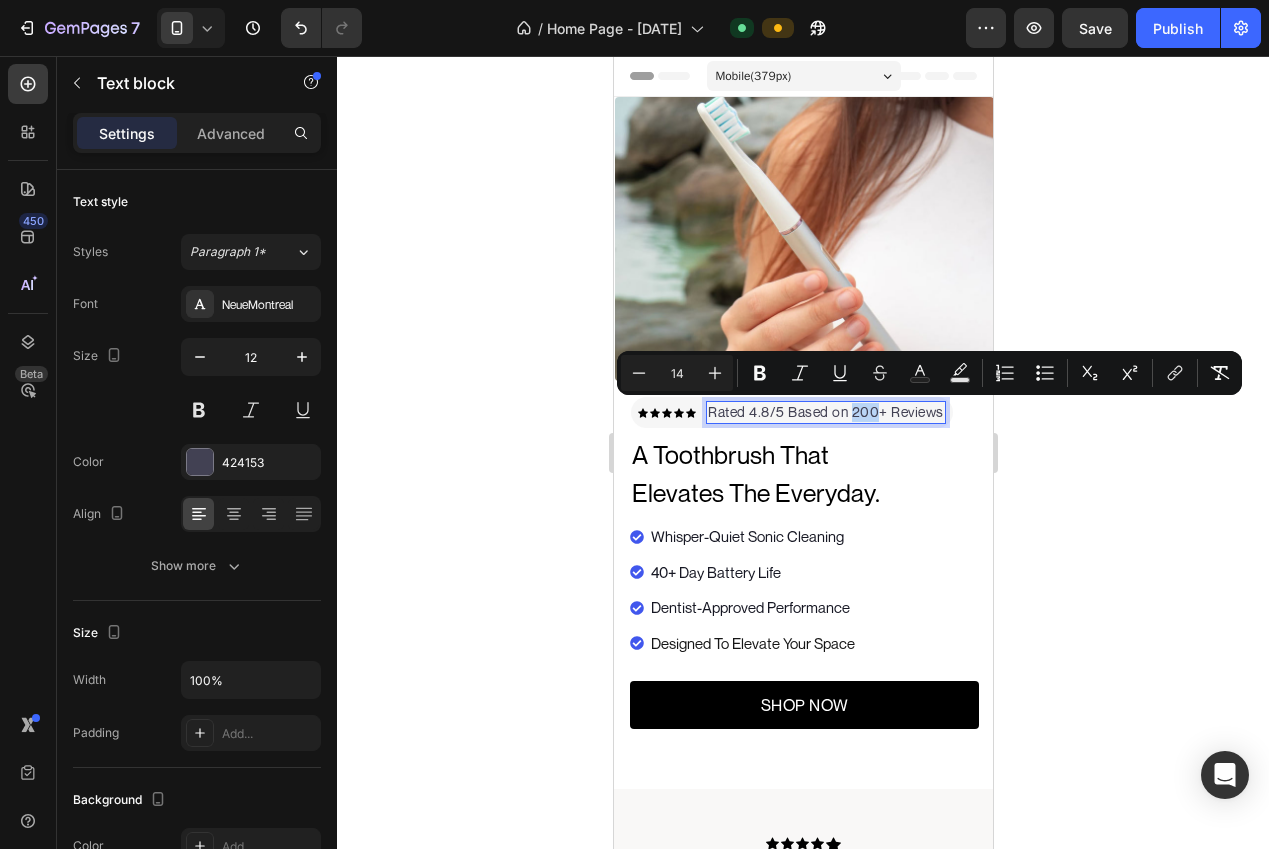 click on "Rated 4.8/5 Based on 200+ Reviews" at bounding box center [825, 411] 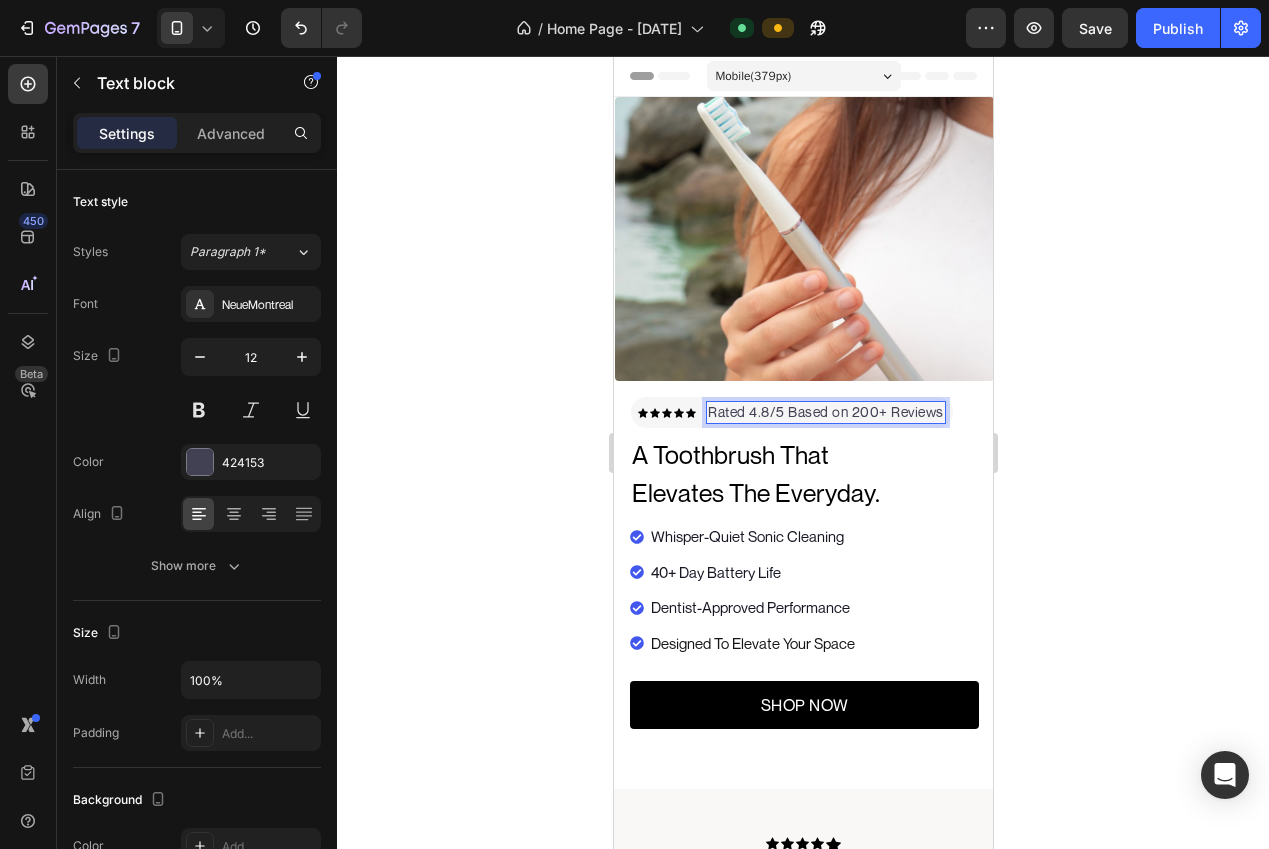 click 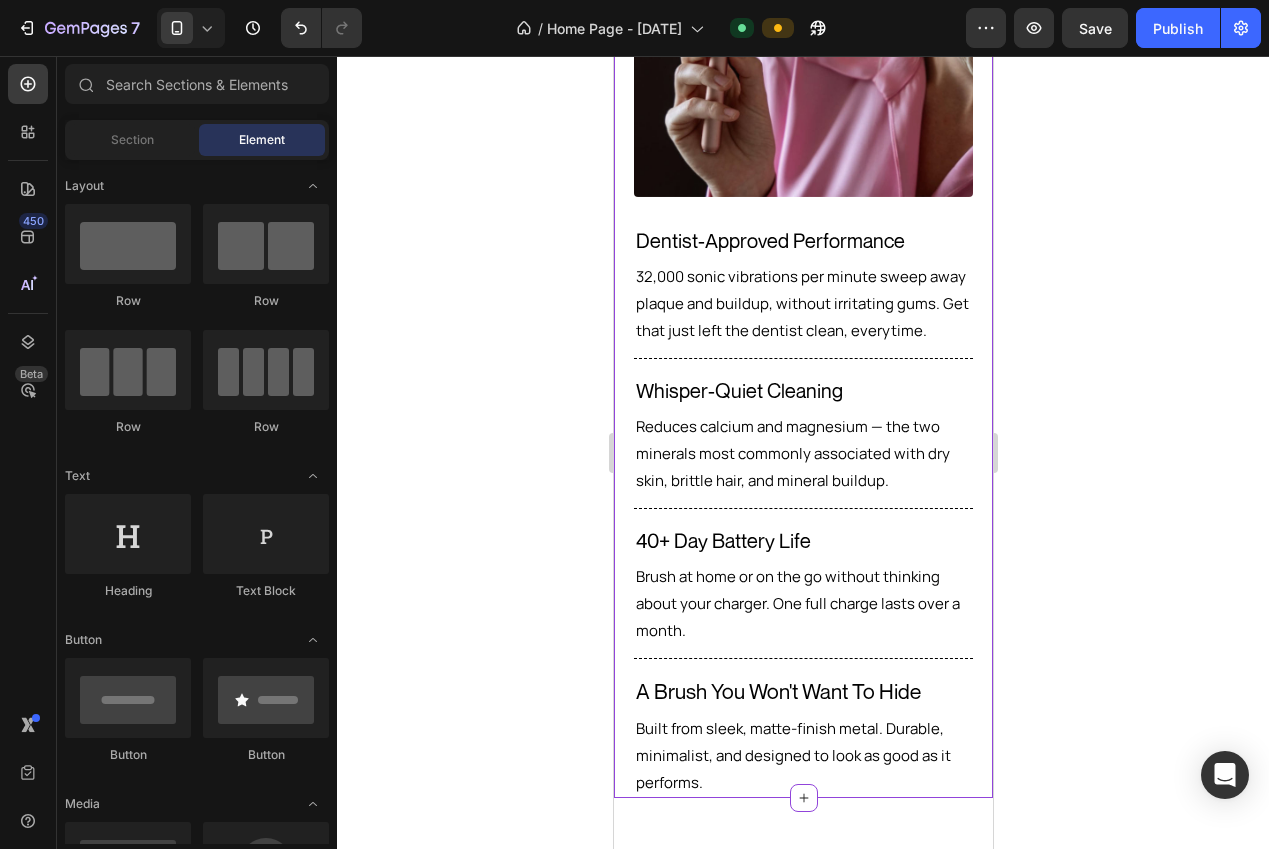 scroll, scrollTop: 0, scrollLeft: 0, axis: both 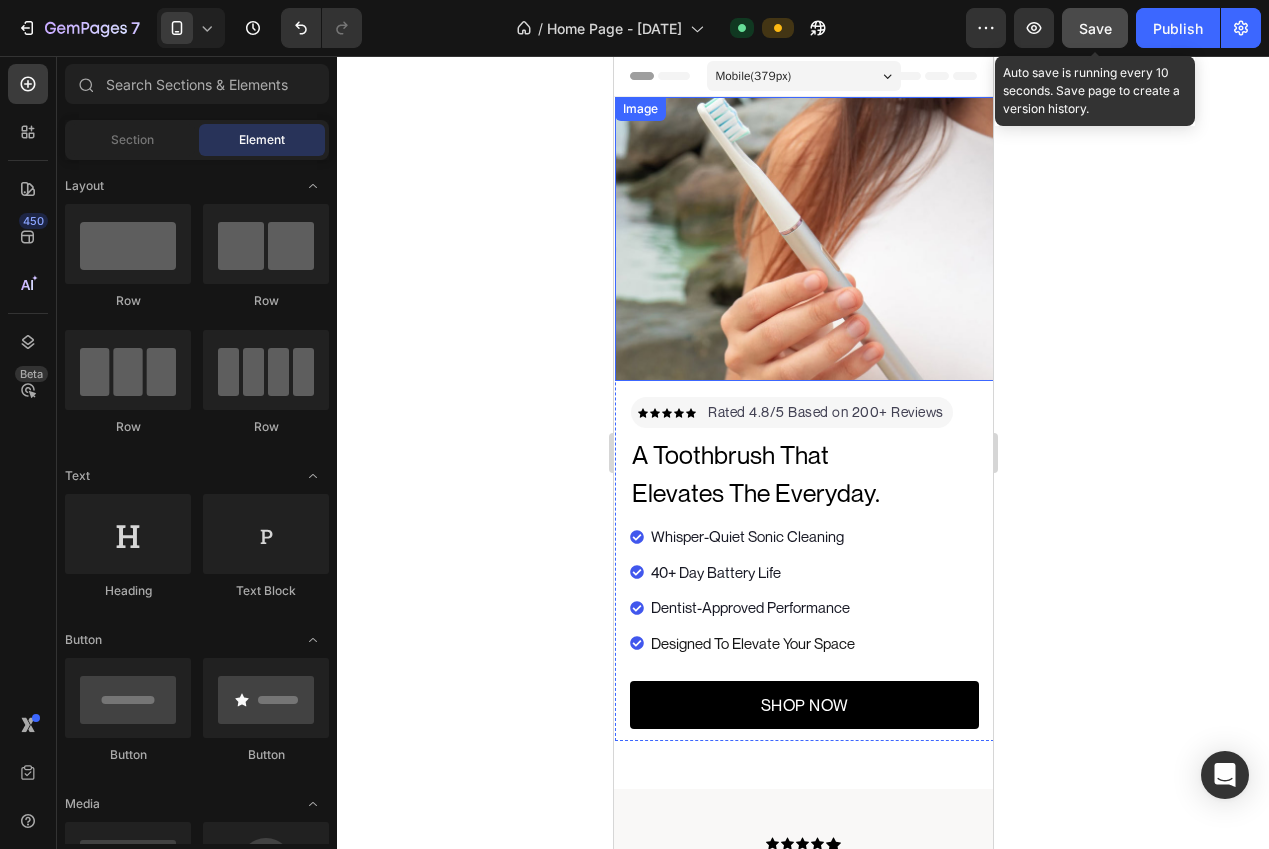 click on "Save" 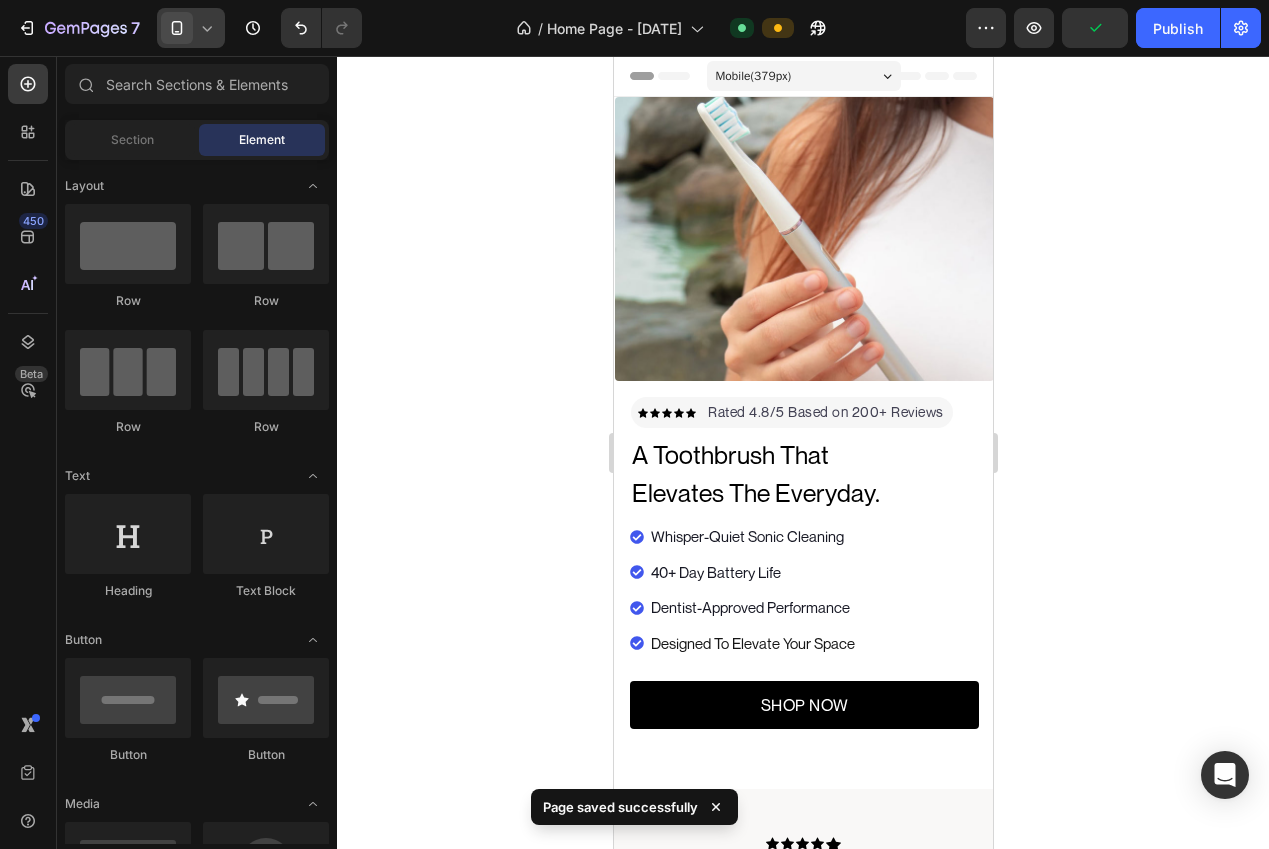 click at bounding box center [177, 28] 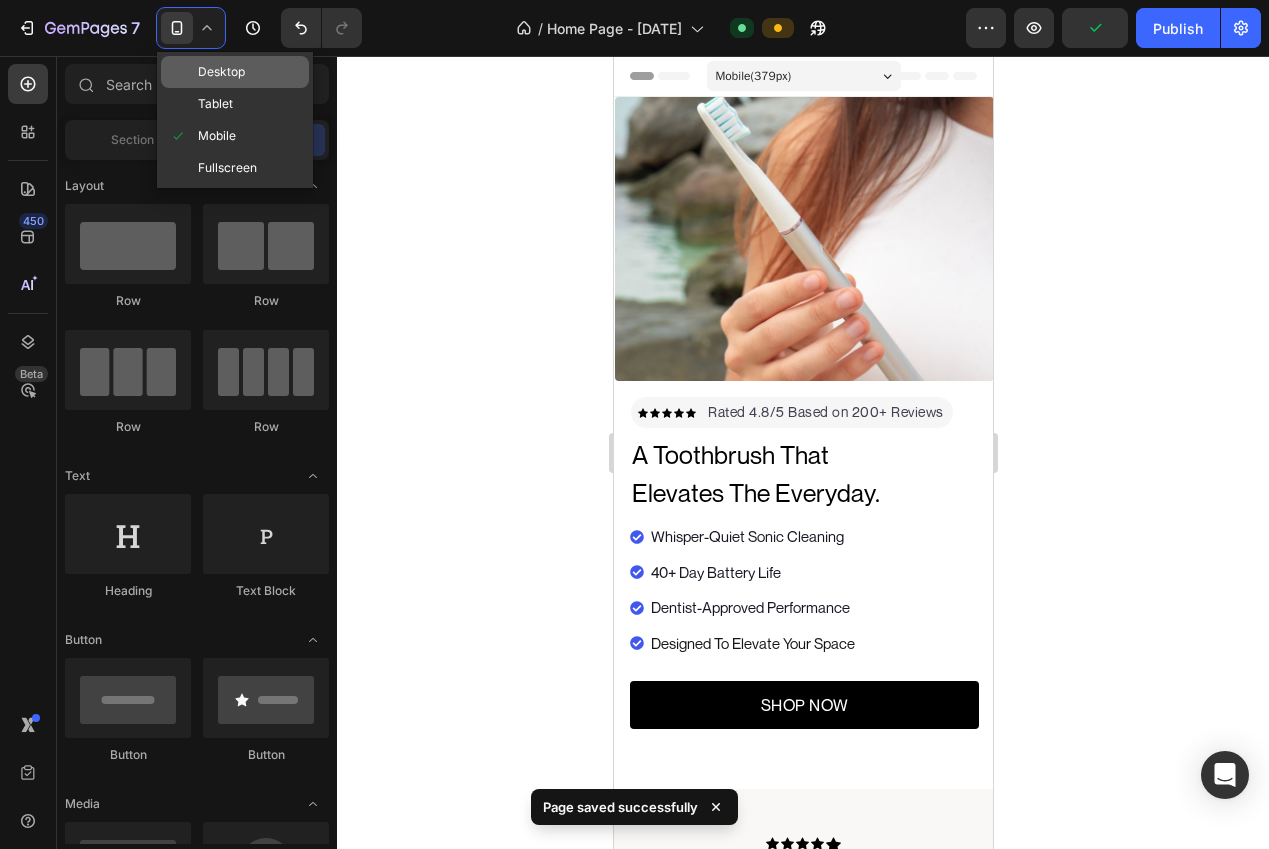 click on "Desktop" 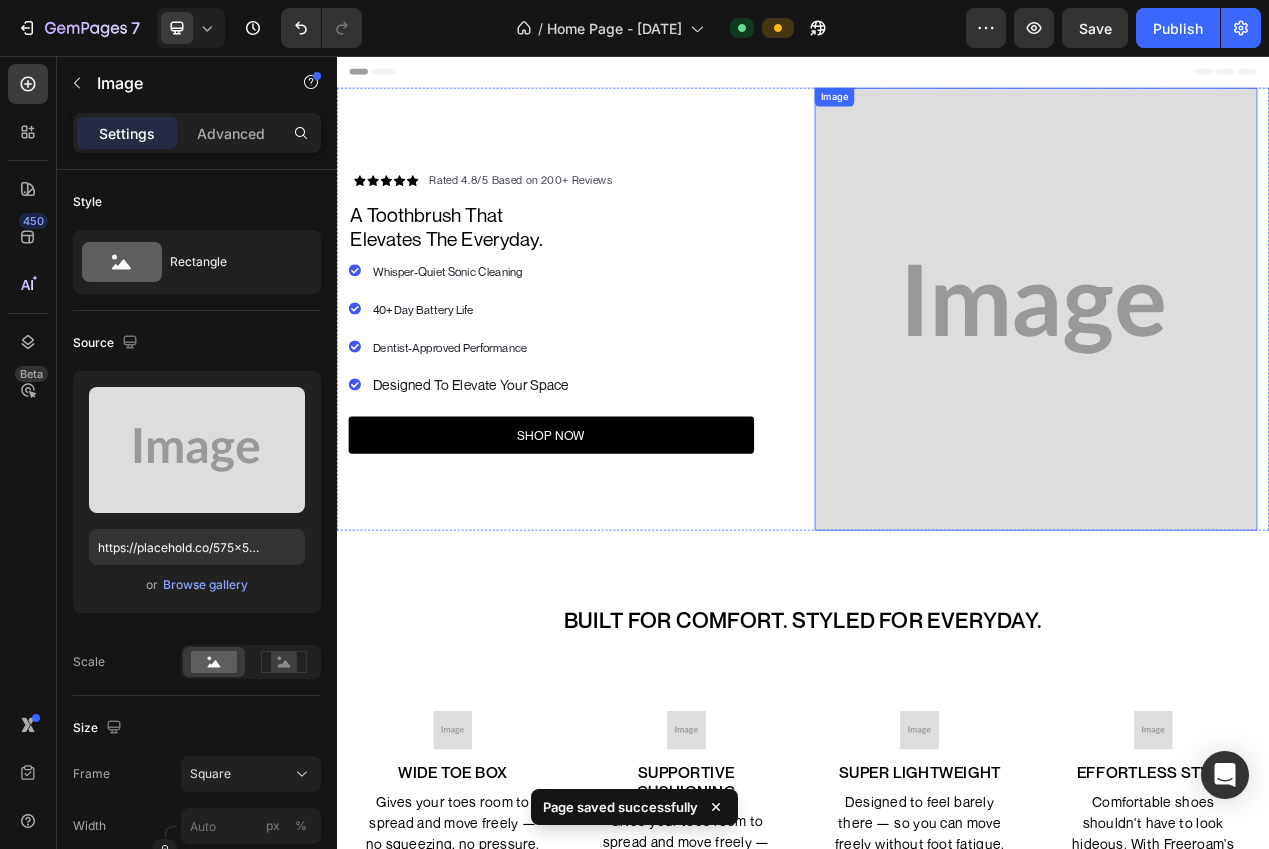 click at bounding box center [1237, 382] 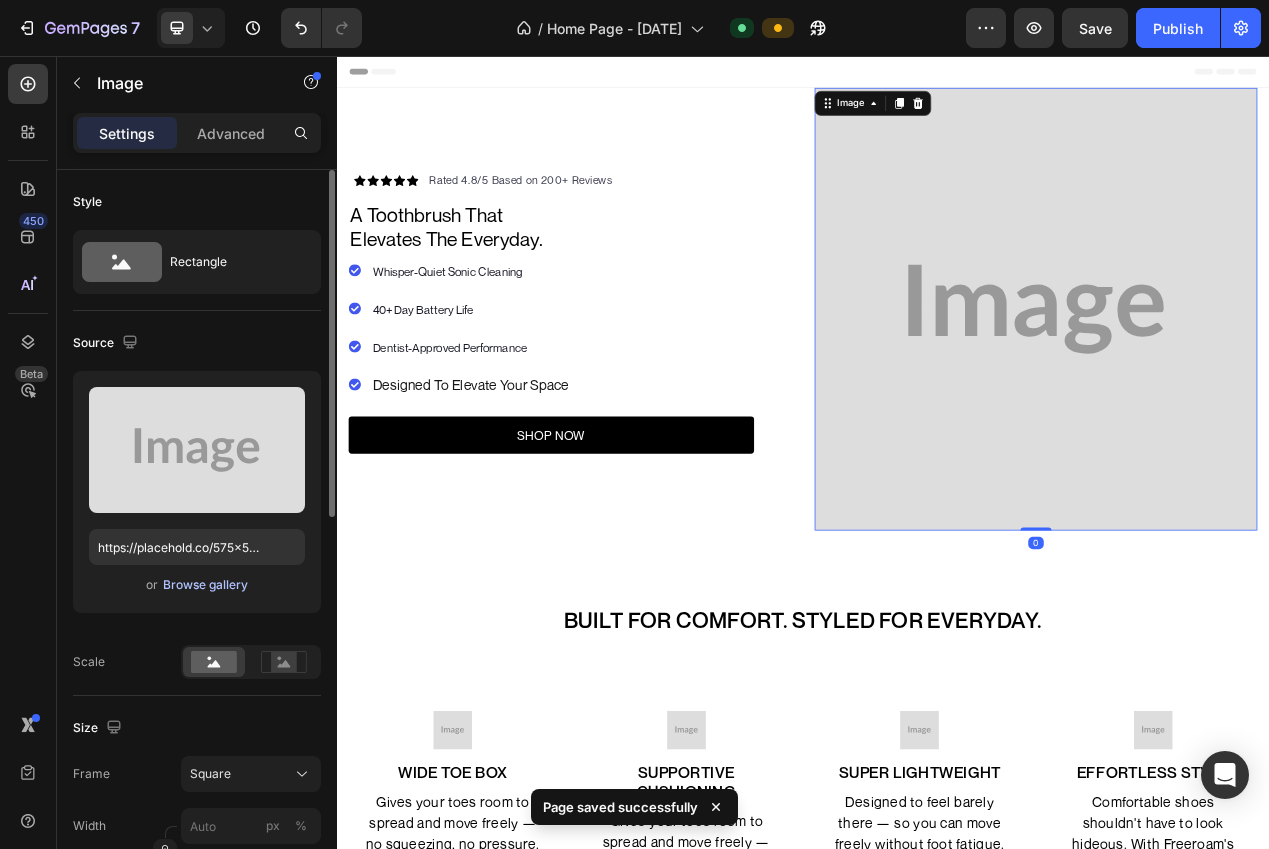 click on "Browse gallery" at bounding box center (205, 585) 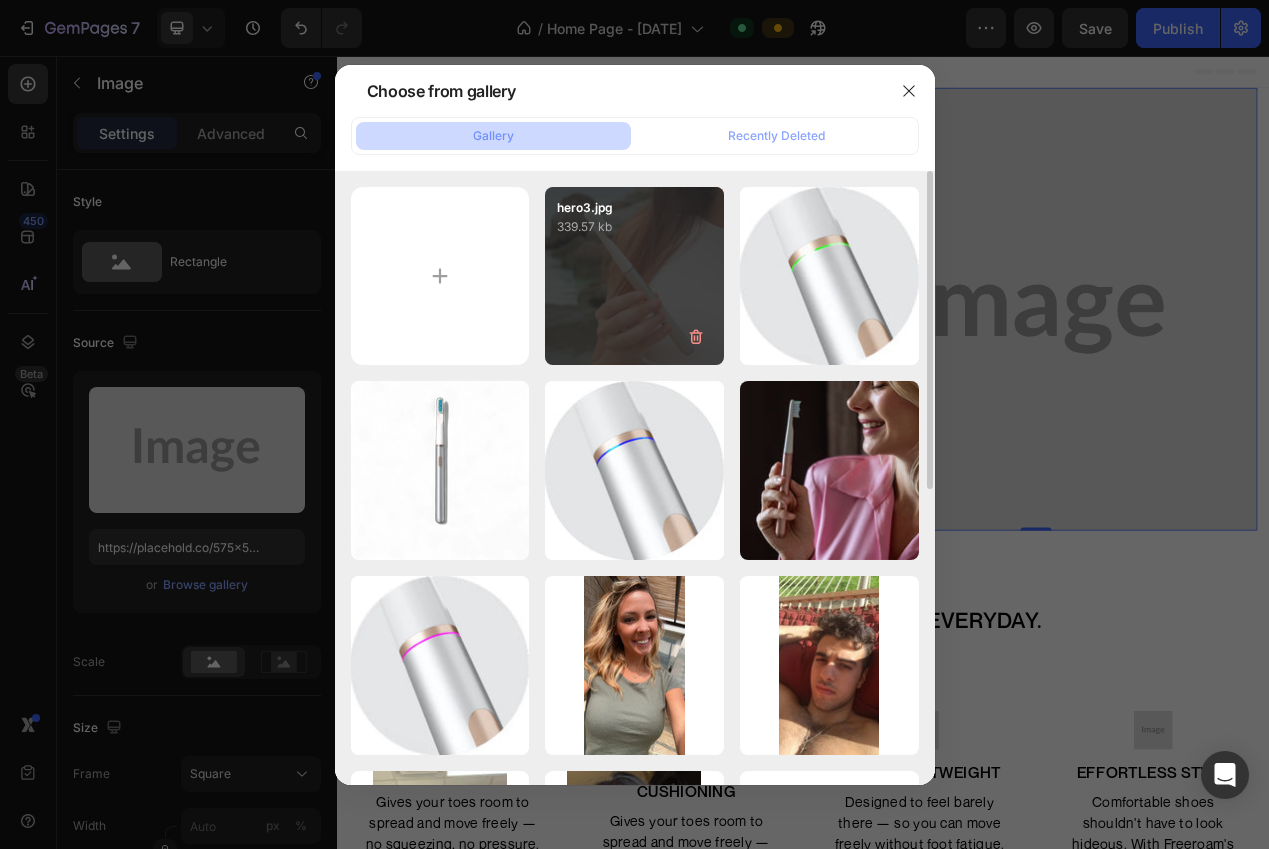 click on "hero3.jpg 339.57 kb" at bounding box center [634, 276] 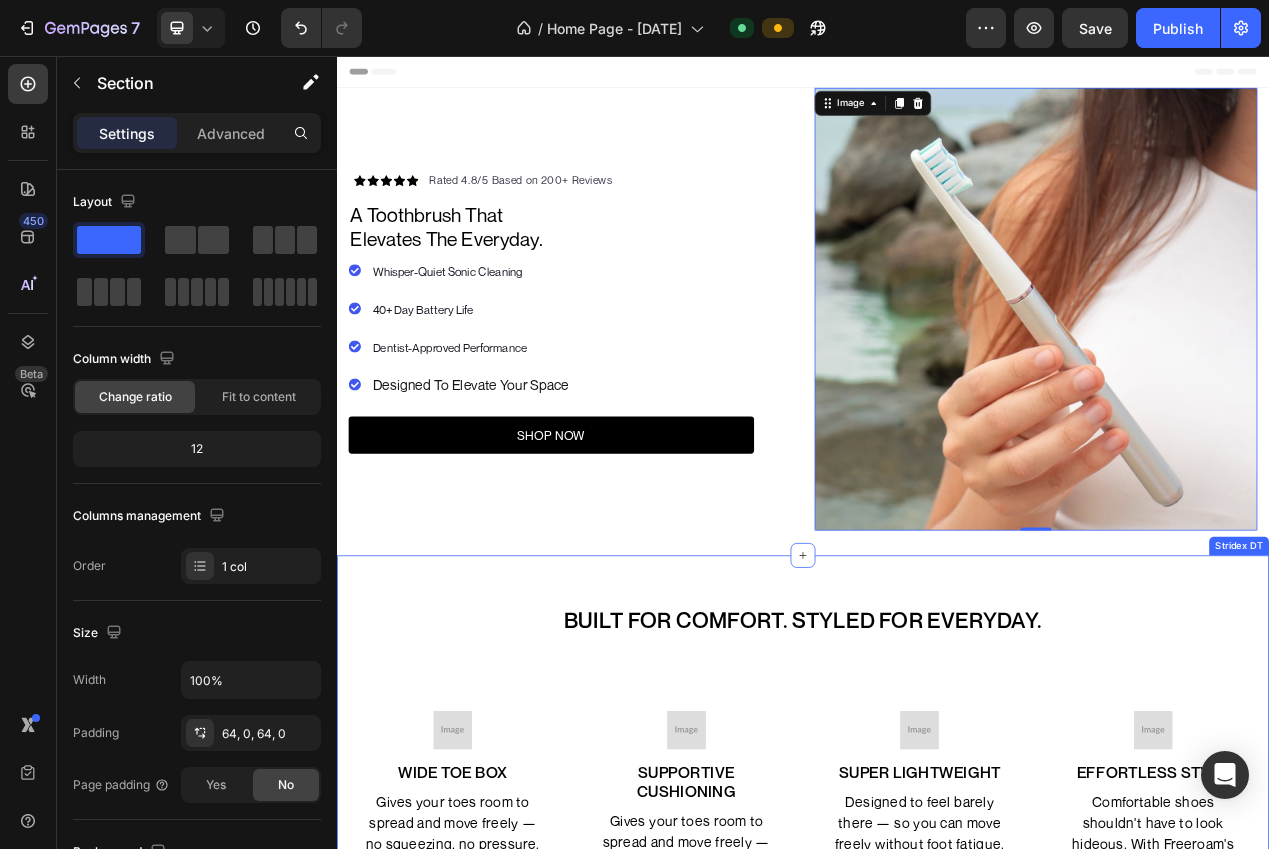 click on "Built for Comfort. Styled for Everyday. Heading Image WIDE TOE BOX Text block Gives your toes room to spread and move freely — no squeezing, no pressure. Text block Row Image SUPPORTIVE CUSHIONING Text block Gives your toes room to spread and move freely — no squeezing, no pressure. Text block Row Image SUPER LIGHTWEIGHT Text block Designed to feel barely there — so you can move freely without foot fatigue. Text block Row Image Effortless Style Text block Comfortable shoes shouldn't have to look hideous. With Freeroam's you don't have to compromise. Text block Row Row Stridex DT" at bounding box center (937, 959) 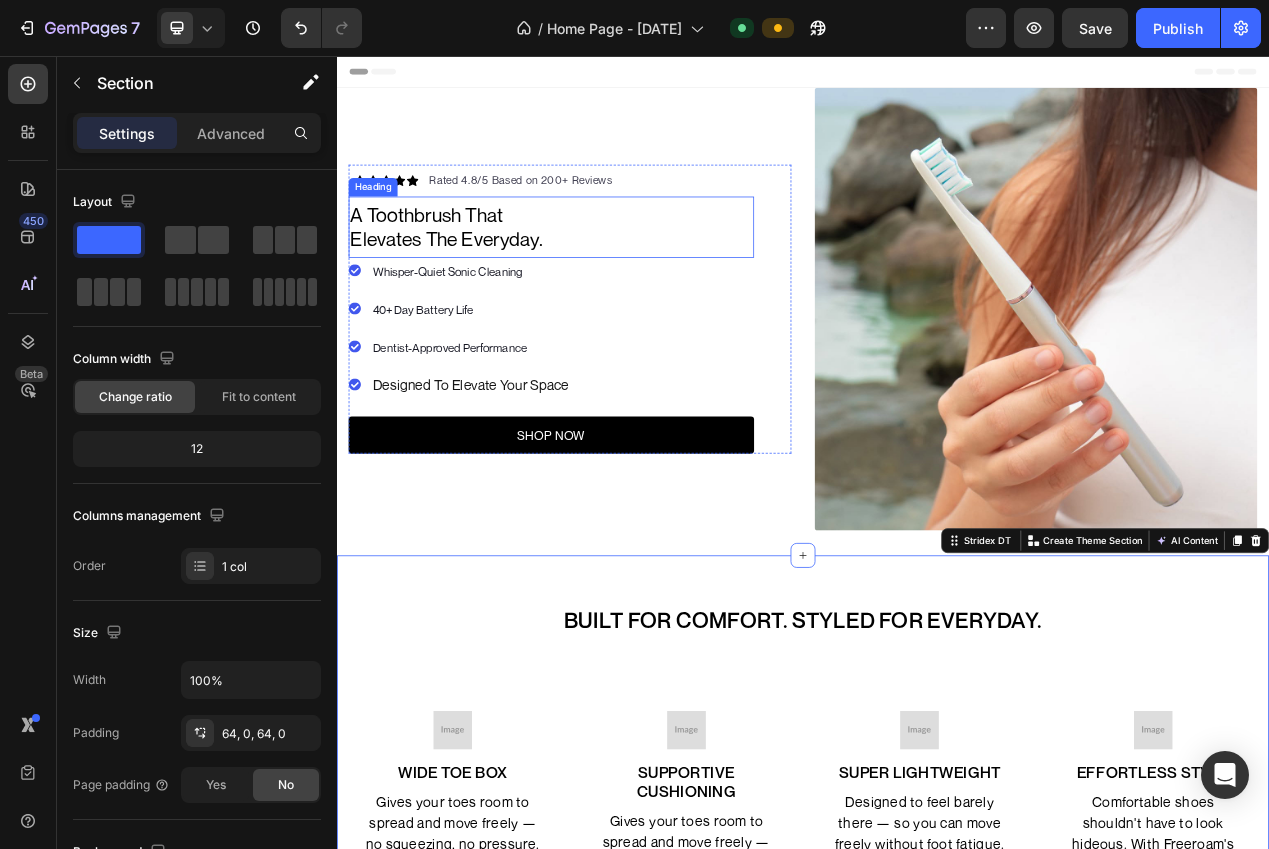 click on "elevates the everyday." at bounding box center (478, 291) 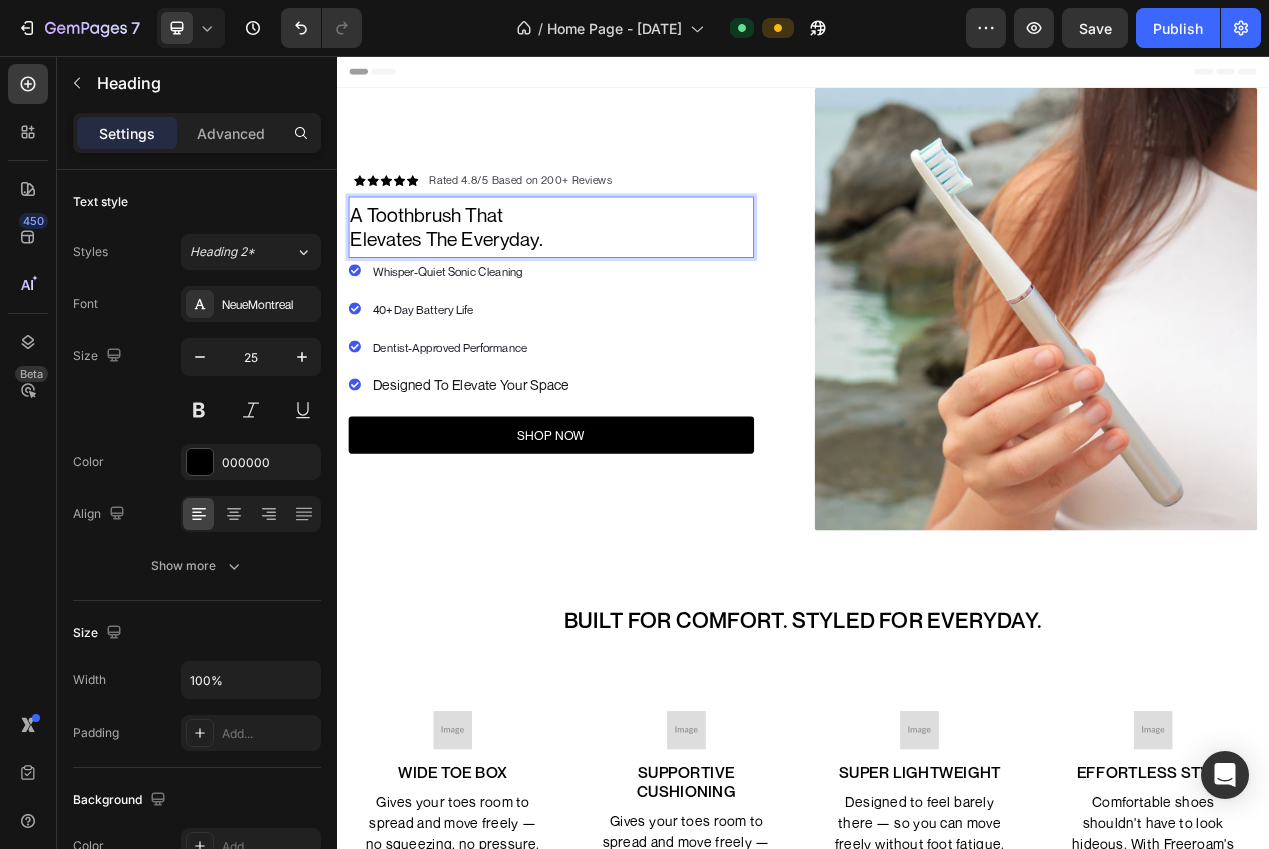 drag, startPoint x: 368, startPoint y: 287, endPoint x: 354, endPoint y: 290, distance: 14.3178215 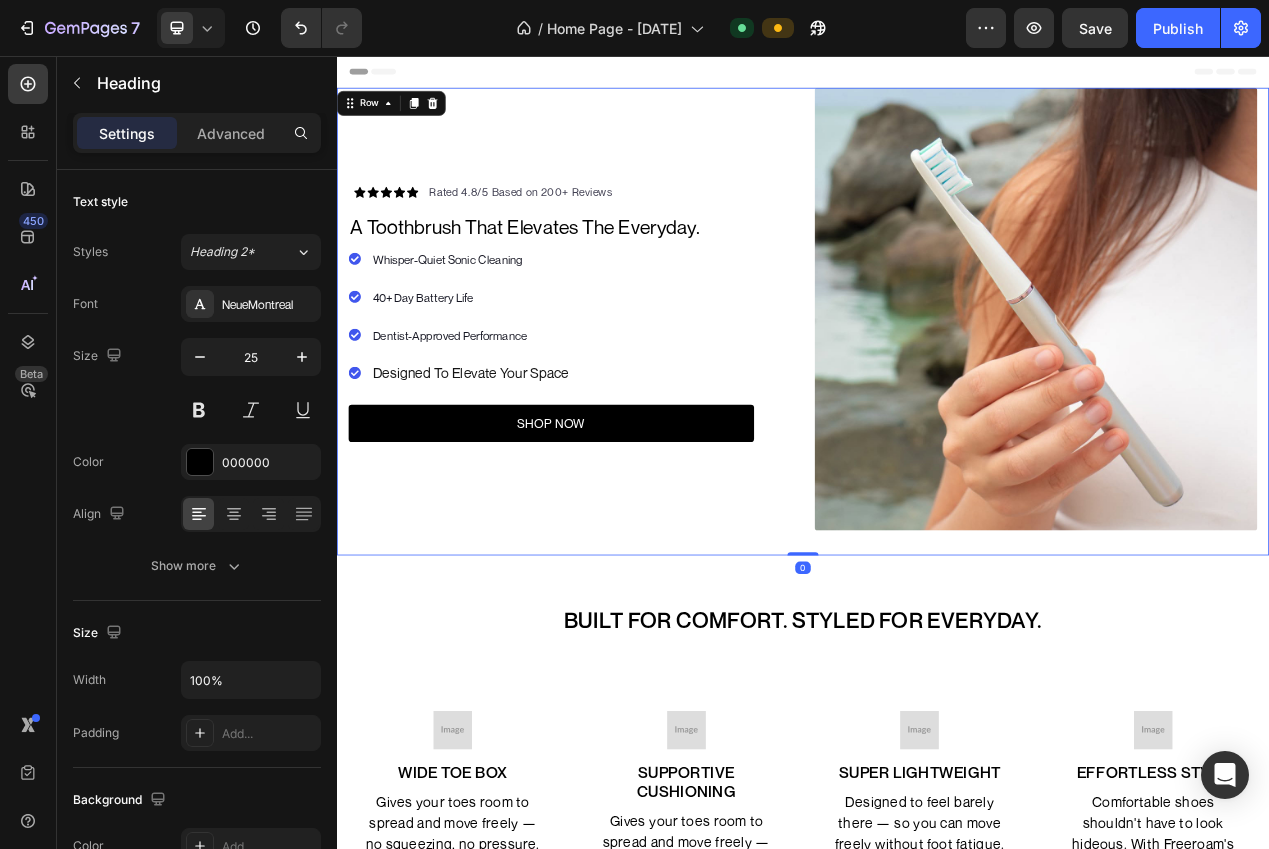 click on "Icon Icon Icon Icon Icon Icon List Hoz Rated 4.8/5 Based on 200+ Reviews Text block Row ⁠⁠⁠⁠⁠⁠ a toothbrush that elevates the everyday. Heading Whisper-Quiet Sonic Cleaning 40+ Day Battery Life Dentist-Approved Performance Designed To Elevate Your Space Item list SHOP NOW Button Row Image Row Row   0" at bounding box center (937, 398) 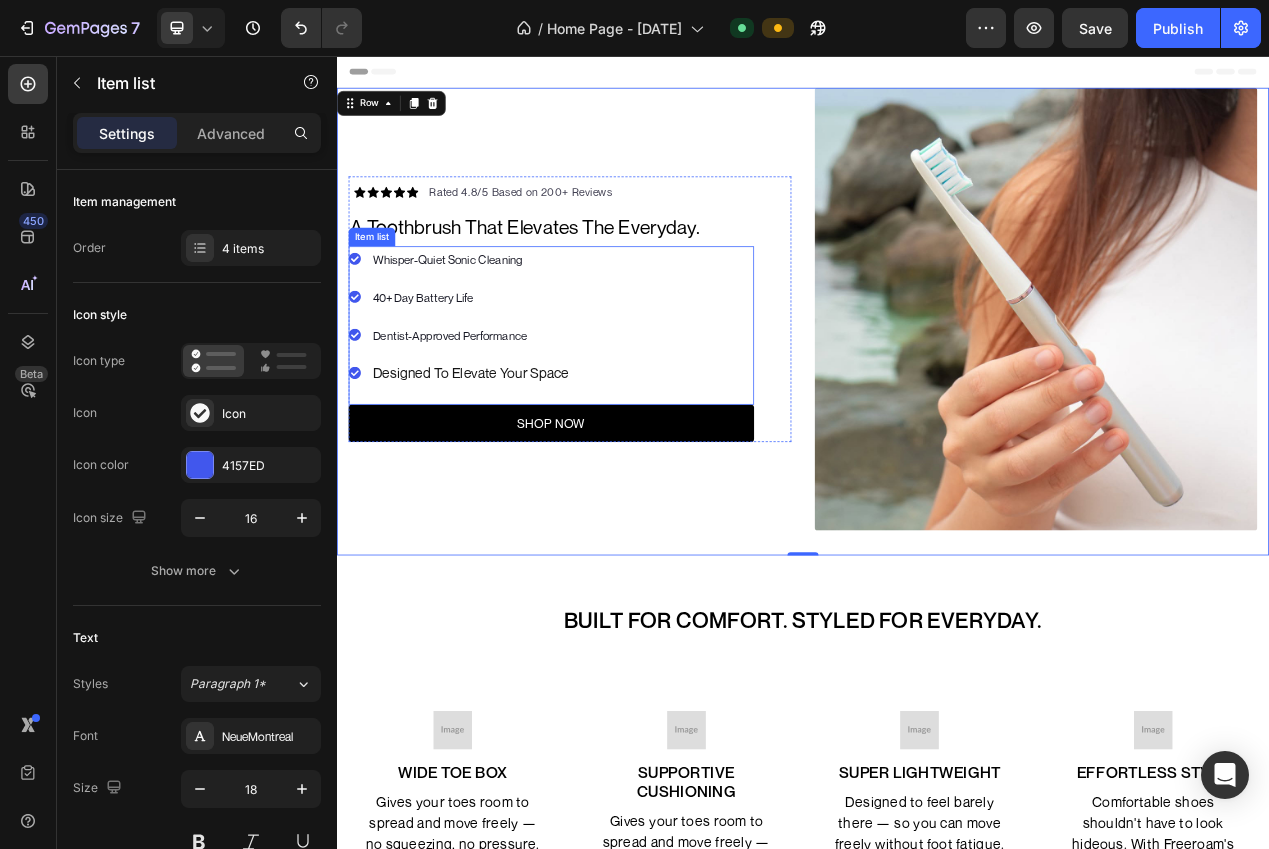 click on "Whisper-Quiet Sonic Cleaning 40+ Day Battery Life Dentist-Approved Performance Designed To Elevate Your Space" at bounding box center (613, 403) 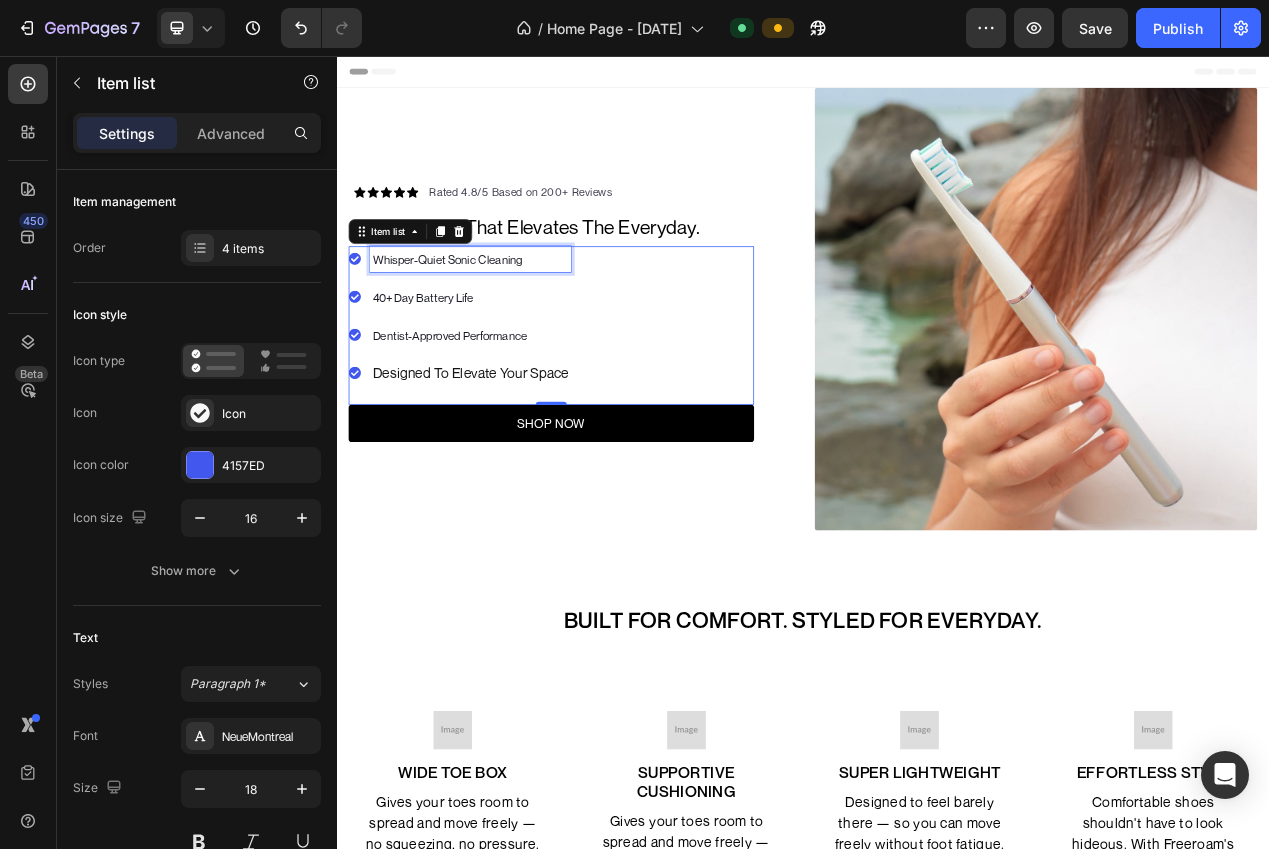 click on "Whisper-Quiet Sonic Cleaning" at bounding box center (479, 318) 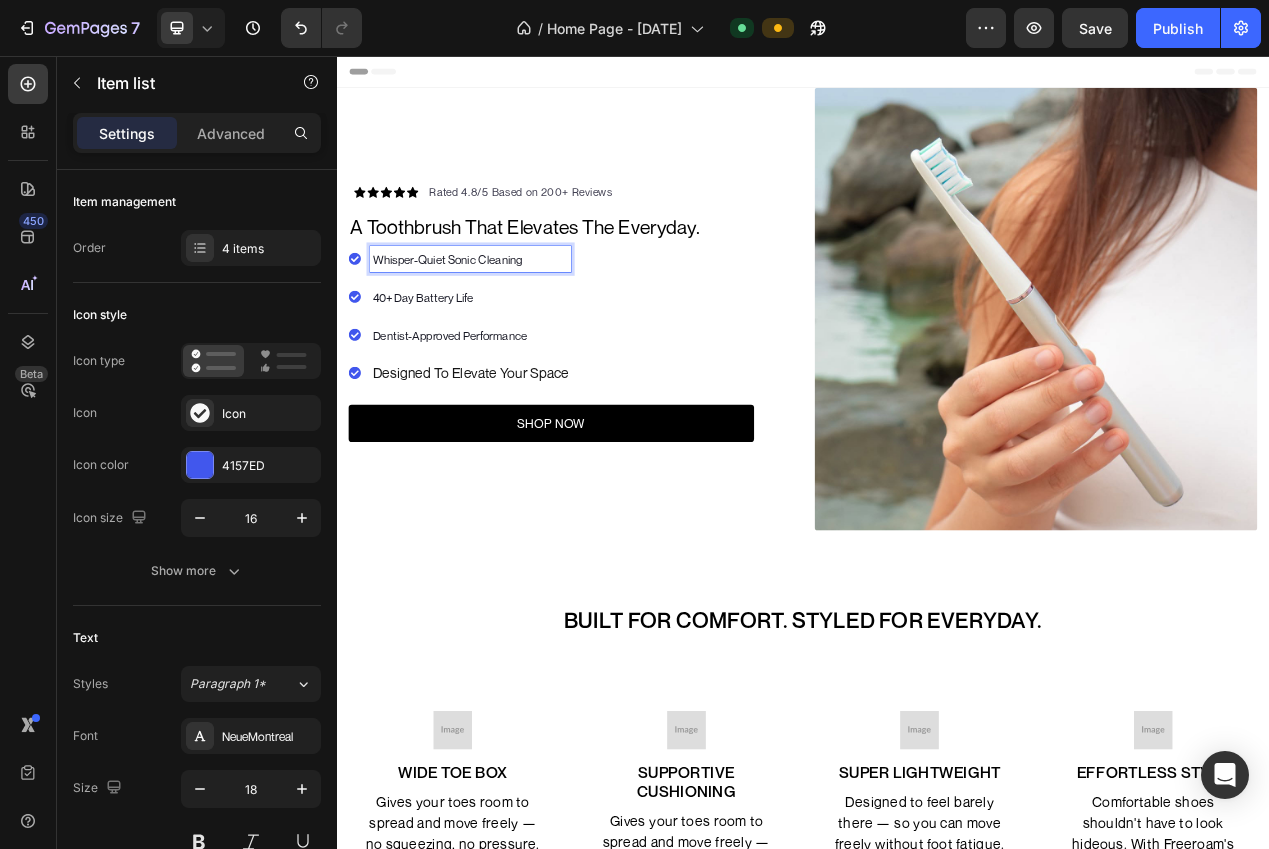 click on "Whisper-Quiet Sonic Cleaning" at bounding box center (479, 318) 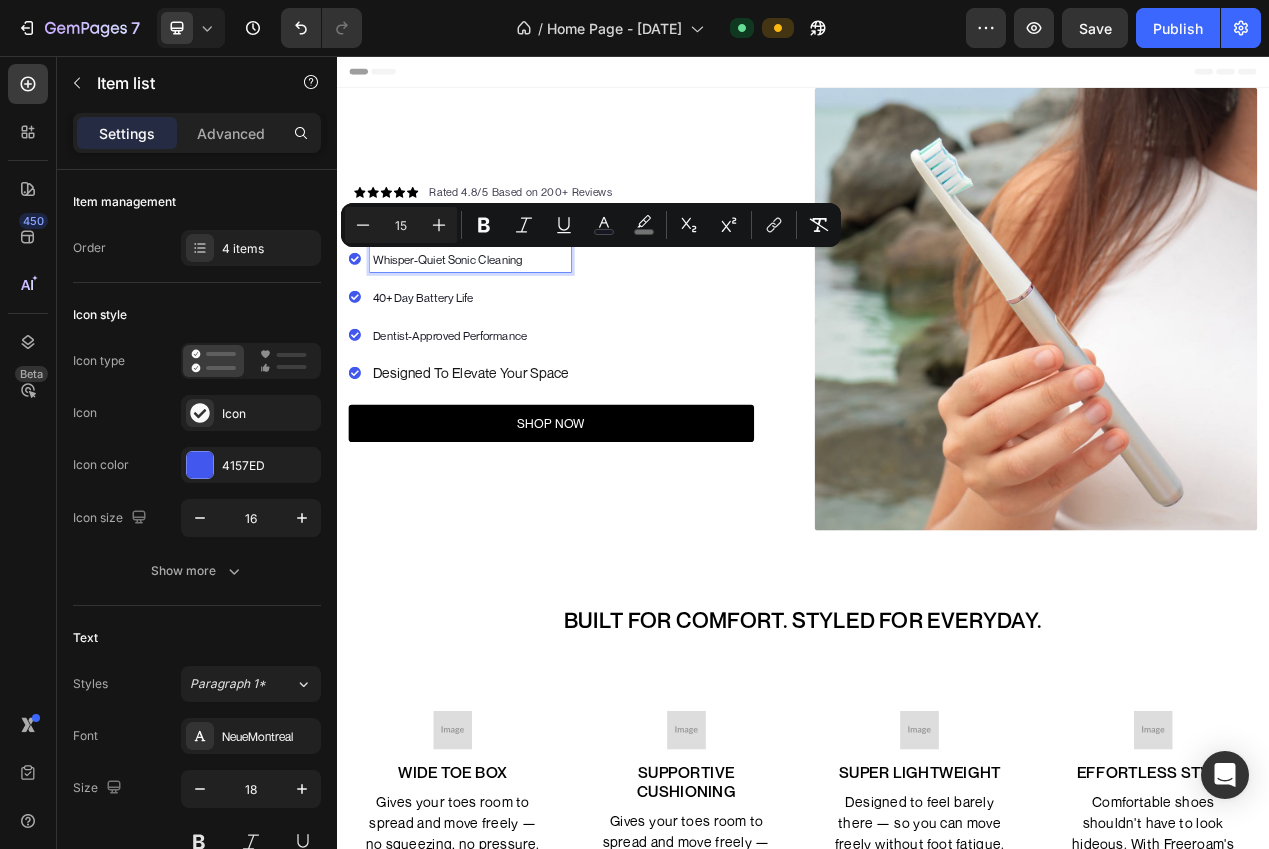 click on "Designed To Elevate Your Space" at bounding box center (509, 464) 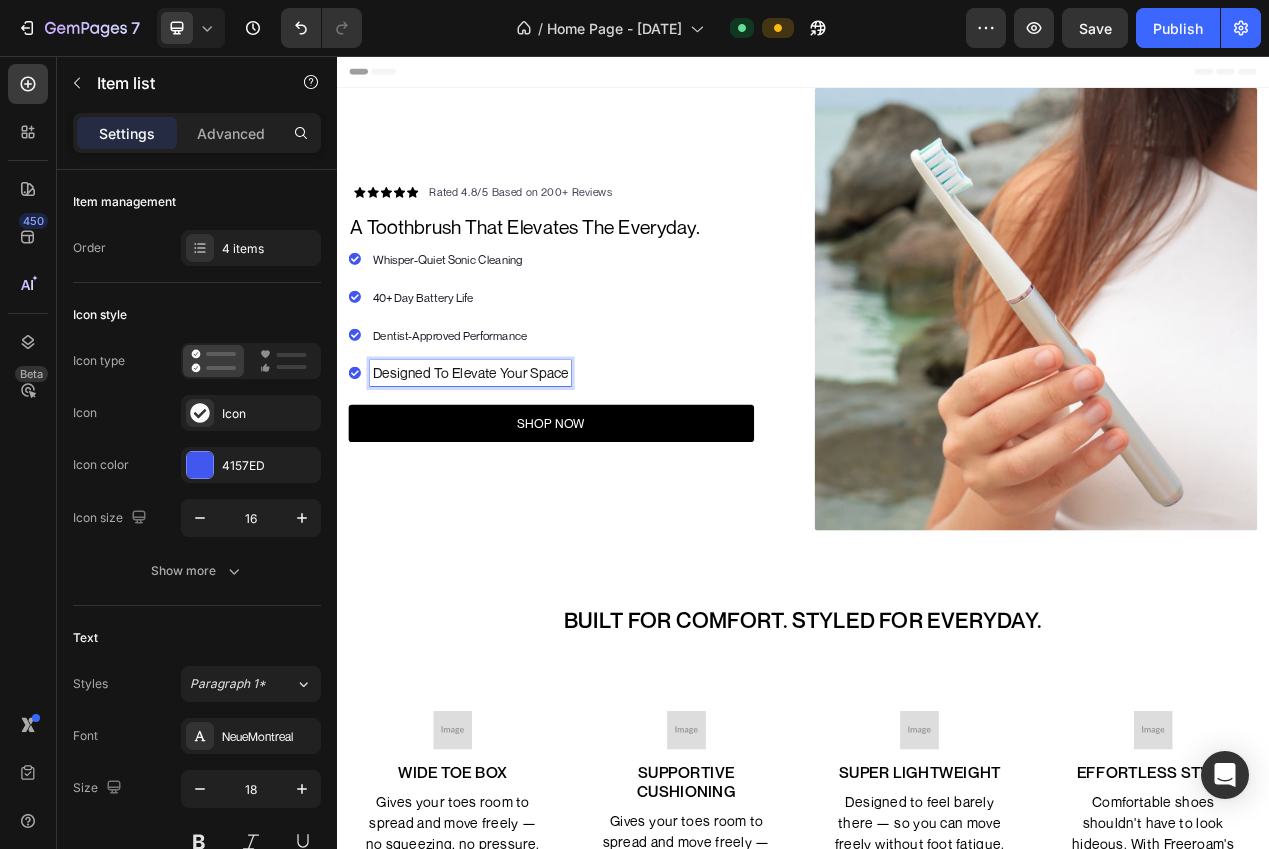 click on "Designed To Elevate Your Space" at bounding box center (509, 464) 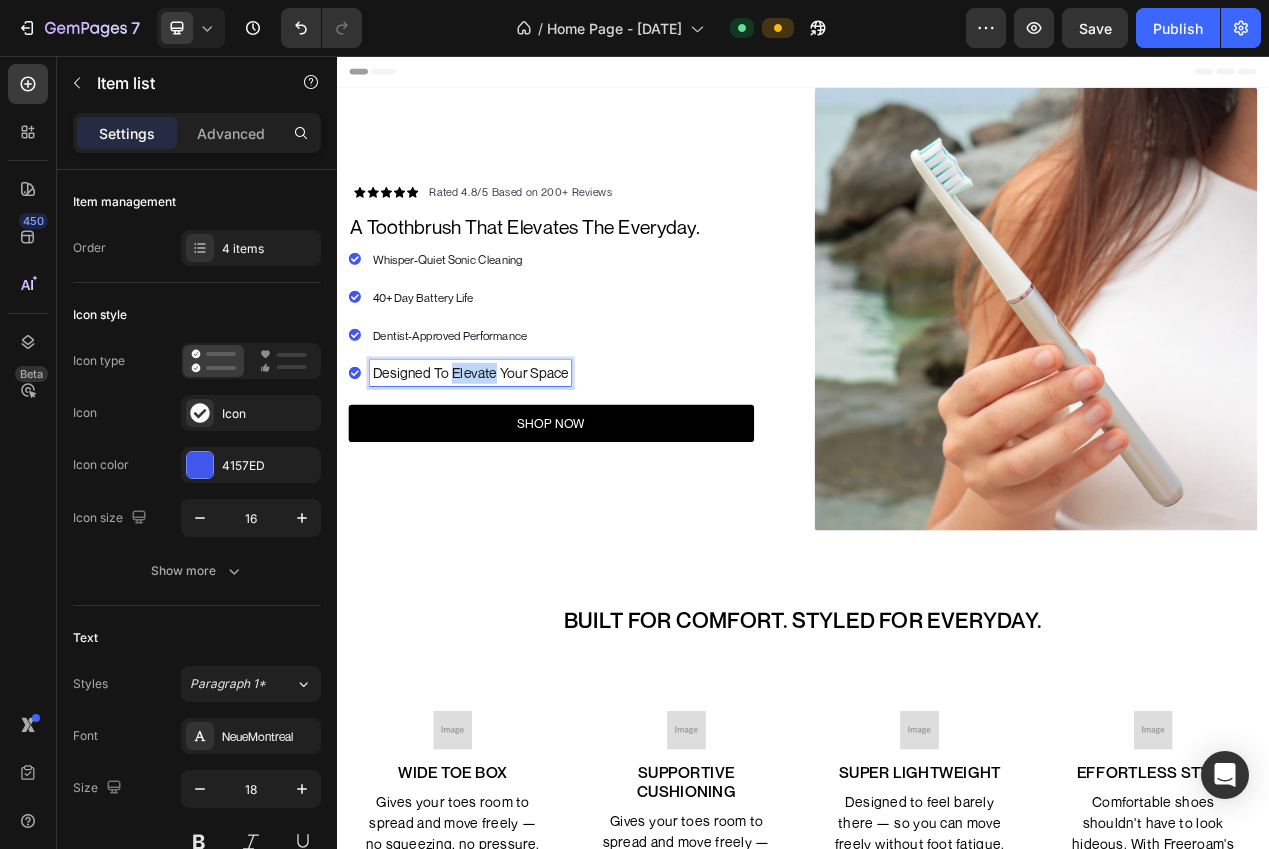 click on "Designed To Elevate Your Space" at bounding box center (509, 464) 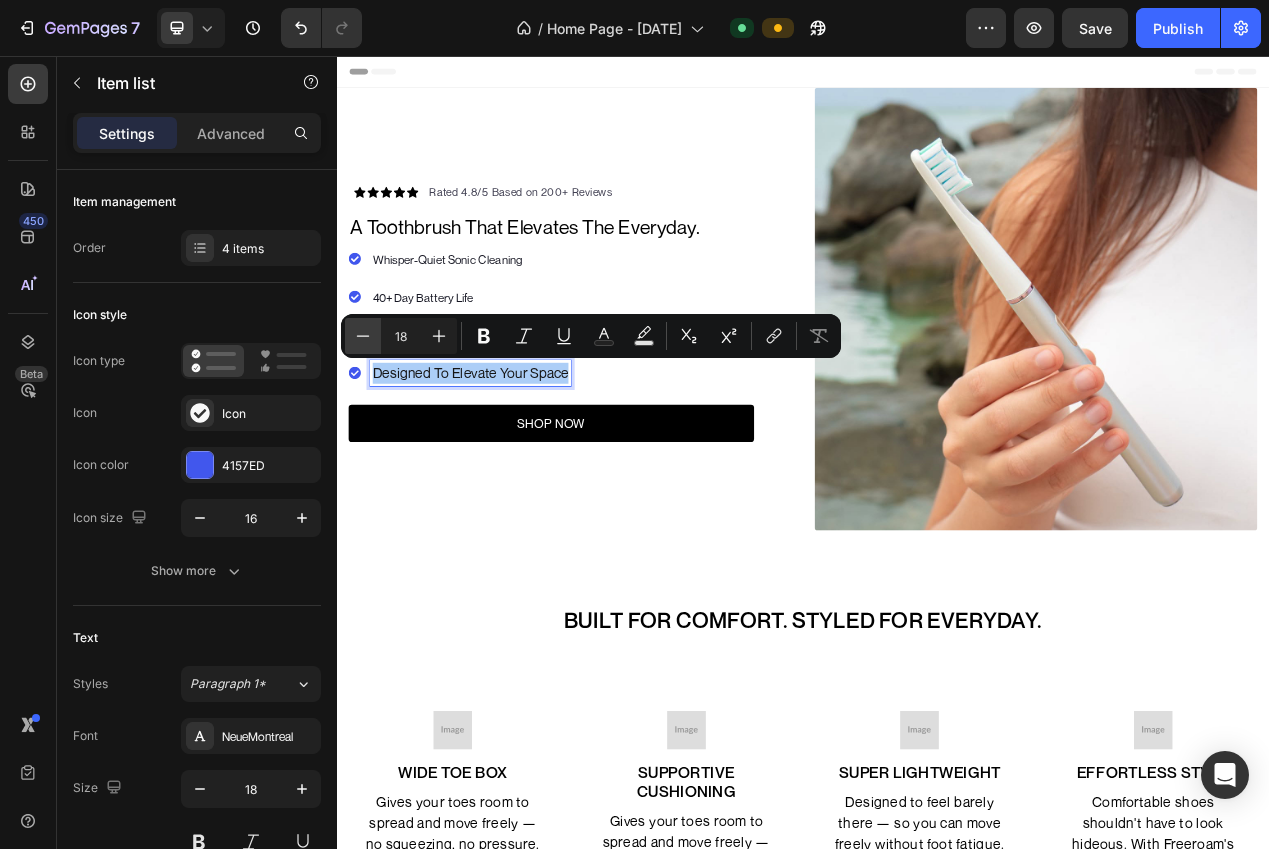 click 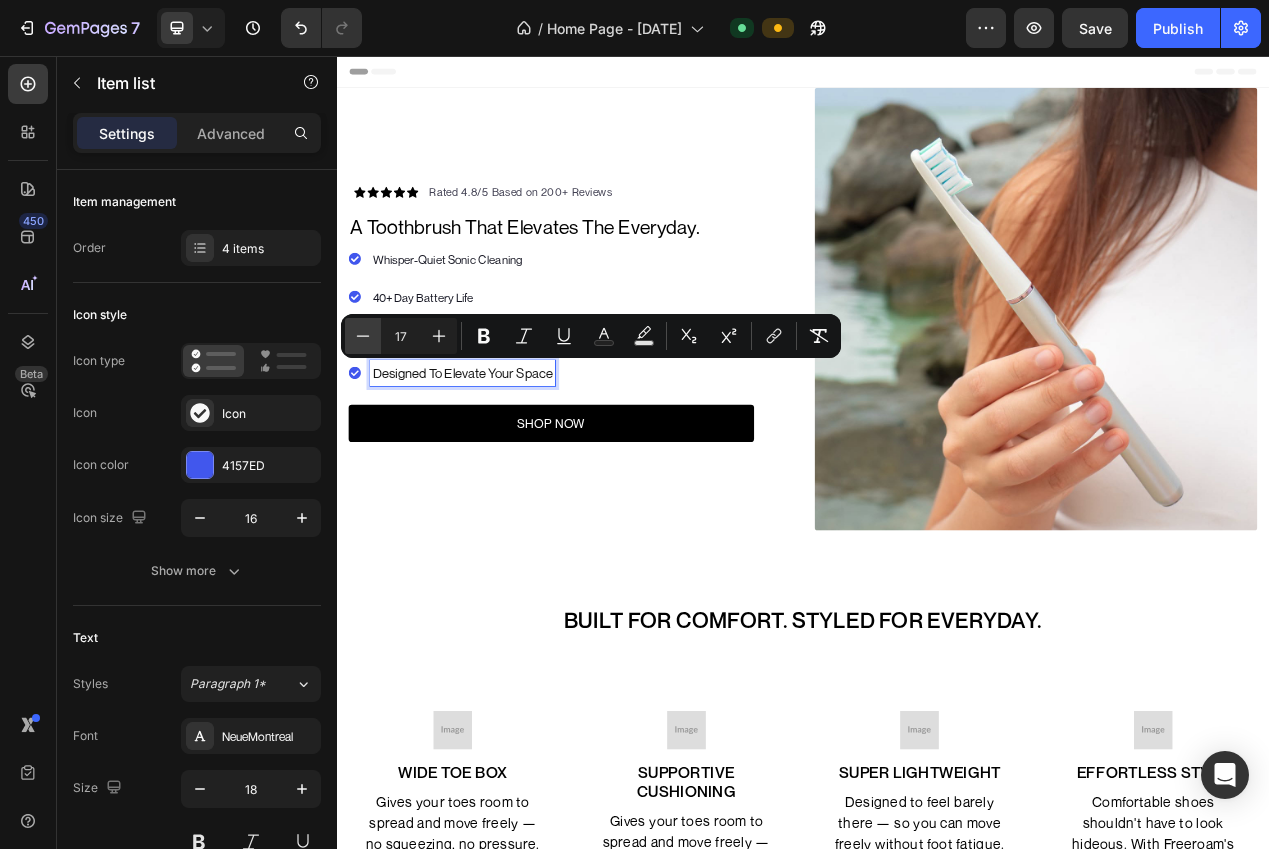 click 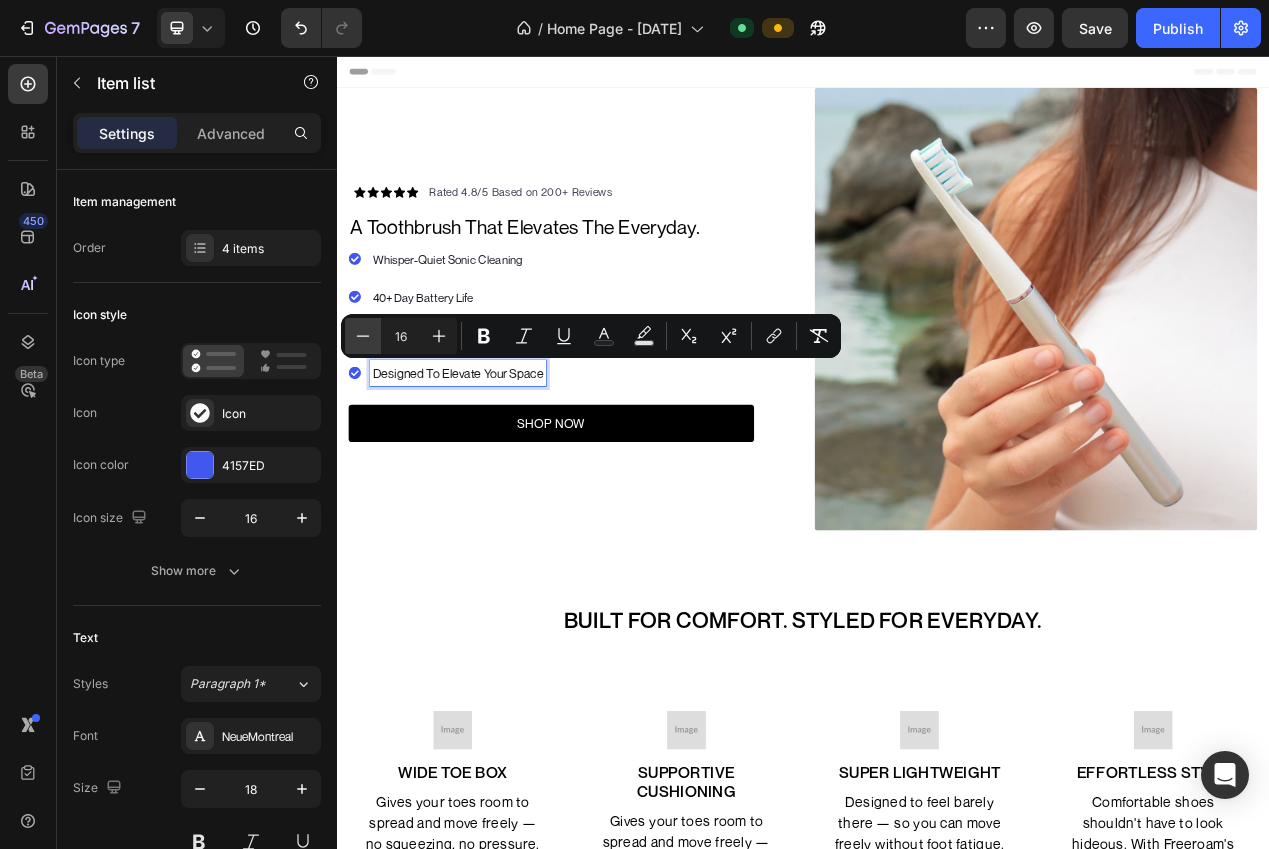 drag, startPoint x: 355, startPoint y: 340, endPoint x: 60, endPoint y: 464, distance: 320.00156 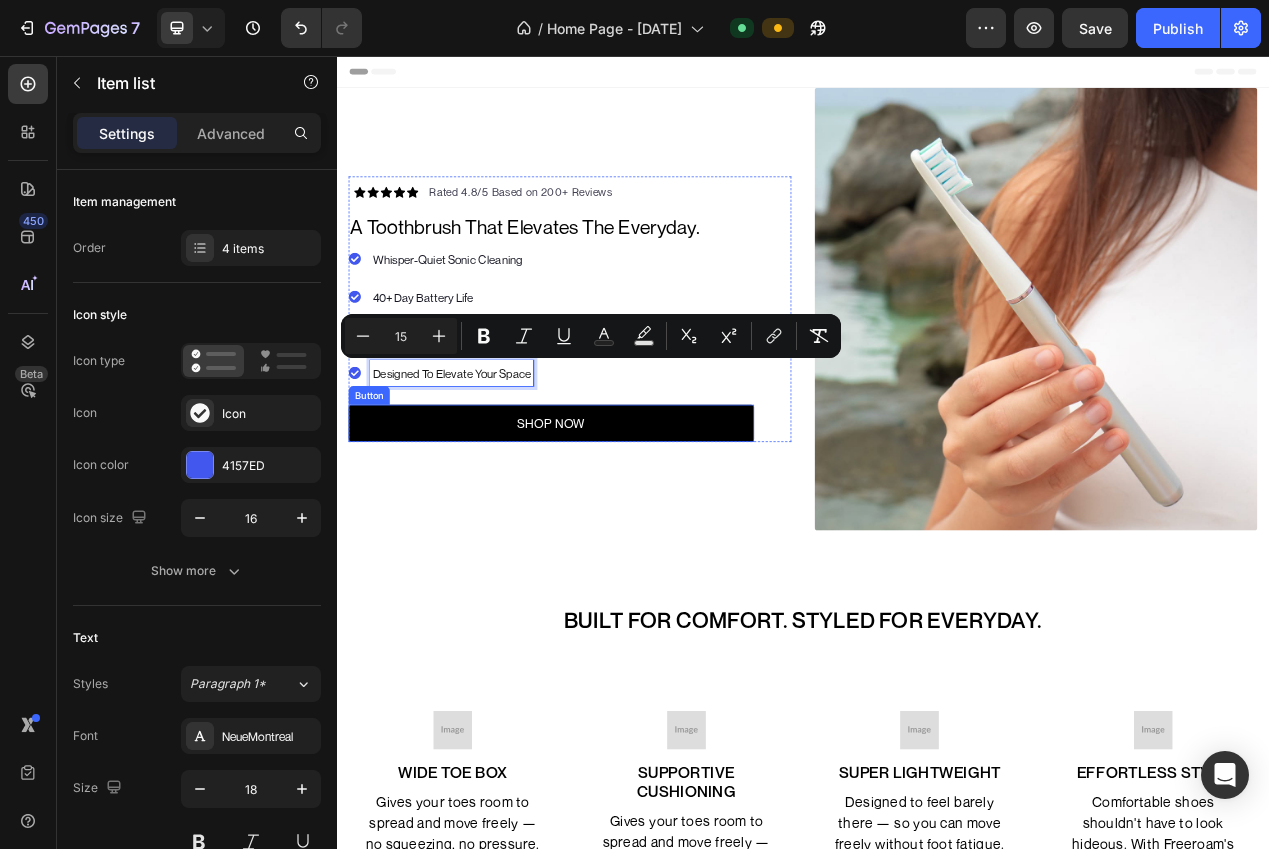 click on "Built for Comfort. Styled for Everyday. Heading Image WIDE TOE BOX Text block Gives your toes room to spread and move freely — no squeezing, no pressure. Text block Row Image SUPPORTIVE CUSHIONING Text block Gives your toes room to spread and move freely — no squeezing, no pressure. Text block Row Image SUPER LIGHTWEIGHT Text block Designed to feel barely there — so you can move freely without foot fatigue. Text block Row Image Effortless Style Text block Comfortable shoes shouldn't have to look hideous. With Freeroam's you don't have to compromise. Text block Row Row Stridex DT" at bounding box center [937, 959] 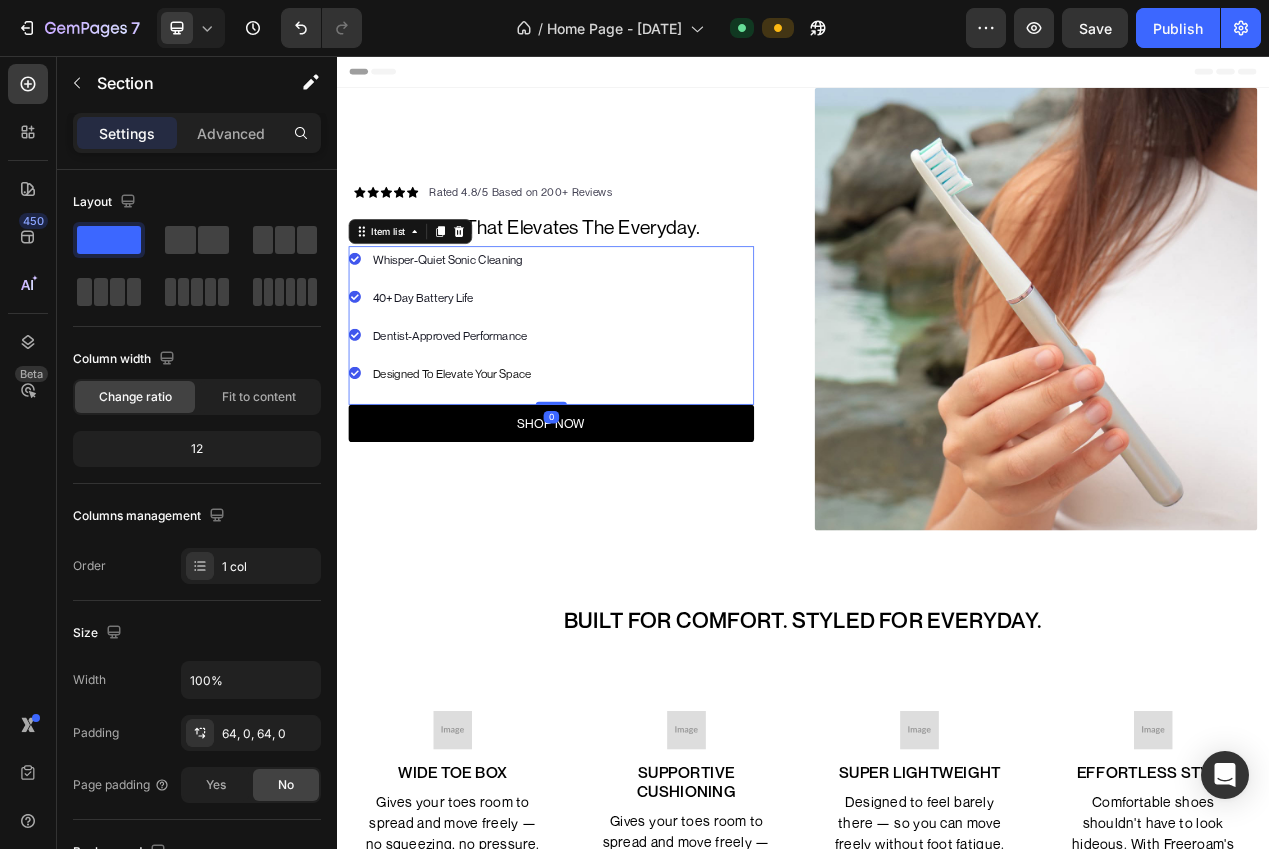 click on "Whisper-Quiet Sonic Cleaning 40+ Day Battery Life Dentist-Approved Performance Designed To Elevate Your Space" at bounding box center [613, 403] 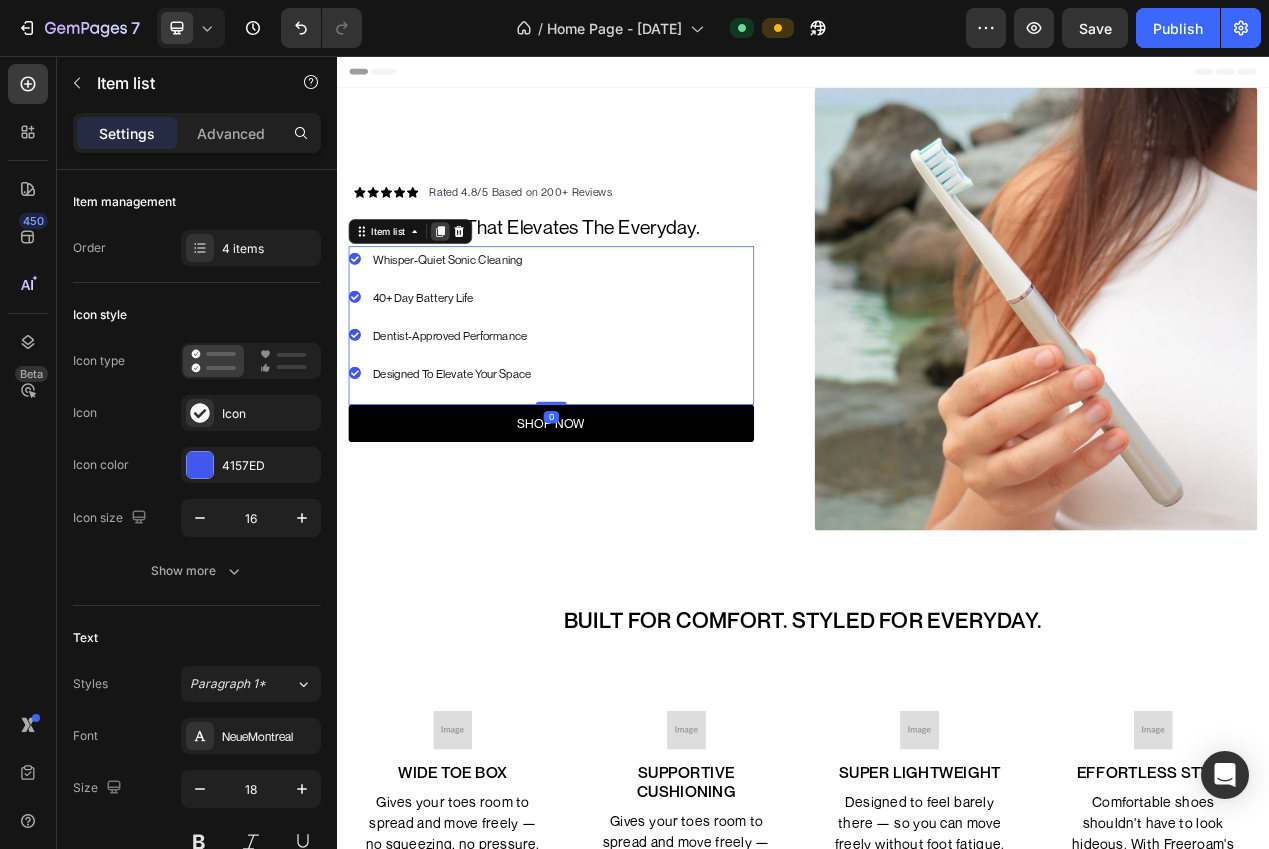 click at bounding box center (470, 282) 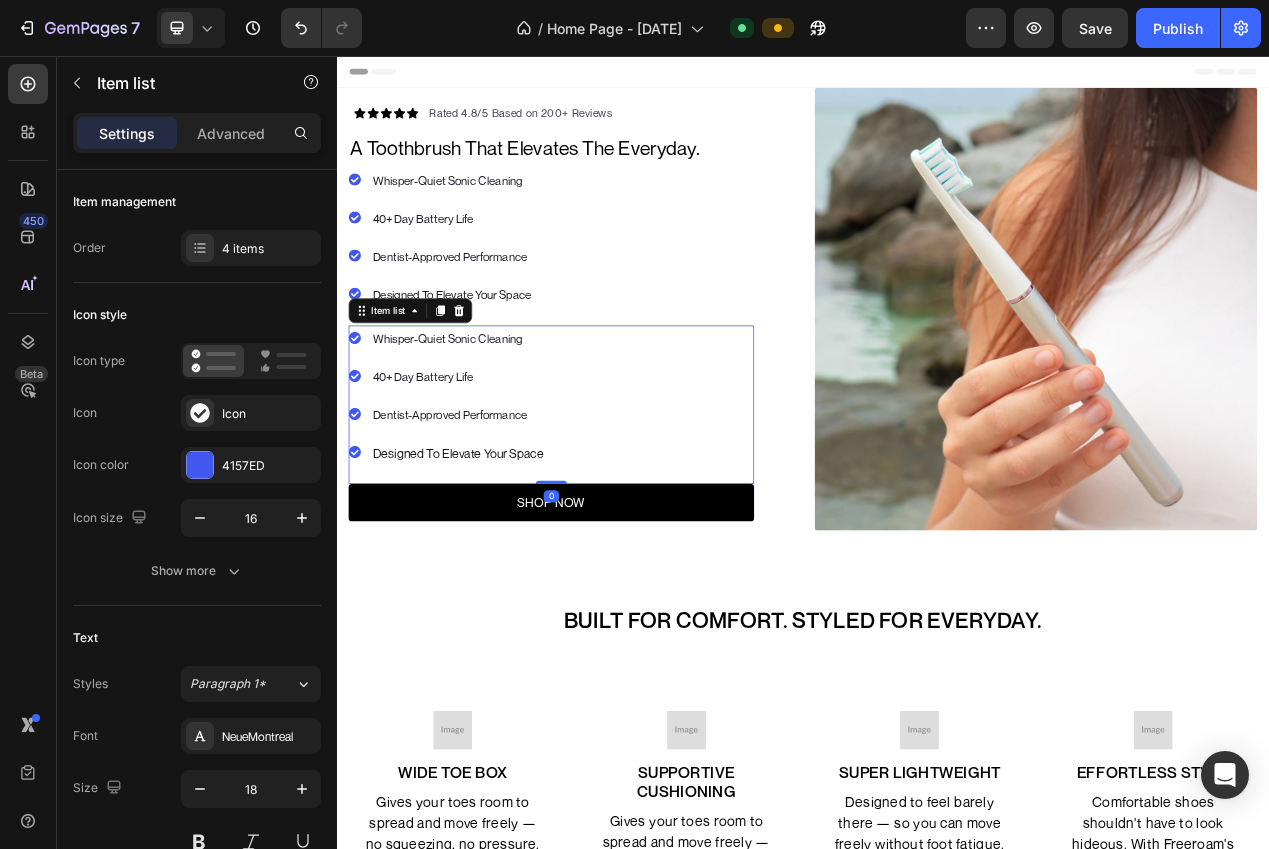 scroll, scrollTop: 320, scrollLeft: 0, axis: vertical 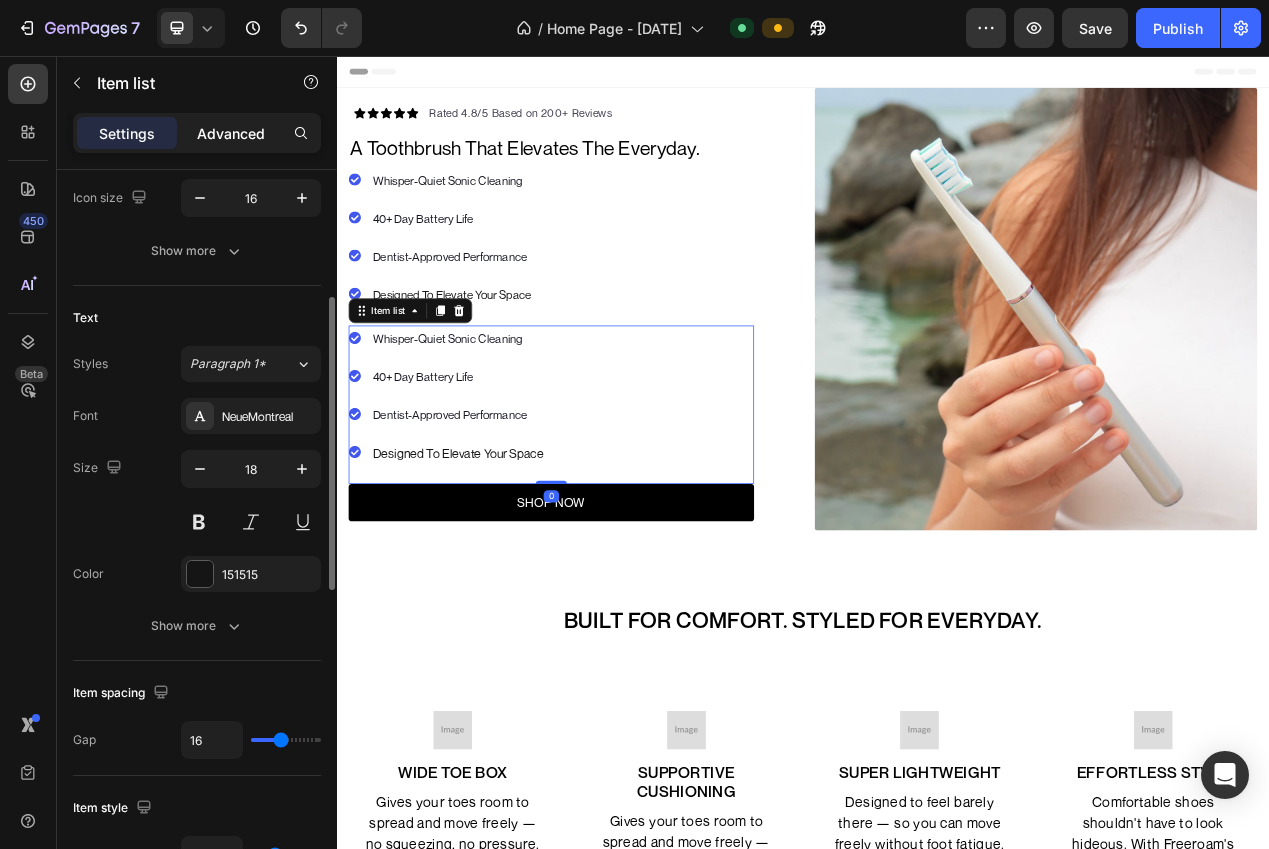 click on "Advanced" at bounding box center (231, 133) 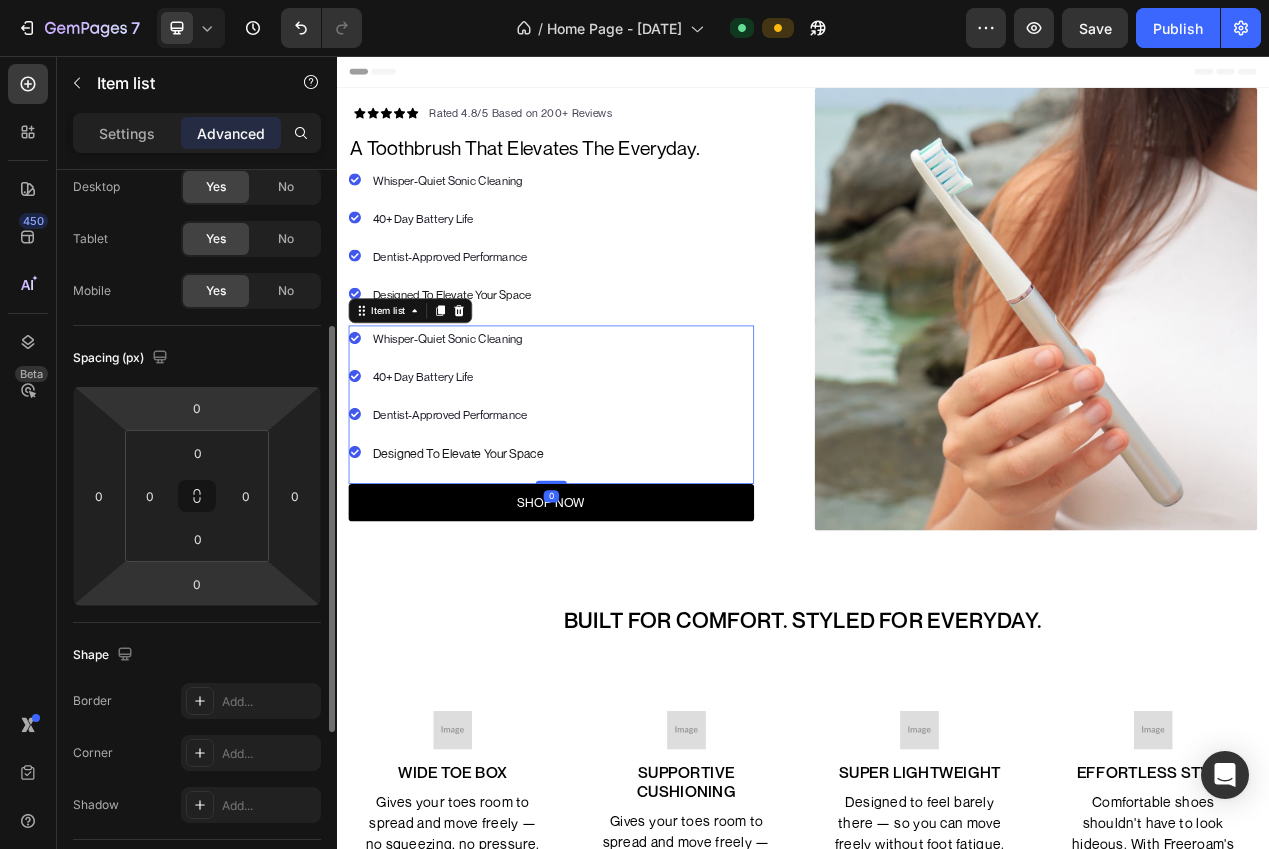 scroll, scrollTop: 0, scrollLeft: 0, axis: both 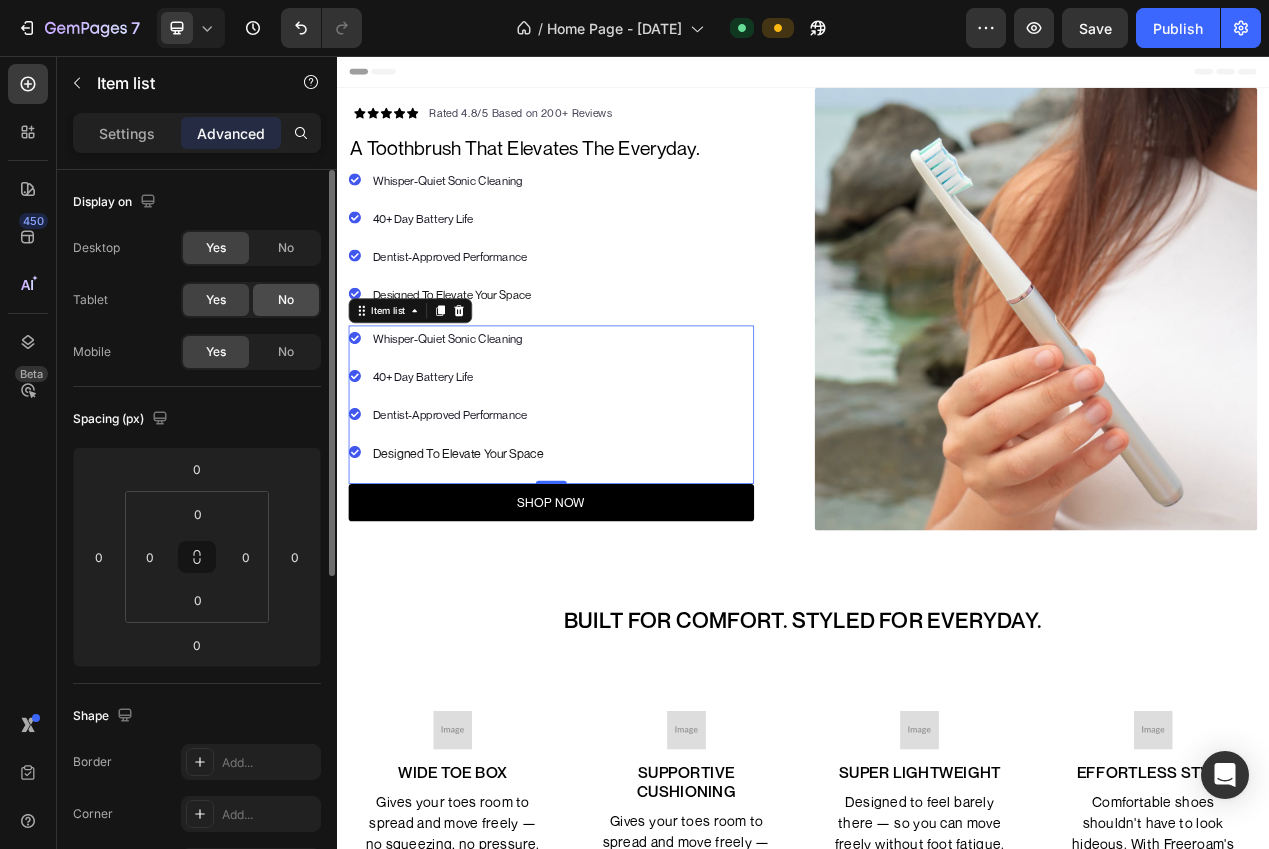 drag, startPoint x: 277, startPoint y: 353, endPoint x: 281, endPoint y: 304, distance: 49.162994 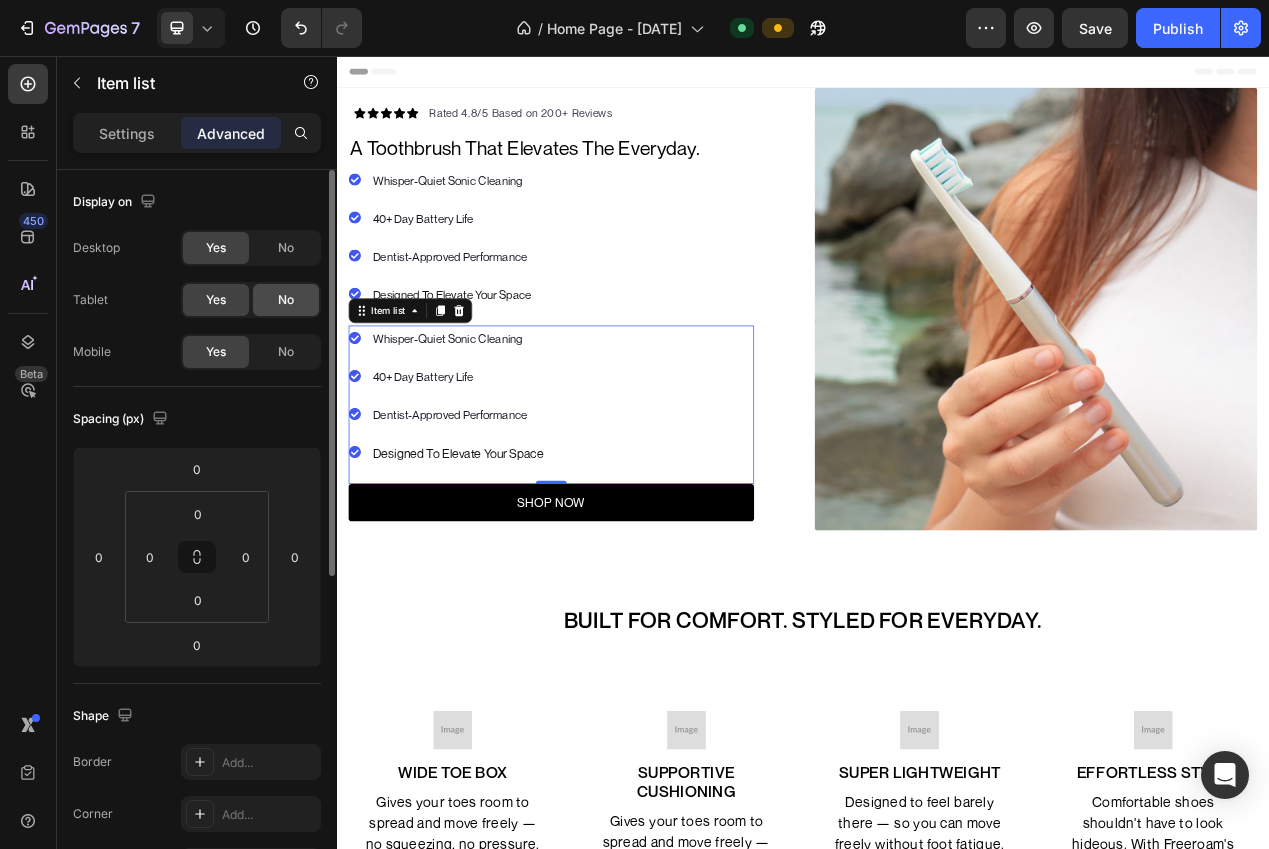 click on "No" 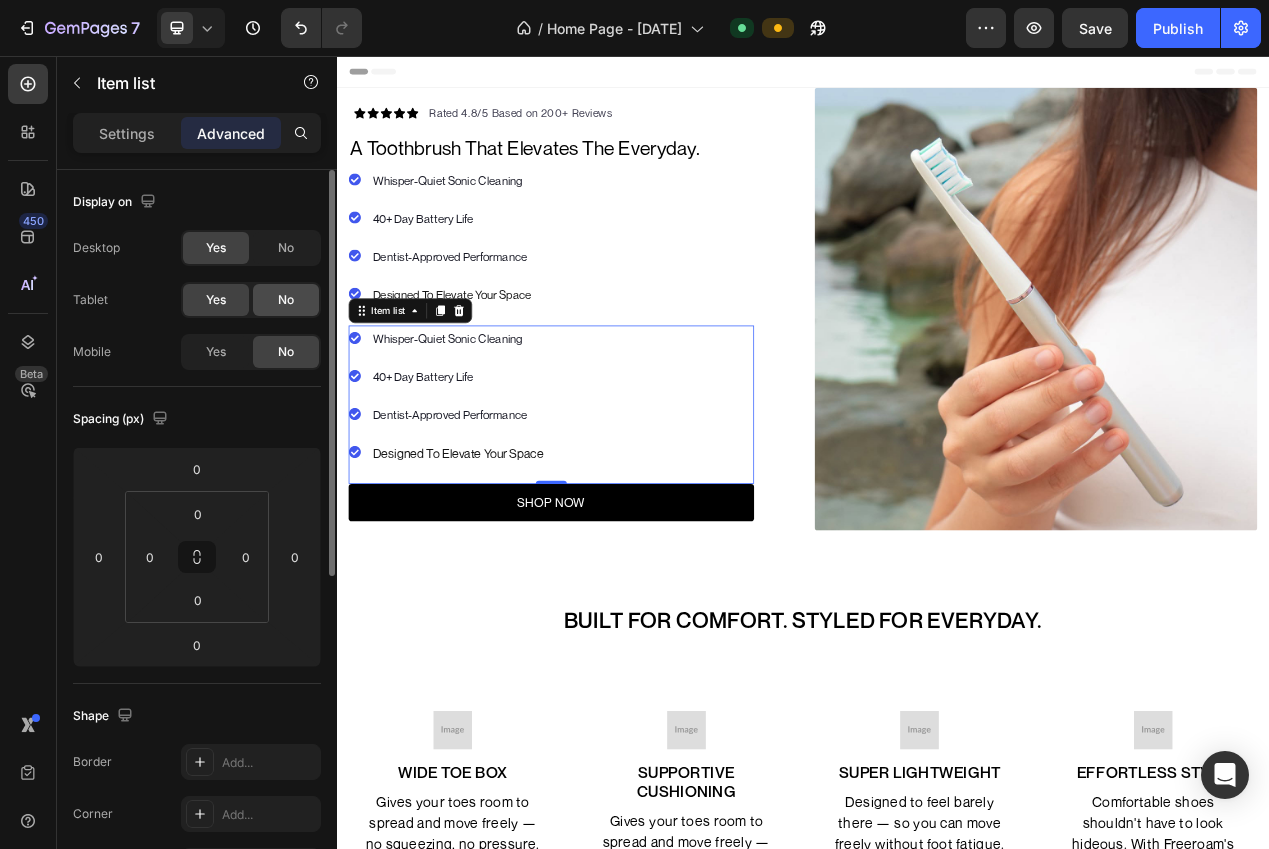 click on "No" 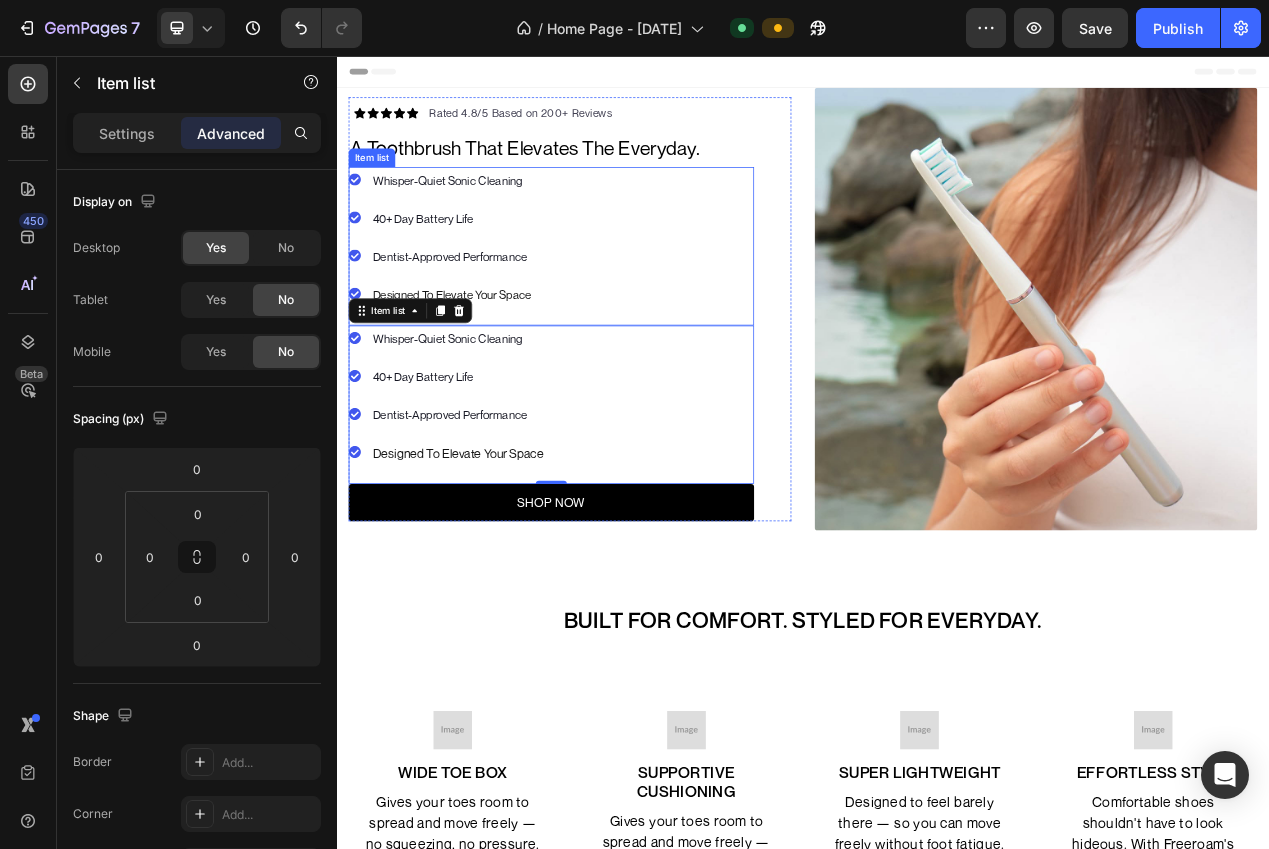 click on "Whisper-Quiet Sonic Cleaning 40+ Day Battery Life Dentist-Approved Performance Designed To Elevate Your Space" at bounding box center [613, 301] 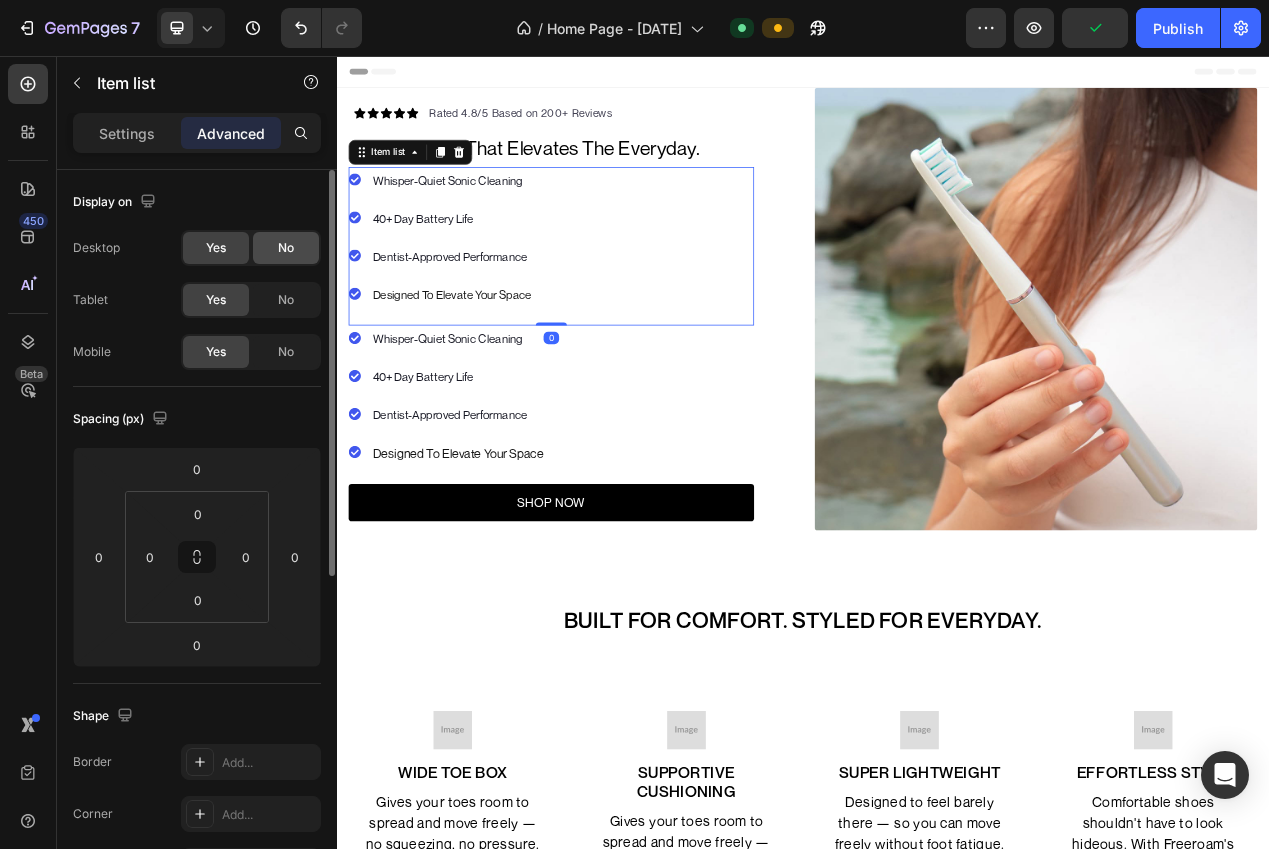 click on "No" 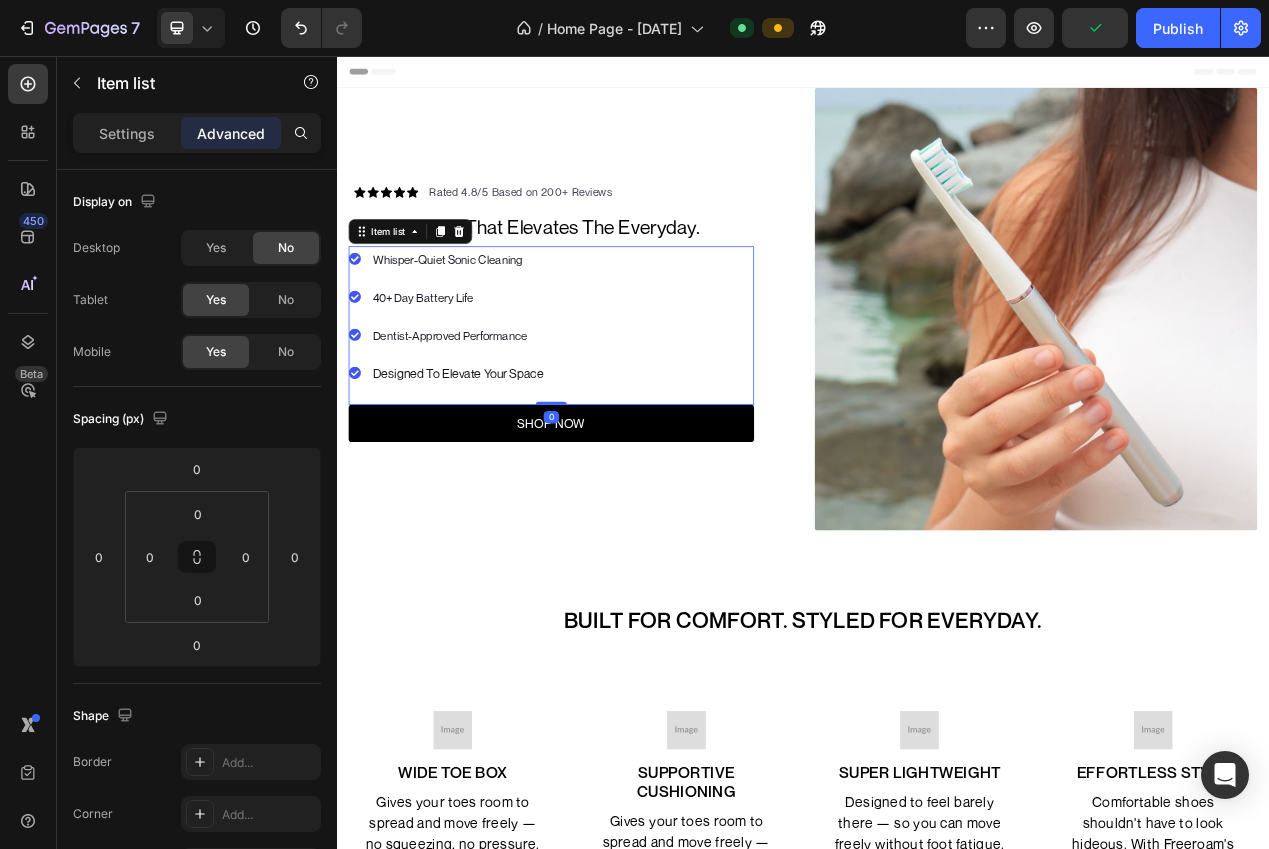 click on "Whisper-Quiet Sonic Cleaning" at bounding box center (479, 318) 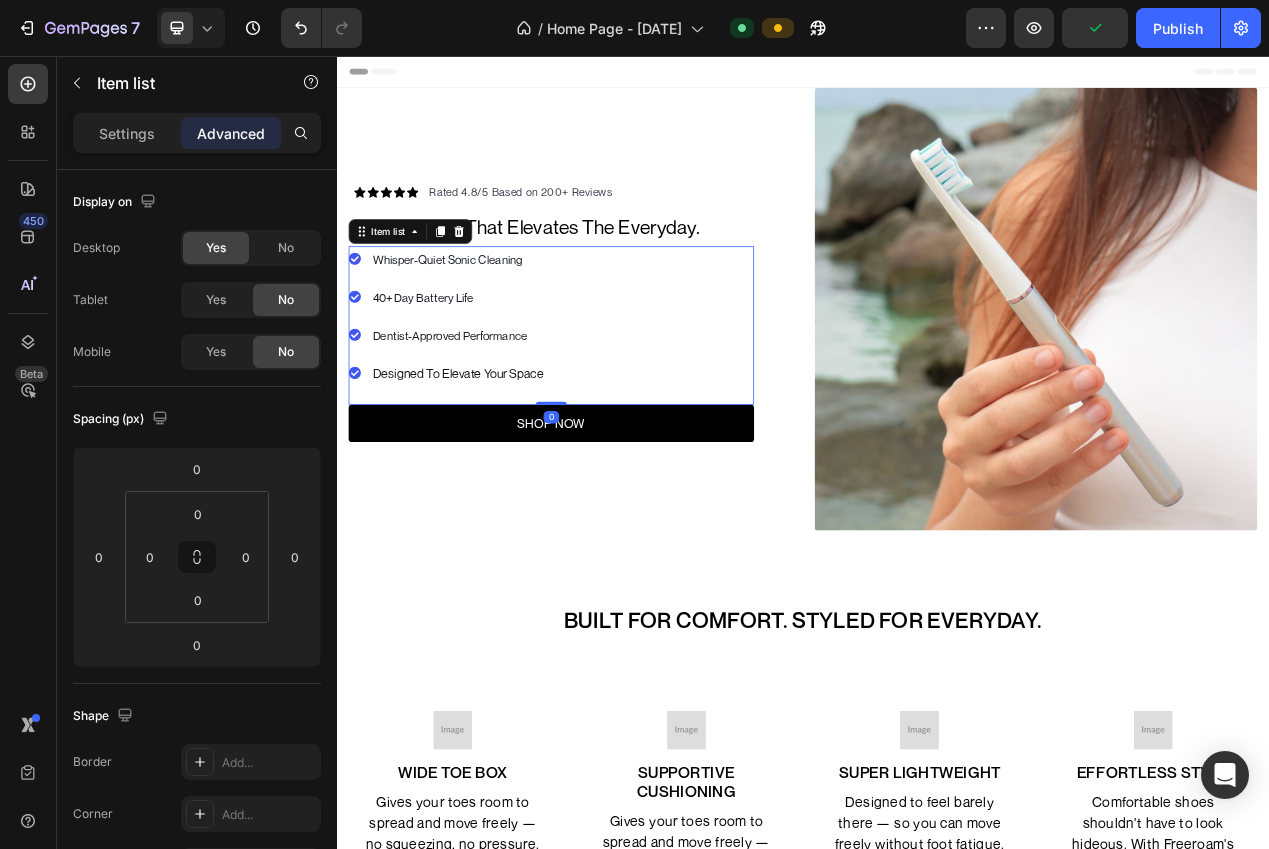 click on "Whisper-Quiet Sonic Cleaning" at bounding box center (479, 318) 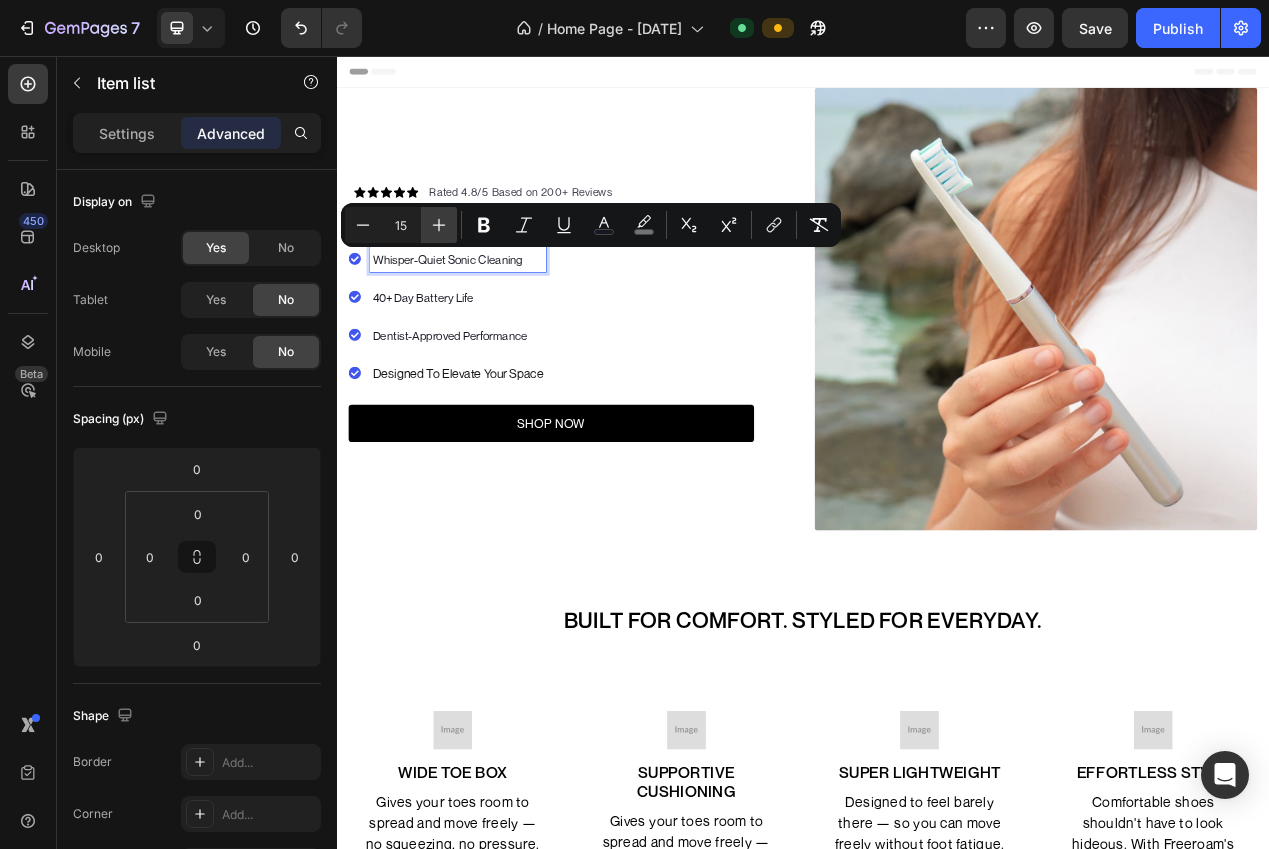 click on "Plus" at bounding box center [439, 225] 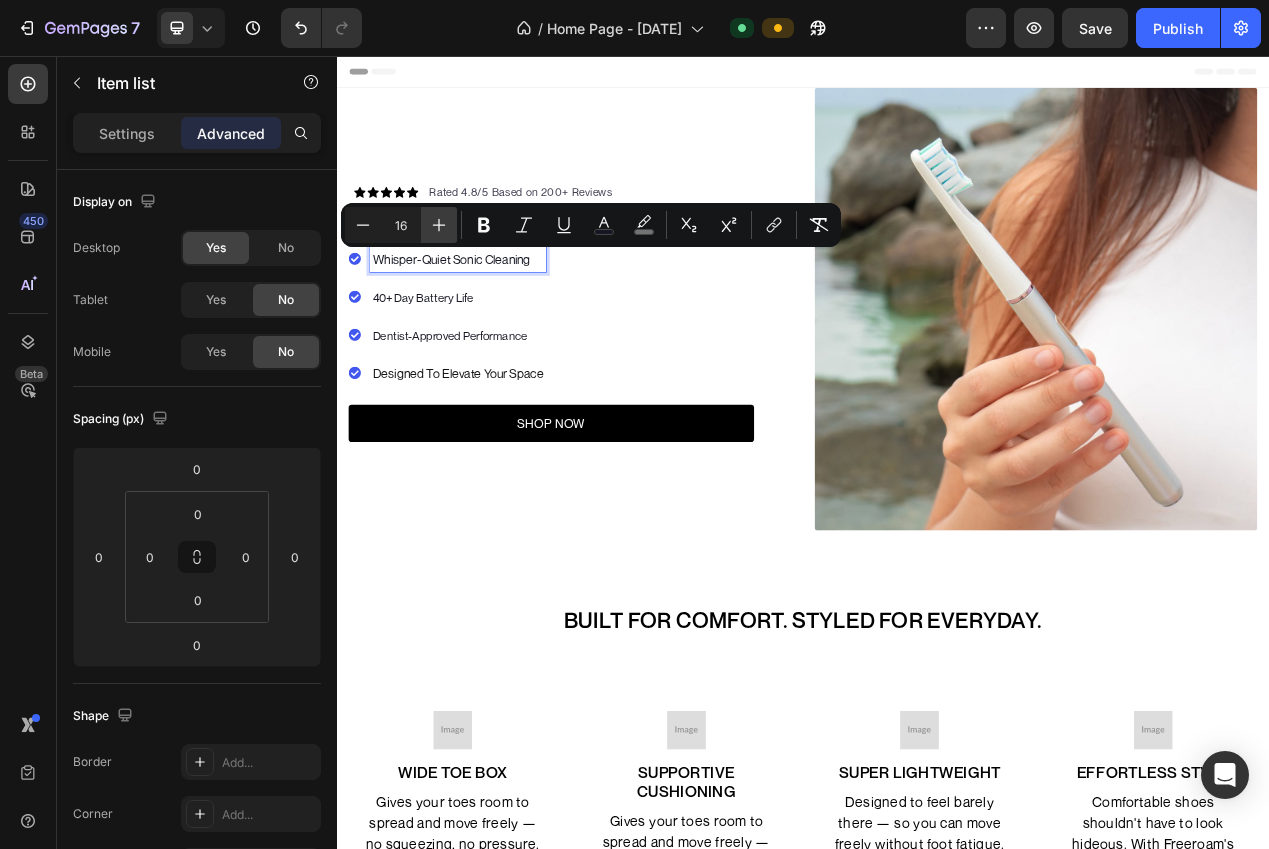 click on "Plus" at bounding box center (439, 225) 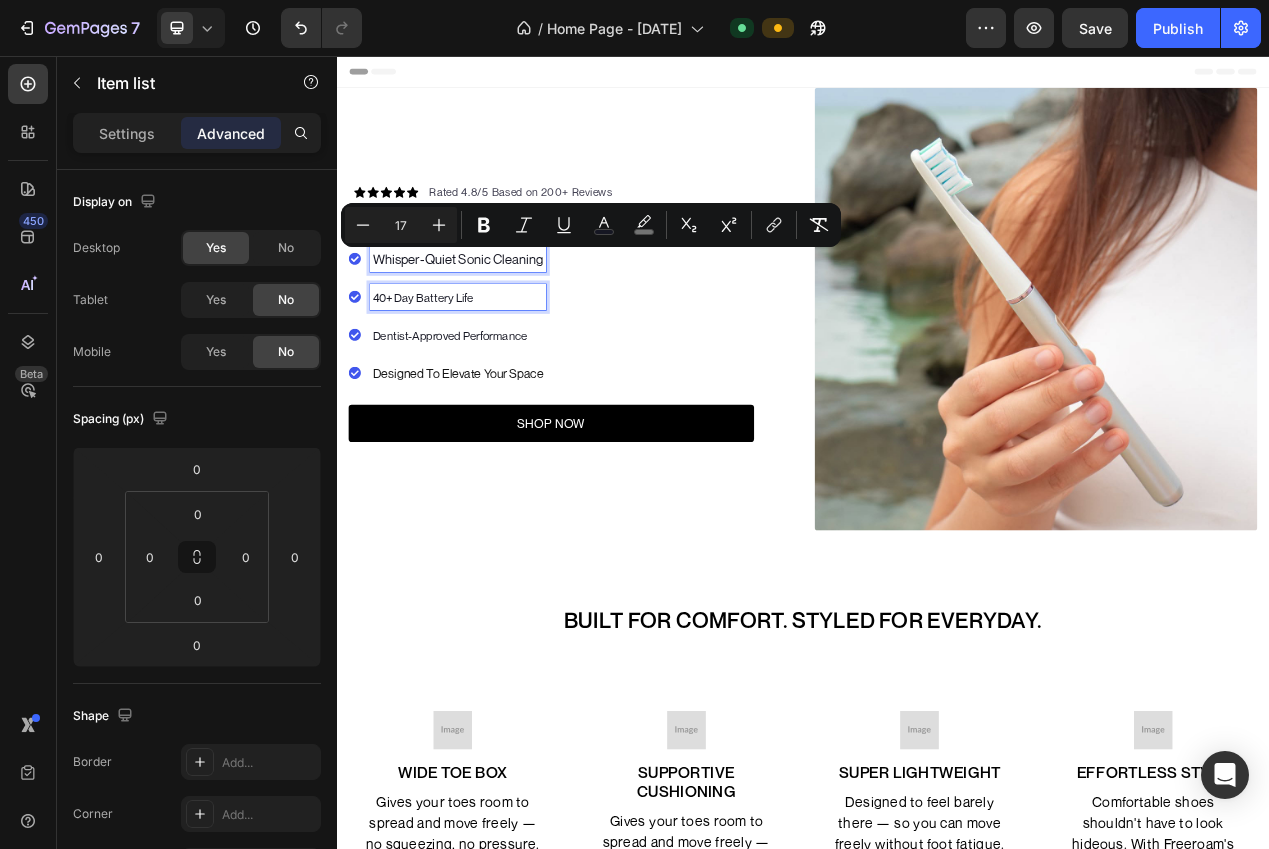 click on "40+ Day Battery Life" at bounding box center (448, 367) 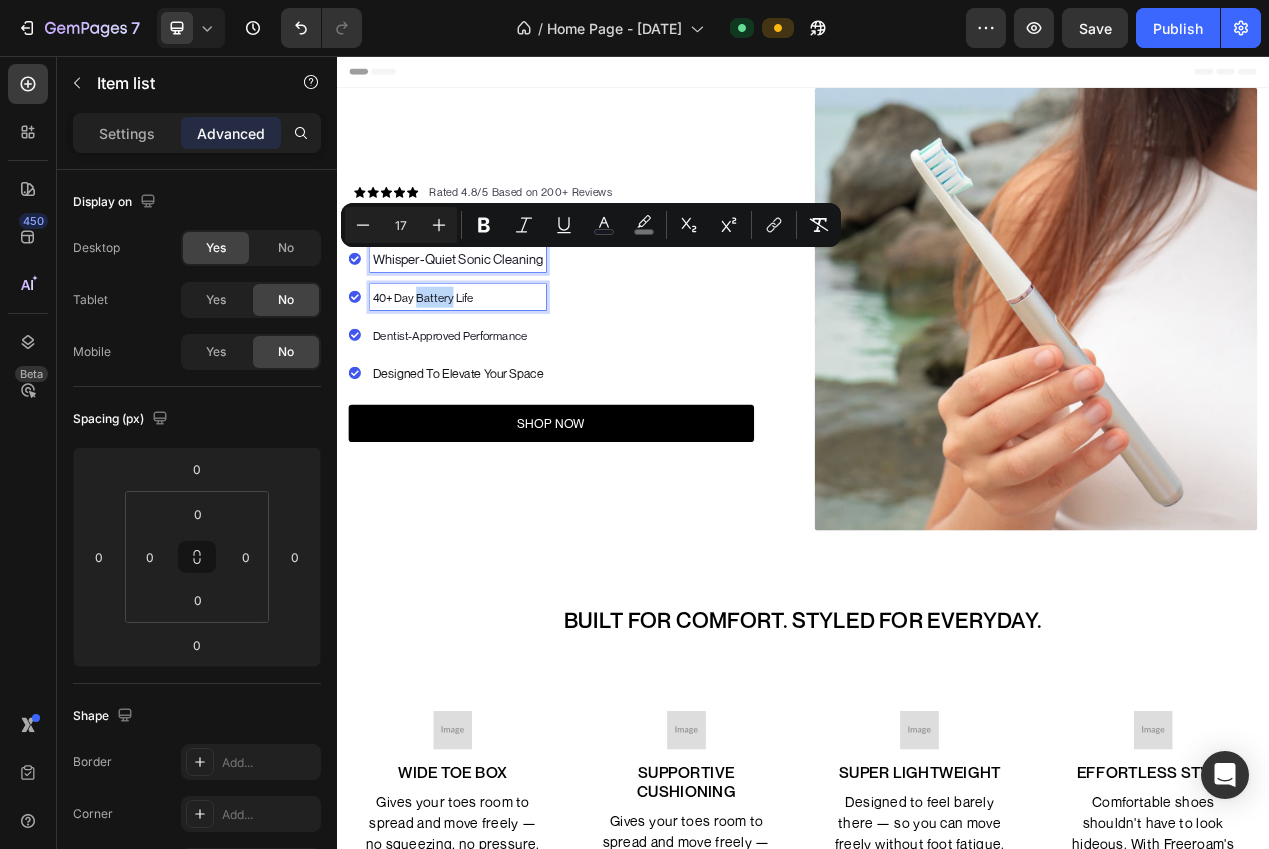 click on "40+ Day Battery Life" at bounding box center (448, 367) 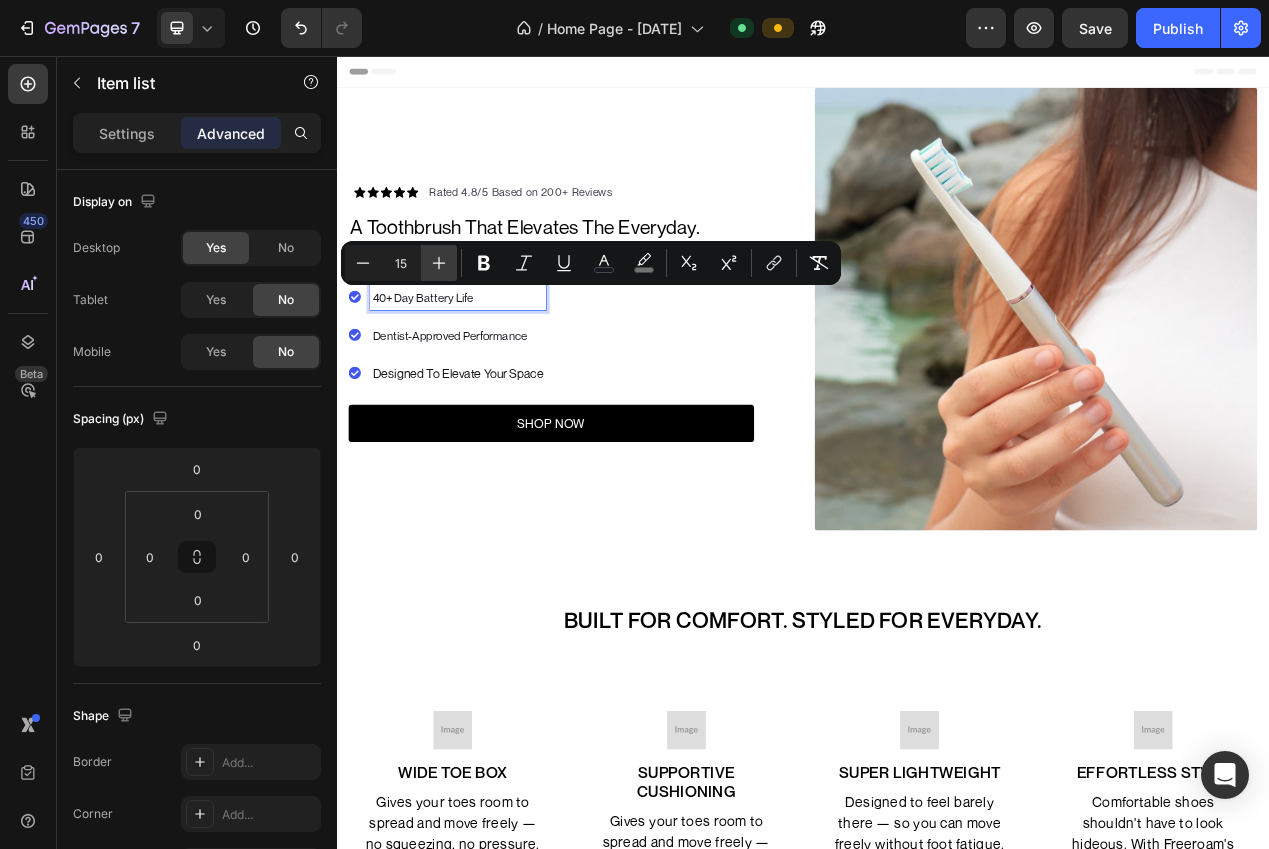 click 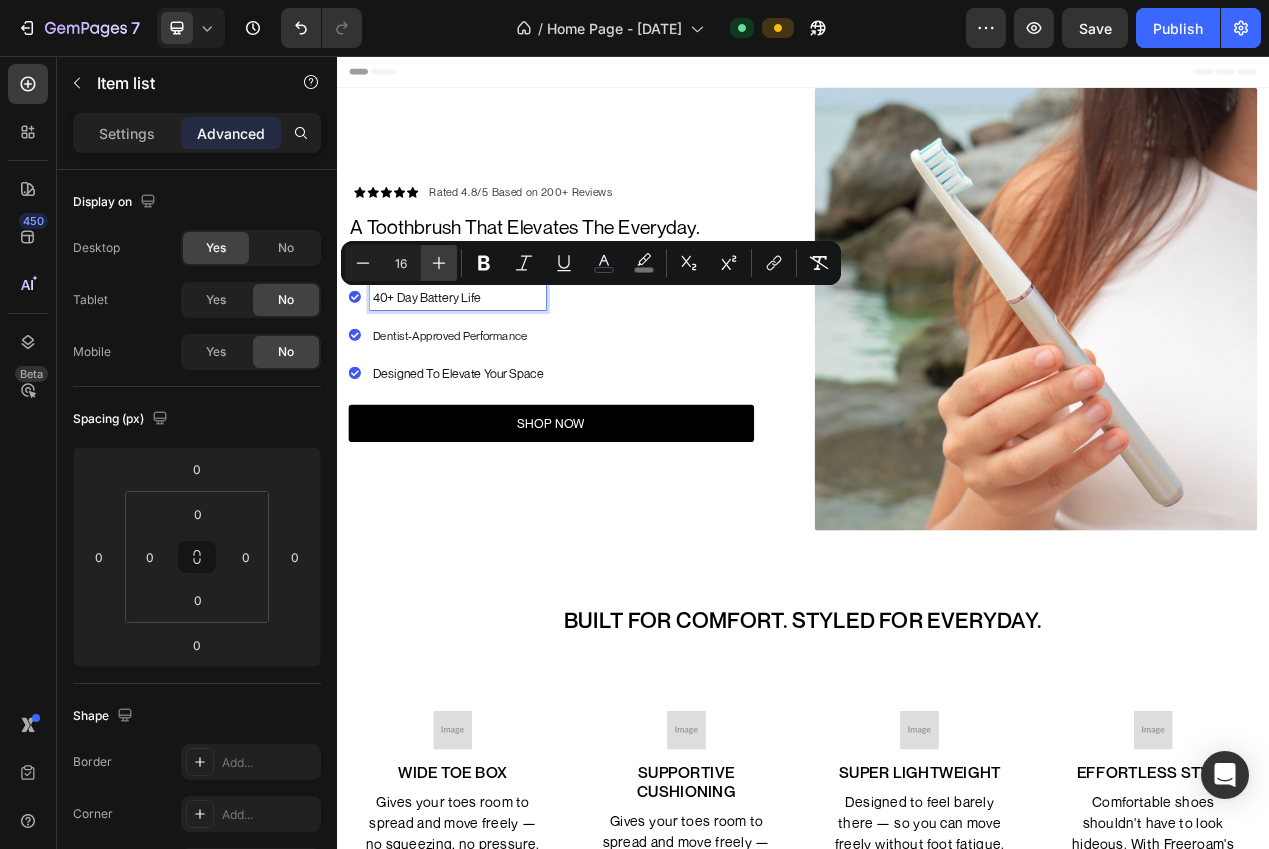 click 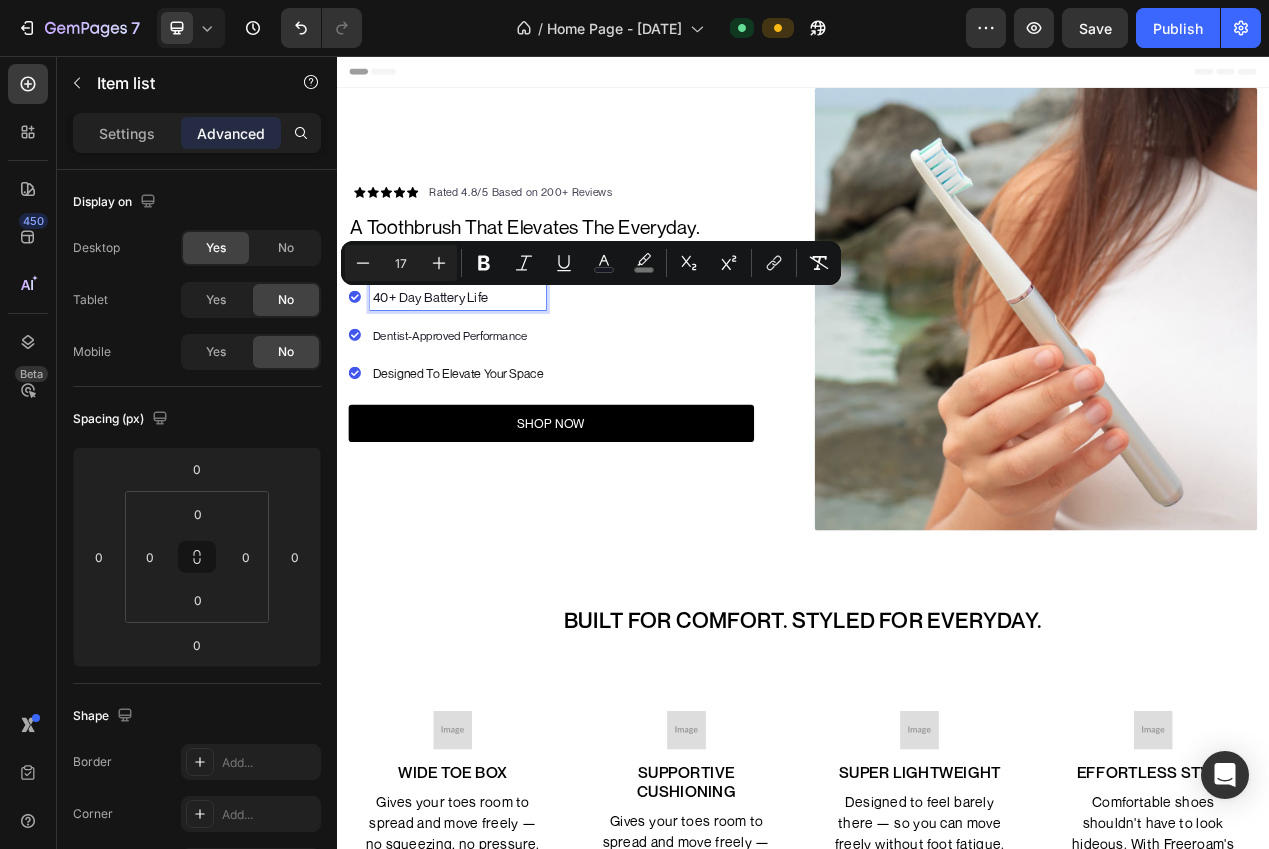 click on "Dentist-Approved Performance" at bounding box center (482, 416) 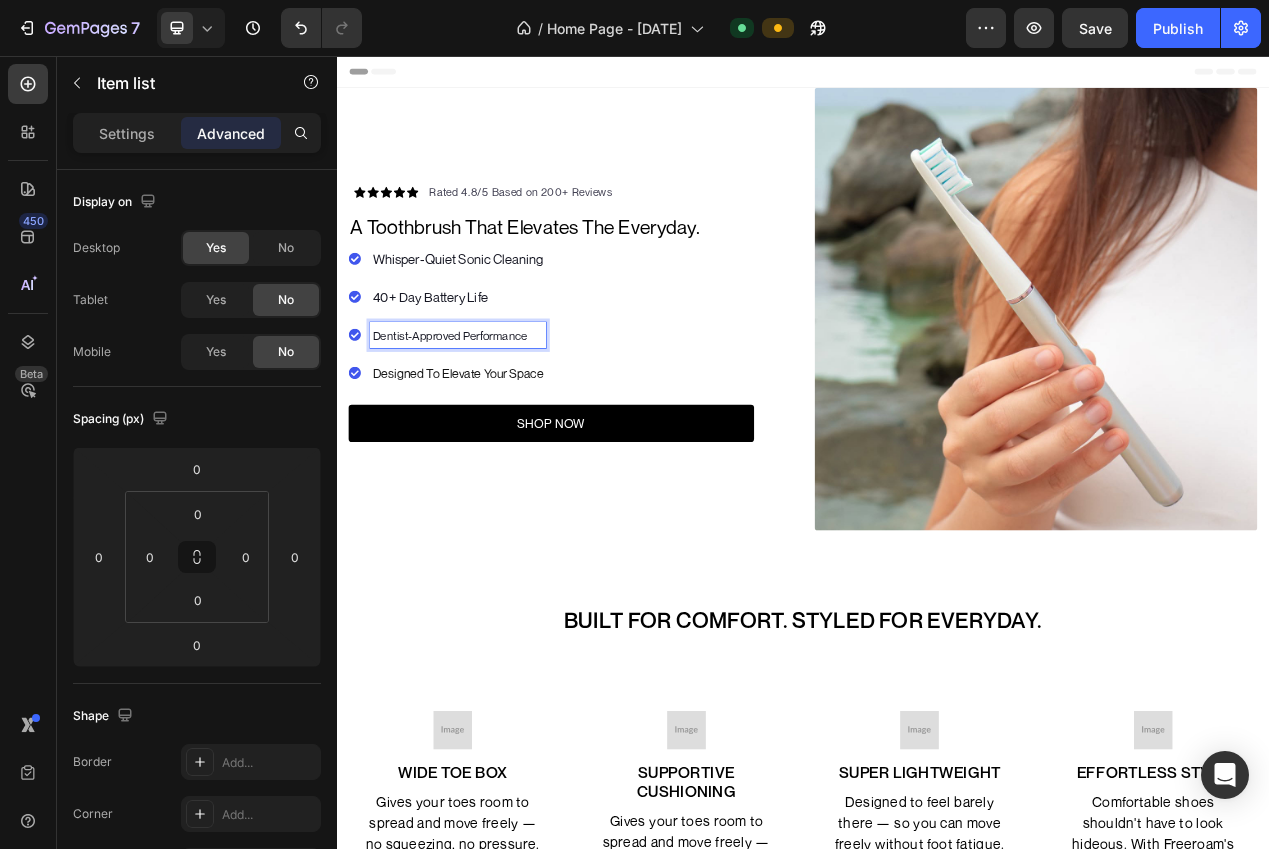 click on "Dentist-Approved Performance" at bounding box center (482, 416) 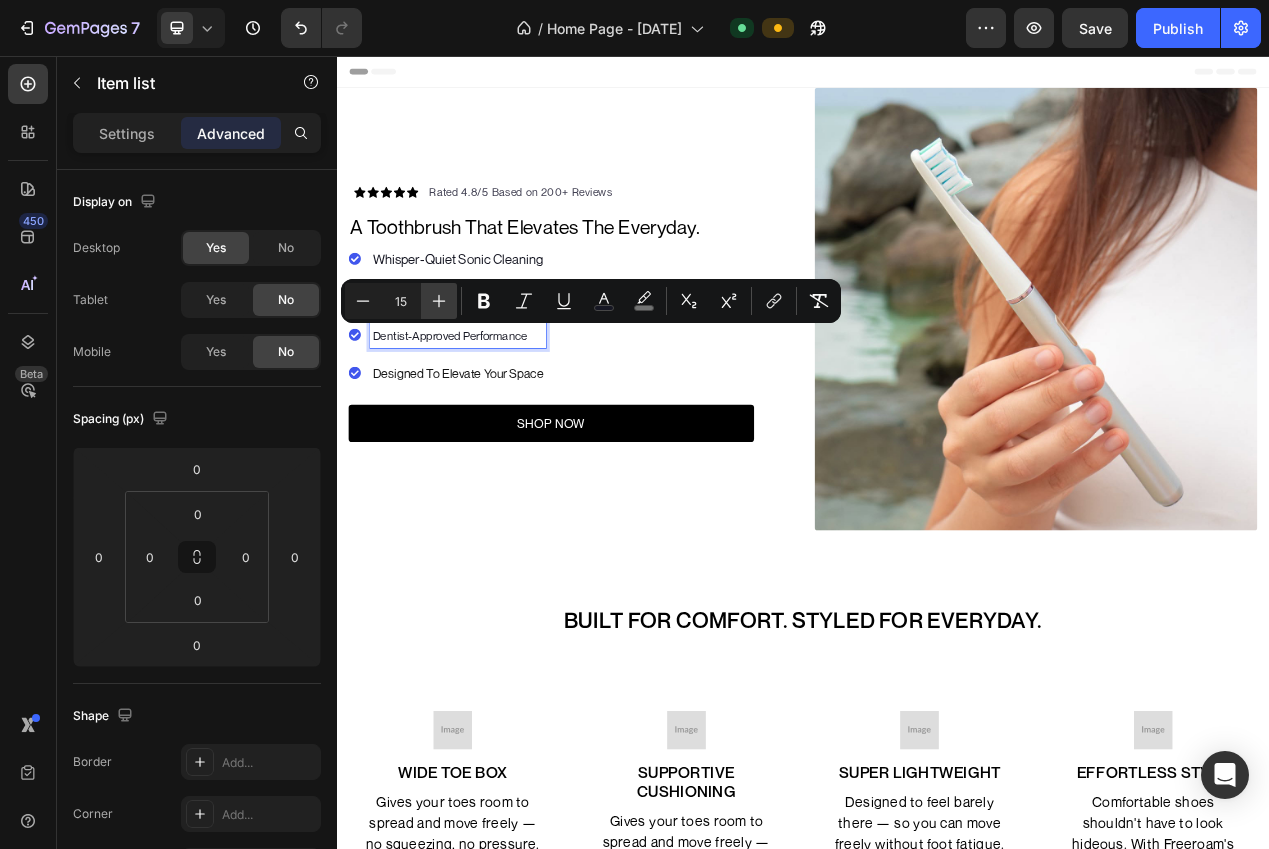 click on "Plus" at bounding box center (439, 301) 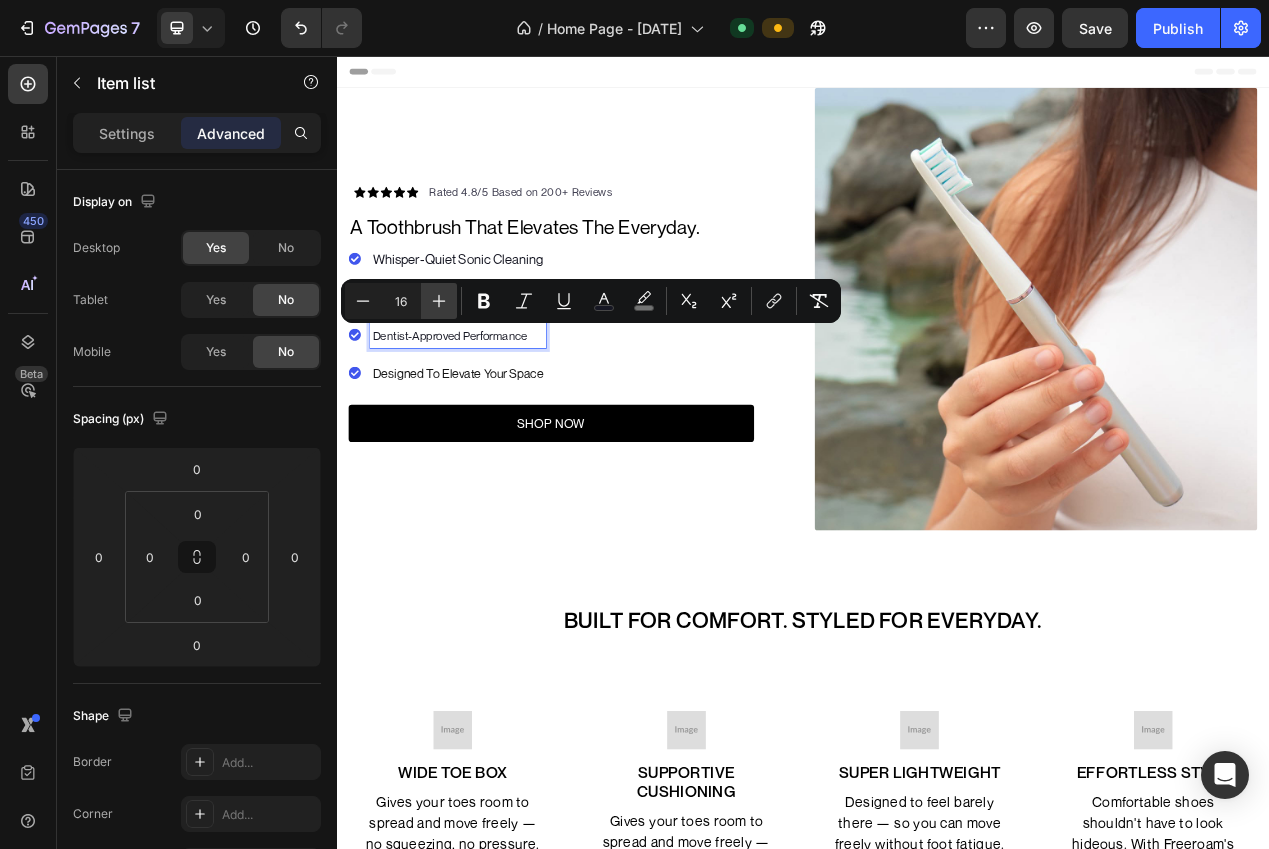 drag, startPoint x: 449, startPoint y: 306, endPoint x: 451, endPoint y: 316, distance: 10.198039 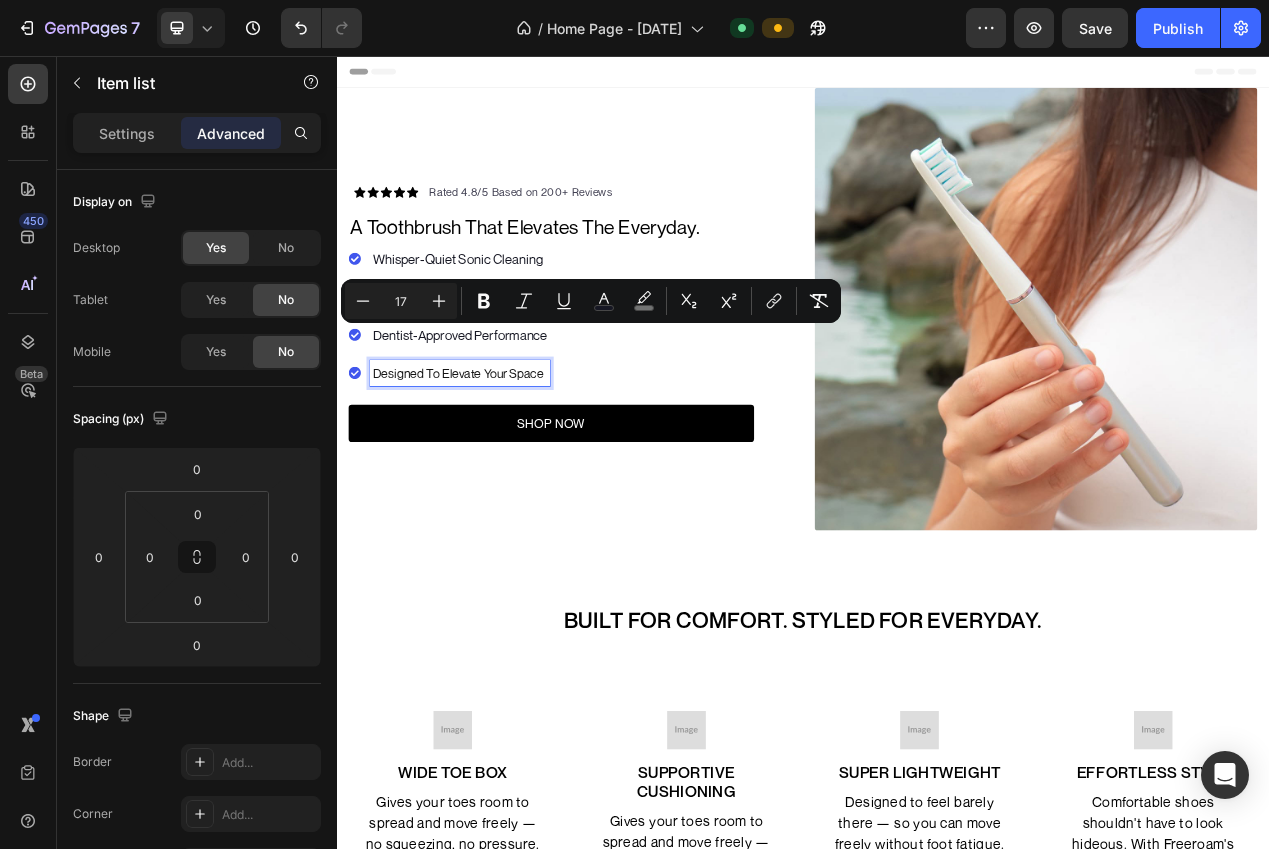 click on "Designed To Elevate Your Space" at bounding box center (493, 465) 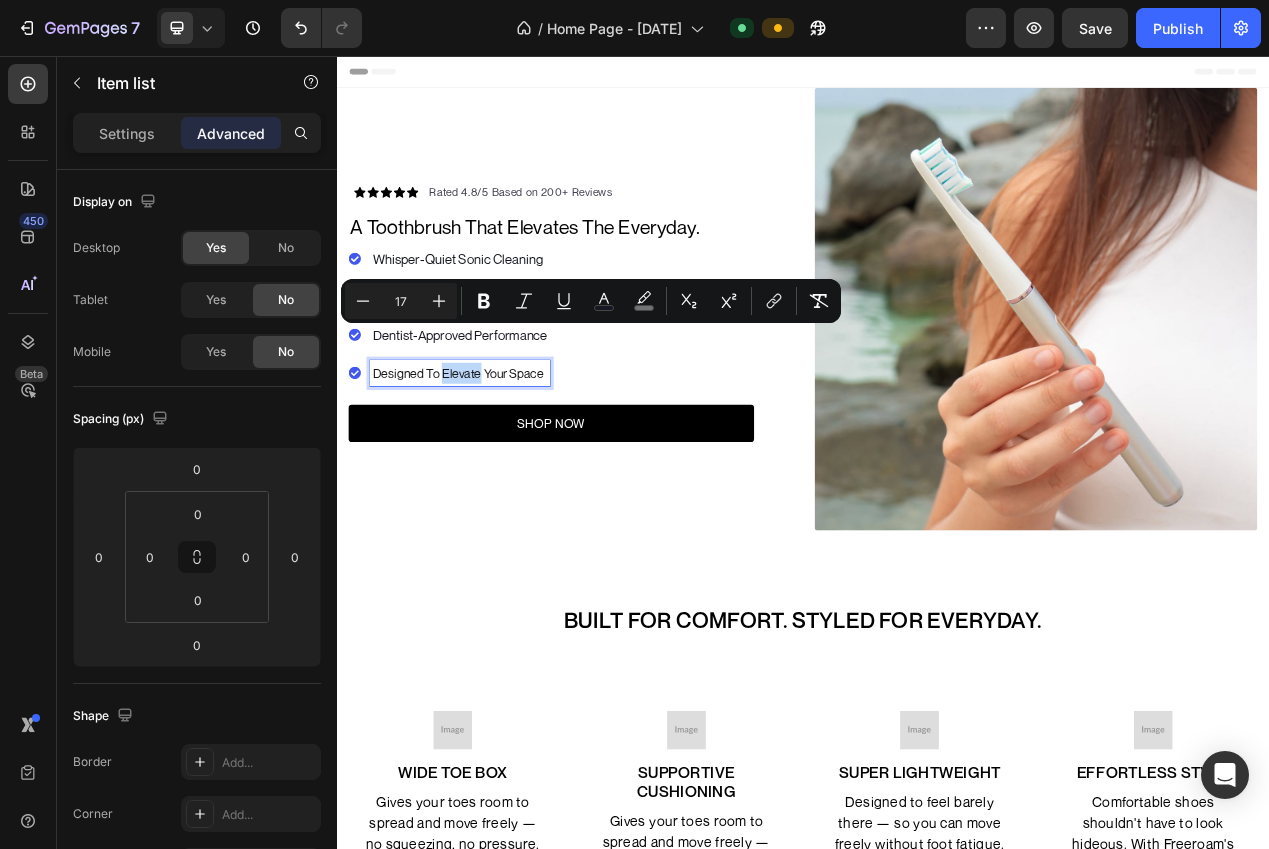 click on "Designed To Elevate Your Space" at bounding box center [493, 465] 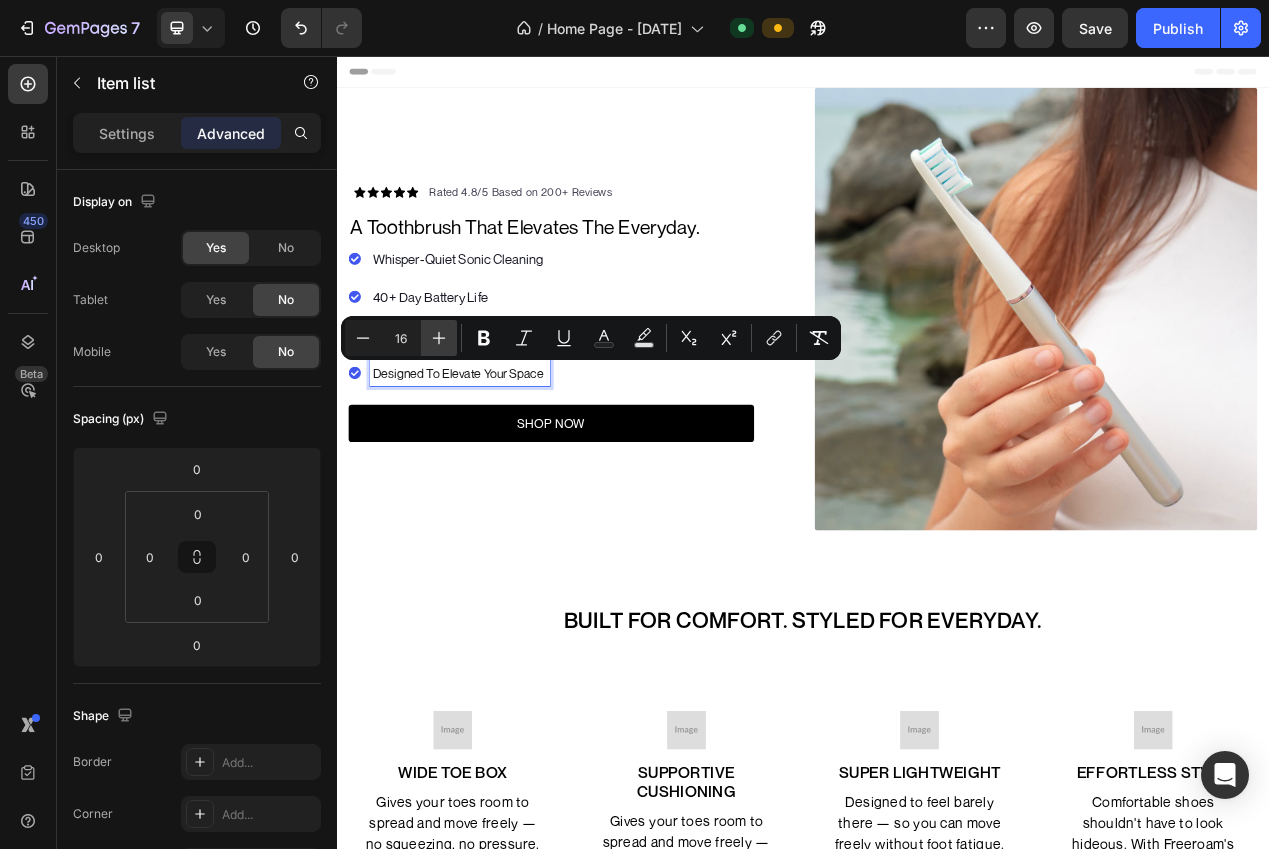 click 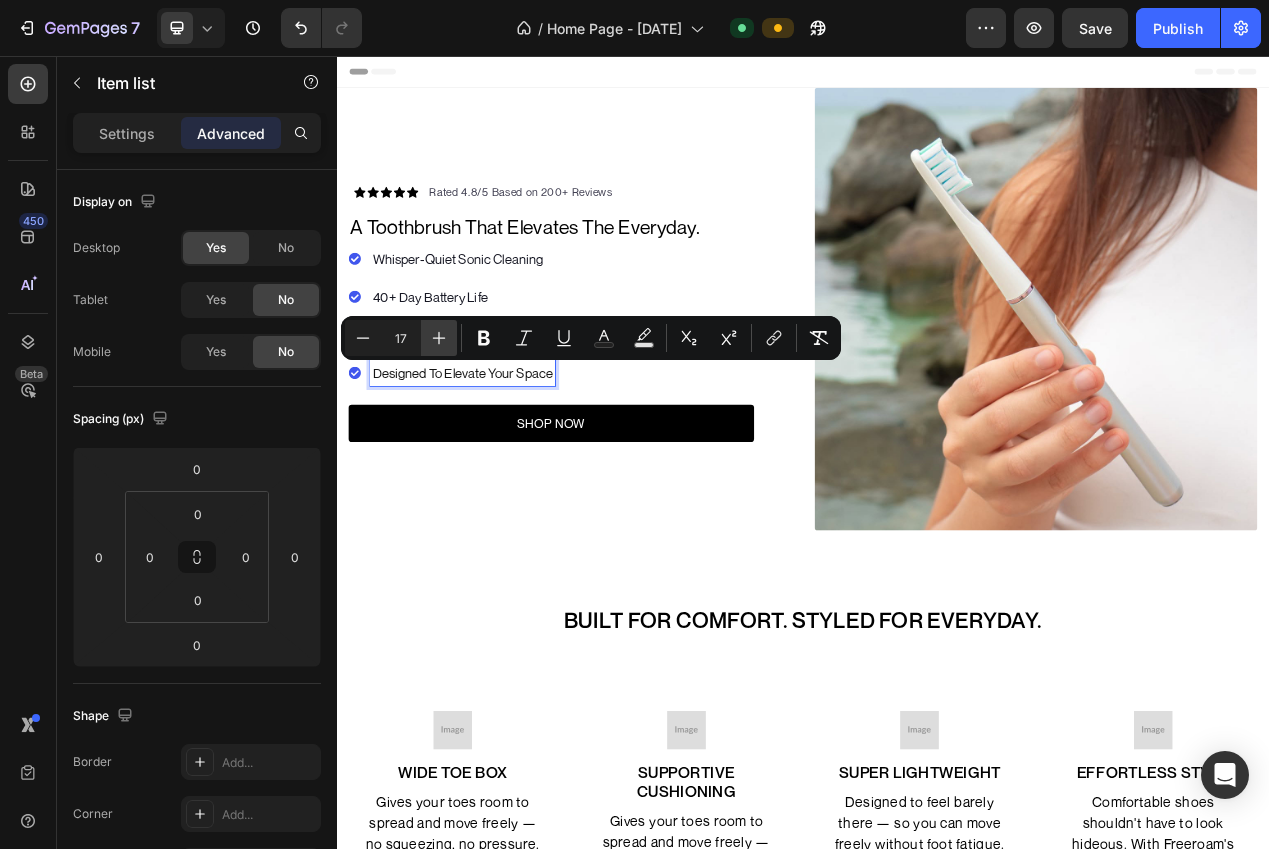 click 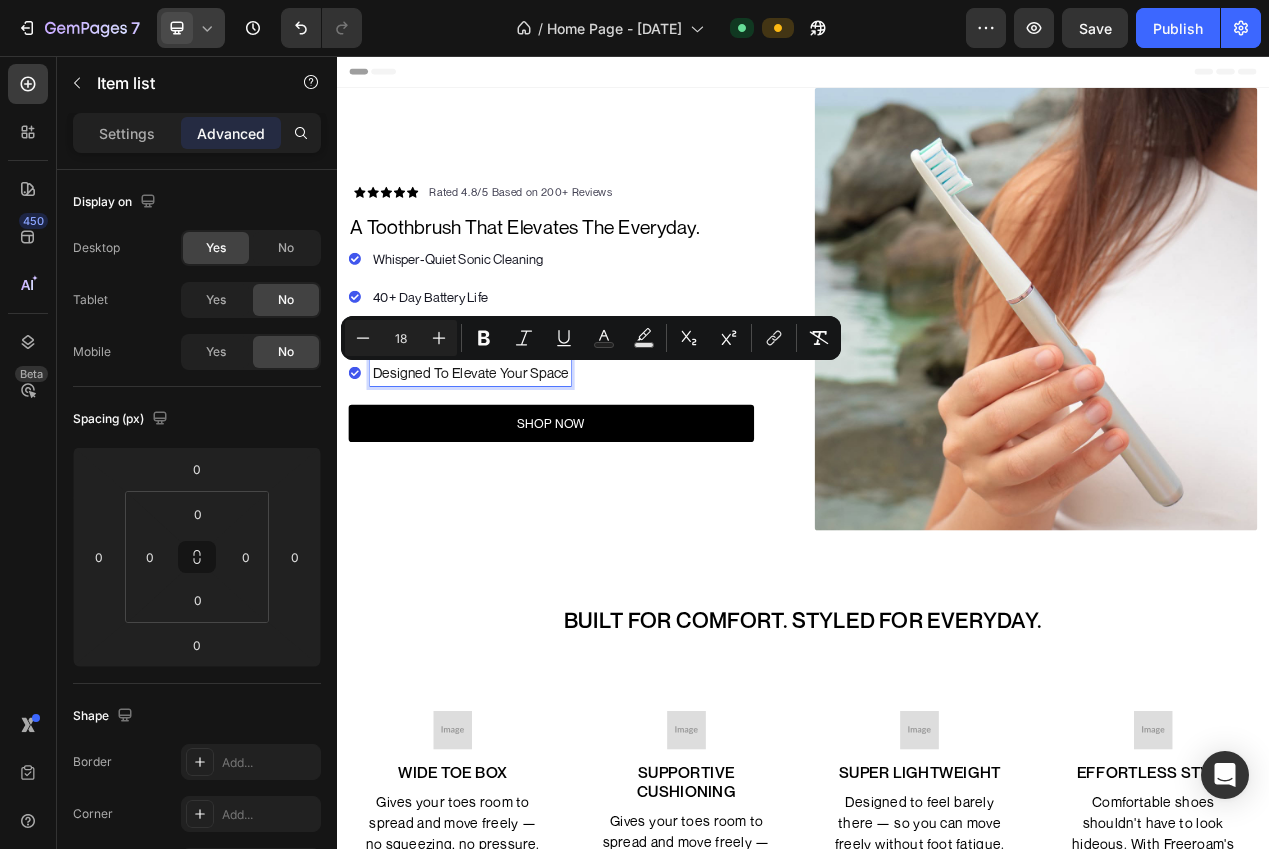 click 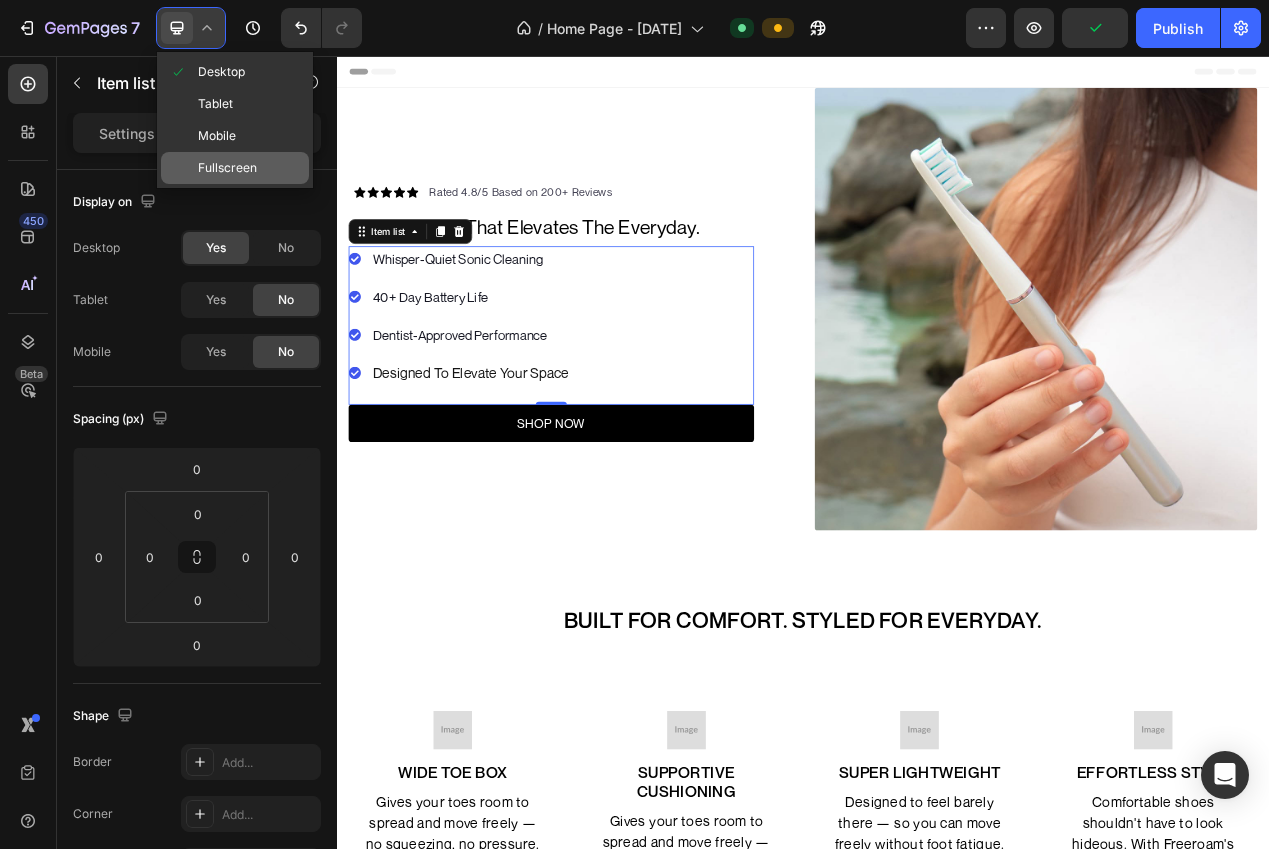 click on "Fullscreen" at bounding box center (227, 168) 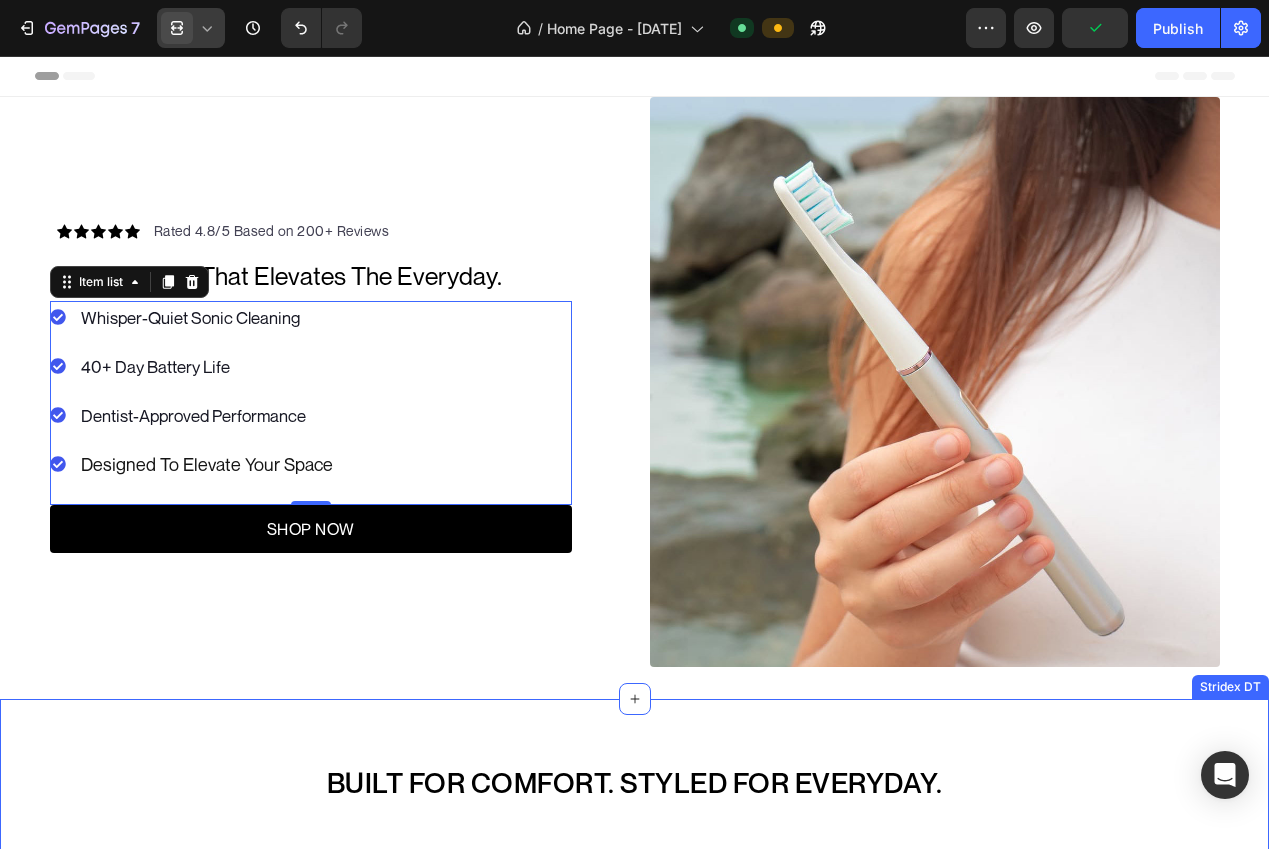 click on "Built for Comfort. Styled for Everyday. Heading Image WIDE TOE BOX Text block Gives your toes room to spread and move freely — no squeezing, no pressure. Text block Row Image SUPPORTIVE CUSHIONING Text block Gives your toes room to spread and move freely — no squeezing, no pressure. Text block Row Image SUPER LIGHTWEIGHT Text block Designed to feel barely there — so you can move freely without foot fatigue. Text block Row Image Effortless Style Text block Comfortable shoes shouldn't have to look hideous. With Freeroam's you don't have to compromise. Text block Row Row Stridex DT" at bounding box center [634, 959] 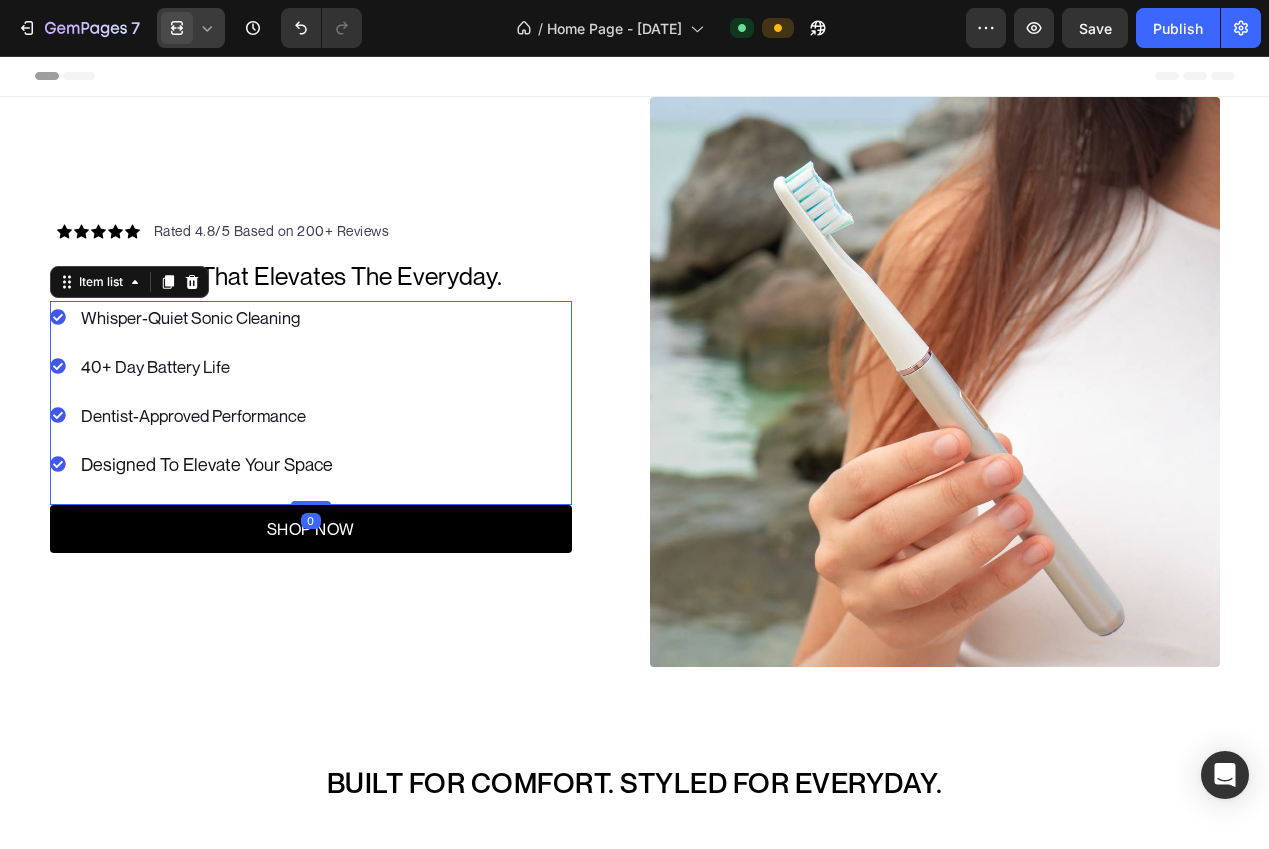 click on "Designed To Elevate Your Space" at bounding box center [207, 464] 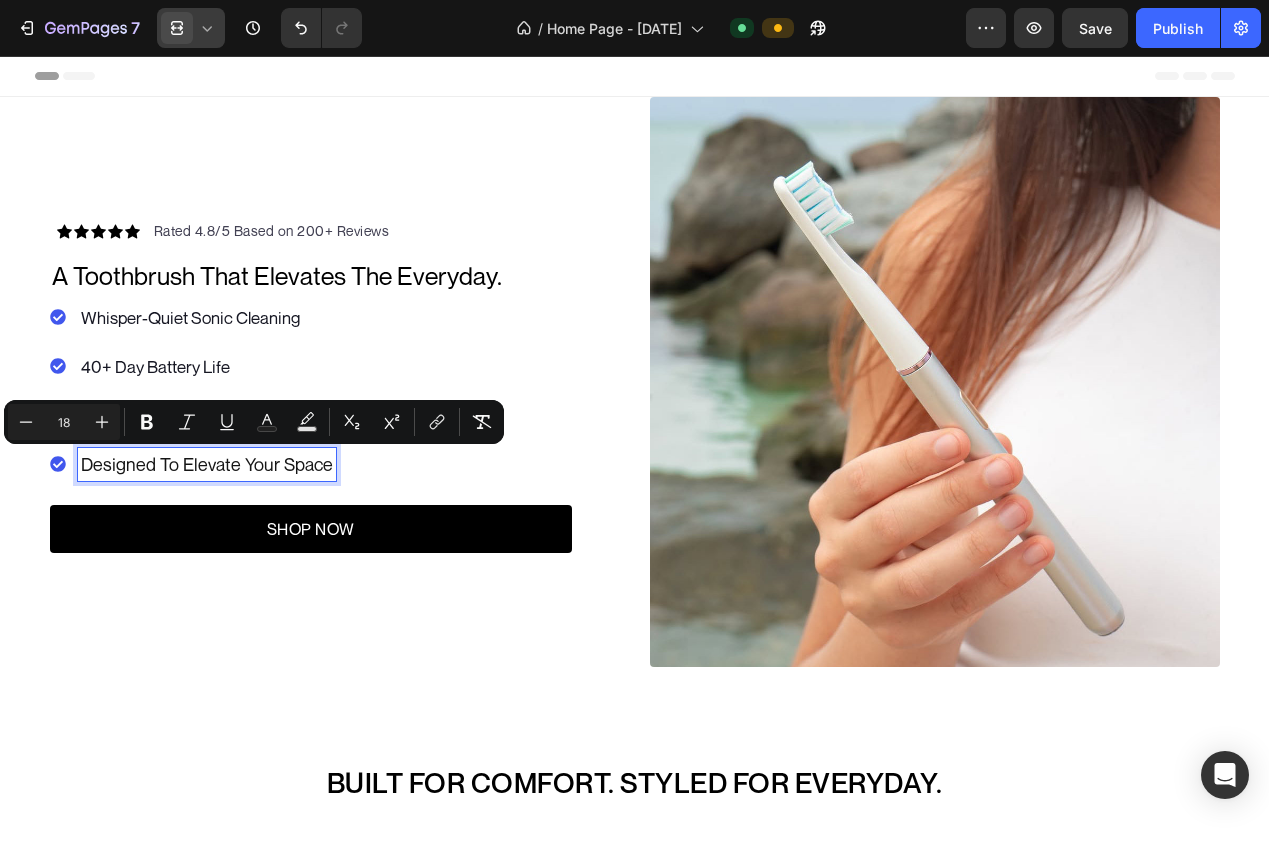 click on "Minus 18 Plus Bold Italic Underline
Text Color
Text Background Color Subscript Superscript       link Remove Format" at bounding box center [254, 422] 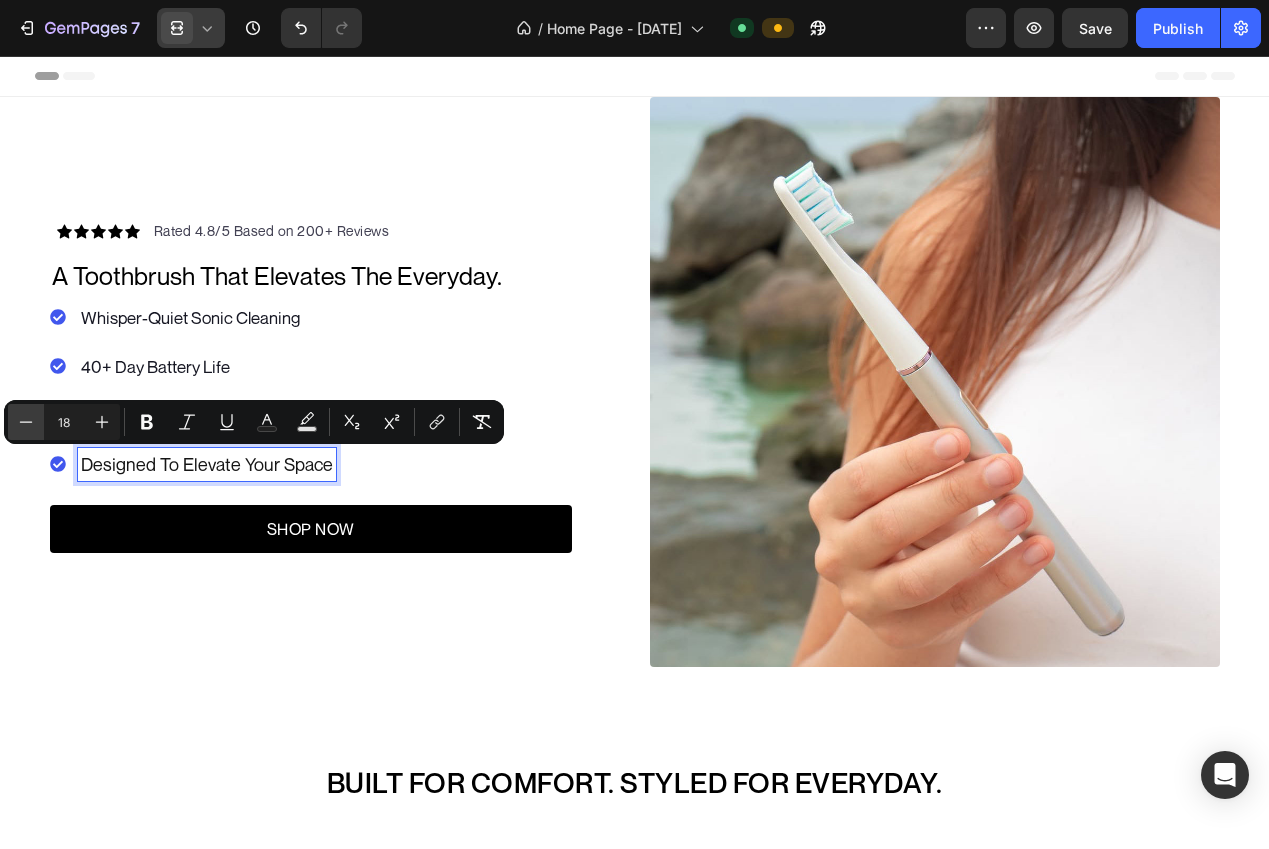 click on "Minus" at bounding box center (26, 422) 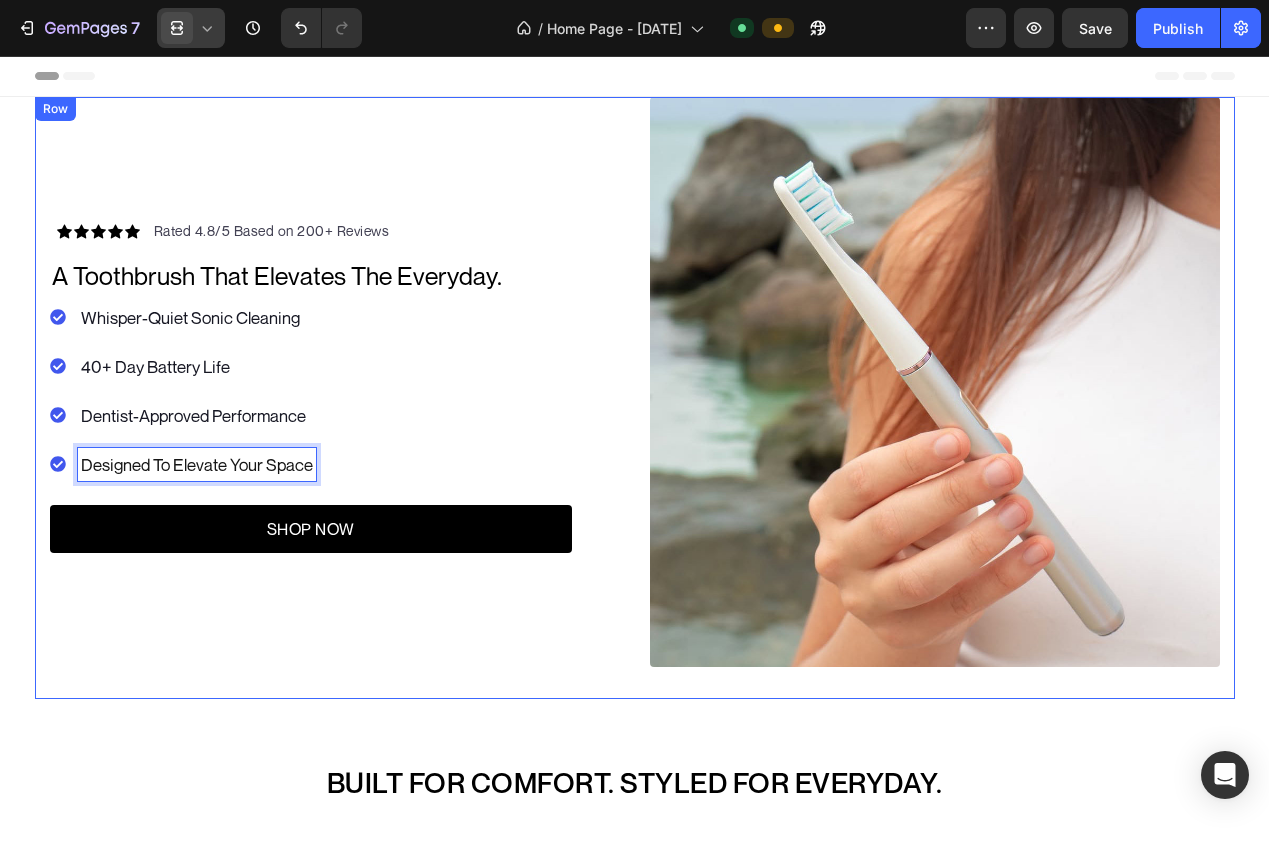 click on "Icon Icon Icon Icon Icon Icon List Hoz Rated 4.8/5 Based on 200+ Reviews Text block Row ⁠⁠⁠⁠⁠⁠⁠ a toothbrush that elevates the everyday. Heading Whisper-Quiet Sonic Cleaning 40+ Day Battery Life Dentist-Approved Performance Designed To Elevate Your Space Item list Whisper-Quiet Sonic Cleaning 40+ Day Battery Life Dentist-Approved Performance Designed To Elevate Your Space Item list   0 SHOP NOW Button Row Image Row Row" at bounding box center [635, 398] 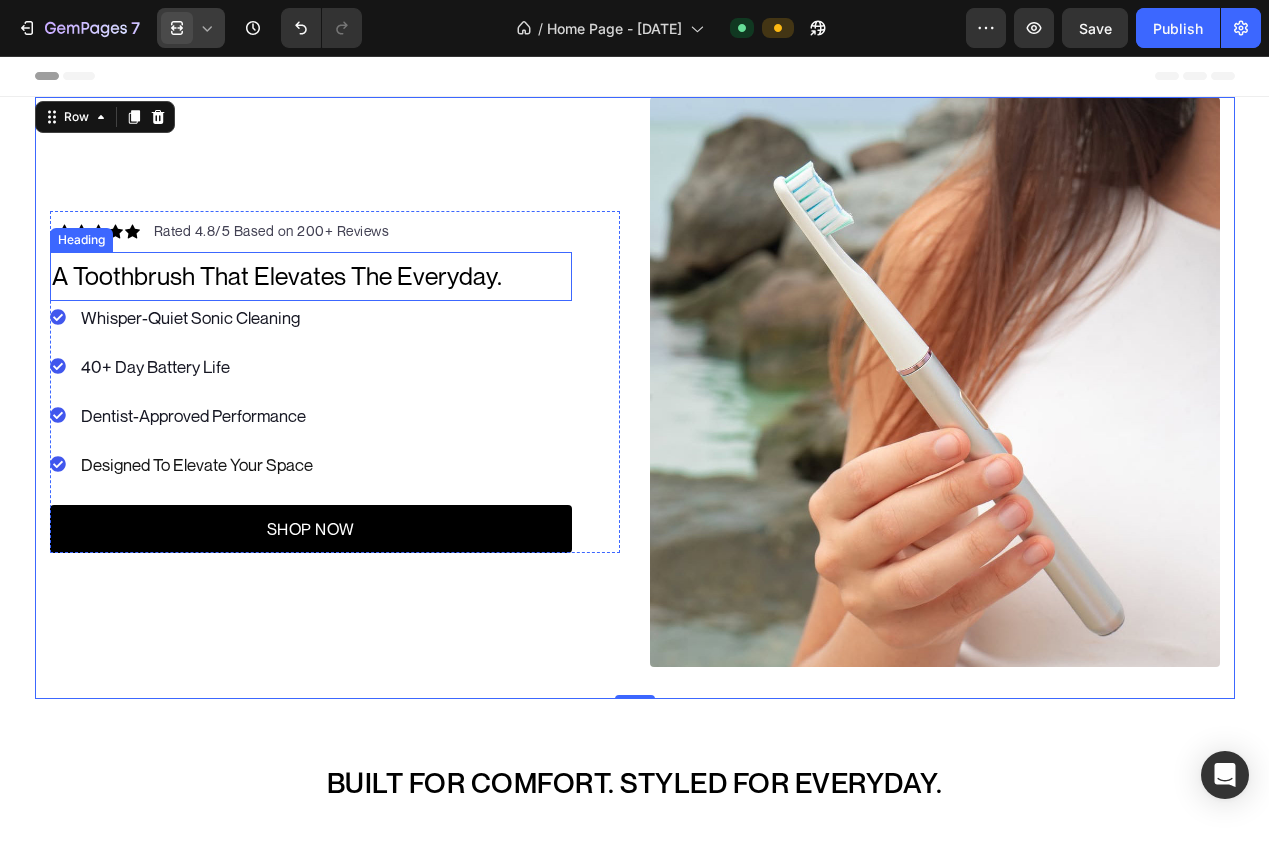 click on "a toothbrush that elevates the everyday." at bounding box center [277, 276] 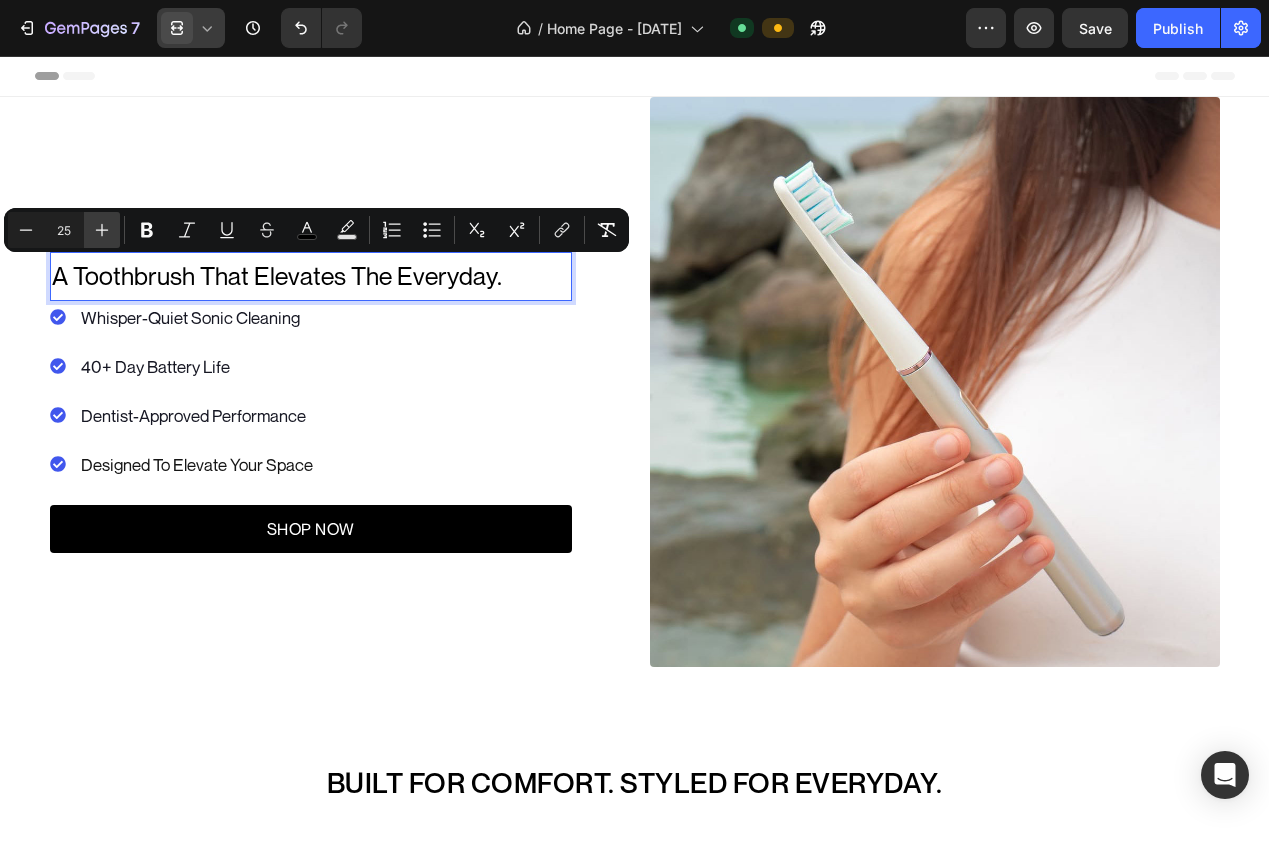 click 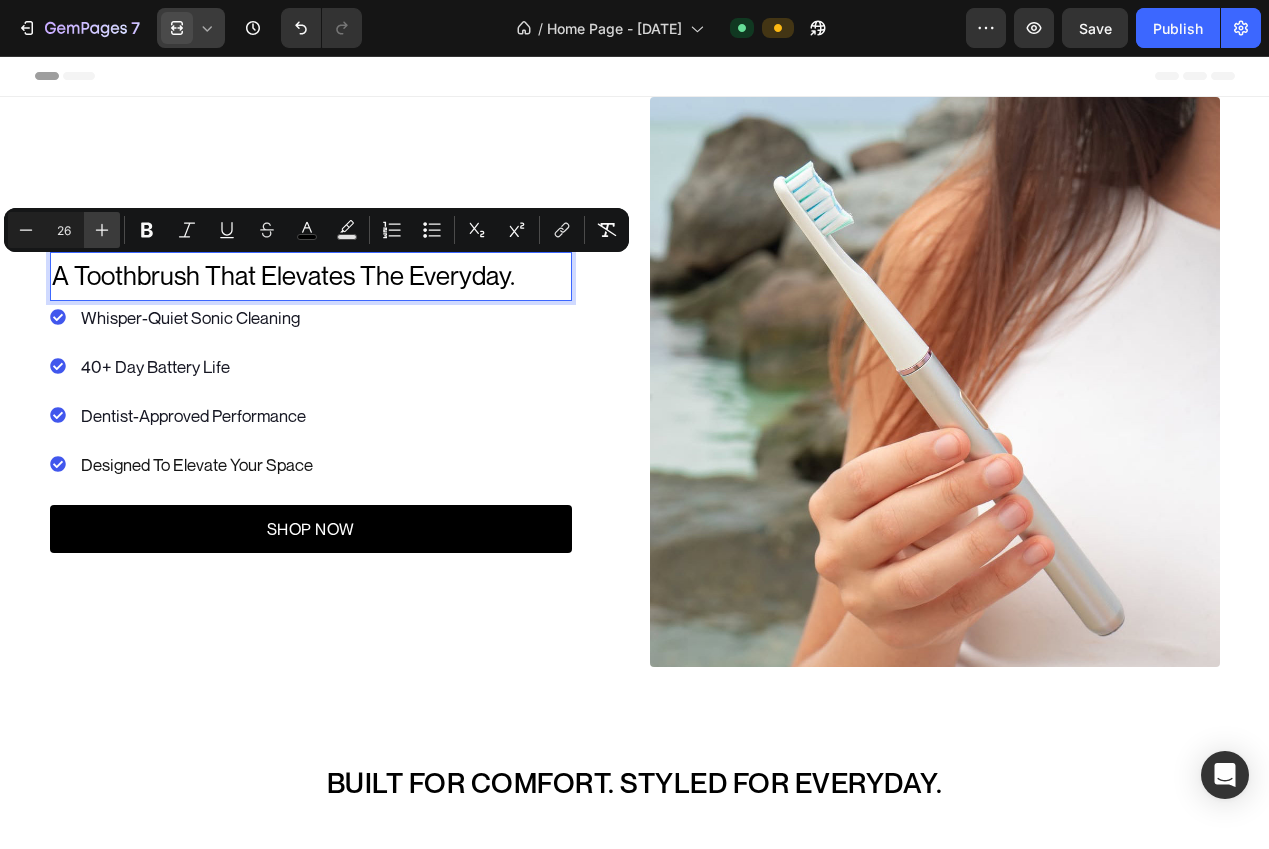 click 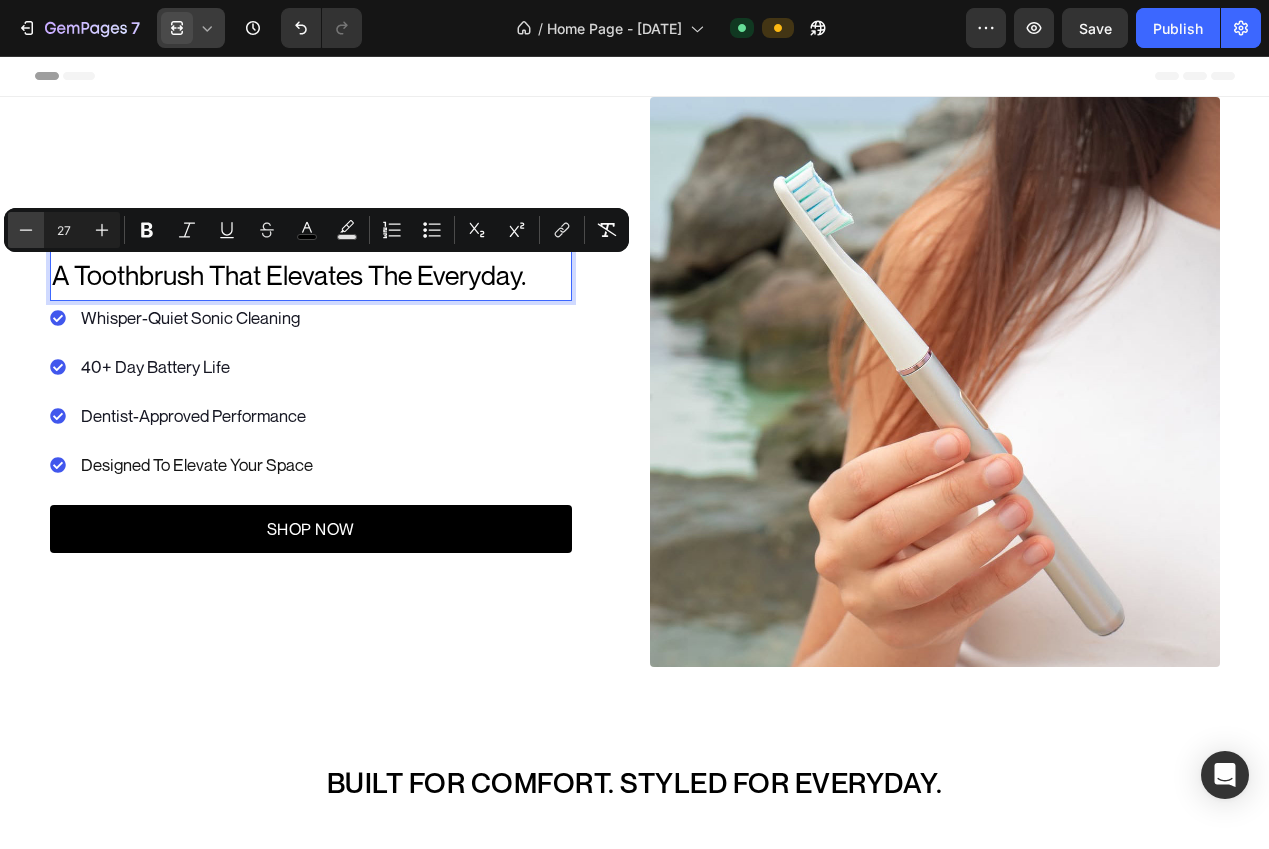 click 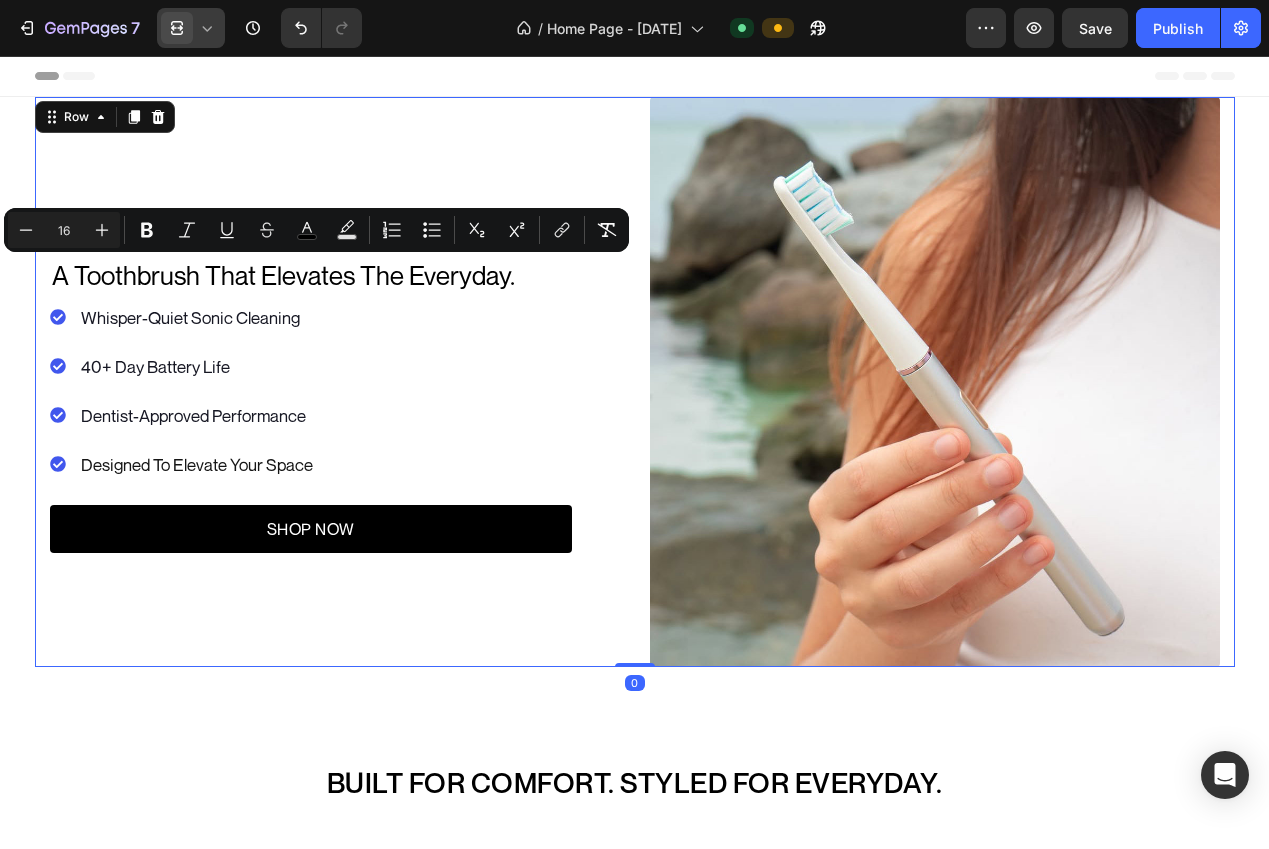 click on "Icon Icon Icon Icon Icon Icon List Hoz Rated 4.8/5 Based on 200+ Reviews Text block Row ⁠⁠⁠⁠⁠⁠⁠ a toothbrush that elevates the everyday. Heading Whisper-Quiet Sonic Cleaning 40+ Day Battery Life Dentist-Approved Performance Designed To Elevate Your Space Item list Whisper-Quiet Sonic Cleaning 40+ Day Battery Life Dentist-Approved Performance Designed To Elevate Your Space Item list SHOP NOW Button Row" at bounding box center [335, 382] 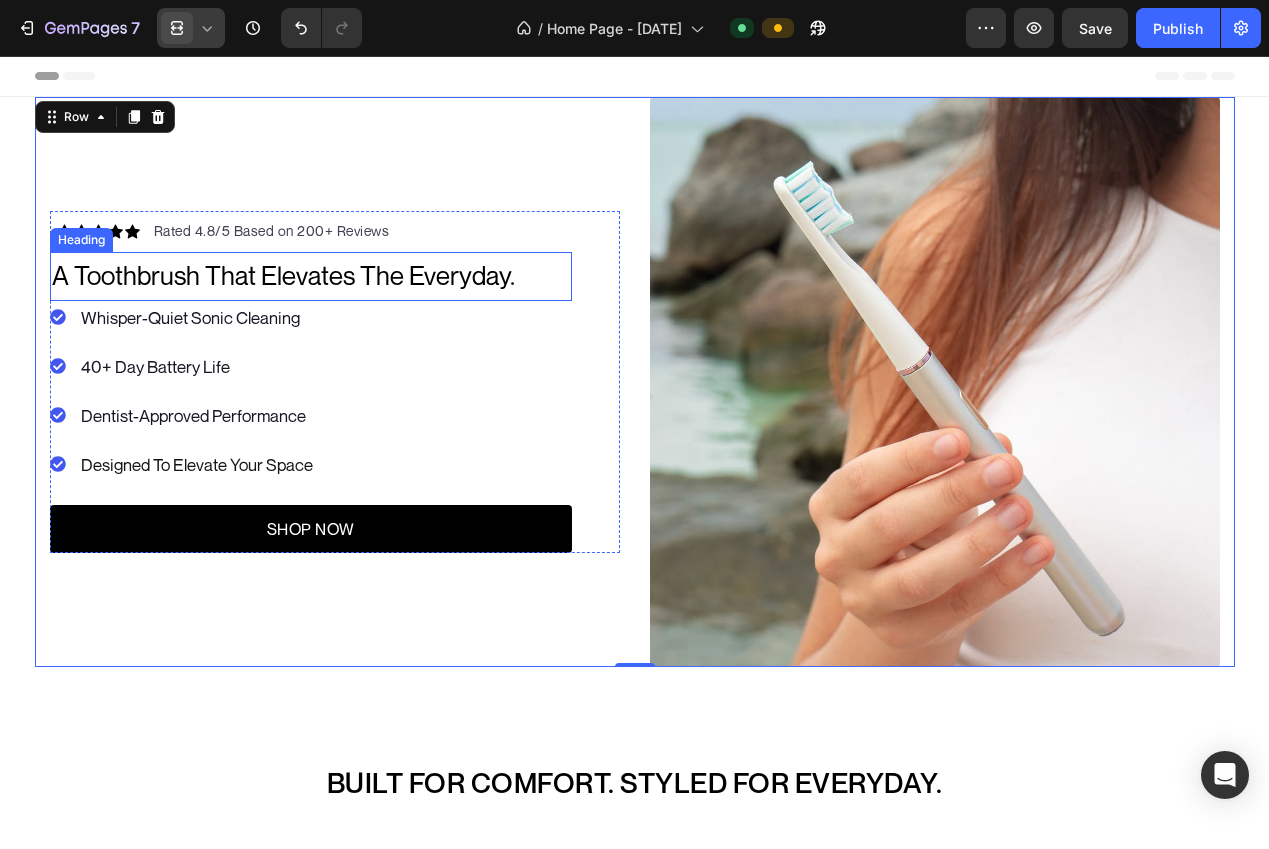 click on "a toothbrush that elevates the everyday." at bounding box center (283, 275) 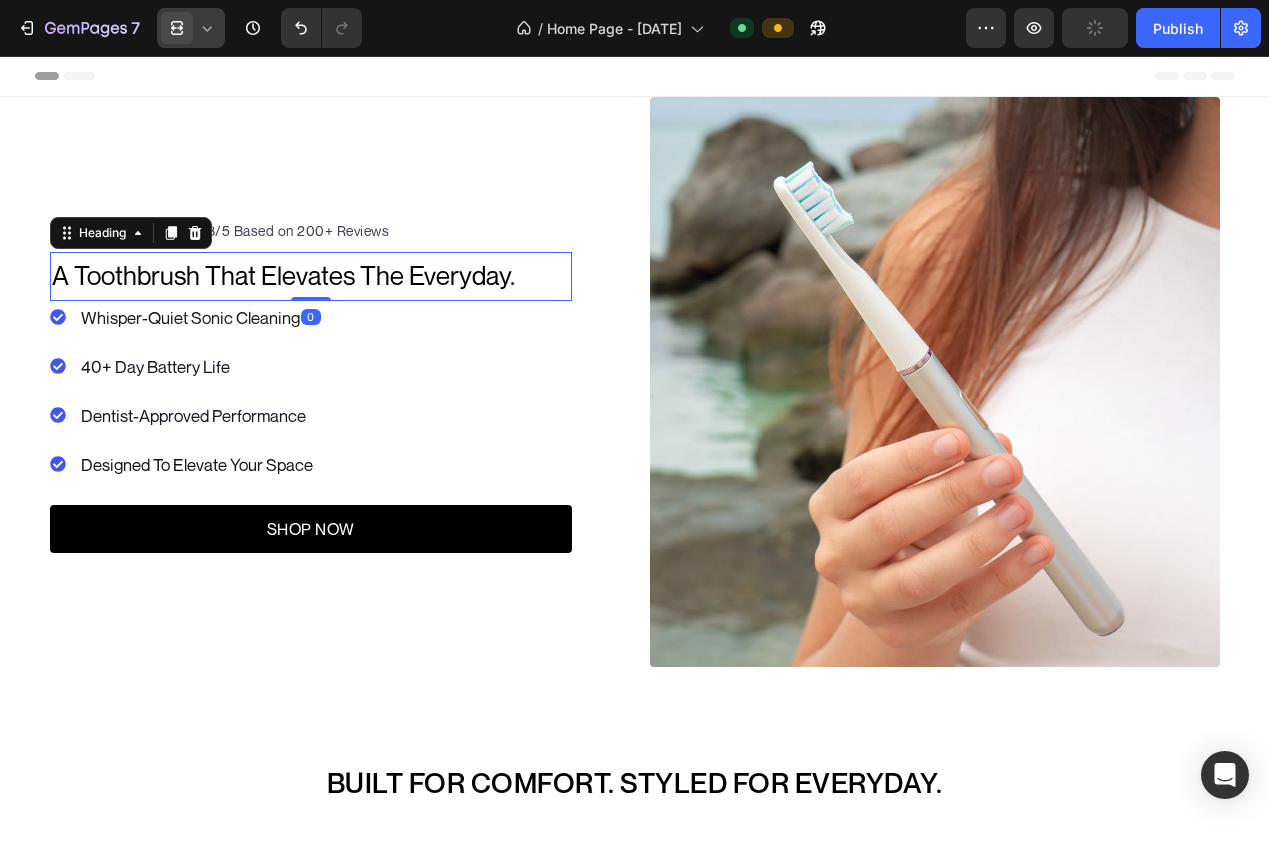 click 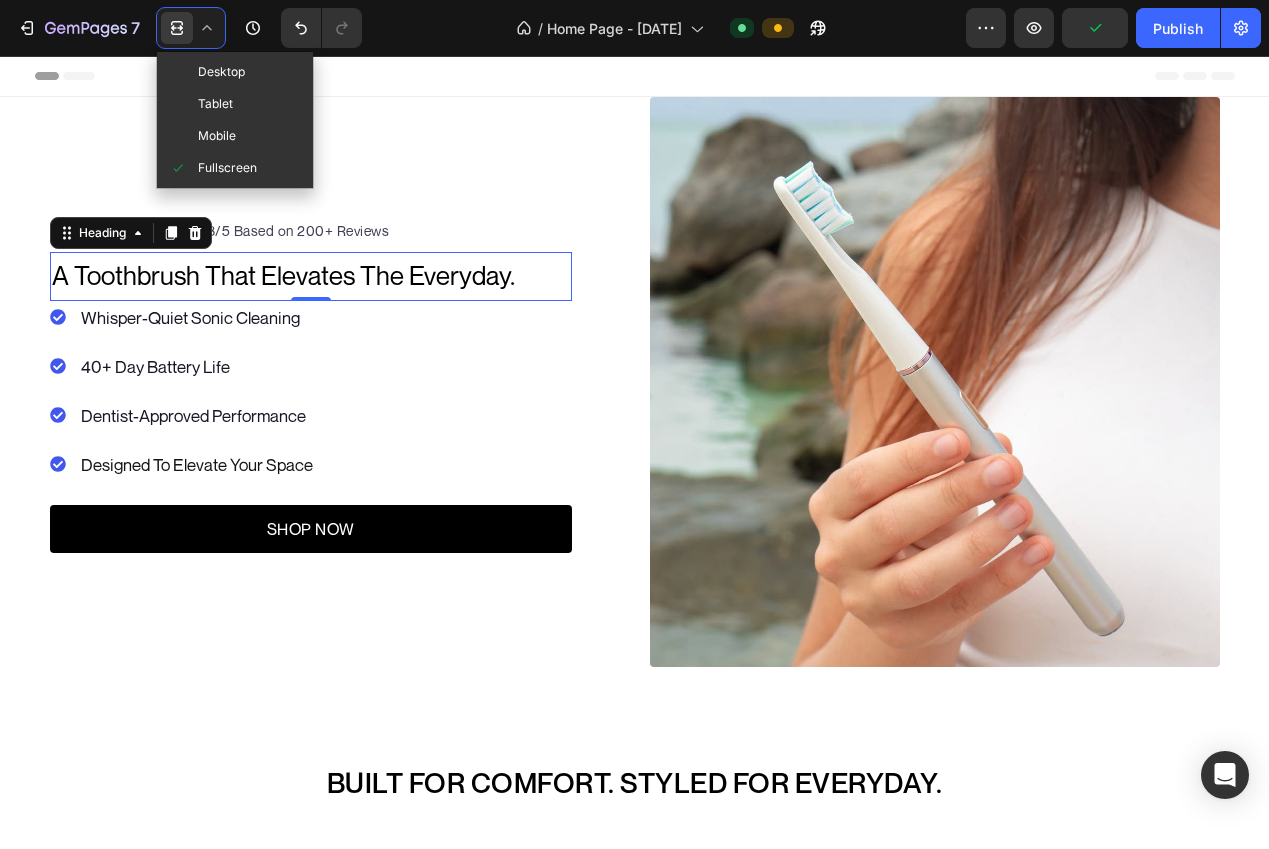 click on "Desktop" at bounding box center (221, 72) 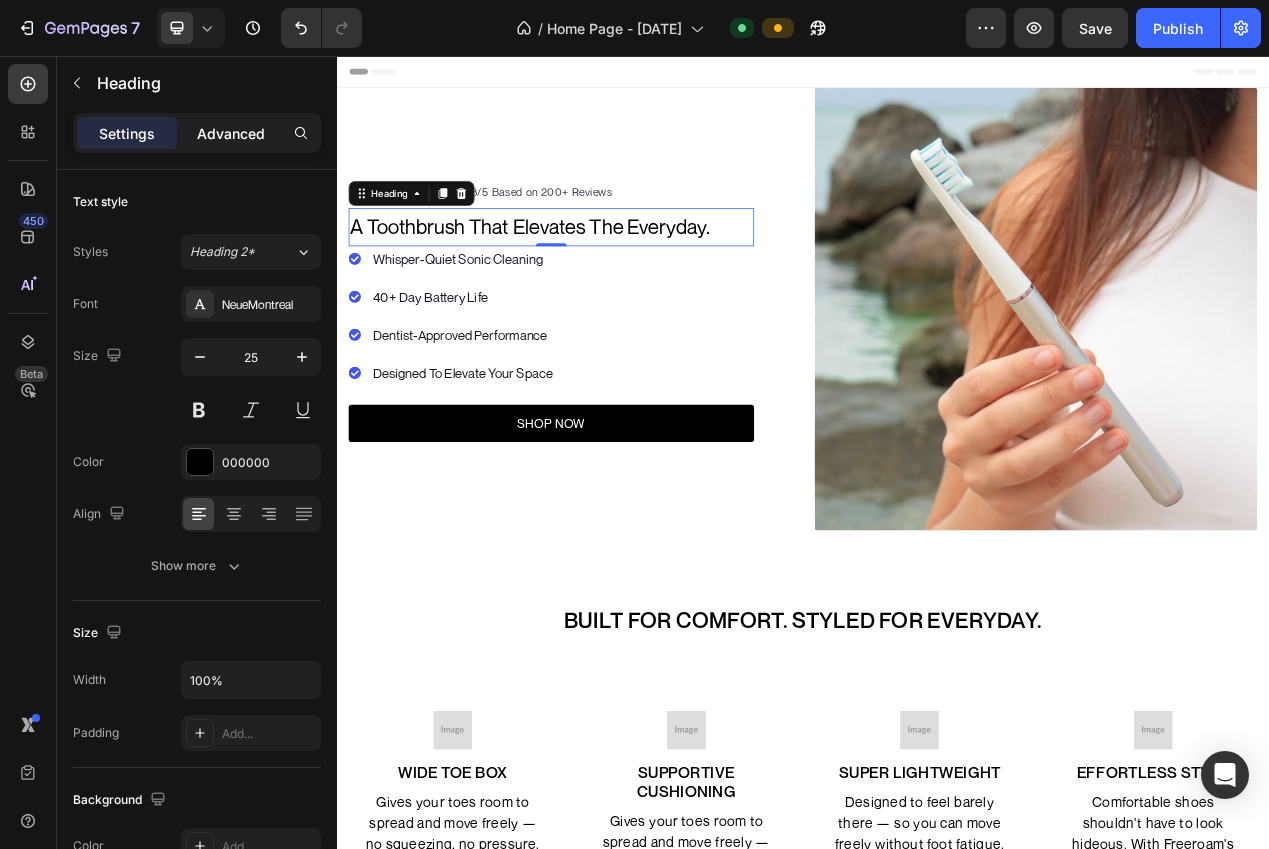 click on "Advanced" 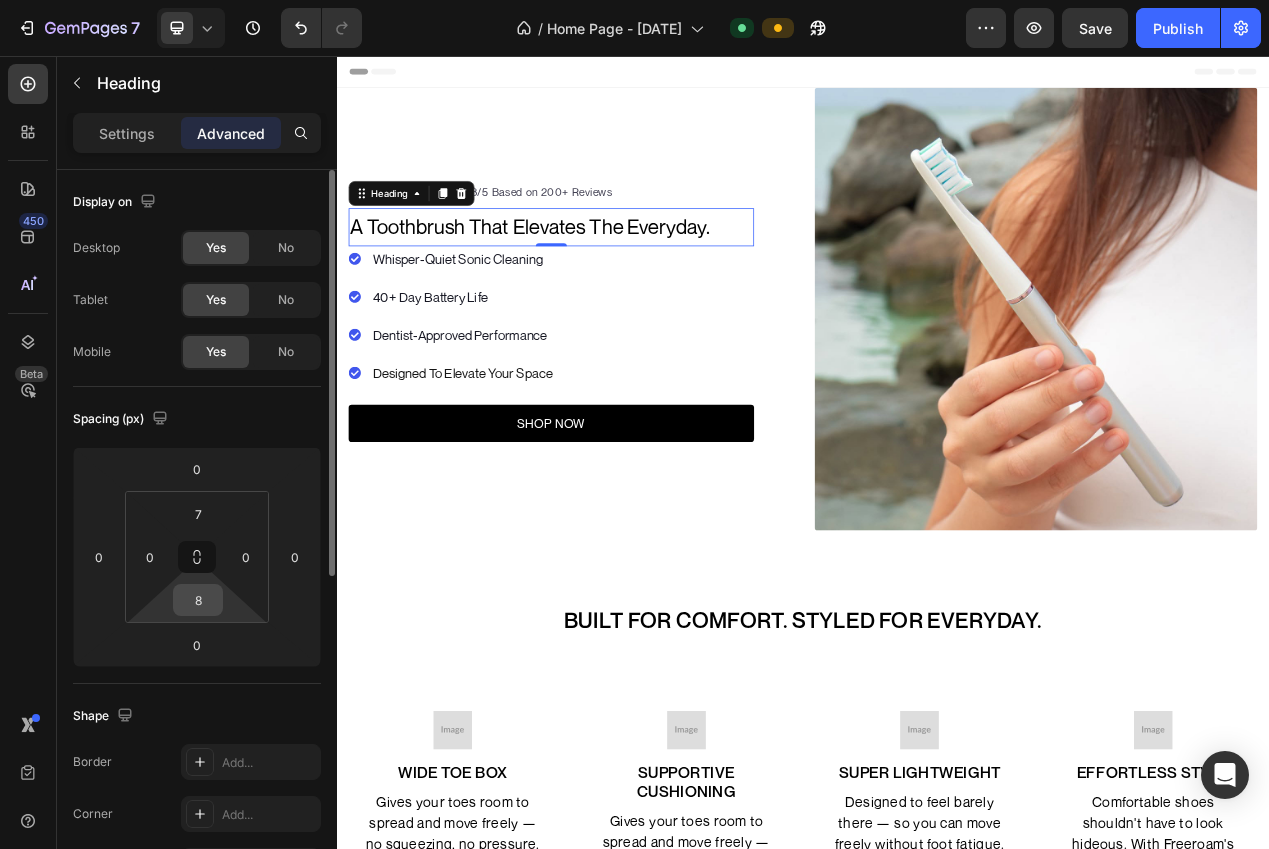 click on "8" at bounding box center [198, 600] 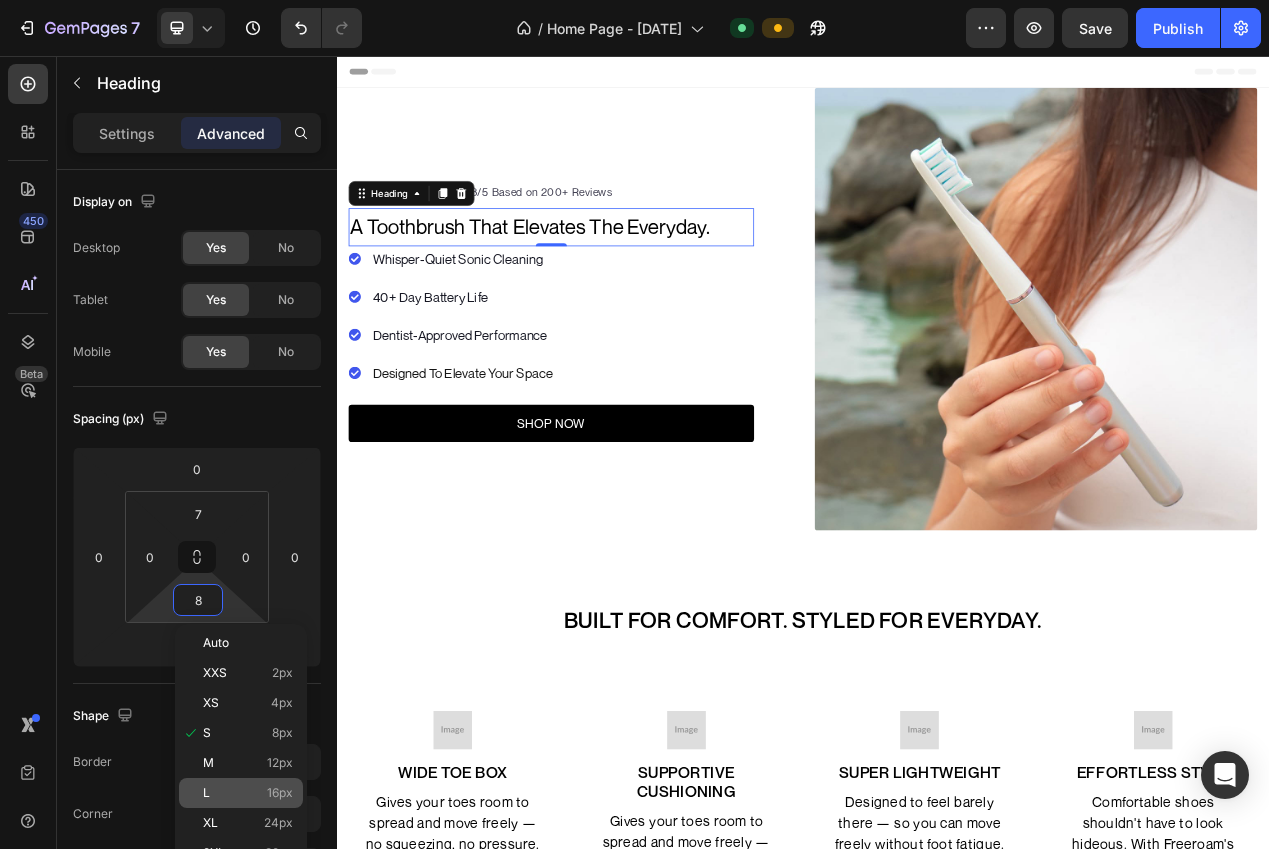 click on "L 16px" at bounding box center [248, 793] 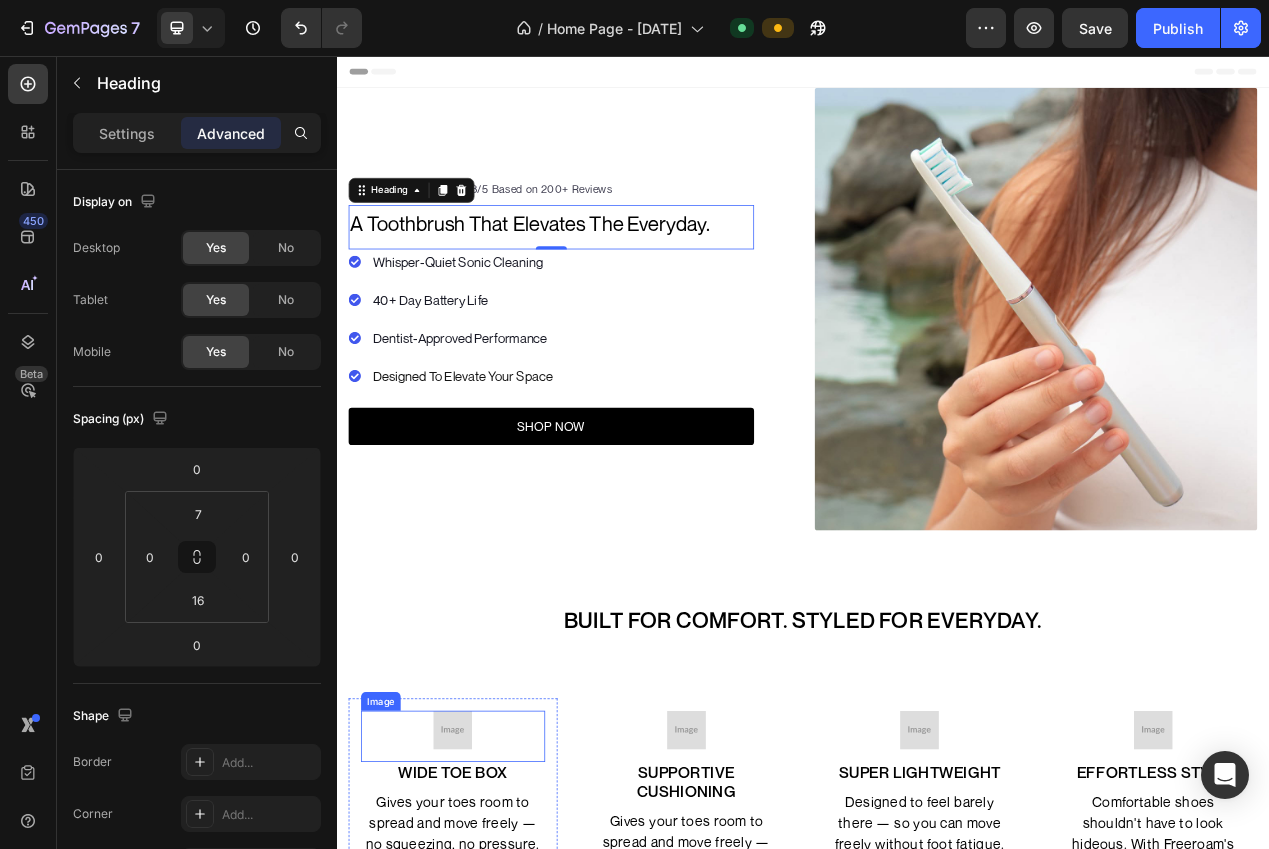drag, startPoint x: 520, startPoint y: 894, endPoint x: 545, endPoint y: 891, distance: 25.179358 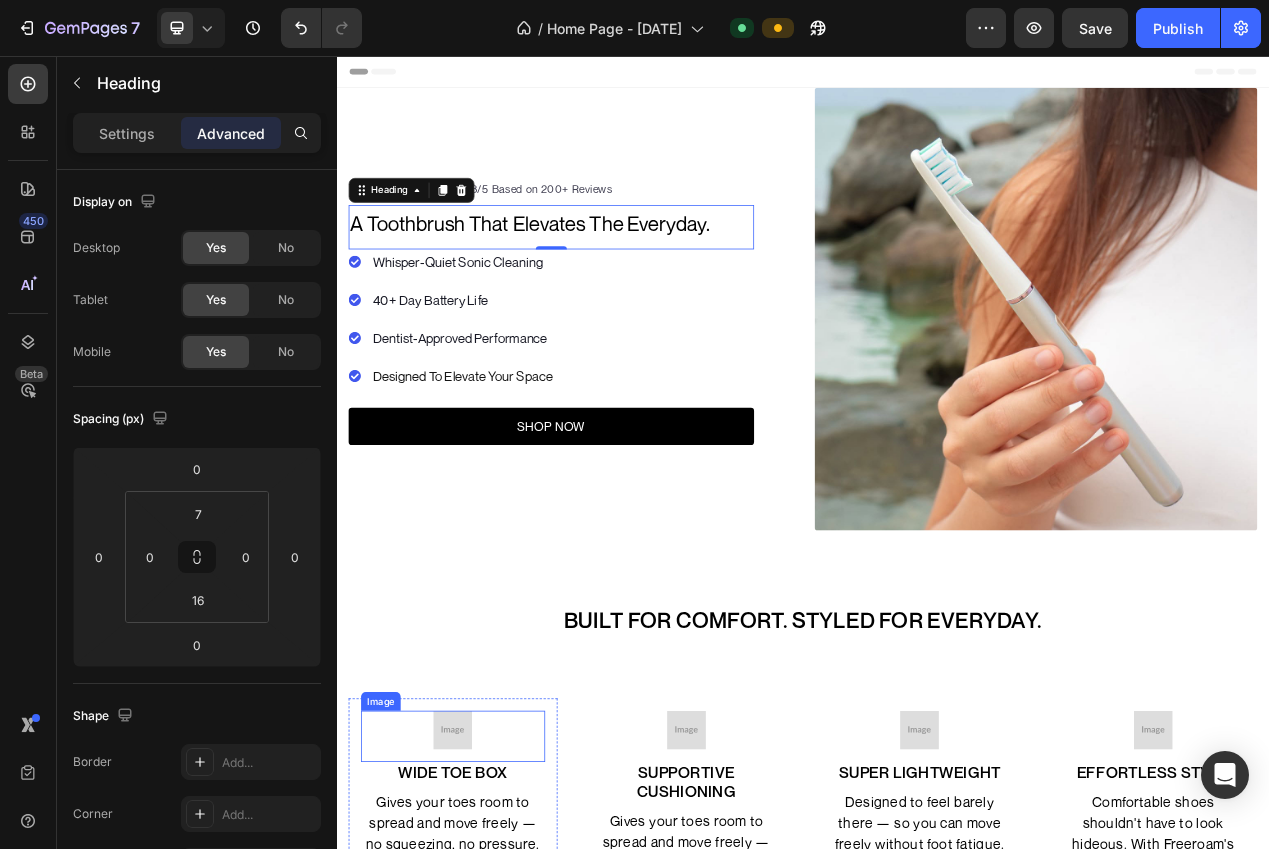 click on "Image WIDE TOE BOX Text block Gives your toes room to spread and move freely — no squeezing, no pressure. Text block Row" at bounding box center [486, 992] 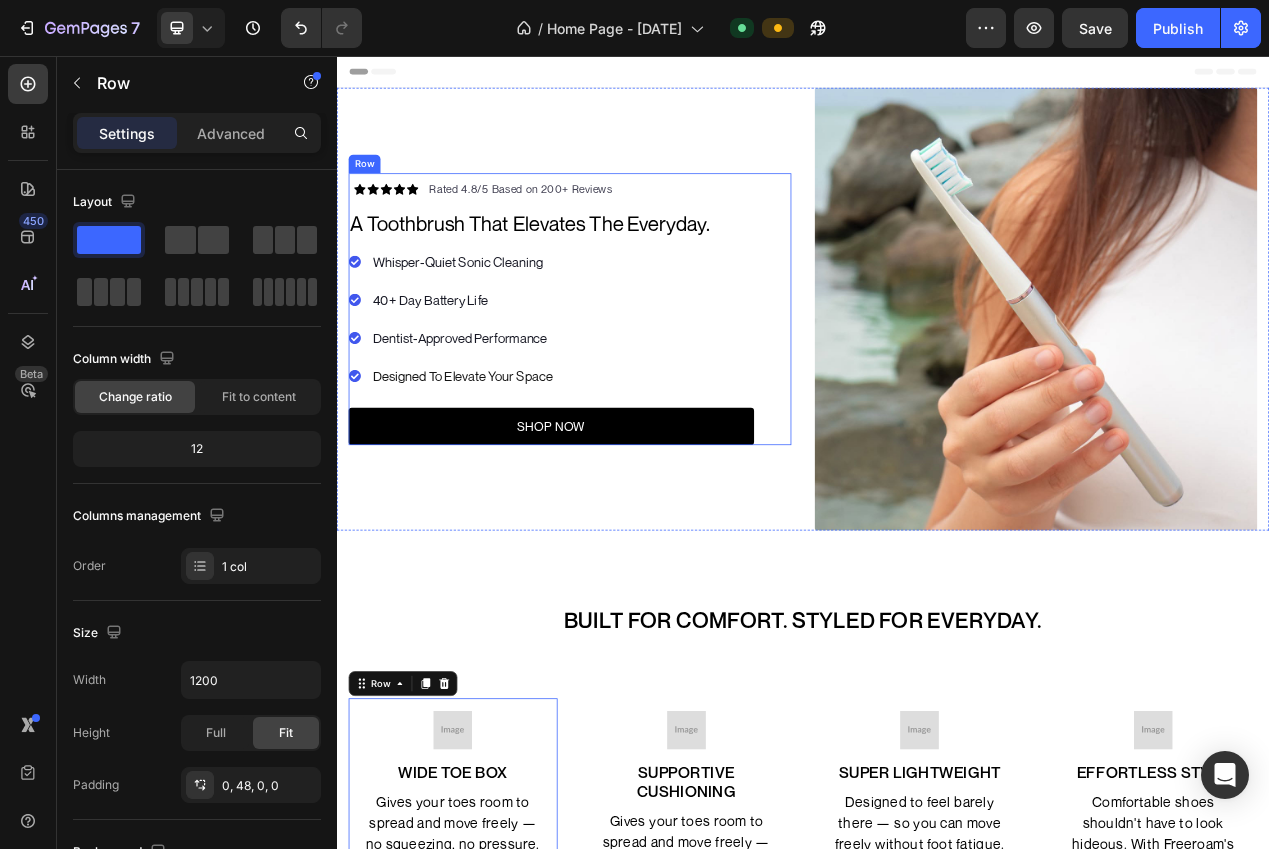 click on "Icon Icon Icon Icon Icon Icon List Hoz Rated 4.8/5 Based on 200+ Reviews Text block Row a toothbrush that elevates the everyday. Heading Whisper-Quiet Sonic Cleaning 40+ Day Battery Life Dentist-Approved Performance Designed To Elevate Your Space Item list Whisper-Quiet Sonic Cleaning 40+ Day Battery Life Dentist-Approved Performance Designed To Elevate Your Space Item list SHOP NOW Button" at bounding box center (613, 382) 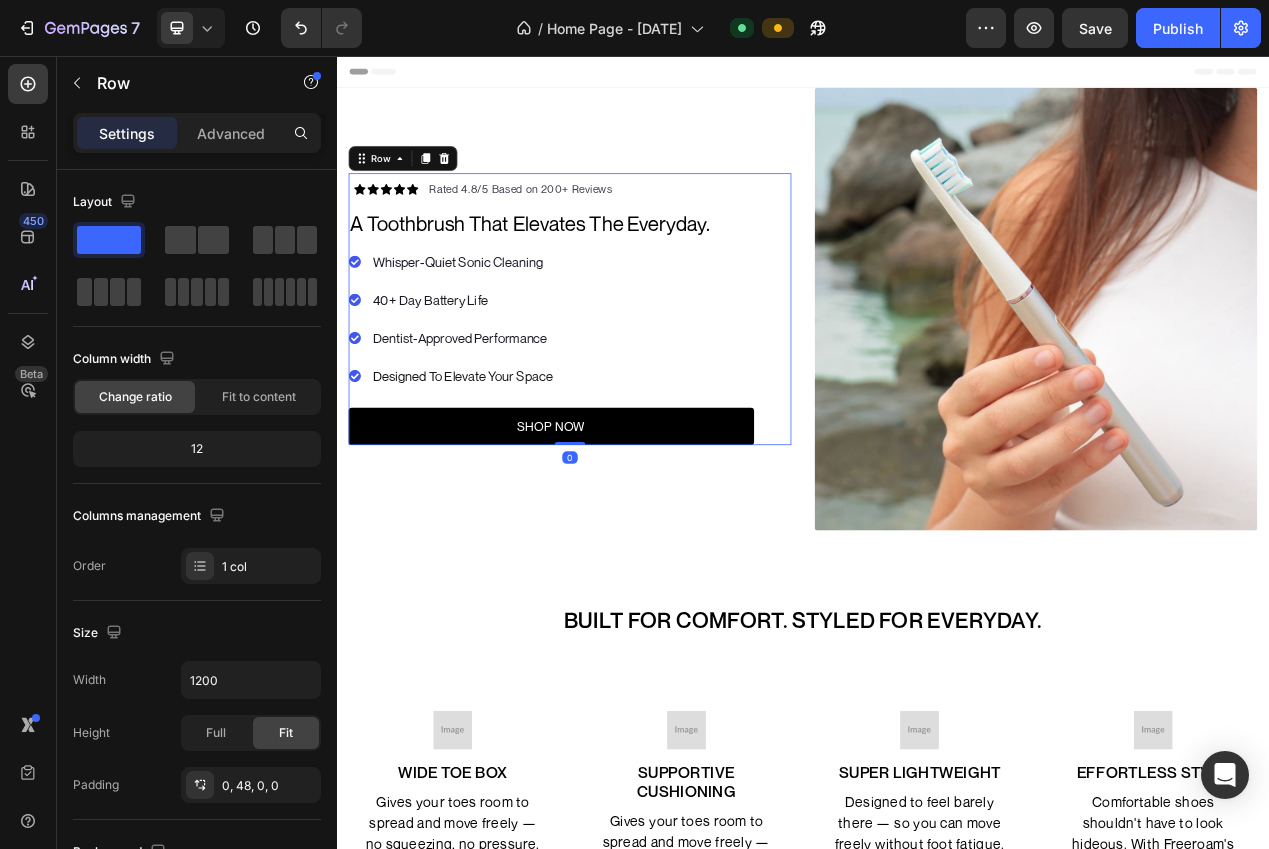 click on "Icon Icon Icon Icon Icon Icon List Hoz Rated 4.8/5 Based on 200+ Reviews Text block Row a toothbrush that elevates the everyday. Heading Whisper-Quiet Sonic Cleaning 40+ Day Battery Life Dentist-Approved Performance Designed To Elevate Your Space Item list Whisper-Quiet Sonic Cleaning 40+ Day Battery Life Dentist-Approved Performance Designed To Elevate Your Space Item list SHOP NOW Button" at bounding box center [613, 382] 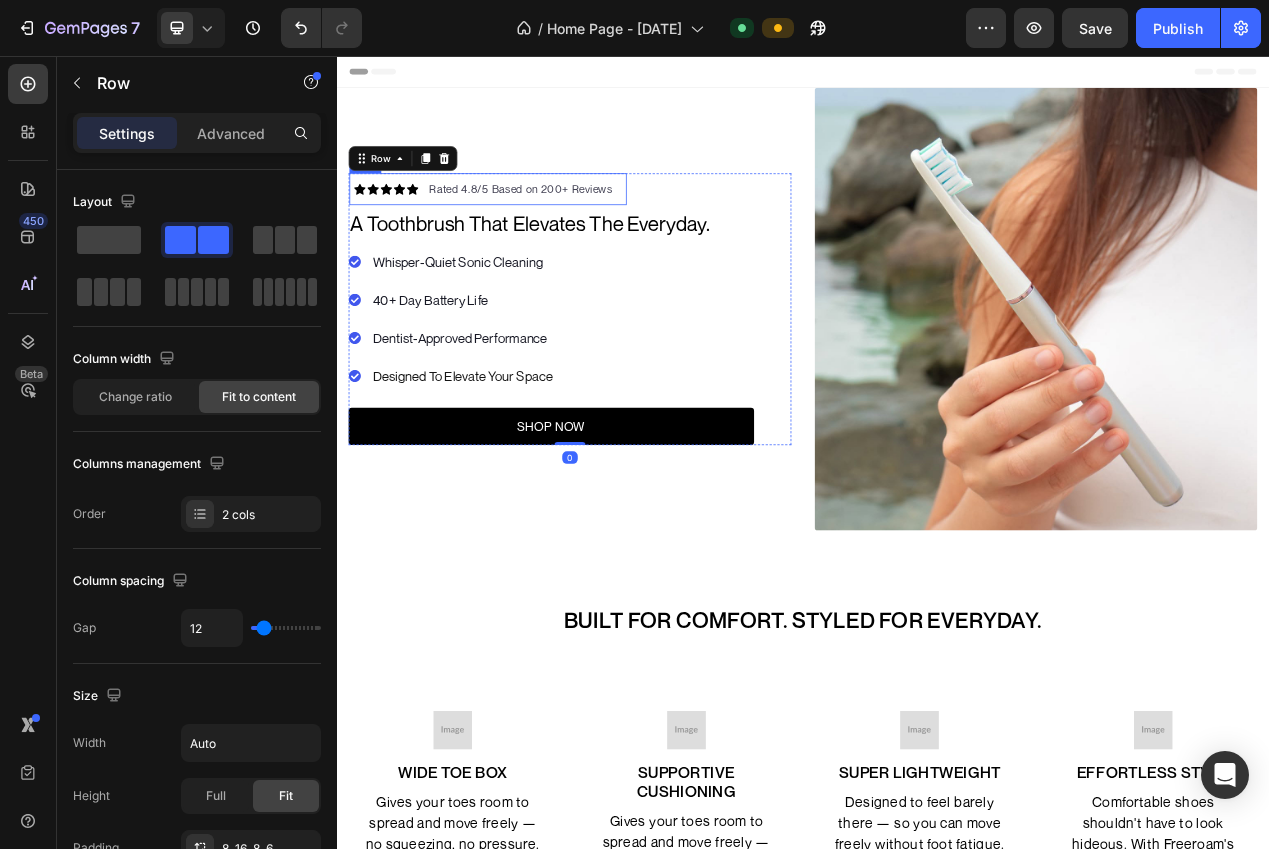 drag, startPoint x: 449, startPoint y: 235, endPoint x: 420, endPoint y: 232, distance: 29.15476 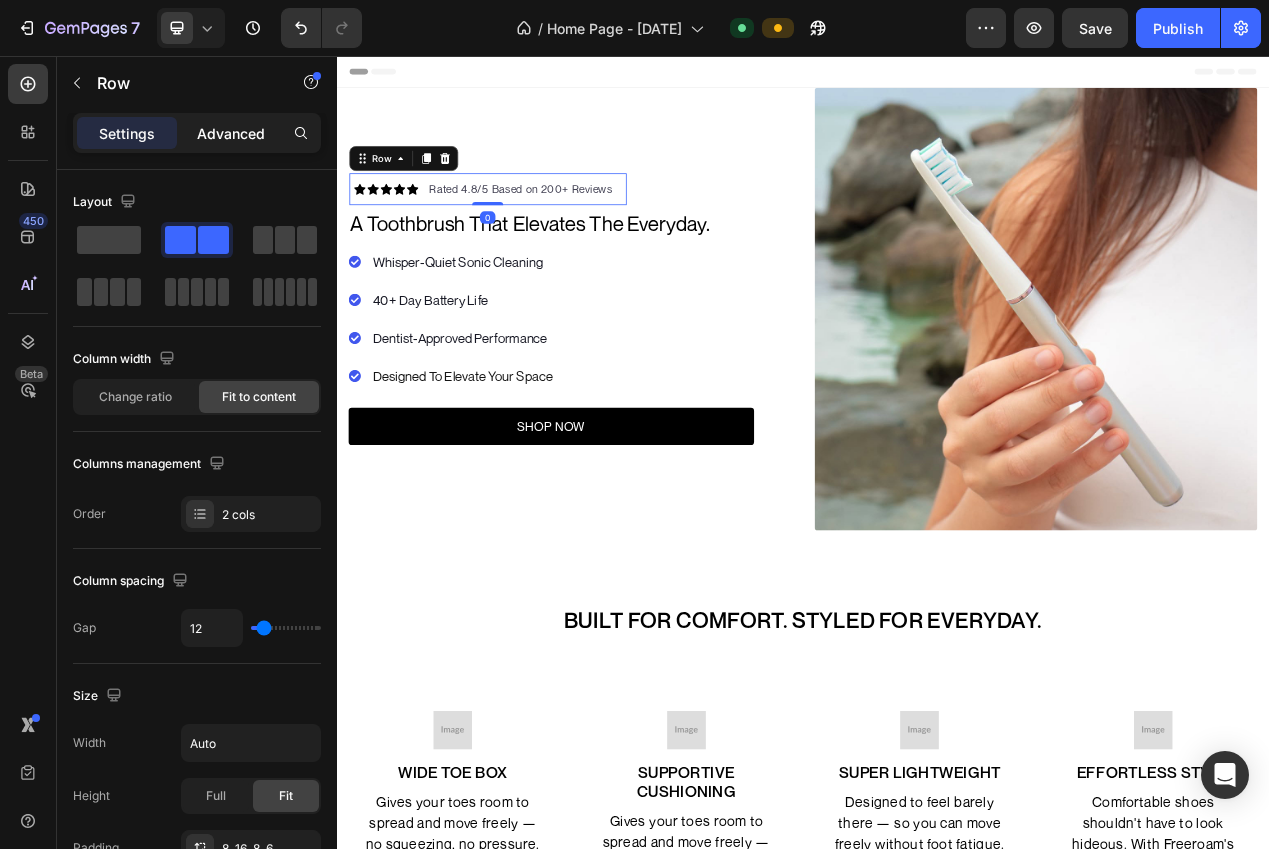 click on "Advanced" at bounding box center [231, 133] 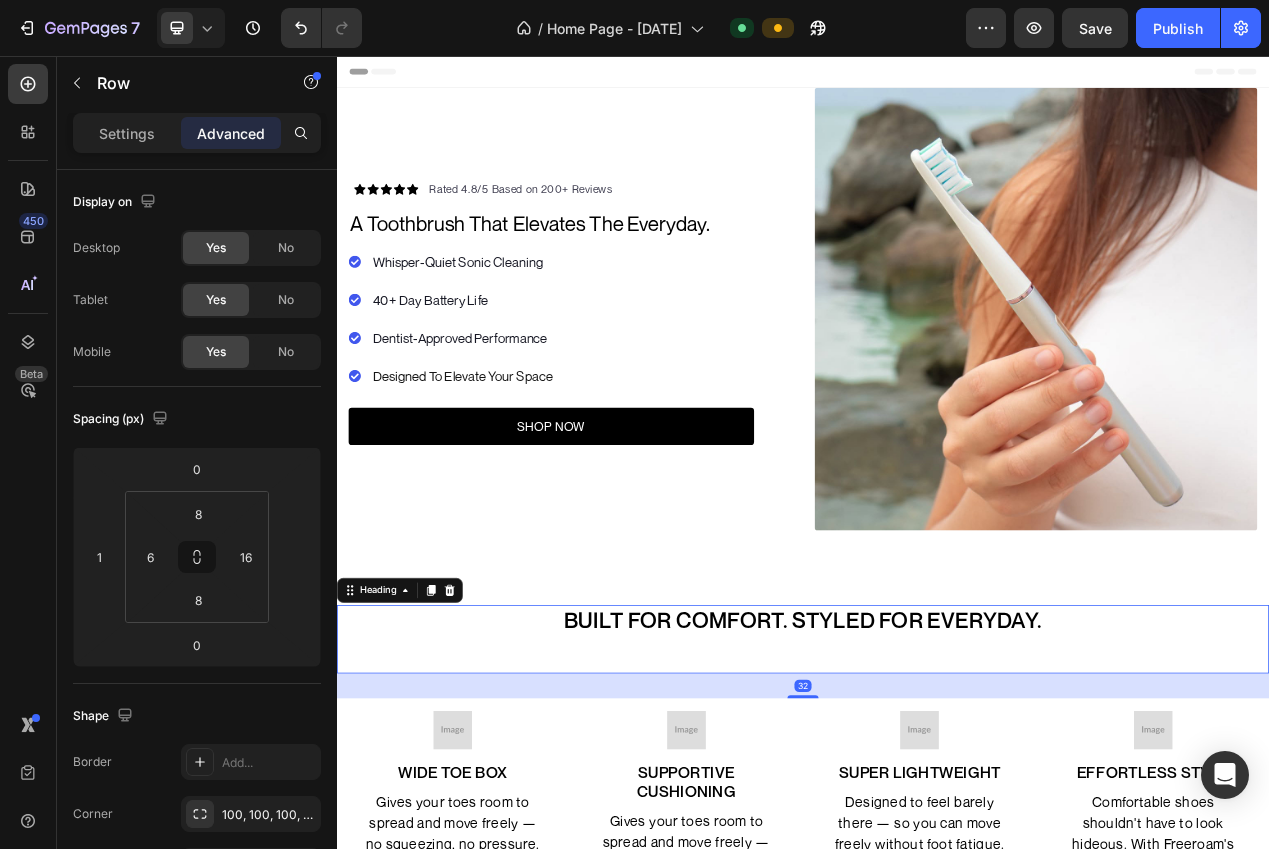 click on "Built for Comfort. Styled for Everyday. Heading   32" at bounding box center (937, 807) 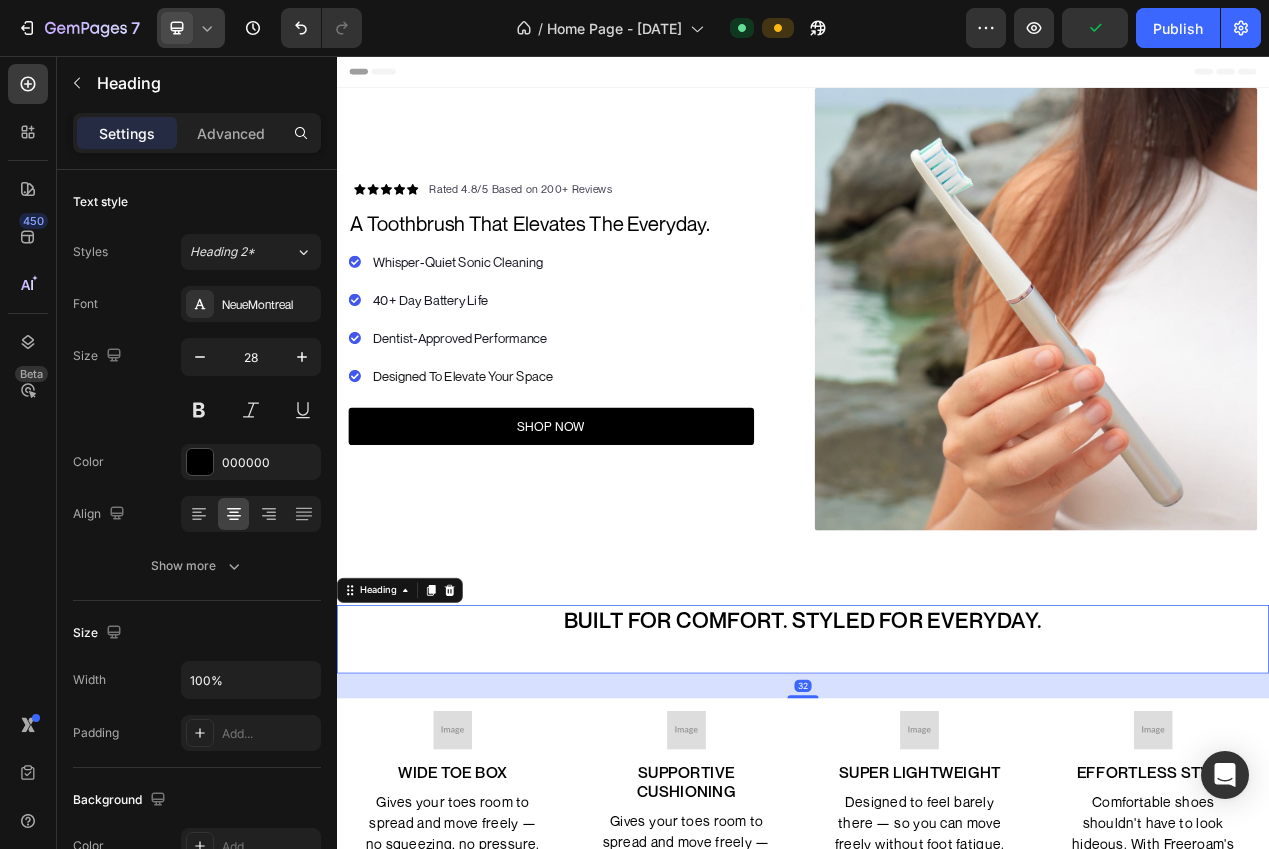 drag, startPoint x: 189, startPoint y: 24, endPoint x: 190, endPoint y: 42, distance: 18.027756 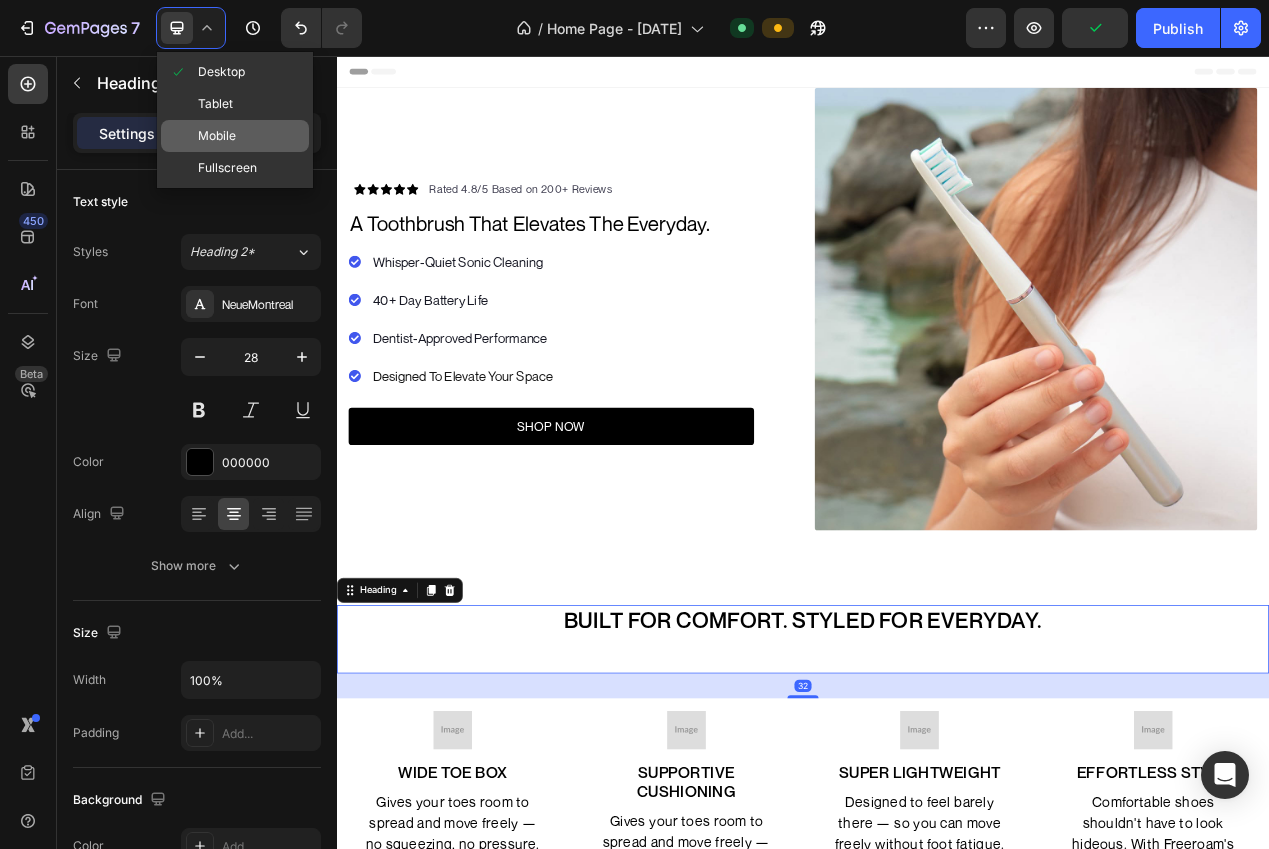 click at bounding box center [183, 136] 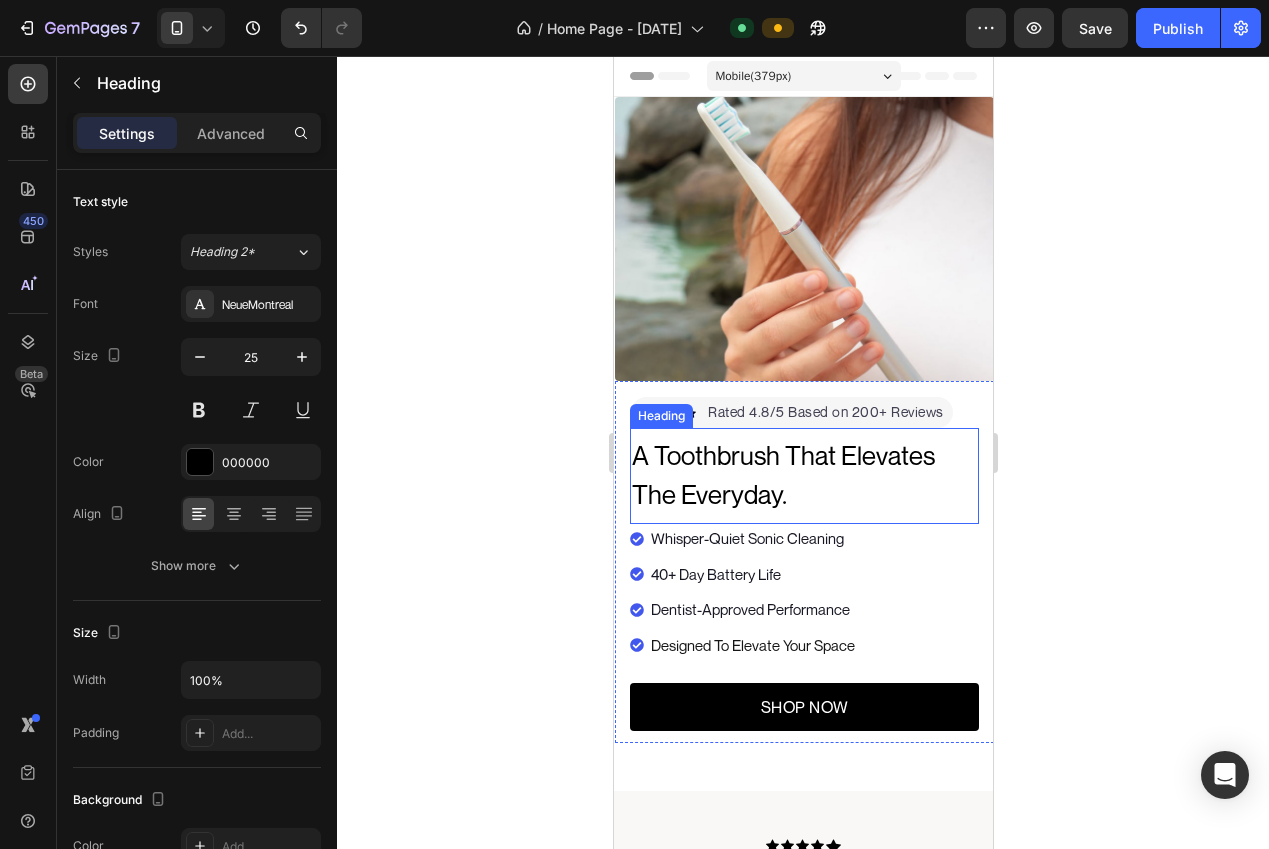 click on "a toothbrush that elevates the everyday." at bounding box center [803, 475] 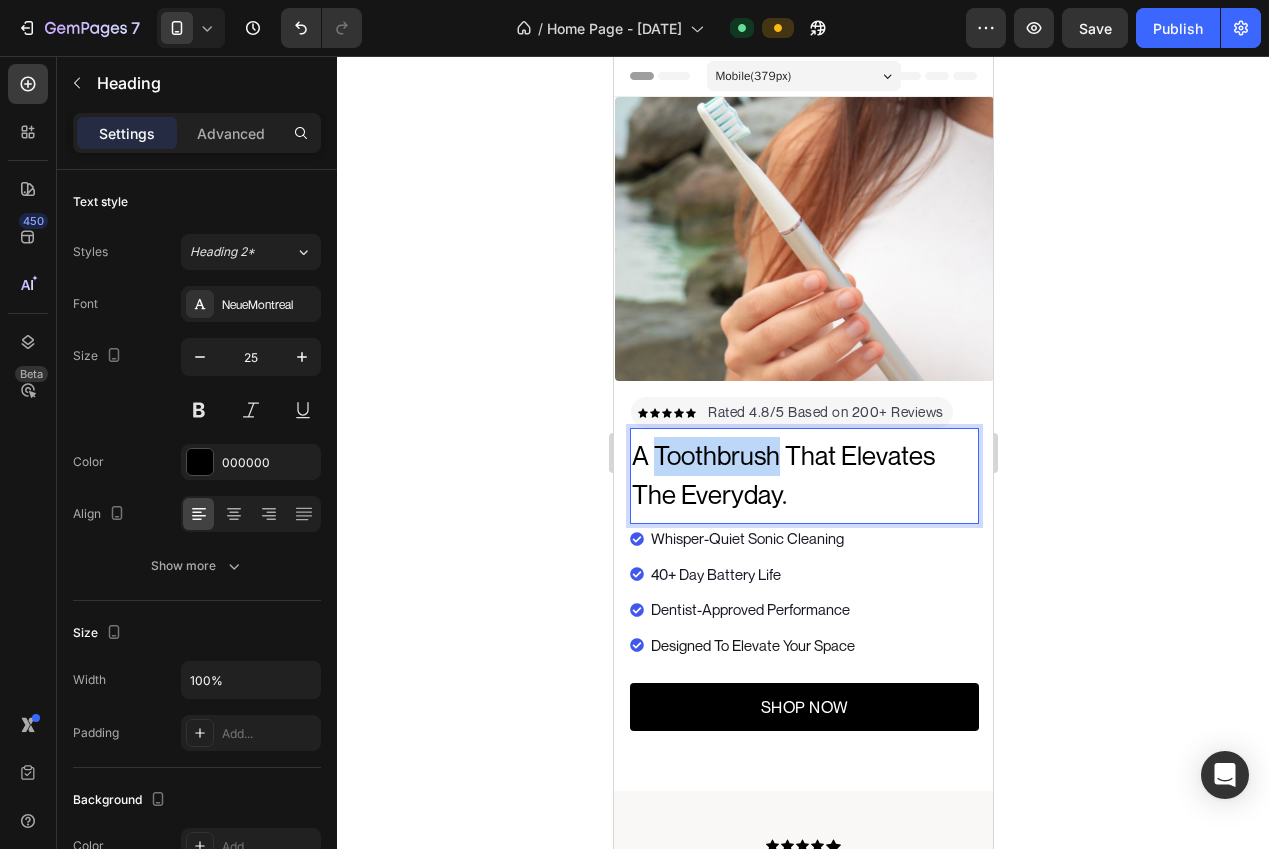 click on "a toothbrush that elevates the everyday." at bounding box center [782, 475] 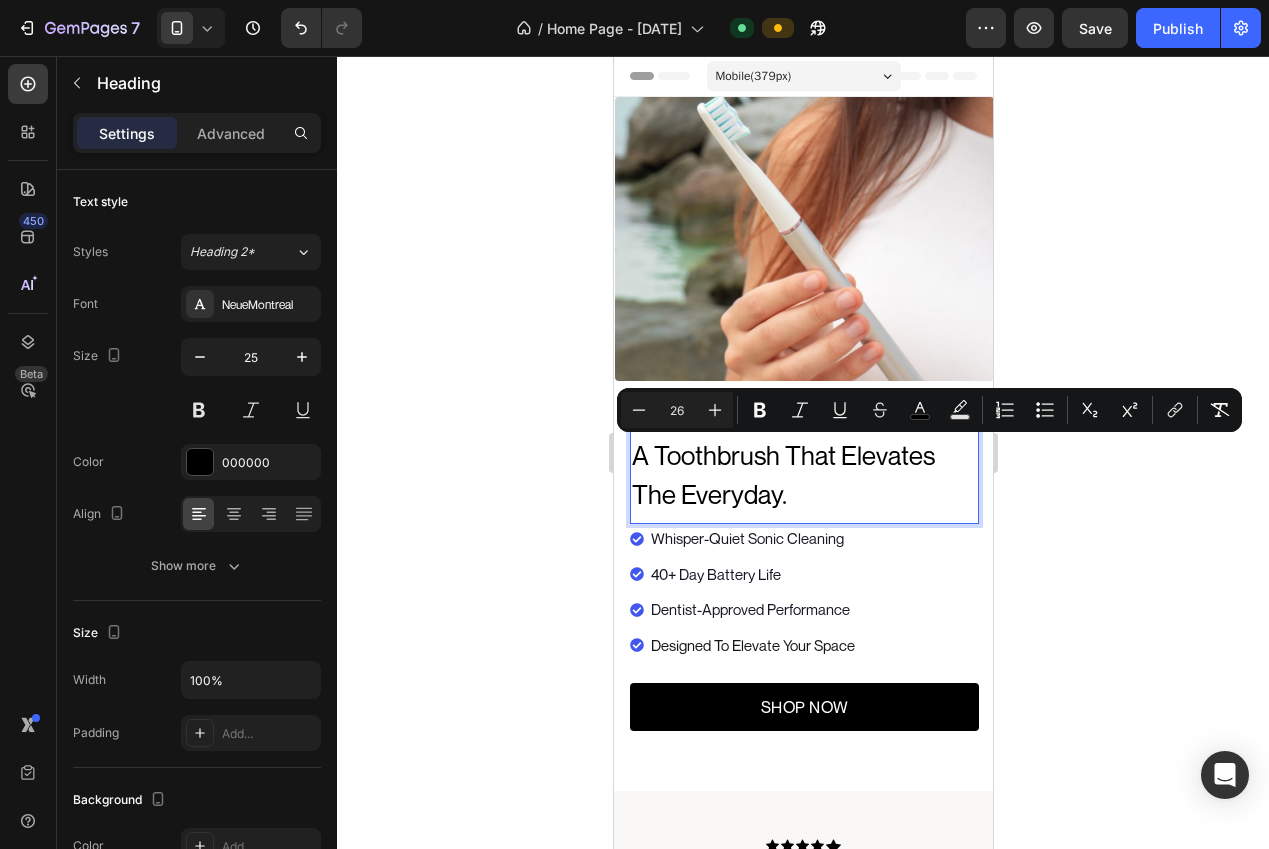 click on "a toothbrush that elevates the everyday." at bounding box center [782, 475] 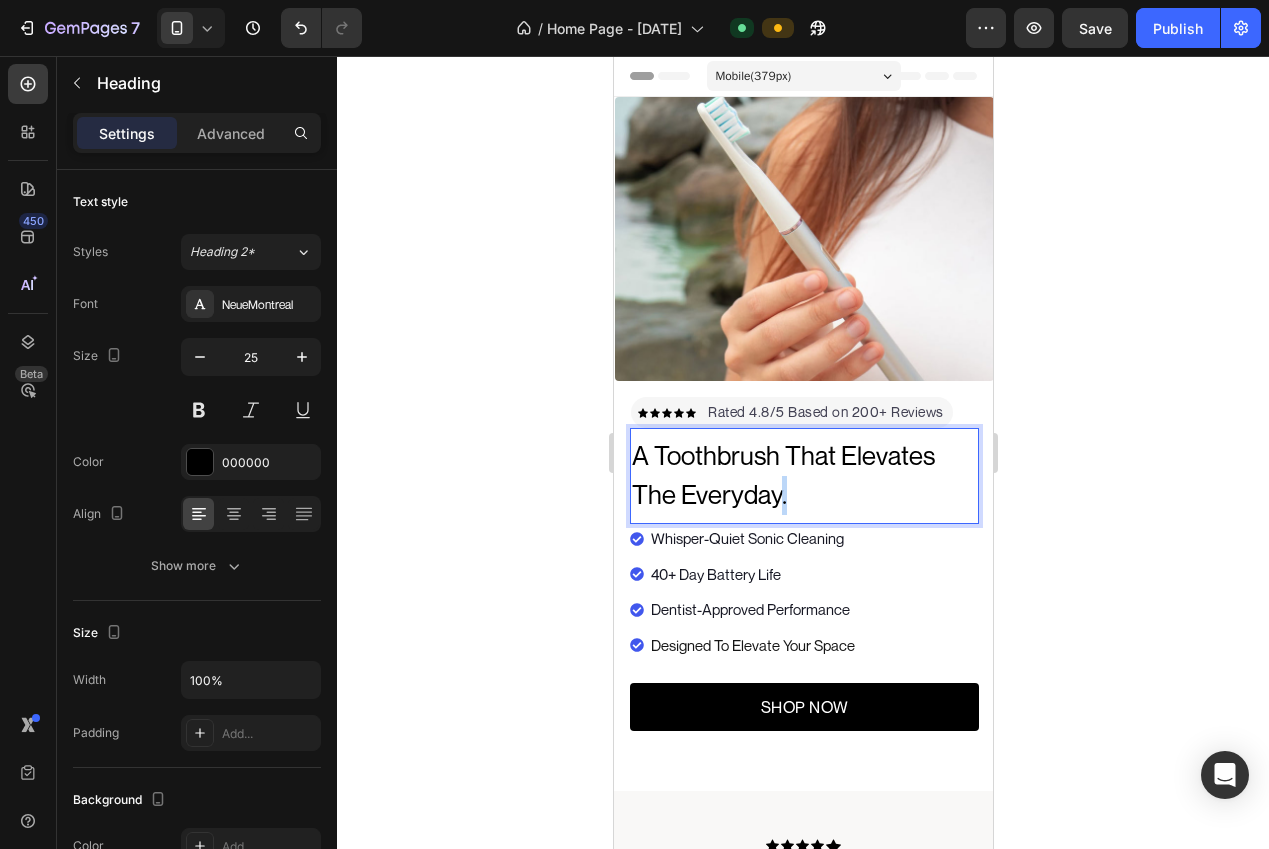 click on "a toothbrush that elevates the everyday." at bounding box center (782, 475) 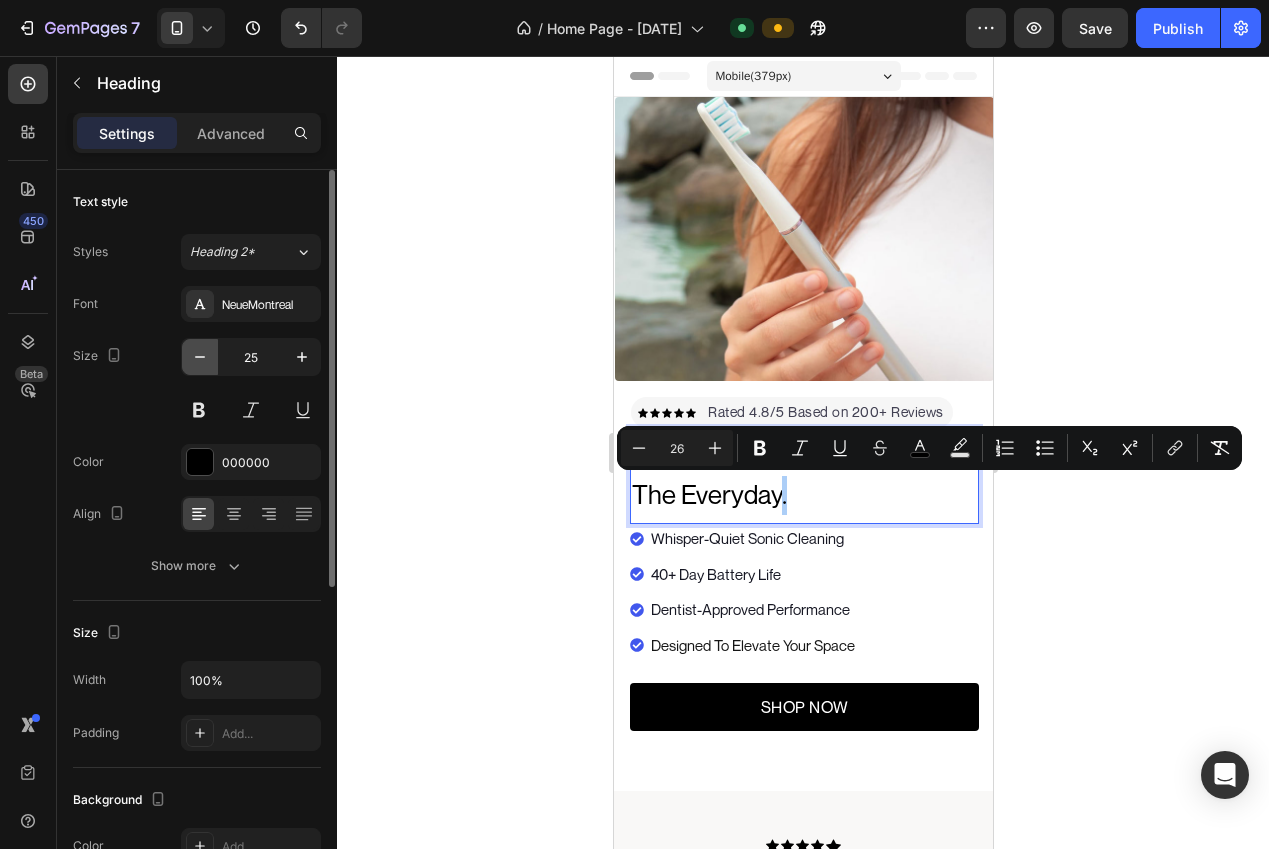 click 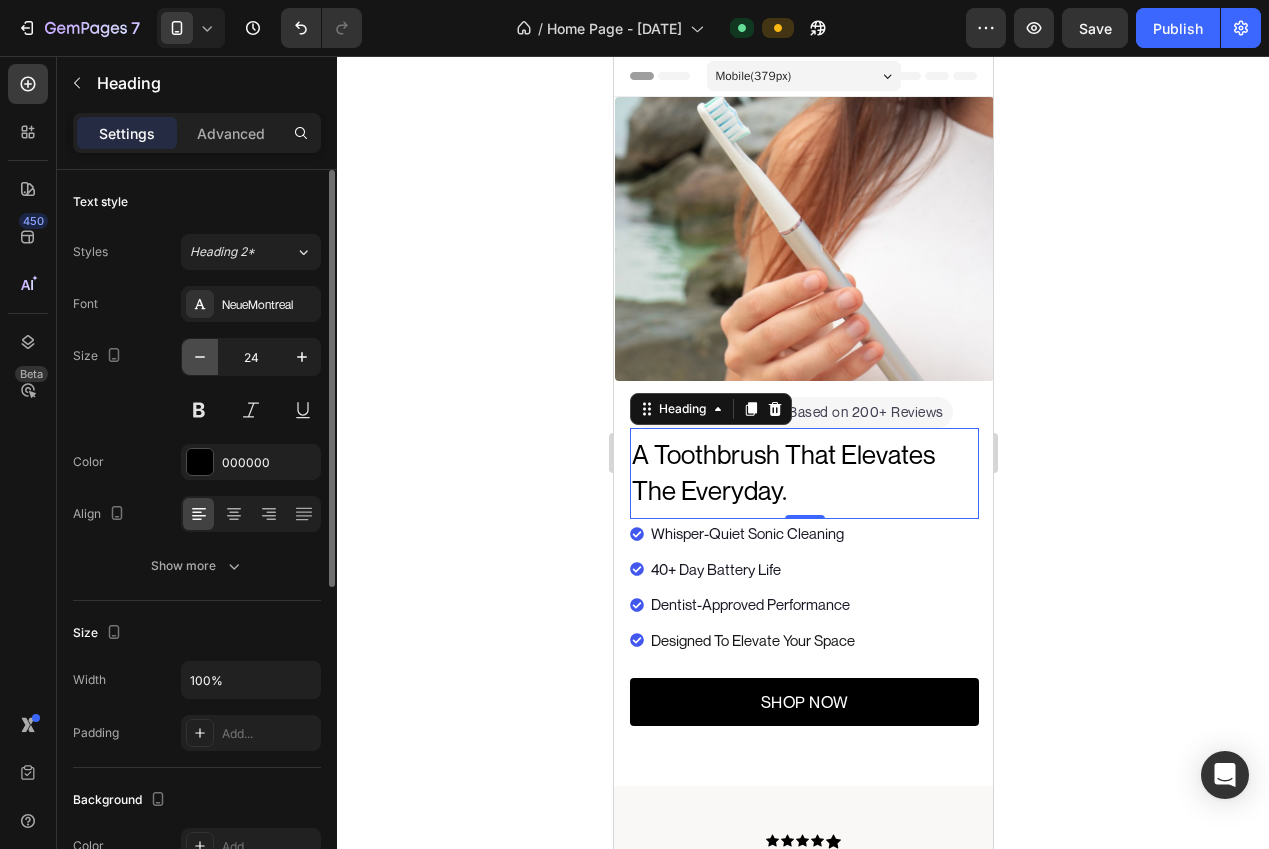 click 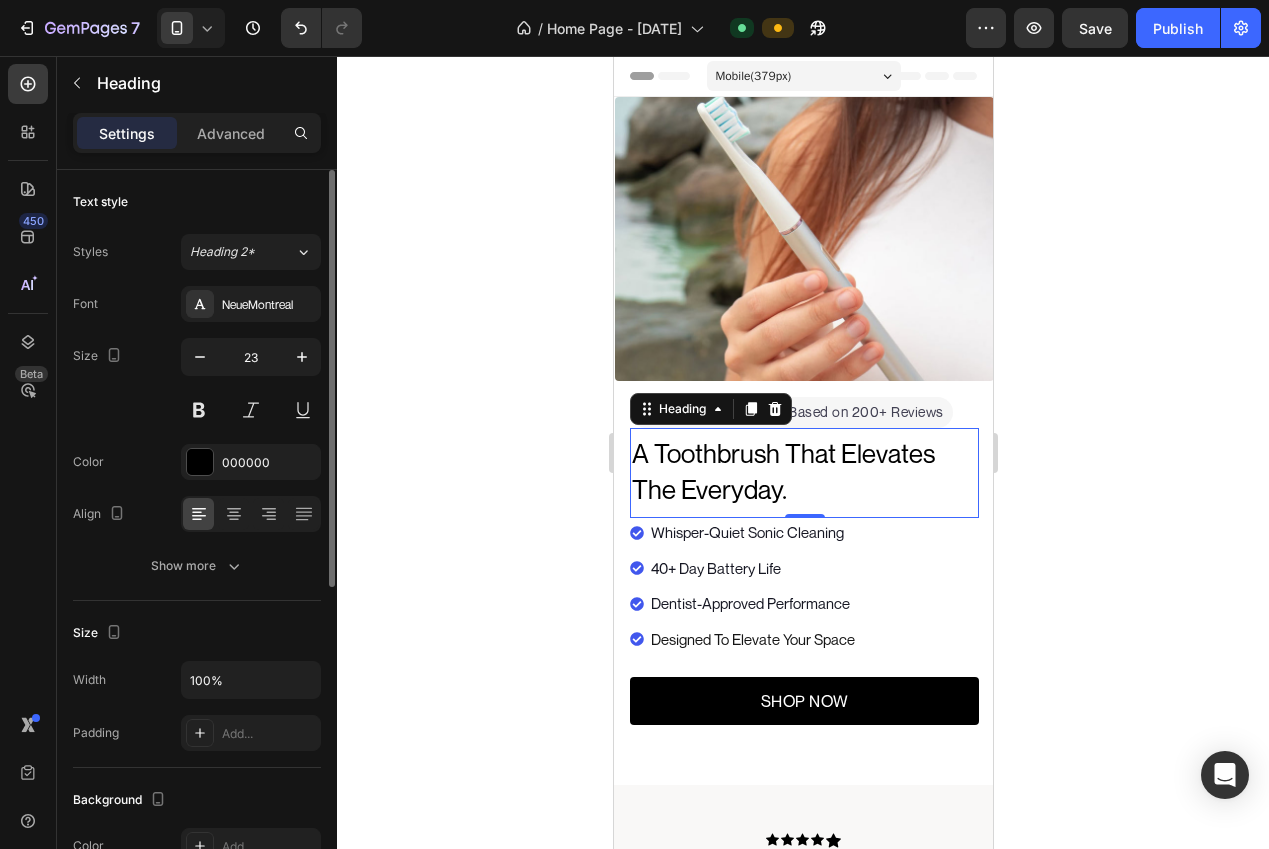type 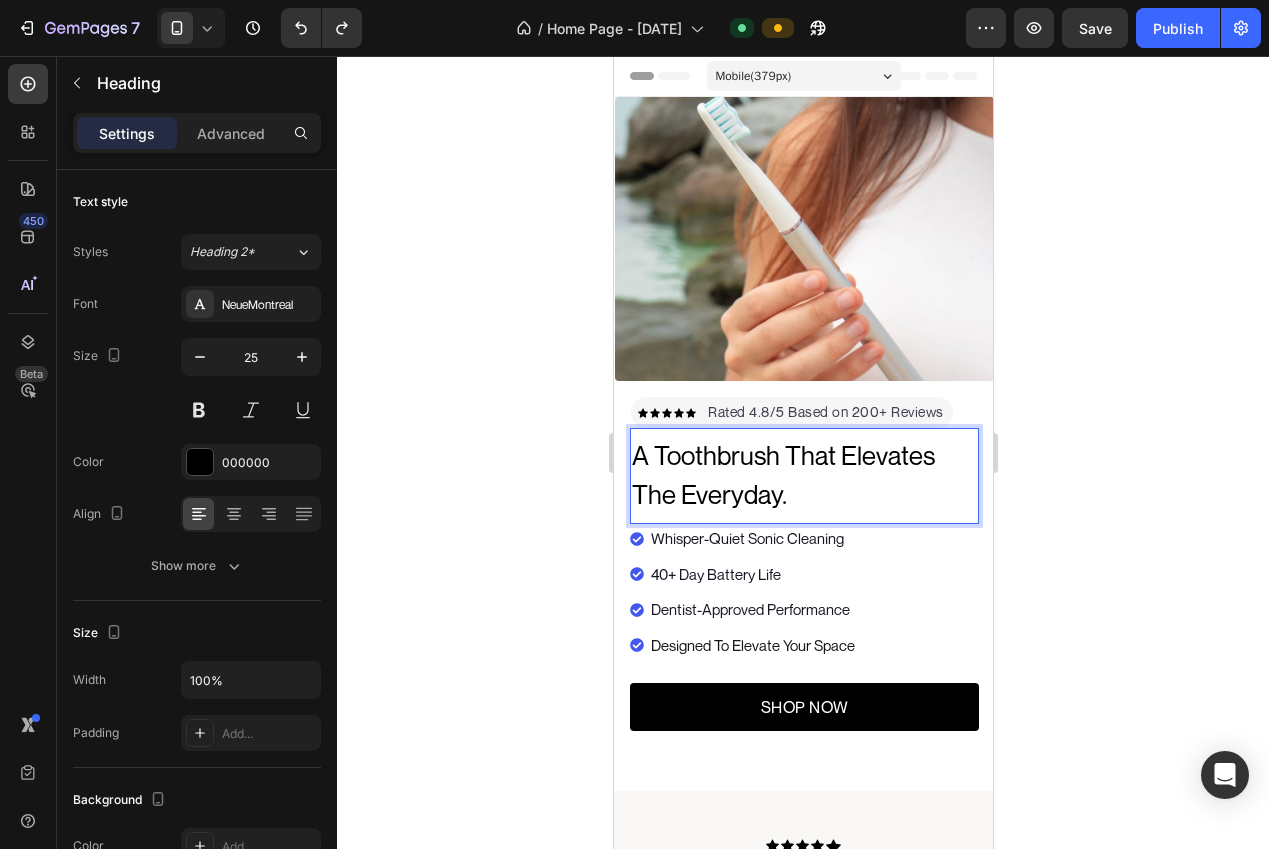 drag, startPoint x: 693, startPoint y: 490, endPoint x: 627, endPoint y: 477, distance: 67.26812 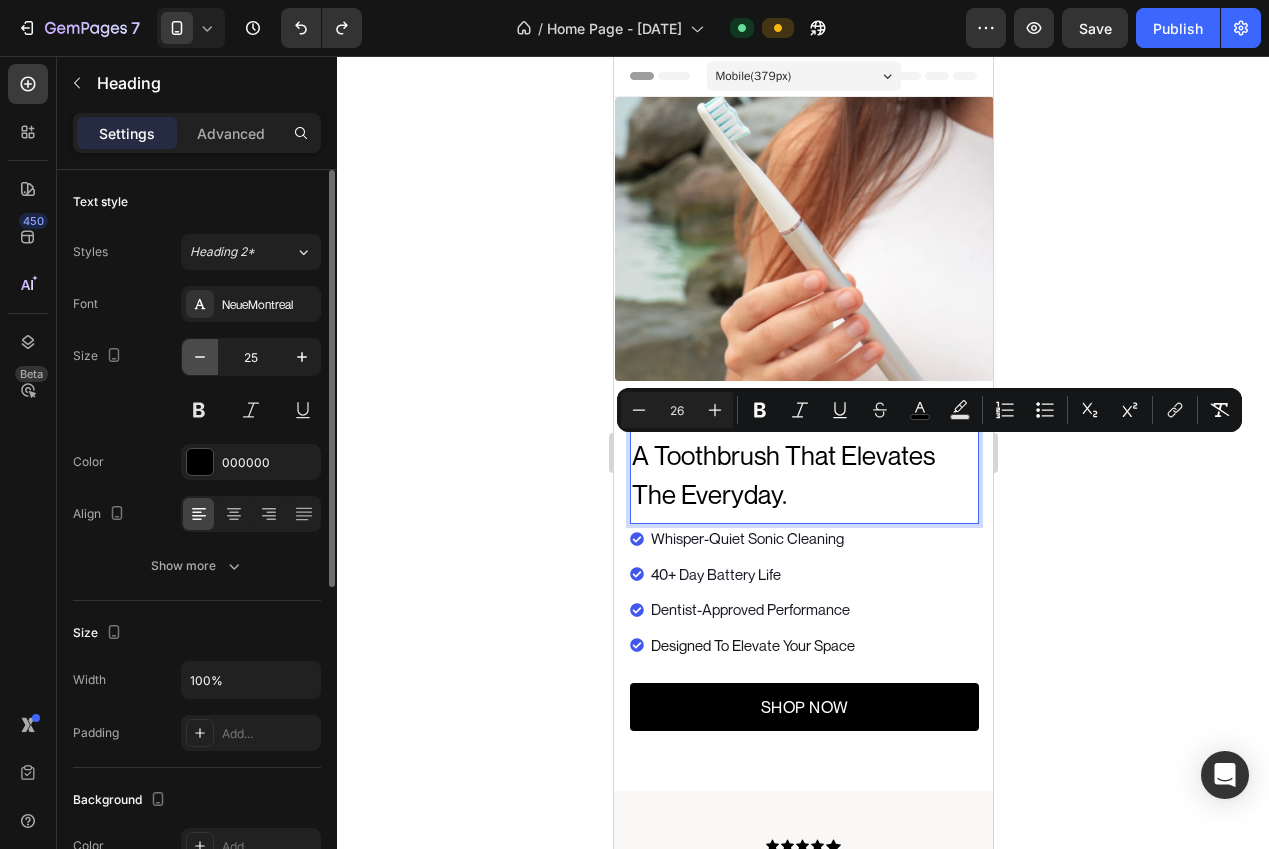 click 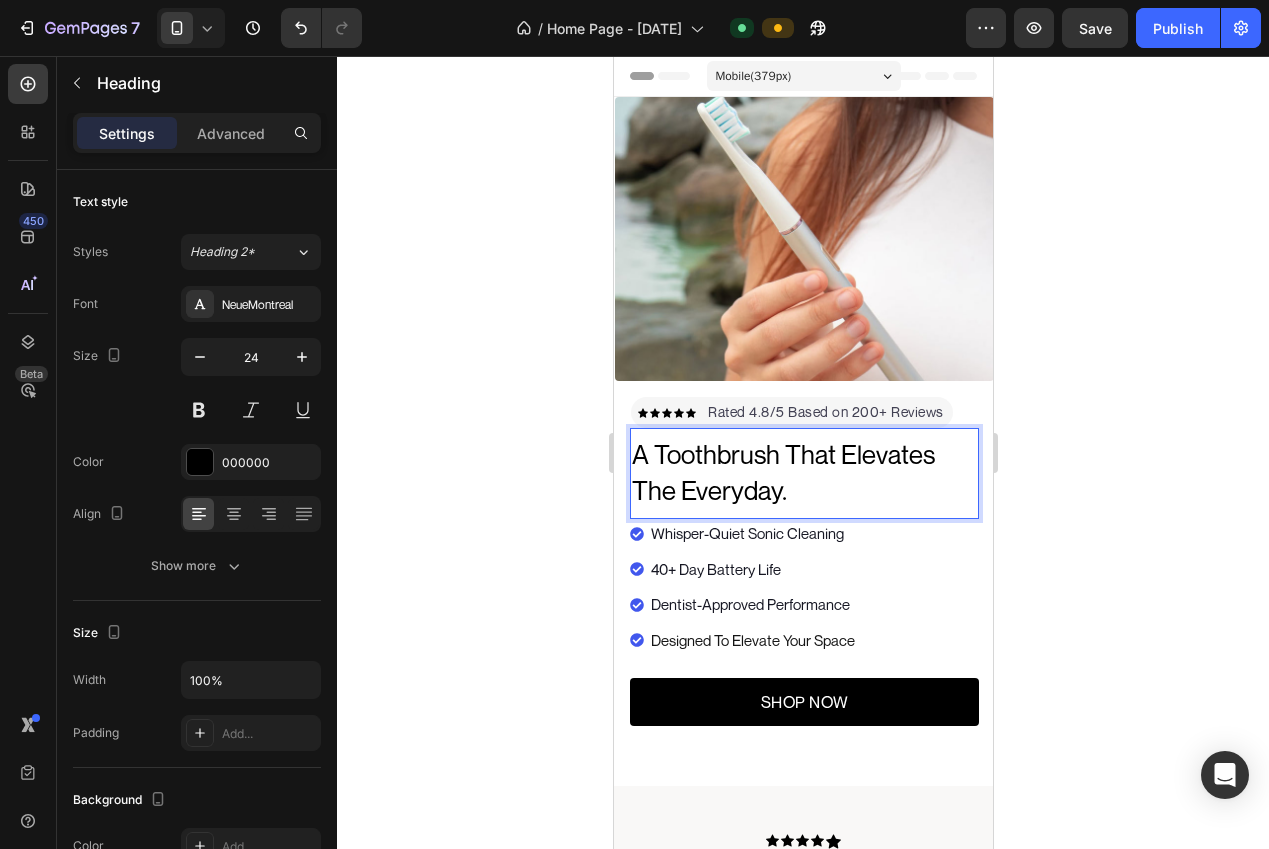 click on "a toothbrush that elevates the everyday." at bounding box center (782, 472) 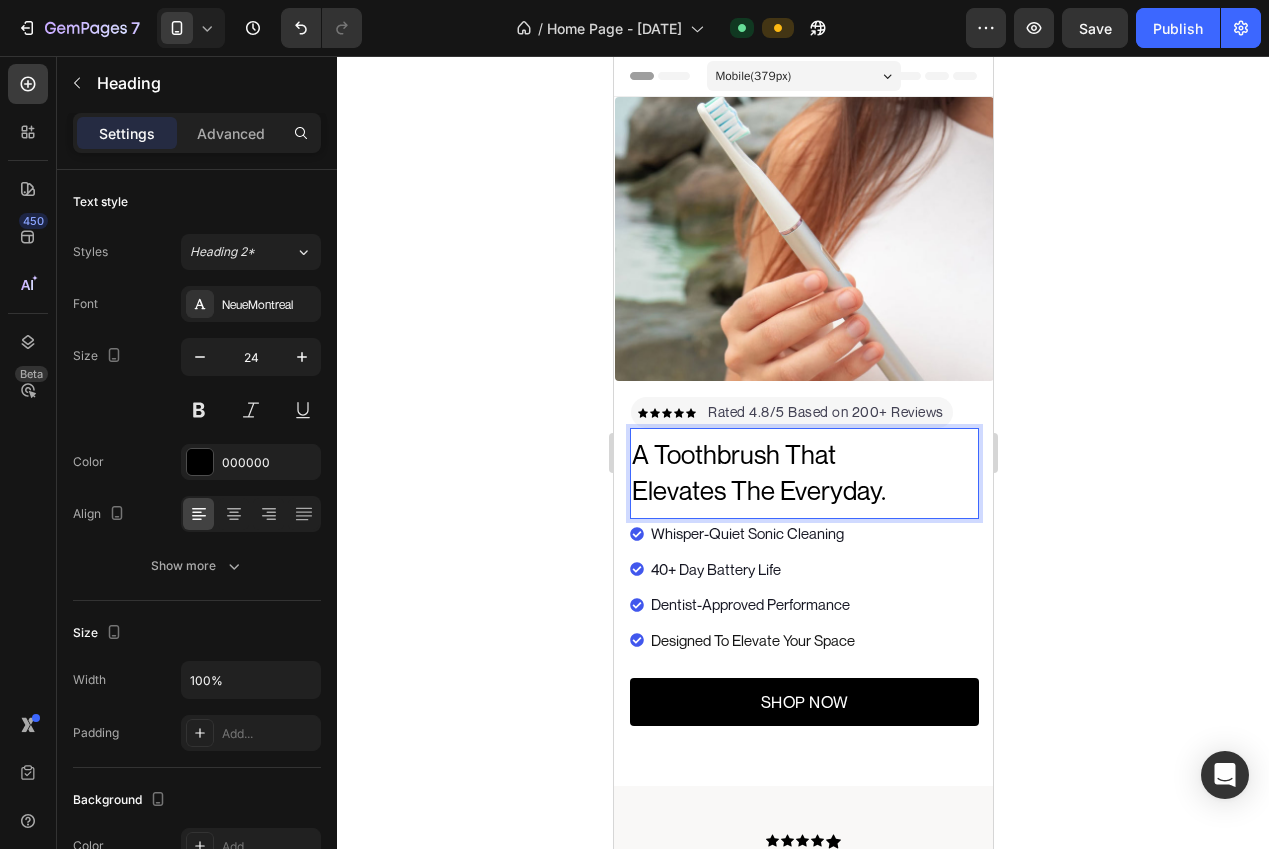 click 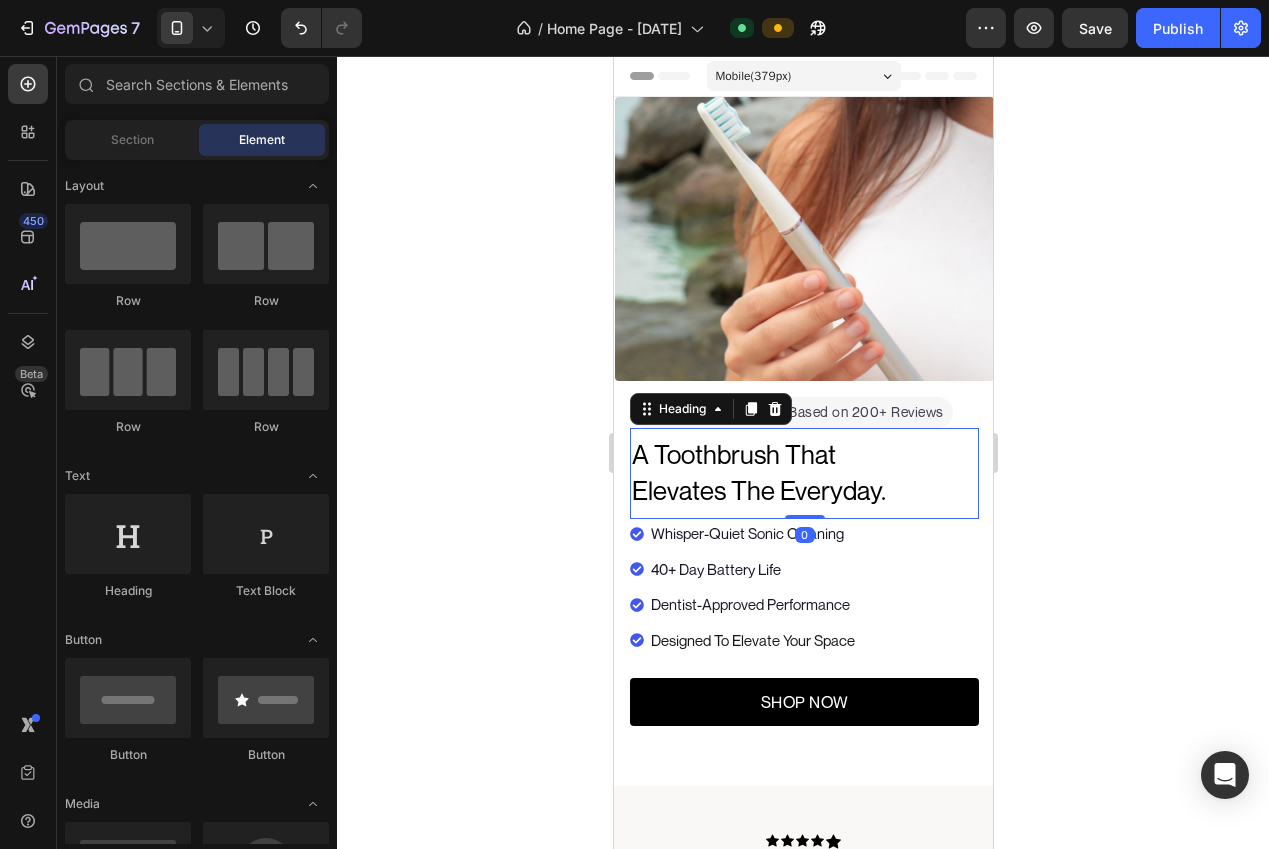click on "elevates the everyday." at bounding box center (758, 490) 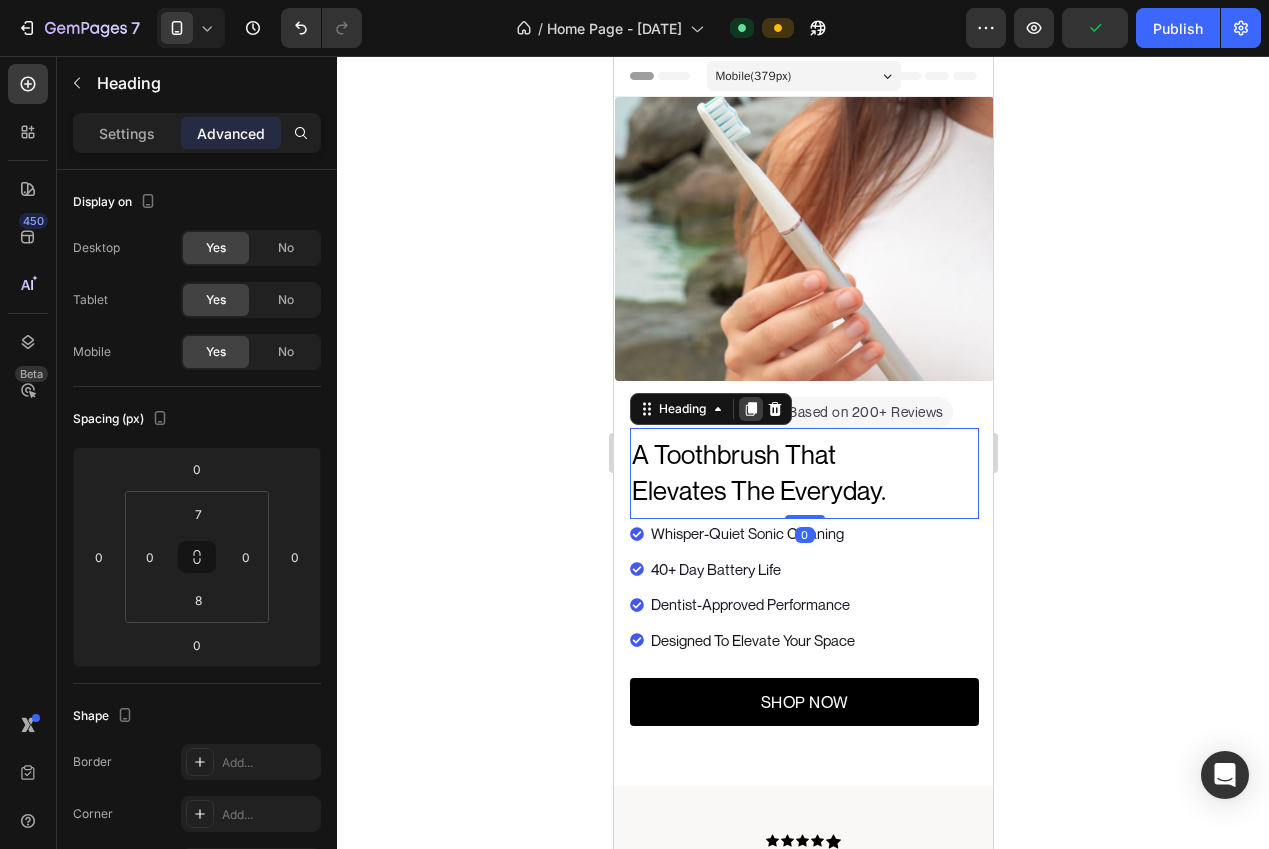 click 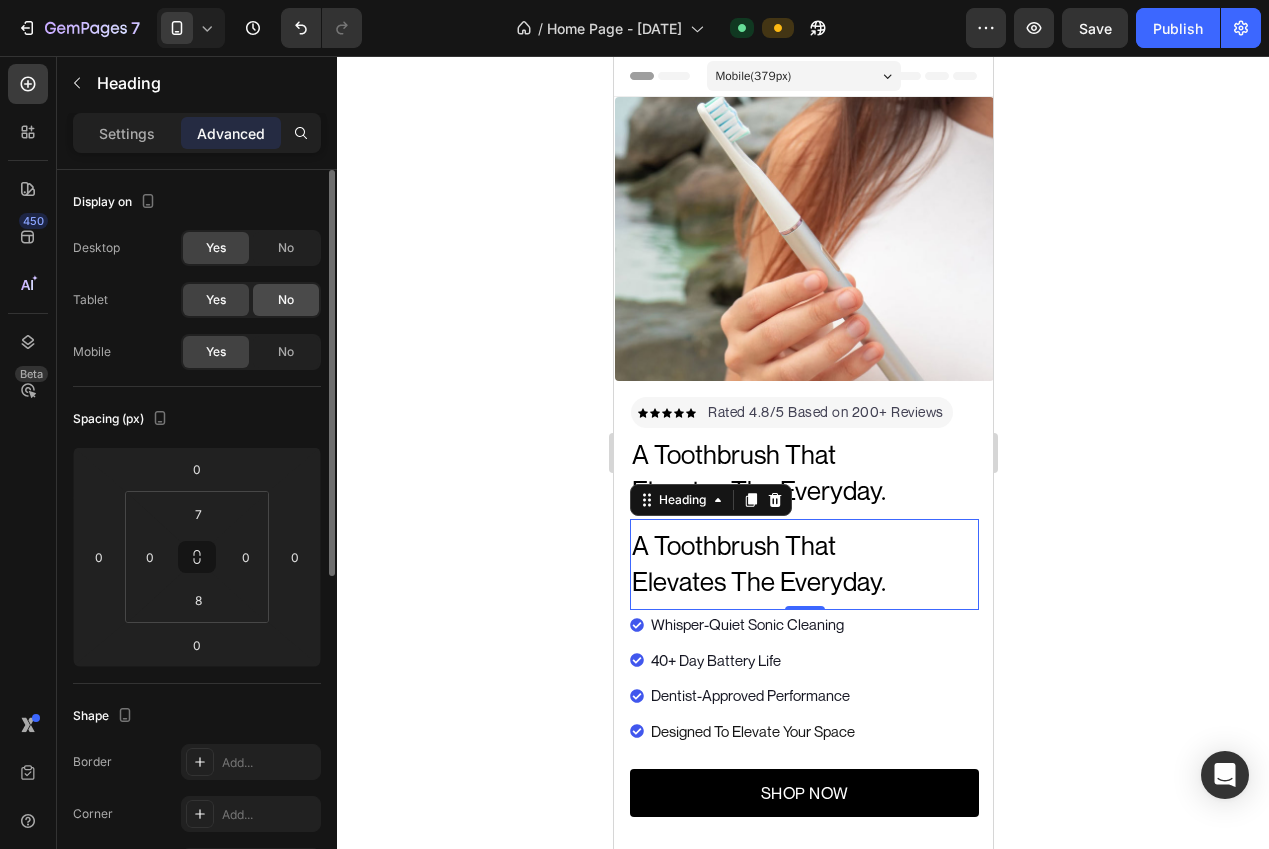 click on "No" 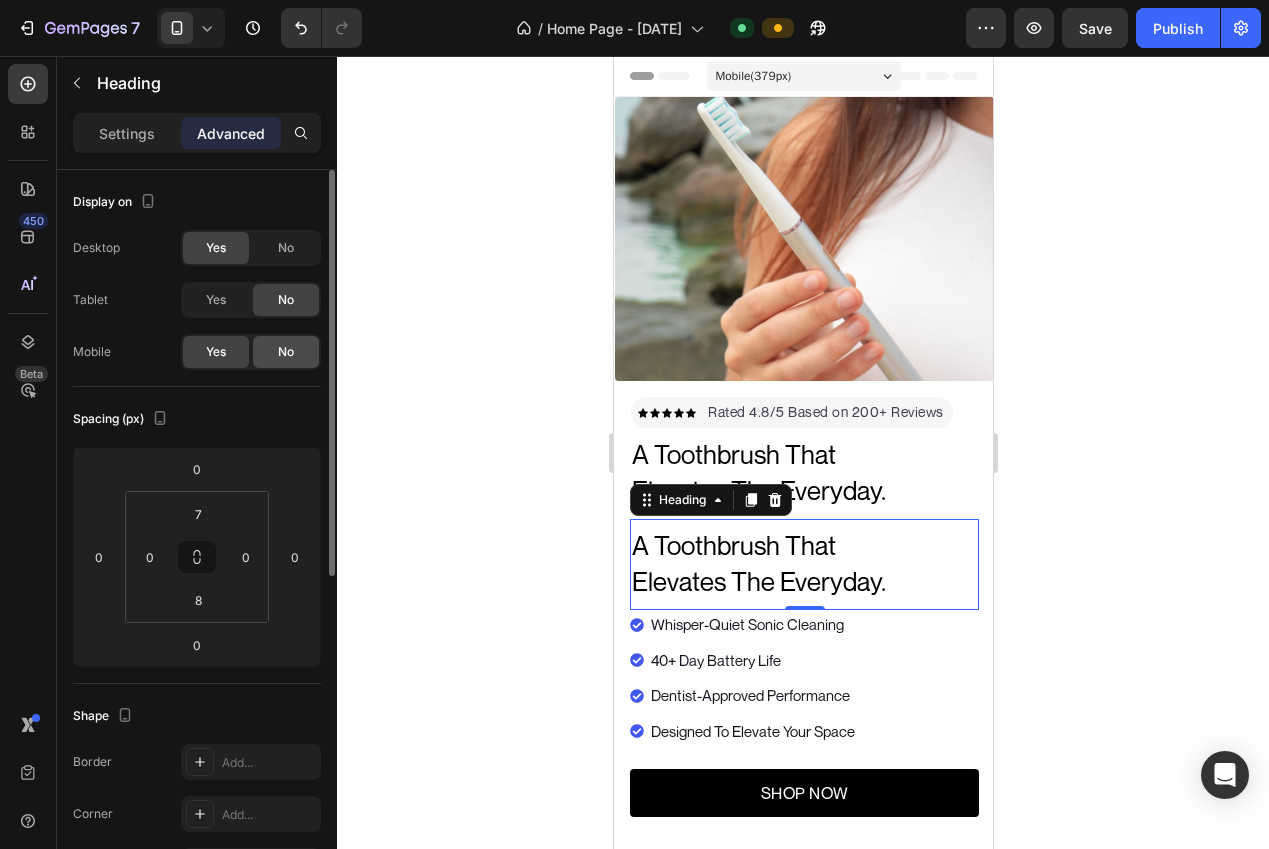 click on "No" 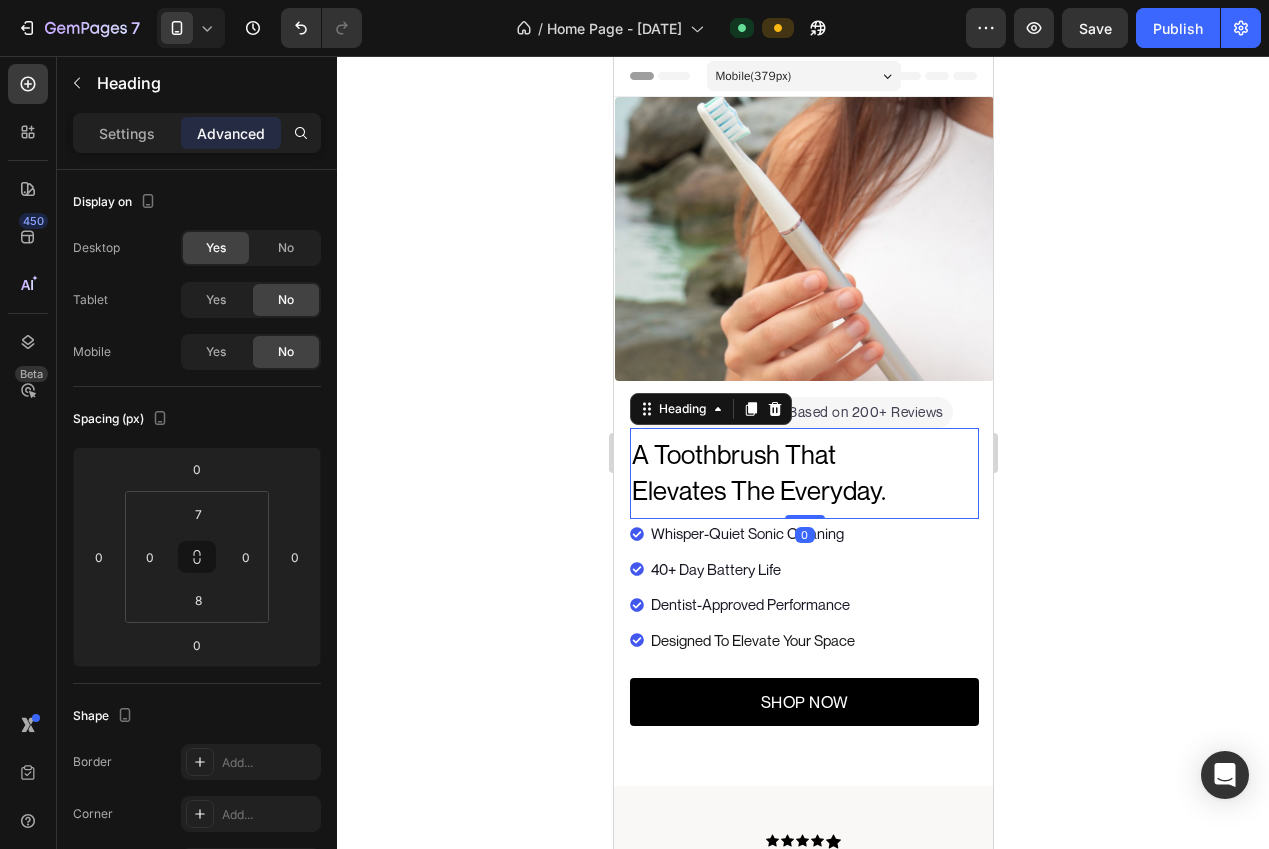 drag, startPoint x: 792, startPoint y: 488, endPoint x: 758, endPoint y: 480, distance: 34.928497 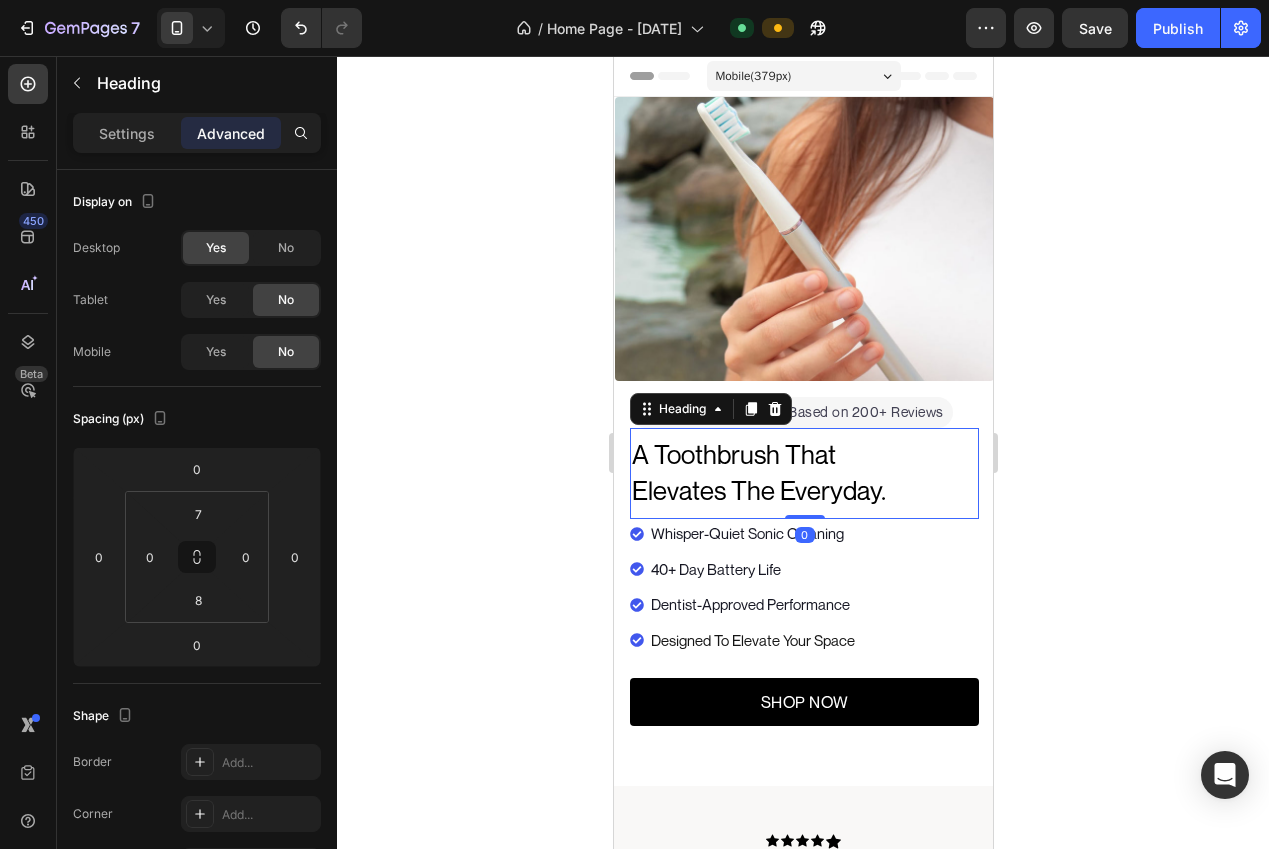 click on "elevates the everyday." at bounding box center [758, 490] 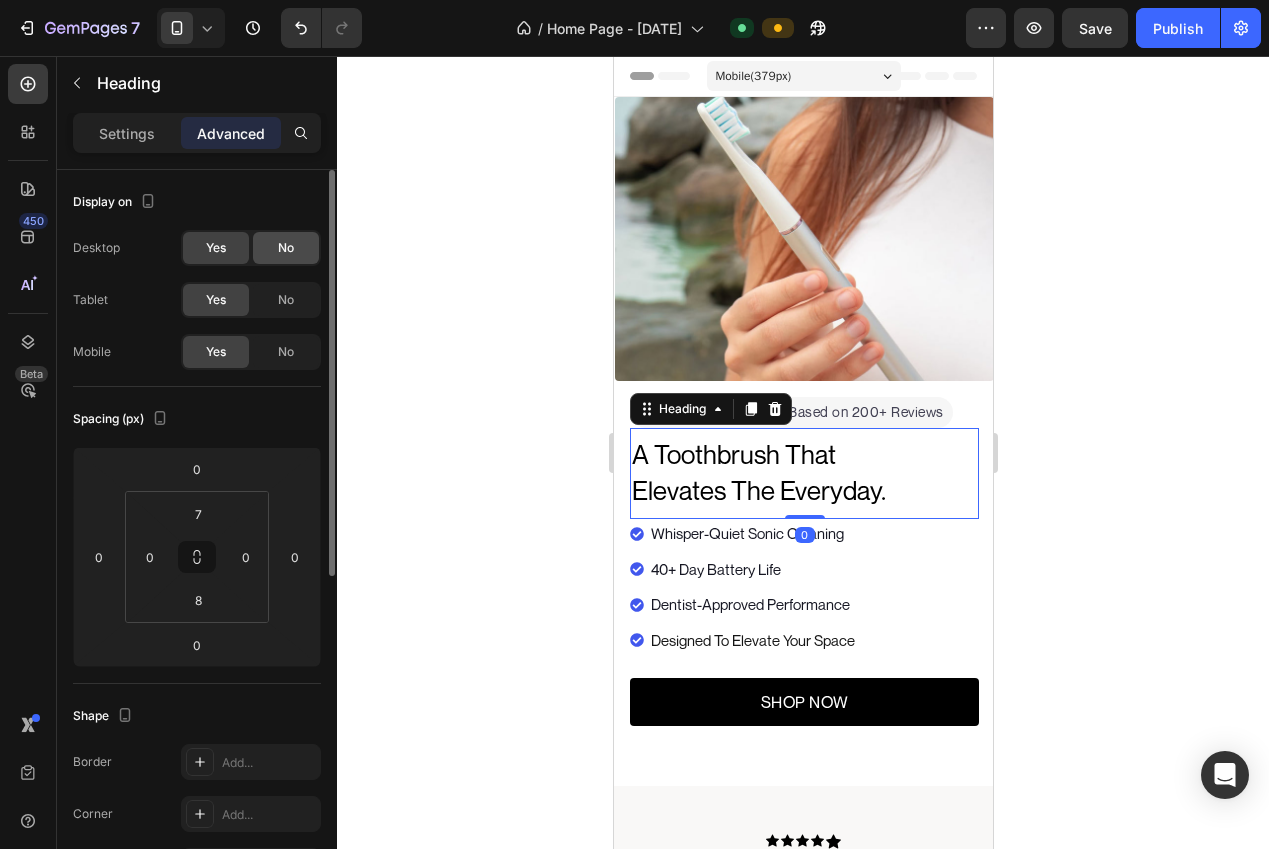 click on "No" 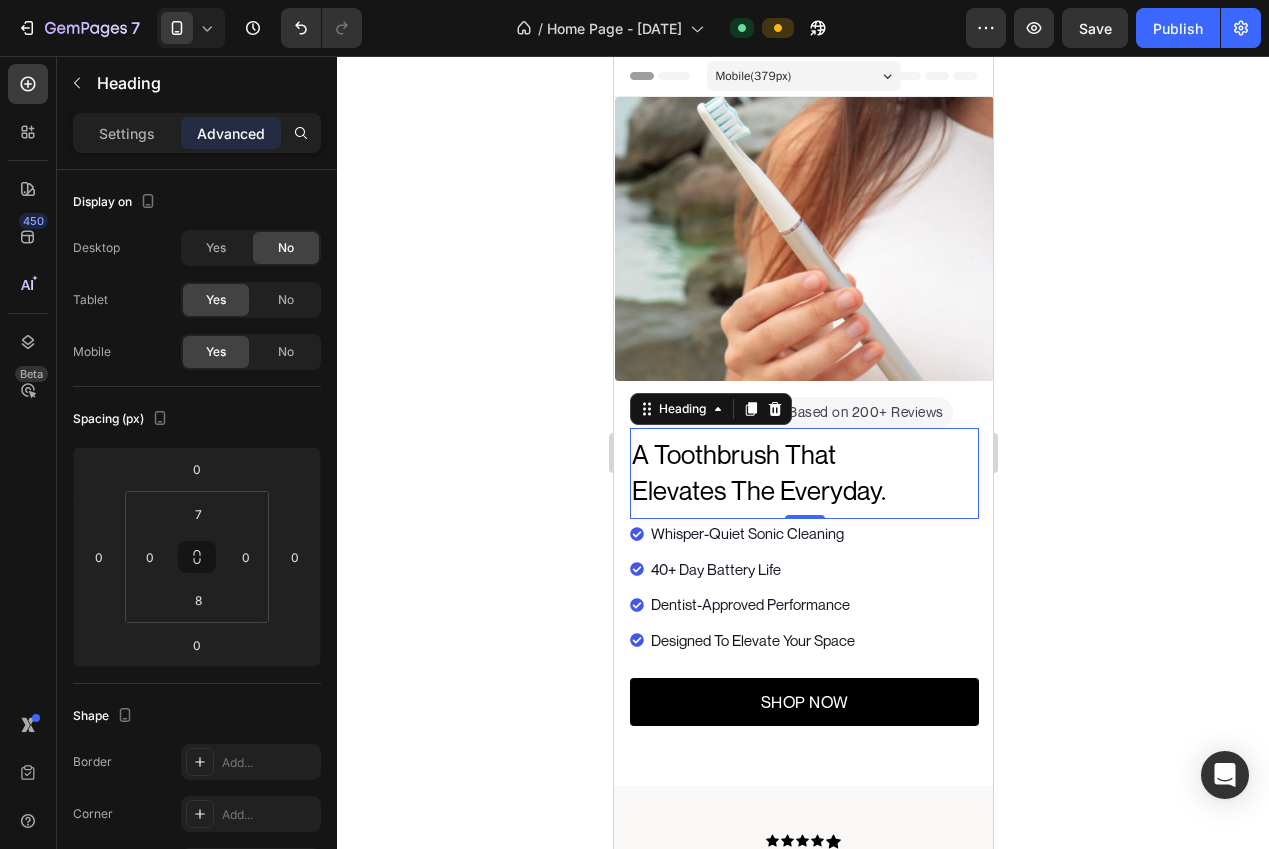 click 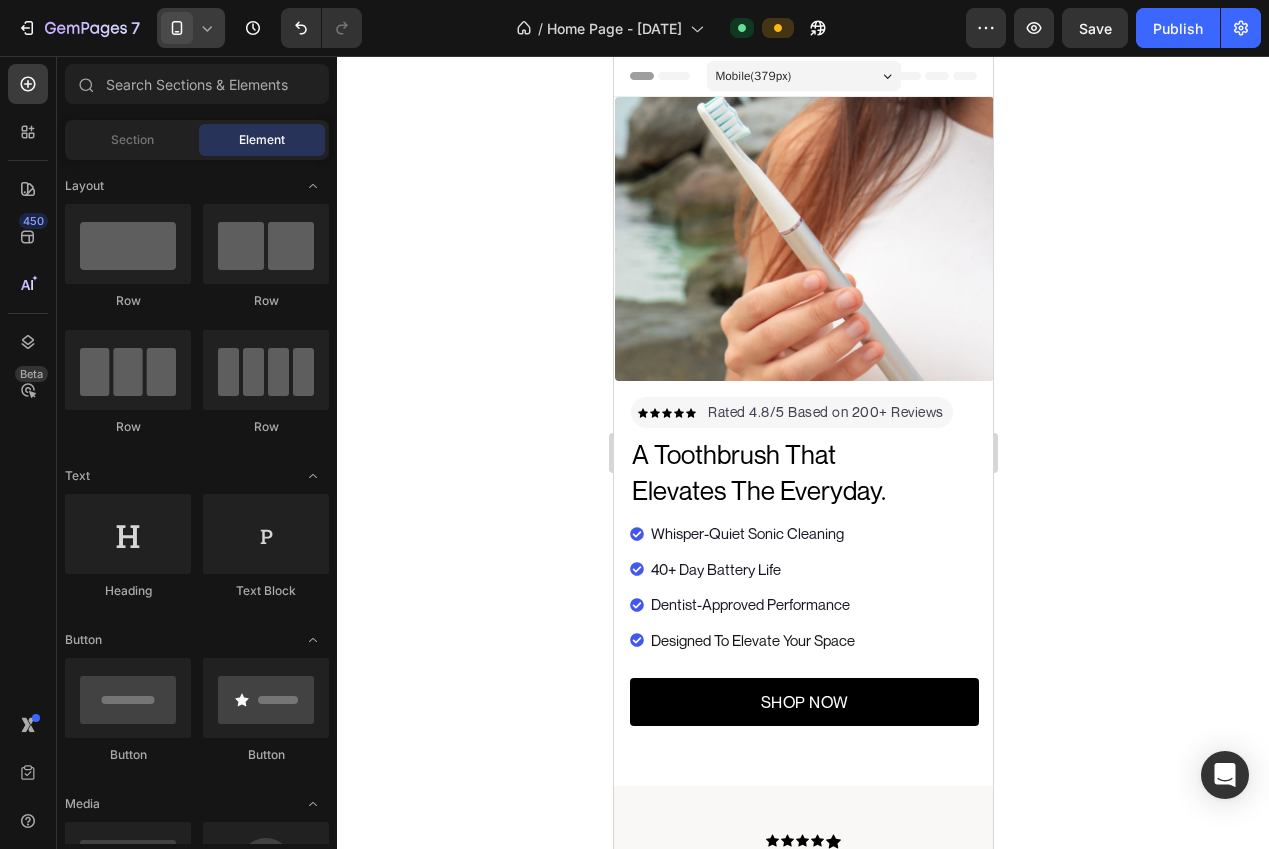 click 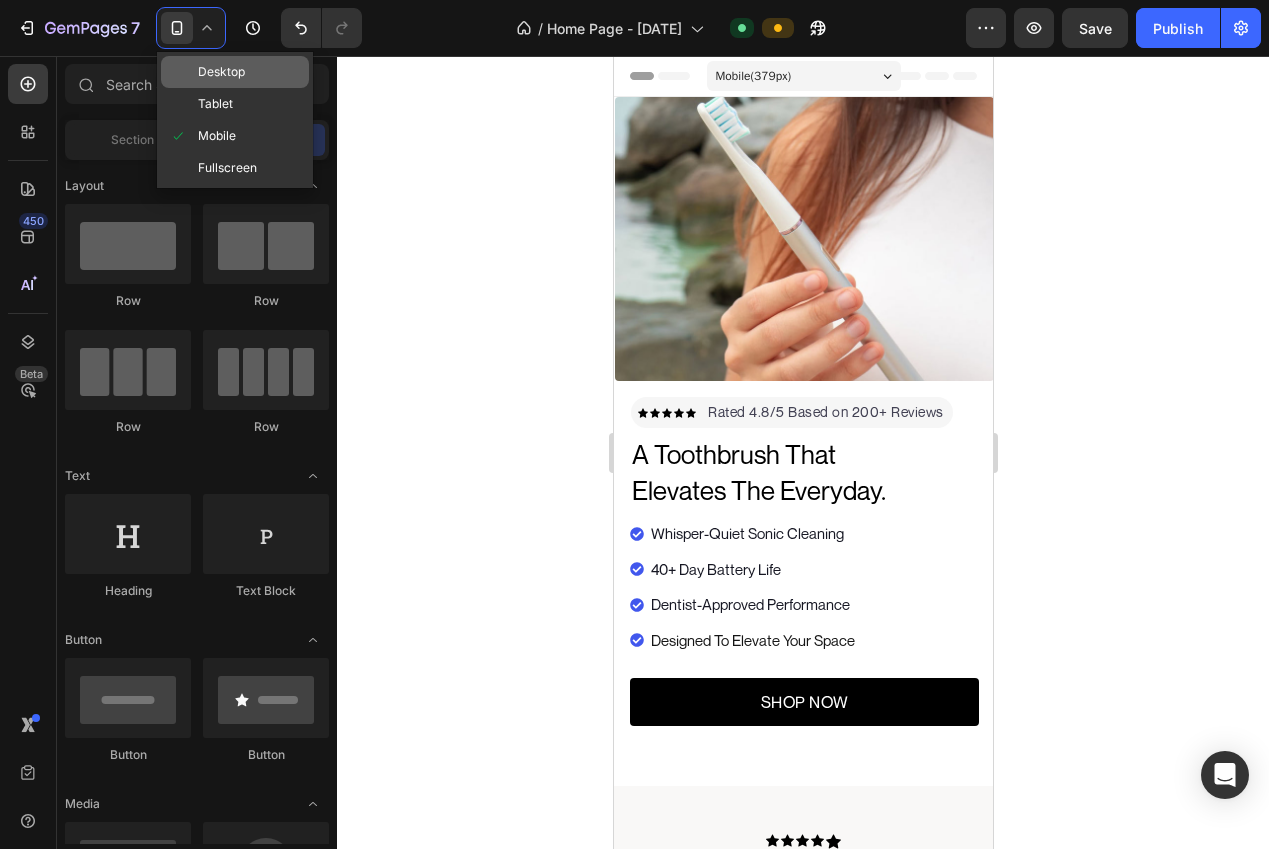 click on "Desktop" at bounding box center (221, 72) 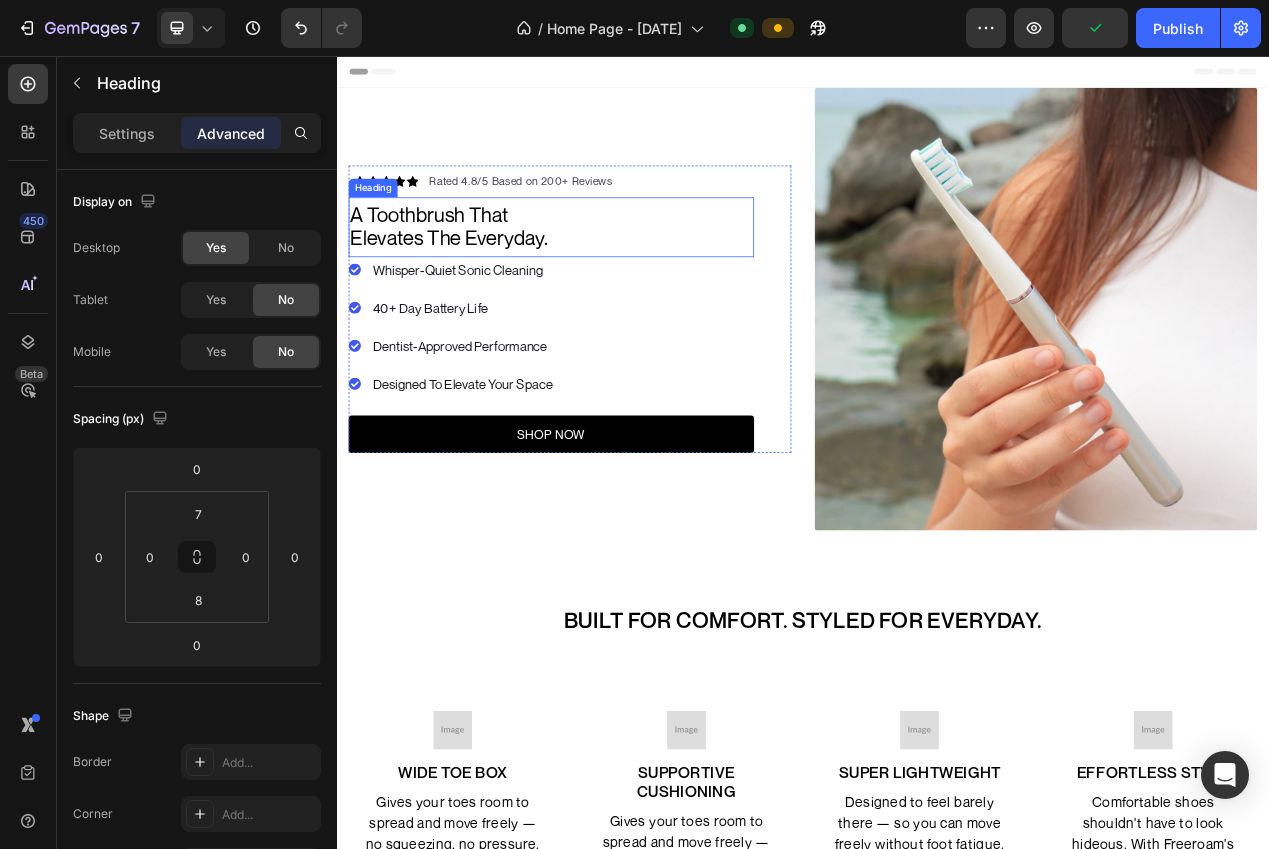 click on "a toothbrush that" at bounding box center (456, 260) 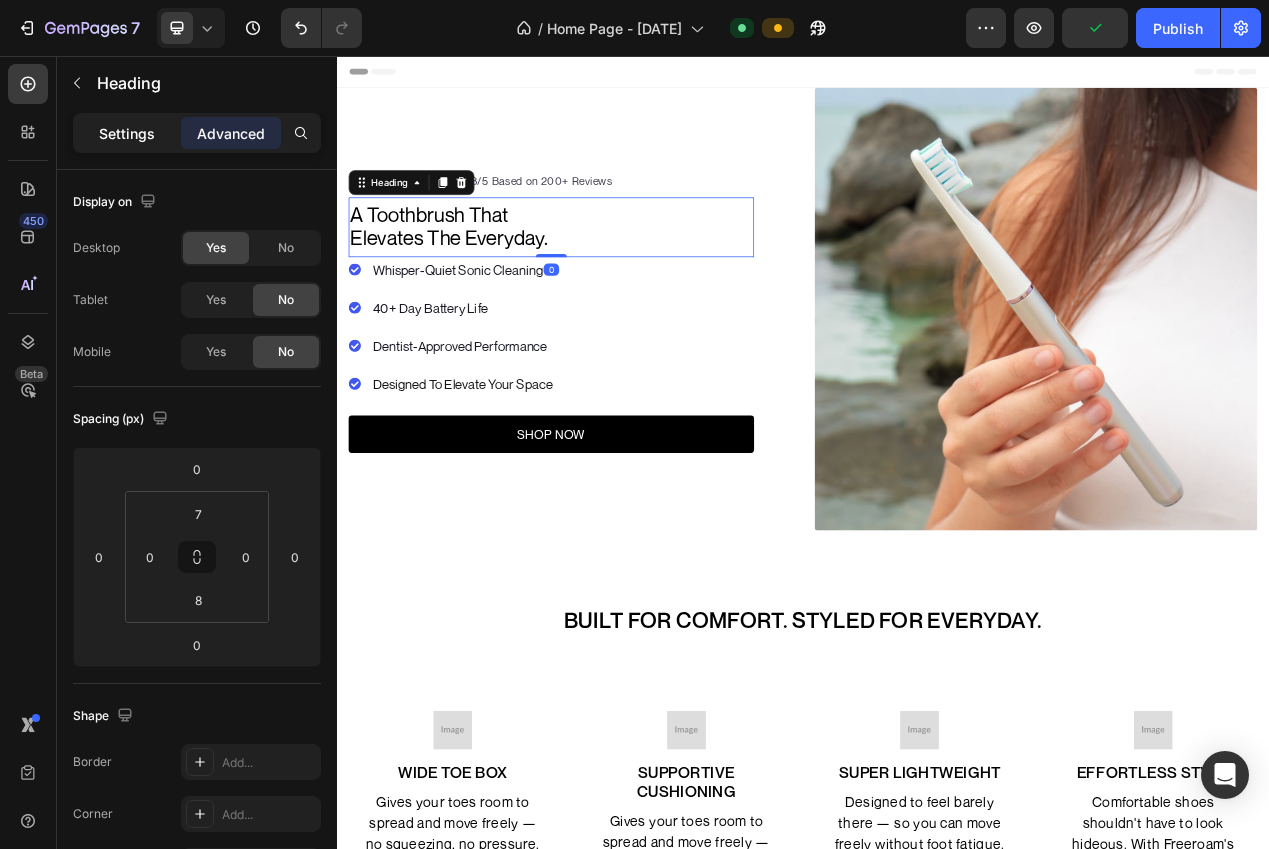 click on "Settings" 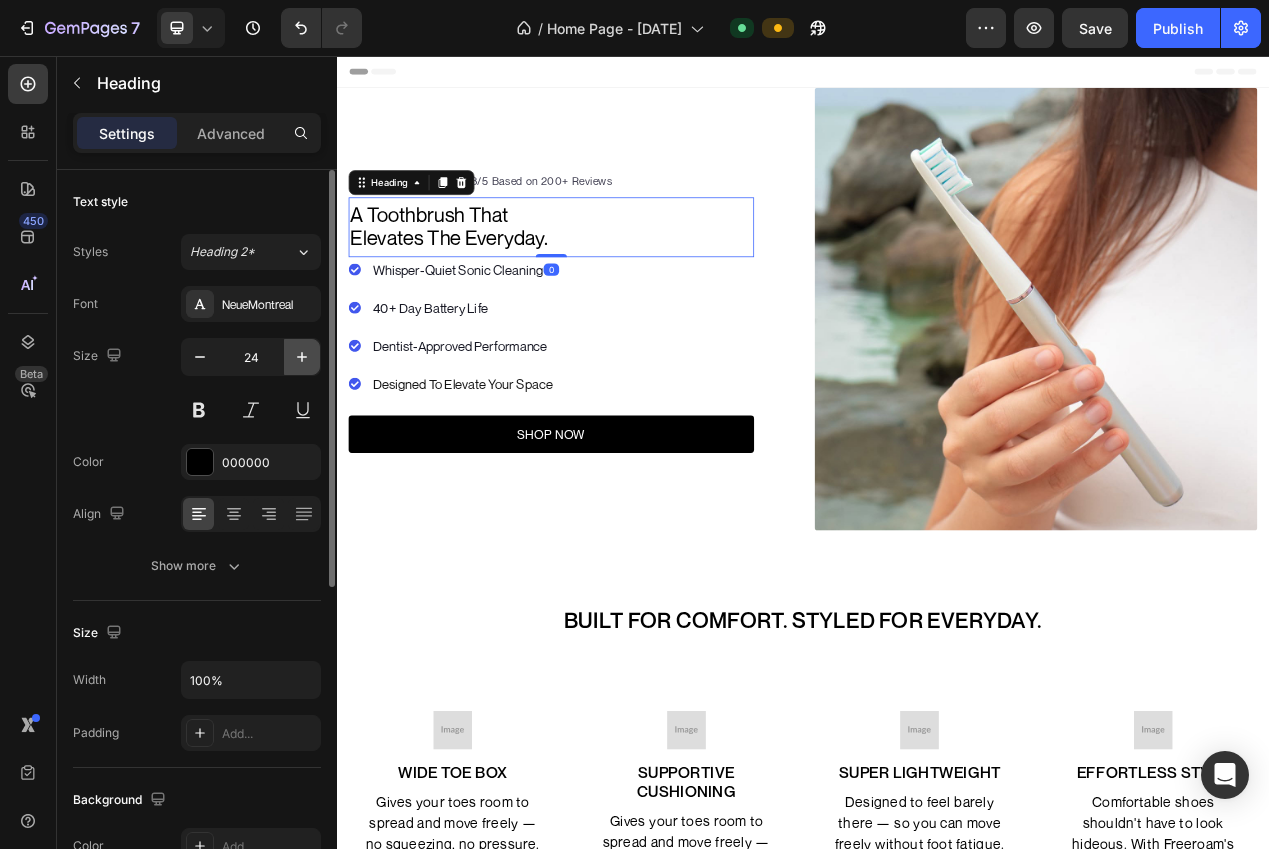 click 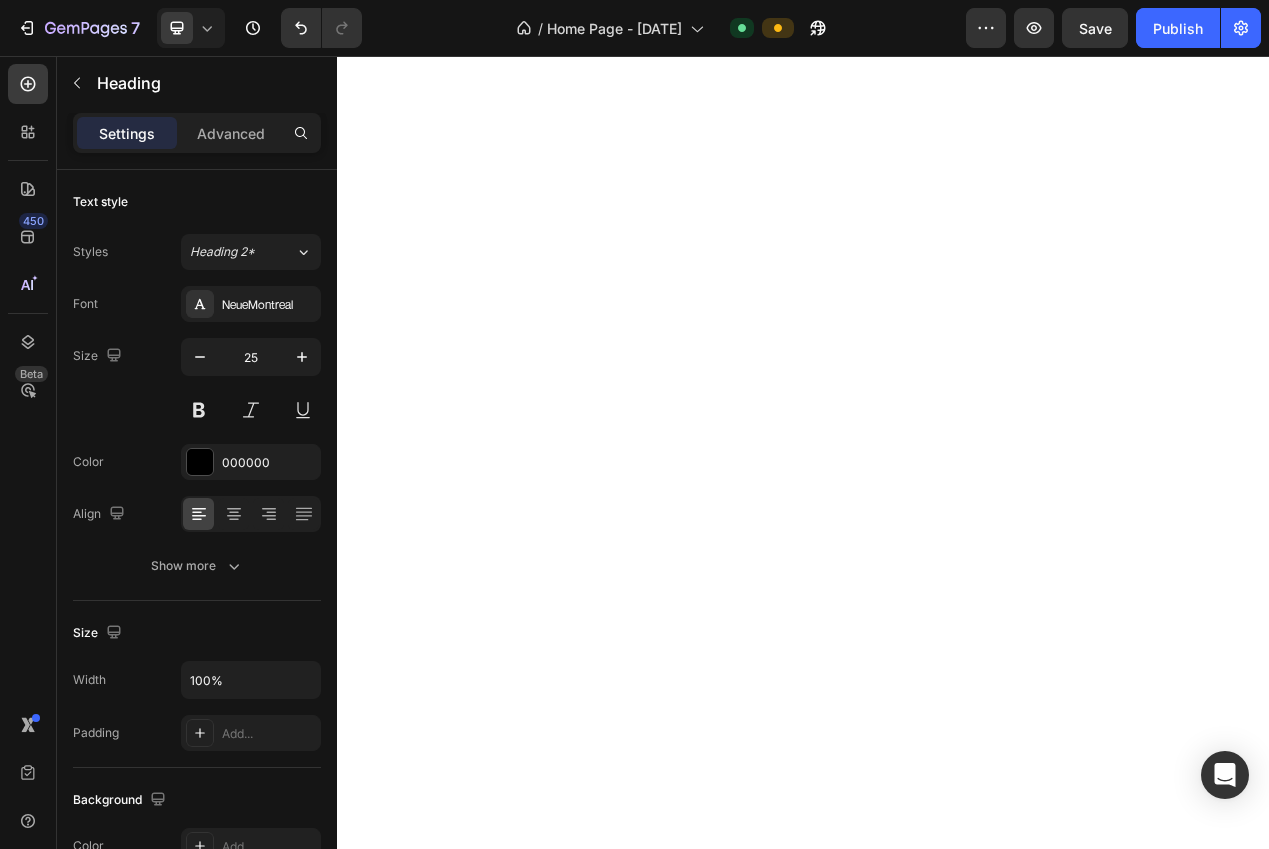 scroll, scrollTop: 0, scrollLeft: 0, axis: both 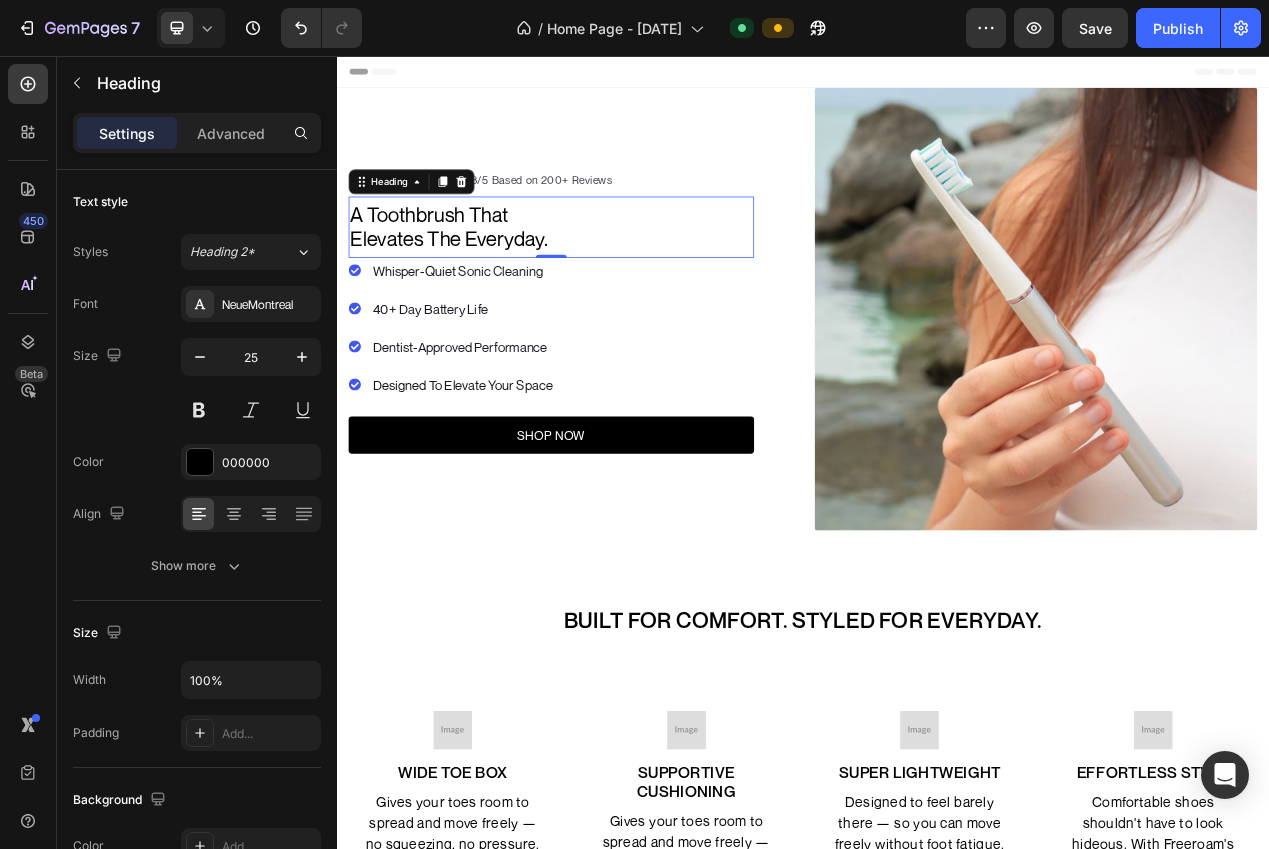 click 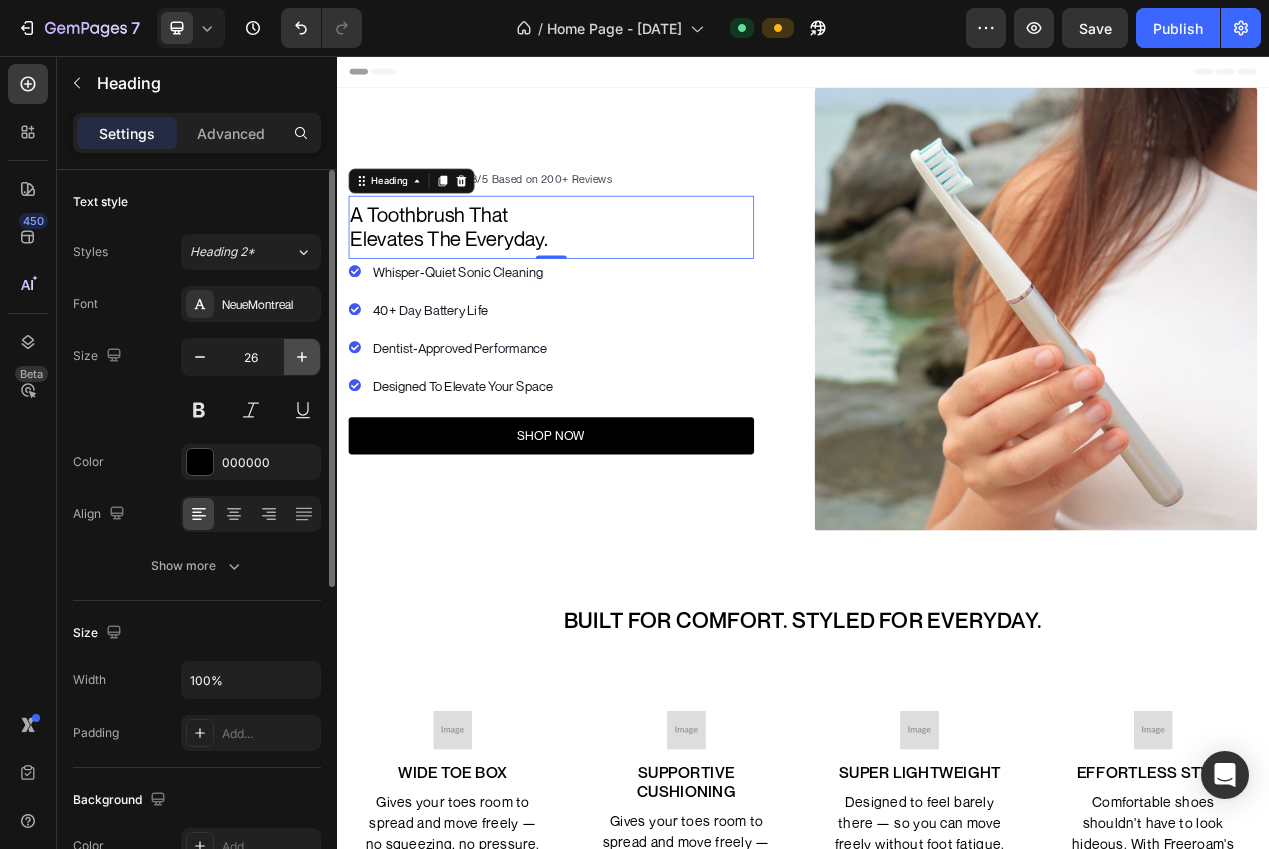 click 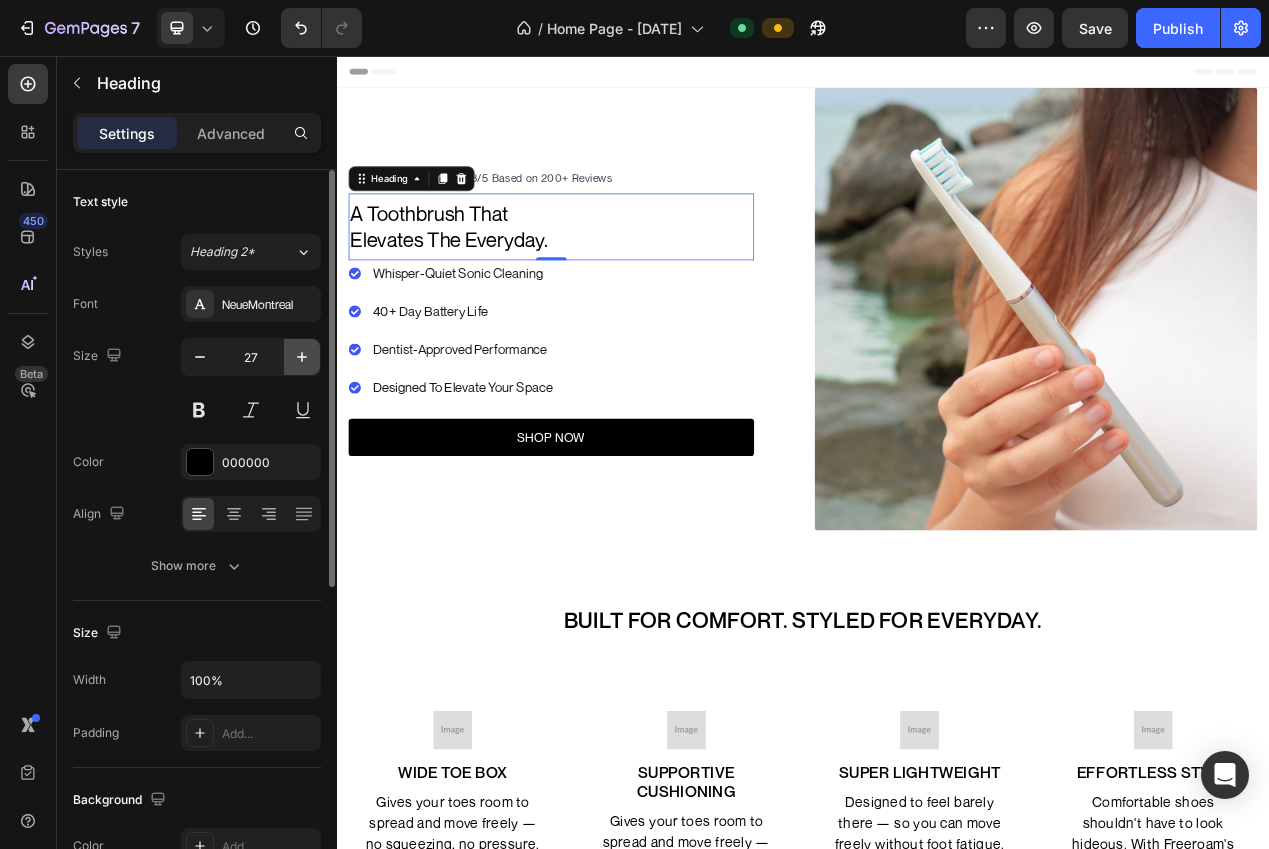 click 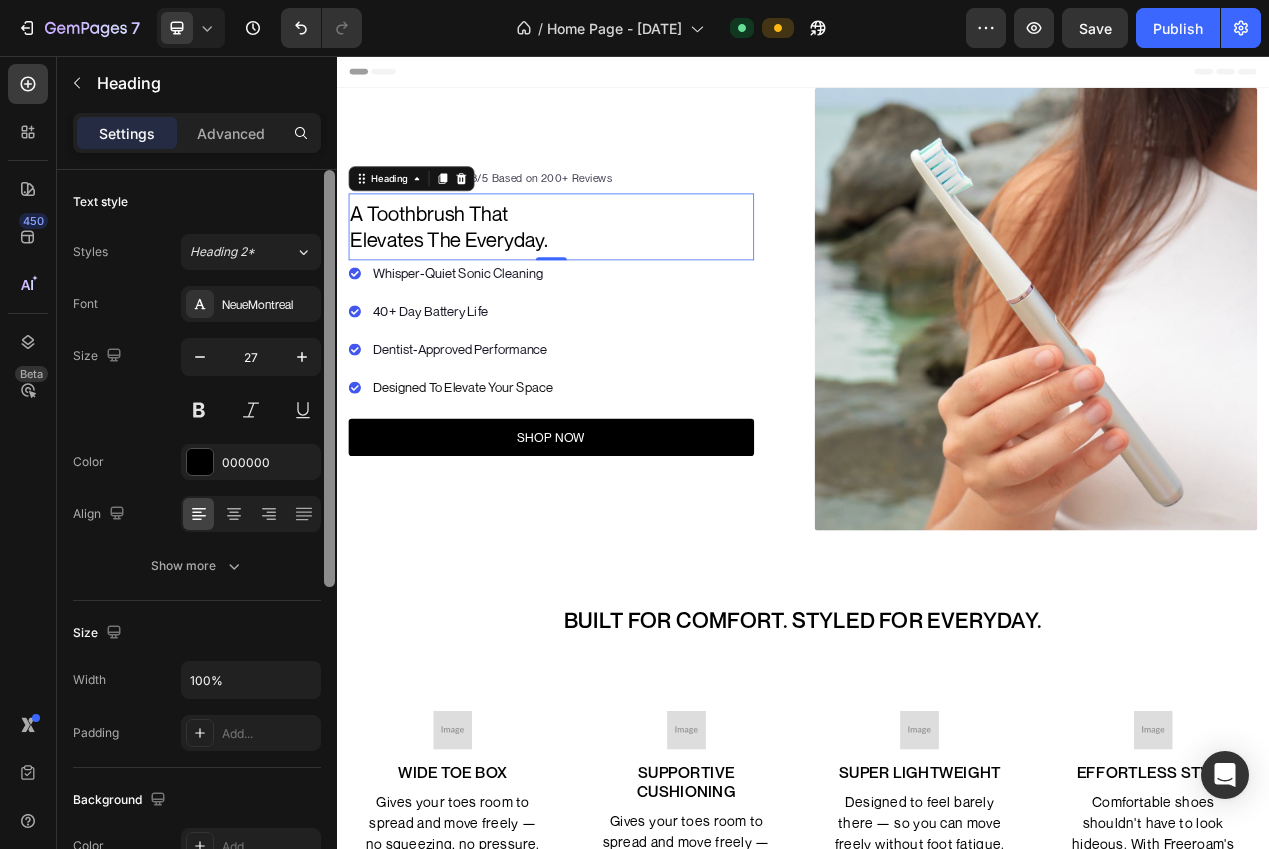 type on "28" 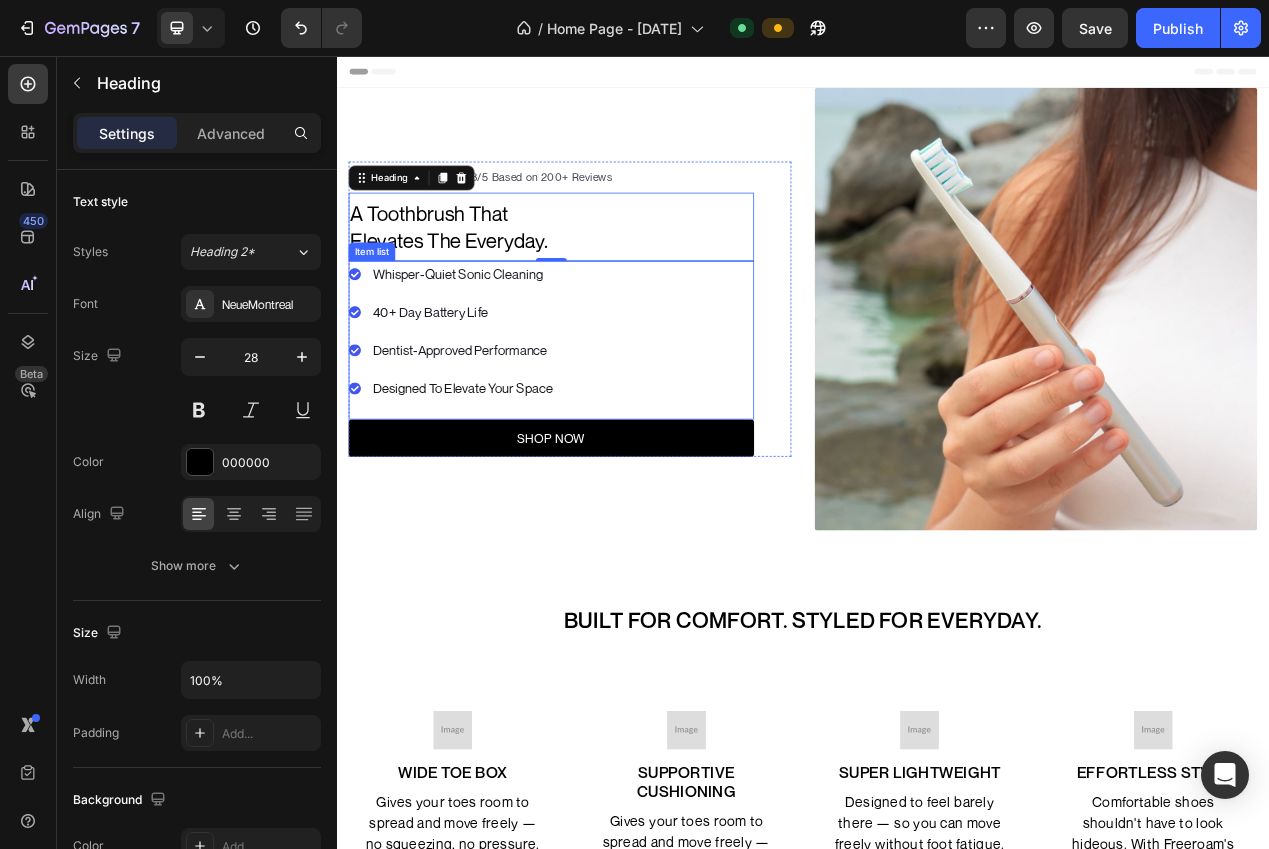 click on "a toothbrush that  elevates the everyday. Heading   0" at bounding box center [613, 276] 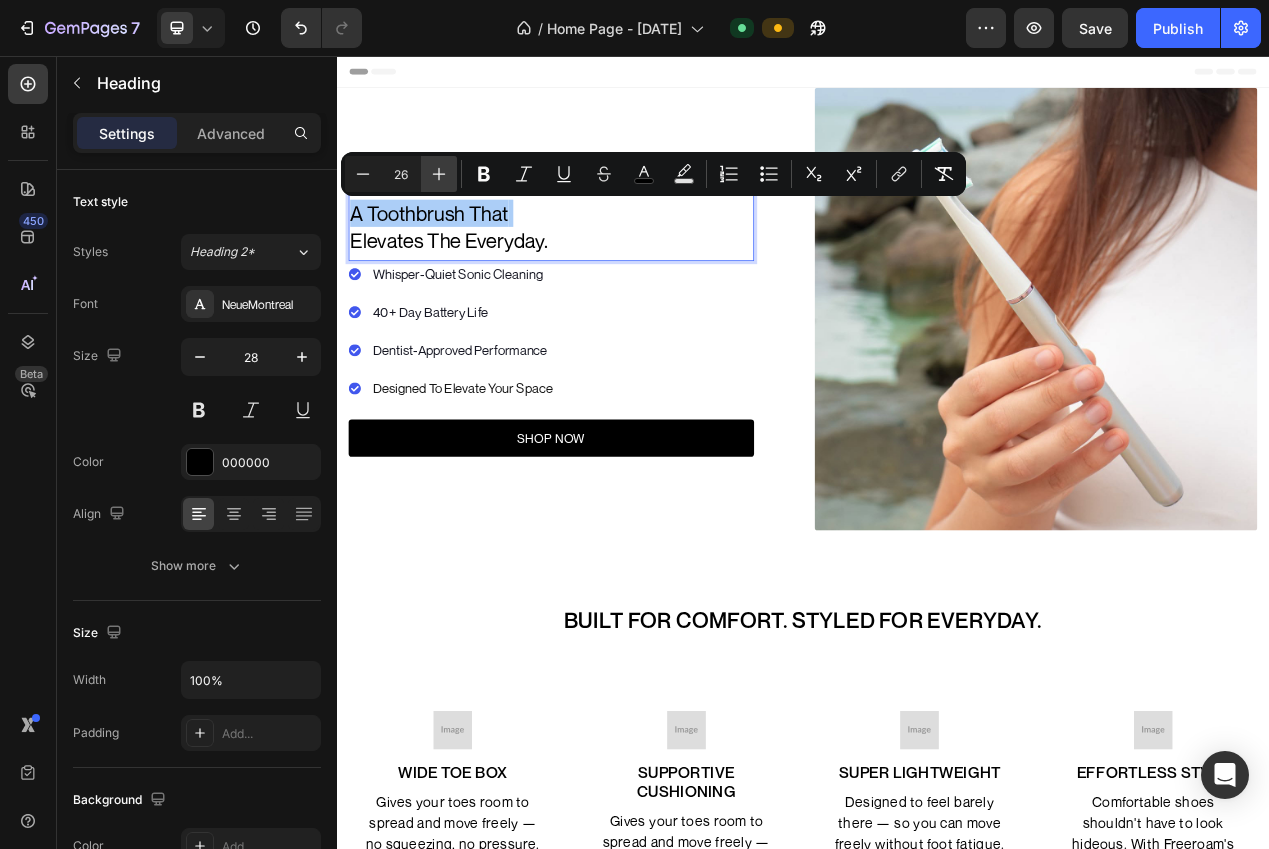 click 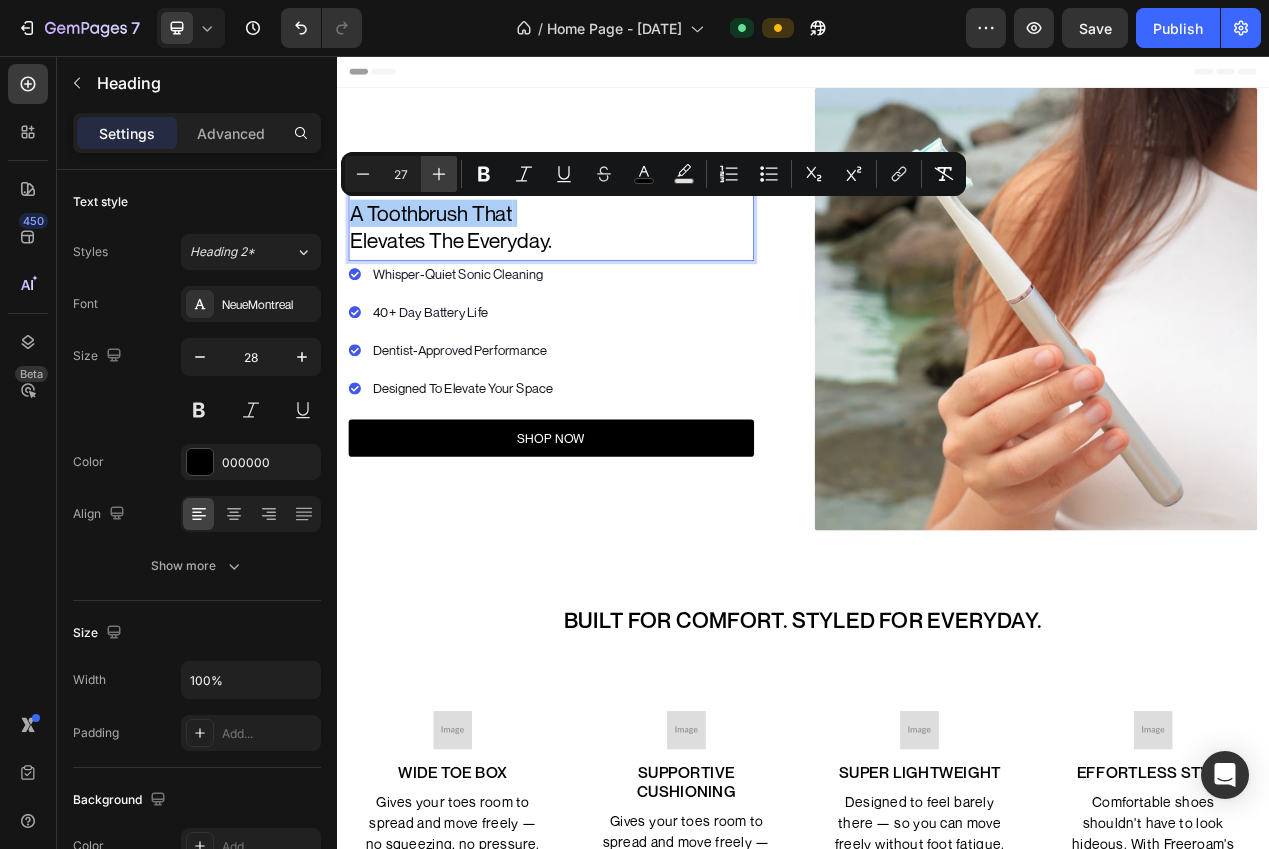 click 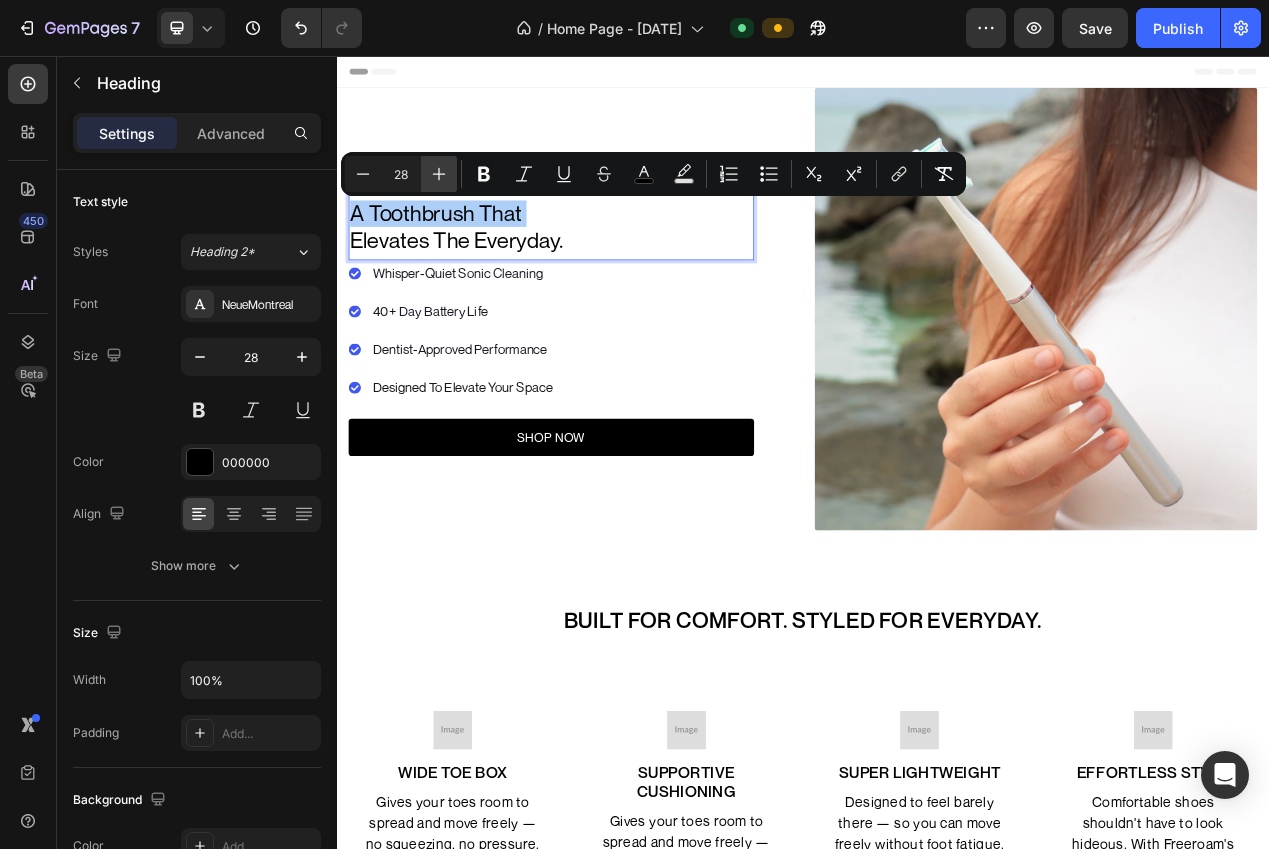 click 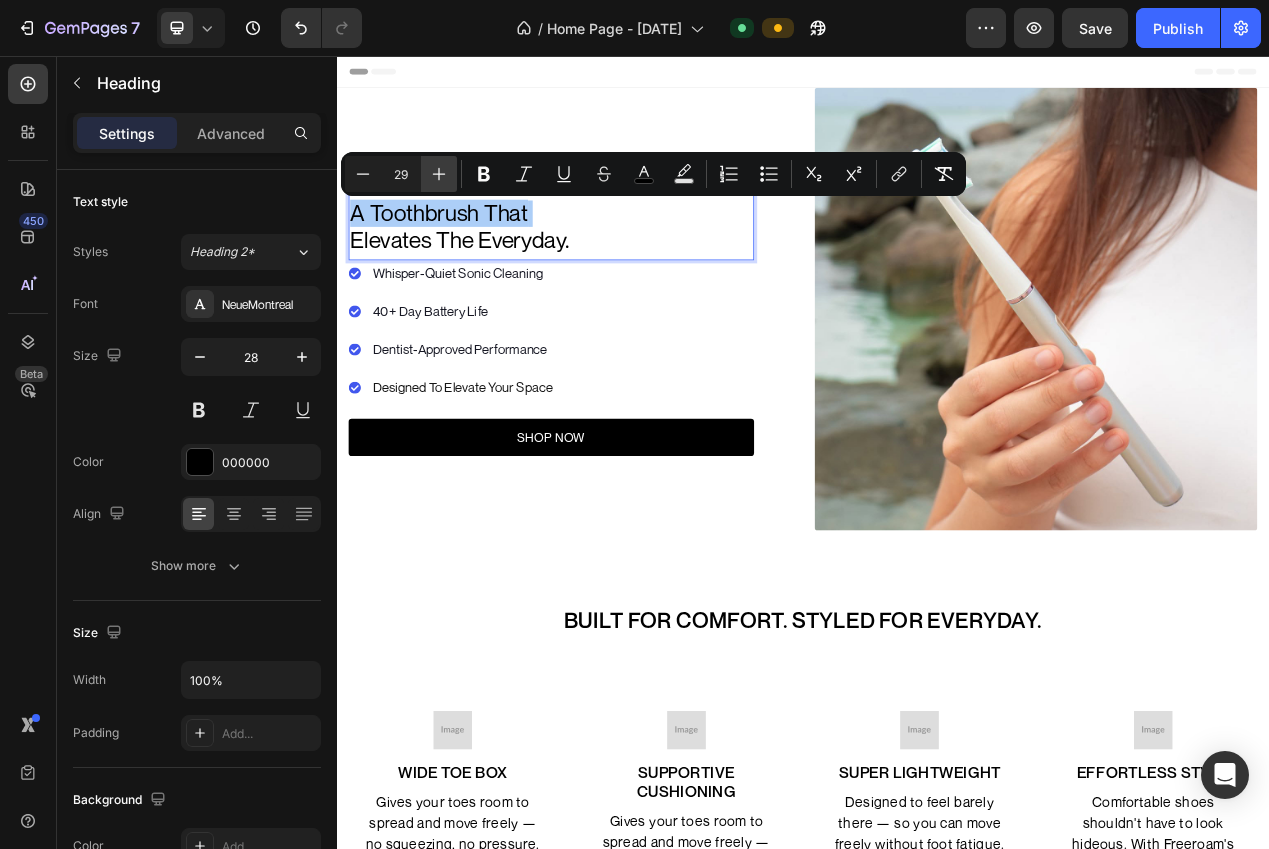 click 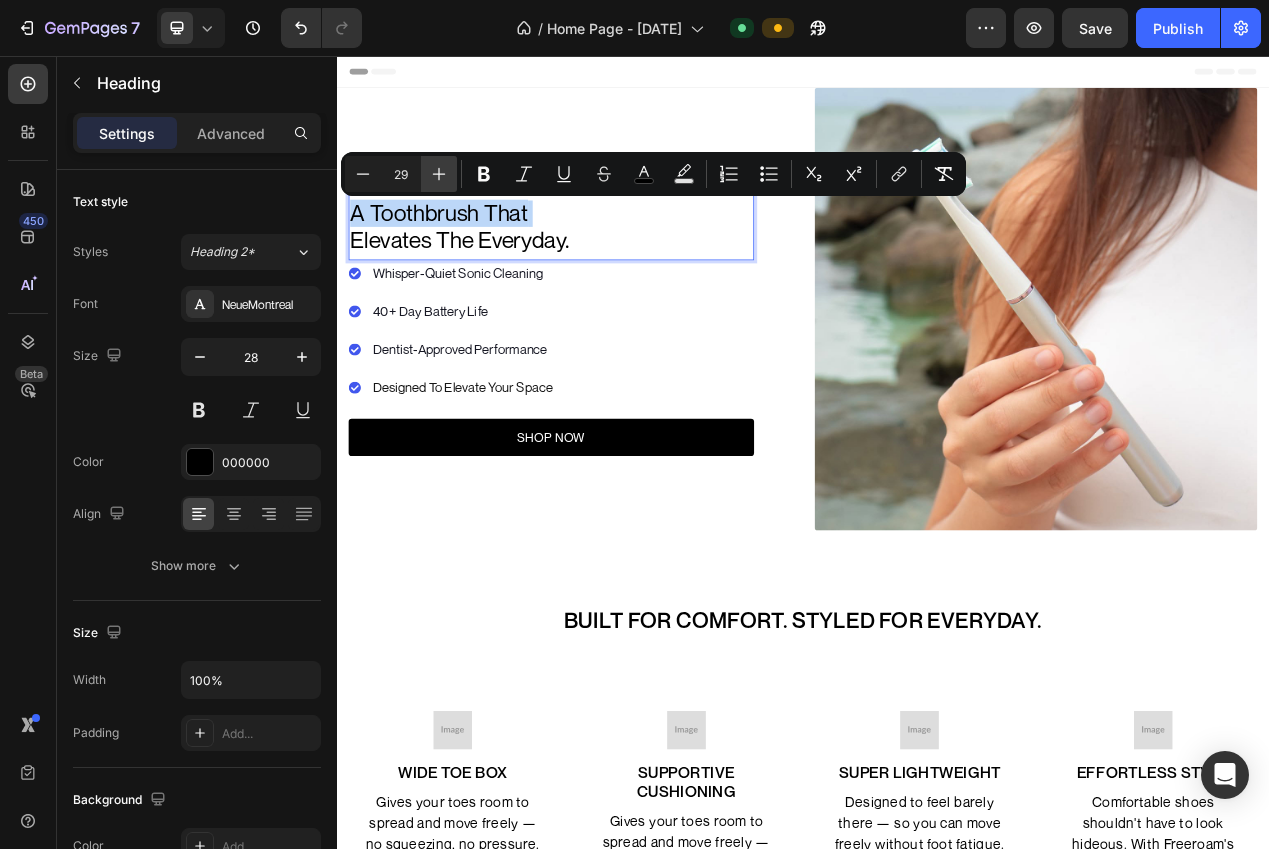 type on "30" 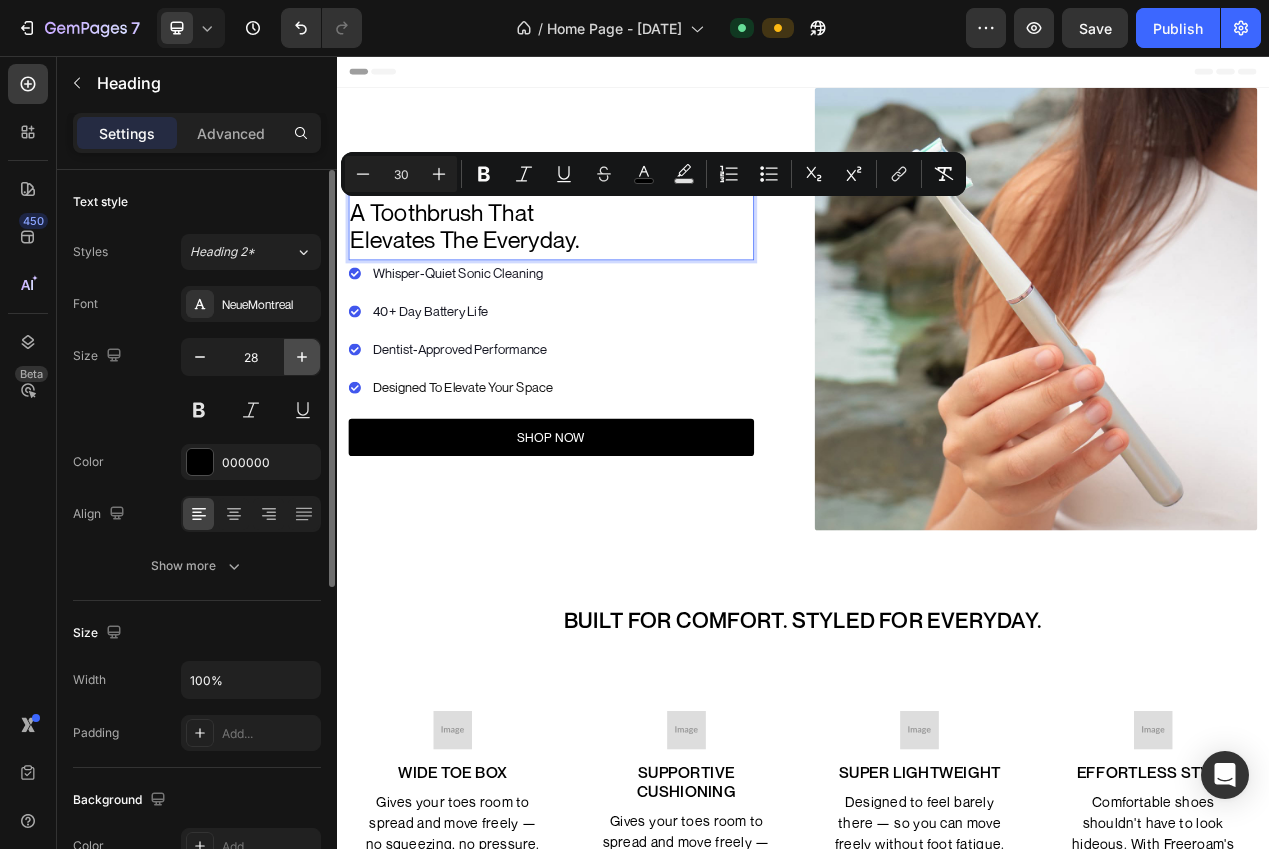 click 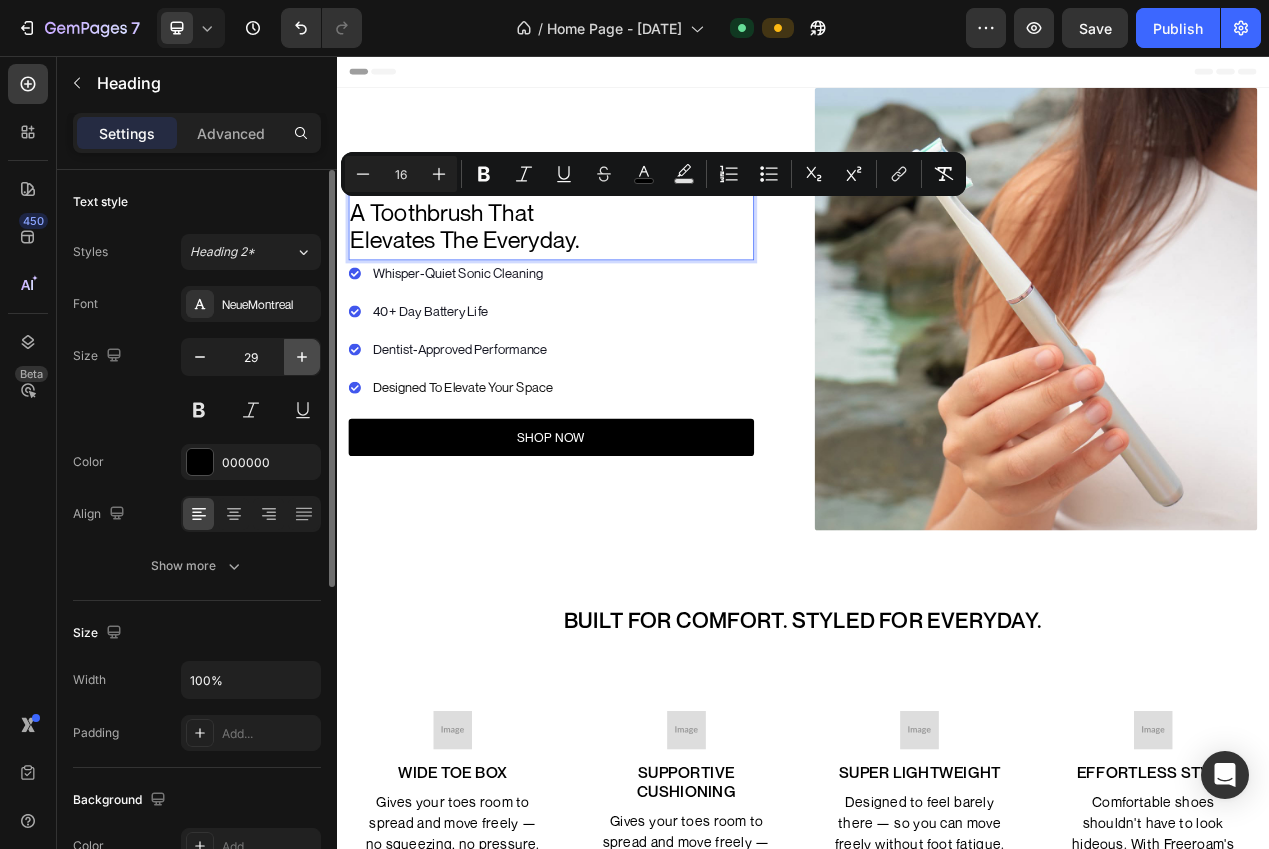 click 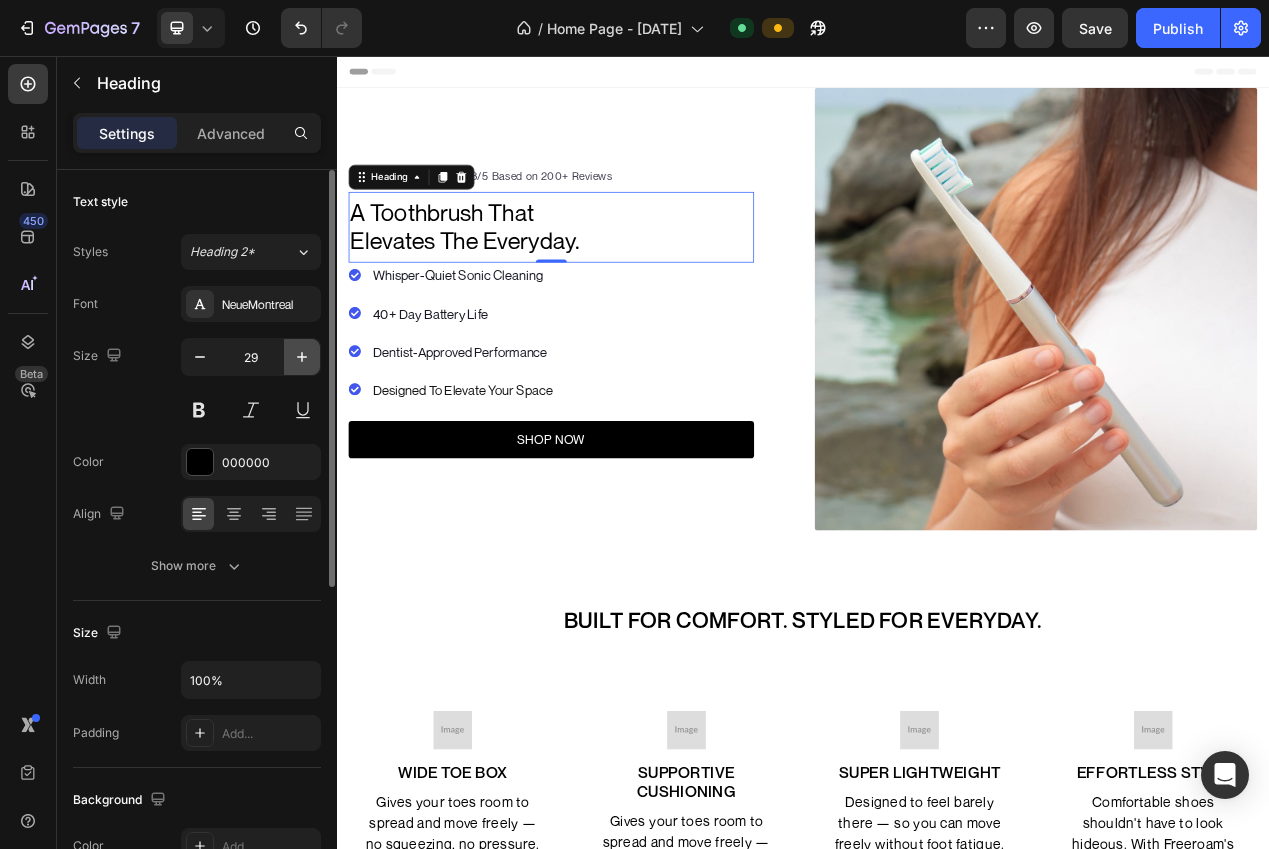 type on "30" 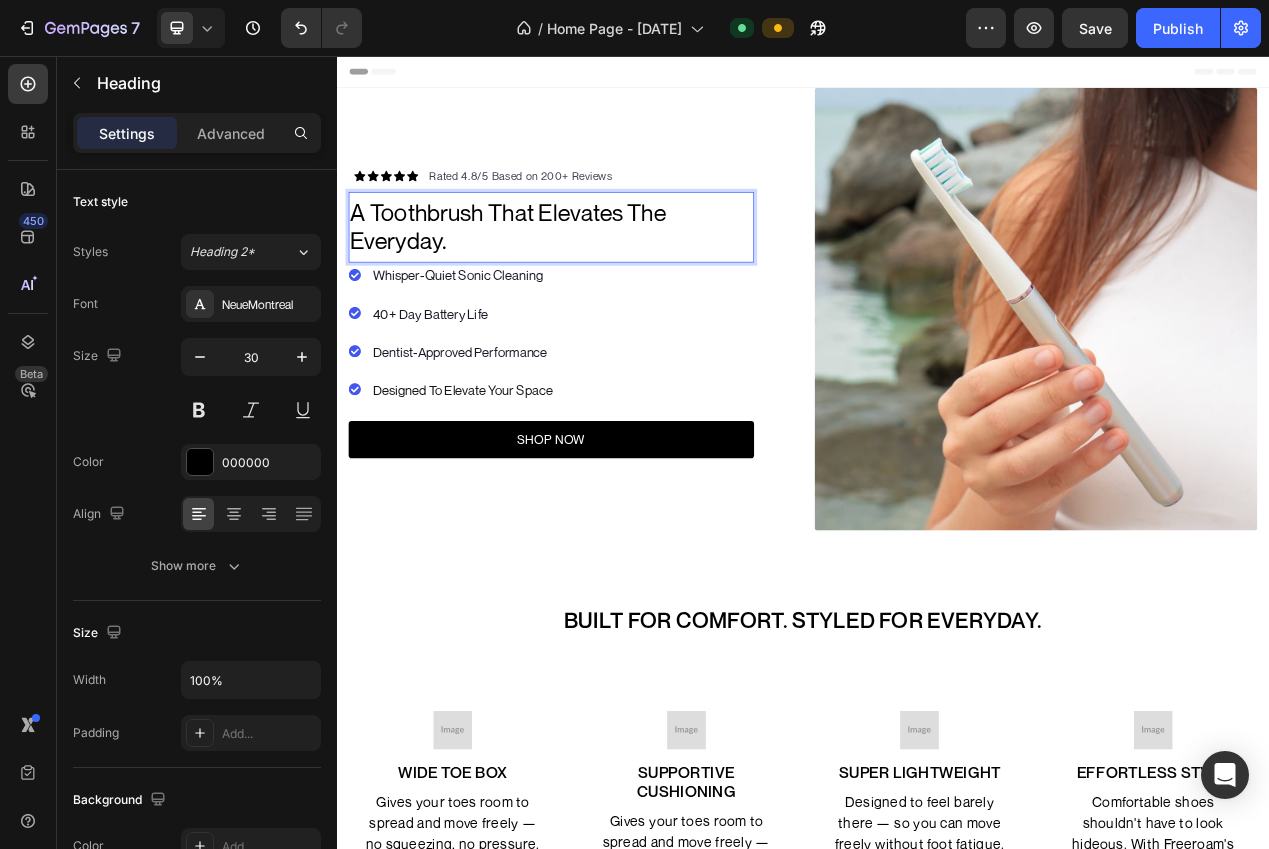 click on "a toothbrush that elevates the everyday." at bounding box center (557, 276) 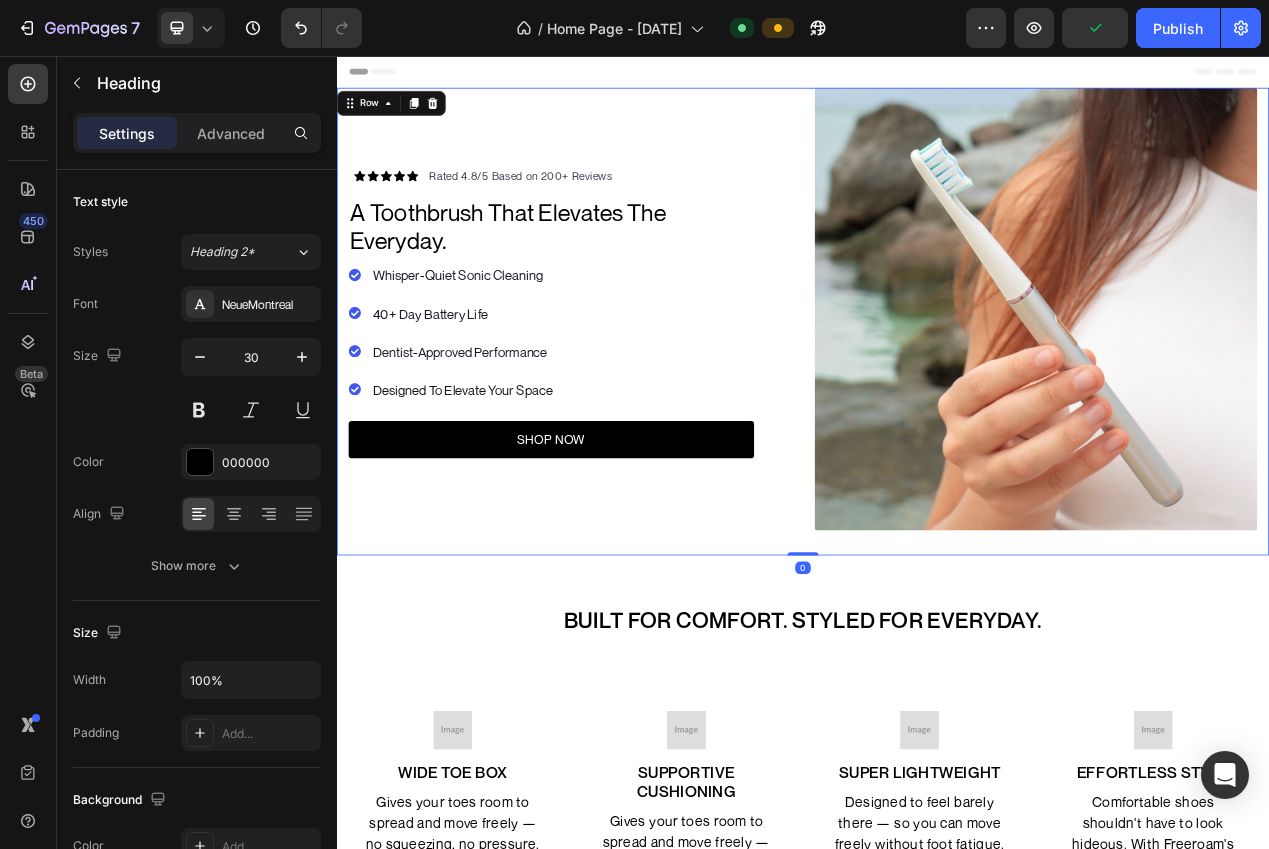 drag, startPoint x: 514, startPoint y: 696, endPoint x: 520, endPoint y: 707, distance: 12.529964 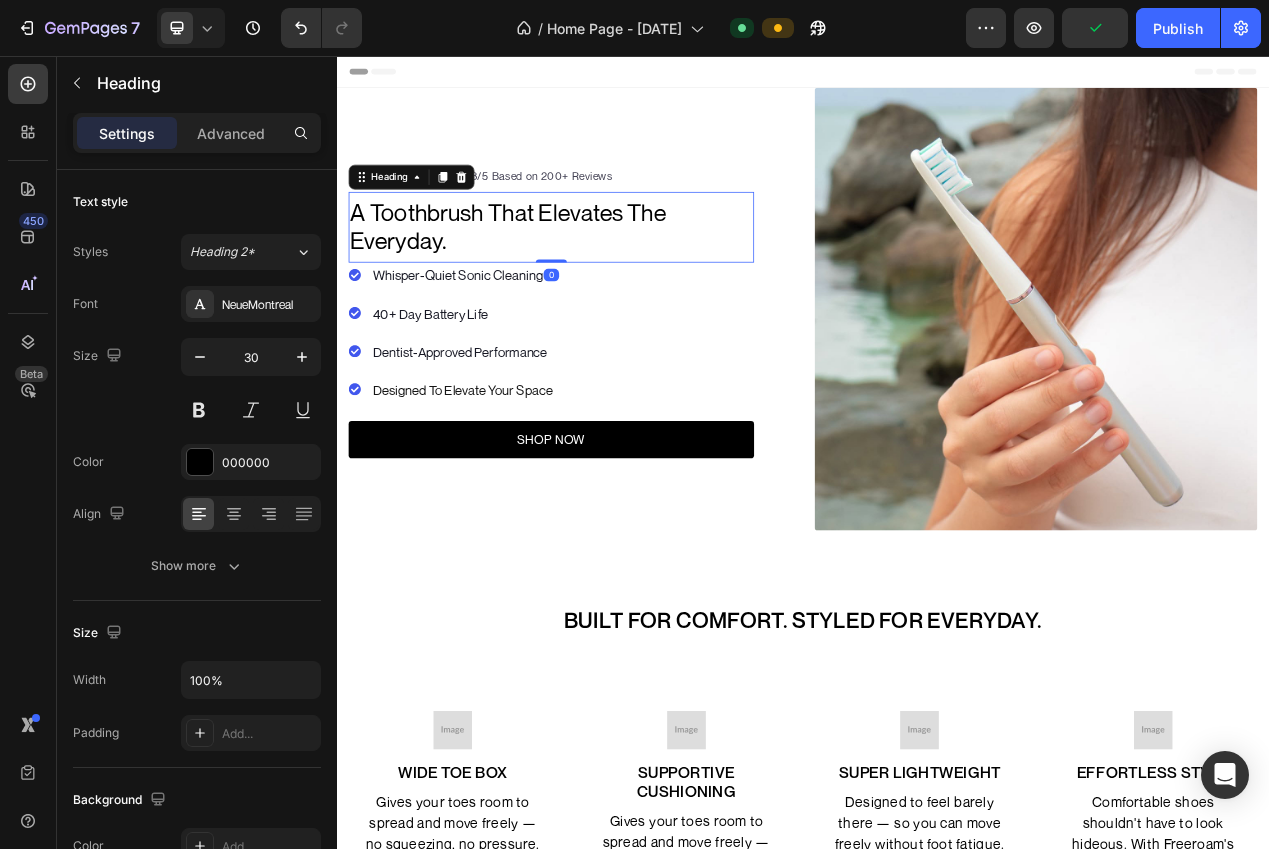click on "⁠⁠⁠⁠⁠⁠⁠ a toothbrush that elevates the everyday." at bounding box center (613, 276) 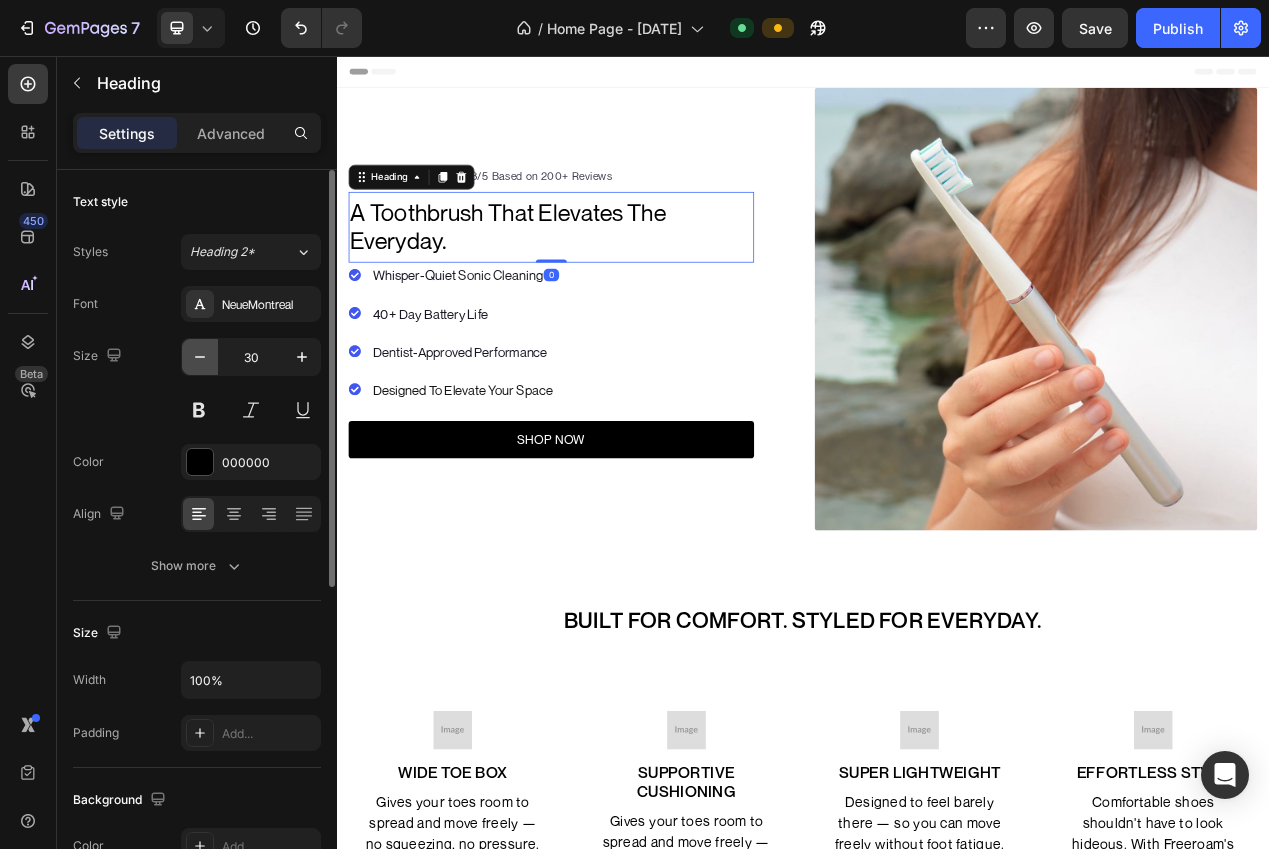 click at bounding box center (200, 357) 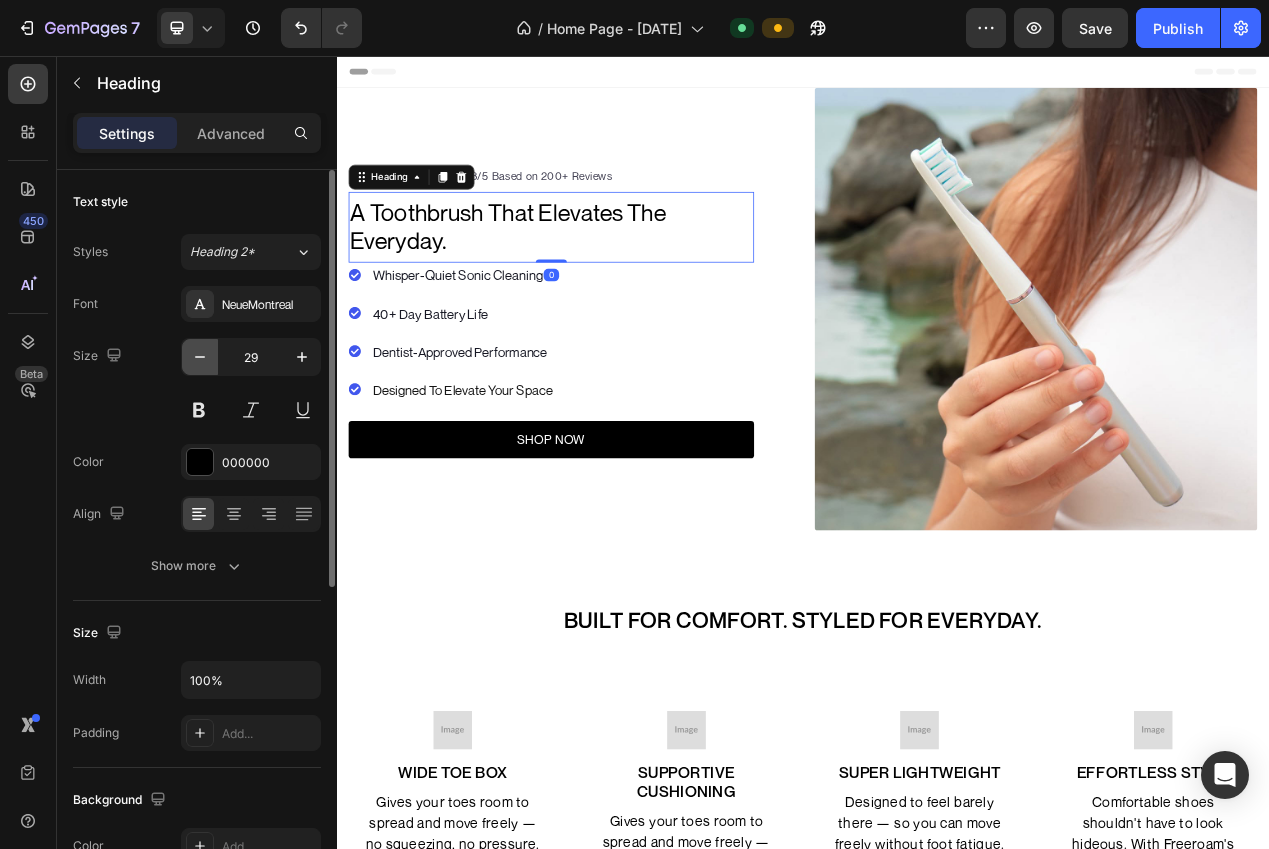 click 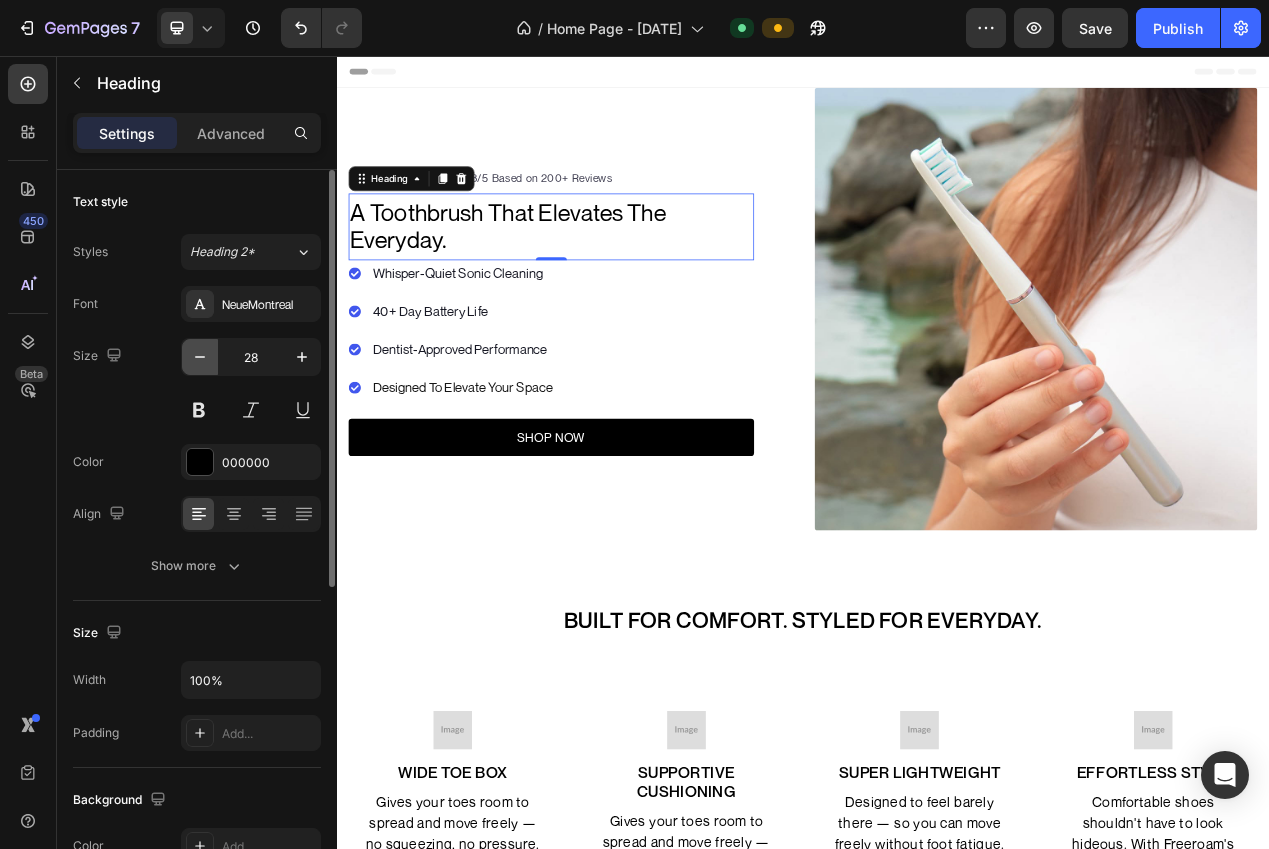 click 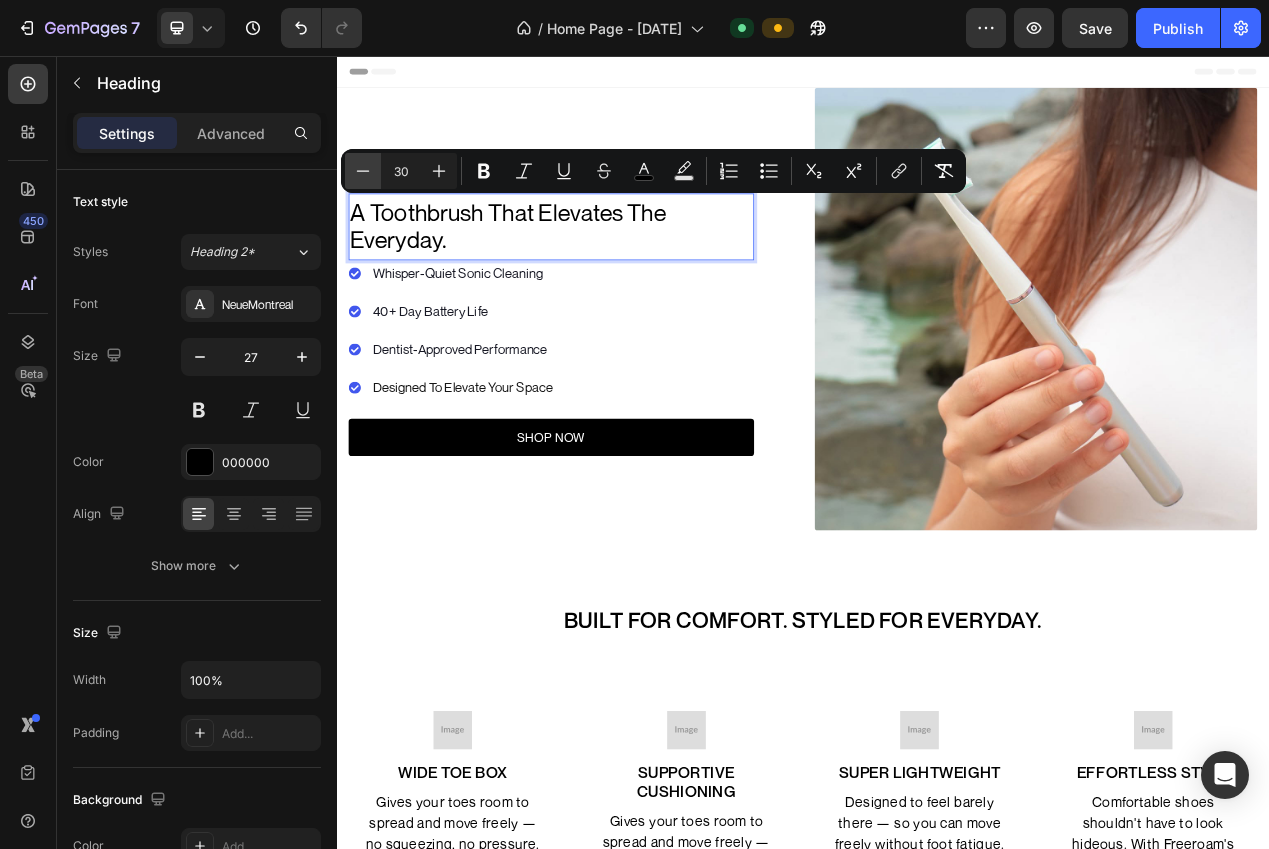 click 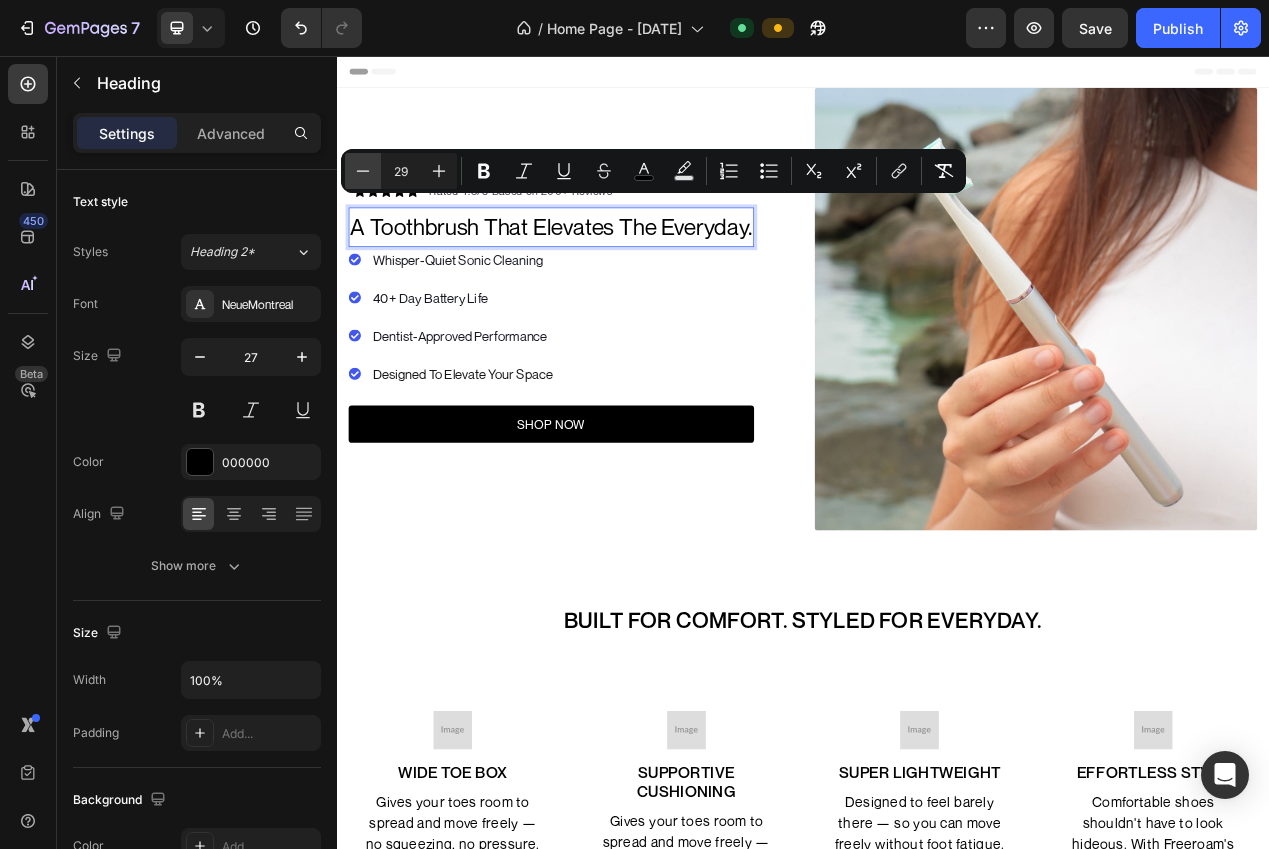 click 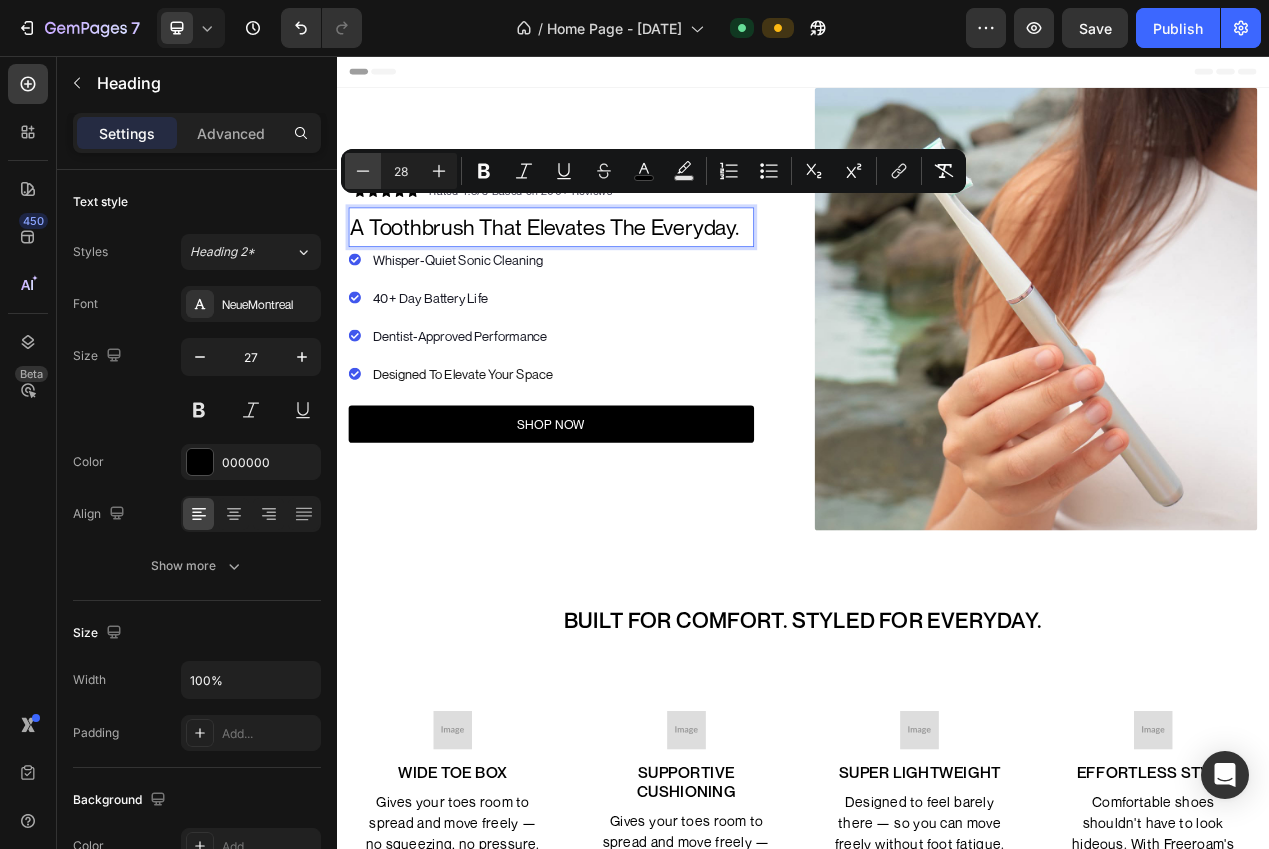 click 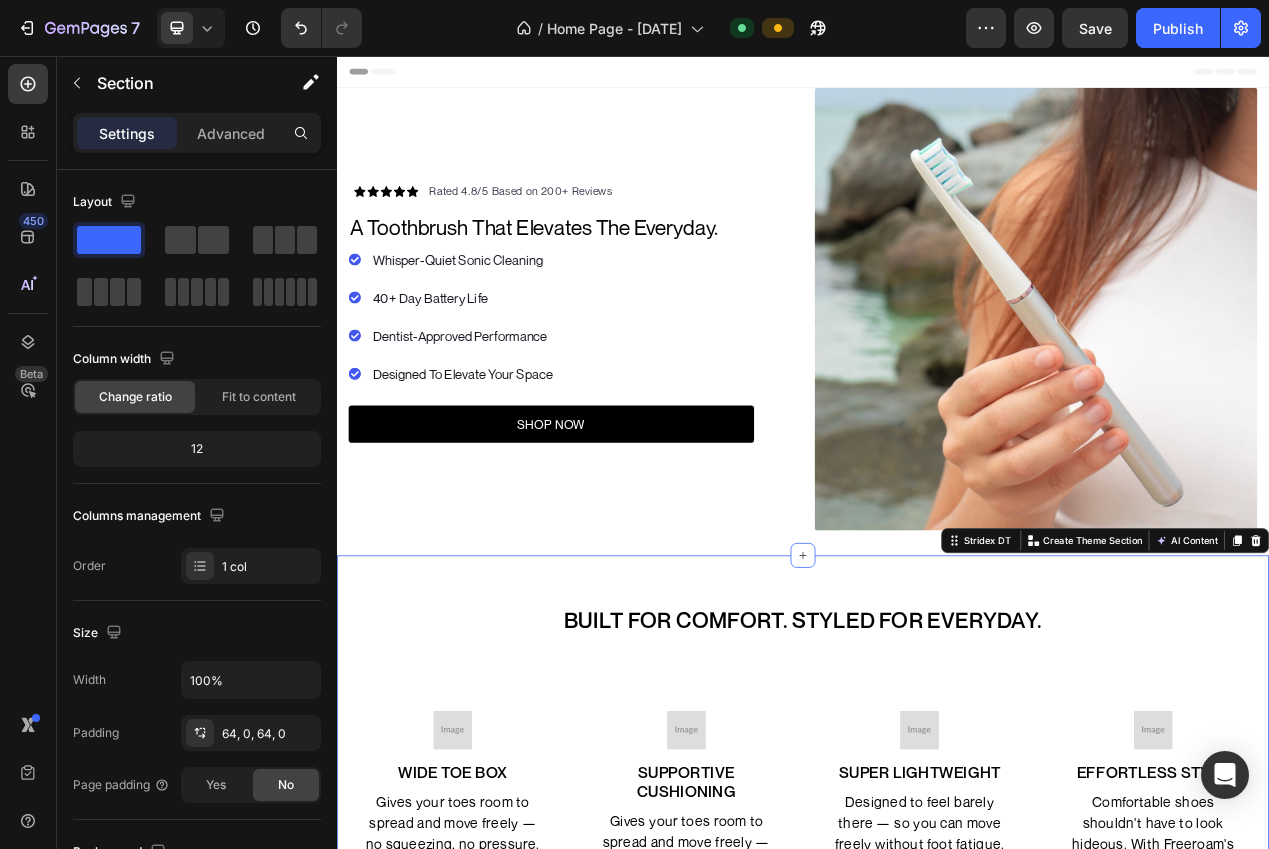 click on "Built for Comfort. Styled for Everyday. Heading Image WIDE TOE BOX Text block Gives your toes room to spread and move freely — no squeezing, no pressure. Text block Row Image SUPPORTIVE CUSHIONING Text block Gives your toes room to spread and move freely — no squeezing, no pressure. Text block Row Image SUPER LIGHTWEIGHT Text block Designed to feel barely there — so you can move freely without foot fatigue. Text block Row Image Effortless Style Text block Comfortable shoes shouldn't have to look hideous. With Freeroam's you don't have to compromise. Text block Row Row Stridex DT   Create Theme Section AI Content Write with GemAI What would you like to describe here? Tone and Voice Persuasive Product CLYN Brush Show more Generate" at bounding box center [937, 959] 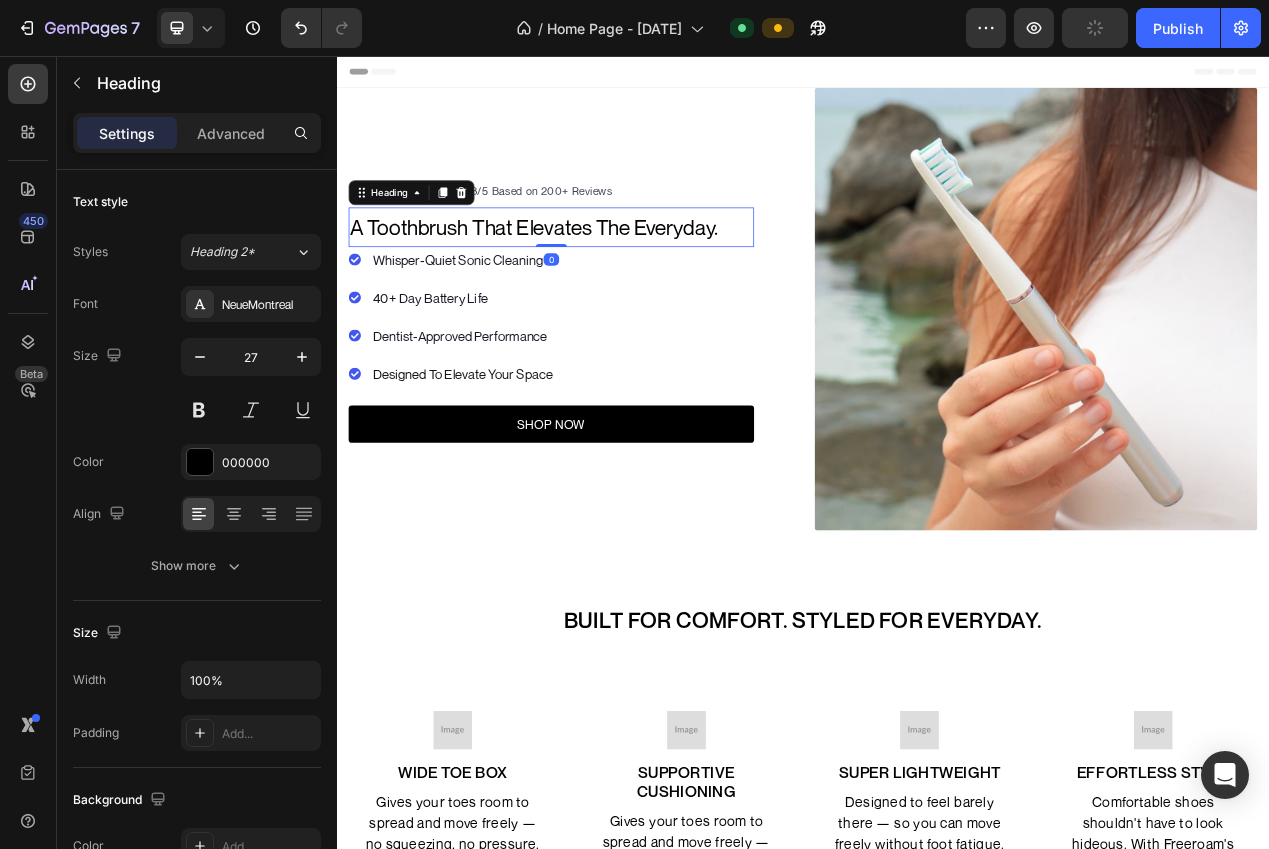 click on "a toothbrush that elevates the everyday." at bounding box center (591, 276) 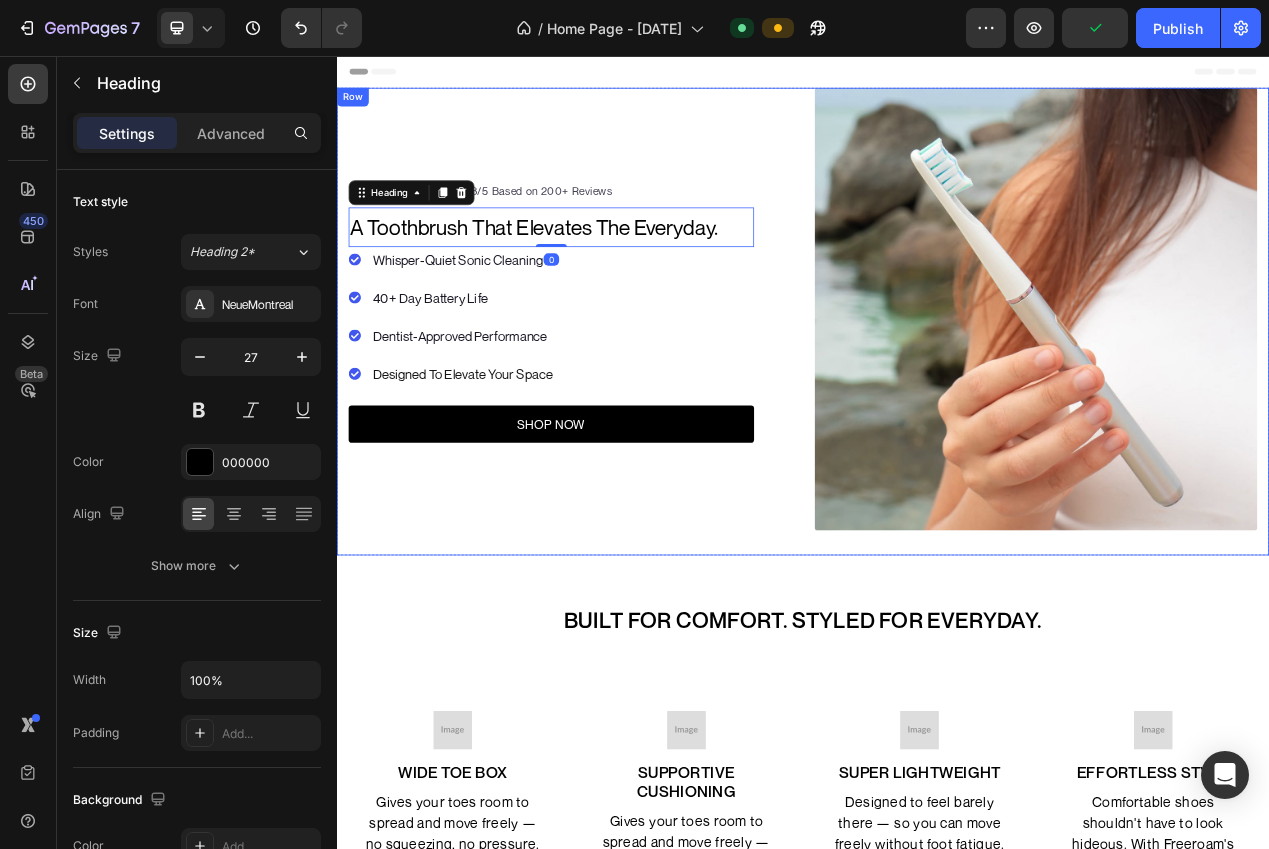 click on "Icon Icon Icon Icon Icon Icon List Hoz Rated 4.8/5 Based on 200+ Reviews Text block Row ⁠⁠⁠⁠⁠⁠⁠ a toothbrush that  elevates the everyday. Heading ⁠⁠⁠⁠⁠⁠⁠ a toothbrush that elevates the everyday. Heading   0 Whisper-Quiet Sonic Cleaning 40+ Day Battery Life Dentist-Approved Performance Designed To Elevate Your Space Item list Whisper-Quiet Sonic Cleaning 40+ Day Battery Life Dentist-Approved Performance Designed To Elevate Your Space Item list SHOP NOW Button Row Image Row Row" at bounding box center [937, 398] 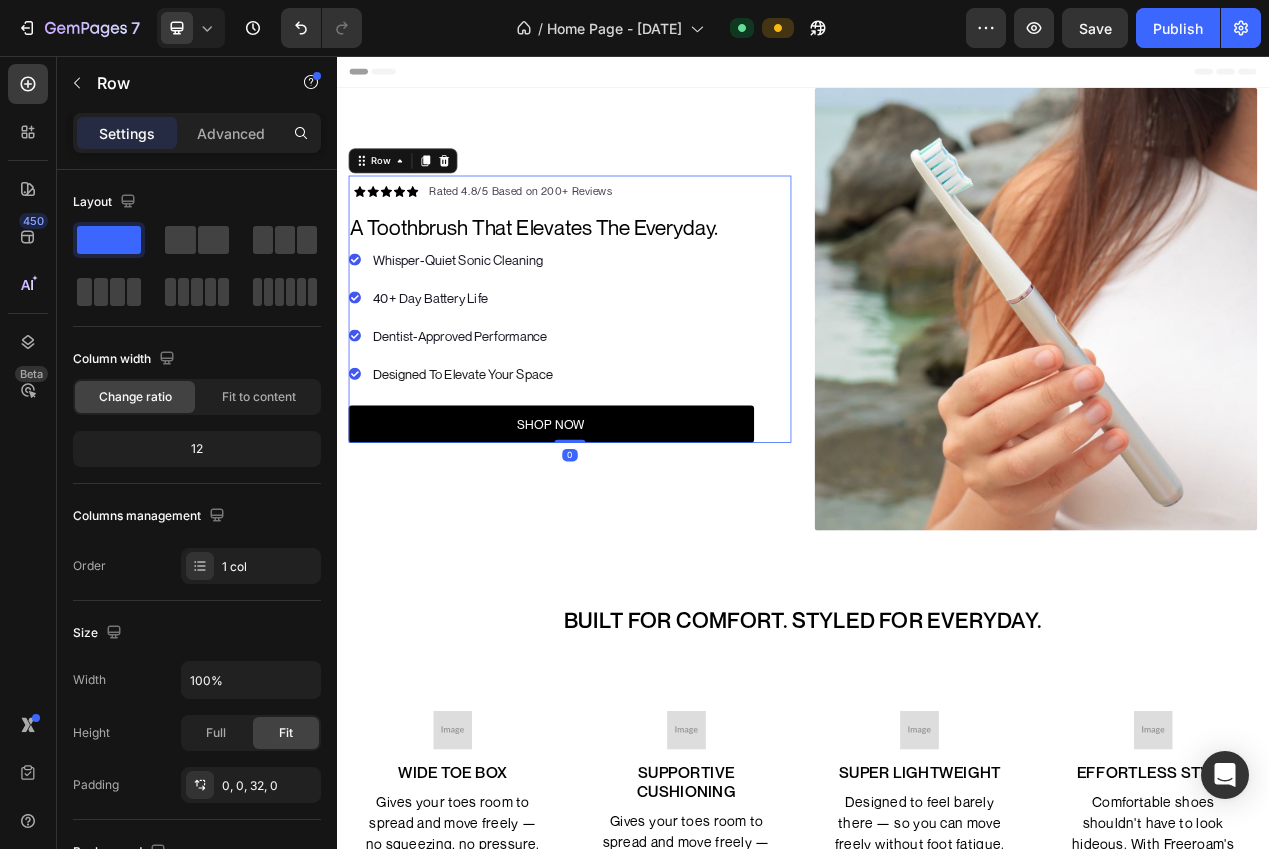 click on "Icon Icon Icon Icon Icon Icon List Hoz Rated 4.8/5 Based on 200+ Reviews Text block Row ⁠⁠⁠⁠⁠⁠⁠ a toothbrush that  elevates the everyday. Heading ⁠⁠⁠⁠⁠⁠⁠ a toothbrush that elevates the everyday. Heading Whisper-Quiet Sonic Cleaning 40+ Day Battery Life Dentist-Approved Performance Designed To Elevate Your Space Item list Whisper-Quiet Sonic Cleaning 40+ Day Battery Life Dentist-Approved Performance Designed To Elevate Your Space Item list SHOP NOW Button" at bounding box center (613, 382) 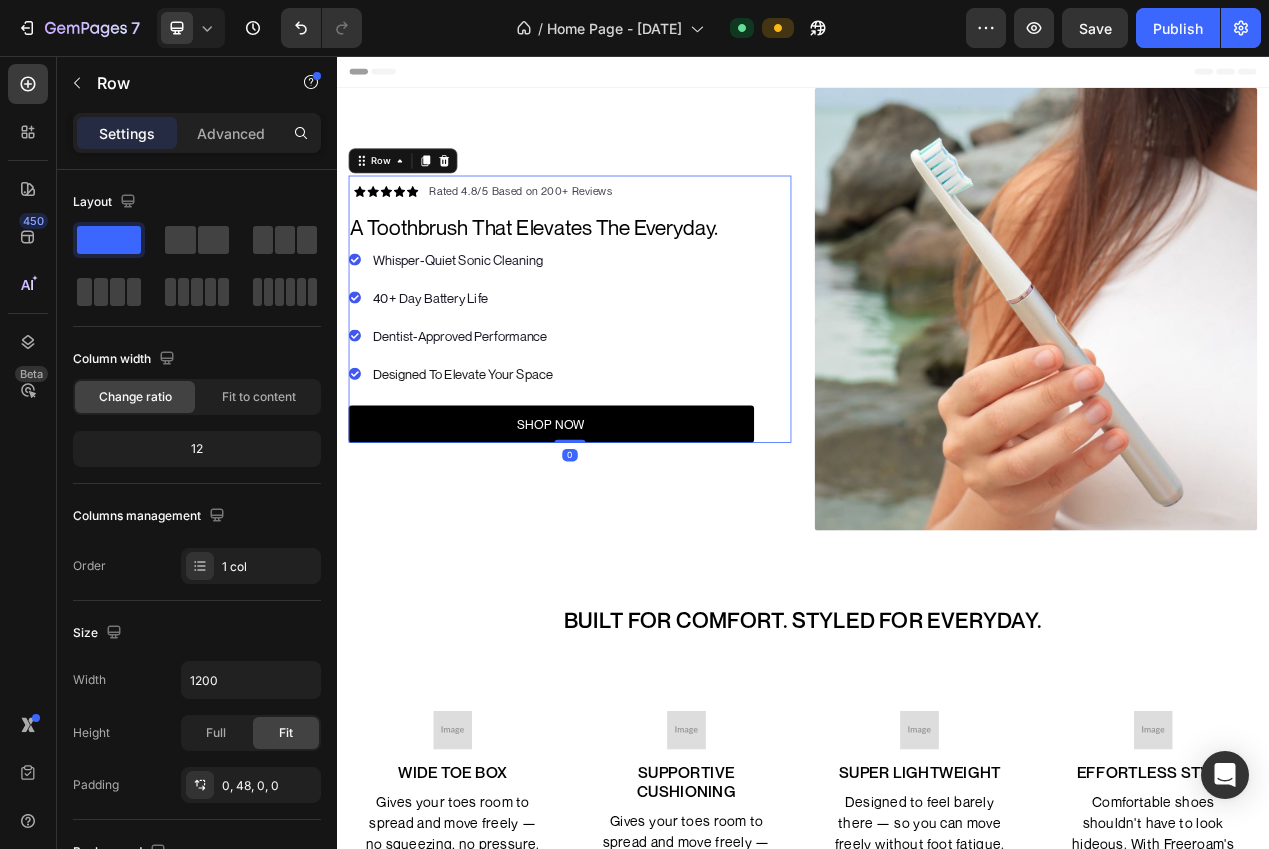 click on "Icon Icon Icon Icon Icon Icon List Hoz Rated 4.8/5 Based on 200+ Reviews Text block Row ⁠⁠⁠⁠⁠⁠⁠ a toothbrush that  elevates the everyday. Heading ⁠⁠⁠⁠⁠⁠⁠ a toothbrush that elevates the everyday. Heading Whisper-Quiet Sonic Cleaning 40+ Day Battery Life Dentist-Approved Performance Designed To Elevate Your Space Item list Whisper-Quiet Sonic Cleaning 40+ Day Battery Life Dentist-Approved Performance Designed To Elevate Your Space Item list SHOP NOW Button" at bounding box center [613, 382] 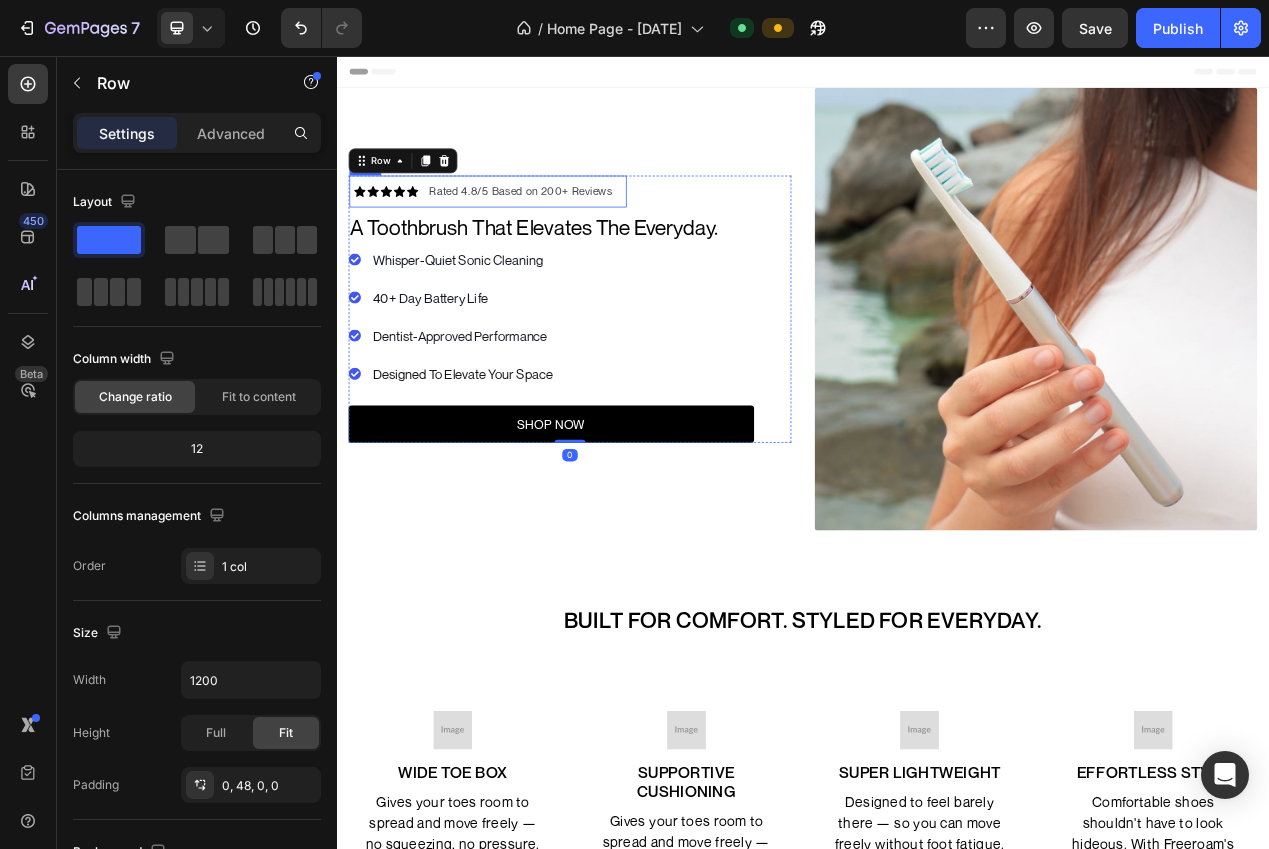 click on "Icon Icon Icon Icon Icon Icon List Hoz Rated 4.8/5 Based on 200+ Reviews Text block Row" at bounding box center (531, 230) 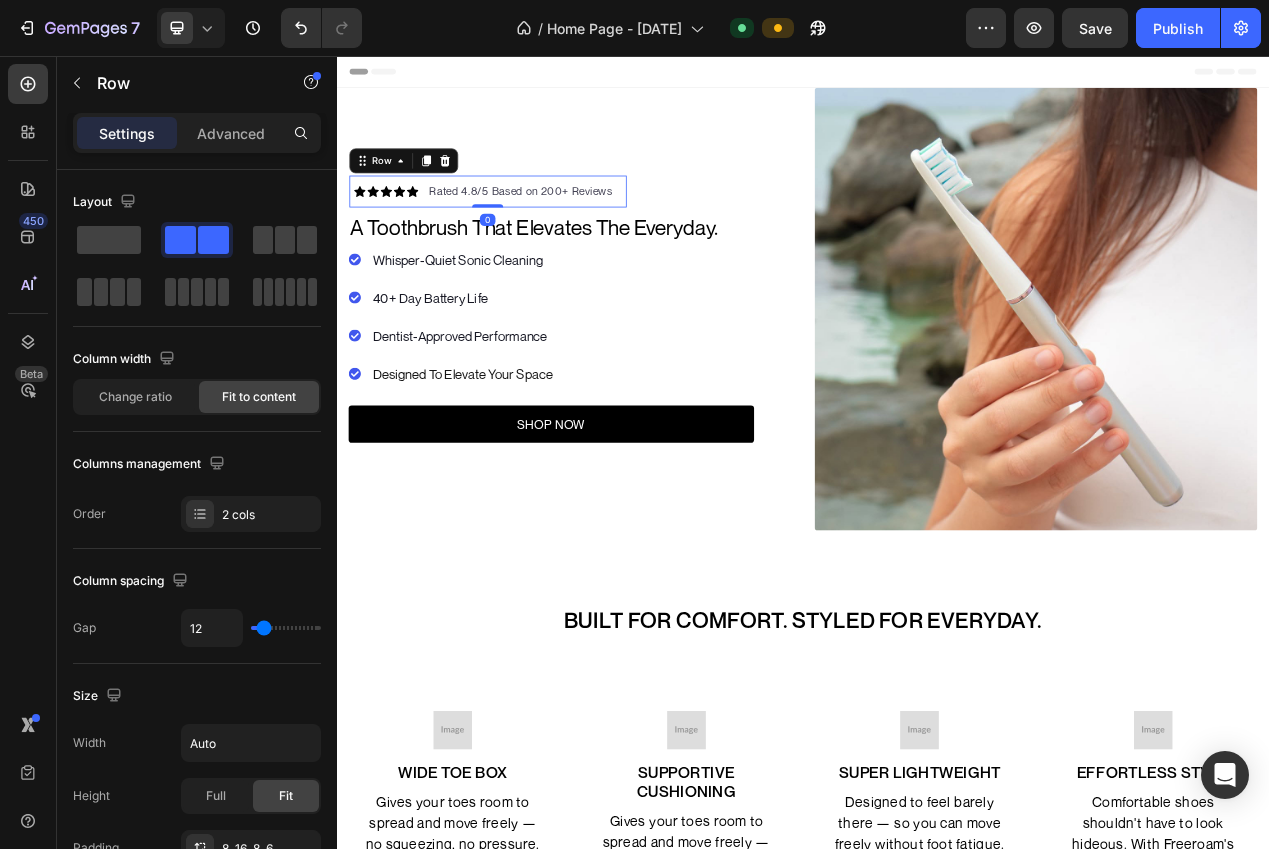click 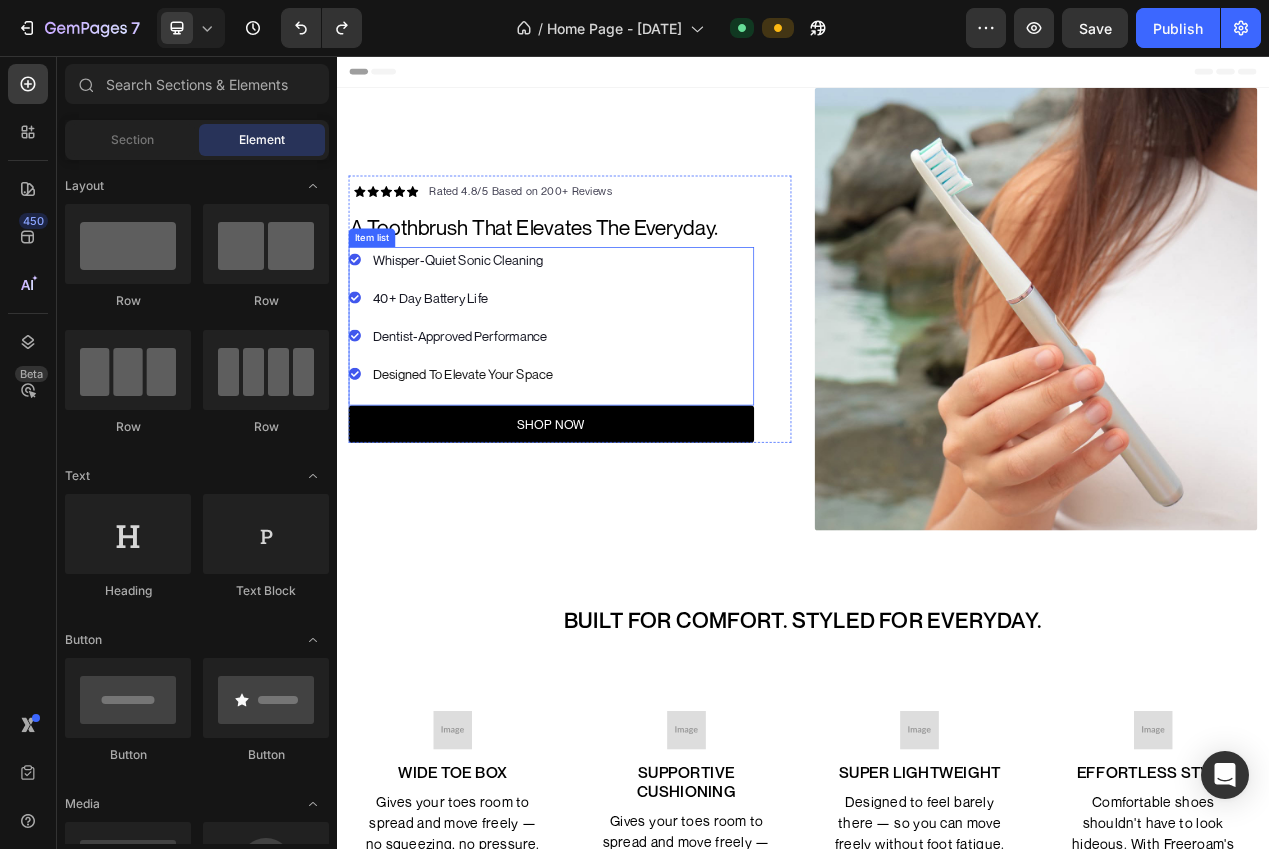 click on "Whisper-Quiet Sonic Cleaning 40+ Day Battery Life Dentist-Approved Performance Designed To Elevate Your Space" at bounding box center [613, 404] 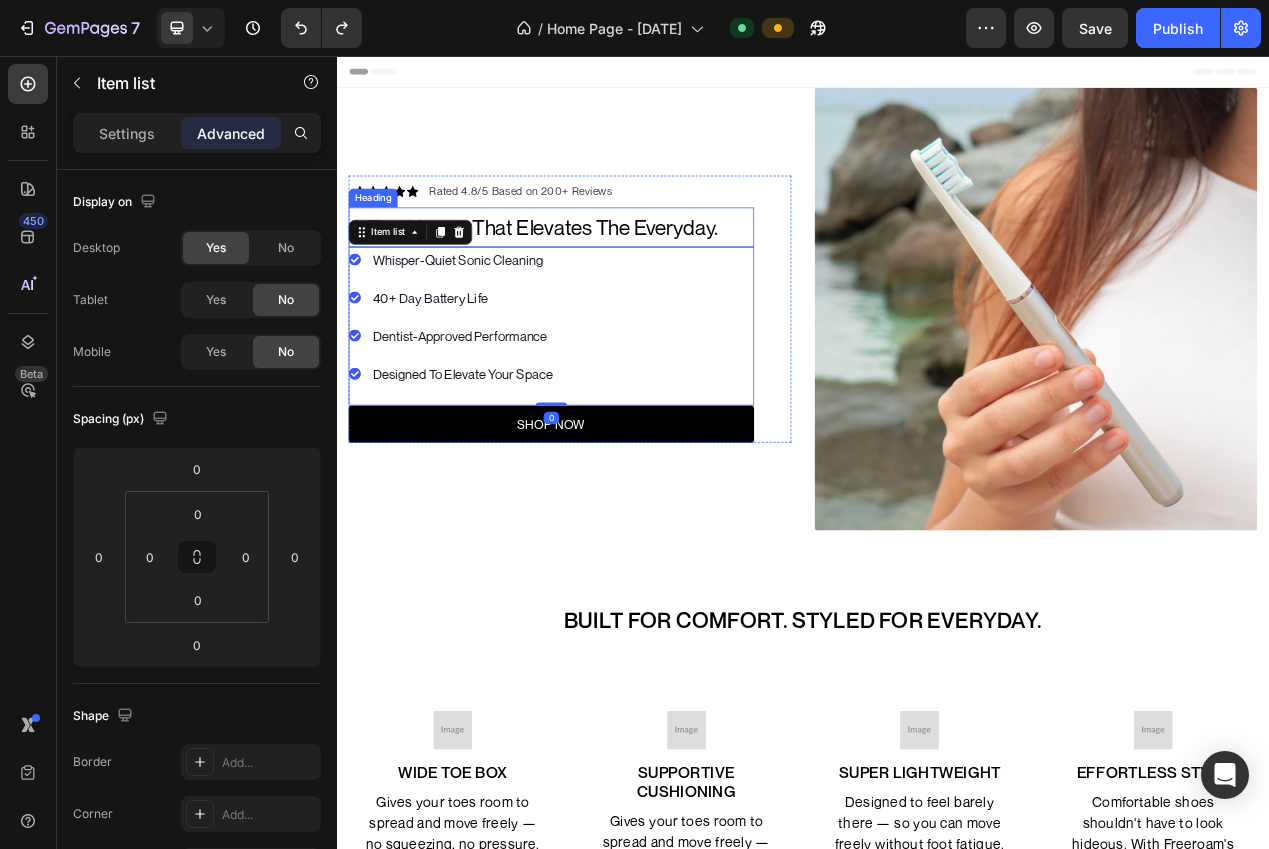 click on "a toothbrush that elevates the everyday." at bounding box center (591, 276) 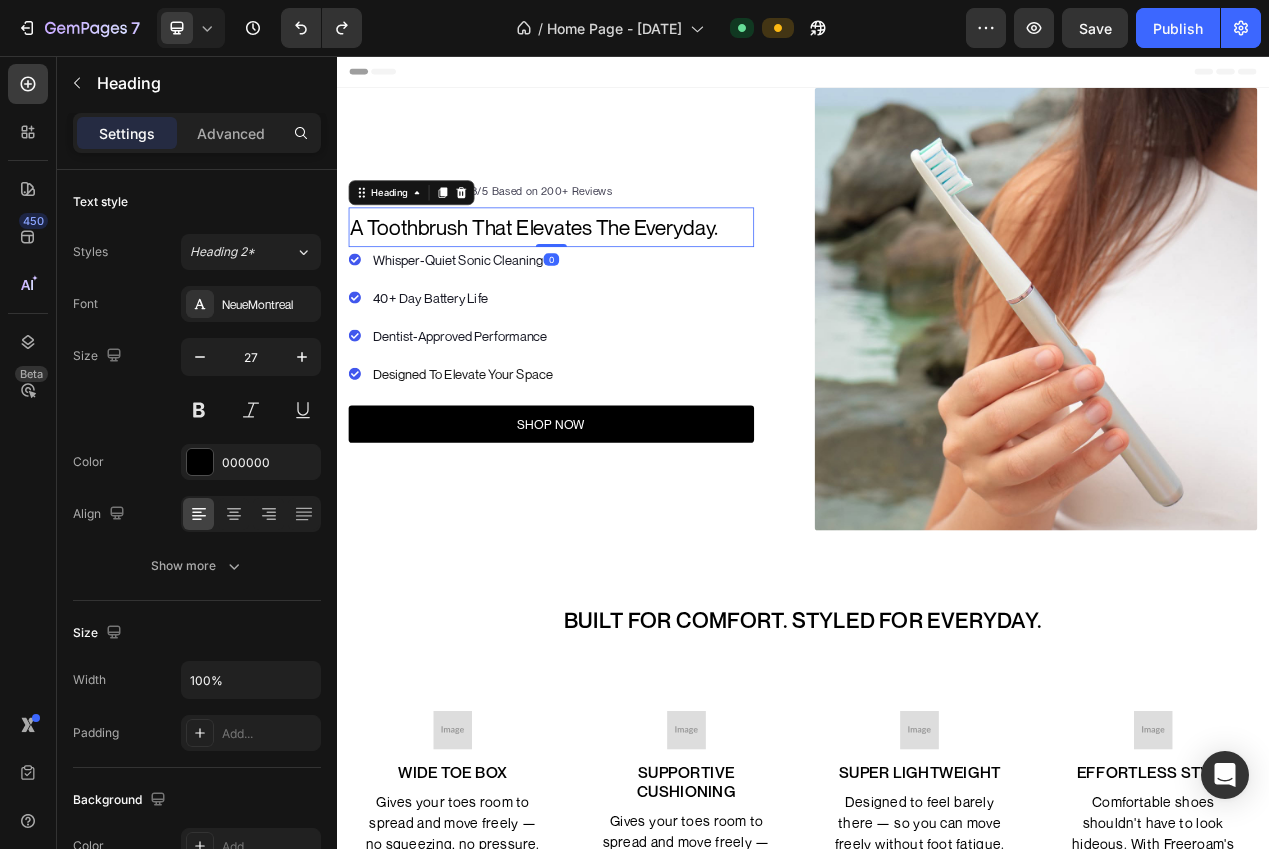 click on "Advanced" 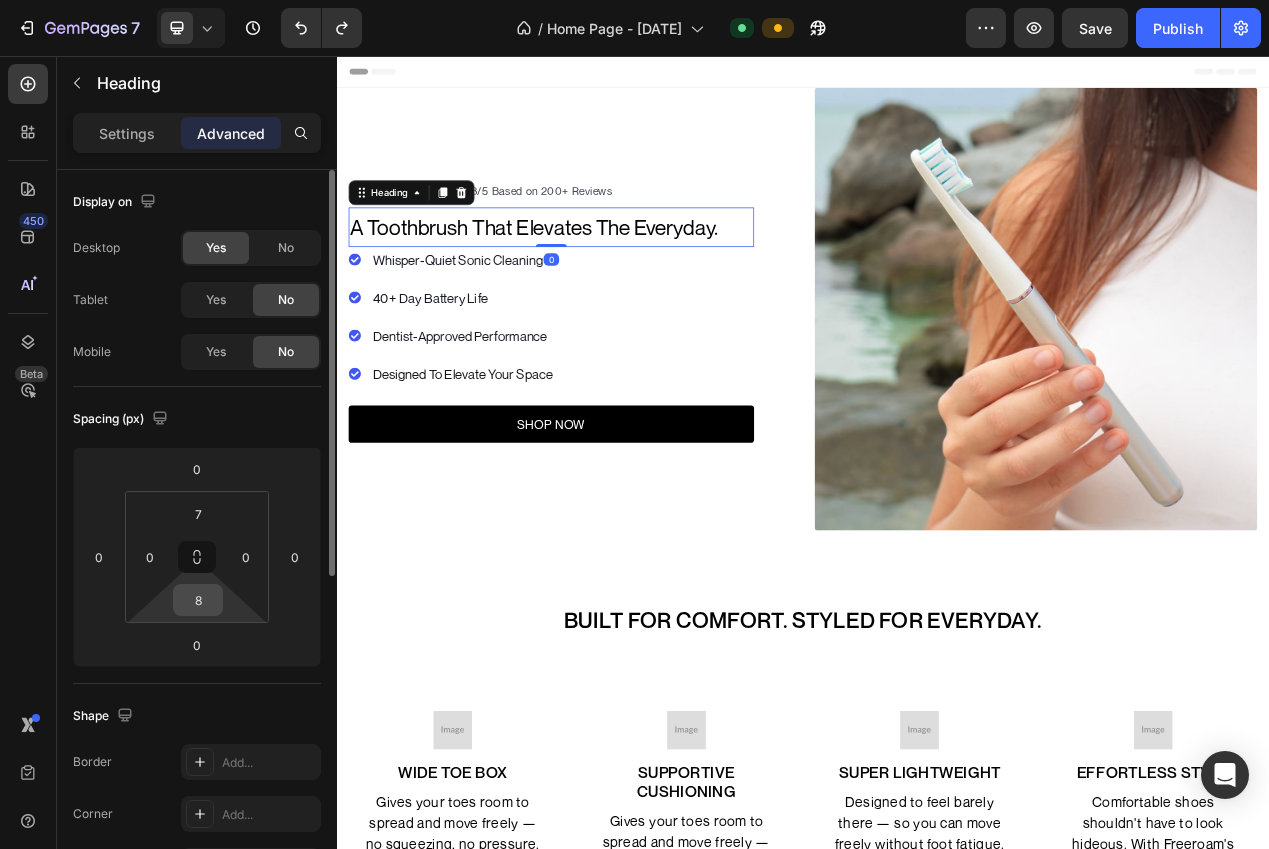 click on "8" at bounding box center (198, 600) 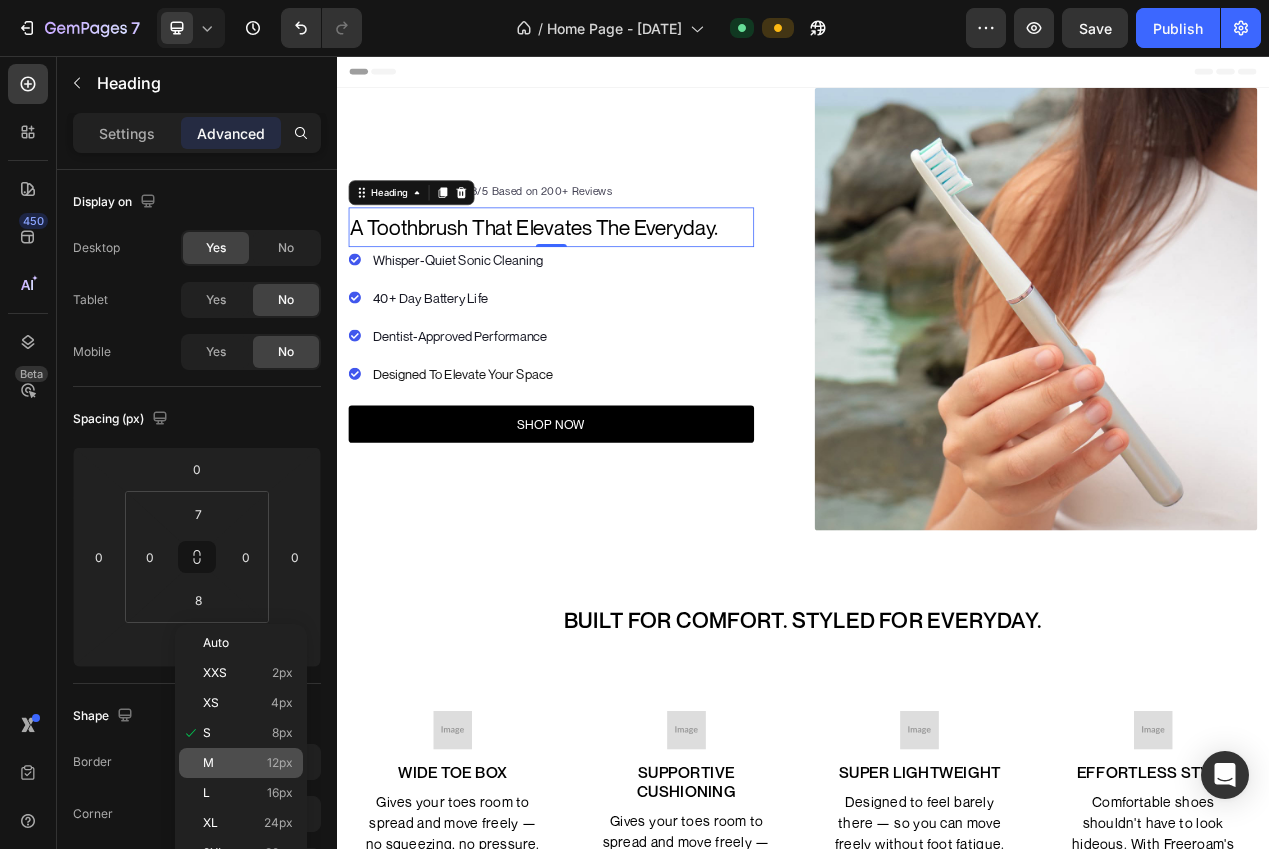 drag, startPoint x: 267, startPoint y: 797, endPoint x: 293, endPoint y: 773, distance: 35.383614 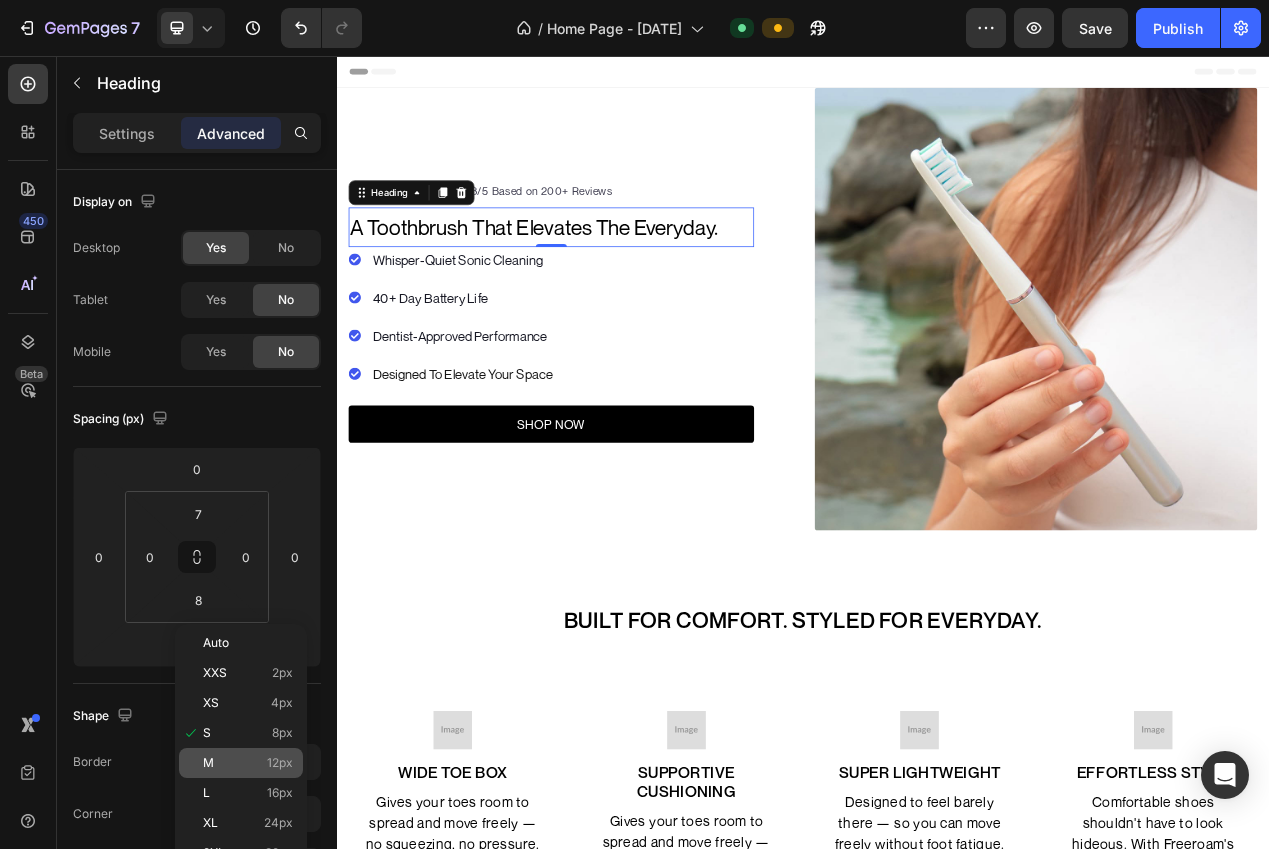 click on "16px" at bounding box center (280, 793) 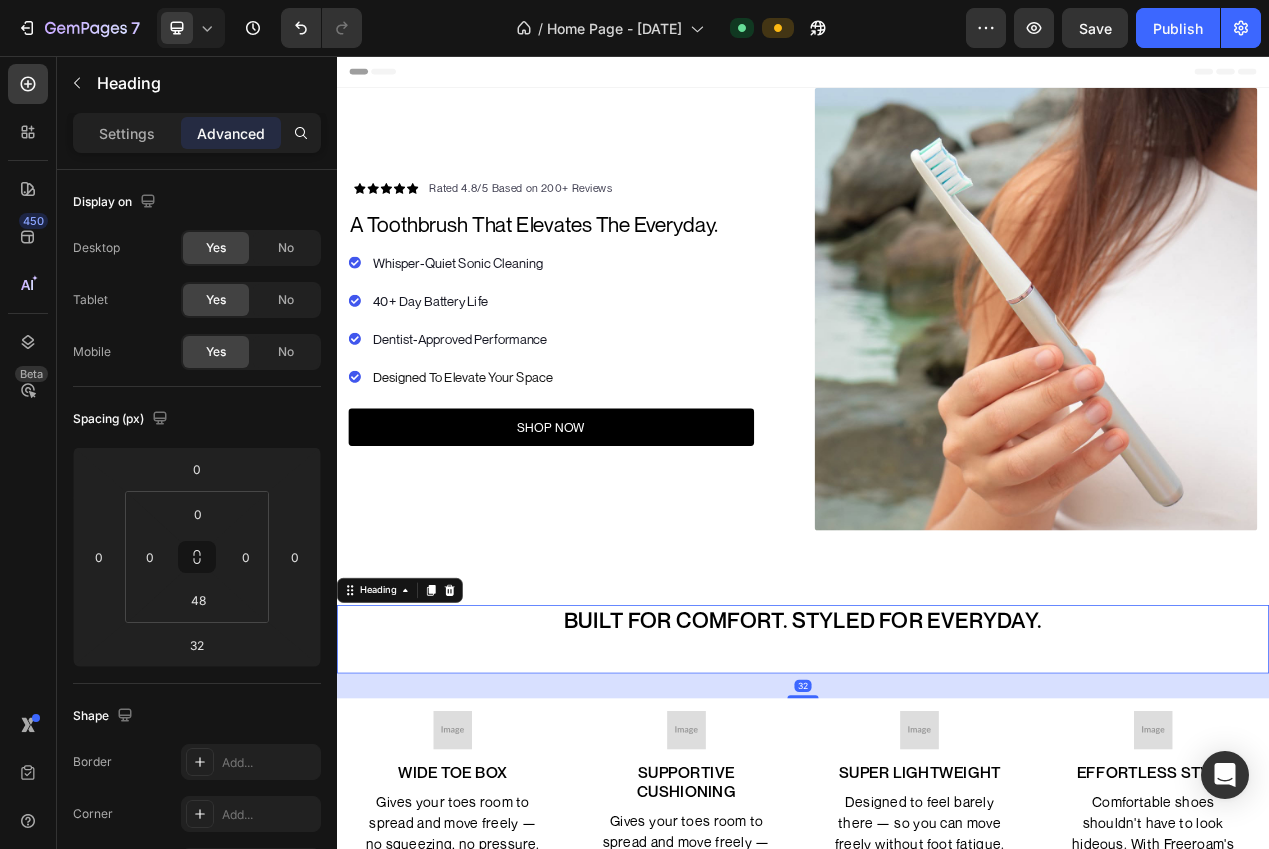 click on "Built for Comfort. Styled for Everyday. Heading   32" at bounding box center [937, 807] 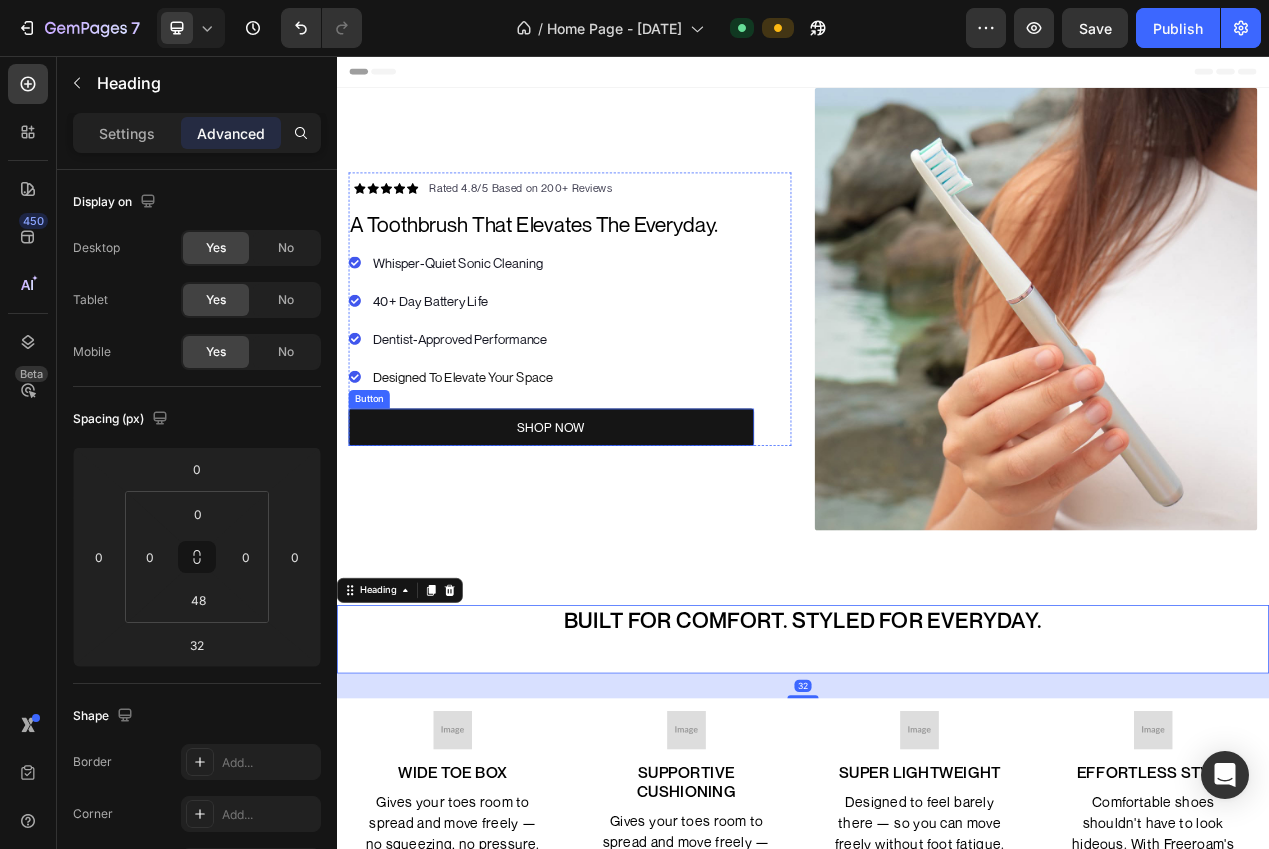 click on "SHOP NOW" at bounding box center [613, 534] 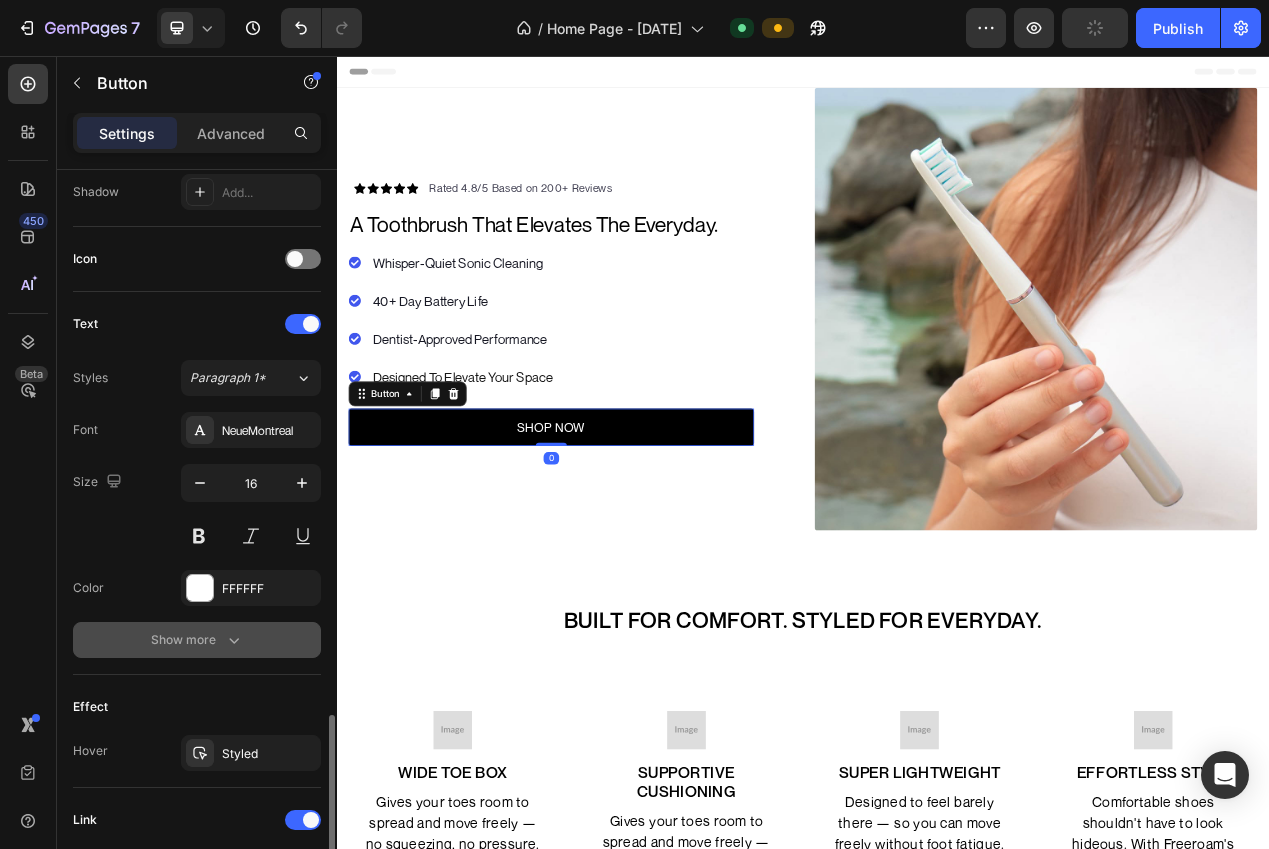 scroll, scrollTop: 746, scrollLeft: 0, axis: vertical 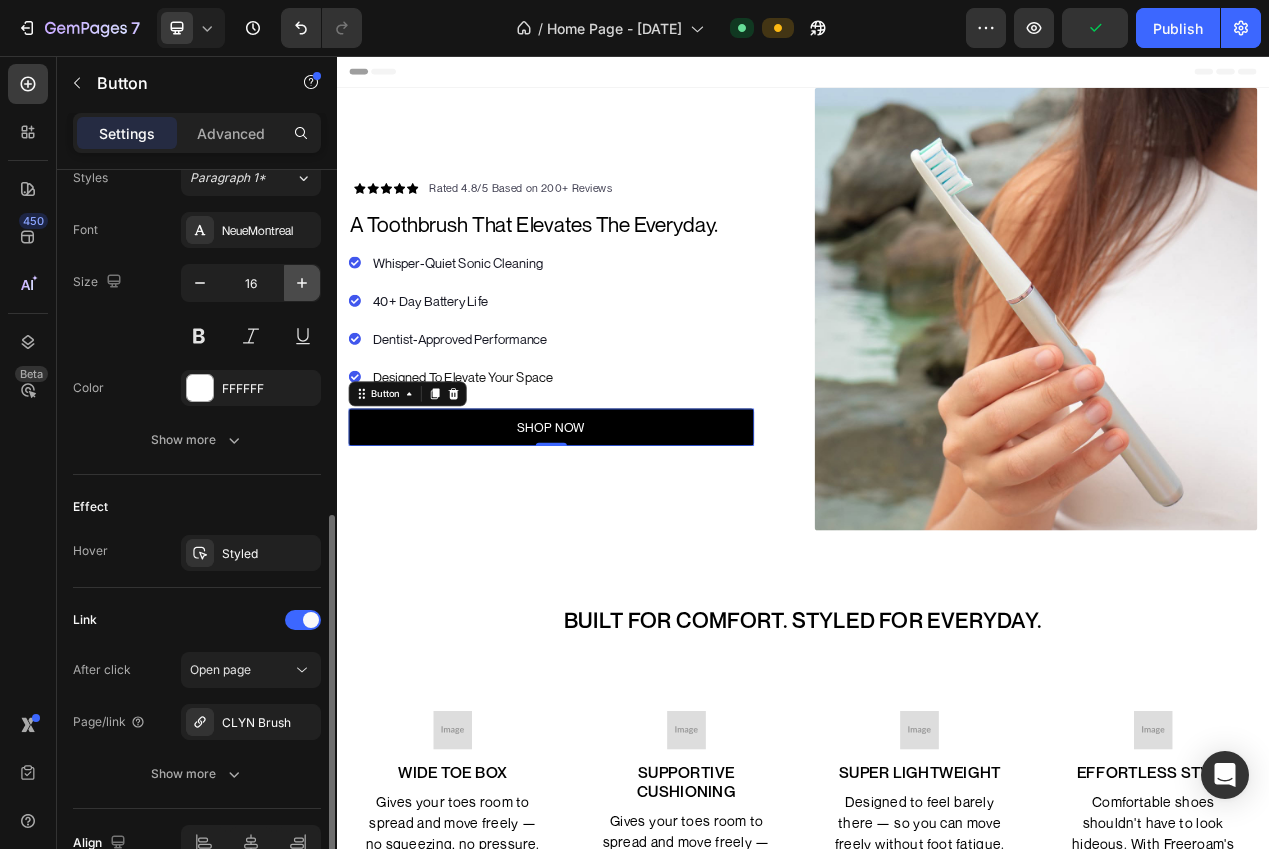 click 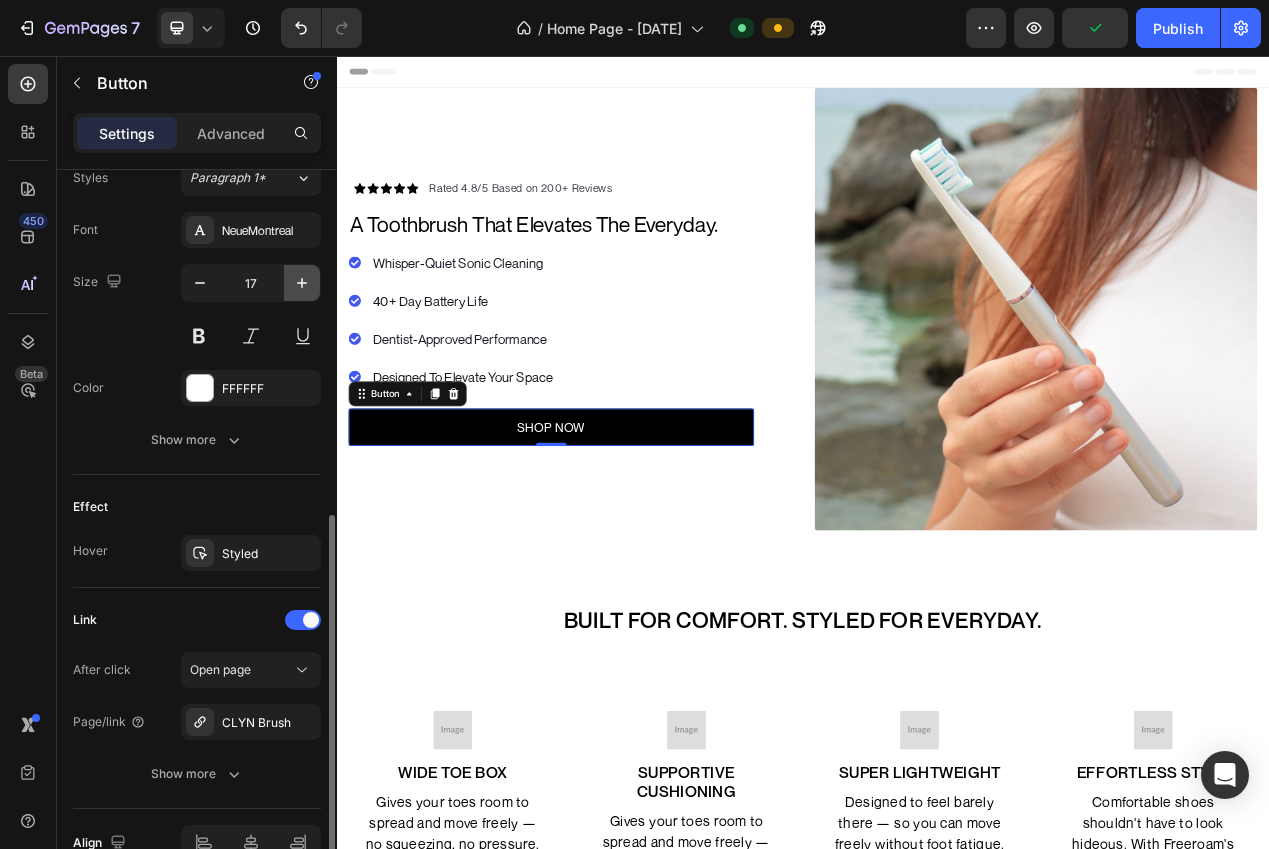 click 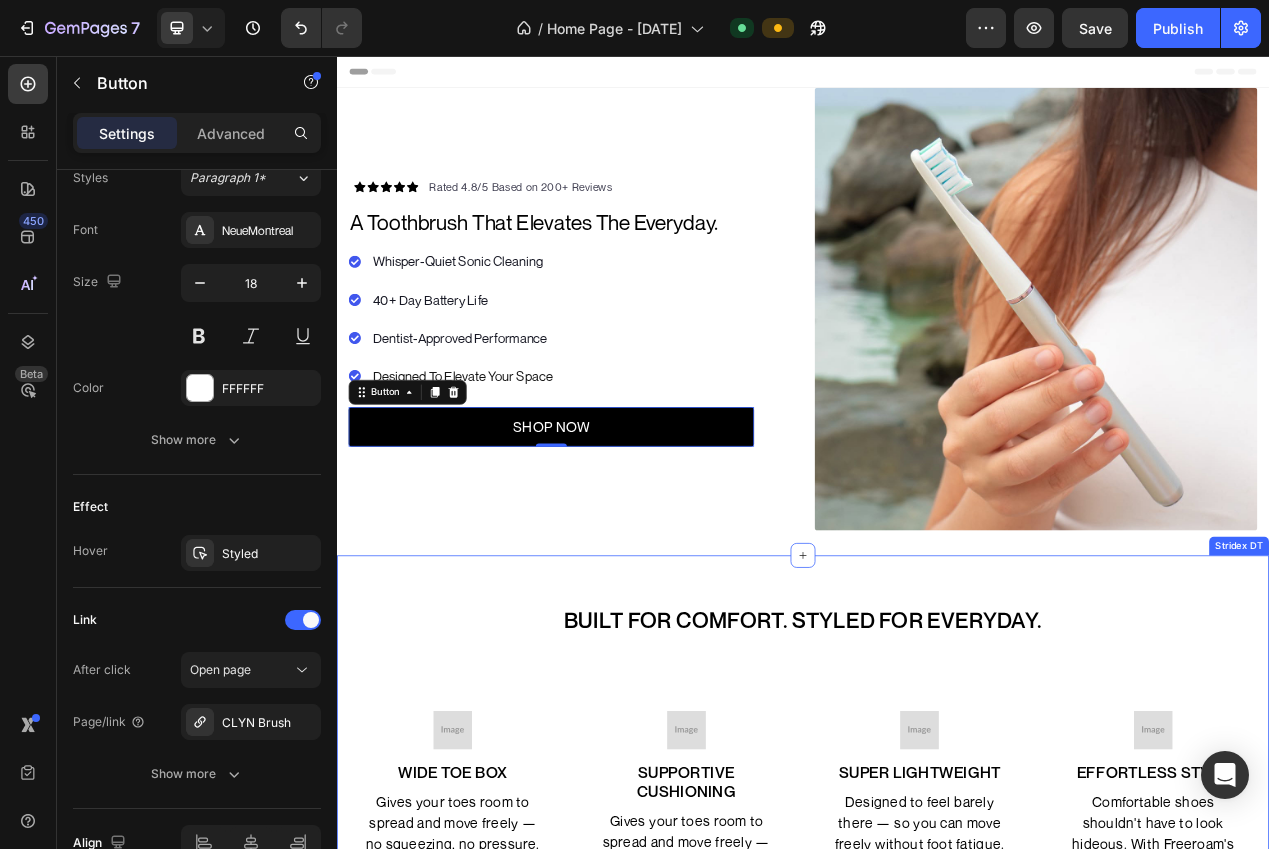 click on "Built for Comfort. Styled for Everyday. Heading Image WIDE TOE BOX Text block Gives your toes room to spread and move freely — no squeezing, no pressure. Text block Row Image SUPPORTIVE CUSHIONING Text block Gives your toes room to spread and move freely — no squeezing, no pressure. Text block Row Image SUPER LIGHTWEIGHT Text block Designed to feel barely there — so you can move freely without foot fatigue. Text block Row Image Effortless Style Text block Comfortable shoes shouldn't have to look hideous. With Freeroam's you don't have to compromise. Text block Row Row" at bounding box center [937, 959] 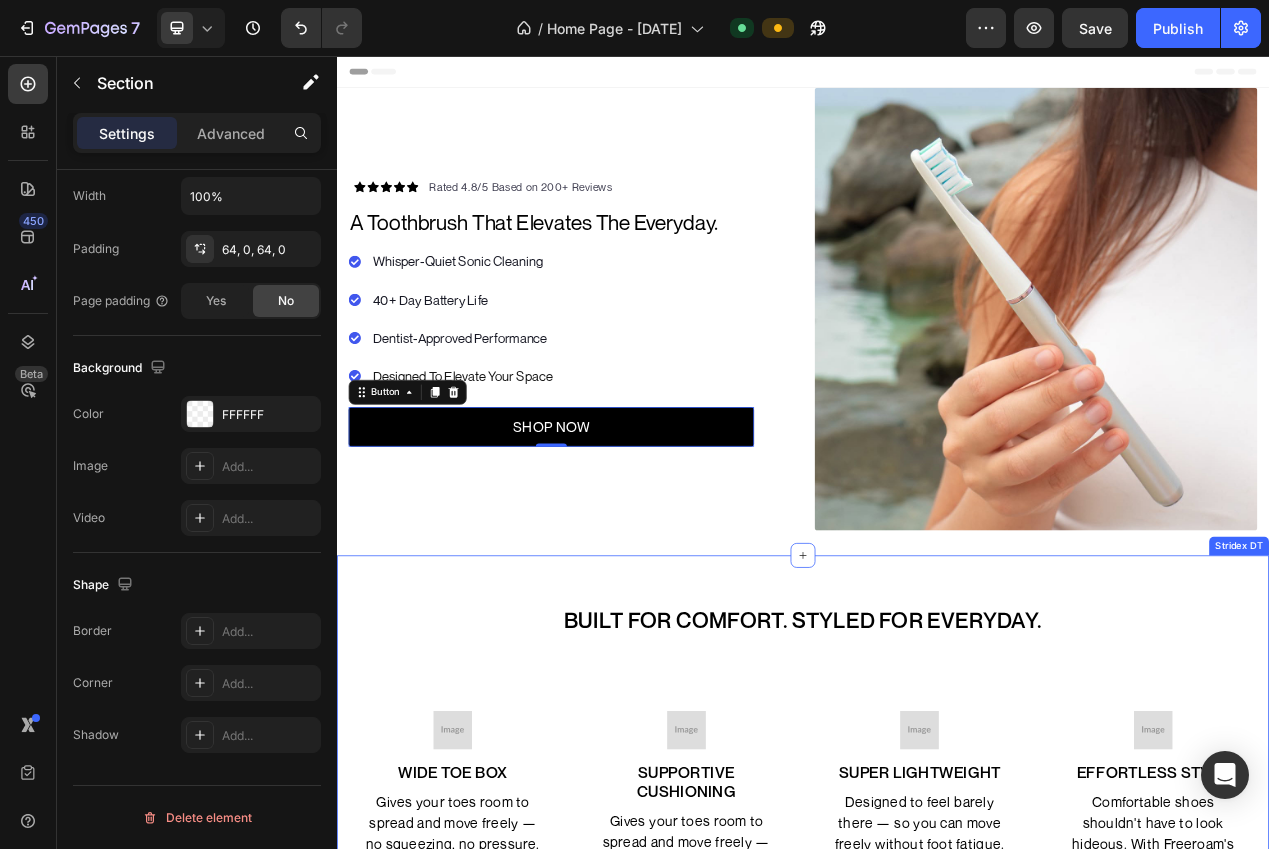 scroll, scrollTop: 0, scrollLeft: 0, axis: both 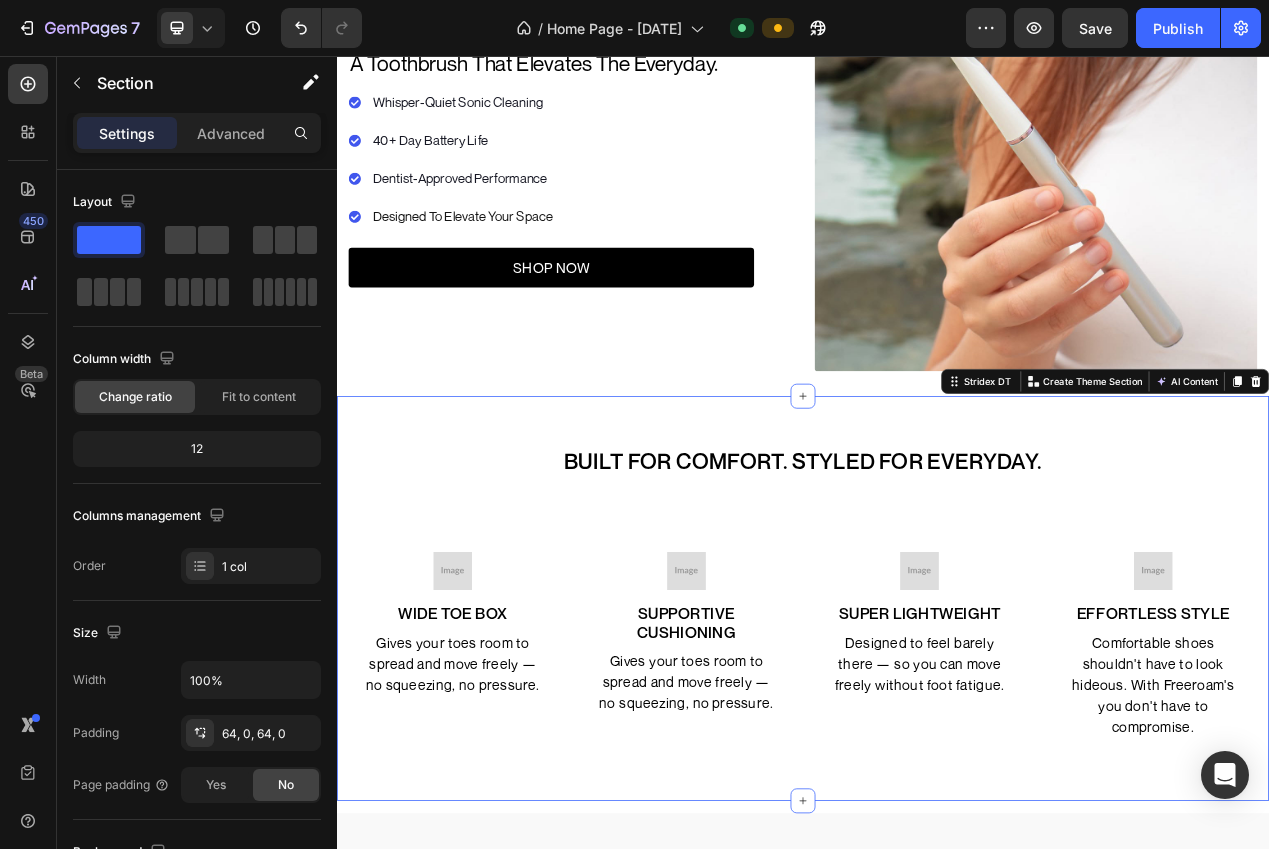 click on "Built for Comfort. Styled for Everyday. Heading Image WIDE TOE BOX Text block Gives your toes room to spread and move freely — no squeezing, no pressure. Text block Row Image SUPPORTIVE CUSHIONING Text block Gives your toes room to spread and move freely — no squeezing, no pressure. Text block Row Image SUPER LIGHTWEIGHT Text block Designed to feel barely there — so you can move freely without foot fatigue. Text block Row Image Effortless Style Text block Comfortable shoes shouldn't have to look hideous. With Freeroam's you don't have to compromise. Text block Row Row Stridex DT   Create Theme Section AI Content Write with GemAI What would you like to describe here? Tone and Voice Persuasive Product CLYN Brush Show more Generate" at bounding box center (937, 754) 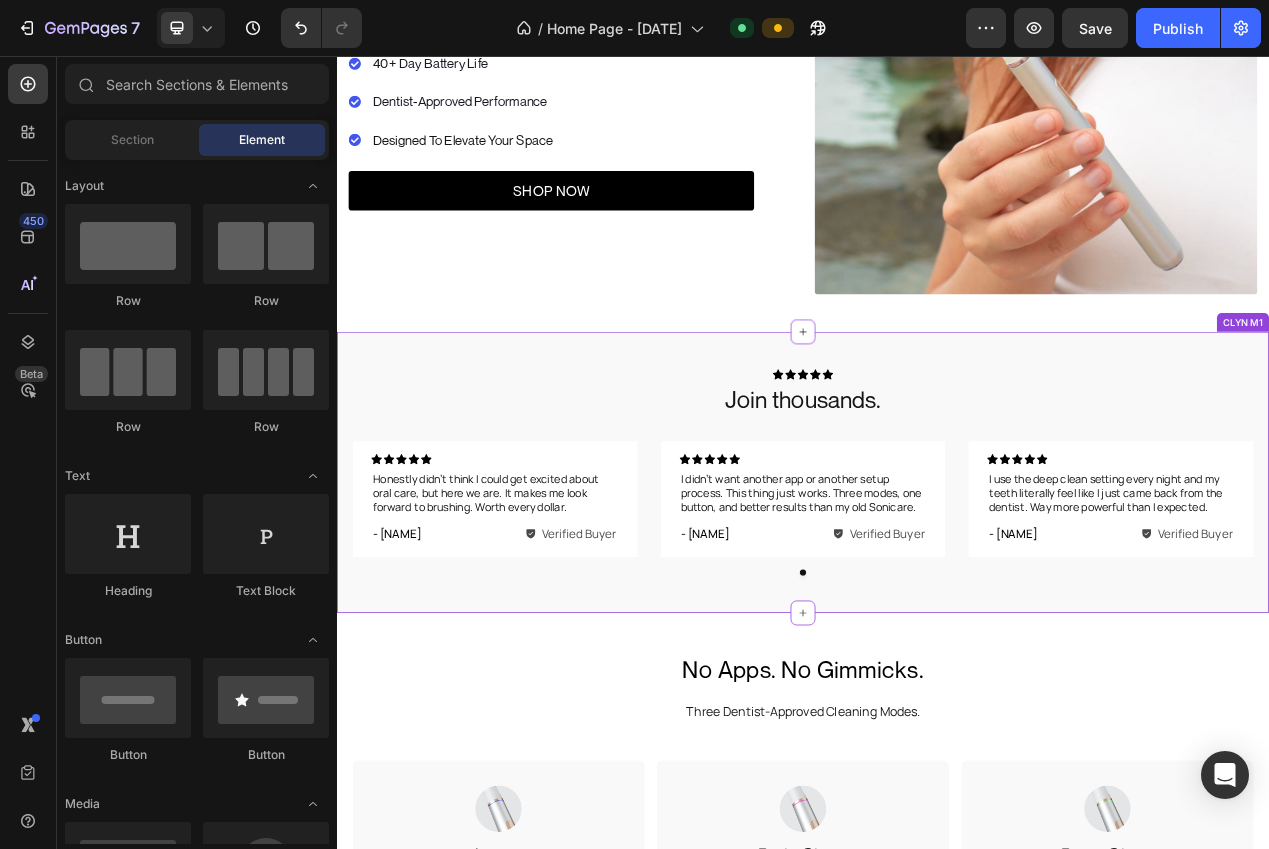 scroll, scrollTop: 404, scrollLeft: 0, axis: vertical 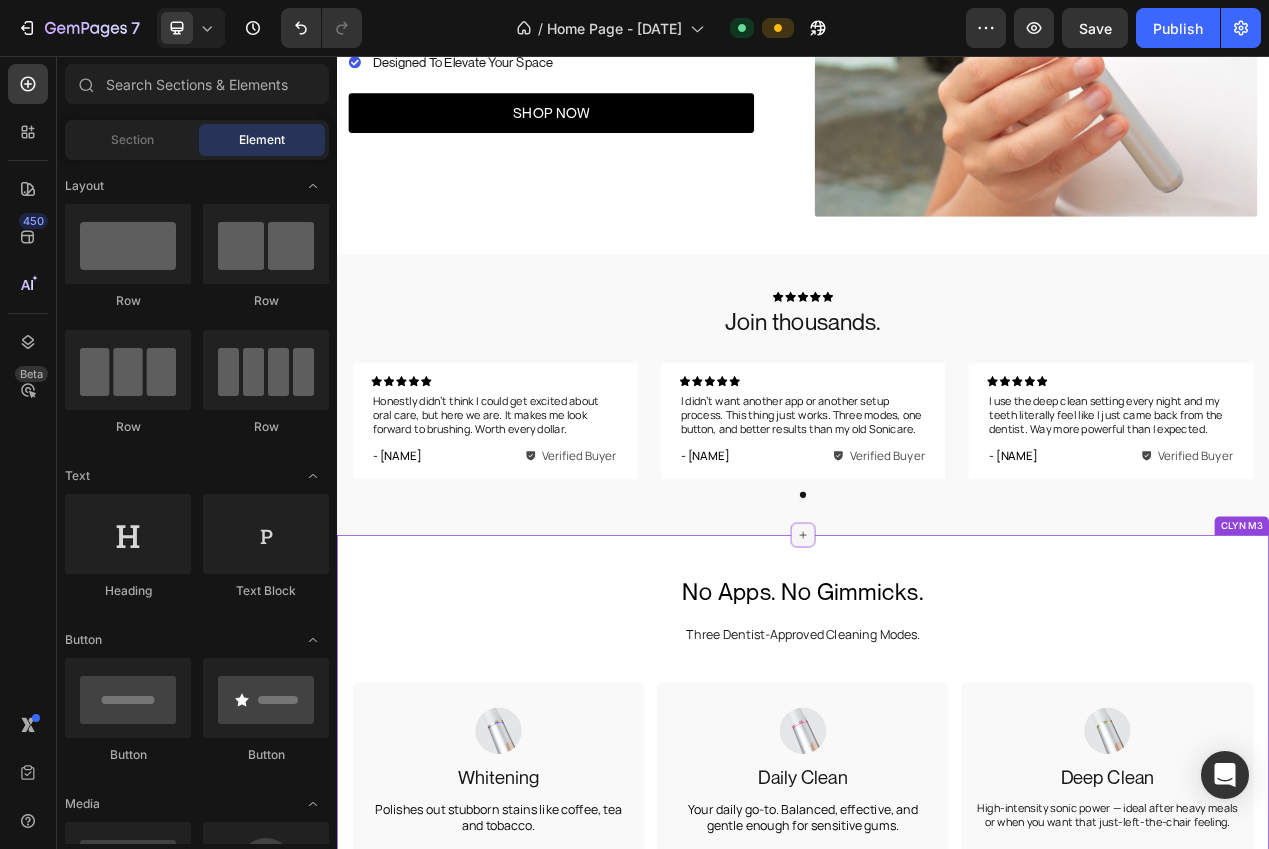 drag, startPoint x: 944, startPoint y: 676, endPoint x: 931, endPoint y: 681, distance: 13.928389 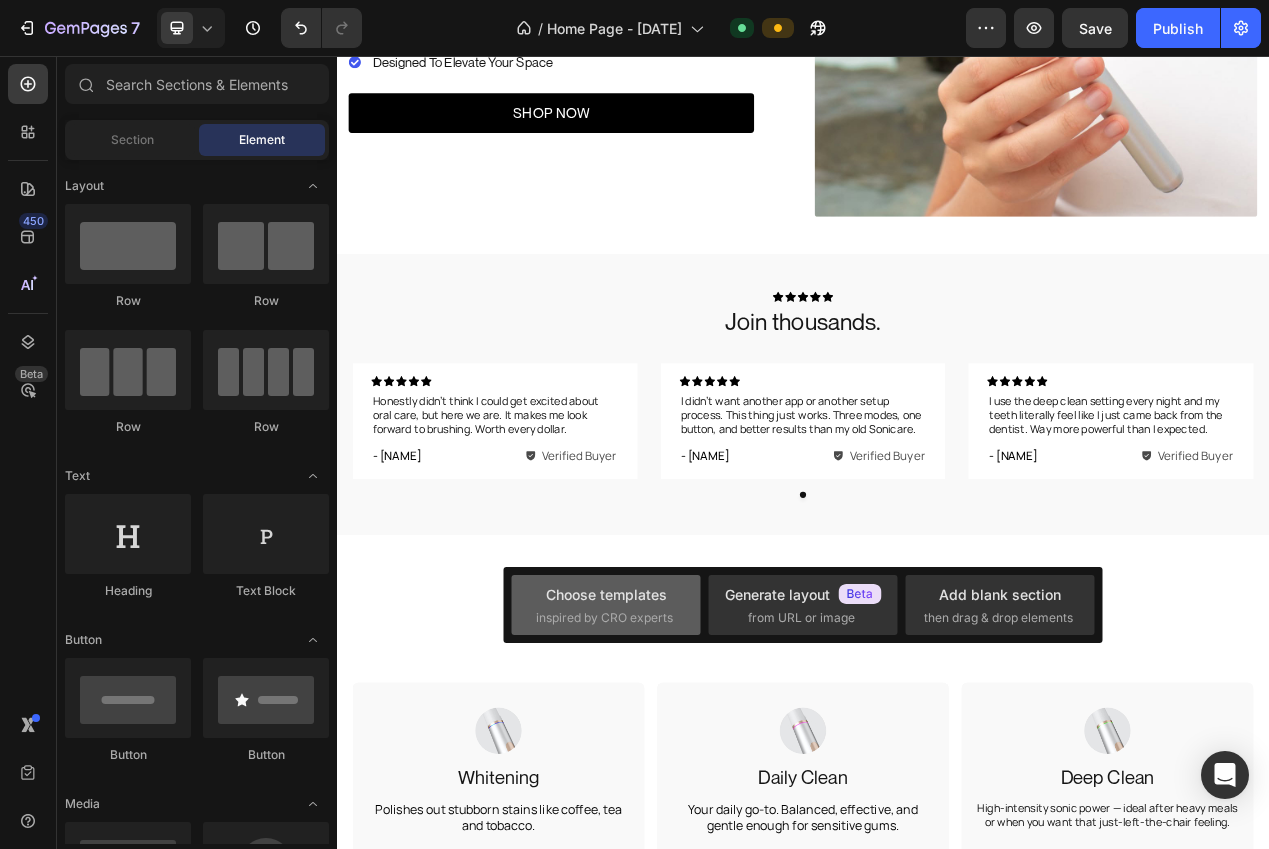 click on "Choose templates" at bounding box center [606, 594] 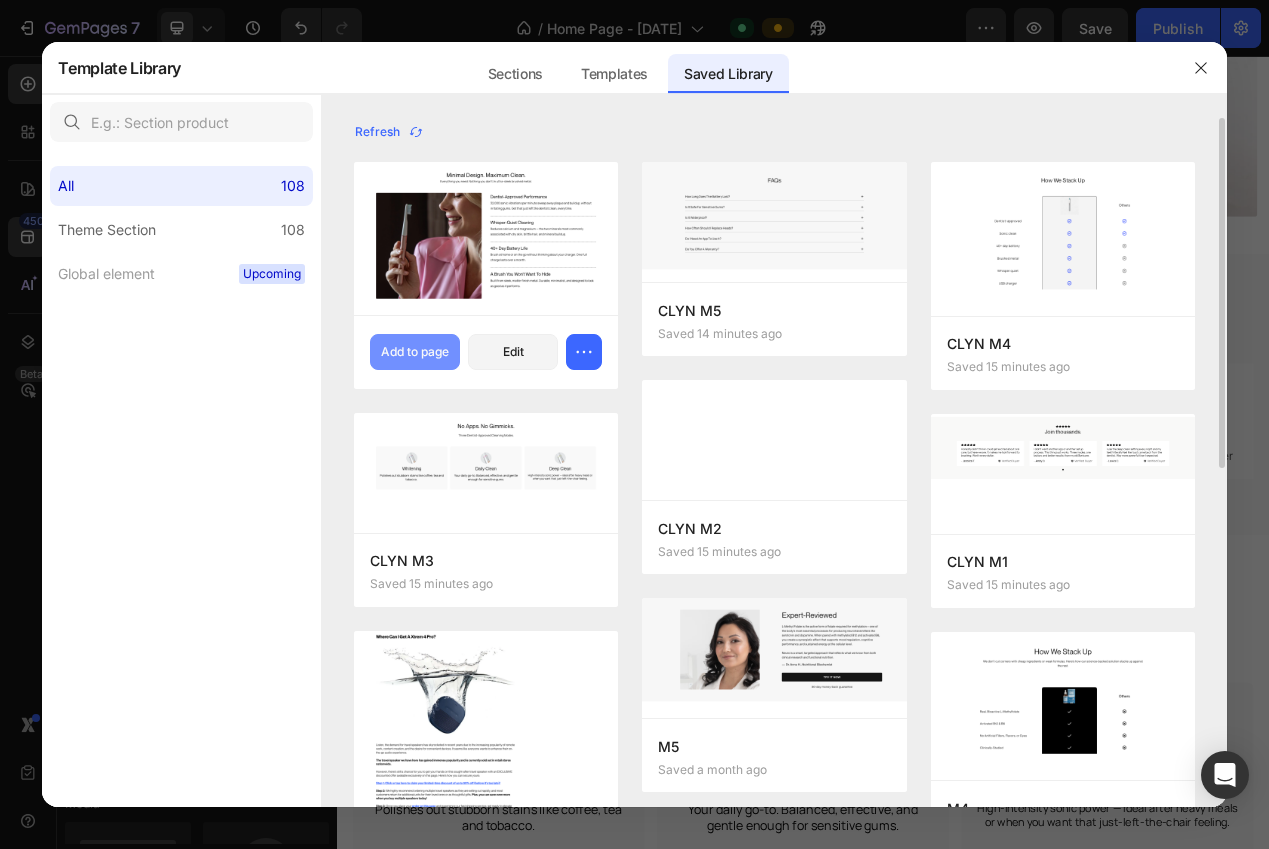 click on "Add to page" at bounding box center [415, 352] 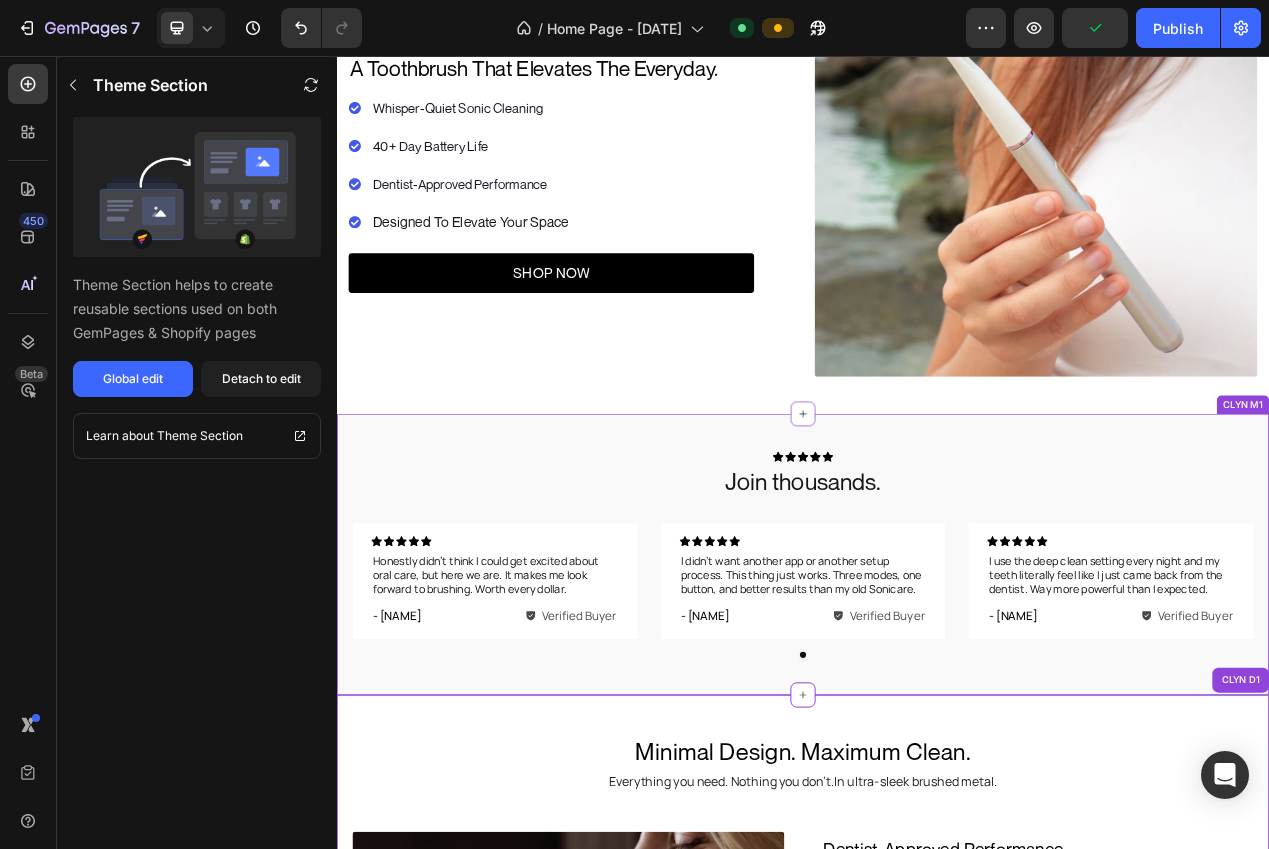 scroll, scrollTop: 0, scrollLeft: 0, axis: both 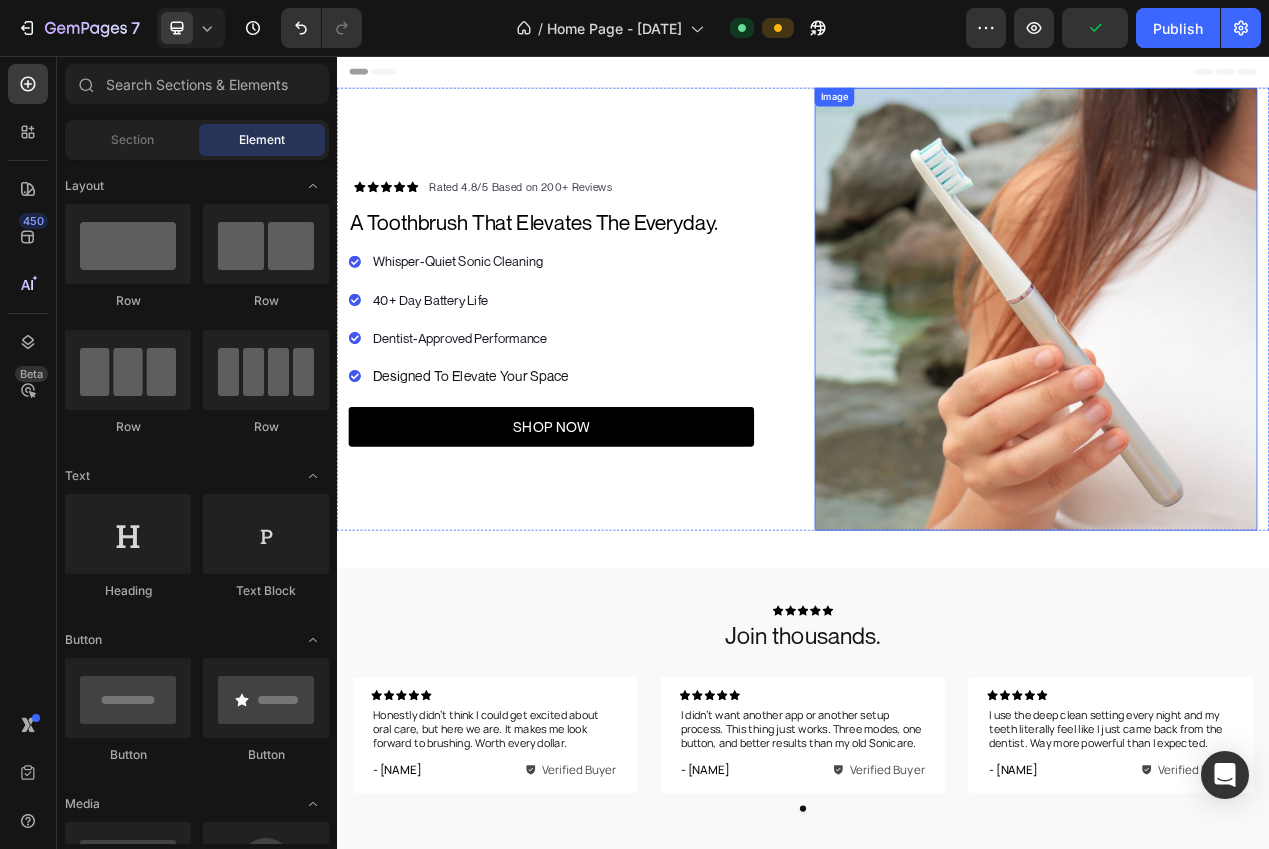 click on "Header" at bounding box center [937, 76] 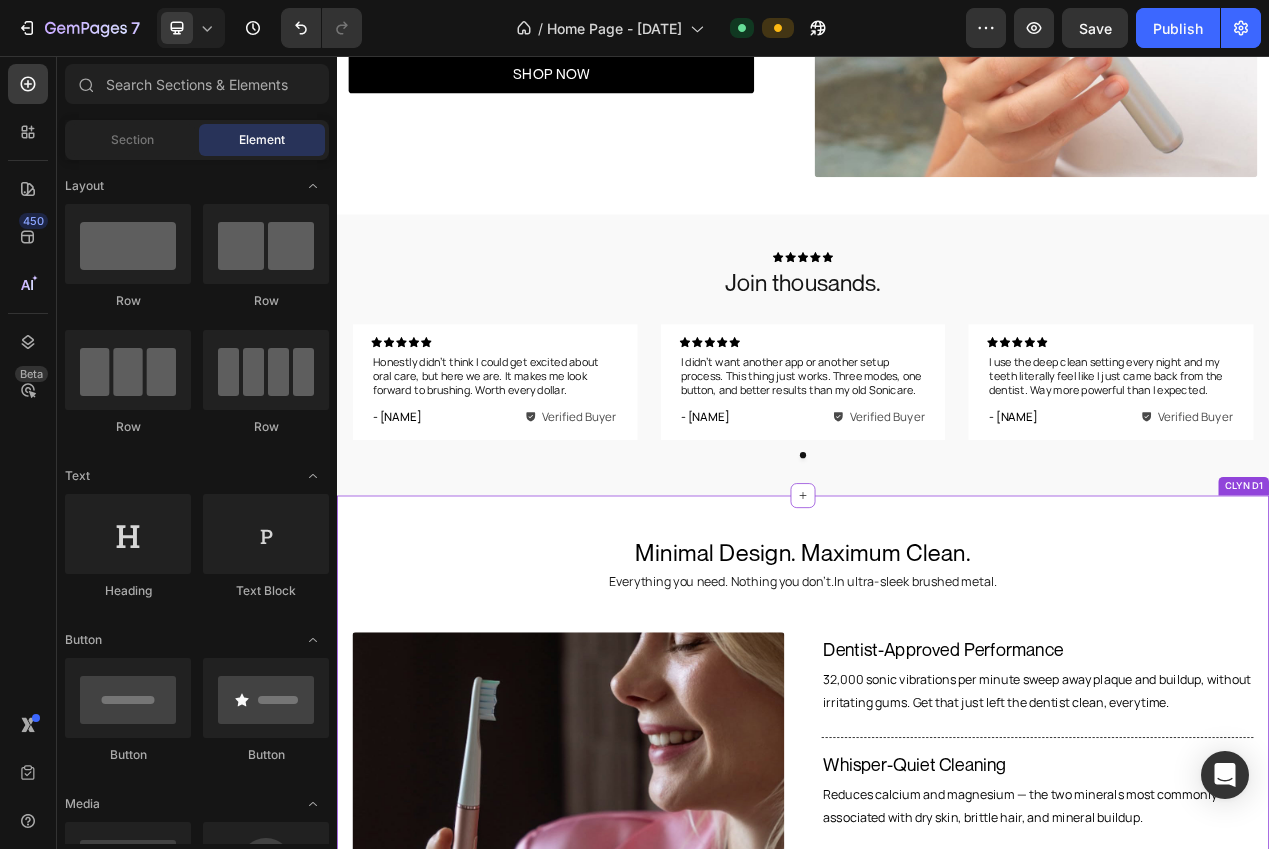 scroll, scrollTop: 323, scrollLeft: 0, axis: vertical 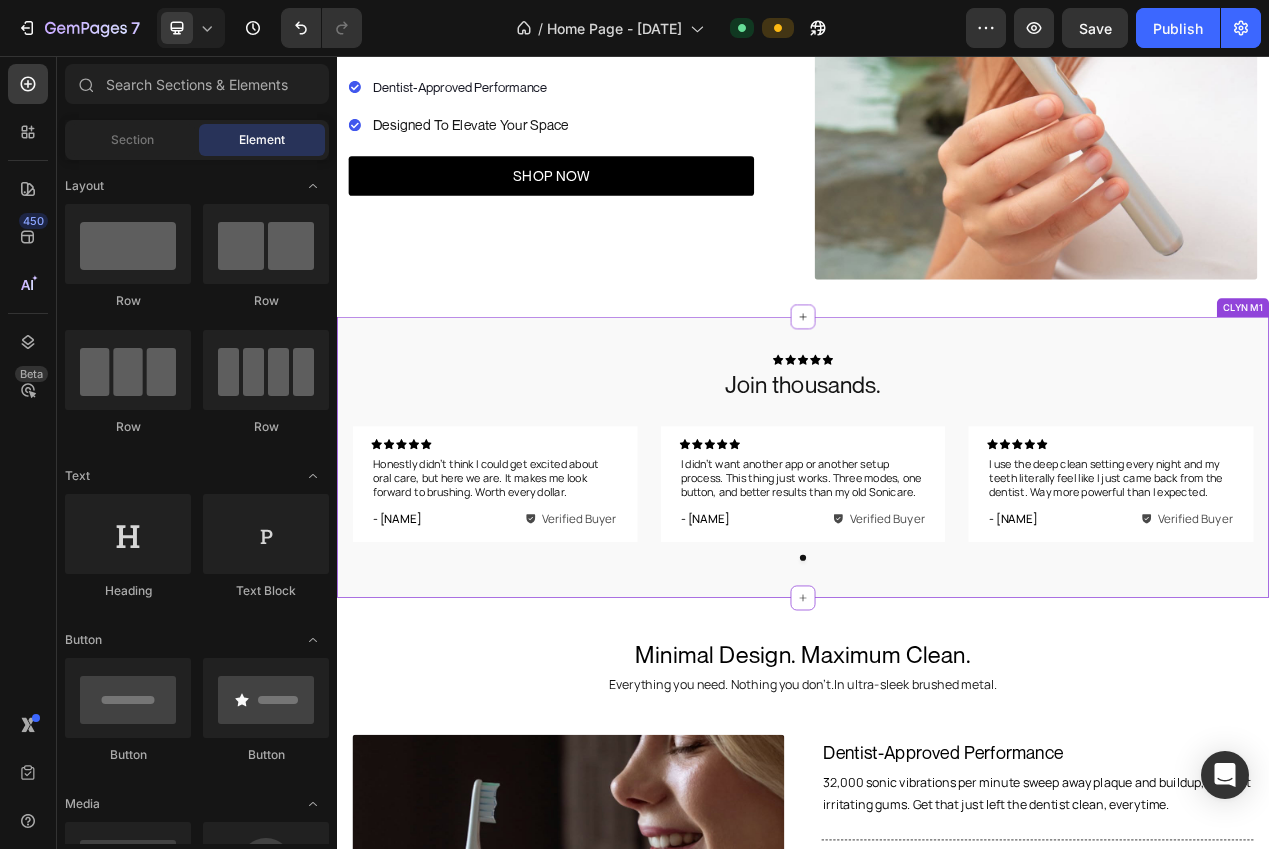 click on "Icon Icon Icon Icon Icon Icon List Join thousands. Heading Icon Icon Icon Icon Icon Icon List Honestly didn’t think I could get excited about oral care, but here we are. It makes me look forward to brushing. Worth every dollar. Text Block Row - Jessica T. Text Block
Verified Buyer Item List Row Row Row Icon Icon Icon Icon Icon Icon List I didn’t want another app or another setup process. This thing just works. Three modes, one button, and better results than my old Sonicare. Text Block Row - Andy D. Text Block
Verified Buyer Item List Row Row Row Icon Icon Icon Icon Icon Icon List I use the deep clean setting every night and my teeth literally feel like I just came back from the dentist. Way more powerful than I expected. Text Block Row - Lewis C. Text Block
Verified Buyer Item List Row Row Row Carousel Row CLYN M1" at bounding box center [937, 573] 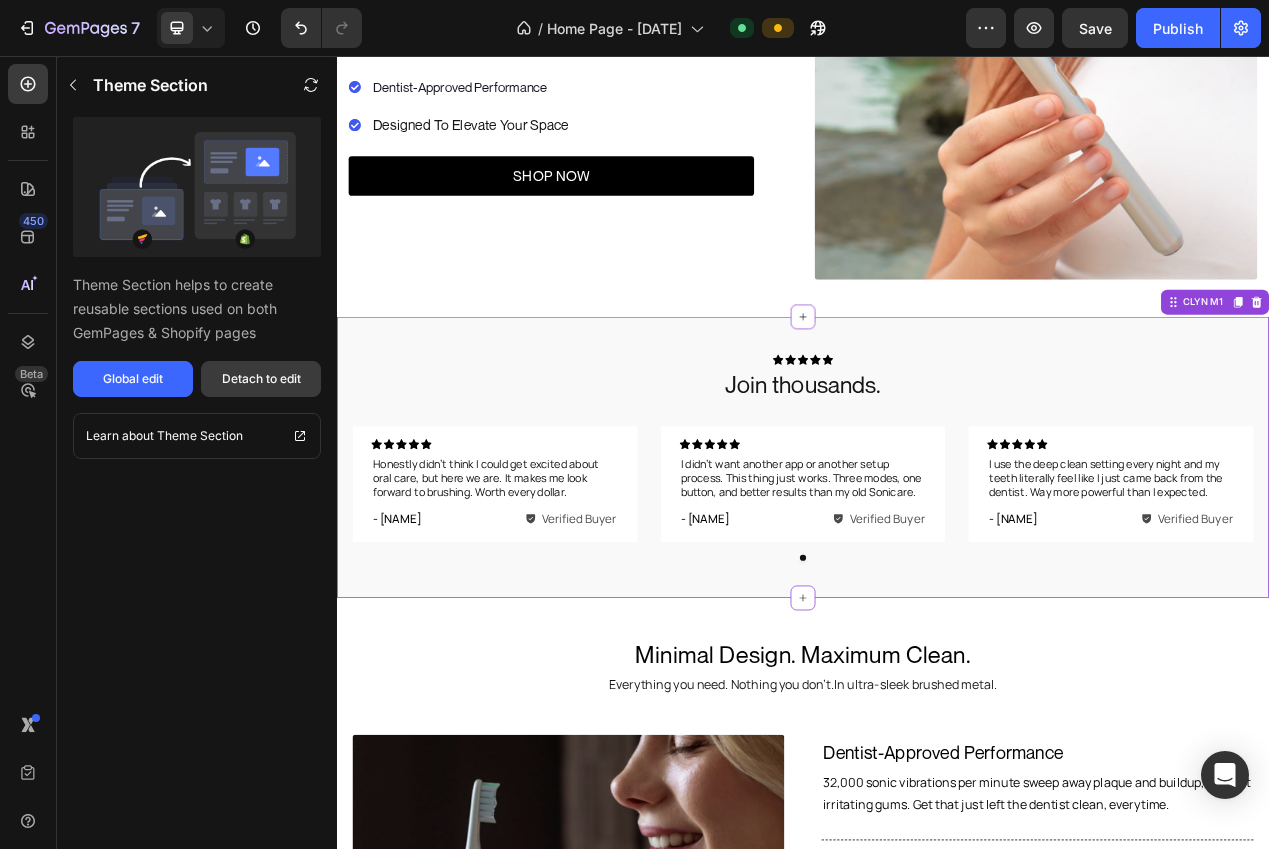 click on "Detach to edit" at bounding box center (261, 379) 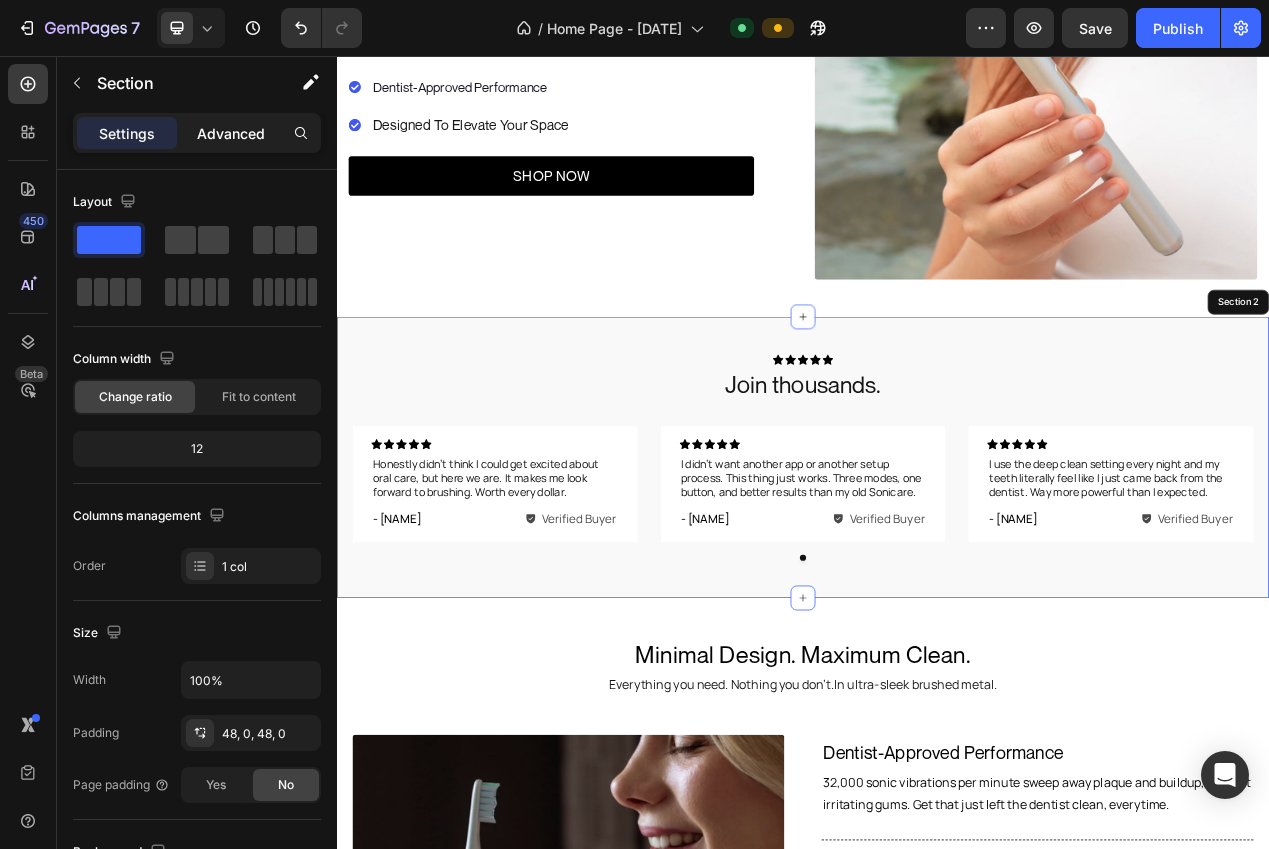 click on "Advanced" at bounding box center (231, 133) 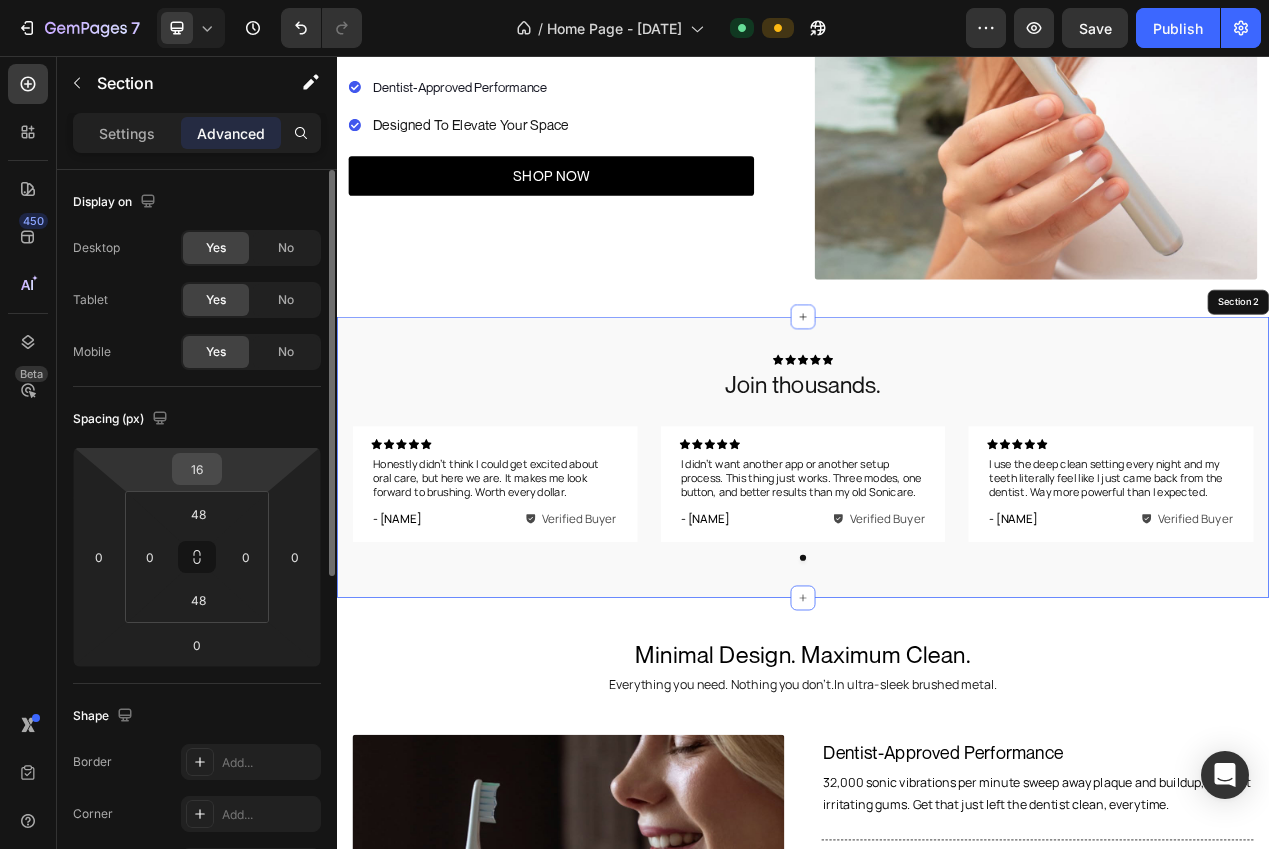 click on "16" at bounding box center [197, 469] 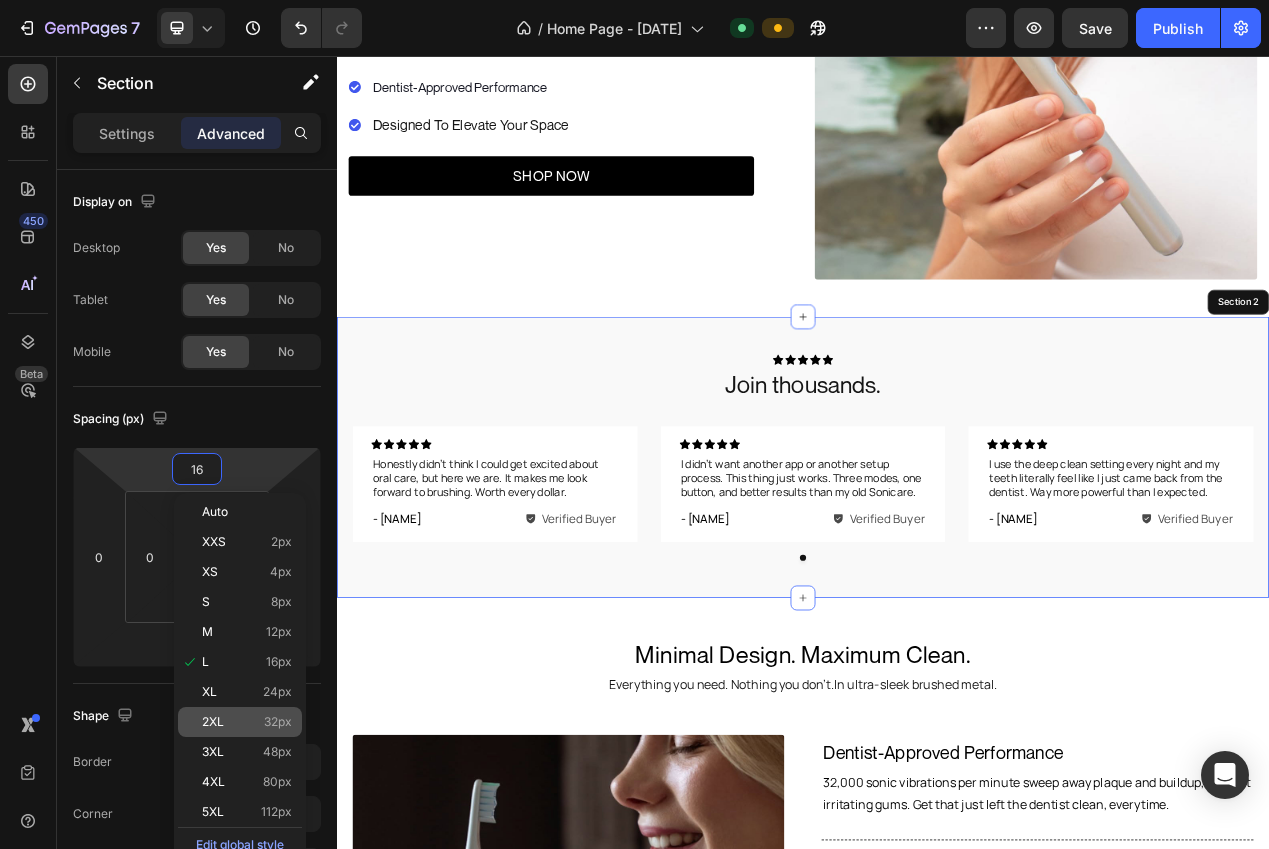 click on "2XL 32px" at bounding box center [247, 722] 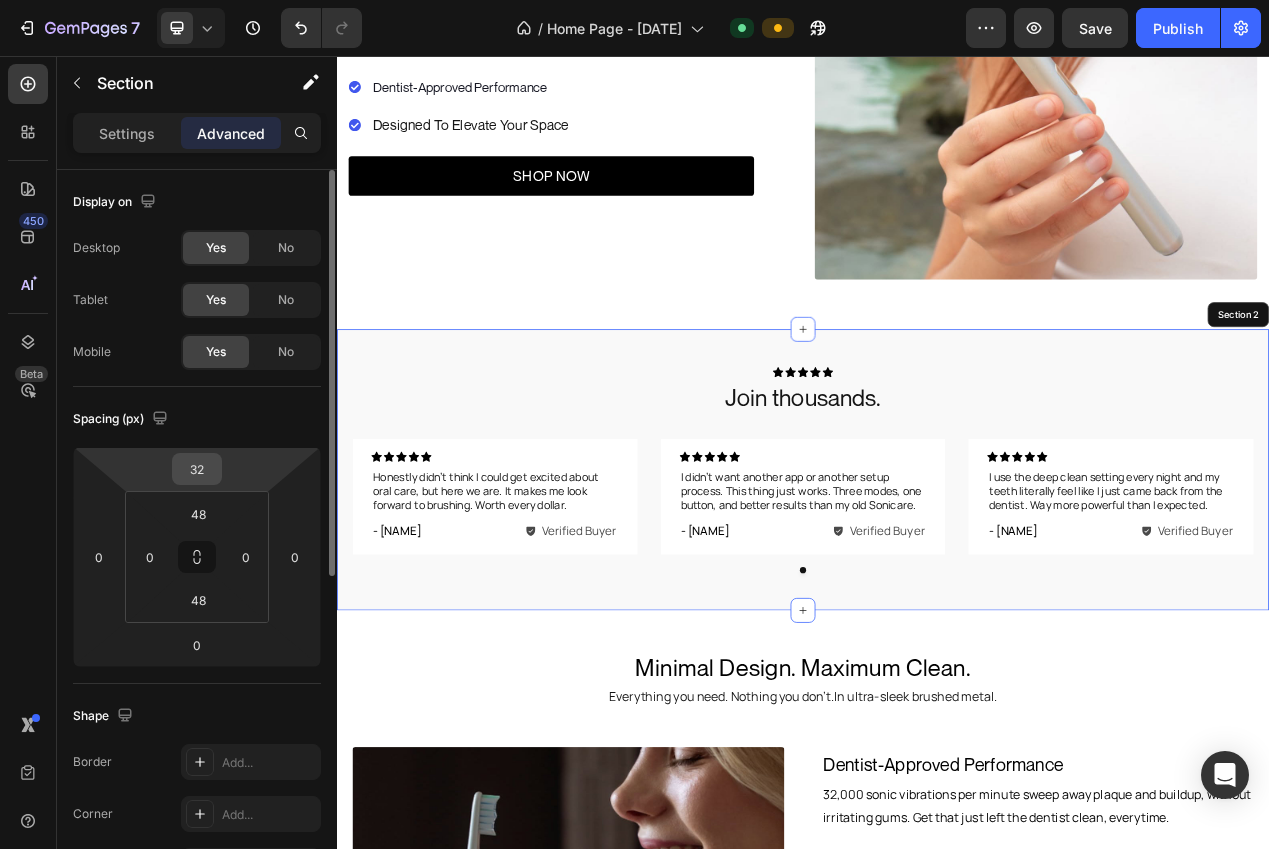 click on "32" at bounding box center [197, 469] 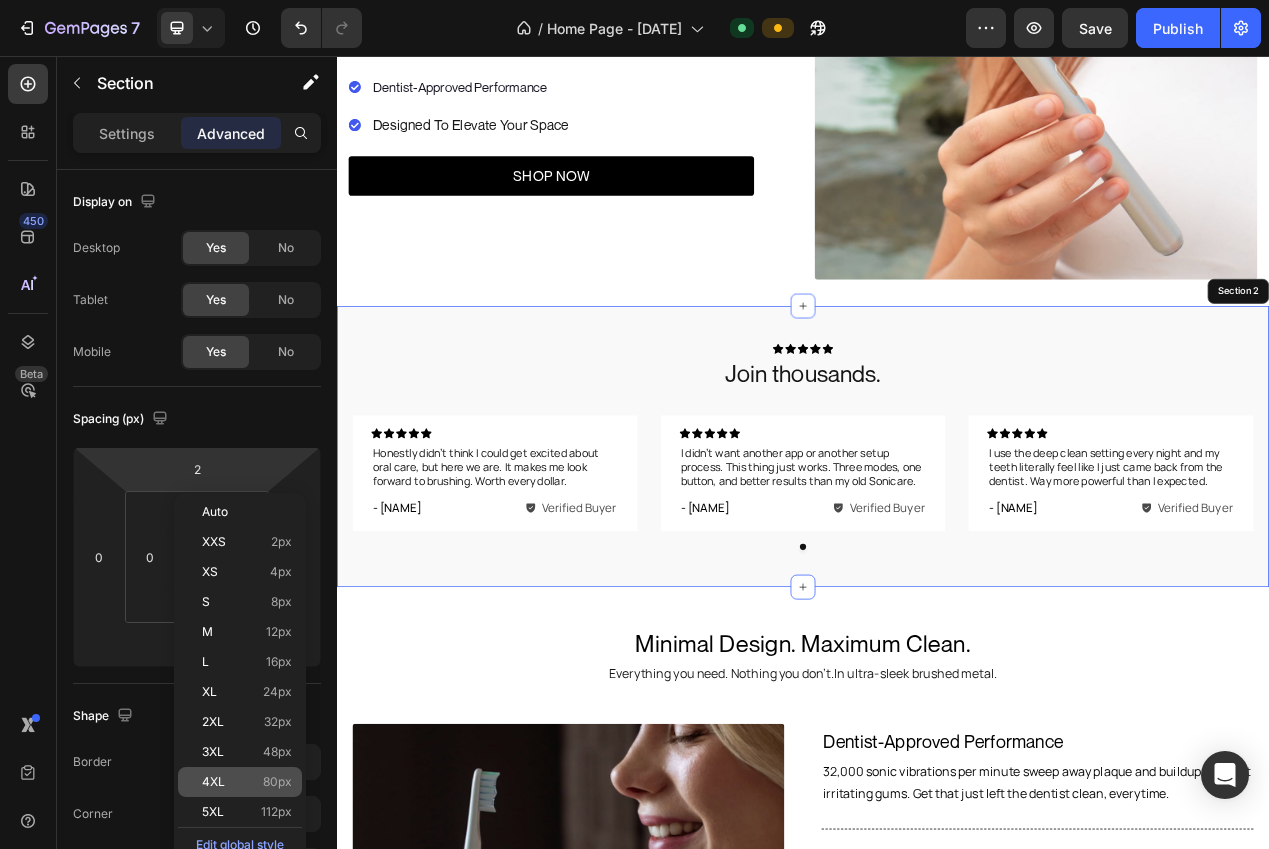 click on "4XL 80px" at bounding box center (247, 782) 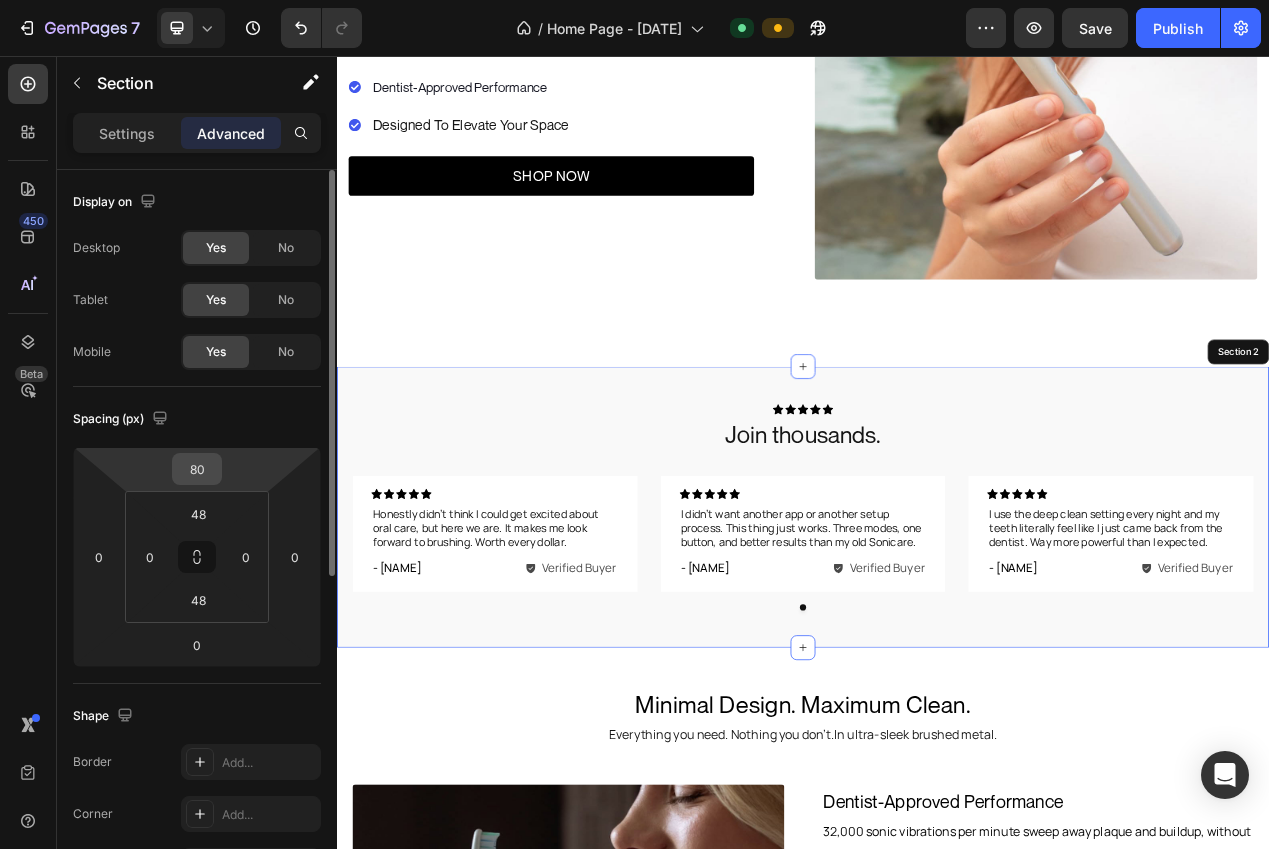 click on "80" at bounding box center [197, 469] 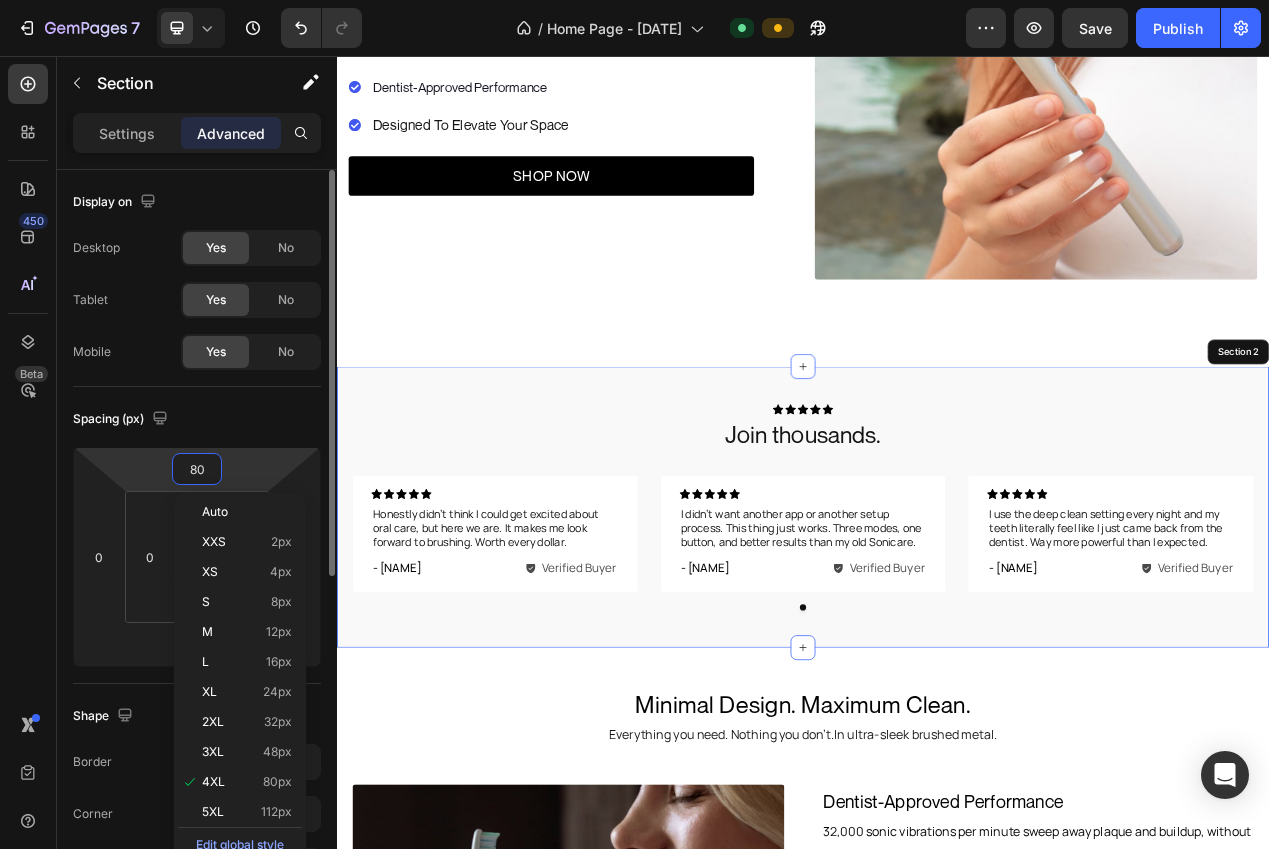 click on "80" at bounding box center (197, 469) 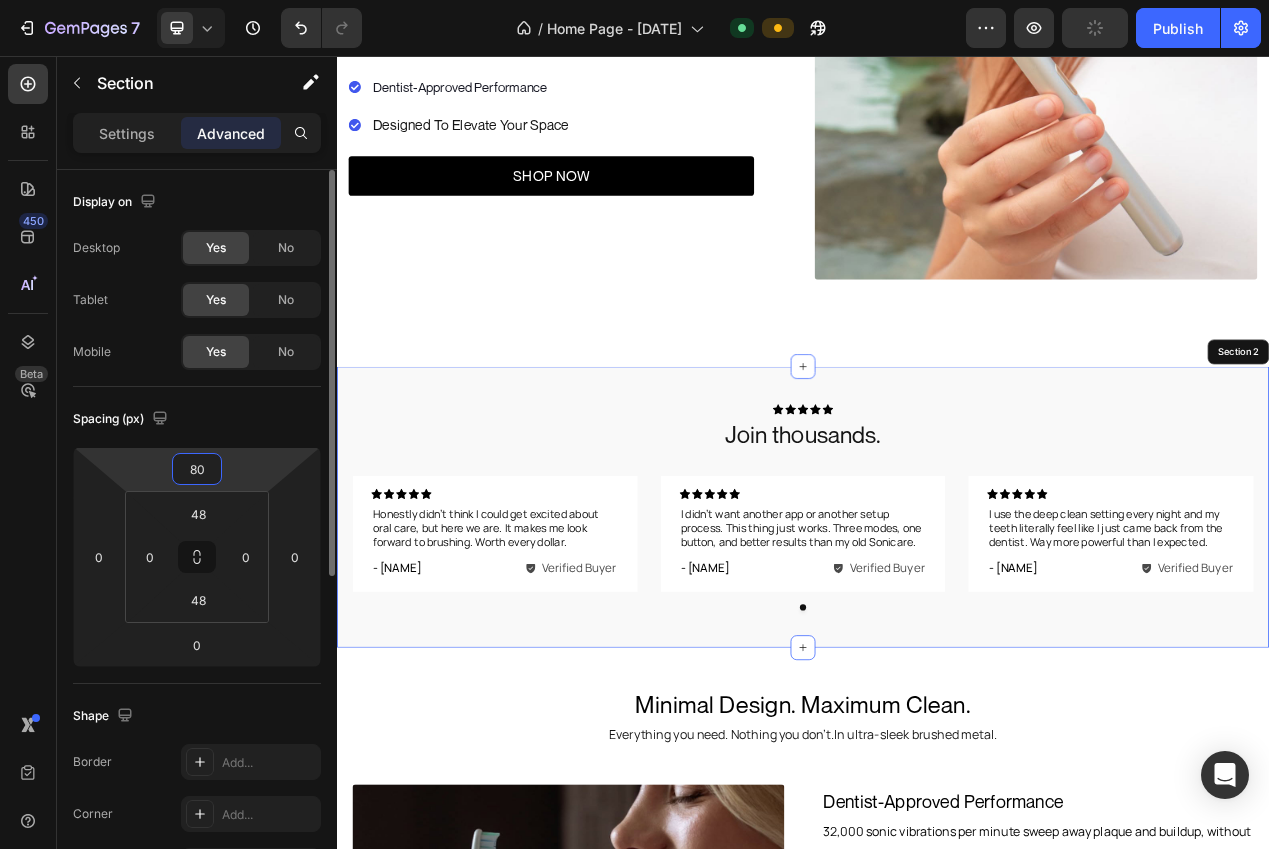 click on "80" at bounding box center [197, 469] 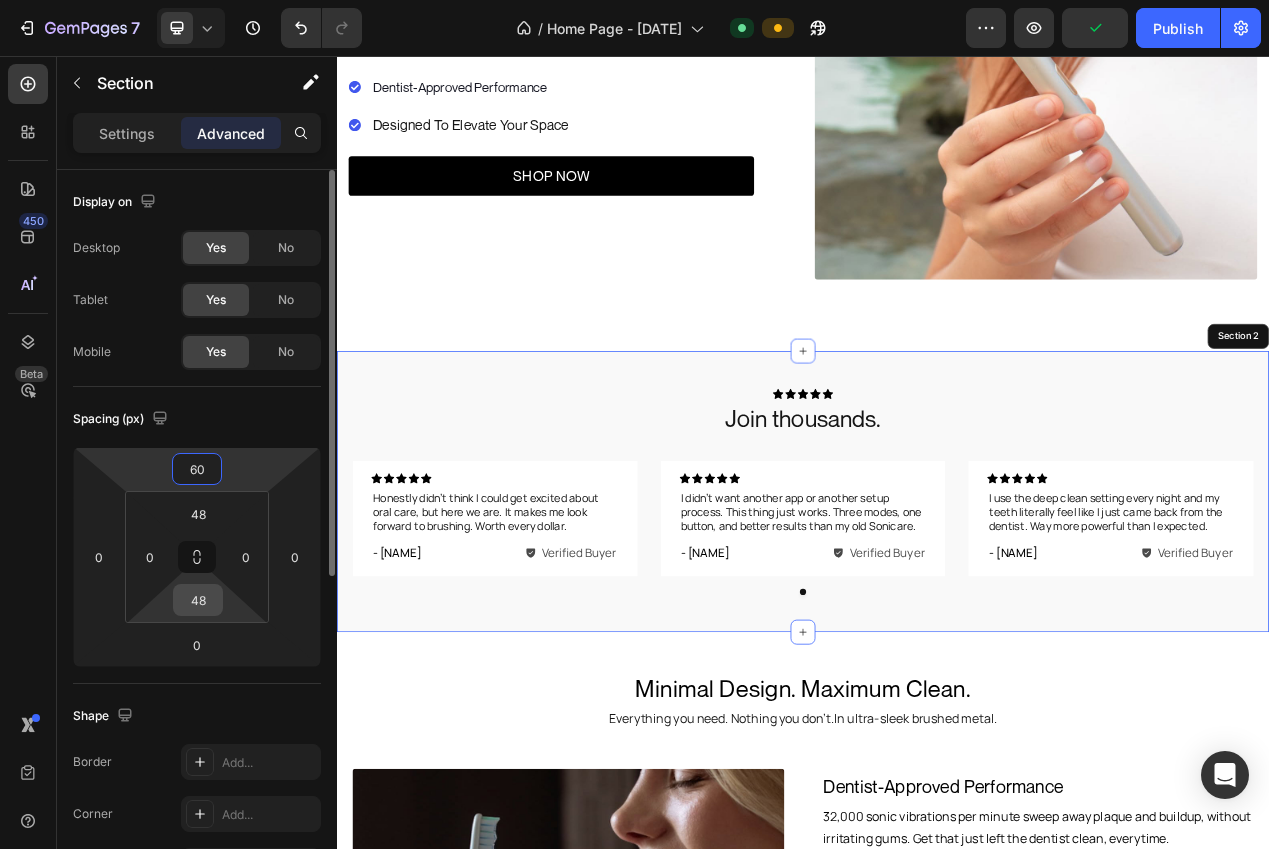 type on "60" 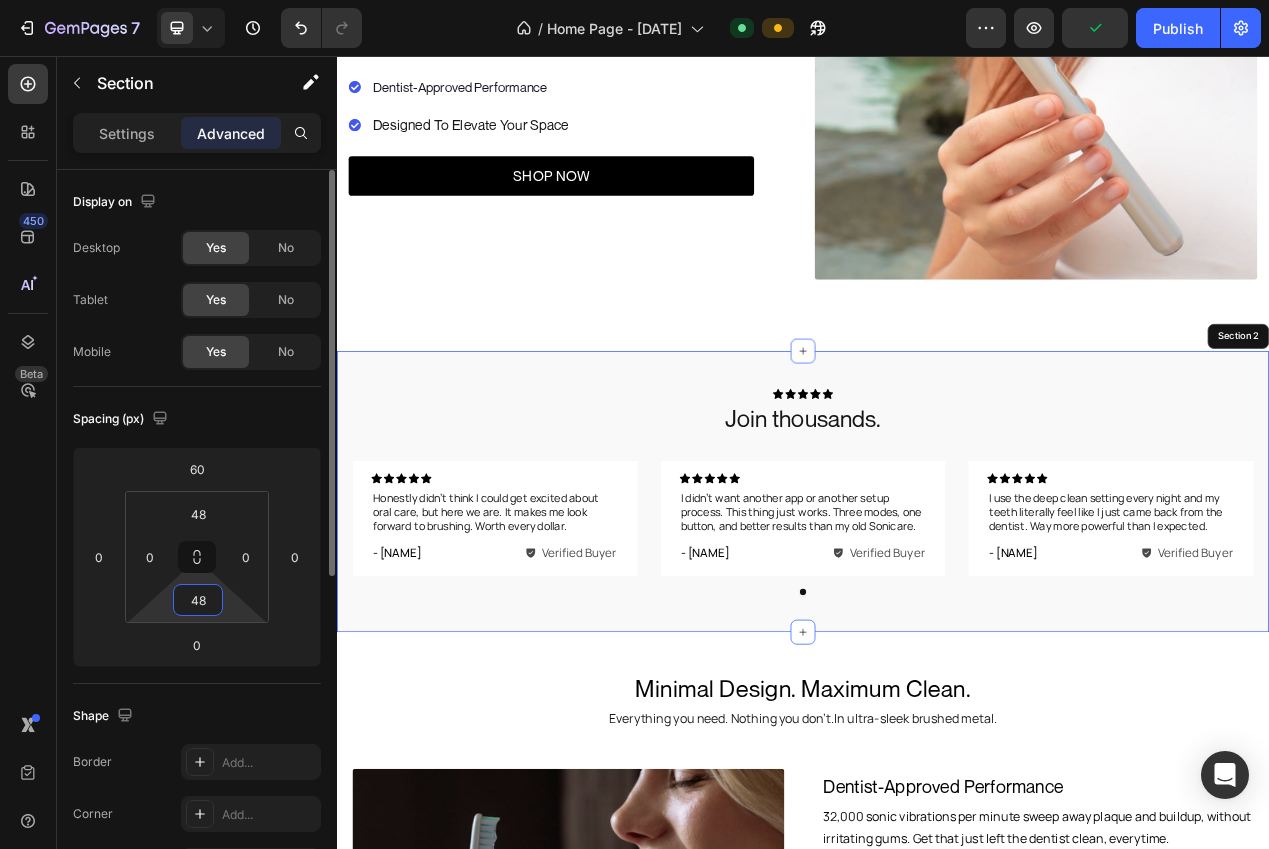 click on "48" at bounding box center [198, 600] 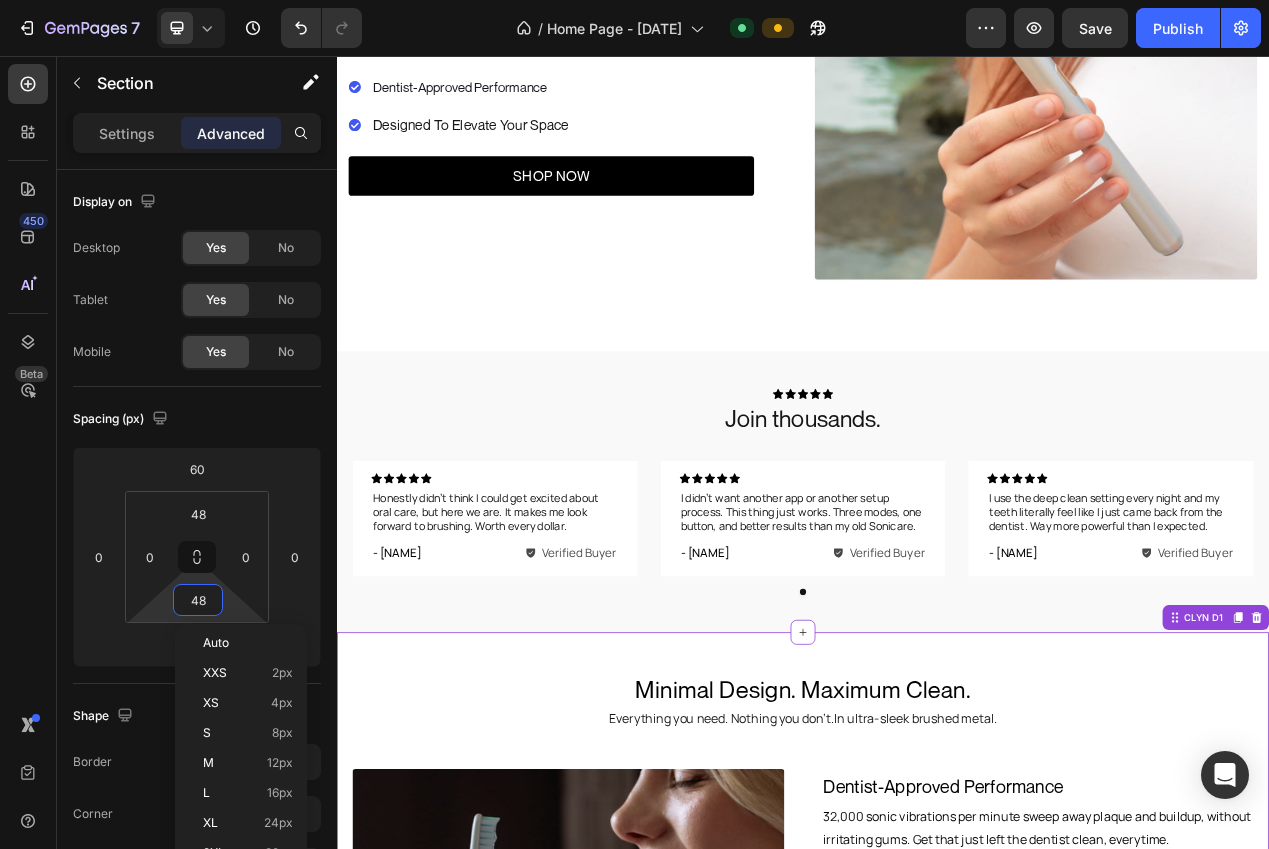 click on "Minimal Design. Maximum Clean. Heading Everything you need. Nothing you don’t.In ultra-sleek brushed metal. Text Block Minimal Design.  Maximum Clean. Heading Image Dentist-Approved Performance Text Block 32,000 sonic vibrations per minute sweep away plaque and buildup, without irritating gums. Get that just left the dentist clean, everytime. Text Block                Title Line Row Whisper-Quiet Cleaning Text Block Reduces calcium and magnesium — the two minerals most commonly associated with dry skin, brittle hair, and mineral buildup. Text Block Row                Title Line 40+ Day Battery Life Text Block Brush at home or on the go without thinking about your charger. One full charge lasts over a month. Text Block Row                Title Line A Brush You Won't Want To Hide Text Block Built from sleek, matte-finish metal. Durable, minimalist, and designed to look as good as it performs. Text Block Row Row Row CLYN D1" at bounding box center [937, 1176] 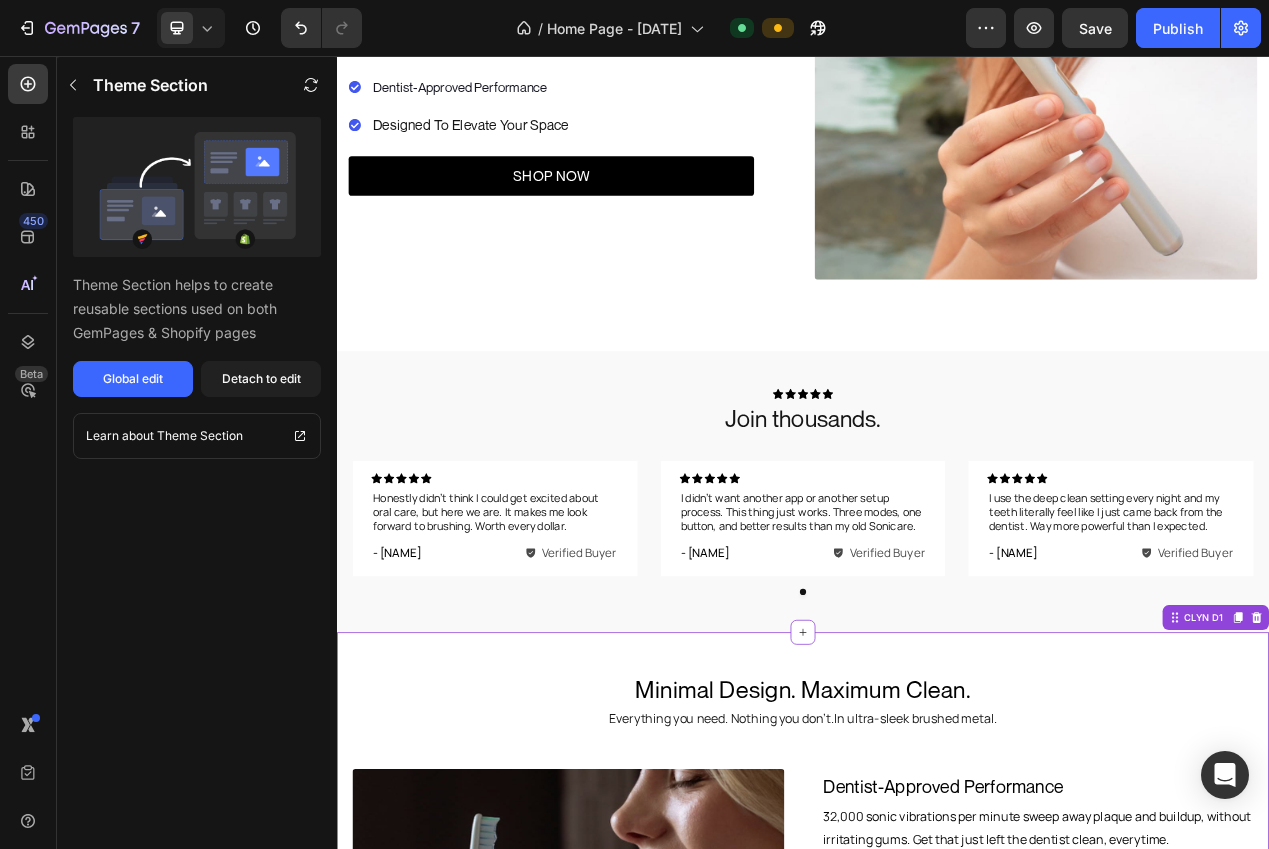 click on "Minimal Design. Maximum Clean. Heading Everything you need. Nothing you don’t.In ultra-sleek brushed metal. Text Block Minimal Design.  Maximum Clean. Heading Image Dentist-Approved Performance Text Block 32,000 sonic vibrations per minute sweep away plaque and buildup, without irritating gums. Get that just left the dentist clean, everytime. Text Block                Title Line Row Whisper-Quiet Cleaning Text Block Reduces calcium and magnesium — the two minerals most commonly associated with dry skin, brittle hair, and mineral buildup. Text Block Row                Title Line 40+ Day Battery Life Text Block Brush at home or on the go without thinking about your charger. One full charge lasts over a month. Text Block Row                Title Line A Brush You Won't Want To Hide Text Block Built from sleek, matte-finish metal. Durable, minimalist, and designed to look as good as it performs. Text Block Row Row Row CLYN D1" at bounding box center [937, 1176] 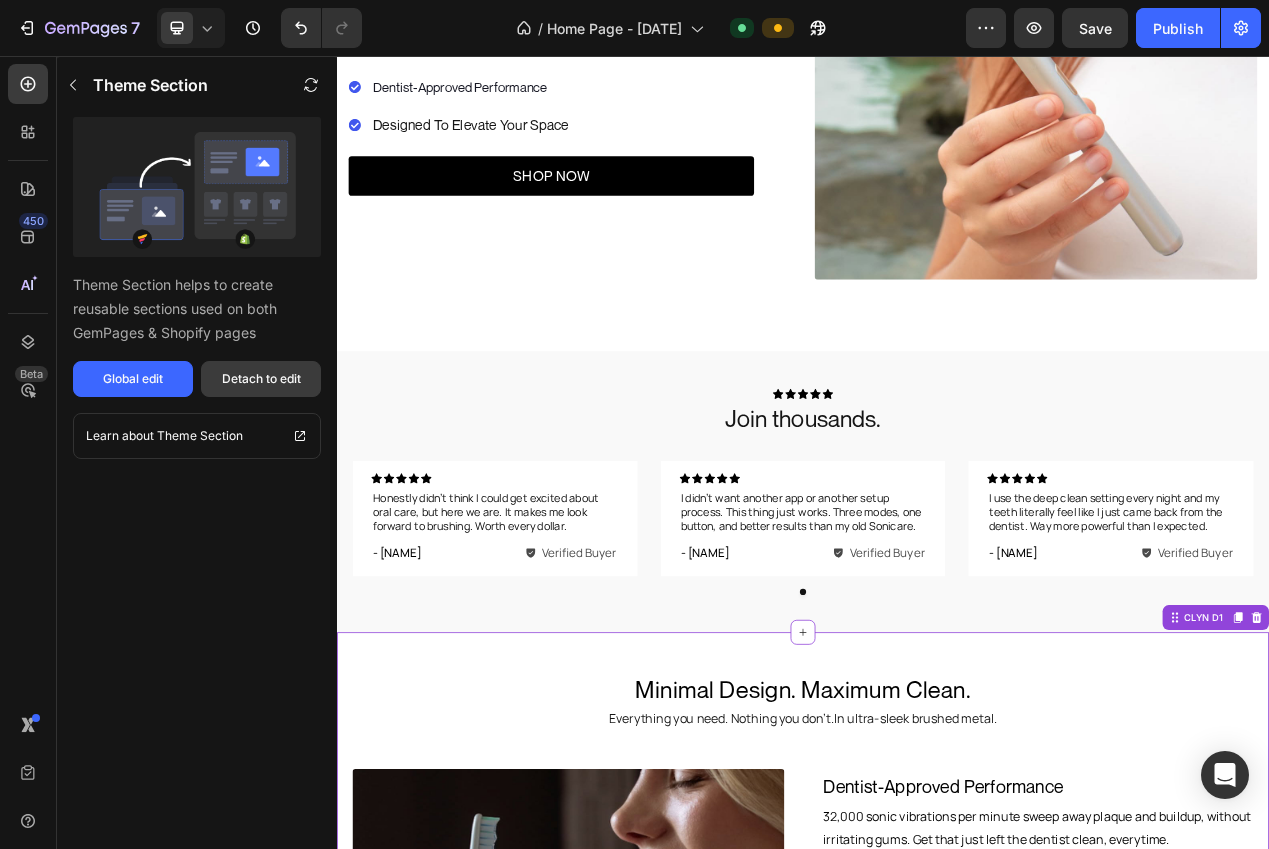 click on "Detach to edit" at bounding box center (261, 379) 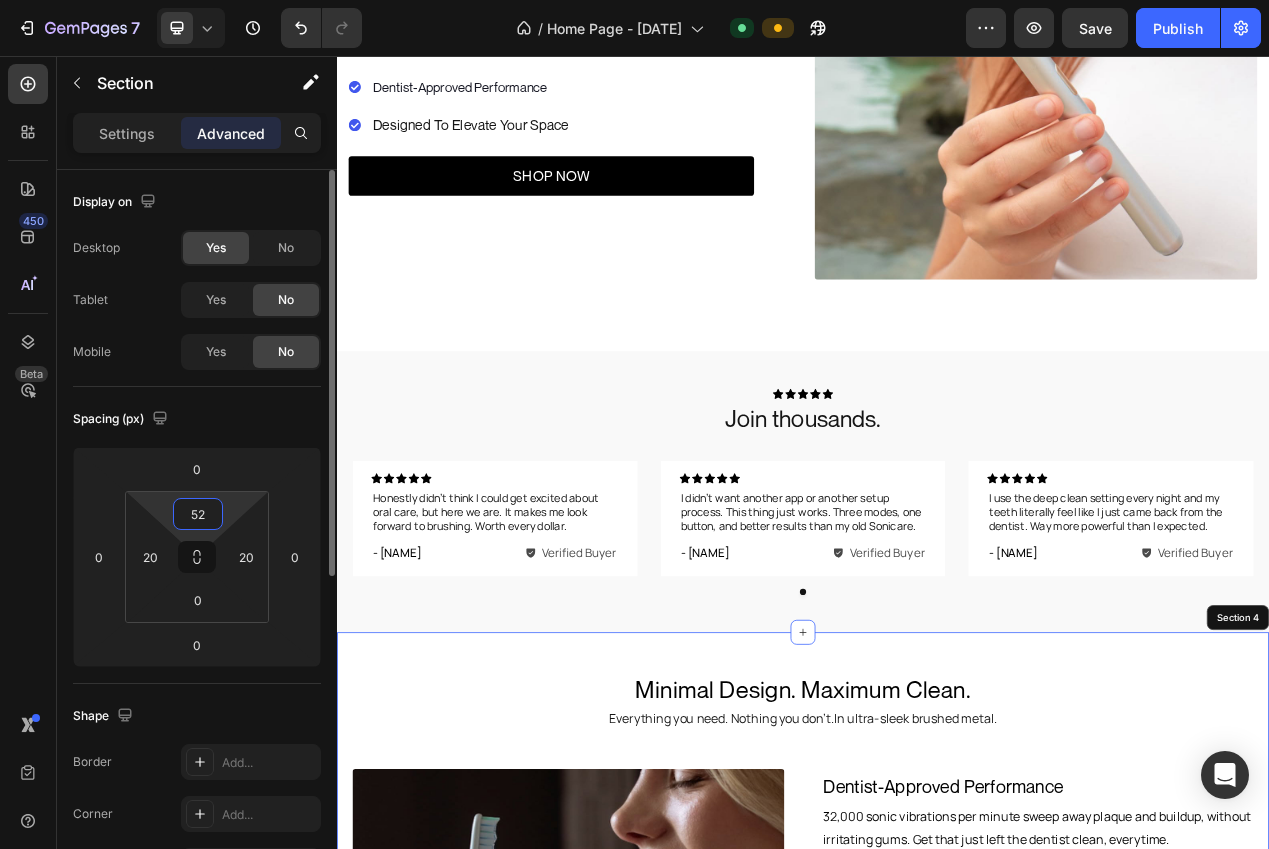 click on "52" at bounding box center (198, 514) 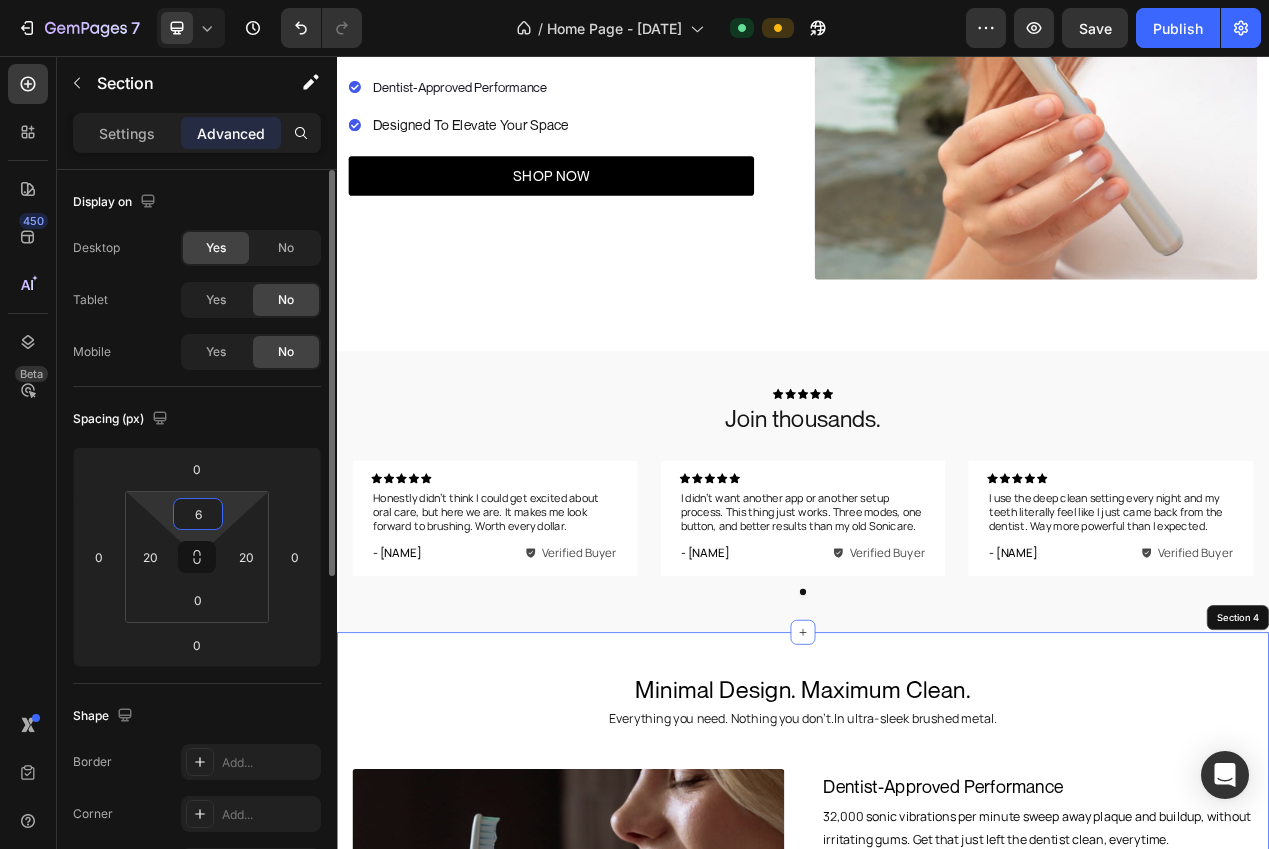 type on "60" 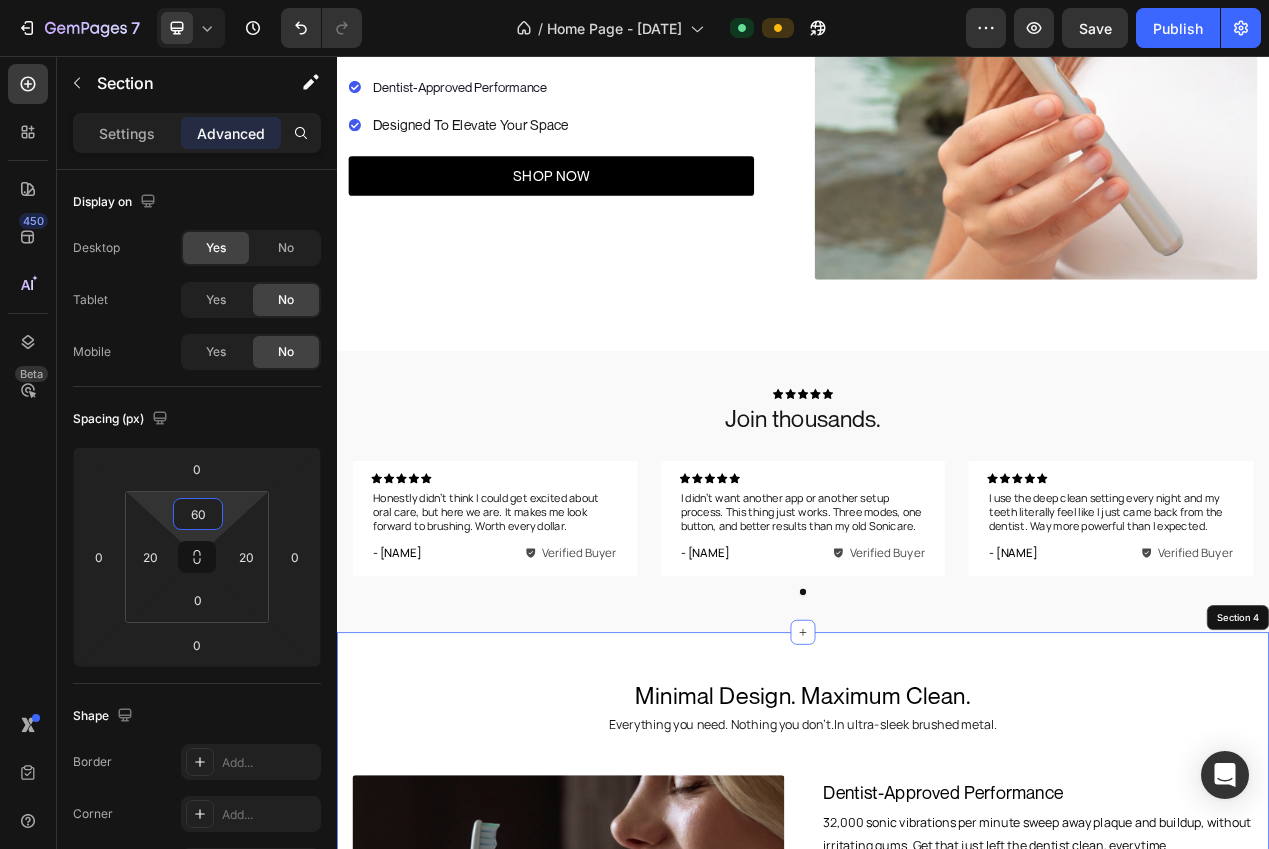 click on "Icon Icon Icon Icon Icon Icon List Hoz Rated 4.8/5 Based on 200+ Reviews Text block Row a toothbrush that  elevates the everyday. Heading a toothbrush that elevates the everyday. Heading Whisper-Quiet Sonic Cleaning 40+ Day Battery Life Dentist-Approved Performance Designed To Elevate Your Space Item list Whisper-Quiet Sonic Cleaning 40+ Day Battery Life Dentist-Approved Performance Designed To Elevate Your Space Item list SHOP NOW Button Row Image Row Row Section 1 Icon Icon Icon Icon Icon Icon List Join thousands. Heading Icon Icon Icon Icon Icon Icon List Honestly didn’t think I could get excited about oral care, but here we are. It makes me look forward to brushing. Worth every dollar. Text Block Row - Jessica T. Text Block
Verified Buyer Item List Row Row Row Icon Icon Icon Icon Icon Icon List I didn’t want another app or another setup process. This thing just works. Three modes, one button, and better results than my old Sonicare. Text Block Row - Andy D. Text Block" at bounding box center [937, 1550] 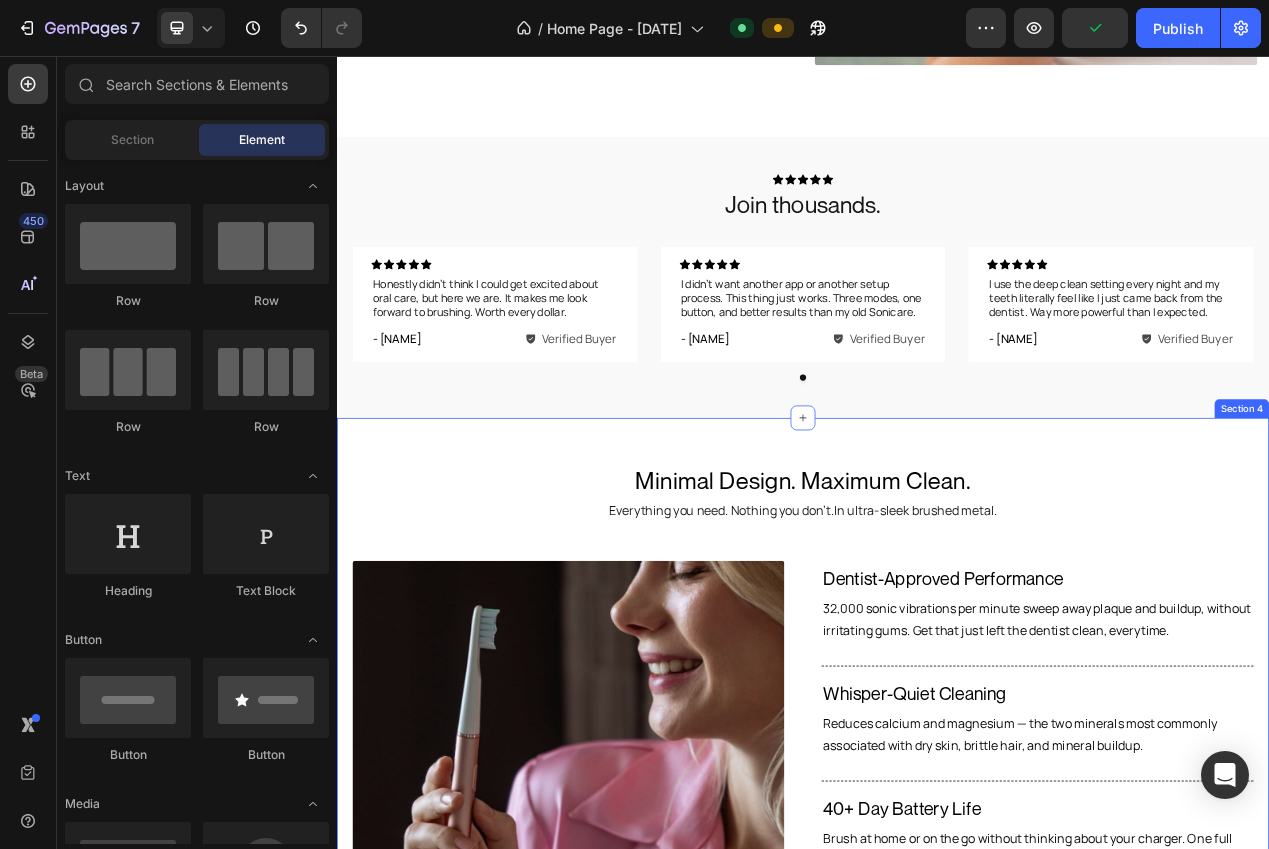 scroll, scrollTop: 598, scrollLeft: 0, axis: vertical 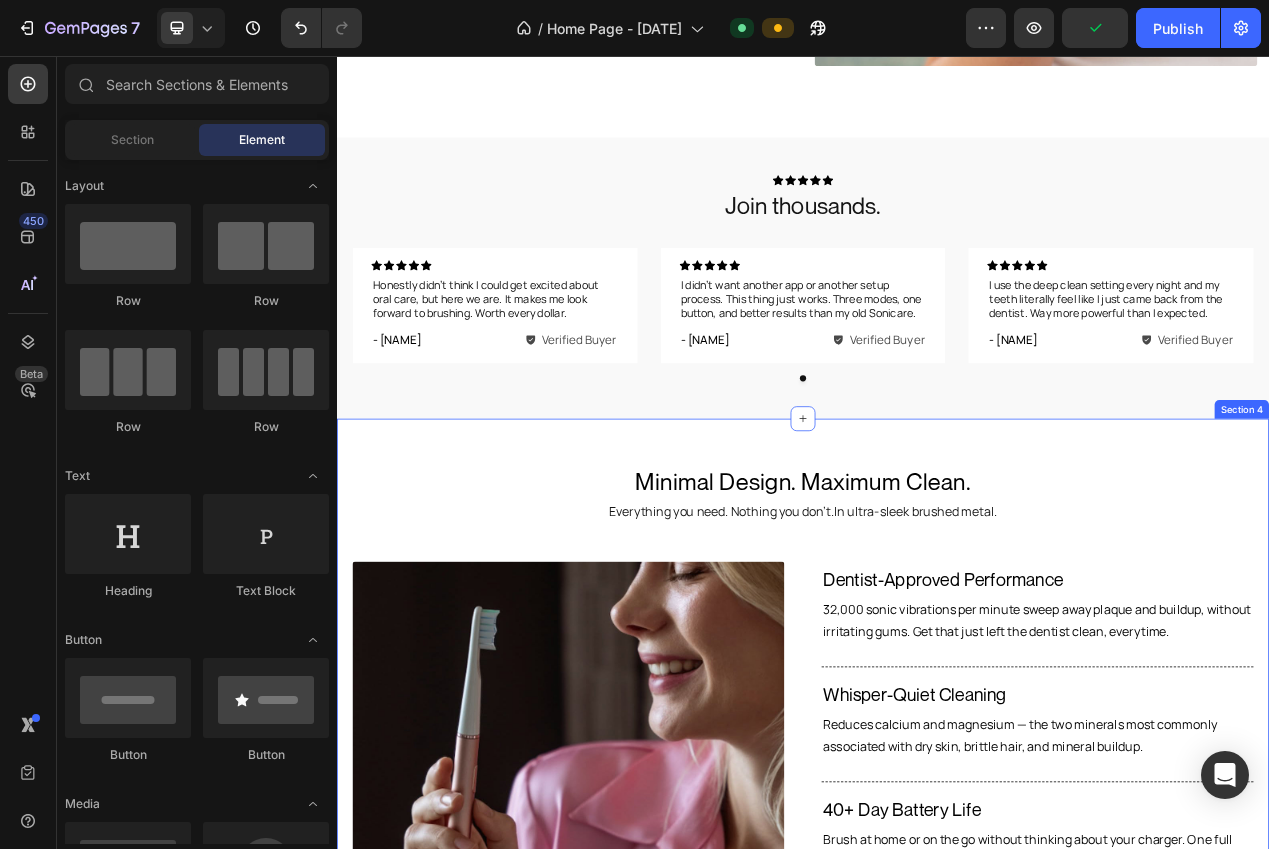 click on "Minimal Design. Maximum Clean. Heading Everything you need. Nothing you don’t.In ultra-sleek brushed metal. Text Block Minimal Design.  Maximum Clean. Heading Image Dentist-Approved Performance Text Block 32,000 sonic vibrations per minute sweep away plaque and buildup, without irritating gums. Get that just left the dentist clean, everytime. Text Block                Title Line Row Whisper-Quiet Cleaning Text Block Reduces calcium and magnesium — the two minerals most commonly associated with dry skin, brittle hair, and mineral buildup. Text Block Row                Title Line 40+ Day Battery Life Text Block Brush at home or on the go without thinking about your charger. One full charge lasts over a month. Text Block Row                Title Line A Brush You Won't Want To Hide Text Block Built from sleek, matte-finish metal. Durable, minimalist, and designed to look as good as it performs. Text Block Row Row Row Section 4" at bounding box center [937, 905] 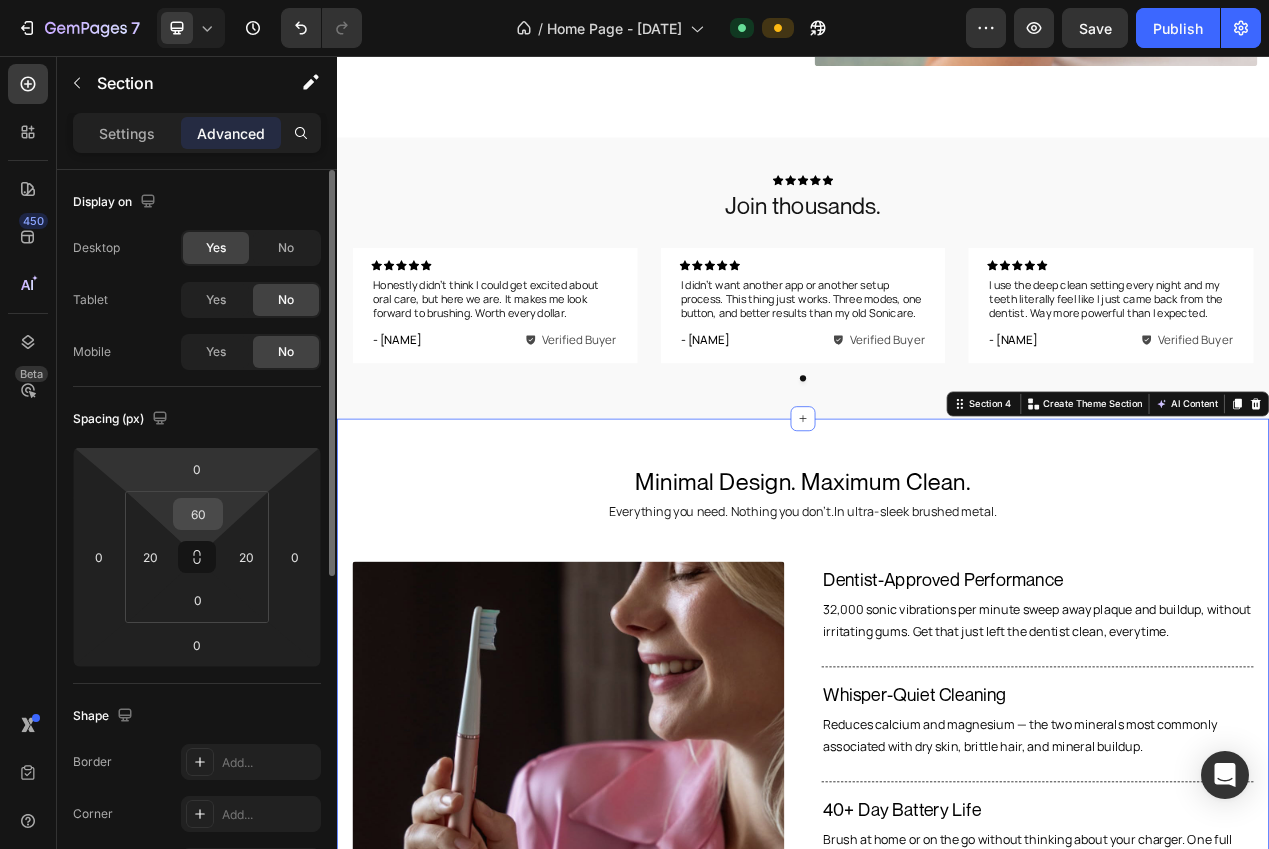click on "60" at bounding box center (198, 514) 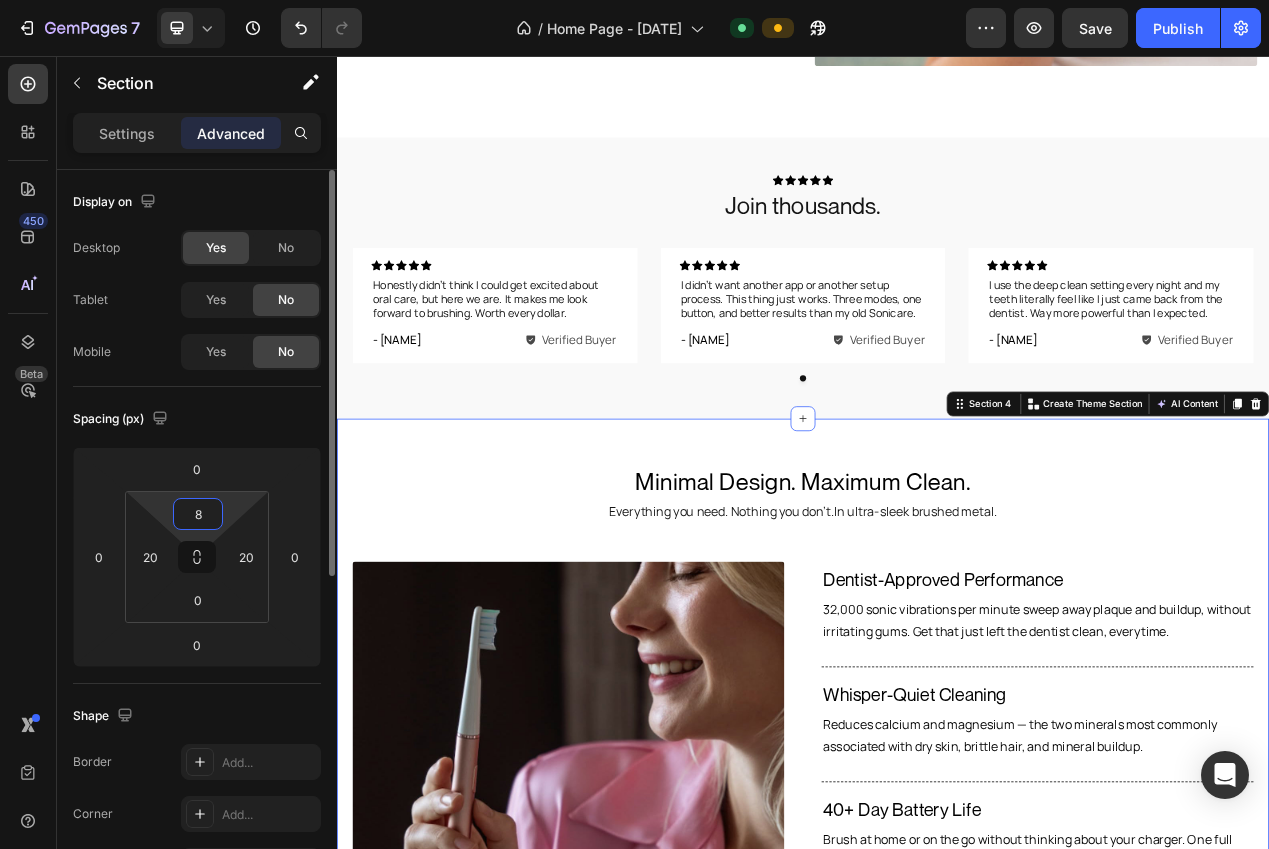 type on "80" 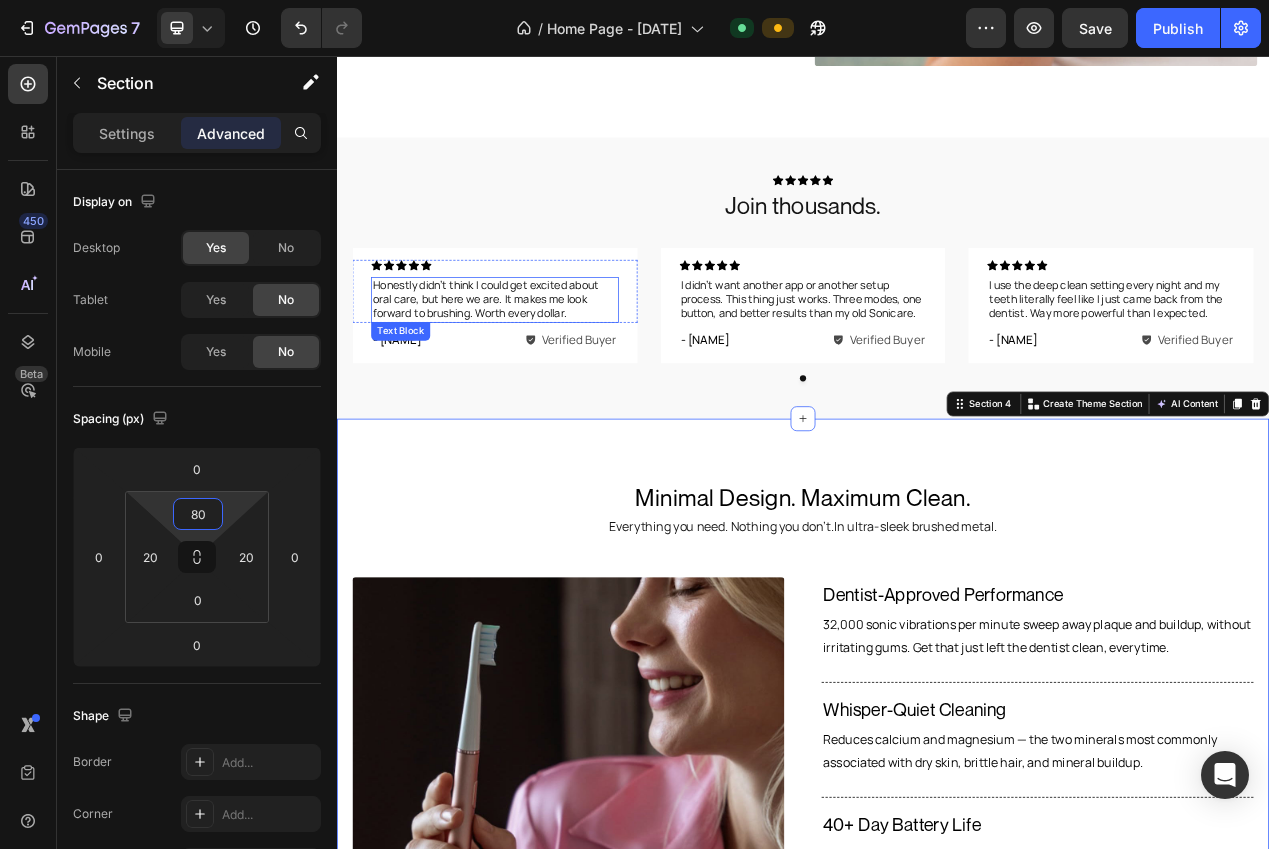 click on "Honestly didn’t think I could get excited about oral care, but here we are. It makes me look forward to brushing. Worth every dollar." at bounding box center (540, 369) 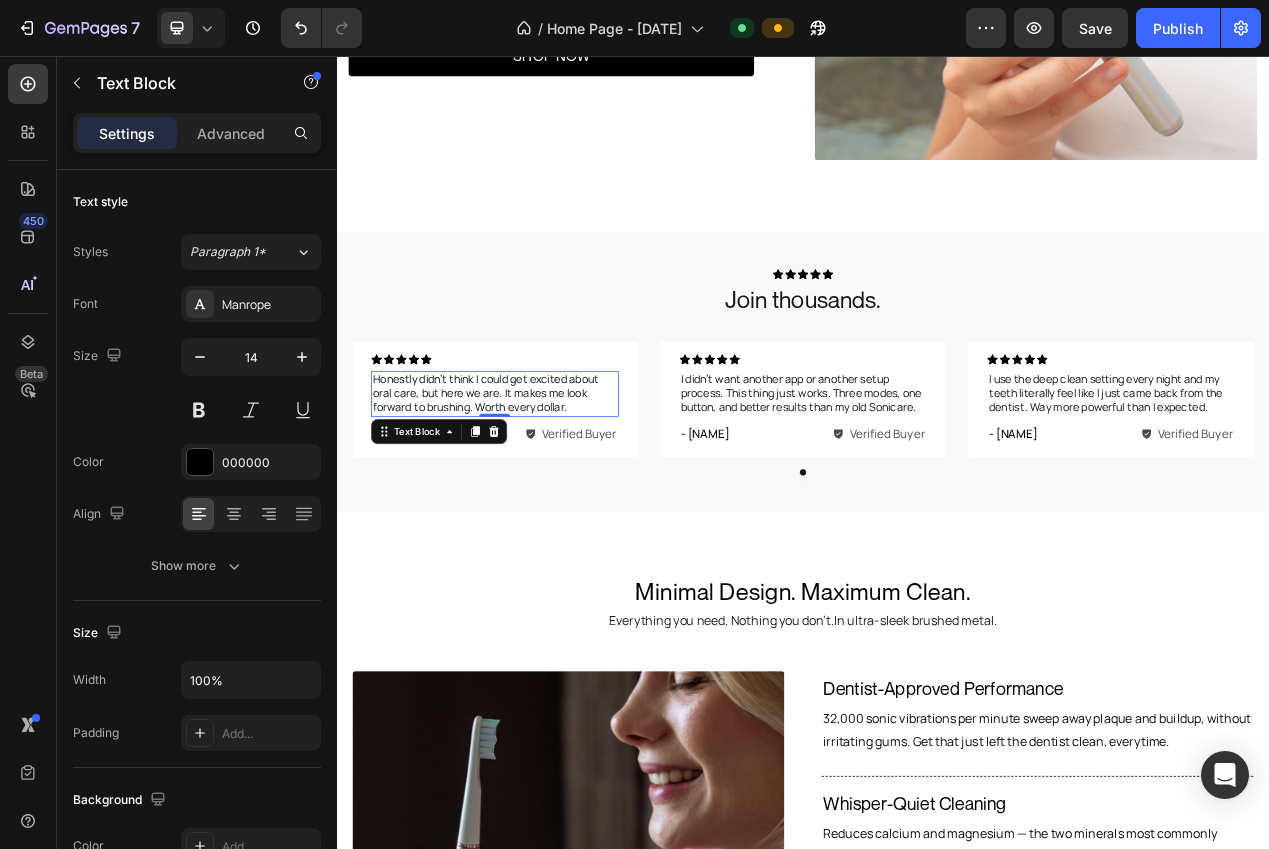 scroll, scrollTop: 362, scrollLeft: 0, axis: vertical 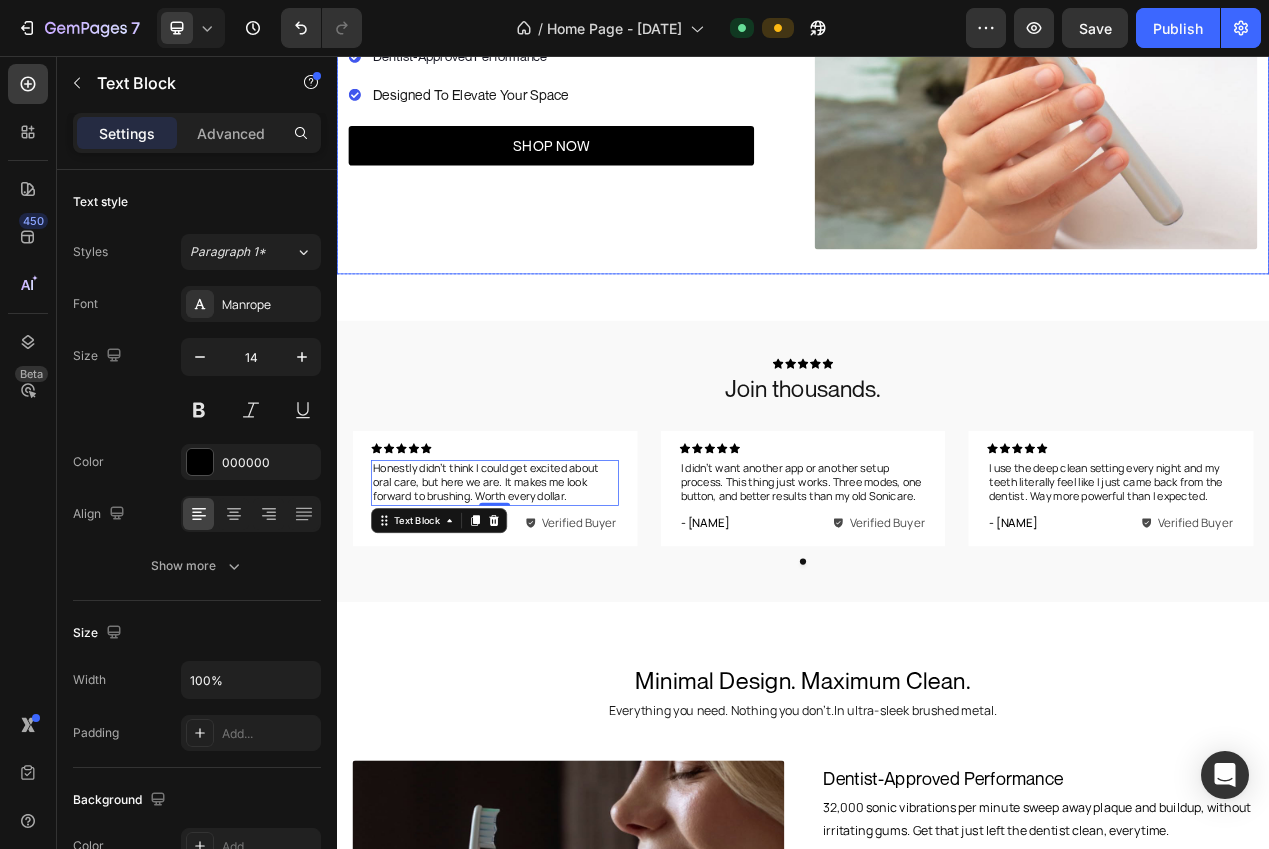 click on "Icon Icon Icon Icon Icon Icon List Hoz Rated 4.8/5 Based on 200+ Reviews Text block Row a toothbrush that  elevates the everyday. Heading a toothbrush that elevates the everyday. Heading Whisper-Quiet Sonic Cleaning 40+ Day Battery Life Dentist-Approved Performance Designed To Elevate Your Space Item list Whisper-Quiet Sonic Cleaning 40+ Day Battery Life Dentist-Approved Performance Designed To Elevate Your Space Item list SHOP NOW Button Row Image Row Row" at bounding box center (937, 36) 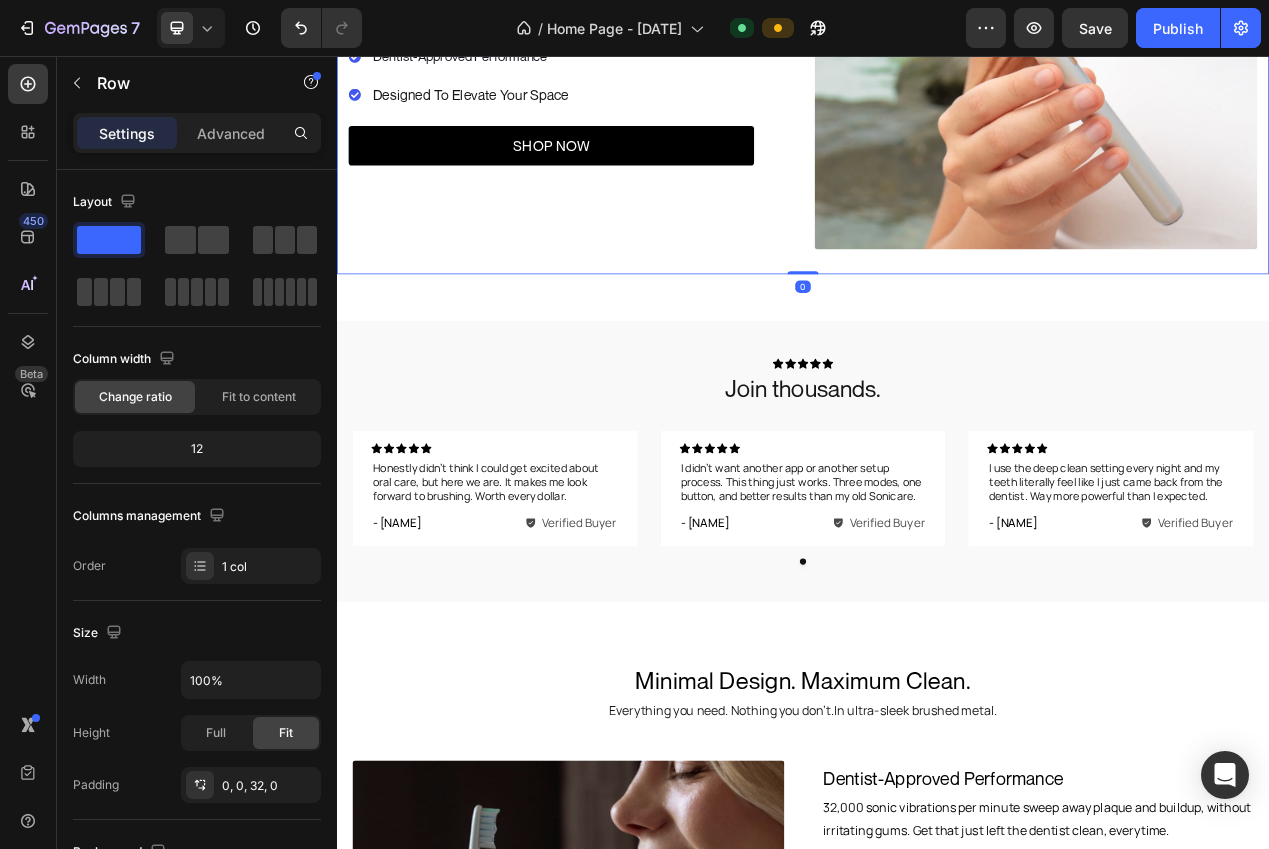 click on "Icon Icon Icon Icon Icon Icon List Hoz Rated 4.8/5 Based on 200+ Reviews Text block Row a toothbrush that  elevates the everyday. Heading a toothbrush that elevates the everyday. Heading Whisper-Quiet Sonic Cleaning 40+ Day Battery Life Dentist-Approved Performance Designed To Elevate Your Space Item list Whisper-Quiet Sonic Cleaning 40+ Day Battery Life Dentist-Approved Performance Designed To Elevate Your Space Item list SHOP NOW Button Row Image Row Row   0 Section 1 Icon Icon Icon Icon Icon Icon List Join thousands. Heading Icon Icon Icon Icon Icon Icon List Honestly didn’t think I could get excited about oral care, but here we are. It makes me look forward to brushing. Worth every dollar. Text Block Row - Jessica T. Text Block
Verified Buyer Item List Row Row Row Icon Icon Icon Icon Icon Icon List I didn’t want another app or another setup process. This thing just works. Three modes, one button, and better results than my old Sonicare. Text Block Row - Andy D. Text Block Item List" at bounding box center (937, 1521) 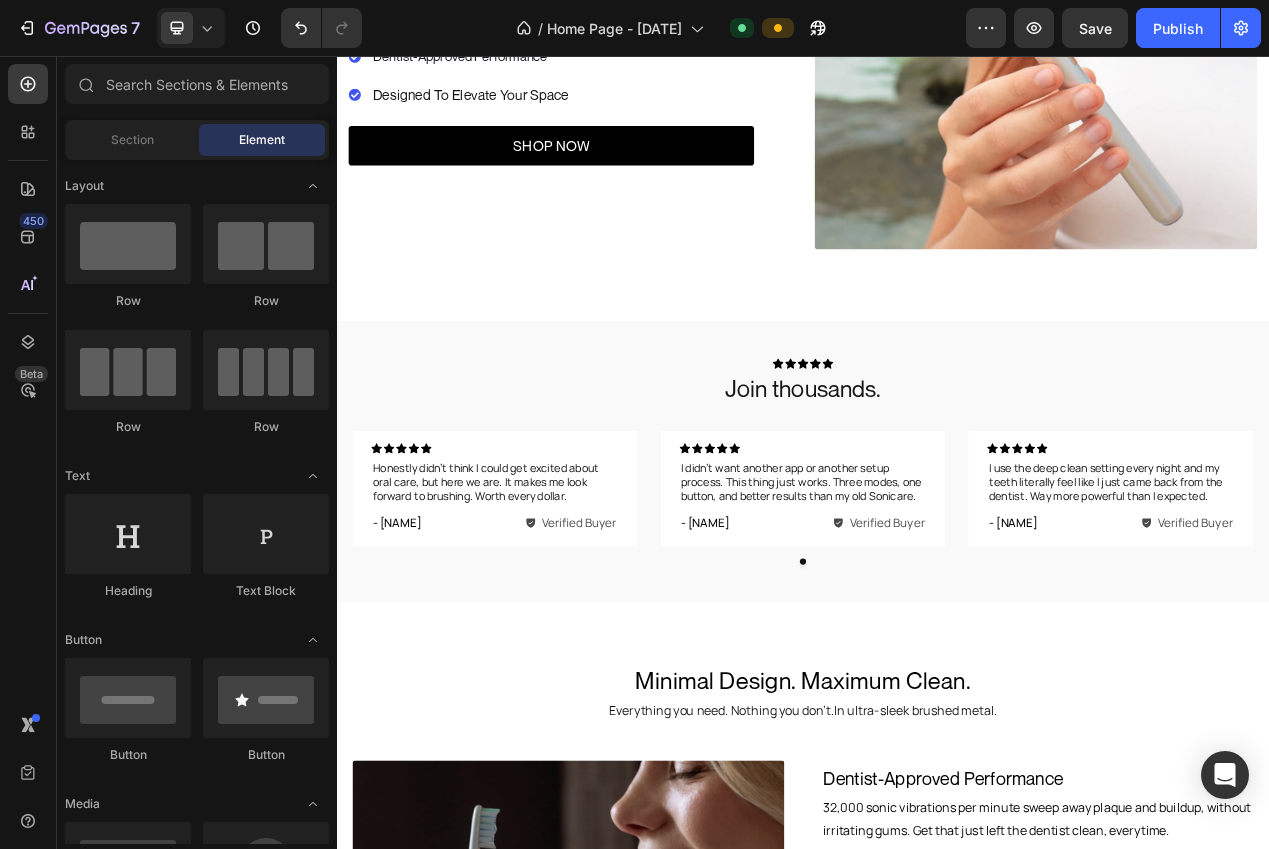 click on "Icon Icon Icon Icon Icon Icon List Hoz Rated 4.8/5 Based on 200+ Reviews Text block Row a toothbrush that  elevates the everyday. Heading a toothbrush that elevates the everyday. Heading Whisper-Quiet Sonic Cleaning 40+ Day Battery Life Dentist-Approved Performance Designed To Elevate Your Space Item list Whisper-Quiet Sonic Cleaning 40+ Day Battery Life Dentist-Approved Performance Designed To Elevate Your Space Item list SHOP NOW Button Row Image Row Row Section 1 Icon Icon Icon Icon Icon Icon List Join thousands. Heading Icon Icon Icon Icon Icon Icon List Honestly didn’t think I could get excited about oral care, but here we are. It makes me look forward to brushing. Worth every dollar. Text Block Row - Jessica T. Text Block
Verified Buyer Item List Row Row Row Icon Icon Icon Icon Icon Icon List I didn’t want another app or another setup process. This thing just works. Three modes, one button, and better results than my old Sonicare. Text Block Row - Andy D. Text Block" at bounding box center [937, 1521] 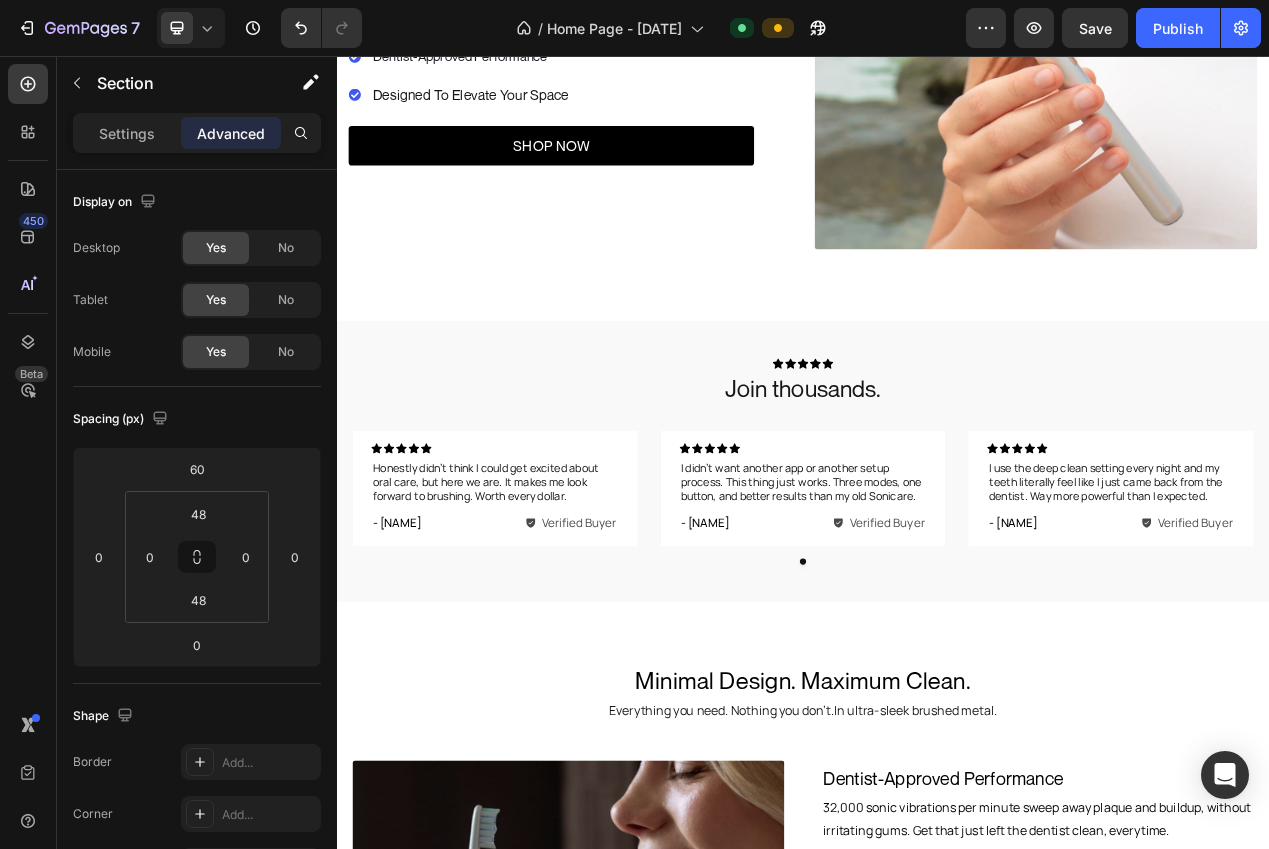 click on "Icon Icon Icon Icon Icon Icon List Join thousands. Heading Icon Icon Icon Icon Icon Icon List Honestly didn’t think I could get excited about oral care, but here we are. It makes me look forward to brushing. Worth every dollar. Text Block Row - Jessica T. Text Block
Verified Buyer Item List Row Row Row Icon Icon Icon Icon Icon Icon List I didn’t want another app or another setup process. This thing just works. Three modes, one button, and better results than my old Sonicare. Text Block Row - Andy D. Text Block
Verified Buyer Item List Row Row Row Icon Icon Icon Icon Icon Icon List I use the deep clean setting every night and my teeth literally feel like I just came back from the dentist. Way more powerful than I expected. Text Block Row - Lewis C. Text Block
Verified Buyer Item List Row Row Row Carousel Row Section 2" at bounding box center [937, 578] 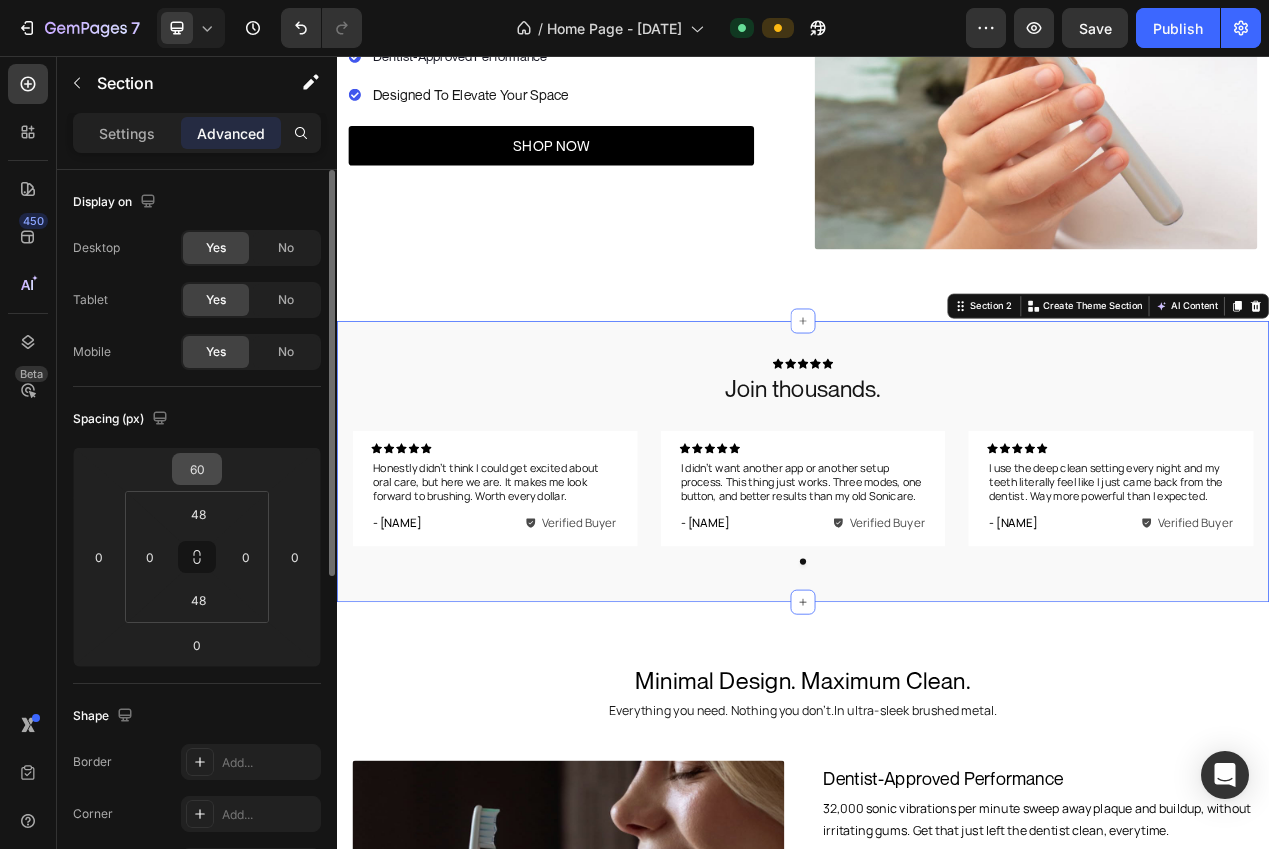 click on "60" at bounding box center [197, 469] 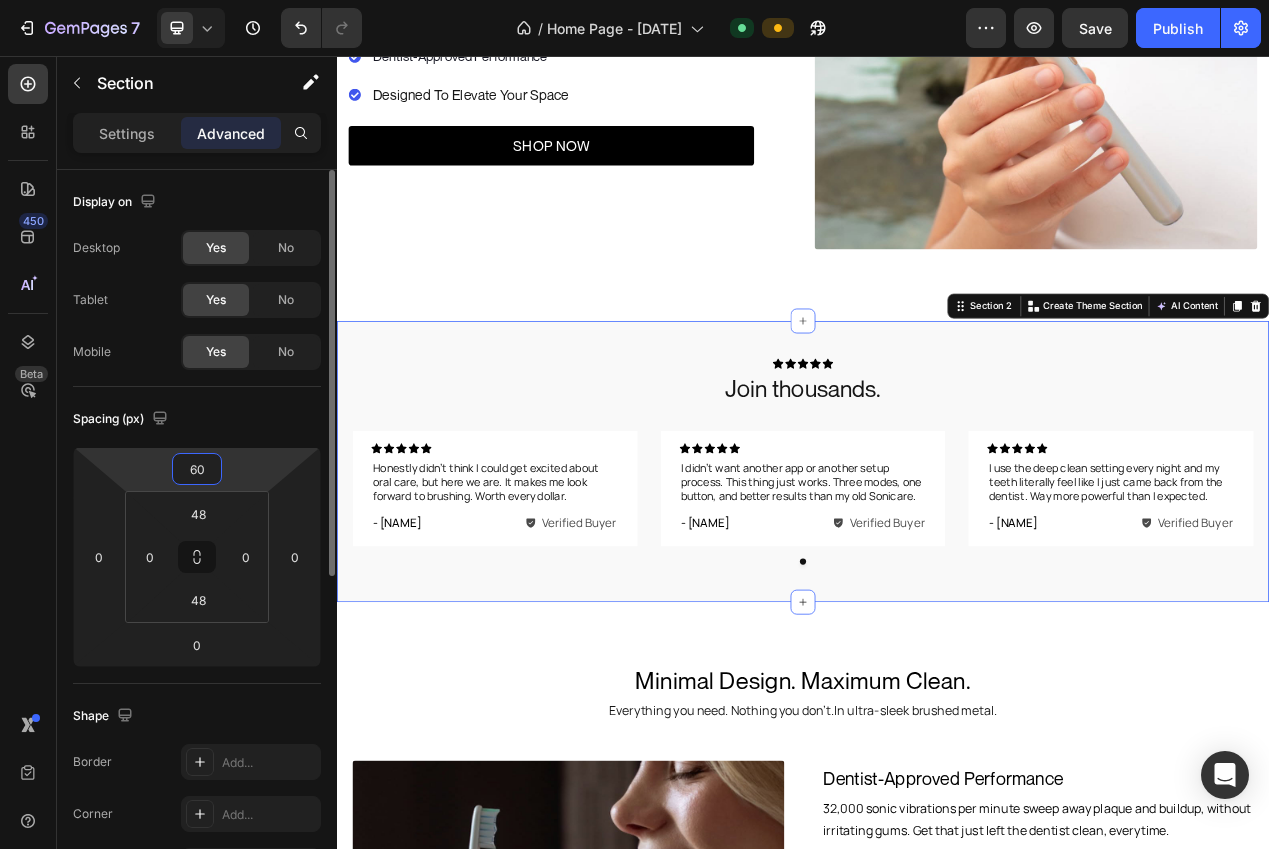click on "60" at bounding box center [197, 469] 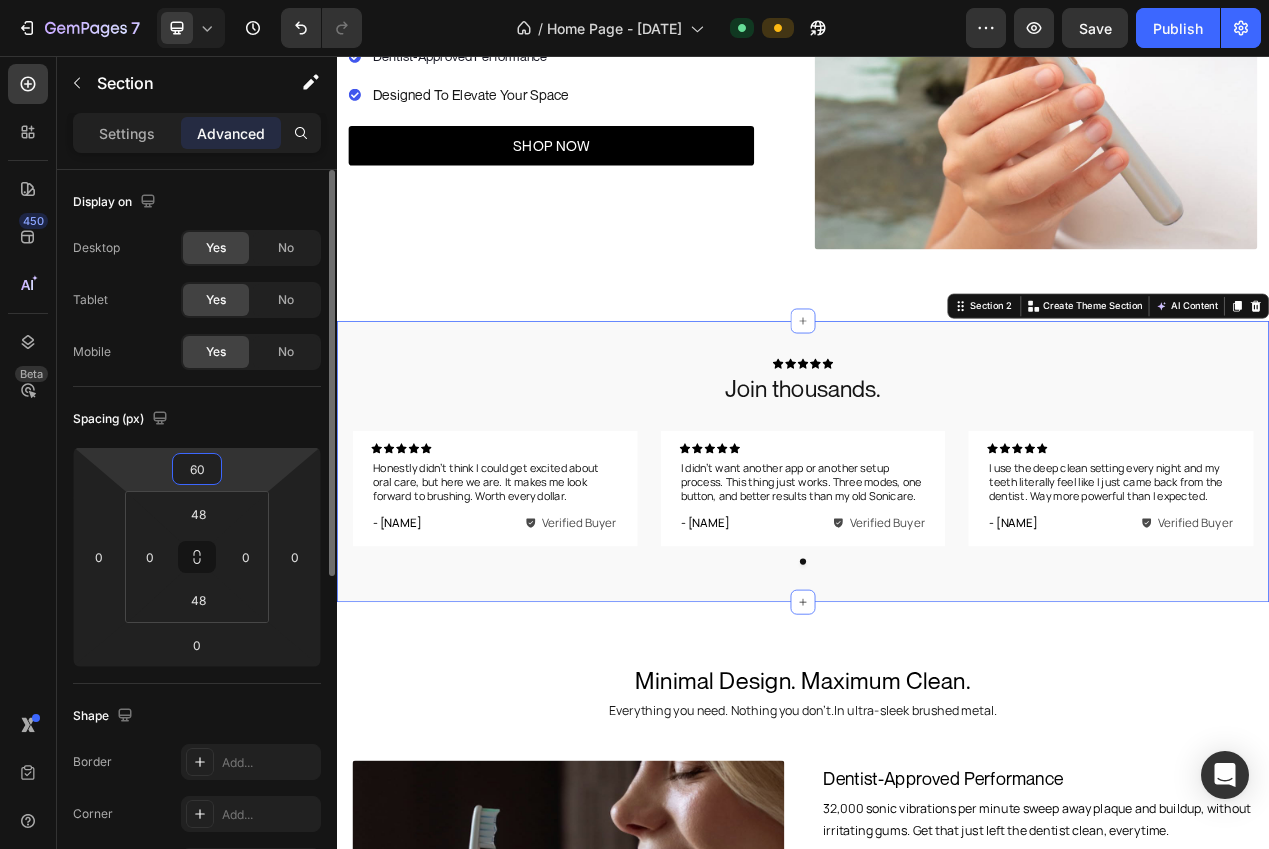click on "60" at bounding box center (197, 469) 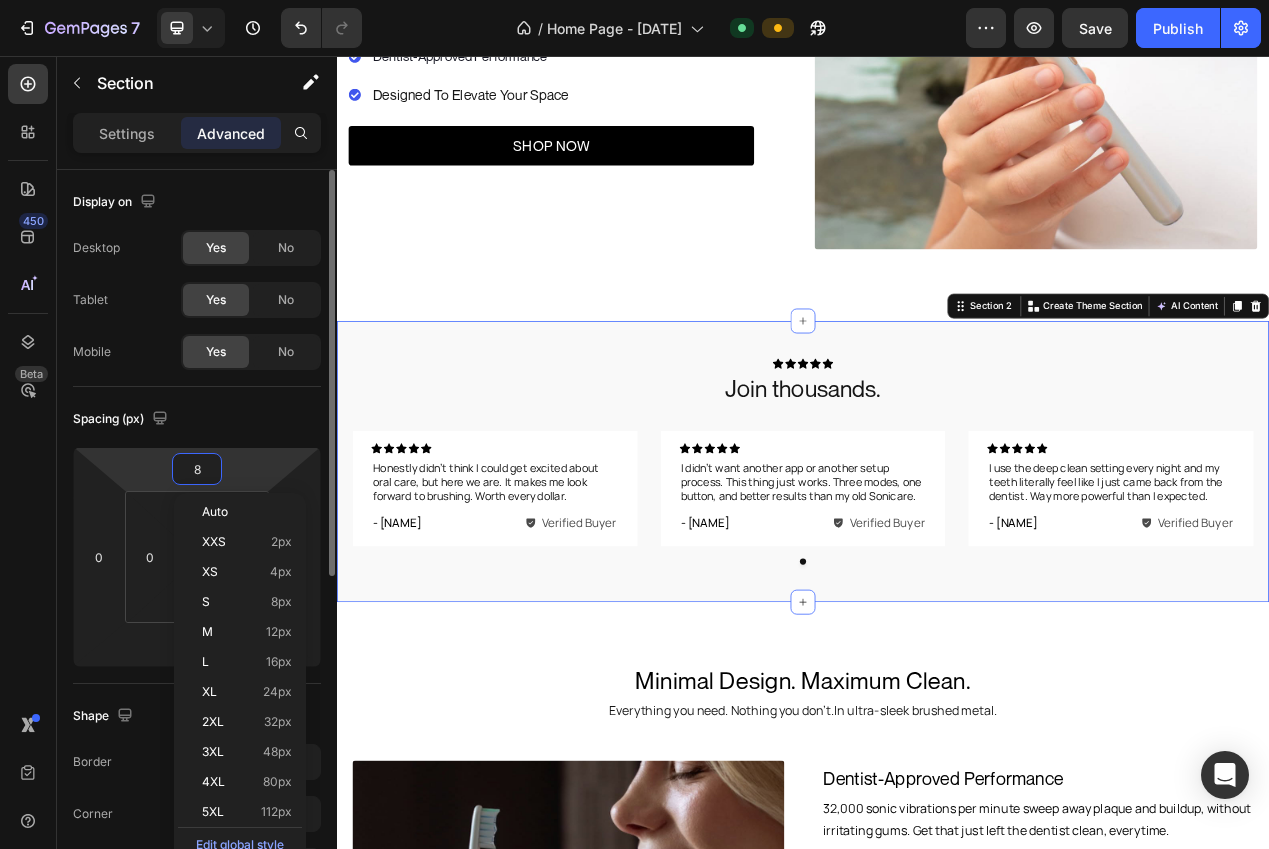 type on "80" 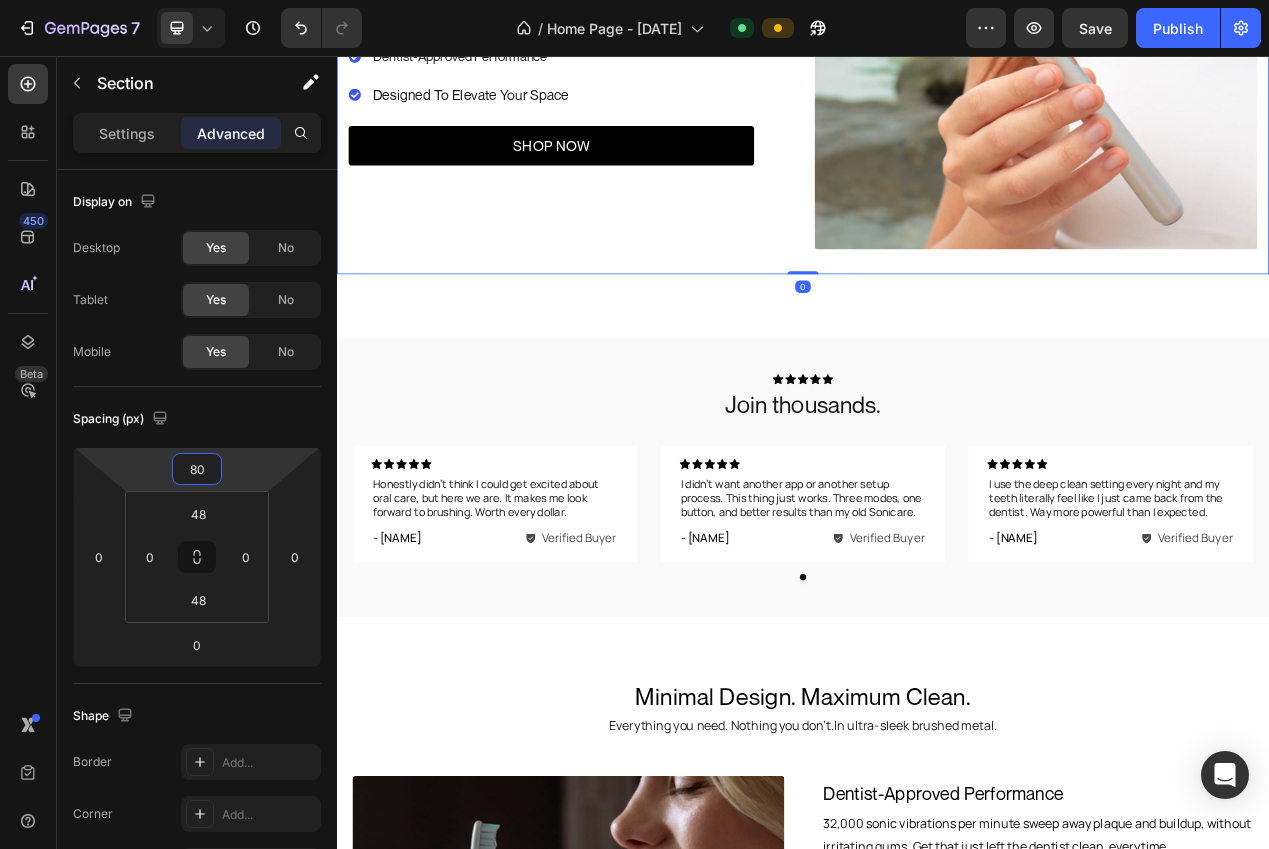 click on "Icon Icon Icon Icon Icon Icon List Hoz Rated 4.8/5 Based on 200+ Reviews Text block Row a toothbrush that  elevates the everyday. Heading a toothbrush that elevates the everyday. Heading Whisper-Quiet Sonic Cleaning 40+ Day Battery Life Dentist-Approved Performance Designed To Elevate Your Space Item list Whisper-Quiet Sonic Cleaning 40+ Day Battery Life Dentist-Approved Performance Designed To Elevate Your Space Item list SHOP NOW Button Row Image Row Row   0" at bounding box center [937, 36] 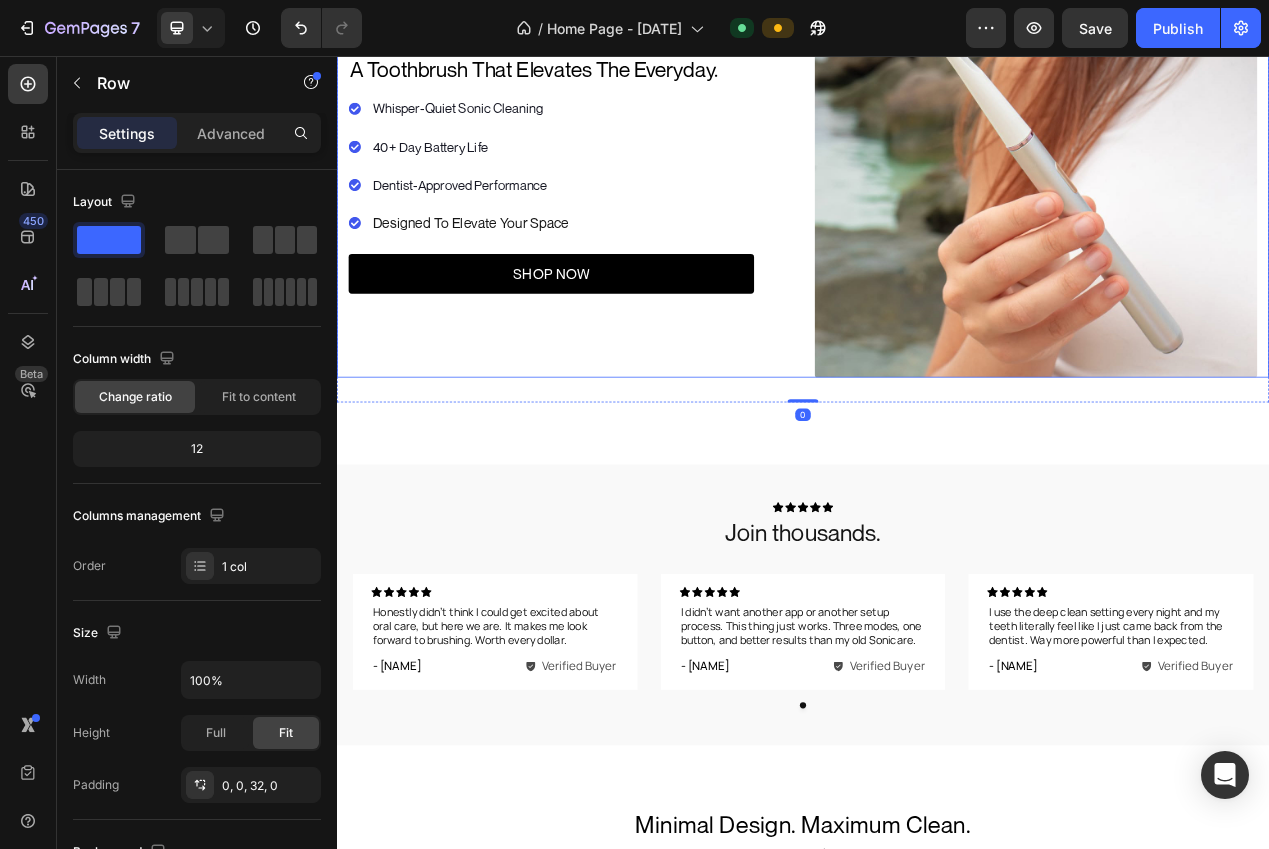 scroll, scrollTop: 0, scrollLeft: 0, axis: both 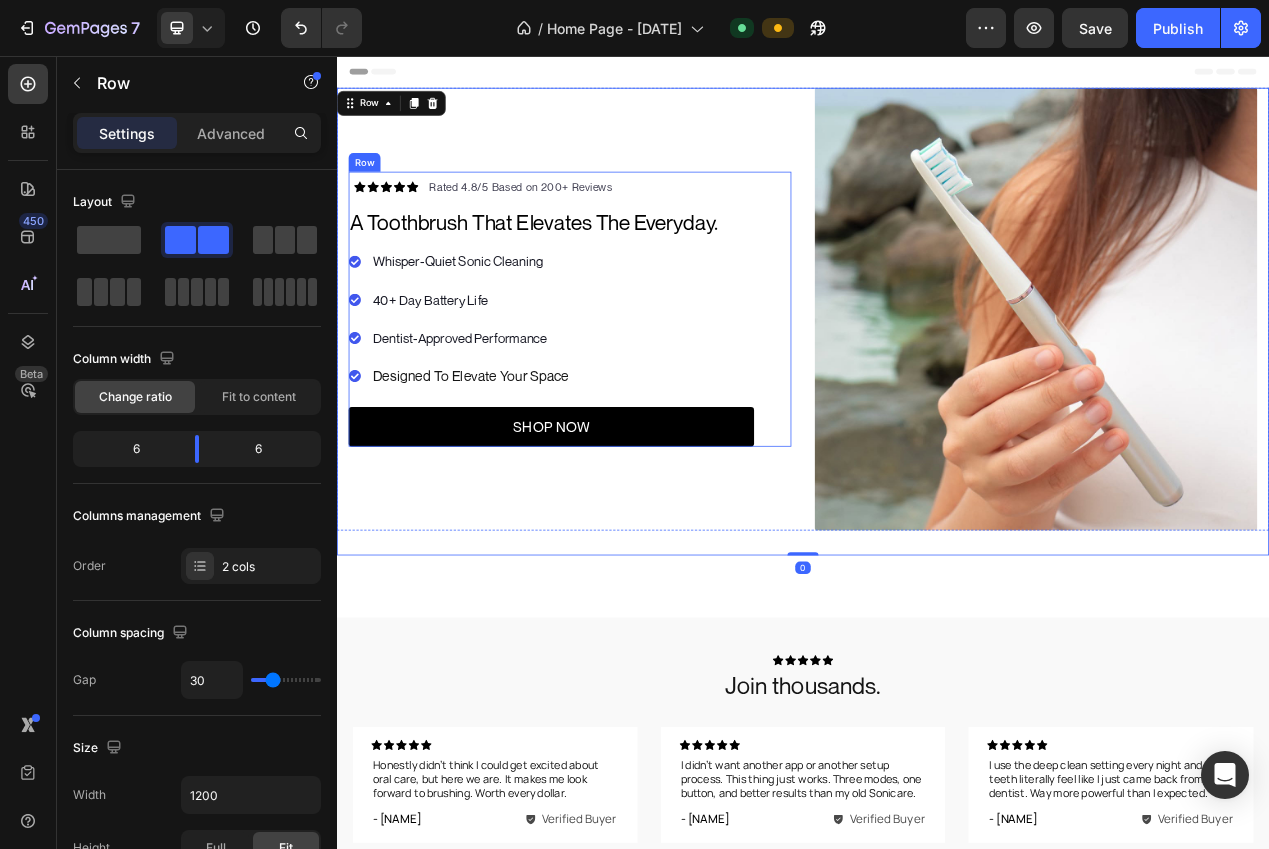 click on "Icon Icon Icon Icon Icon Icon List Hoz Rated 4.8/5 Based on 200+ Reviews Text block Row a toothbrush that  elevates the everyday. Heading a toothbrush that elevates the everyday. Heading Whisper-Quiet Sonic Cleaning 40+ Day Battery Life Dentist-Approved Performance Designed To Elevate Your Space Item list Whisper-Quiet Sonic Cleaning 40+ Day Battery Life Dentist-Approved Performance Designed To Elevate Your Space Item list SHOP NOW Button Row" at bounding box center (637, 382) 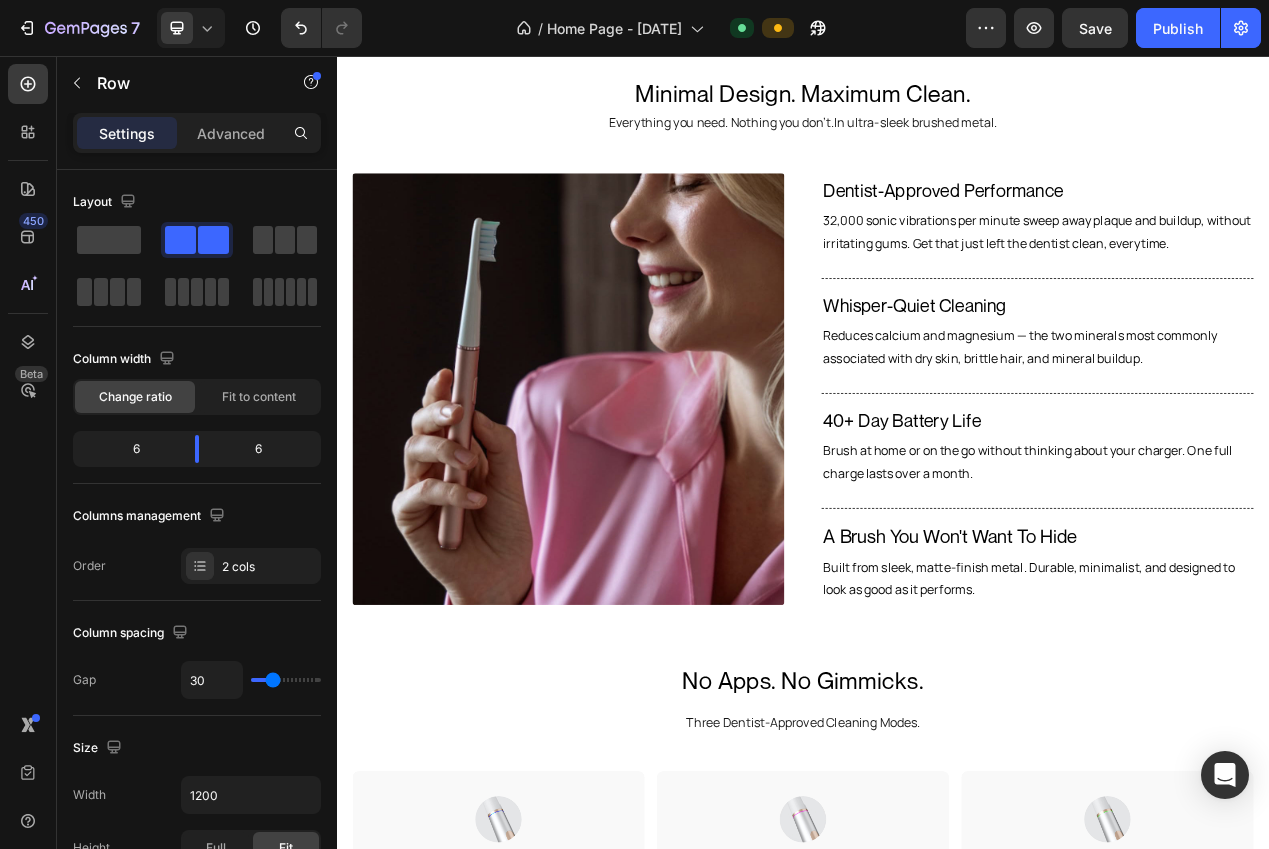 scroll, scrollTop: 1184, scrollLeft: 0, axis: vertical 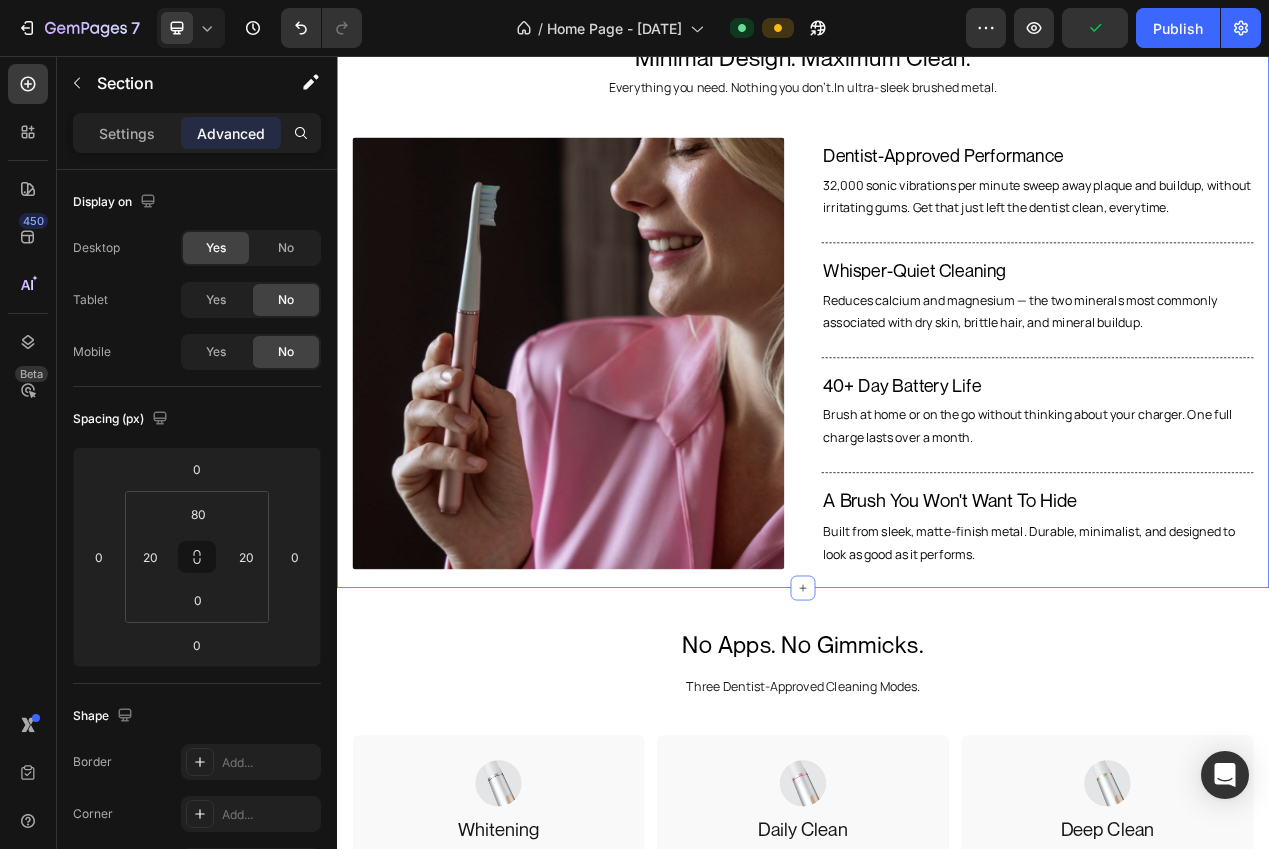 click on "Minimal Design. Maximum Clean. Heading Everything you need. Nothing you don’t.In ultra-sleek brushed metal. Text Block Minimal Design.  Maximum Clean. Heading Image Dentist-Approved Performance Text Block 32,000 sonic vibrations per minute sweep away plaque and buildup, without irritating gums. Get that just left the dentist clean, everytime. Text Block                Title Line Row Whisper-Quiet Cleaning Text Block Reduces calcium and magnesium — the two minerals most commonly associated with dry skin, brittle hair, and mineral buildup. Text Block Row                Title Line 40+ Day Battery Life Text Block Brush at home or on the go without thinking about your charger. One full charge lasts over a month. Text Block Row                Title Line A Brush You Won't Want To Hide Text Block Built from sleek, matte-finish metal. Durable, minimalist, and designed to look as good as it performs. Text Block Row Row Row Section 4" at bounding box center [937, 349] 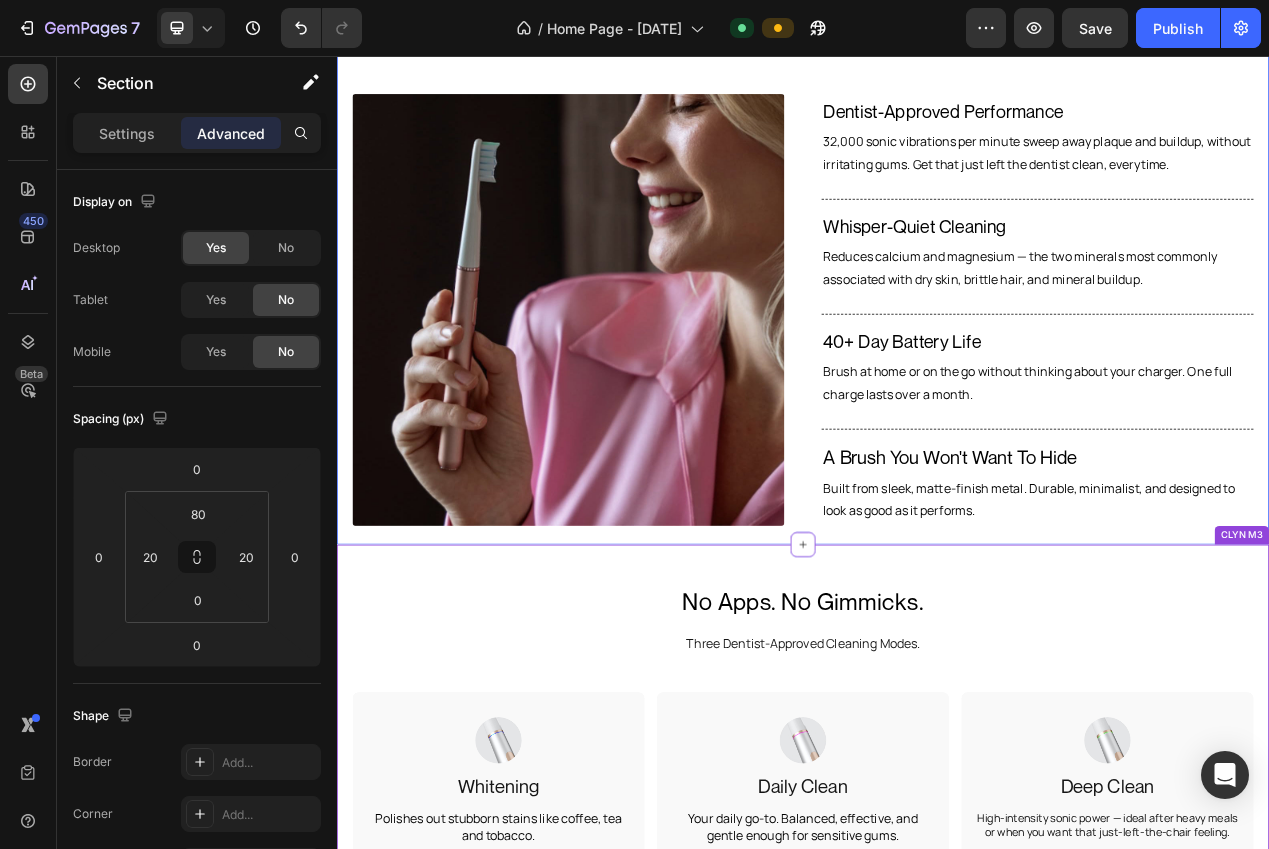 scroll, scrollTop: 1245, scrollLeft: 0, axis: vertical 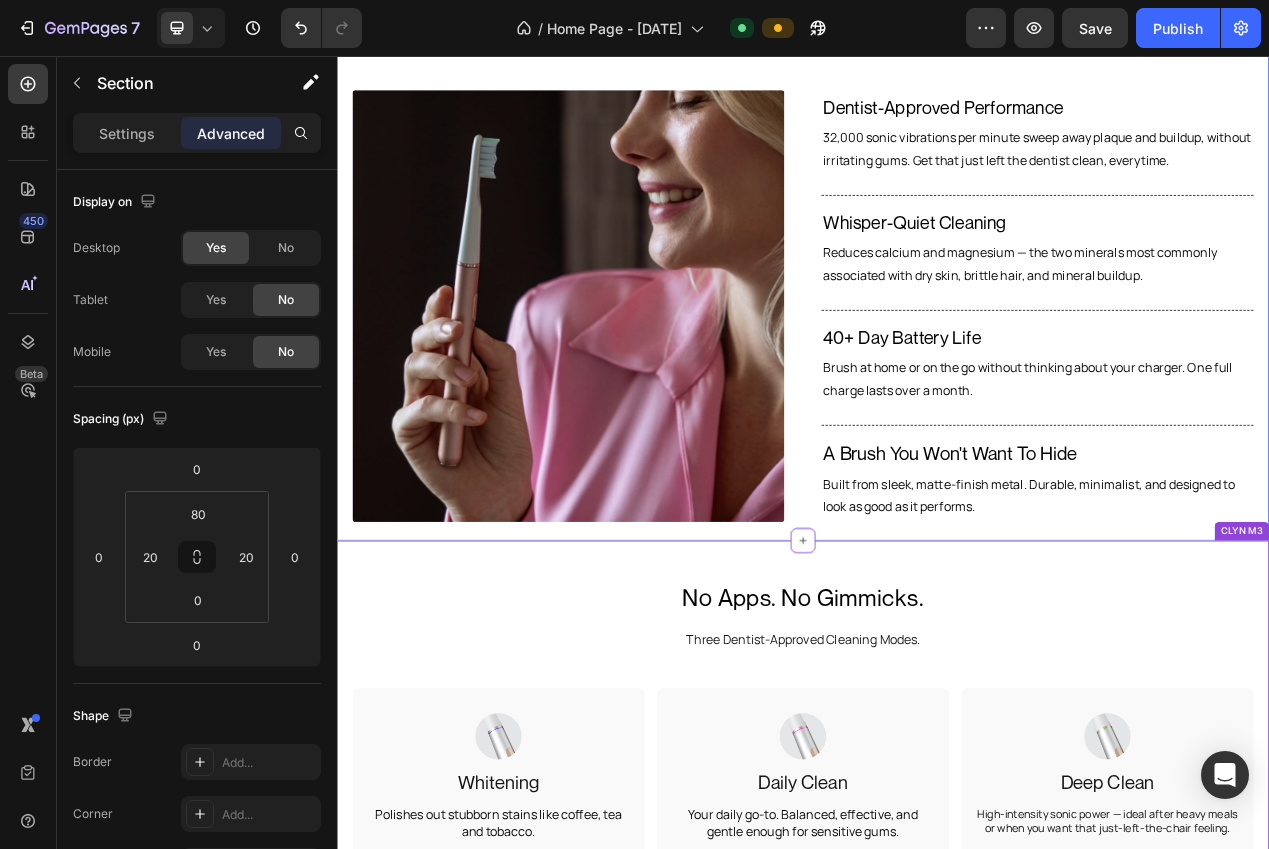 click on "No Apps. No Gimmicks. Heading Three Dentist-Approved Cleaning Modes. Text Block No Apps. No Gimmicks. Heading Three Dentist-Approved Cleaning Modes. Text Block
Image Whitening Text Block Polishes out stubborn stains like coffee, tea and tobacco.  Text Block Row Hero Banner Image Daily Clean Text Block Your daily go-to. Balanced, effective, and gentle enough for sensitive gums. Text Block Row Hero Banner Image Deep Clean Text Block High-intensity sonic power — ideal after heavy meals or when you want that just-left-the-chair feeling. Text Block Row Hero Banner
Carousel Row CLYN M3" at bounding box center [937, 935] 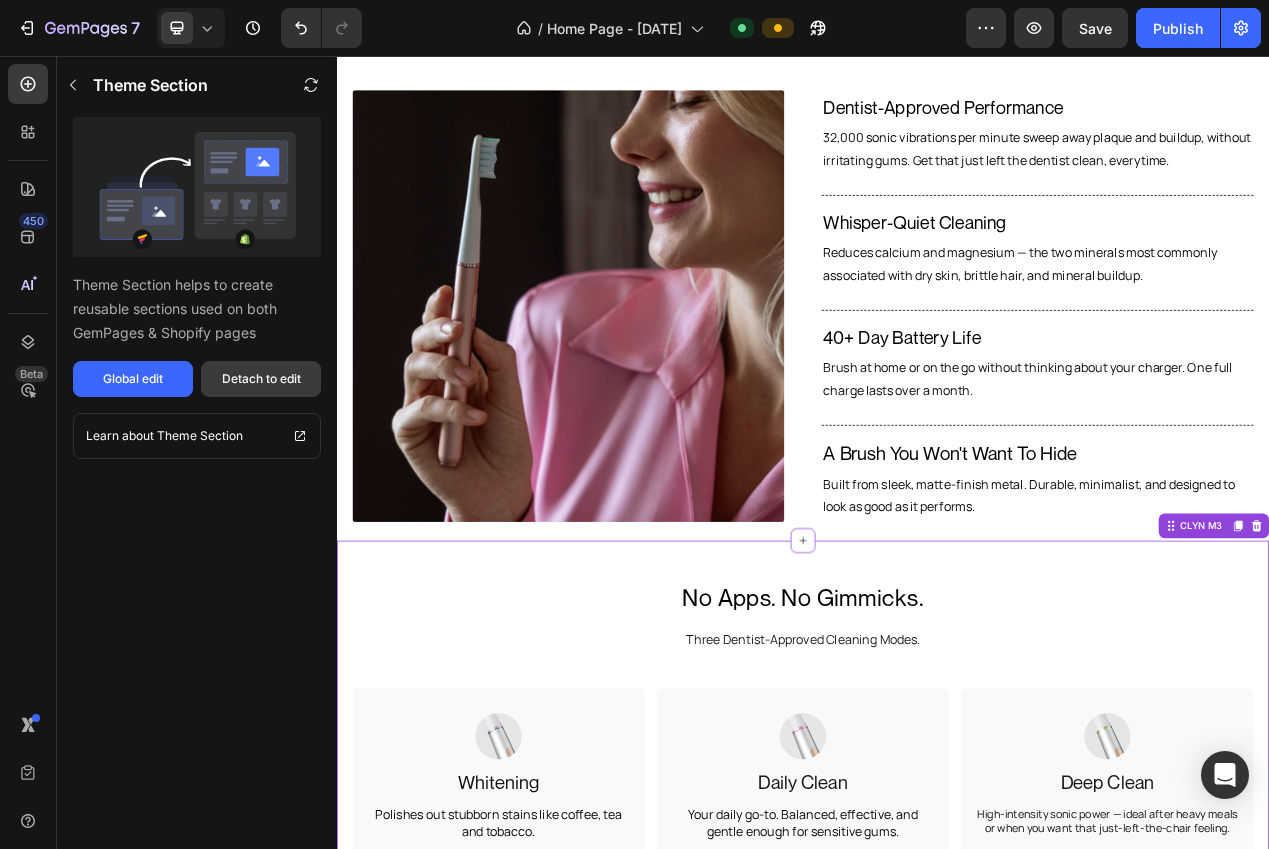 click on "Detach to edit" at bounding box center (261, 379) 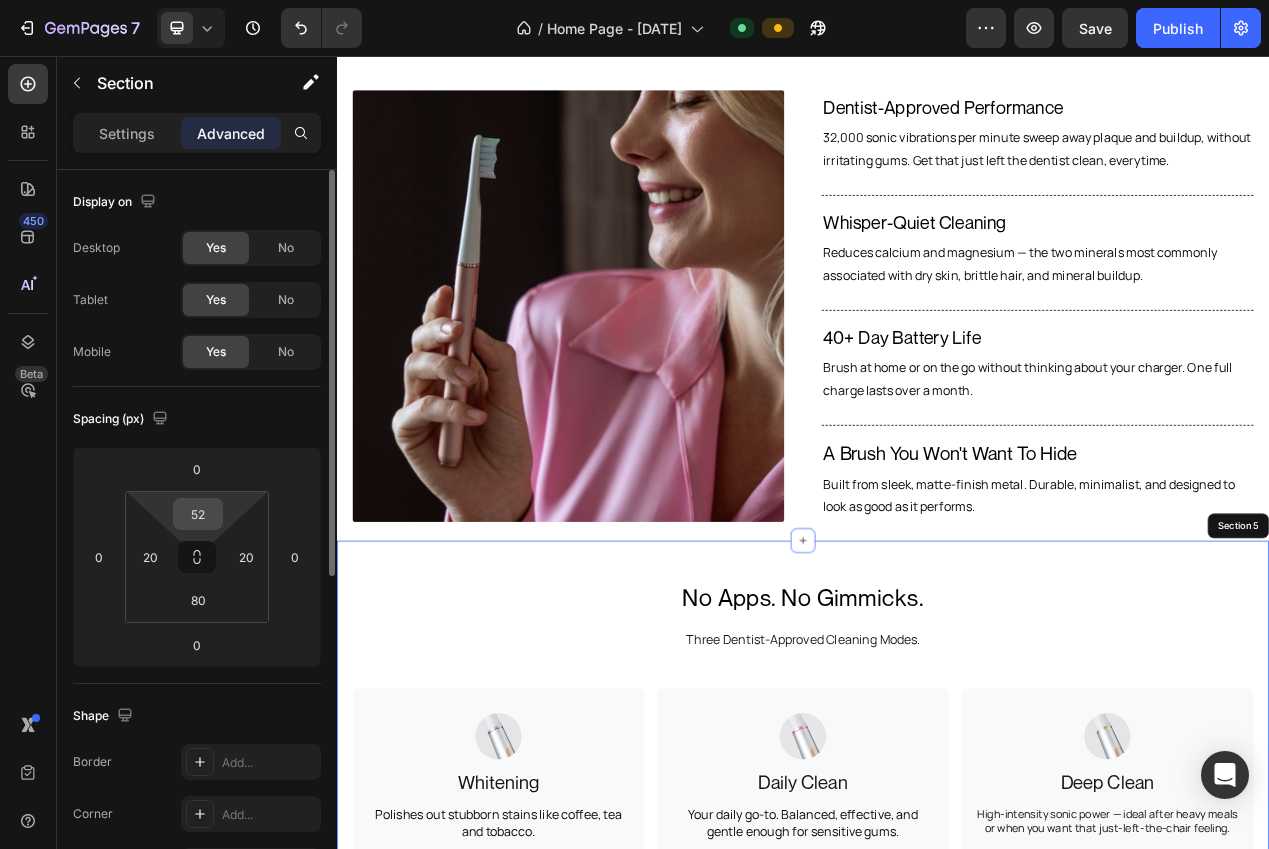 click on "52" at bounding box center (198, 514) 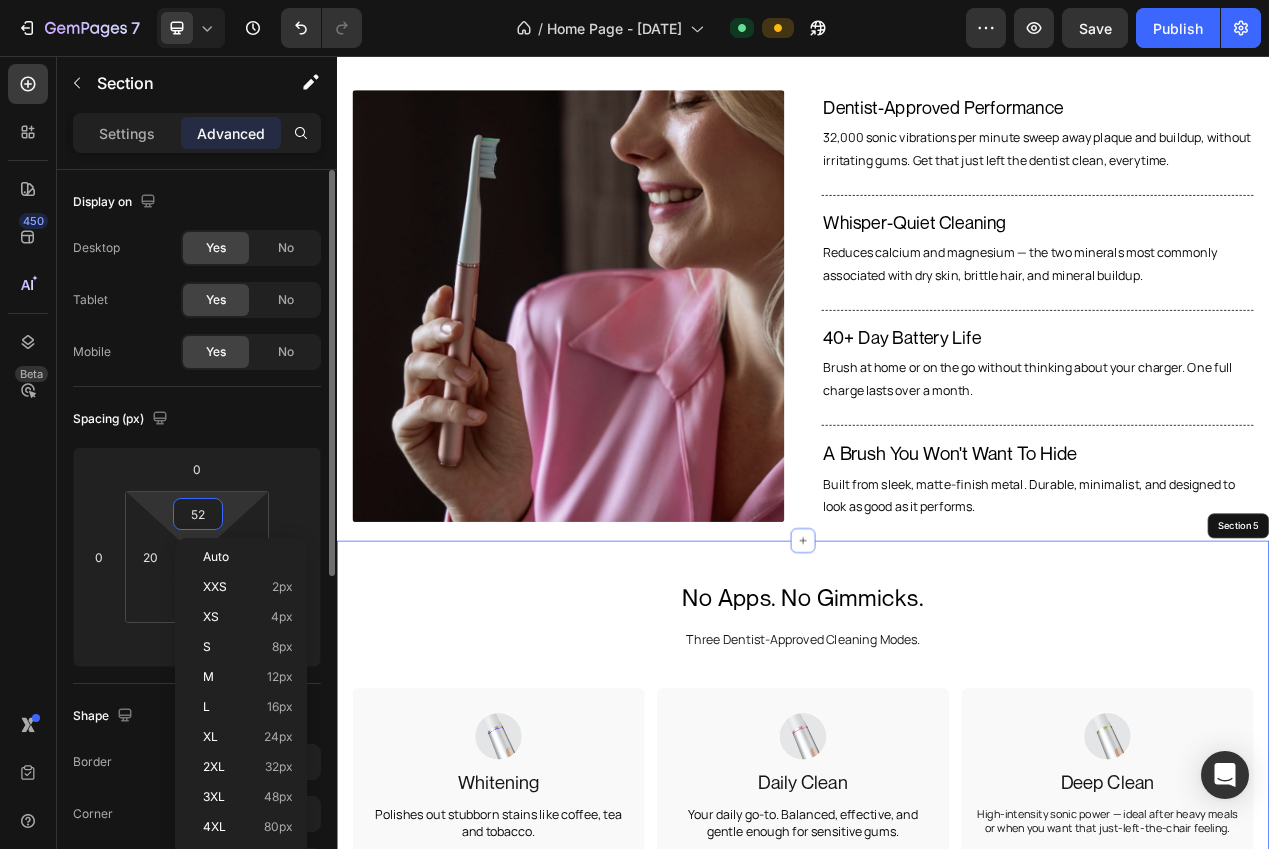 click on "52" at bounding box center (198, 514) 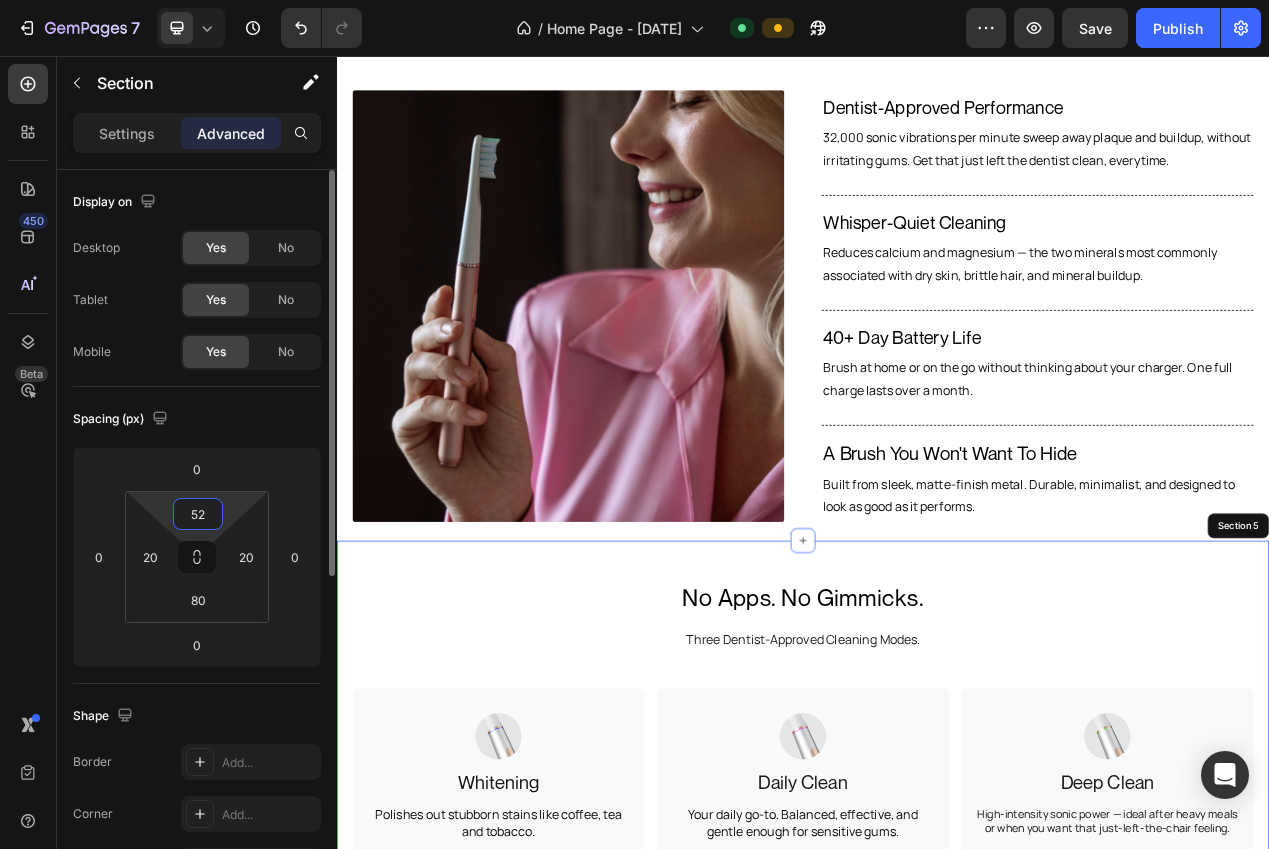 click on "52" at bounding box center (198, 514) 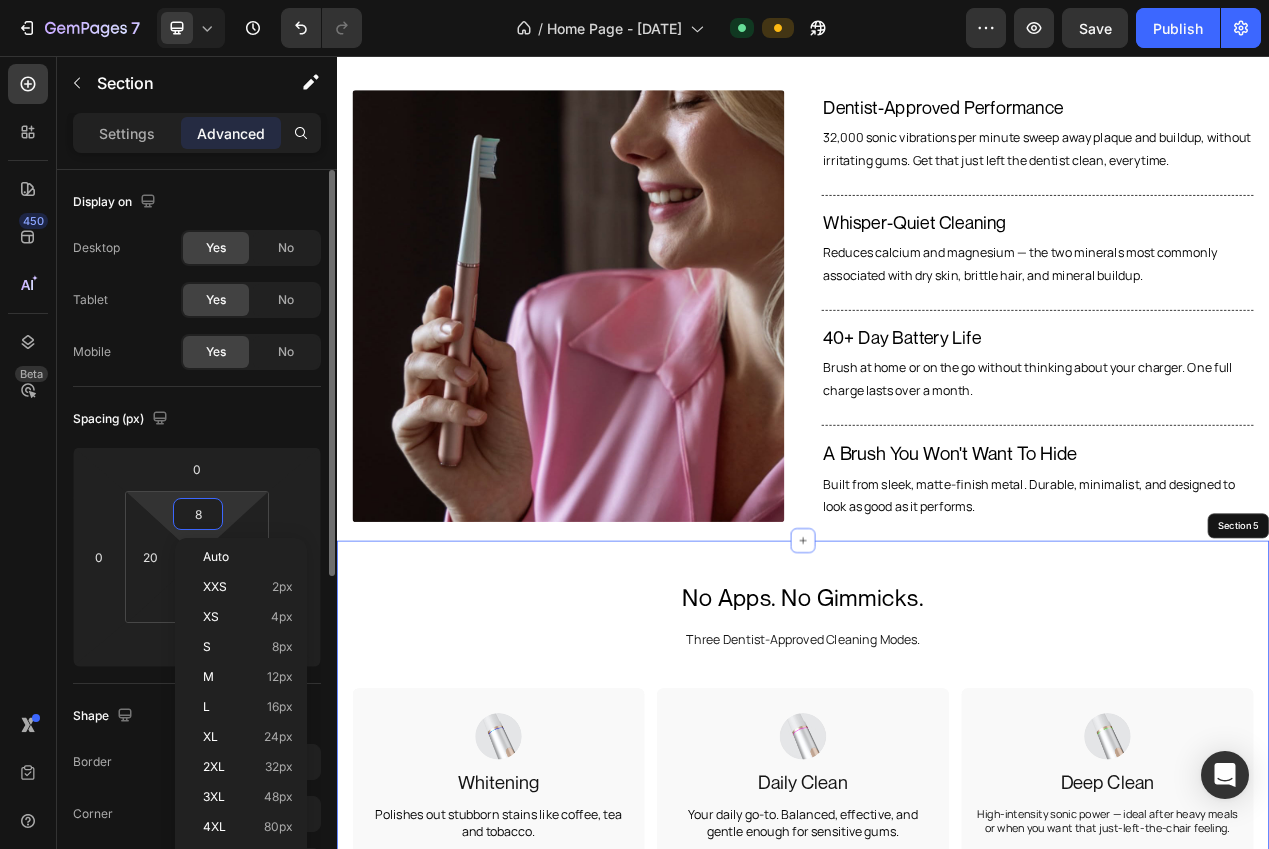 type on "80" 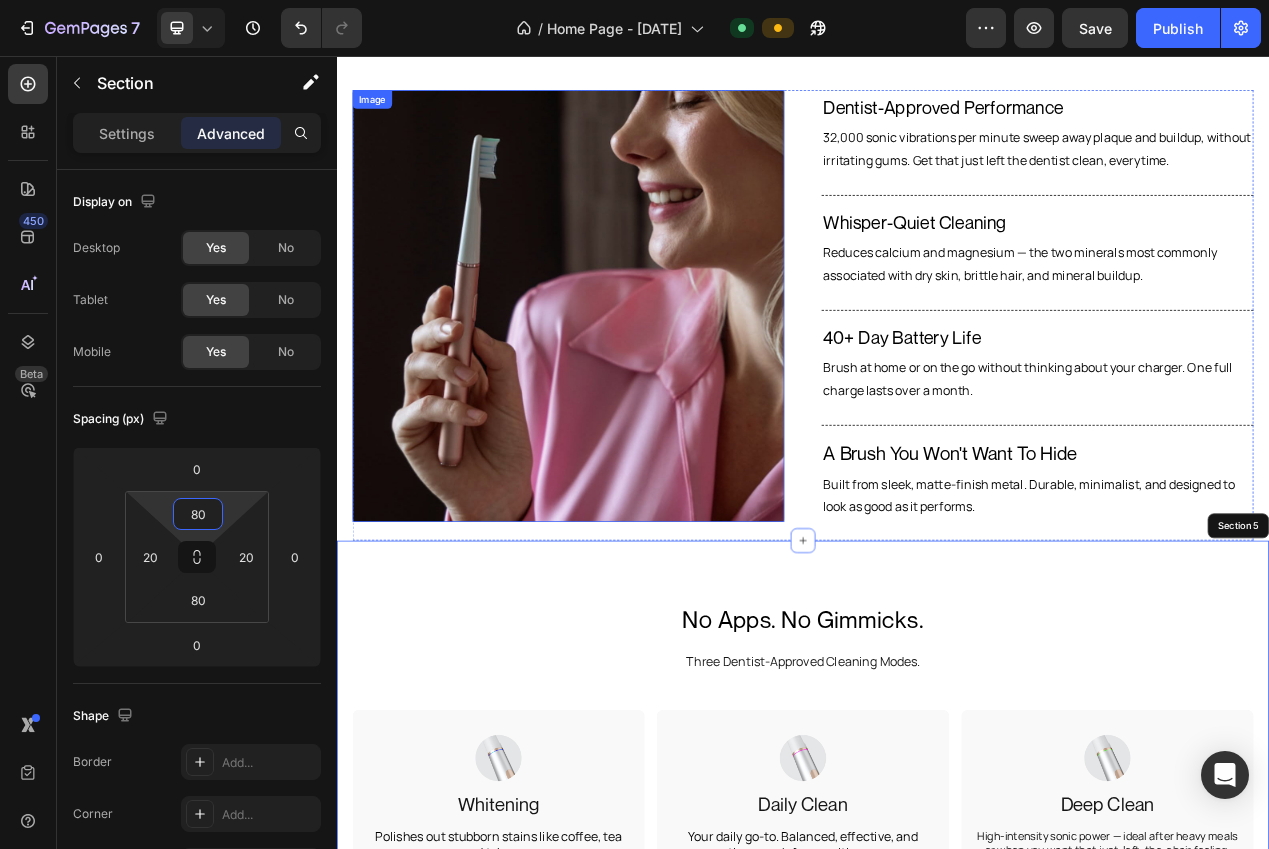 click at bounding box center [635, 378] 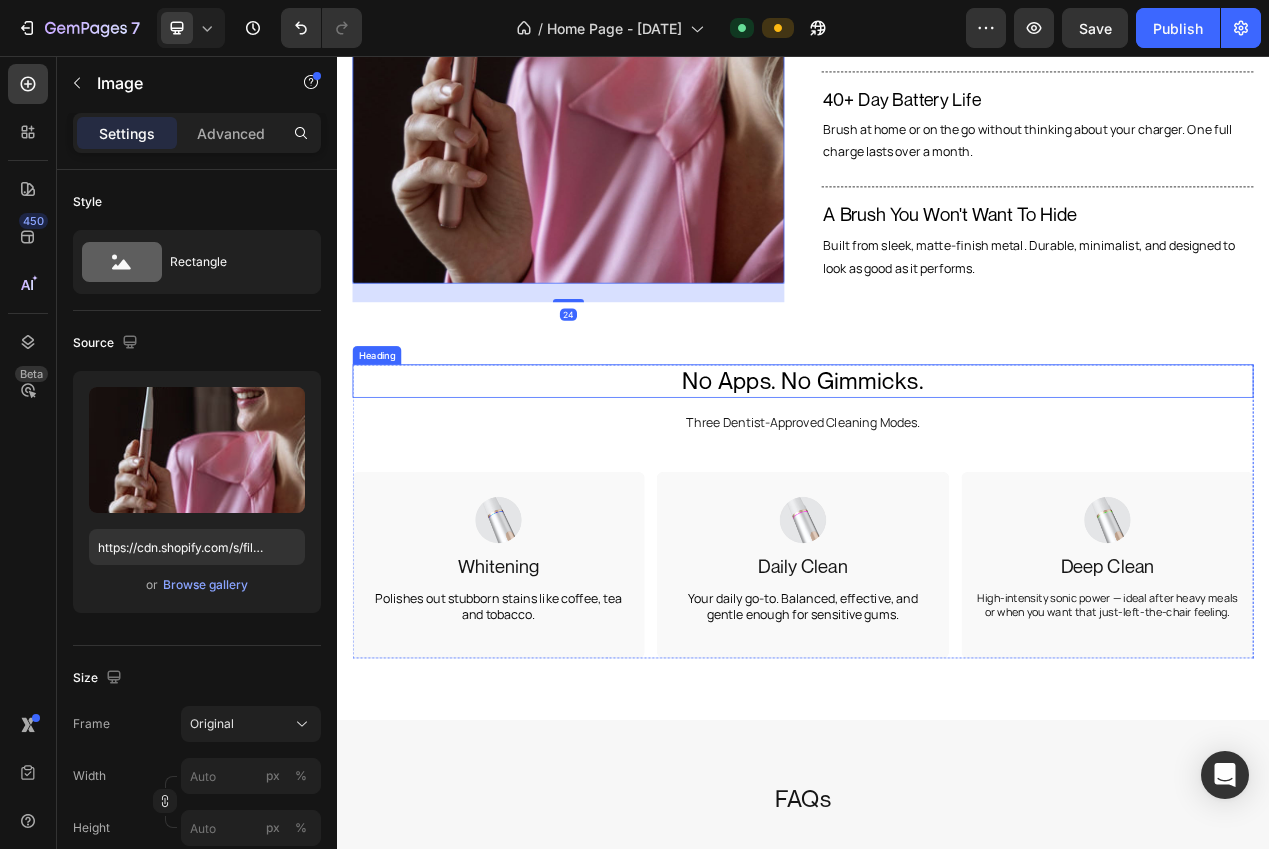 scroll, scrollTop: 1791, scrollLeft: 0, axis: vertical 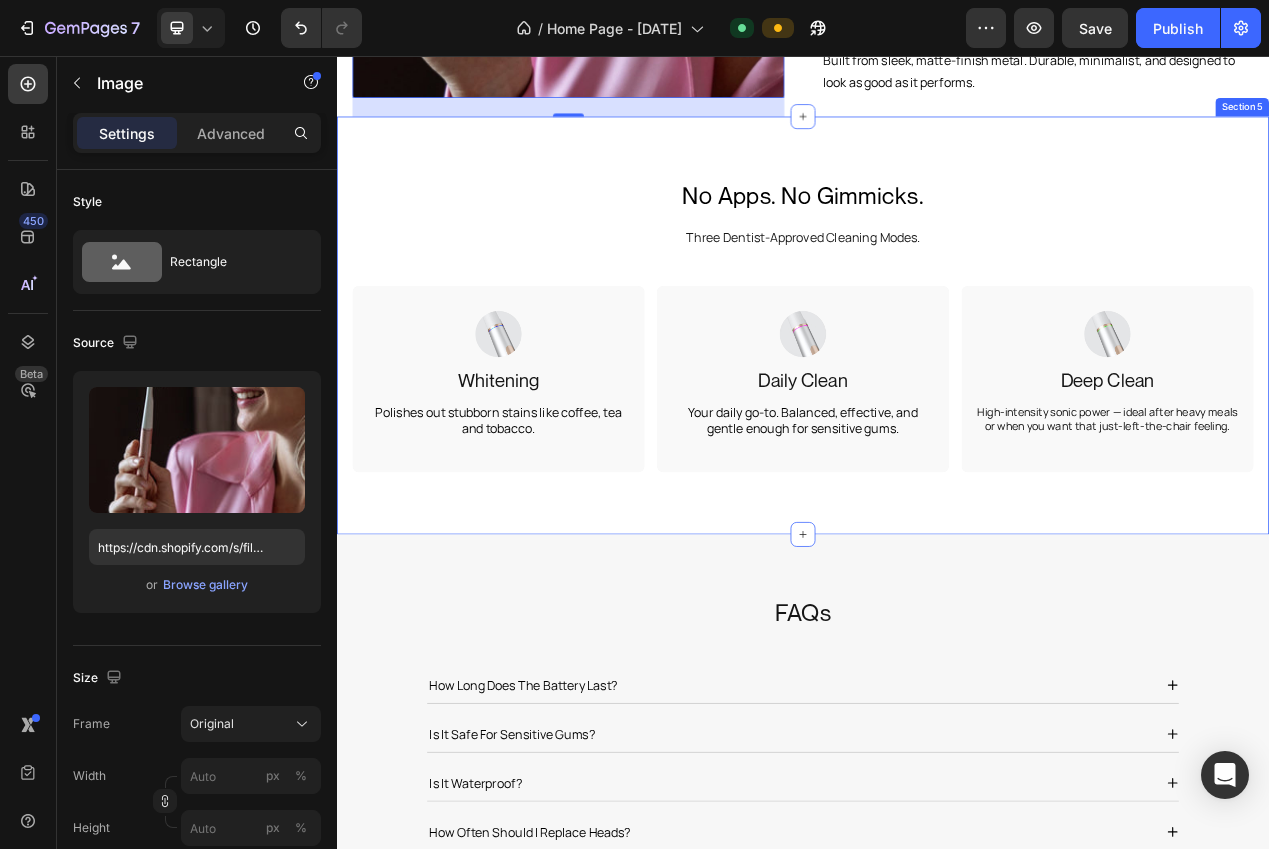 click on "No Apps. No Gimmicks. Heading Three Dentist-Approved Cleaning Modes. Text Block No Apps. No Gimmicks. Heading Three Dentist-Approved Cleaning Modes. Text Block
Image Whitening Text Block Polishes out stubborn stains like coffee, tea and tobacco.  Text Block Row Hero Banner Image Daily Clean Text Block Your daily go-to. Balanced, effective, and gentle enough for sensitive gums. Text Block Row Hero Banner Image Deep Clean Text Block High-intensity sonic power — ideal after heavy meals or when you want that just-left-the-chair feeling. Text Block Row Hero Banner
Carousel Row Section 5" at bounding box center (937, 403) 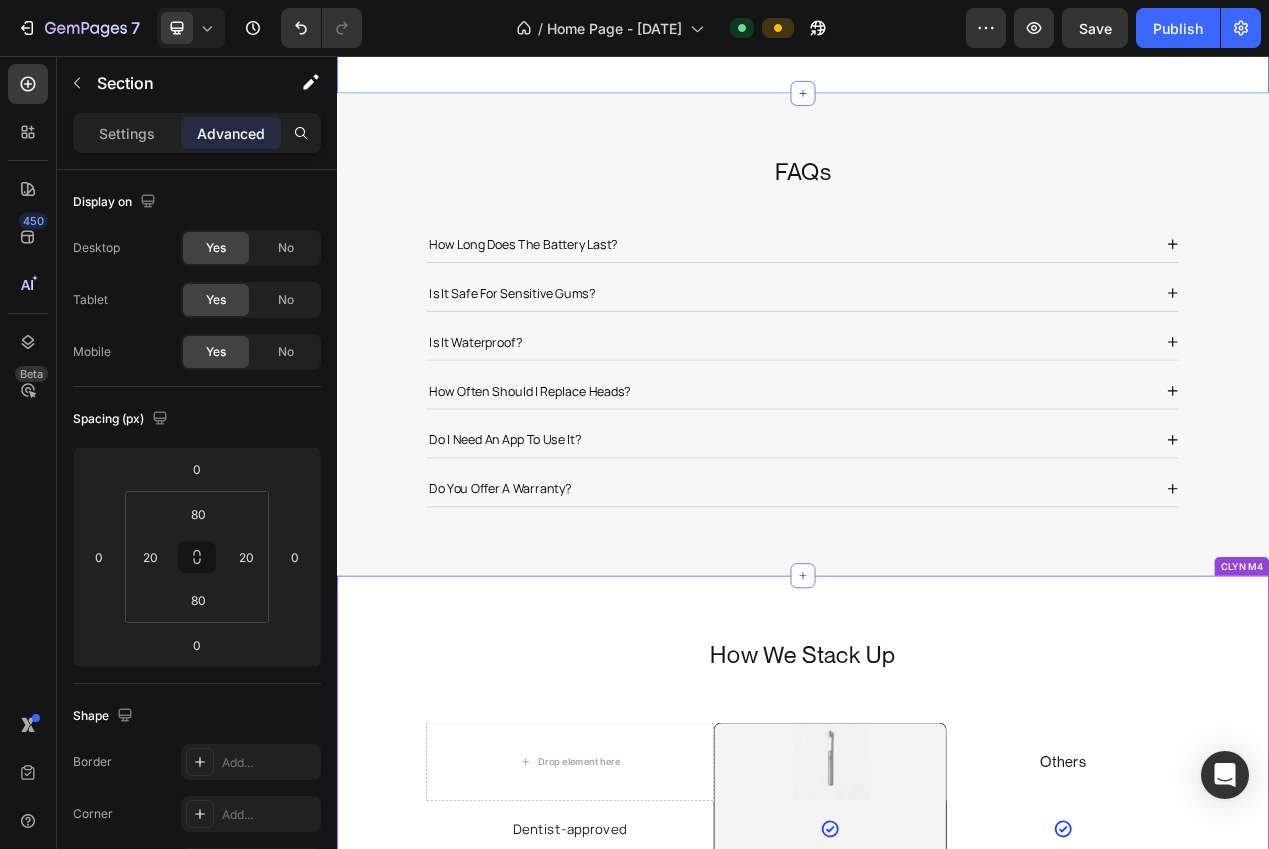 scroll, scrollTop: 2360, scrollLeft: 0, axis: vertical 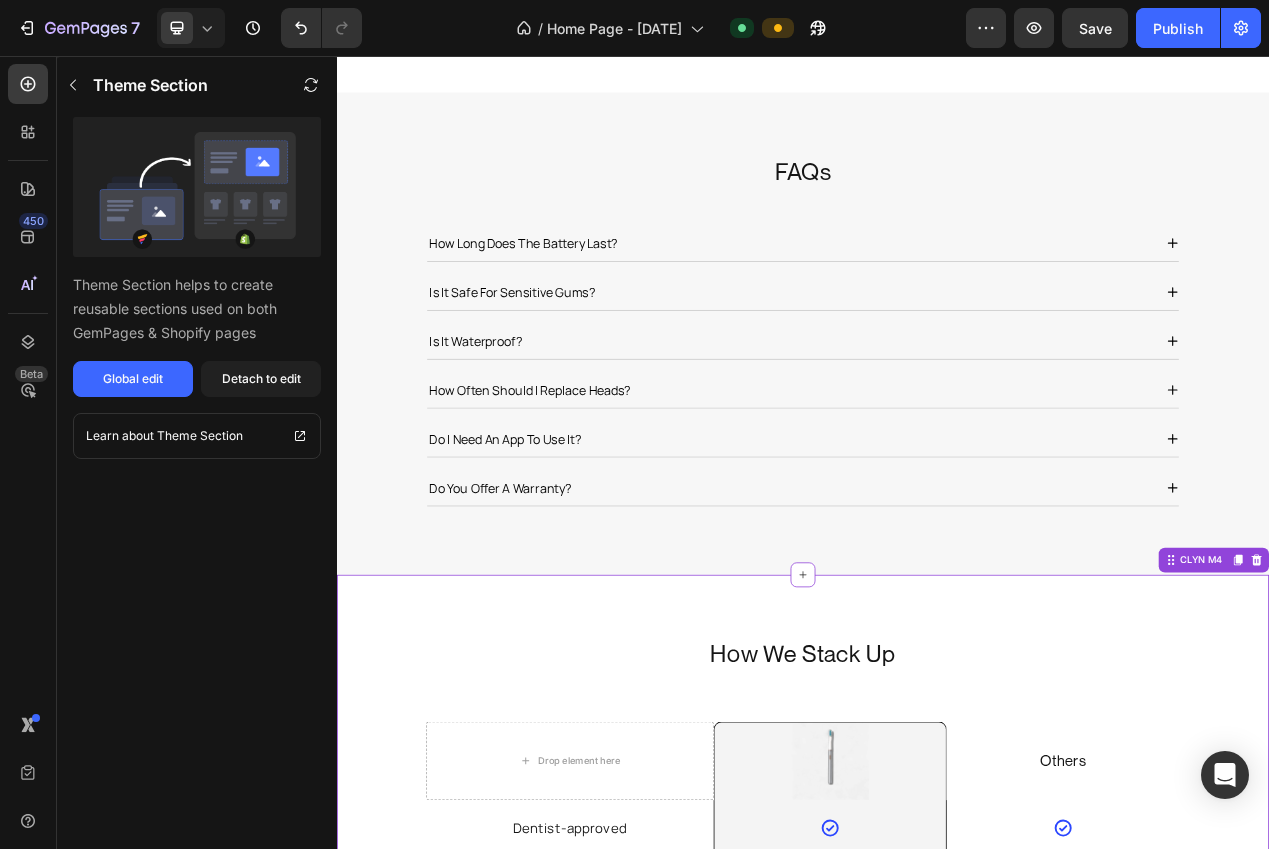 click on "How We Stack Up Heading Row
Drop element here Image Row Others Text block Row Dentist-approved Text block
Icon Row
Icon Row Sonic clean Text block
Icon Row
Icon Row 40+ day battery Text block
Icon Row
Icon Row Brushed metal Text block
Icon Row
Icon Row Whisper quiet Text block
Icon Row
Icon Row USB charger Text block
Icon Row
Icon Row Row CLYN M4" at bounding box center [937, 1123] 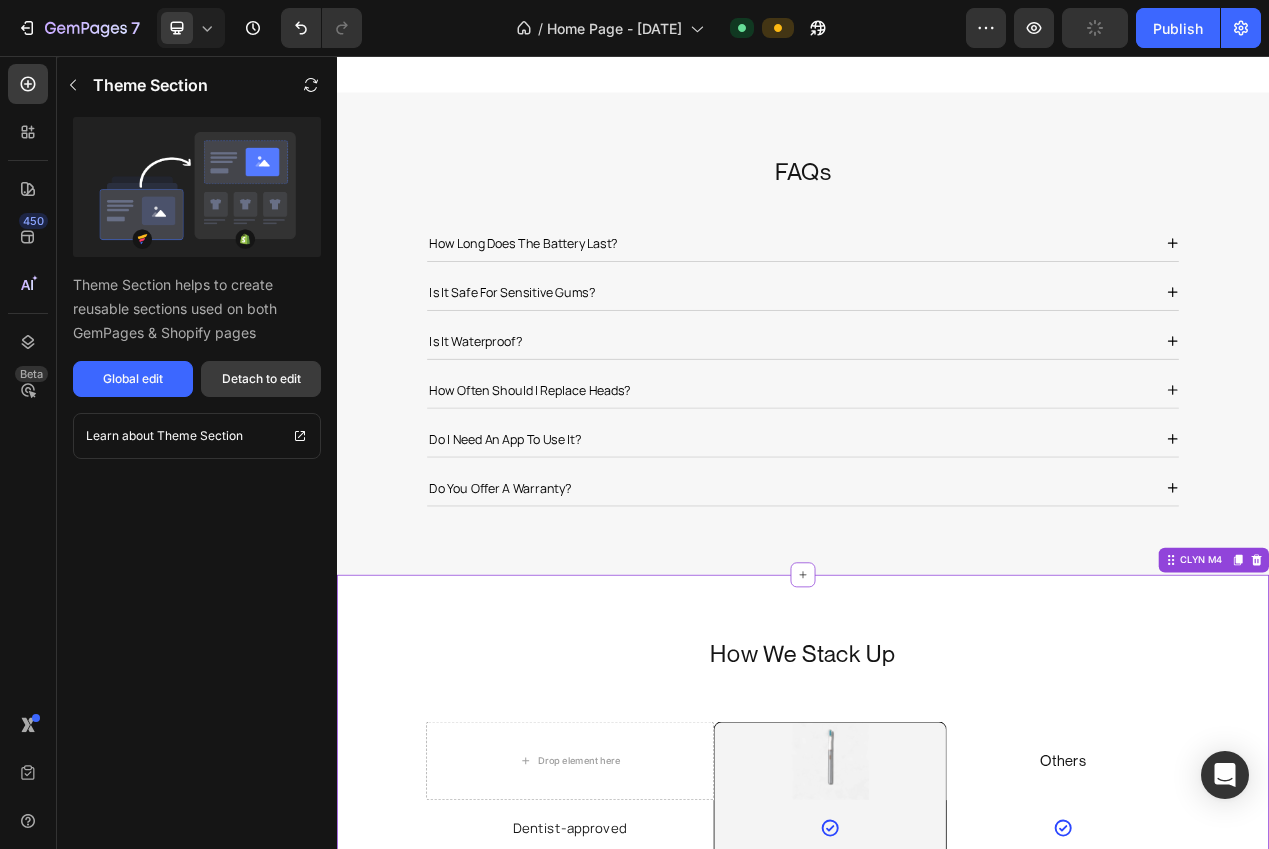 click on "Detach to edit" at bounding box center (261, 379) 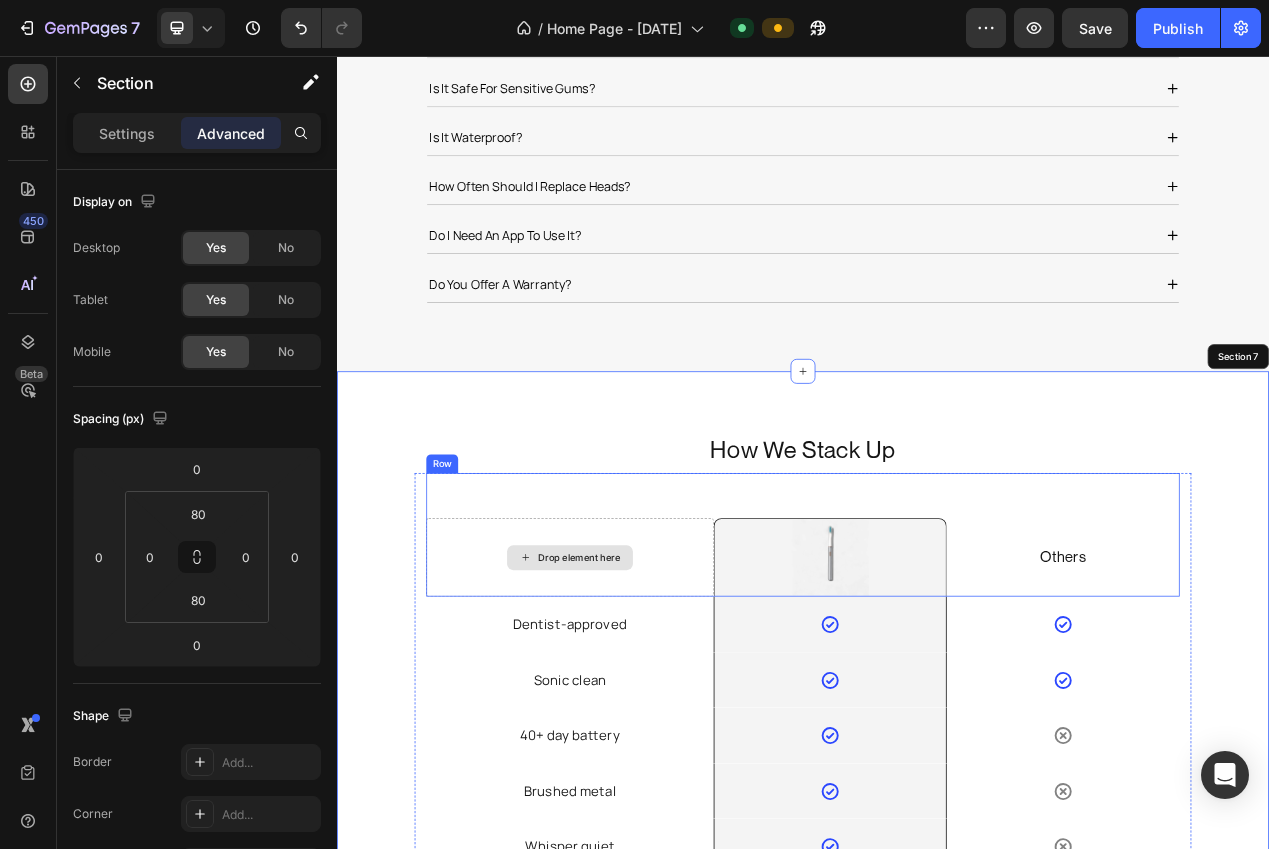 scroll, scrollTop: 3047, scrollLeft: 0, axis: vertical 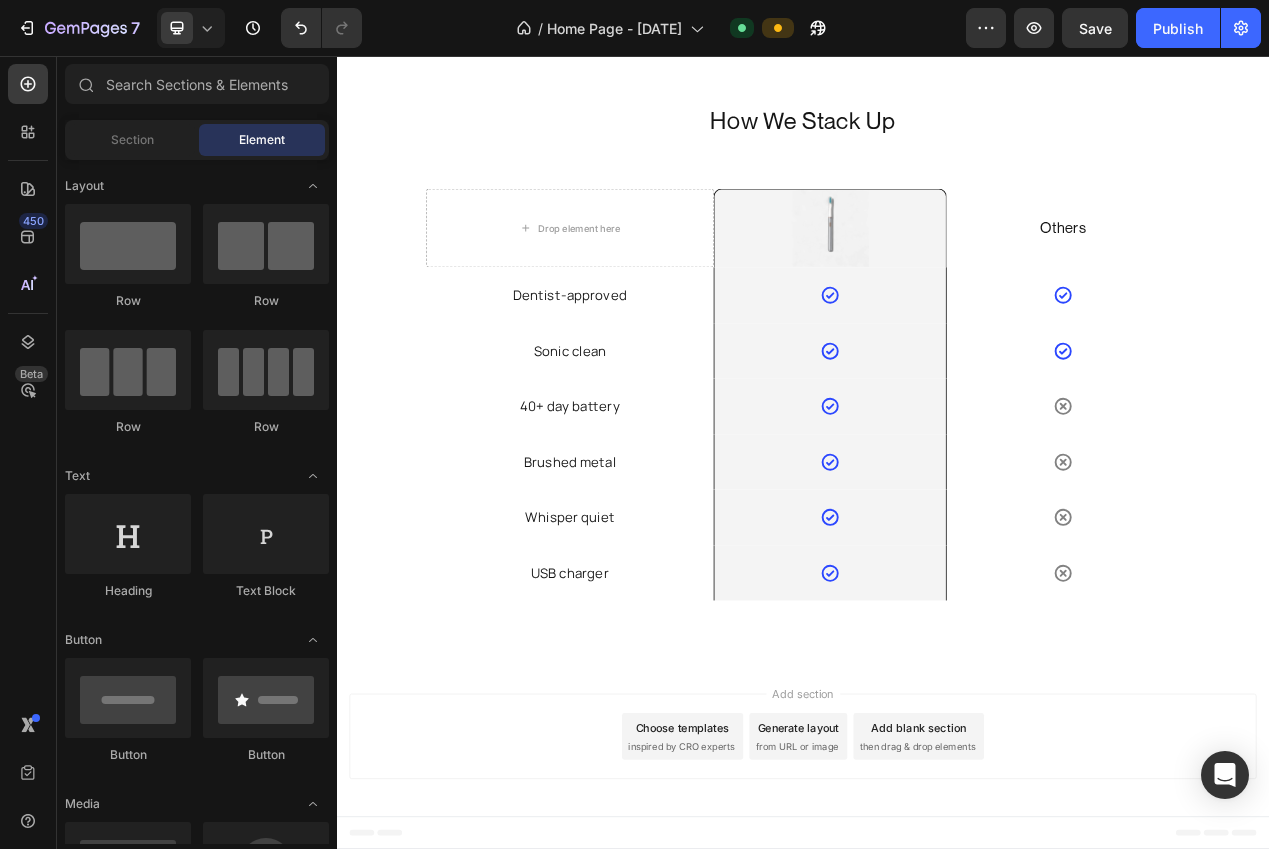 drag, startPoint x: 422, startPoint y: 908, endPoint x: 425, endPoint y: 897, distance: 11.401754 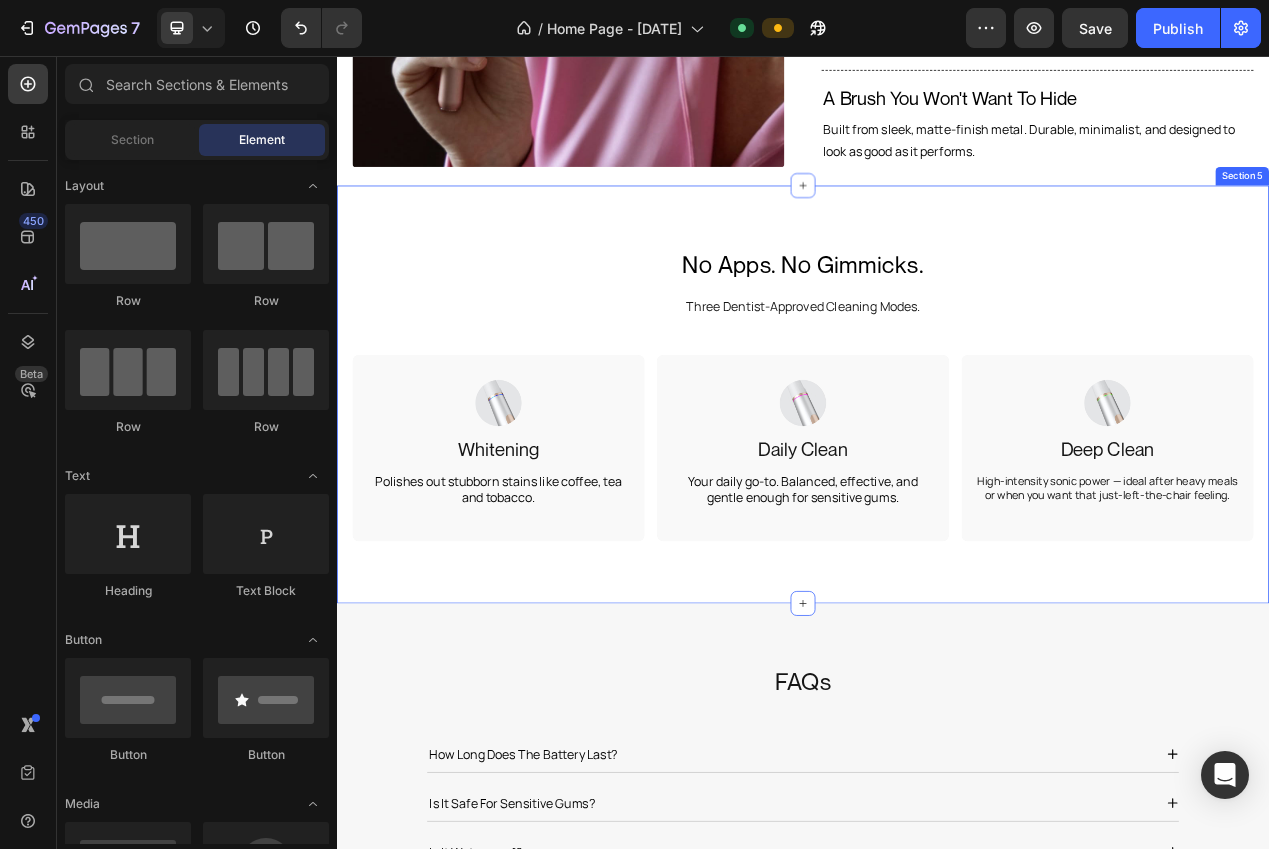 scroll, scrollTop: 1657, scrollLeft: 0, axis: vertical 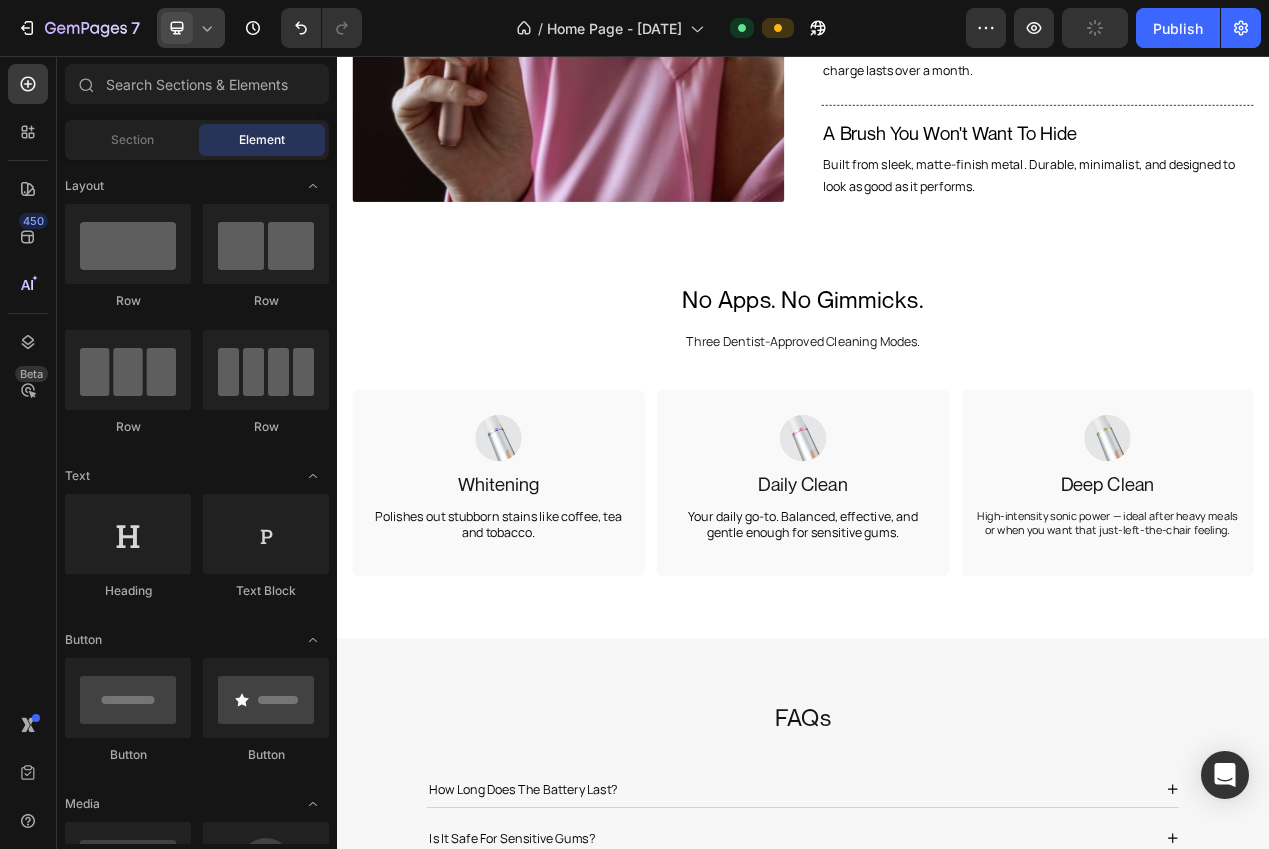 click at bounding box center (177, 28) 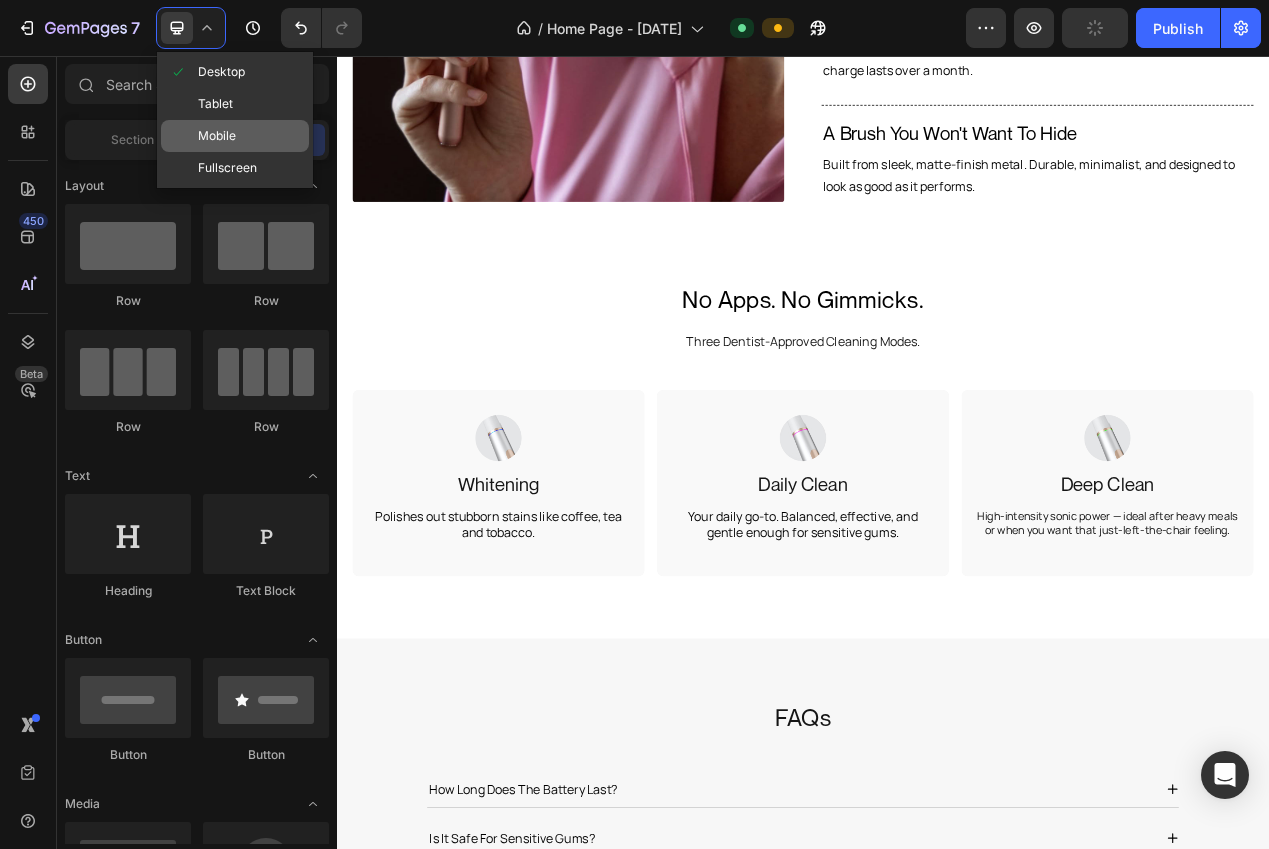 click at bounding box center [183, 136] 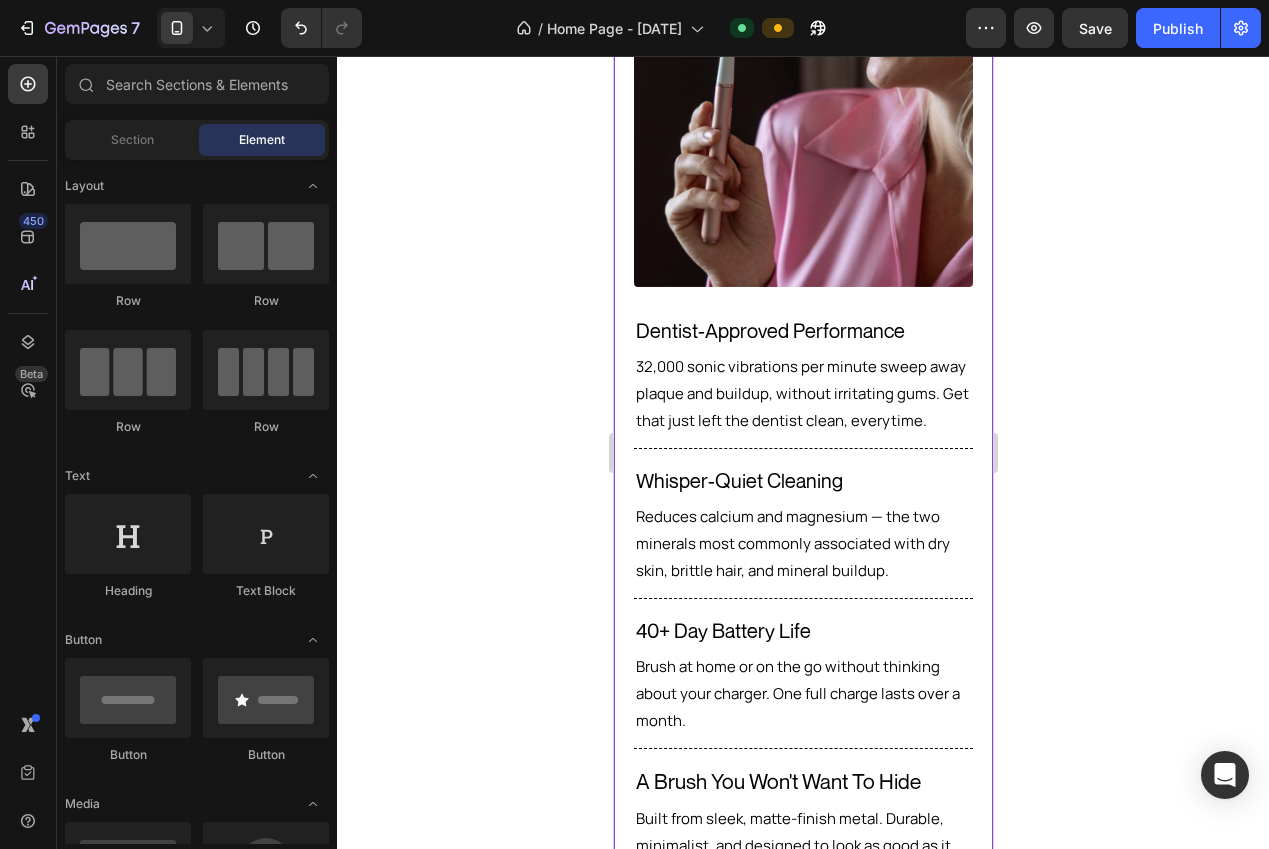 scroll, scrollTop: 1412, scrollLeft: 0, axis: vertical 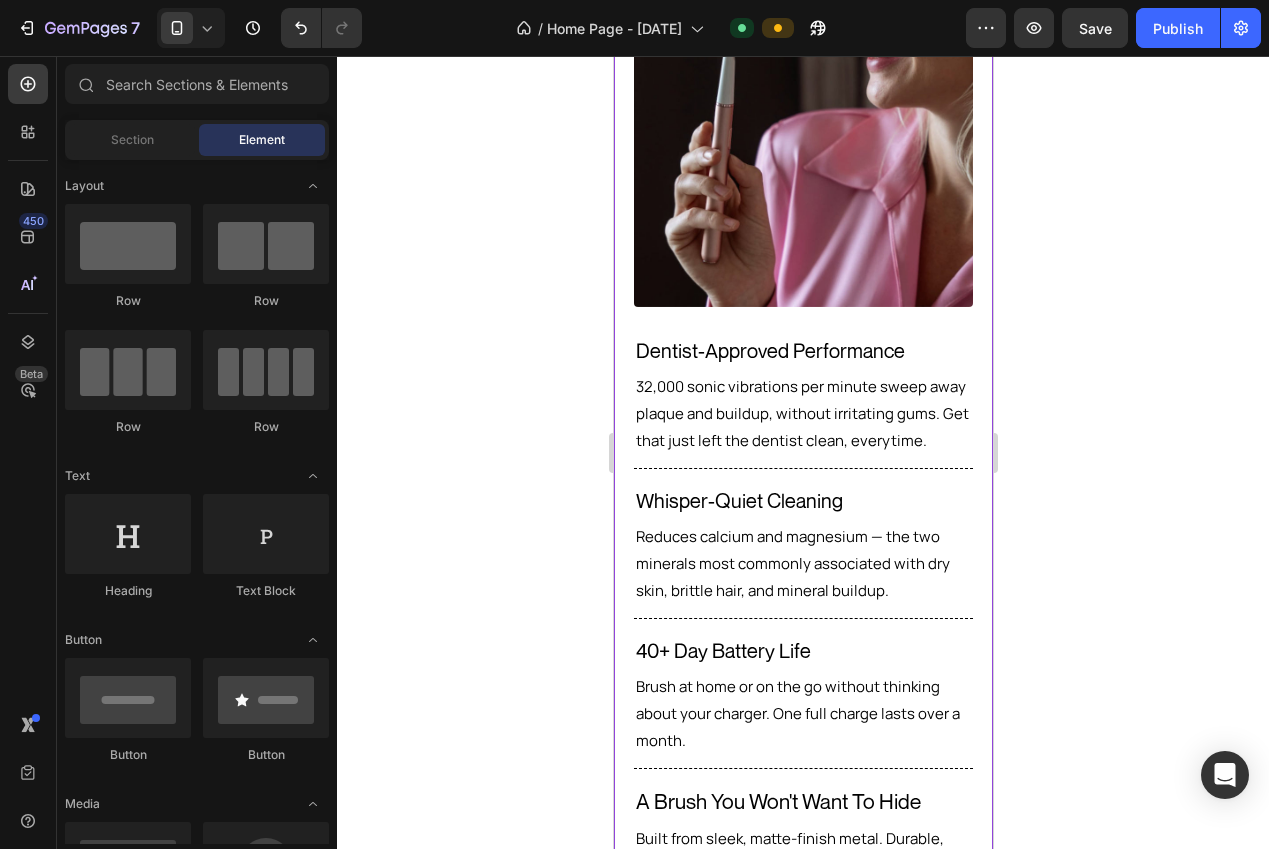 click on "32,000 sonic vibrations per minute sweep away plaque and buildup, without irritating gums. Get that just left the dentist clean, everytime." at bounding box center (802, 413) 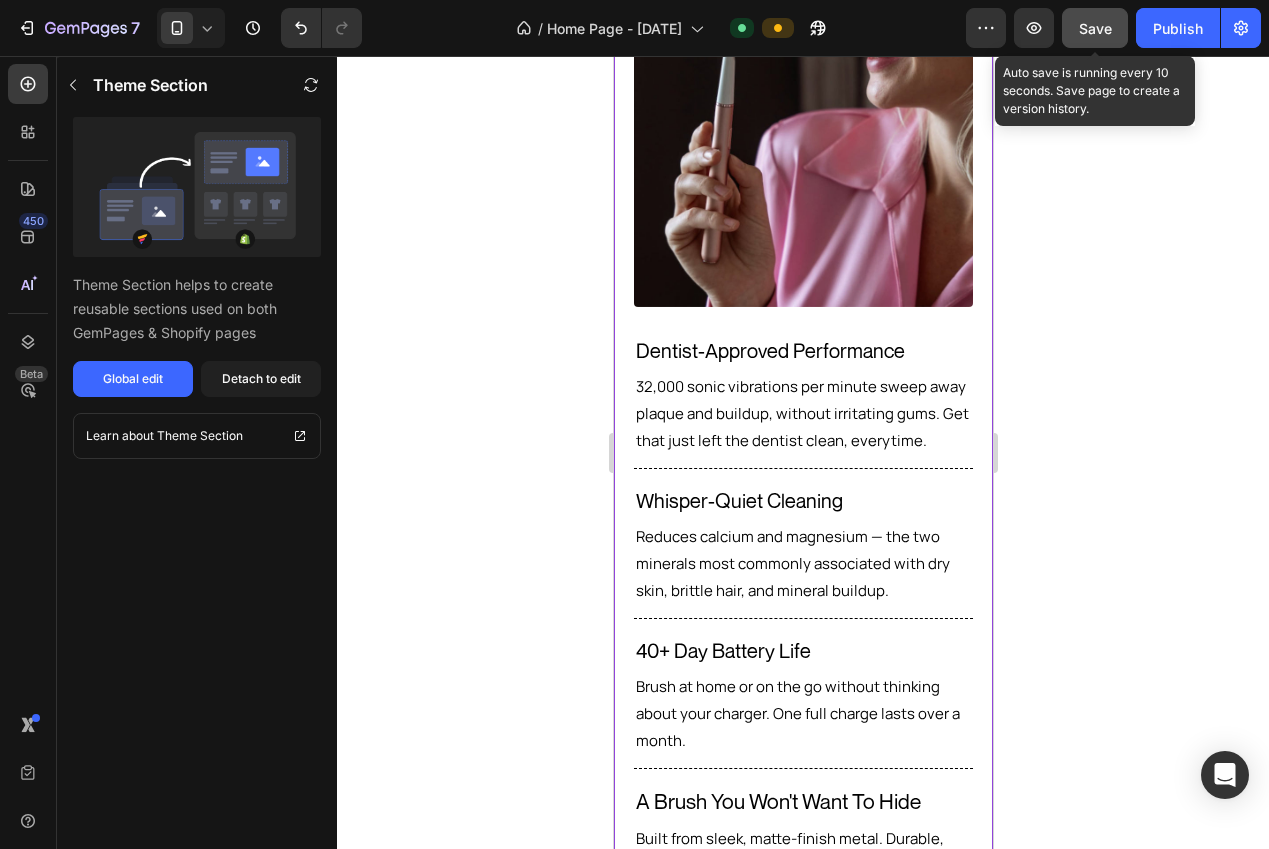 click on "Save" at bounding box center [1095, 28] 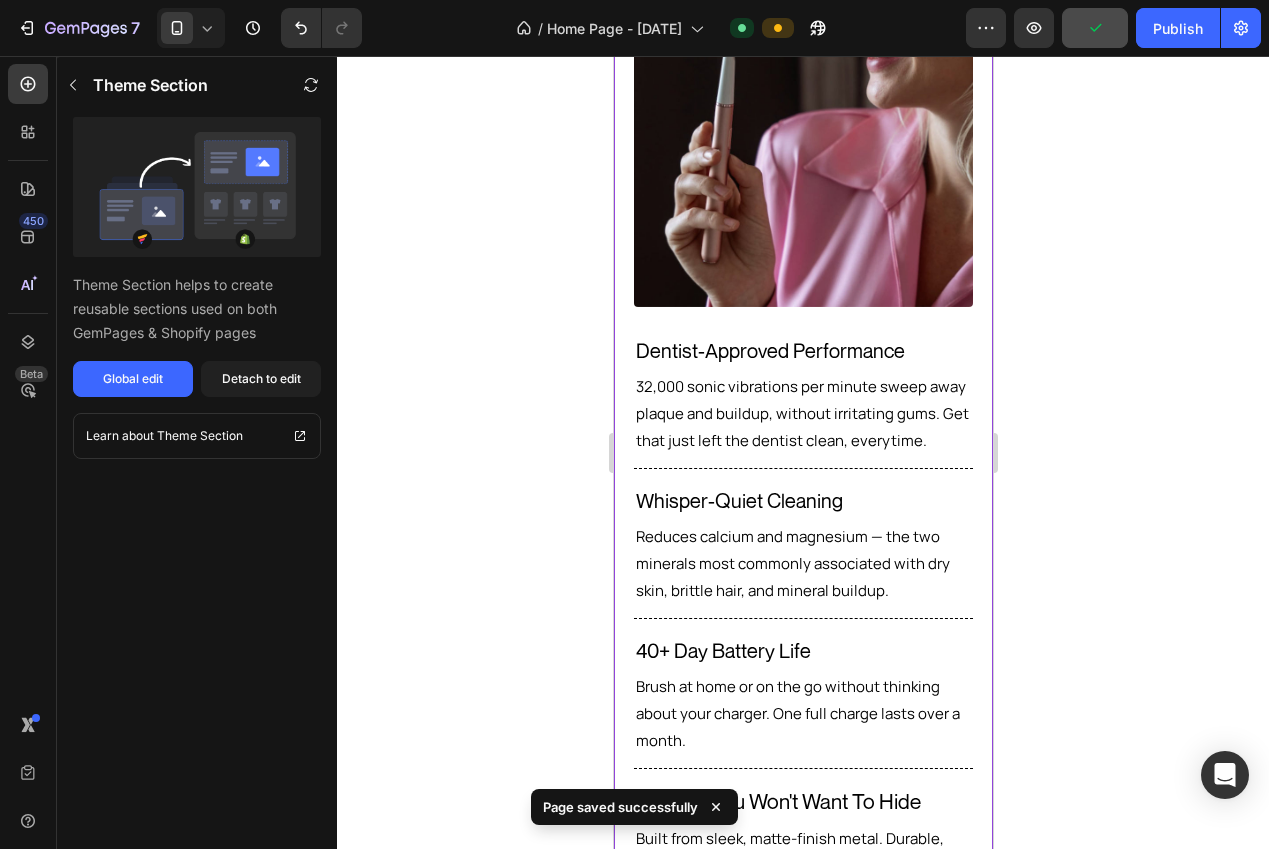drag, startPoint x: 1153, startPoint y: 32, endPoint x: 1083, endPoint y: 86, distance: 88.40814 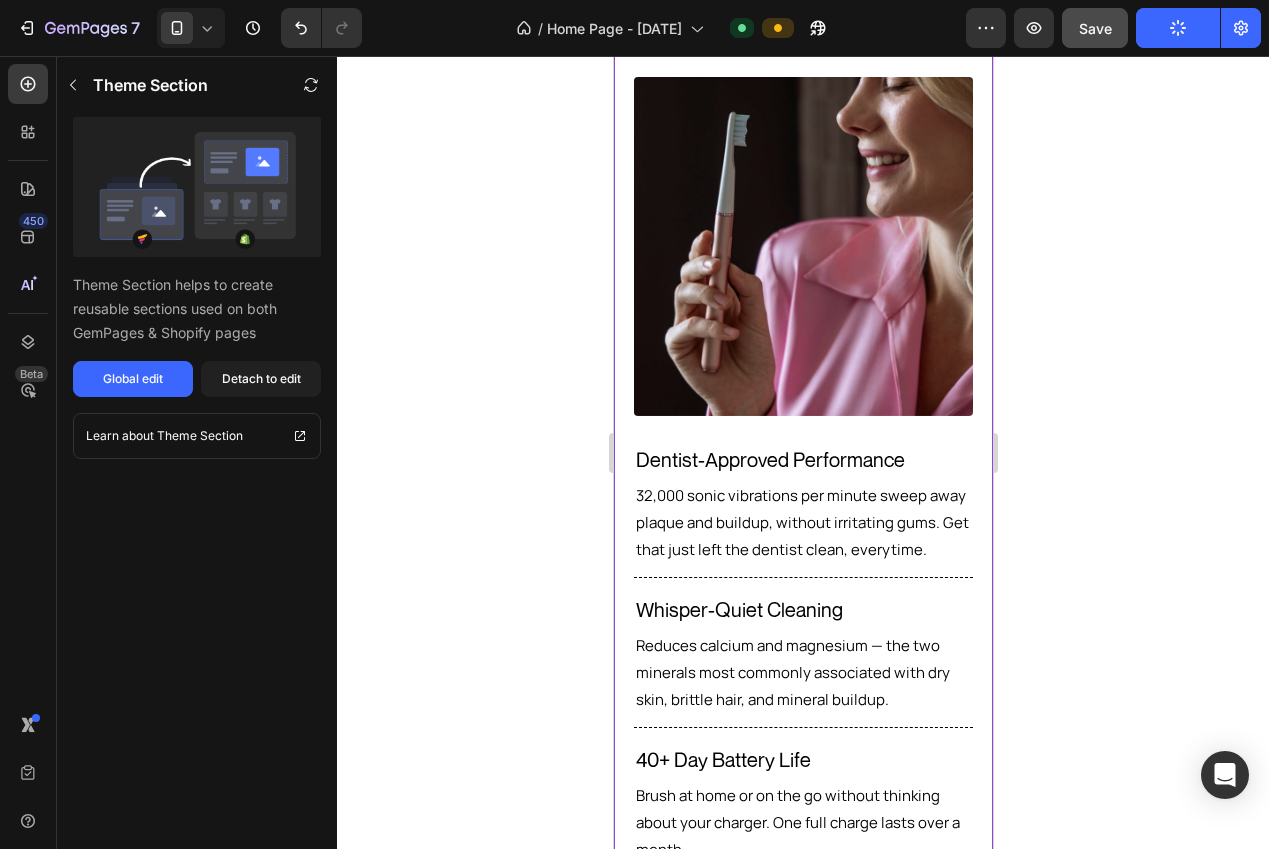 scroll, scrollTop: 1302, scrollLeft: 0, axis: vertical 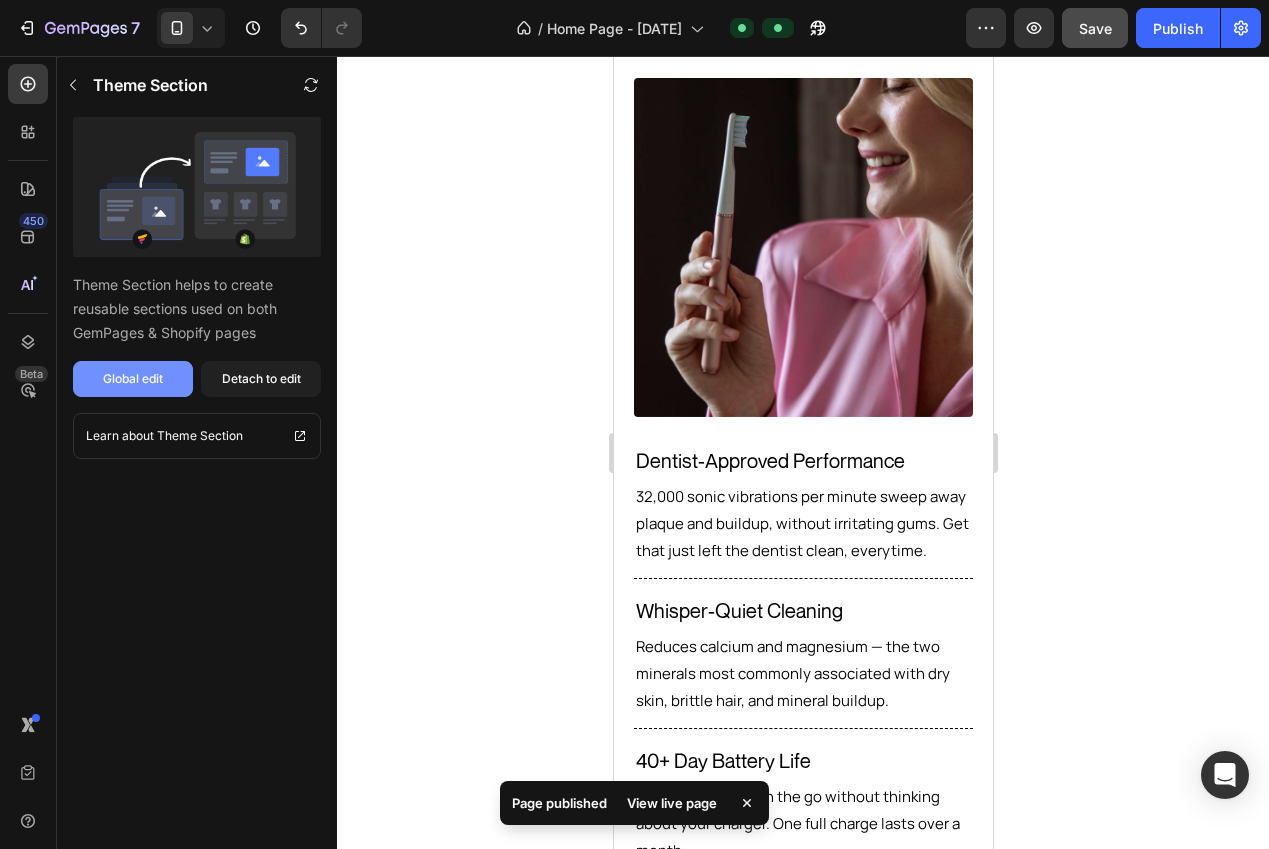 click on "Global edit" at bounding box center (133, 379) 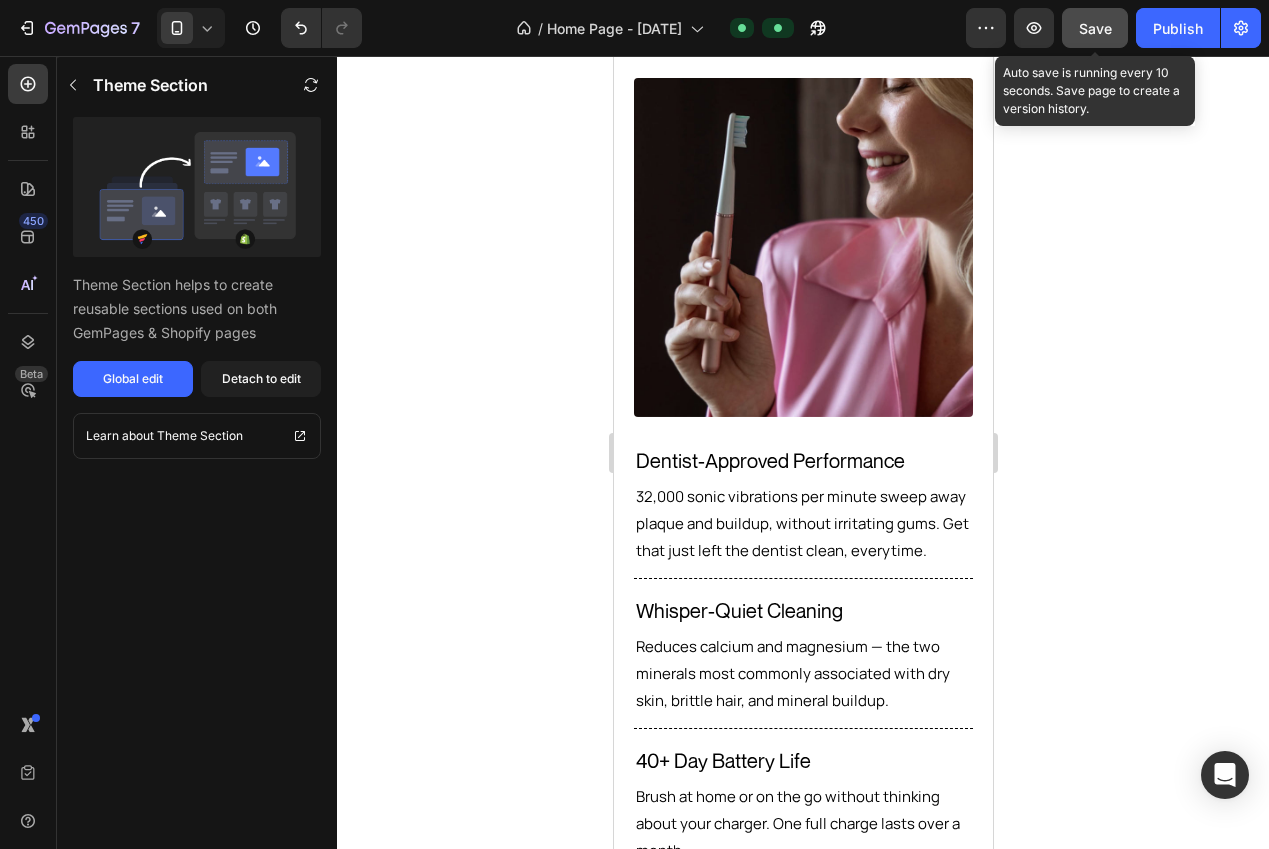click on "Save" 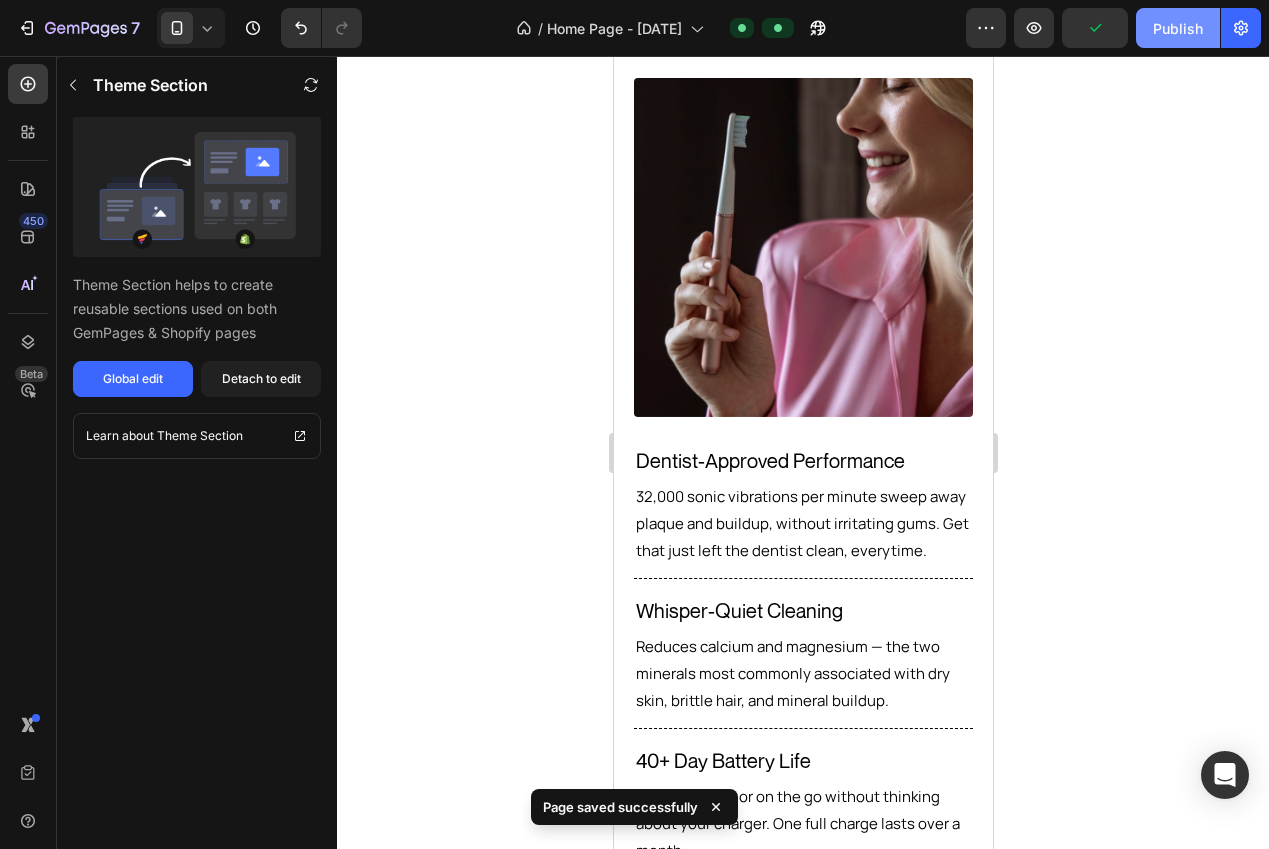 click on "Publish" at bounding box center [1178, 28] 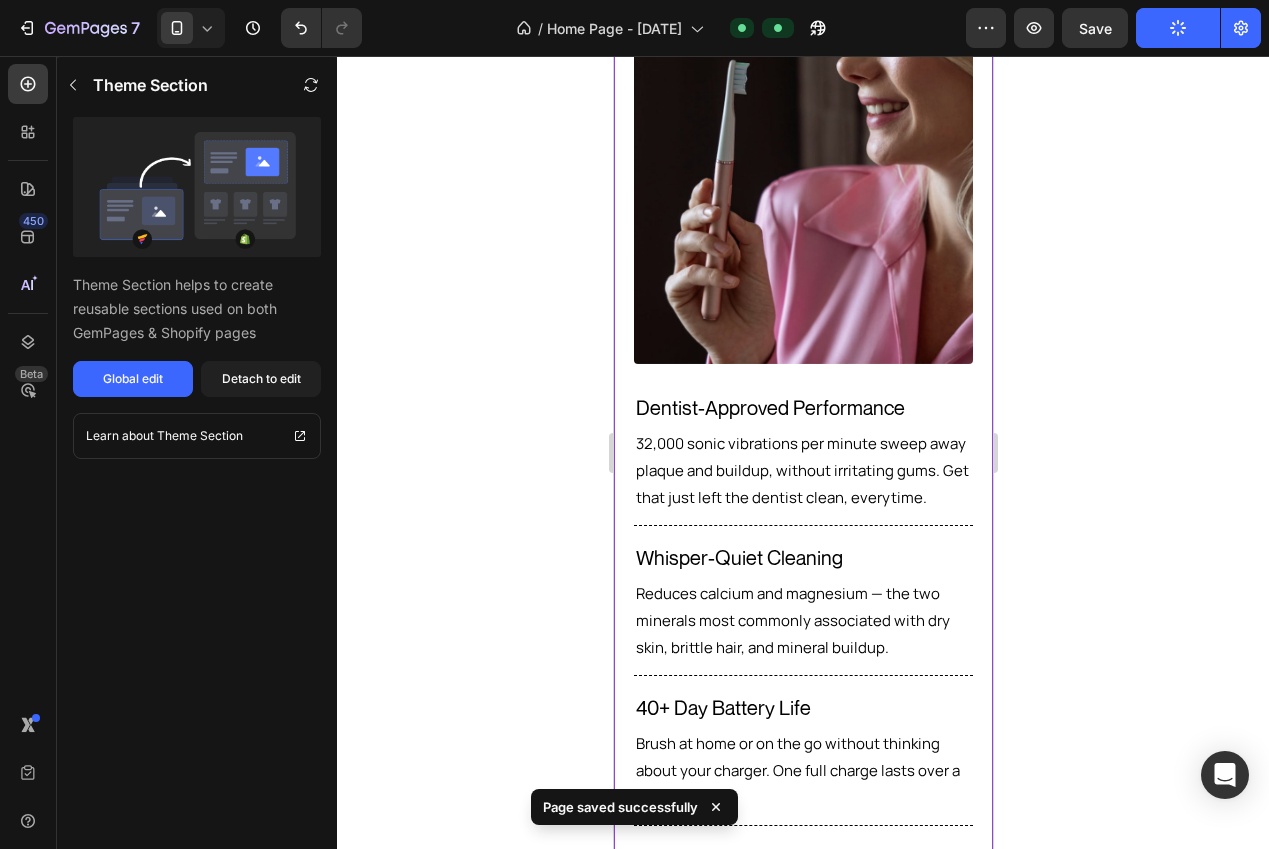 scroll, scrollTop: 0, scrollLeft: 0, axis: both 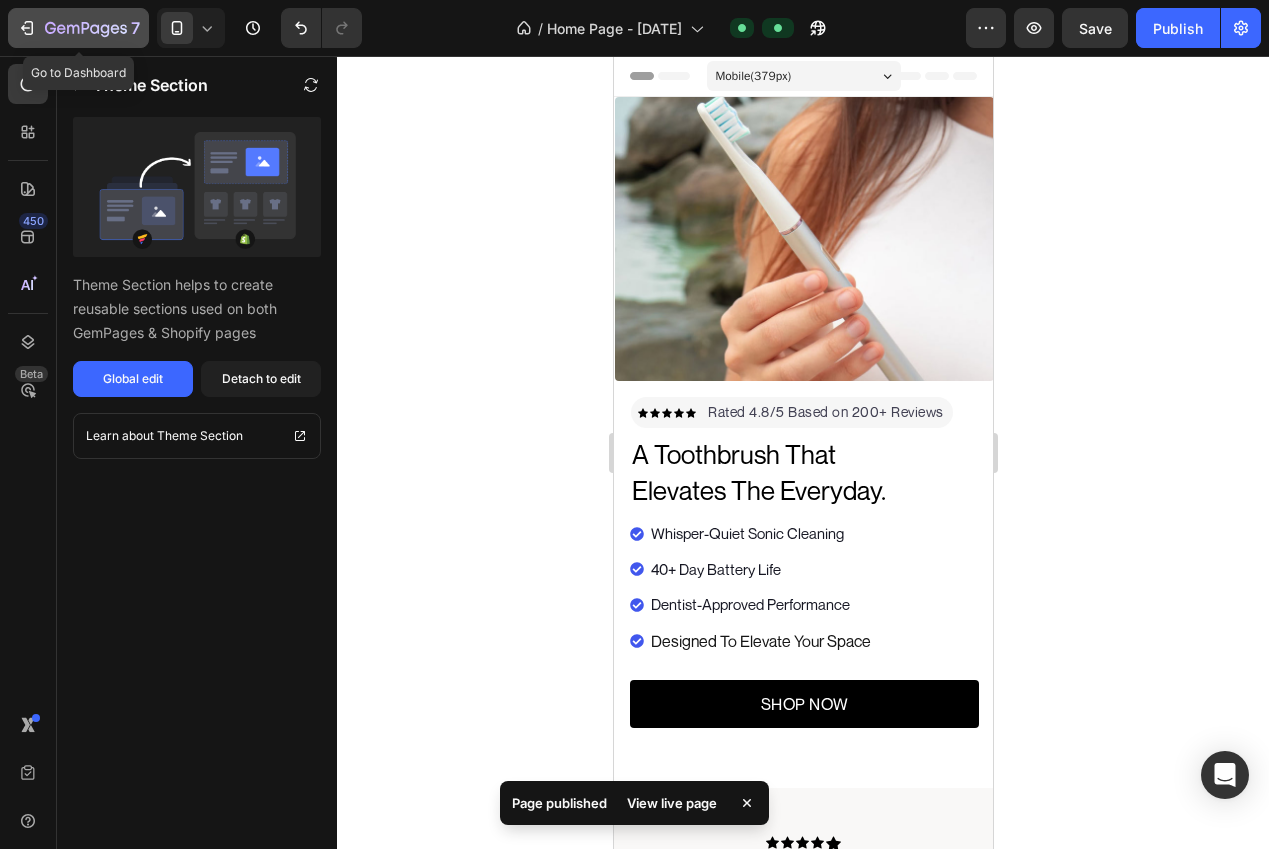 click 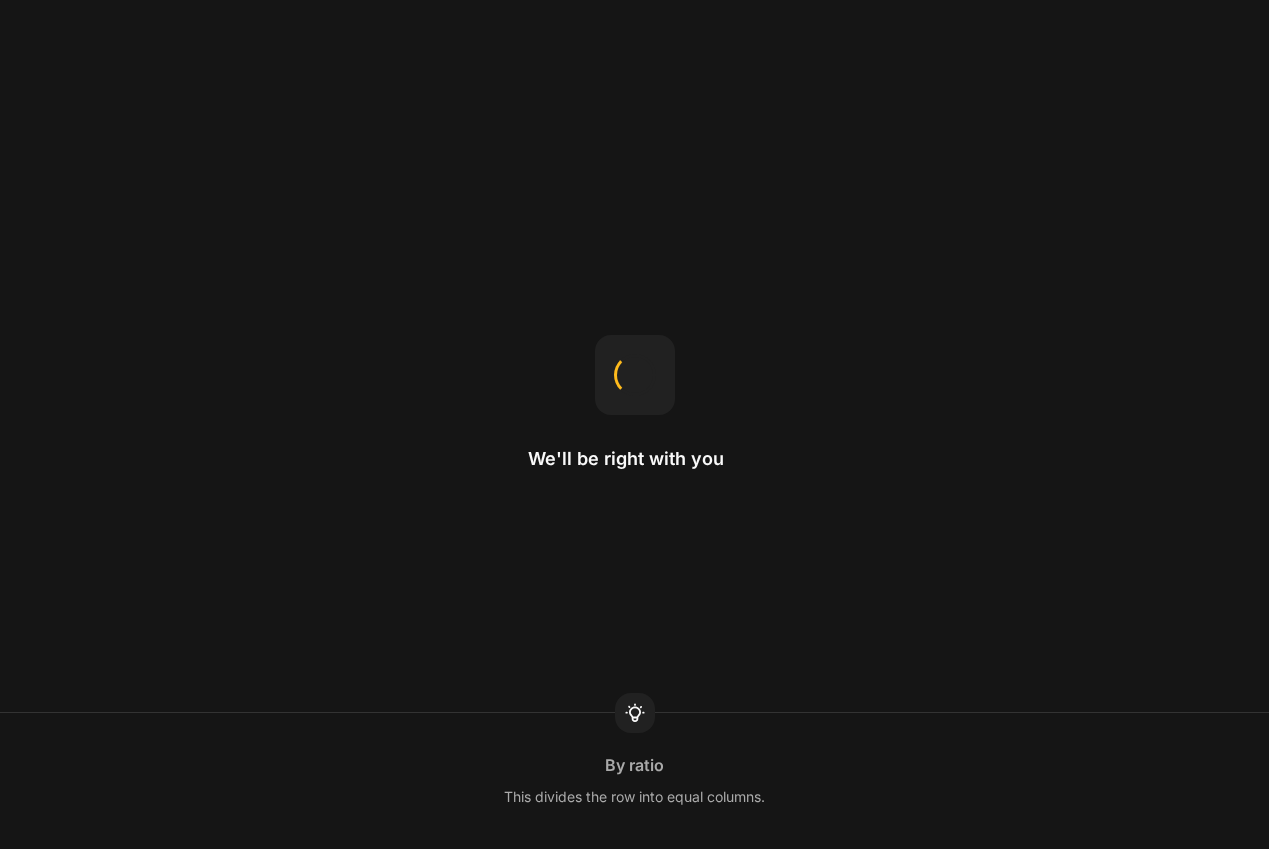 scroll, scrollTop: 0, scrollLeft: 0, axis: both 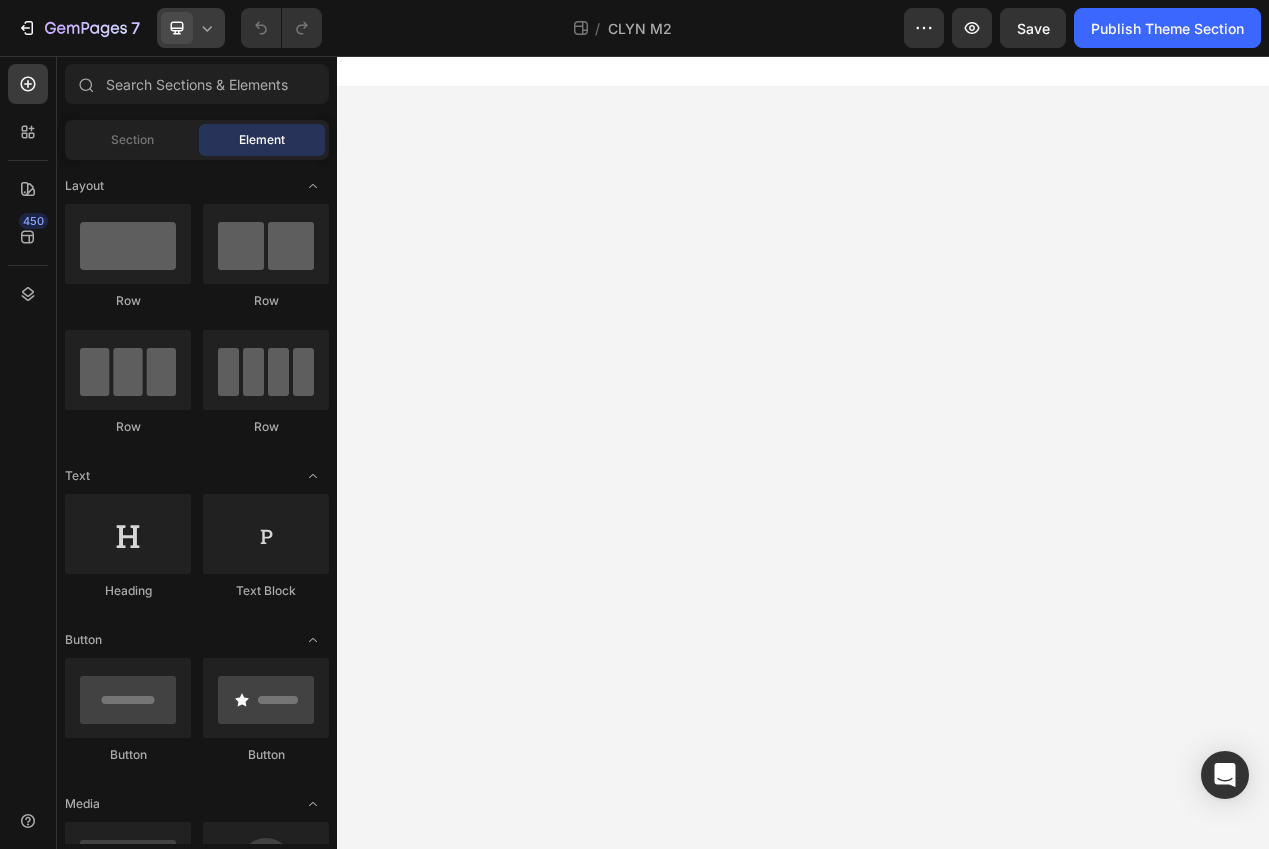 click 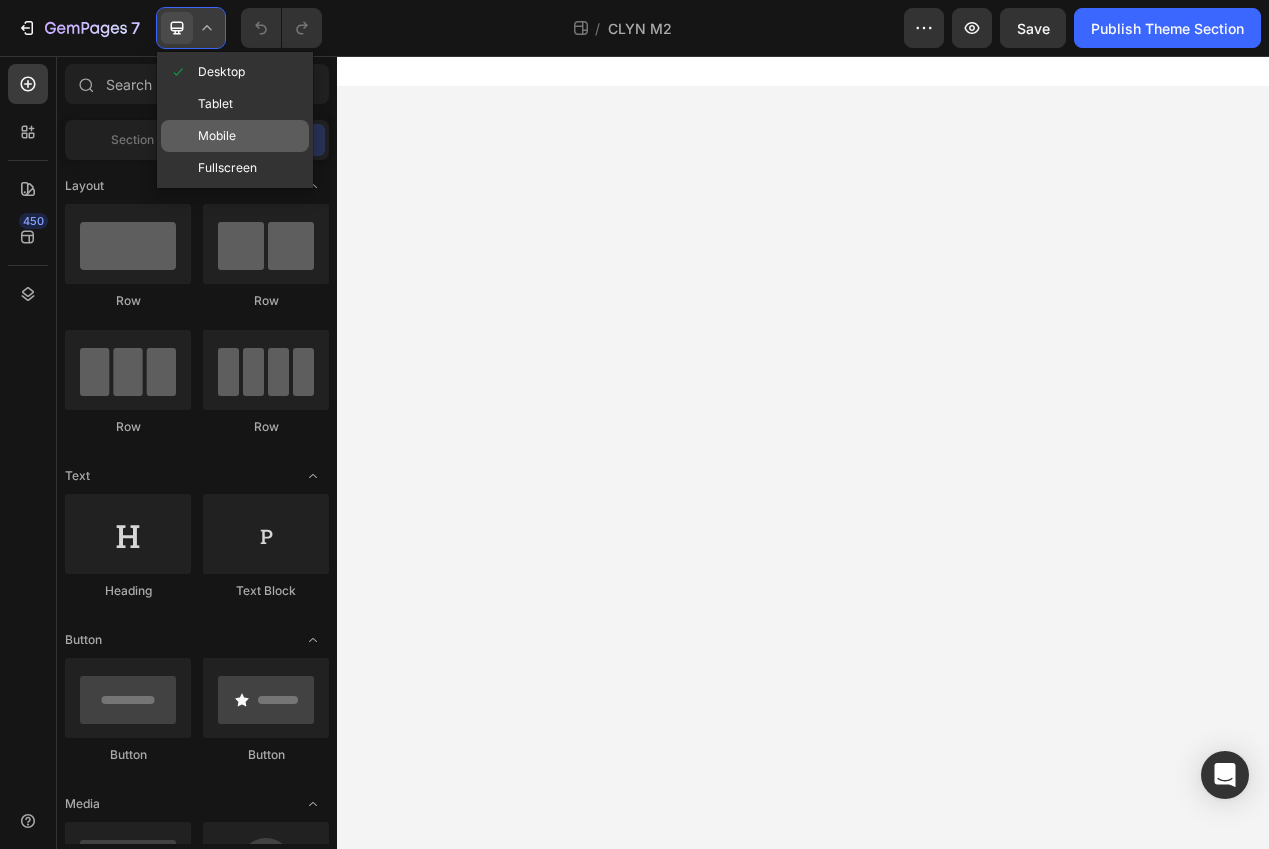 click on "Mobile" at bounding box center (217, 136) 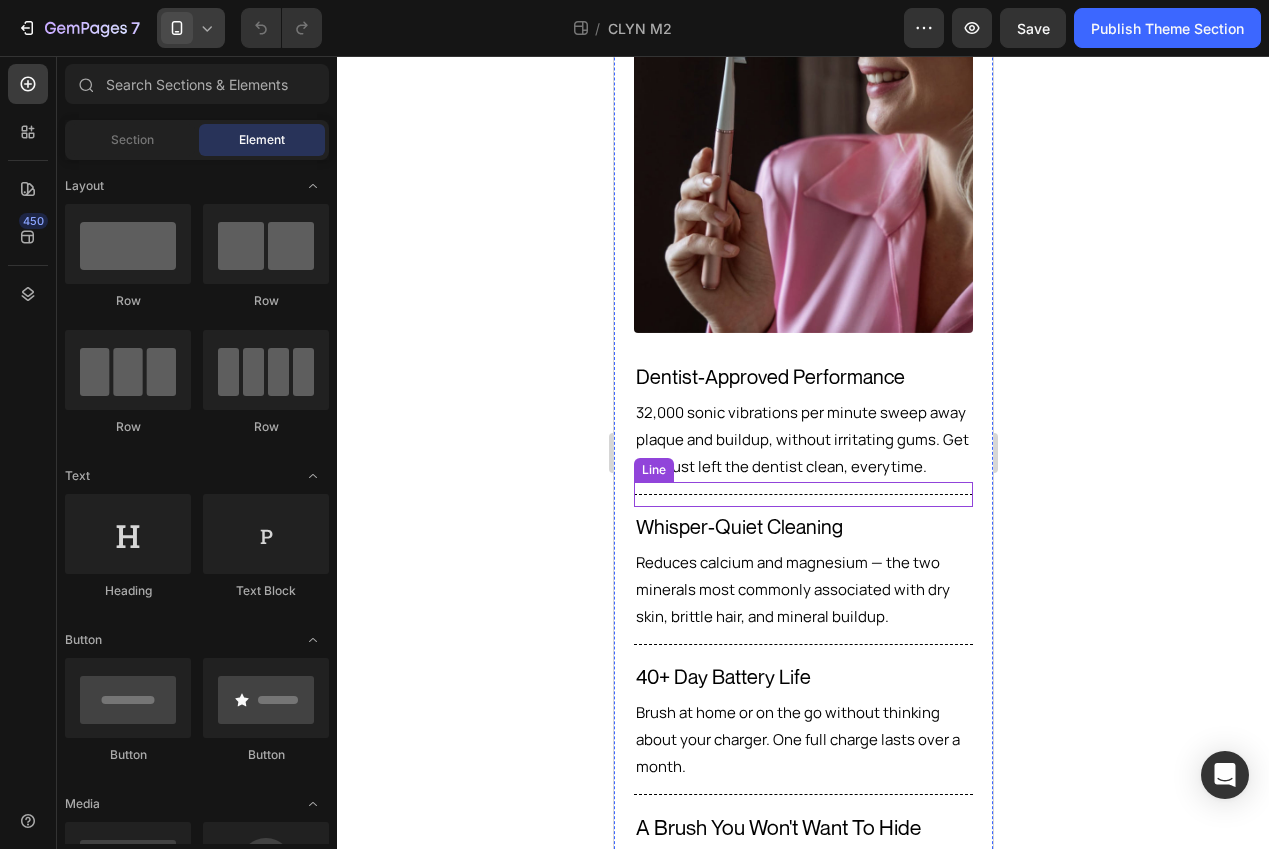scroll, scrollTop: 403, scrollLeft: 0, axis: vertical 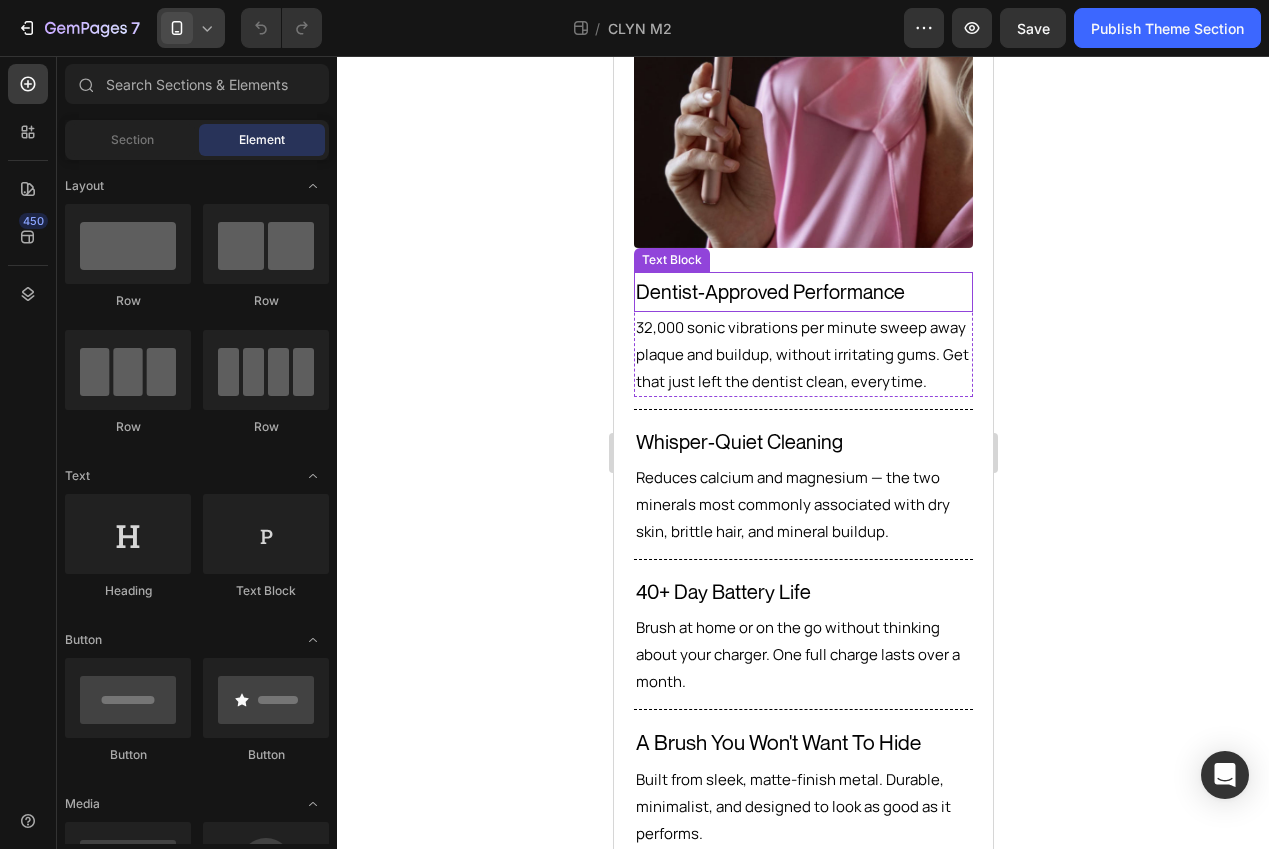 click on "Dentist-Approved Performance" at bounding box center (802, 292) 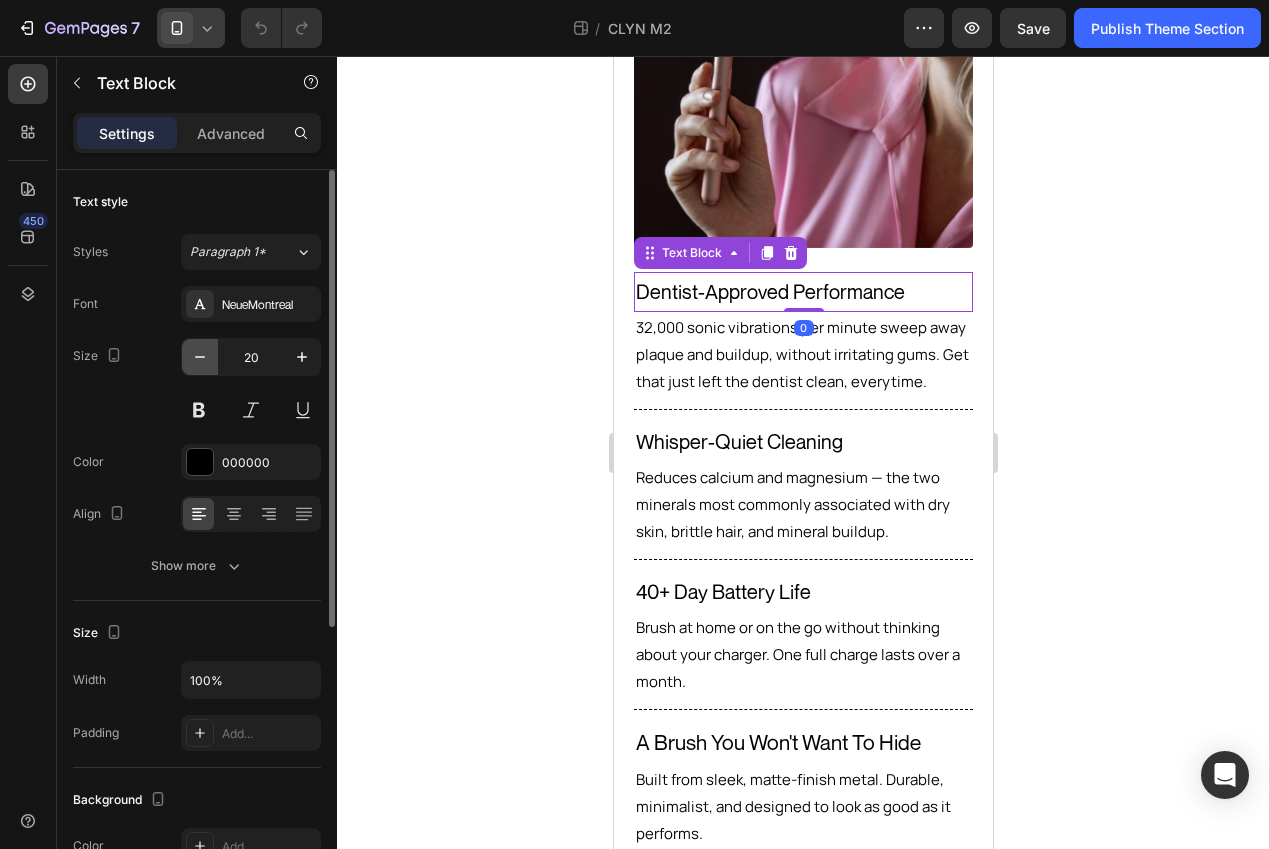 click 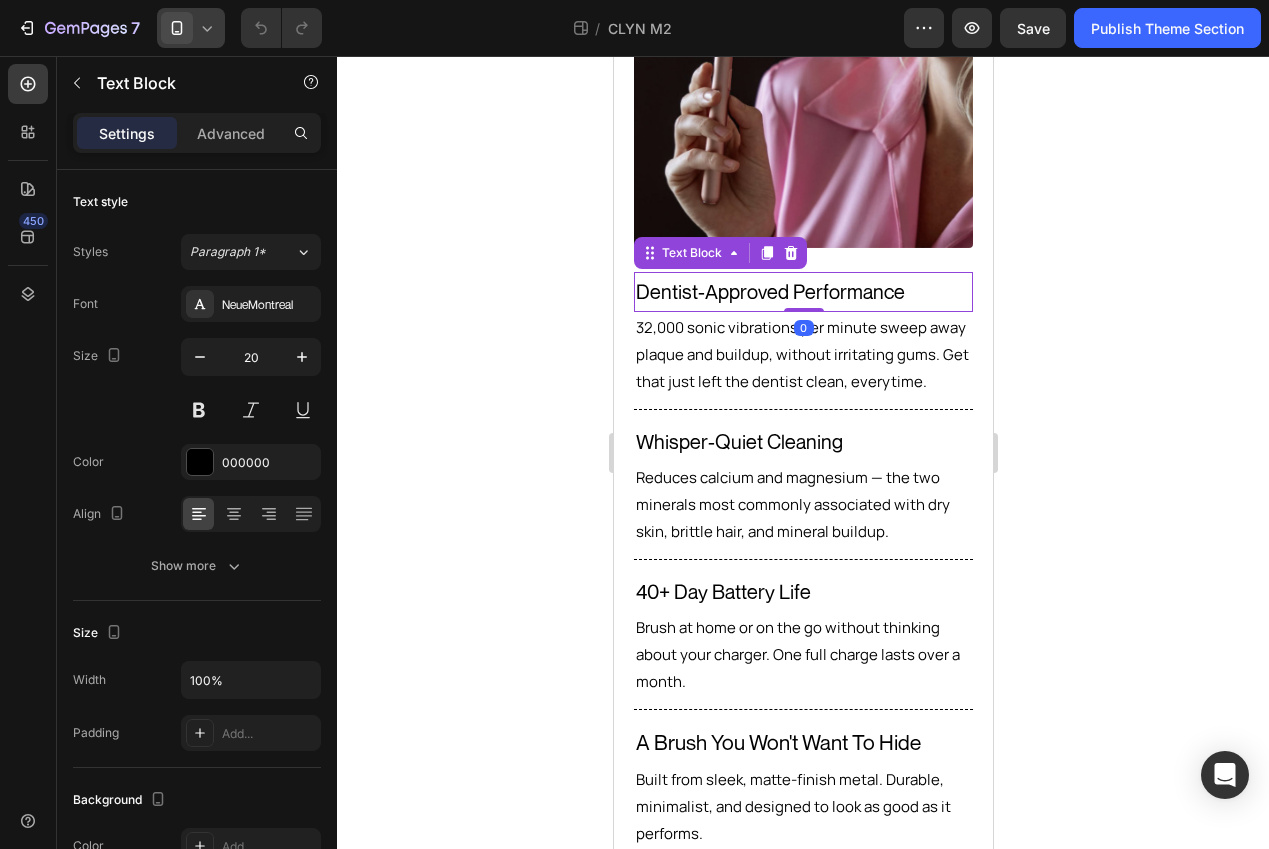 type on "19" 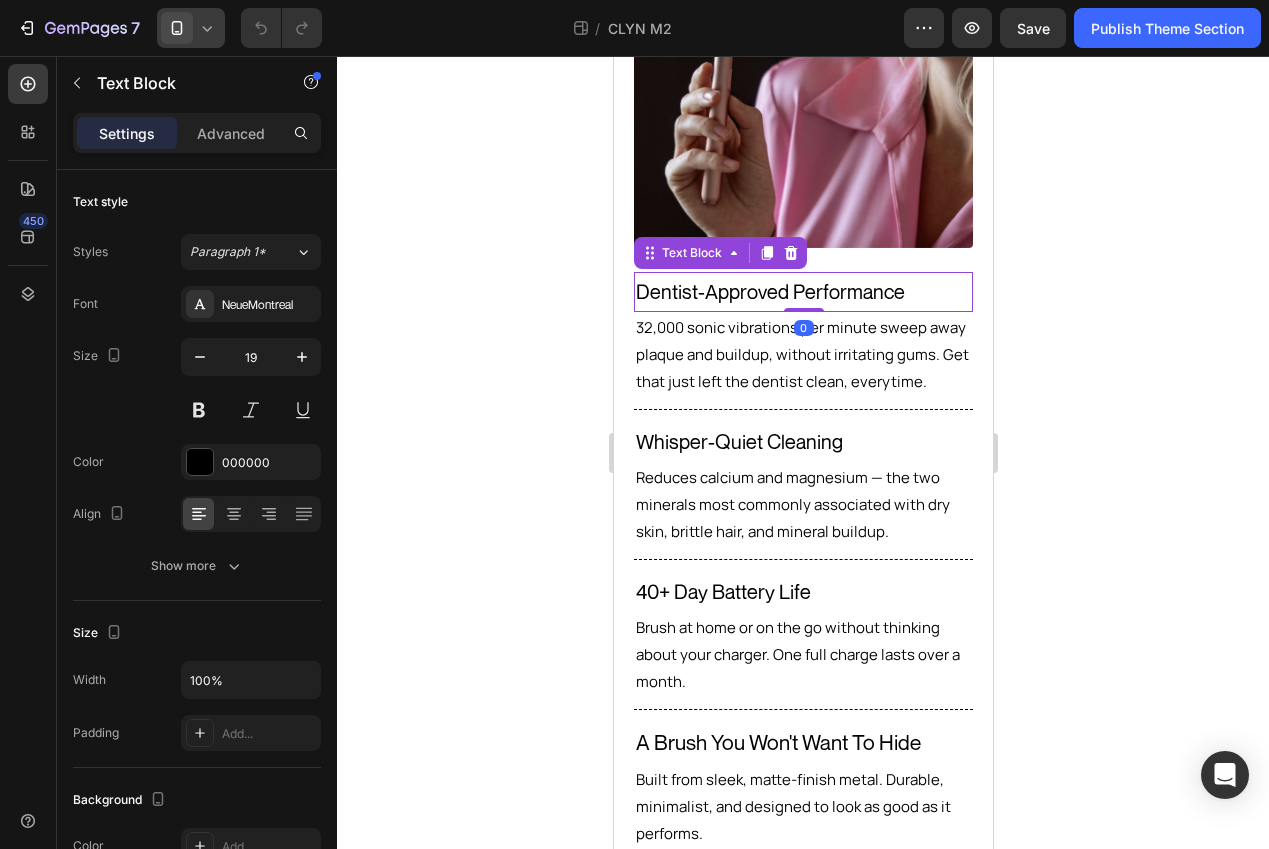 scroll, scrollTop: 401, scrollLeft: 0, axis: vertical 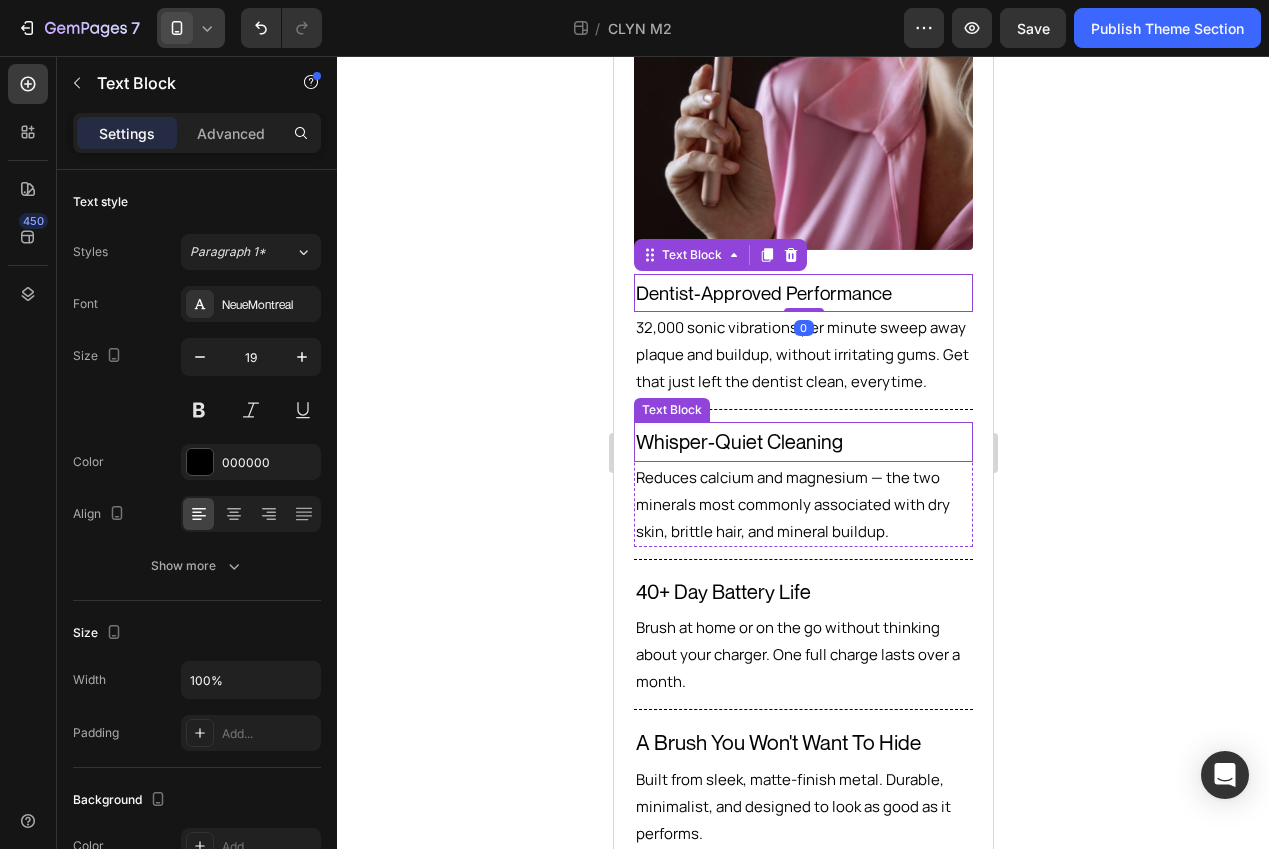 click on "Whisper-Quiet Cleaning" at bounding box center [802, 442] 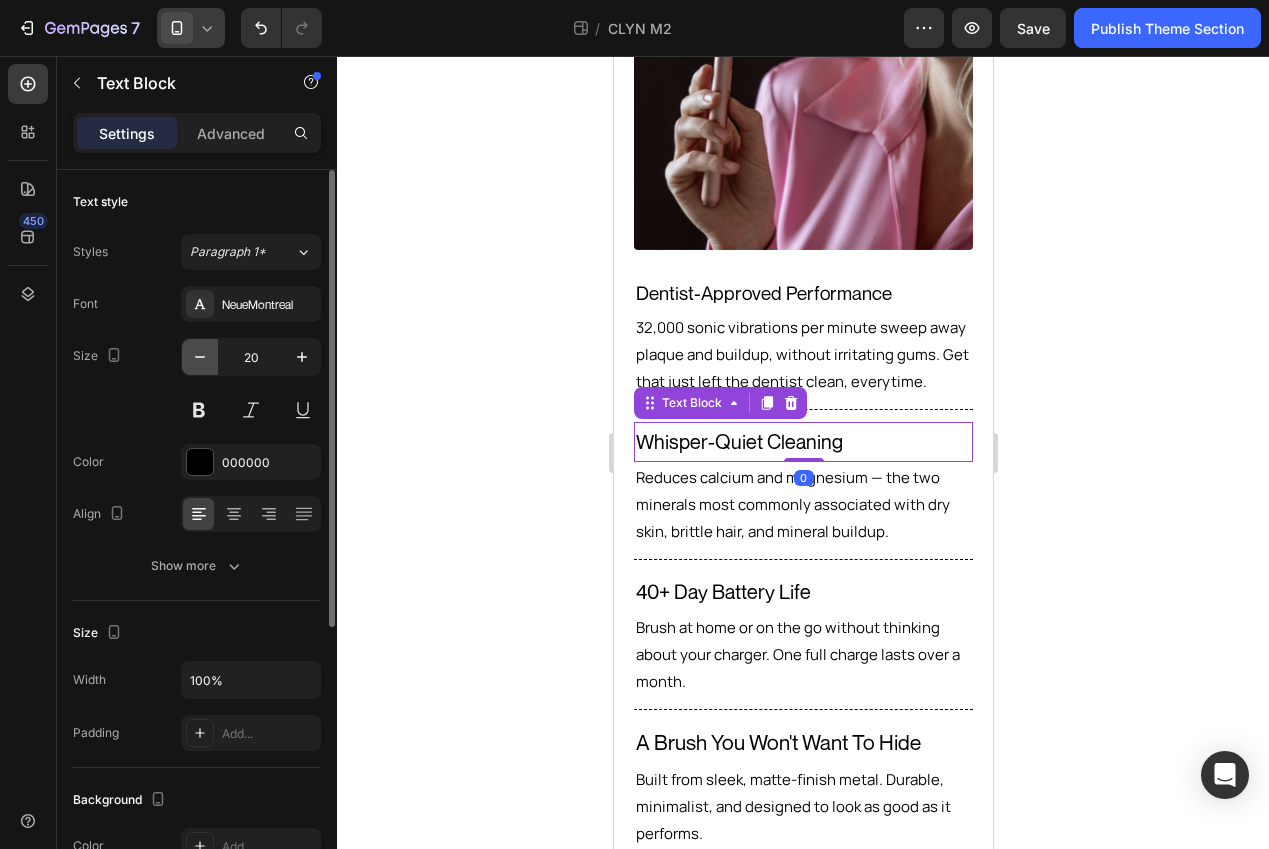 click 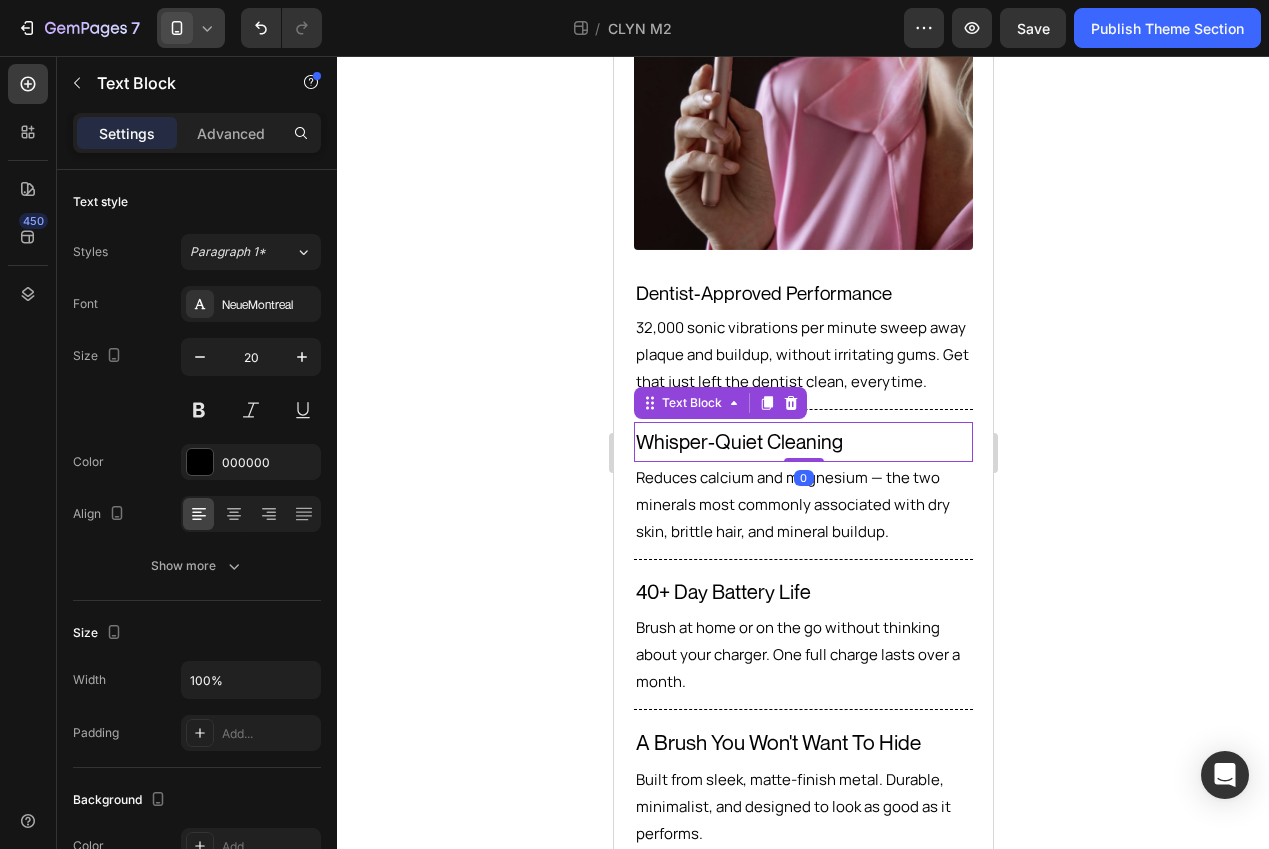 type on "19" 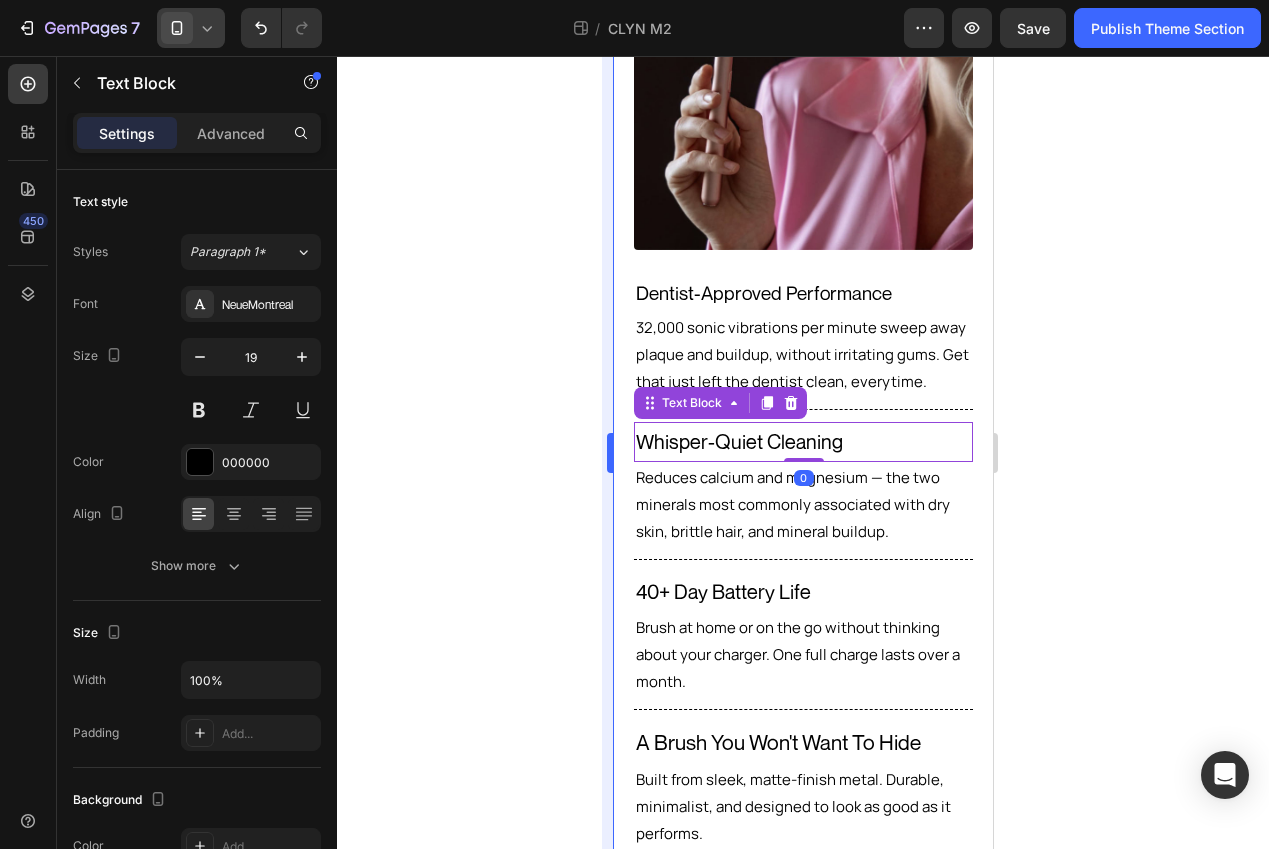 scroll, scrollTop: 399, scrollLeft: 0, axis: vertical 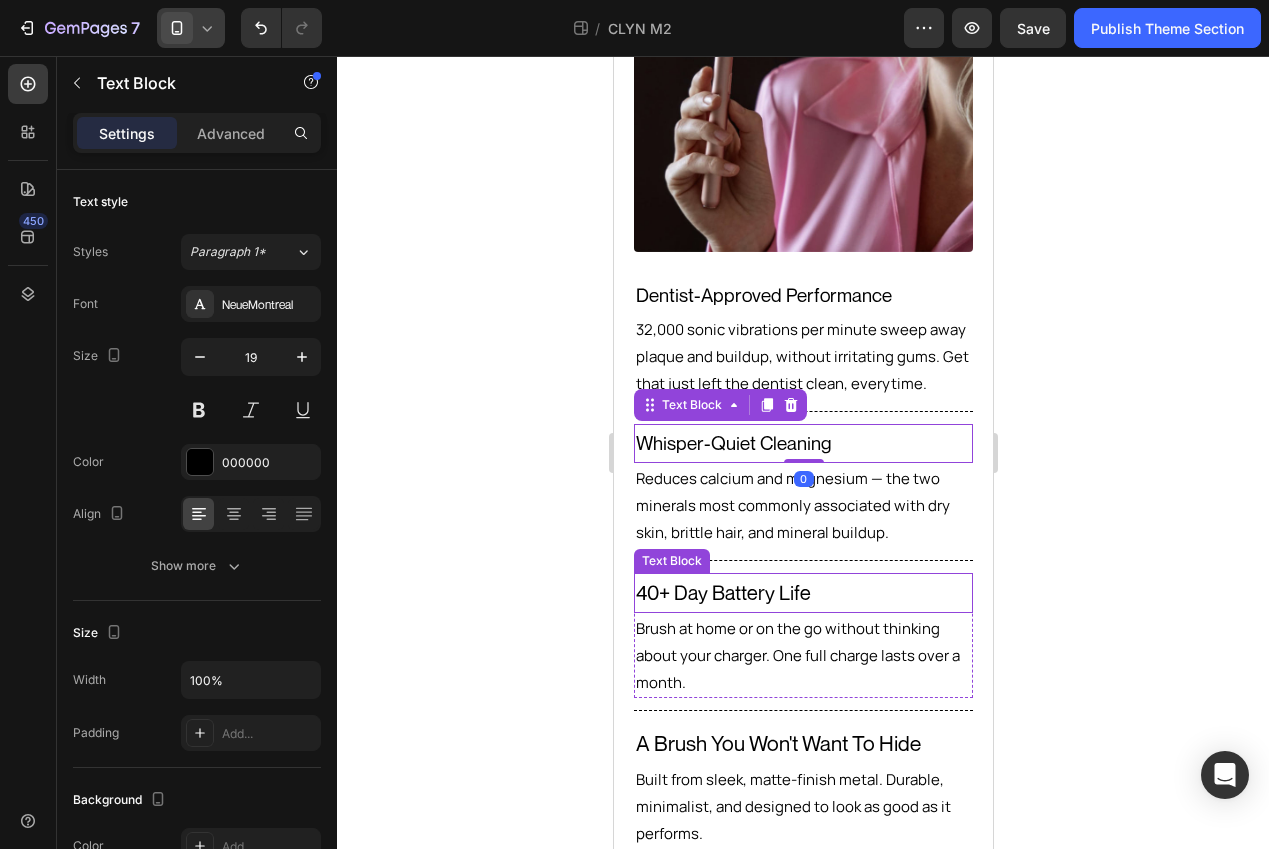 click on "40+ Day Battery Life" at bounding box center (802, 593) 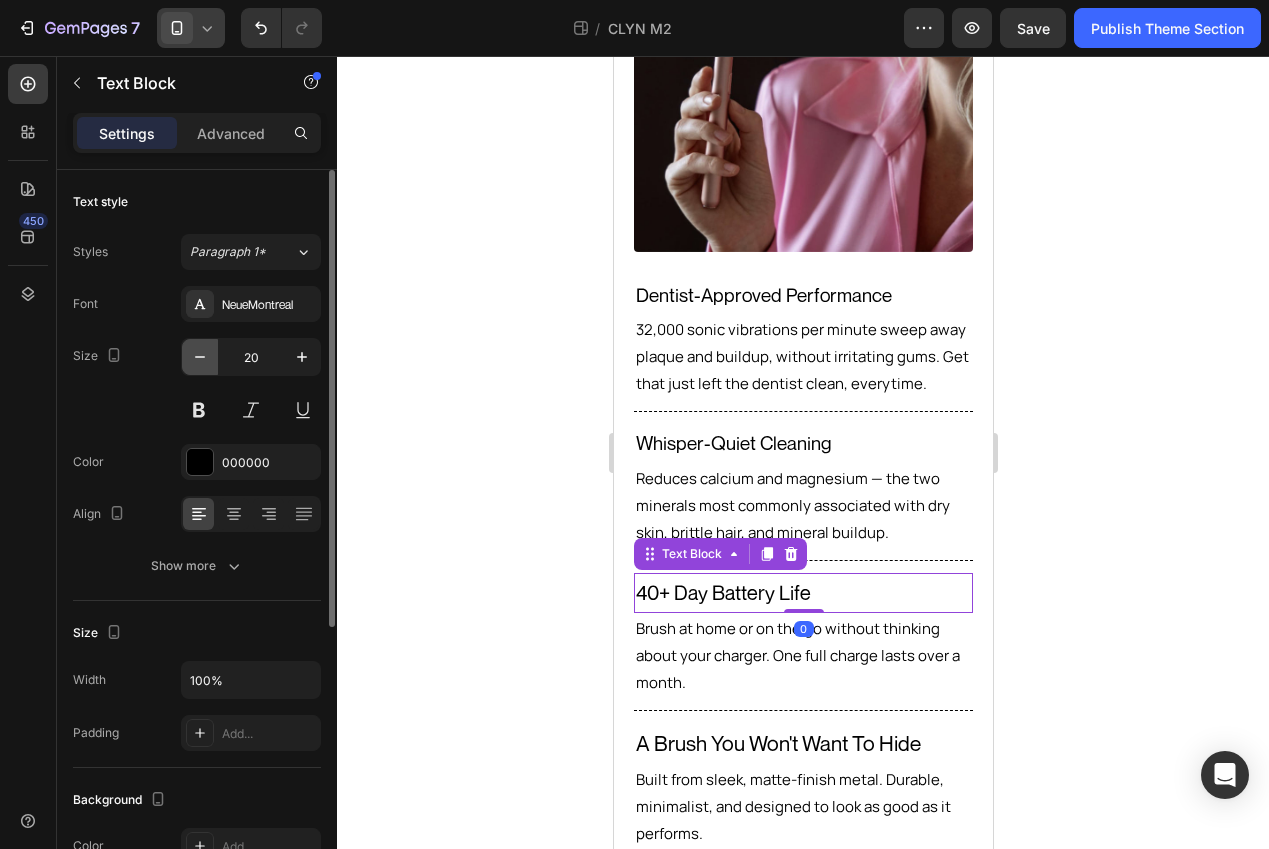 click 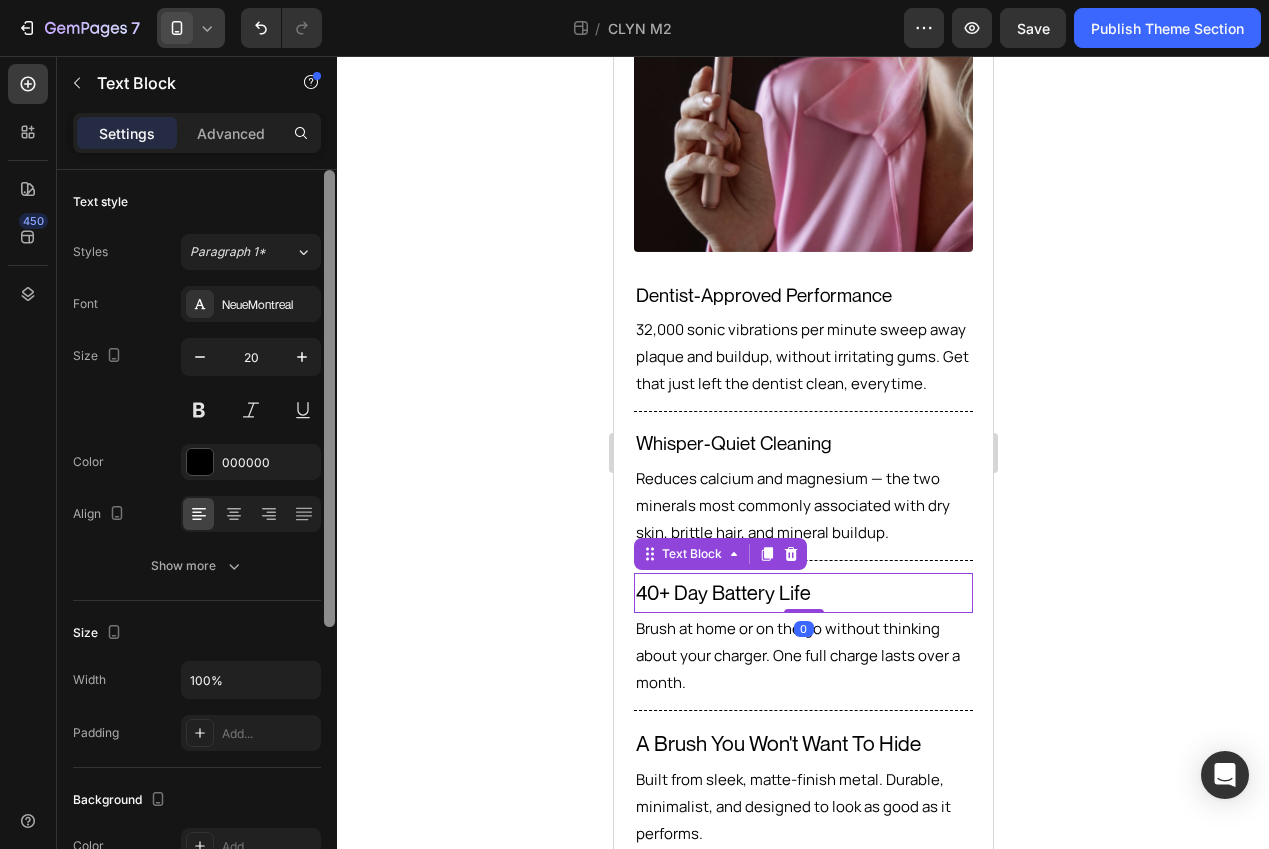 type on "19" 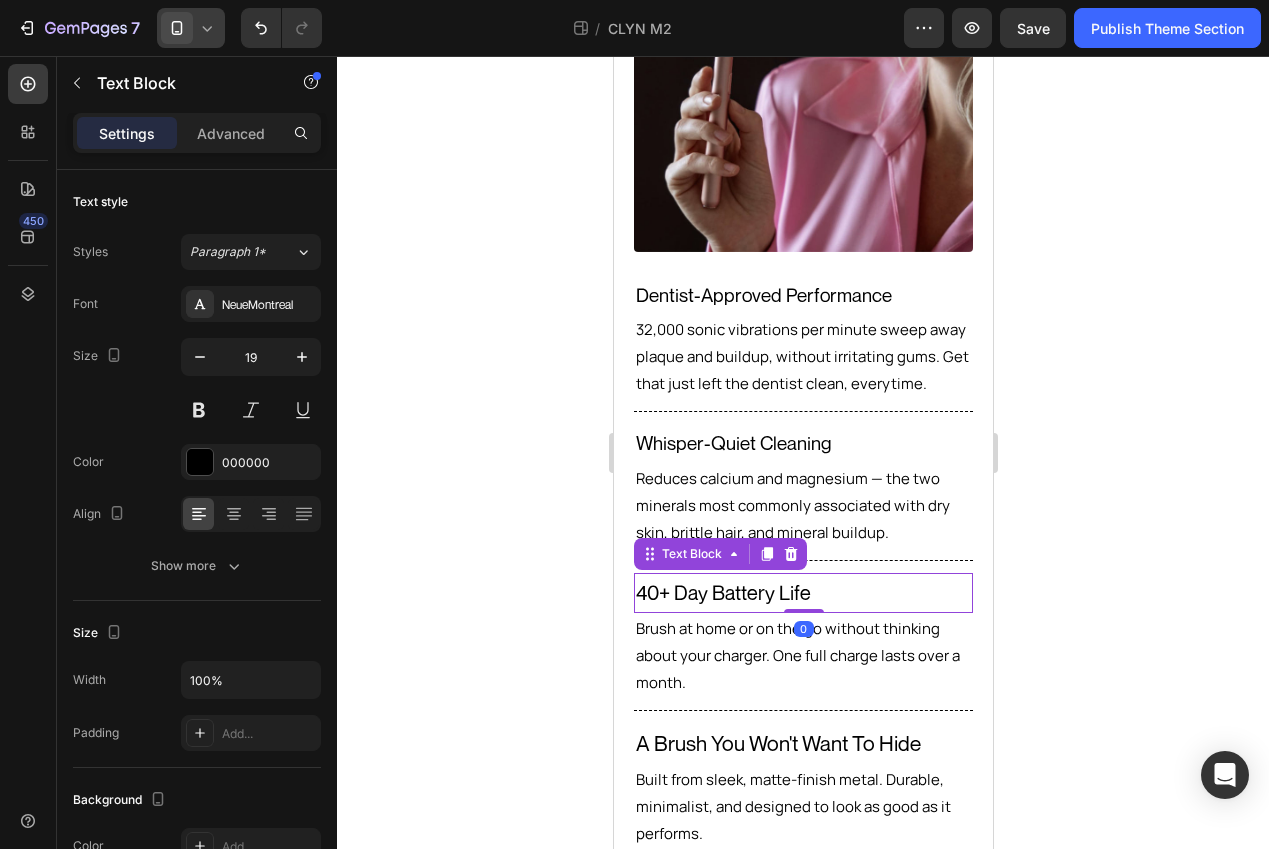 scroll, scrollTop: 398, scrollLeft: 0, axis: vertical 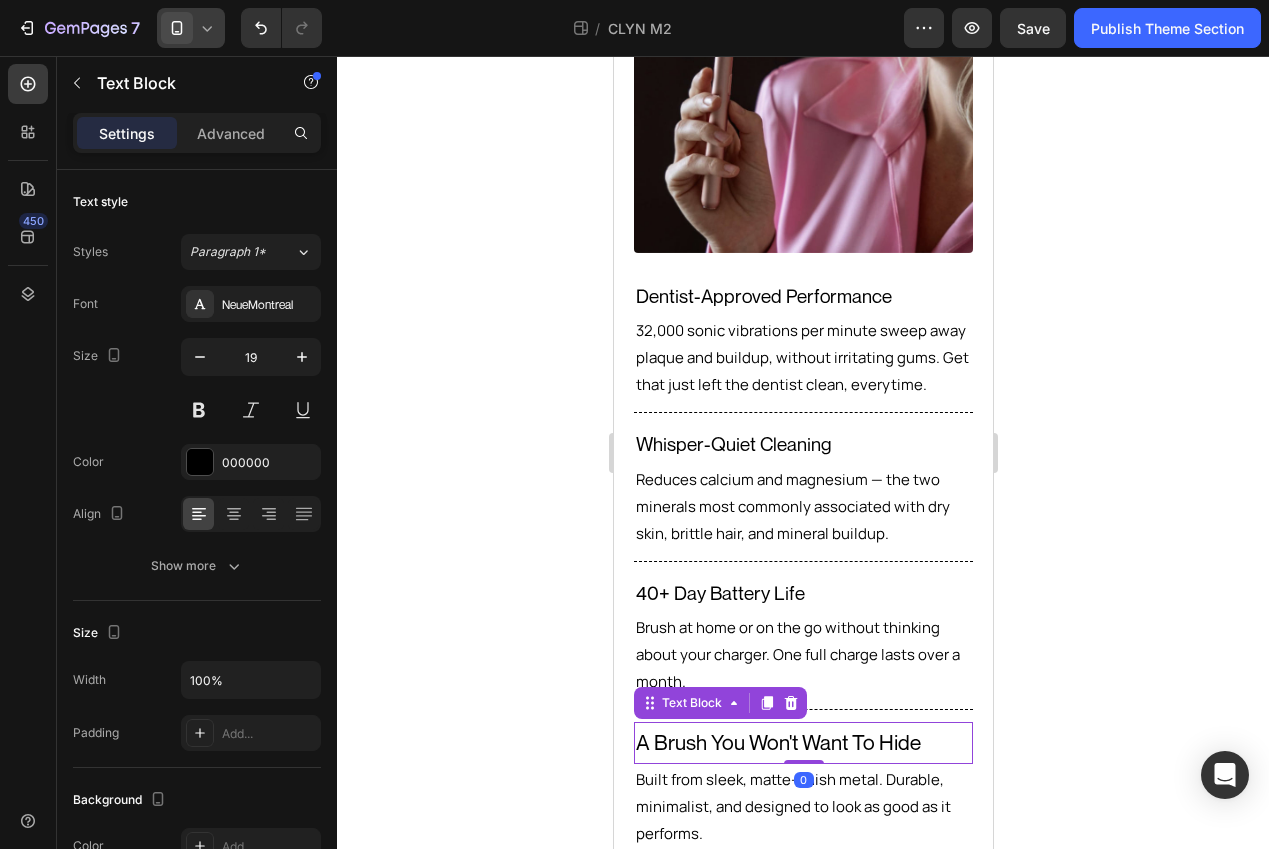 drag, startPoint x: 740, startPoint y: 738, endPoint x: 661, endPoint y: 676, distance: 100.4241 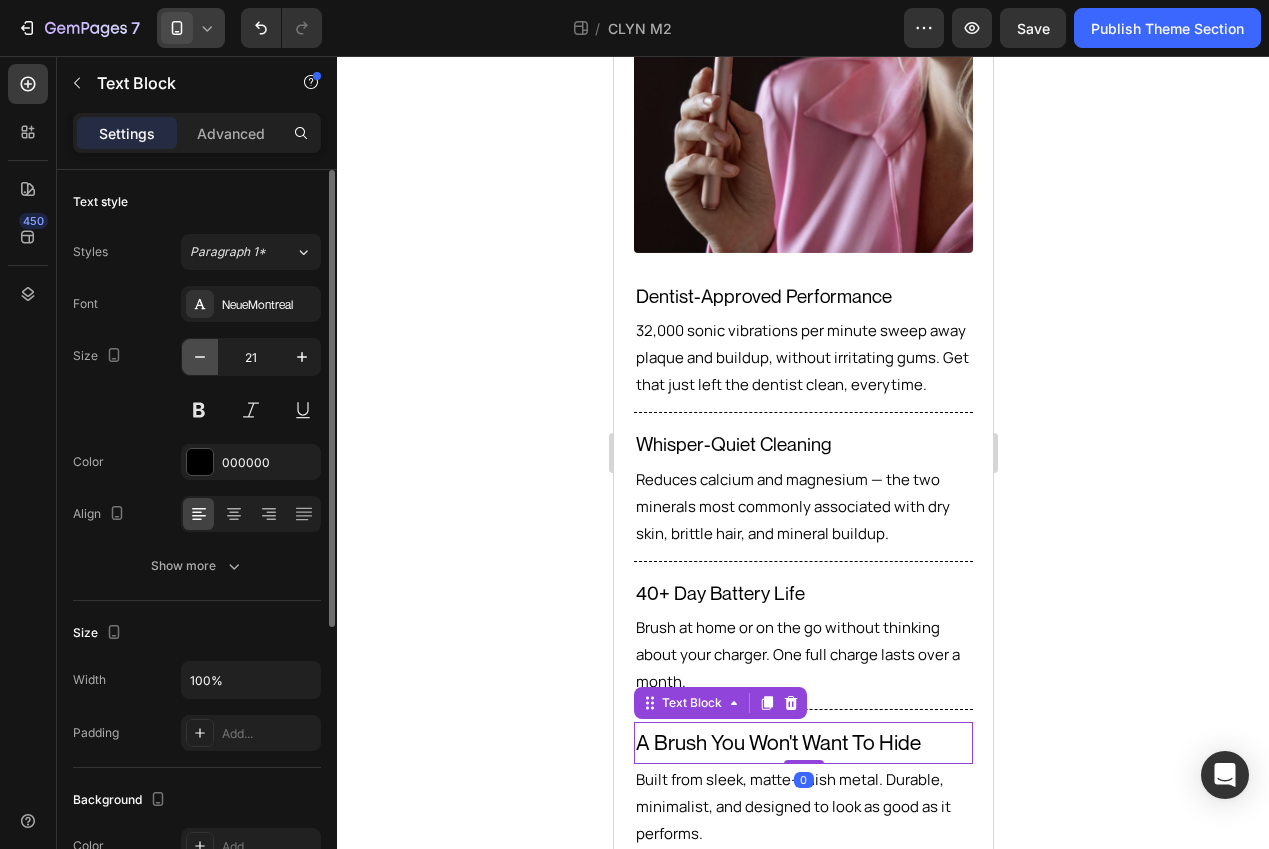 click 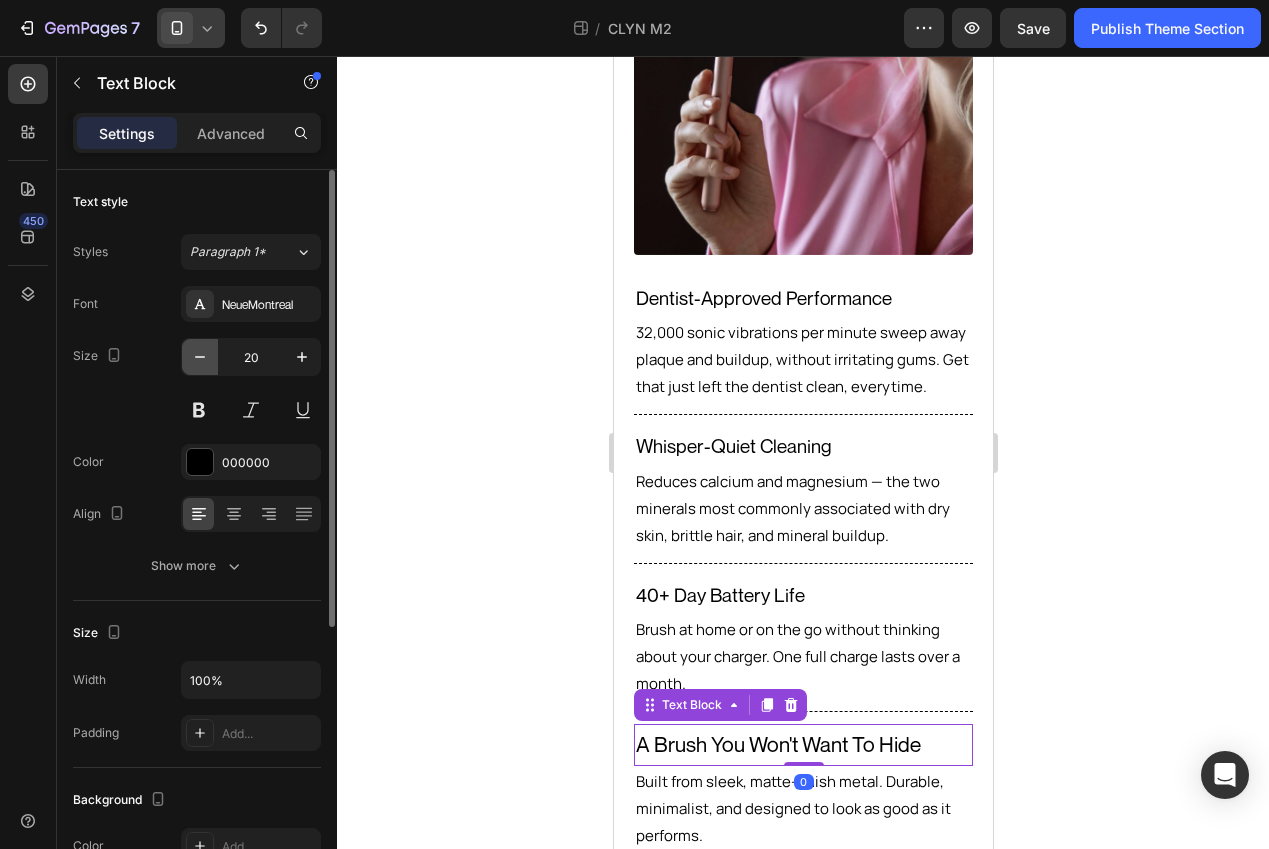 click 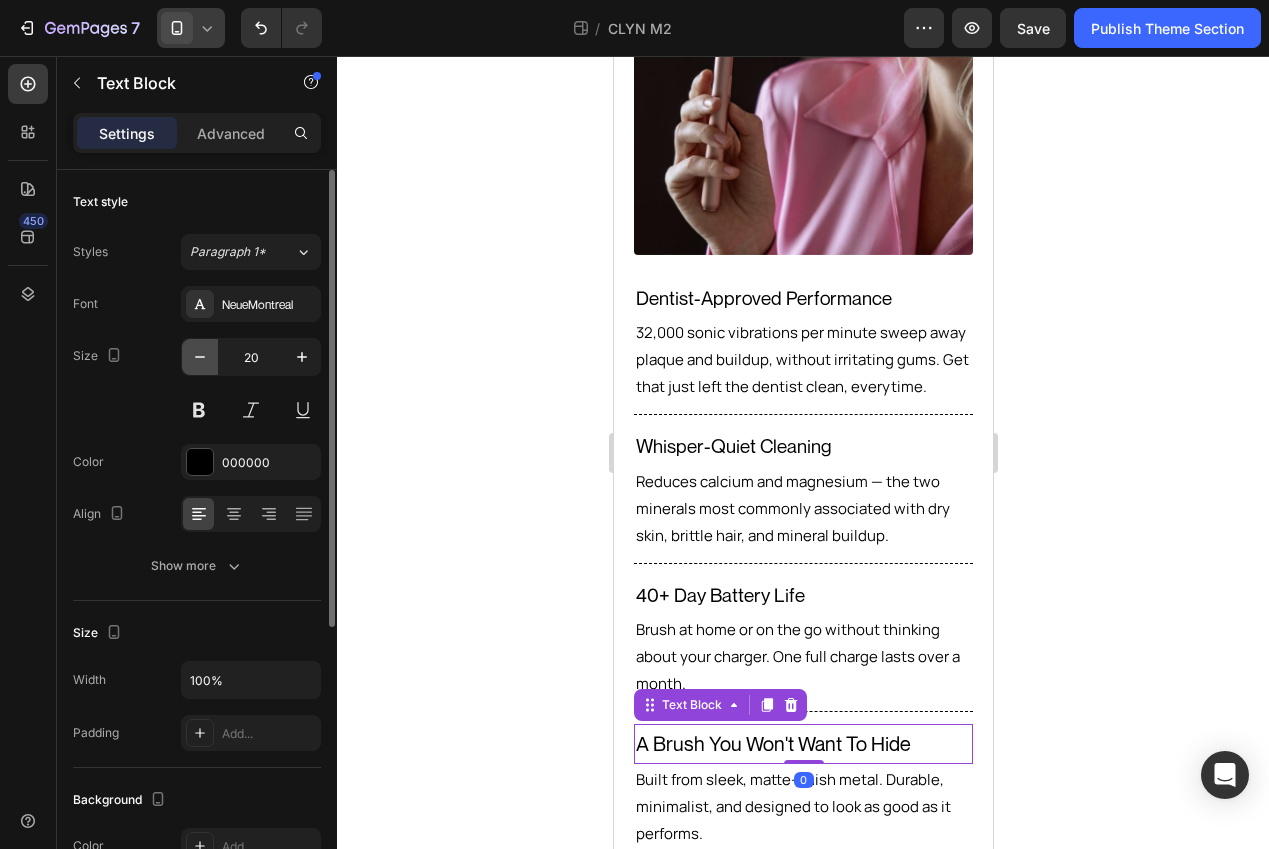 type on "19" 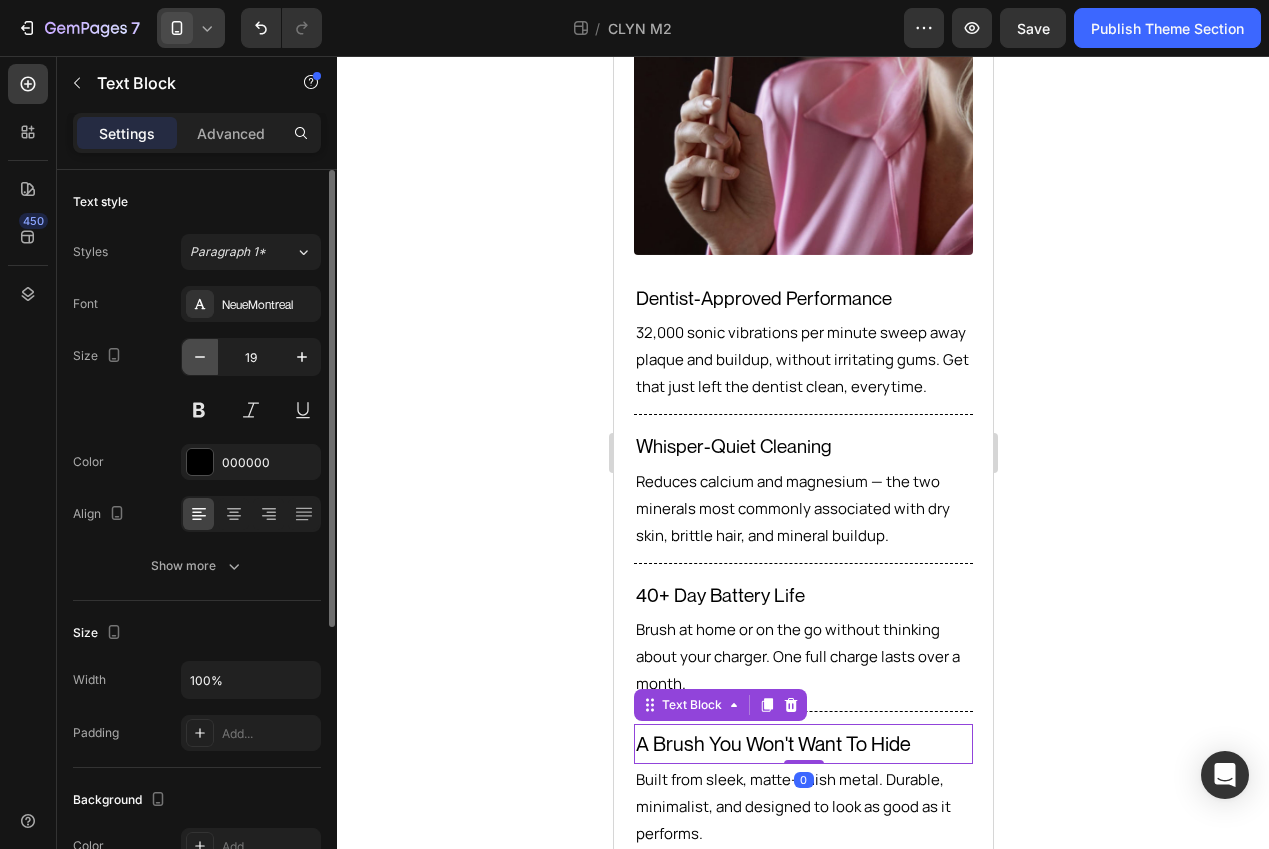 scroll, scrollTop: 394, scrollLeft: 0, axis: vertical 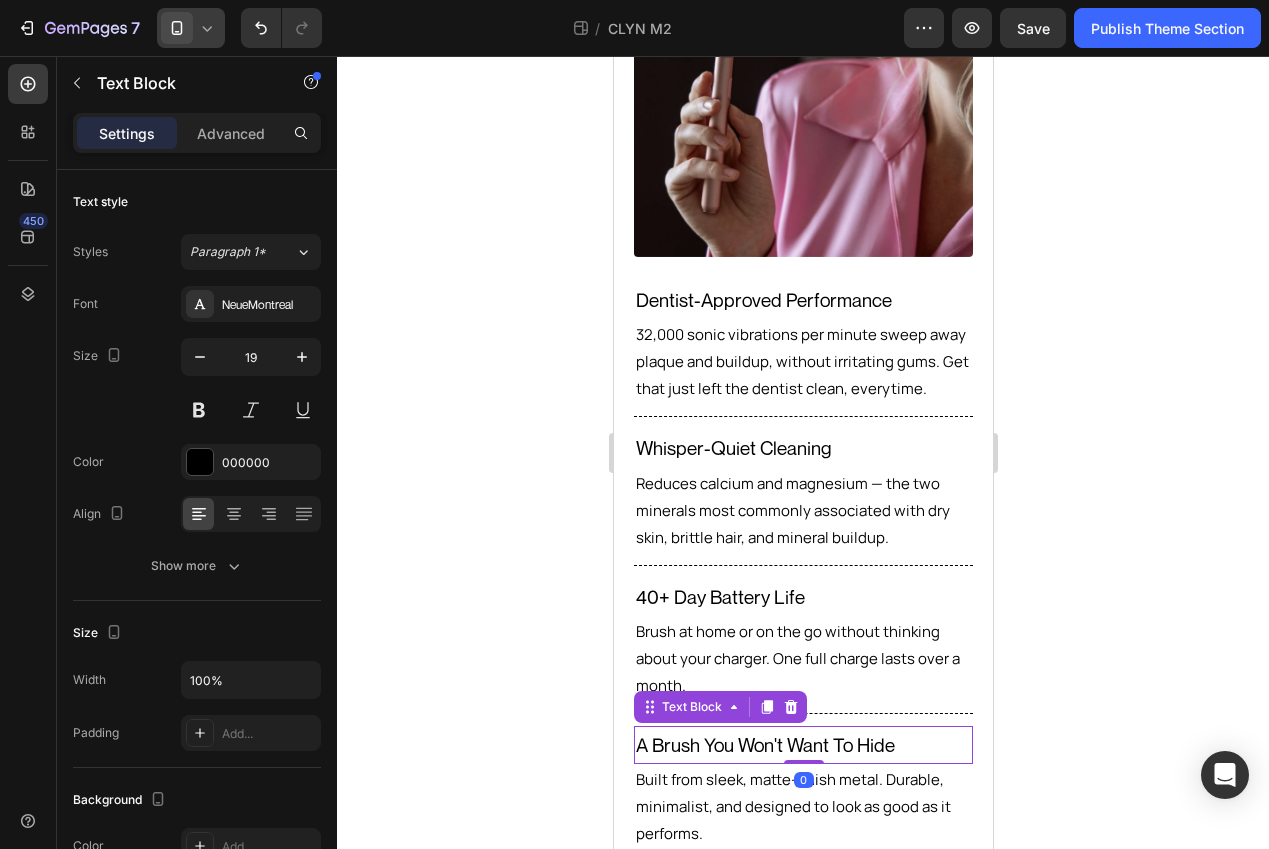 drag, startPoint x: 441, startPoint y: 492, endPoint x: 526, endPoint y: 525, distance: 91.18114 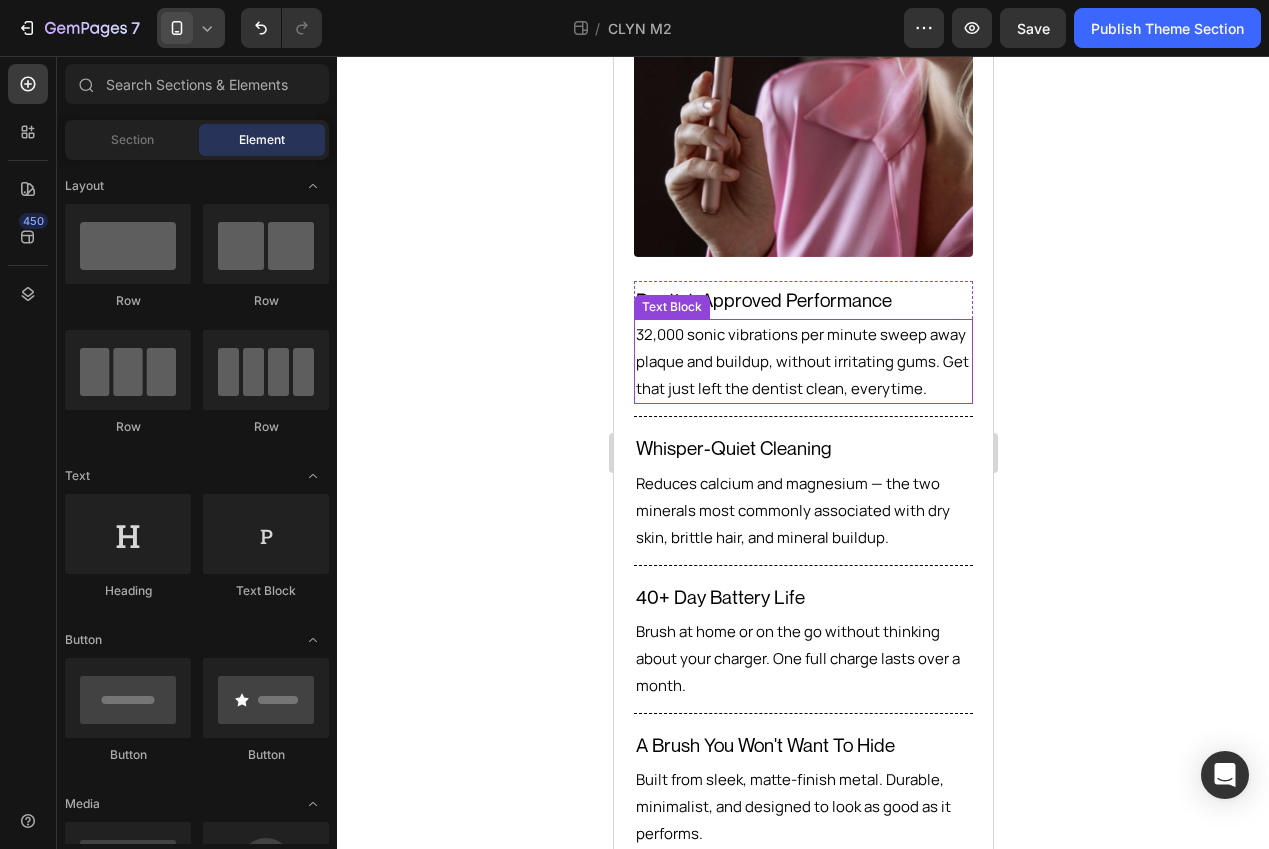 click on "32,000 sonic vibrations per minute sweep away plaque and buildup, without irritating gums. Get that just left the dentist clean, everytime." at bounding box center (801, 361) 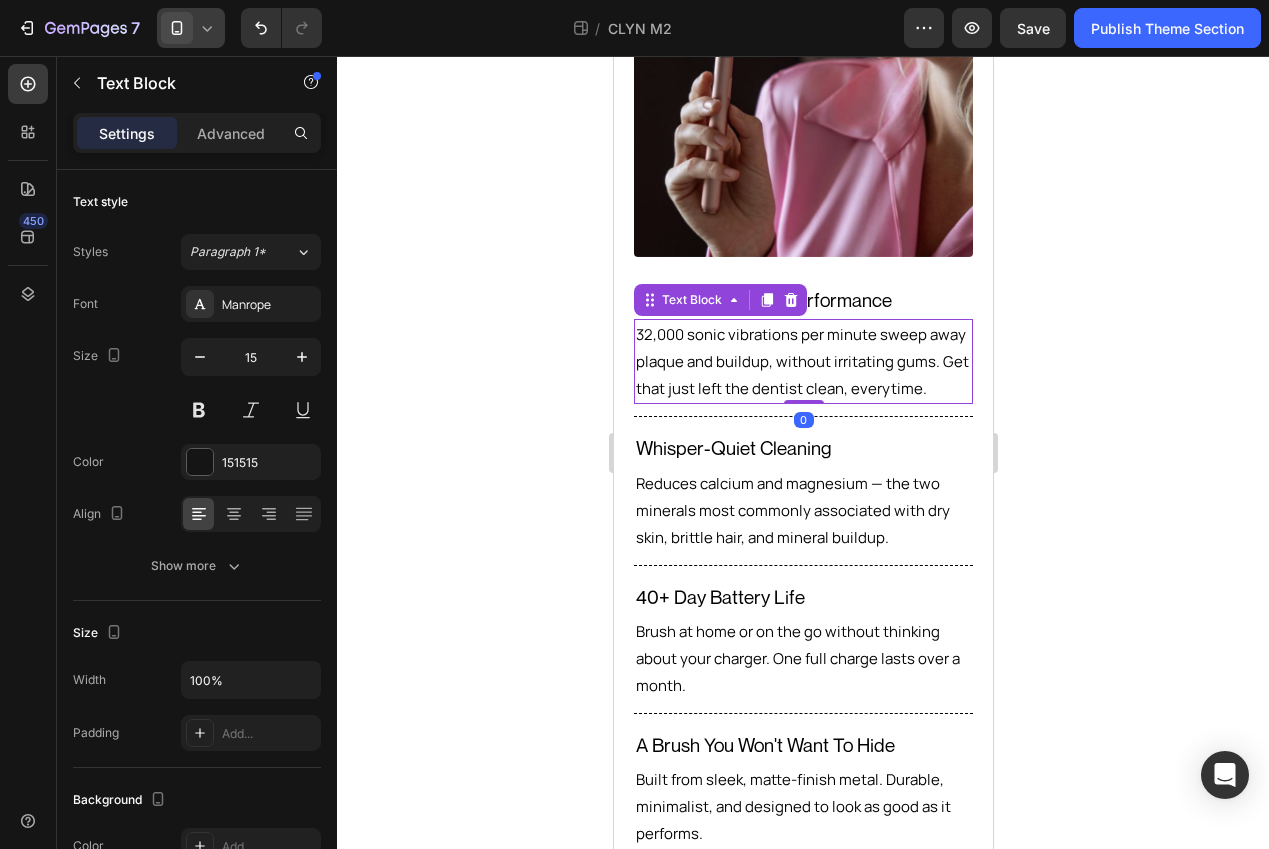 click 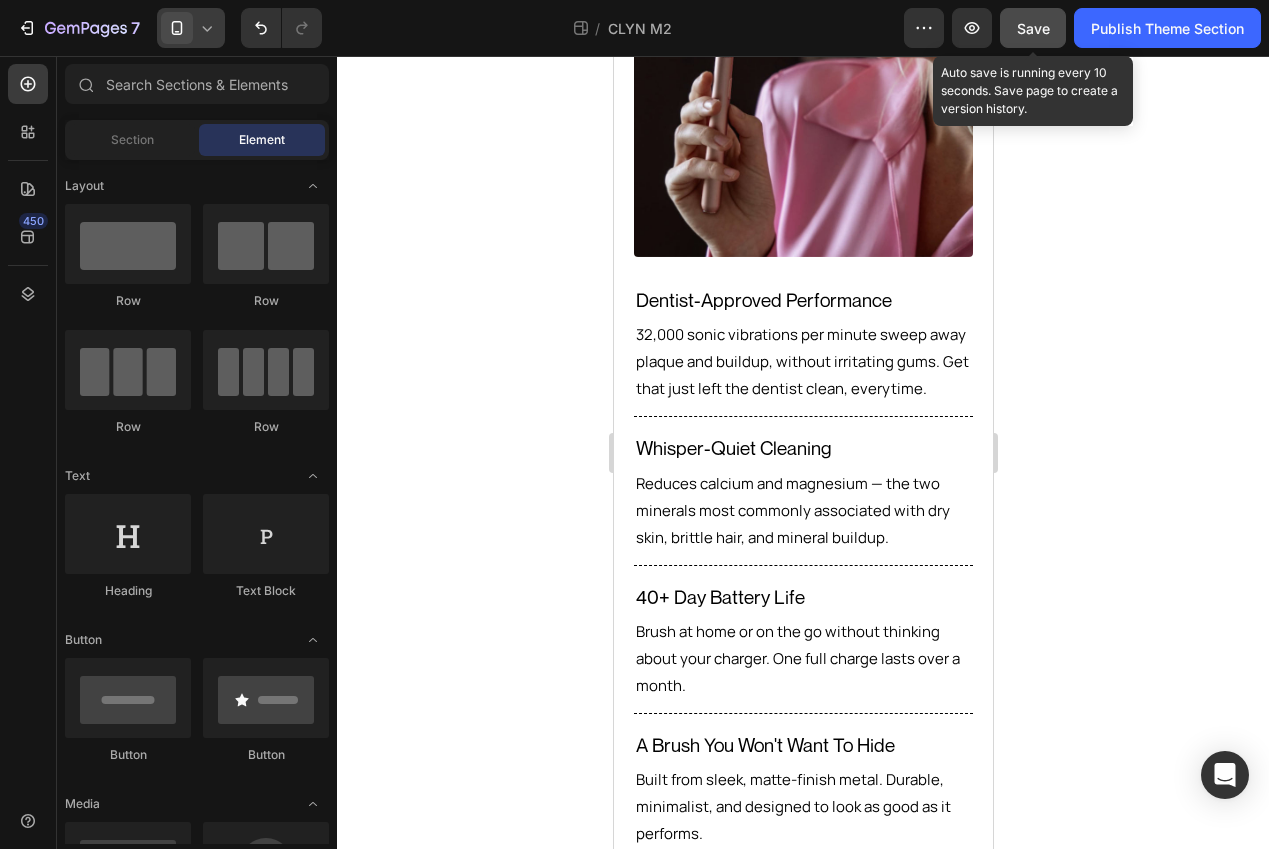 click on "Save" at bounding box center (1033, 28) 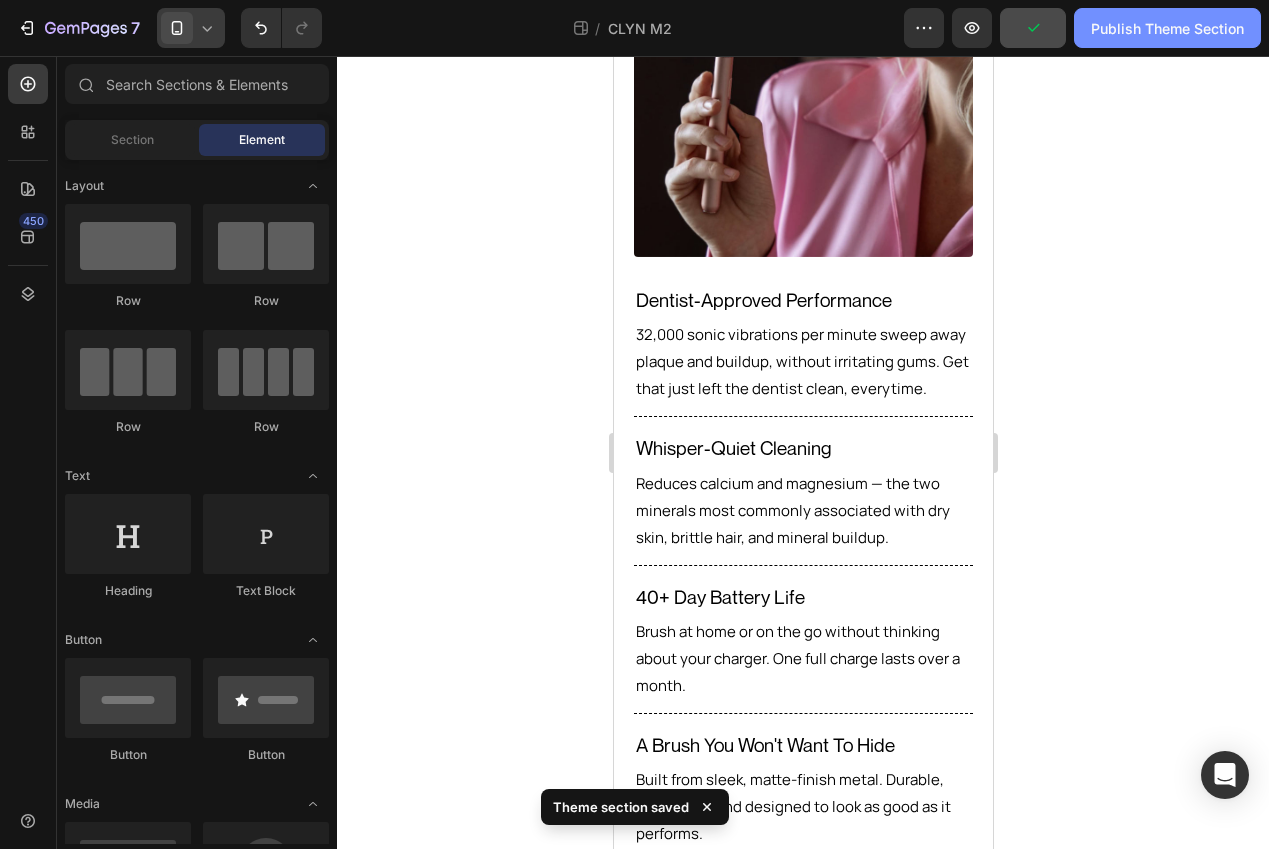 click on "Publish Theme Section" at bounding box center [1167, 28] 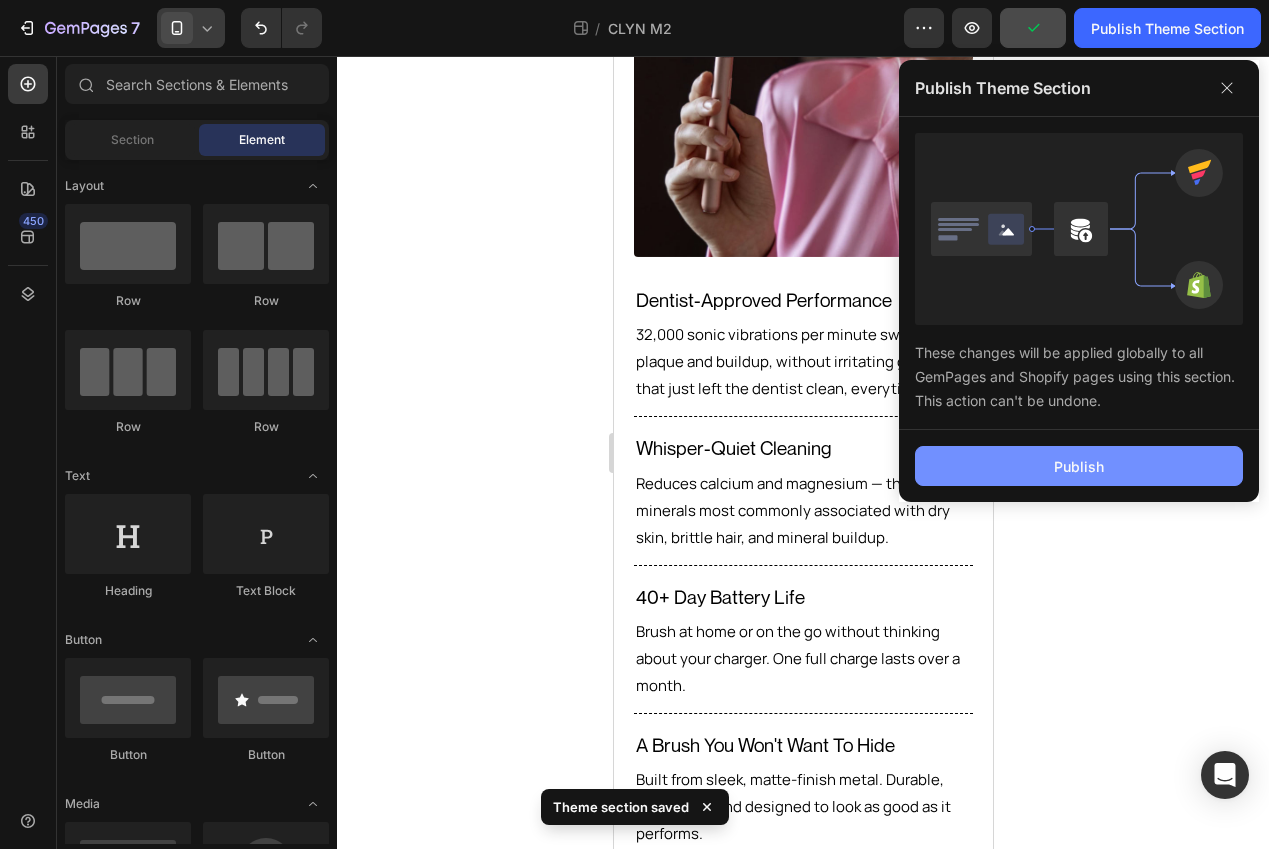 click on "Publish" 